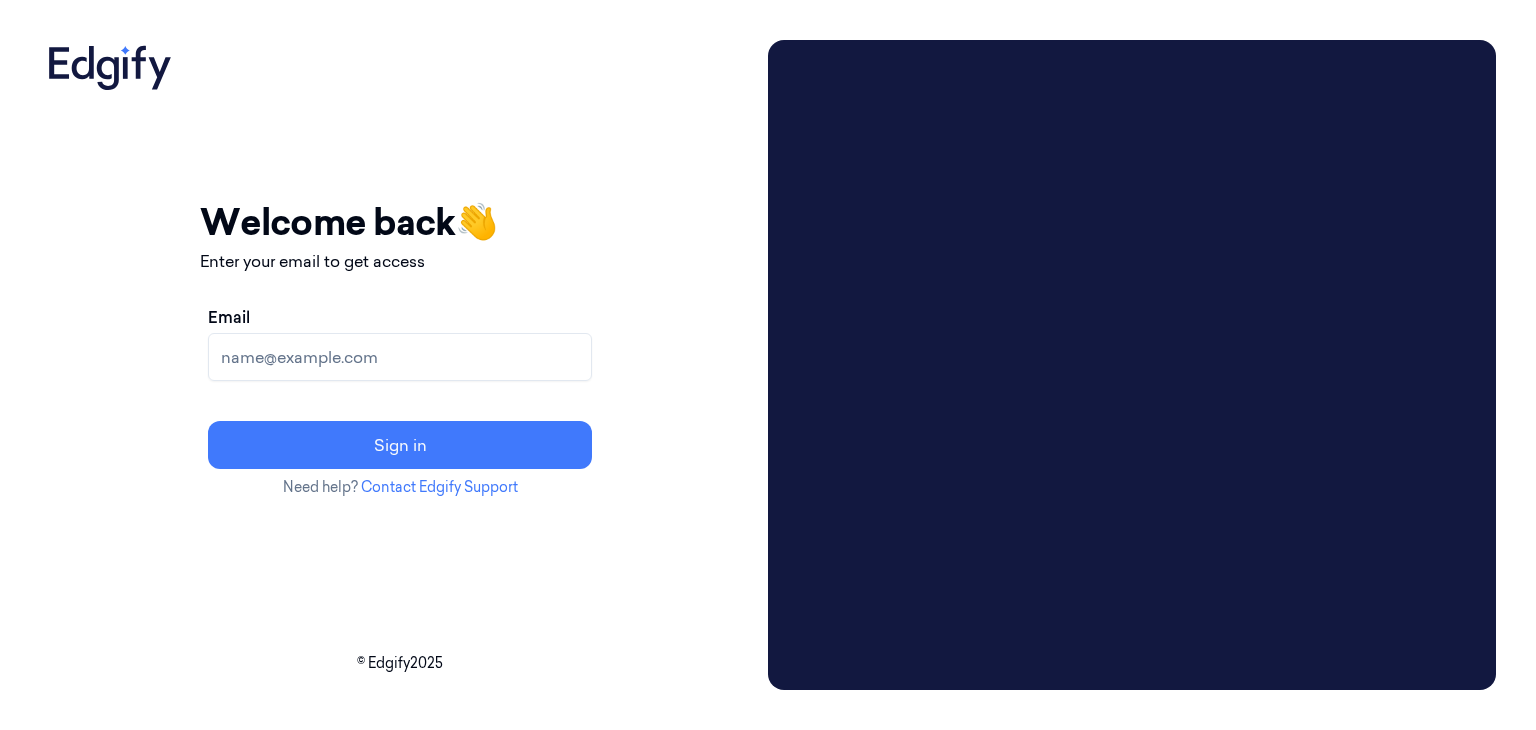 scroll, scrollTop: 0, scrollLeft: 0, axis: both 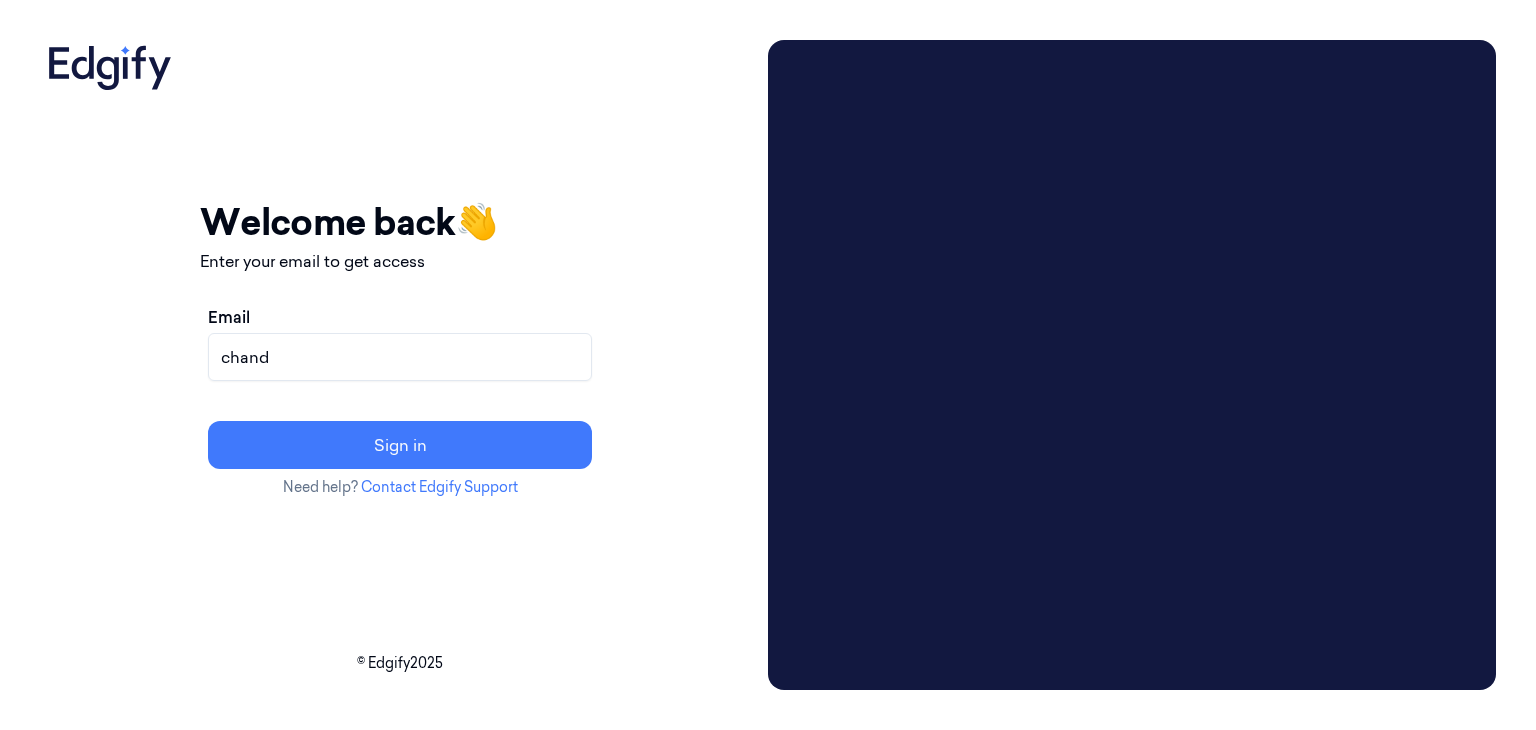 type on "[USERNAME]@example.com" 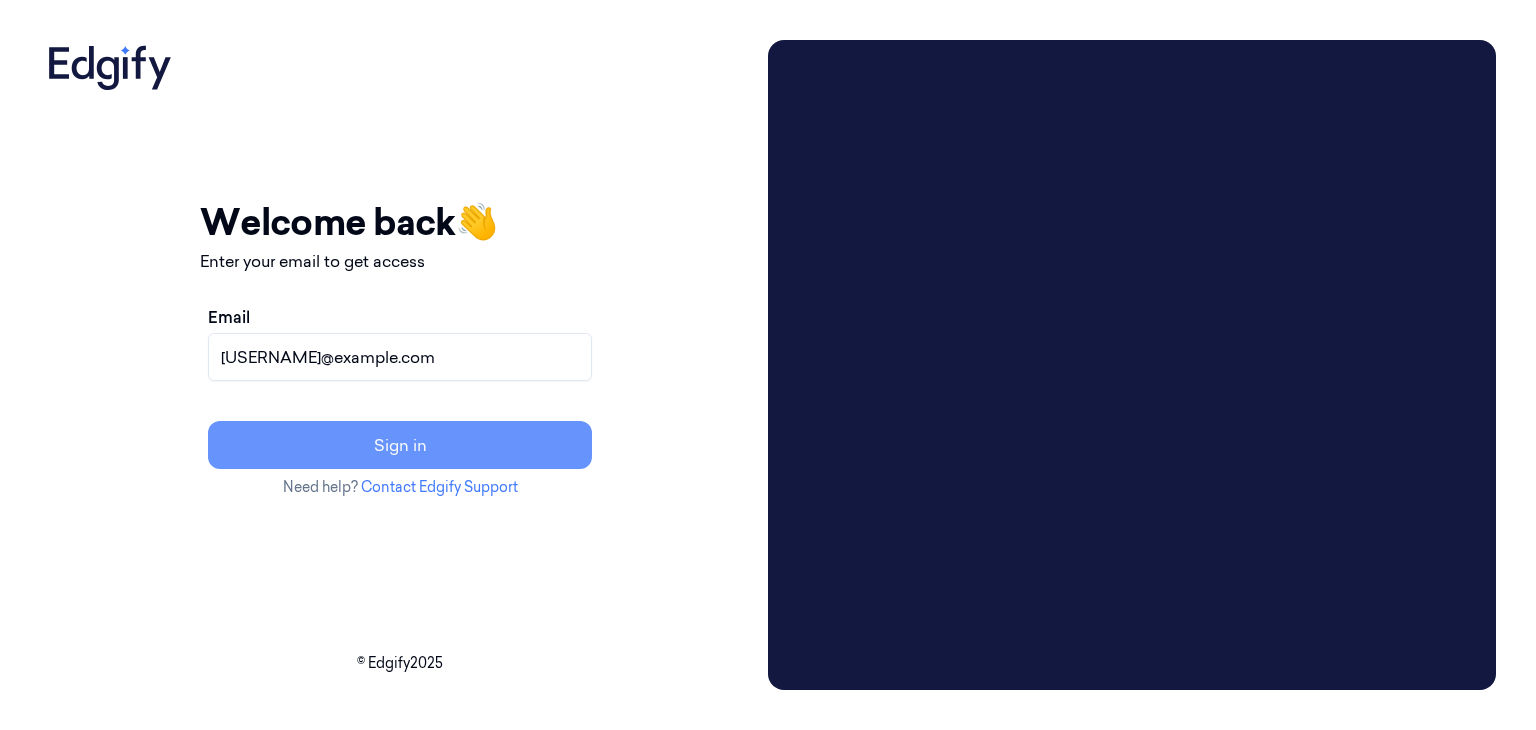 click on "Sign in" at bounding box center [400, 445] 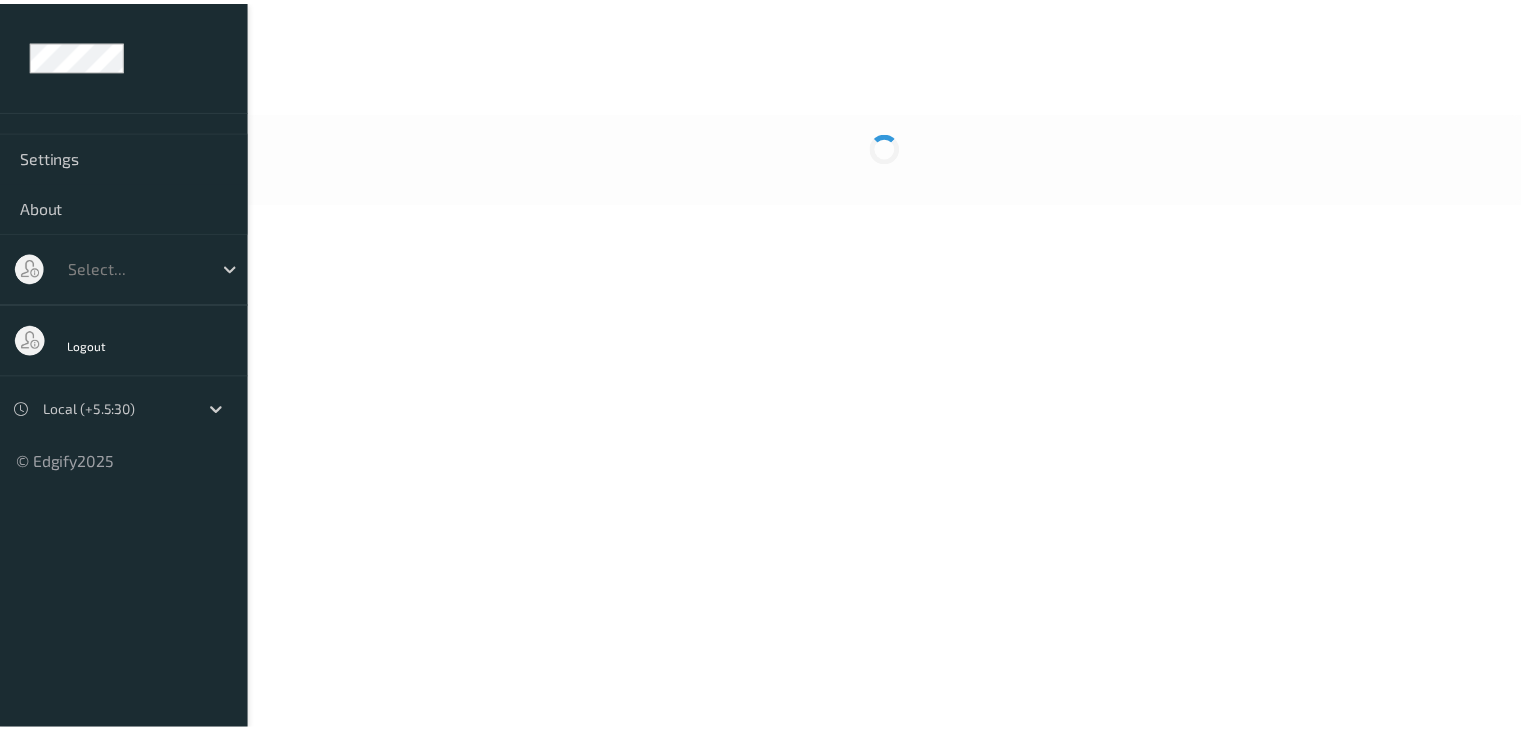 scroll, scrollTop: 0, scrollLeft: 0, axis: both 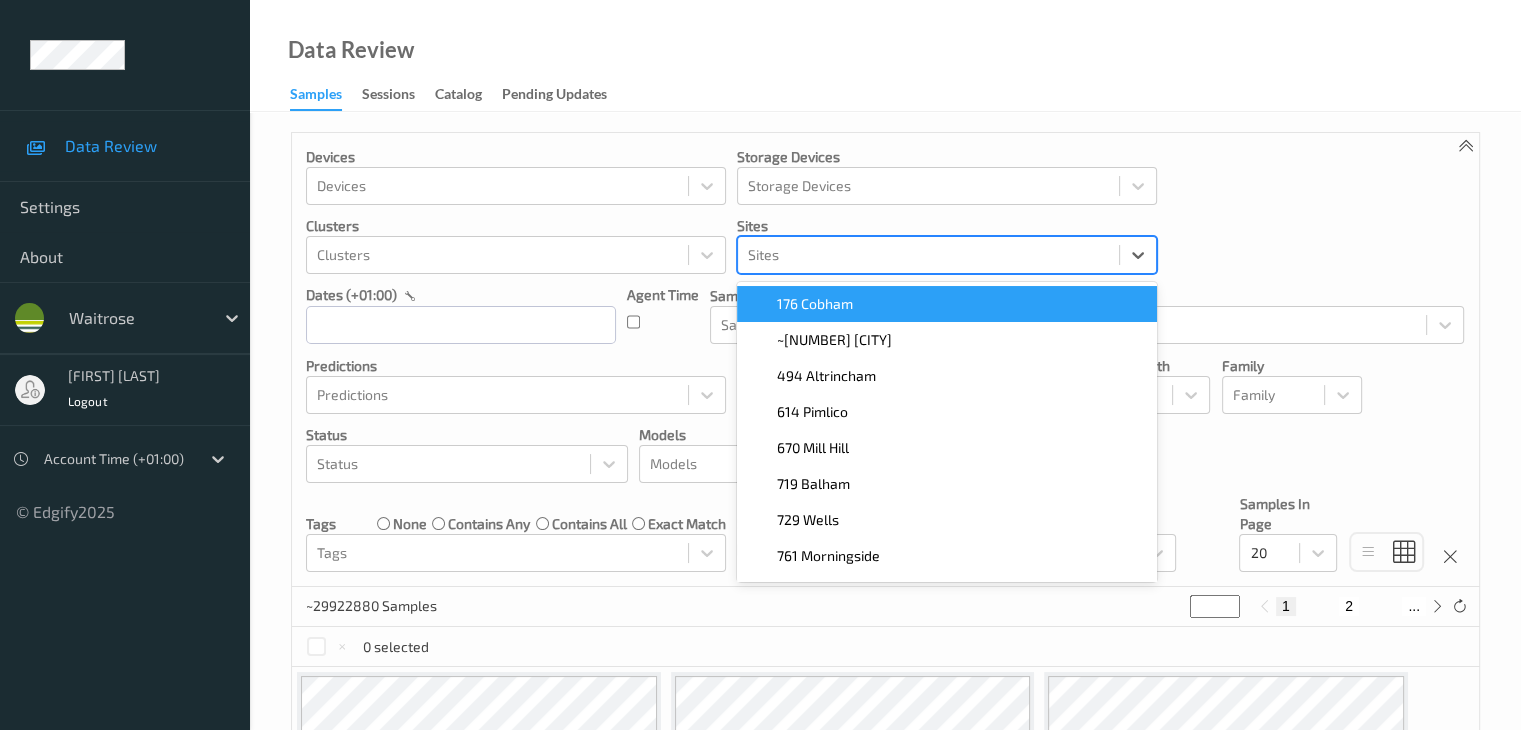 click at bounding box center (928, 255) 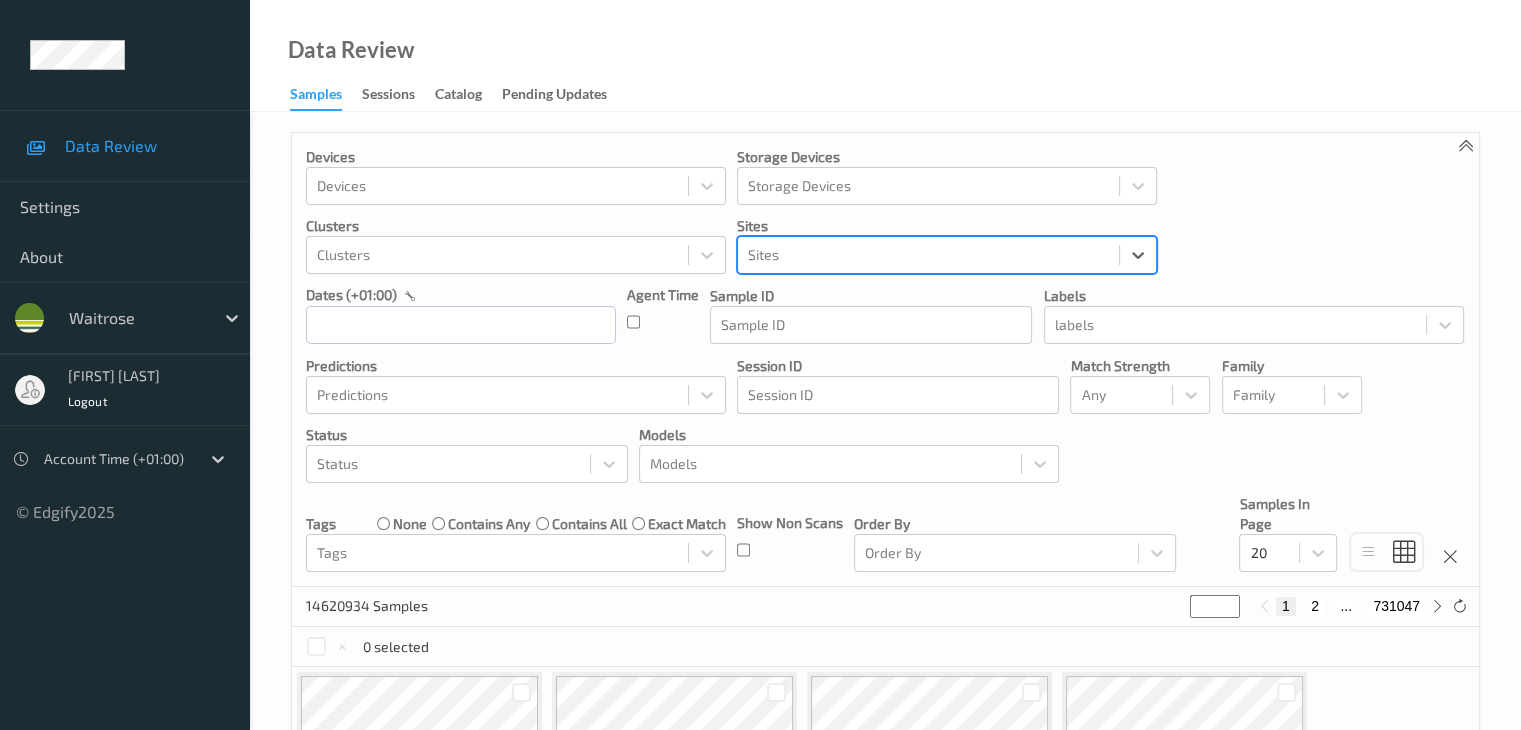 paste on "670 Mill Hill" 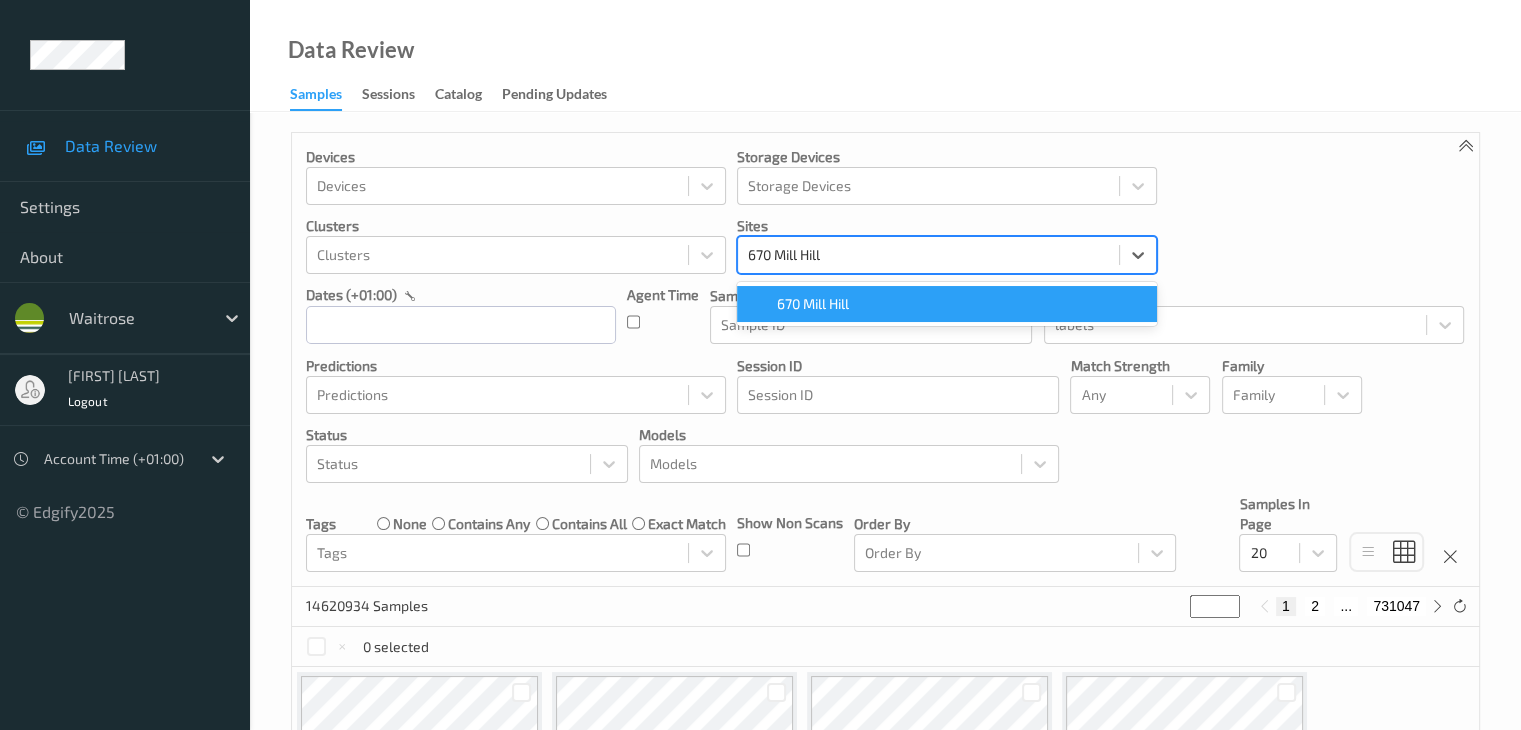 click on "670 Mill Hill" at bounding box center [813, 304] 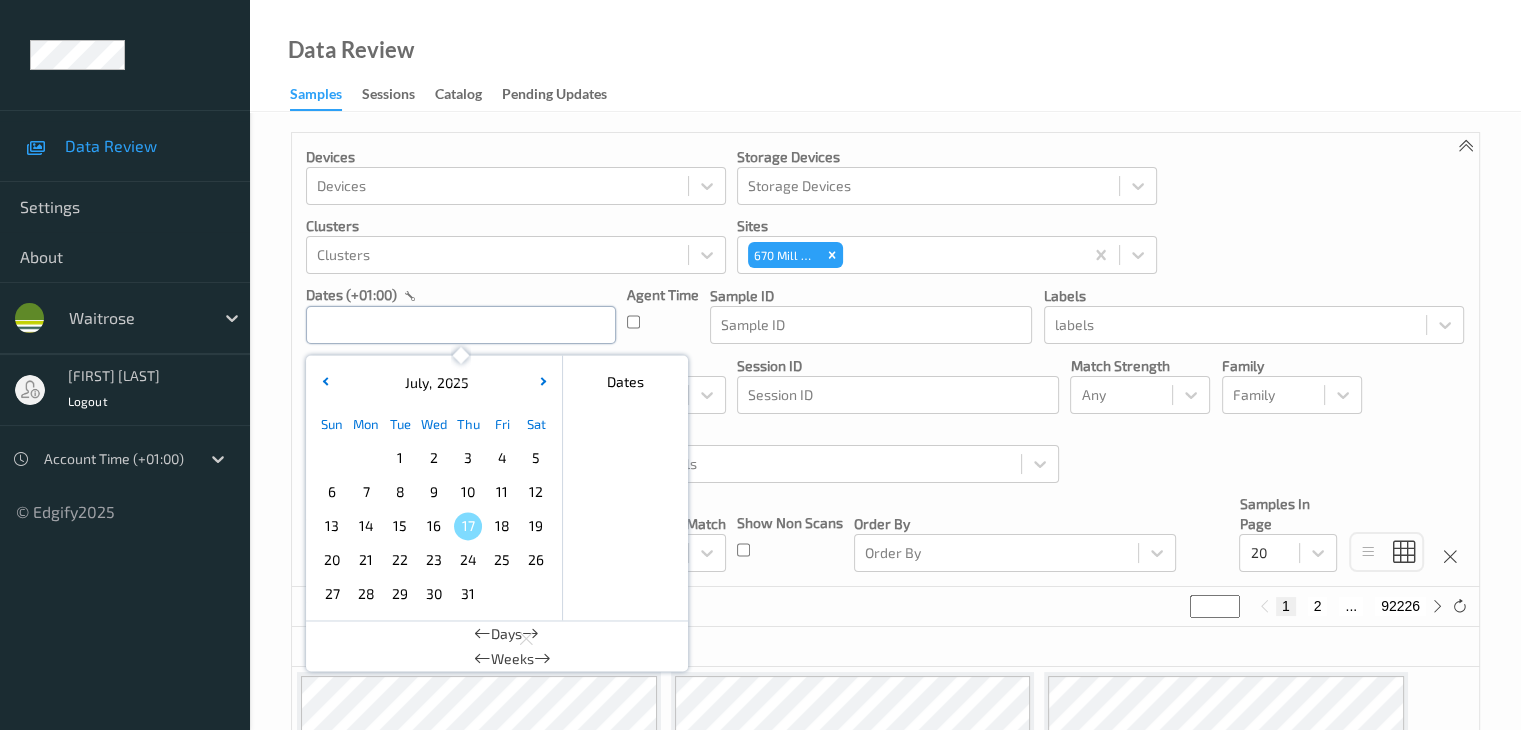 click at bounding box center (461, 325) 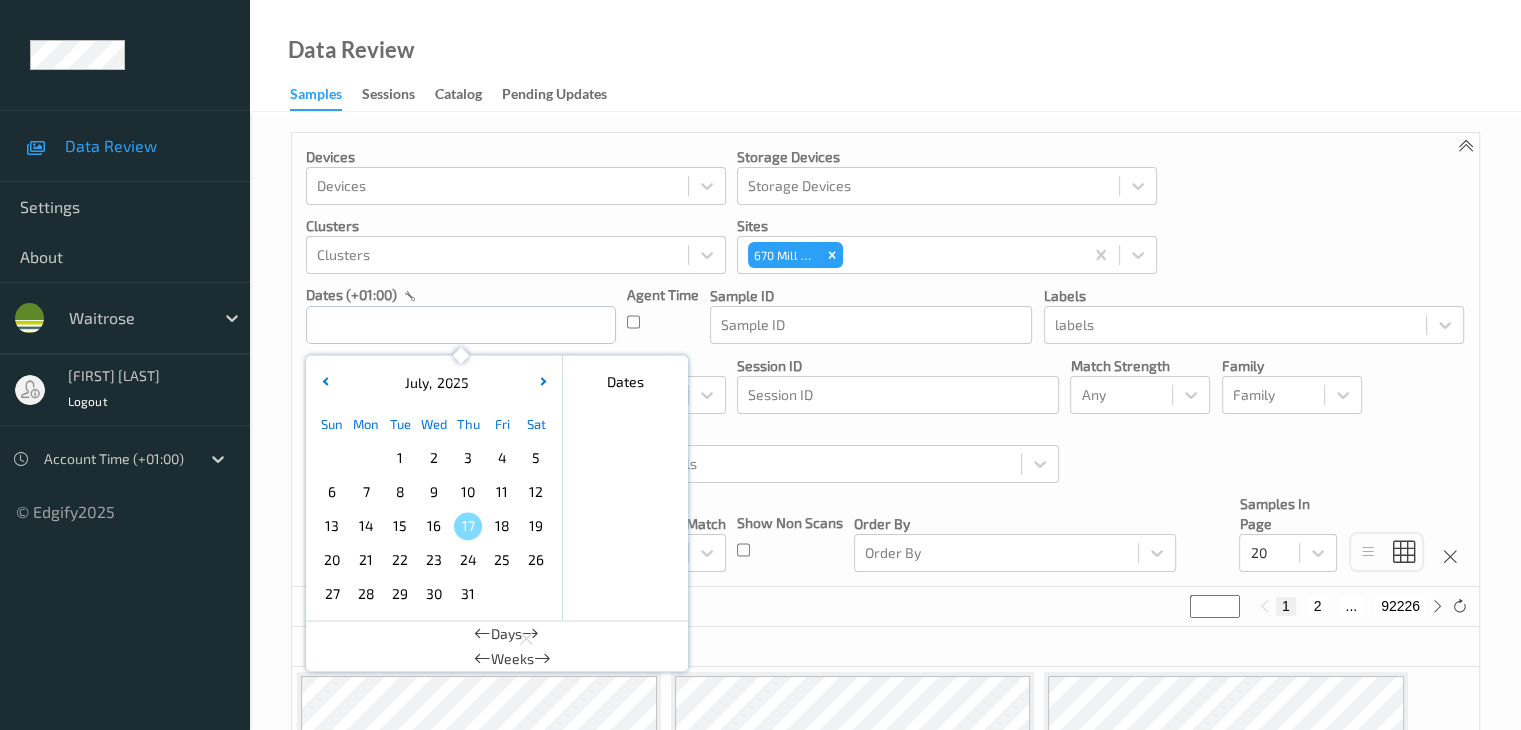 click on "11" at bounding box center [502, 492] 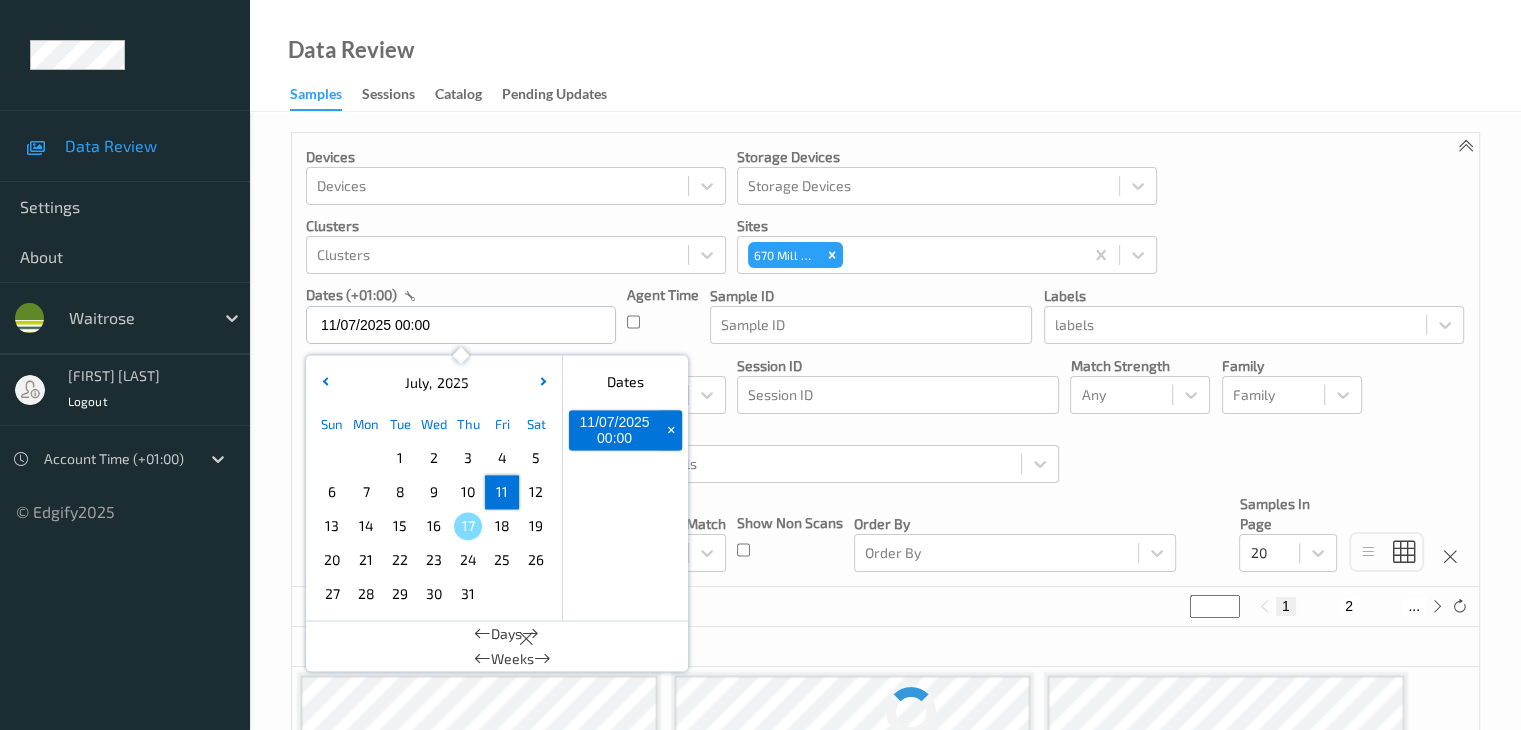 click on "11" at bounding box center [502, 492] 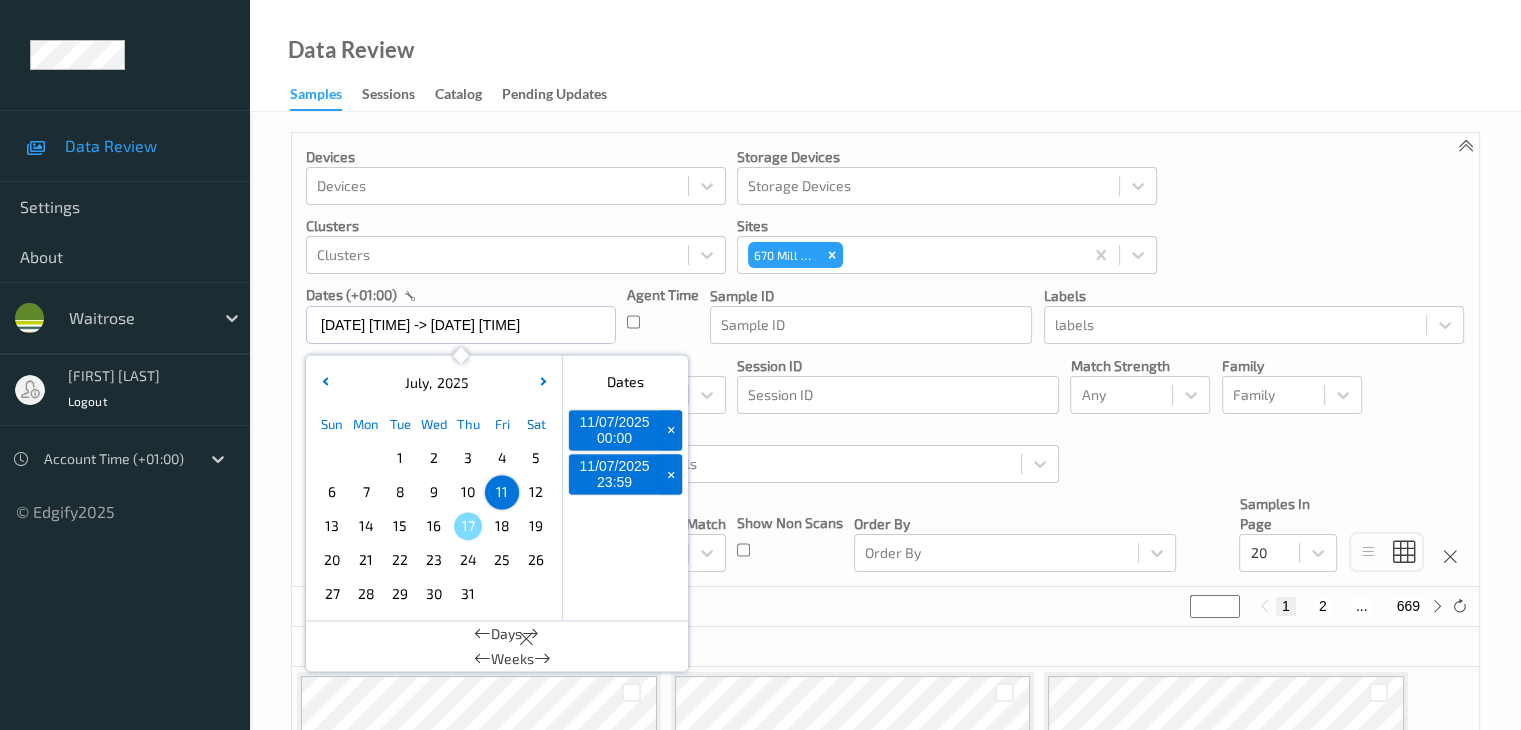 click on "Devices Devices Storage Devices Storage Devices Clusters Clusters Sites 670 Mill Hill dates (+01:00) 11/07/2025 00:00 -> 11/07/2025 23:59 July , 2025 Sun Mon Tue Wed Thu Fri Sat 1 2 3 4 5 6 7 8 9 10 11 12 13 14 15 16 17 18 19 20 21 22 23 24 25 26 27 28 29 30 31 January February March April May June July August September October November December 2021 2022 2023 2024 2025 2026 2027 2028 2029 2030 2031 2032 Dates 11/07/2025 00:00 + 11/07/2025 23:59 + Days Weeks Agent Time Sample ID Sample ID labels labels Predictions Predictions Session ID Session ID Match Strength Any Family Family Status Status Models Models Tags none contains any contains all exact match Tags Show Non Scans Order By Order By Samples In Page 20" at bounding box center (885, 360) 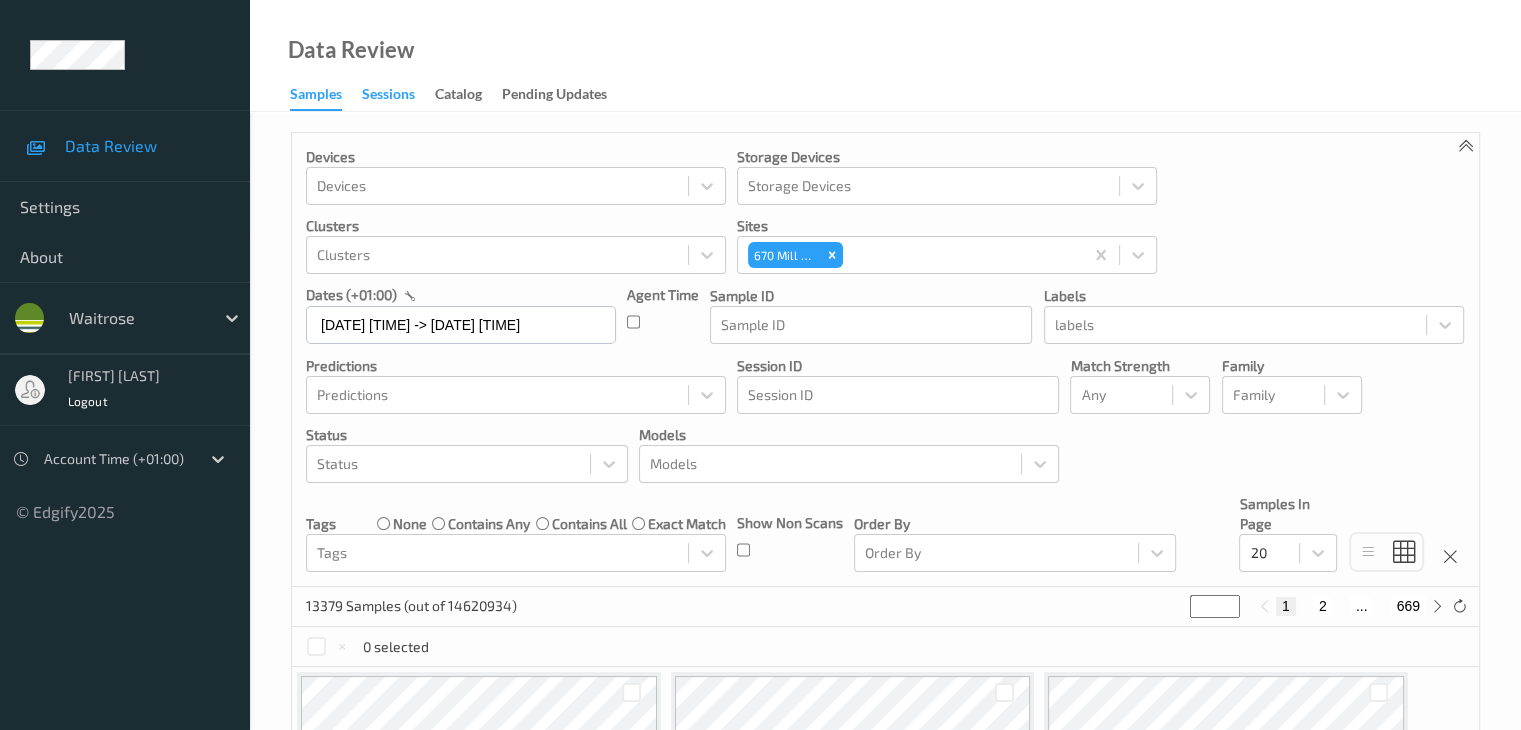click on "Sessions" at bounding box center (388, 96) 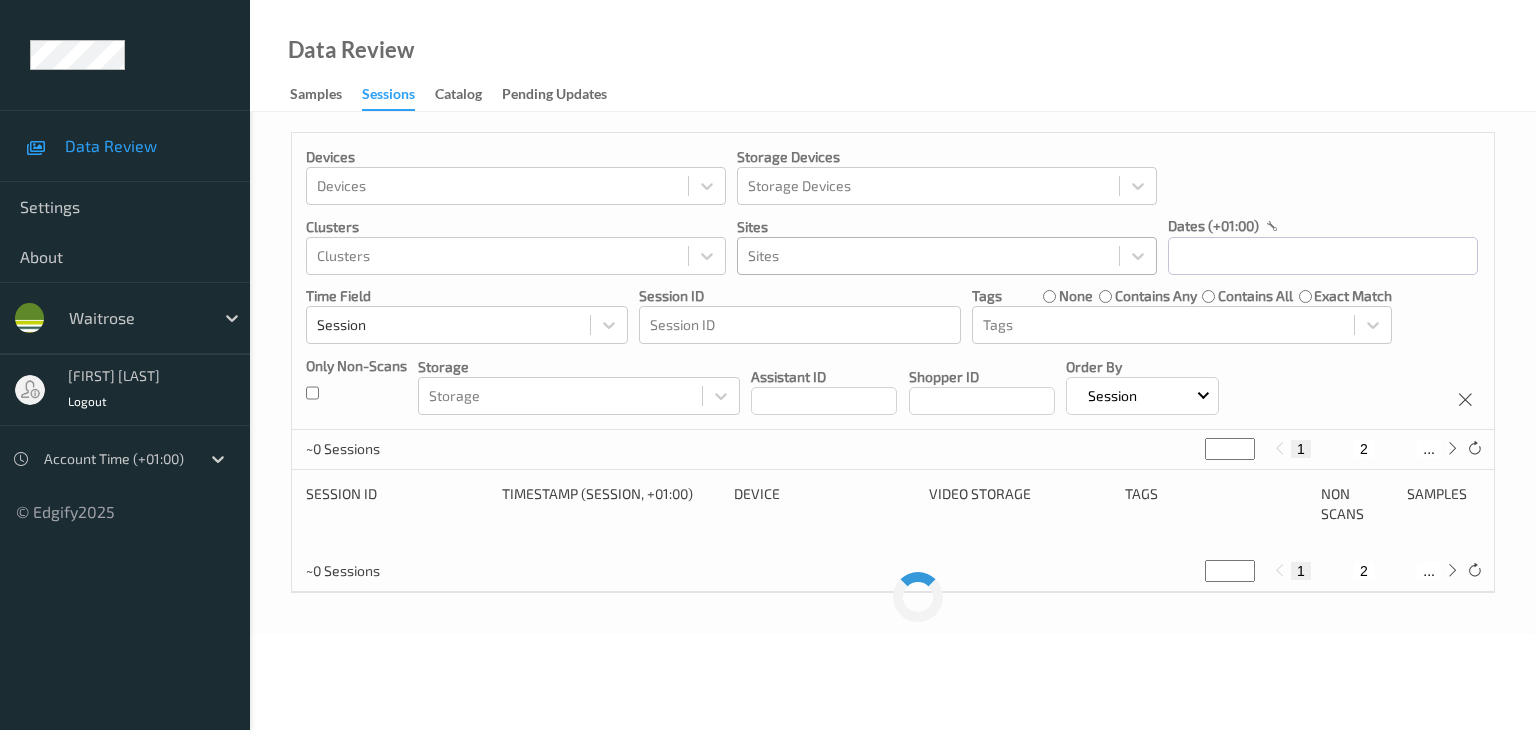 click at bounding box center [928, 256] 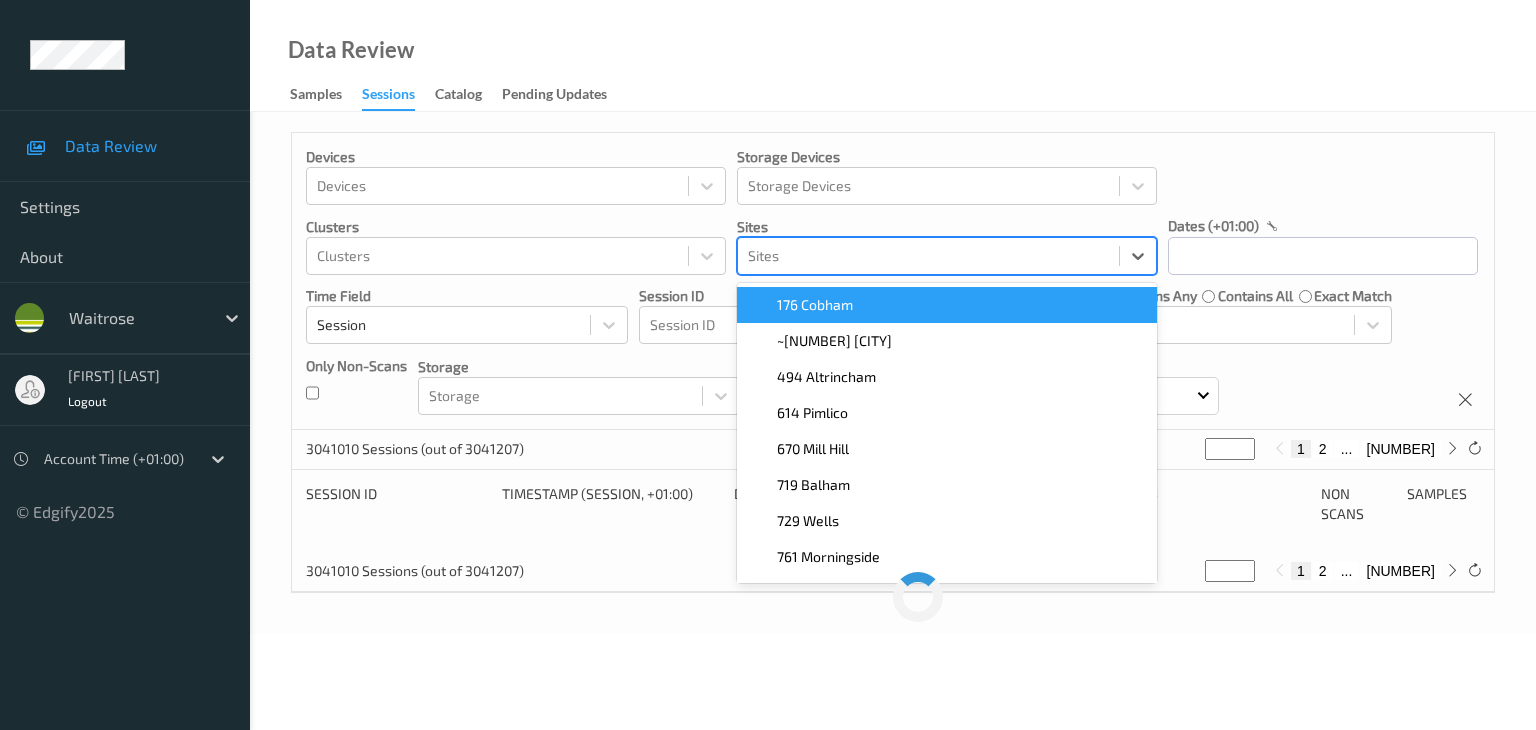 paste on "670 Mill Hill" 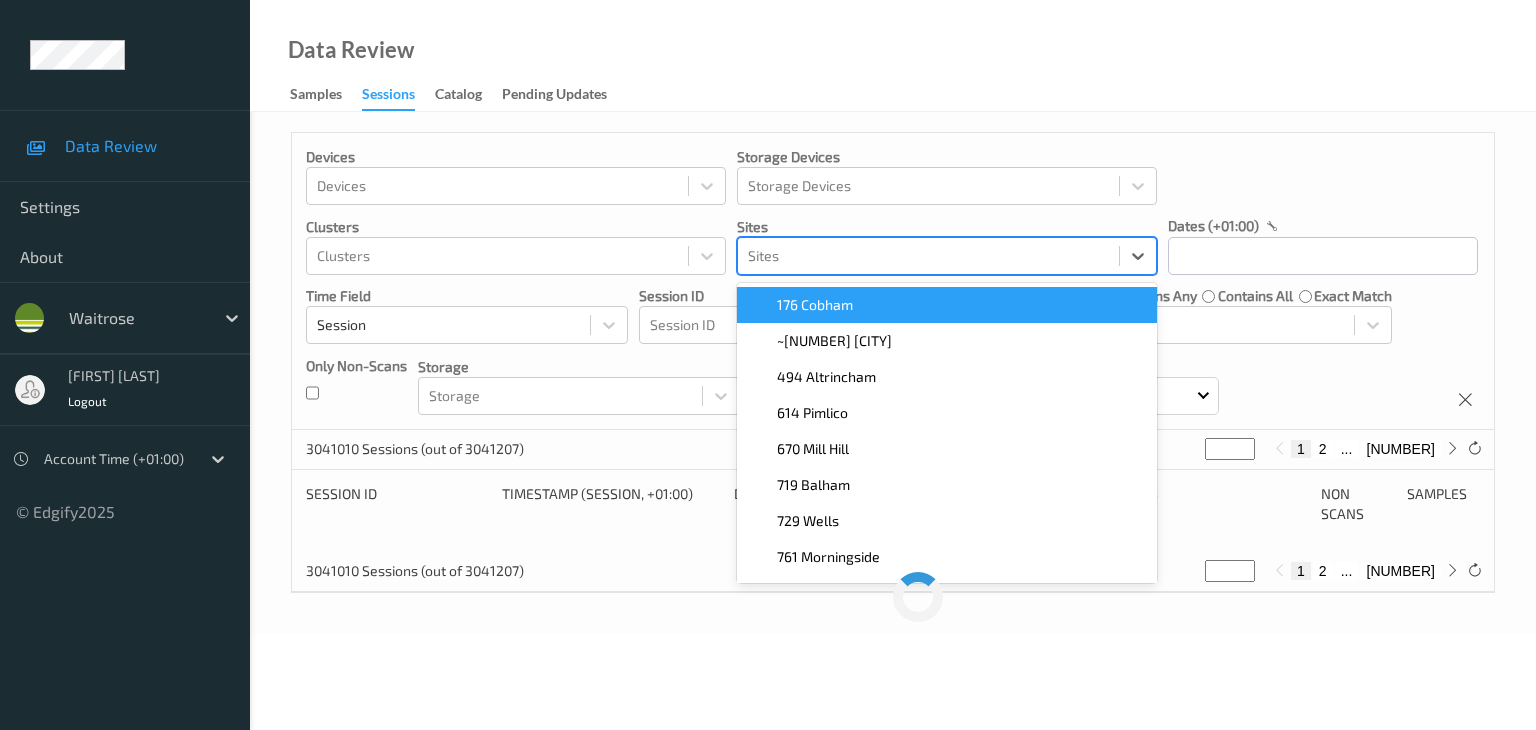 type on "670 Mill Hill" 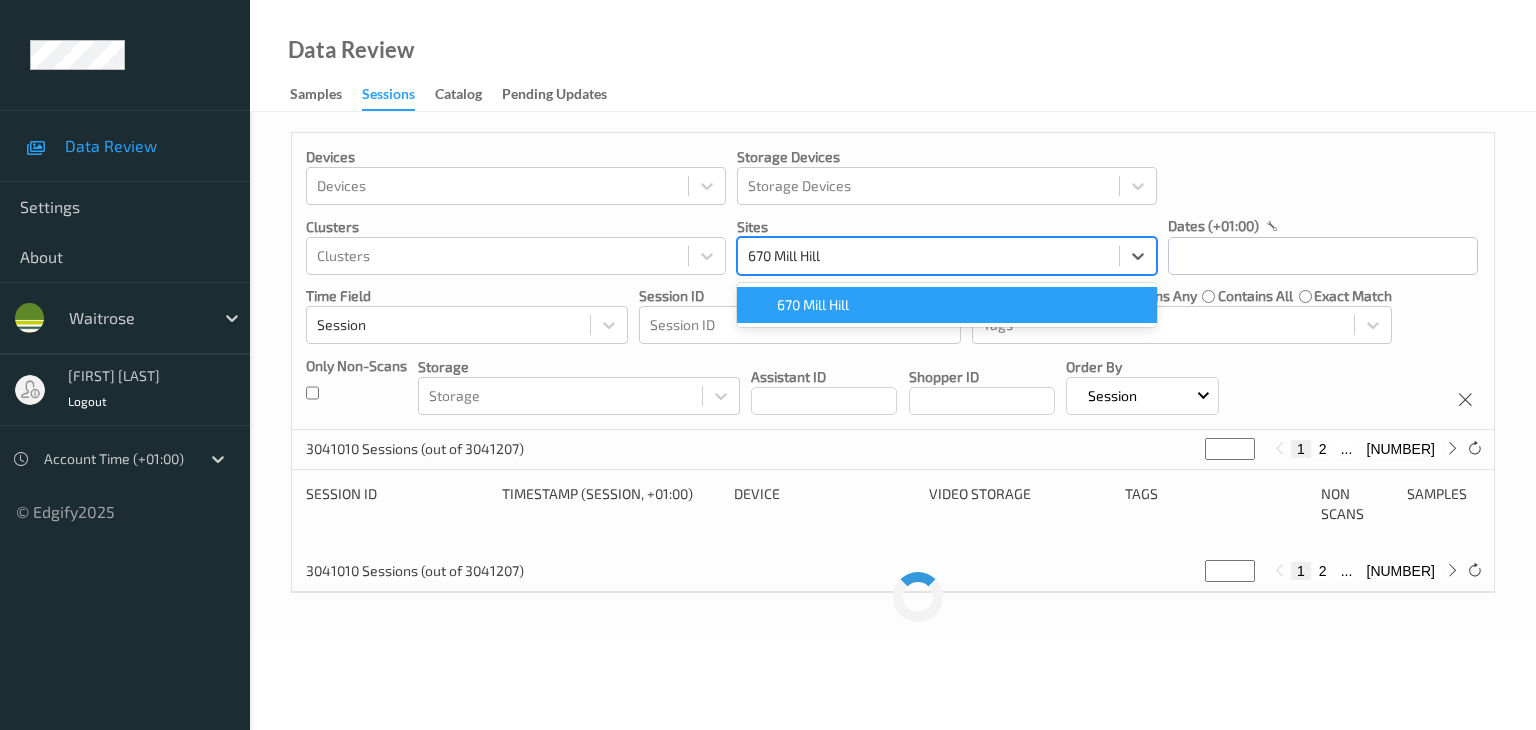 click on "670 Mill Hill" at bounding box center (813, 305) 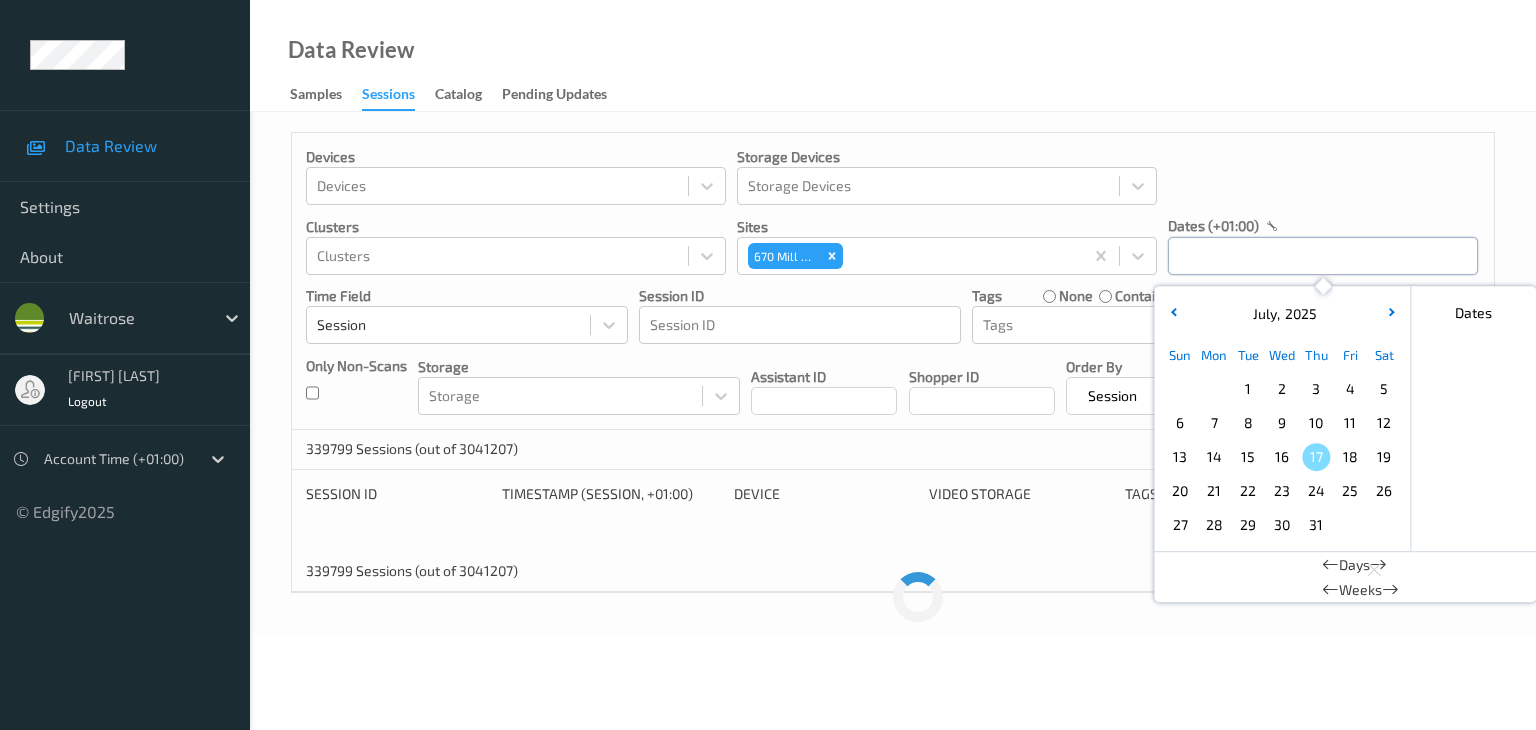click at bounding box center [1323, 256] 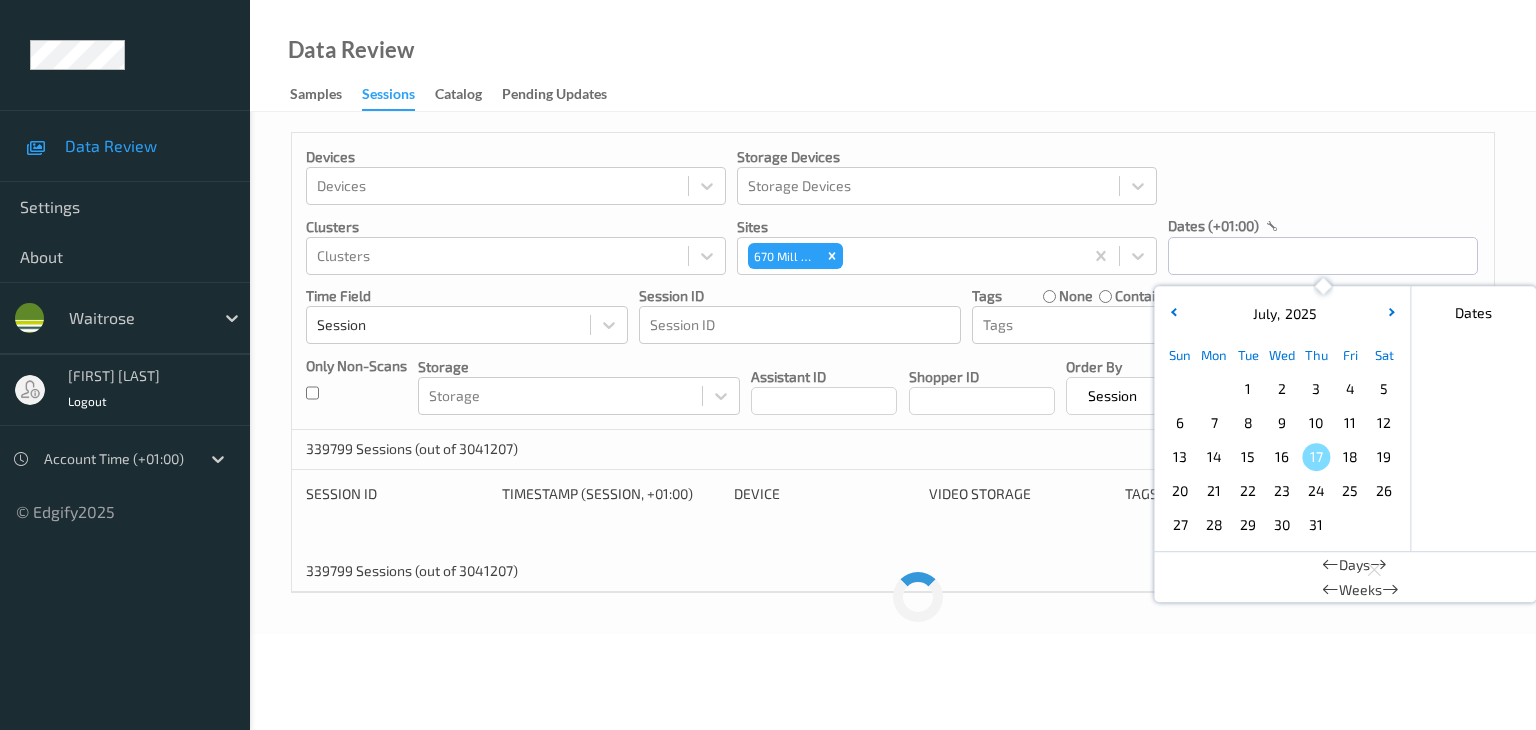 click on "11" at bounding box center (1350, 423) 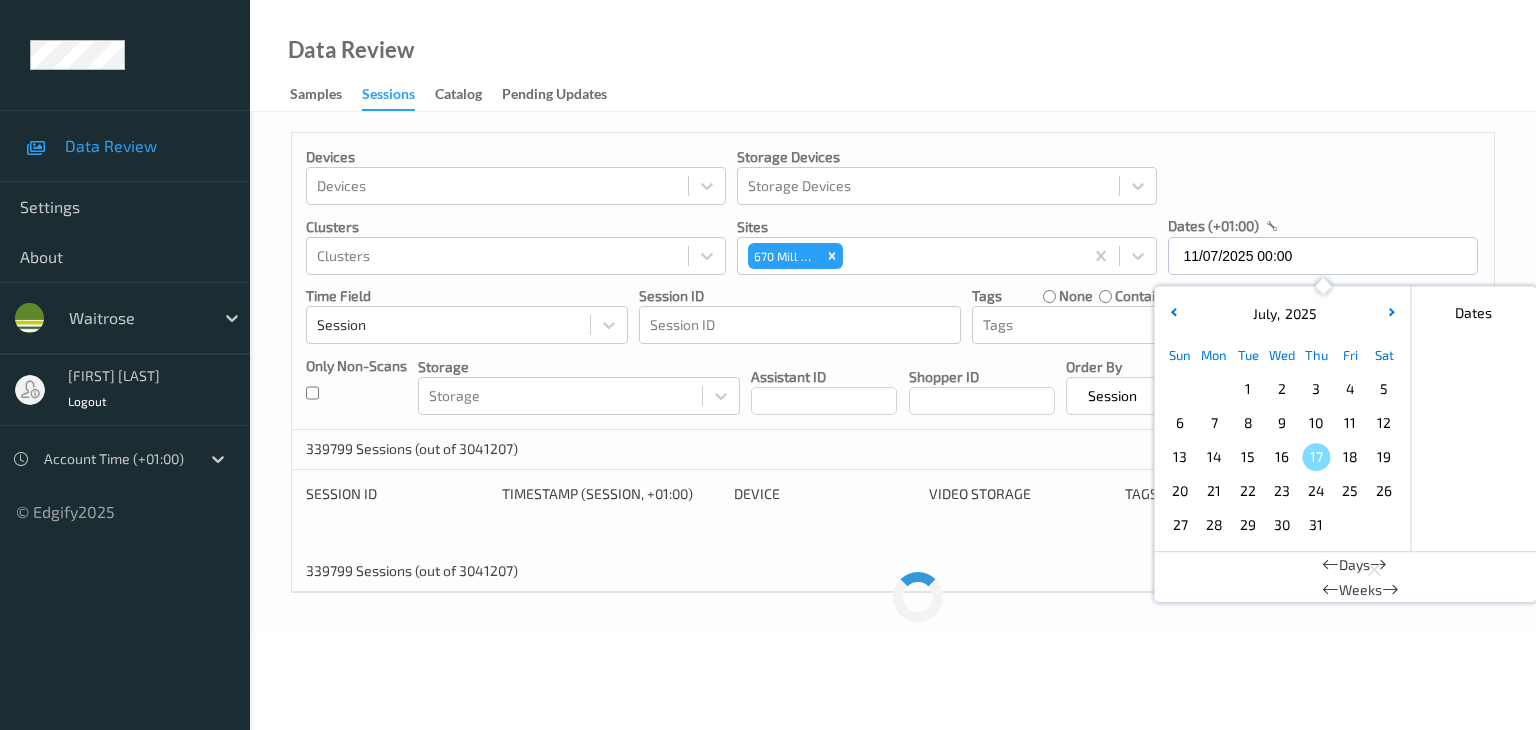 click on "11" at bounding box center (1350, 423) 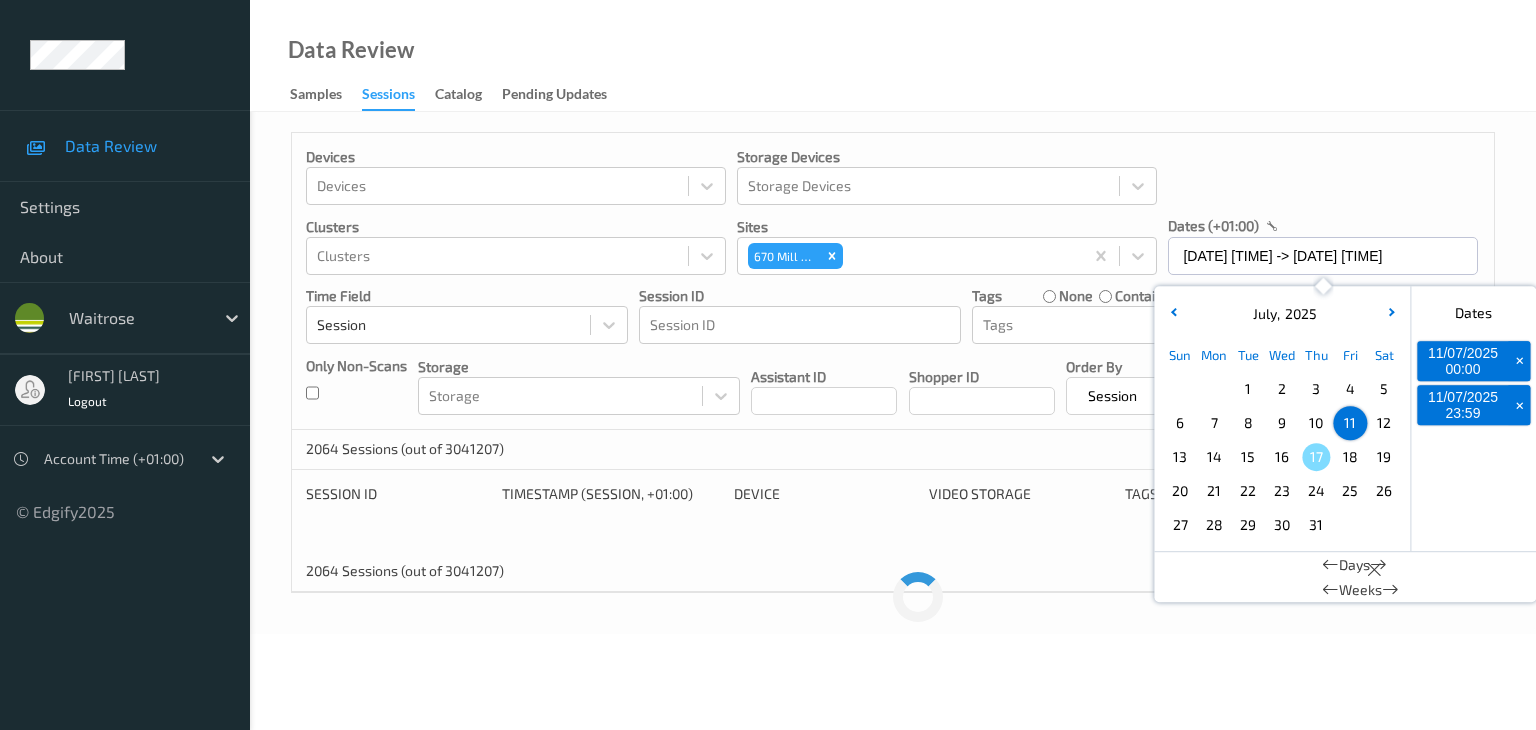 click on "Only Non-Scans" at bounding box center (356, 385) 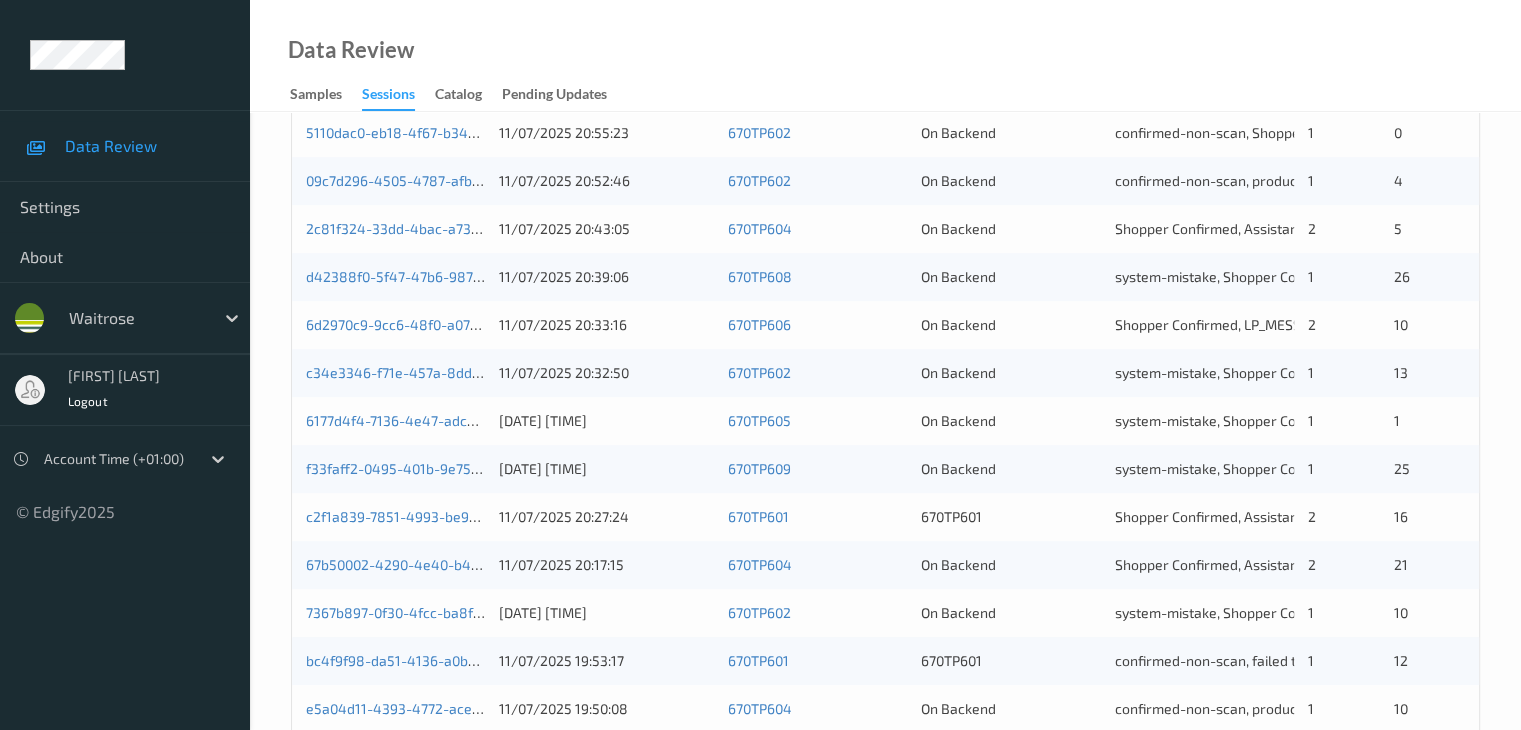 scroll, scrollTop: 800, scrollLeft: 0, axis: vertical 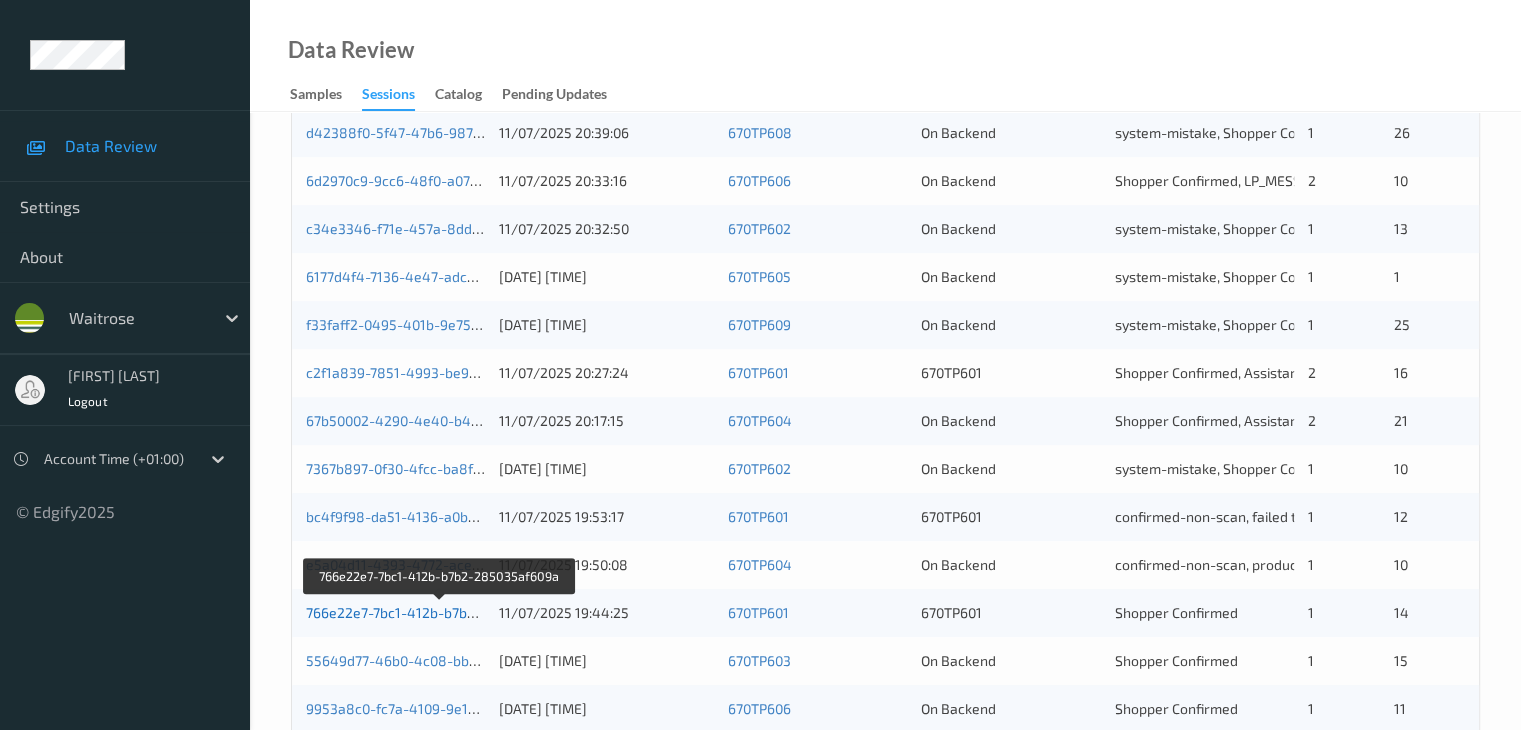 click on "766e22e7-7bc1-412b-b7b2-285035af609a" at bounding box center [440, 612] 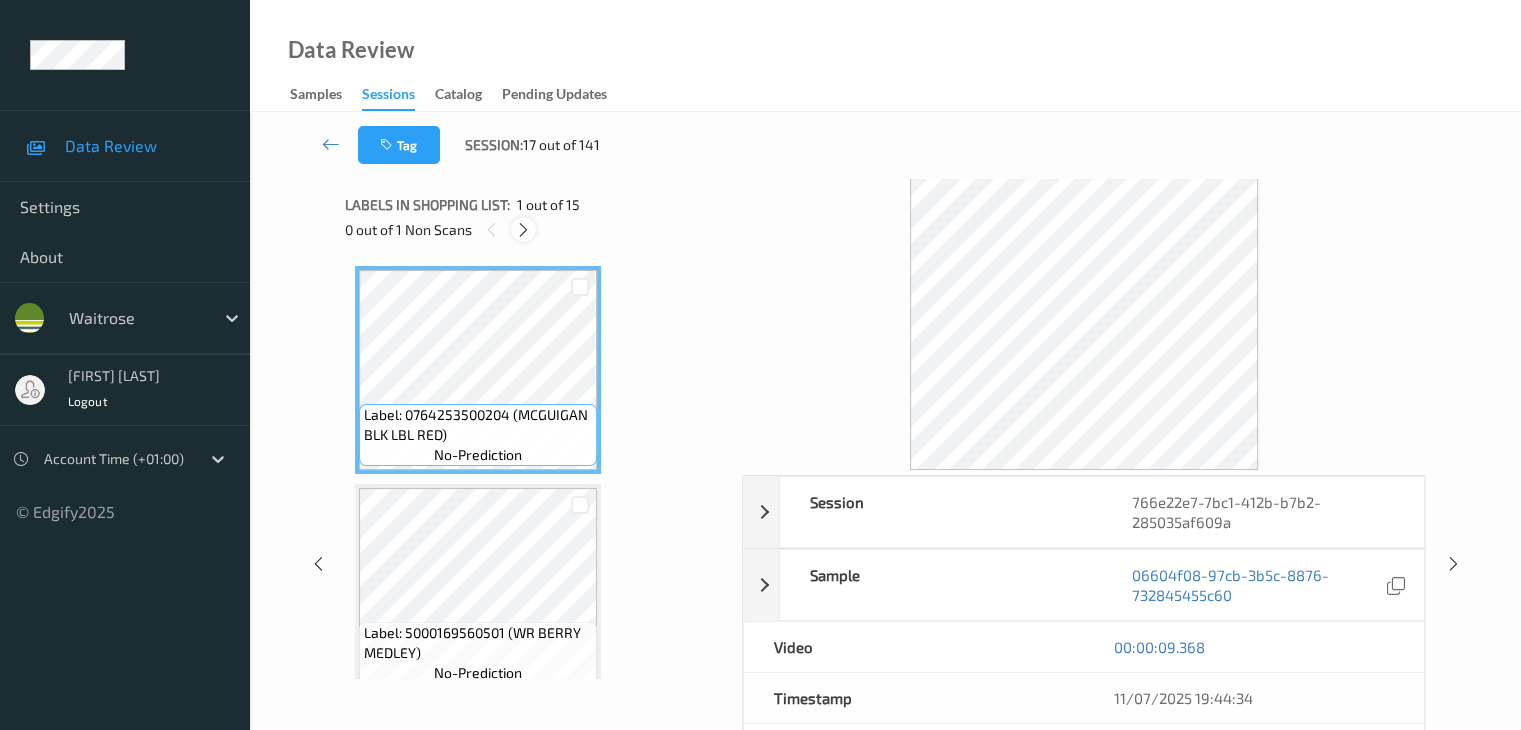 click at bounding box center [523, 230] 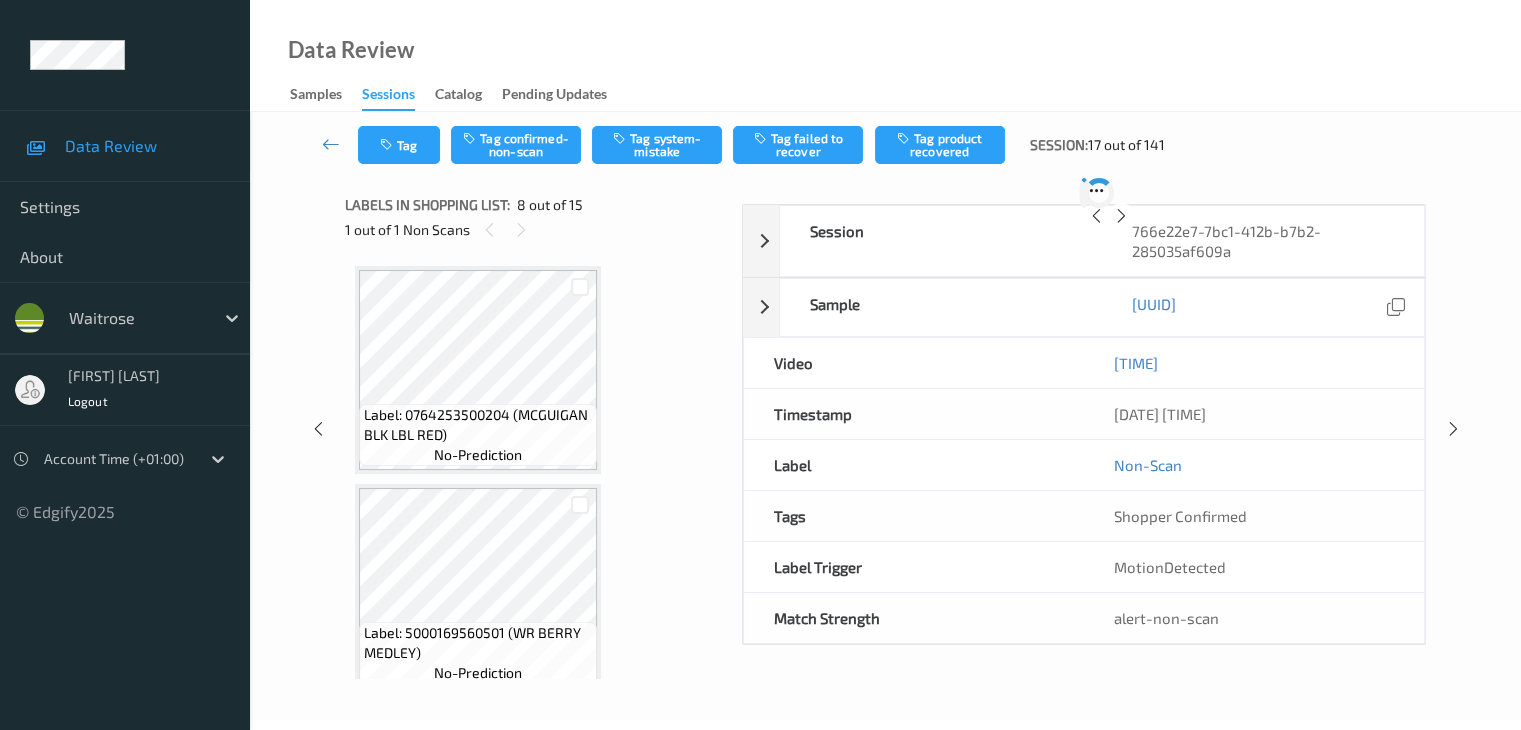 scroll, scrollTop: 1318, scrollLeft: 0, axis: vertical 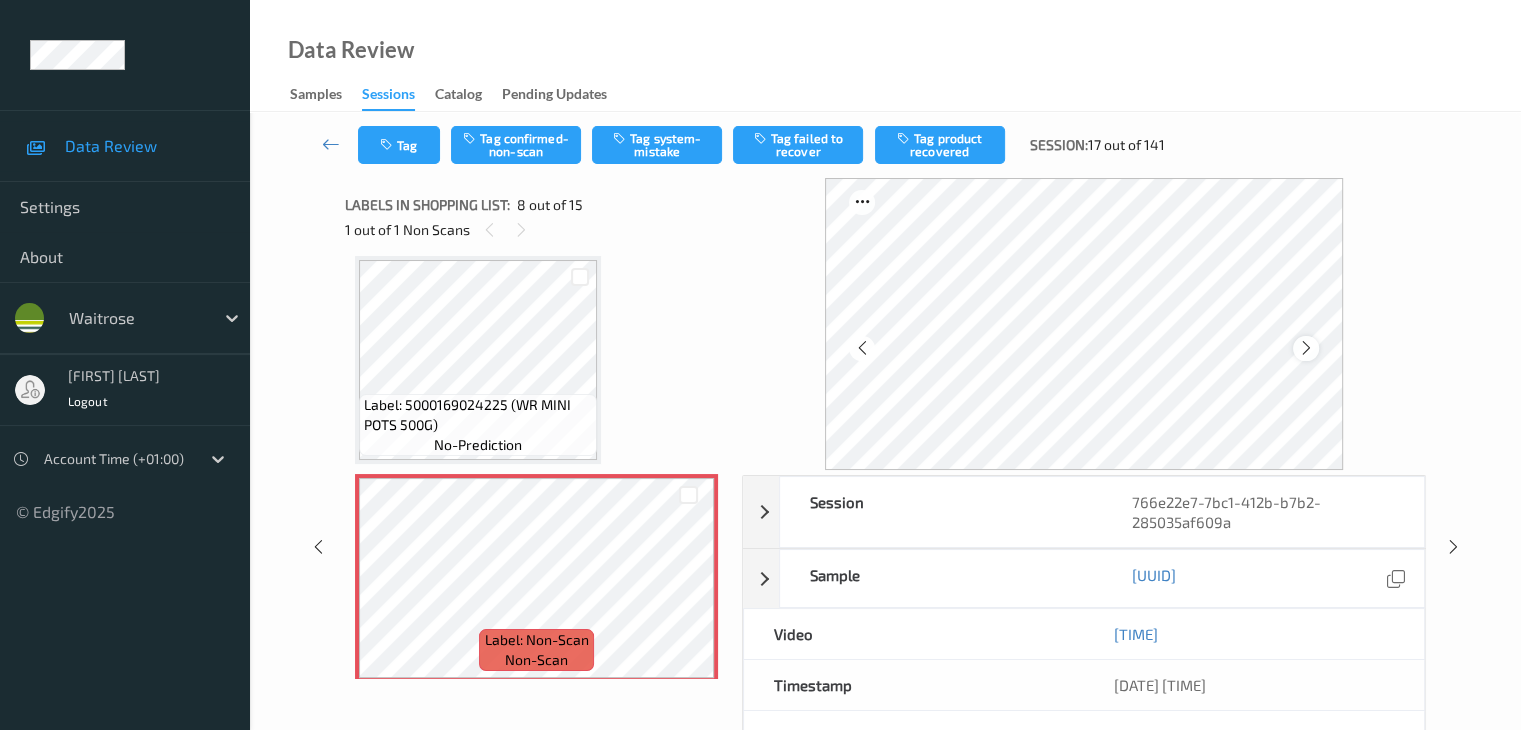 click at bounding box center [1306, 348] 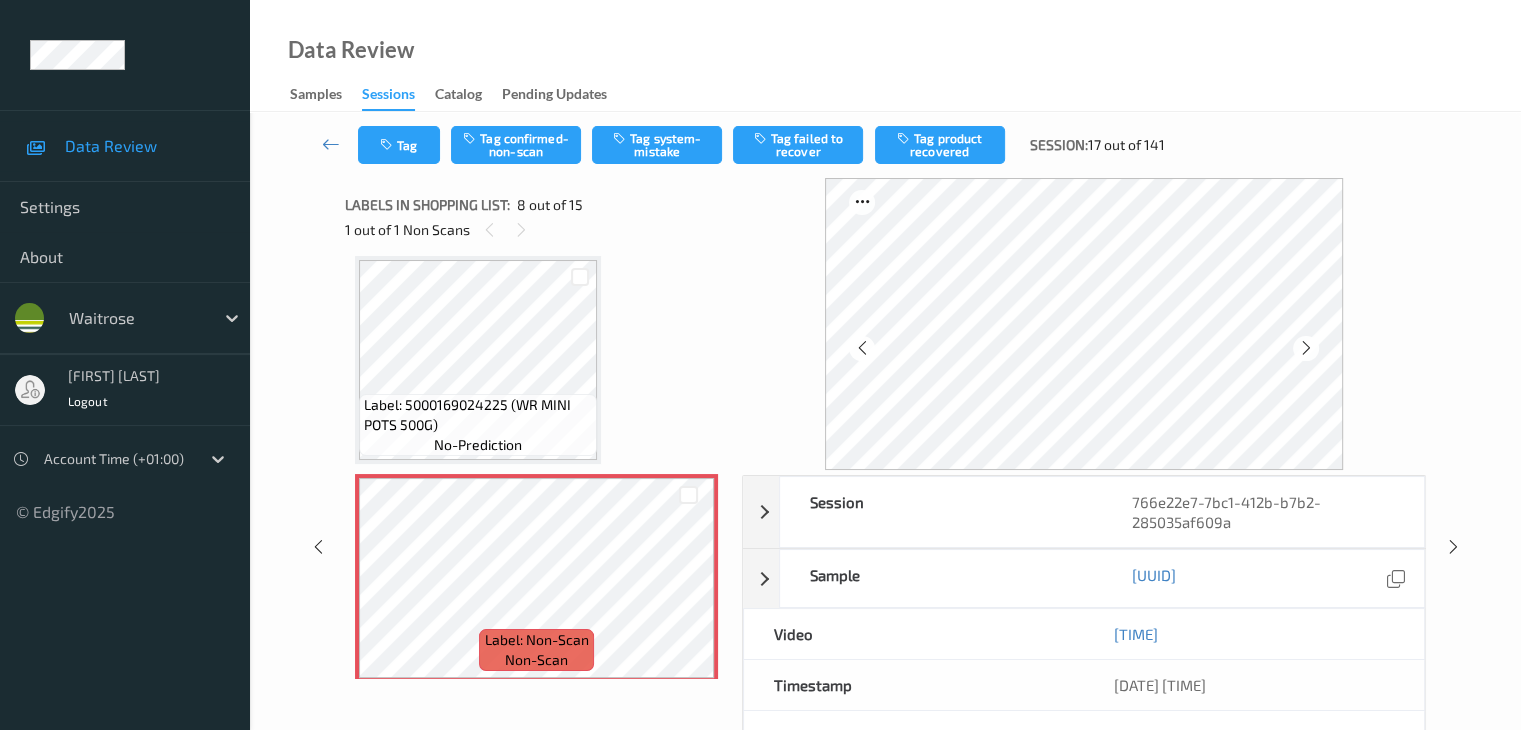 click at bounding box center [1306, 348] 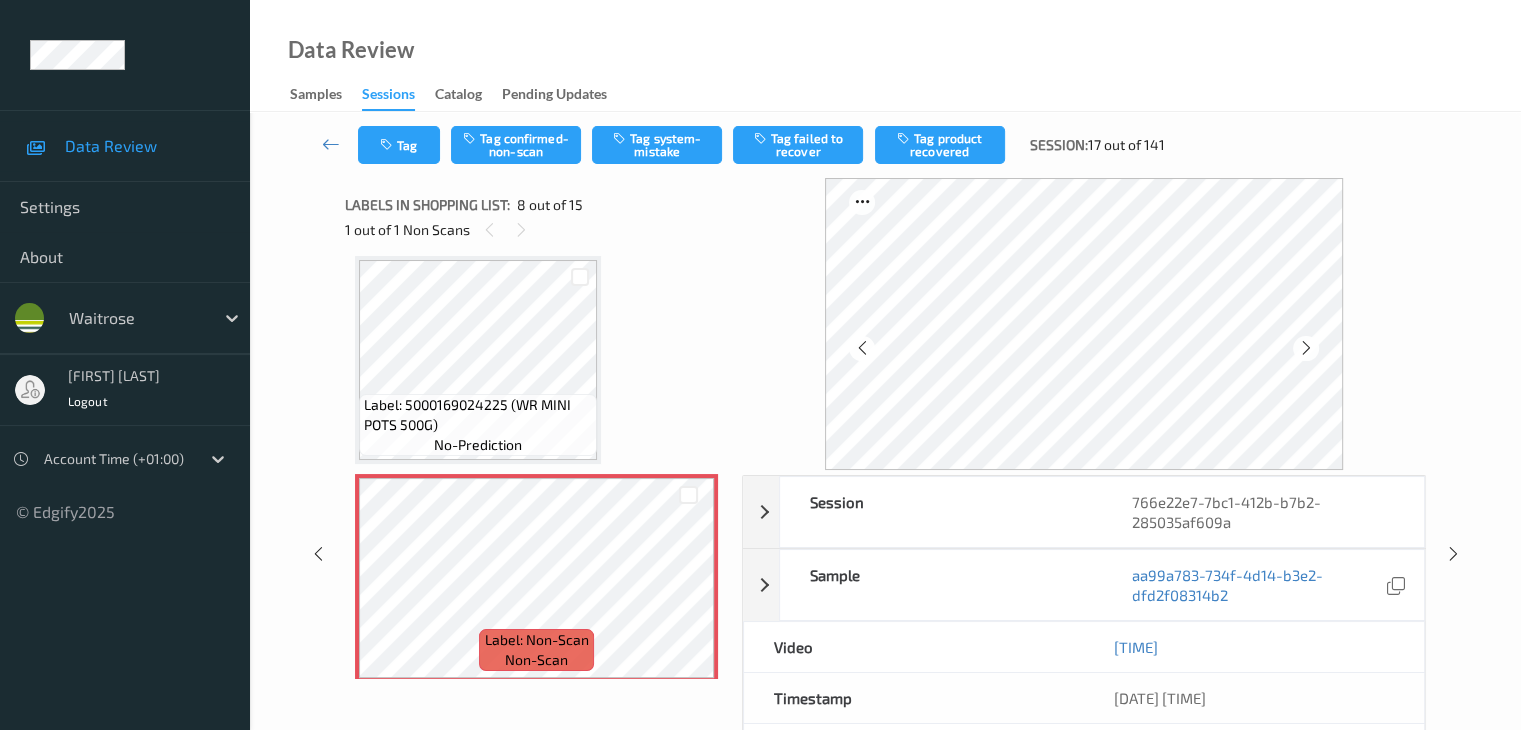 click at bounding box center [1306, 348] 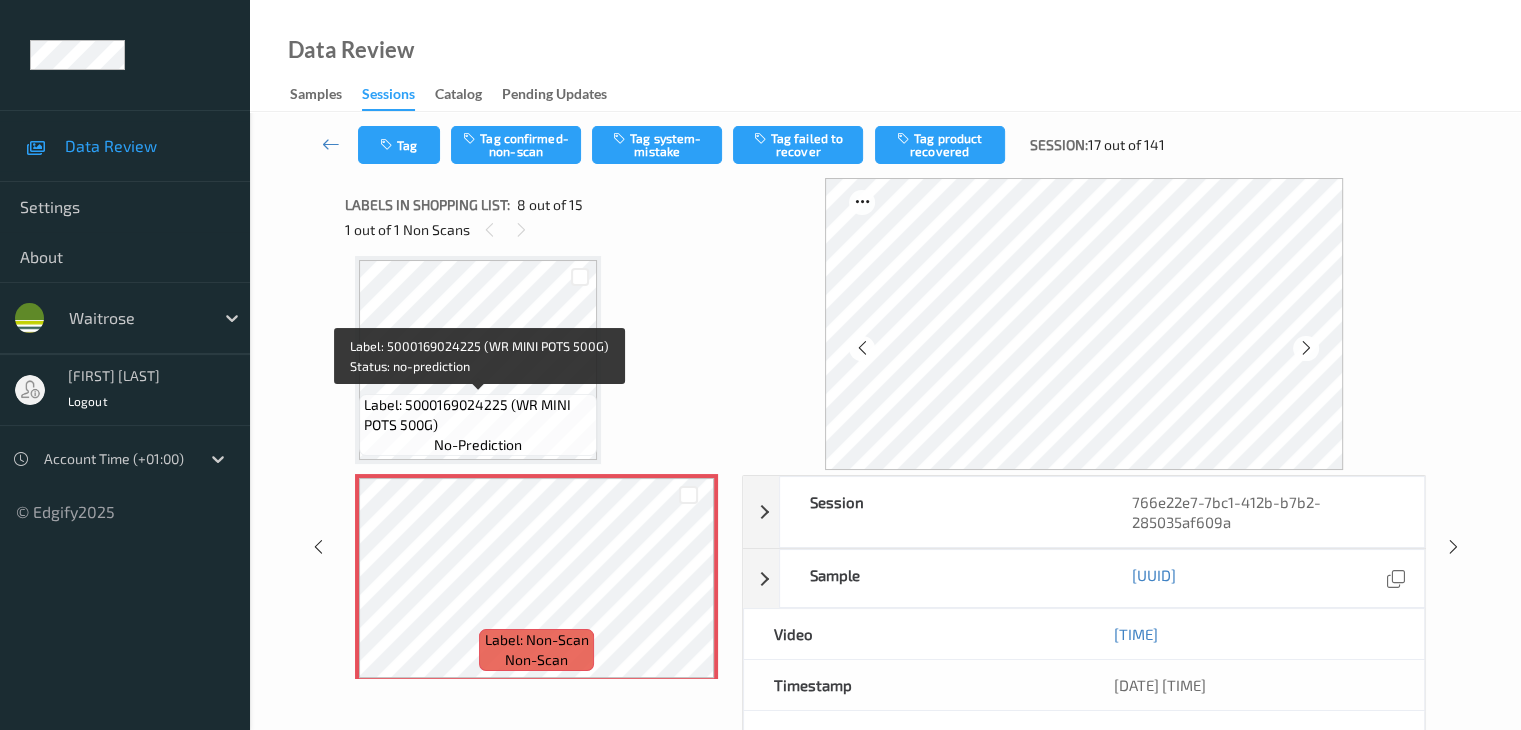 click on "Label: 5000169024225 (WR MINI POTS 500G)" at bounding box center (478, 415) 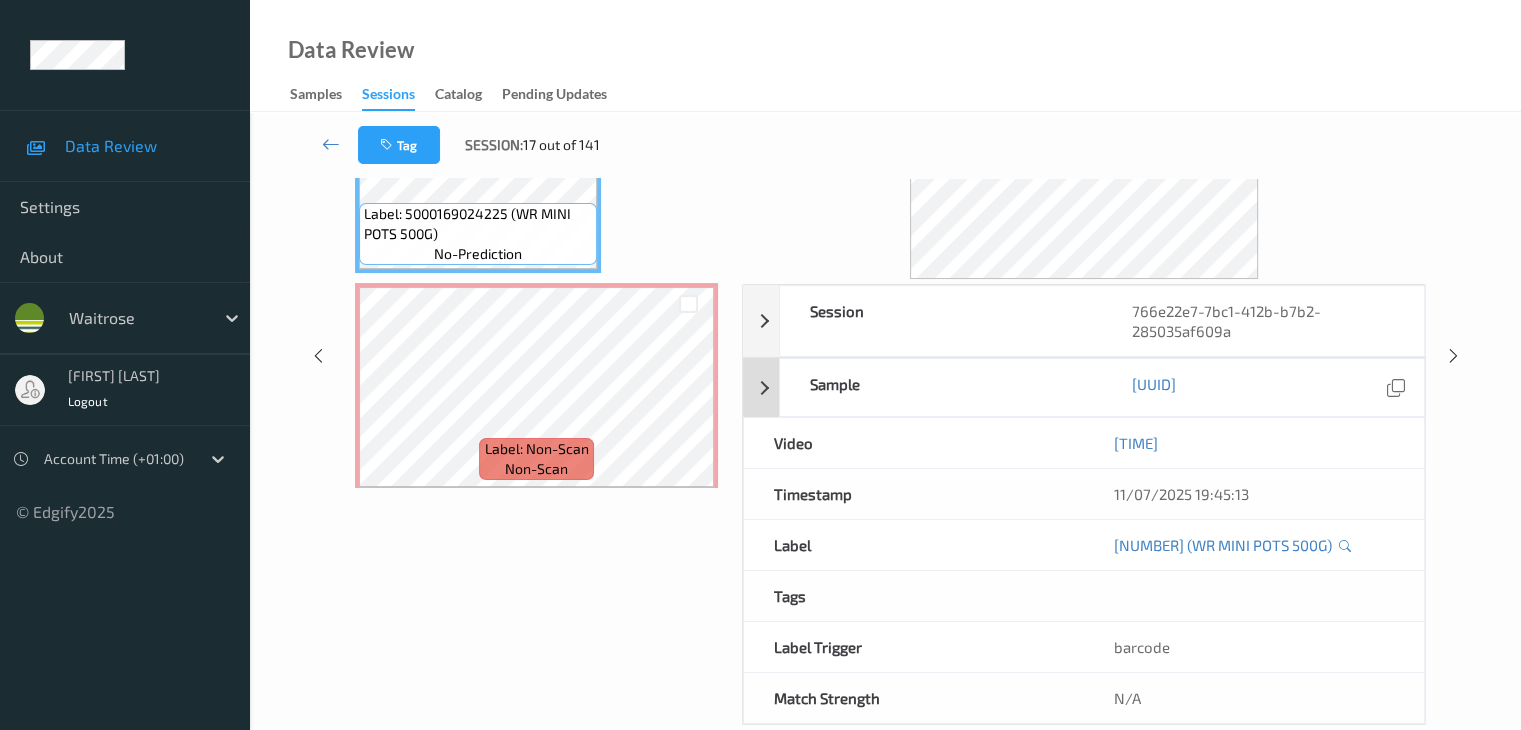 scroll, scrollTop: 58, scrollLeft: 0, axis: vertical 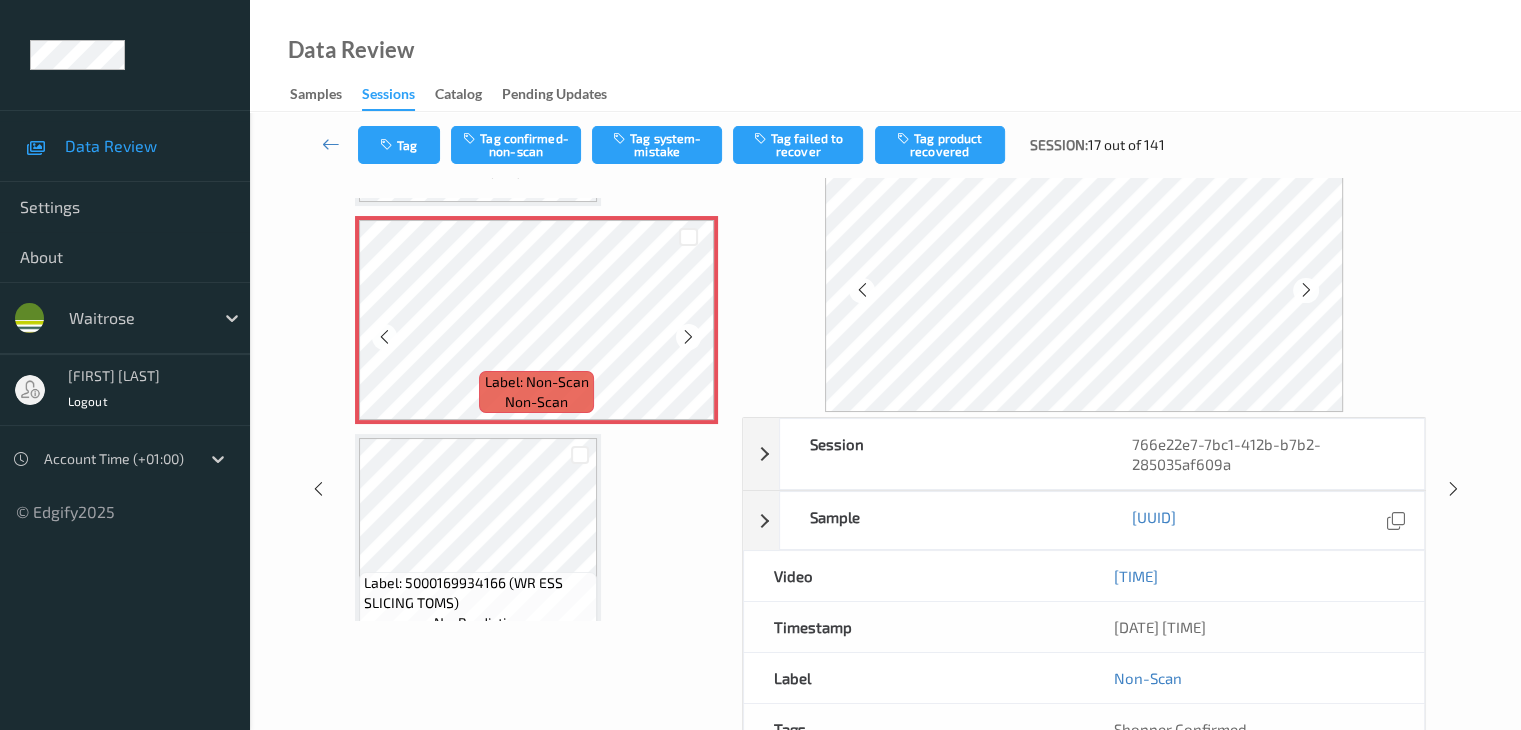 click at bounding box center [688, 336] 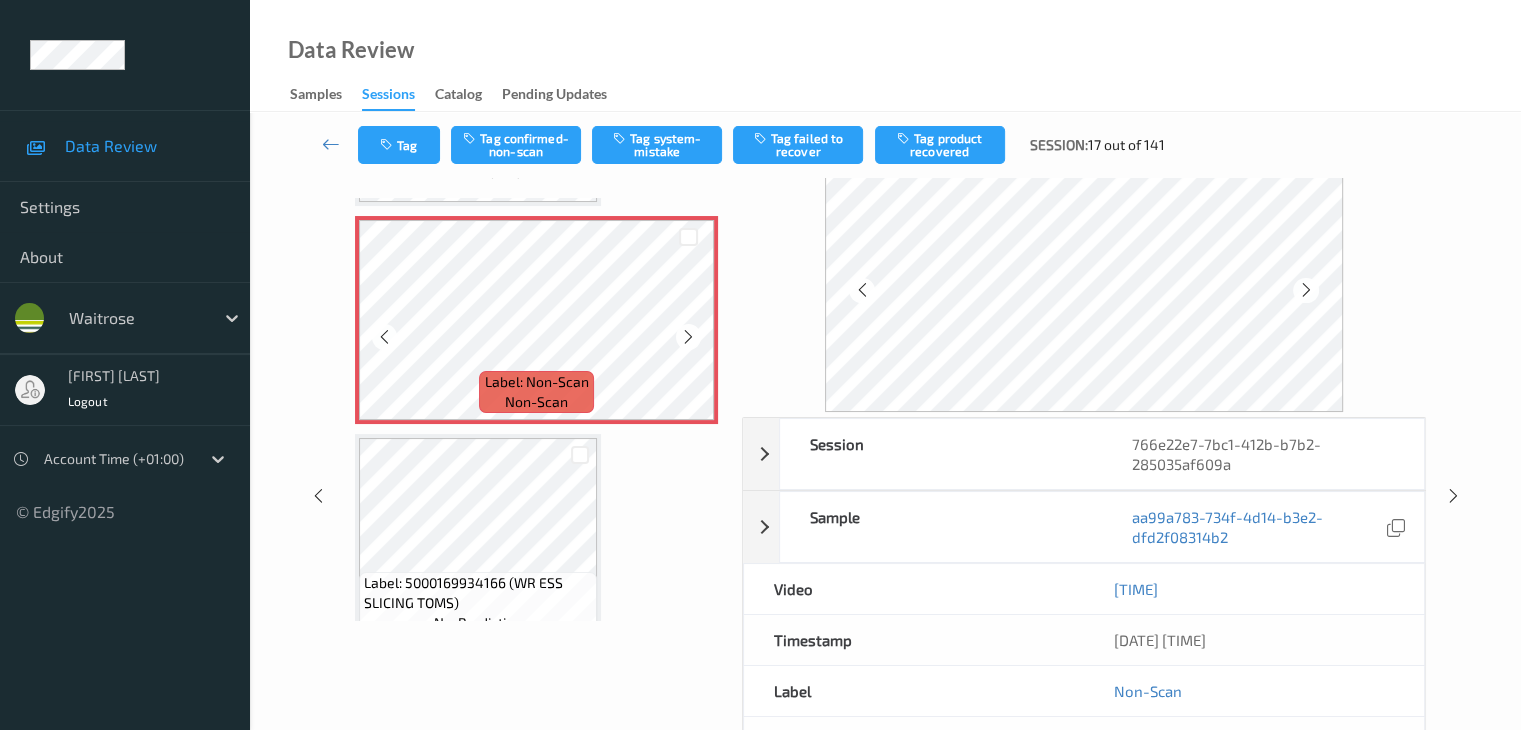 click at bounding box center (688, 336) 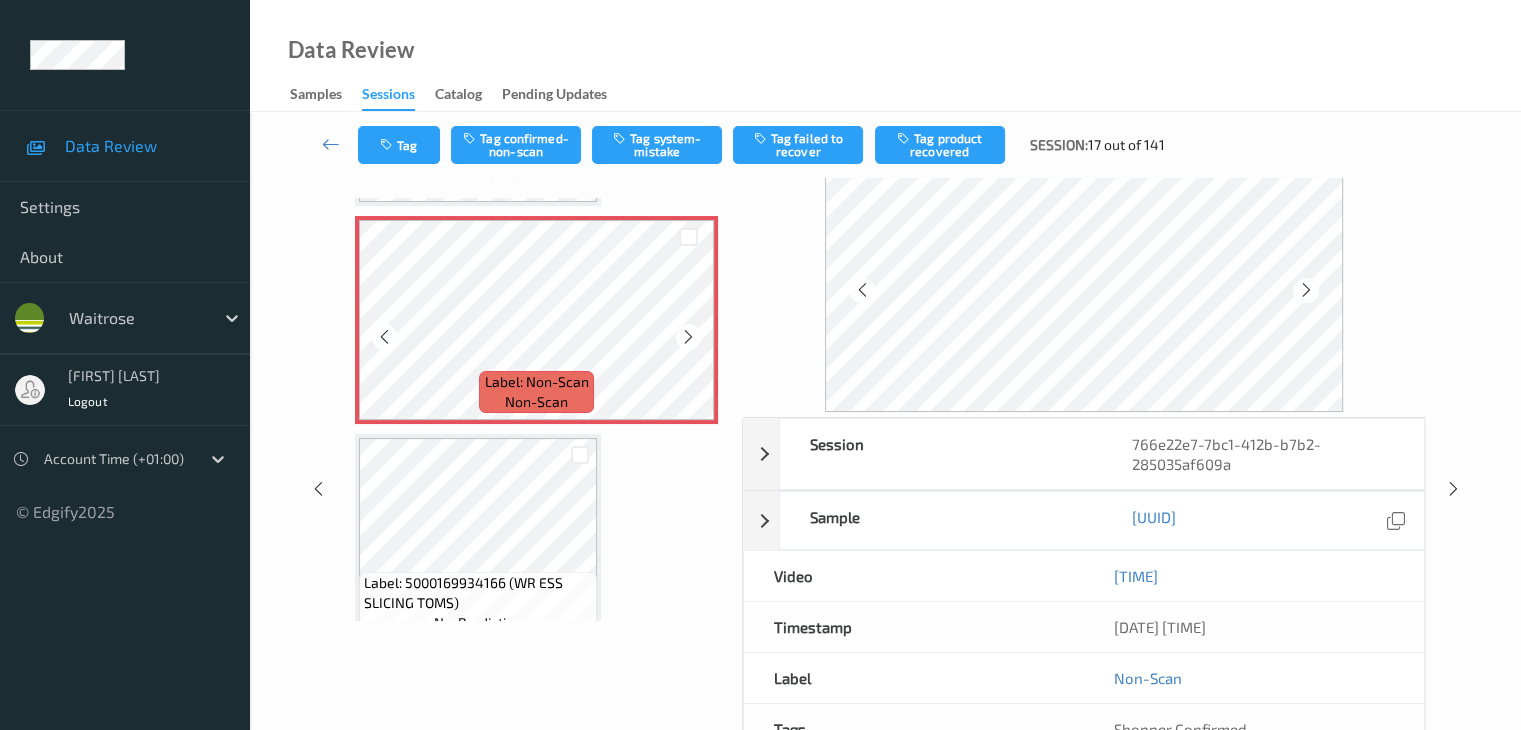click at bounding box center (688, 336) 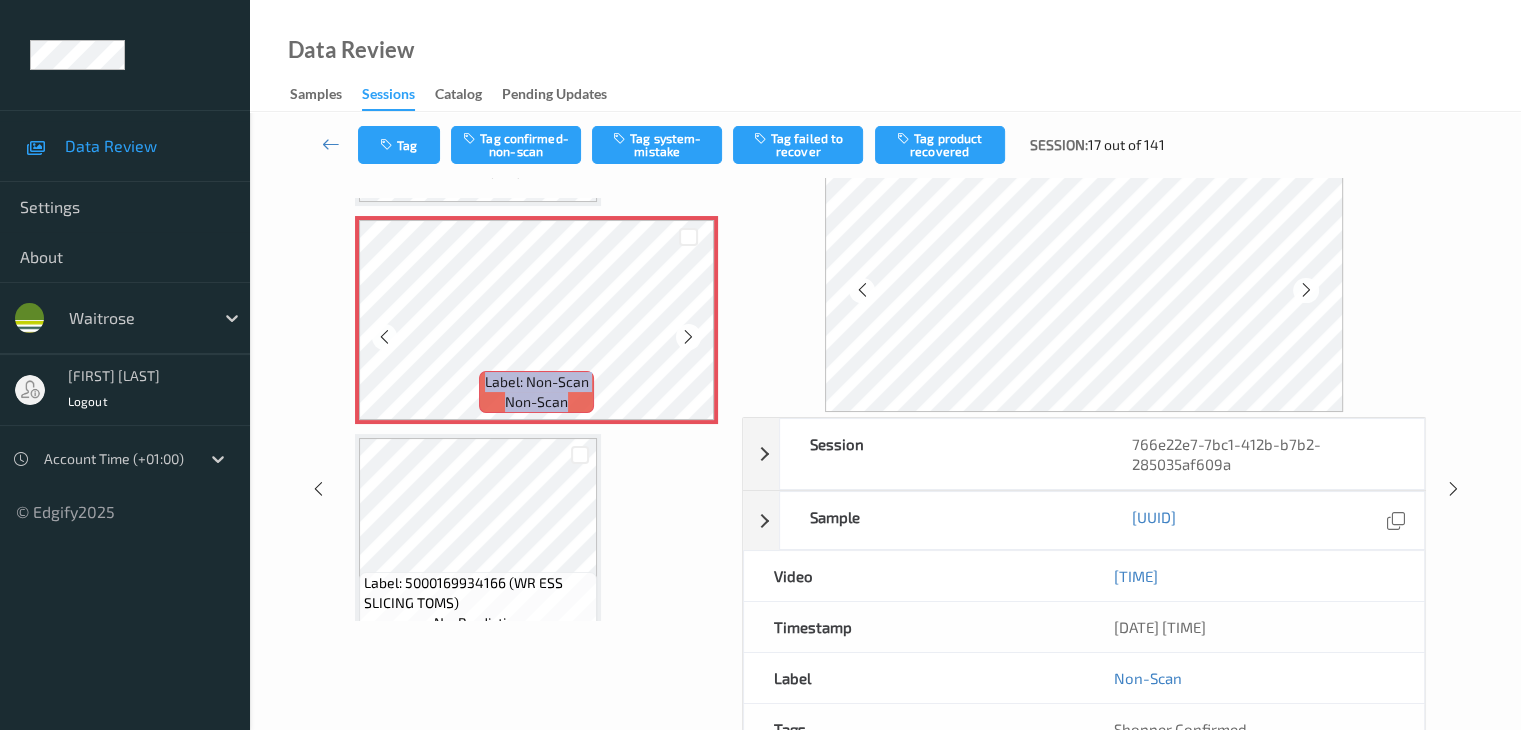 click at bounding box center (688, 336) 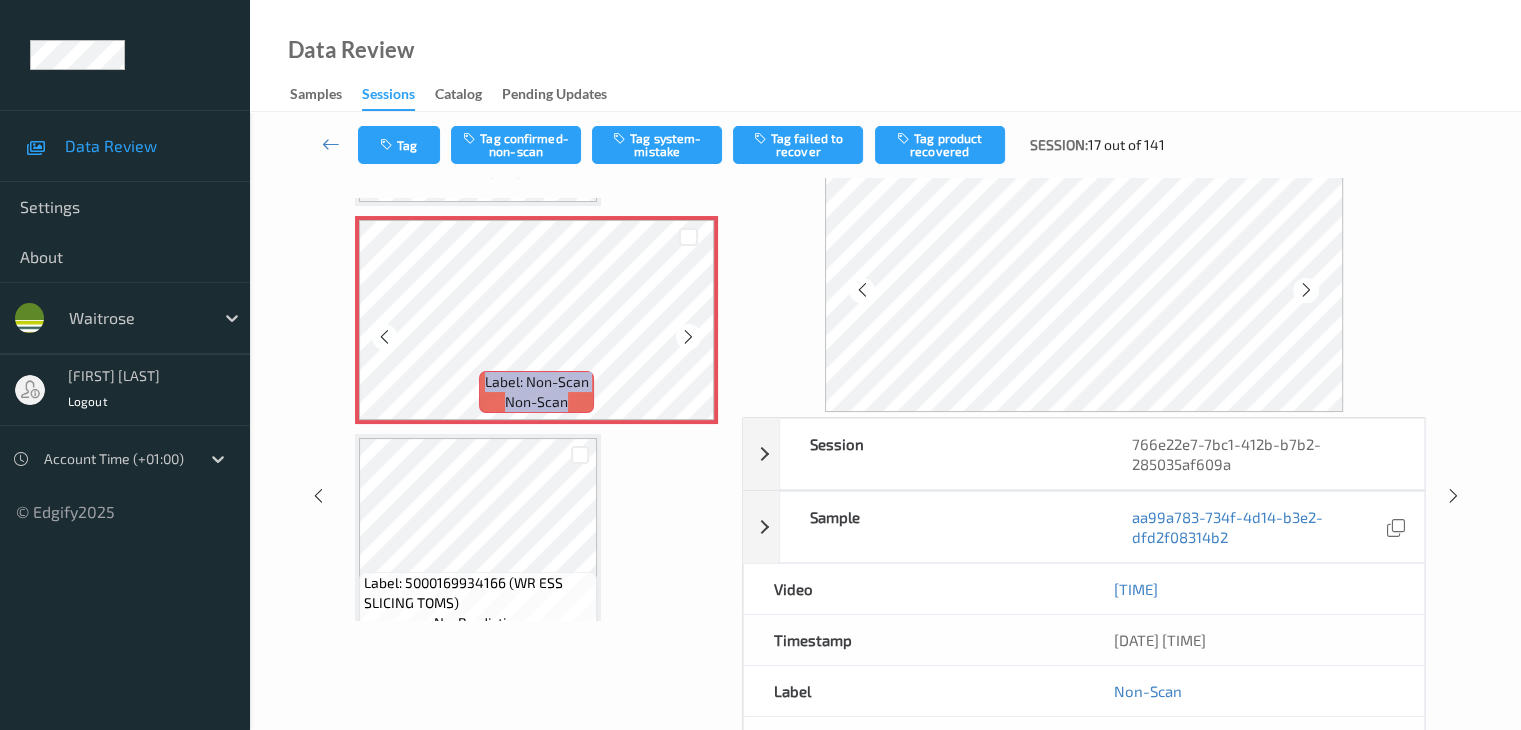 click at bounding box center (688, 336) 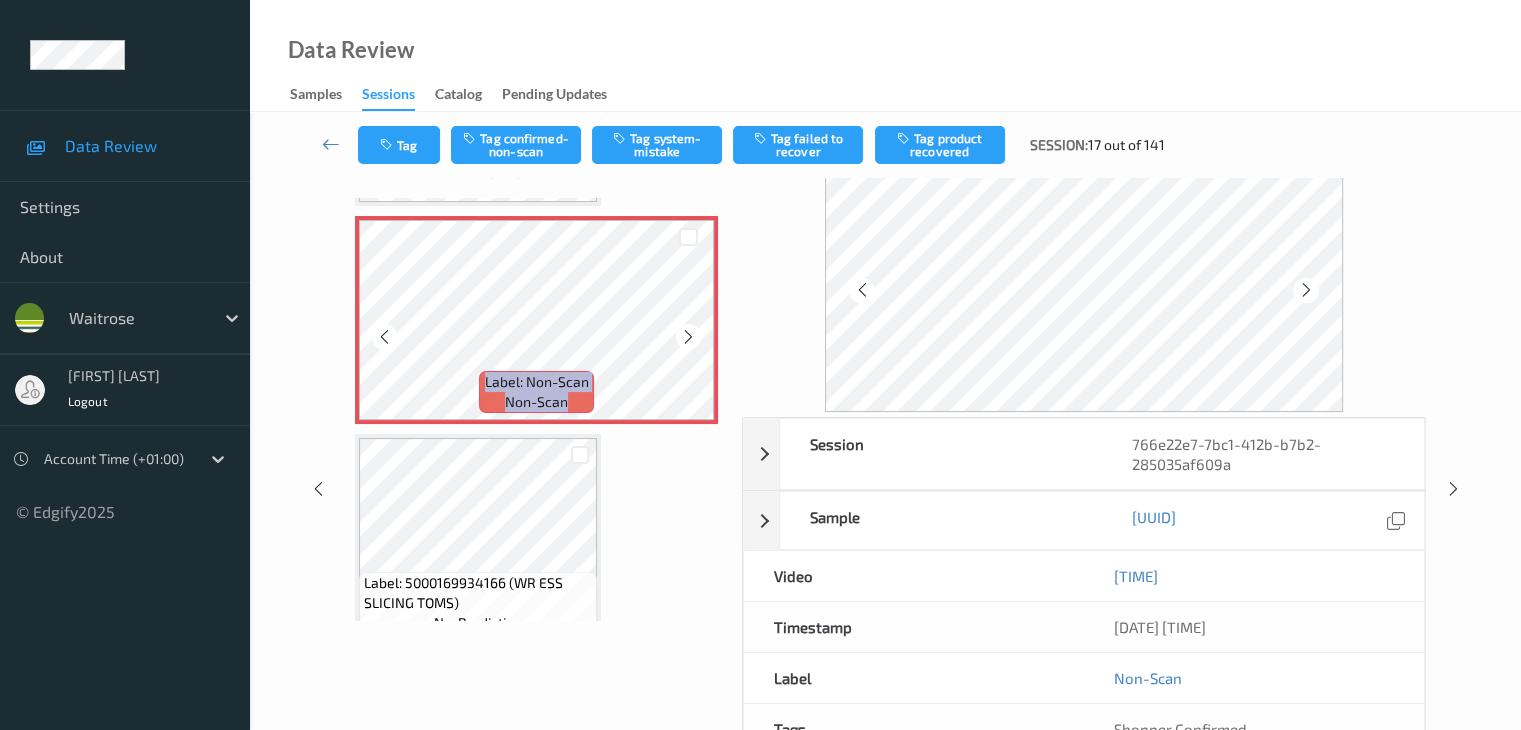 click at bounding box center [688, 336] 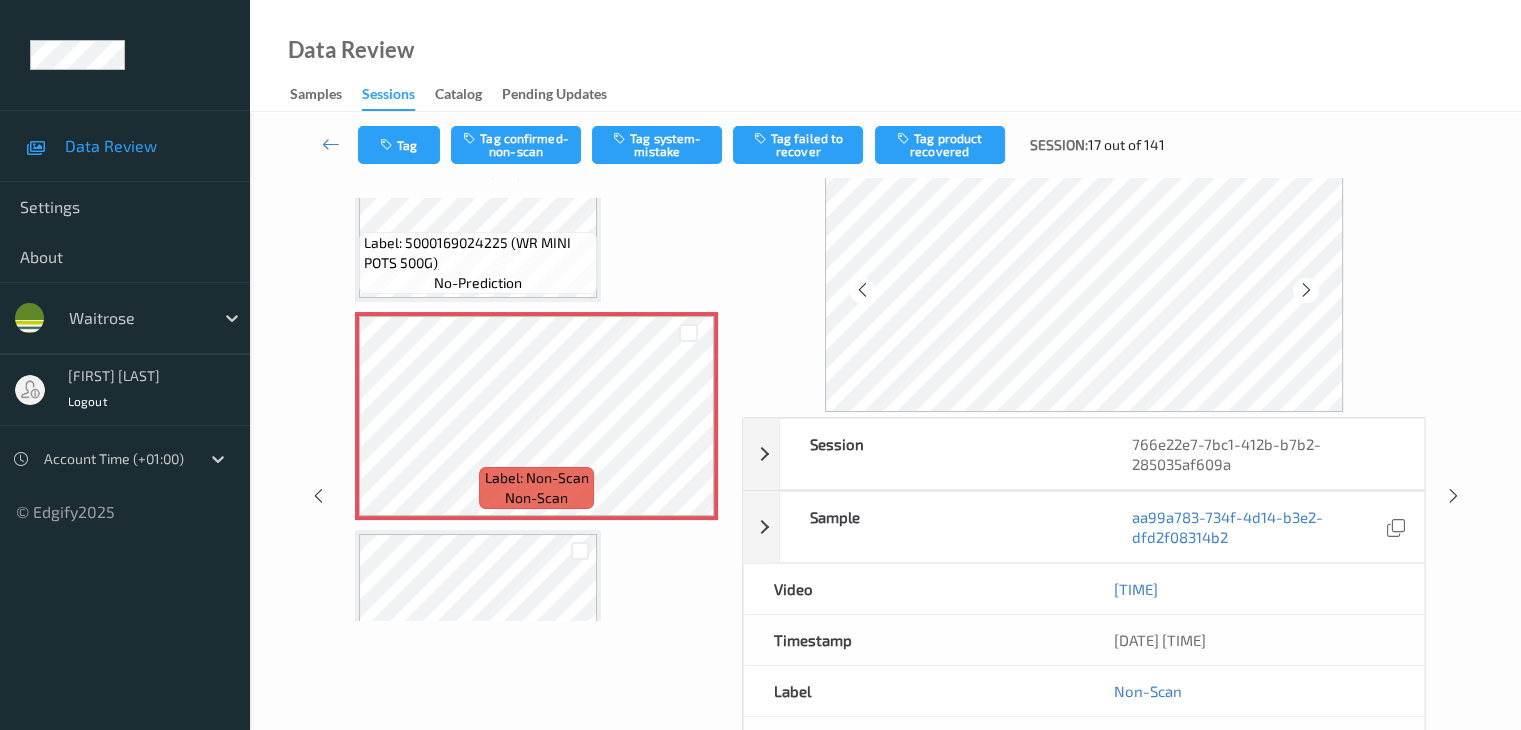 scroll, scrollTop: 1318, scrollLeft: 0, axis: vertical 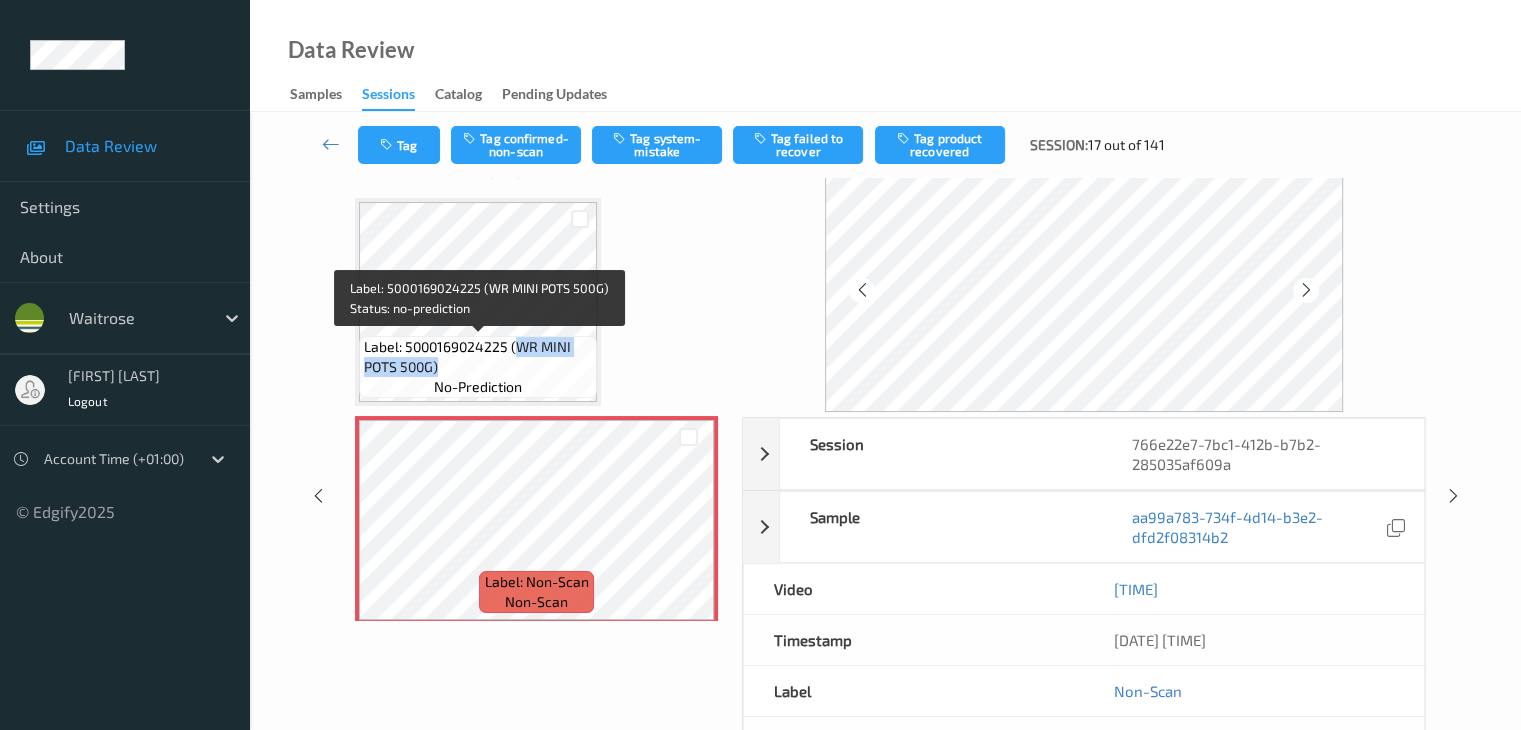 click on "Label: 5000169024225 (WR MINI POTS 500G)" at bounding box center (478, 357) 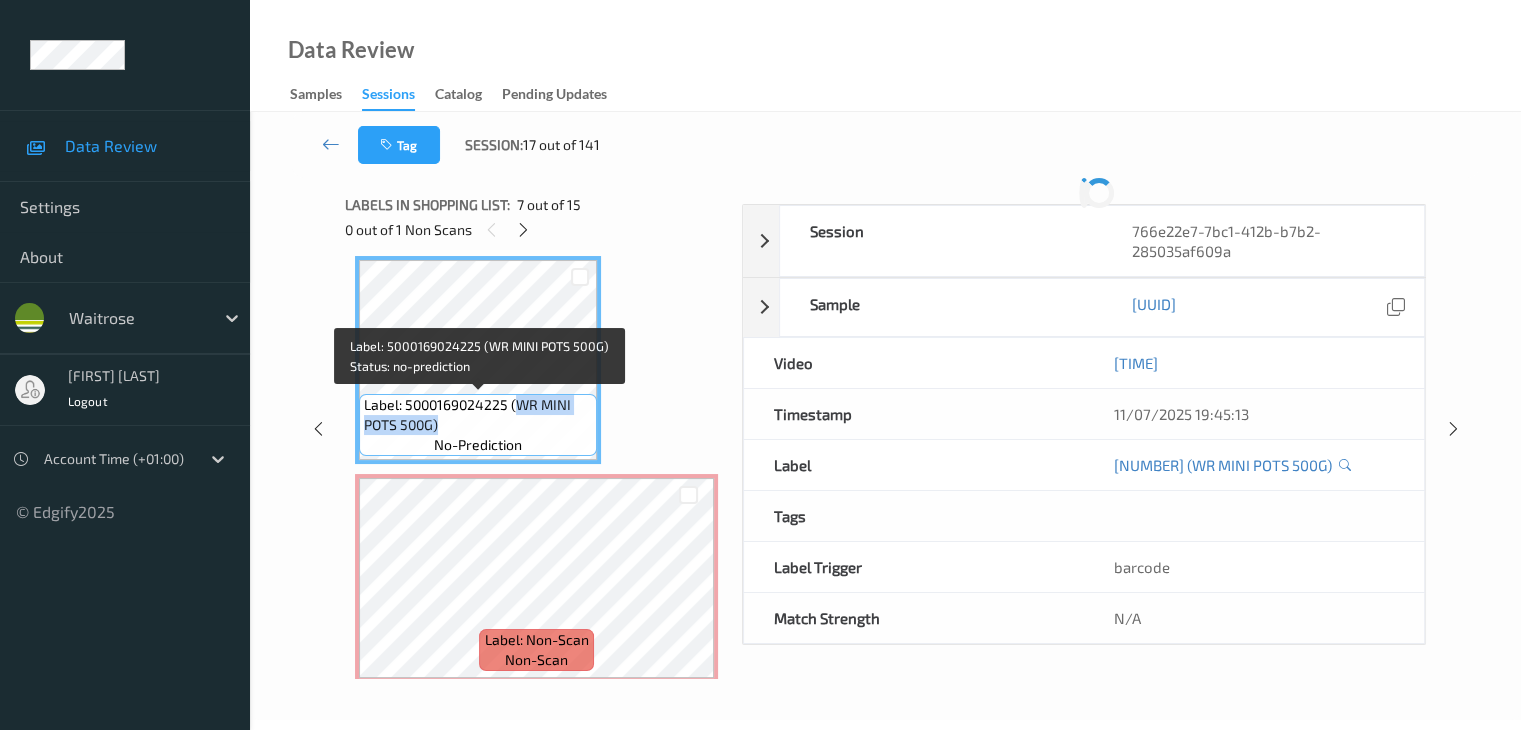 scroll, scrollTop: 0, scrollLeft: 0, axis: both 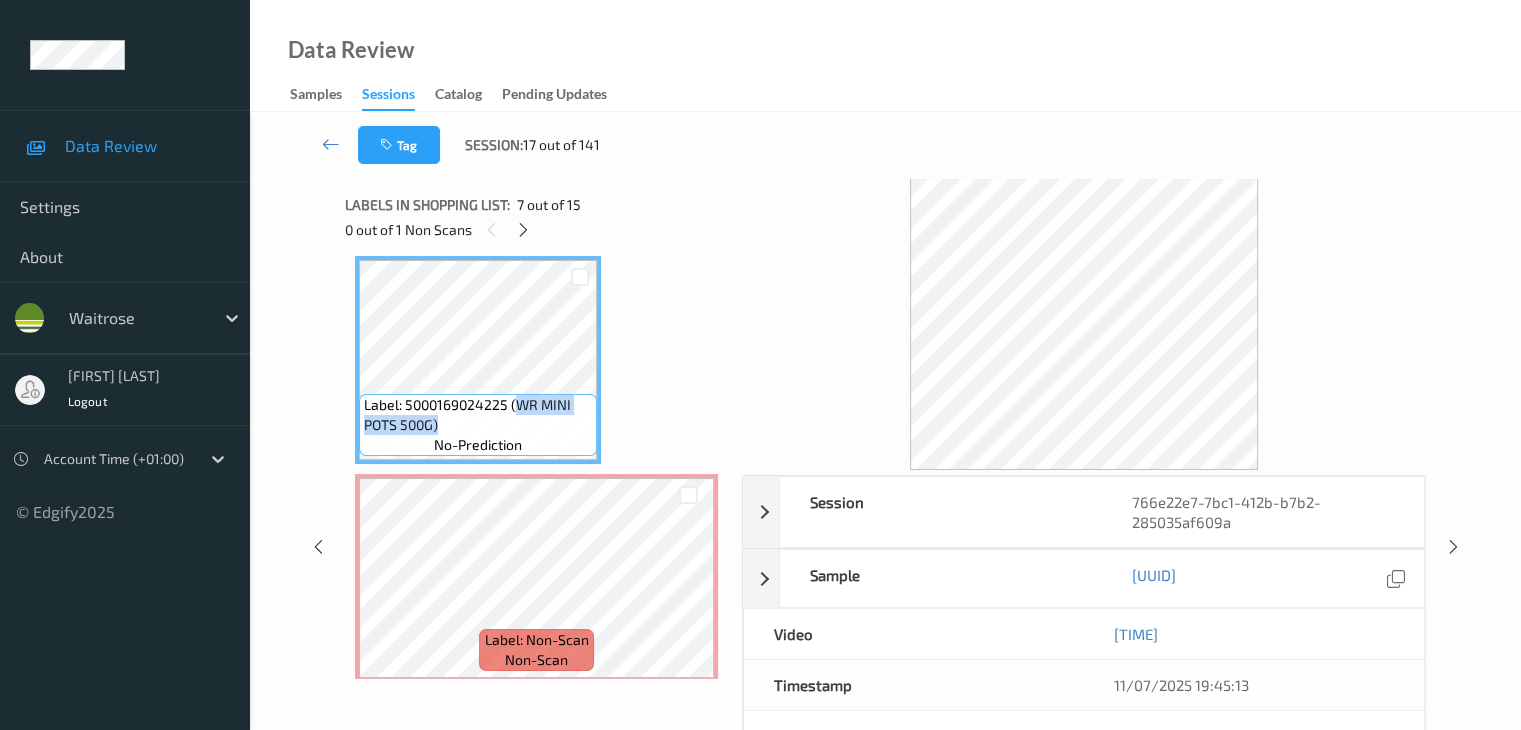 copy on "WR MINI POTS 500G)" 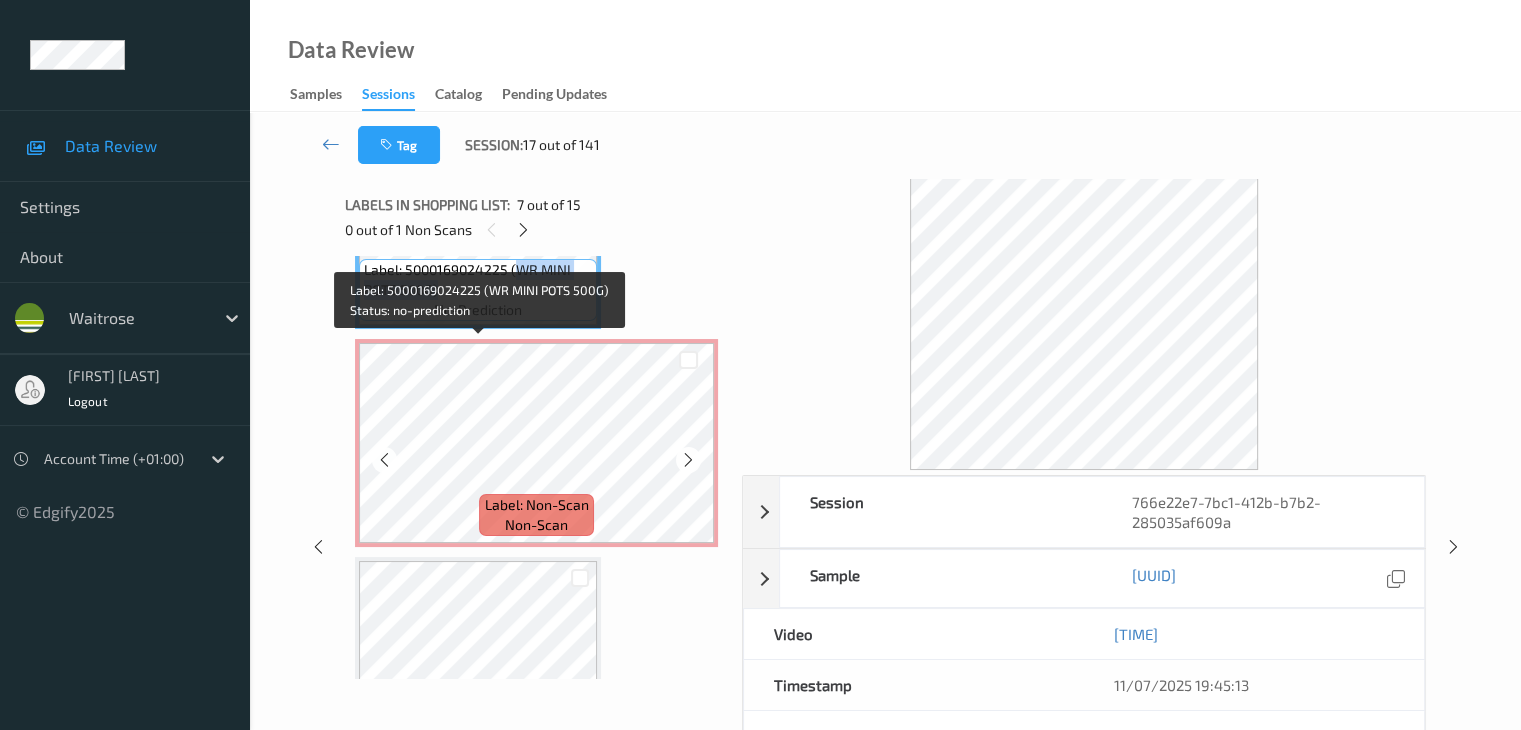 scroll, scrollTop: 1618, scrollLeft: 0, axis: vertical 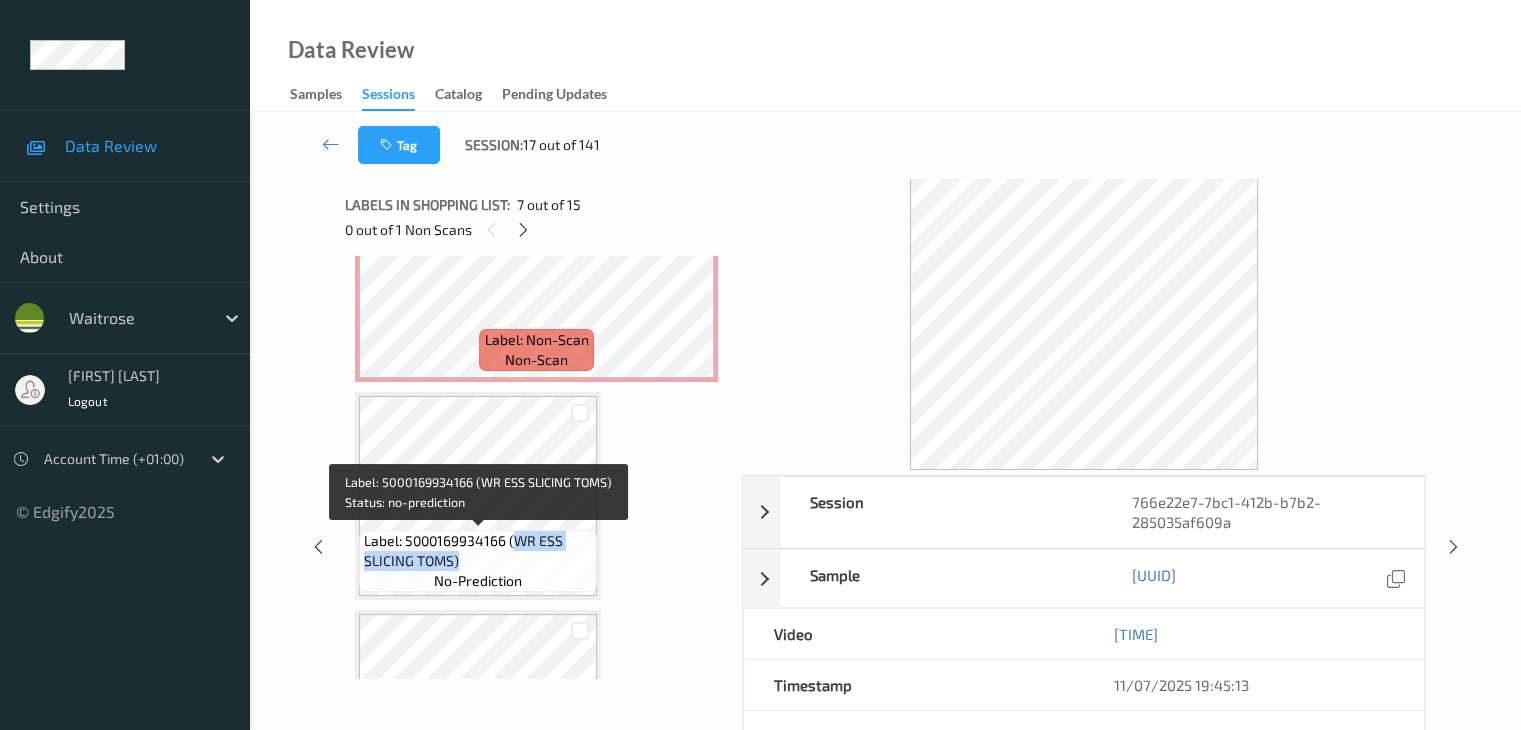 drag, startPoint x: 514, startPoint y: 536, endPoint x: 522, endPoint y: 566, distance: 31.04835 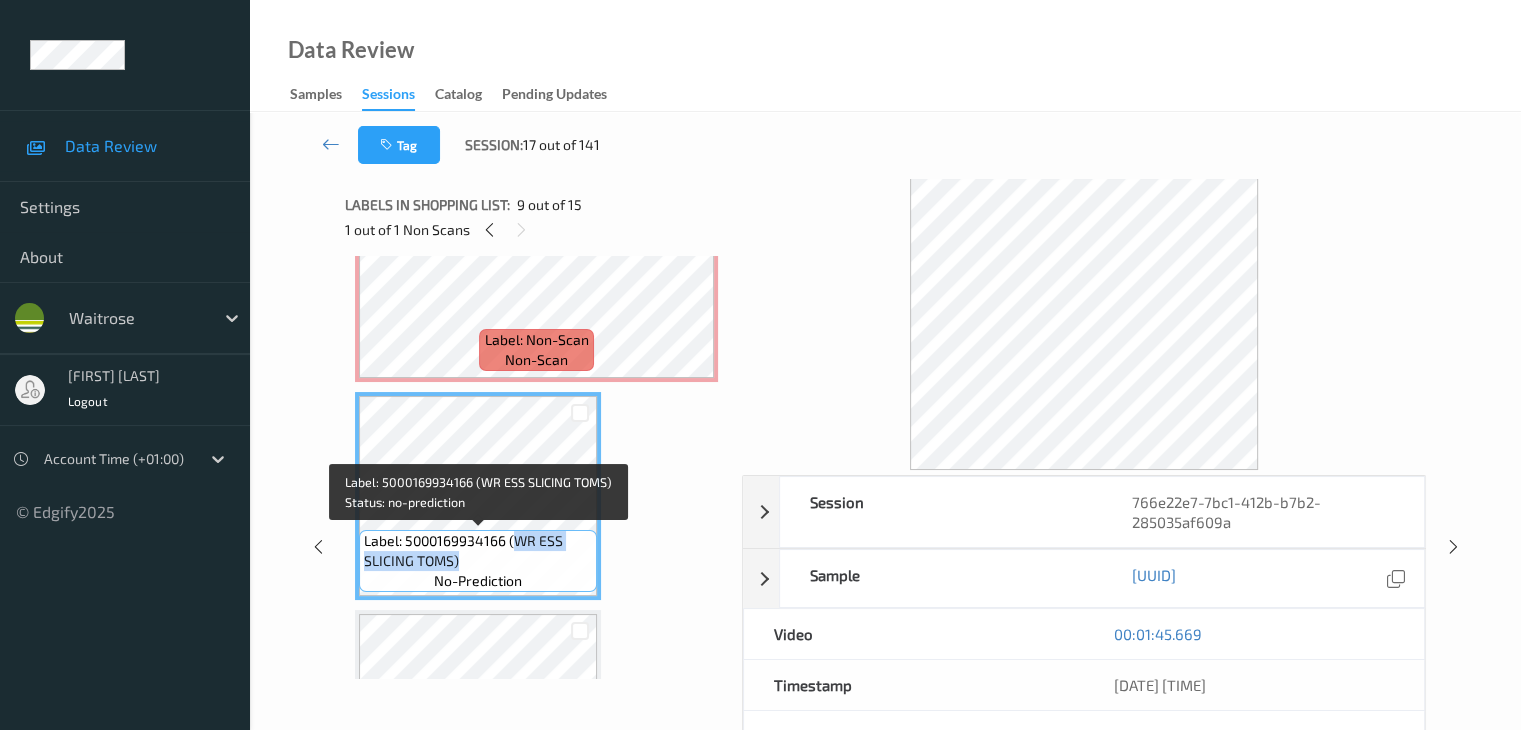 copy on "WR ESS SLICING TOMS)" 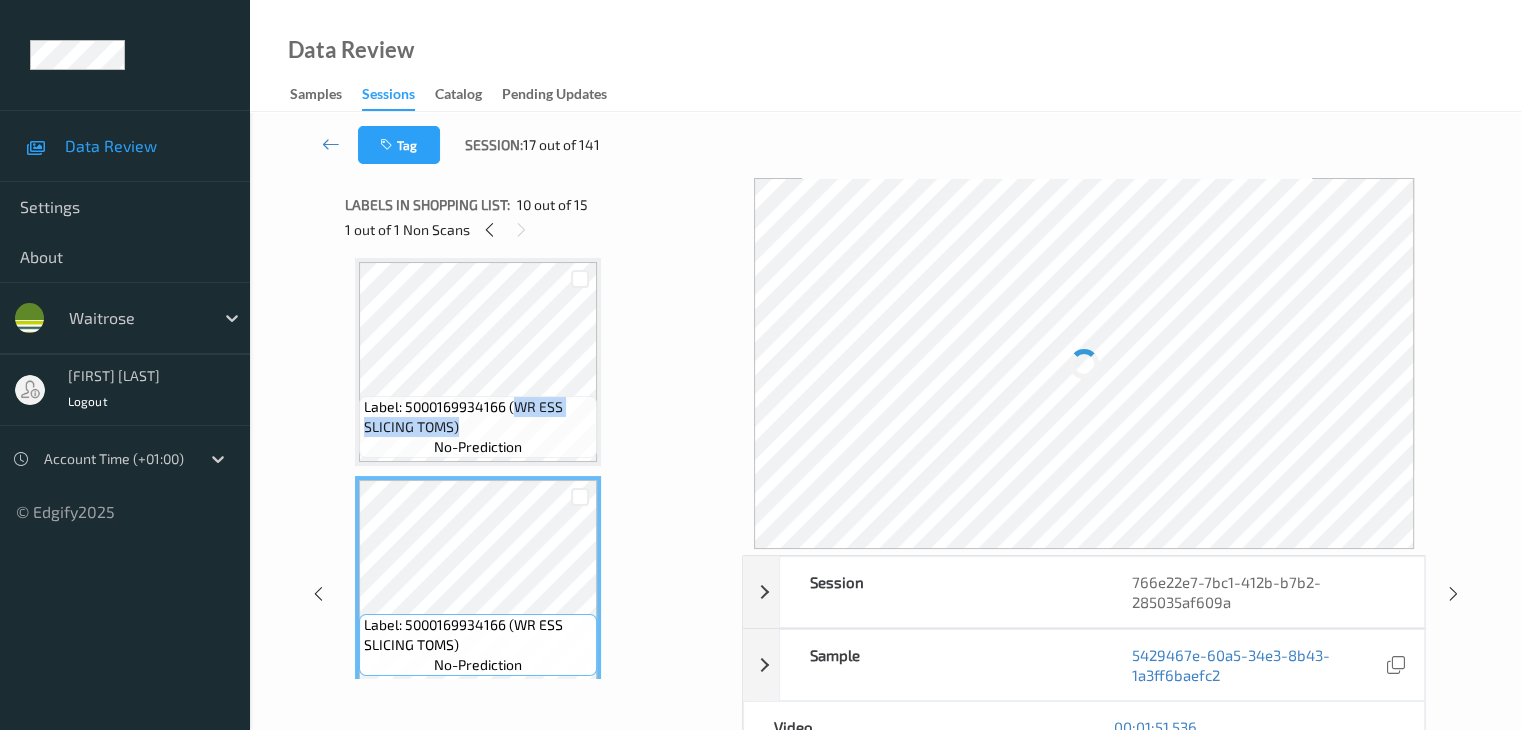 scroll, scrollTop: 1718, scrollLeft: 0, axis: vertical 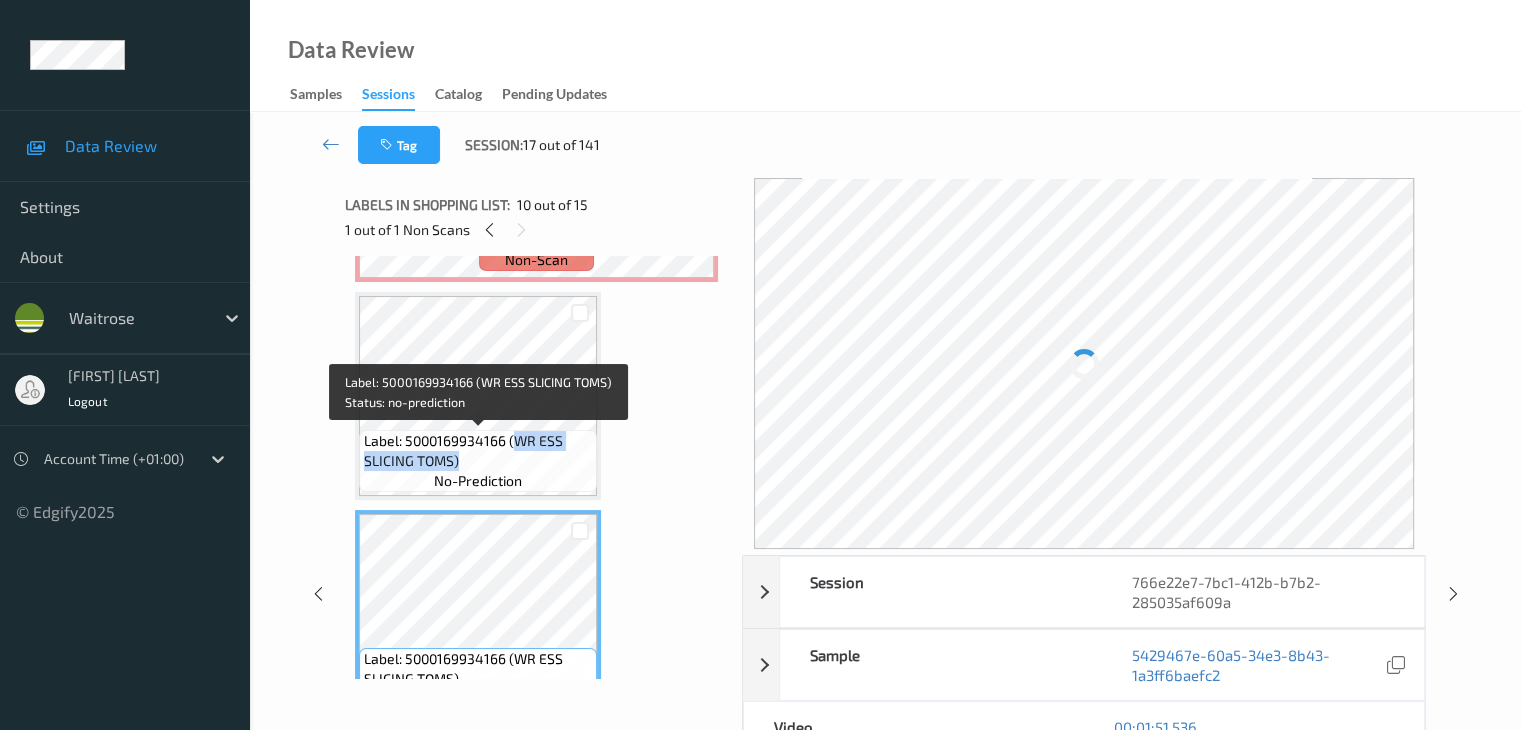 click on "Label: 5000169934166 (WR ESS SLICING TOMS)" at bounding box center (478, 451) 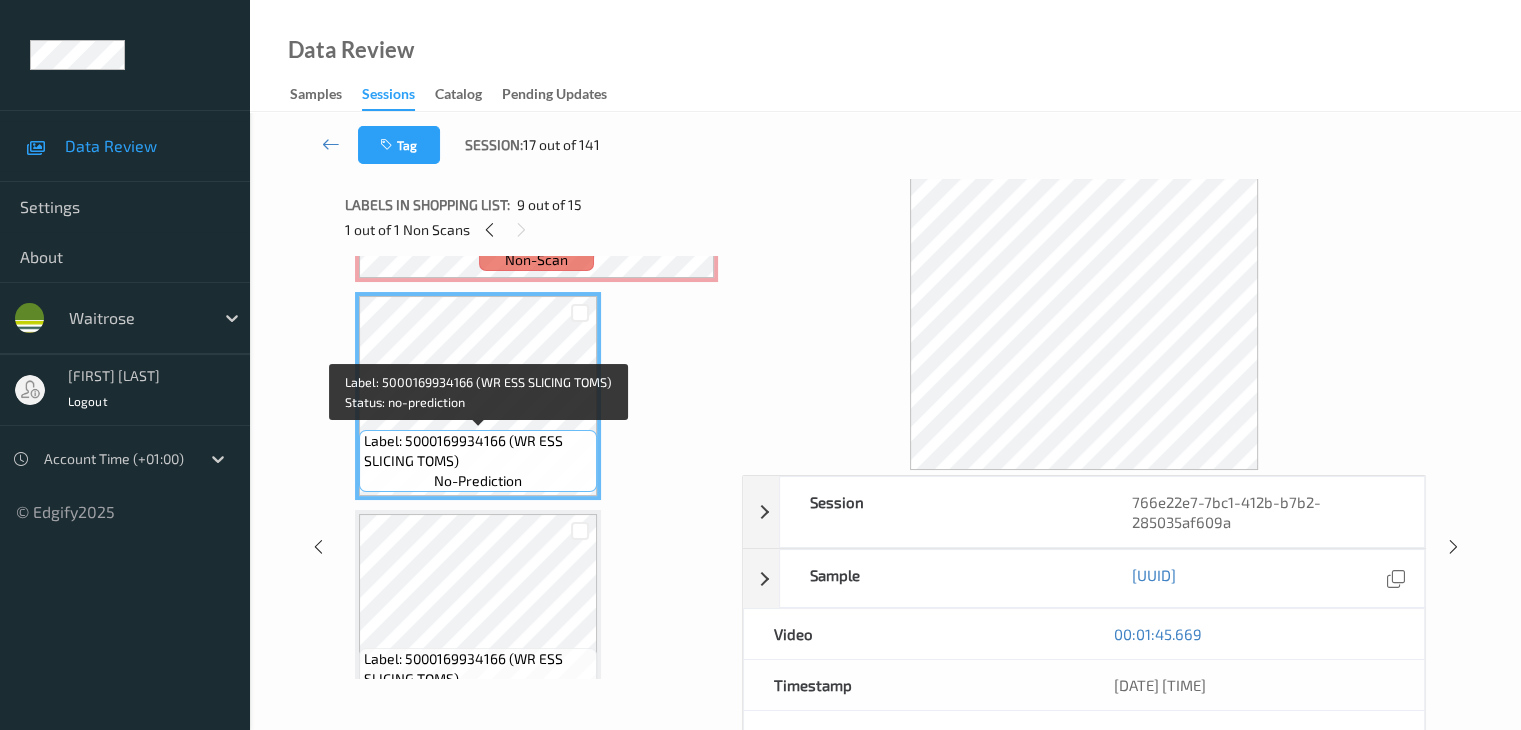 click on "Label: 5000169934166 (WR ESS SLICING TOMS)" at bounding box center [478, 451] 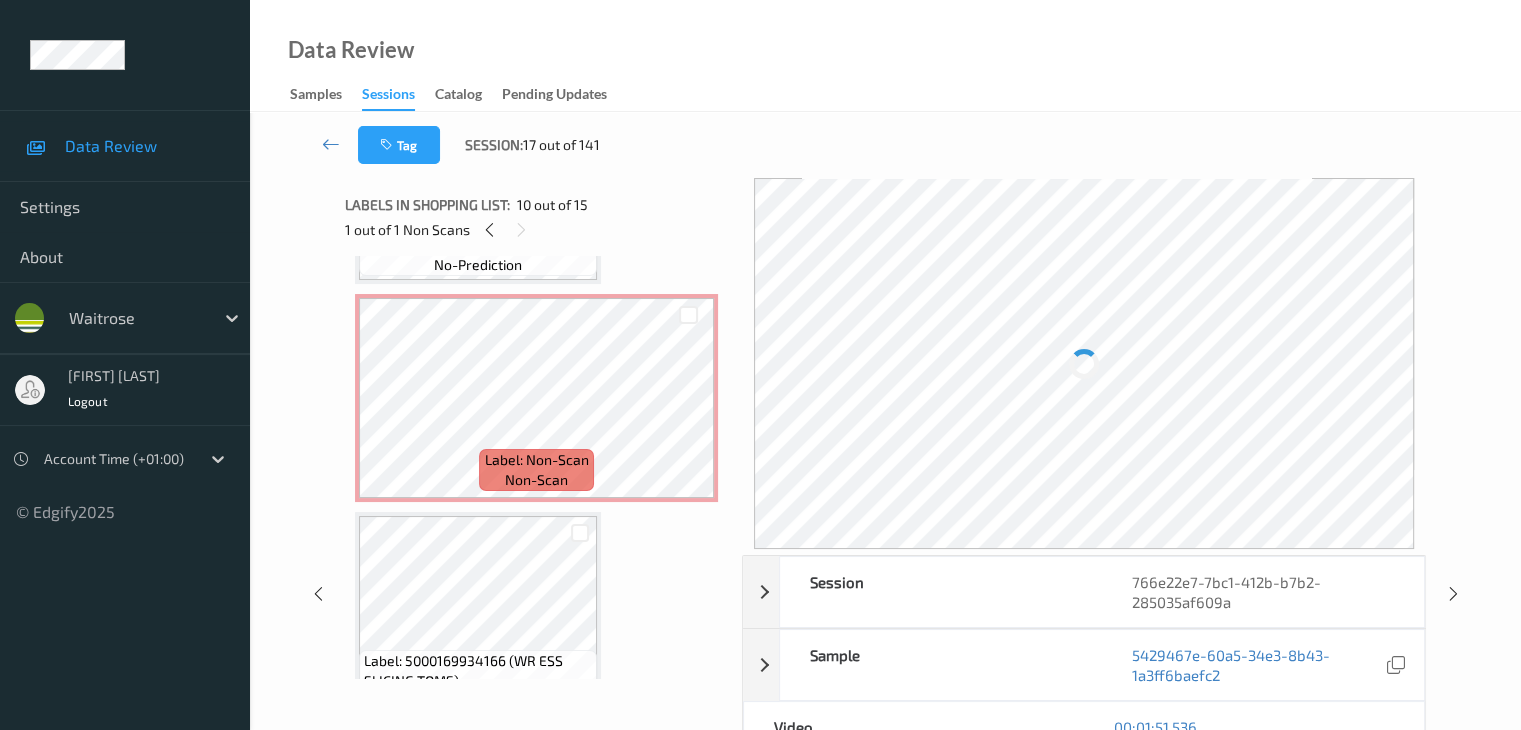 scroll, scrollTop: 1318, scrollLeft: 0, axis: vertical 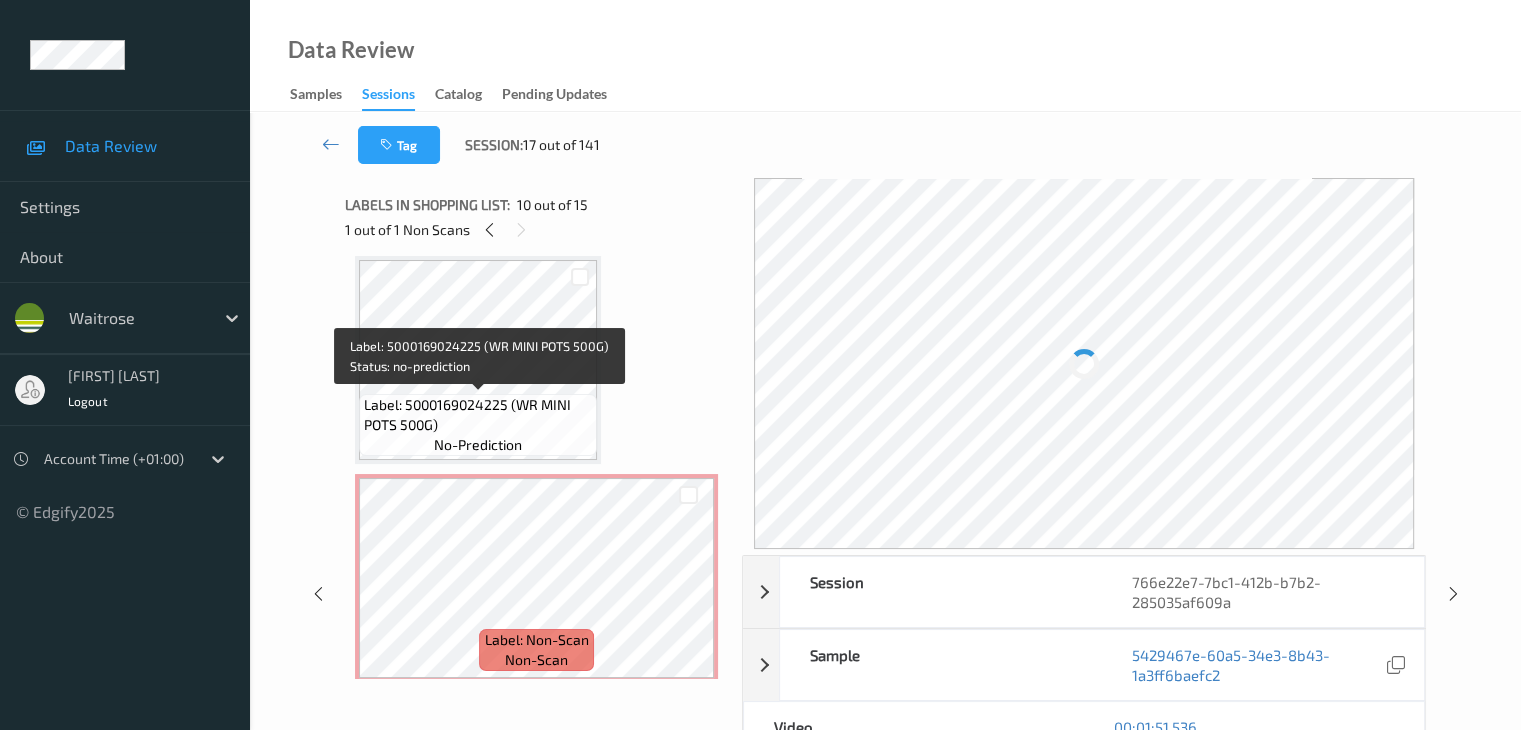 click on "Label: 5000169024225 (WR MINI POTS 500G)" at bounding box center (478, 415) 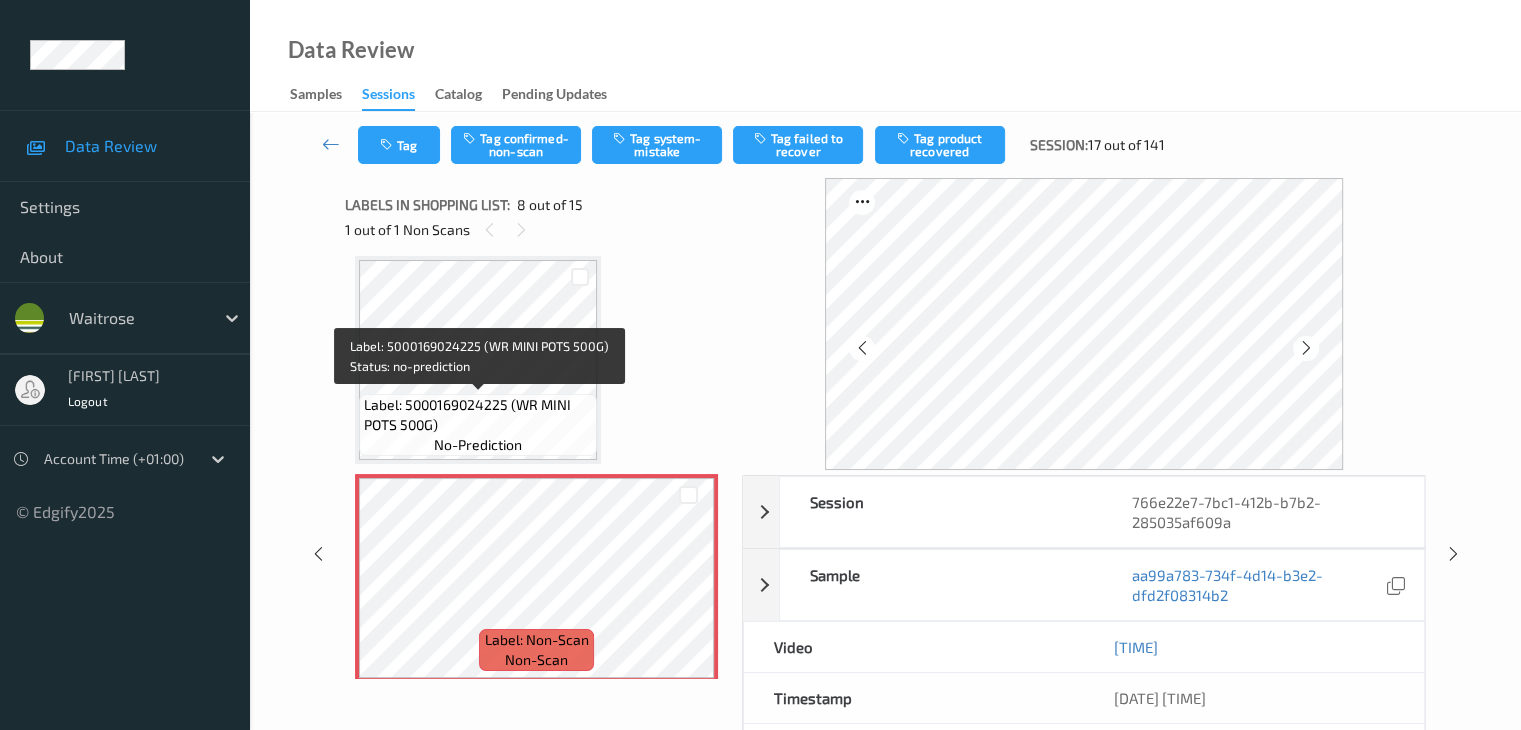 click on "Label: 5000169024225 (WR MINI POTS 500G) no-prediction" at bounding box center (478, 425) 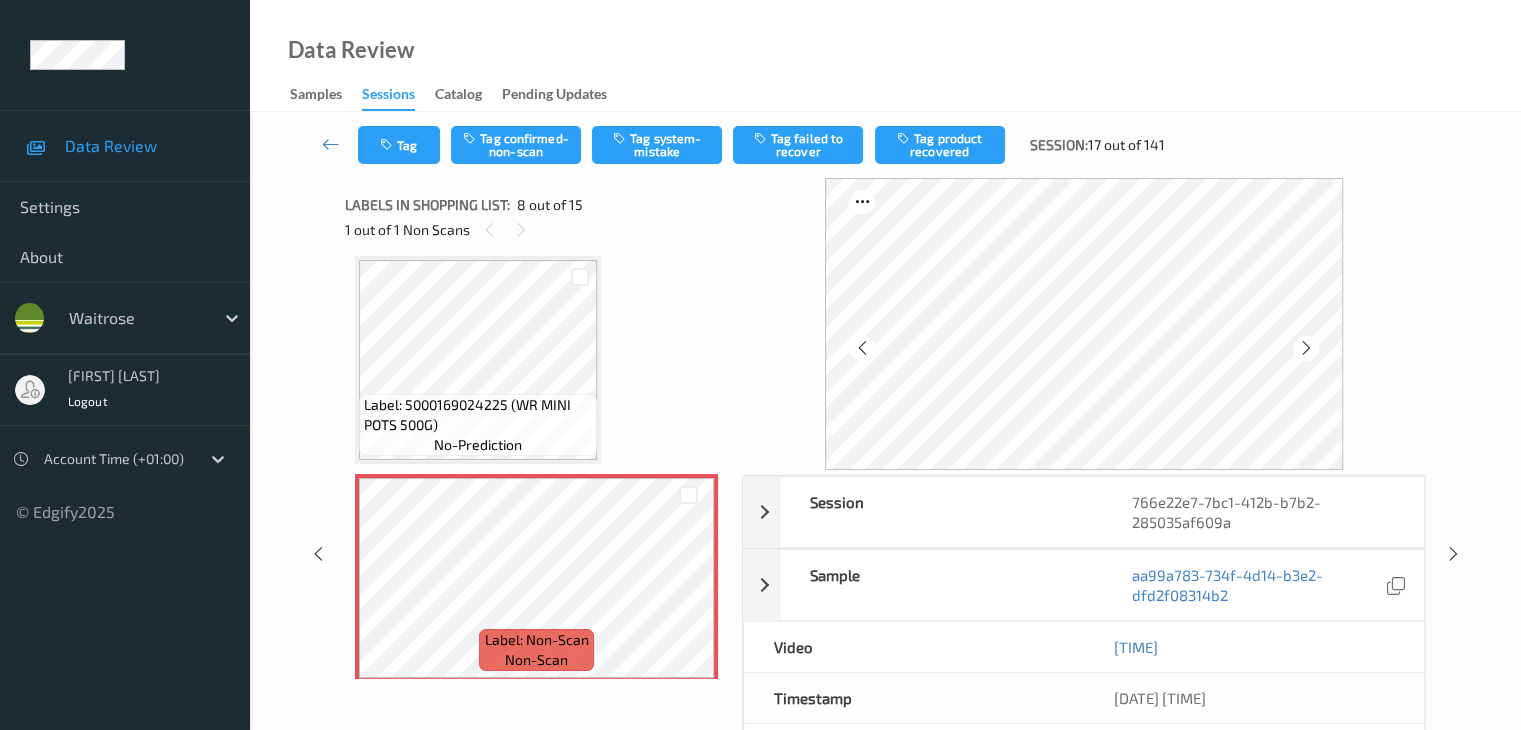 scroll, scrollTop: 1018, scrollLeft: 0, axis: vertical 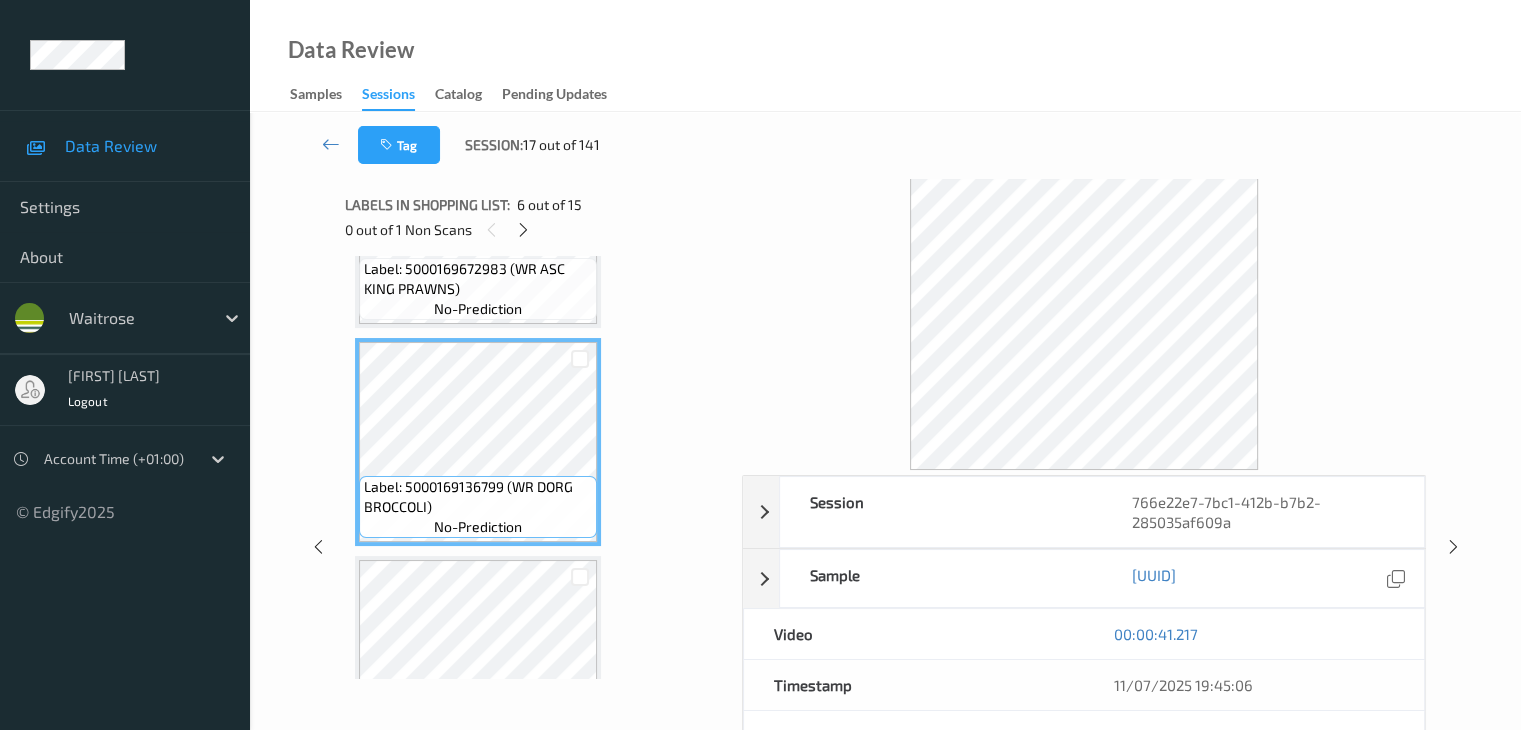 click on "Label: 5000169136799 (WR DORG BROCCOLI) no-prediction" at bounding box center (478, 442) 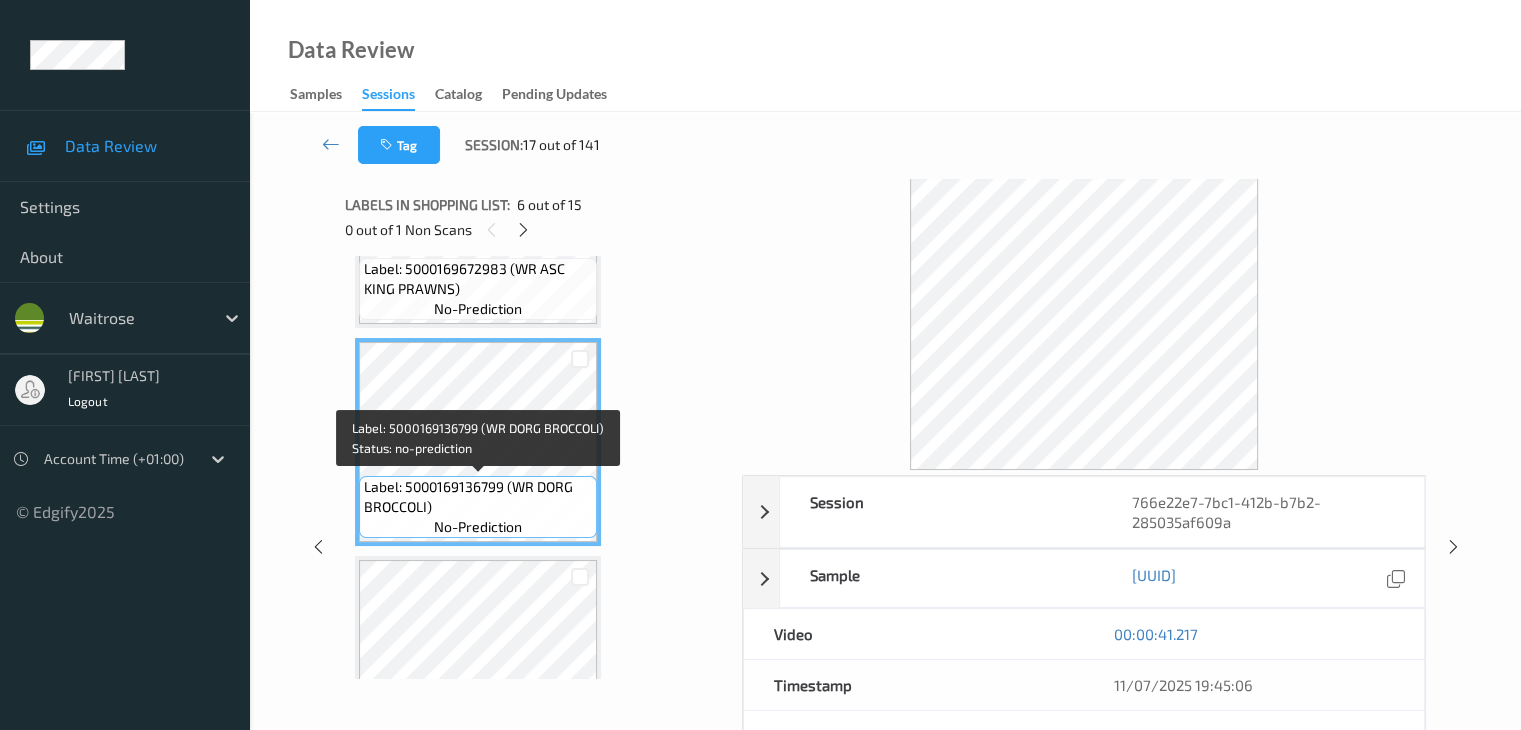 click on "Label: 5000169136799 (WR DORG BROCCOLI)" at bounding box center (478, 497) 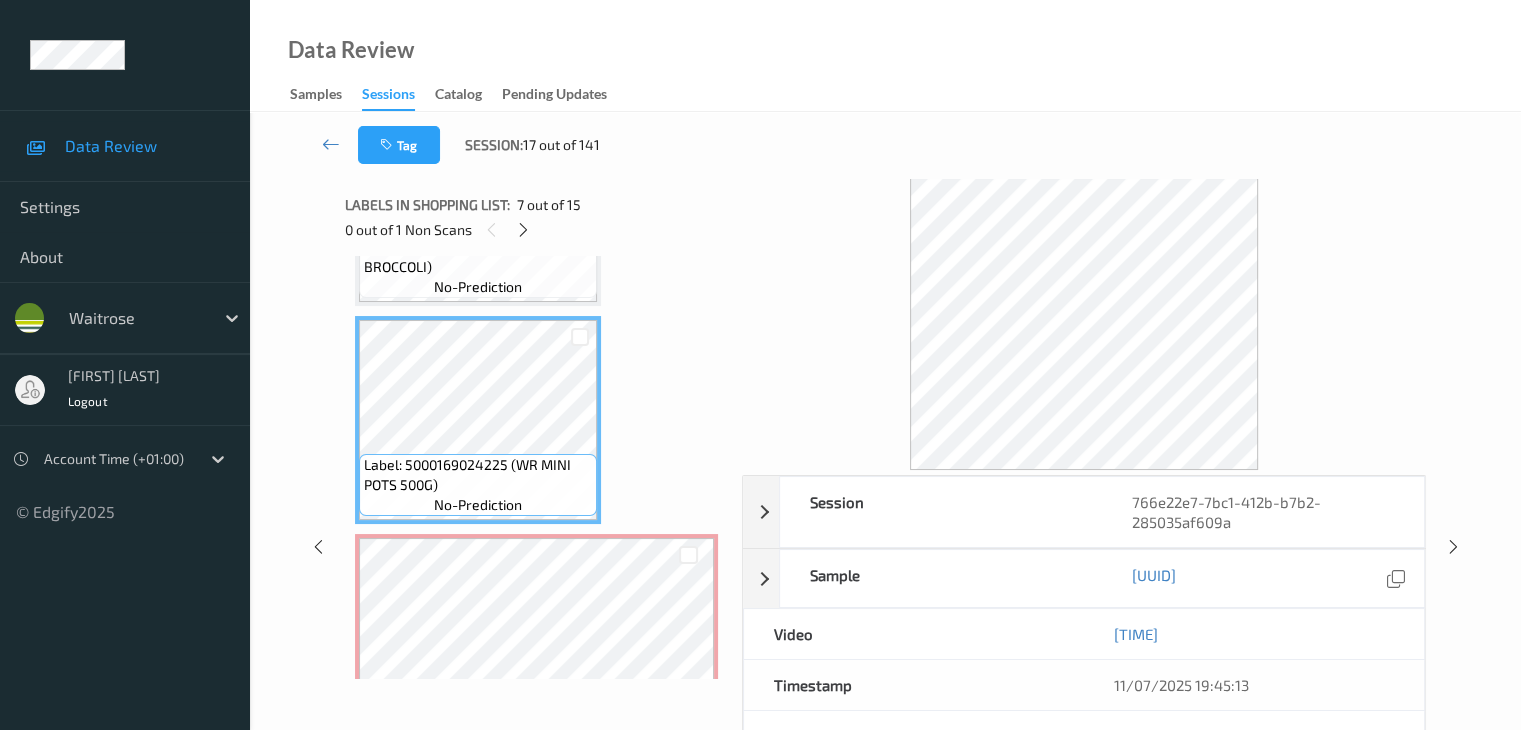 scroll, scrollTop: 1318, scrollLeft: 0, axis: vertical 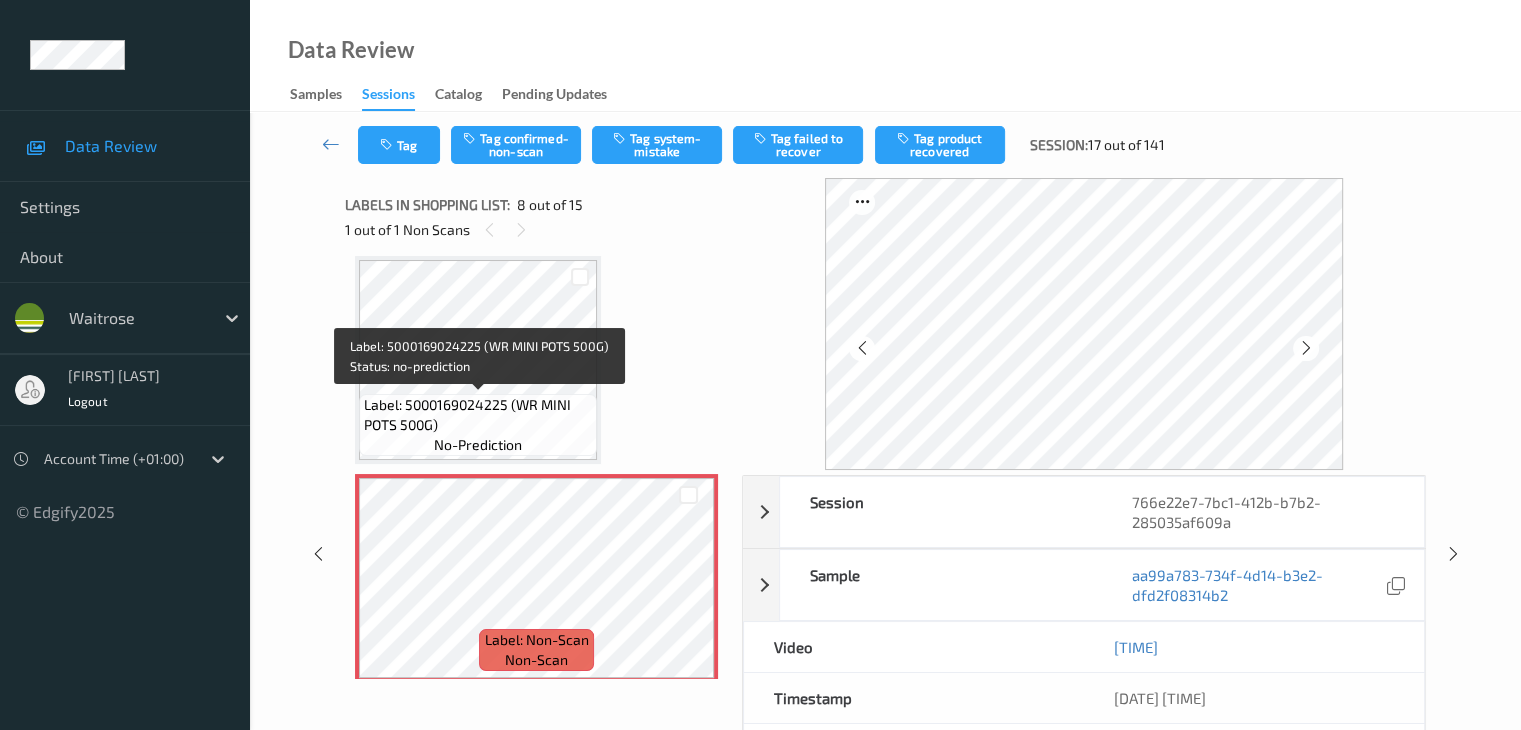 click on "Label: 5000169024225 (WR MINI POTS 500G)" at bounding box center (478, 415) 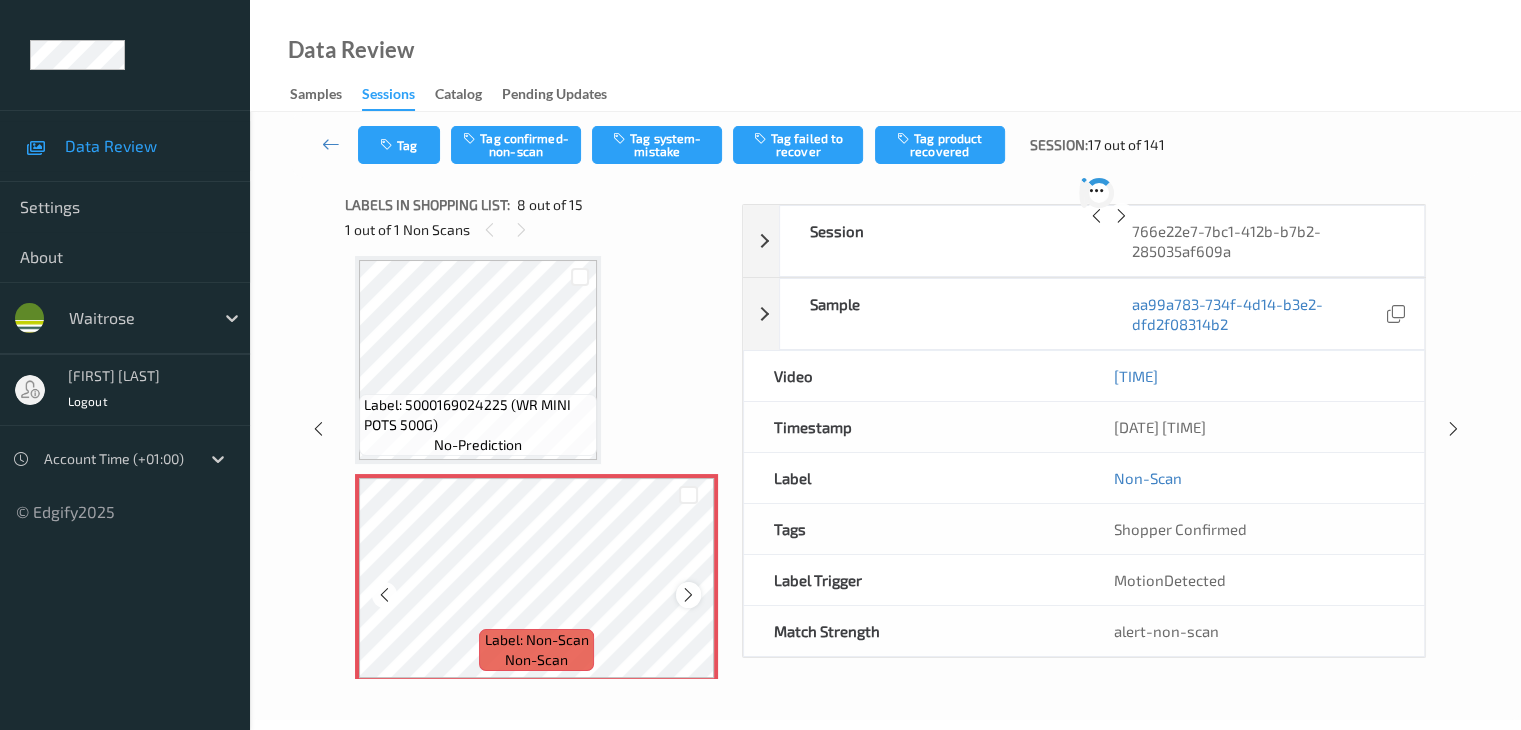 scroll, scrollTop: 0, scrollLeft: 0, axis: both 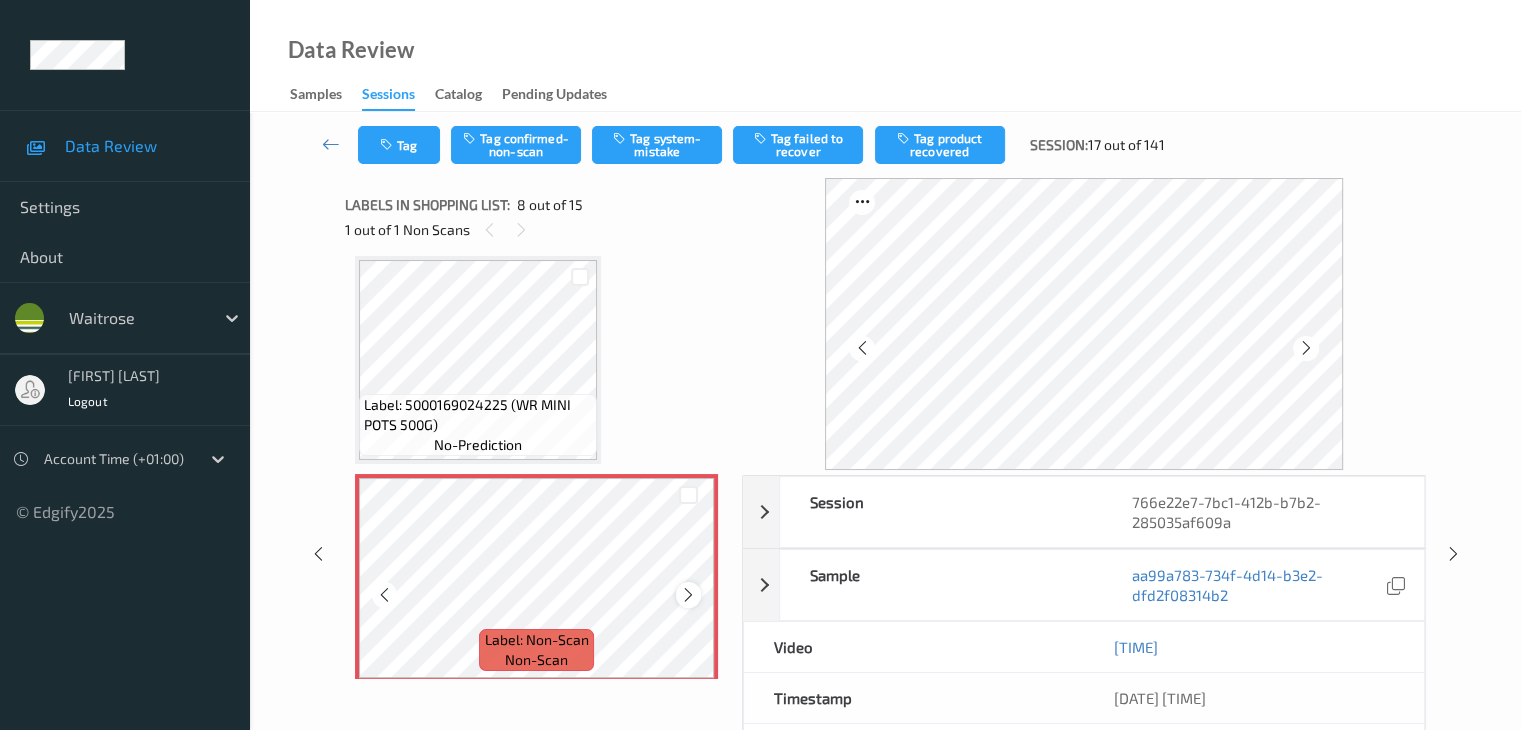 click at bounding box center [688, 595] 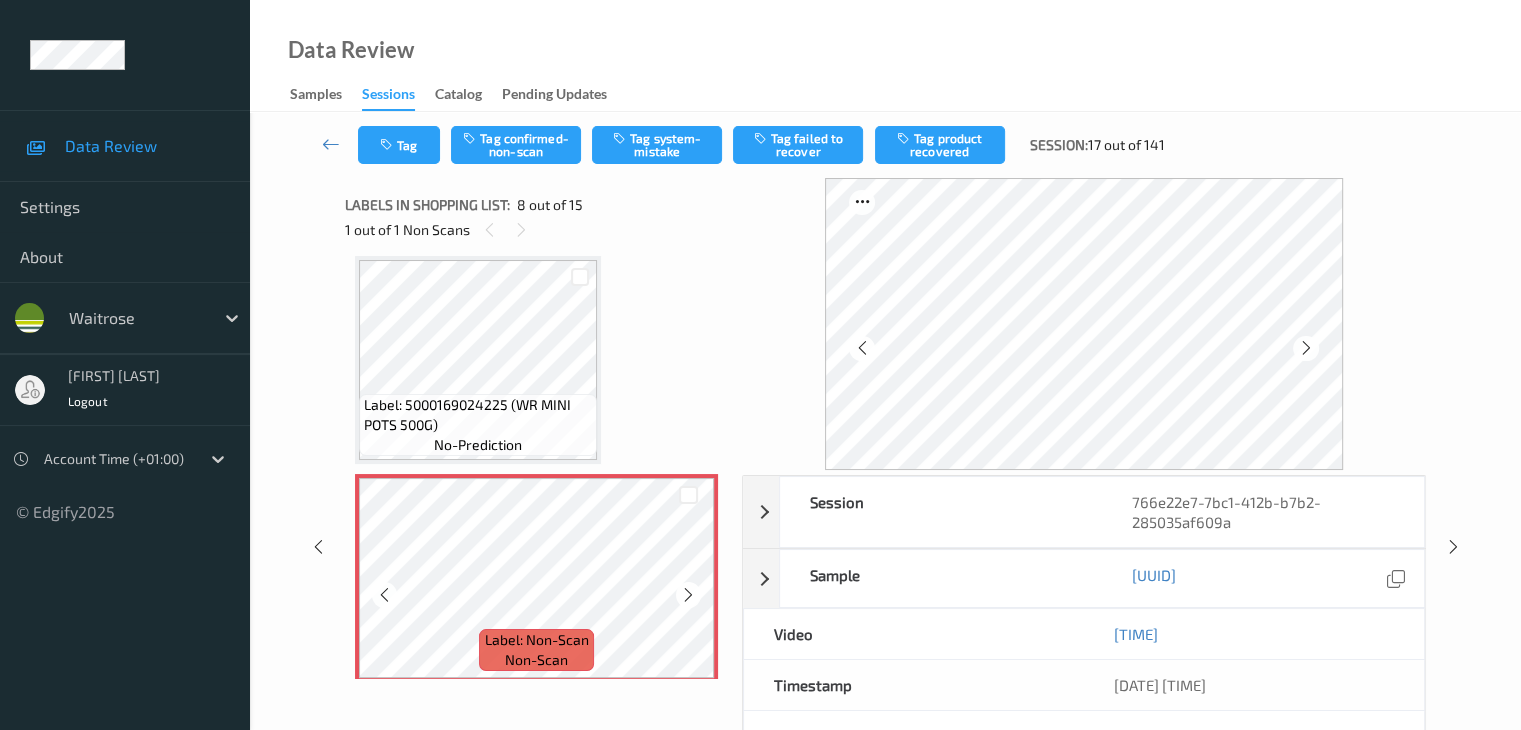 click at bounding box center [688, 595] 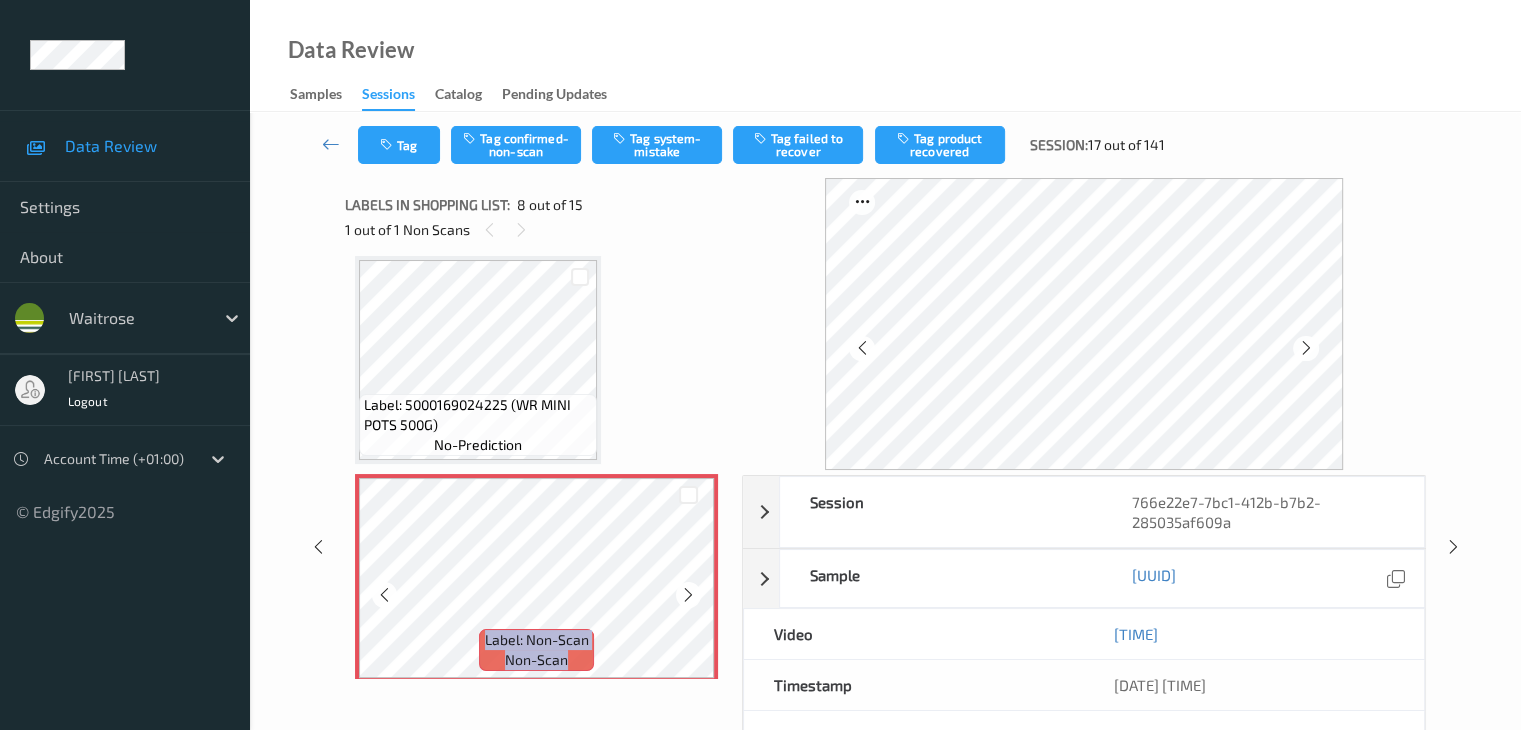 click at bounding box center (688, 595) 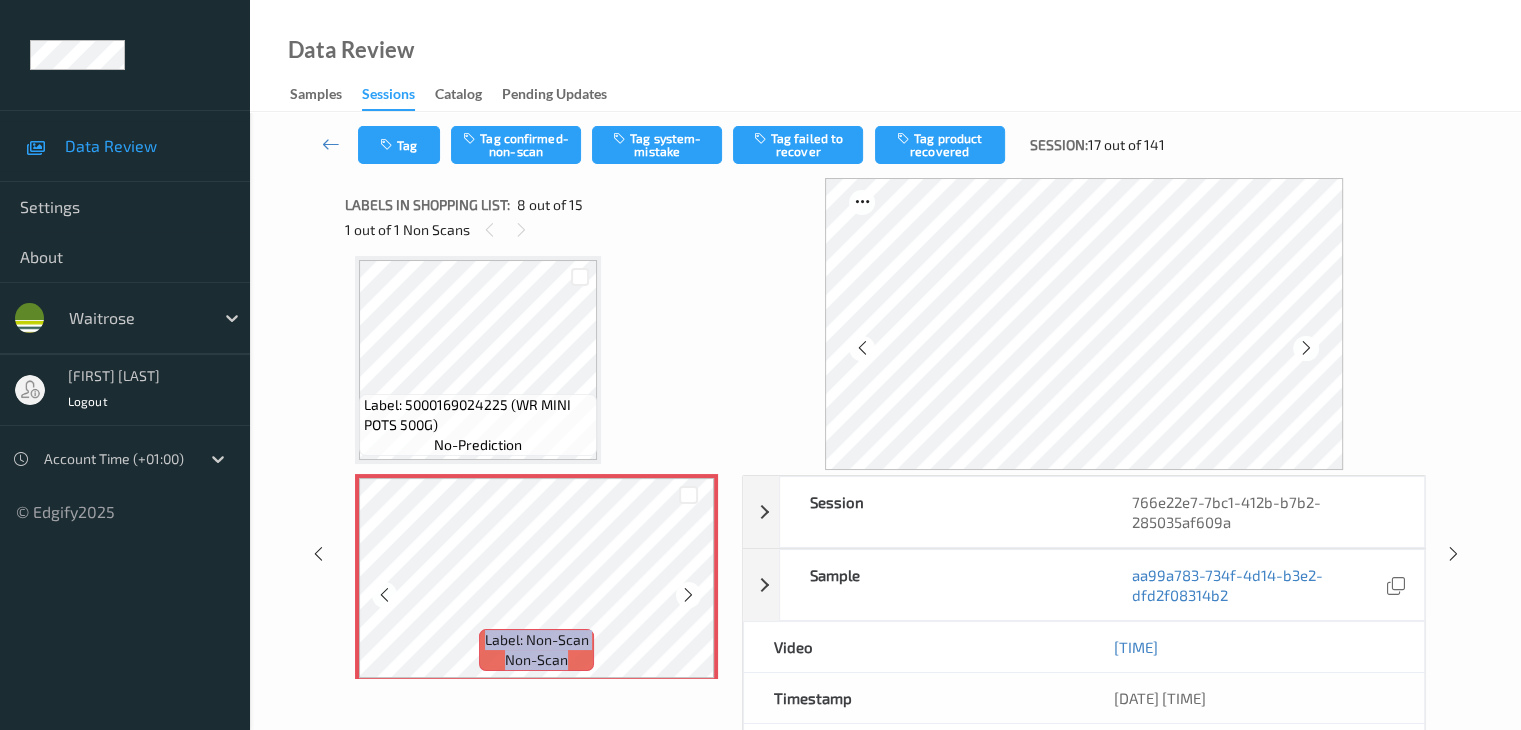 click at bounding box center [688, 595] 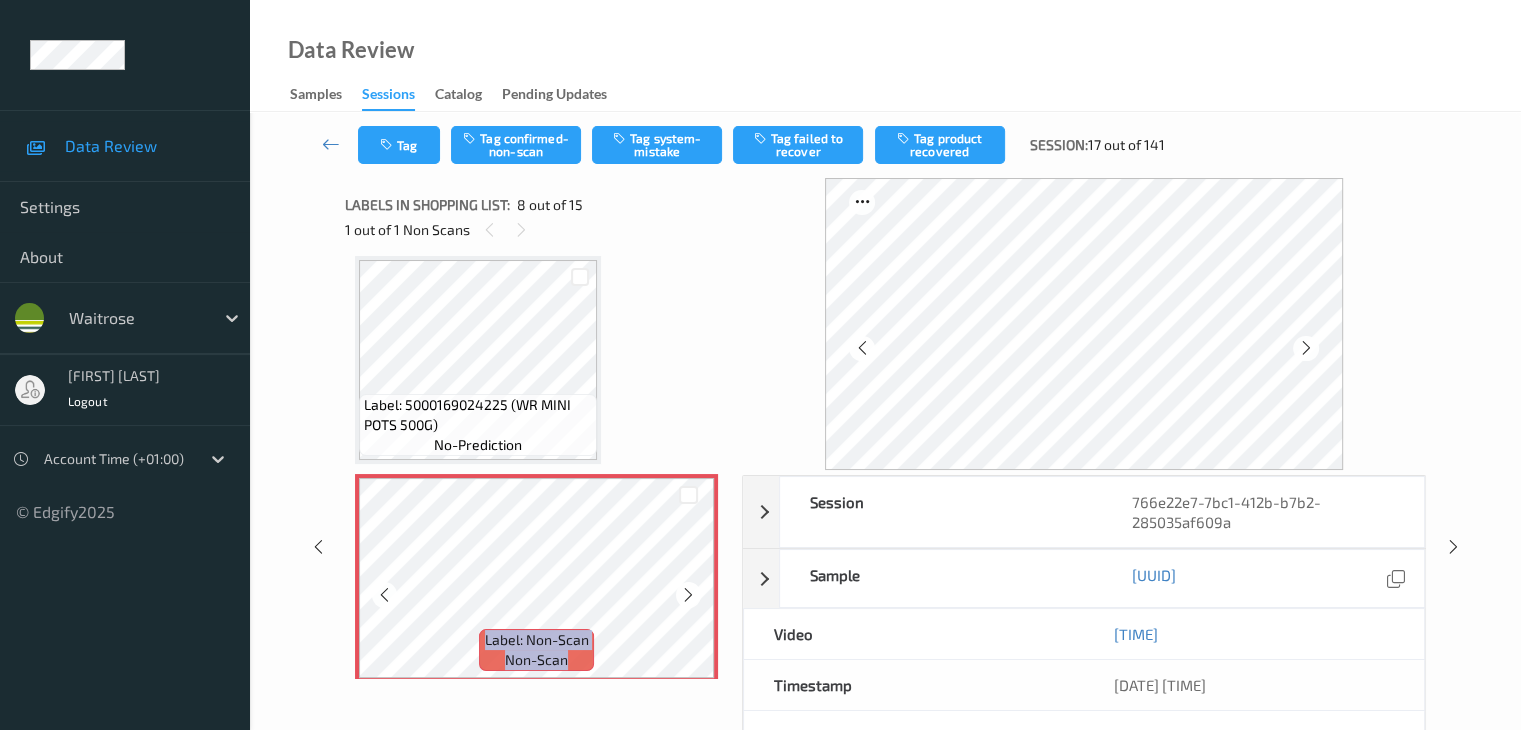 click at bounding box center [688, 595] 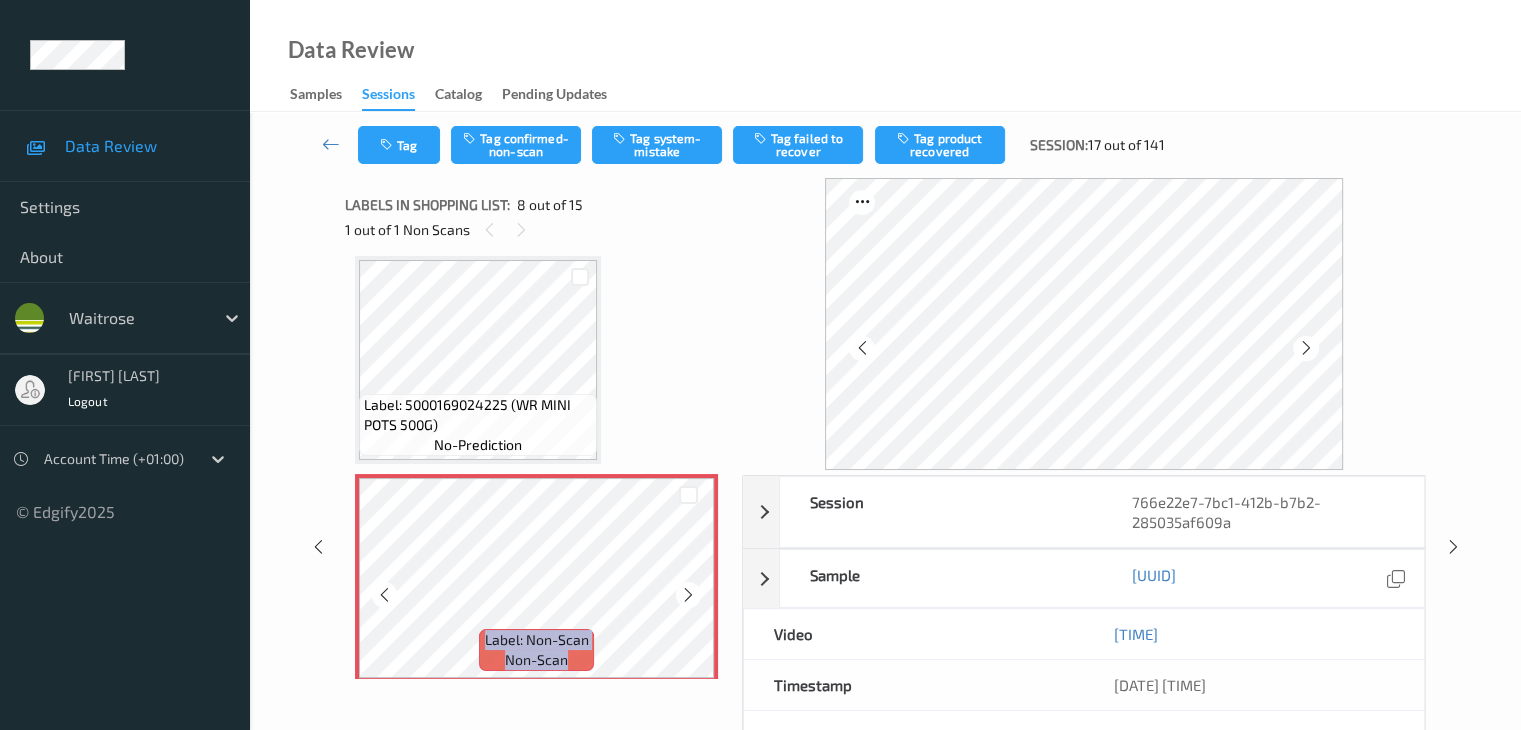 click at bounding box center [688, 595] 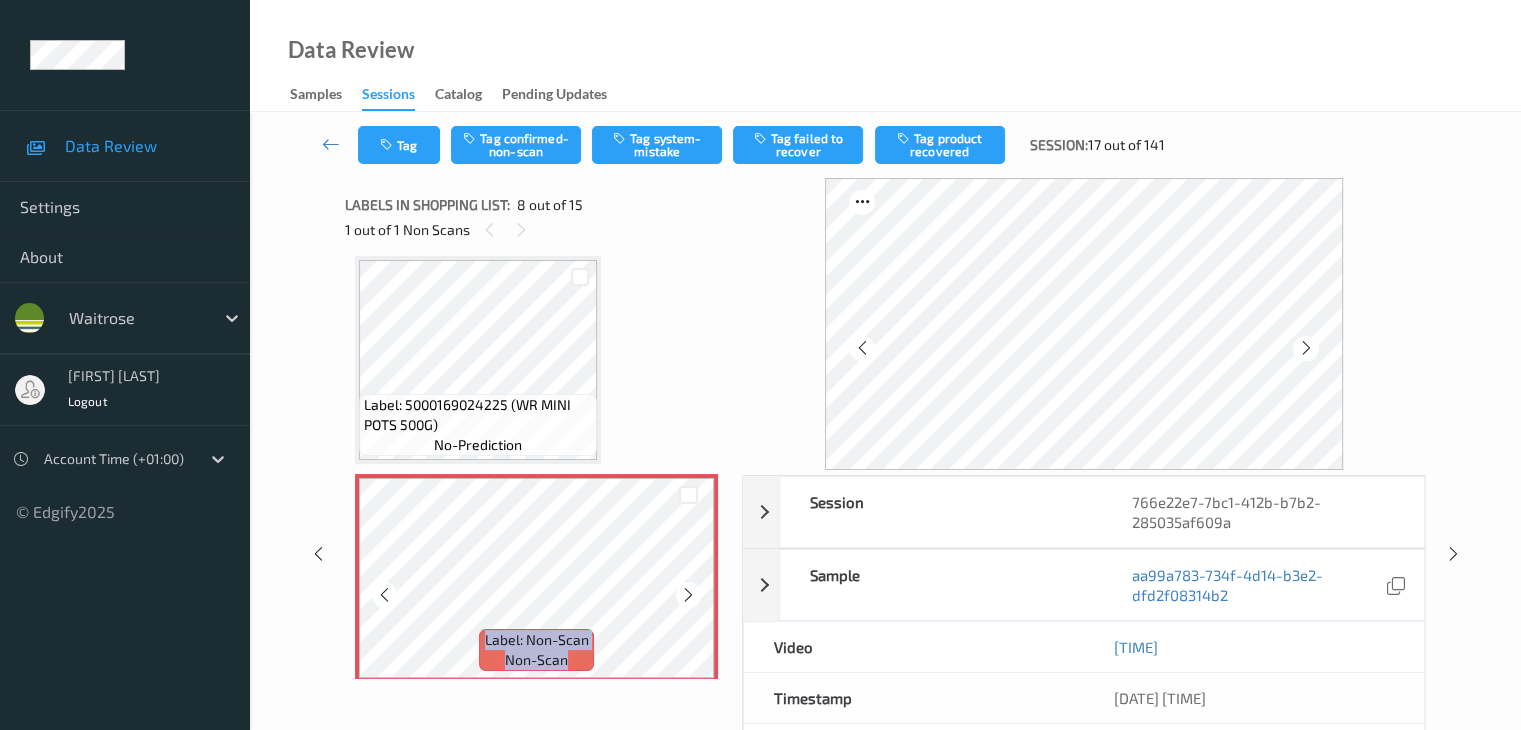 click at bounding box center [688, 595] 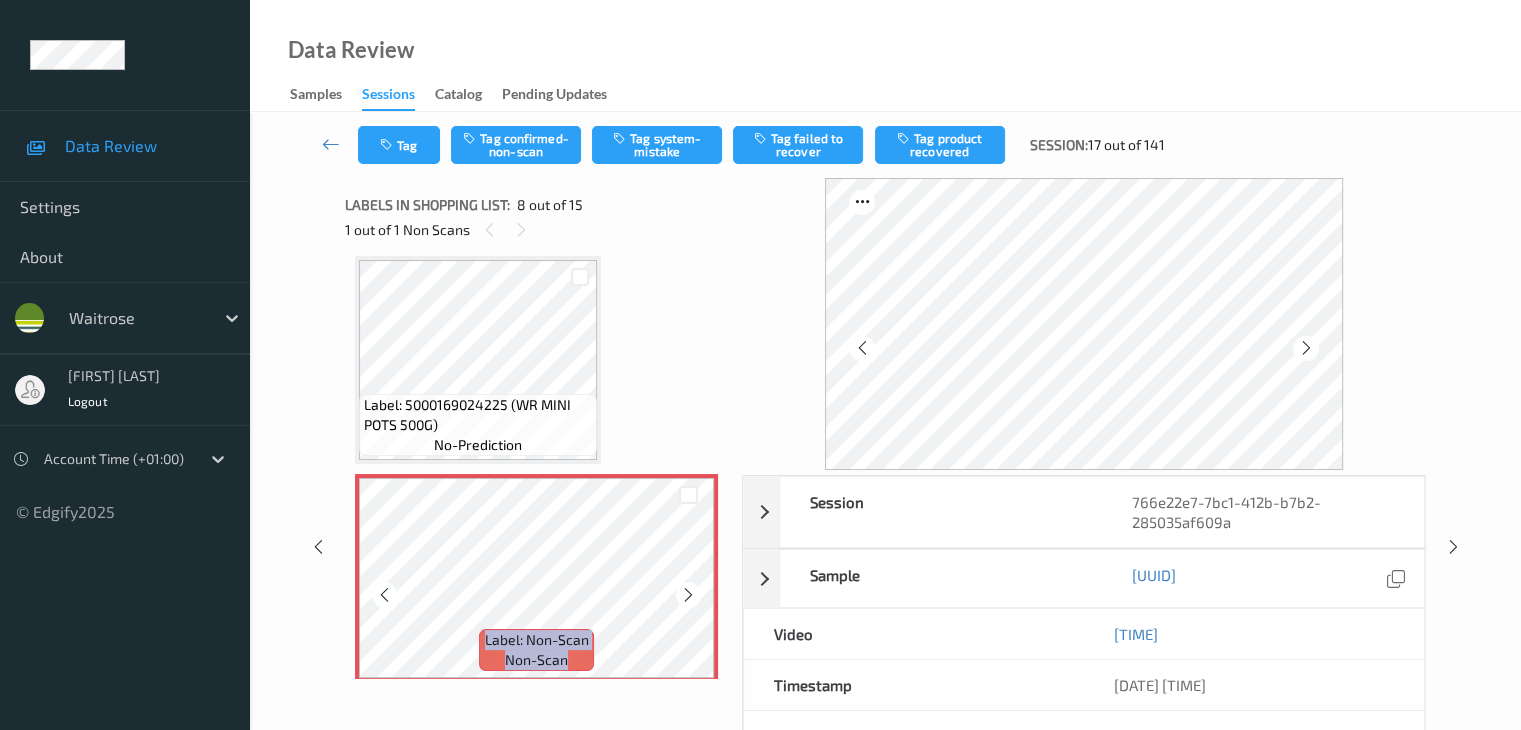 click at bounding box center [688, 595] 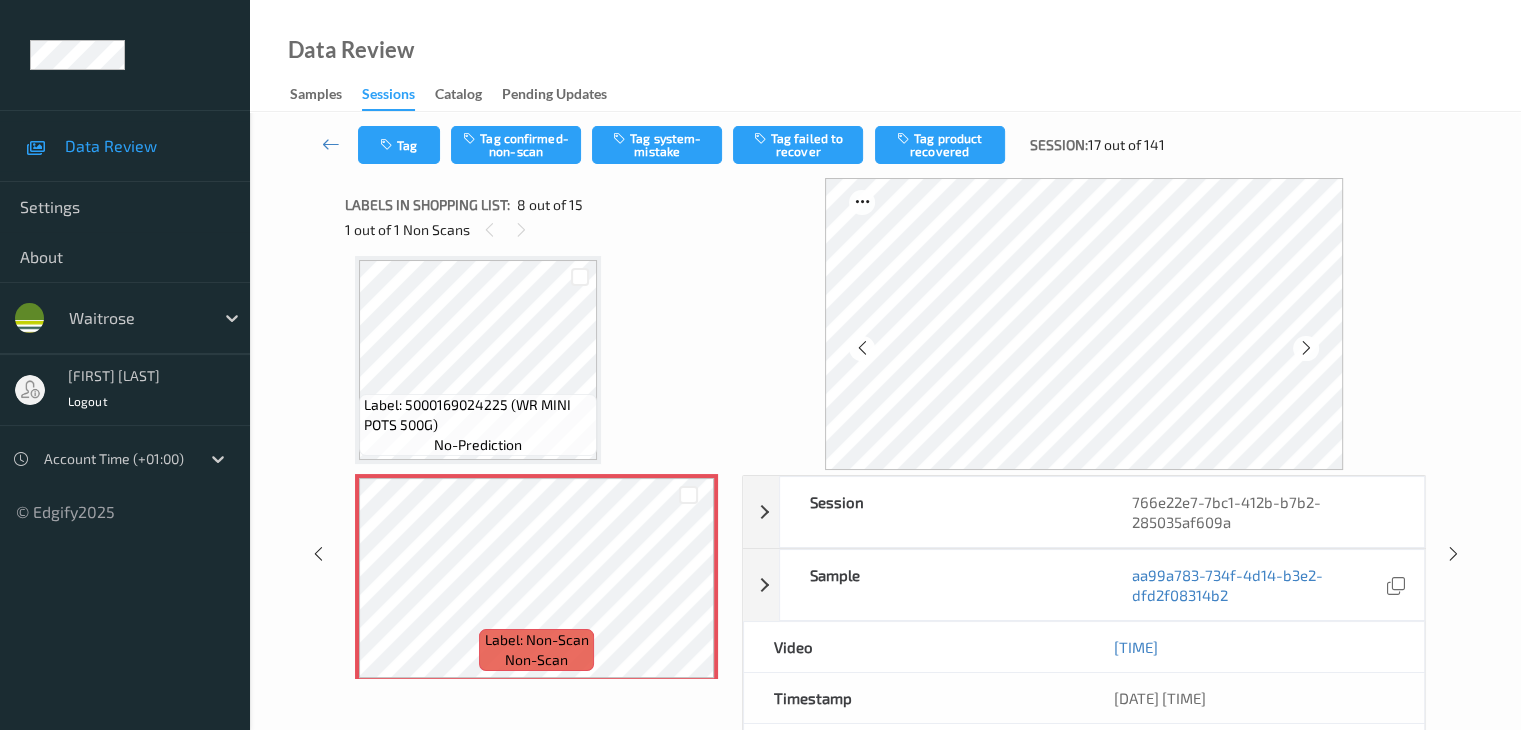 click on "Label: 5000169024225 (WR MINI POTS 500G)" at bounding box center [478, 415] 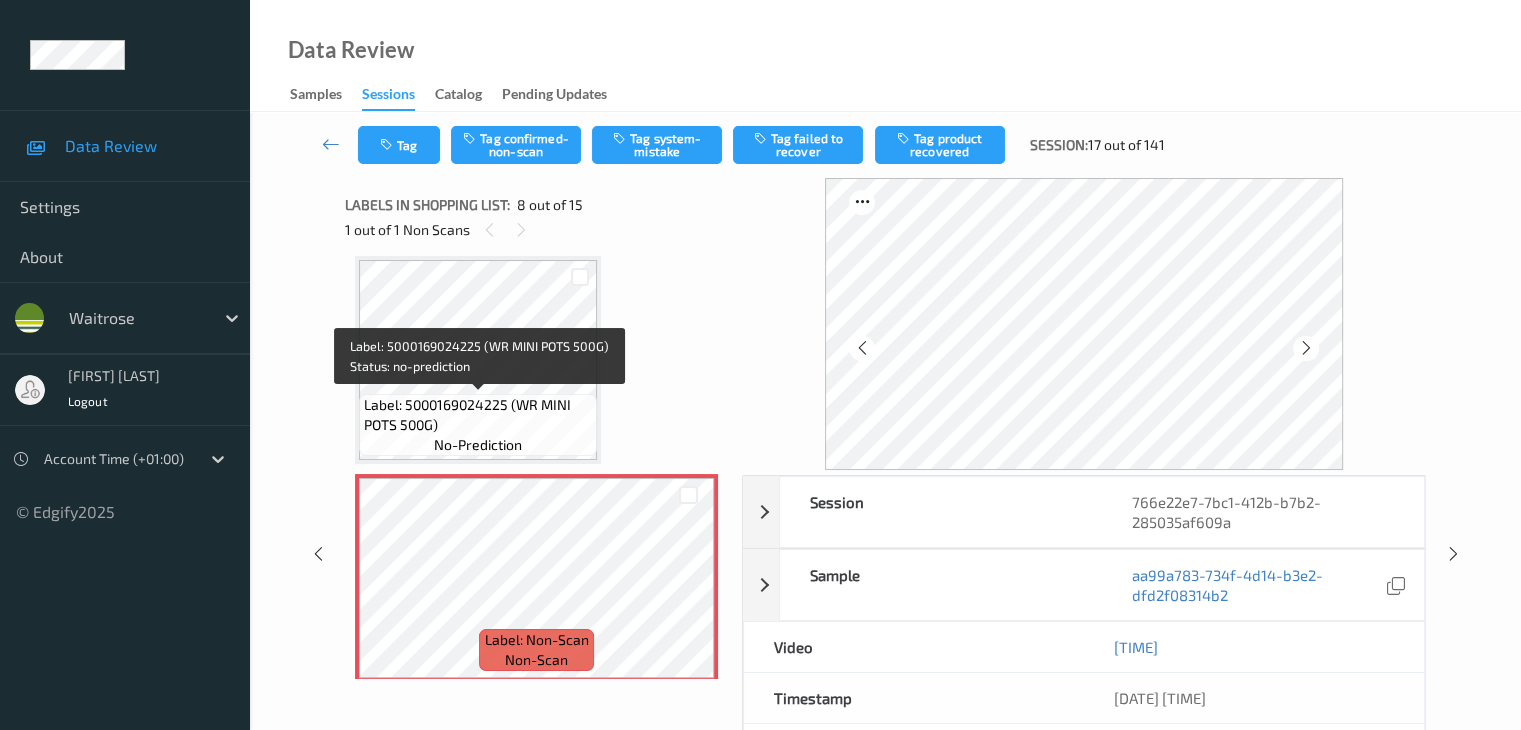 click on "Label: 5000169024225 (WR MINI POTS 500G)" at bounding box center [478, 415] 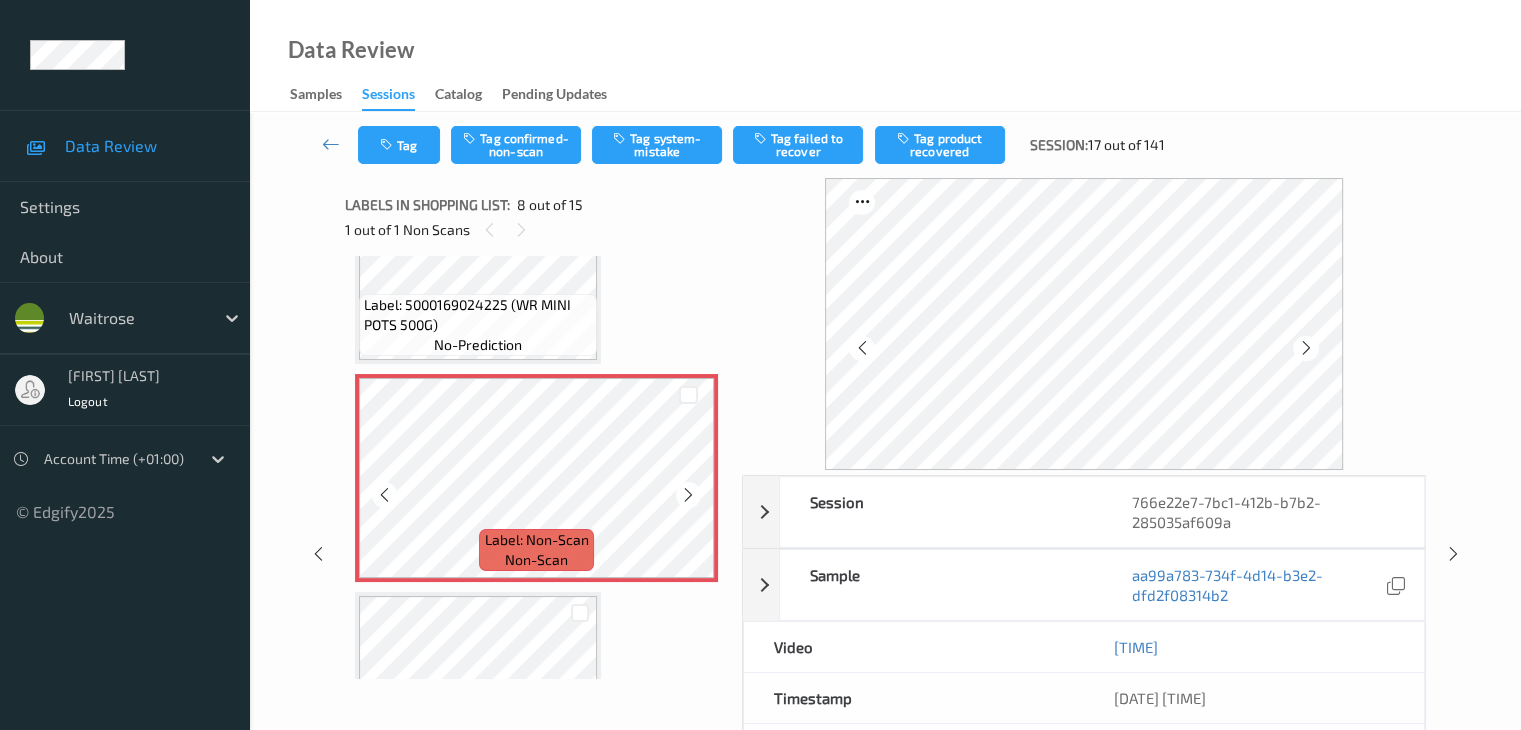 scroll, scrollTop: 1318, scrollLeft: 0, axis: vertical 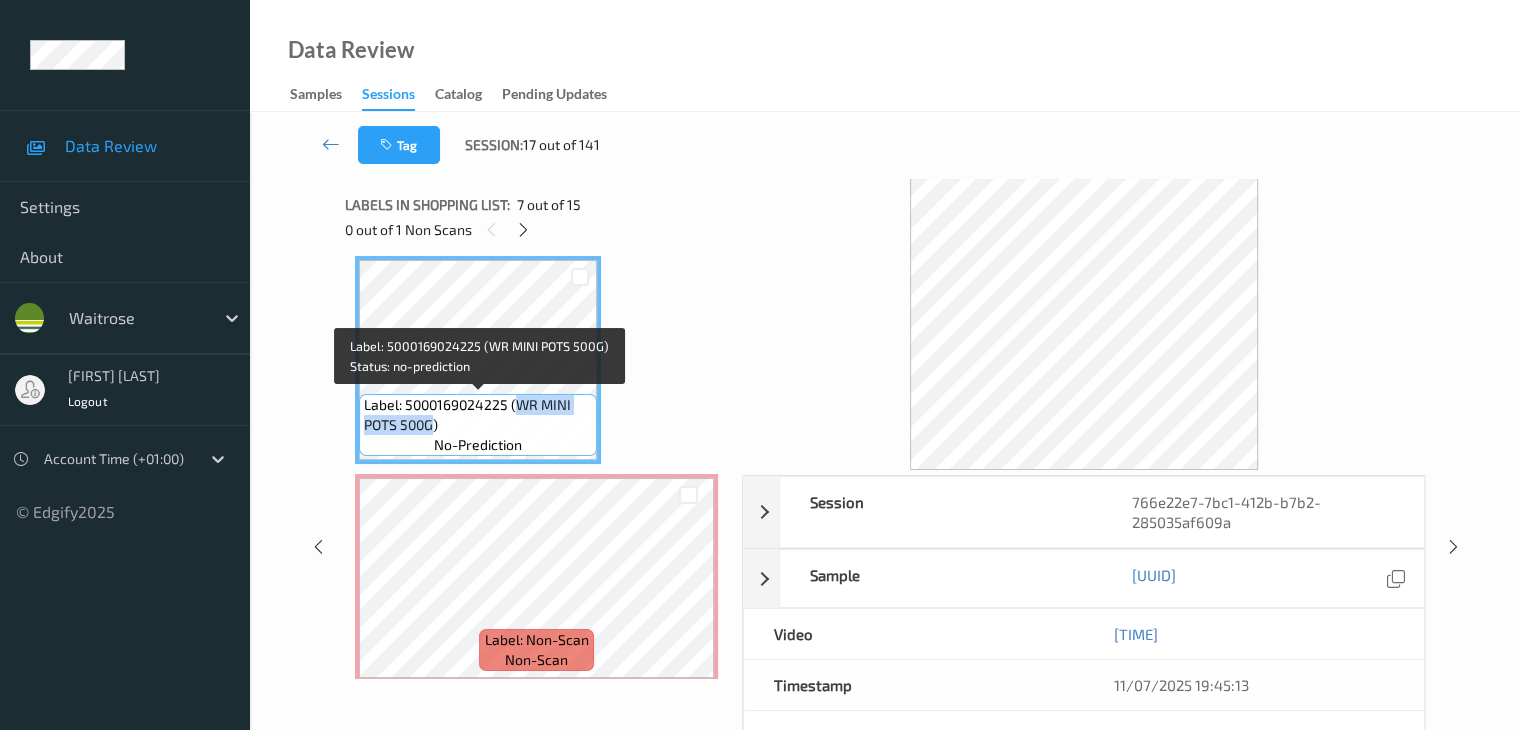 drag, startPoint x: 514, startPoint y: 399, endPoint x: 432, endPoint y: 425, distance: 86.023254 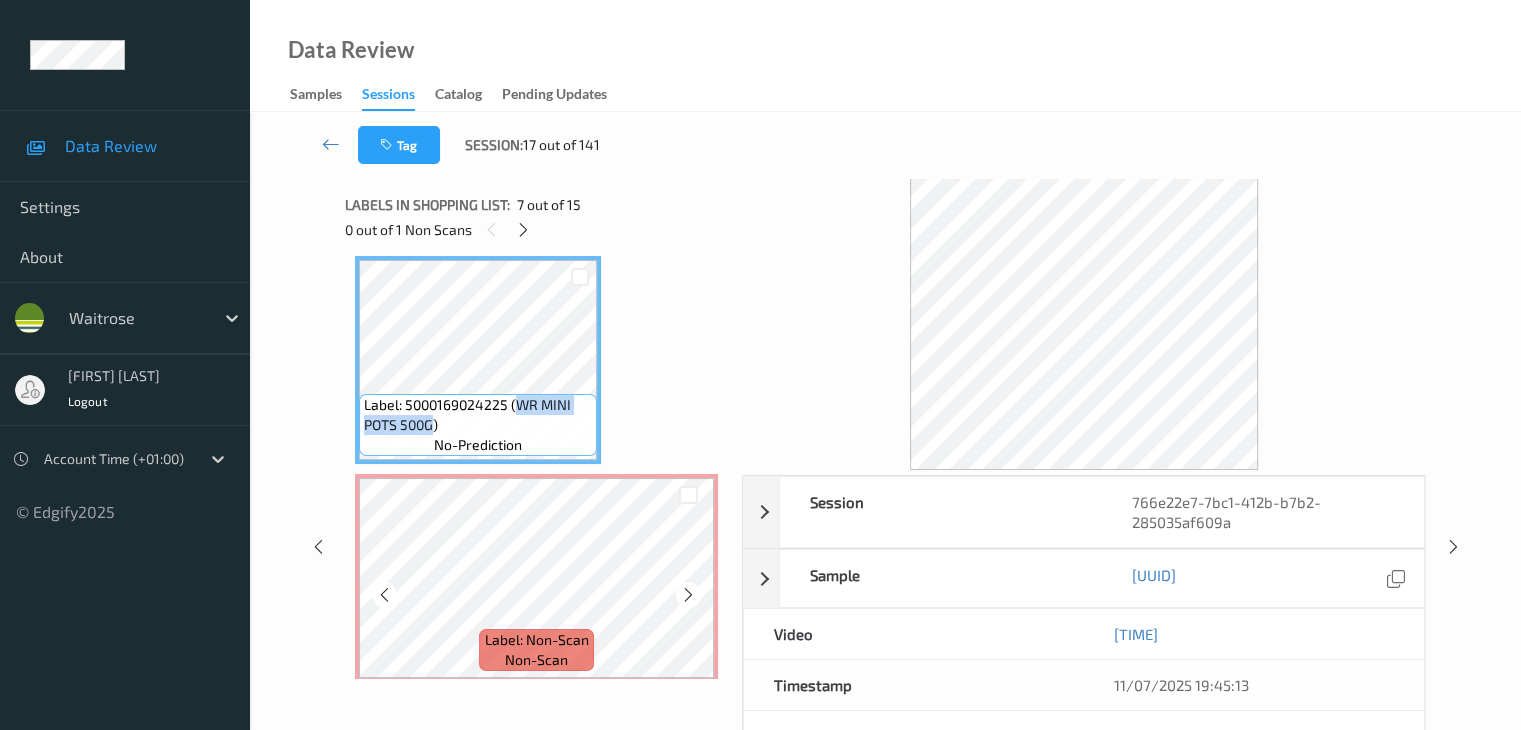 scroll, scrollTop: 1518, scrollLeft: 0, axis: vertical 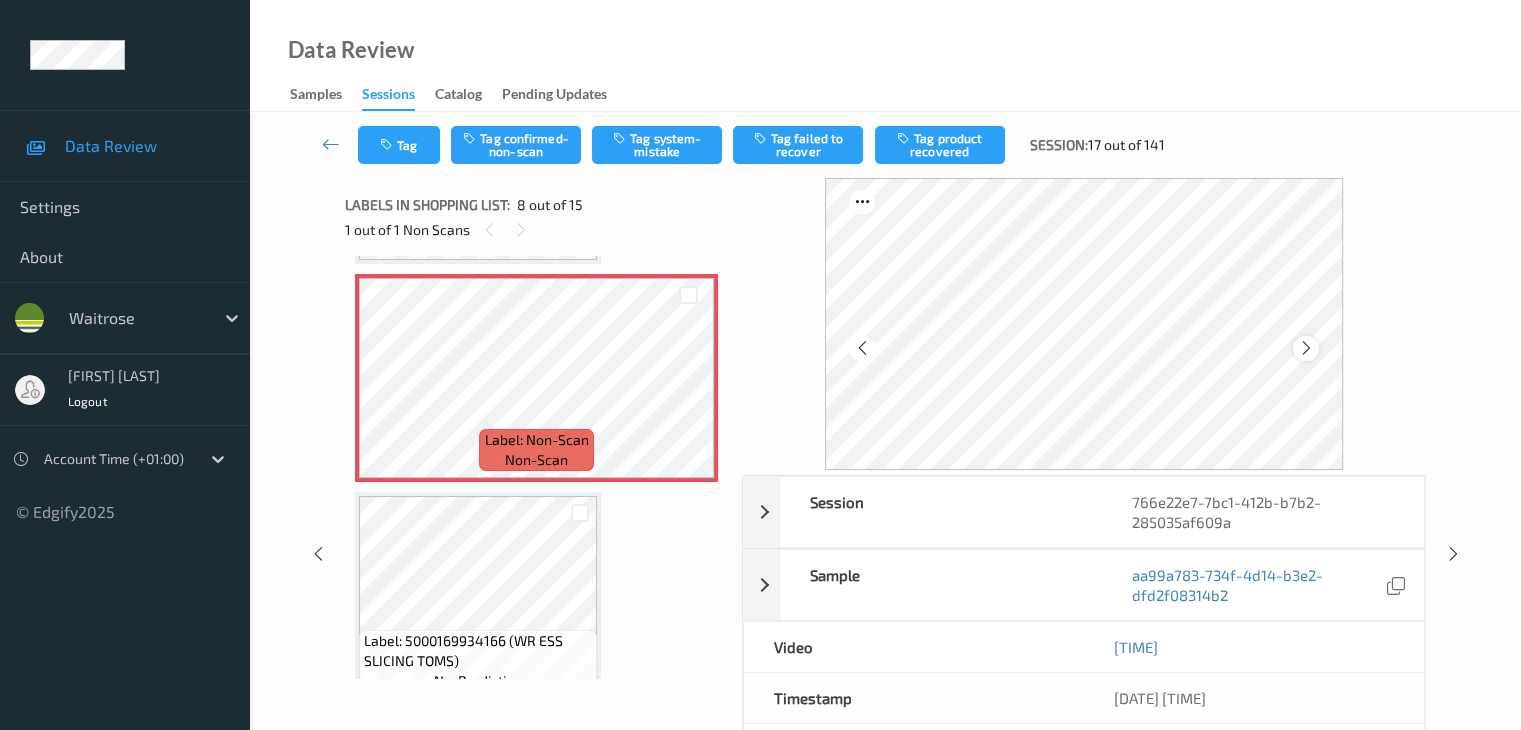 click at bounding box center (1306, 348) 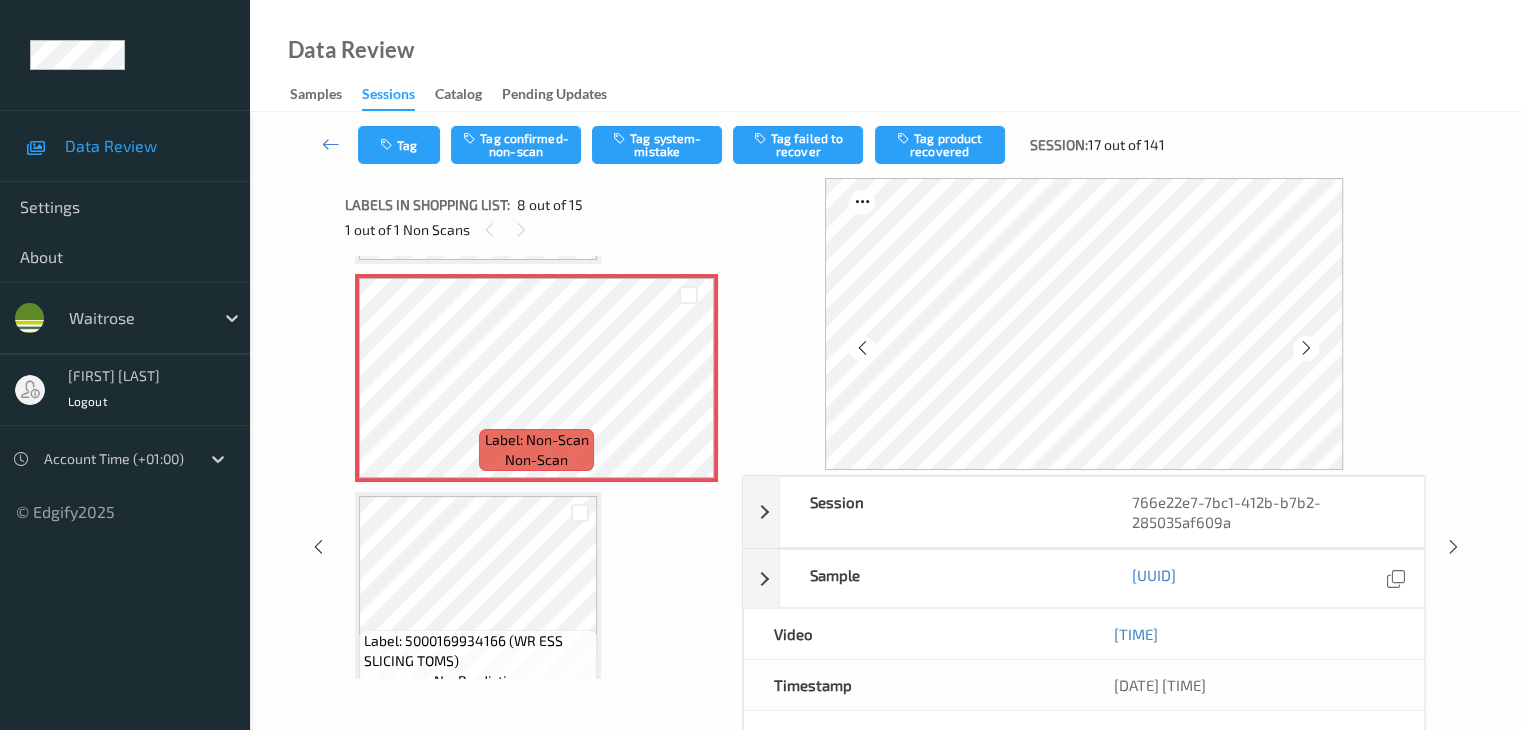 click at bounding box center [1306, 348] 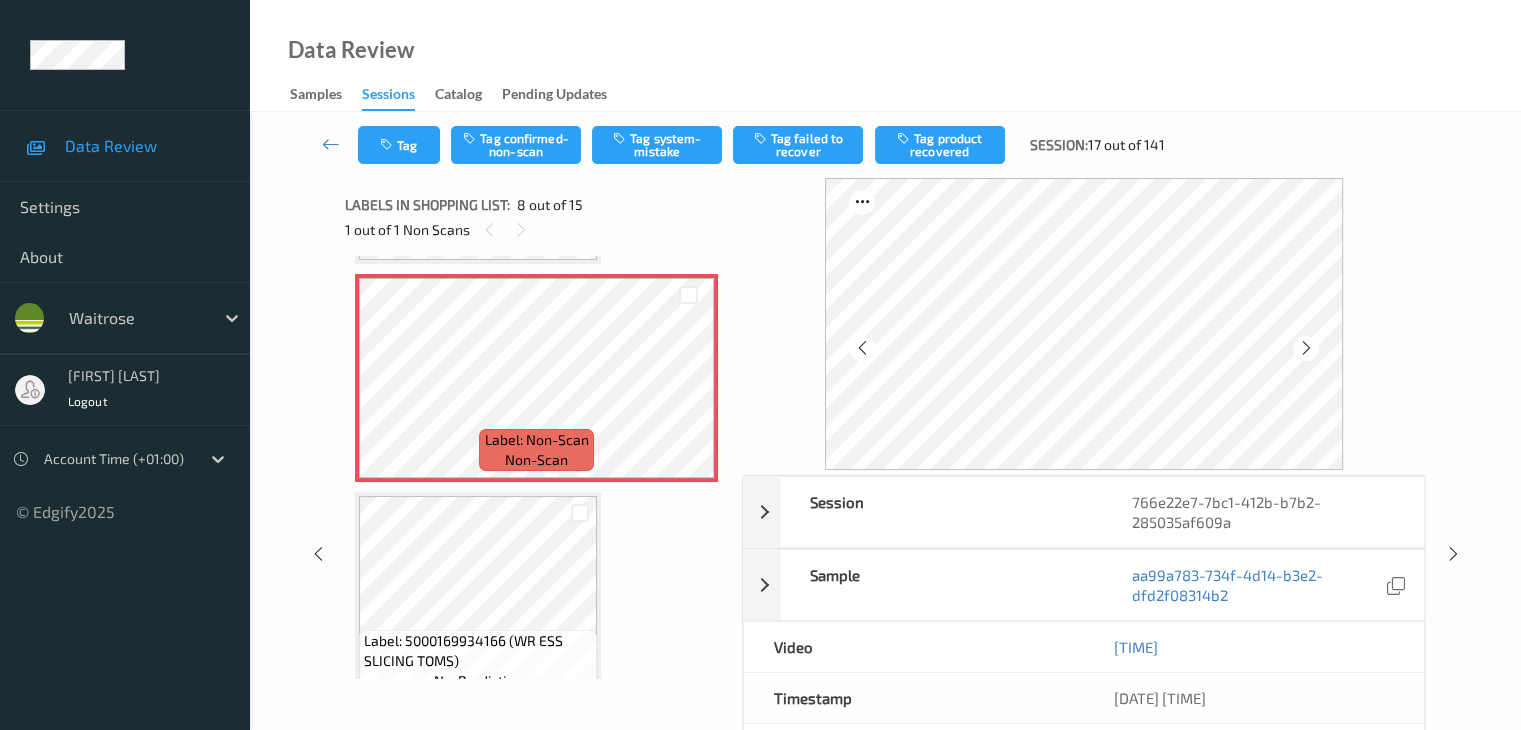 click at bounding box center [1306, 348] 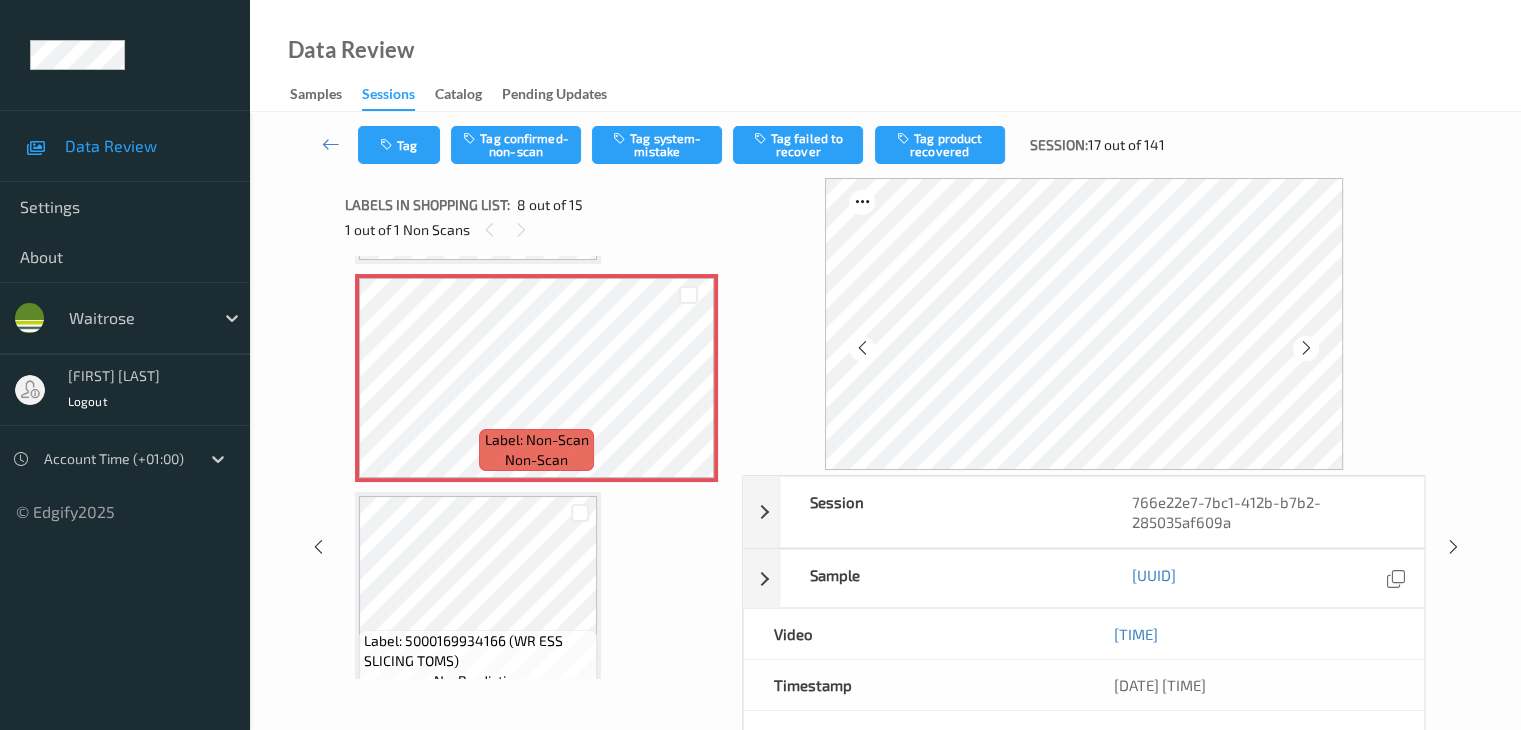 click at bounding box center (1306, 348) 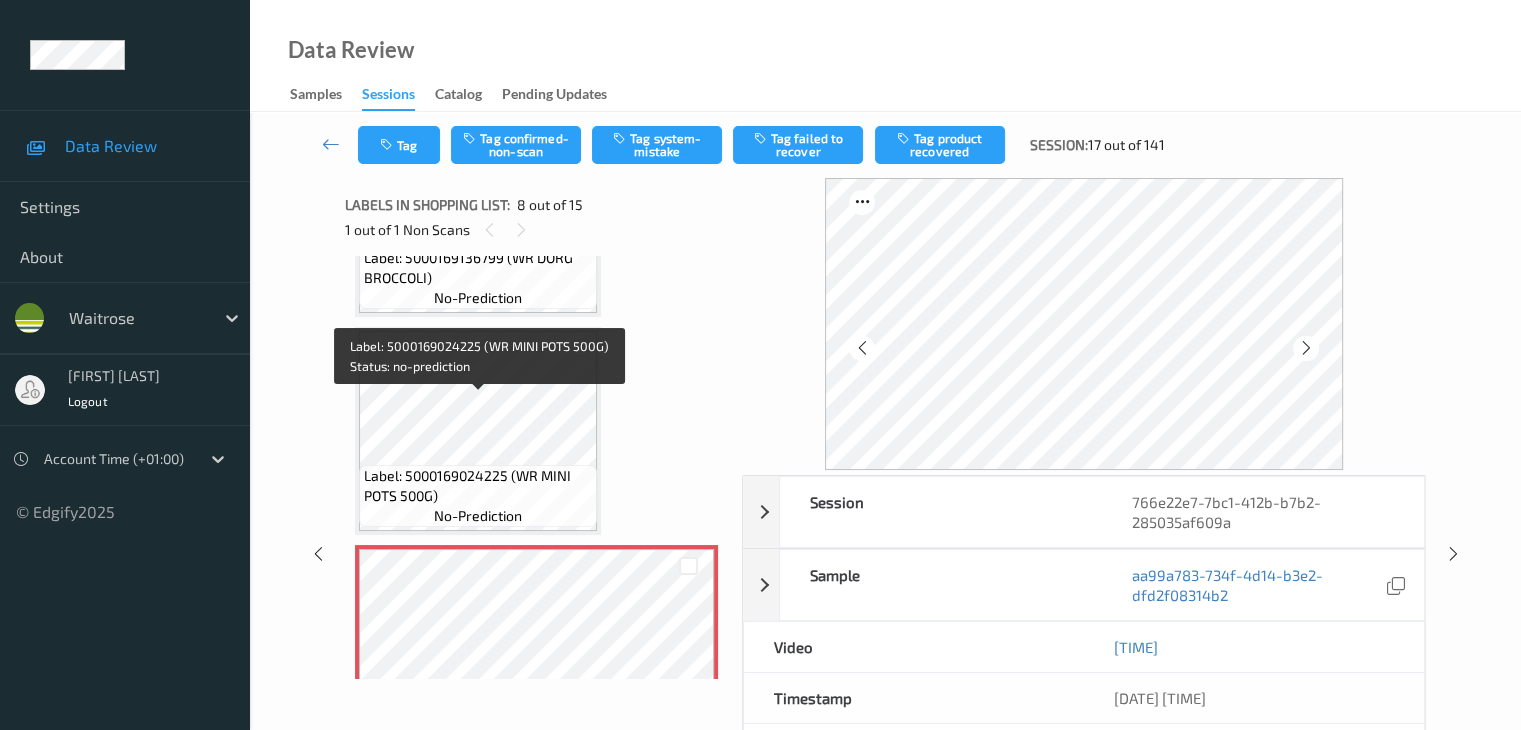 scroll, scrollTop: 1218, scrollLeft: 0, axis: vertical 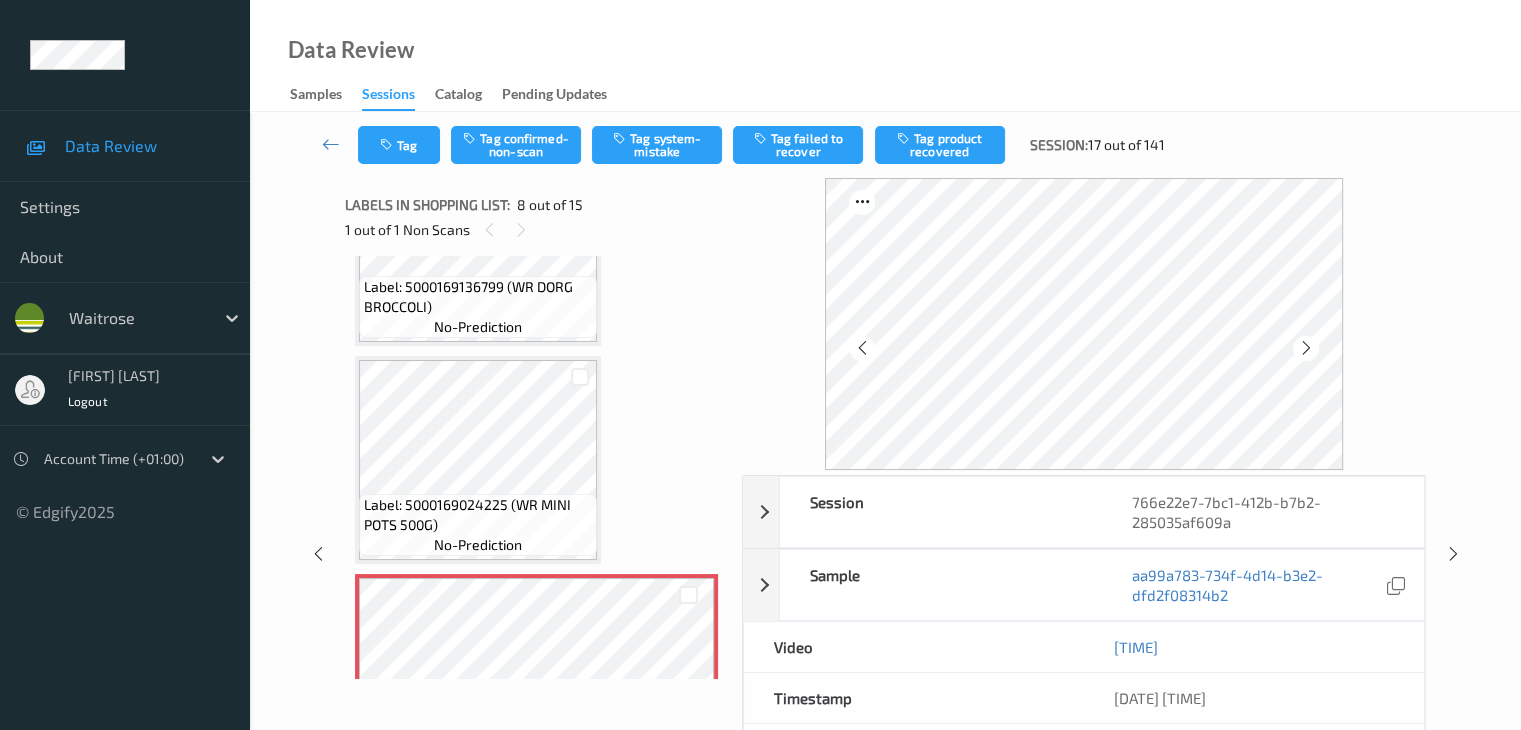 click on "Label: 5000169136799 (WR DORG BROCCOLI) no-prediction" at bounding box center [478, 242] 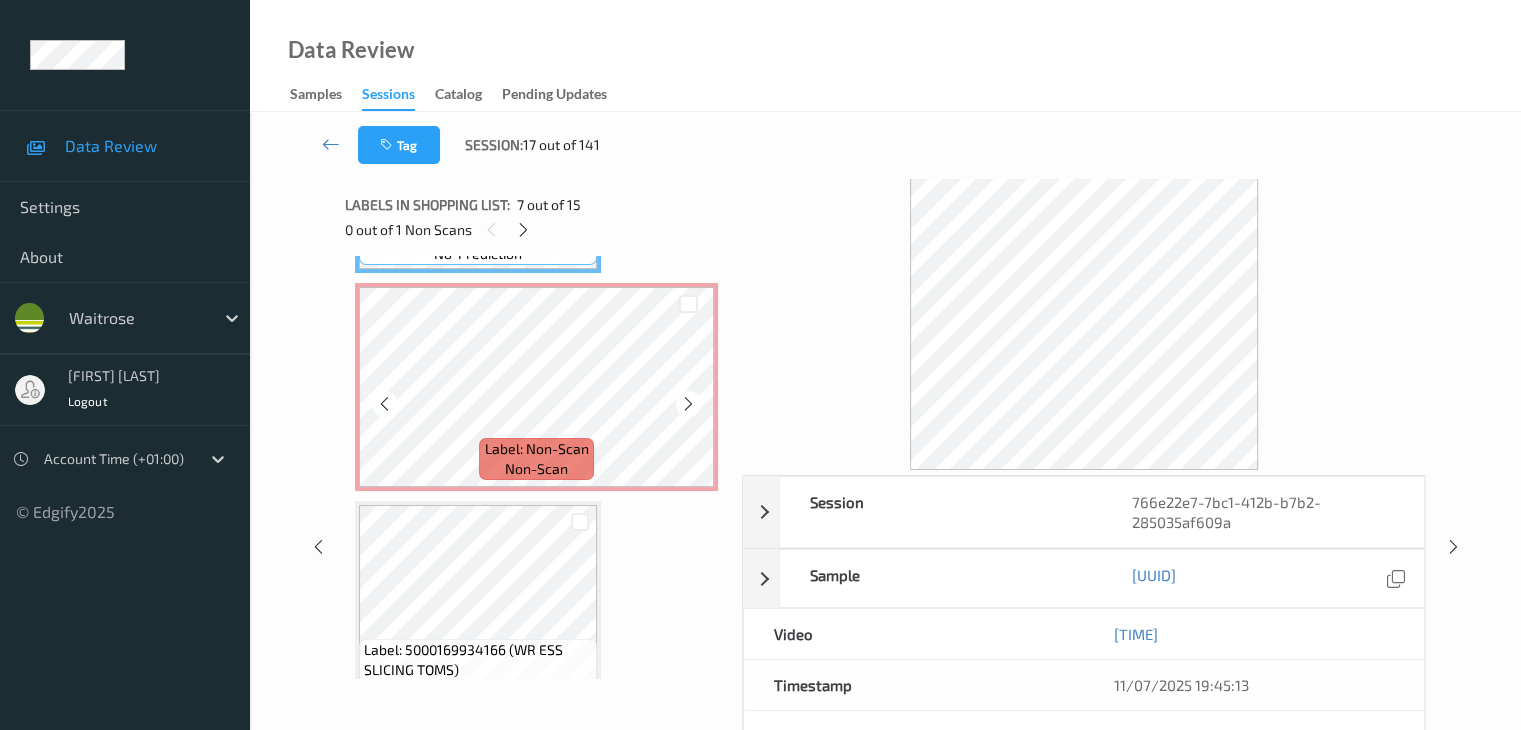 scroll, scrollTop: 1518, scrollLeft: 0, axis: vertical 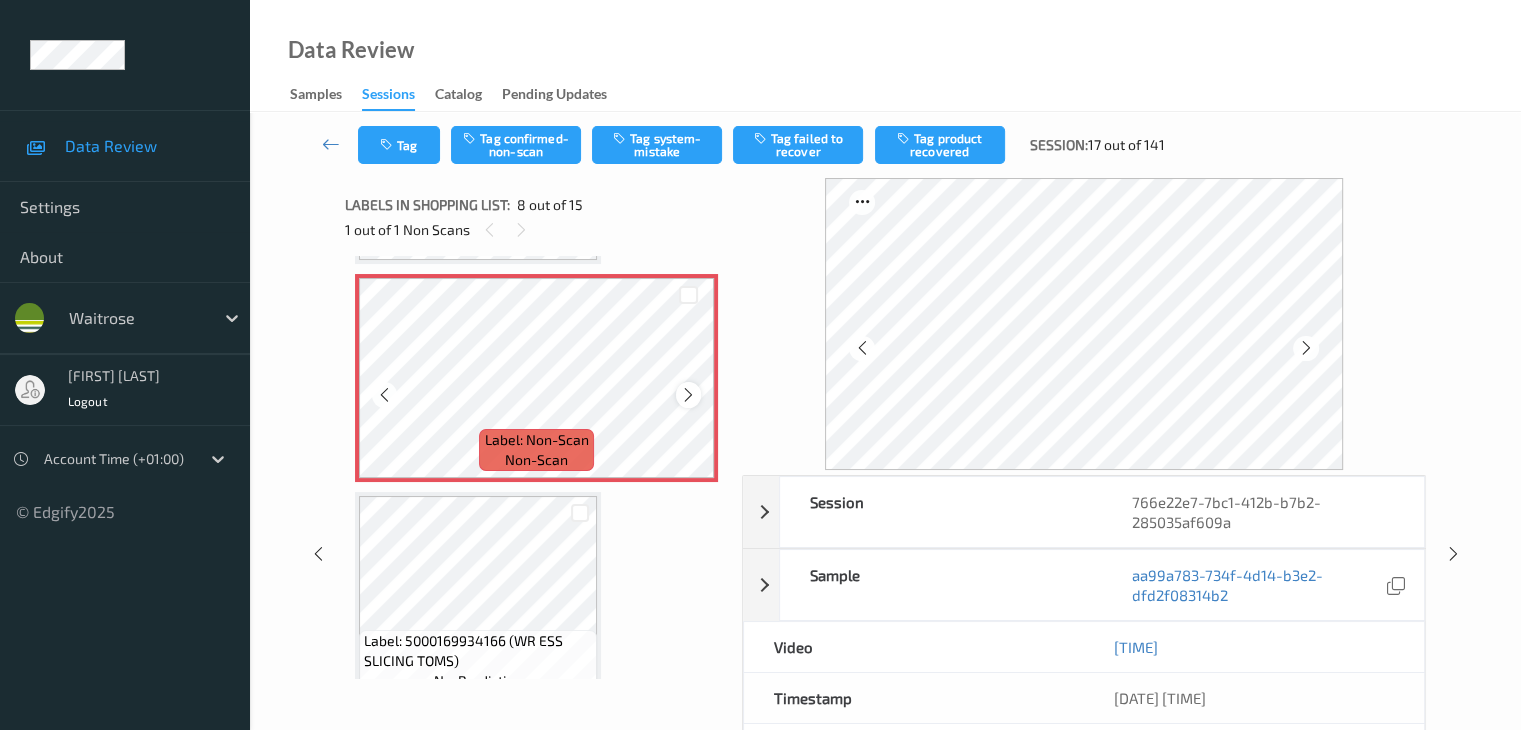 click at bounding box center (688, 395) 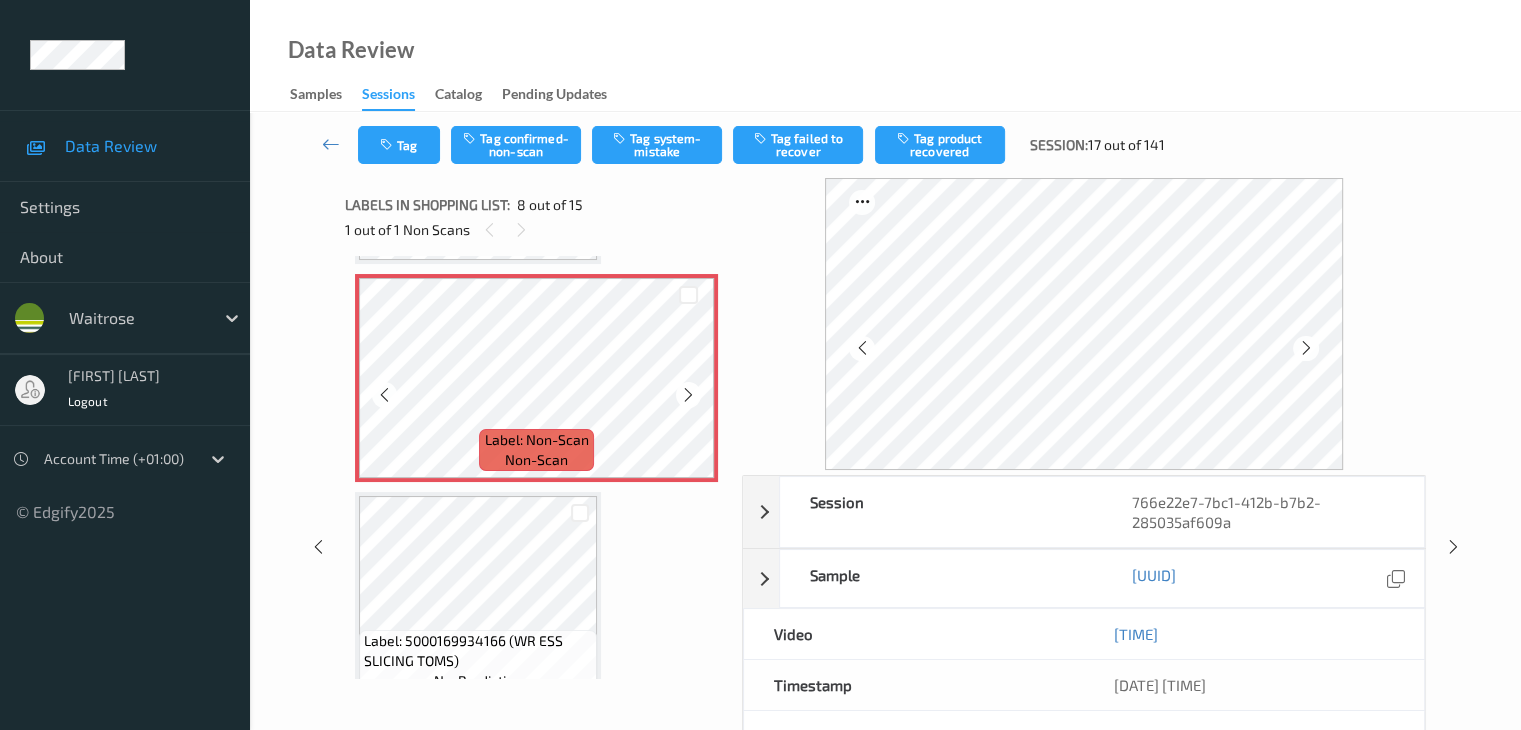 click at bounding box center [688, 395] 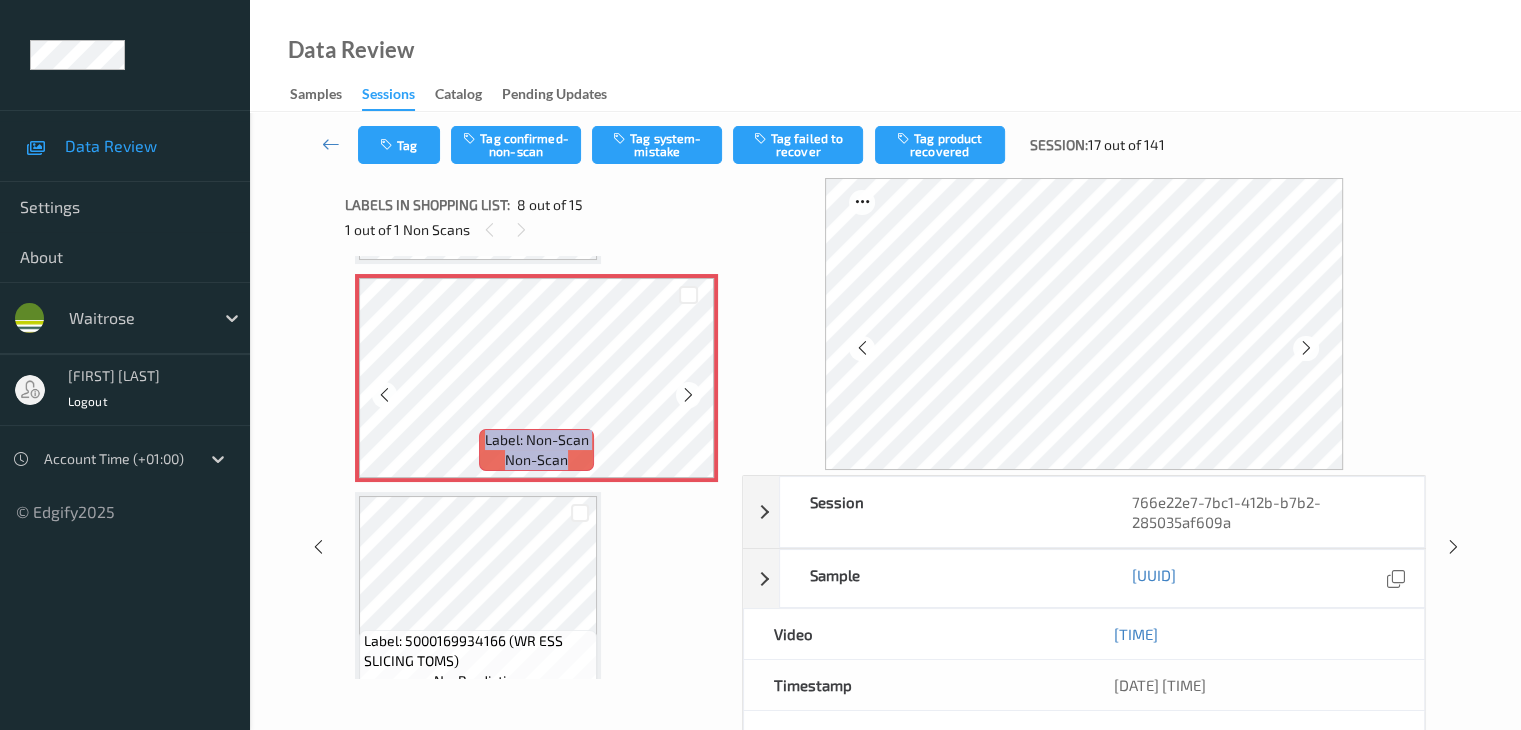 click at bounding box center (688, 395) 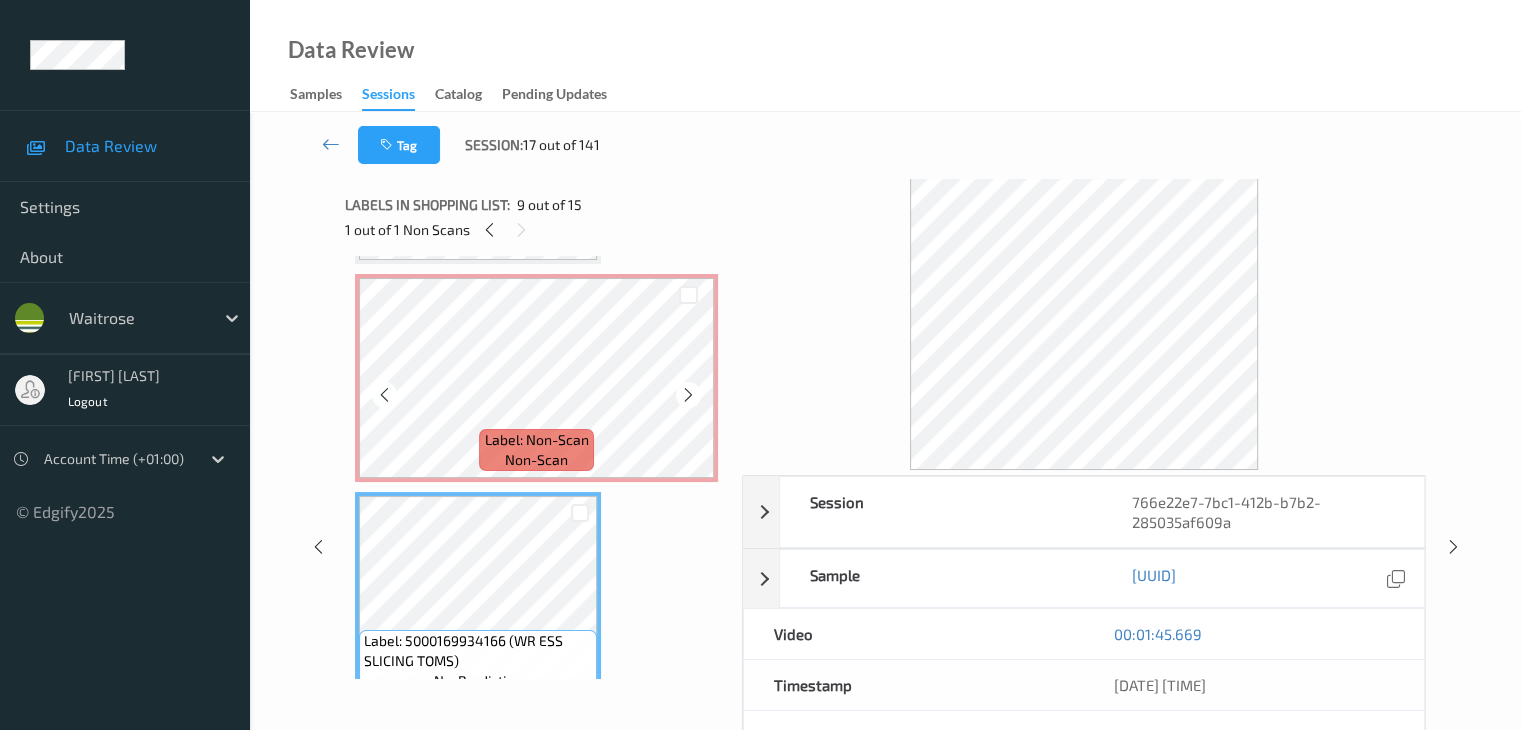 scroll, scrollTop: 1418, scrollLeft: 0, axis: vertical 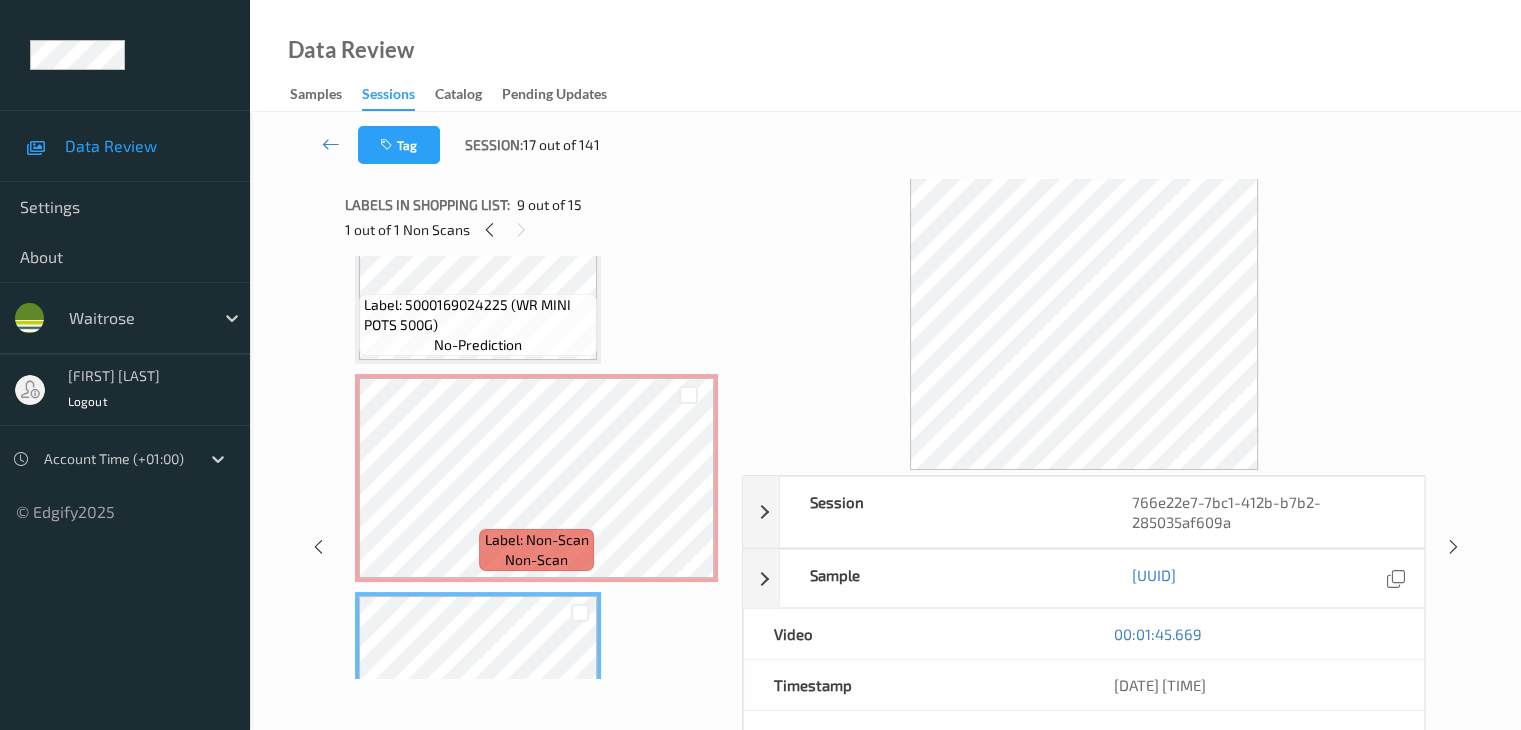 click on "no-prediction" at bounding box center (478, 345) 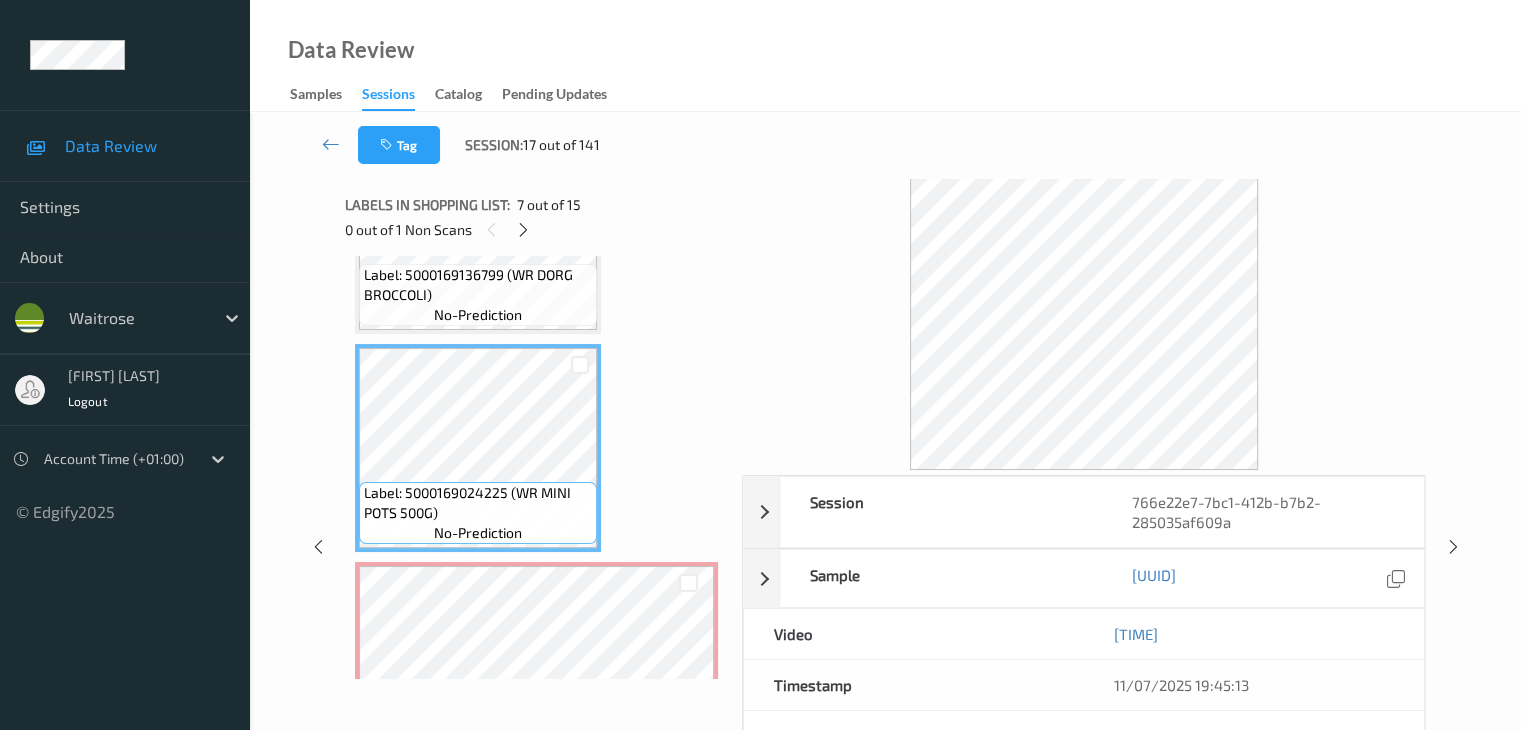 scroll, scrollTop: 1218, scrollLeft: 0, axis: vertical 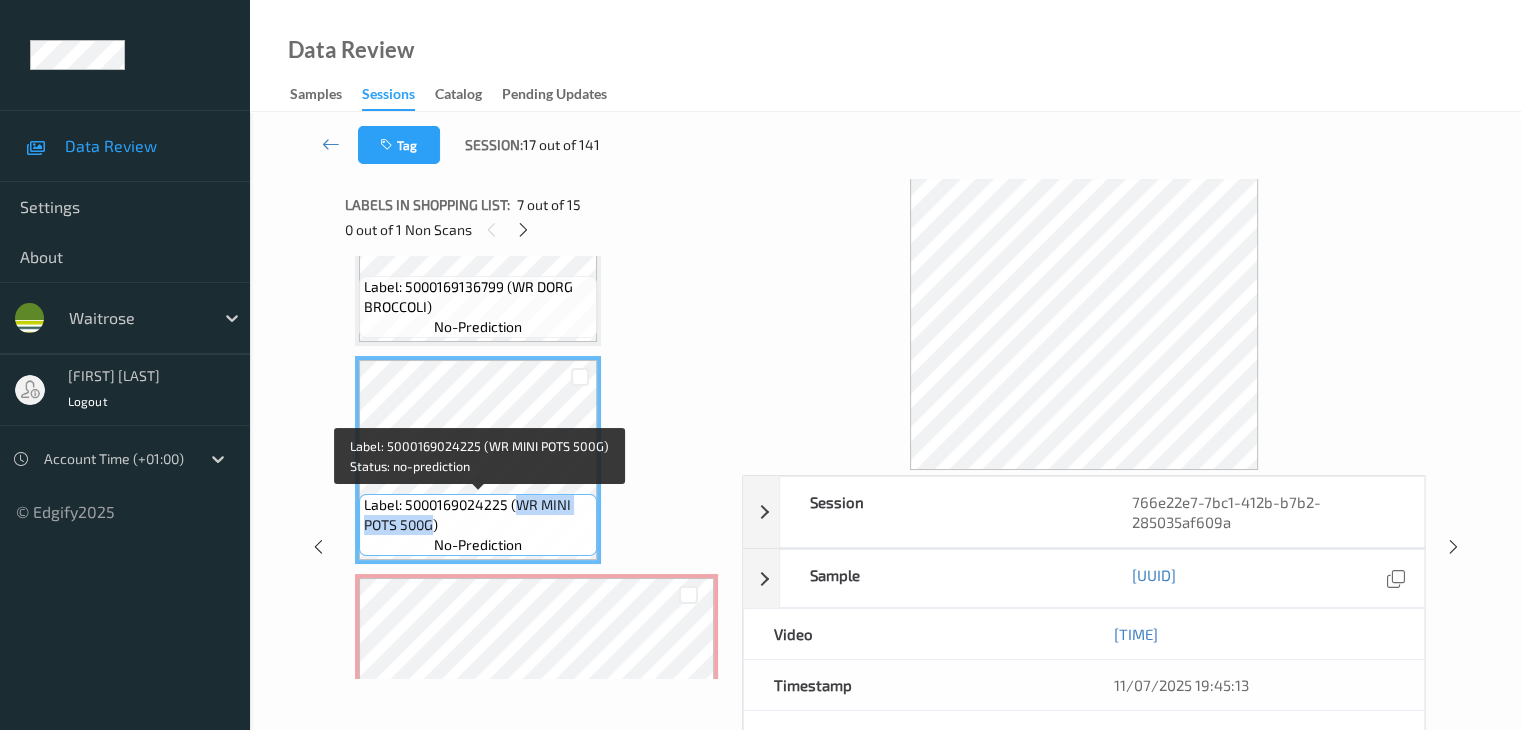 drag, startPoint x: 519, startPoint y: 501, endPoint x: 432, endPoint y: 530, distance: 91.706055 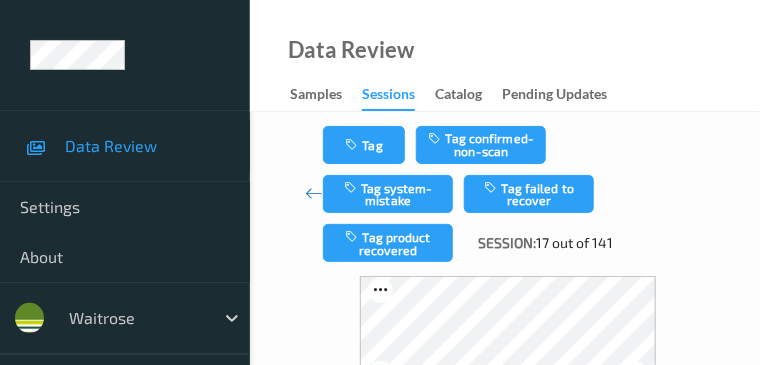 scroll, scrollTop: 1418, scrollLeft: 0, axis: vertical 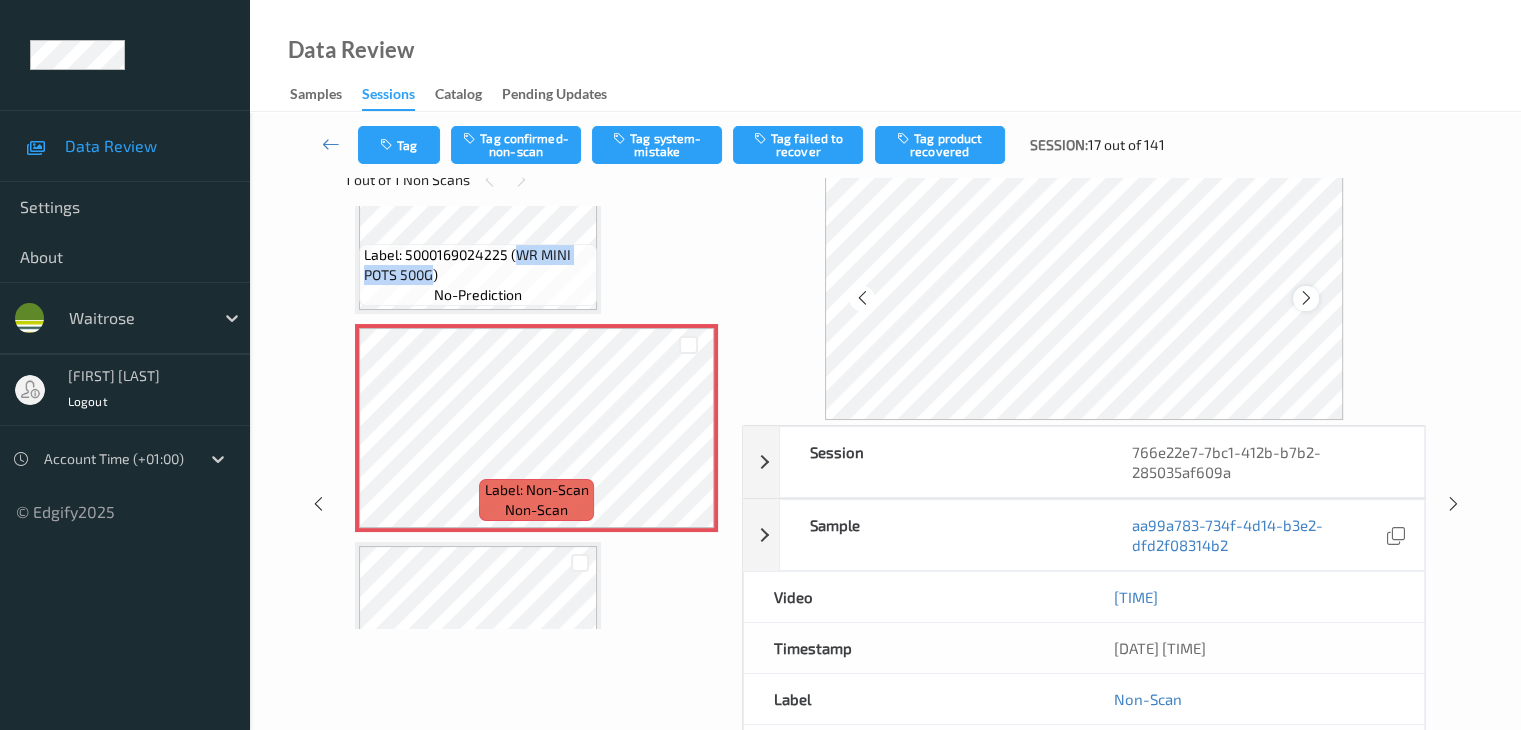 click at bounding box center (1306, 298) 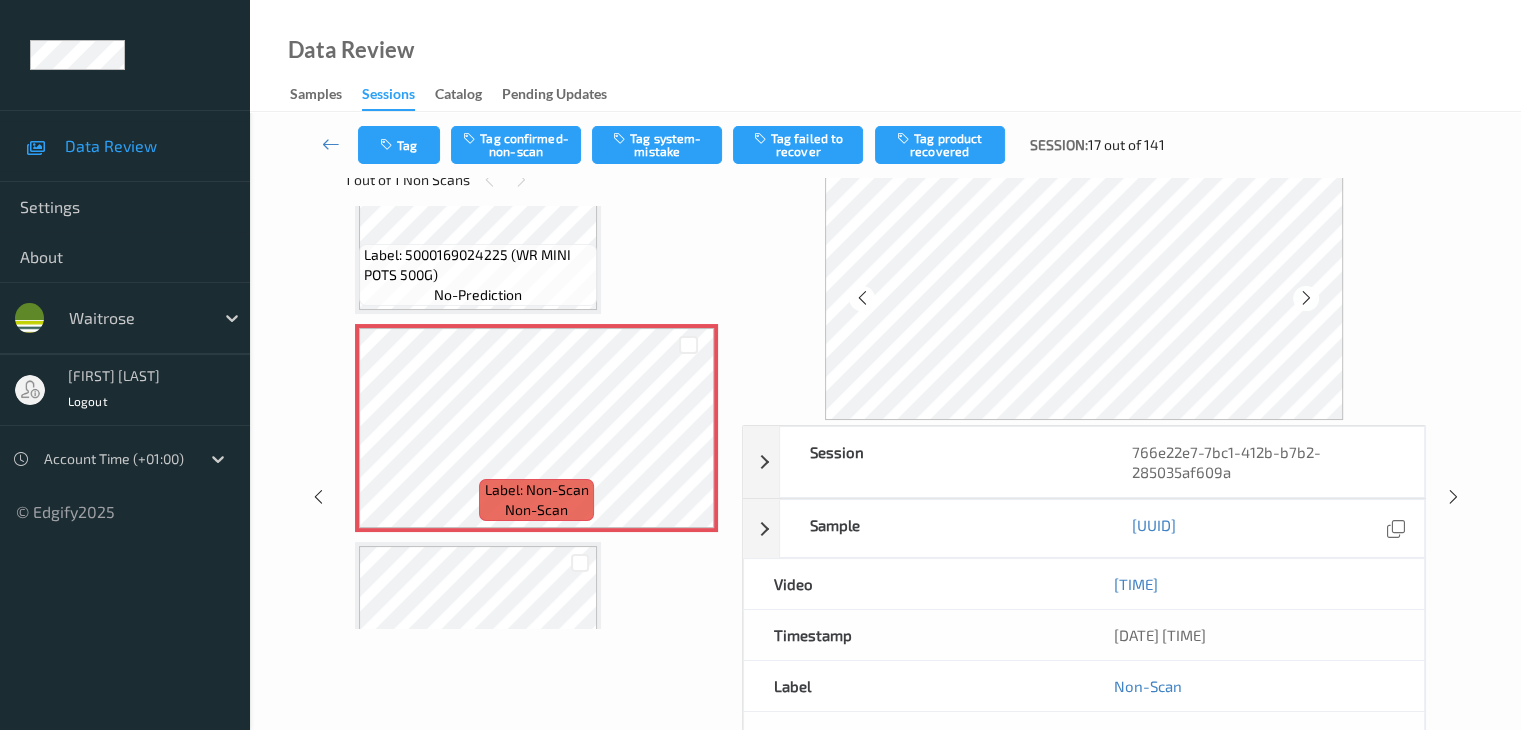 click at bounding box center (1306, 298) 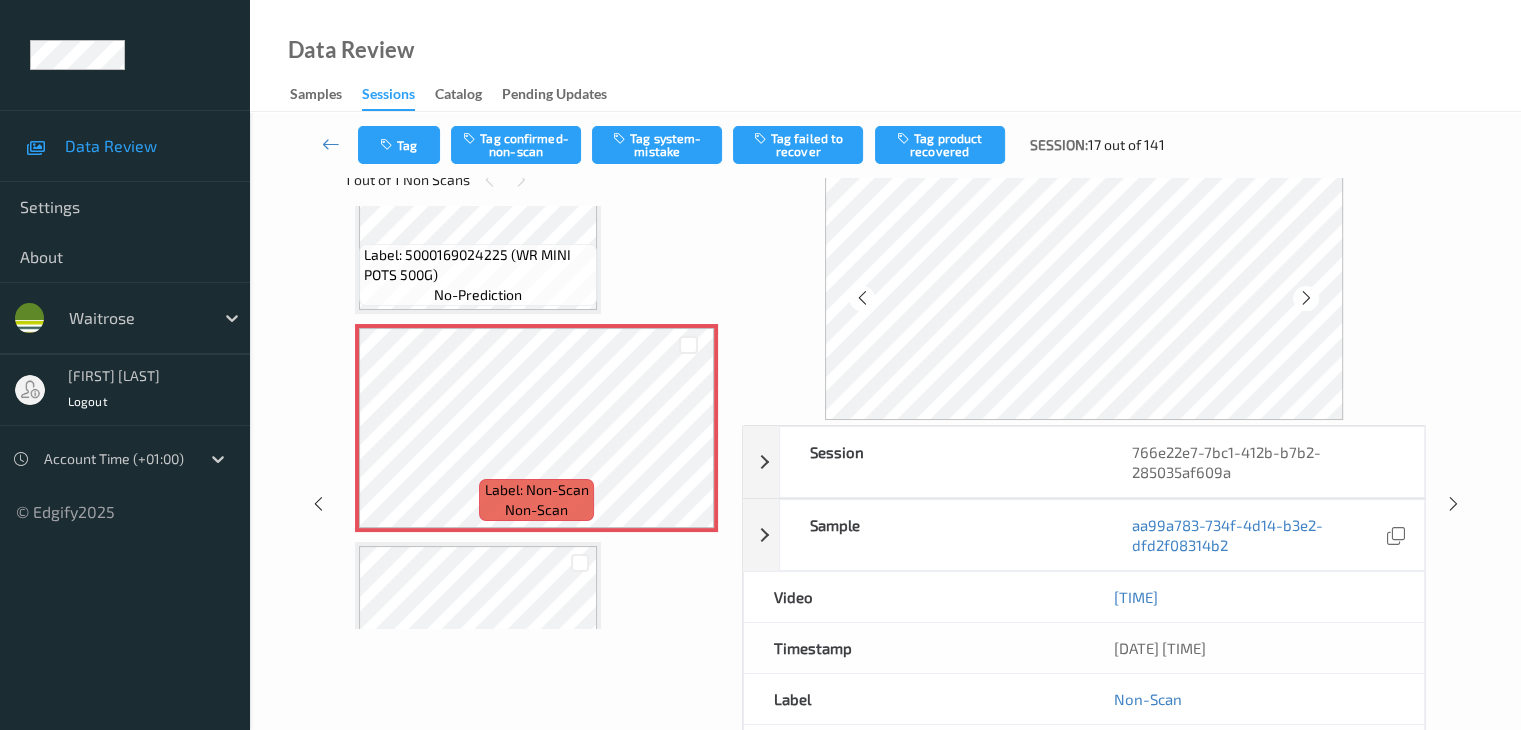 click at bounding box center [1306, 298] 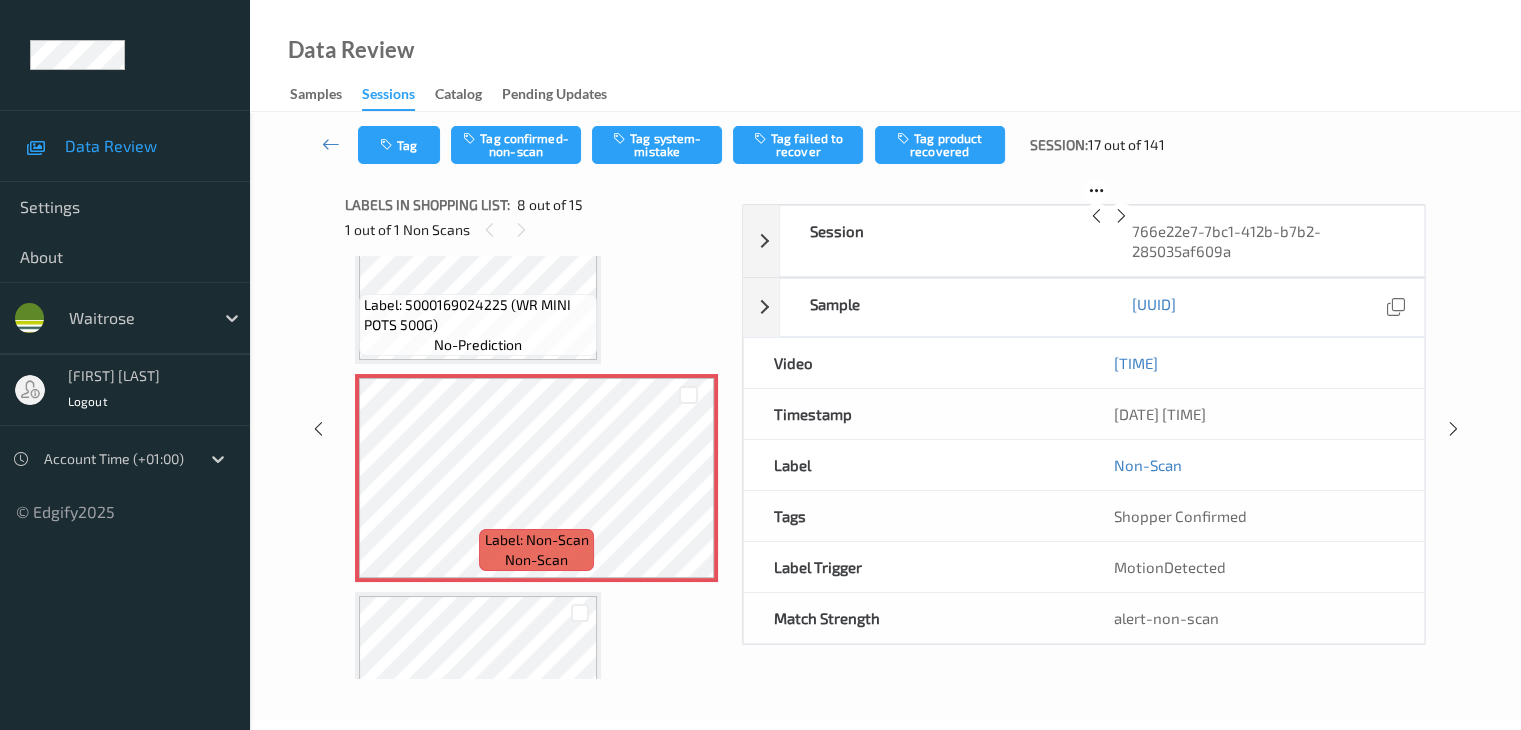 click at bounding box center [1121, 216] 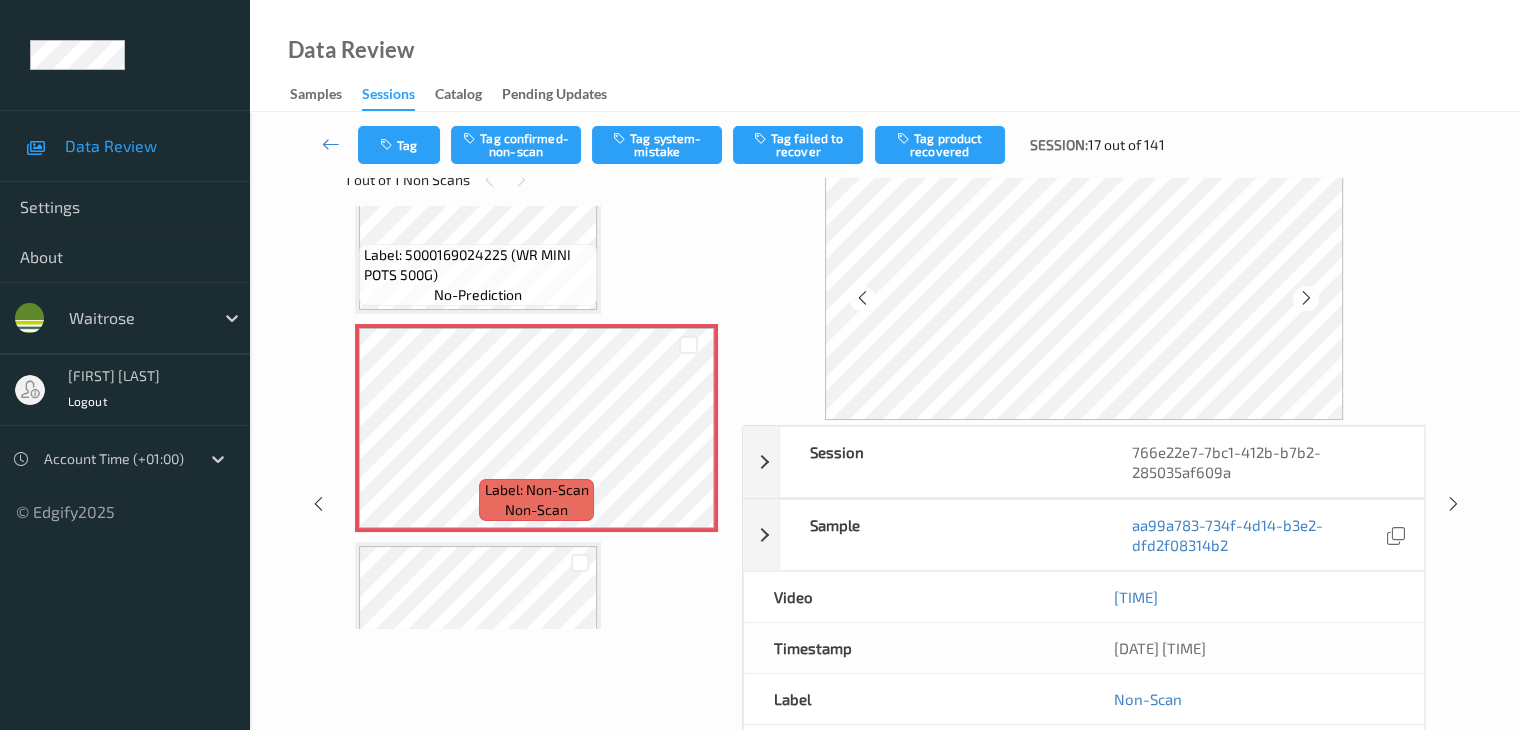 click at bounding box center (1306, 298) 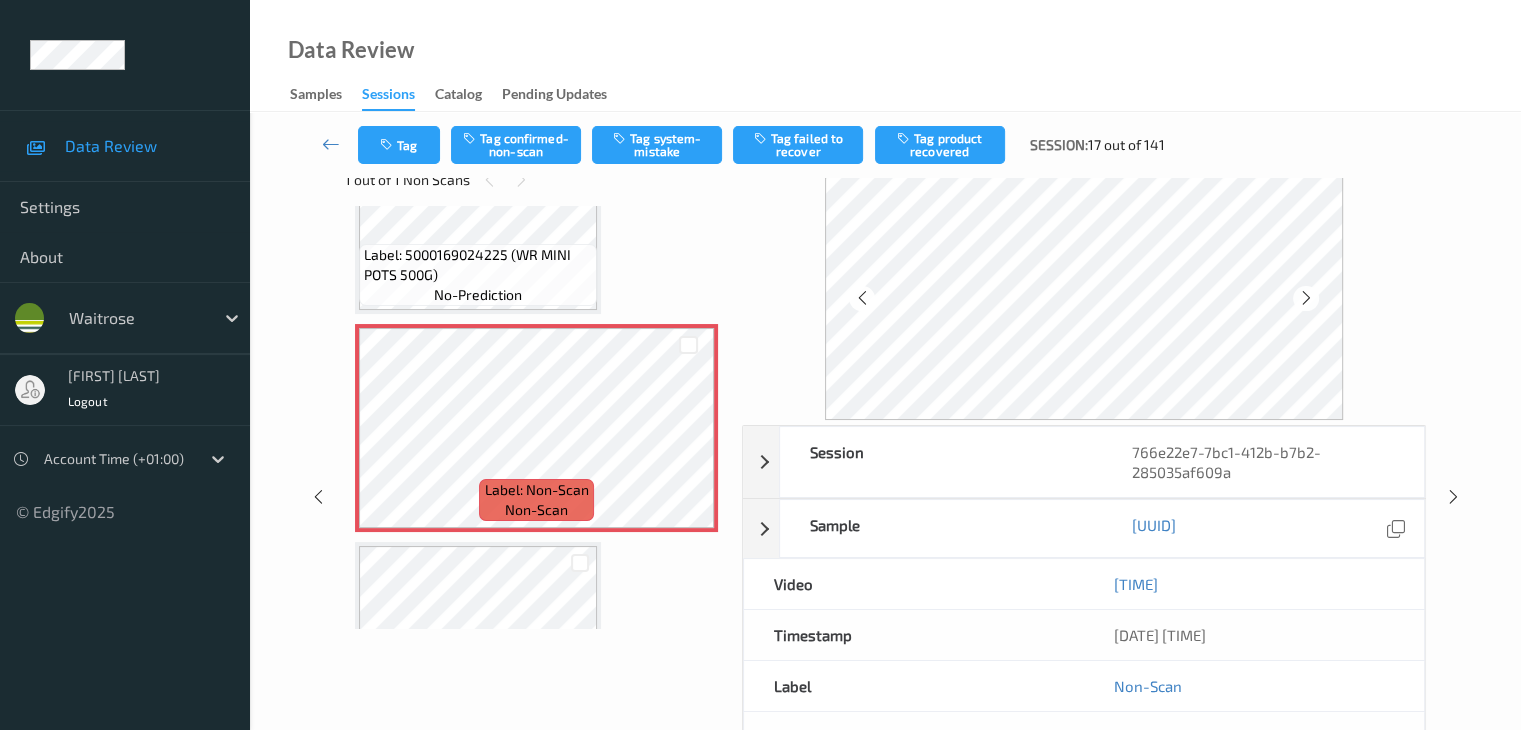 click at bounding box center [1306, 298] 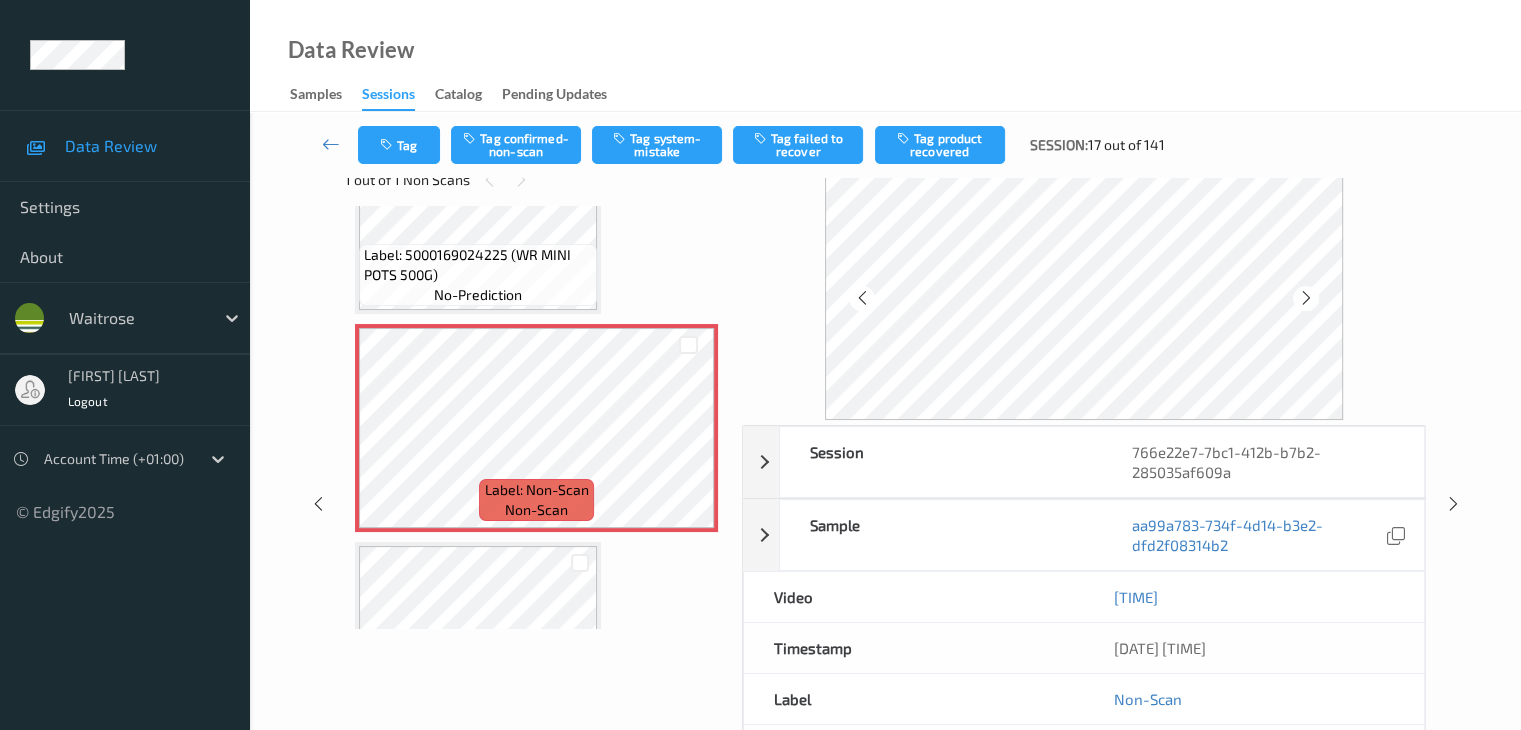 click at bounding box center (1306, 298) 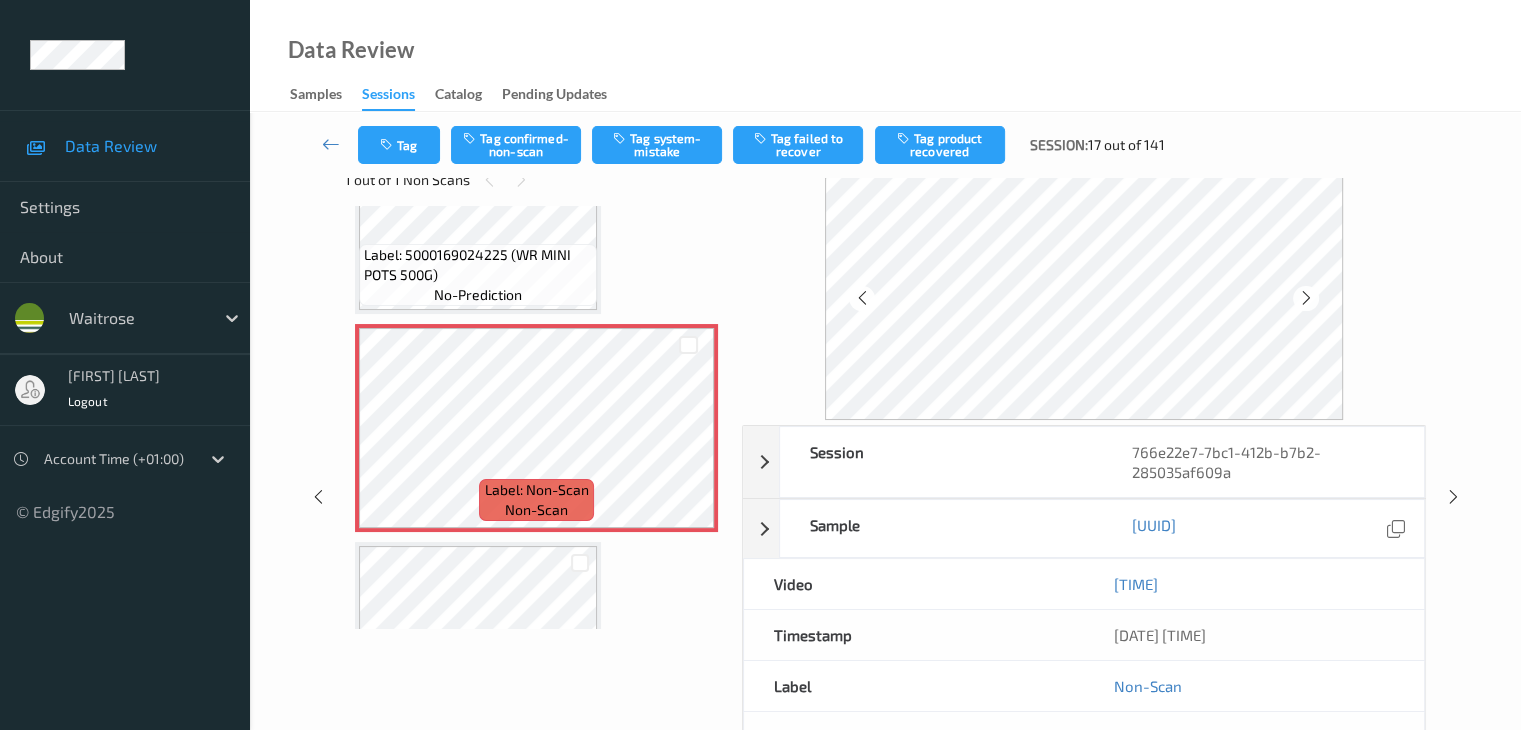 click at bounding box center [1306, 298] 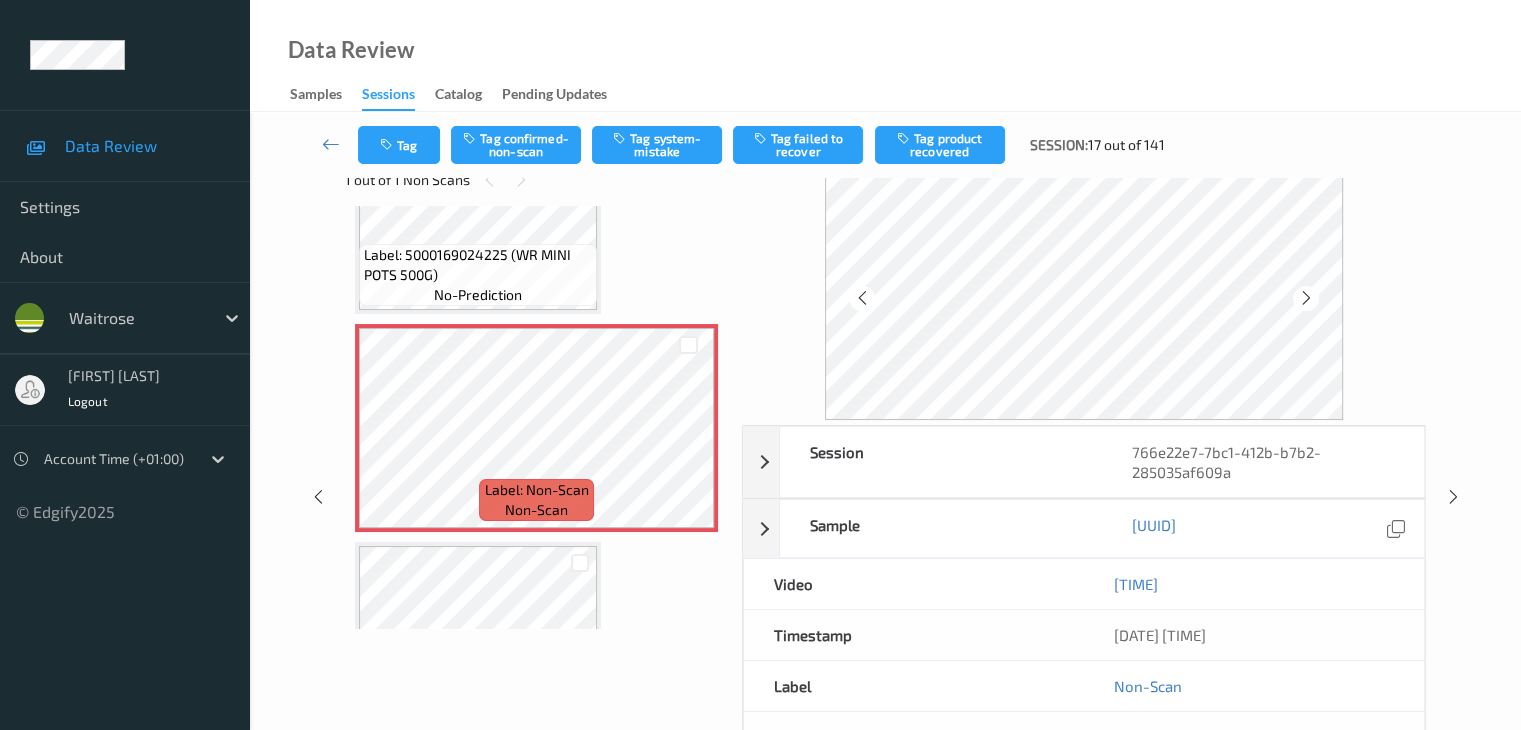 click at bounding box center (1306, 298) 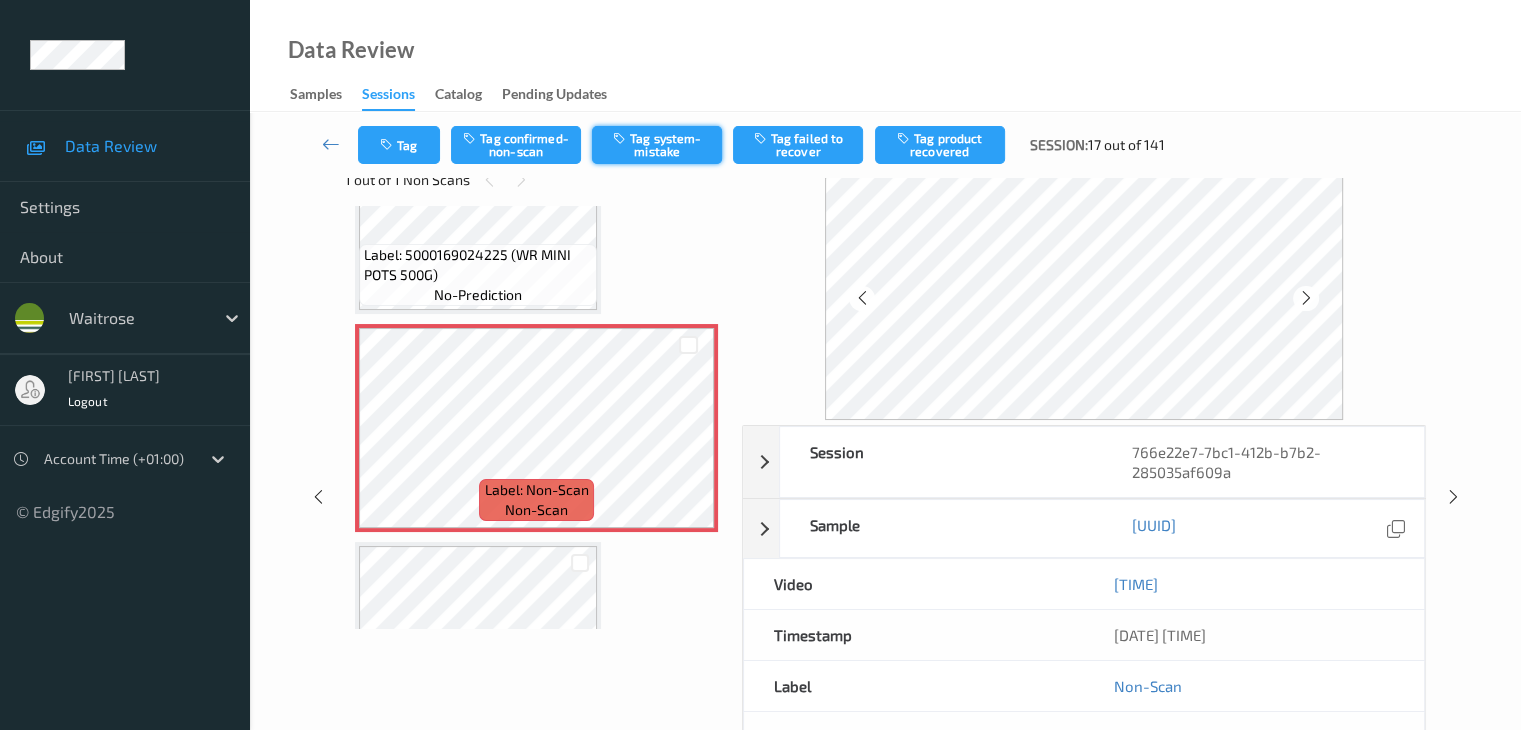 click on "Tag   system-mistake" at bounding box center (657, 145) 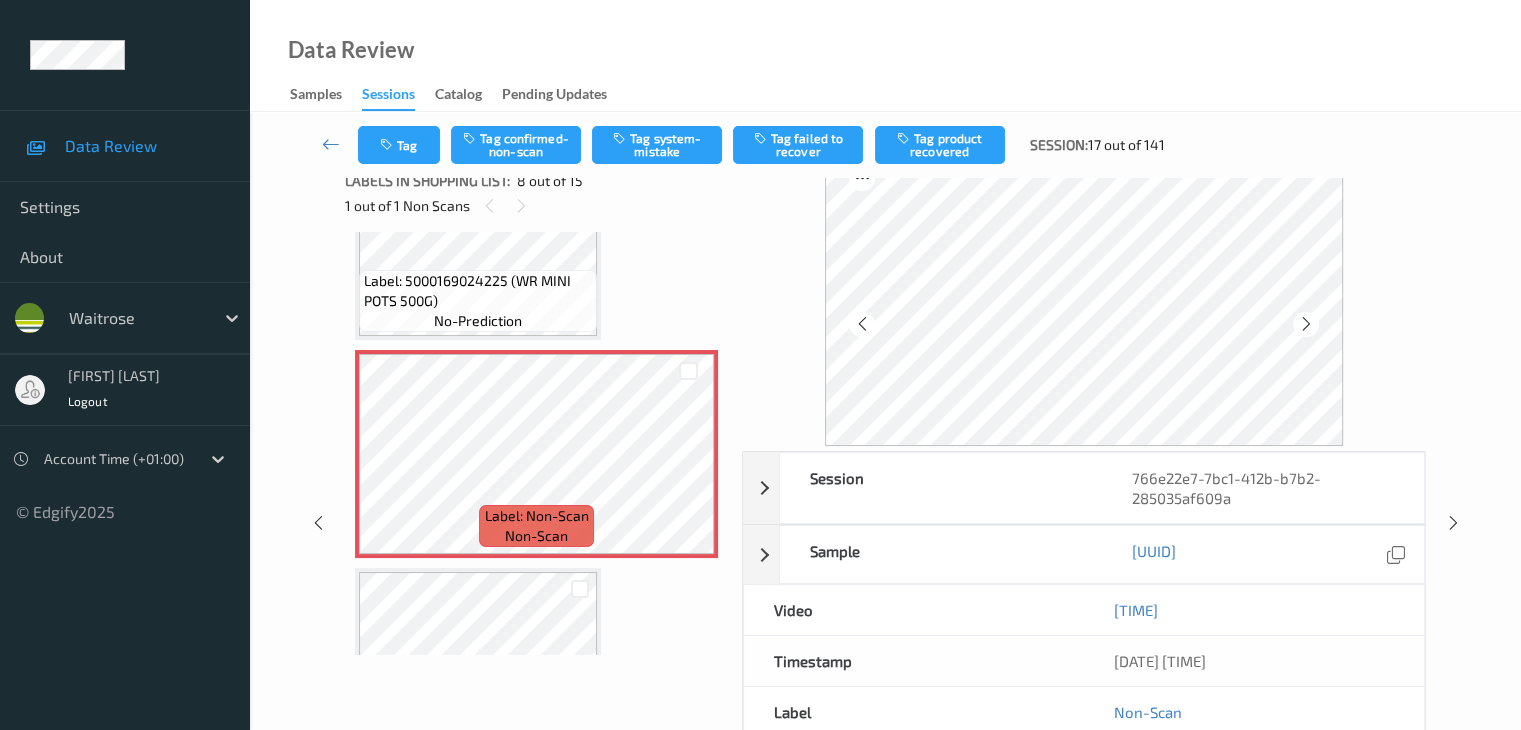 scroll, scrollTop: 0, scrollLeft: 0, axis: both 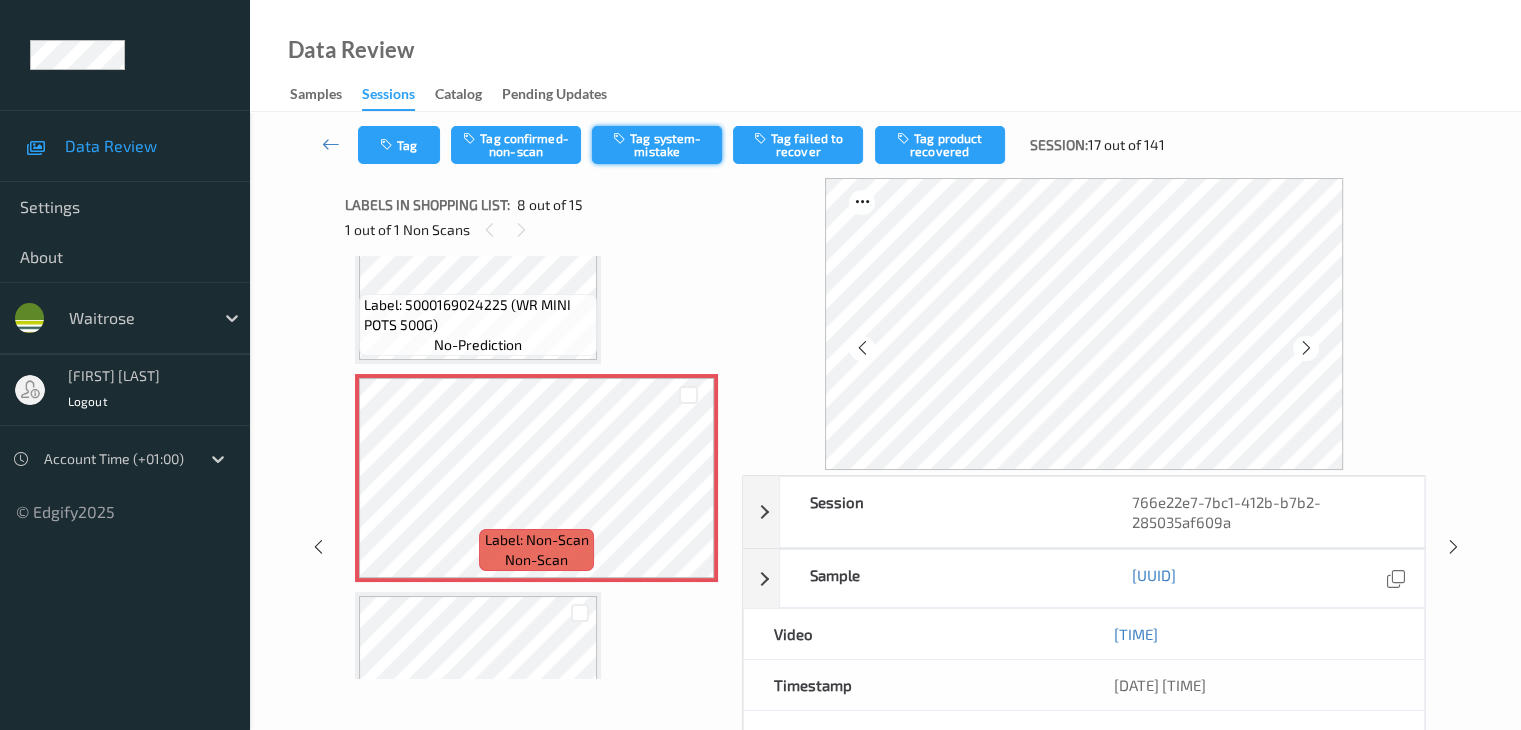 click on "Tag   system-mistake" at bounding box center [657, 145] 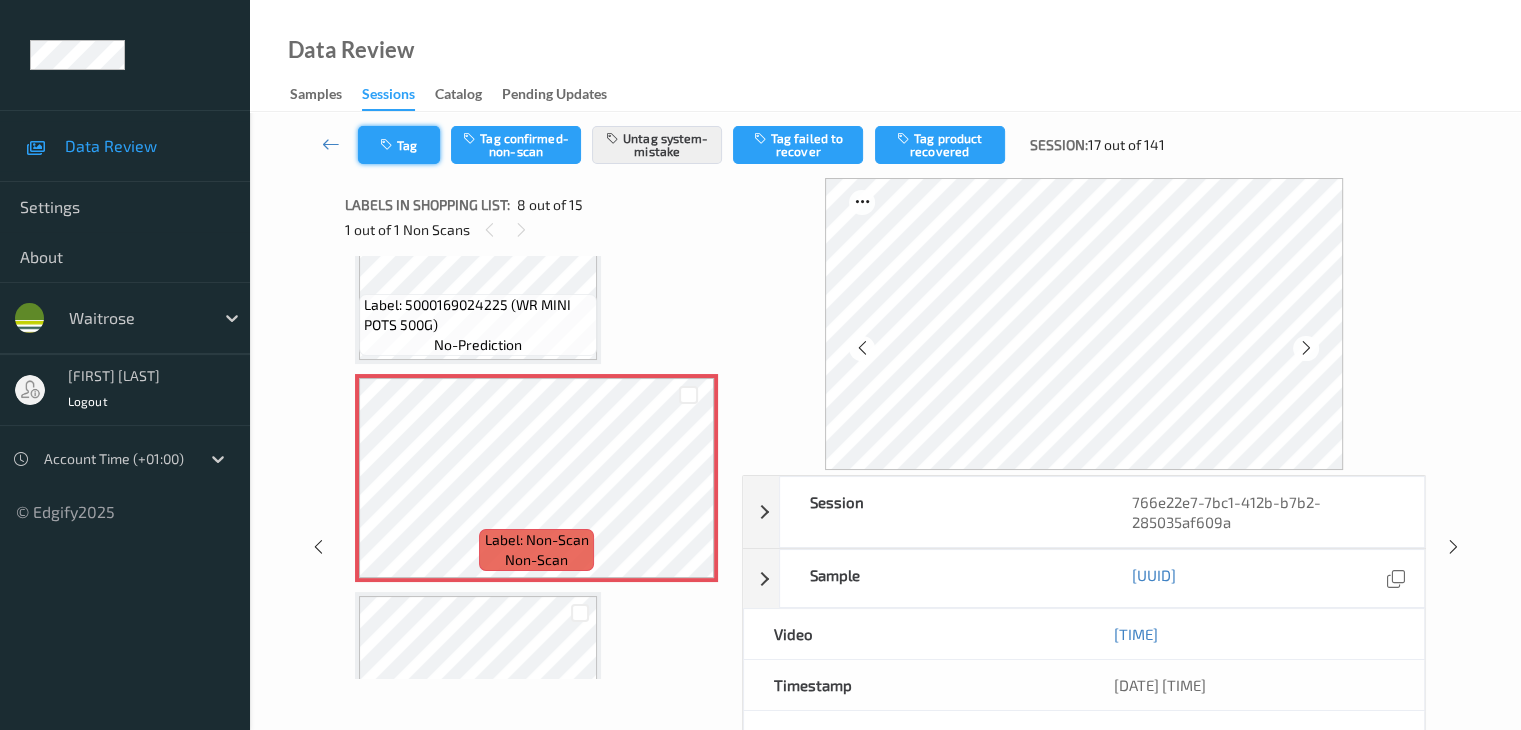 click on "Tag" at bounding box center (399, 145) 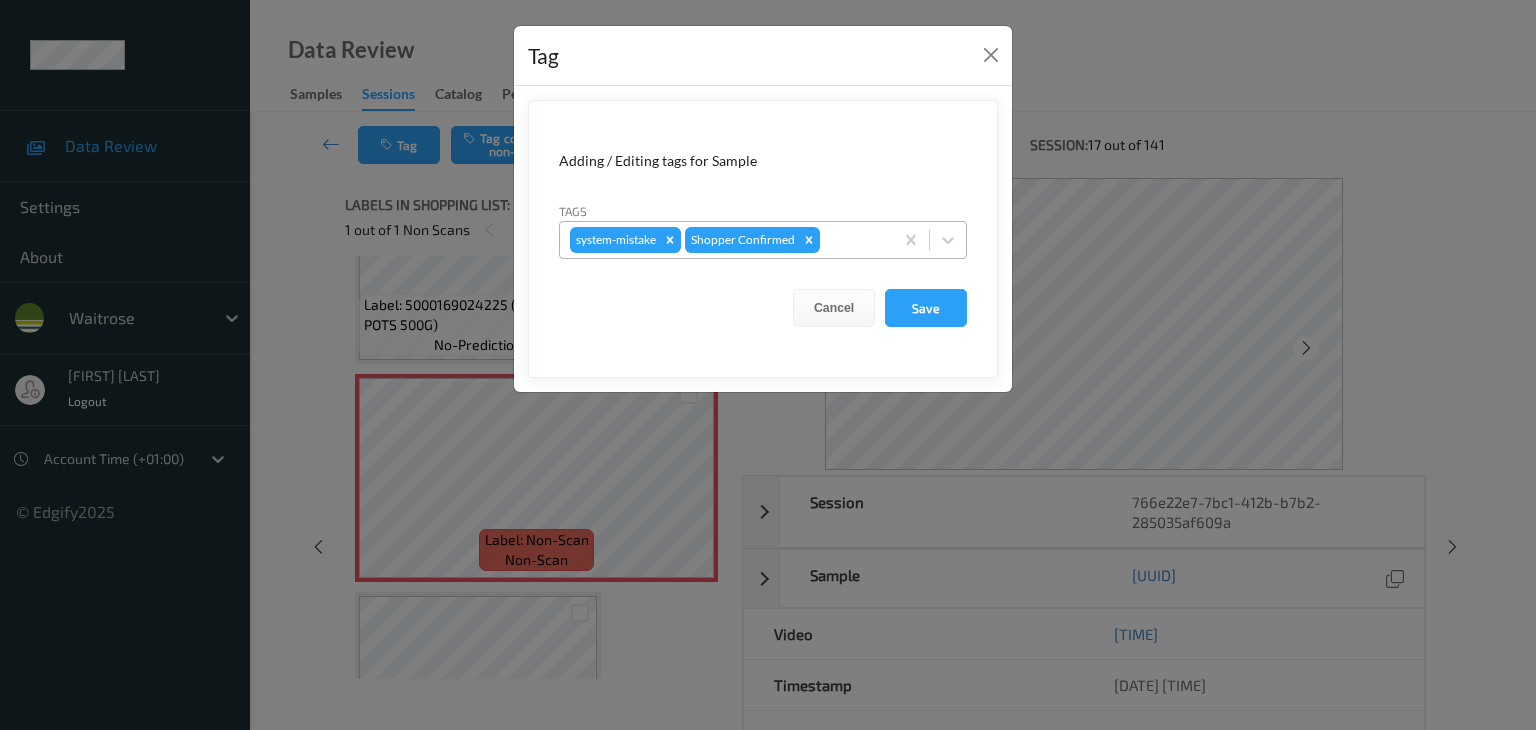 click at bounding box center (853, 240) 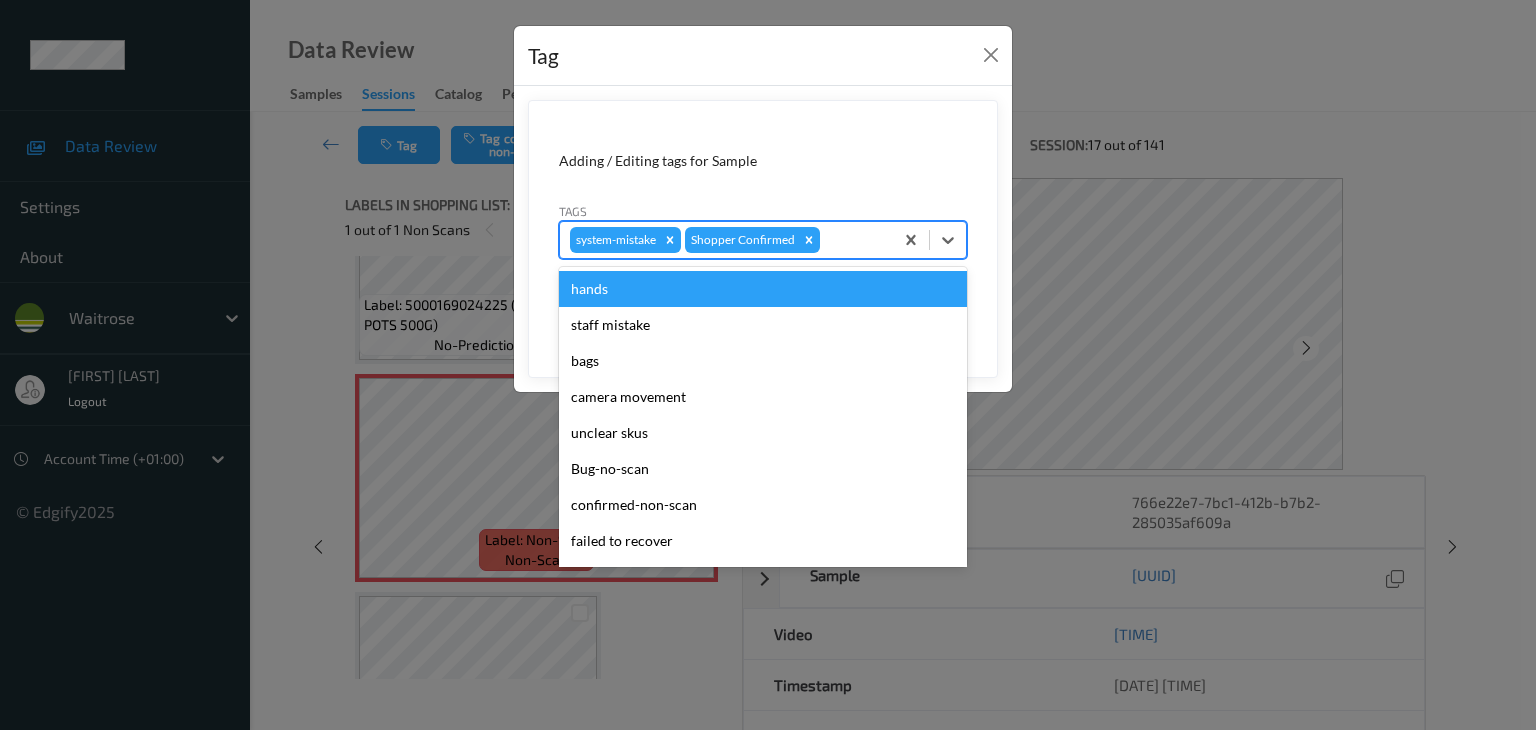 type on "u" 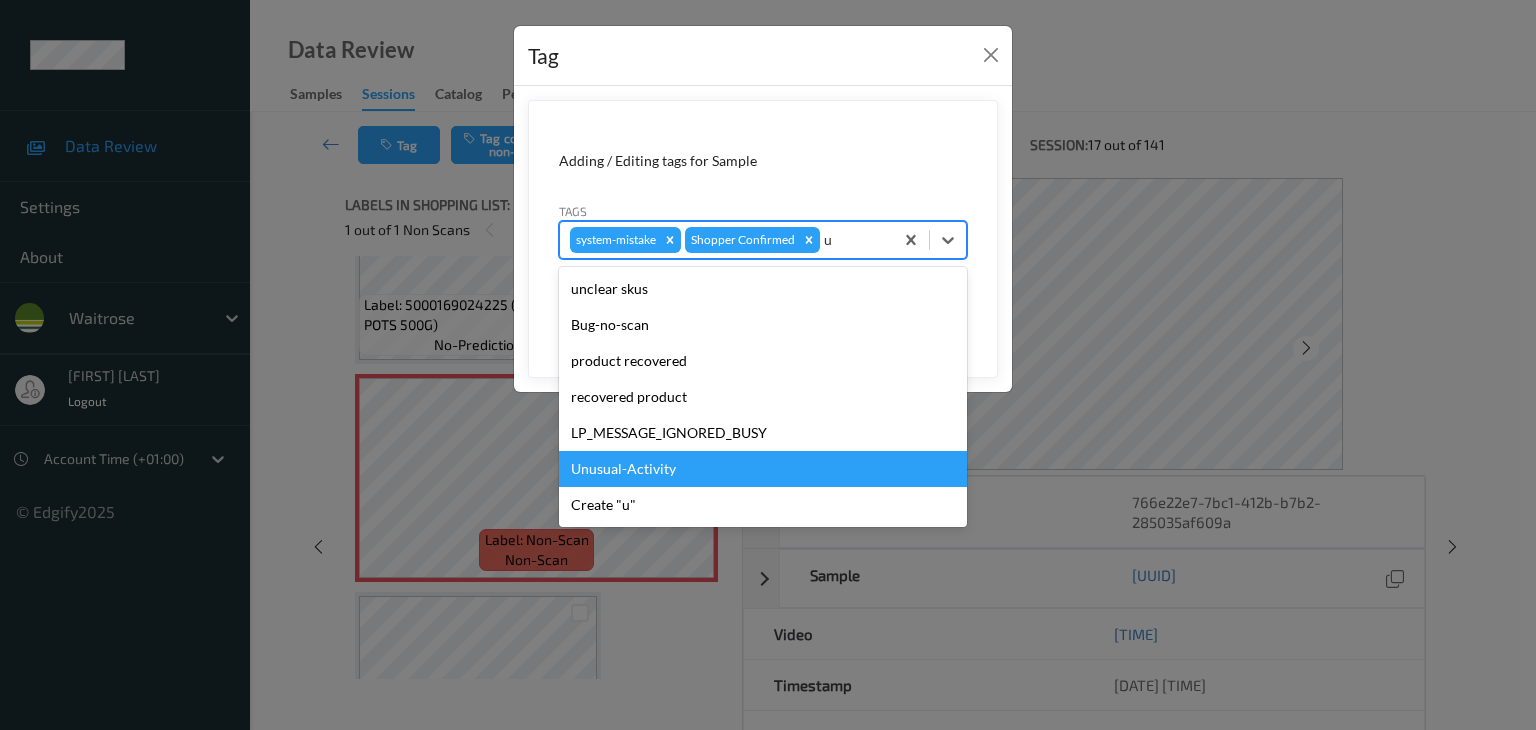 click on "Unusual-Activity" at bounding box center (763, 469) 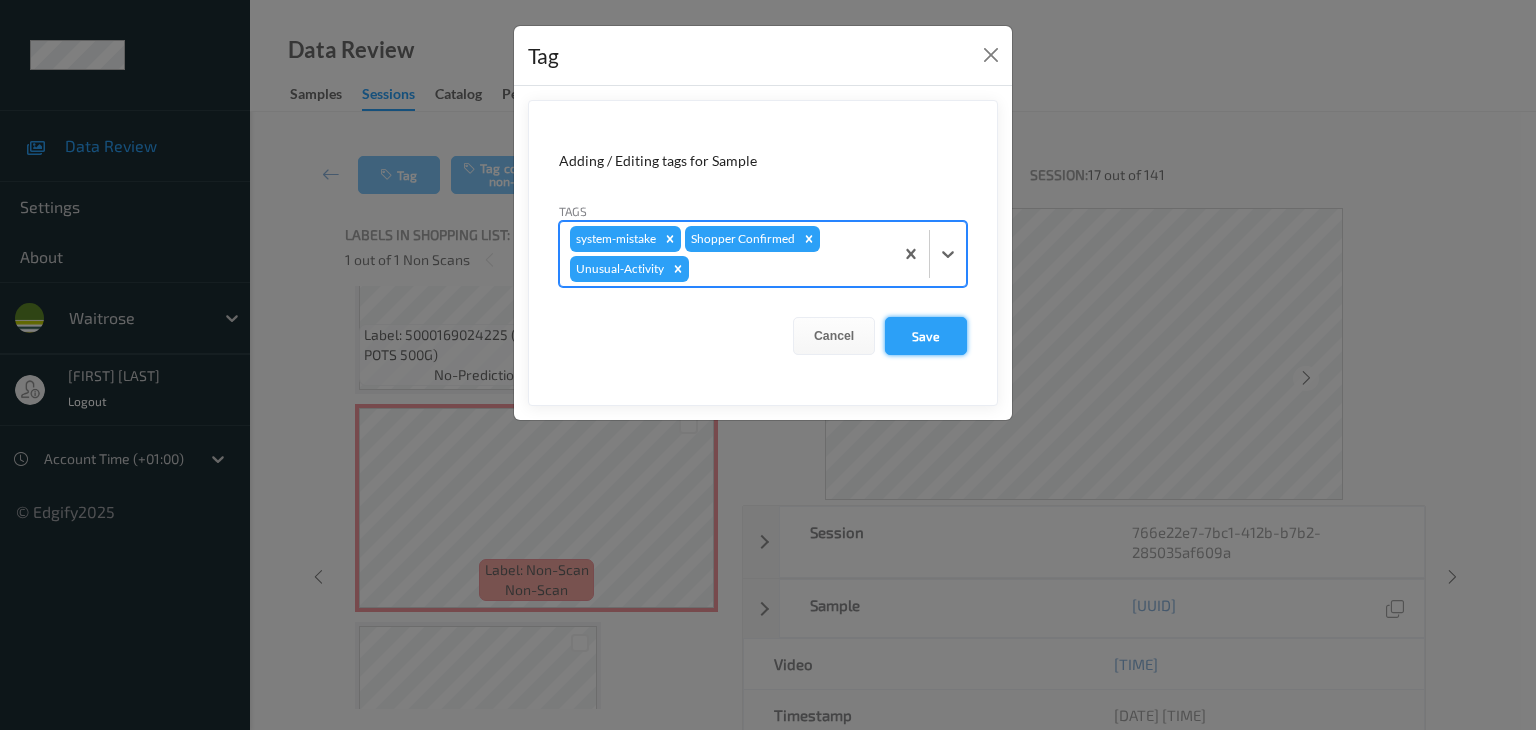 click on "Adding / Editing tags for Sample   Tags option Unusual-Activity, selected.   Select is focused ,type to refine list, press Down to open the menu,  press left to focus selected values system-mistake Shopper Confirmed Unusual-Activity Cancel Save" at bounding box center [763, 253] 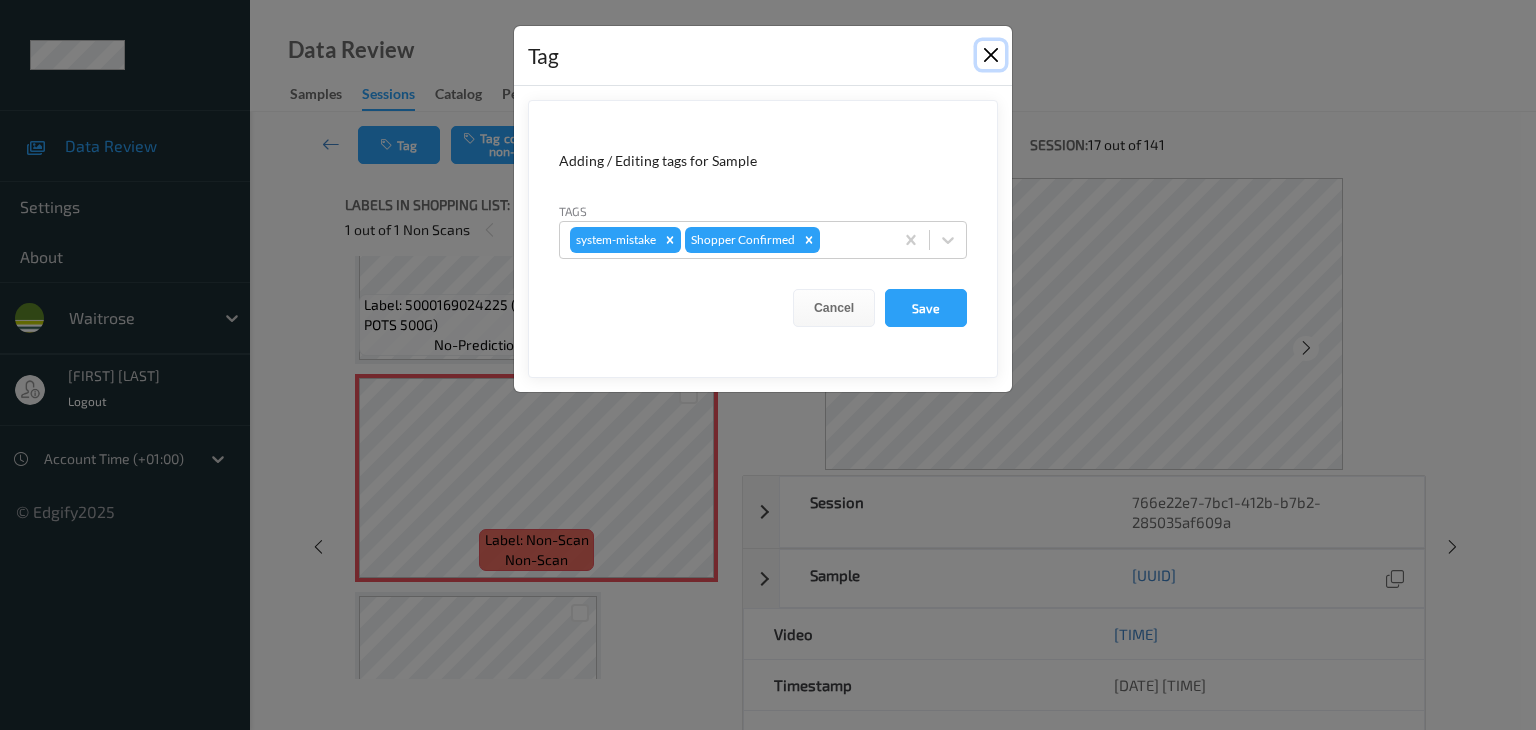 click at bounding box center (991, 55) 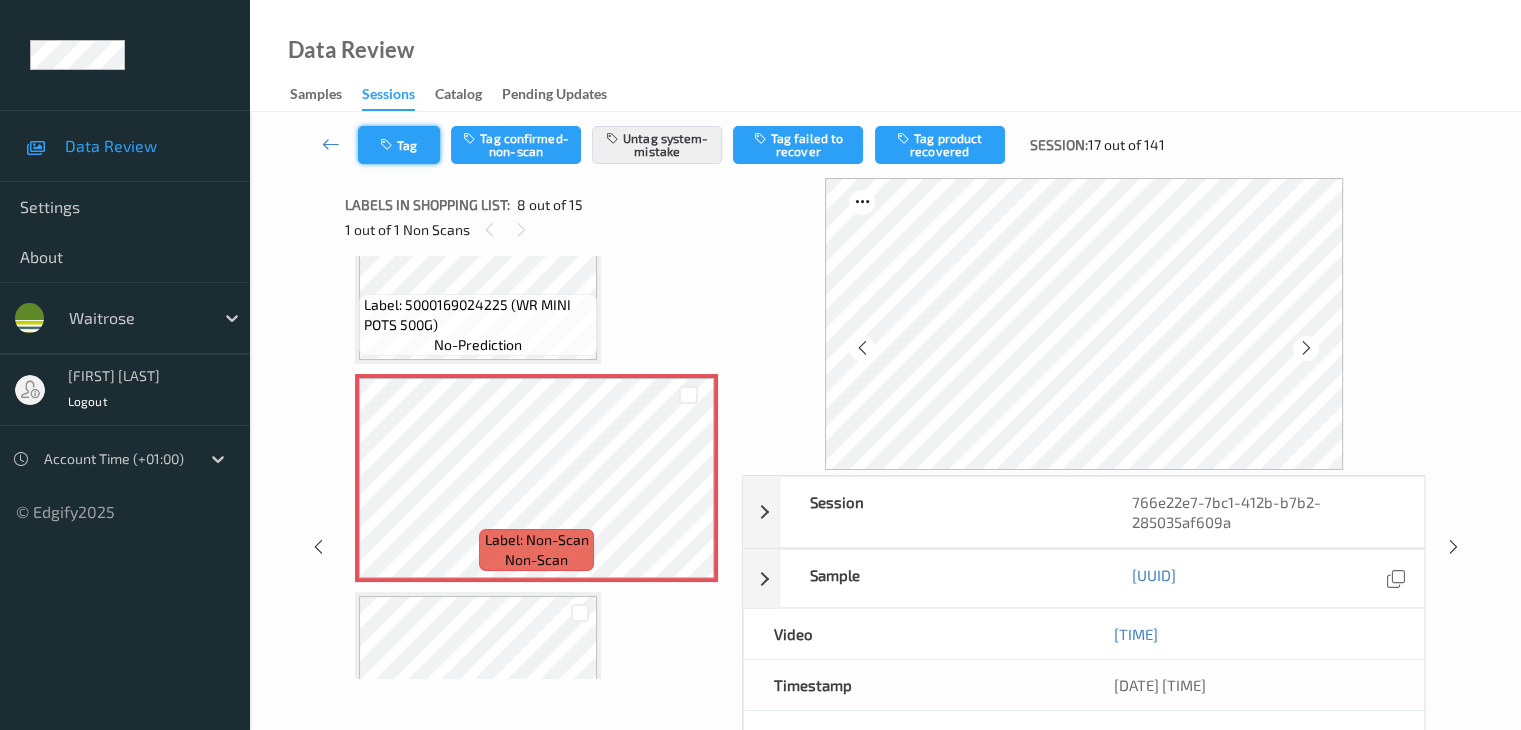click on "Tag" at bounding box center [399, 145] 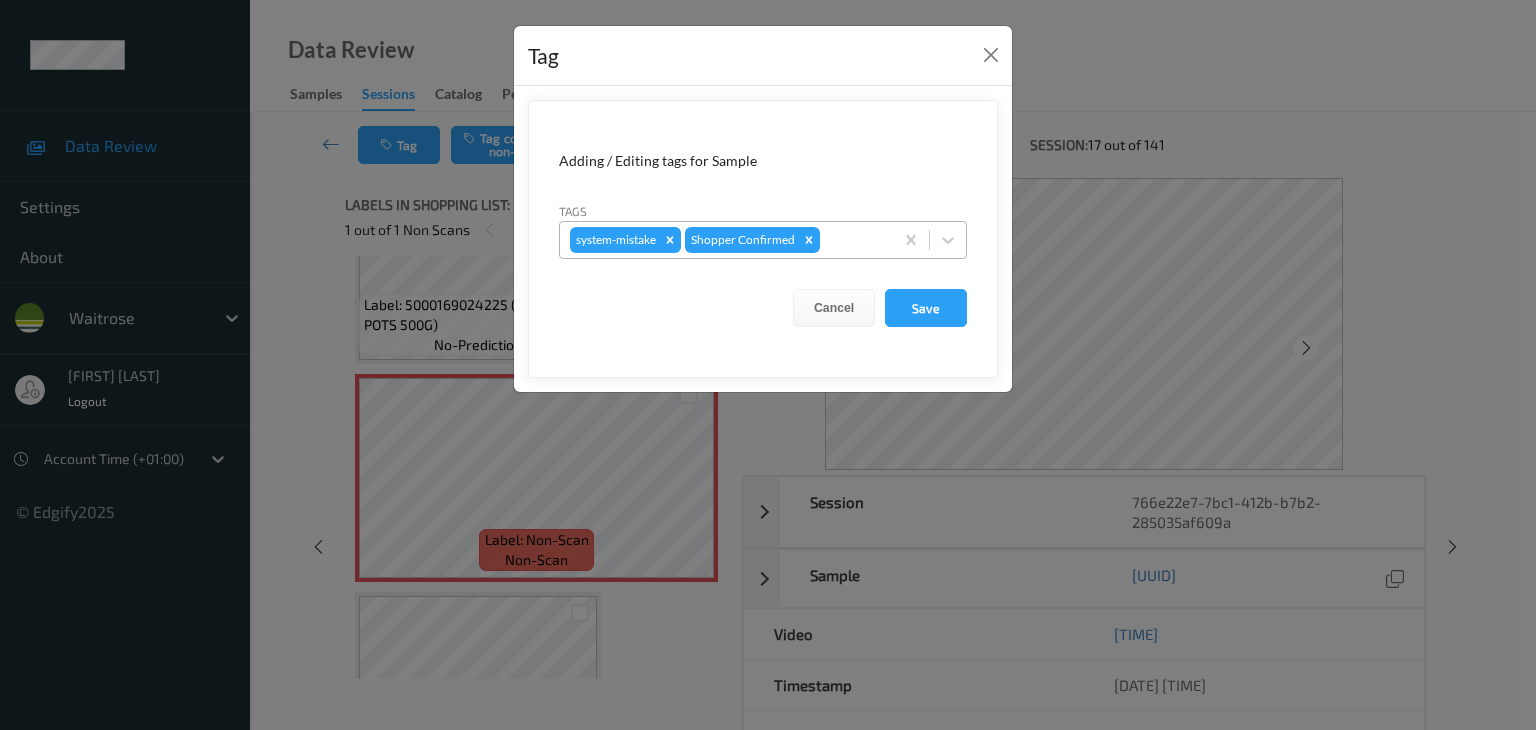 click at bounding box center (853, 240) 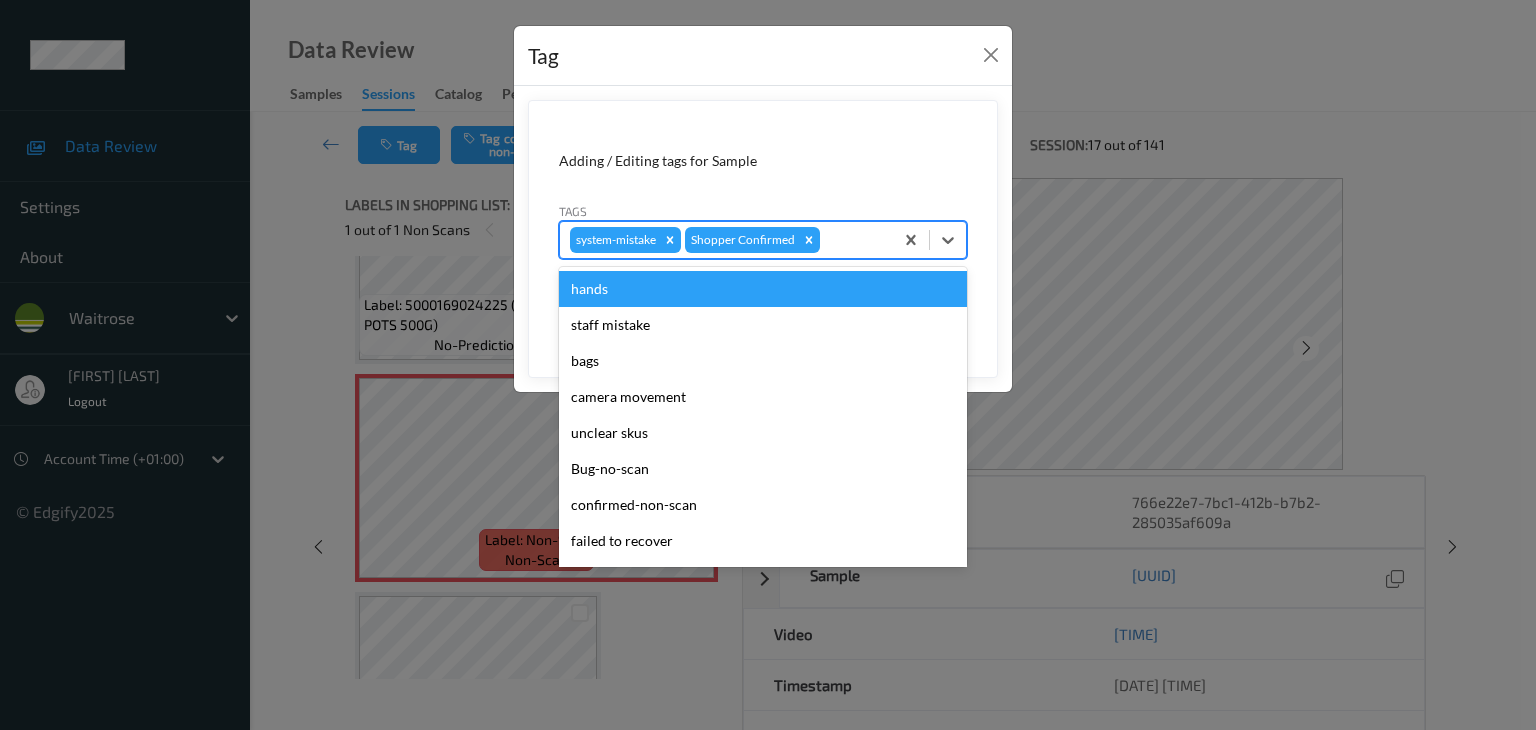 type on "u" 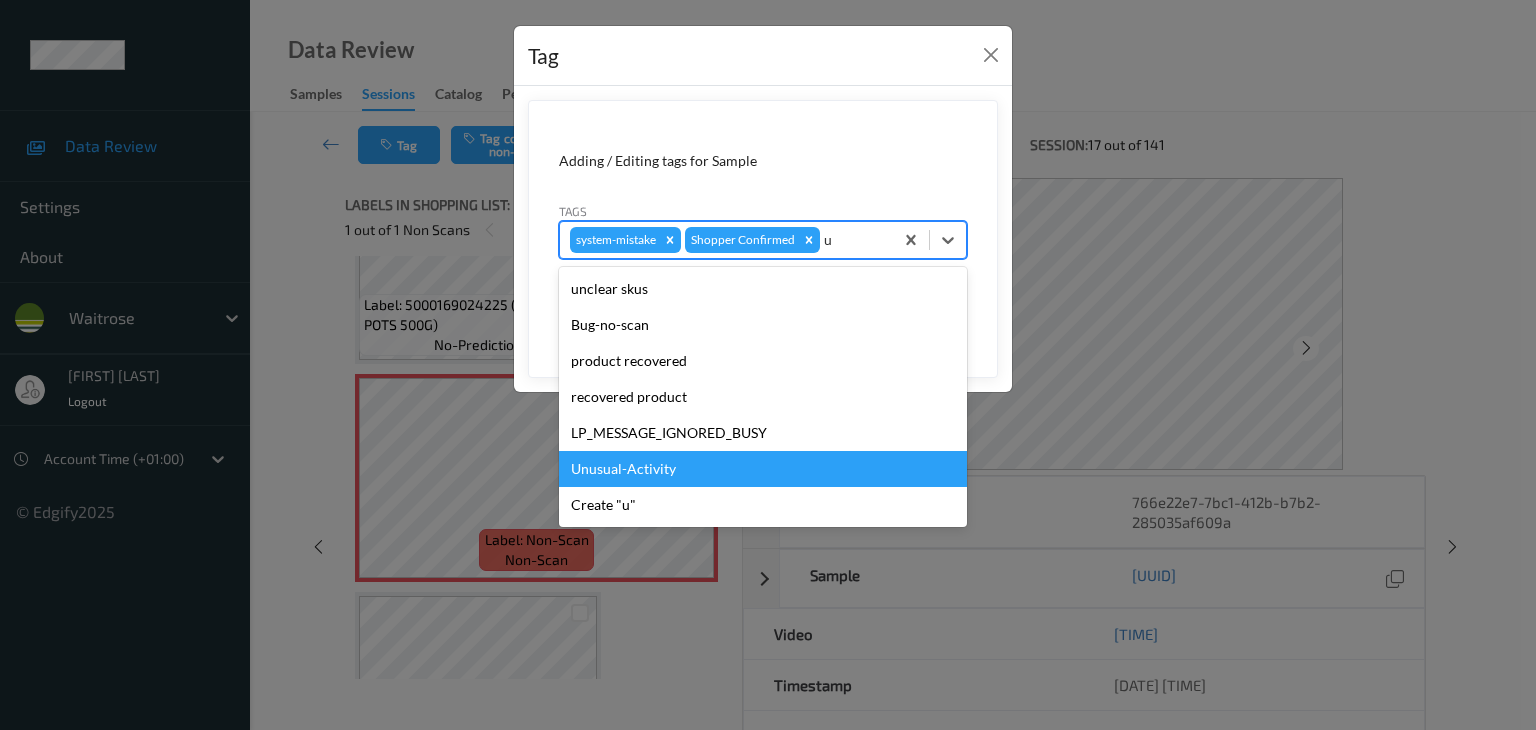 click on "Unusual-Activity" at bounding box center (763, 469) 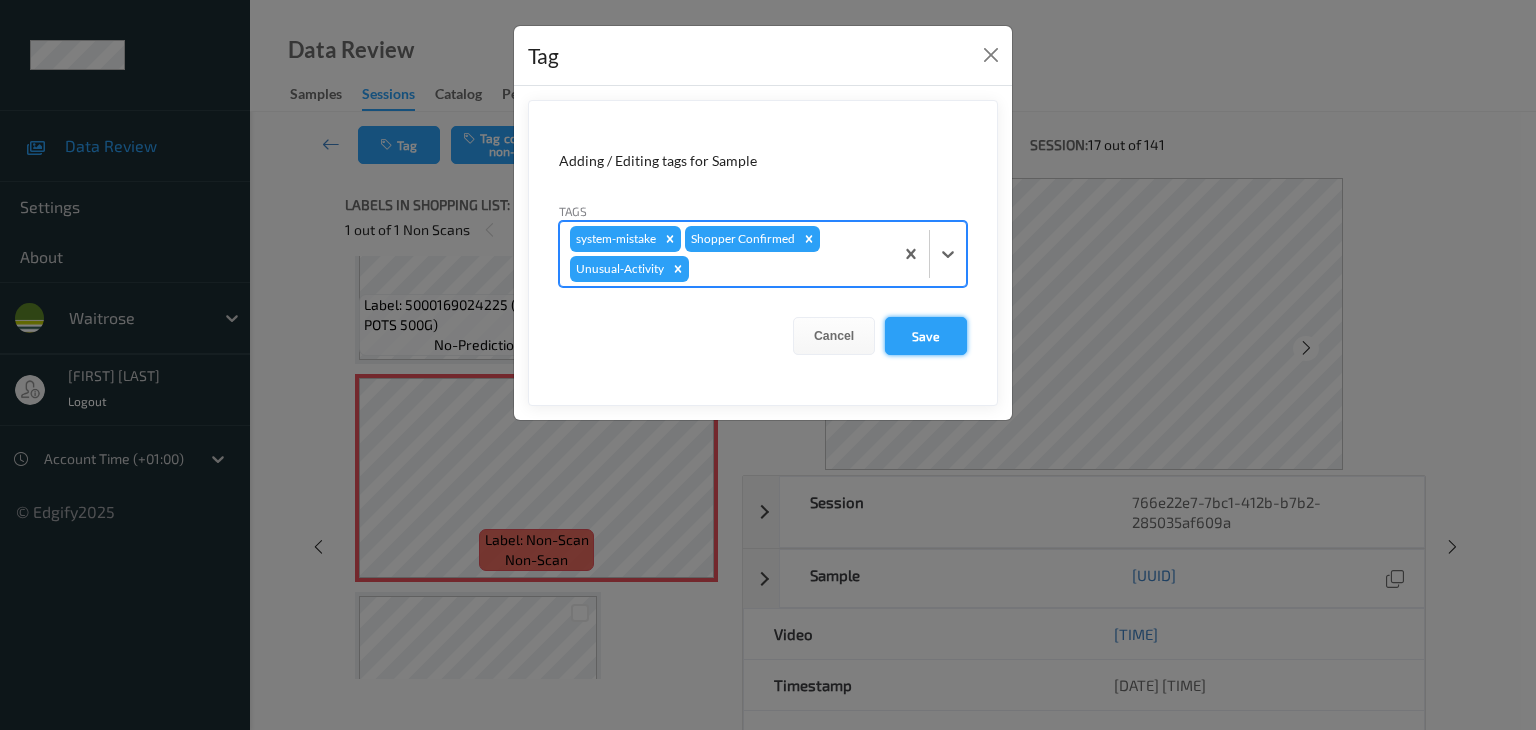 click on "Save" at bounding box center (926, 336) 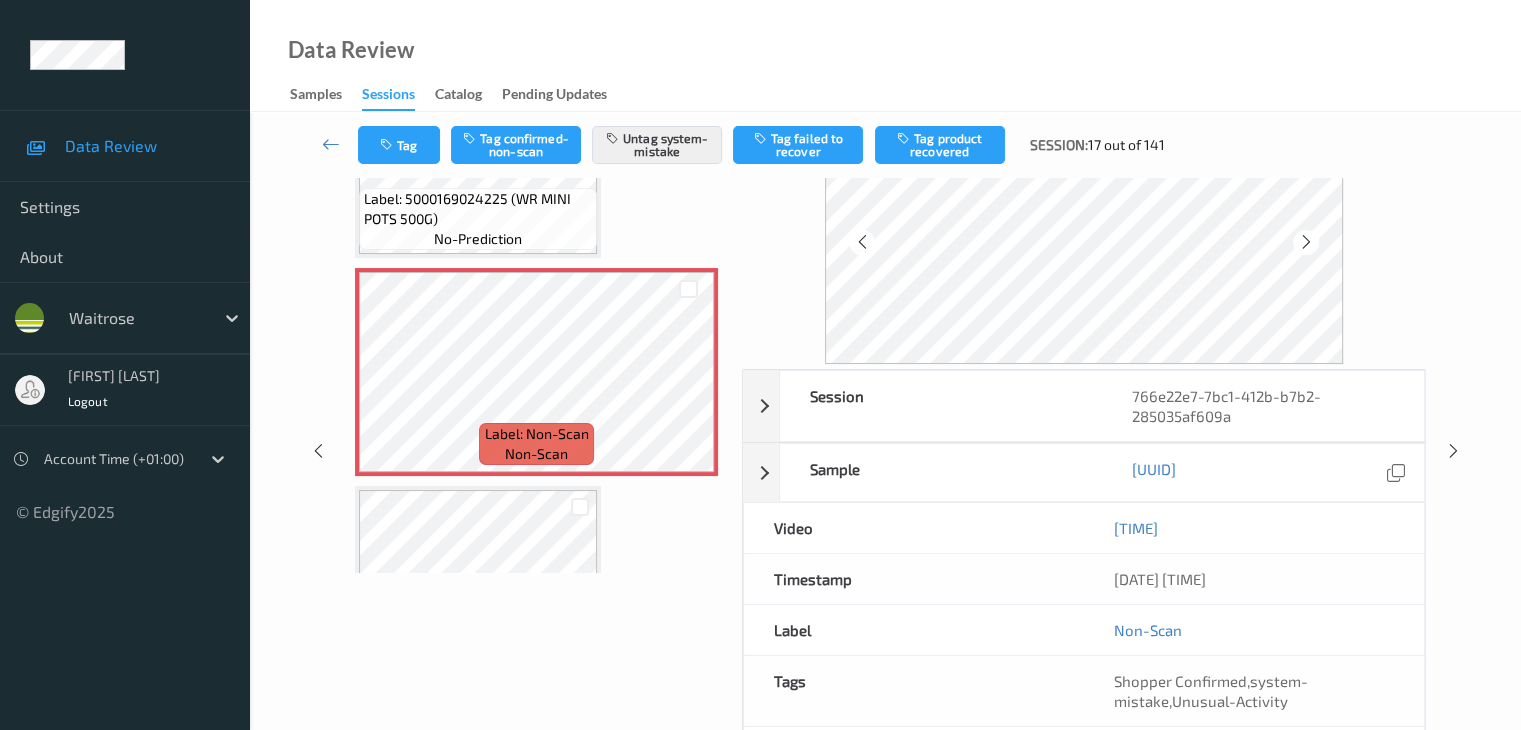 scroll, scrollTop: 258, scrollLeft: 0, axis: vertical 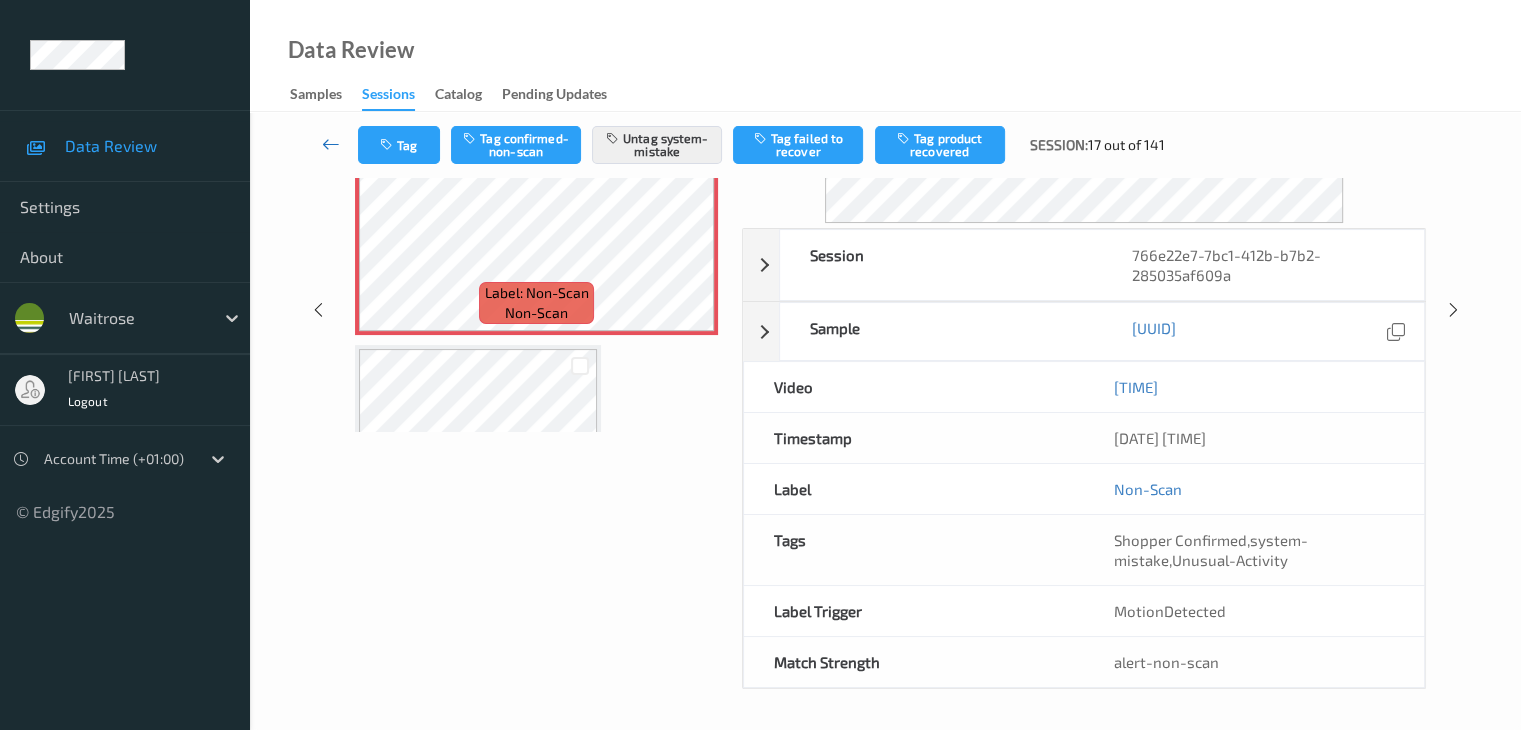 click at bounding box center [331, 145] 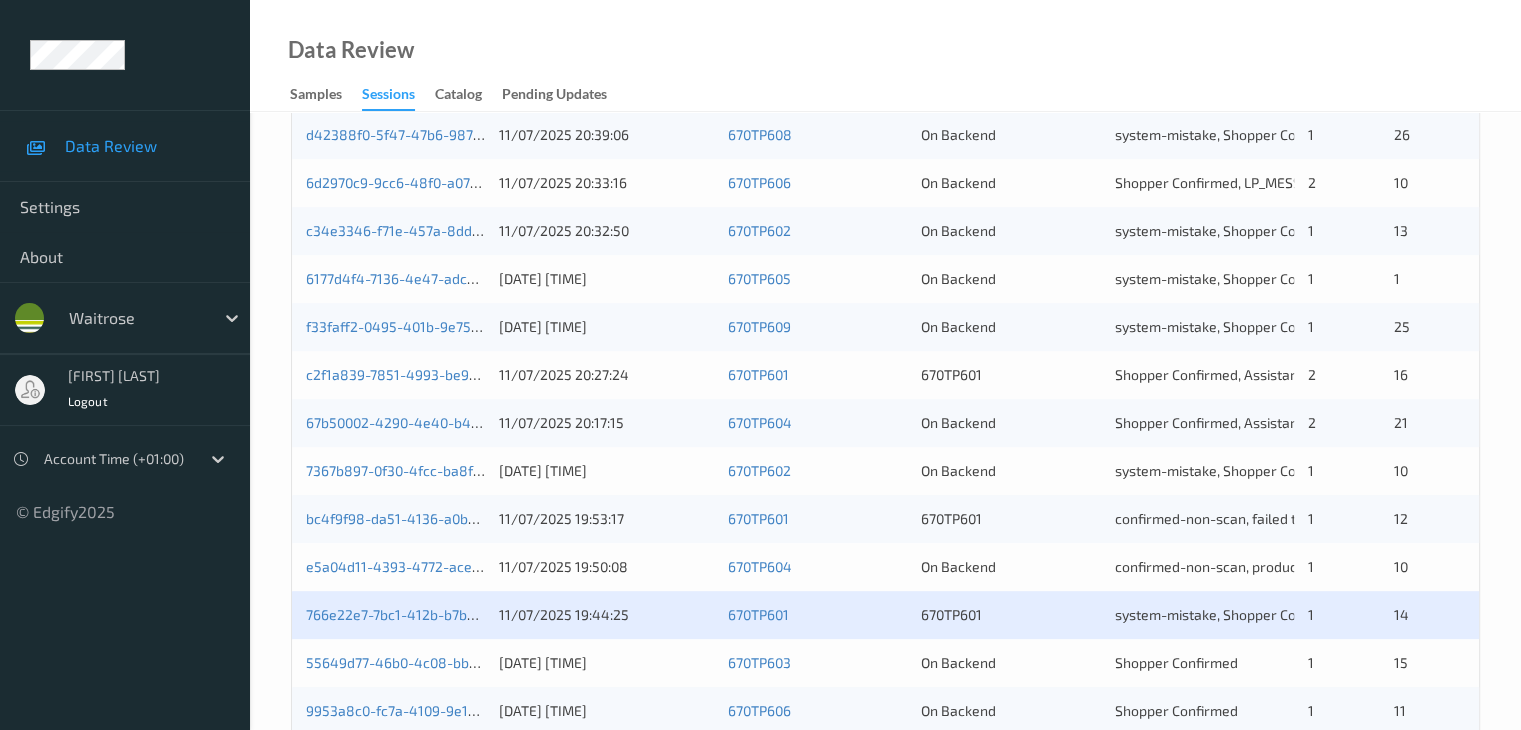 scroll, scrollTop: 800, scrollLeft: 0, axis: vertical 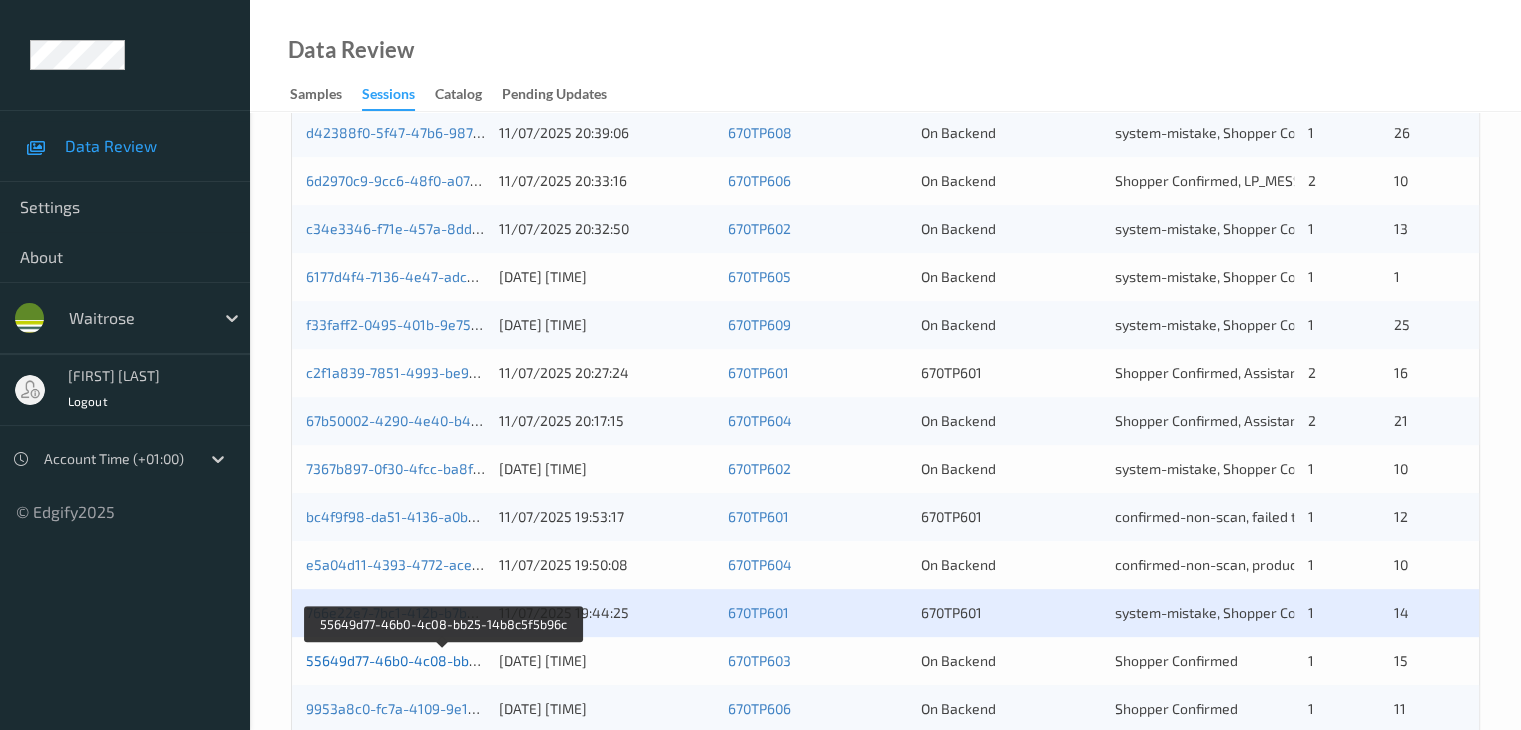 click on "55649d77-46b0-4c08-bb25-14b8c5f5b96c" at bounding box center [444, 660] 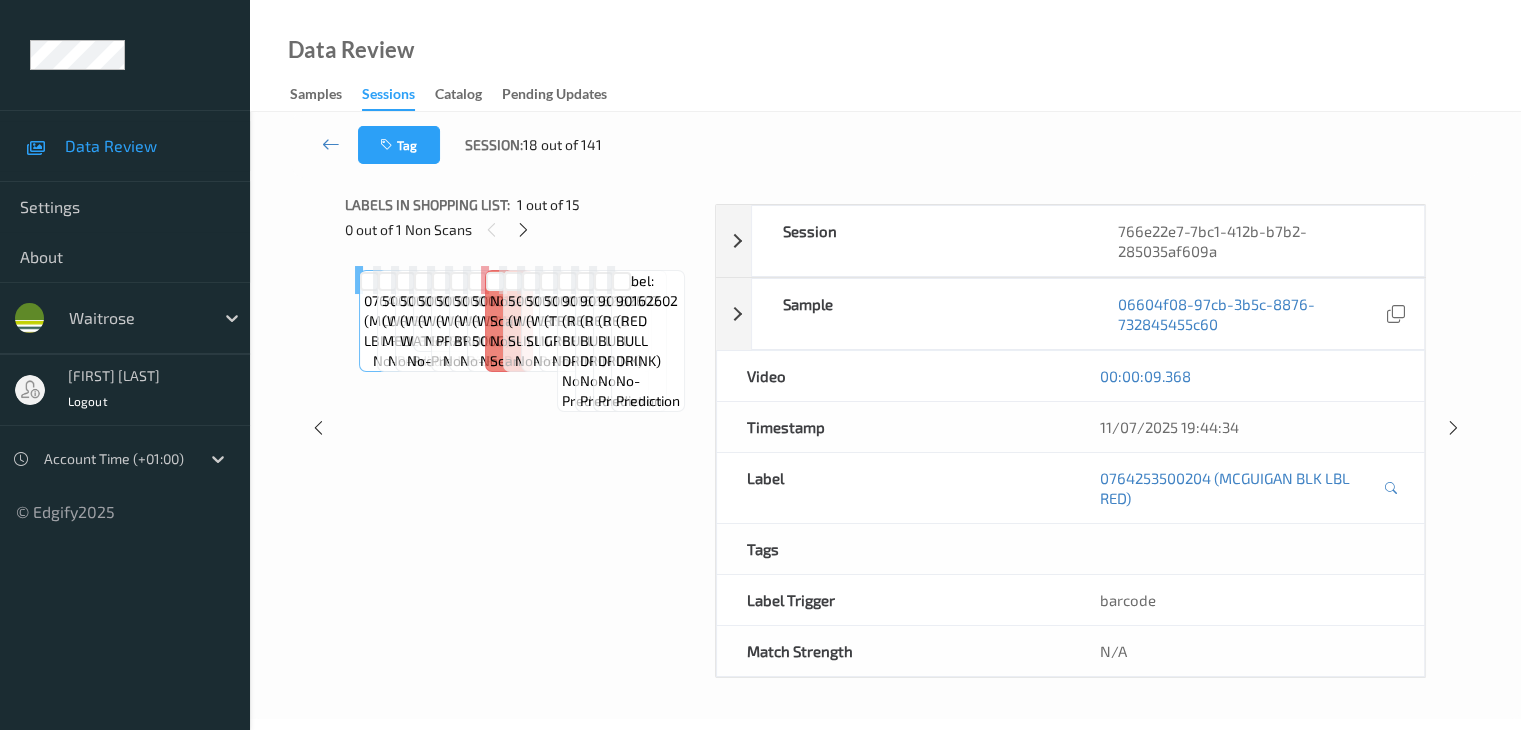 scroll, scrollTop: 0, scrollLeft: 0, axis: both 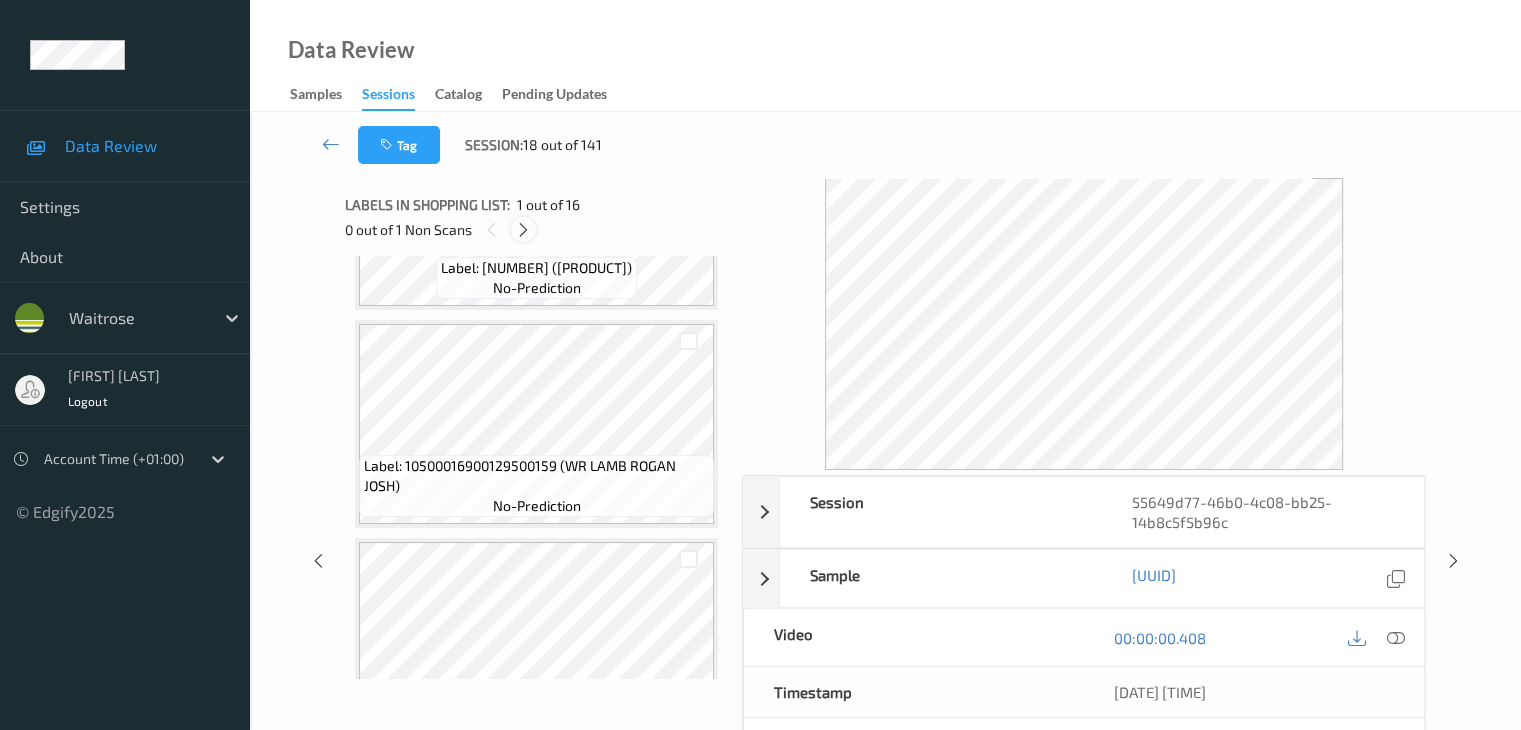 click at bounding box center (523, 230) 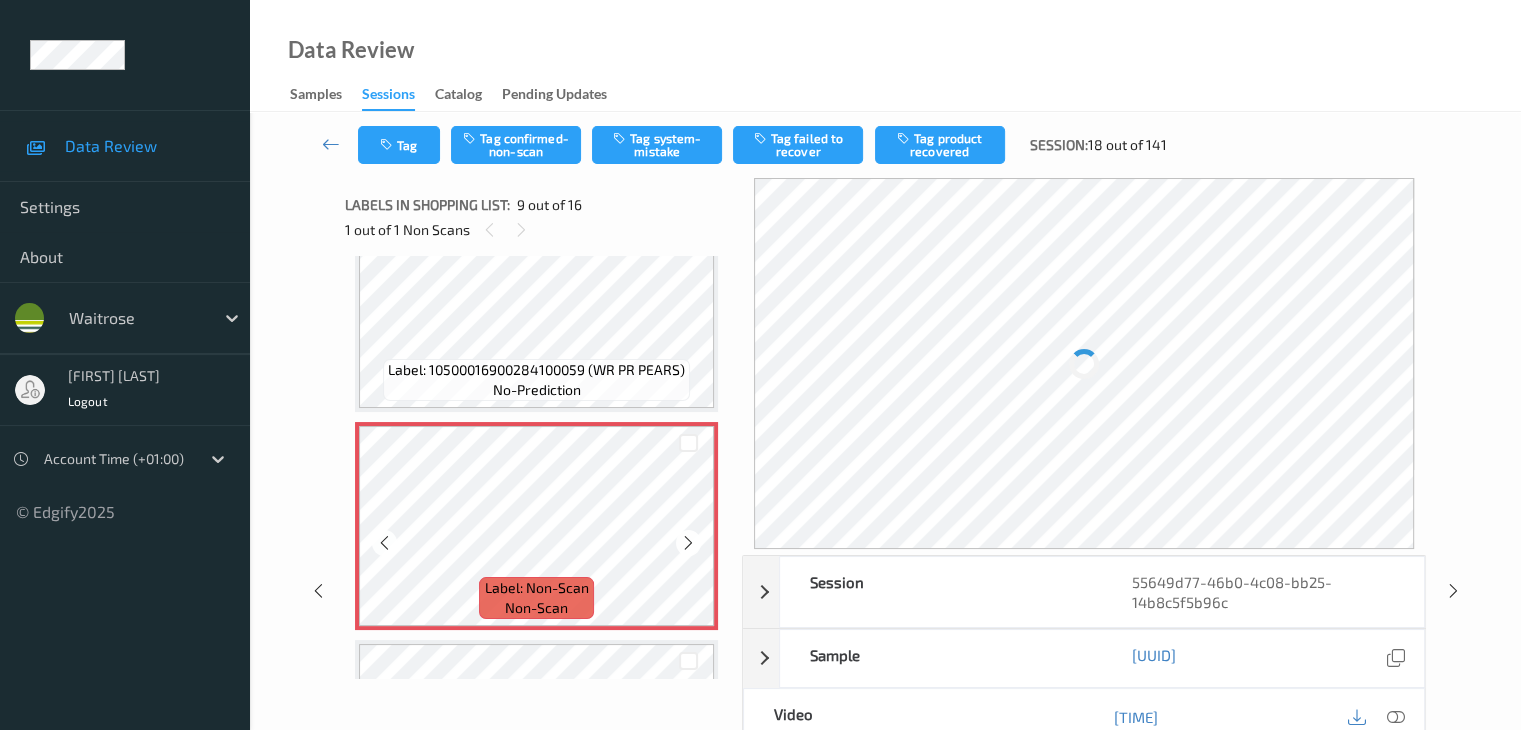 scroll, scrollTop: 1636, scrollLeft: 0, axis: vertical 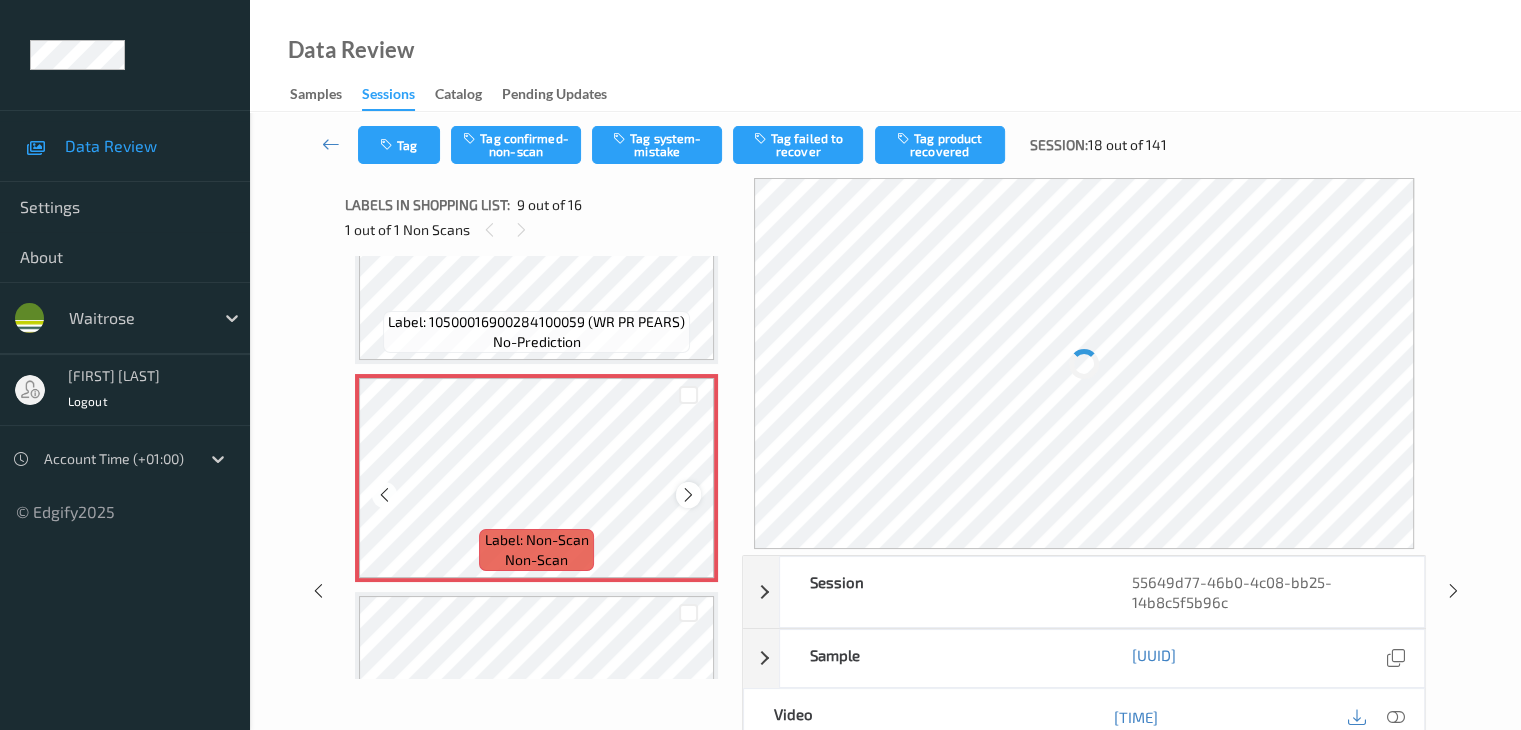 click at bounding box center [688, 495] 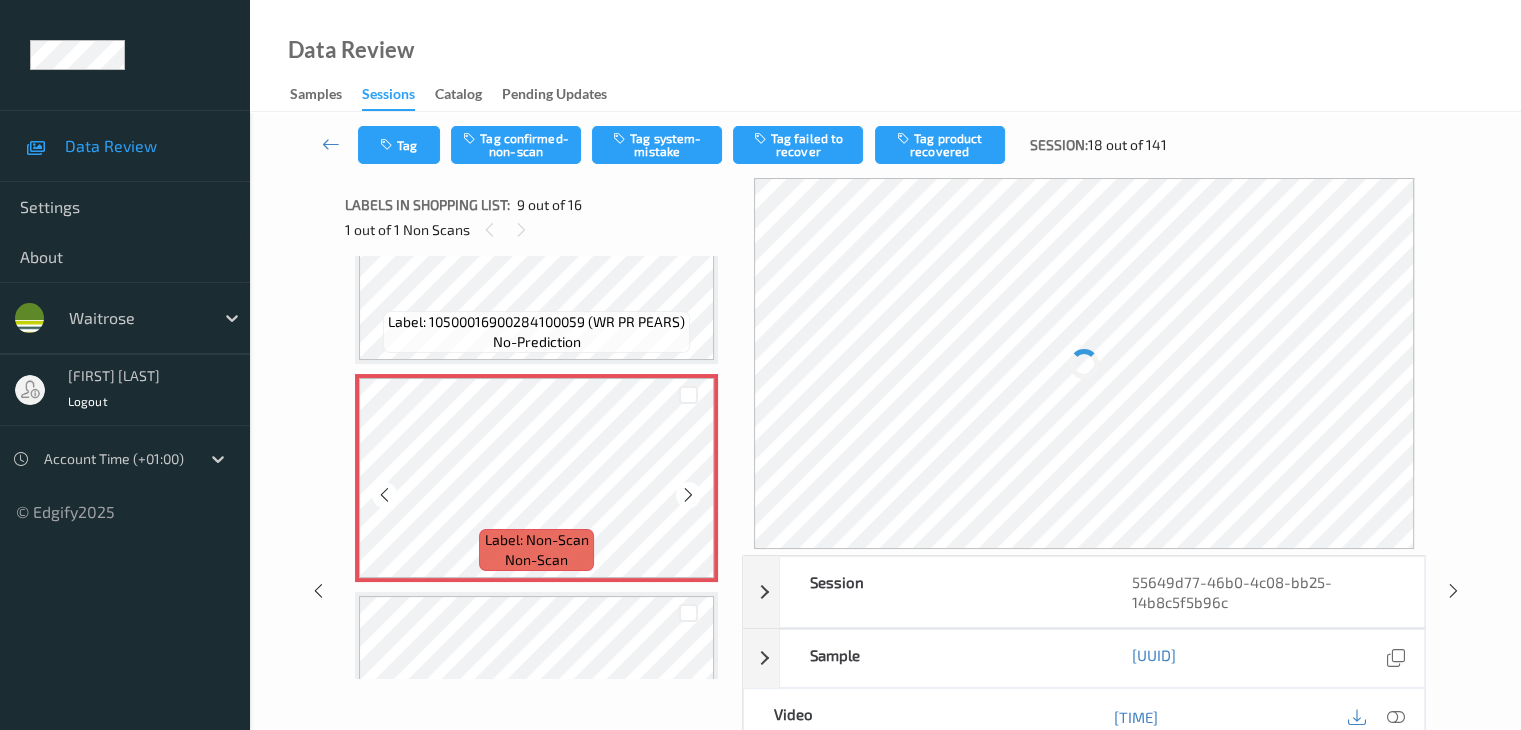 click at bounding box center (688, 495) 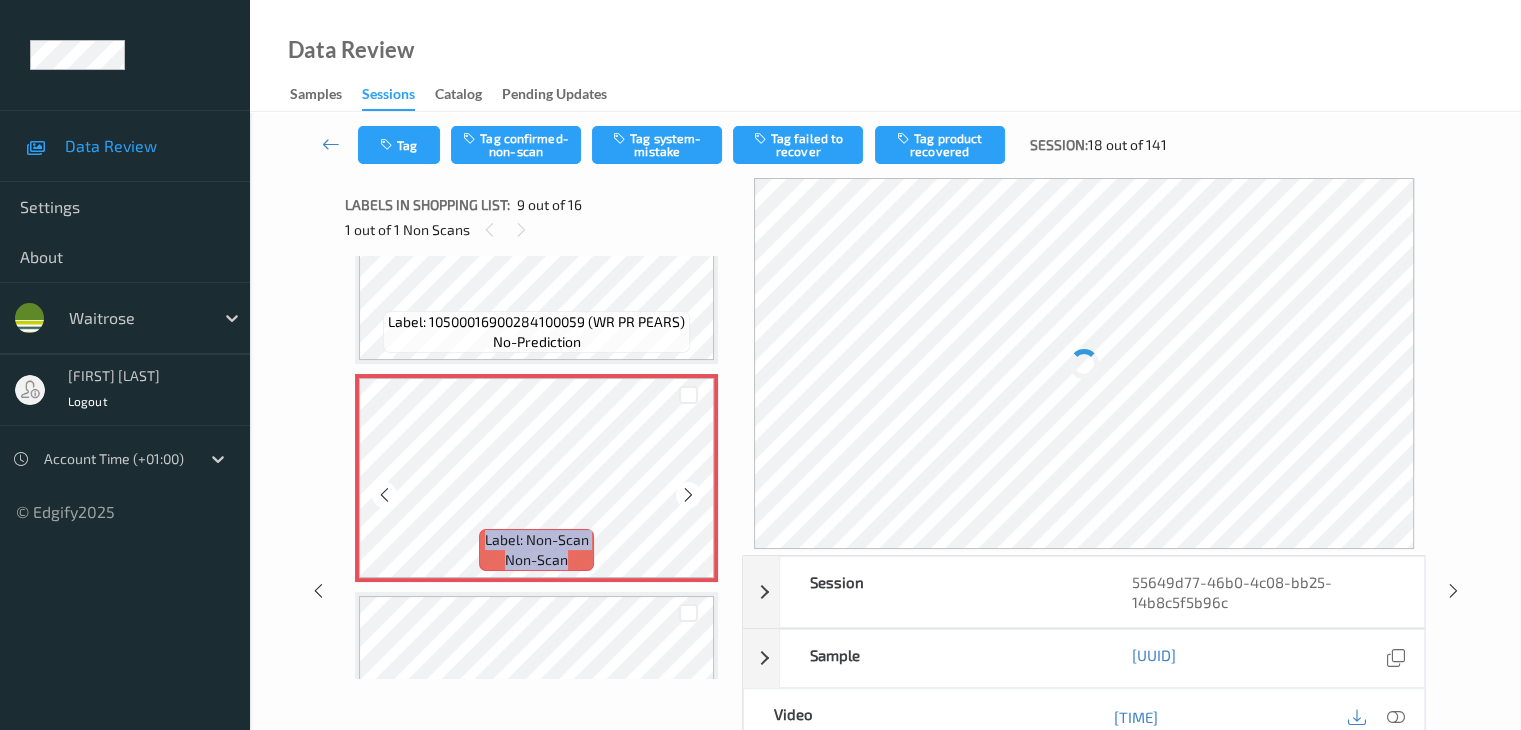 click at bounding box center [688, 495] 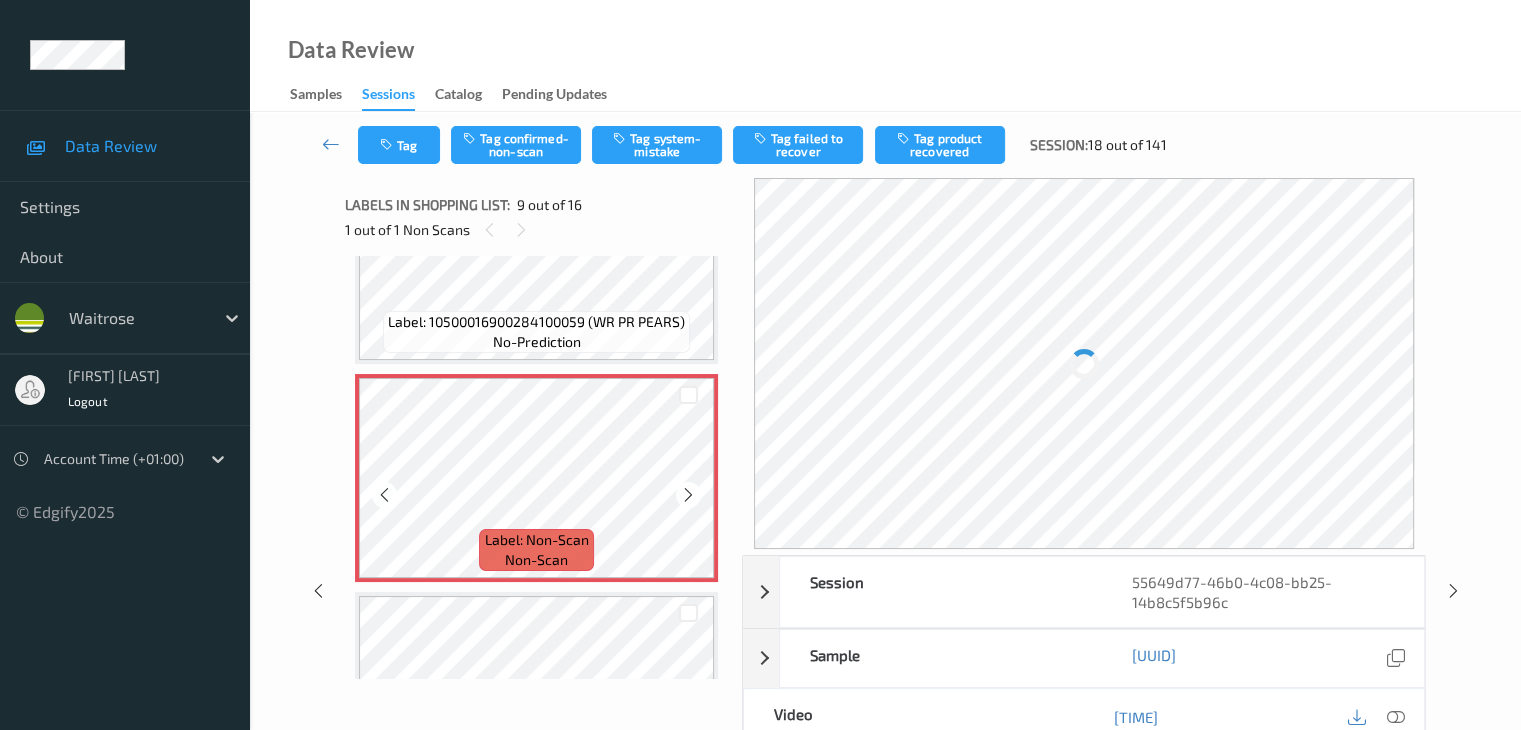 click at bounding box center (688, 495) 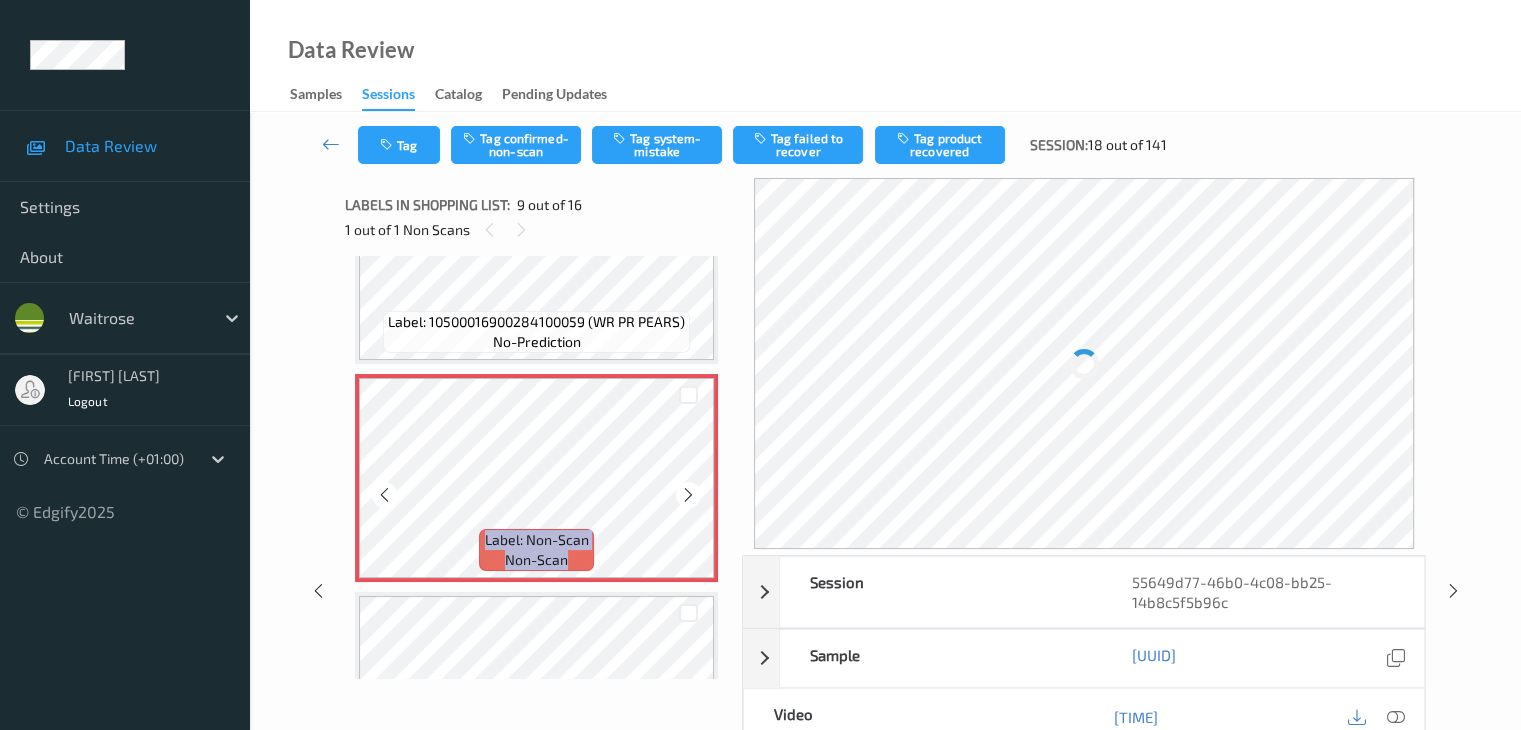 click at bounding box center [688, 495] 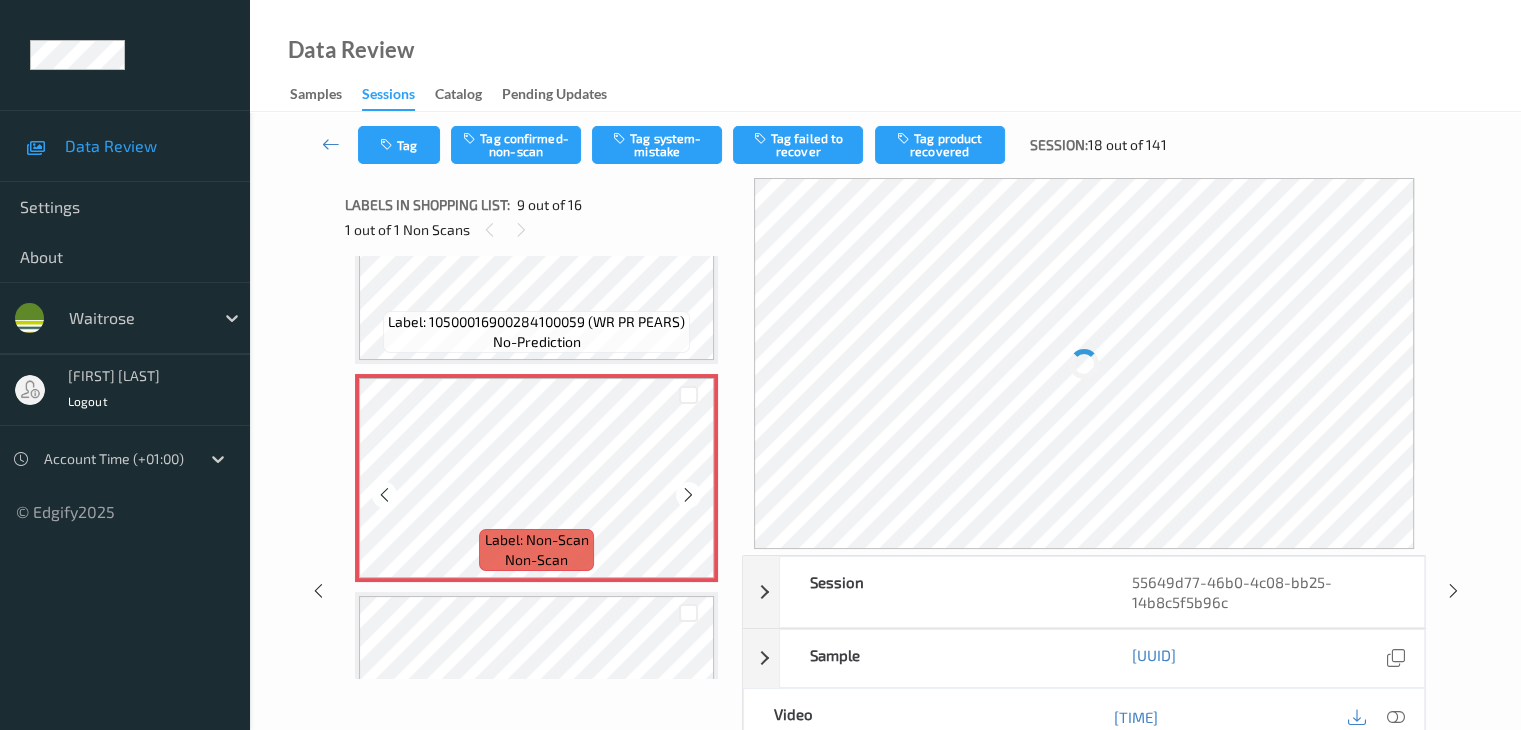 click at bounding box center [688, 495] 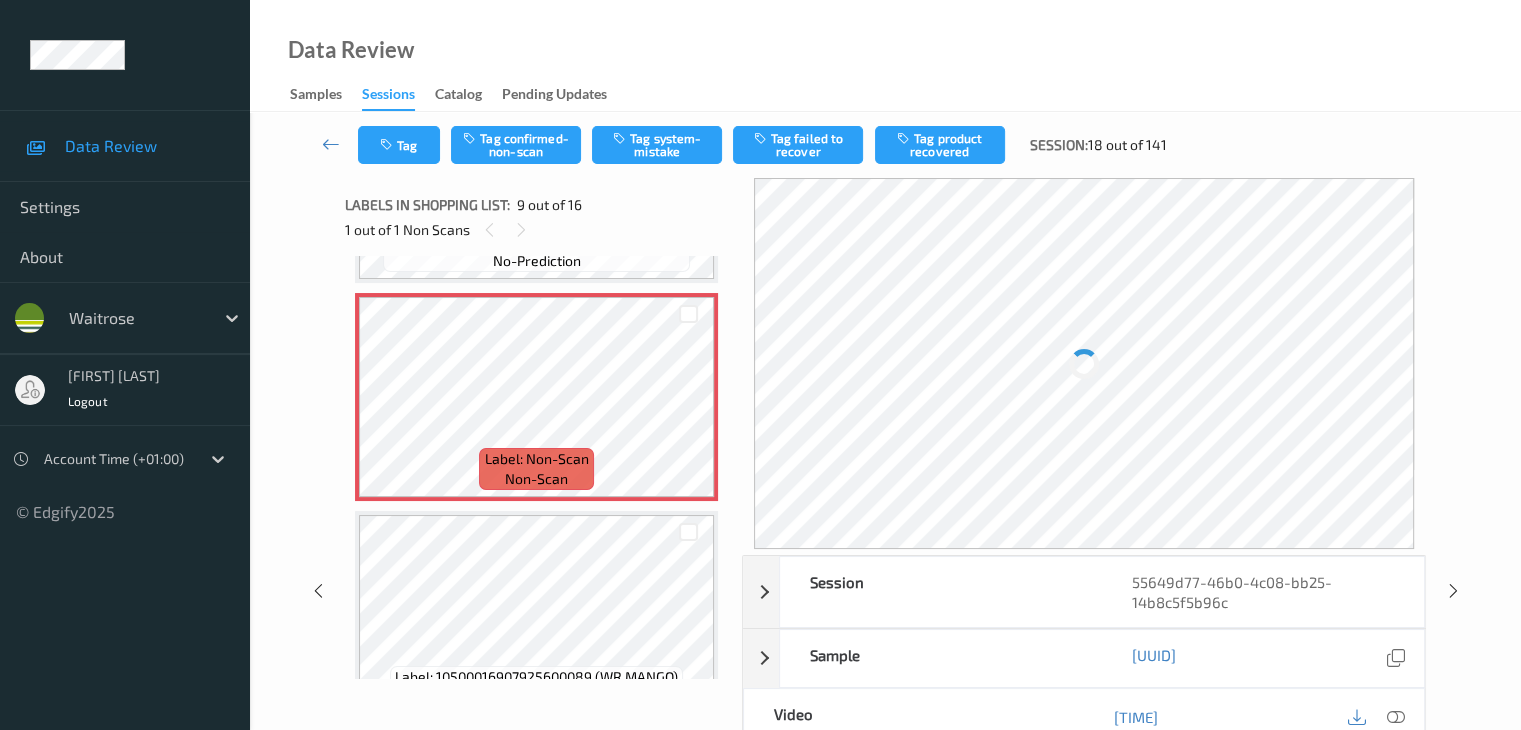 scroll, scrollTop: 1836, scrollLeft: 0, axis: vertical 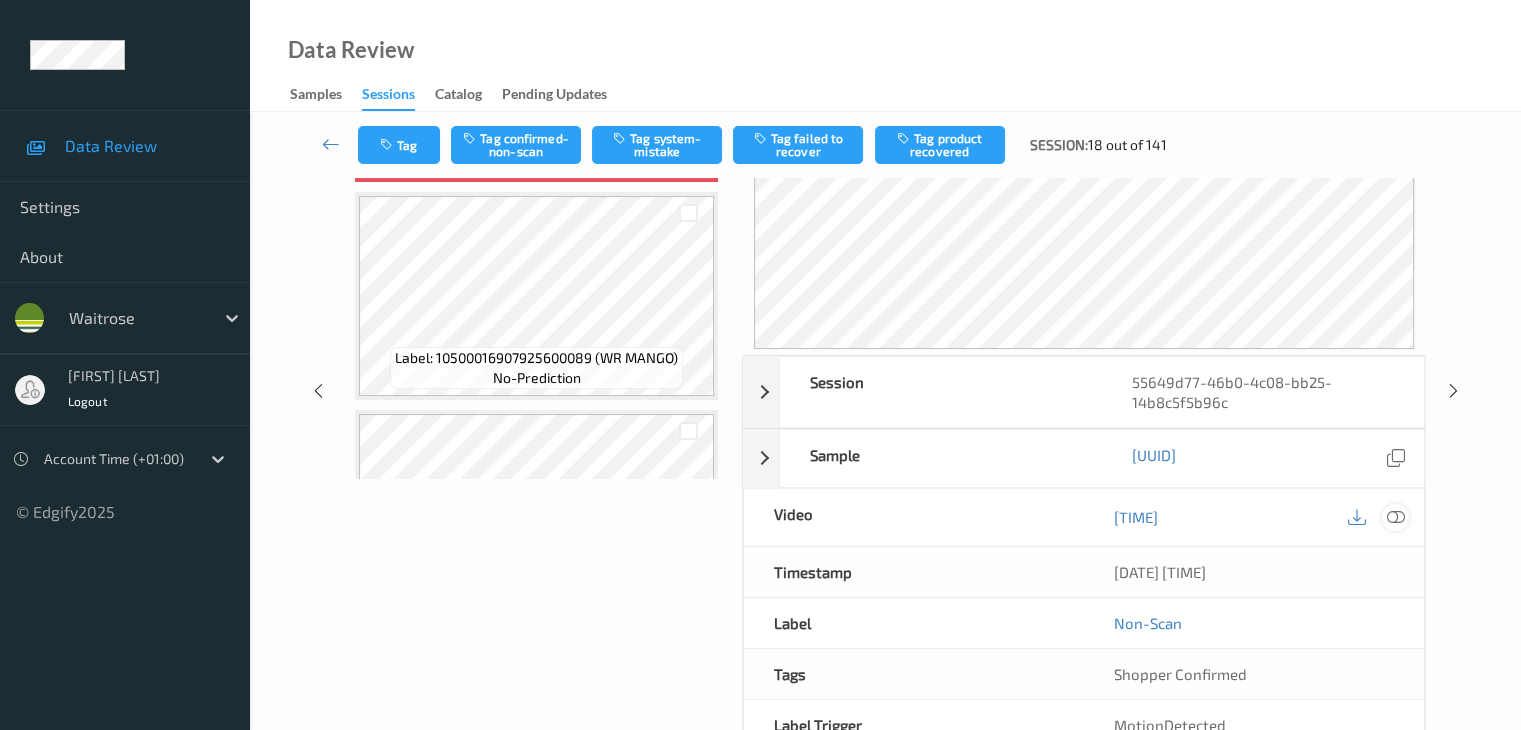 click at bounding box center [1395, 517] 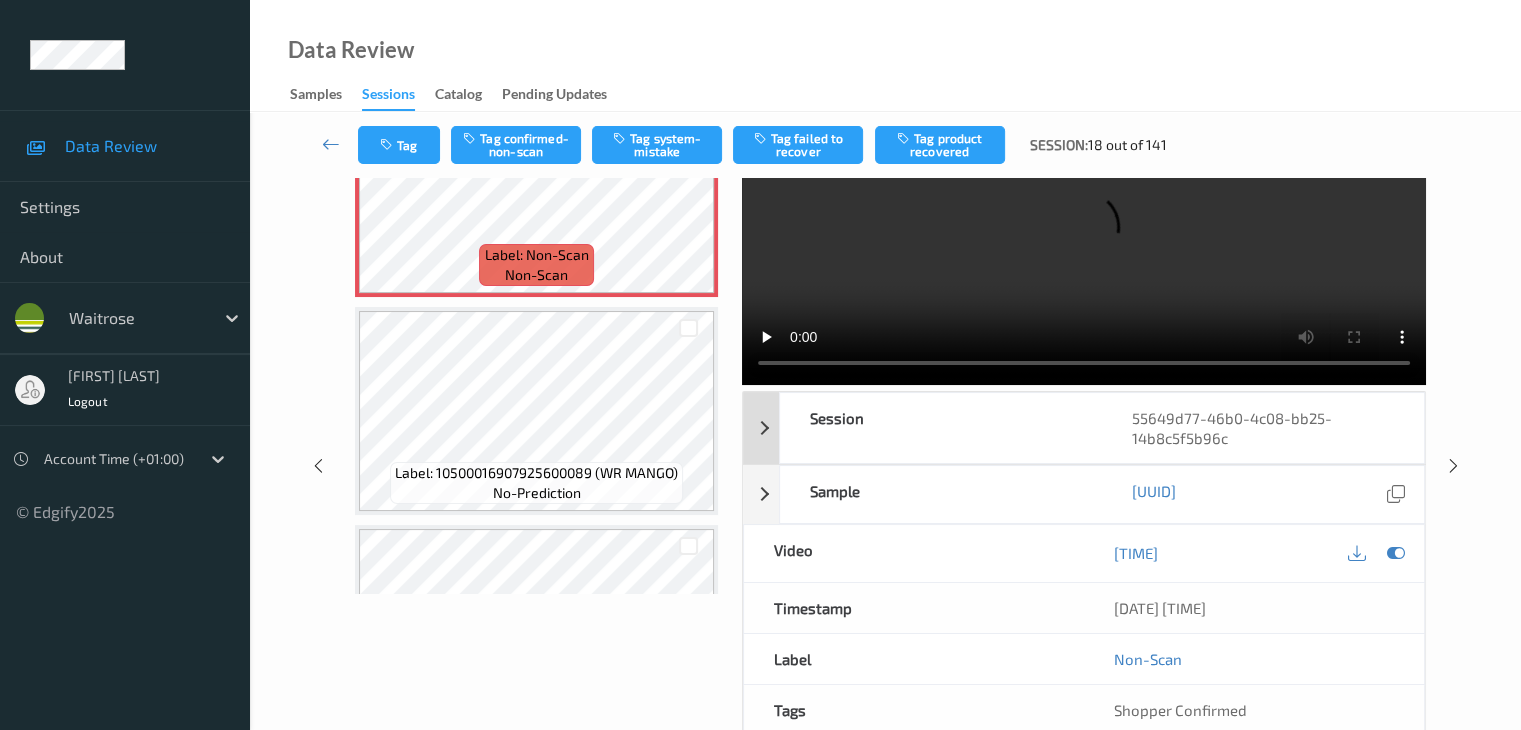 scroll, scrollTop: 0, scrollLeft: 0, axis: both 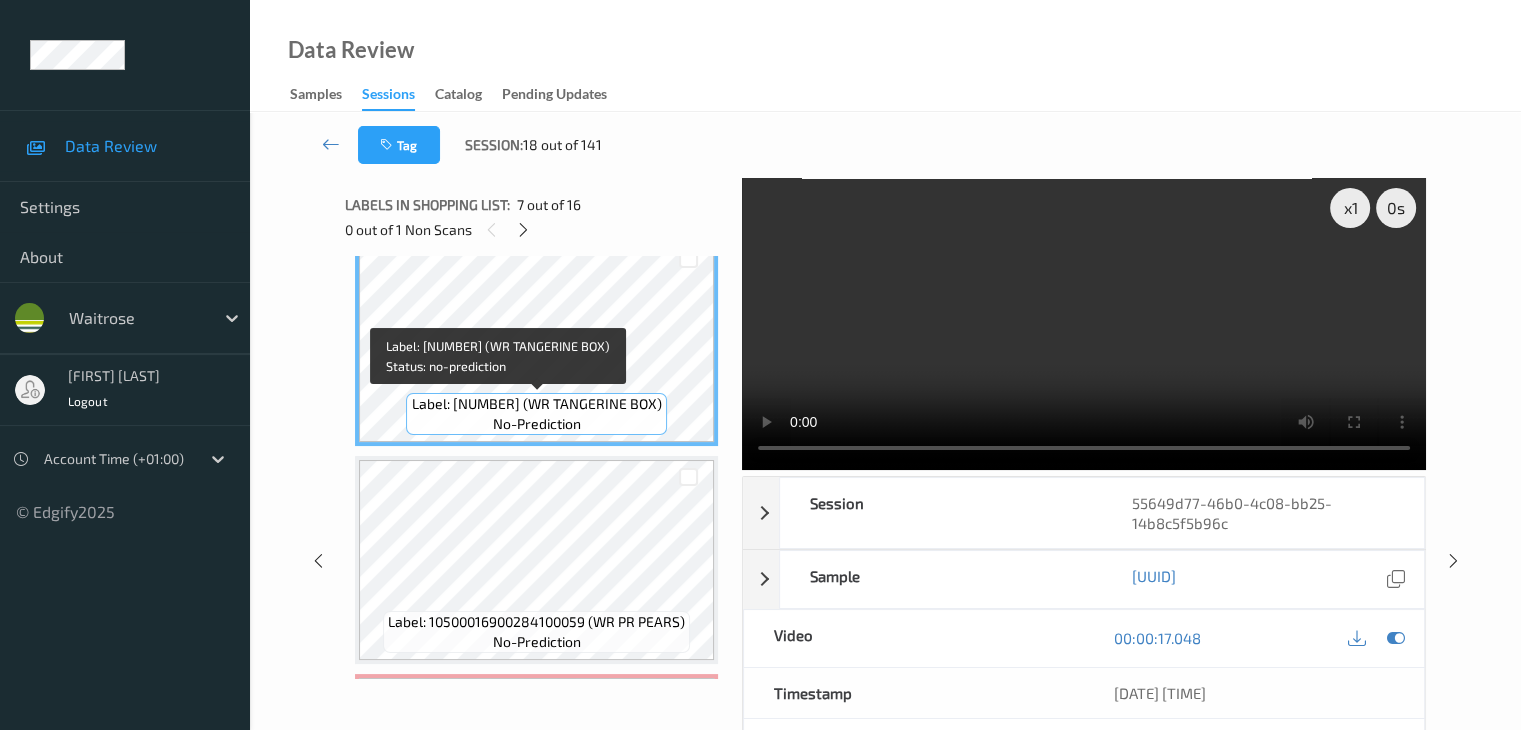 click on "Label: 10500016967669100099 (WR TANGERINE BOX)" at bounding box center [537, 404] 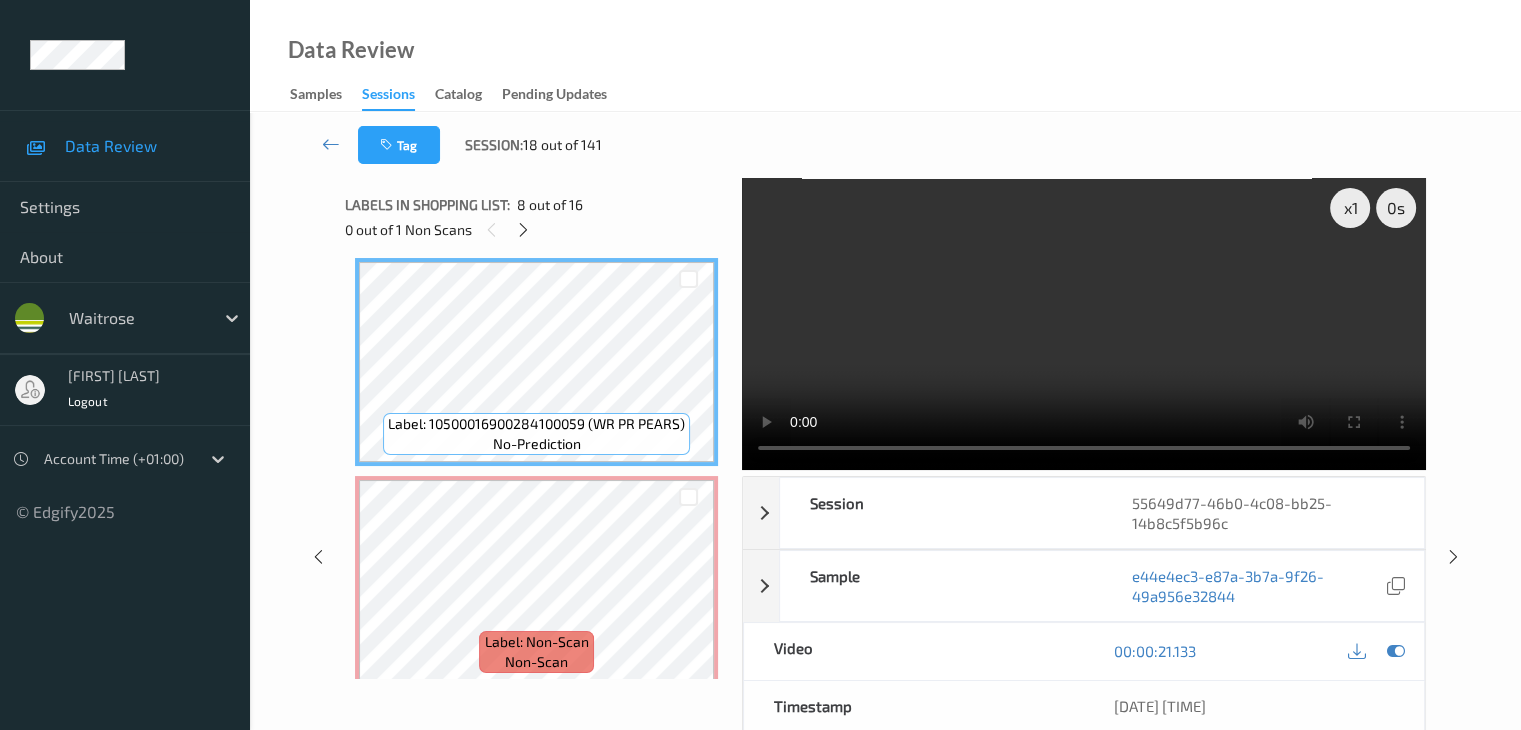 scroll, scrollTop: 1536, scrollLeft: 0, axis: vertical 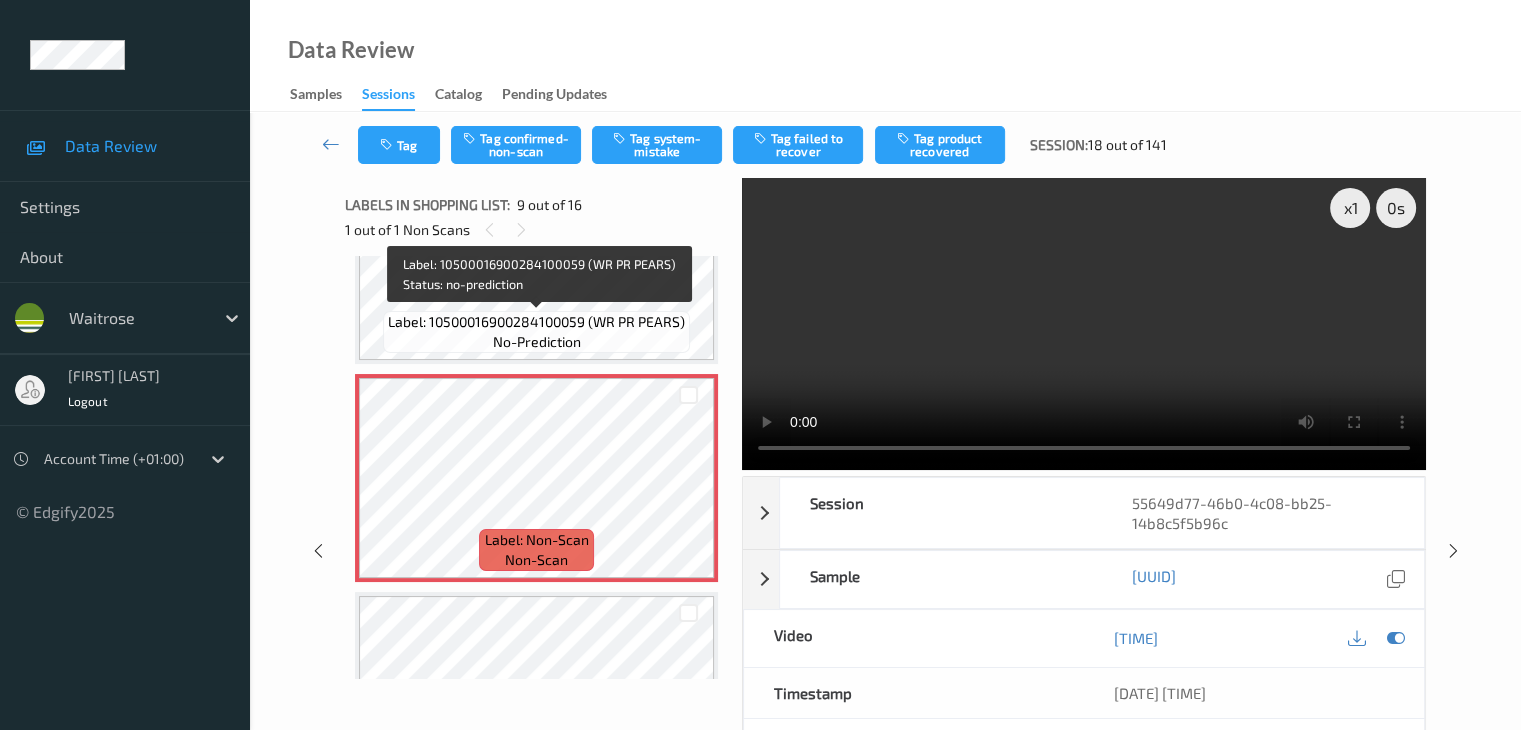 click on "Label: 10500016900284100059 (WR PR PEARS)" at bounding box center [536, 322] 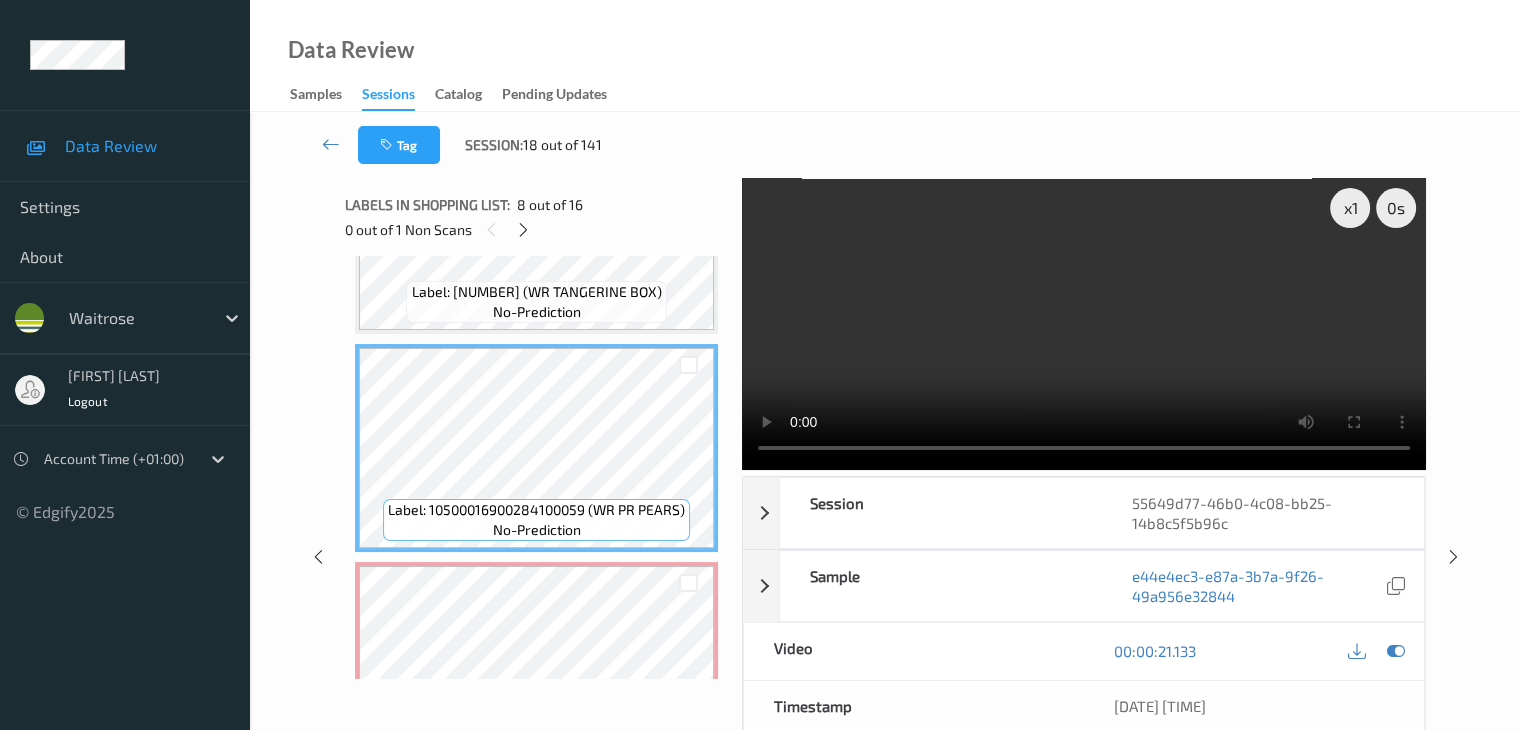scroll, scrollTop: 1436, scrollLeft: 0, axis: vertical 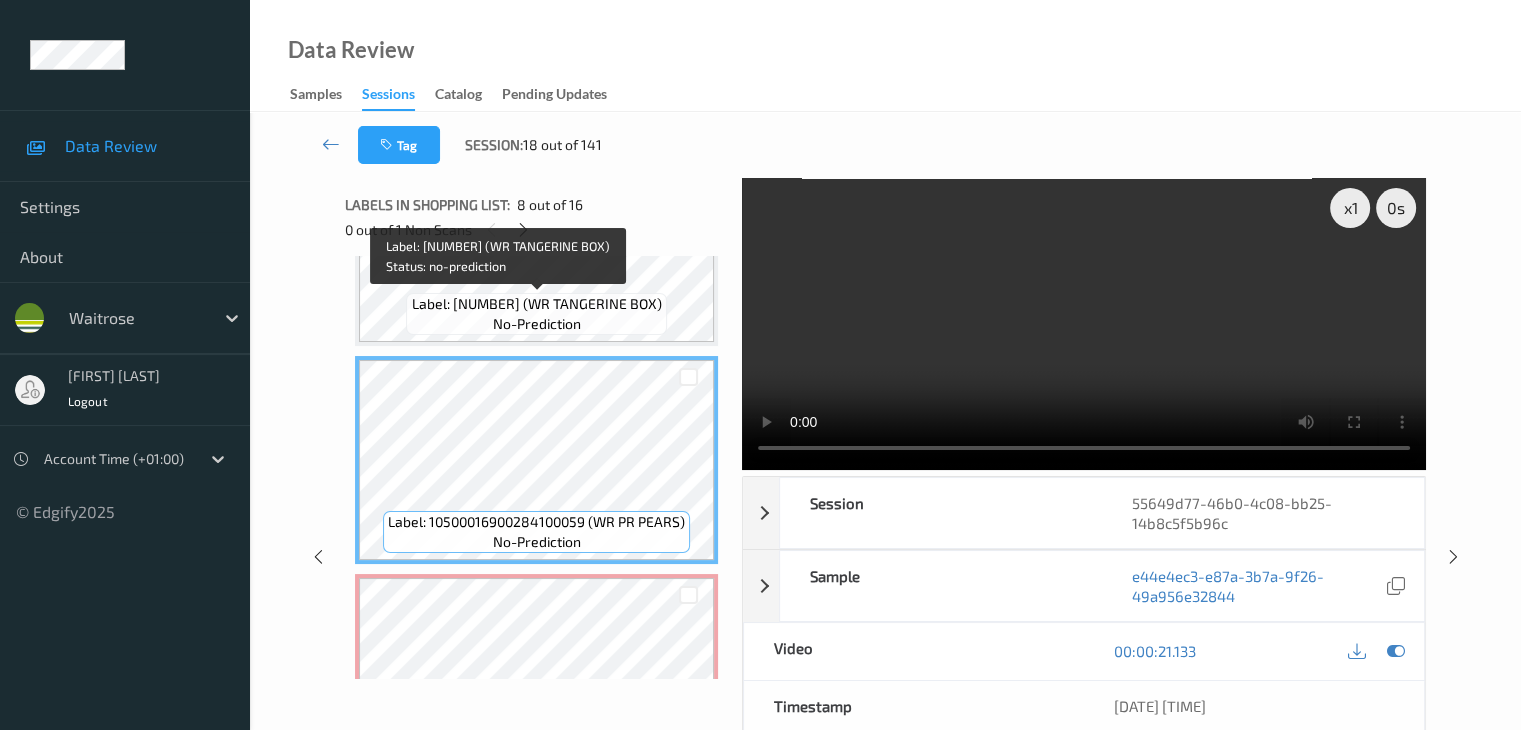 click on "Label: 10500016967669100099 (WR TANGERINE BOX) no-prediction" at bounding box center (536, 314) 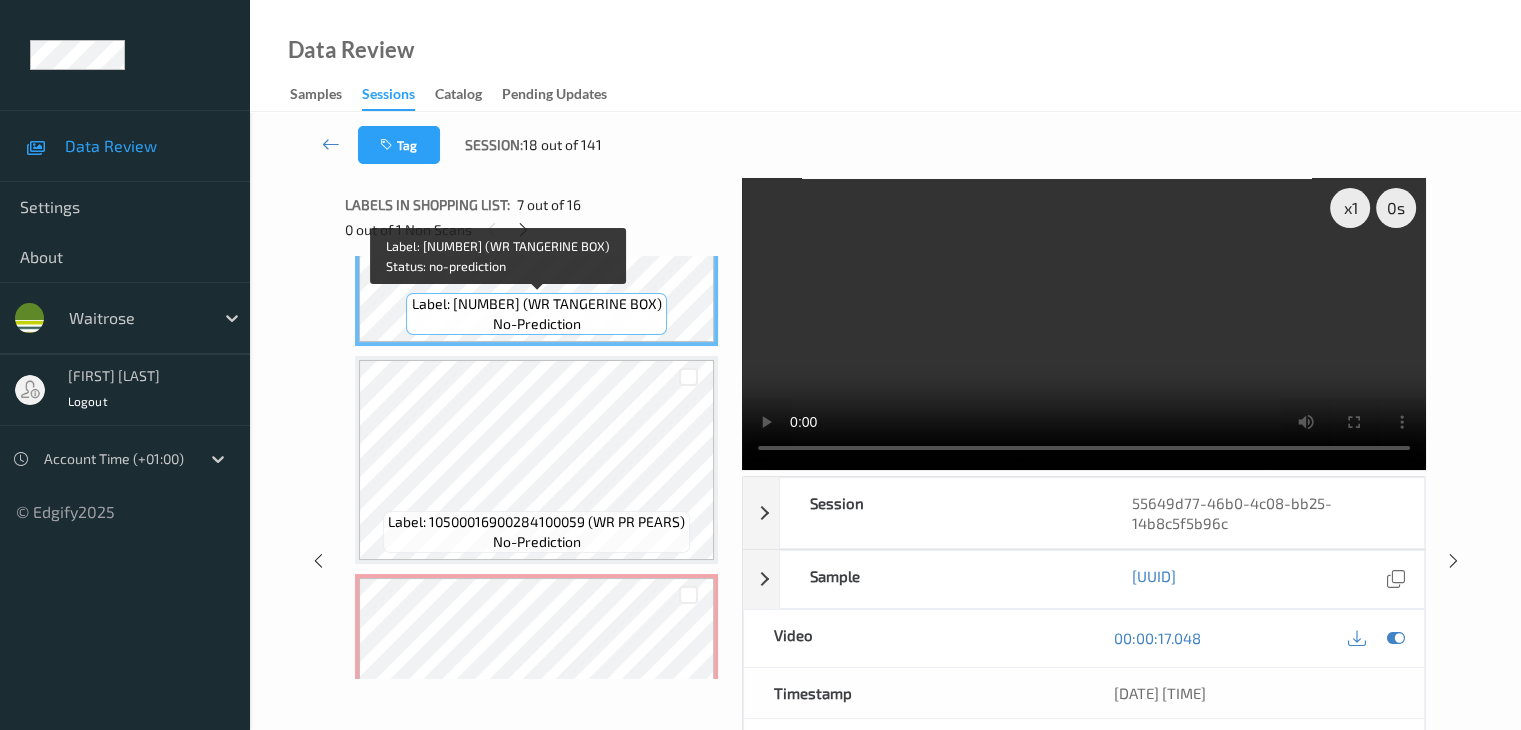 click on "Label: 10500016967669100099 (WR TANGERINE BOX) no-prediction" at bounding box center (536, 314) 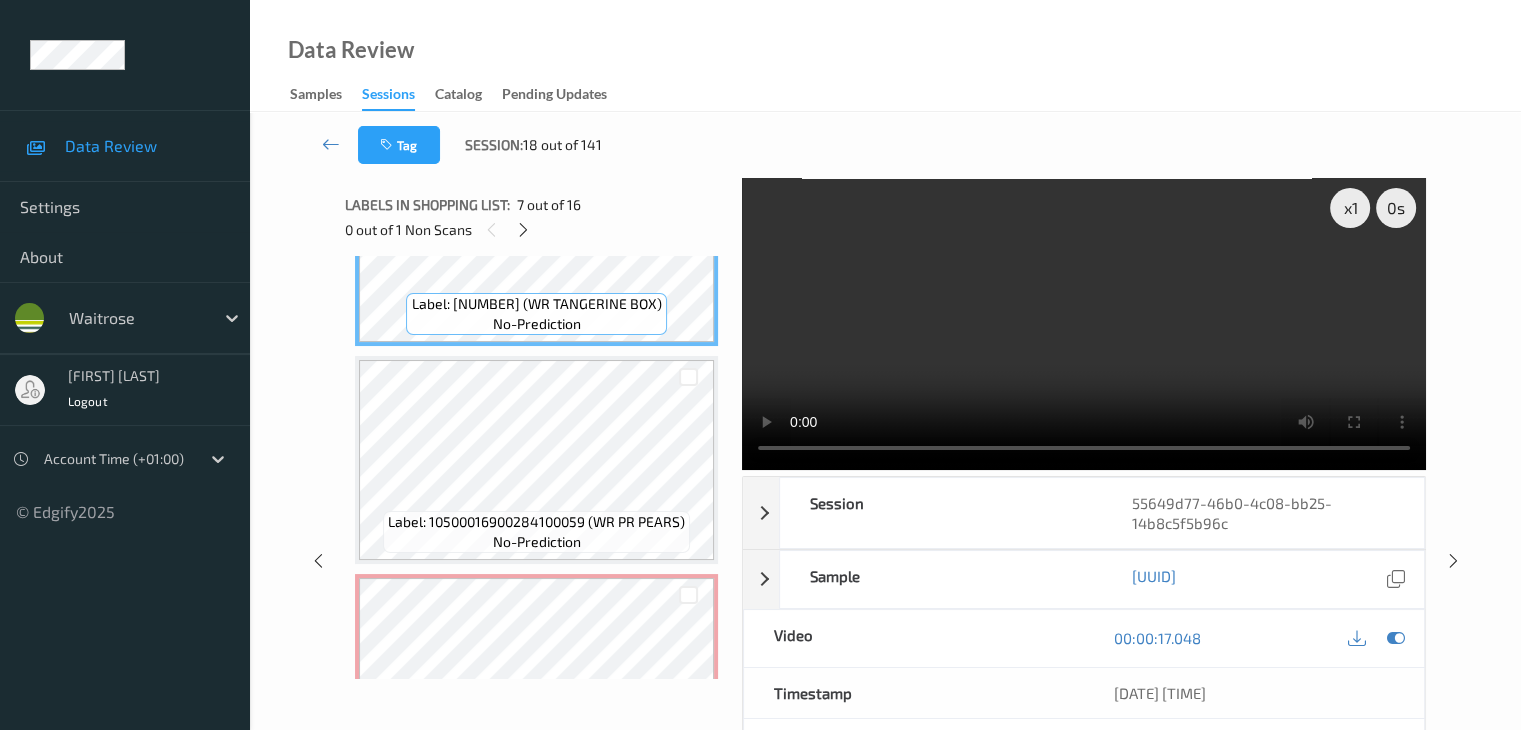 copy on "WR TANGERINE BOX" 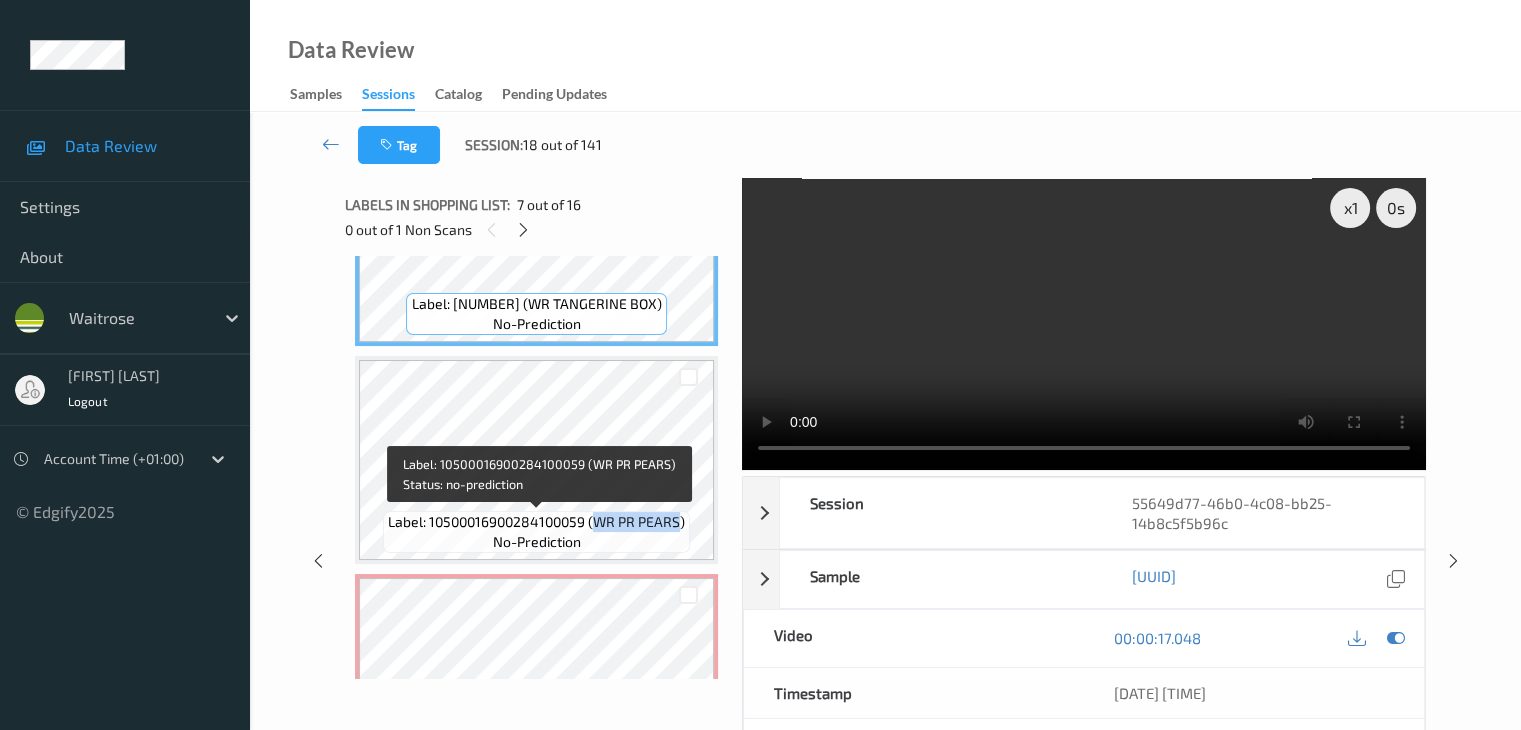 drag, startPoint x: 592, startPoint y: 522, endPoint x: 682, endPoint y: 523, distance: 90.005554 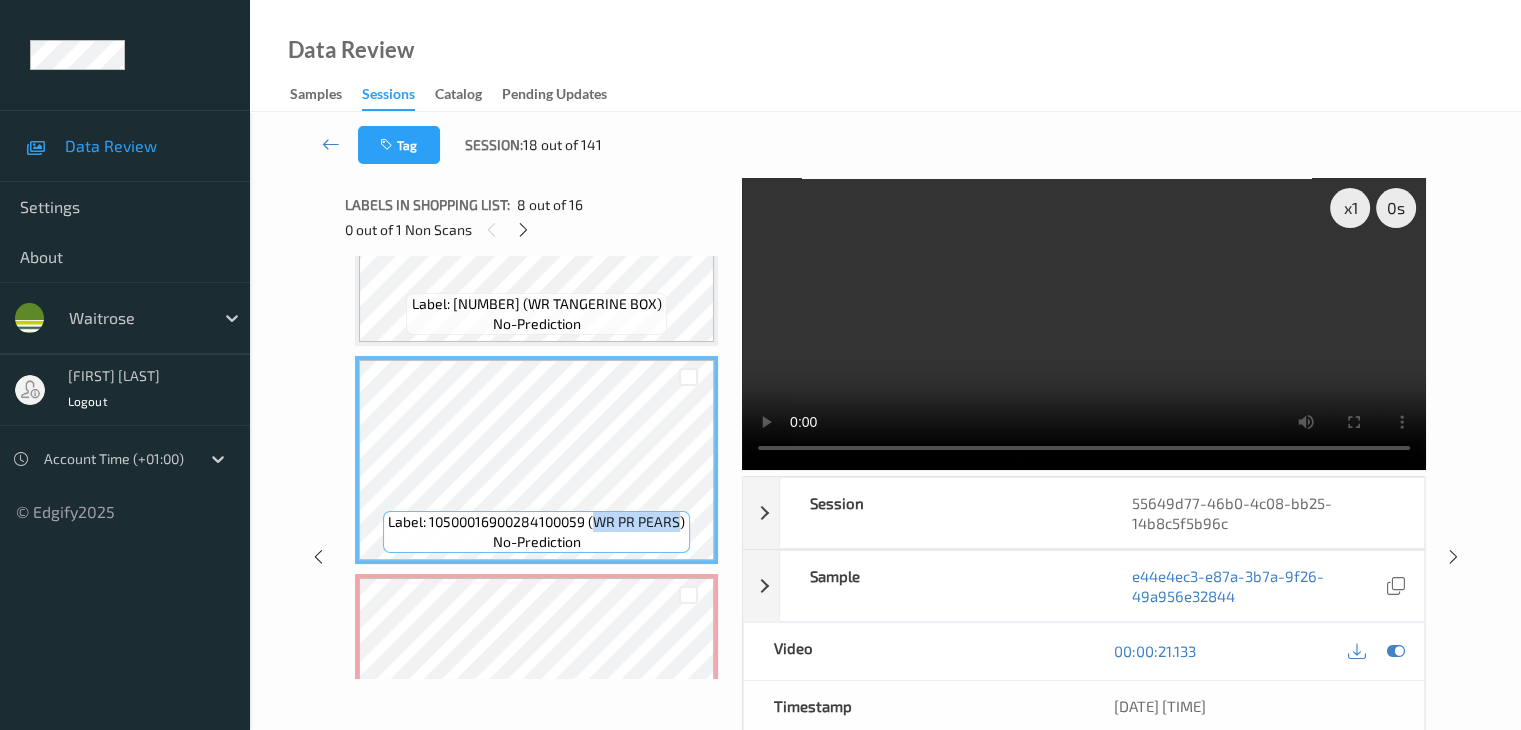 copy on "WR PR PEARS" 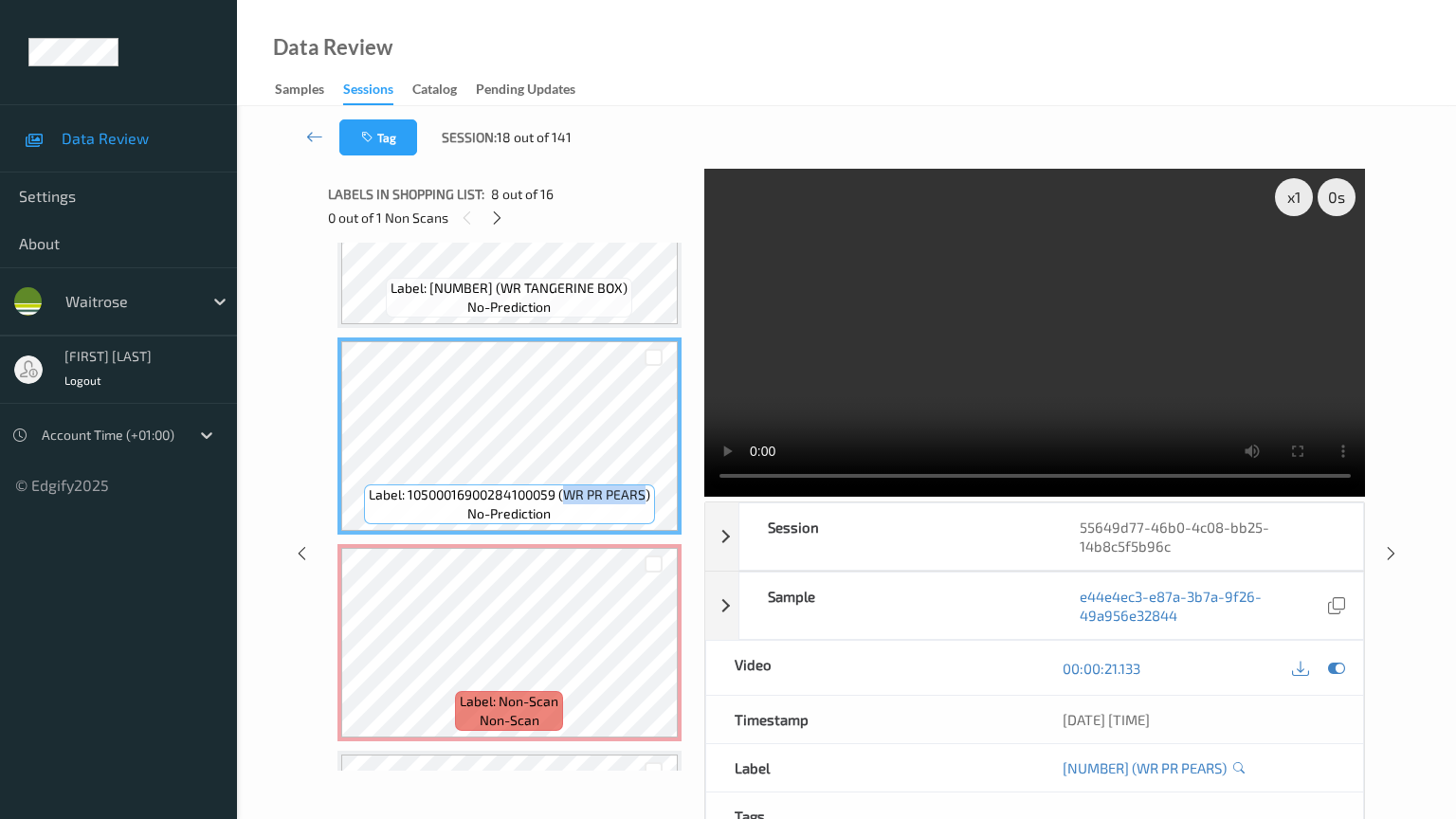 type 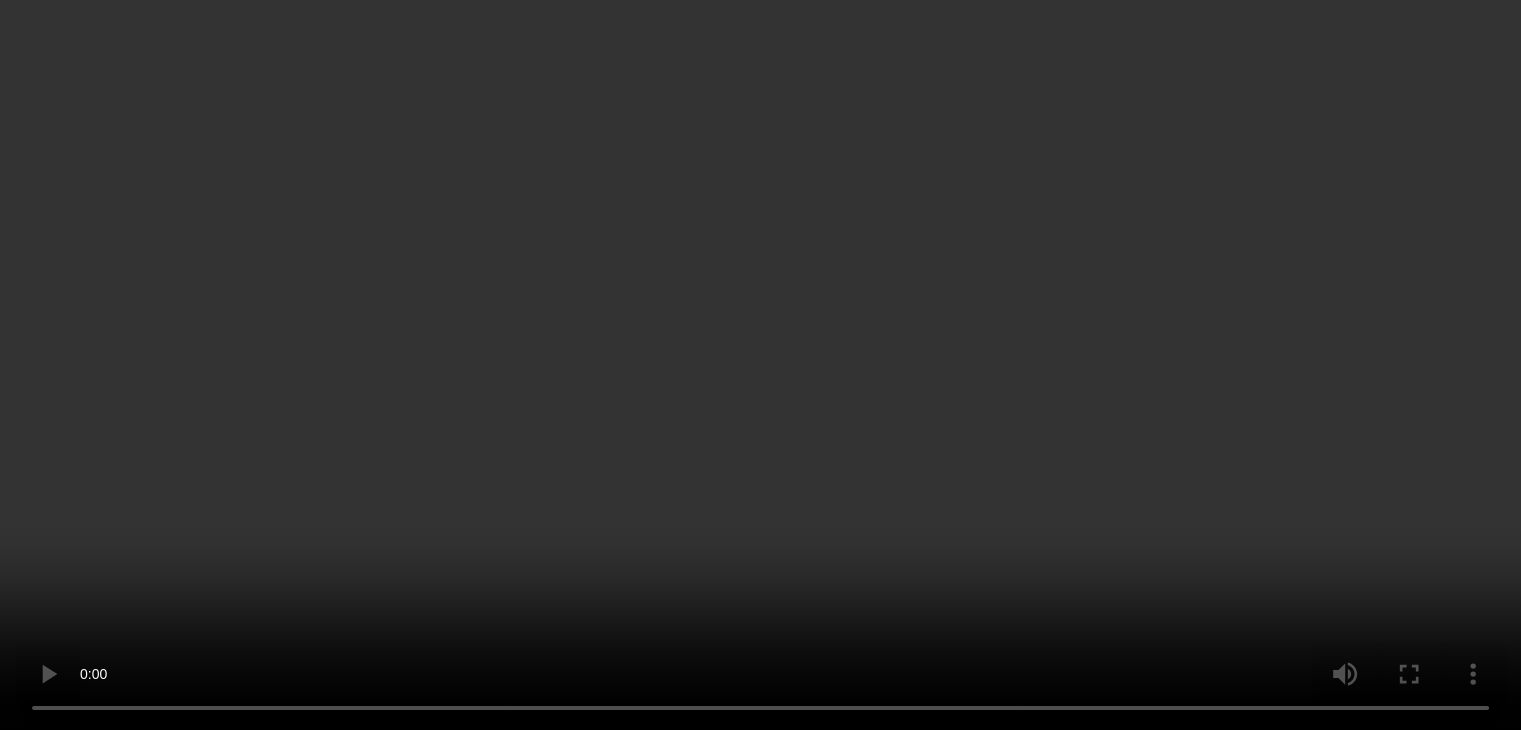 scroll, scrollTop: 936, scrollLeft: 0, axis: vertical 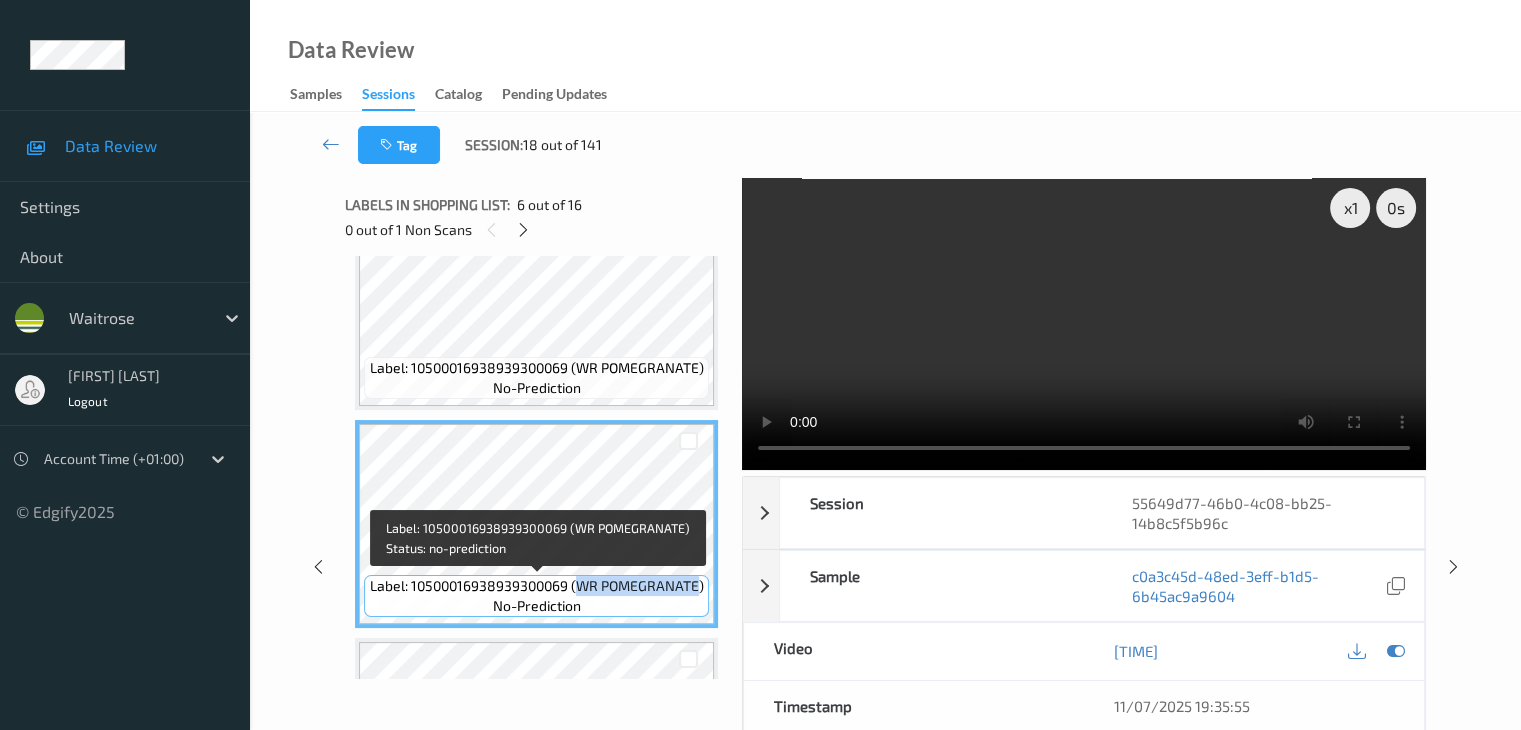 drag, startPoint x: 580, startPoint y: 589, endPoint x: 699, endPoint y: 585, distance: 119.06721 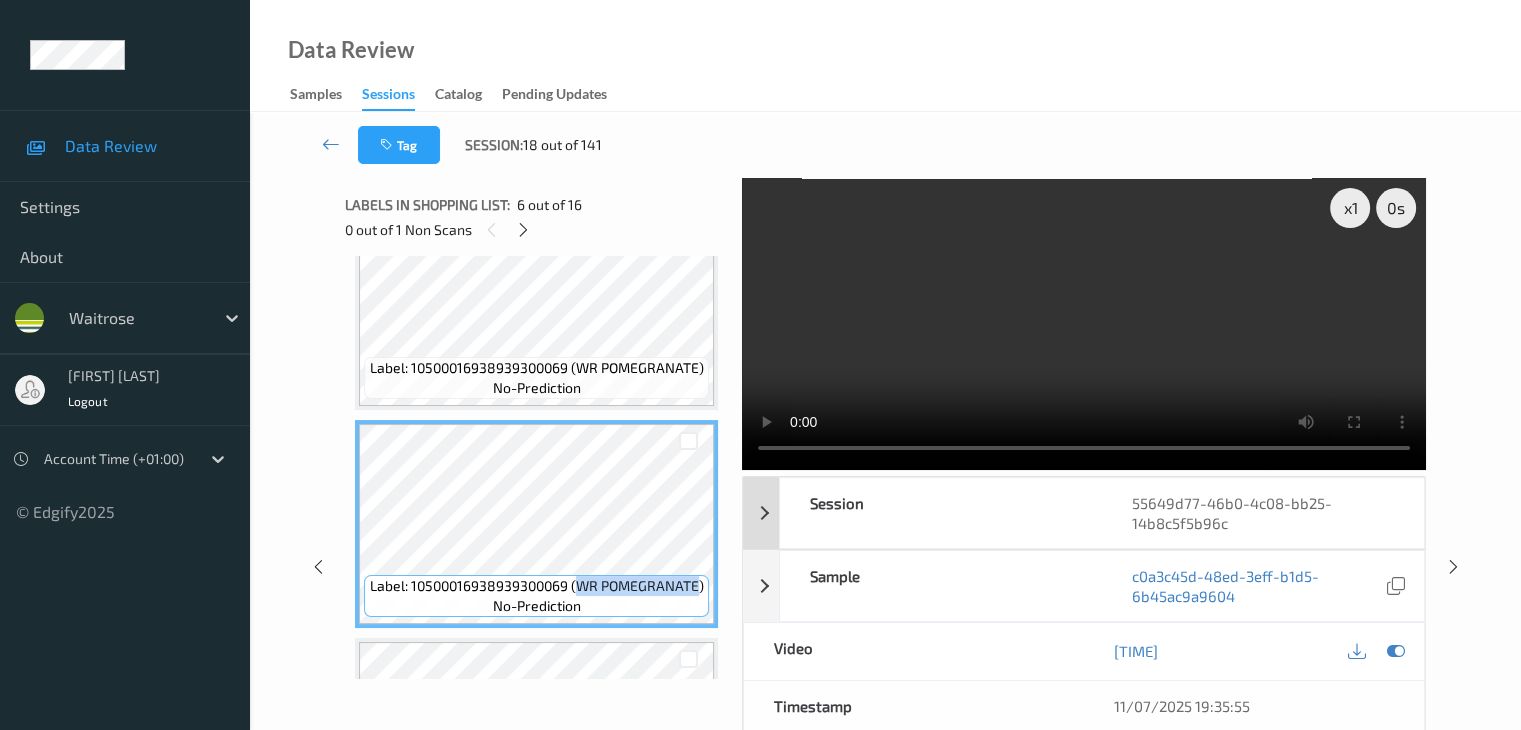copy on "WR POMEGRANATE" 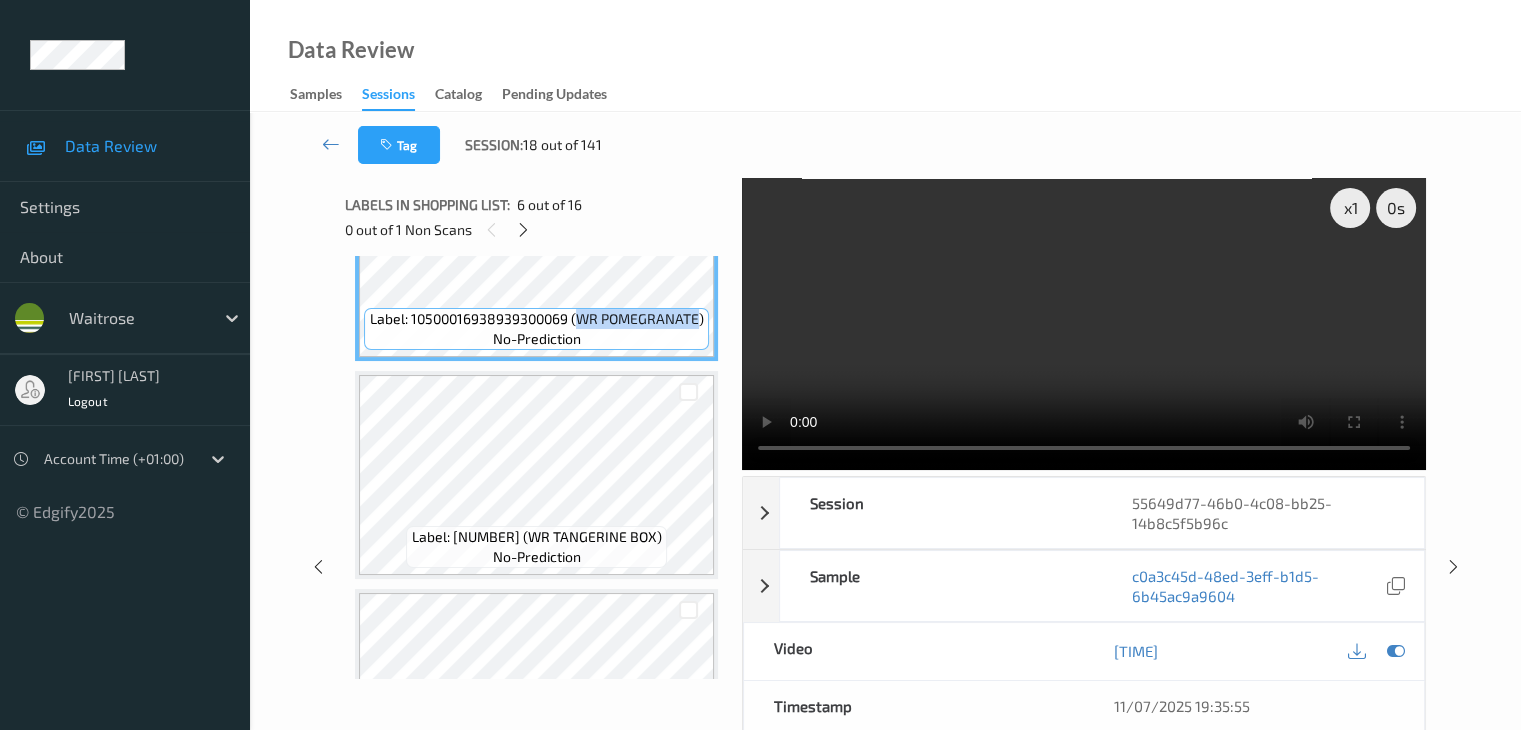 scroll, scrollTop: 1236, scrollLeft: 0, axis: vertical 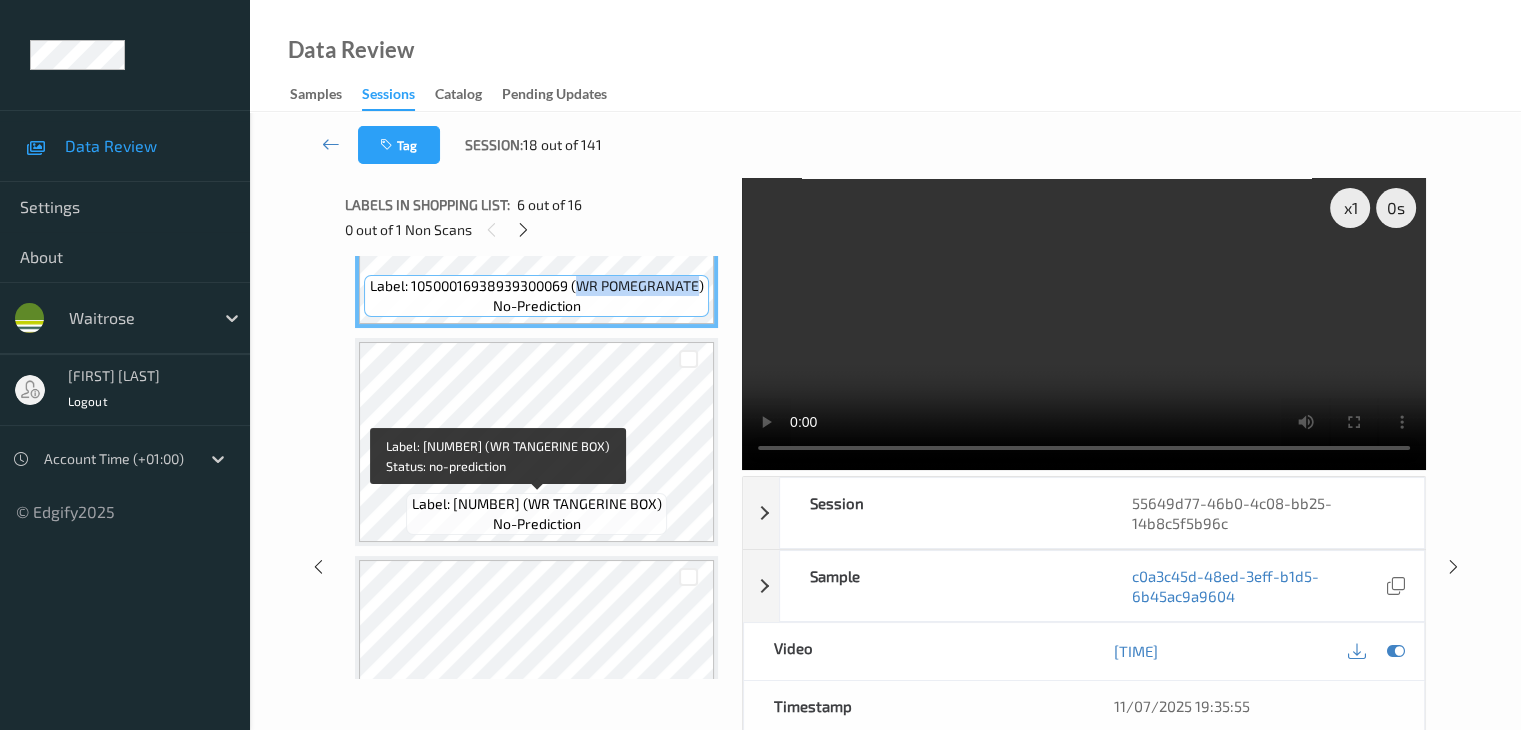 drag, startPoint x: 571, startPoint y: 505, endPoint x: 696, endPoint y: 501, distance: 125.06398 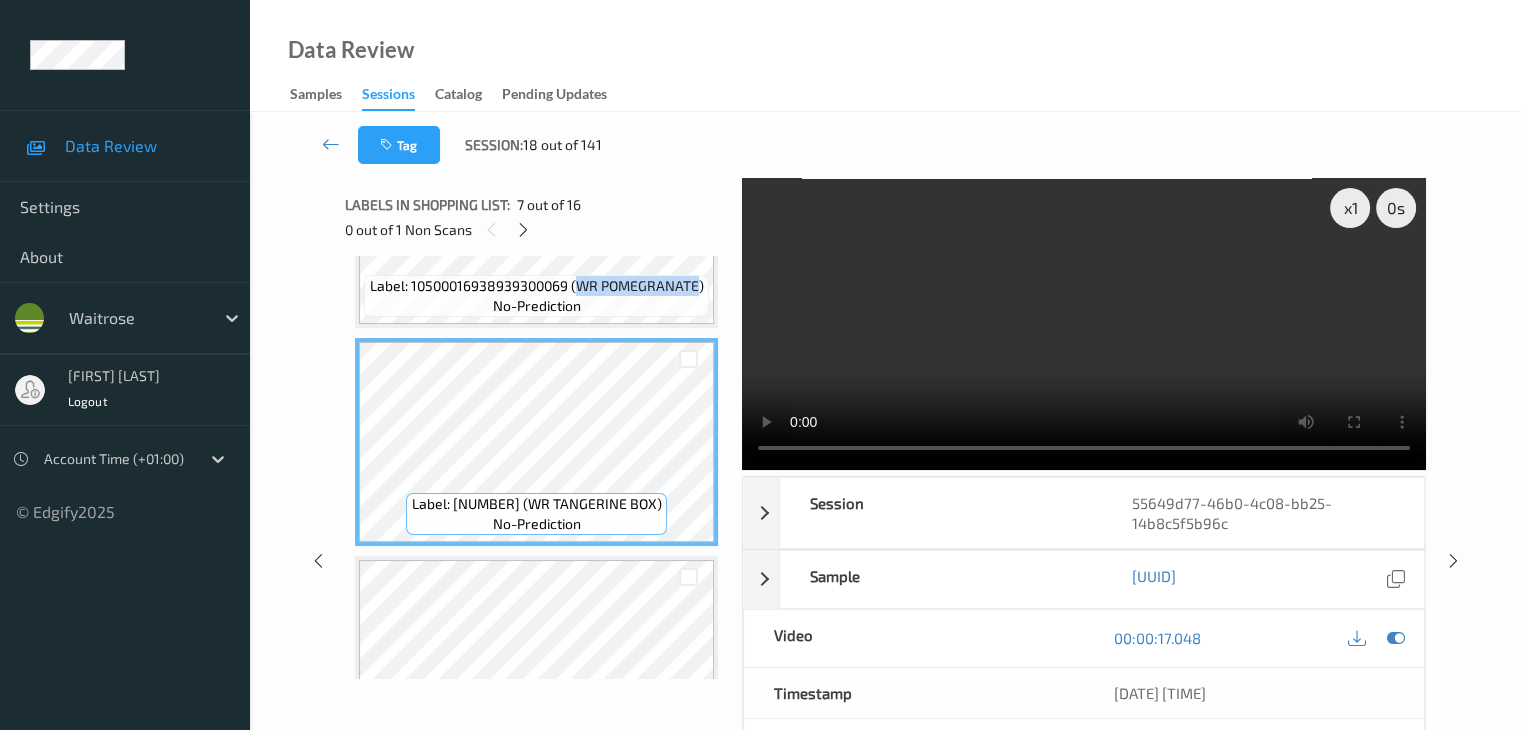 copy on "WR TANGERINE BOX" 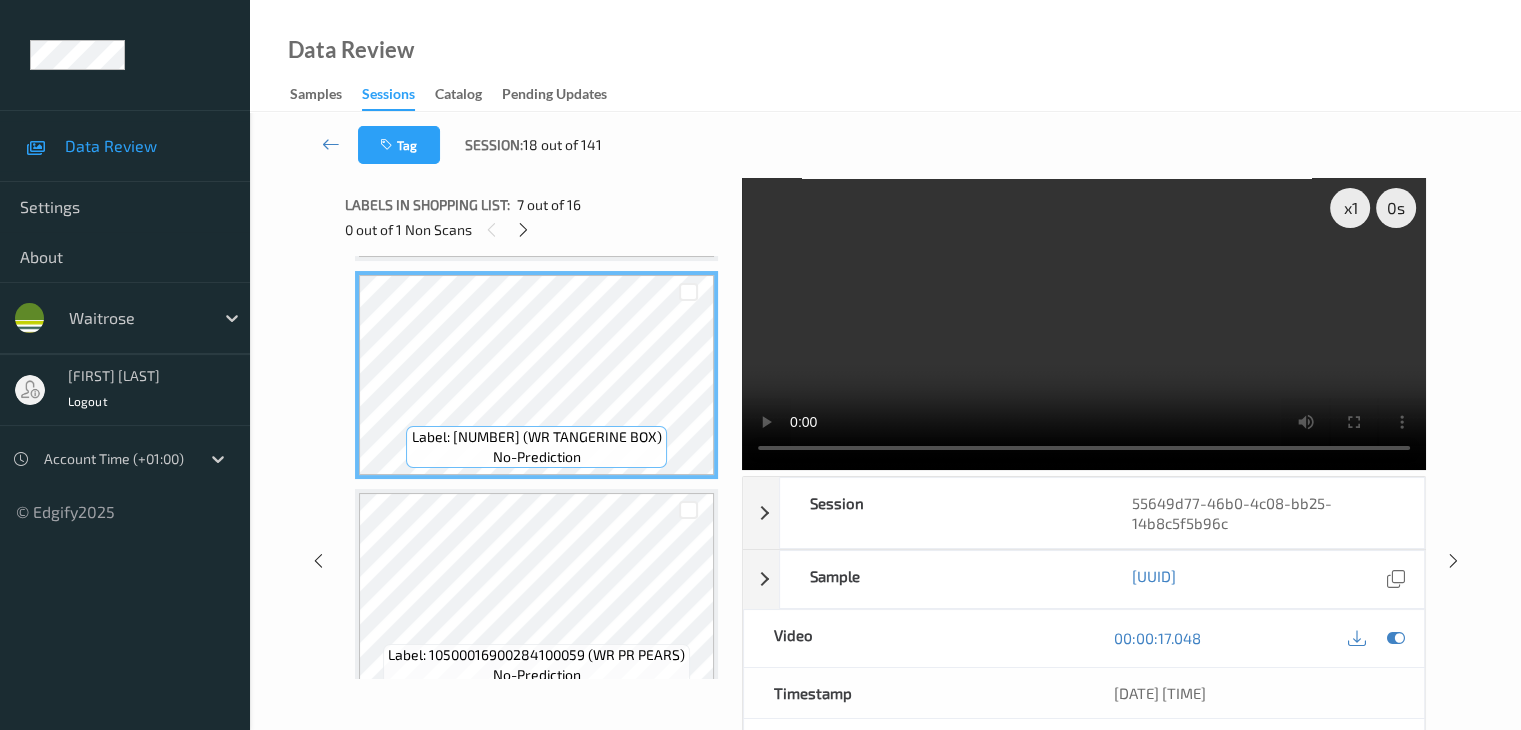 scroll, scrollTop: 1336, scrollLeft: 0, axis: vertical 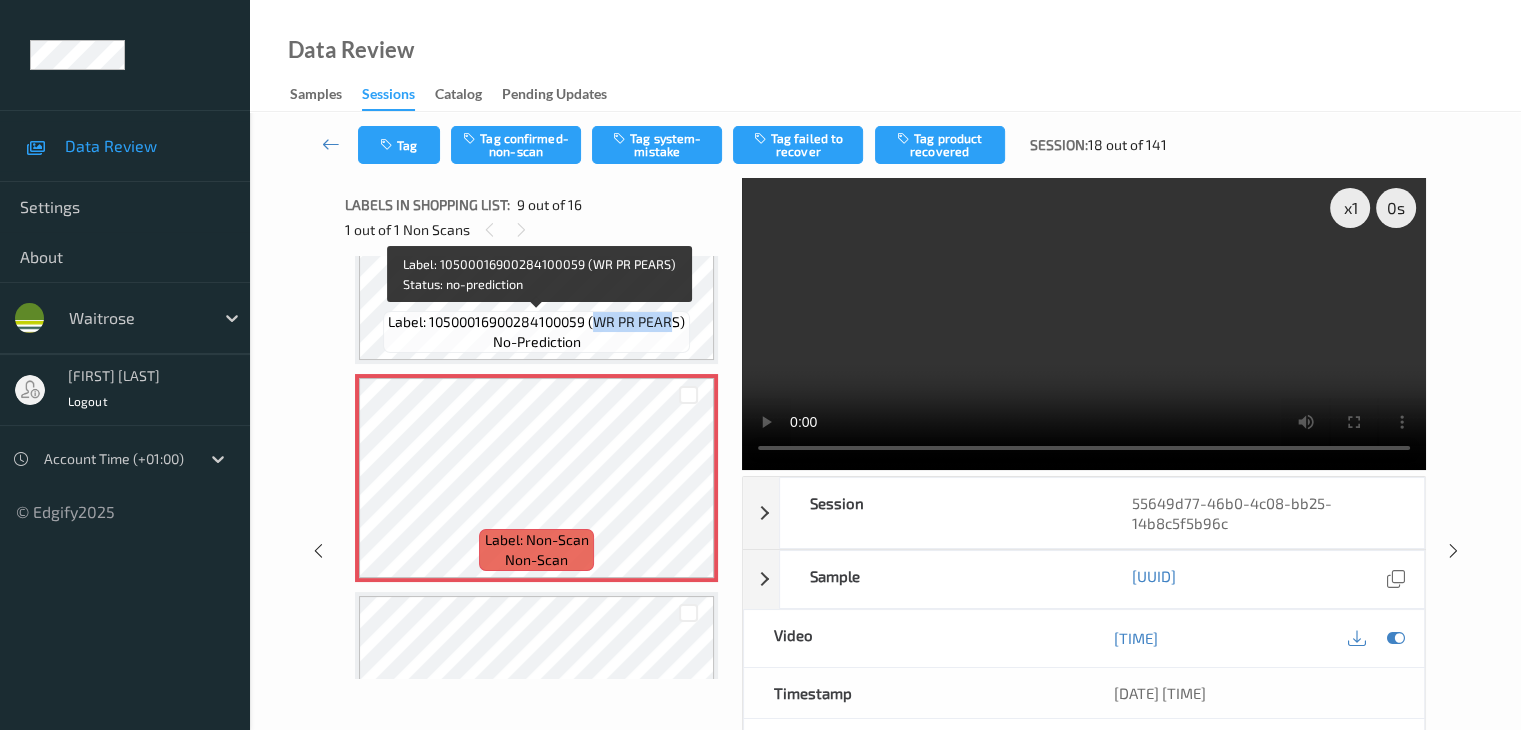 drag, startPoint x: 596, startPoint y: 322, endPoint x: 675, endPoint y: 320, distance: 79.025314 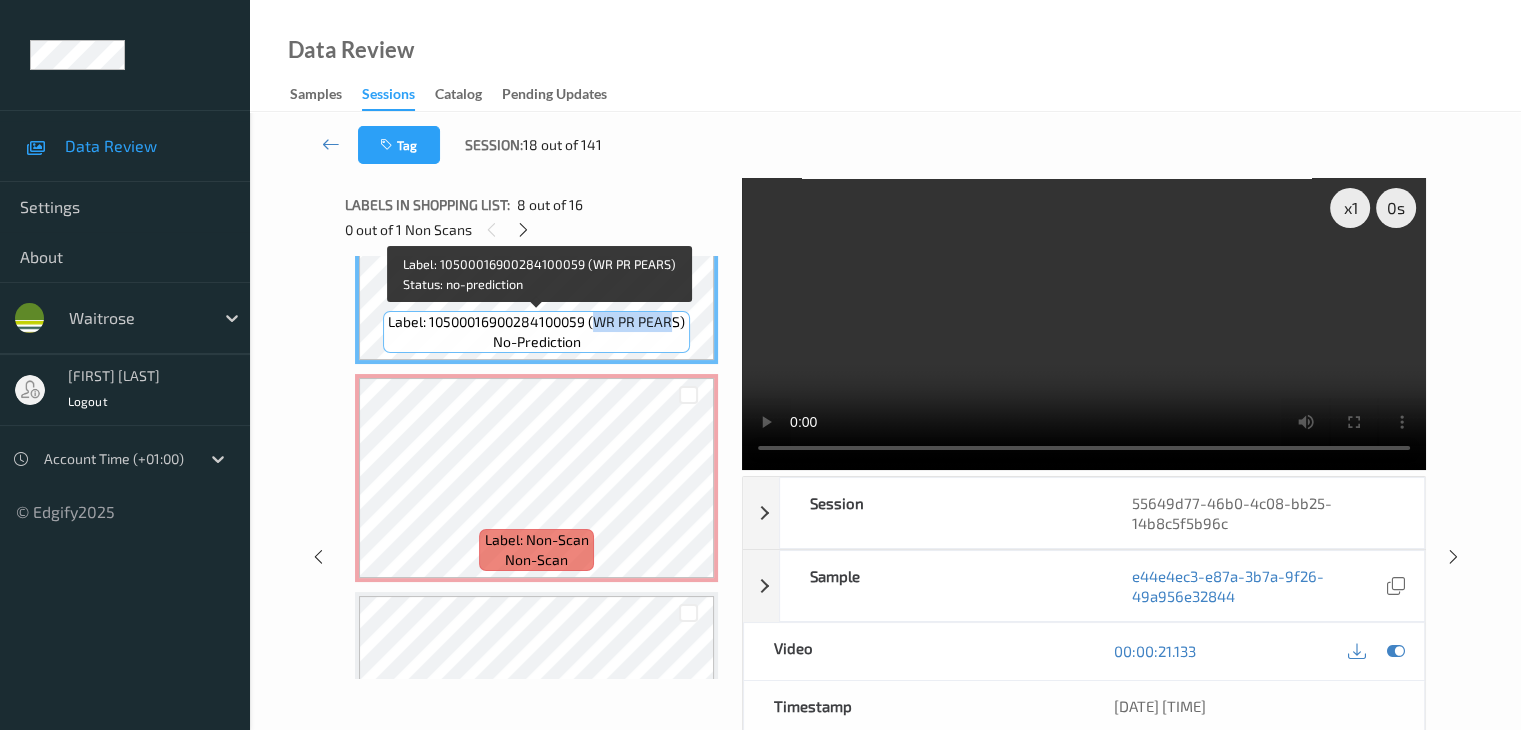 copy on "WR PR PEAR" 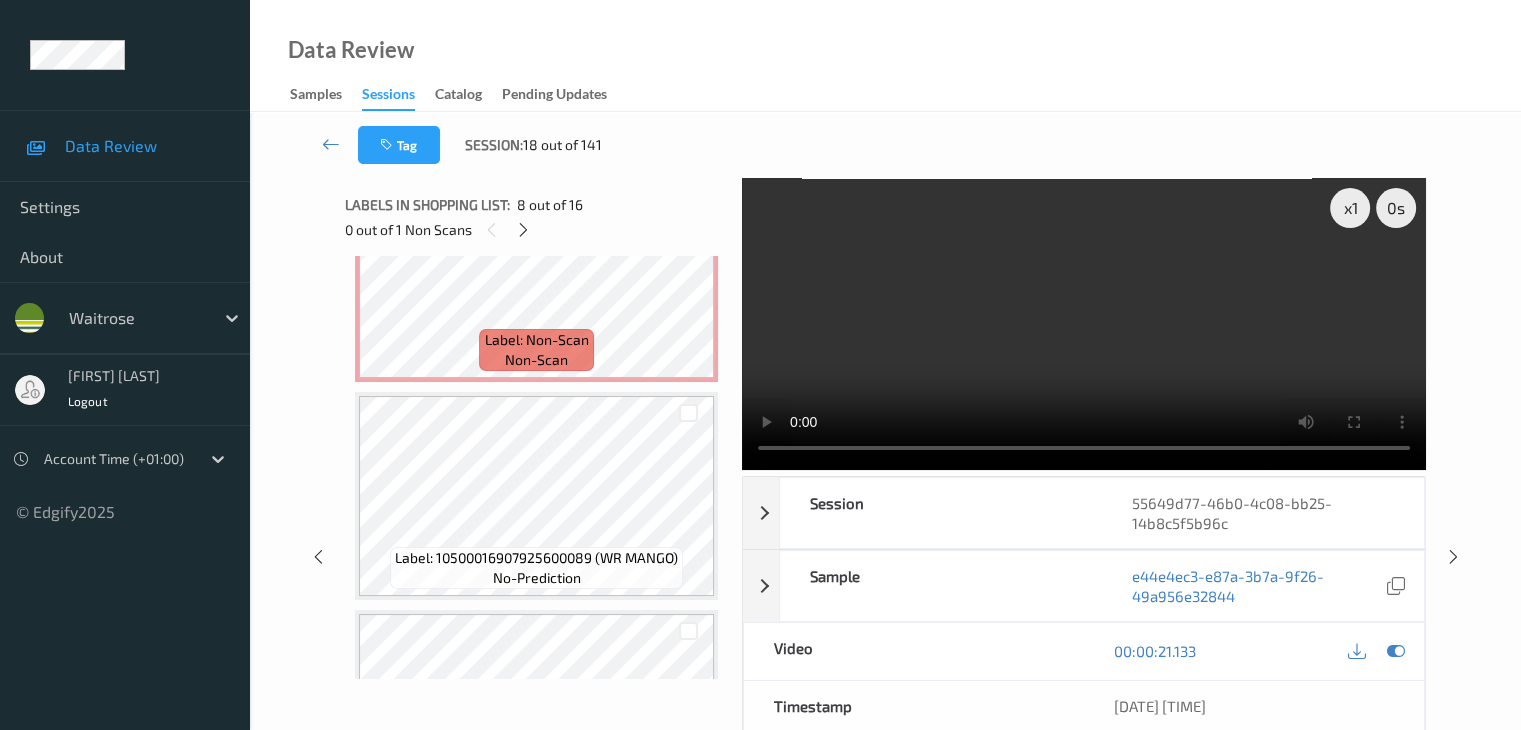 scroll, scrollTop: 1736, scrollLeft: 0, axis: vertical 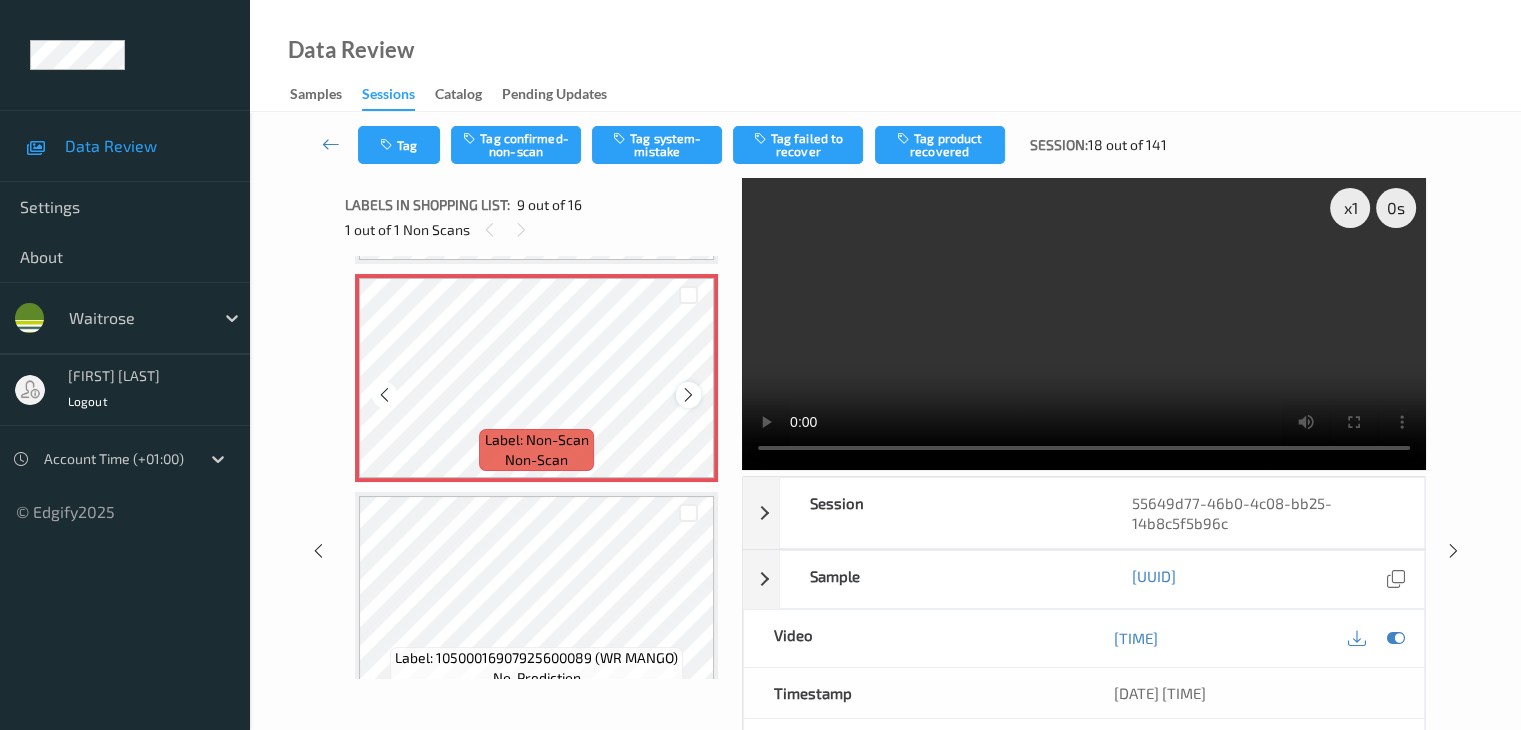 click at bounding box center [688, 395] 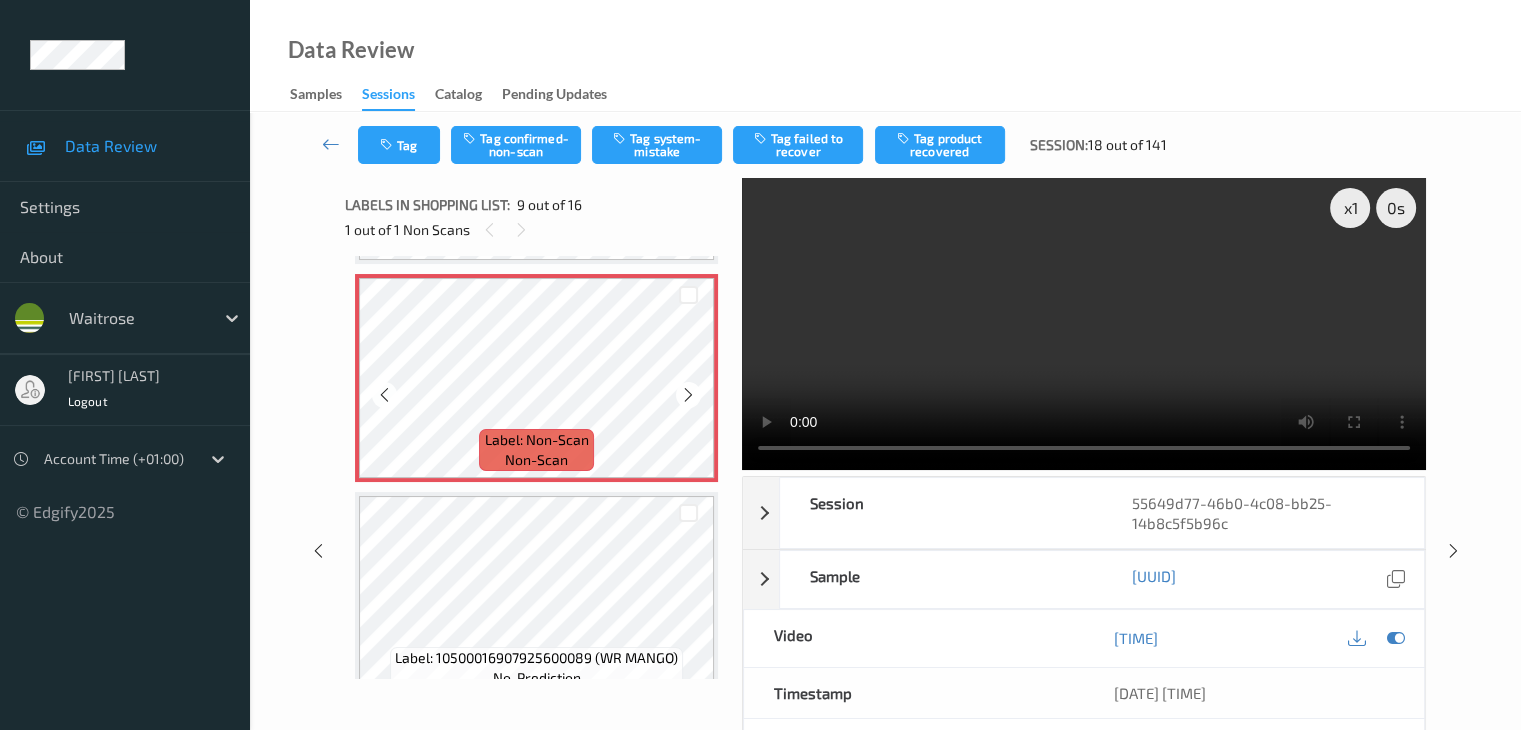 click at bounding box center (688, 395) 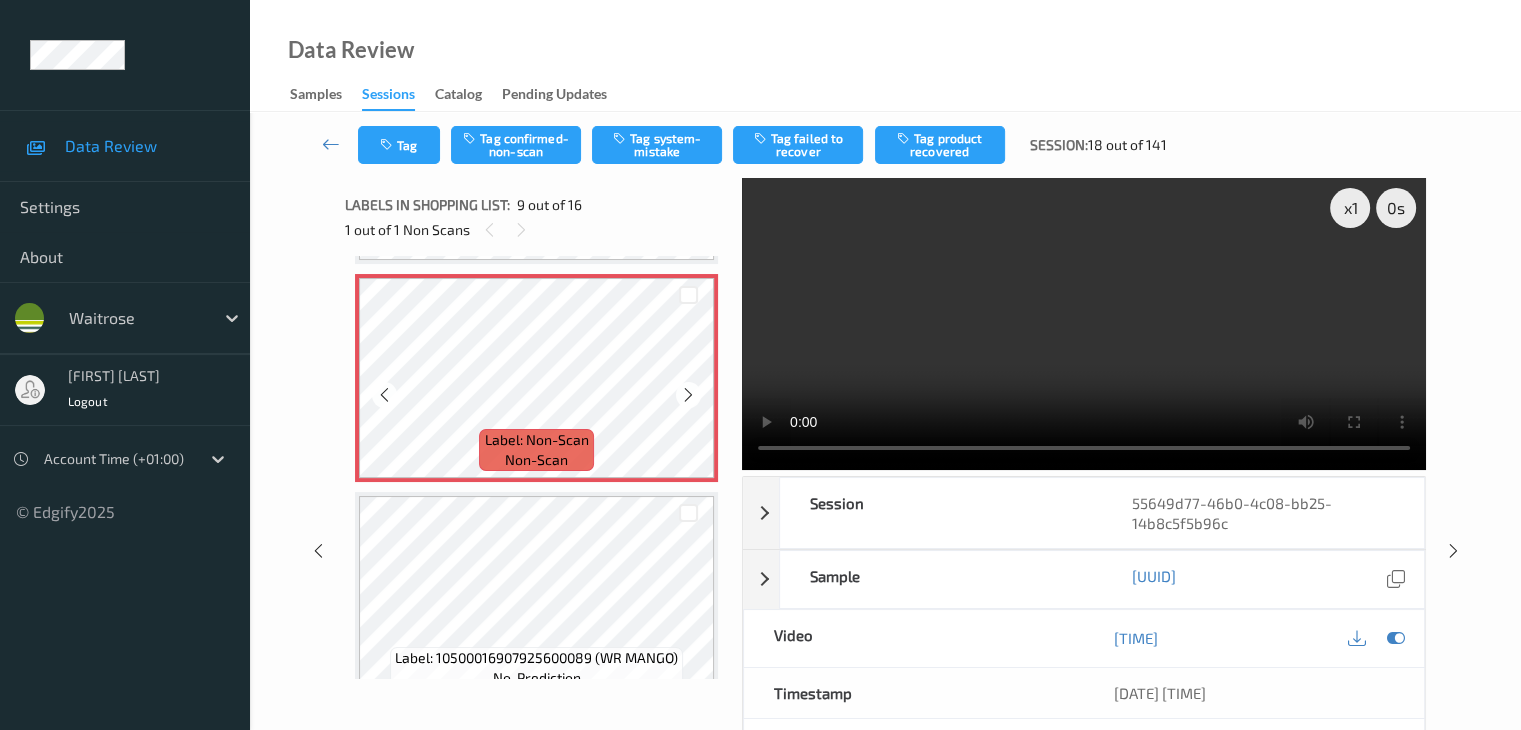 click at bounding box center [688, 395] 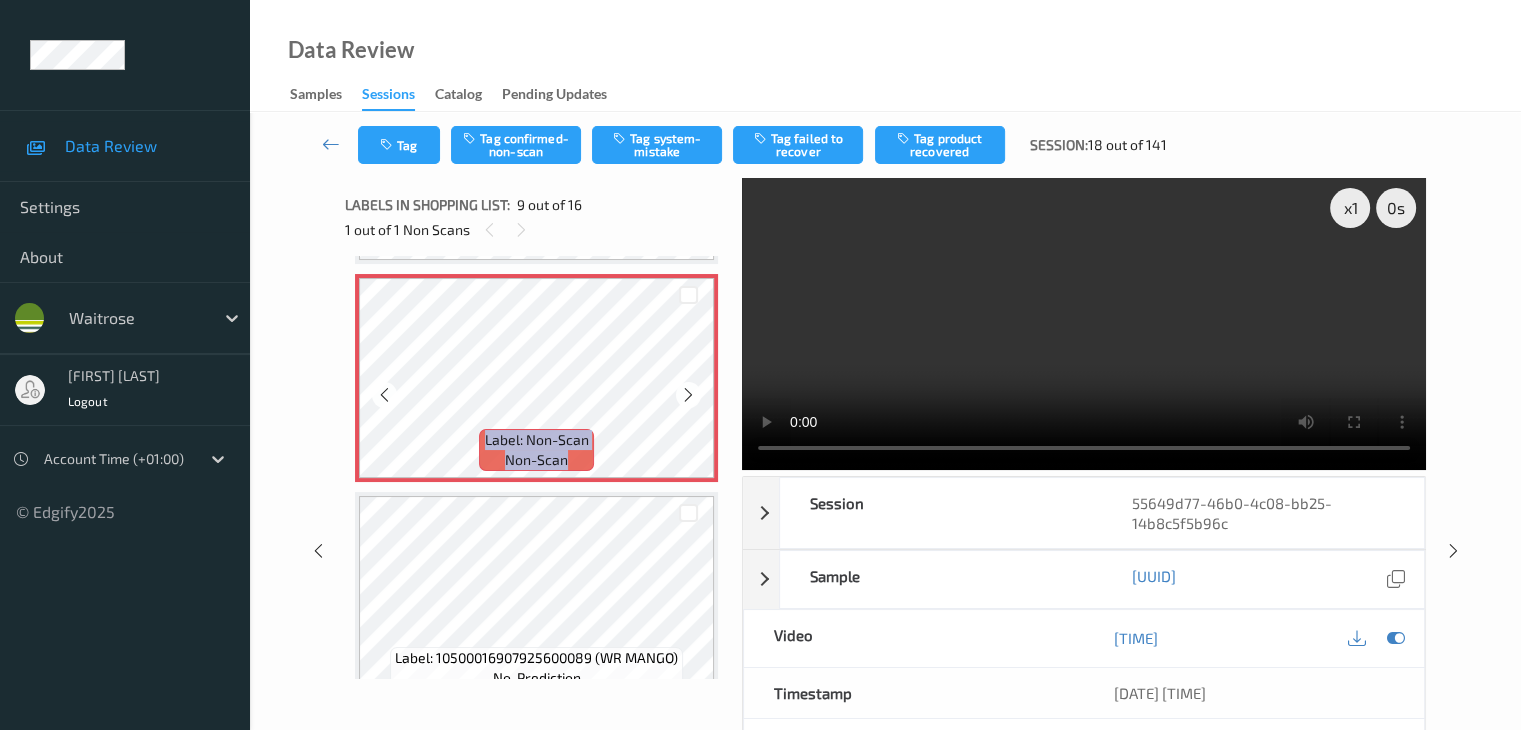 click at bounding box center [688, 395] 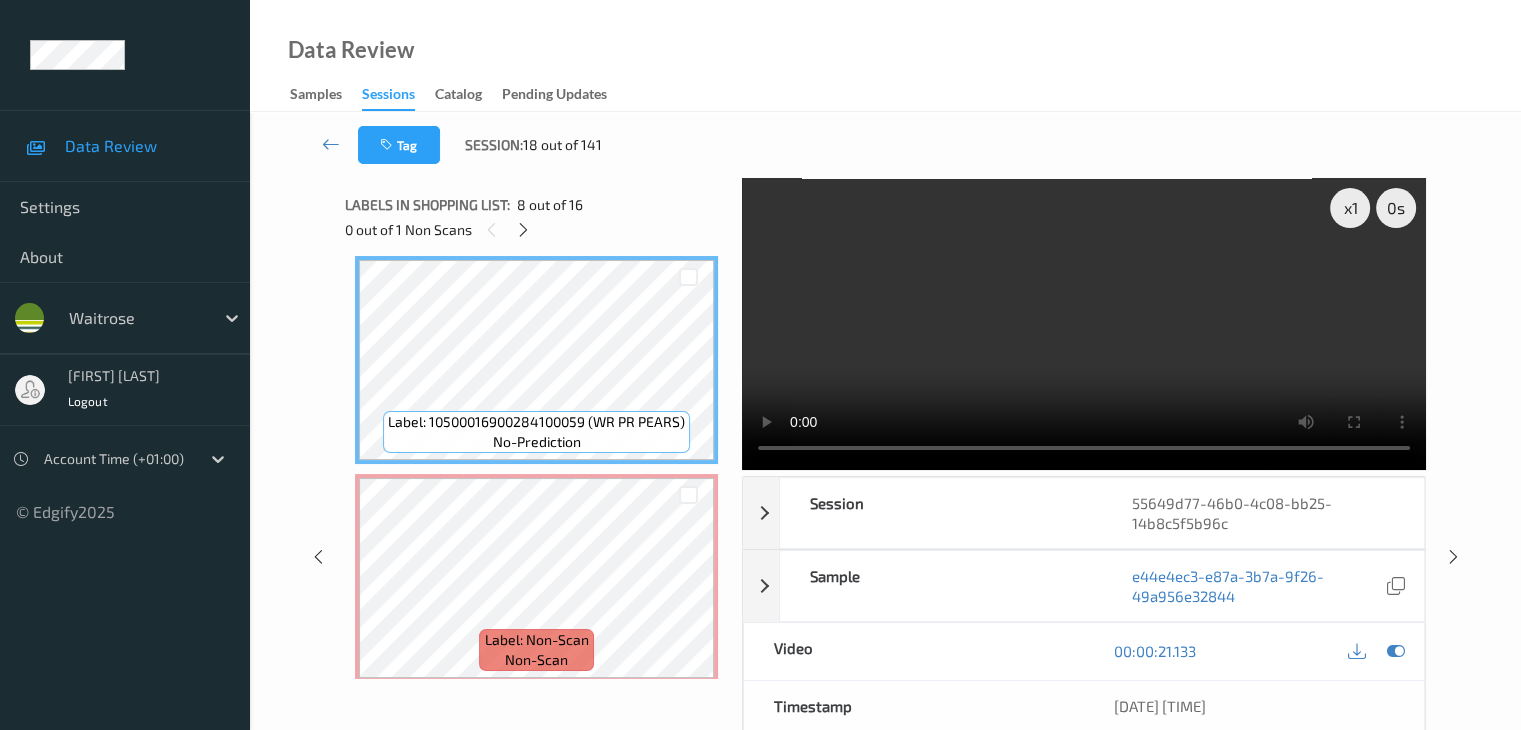 scroll, scrollTop: 1436, scrollLeft: 0, axis: vertical 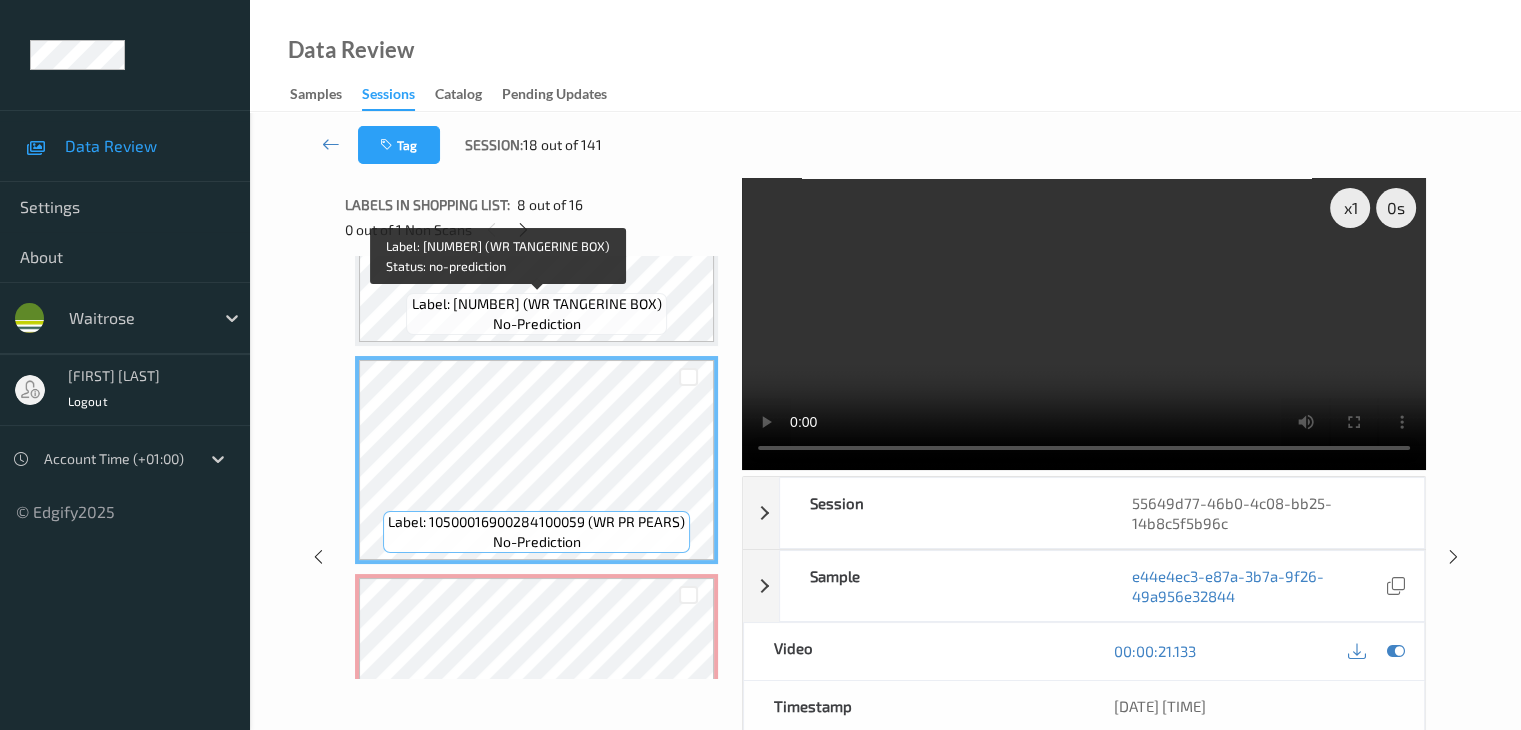 click on "Label: 10500016967669100099 (WR TANGERINE BOX) no-prediction" at bounding box center (536, 314) 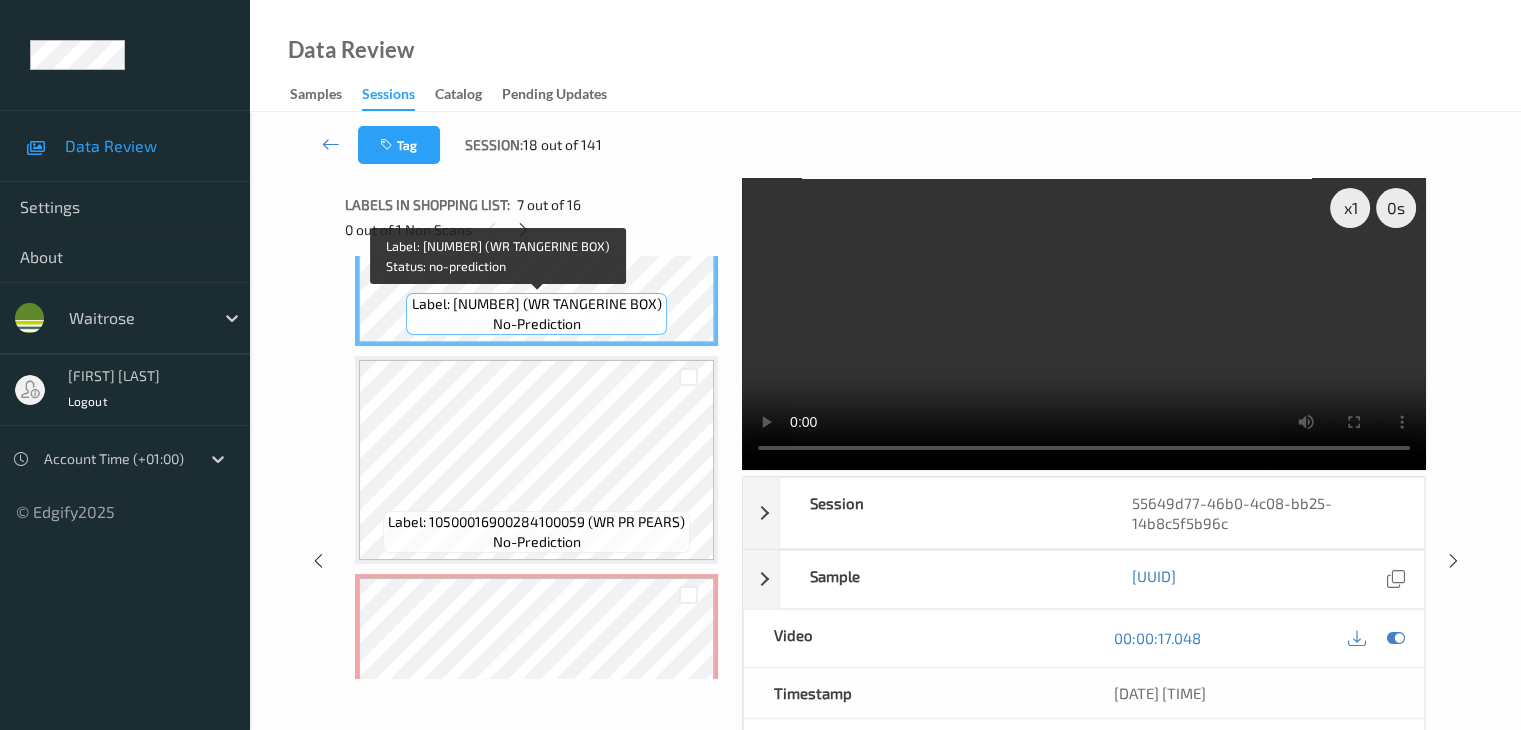 click on "Label: 10500016967669100099 (WR TANGERINE BOX) no-prediction" at bounding box center [536, 314] 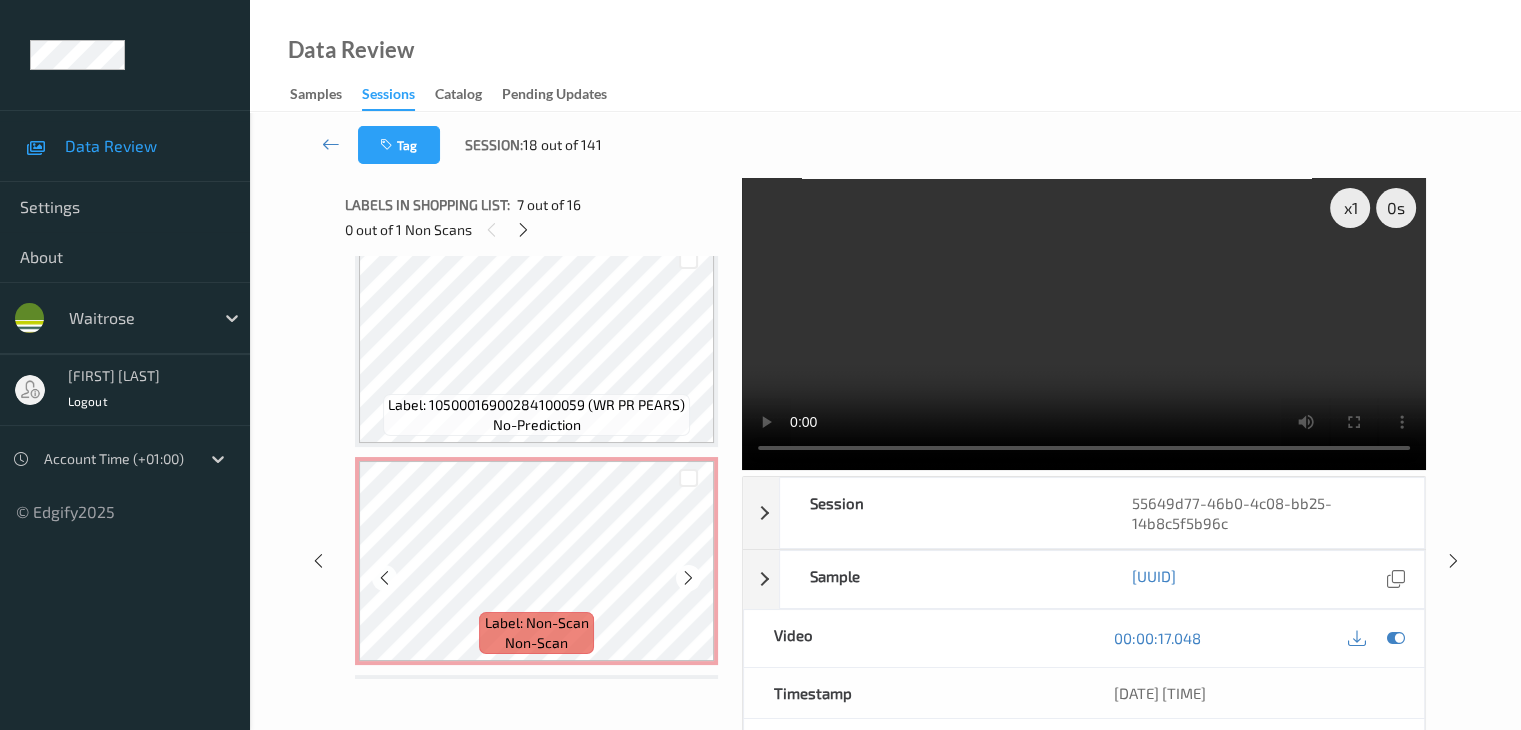 scroll, scrollTop: 1636, scrollLeft: 0, axis: vertical 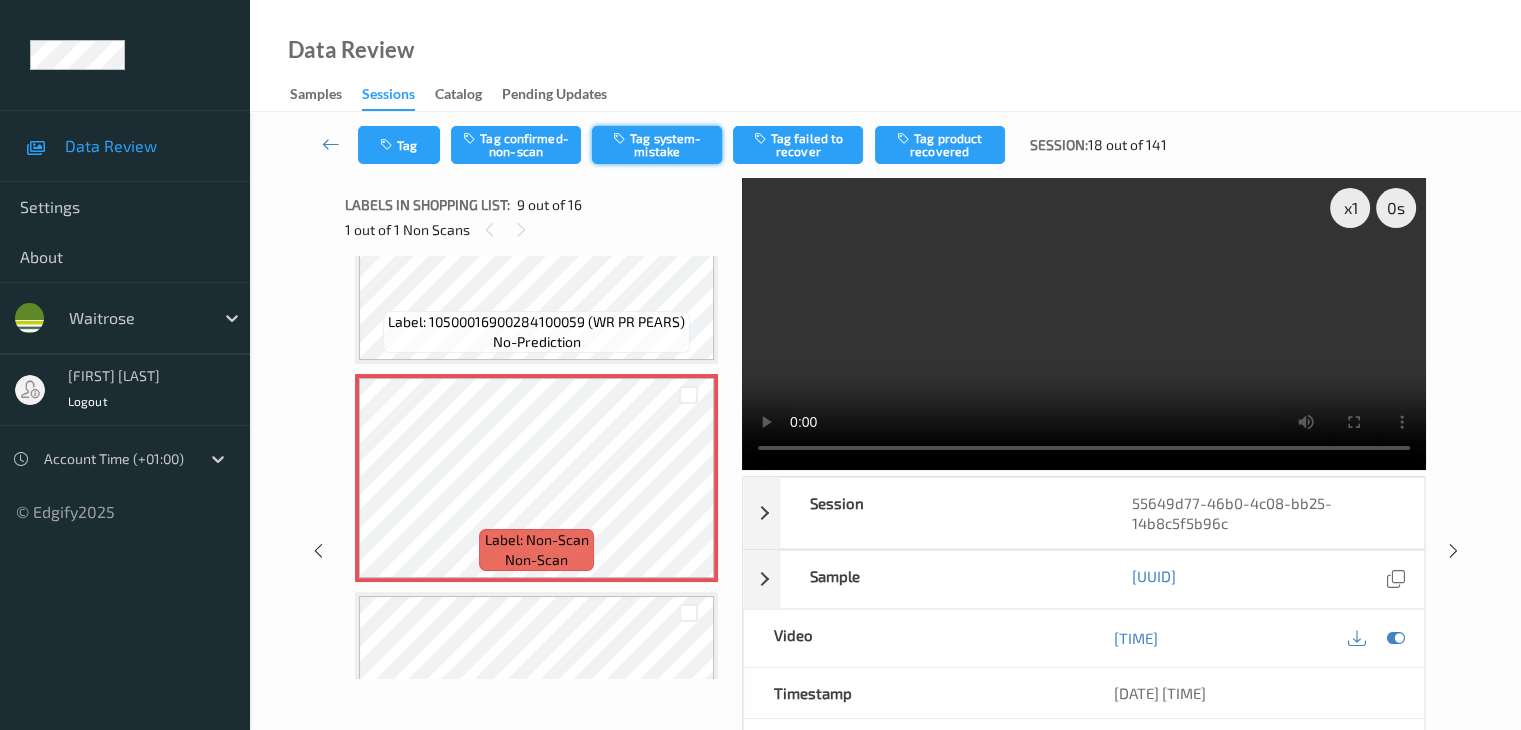 click on "Tag   system-mistake" at bounding box center (657, 145) 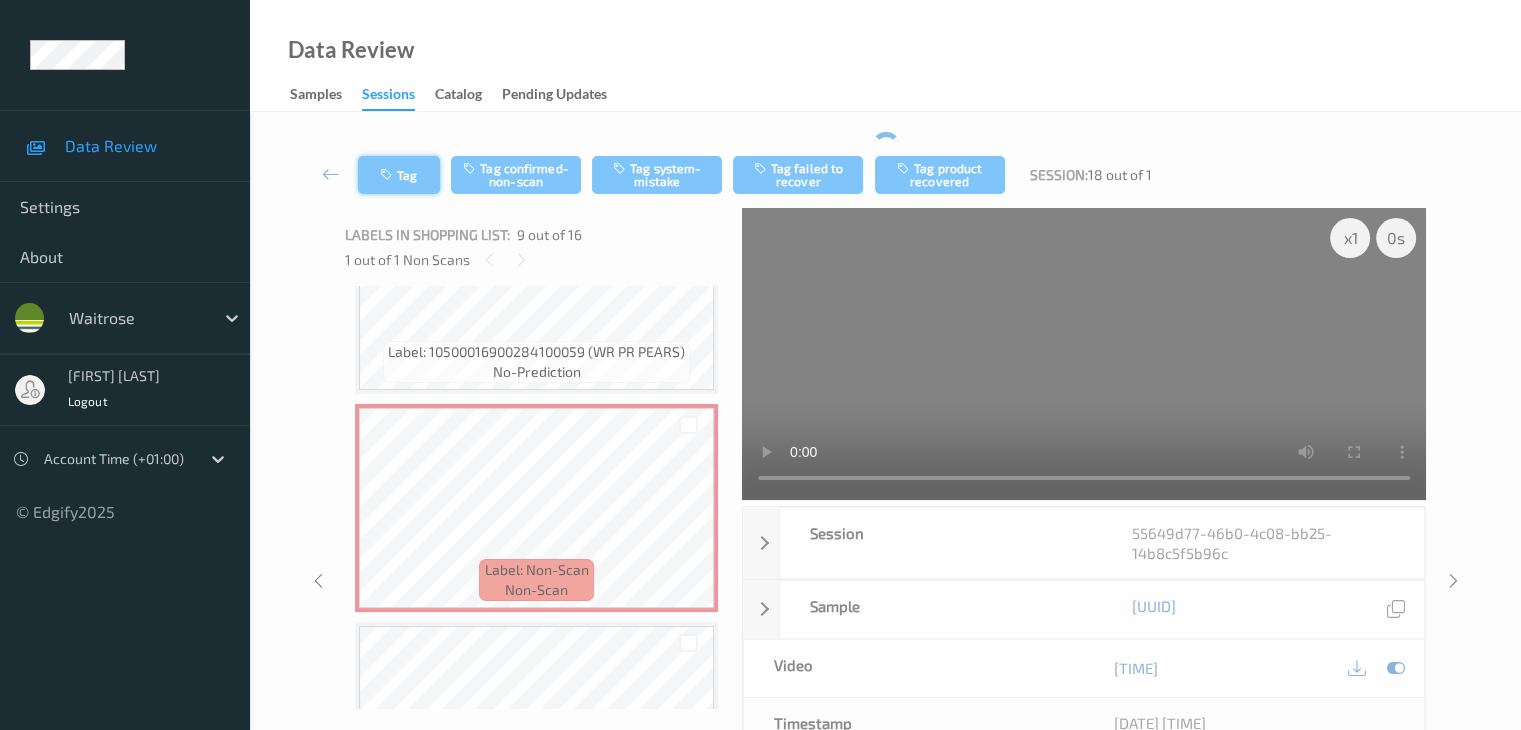 click at bounding box center (388, 175) 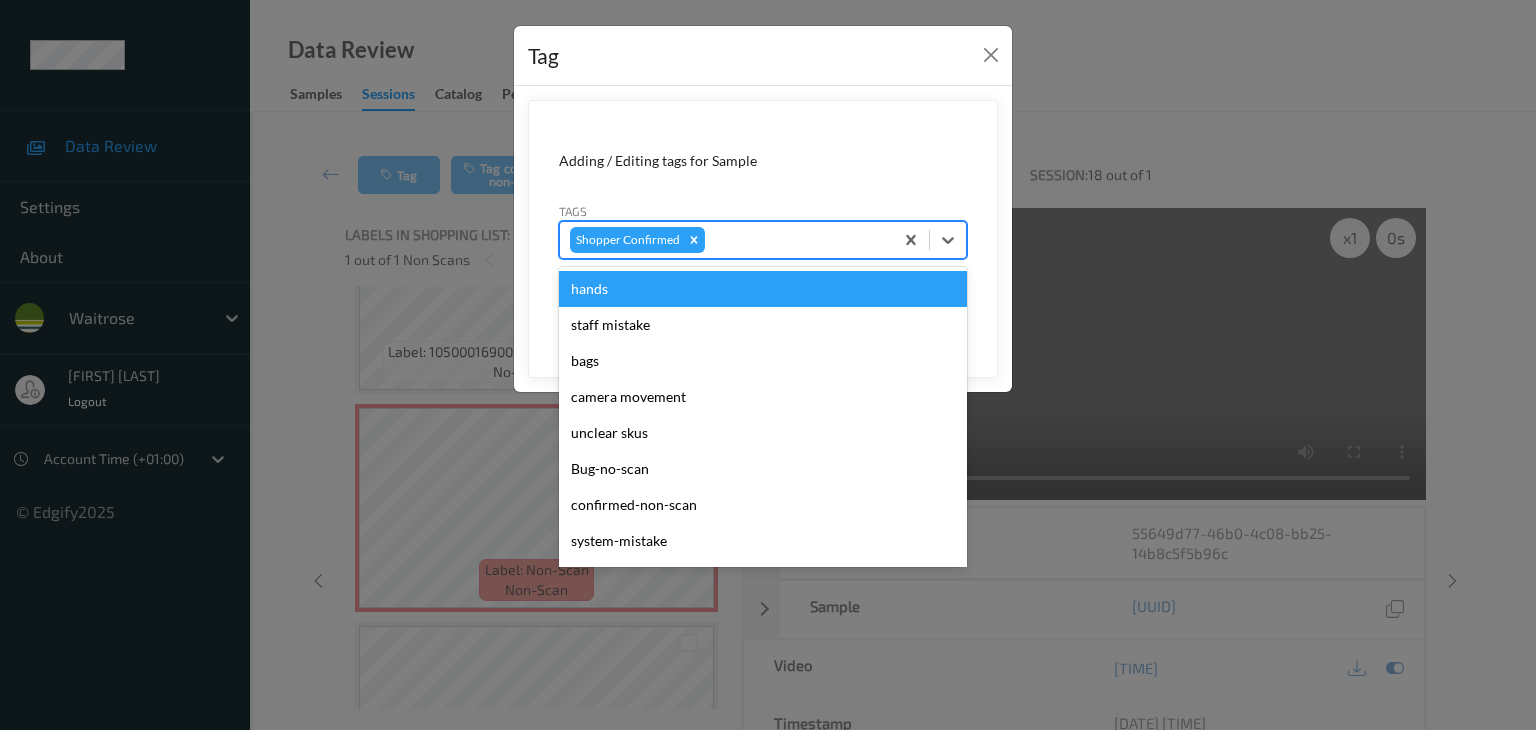 click at bounding box center (796, 240) 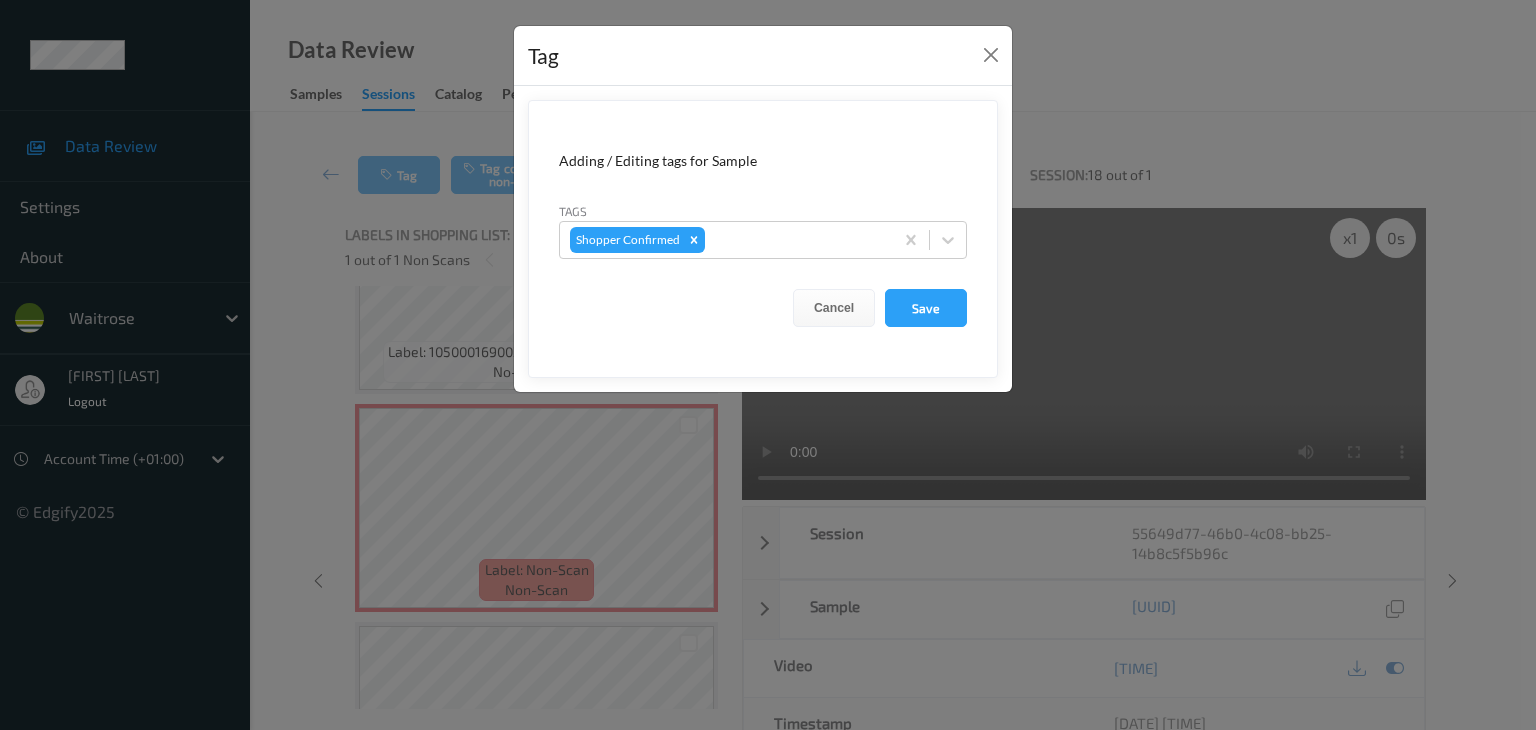 click on "Tag" at bounding box center [763, 56] 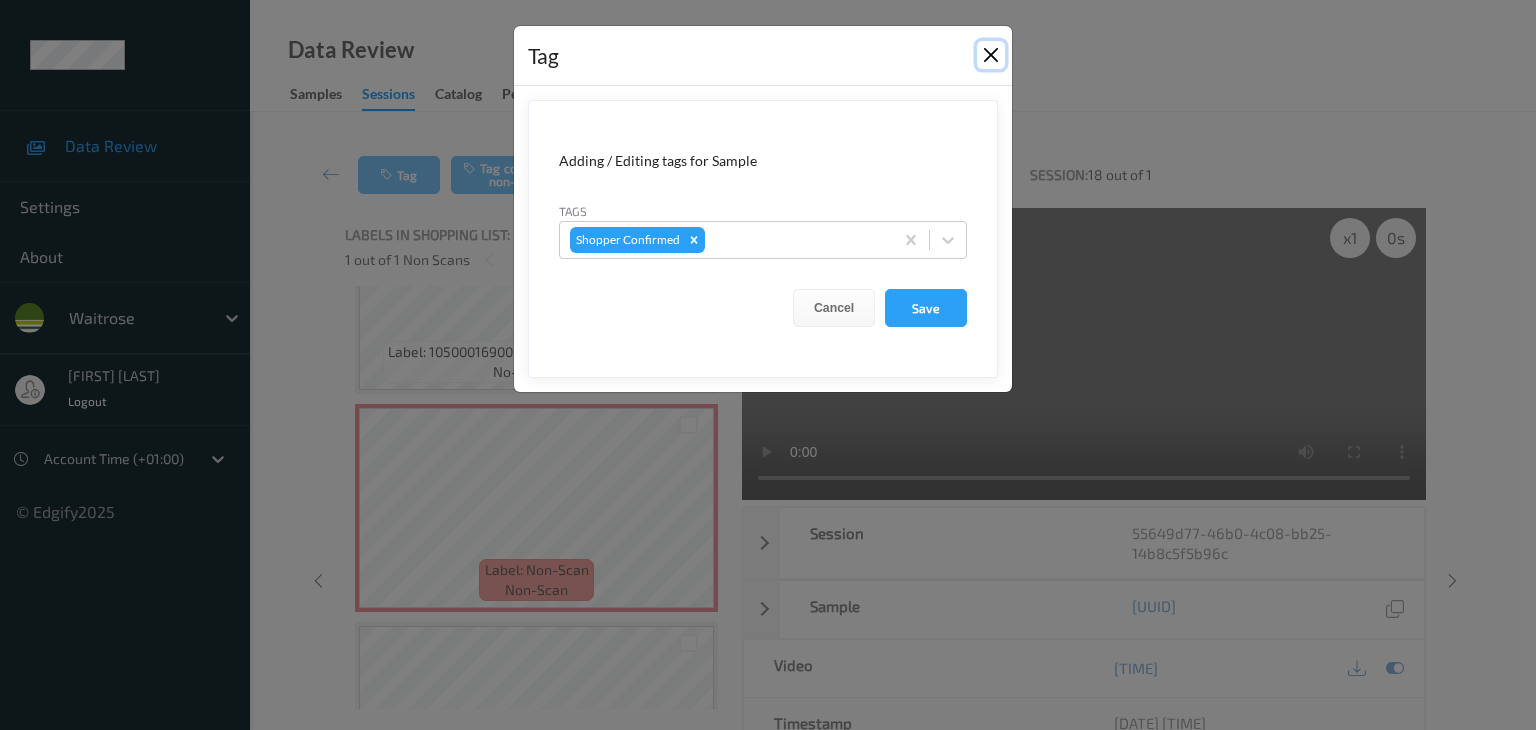 click at bounding box center (991, 55) 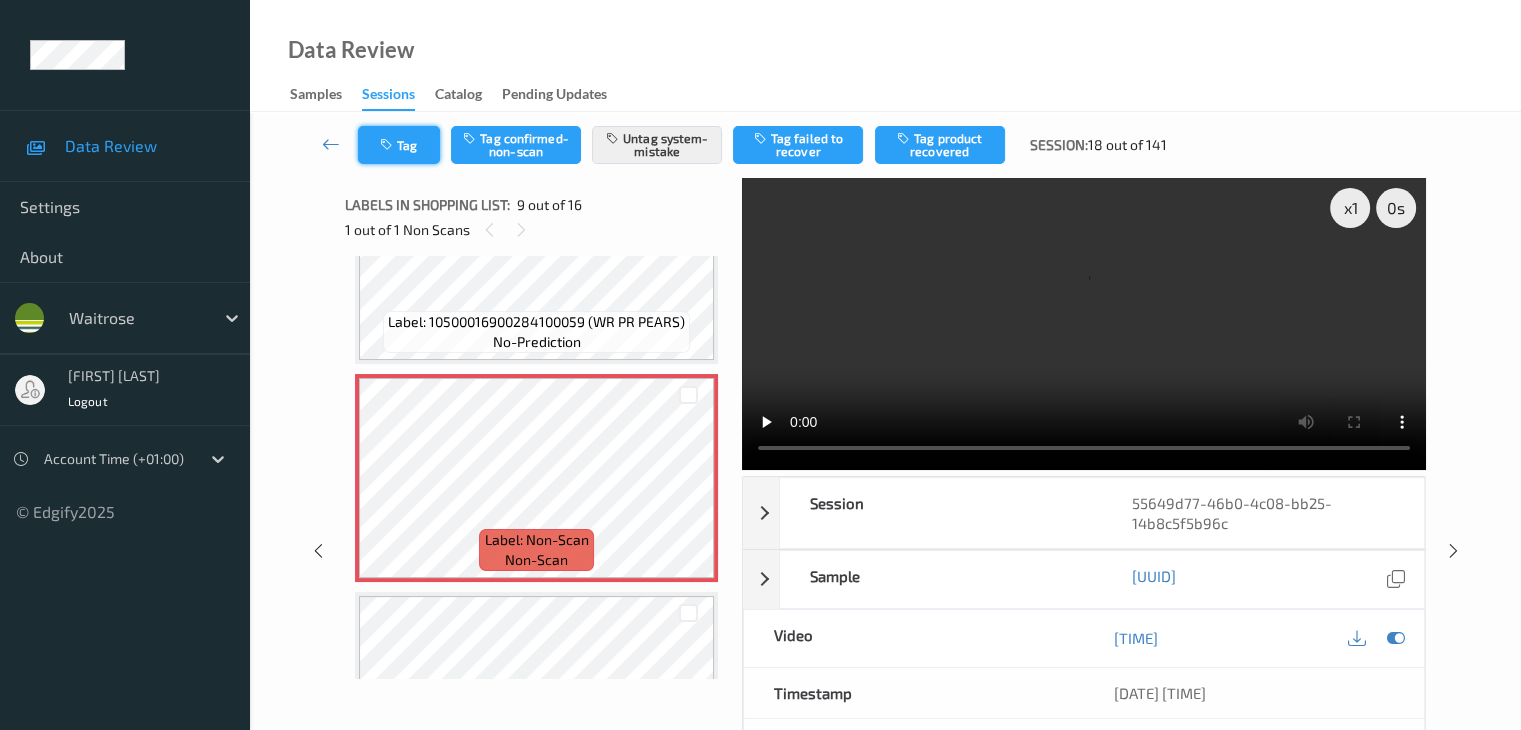click on "Tag" at bounding box center (399, 145) 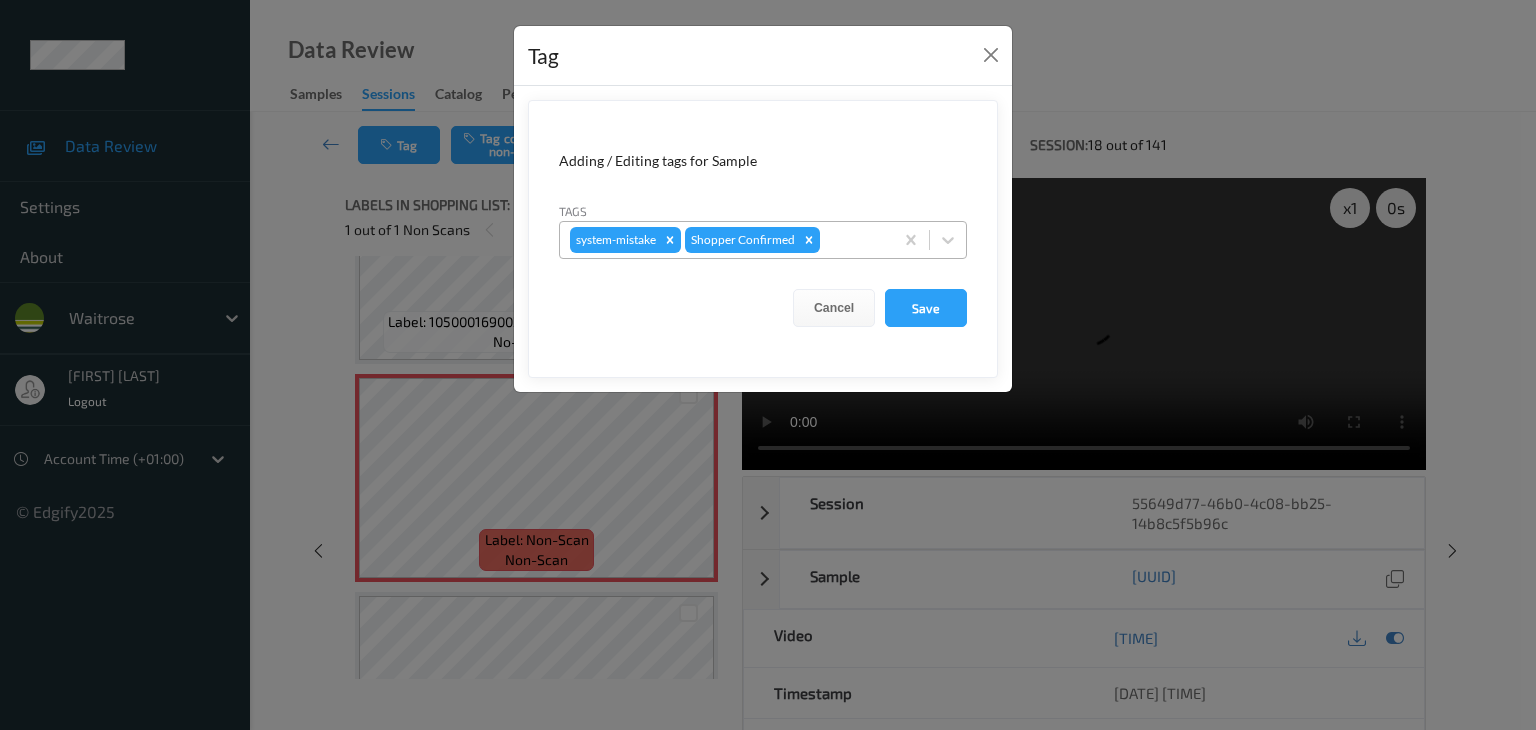 click at bounding box center [853, 240] 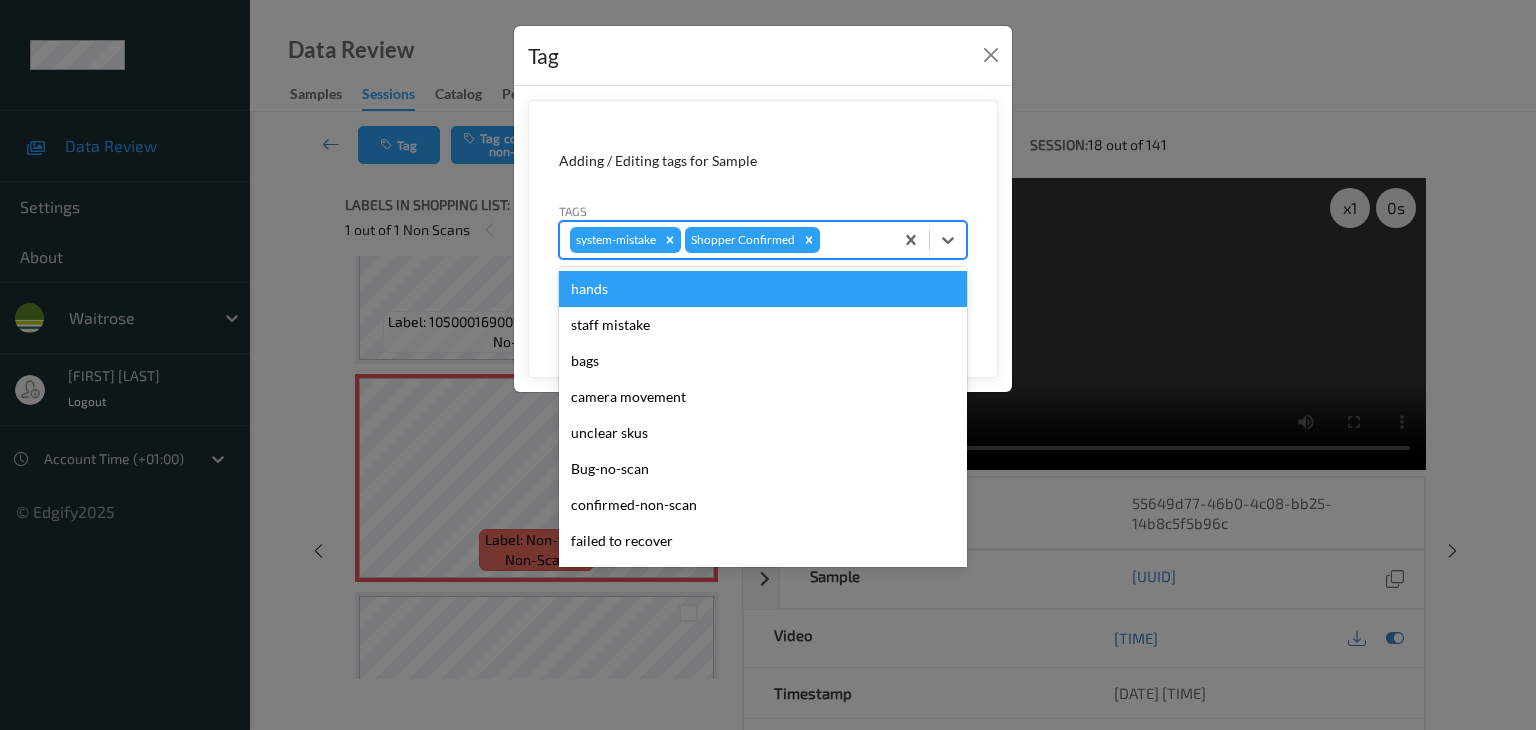type on "u" 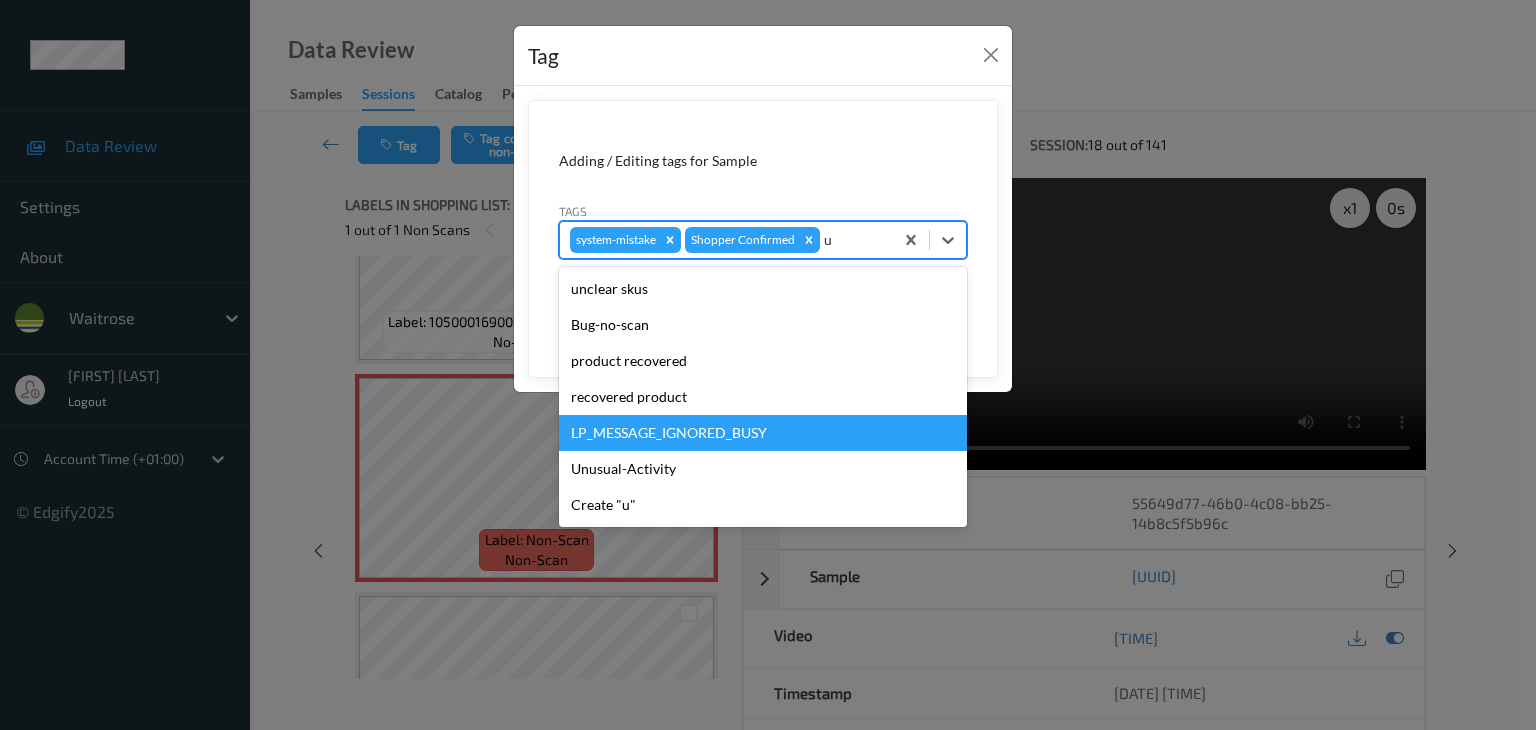 click on "LP_MESSAGE_IGNORED_BUSY" at bounding box center (763, 433) 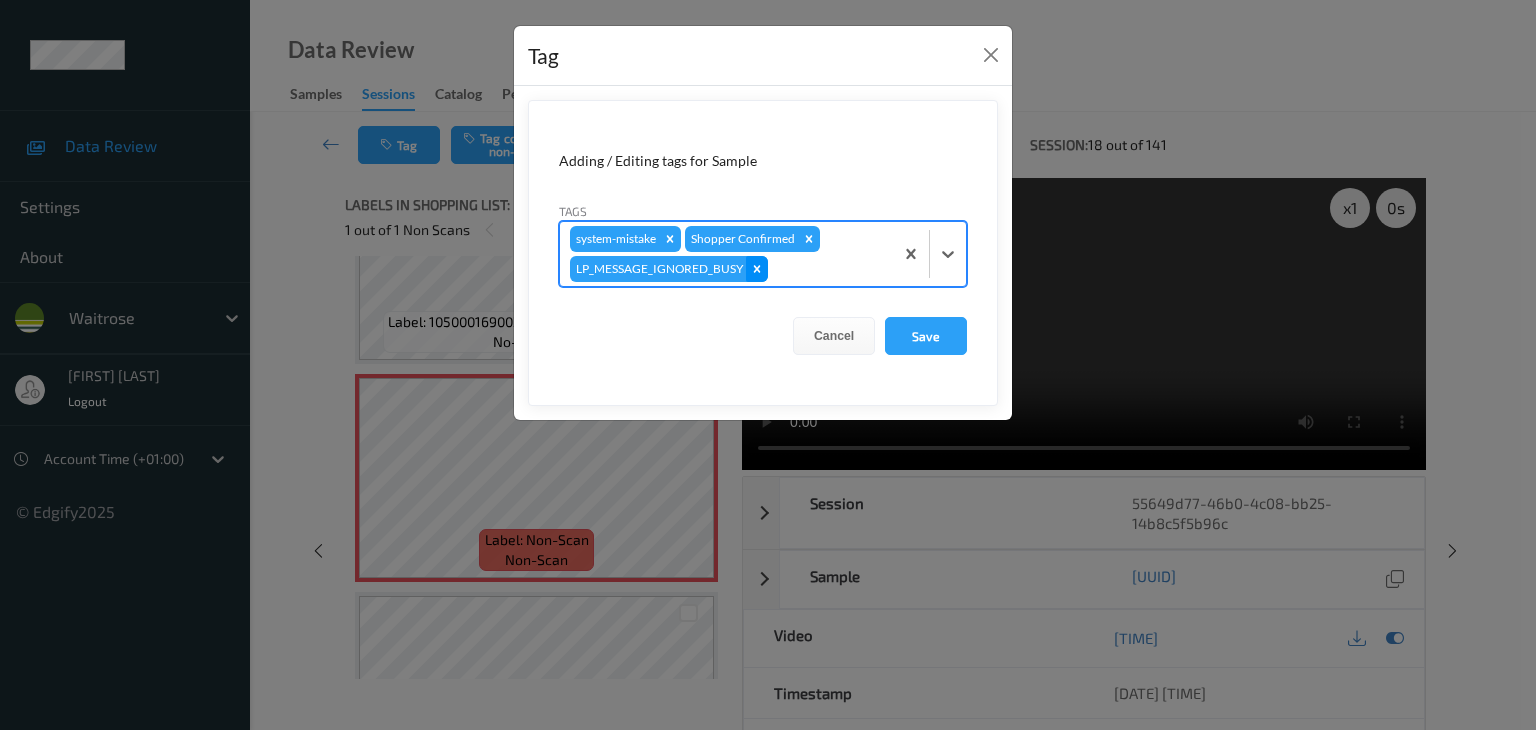 click 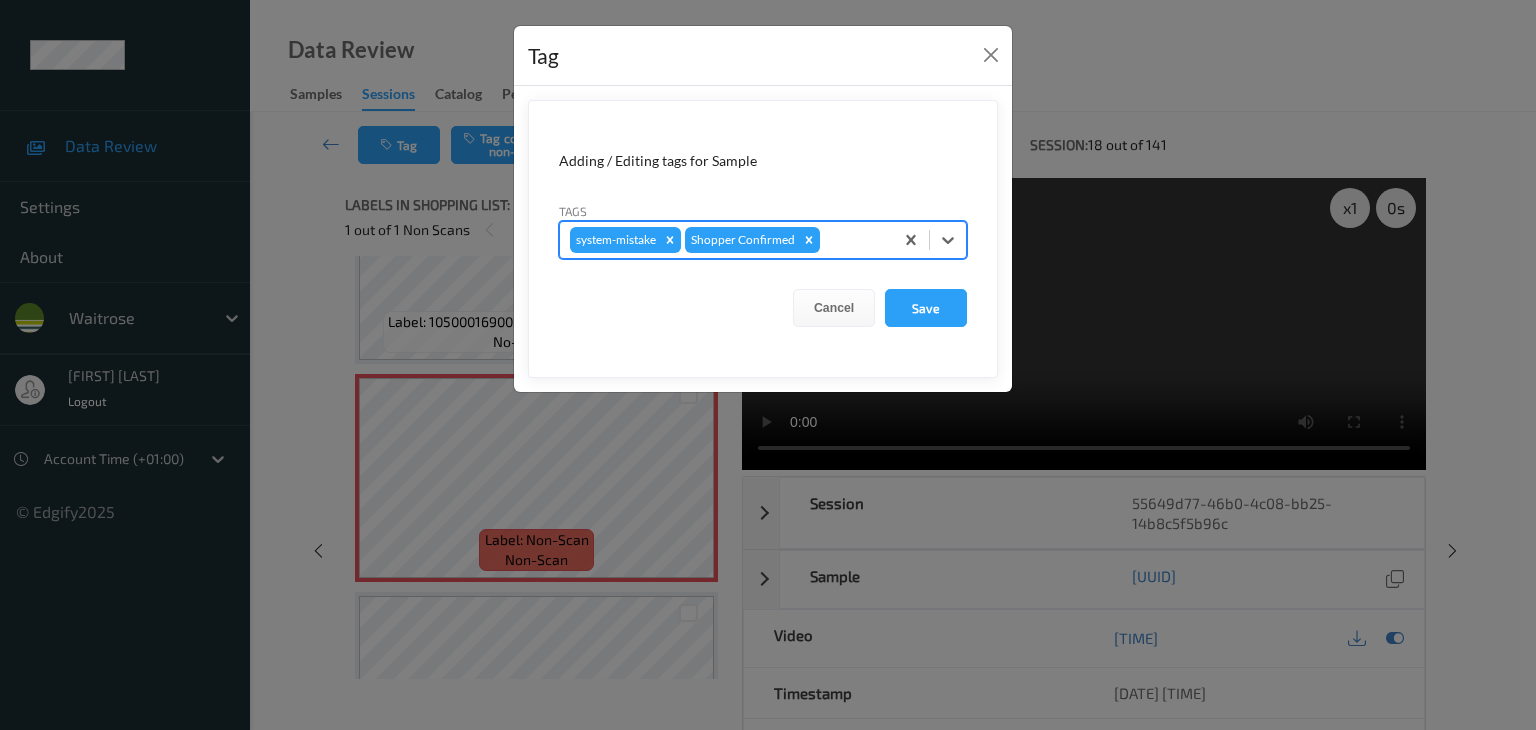 type on "u" 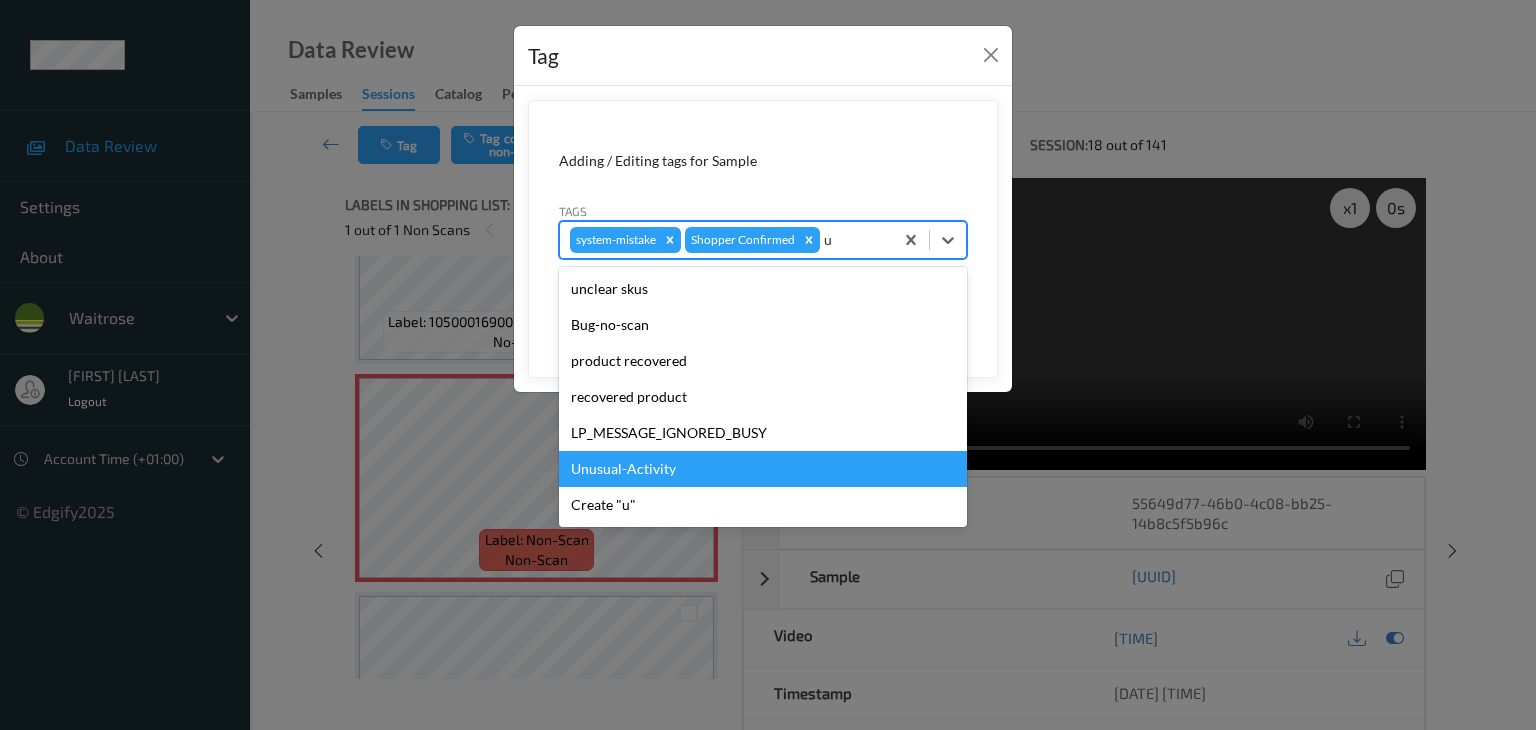 click on "Unusual-Activity" at bounding box center (763, 469) 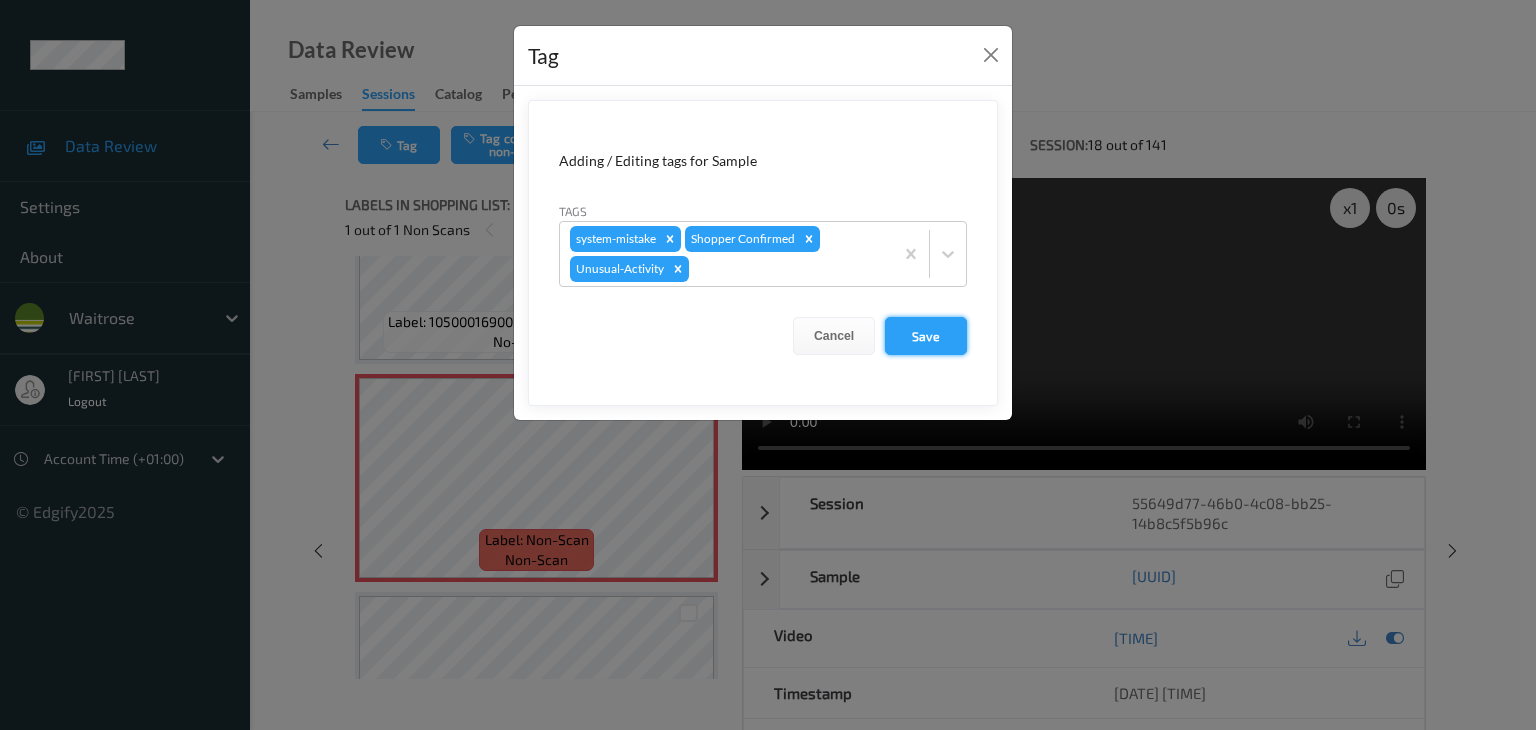 click on "Save" at bounding box center (926, 336) 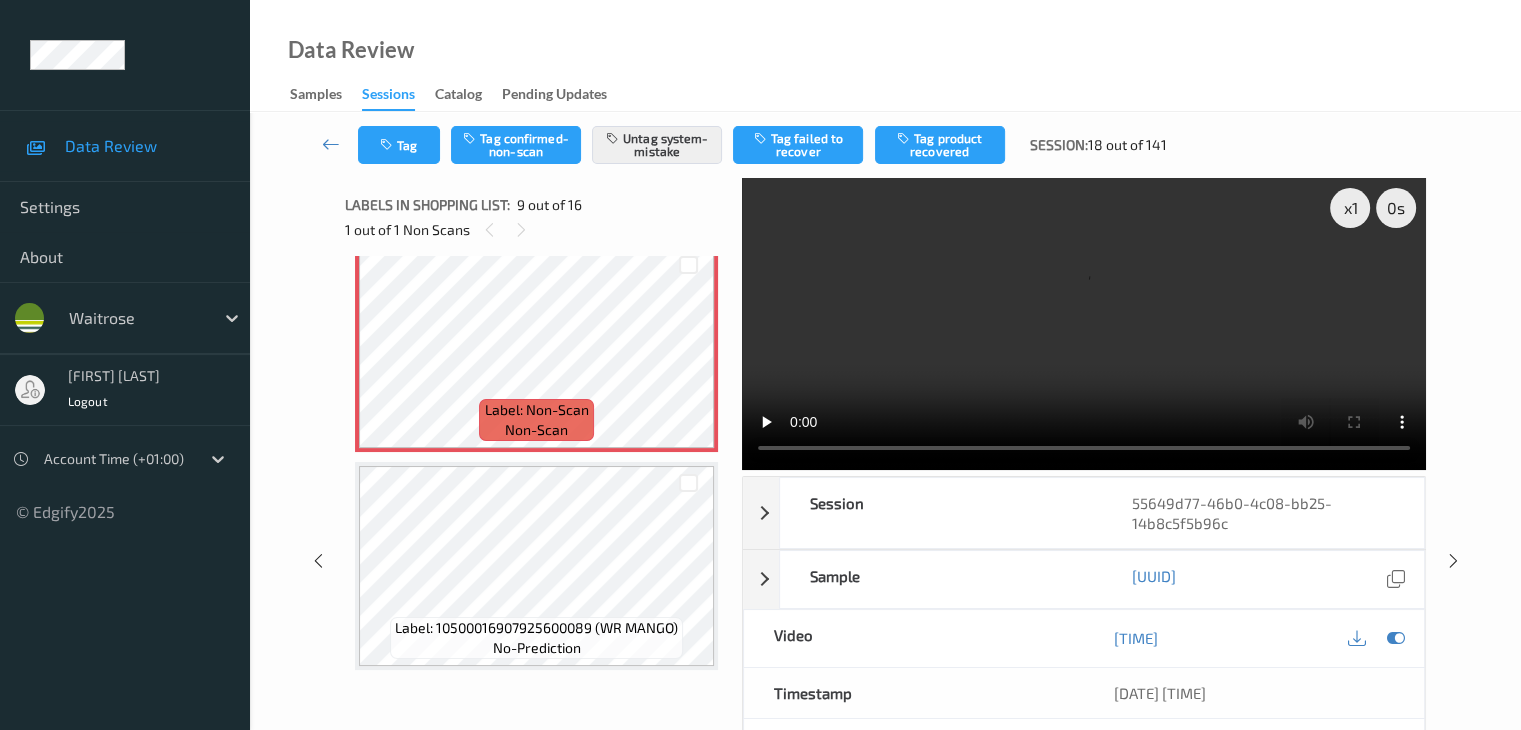 scroll, scrollTop: 1936, scrollLeft: 0, axis: vertical 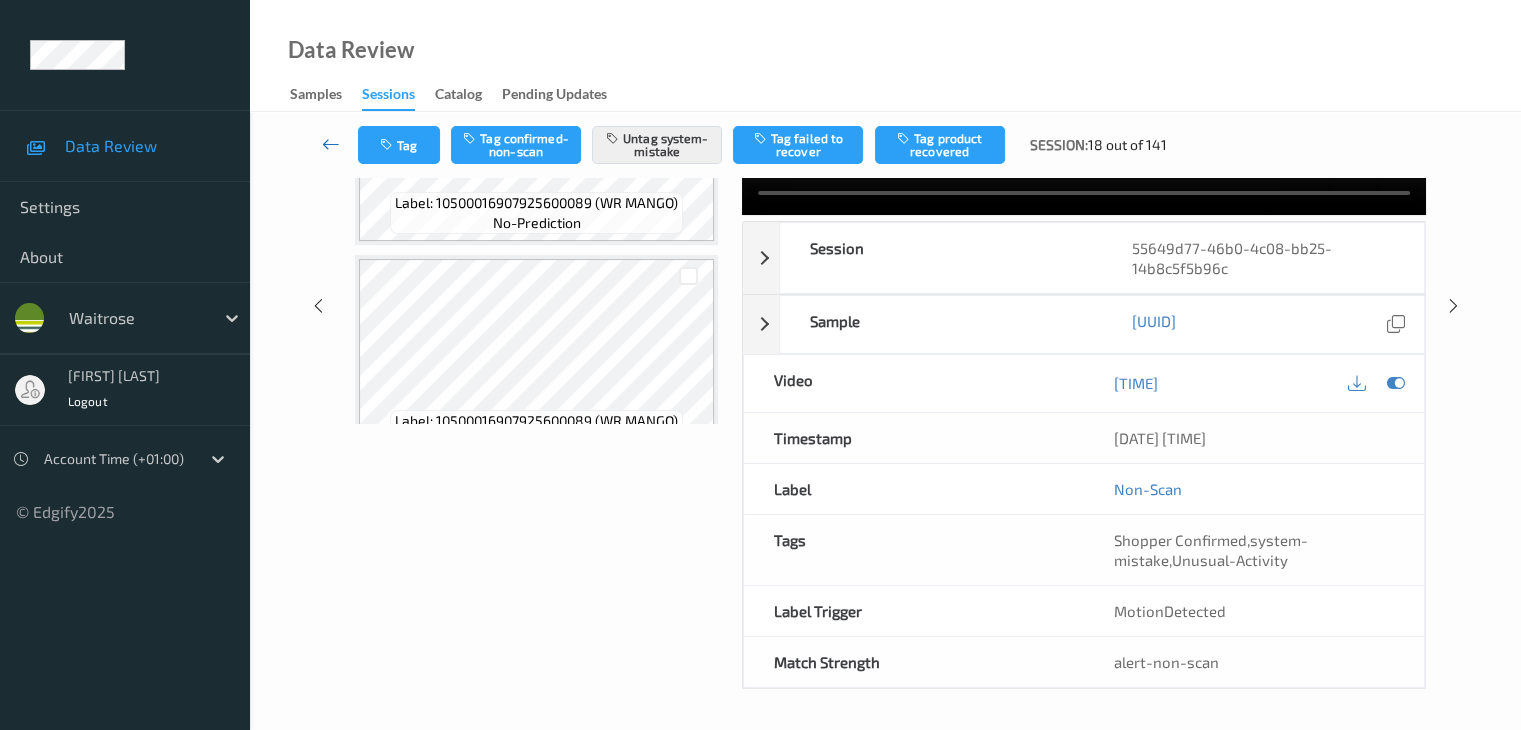 click at bounding box center (331, 144) 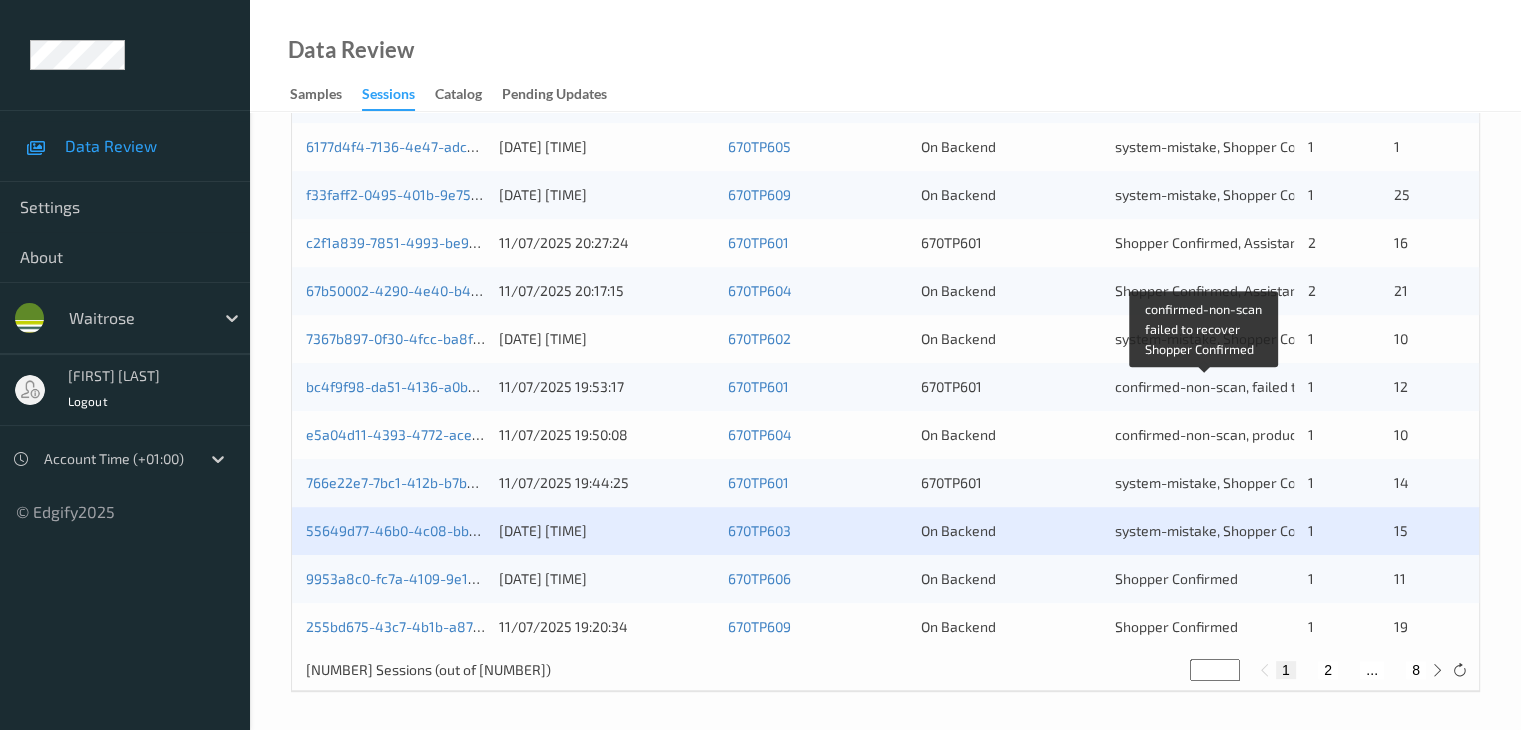 scroll, scrollTop: 932, scrollLeft: 0, axis: vertical 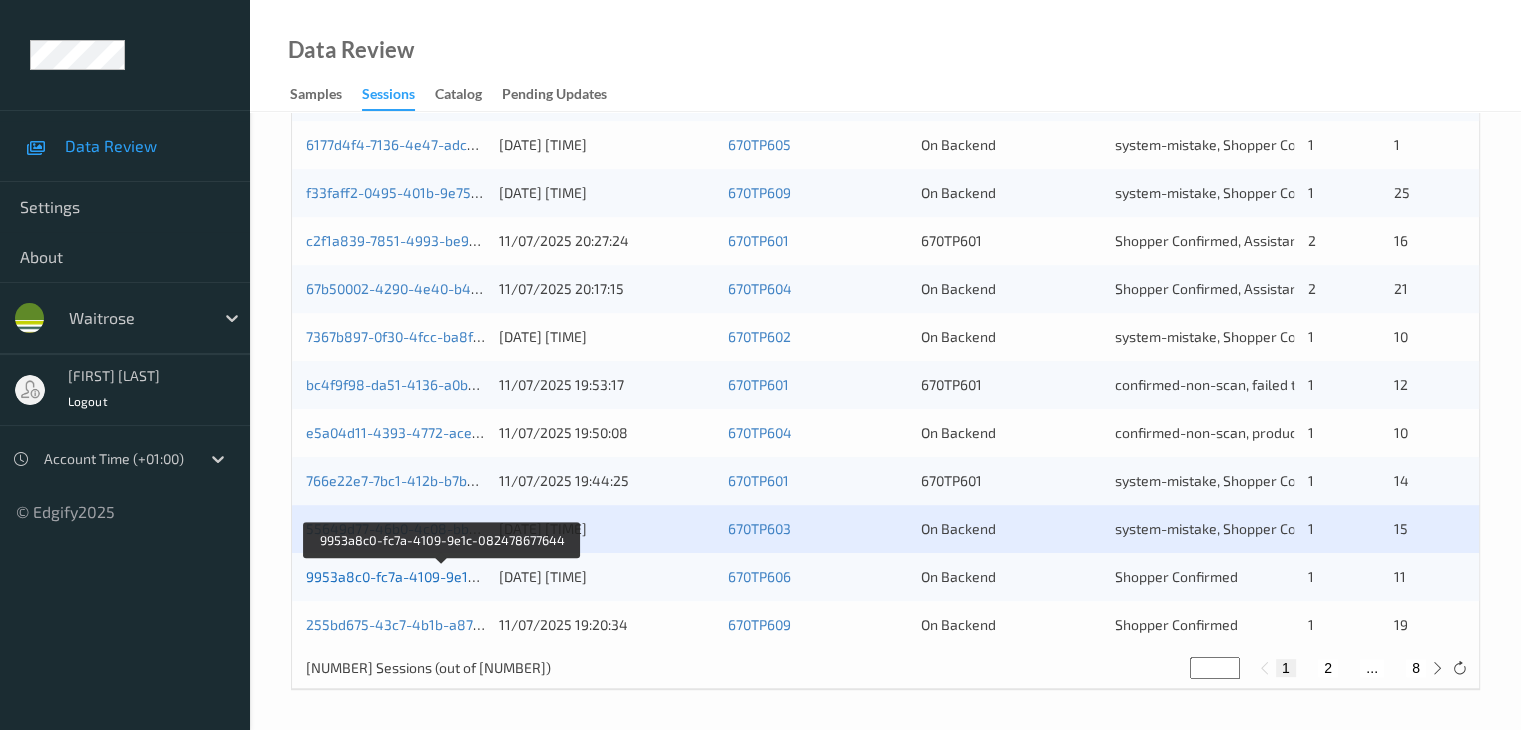 click on "9953a8c0-fc7a-4109-9e1c-082478677644" at bounding box center [442, 576] 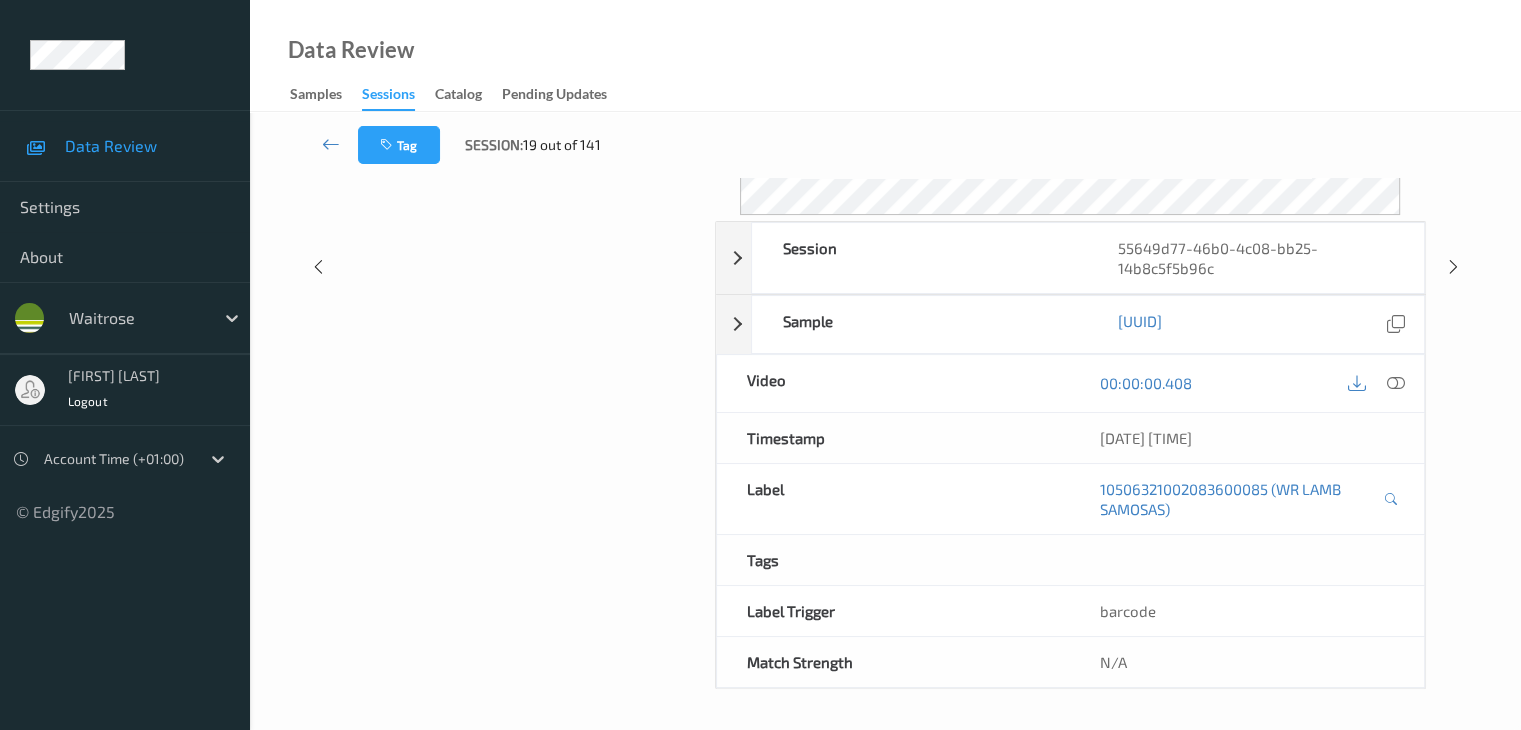 scroll, scrollTop: 0, scrollLeft: 0, axis: both 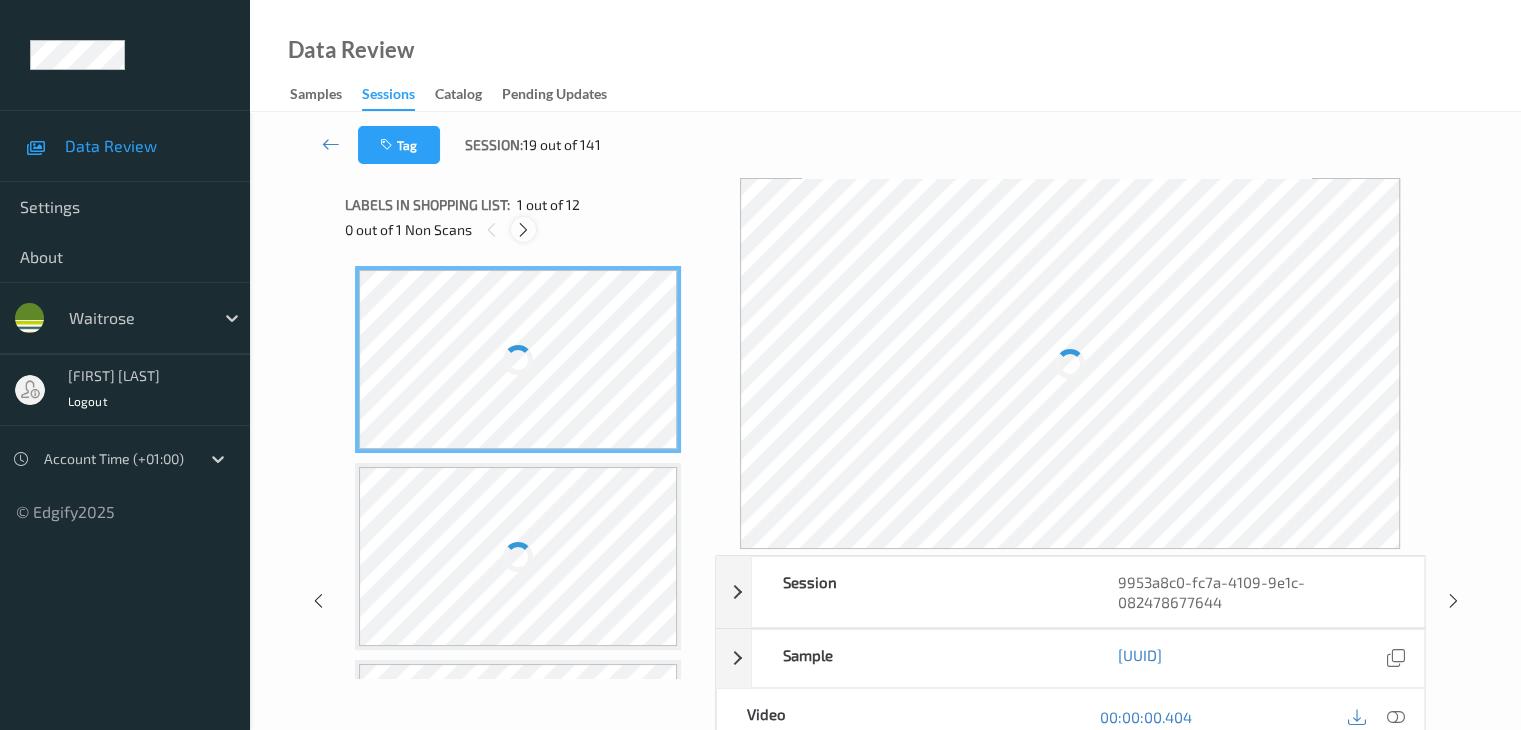 click at bounding box center (523, 230) 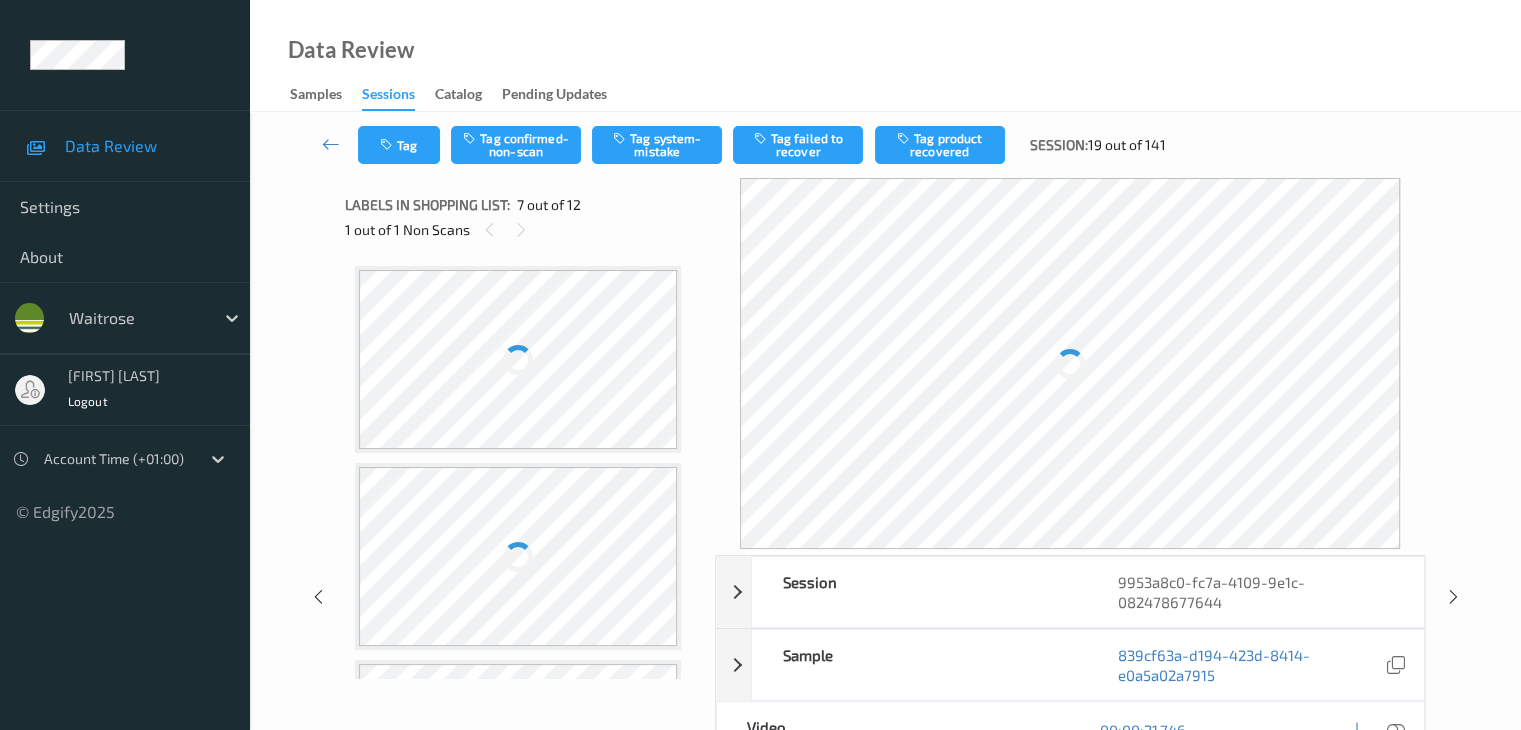 scroll, scrollTop: 994, scrollLeft: 0, axis: vertical 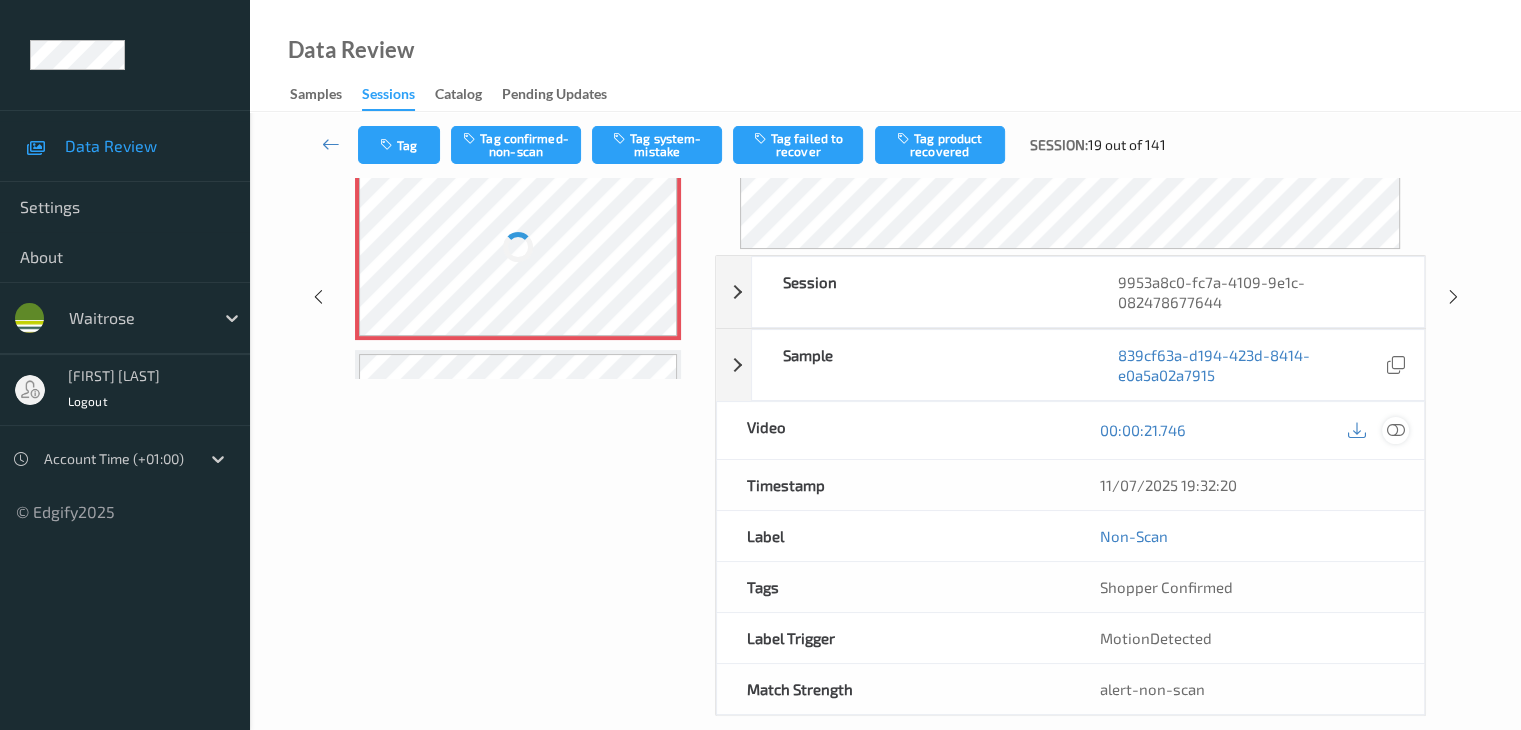 click at bounding box center [1395, 430] 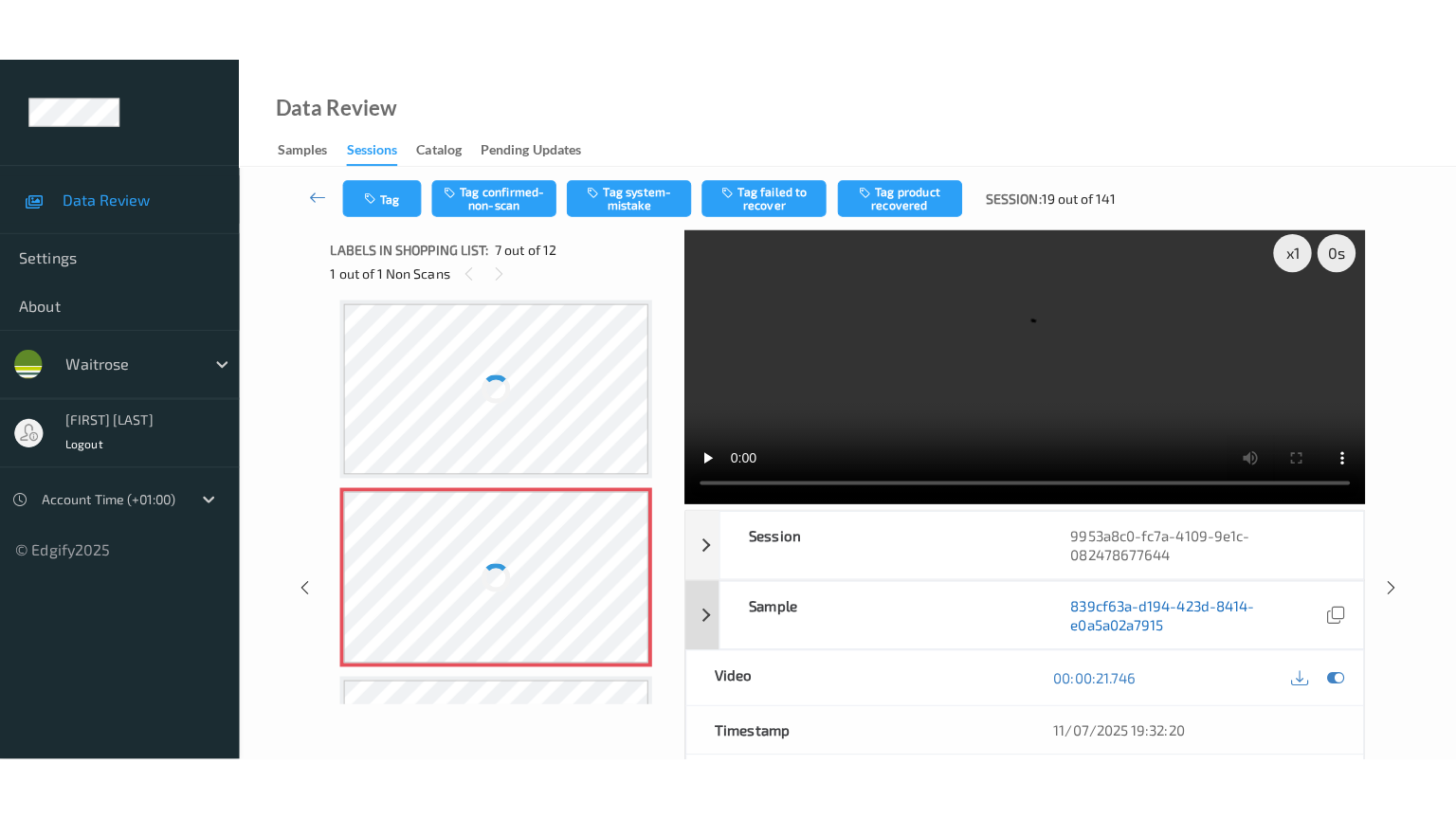 scroll, scrollTop: 0, scrollLeft: 0, axis: both 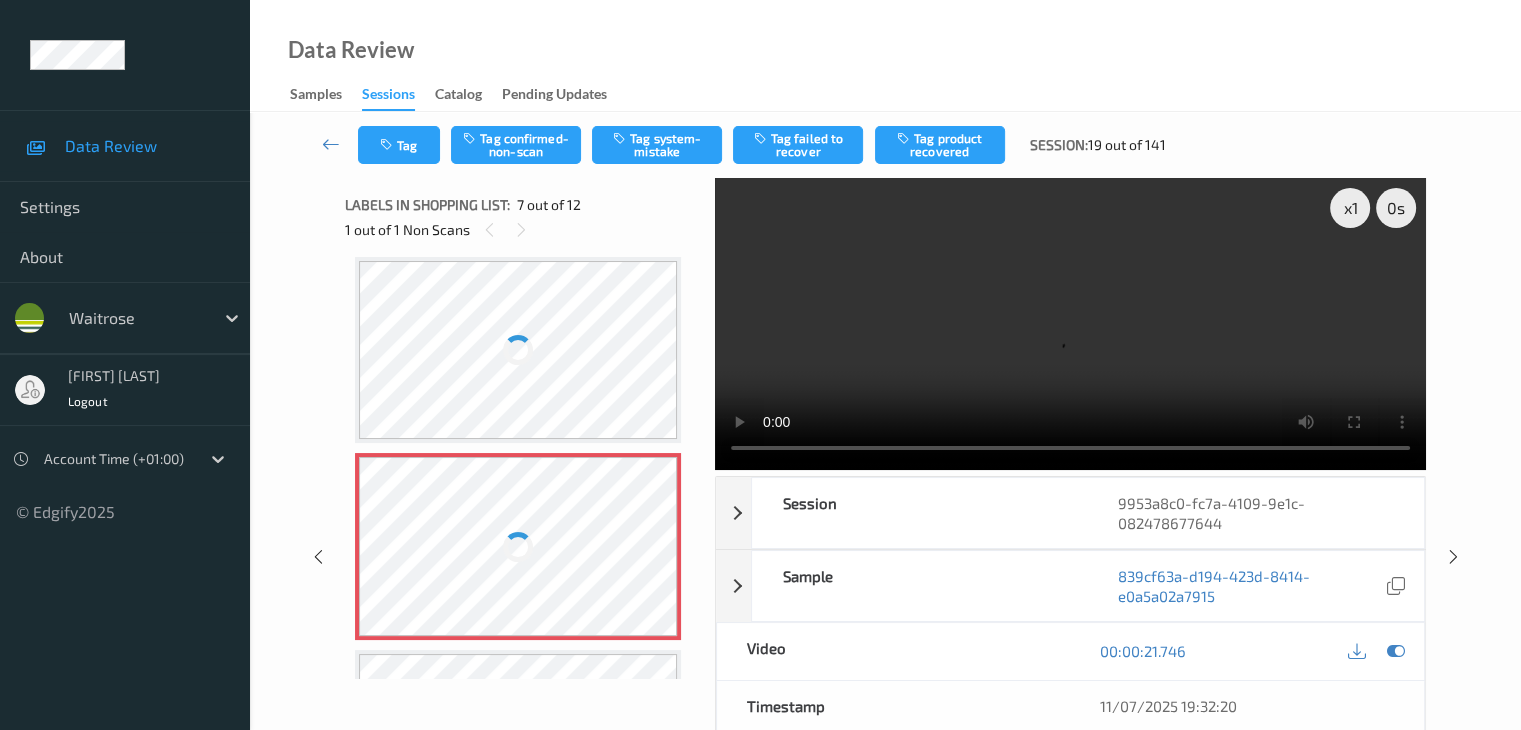 click at bounding box center [518, 350] 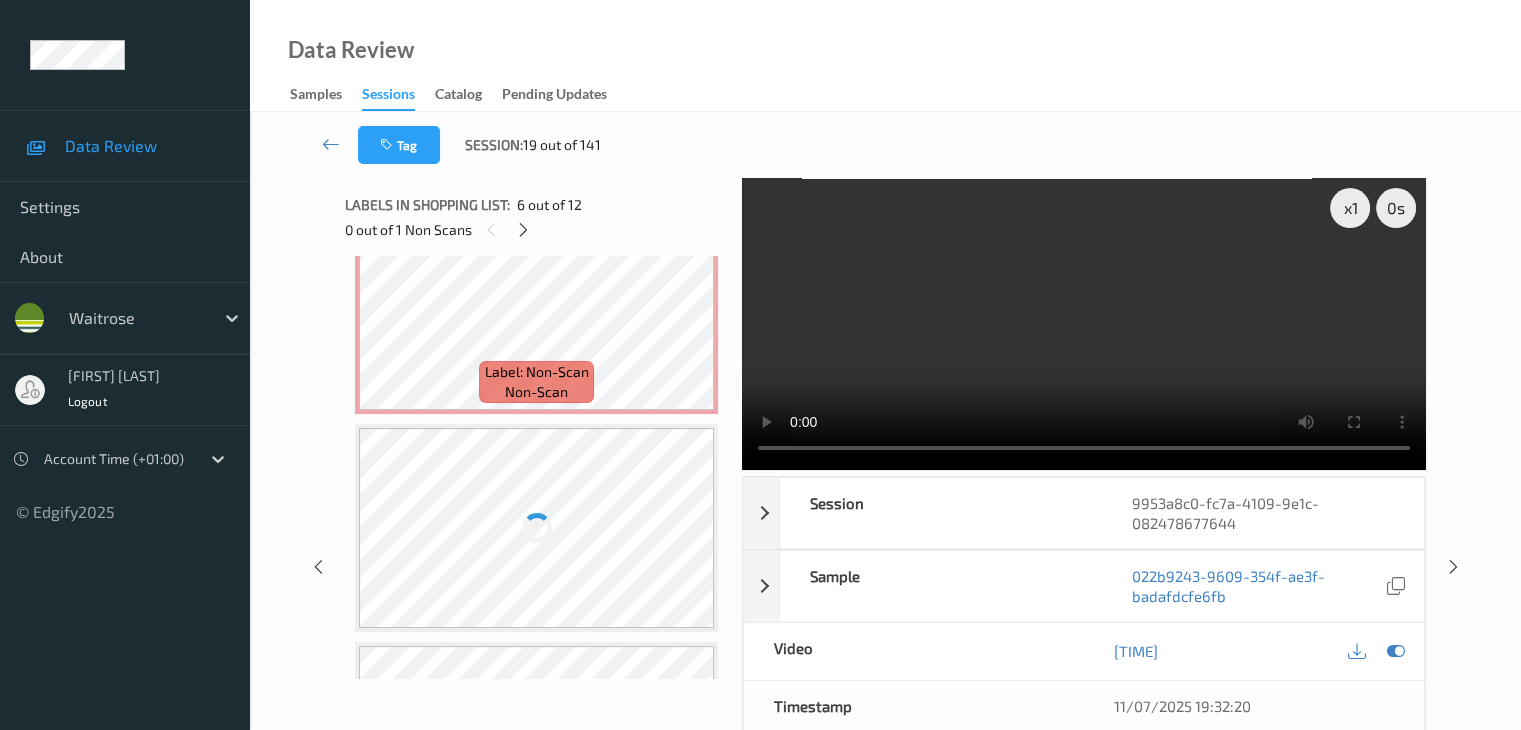scroll, scrollTop: 1368, scrollLeft: 0, axis: vertical 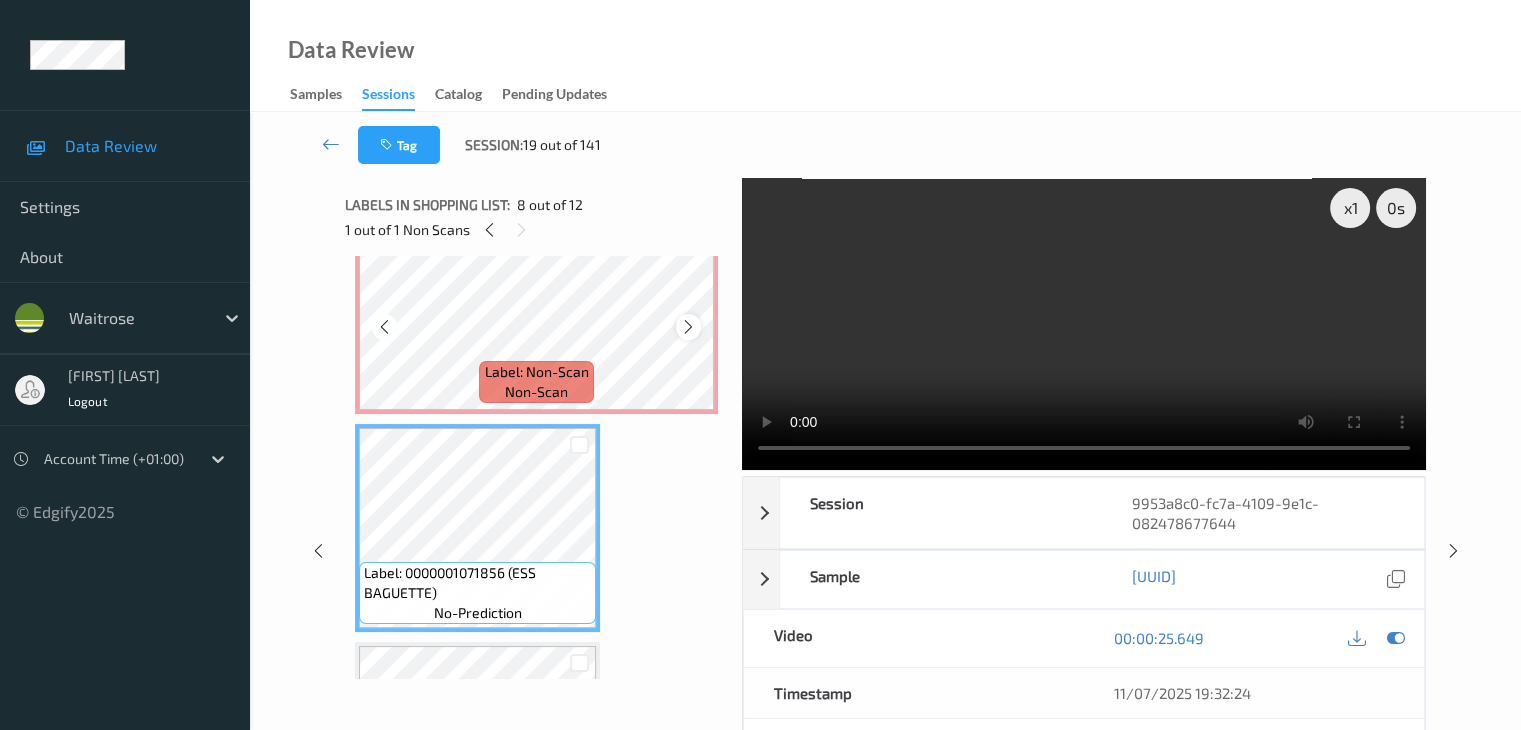 click at bounding box center [688, 327] 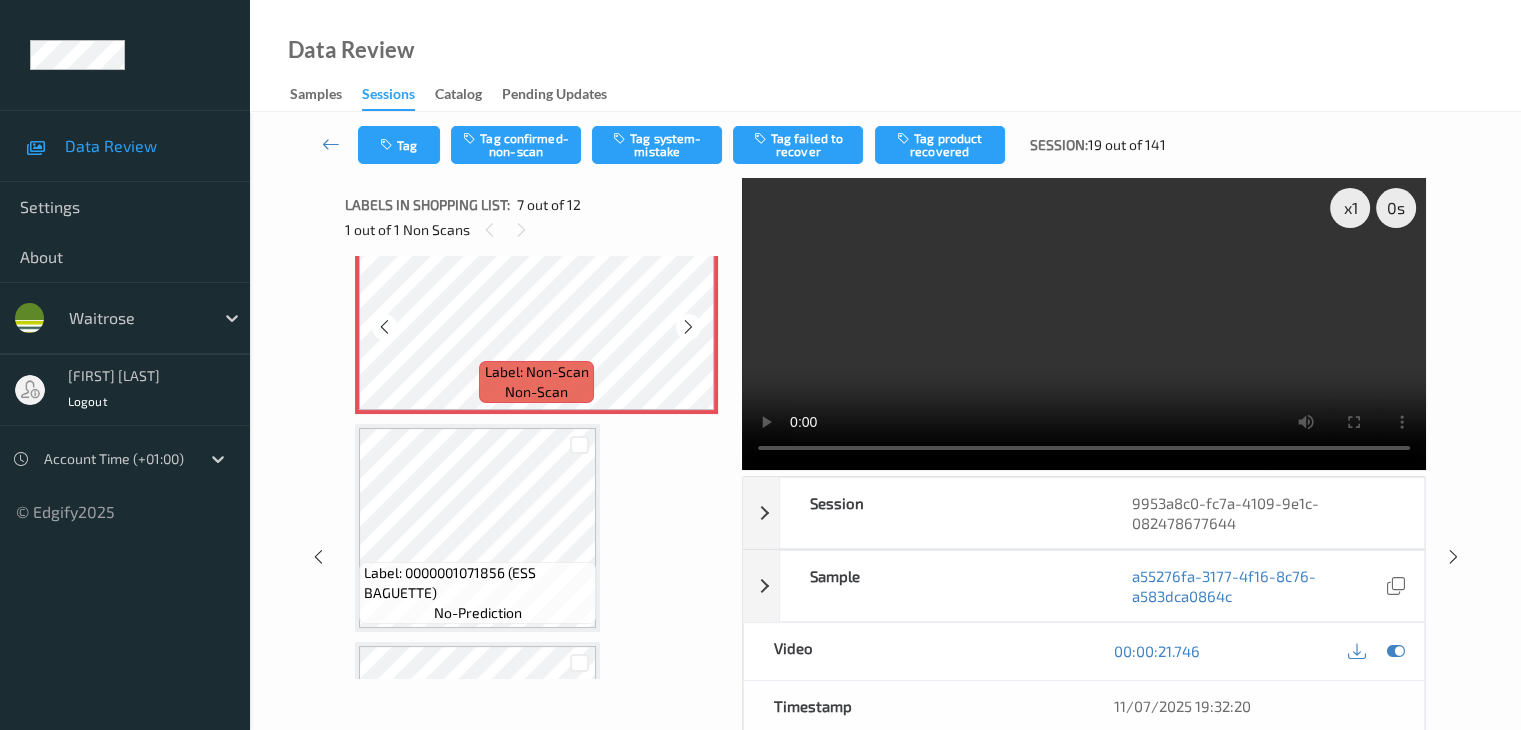 click at bounding box center [688, 327] 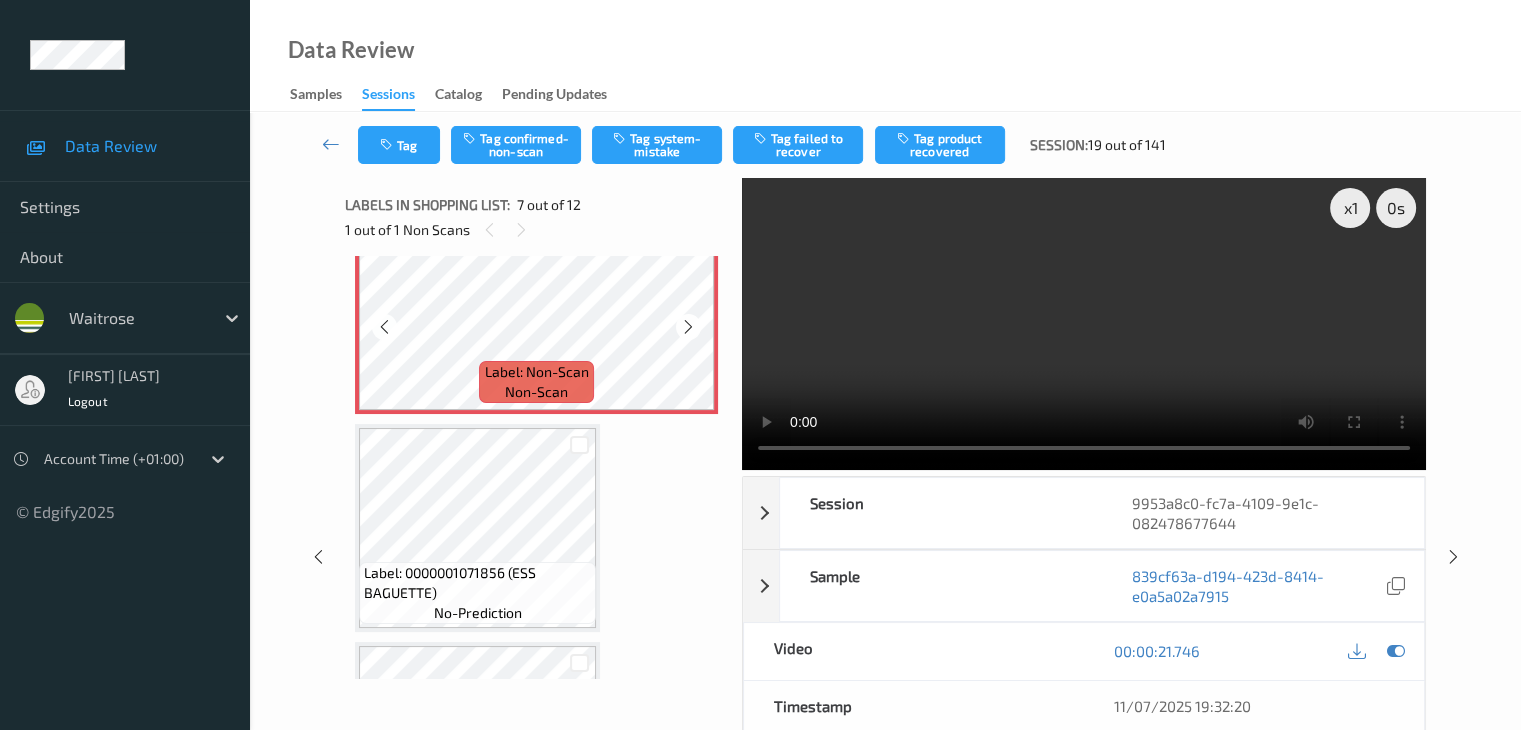 click at bounding box center [688, 327] 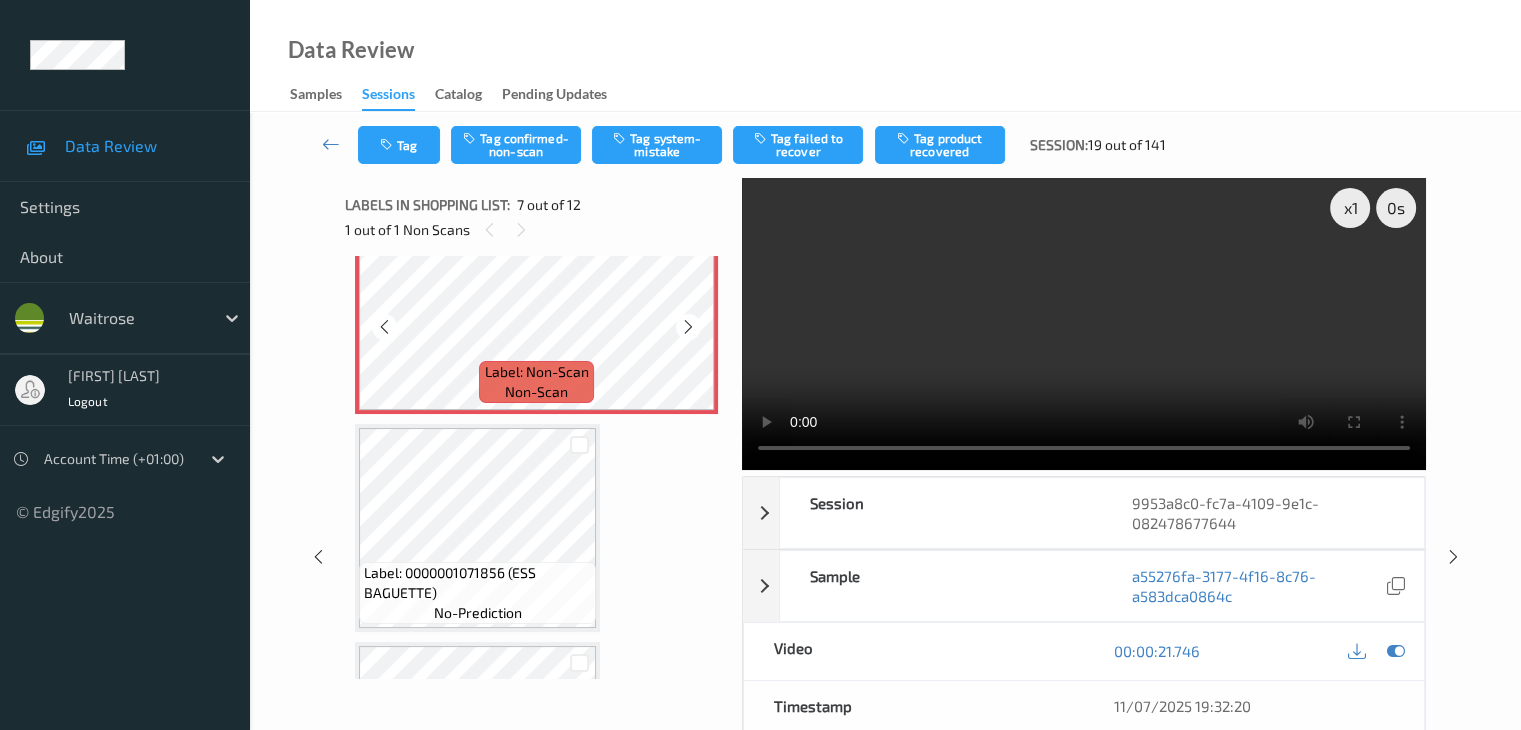 click at bounding box center (688, 327) 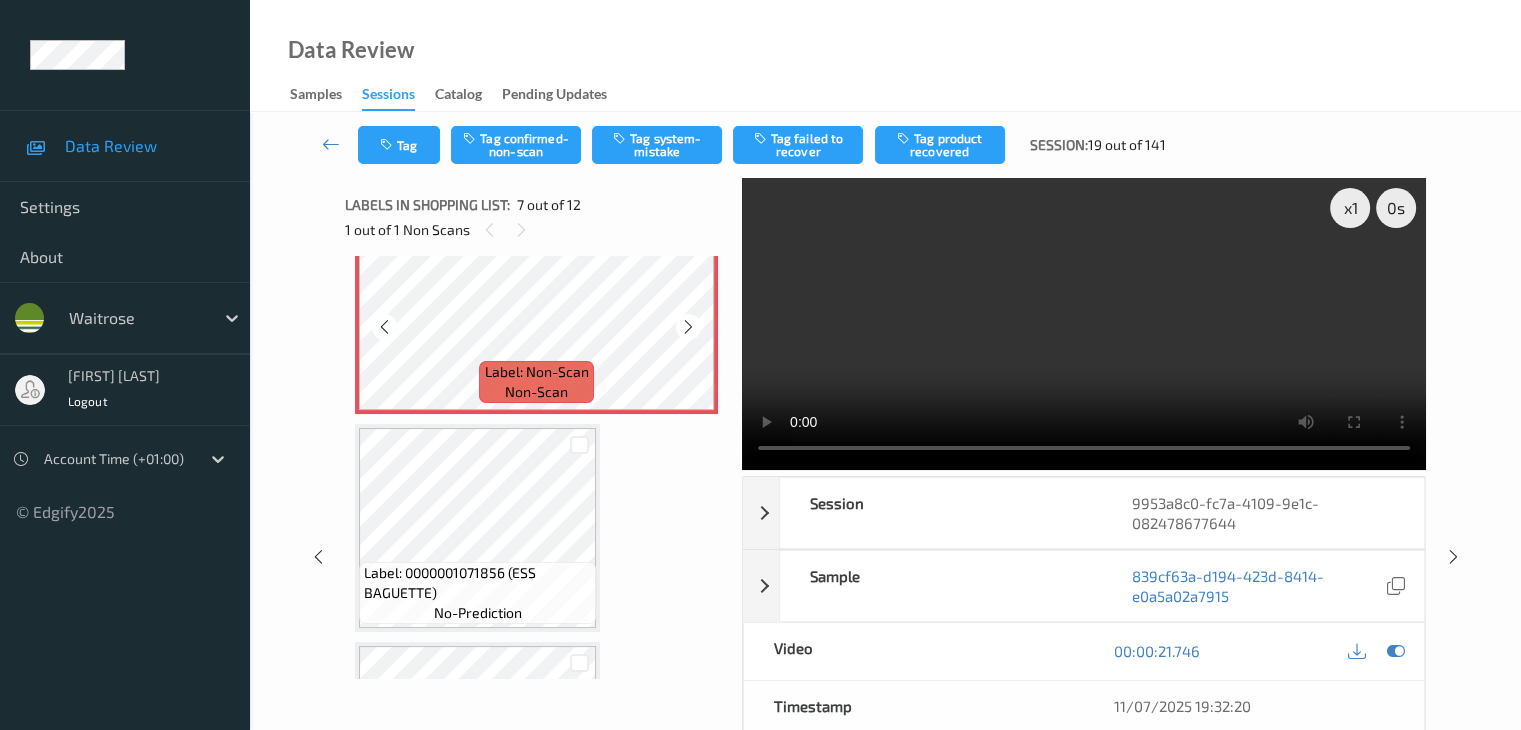 click at bounding box center [688, 327] 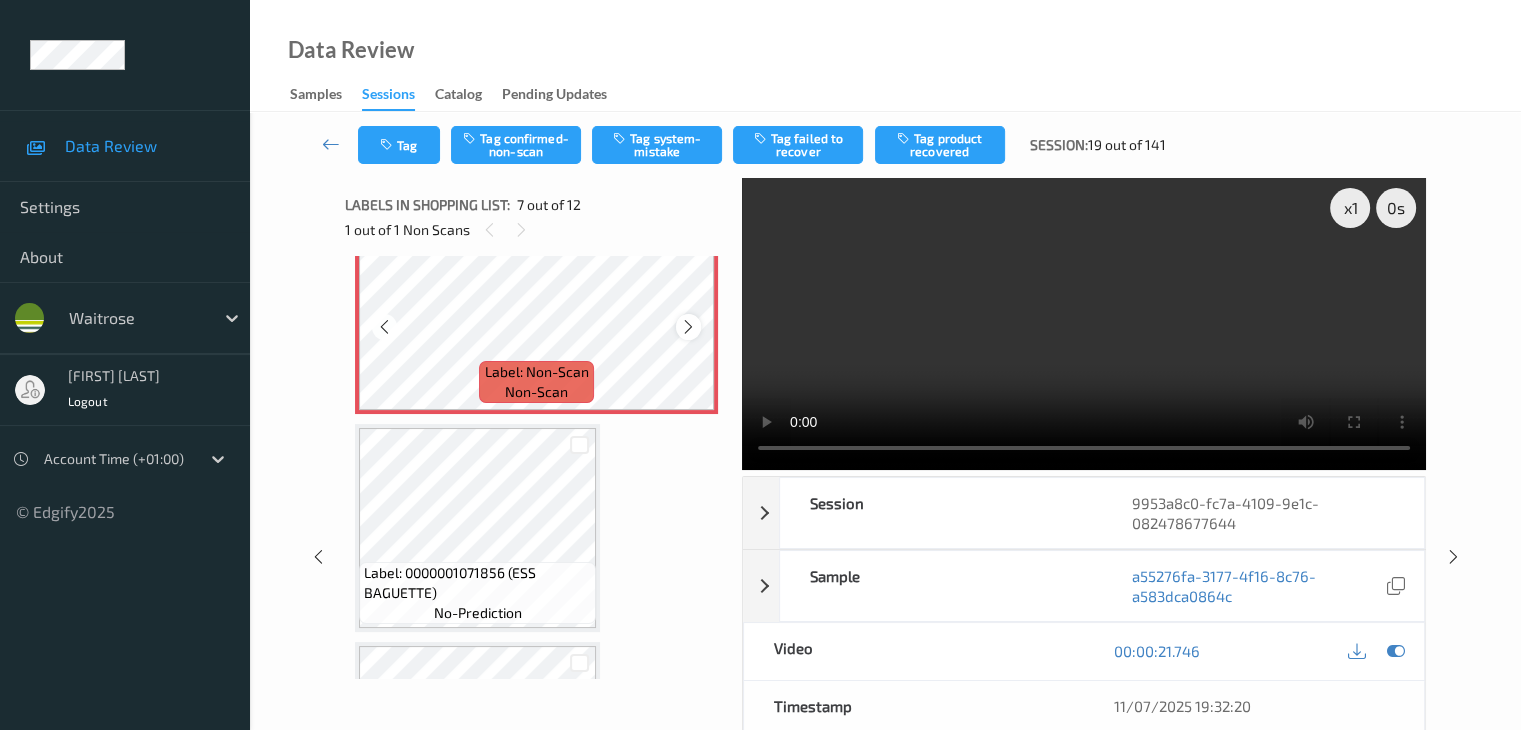 scroll, scrollTop: 1268, scrollLeft: 0, axis: vertical 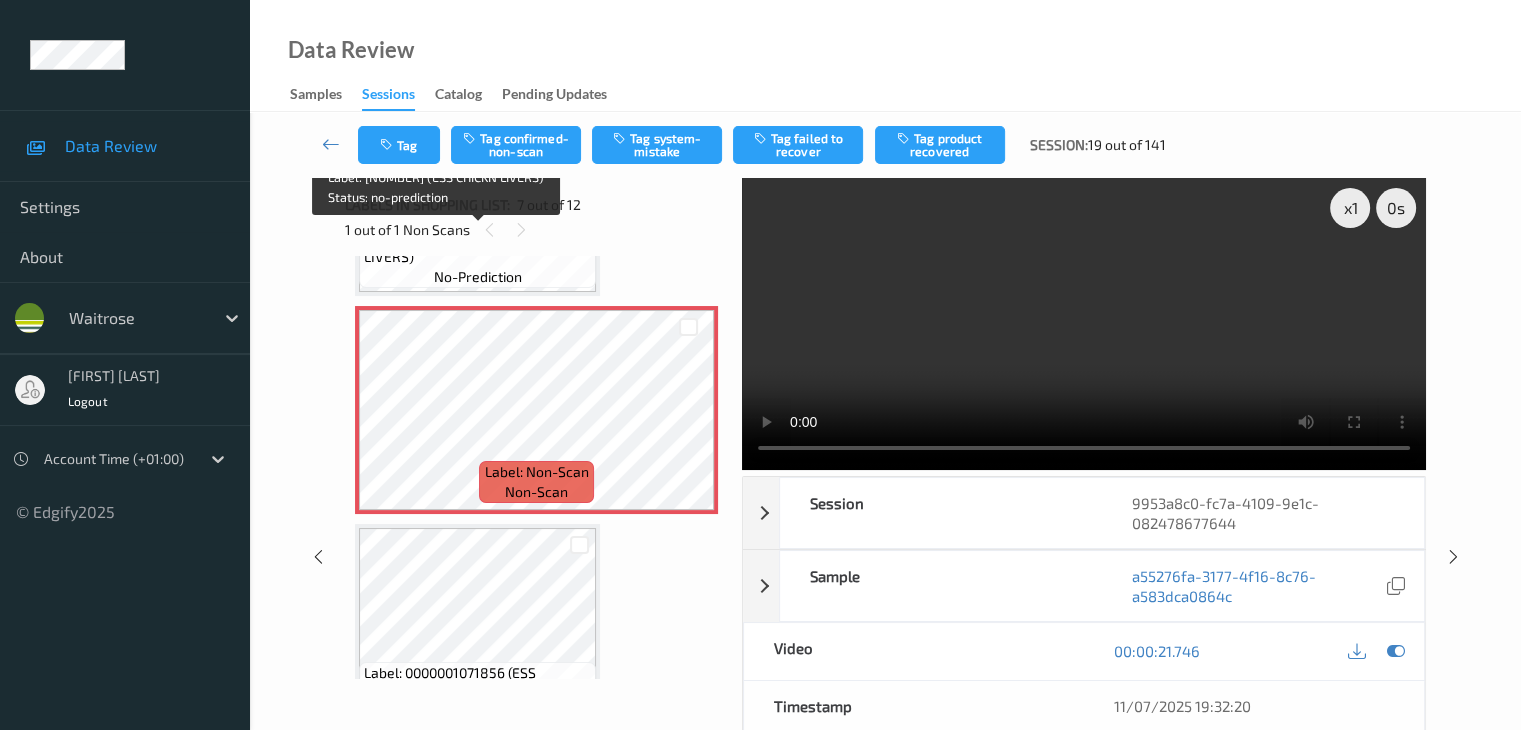 click on "Label: 10506321004467200049 (ESS CHICKN LIVERS) no-prediction" at bounding box center (477, 257) 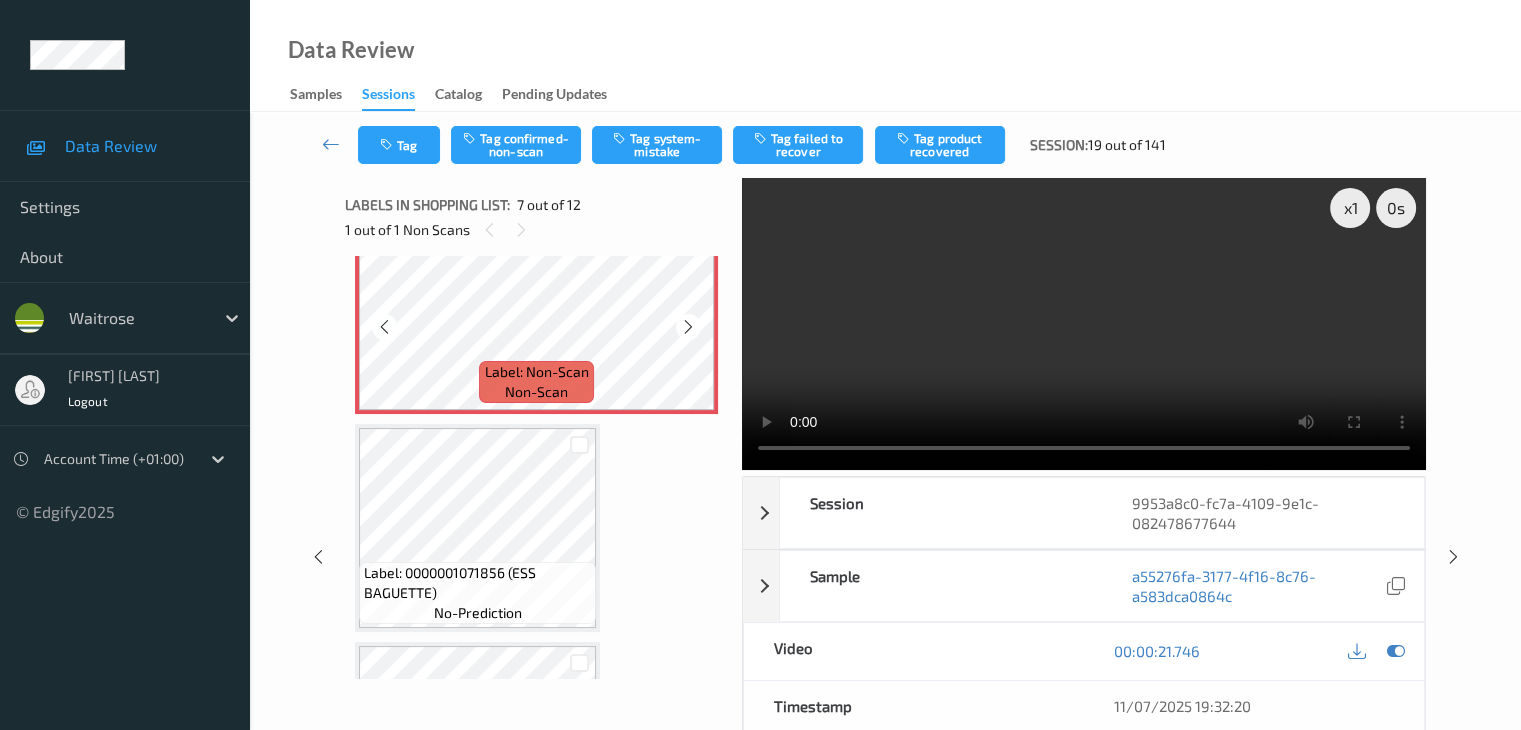 scroll, scrollTop: 1168, scrollLeft: 0, axis: vertical 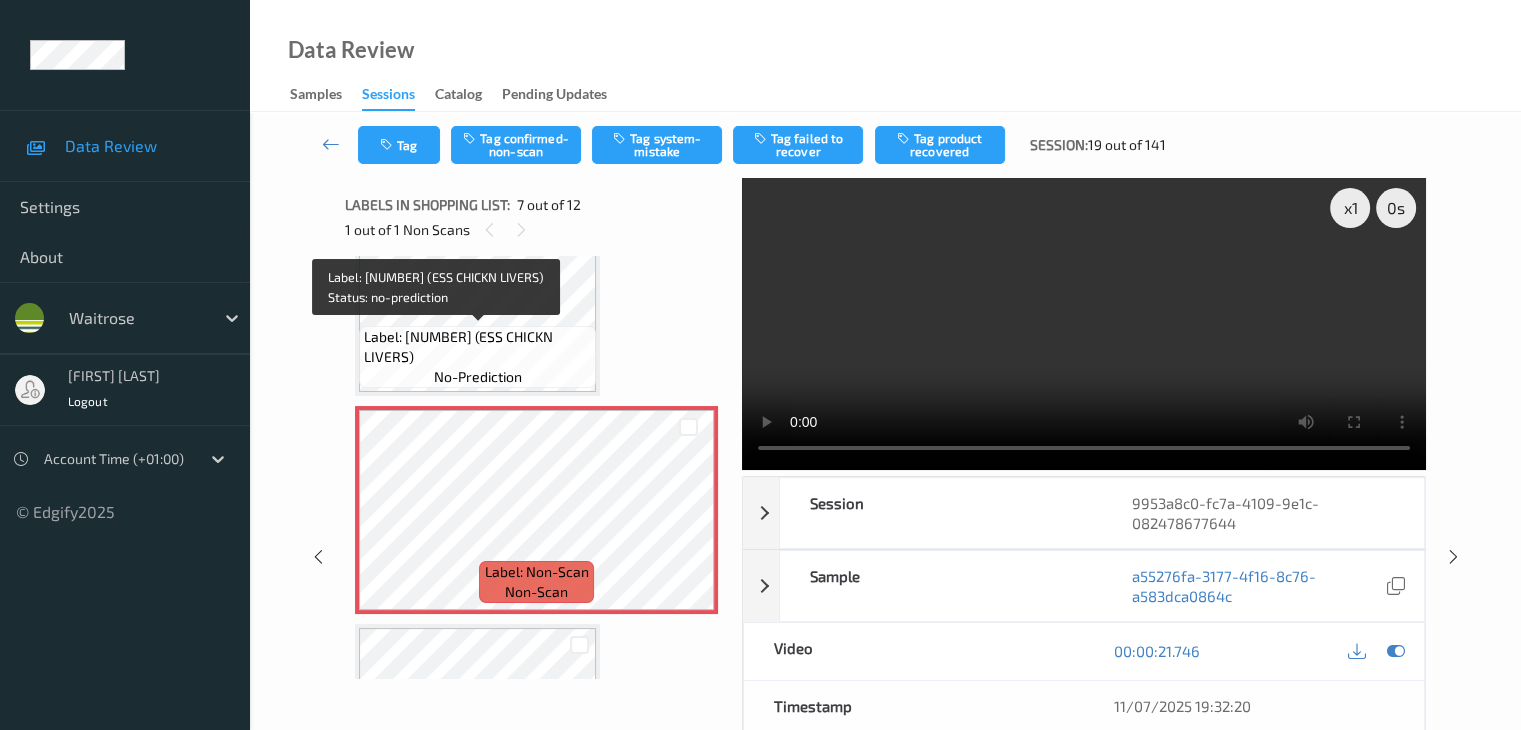 click on "Label: 10506321004467200049 (ESS CHICKN LIVERS)" at bounding box center (477, 347) 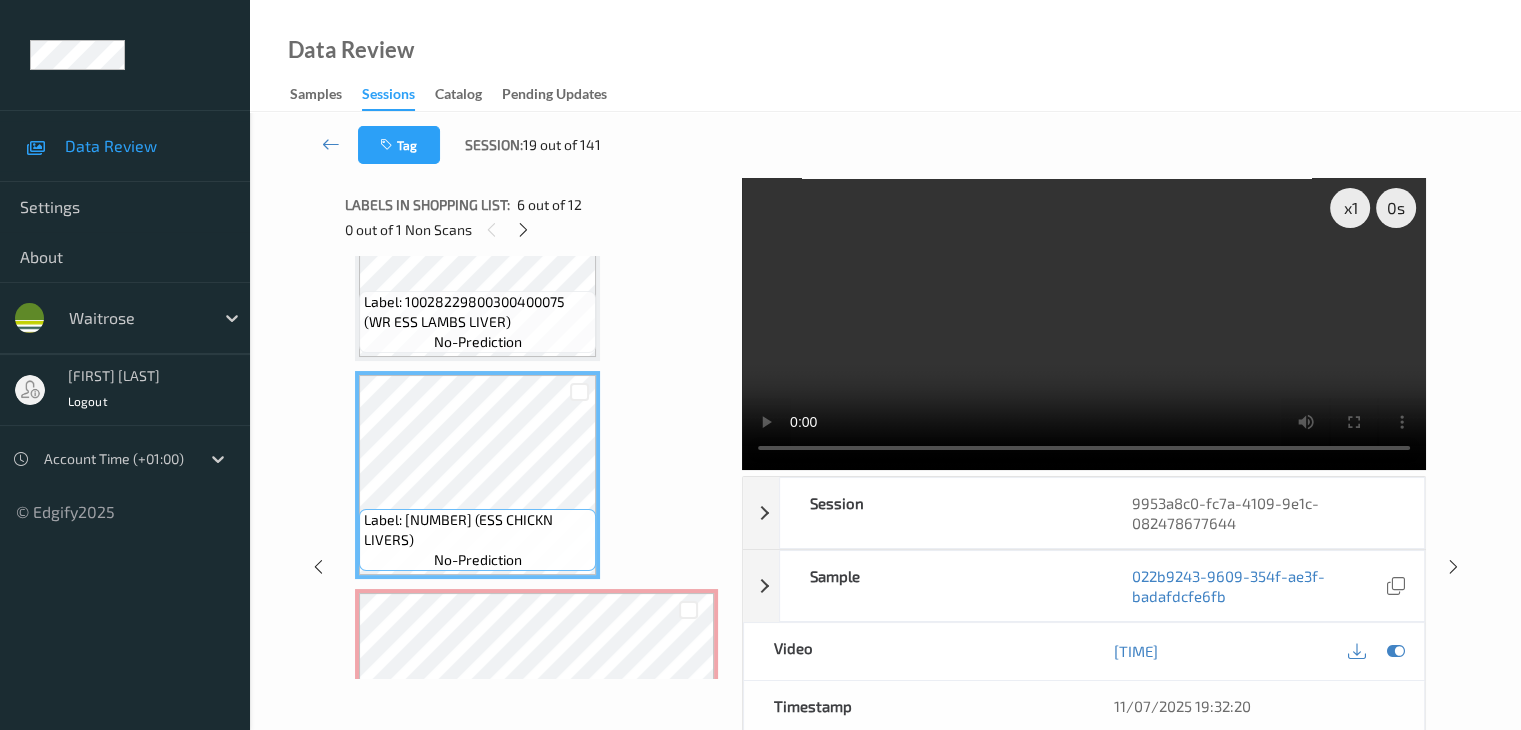scroll, scrollTop: 1168, scrollLeft: 0, axis: vertical 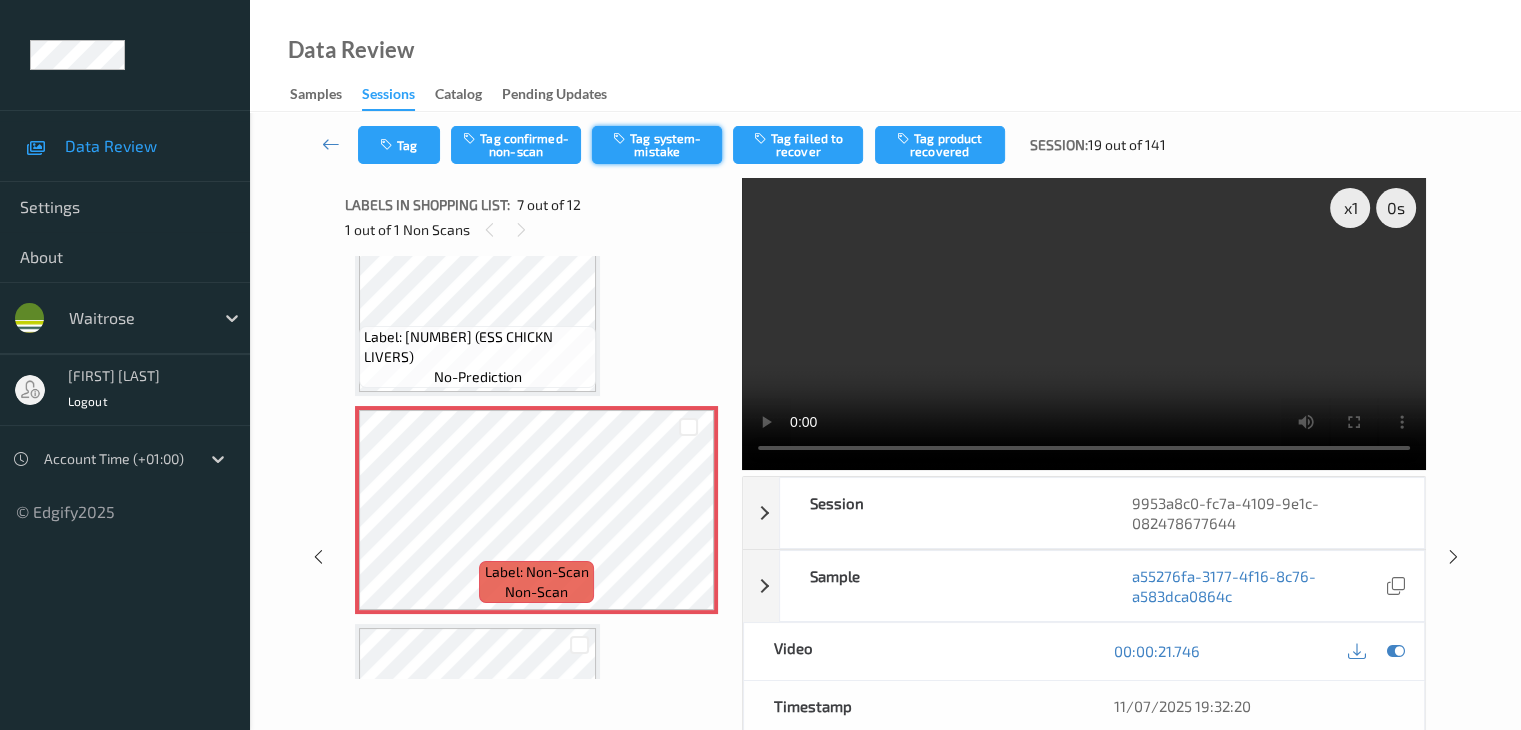 click on "Tag   system-mistake" at bounding box center (657, 145) 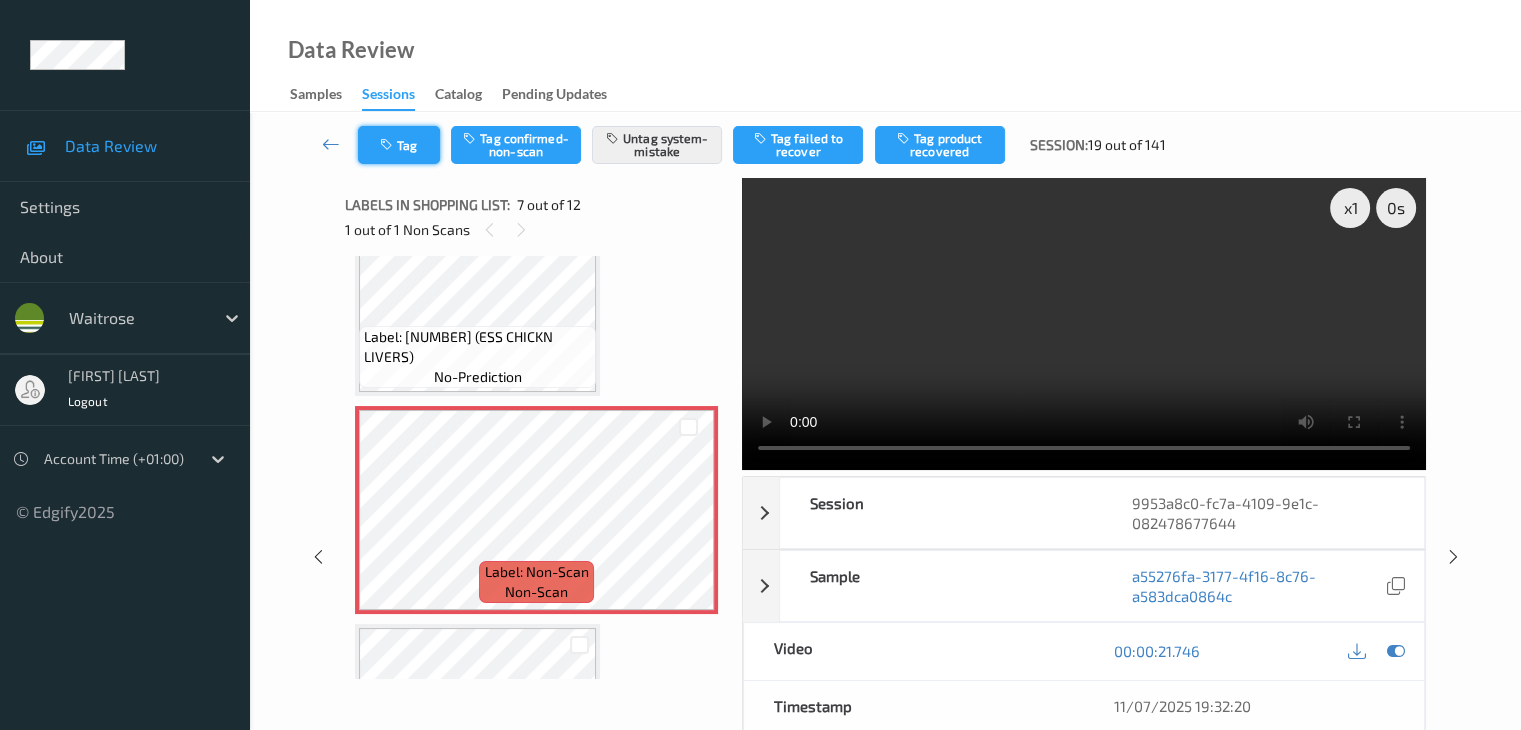 click on "Tag" at bounding box center [399, 145] 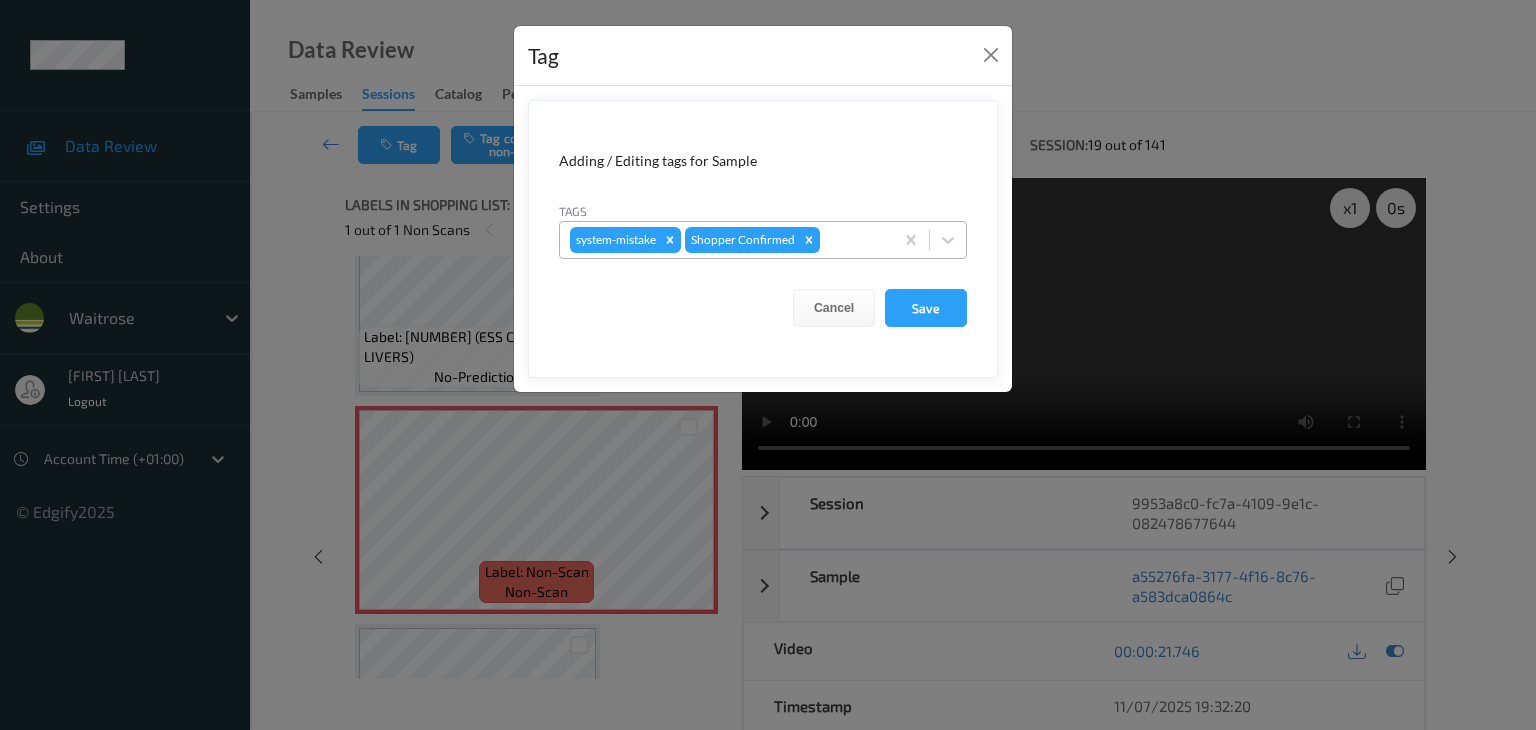 click at bounding box center (853, 240) 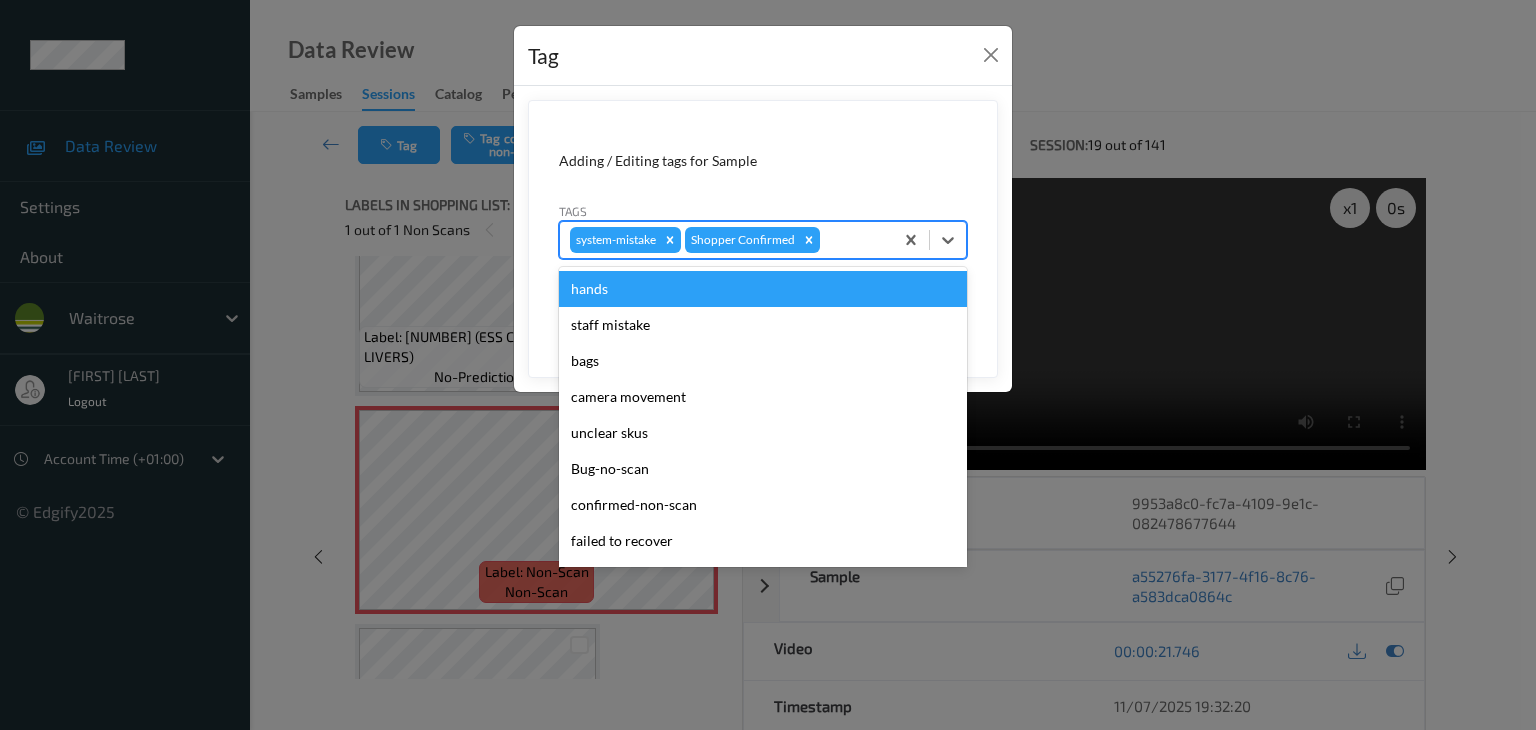 type on "u" 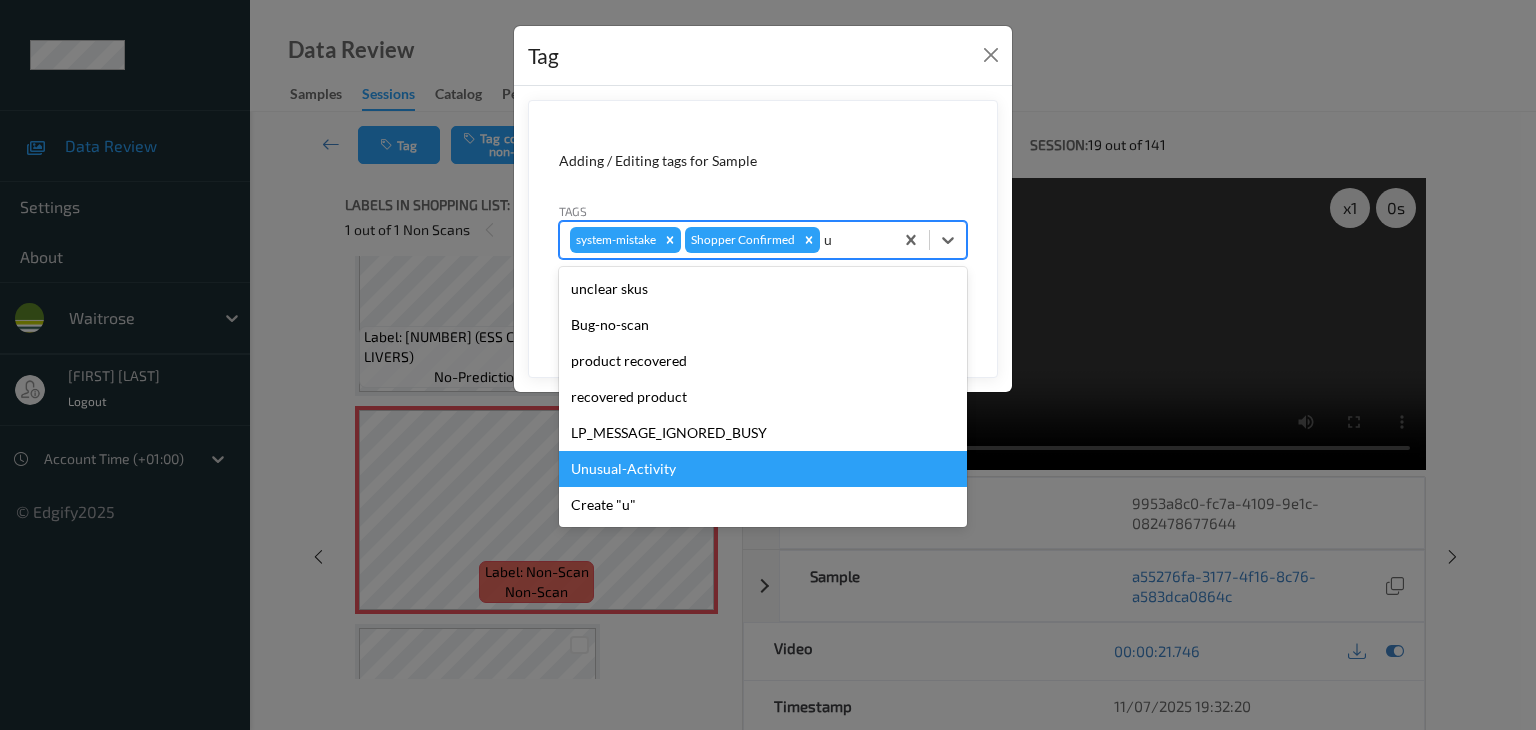 click on "Unusual-Activity" at bounding box center (763, 469) 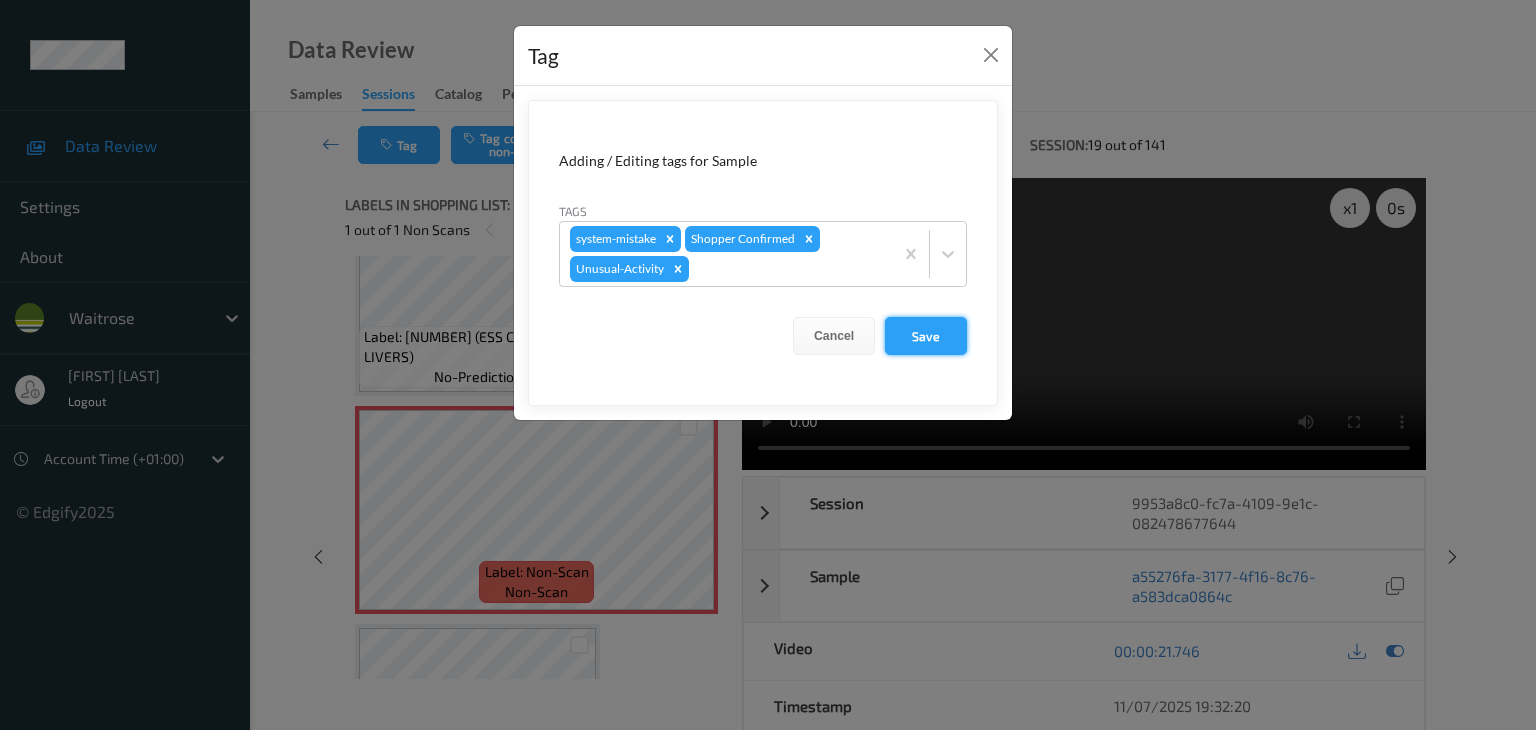 click on "Save" at bounding box center (926, 336) 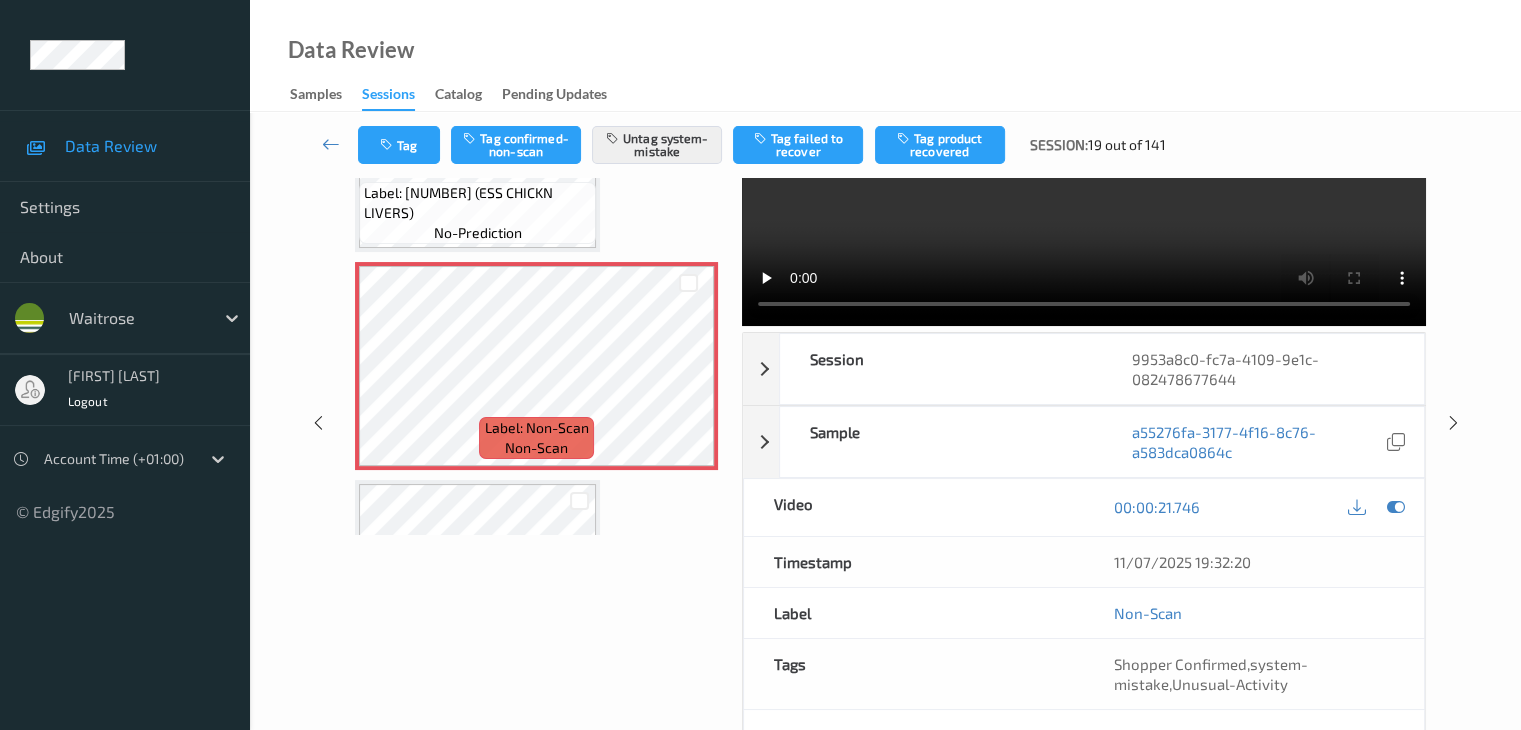 scroll, scrollTop: 264, scrollLeft: 0, axis: vertical 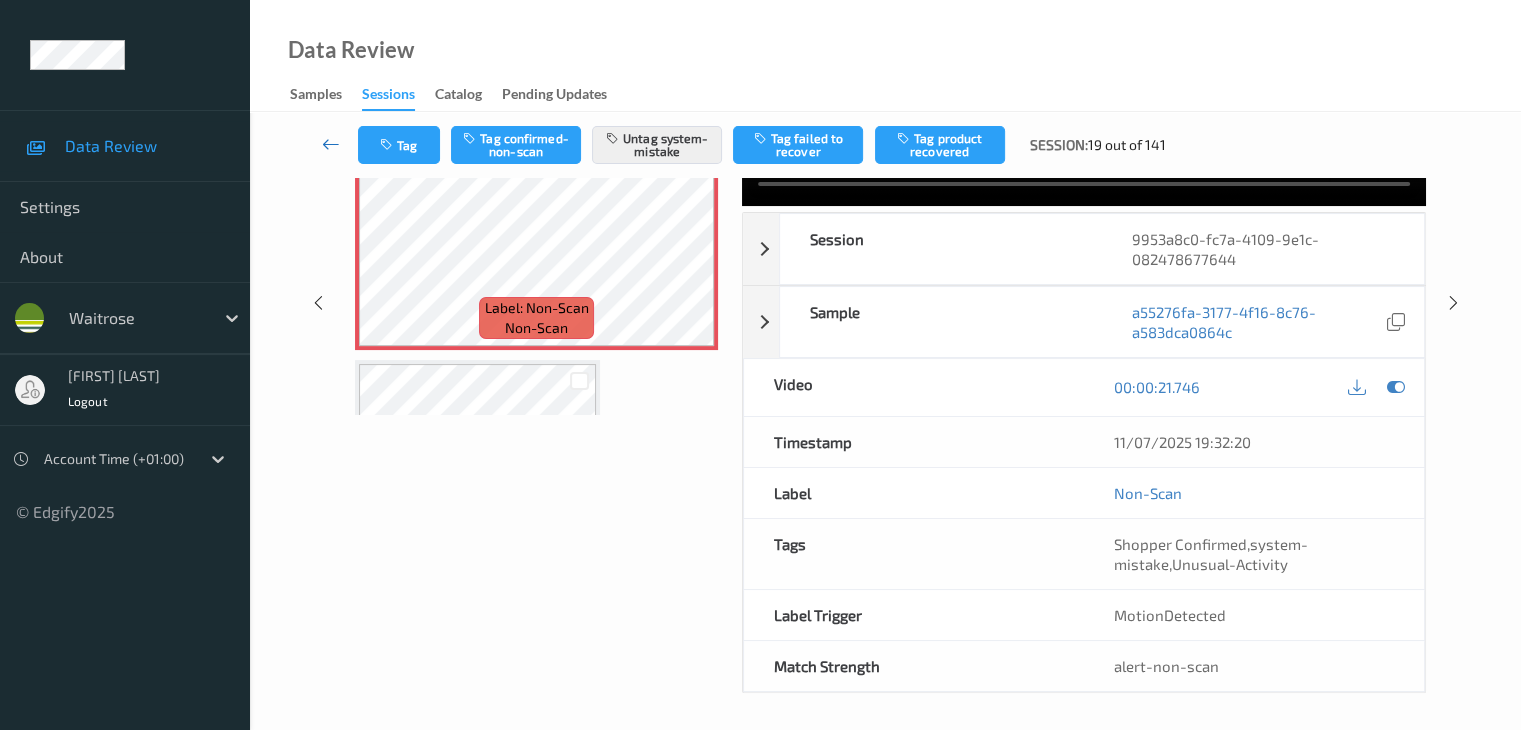 click at bounding box center (331, 144) 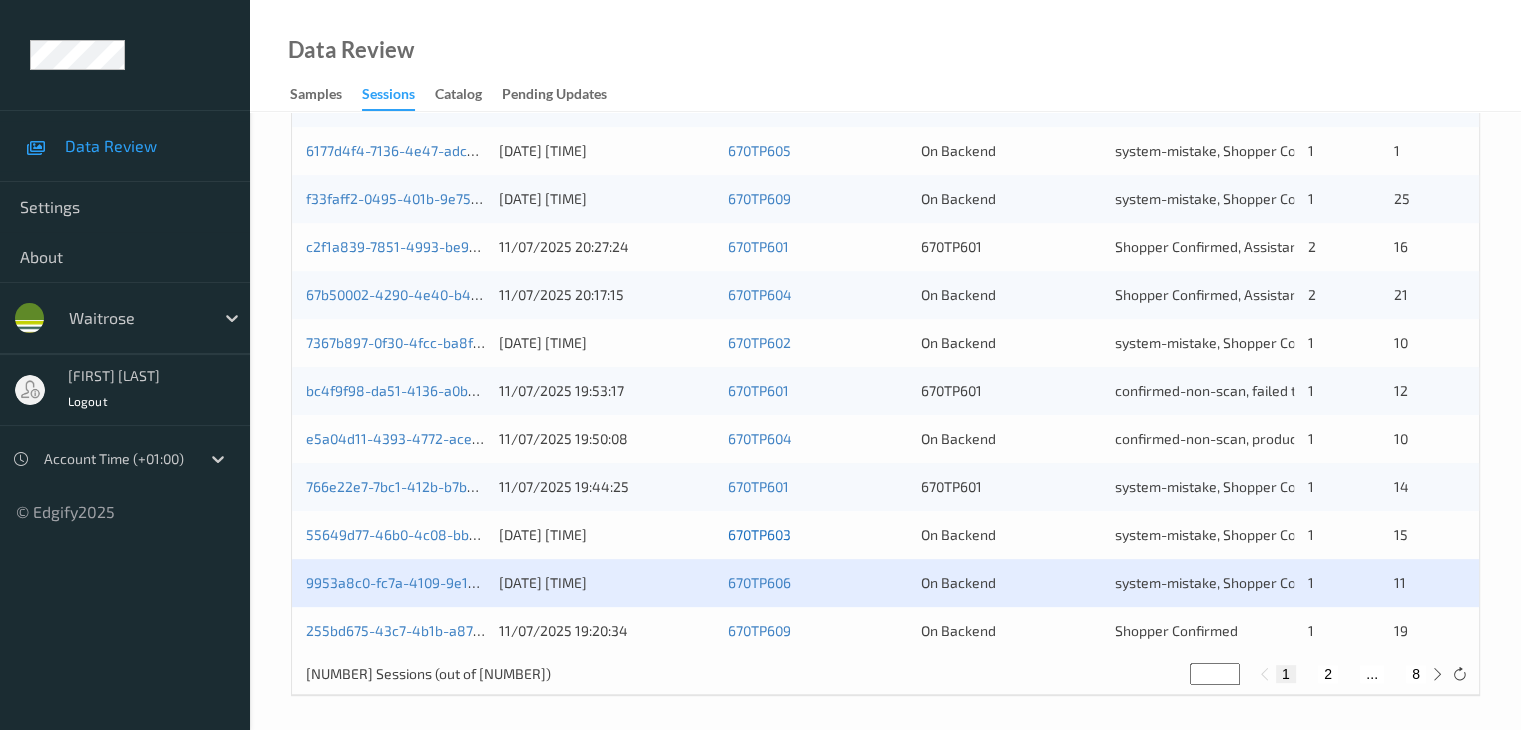 scroll, scrollTop: 932, scrollLeft: 0, axis: vertical 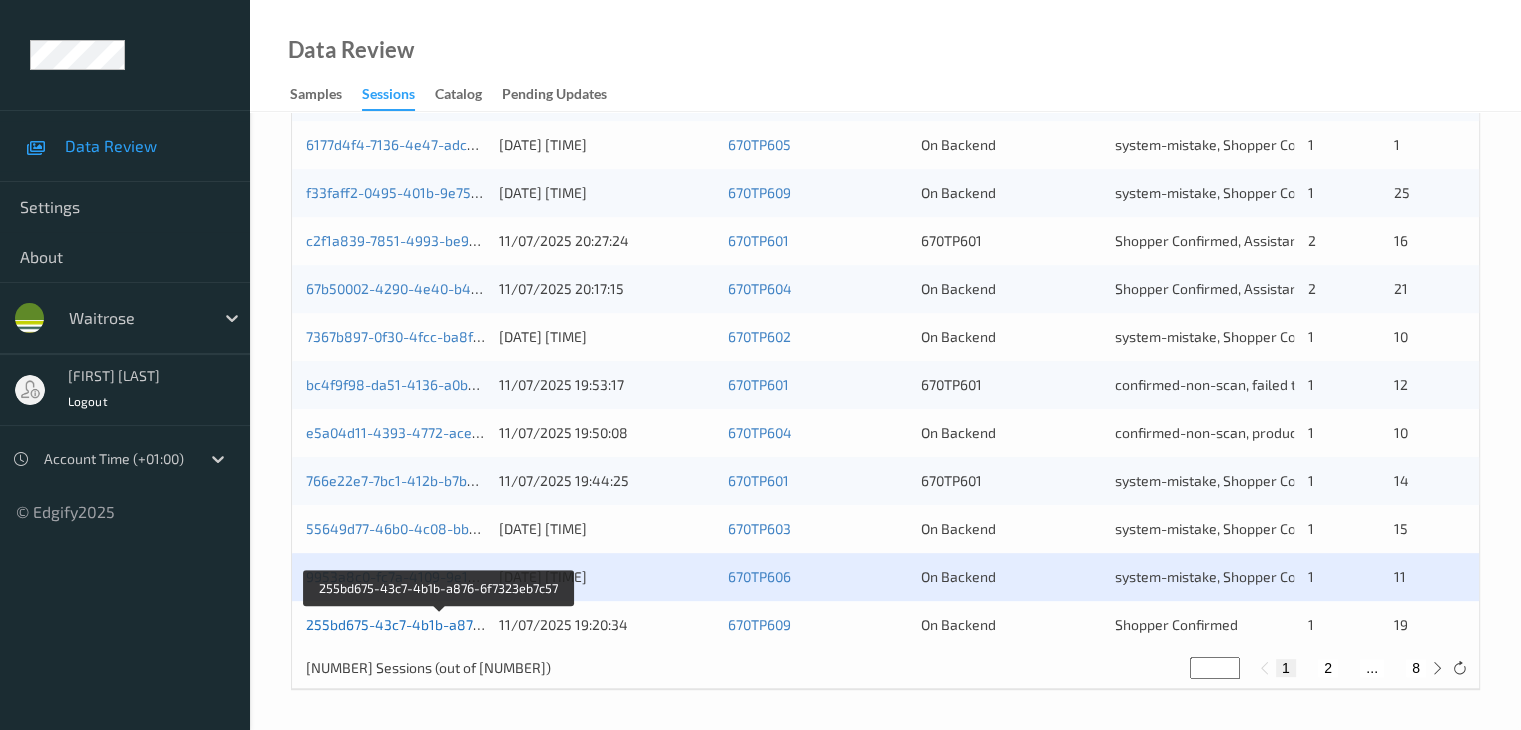 click on "255bd675-43c7-4b1b-a876-6f7323eb7c57" at bounding box center (441, 624) 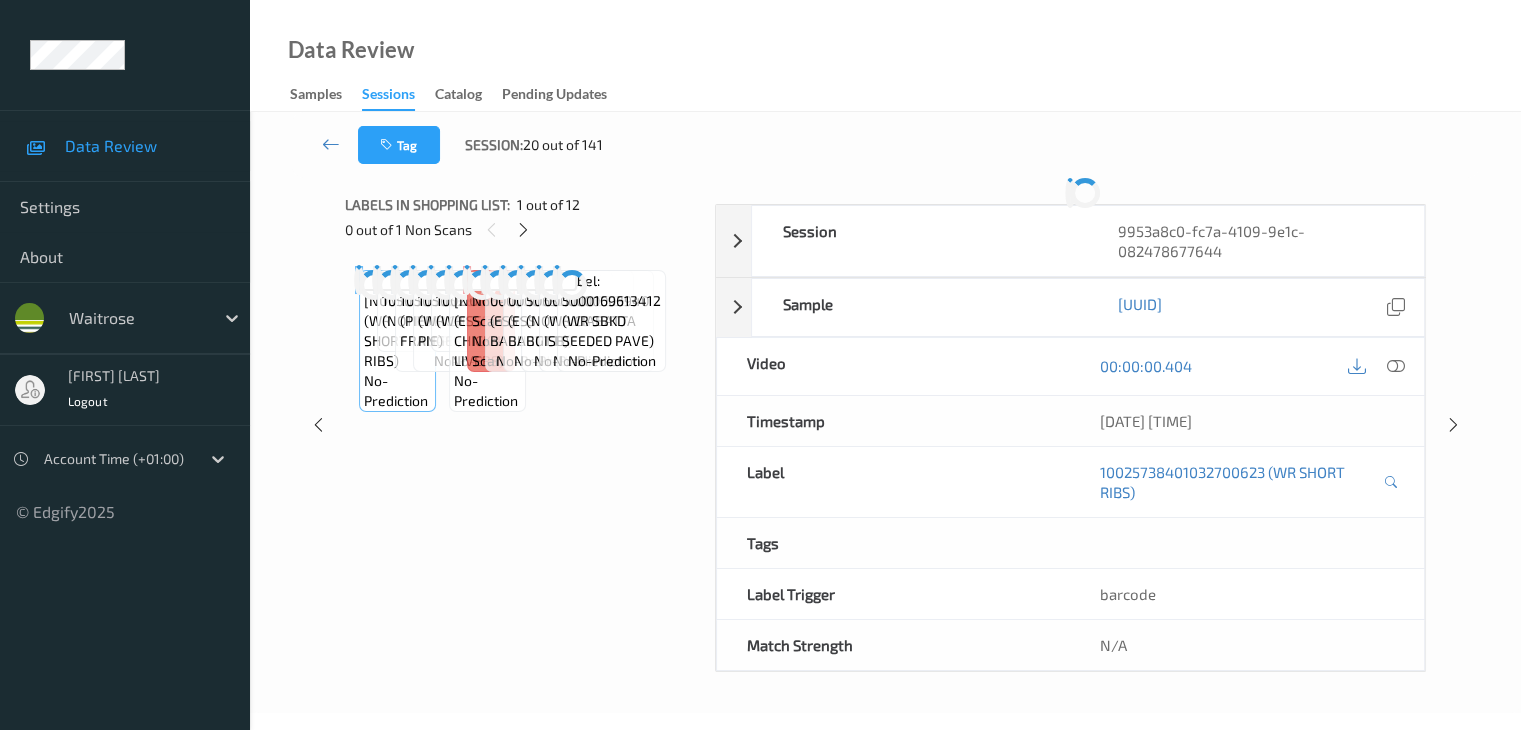 scroll, scrollTop: 0, scrollLeft: 0, axis: both 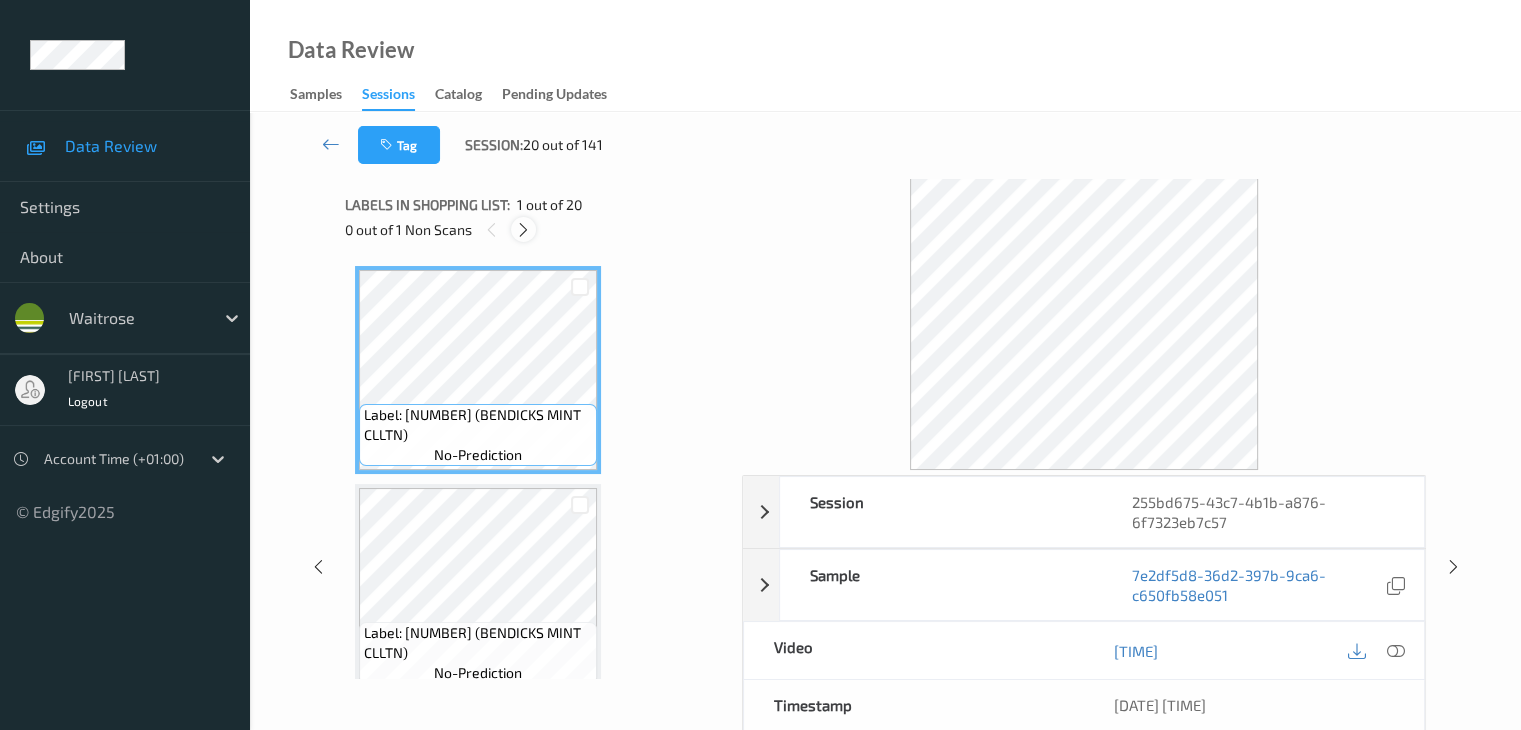 click at bounding box center [523, 230] 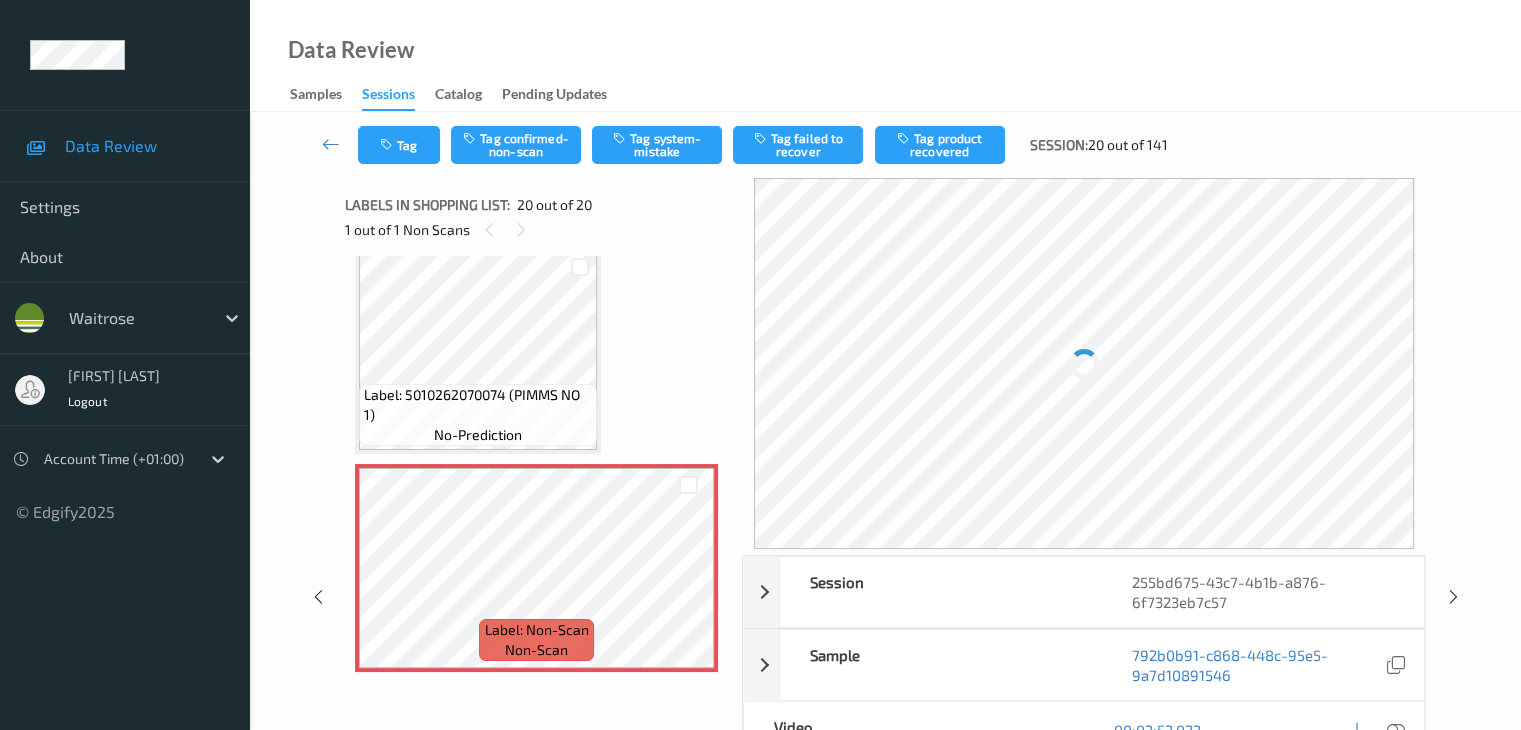 scroll, scrollTop: 3947, scrollLeft: 0, axis: vertical 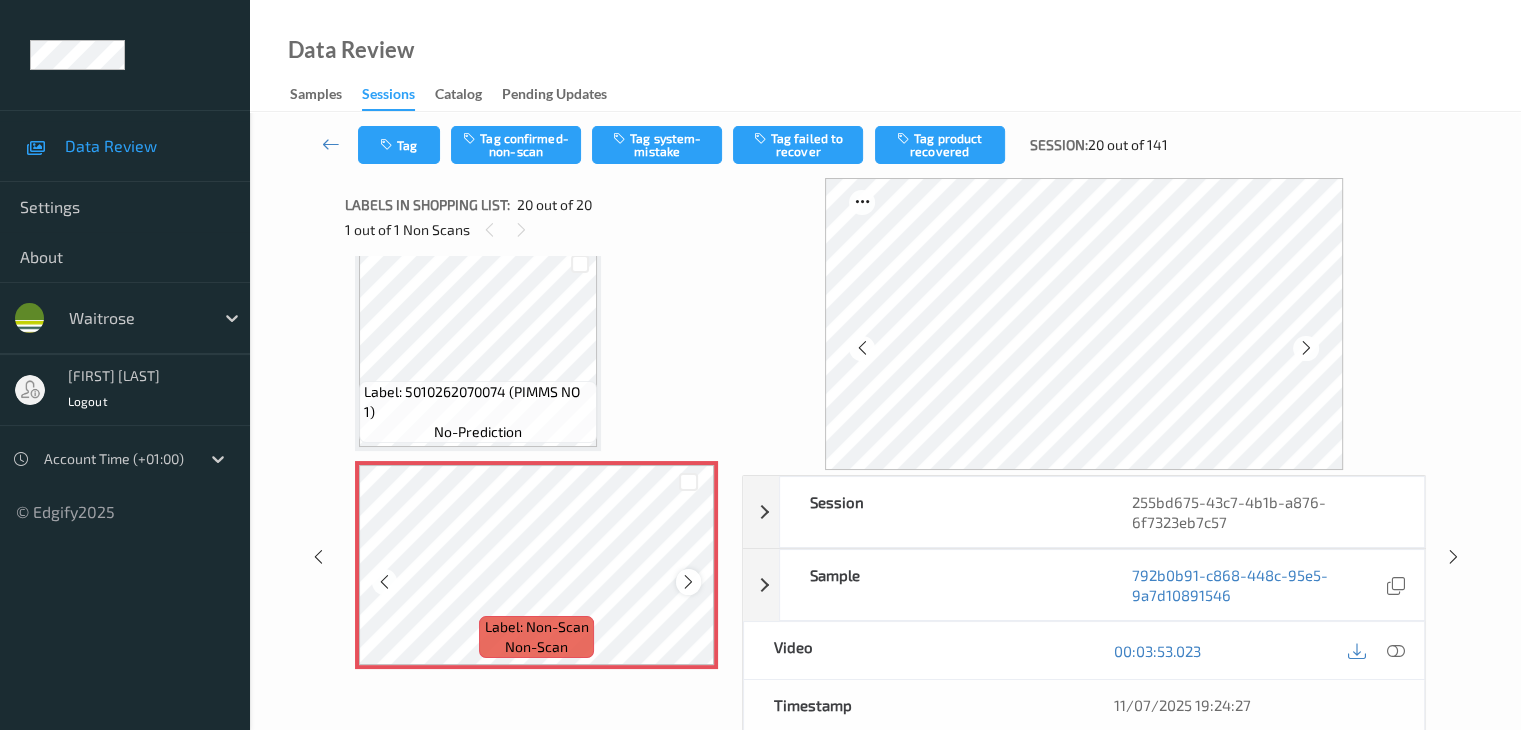 click at bounding box center (688, 582) 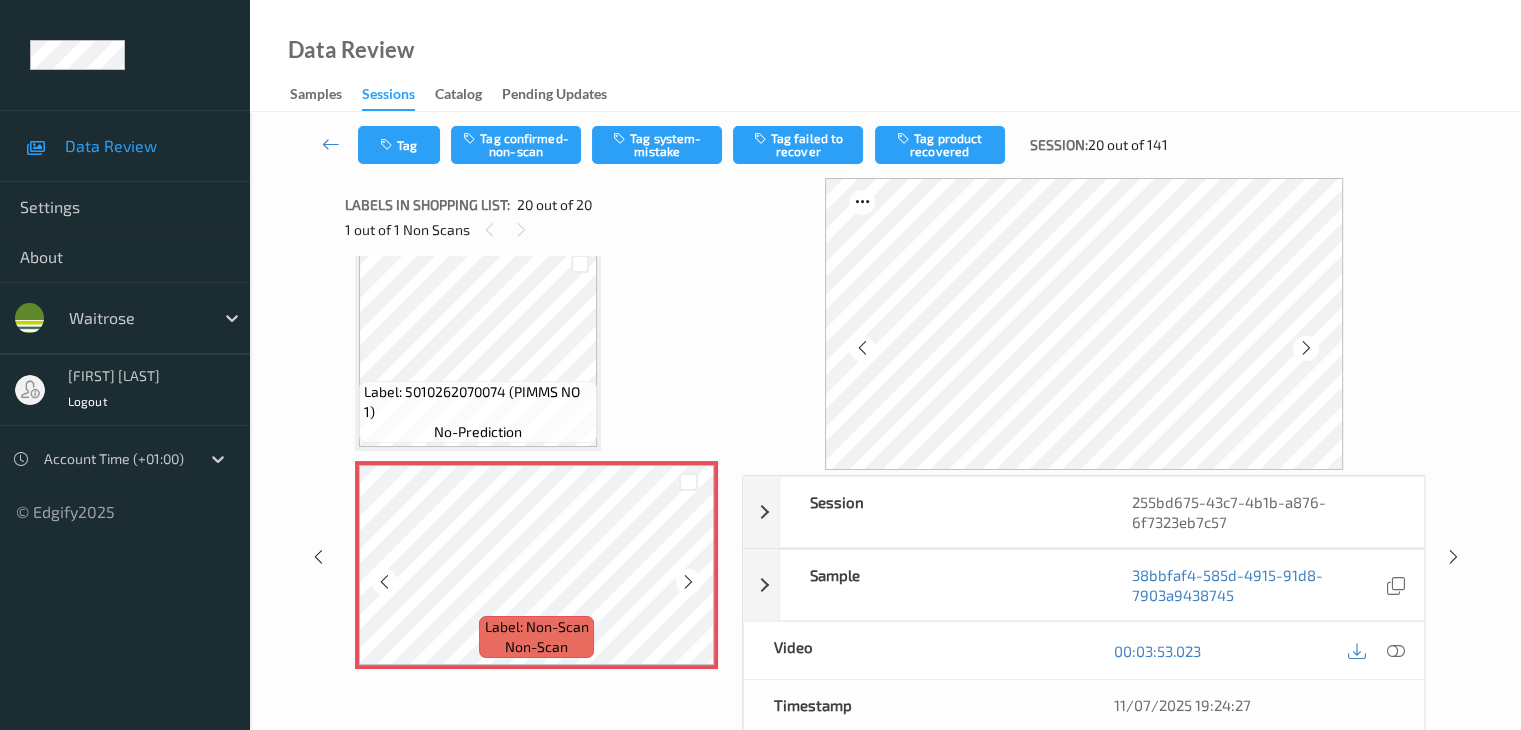 click at bounding box center (688, 582) 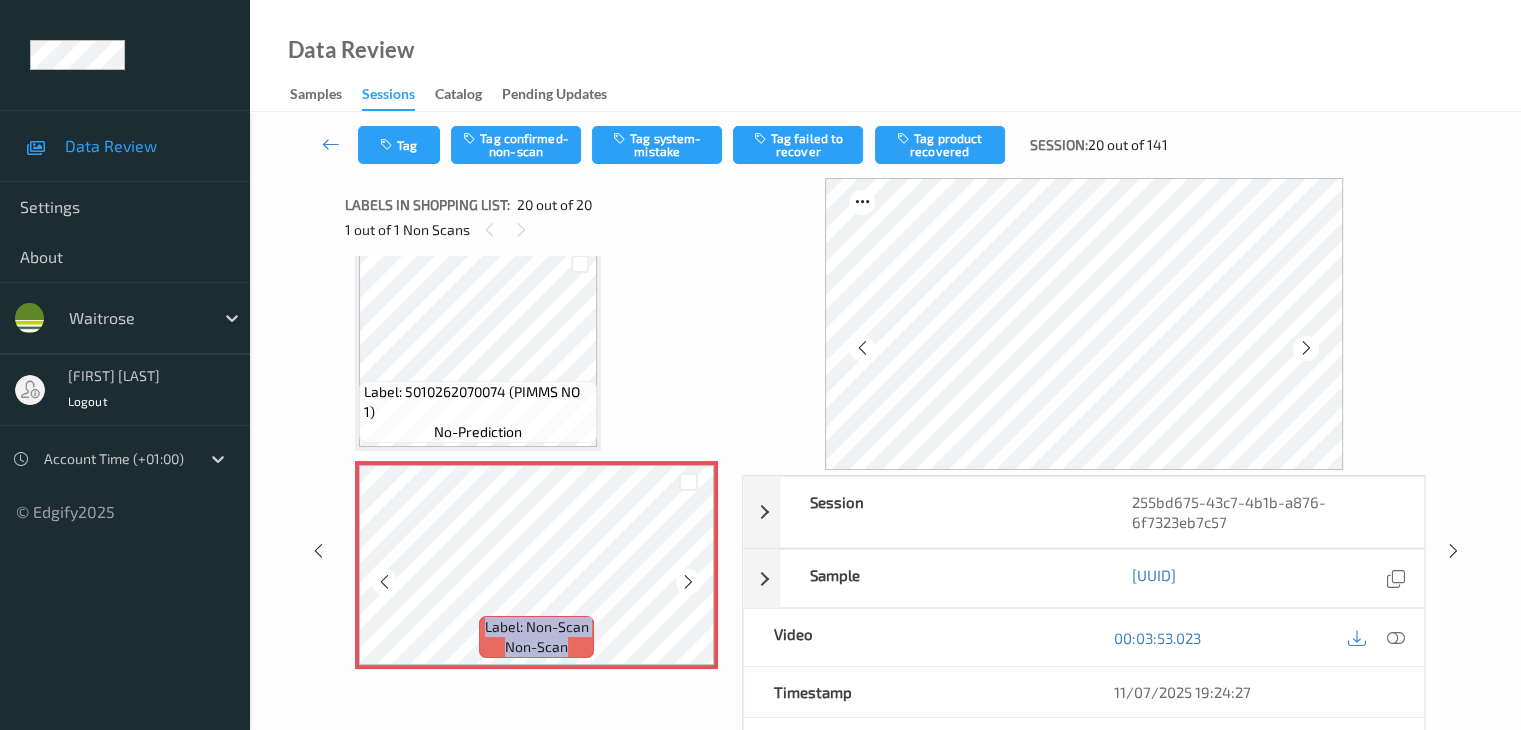 click at bounding box center [688, 582] 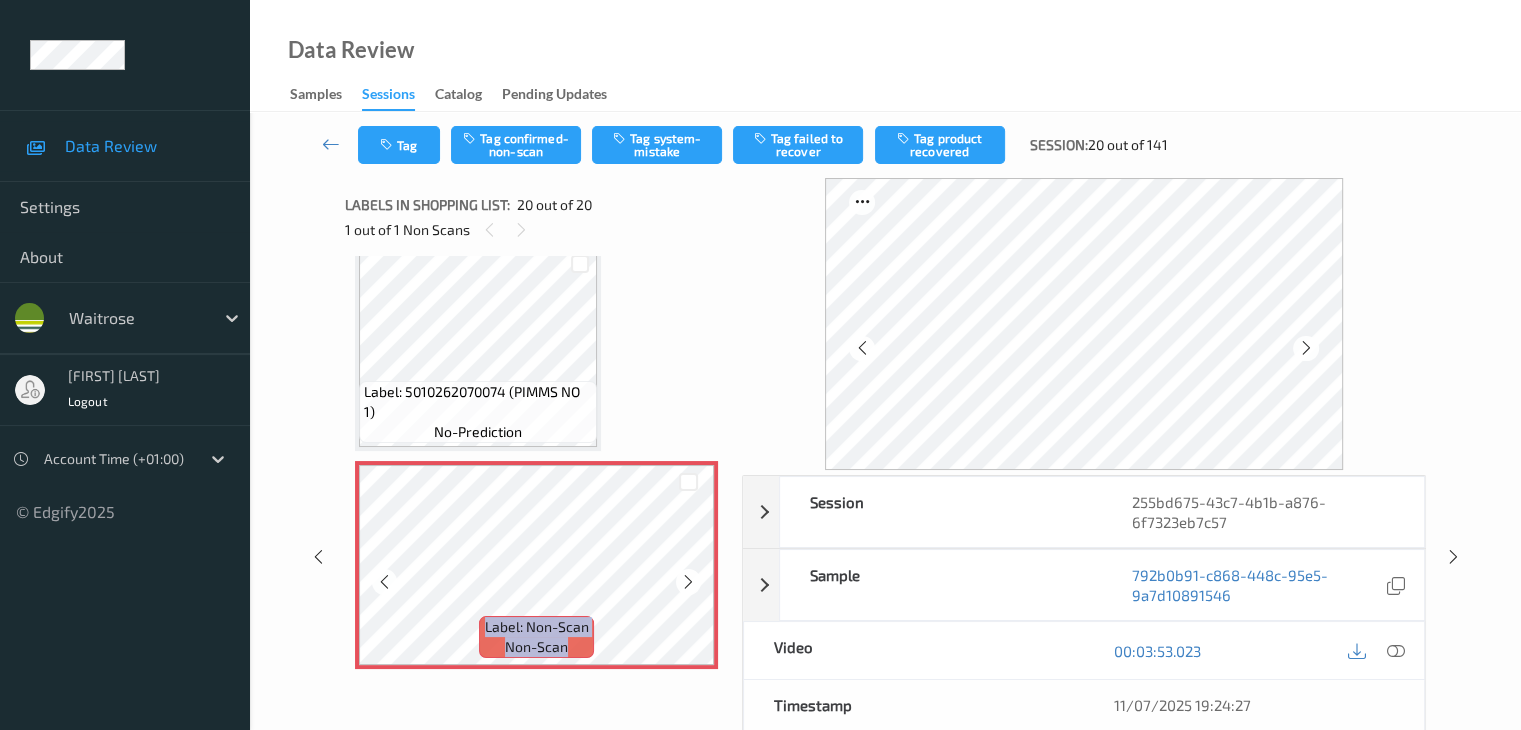 click at bounding box center [688, 582] 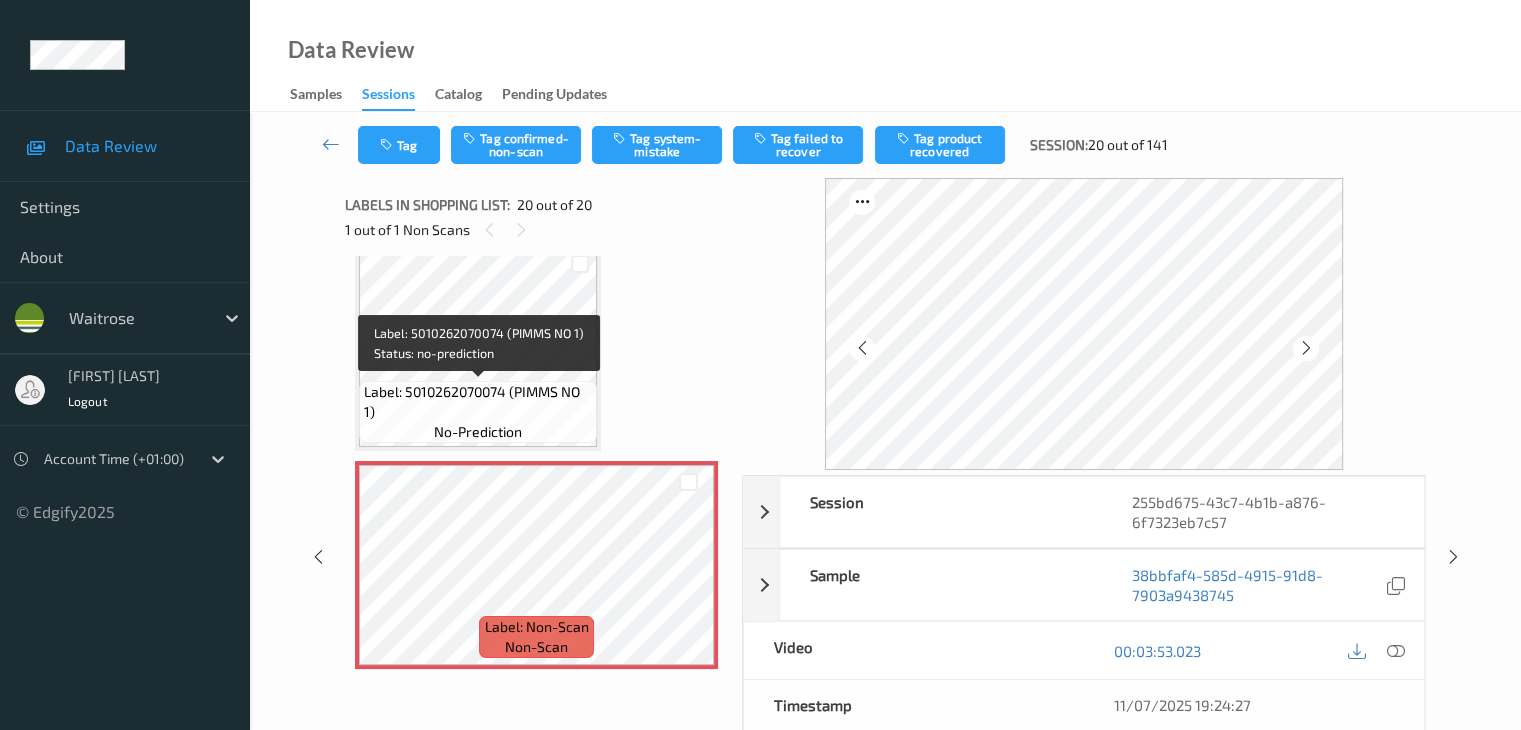 click on "Label: 5010262070074 (PIMMS NO 1)" at bounding box center [478, 402] 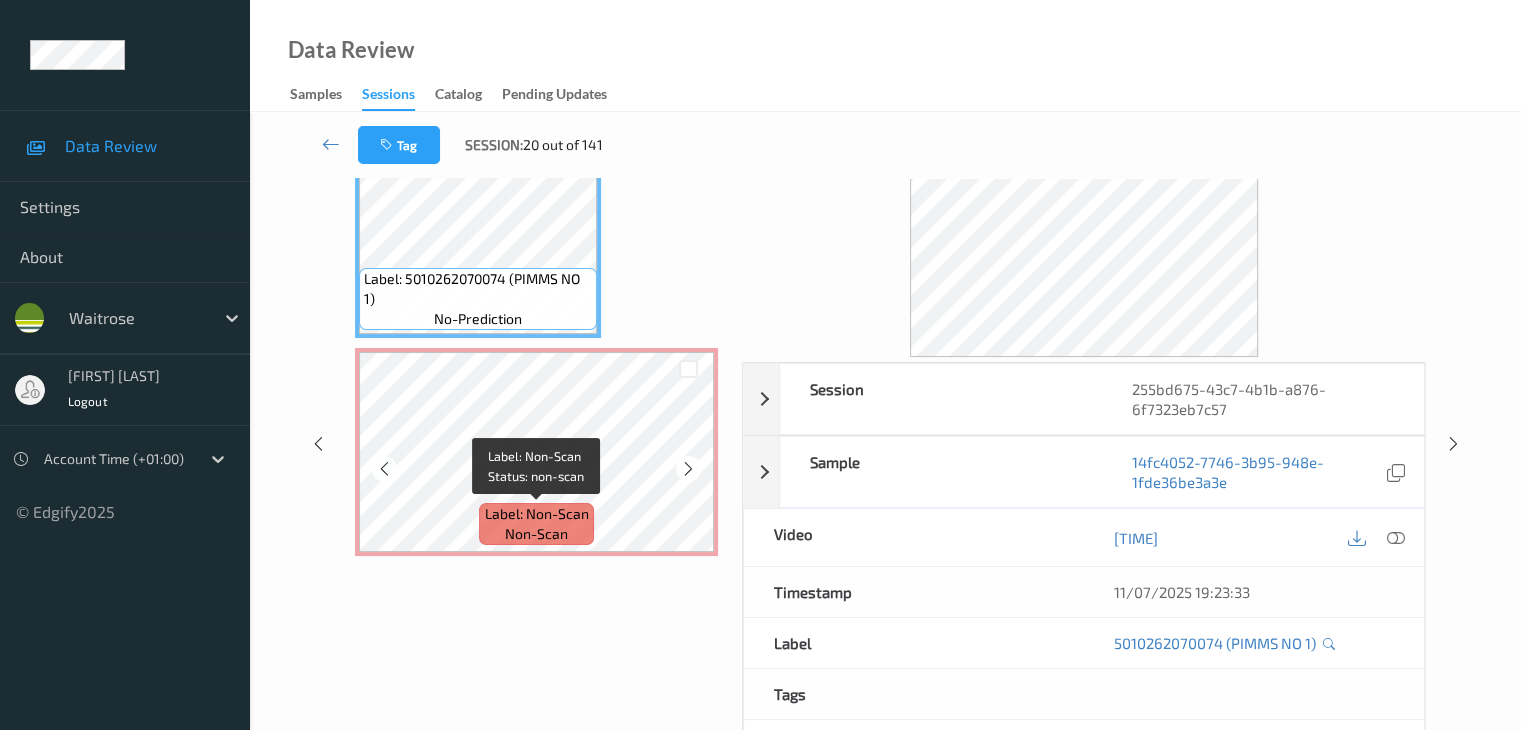 scroll, scrollTop: 244, scrollLeft: 0, axis: vertical 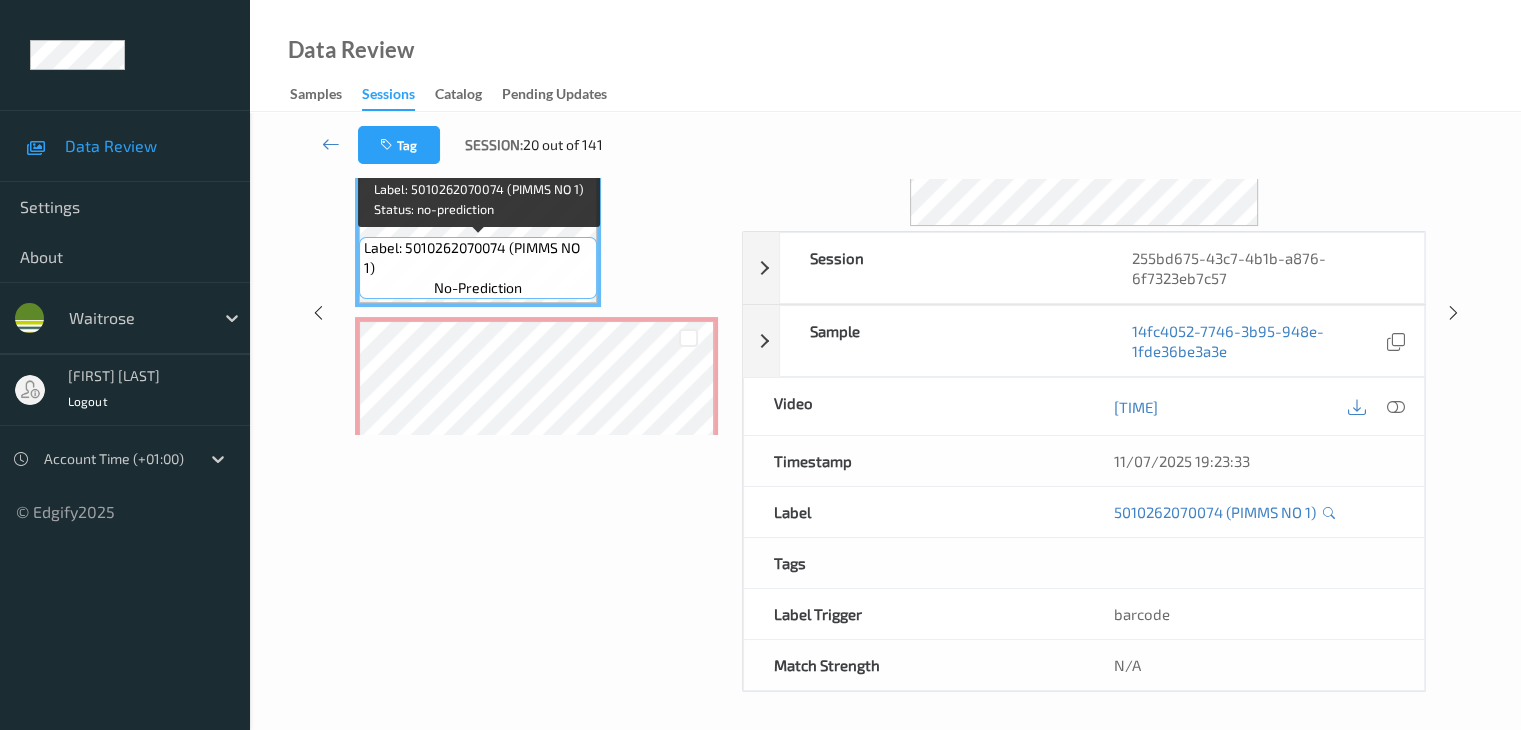 click on "Label: 5010262070074 (PIMMS NO 1) no-prediction" at bounding box center (478, 268) 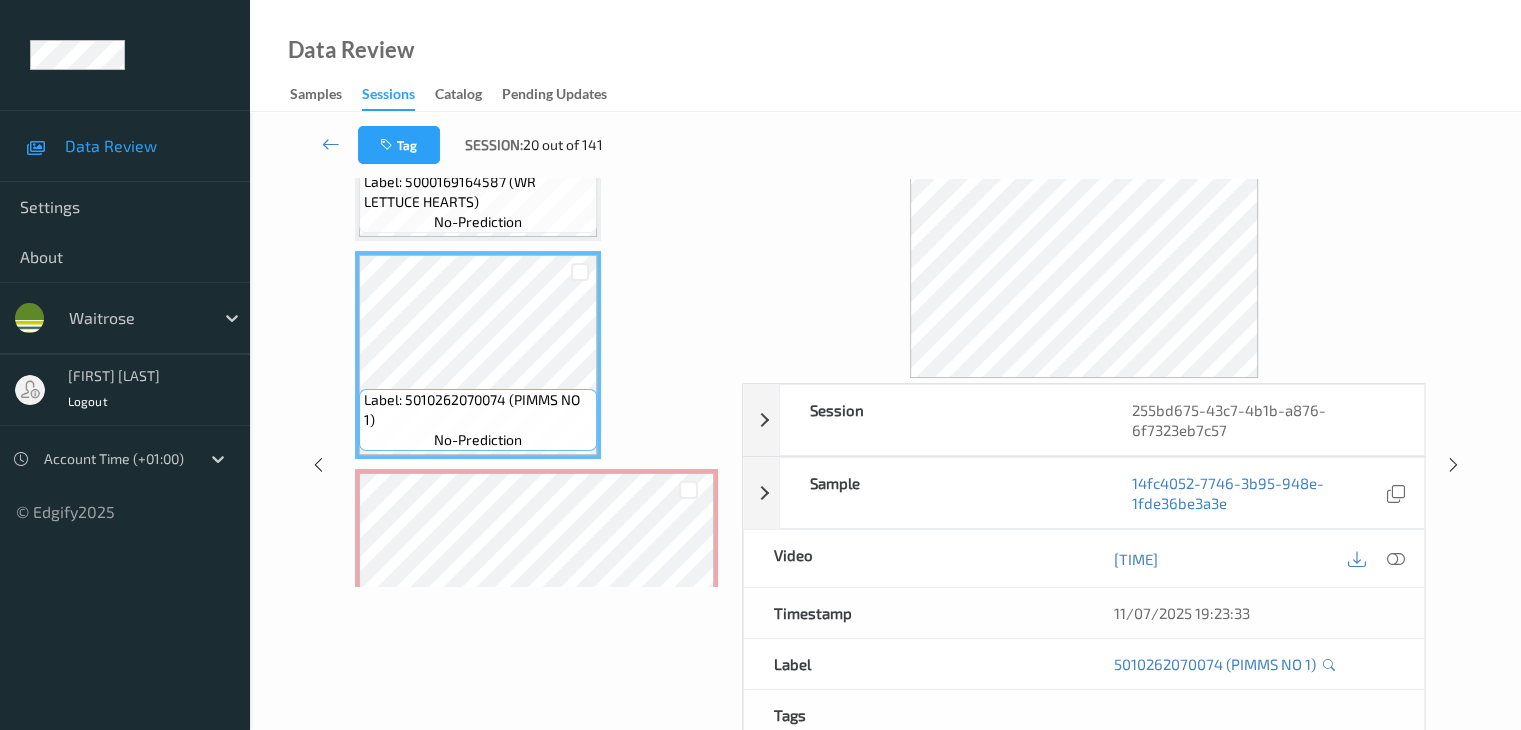 scroll, scrollTop: 44, scrollLeft: 0, axis: vertical 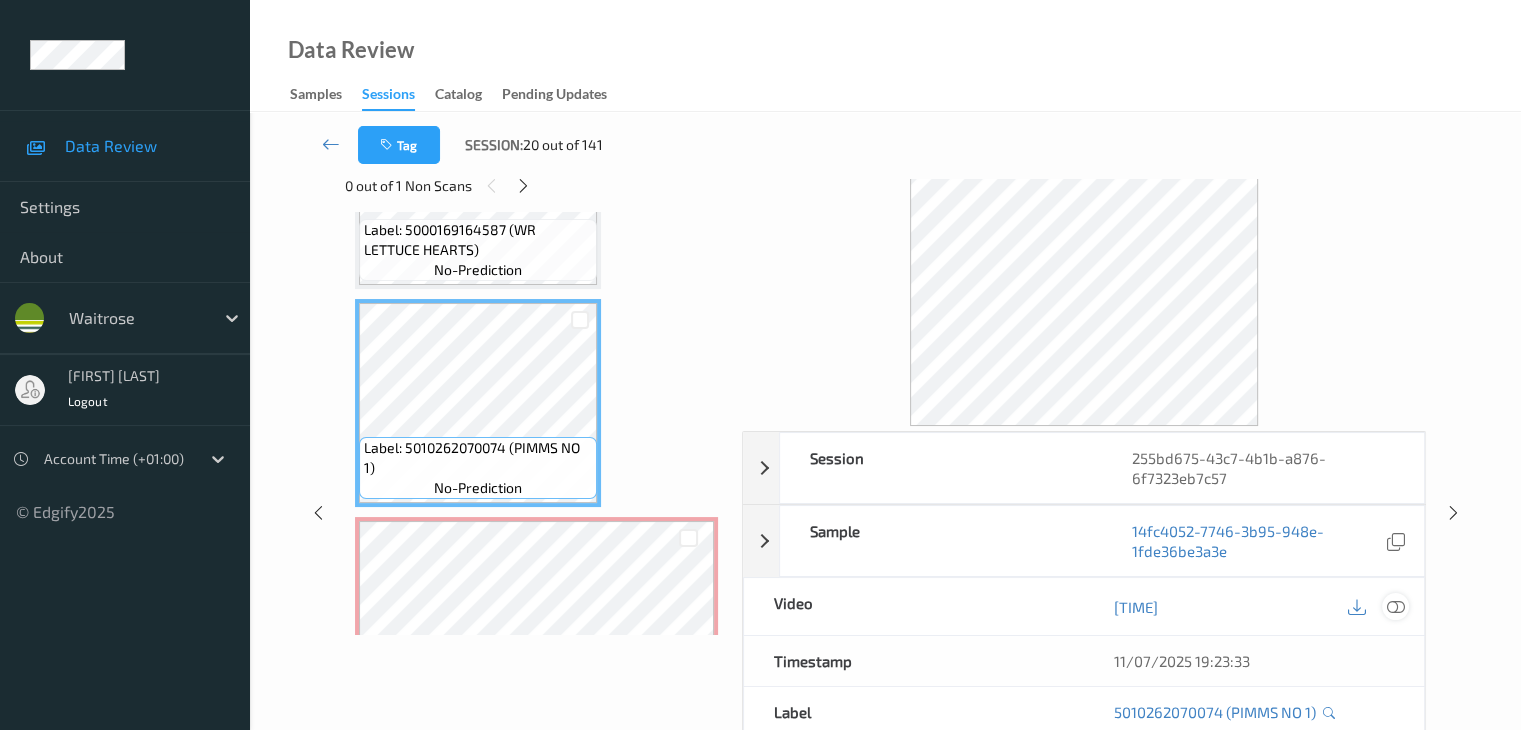 click at bounding box center [1395, 607] 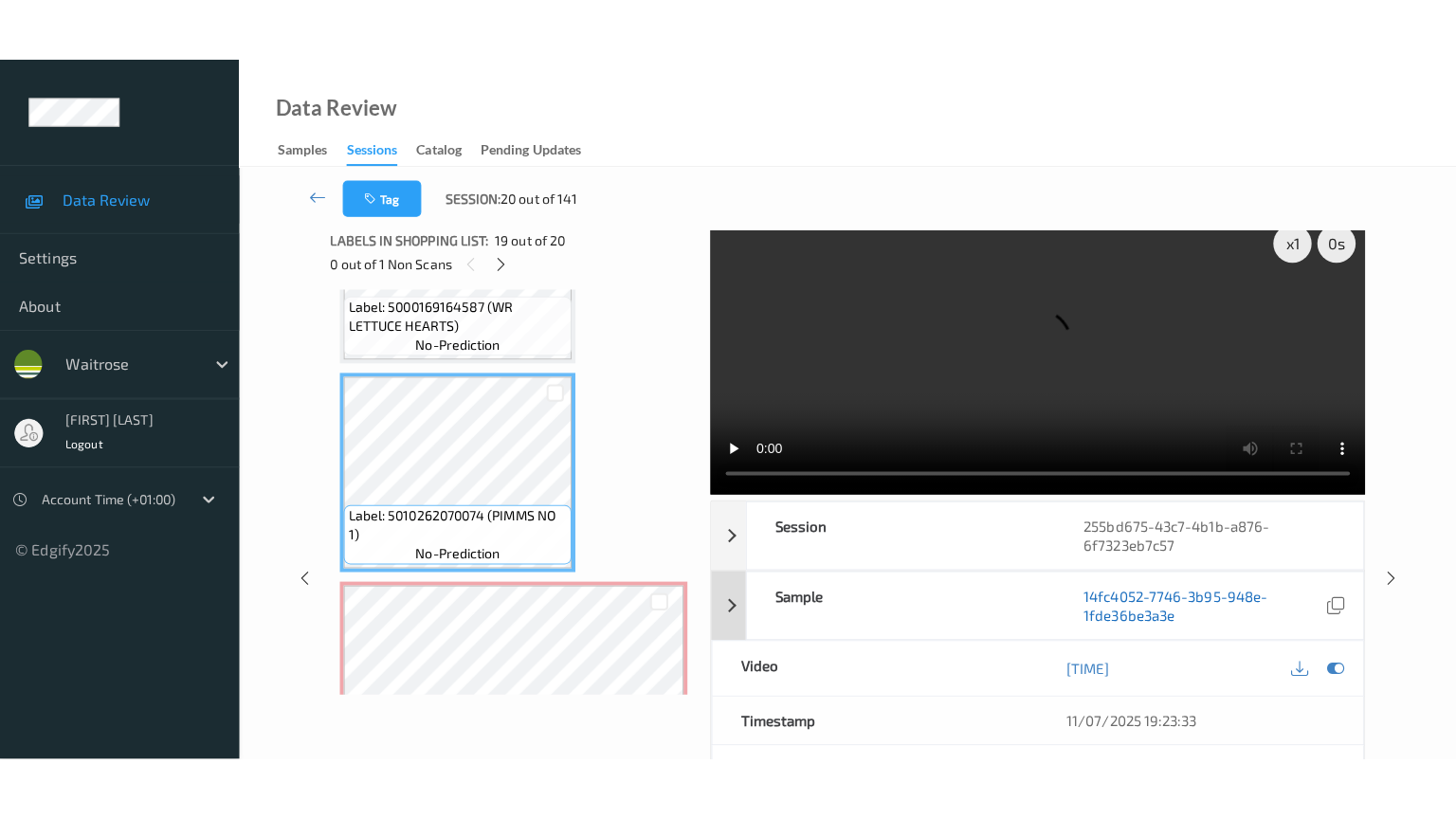 scroll, scrollTop: 0, scrollLeft: 0, axis: both 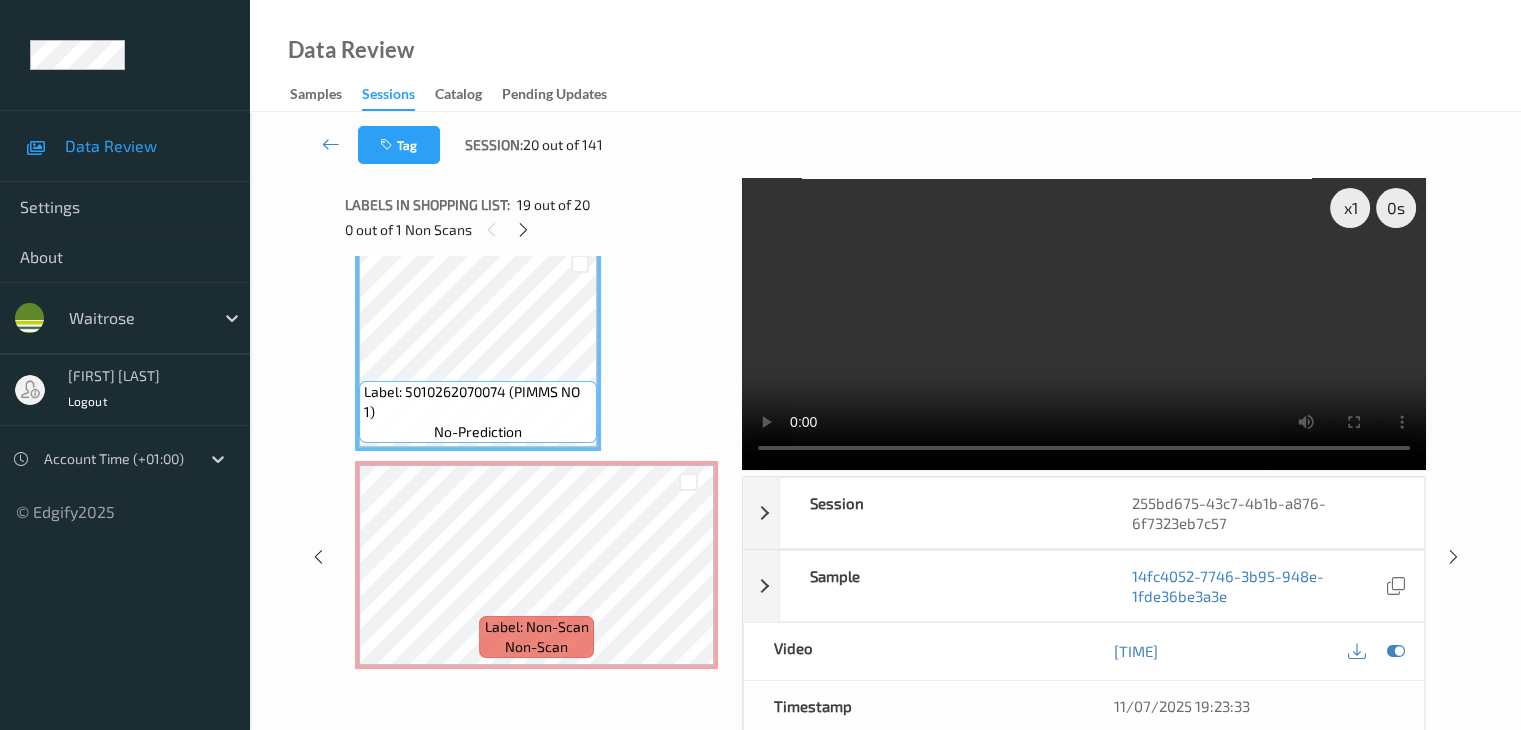 type 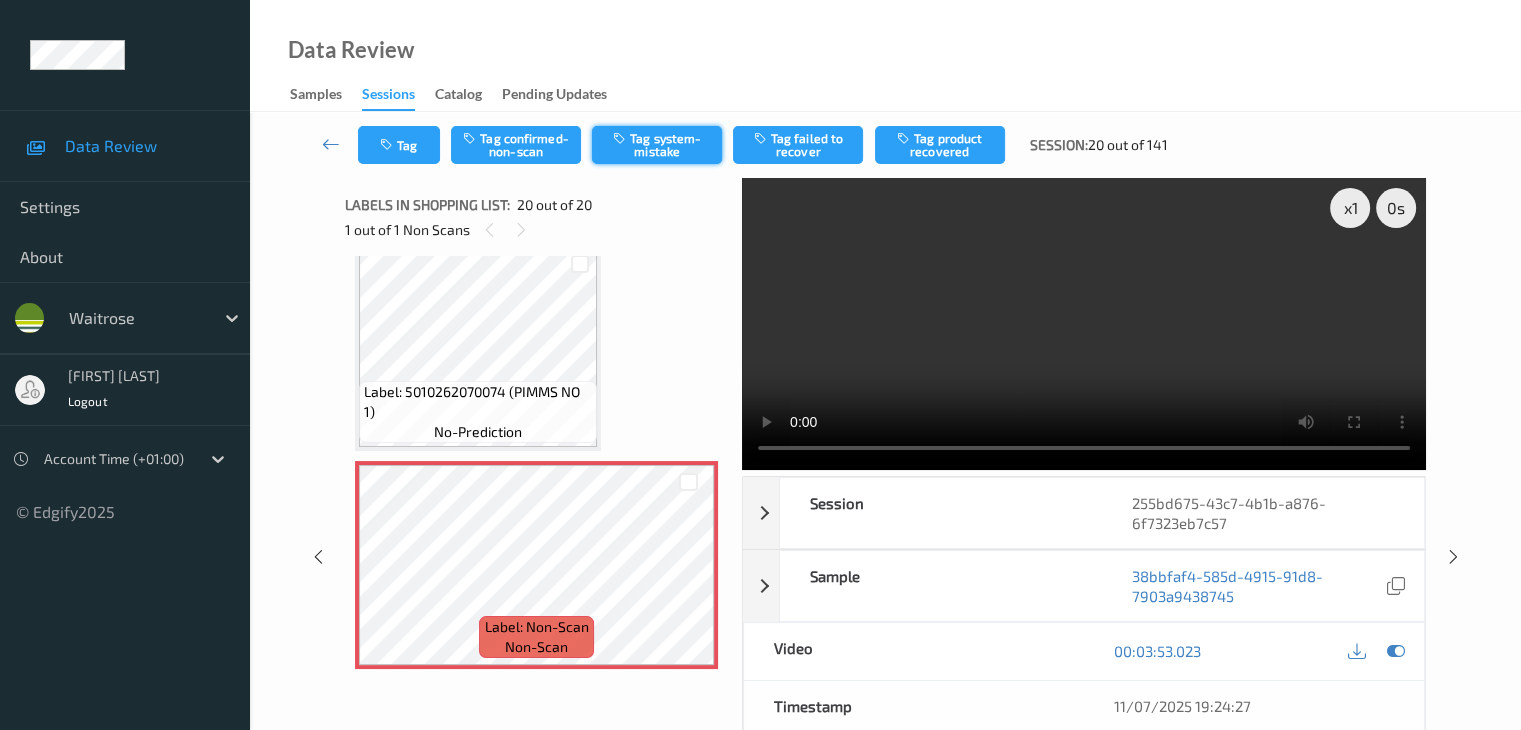 click on "Tag   system-mistake" at bounding box center [657, 145] 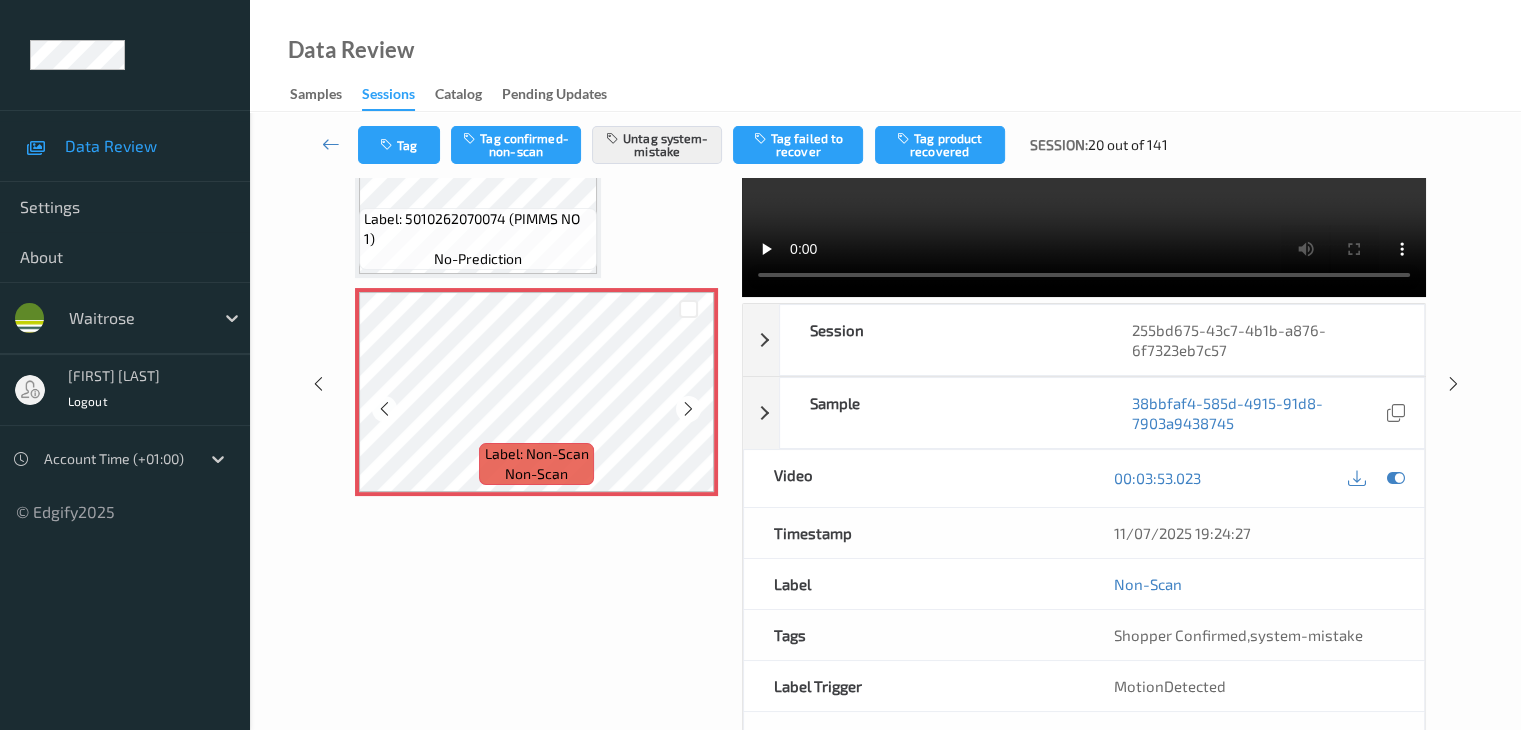 scroll, scrollTop: 200, scrollLeft: 0, axis: vertical 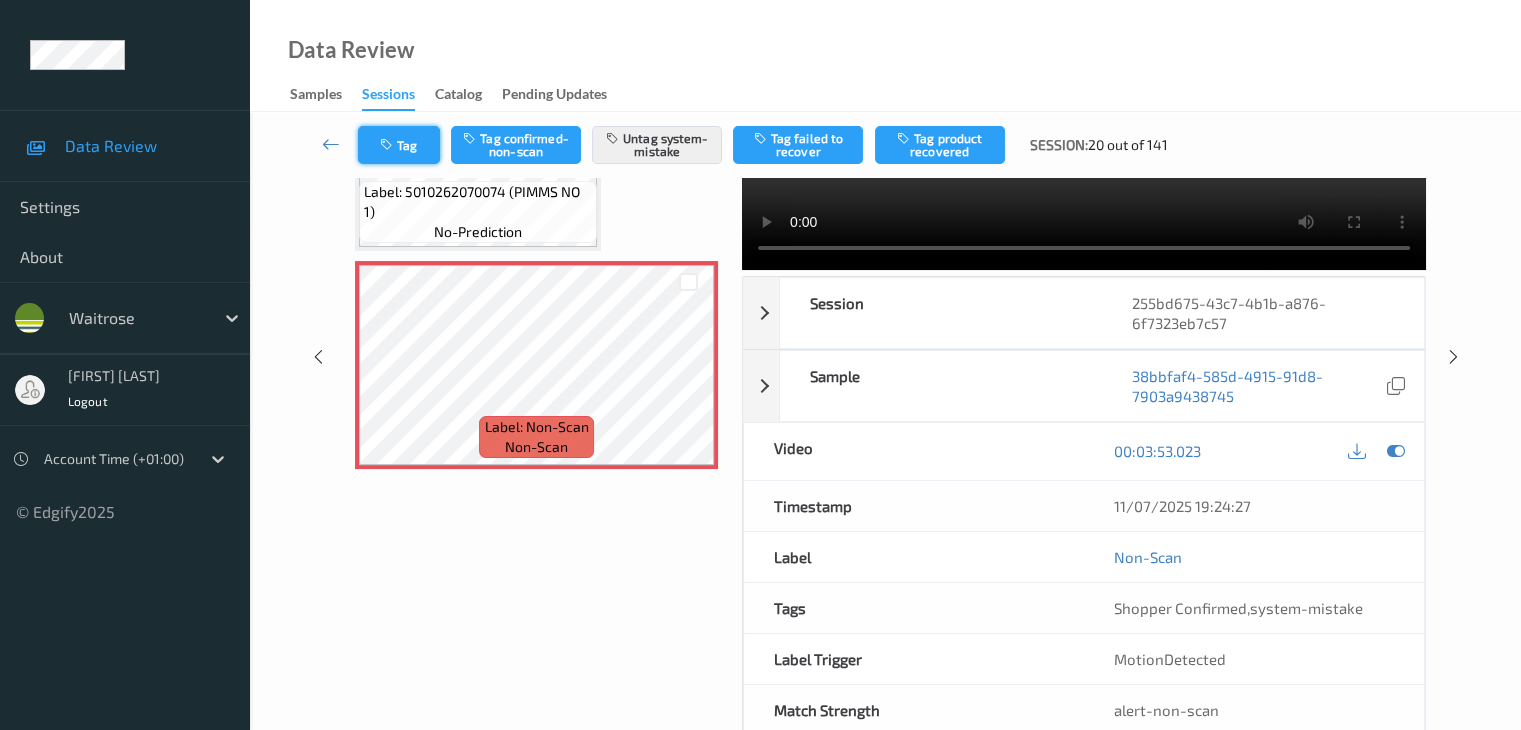 click on "Tag" at bounding box center [399, 145] 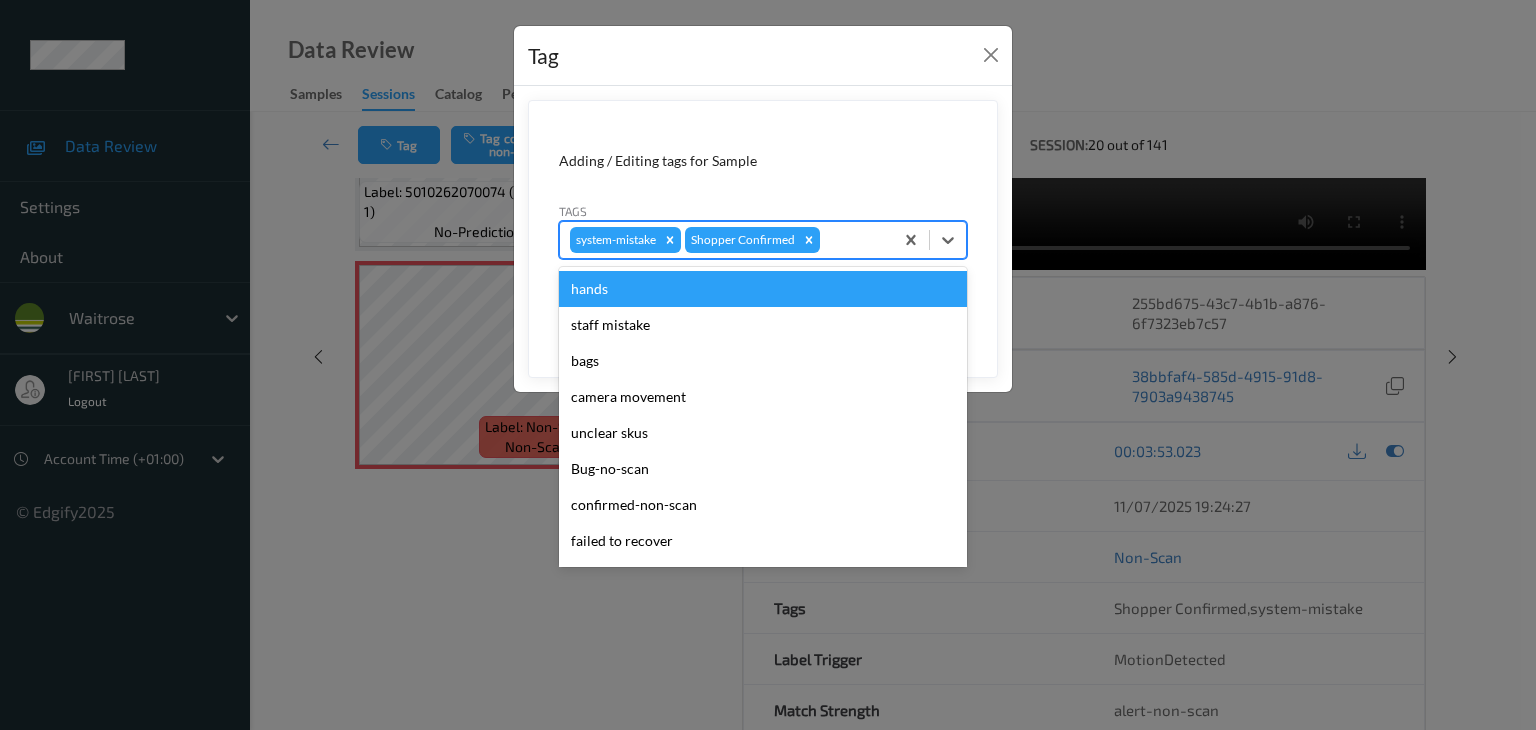 click at bounding box center (853, 240) 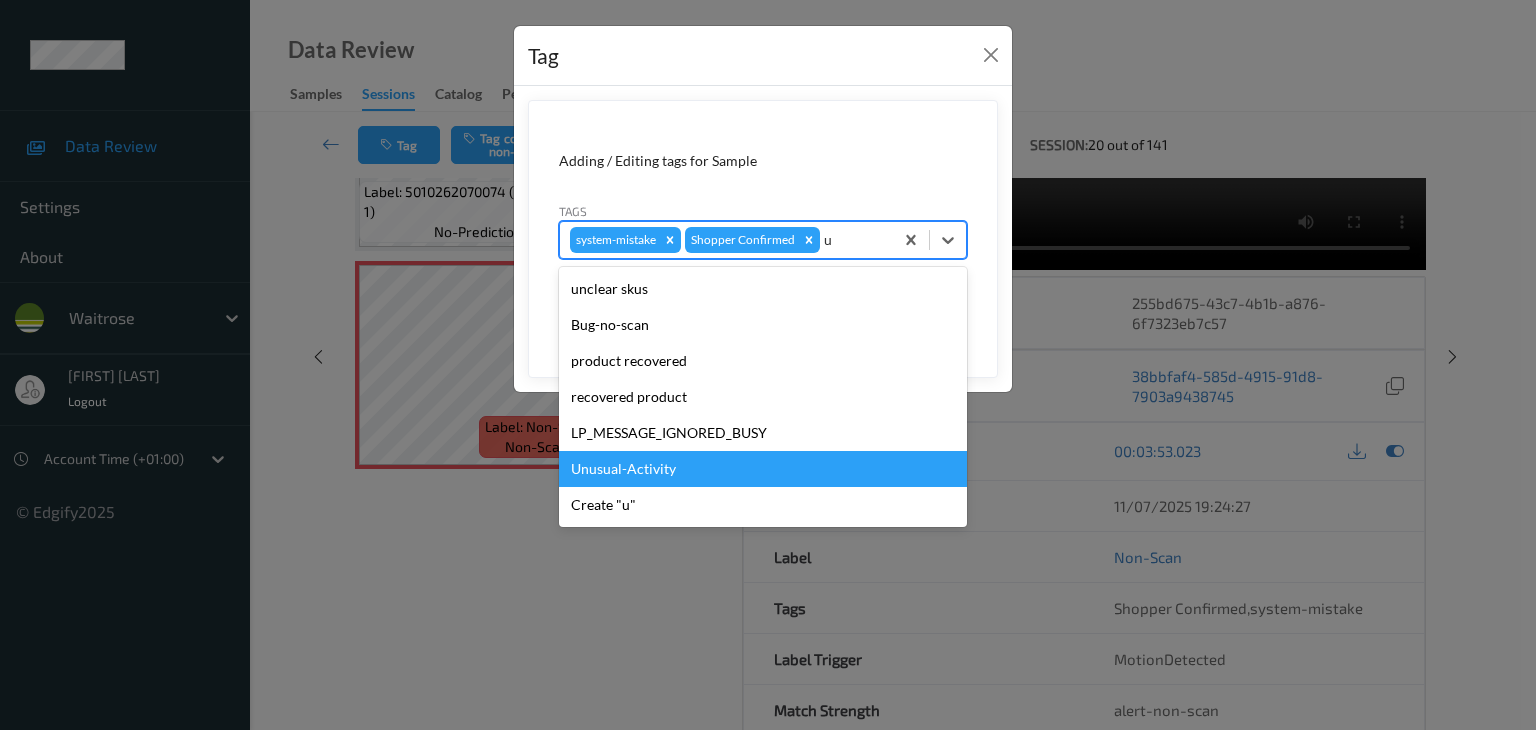 click on "Unusual-Activity" at bounding box center (763, 469) 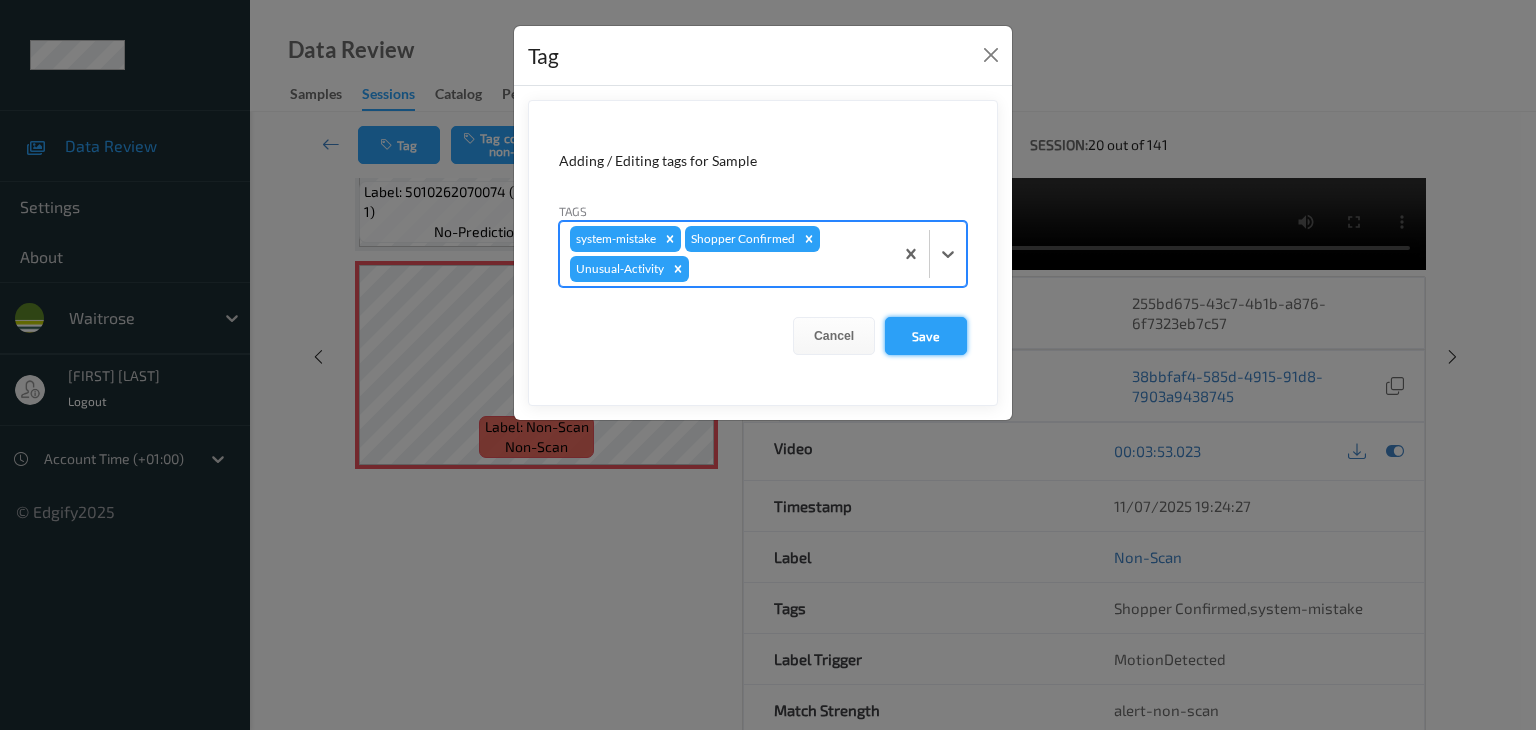 click on "Save" at bounding box center (926, 336) 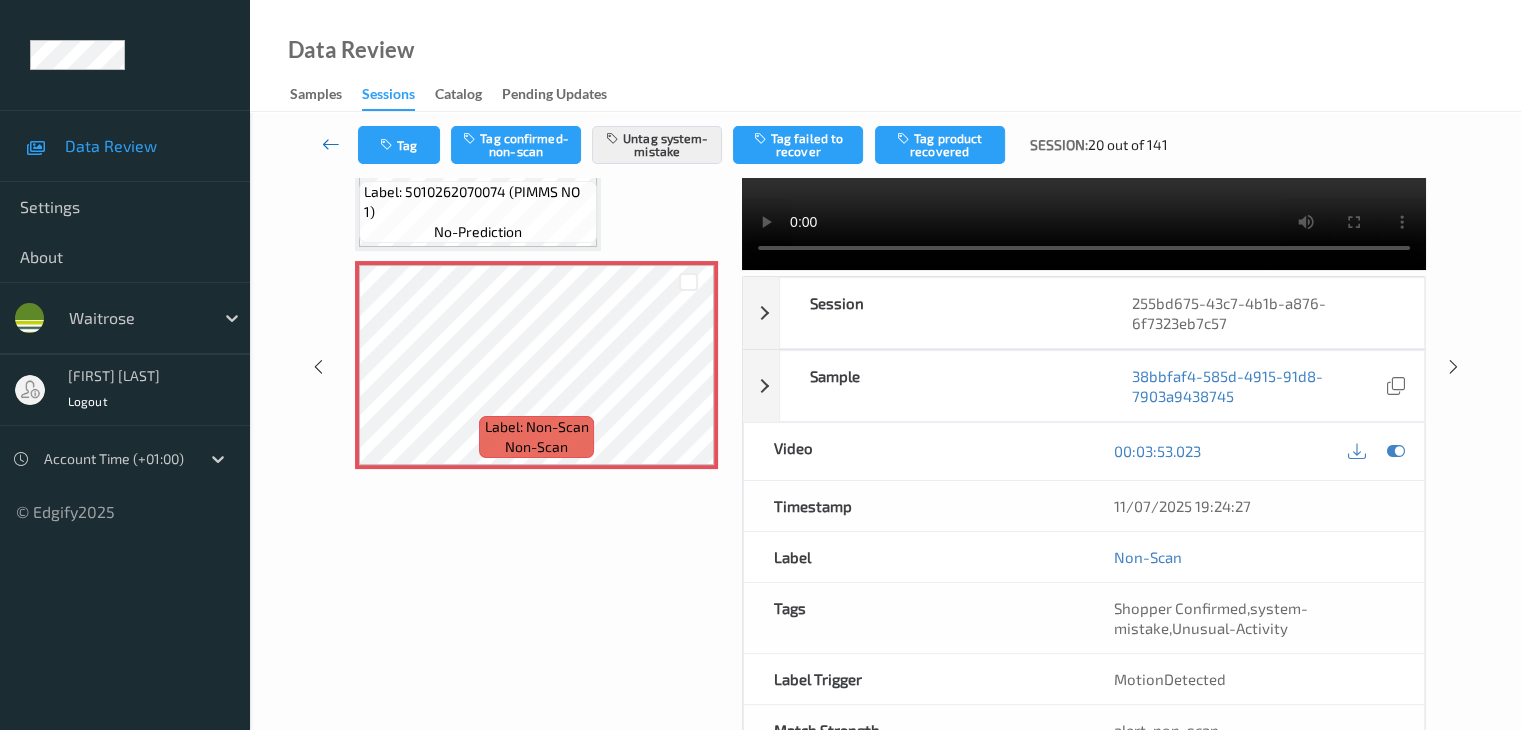 click at bounding box center (331, 144) 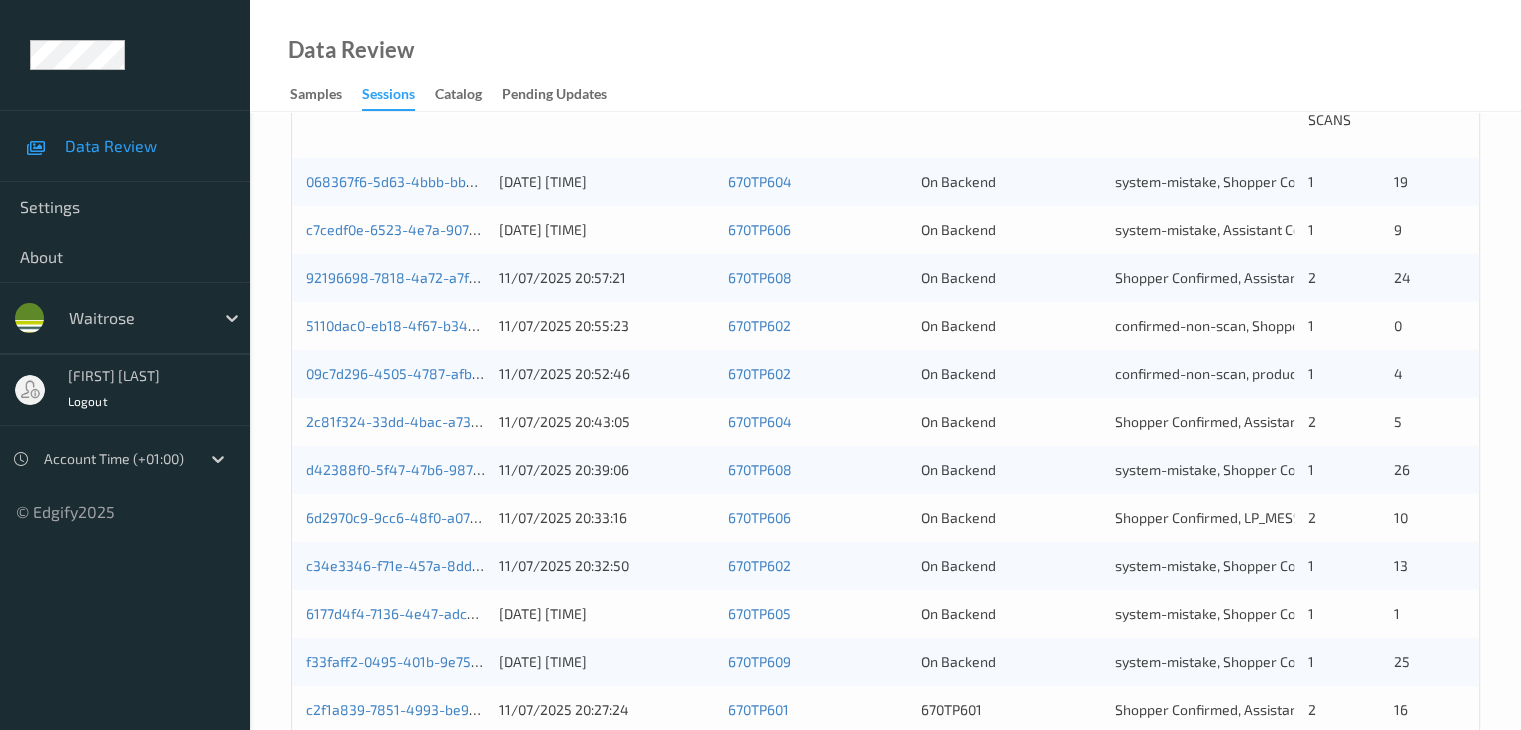 scroll, scrollTop: 432, scrollLeft: 0, axis: vertical 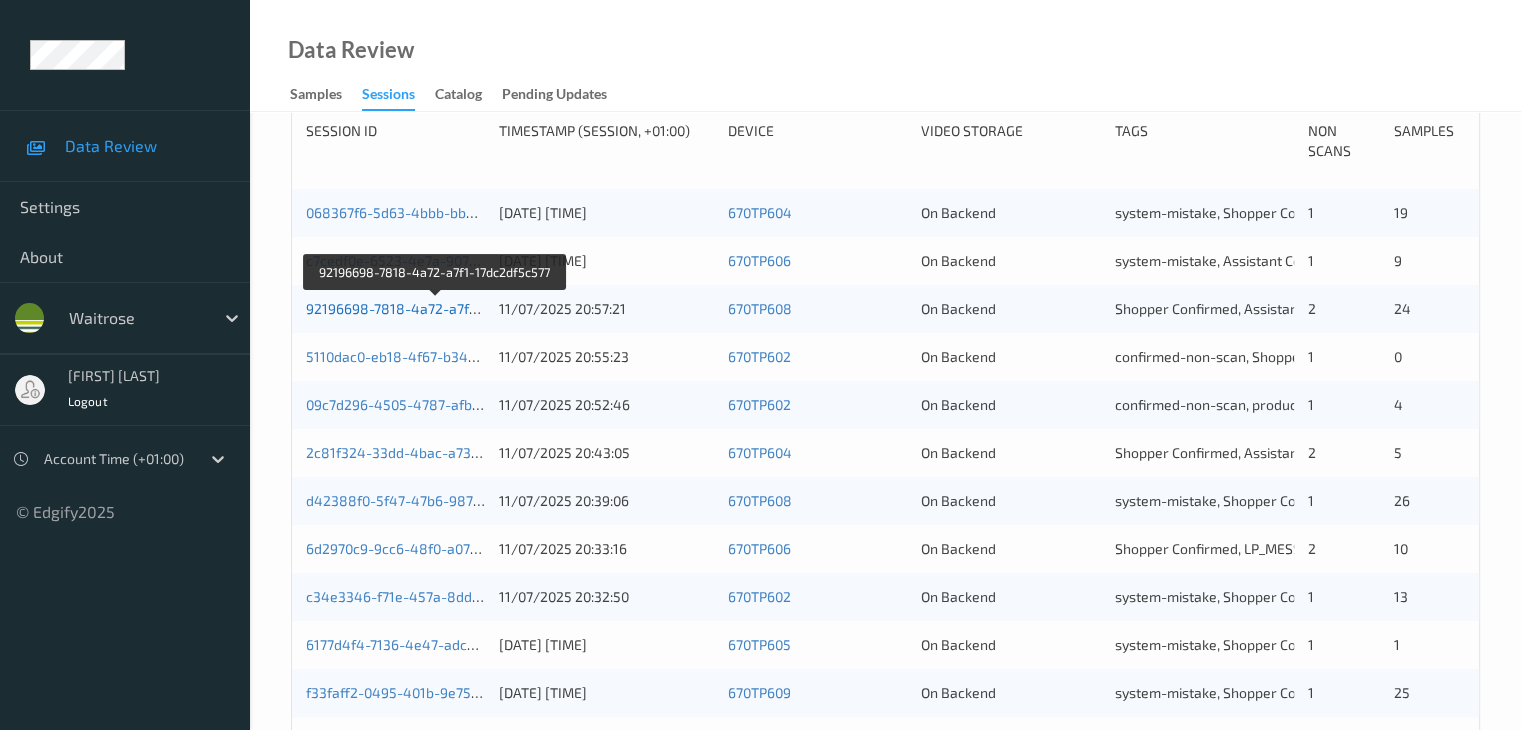 click on "92196698-7818-4a72-a7f1-17dc2df5c577" at bounding box center (436, 308) 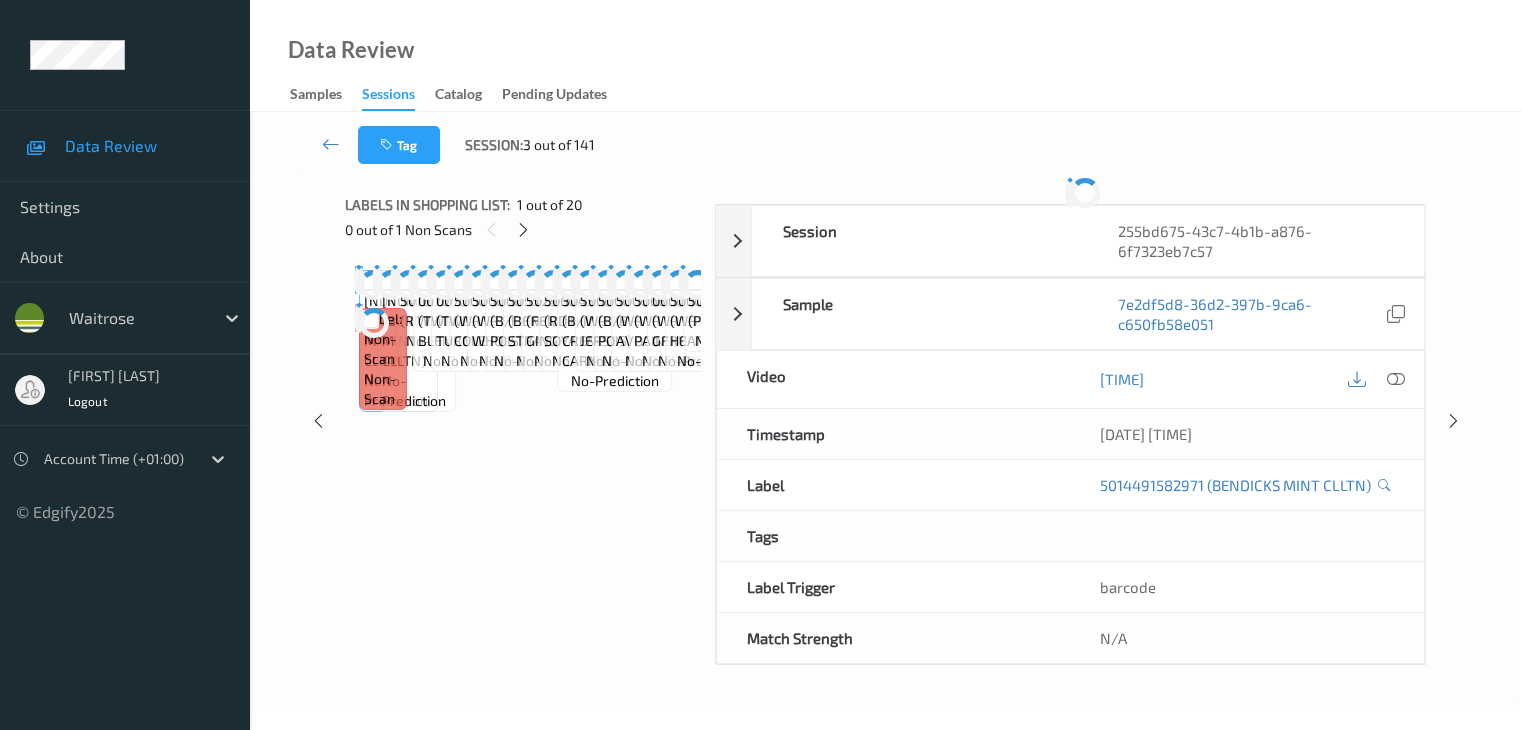 scroll, scrollTop: 0, scrollLeft: 0, axis: both 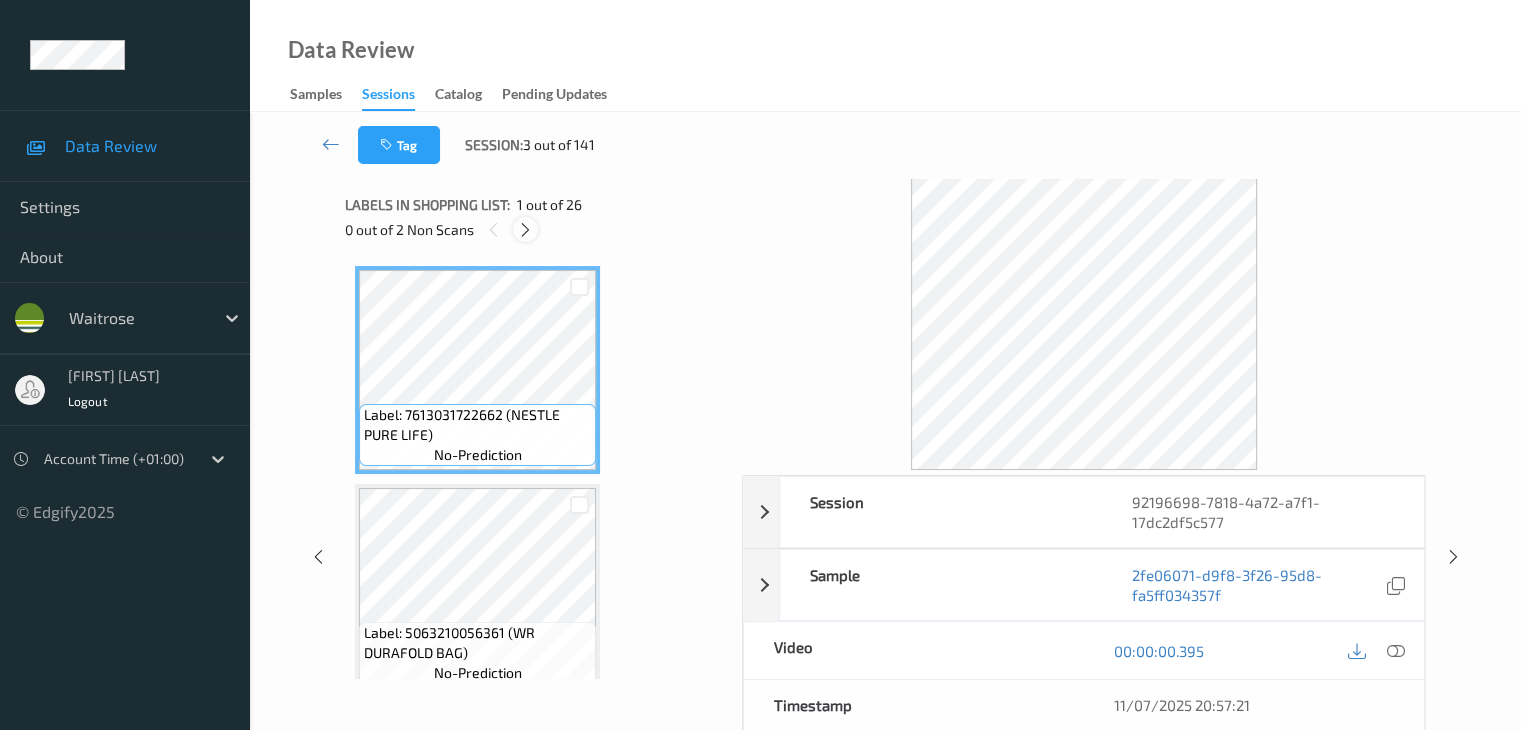 click at bounding box center [525, 230] 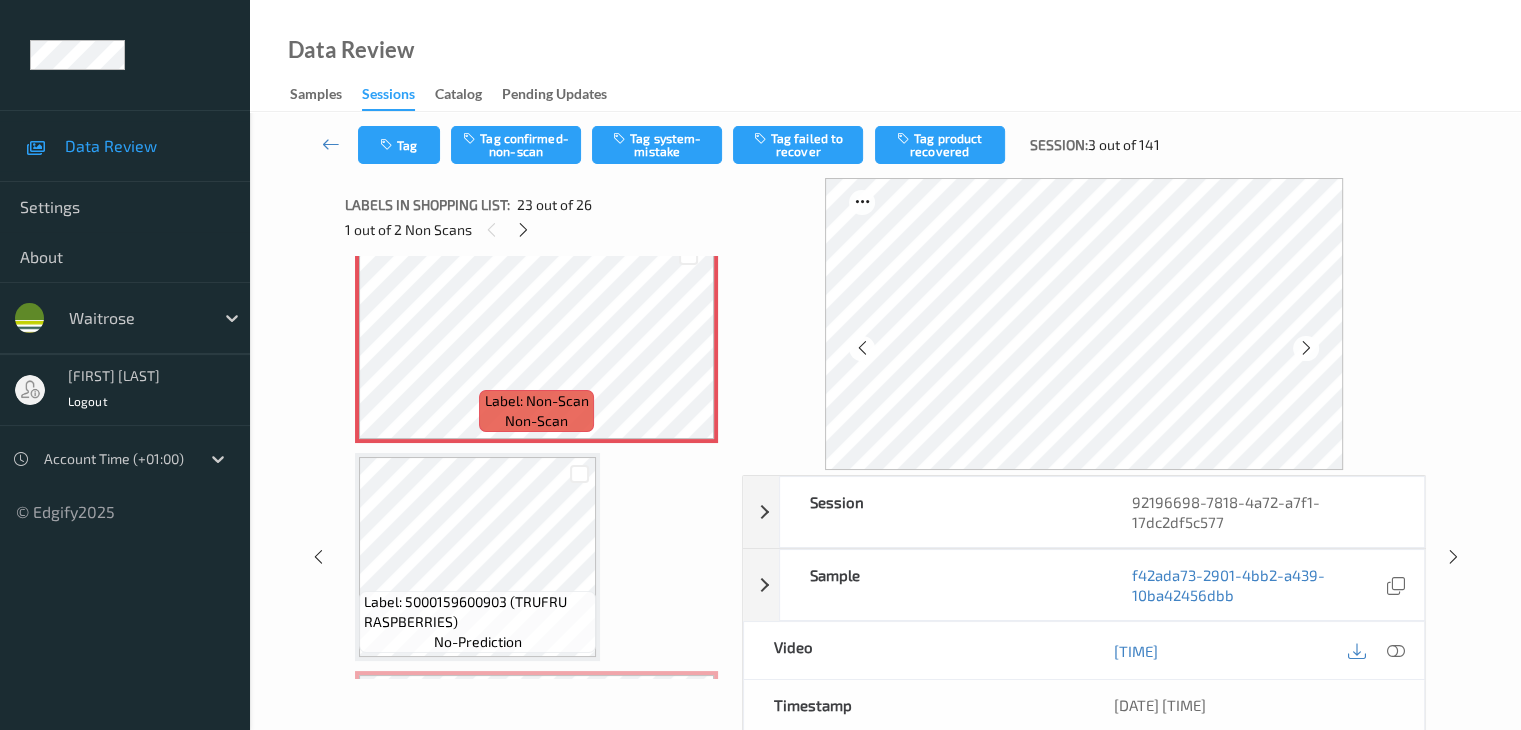 scroll, scrollTop: 4688, scrollLeft: 0, axis: vertical 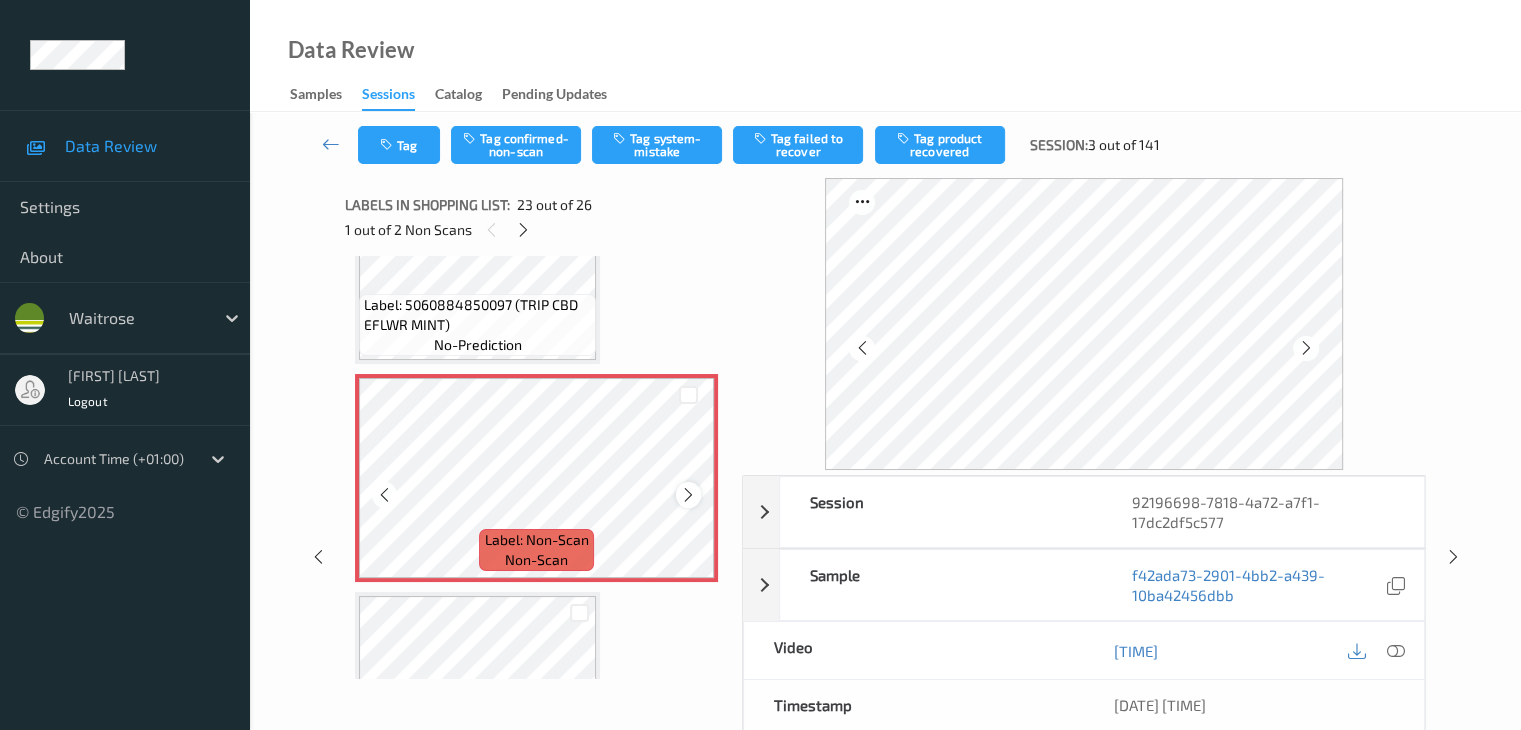 click at bounding box center (688, 495) 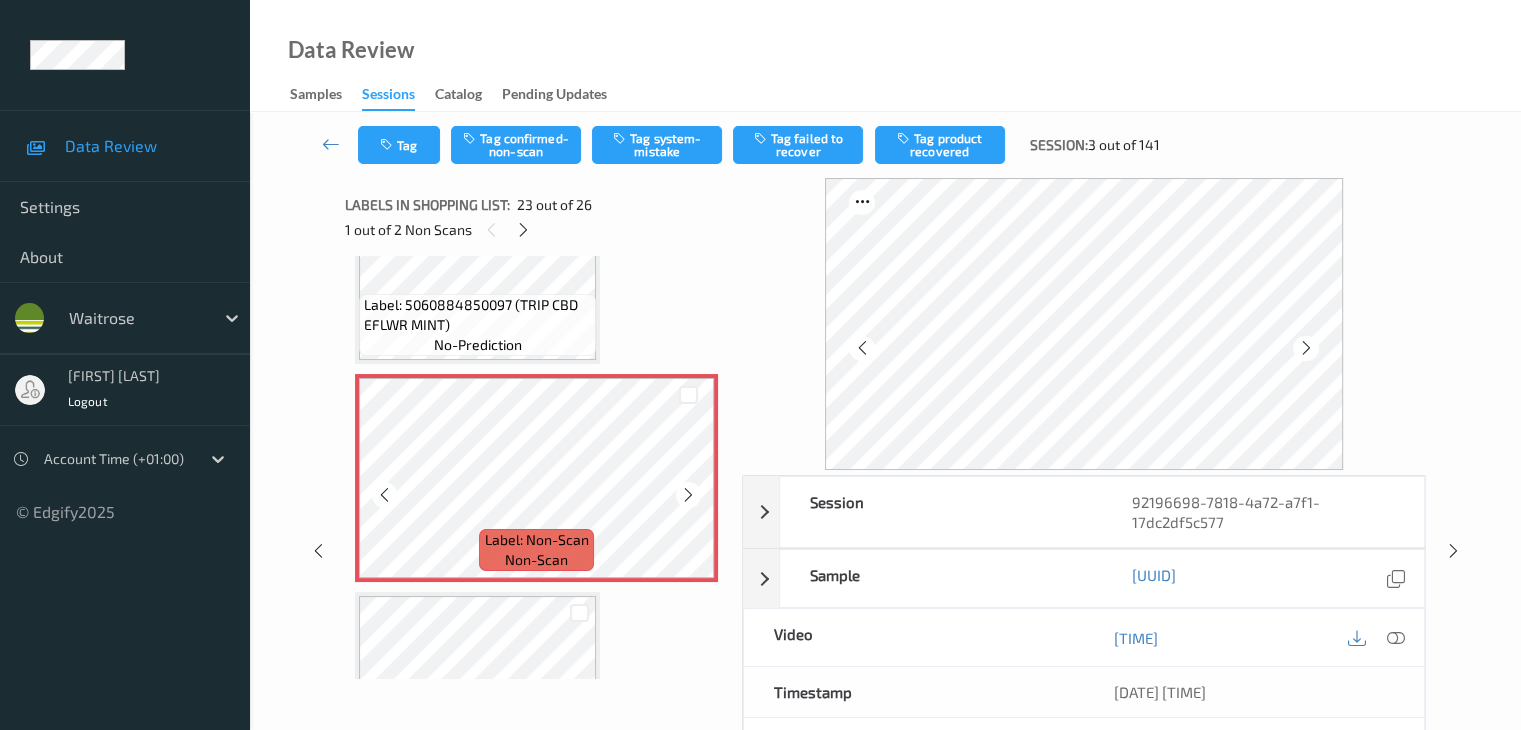 click at bounding box center [688, 495] 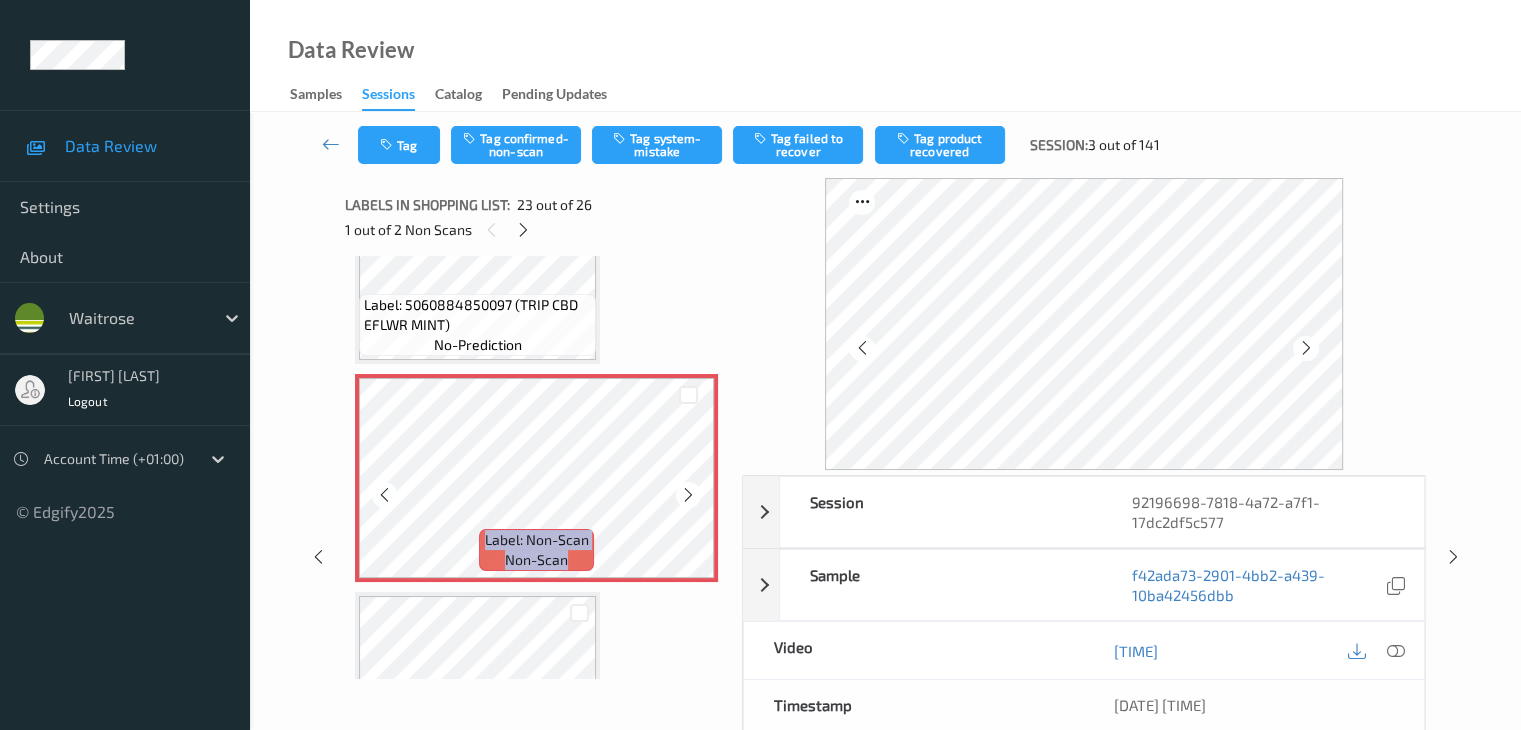 click at bounding box center (688, 495) 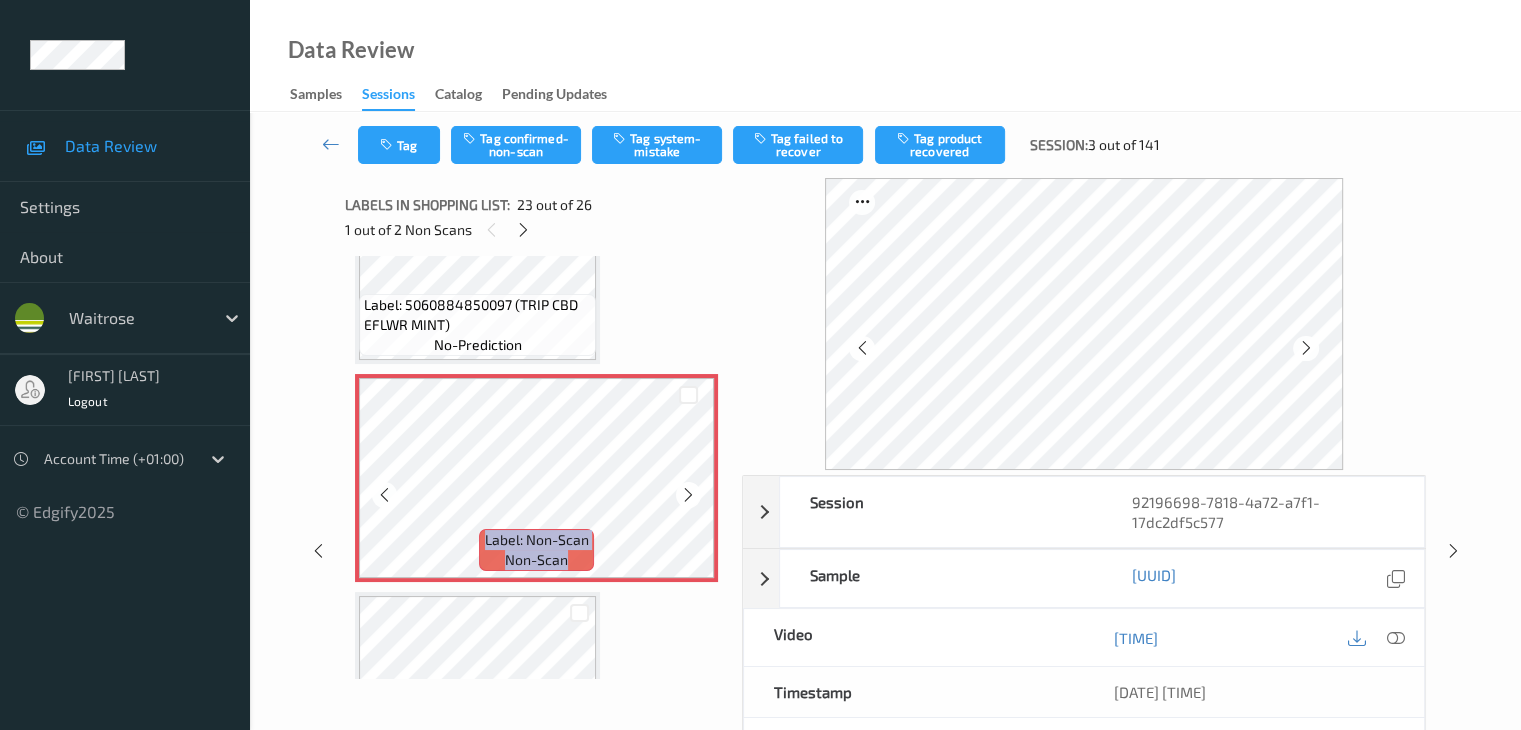click at bounding box center (688, 495) 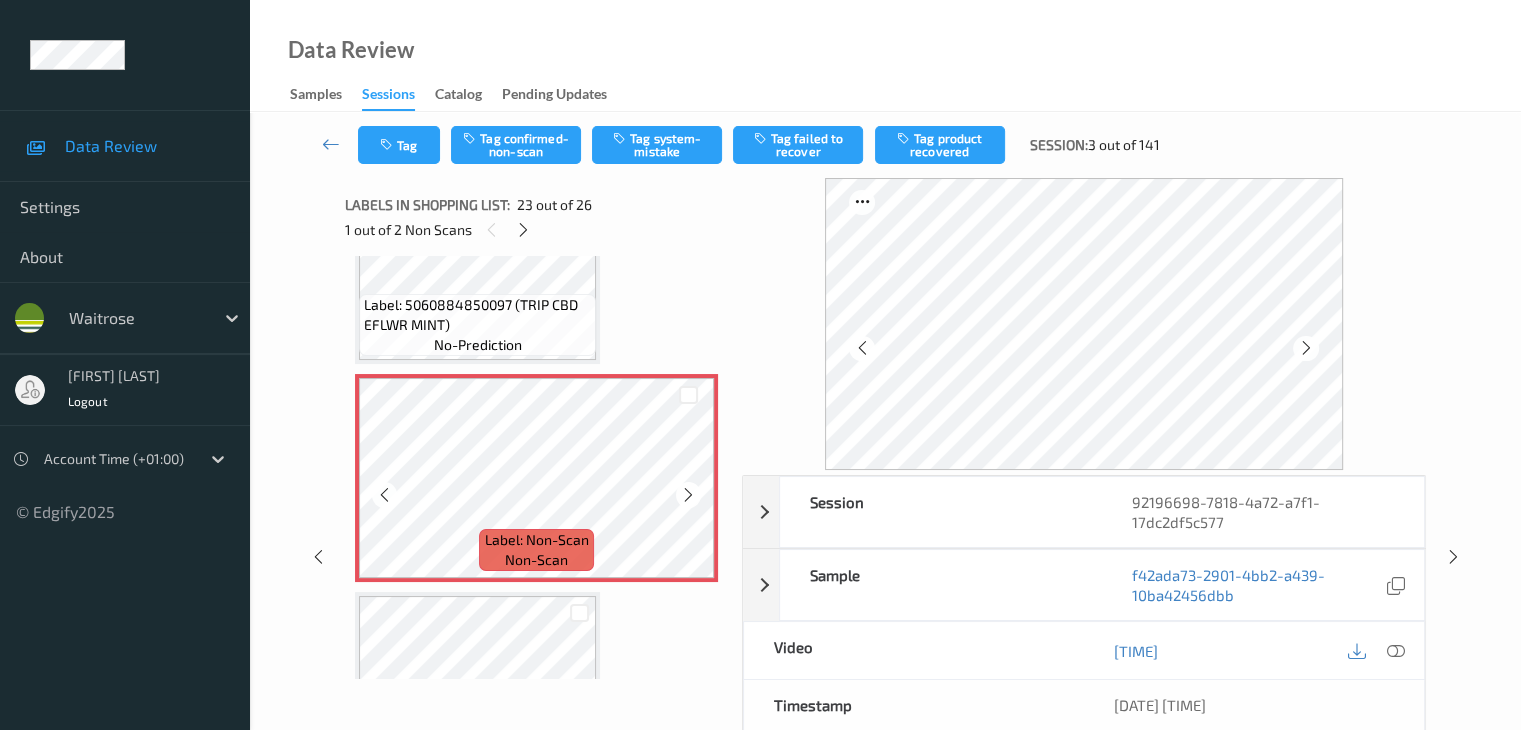 click at bounding box center (688, 495) 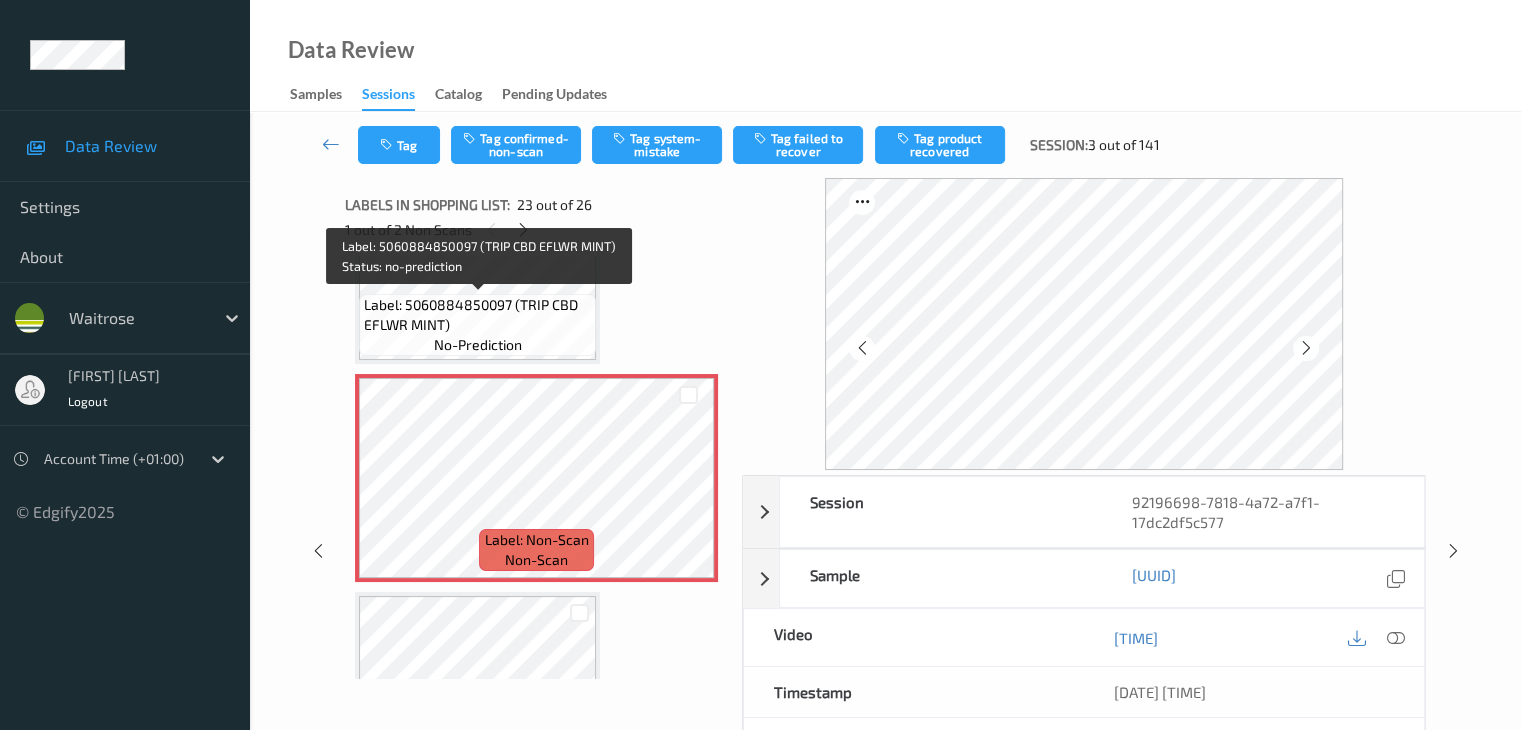 click on "Label: 5060884850097 (TRIP CBD EFLWR MINT)" at bounding box center [477, 315] 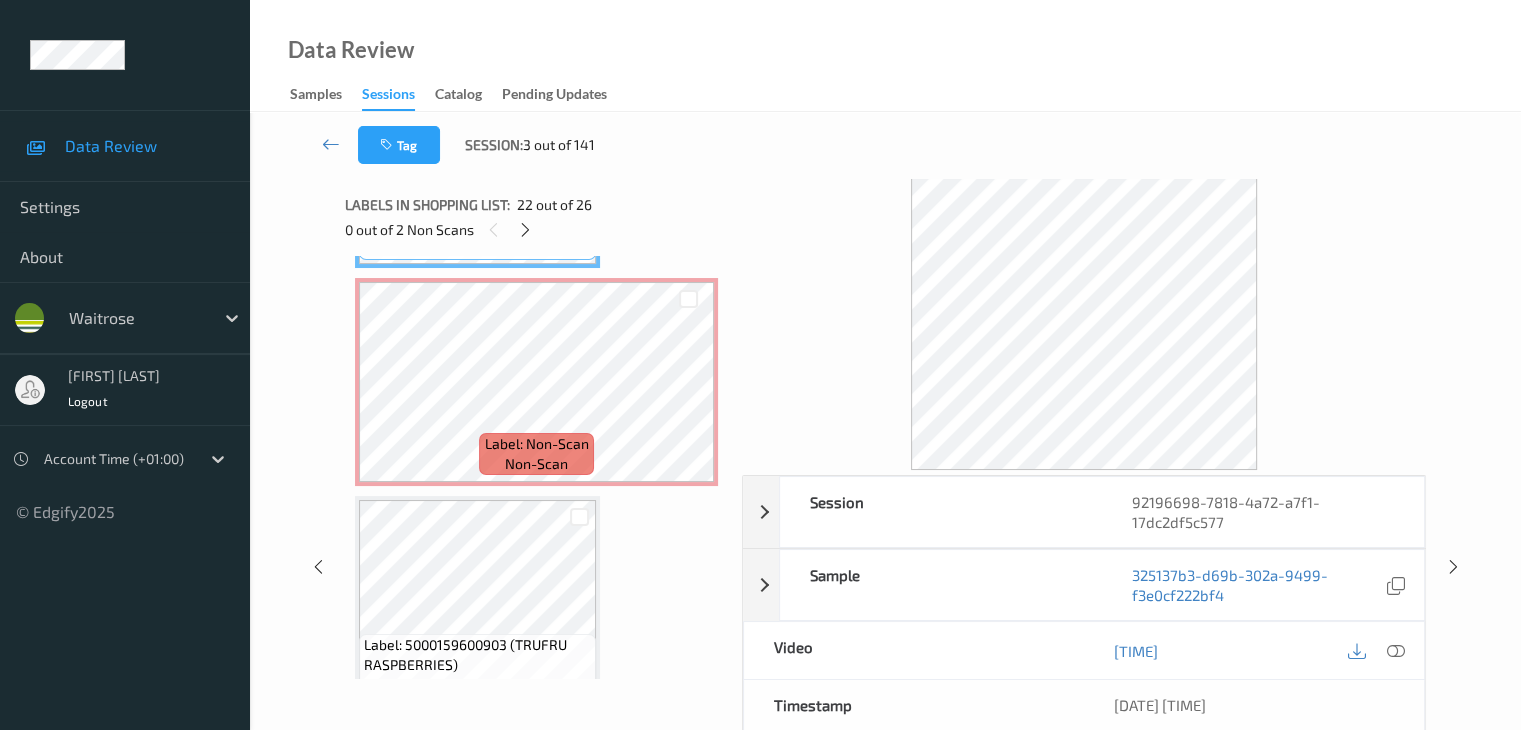 scroll, scrollTop: 4888, scrollLeft: 0, axis: vertical 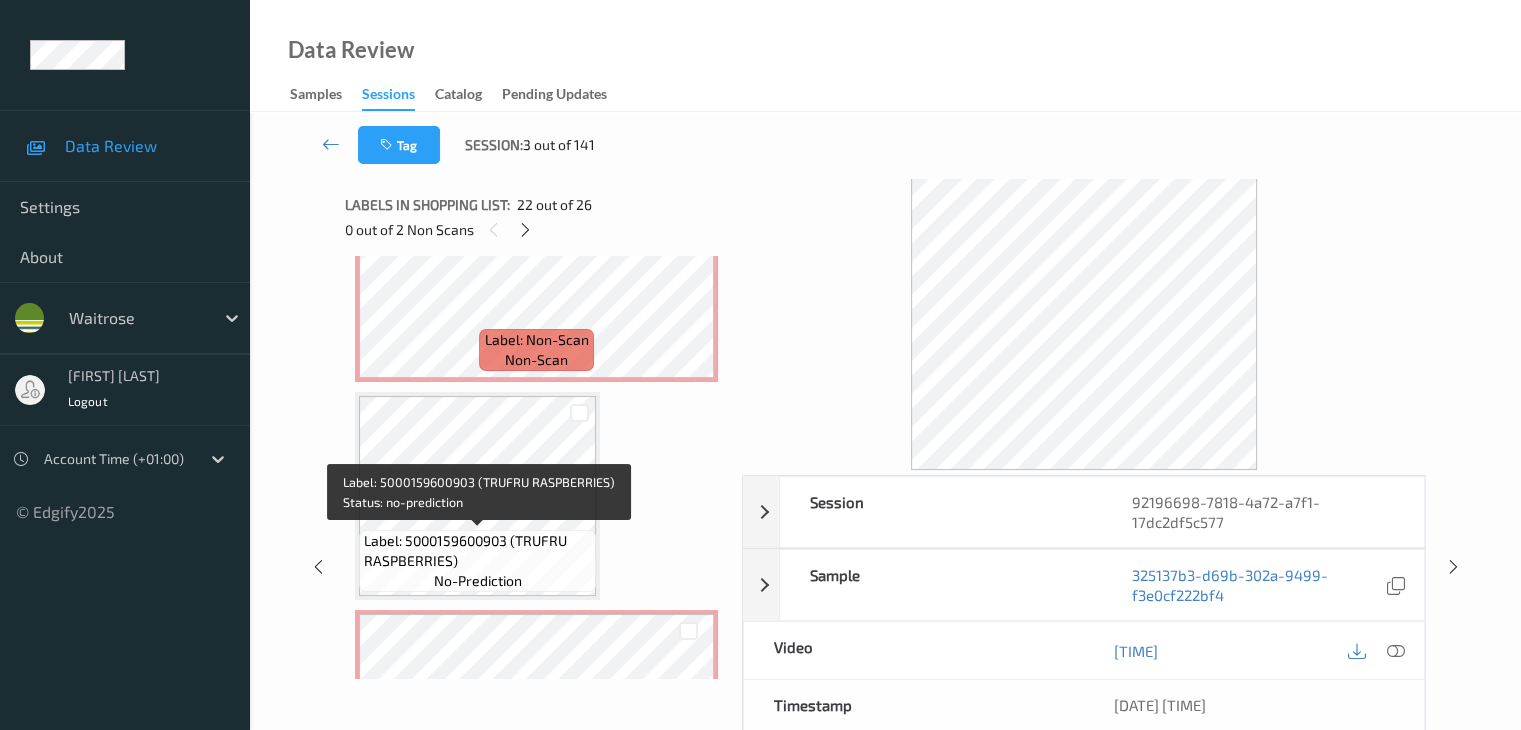 click on "Label: 5000159600903 (TRUFRU RASPBERRIES)" at bounding box center (477, 551) 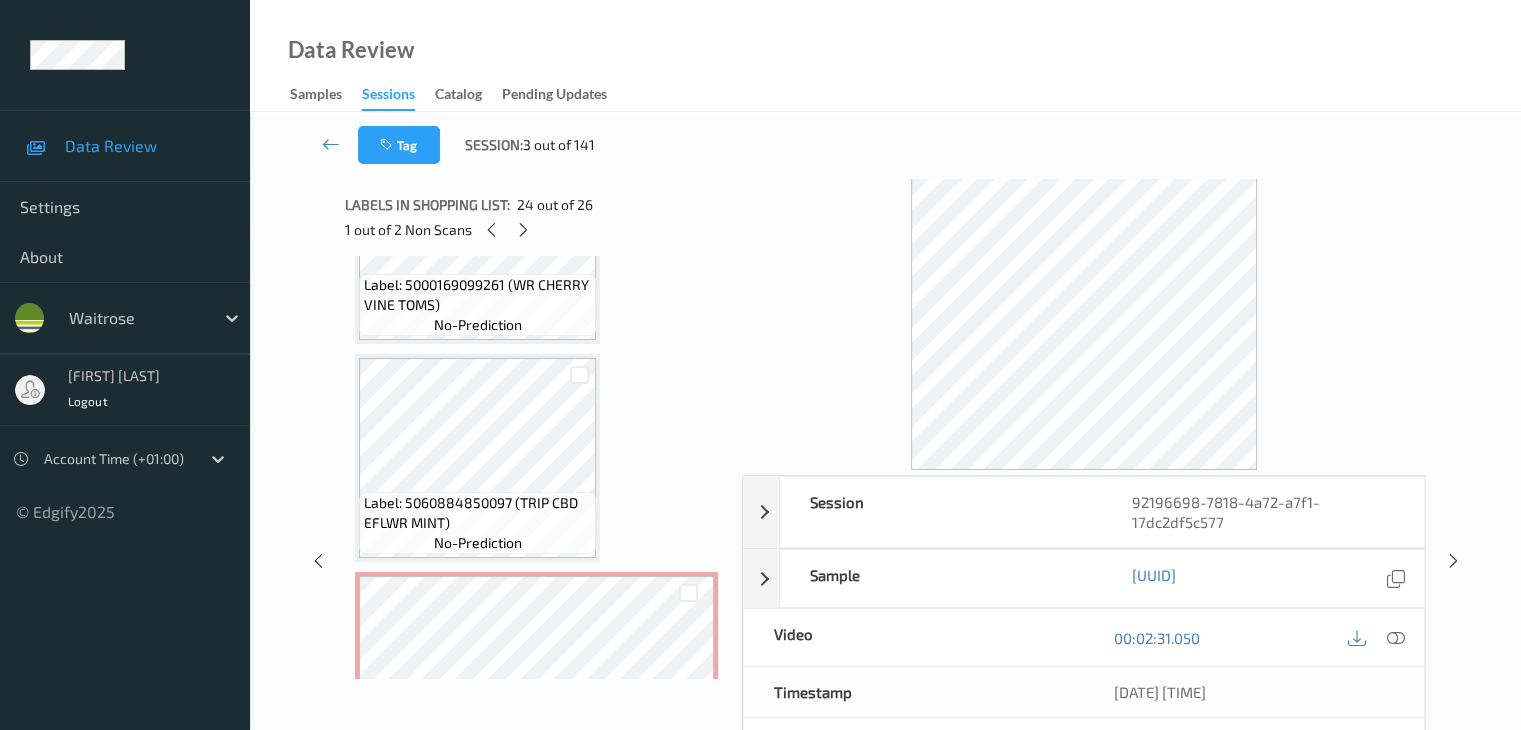 scroll, scrollTop: 4488, scrollLeft: 0, axis: vertical 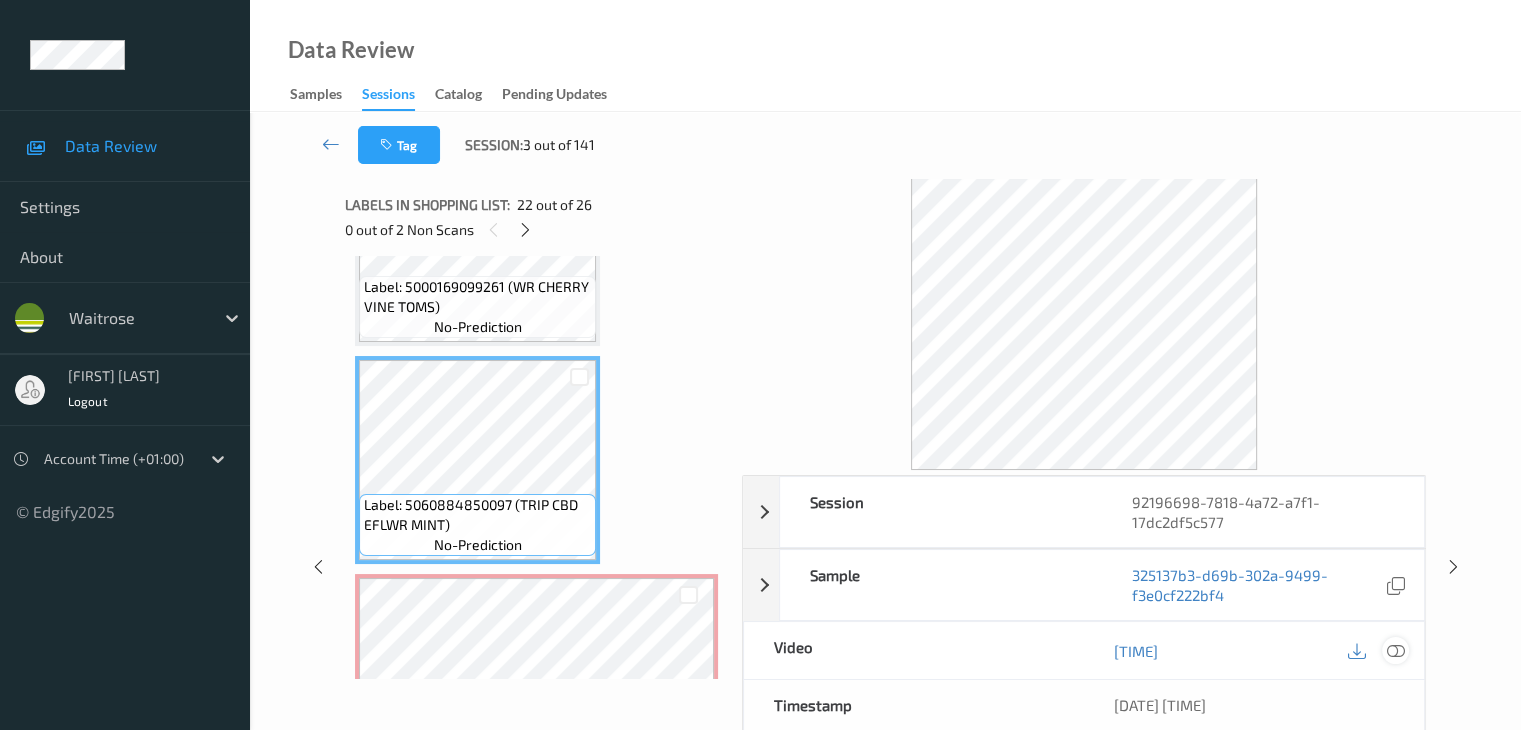 click at bounding box center [1395, 650] 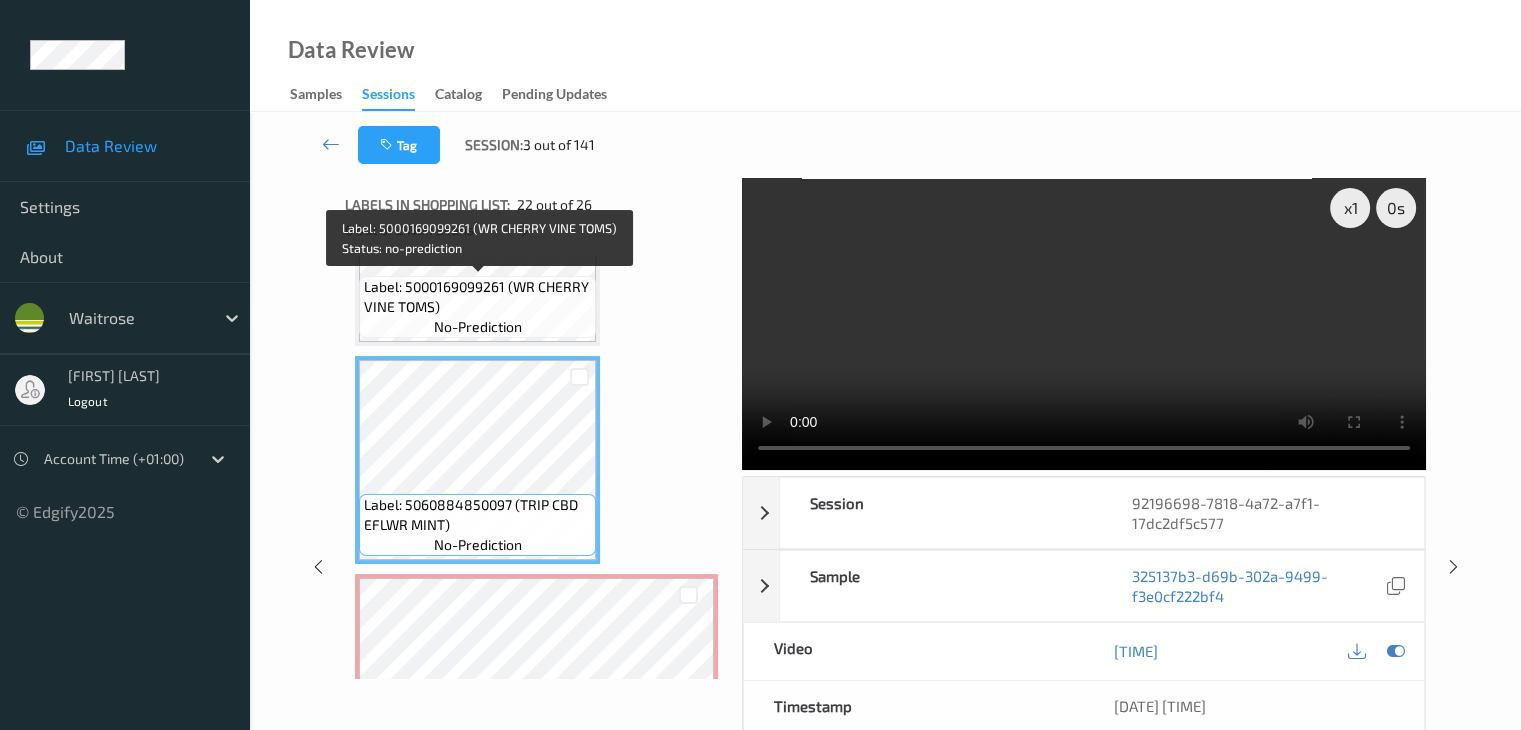 click on "no-prediction" at bounding box center (478, 327) 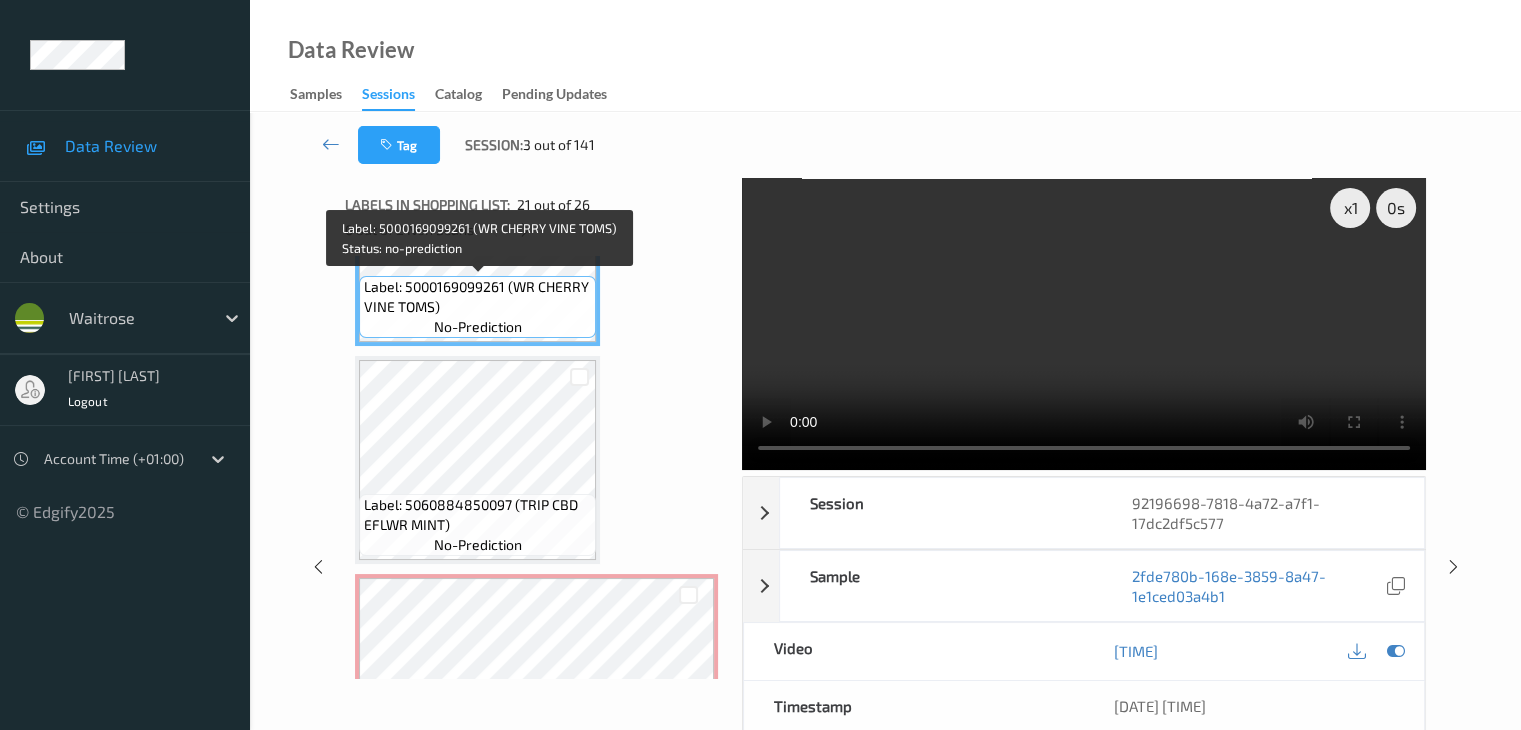 click on "Label: 5000169099261 (WR CHERRY VINE TOMS) no-prediction" at bounding box center [477, 307] 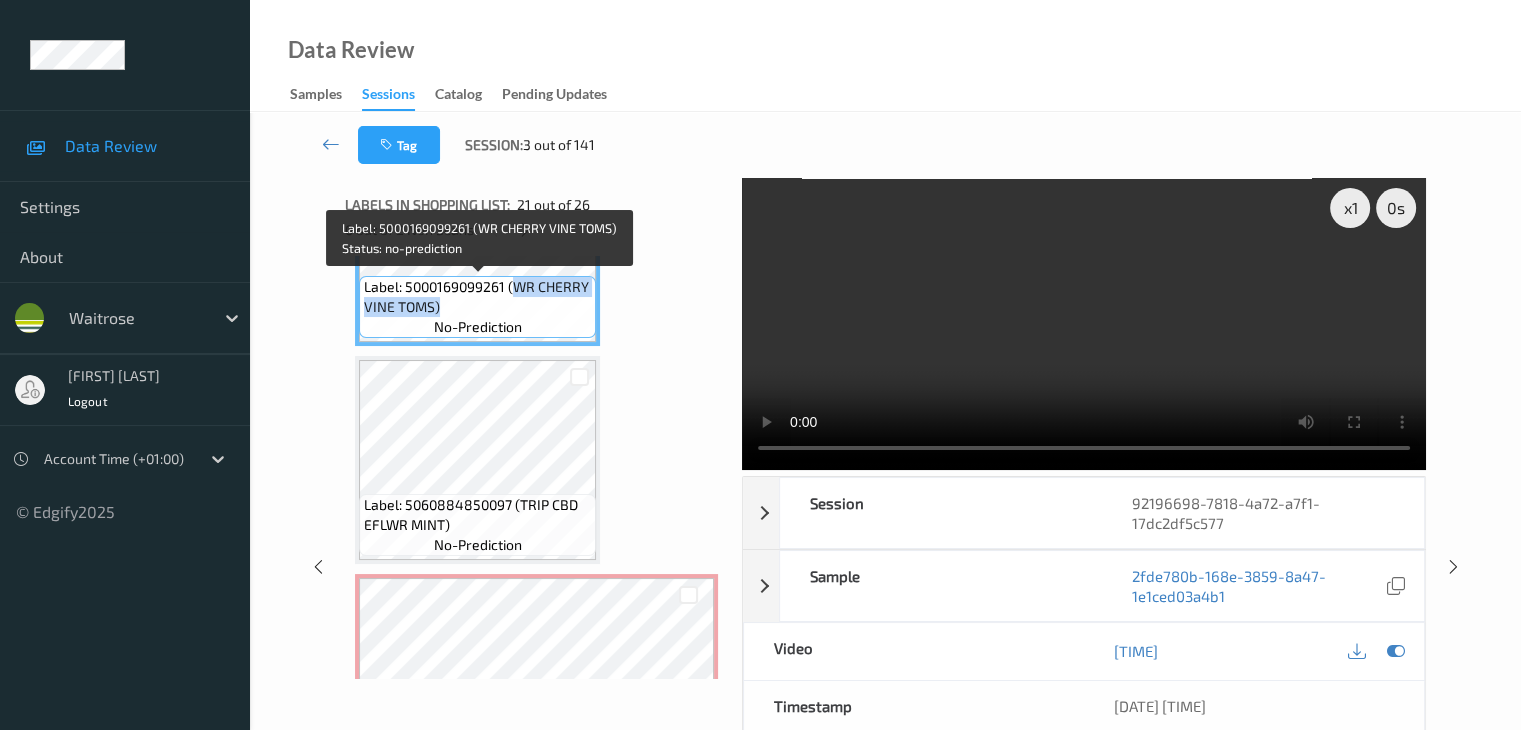 drag, startPoint x: 516, startPoint y: 288, endPoint x: 517, endPoint y: 303, distance: 15.033297 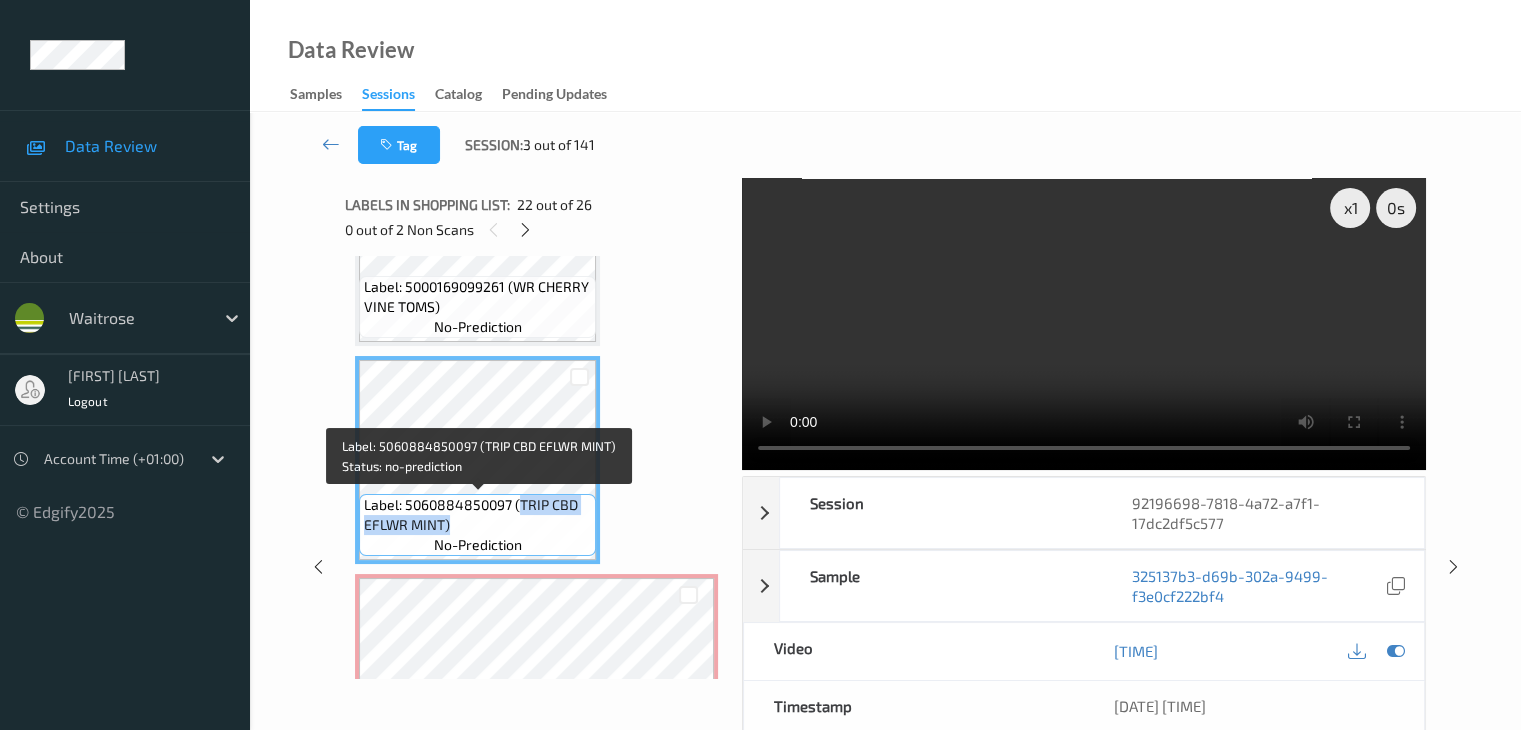 drag, startPoint x: 521, startPoint y: 503, endPoint x: 471, endPoint y: 529, distance: 56.35601 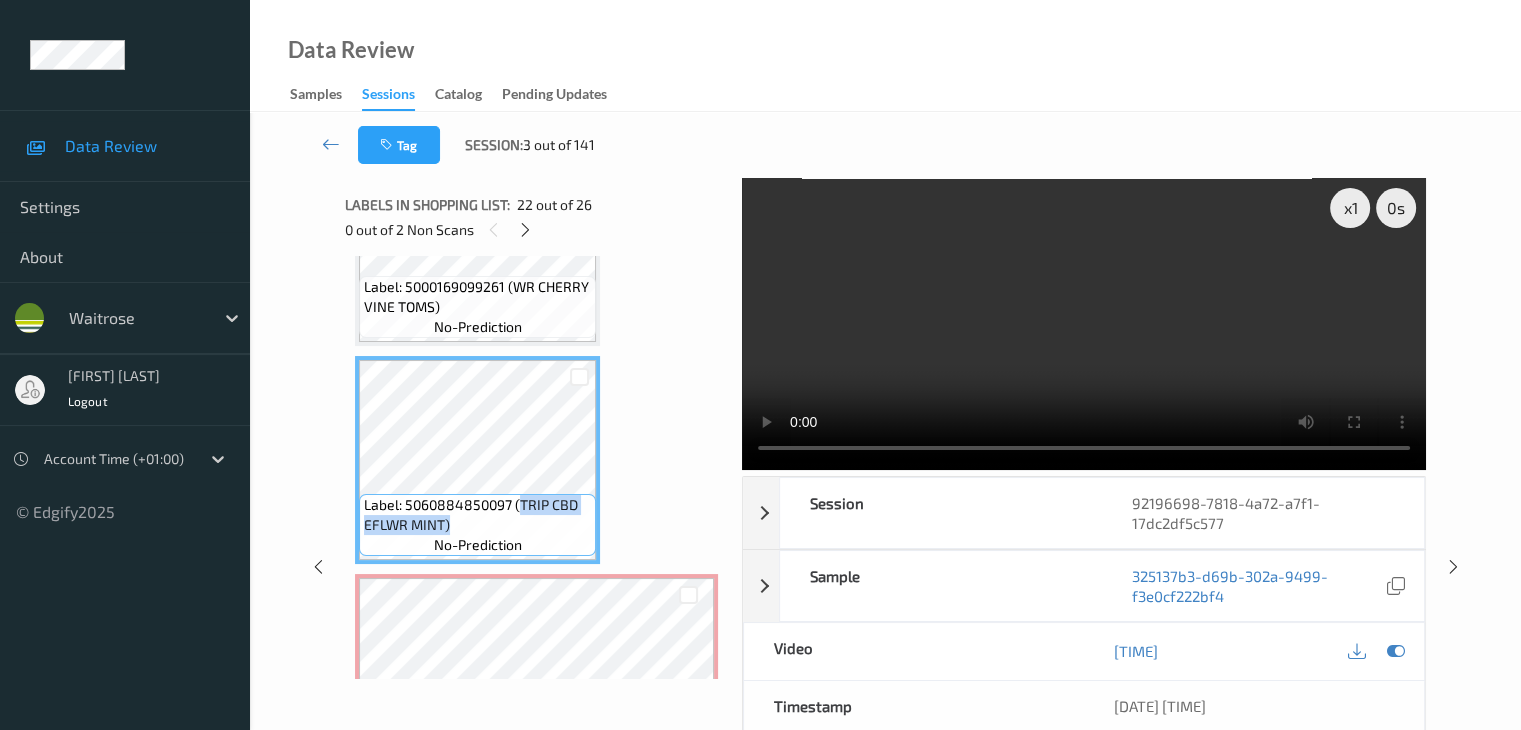 scroll, scrollTop: 4588, scrollLeft: 0, axis: vertical 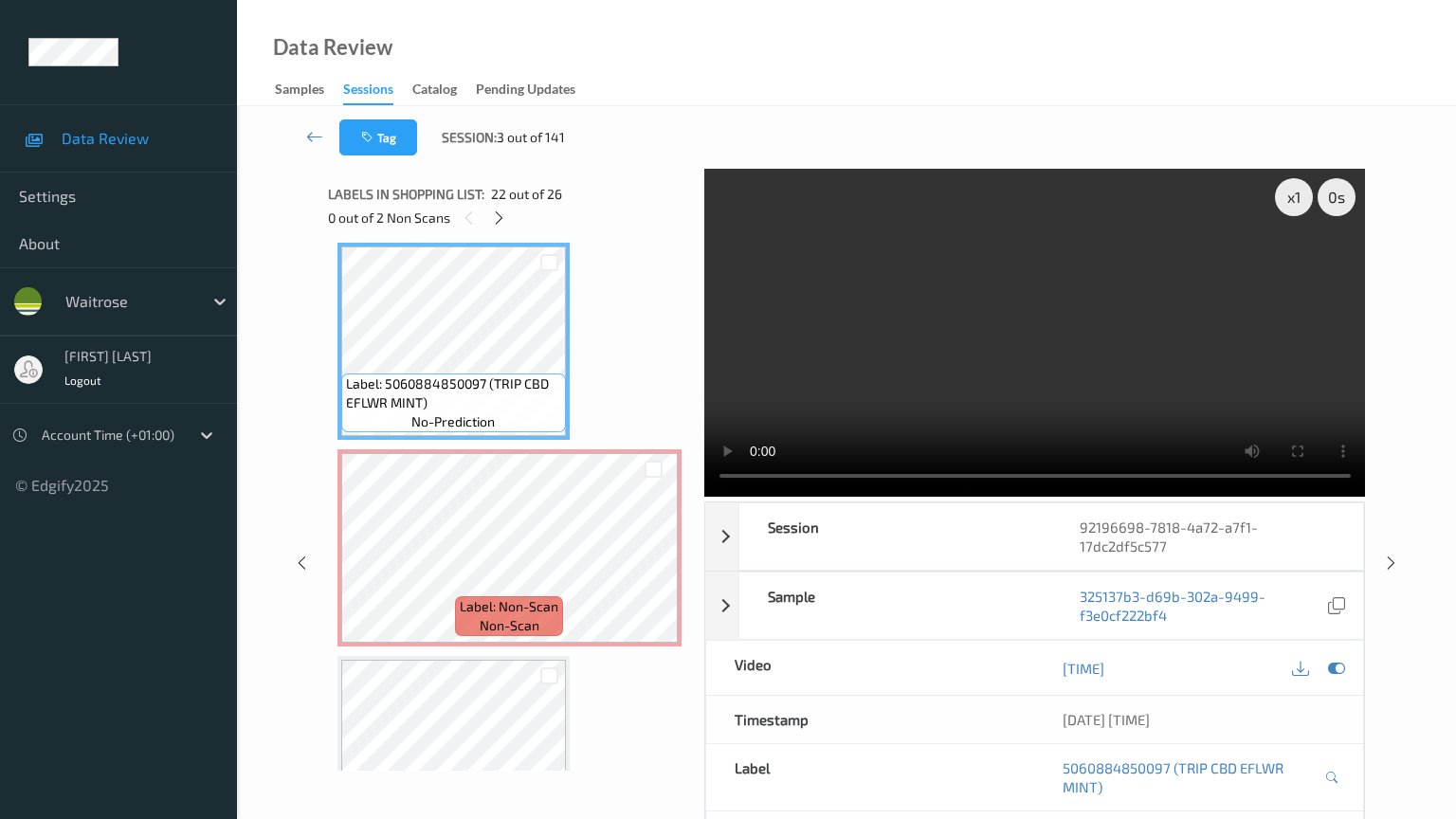 type 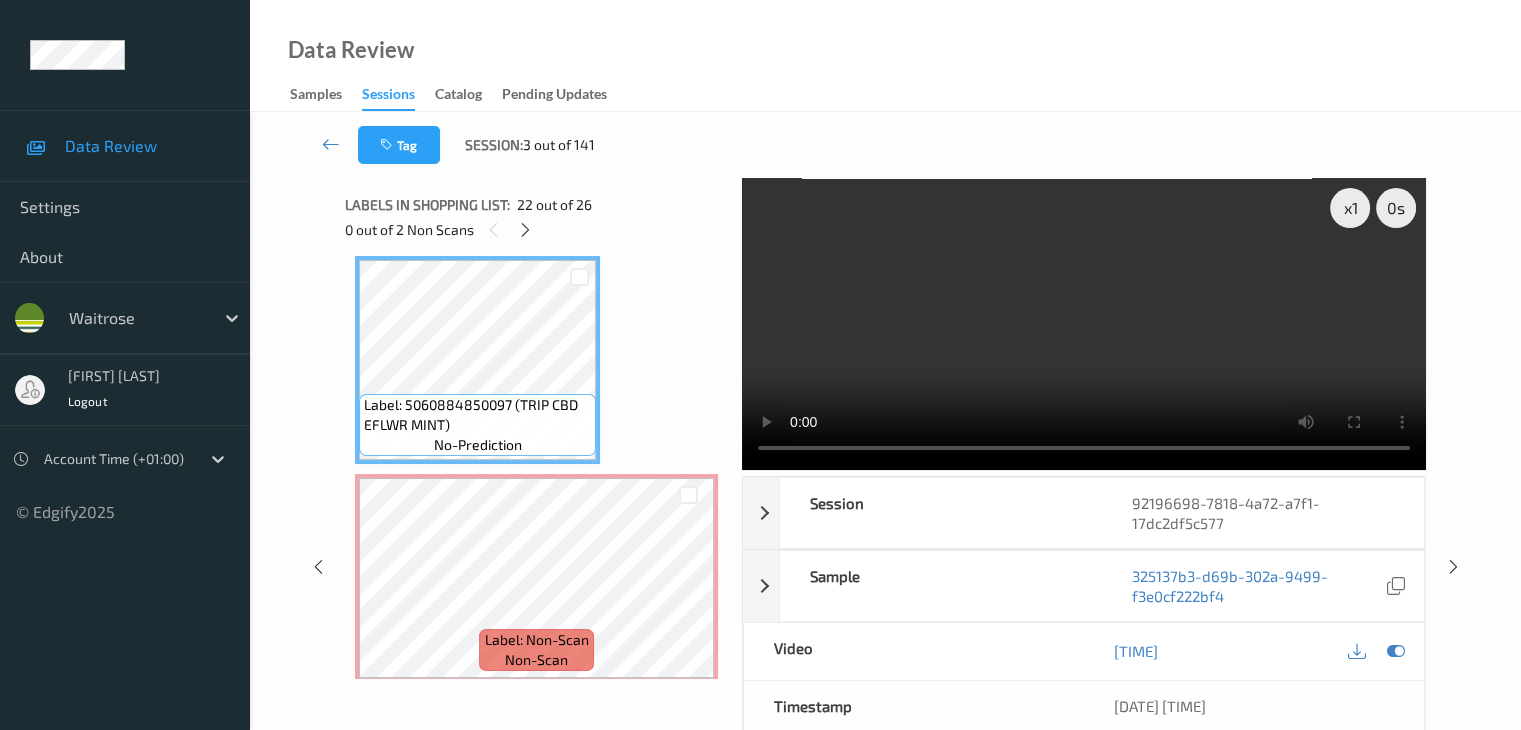 click on "Label: 5060884850097 (TRIP CBD EFLWR MINT)" at bounding box center (477, 415) 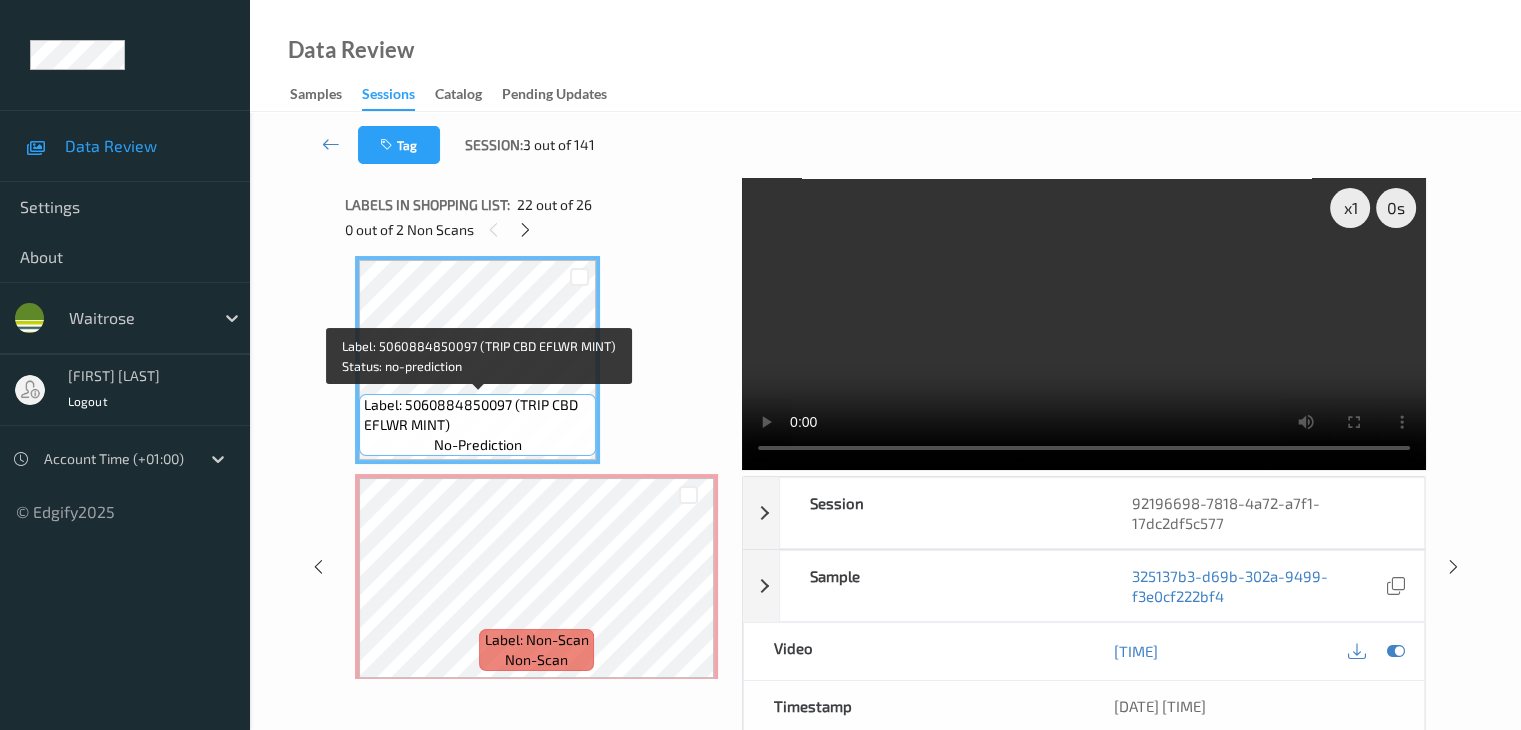 click on "Label: 5060884850097 (TRIP CBD EFLWR MINT)" at bounding box center (477, 415) 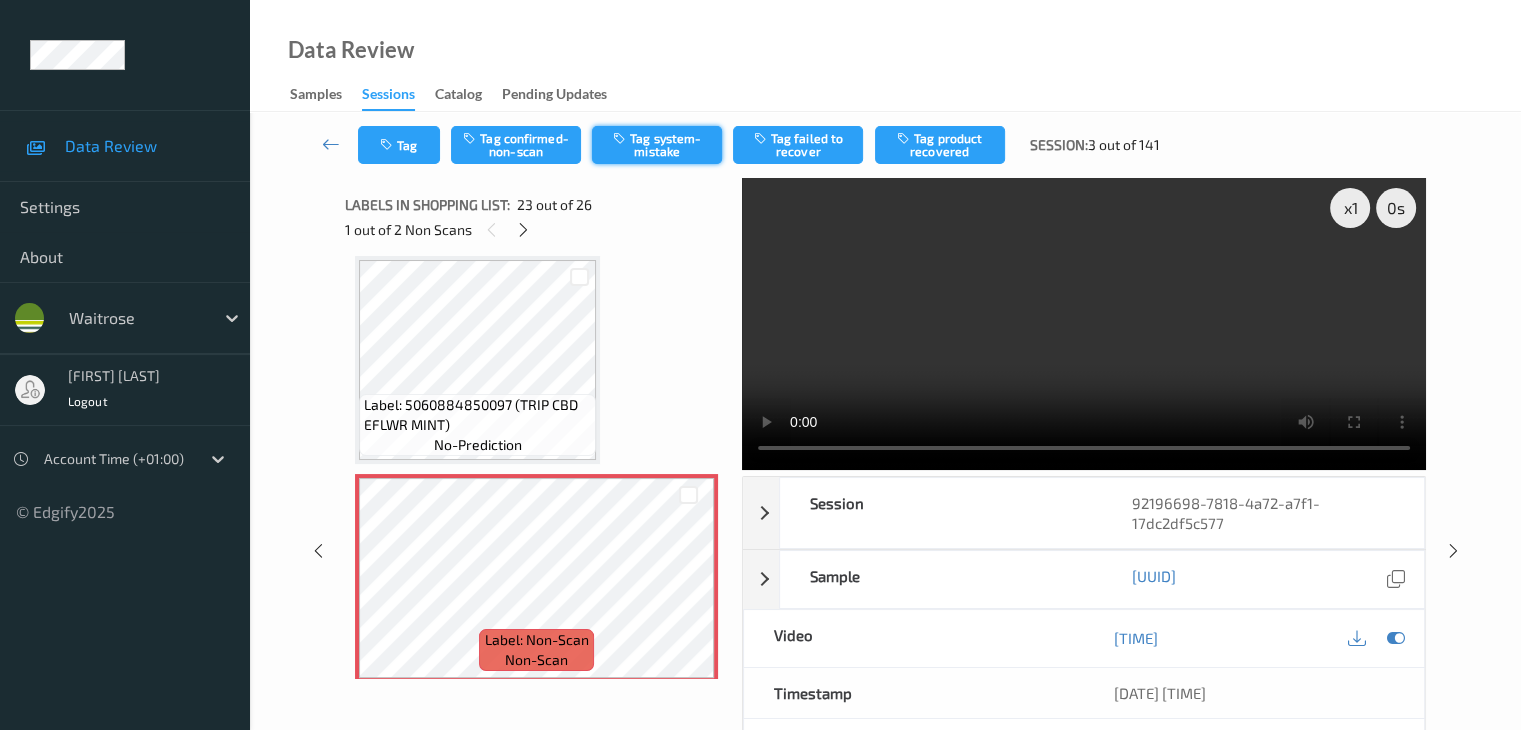 click on "Tag   system-mistake" at bounding box center [657, 145] 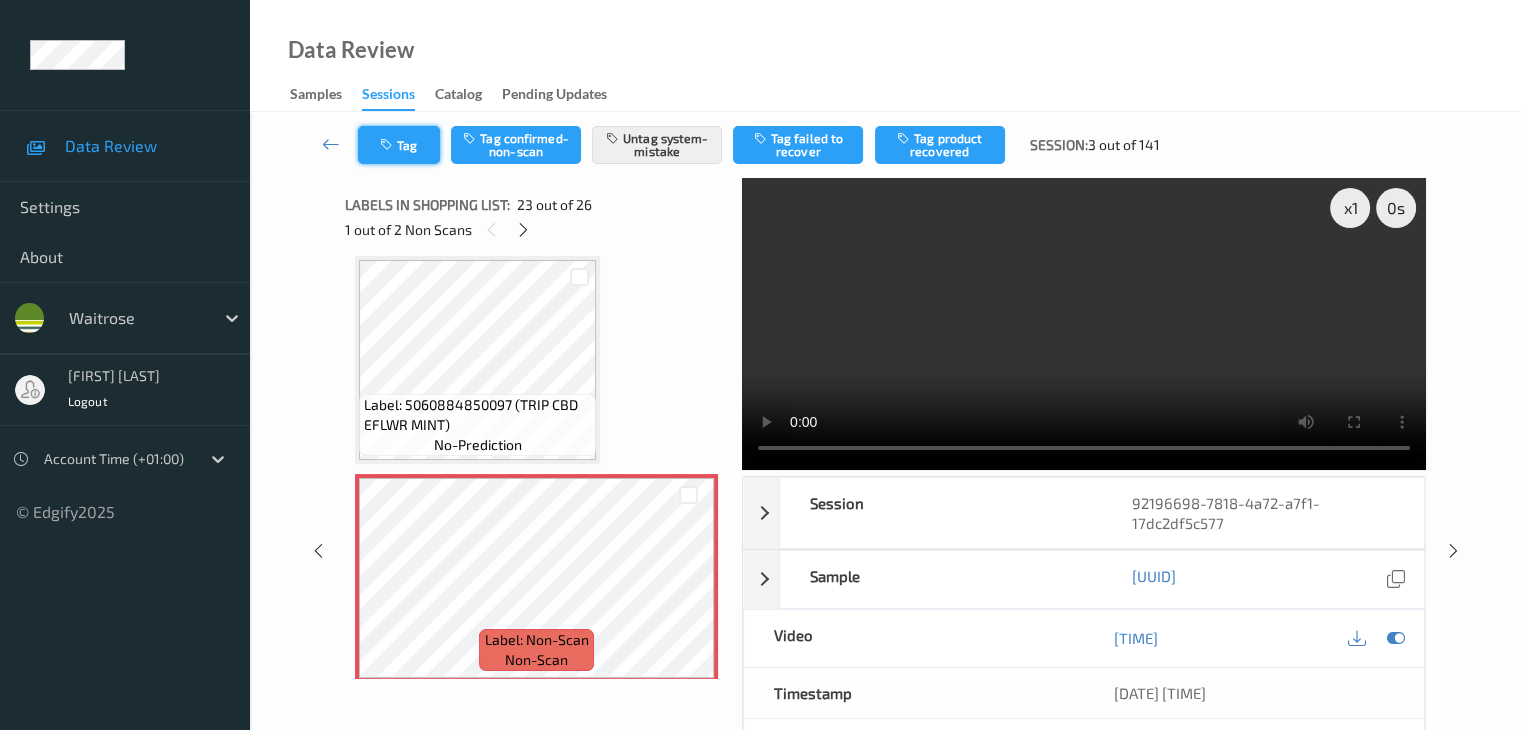 click on "Tag" at bounding box center [399, 145] 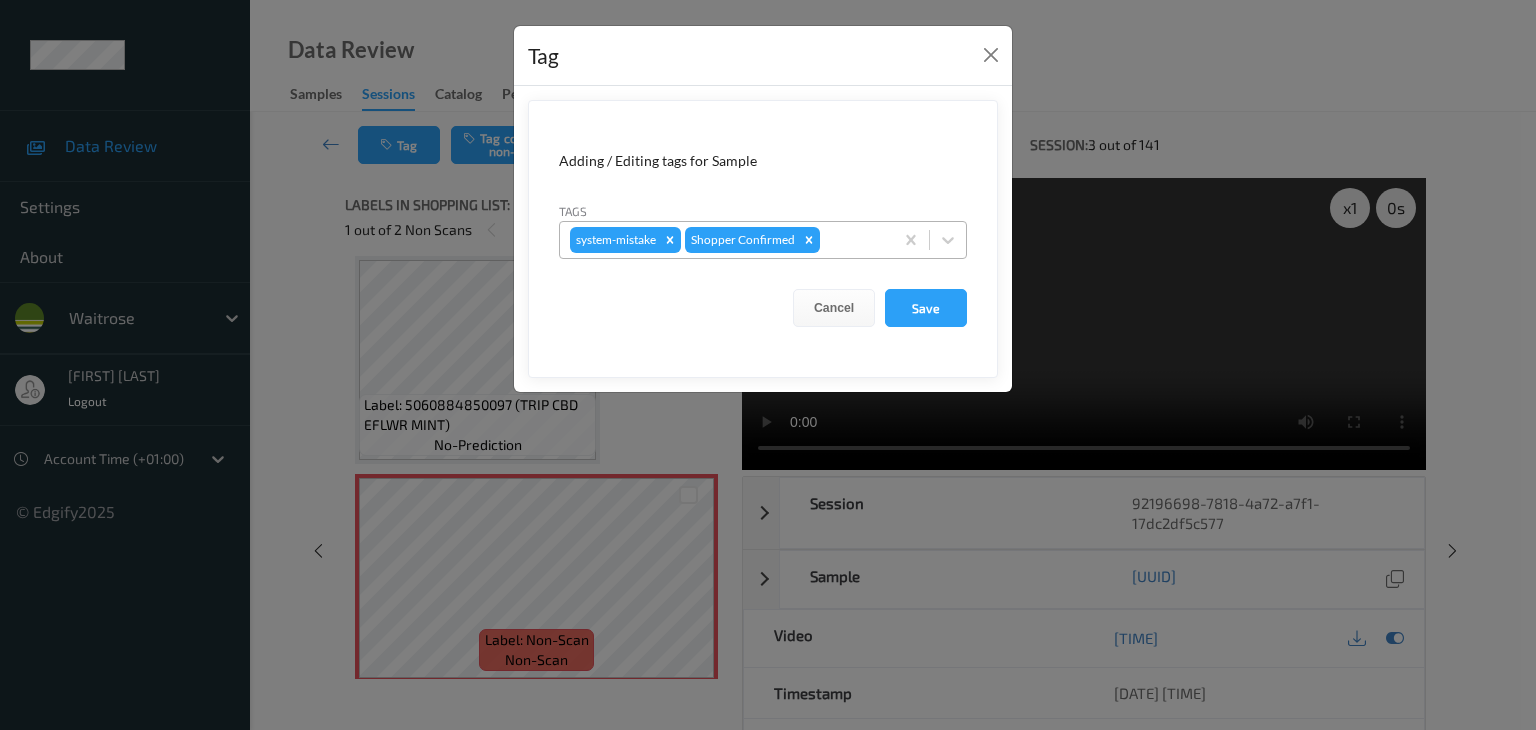 click at bounding box center [853, 240] 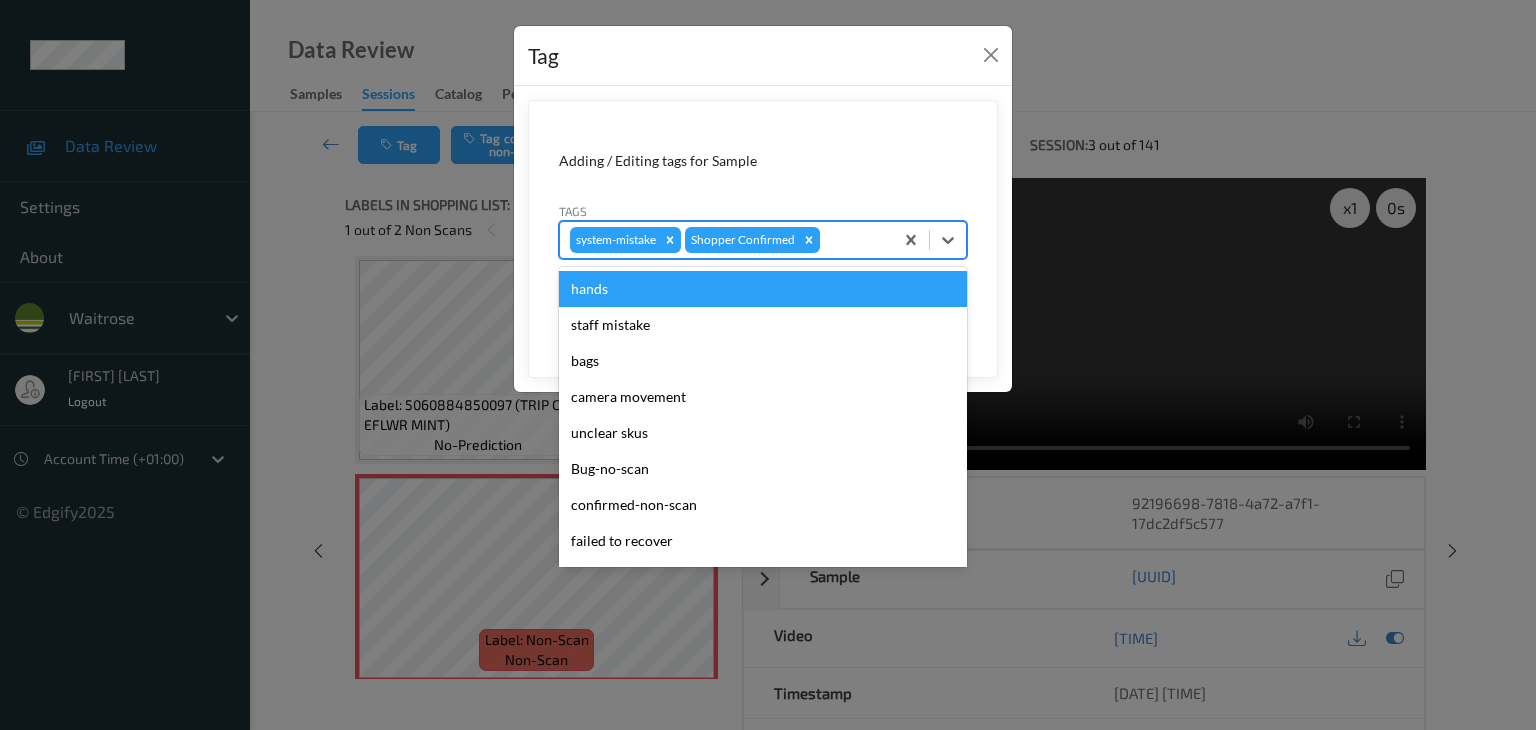 type on "u" 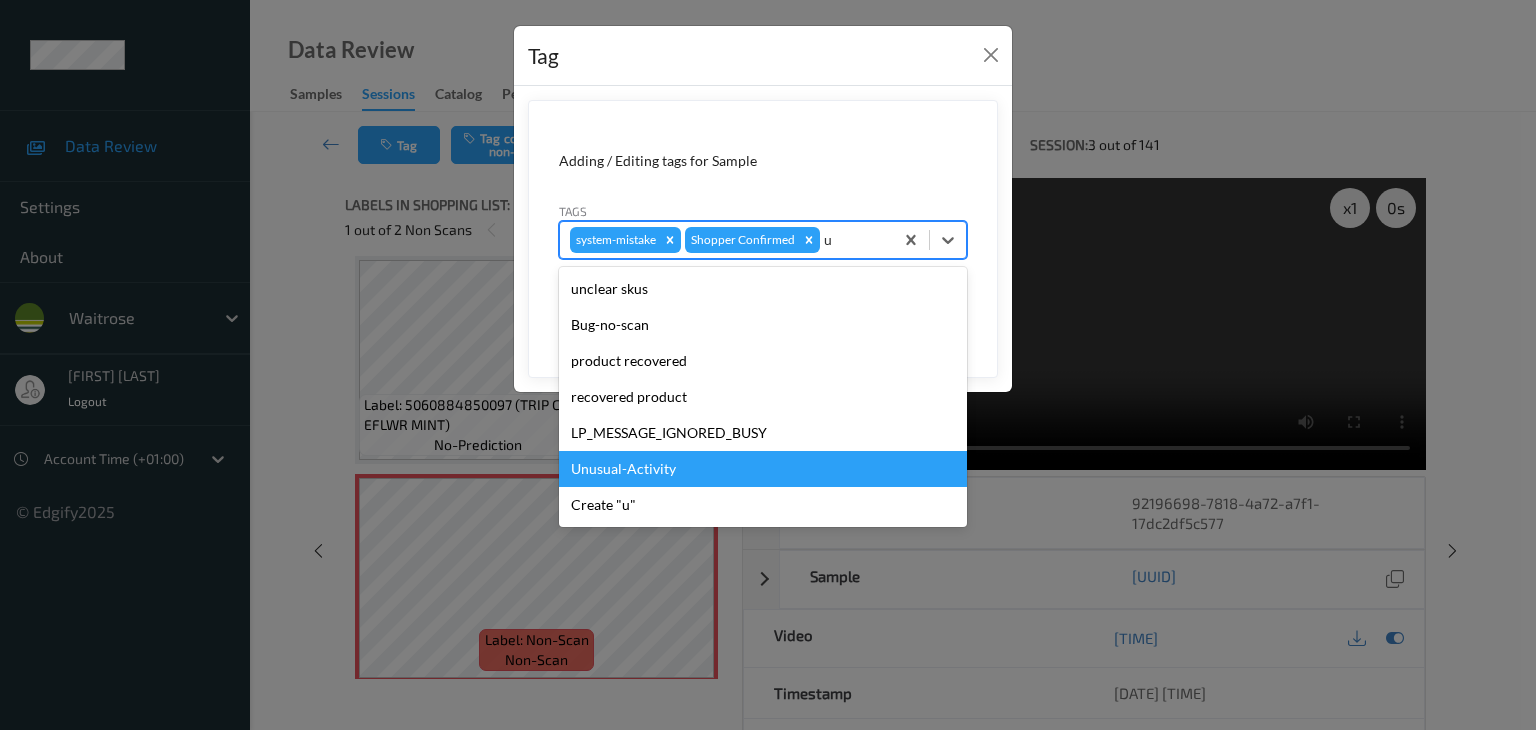 click on "Unusual-Activity" at bounding box center [763, 469] 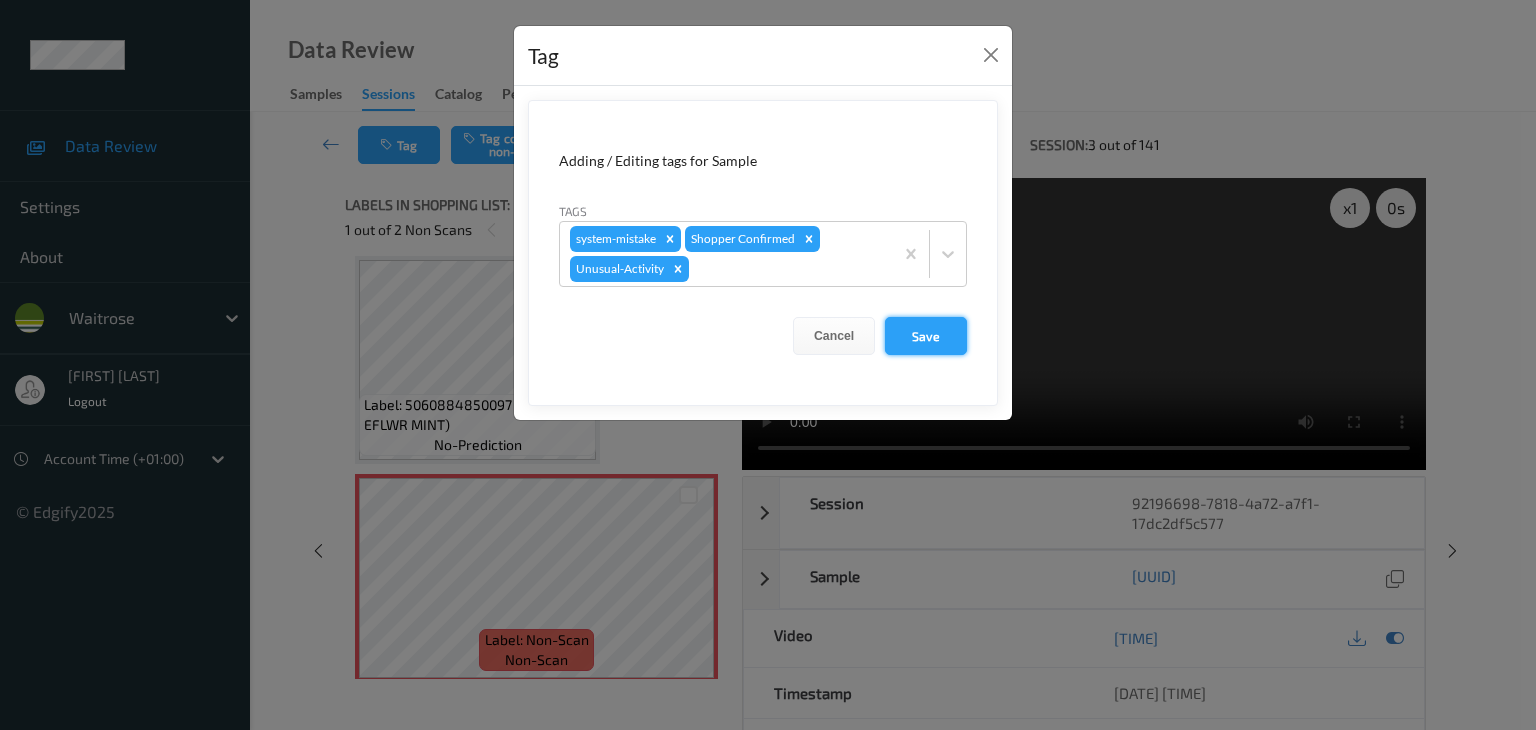 click on "Save" at bounding box center (926, 336) 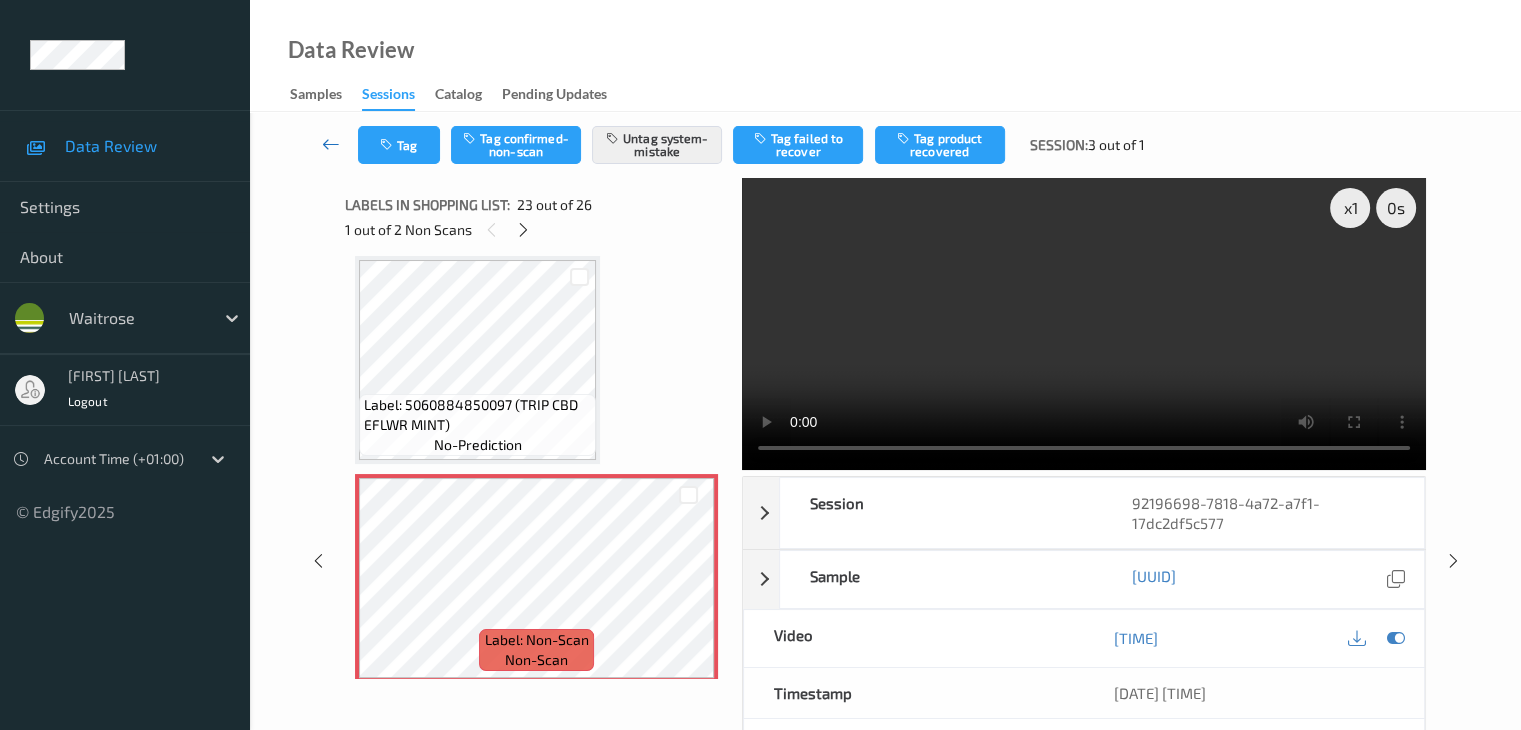 click at bounding box center (331, 144) 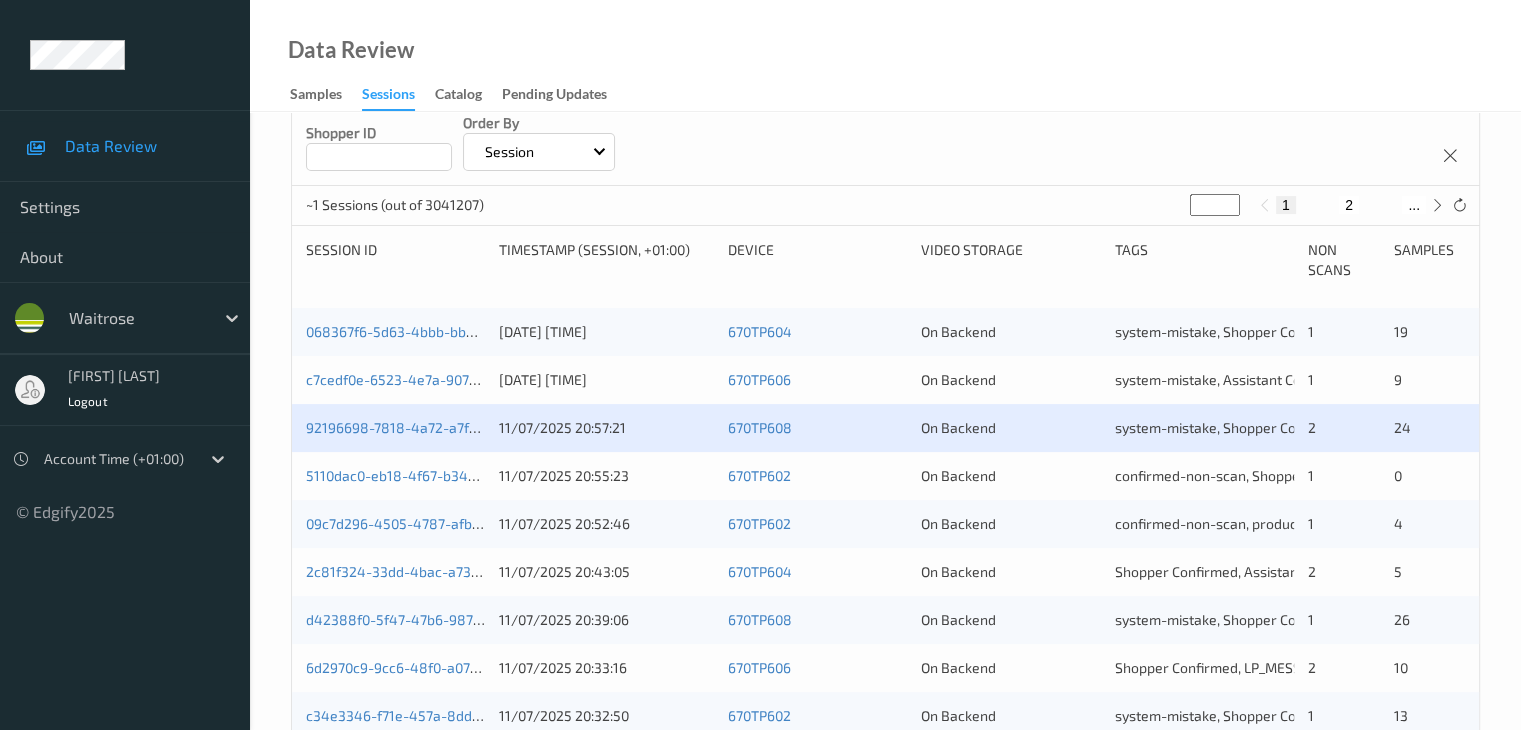 scroll, scrollTop: 400, scrollLeft: 0, axis: vertical 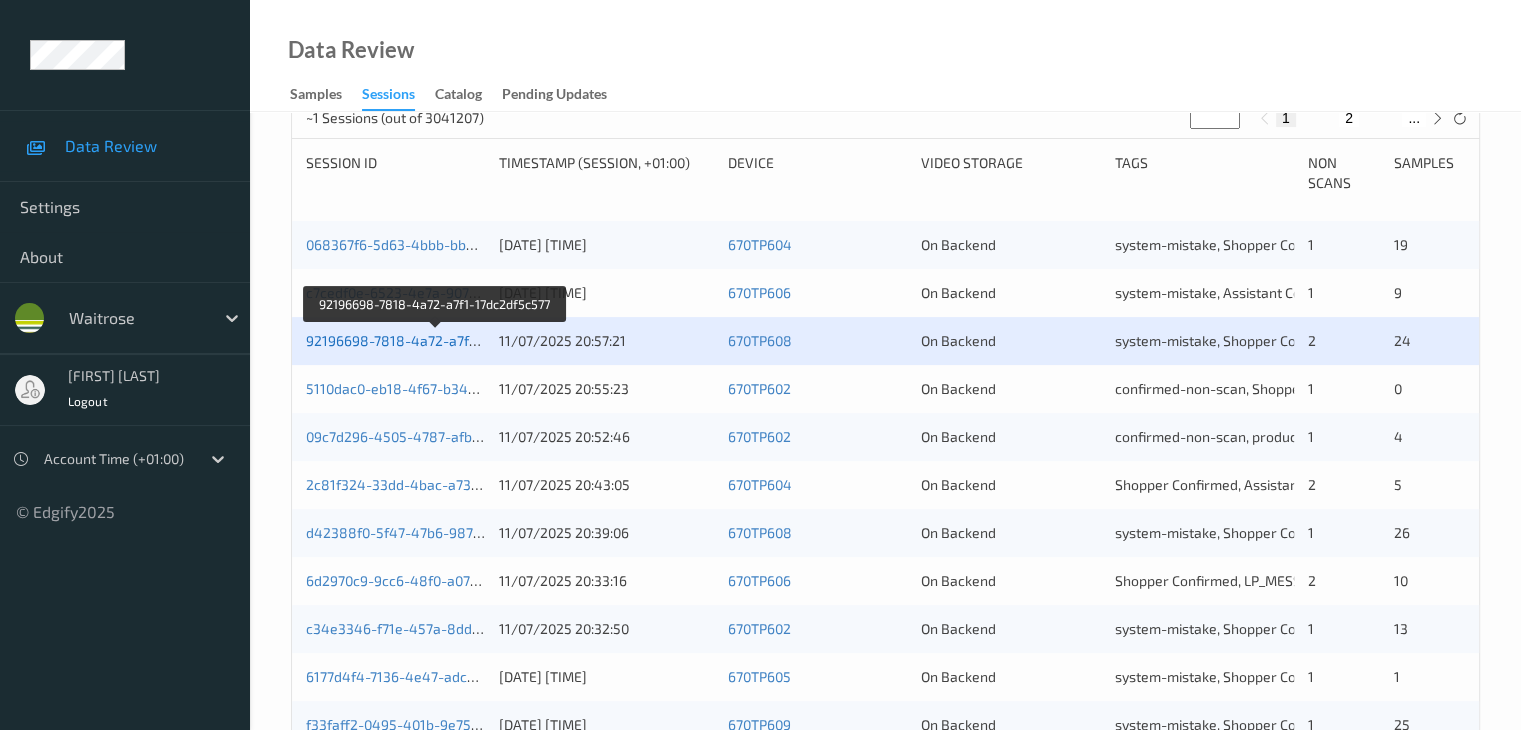 click on "92196698-7818-4a72-a7f1-17dc2df5c577" at bounding box center (436, 340) 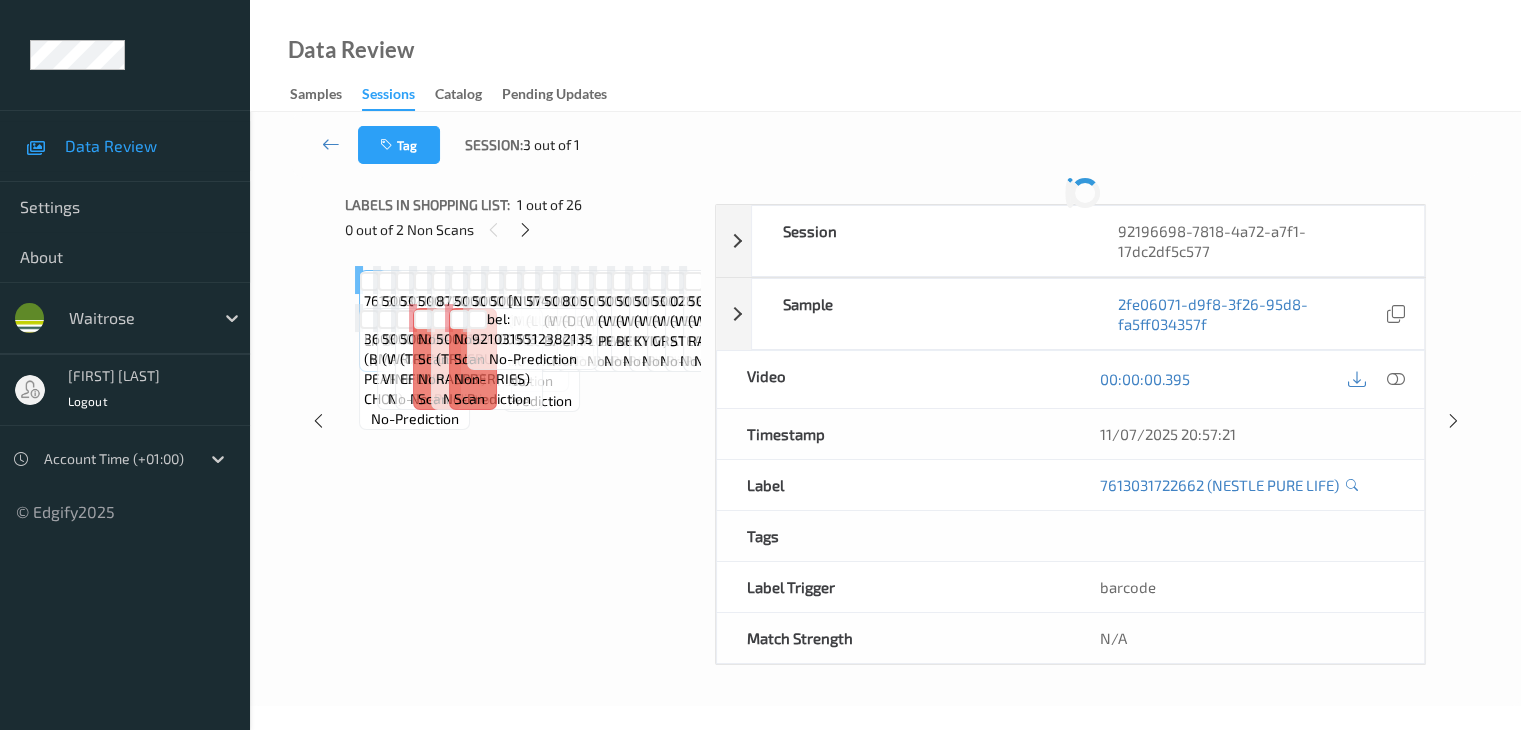 scroll, scrollTop: 0, scrollLeft: 0, axis: both 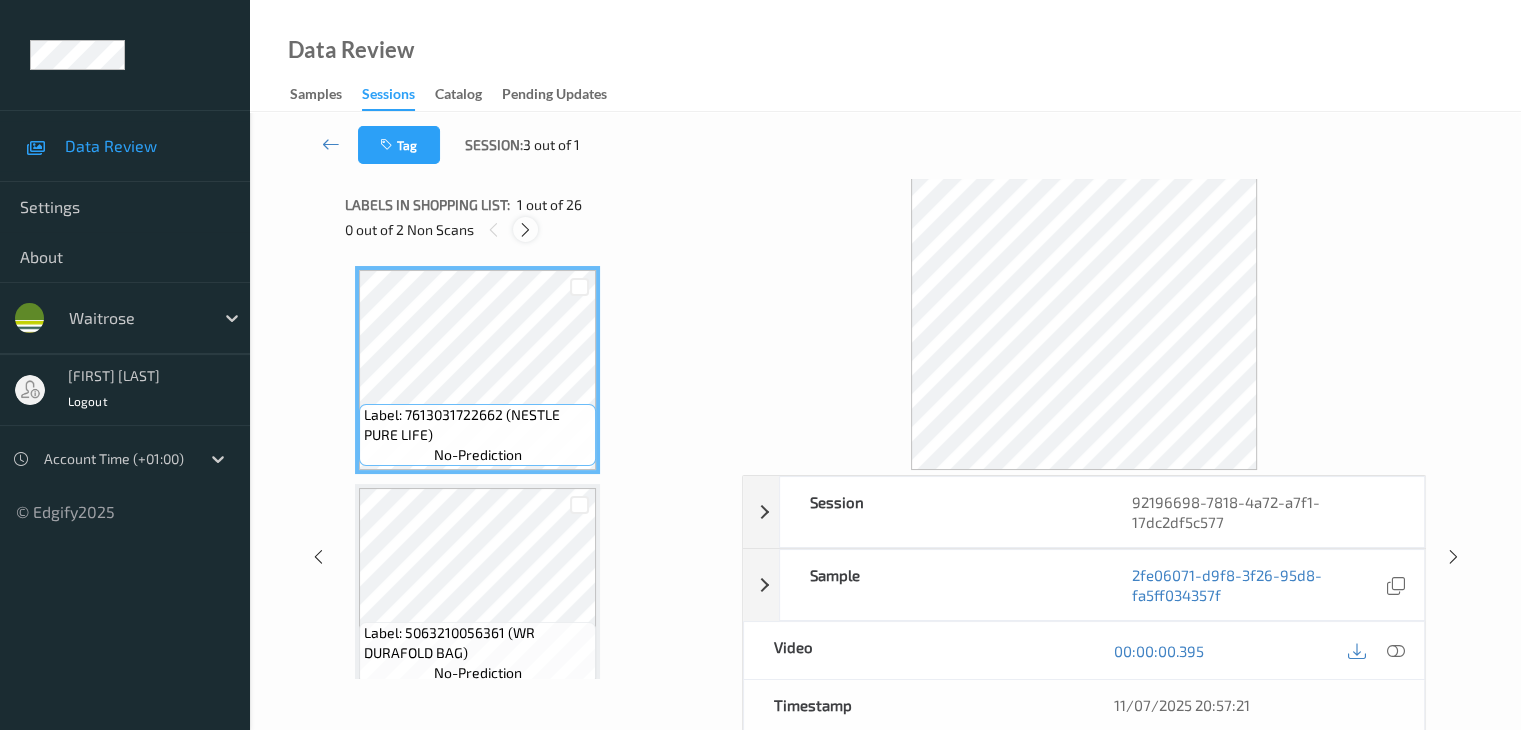 click at bounding box center [525, 230] 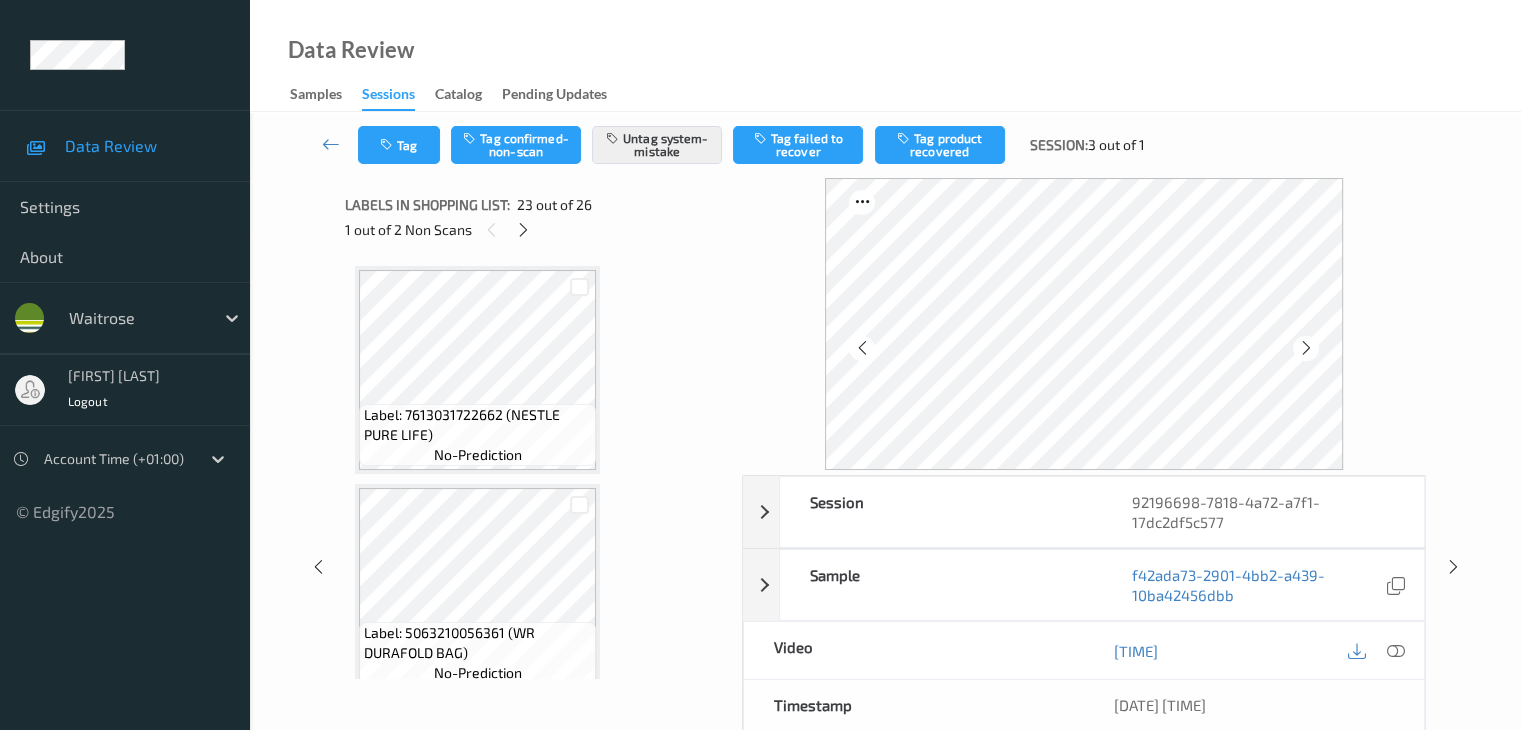 scroll, scrollTop: 4588, scrollLeft: 0, axis: vertical 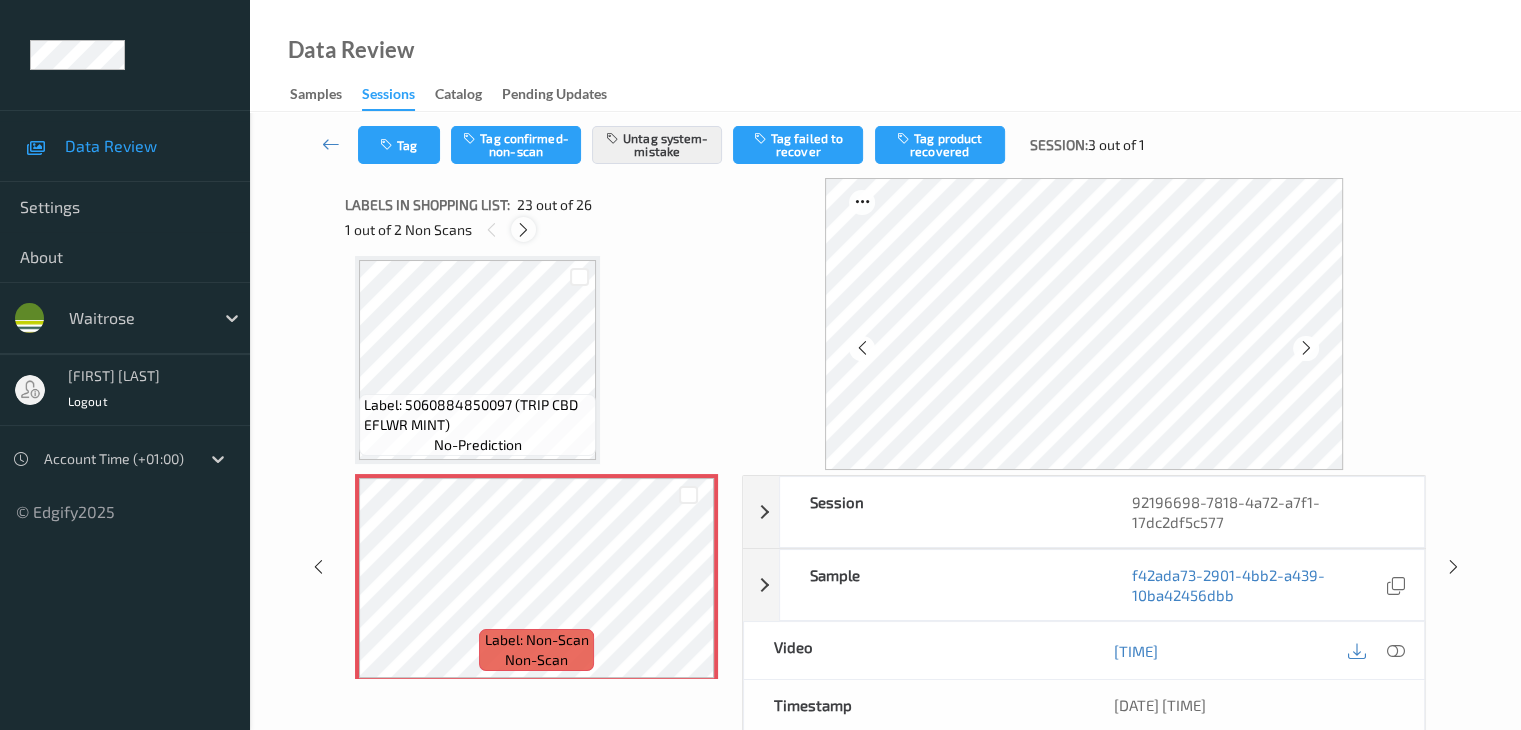 click at bounding box center [523, 230] 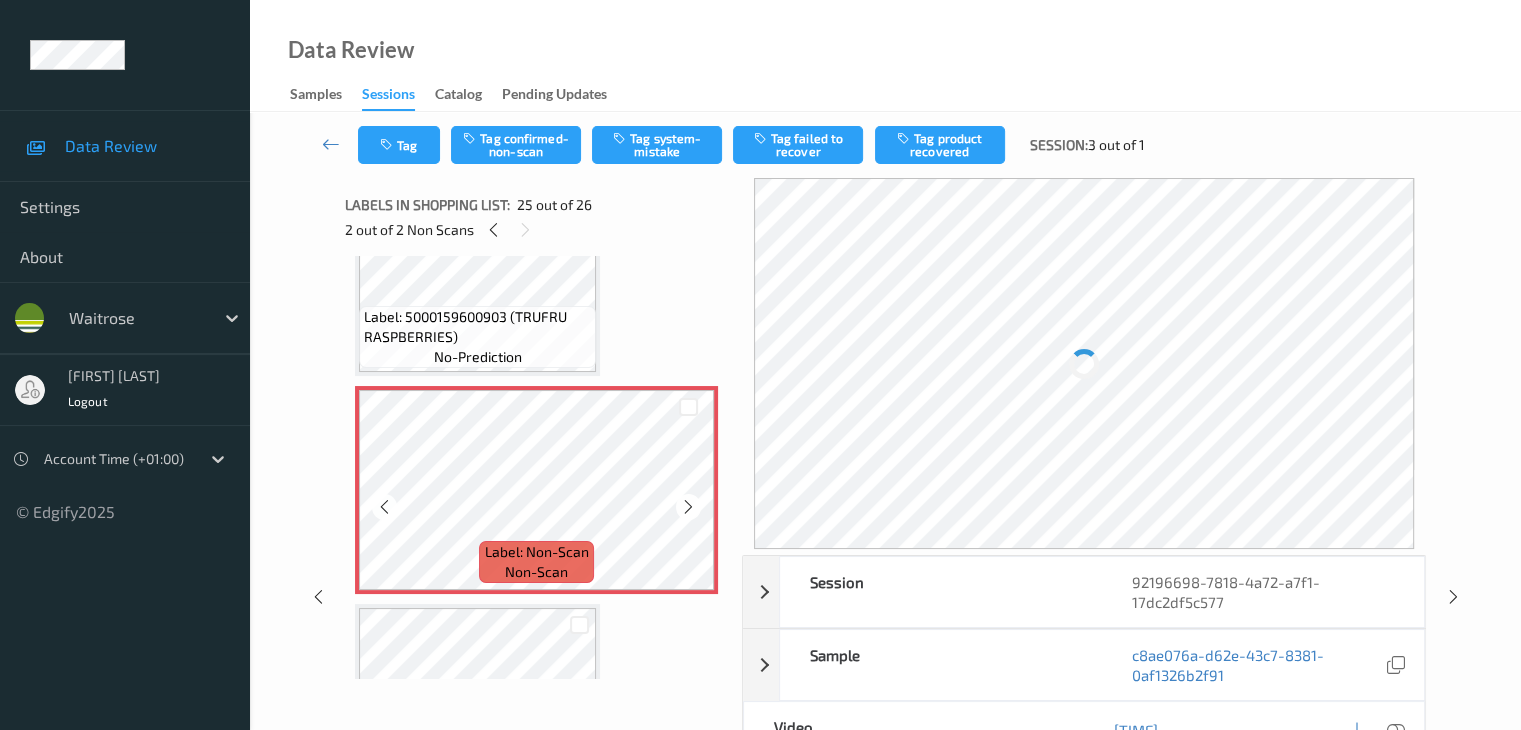 scroll, scrollTop: 5124, scrollLeft: 0, axis: vertical 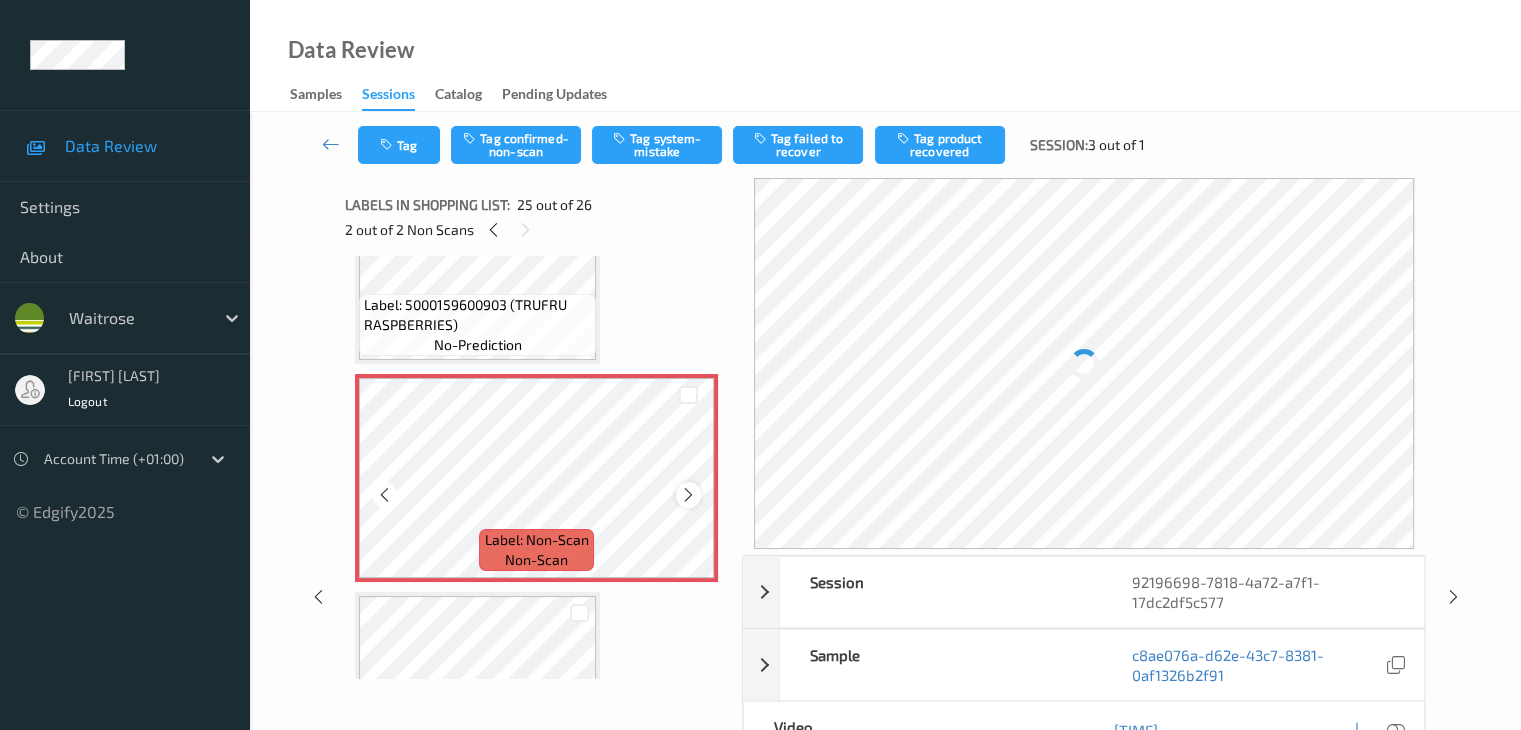 click at bounding box center [688, 495] 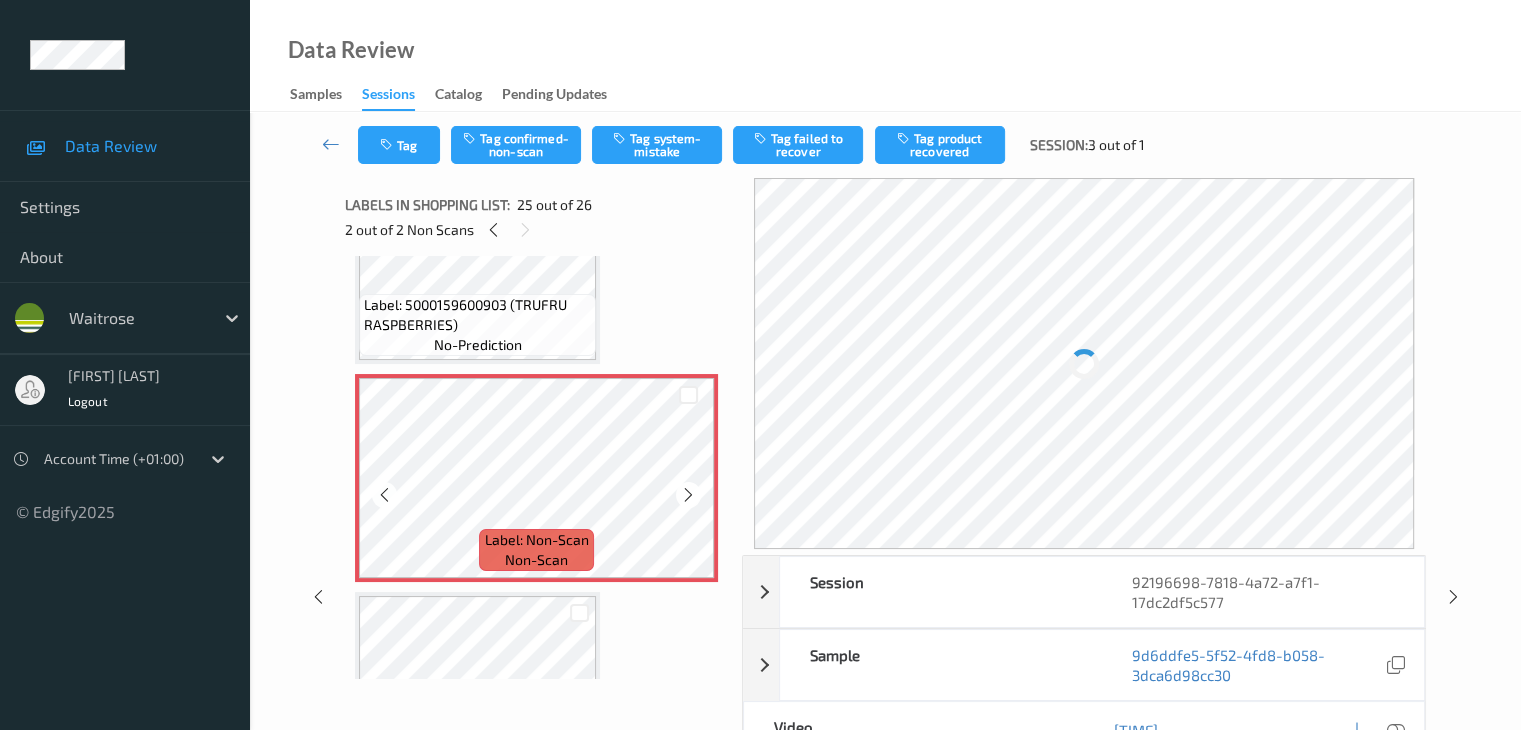 click at bounding box center (688, 495) 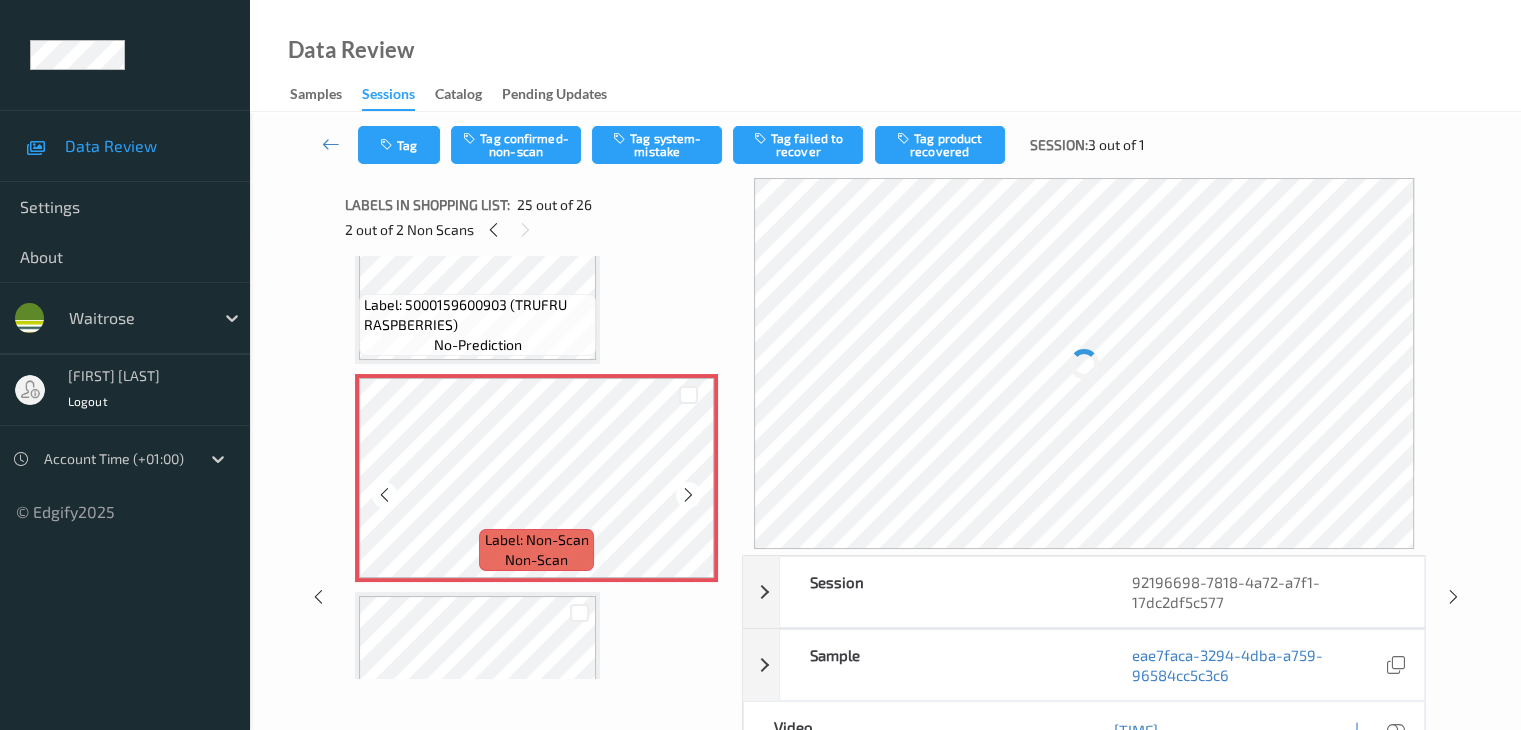 click at bounding box center [688, 495] 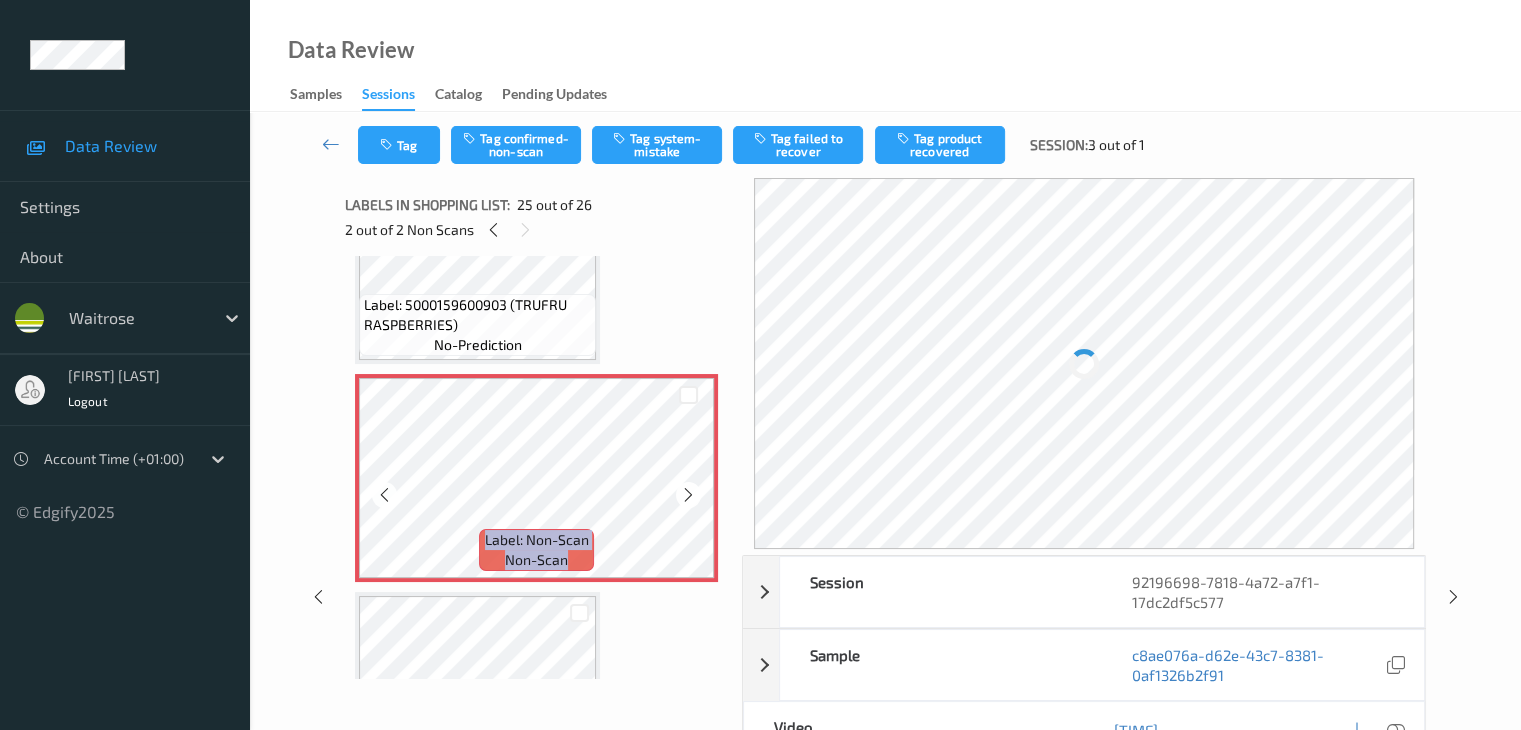click at bounding box center [688, 495] 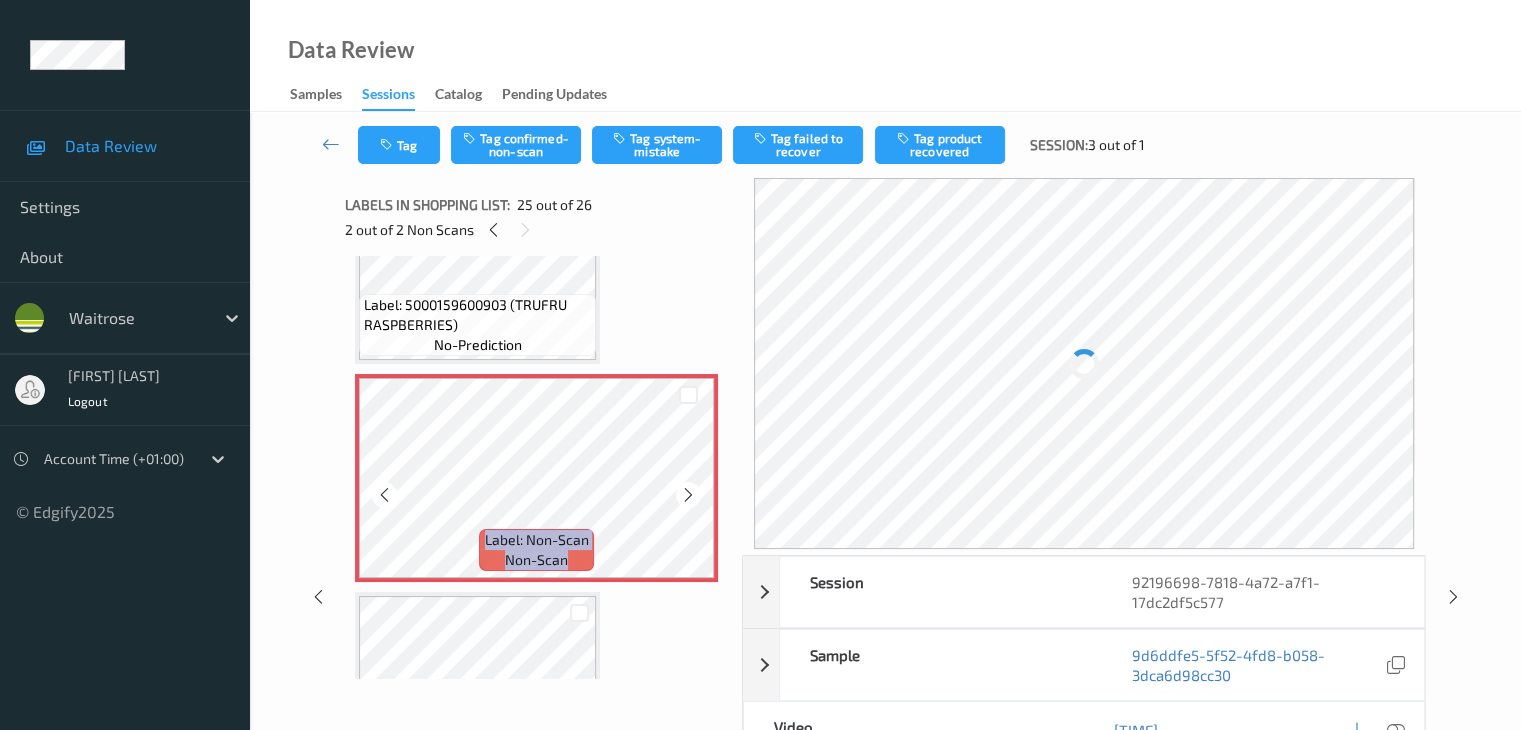 click at bounding box center [688, 495] 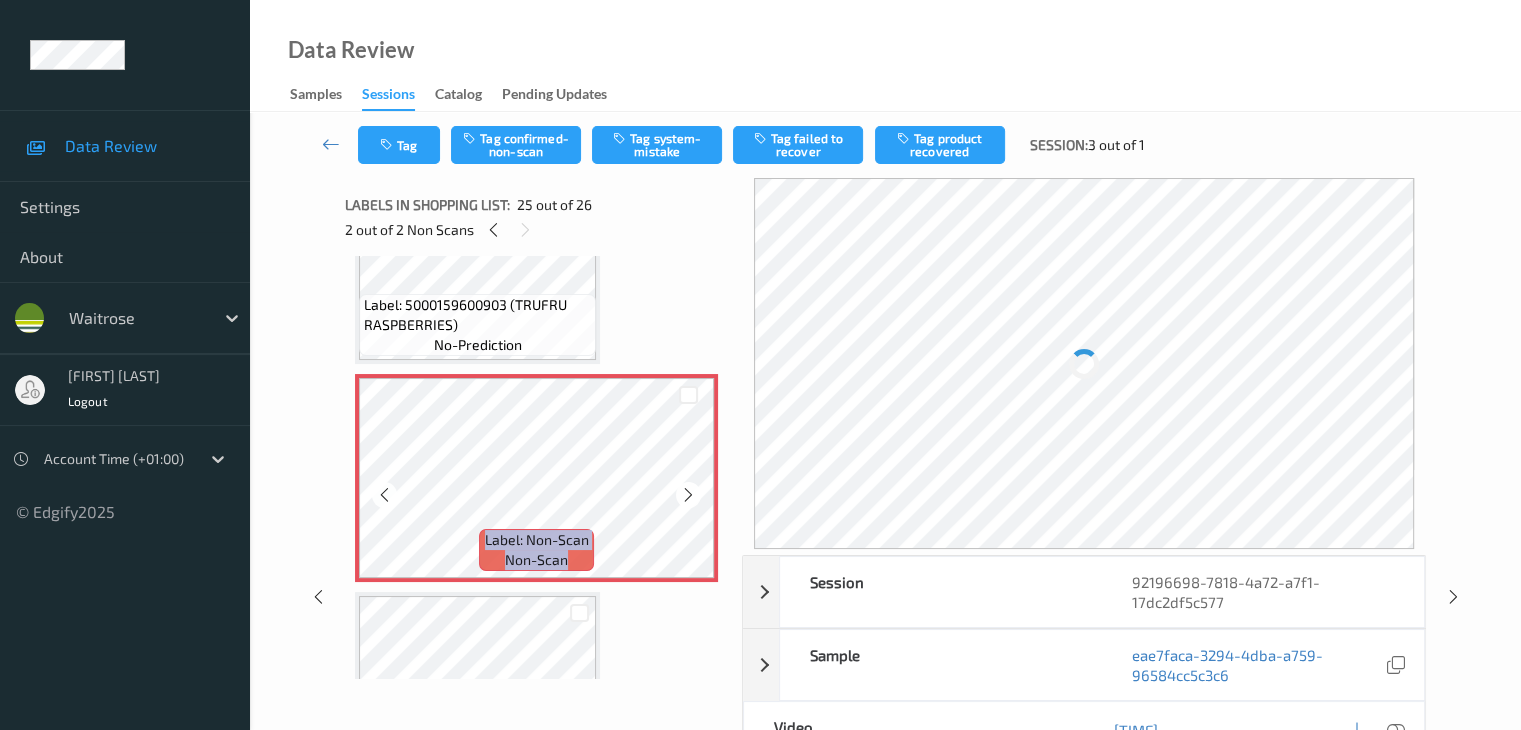 click at bounding box center (688, 495) 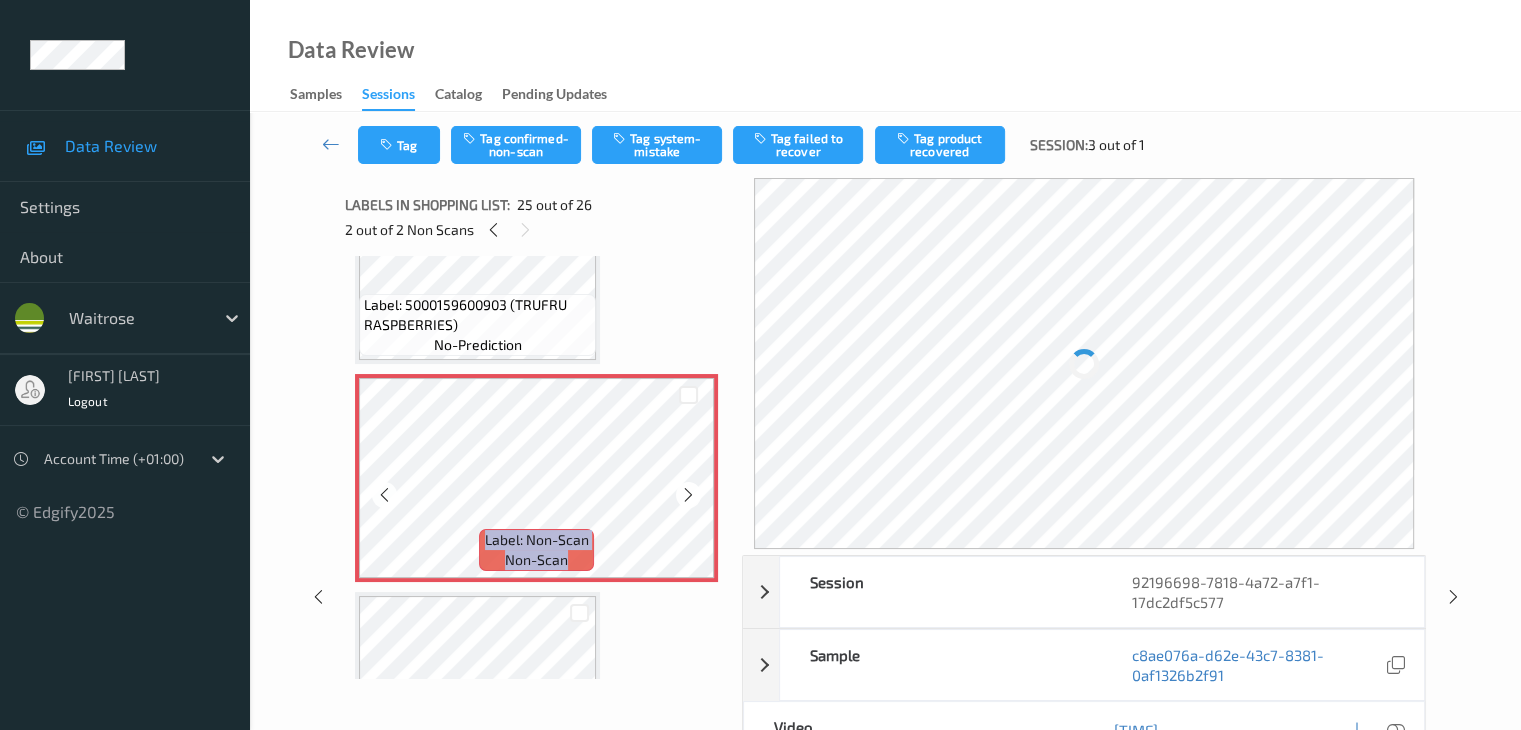 click at bounding box center (688, 495) 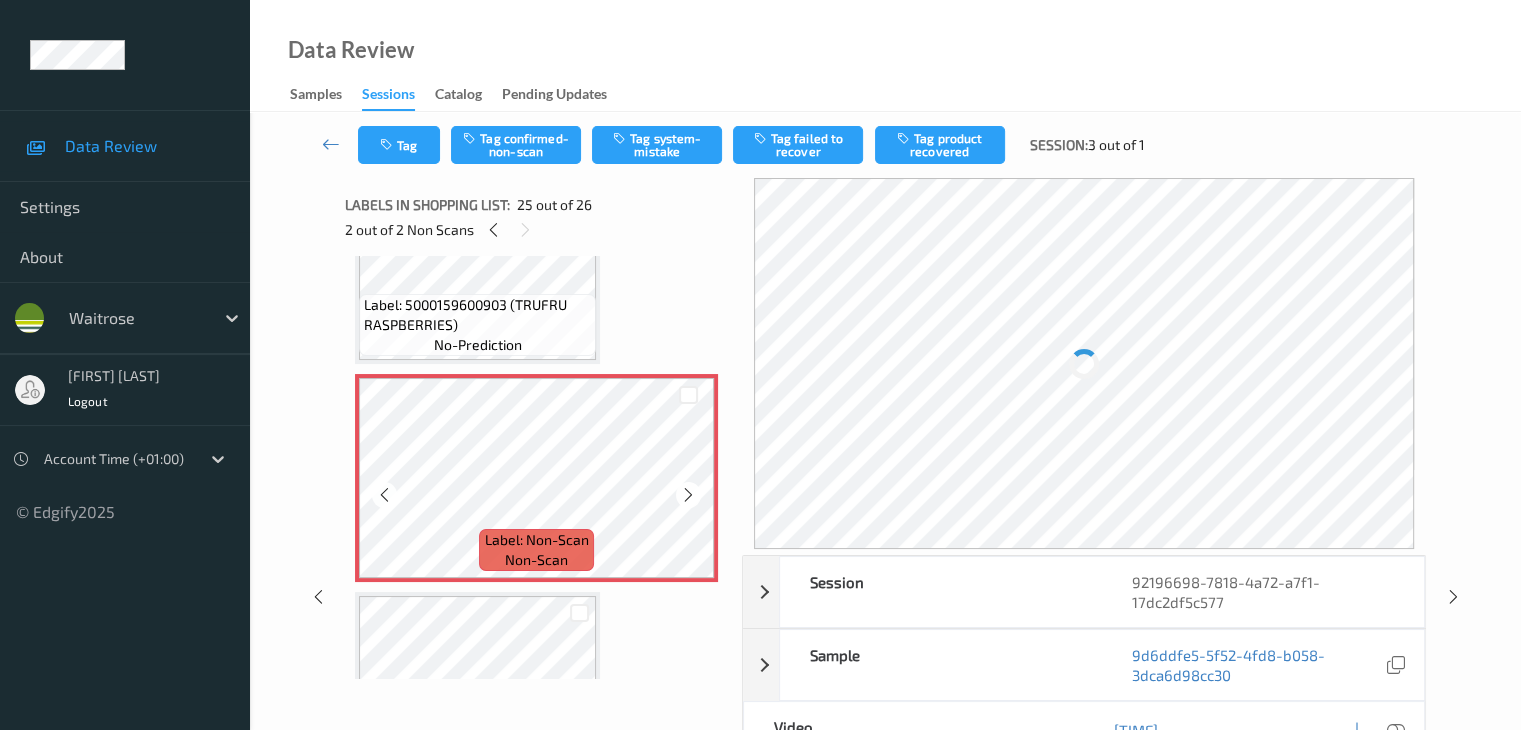 click at bounding box center [688, 495] 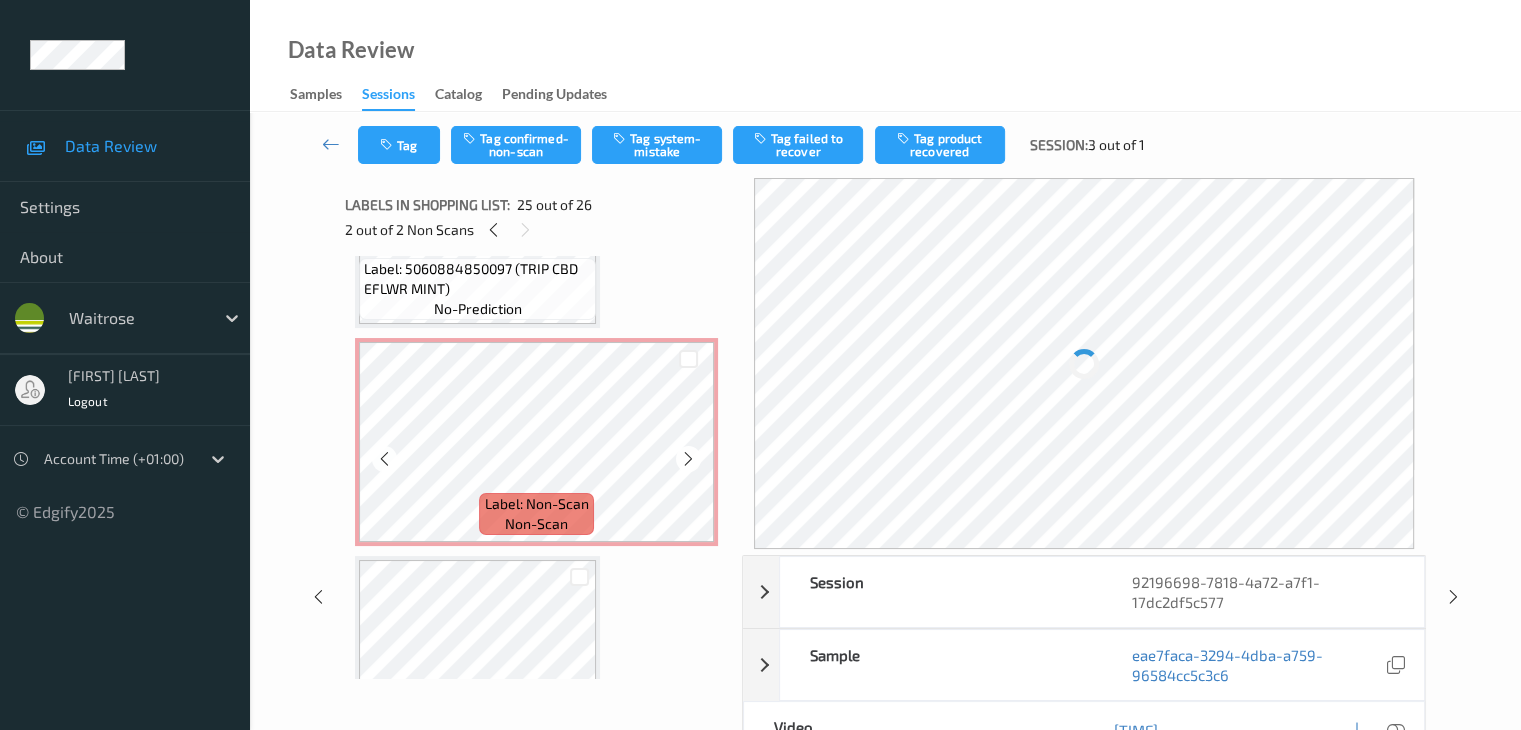scroll, scrollTop: 4524, scrollLeft: 0, axis: vertical 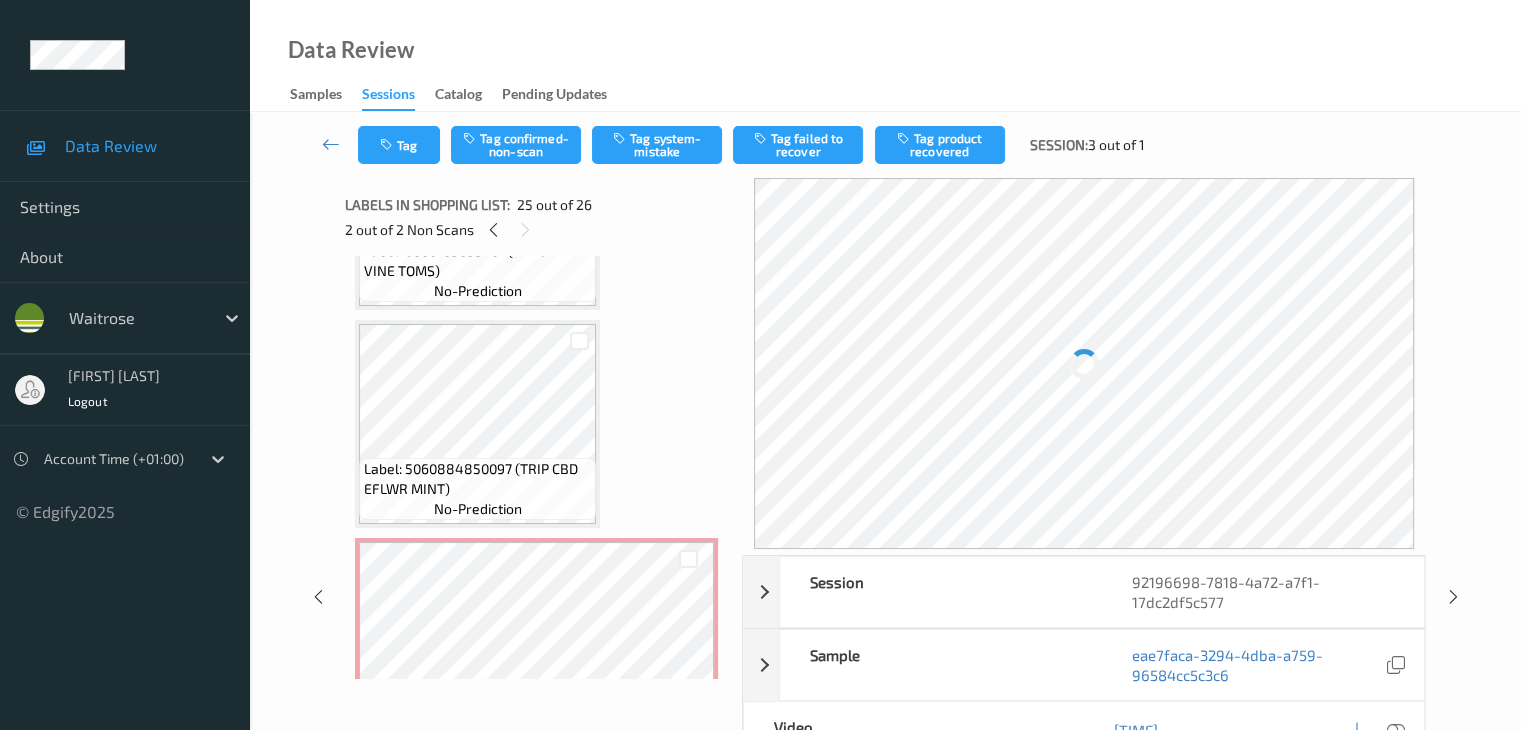 click at bounding box center (579, 340) 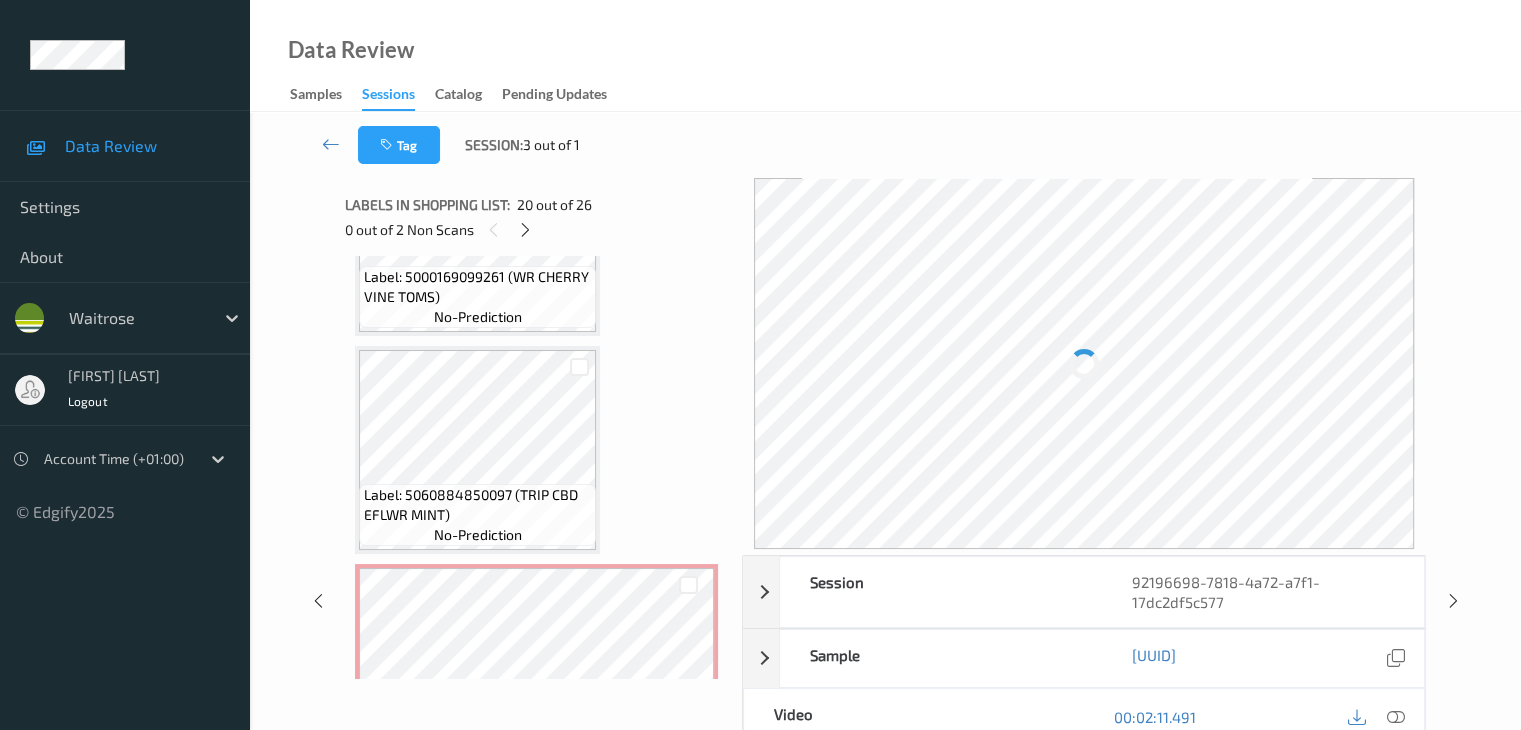 scroll, scrollTop: 4524, scrollLeft: 0, axis: vertical 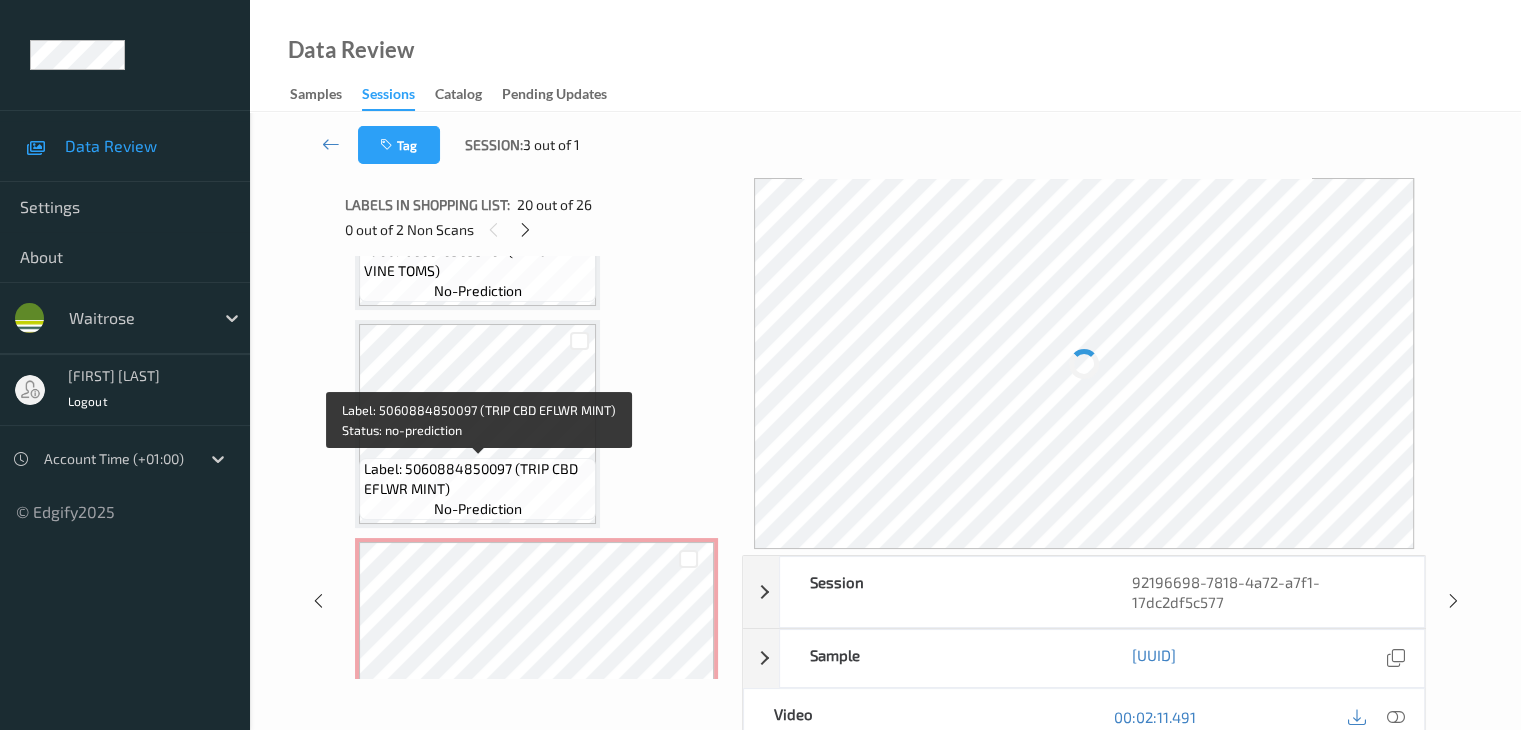 click on "Label: 5060884850097 (TRIP CBD EFLWR MINT)" at bounding box center (477, 479) 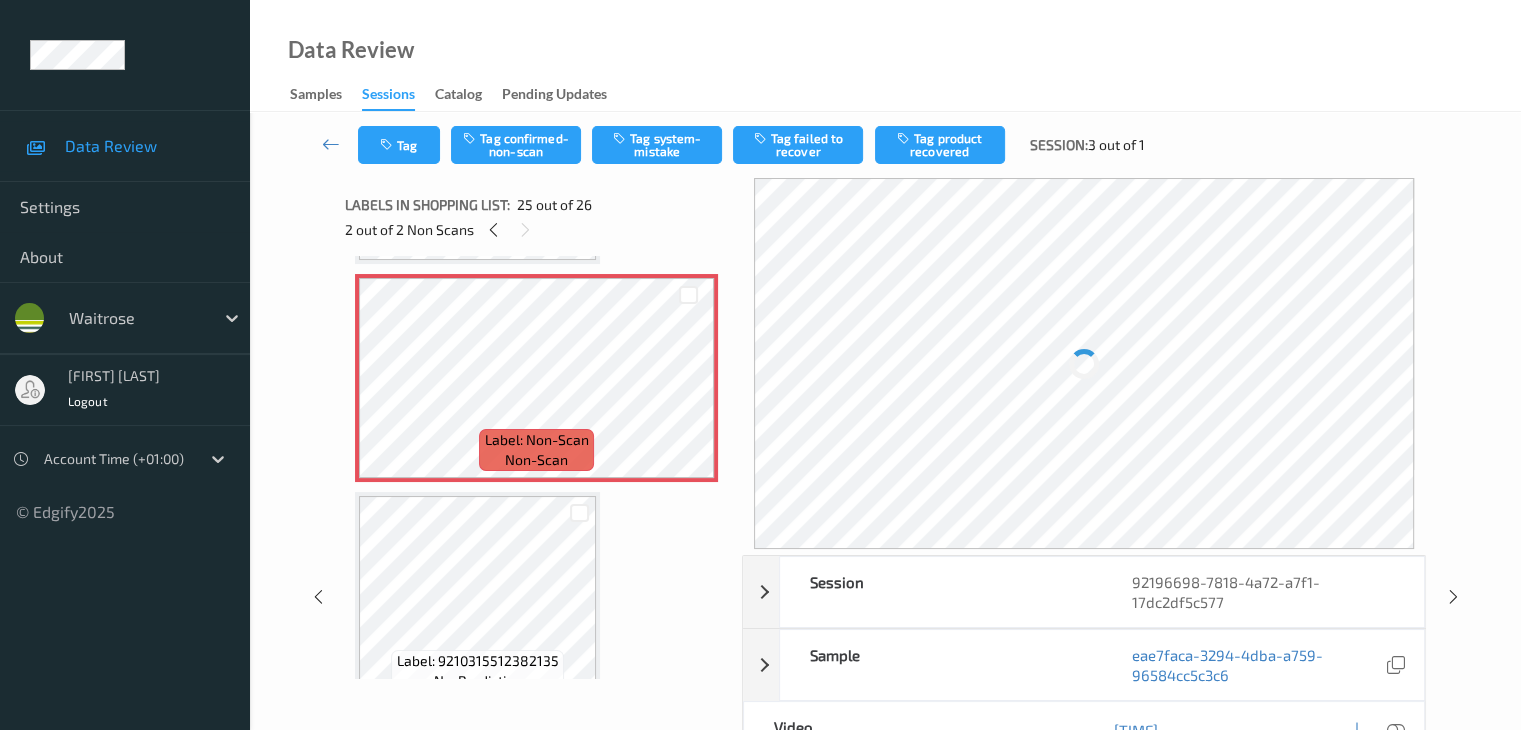 scroll, scrollTop: 5024, scrollLeft: 0, axis: vertical 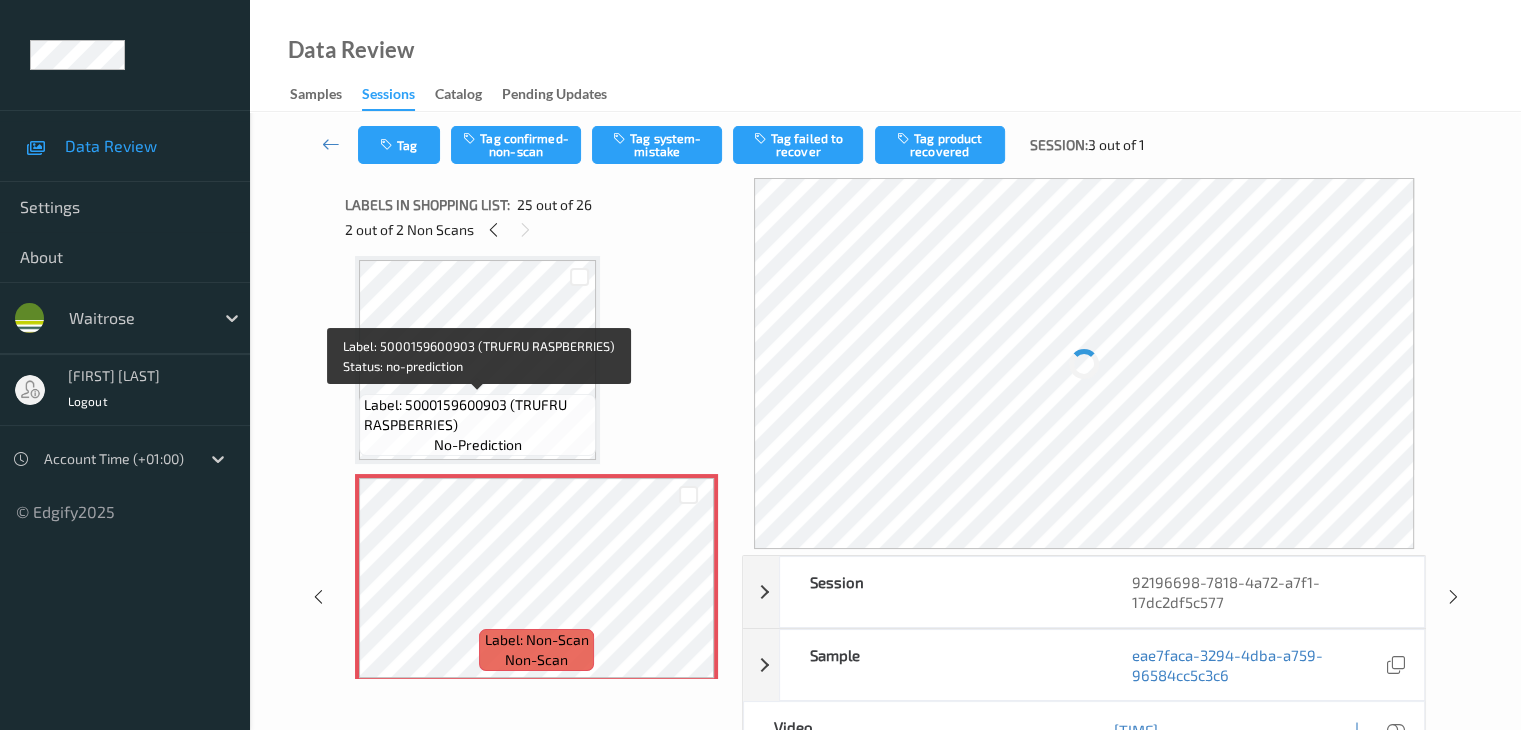 click on "Label: 5000159600903 (TRUFRU RASPBERRIES)" at bounding box center [477, 415] 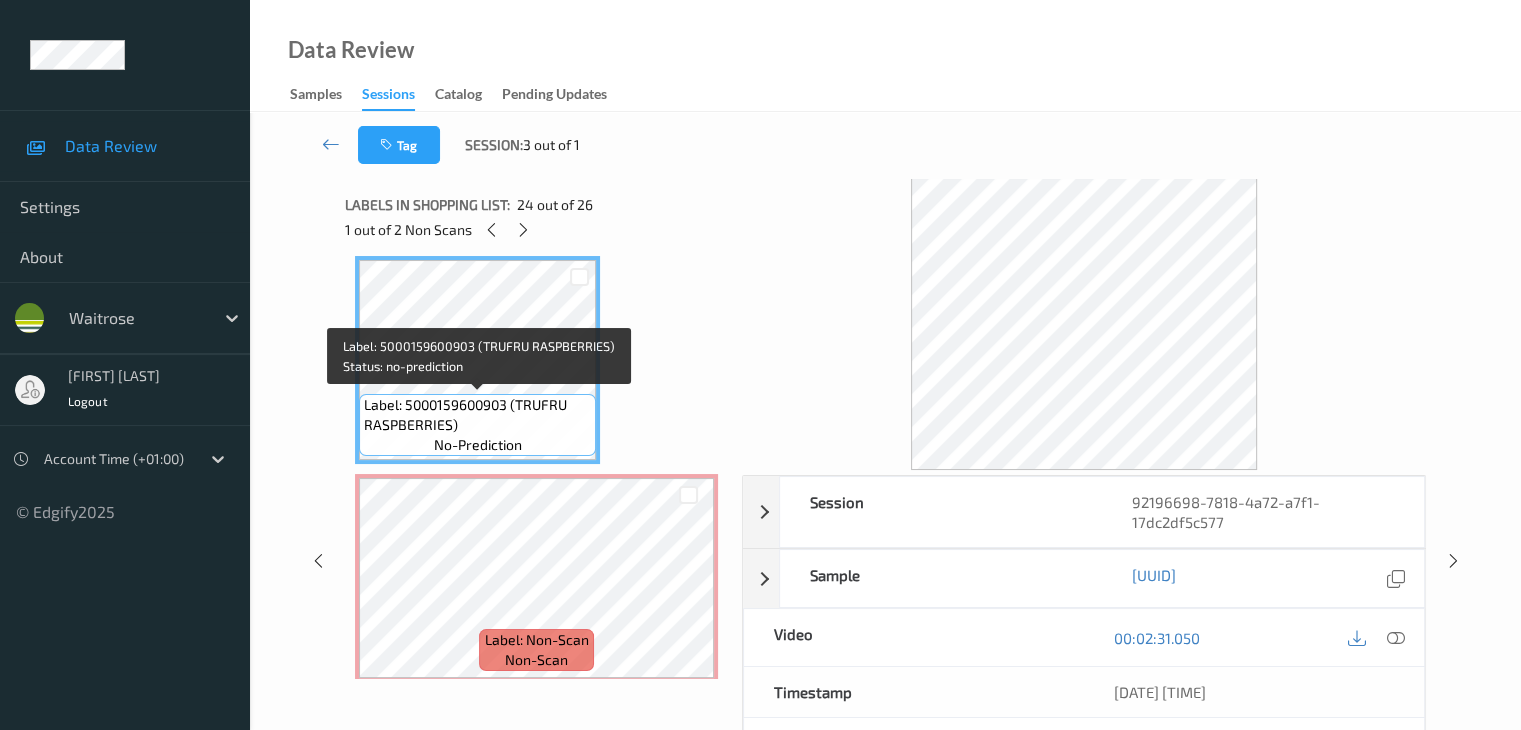 click on "Label: 5000159600903 (TRUFRU RASPBERRIES)" at bounding box center (477, 415) 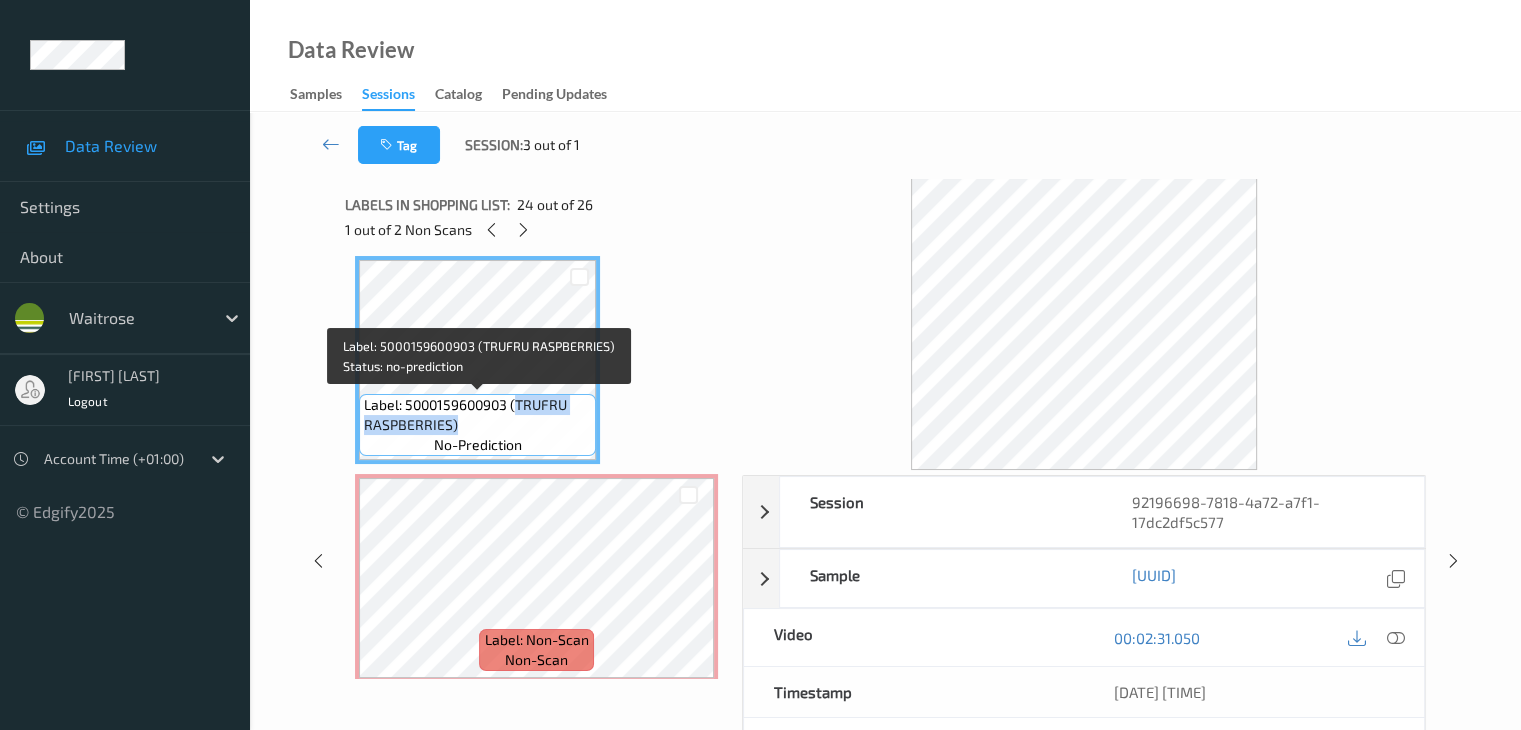 drag, startPoint x: 519, startPoint y: 401, endPoint x: 518, endPoint y: 421, distance: 20.024984 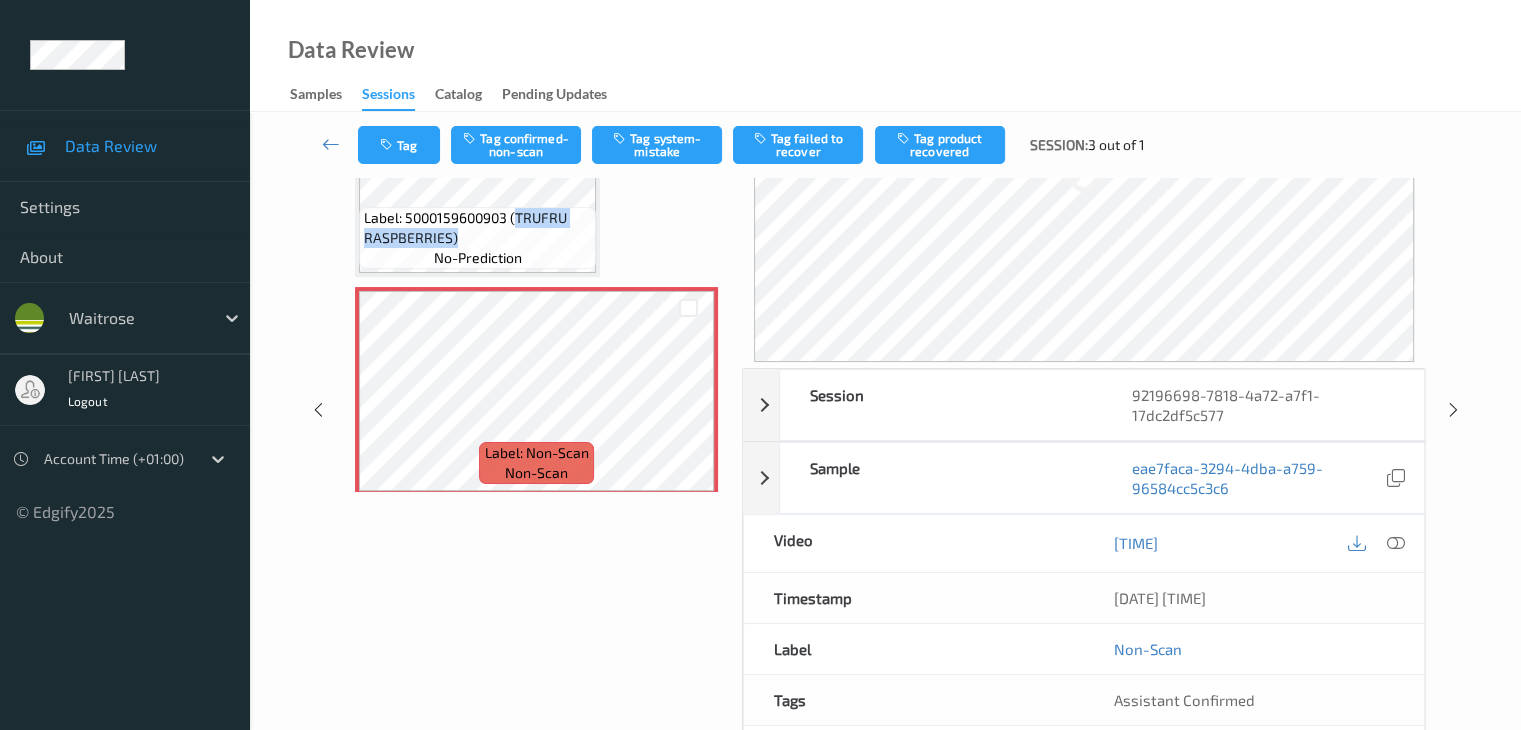 scroll, scrollTop: 200, scrollLeft: 0, axis: vertical 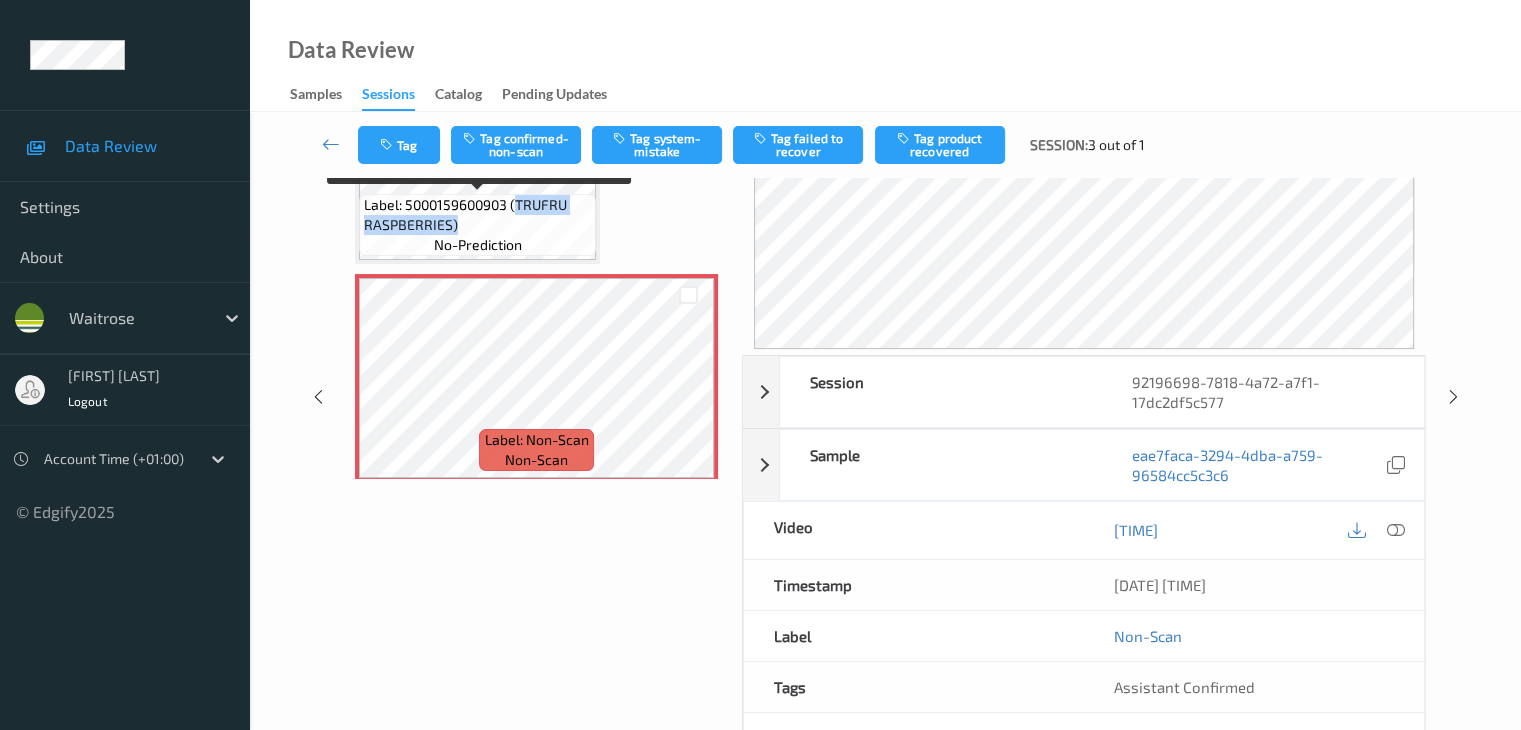click on "Label: 5000159600903 (TRUFRU RASPBERRIES) no-prediction" at bounding box center [477, 225] 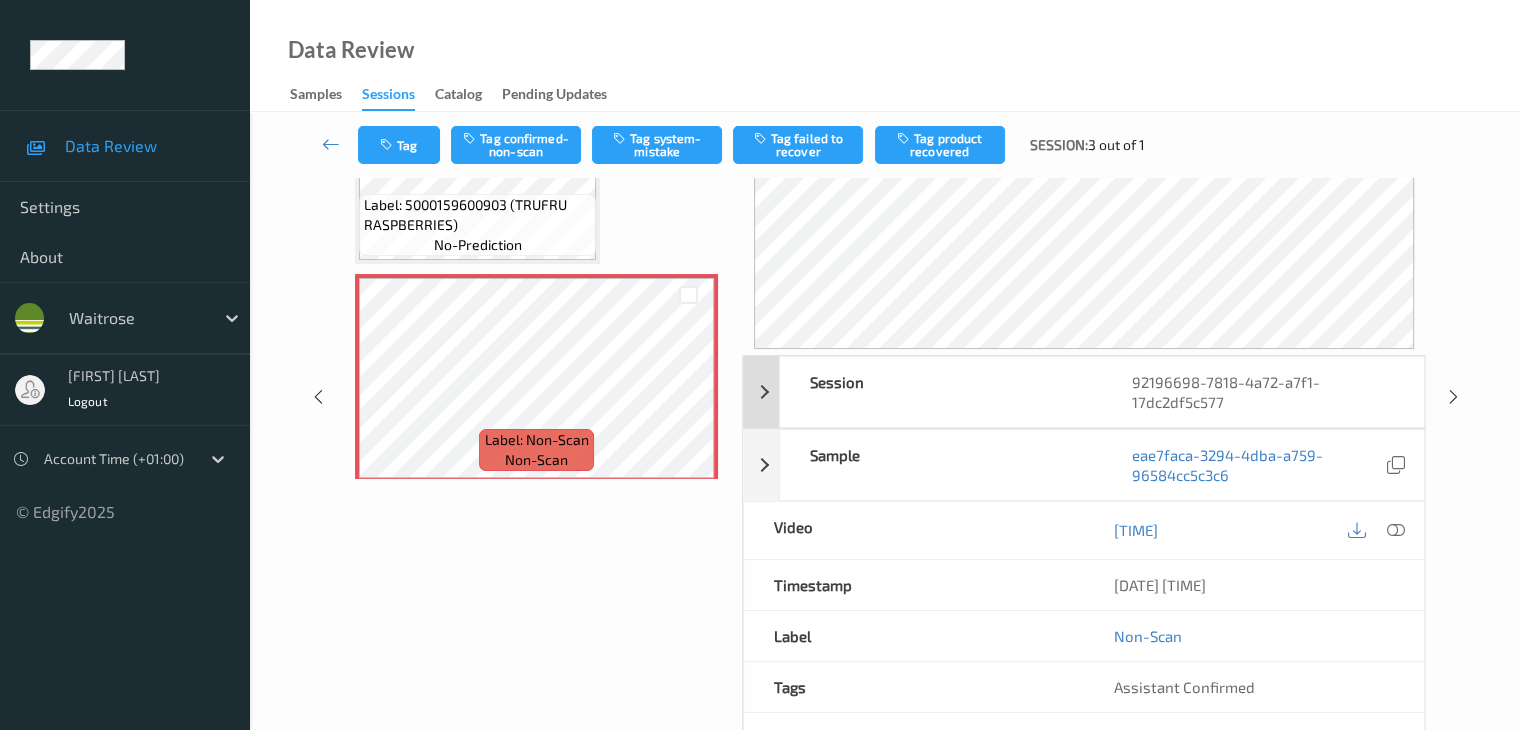 scroll, scrollTop: 0, scrollLeft: 0, axis: both 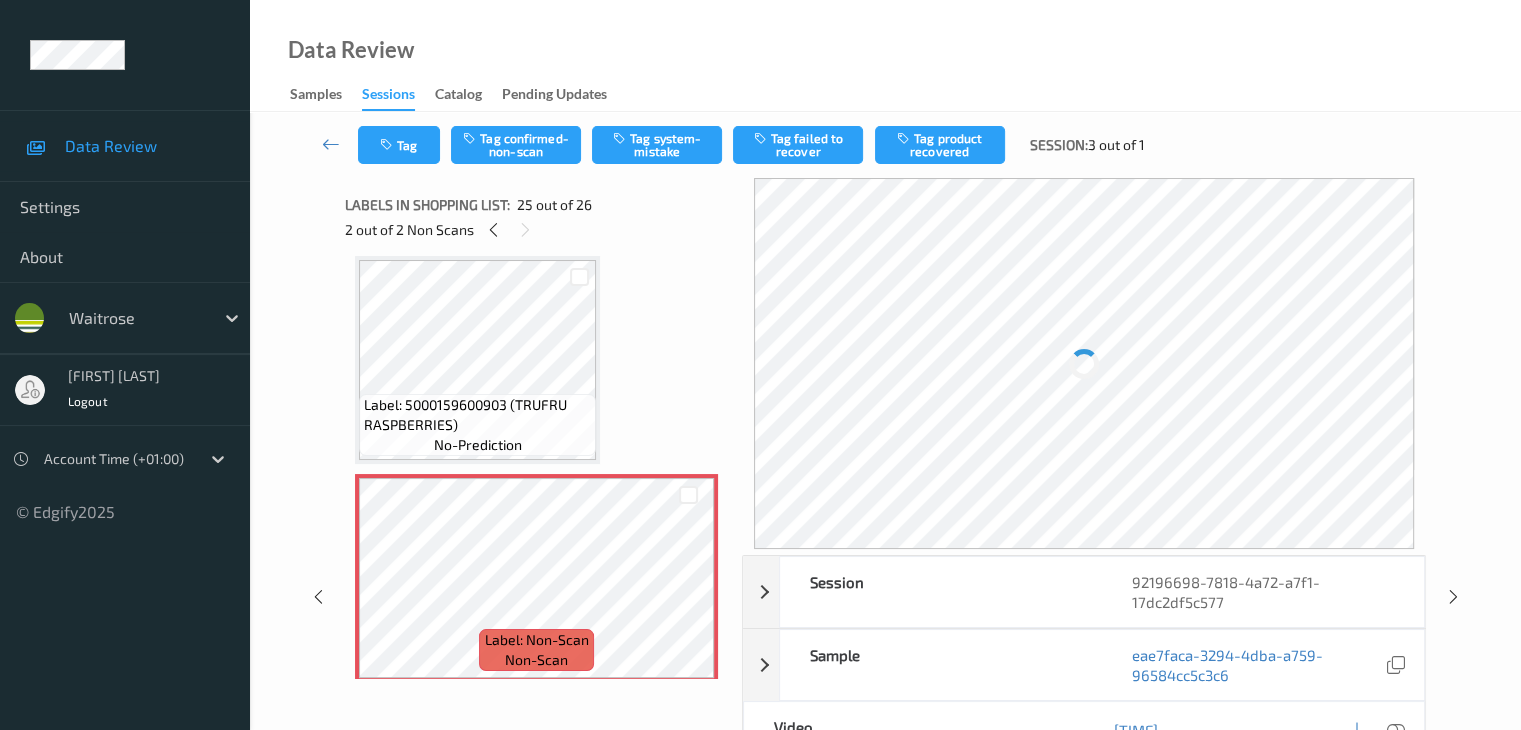 drag, startPoint x: 646, startPoint y: 145, endPoint x: 659, endPoint y: 185, distance: 42.059483 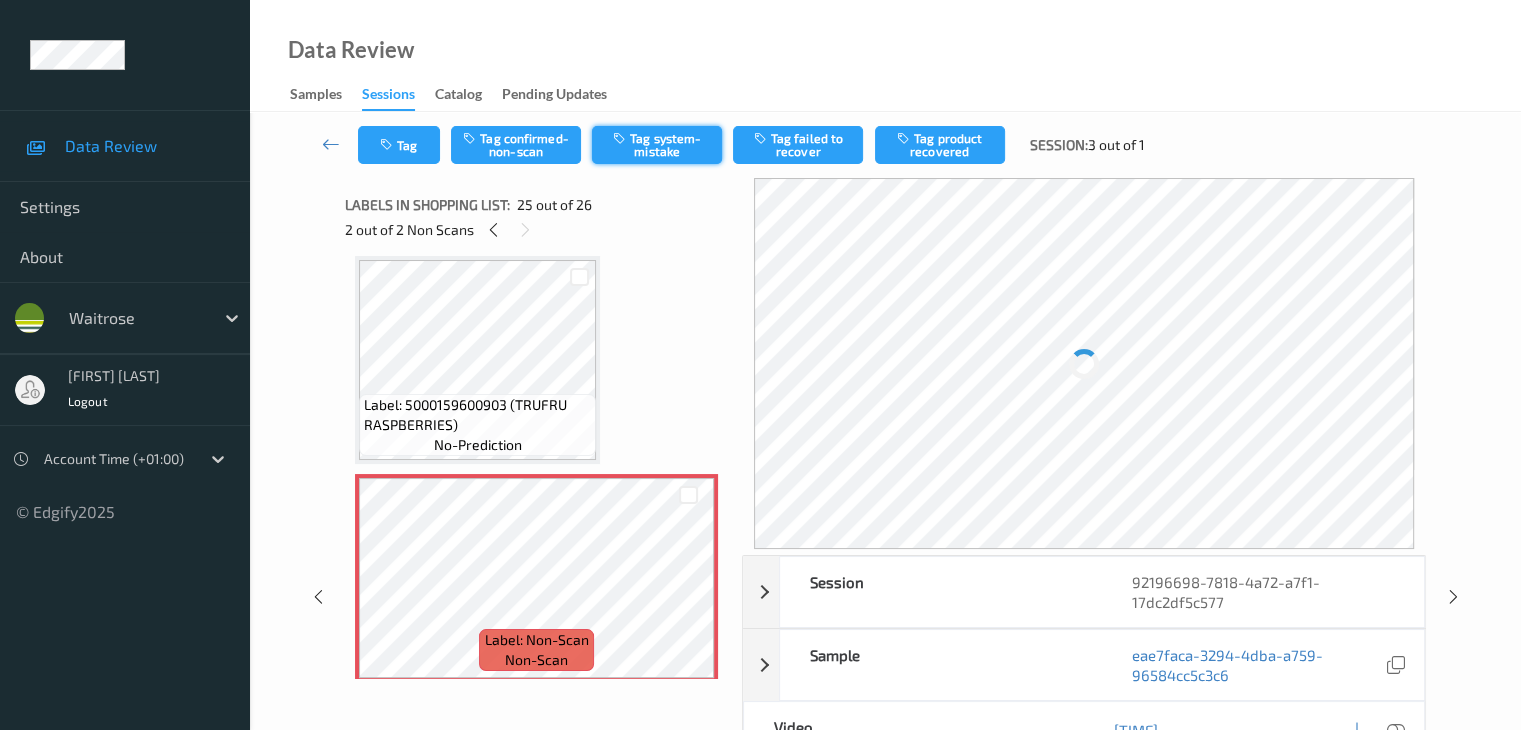 click on "Tag   system-mistake" at bounding box center (657, 145) 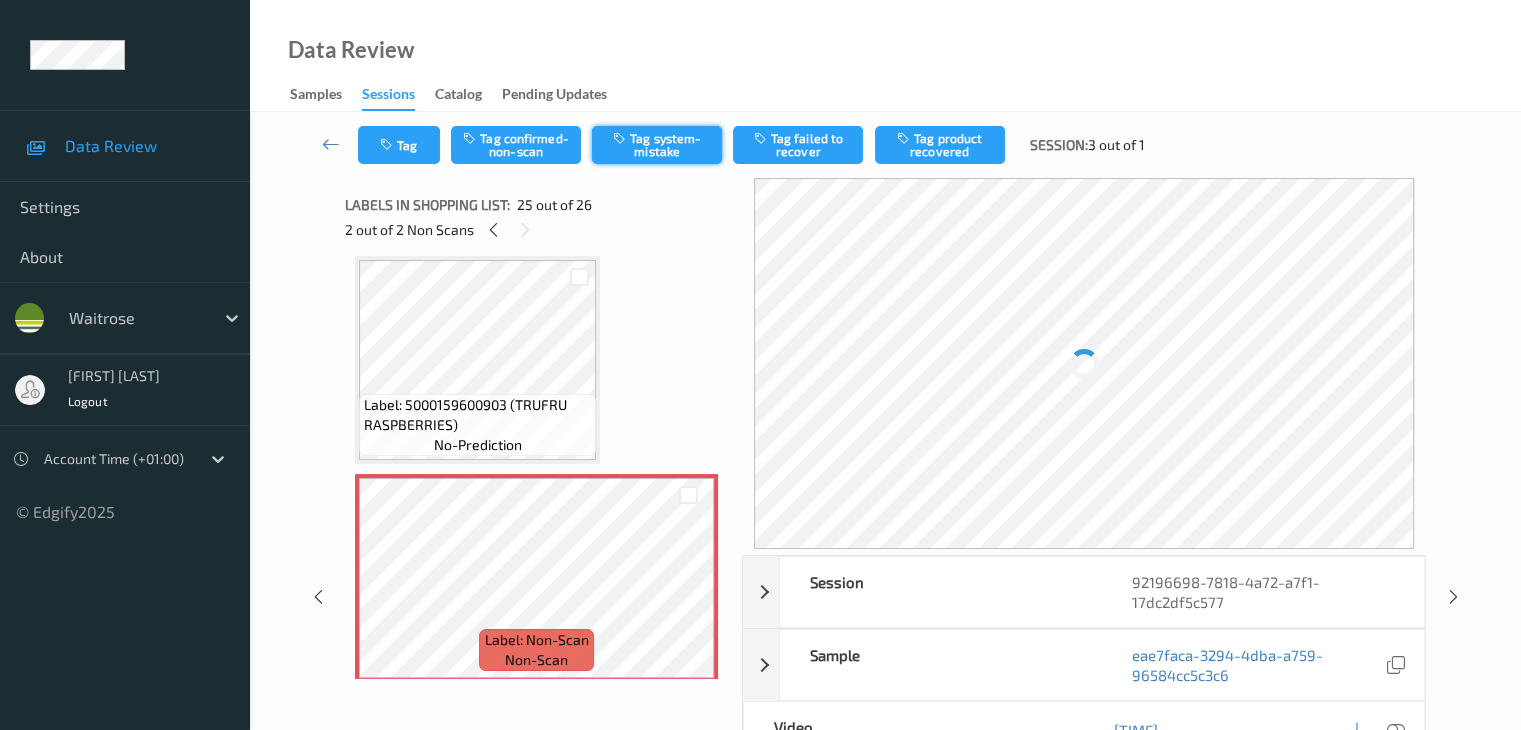 click on "Tag   system-mistake" at bounding box center [657, 145] 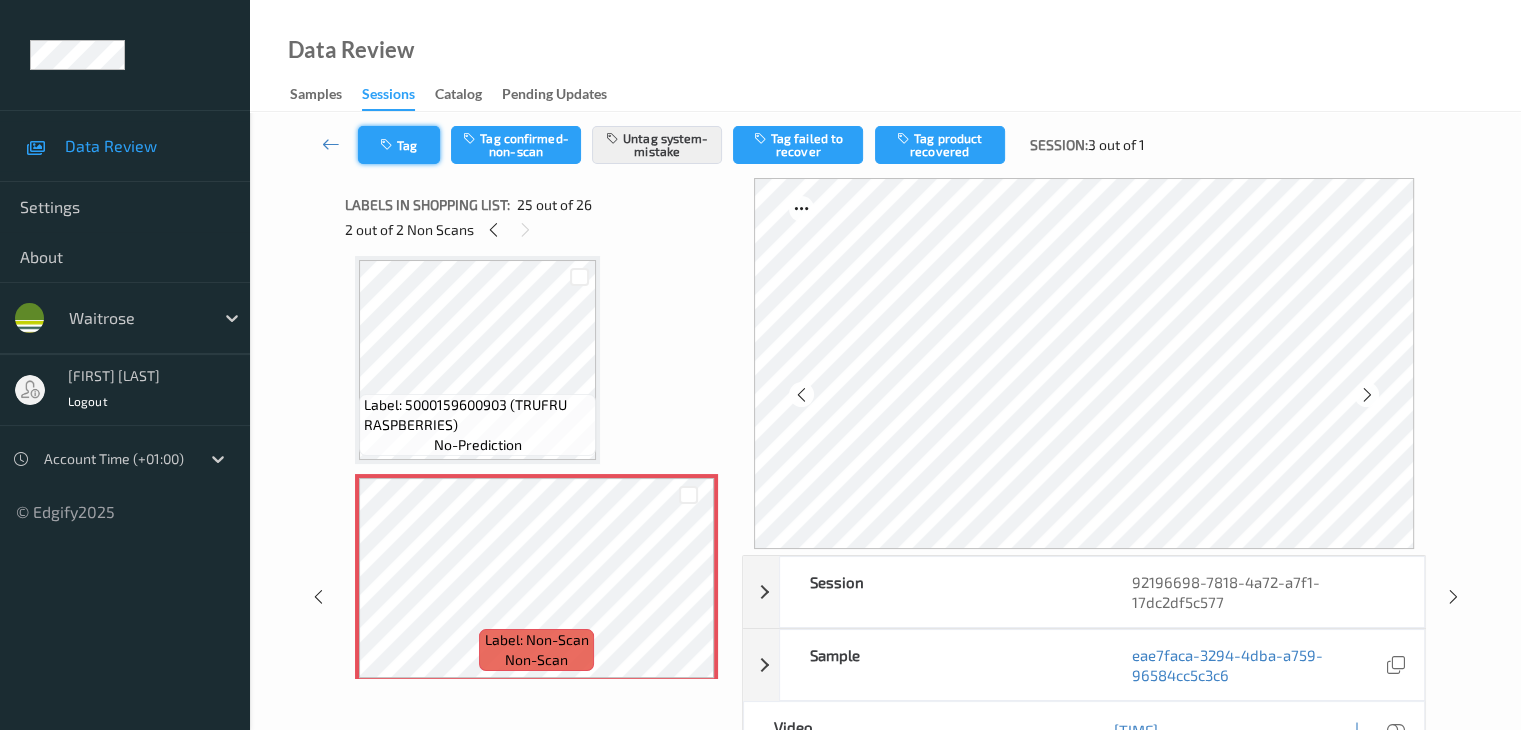 click on "Tag" at bounding box center [399, 145] 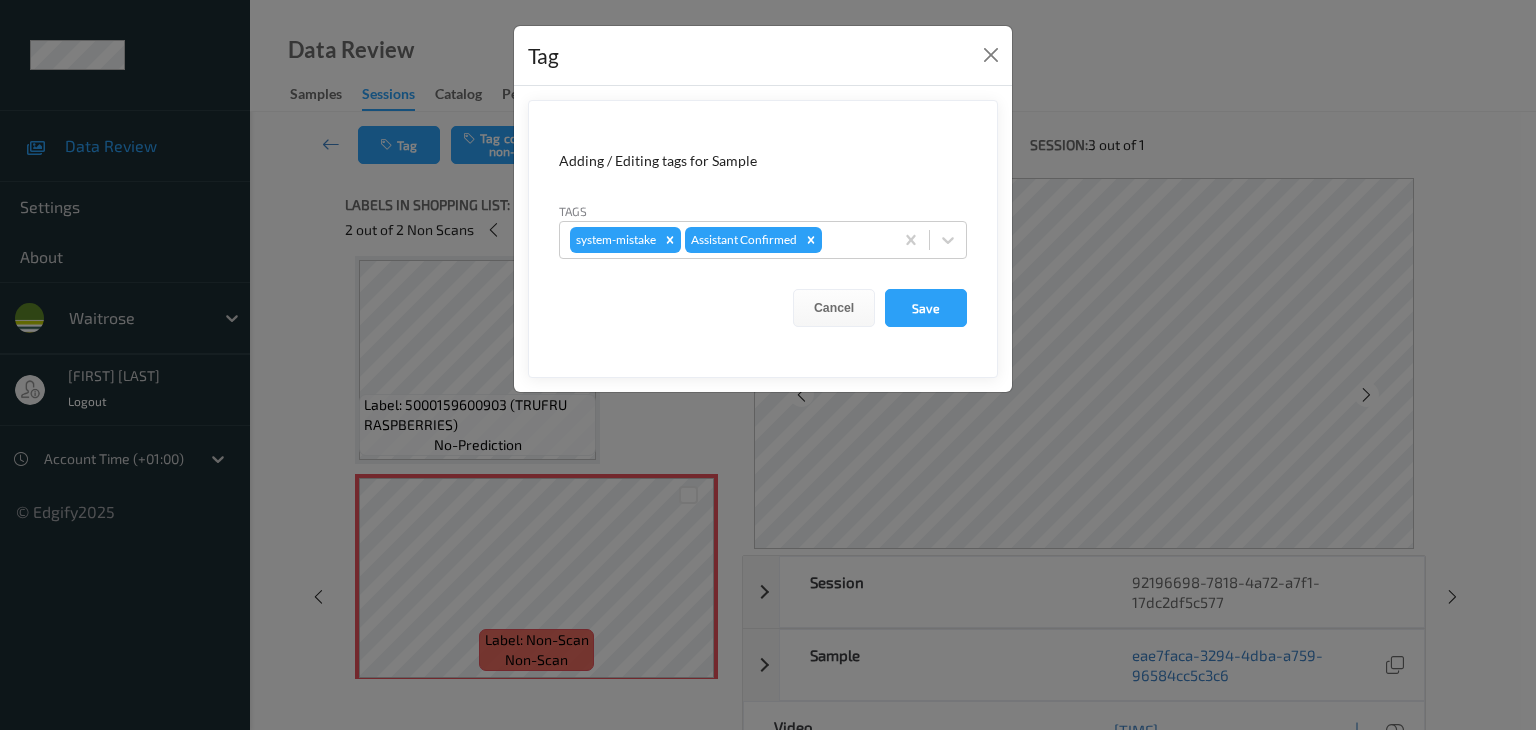 click on "Adding / Editing tags for Sample   Tags system-mistake Assistant Confirmed Cancel Save" at bounding box center [763, 239] 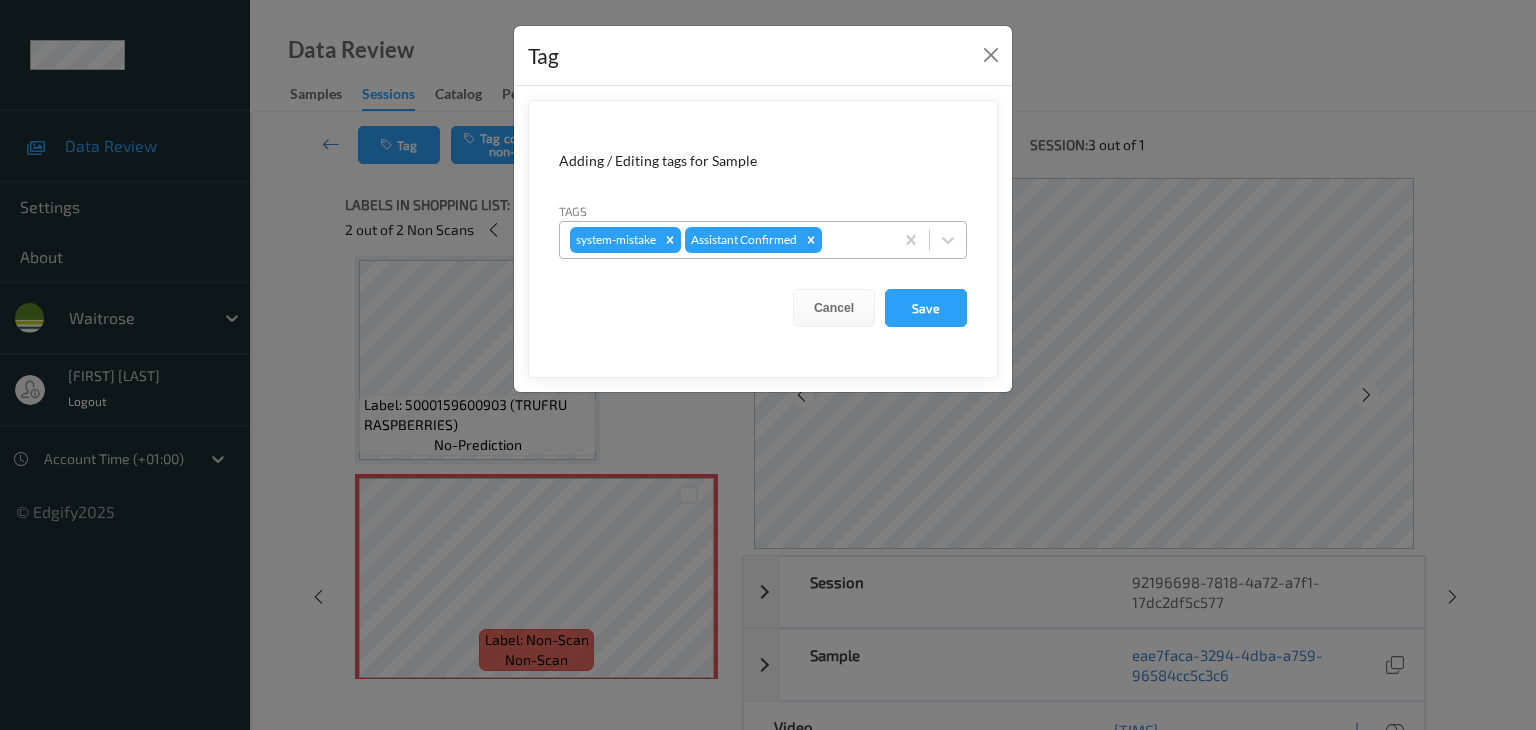 click at bounding box center [854, 240] 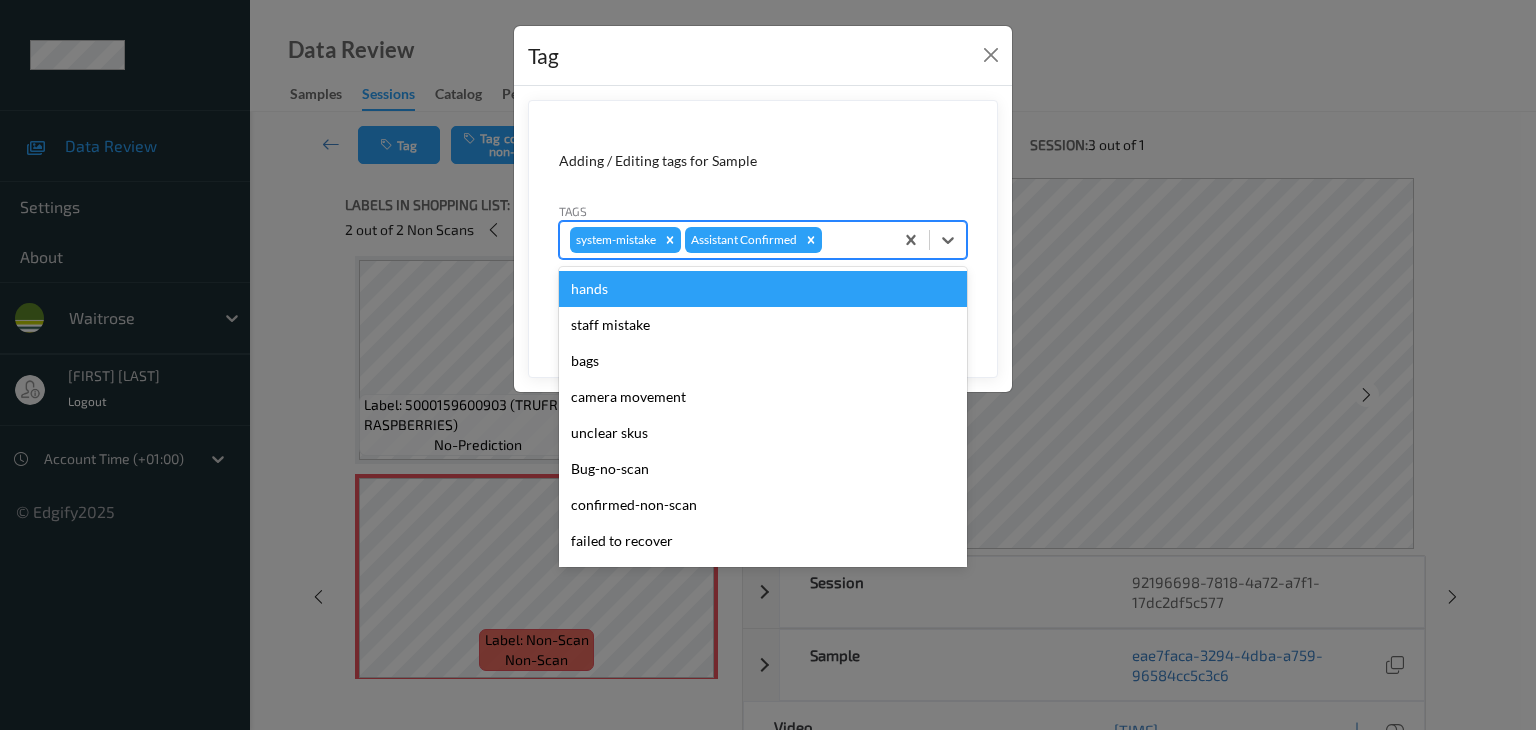 type on "u" 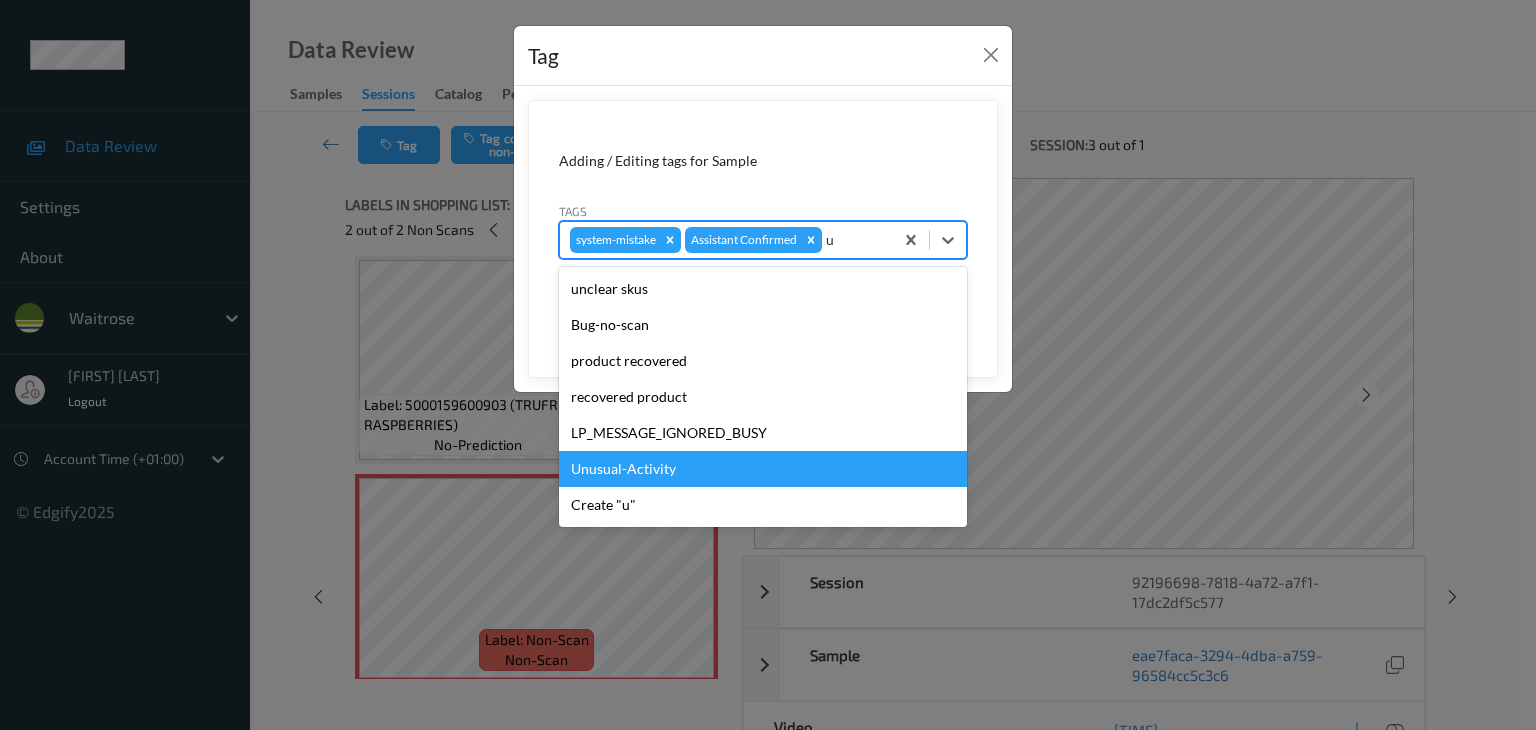click on "Unusual-Activity" at bounding box center [763, 469] 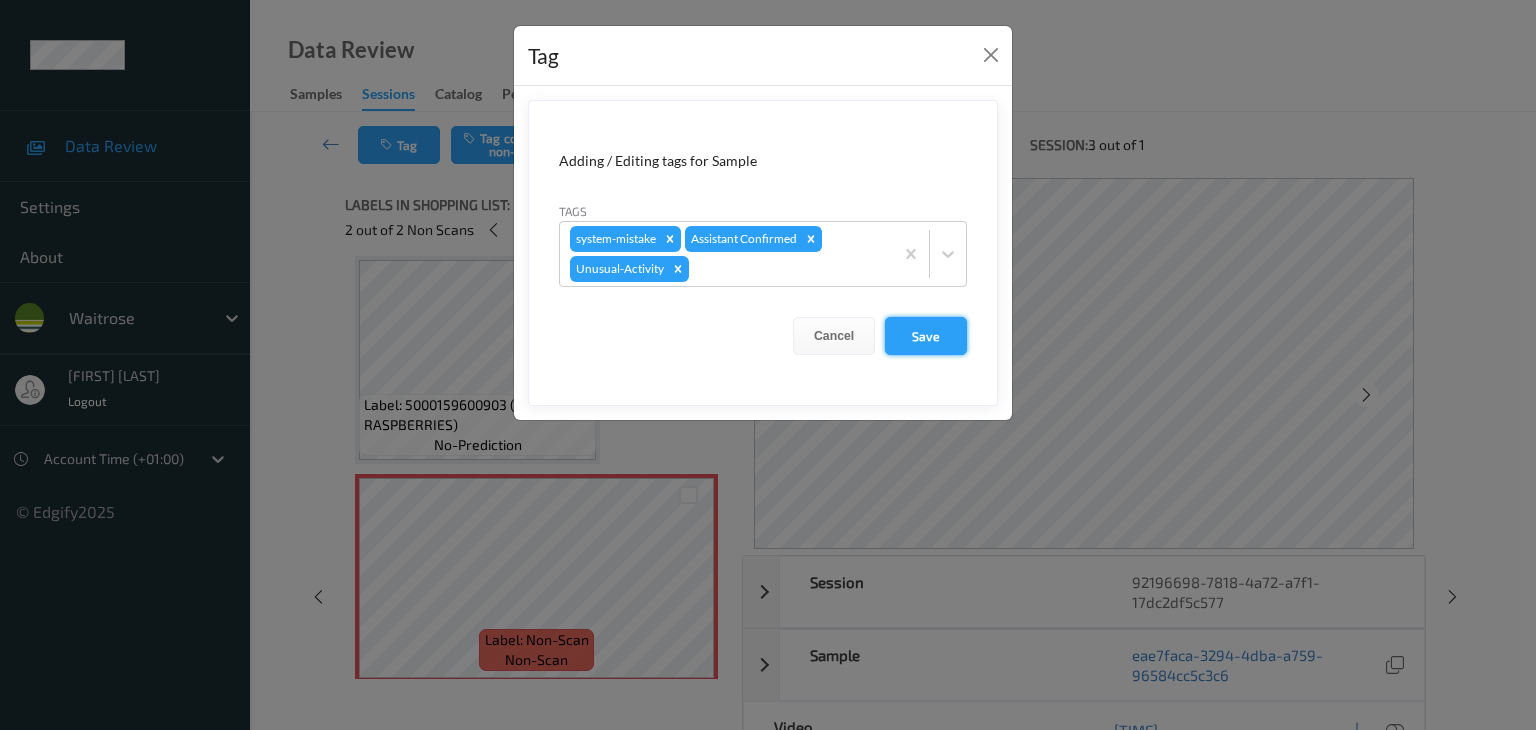 click on "Save" at bounding box center [926, 336] 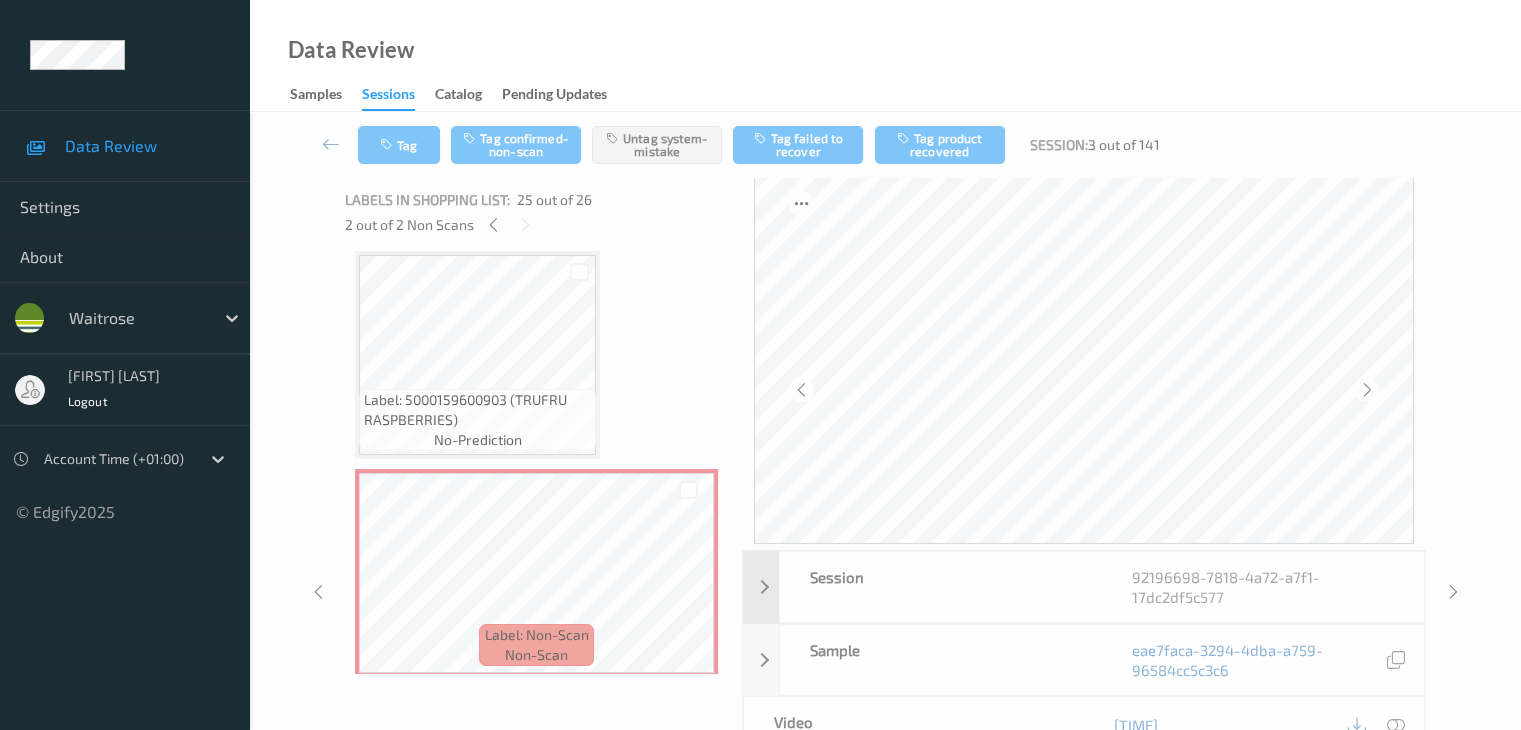 scroll, scrollTop: 0, scrollLeft: 0, axis: both 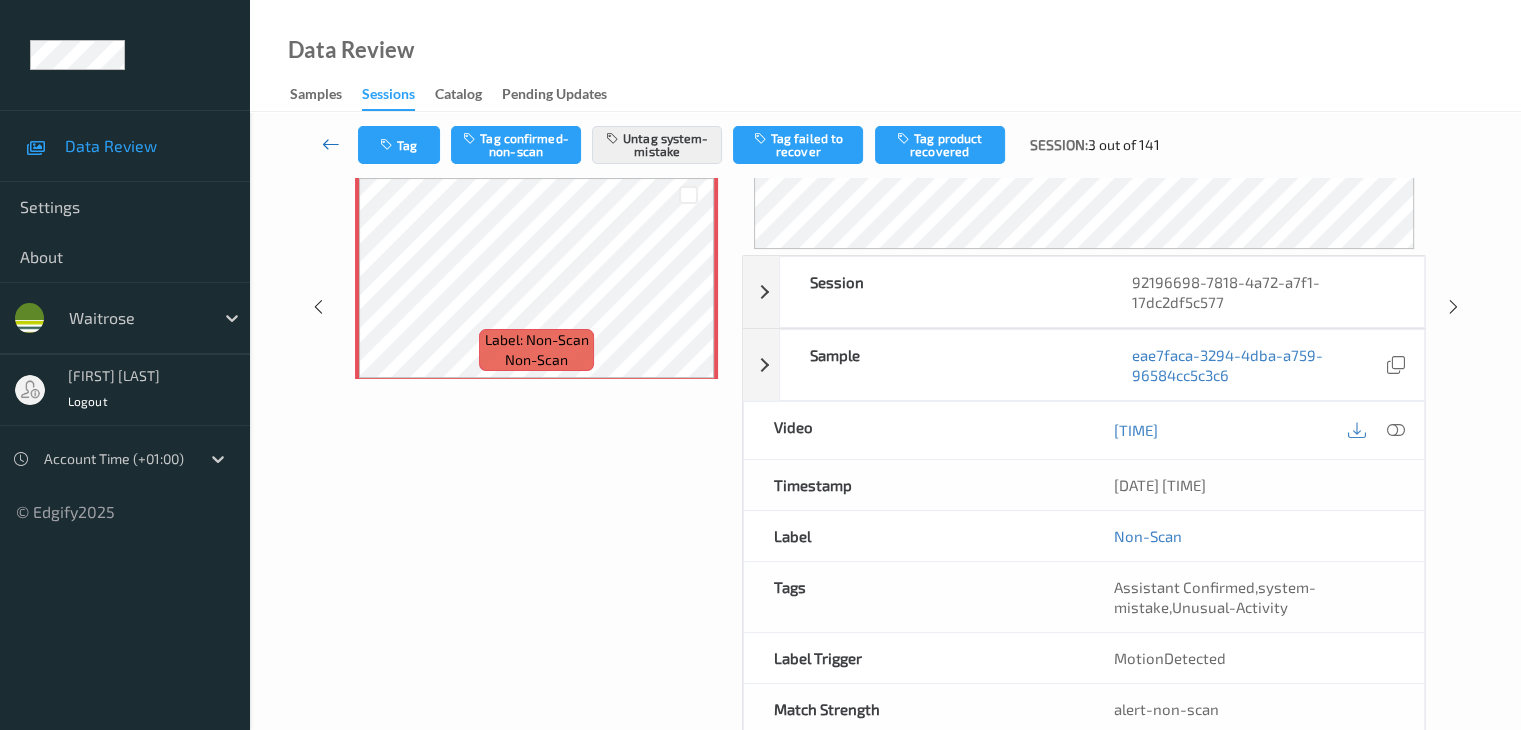 click at bounding box center [331, 144] 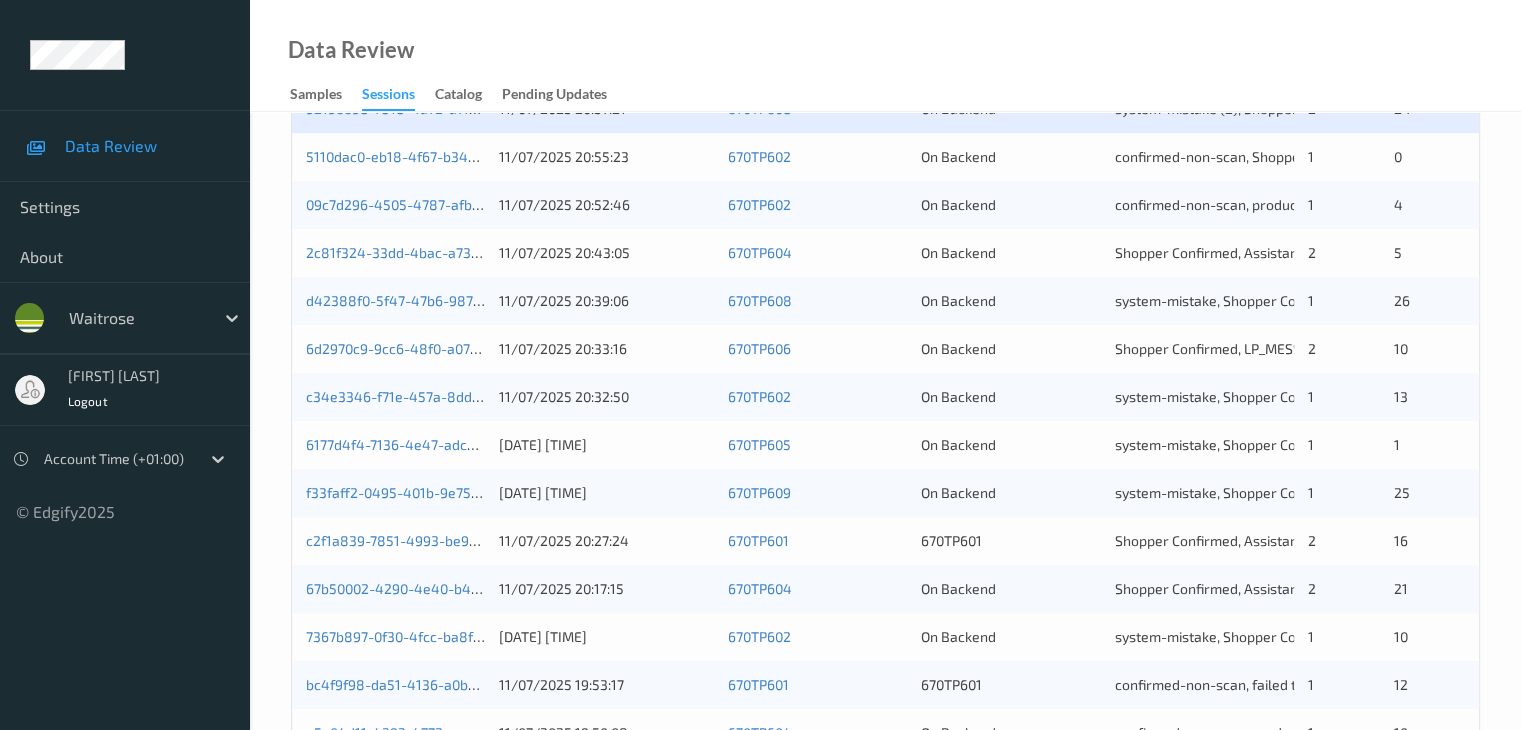 scroll, scrollTop: 332, scrollLeft: 0, axis: vertical 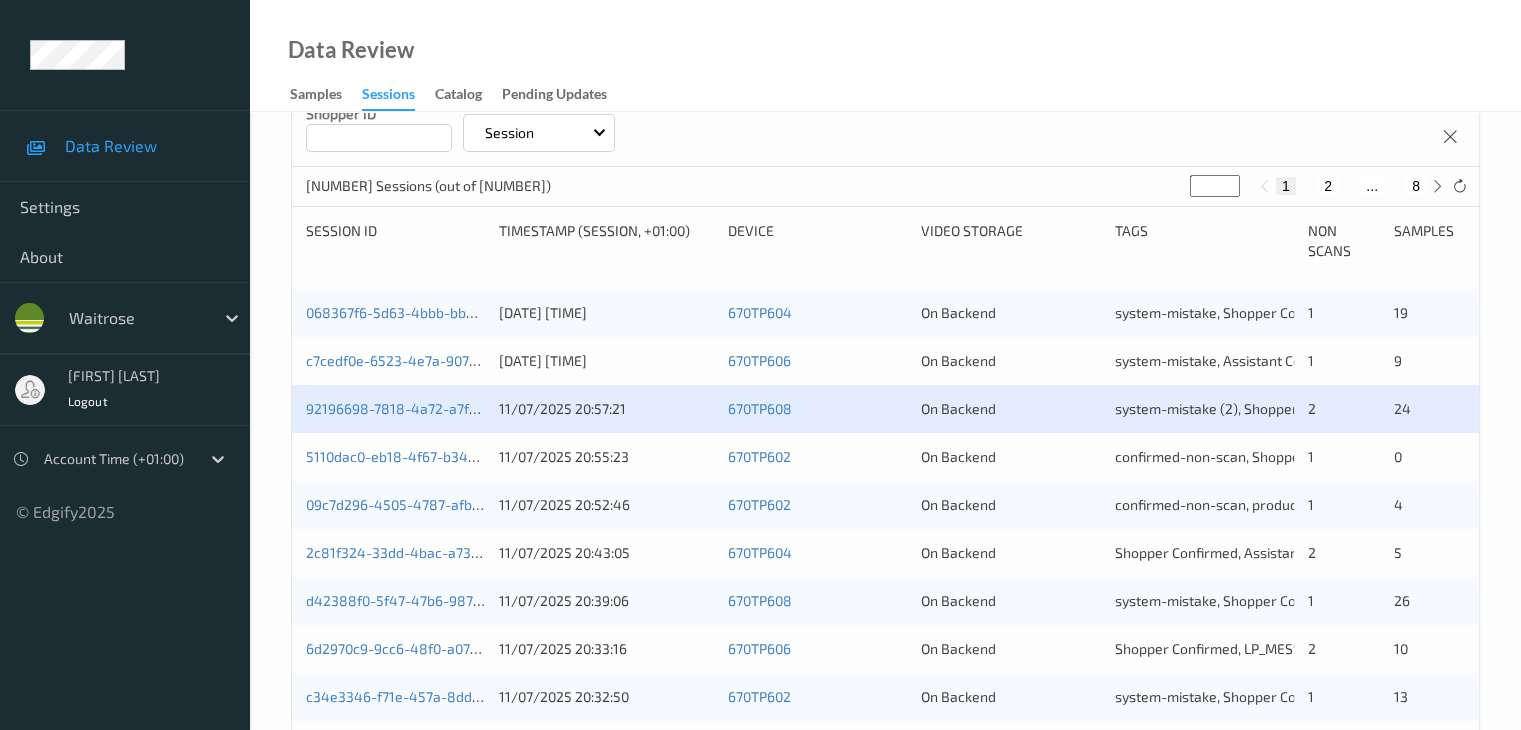 click on "2" at bounding box center (1328, 186) 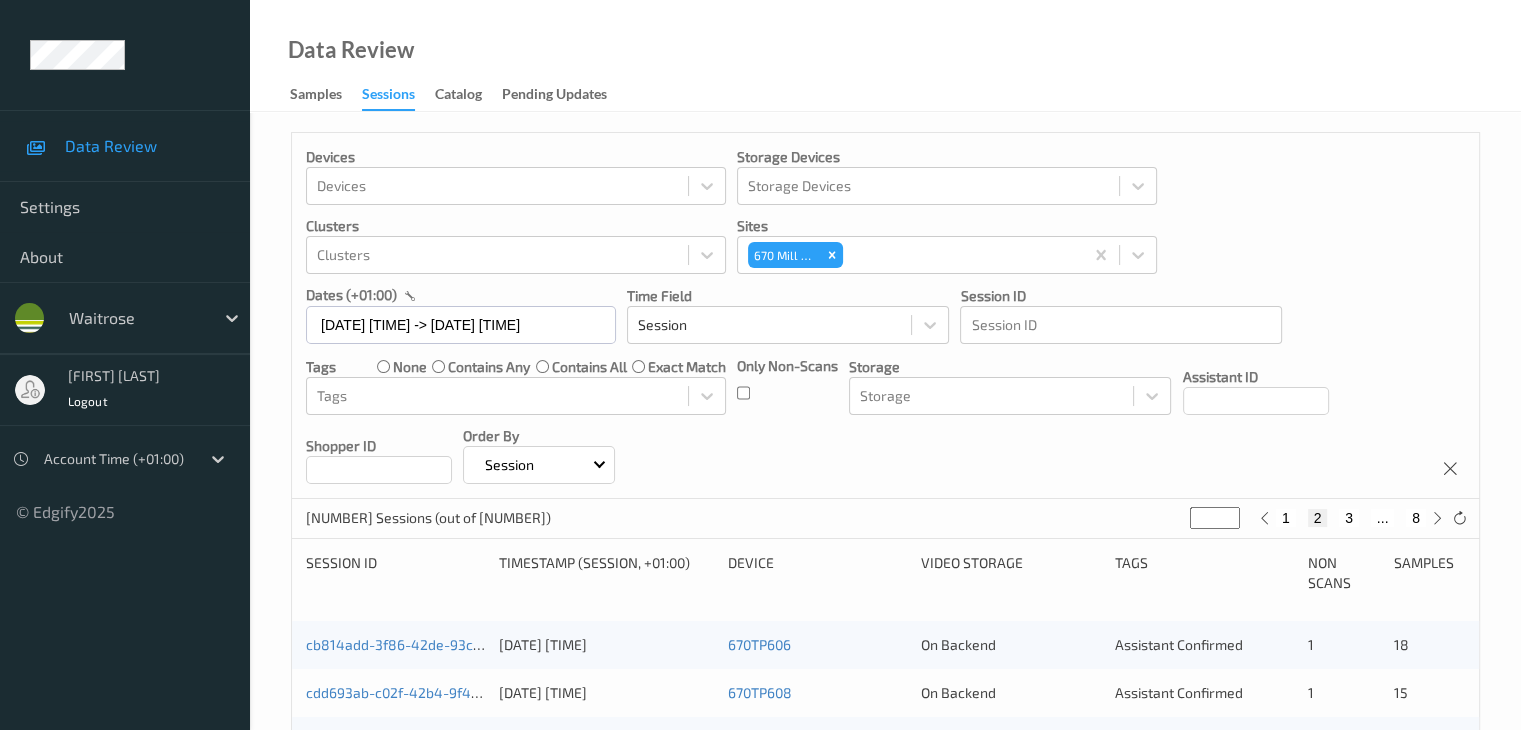 scroll, scrollTop: 200, scrollLeft: 0, axis: vertical 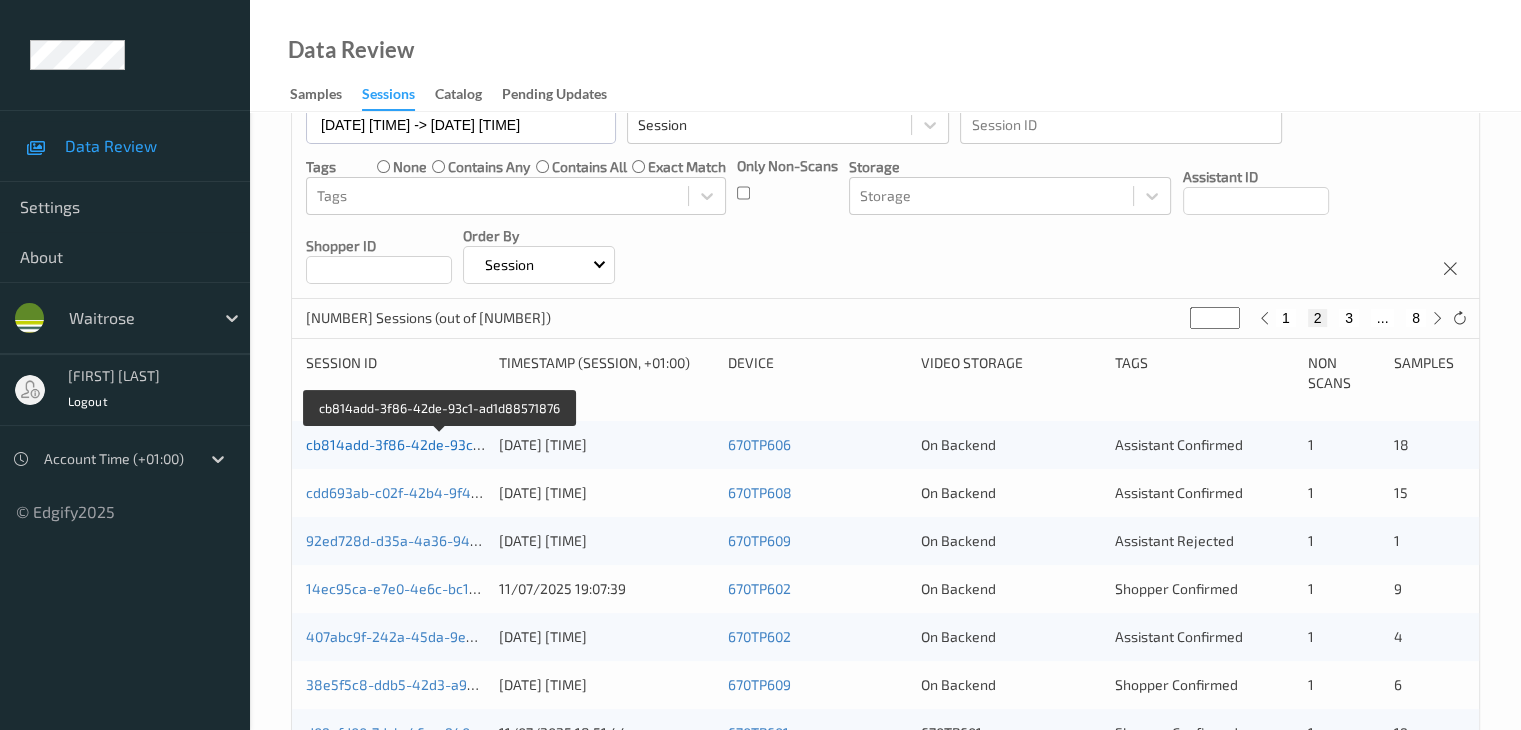 click on "cb814add-3f86-42de-93c1-ad1d88571876" at bounding box center (442, 444) 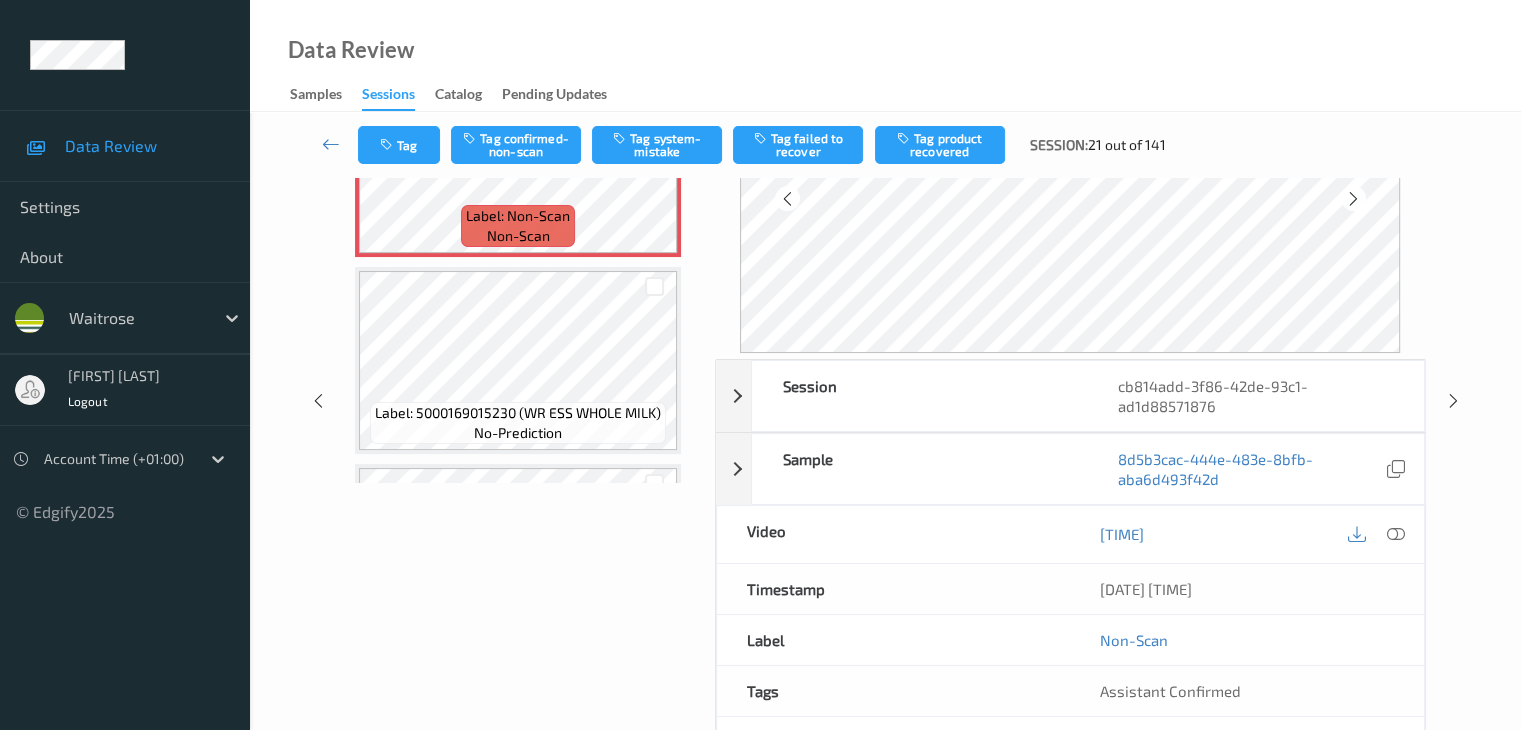 scroll, scrollTop: 200, scrollLeft: 0, axis: vertical 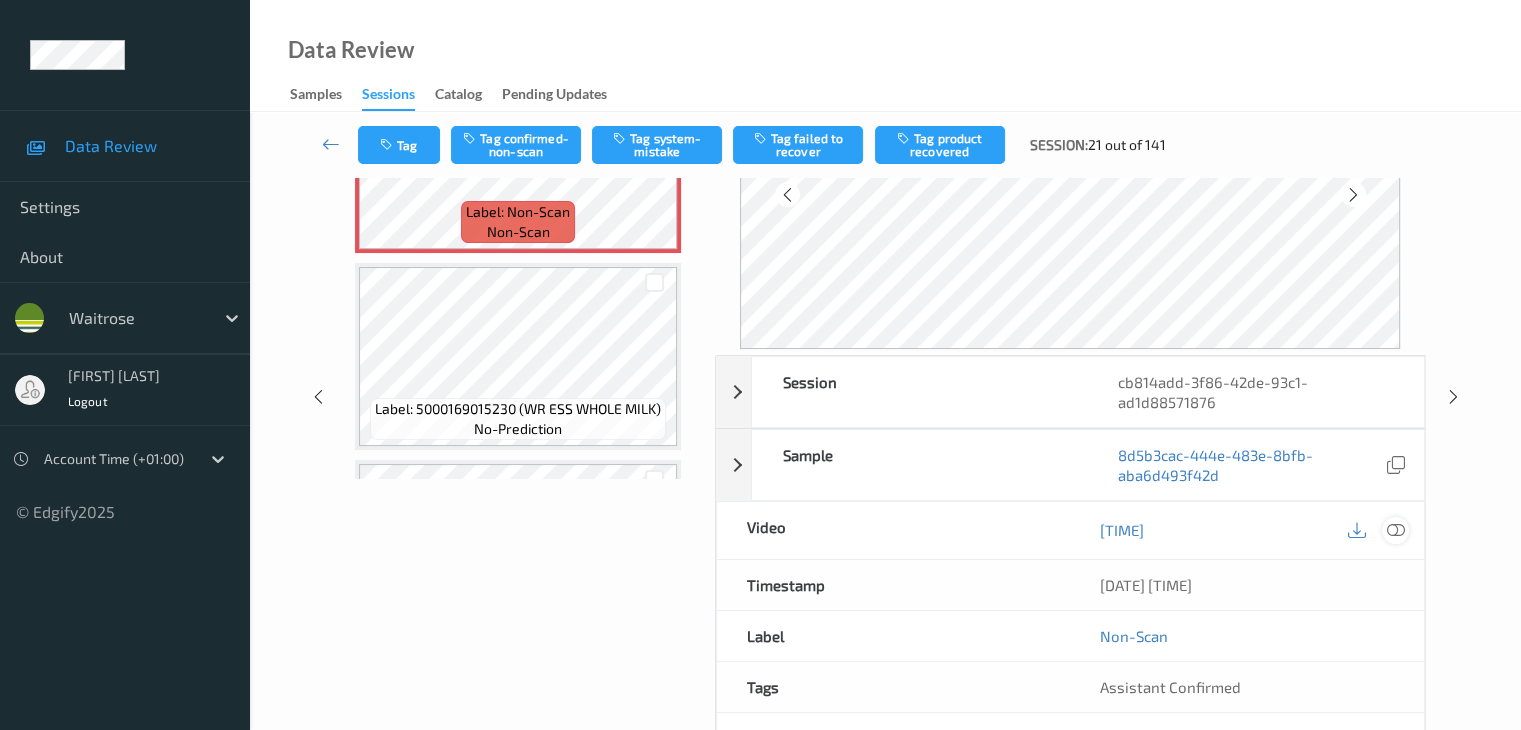 click at bounding box center (1395, 530) 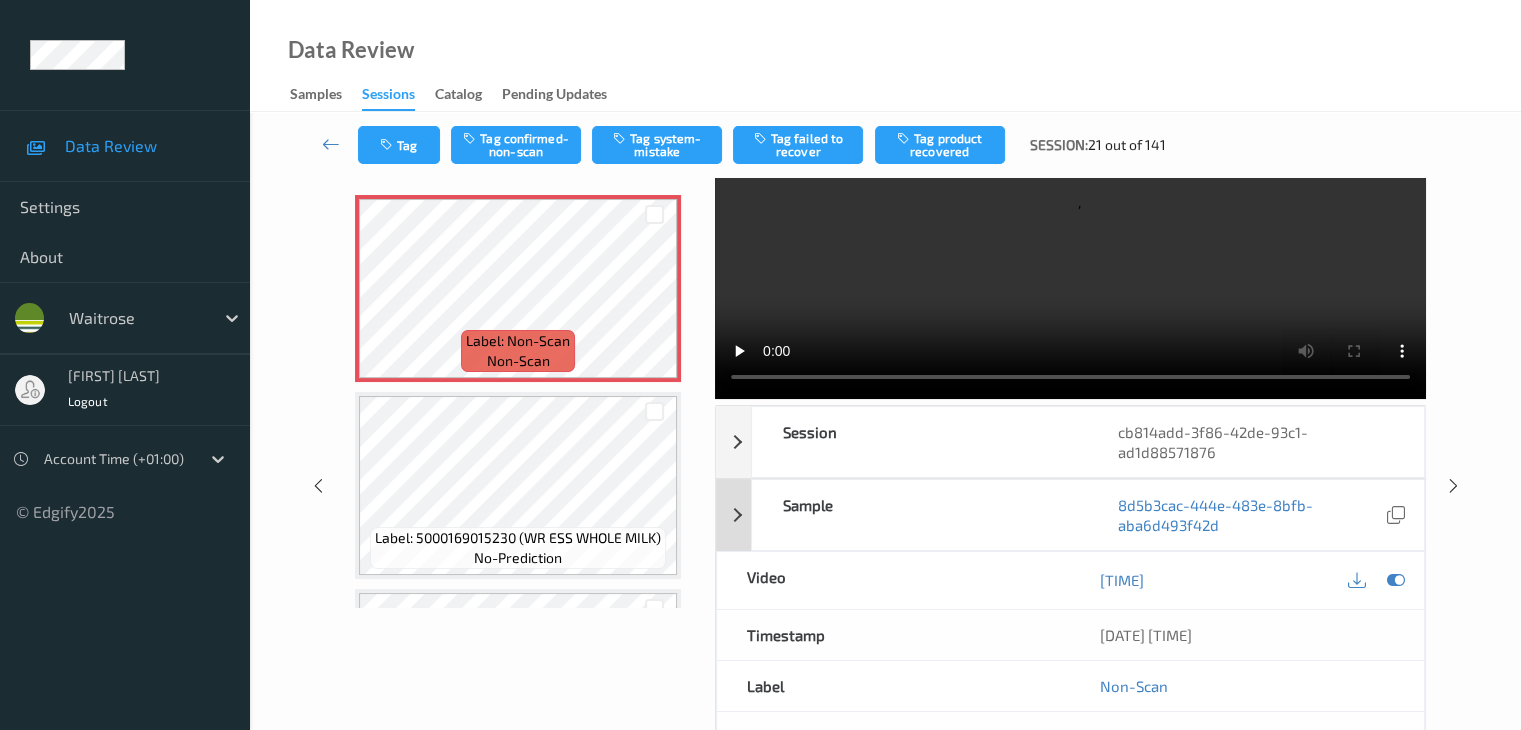 scroll, scrollTop: 0, scrollLeft: 0, axis: both 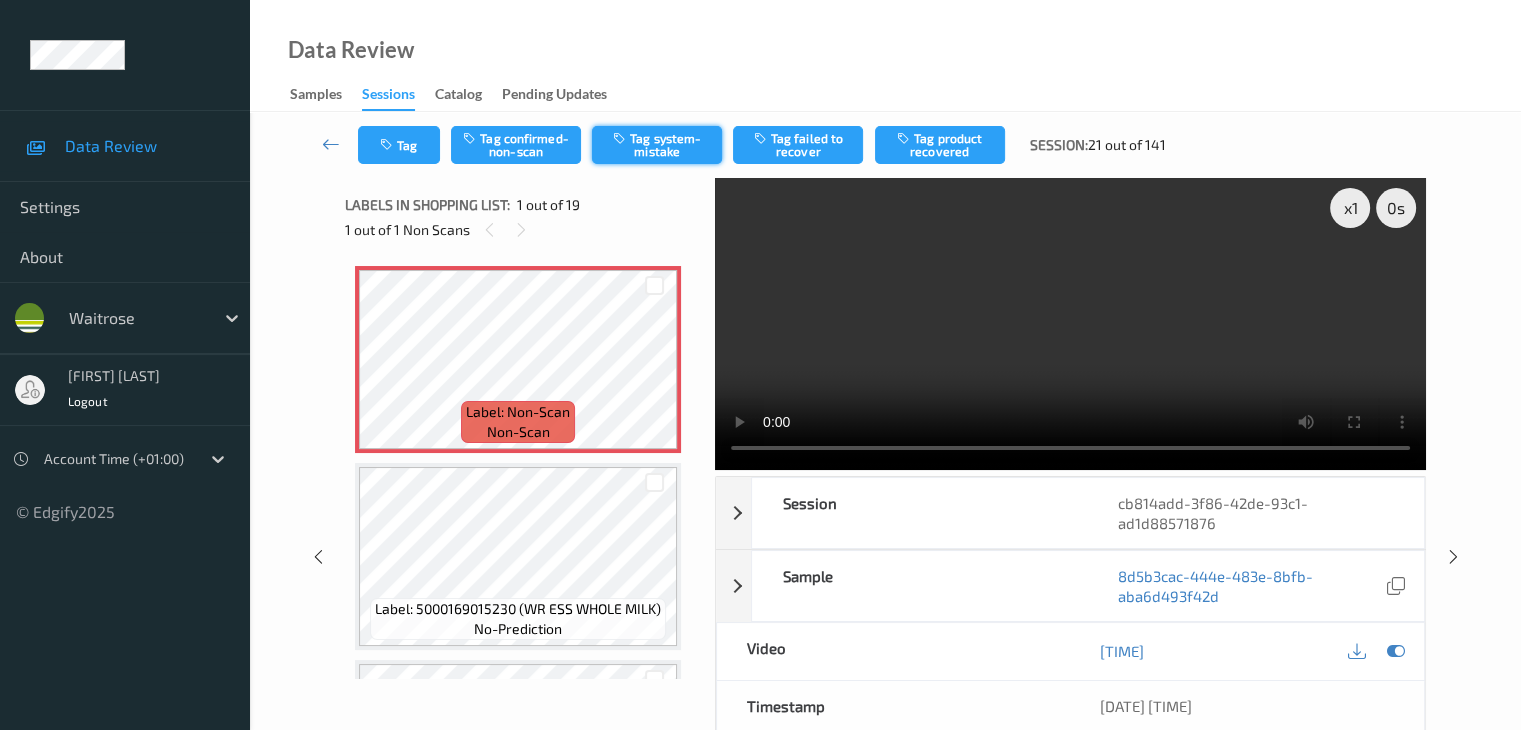 click on "Tag   system-mistake" at bounding box center [657, 145] 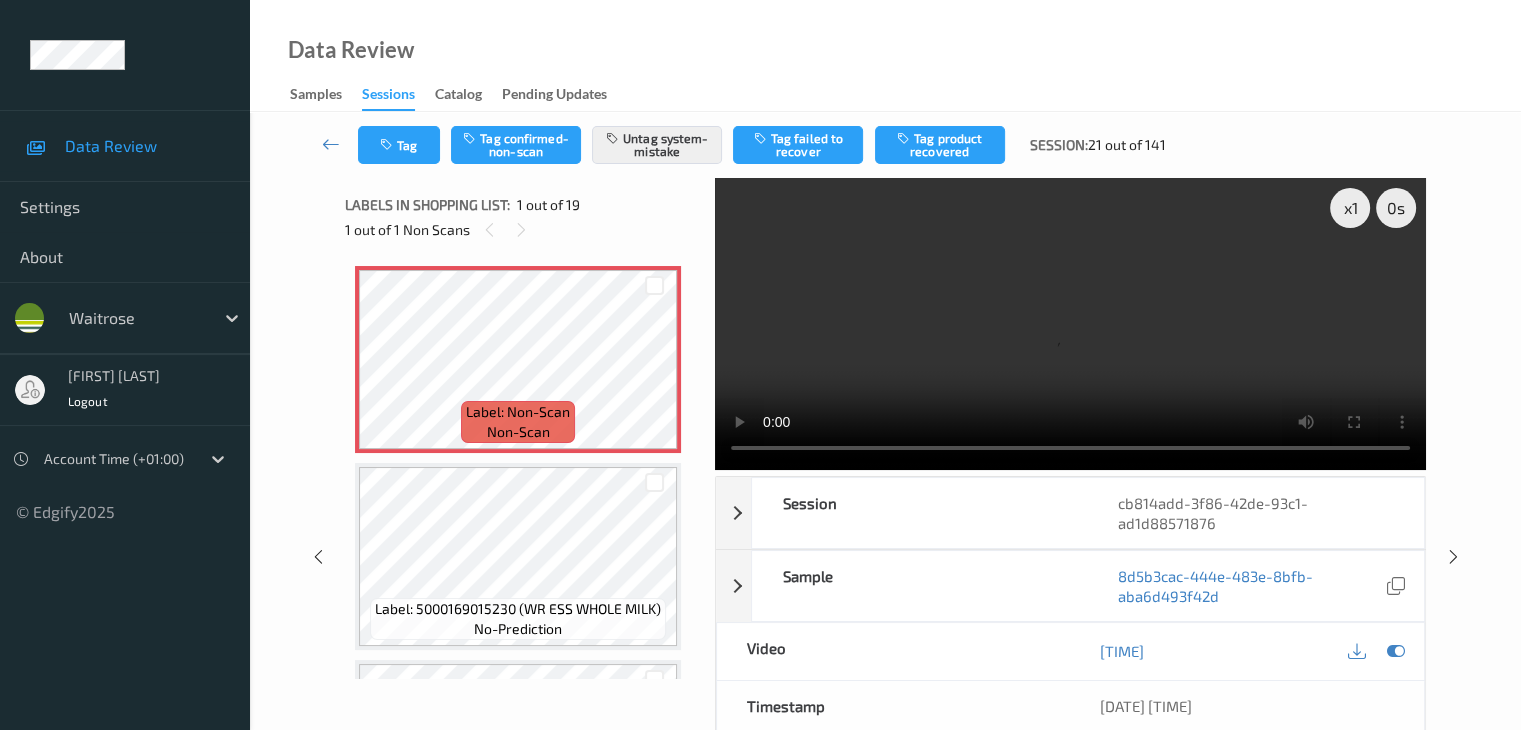 type 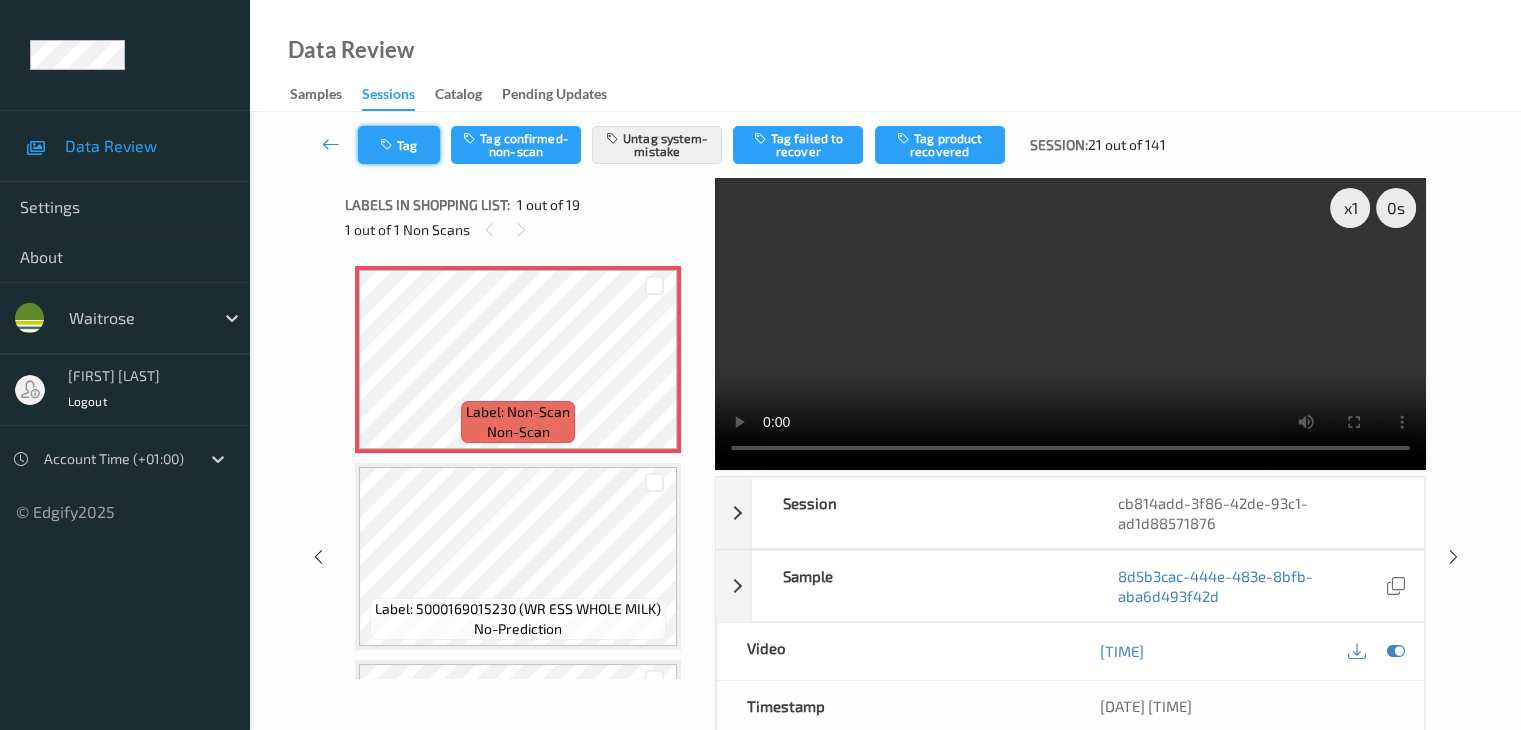 click at bounding box center (388, 145) 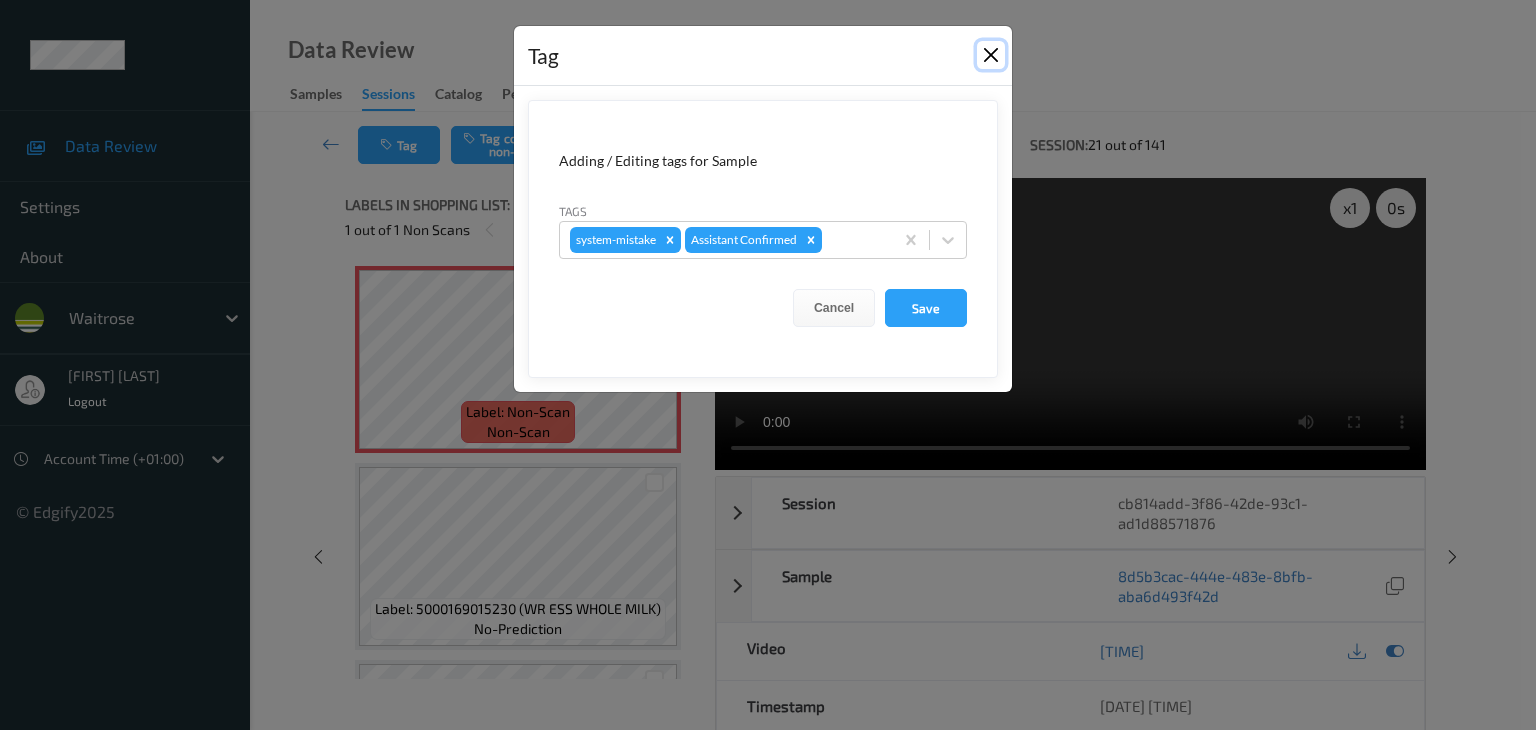 click at bounding box center [991, 55] 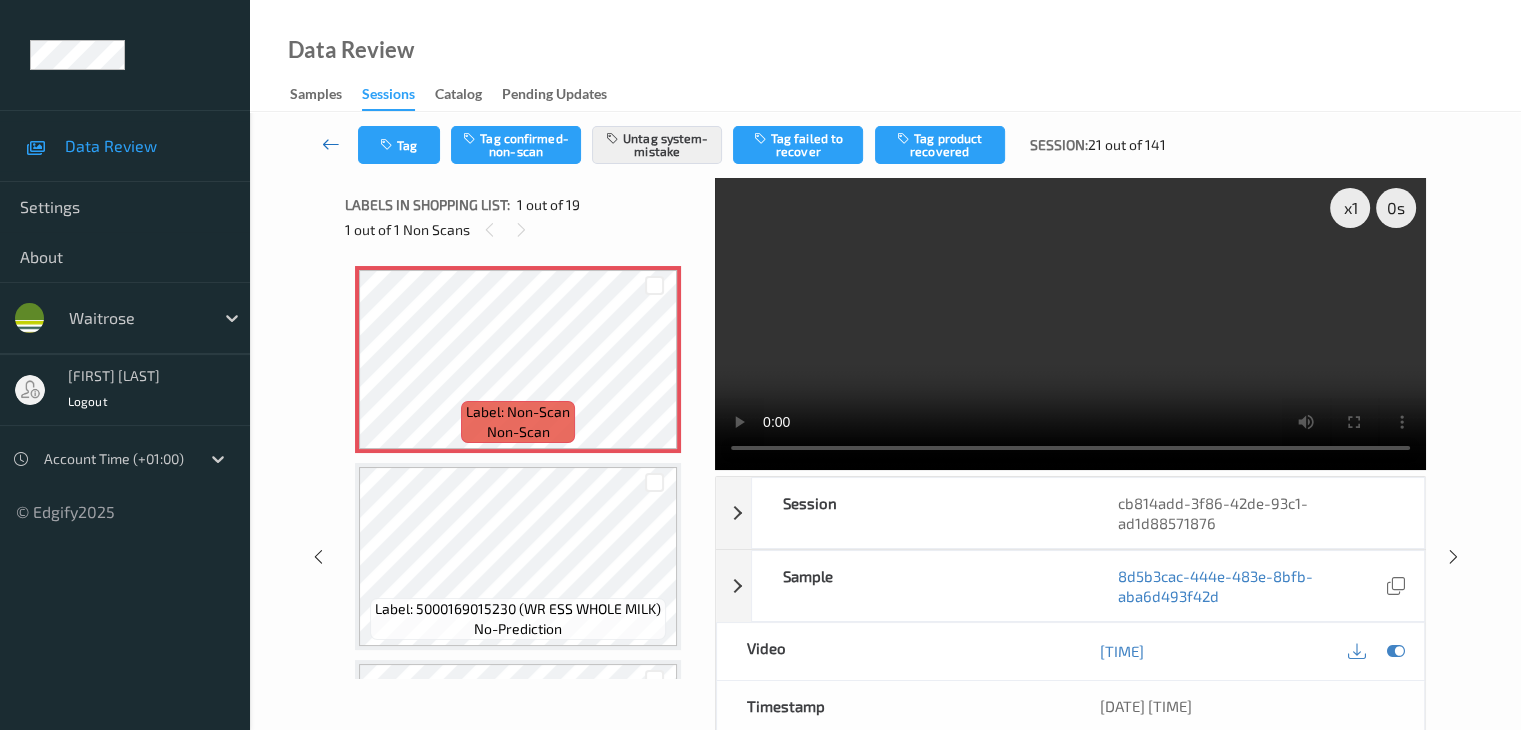 click at bounding box center (331, 144) 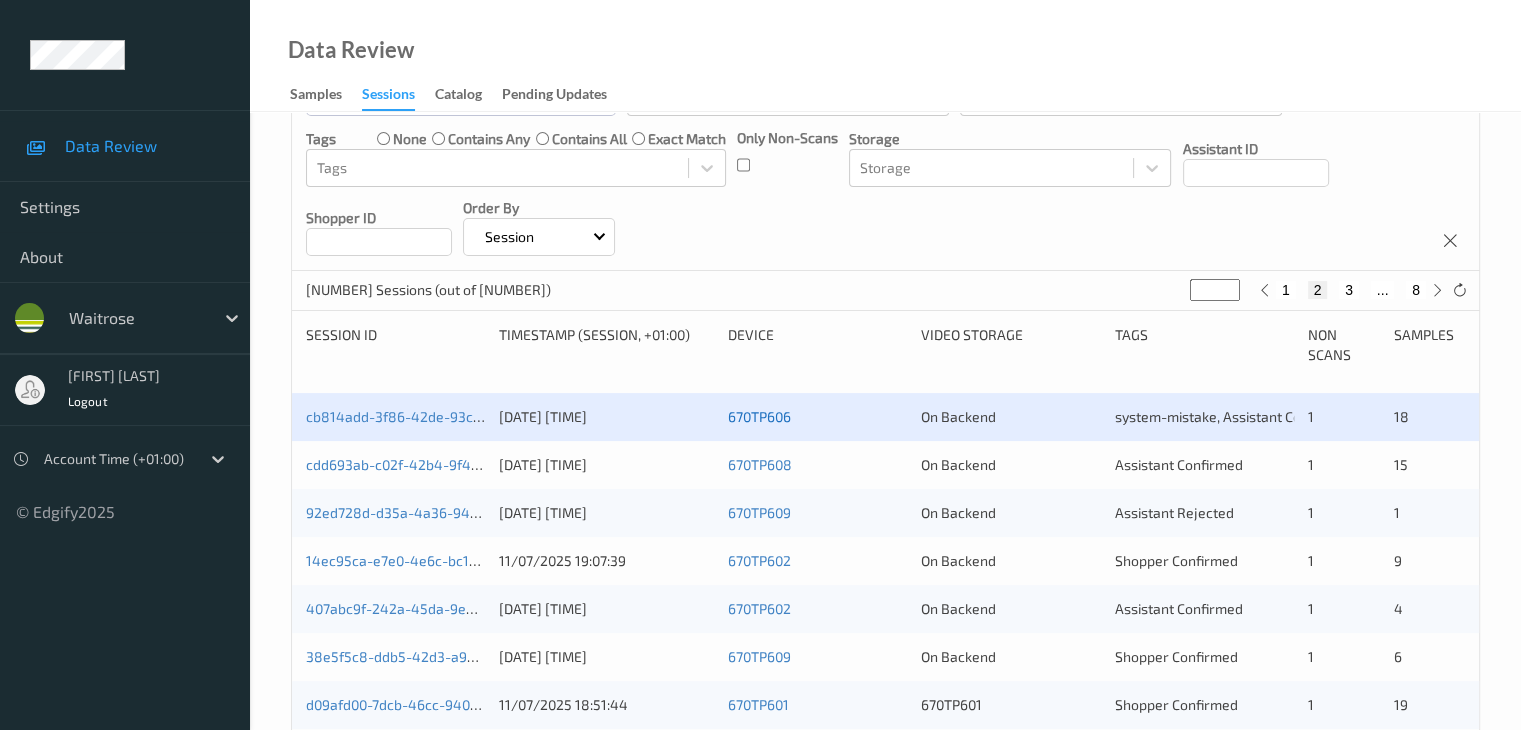 scroll, scrollTop: 300, scrollLeft: 0, axis: vertical 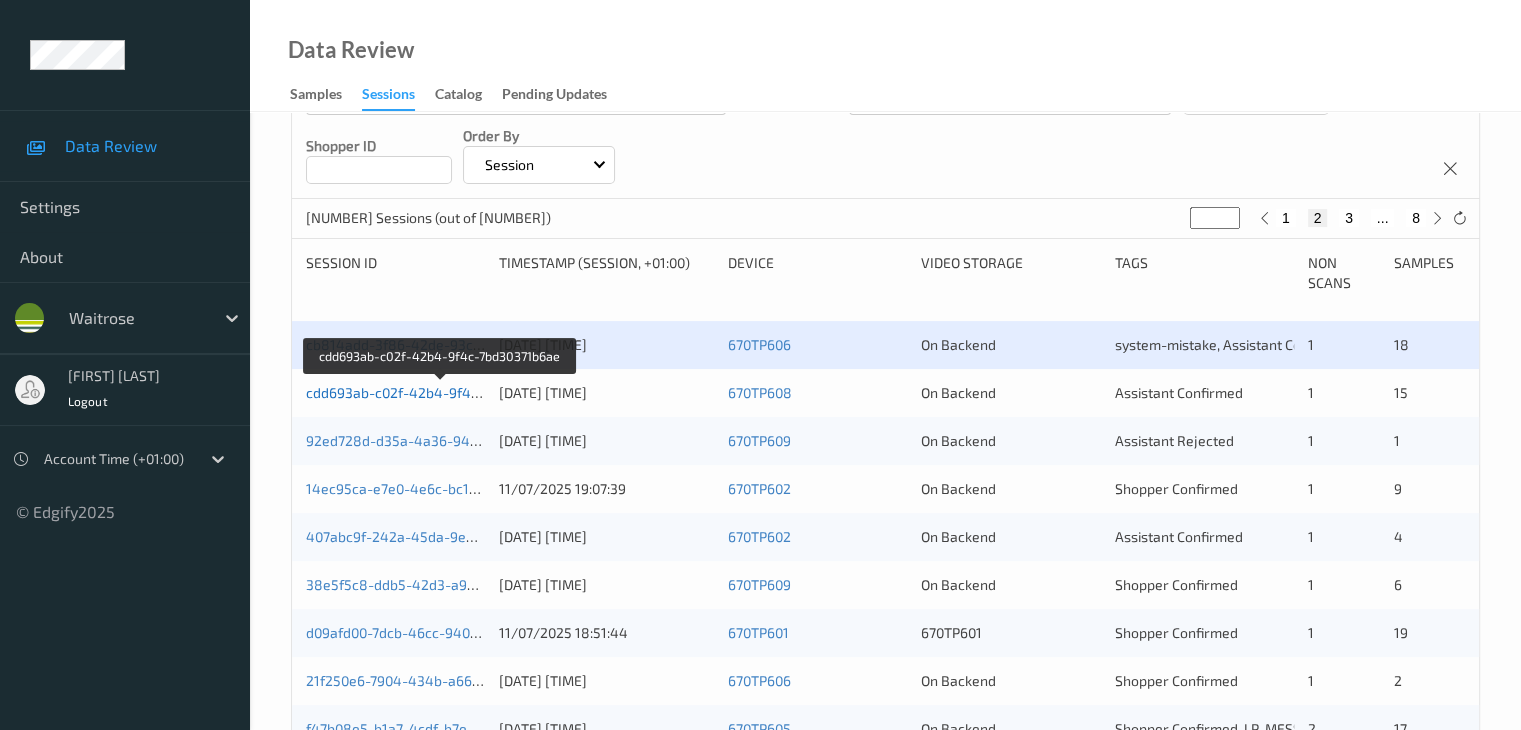 click on "cdd693ab-c02f-42b4-9f4c-7bd30371b6ae" at bounding box center [440, 392] 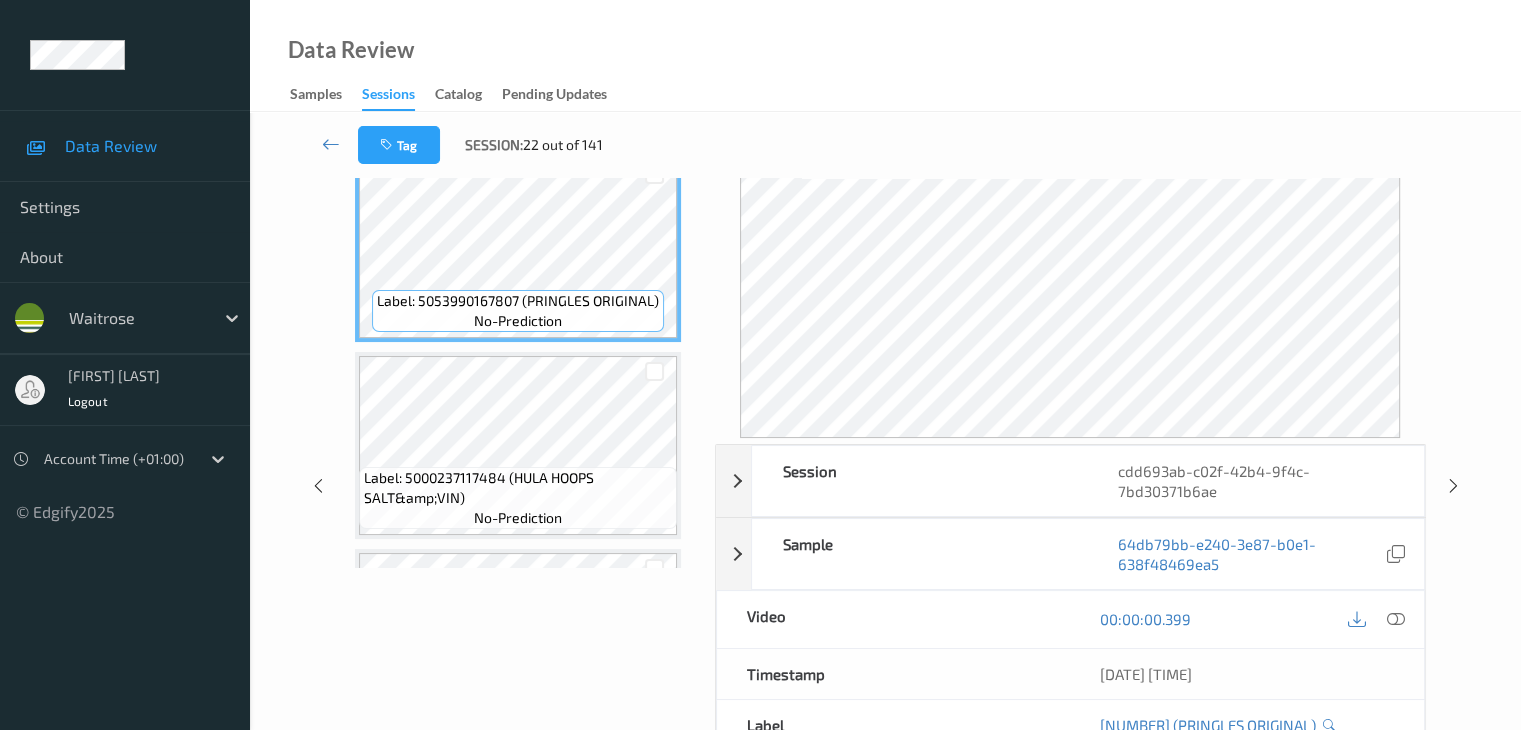scroll, scrollTop: 0, scrollLeft: 0, axis: both 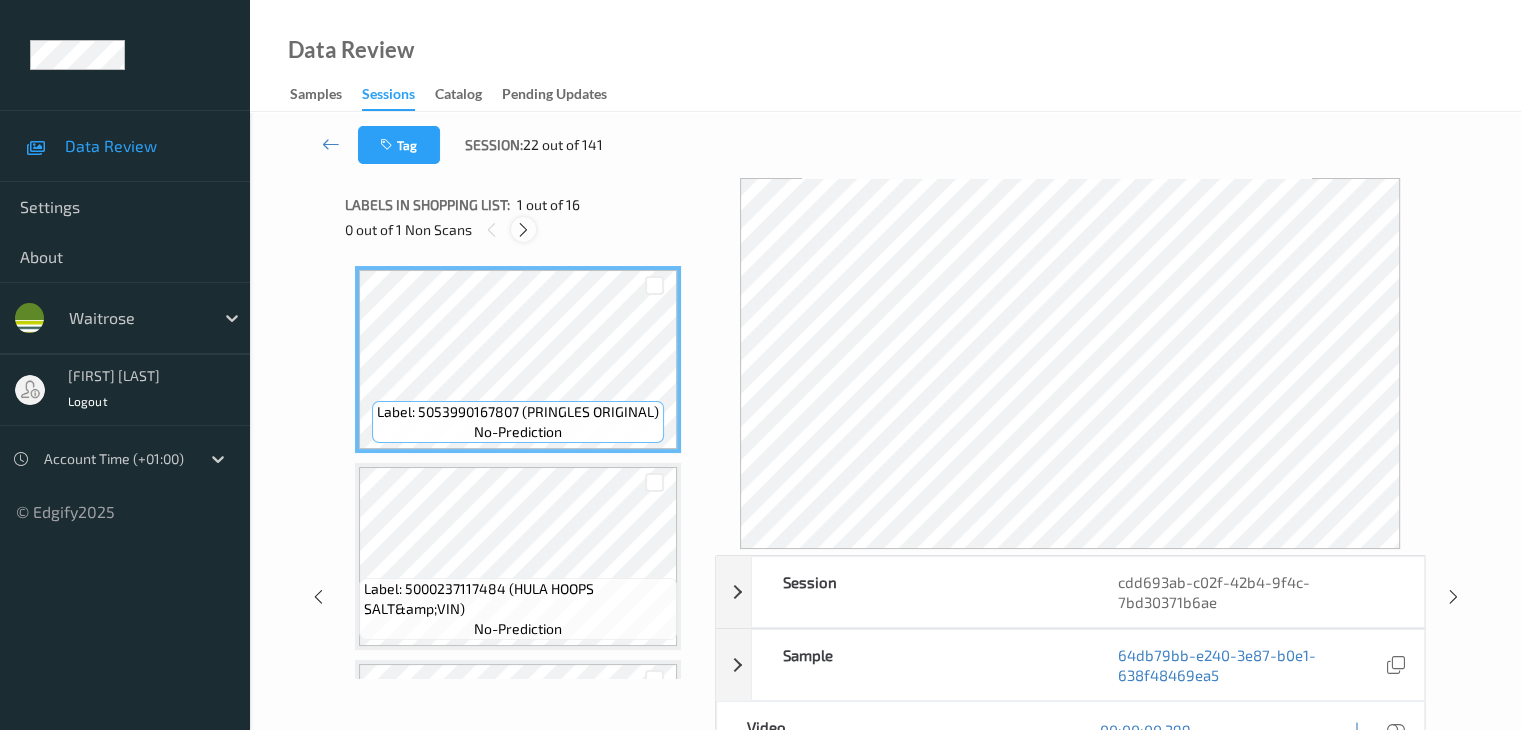 click at bounding box center [523, 230] 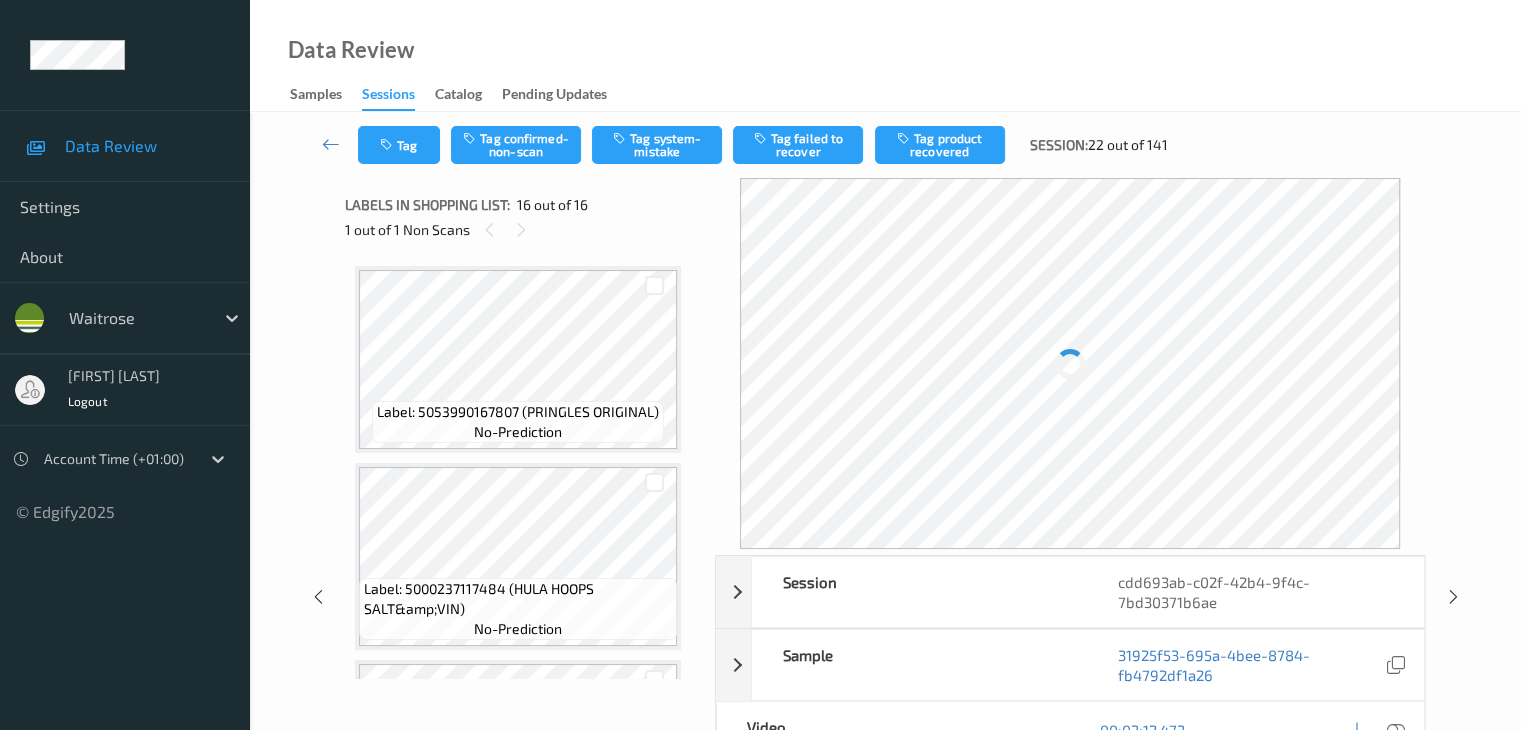 scroll, scrollTop: 2737, scrollLeft: 0, axis: vertical 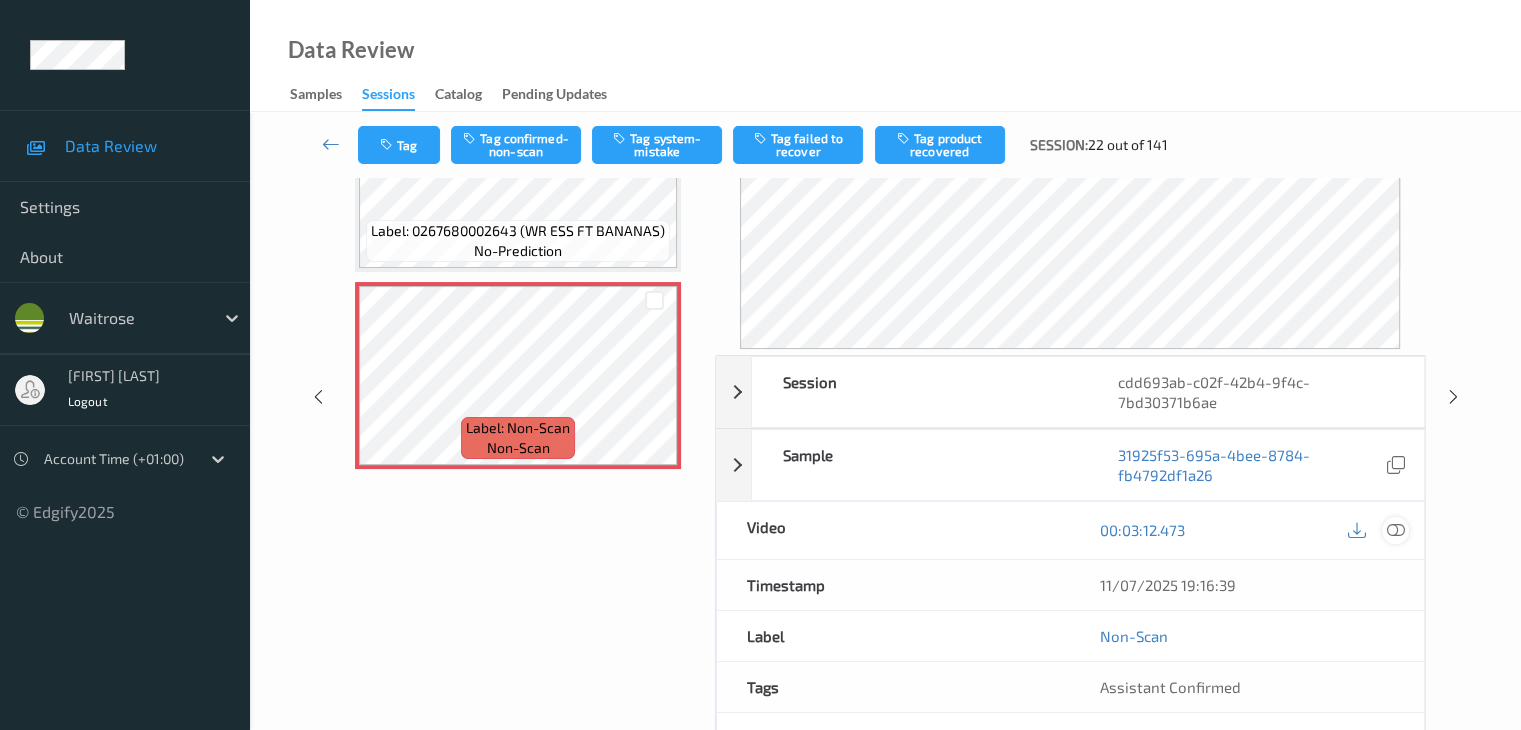 click at bounding box center [1395, 530] 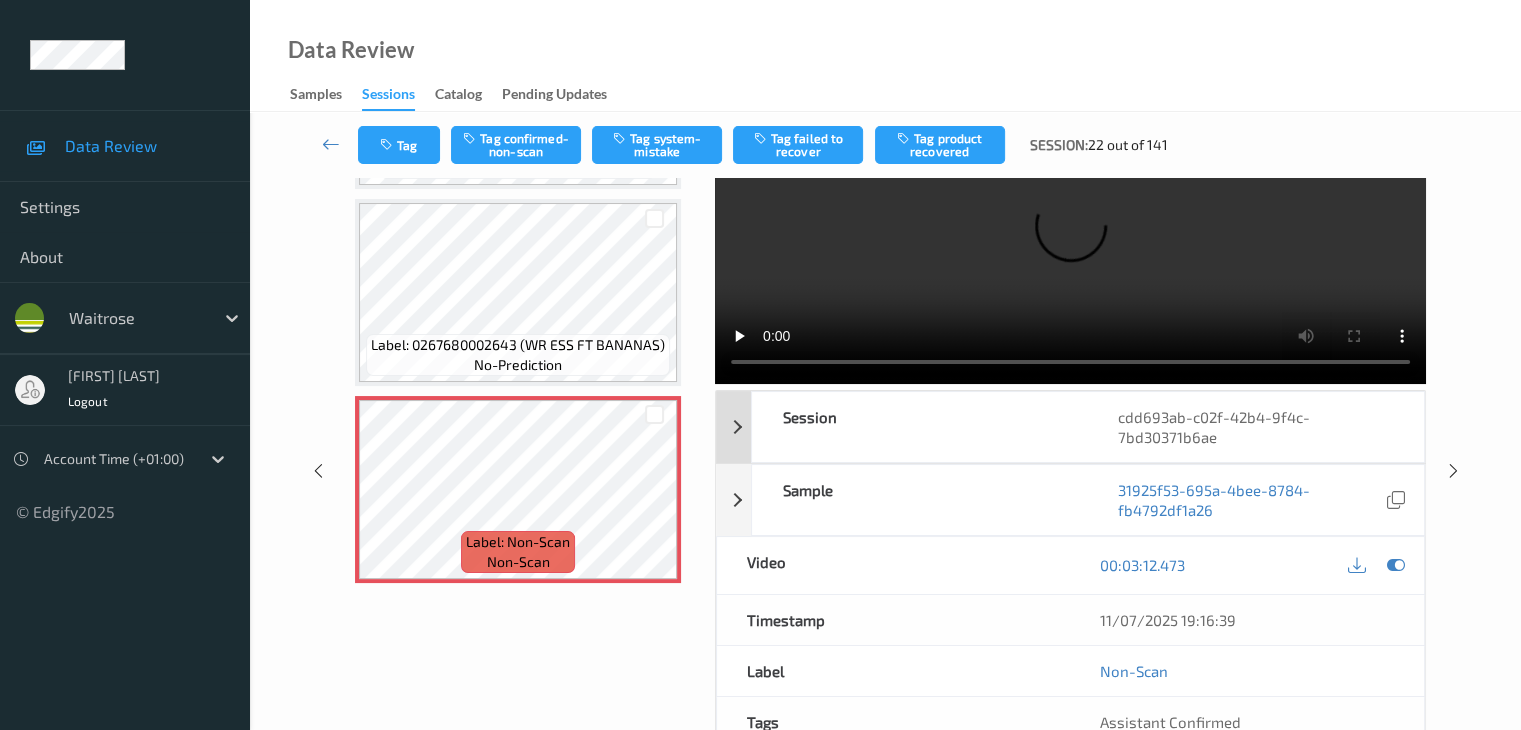 scroll, scrollTop: 0, scrollLeft: 0, axis: both 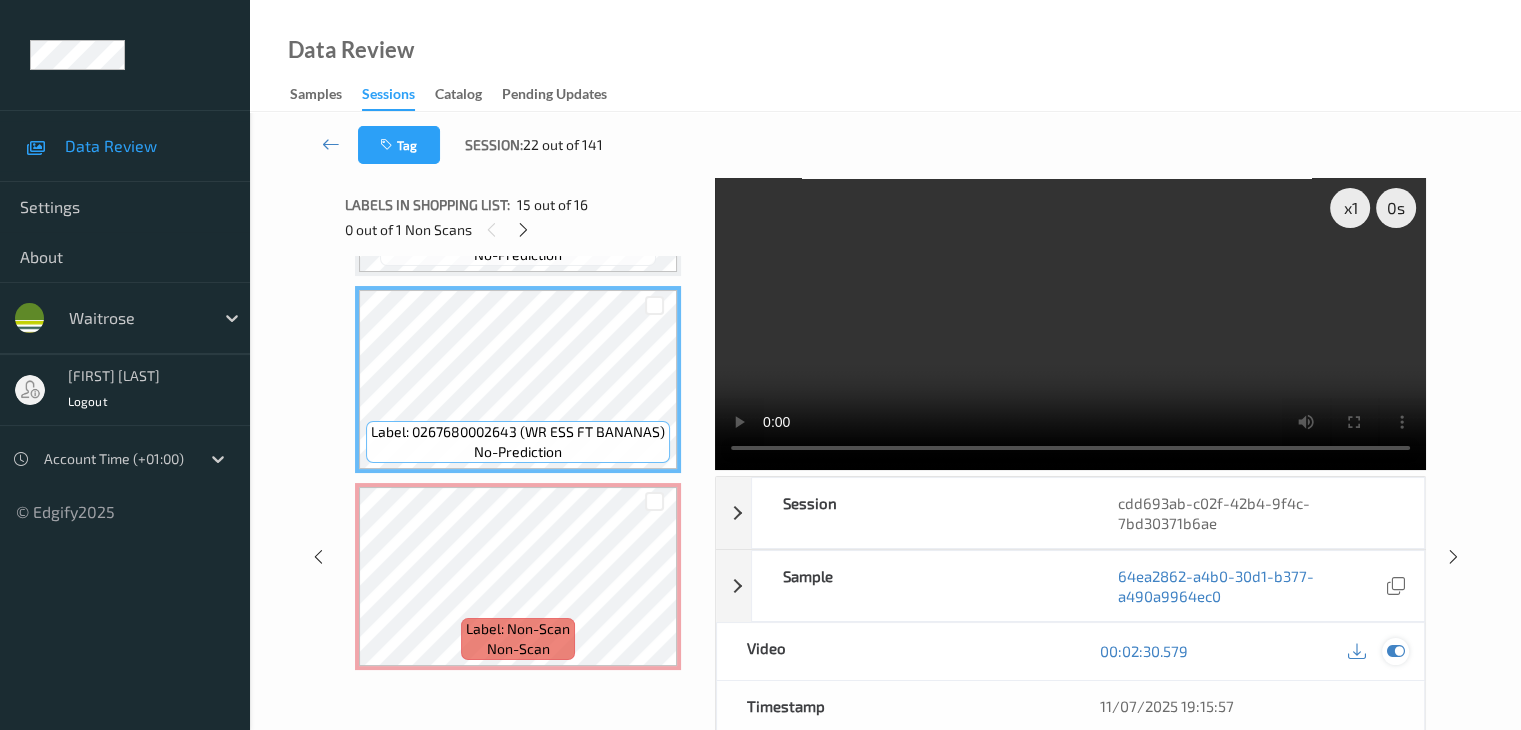 click at bounding box center (1395, 651) 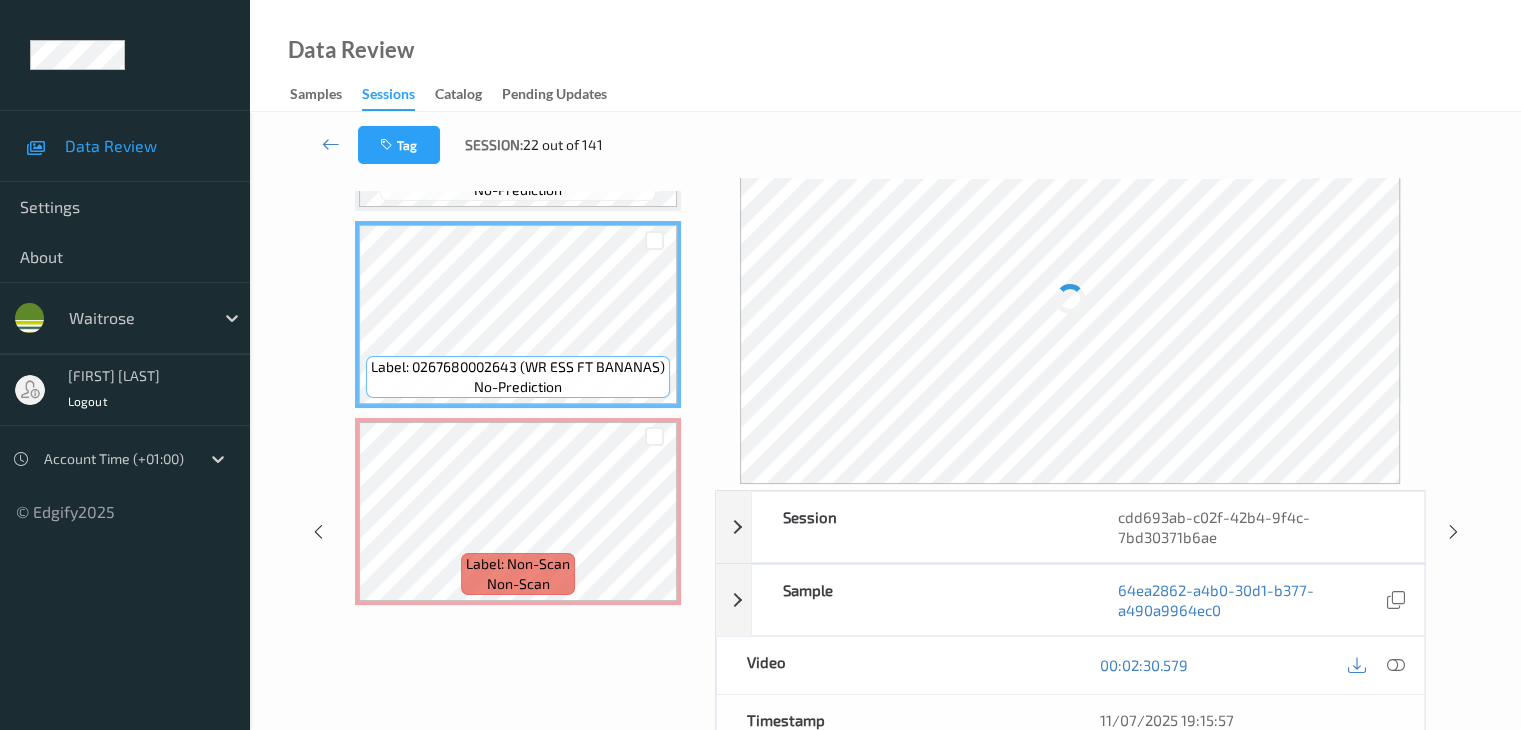 scroll, scrollTop: 100, scrollLeft: 0, axis: vertical 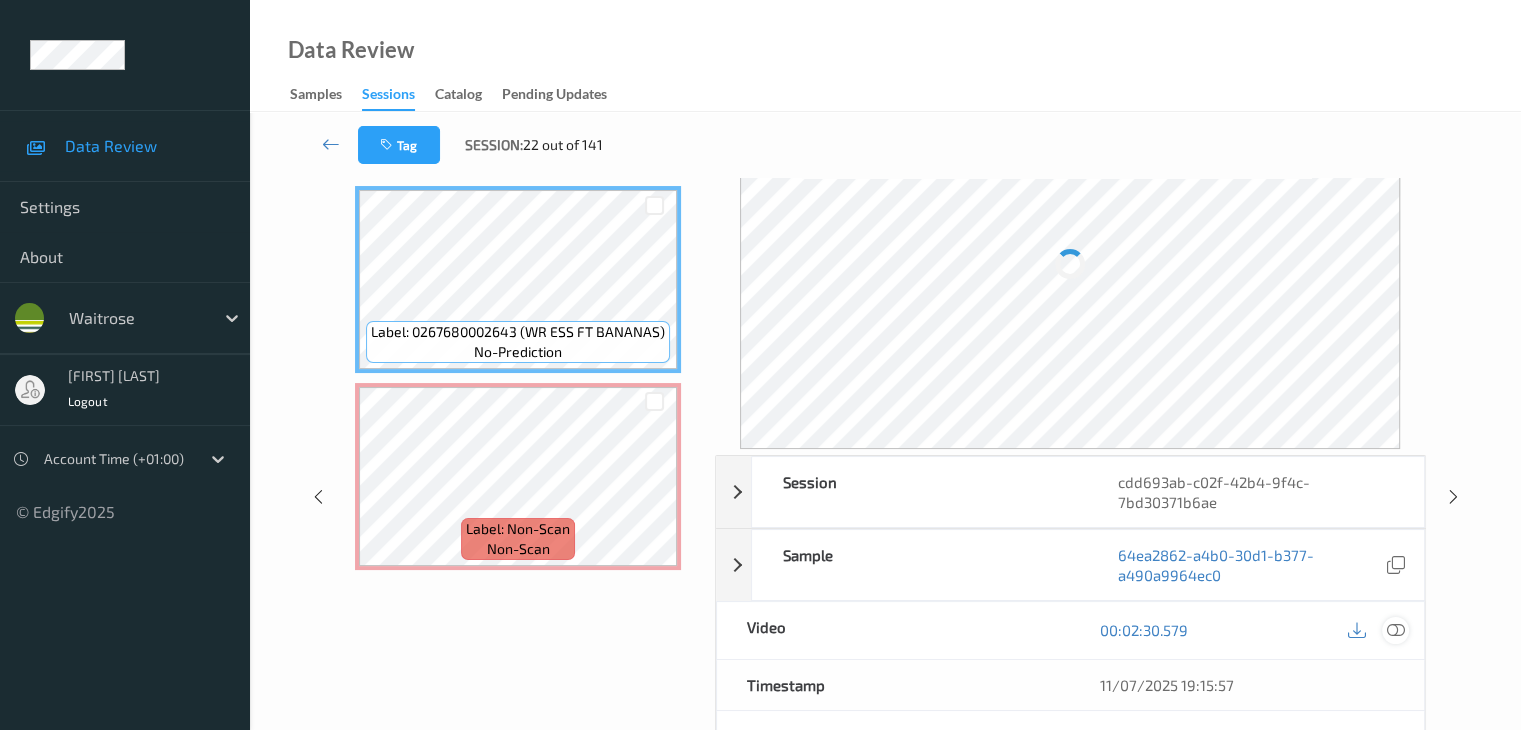 click at bounding box center (1395, 630) 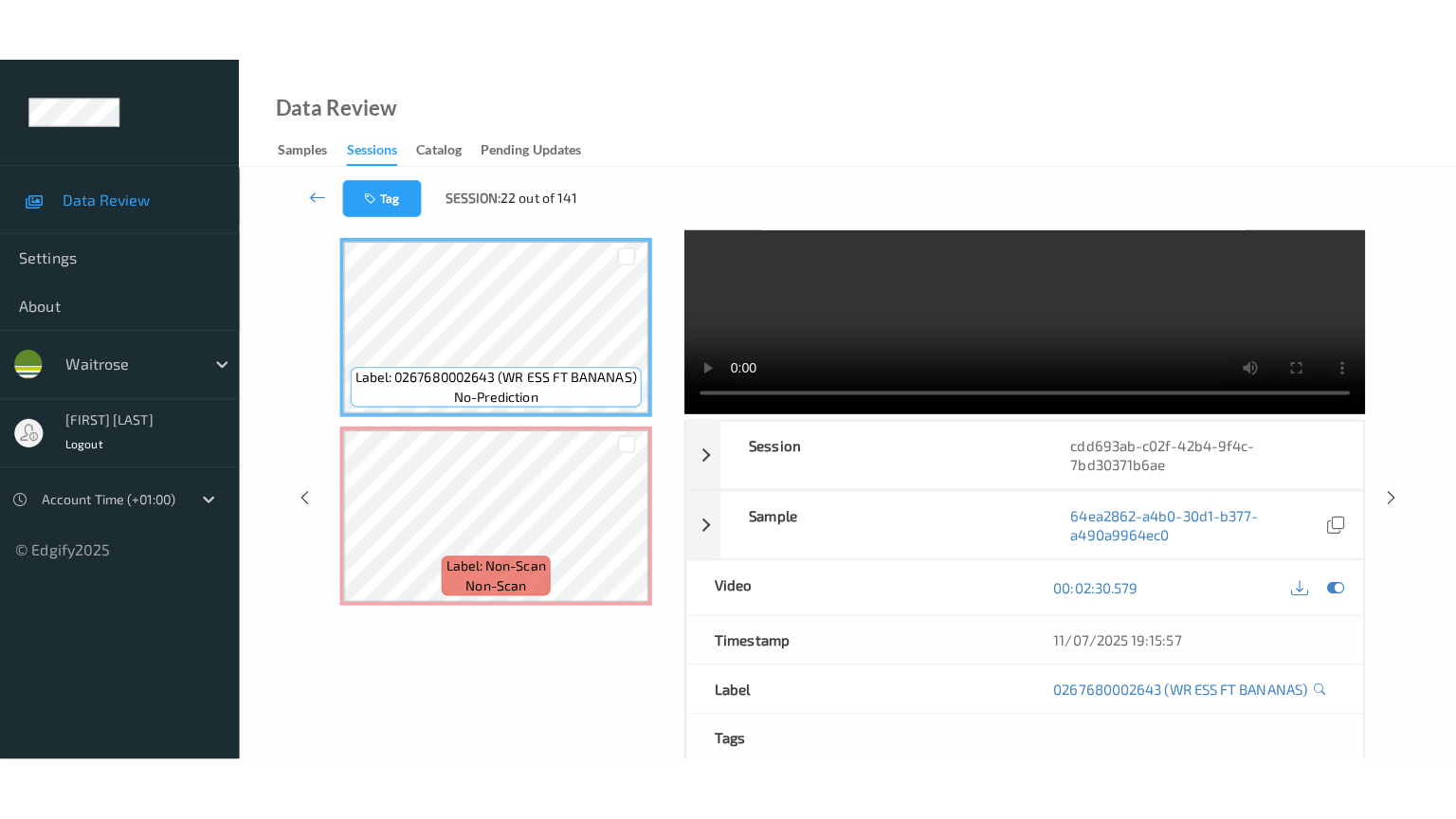 scroll, scrollTop: 0, scrollLeft: 0, axis: both 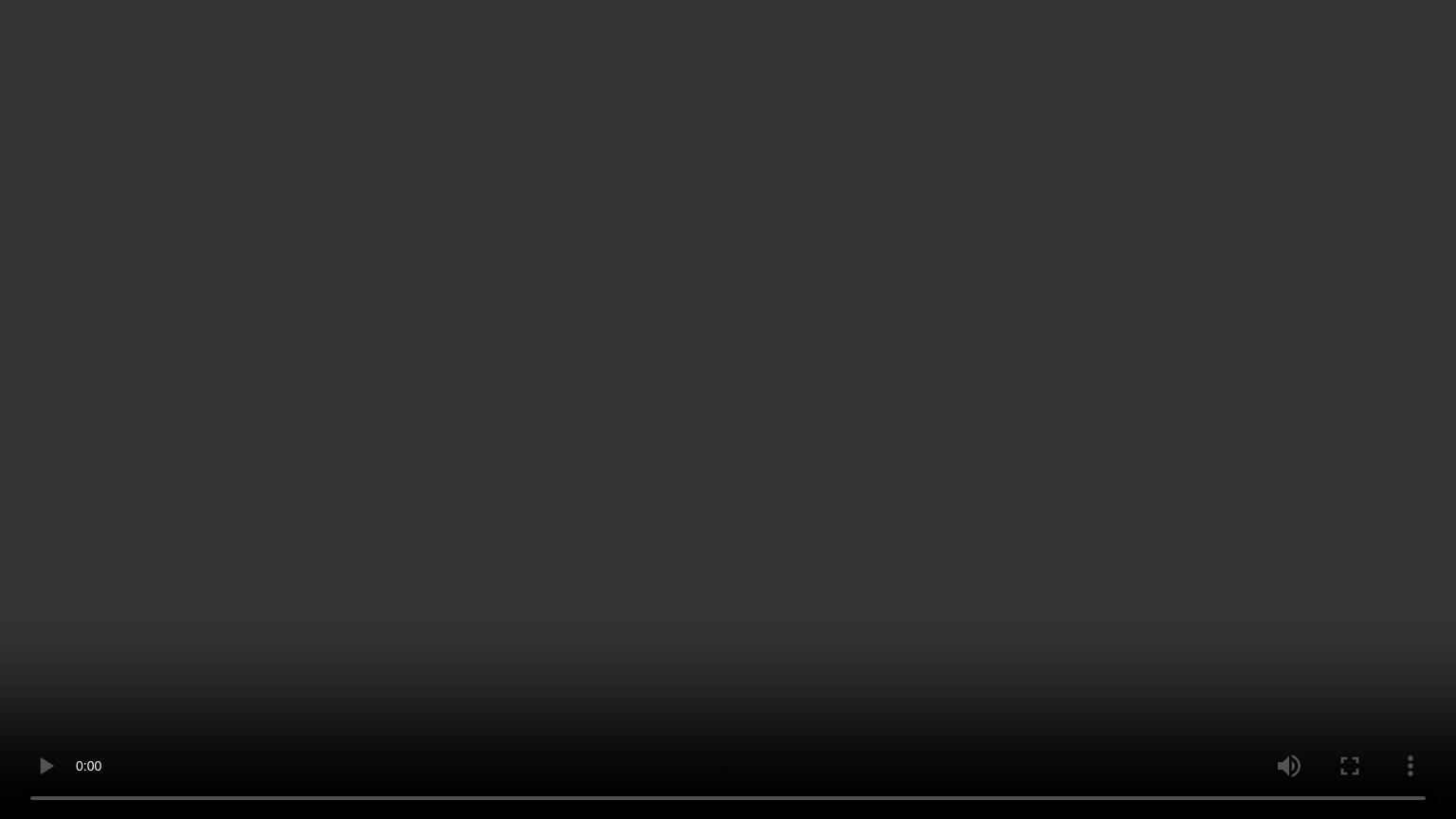 type 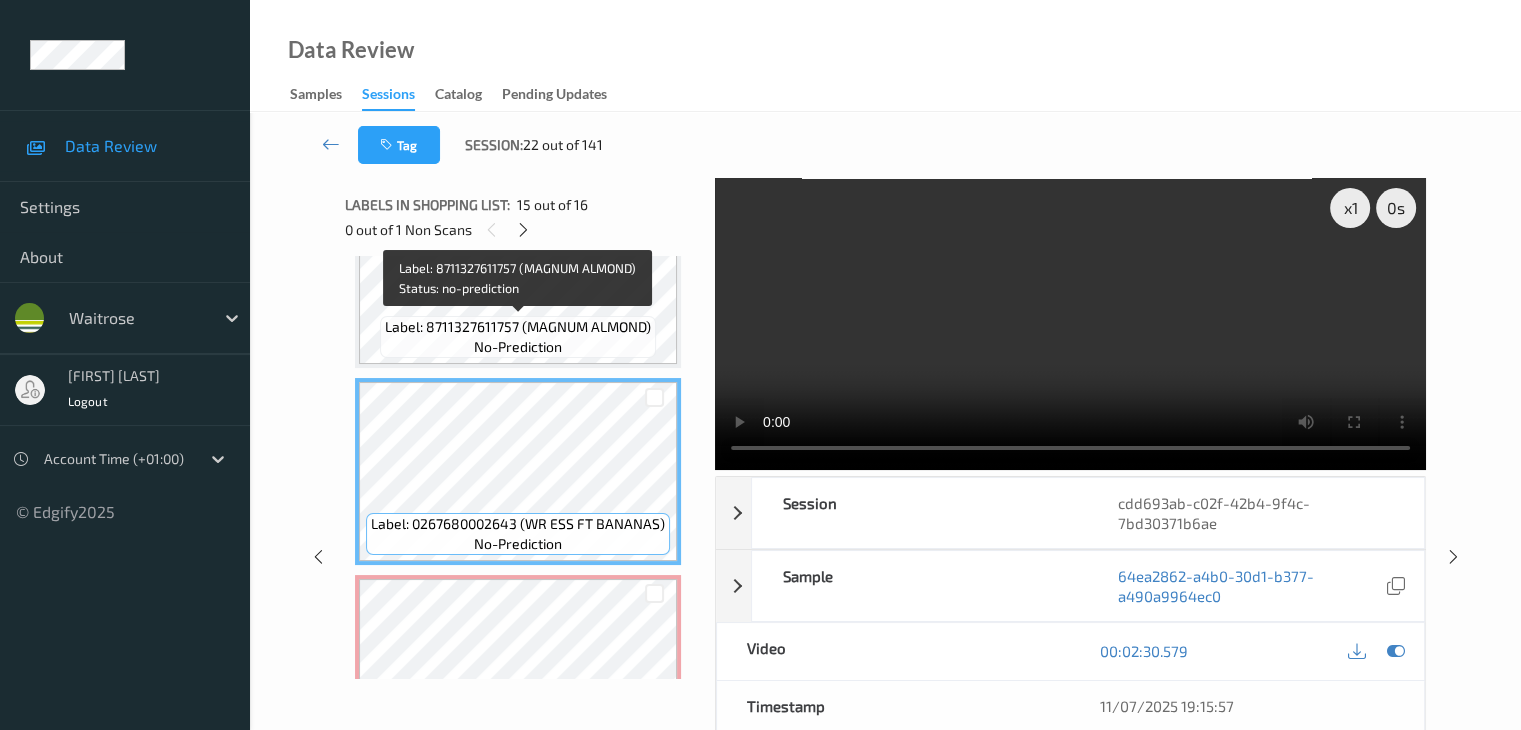 click on "Label: 8711327611757 (MAGNUM ALMOND)" at bounding box center (518, 327) 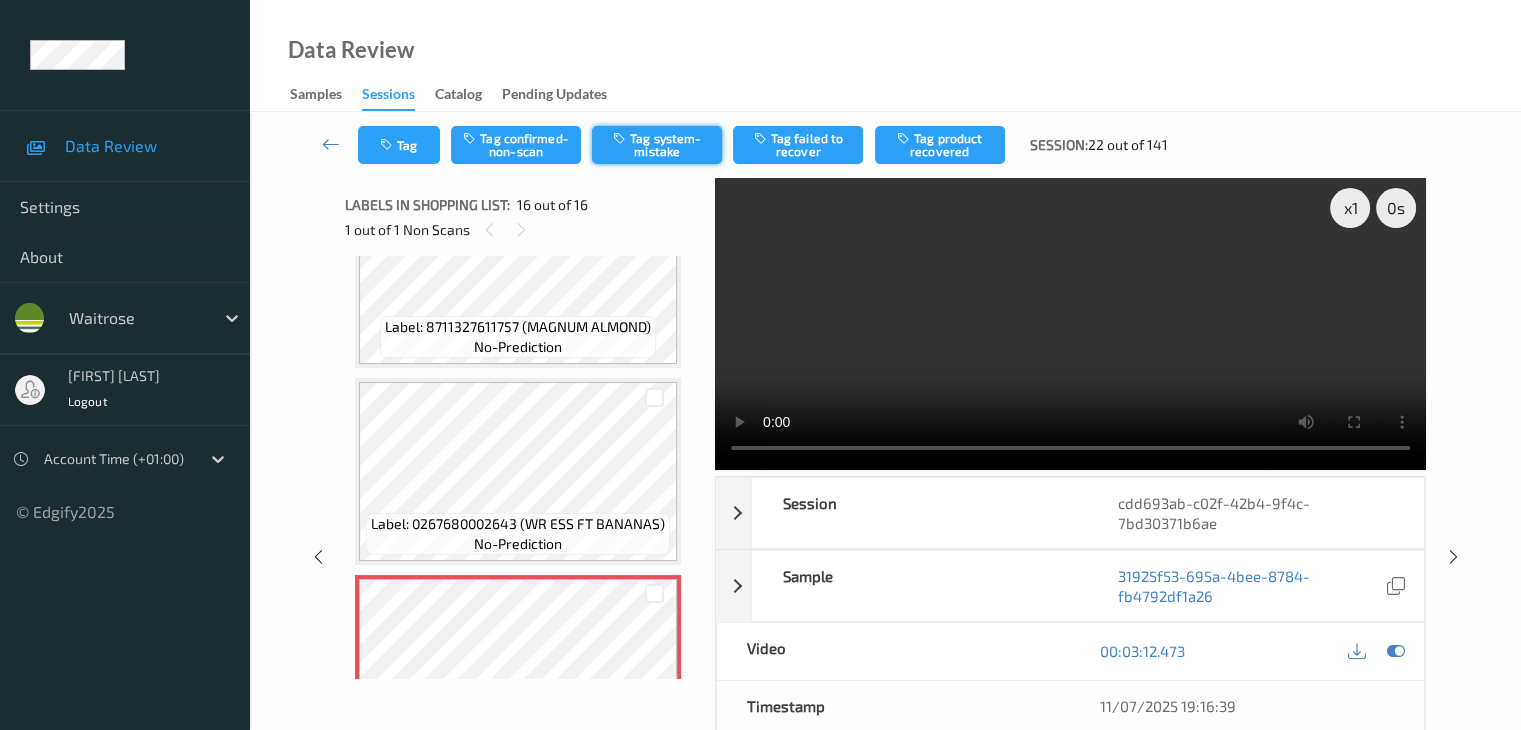 click on "Tag   system-mistake" at bounding box center [657, 145] 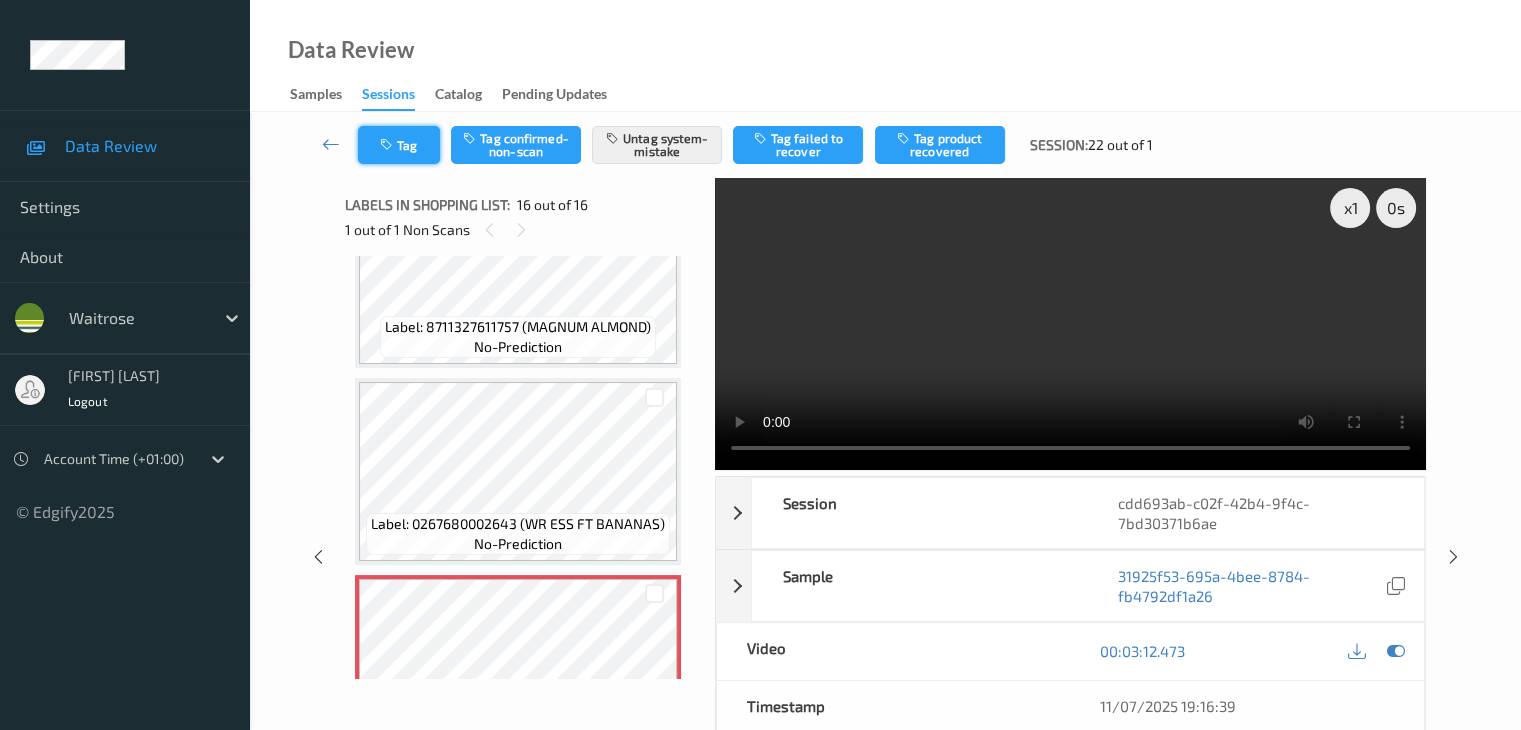 click on "Tag" at bounding box center [399, 145] 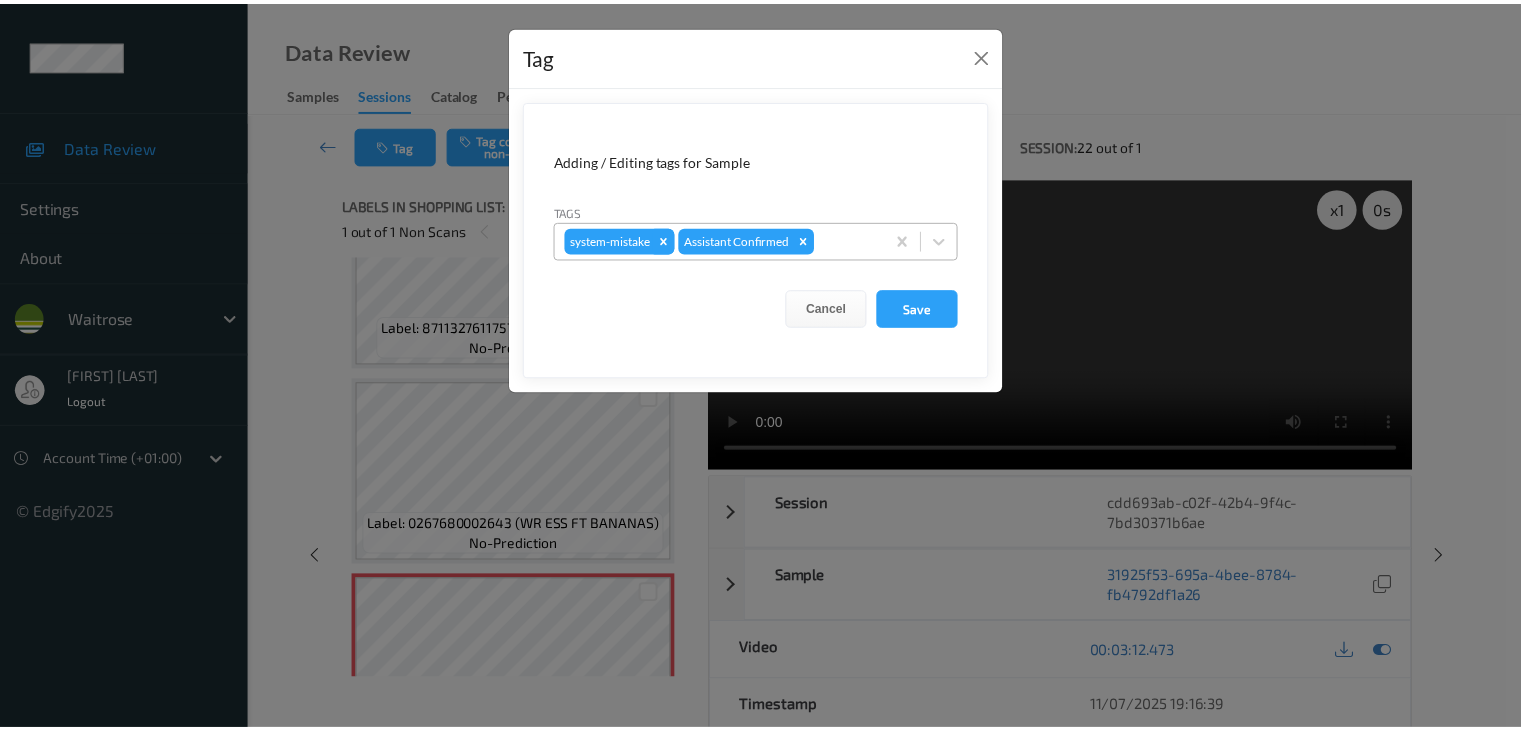 scroll, scrollTop: 2644, scrollLeft: 0, axis: vertical 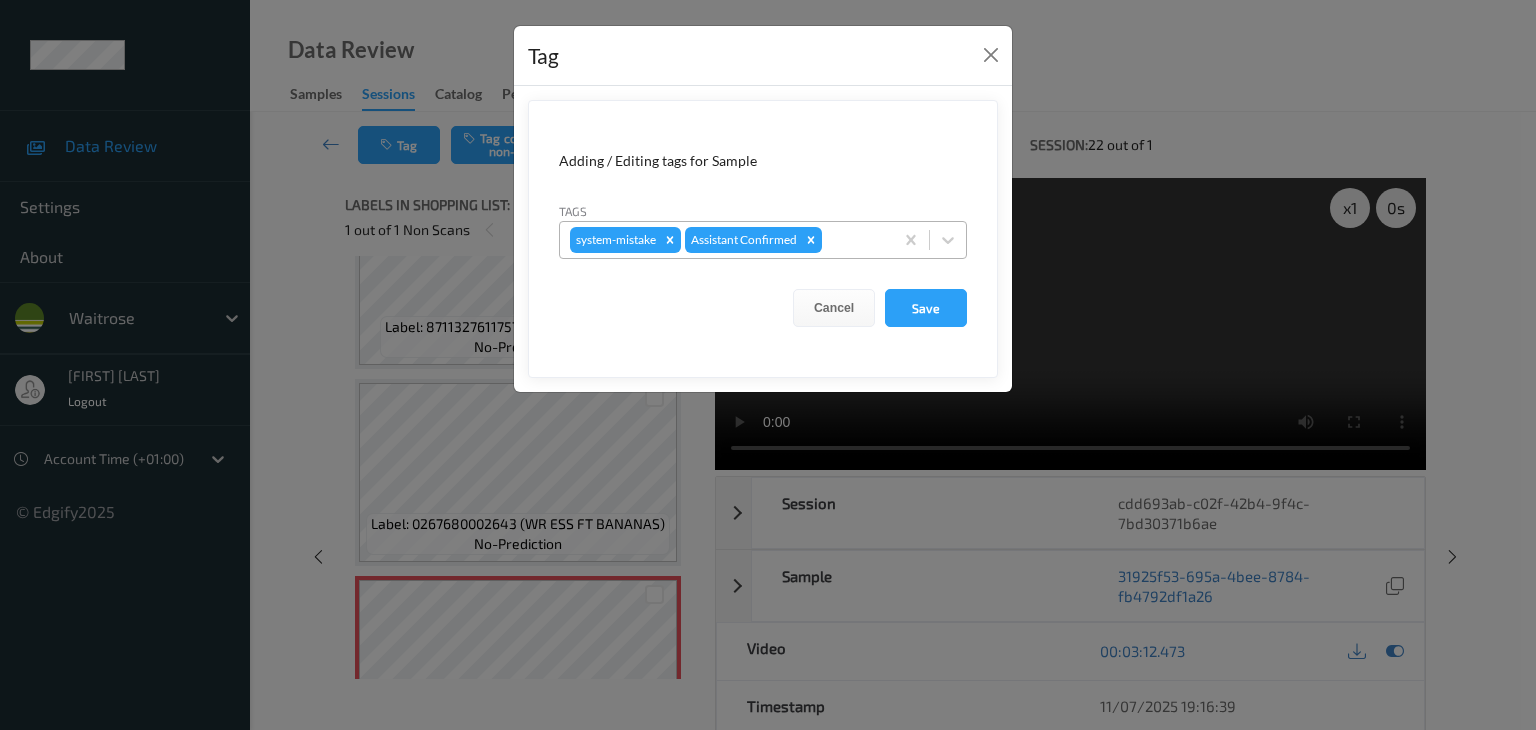 click at bounding box center (854, 240) 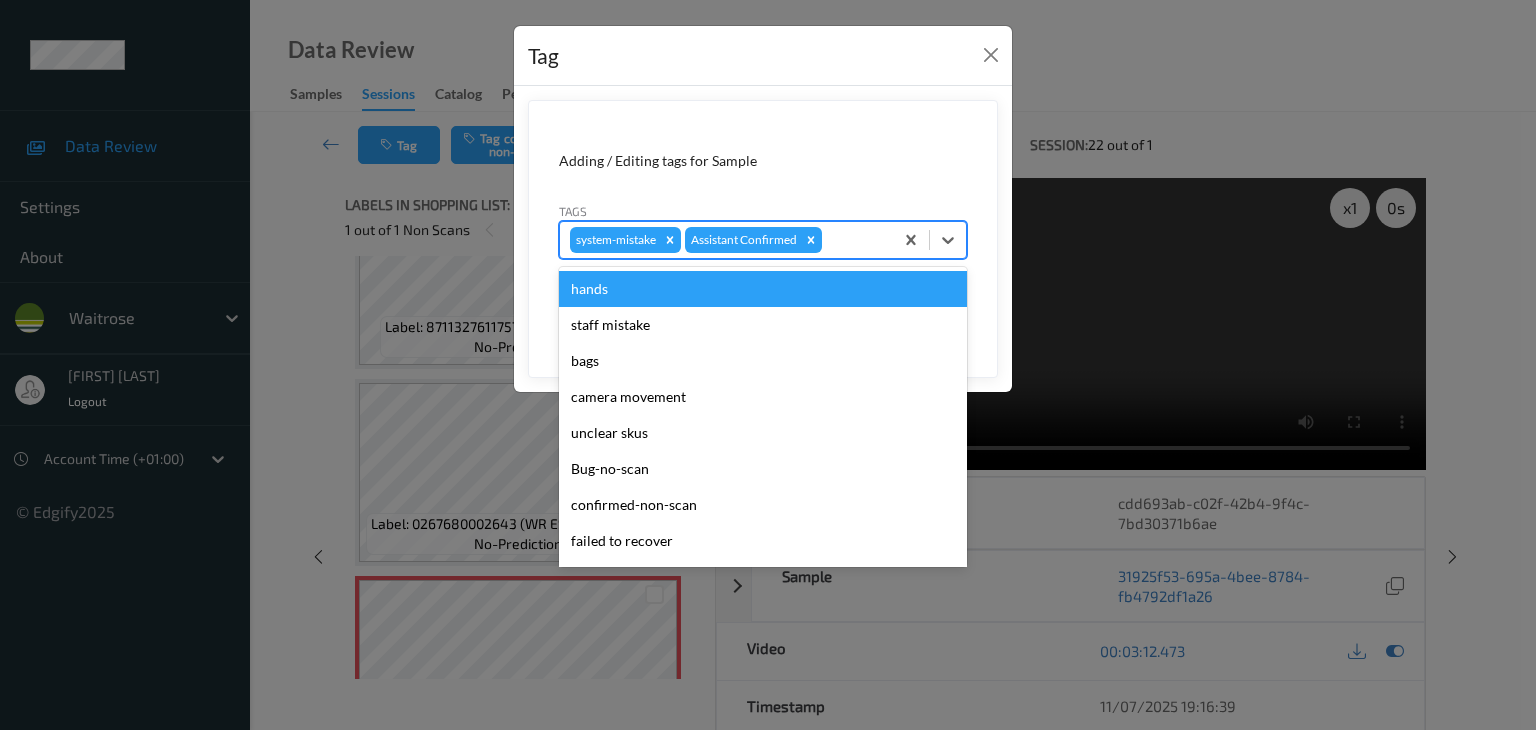 type on "u" 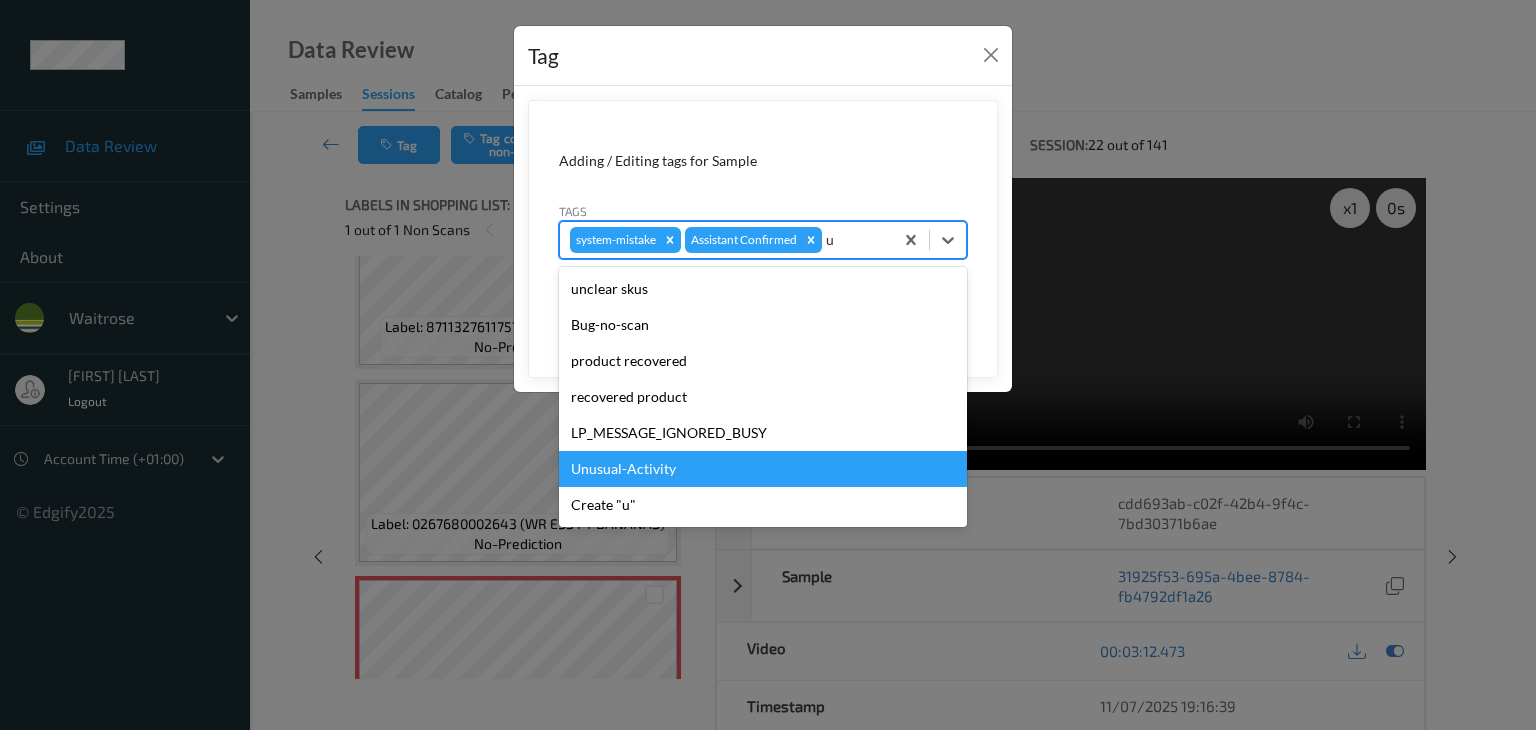 click on "Unusual-Activity" at bounding box center [763, 469] 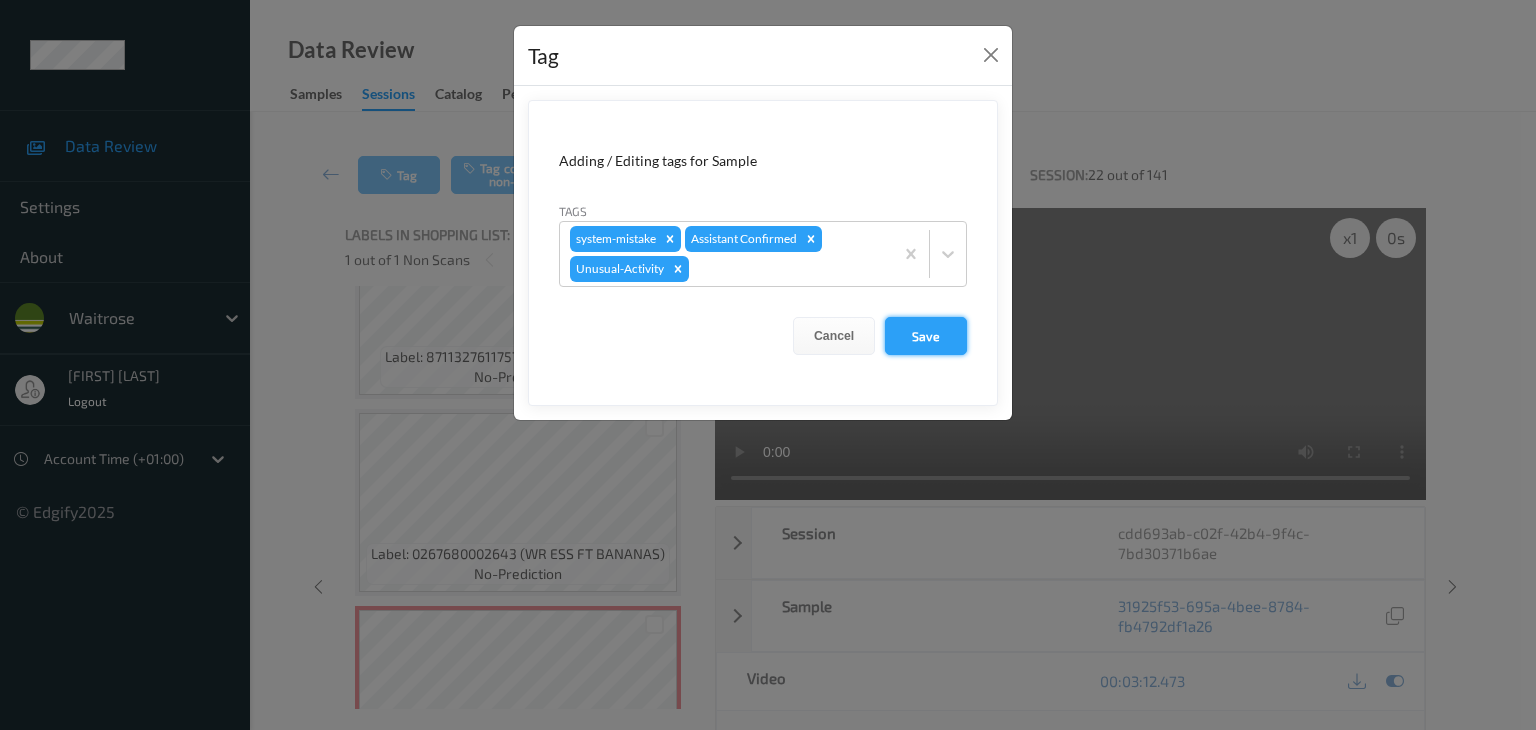 click on "Save" at bounding box center (926, 336) 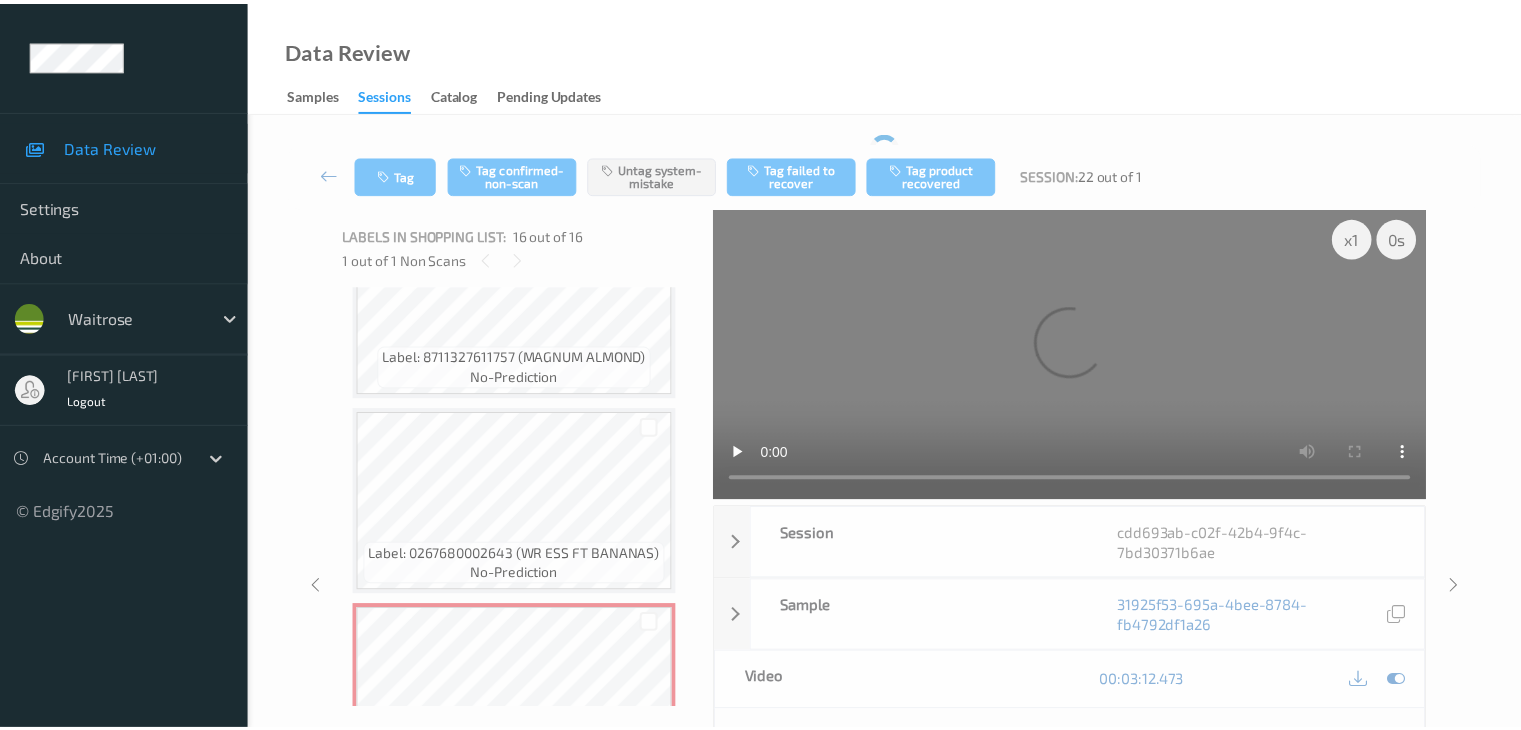 scroll, scrollTop: 2644, scrollLeft: 0, axis: vertical 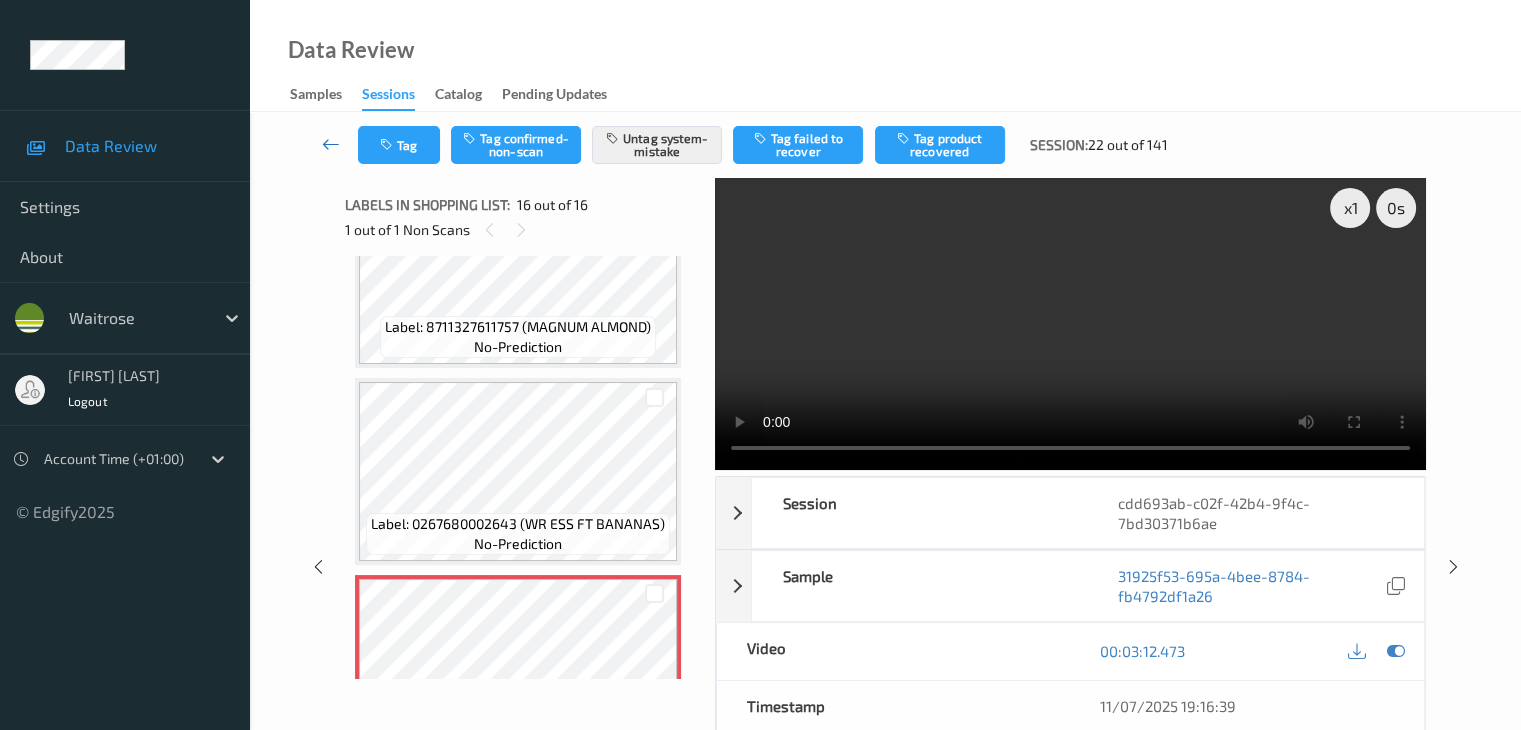 click at bounding box center (331, 144) 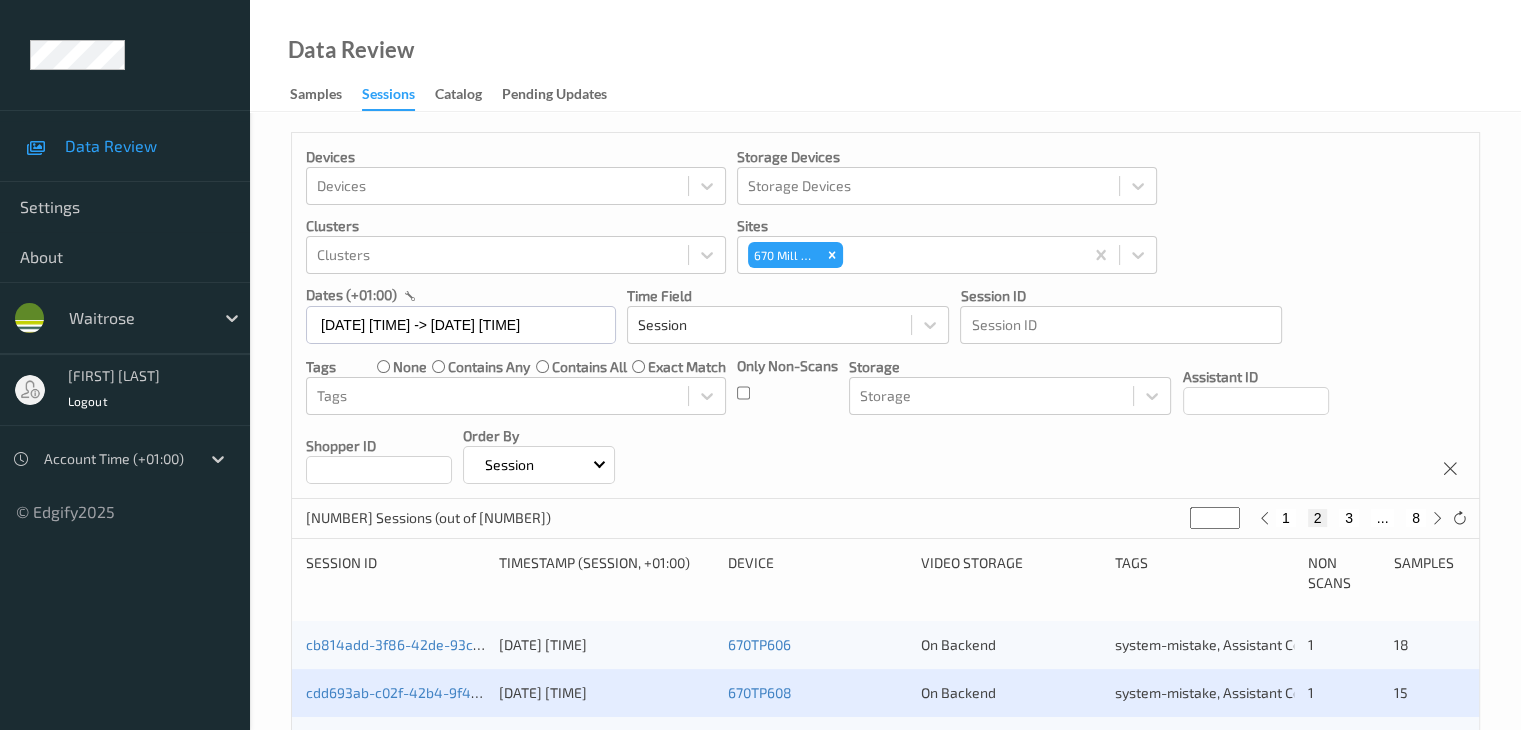 scroll, scrollTop: 200, scrollLeft: 0, axis: vertical 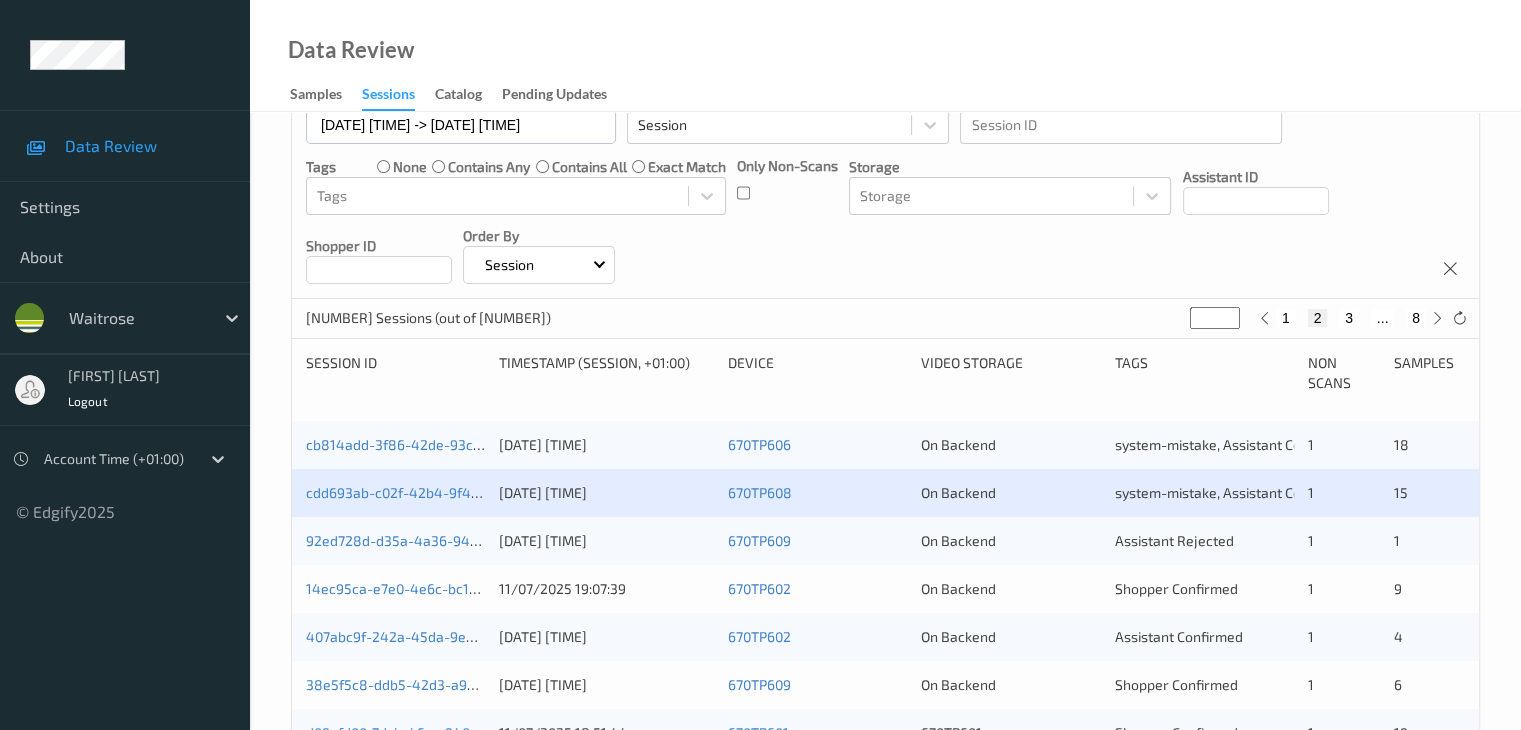 click on "92ed728d-d35a-4a36-9432-b91bf079b730" at bounding box center (395, 541) 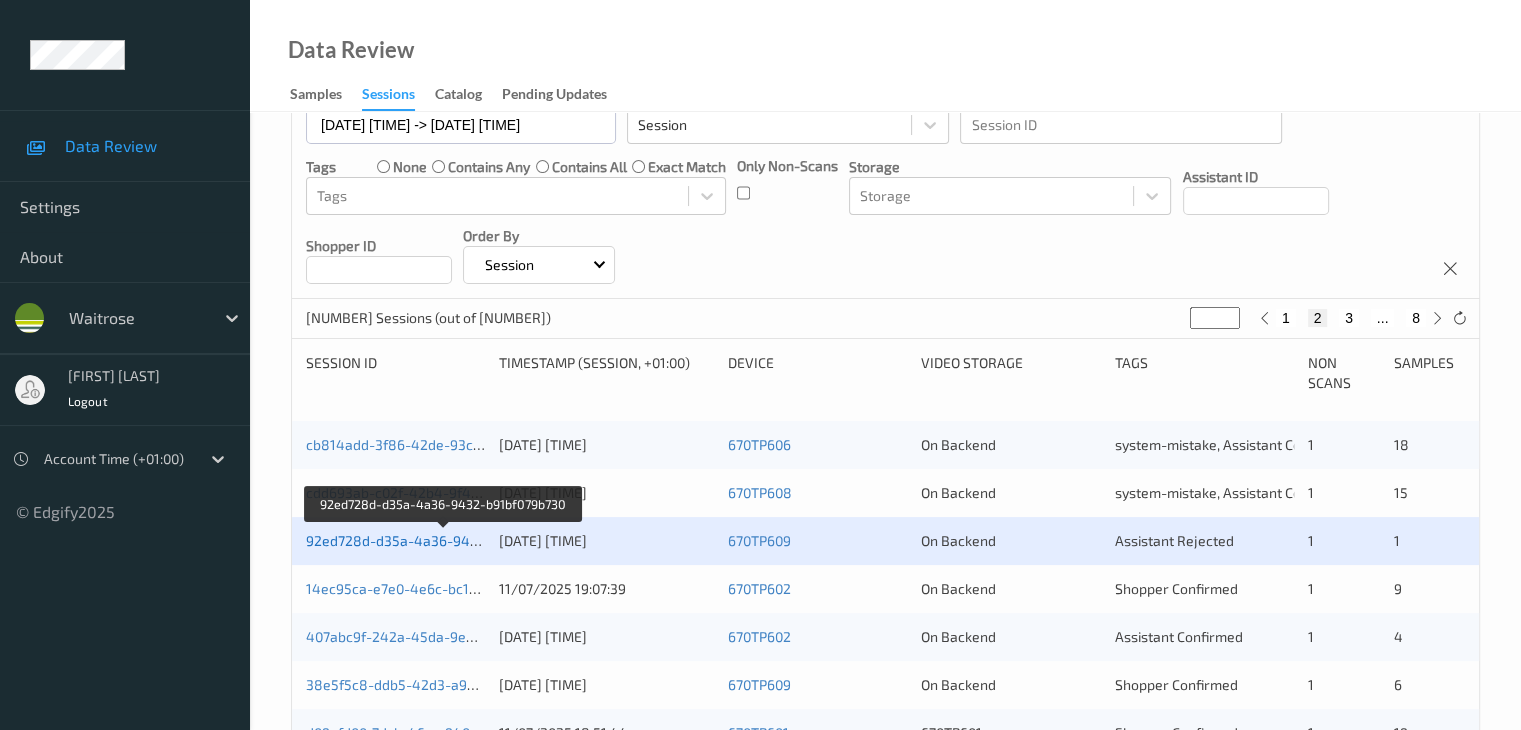 click on "92ed728d-d35a-4a36-9432-b91bf079b730" at bounding box center (443, 540) 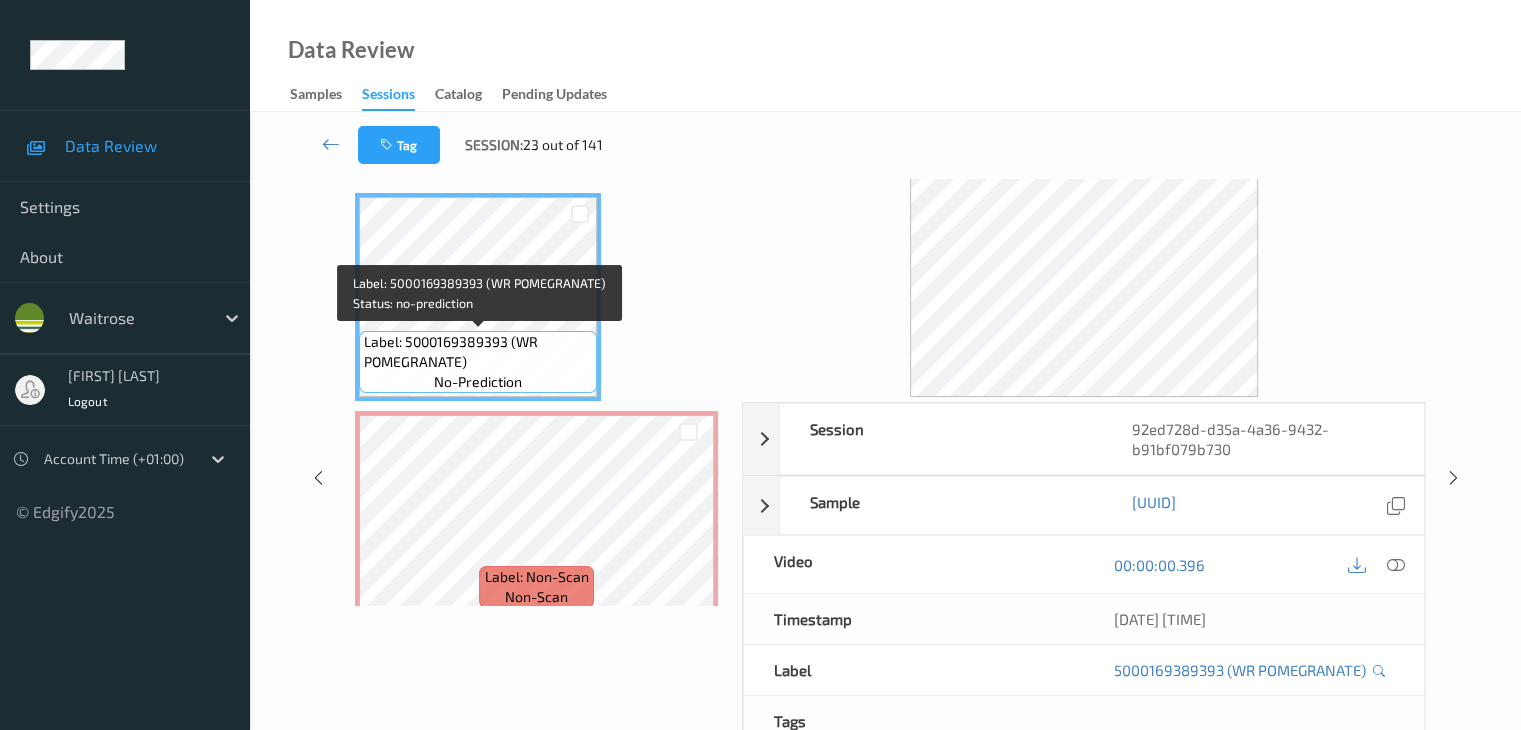 scroll, scrollTop: 0, scrollLeft: 0, axis: both 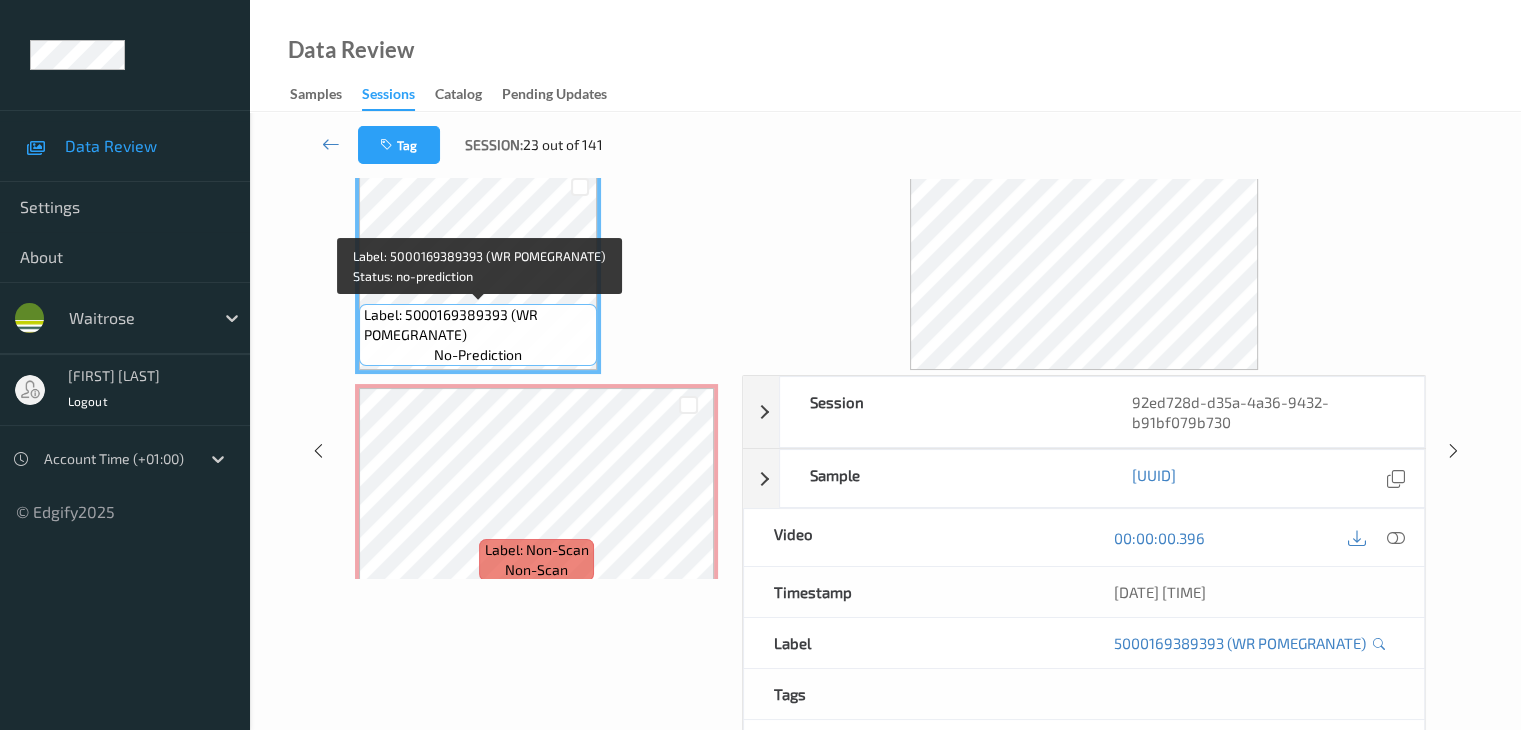 click on "Label: 5000169389393 (WR POMEGRANATE)" at bounding box center (478, 325) 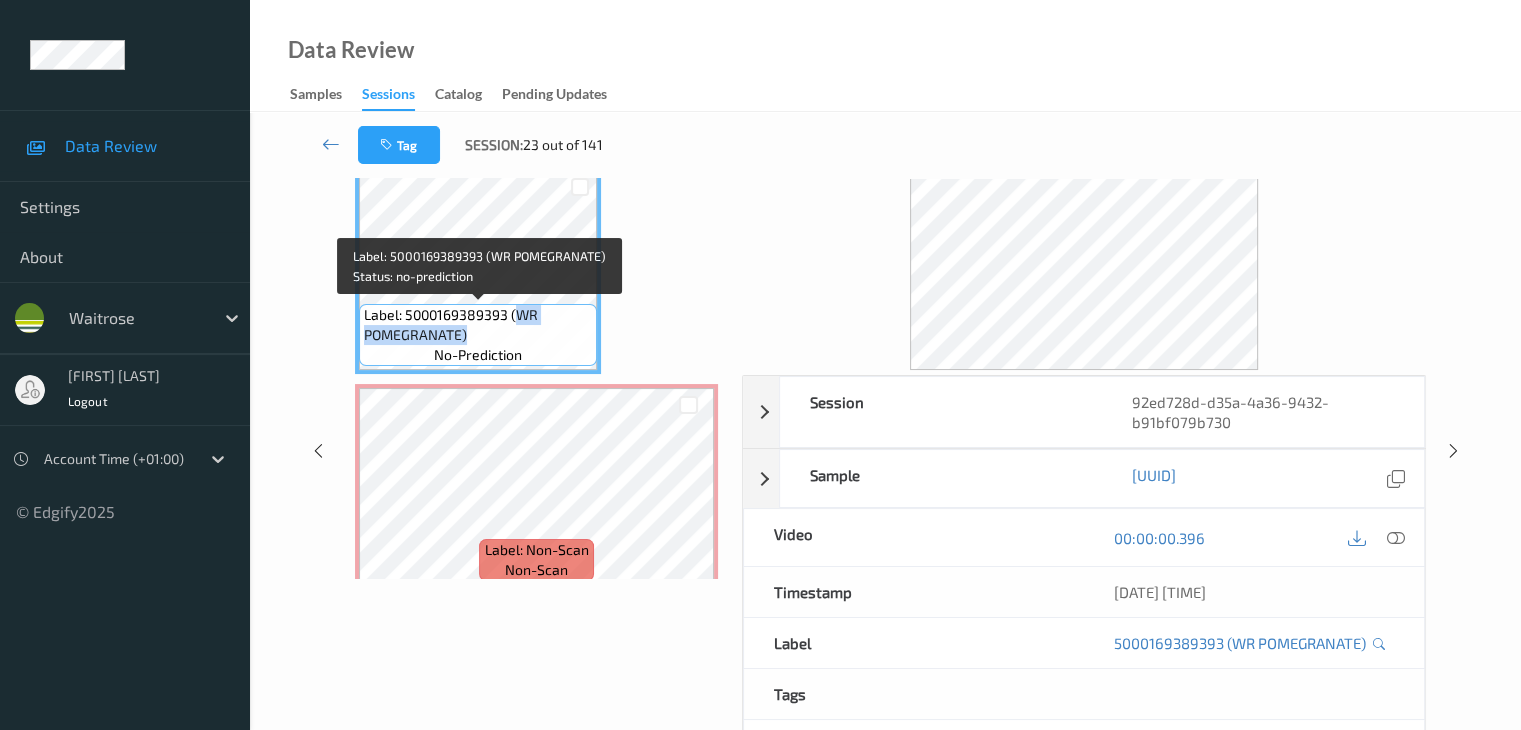 drag, startPoint x: 519, startPoint y: 317, endPoint x: 518, endPoint y: 329, distance: 12.0415945 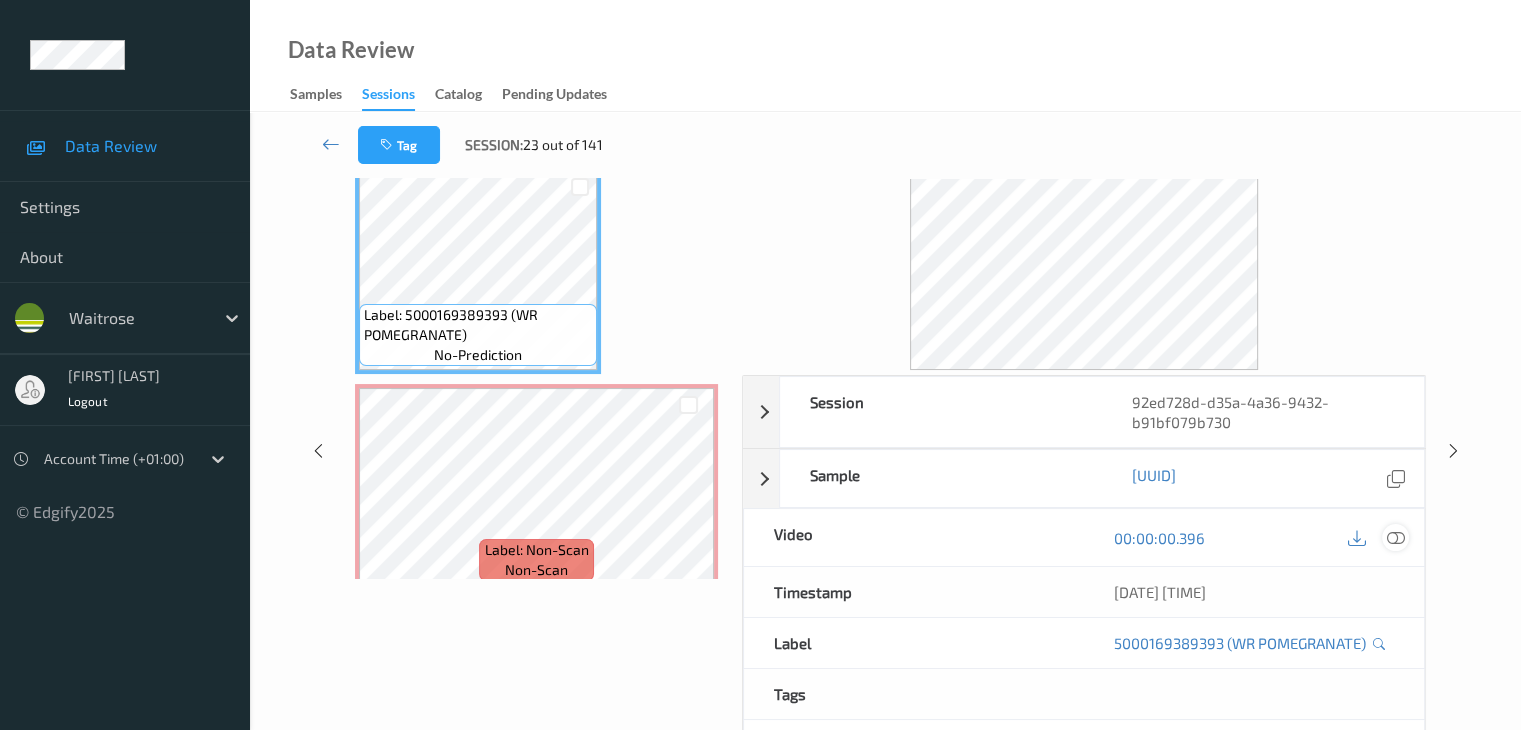 click at bounding box center (1395, 538) 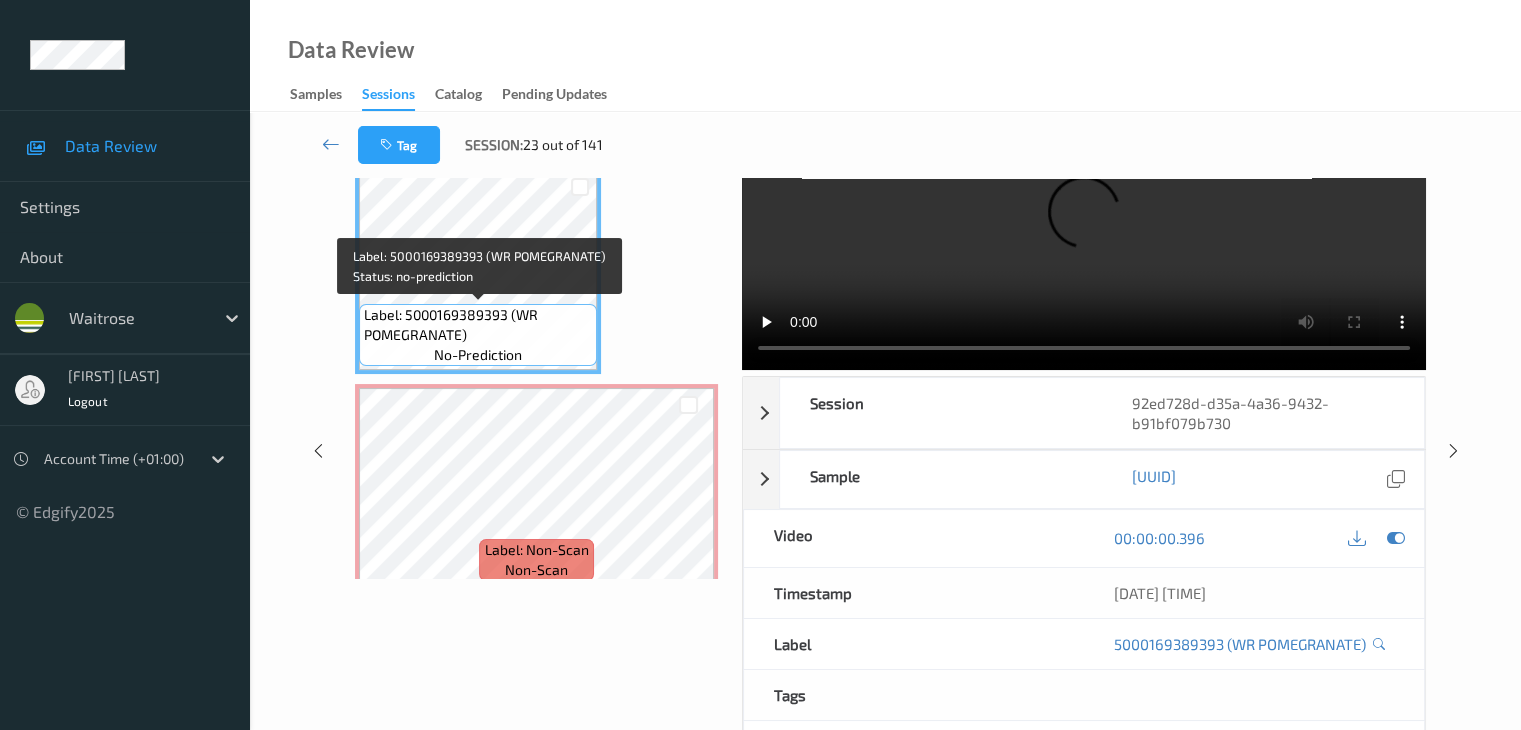 click on "Label: 5000169389393 (WR POMEGRANATE)" at bounding box center [478, 325] 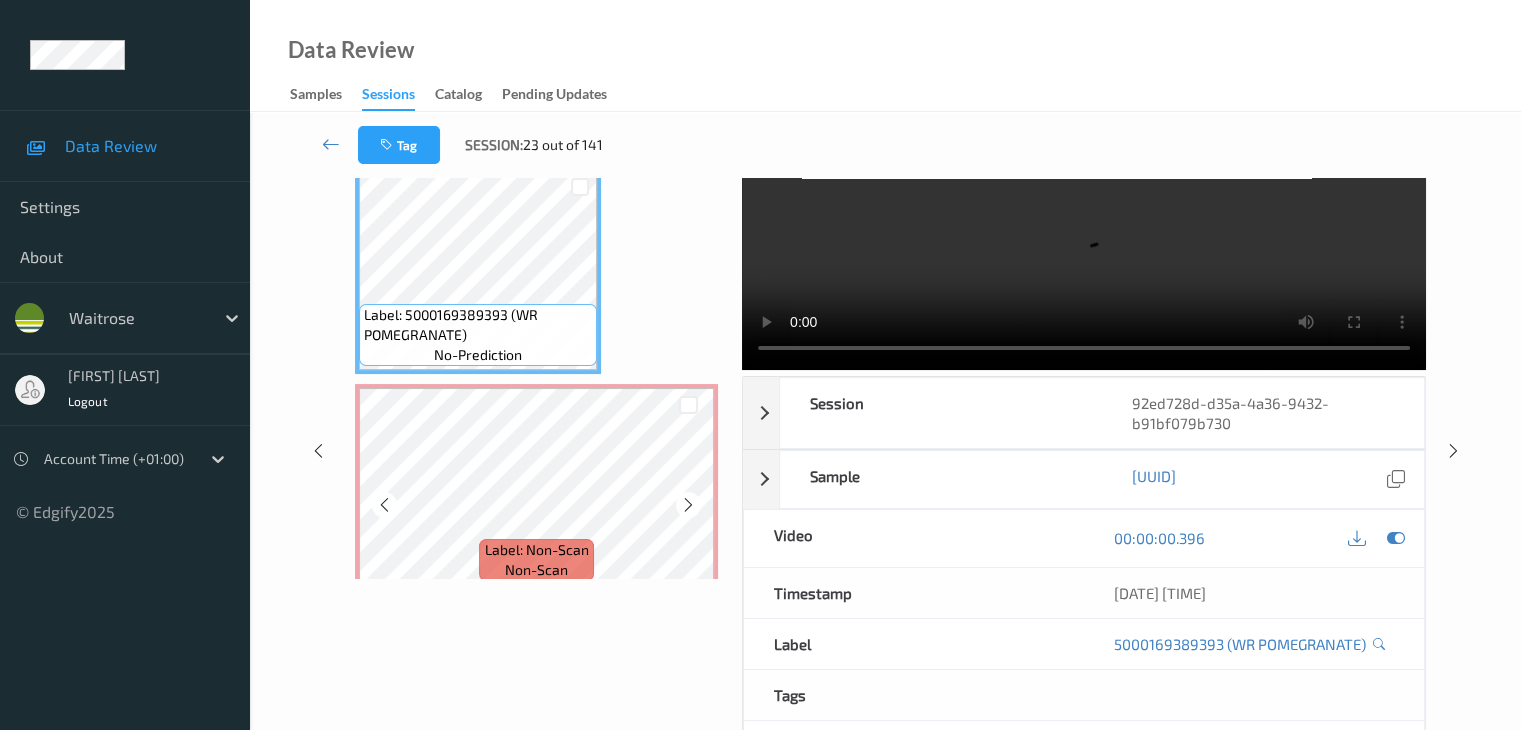 scroll, scrollTop: 23, scrollLeft: 0, axis: vertical 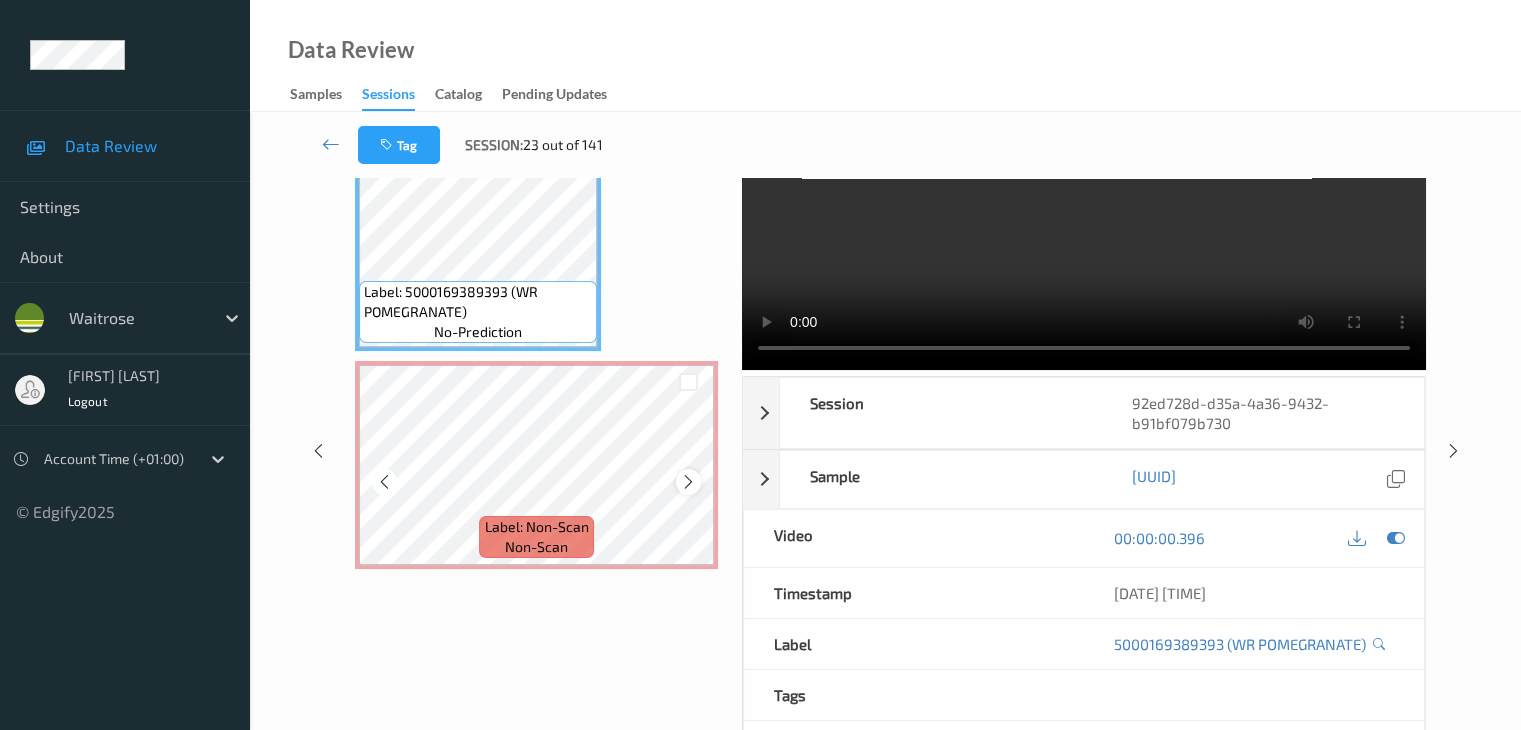 click at bounding box center [688, 482] 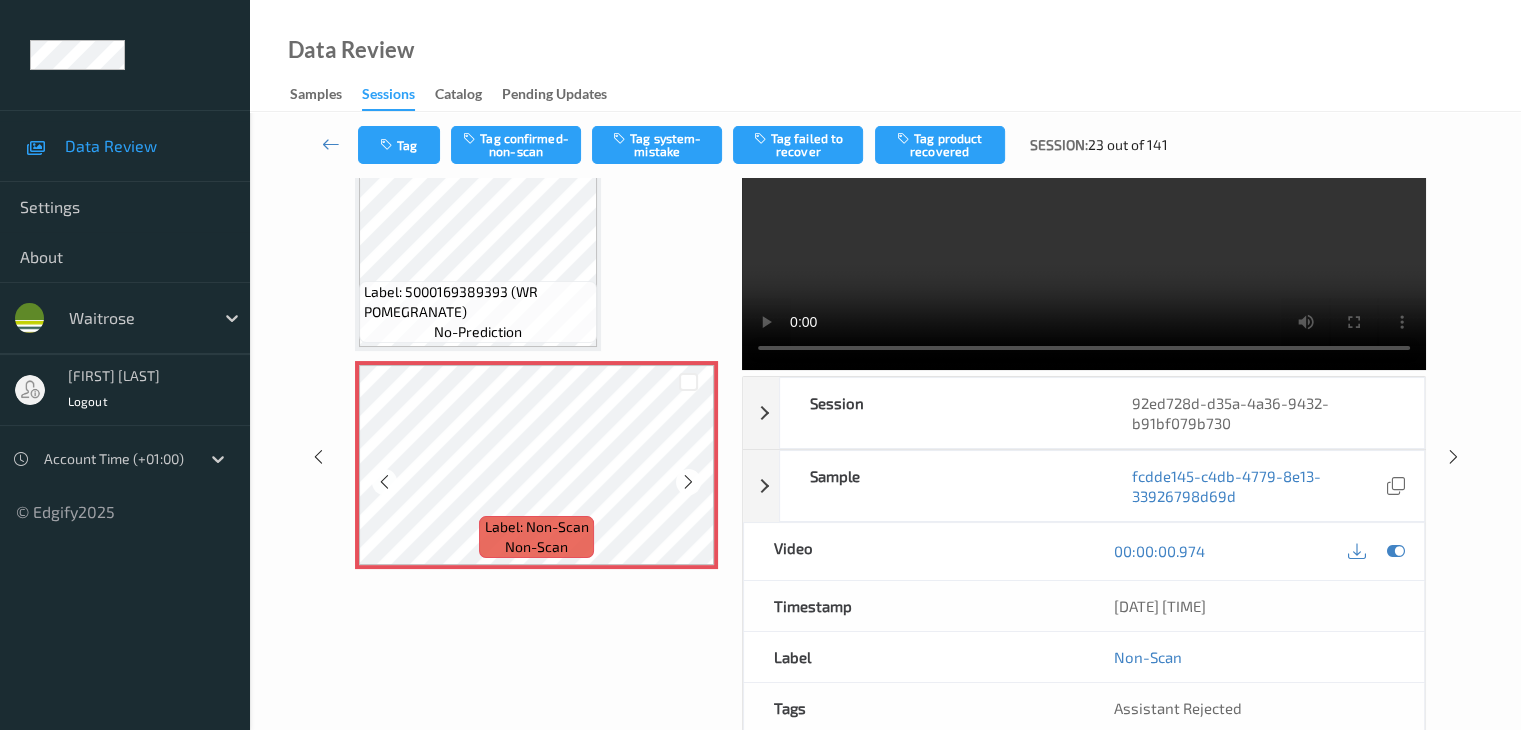 click at bounding box center [688, 482] 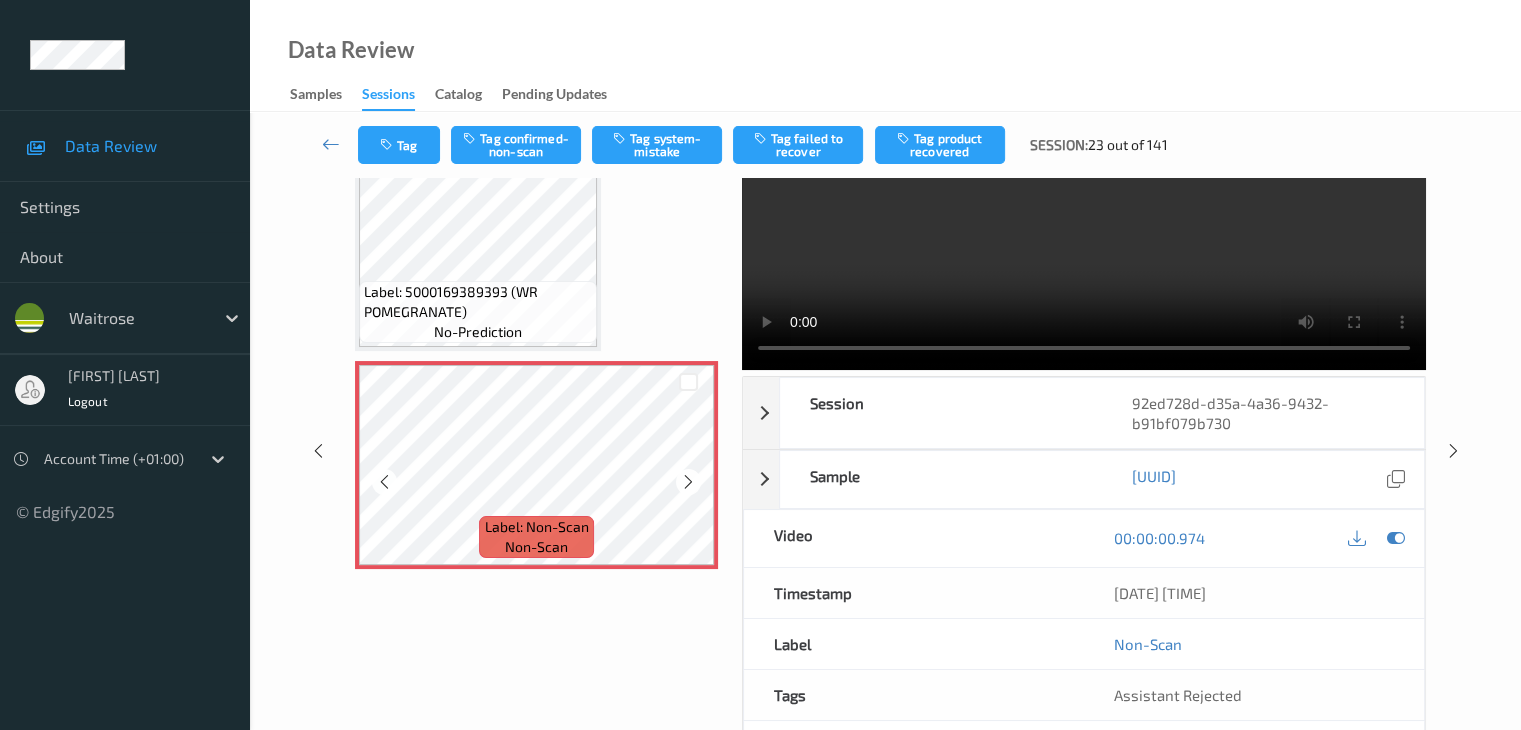 click at bounding box center [688, 482] 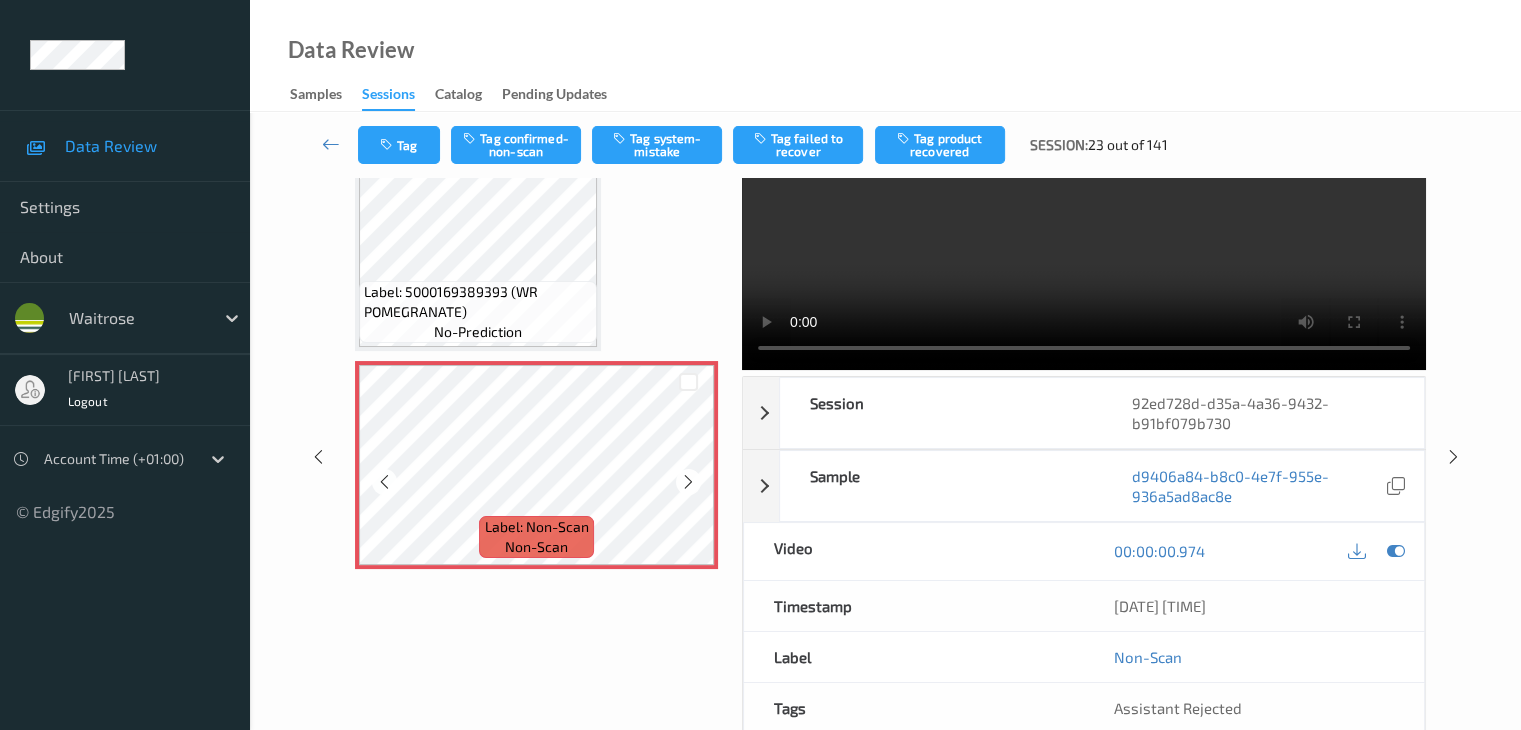 click at bounding box center [688, 482] 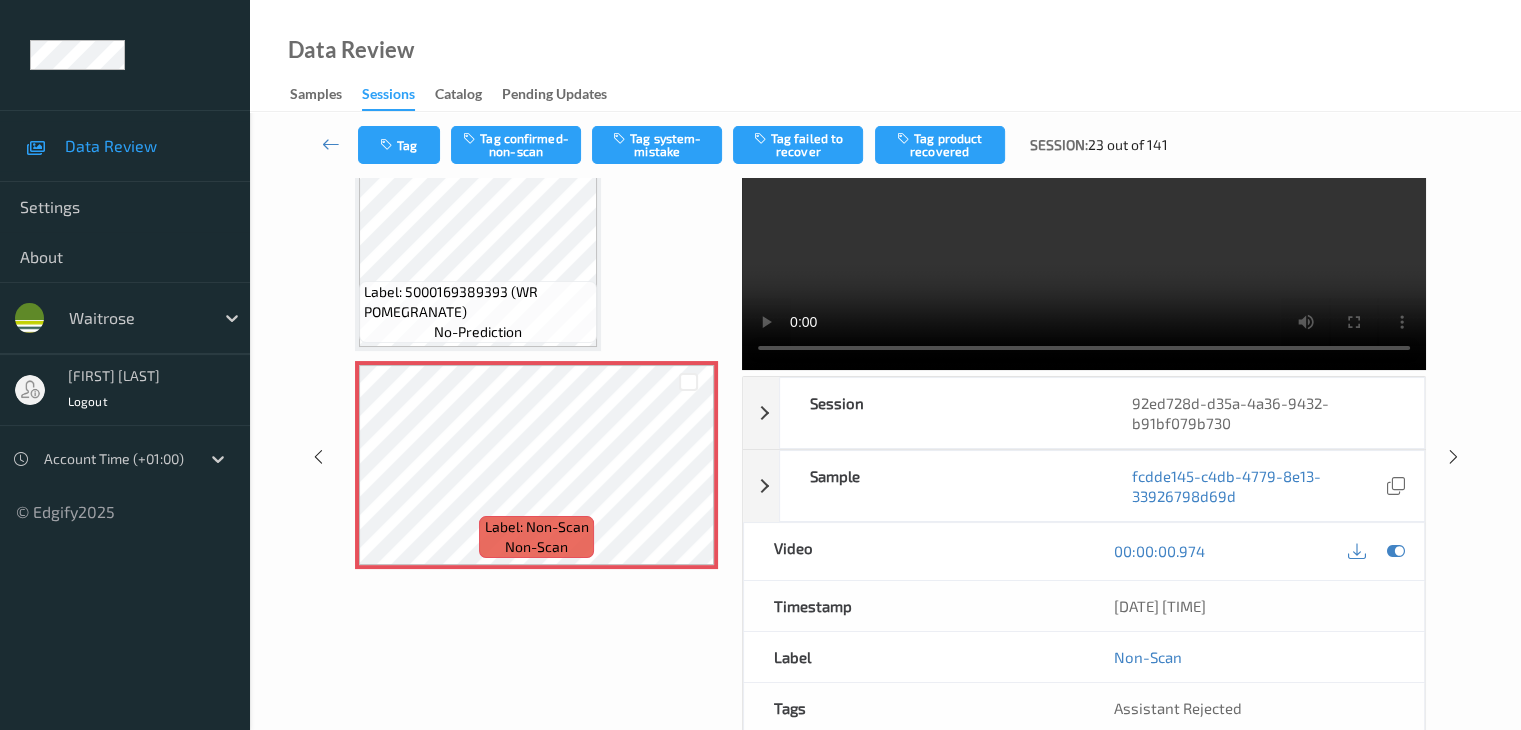 click on "Label: 5000169389393 (WR POMEGRANATE)" at bounding box center (478, 302) 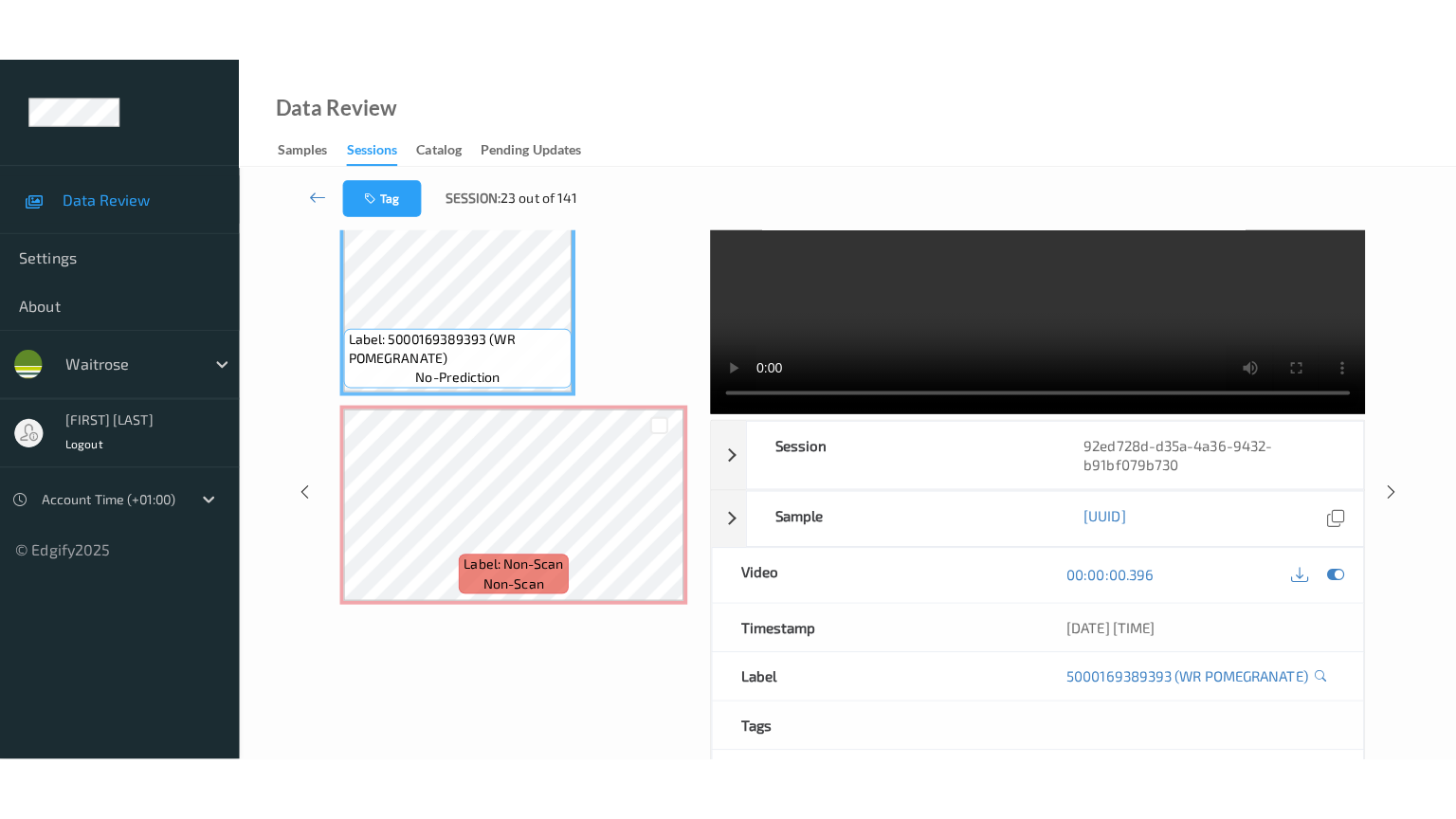 scroll, scrollTop: 0, scrollLeft: 0, axis: both 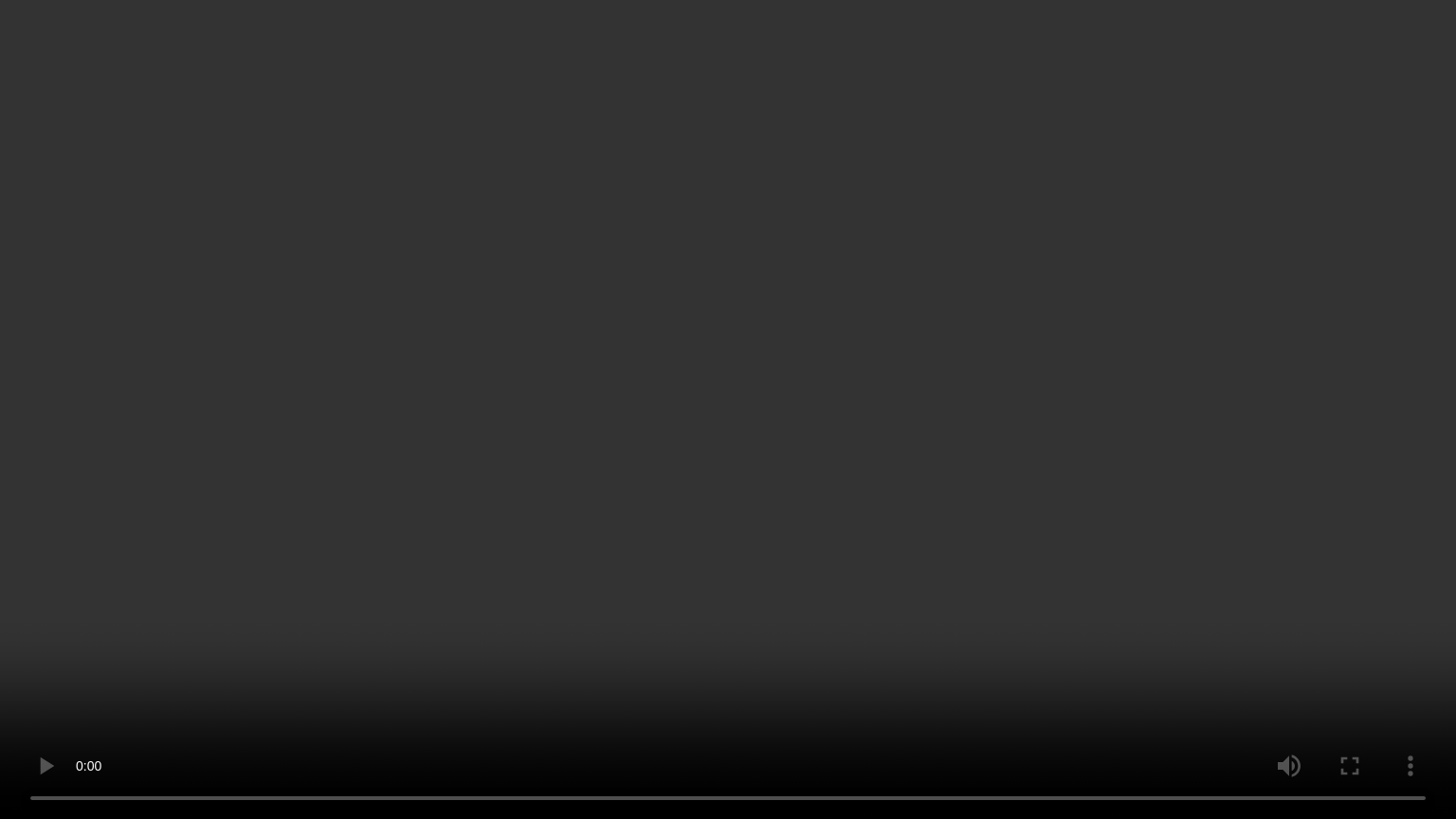type 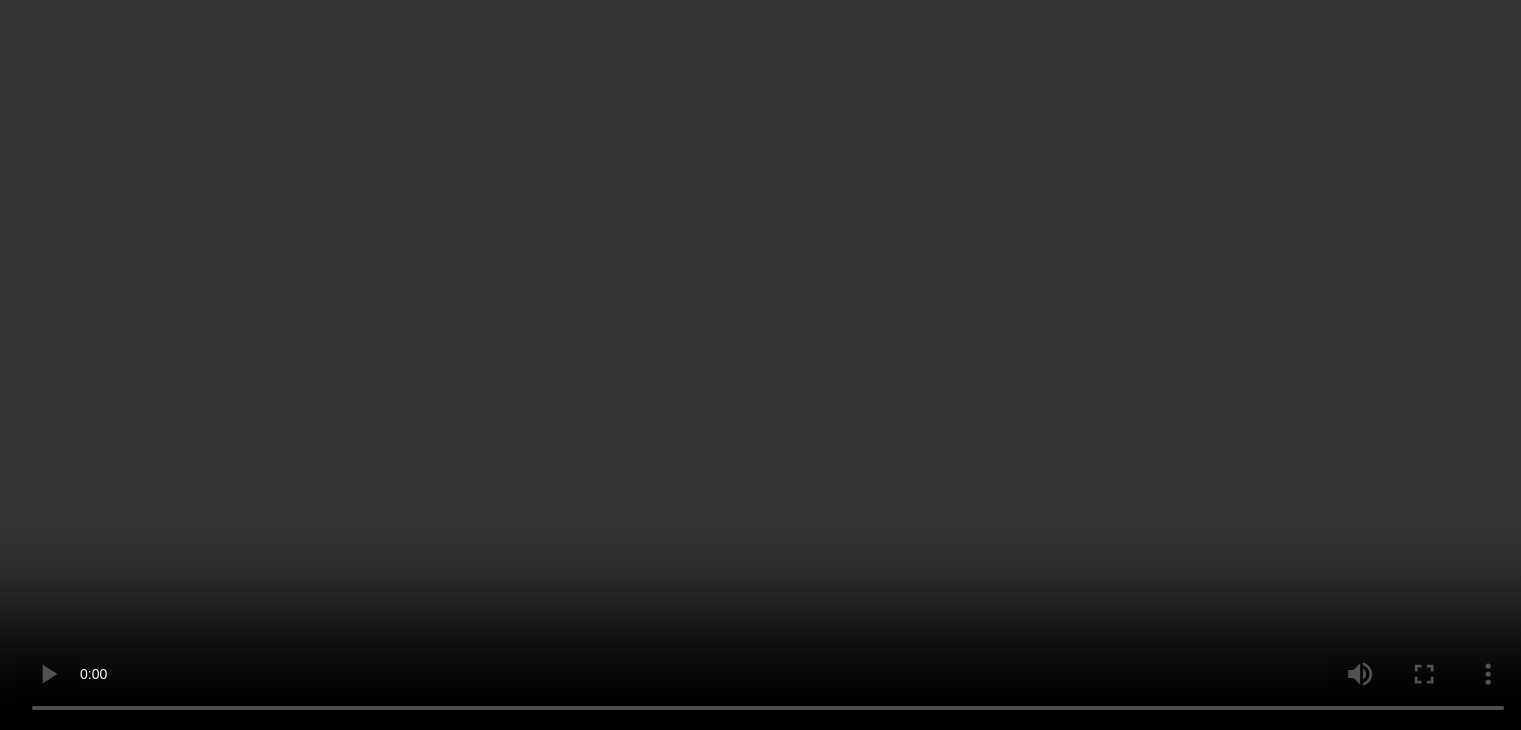 scroll, scrollTop: 0, scrollLeft: 0, axis: both 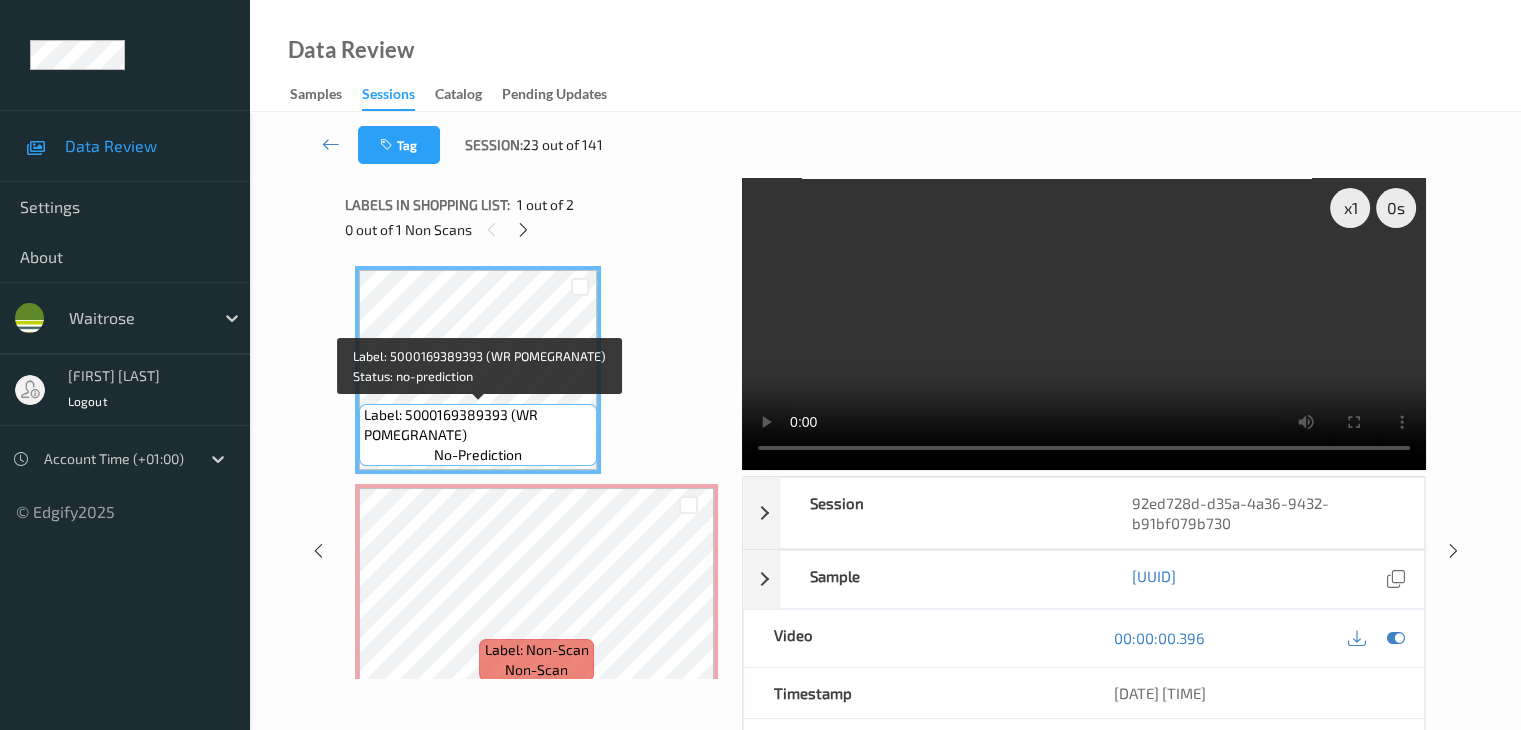 click on "Label: 5000169389393 (WR POMEGRANATE)" at bounding box center (478, 425) 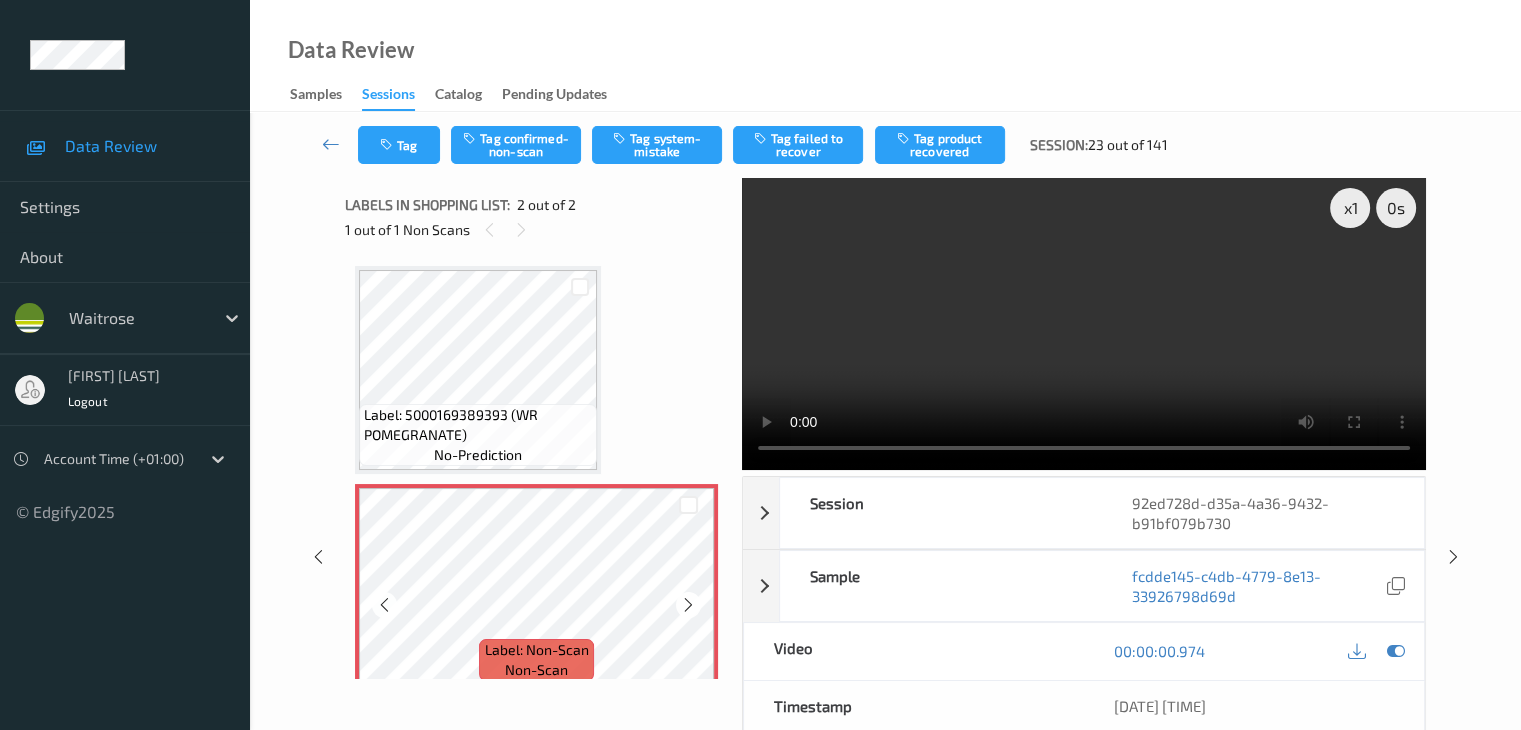 scroll, scrollTop: 23, scrollLeft: 0, axis: vertical 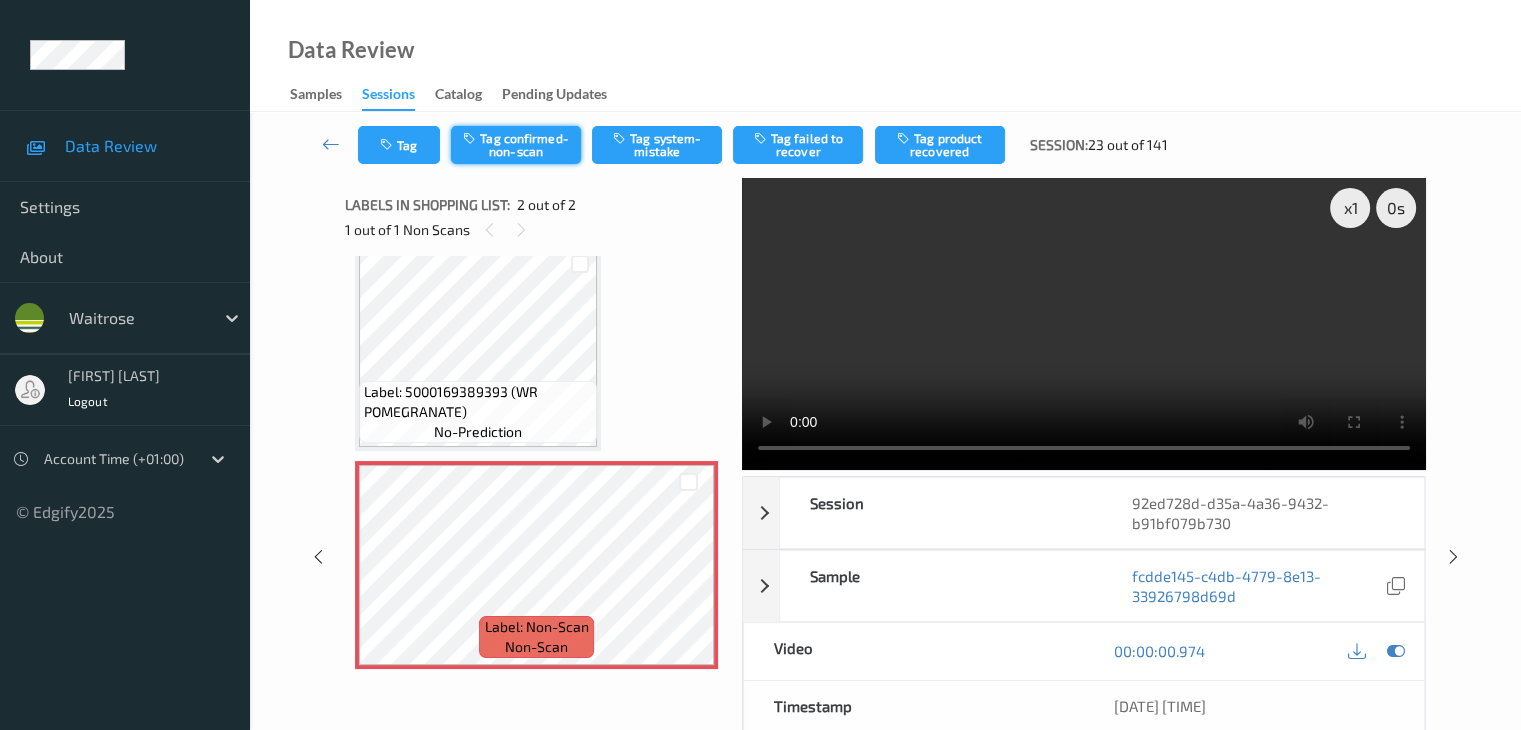 click on "Tag   confirmed-non-scan" at bounding box center [516, 145] 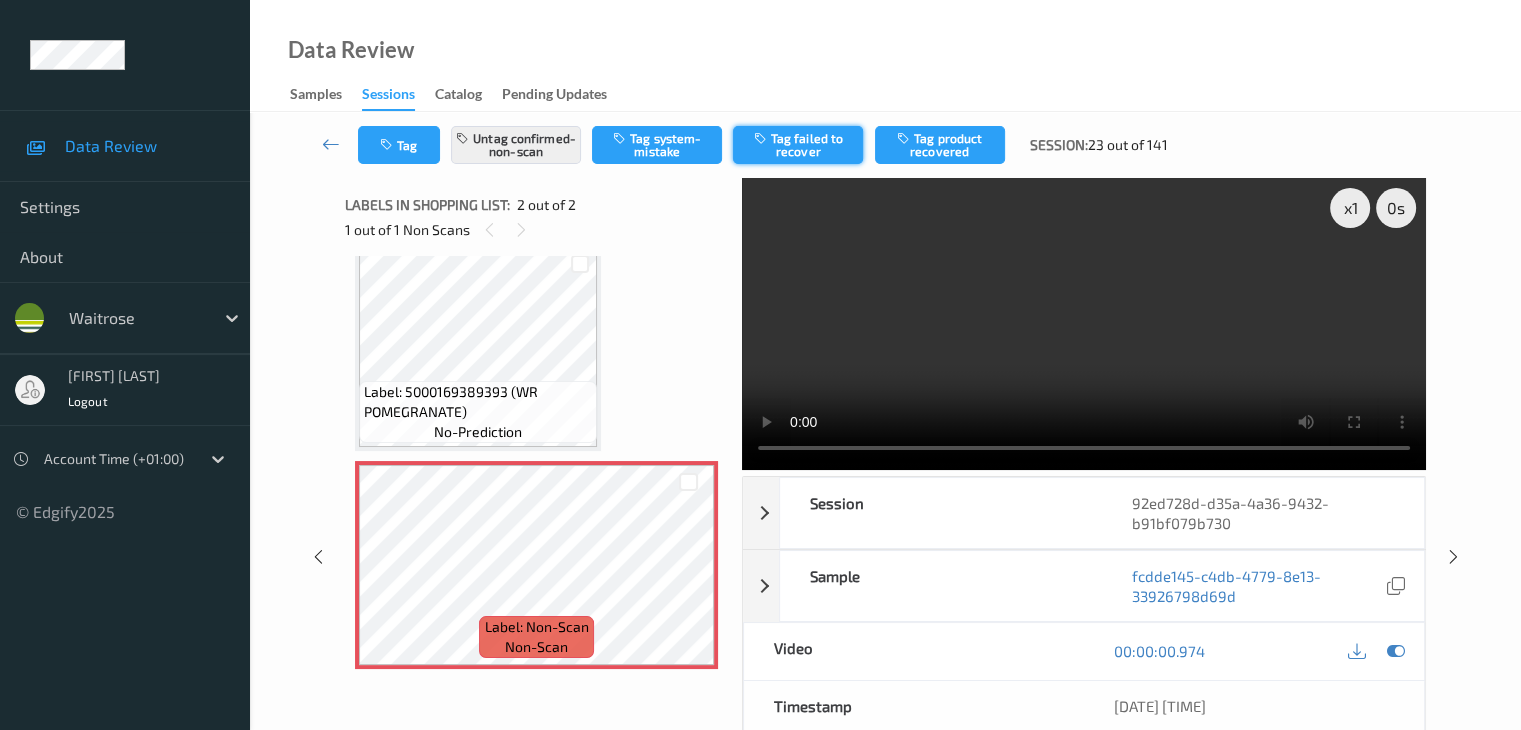 click on "Tag   failed to recover" at bounding box center [798, 145] 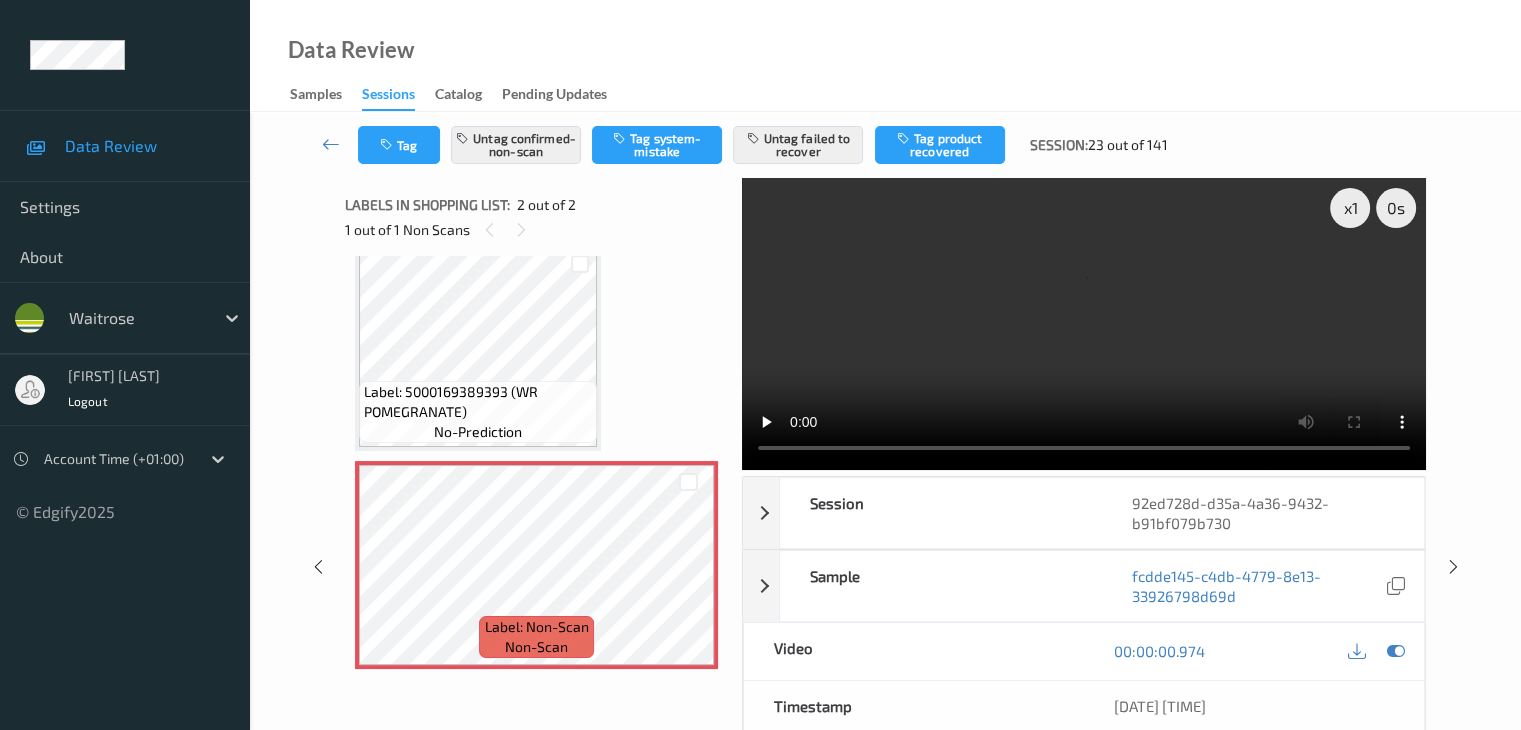 type 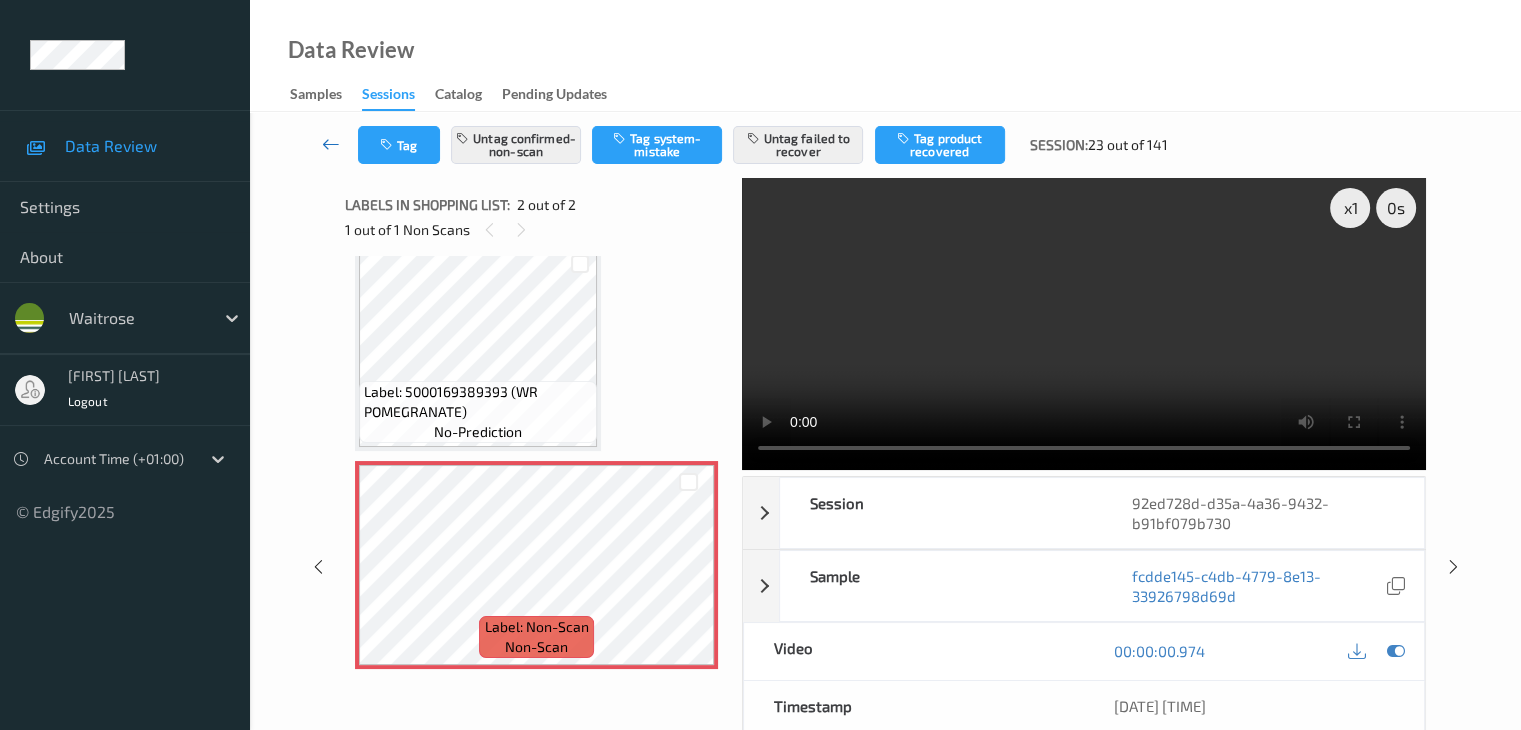 click at bounding box center (331, 144) 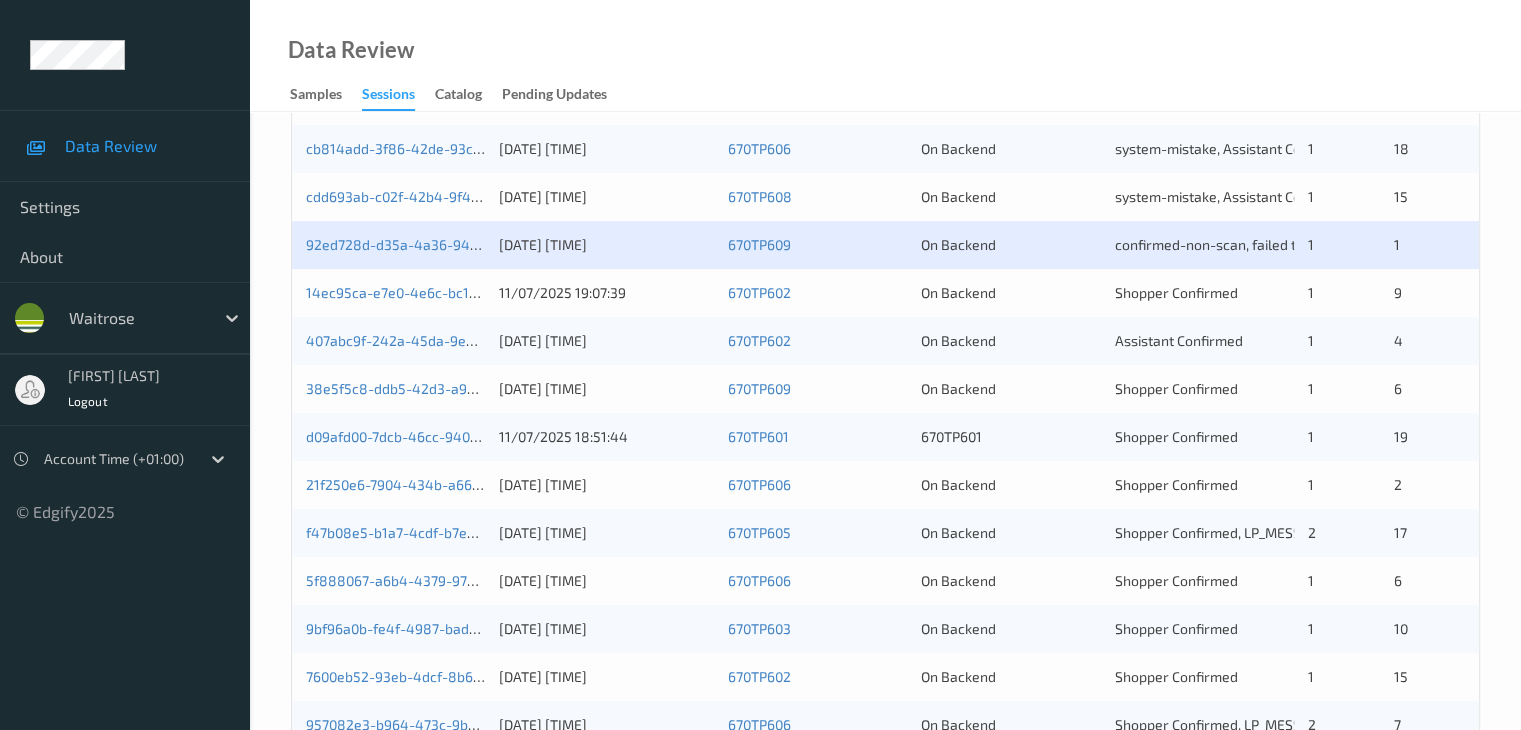 scroll, scrollTop: 500, scrollLeft: 0, axis: vertical 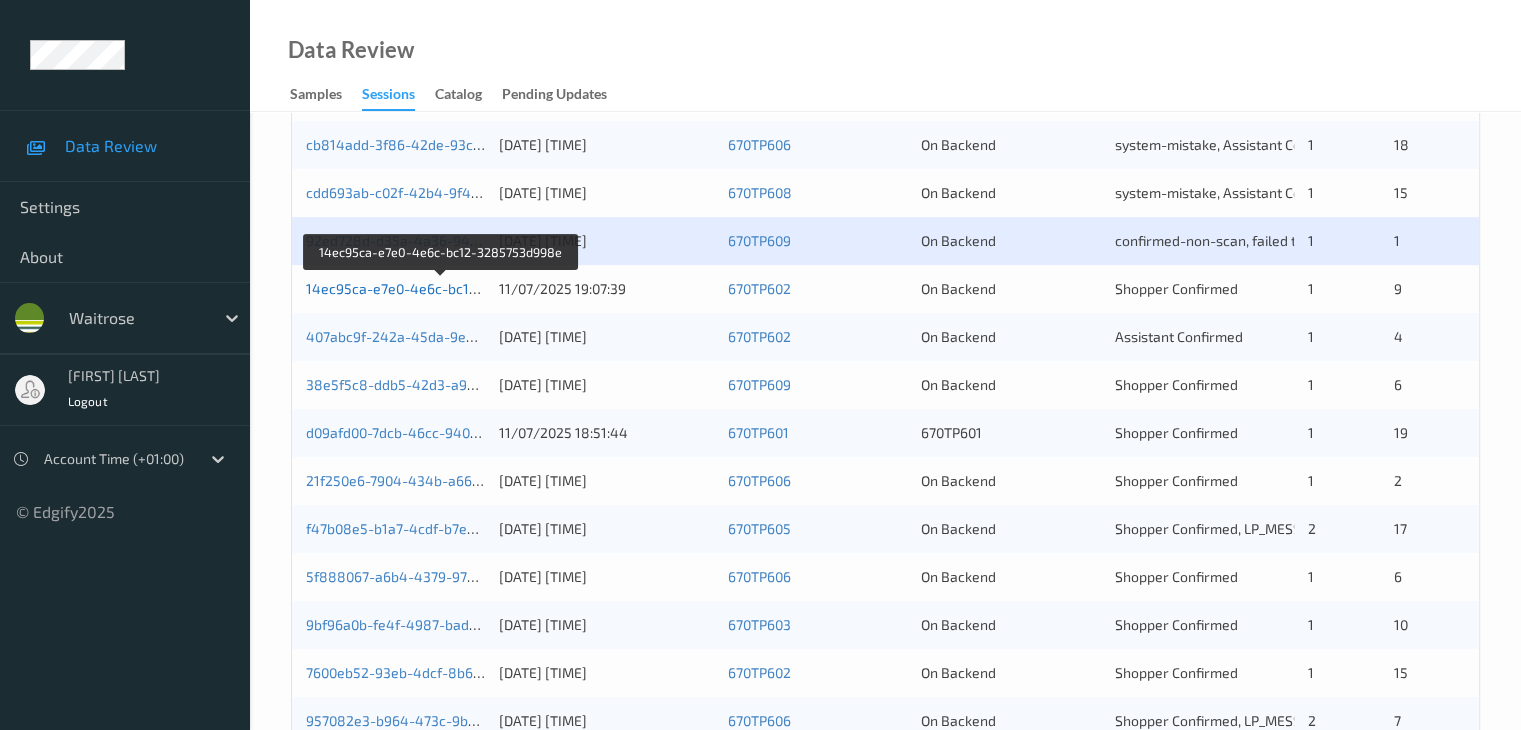 click on "14ec95ca-e7e0-4e6c-bc12-3285753d998e" at bounding box center (443, 288) 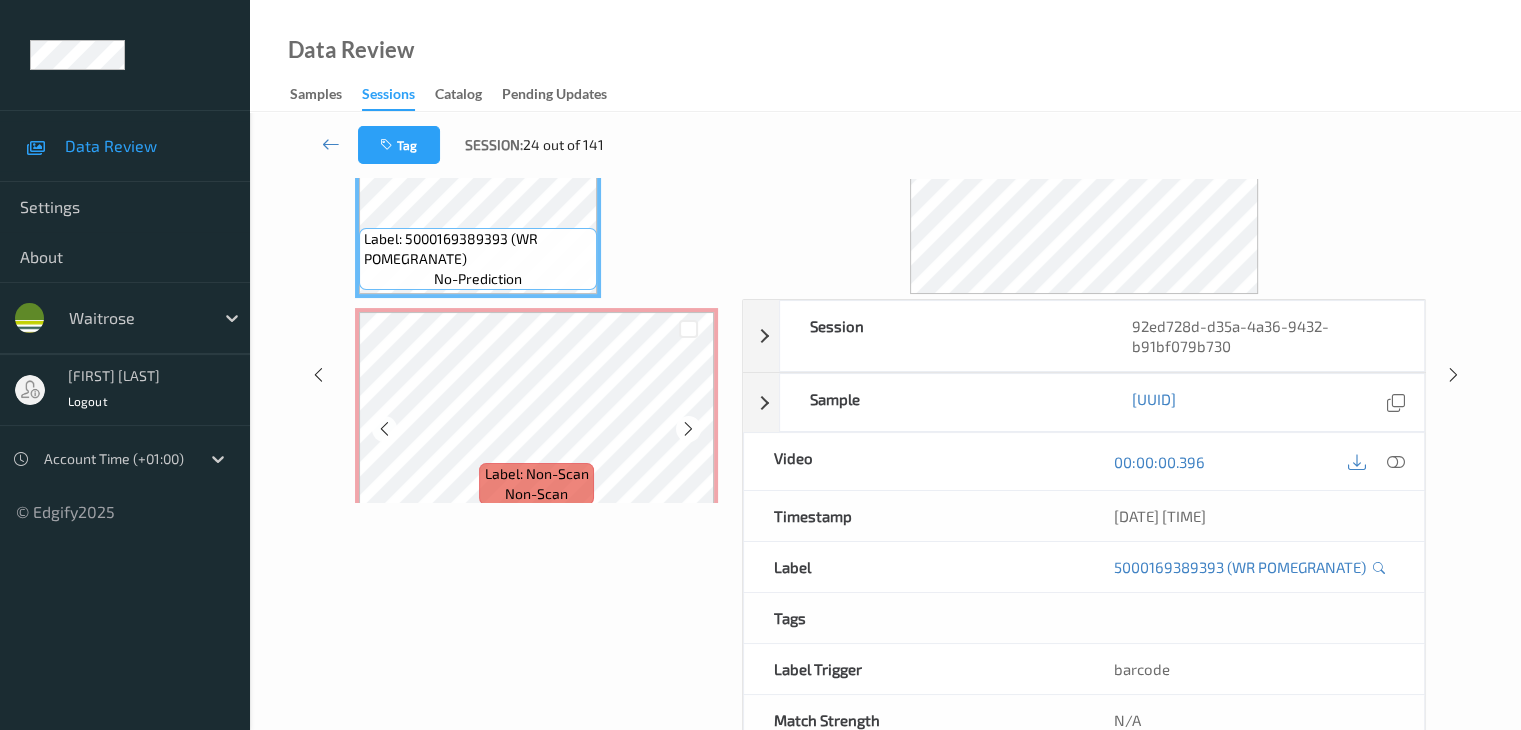 scroll, scrollTop: 44, scrollLeft: 0, axis: vertical 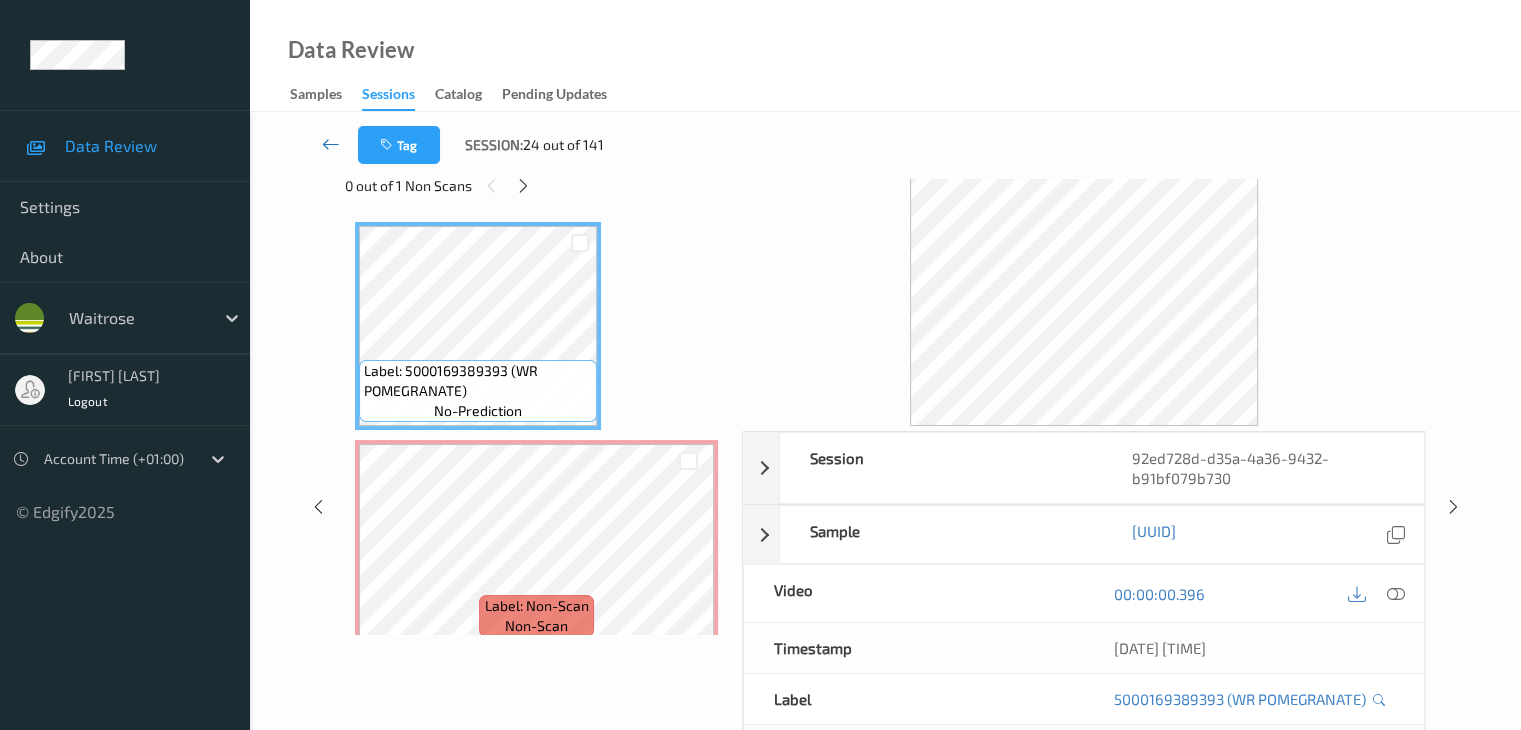 click at bounding box center (331, 144) 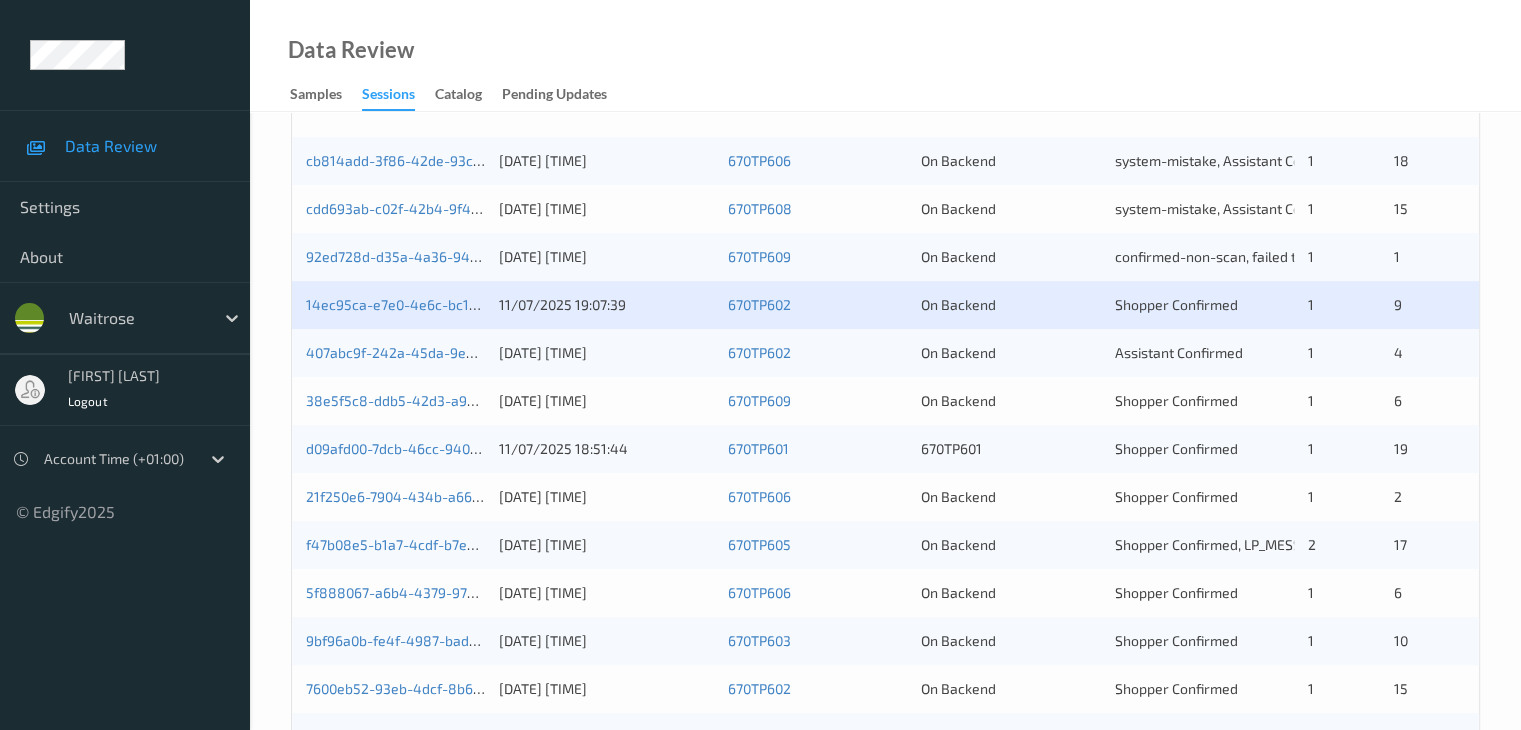 scroll, scrollTop: 600, scrollLeft: 0, axis: vertical 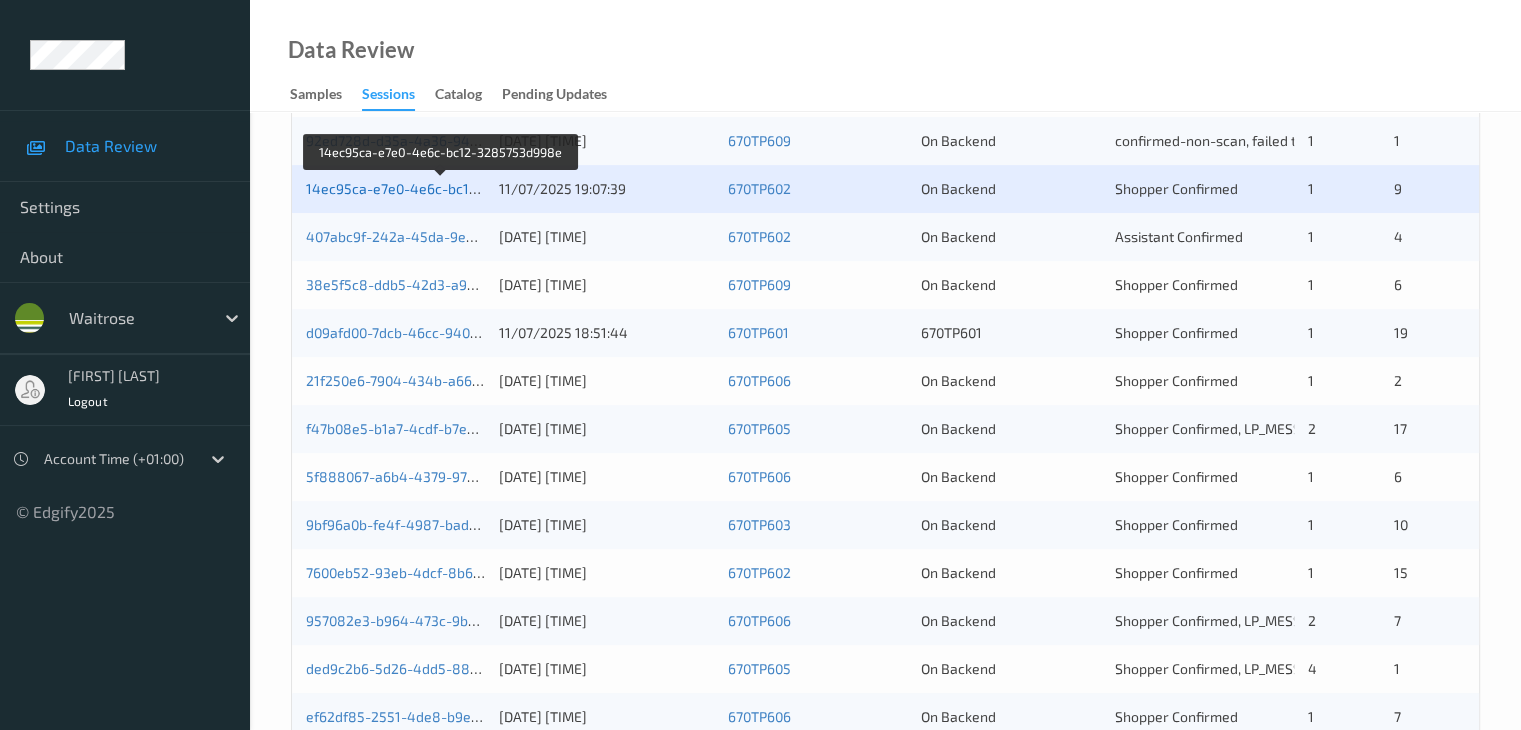 click on "14ec95ca-e7e0-4e6c-bc12-3285753d998e" at bounding box center (443, 188) 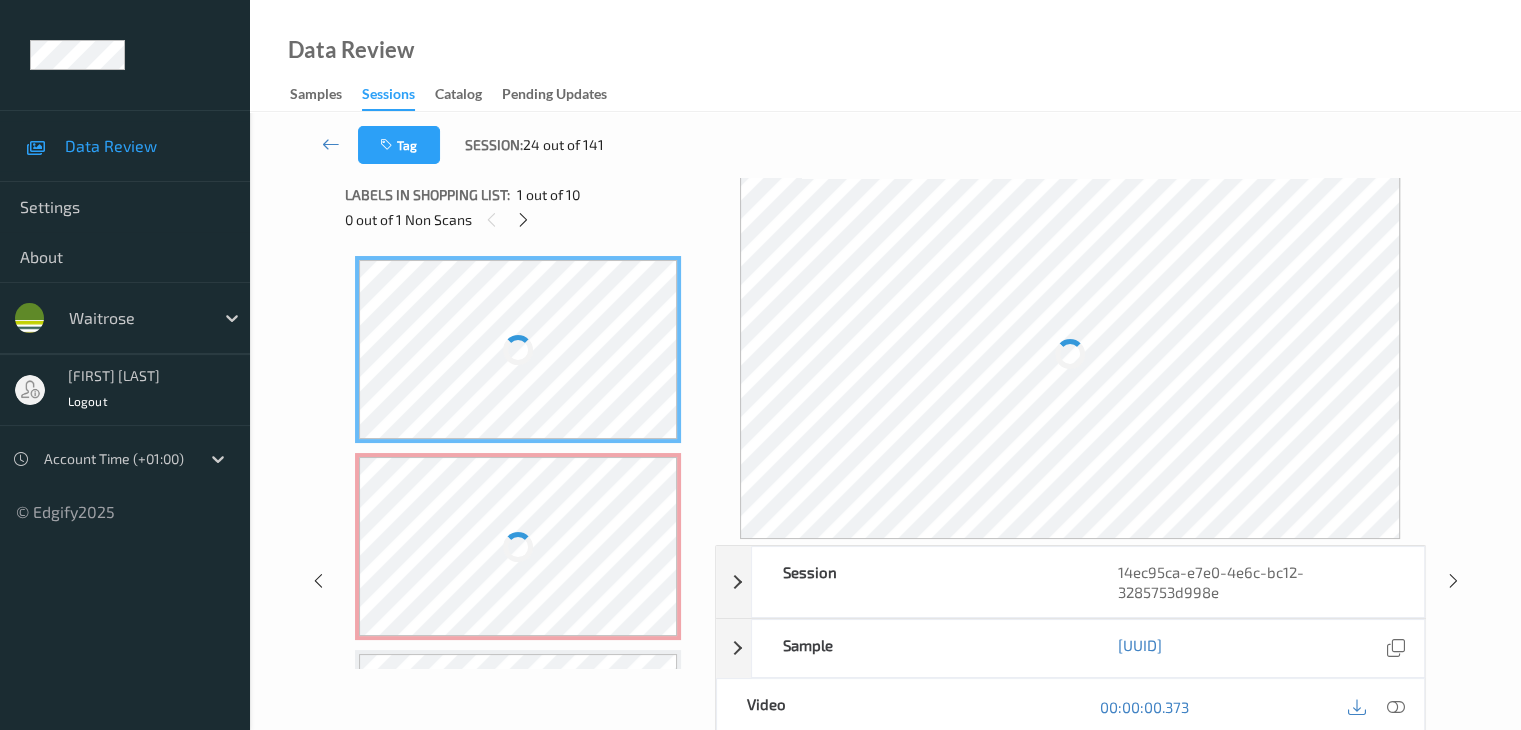 scroll, scrollTop: 0, scrollLeft: 0, axis: both 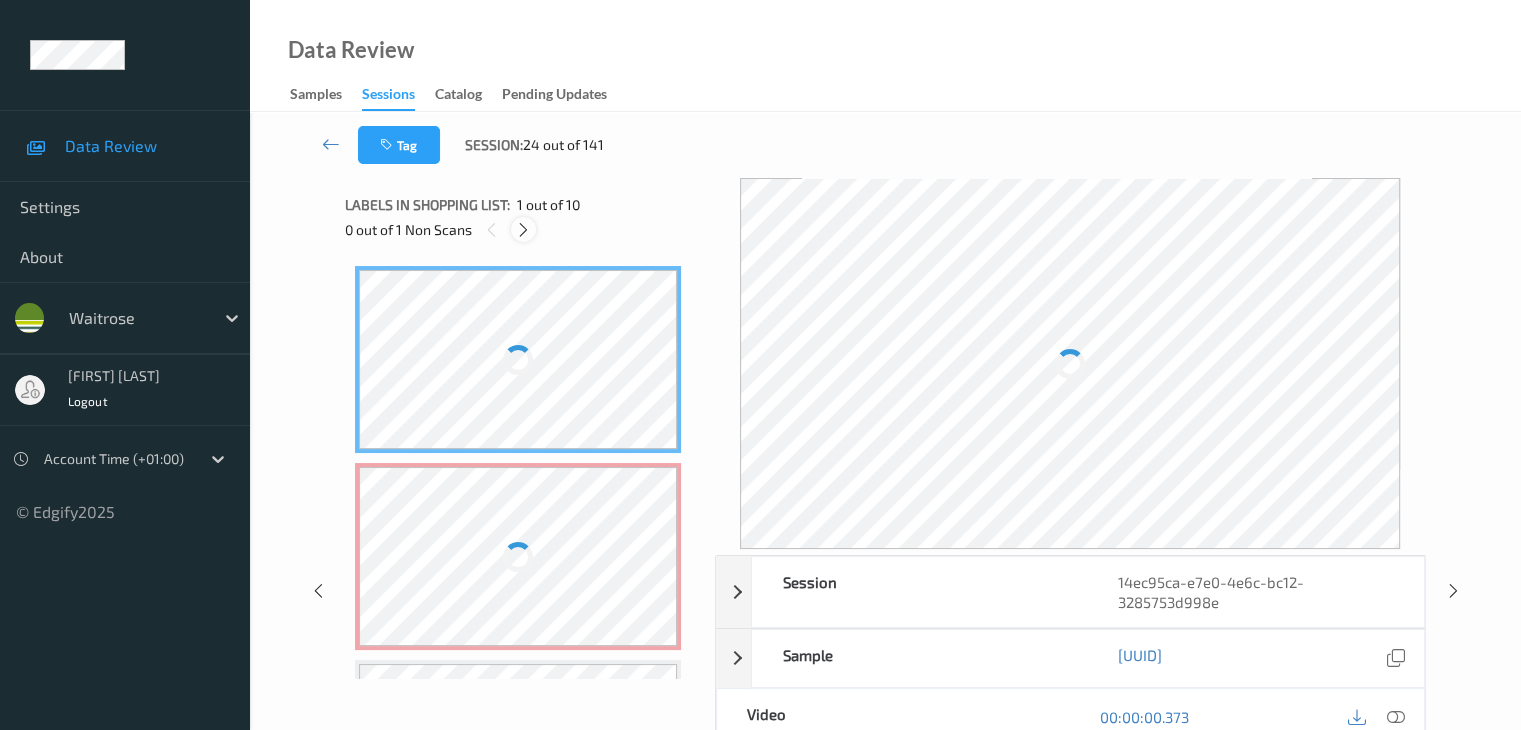 click at bounding box center [523, 230] 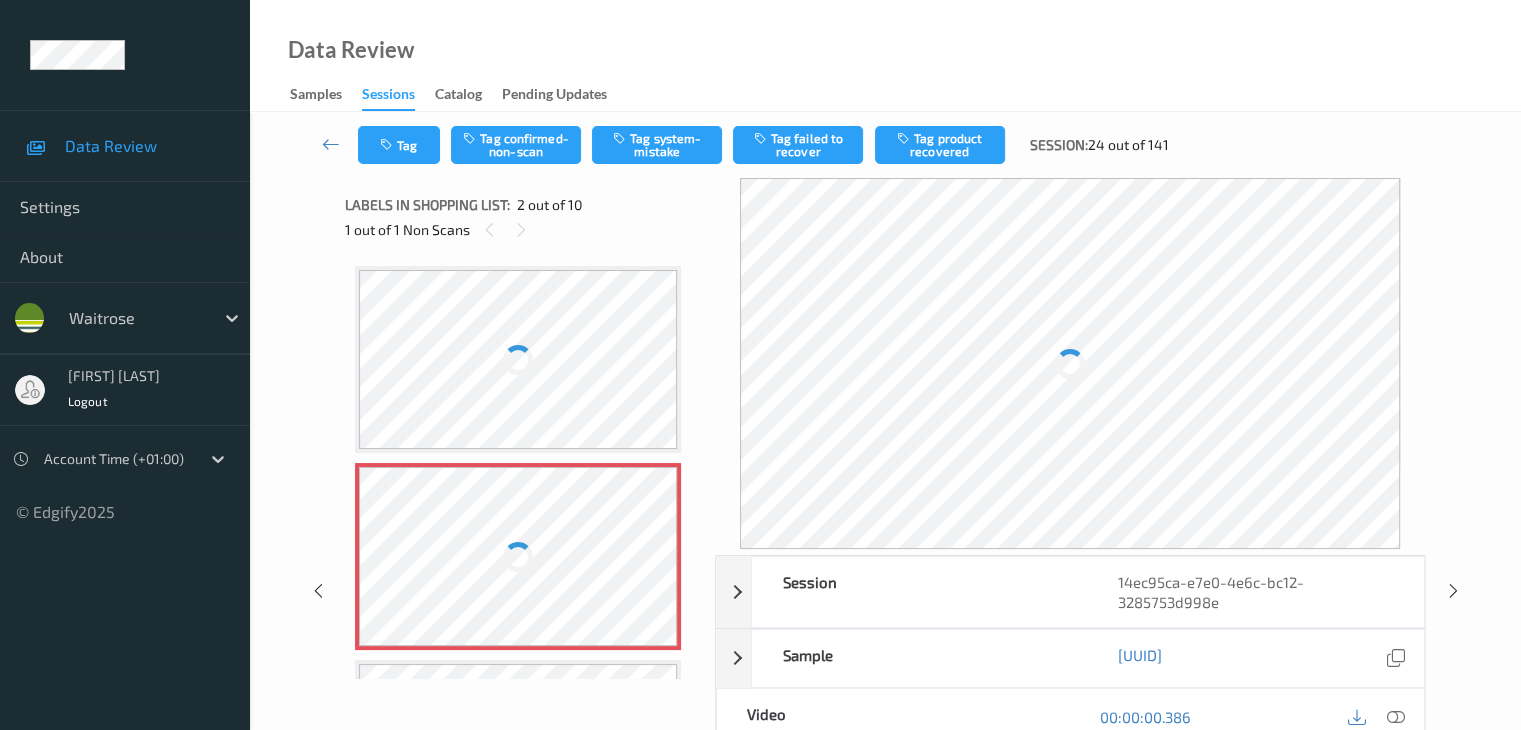 scroll, scrollTop: 10, scrollLeft: 0, axis: vertical 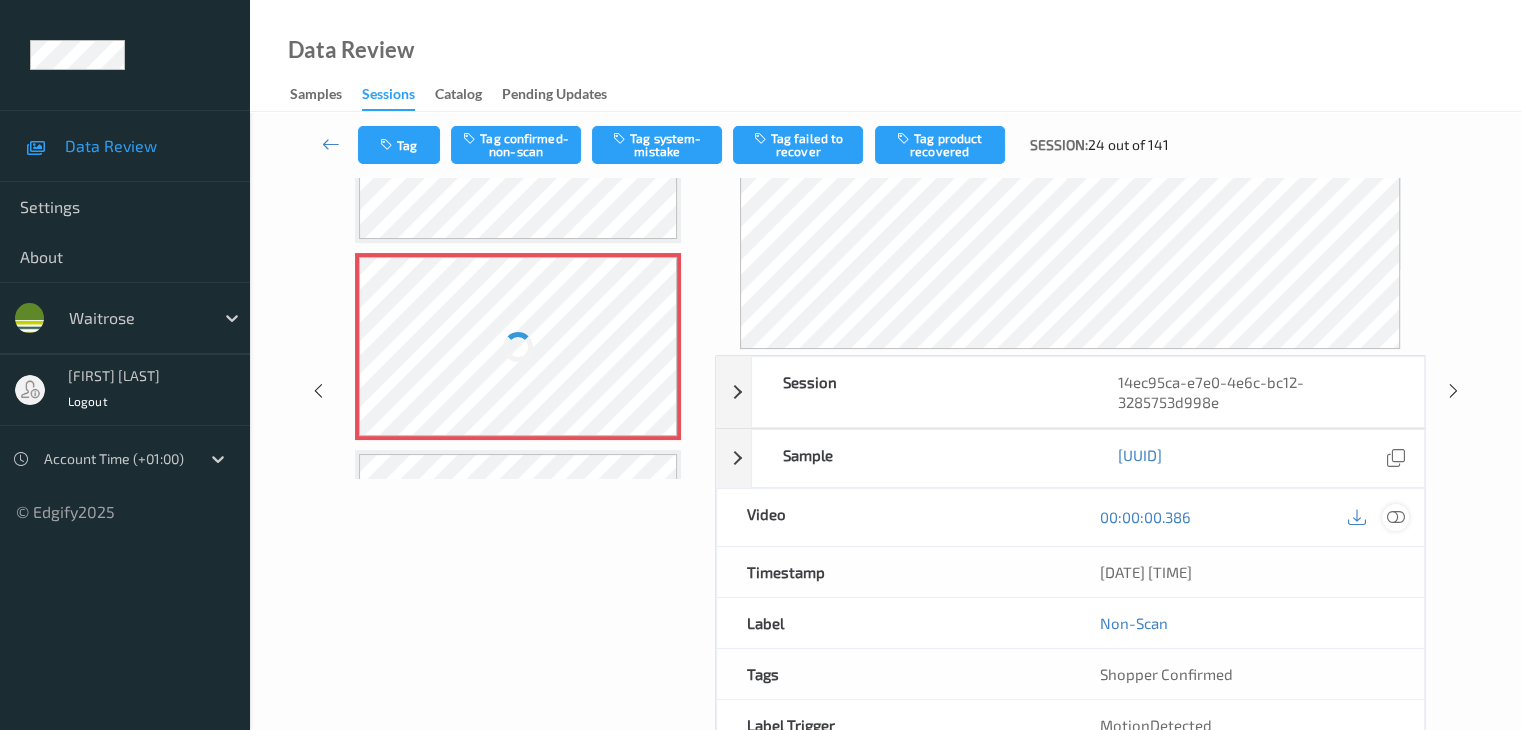 click at bounding box center [1395, 517] 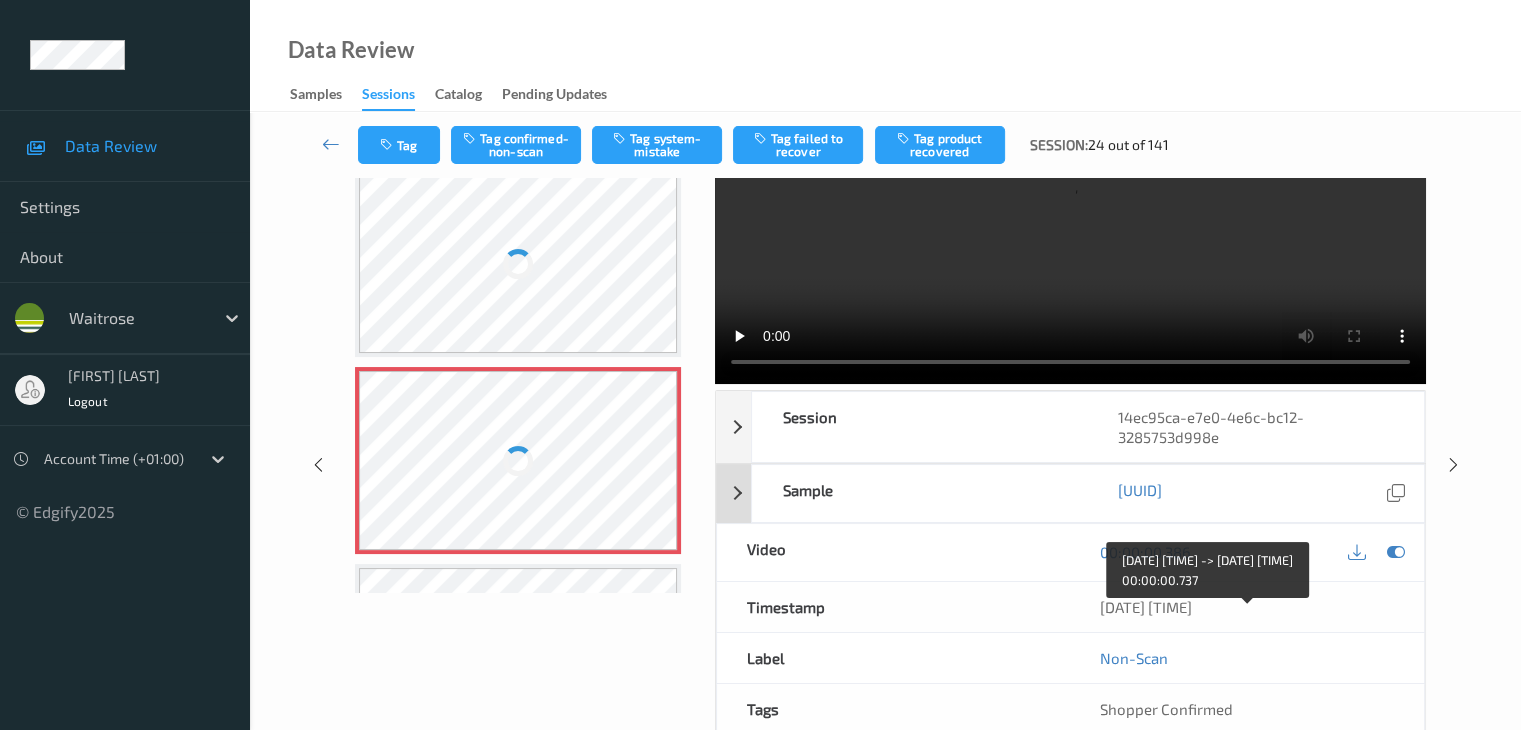 scroll, scrollTop: 0, scrollLeft: 0, axis: both 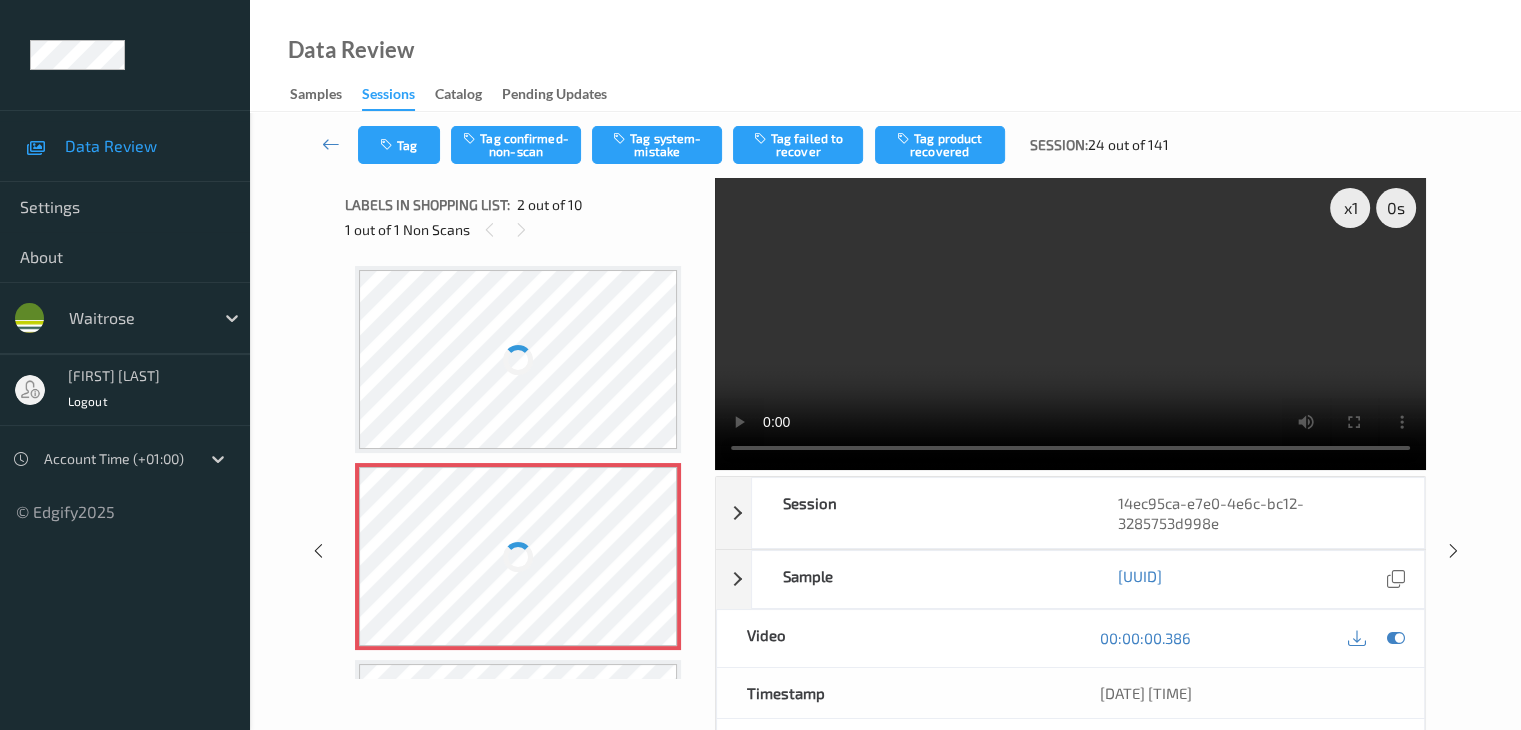 click at bounding box center [518, 359] 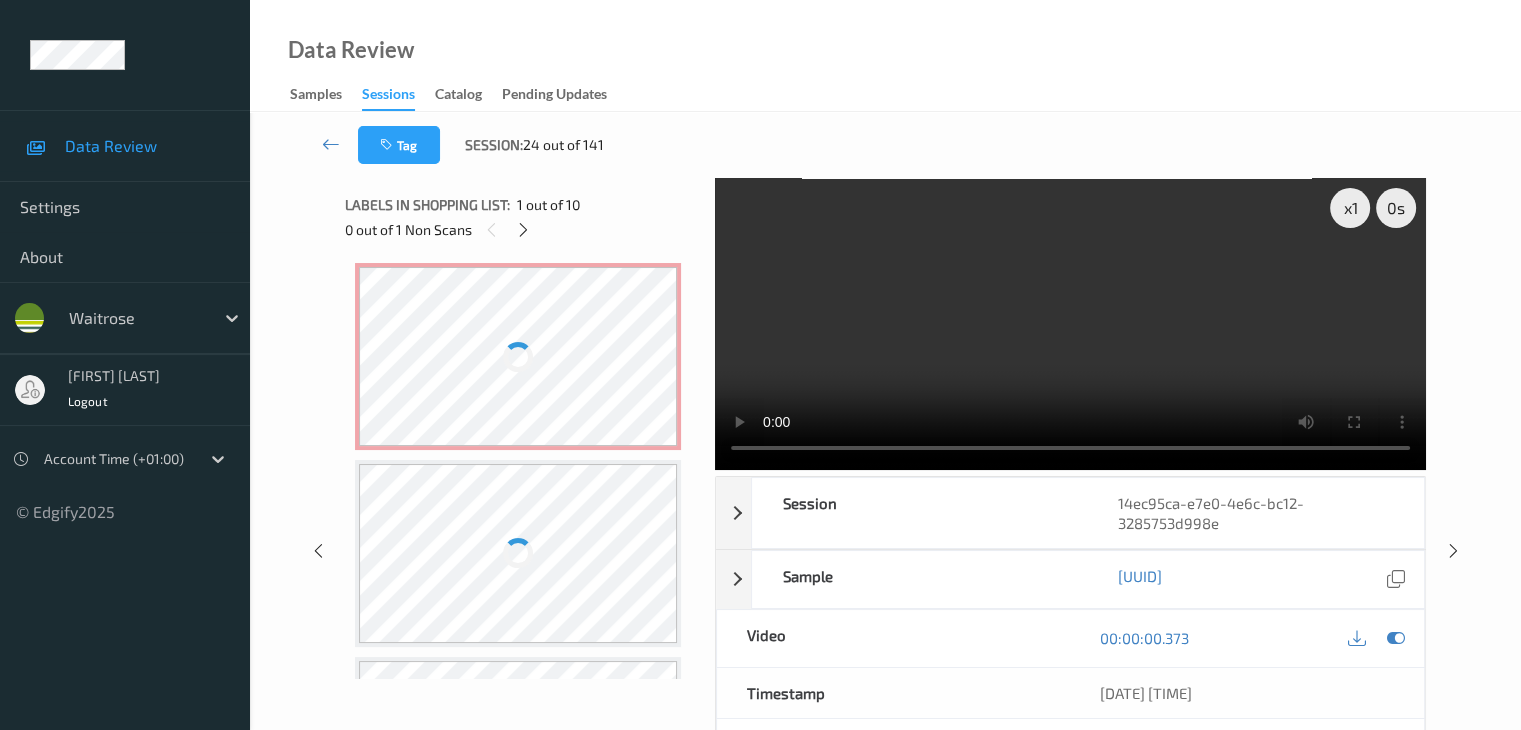 scroll, scrollTop: 220, scrollLeft: 0, axis: vertical 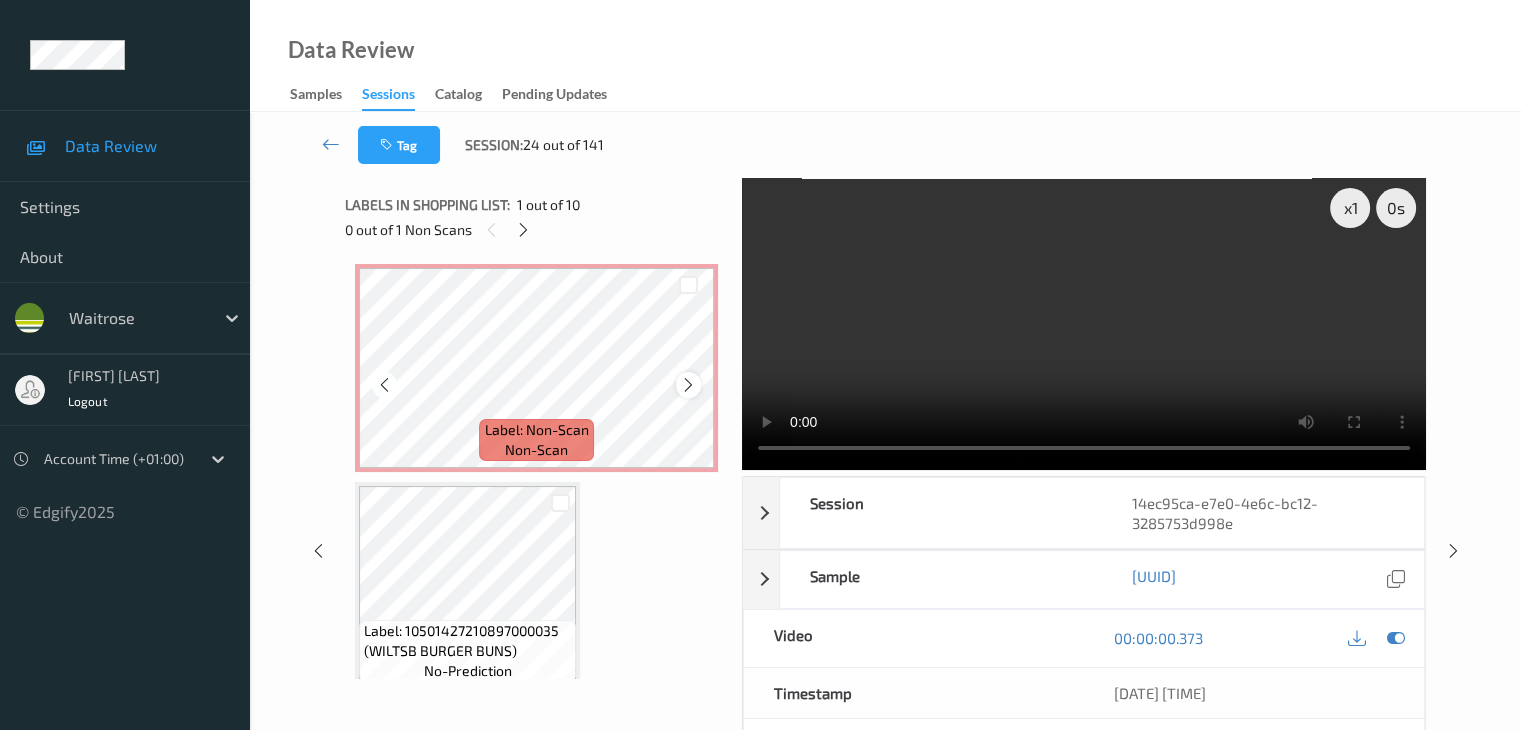 click at bounding box center (688, 385) 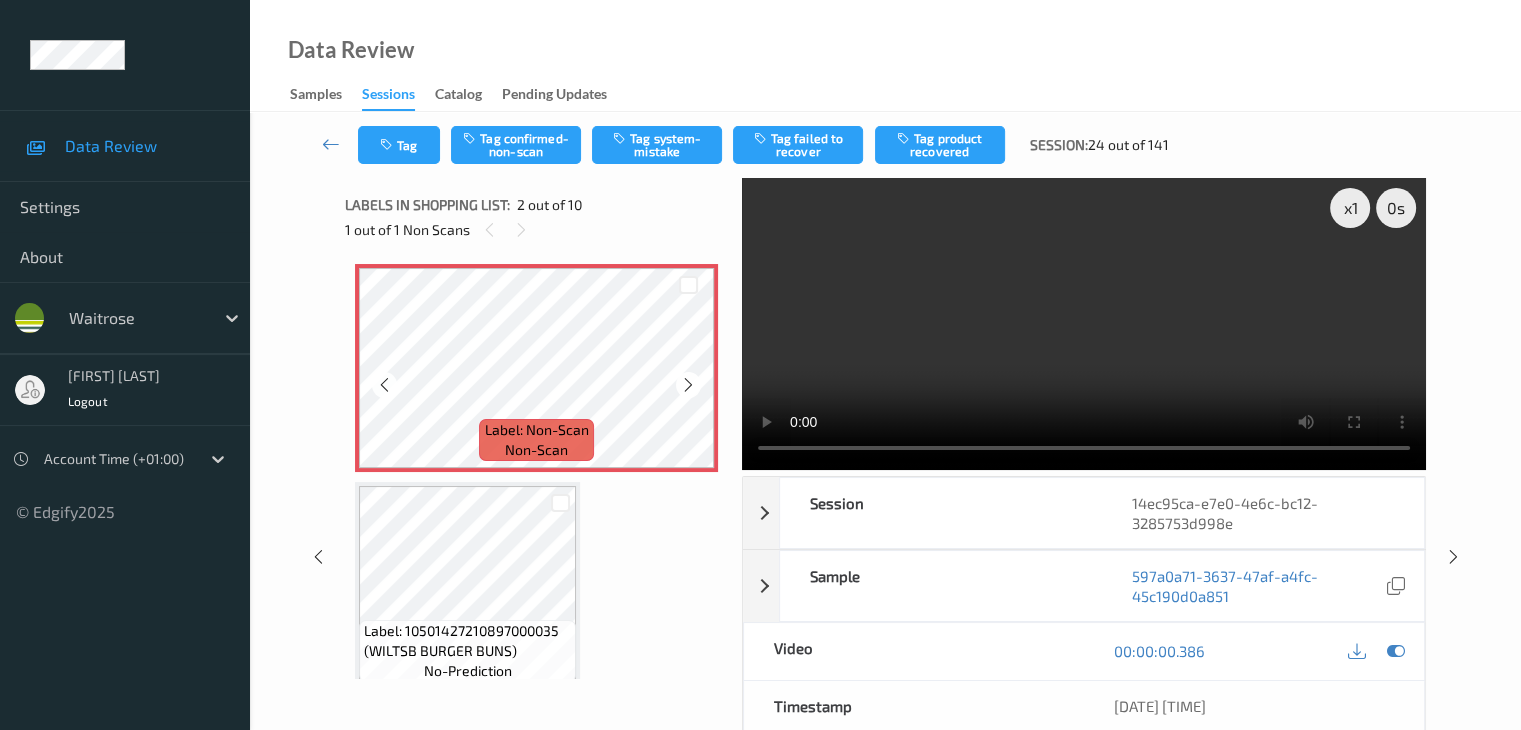 click at bounding box center [688, 385] 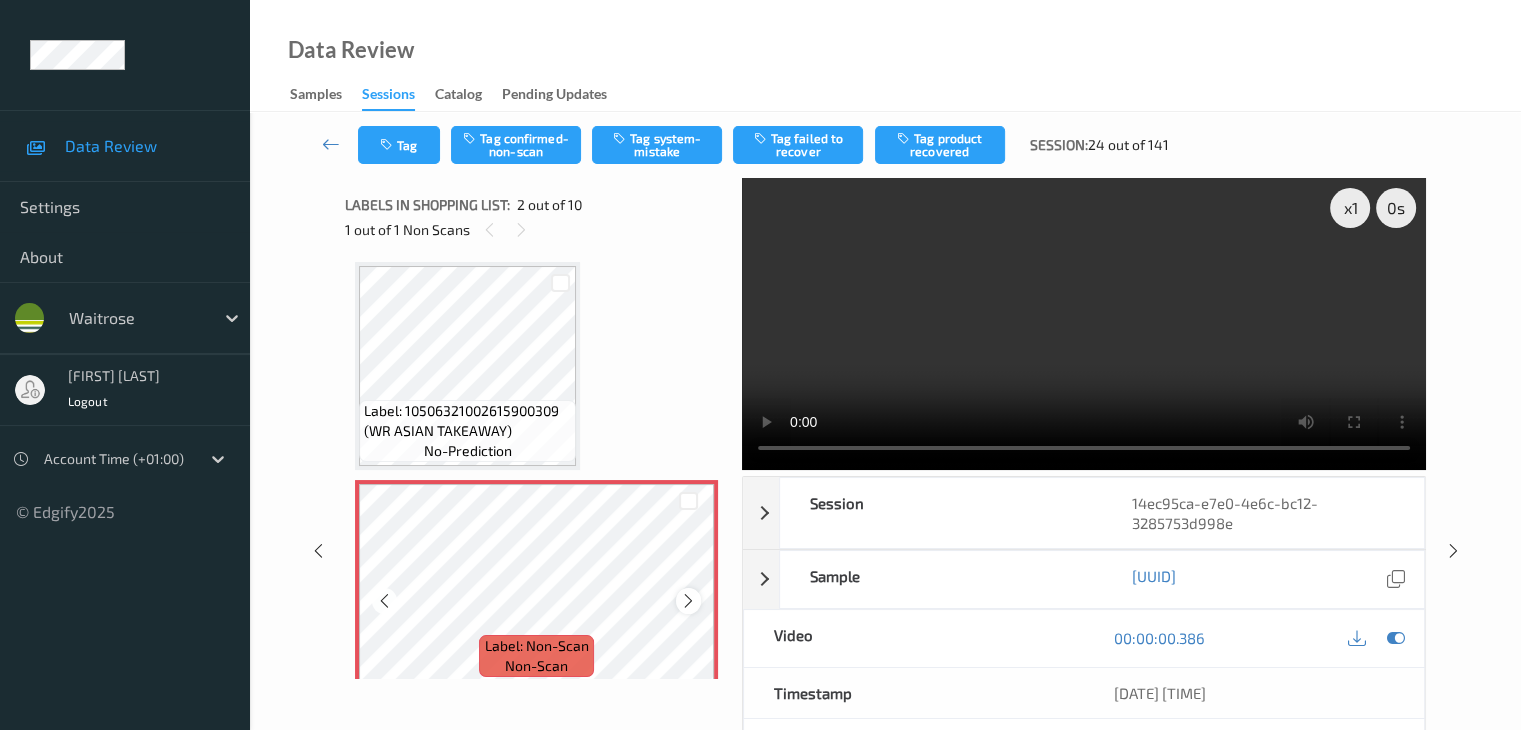 scroll, scrollTop: 0, scrollLeft: 0, axis: both 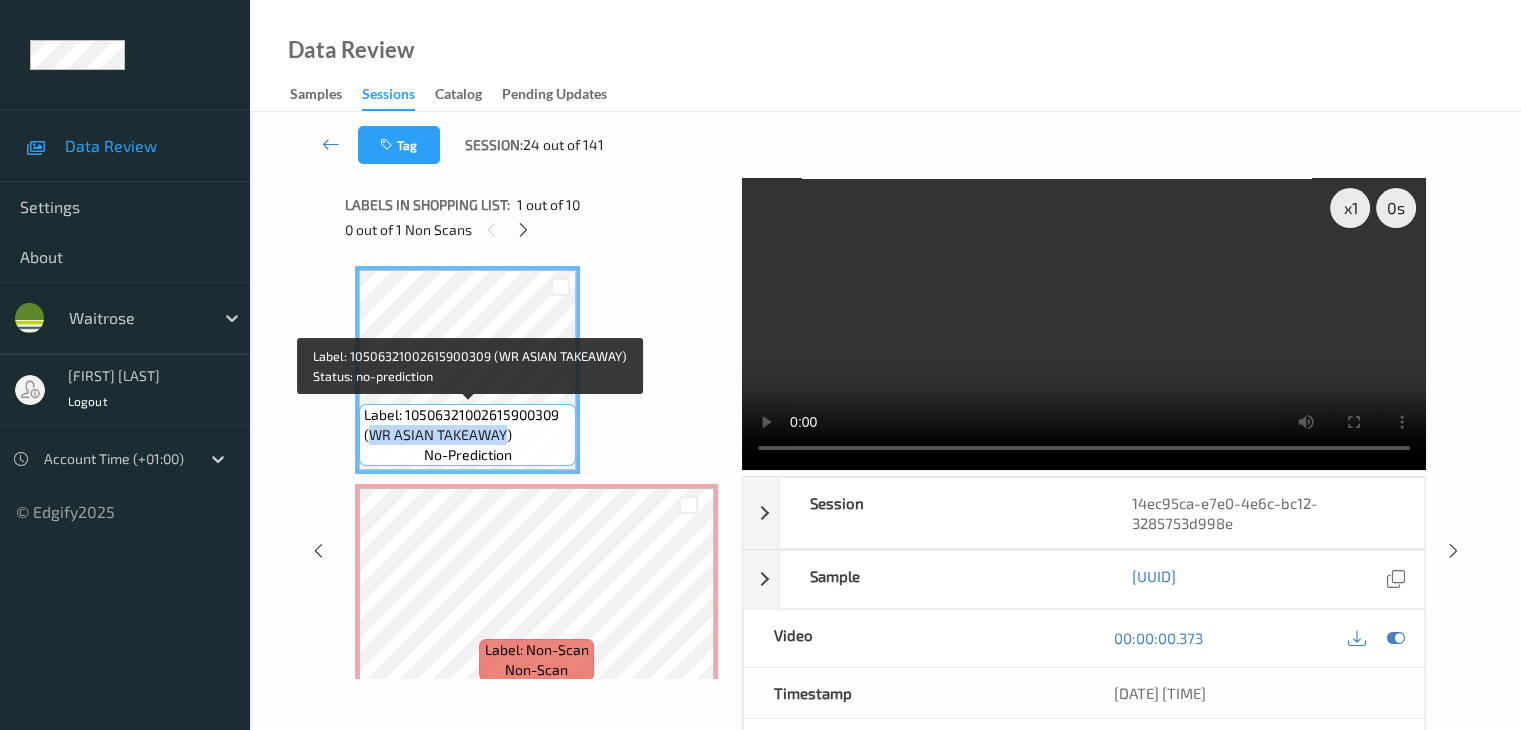drag, startPoint x: 375, startPoint y: 438, endPoint x: 503, endPoint y: 436, distance: 128.01562 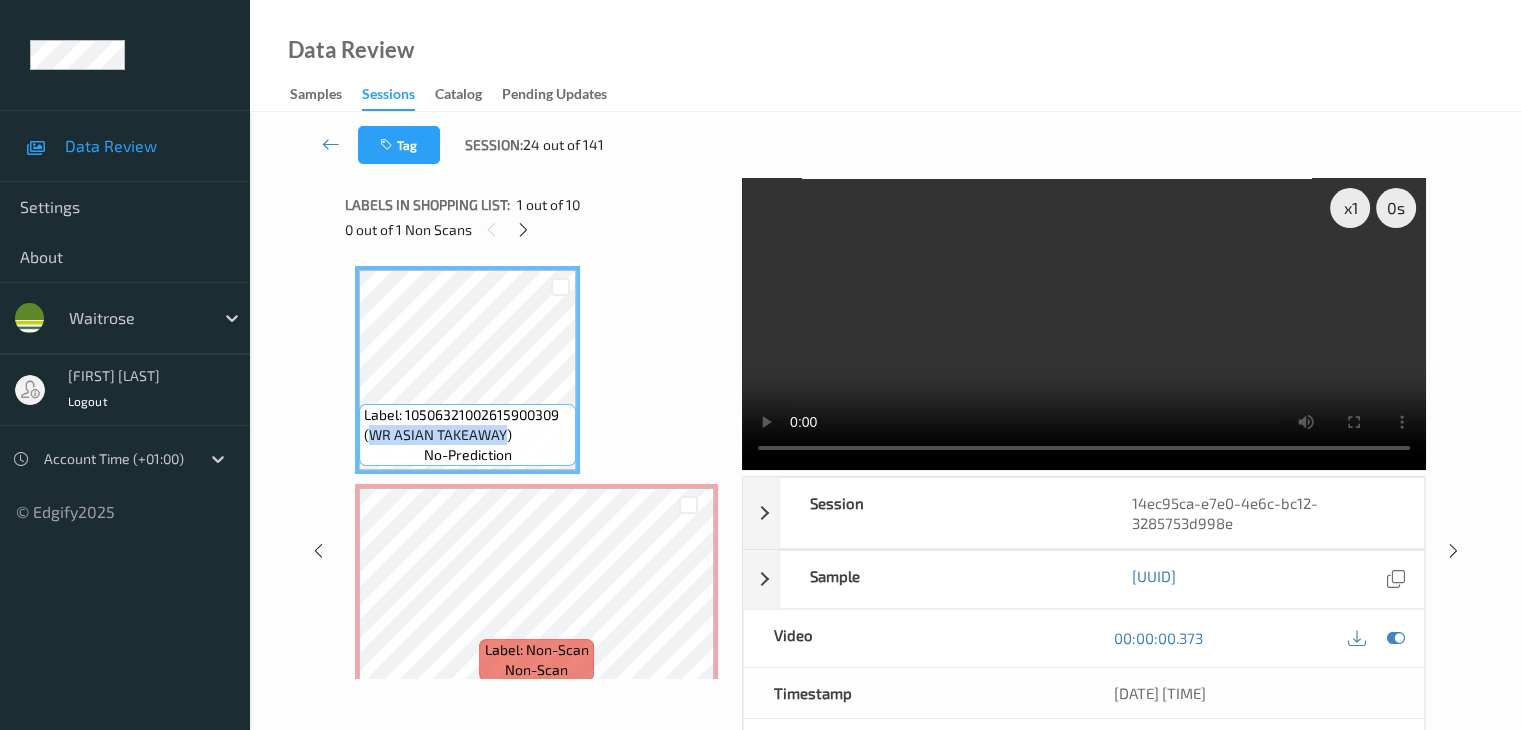 type 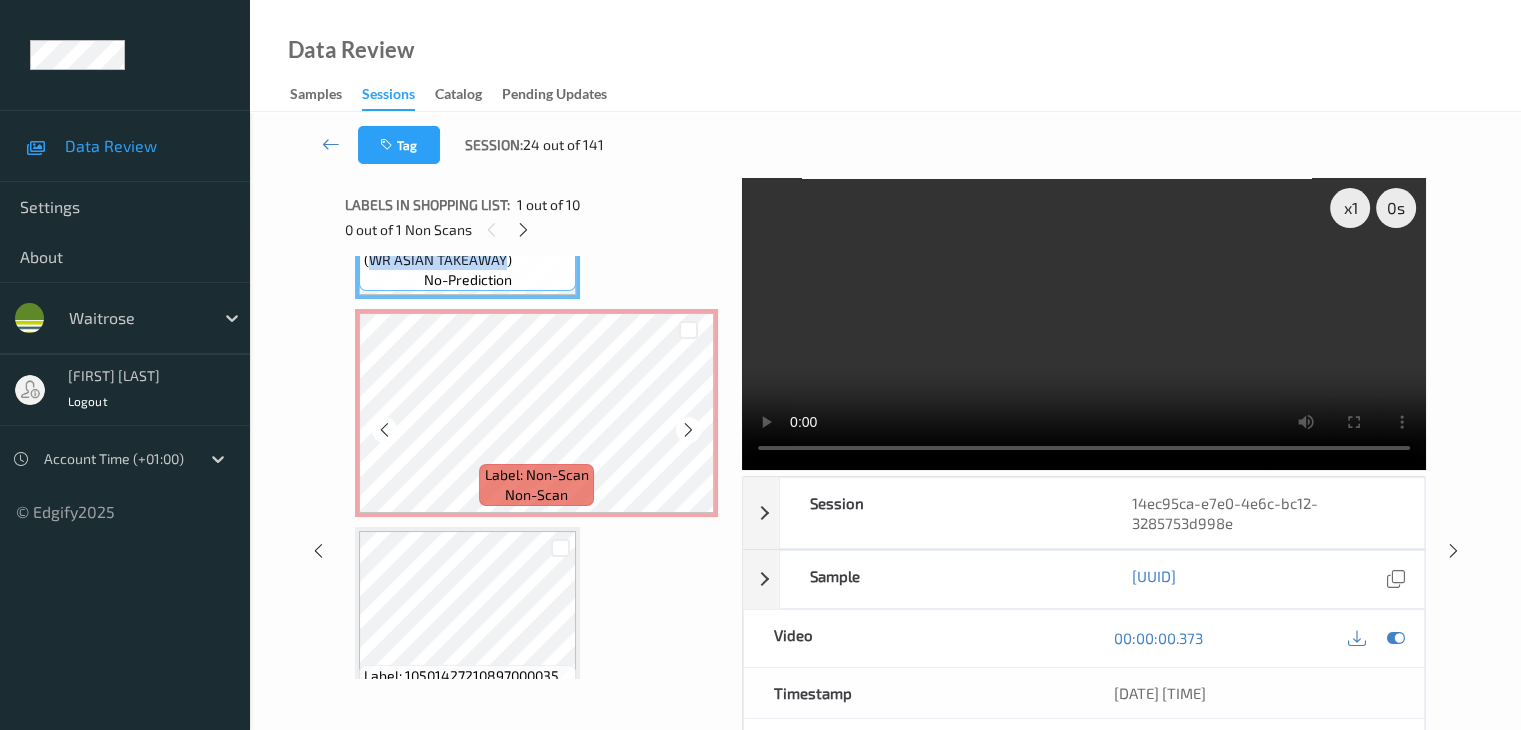 scroll, scrollTop: 200, scrollLeft: 0, axis: vertical 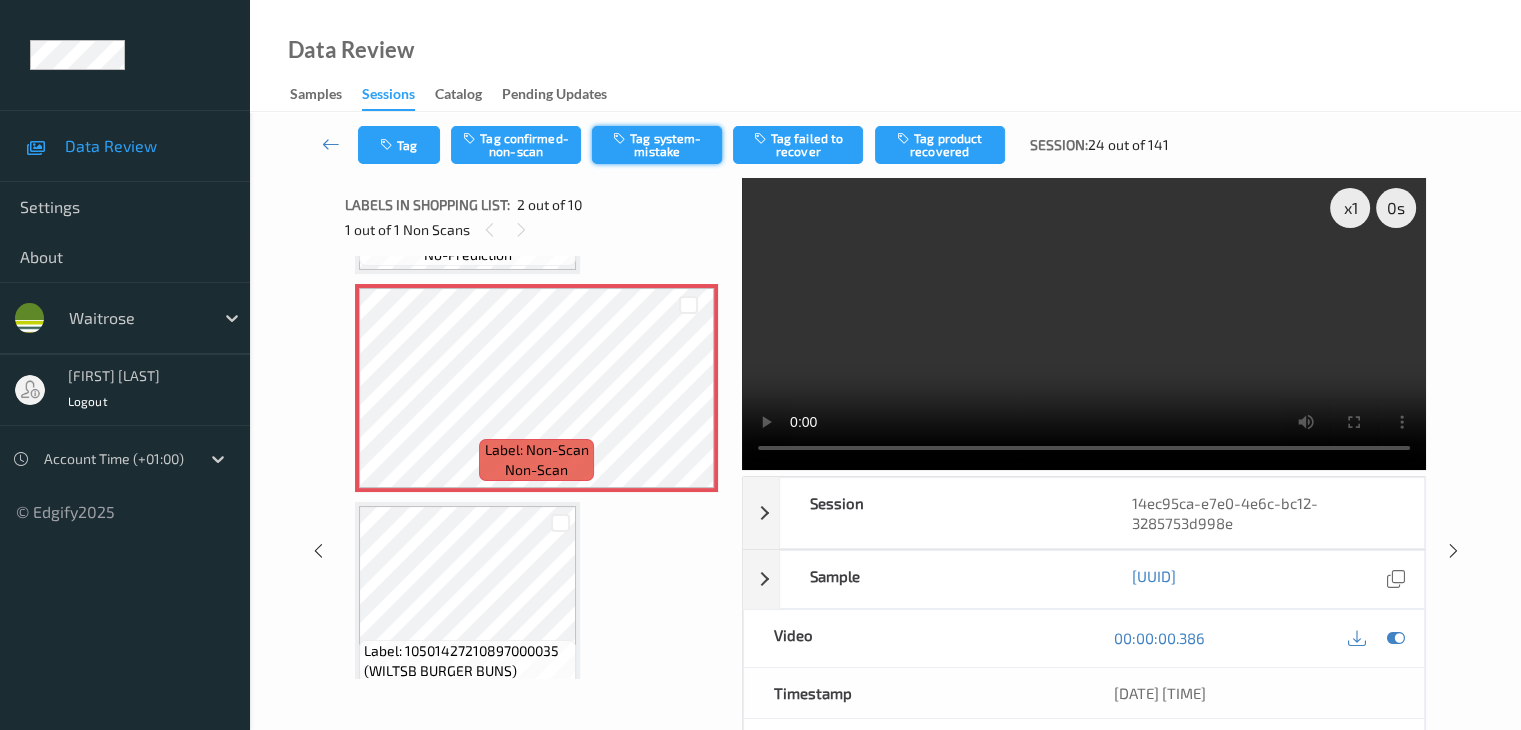 click on "Tag   system-mistake" at bounding box center (657, 145) 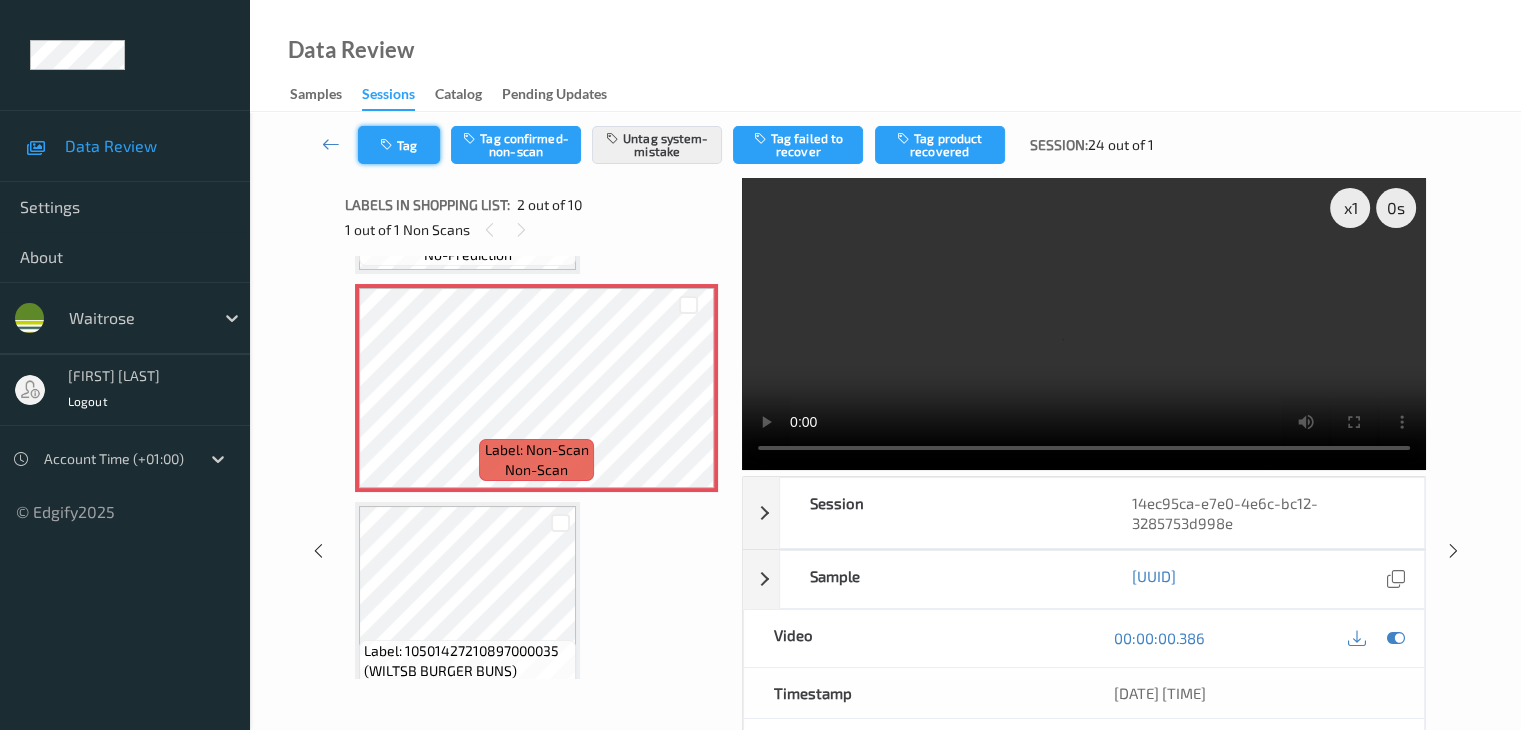 click at bounding box center (388, 145) 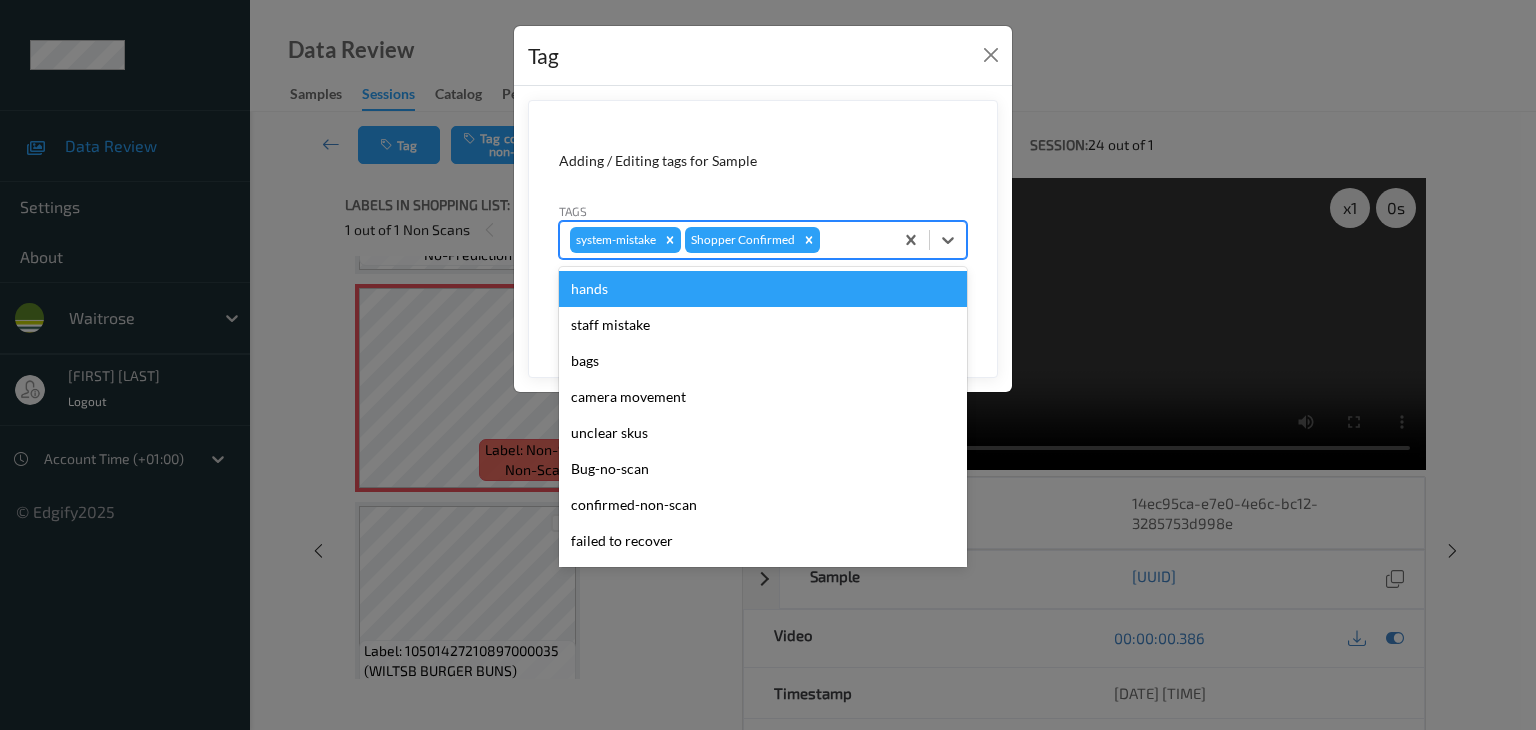 click at bounding box center (853, 240) 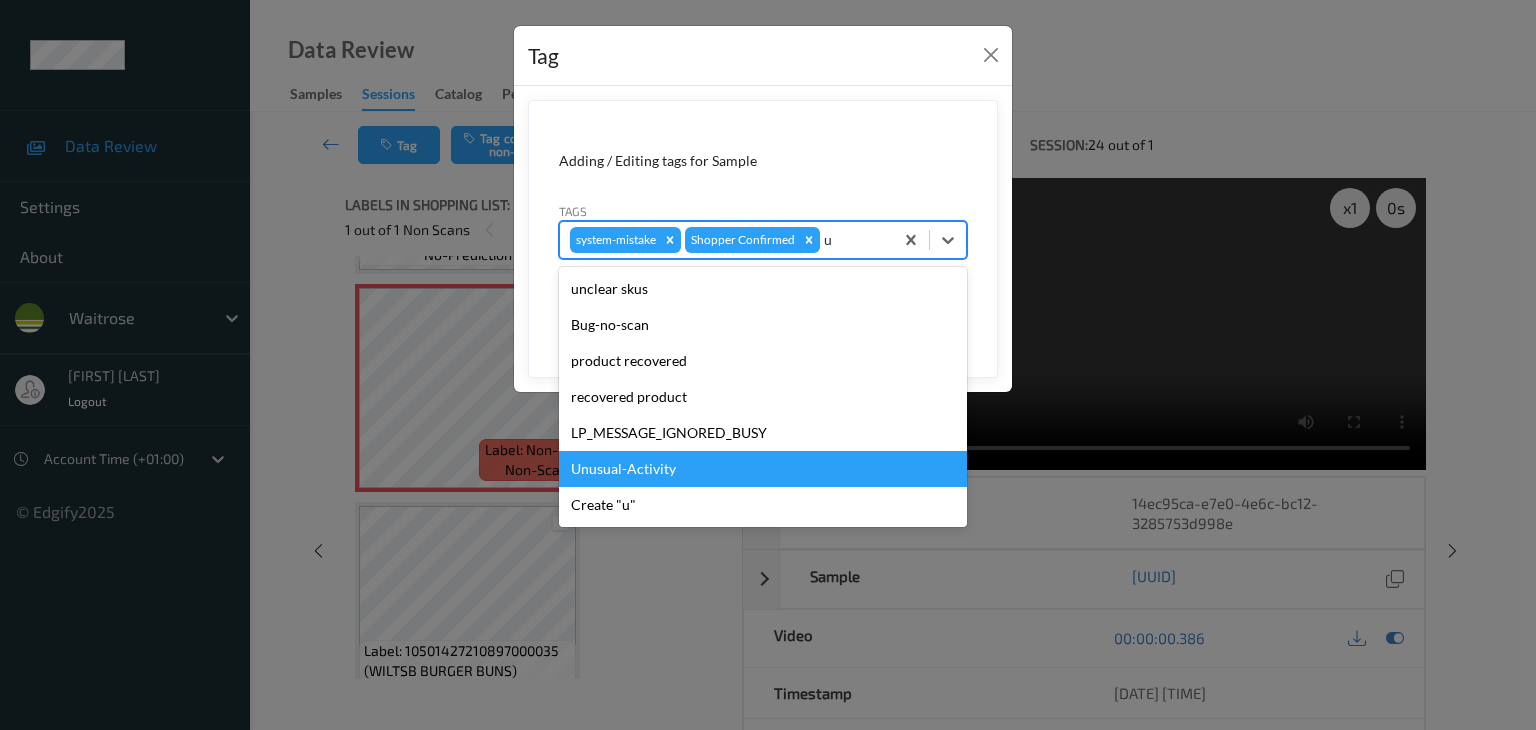 click on "Unusual-Activity" at bounding box center [763, 469] 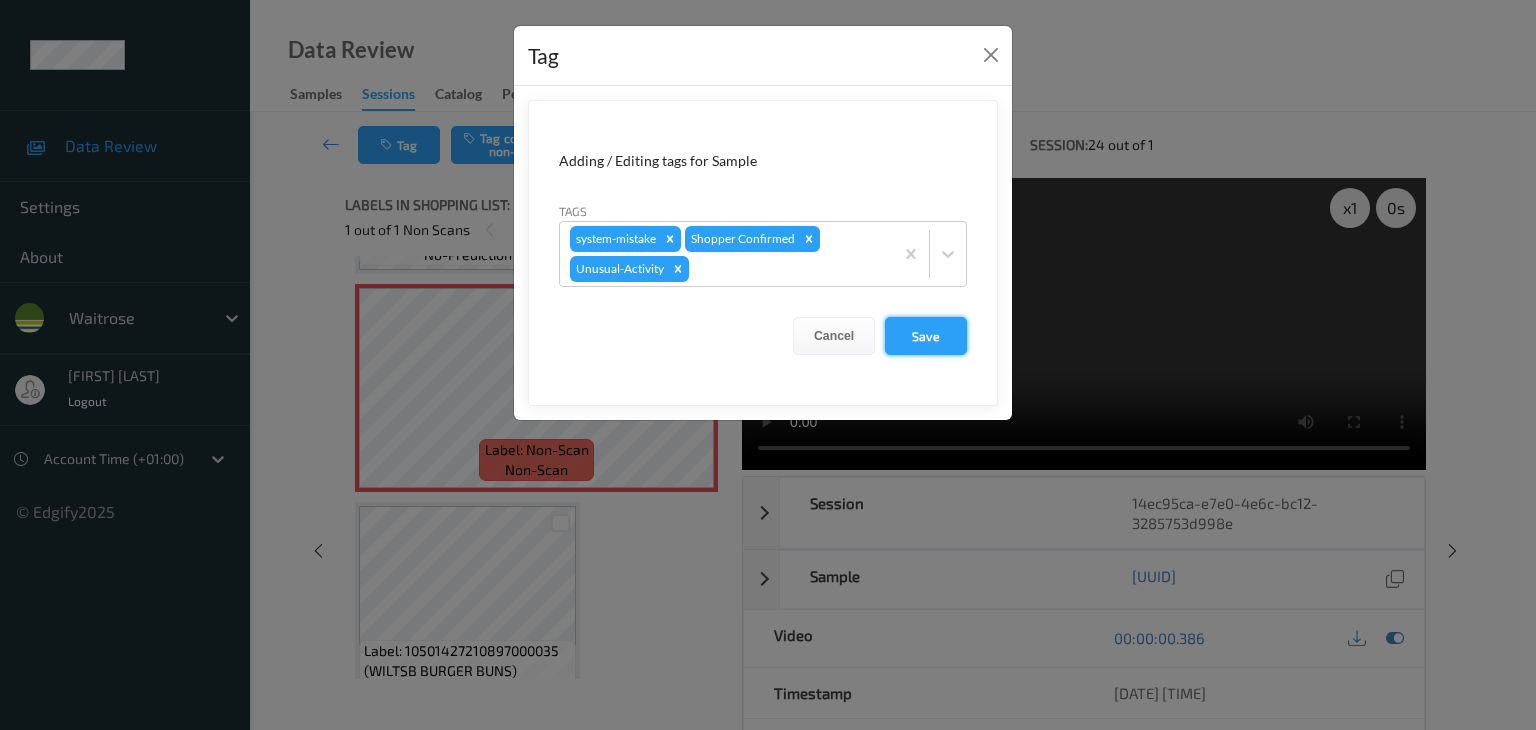 click on "Save" at bounding box center [926, 336] 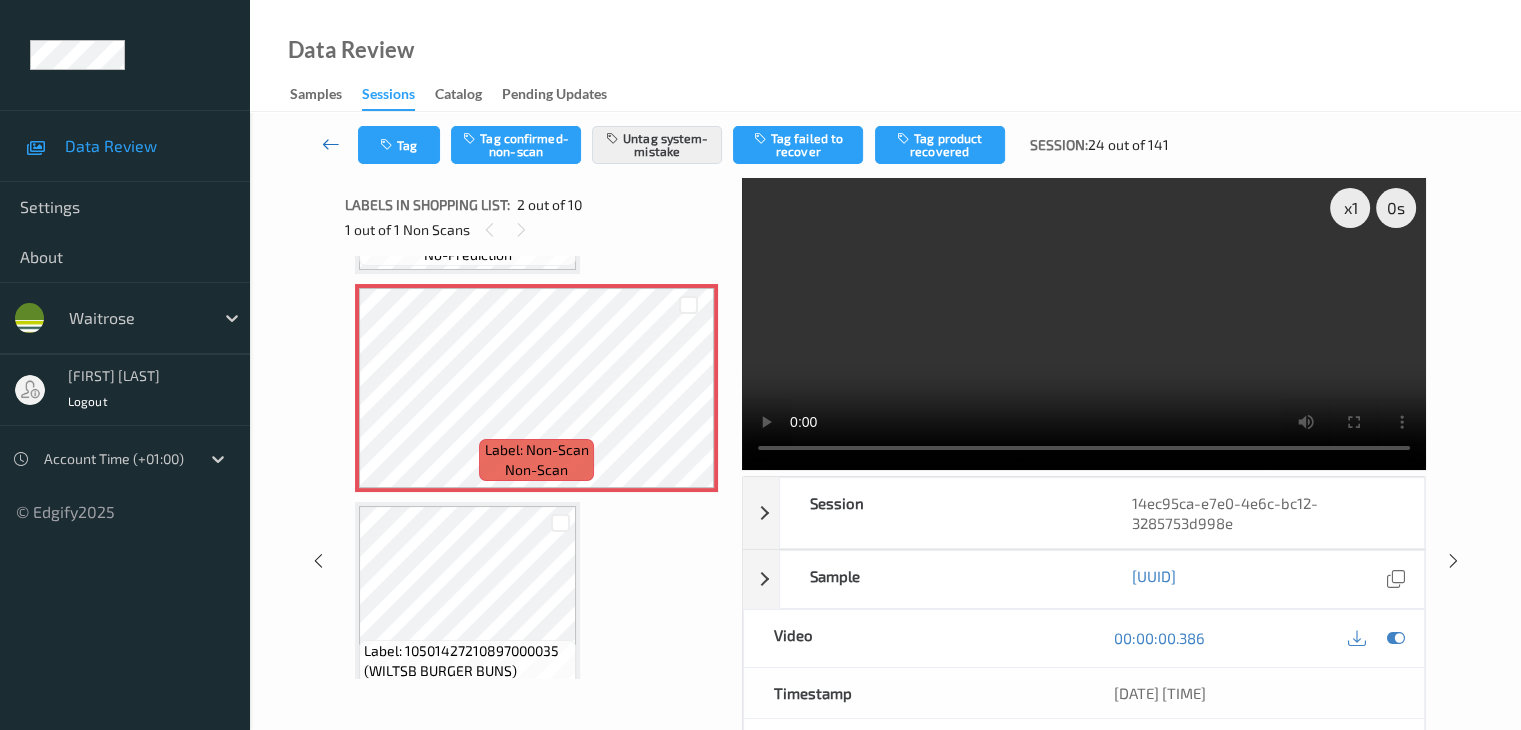 click at bounding box center (331, 144) 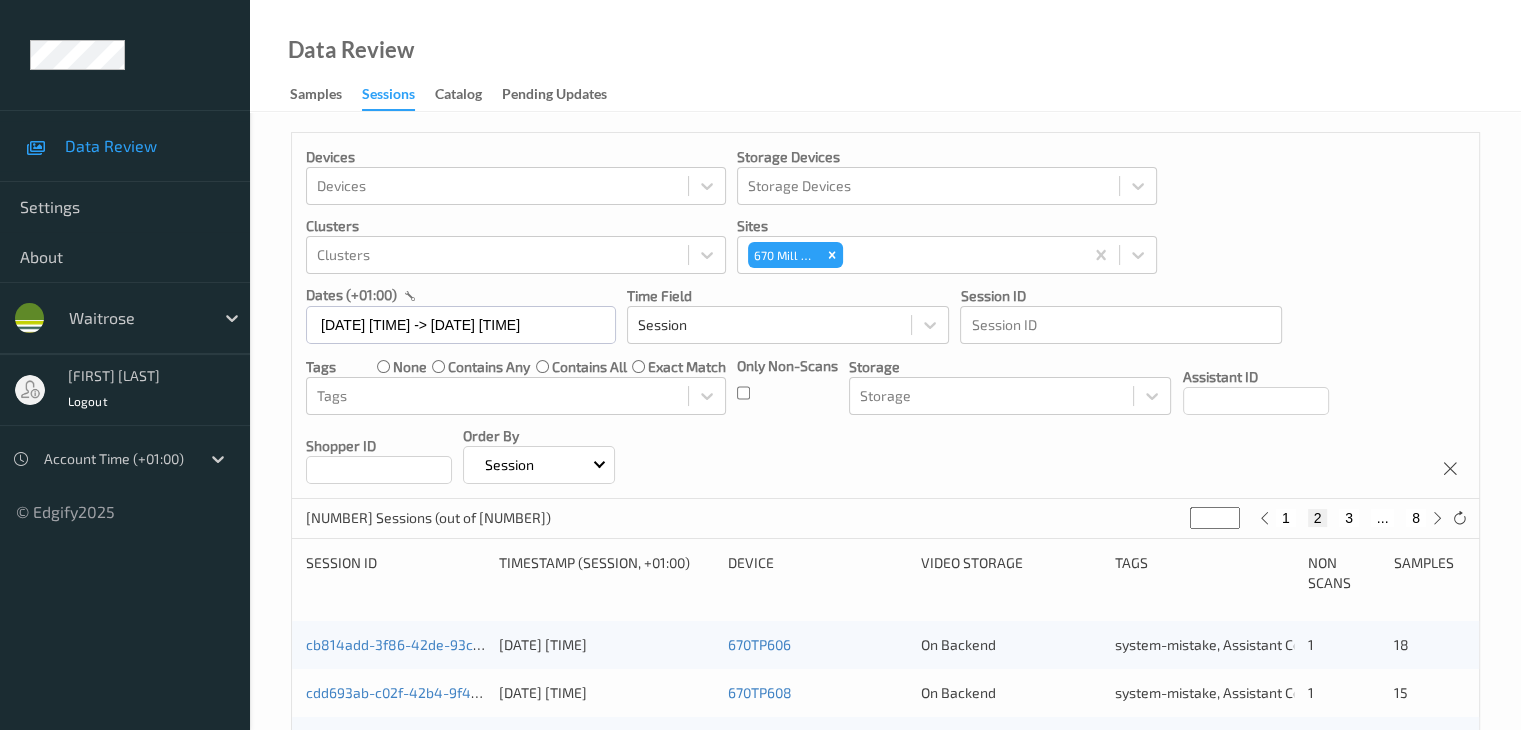 scroll, scrollTop: 400, scrollLeft: 0, axis: vertical 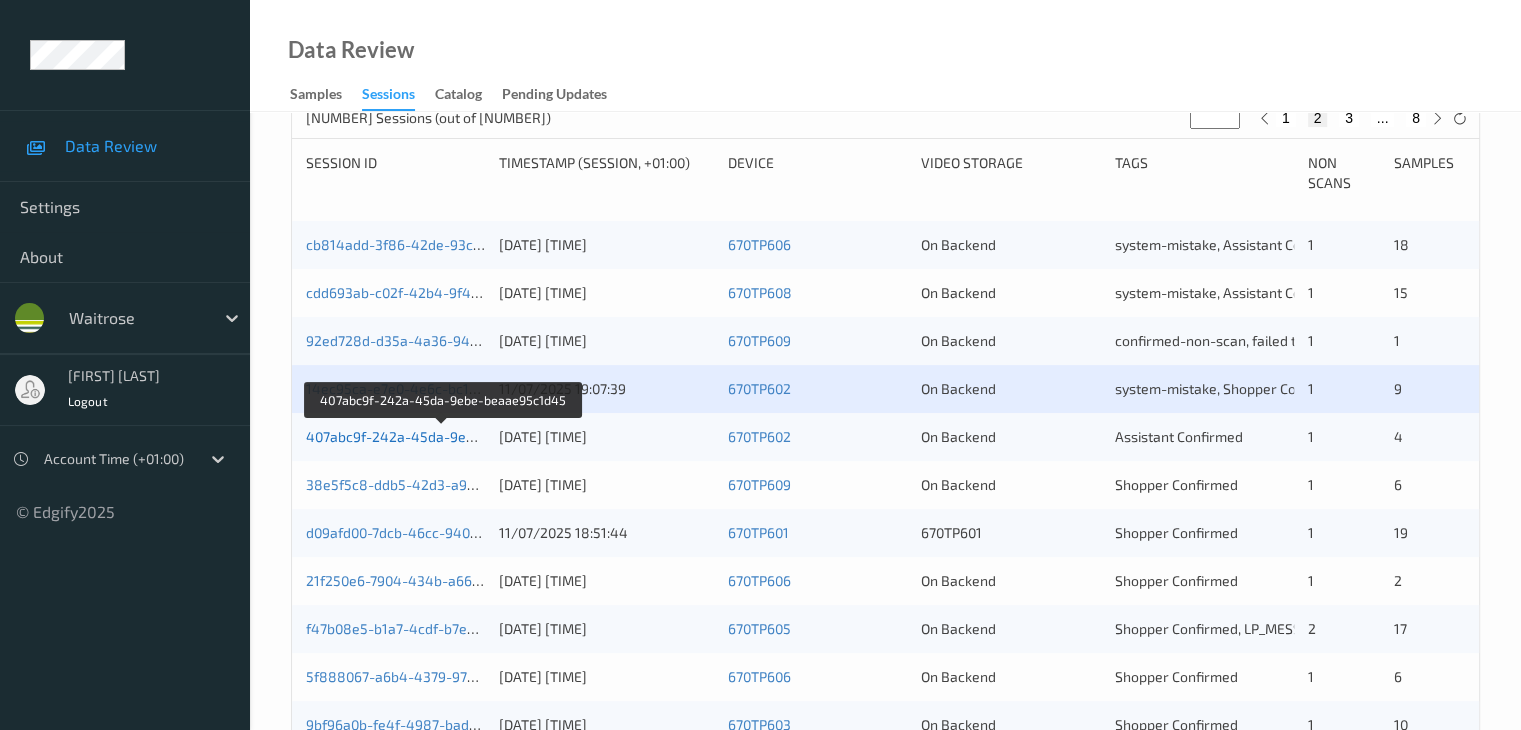 click on "407abc9f-242a-45da-9ebe-beaae95c1d45" at bounding box center [444, 436] 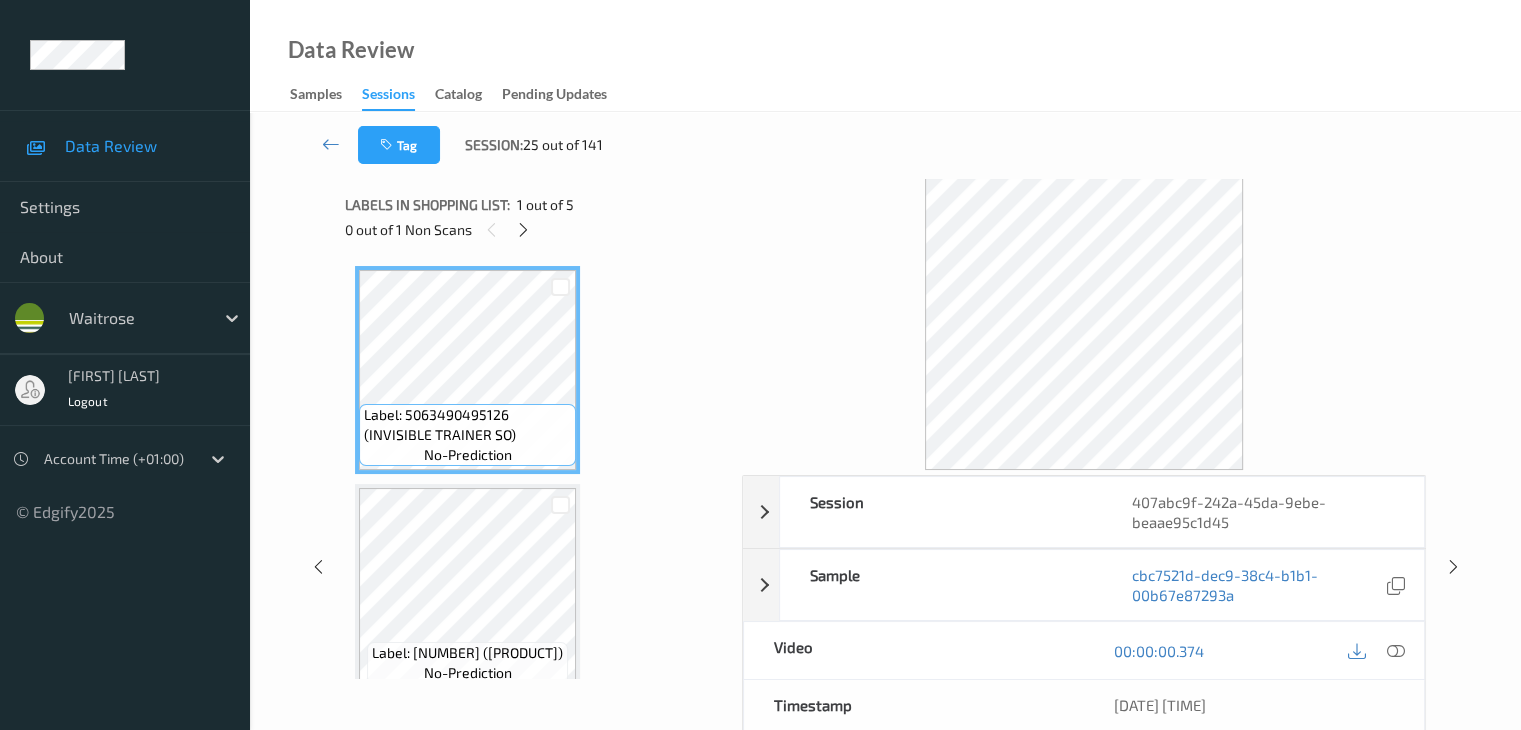 scroll, scrollTop: 0, scrollLeft: 0, axis: both 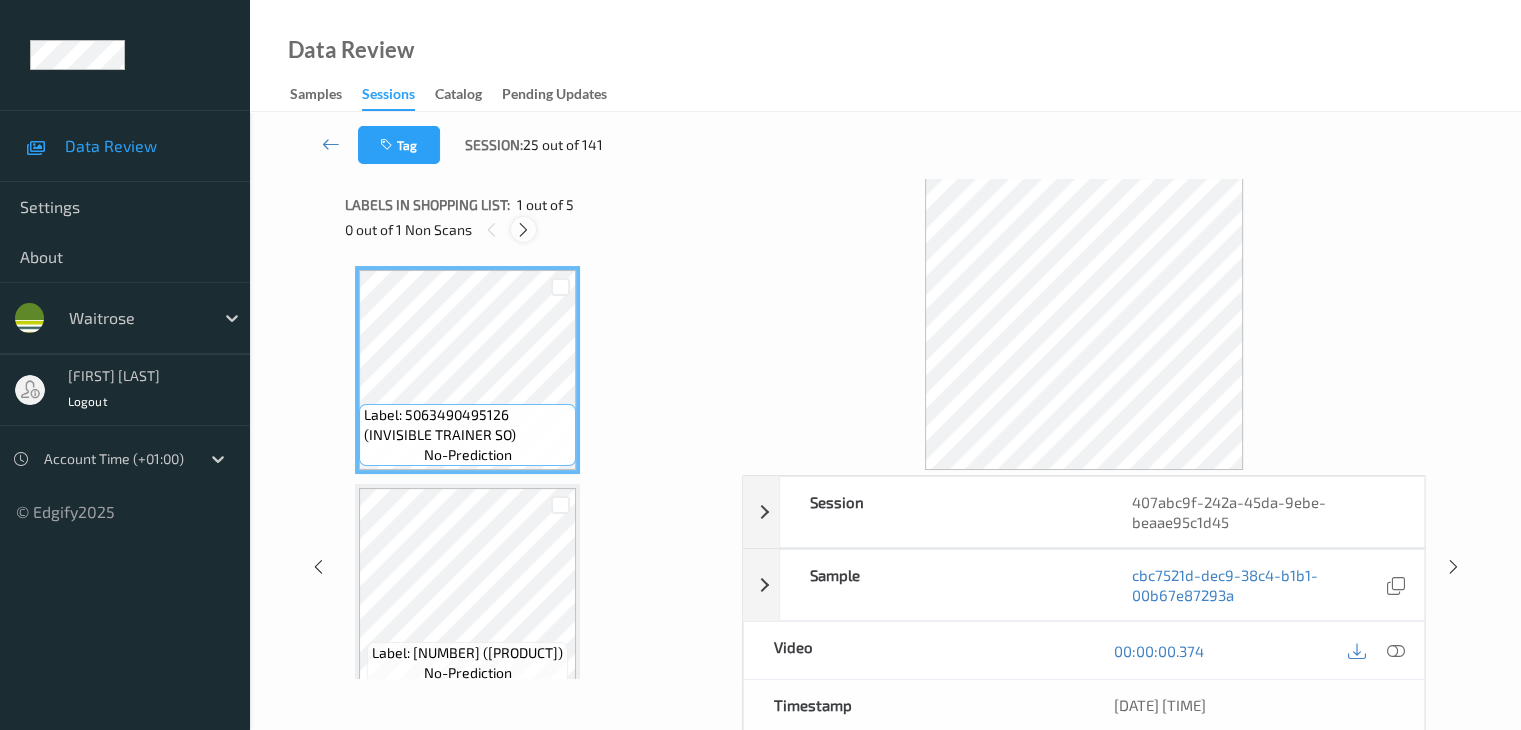 click at bounding box center (523, 230) 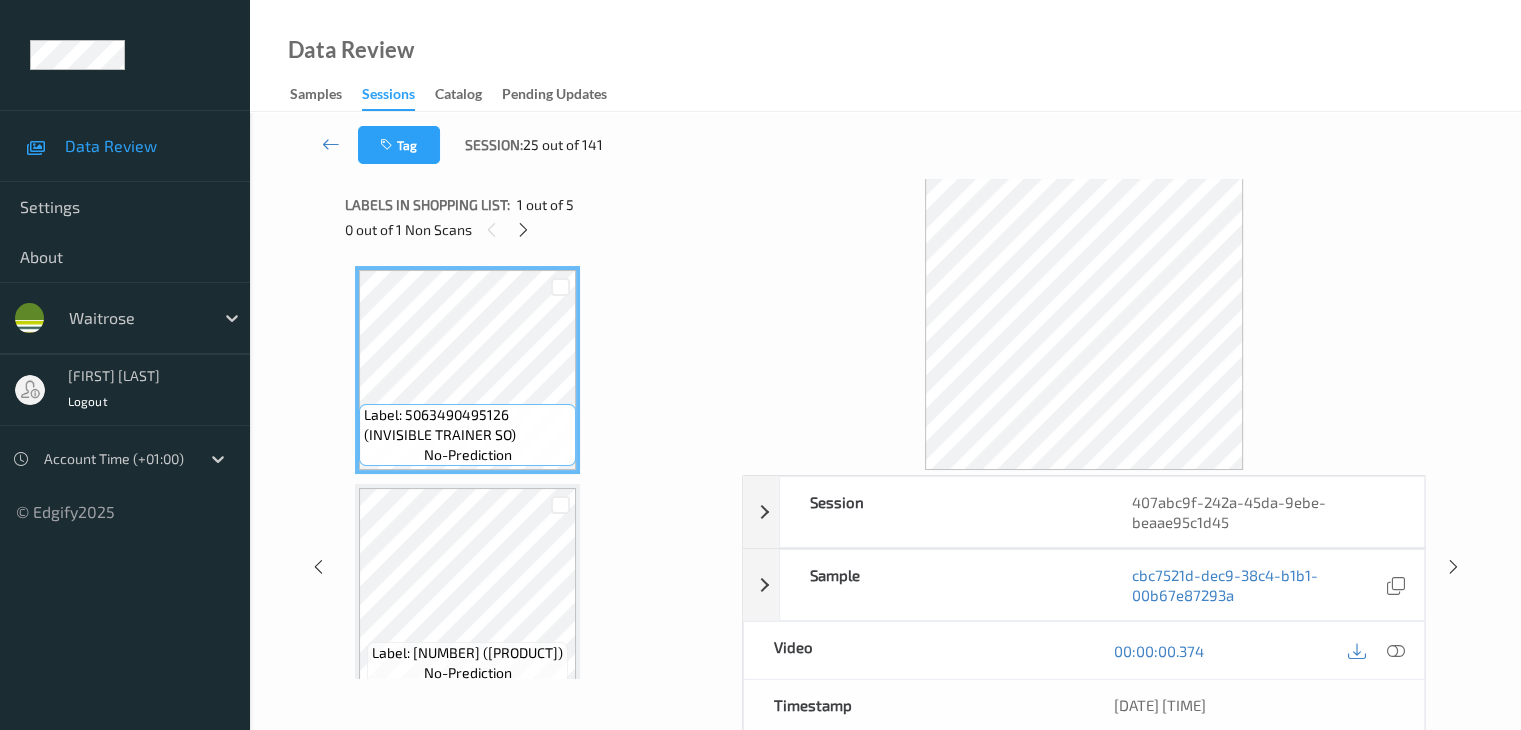 scroll, scrollTop: 664, scrollLeft: 0, axis: vertical 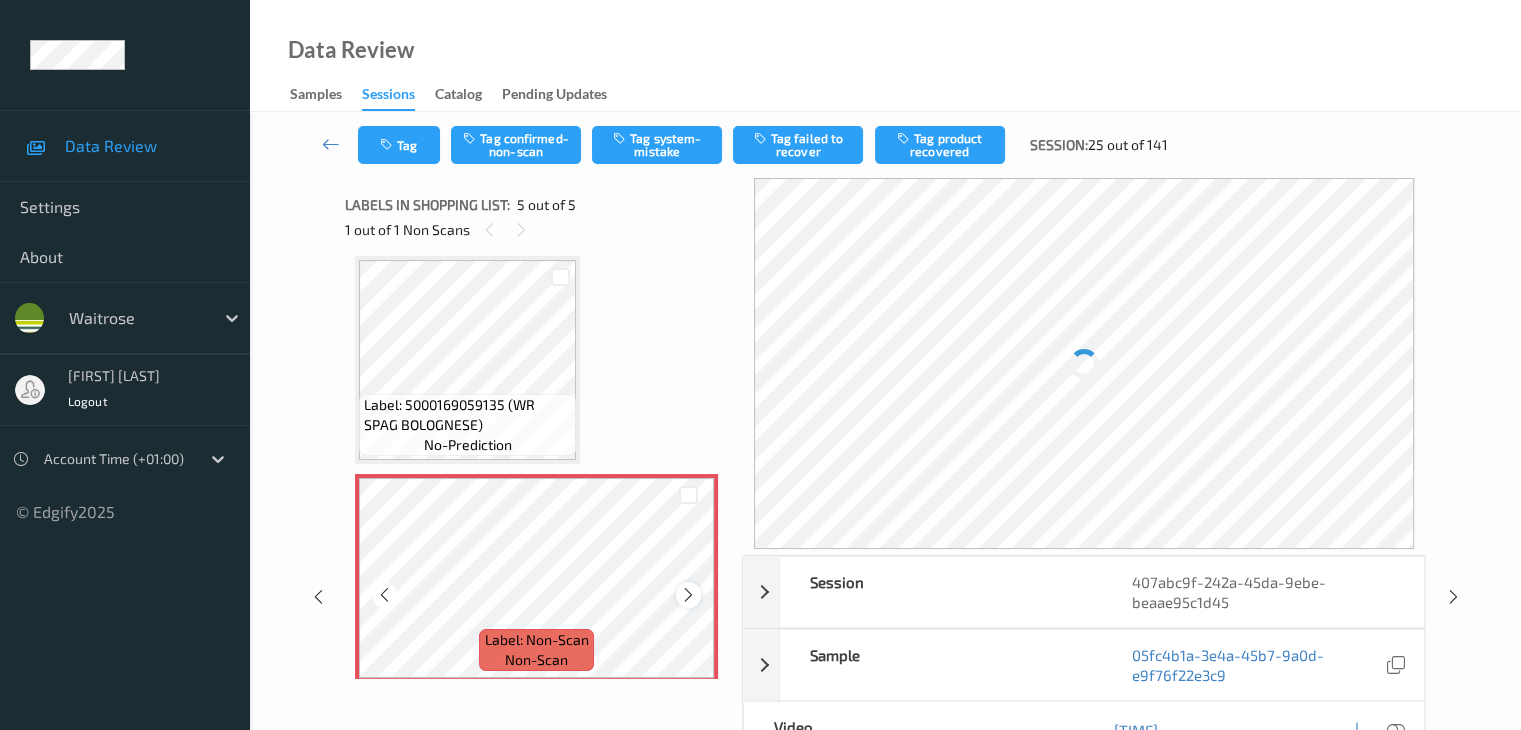 click at bounding box center (688, 595) 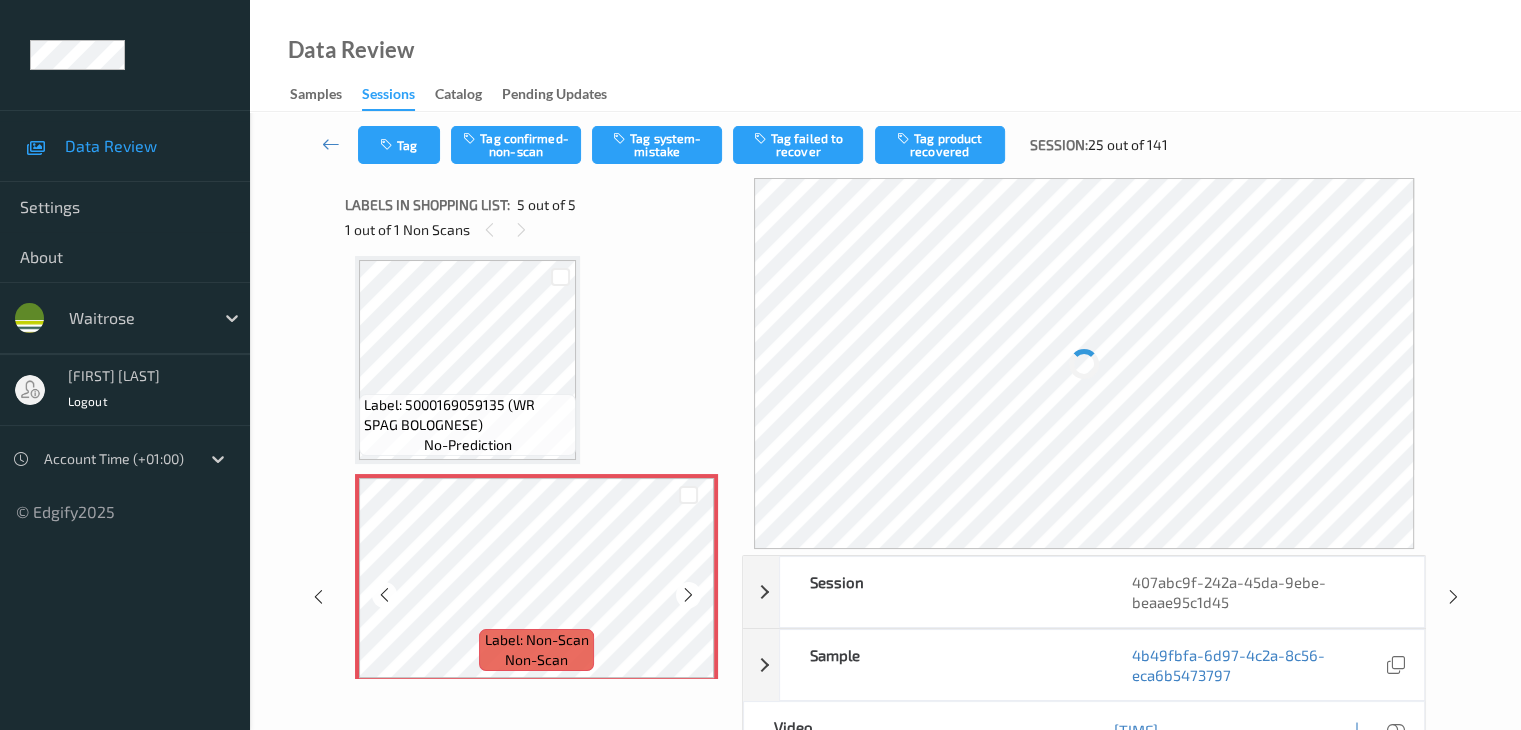 click at bounding box center [688, 595] 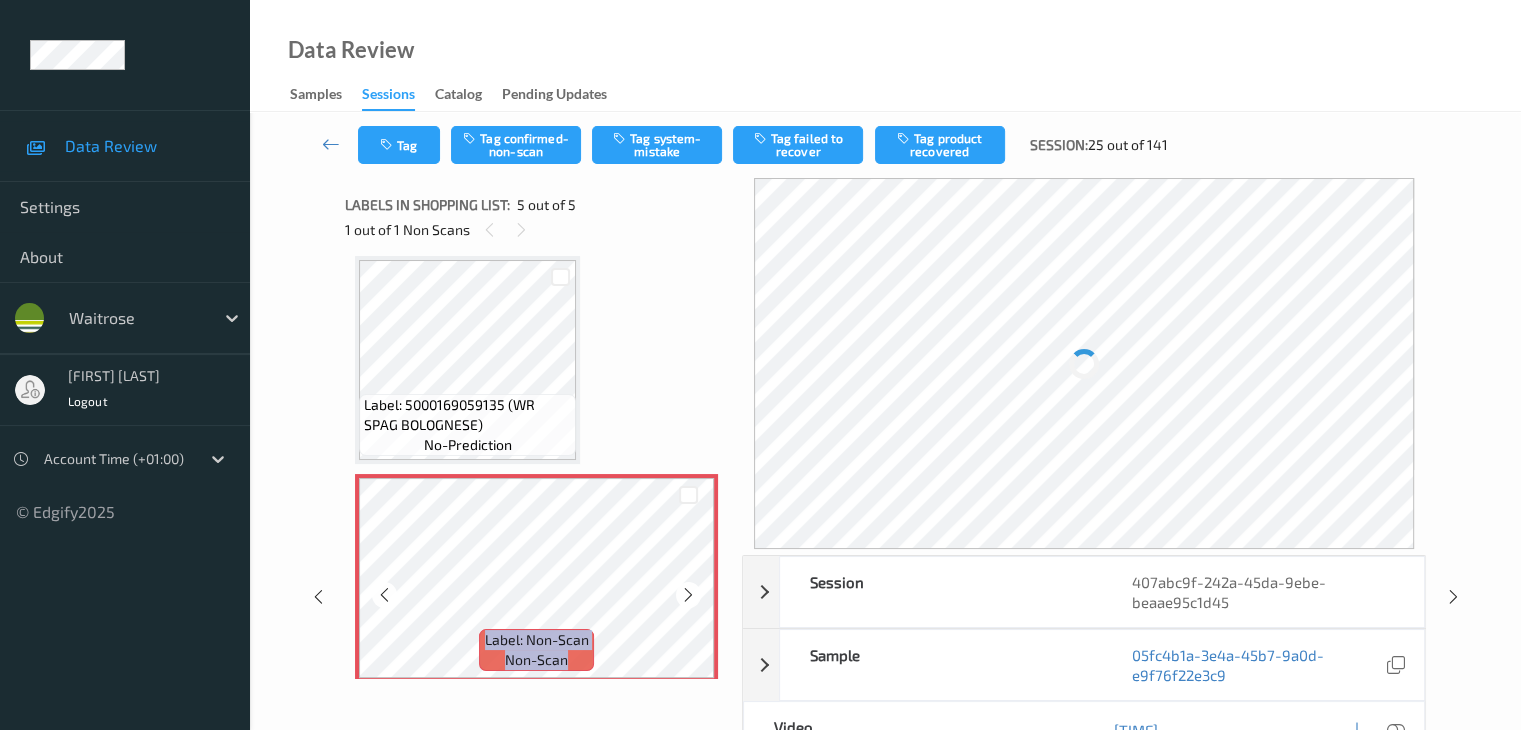 click at bounding box center [688, 595] 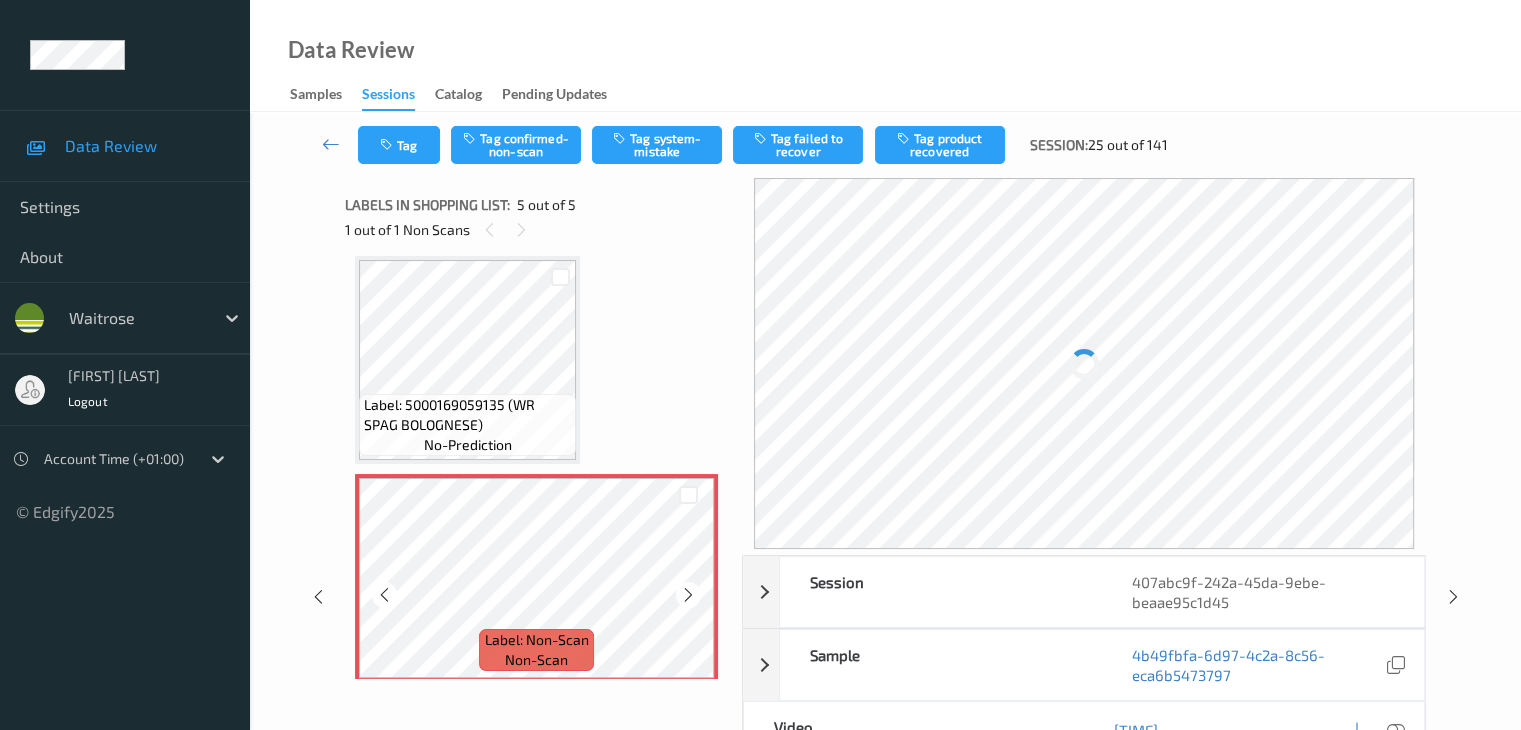 click at bounding box center [688, 595] 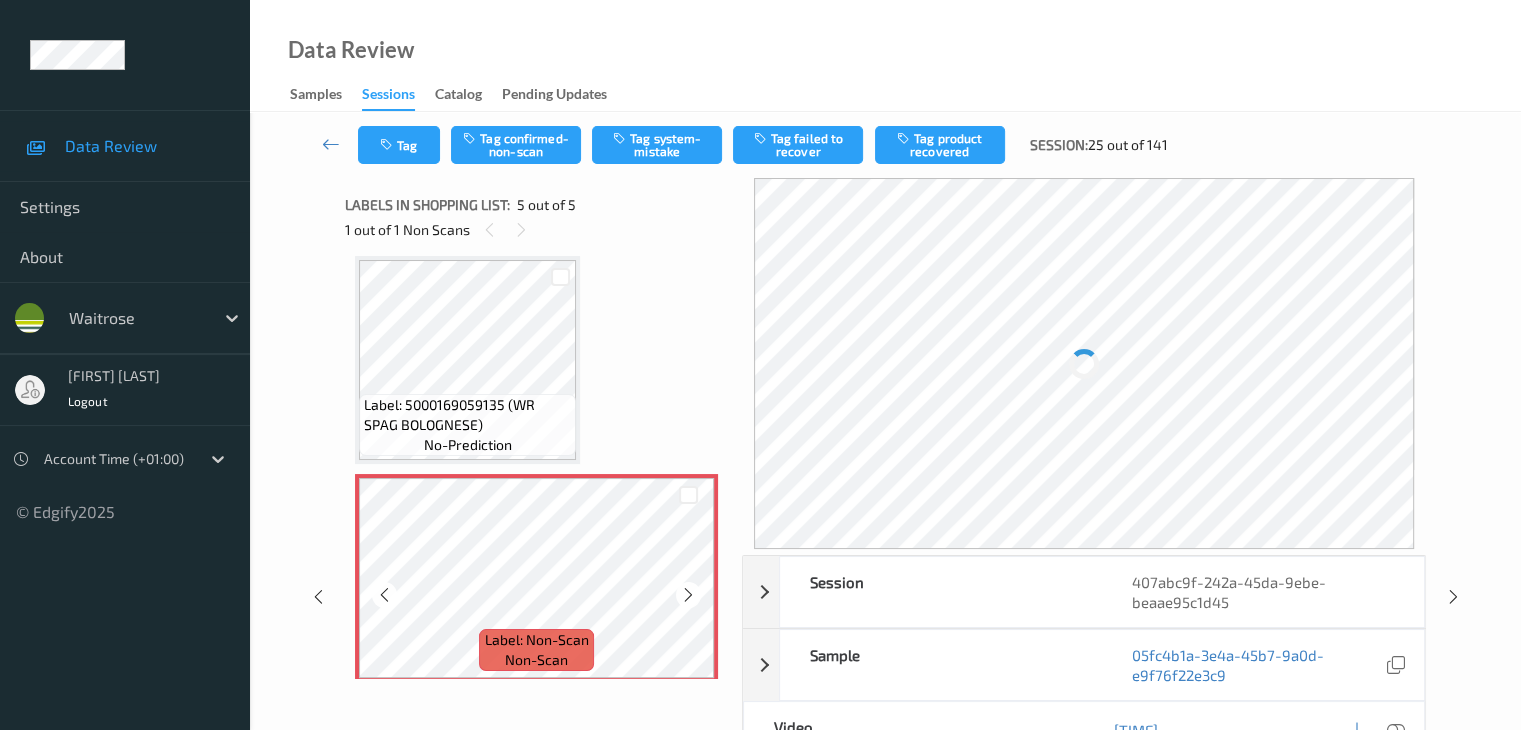click at bounding box center (688, 595) 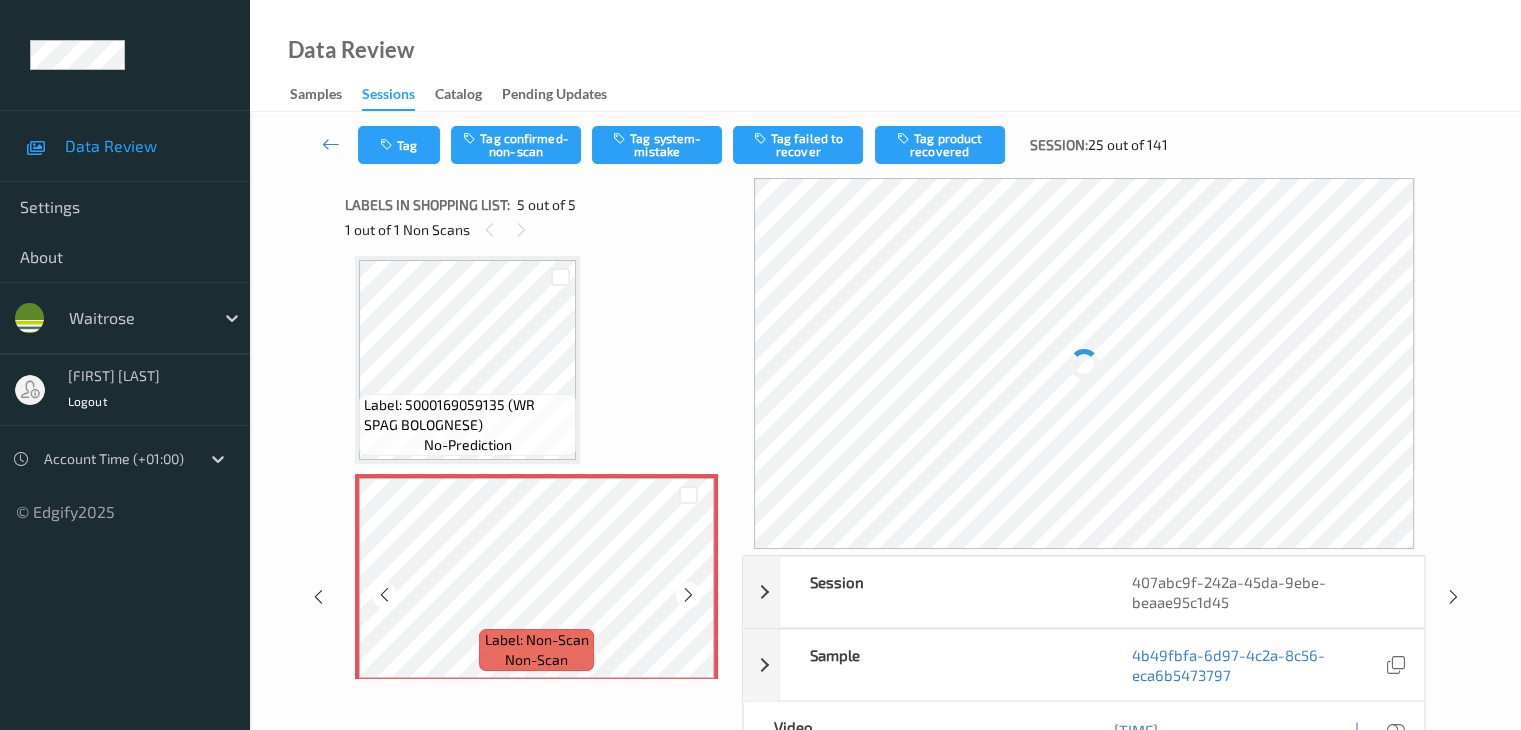 click at bounding box center [688, 595] 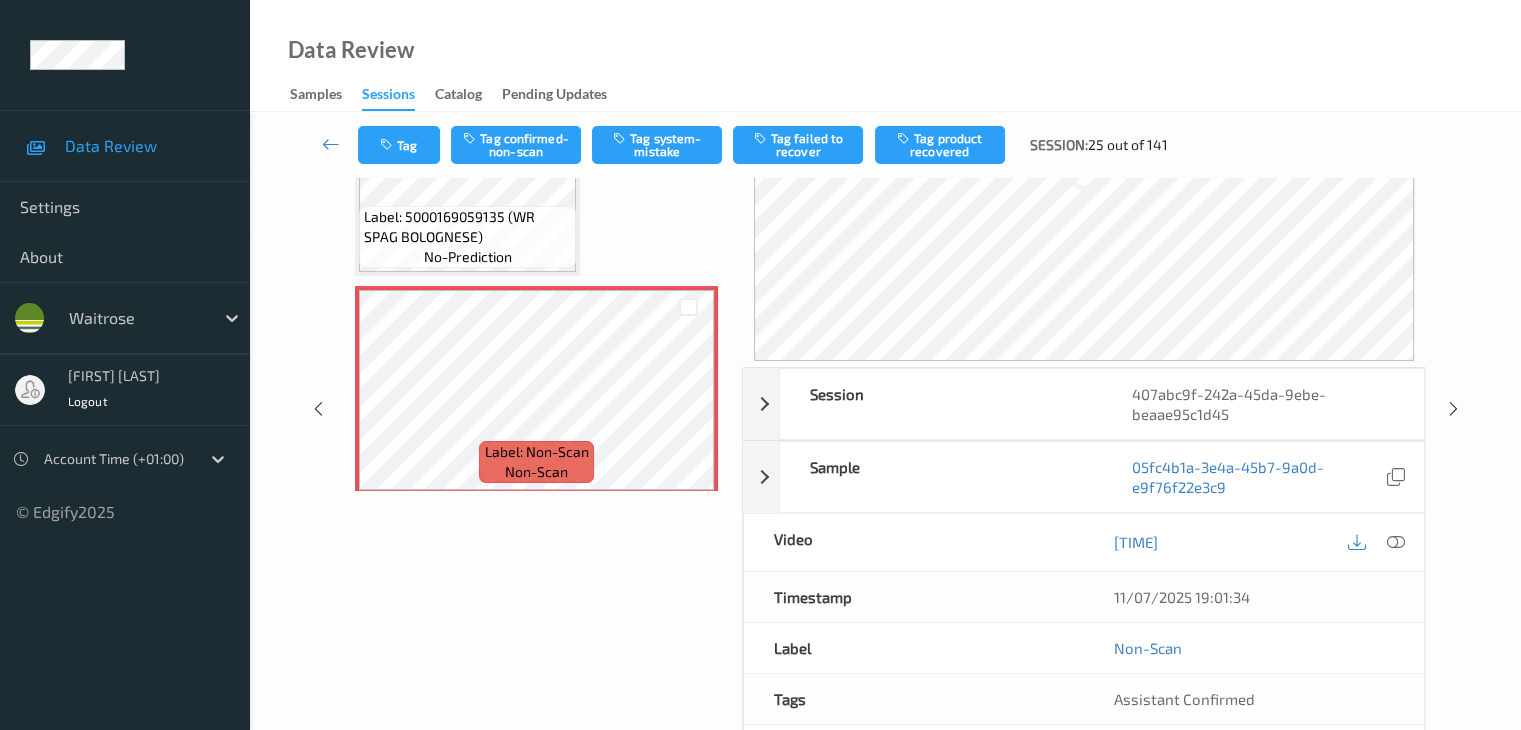 scroll, scrollTop: 200, scrollLeft: 0, axis: vertical 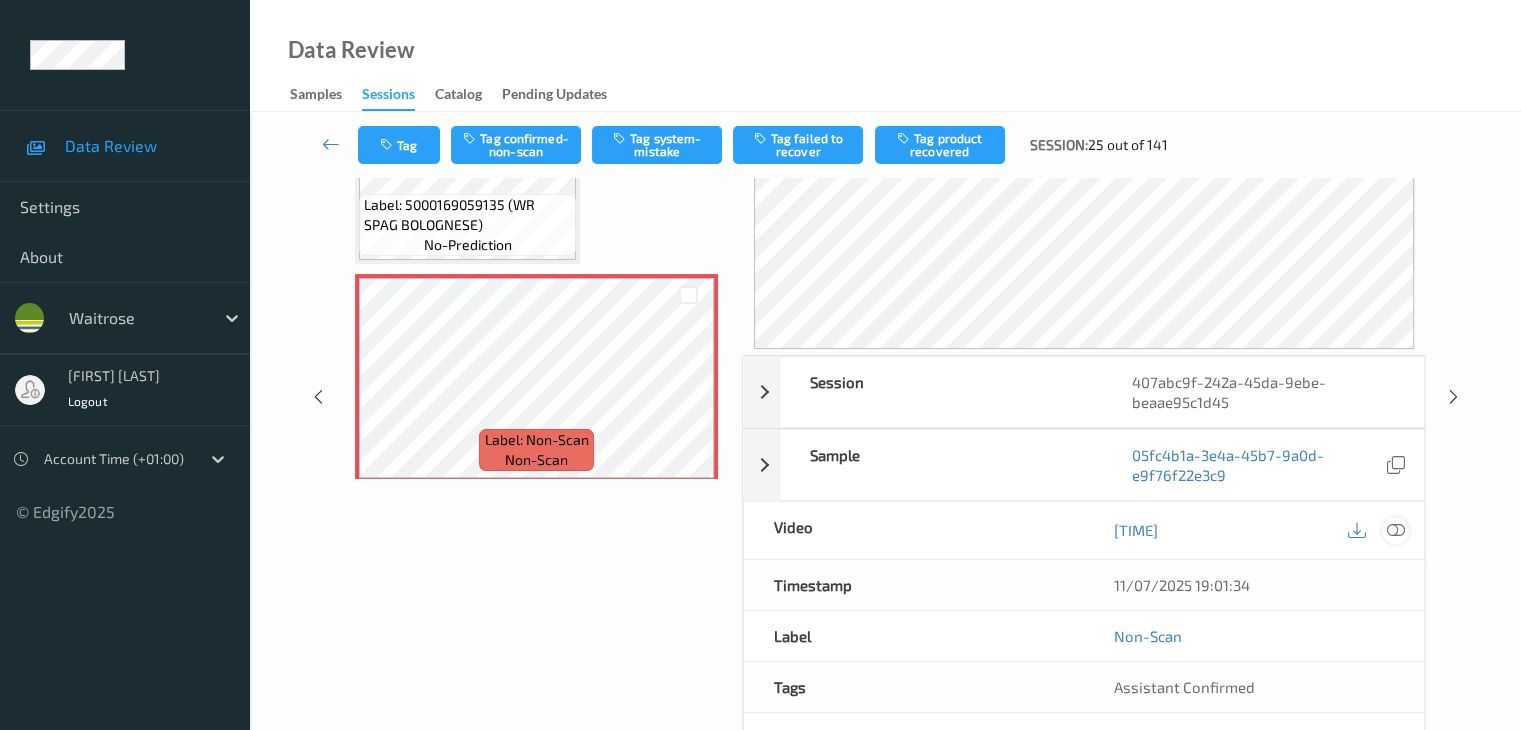 click at bounding box center [1395, 530] 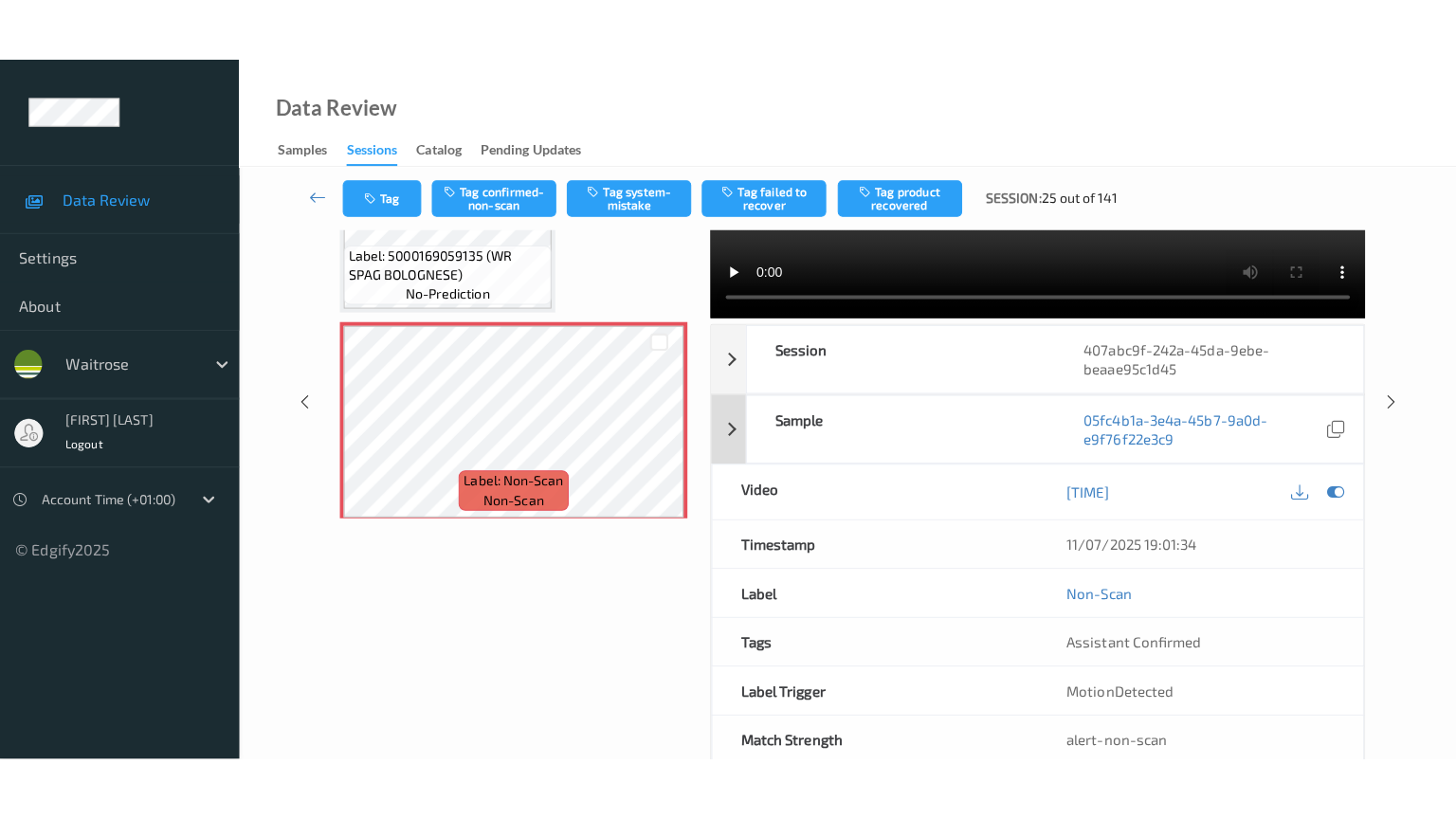 scroll, scrollTop: 0, scrollLeft: 0, axis: both 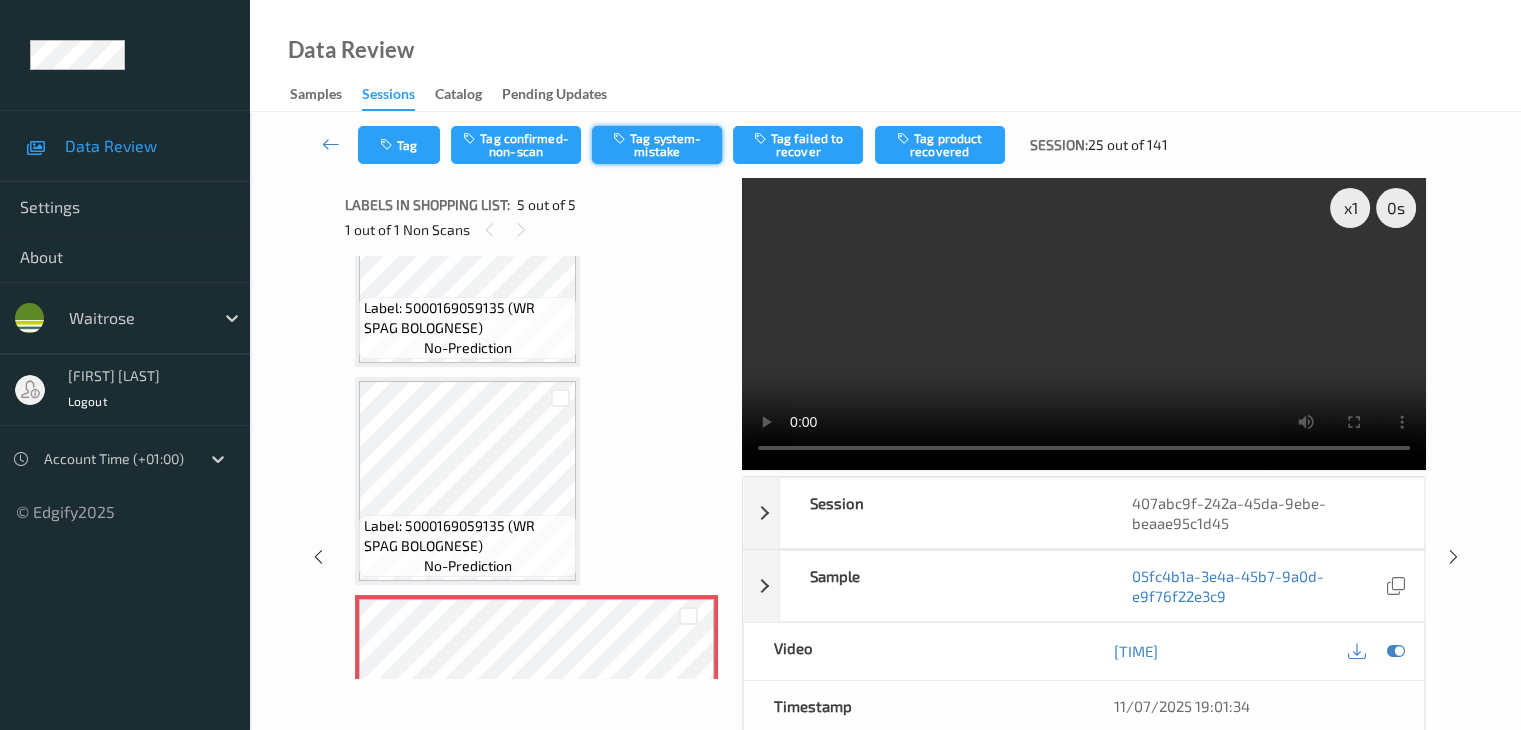 click on "Tag   system-mistake" at bounding box center [657, 145] 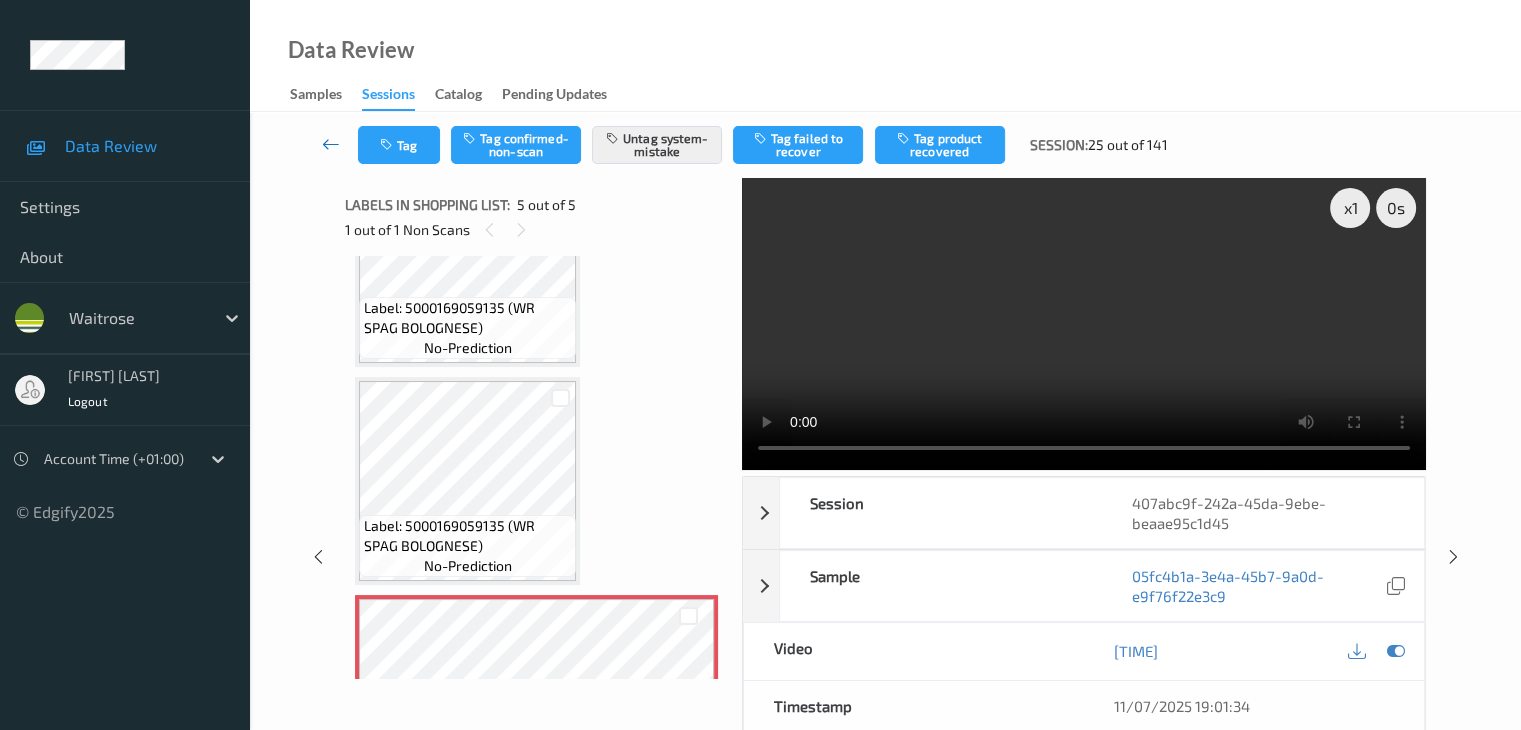 click at bounding box center [331, 144] 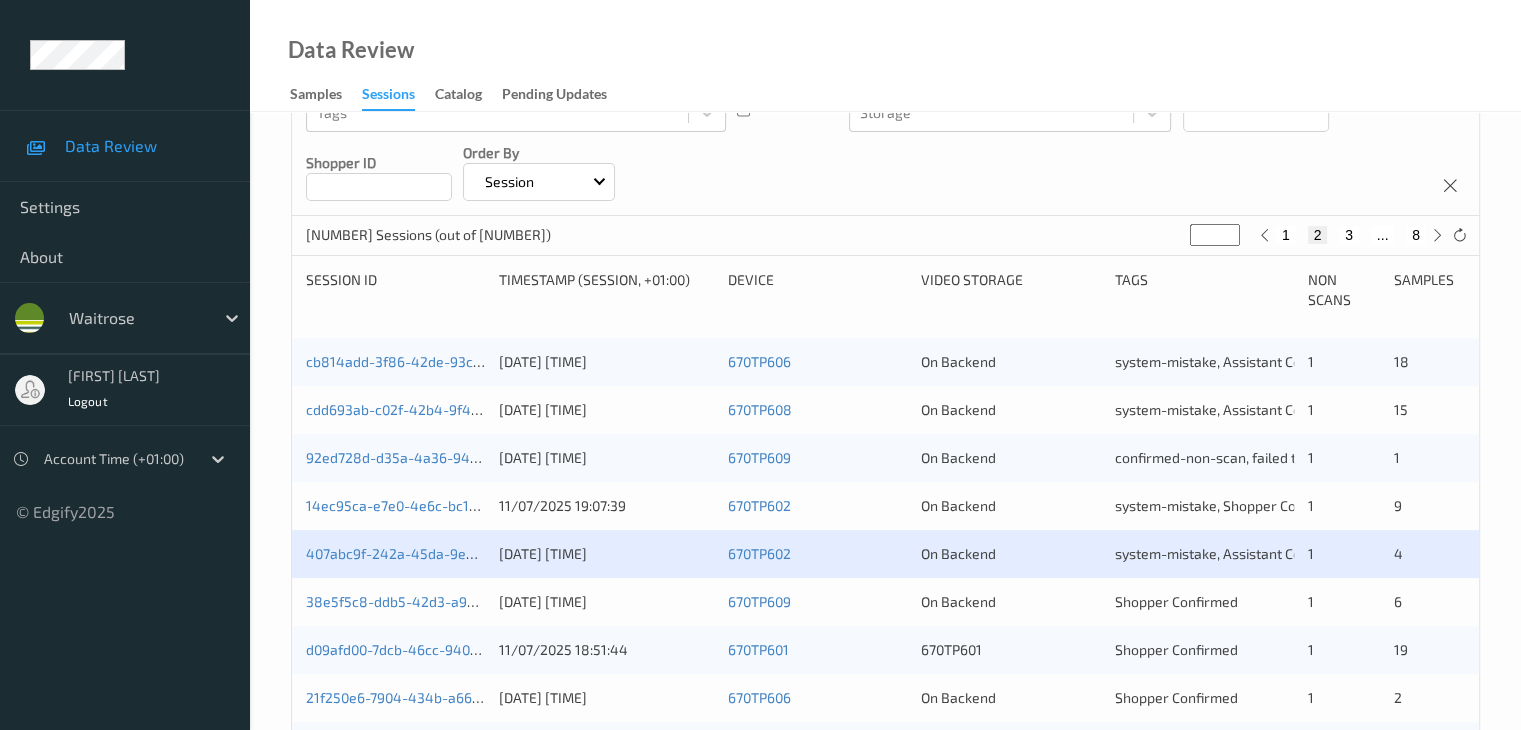 scroll, scrollTop: 400, scrollLeft: 0, axis: vertical 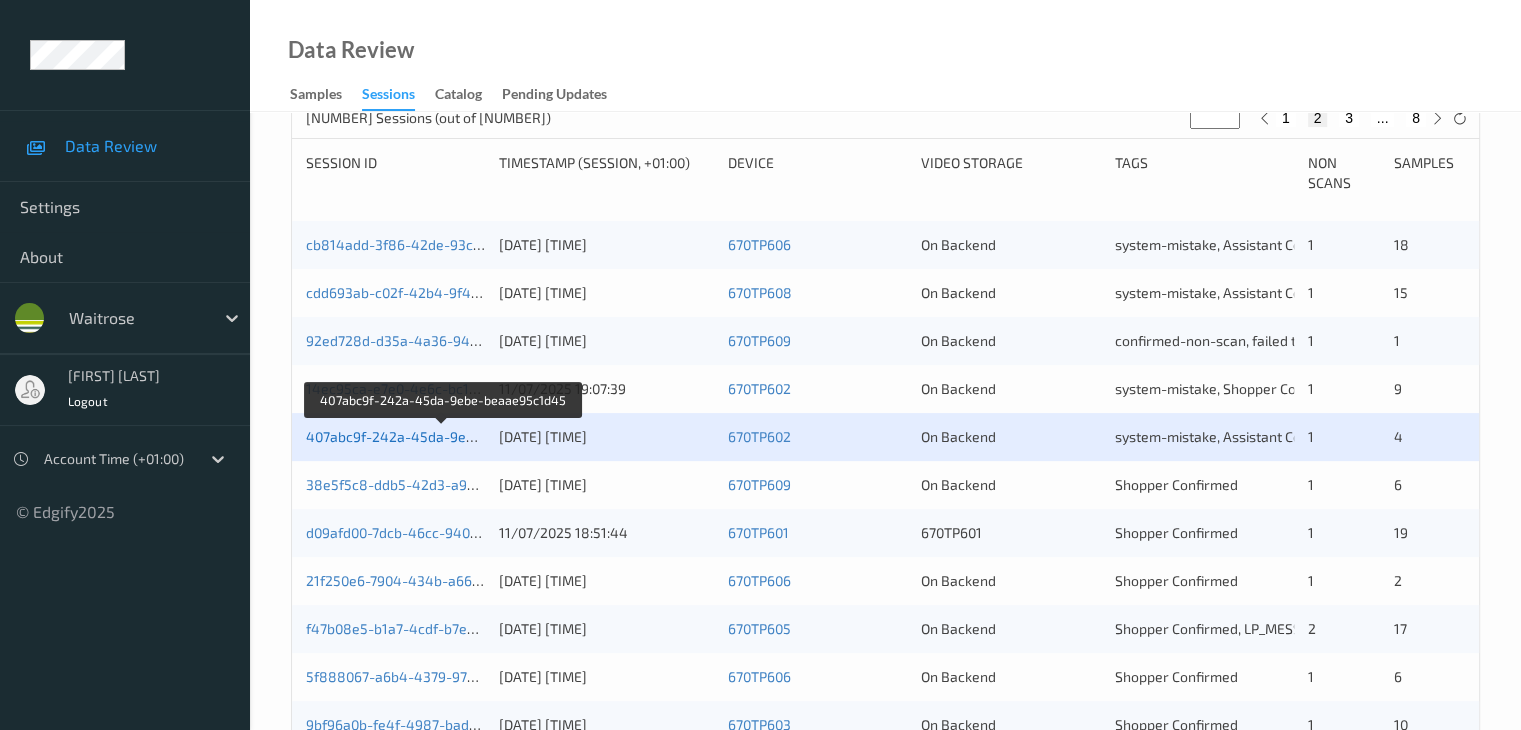 click on "407abc9f-242a-45da-9ebe-beaae95c1d45" at bounding box center [444, 436] 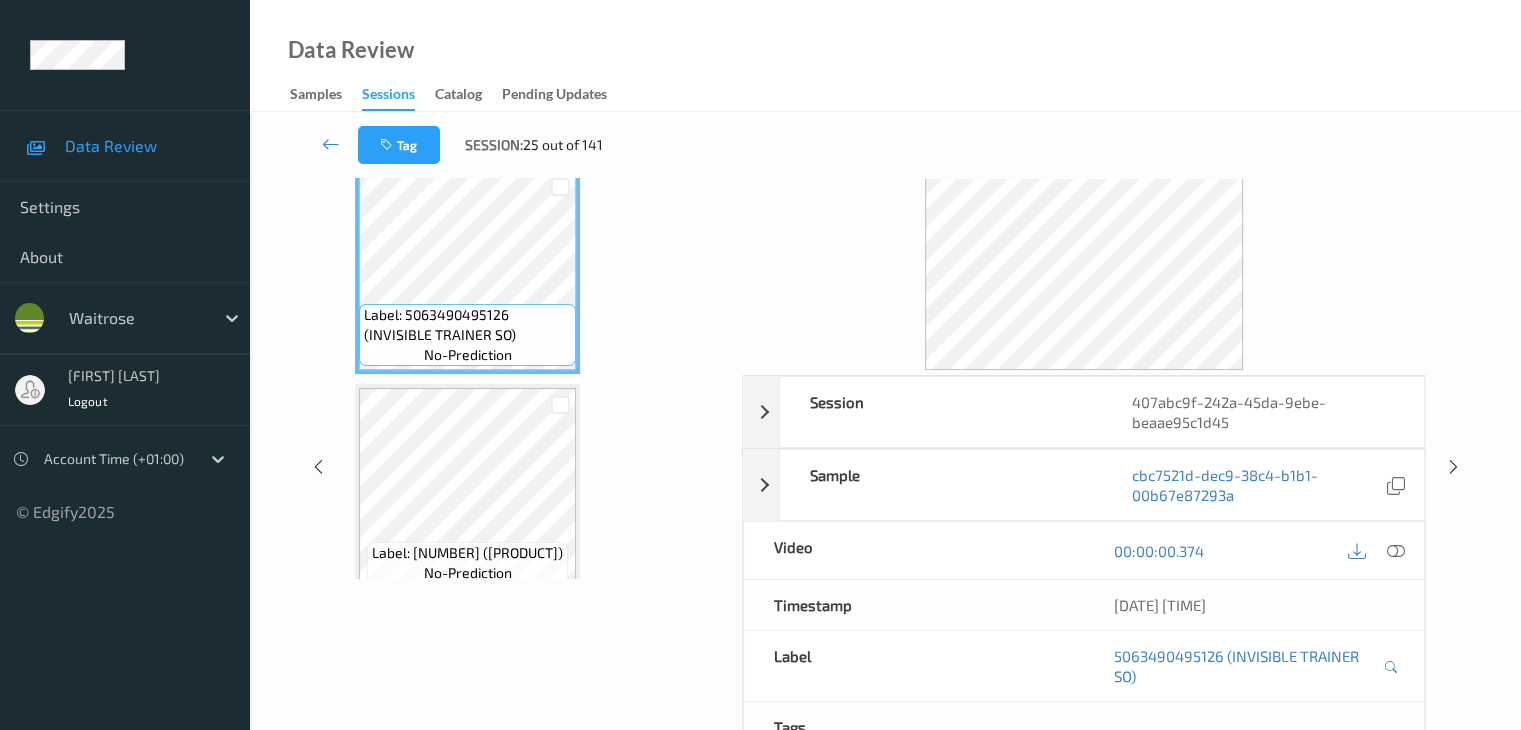 scroll, scrollTop: 0, scrollLeft: 0, axis: both 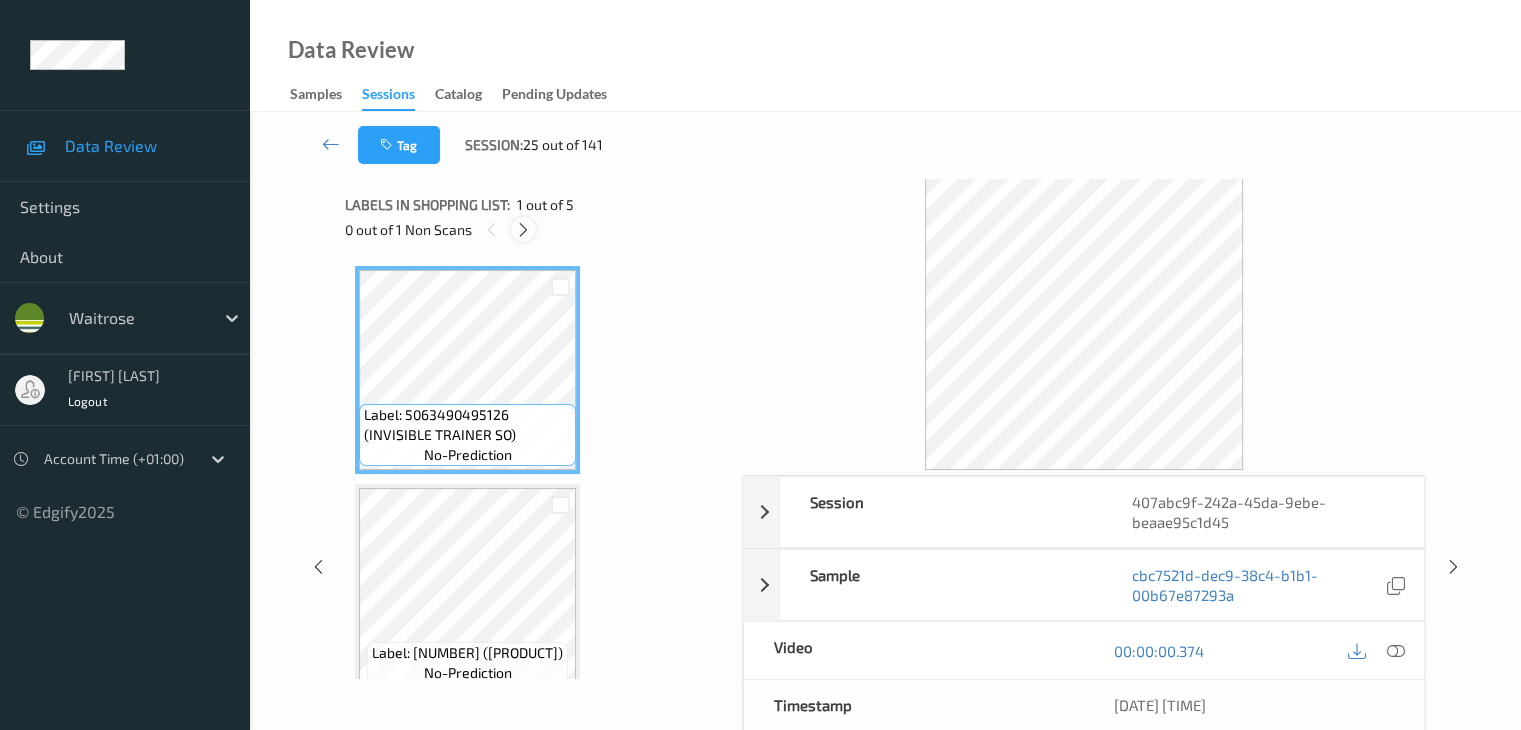 click at bounding box center [523, 230] 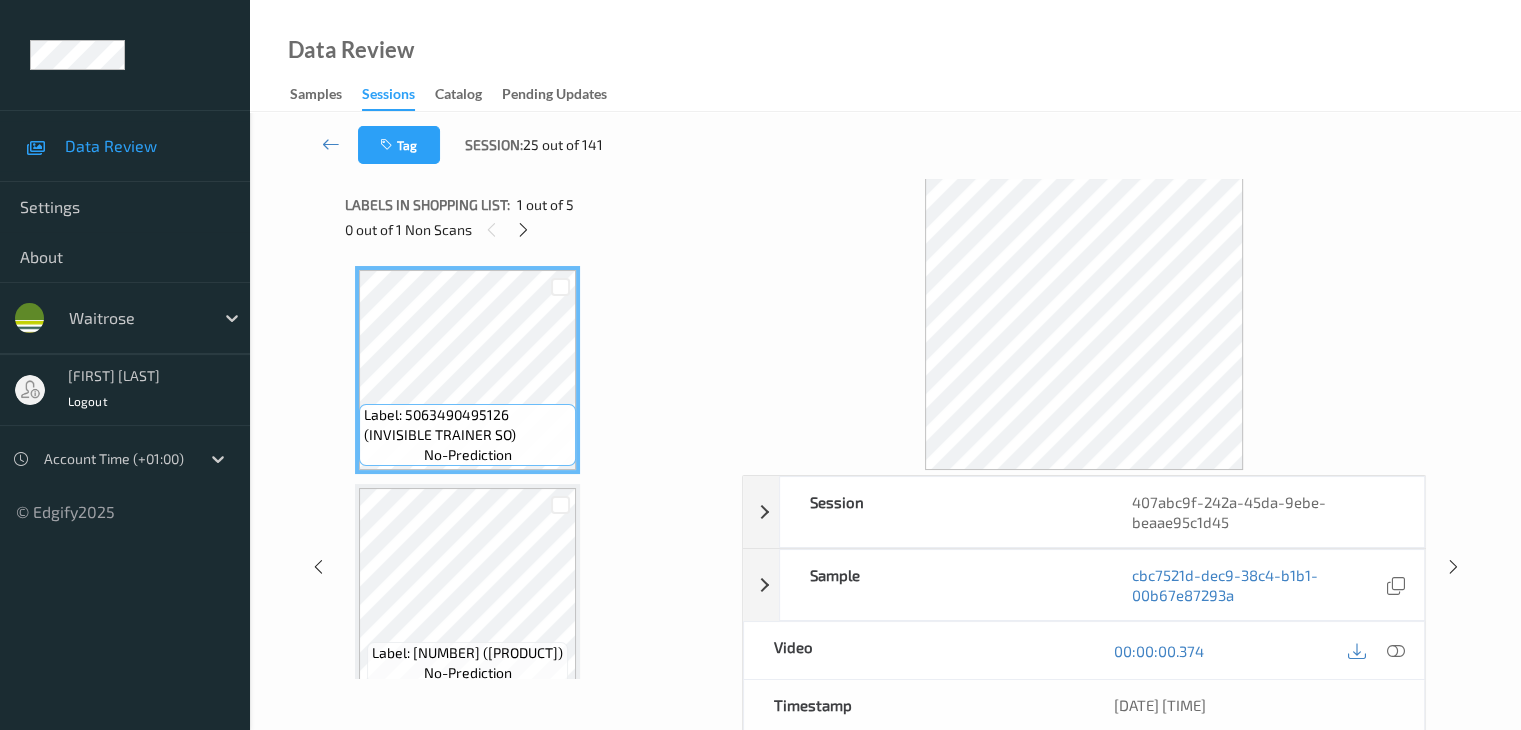 scroll, scrollTop: 664, scrollLeft: 0, axis: vertical 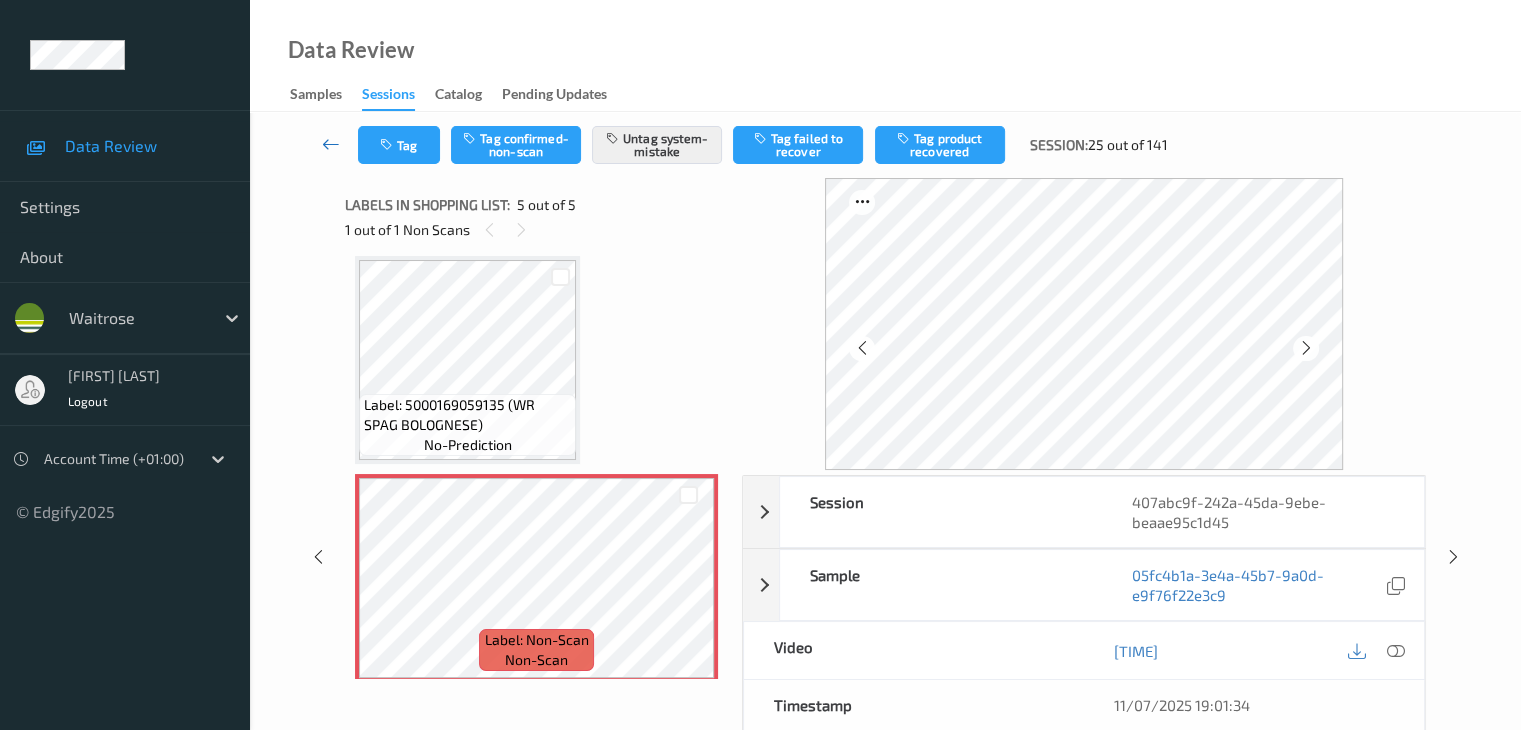 click at bounding box center (331, 144) 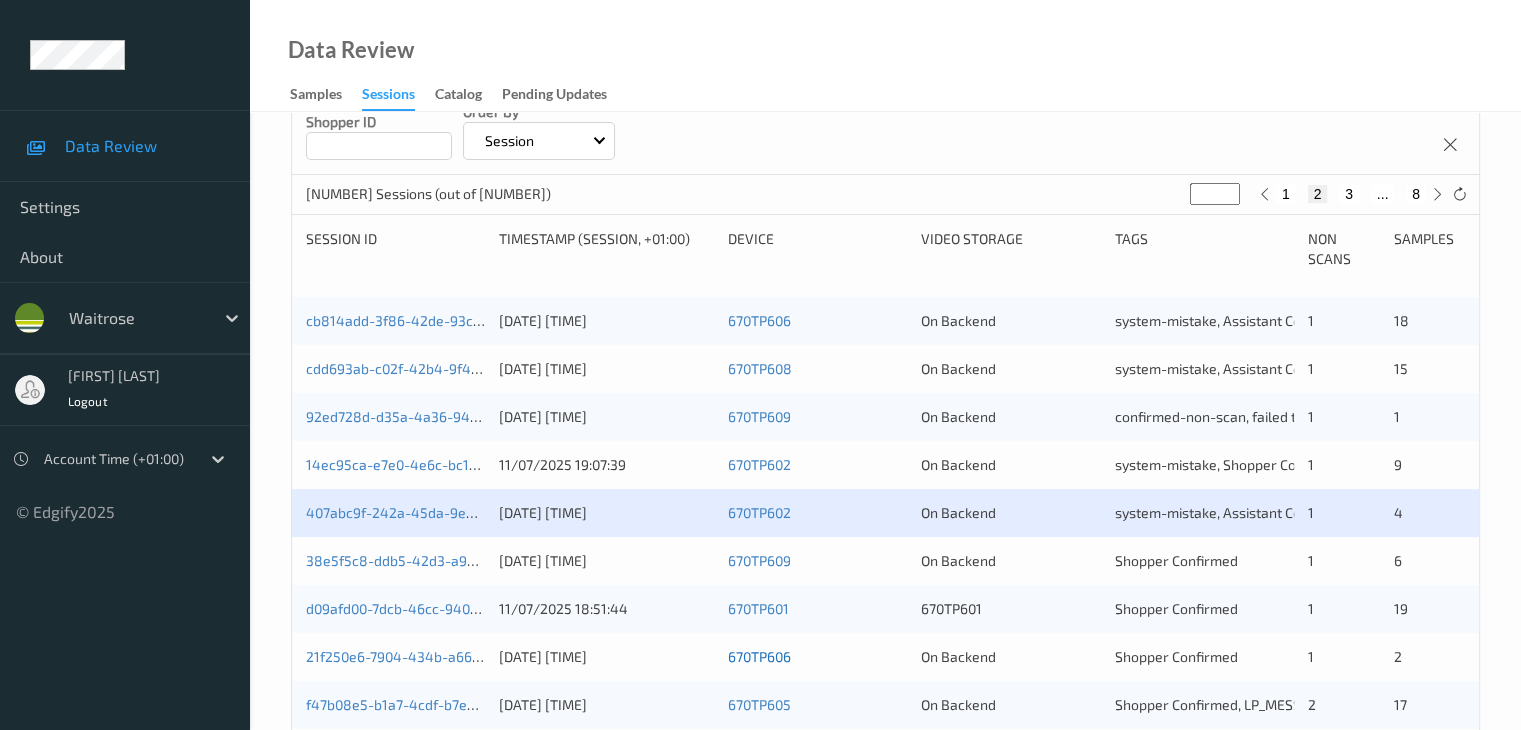 scroll, scrollTop: 500, scrollLeft: 0, axis: vertical 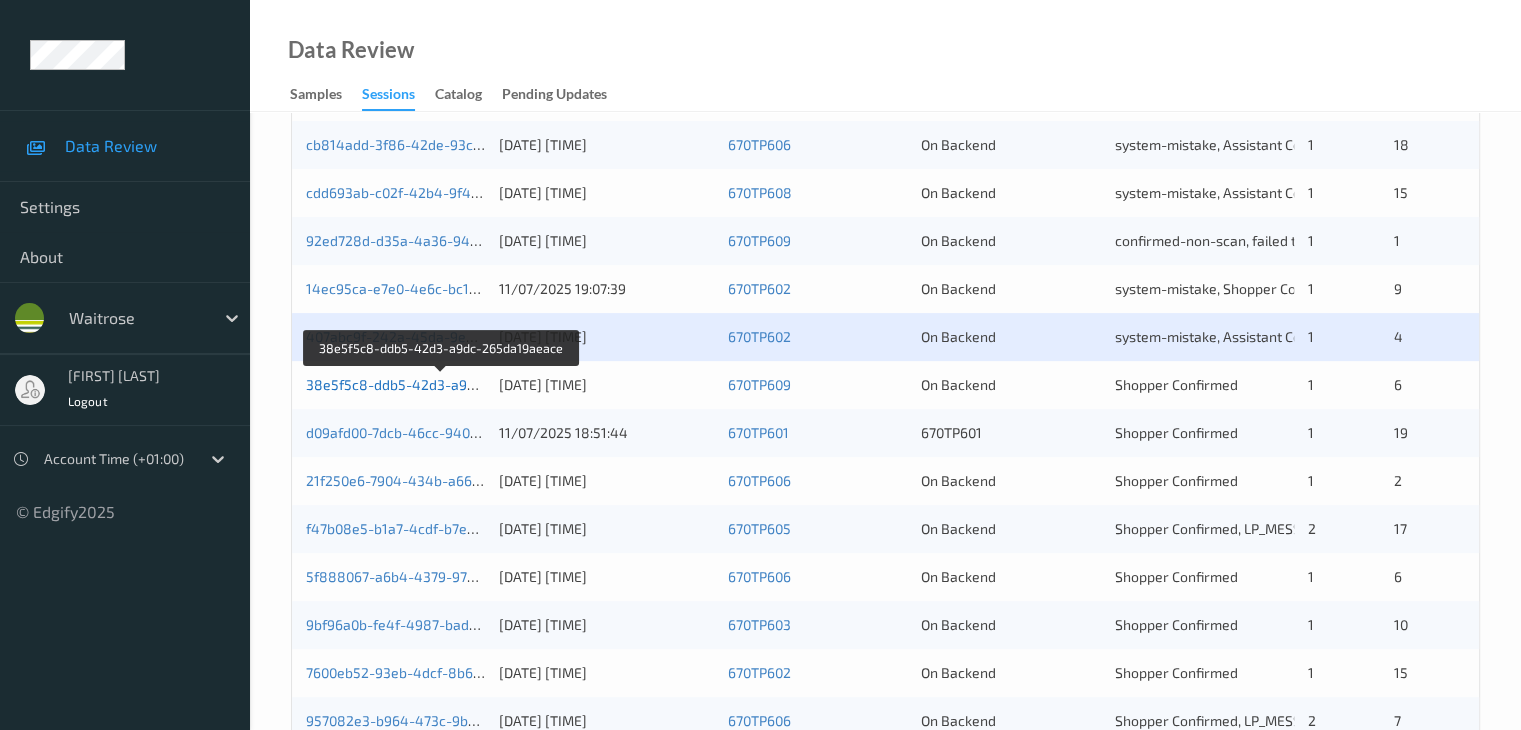click on "38e5f5c8-ddb5-42d3-a9dc-265da19aeace" at bounding box center [443, 384] 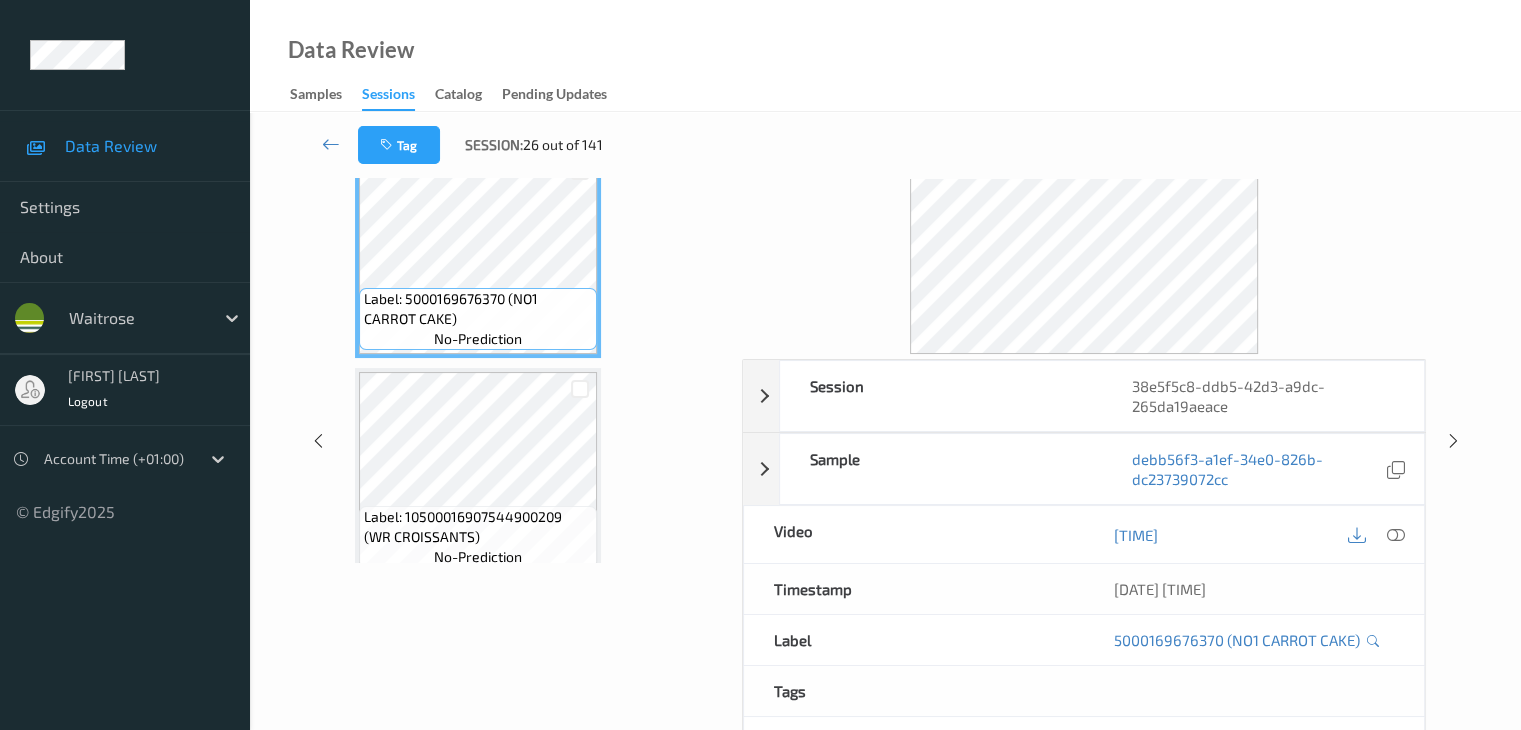 scroll, scrollTop: 0, scrollLeft: 0, axis: both 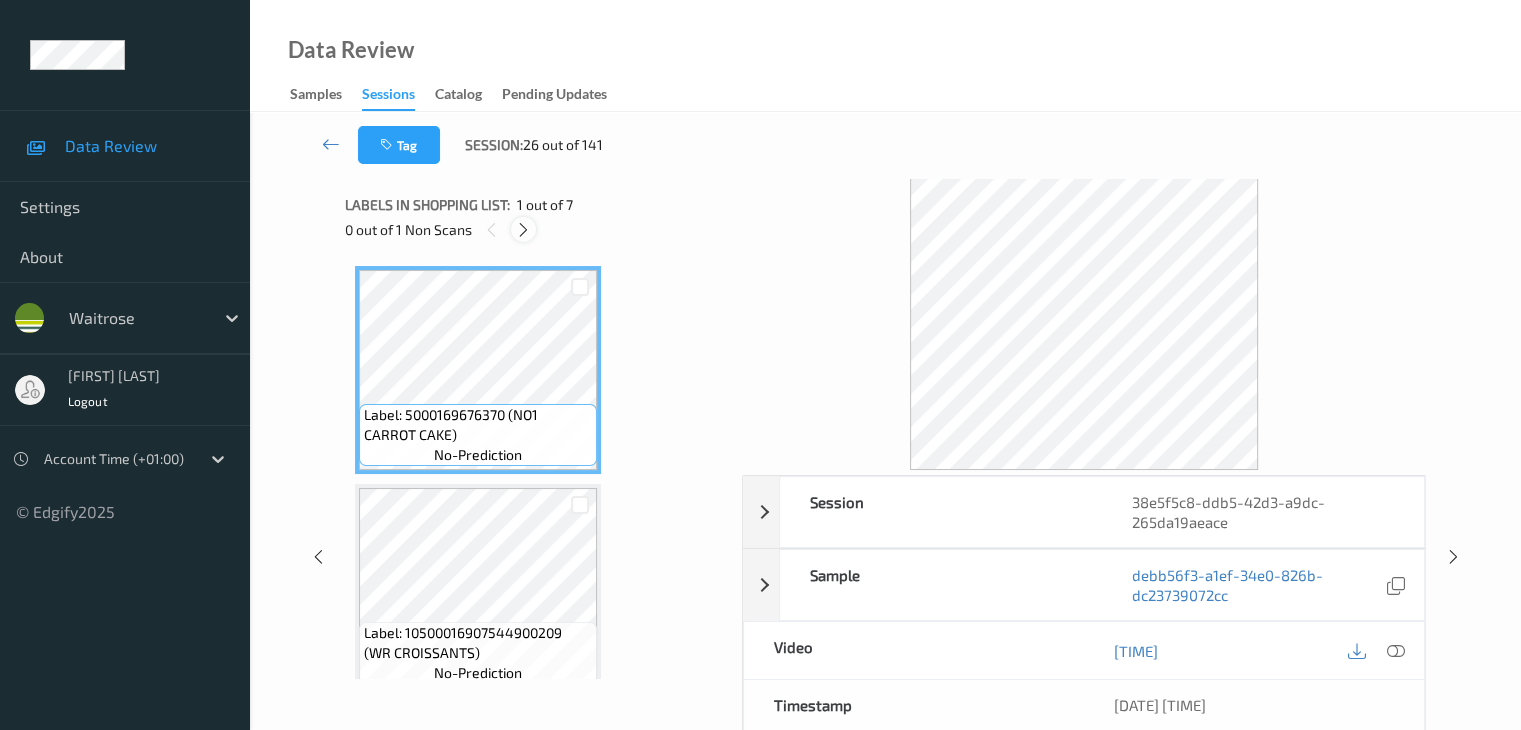 click at bounding box center [523, 230] 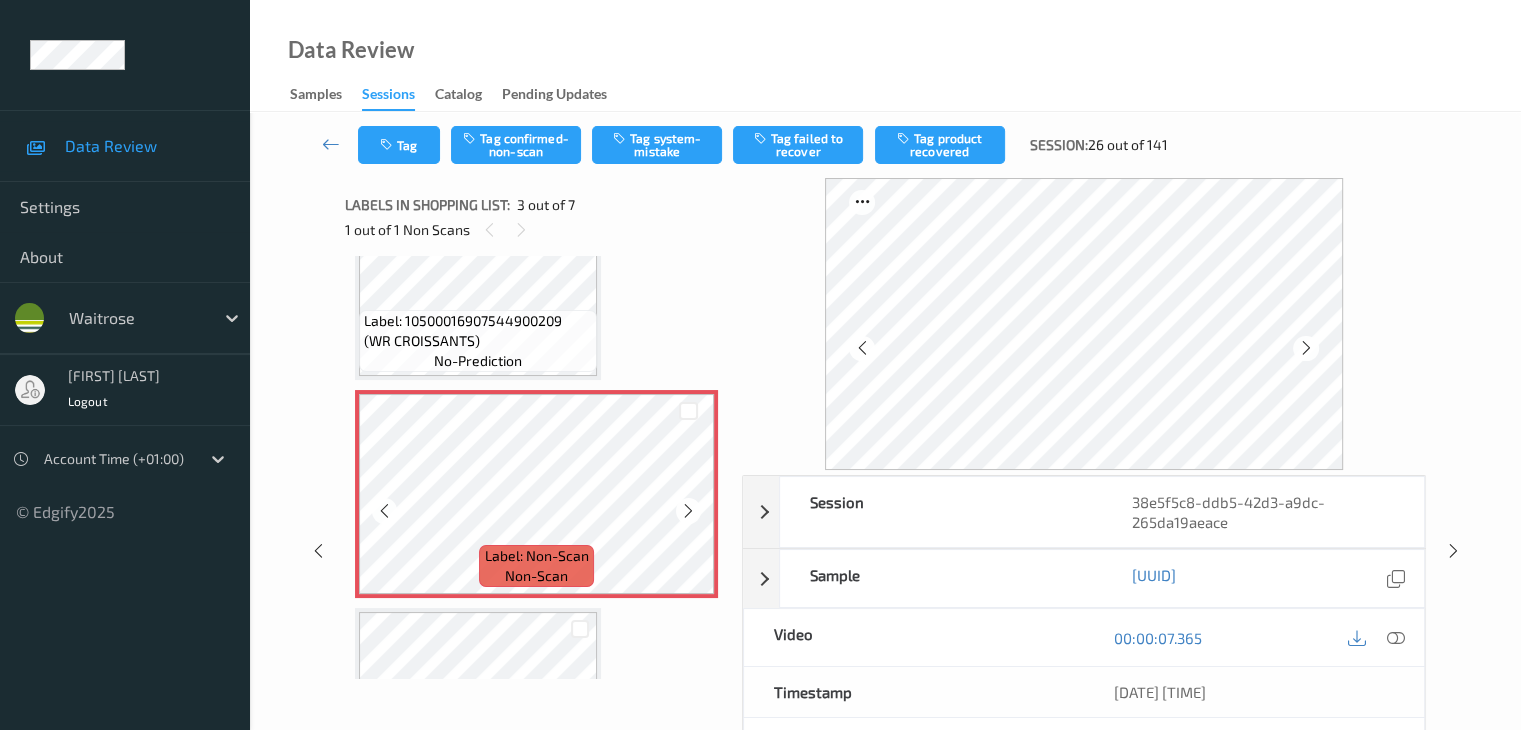 scroll, scrollTop: 428, scrollLeft: 0, axis: vertical 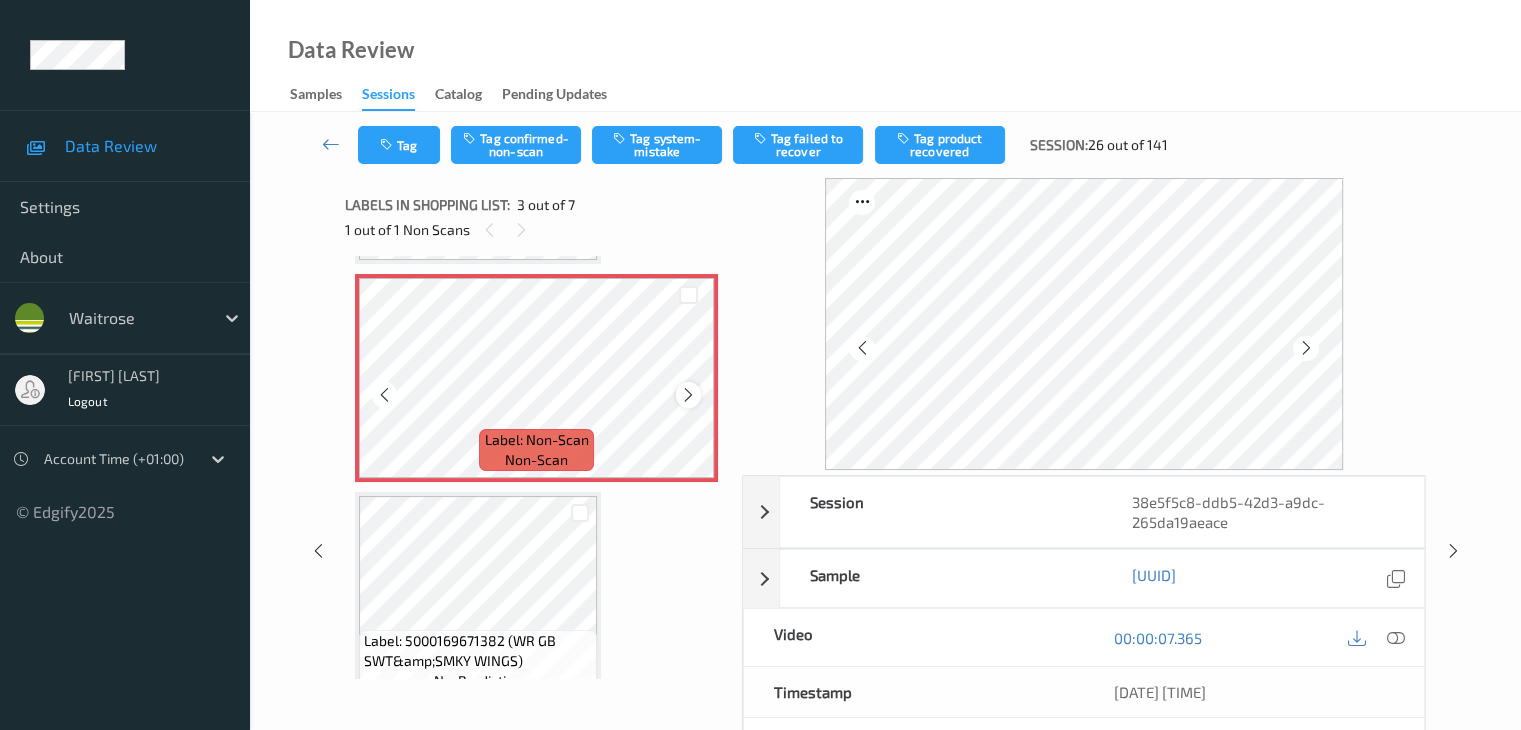 click at bounding box center [688, 395] 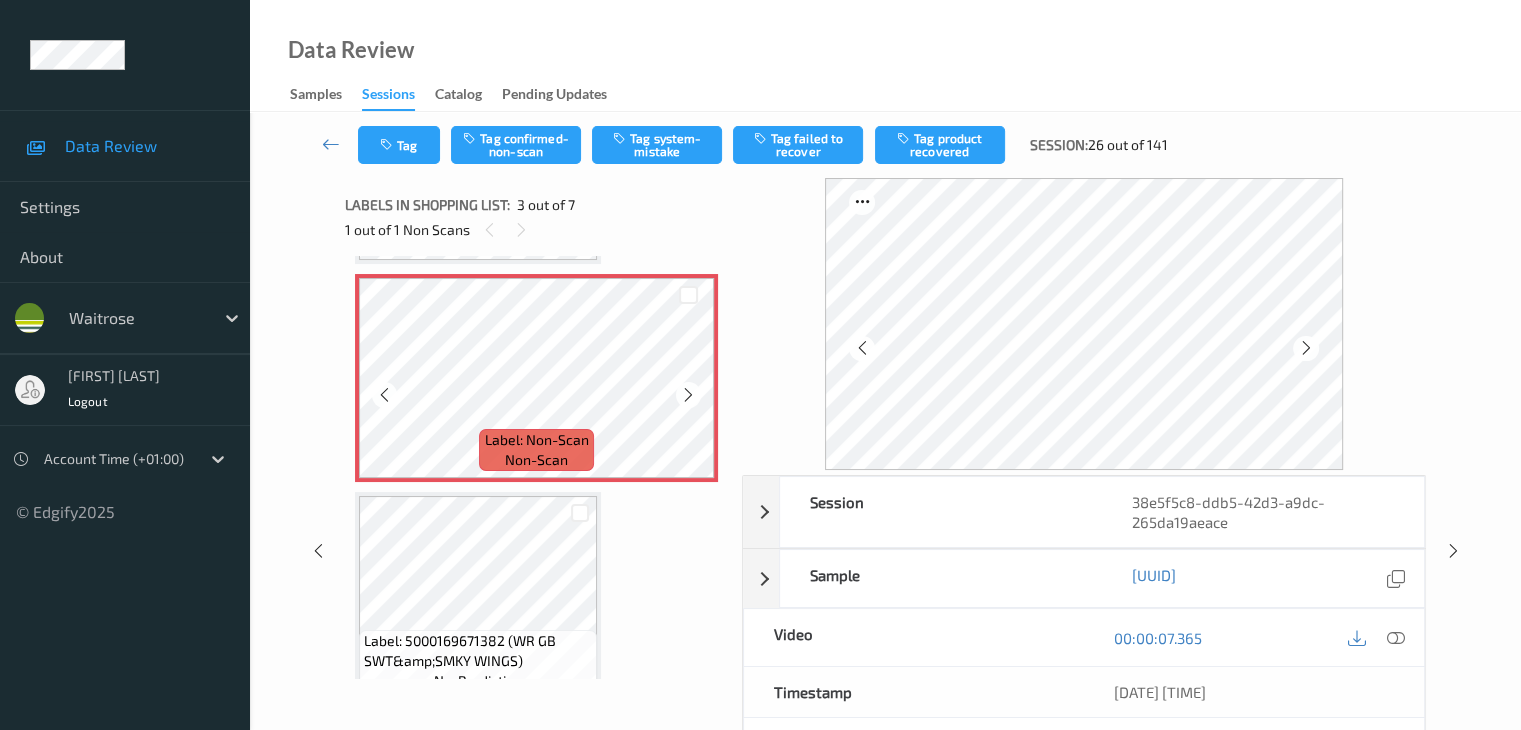 click at bounding box center (688, 395) 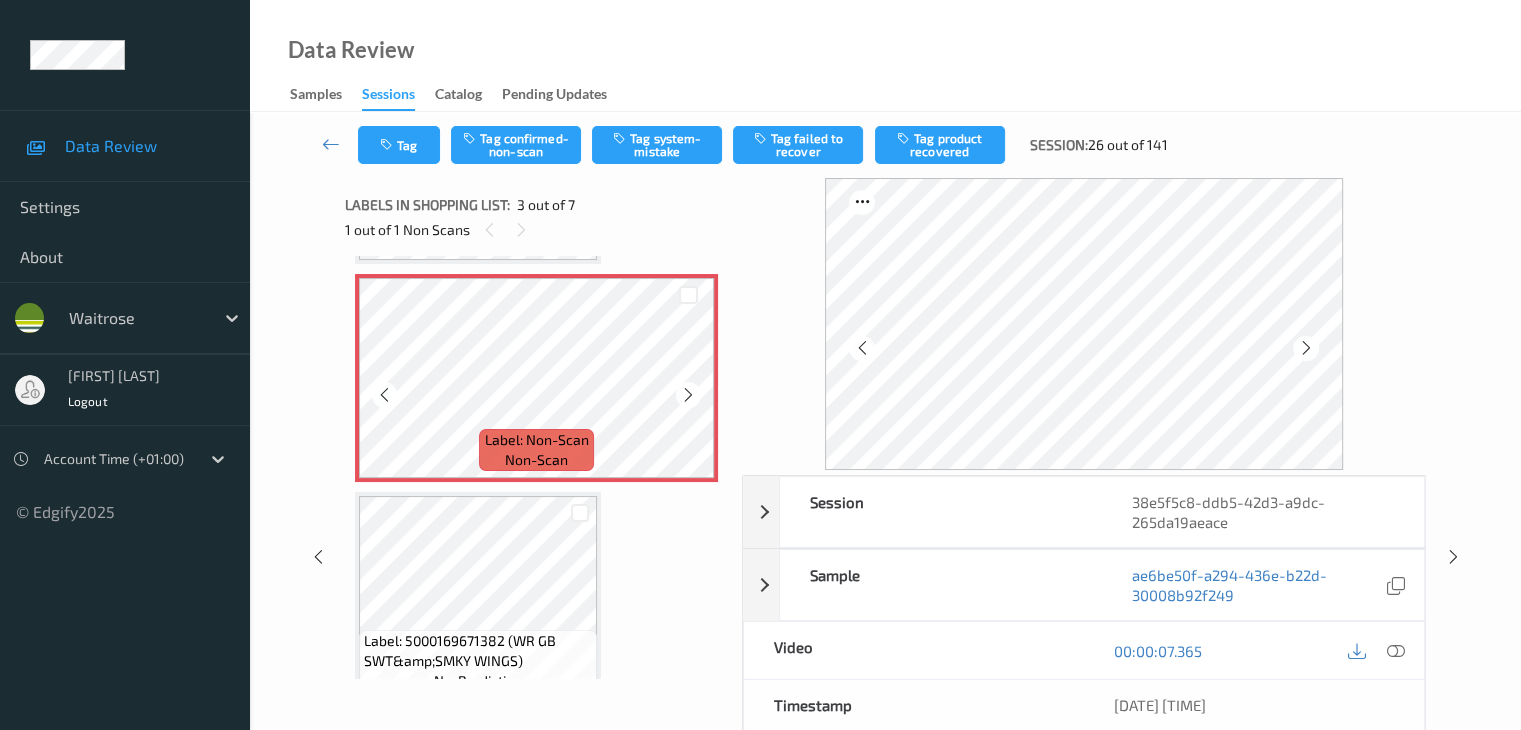 click at bounding box center [688, 395] 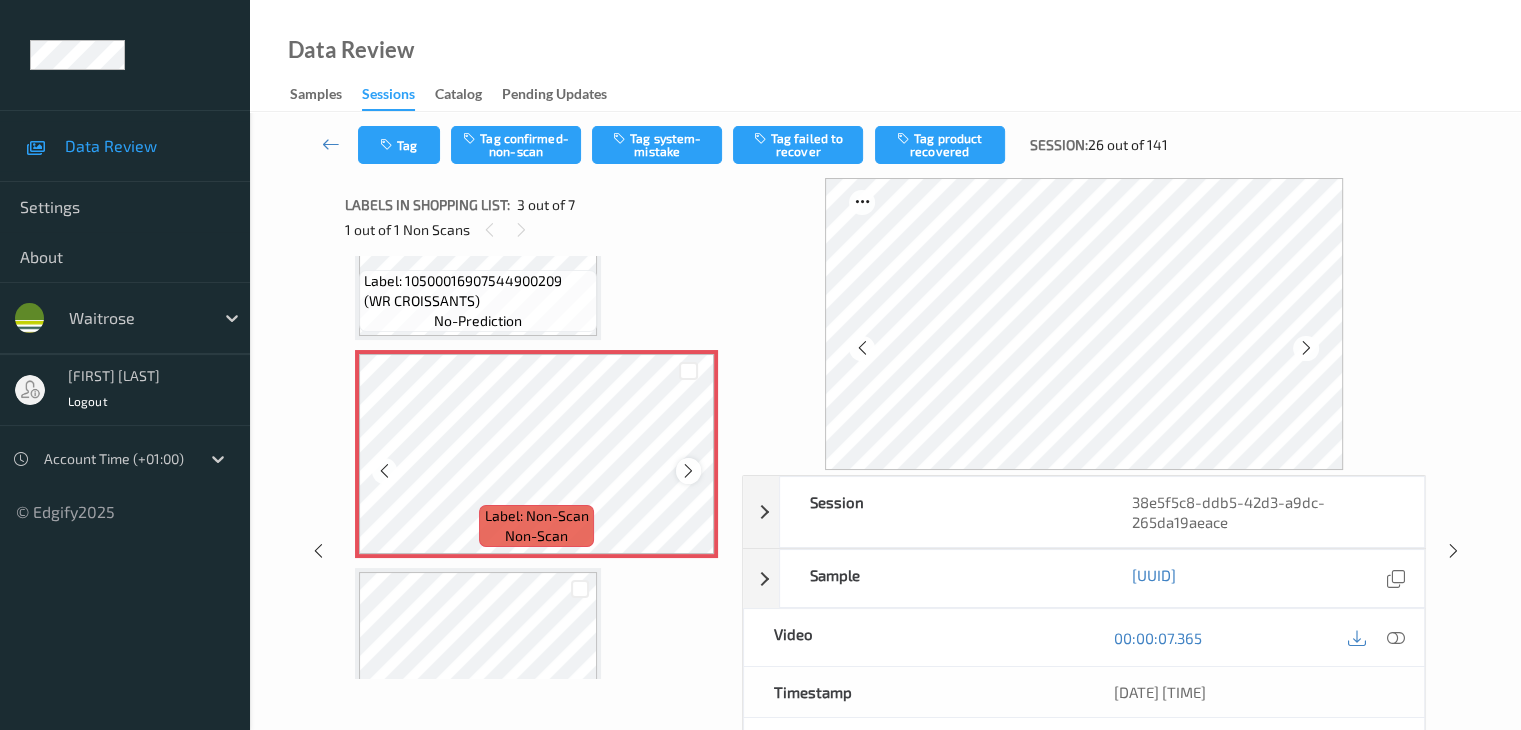 scroll, scrollTop: 328, scrollLeft: 0, axis: vertical 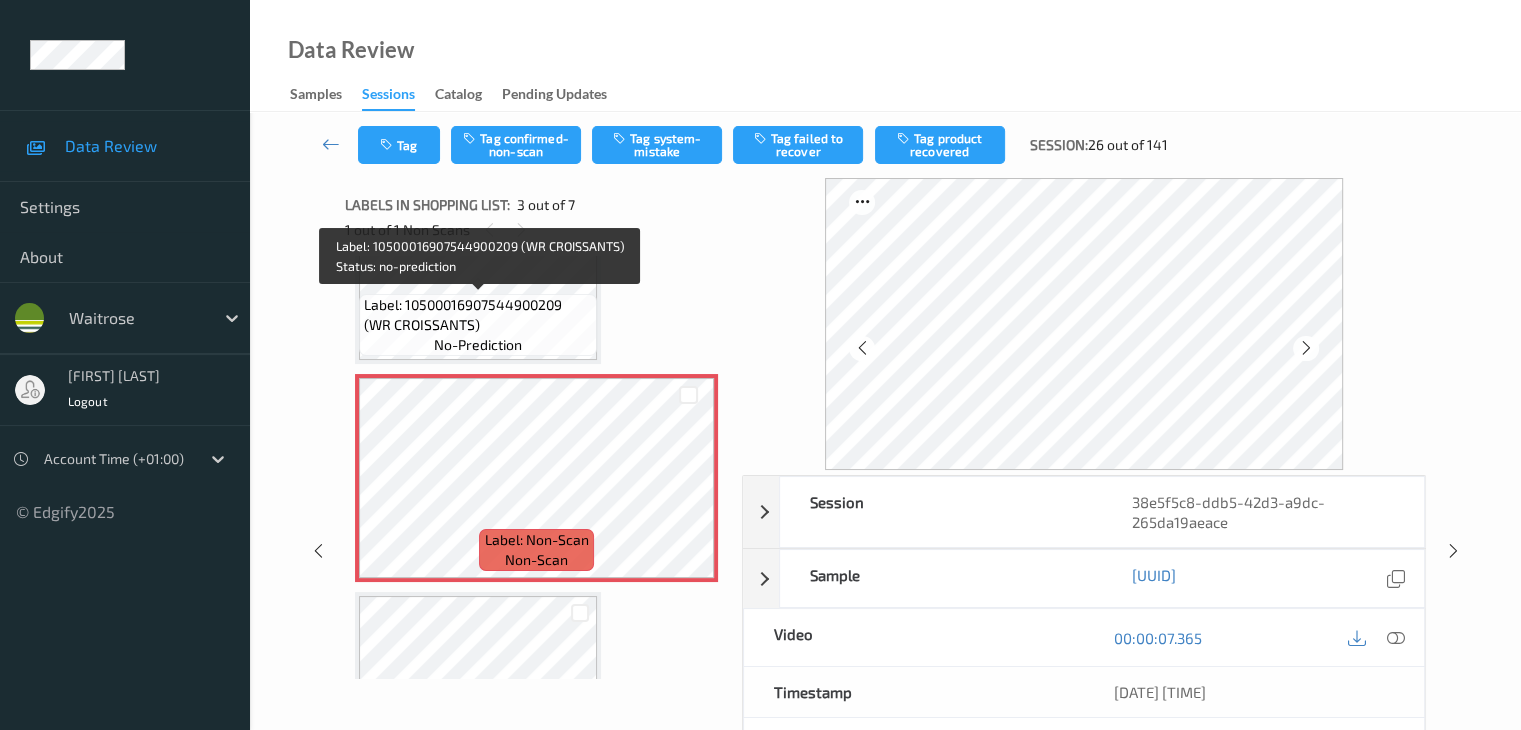 click on "Label: 10500016907544900209 (WR CROISSANTS)" at bounding box center (478, 315) 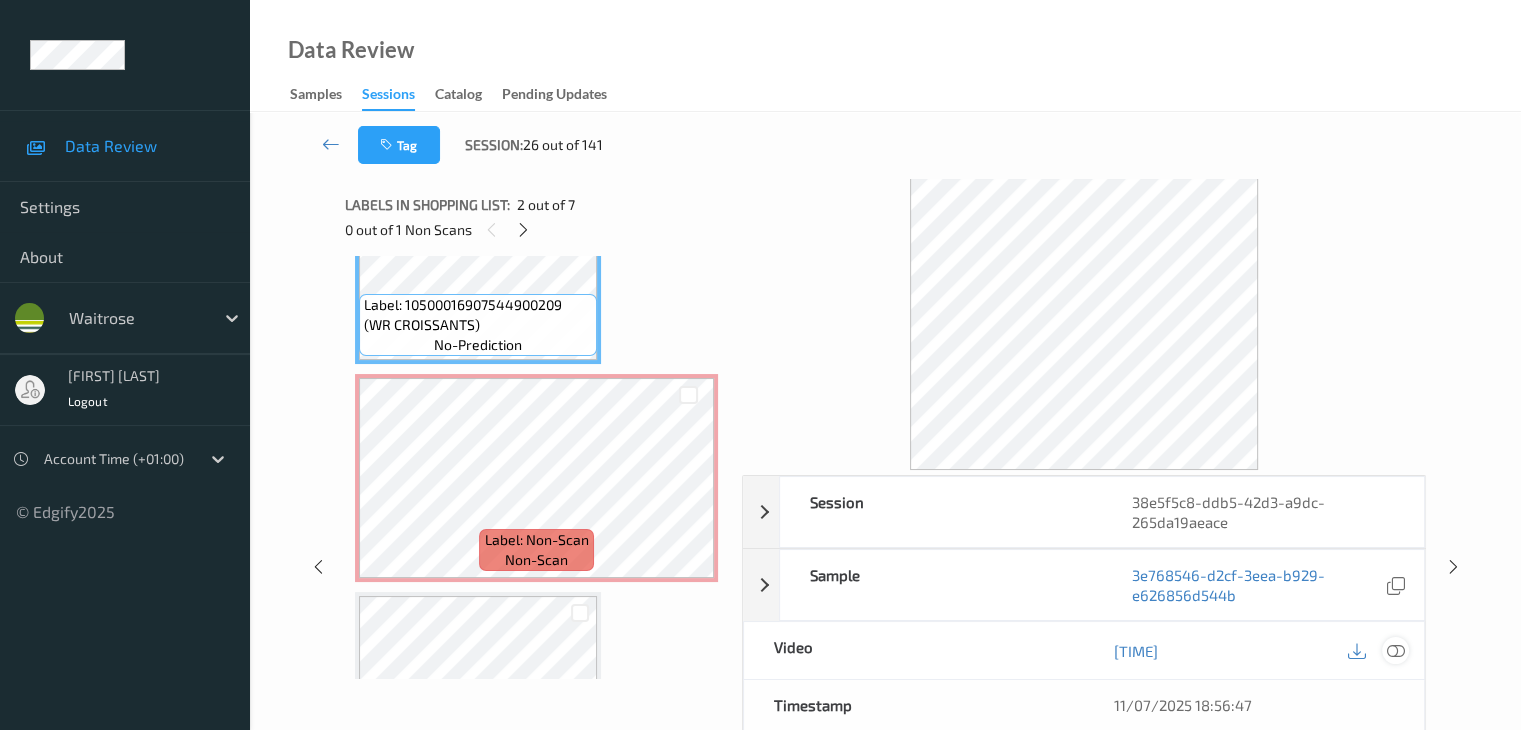 click at bounding box center (1395, 651) 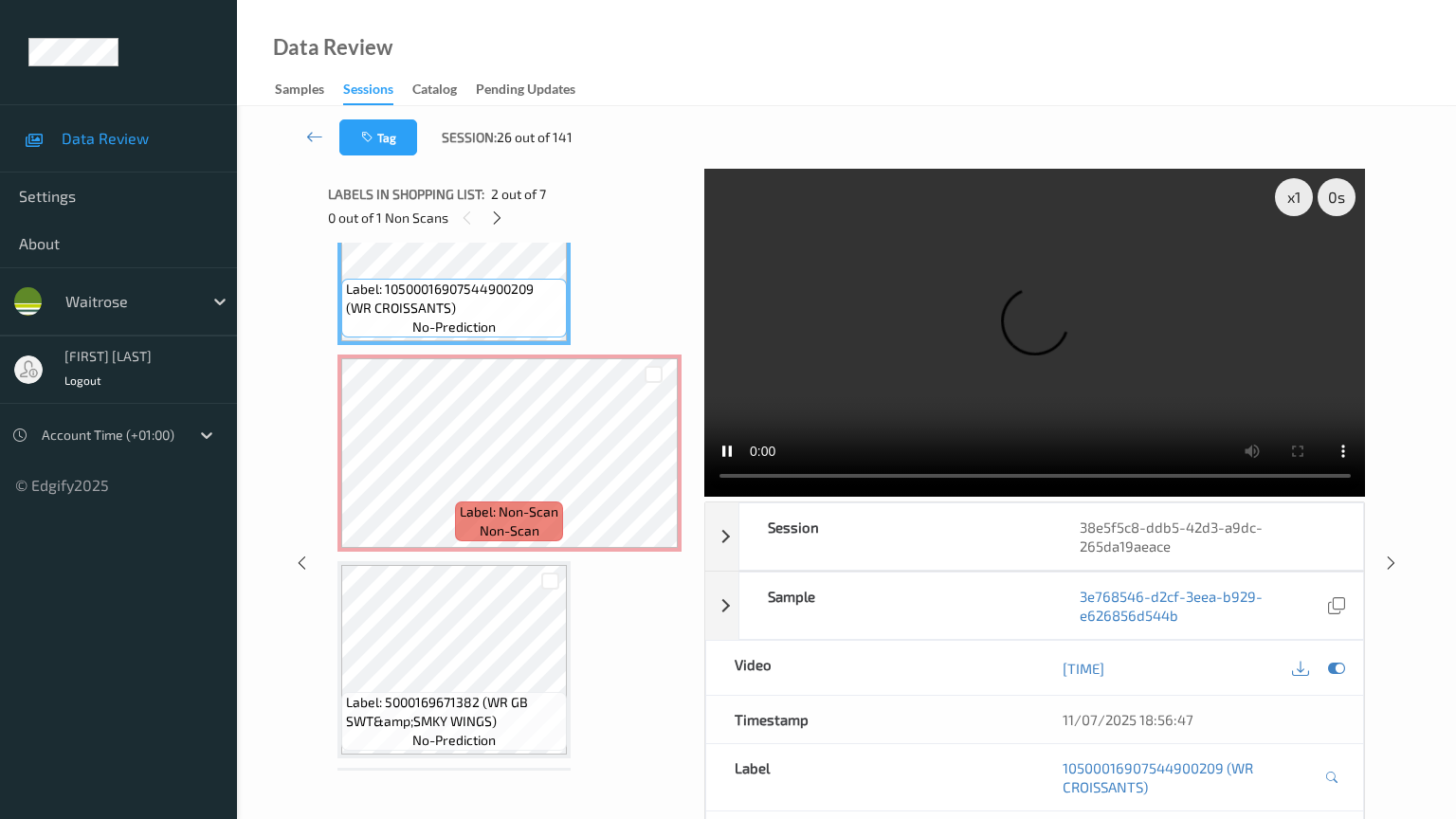 type 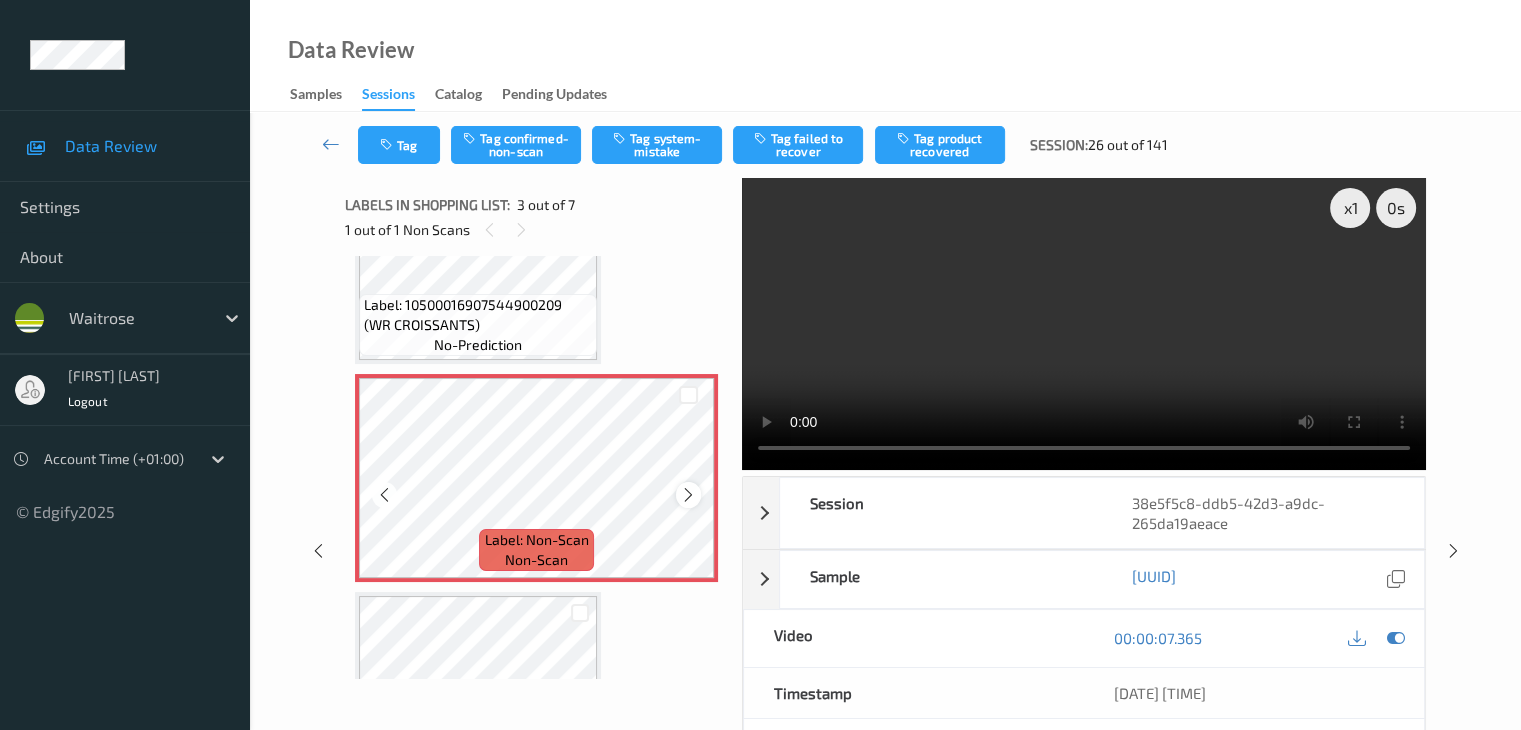 click at bounding box center [688, 494] 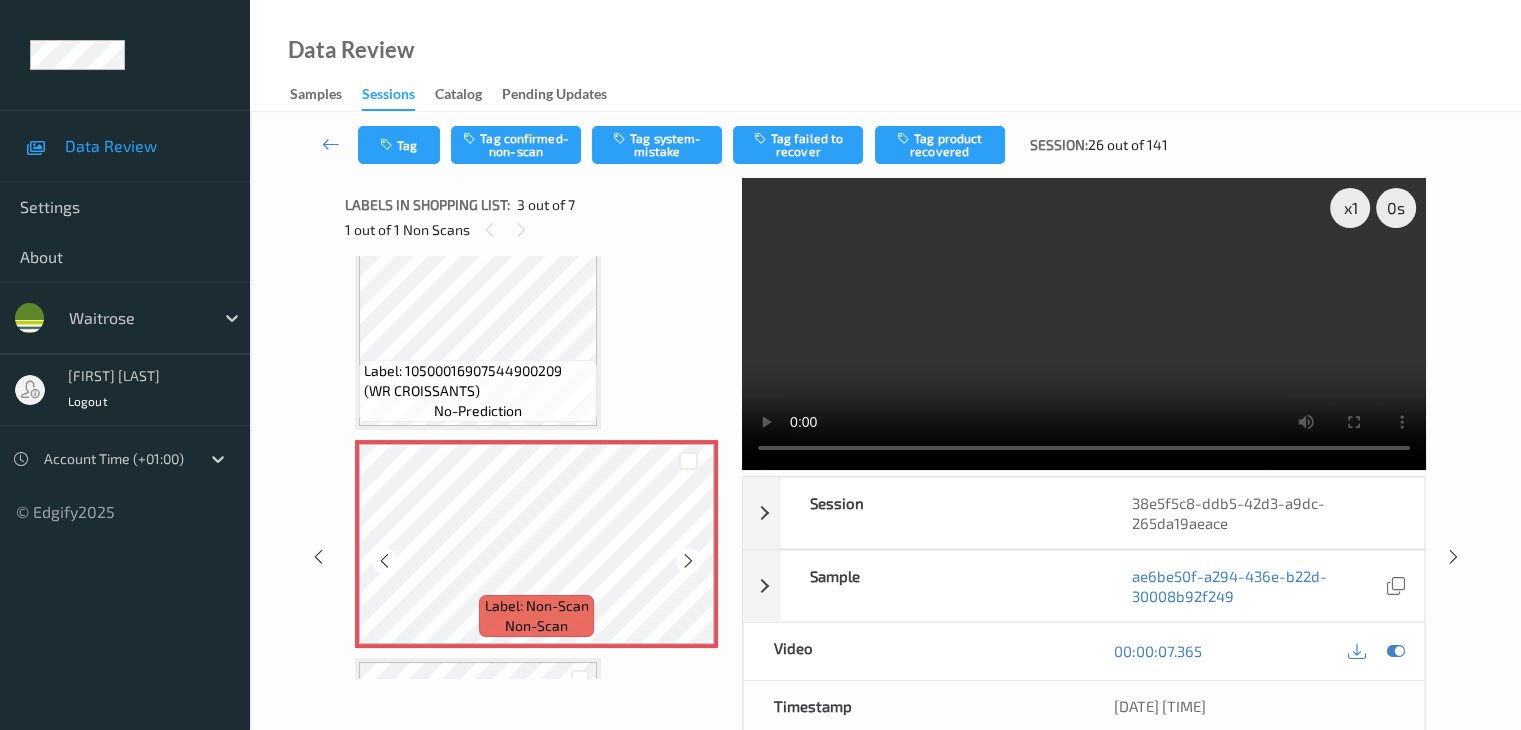 scroll, scrollTop: 228, scrollLeft: 0, axis: vertical 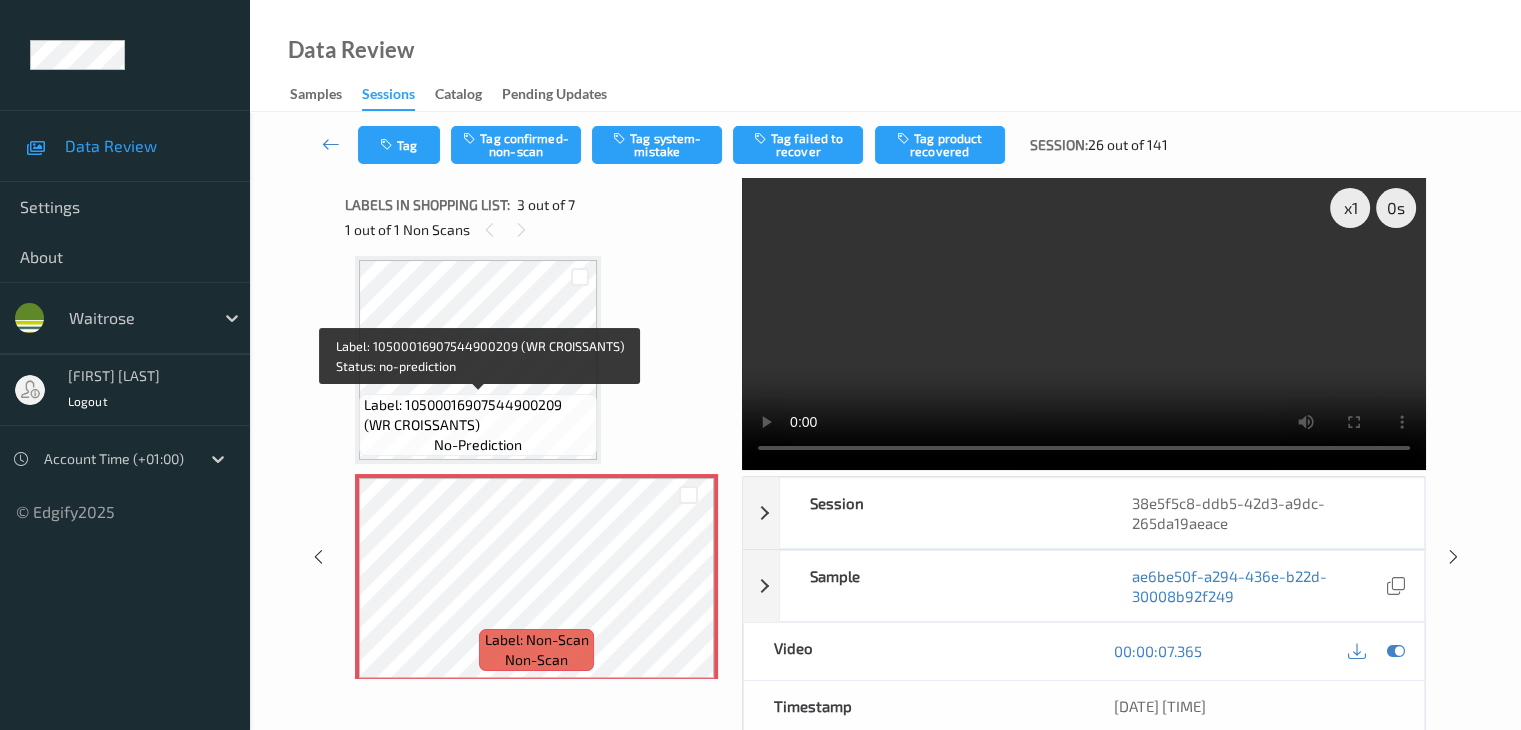 click on "Label: 10500016907544900209 (WR CROISSANTS)" at bounding box center (478, 415) 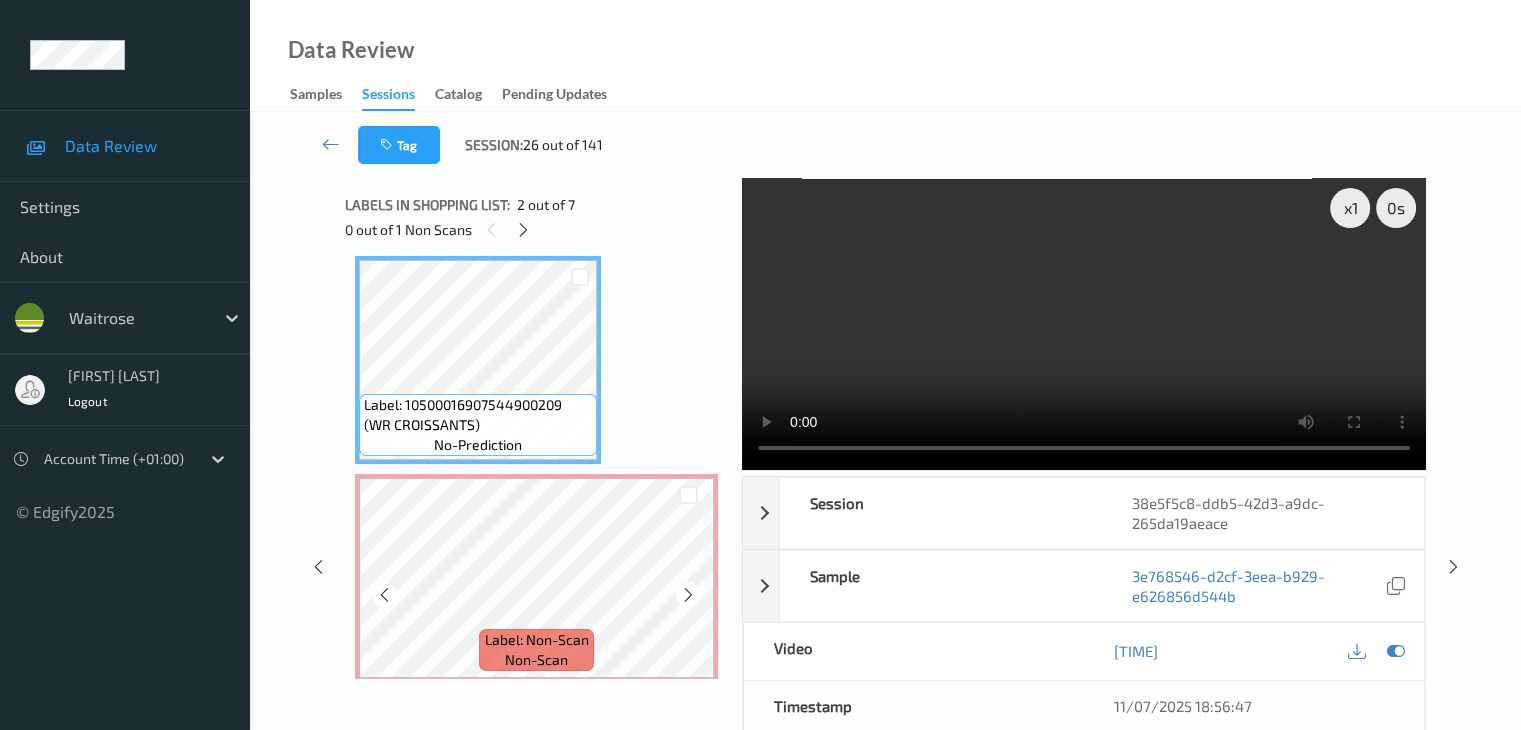 scroll, scrollTop: 328, scrollLeft: 0, axis: vertical 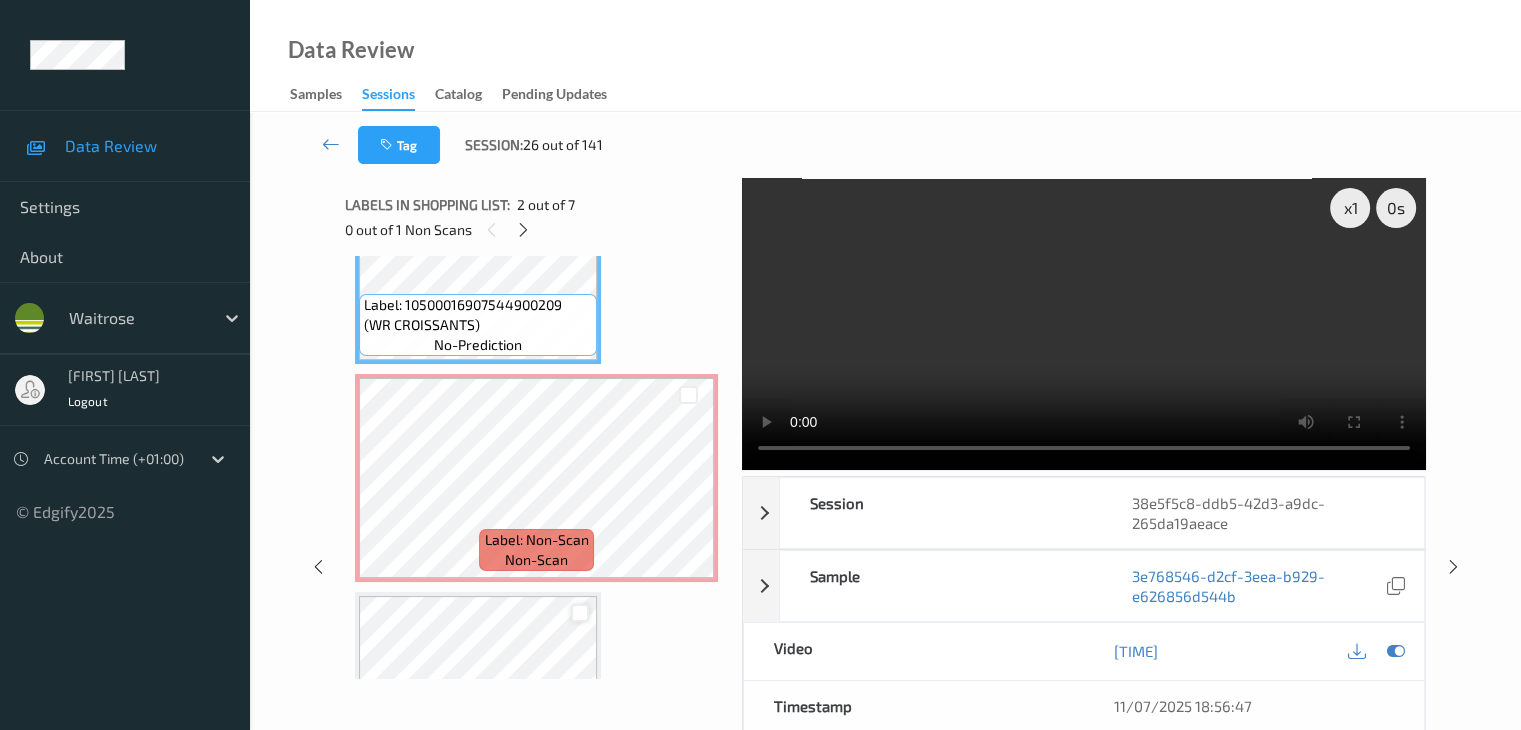 click at bounding box center (580, 613) 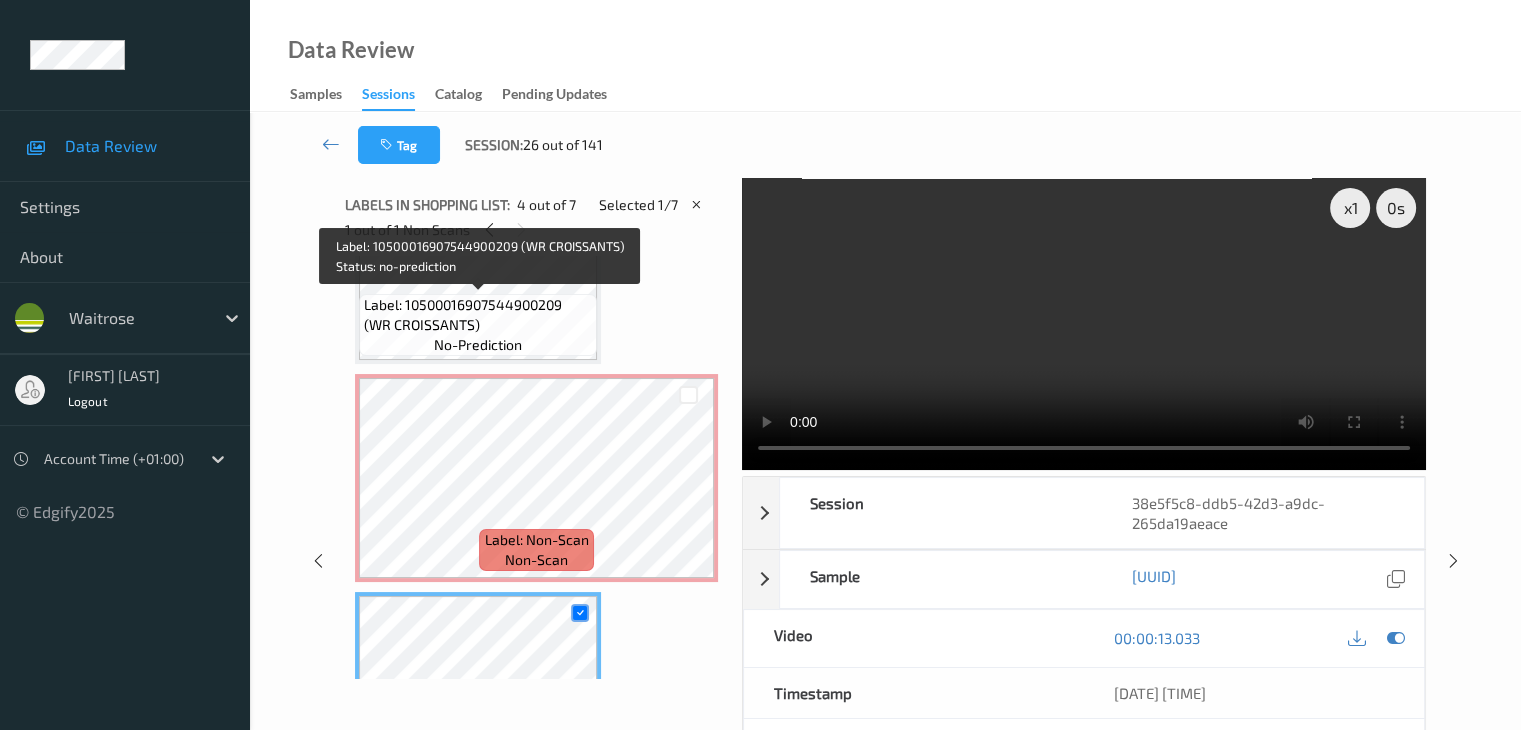 click on "Label: 10500016907544900209 (WR CROISSANTS)" at bounding box center (478, 315) 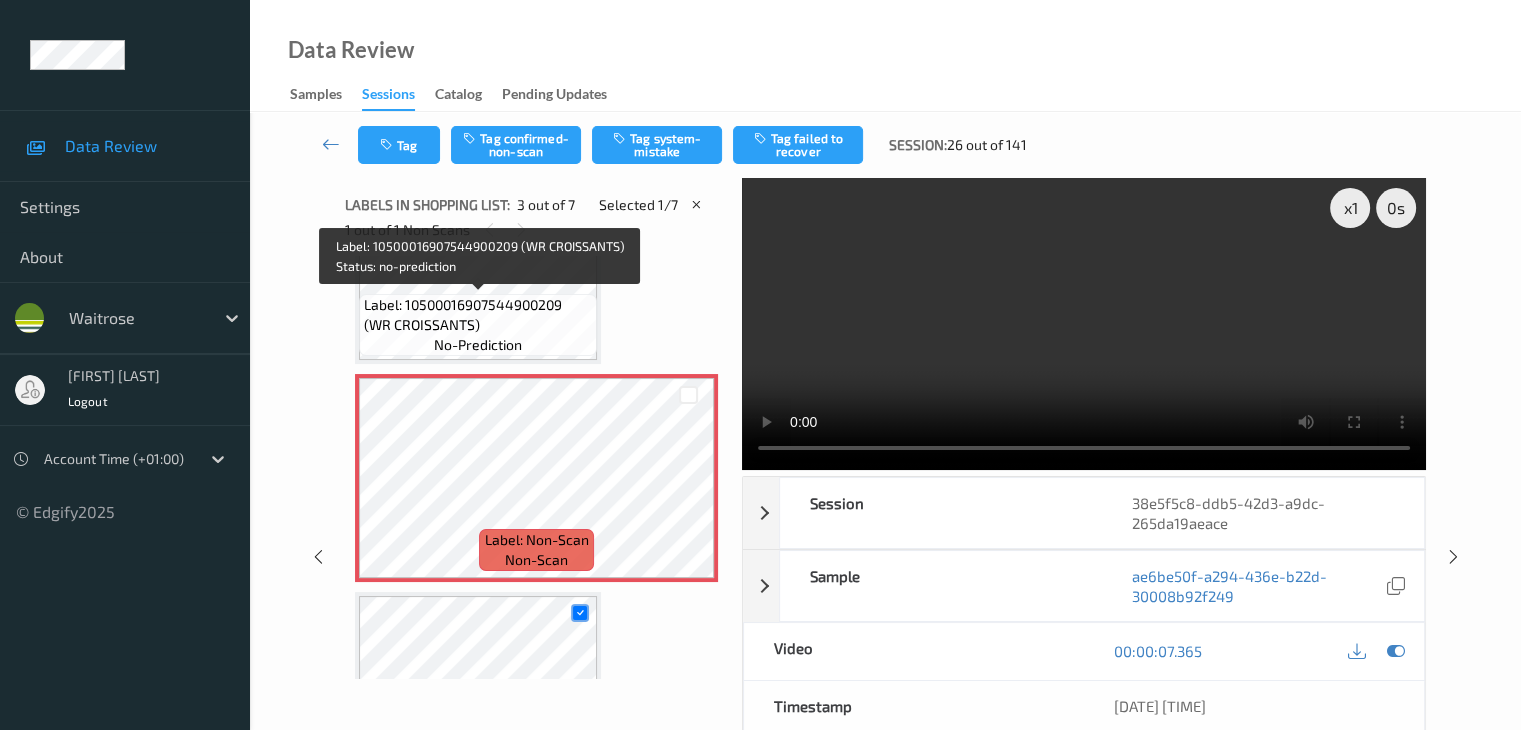 click on "Label: 10500016907544900209 (WR CROISSANTS)" at bounding box center [478, 315] 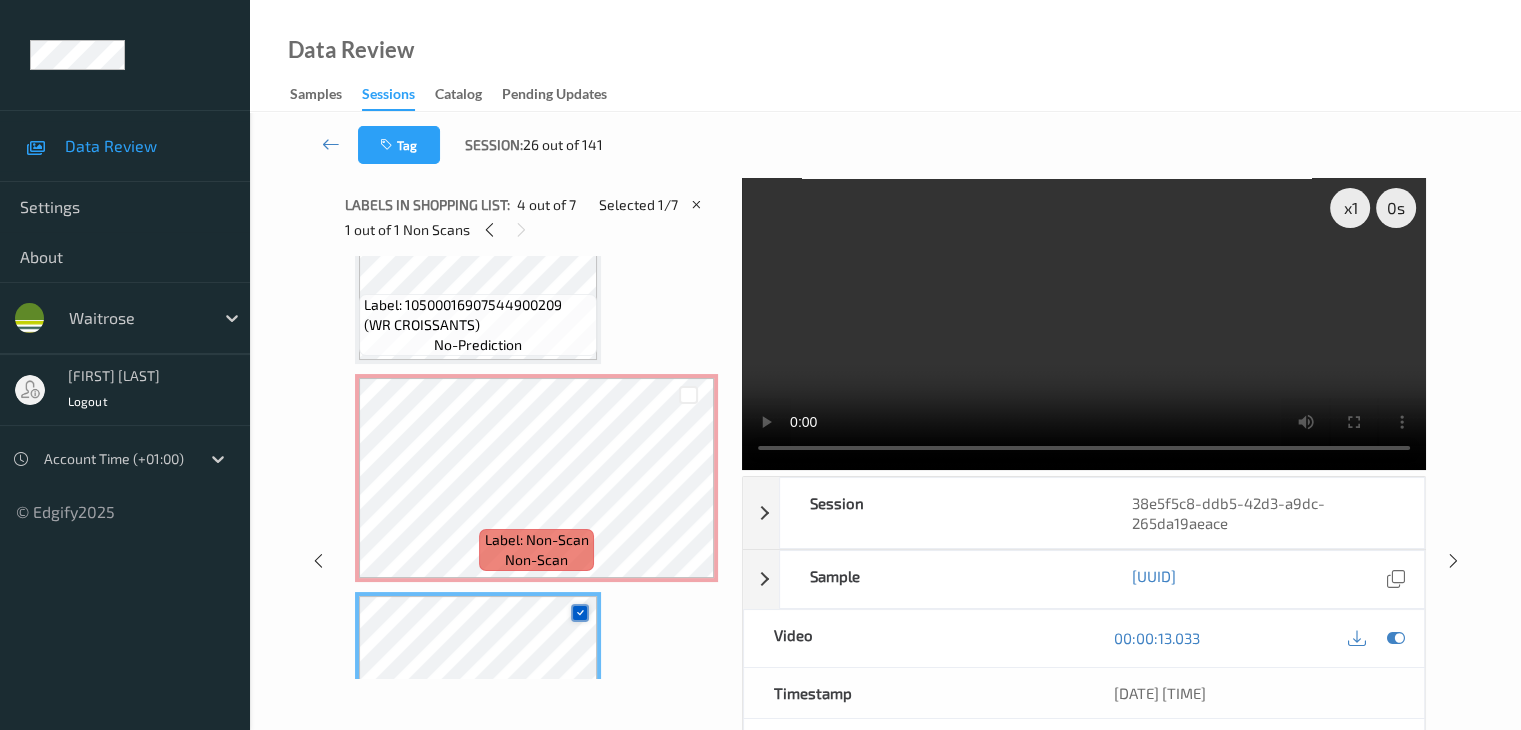 click at bounding box center [580, 613] 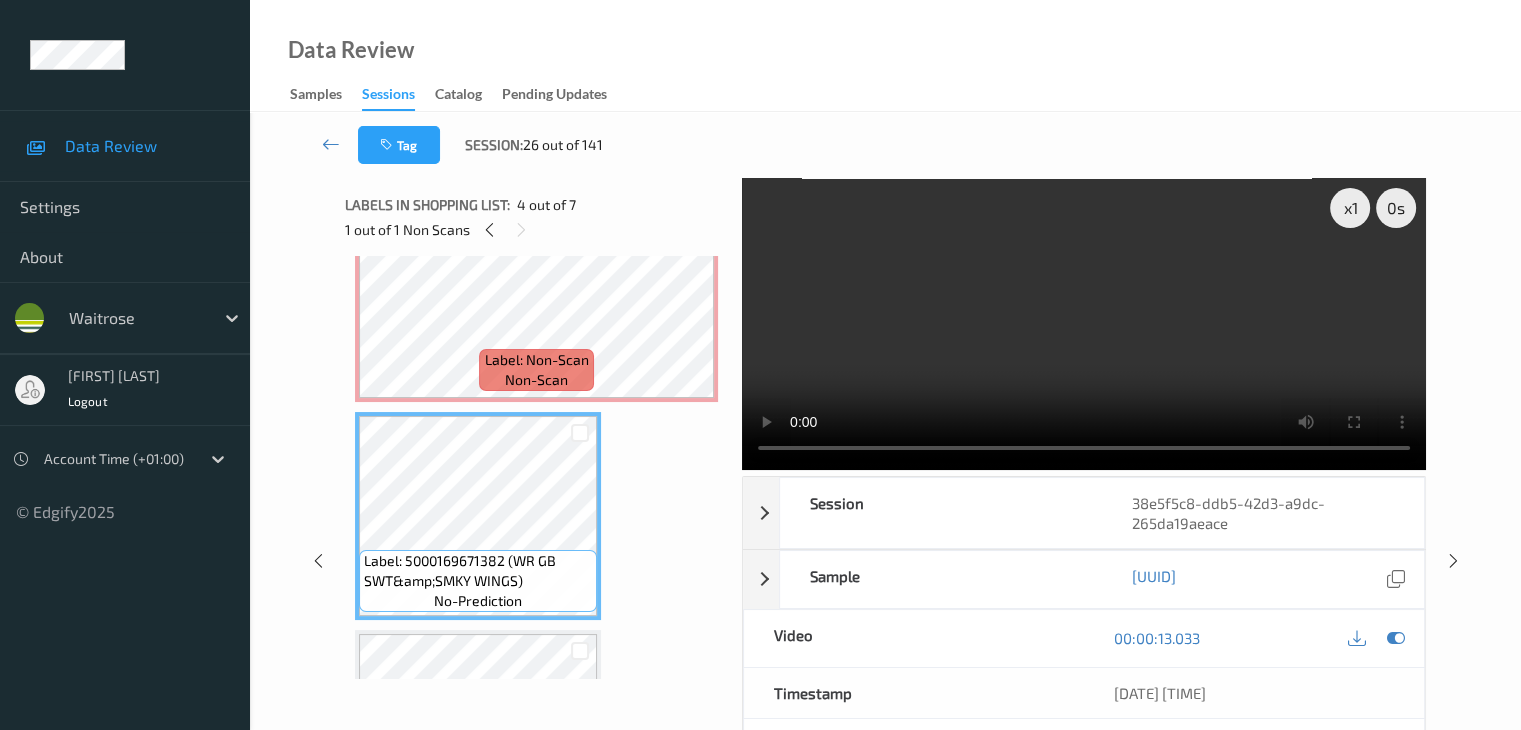 scroll, scrollTop: 528, scrollLeft: 0, axis: vertical 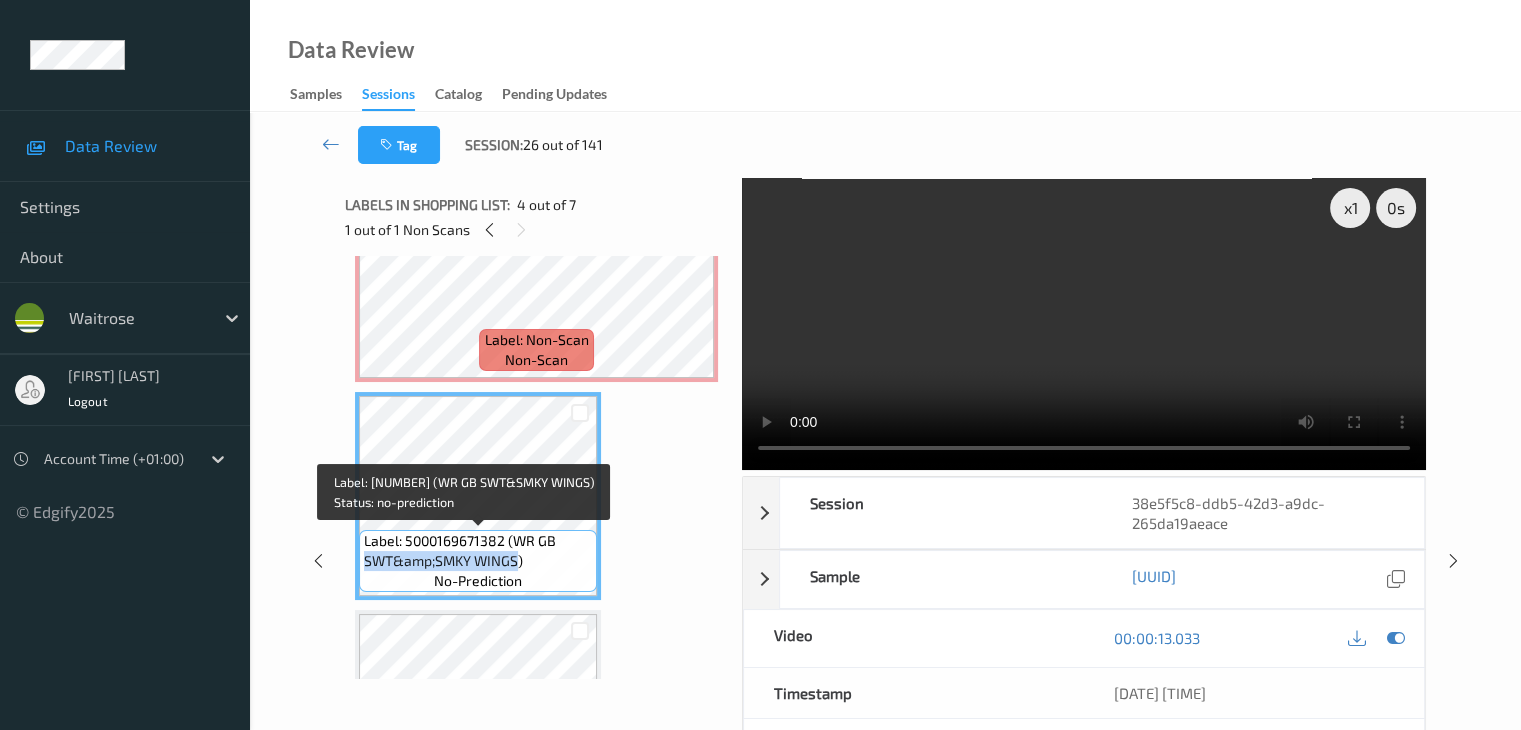 drag, startPoint x: 366, startPoint y: 564, endPoint x: 519, endPoint y: 569, distance: 153.08168 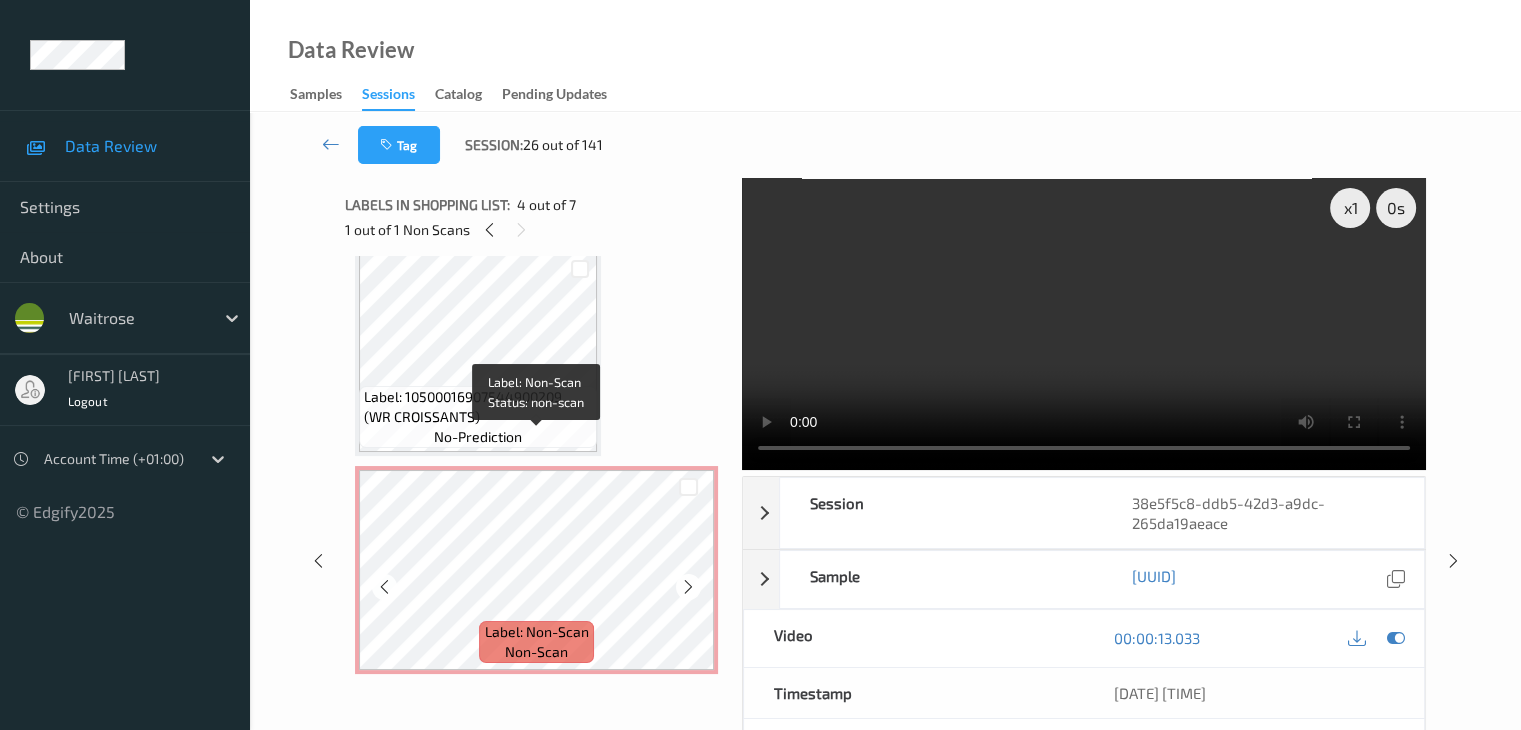 scroll, scrollTop: 228, scrollLeft: 0, axis: vertical 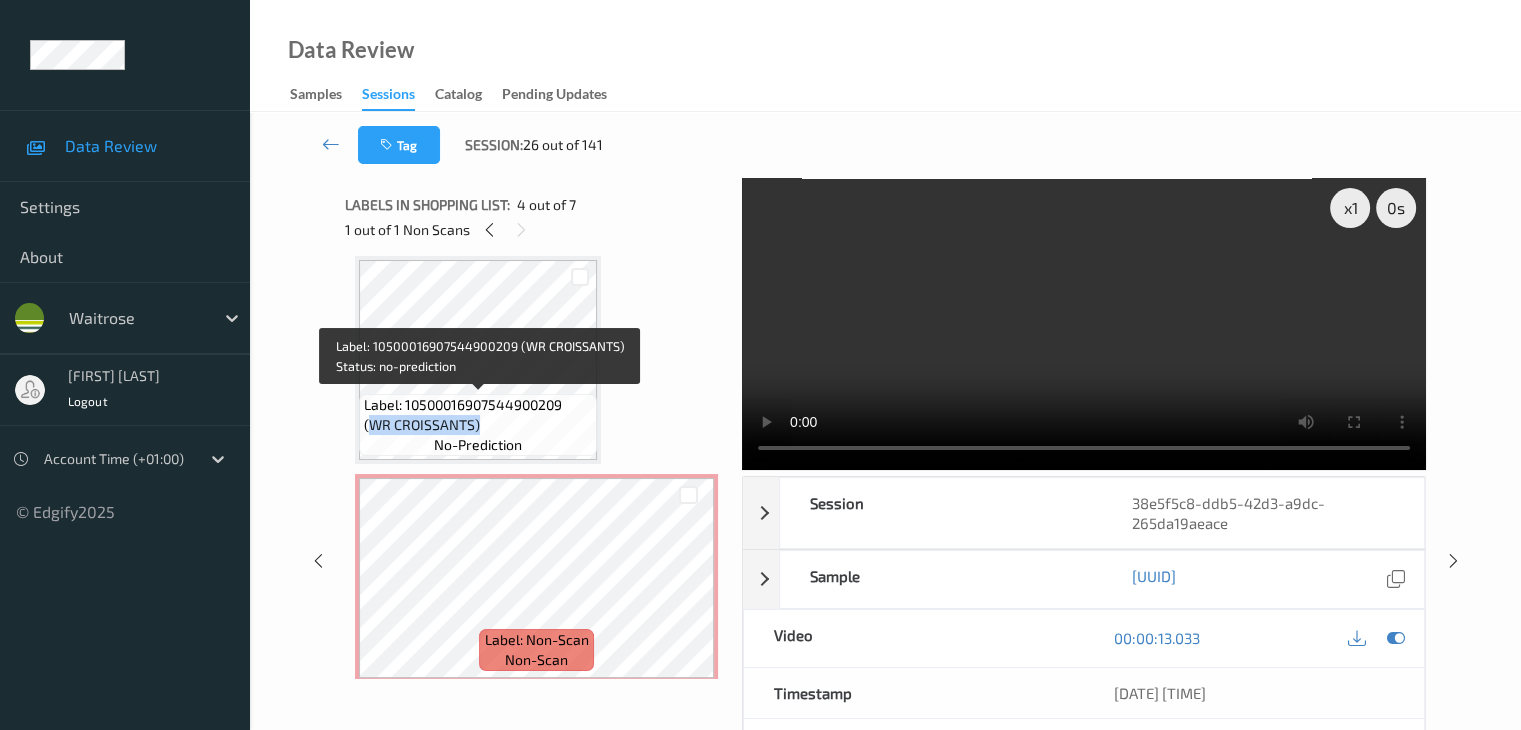 drag, startPoint x: 372, startPoint y: 425, endPoint x: 476, endPoint y: 427, distance: 104.019226 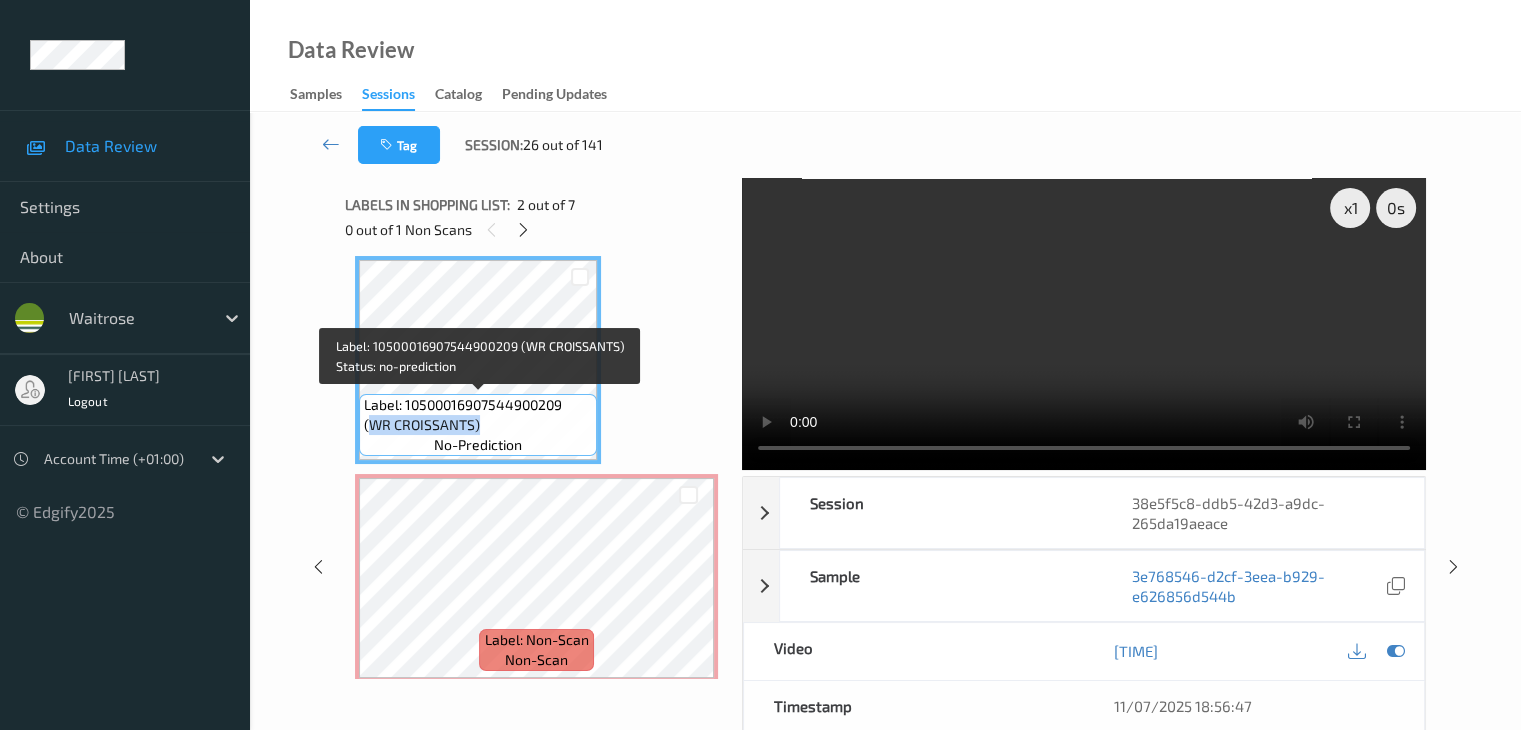 click on "Label: 10500016907544900209 (WR CROISSANTS)" at bounding box center [478, 415] 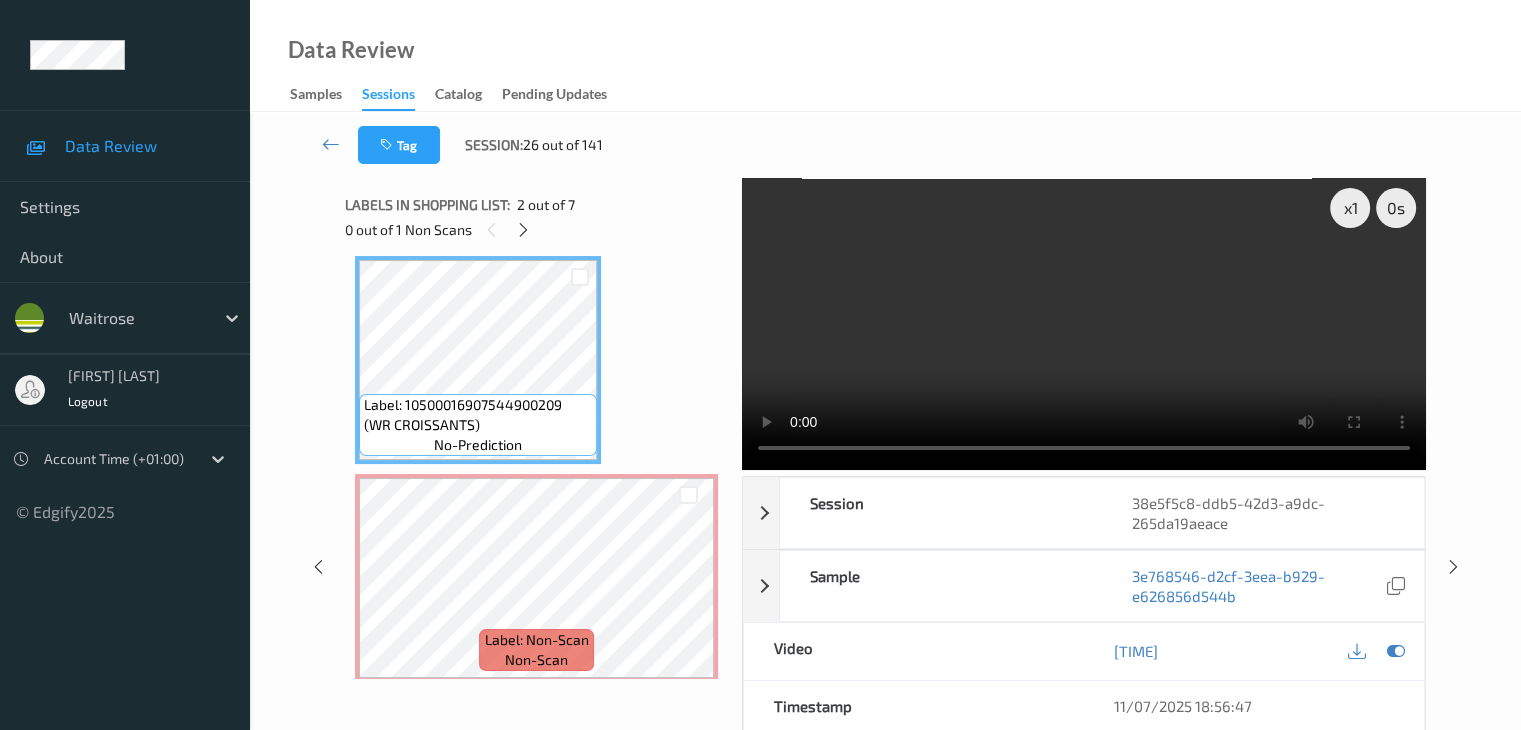 click on "Label: 10500016907544900209 (WR CROISSANTS) no-prediction" at bounding box center (478, 360) 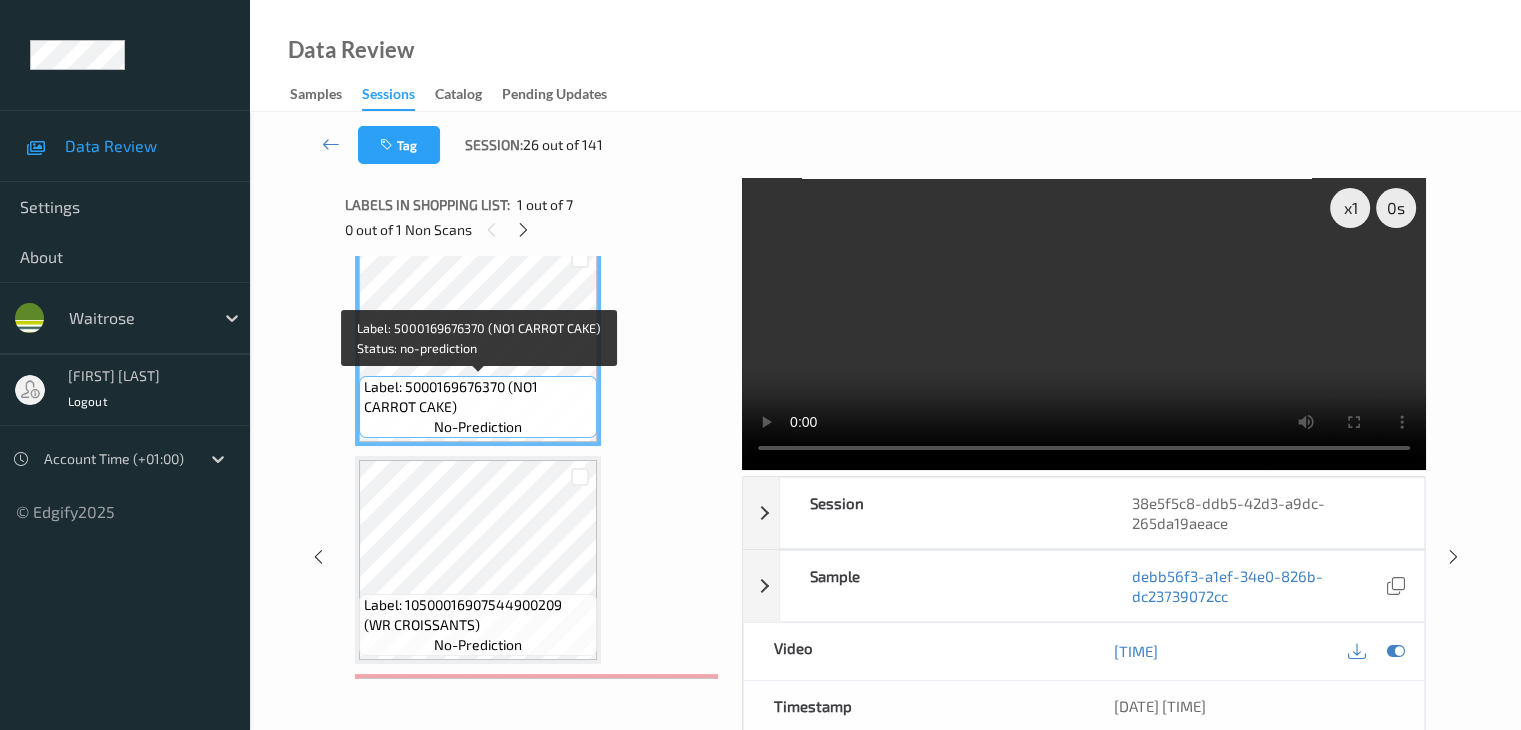 click on "Label: 5000169676370 (NO1 CARROT CAKE)" at bounding box center [478, 397] 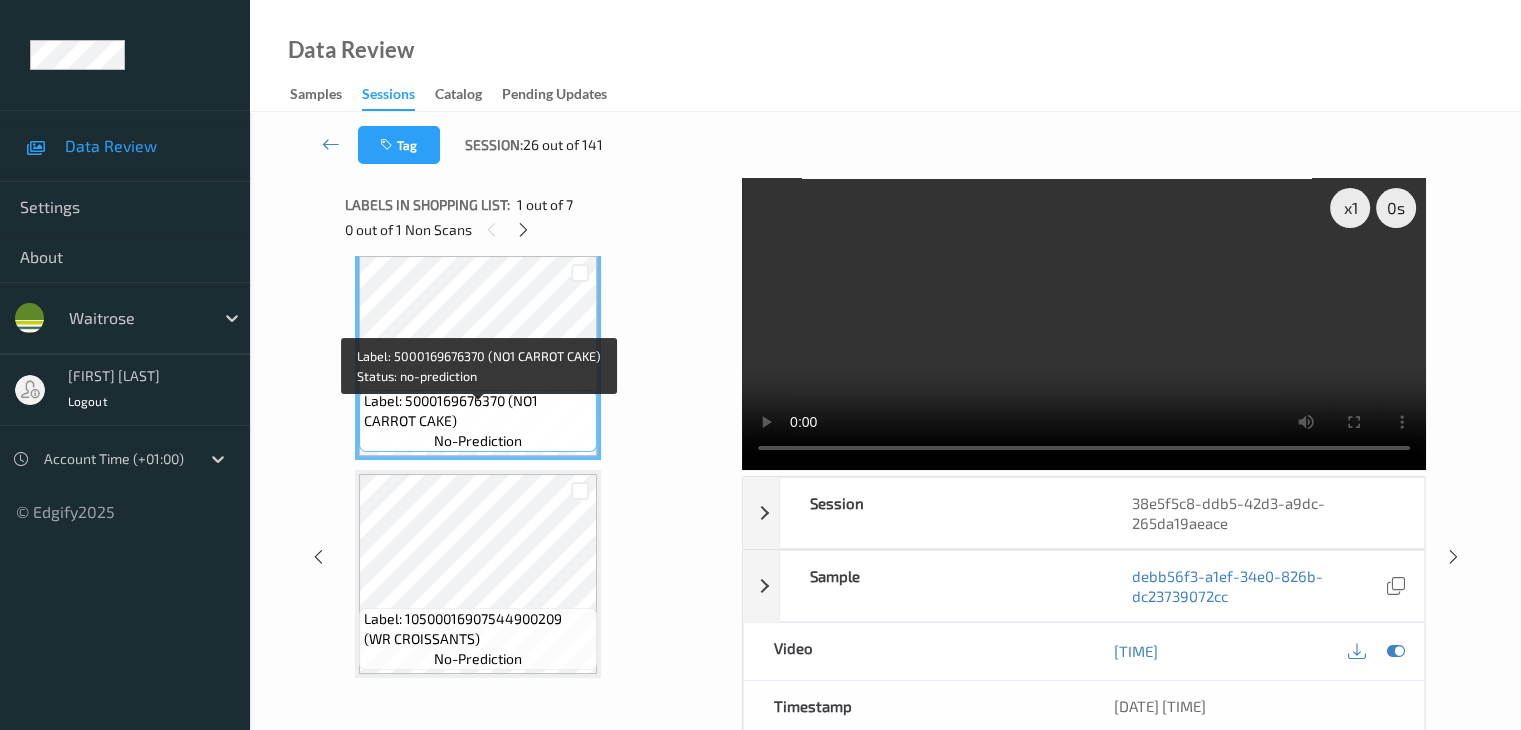scroll, scrollTop: 0, scrollLeft: 0, axis: both 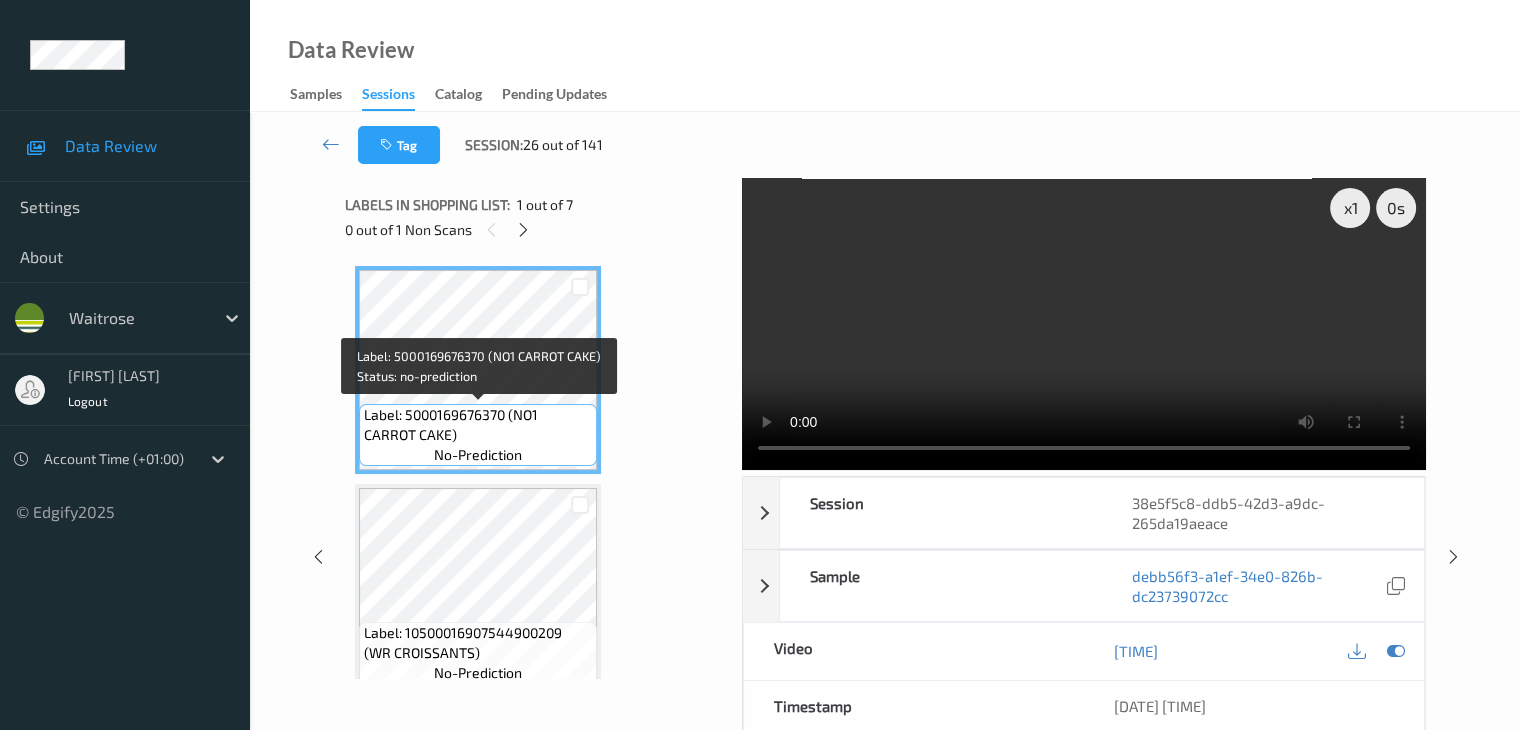 click on "Label: 5000169676370 (NO1 CARROT CAKE)" at bounding box center (478, 425) 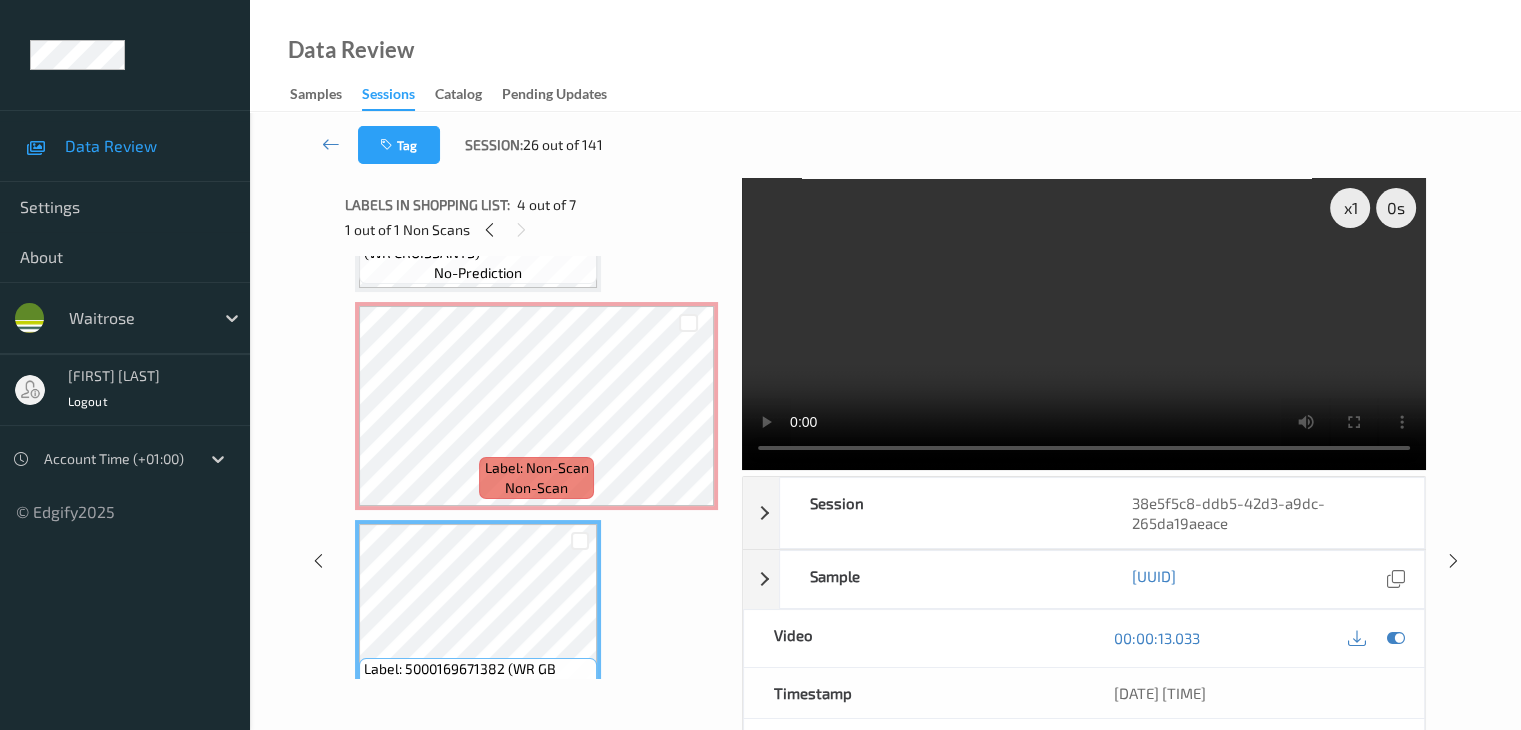 scroll, scrollTop: 600, scrollLeft: 0, axis: vertical 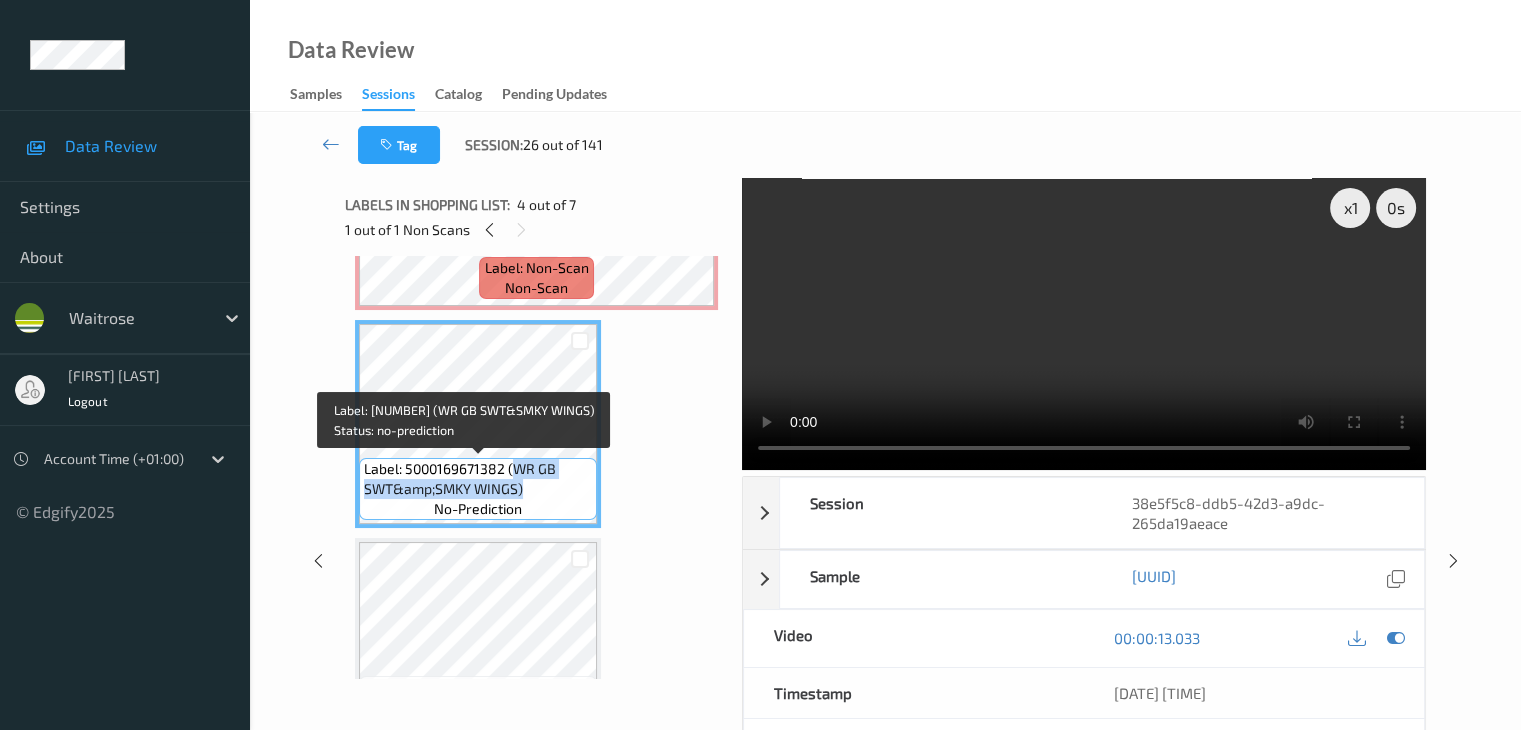 drag, startPoint x: 516, startPoint y: 468, endPoint x: 523, endPoint y: 487, distance: 20.248457 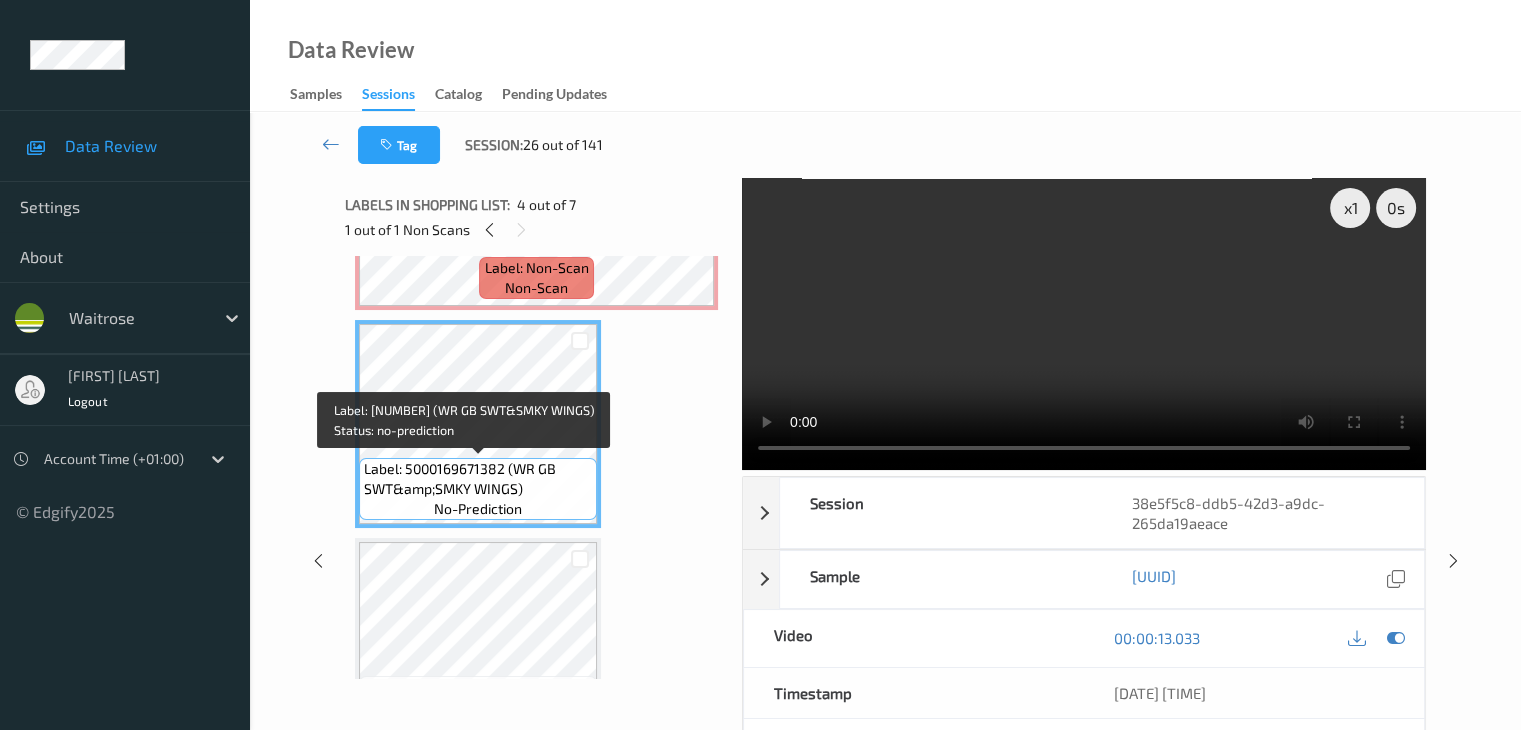 click on "no-prediction" at bounding box center [478, 509] 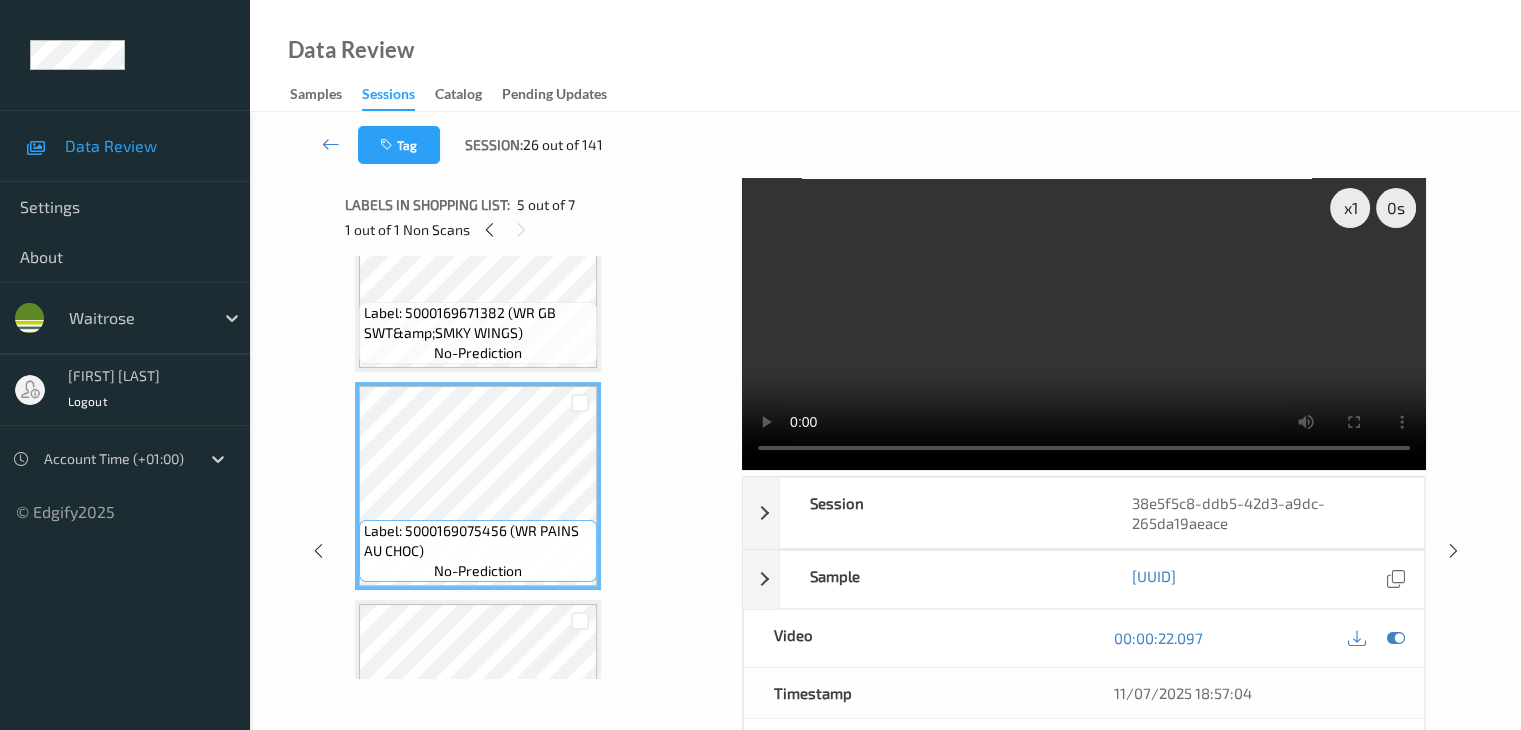 scroll, scrollTop: 900, scrollLeft: 0, axis: vertical 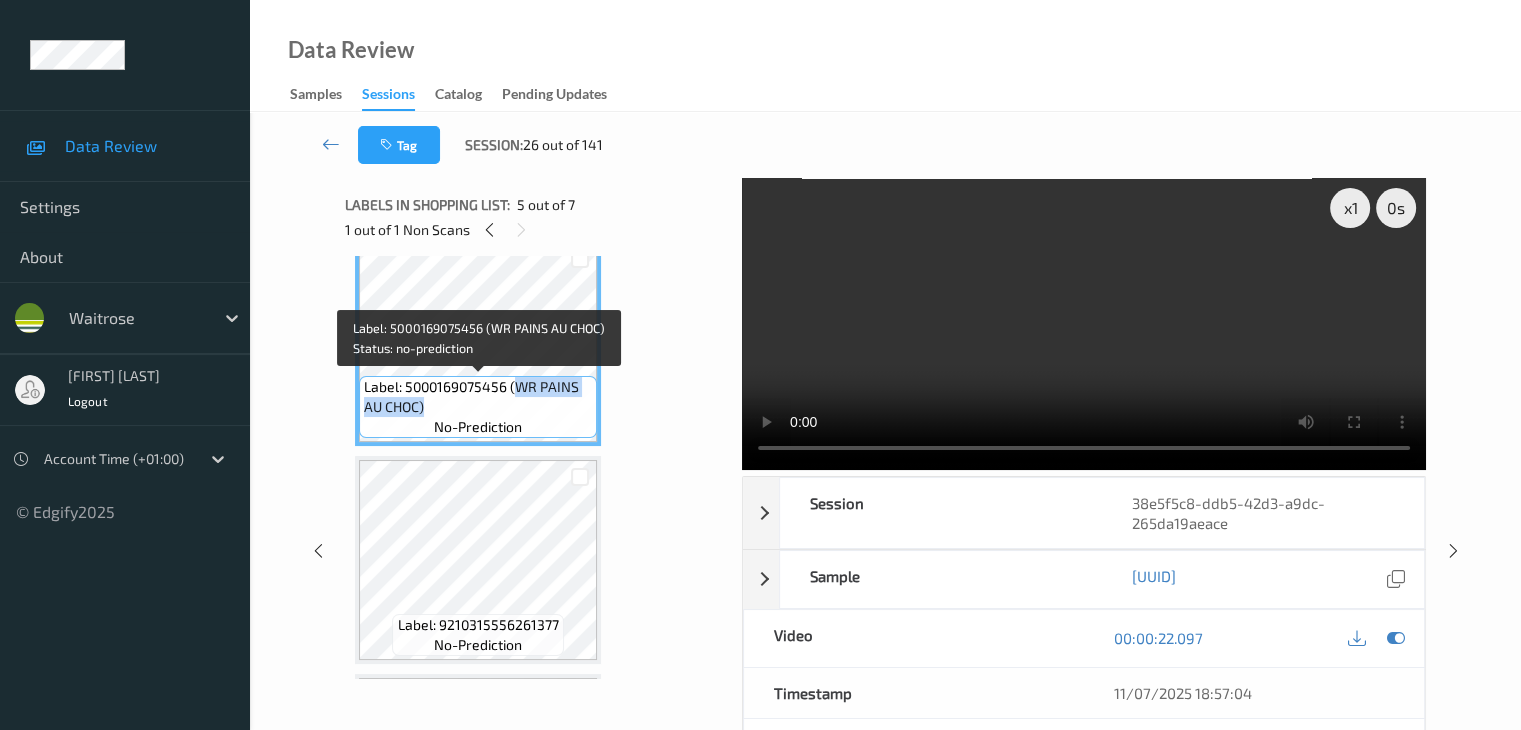 drag, startPoint x: 516, startPoint y: 388, endPoint x: 512, endPoint y: 403, distance: 15.524175 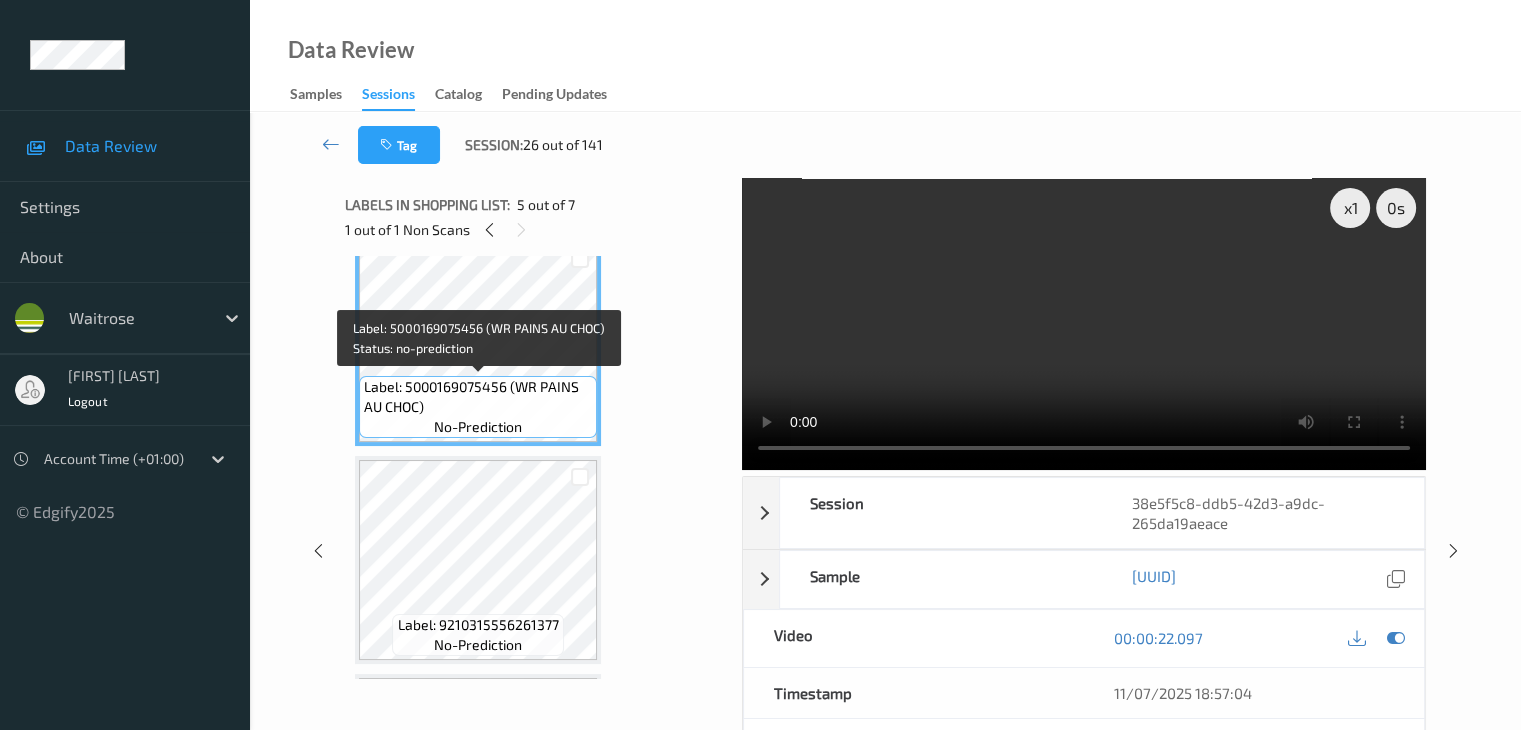 click on "Label: 5000169075456 (WR PAINS AU CHOC)" at bounding box center [478, 397] 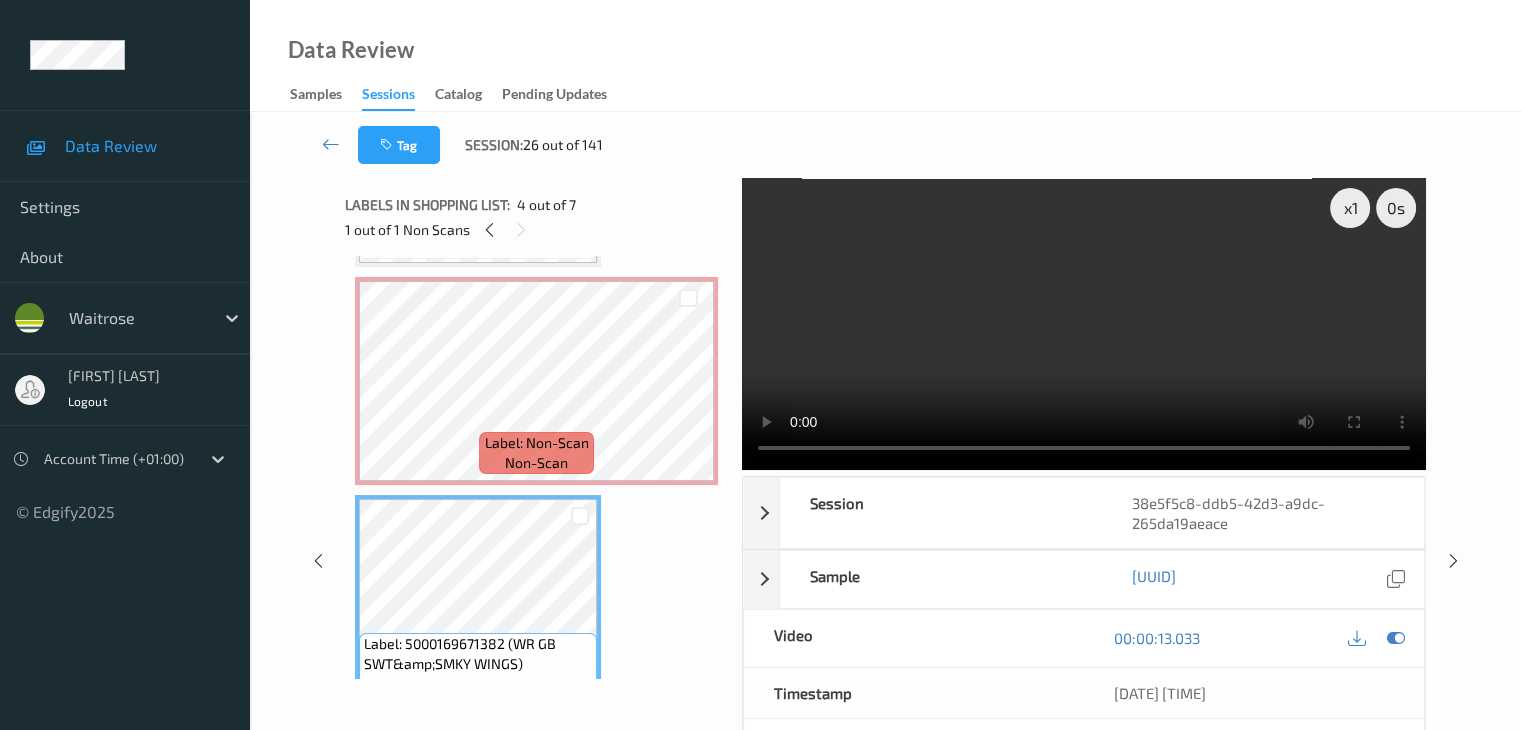 scroll, scrollTop: 400, scrollLeft: 0, axis: vertical 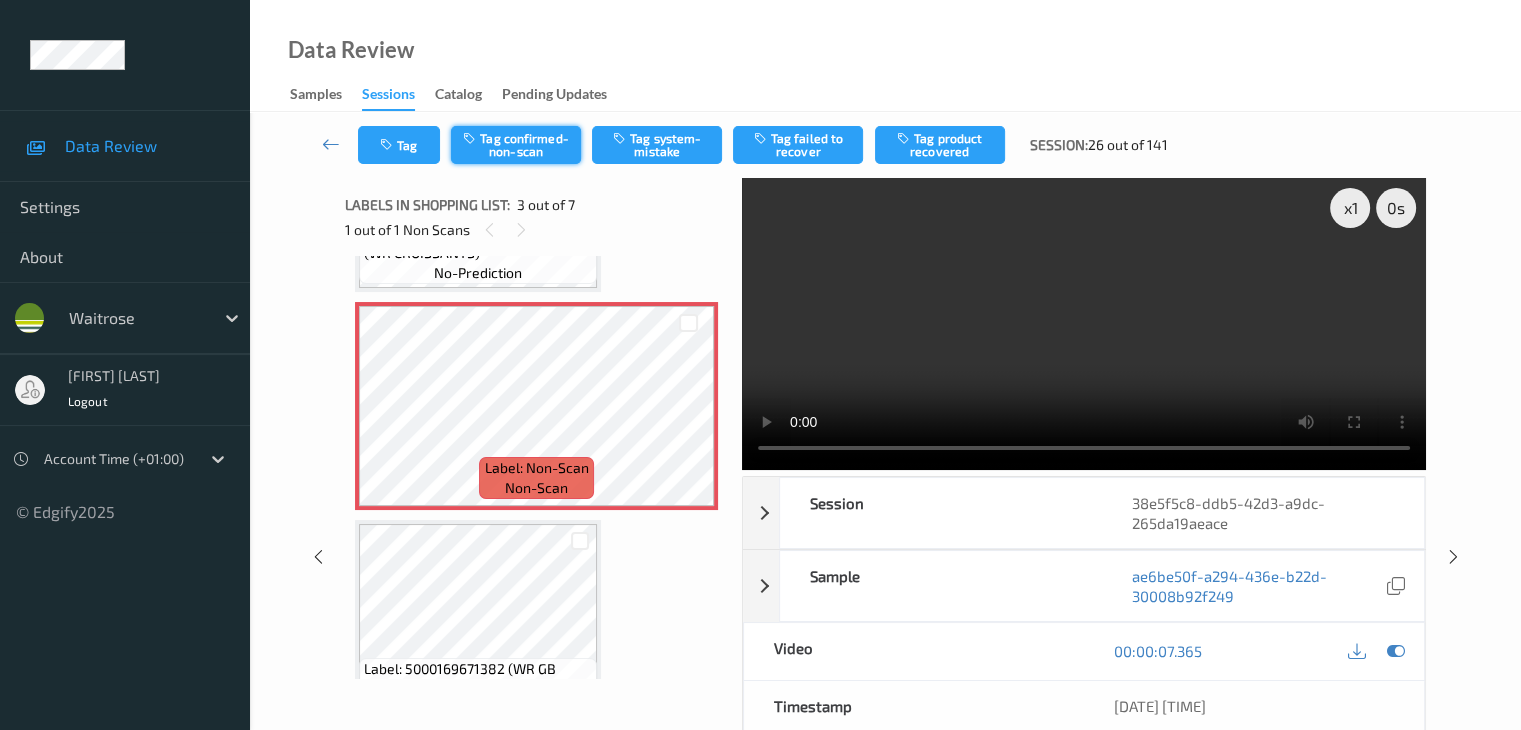 click on "Tag   confirmed-non-scan" at bounding box center [516, 145] 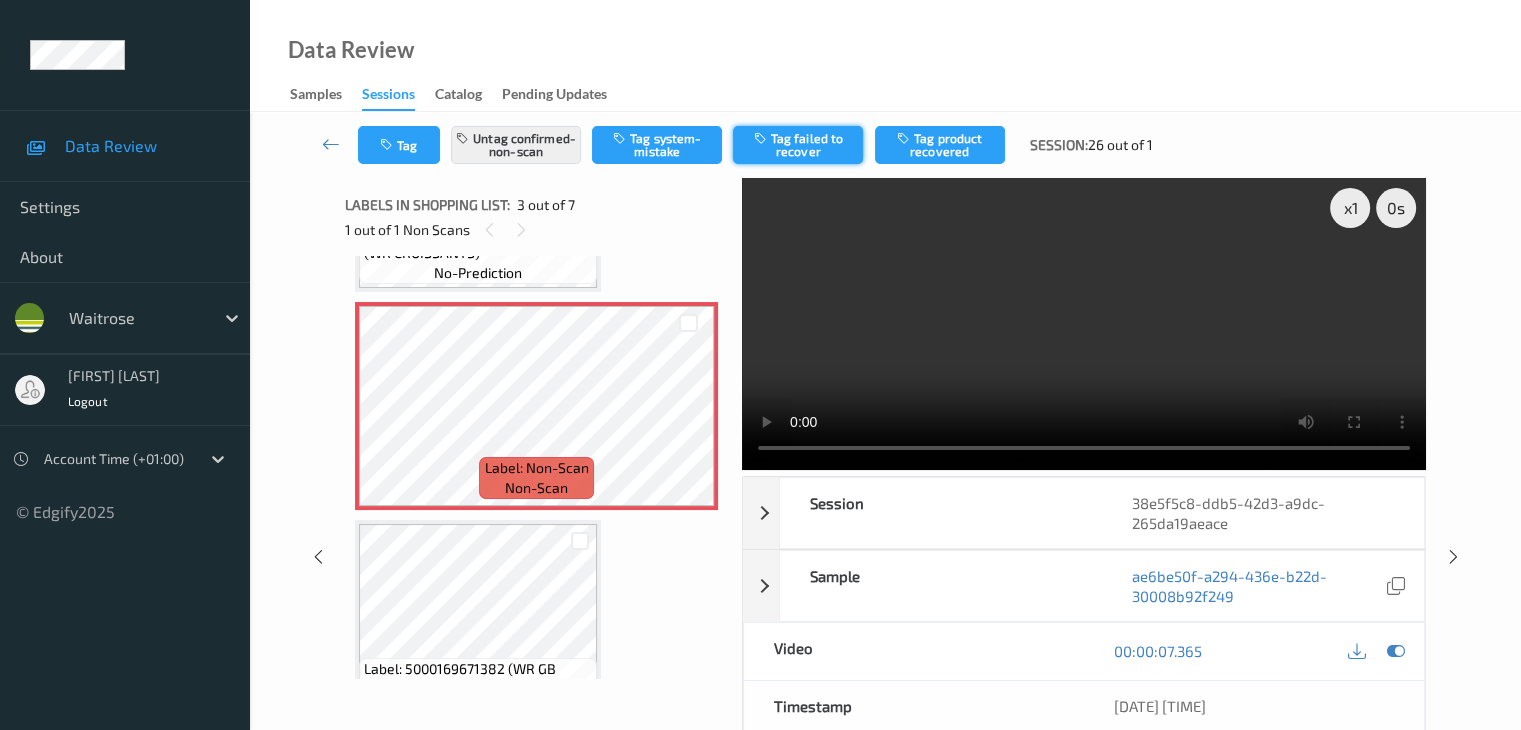 click on "Tag   failed to recover" at bounding box center [798, 145] 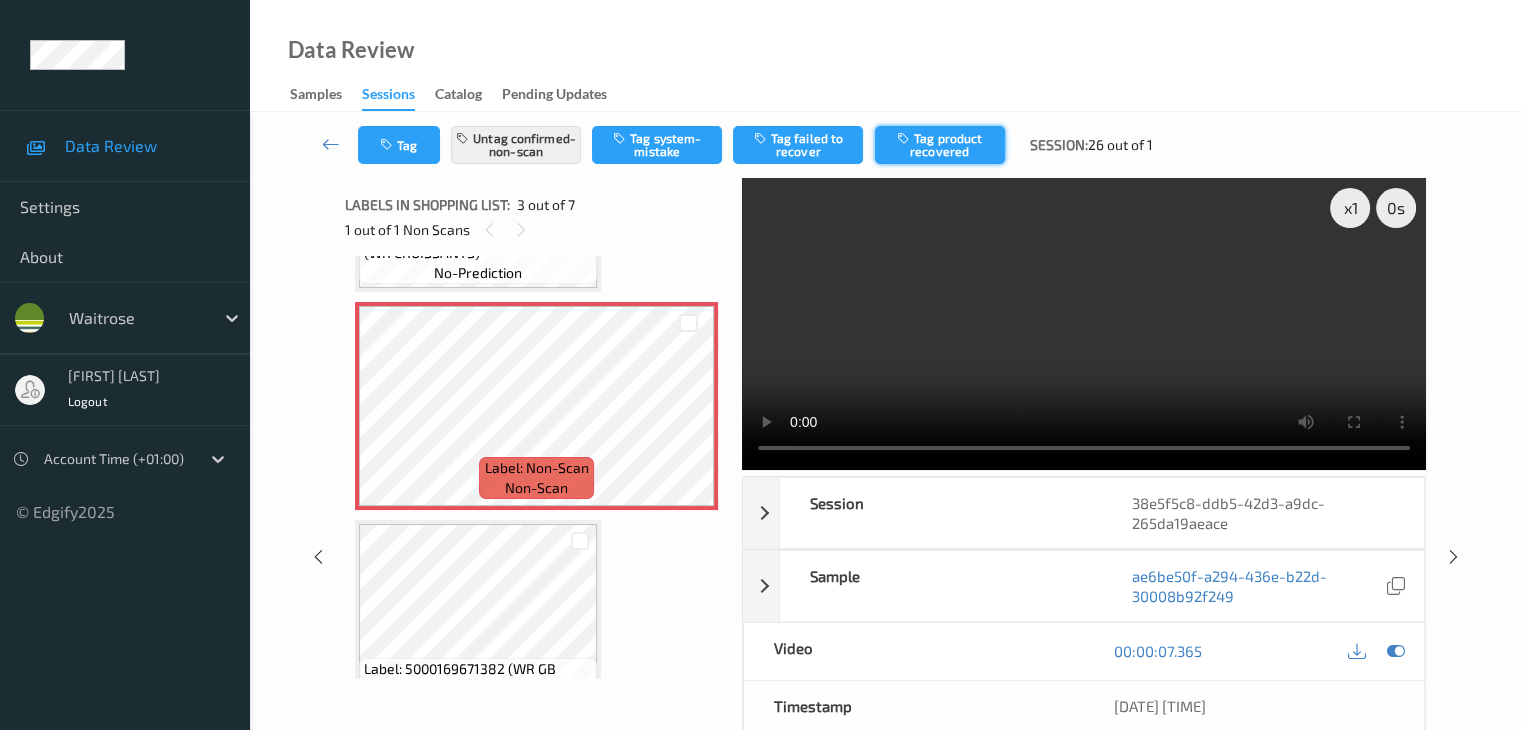 click on "Tag   product recovered" at bounding box center (940, 145) 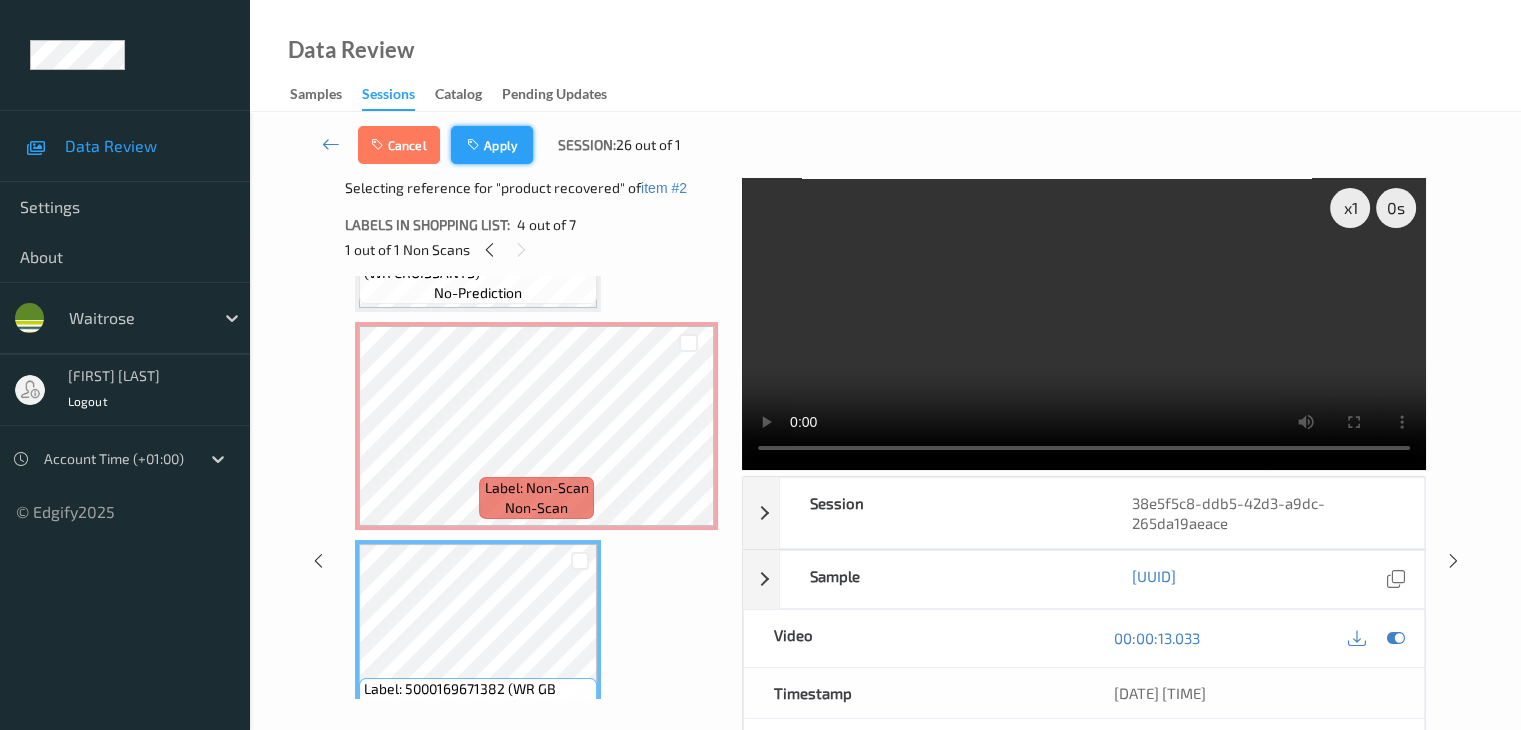 click on "Apply" at bounding box center [492, 145] 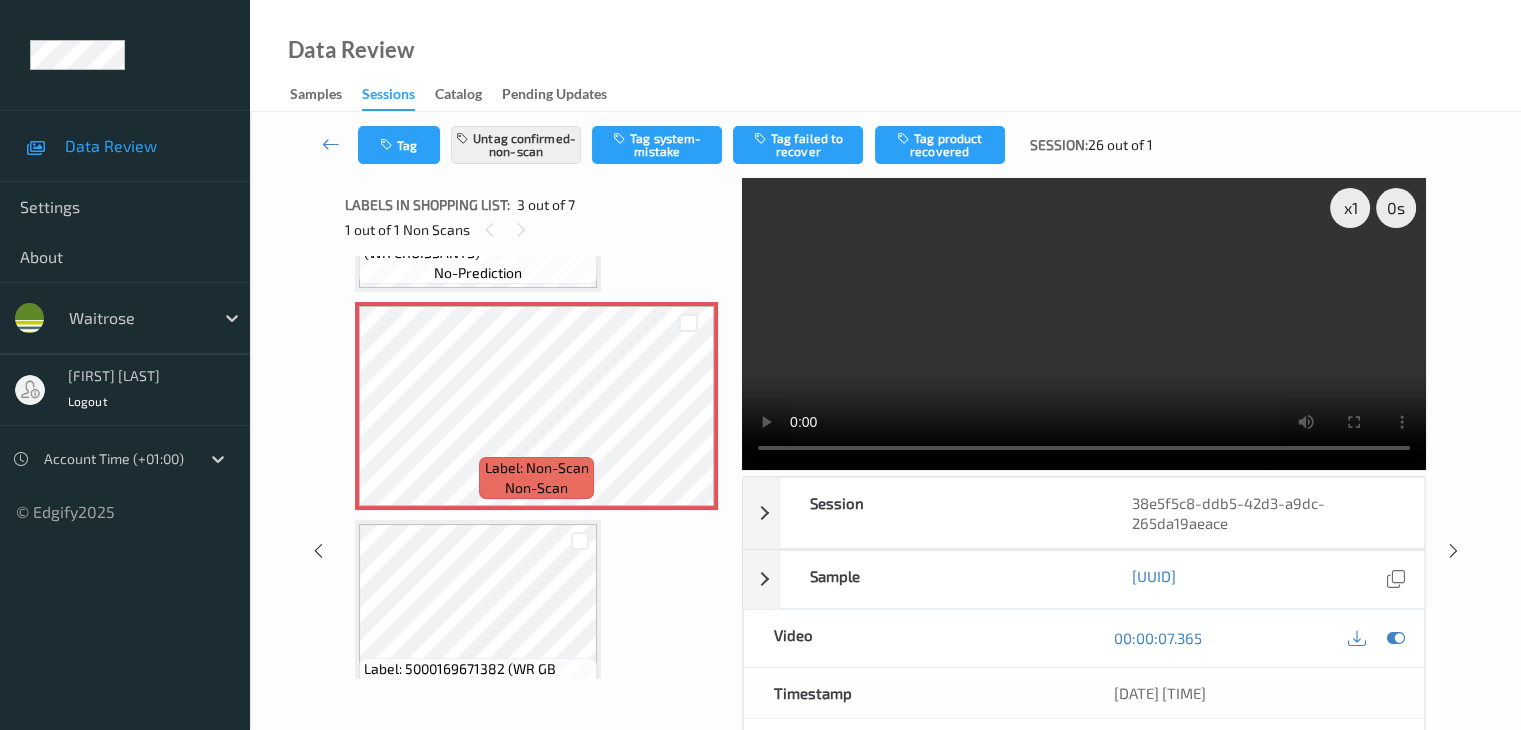 scroll, scrollTop: 228, scrollLeft: 0, axis: vertical 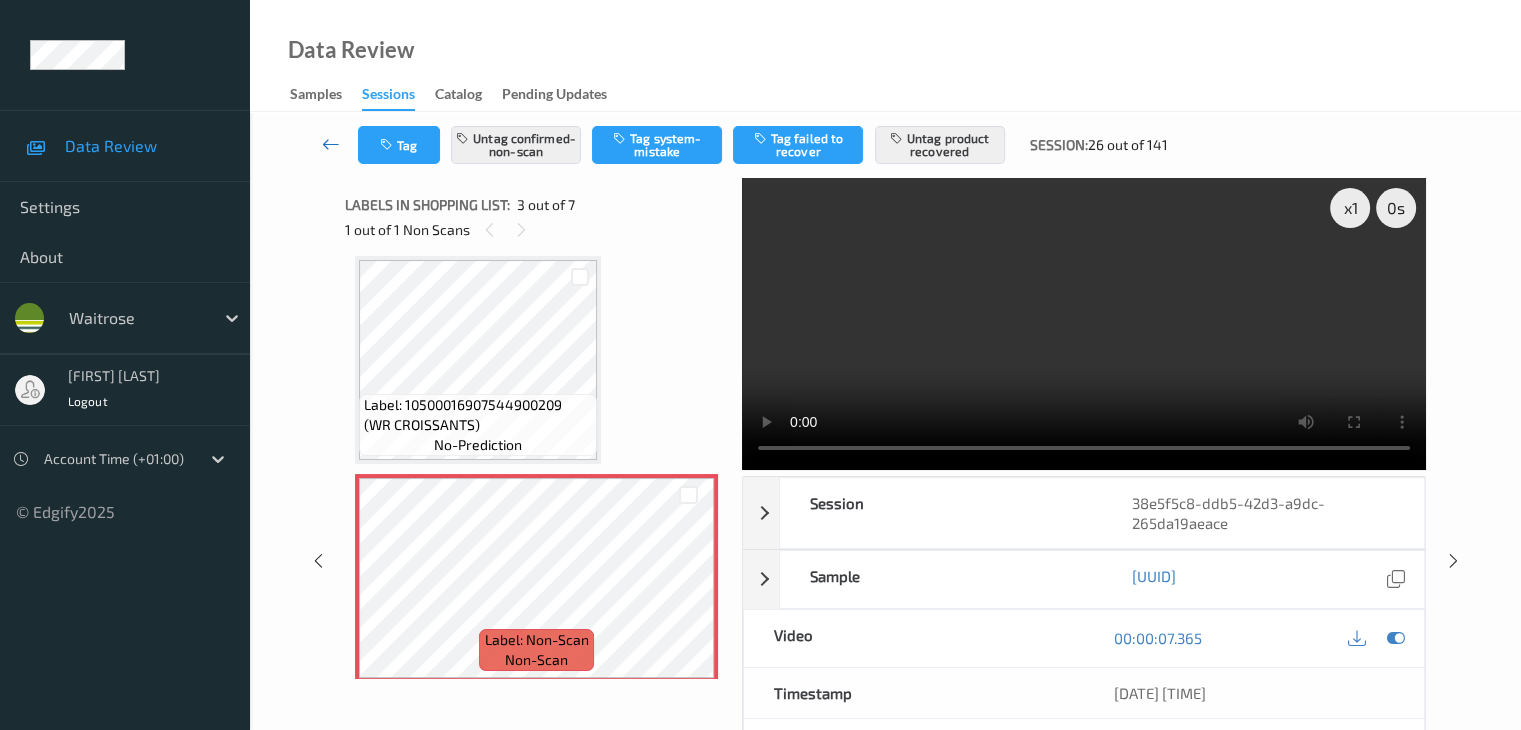 click at bounding box center (331, 144) 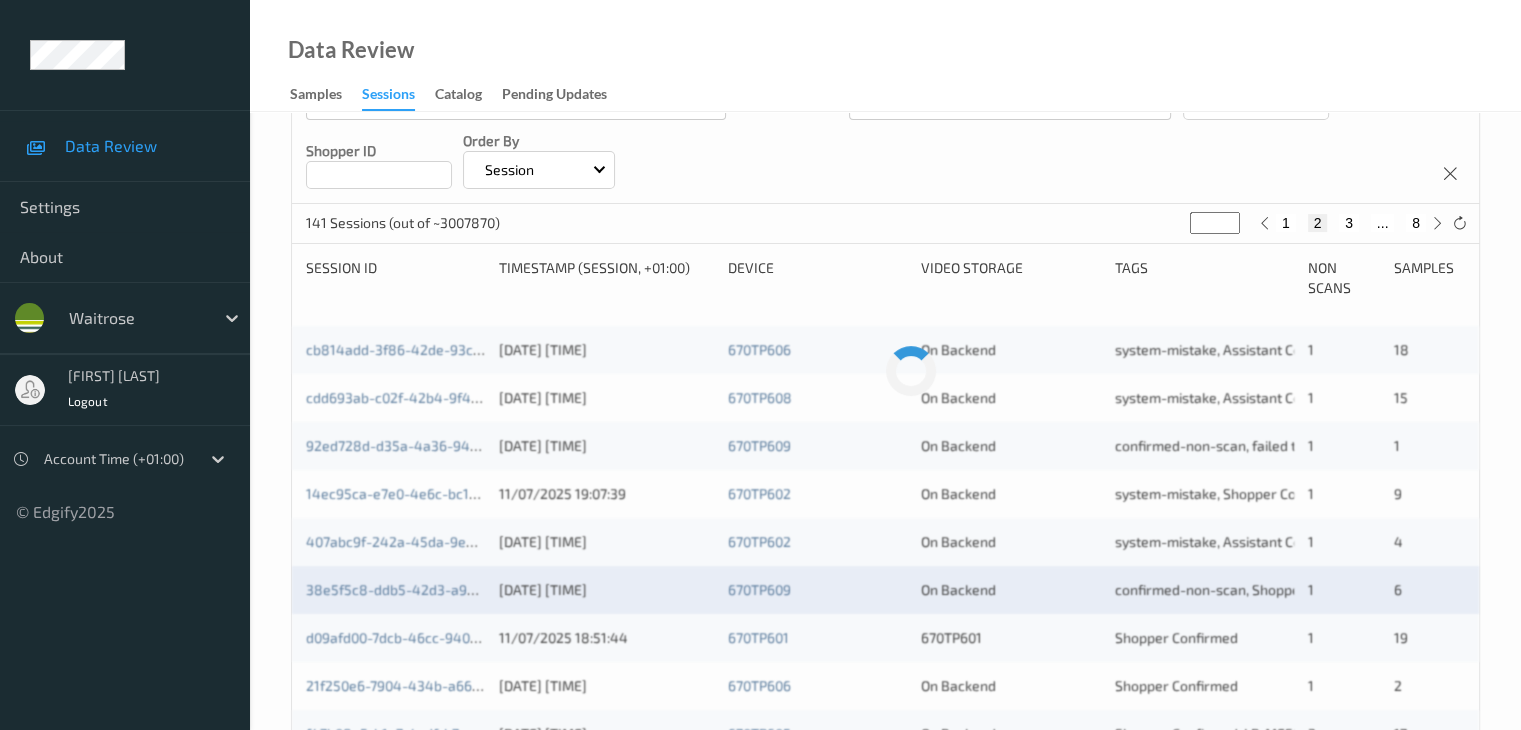 scroll, scrollTop: 500, scrollLeft: 0, axis: vertical 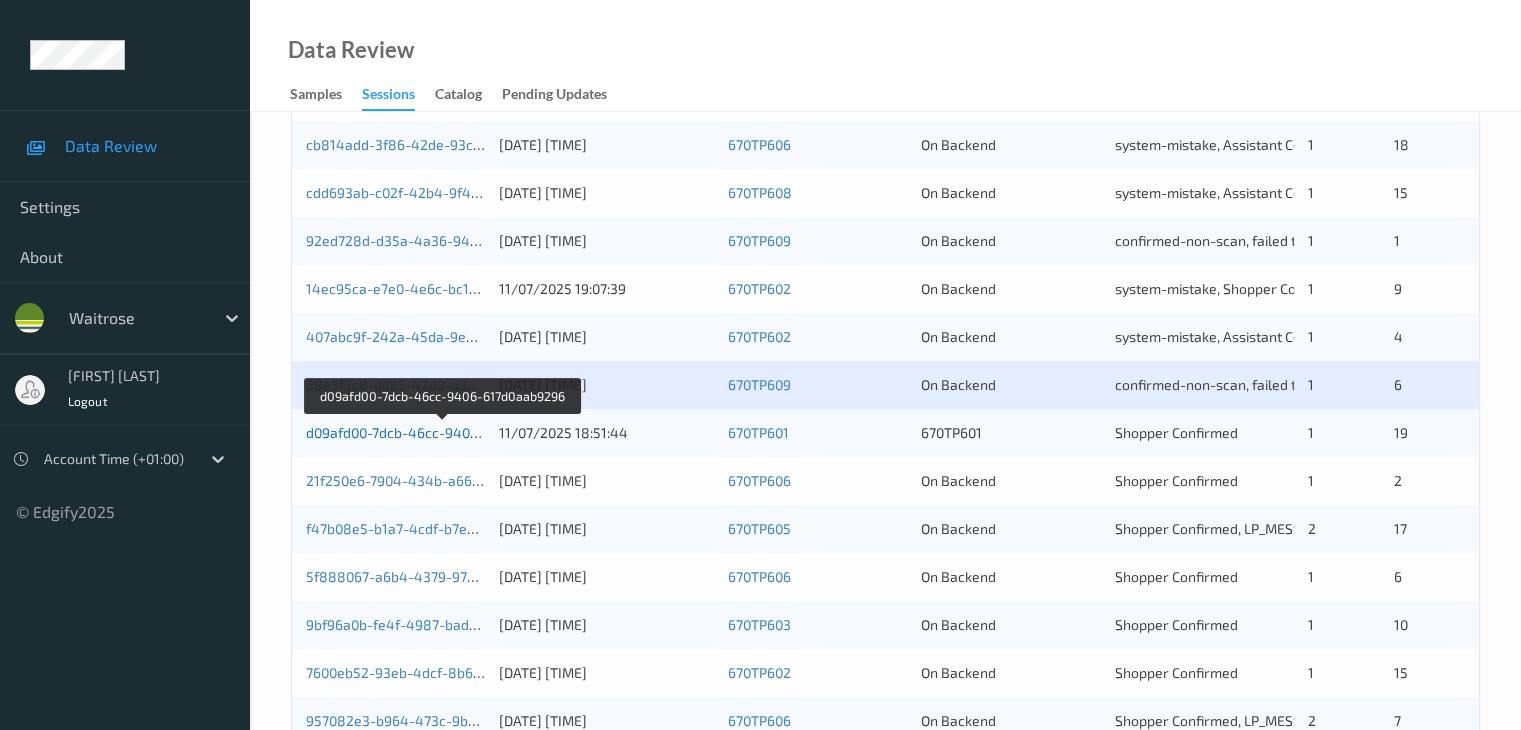 click on "d09afd00-7dcb-46cc-9406-617d0aab9296" at bounding box center (441, 432) 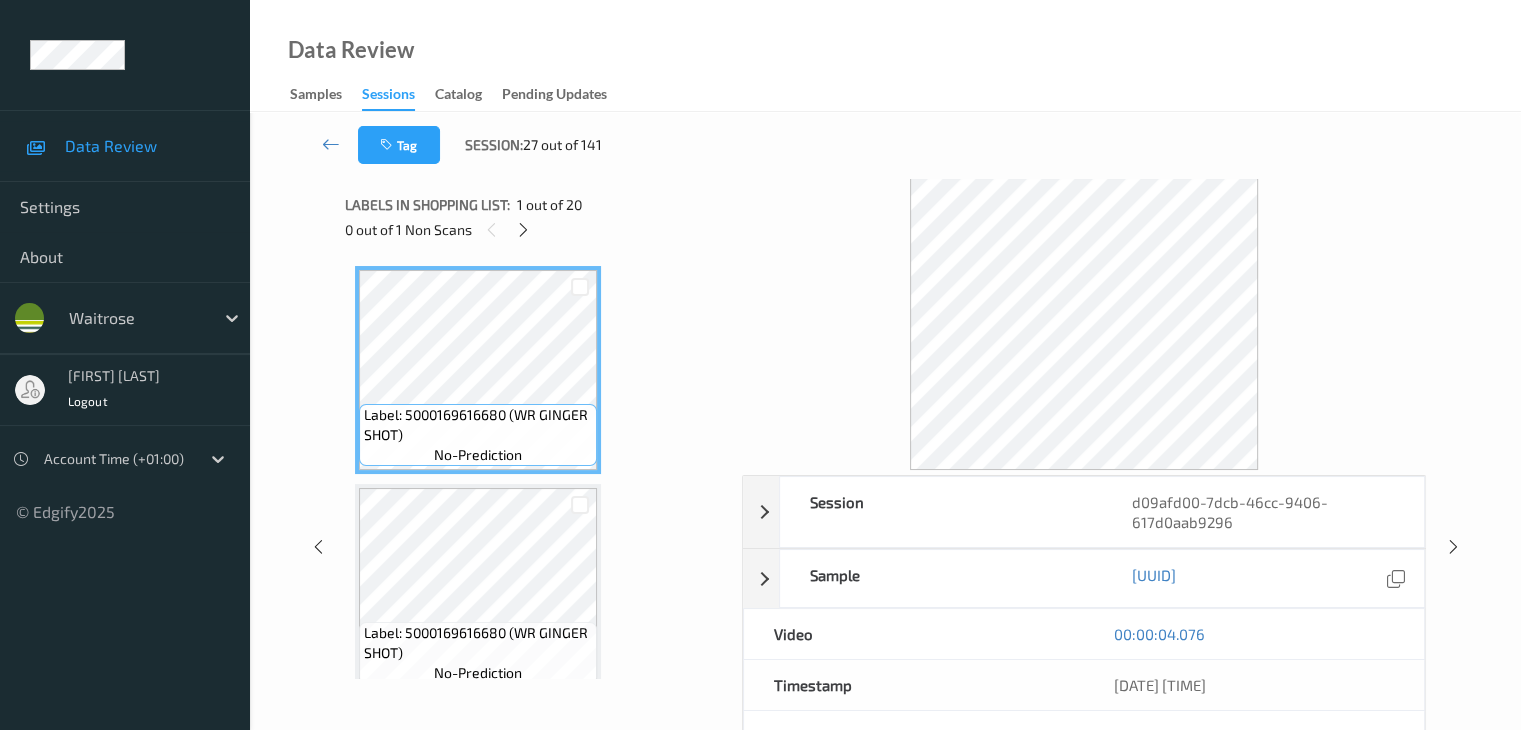 scroll, scrollTop: 0, scrollLeft: 0, axis: both 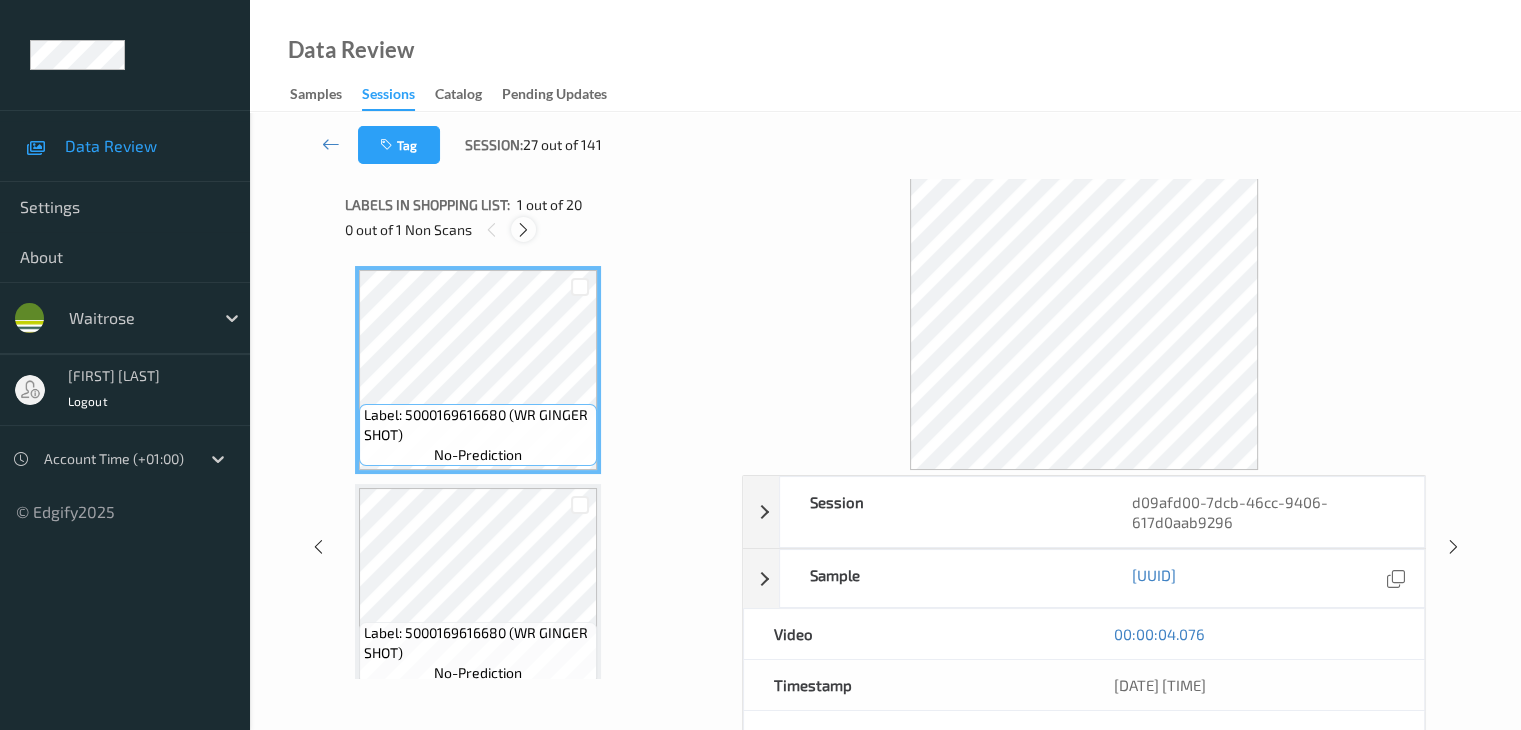 click at bounding box center (523, 230) 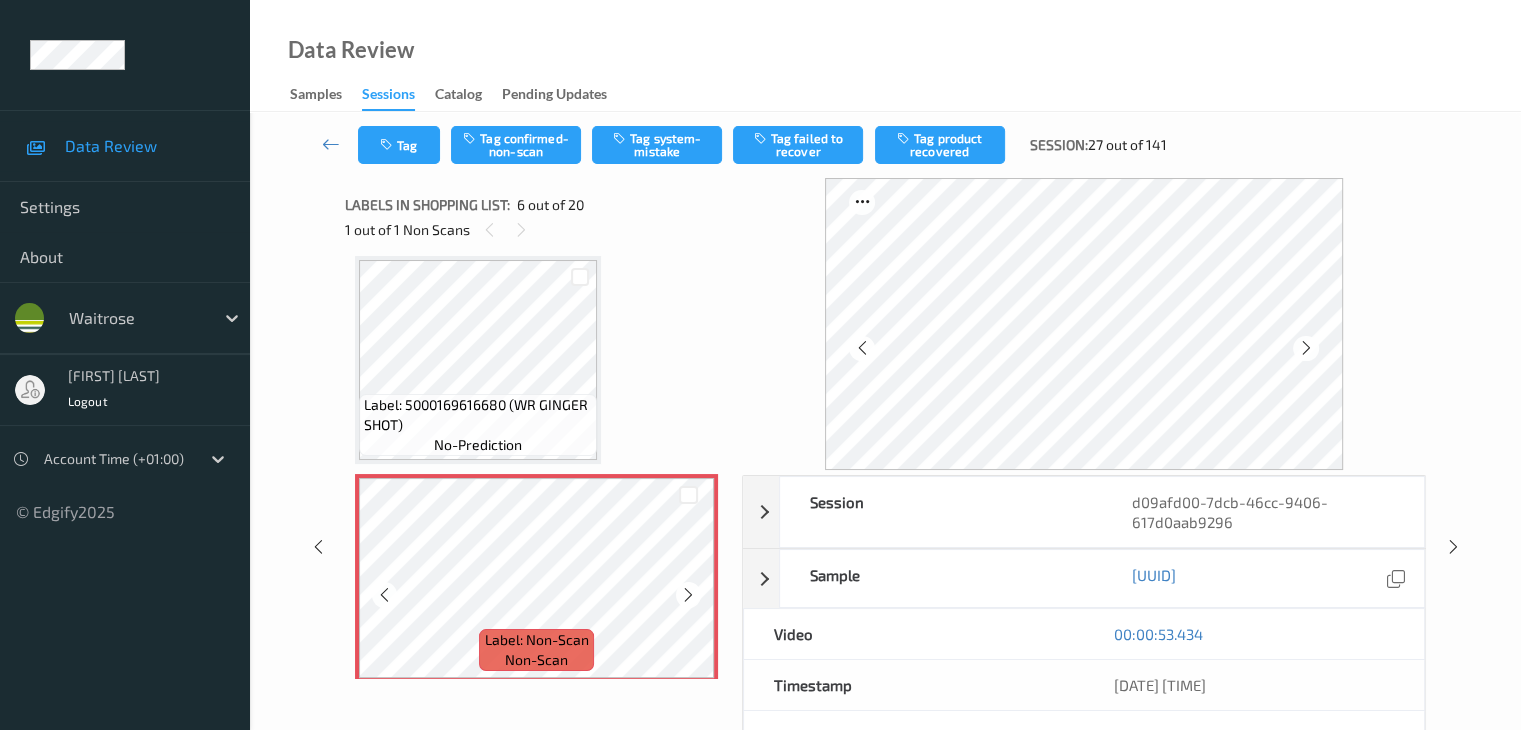 scroll, scrollTop: 982, scrollLeft: 0, axis: vertical 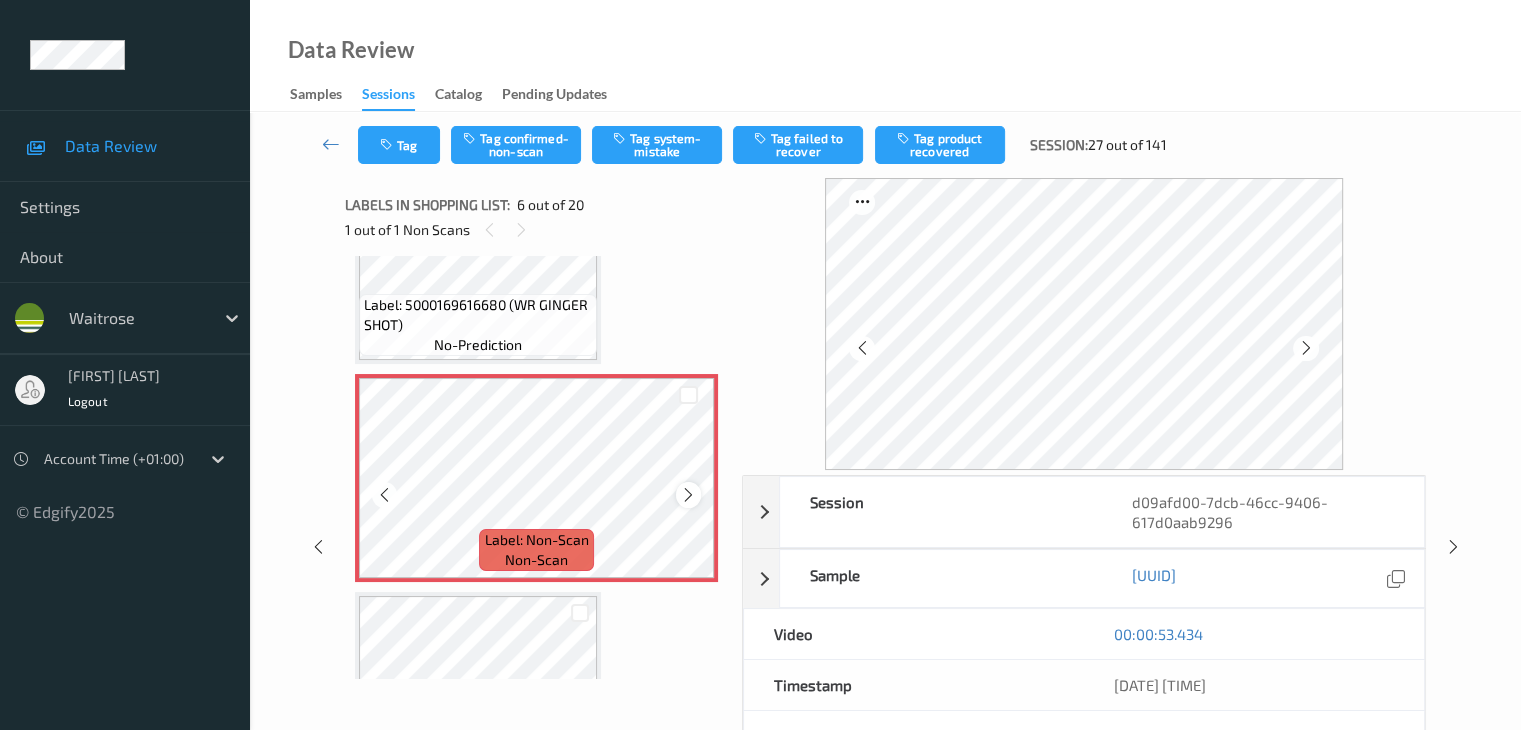 click at bounding box center (688, 495) 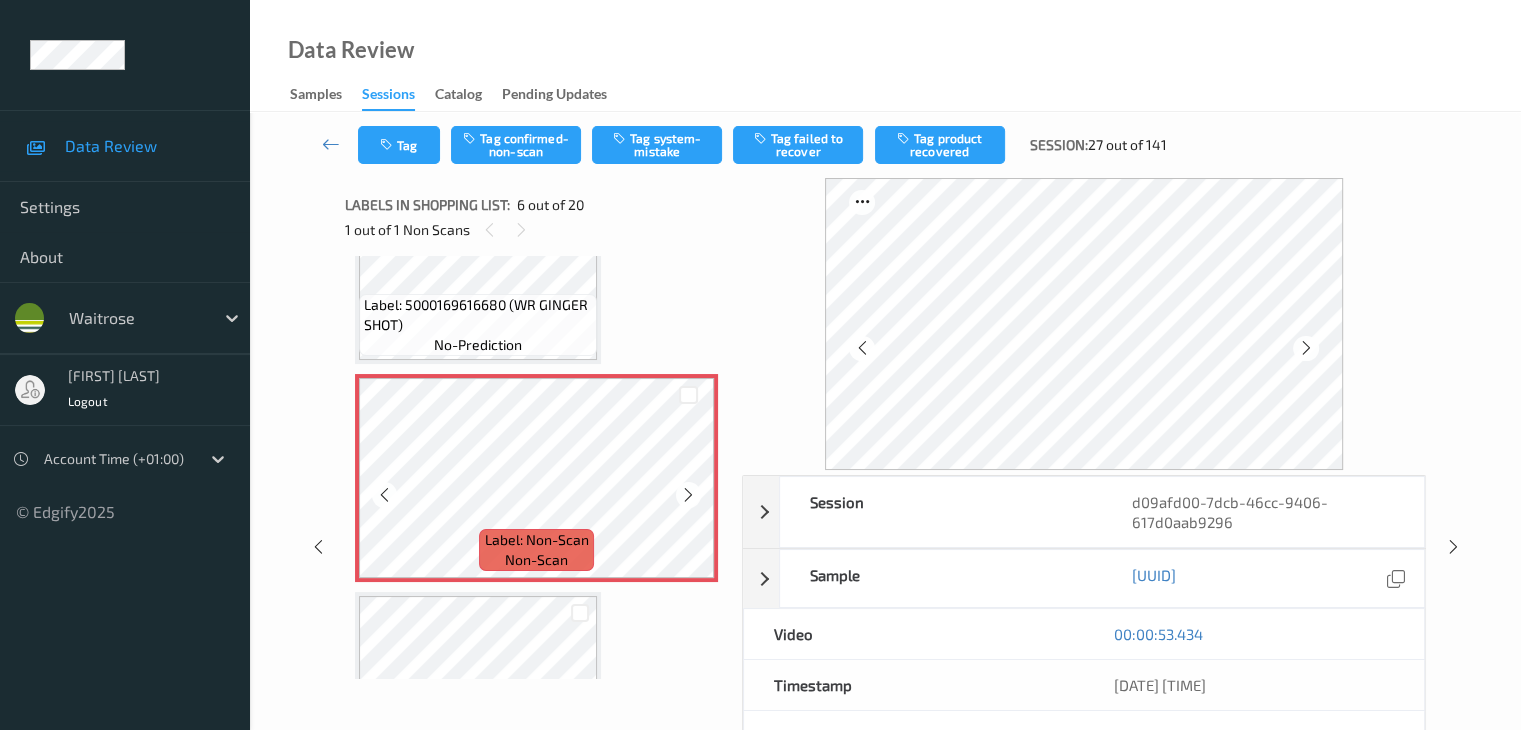 click at bounding box center (688, 495) 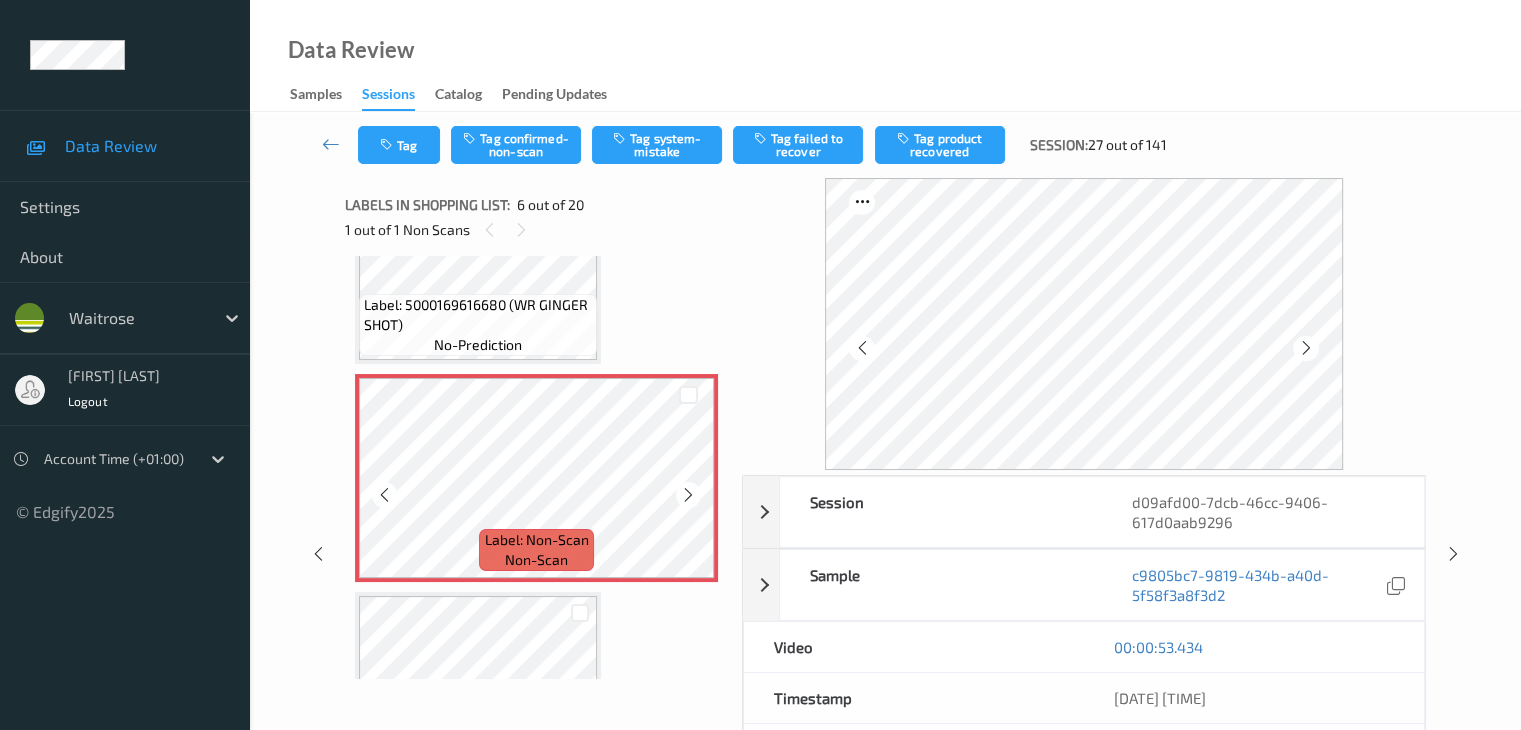 click at bounding box center (688, 495) 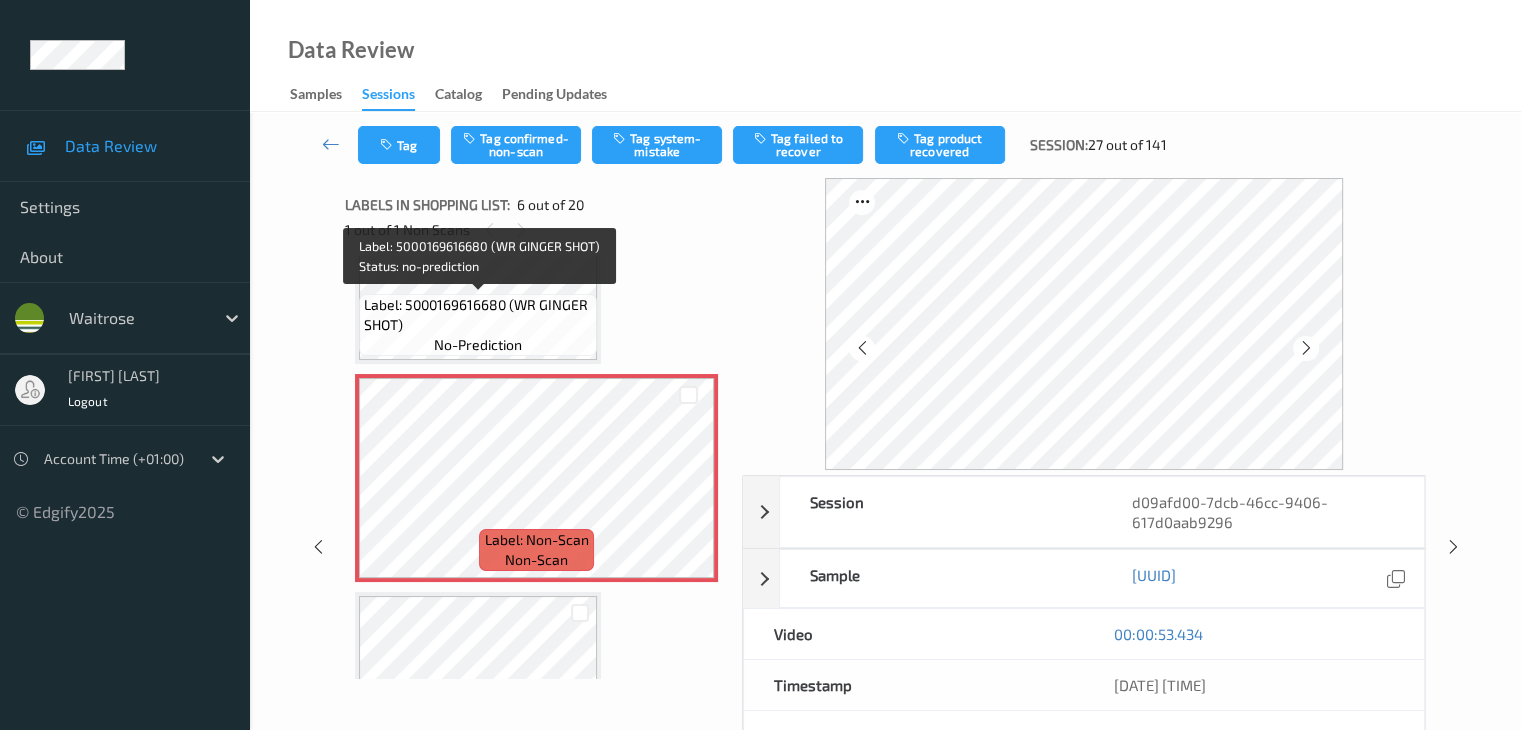 click on "Label: 5000169616680 (WR GINGER SHOT)" at bounding box center [478, 315] 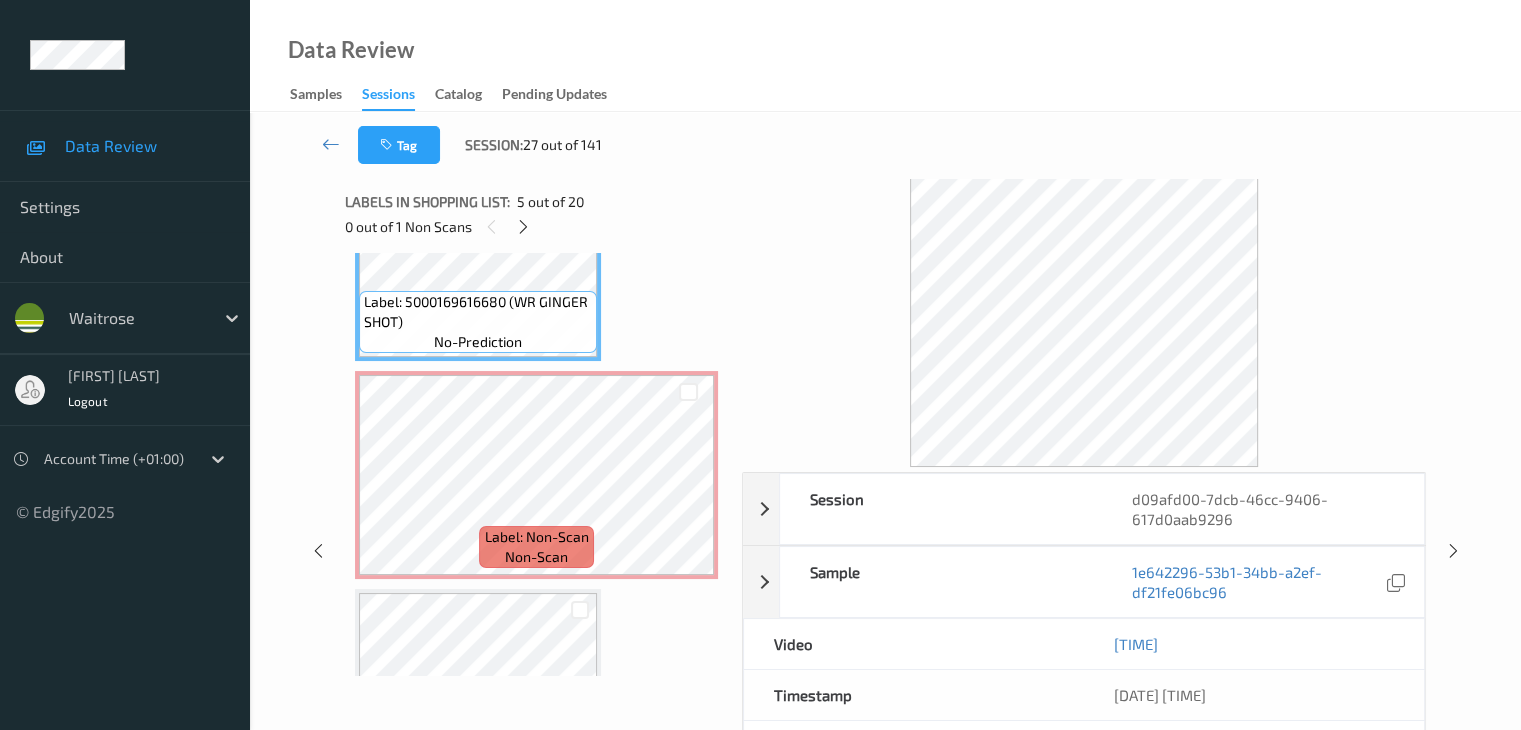 scroll, scrollTop: 0, scrollLeft: 0, axis: both 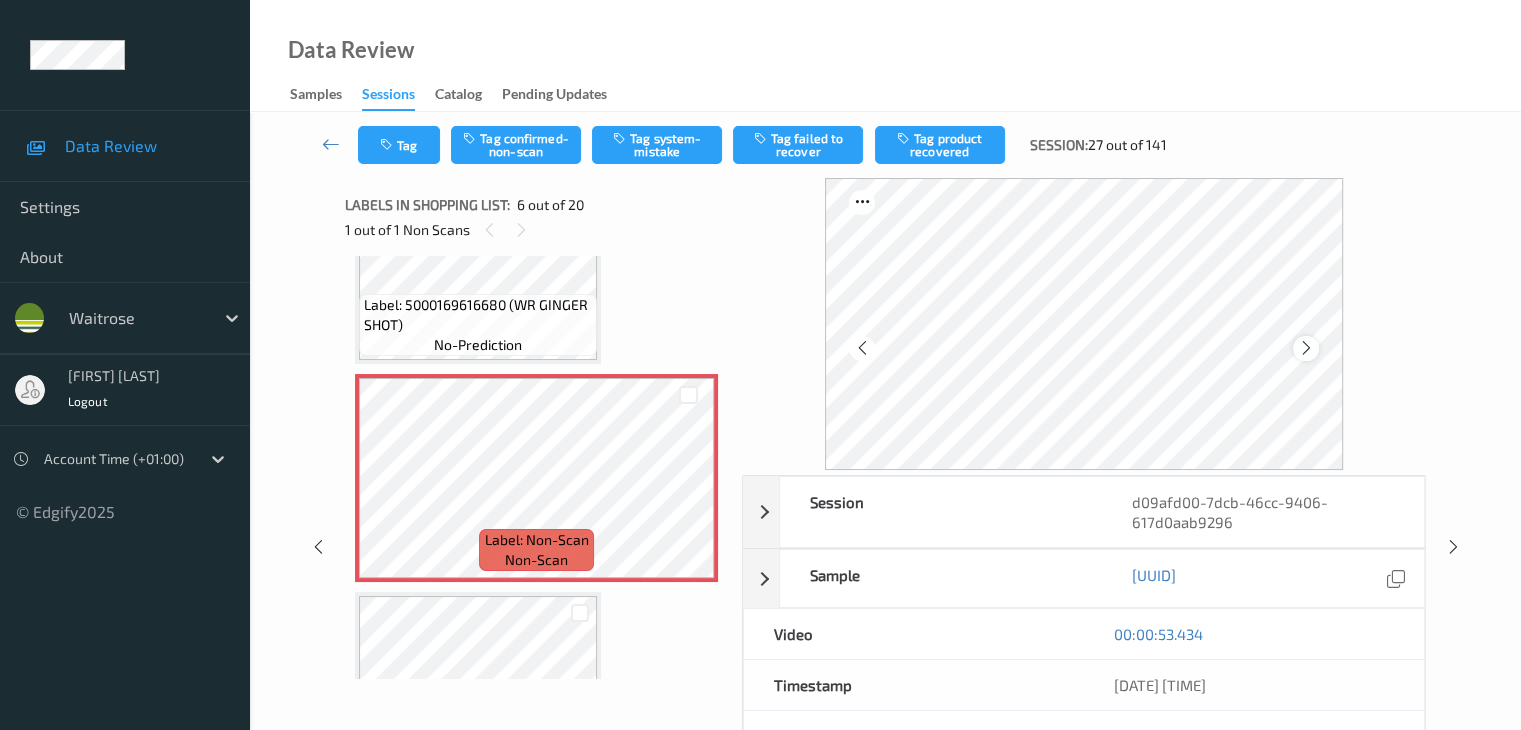 click at bounding box center (1305, 348) 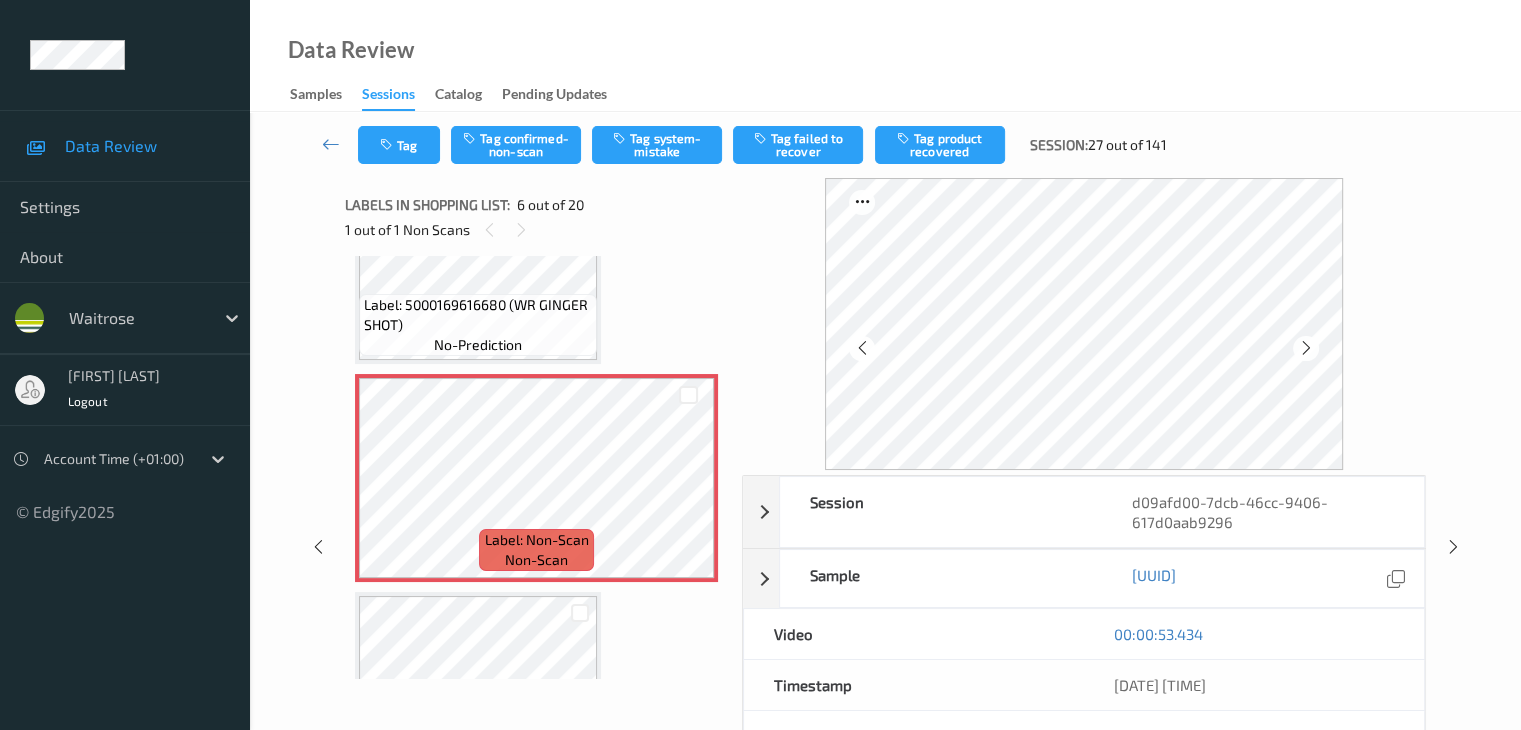 click at bounding box center [1305, 348] 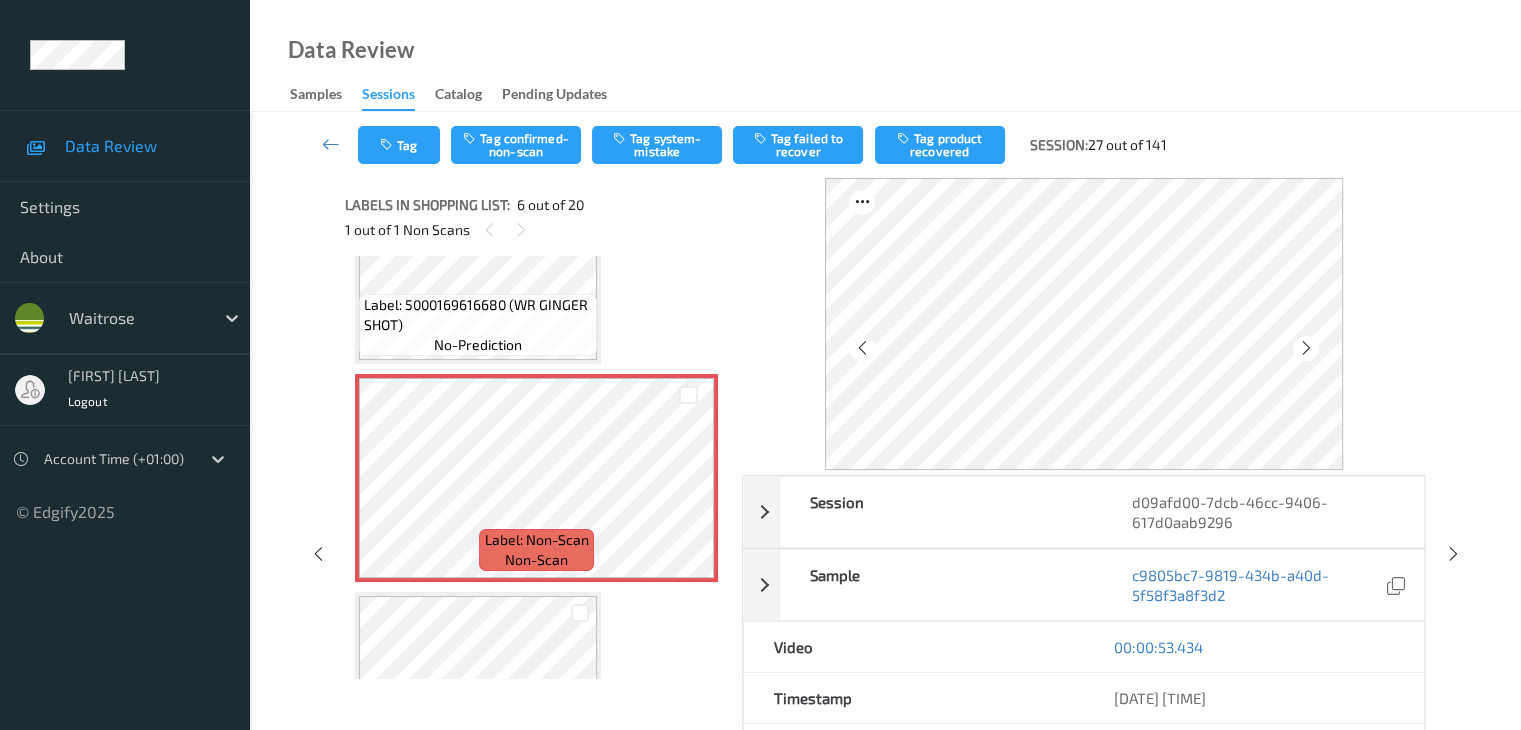 click at bounding box center (1305, 348) 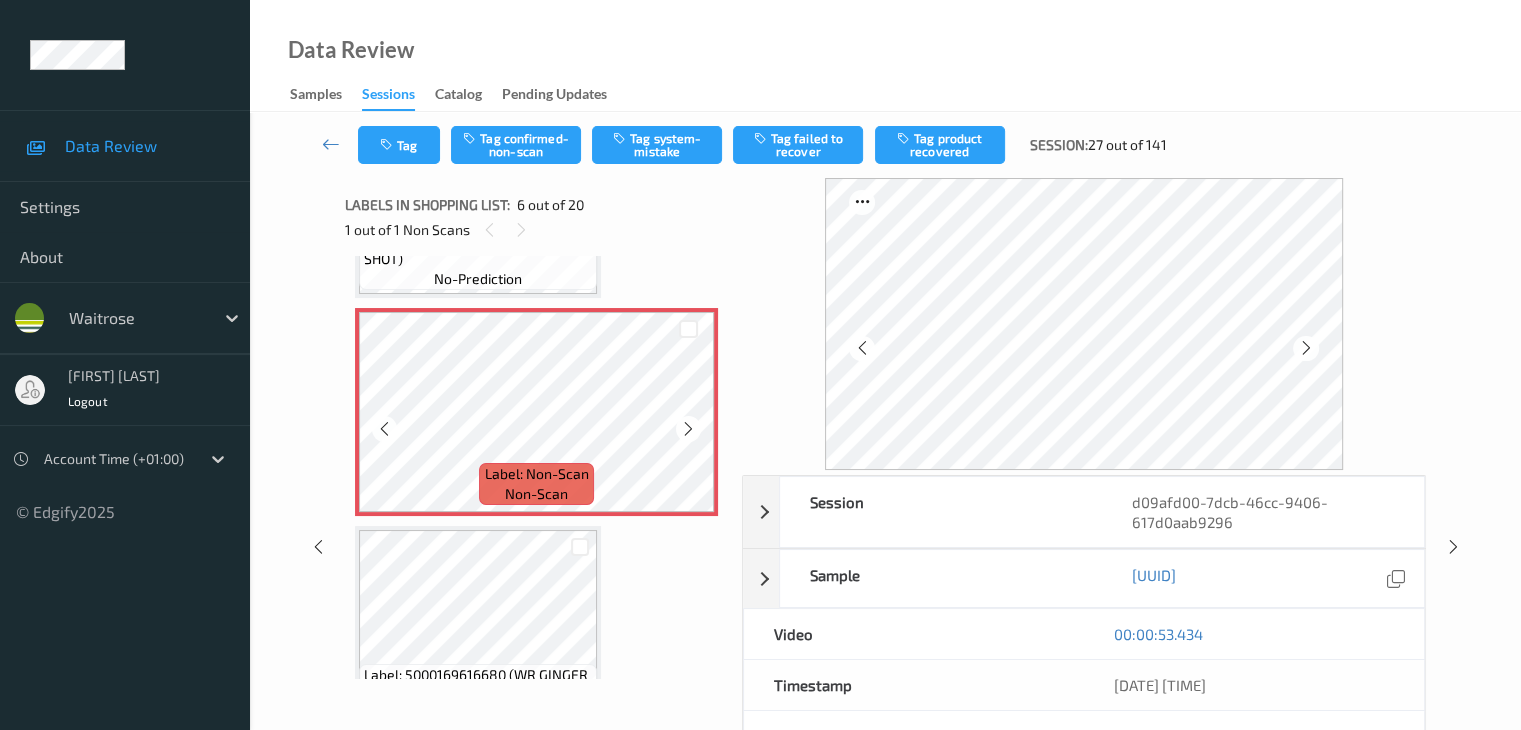 scroll, scrollTop: 1182, scrollLeft: 0, axis: vertical 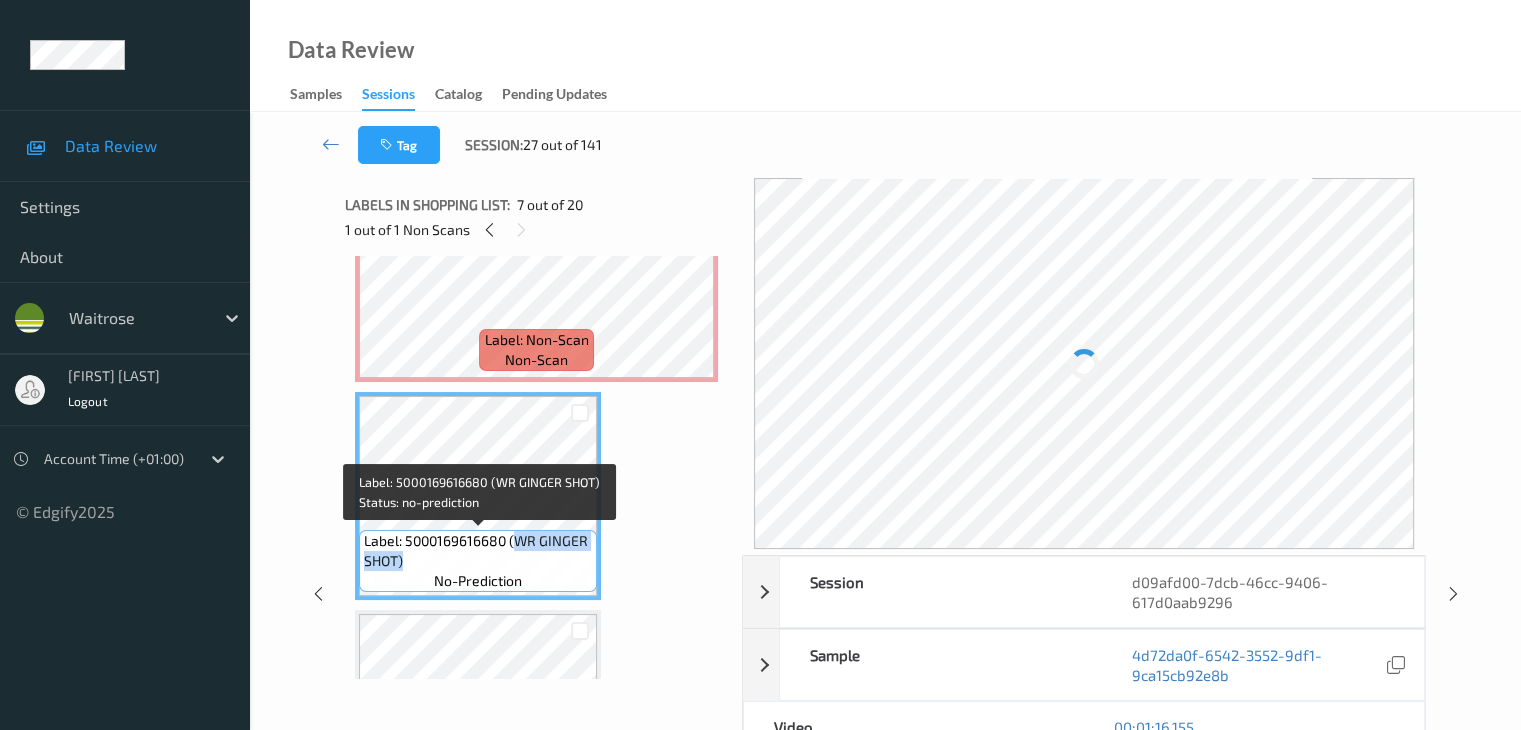 drag, startPoint x: 514, startPoint y: 543, endPoint x: 514, endPoint y: 562, distance: 19 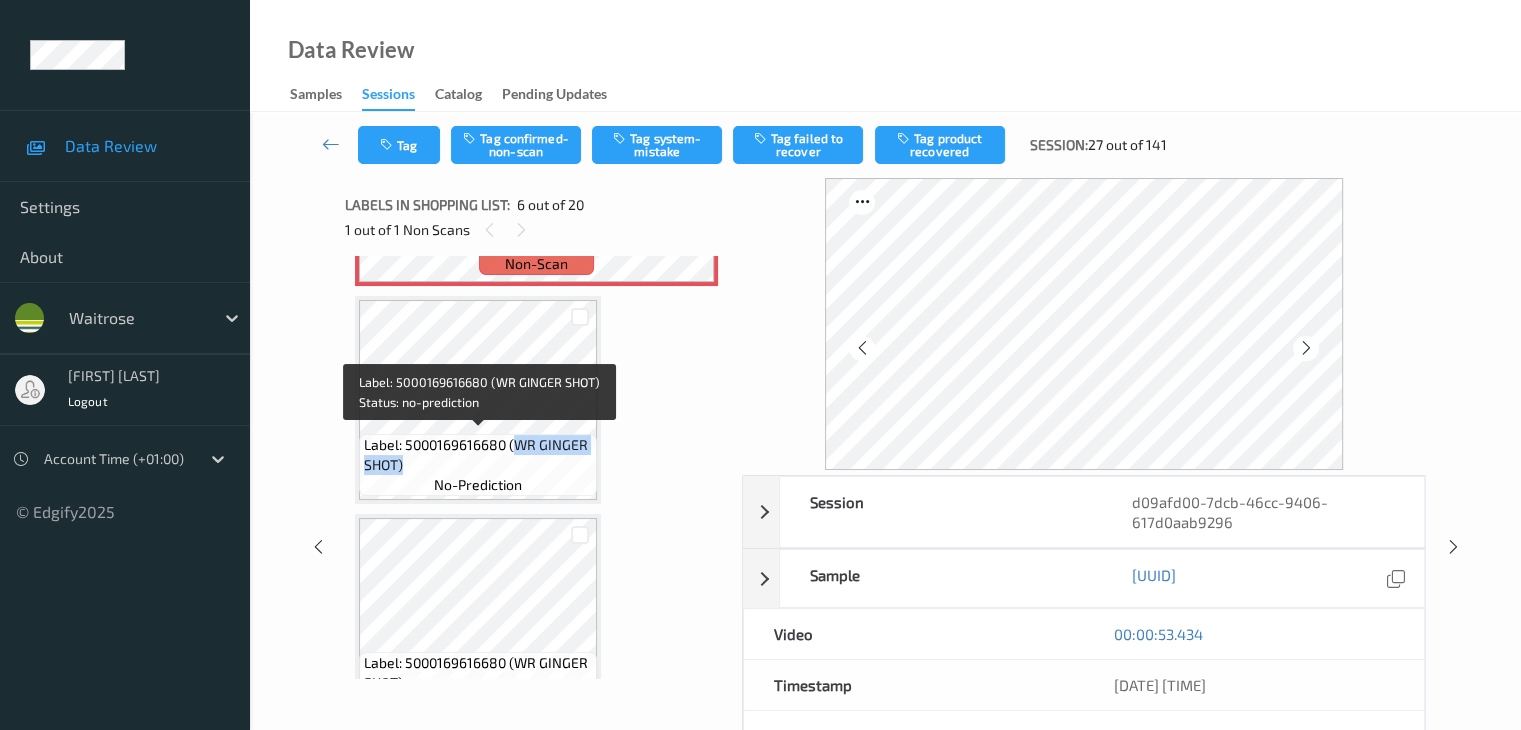 scroll, scrollTop: 1282, scrollLeft: 0, axis: vertical 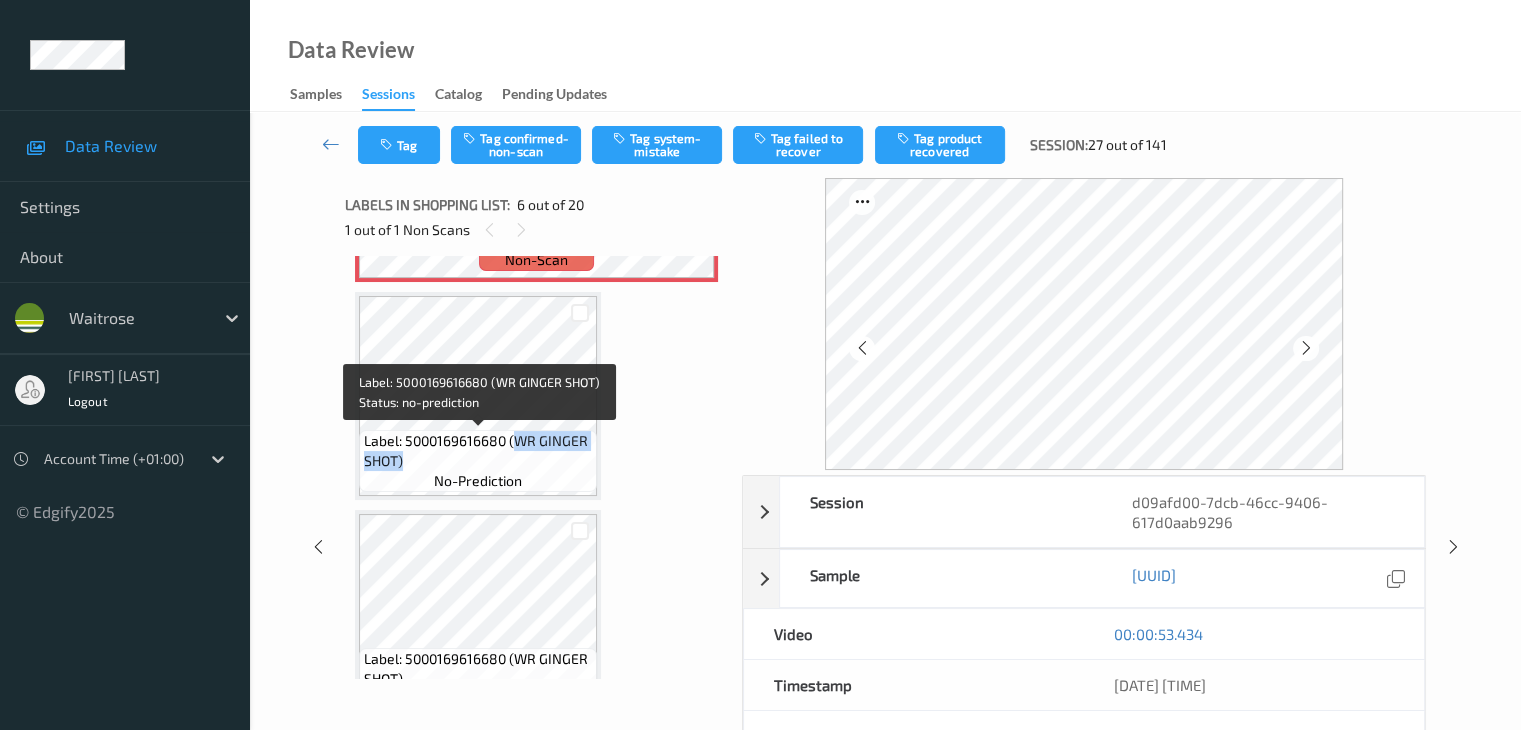 click on "Label: 5000169616680 (WR GINGER SHOT)" at bounding box center [478, 451] 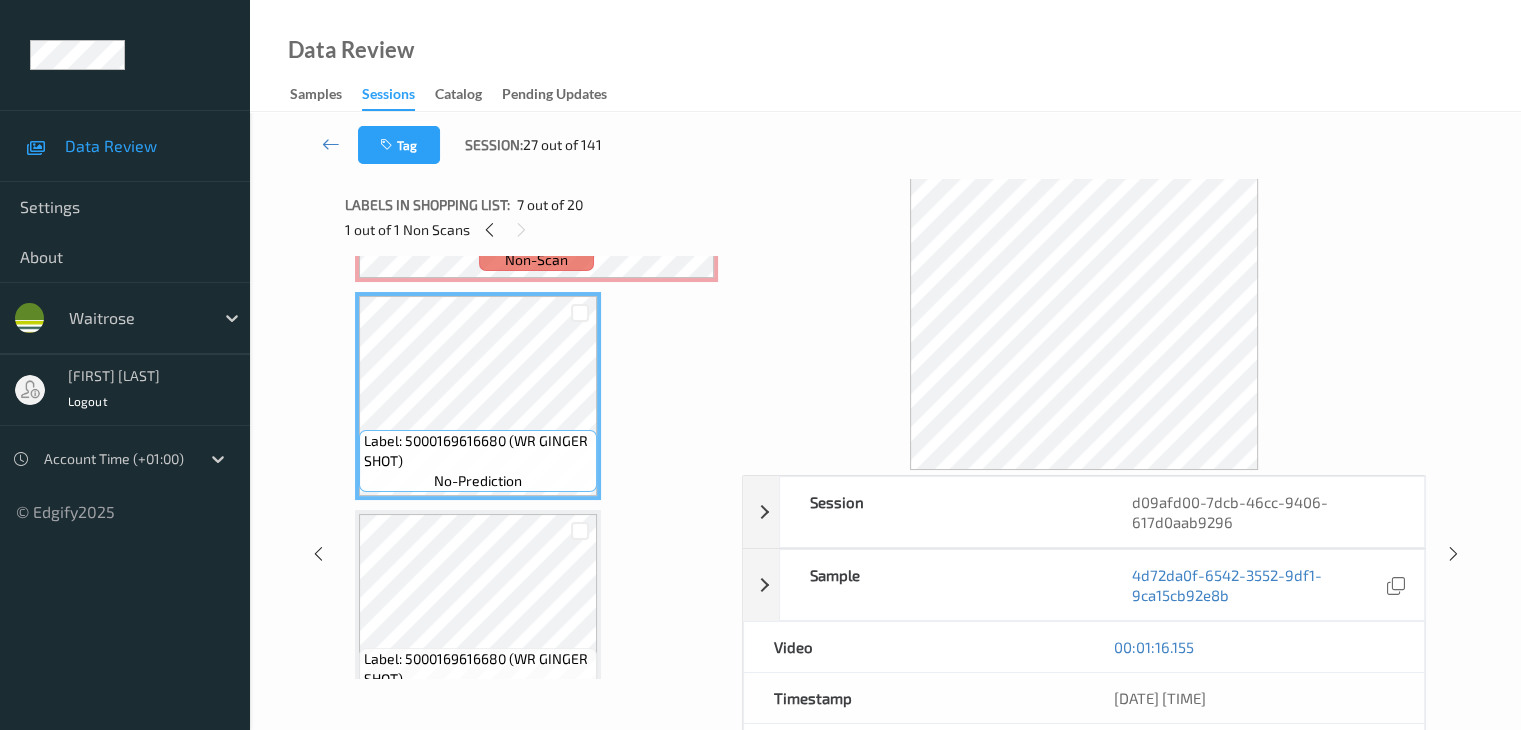 scroll, scrollTop: 1182, scrollLeft: 0, axis: vertical 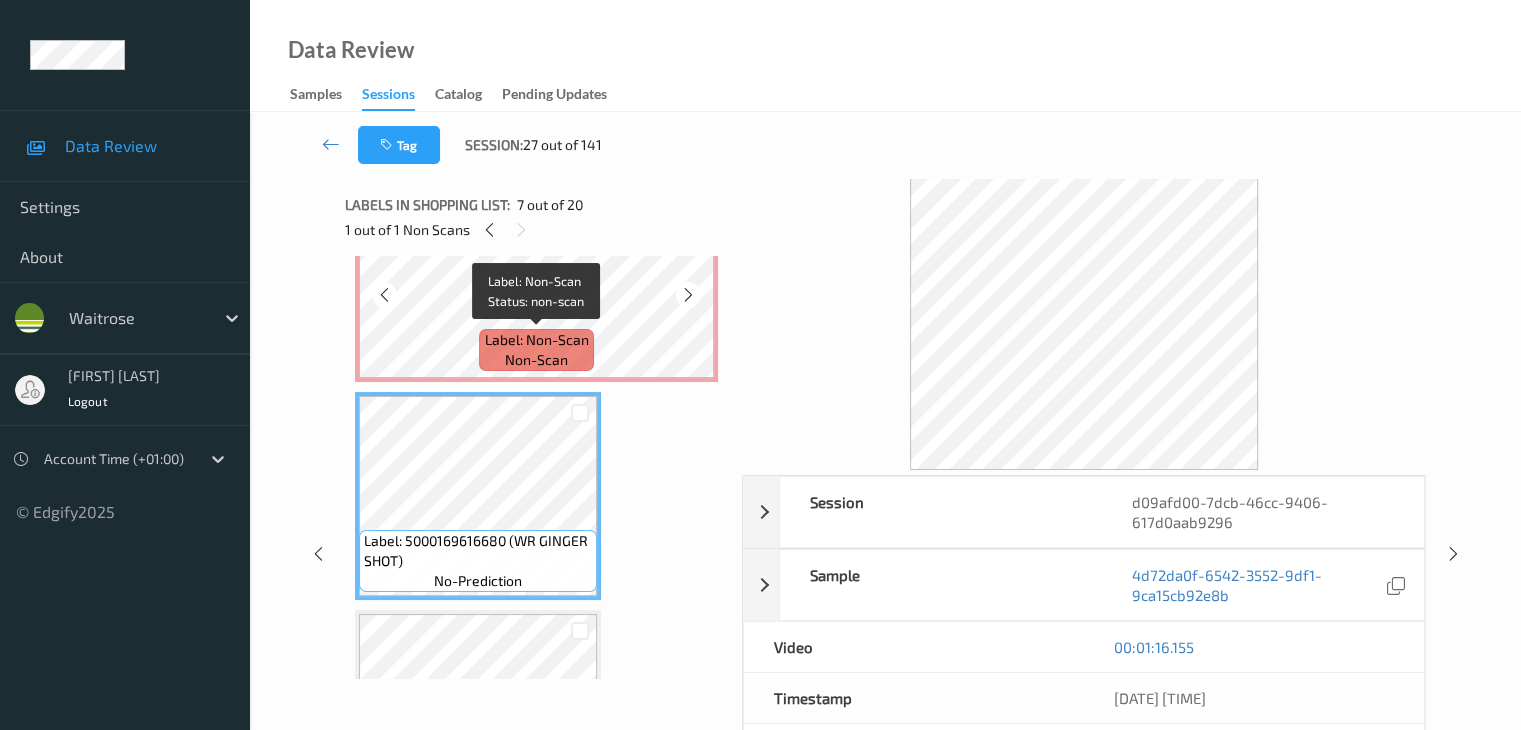 click on "Label: Non-Scan" at bounding box center [537, 340] 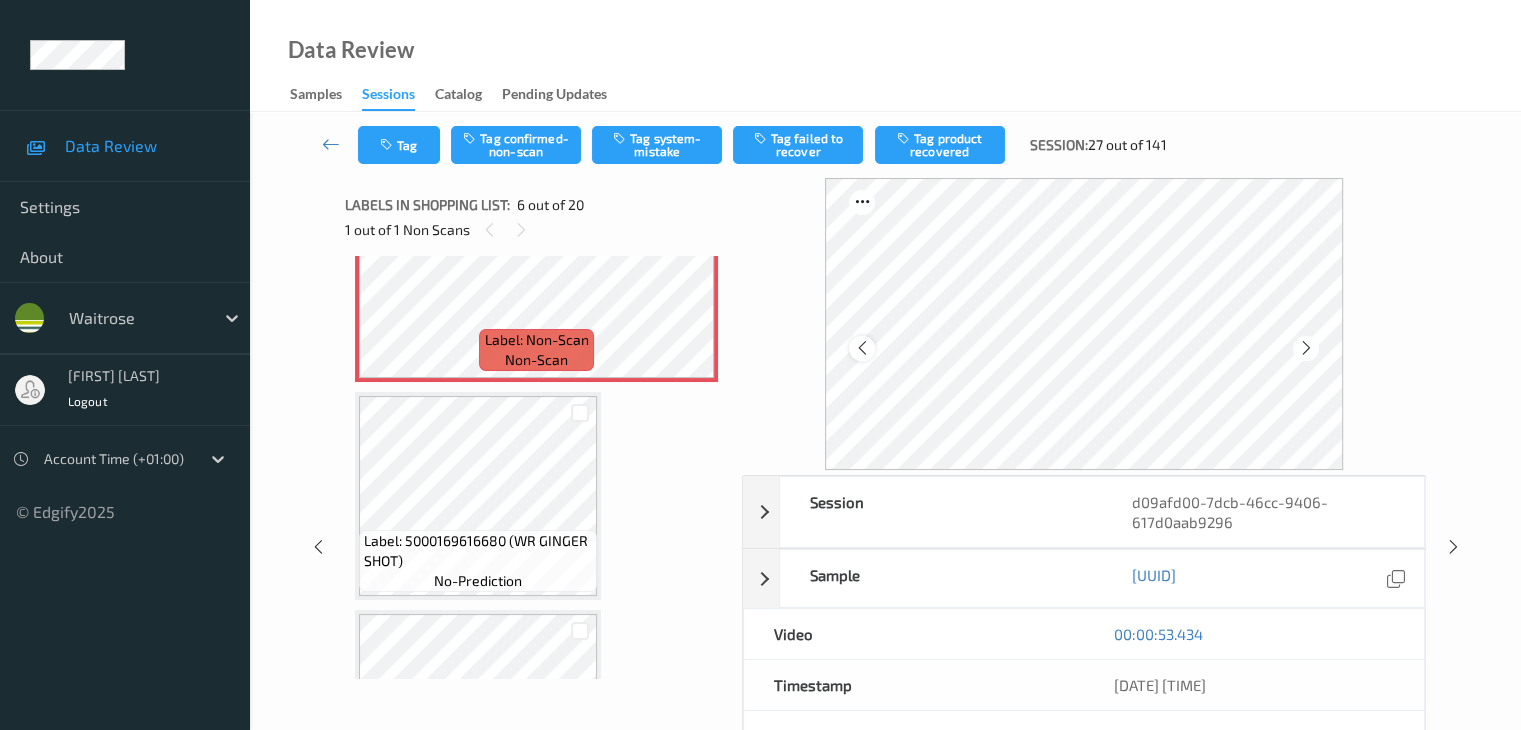 click at bounding box center [861, 348] 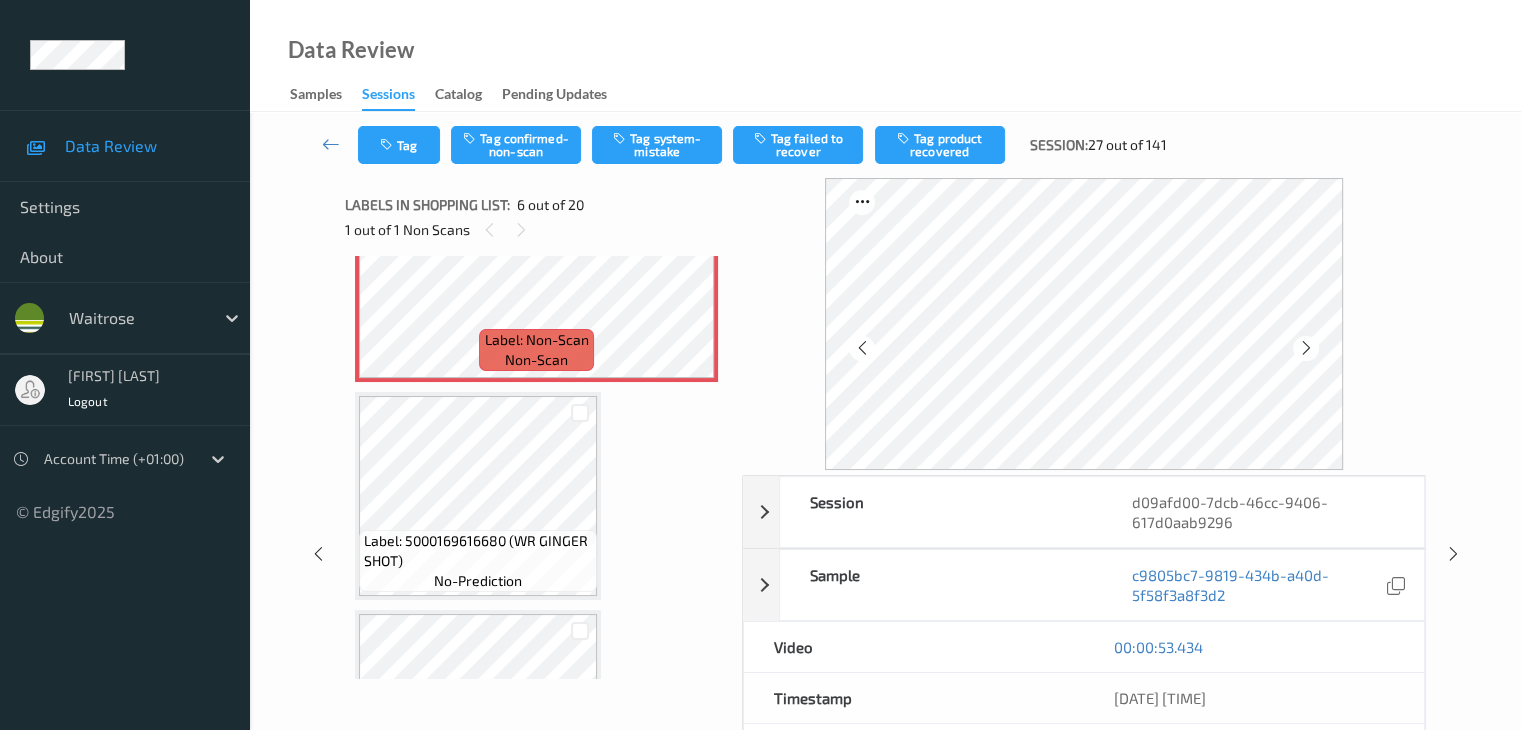 click at bounding box center (861, 348) 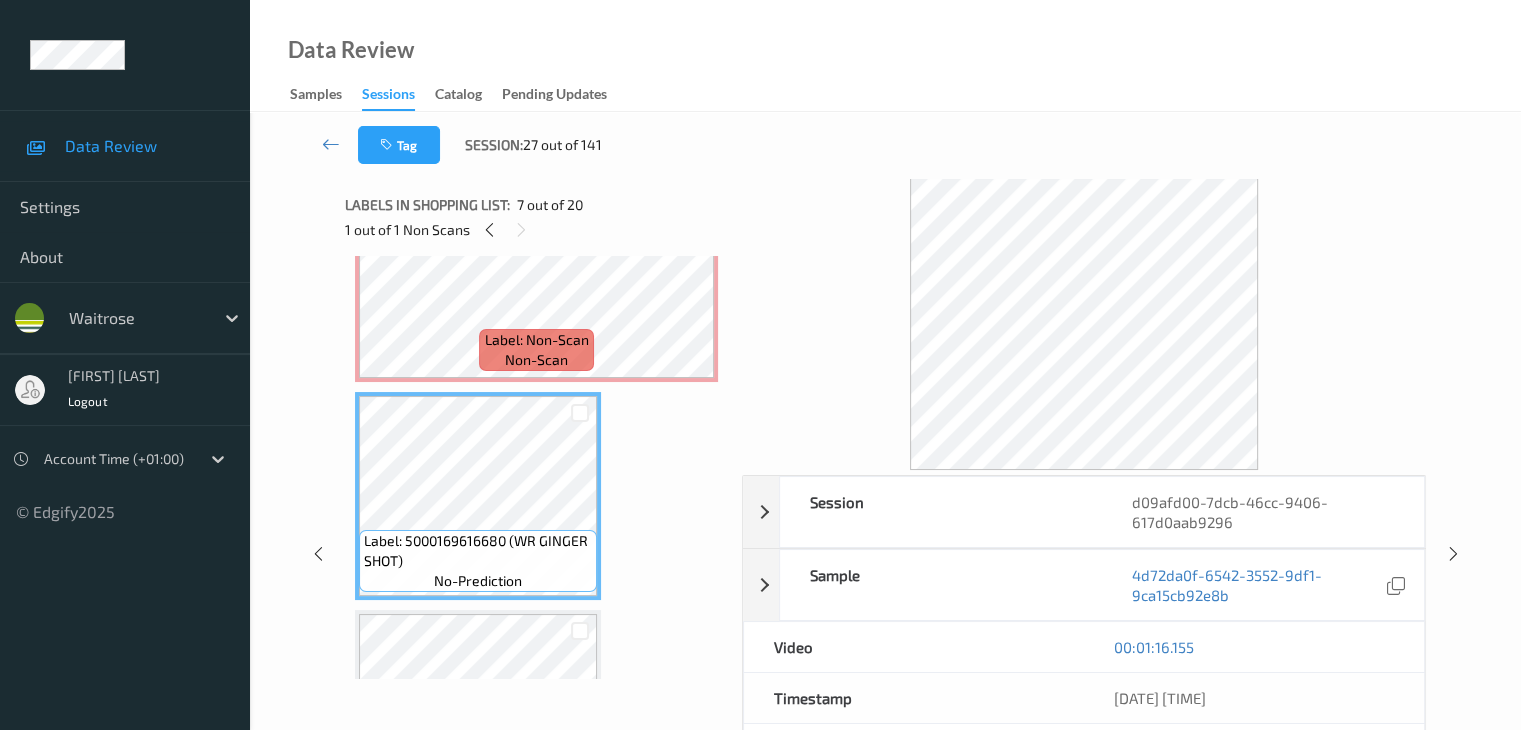 click on "Label: 5000169616680 (WR GINGER SHOT) no-prediction" at bounding box center (478, 714) 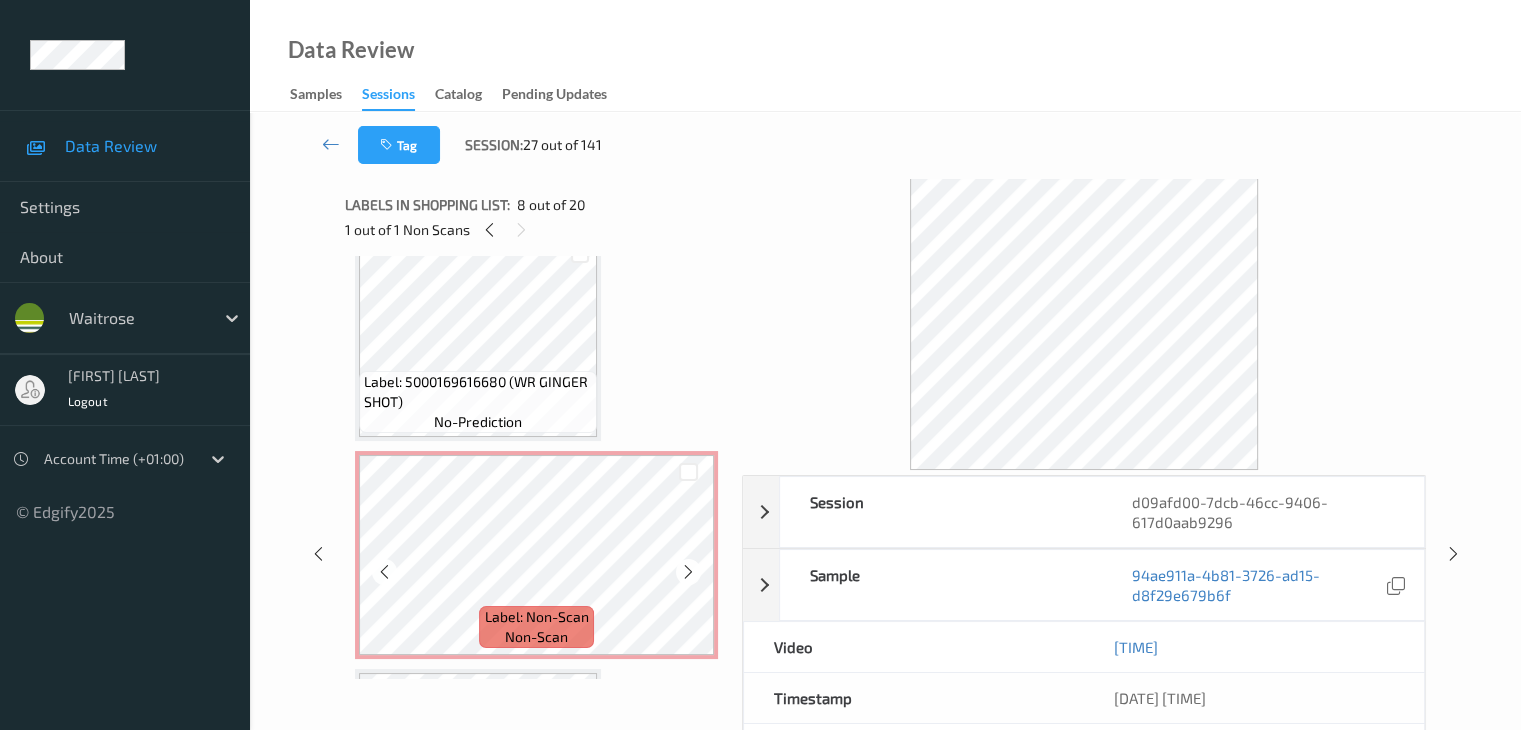 scroll, scrollTop: 882, scrollLeft: 0, axis: vertical 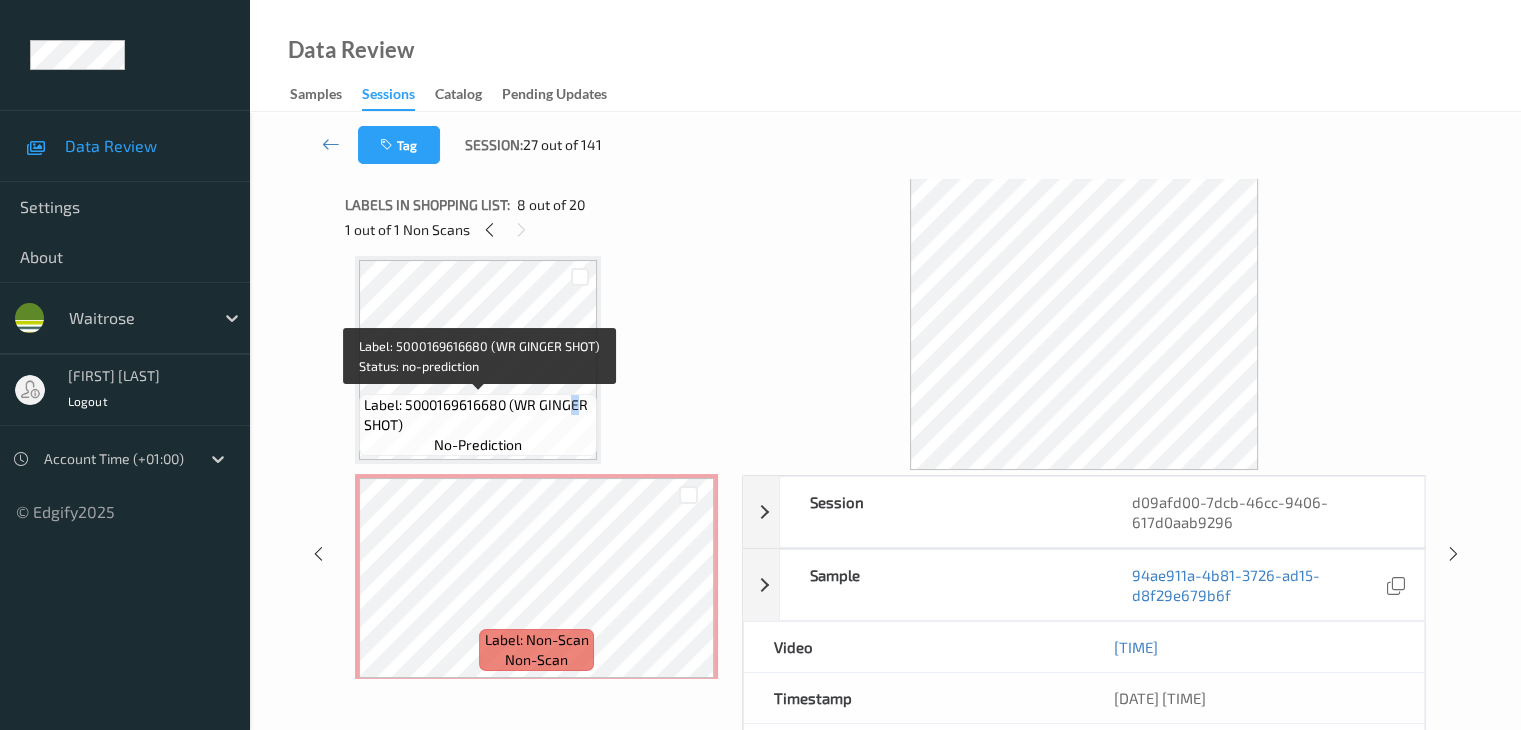 click on "Label: 5000169616680 (WR GINGER SHOT)" at bounding box center (478, 415) 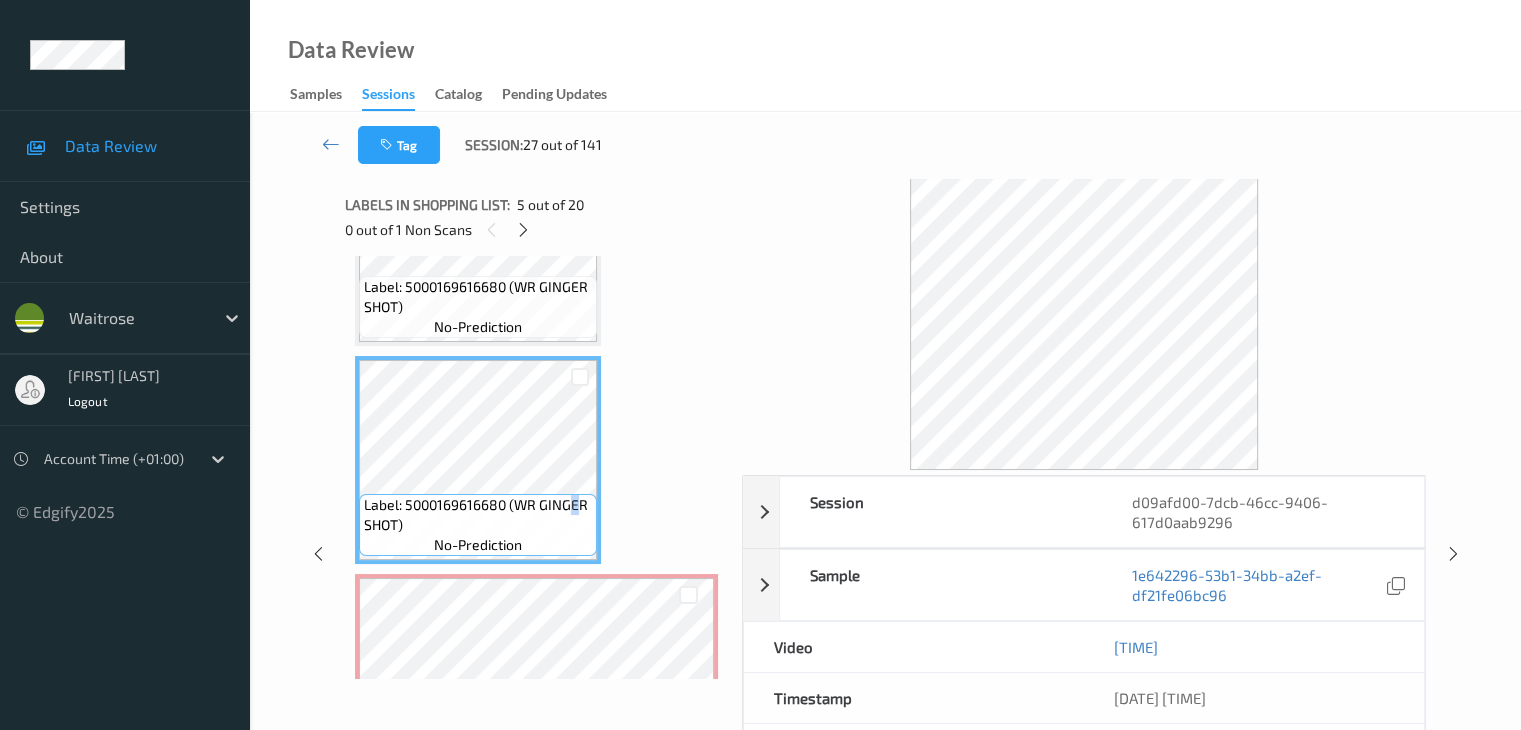 scroll, scrollTop: 682, scrollLeft: 0, axis: vertical 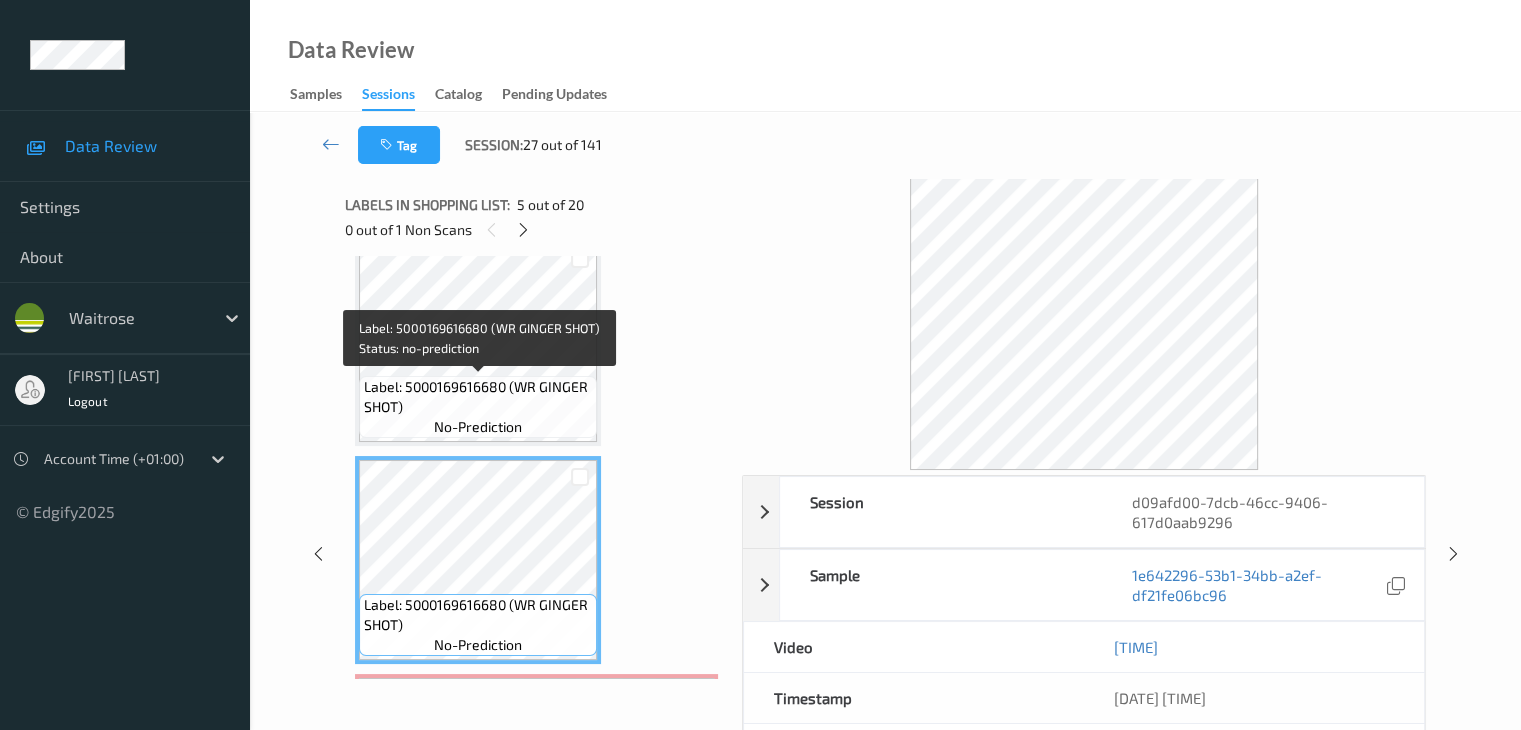 click on "Label: 5000169616680 (WR GINGER SHOT)" at bounding box center (478, 397) 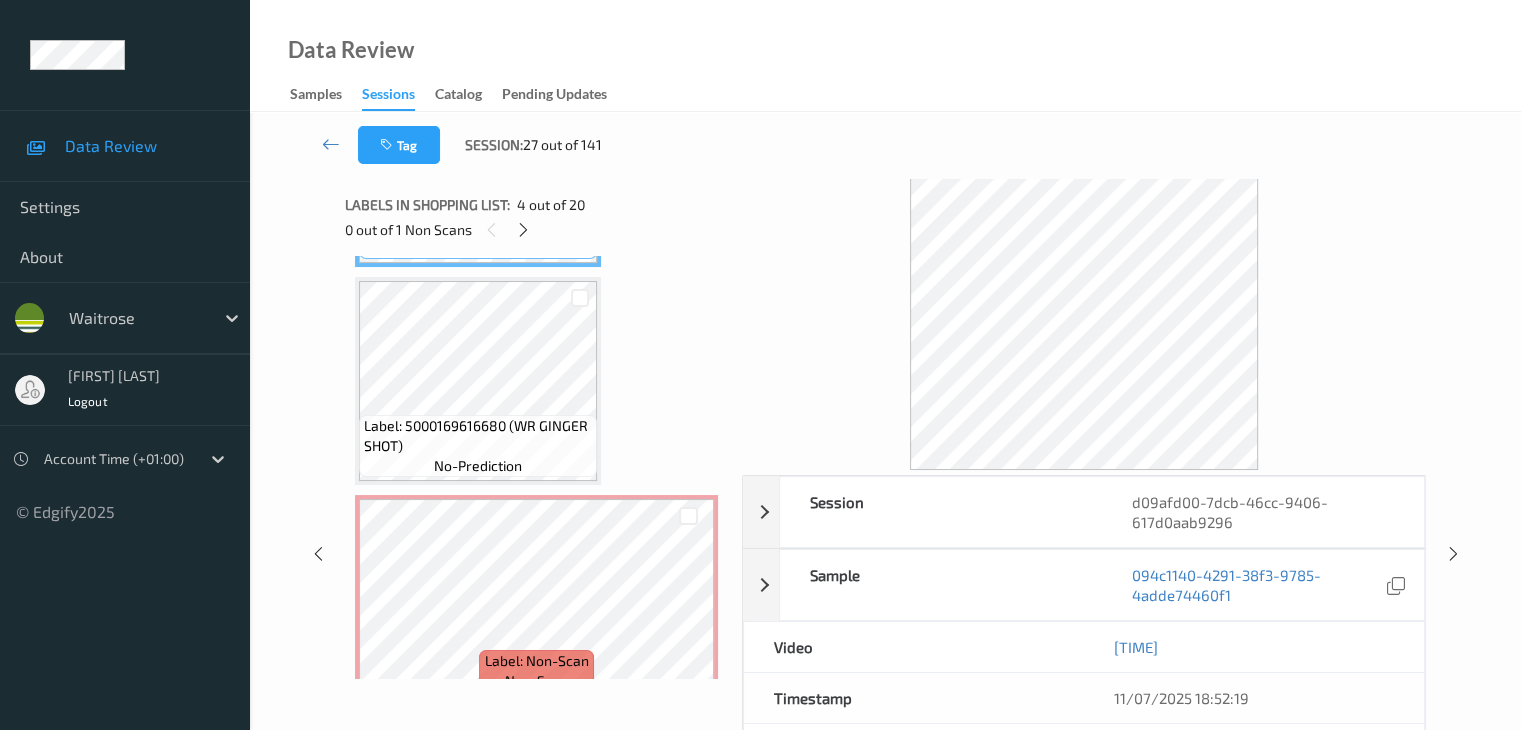 scroll, scrollTop: 882, scrollLeft: 0, axis: vertical 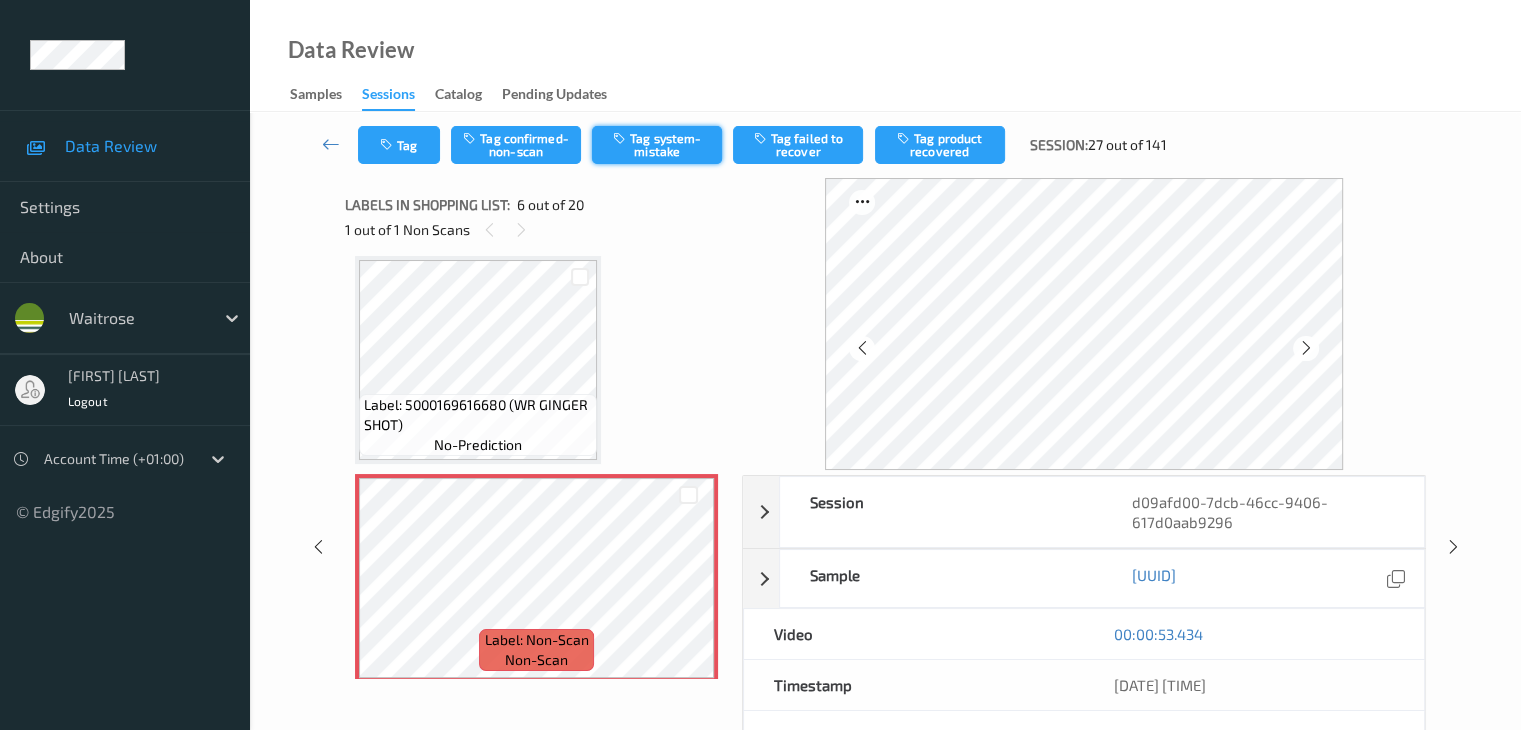 click on "Tag   system-mistake" at bounding box center (657, 145) 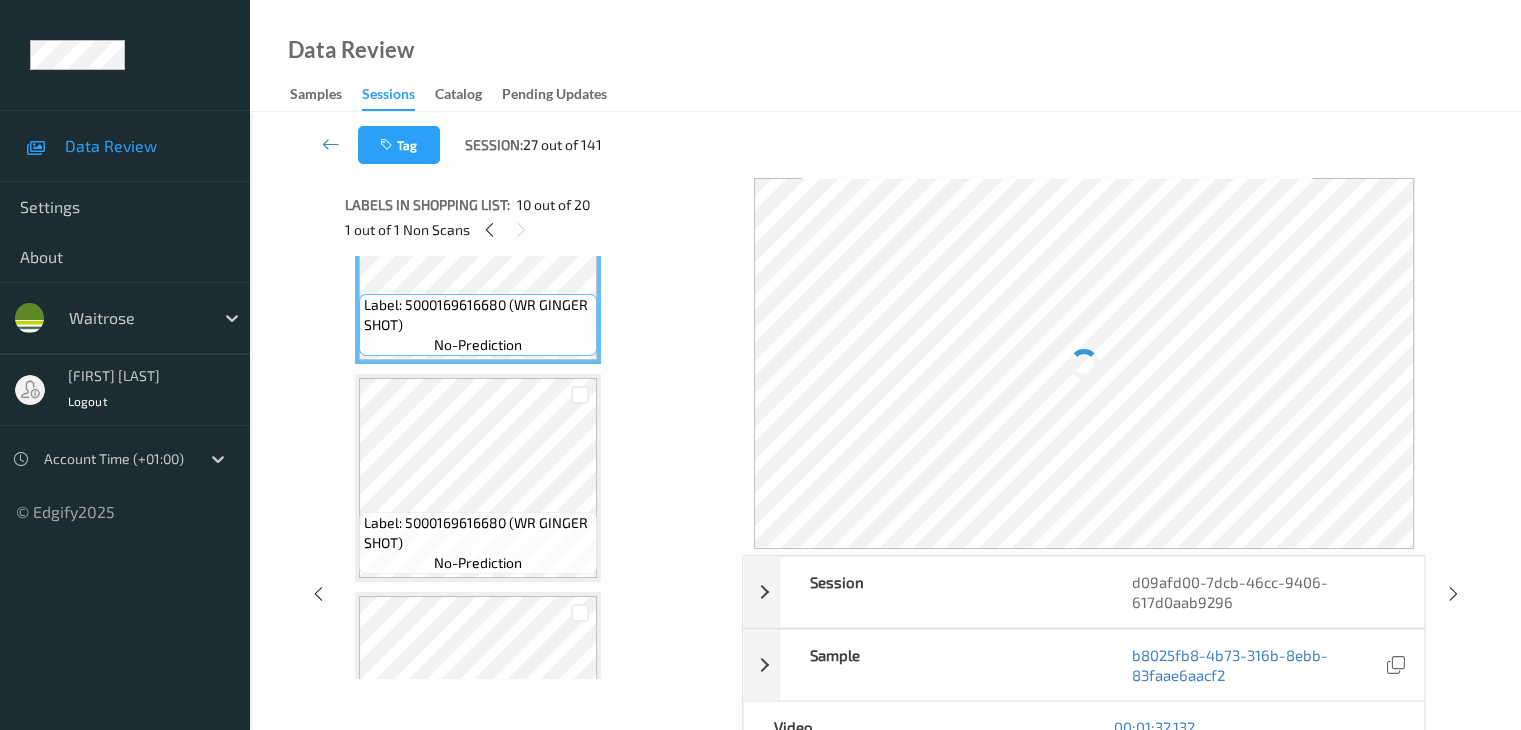 scroll, scrollTop: 2082, scrollLeft: 0, axis: vertical 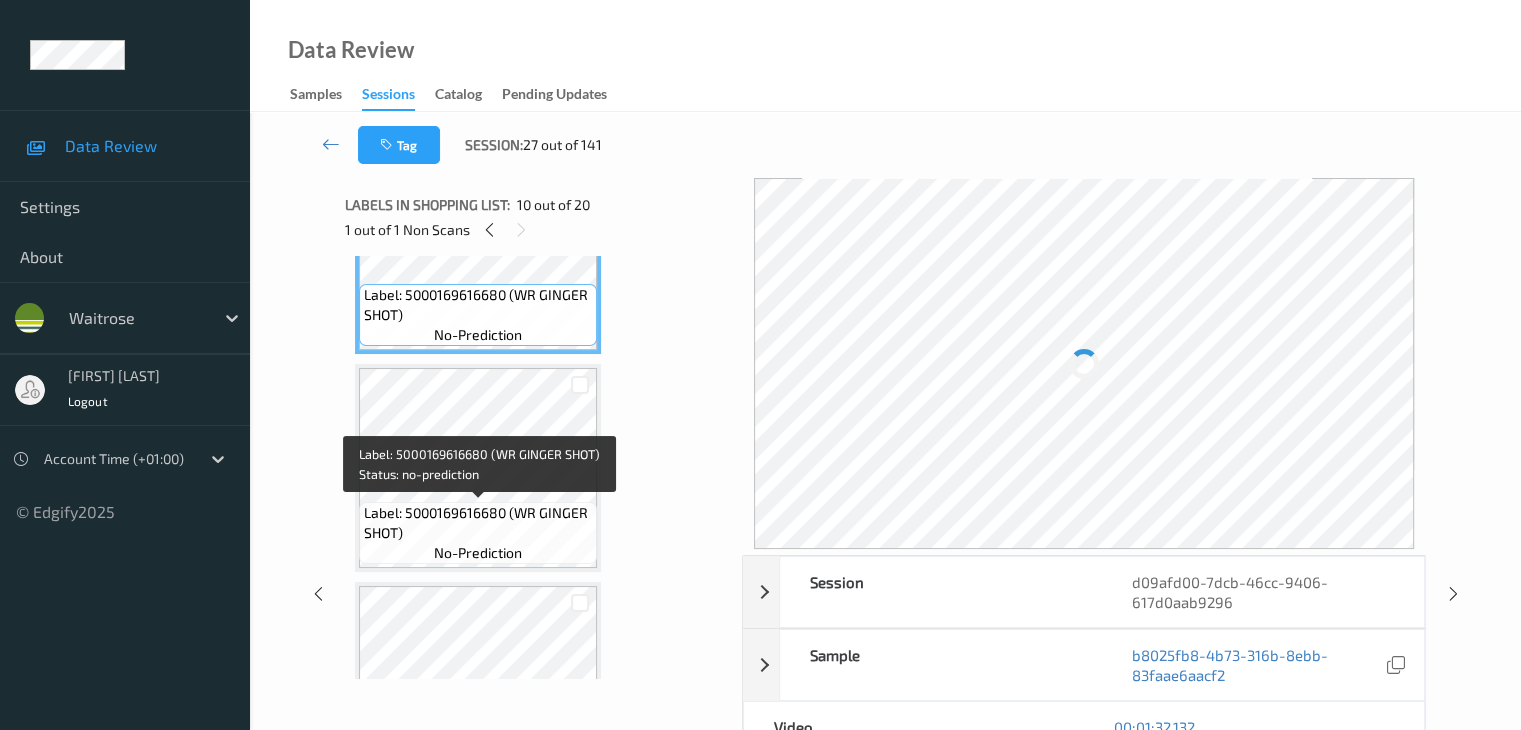 click on "Label: 5000169616680 (WR GINGER SHOT)" at bounding box center (478, 523) 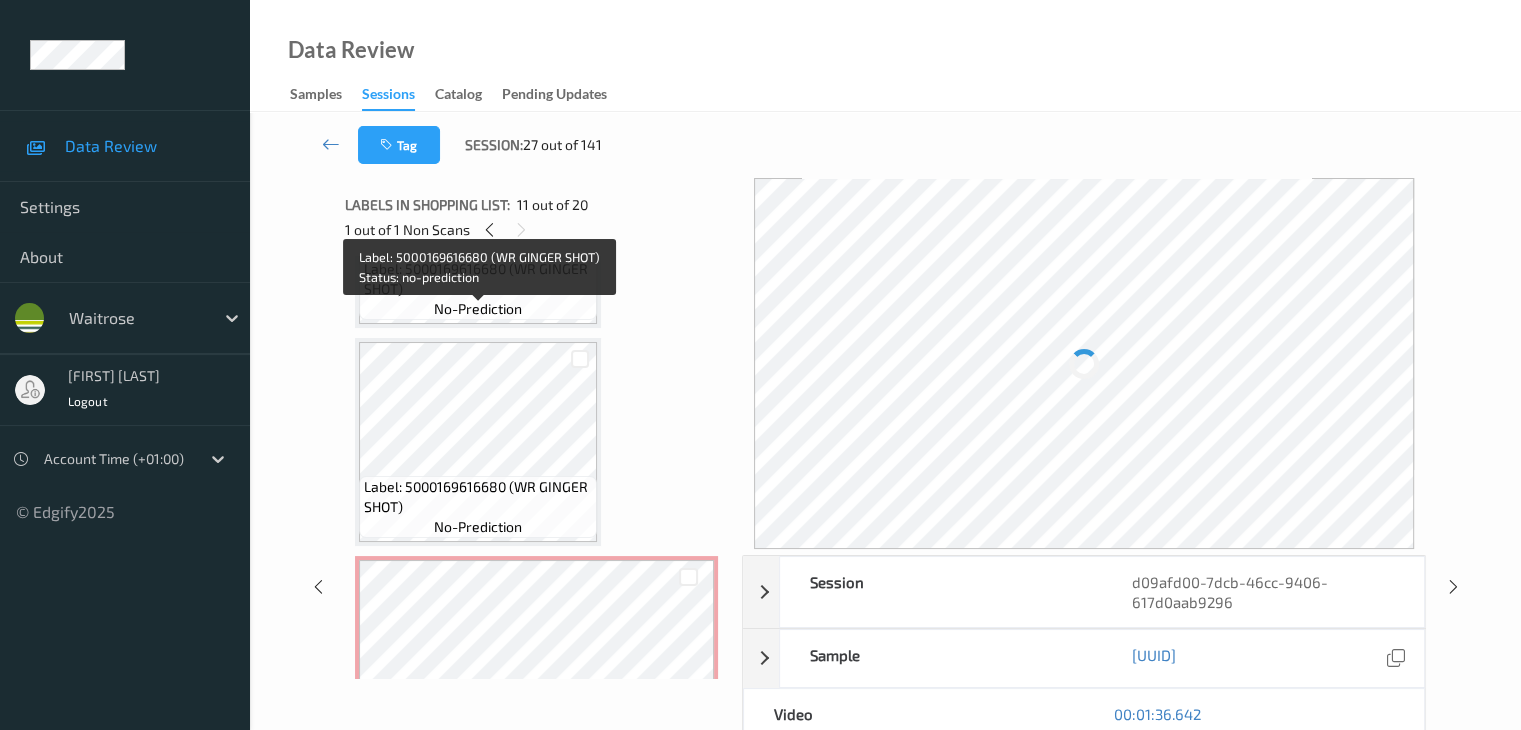 scroll, scrollTop: 982, scrollLeft: 0, axis: vertical 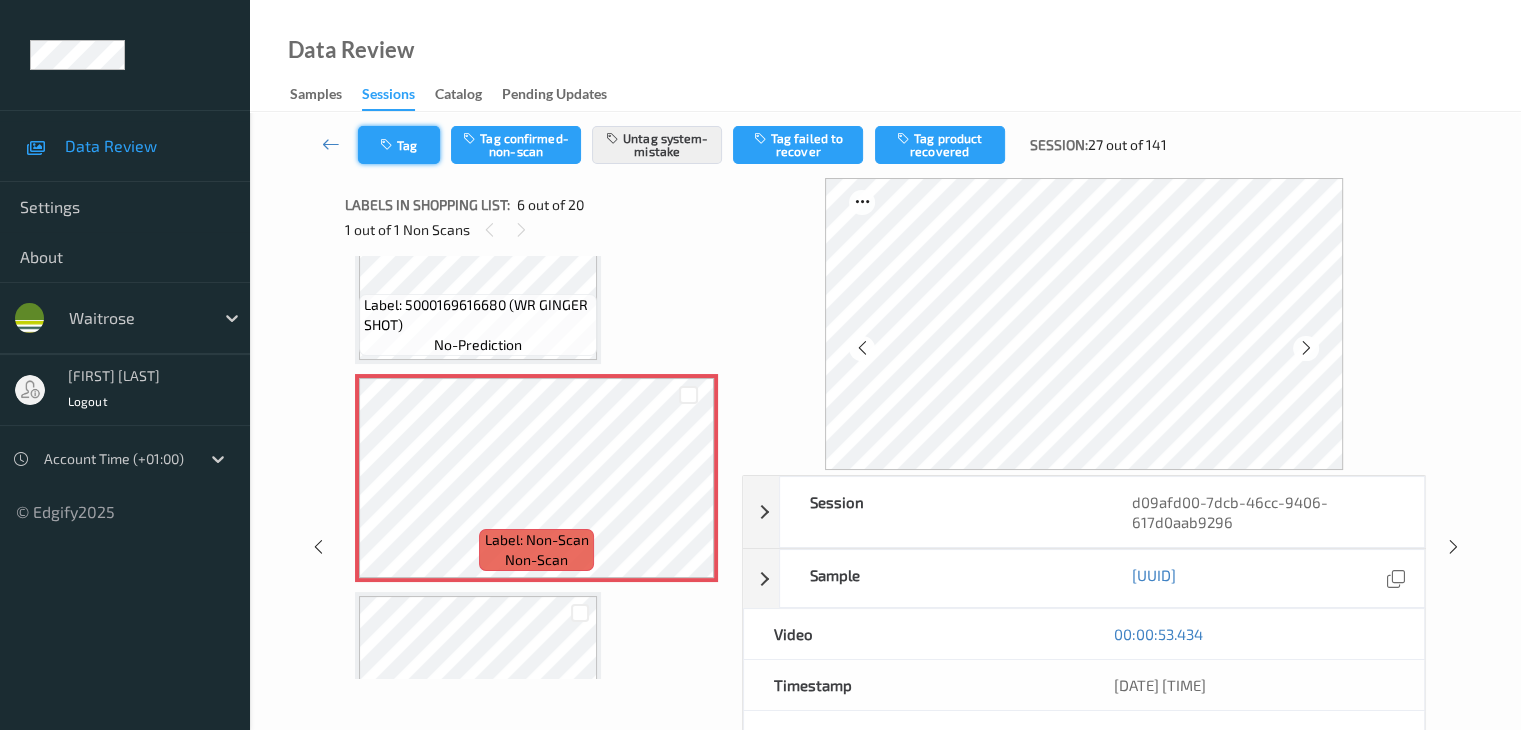 click on "Tag" at bounding box center [399, 145] 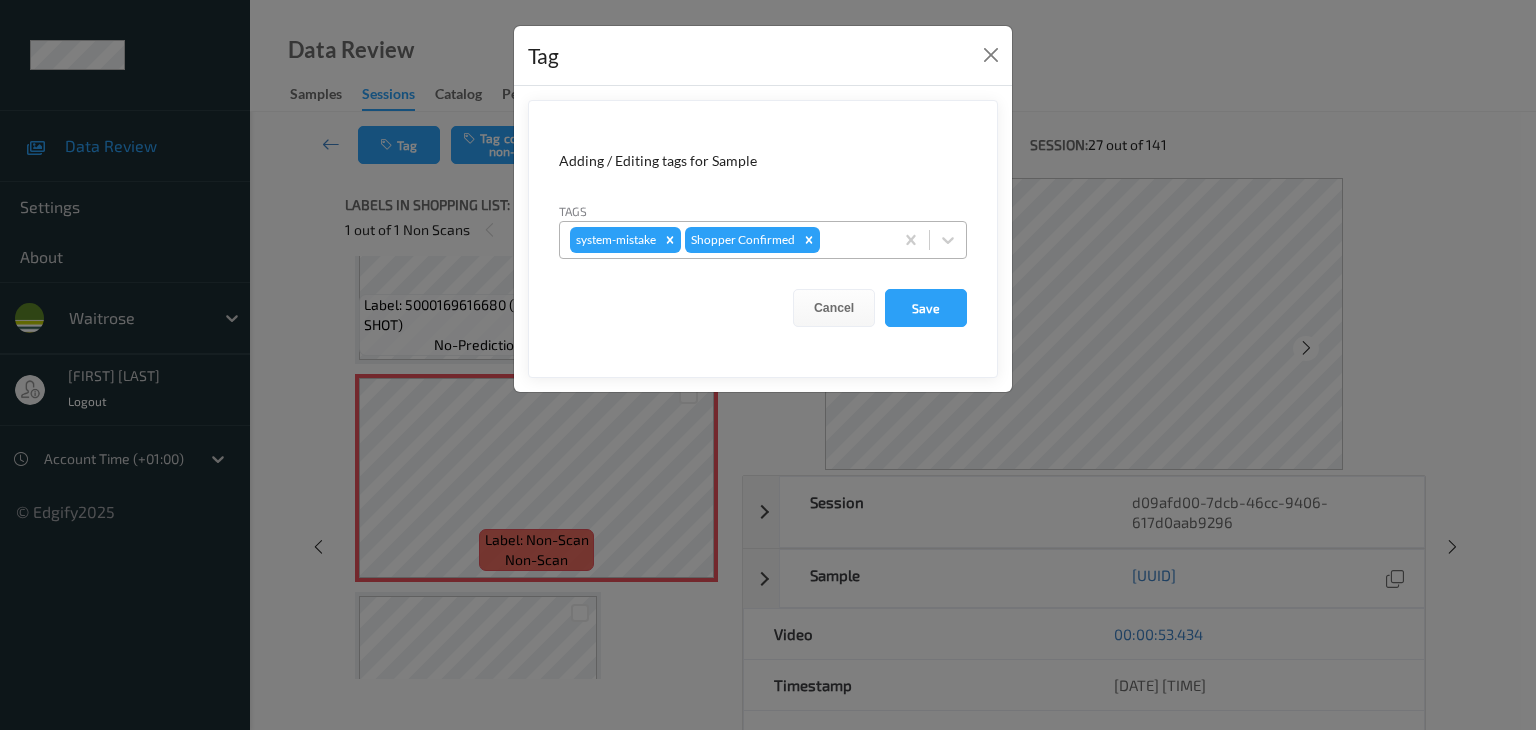 click at bounding box center (853, 240) 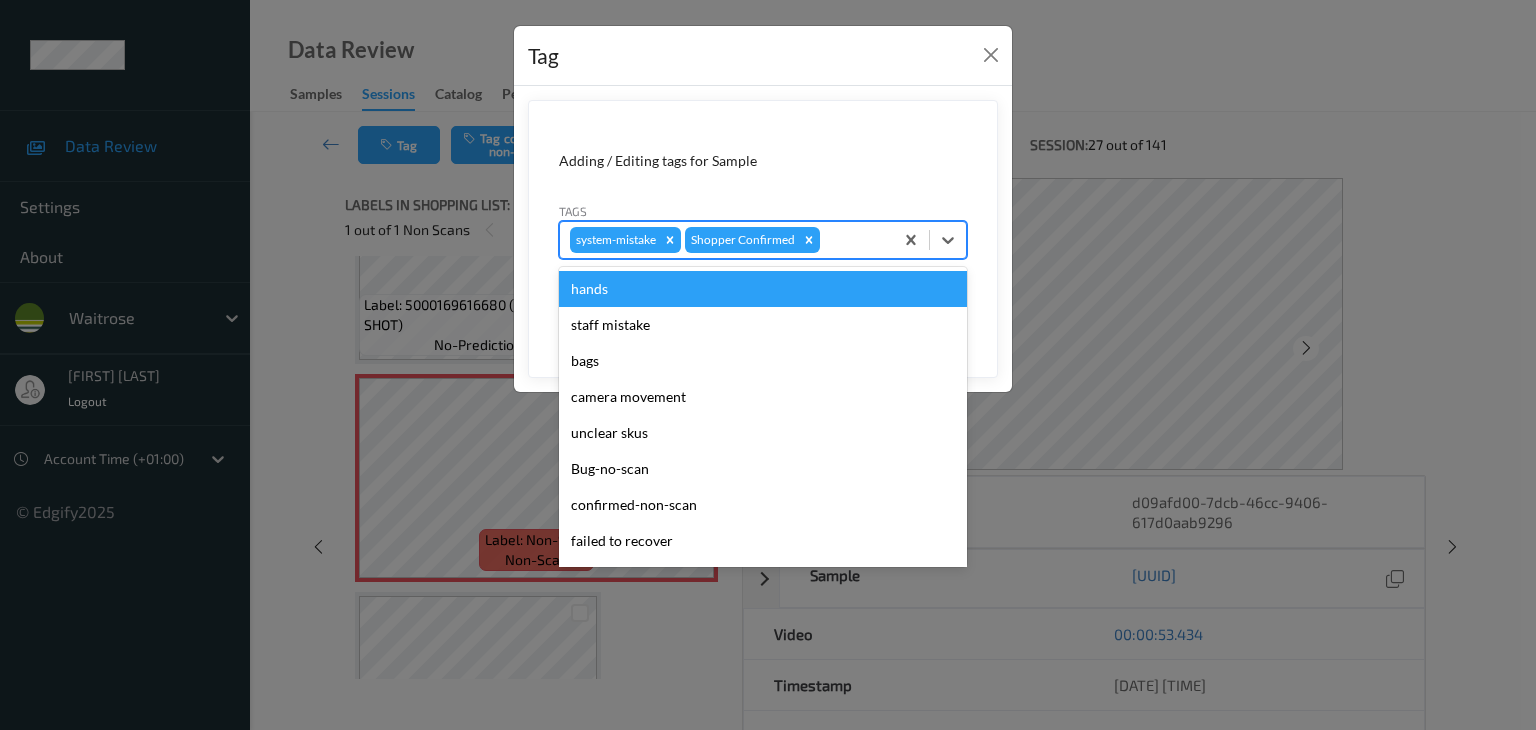 type on "u" 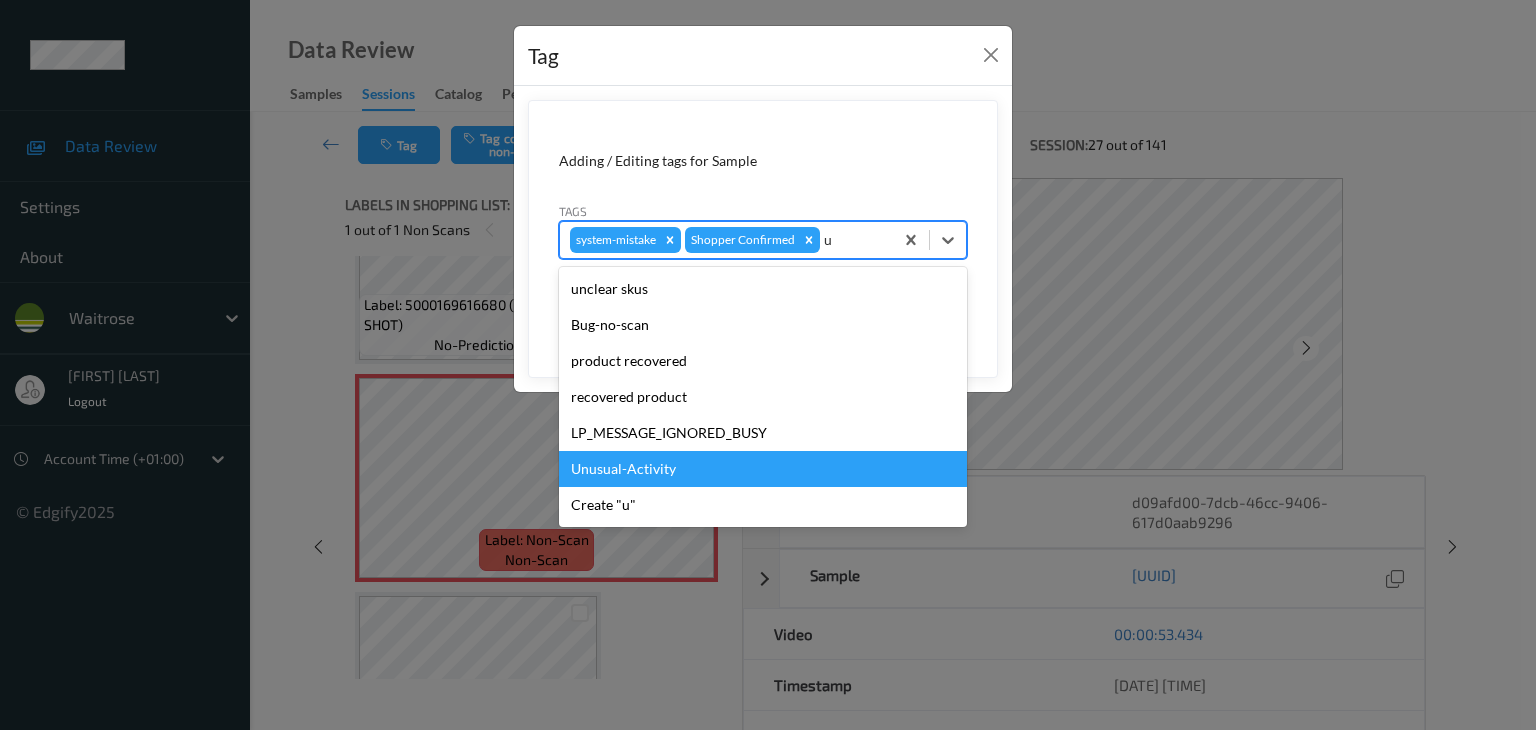 click on "Unusual-Activity" at bounding box center (763, 469) 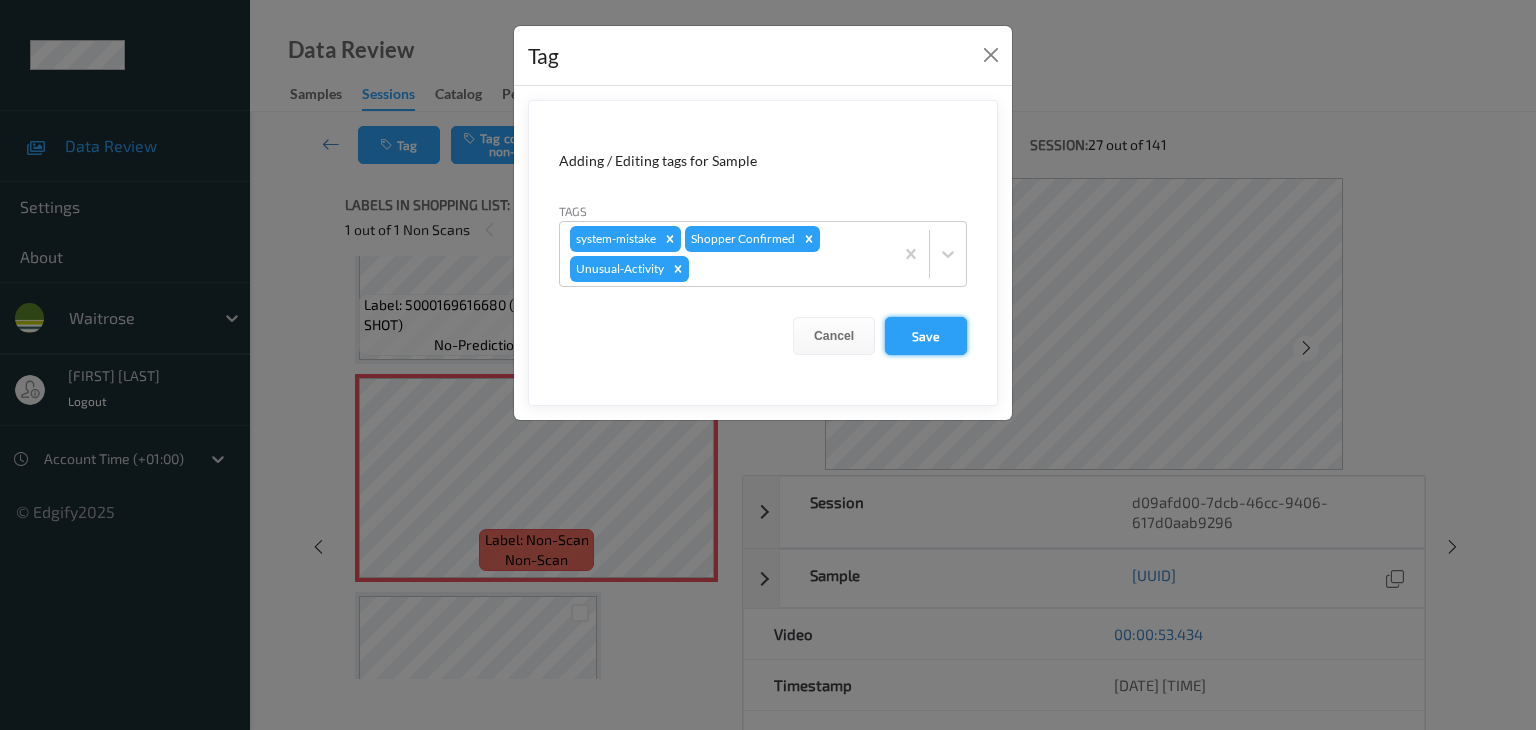 click on "Save" at bounding box center (926, 336) 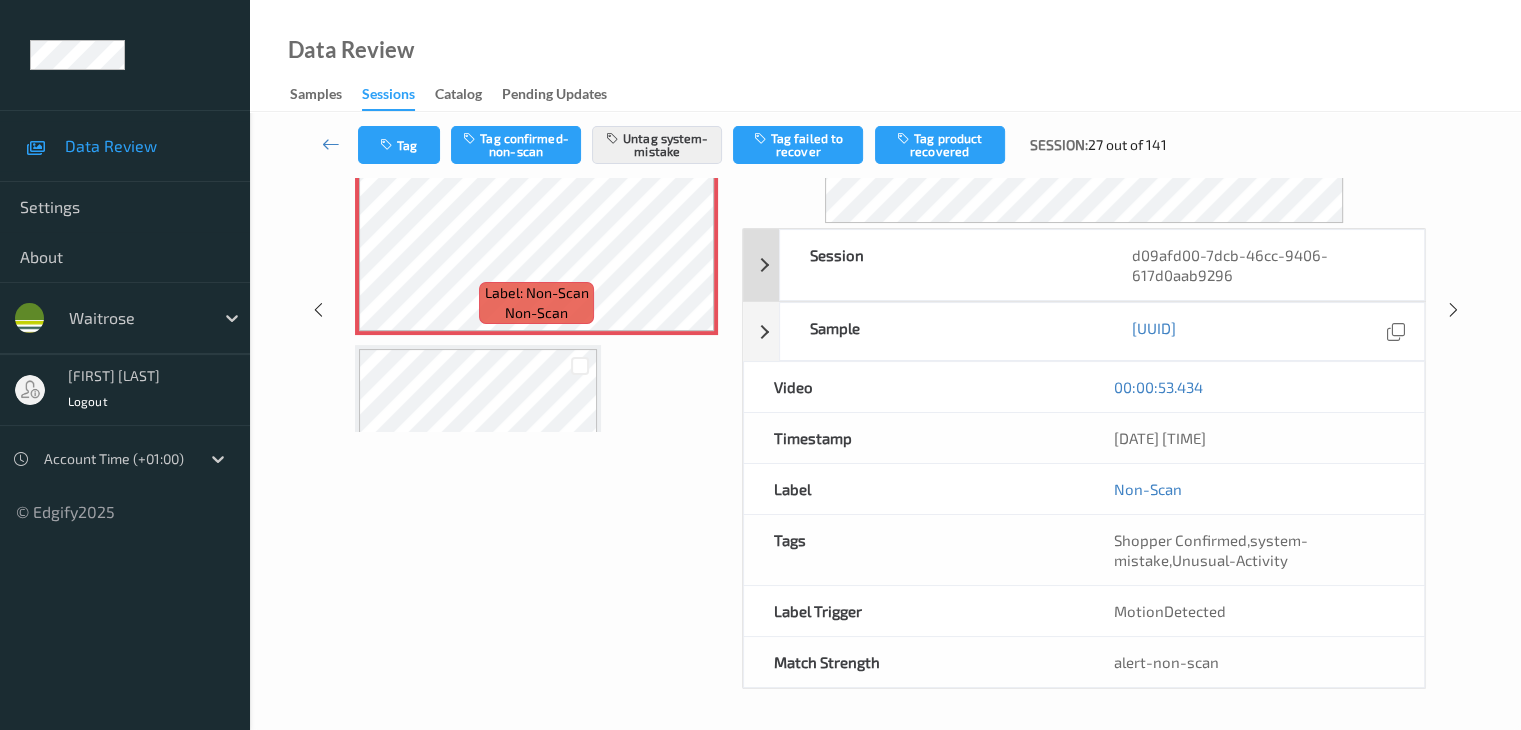 scroll, scrollTop: 58, scrollLeft: 0, axis: vertical 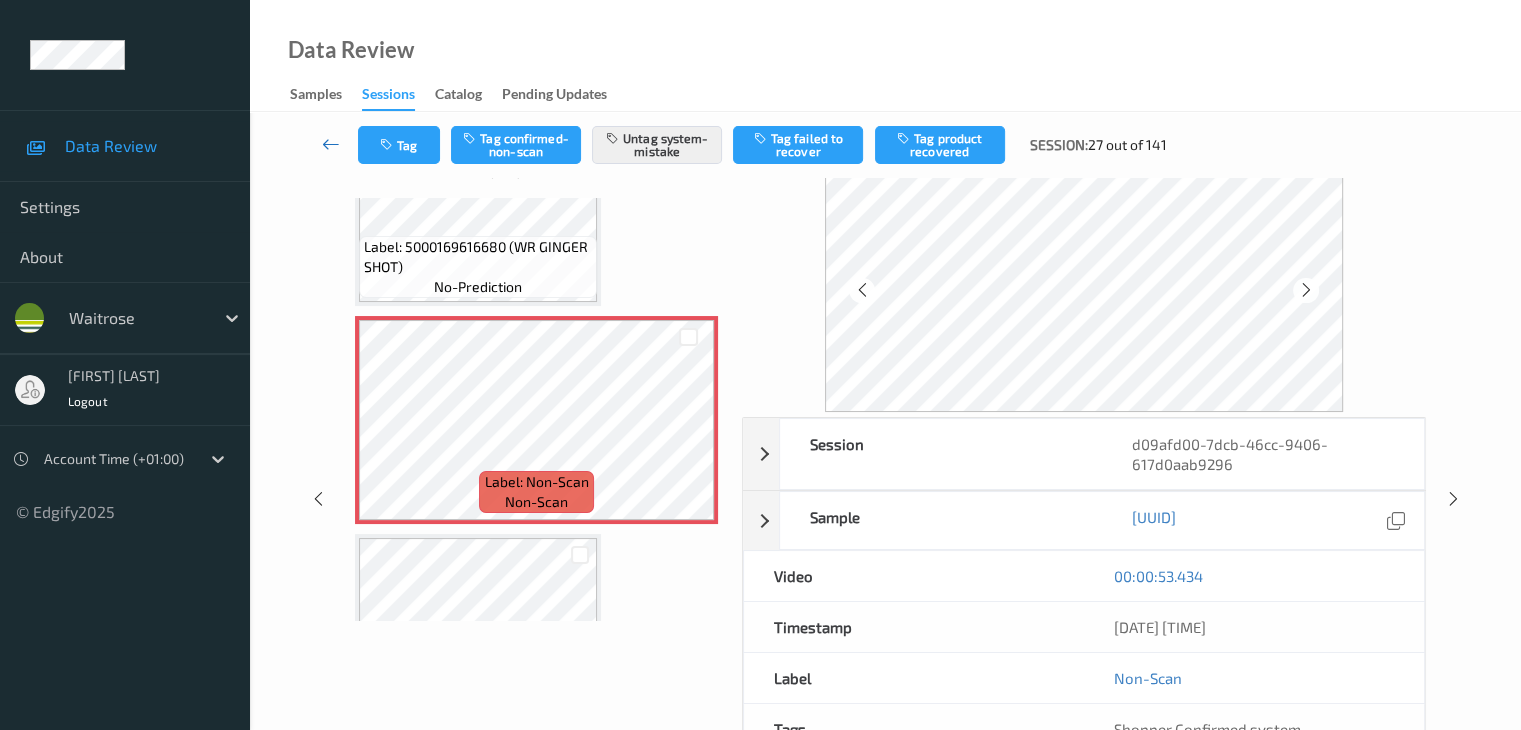 click at bounding box center (331, 145) 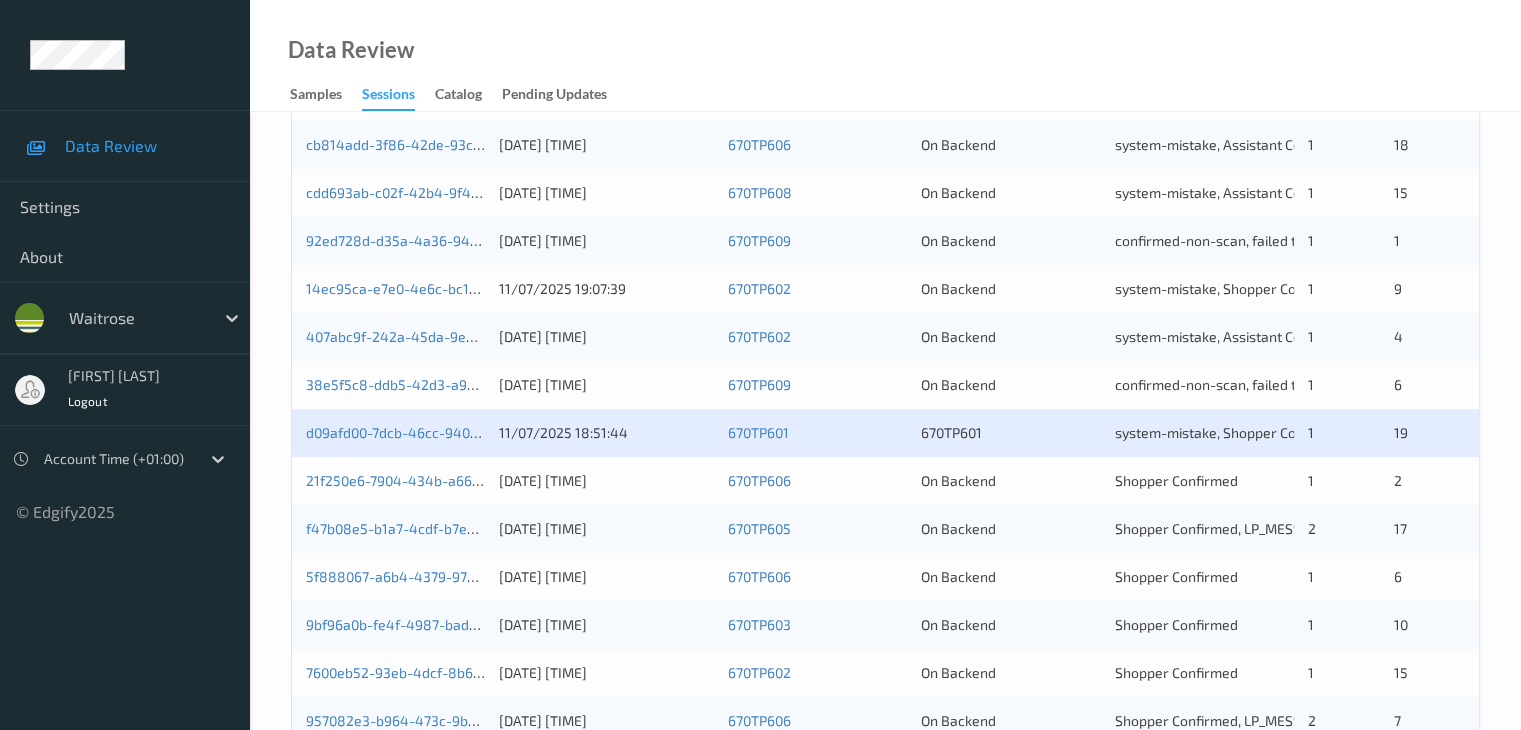 scroll, scrollTop: 600, scrollLeft: 0, axis: vertical 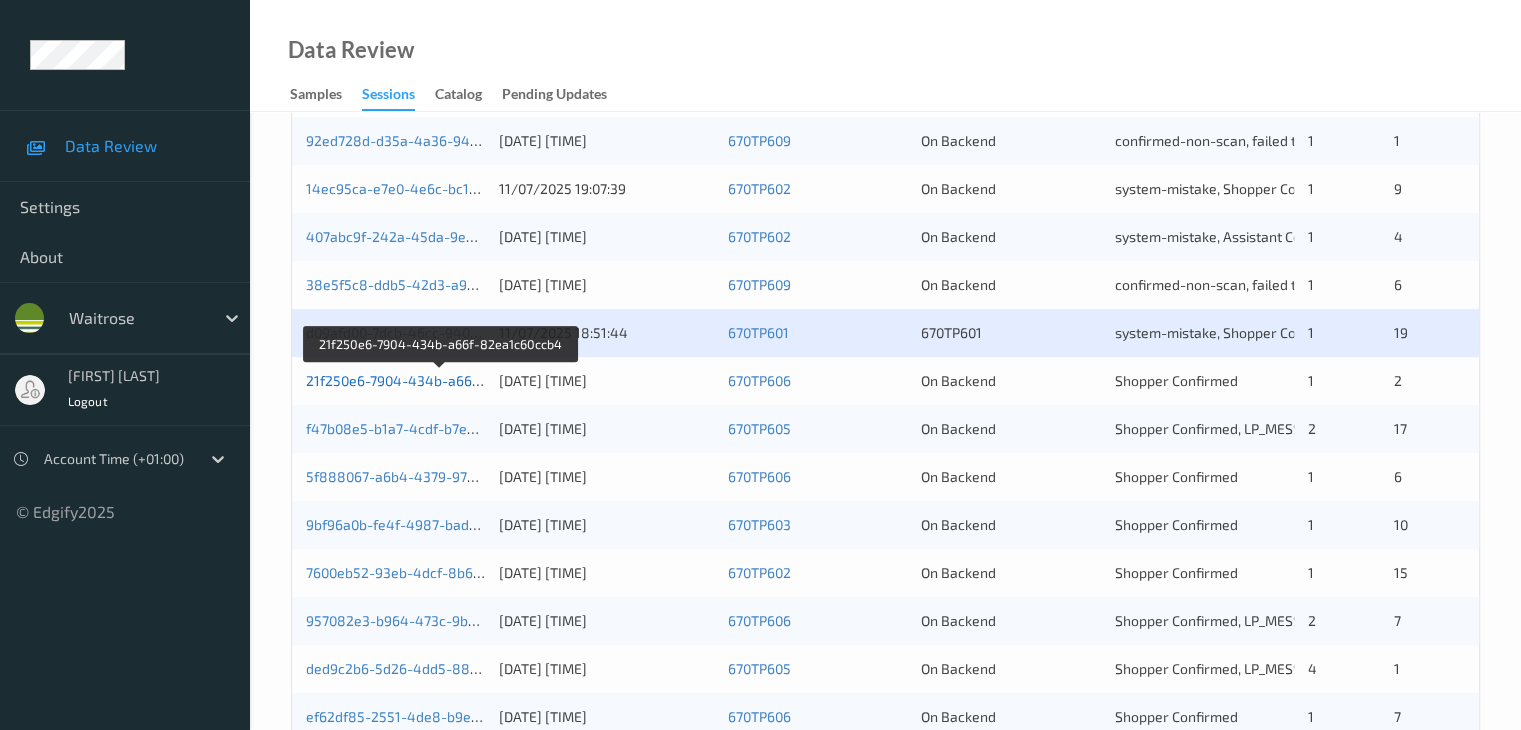 click on "21f250e6-7904-434b-a66f-82ea1c60ccb4" at bounding box center [441, 380] 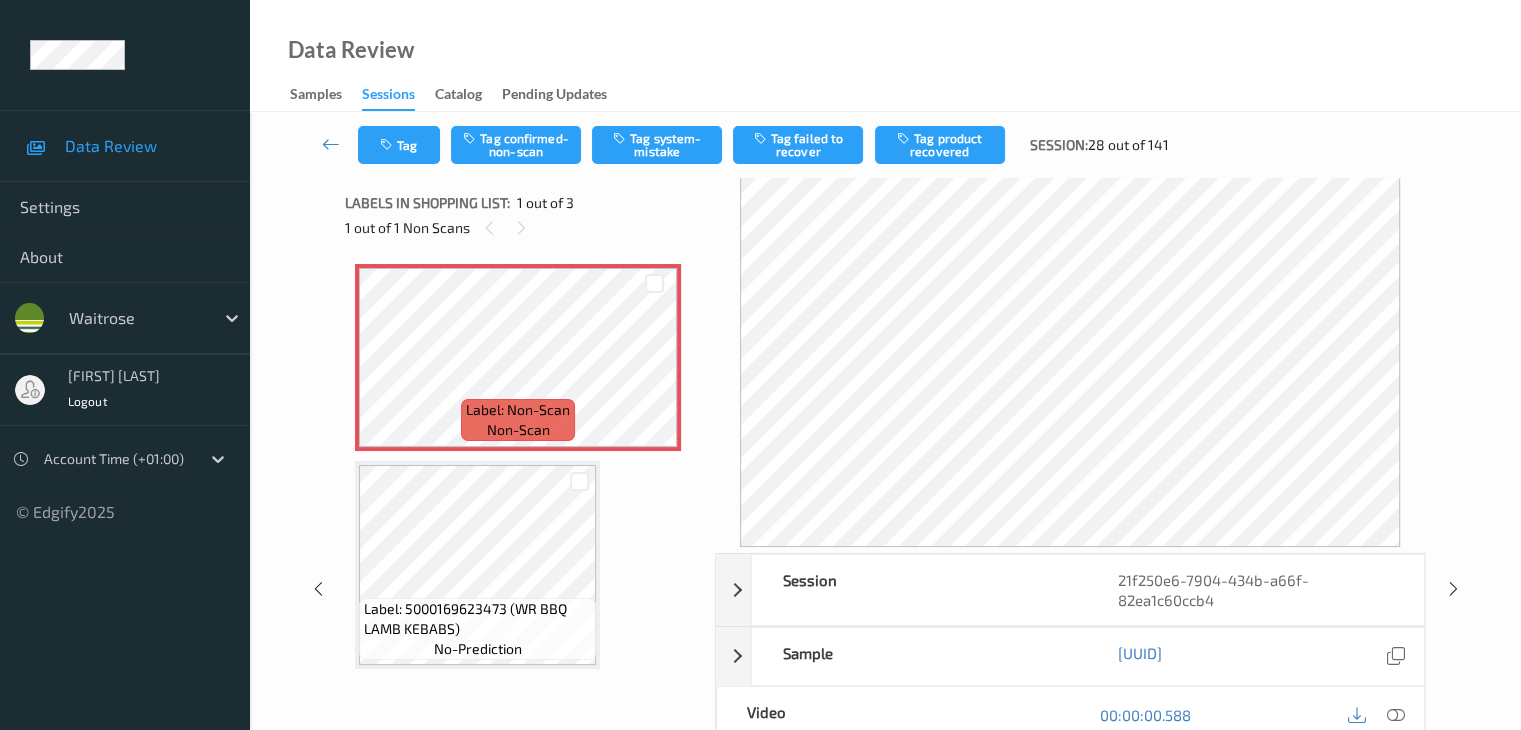 scroll, scrollTop: 0, scrollLeft: 0, axis: both 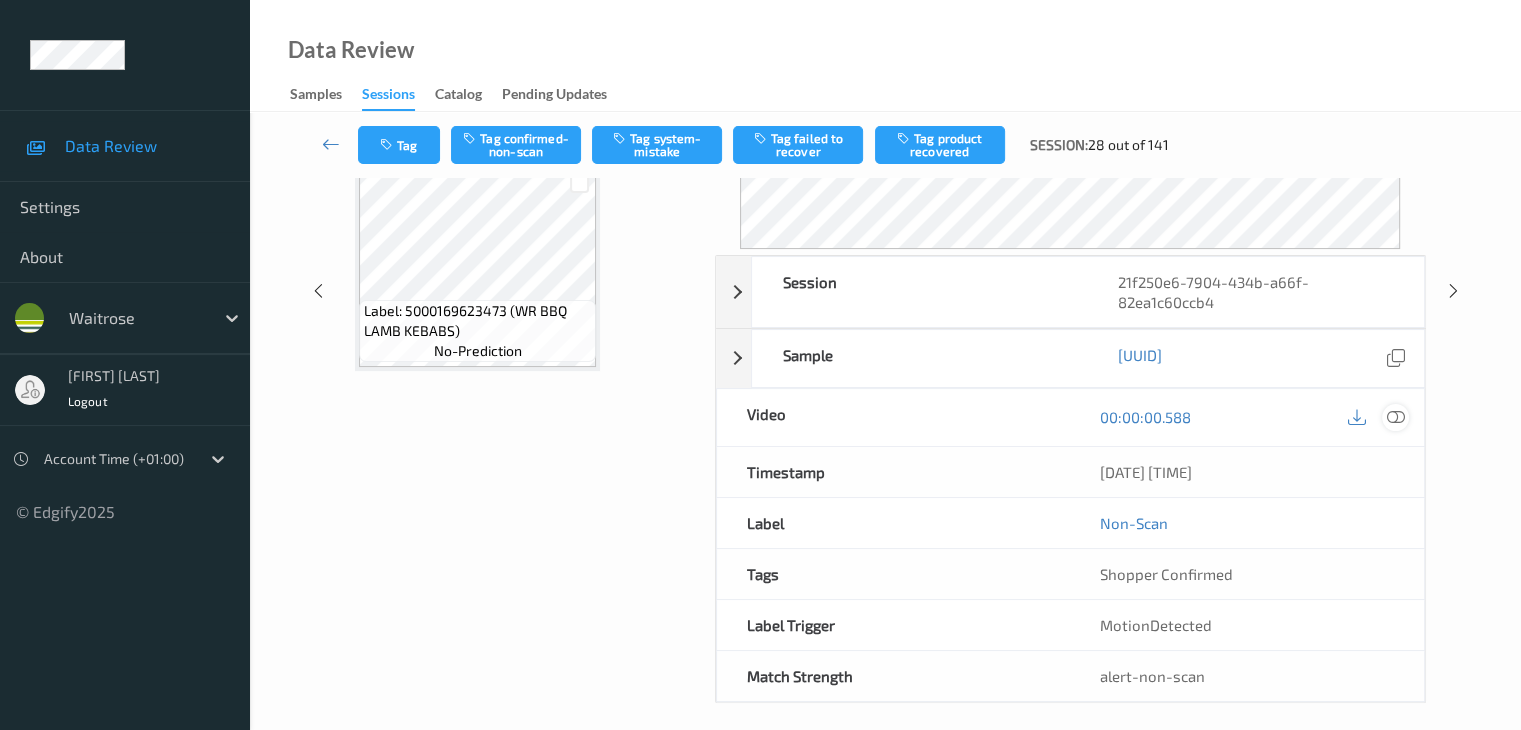 click at bounding box center (1395, 417) 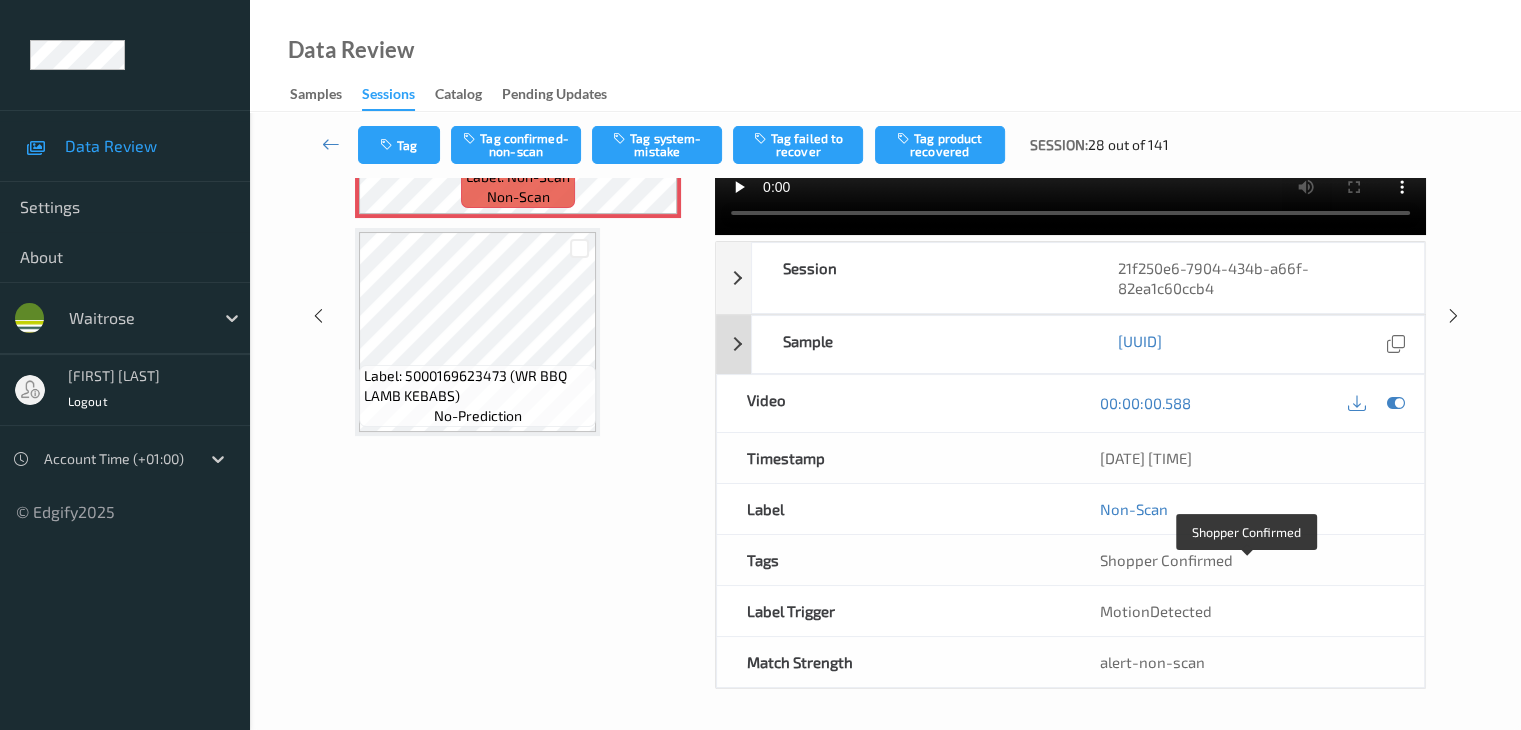 scroll, scrollTop: 0, scrollLeft: 0, axis: both 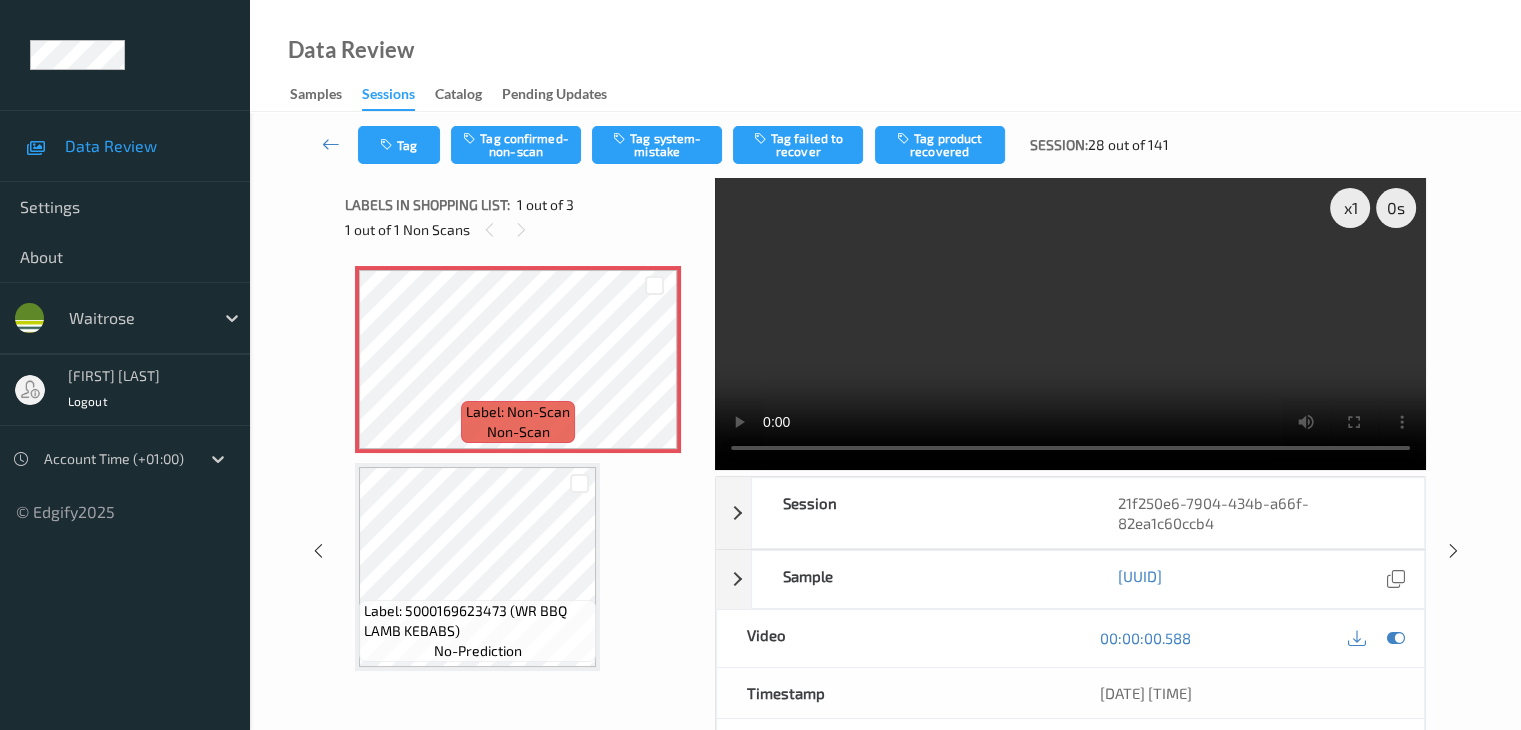 type 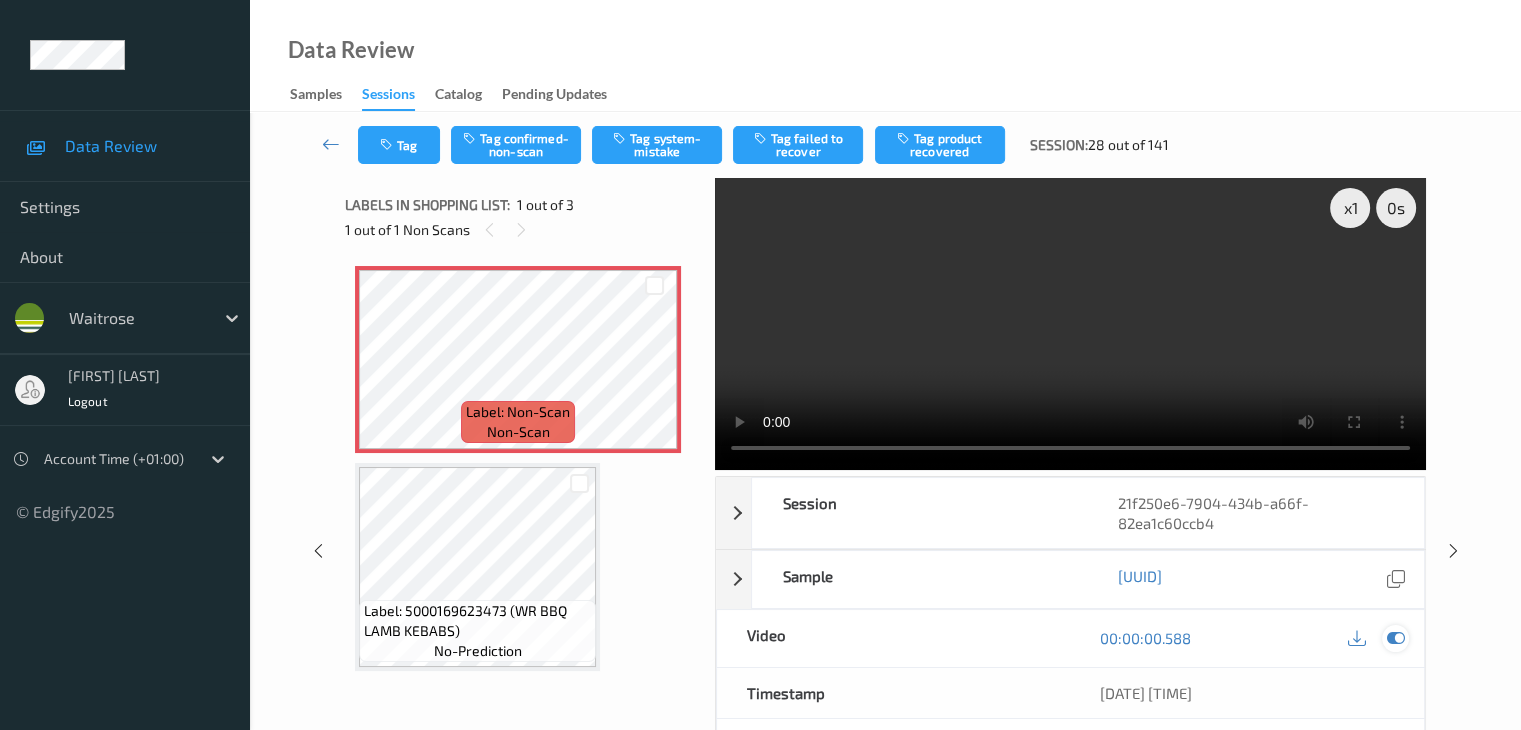 click at bounding box center (1395, 638) 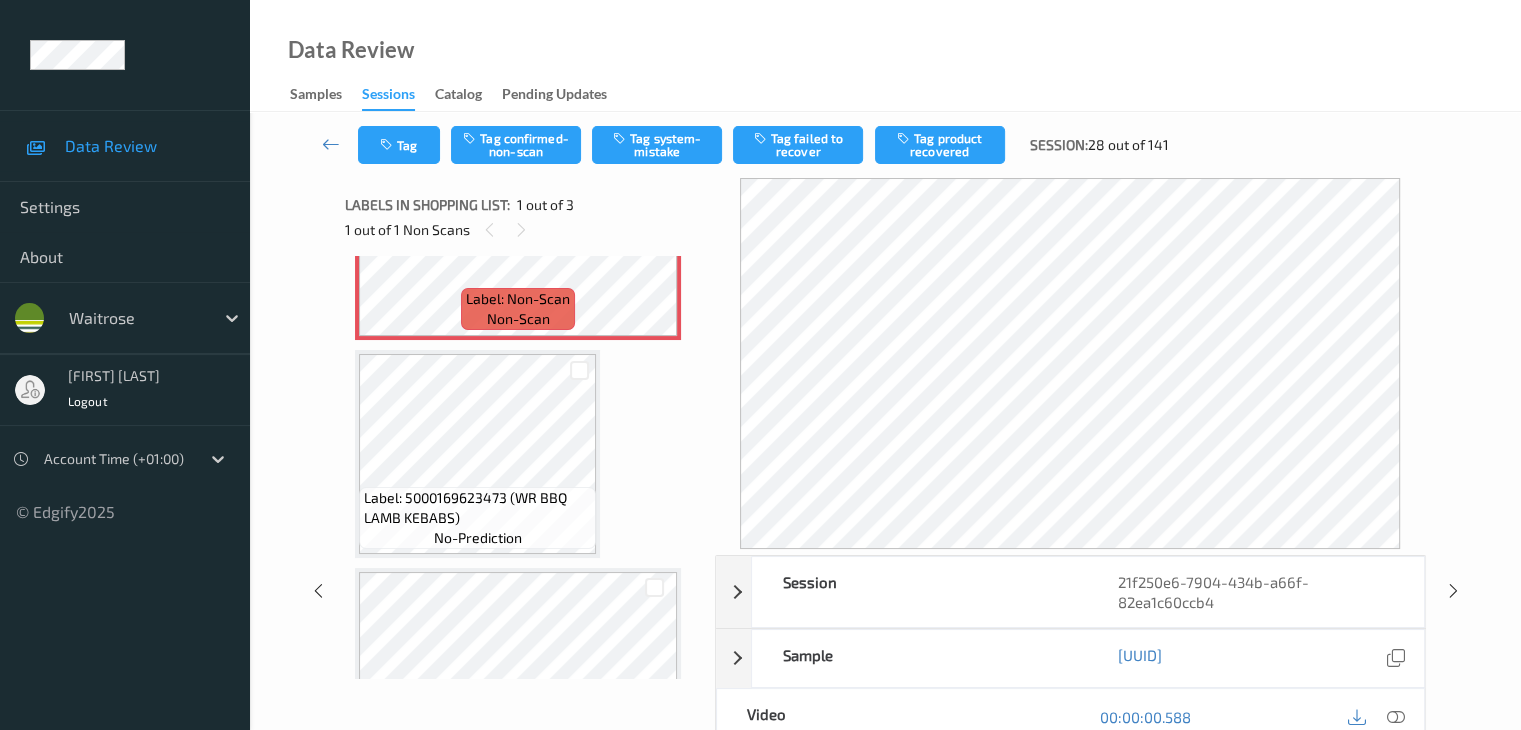 scroll, scrollTop: 199, scrollLeft: 0, axis: vertical 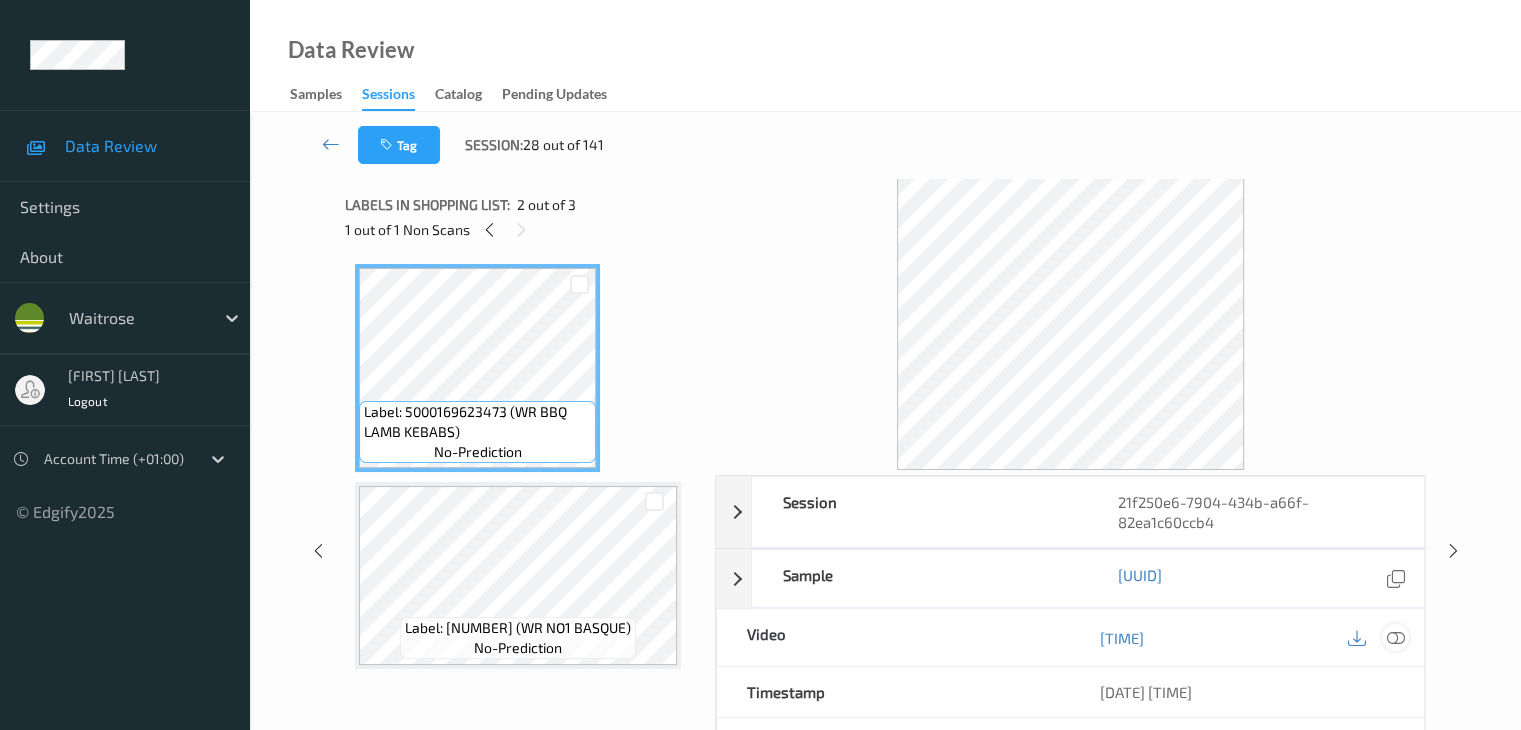 click at bounding box center [1395, 638] 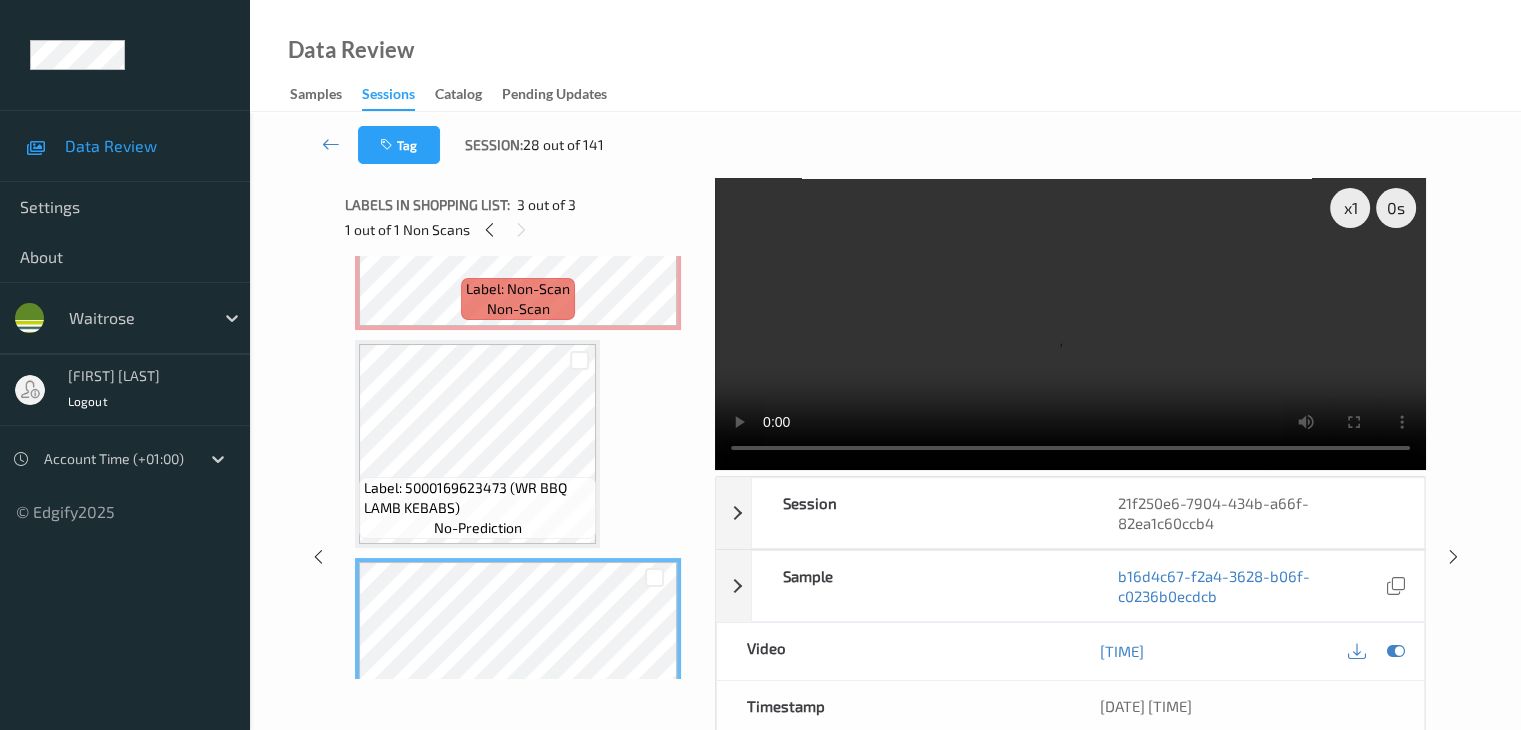 scroll, scrollTop: 0, scrollLeft: 0, axis: both 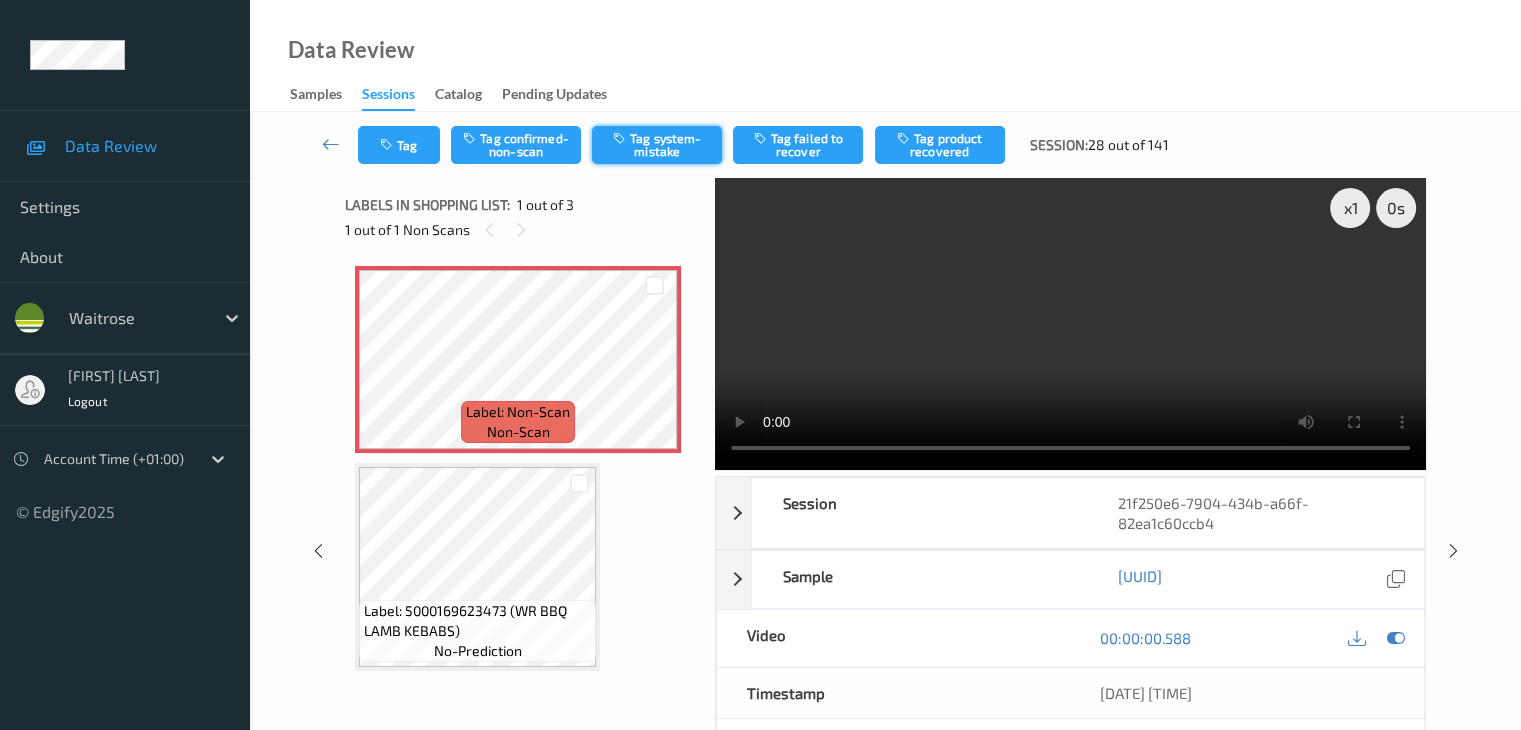 click on "Tag   system-mistake" at bounding box center (657, 145) 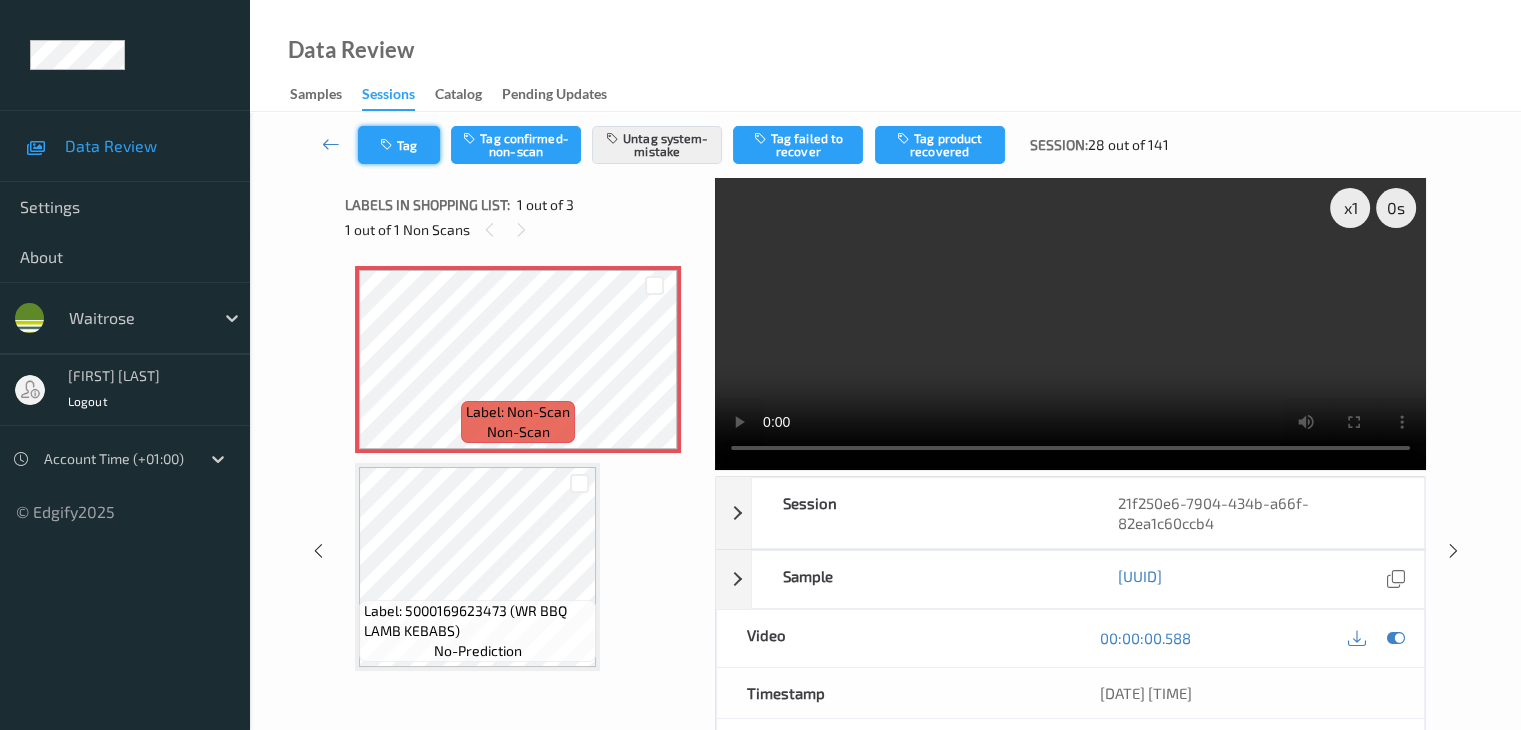 click on "Tag" at bounding box center [399, 145] 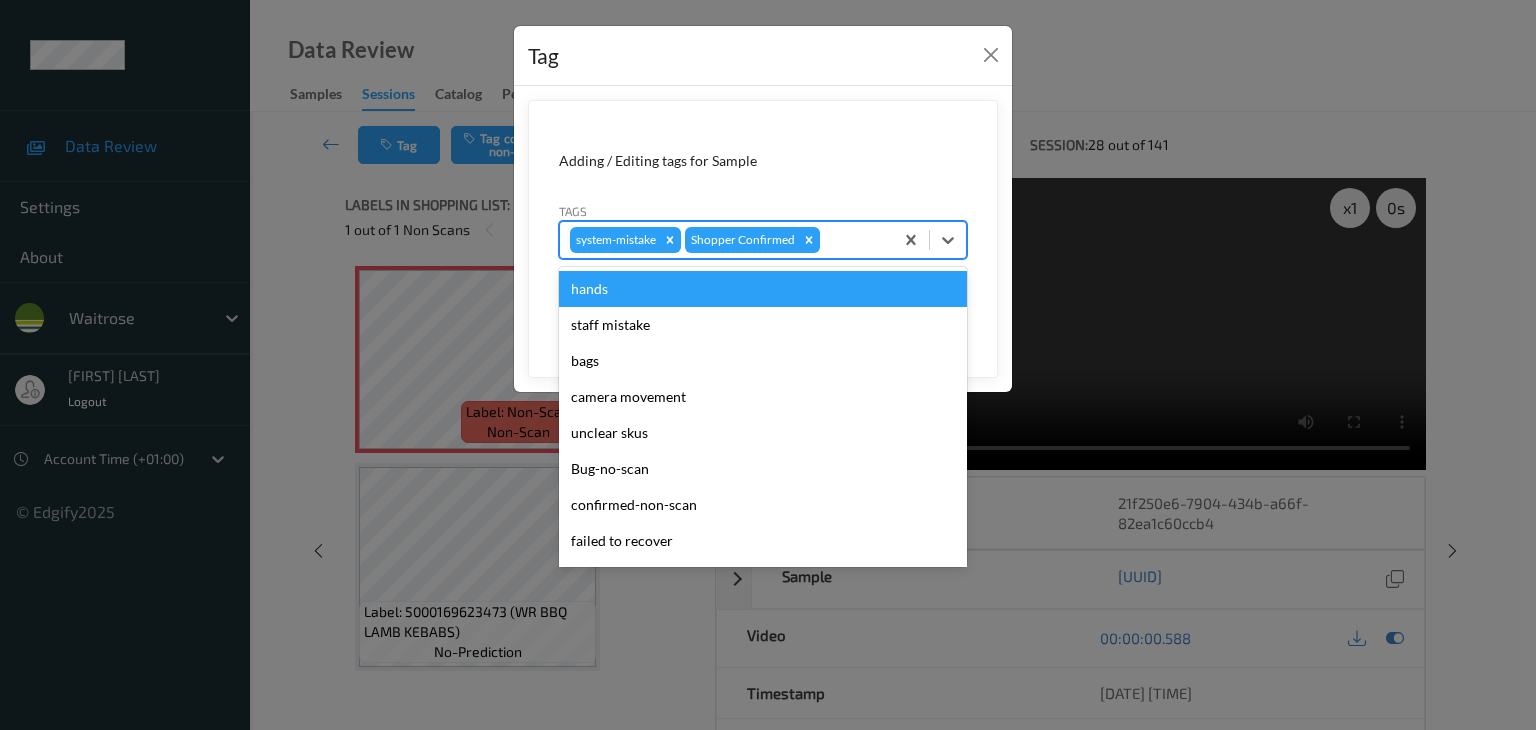 click at bounding box center (853, 240) 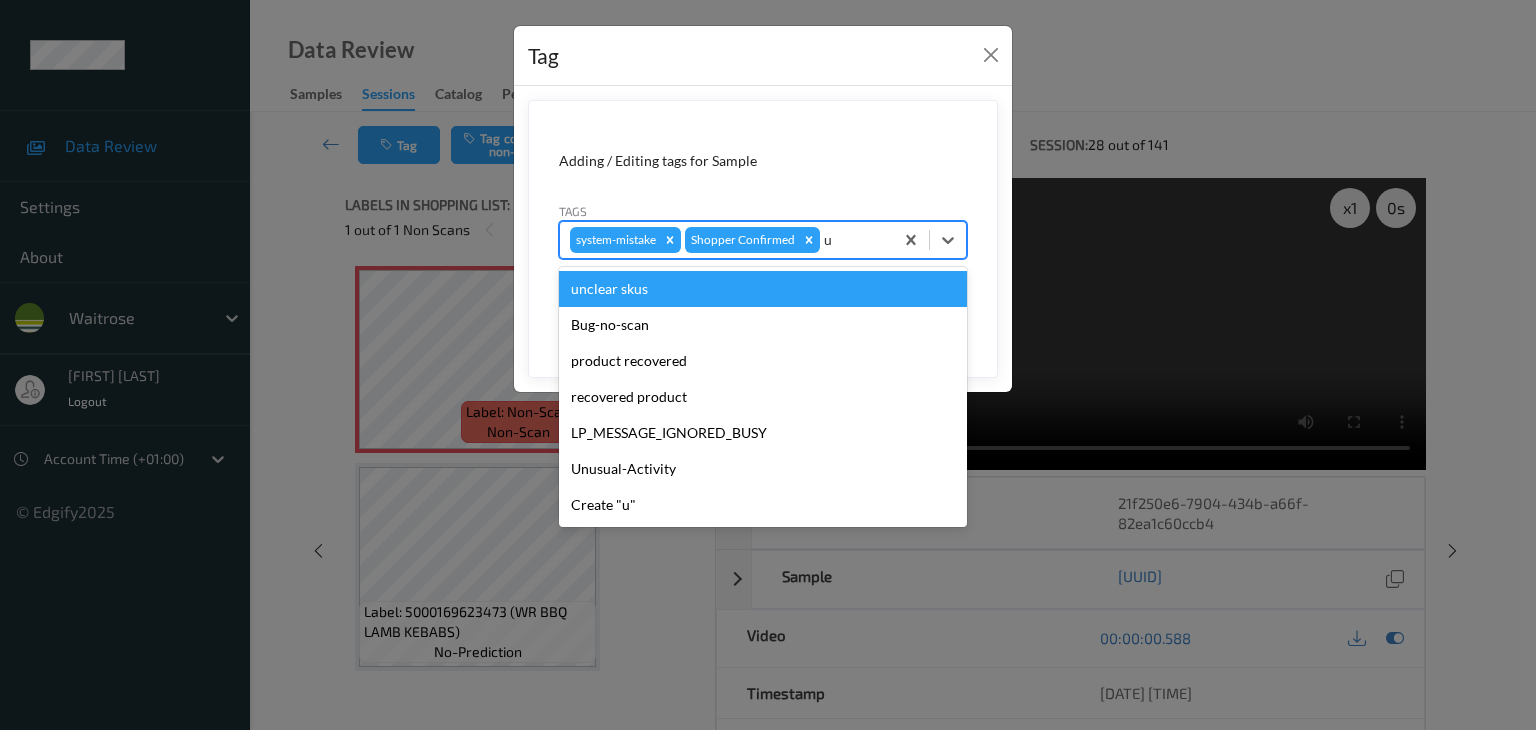 type on "u" 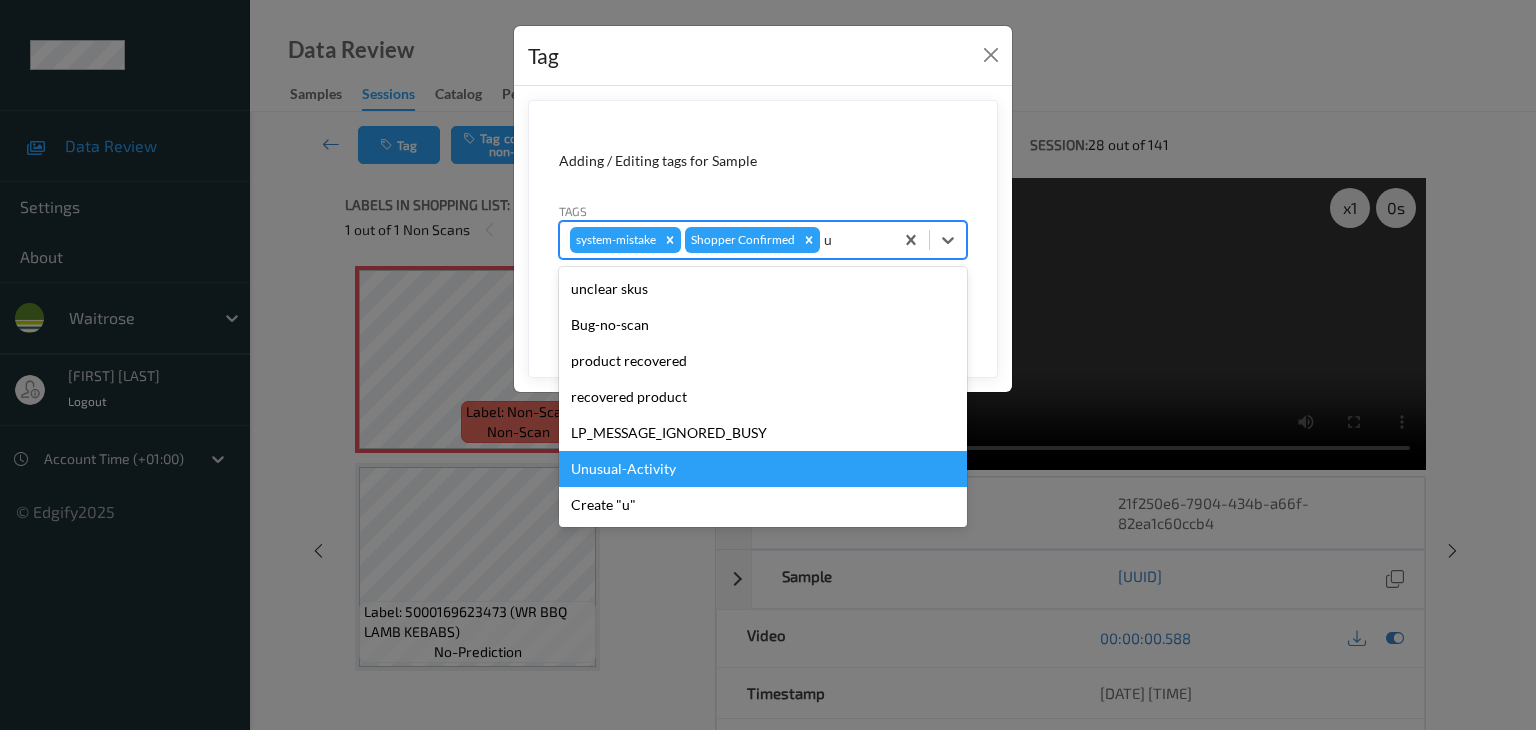 click on "Unusual-Activity" at bounding box center (763, 469) 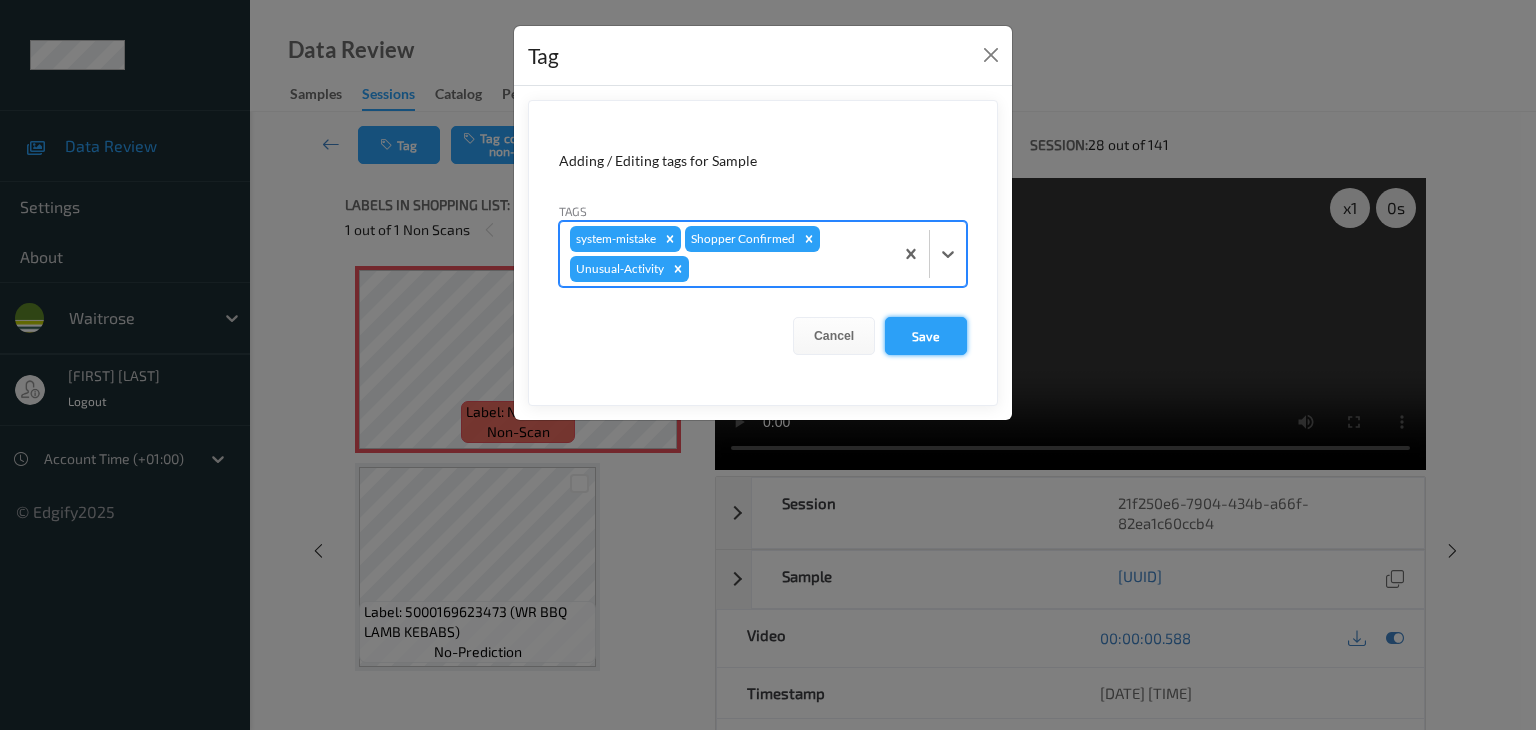 click on "Save" at bounding box center [926, 336] 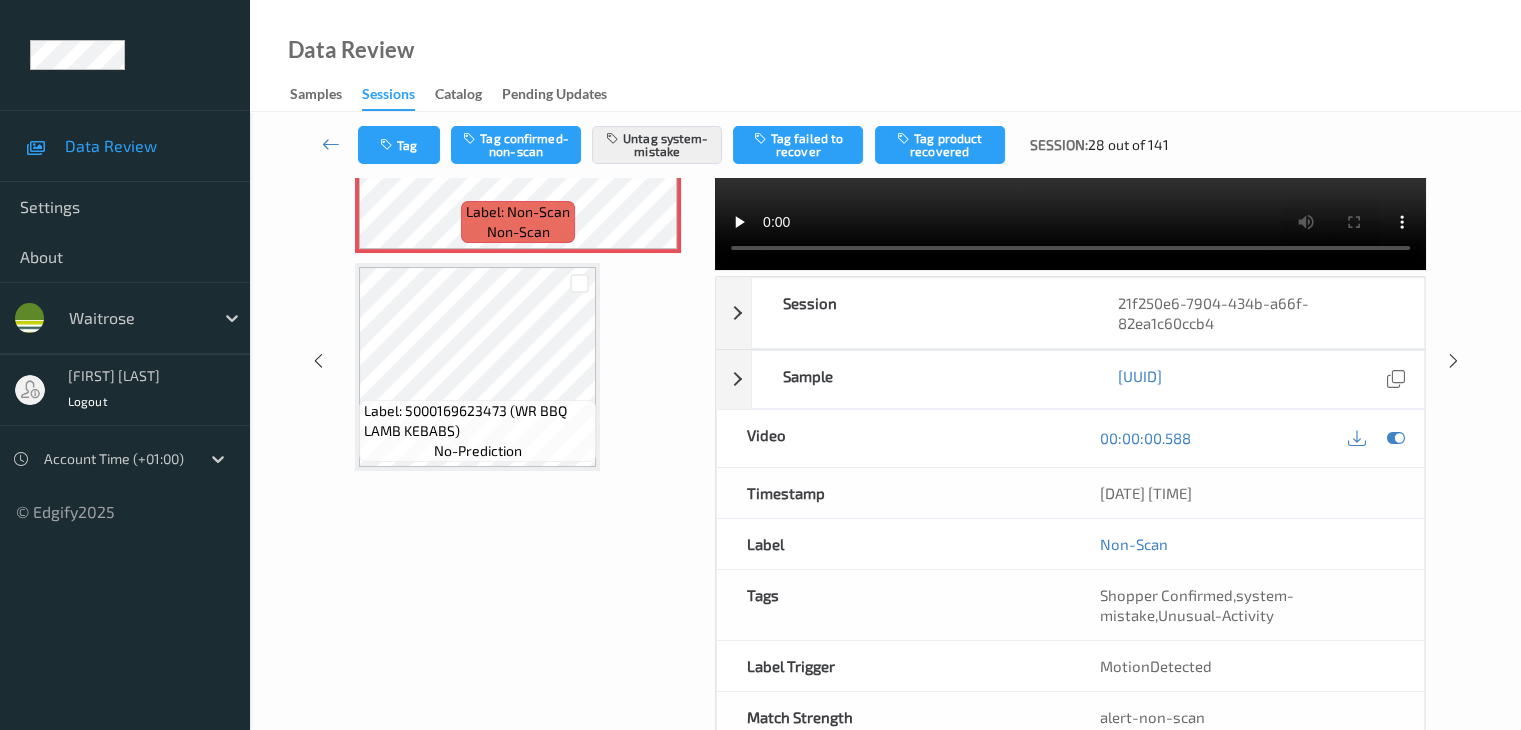 scroll, scrollTop: 0, scrollLeft: 0, axis: both 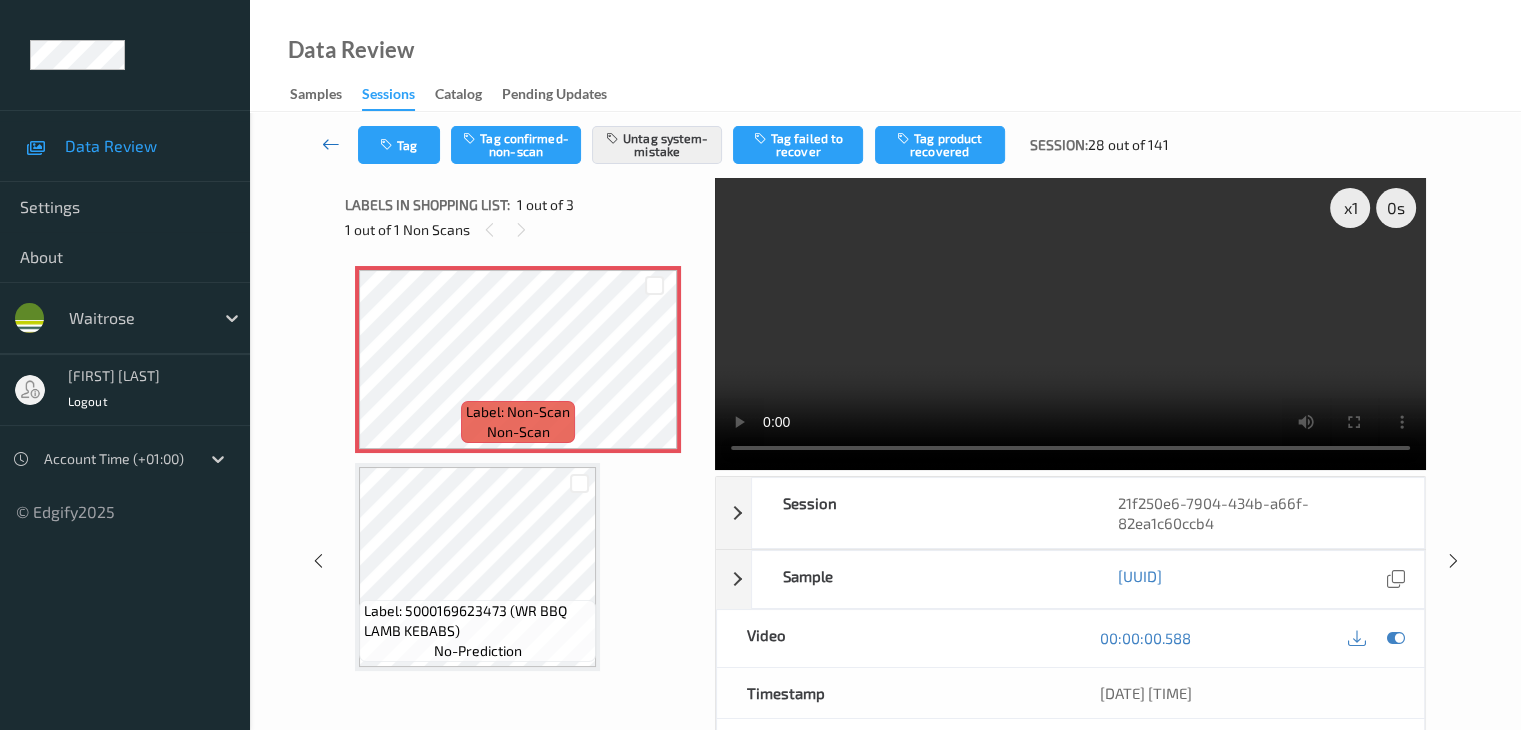 click at bounding box center (331, 144) 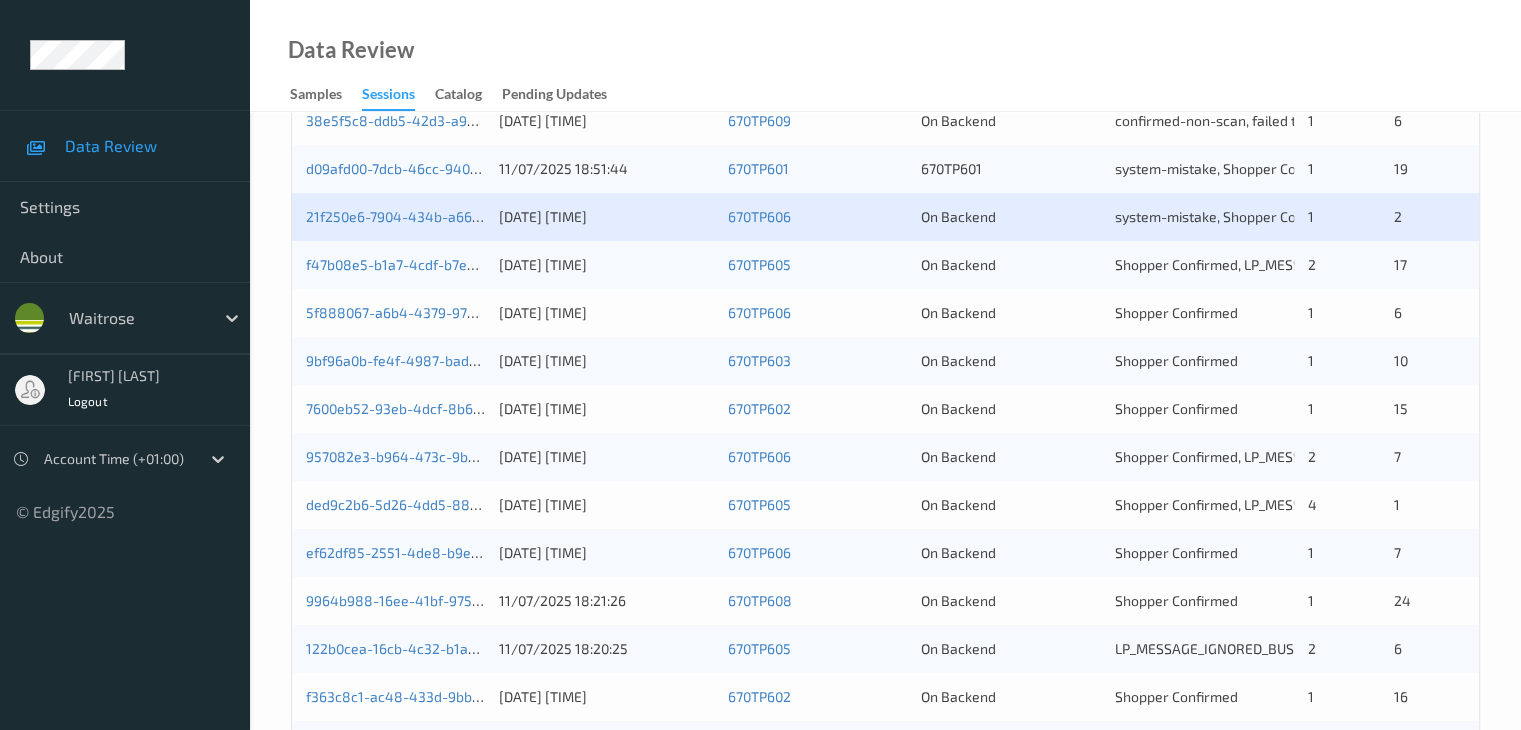 scroll, scrollTop: 632, scrollLeft: 0, axis: vertical 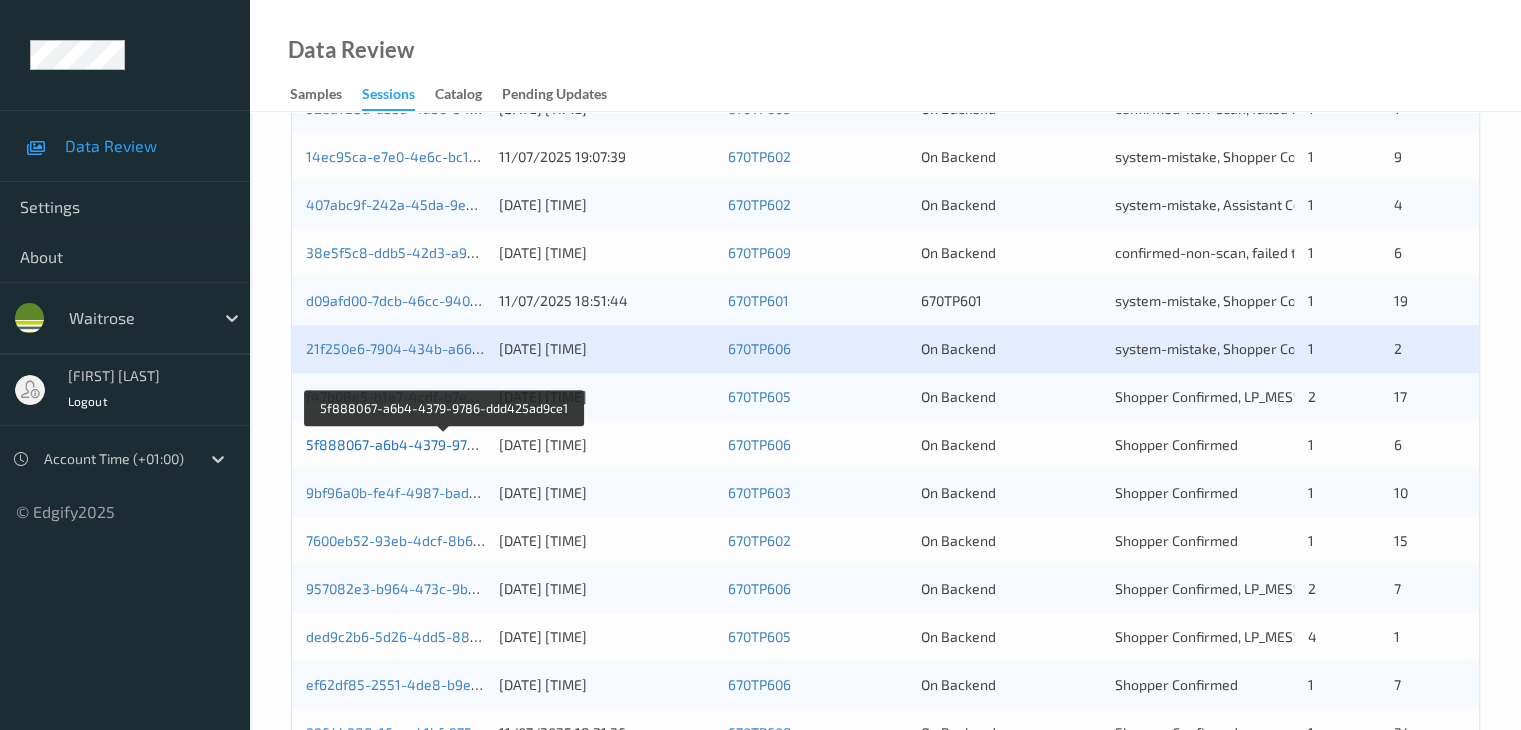 click on "5f888067-a6b4-4379-9786-ddd425ad9ce1" at bounding box center [445, 444] 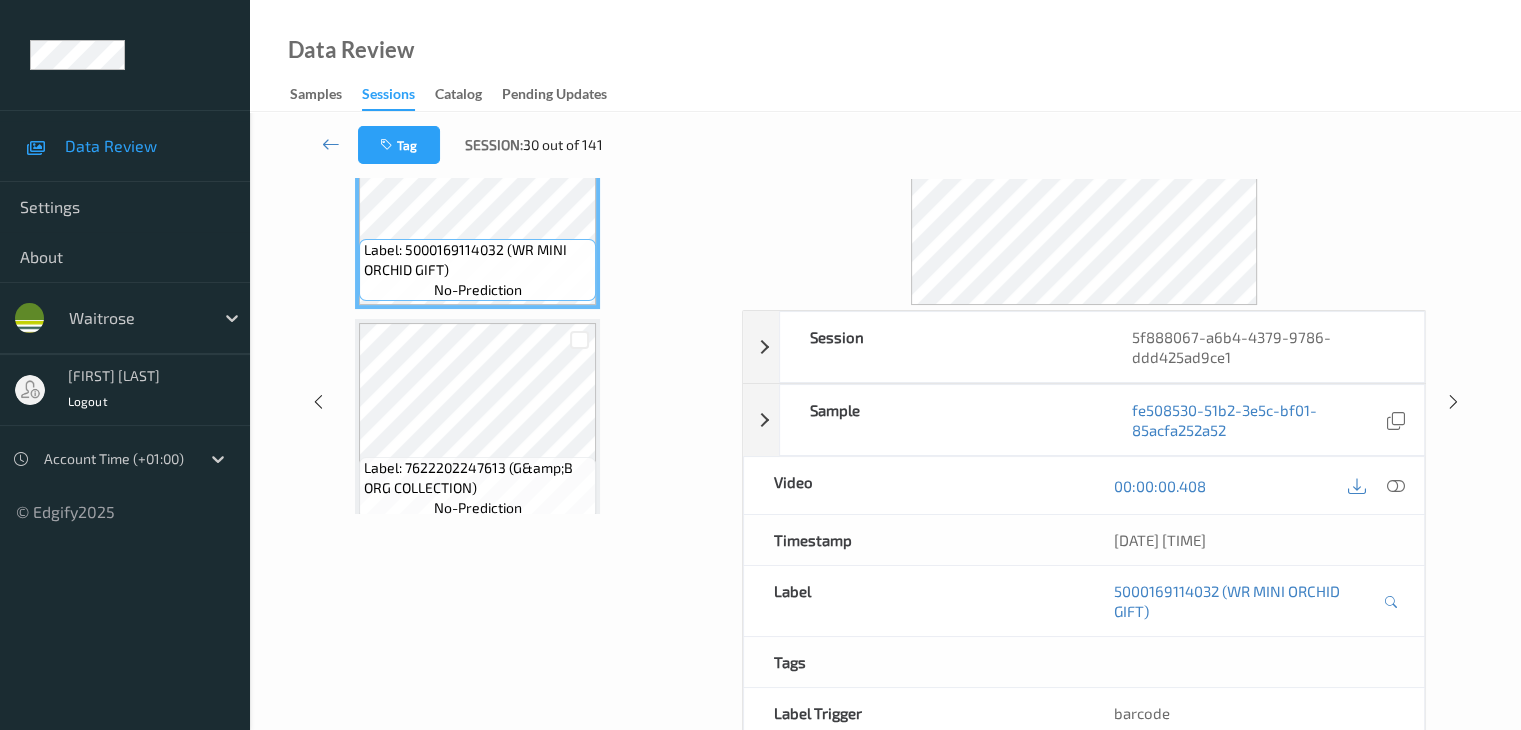 scroll, scrollTop: 0, scrollLeft: 0, axis: both 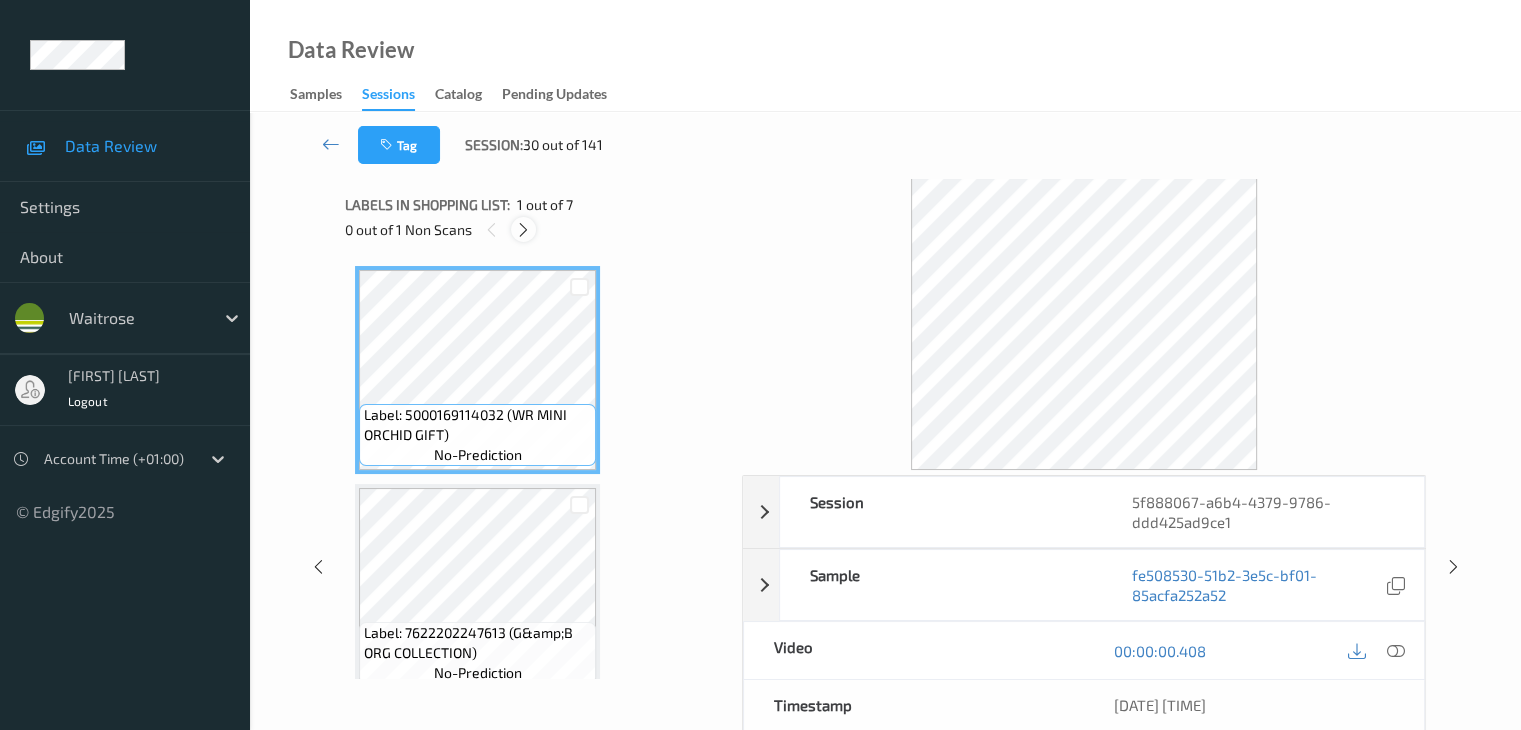 click at bounding box center (523, 230) 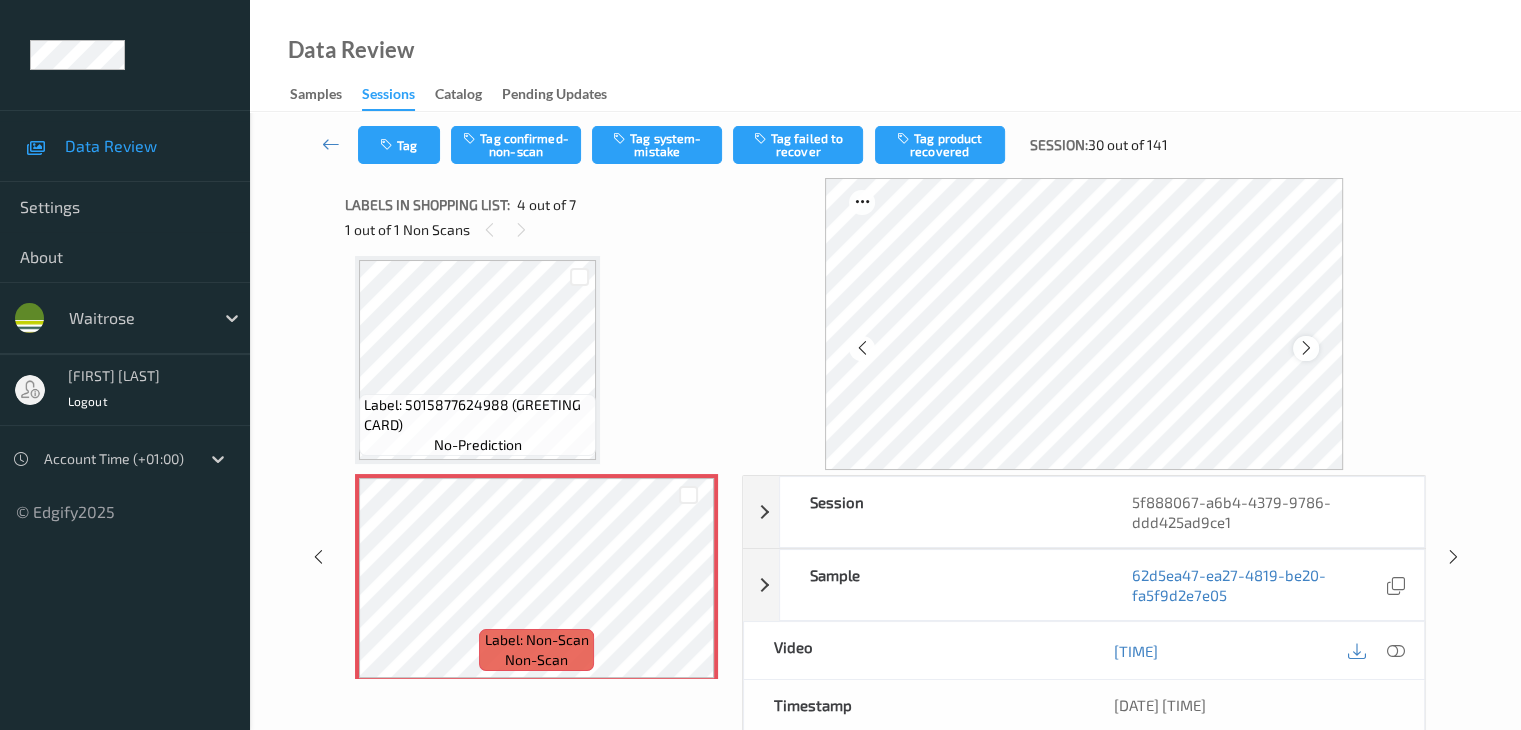 click at bounding box center [1306, 348] 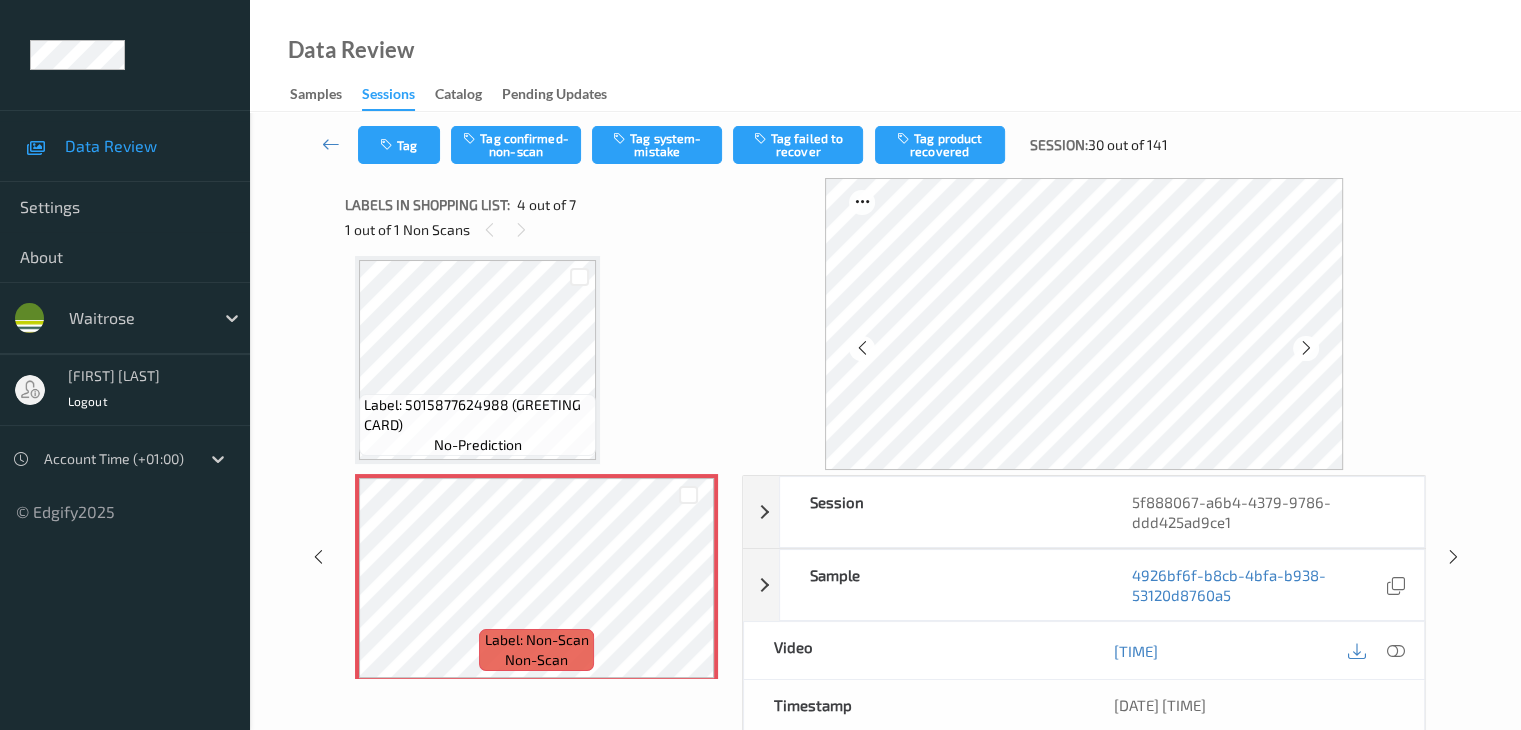 click at bounding box center [1306, 348] 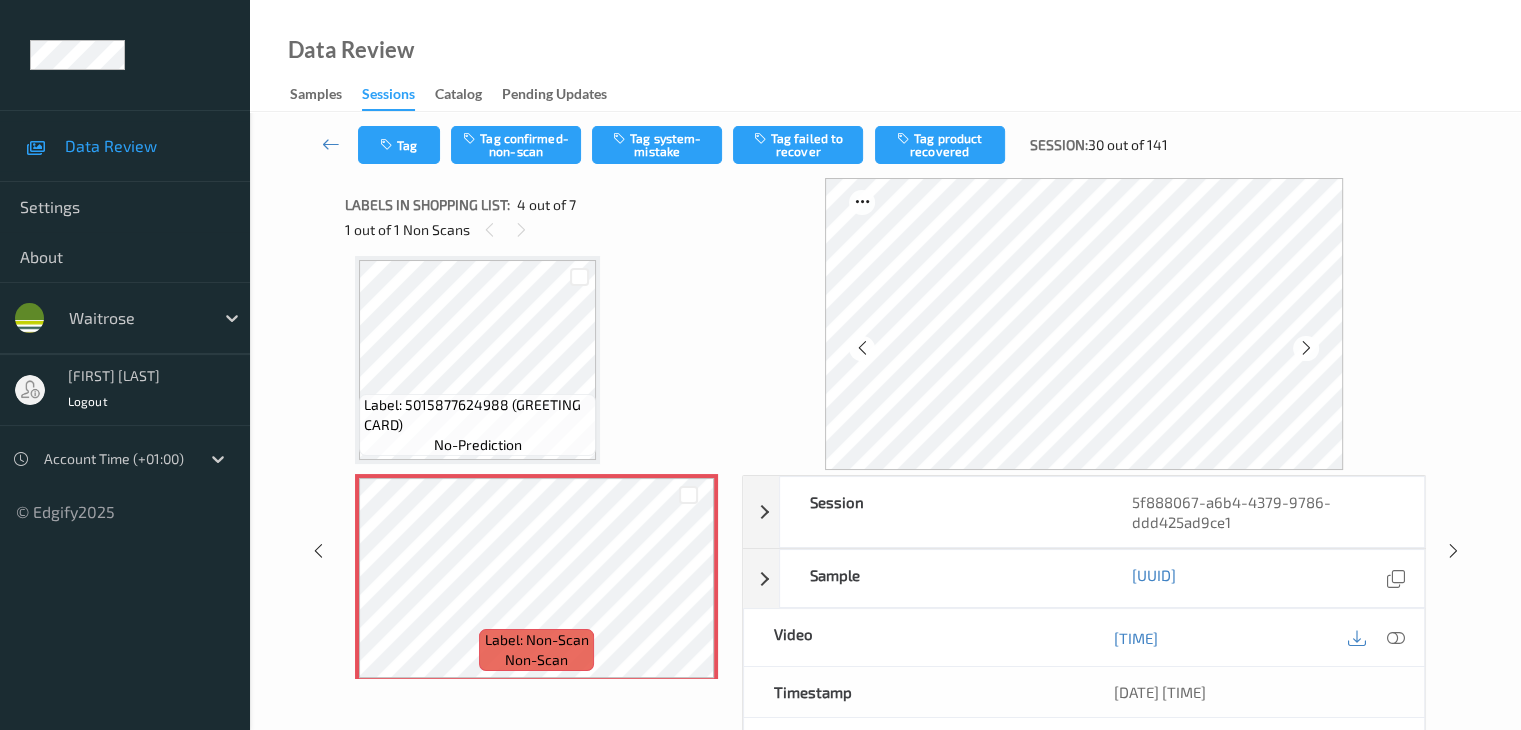 click at bounding box center (1306, 348) 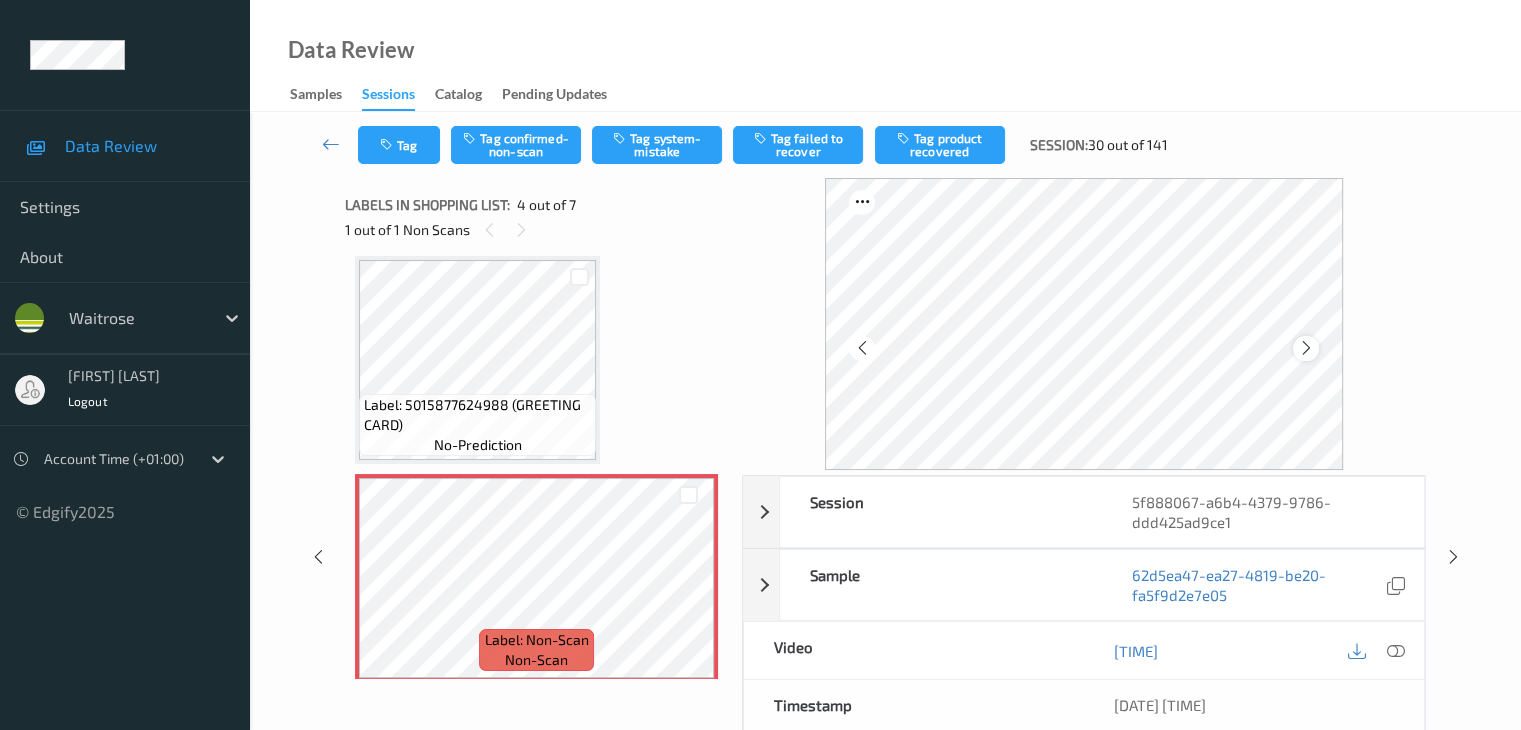 click at bounding box center (1306, 348) 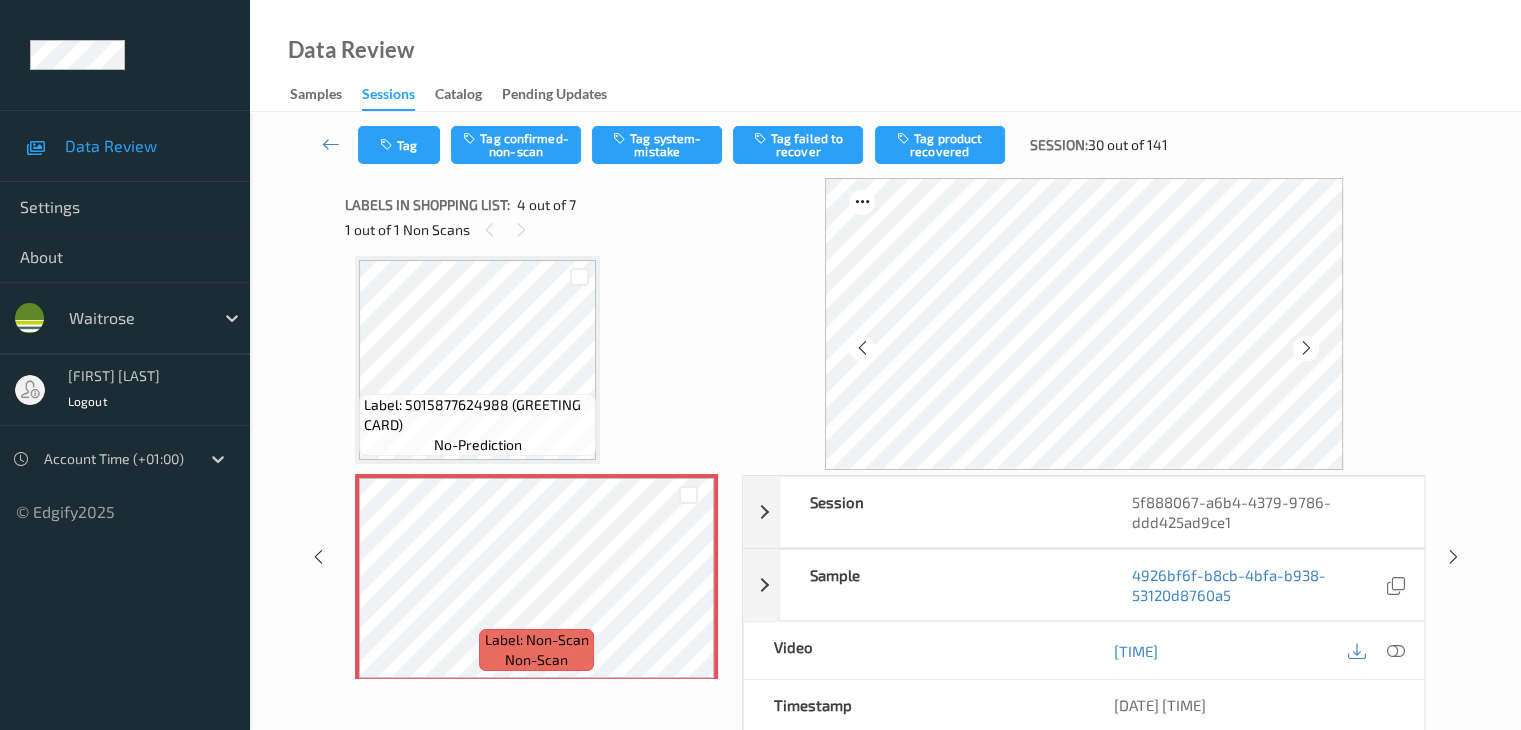 click at bounding box center [1306, 348] 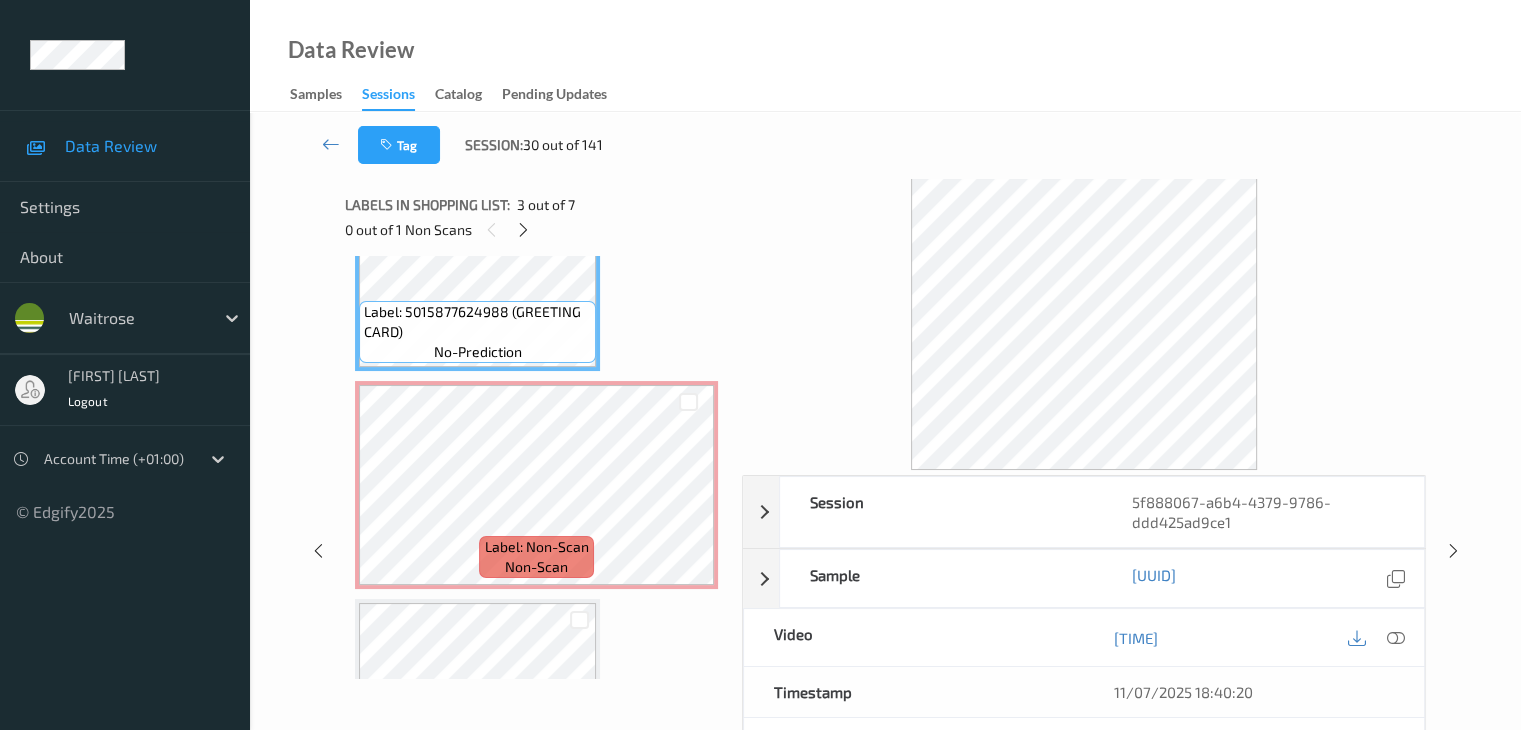 scroll, scrollTop: 746, scrollLeft: 0, axis: vertical 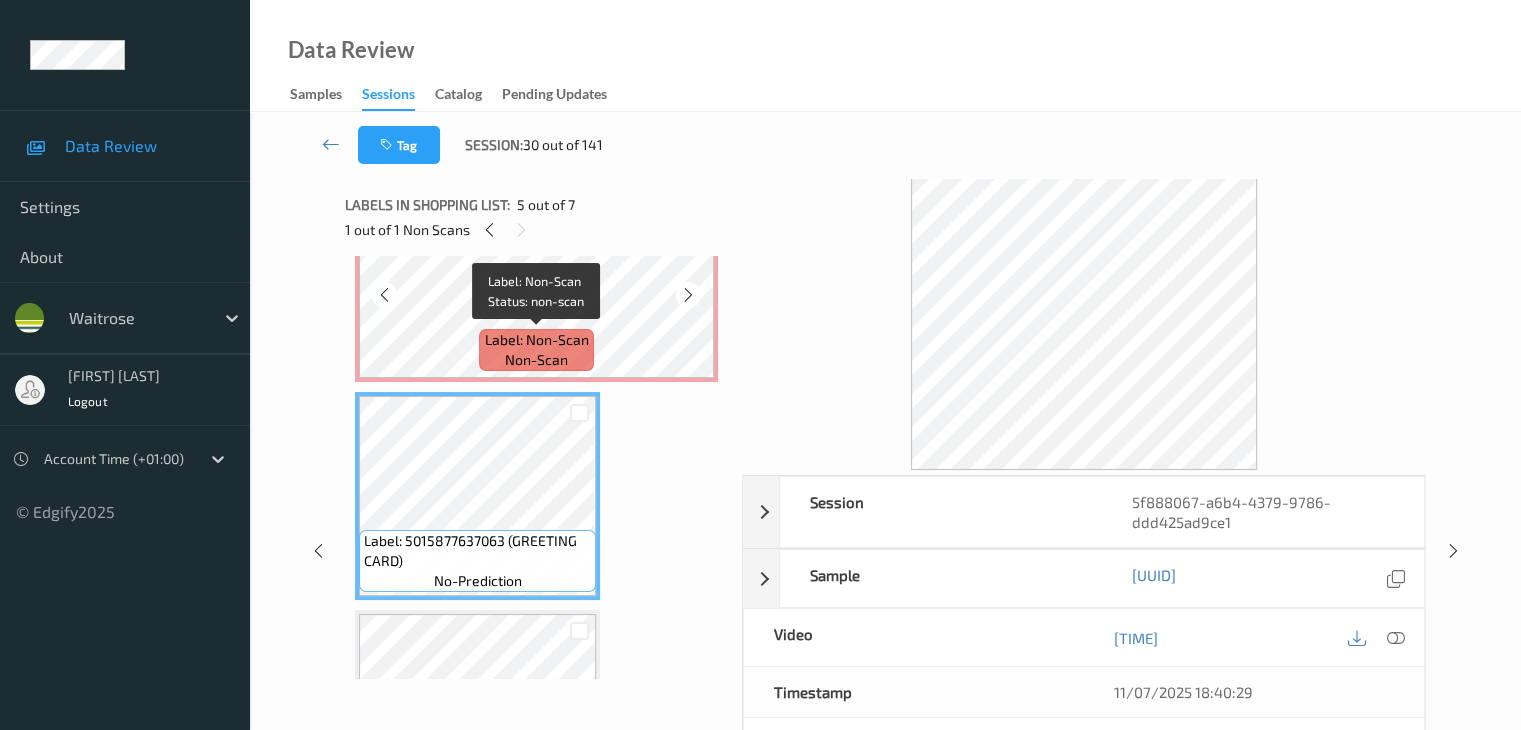 click on "Label: Non-Scan" at bounding box center [537, 340] 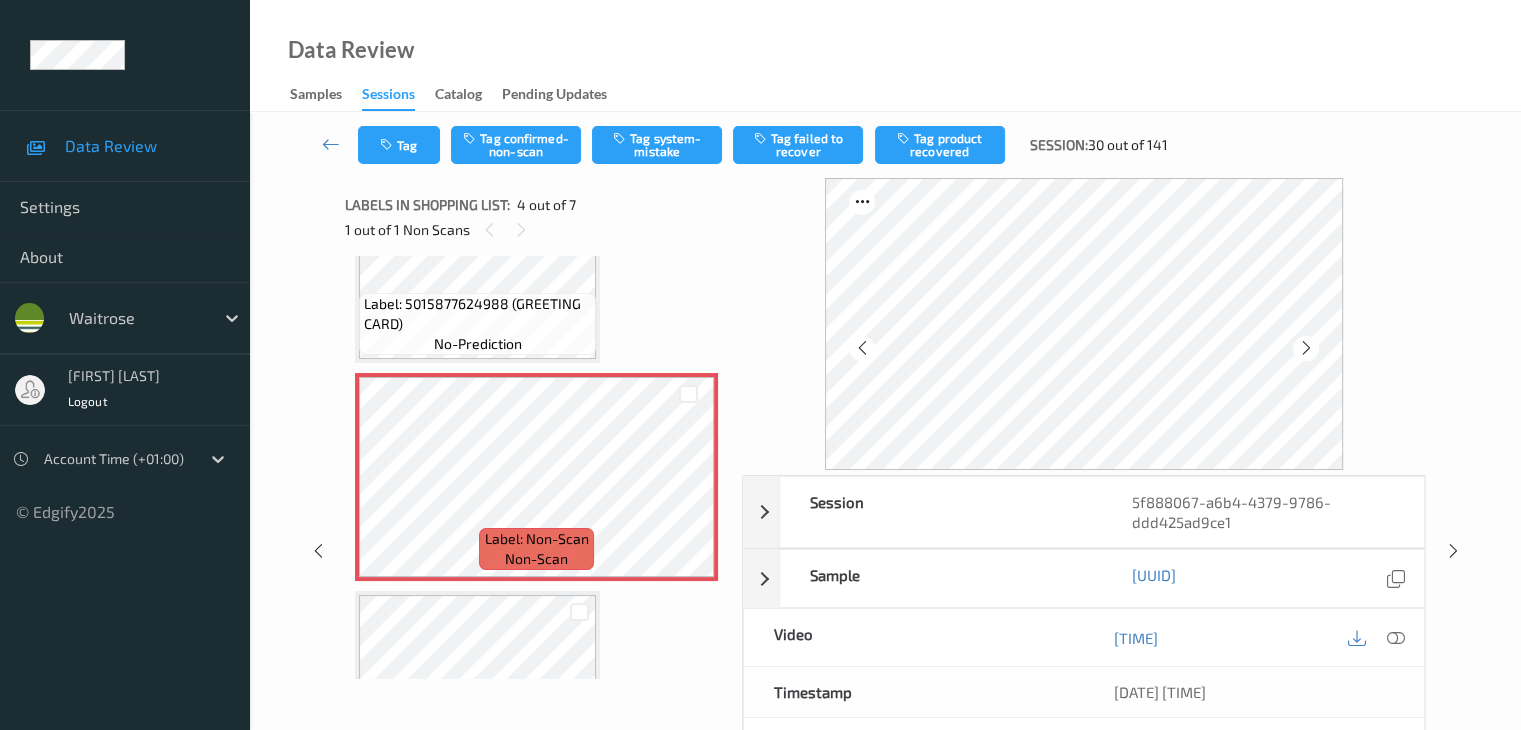 scroll, scrollTop: 446, scrollLeft: 0, axis: vertical 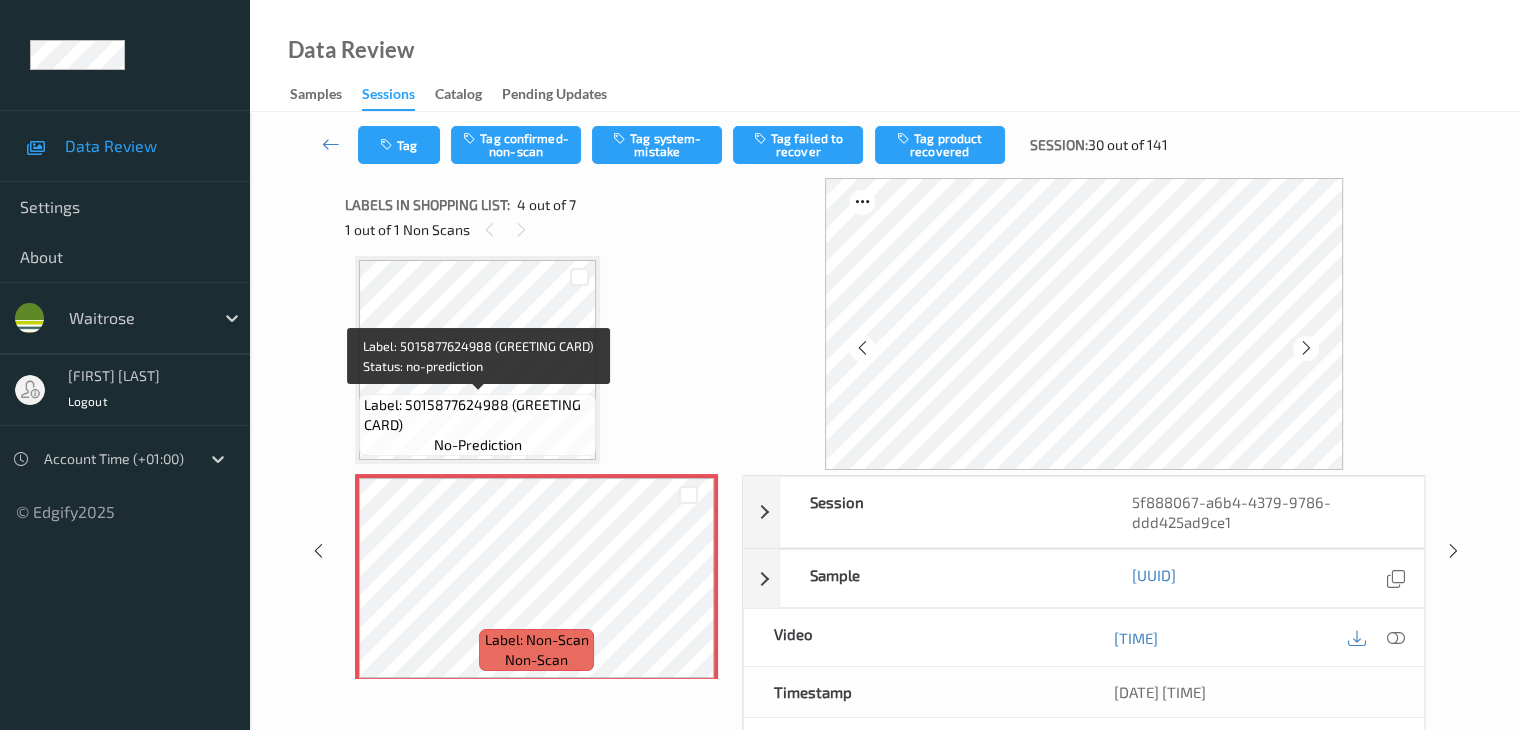 click on "Label: 5015877624988 (GREETING CARD)" at bounding box center (477, 415) 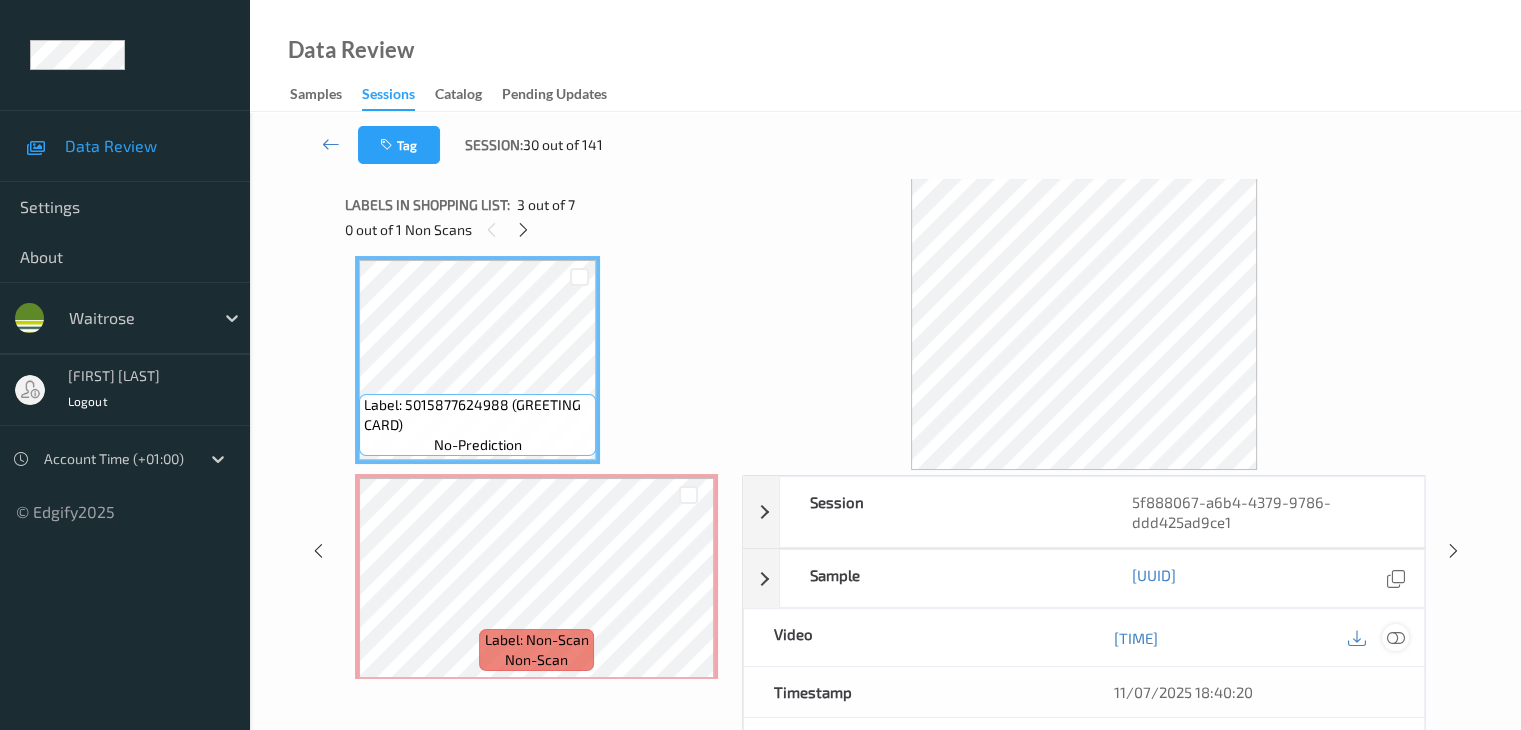 click at bounding box center (1395, 638) 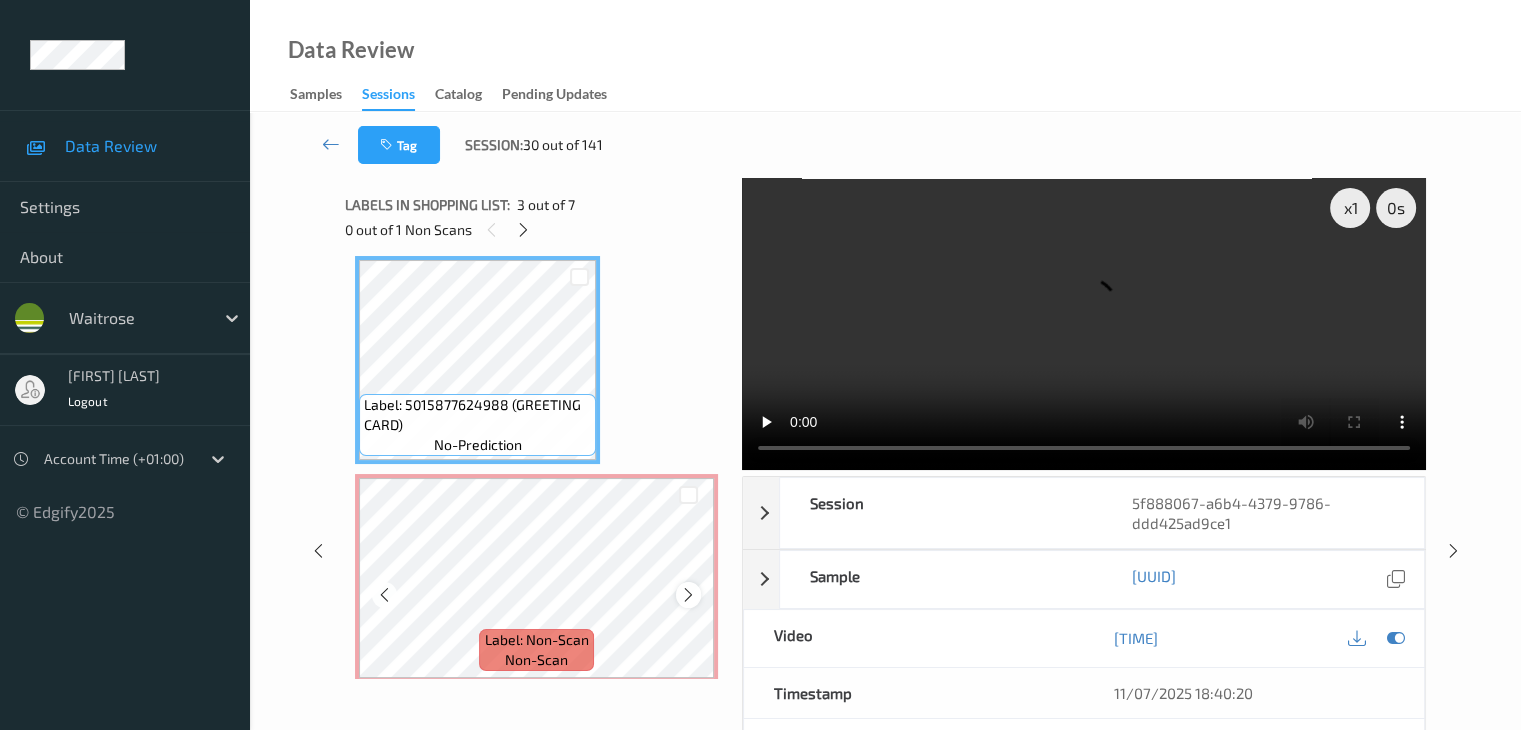 click at bounding box center (688, 595) 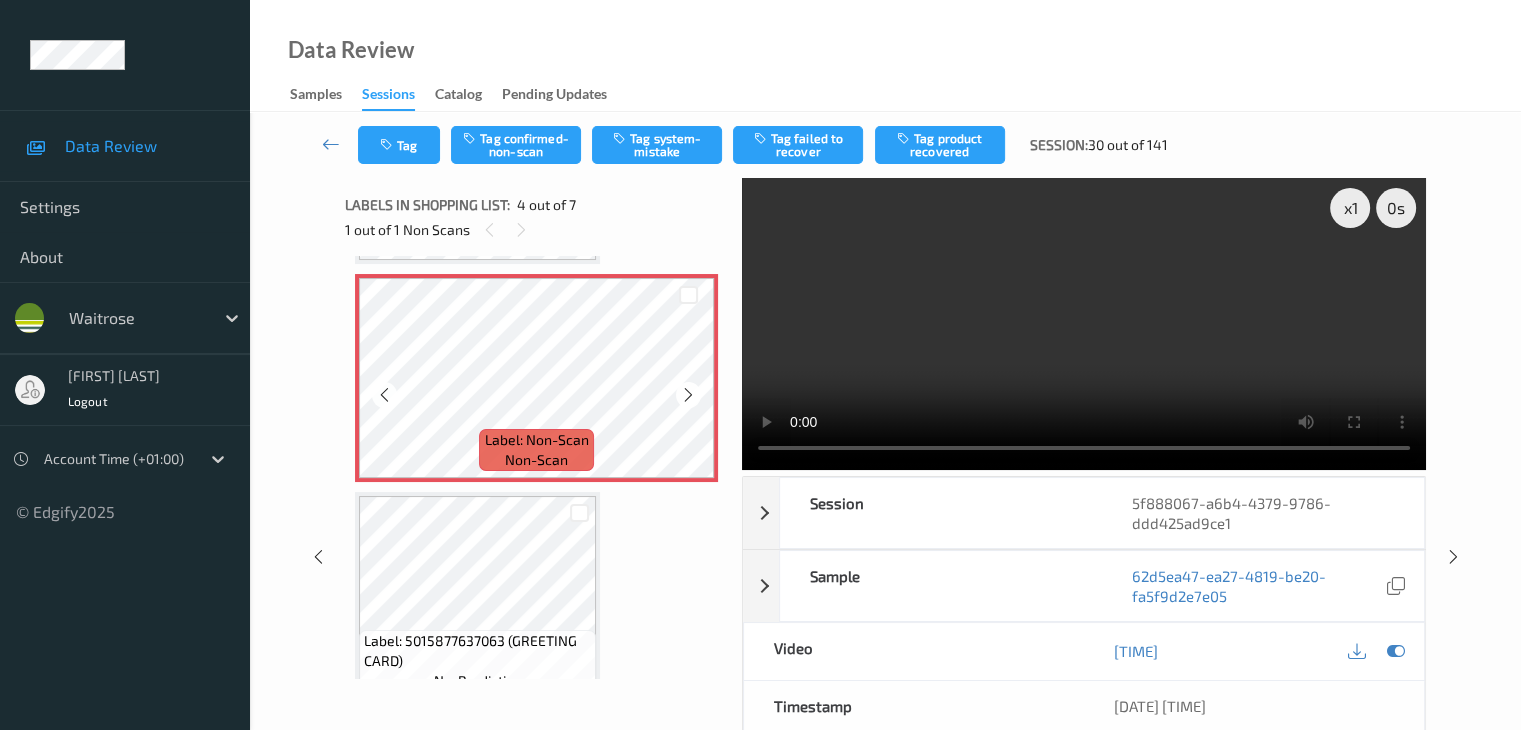 scroll, scrollTop: 546, scrollLeft: 0, axis: vertical 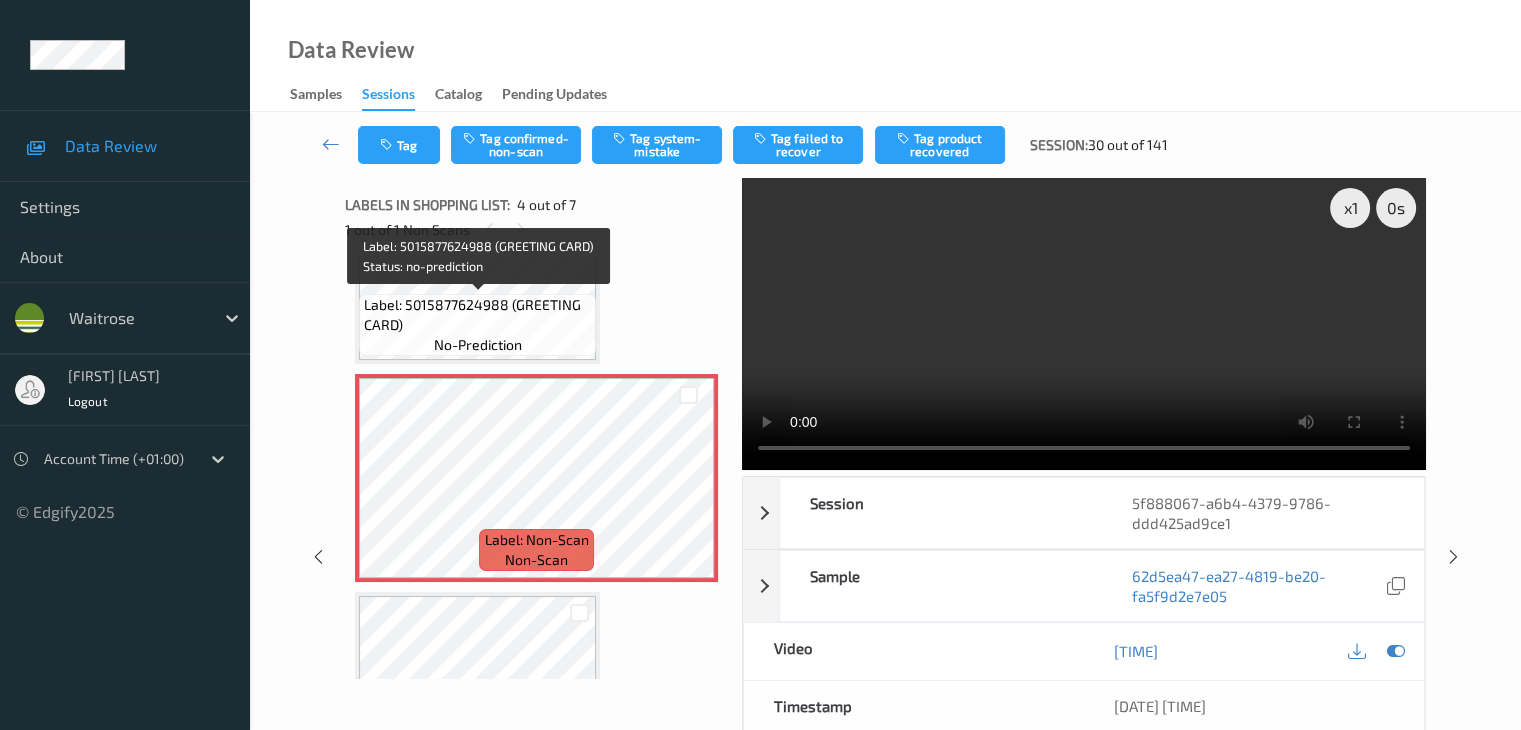 click on "Label: 5015877624988 (GREETING CARD)" at bounding box center [477, 315] 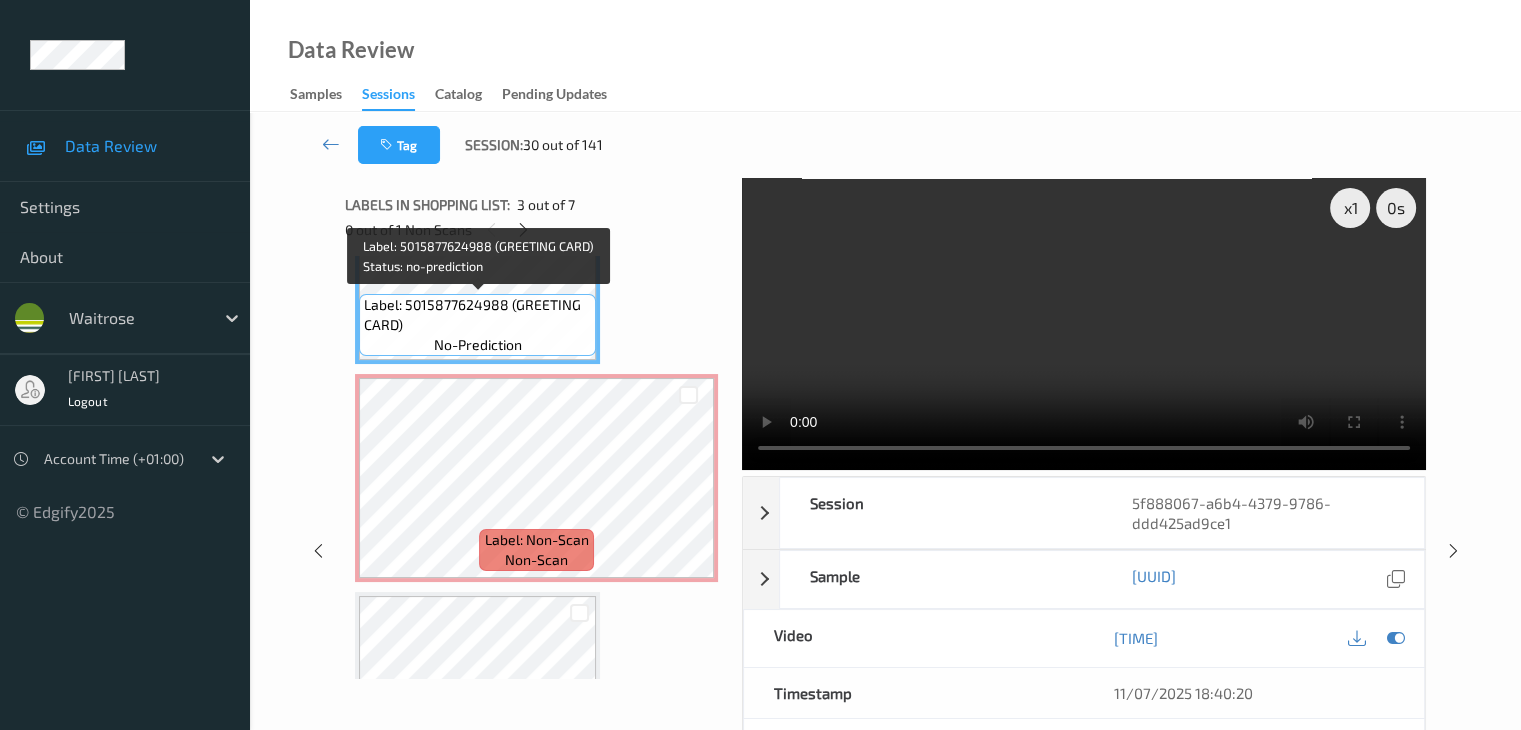 click on "Label: 5015877624988 (GREETING CARD)" at bounding box center [477, 315] 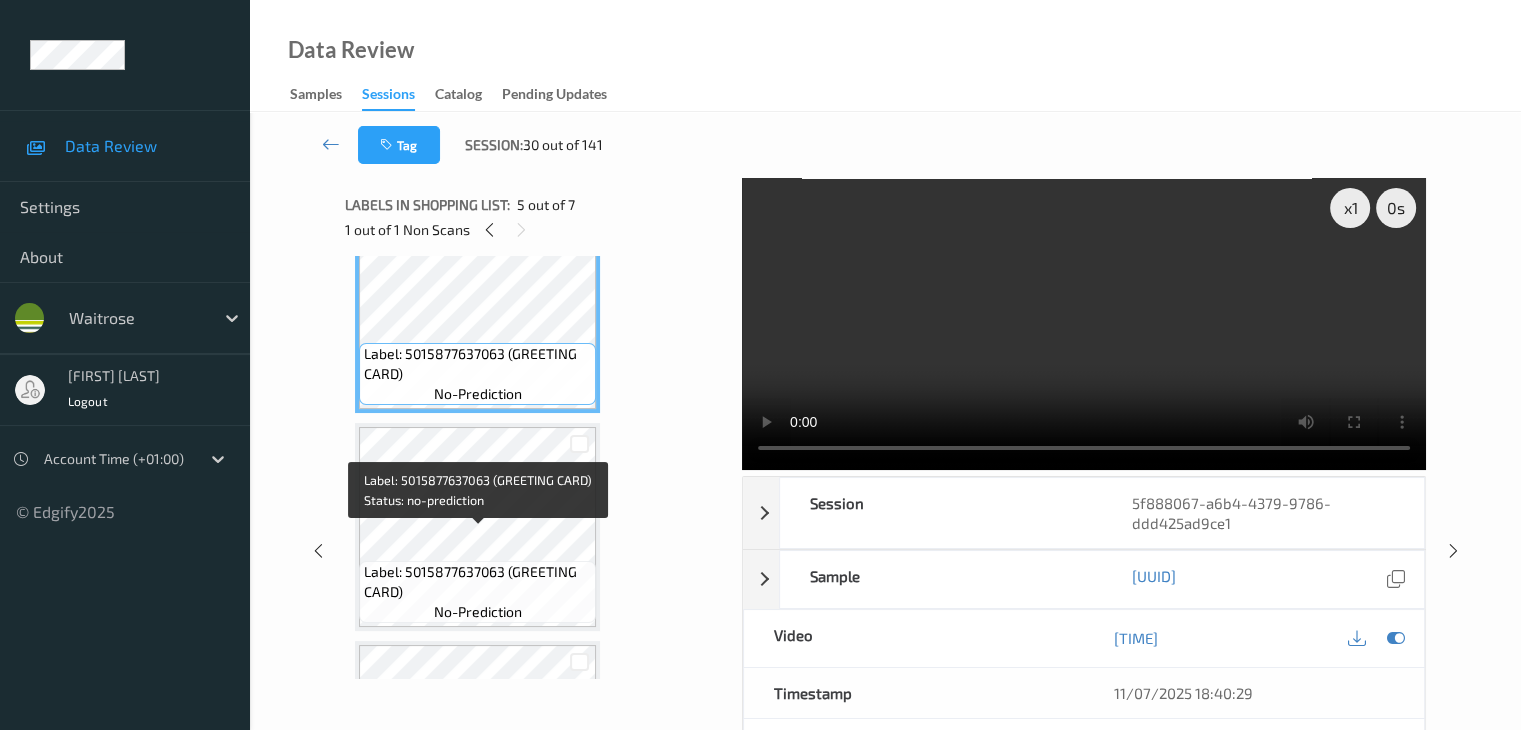 scroll, scrollTop: 946, scrollLeft: 0, axis: vertical 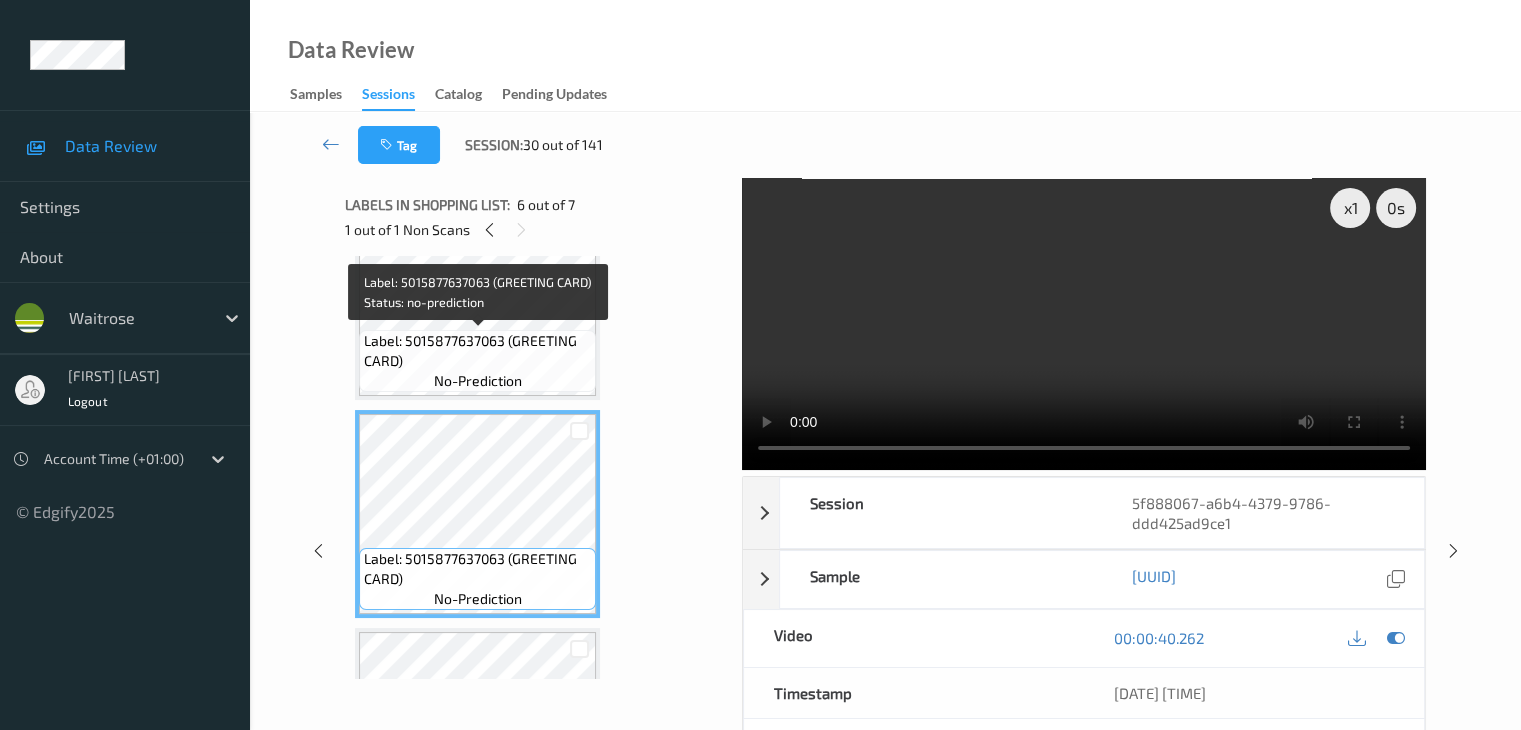 click on "Label: 5015877637063 (GREETING CARD) no-prediction" at bounding box center [477, 361] 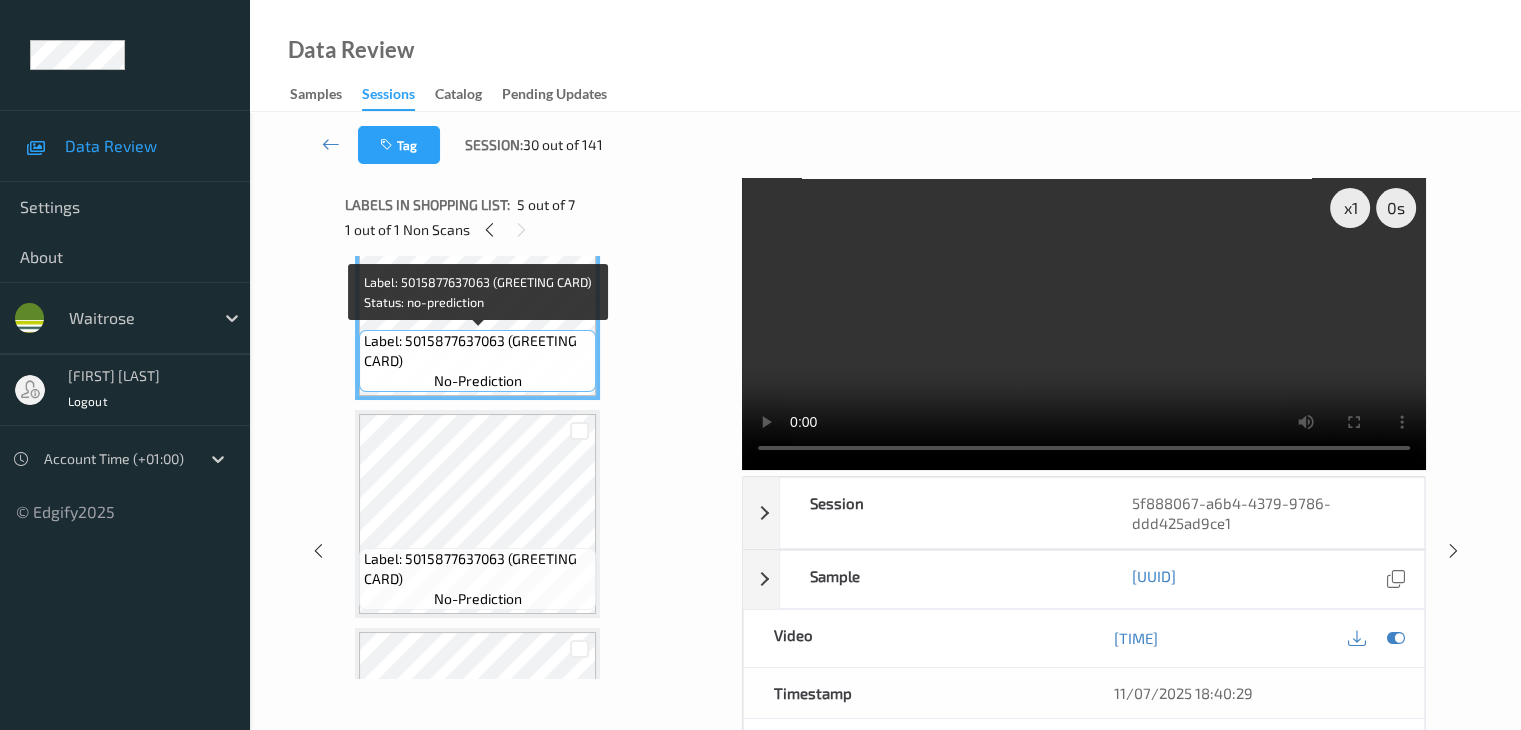 click on "Label: 5015877637063 (GREETING CARD) no-prediction" at bounding box center [477, 361] 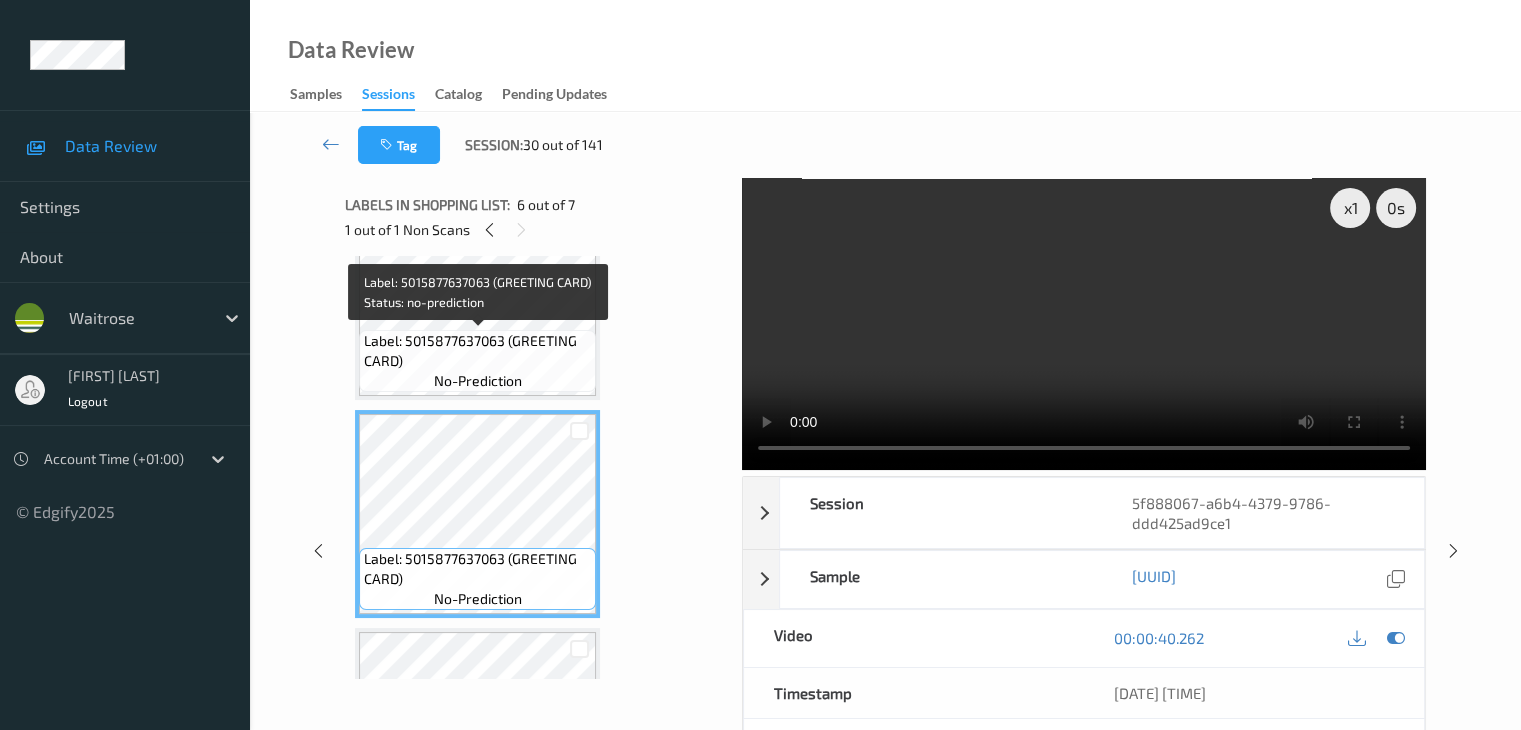 click on "Label: 5015877637063 (GREETING CARD)" at bounding box center [477, 351] 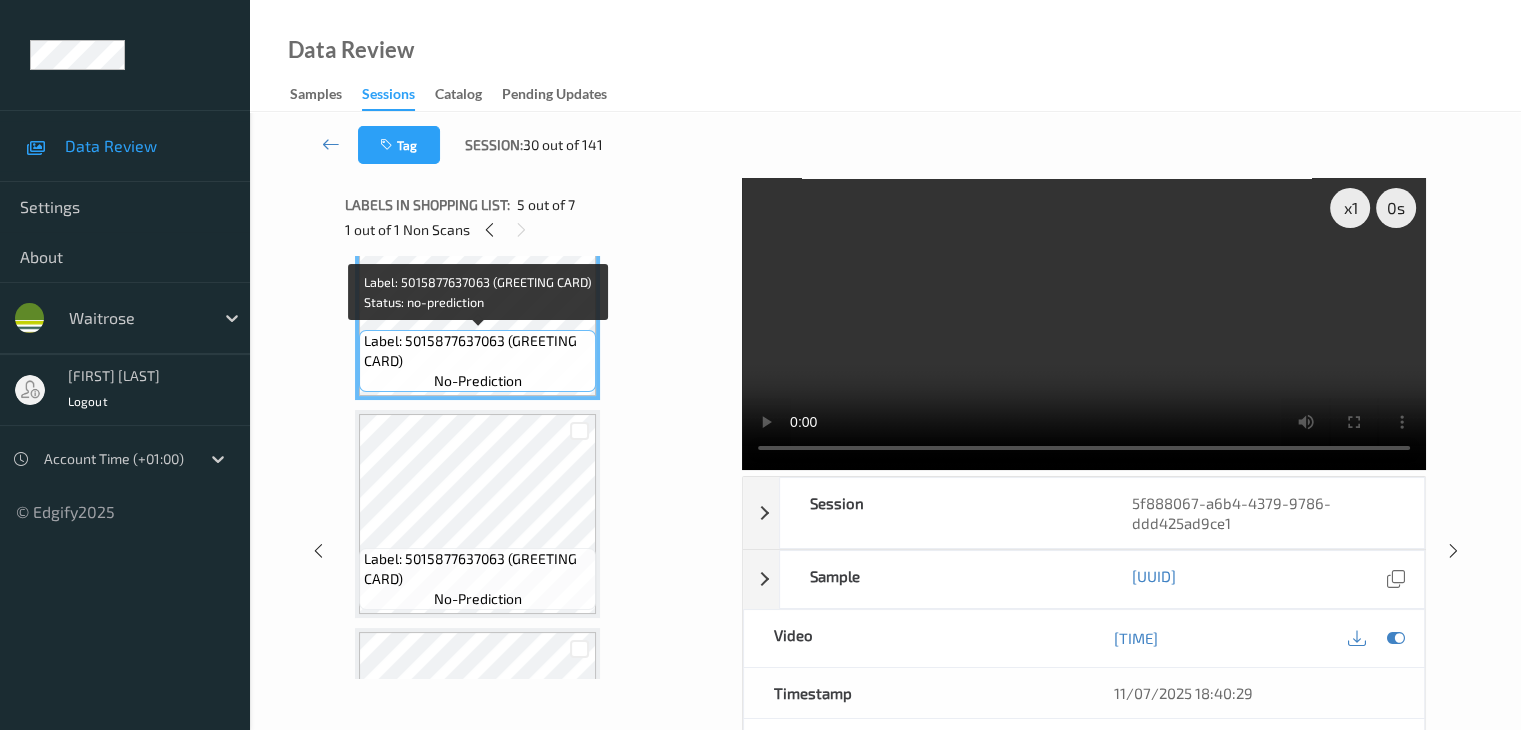 scroll, scrollTop: 846, scrollLeft: 0, axis: vertical 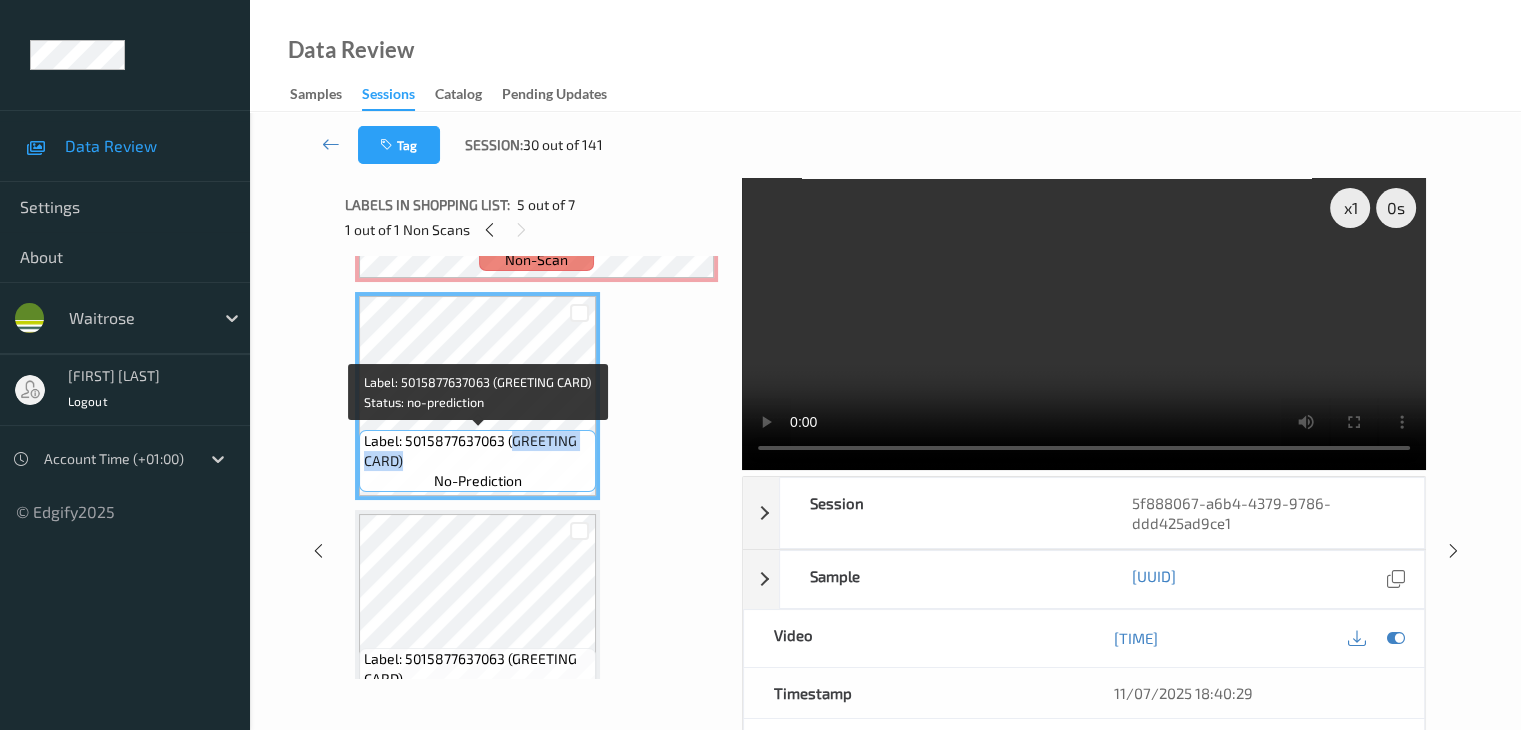 drag, startPoint x: 509, startPoint y: 442, endPoint x: 524, endPoint y: 465, distance: 27.45906 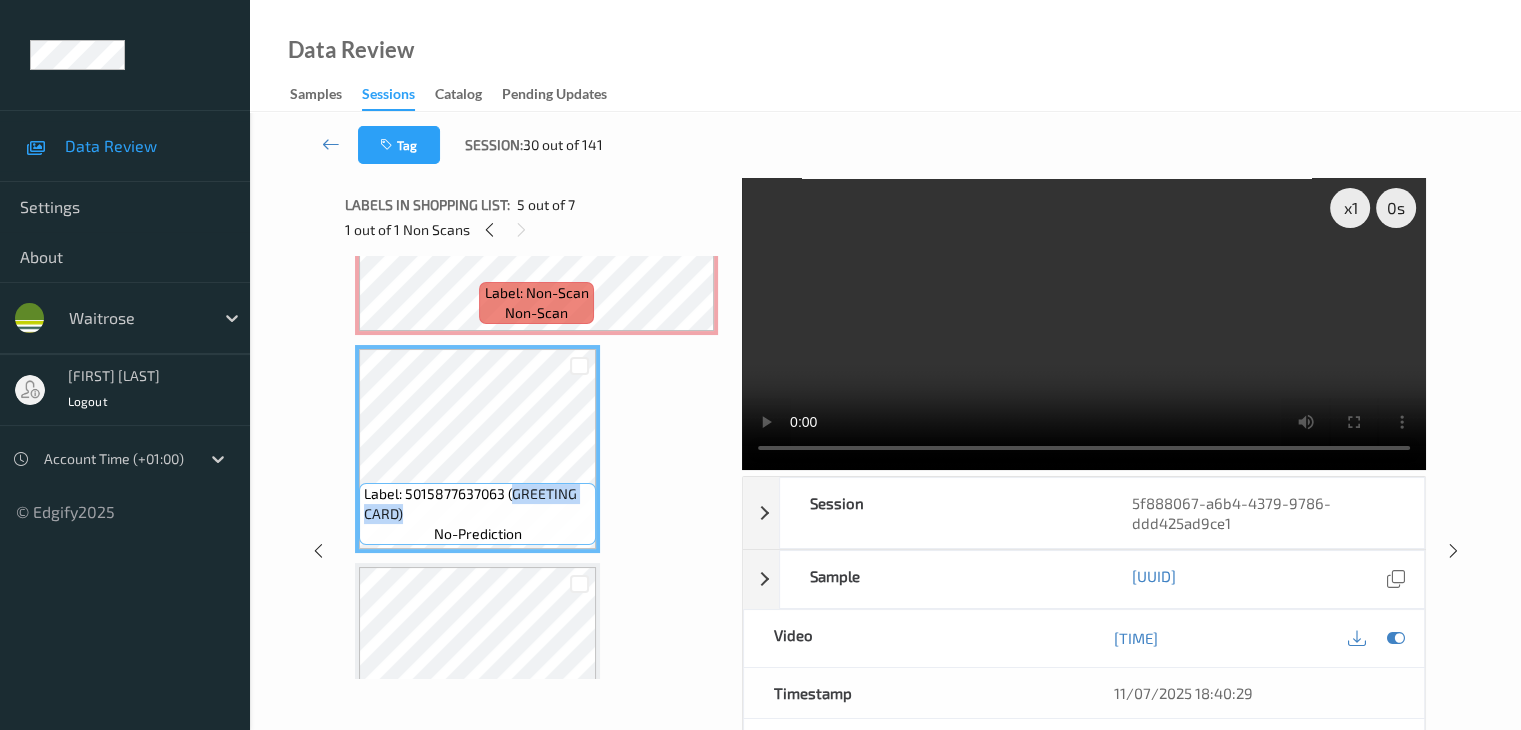 scroll, scrollTop: 746, scrollLeft: 0, axis: vertical 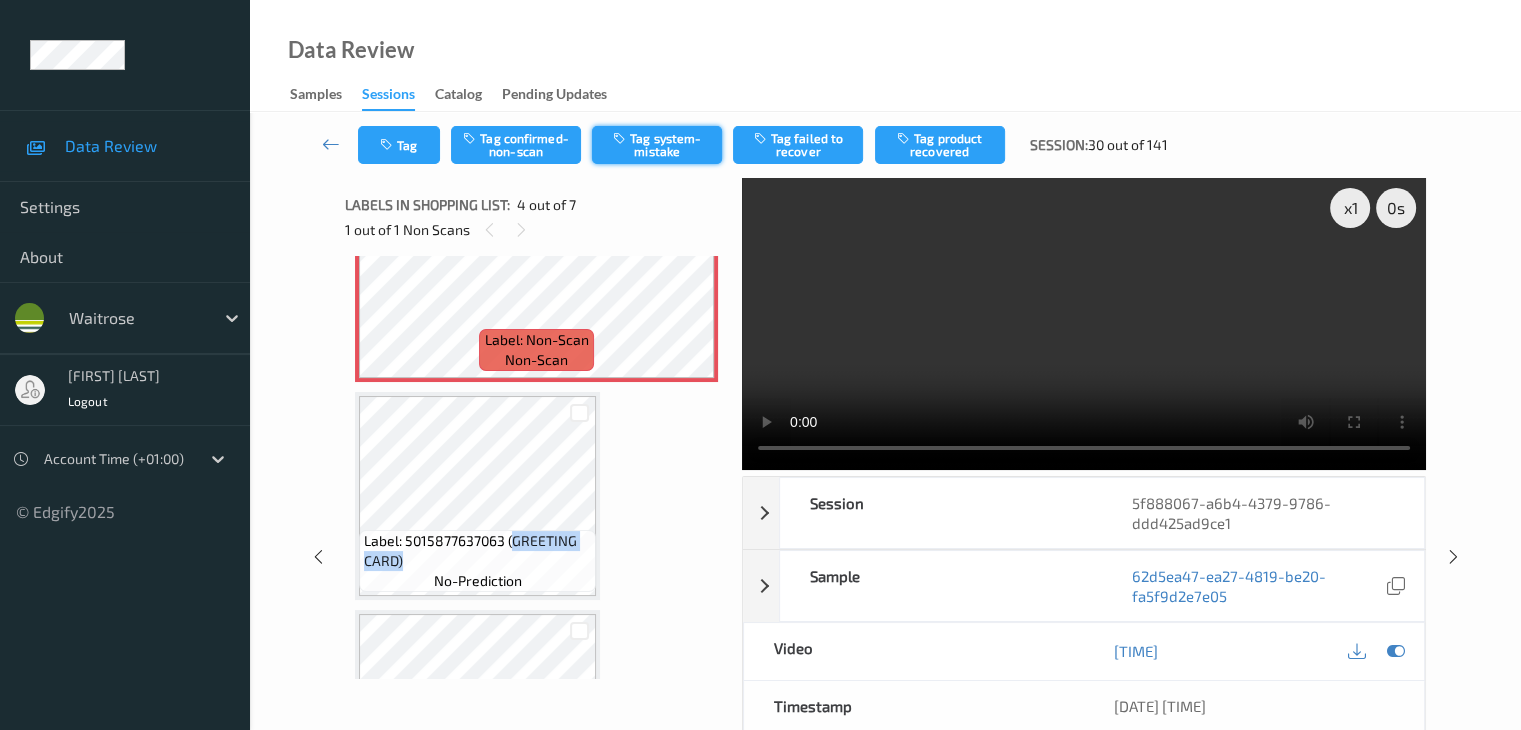 click on "Tag   system-mistake" at bounding box center [657, 145] 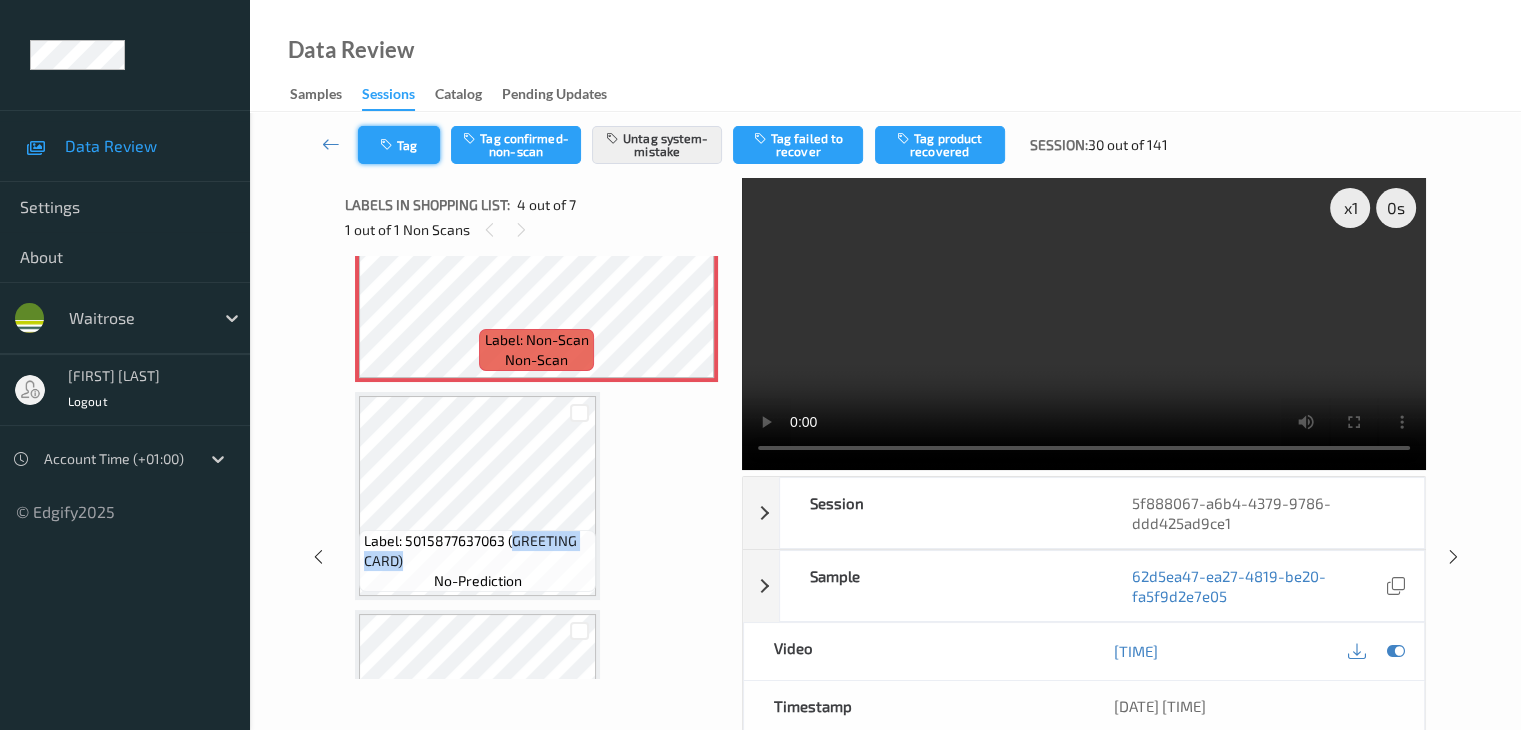click on "Tag" at bounding box center (399, 145) 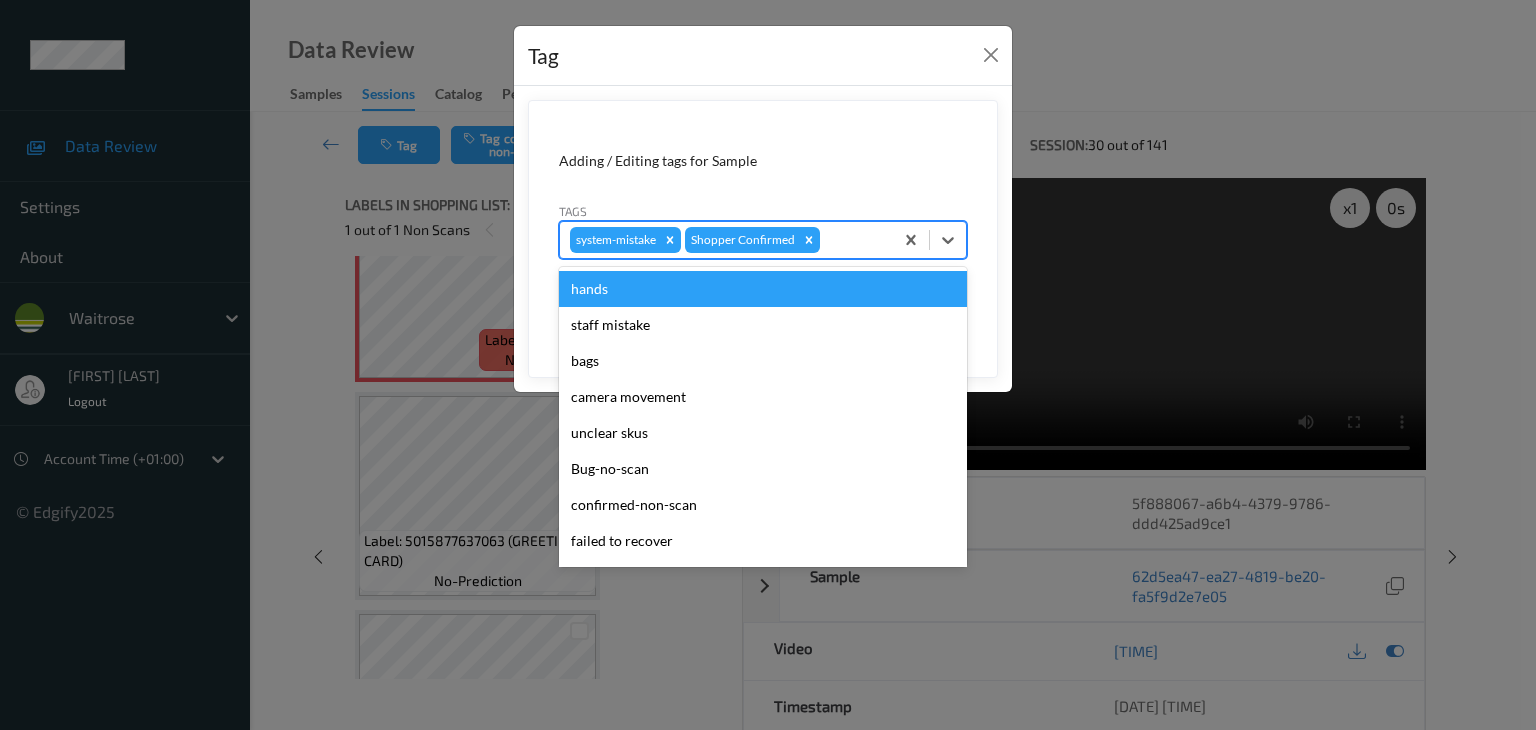 click at bounding box center [853, 240] 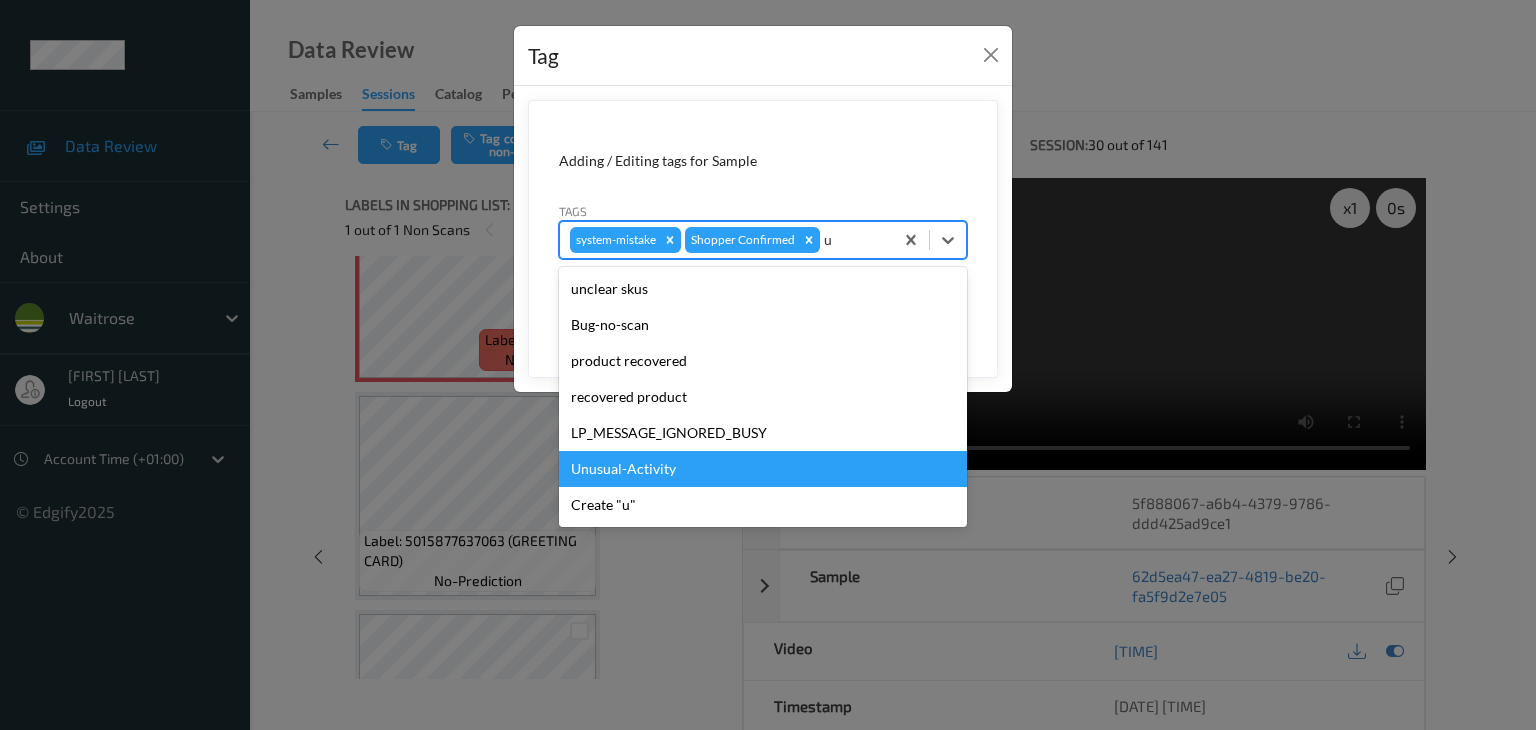 click on "Unusual-Activity" at bounding box center (763, 469) 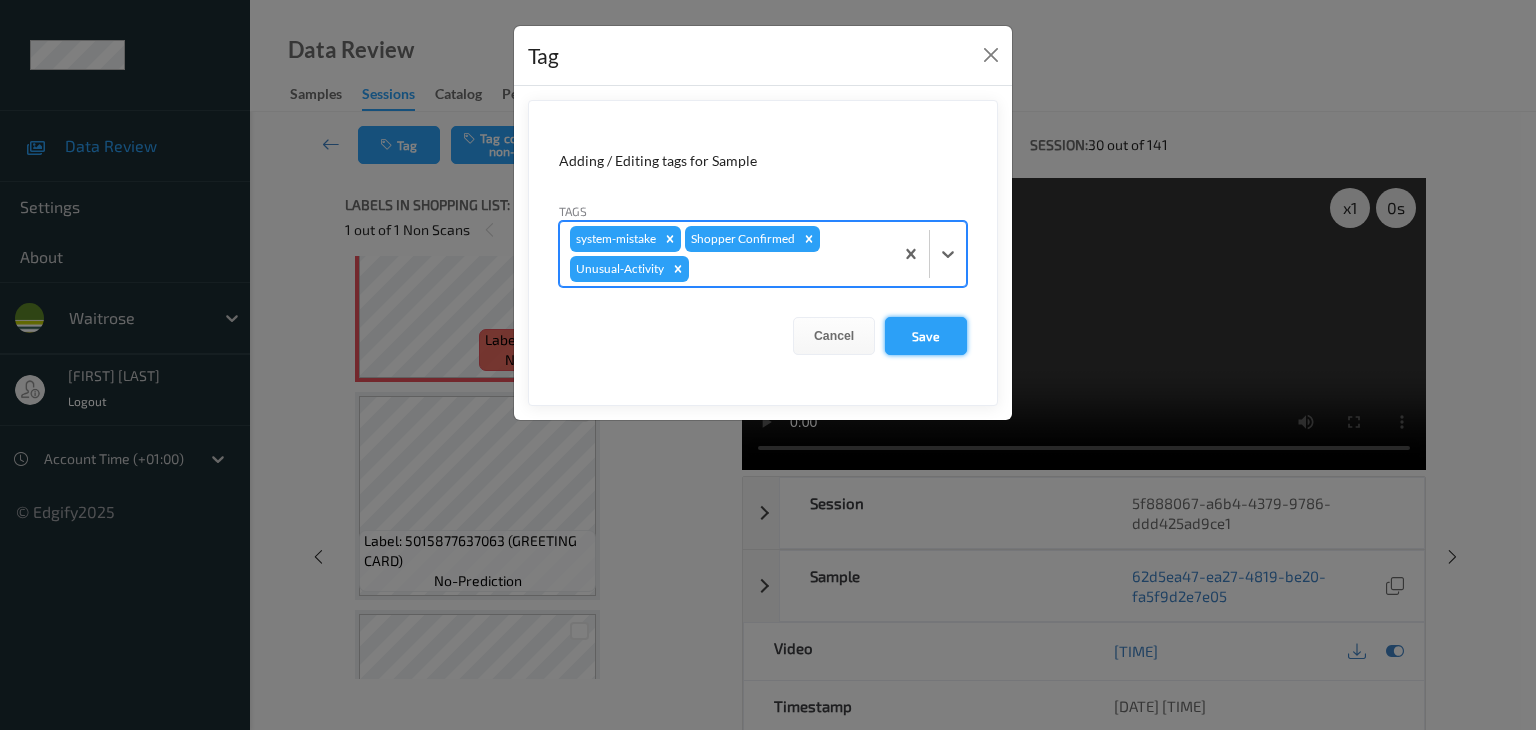 click on "Save" at bounding box center [926, 336] 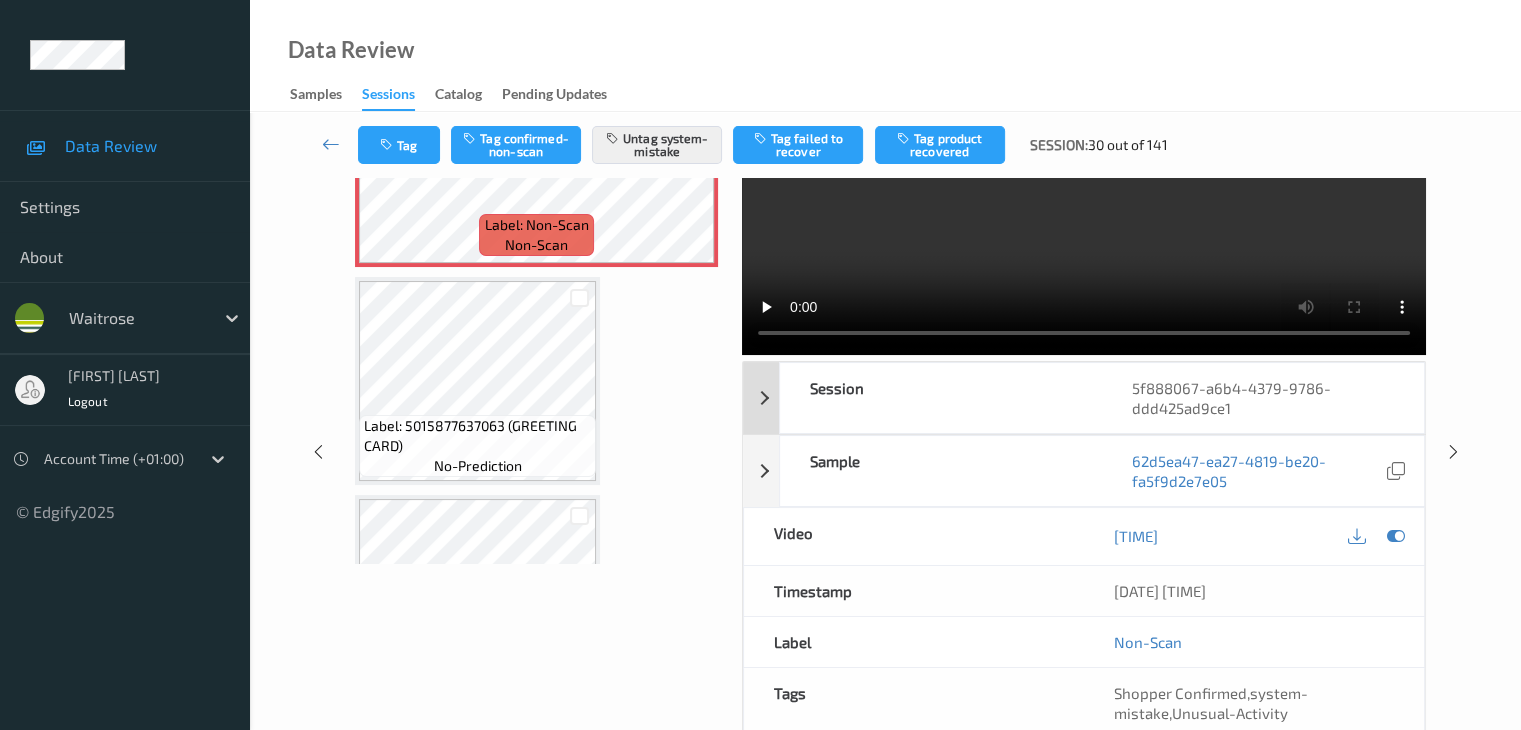 scroll, scrollTop: 200, scrollLeft: 0, axis: vertical 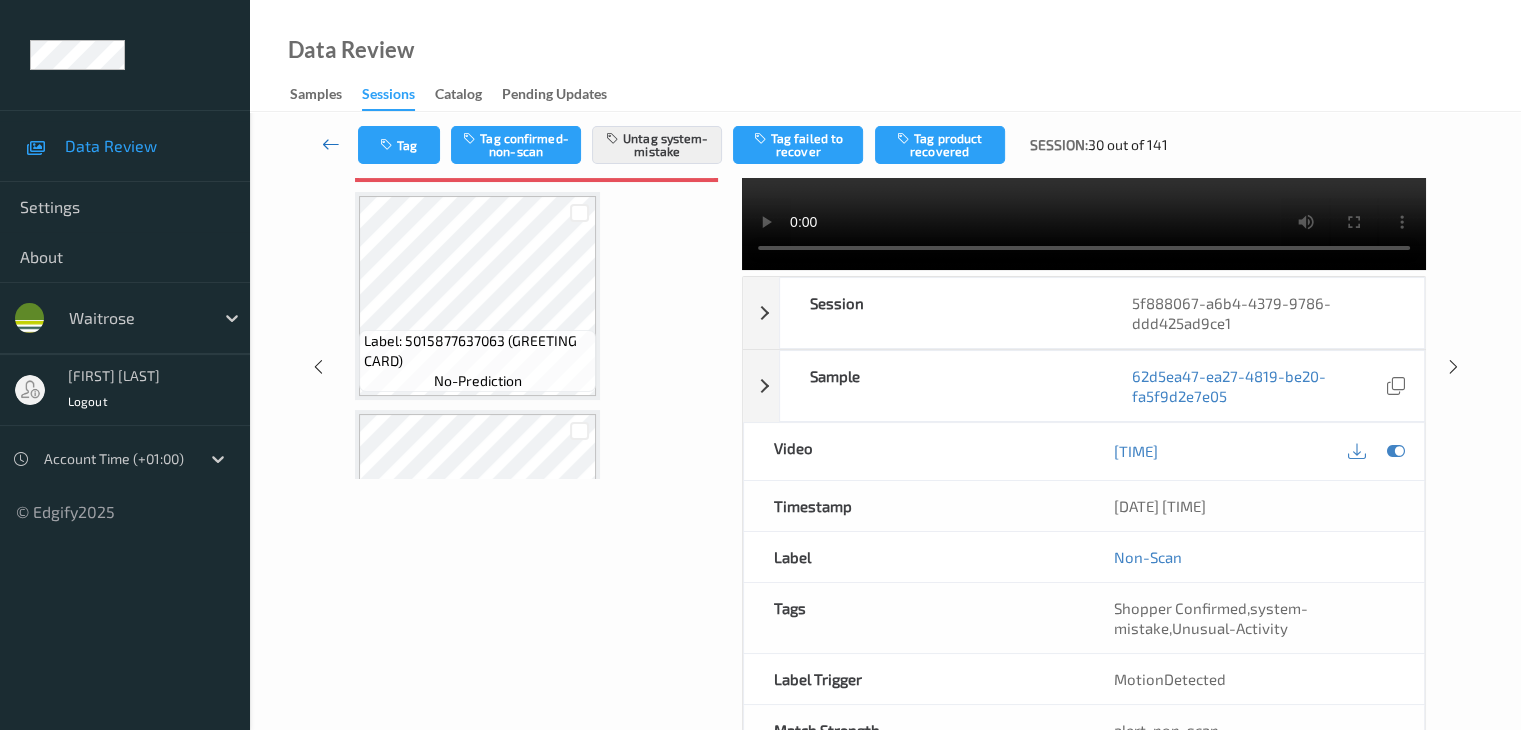 click at bounding box center [331, 144] 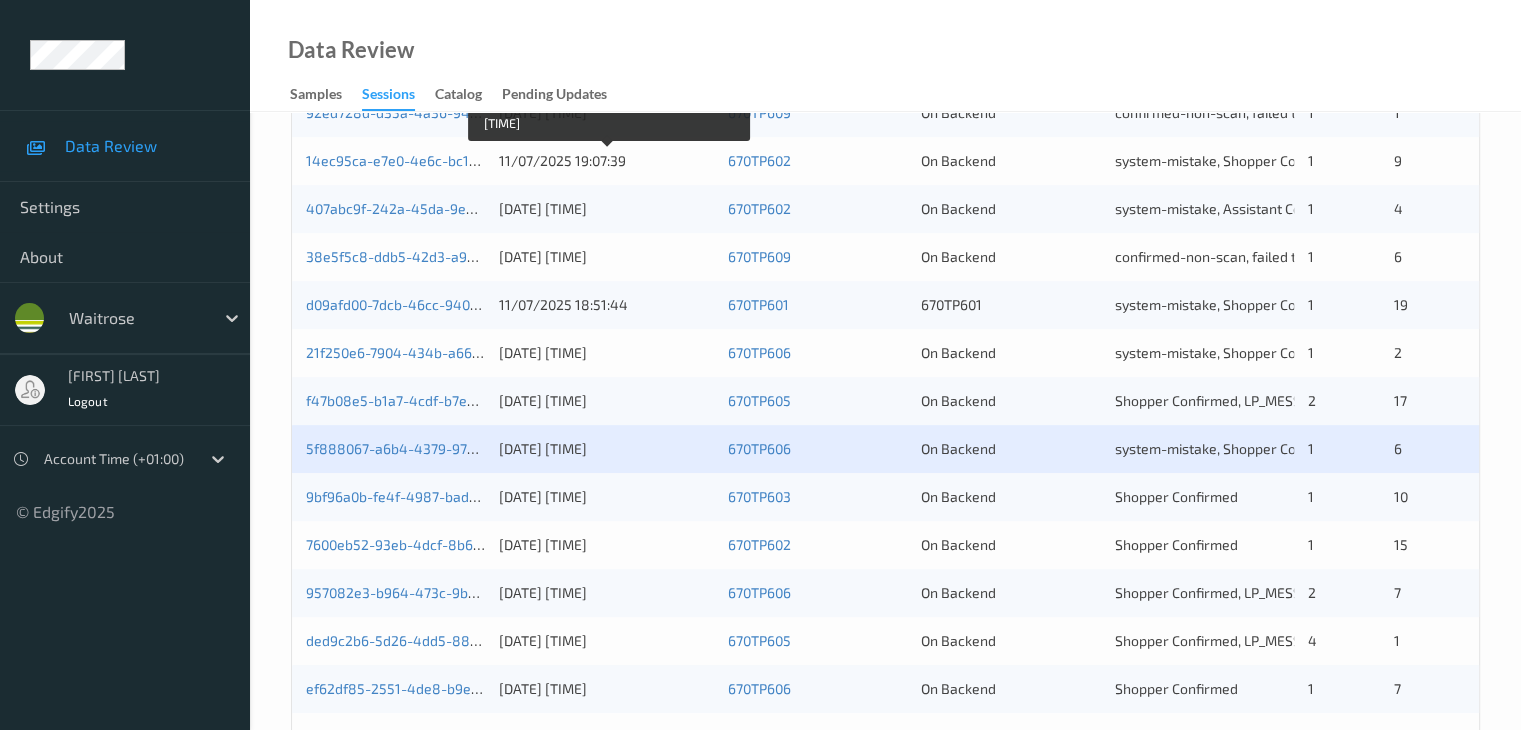scroll, scrollTop: 800, scrollLeft: 0, axis: vertical 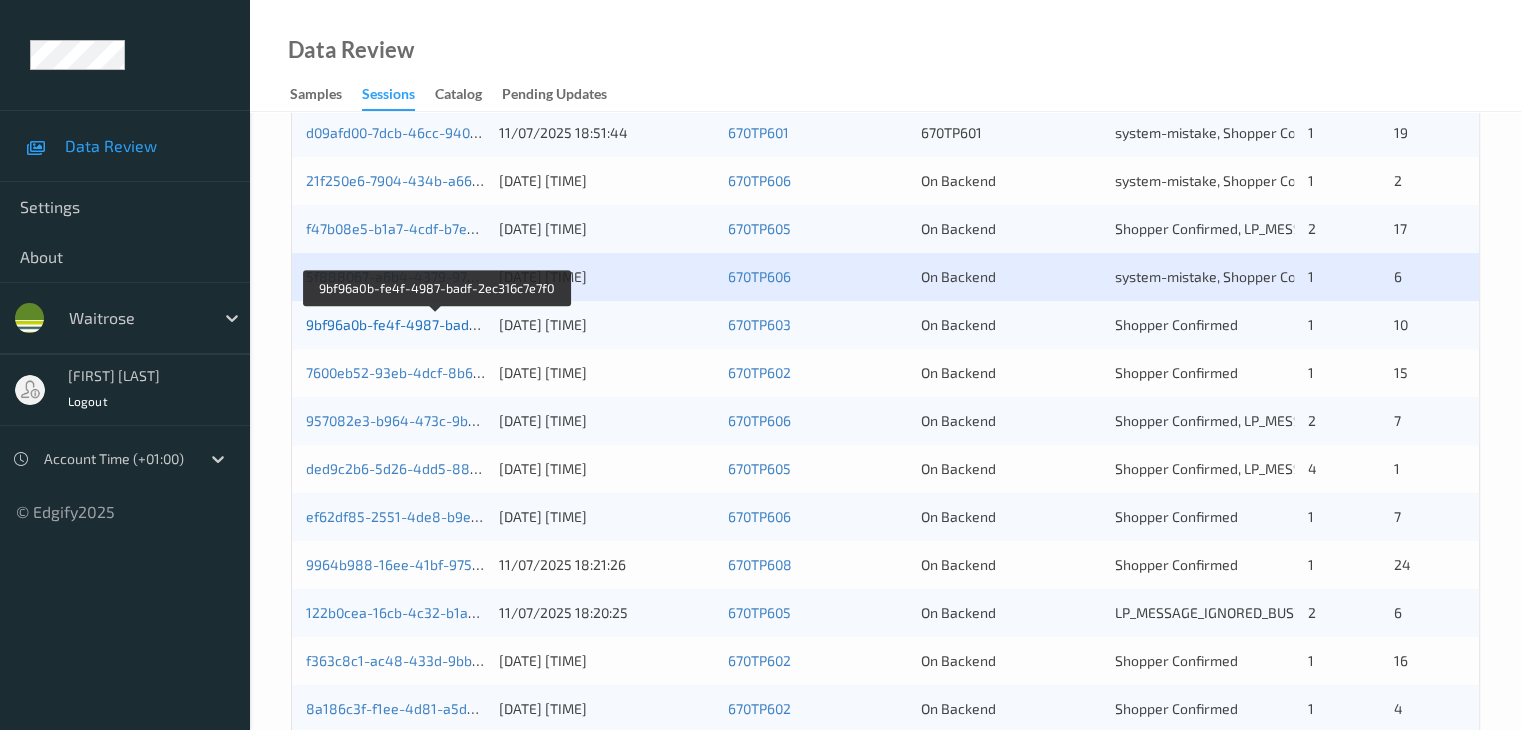 click on "9bf96a0b-fe4f-4987-badf-2ec316c7e7f0" at bounding box center [436, 324] 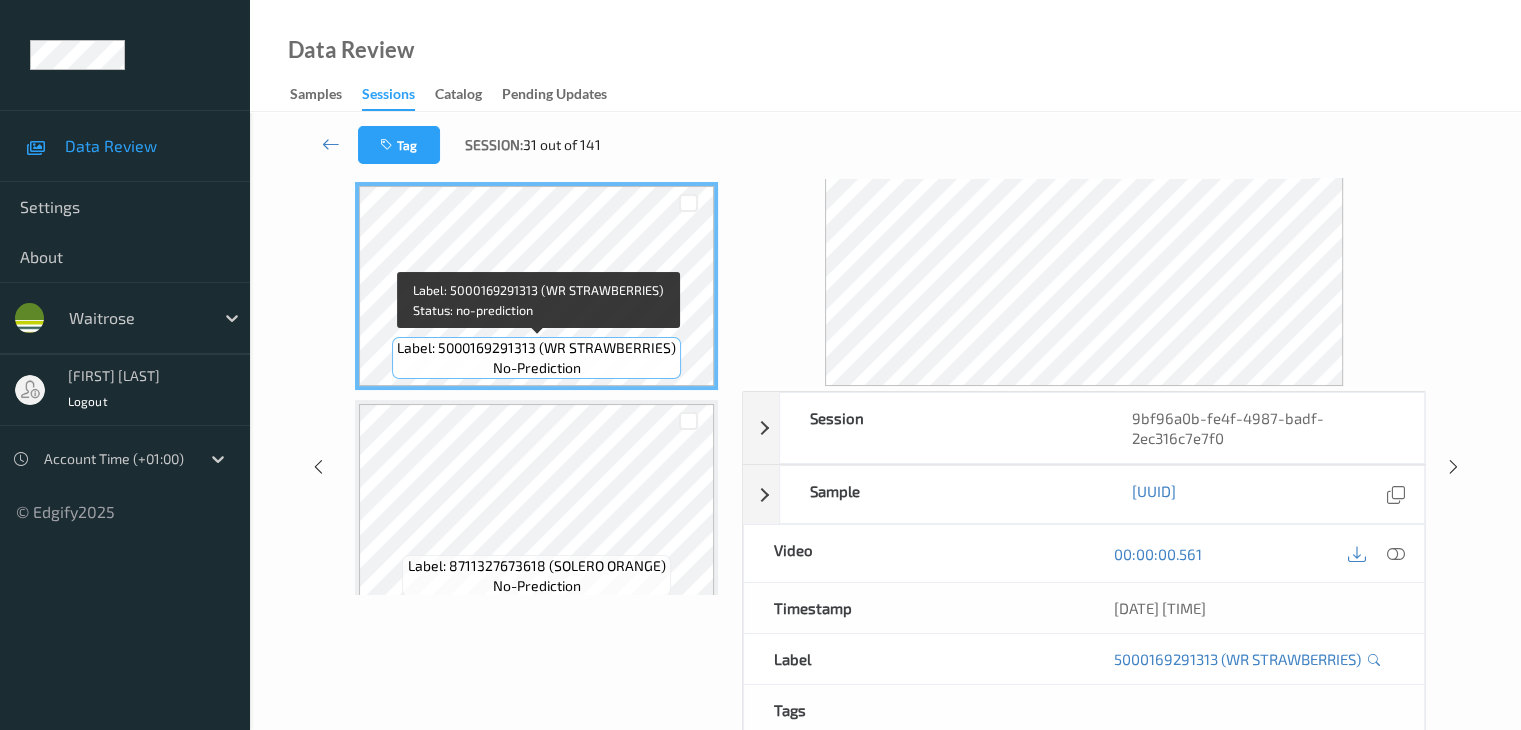 scroll, scrollTop: 0, scrollLeft: 0, axis: both 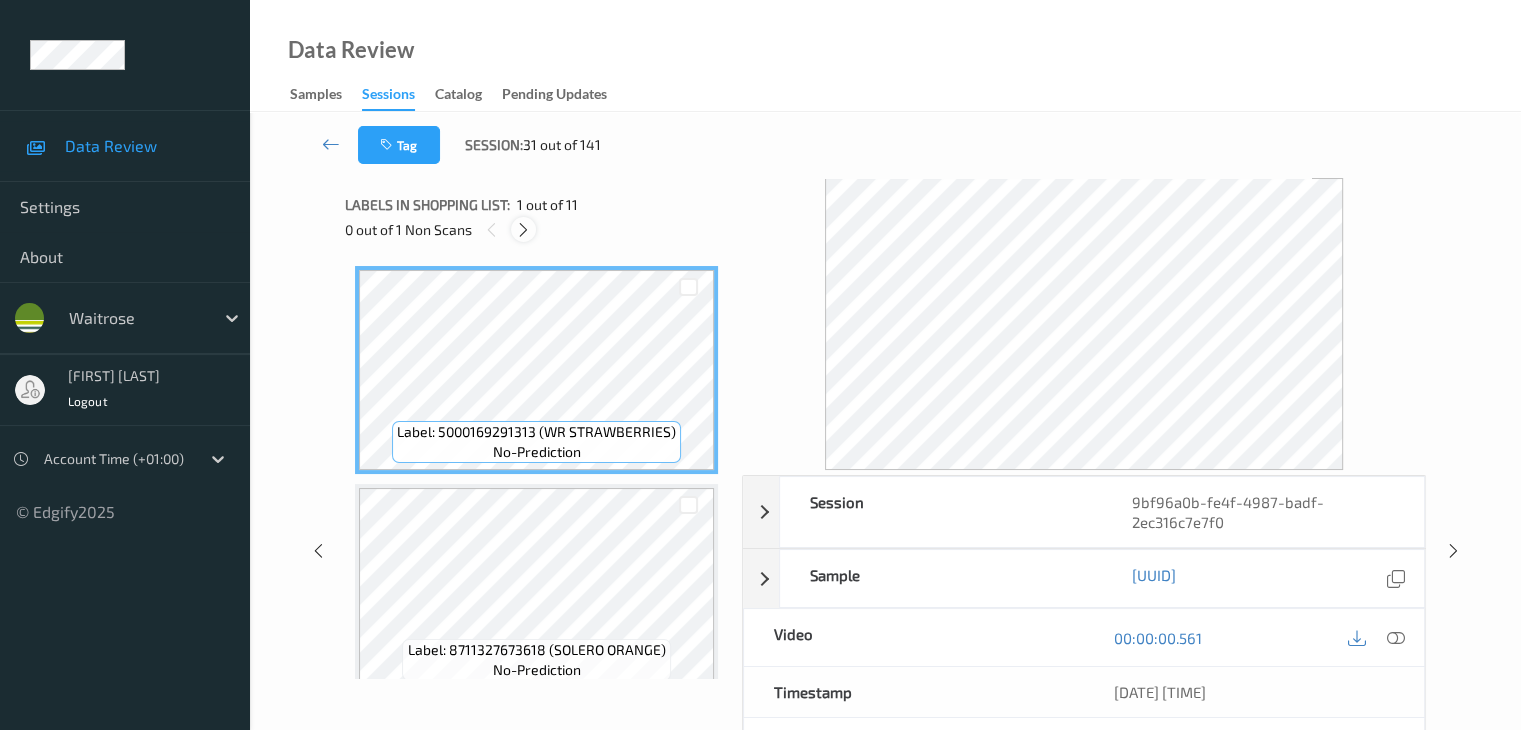 click at bounding box center [523, 230] 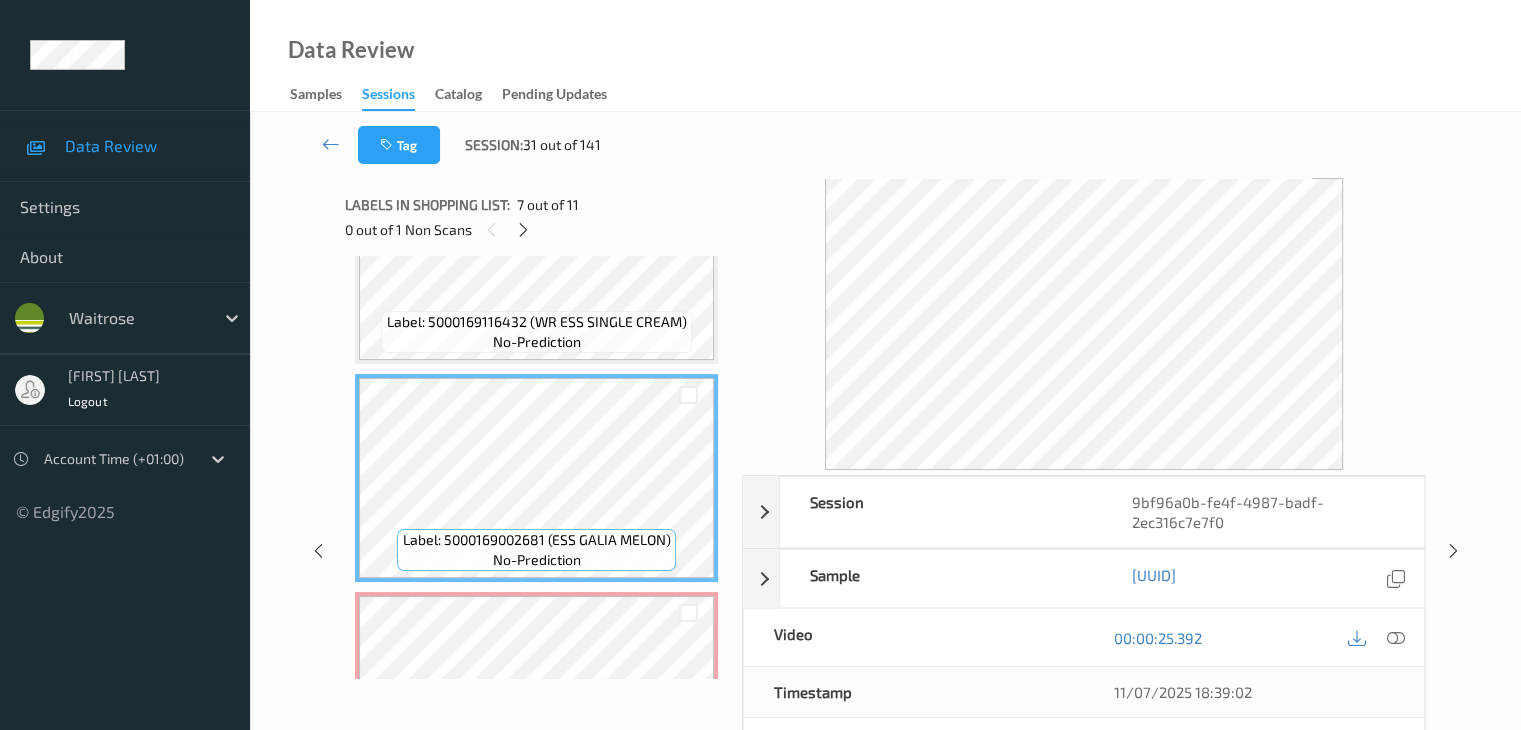 scroll, scrollTop: 1318, scrollLeft: 0, axis: vertical 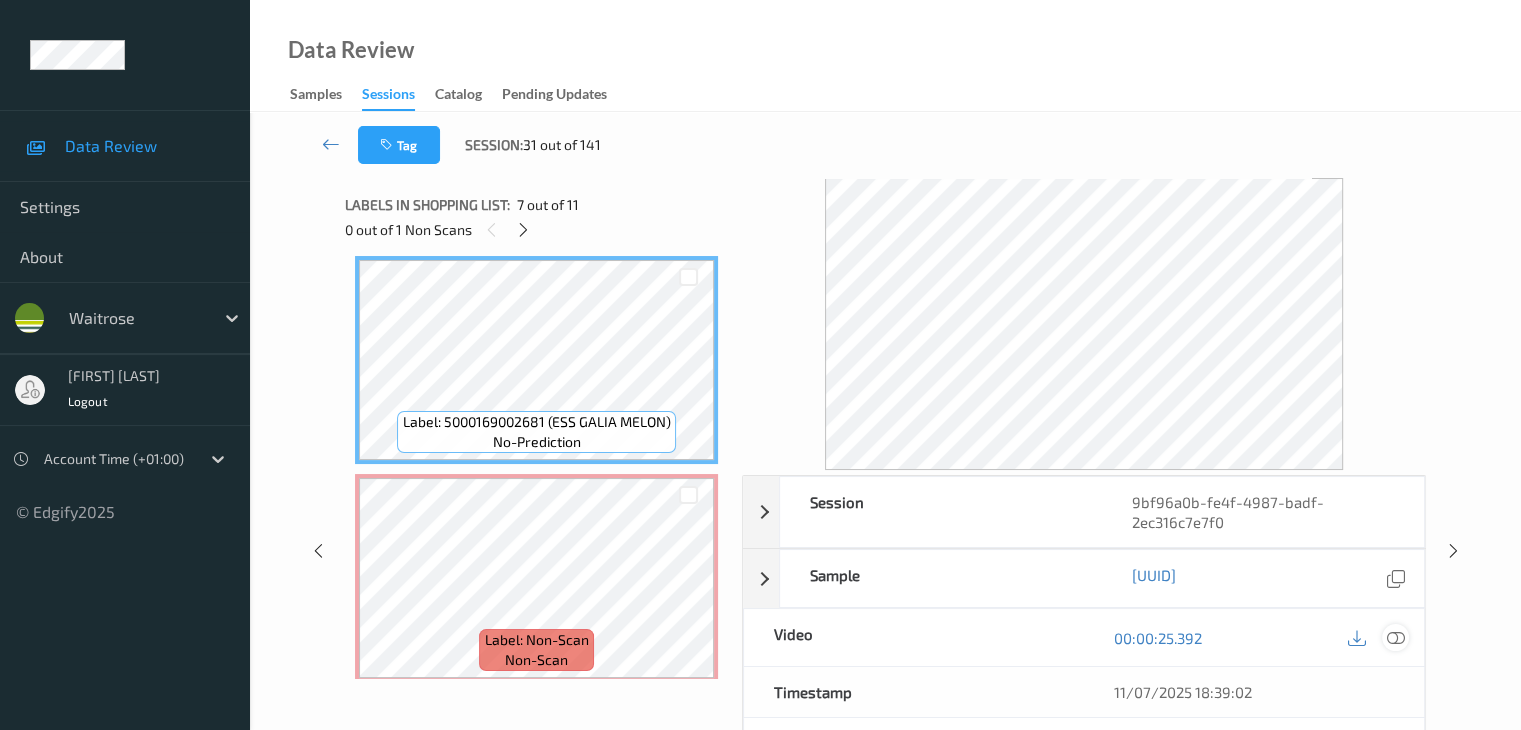 click at bounding box center [1395, 638] 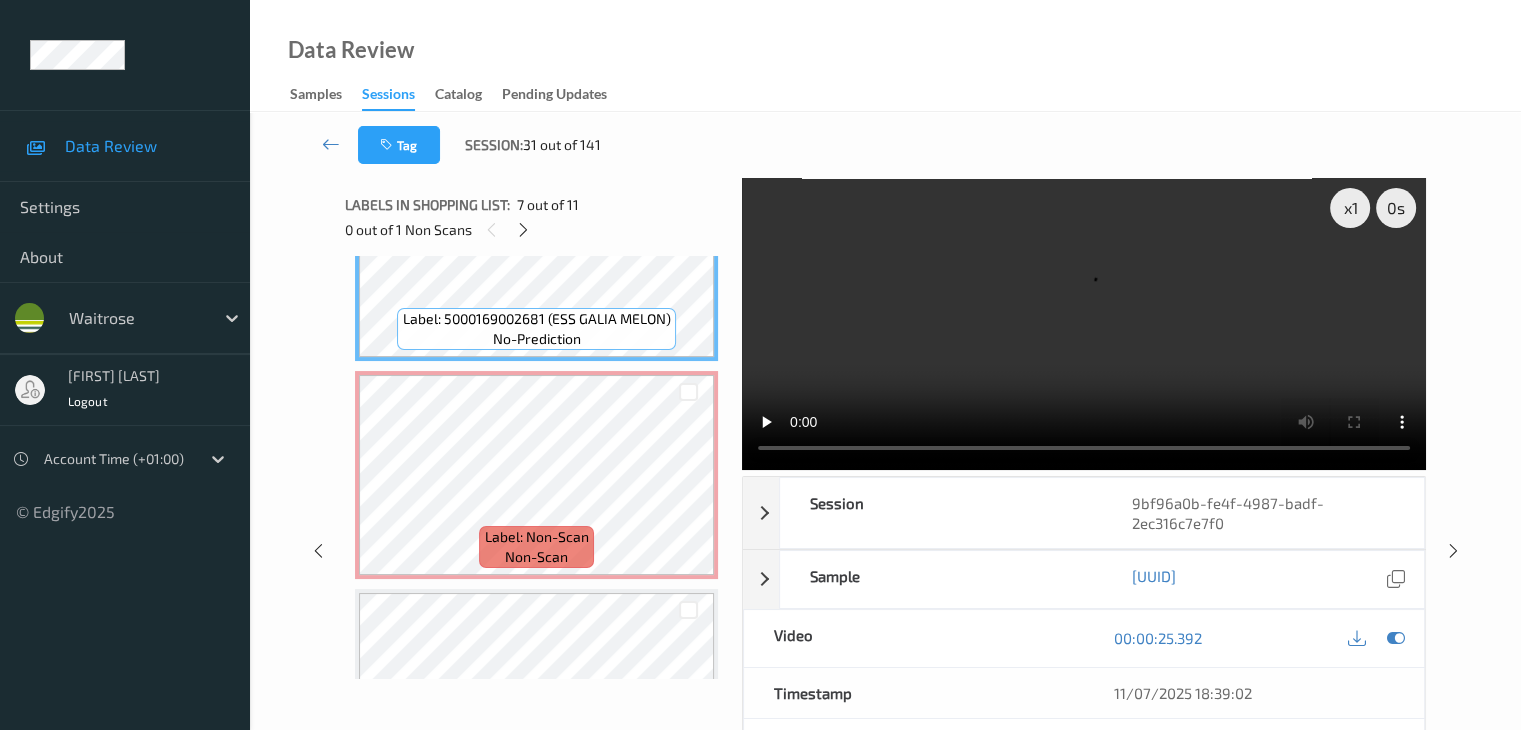 scroll, scrollTop: 1418, scrollLeft: 0, axis: vertical 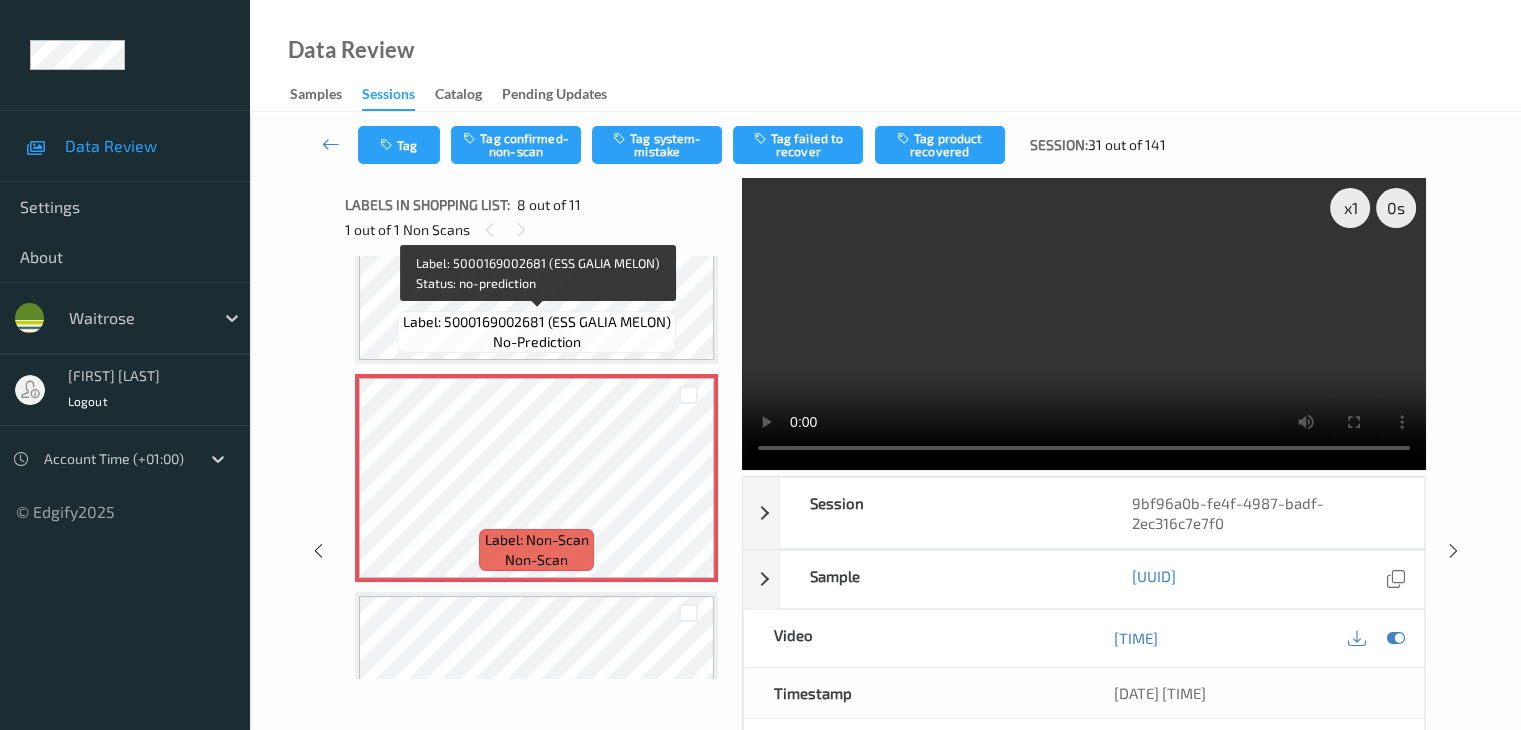click on "Label: 5000169002681 (ESS GALIA MELON) no-prediction" at bounding box center (536, 332) 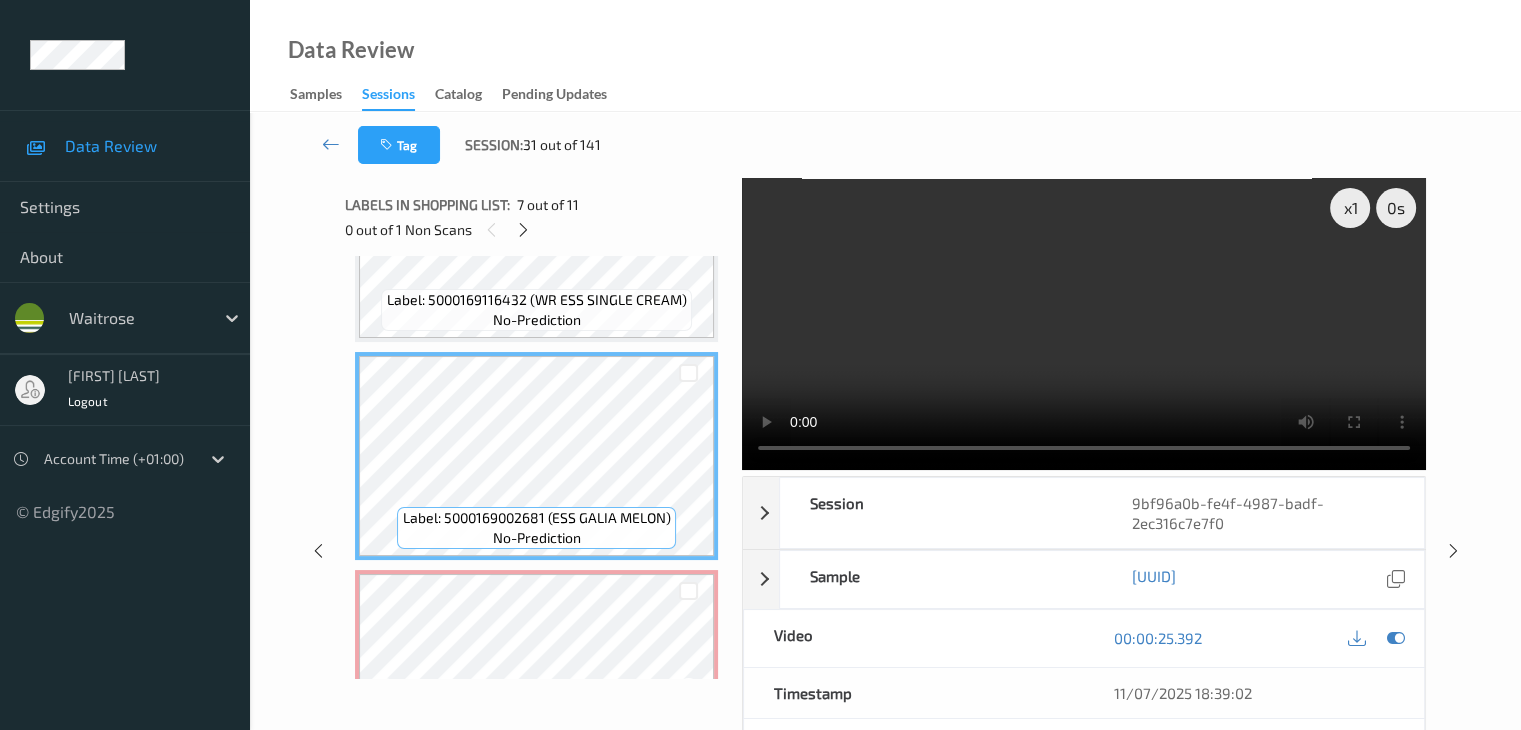 scroll, scrollTop: 1218, scrollLeft: 0, axis: vertical 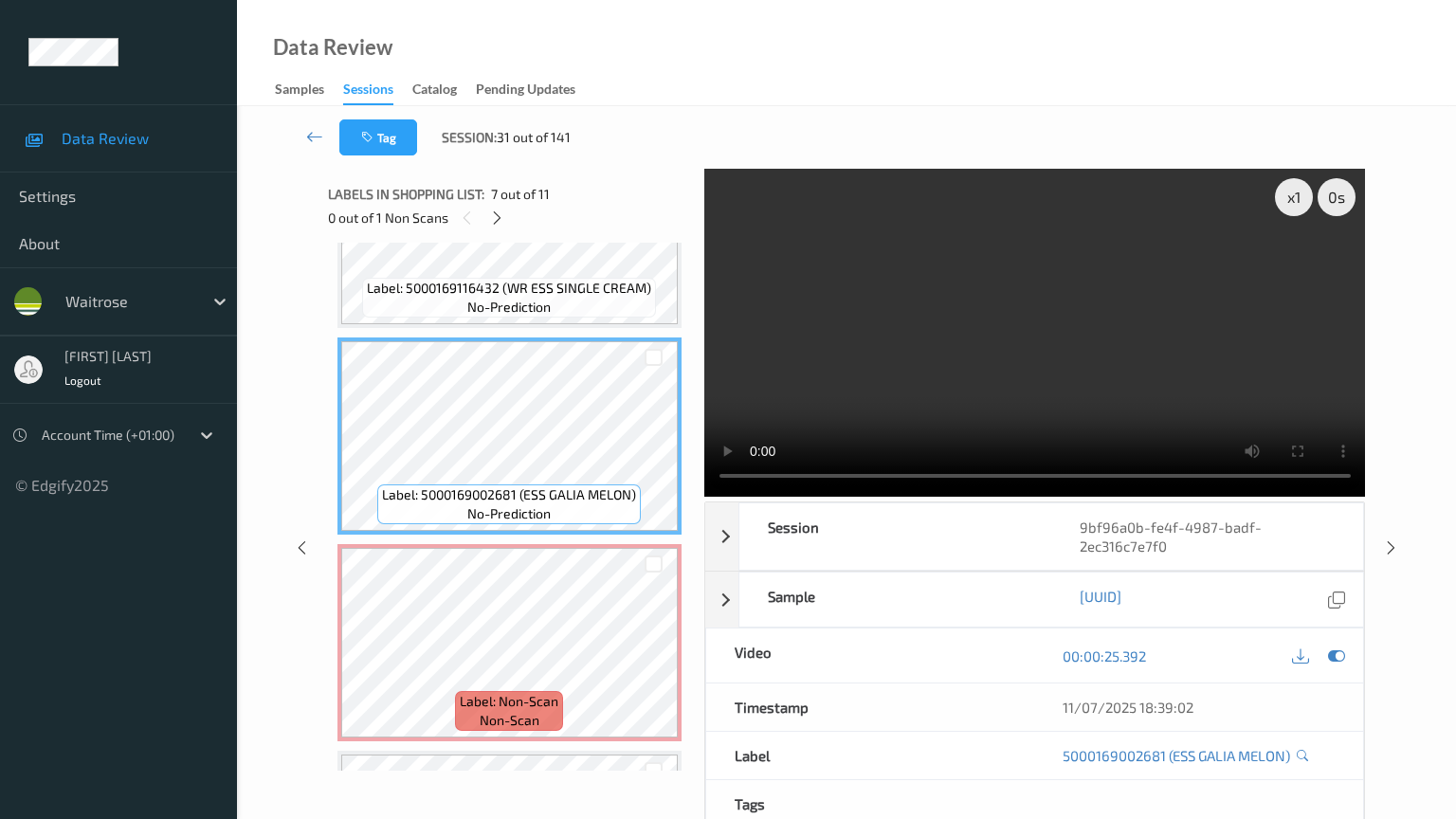 type 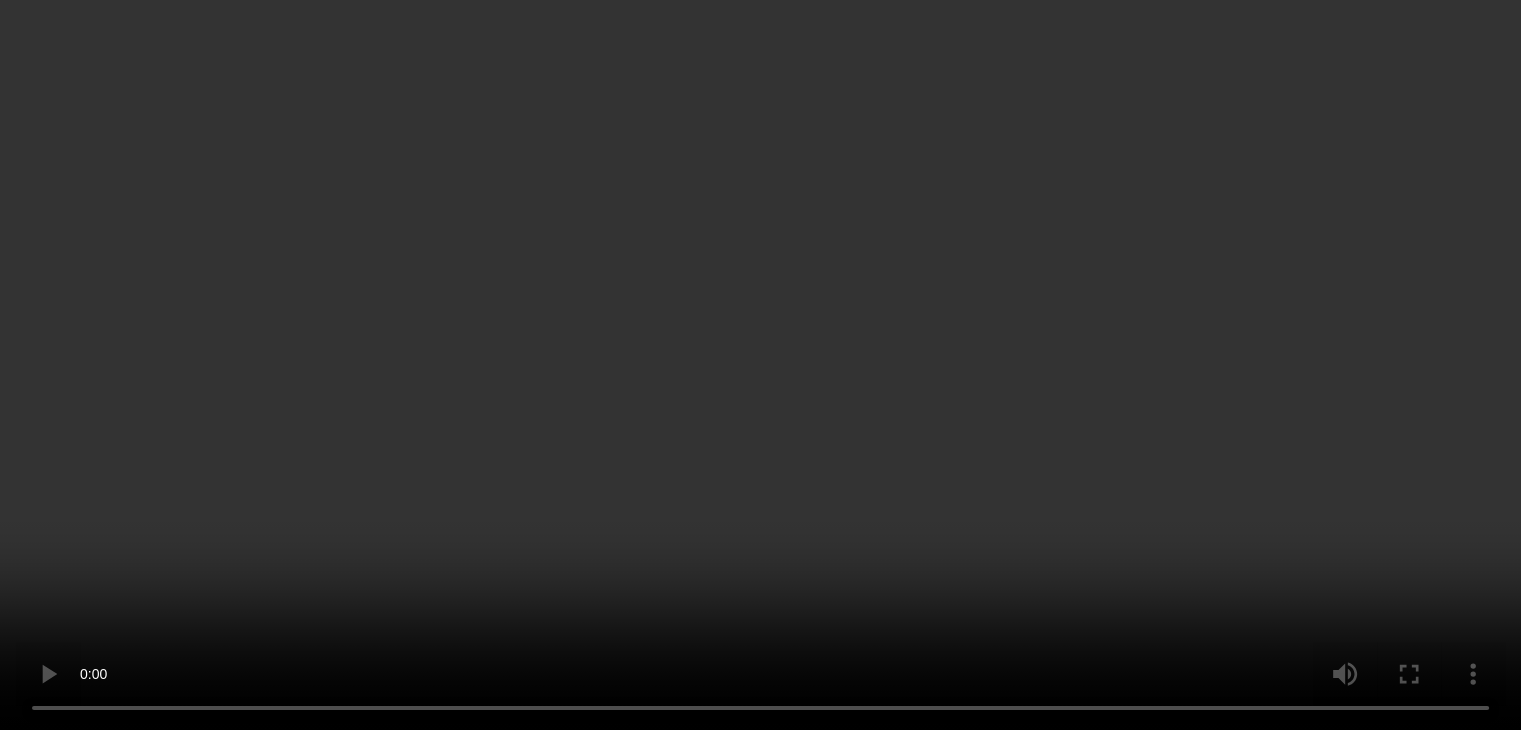 scroll, scrollTop: 1618, scrollLeft: 0, axis: vertical 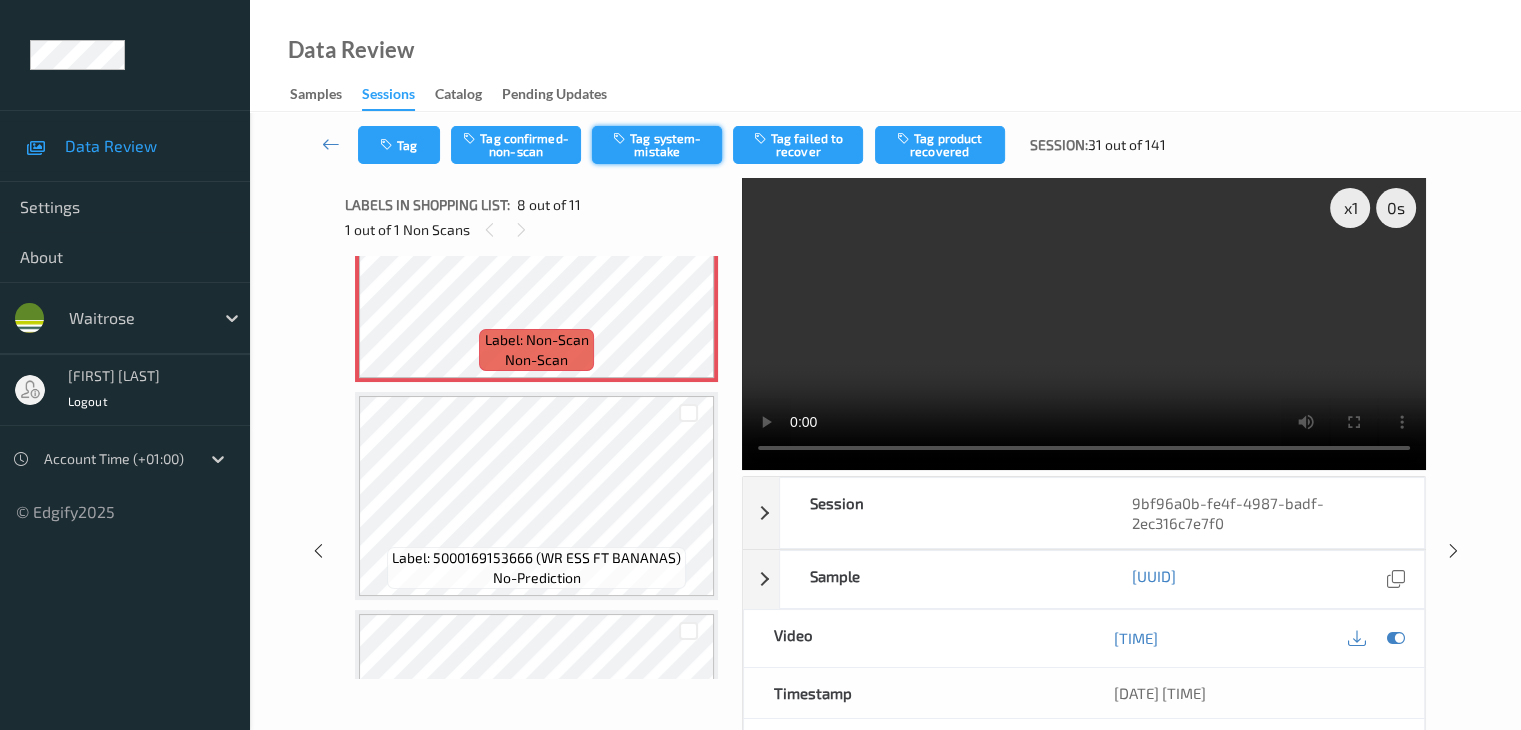 click on "Tag   system-mistake" at bounding box center [657, 145] 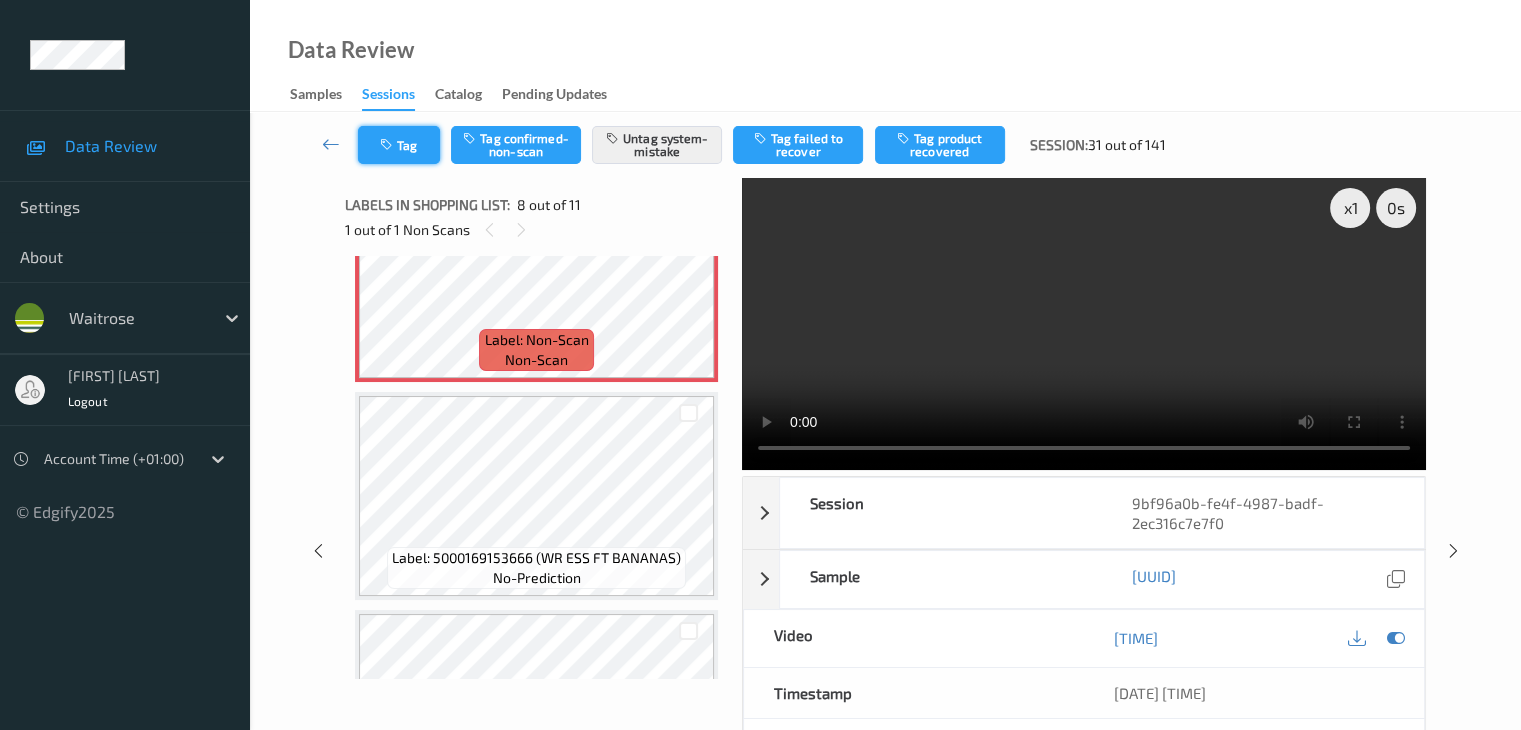 click on "Tag" at bounding box center [399, 145] 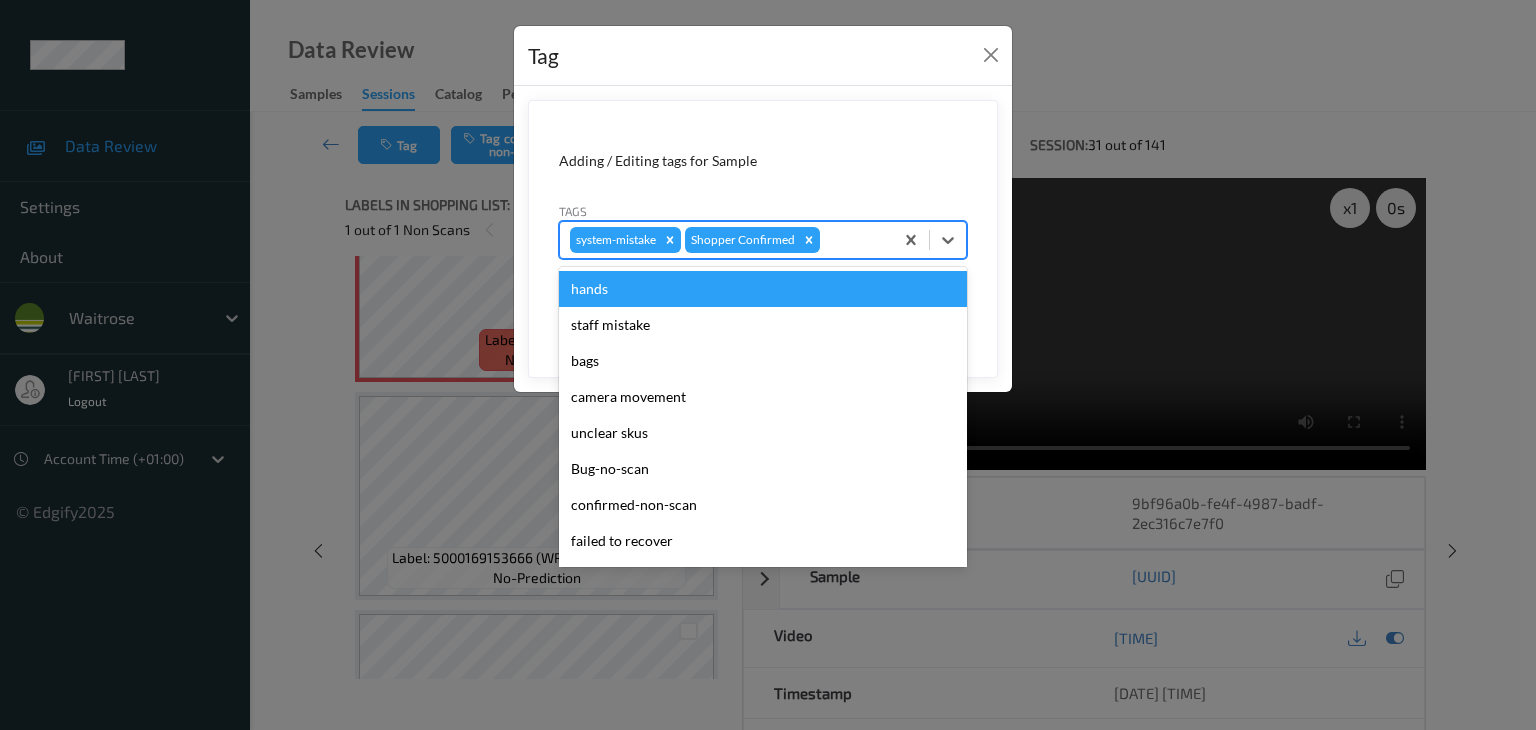 click at bounding box center (853, 240) 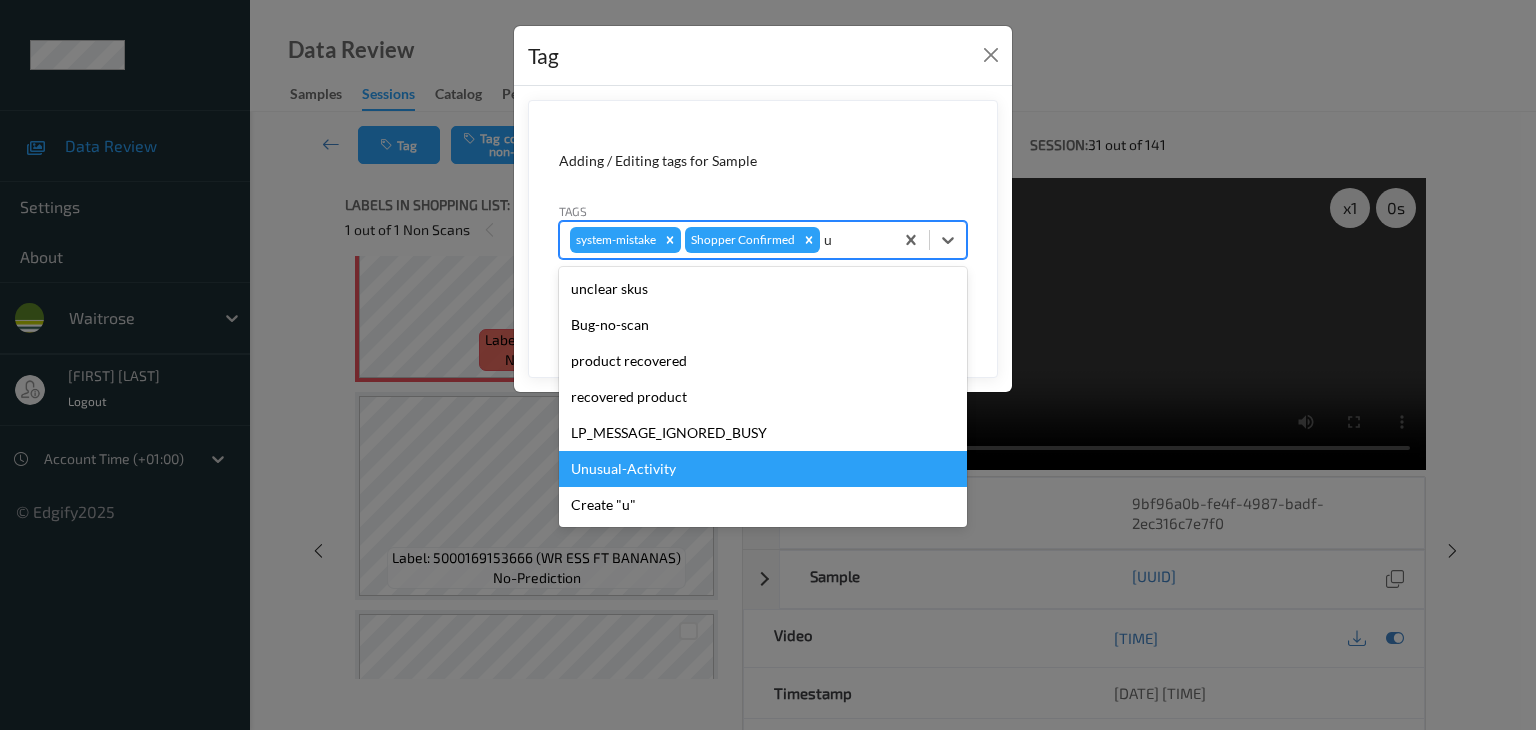 click on "Unusual-Activity" at bounding box center [763, 469] 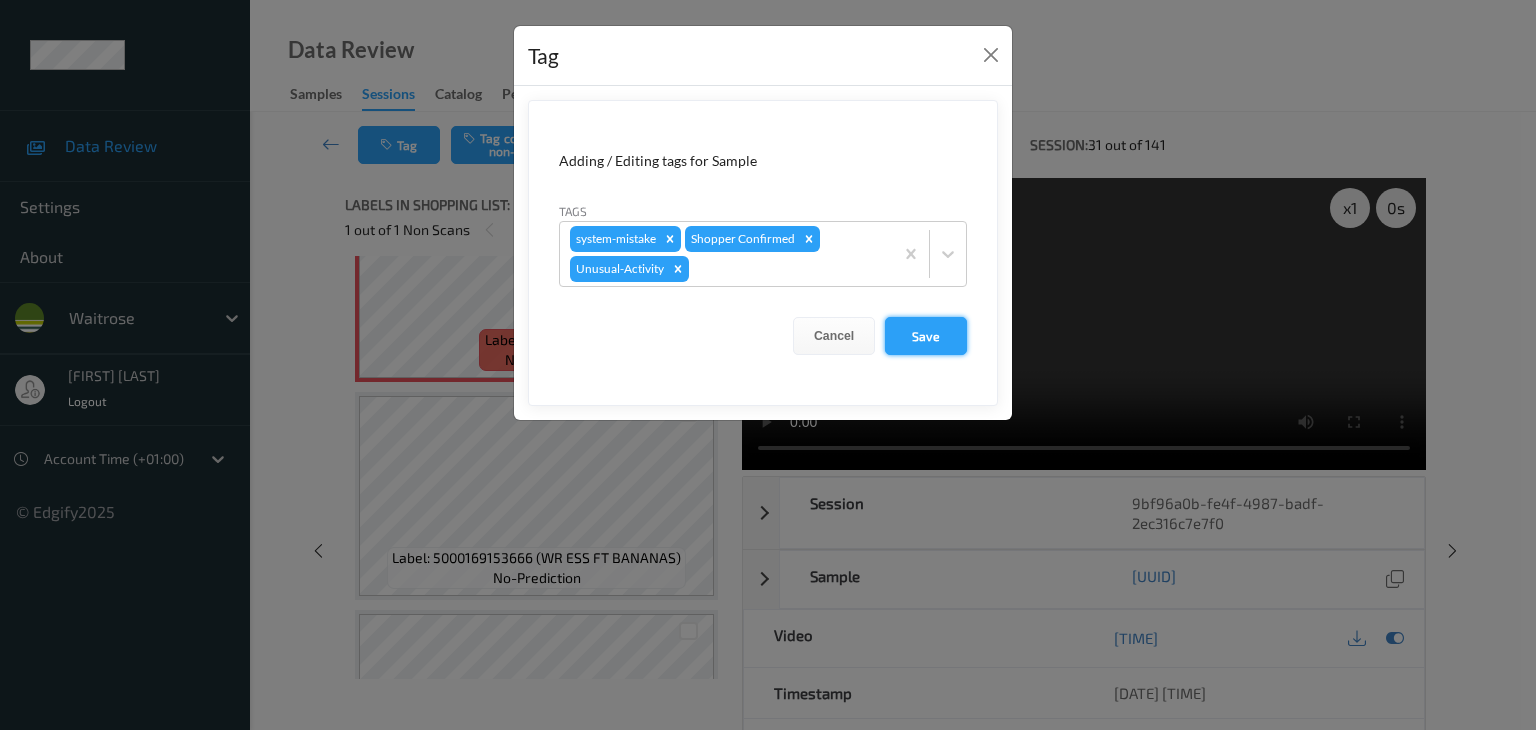 click on "Save" at bounding box center [926, 336] 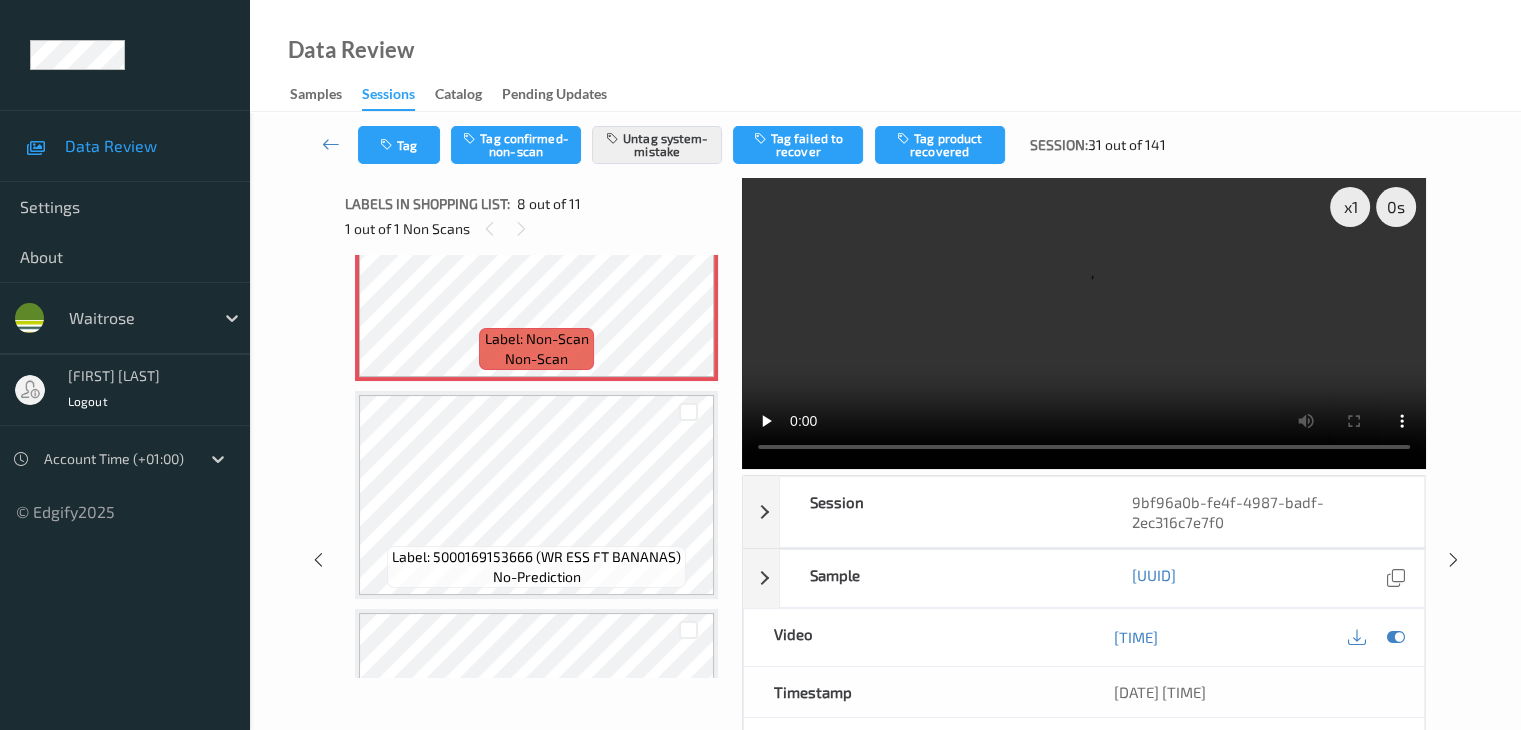 scroll, scrollTop: 0, scrollLeft: 0, axis: both 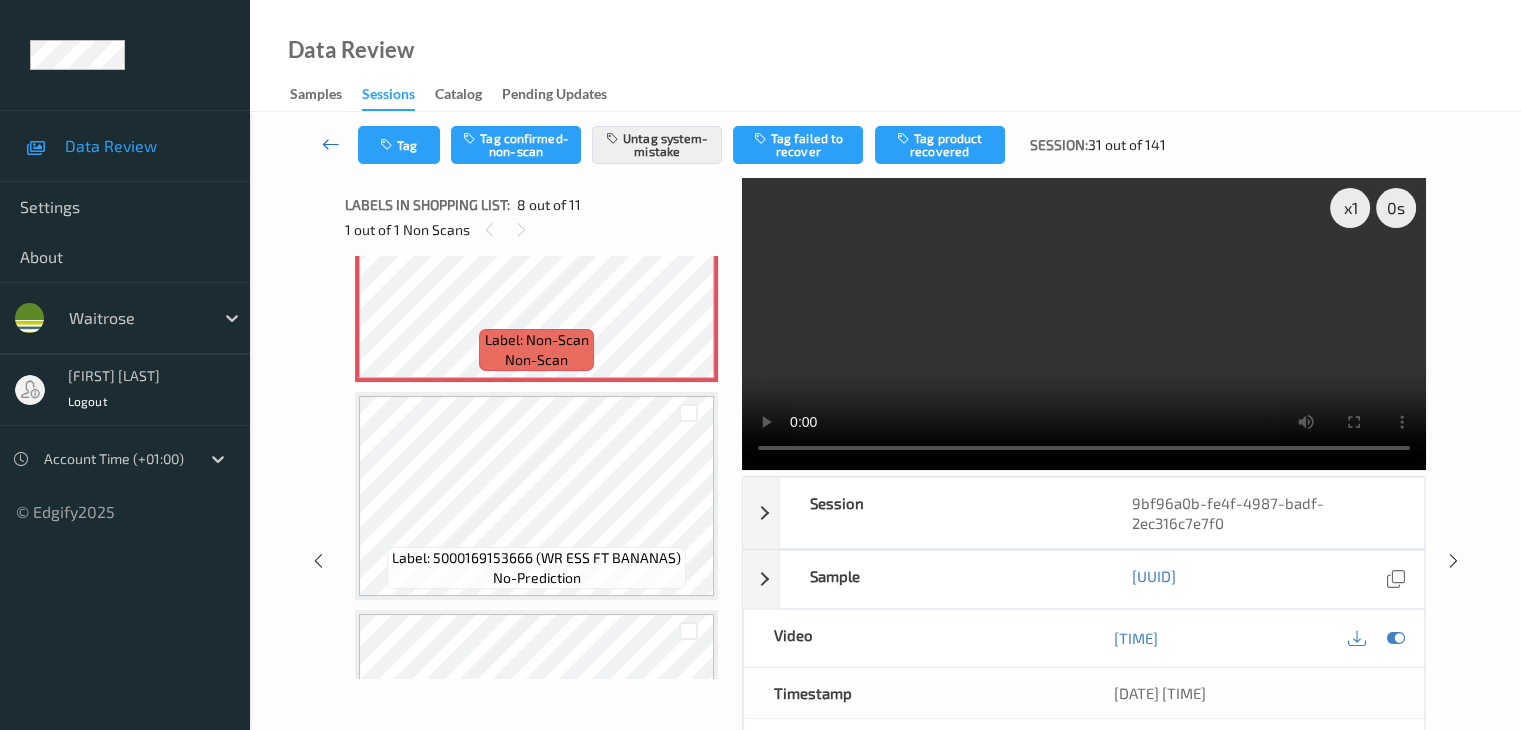 click at bounding box center [331, 144] 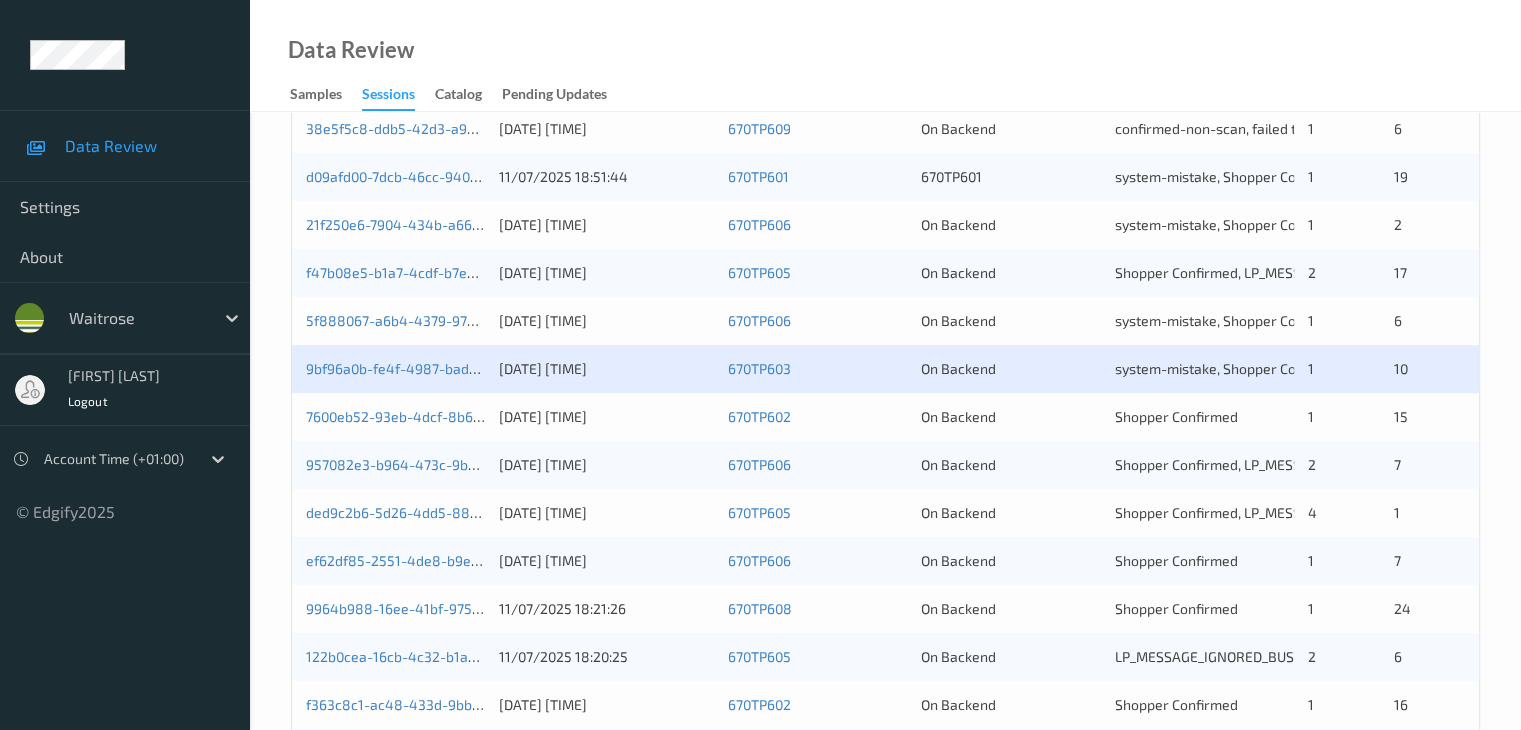 scroll, scrollTop: 800, scrollLeft: 0, axis: vertical 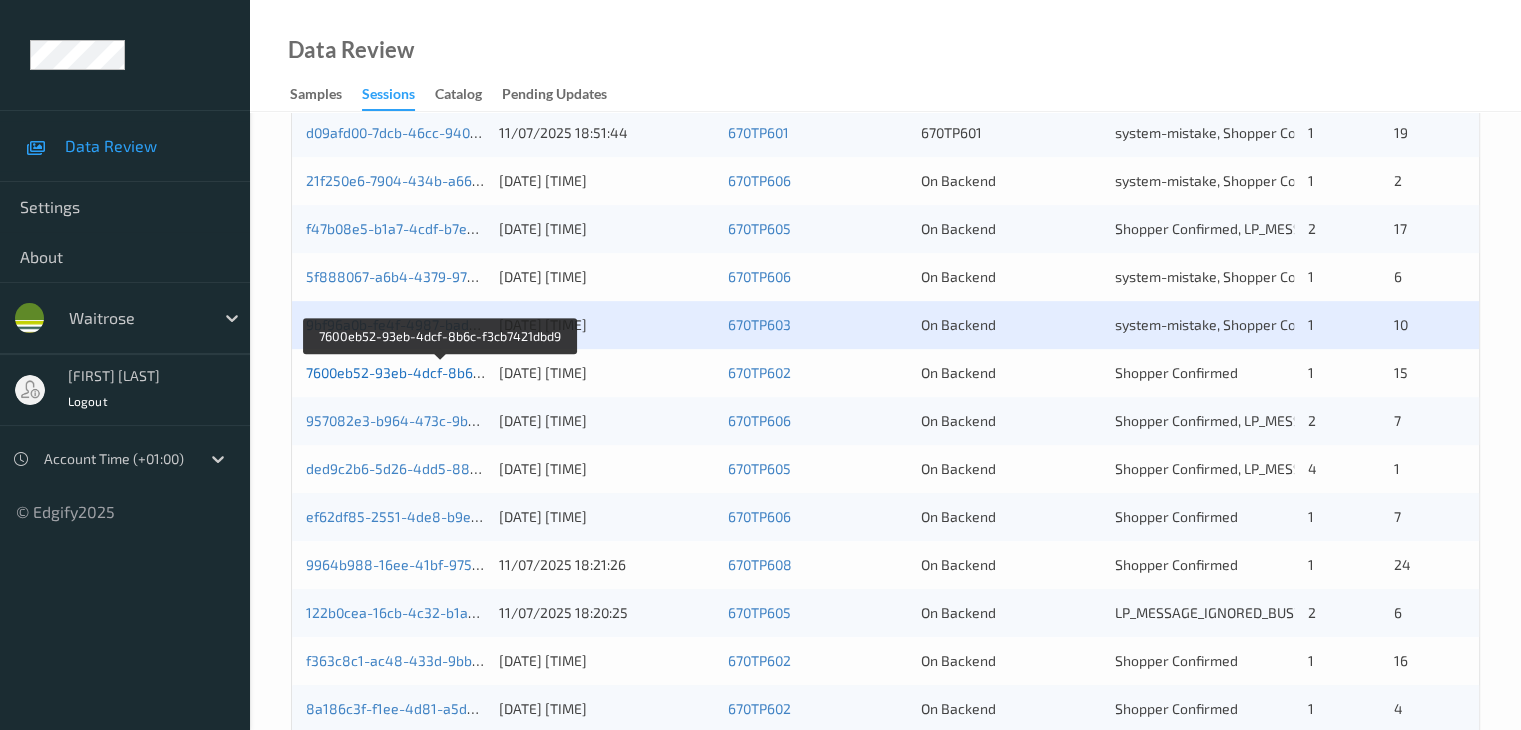 click on "7600eb52-93eb-4dcf-8b6c-f3cb7421dbd9" at bounding box center [441, 372] 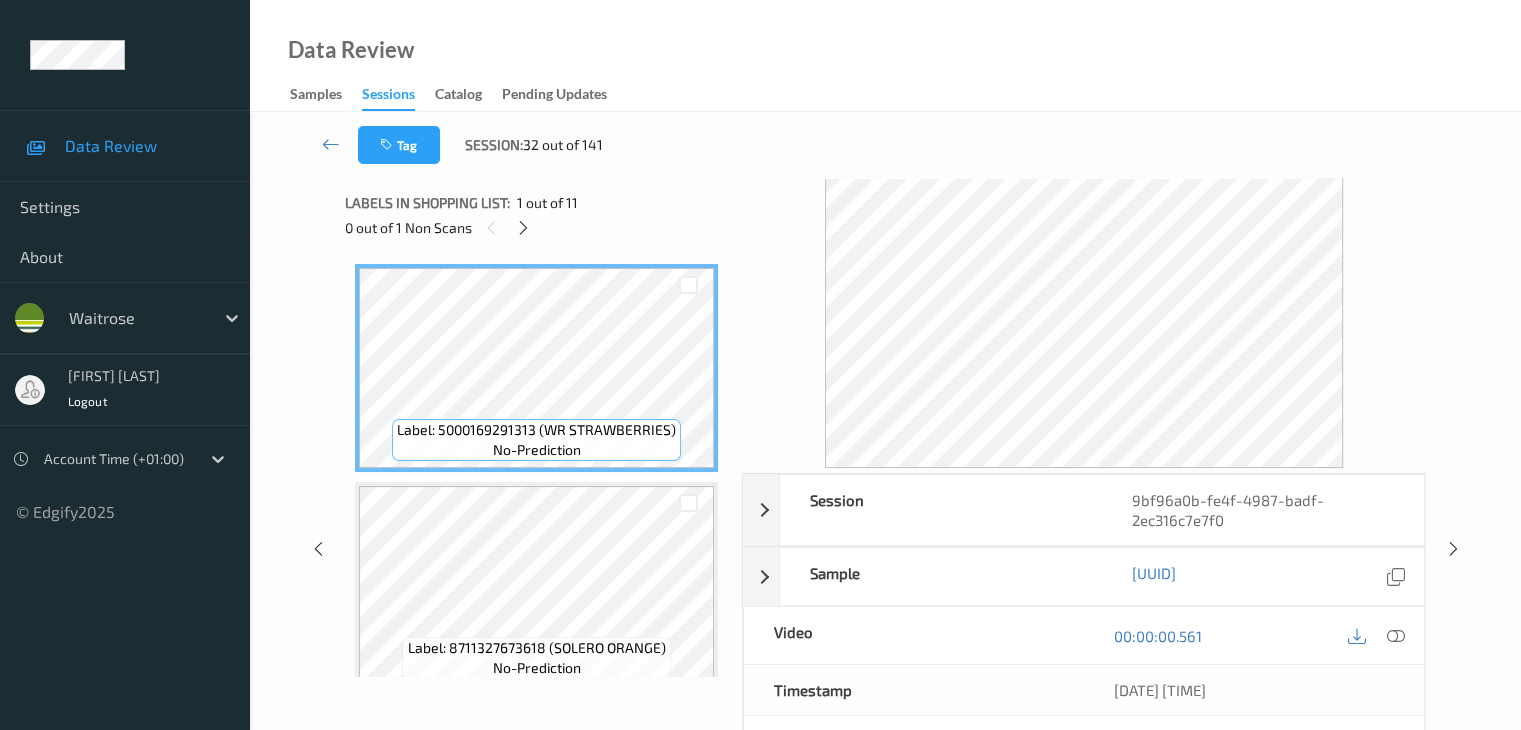 scroll, scrollTop: 0, scrollLeft: 0, axis: both 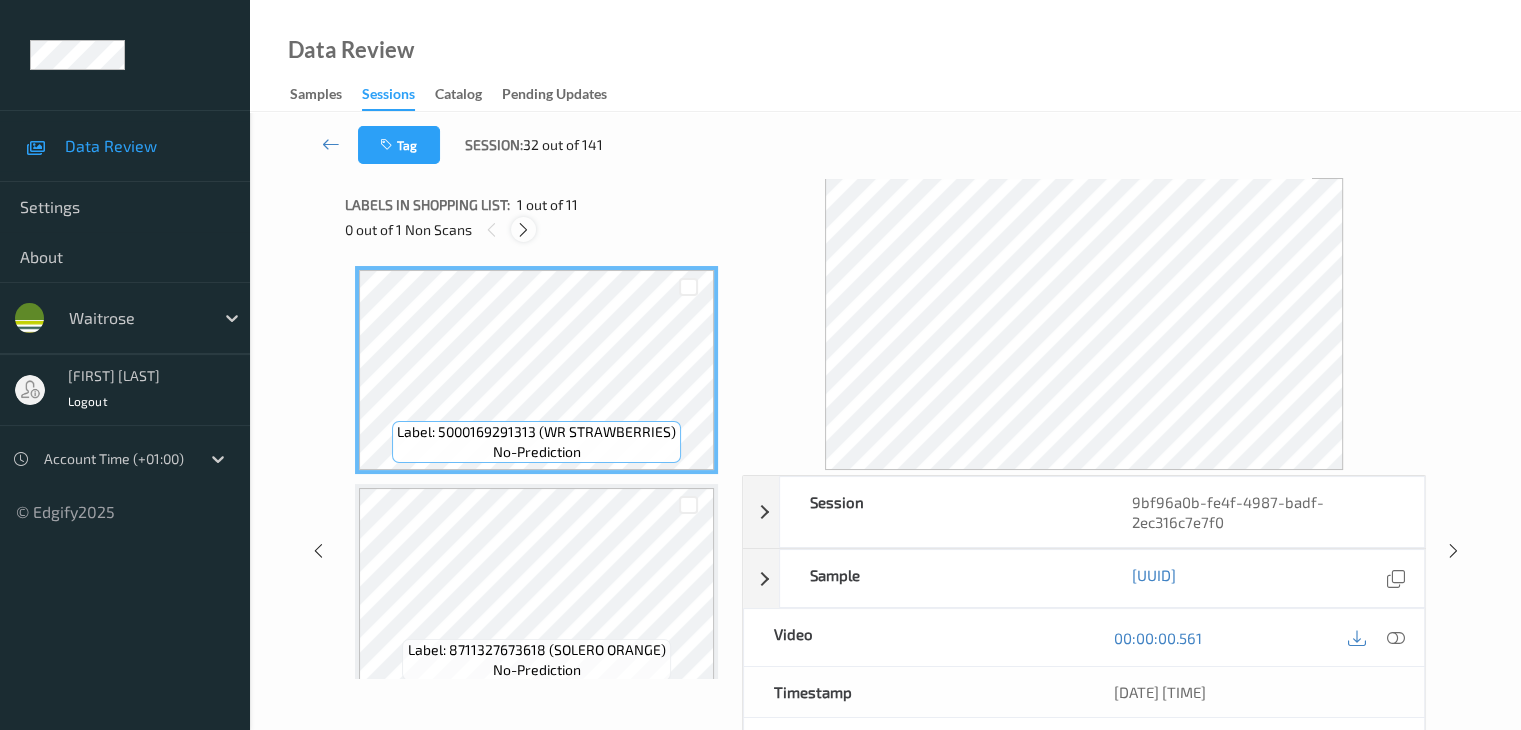 click at bounding box center [523, 230] 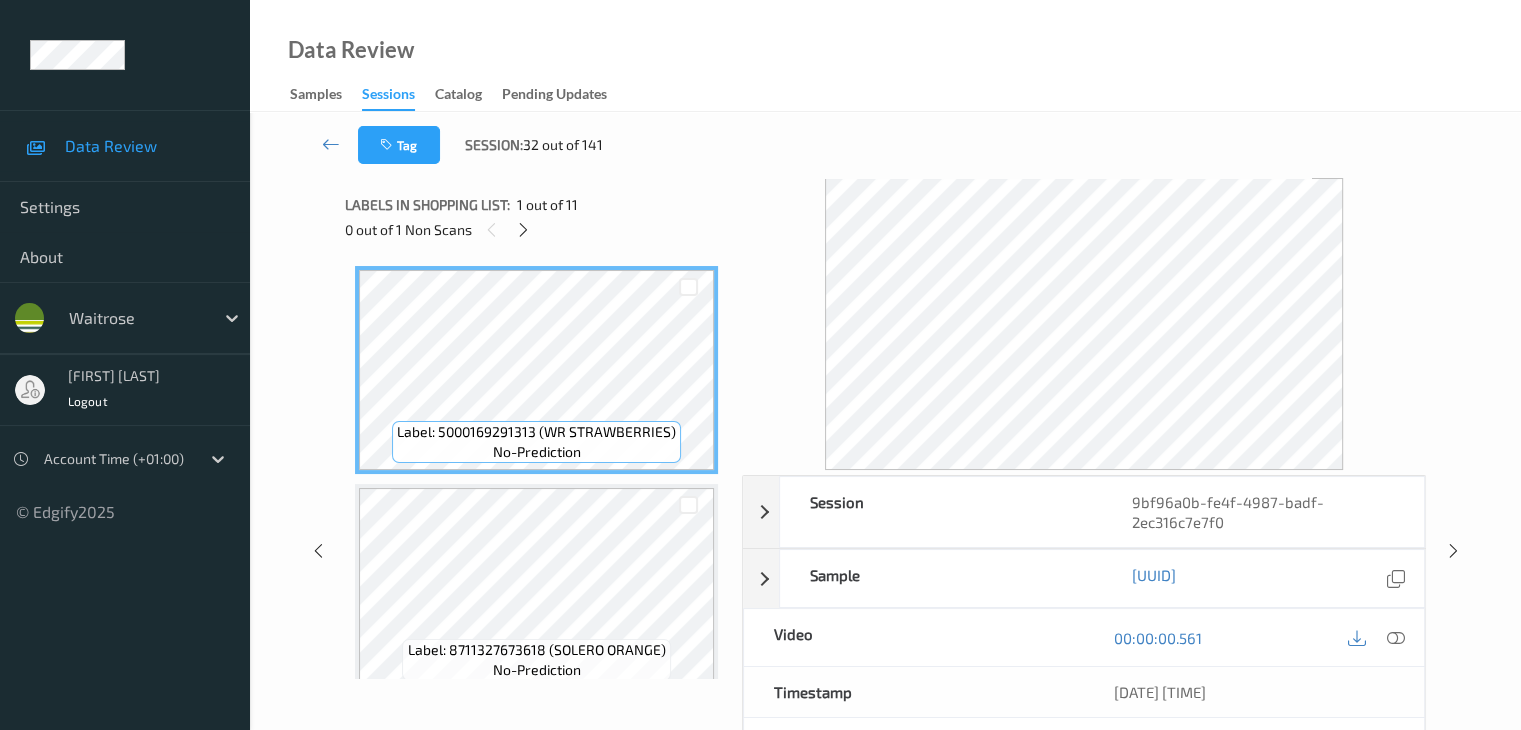 scroll, scrollTop: 1318, scrollLeft: 0, axis: vertical 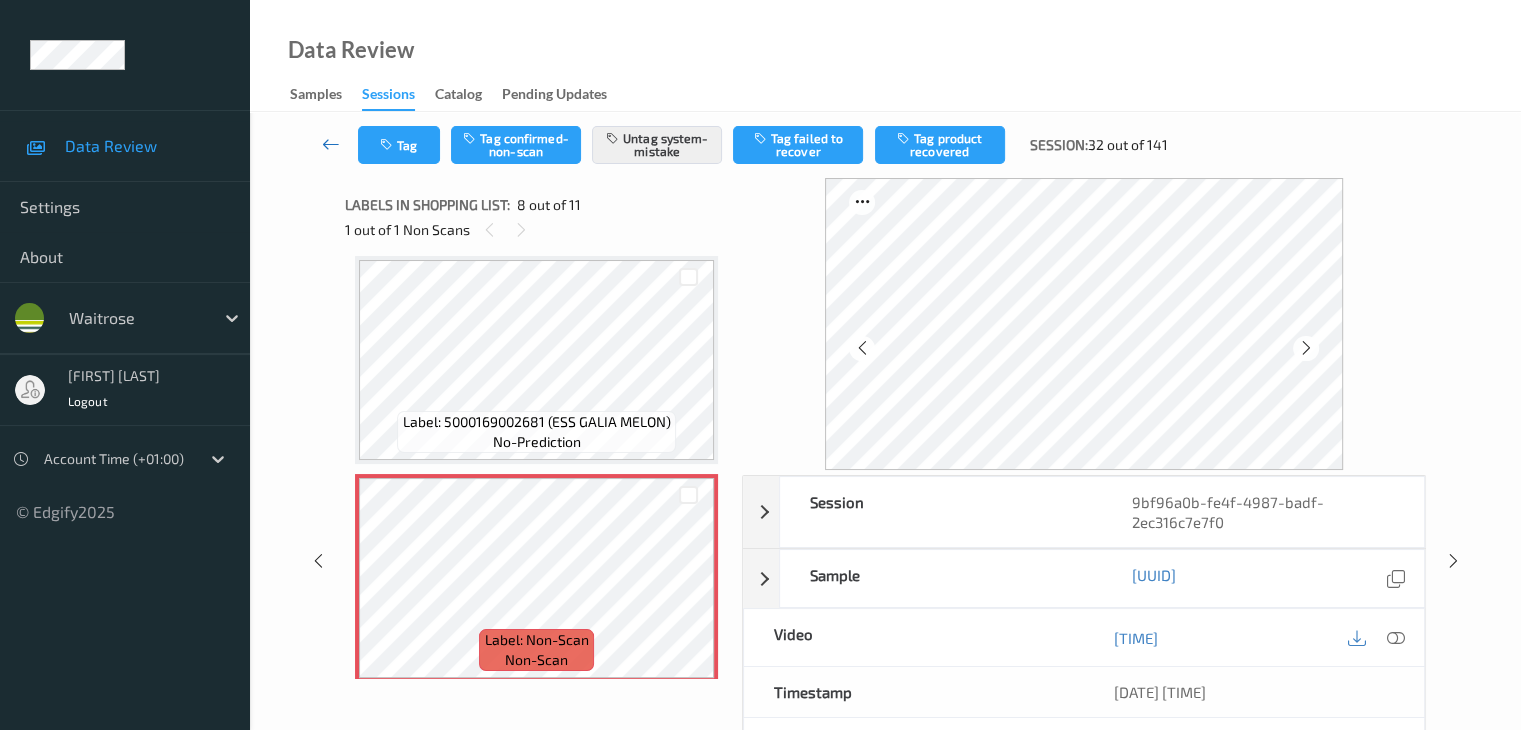 click at bounding box center (331, 144) 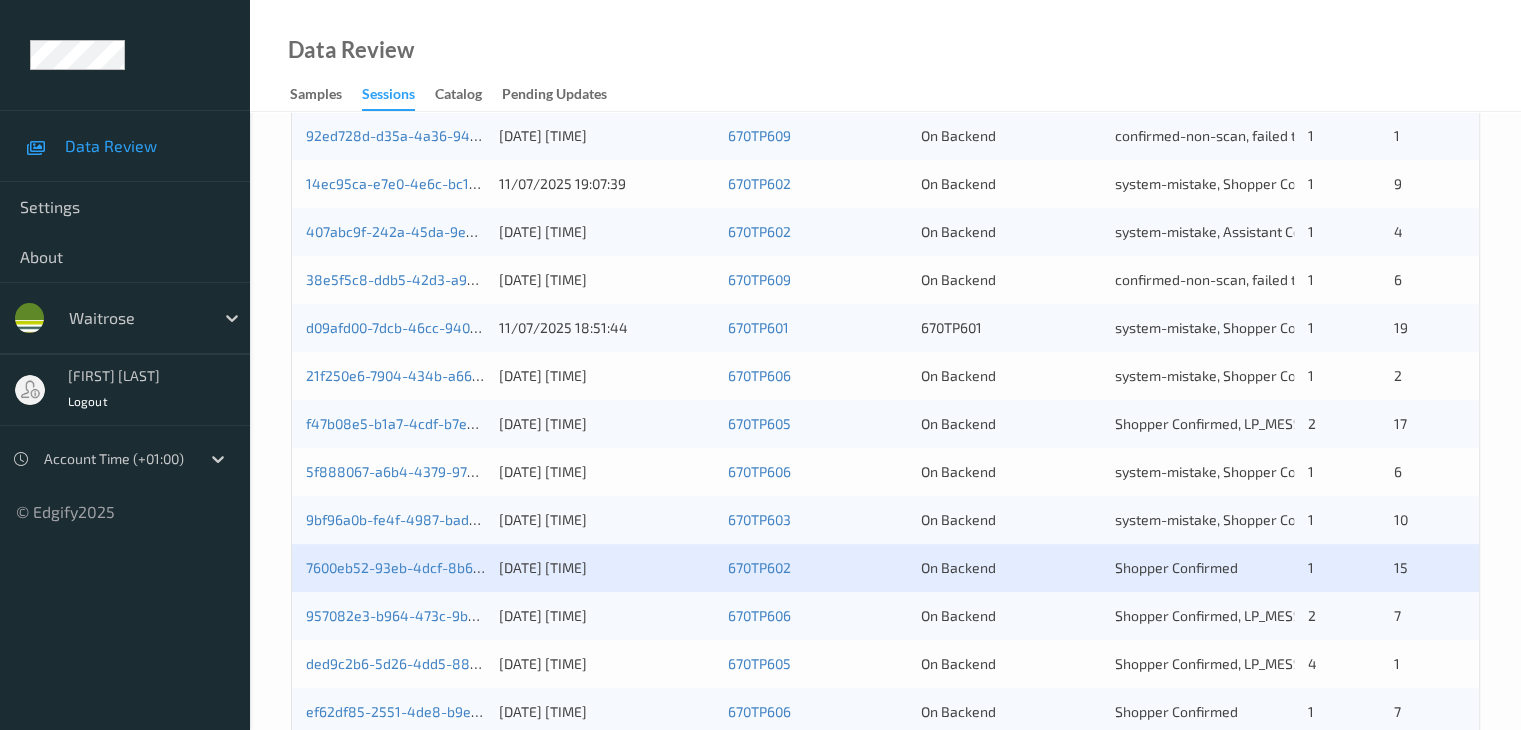 scroll, scrollTop: 800, scrollLeft: 0, axis: vertical 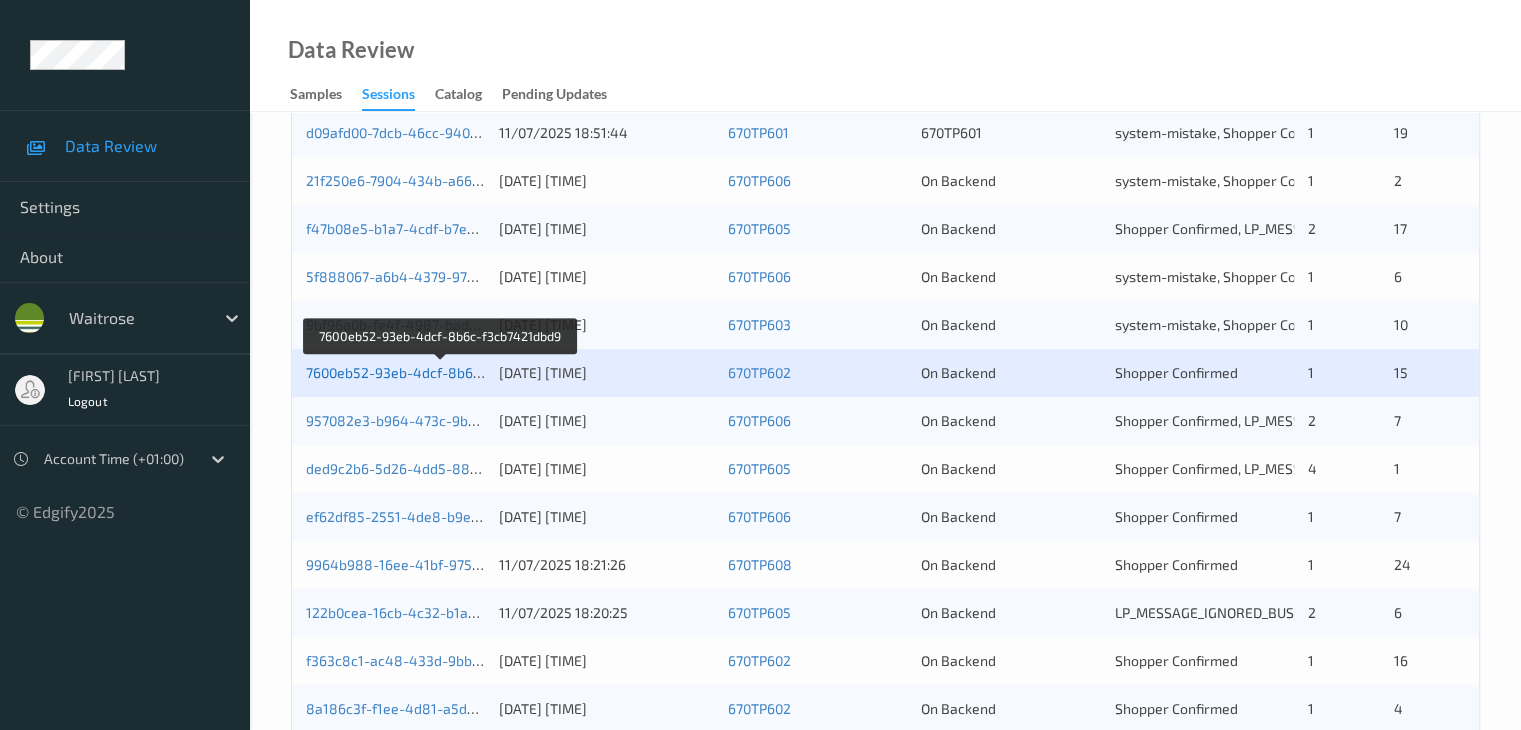 click on "7600eb52-93eb-4dcf-8b6c-f3cb7421dbd9" at bounding box center [441, 372] 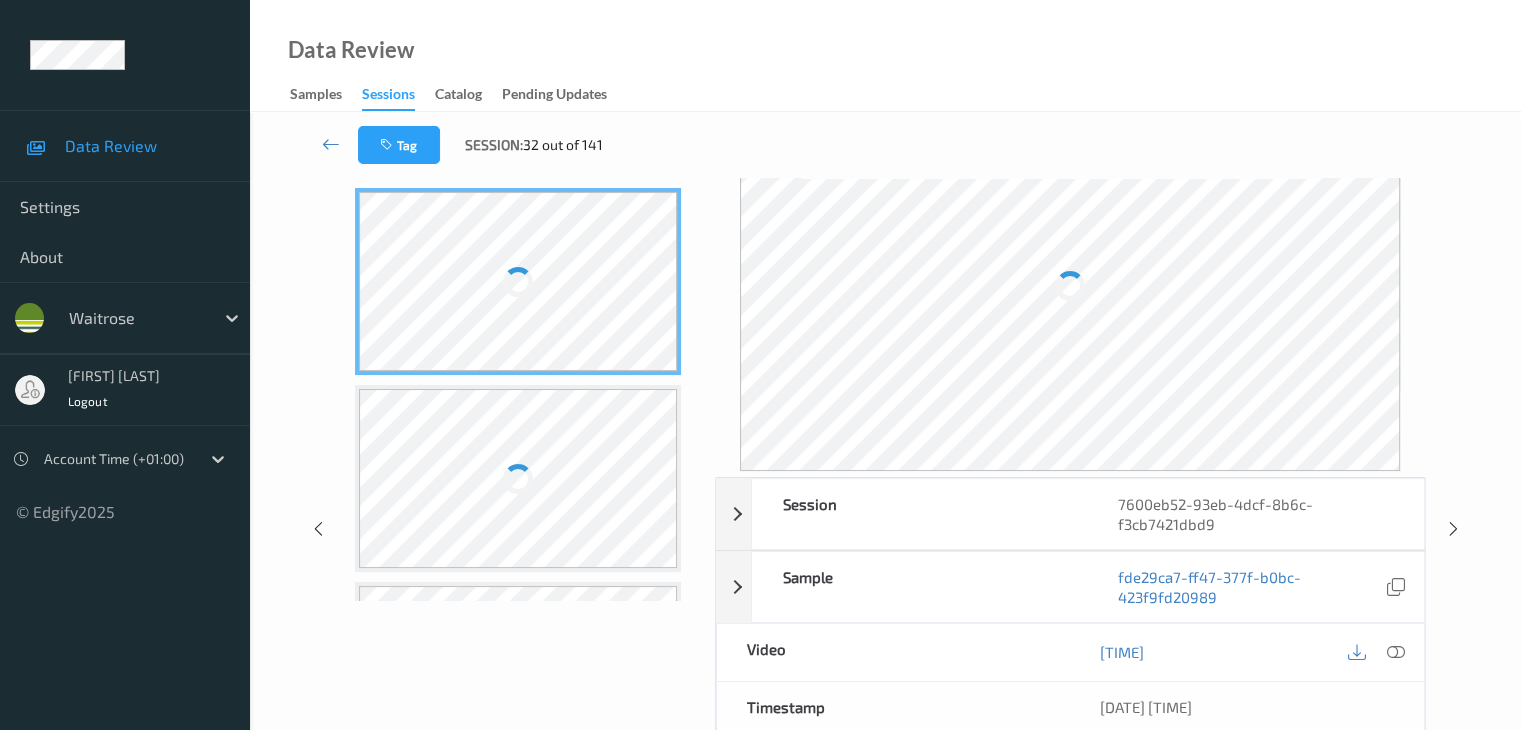 scroll, scrollTop: 0, scrollLeft: 0, axis: both 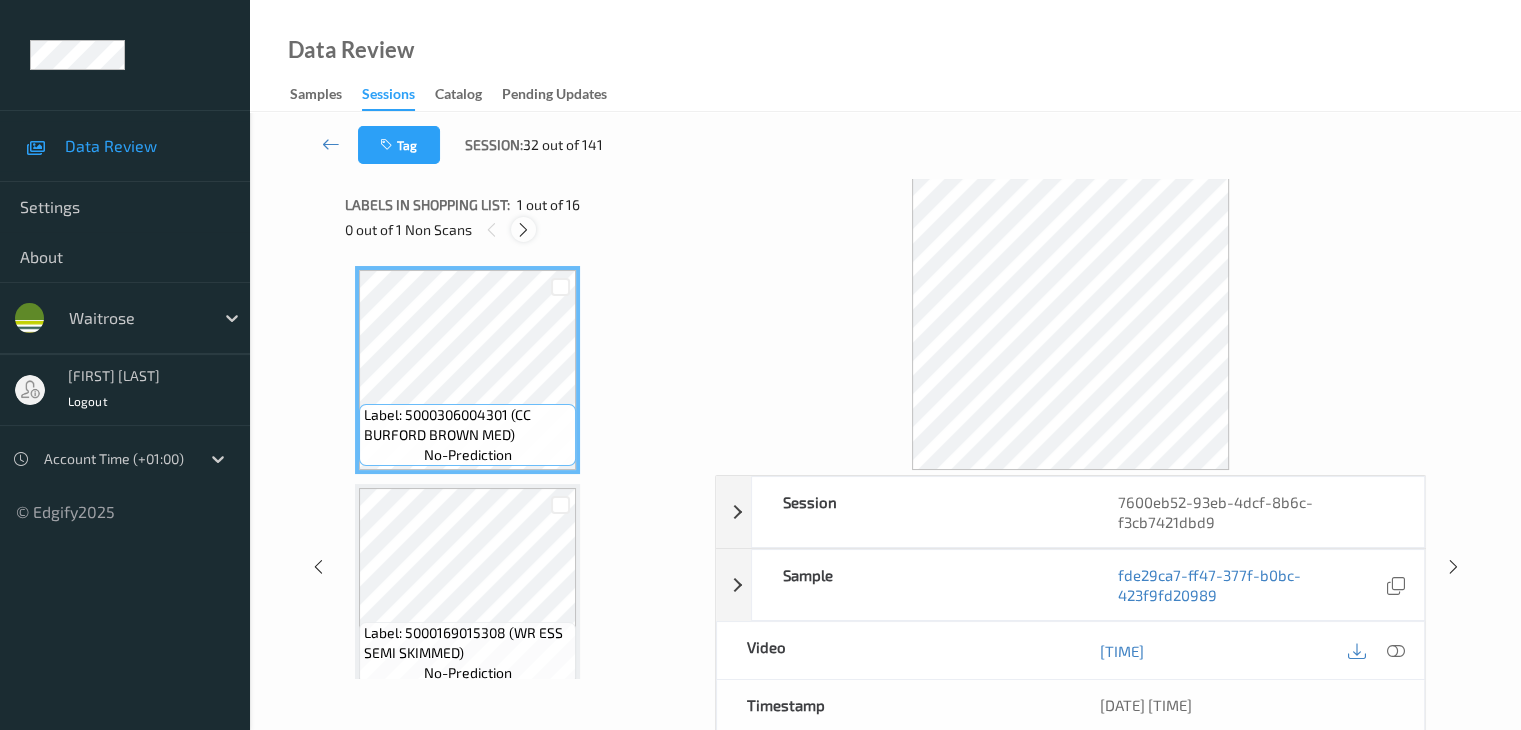 click at bounding box center (523, 230) 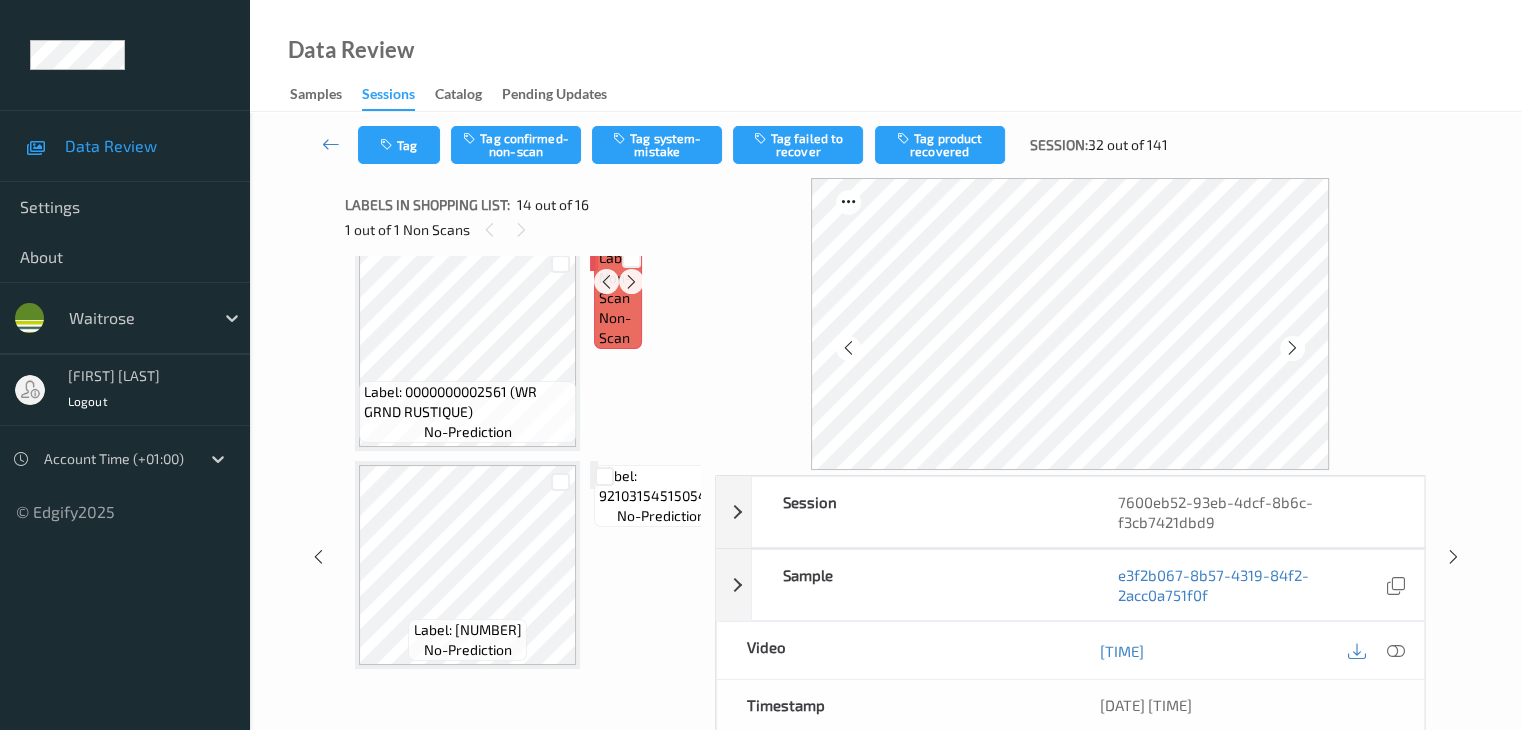scroll, scrollTop: 2826, scrollLeft: 0, axis: vertical 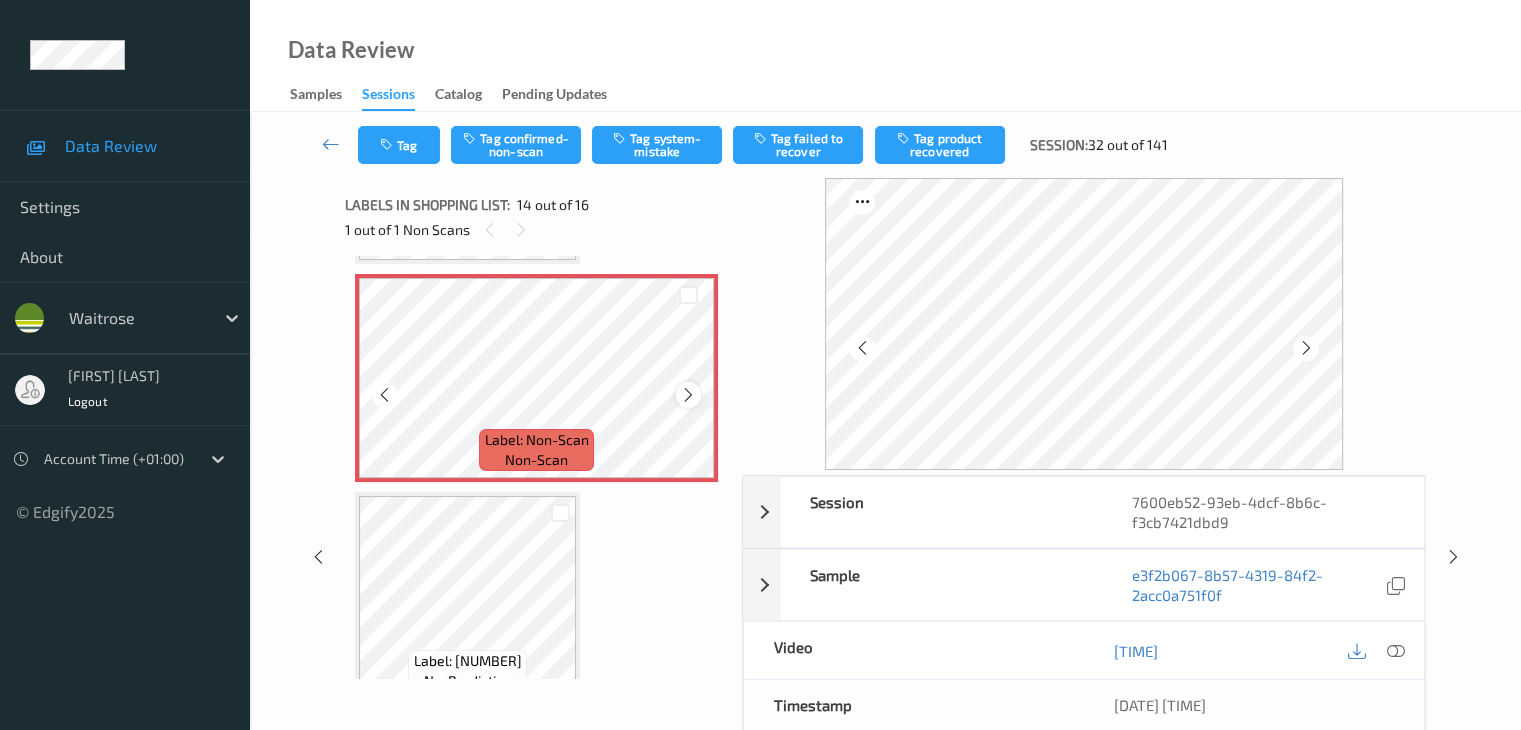 click at bounding box center [688, 395] 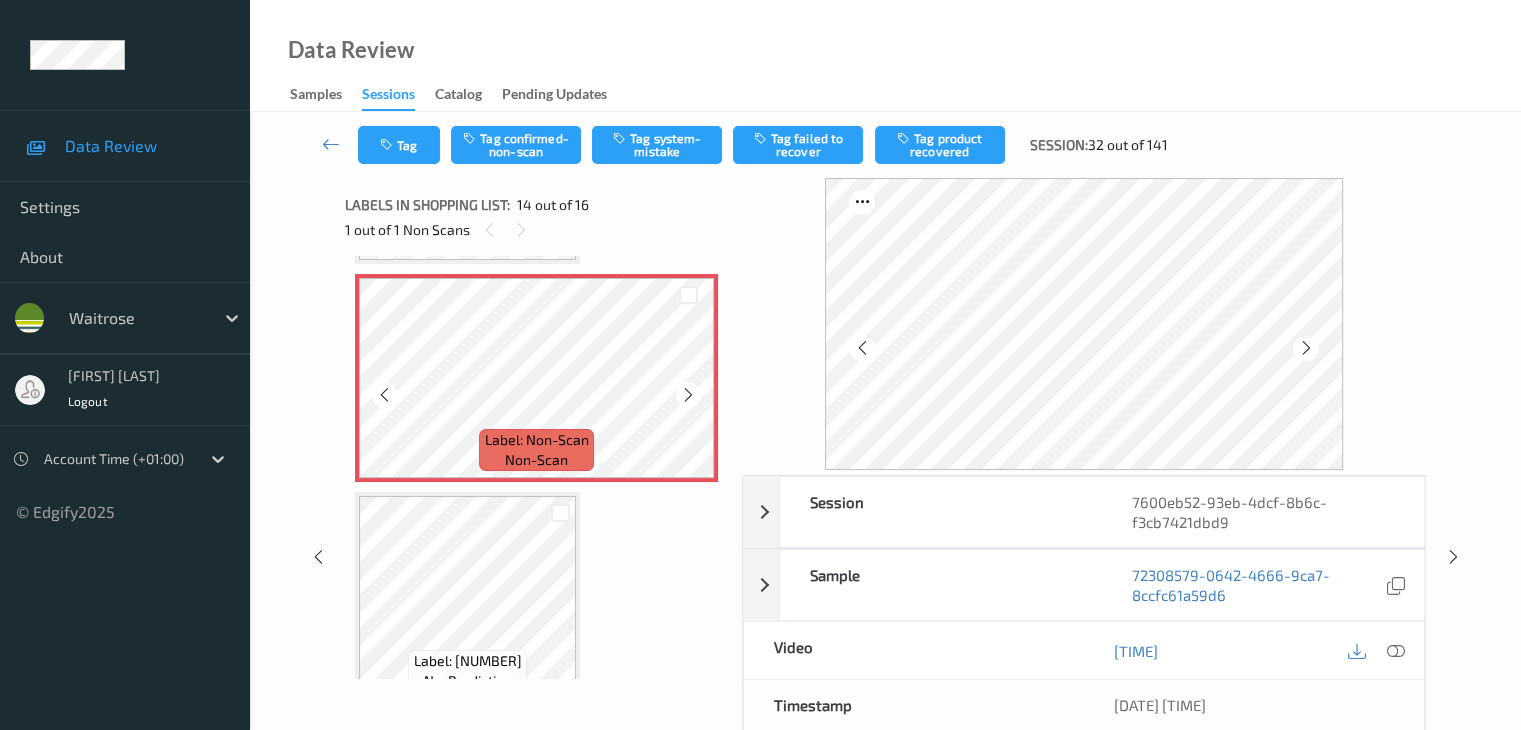 click at bounding box center [688, 395] 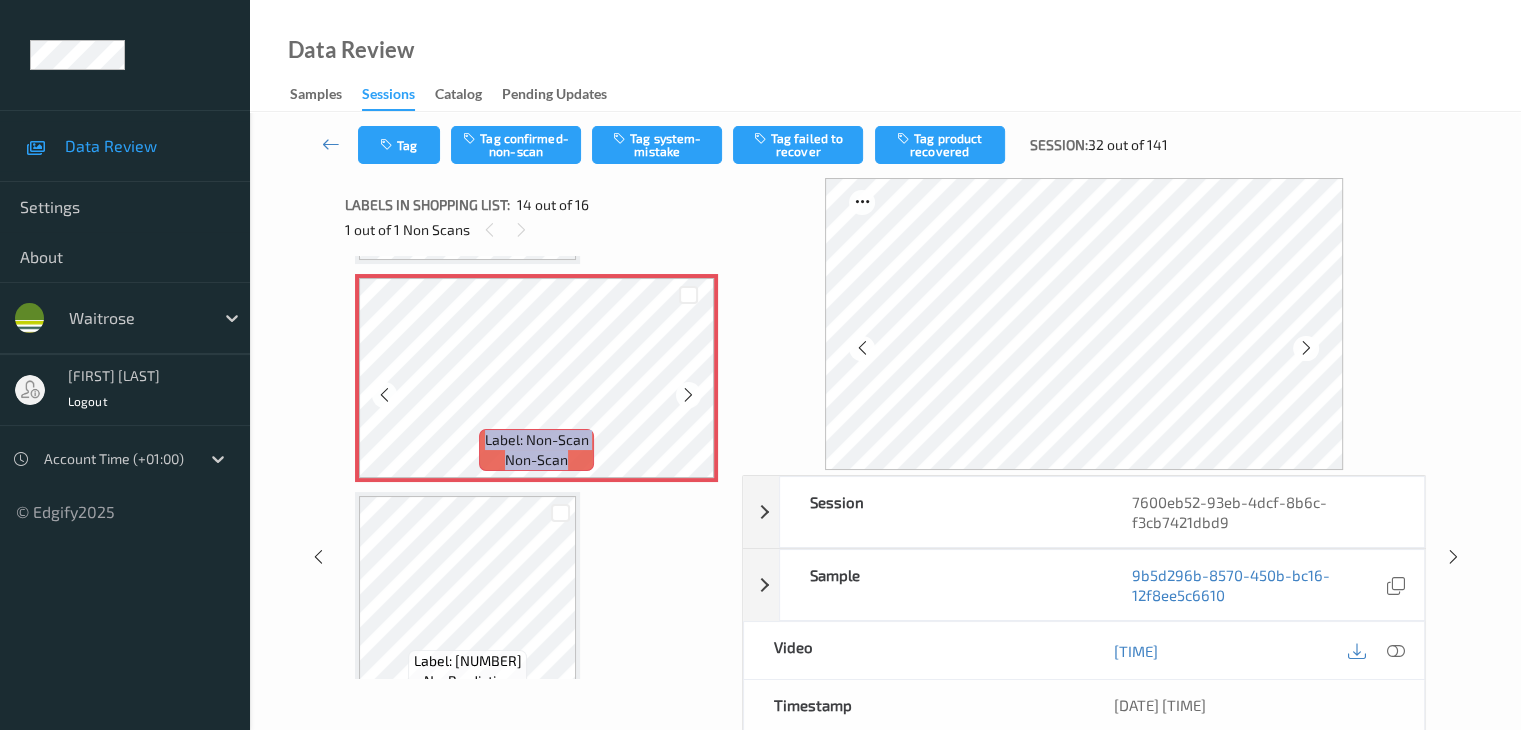 click at bounding box center (688, 395) 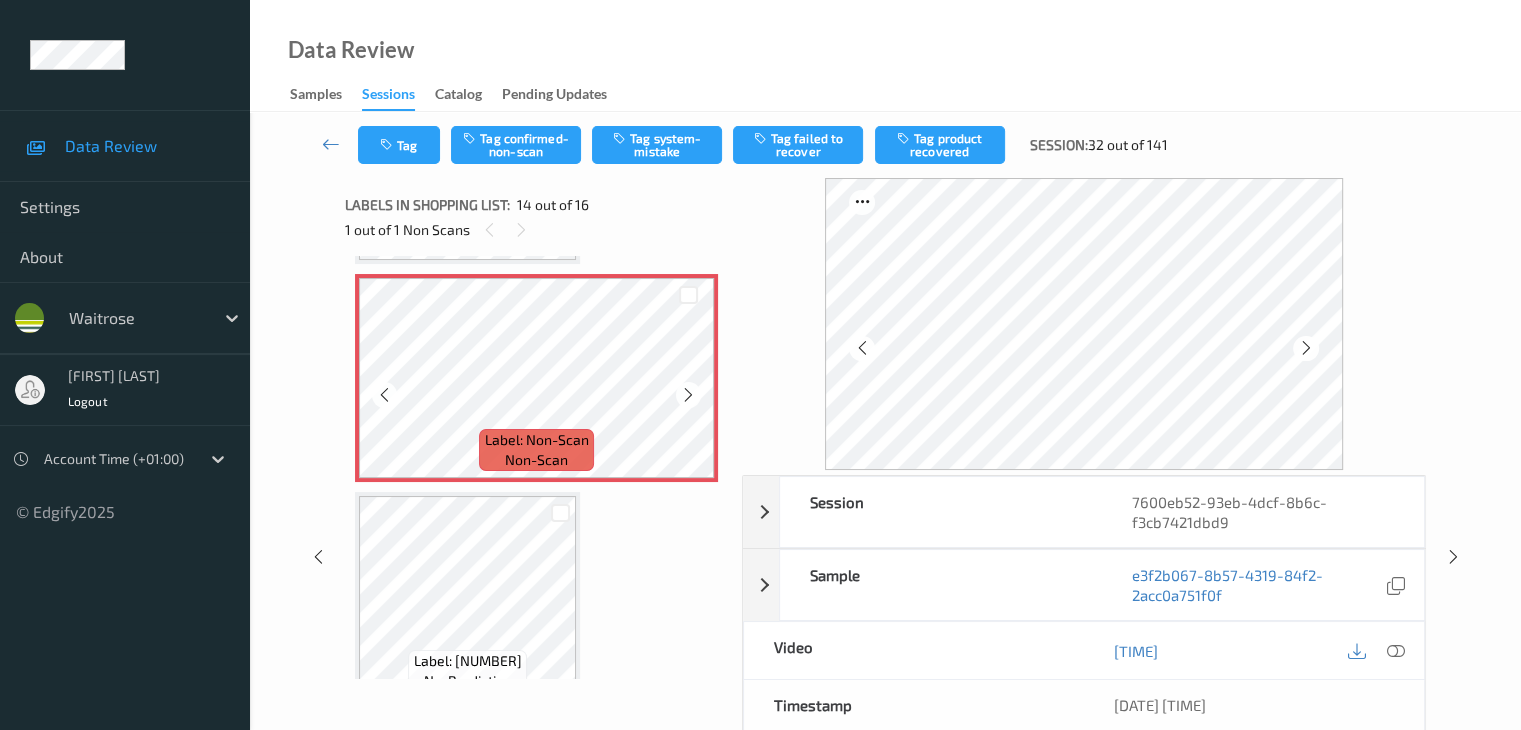 click at bounding box center [688, 395] 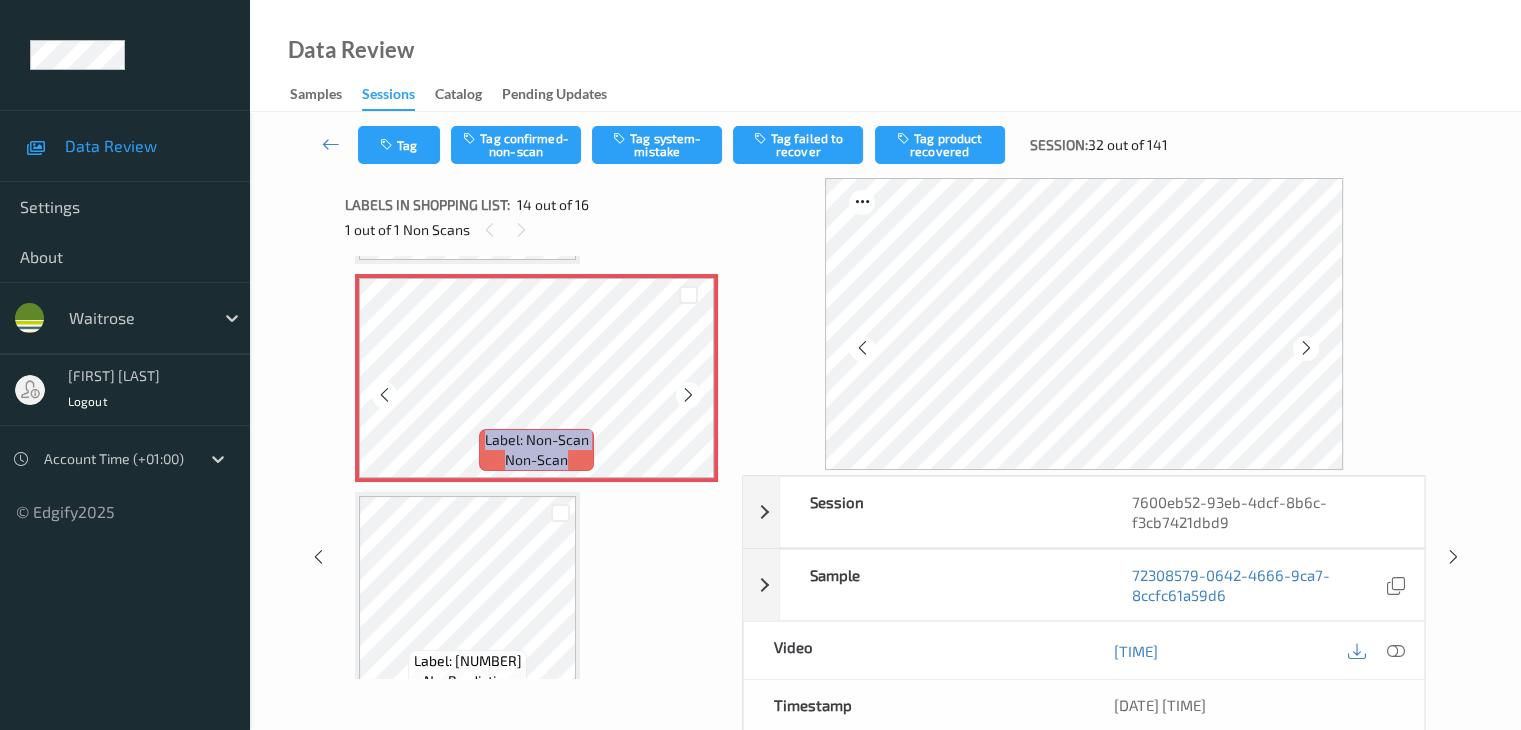 click at bounding box center (688, 395) 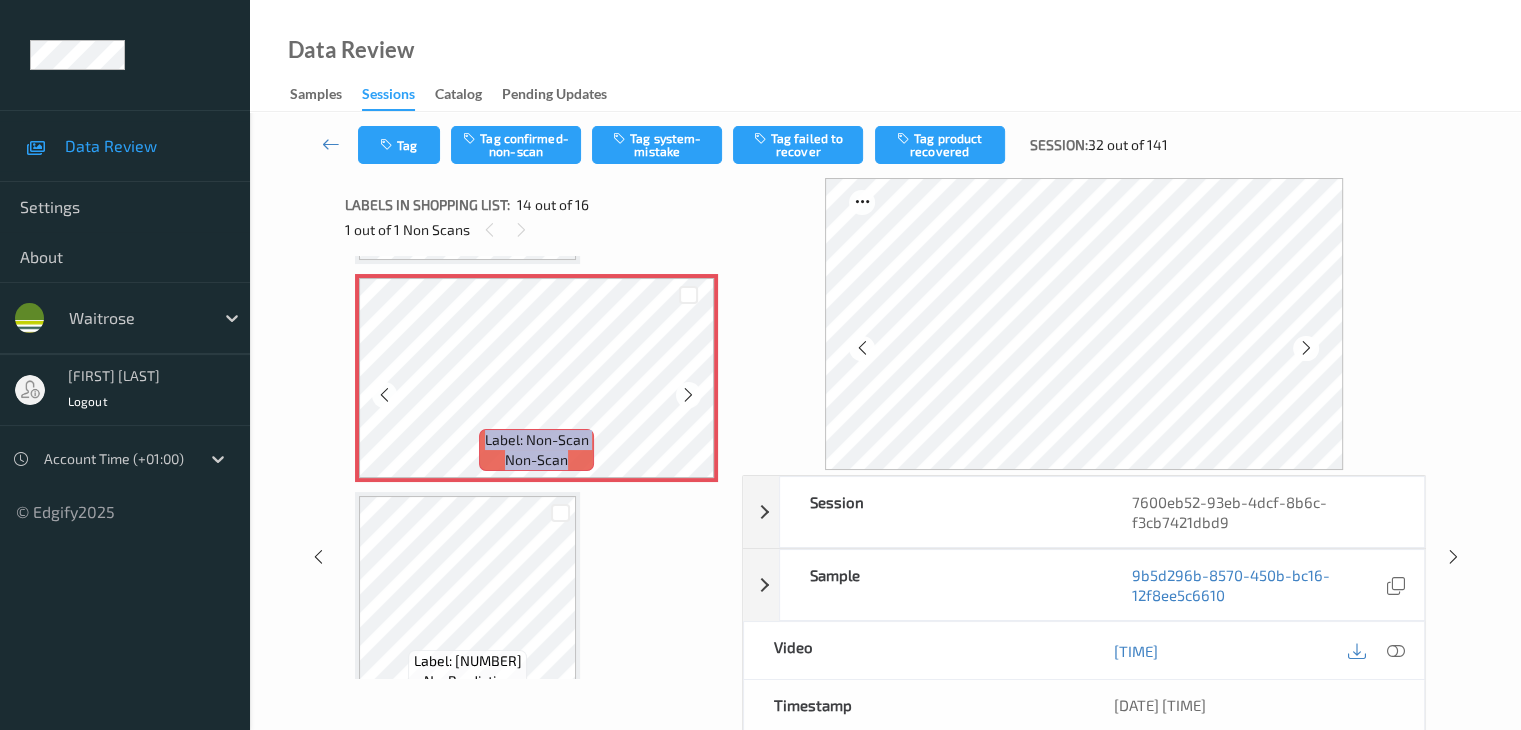 click at bounding box center (688, 395) 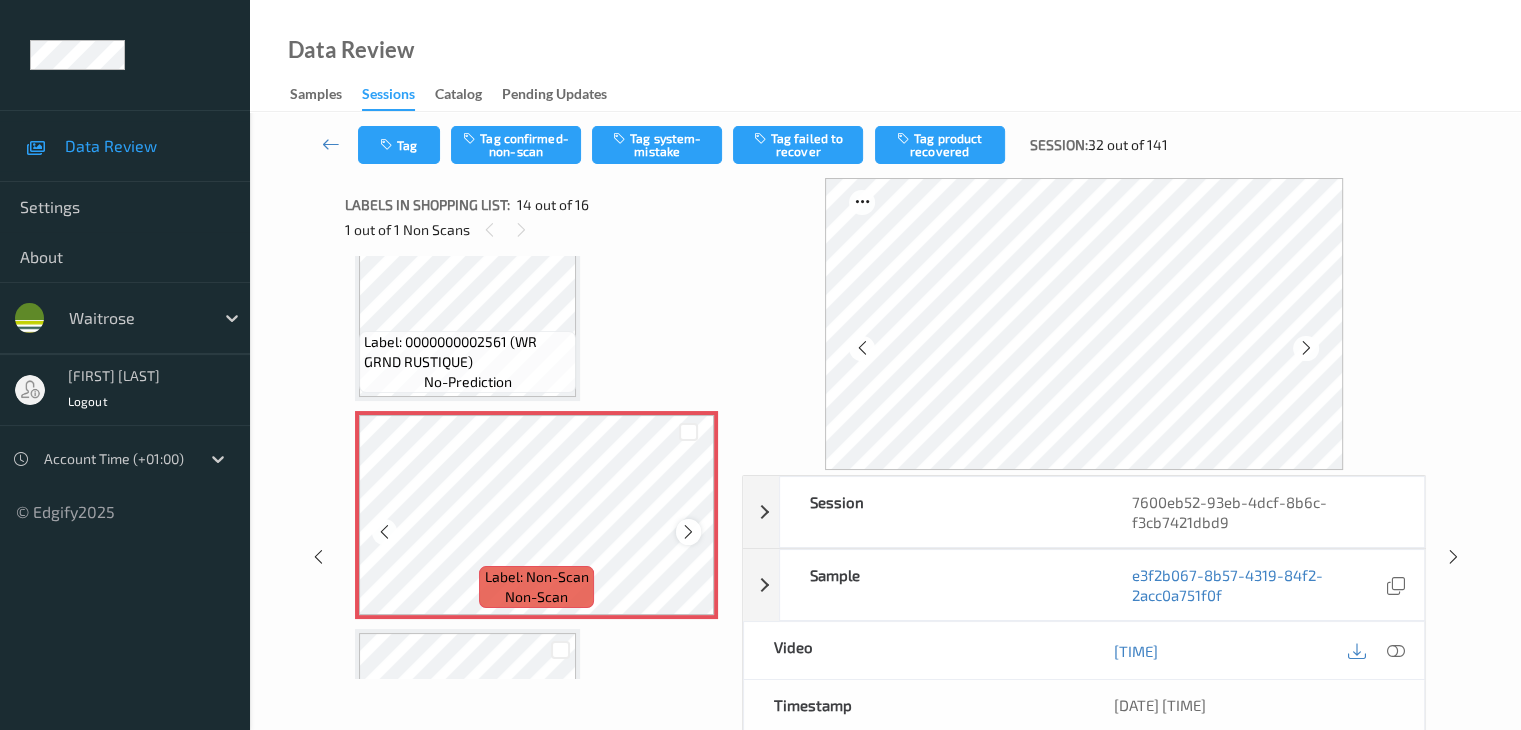 scroll, scrollTop: 2526, scrollLeft: 0, axis: vertical 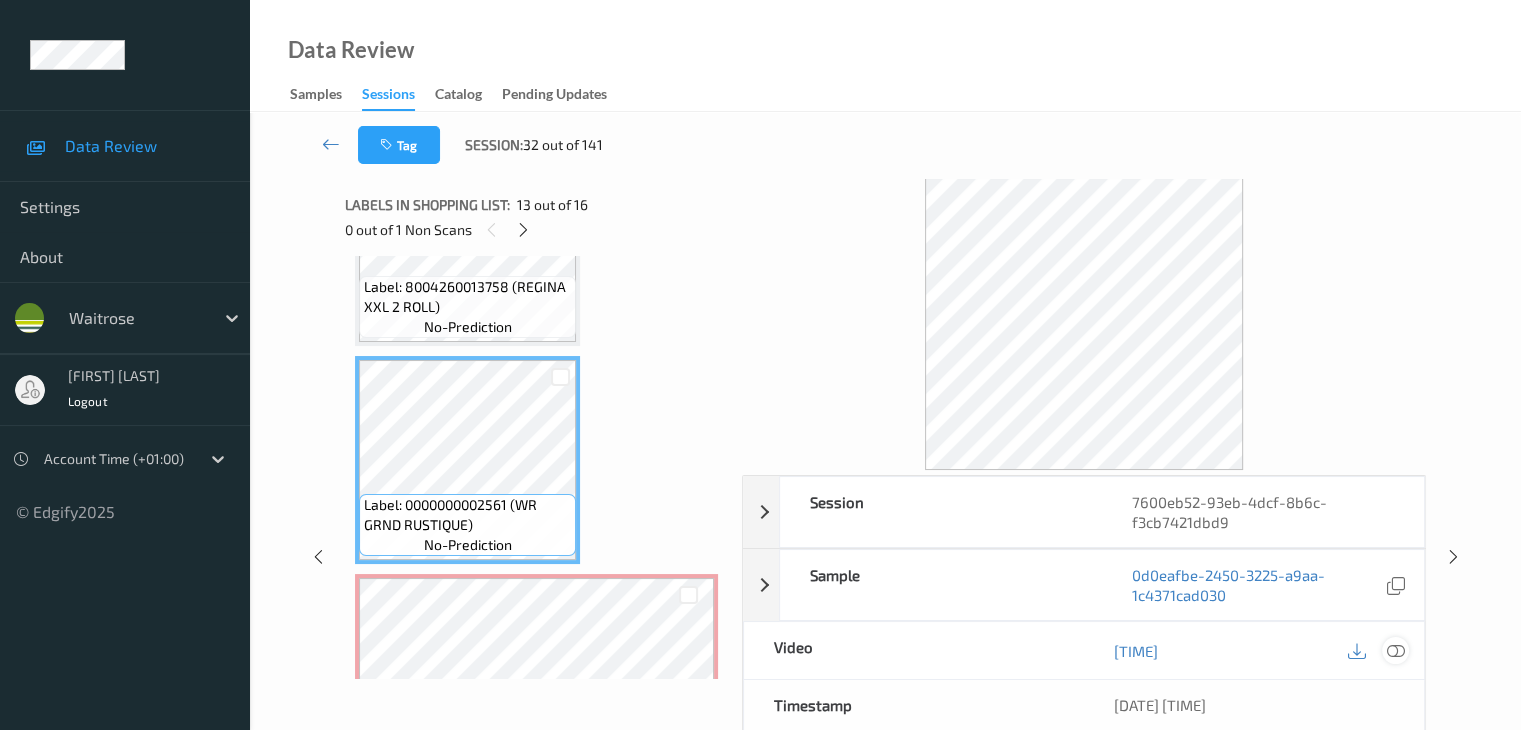 click at bounding box center (1395, 651) 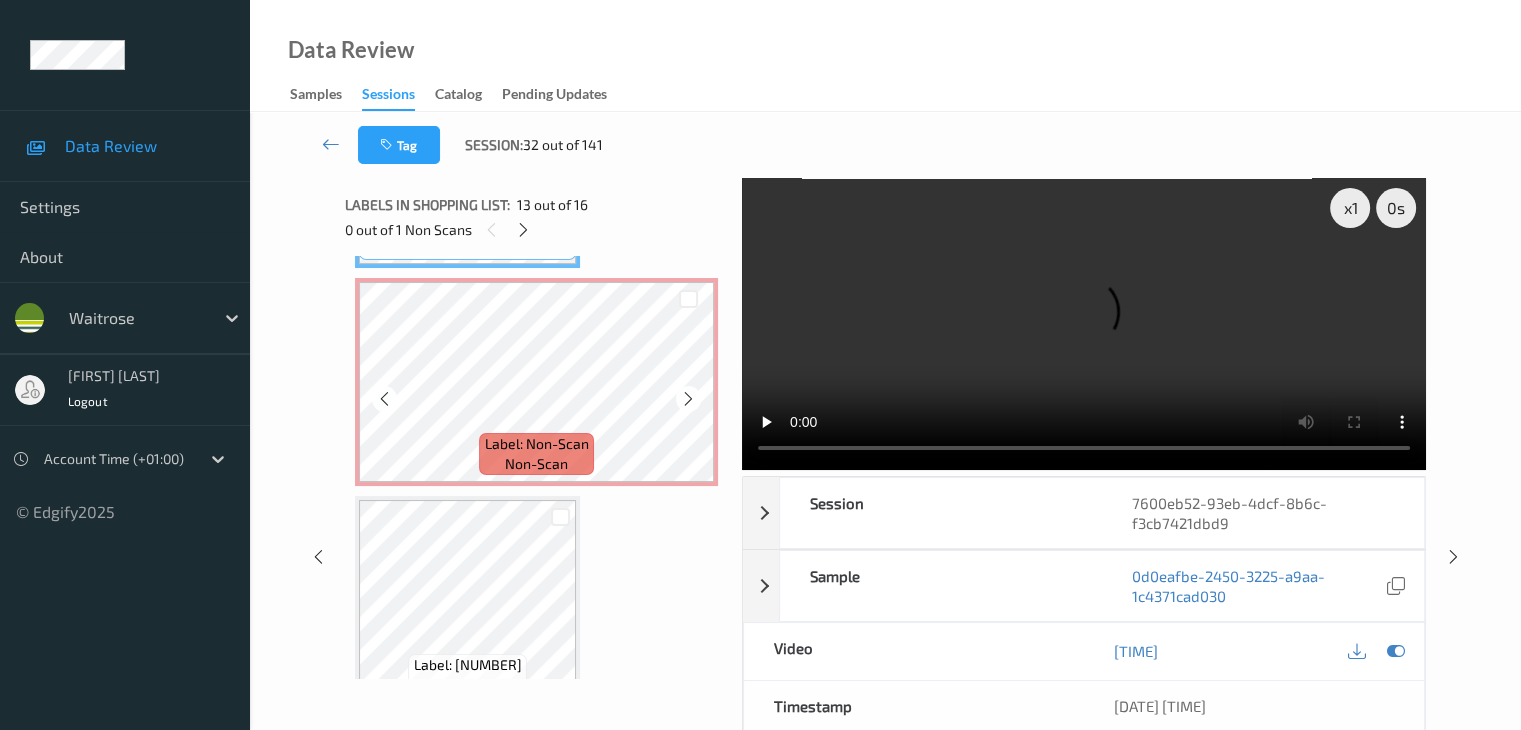 scroll, scrollTop: 2826, scrollLeft: 0, axis: vertical 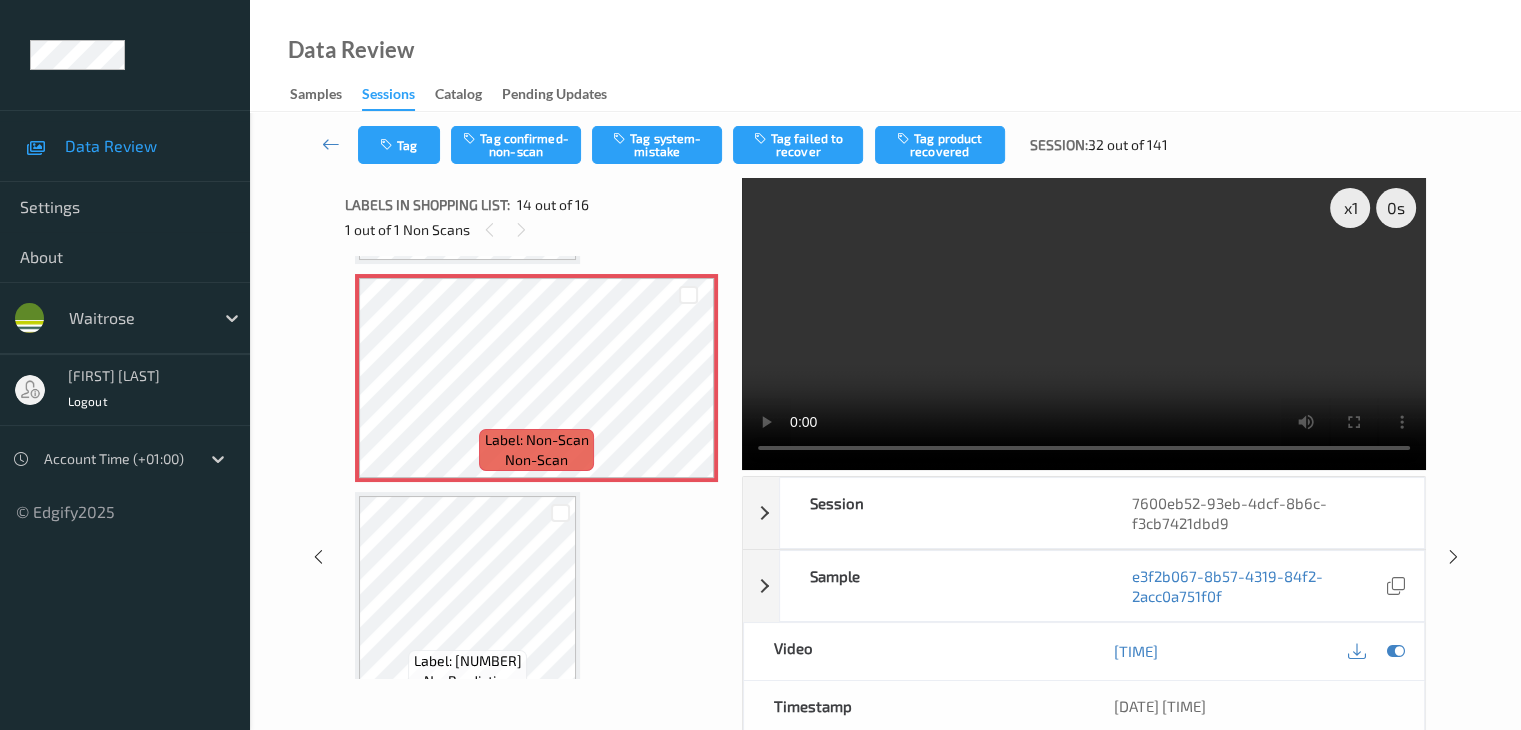click on "Tag Tag   confirmed-non-scan Tag   system-mistake Tag   failed to recover Tag   product recovered Session: 32 out of 141" at bounding box center (885, 145) 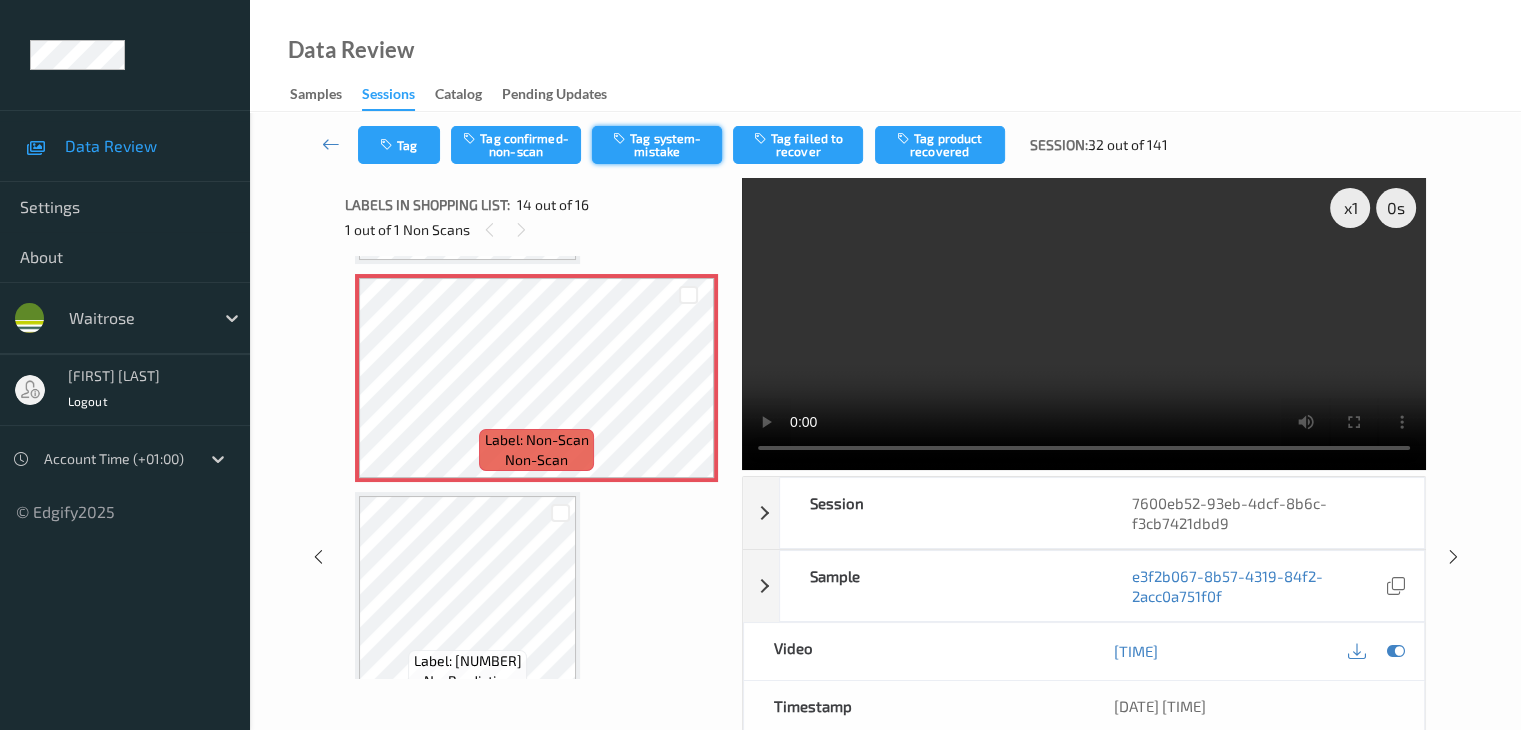 click on "Tag   system-mistake" at bounding box center [657, 145] 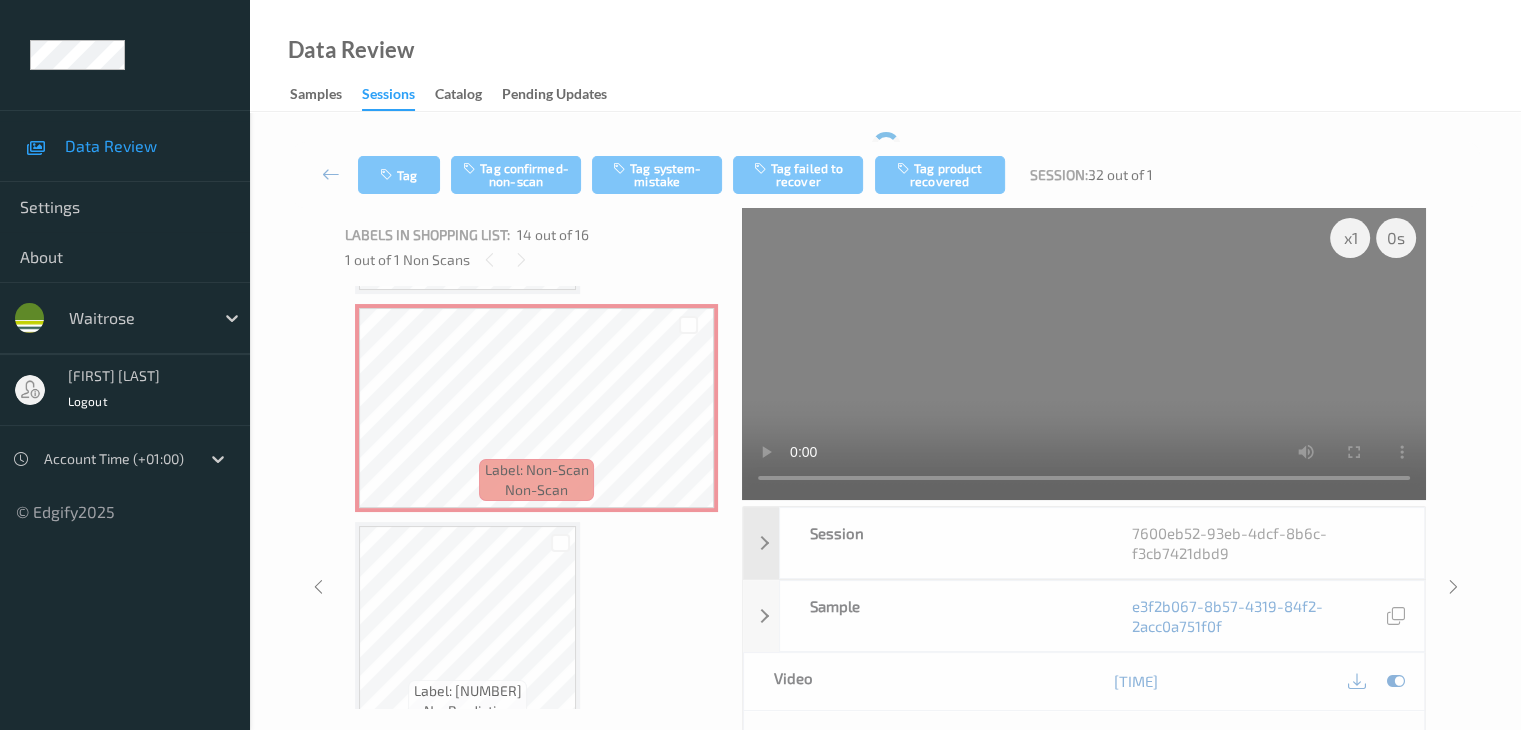 type 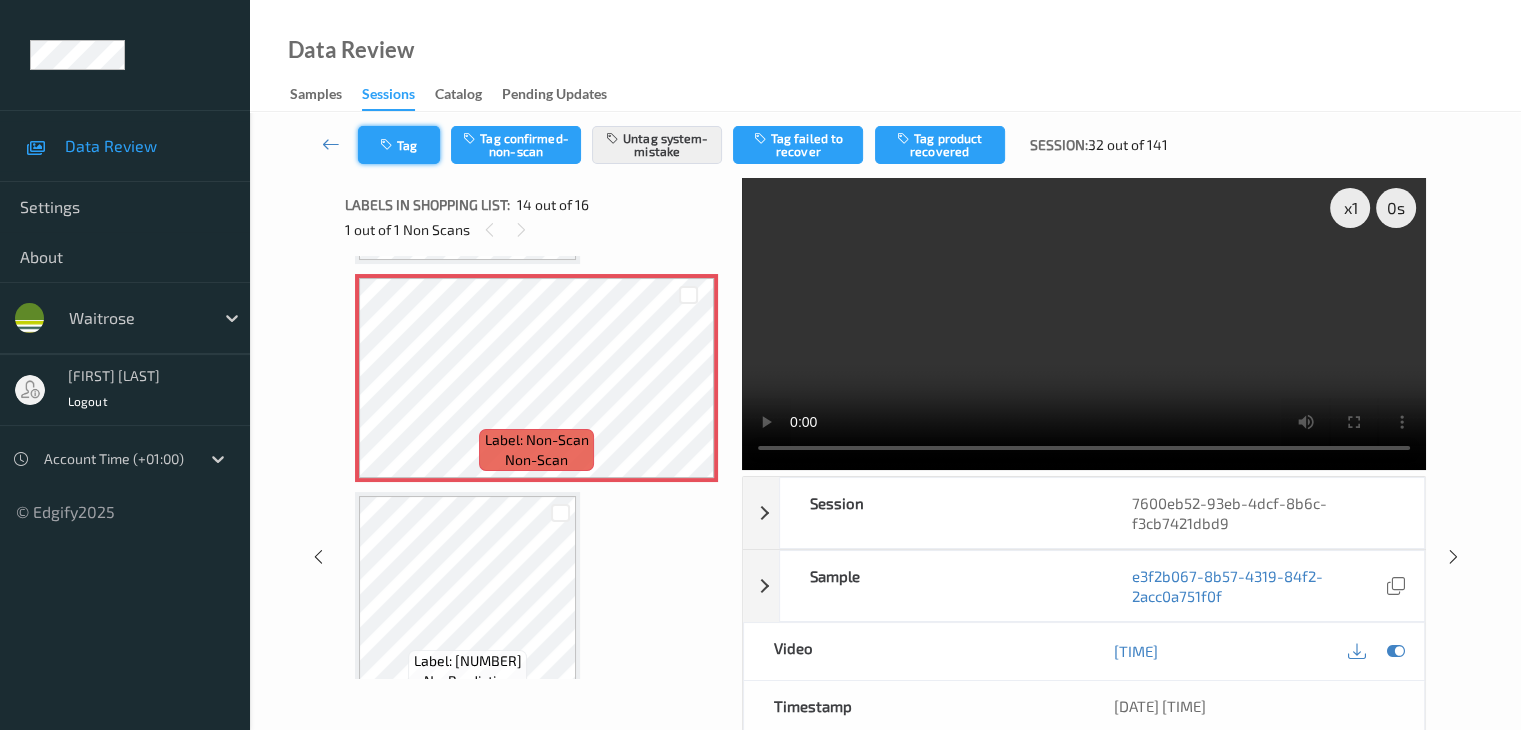 click on "Tag" at bounding box center [399, 145] 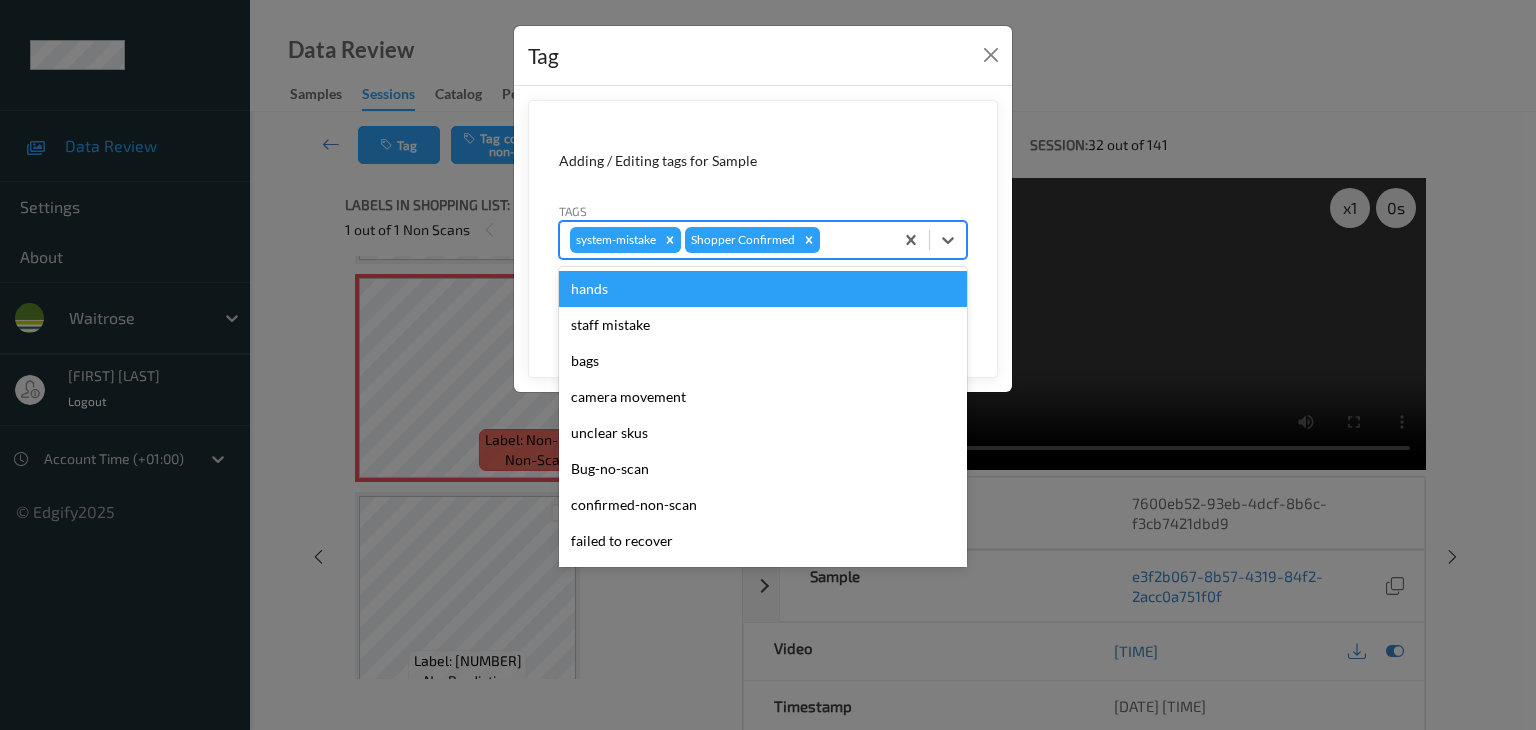 click at bounding box center [853, 240] 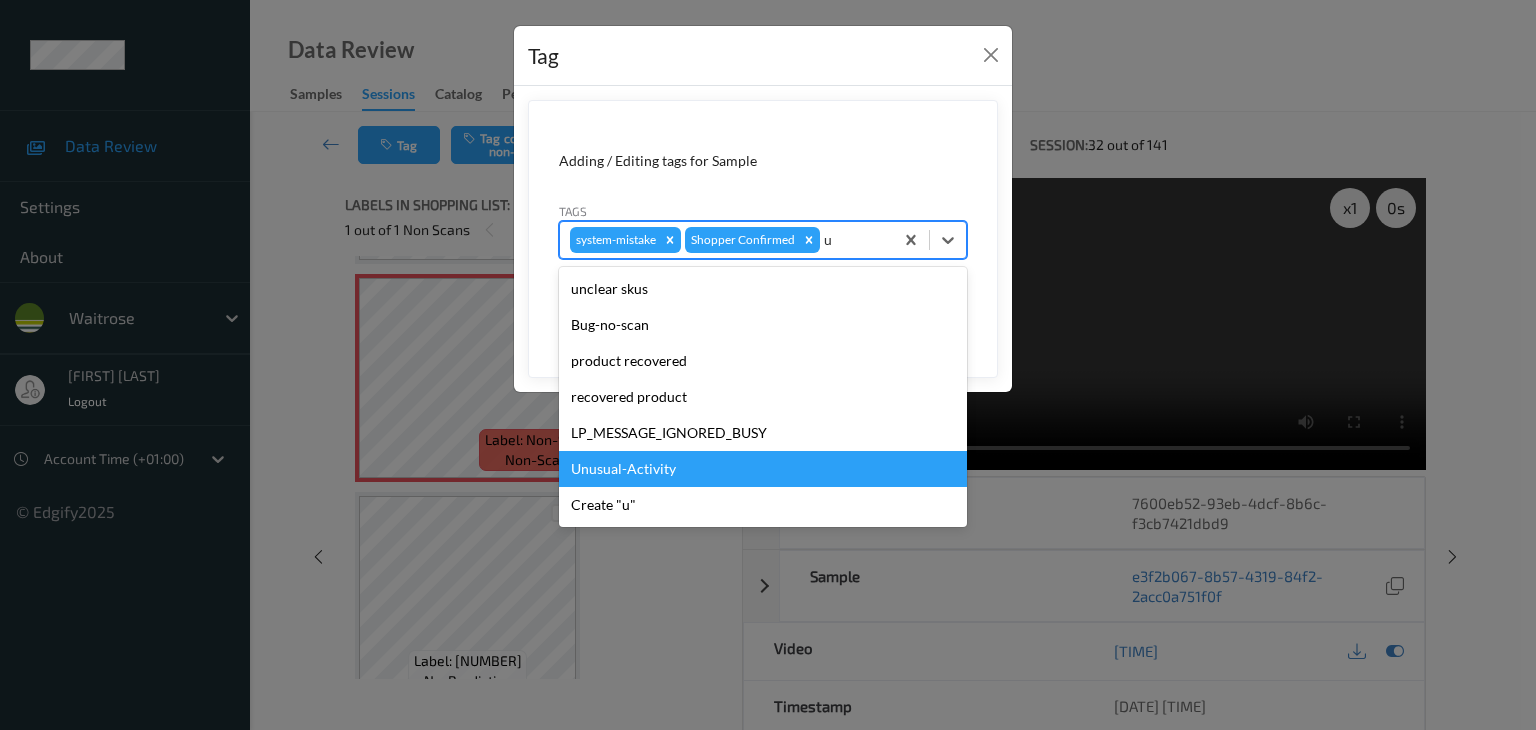 click on "Unusual-Activity" at bounding box center (763, 469) 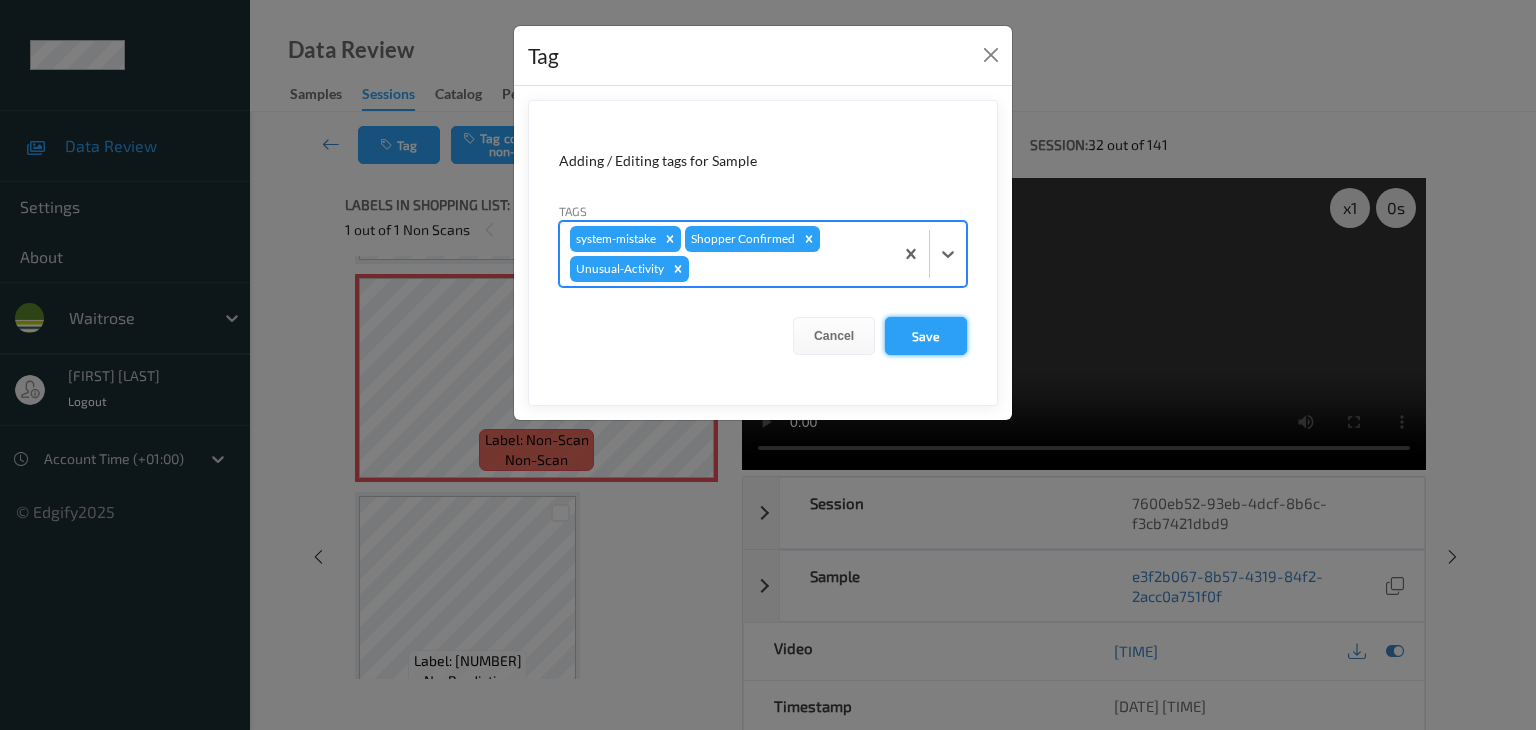 click on "Save" at bounding box center (926, 336) 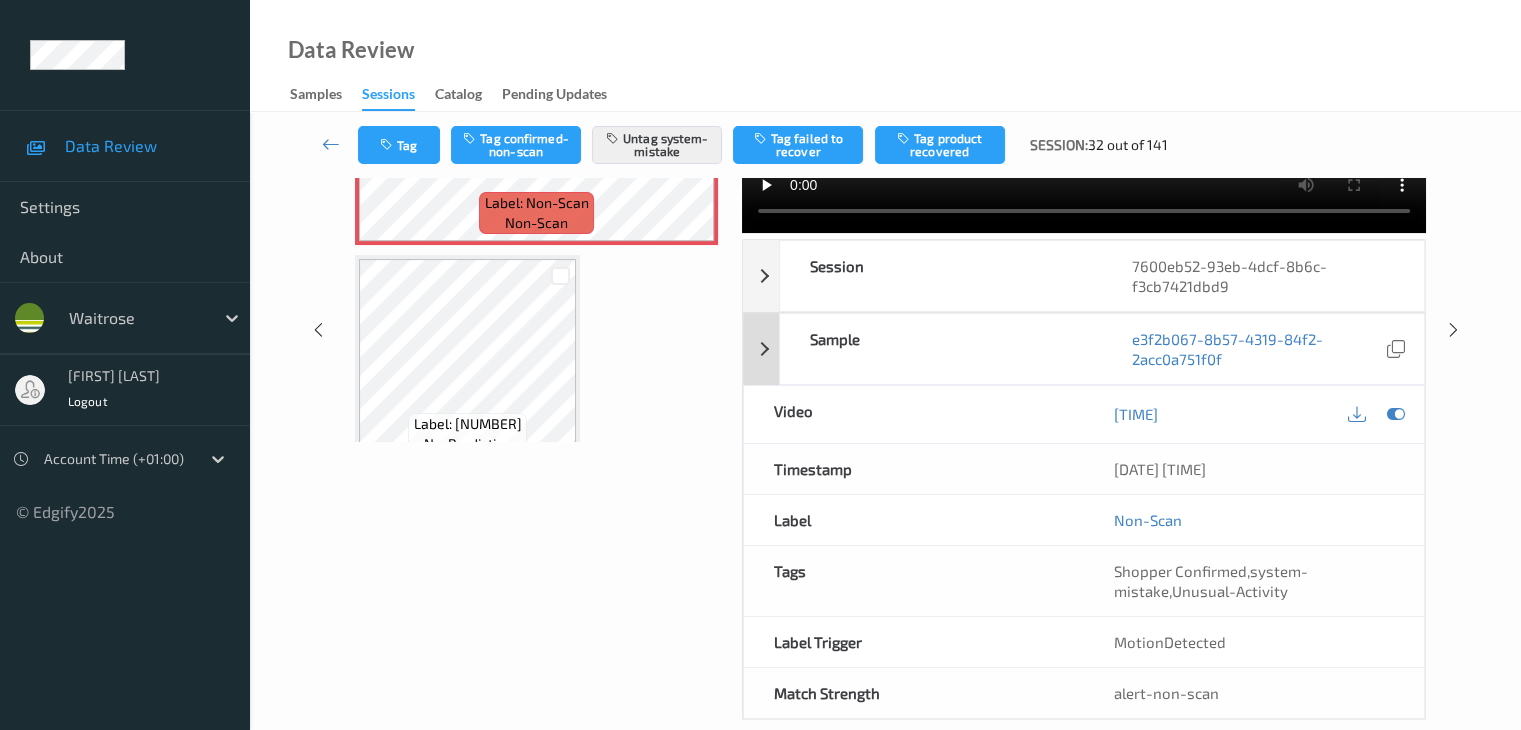 scroll, scrollTop: 264, scrollLeft: 0, axis: vertical 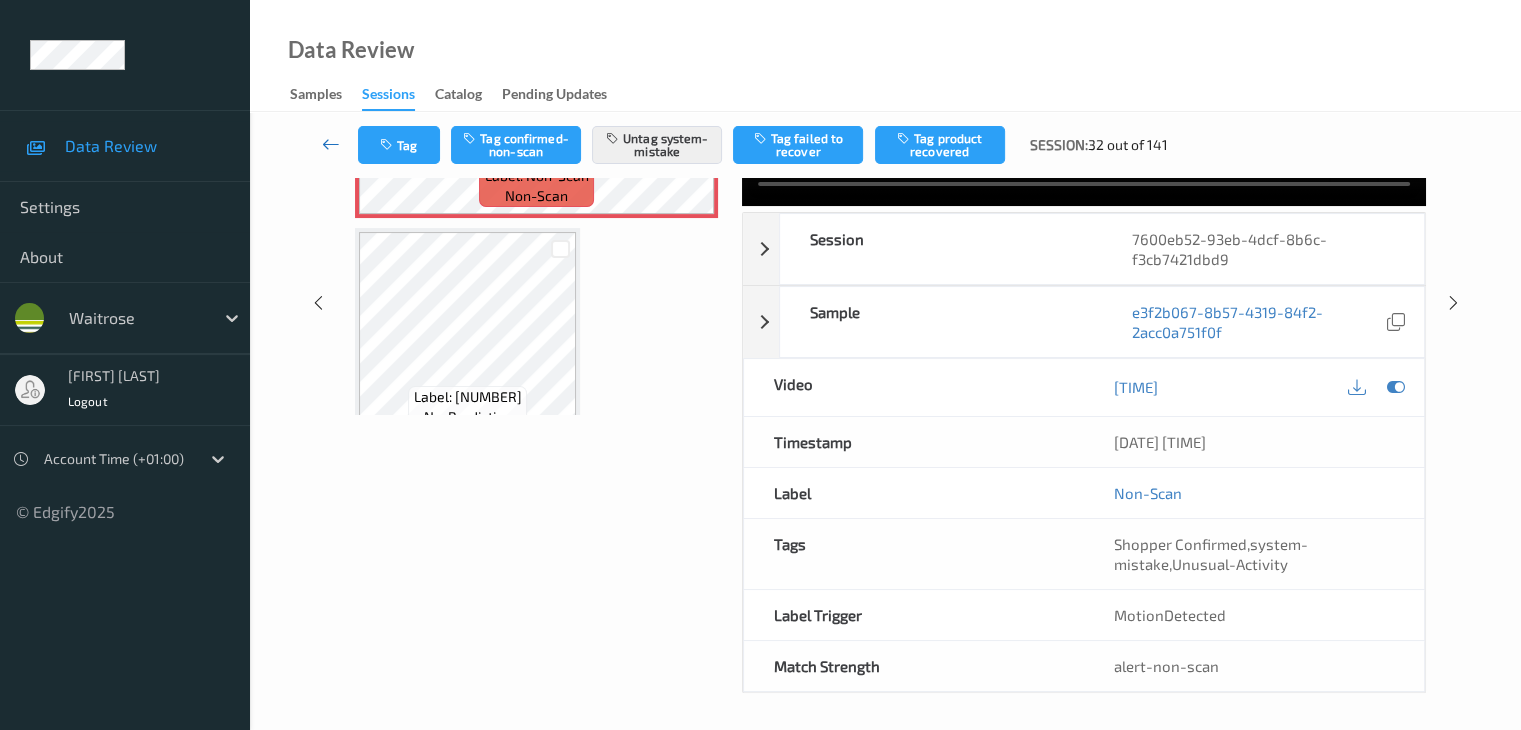 click at bounding box center [331, 144] 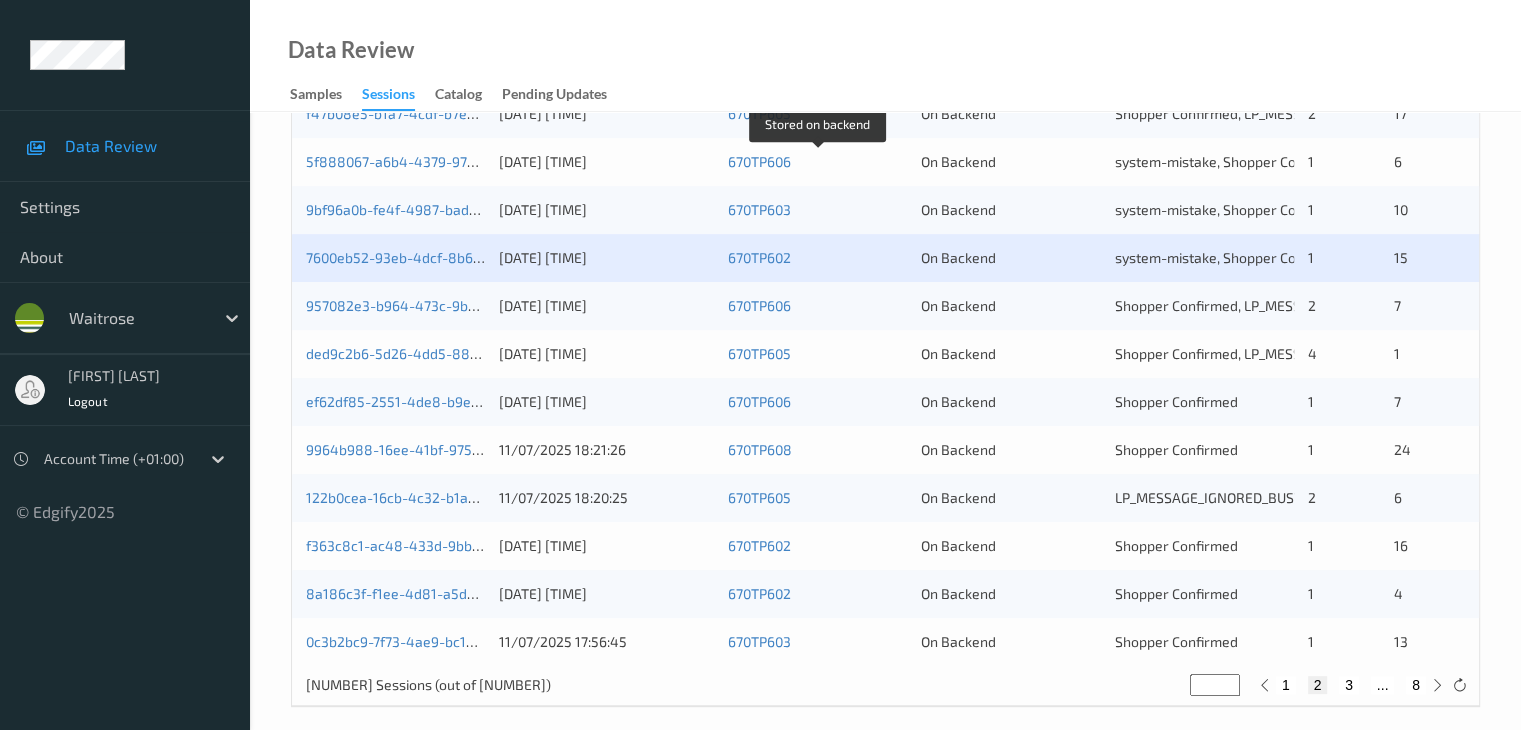 scroll, scrollTop: 932, scrollLeft: 0, axis: vertical 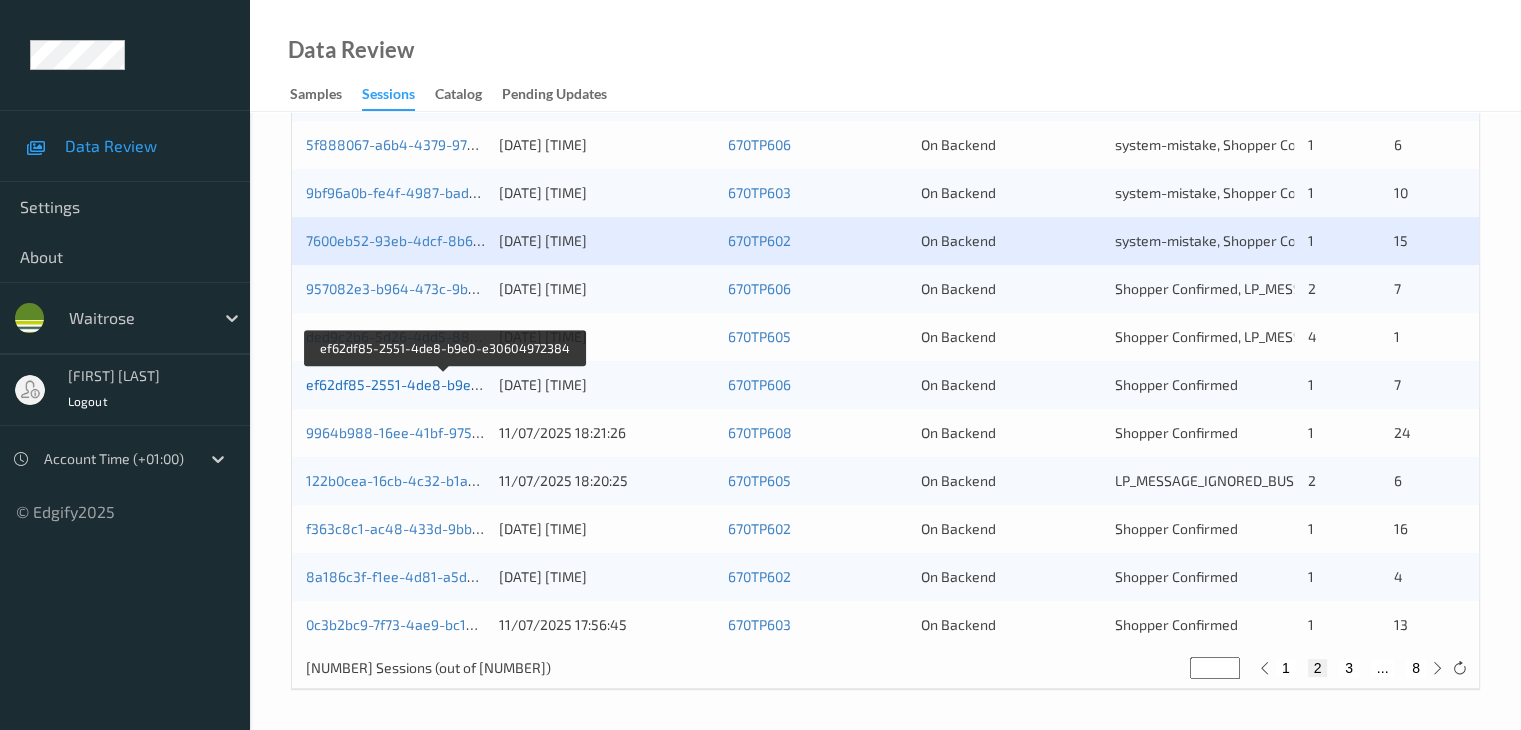 click on "ef62df85-2551-4de8-b9e0-e30604972384" at bounding box center [444, 384] 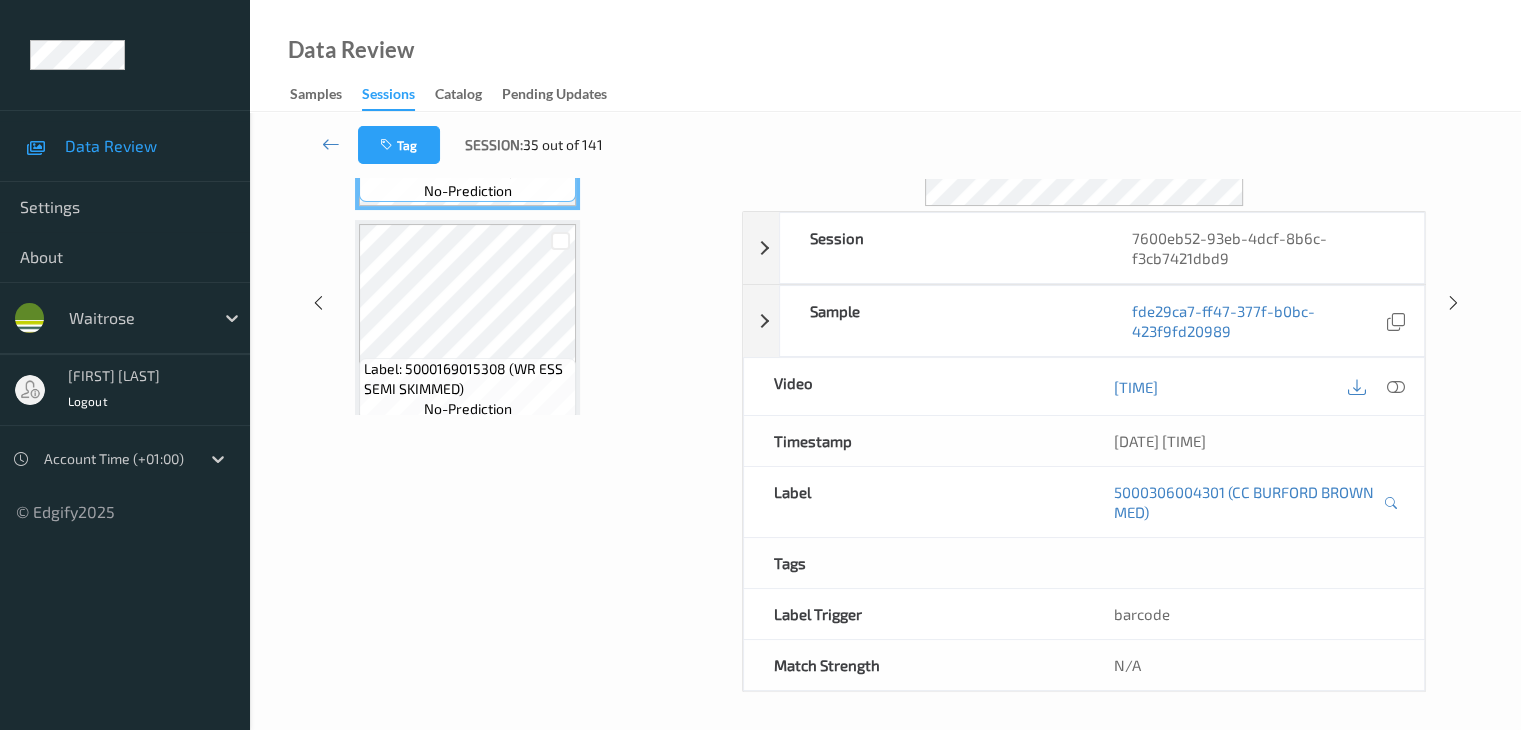 scroll, scrollTop: 86, scrollLeft: 0, axis: vertical 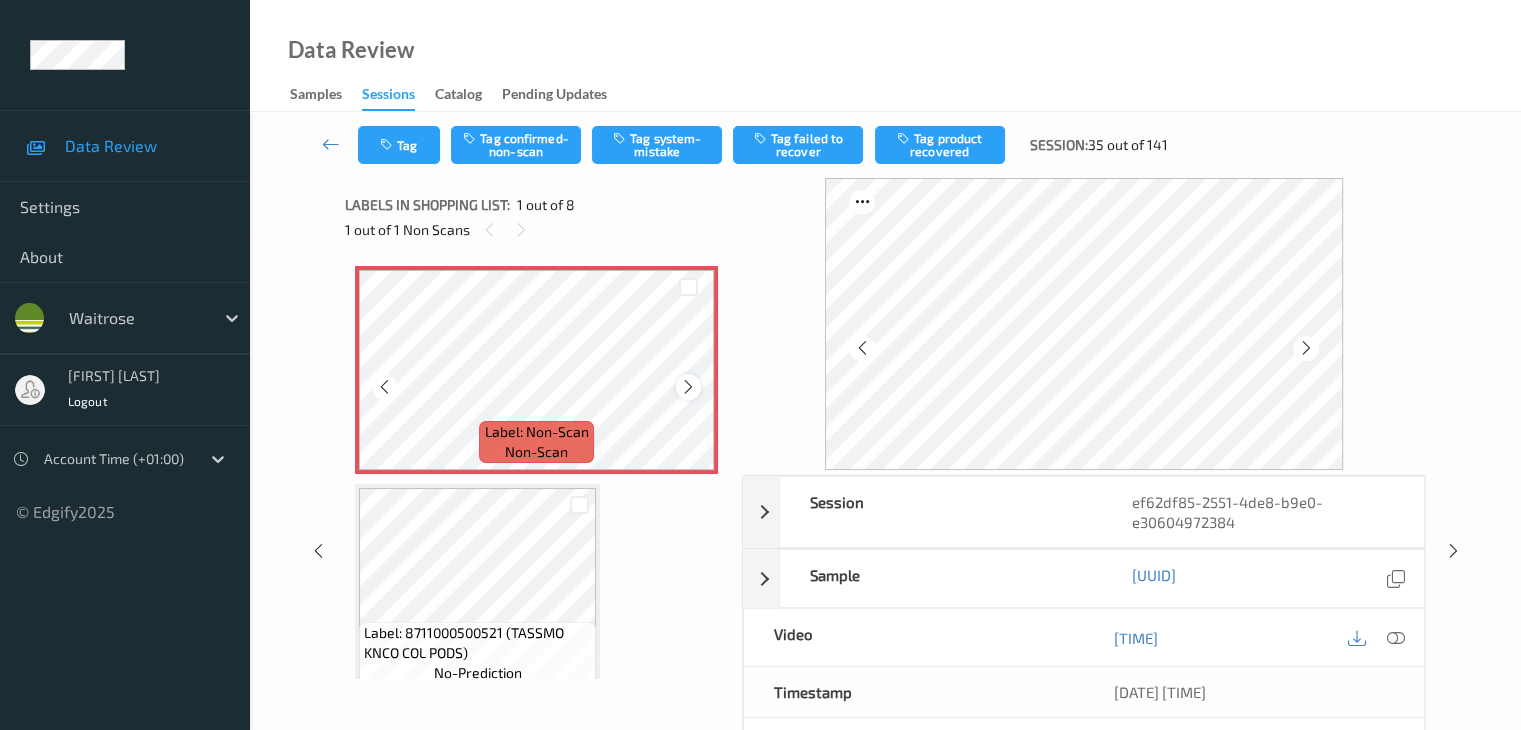 click at bounding box center [688, 387] 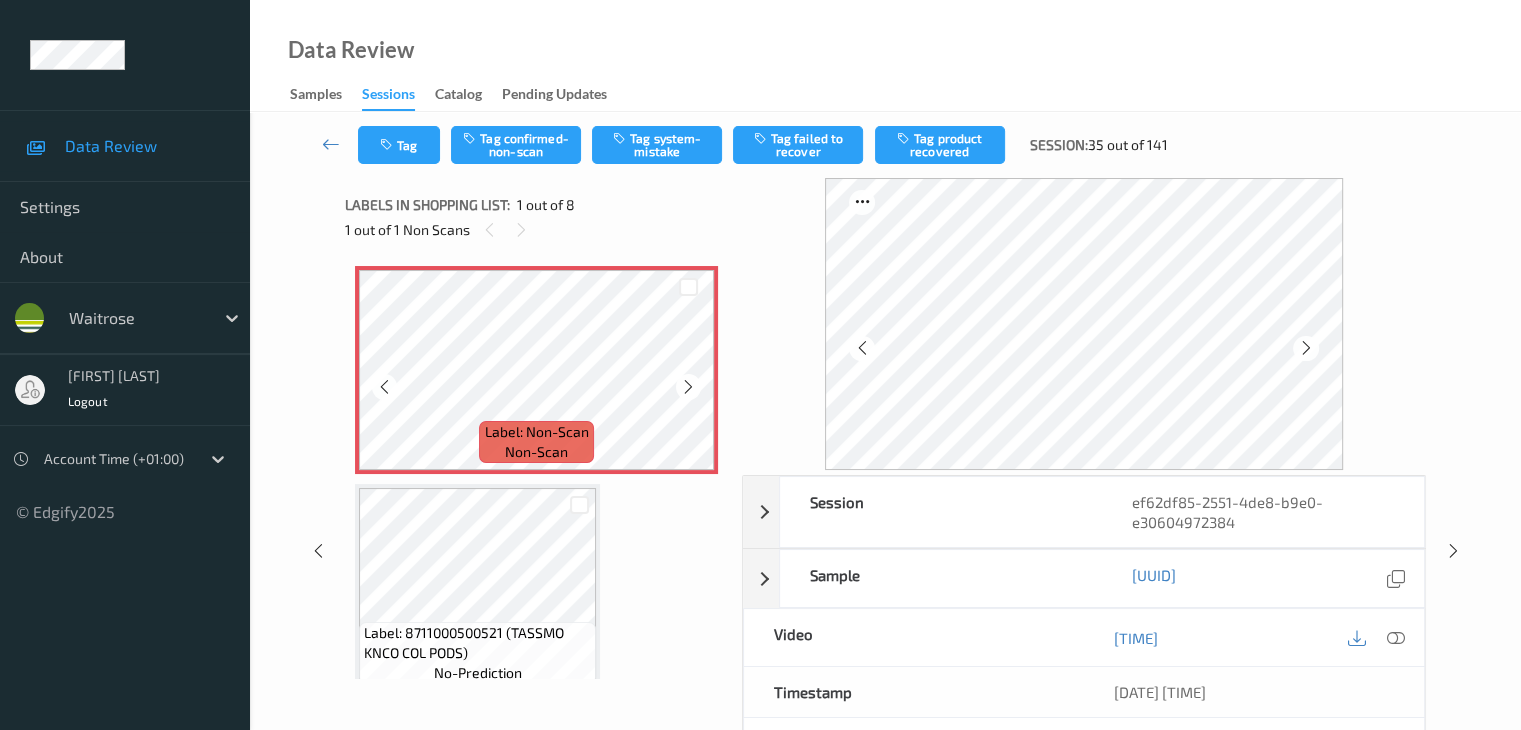 click at bounding box center (688, 387) 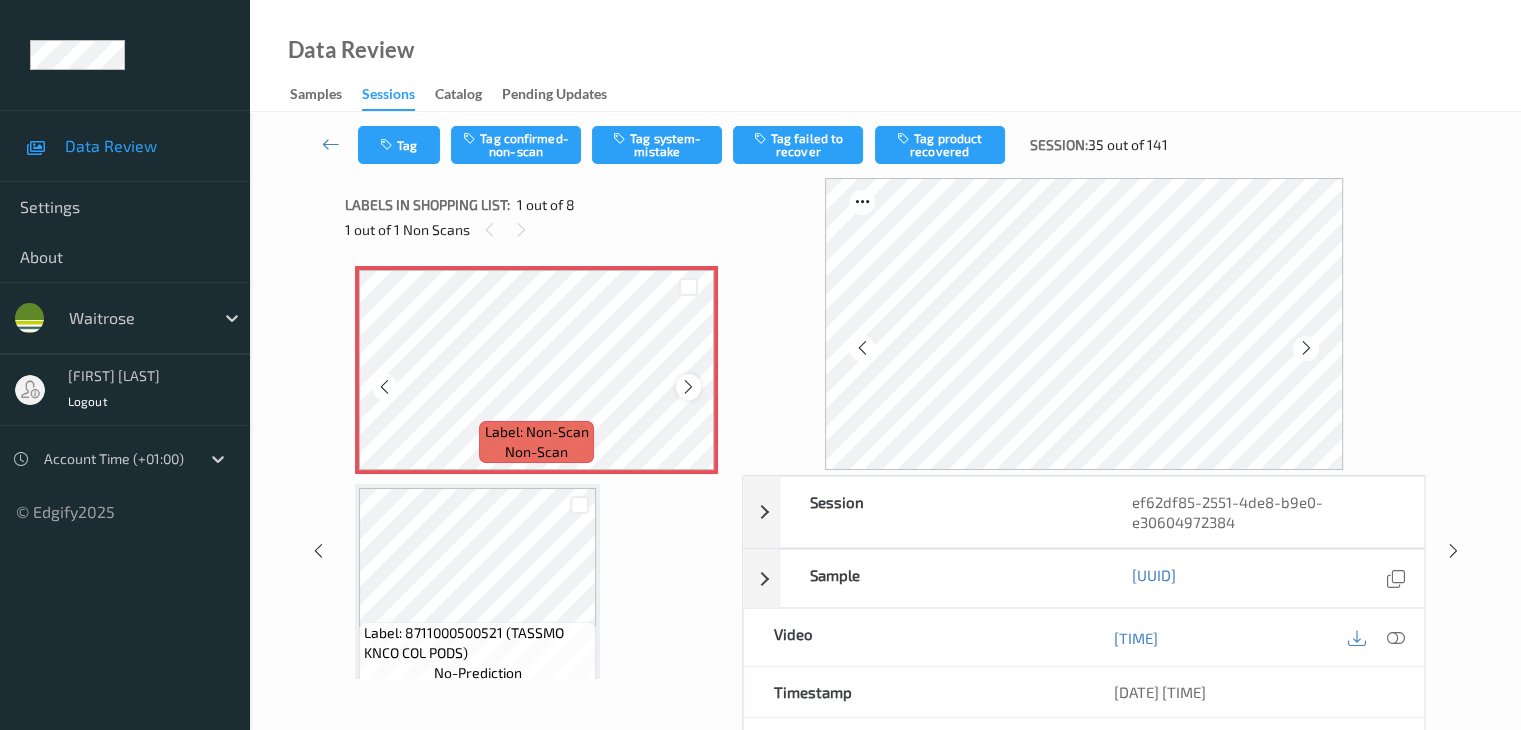 click at bounding box center (688, 387) 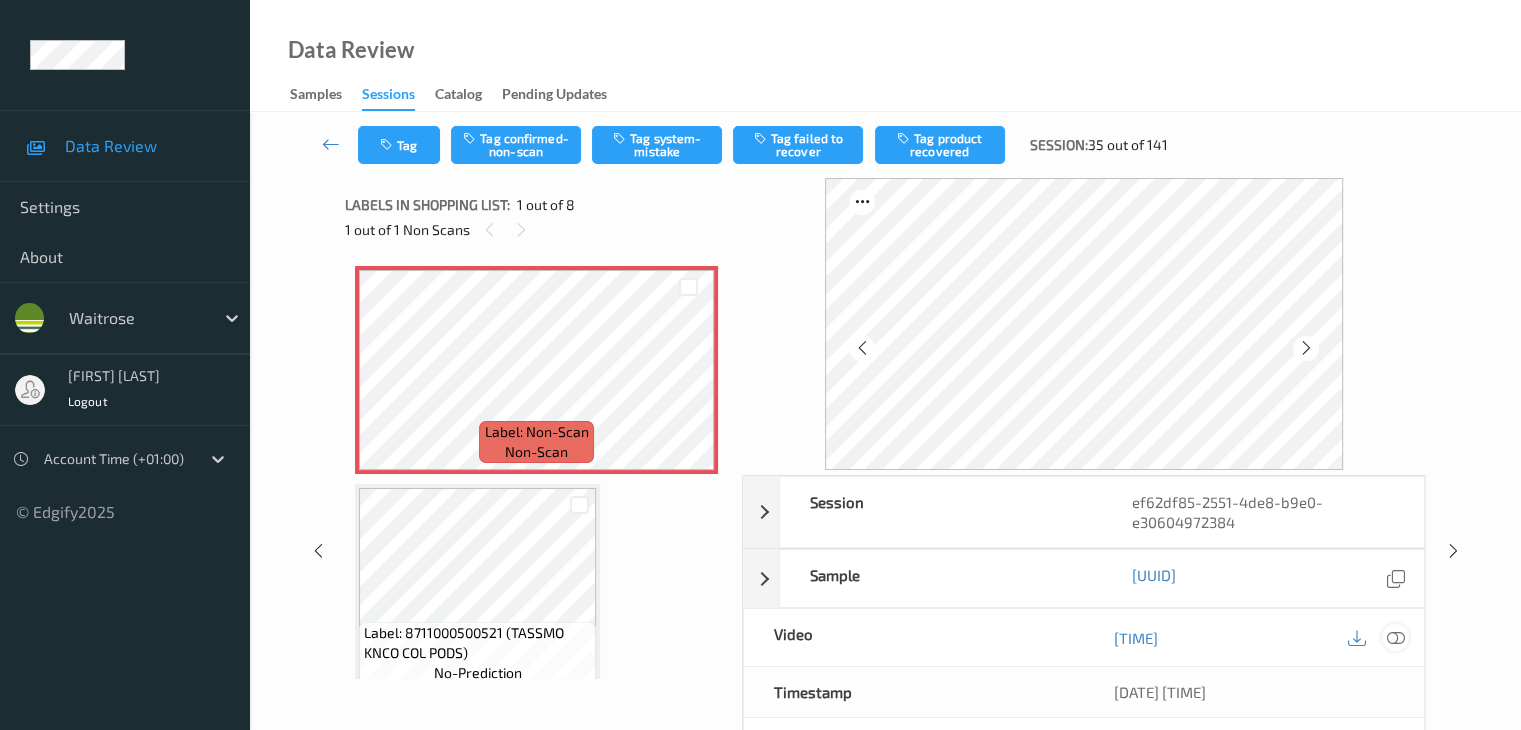 click at bounding box center [1395, 638] 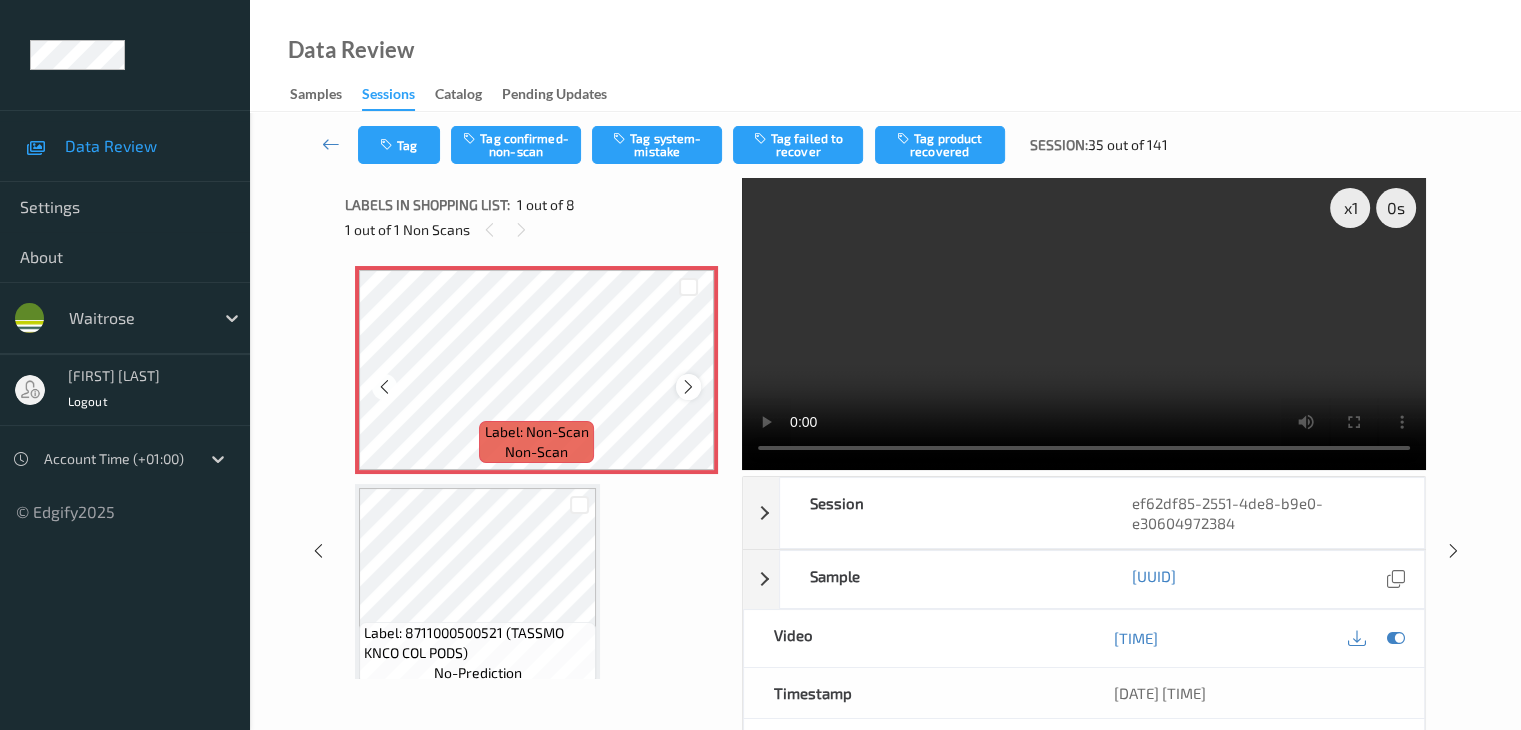 click at bounding box center [688, 387] 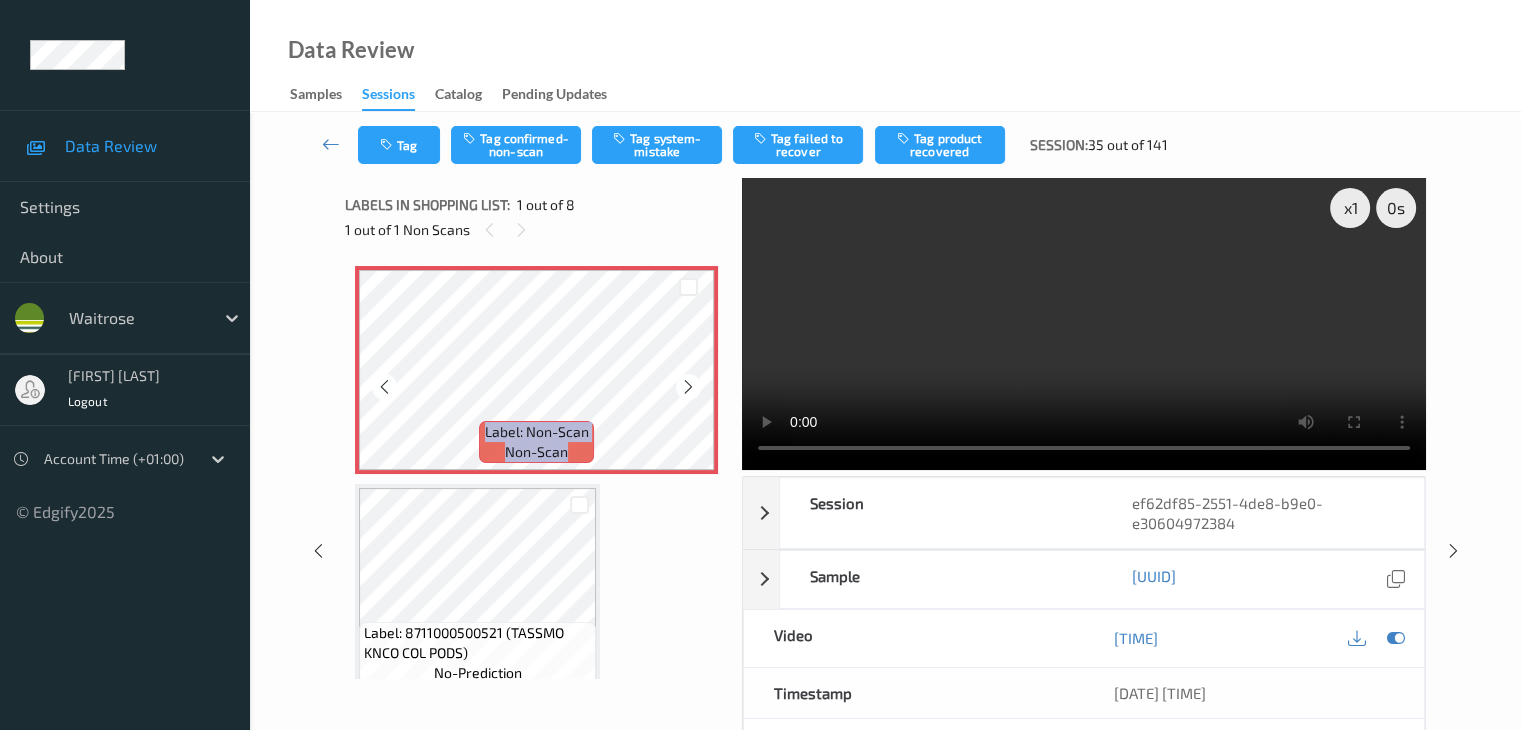 click at bounding box center (688, 387) 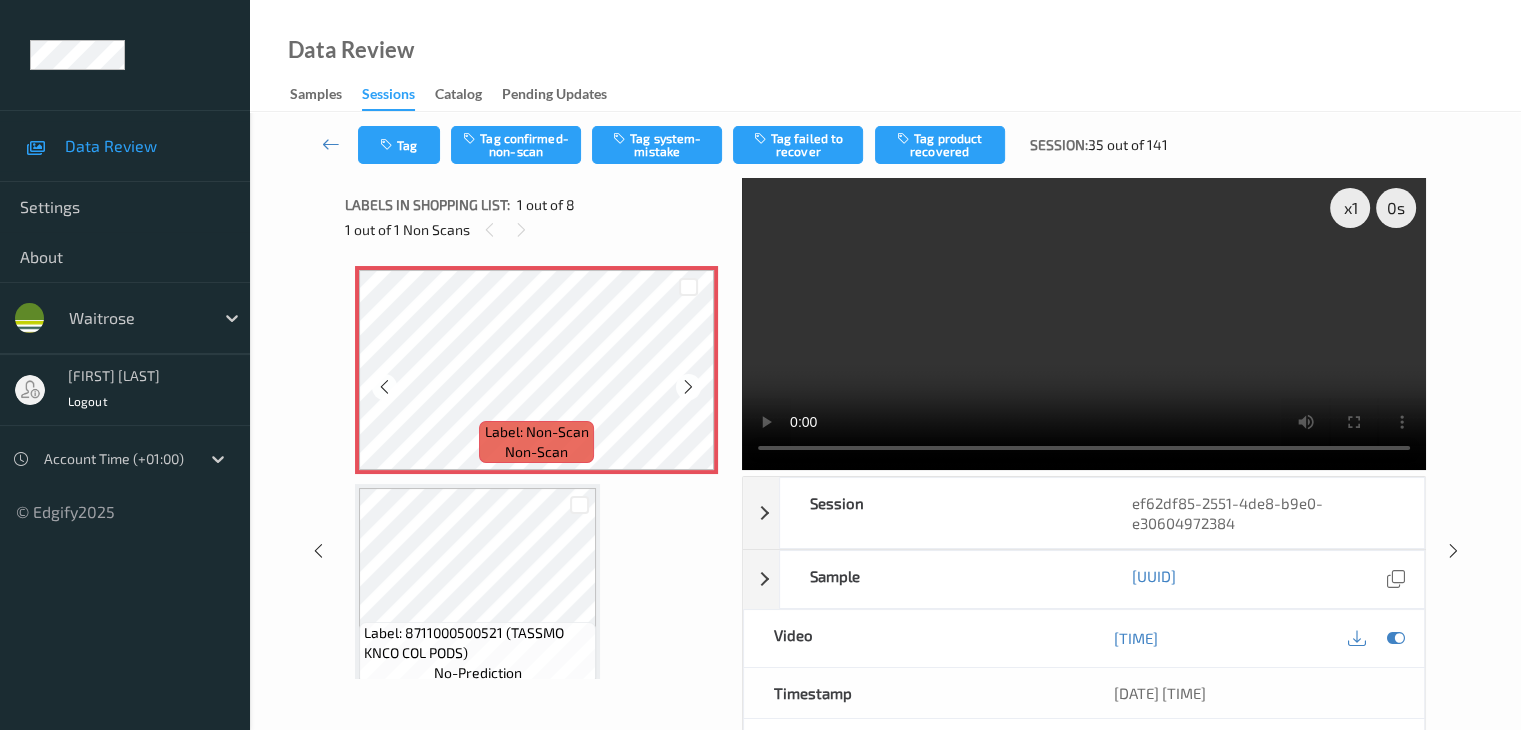 click at bounding box center (688, 387) 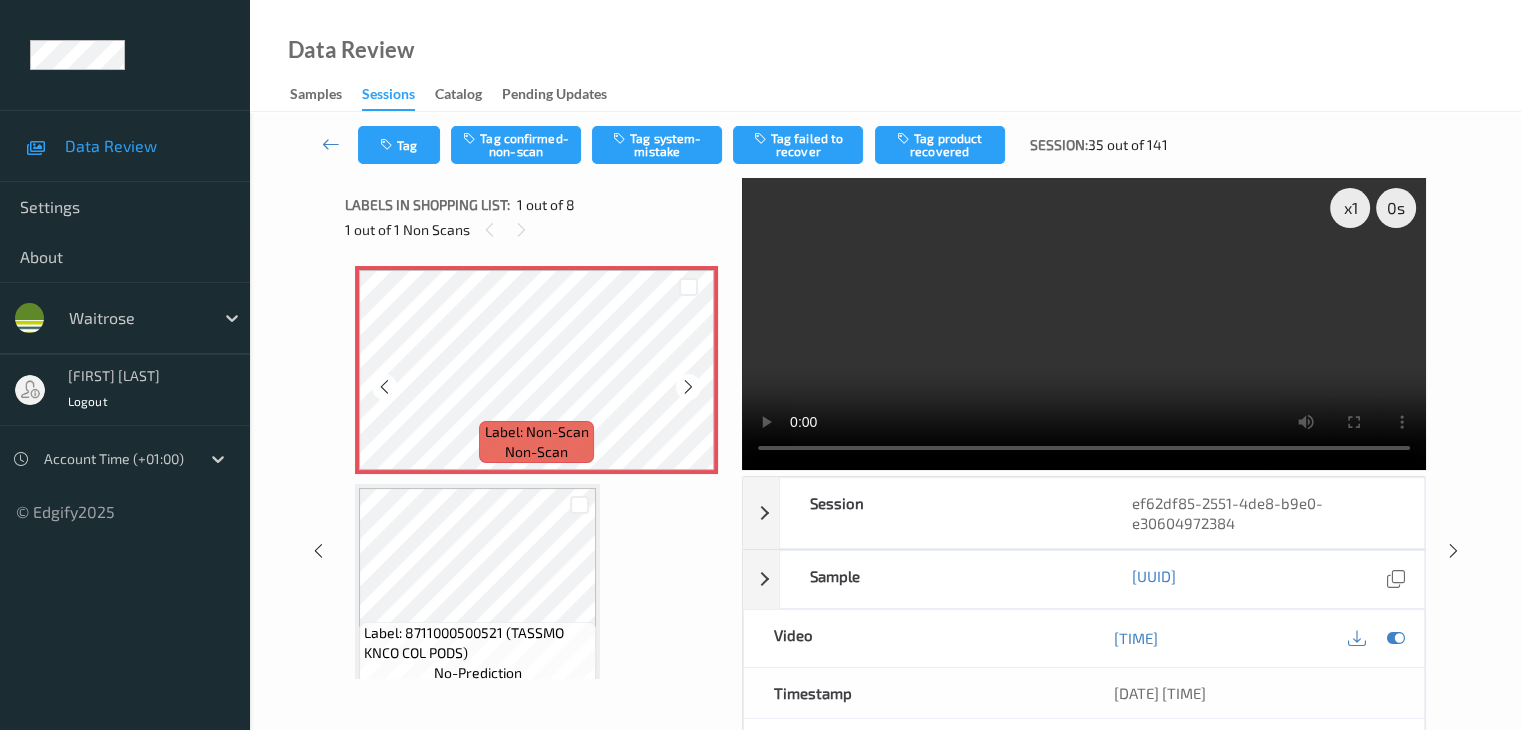 click at bounding box center (688, 387) 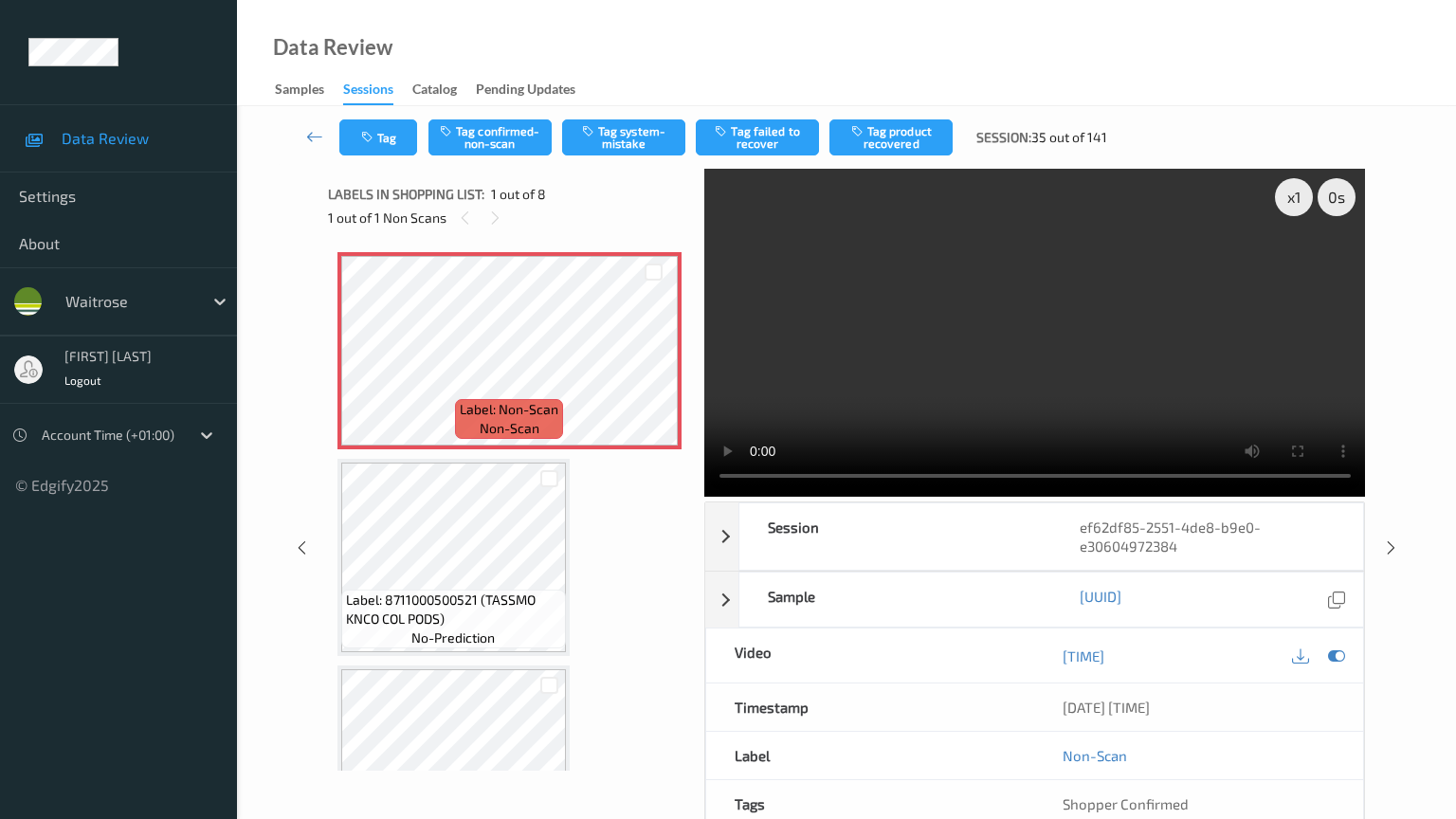 type 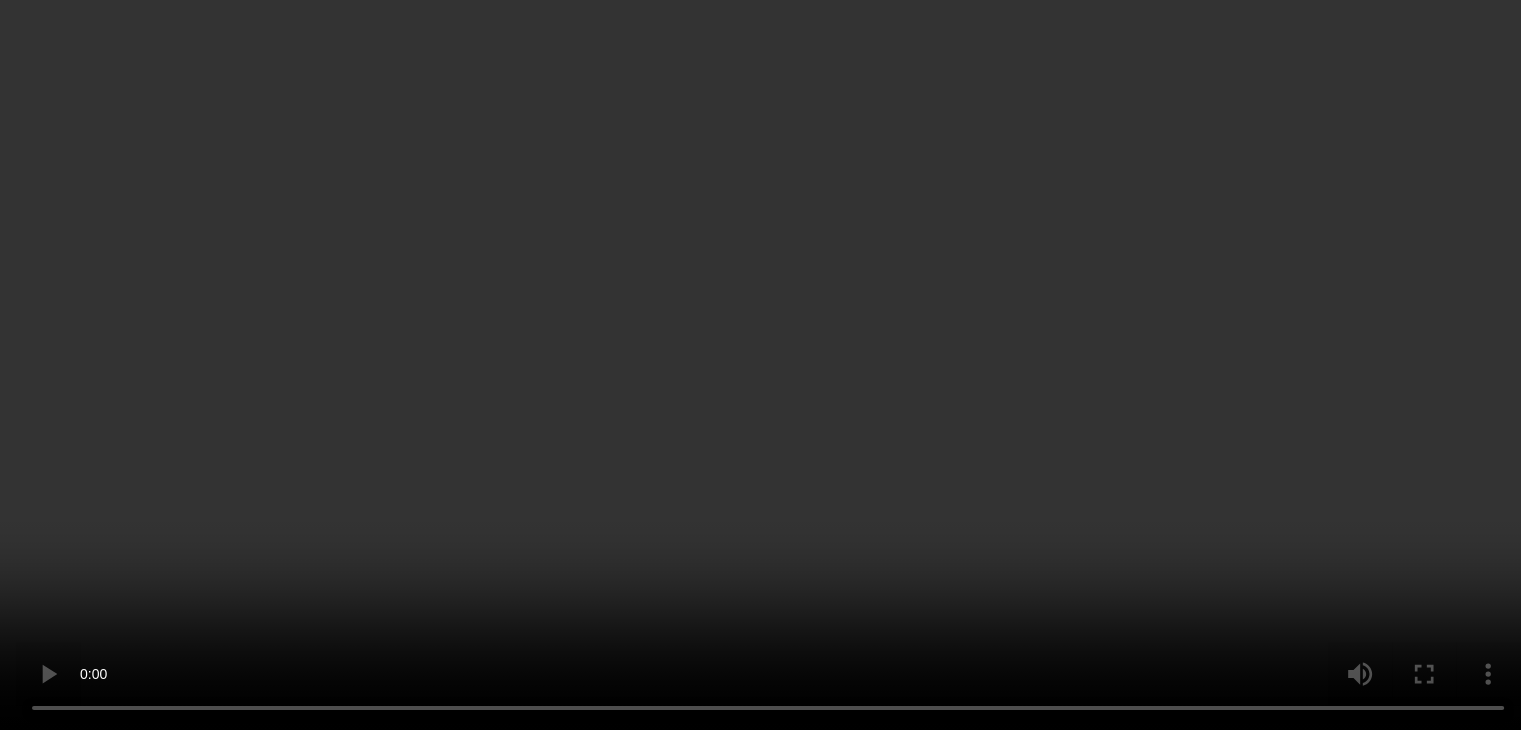 scroll, scrollTop: 700, scrollLeft: 0, axis: vertical 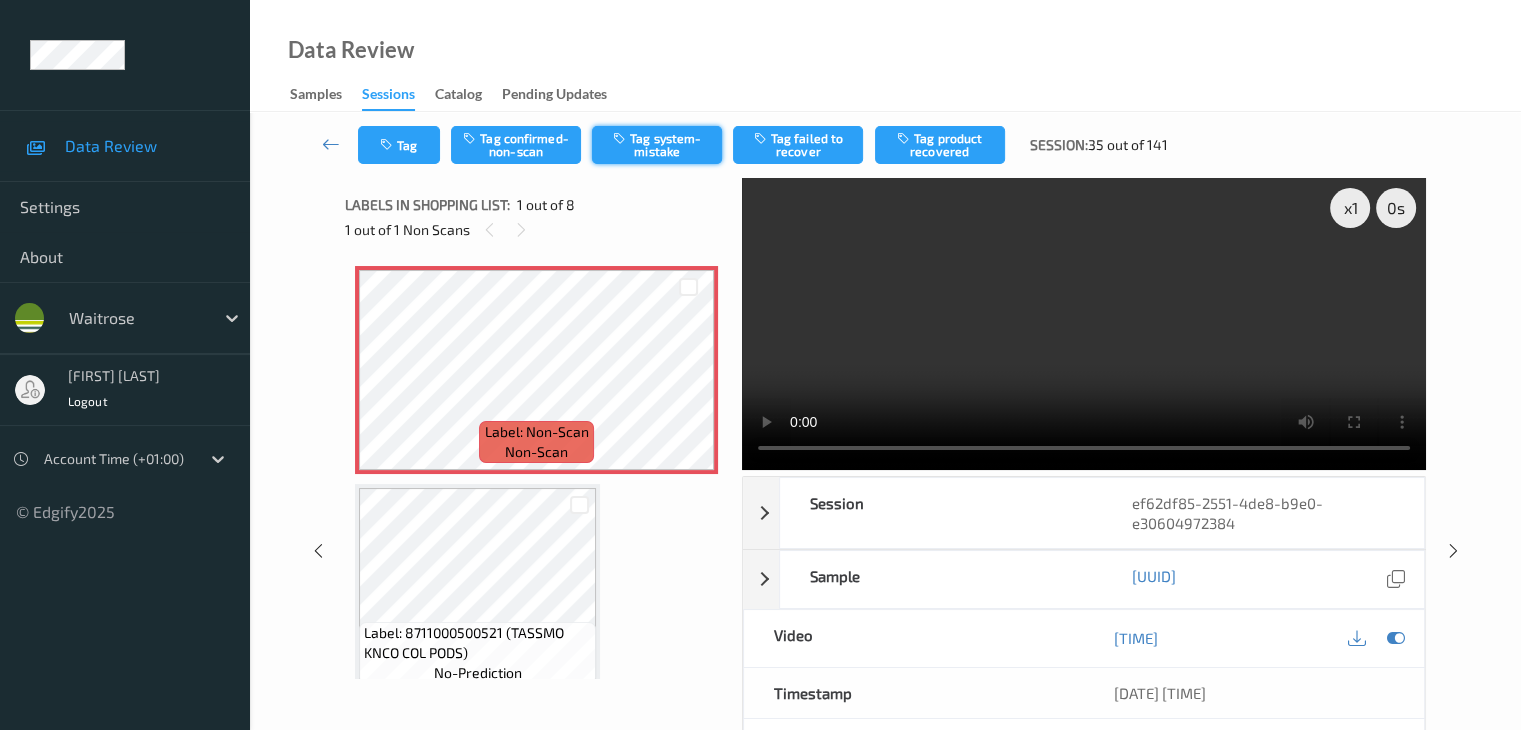click on "Tag   system-mistake" at bounding box center (657, 145) 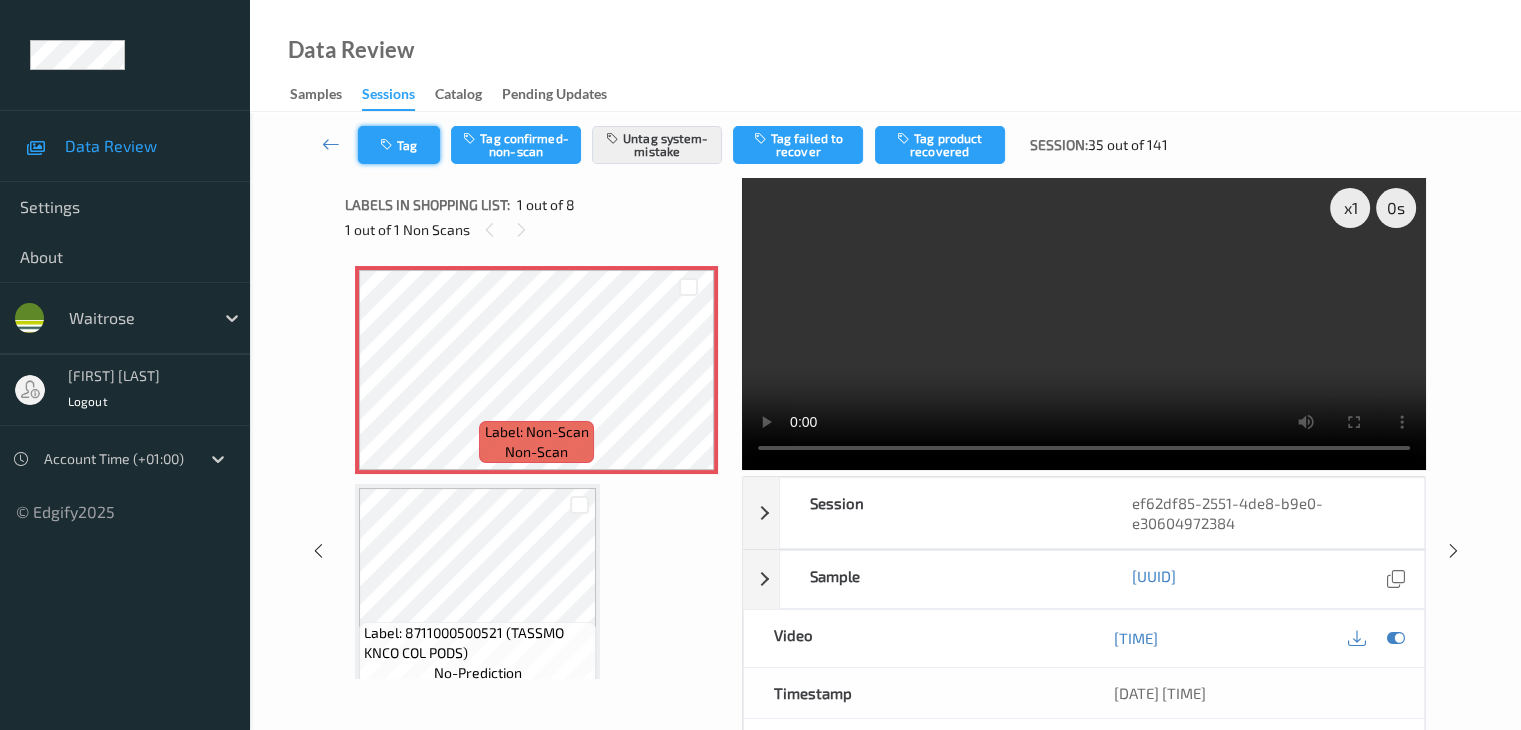 click at bounding box center (388, 145) 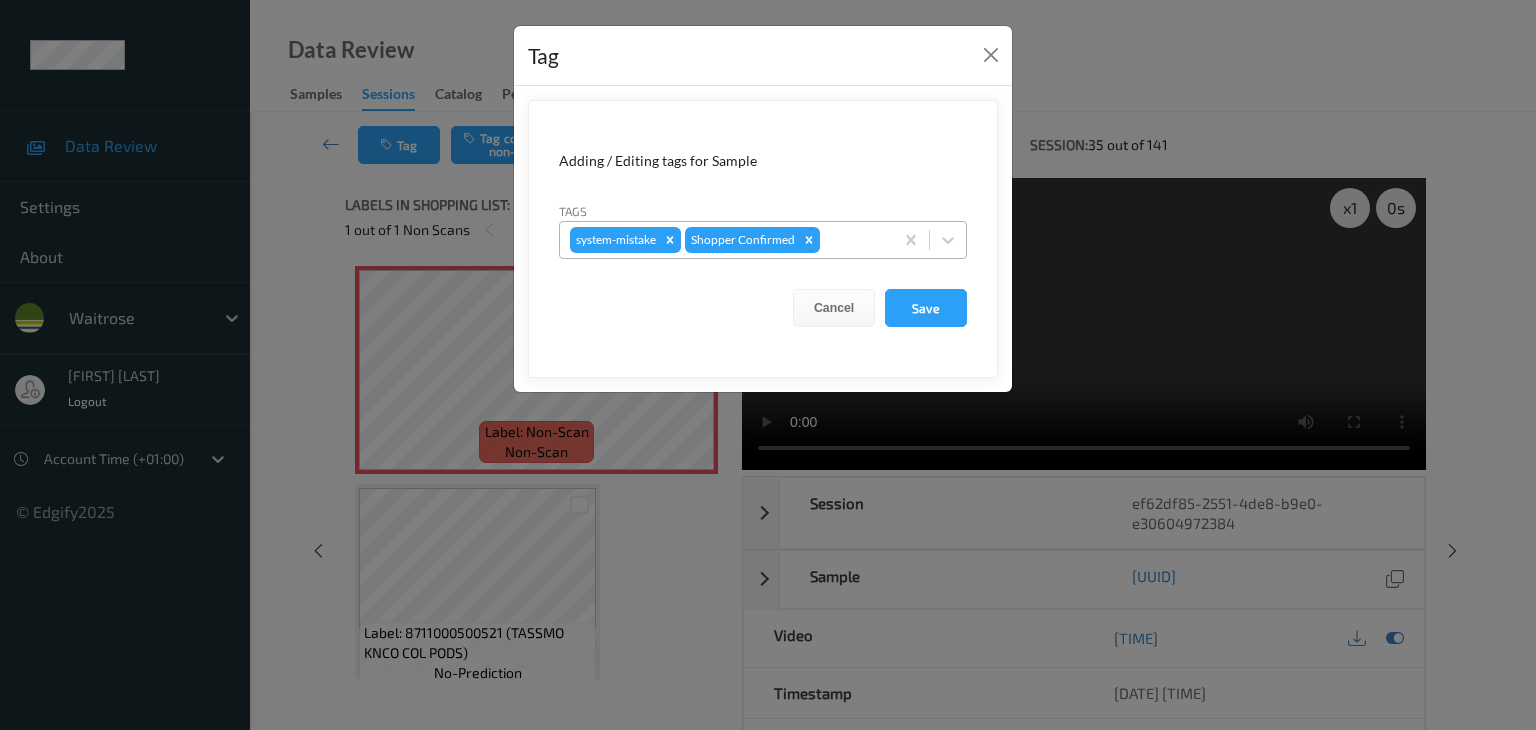click at bounding box center (853, 240) 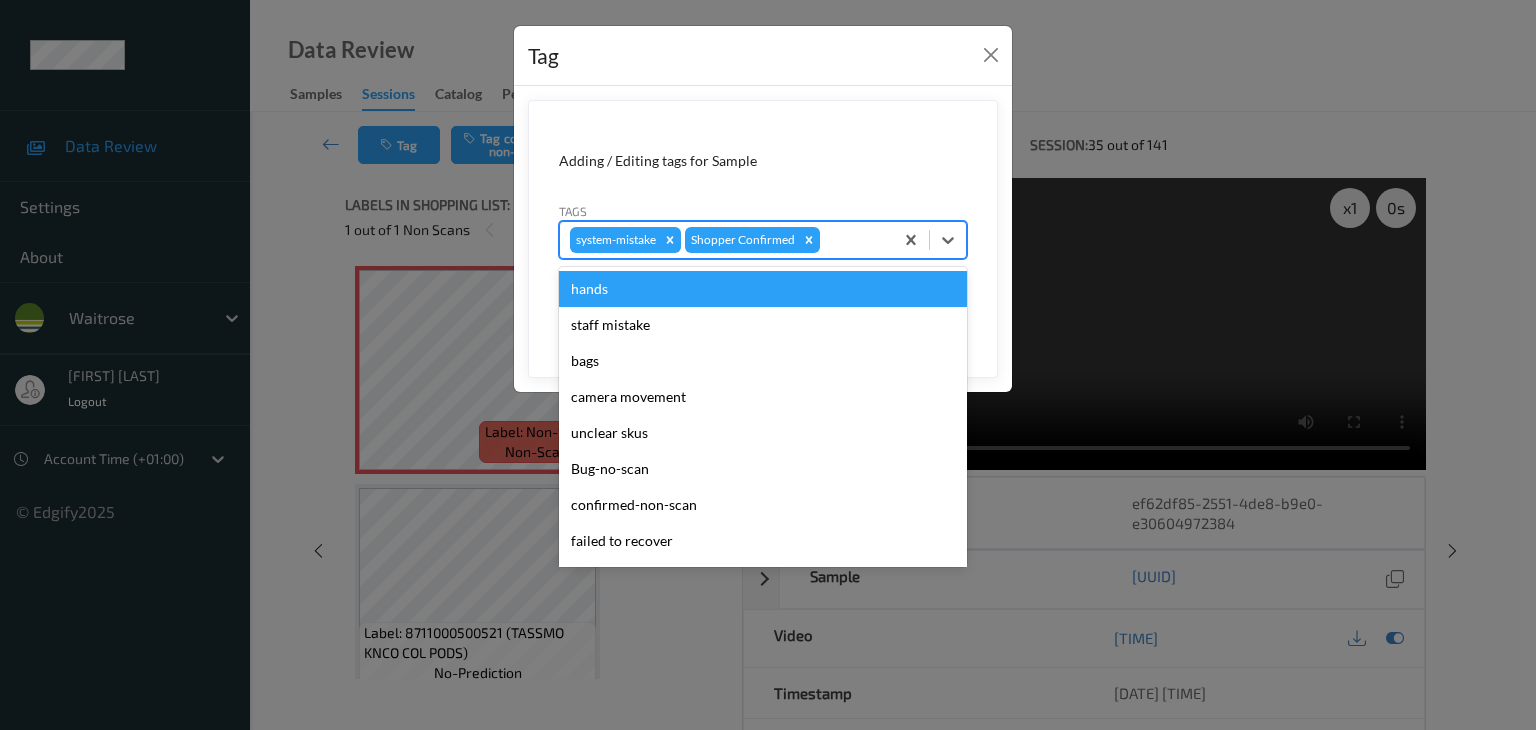 type on "u" 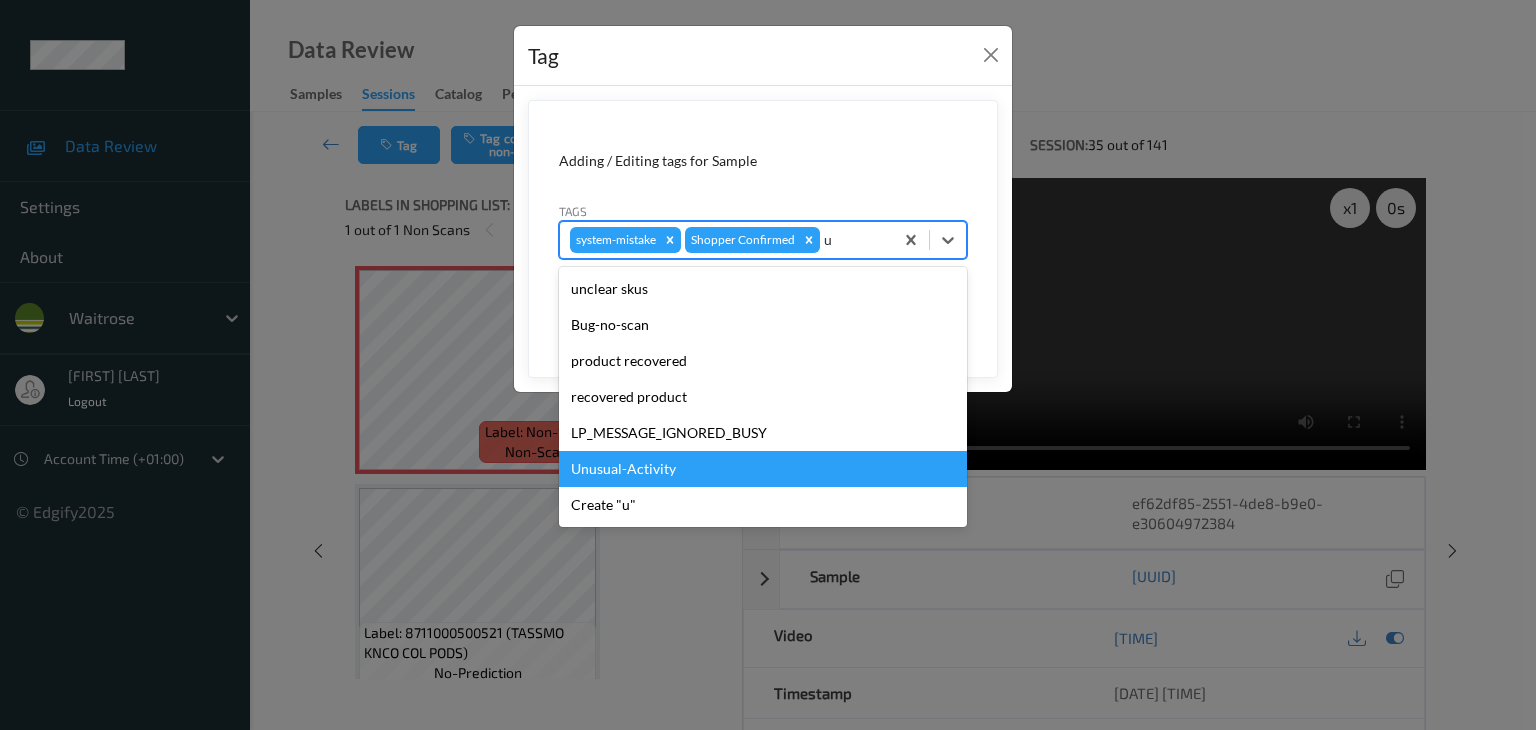 click on "Unusual-Activity" at bounding box center [763, 469] 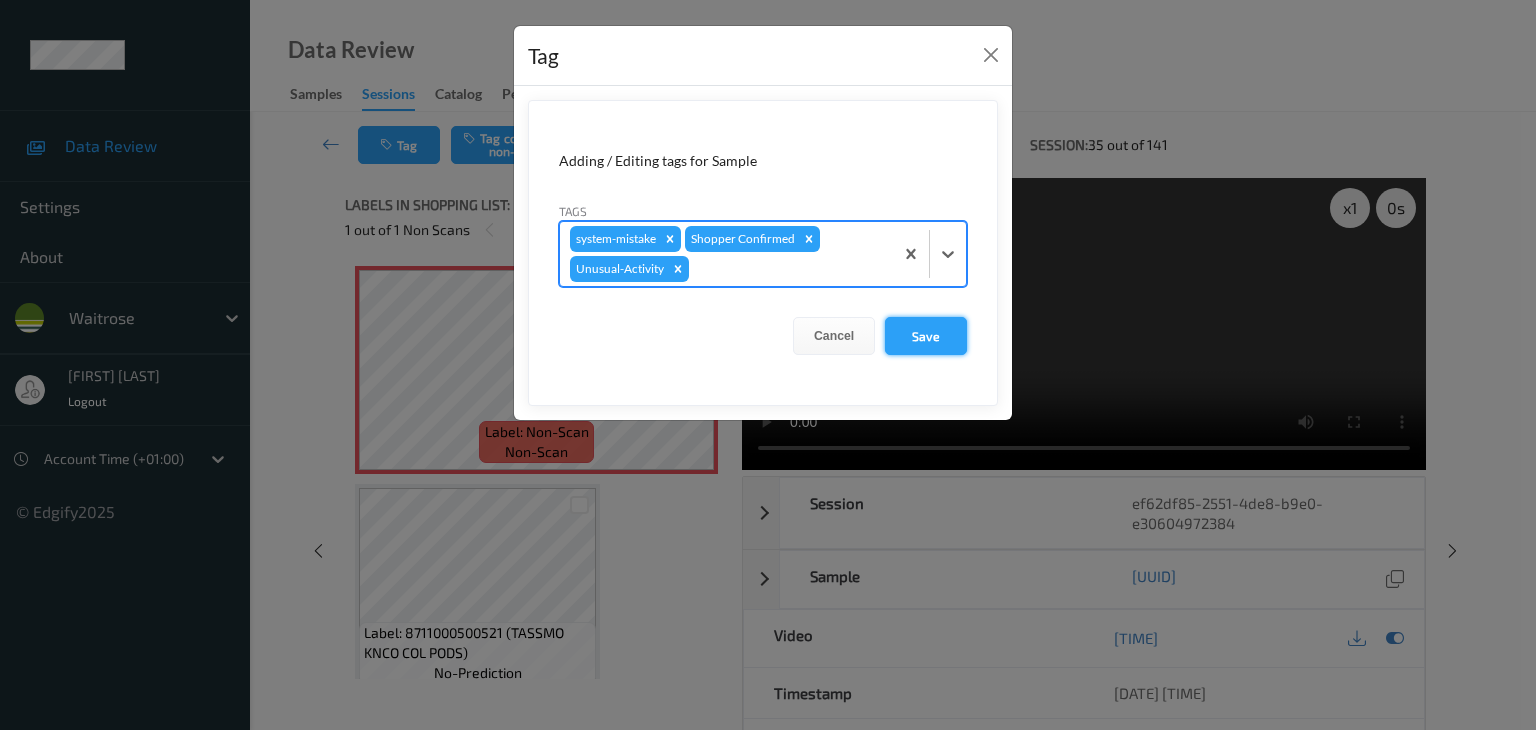click on "Save" at bounding box center [926, 336] 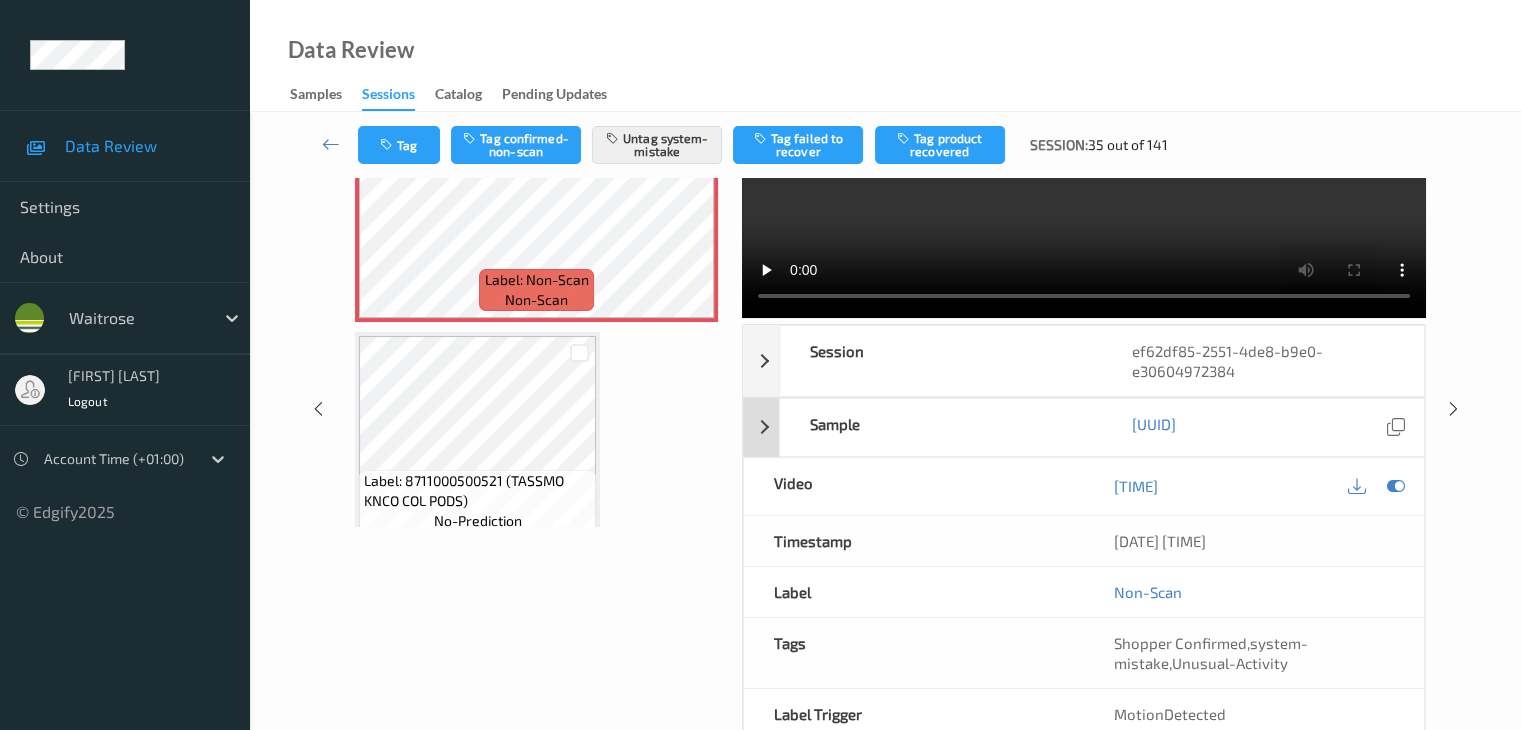 scroll, scrollTop: 264, scrollLeft: 0, axis: vertical 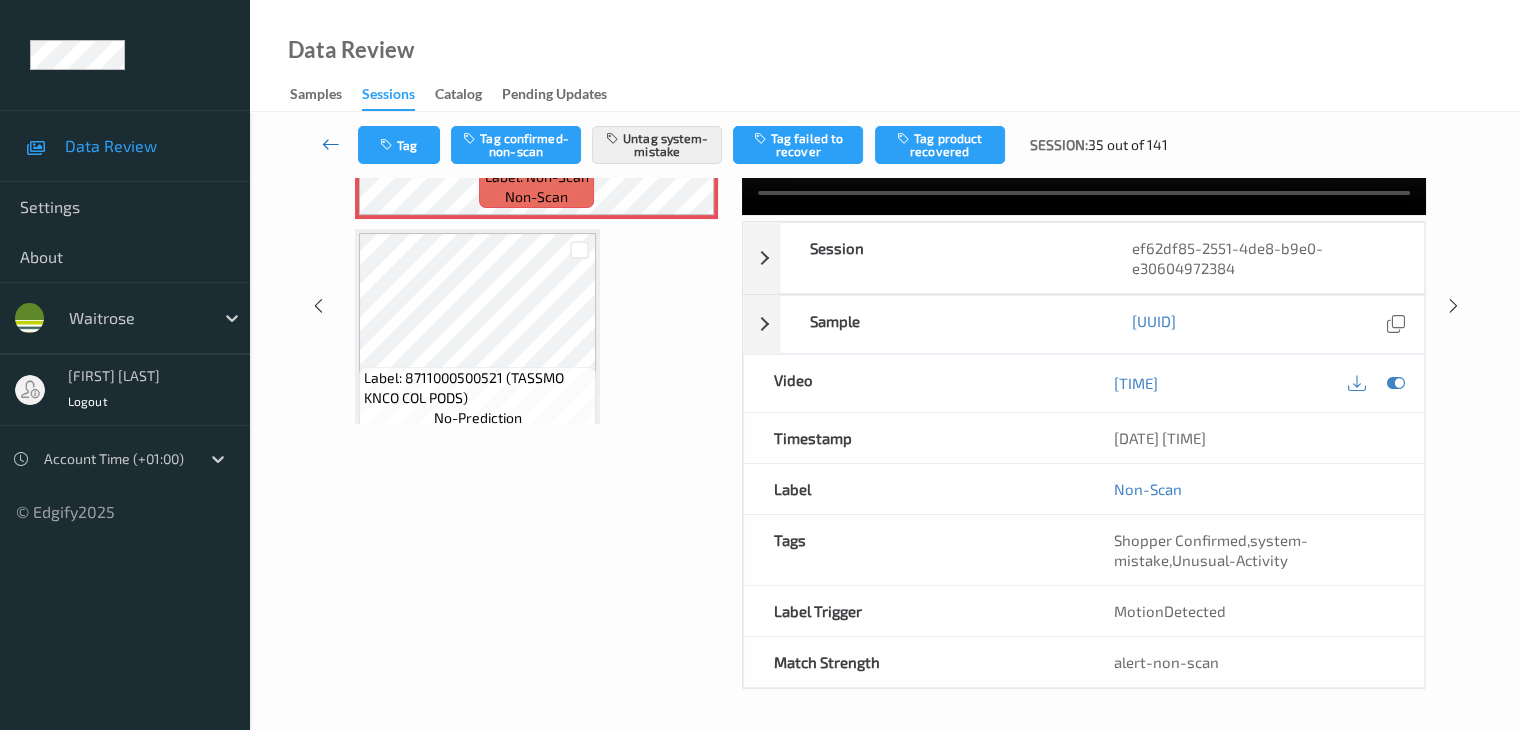 click at bounding box center [331, 144] 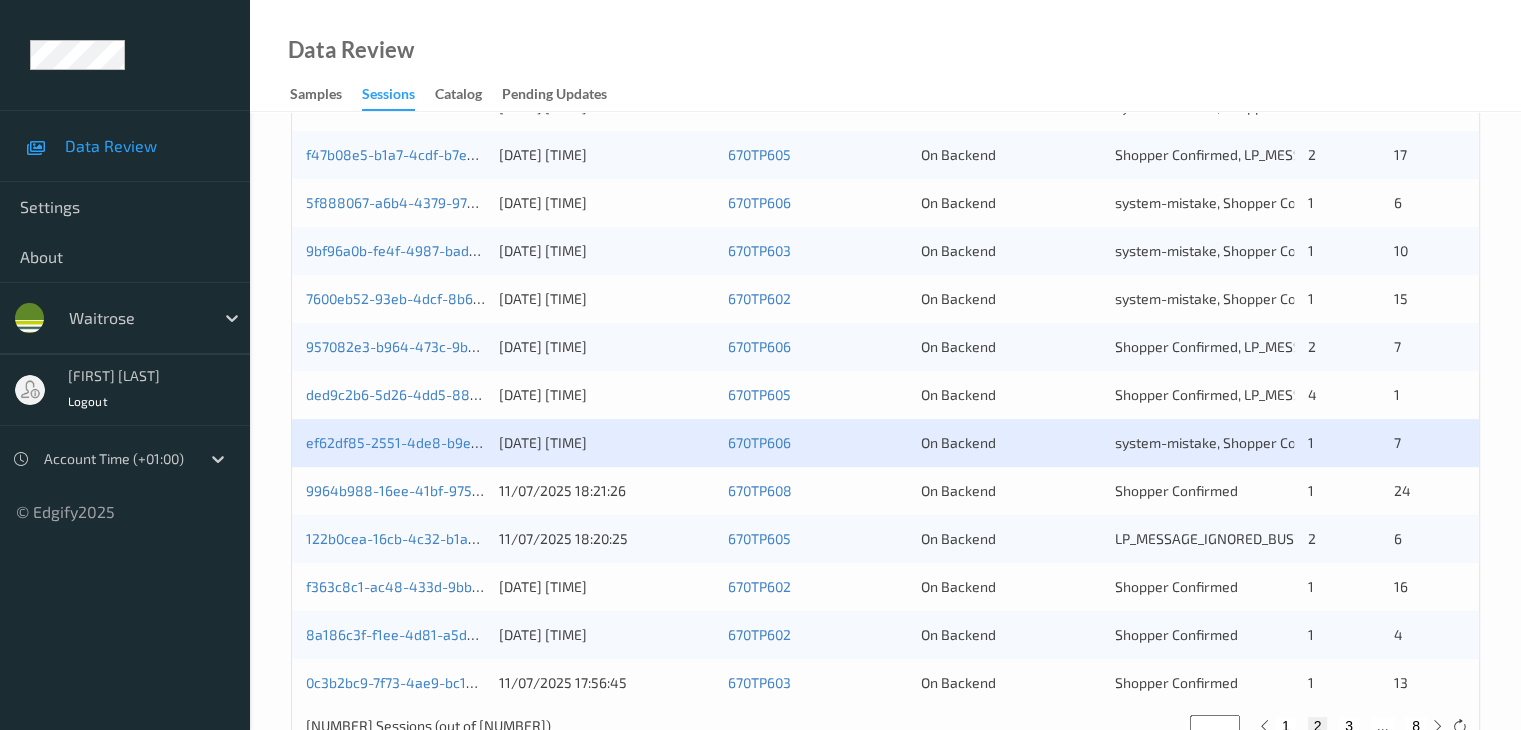 scroll, scrollTop: 932, scrollLeft: 0, axis: vertical 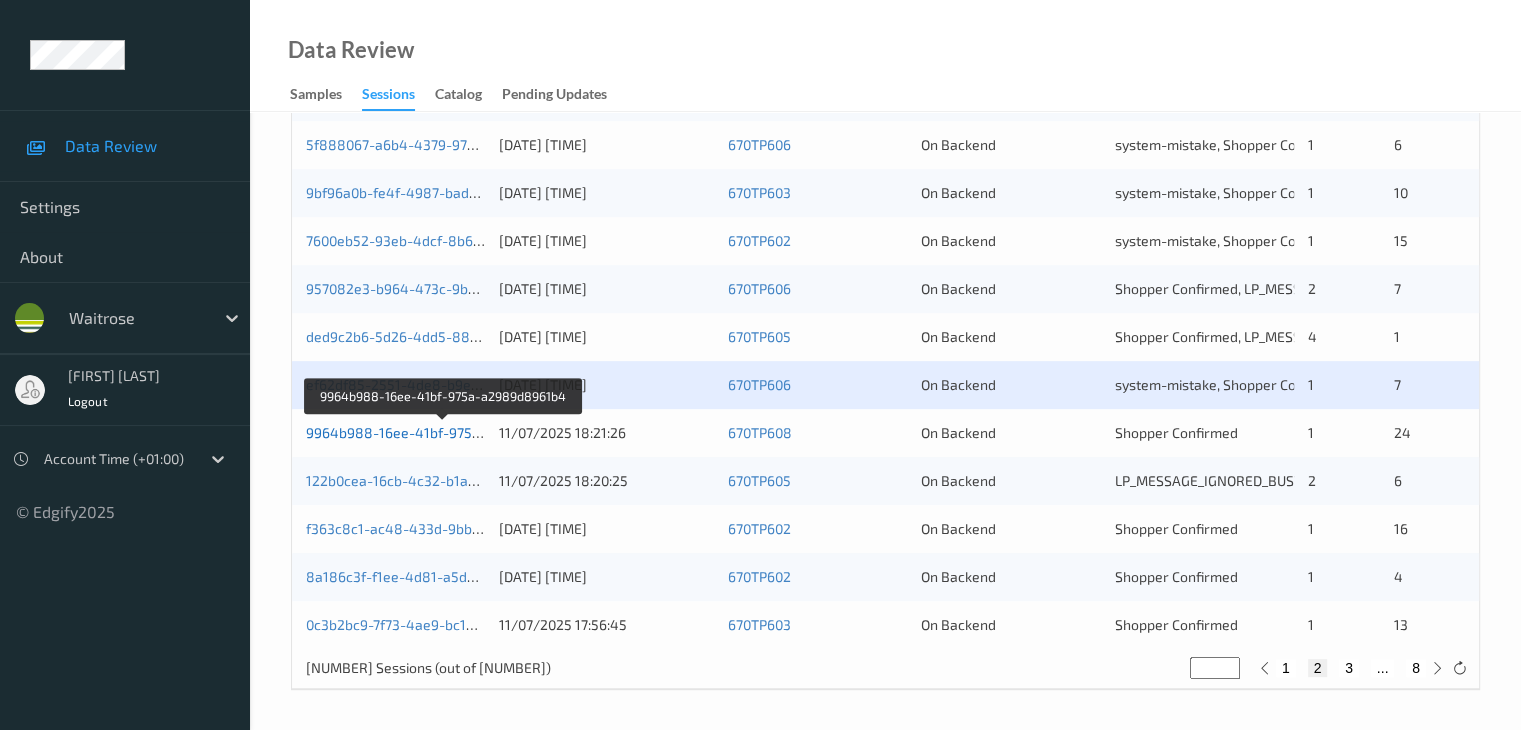 click on "9964b988-16ee-41bf-975a-a2989d8961b4" at bounding box center [444, 432] 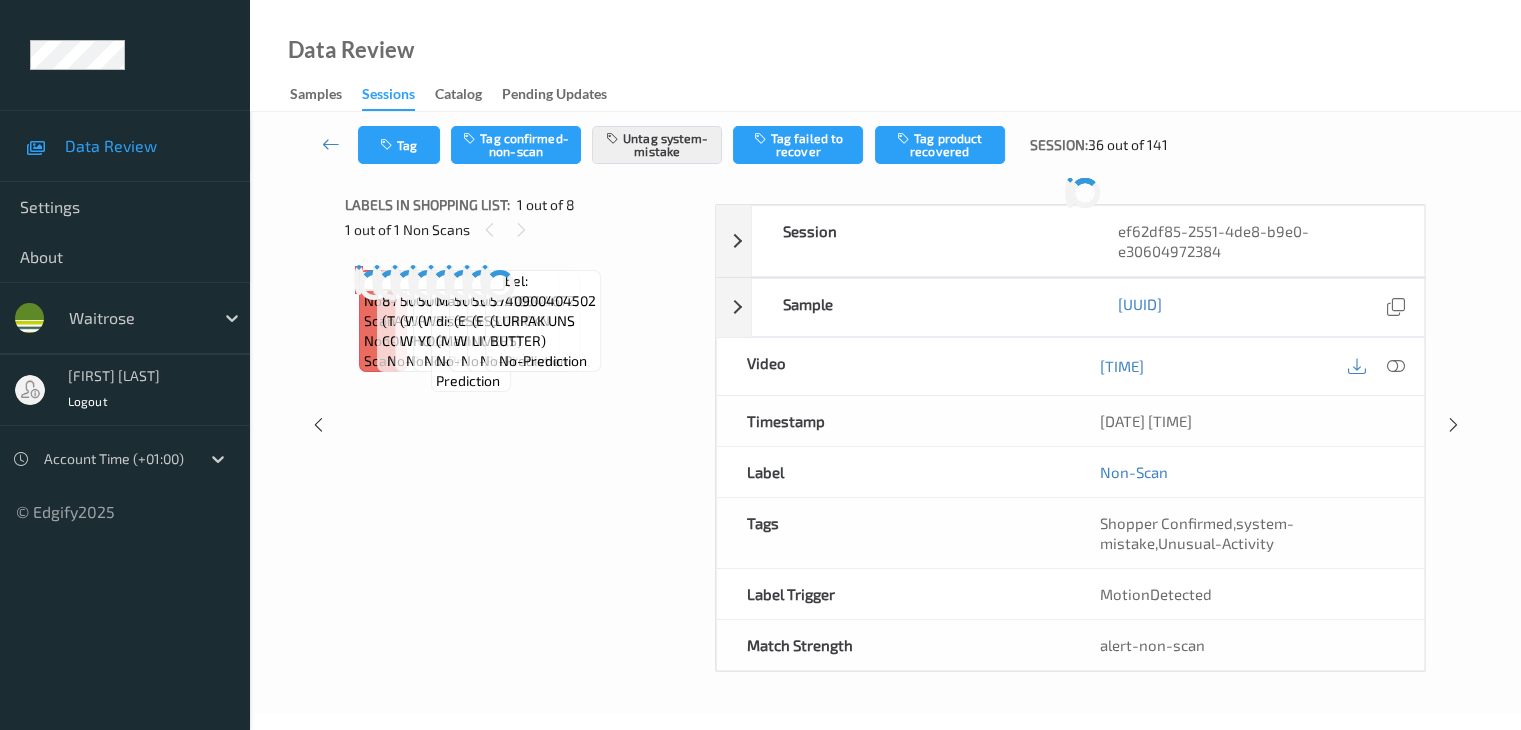 scroll, scrollTop: 100, scrollLeft: 0, axis: vertical 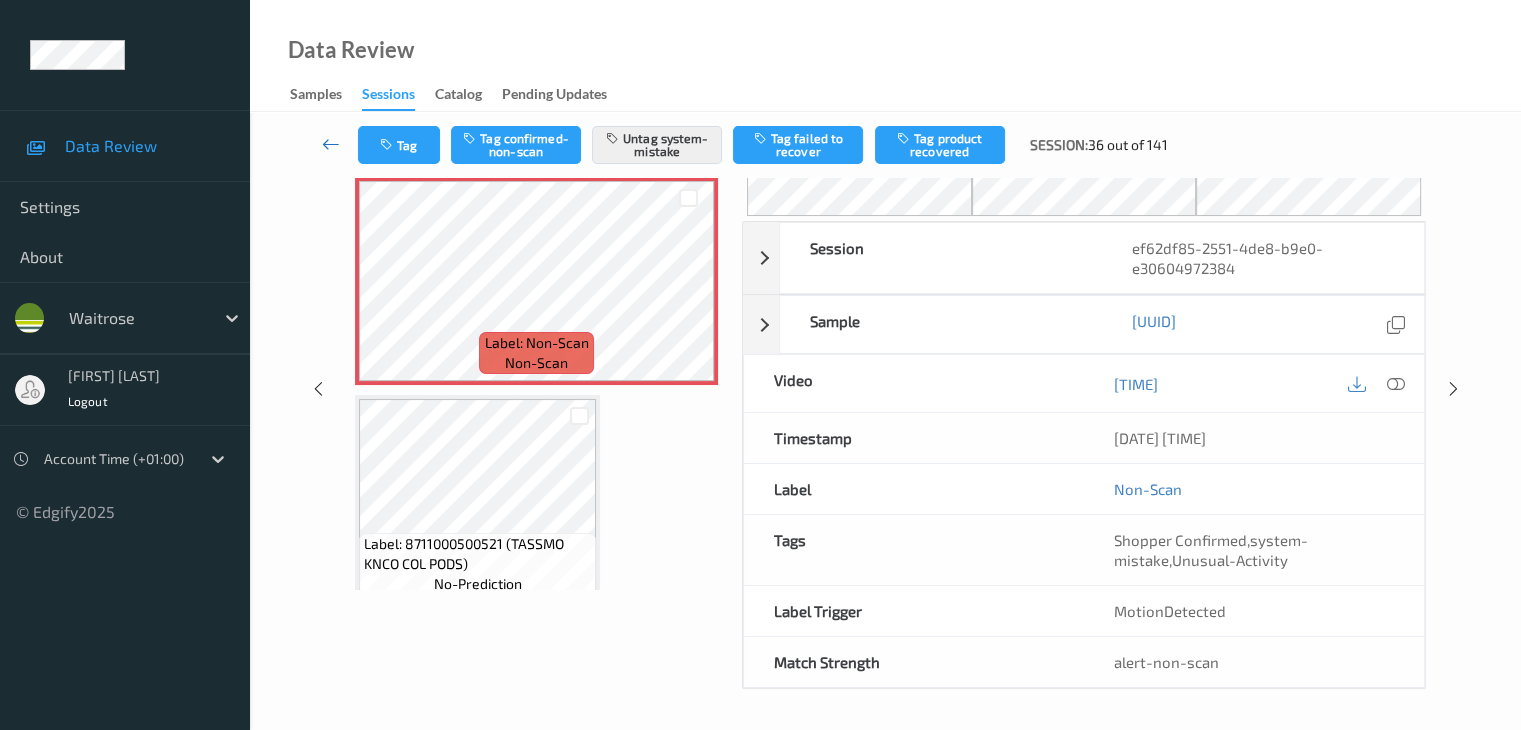 click at bounding box center (331, 144) 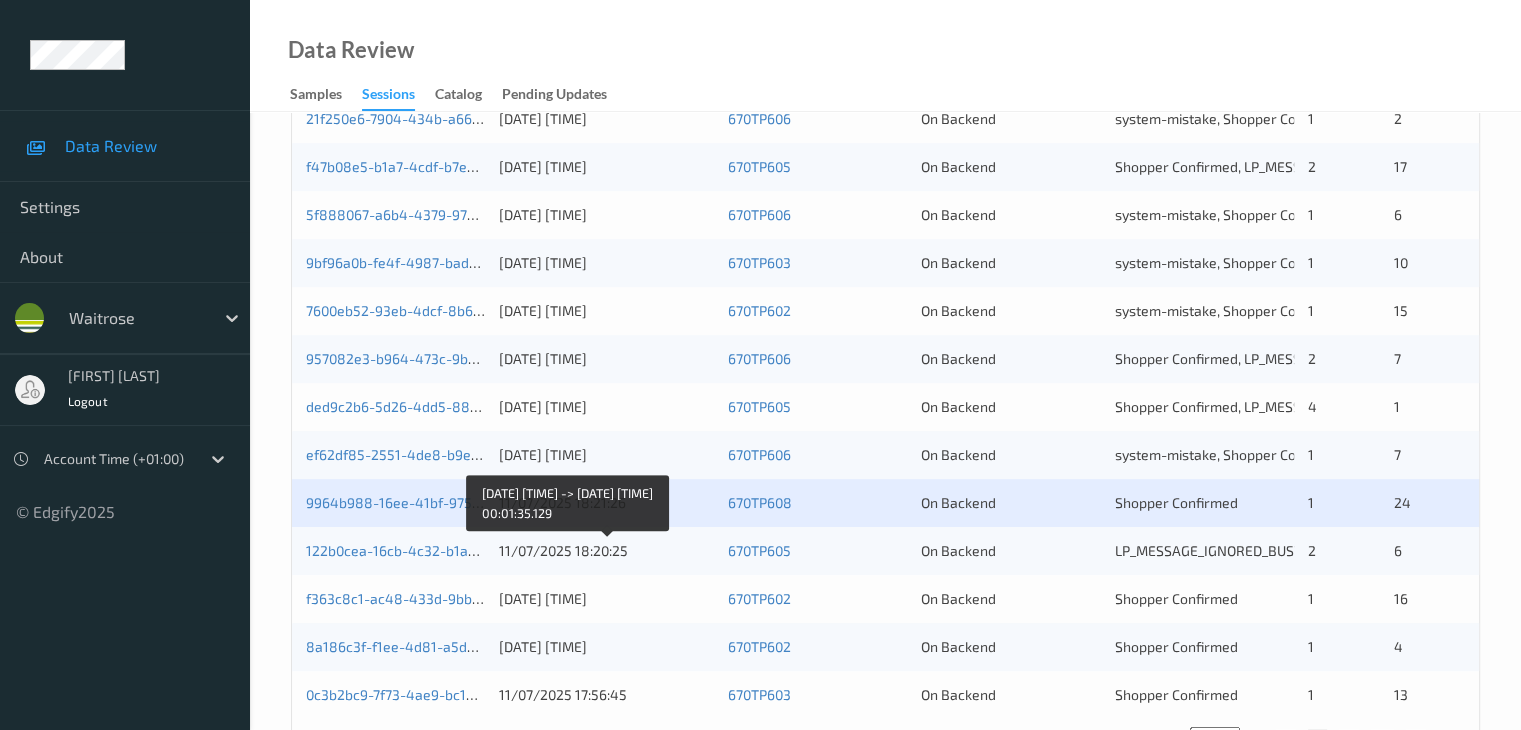 scroll, scrollTop: 932, scrollLeft: 0, axis: vertical 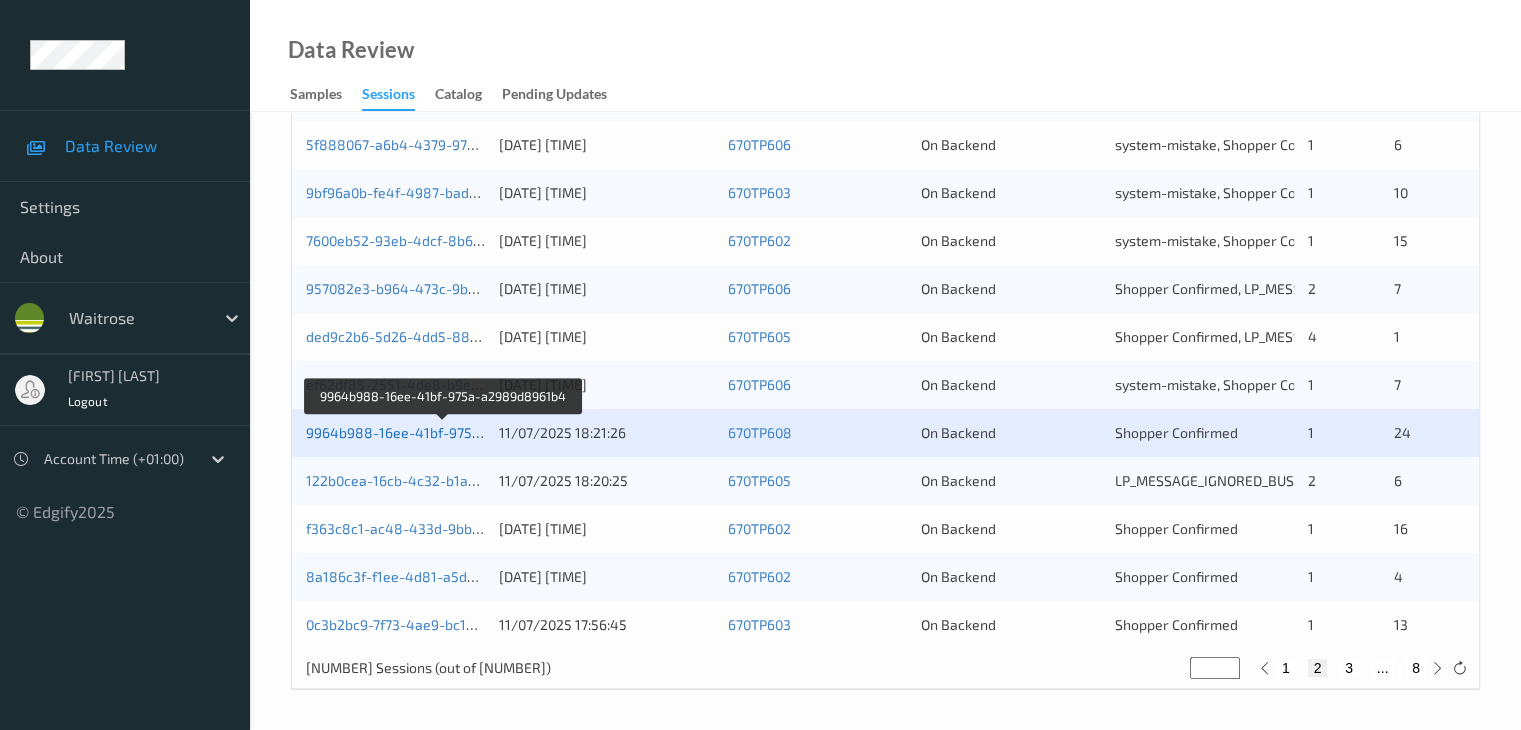 click on "9964b988-16ee-41bf-975a-a2989d8961b4" at bounding box center [444, 432] 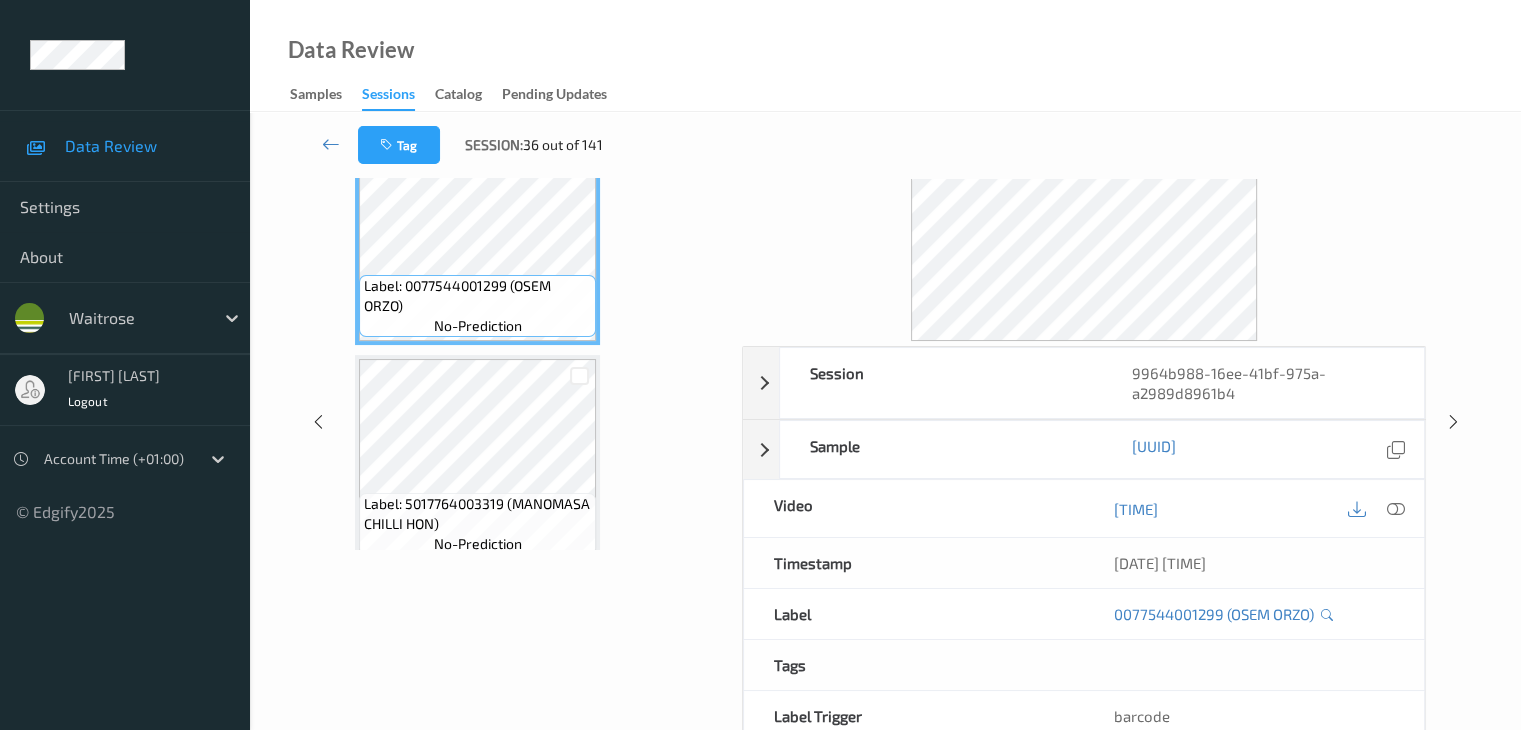 scroll, scrollTop: 44, scrollLeft: 0, axis: vertical 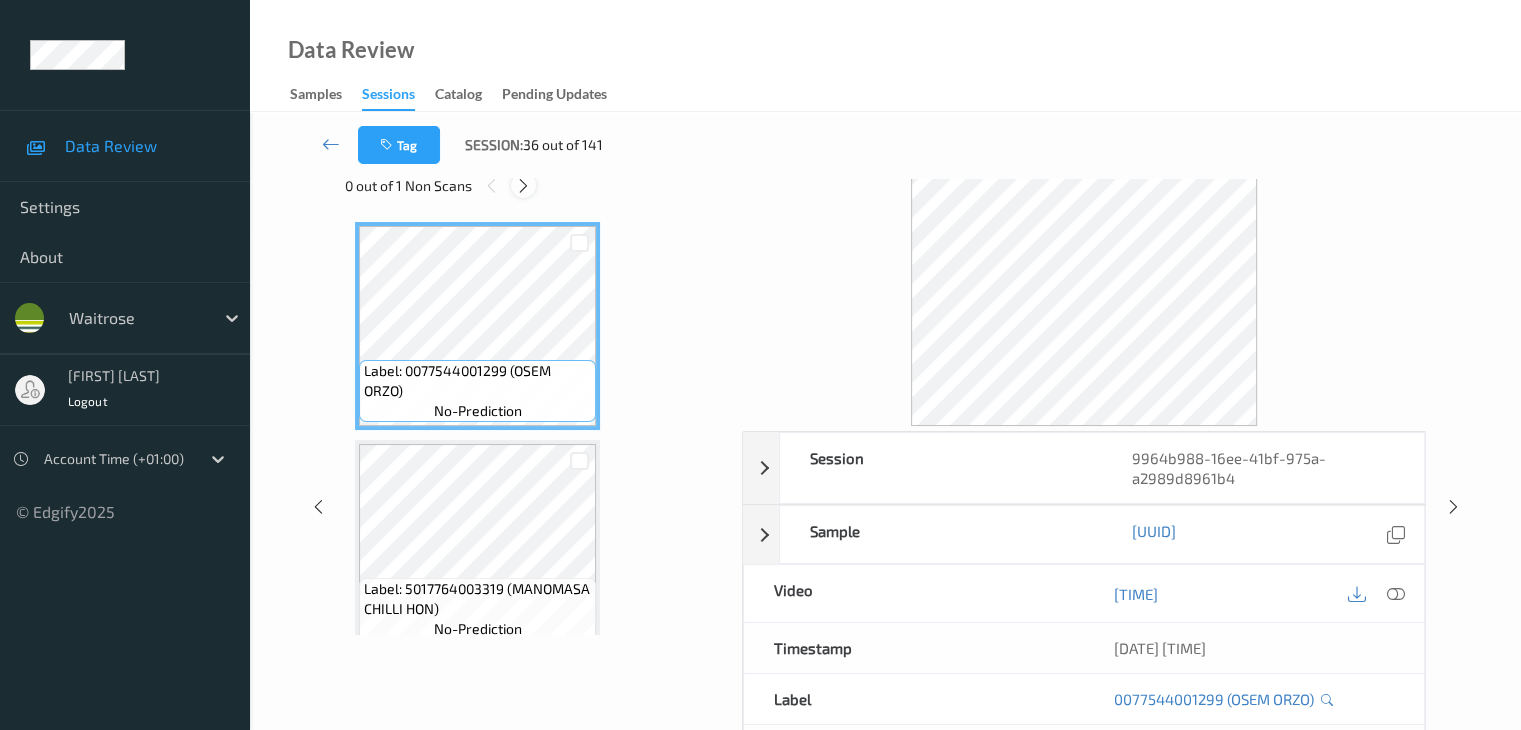 click at bounding box center [523, 186] 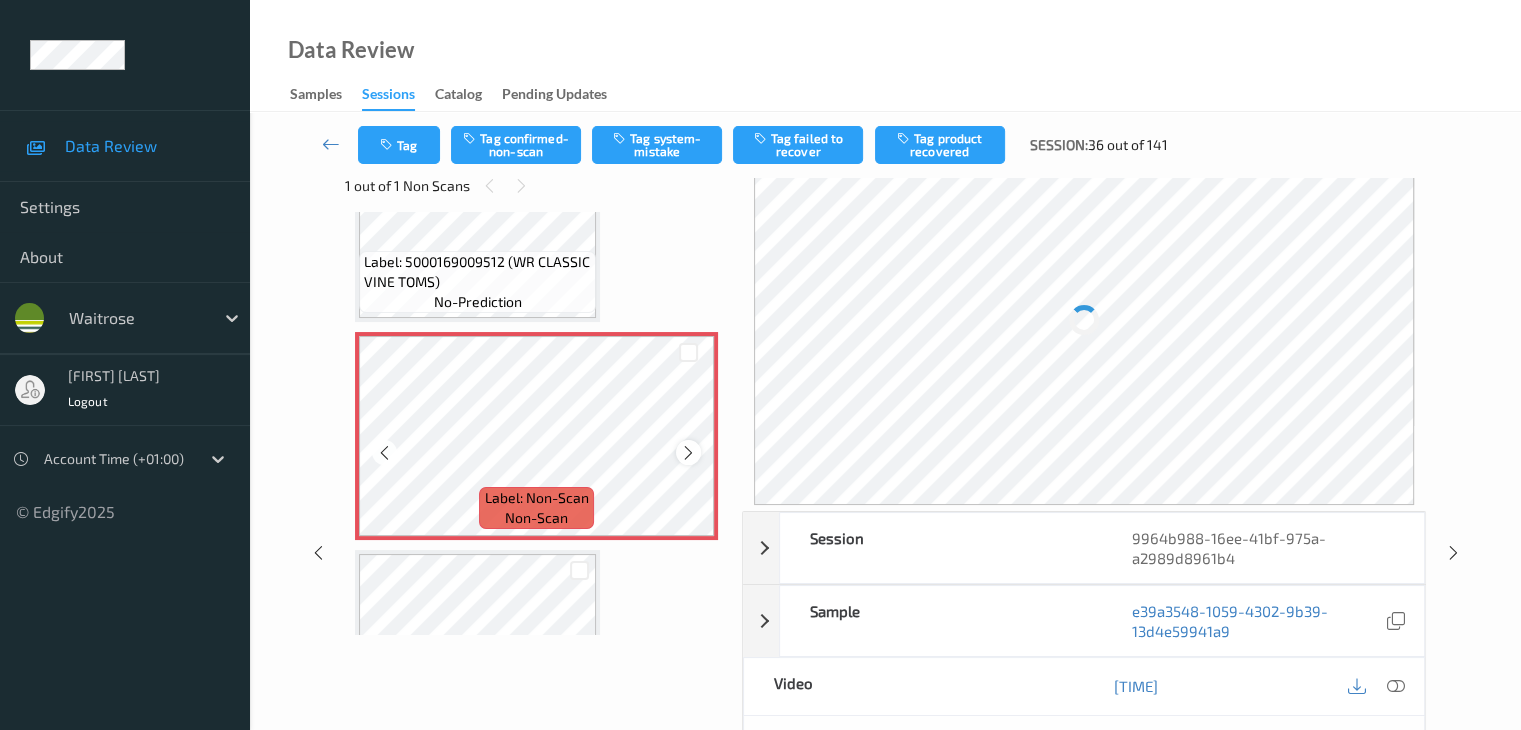 scroll, scrollTop: 4905, scrollLeft: 0, axis: vertical 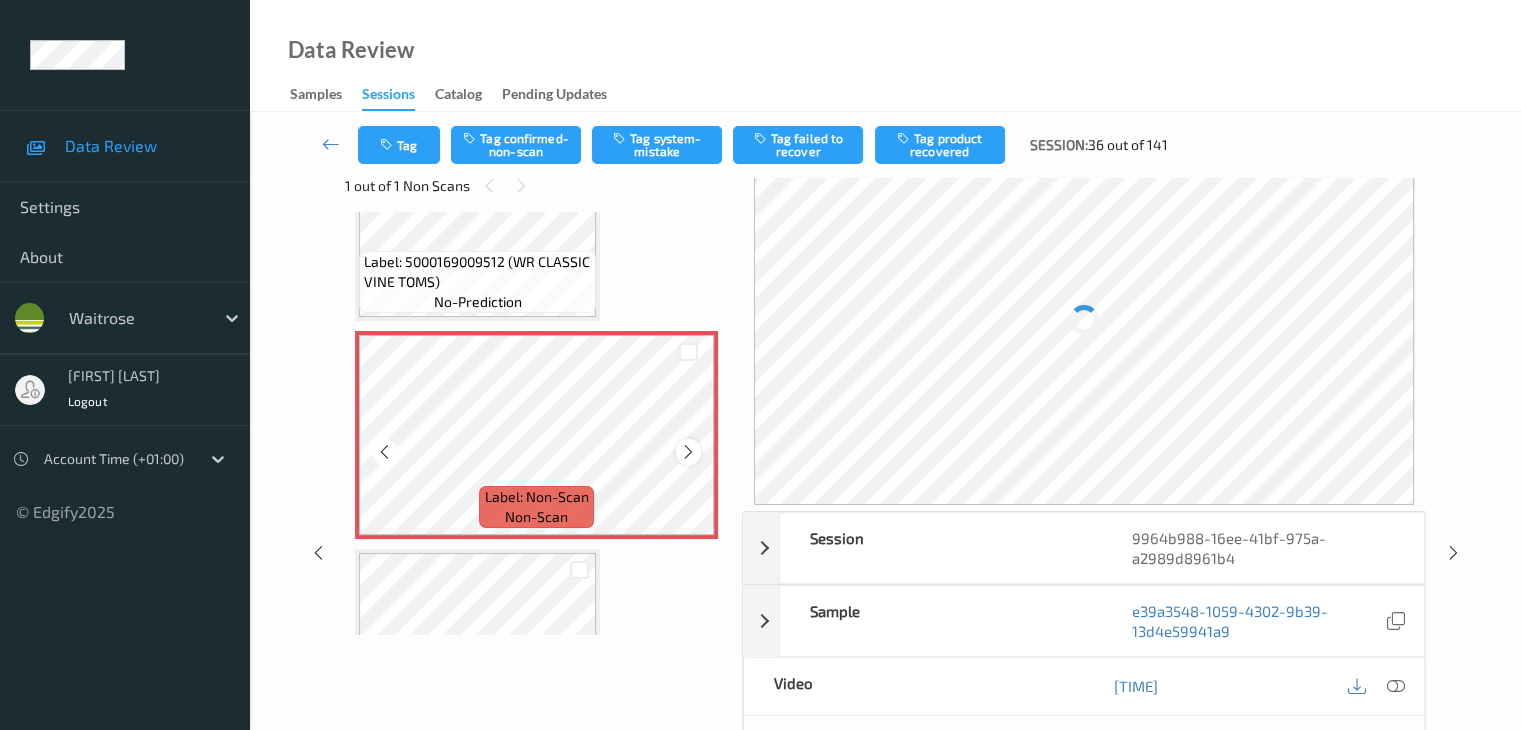 click at bounding box center (688, 452) 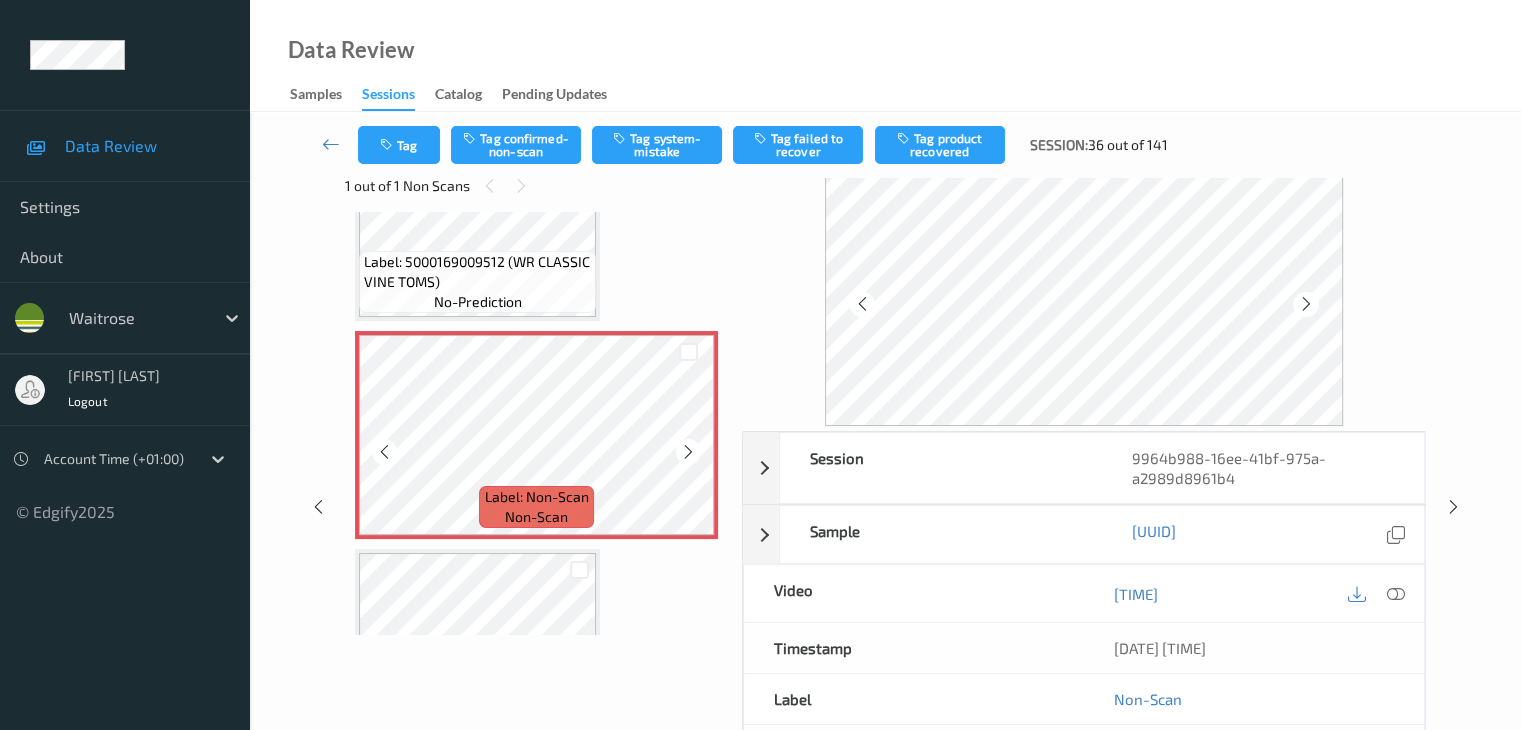 click at bounding box center (688, 452) 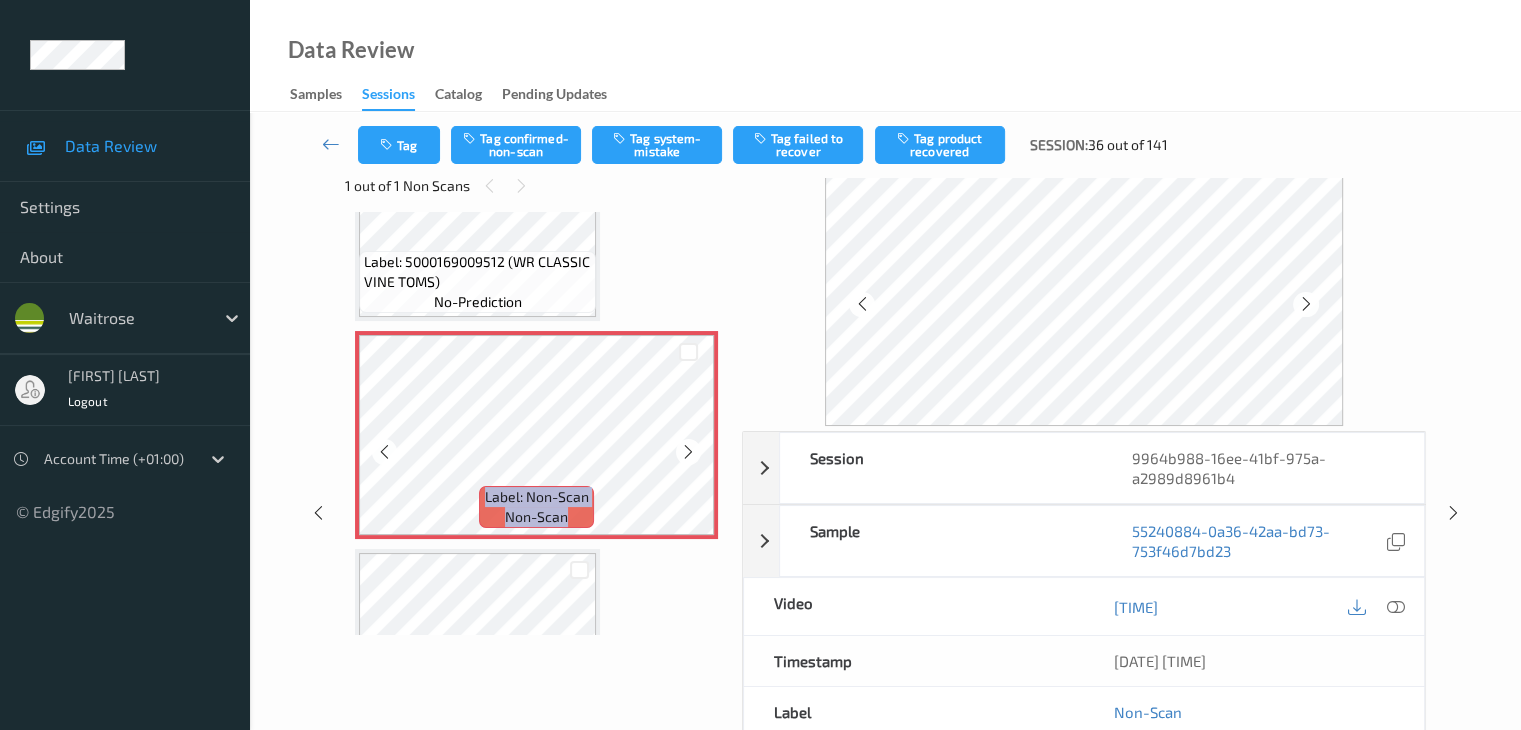 click at bounding box center [688, 452] 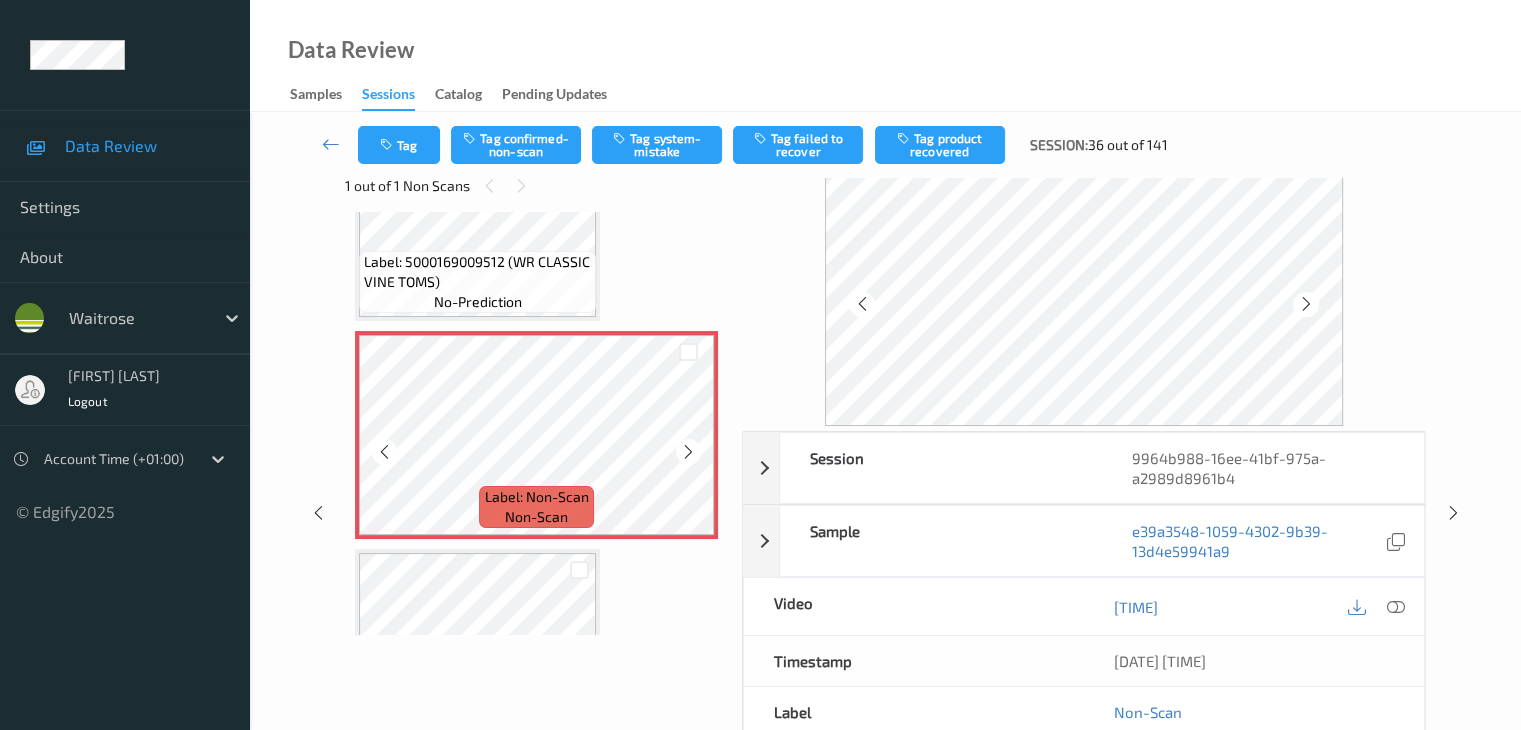 click at bounding box center [688, 452] 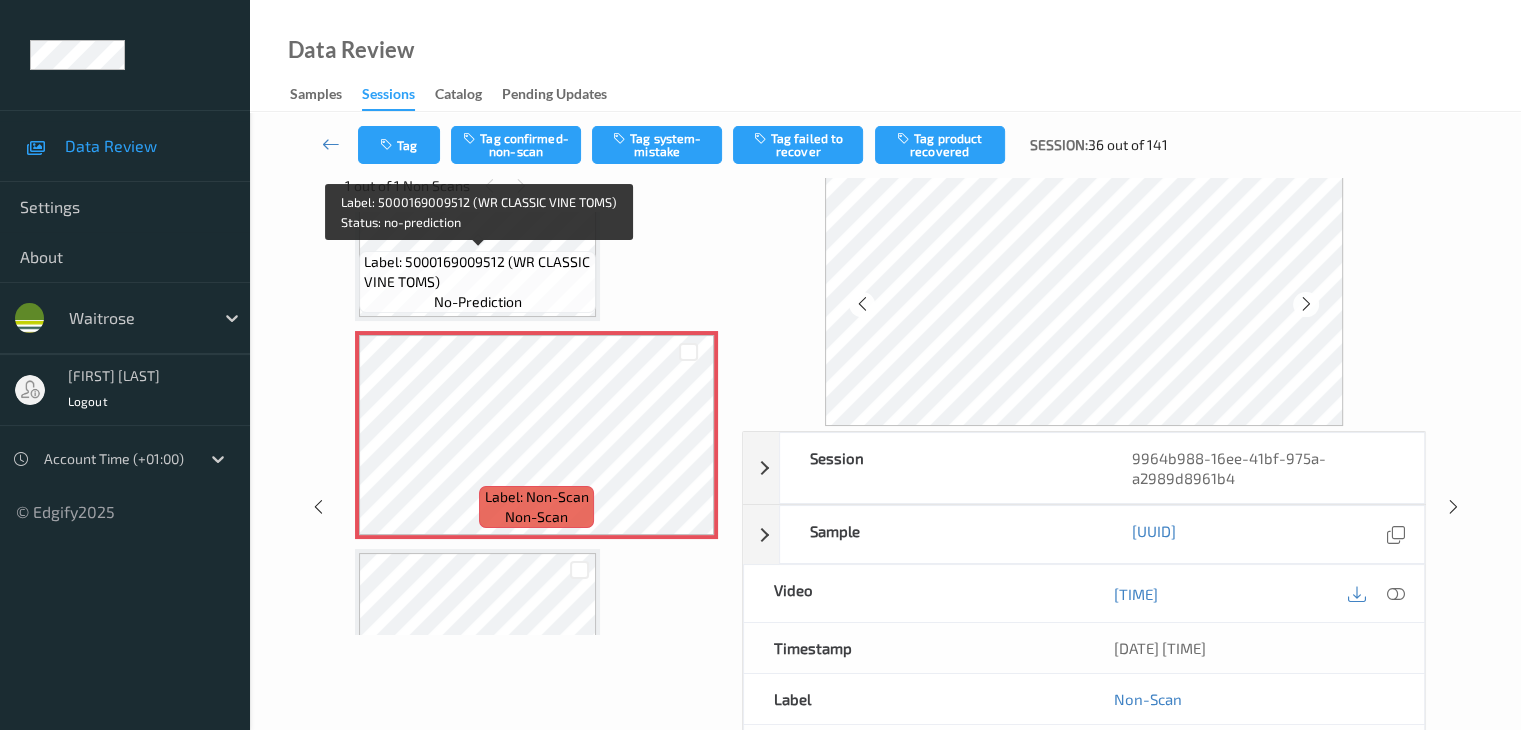 click on "Label: 5000169009512 (WR CLASSIC VINE TOMS)" at bounding box center [477, 272] 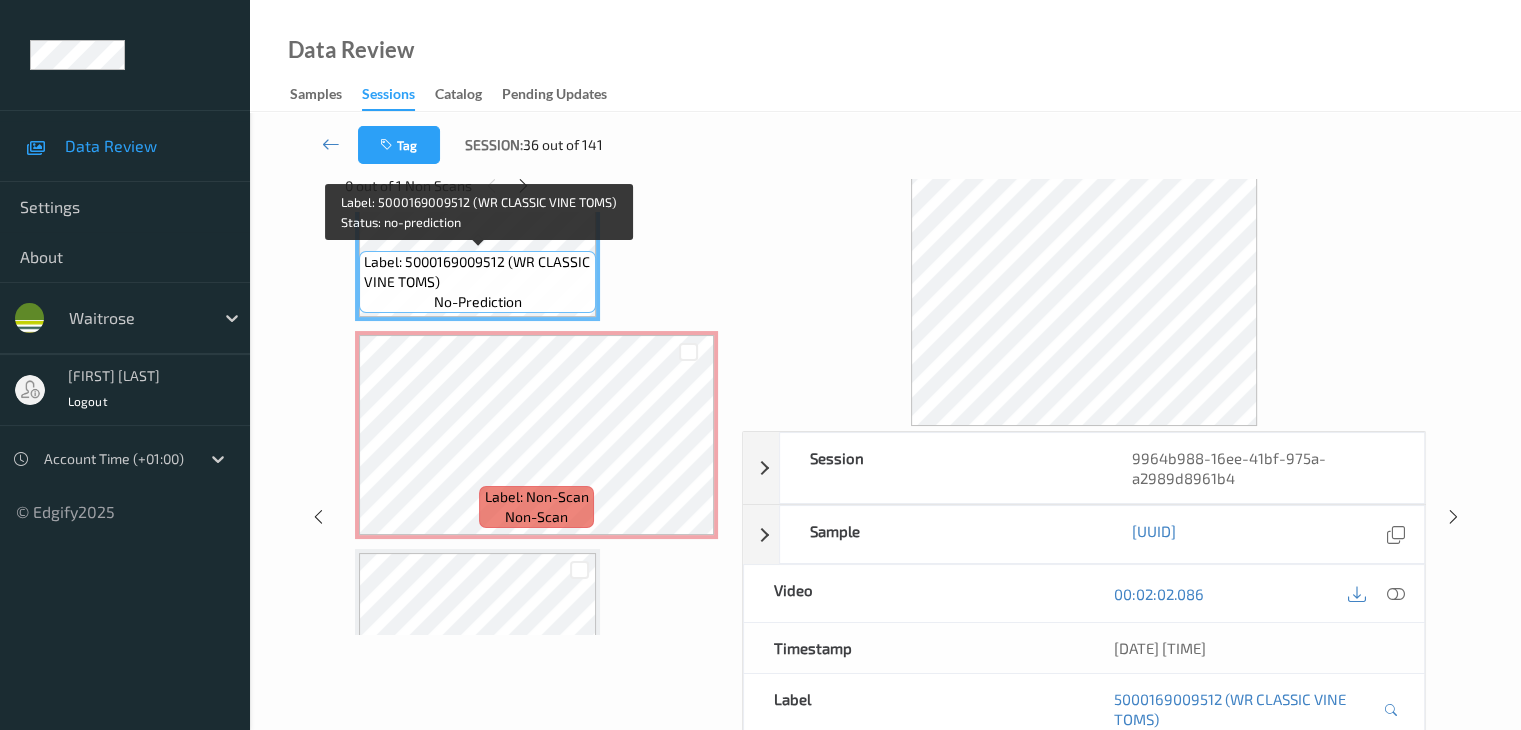 click on "Label: 5000169009512 (WR CLASSIC VINE TOMS)" at bounding box center [477, 272] 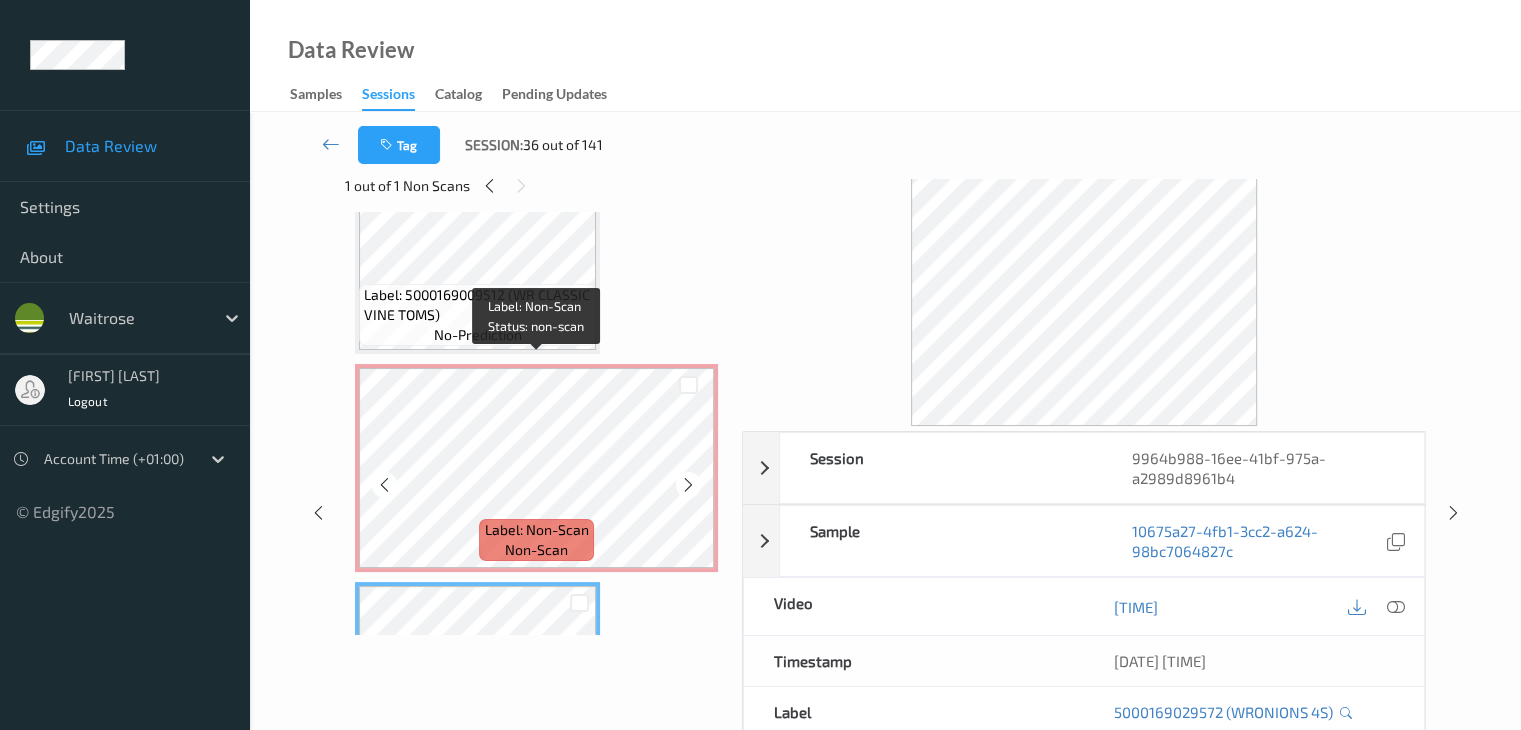 scroll, scrollTop: 4737, scrollLeft: 0, axis: vertical 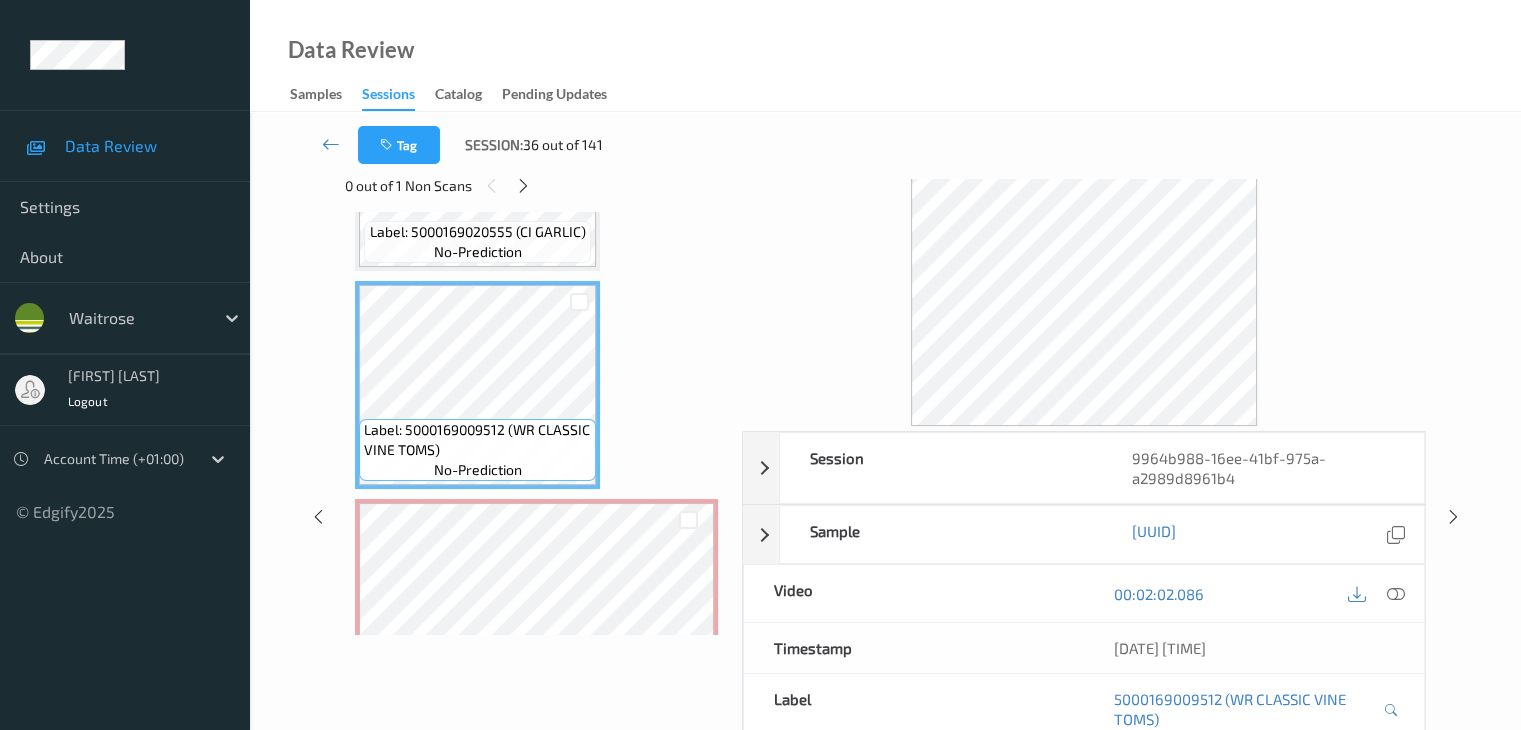 click on "00:02:02.086" at bounding box center (1254, 593) 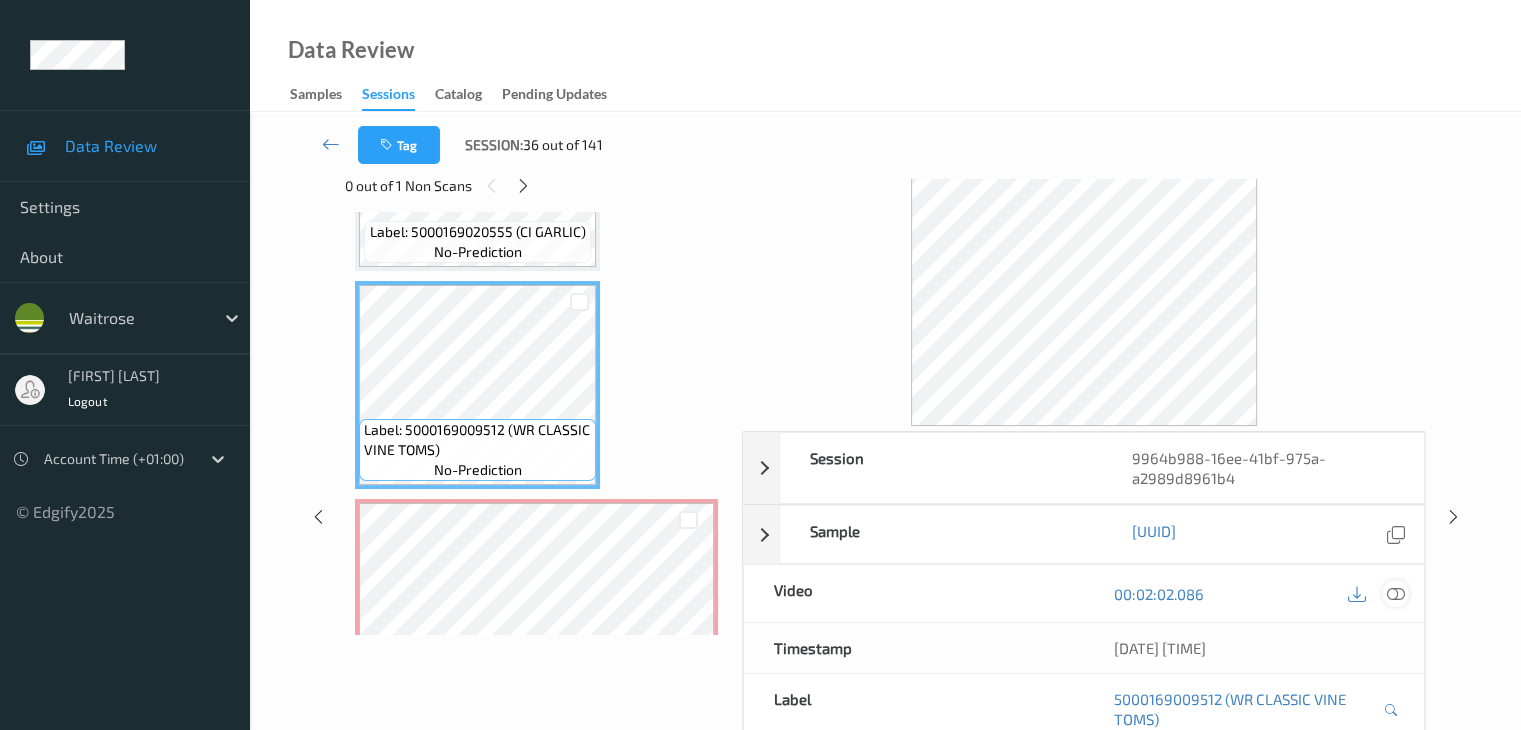 click at bounding box center (1395, 594) 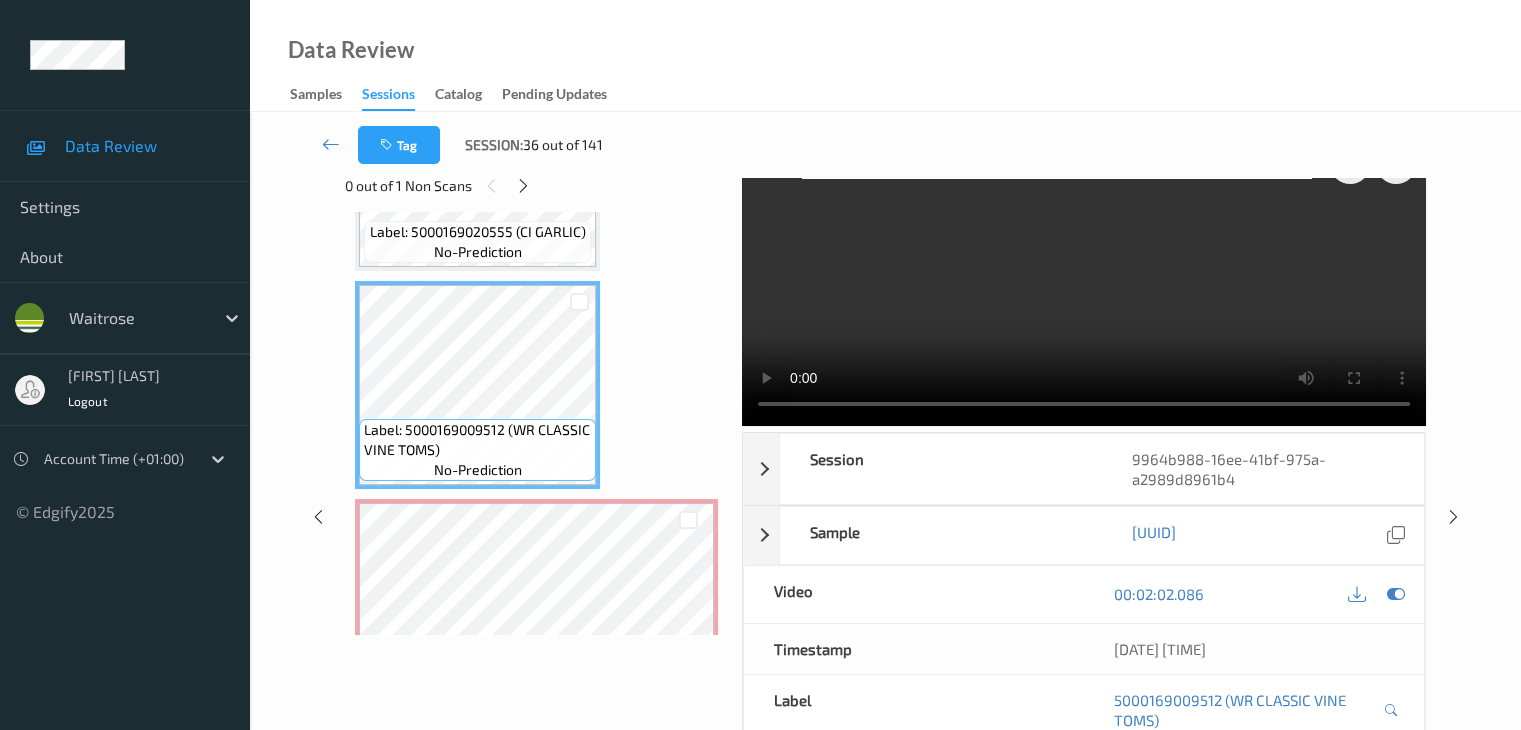 scroll, scrollTop: 0, scrollLeft: 0, axis: both 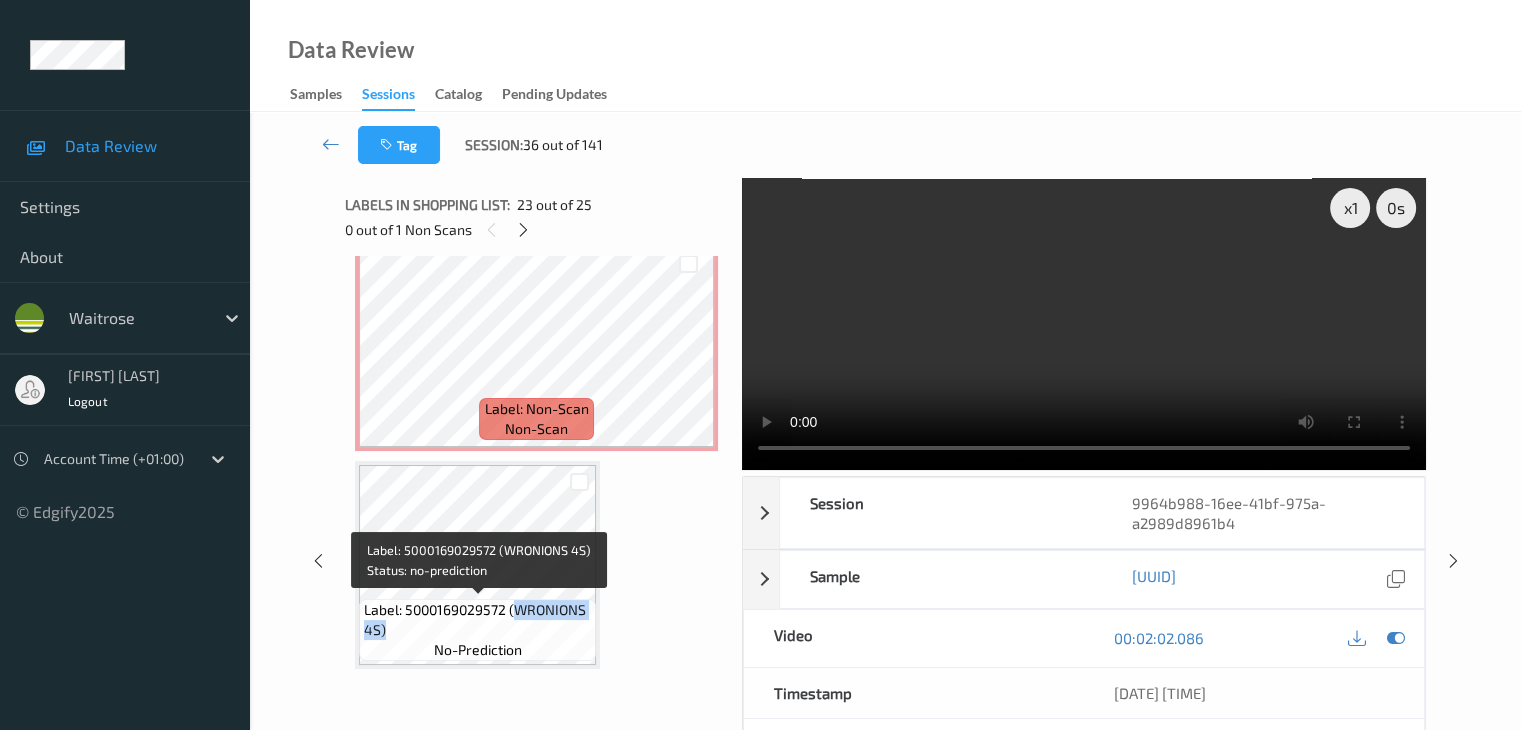 drag, startPoint x: 516, startPoint y: 606, endPoint x: 560, endPoint y: 627, distance: 48.754486 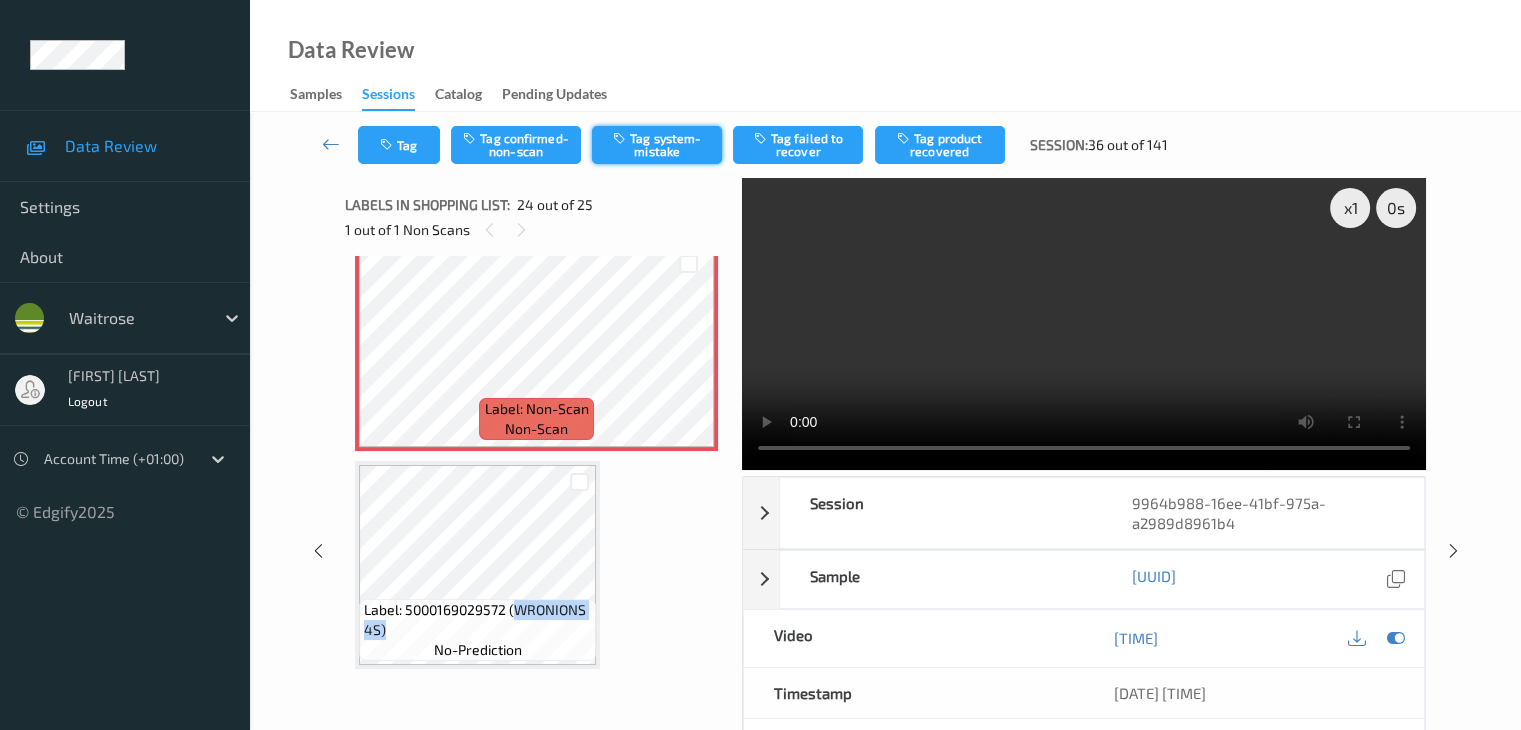 click on "Tag   system-mistake" at bounding box center [657, 145] 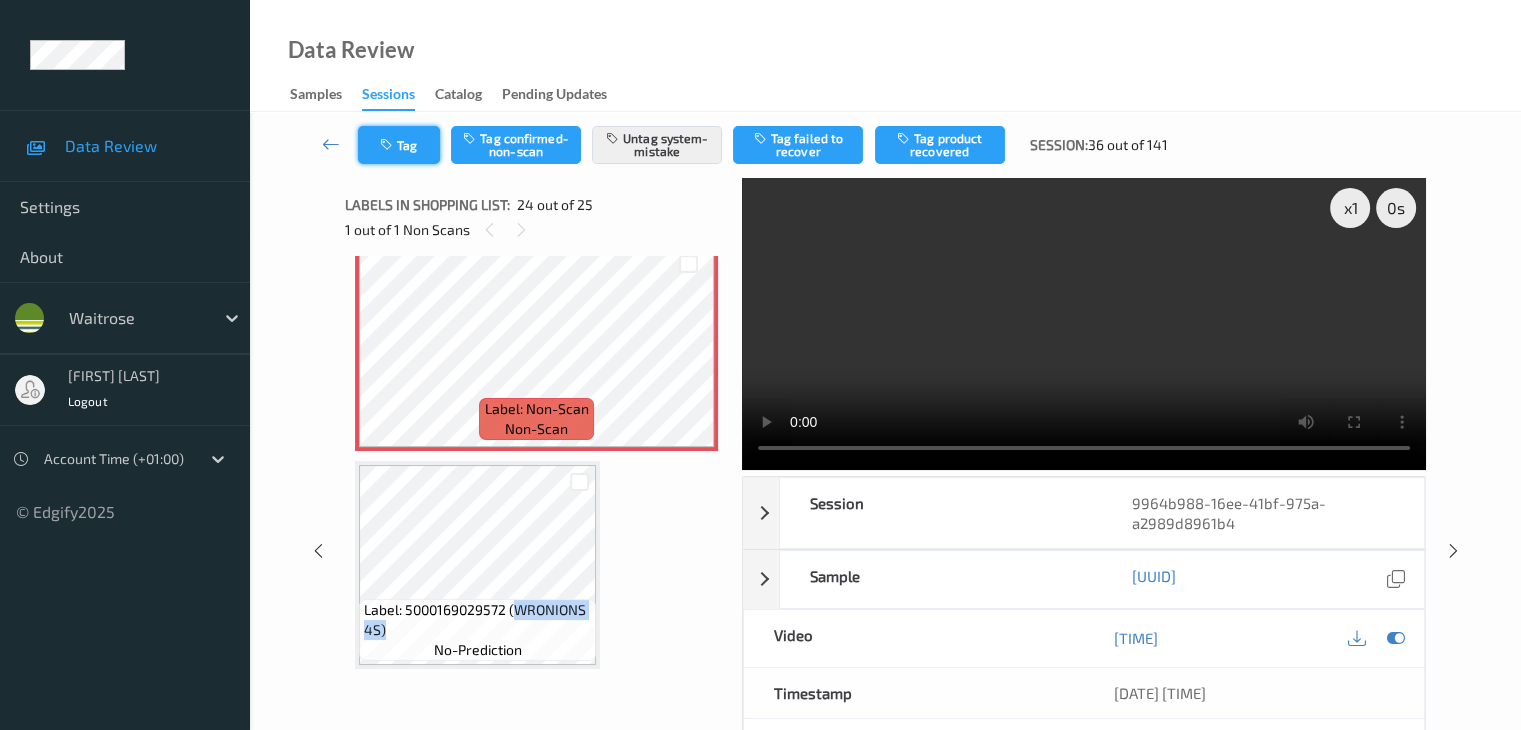 click on "Tag" at bounding box center [399, 145] 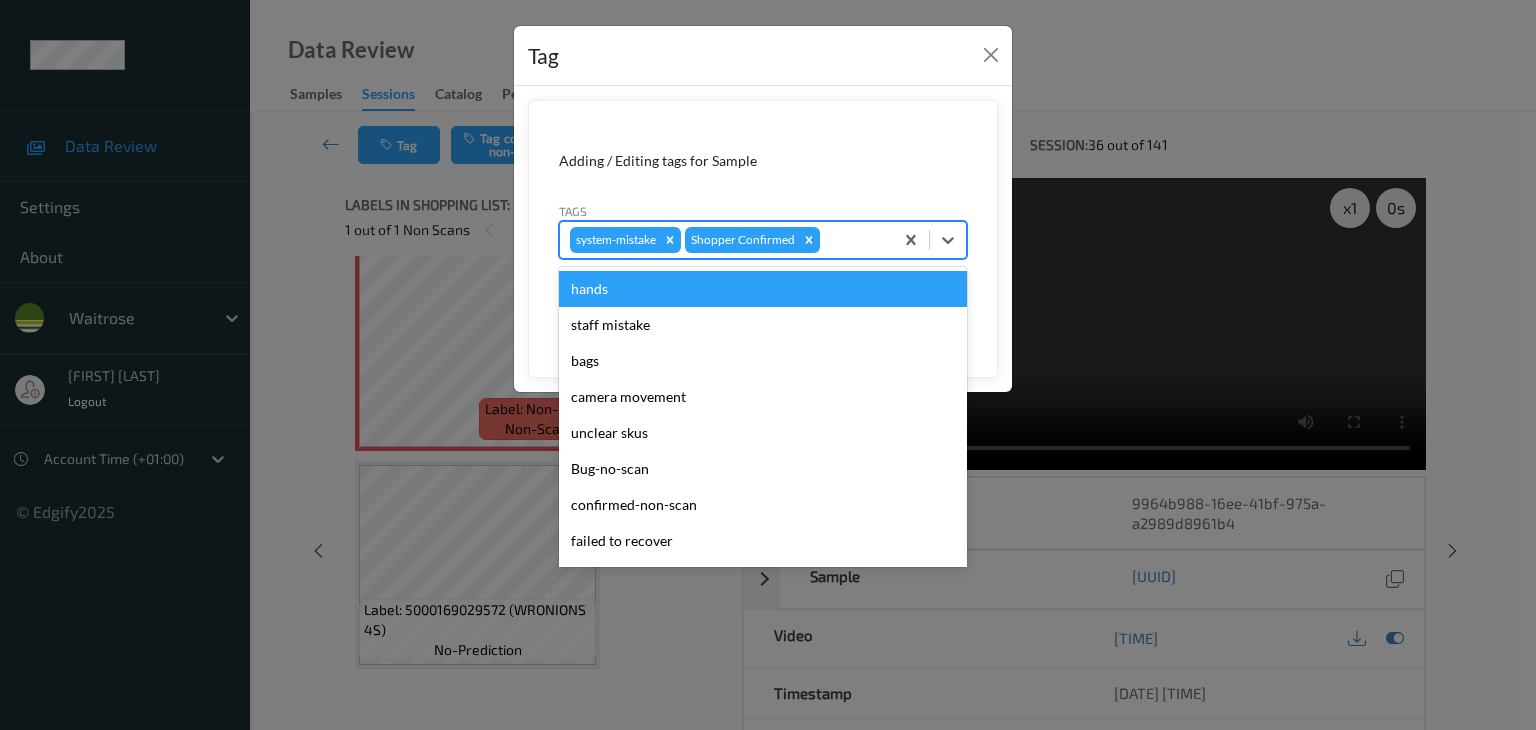 click at bounding box center (853, 240) 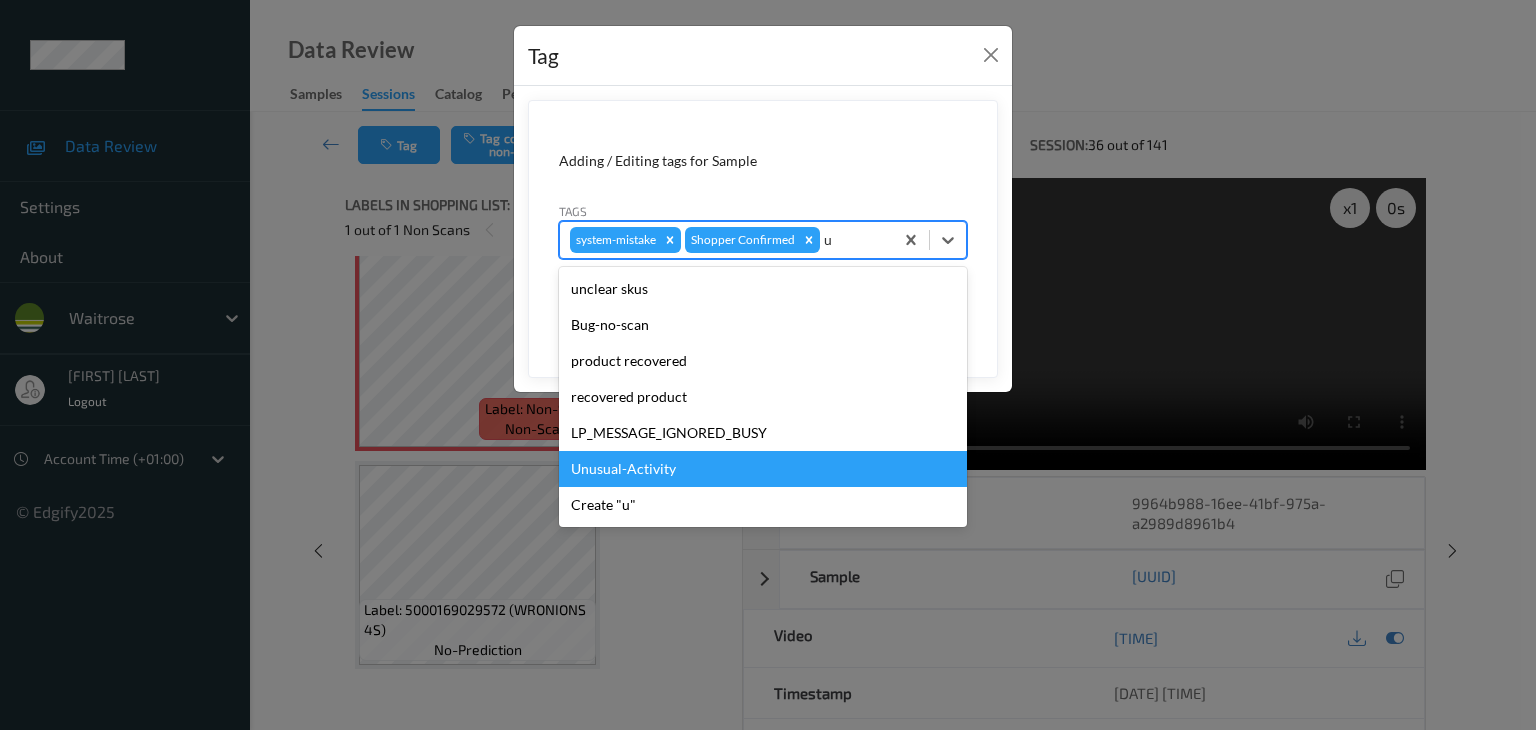 click on "Unusual-Activity" at bounding box center (763, 469) 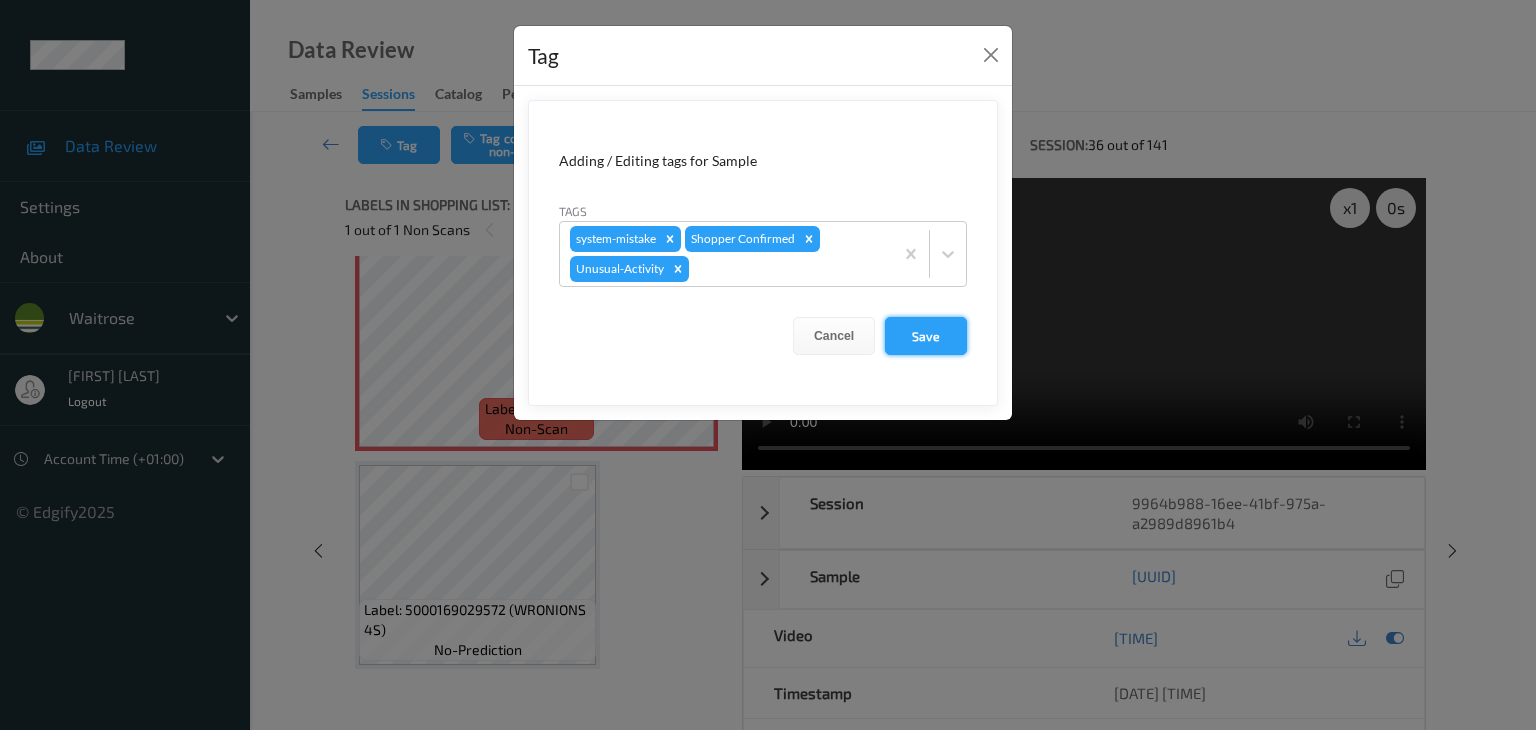 click on "Save" at bounding box center (926, 336) 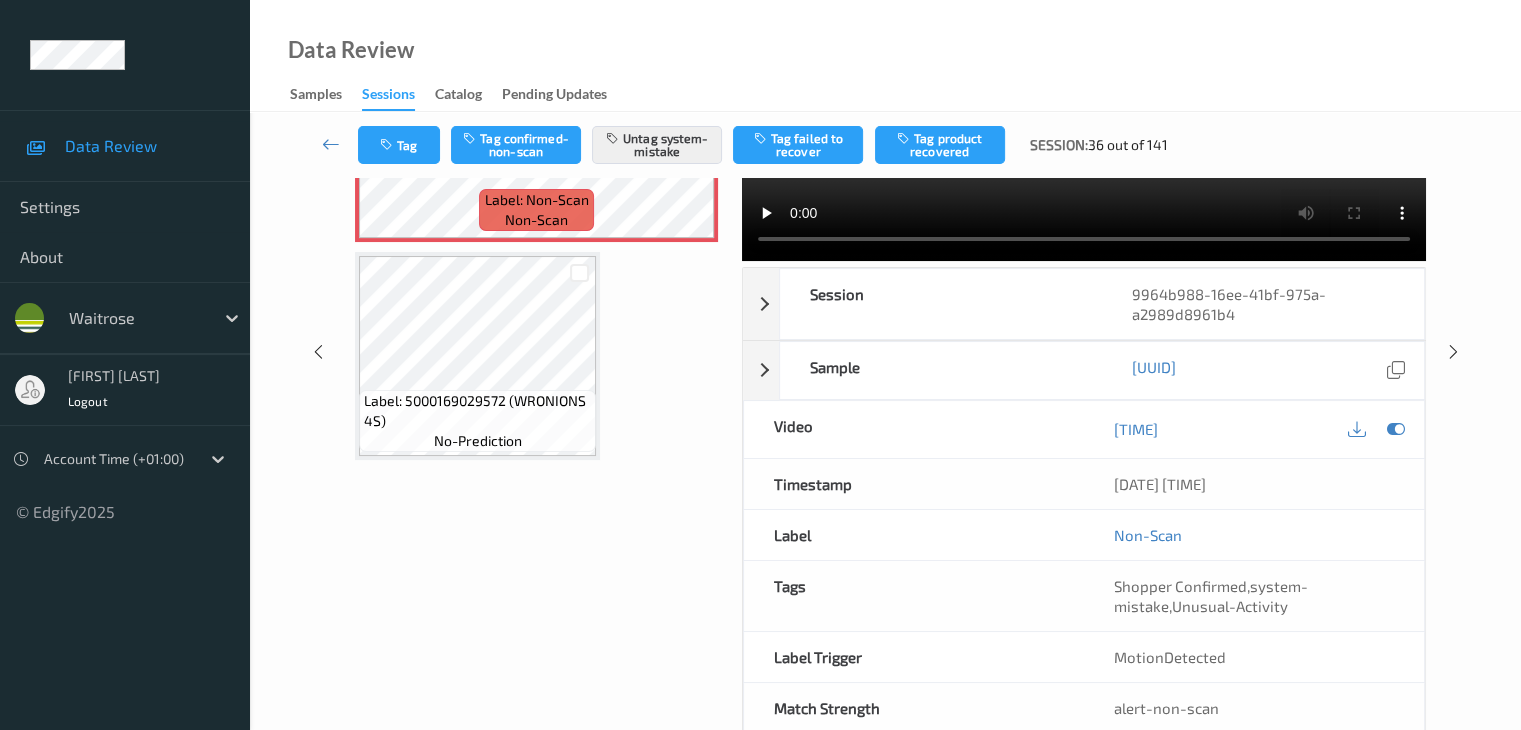 scroll, scrollTop: 264, scrollLeft: 0, axis: vertical 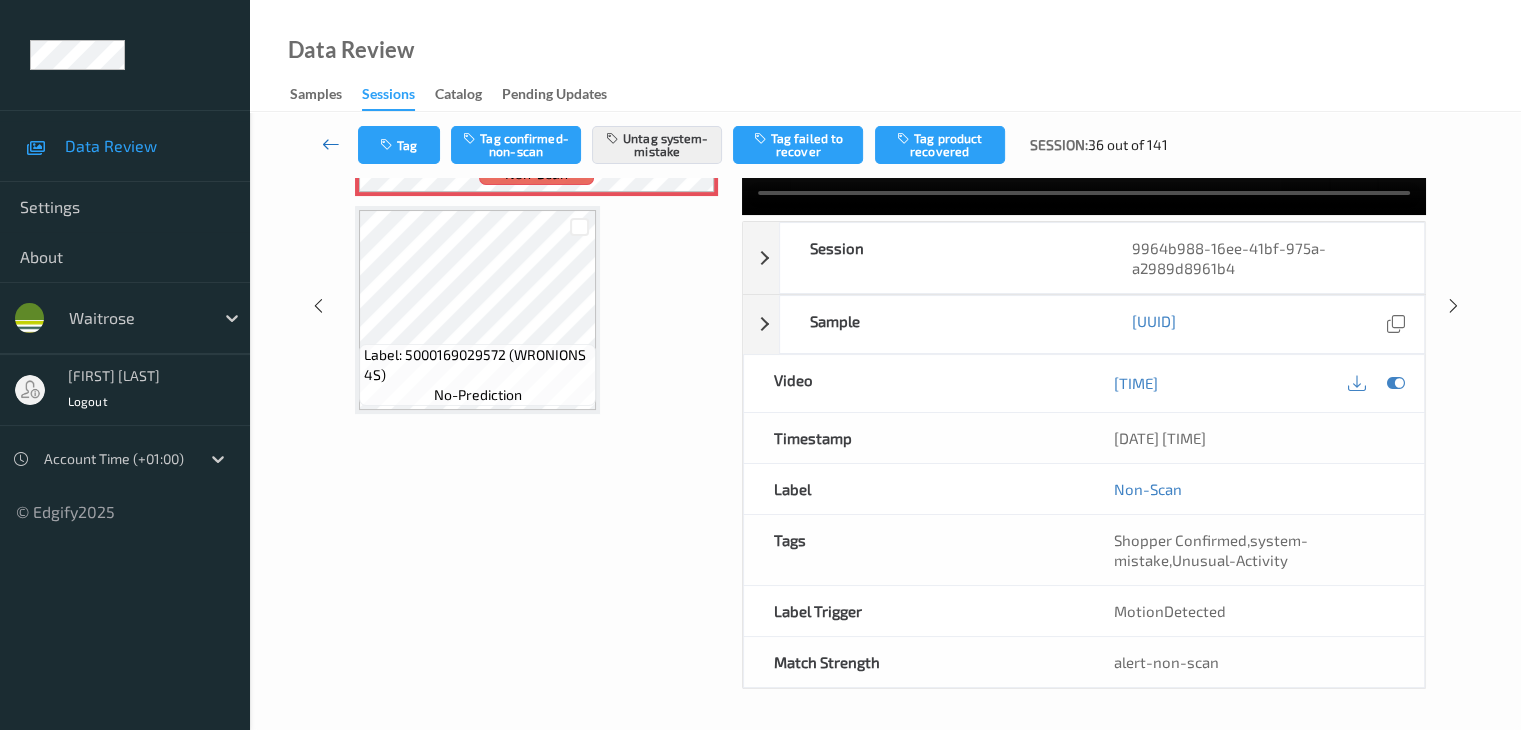click at bounding box center (331, 144) 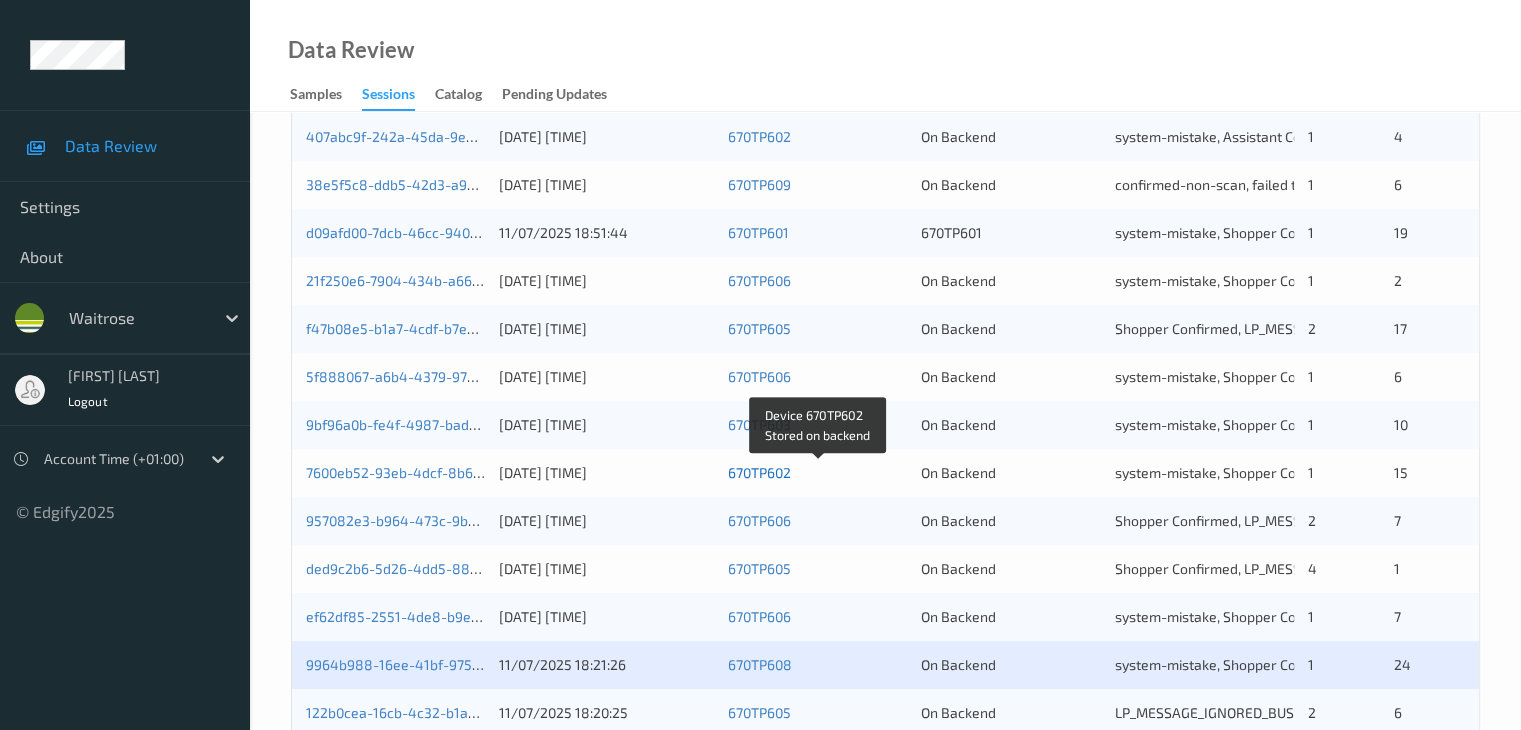scroll, scrollTop: 932, scrollLeft: 0, axis: vertical 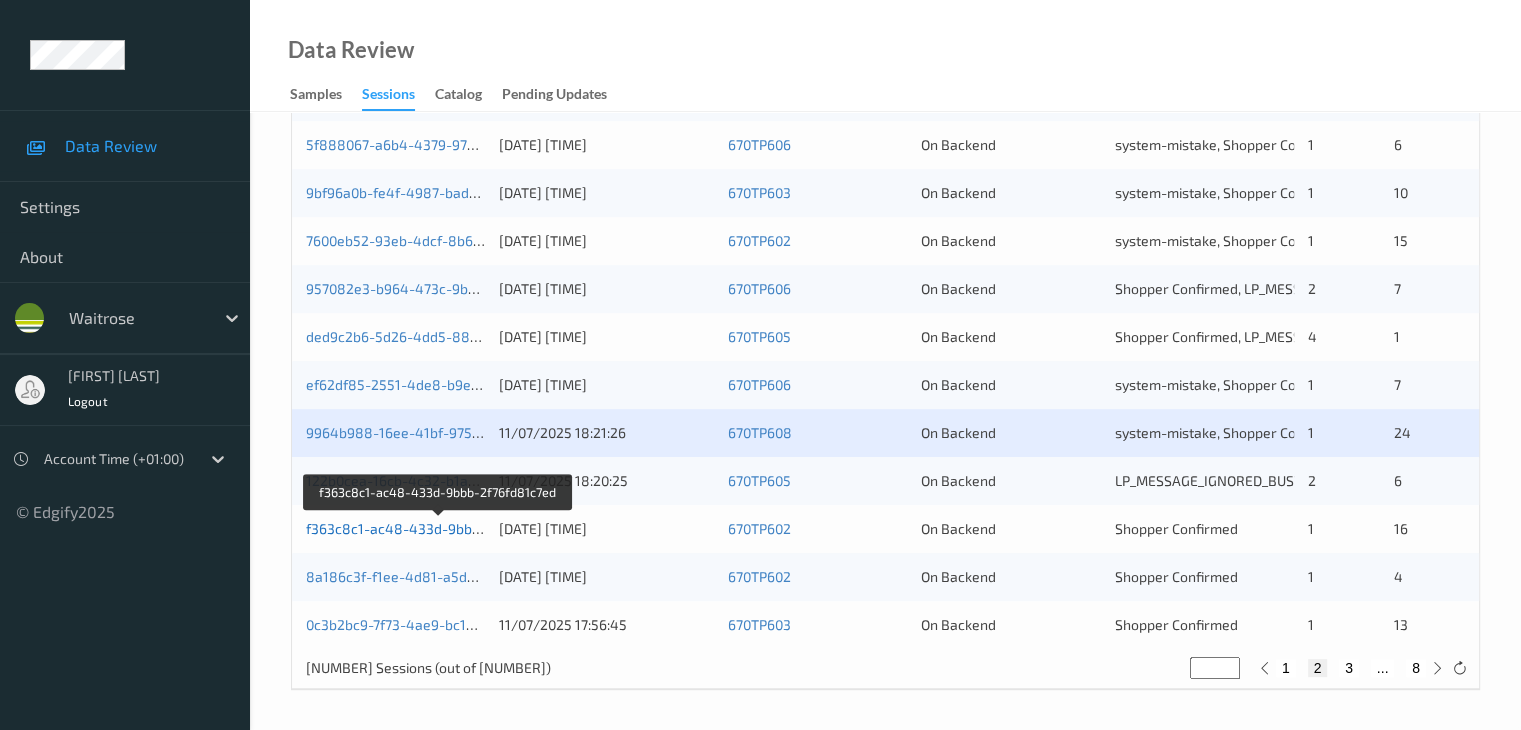 click on "f363c8c1-ac48-433d-9bbb-2f76fd81c7ed" at bounding box center (439, 528) 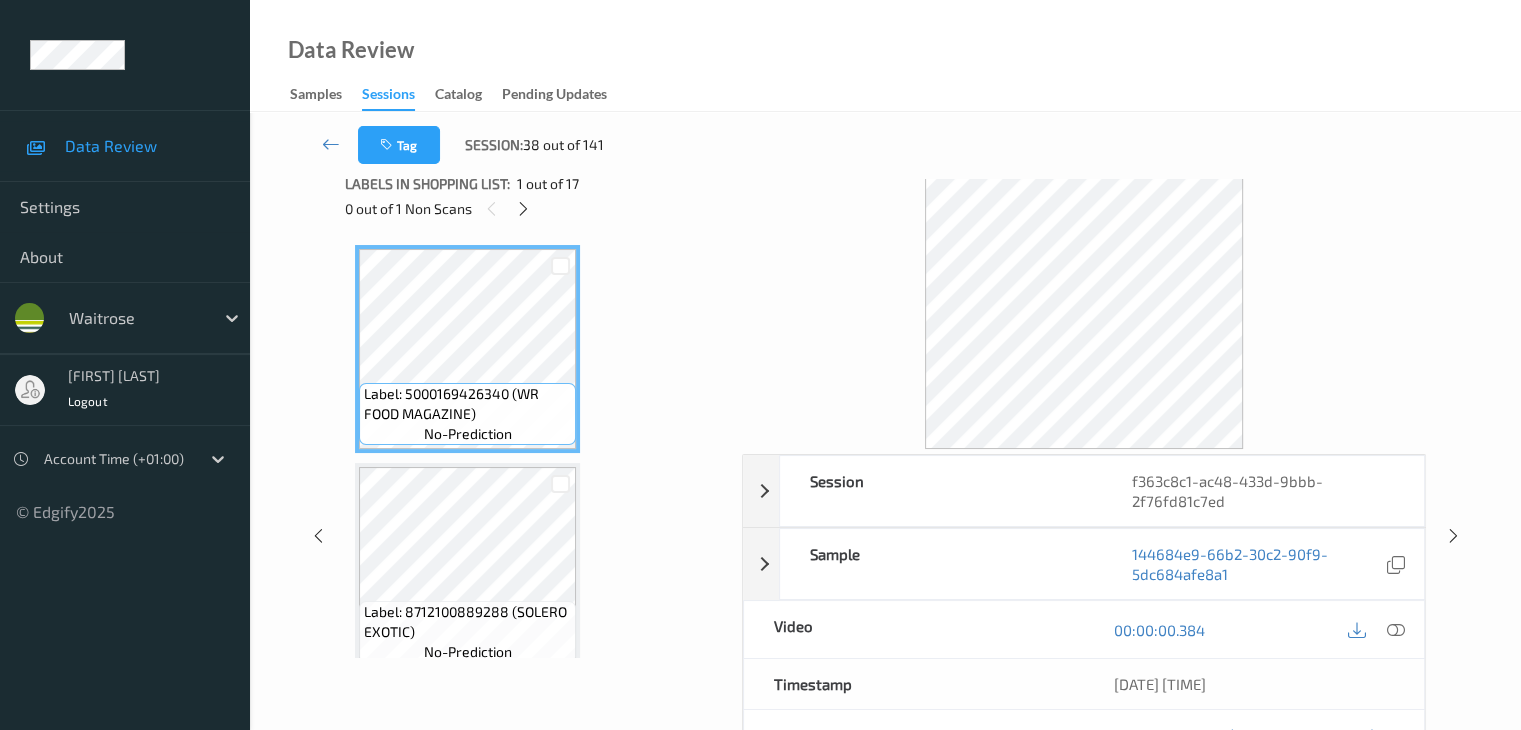 scroll, scrollTop: 0, scrollLeft: 0, axis: both 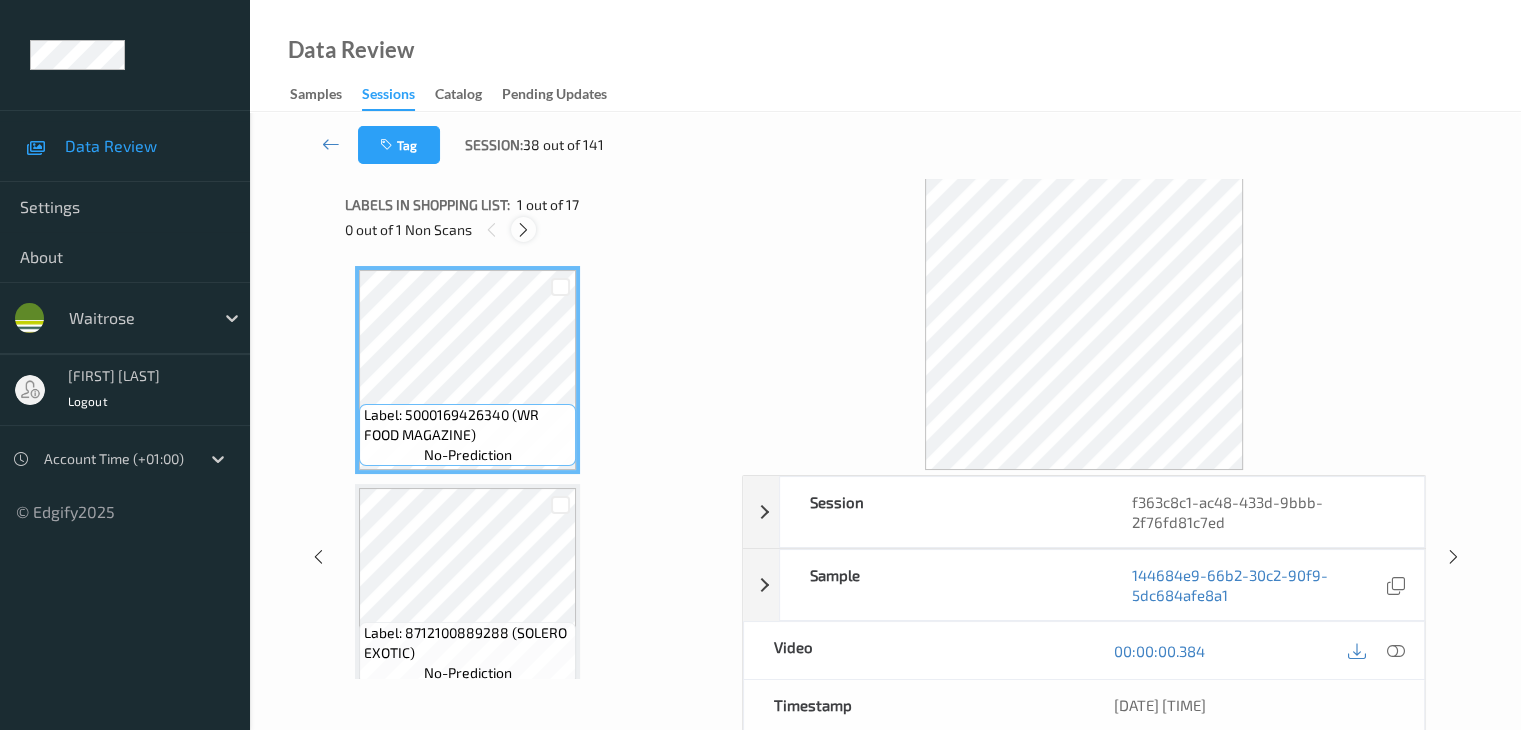 click at bounding box center (523, 230) 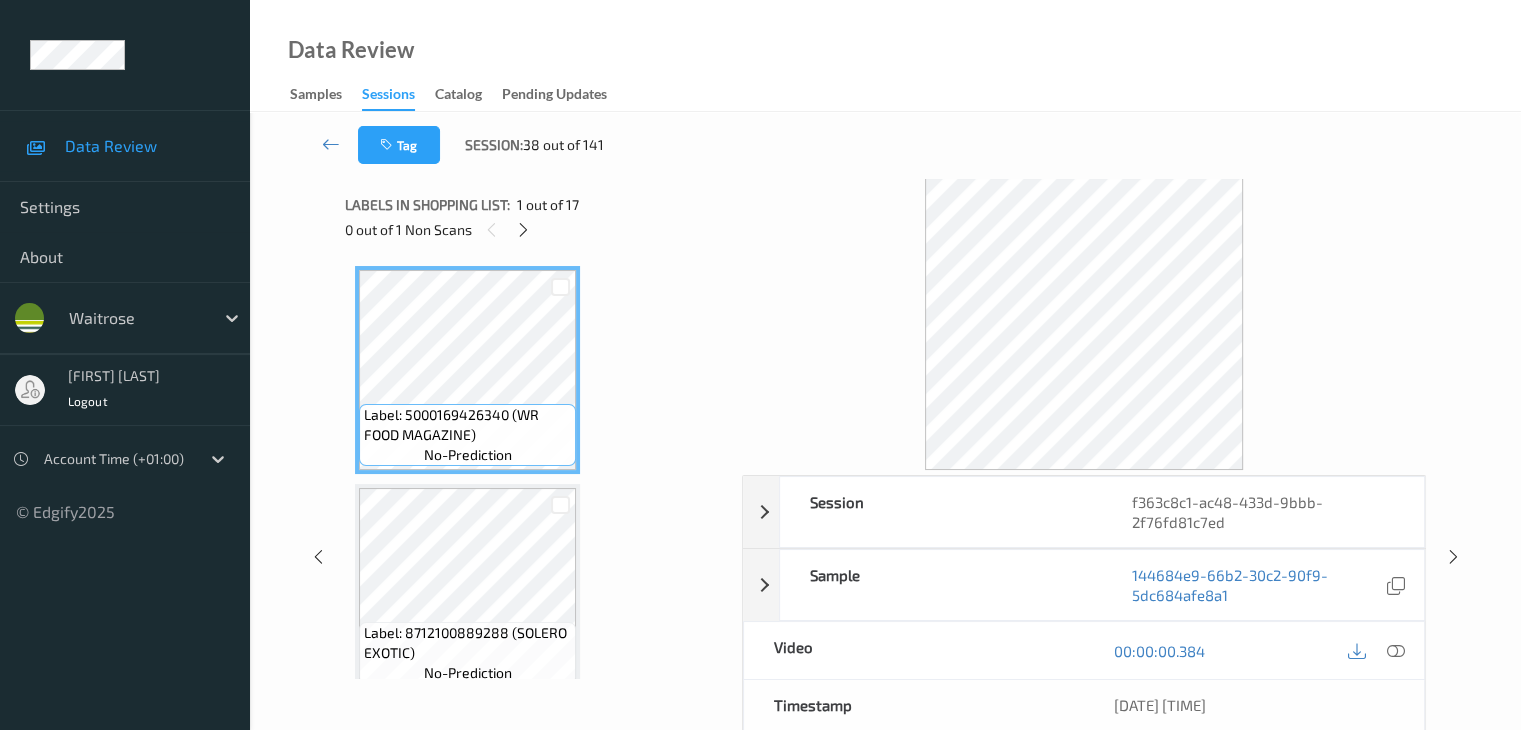 scroll, scrollTop: 1100, scrollLeft: 0, axis: vertical 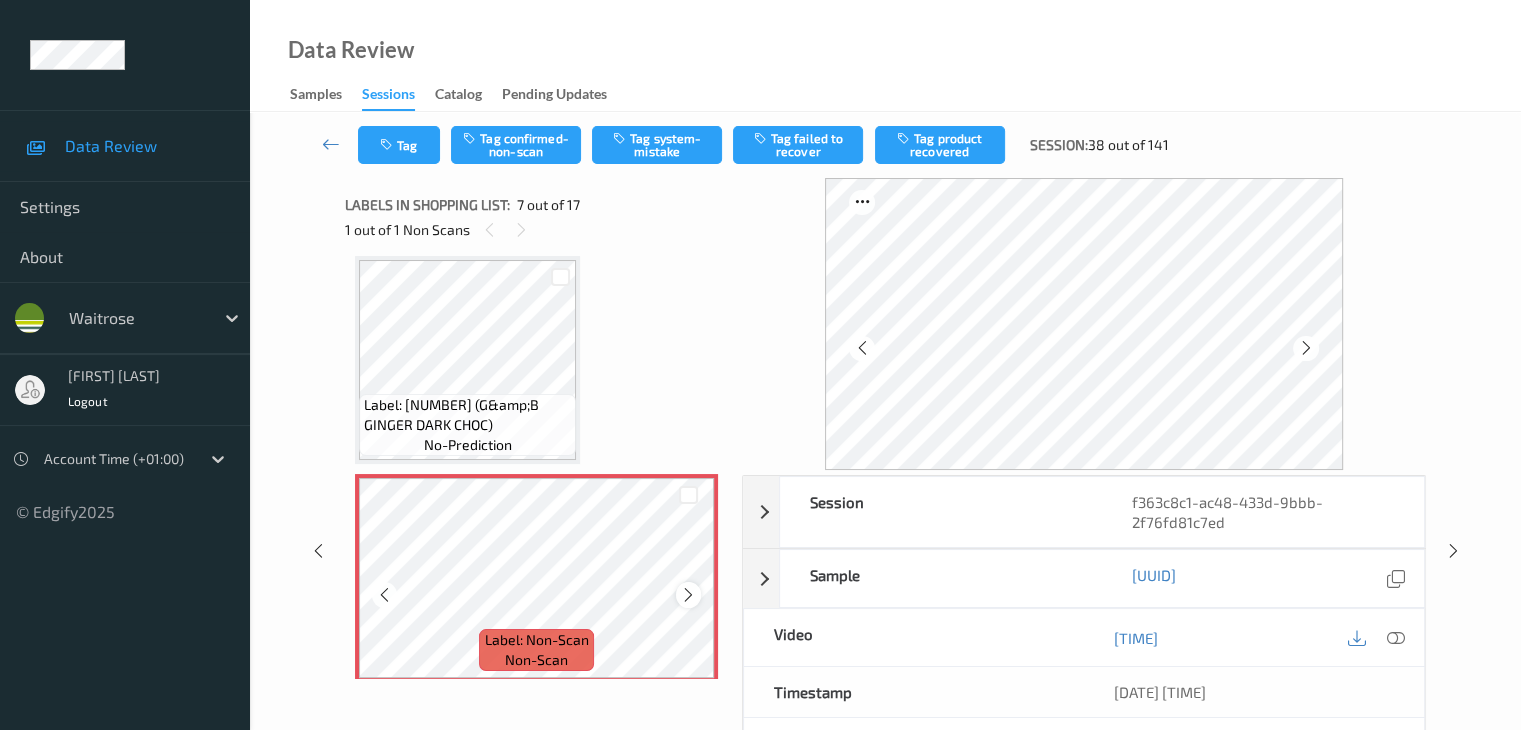 click at bounding box center (688, 595) 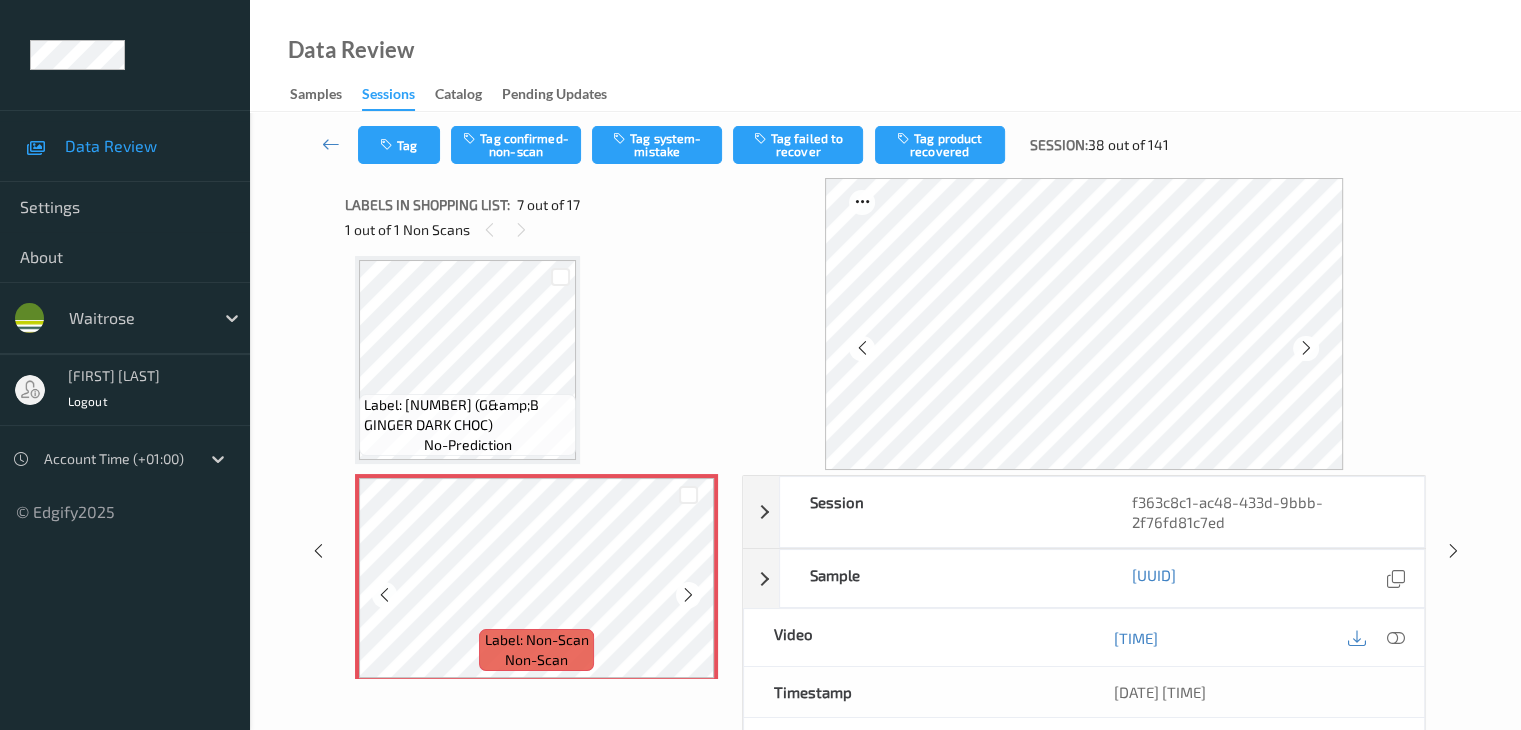 click at bounding box center (688, 595) 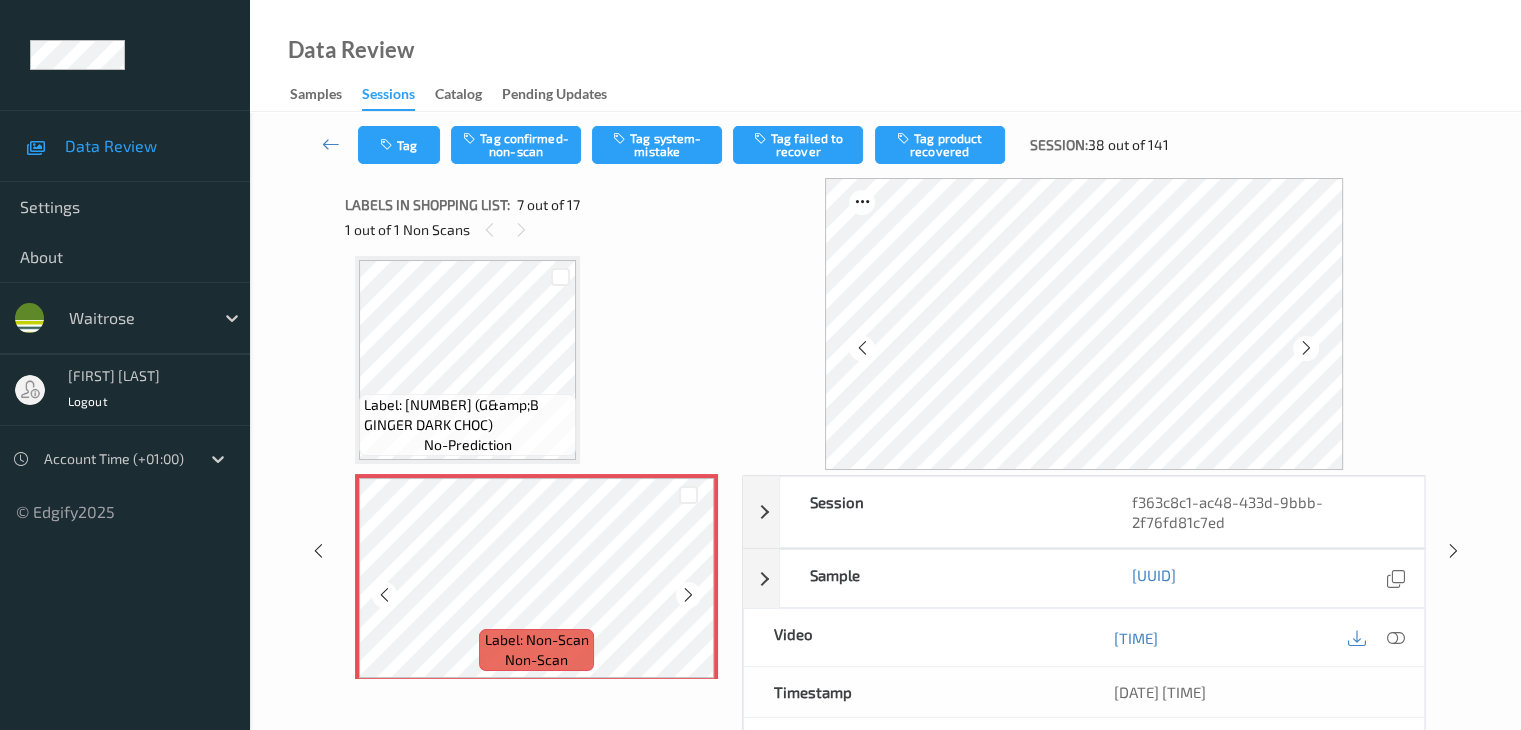click at bounding box center [688, 595] 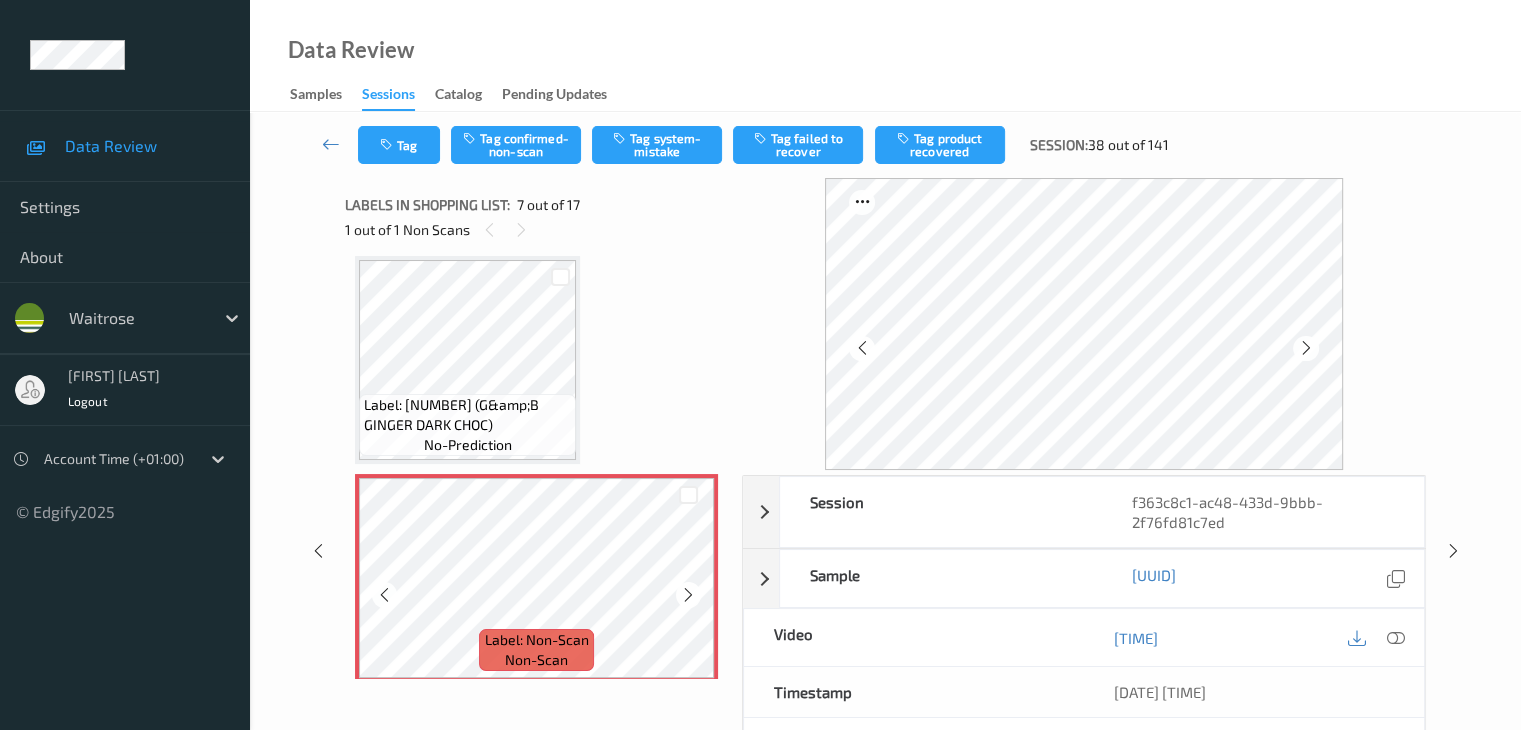 click at bounding box center [688, 595] 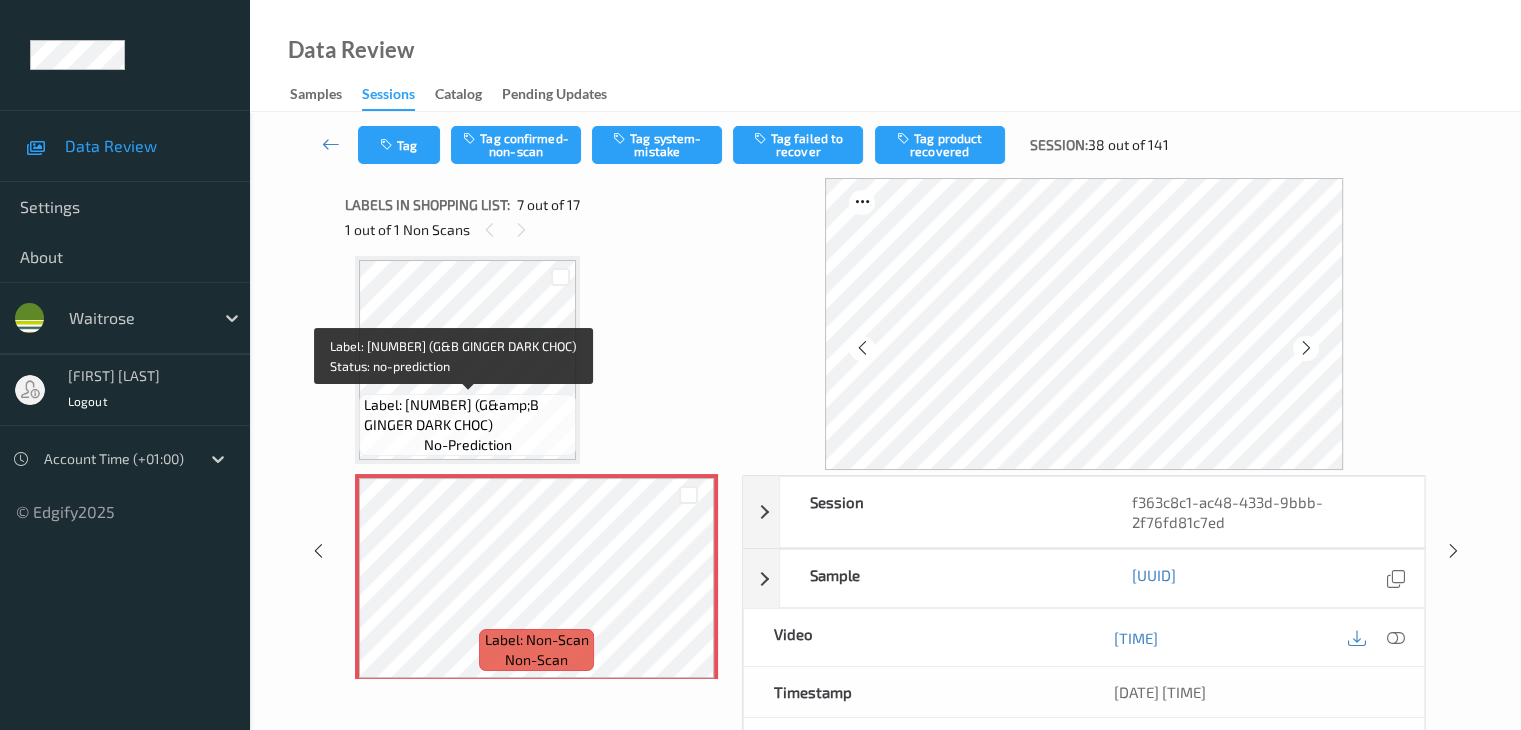 click on "Label: 7622210584717 (G&amp;B GINGER DARK CHOC)" at bounding box center (467, 415) 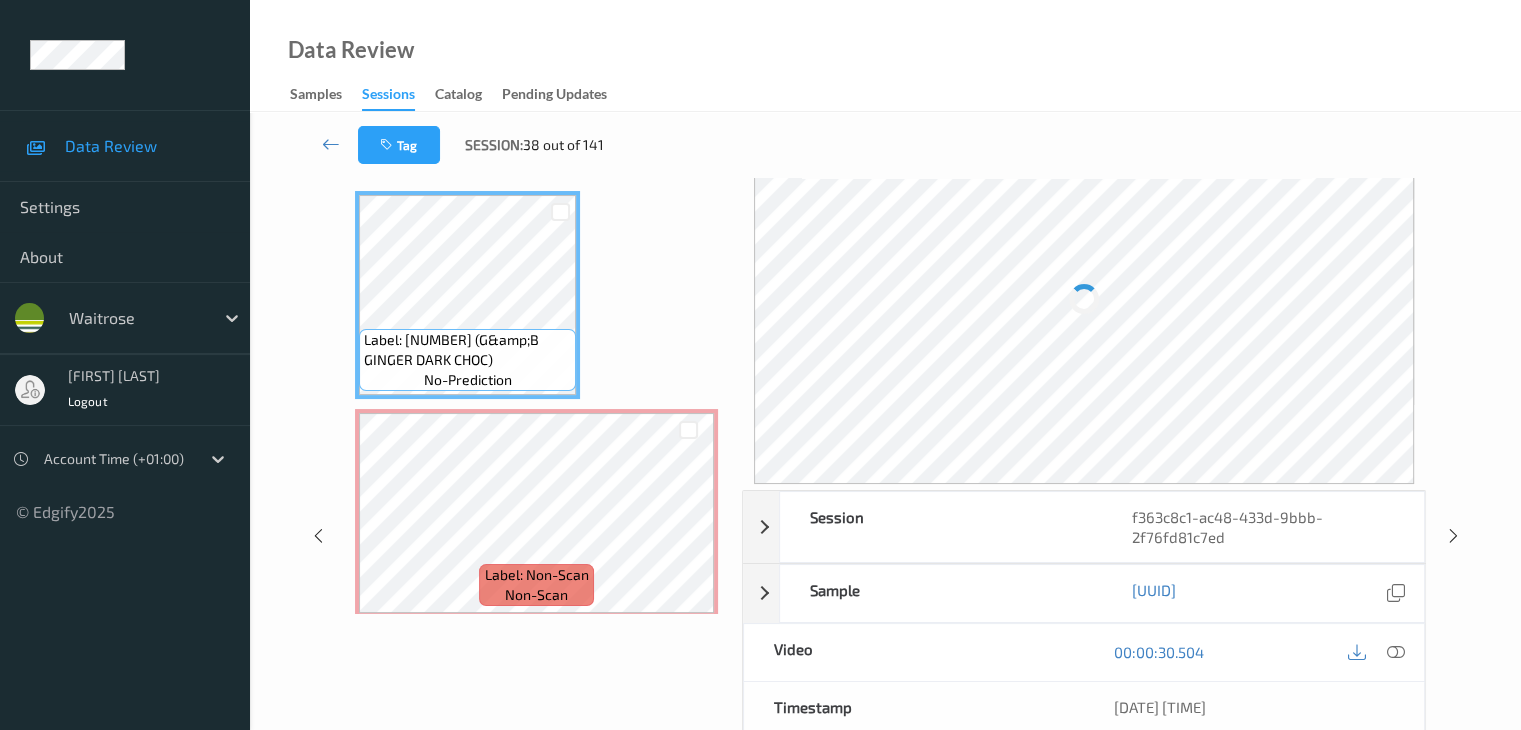 scroll, scrollTop: 100, scrollLeft: 0, axis: vertical 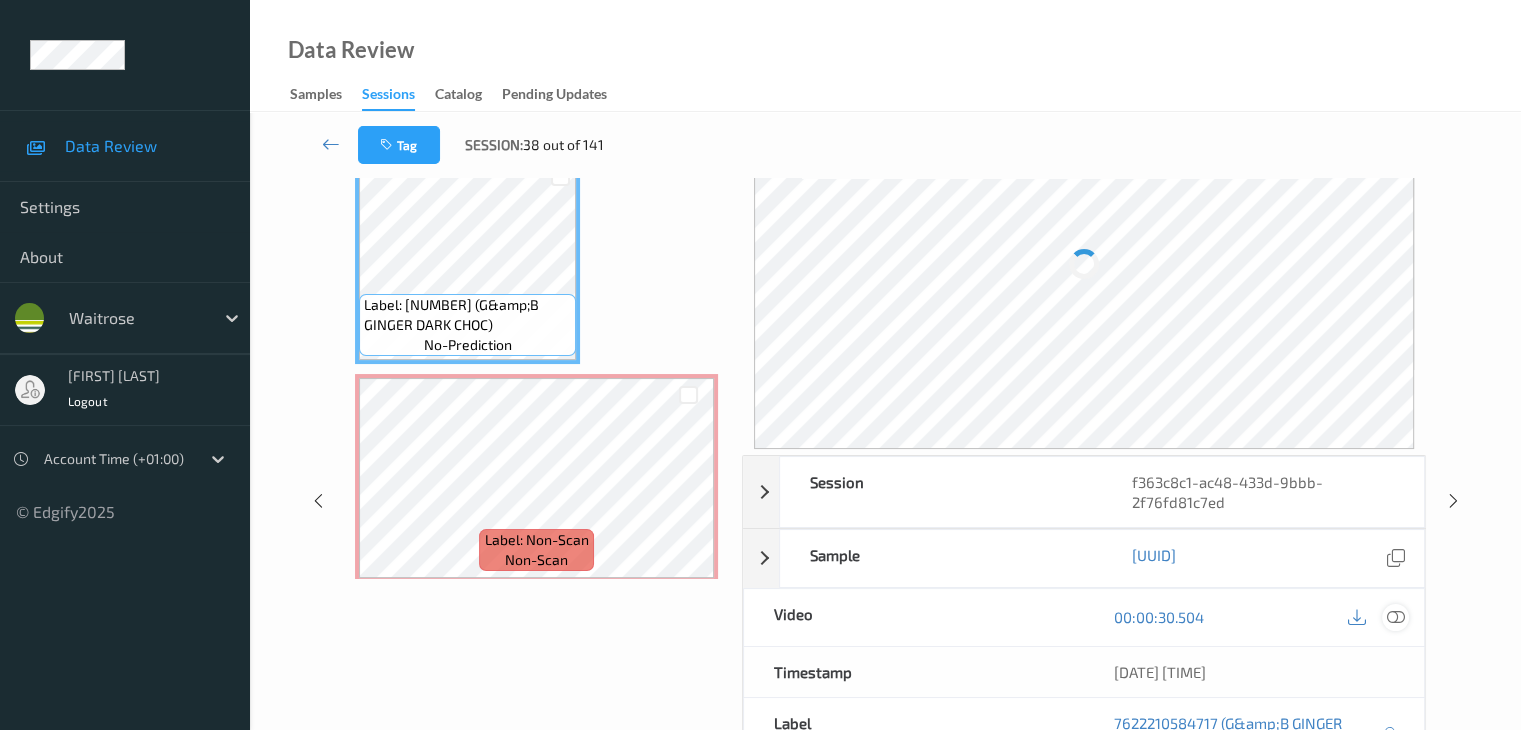 click at bounding box center [1395, 617] 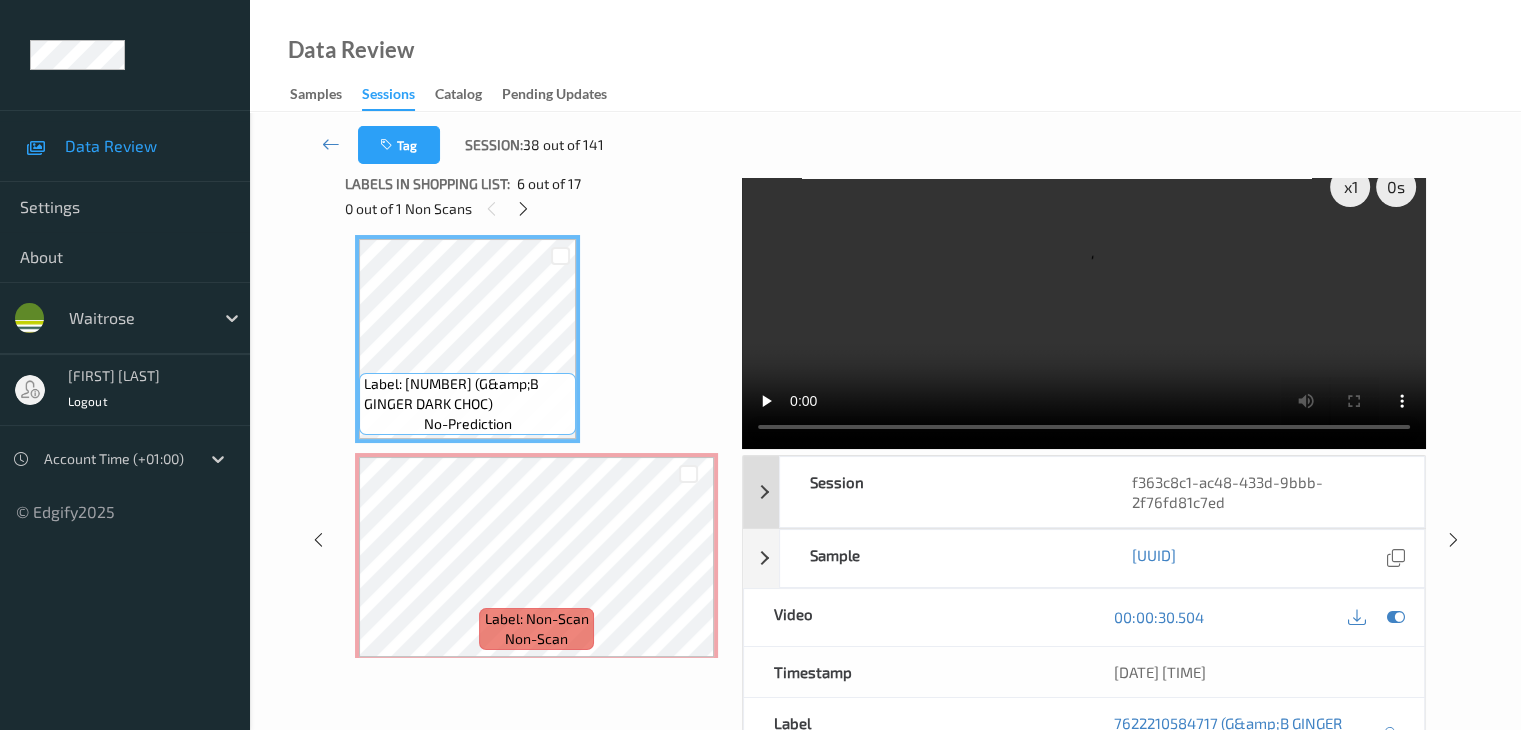 scroll, scrollTop: 0, scrollLeft: 0, axis: both 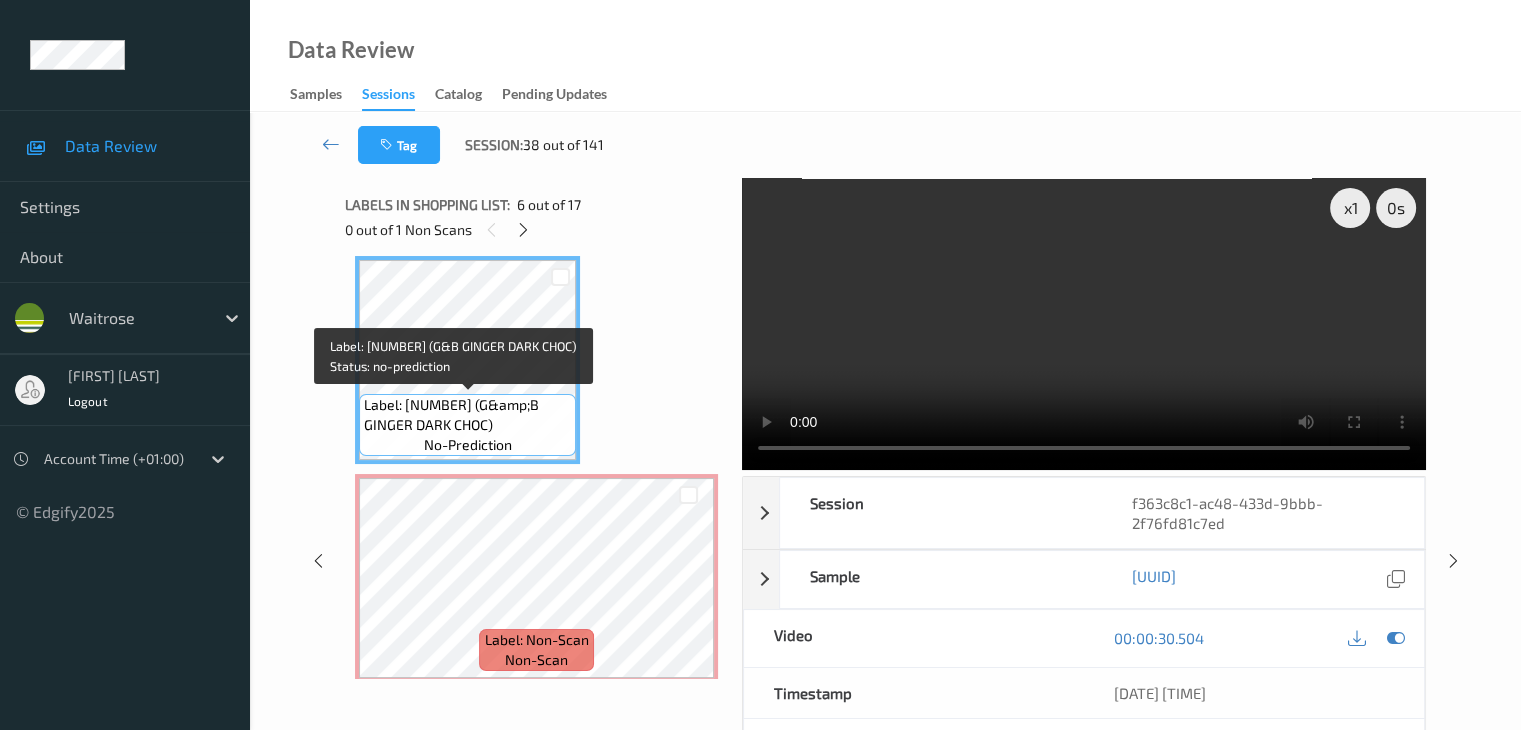 click on "Label: 7622210584717 (G&amp;B GINGER DARK CHOC)" at bounding box center (467, 415) 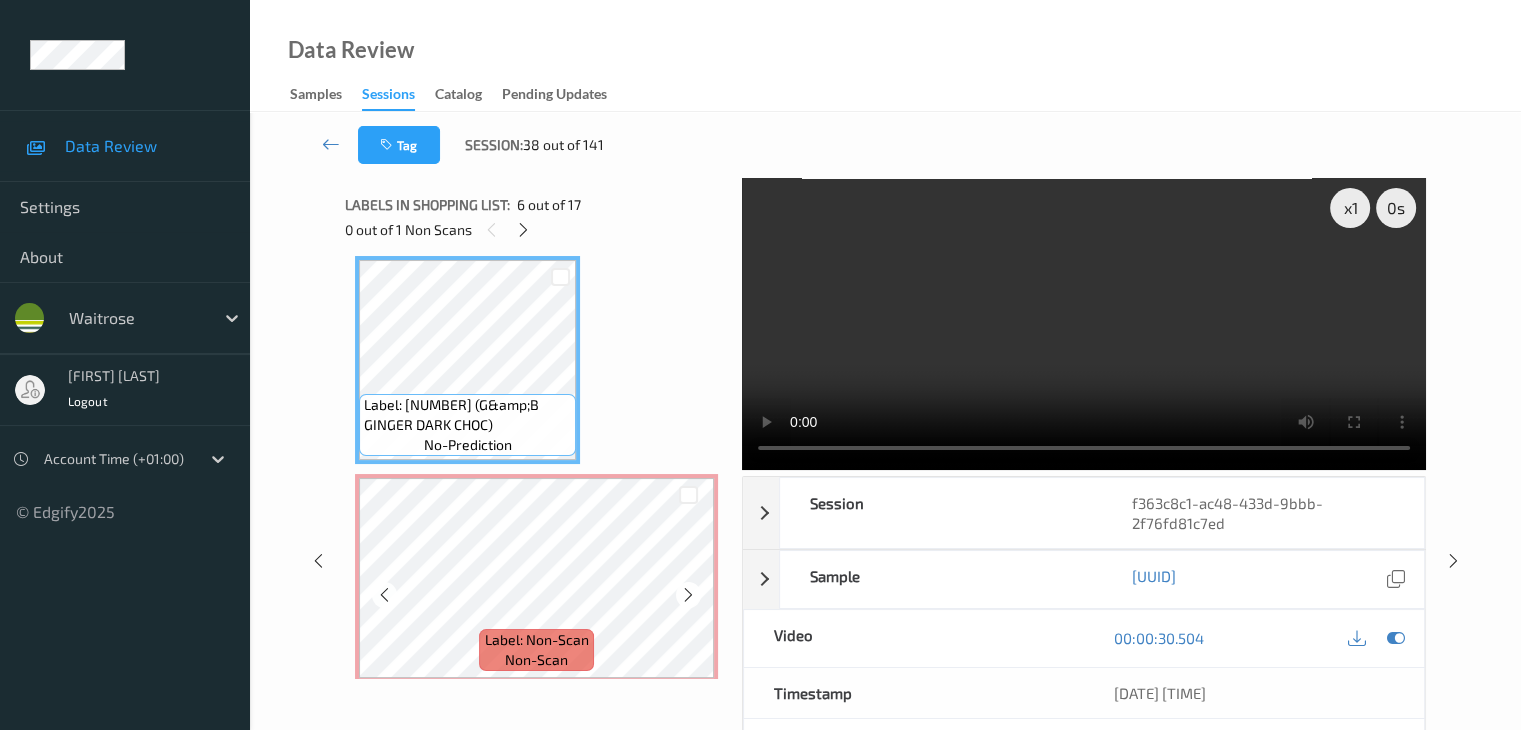 scroll, scrollTop: 1300, scrollLeft: 0, axis: vertical 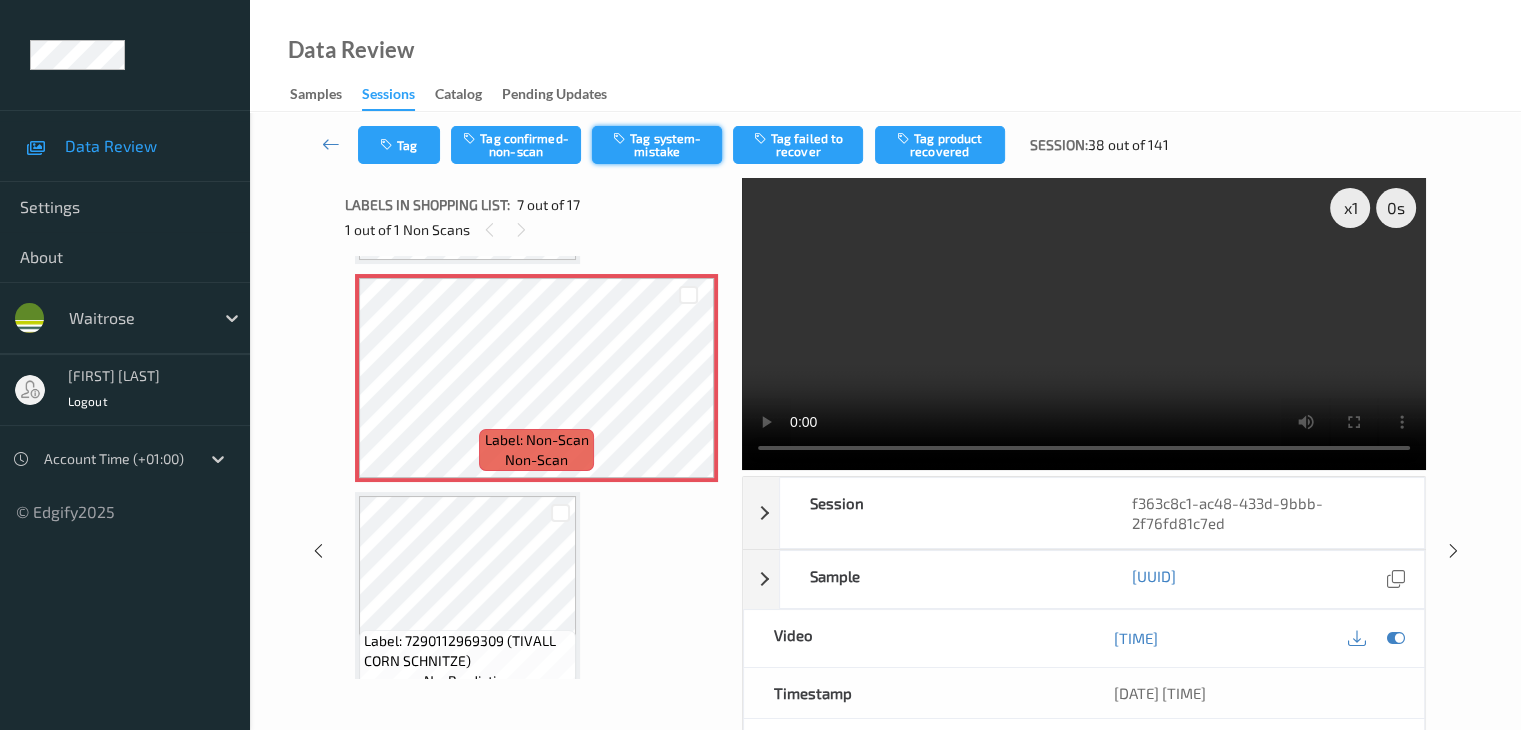 click on "Tag   system-mistake" at bounding box center (657, 145) 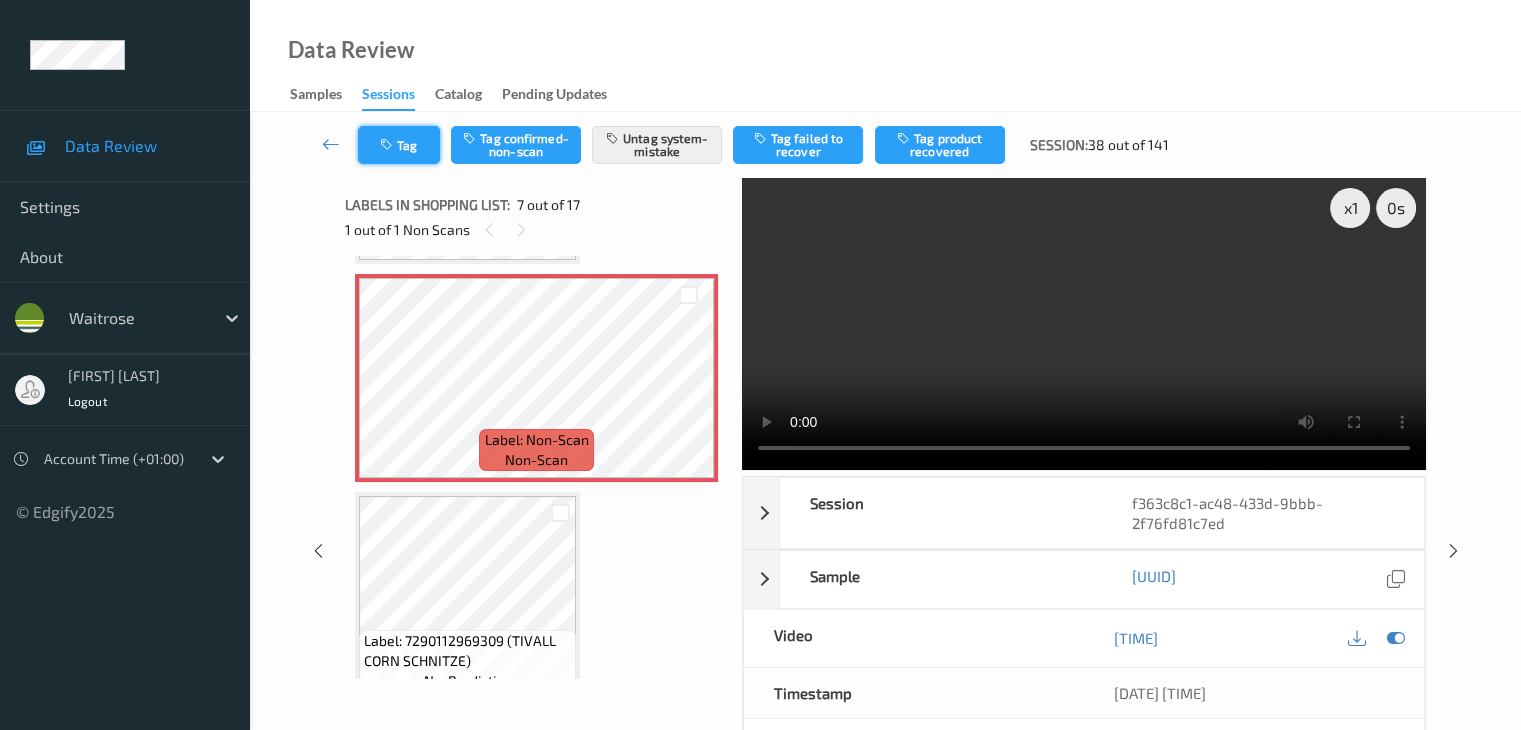 click on "Tag" at bounding box center (399, 145) 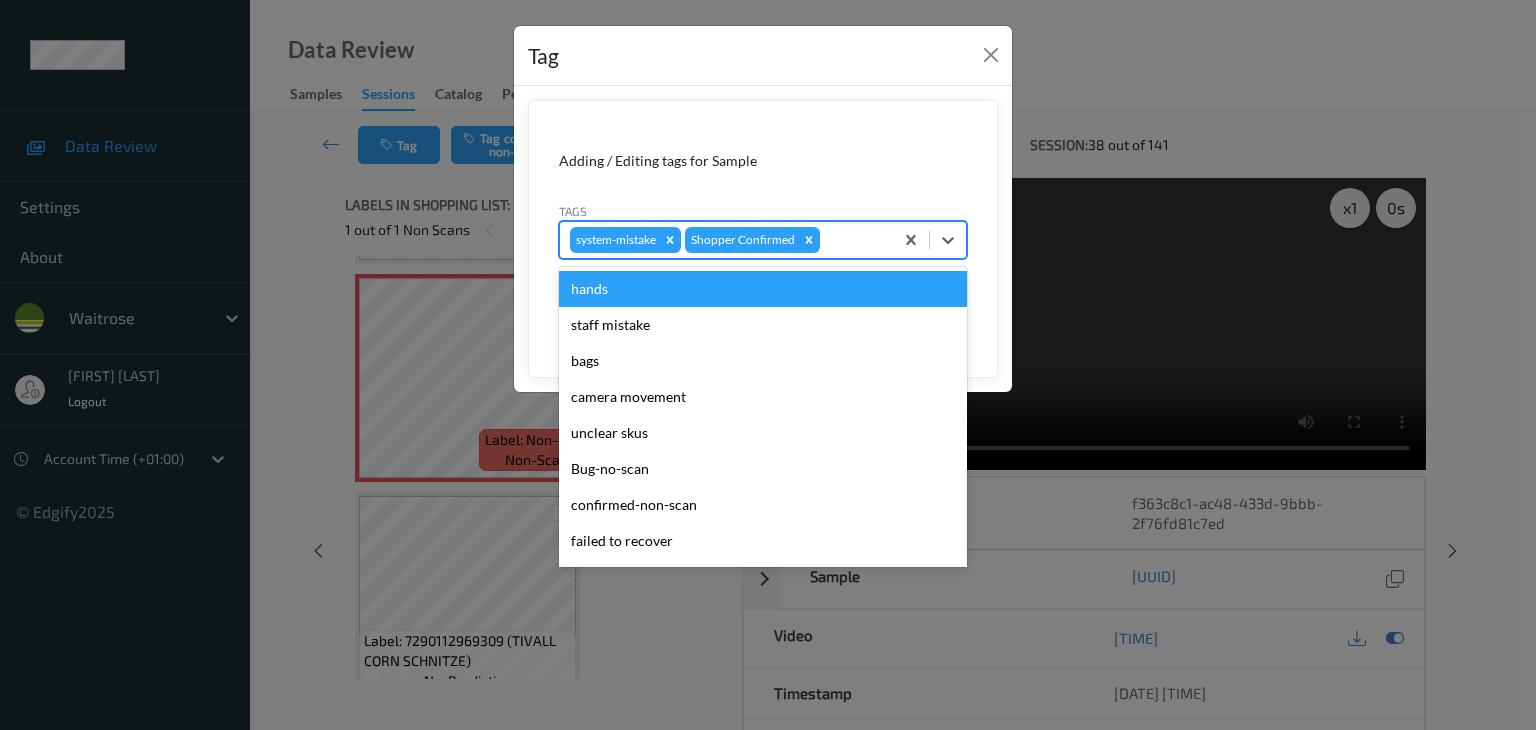click at bounding box center (853, 240) 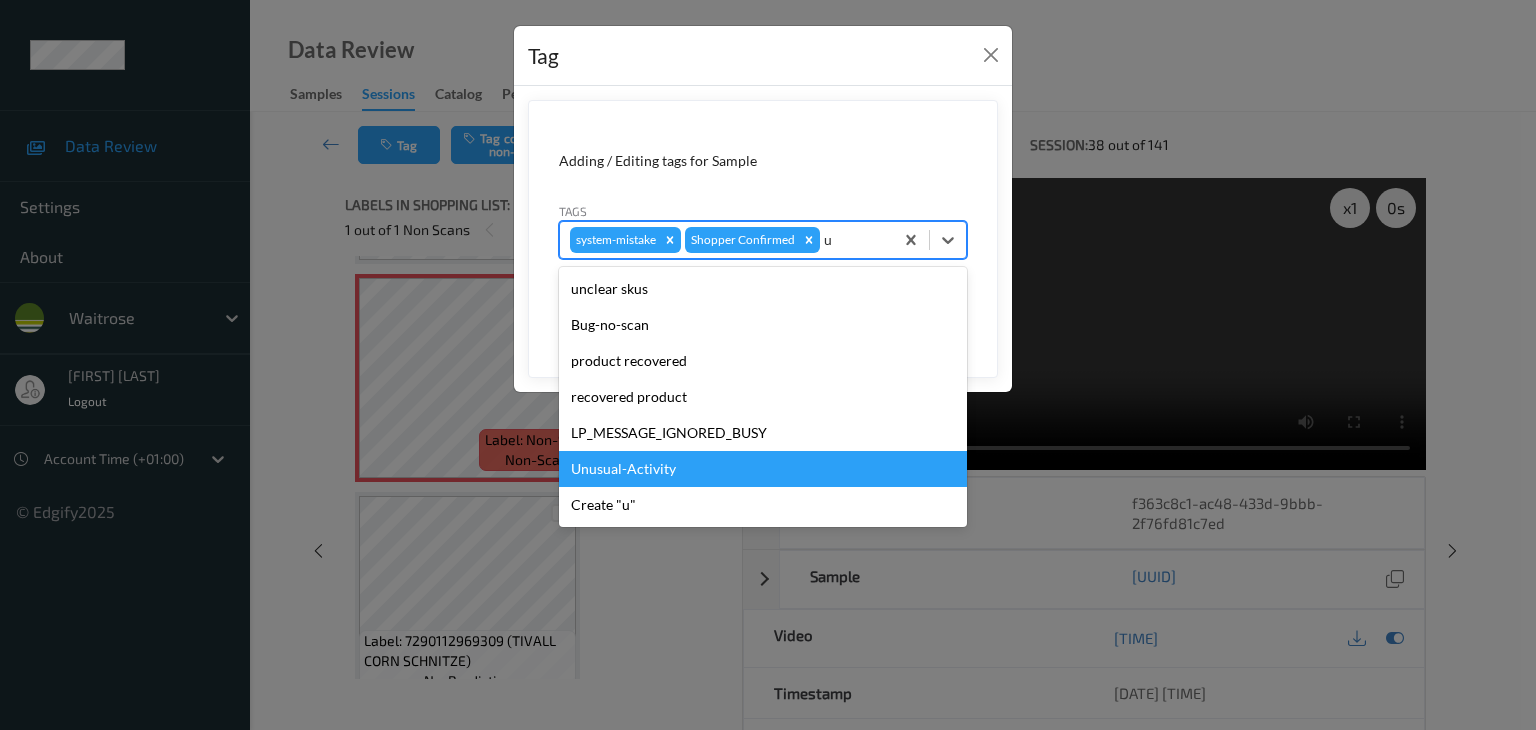 click on "Unusual-Activity" at bounding box center (763, 469) 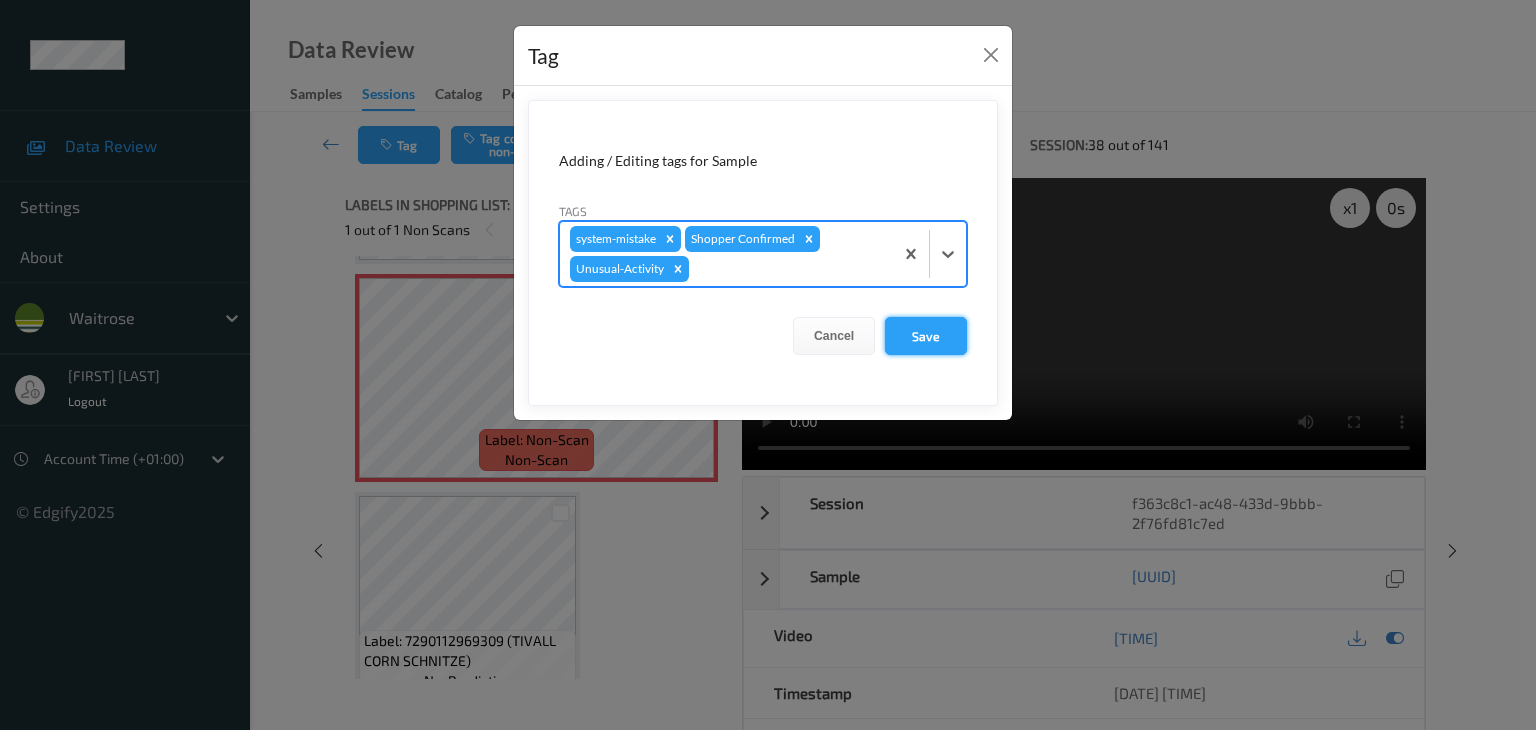 click on "Save" at bounding box center (926, 336) 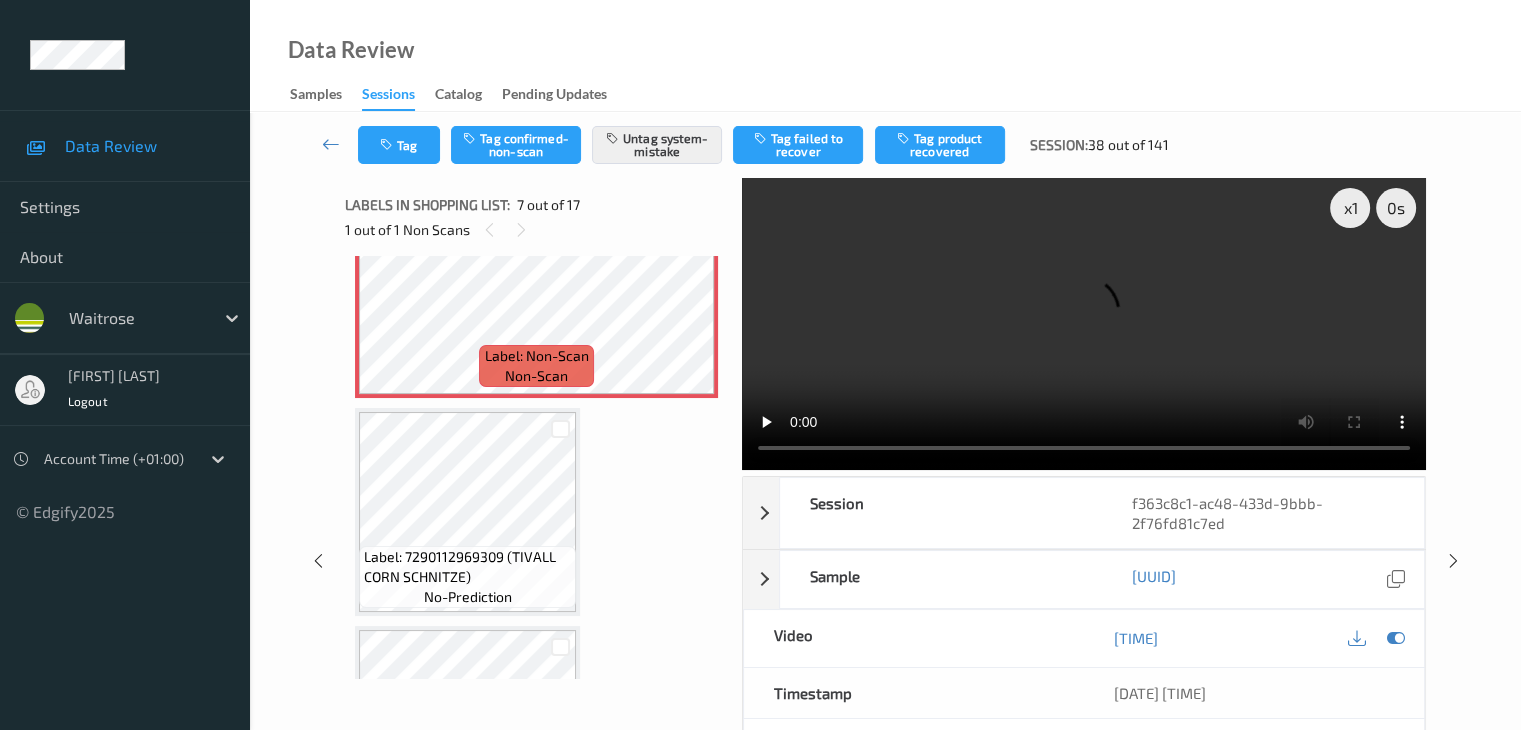 scroll, scrollTop: 1500, scrollLeft: 0, axis: vertical 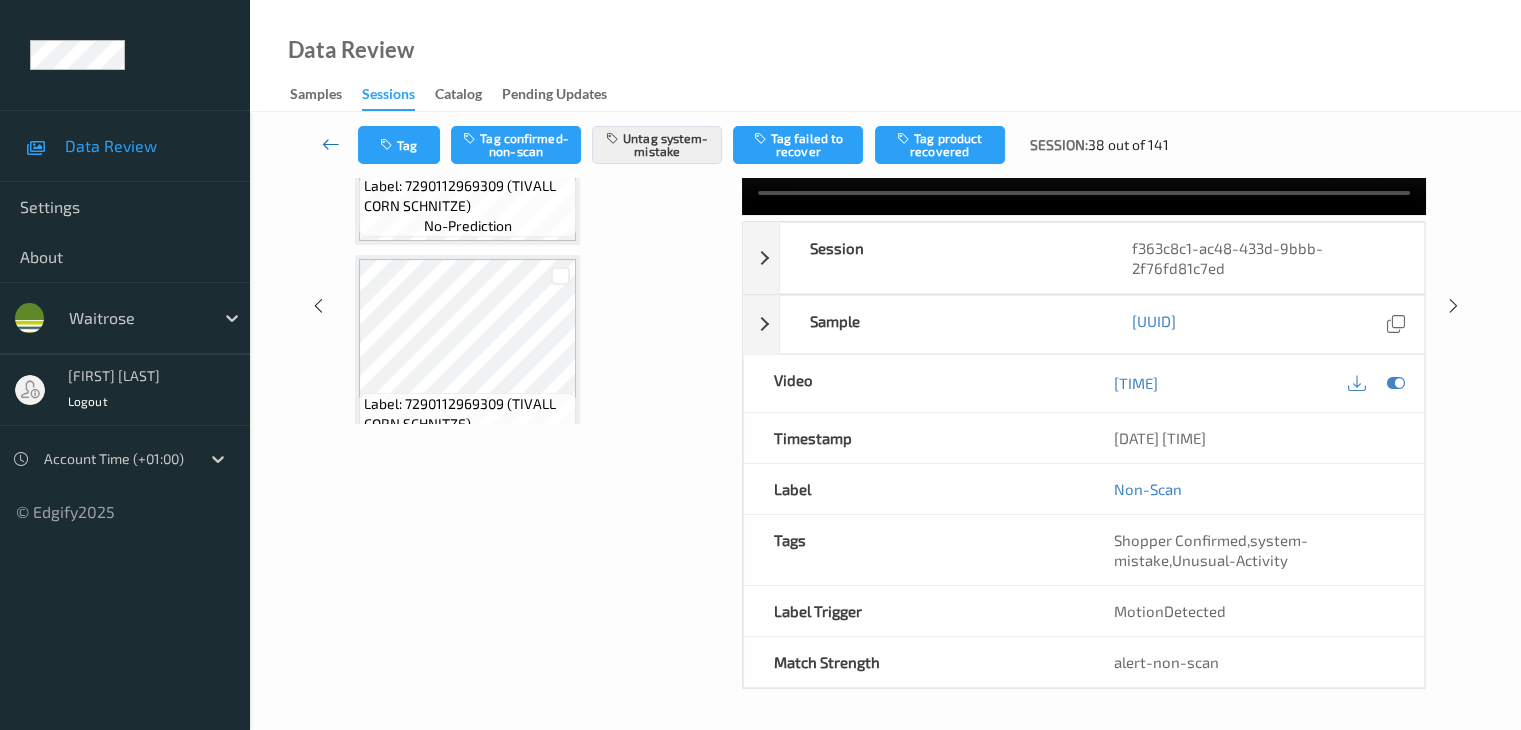 click at bounding box center (331, 144) 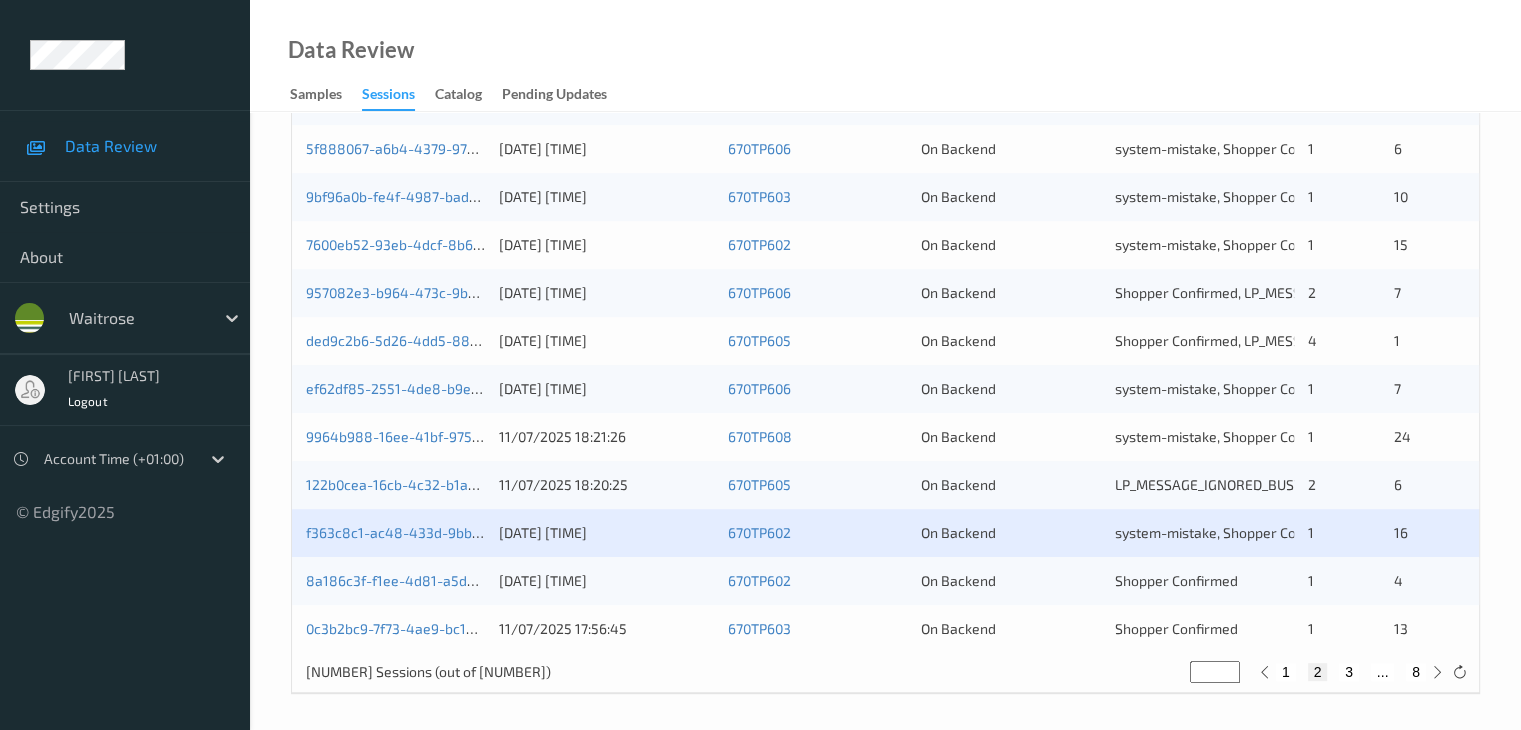 scroll, scrollTop: 932, scrollLeft: 0, axis: vertical 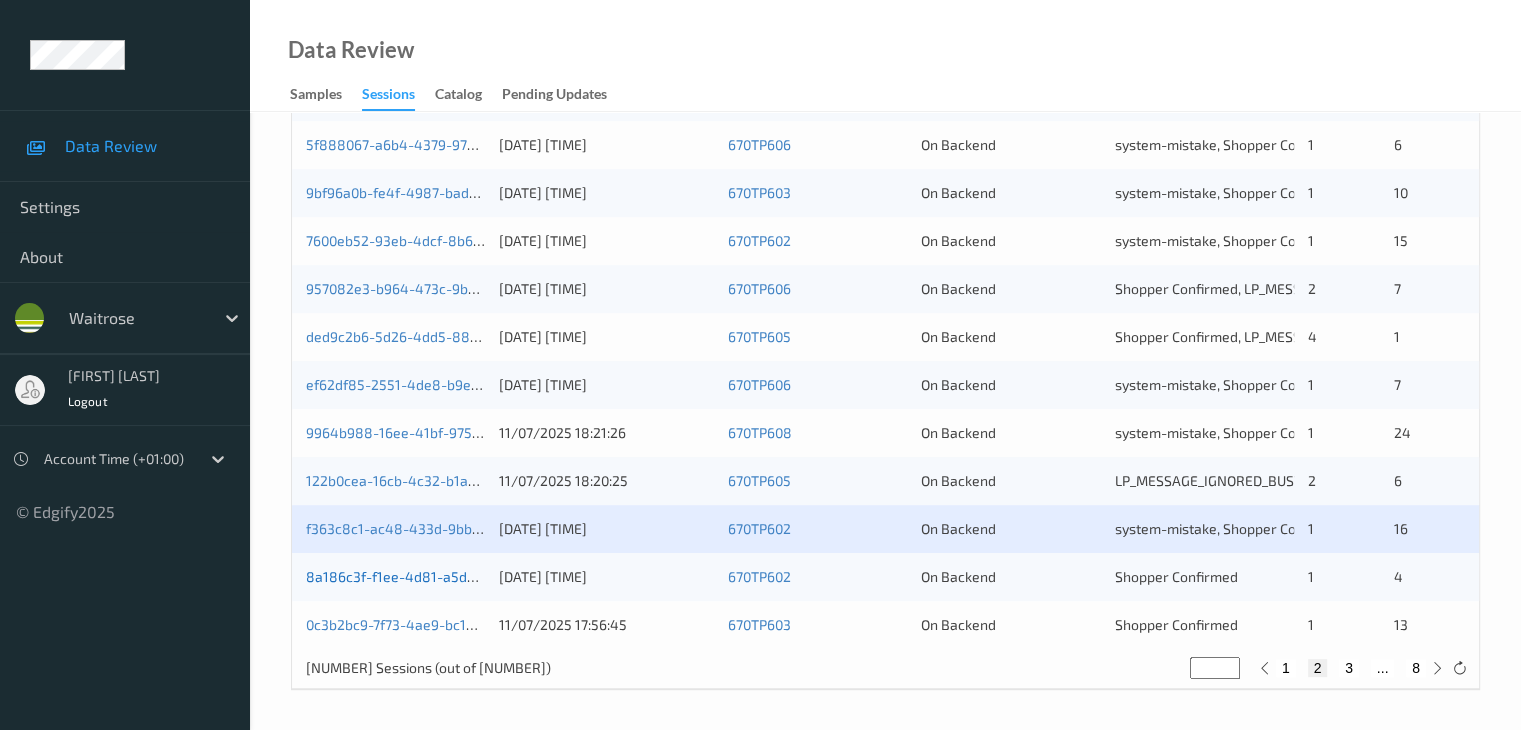 click on "8a186c3f-f1ee-4d81-a5d5-93c2e48317b0" at bounding box center [440, 576] 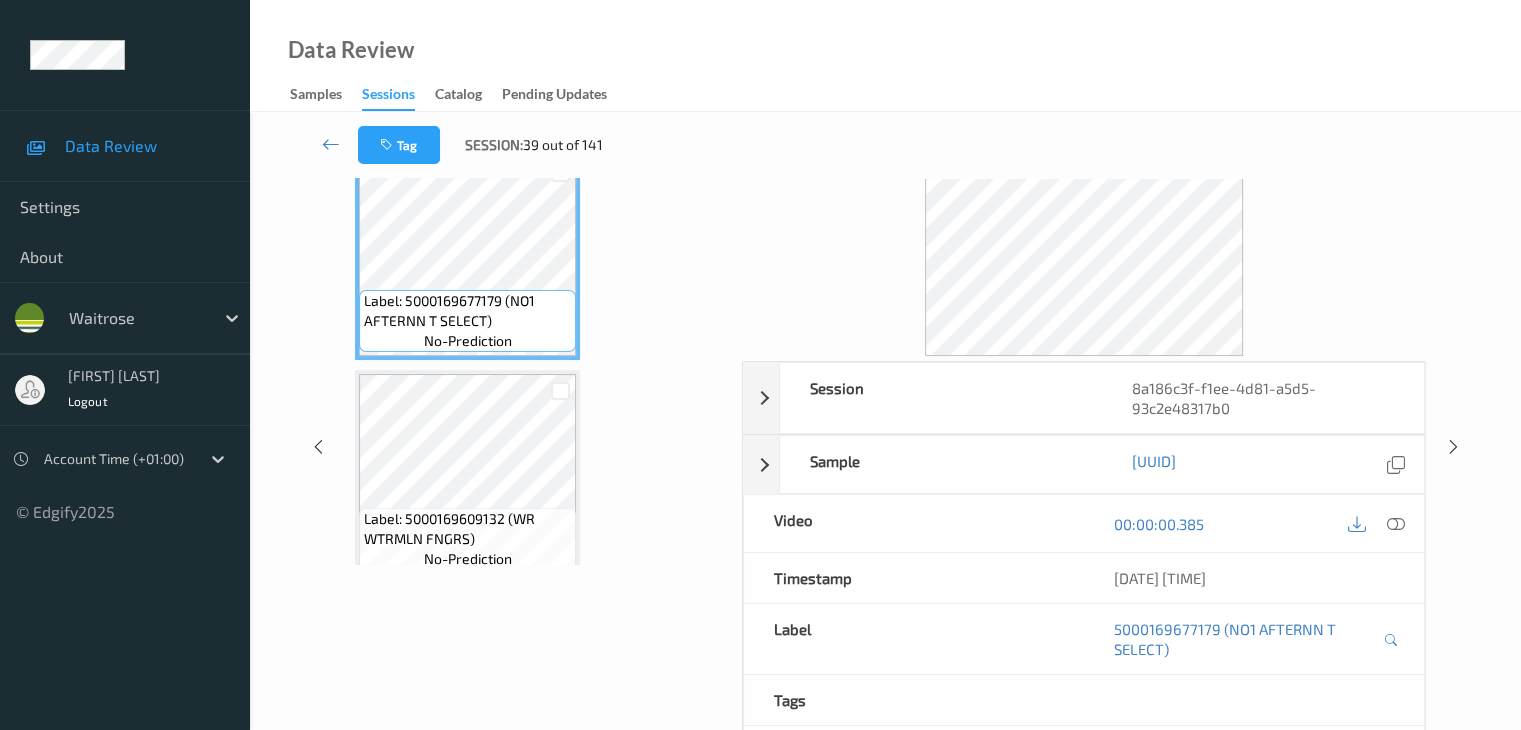 scroll, scrollTop: 0, scrollLeft: 0, axis: both 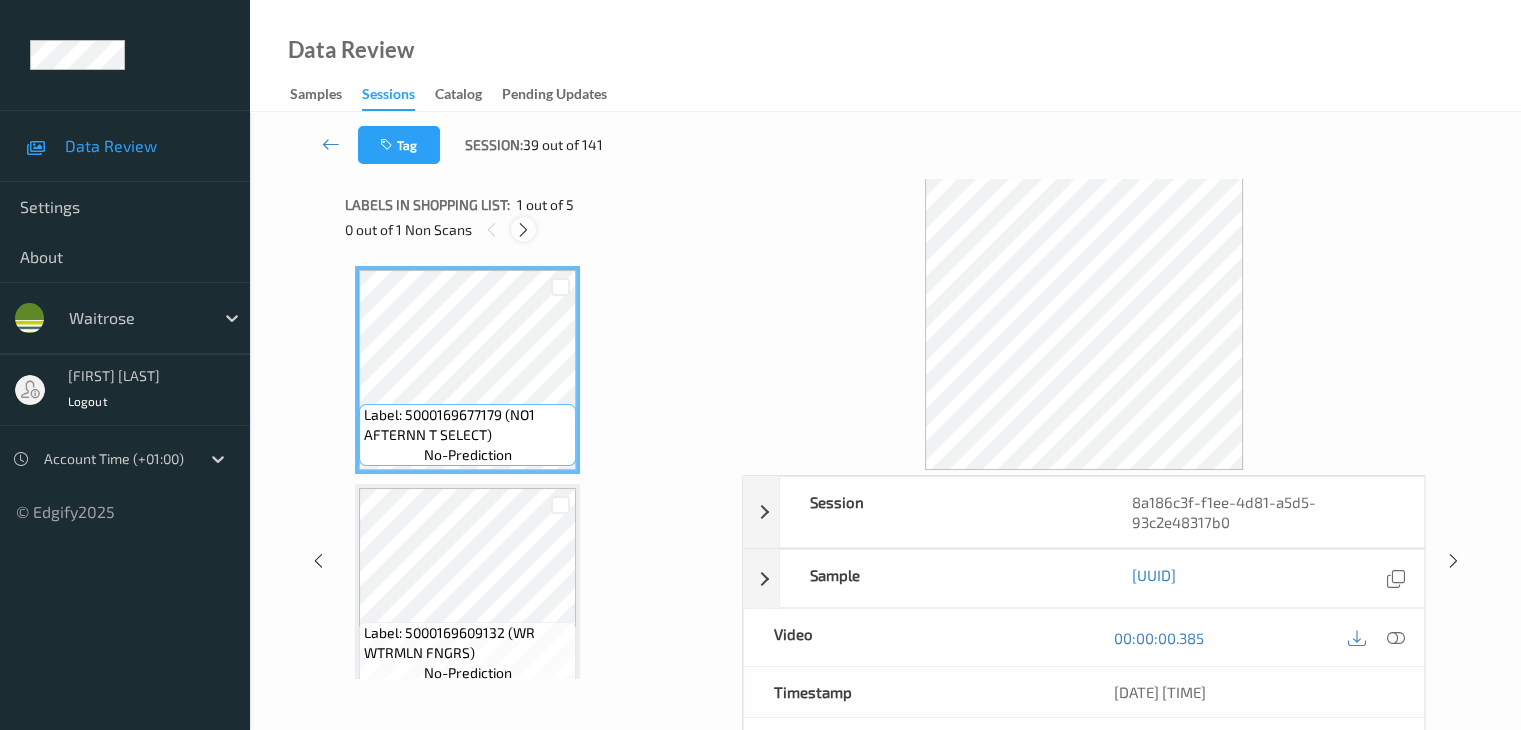 click at bounding box center (523, 230) 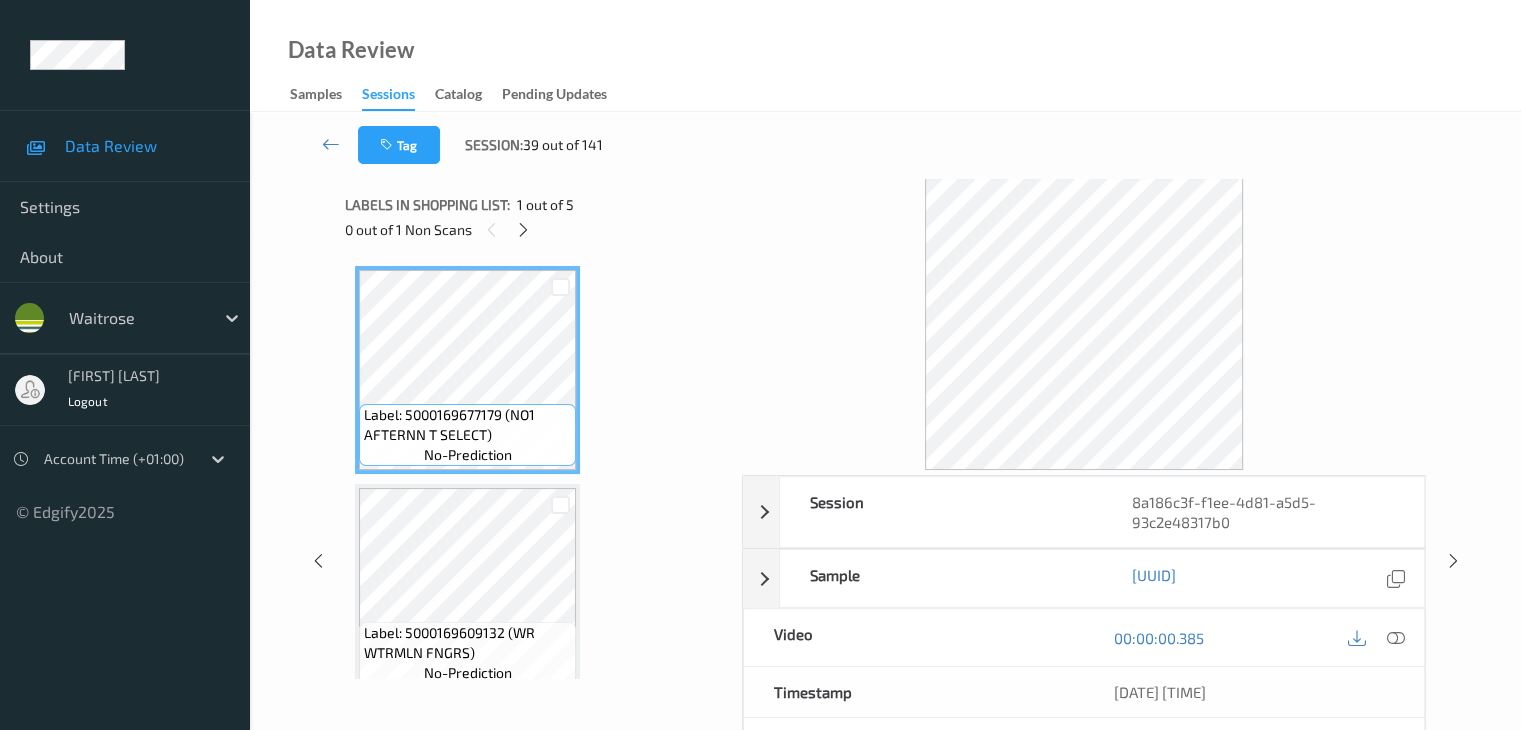 scroll, scrollTop: 228, scrollLeft: 0, axis: vertical 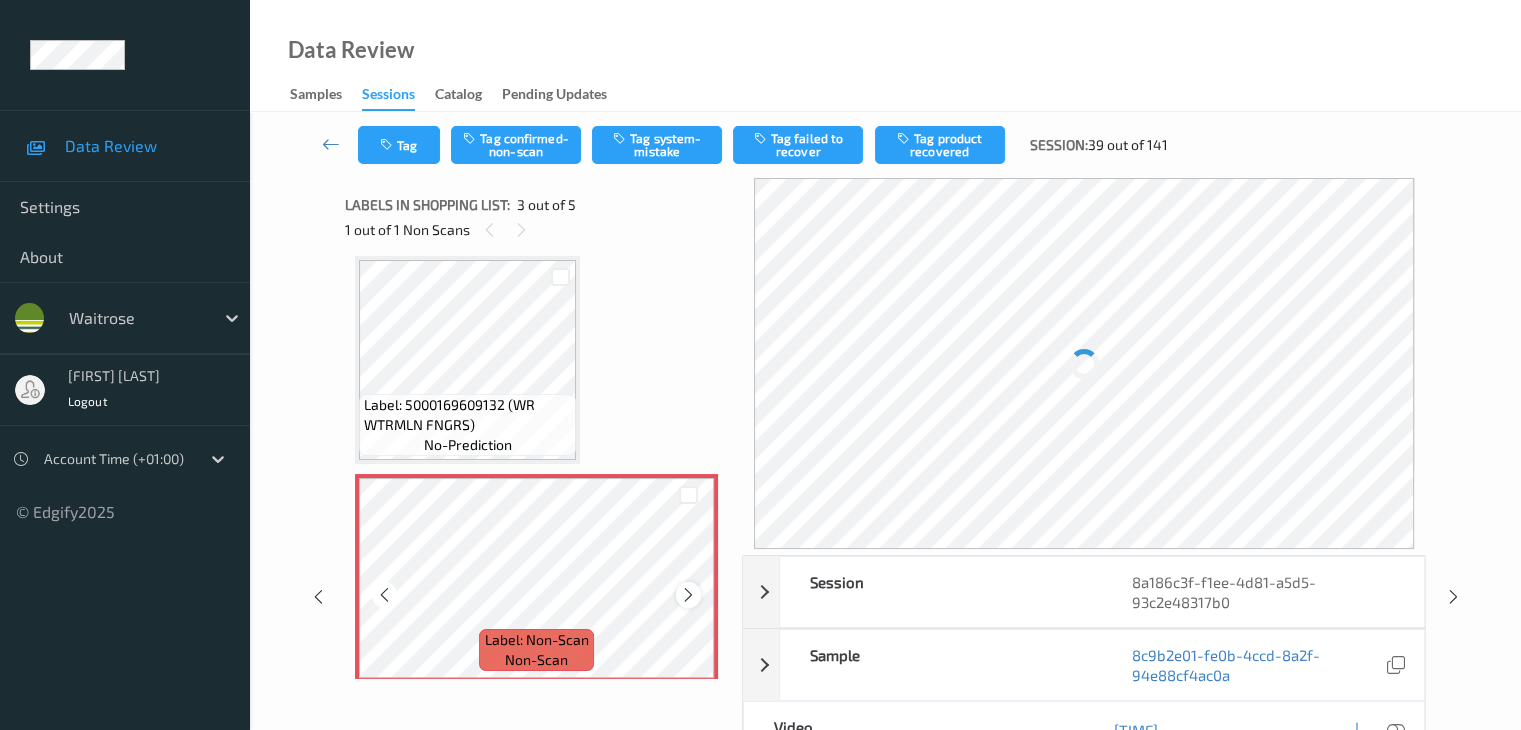 click at bounding box center [688, 595] 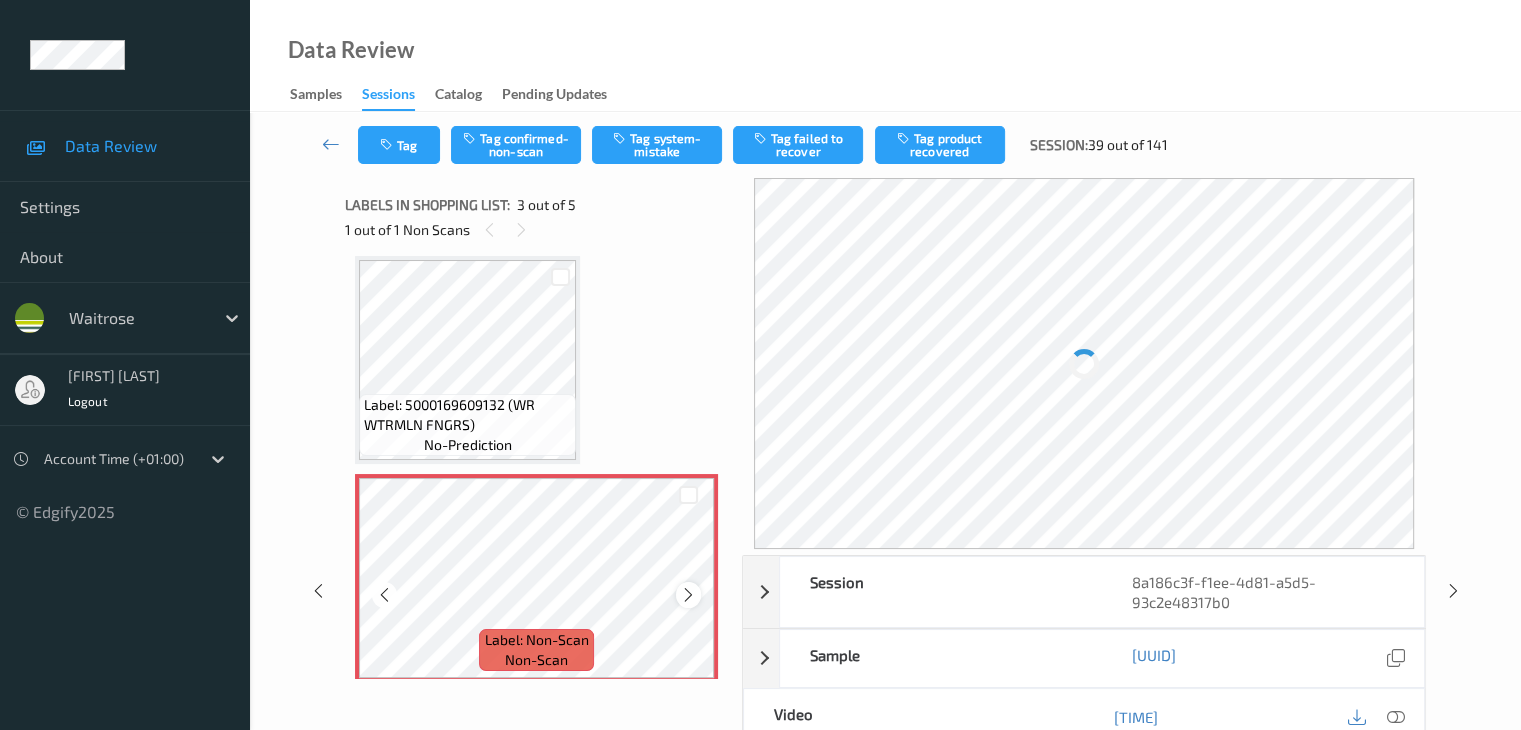 click at bounding box center (688, 595) 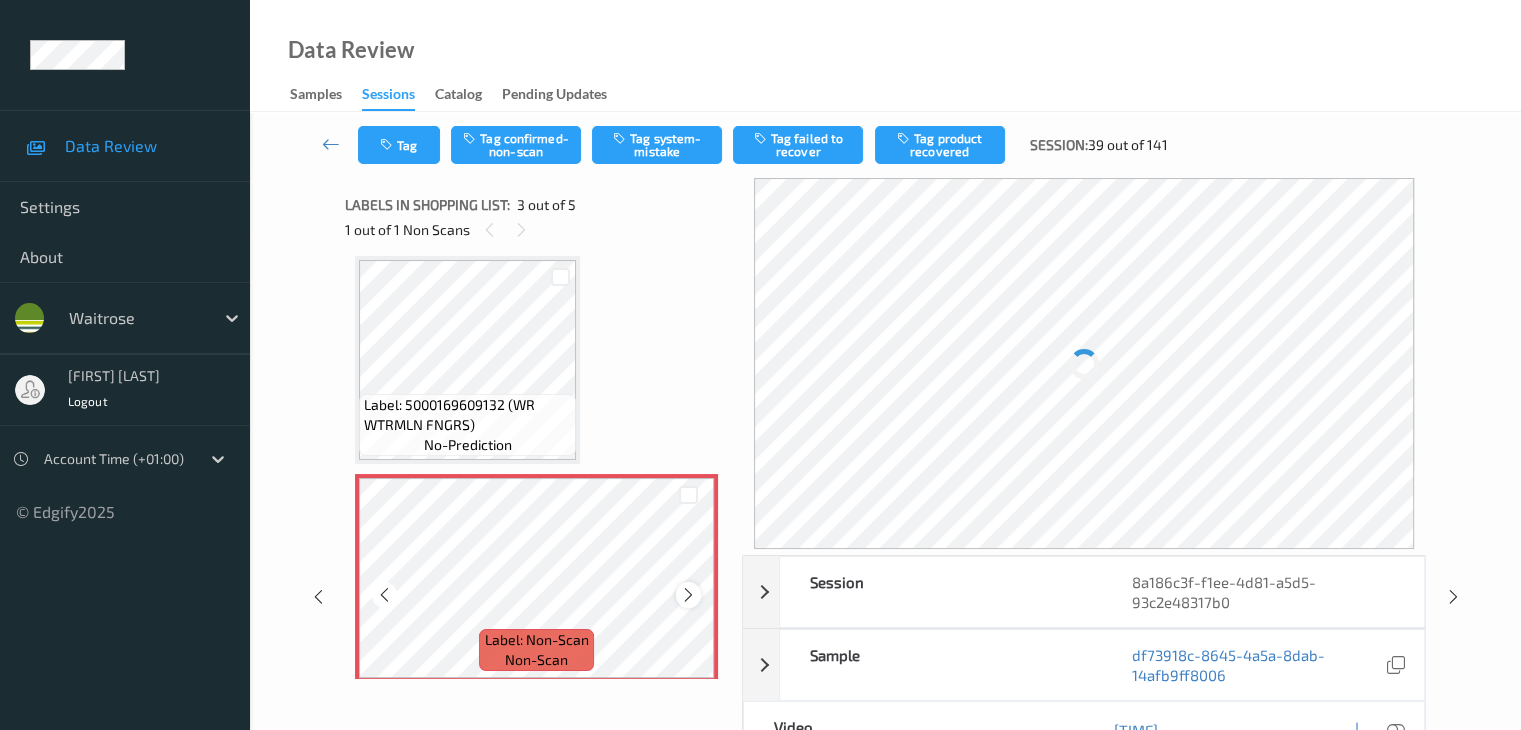 click at bounding box center (688, 595) 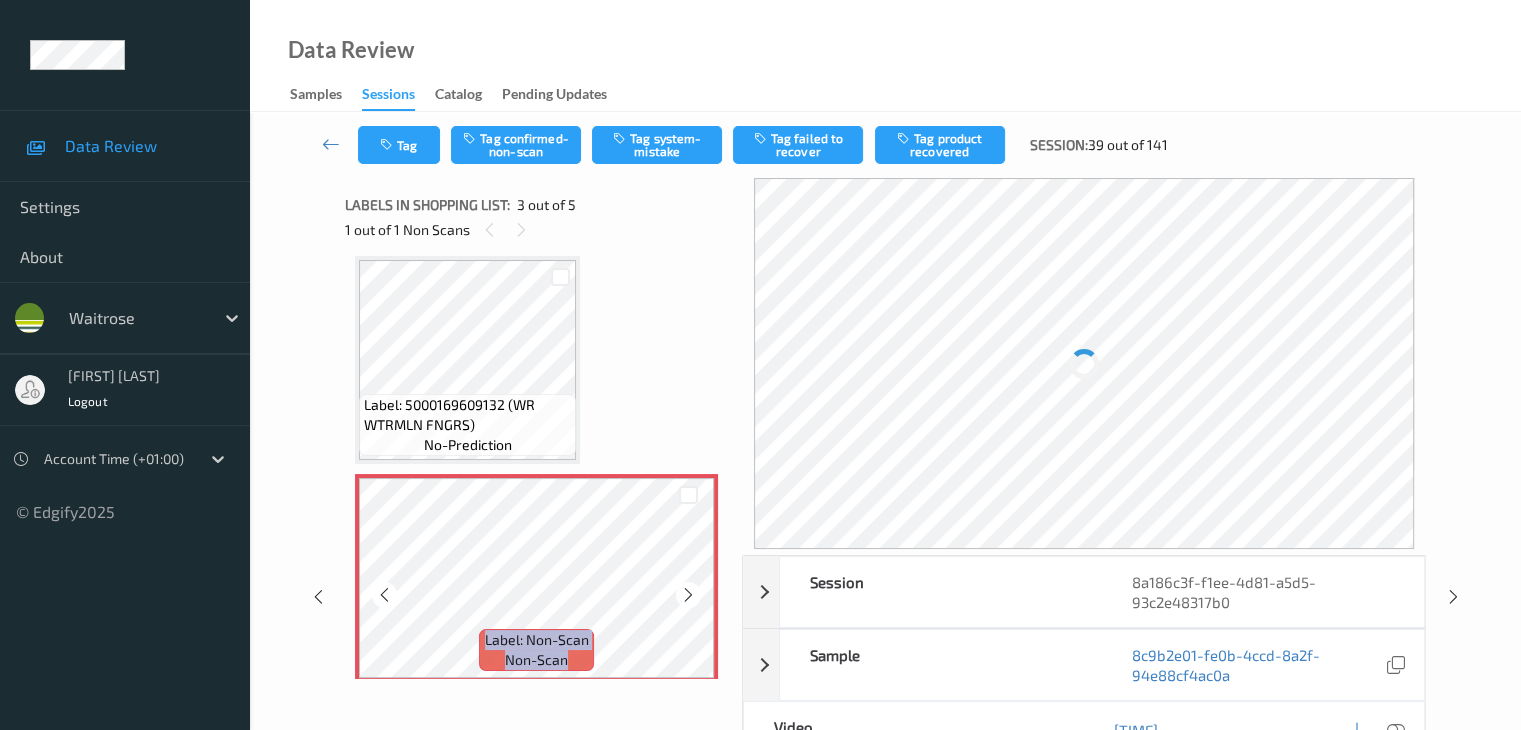 click at bounding box center [688, 595] 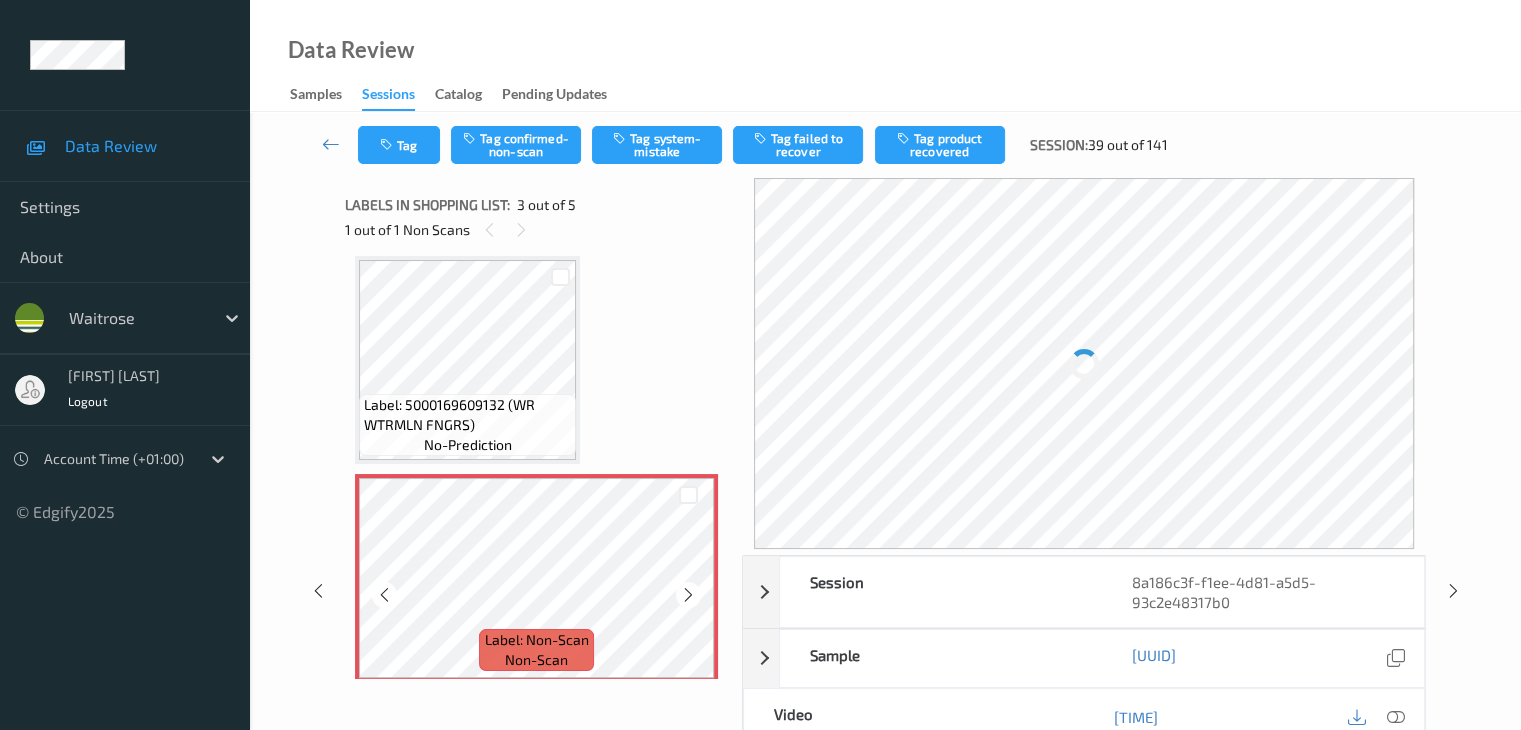 click at bounding box center (688, 595) 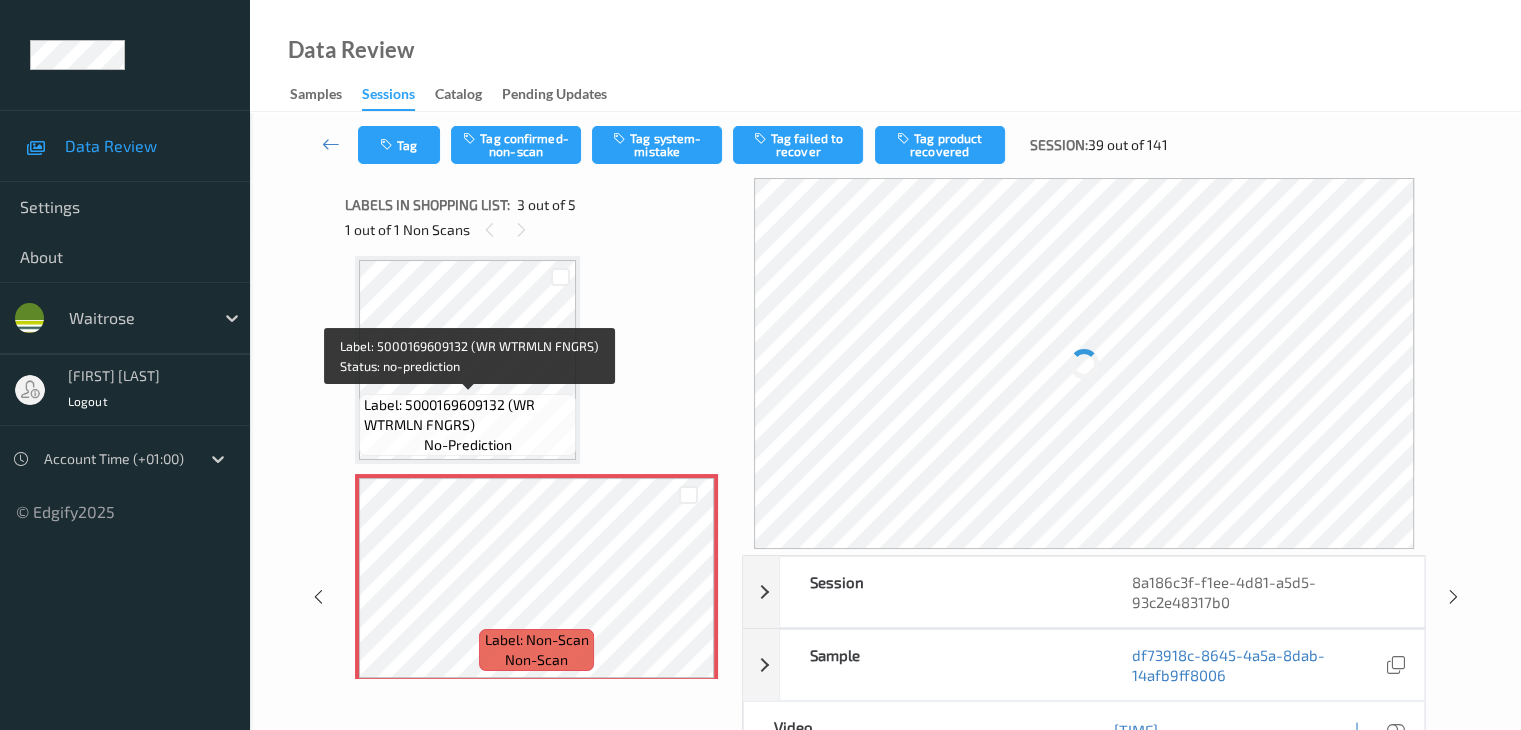 click on "Label: 5000169609132 (WR WTRMLN FNGRS)" at bounding box center (467, 415) 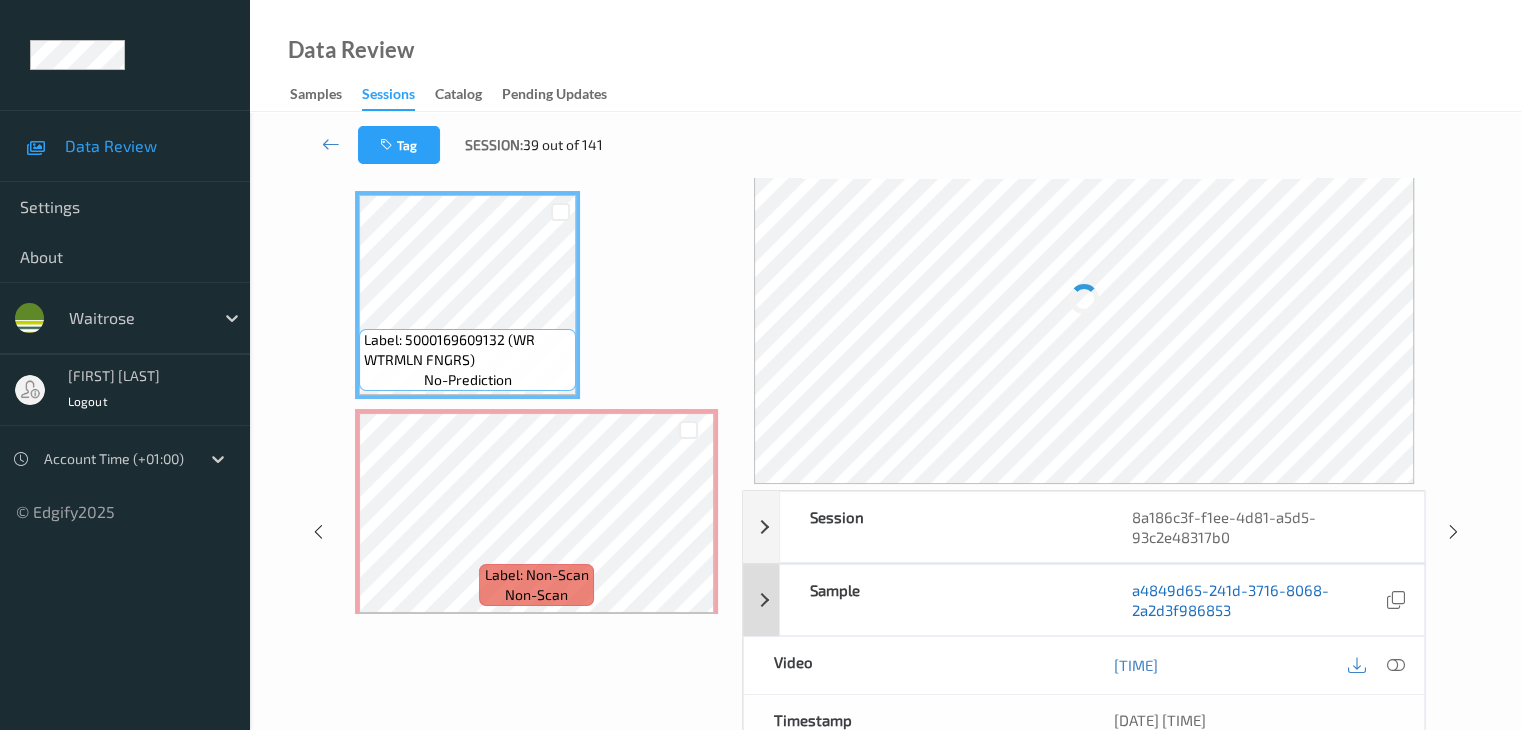 scroll, scrollTop: 100, scrollLeft: 0, axis: vertical 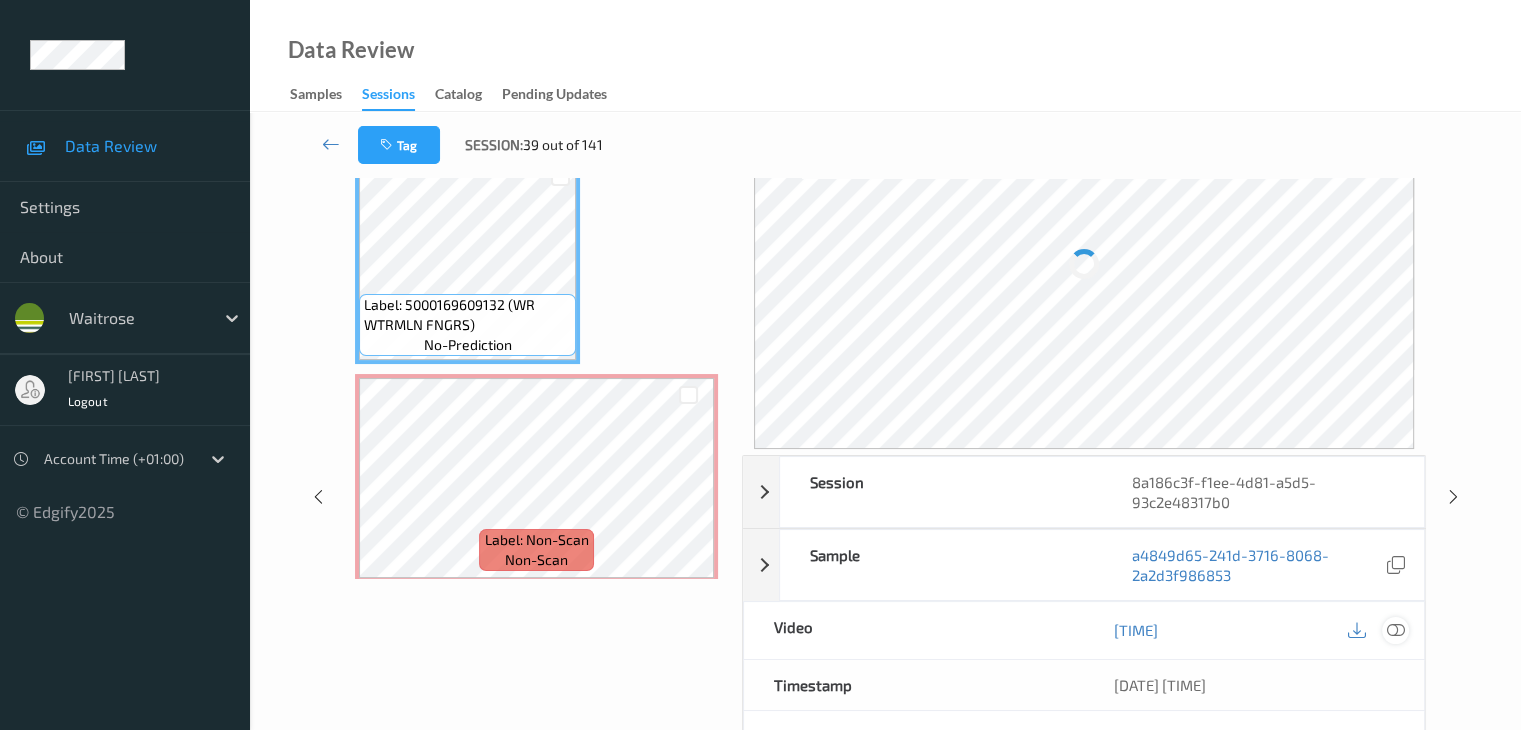 click at bounding box center [1395, 630] 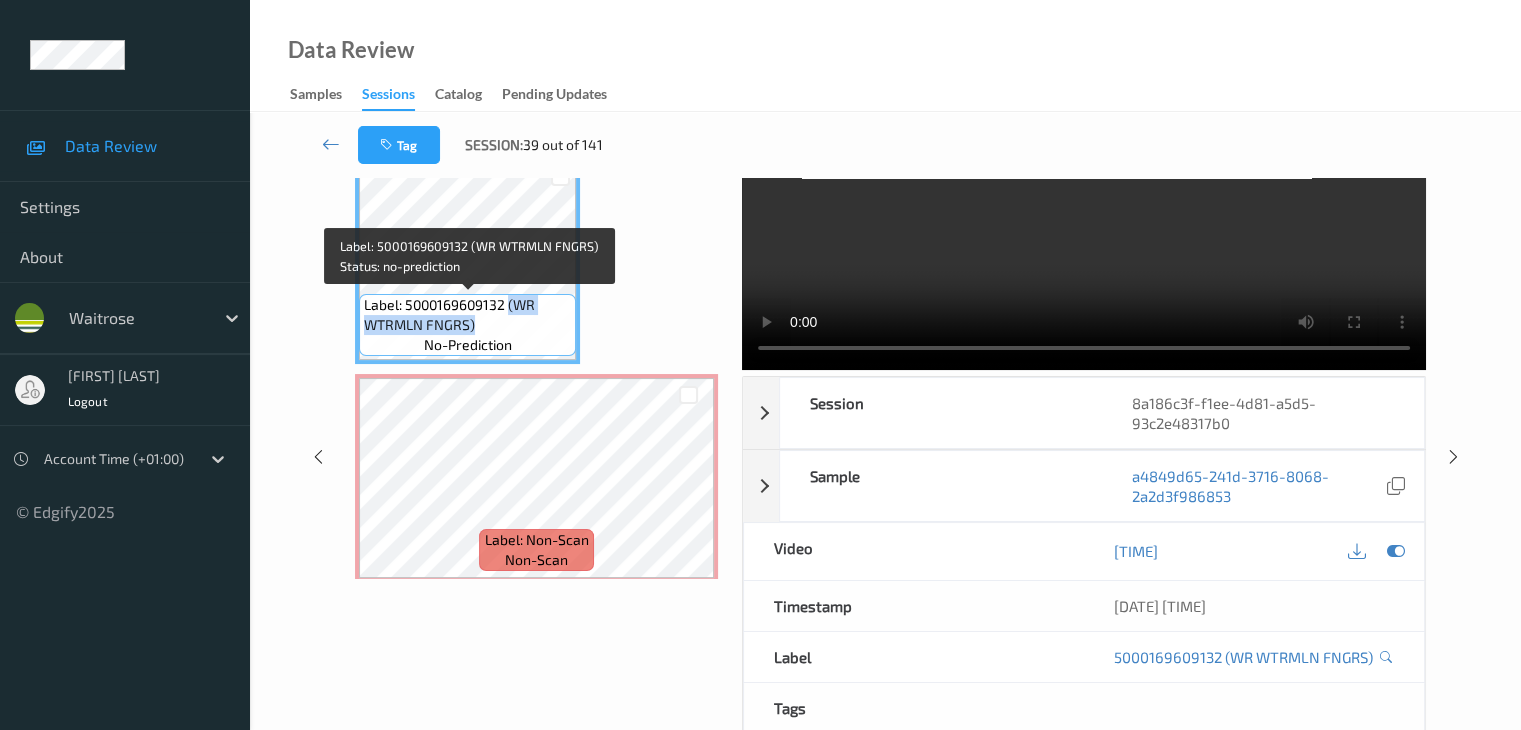 drag, startPoint x: 508, startPoint y: 304, endPoint x: 514, endPoint y: 318, distance: 15.231546 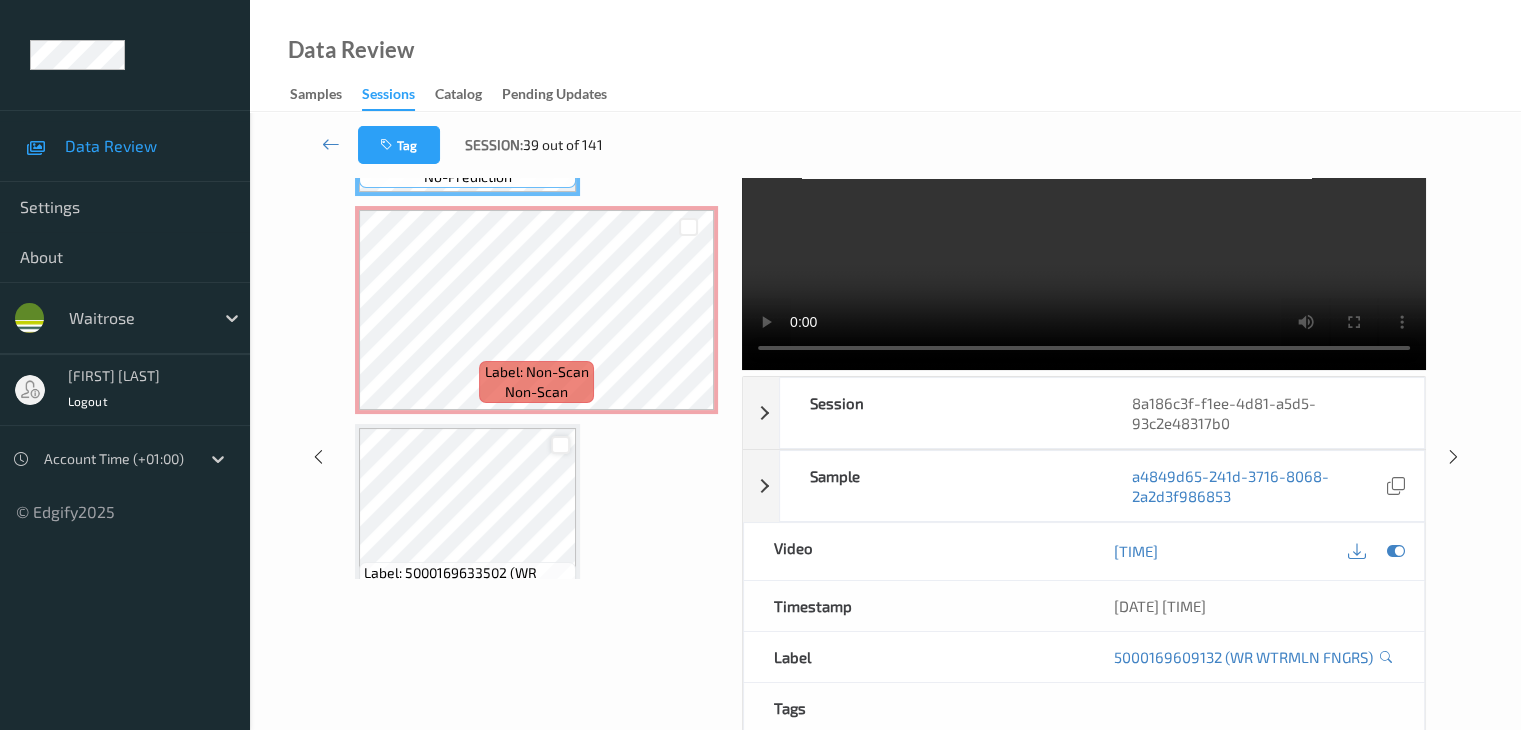 scroll, scrollTop: 428, scrollLeft: 0, axis: vertical 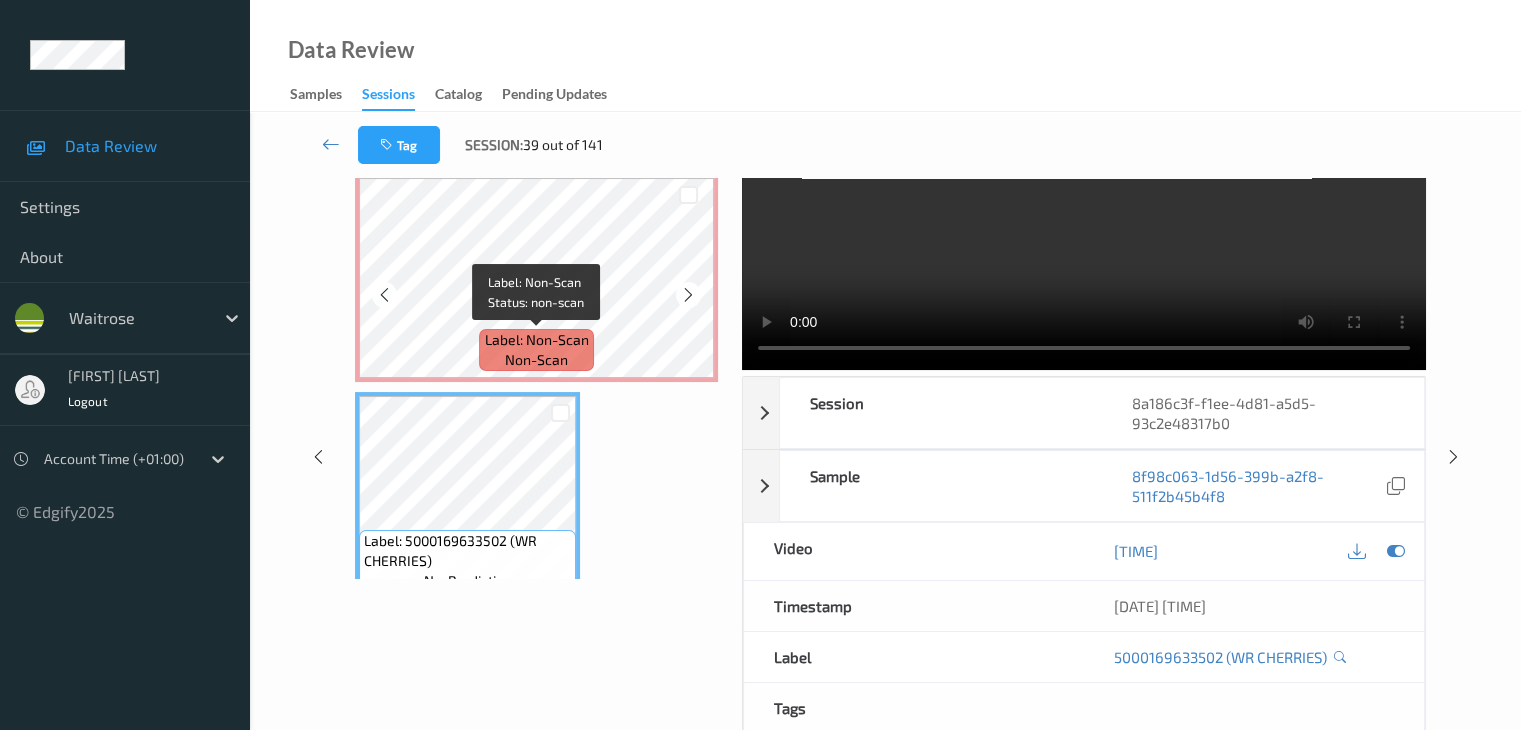 click on "Label: Non-Scan" at bounding box center [537, 340] 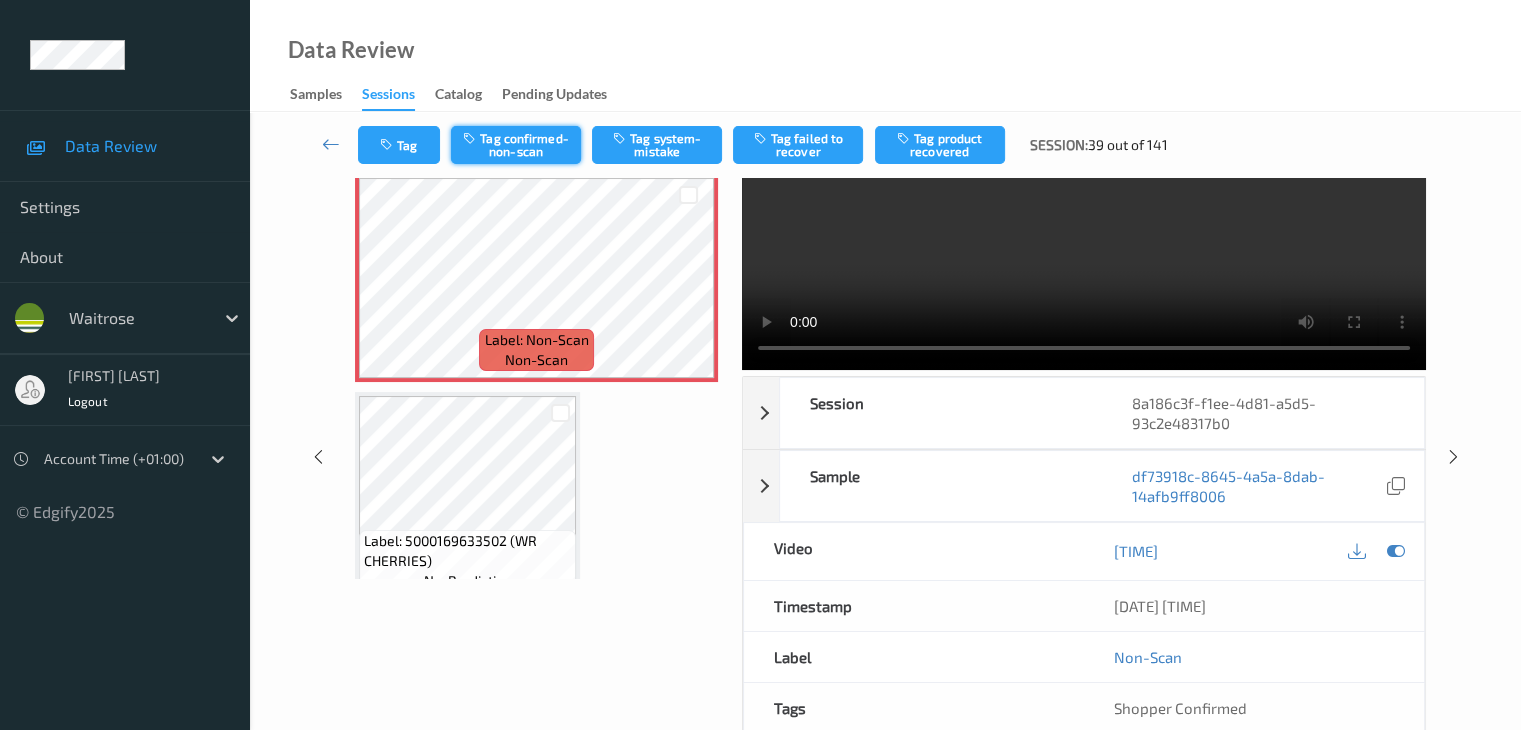 click on "Tag   confirmed-non-scan" at bounding box center [516, 145] 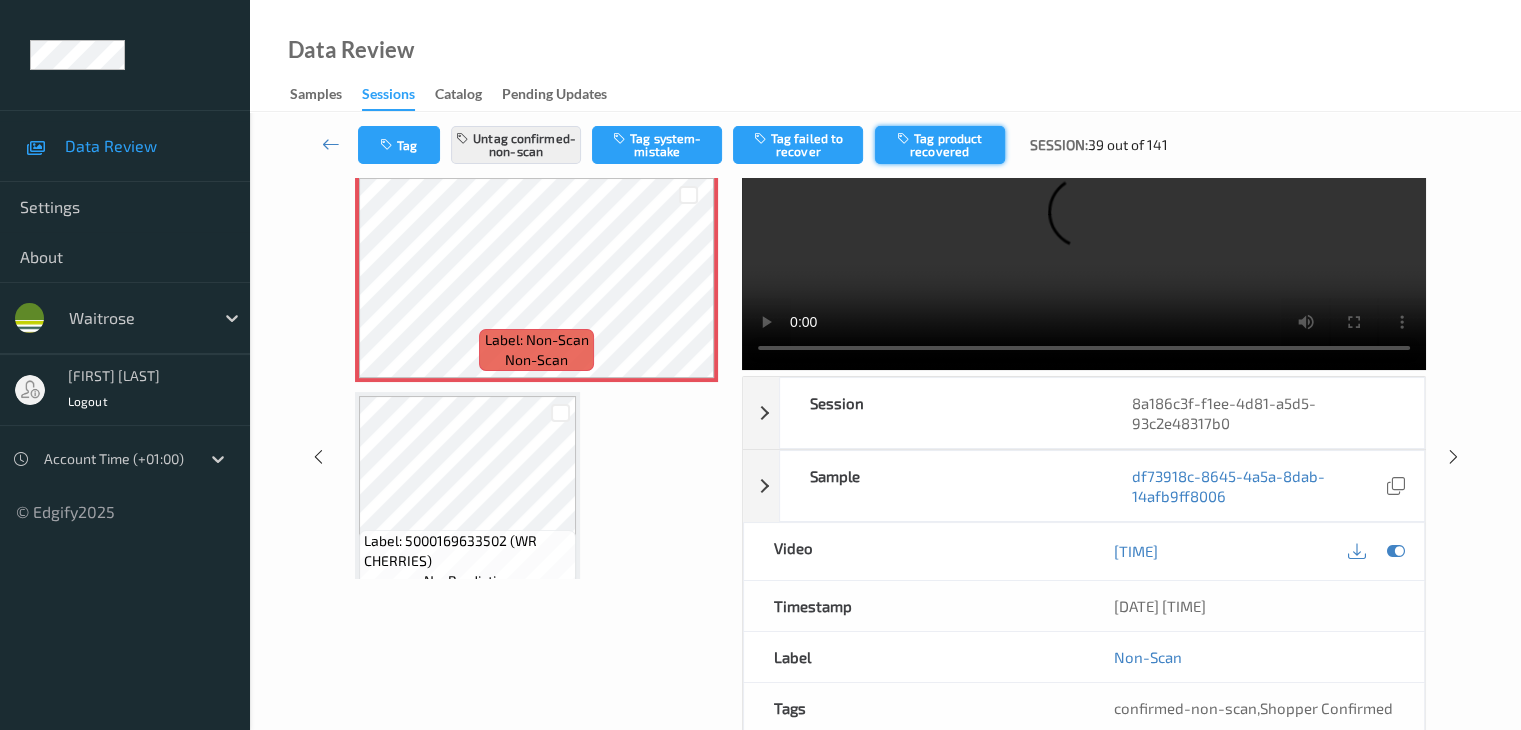 click on "Tag   product recovered" at bounding box center [940, 145] 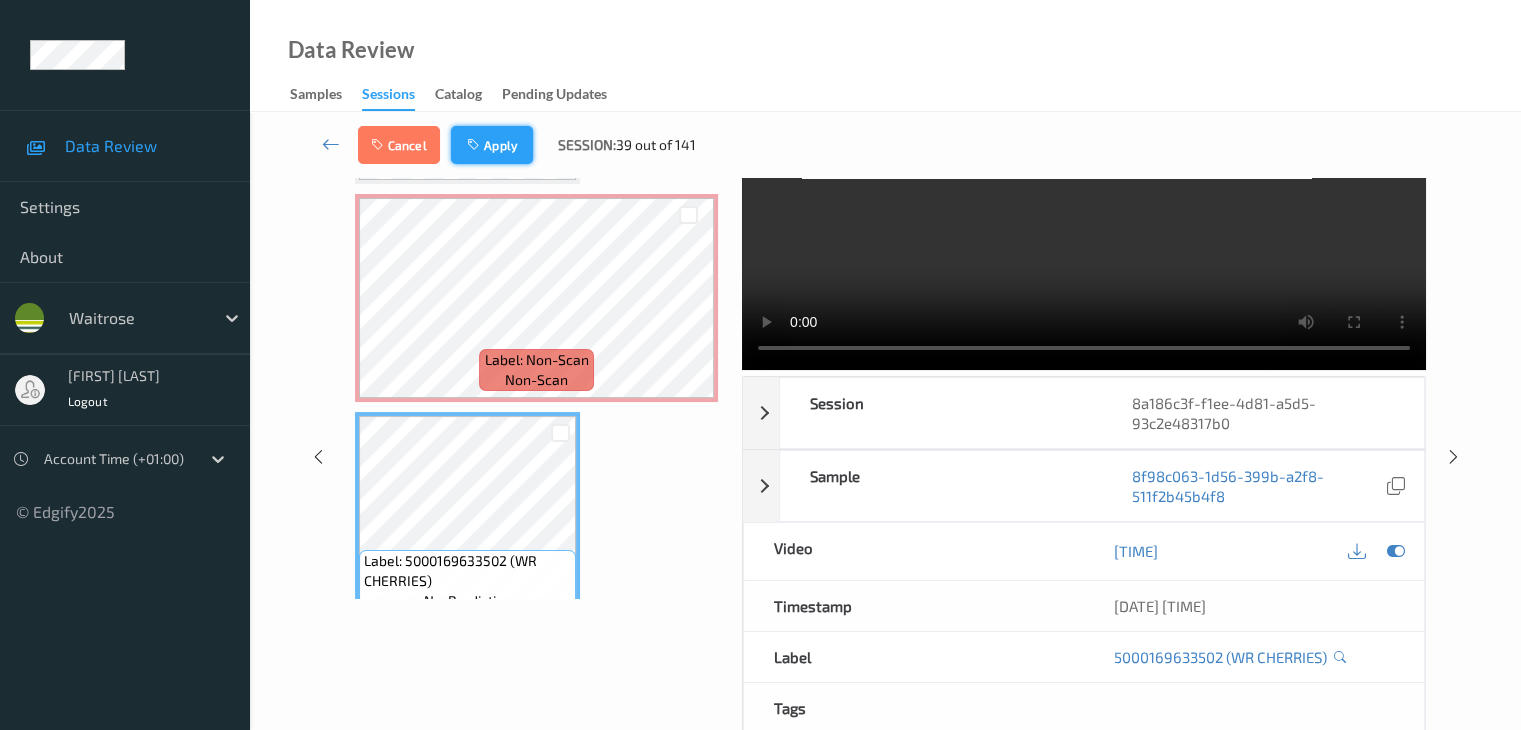 click at bounding box center (475, 145) 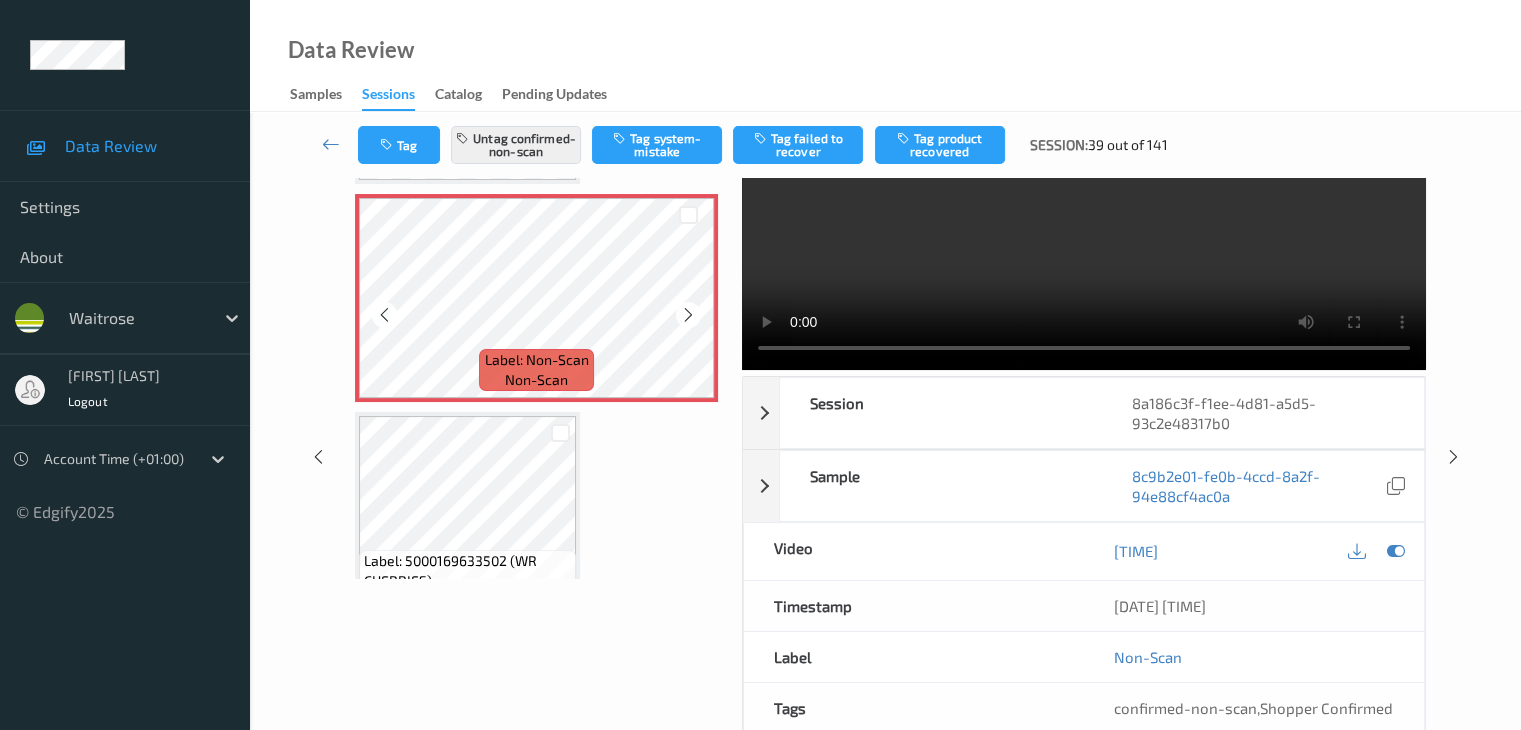 scroll, scrollTop: 428, scrollLeft: 0, axis: vertical 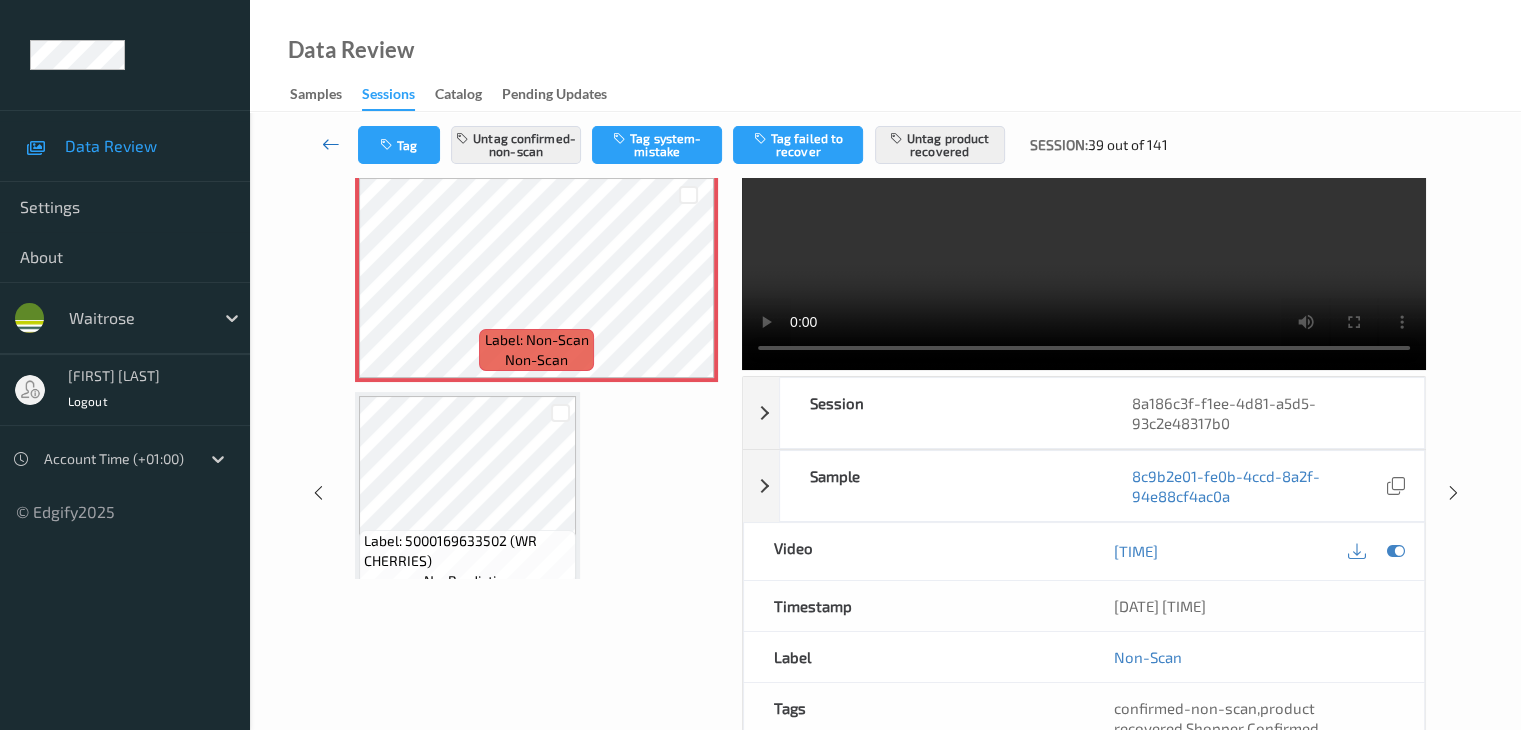 click at bounding box center (331, 144) 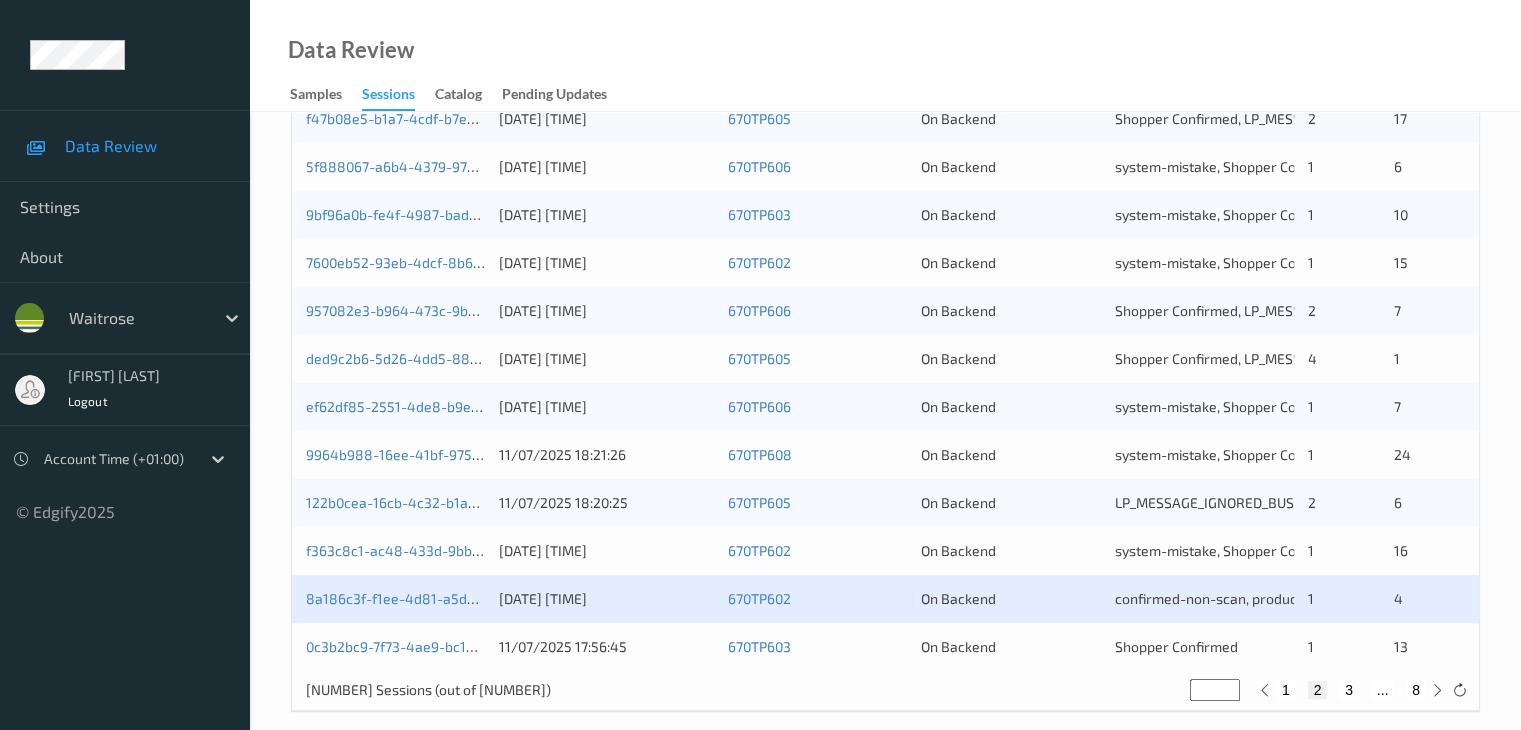 scroll, scrollTop: 932, scrollLeft: 0, axis: vertical 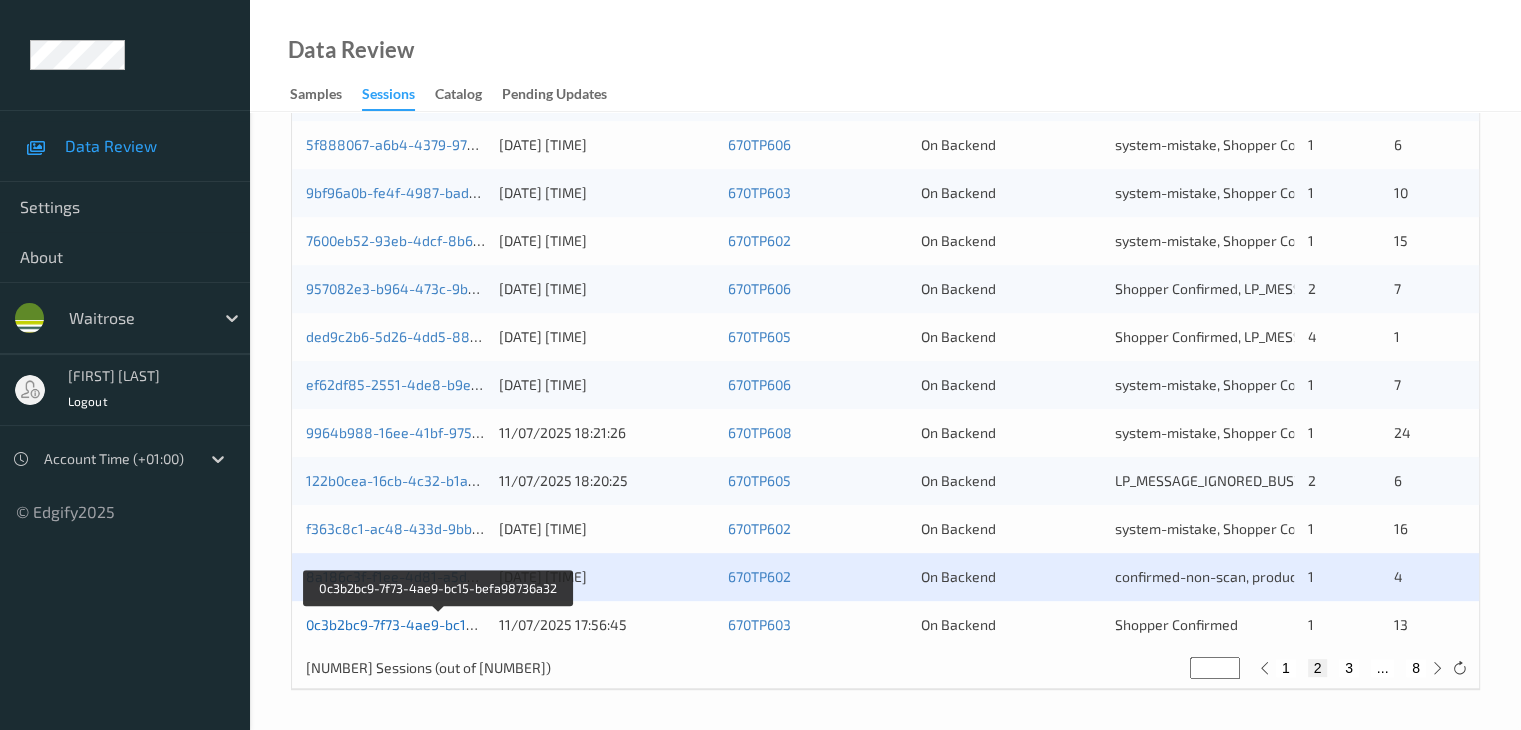 click on "0c3b2bc9-7f73-4ae9-bc15-befa98736a32" at bounding box center [439, 624] 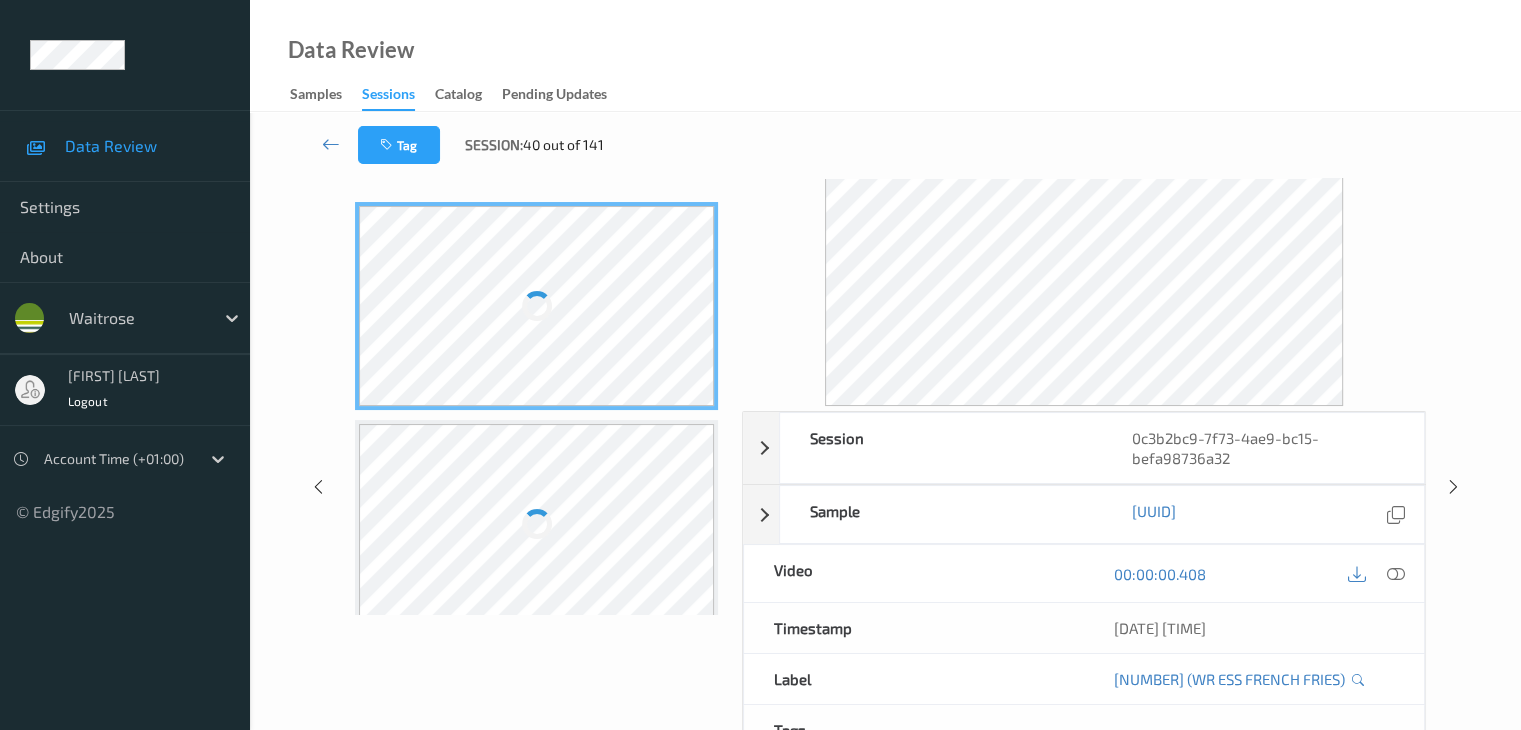 scroll, scrollTop: 0, scrollLeft: 0, axis: both 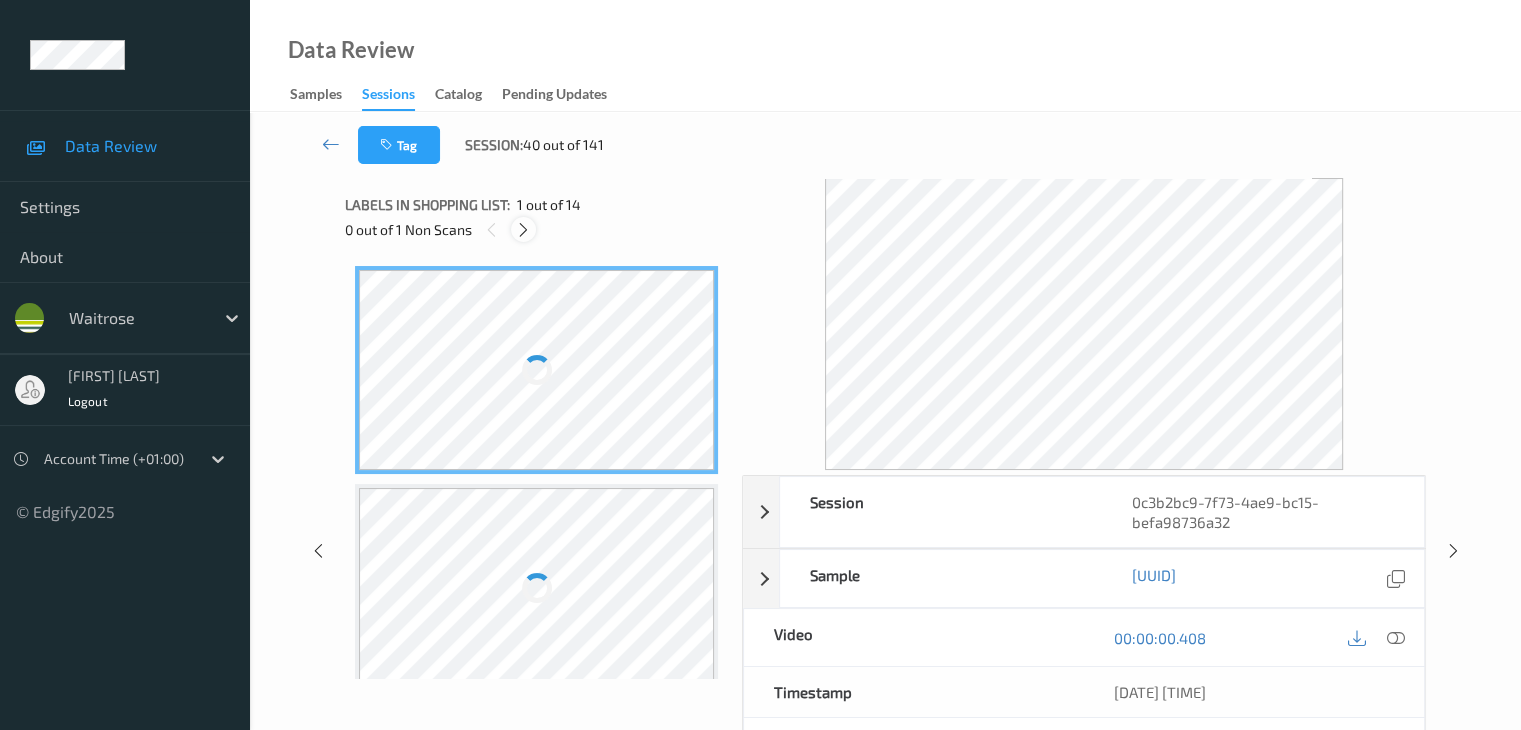 click at bounding box center (523, 229) 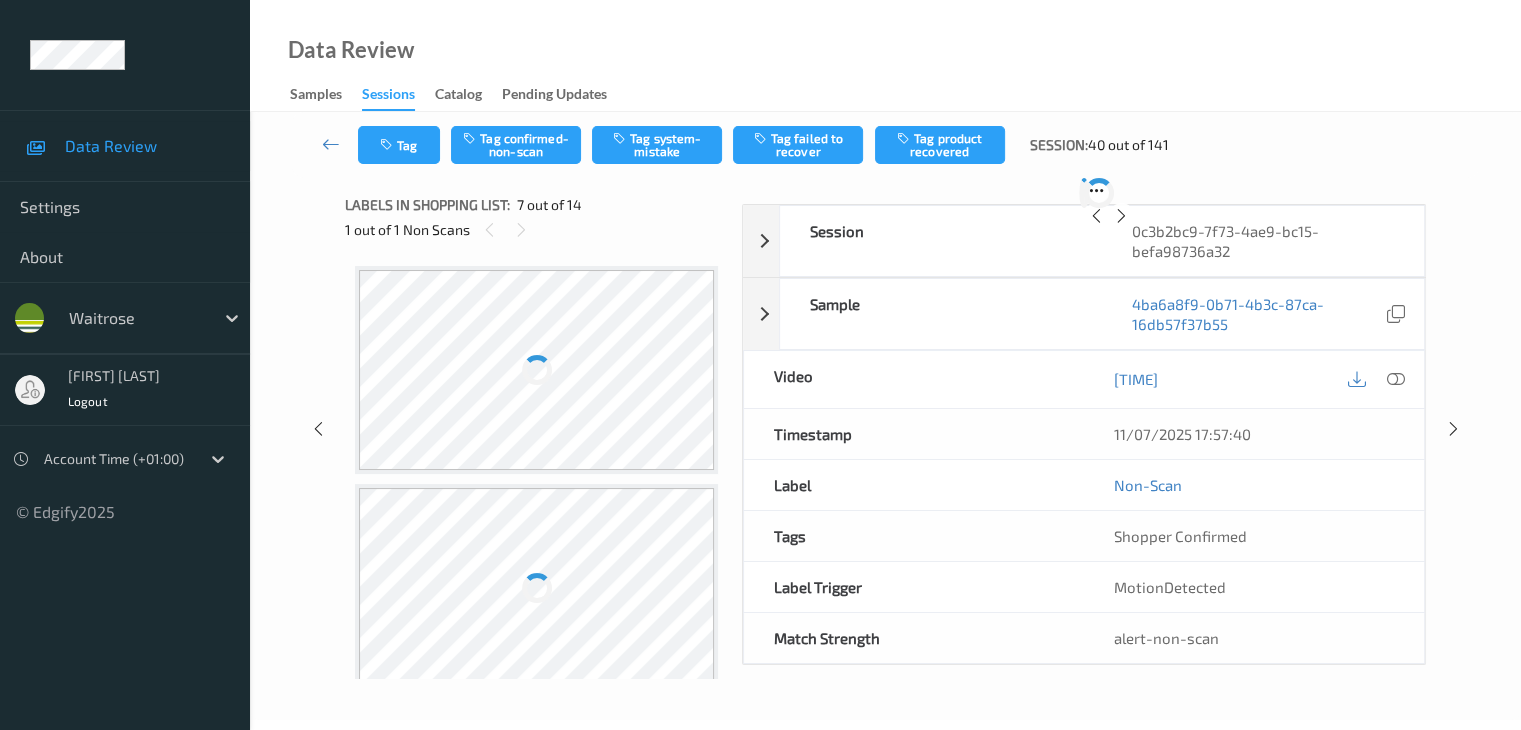 scroll, scrollTop: 1099, scrollLeft: 0, axis: vertical 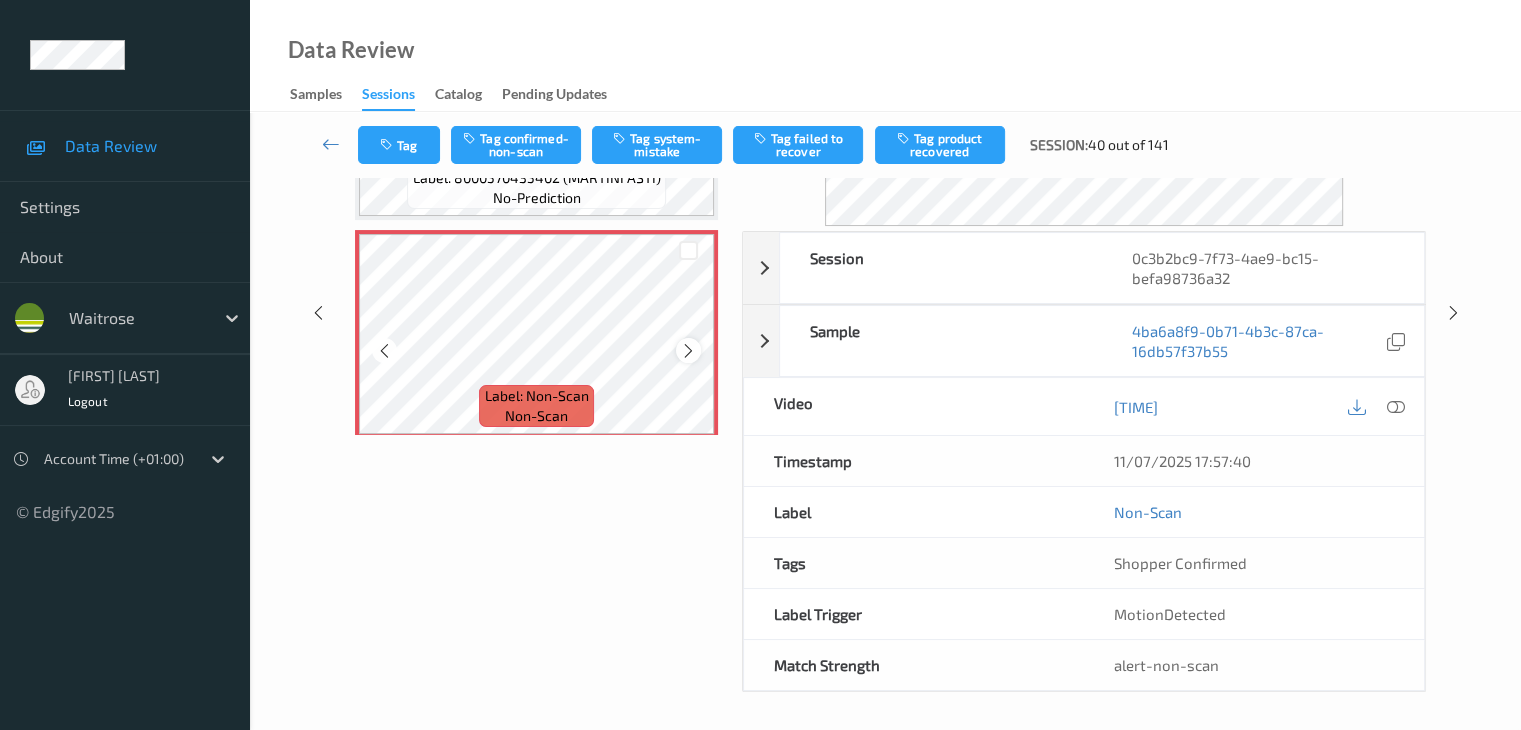 click at bounding box center [688, 351] 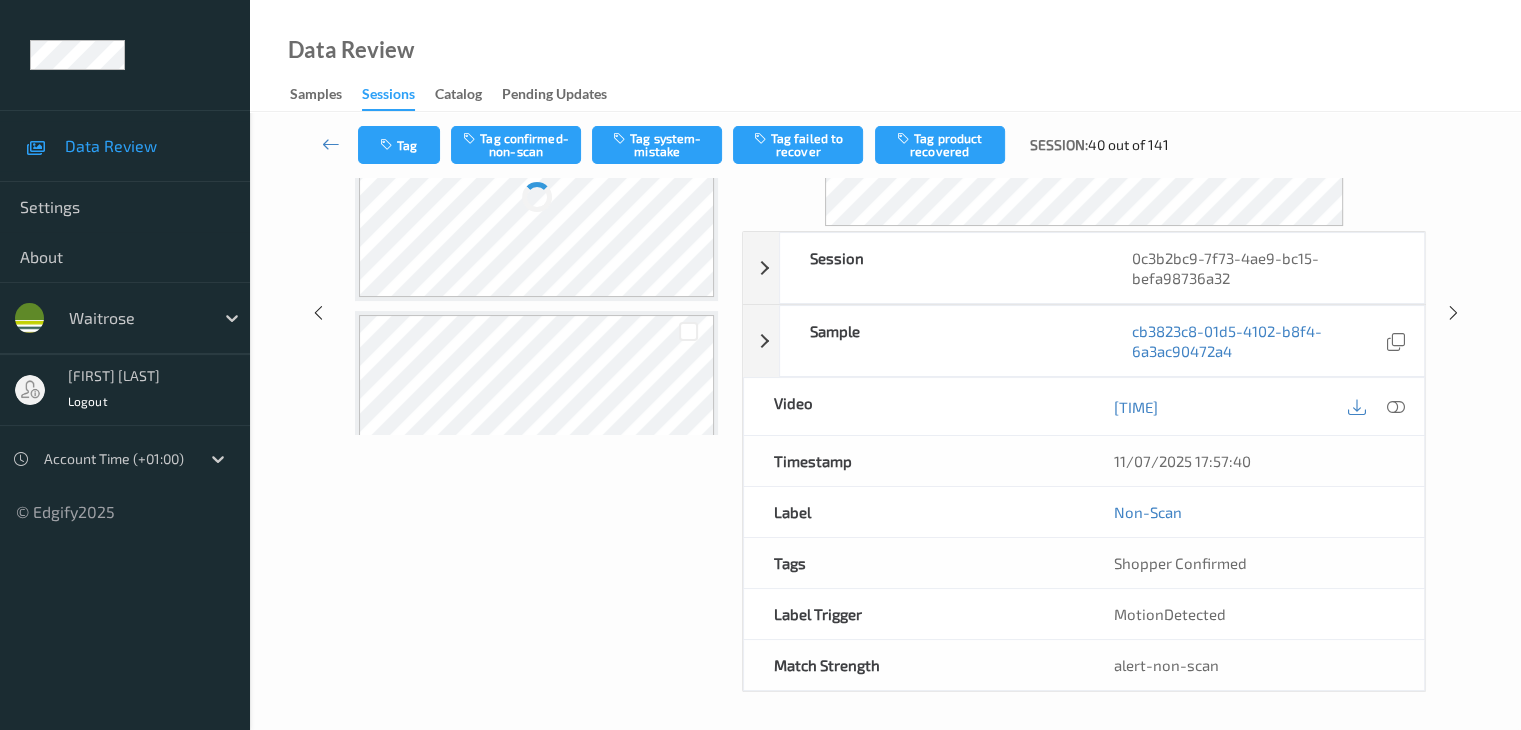 scroll, scrollTop: 799, scrollLeft: 0, axis: vertical 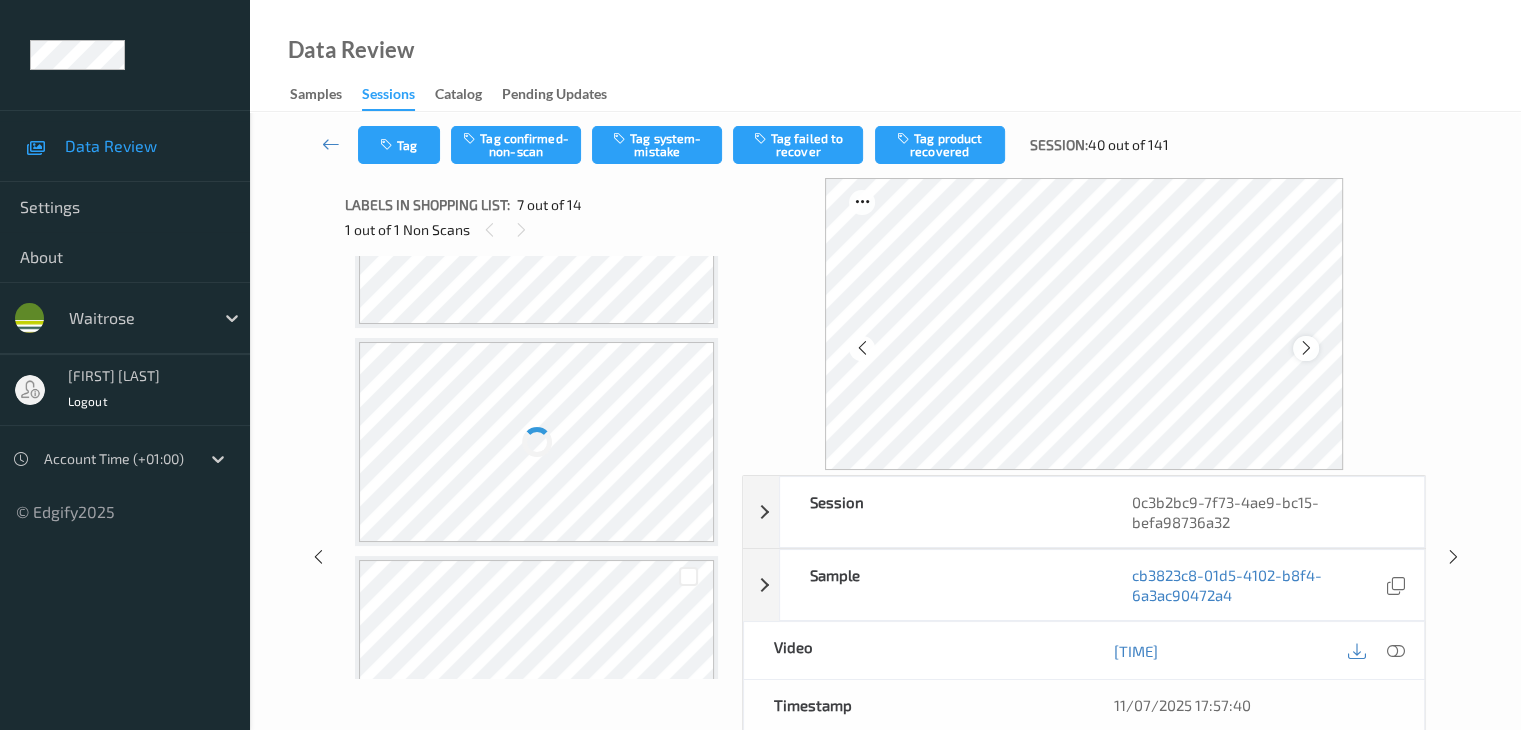 click at bounding box center [1306, 348] 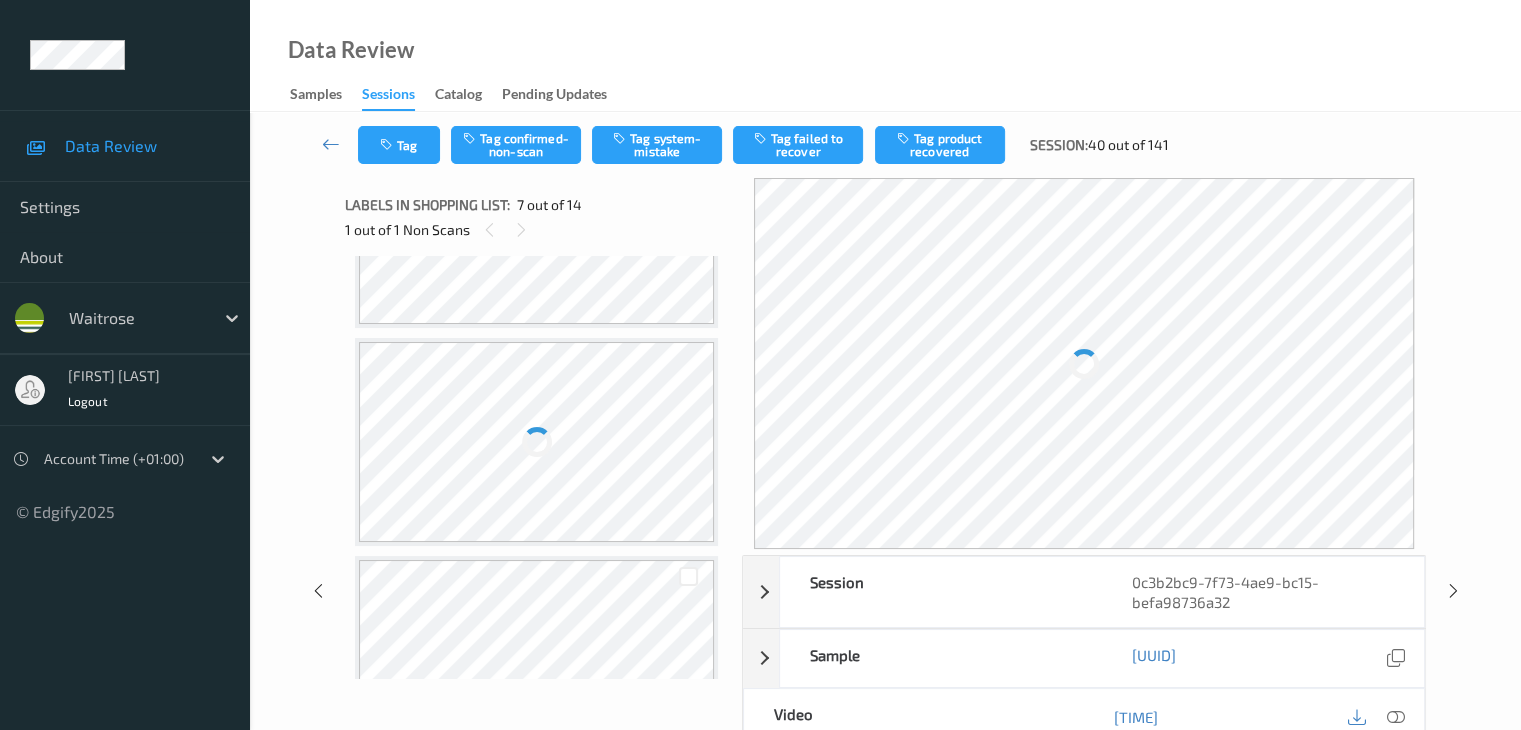 click at bounding box center (1084, 363) 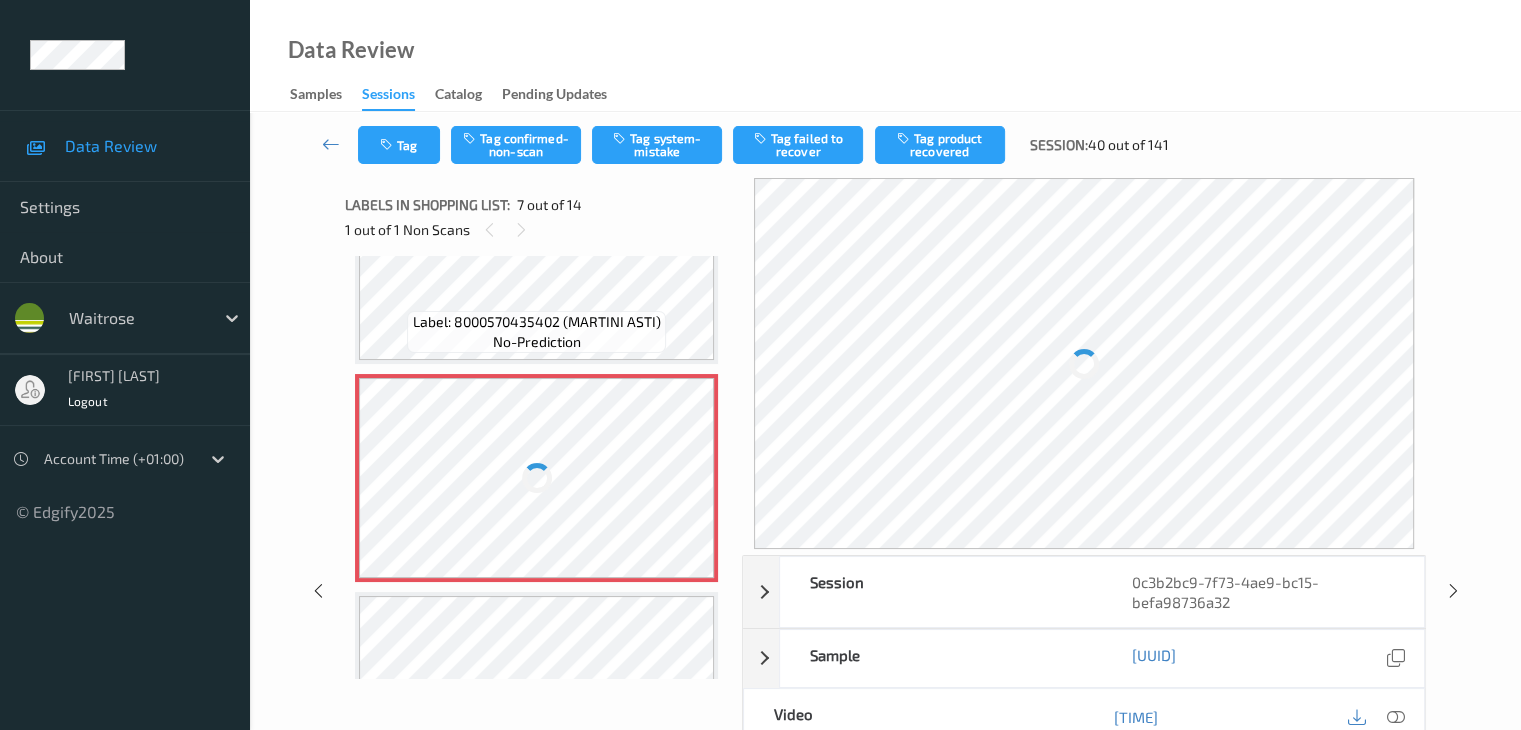 click at bounding box center [536, 478] 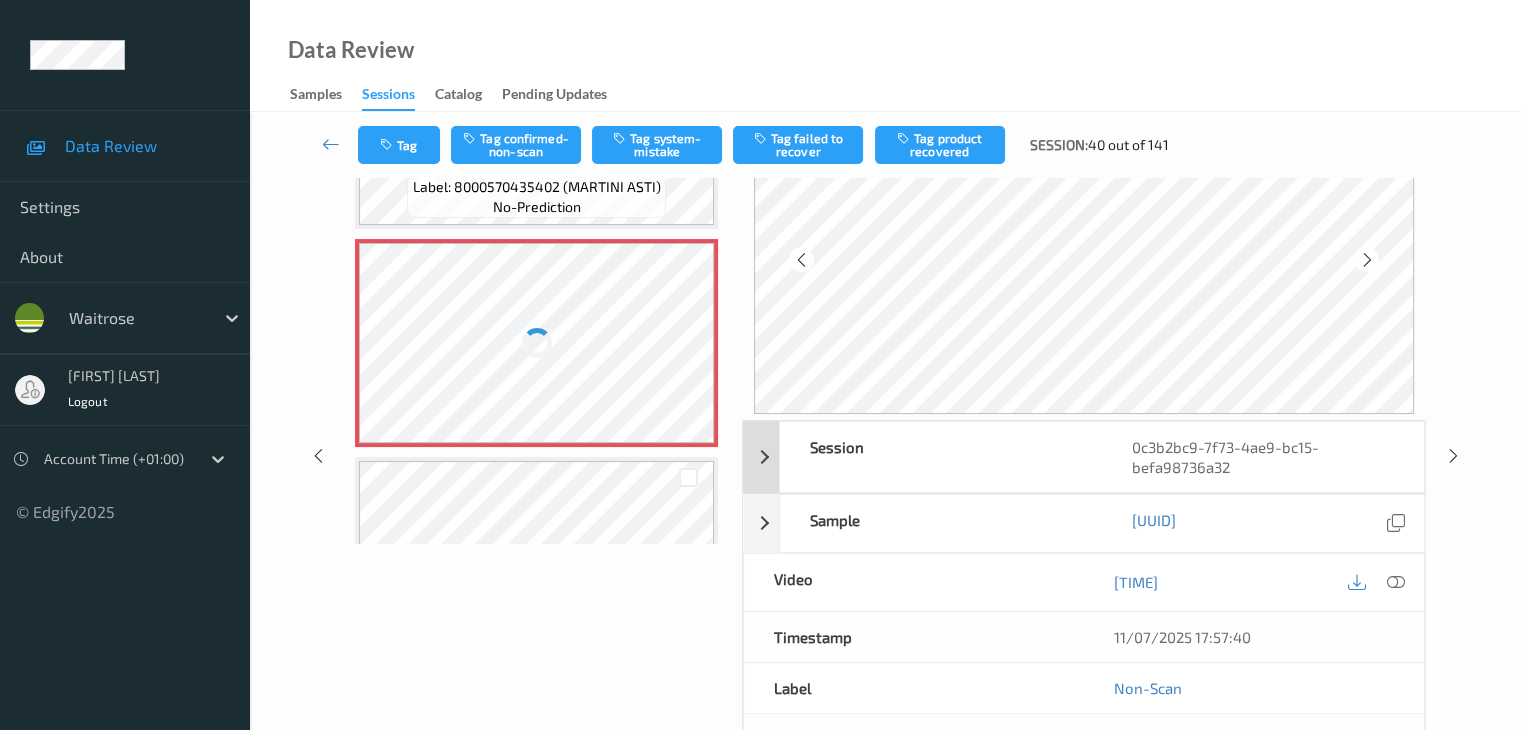 scroll, scrollTop: 100, scrollLeft: 0, axis: vertical 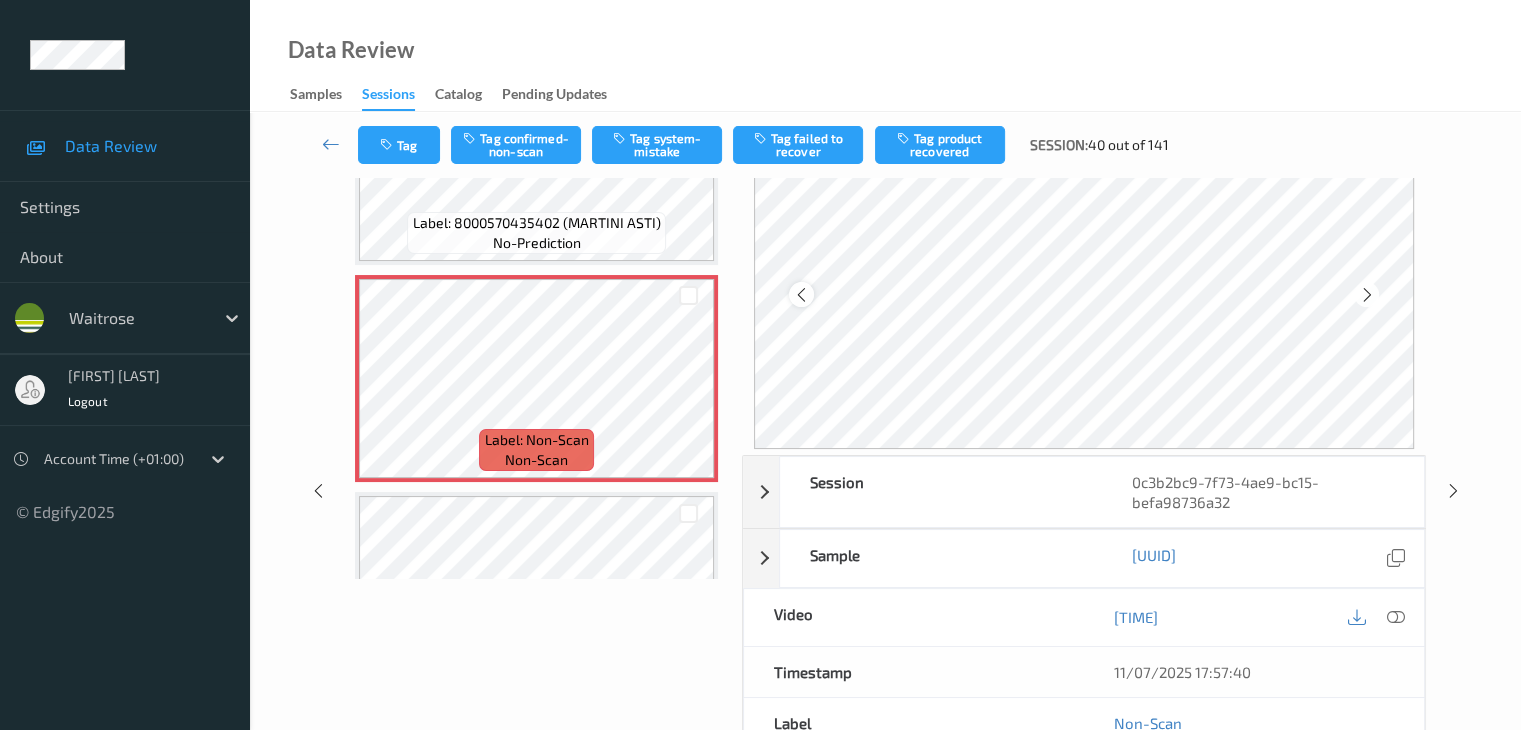click at bounding box center [801, 295] 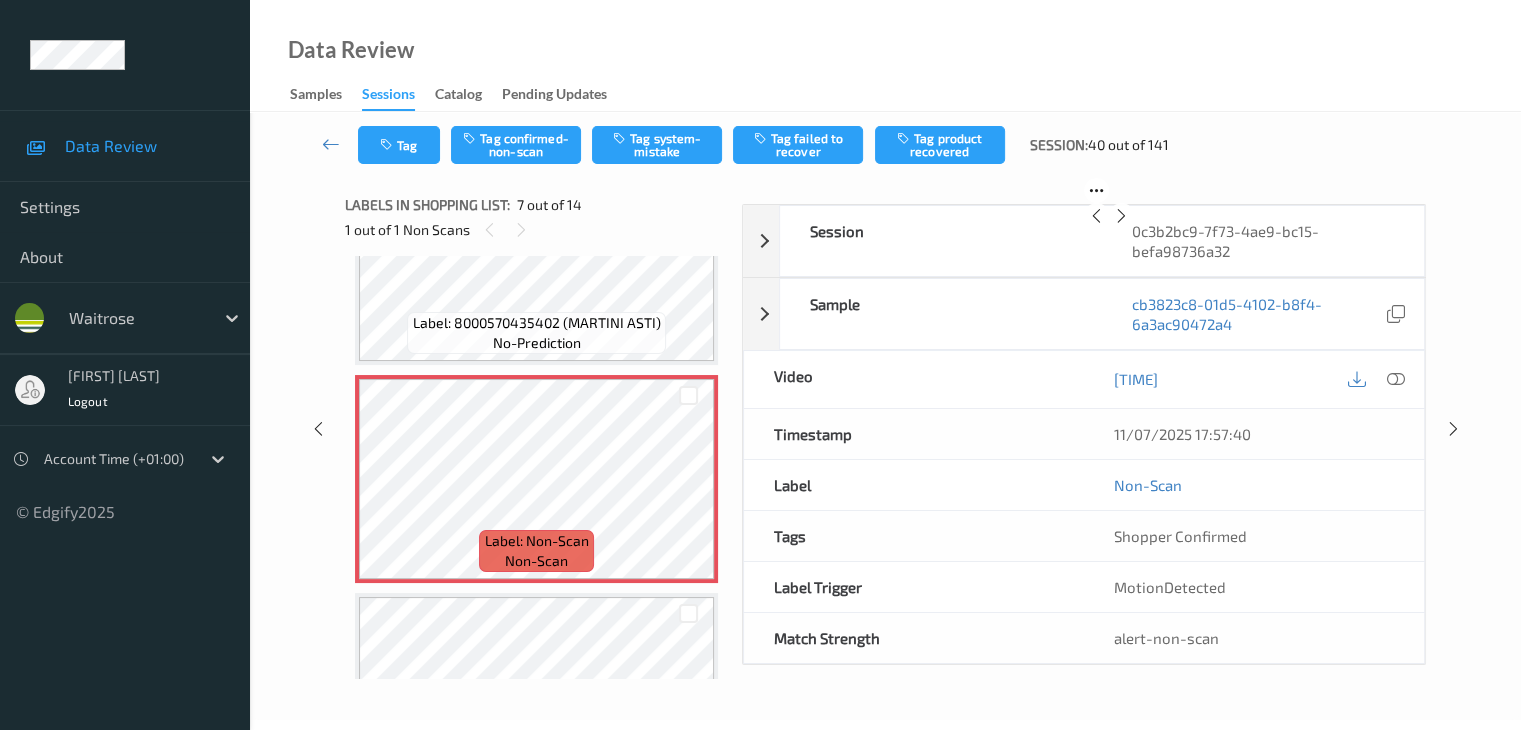 scroll, scrollTop: 1200, scrollLeft: 0, axis: vertical 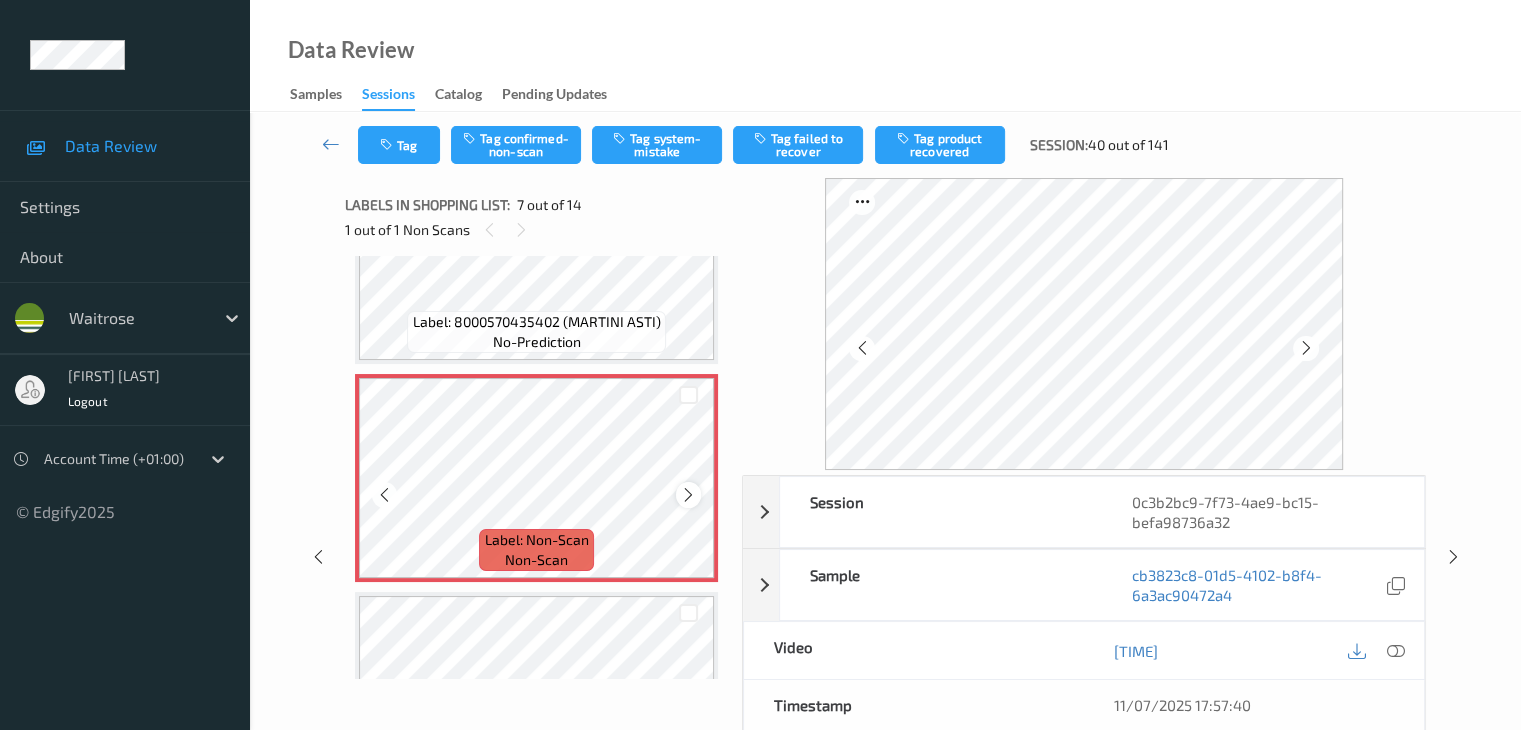 click at bounding box center [688, 494] 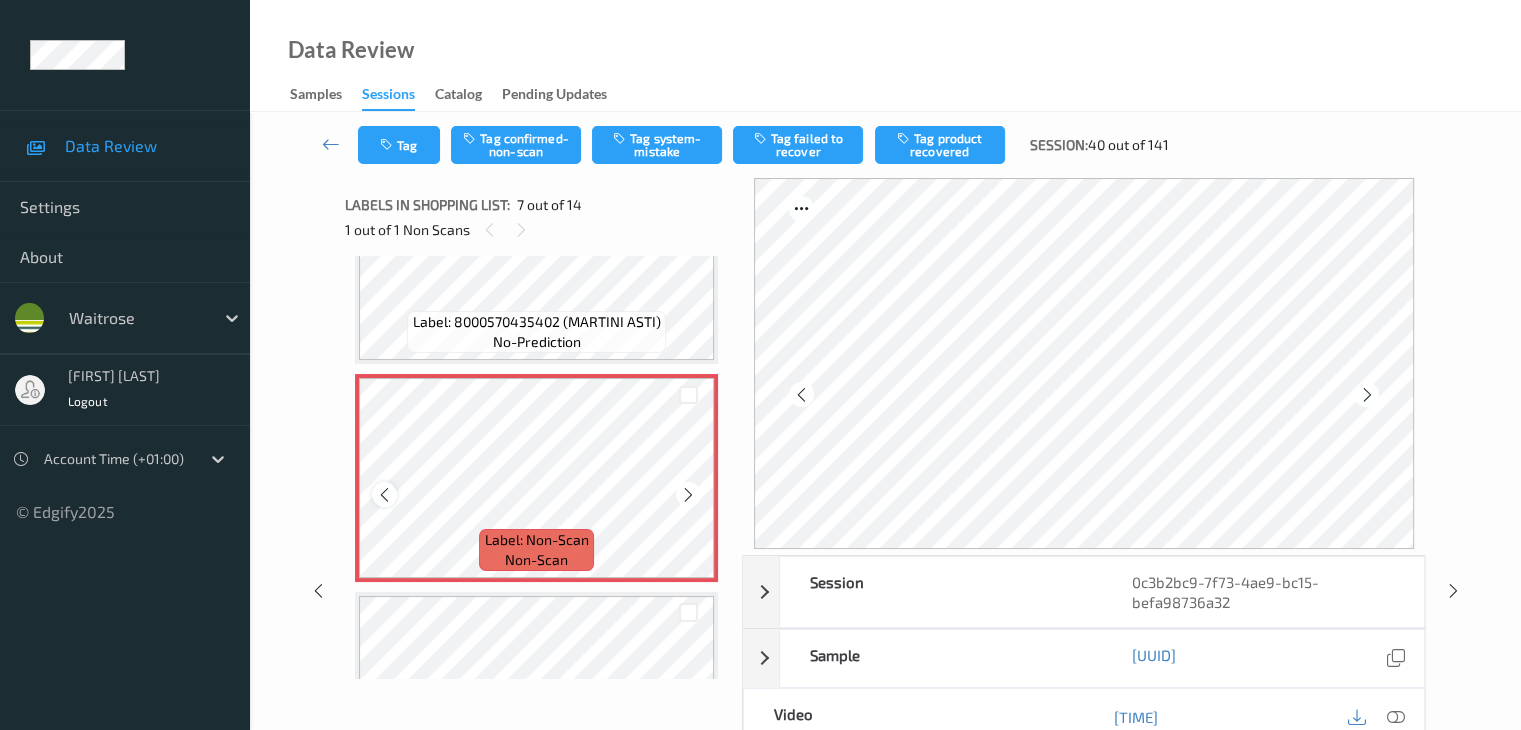 click at bounding box center [384, 495] 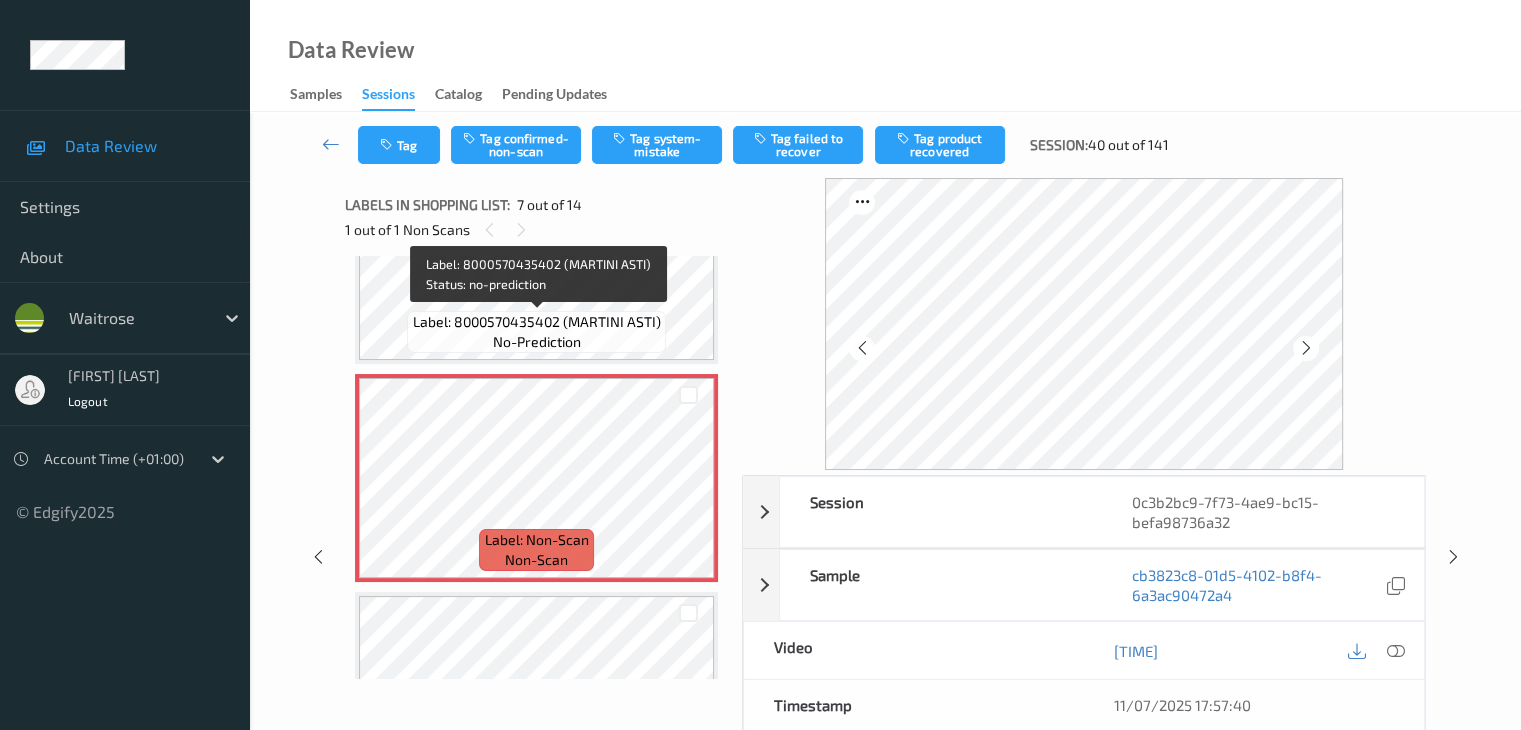 click on "Label: 8000570435402 (MARTINI ASTI)" at bounding box center [537, 322] 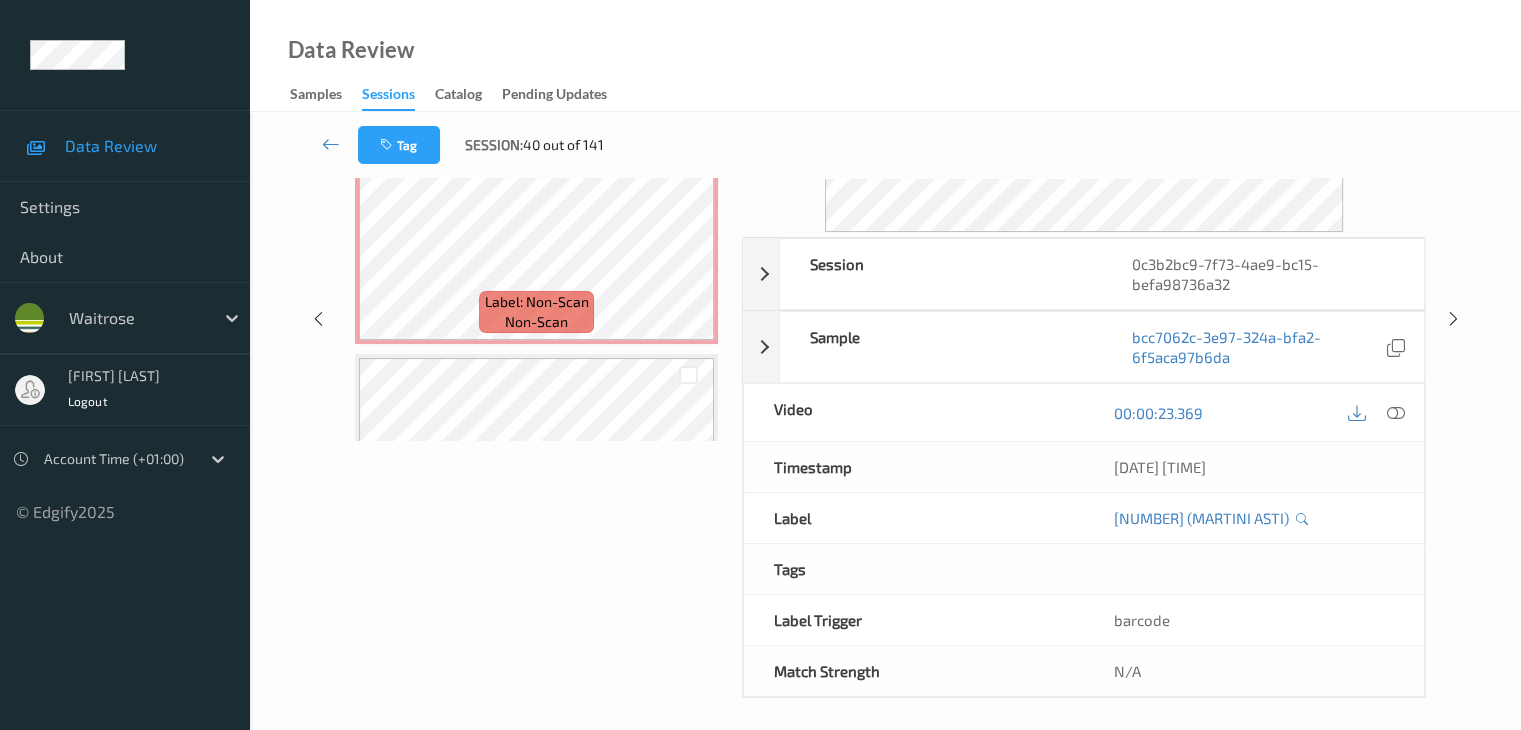 scroll, scrollTop: 244, scrollLeft: 0, axis: vertical 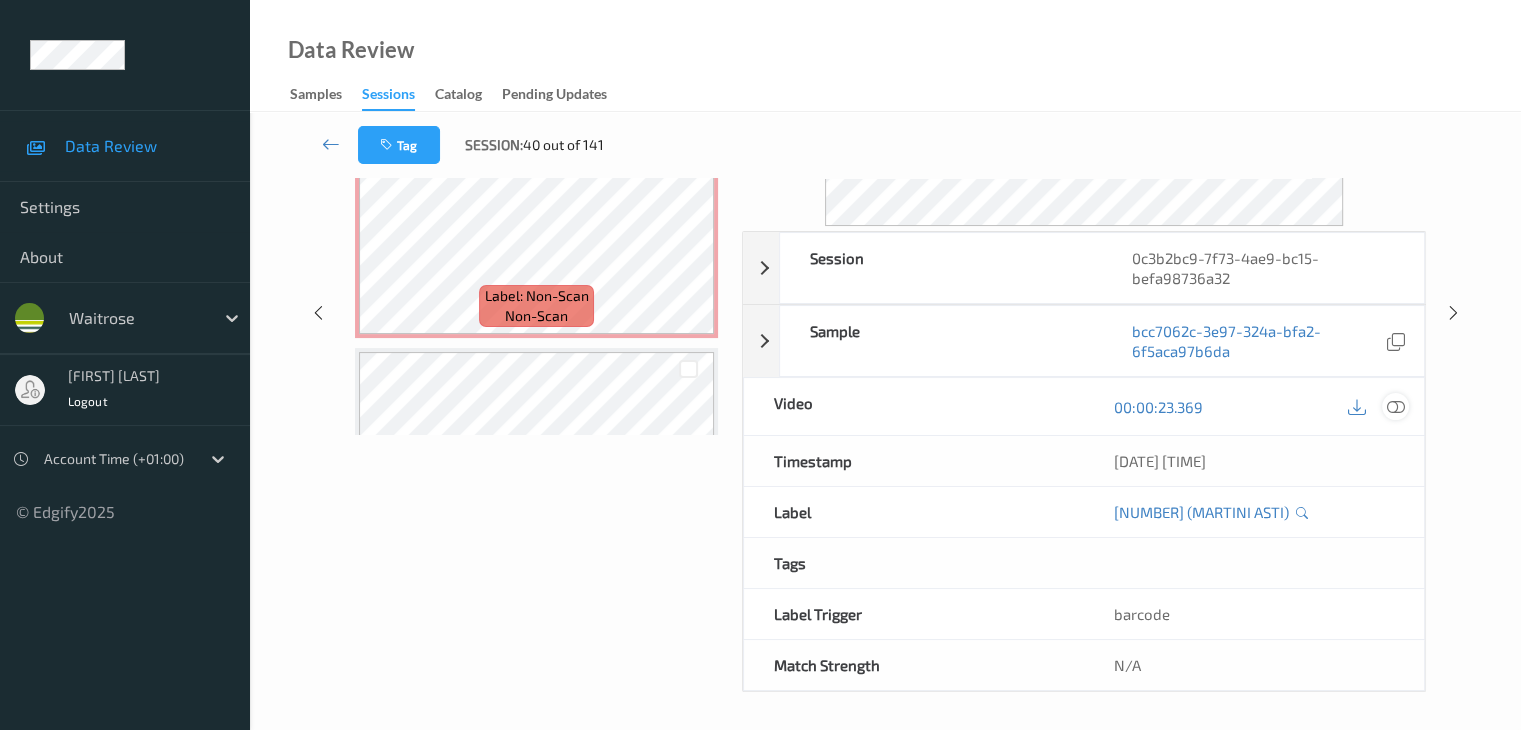 click at bounding box center [1395, 407] 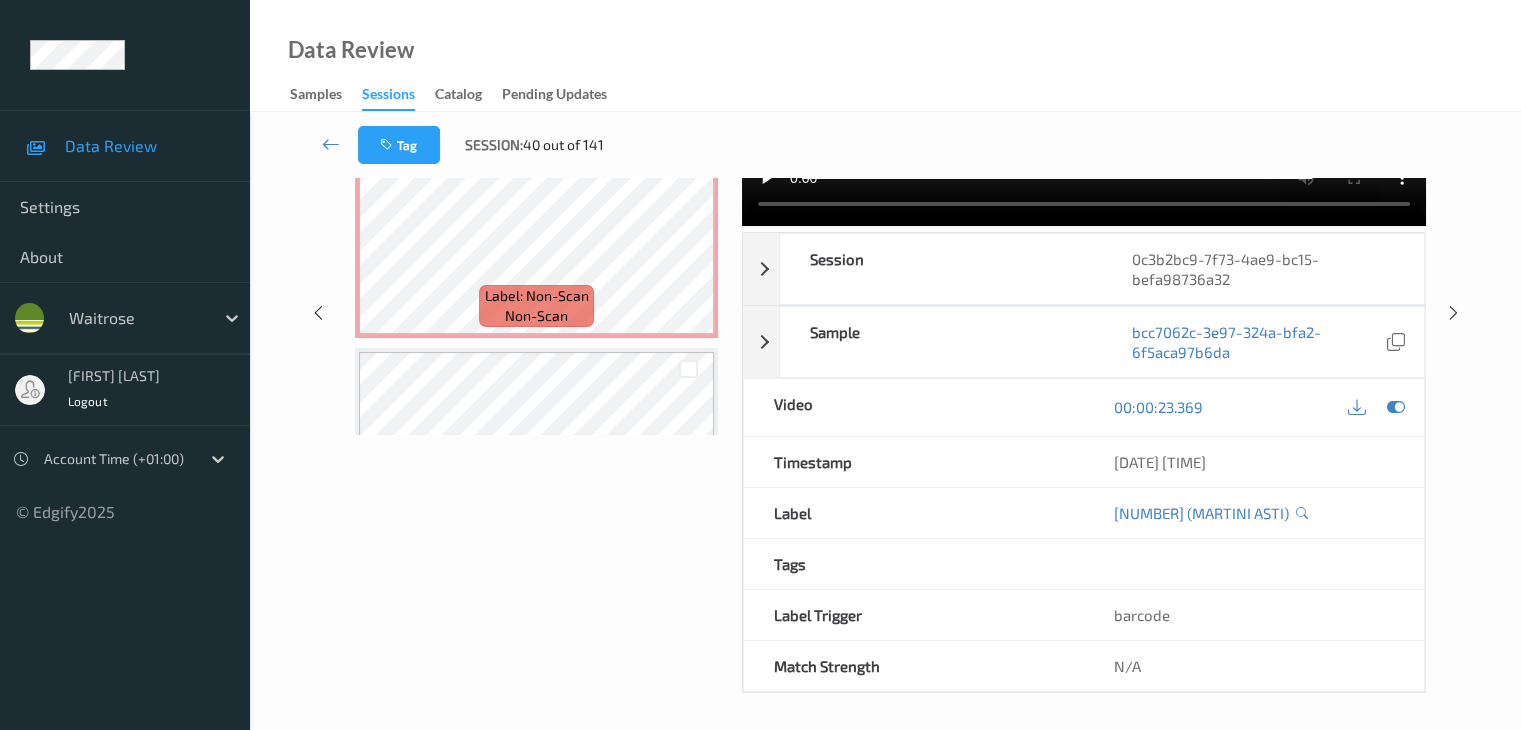 scroll, scrollTop: 0, scrollLeft: 0, axis: both 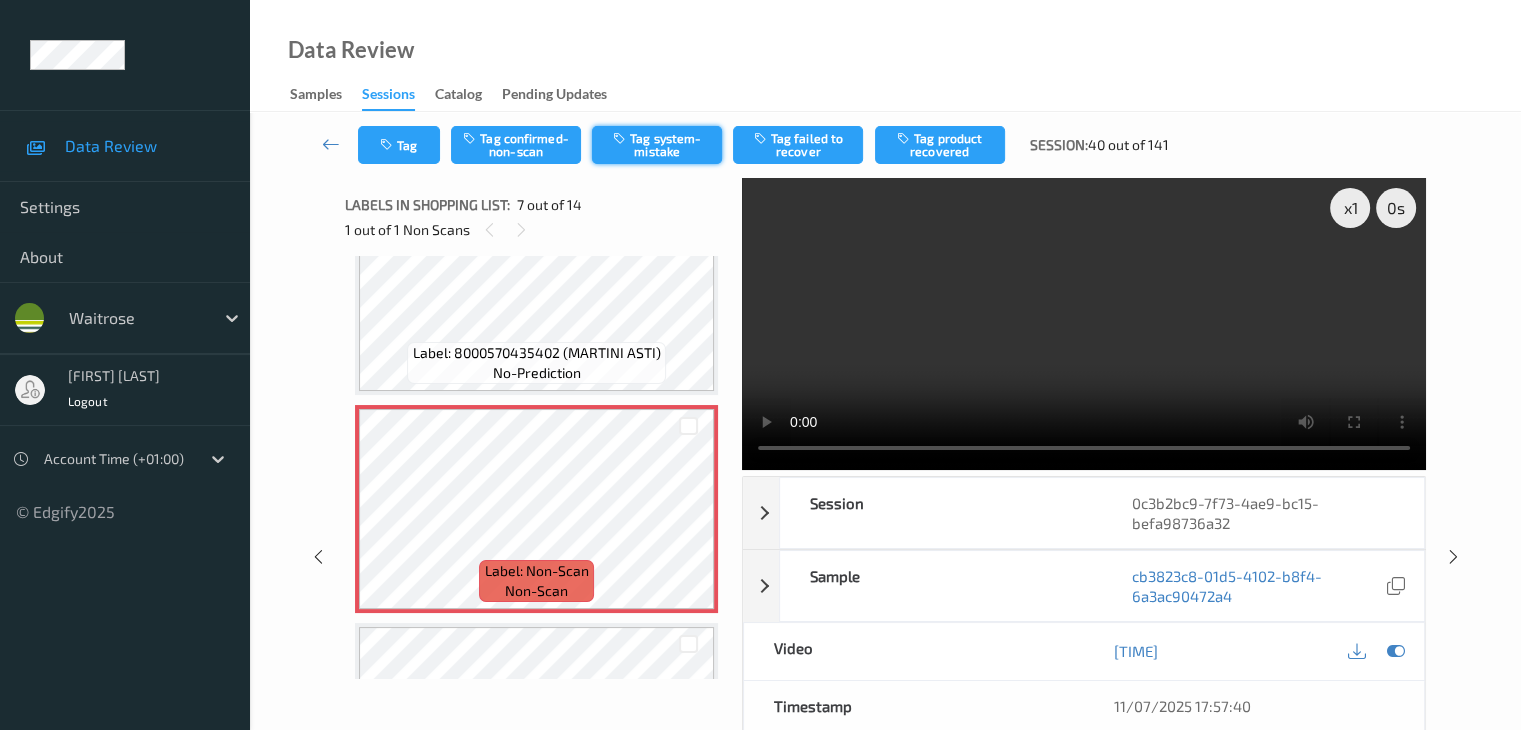 click on "Tag   system-mistake" at bounding box center (657, 145) 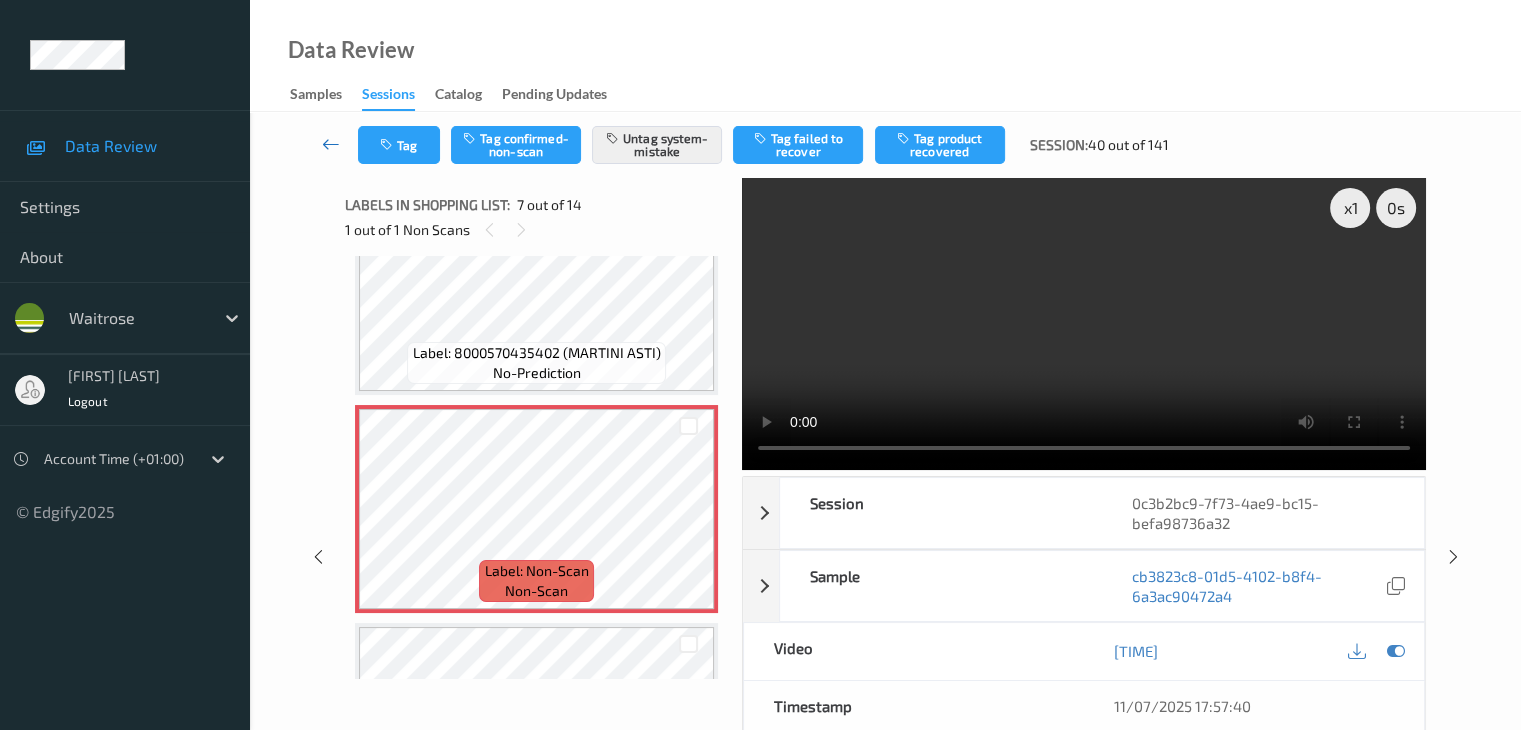 click at bounding box center [331, 144] 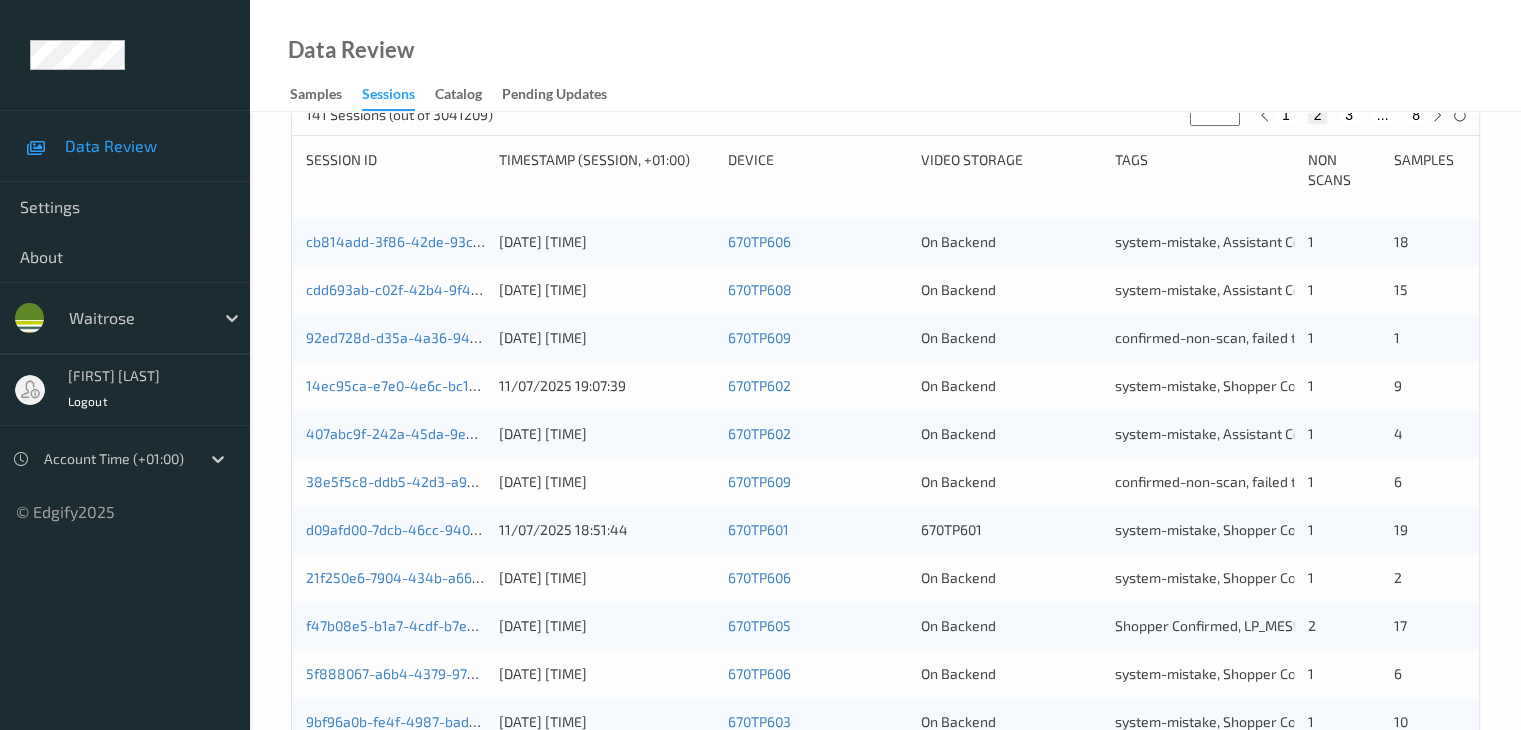 scroll, scrollTop: 332, scrollLeft: 0, axis: vertical 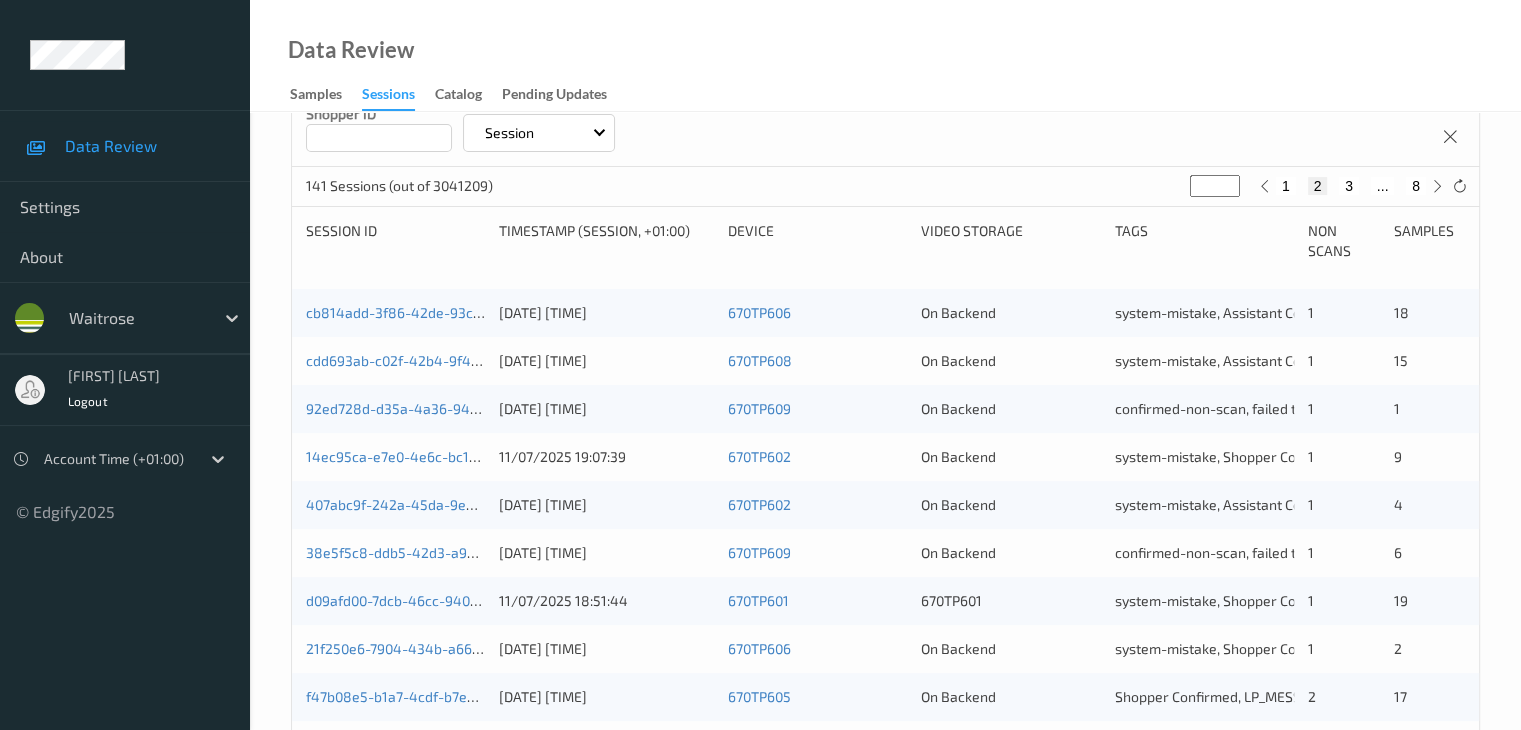 click on "3" at bounding box center (1349, 186) 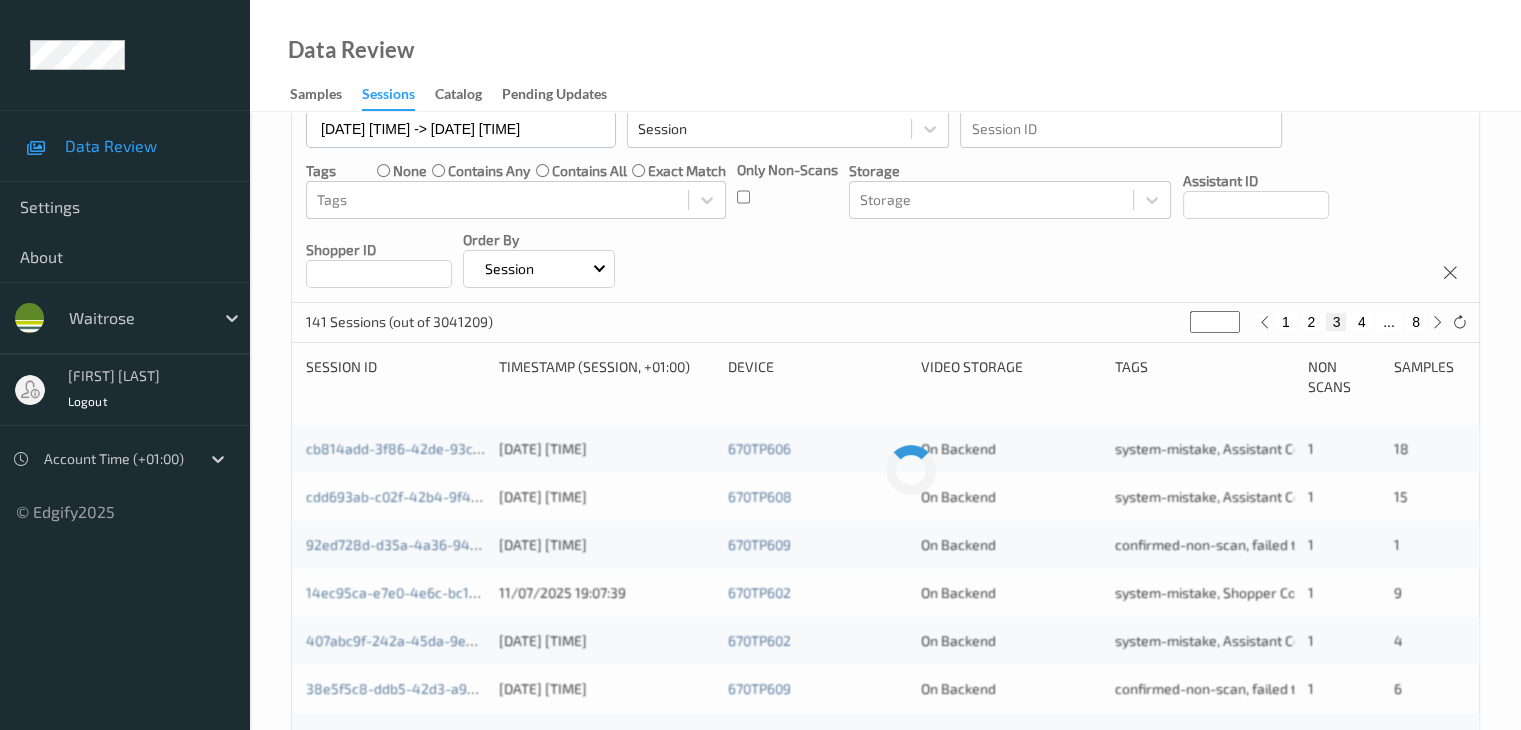 scroll, scrollTop: 200, scrollLeft: 0, axis: vertical 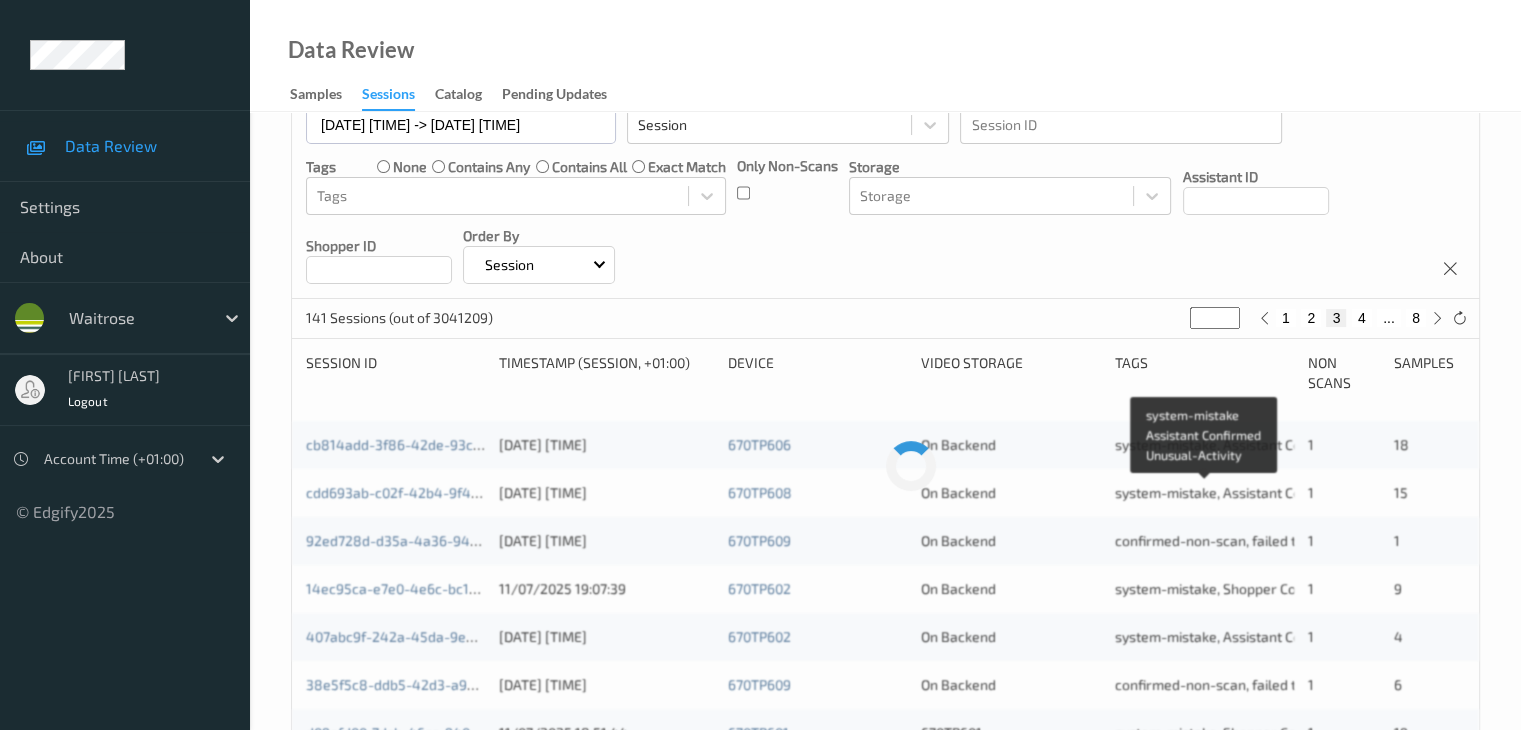 type 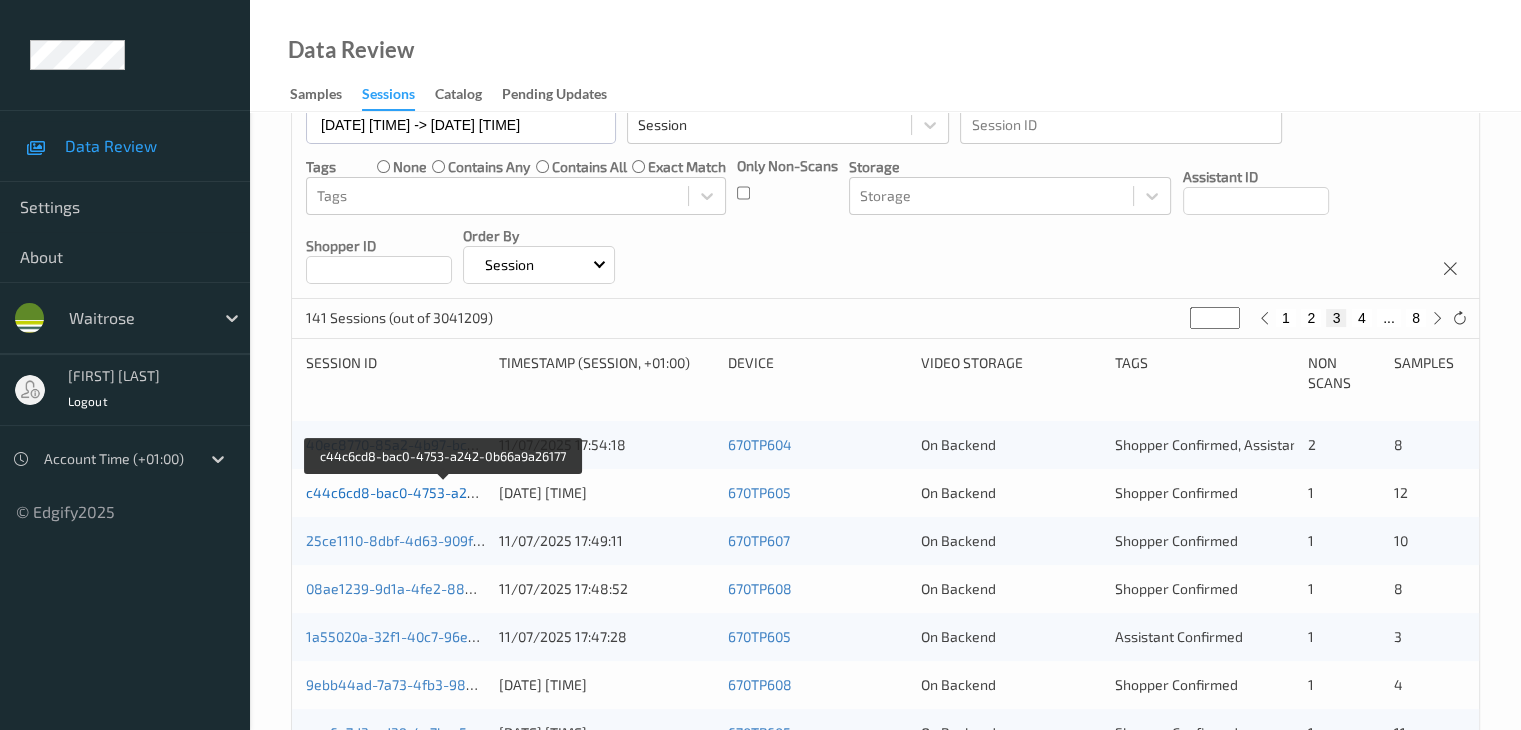 click on "c44c6cd8-bac0-4753-a242-0b66a9a26177" at bounding box center (444, 492) 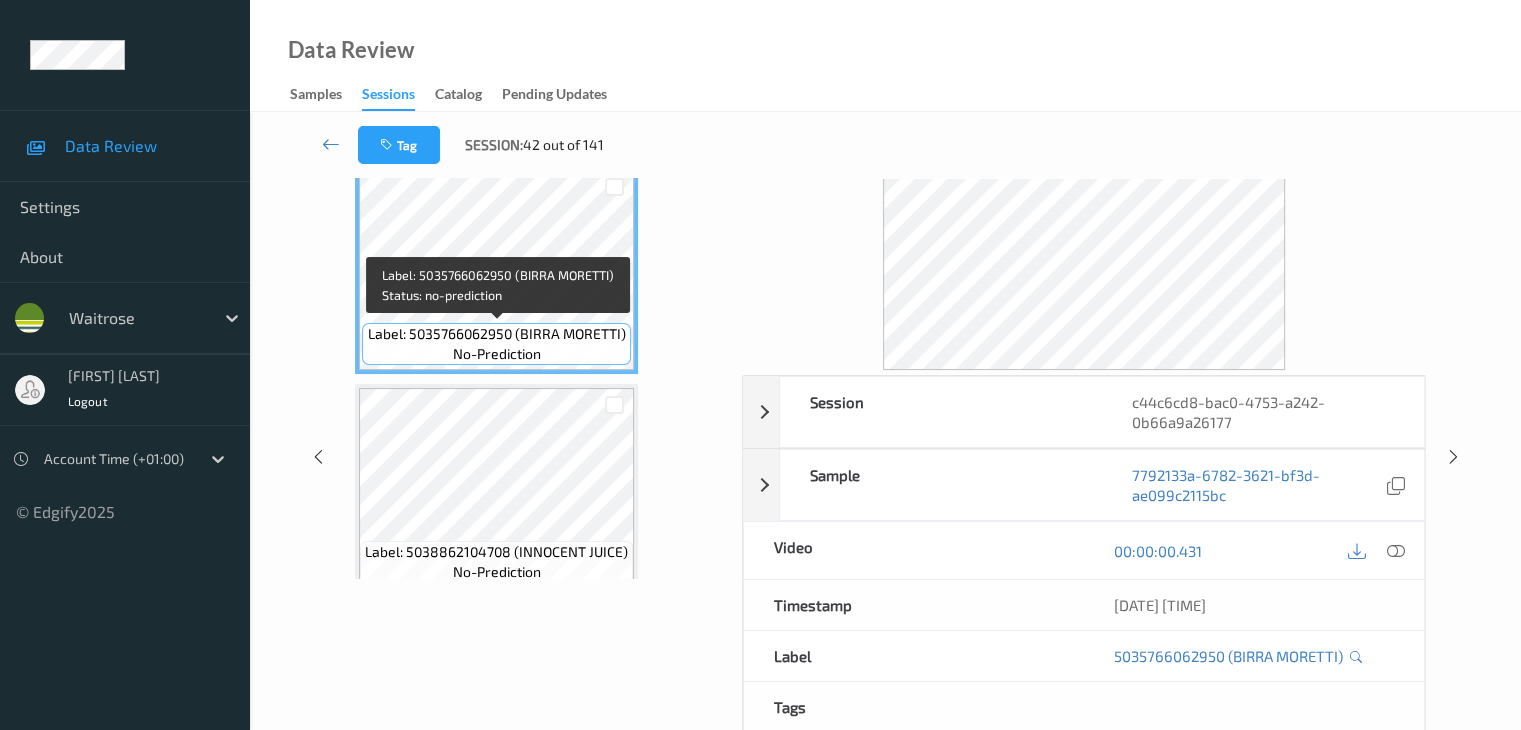 scroll, scrollTop: 0, scrollLeft: 0, axis: both 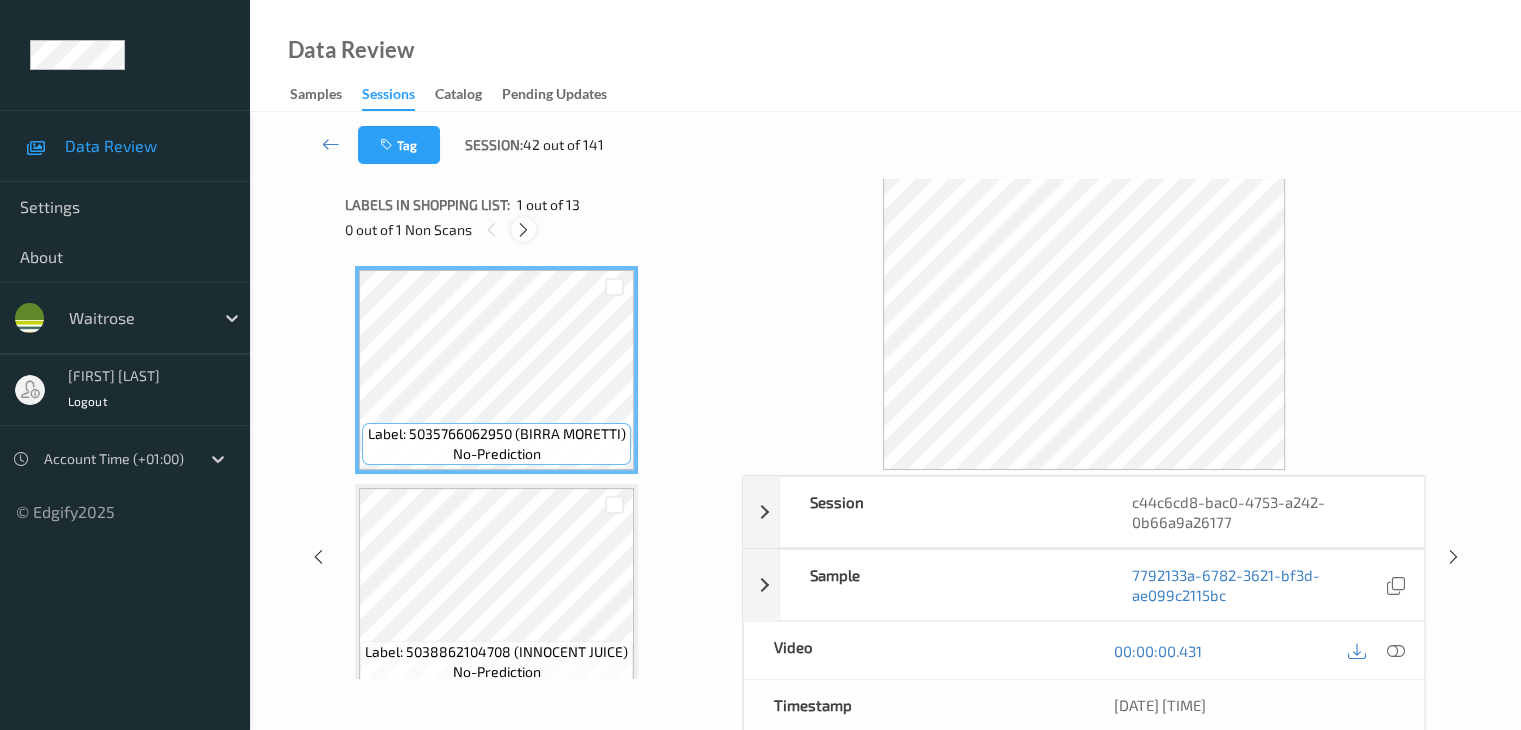 click at bounding box center [523, 230] 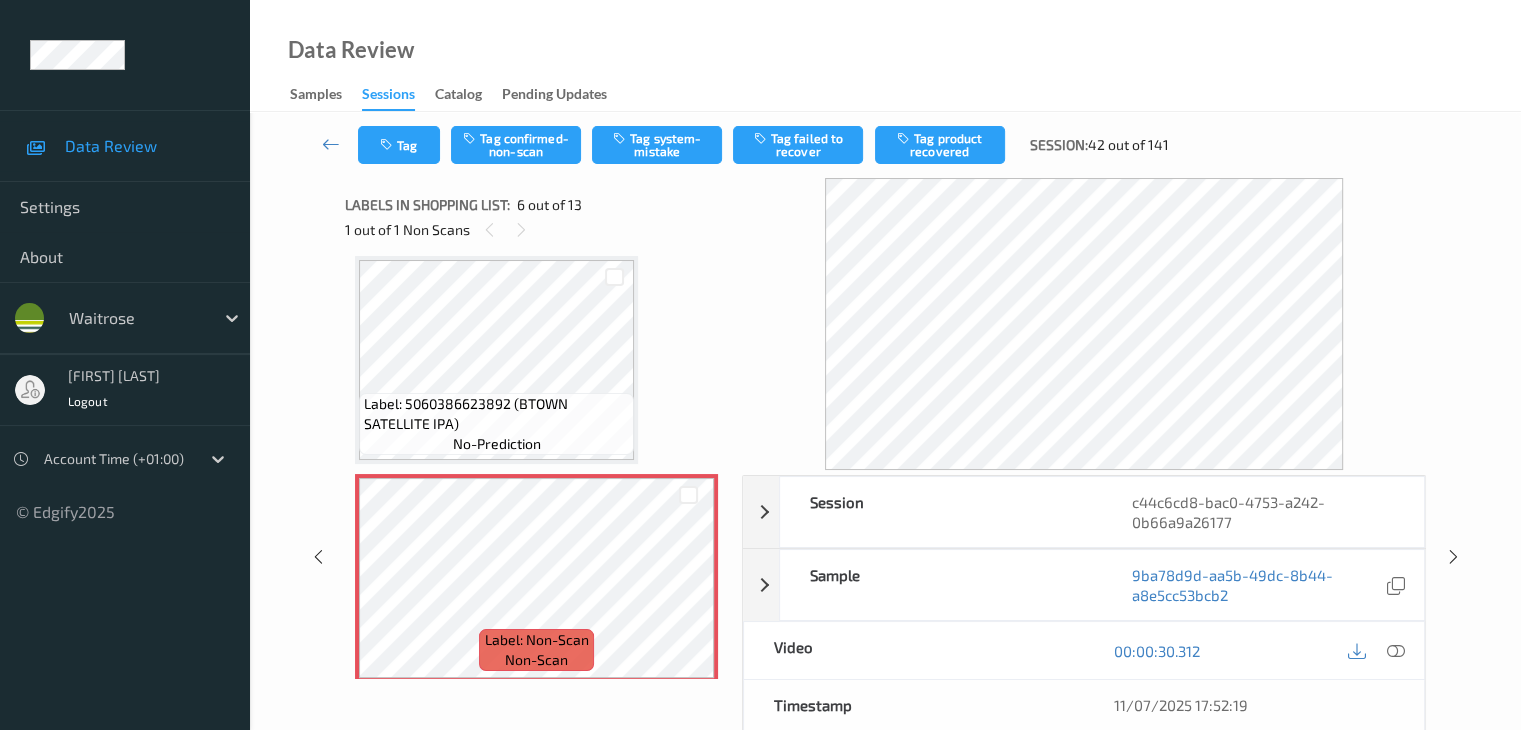 scroll, scrollTop: 982, scrollLeft: 0, axis: vertical 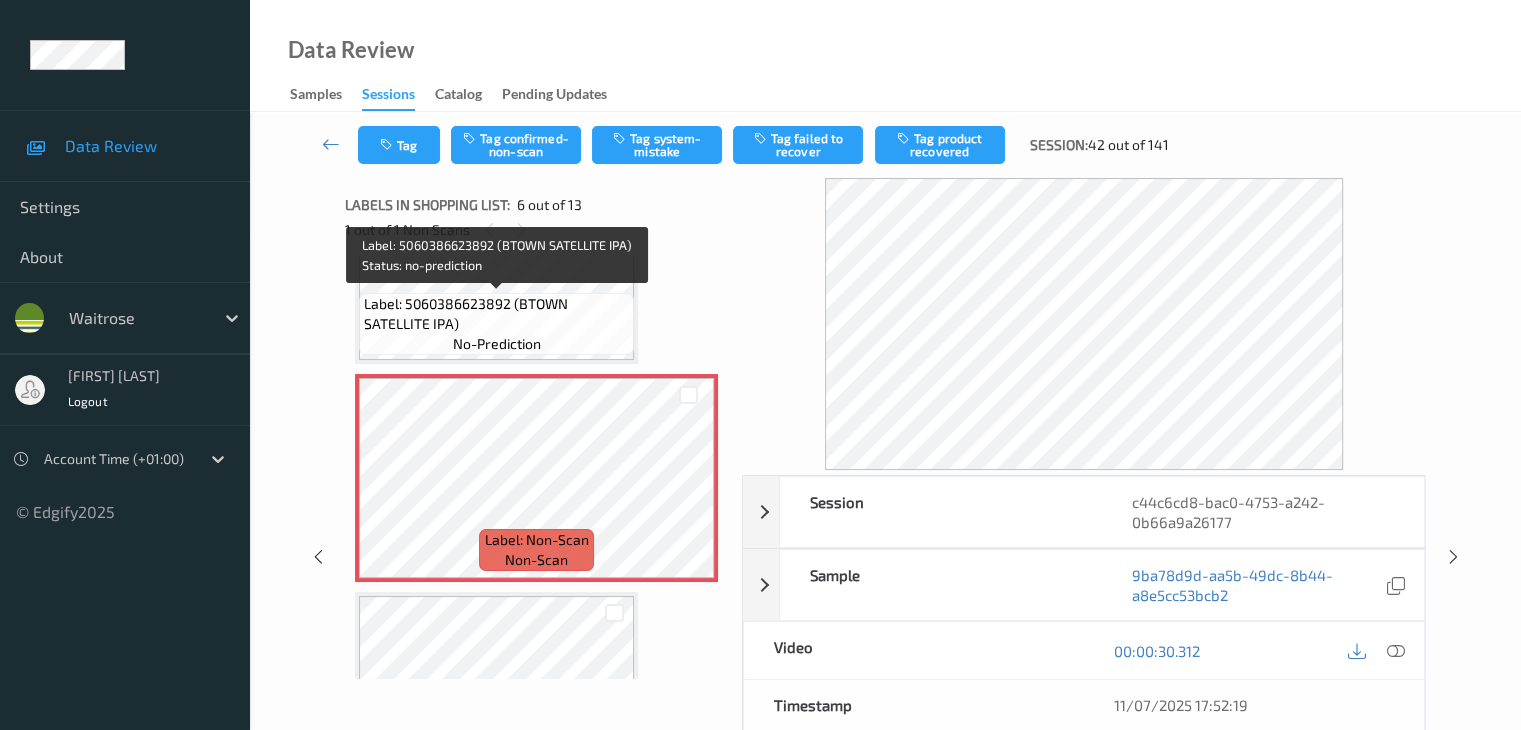 click on "Label: 5060386623892 (BTOWN SATELLITE IPA)" at bounding box center (496, 314) 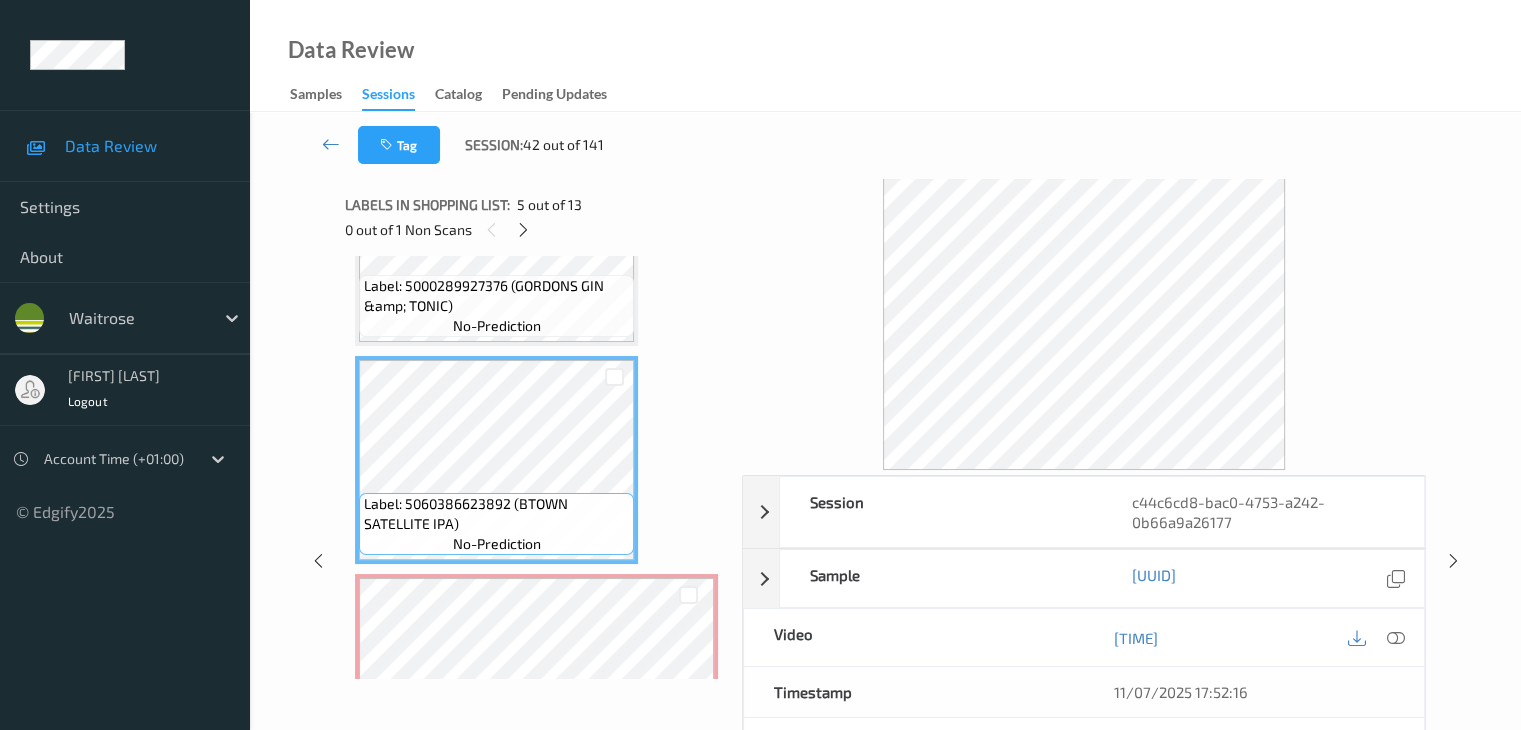 scroll, scrollTop: 582, scrollLeft: 0, axis: vertical 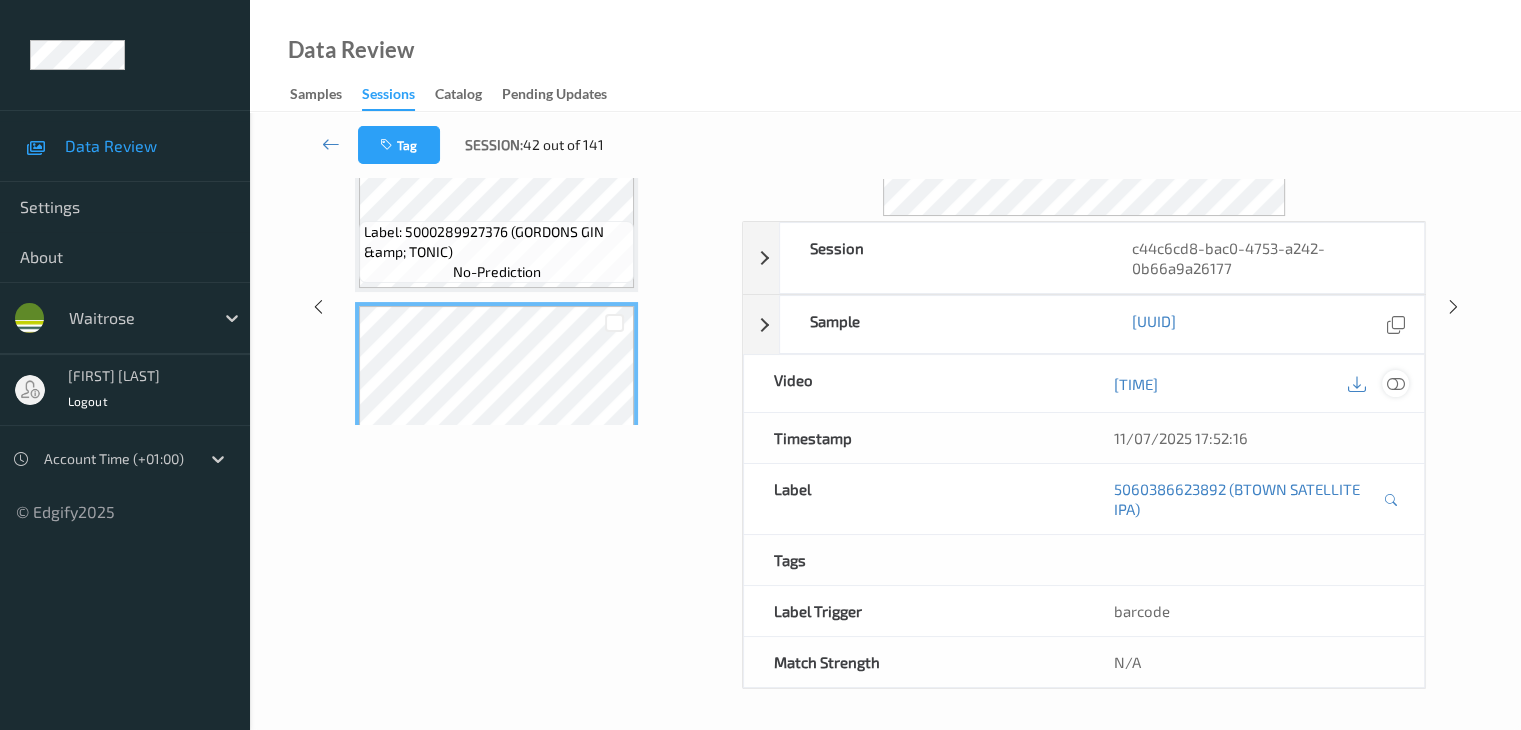click at bounding box center [1395, 384] 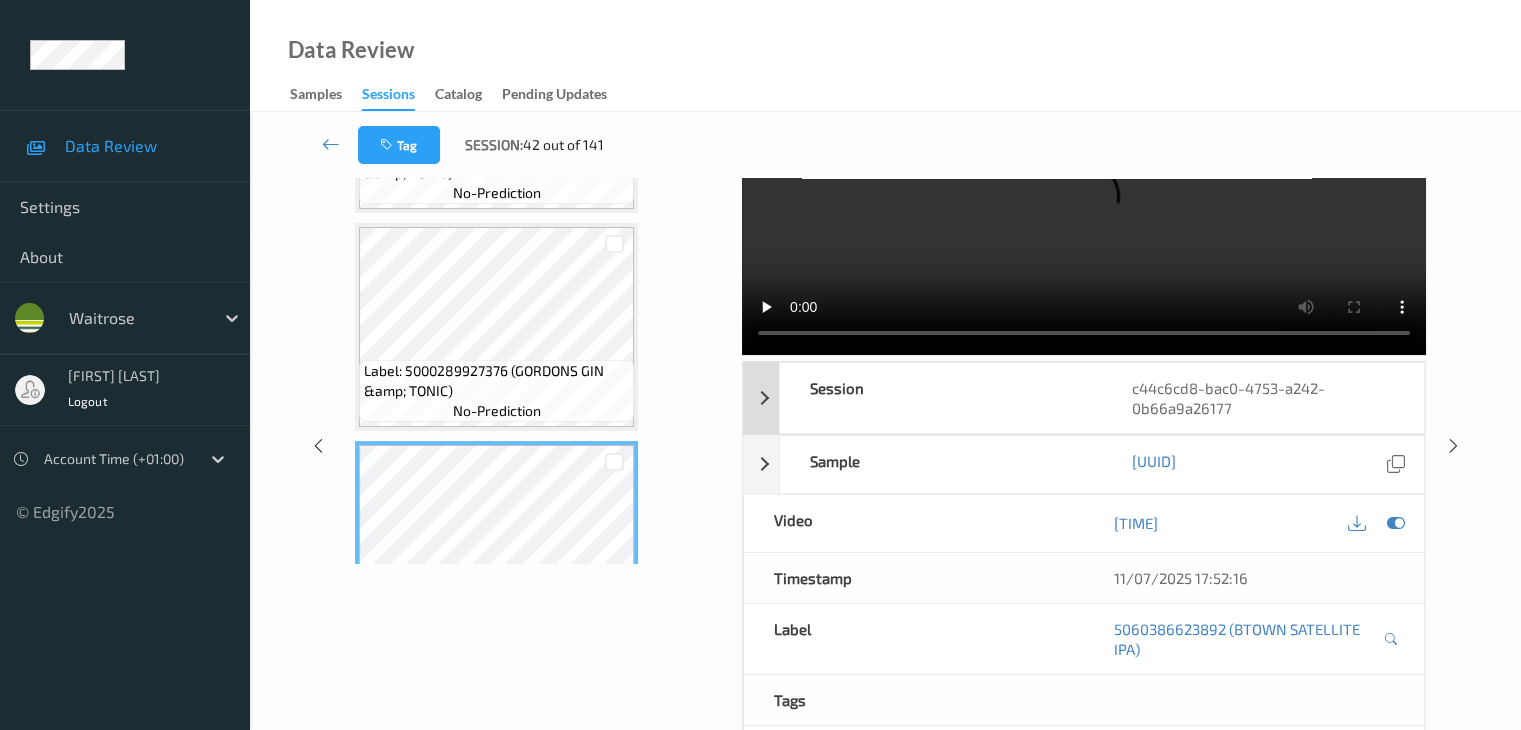 scroll, scrollTop: 0, scrollLeft: 0, axis: both 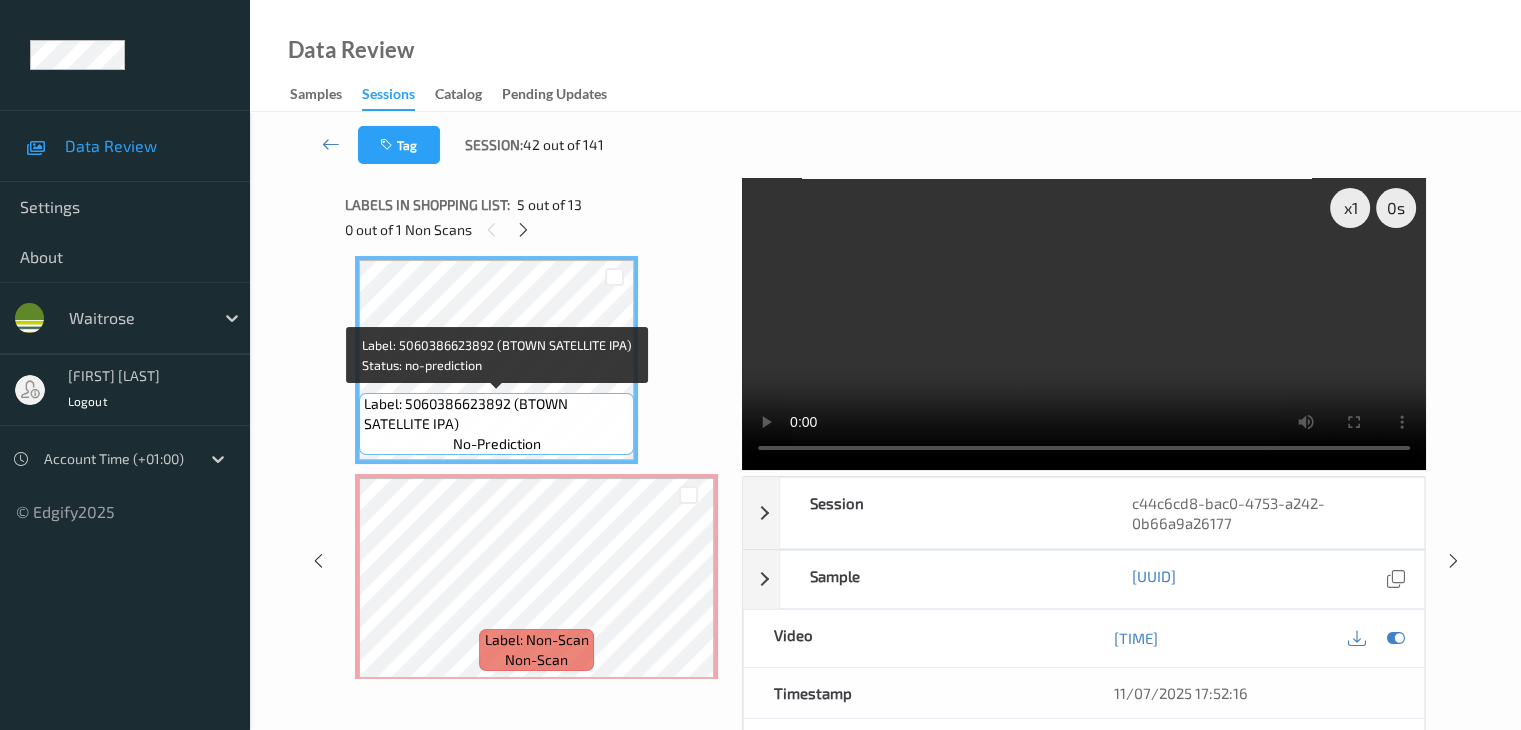 click on "Label: 5060386623892 (BTOWN SATELLITE IPA)" at bounding box center (496, 414) 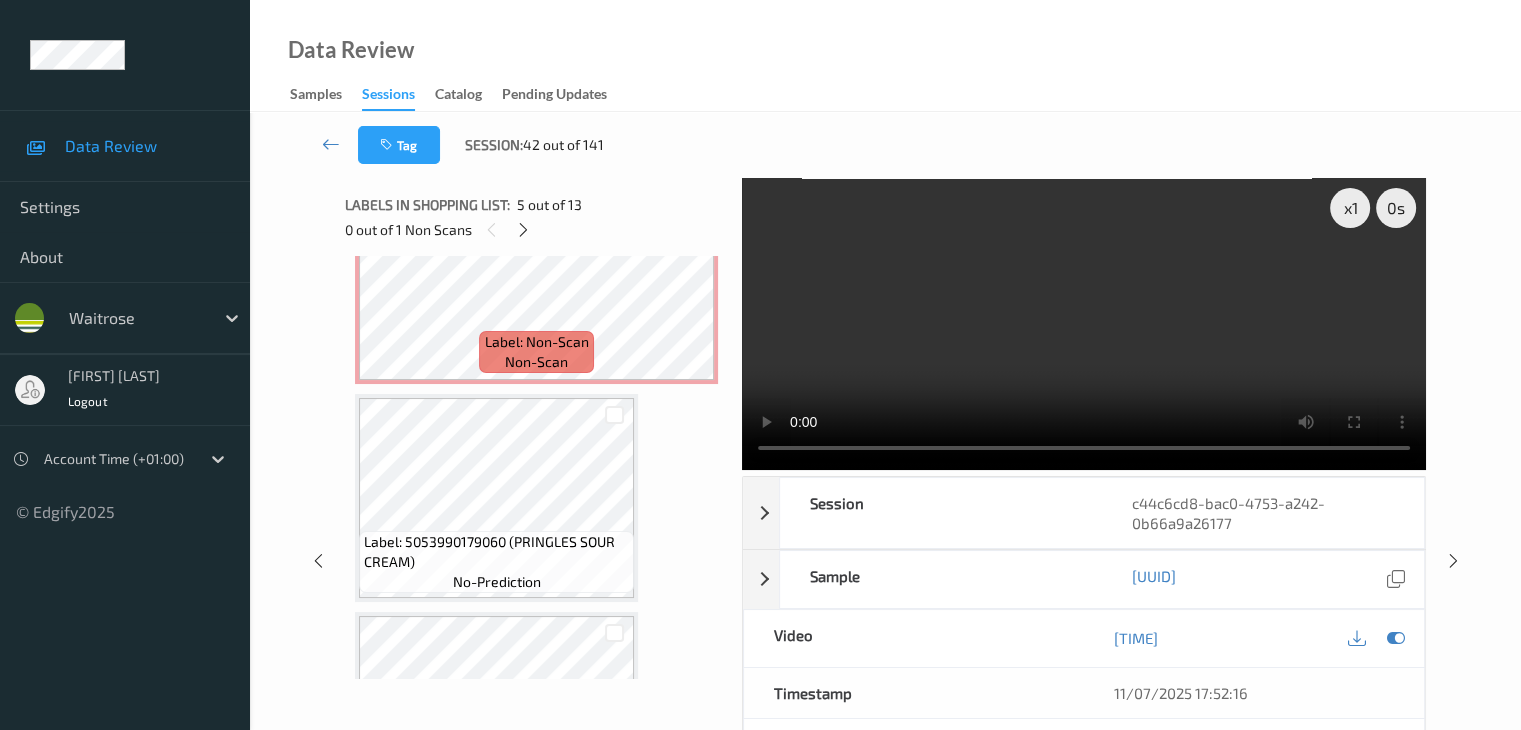 scroll, scrollTop: 1182, scrollLeft: 0, axis: vertical 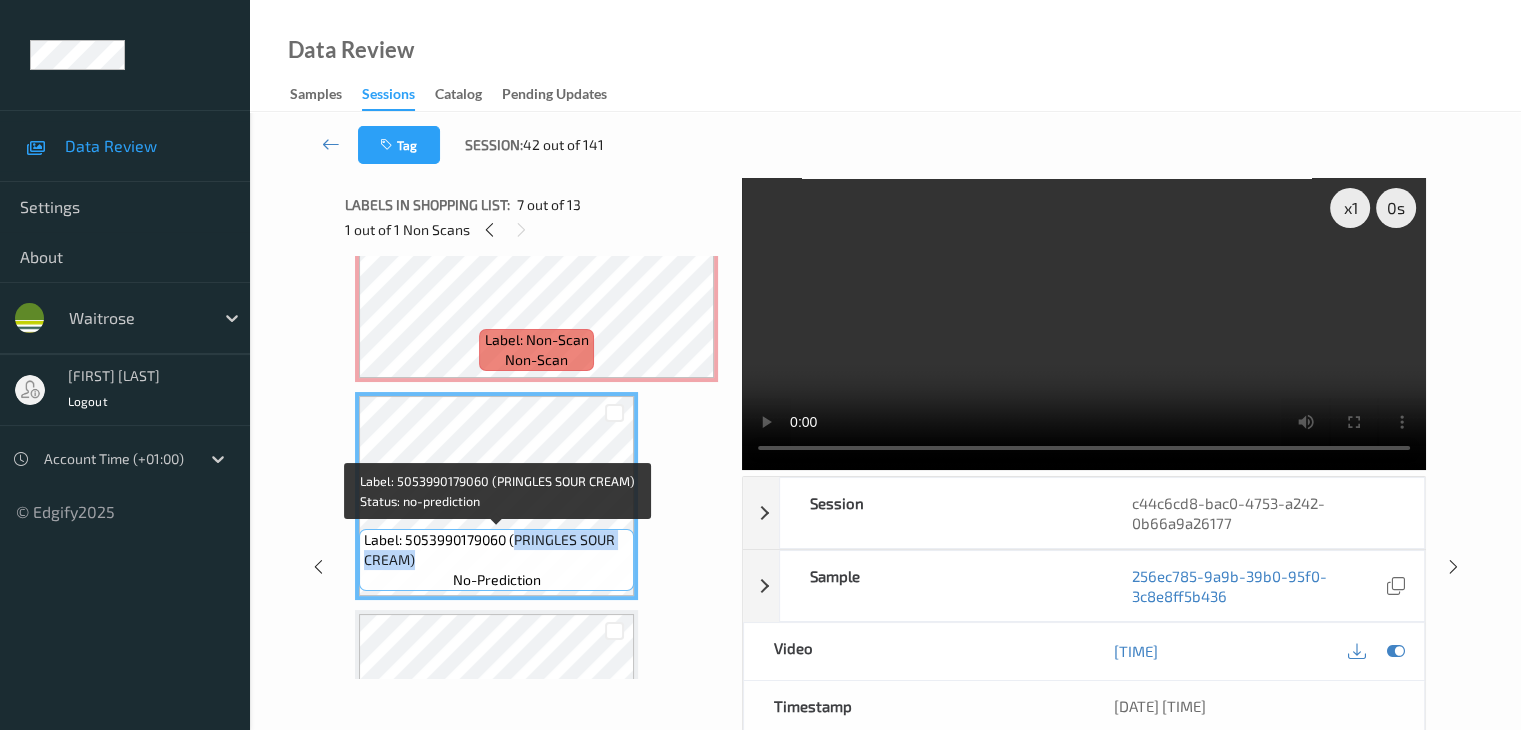 click on "Label: 5053990179060 (PRINGLES SOUR CREAM)" at bounding box center [496, 550] 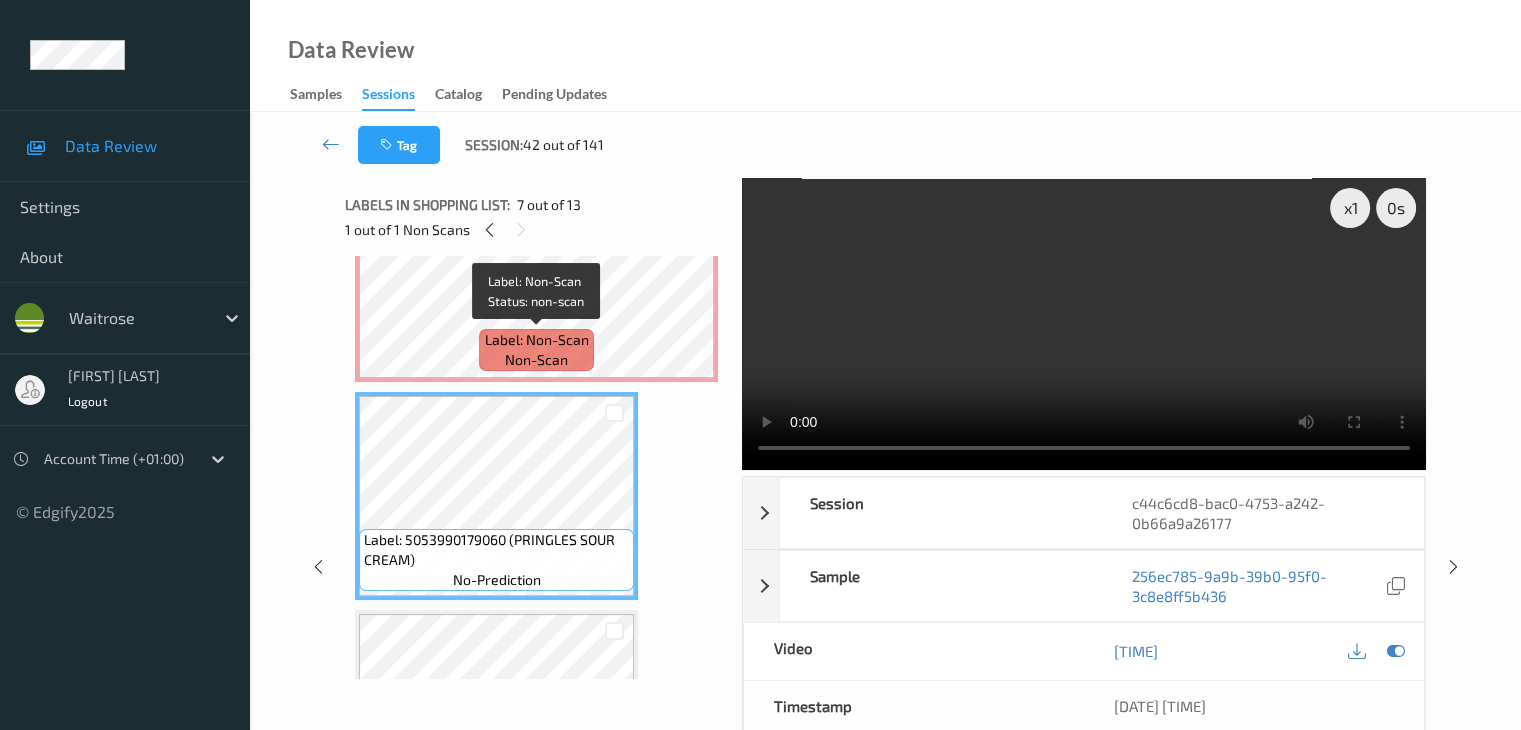 click on "Label: Non-Scan" at bounding box center (537, 340) 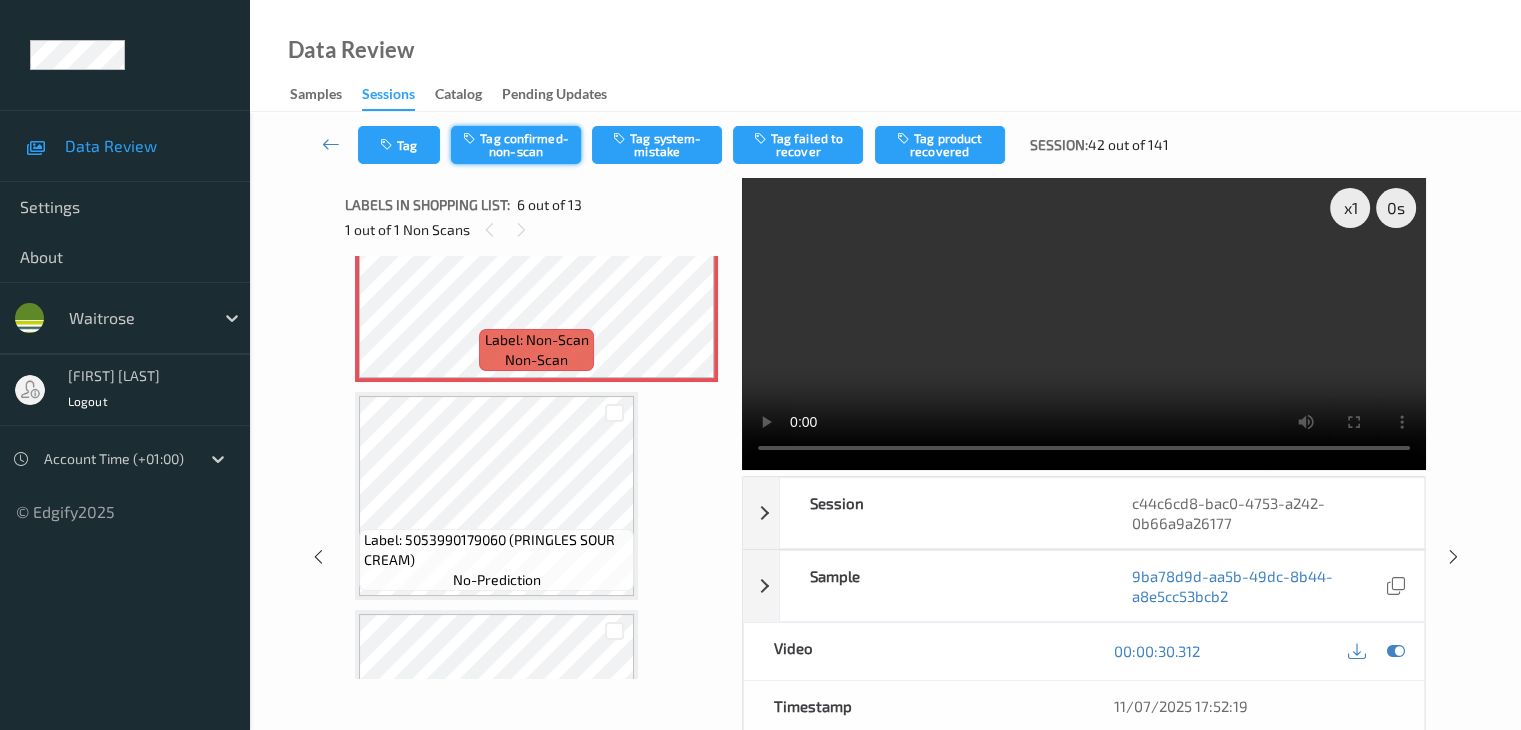 click on "Tag   confirmed-non-scan" at bounding box center [516, 145] 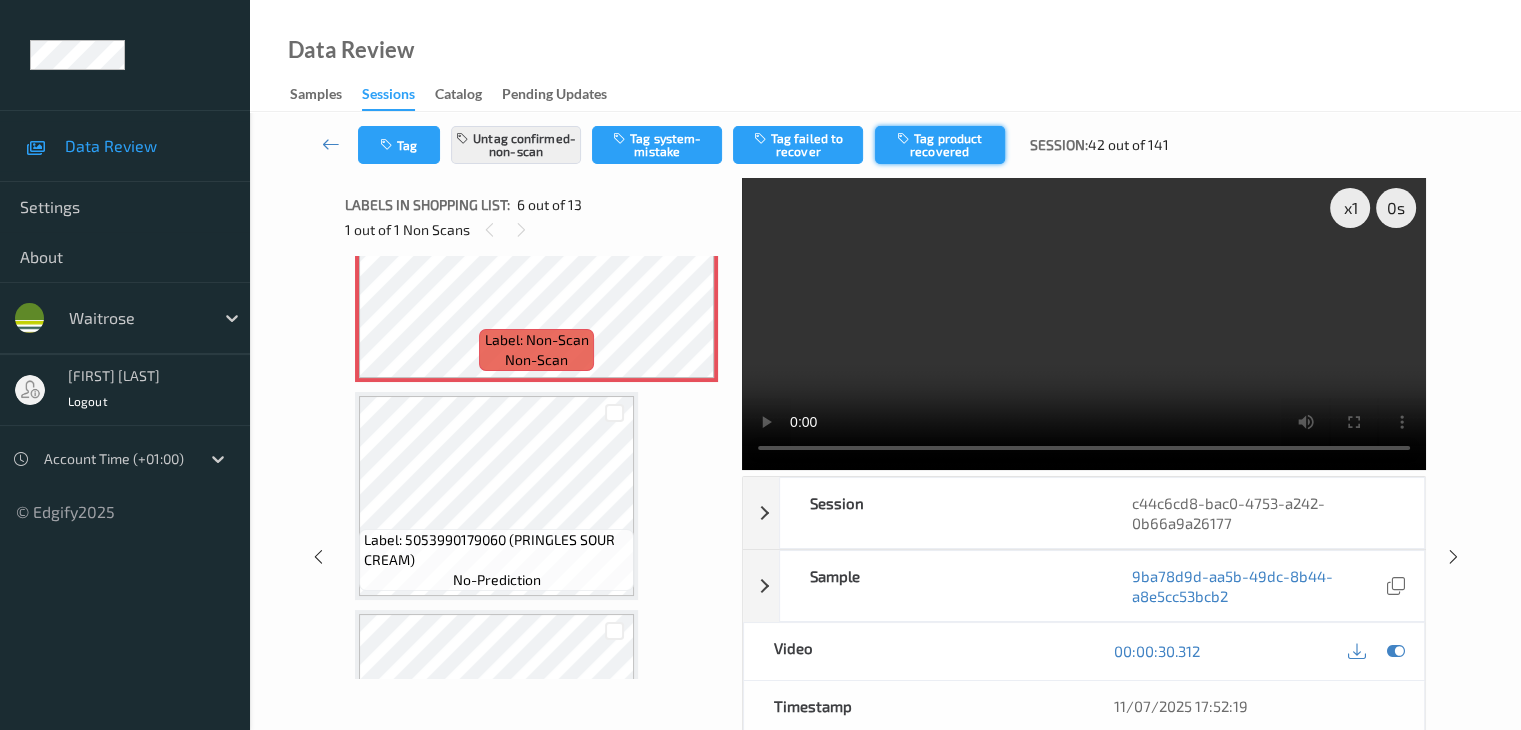 click on "Tag   product recovered" at bounding box center [940, 145] 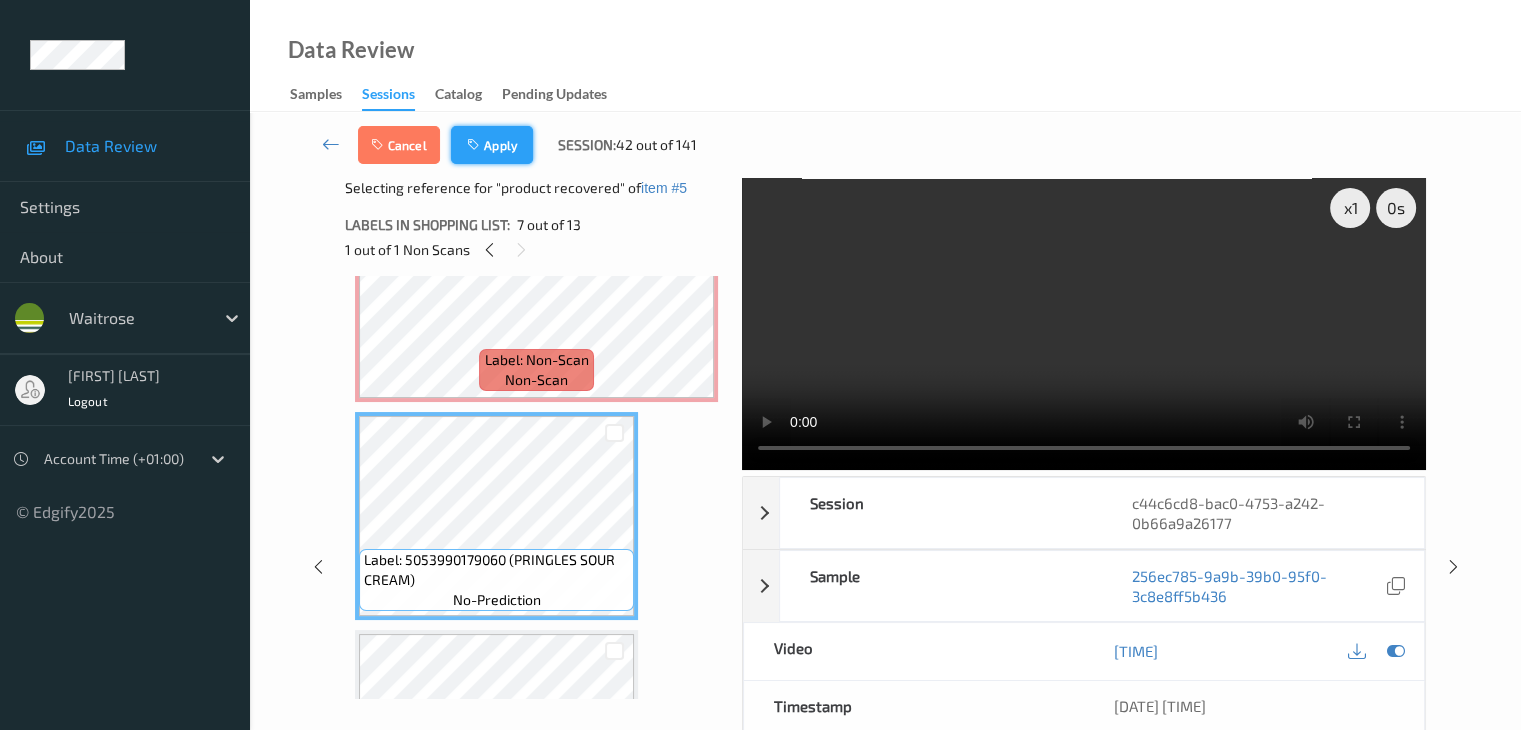 click on "Apply" at bounding box center [492, 145] 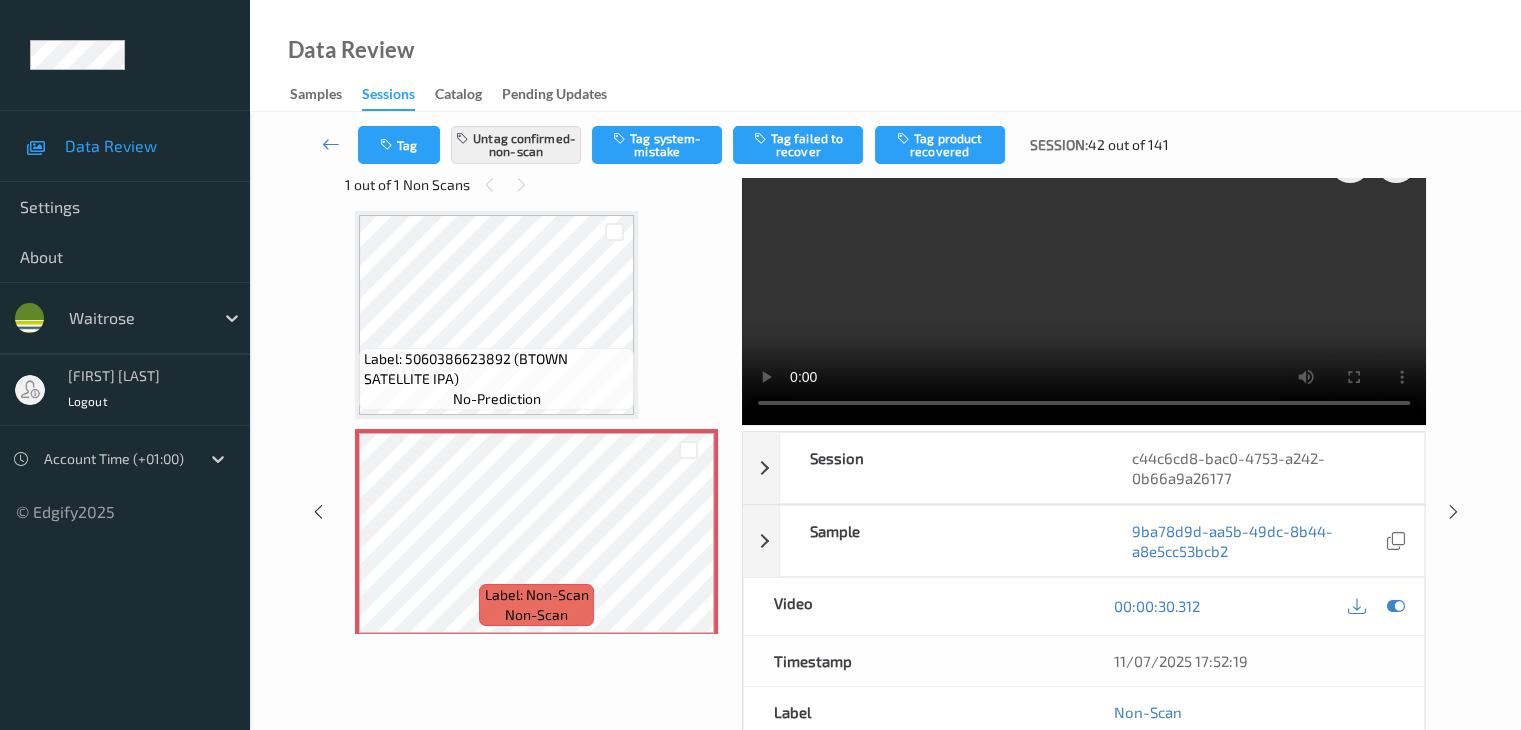 scroll, scrollTop: 44, scrollLeft: 0, axis: vertical 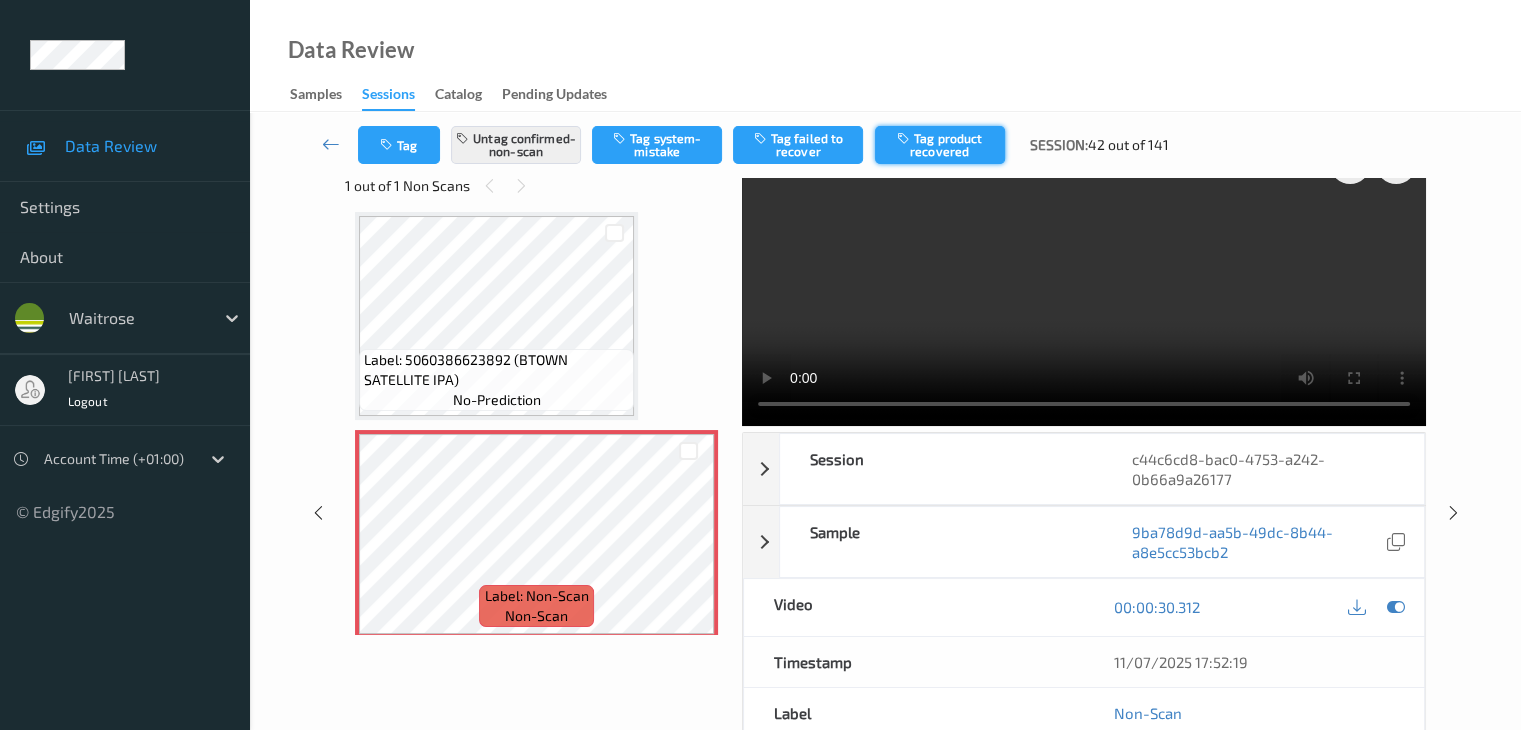 click on "Tag   product recovered" at bounding box center [940, 145] 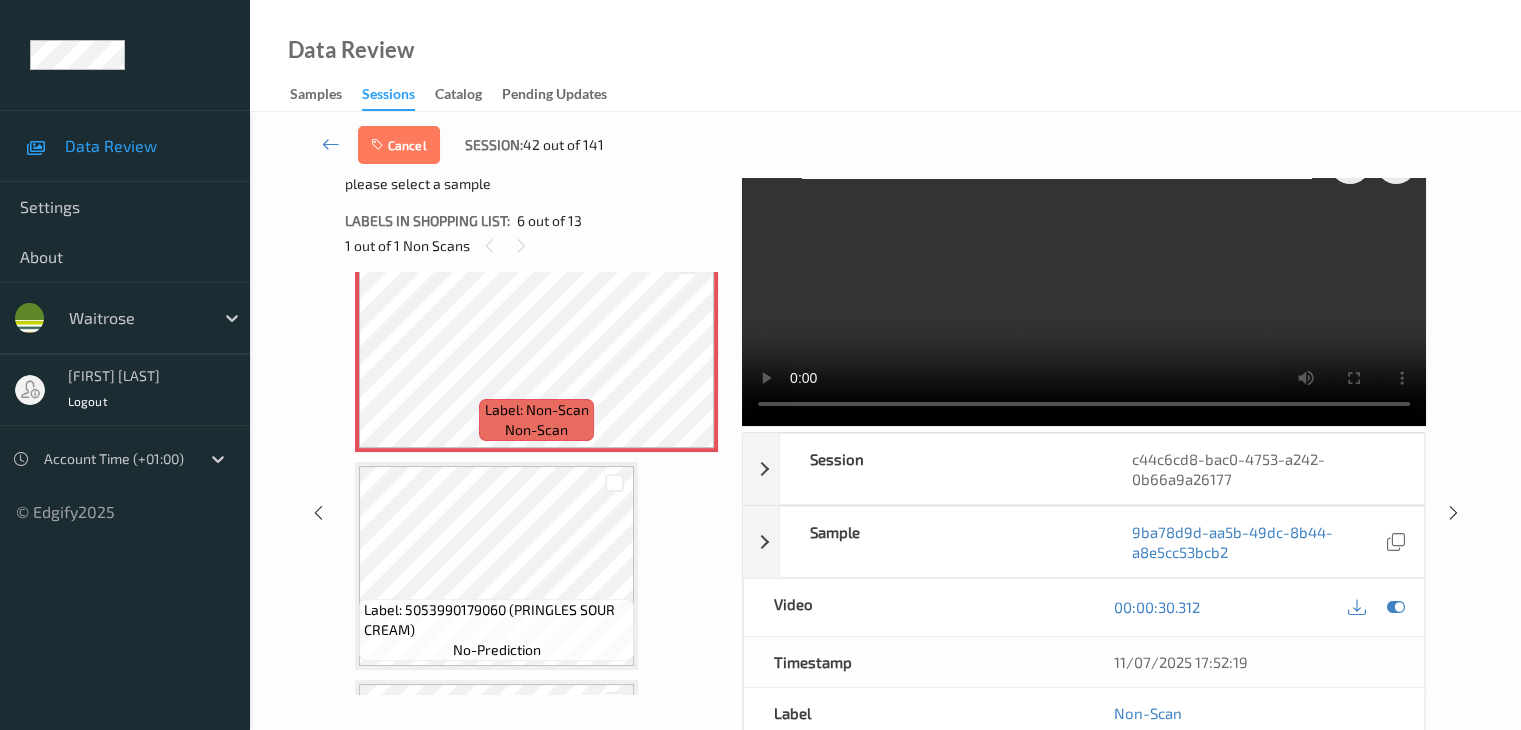 scroll, scrollTop: 1182, scrollLeft: 0, axis: vertical 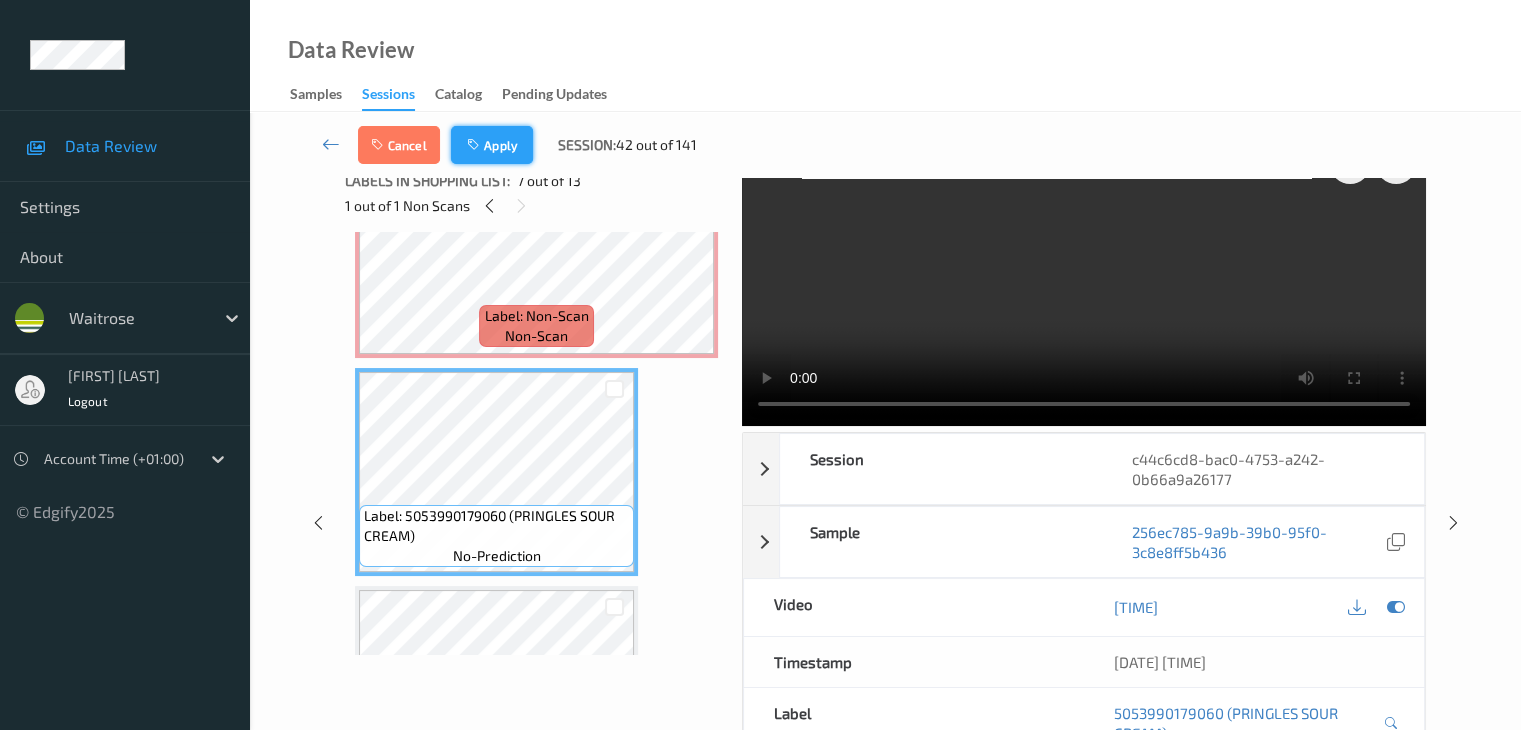 click on "Apply" at bounding box center (492, 145) 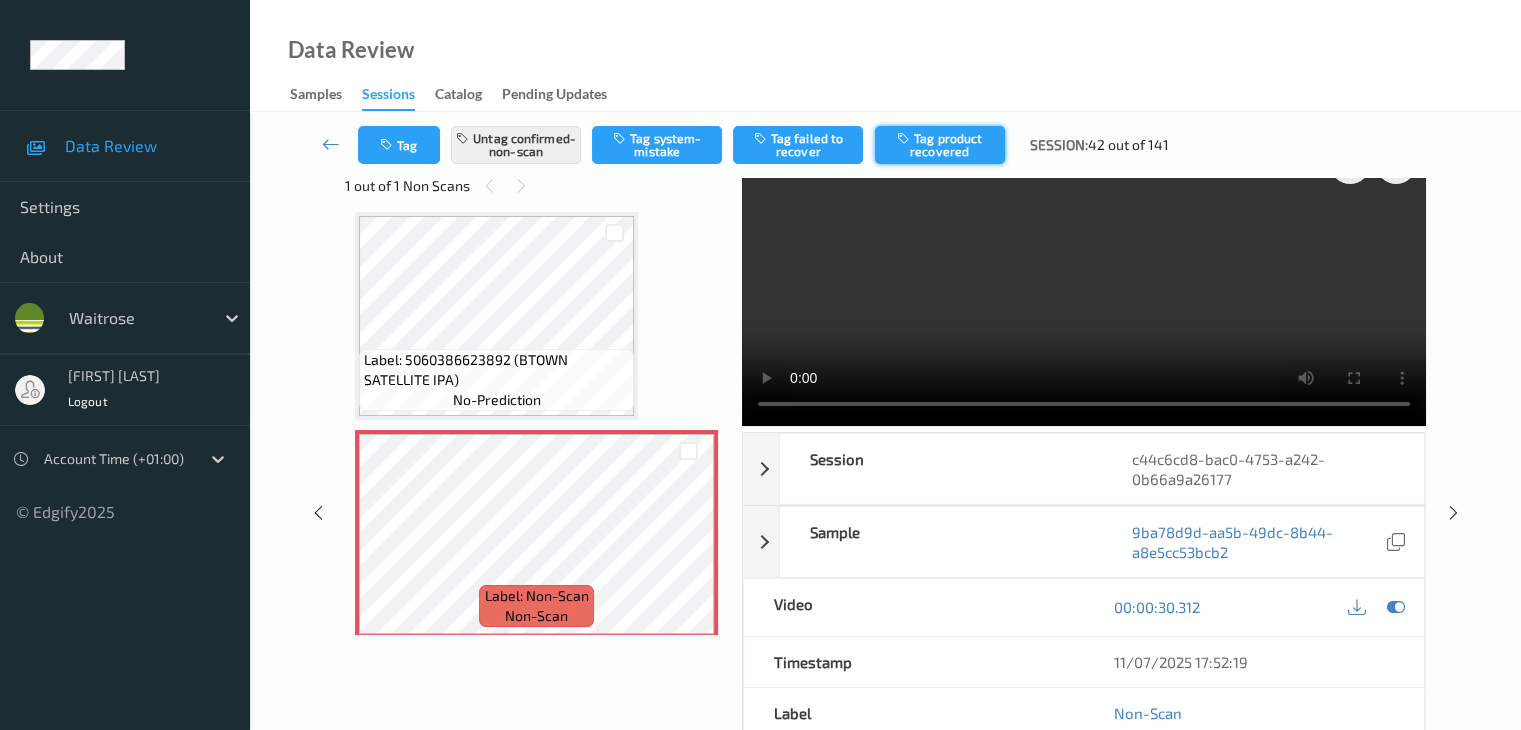 click on "Tag   product recovered" at bounding box center (940, 145) 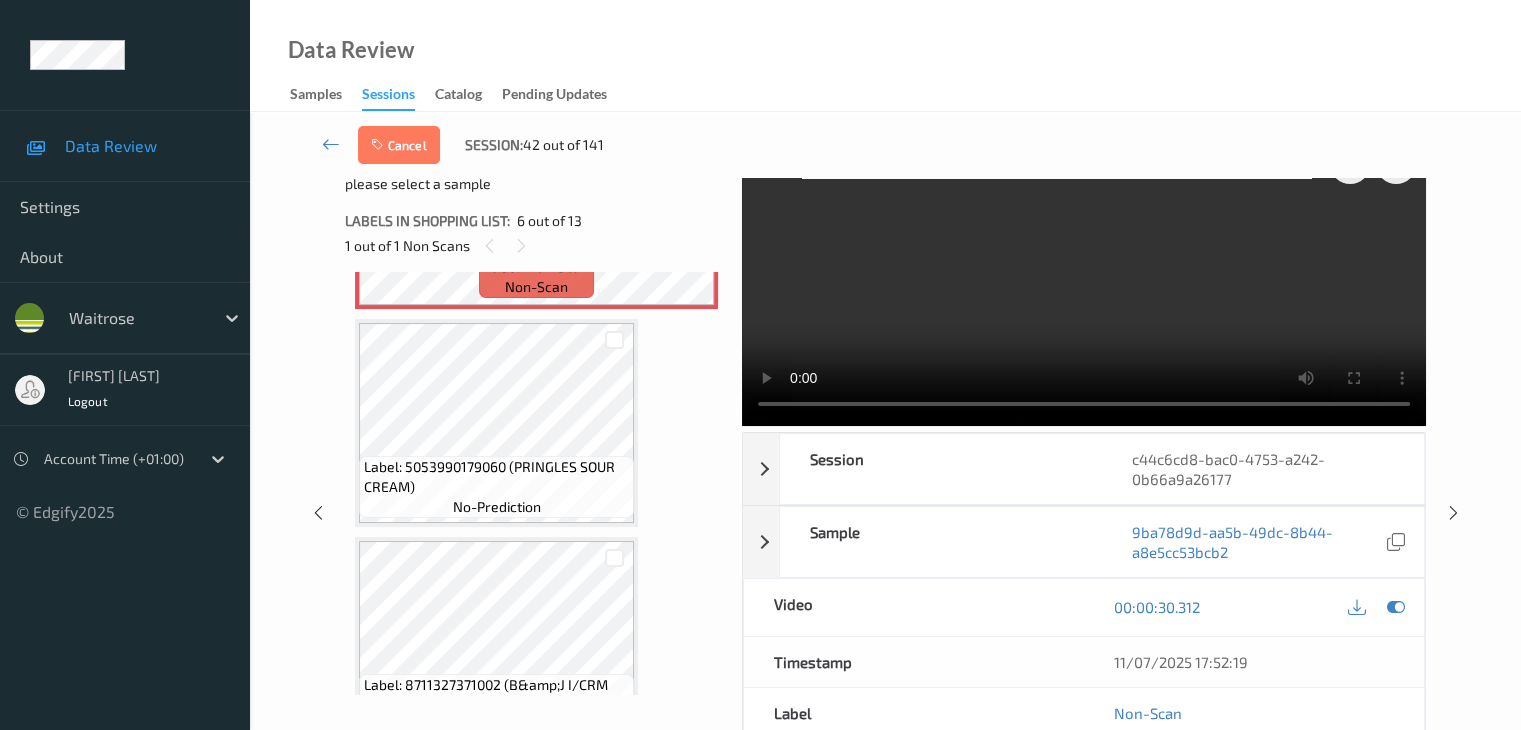 scroll, scrollTop: 1282, scrollLeft: 0, axis: vertical 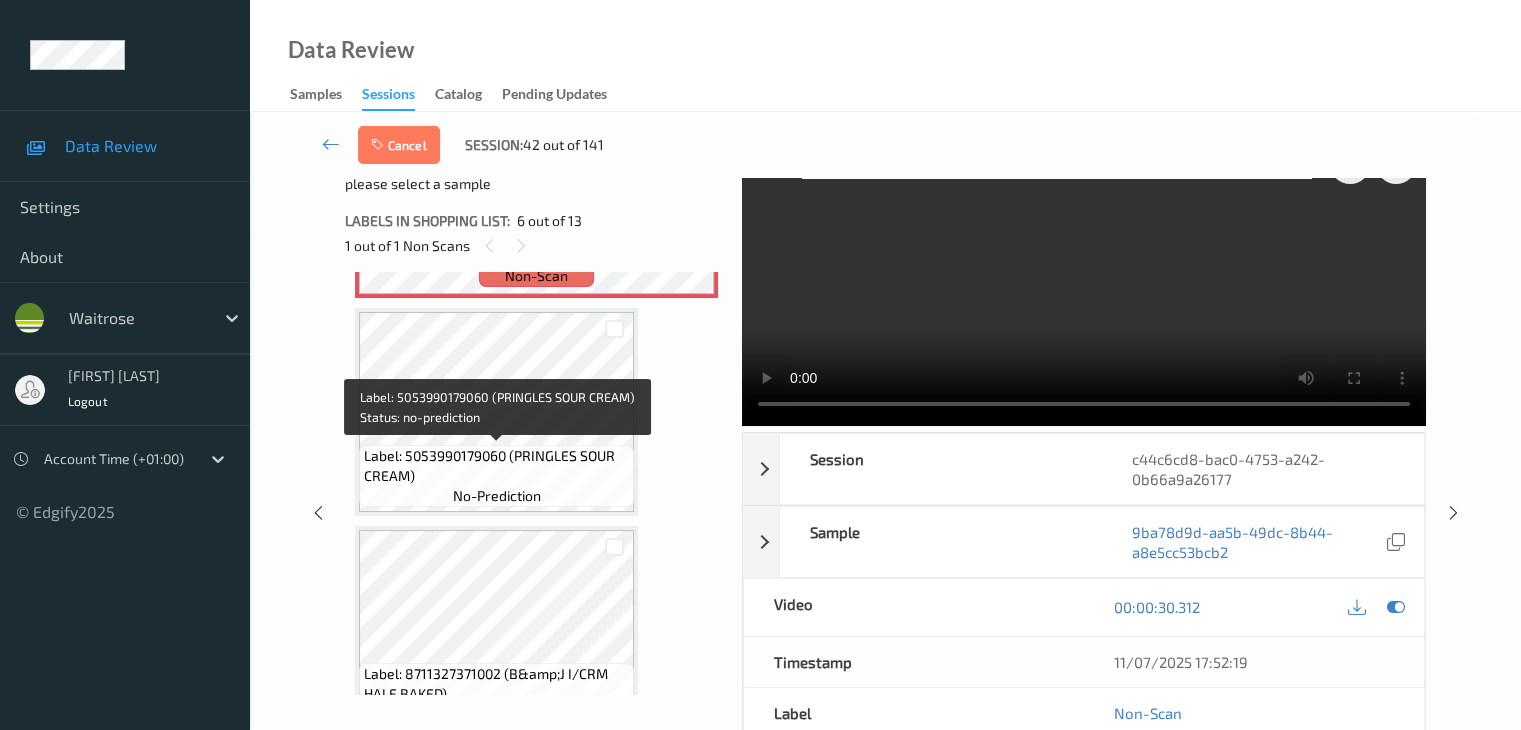 click on "Label: 5053990179060 (PRINGLES SOUR CREAM)" at bounding box center (496, 466) 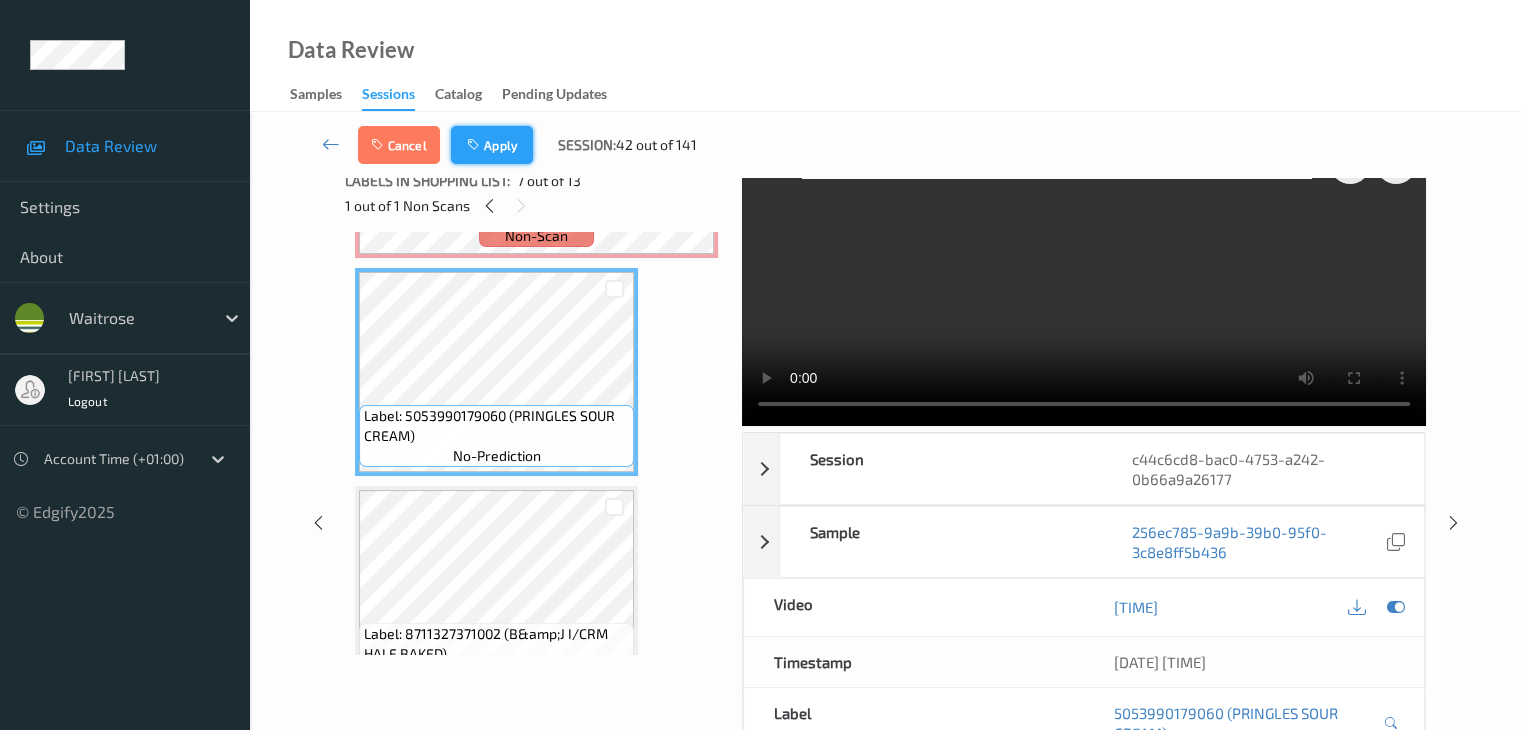 click on "Apply" at bounding box center (492, 145) 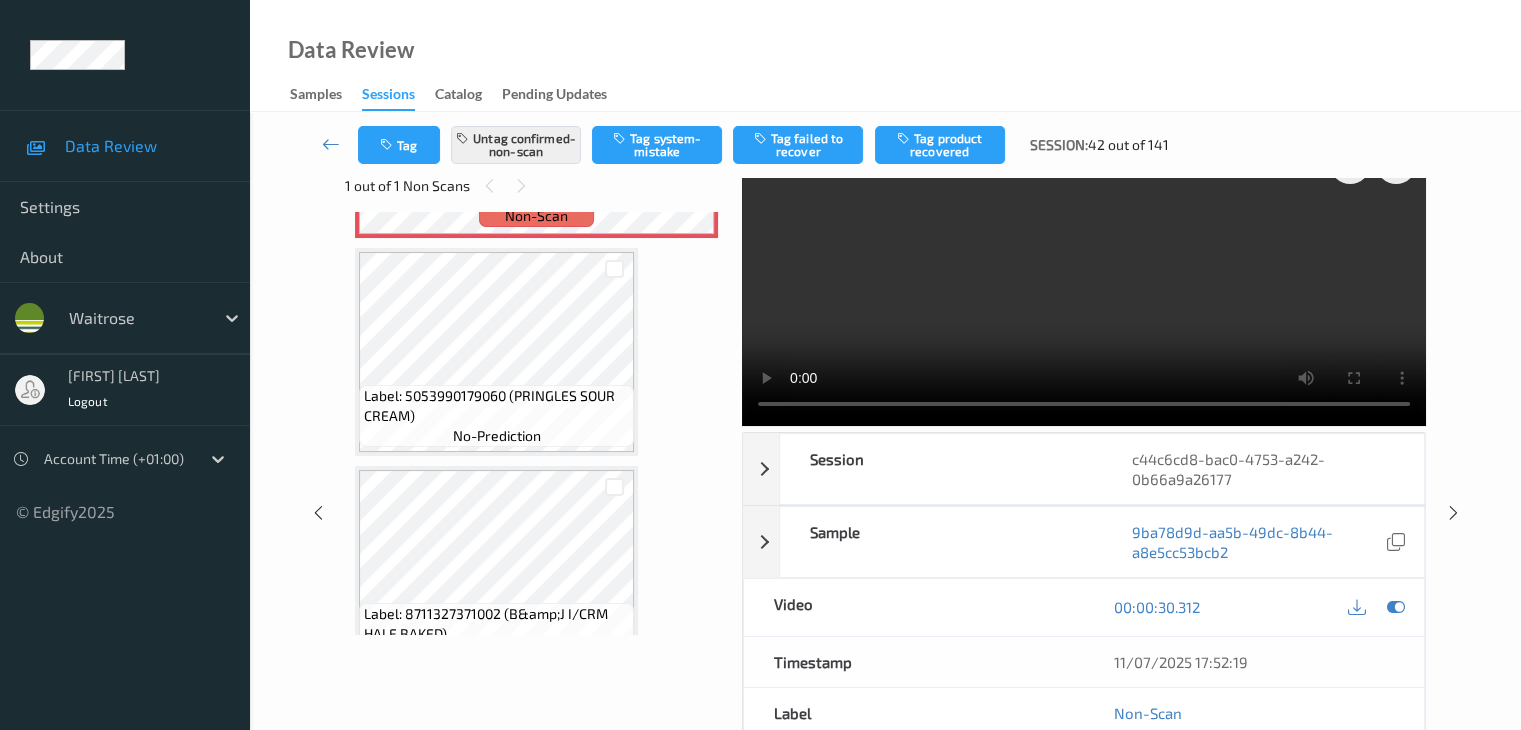 scroll, scrollTop: 882, scrollLeft: 0, axis: vertical 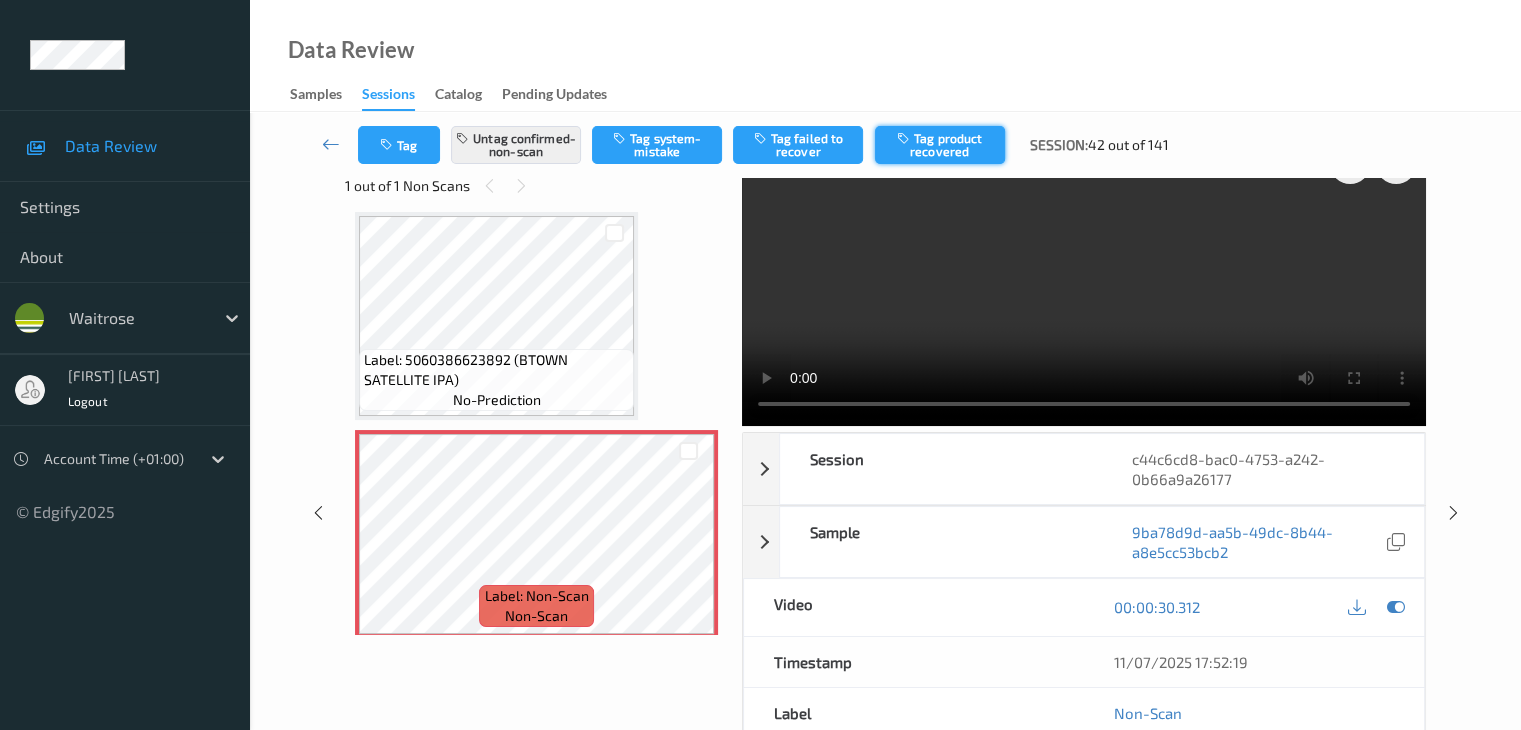 click on "Tag   product recovered" at bounding box center [940, 145] 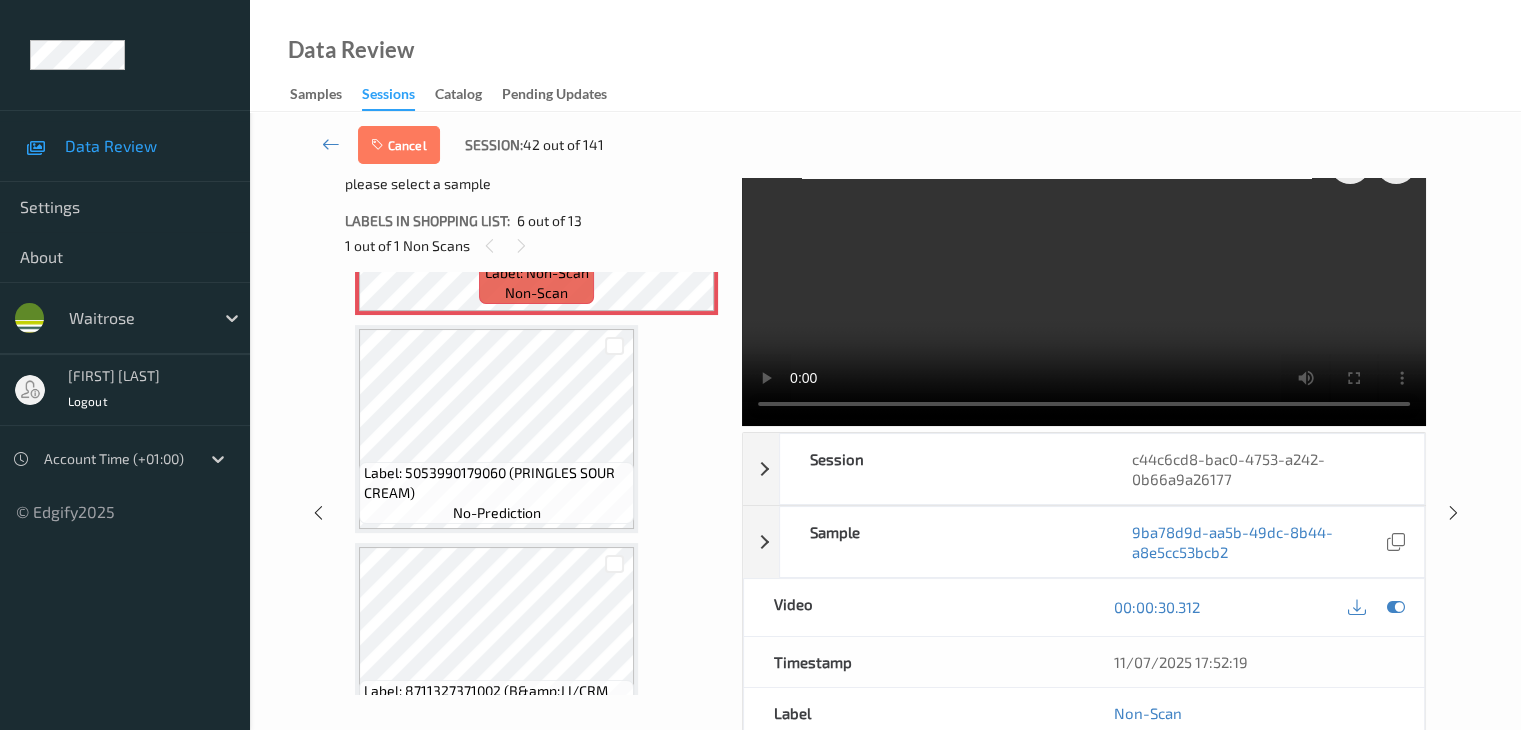 scroll, scrollTop: 1282, scrollLeft: 0, axis: vertical 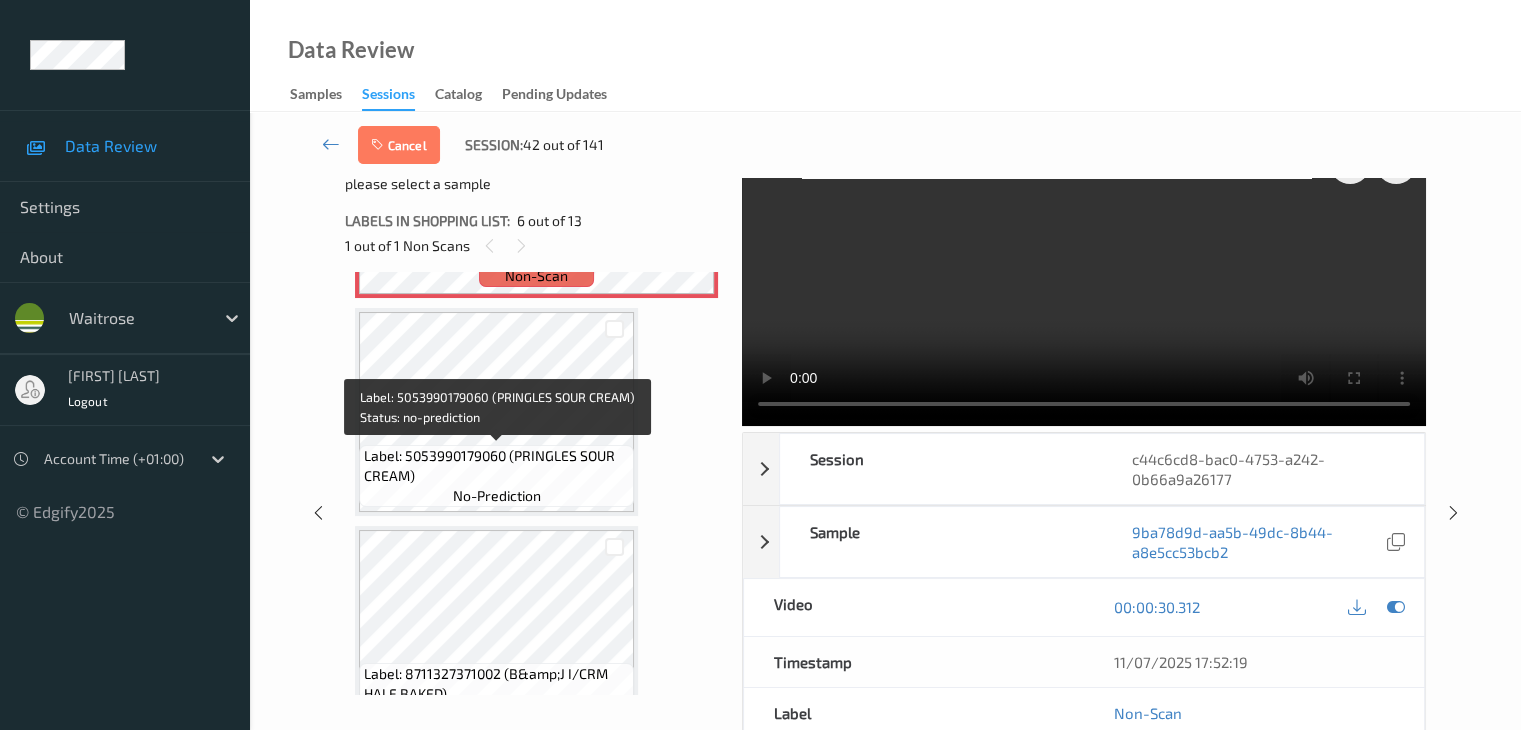 click on "Label: 5053990179060 (PRINGLES SOUR CREAM)" at bounding box center [496, 466] 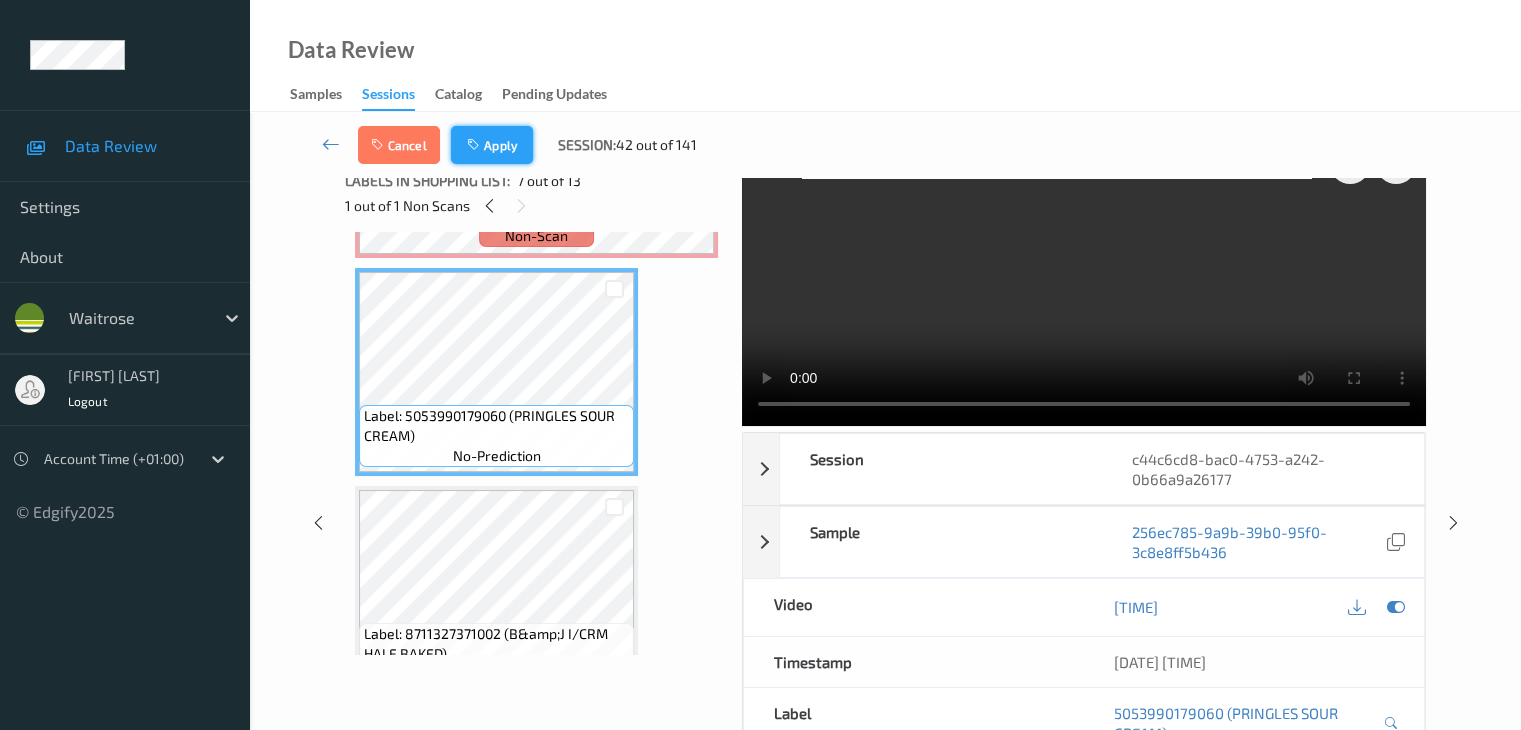click on "Apply" at bounding box center [492, 145] 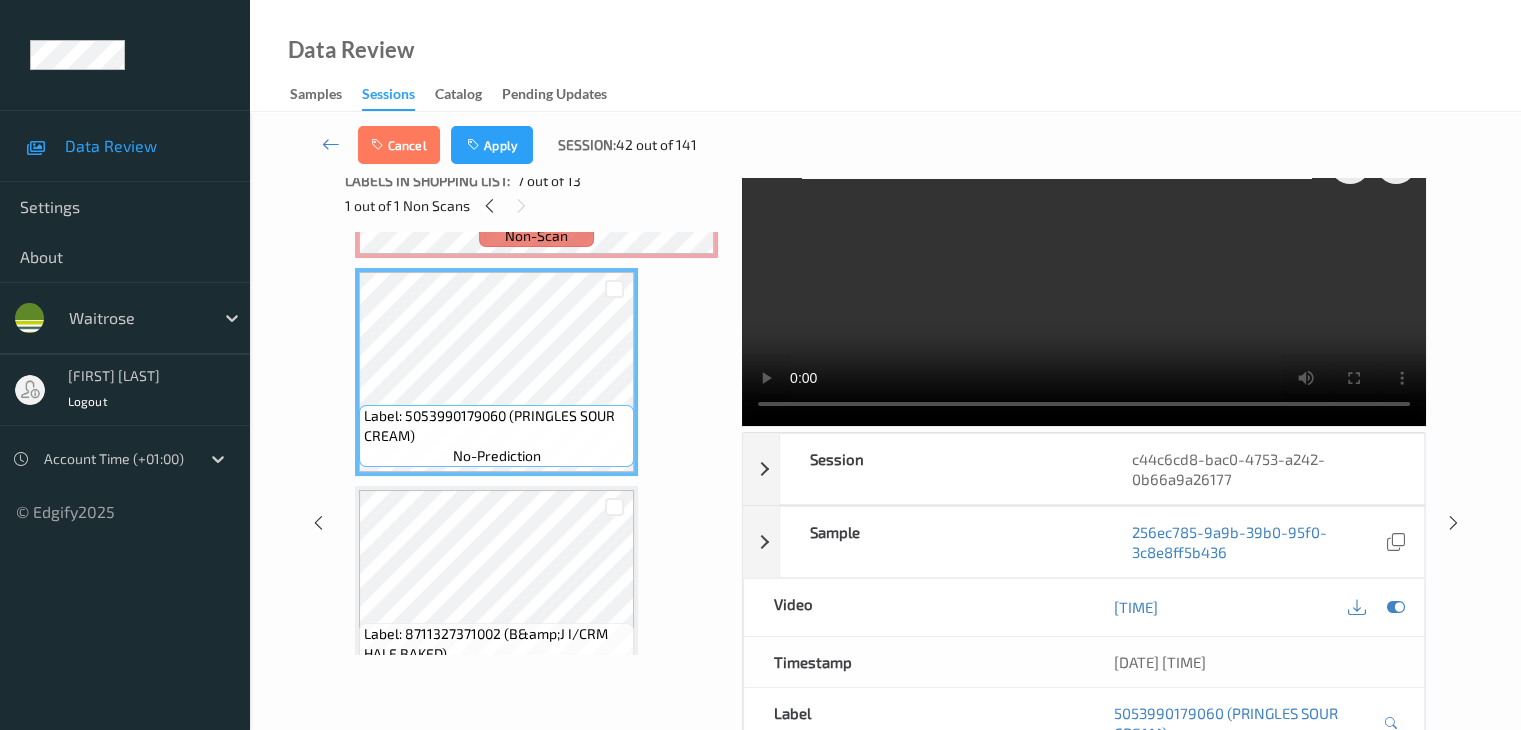 scroll, scrollTop: 882, scrollLeft: 0, axis: vertical 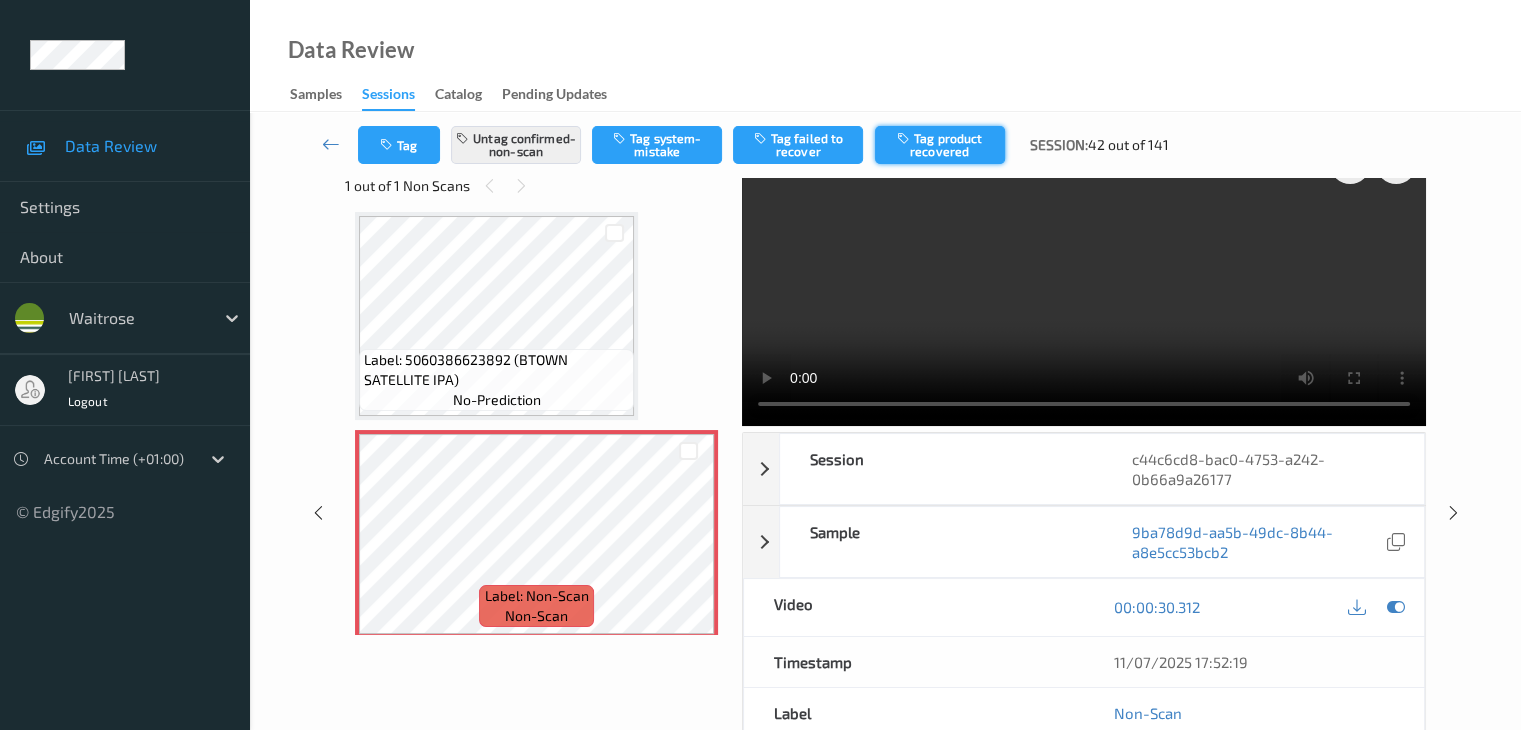 click on "Tag   product recovered" at bounding box center (940, 145) 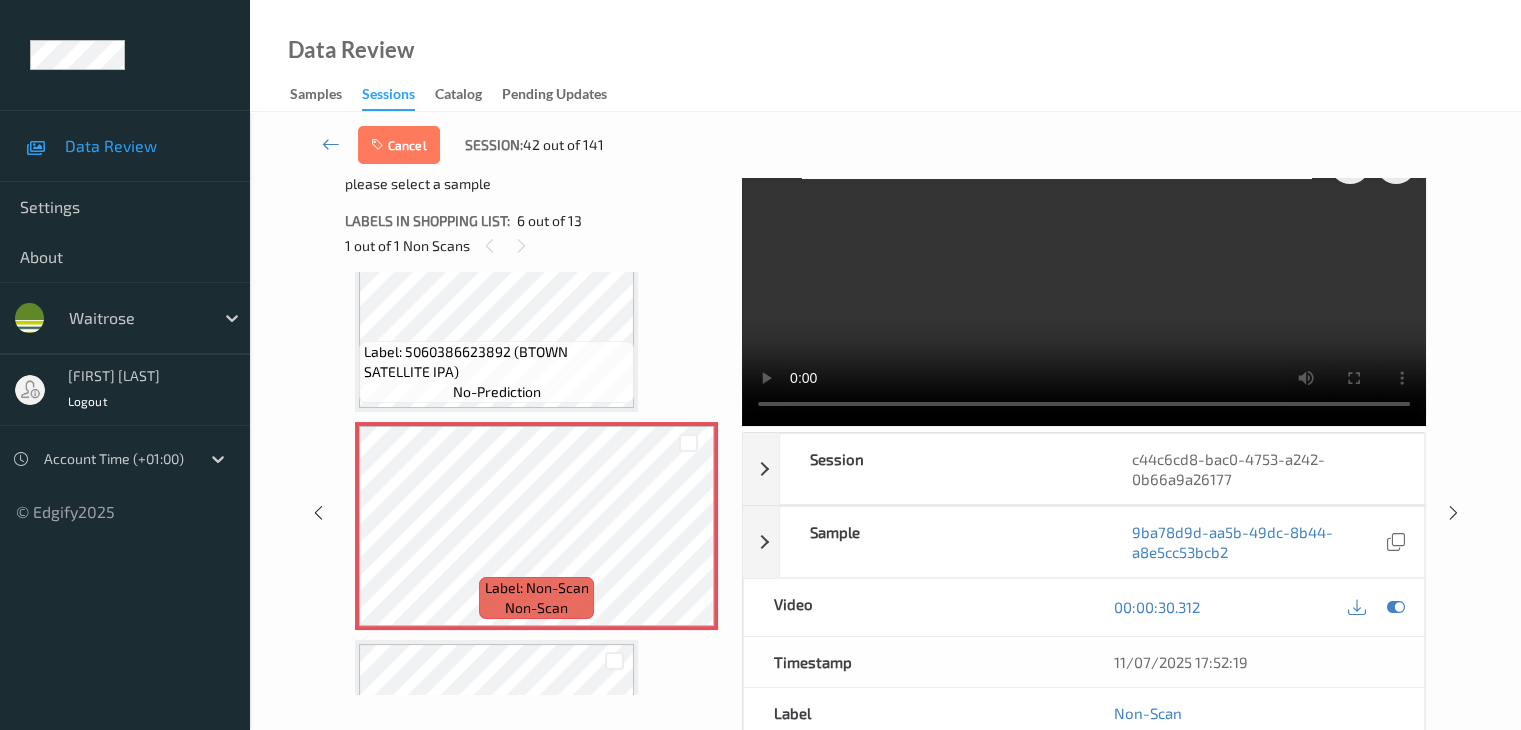 scroll, scrollTop: 982, scrollLeft: 0, axis: vertical 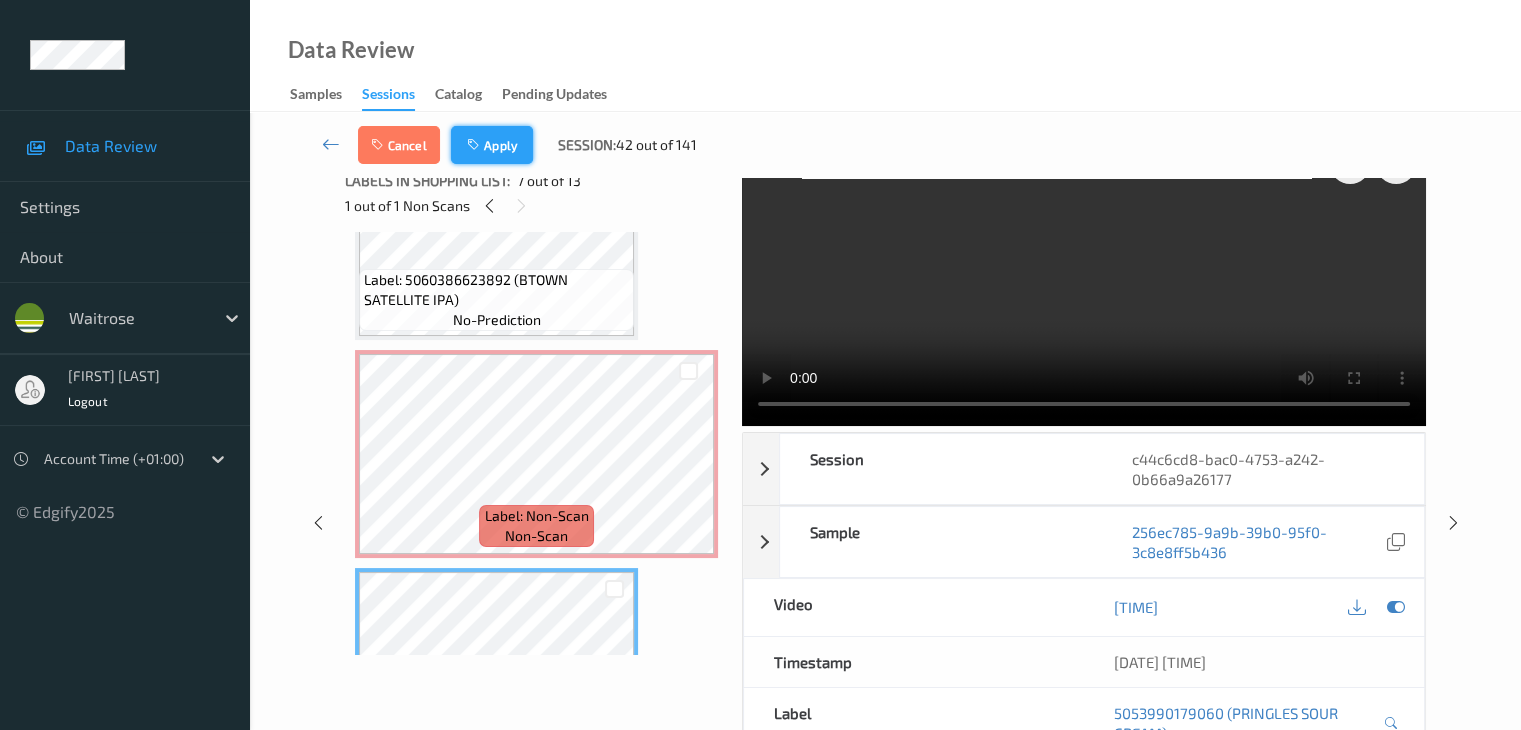 click on "Apply" at bounding box center (492, 145) 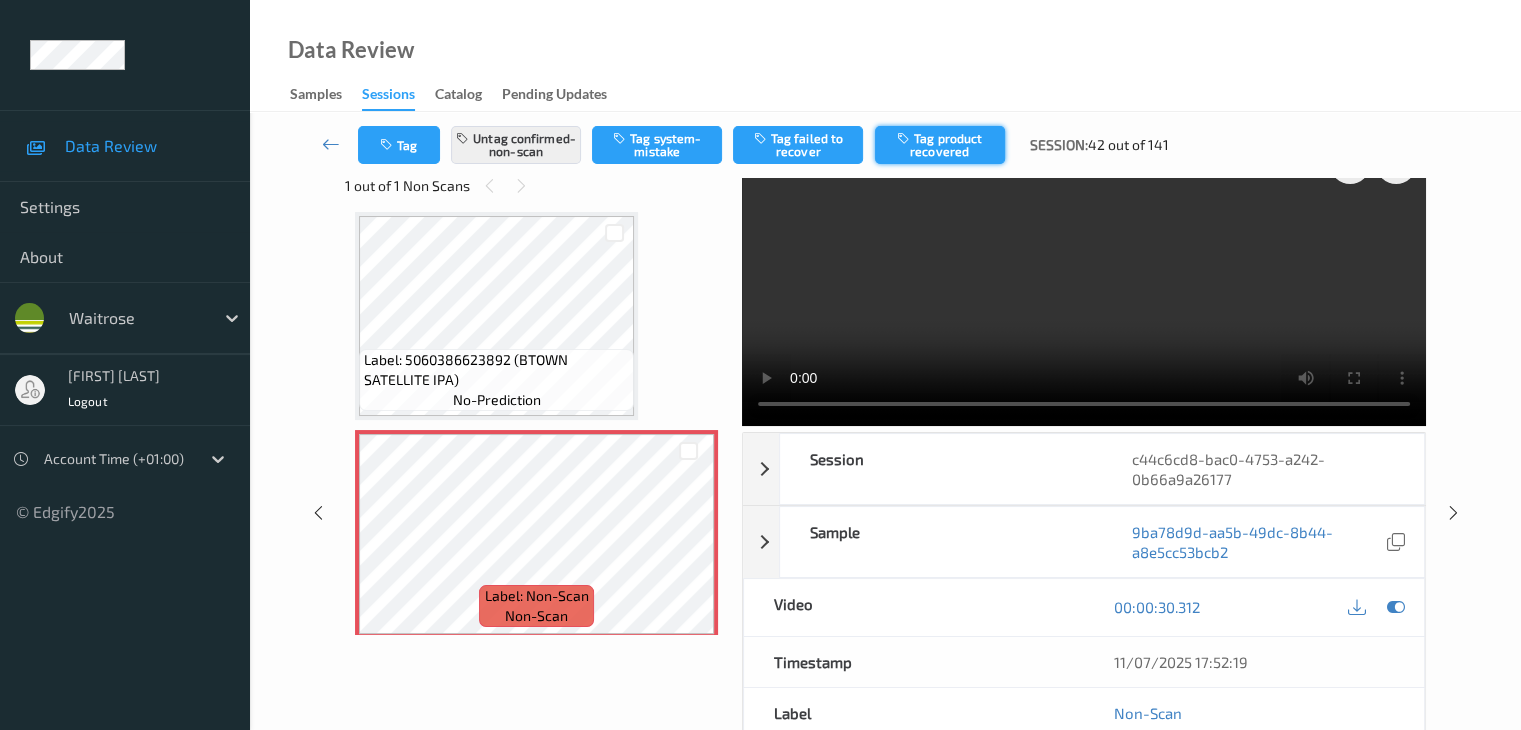 click on "Tag   product recovered" at bounding box center (940, 145) 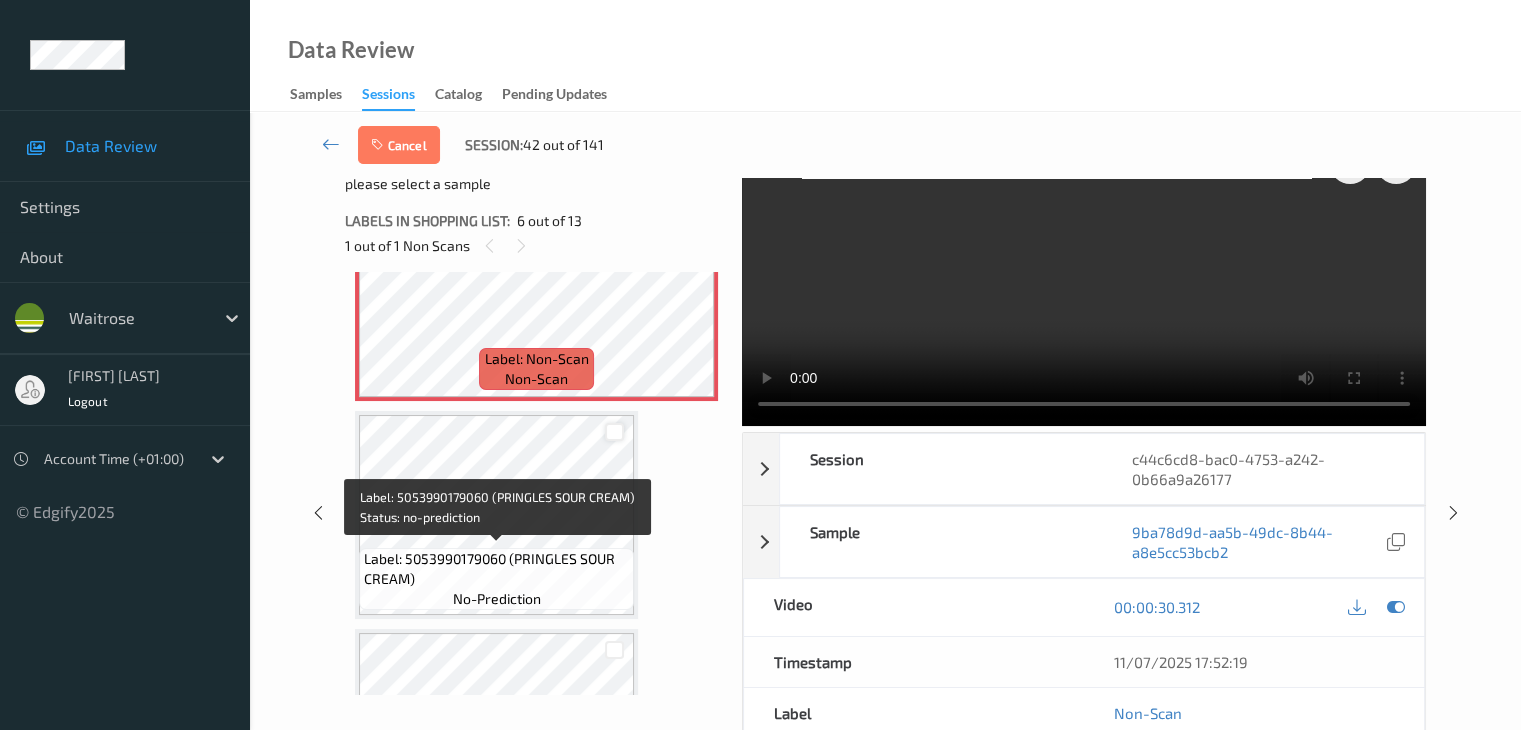 scroll, scrollTop: 1182, scrollLeft: 0, axis: vertical 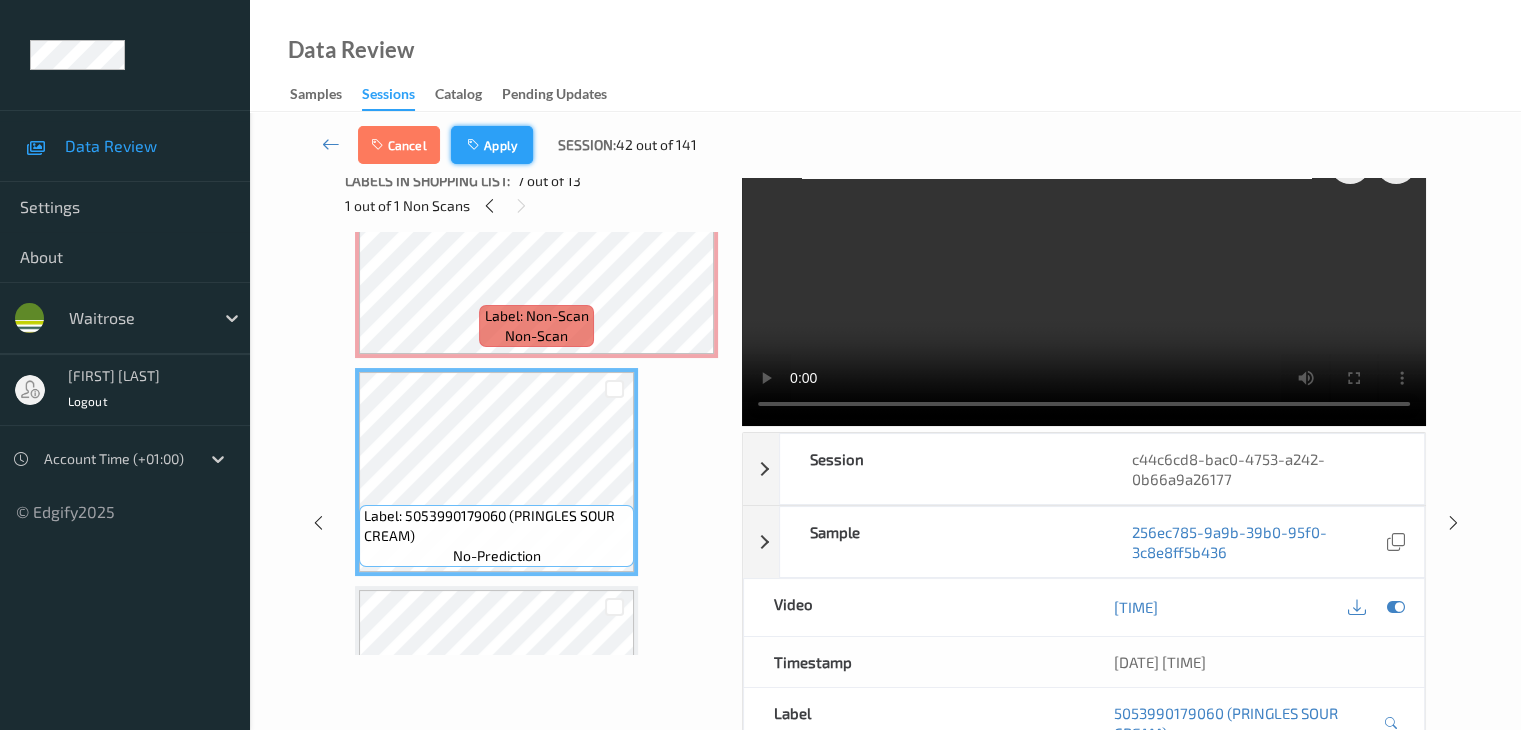 click on "Apply" at bounding box center (492, 145) 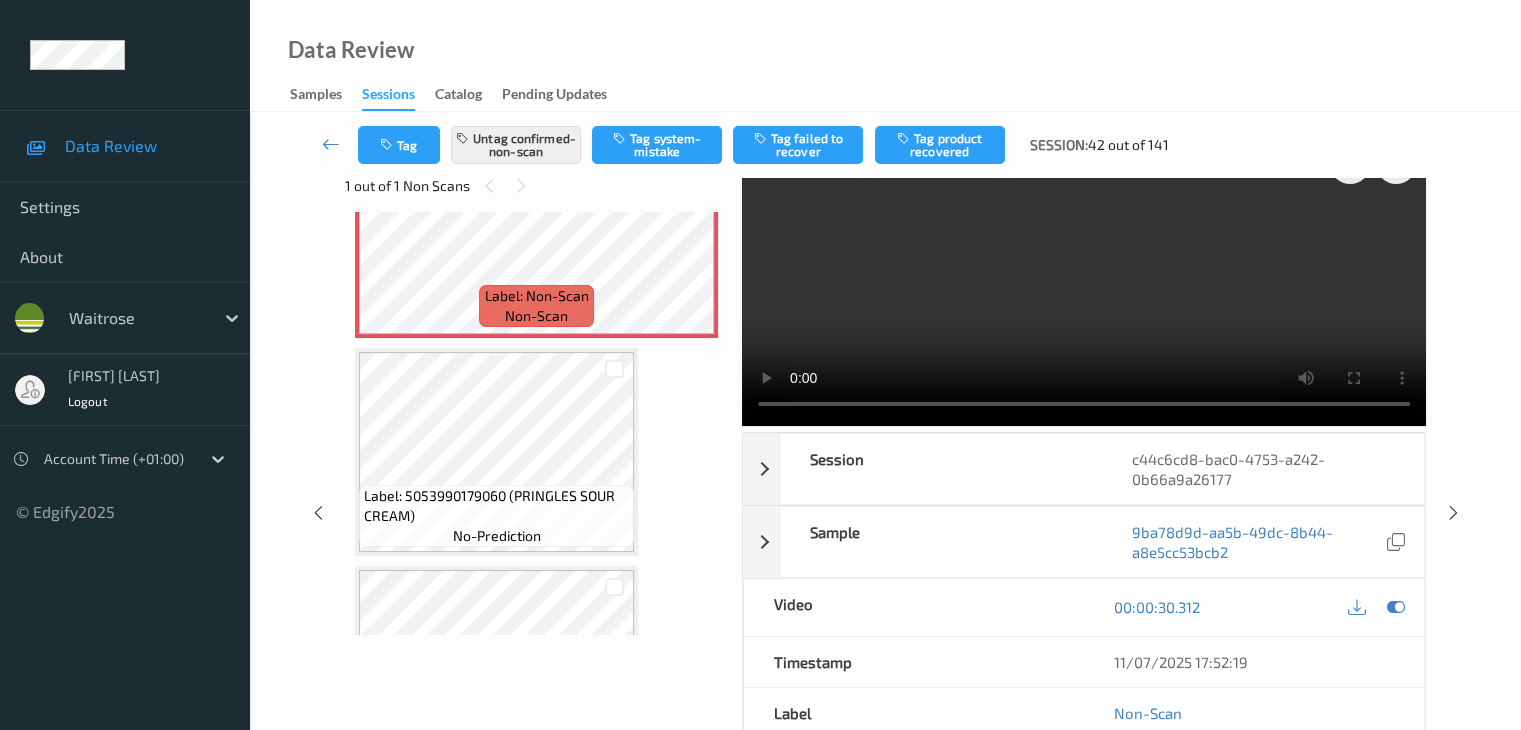 scroll, scrollTop: 882, scrollLeft: 0, axis: vertical 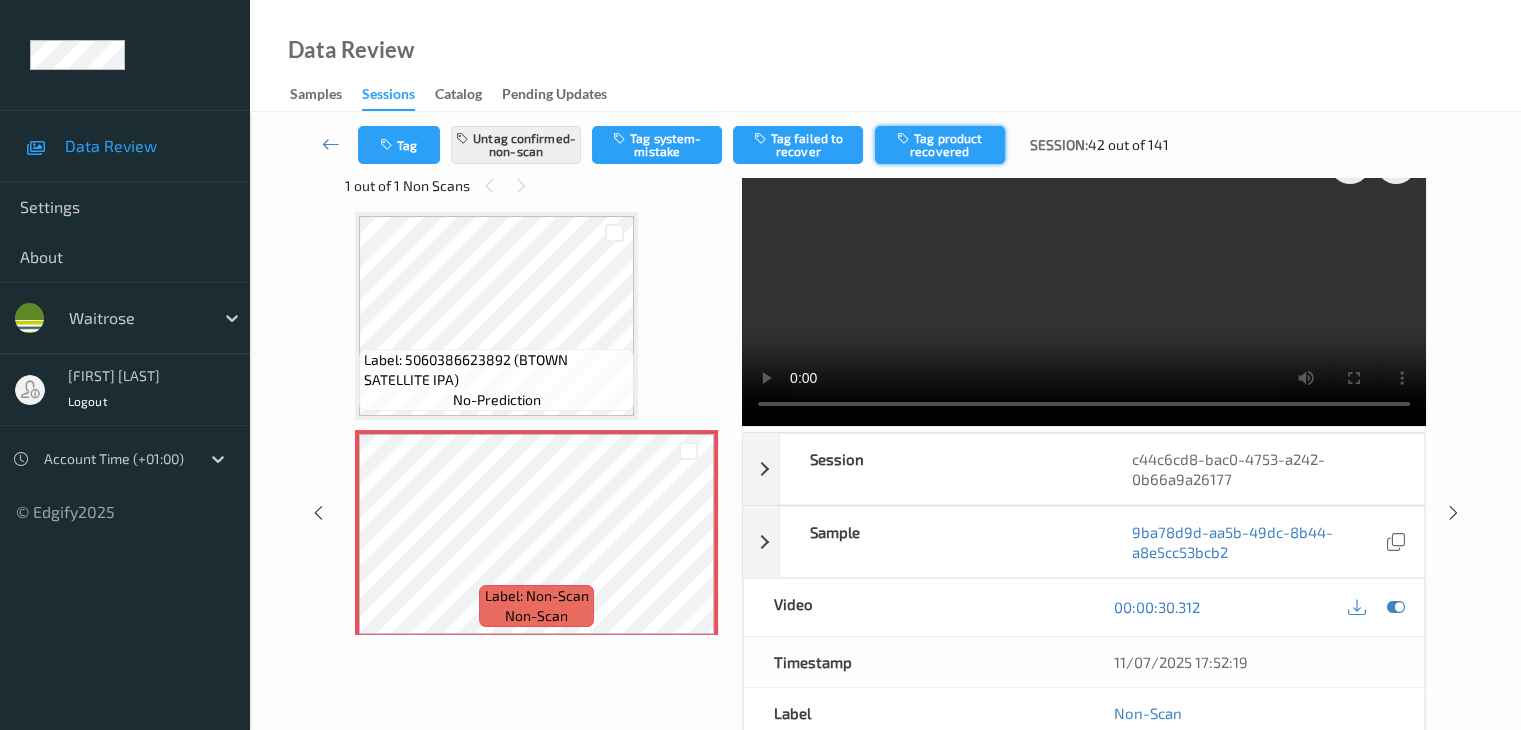 click on "Tag   product recovered" at bounding box center (940, 145) 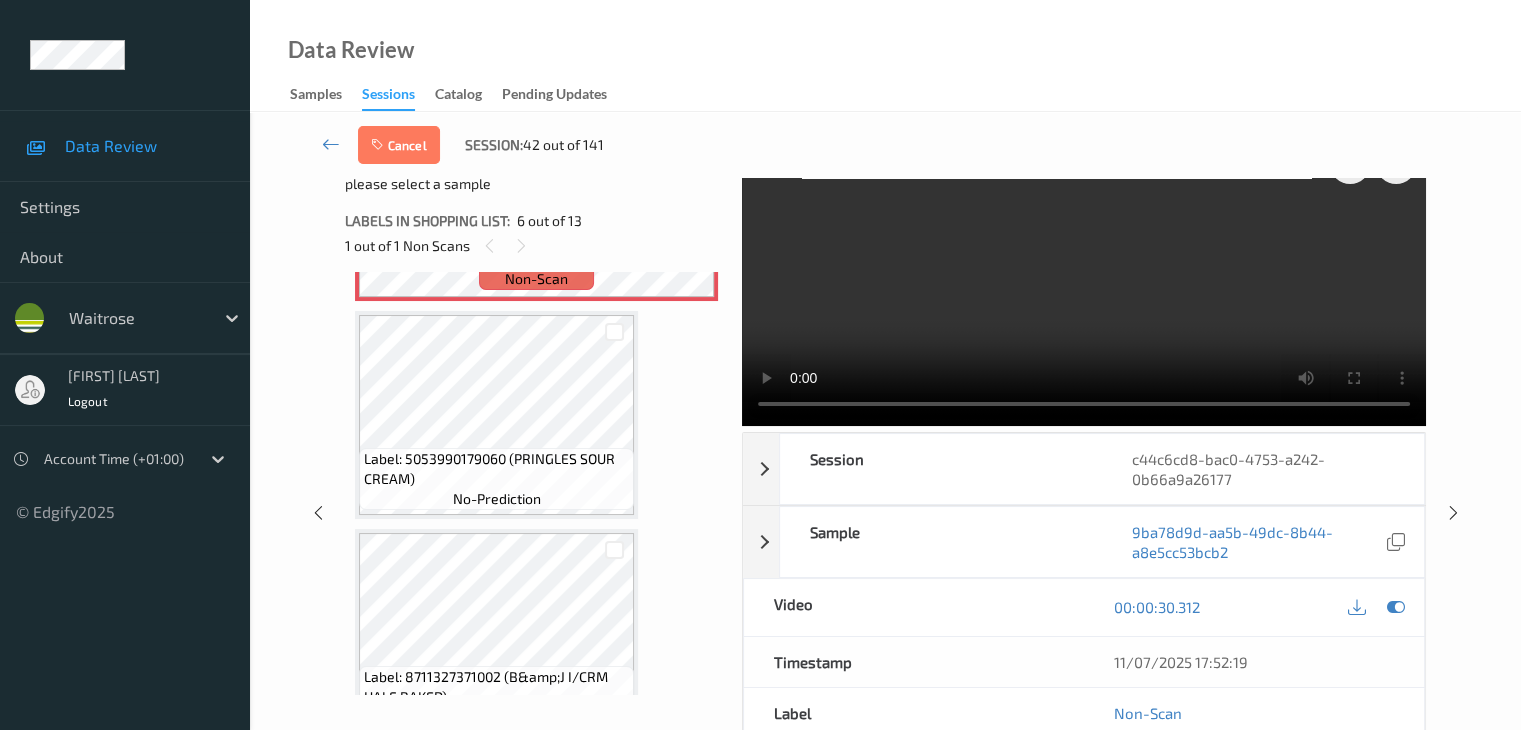 scroll, scrollTop: 1282, scrollLeft: 0, axis: vertical 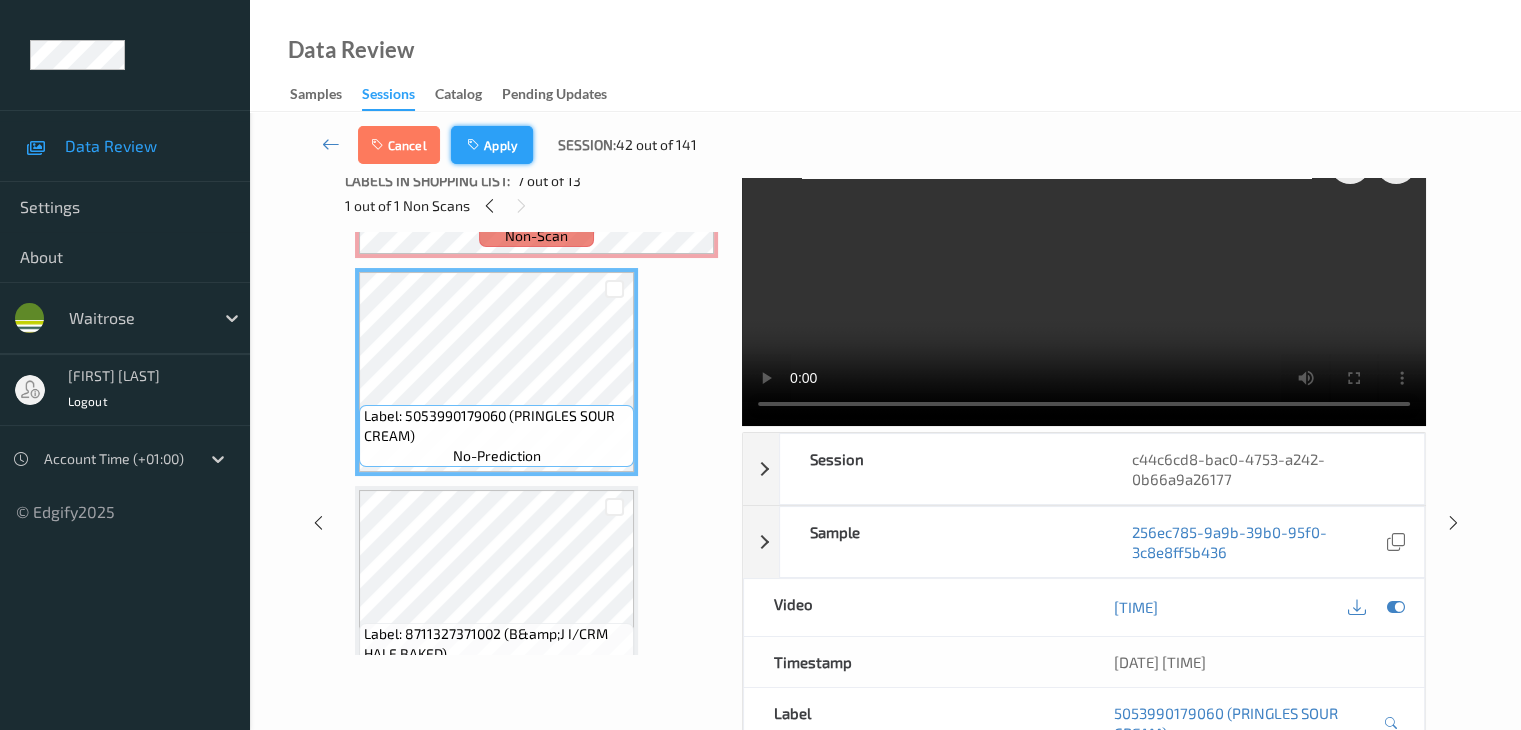 click on "Apply" at bounding box center [492, 145] 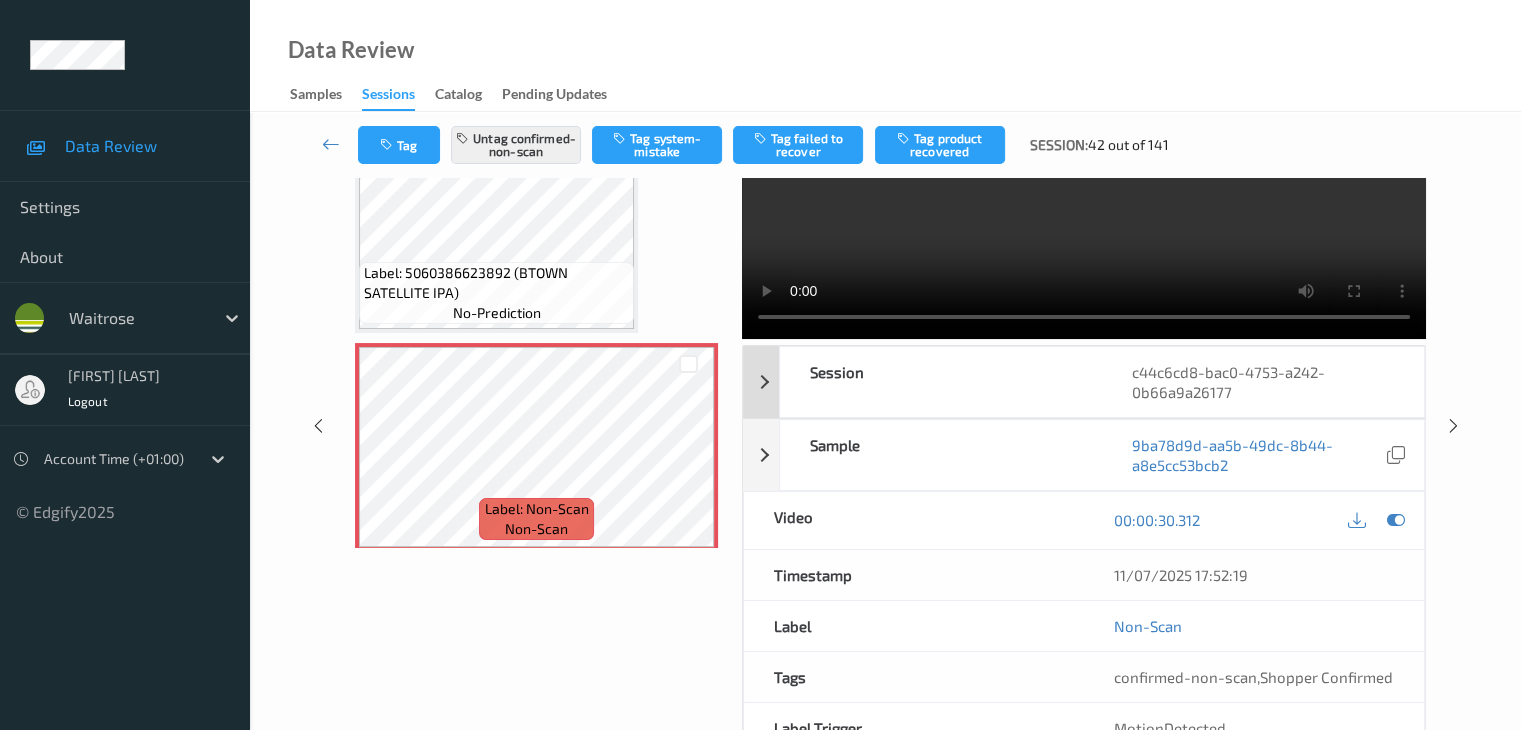 scroll, scrollTop: 44, scrollLeft: 0, axis: vertical 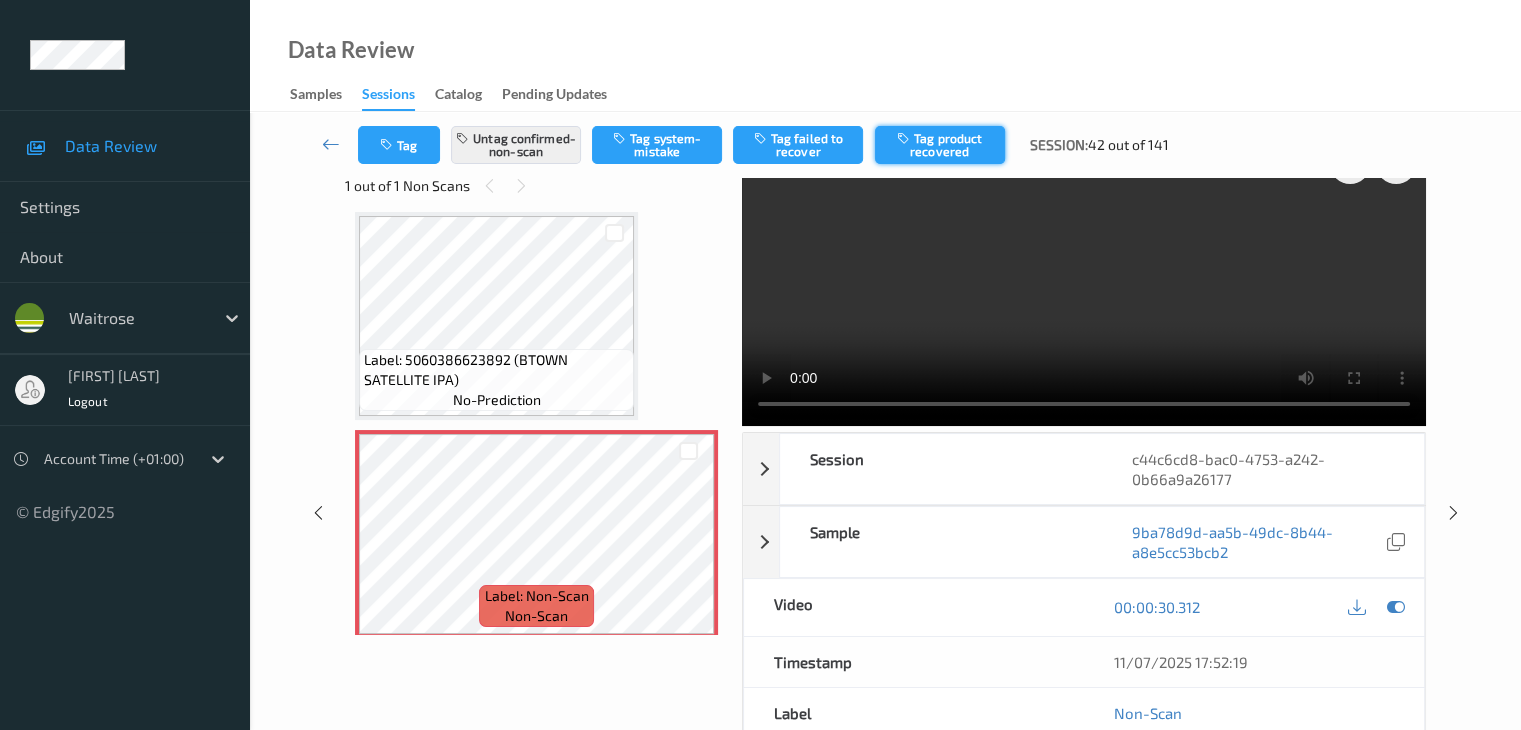 click on "Tag   product recovered" at bounding box center (940, 145) 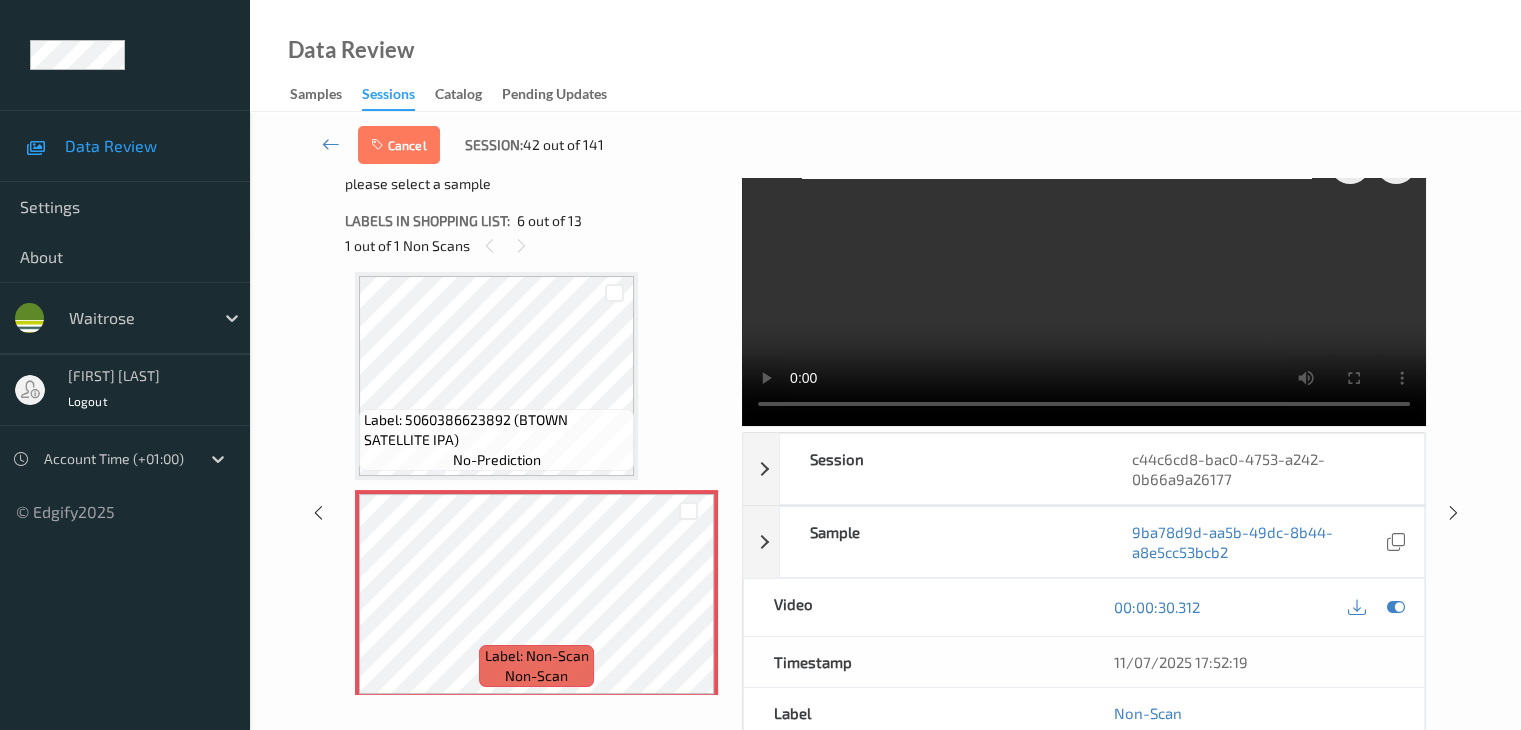 scroll, scrollTop: 1182, scrollLeft: 0, axis: vertical 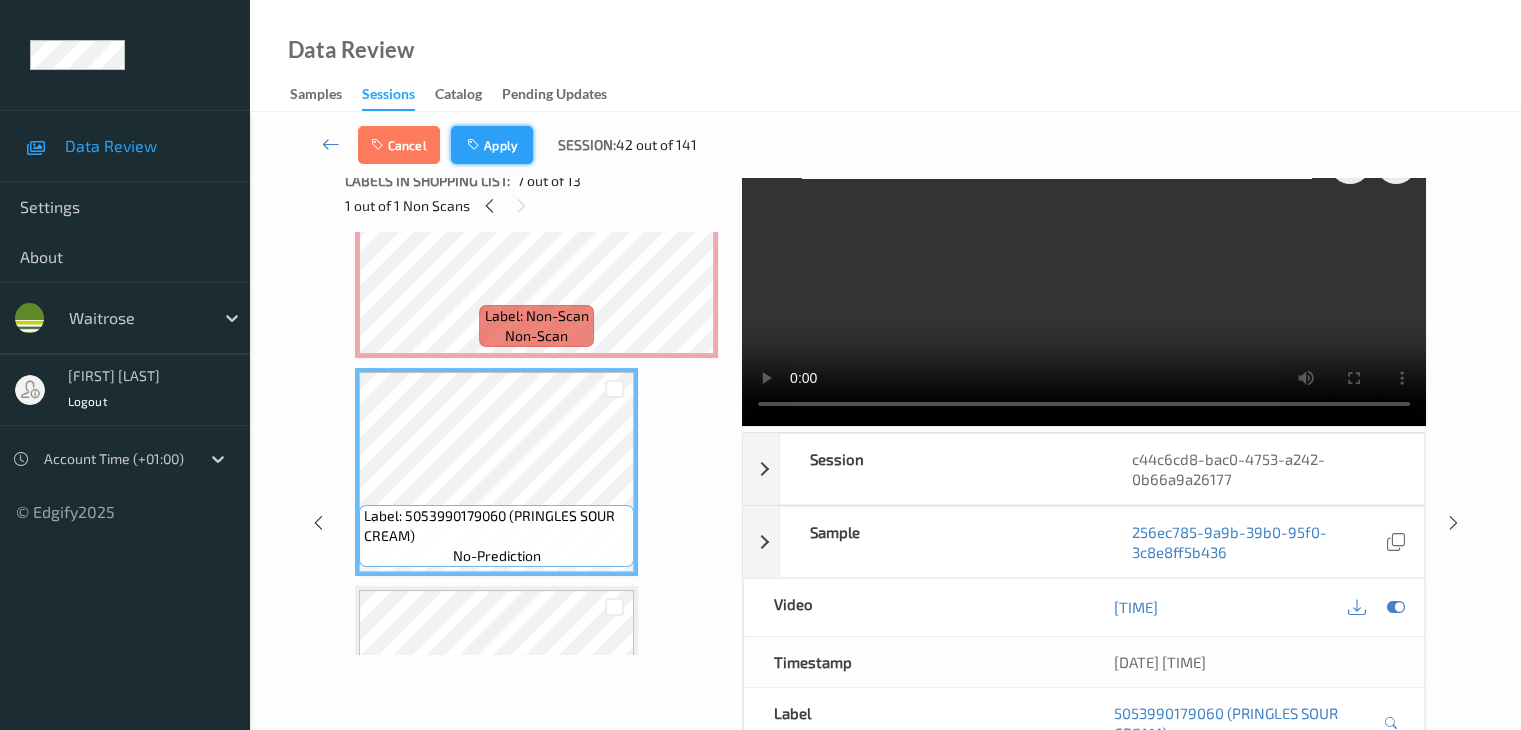 click on "Apply" at bounding box center (492, 145) 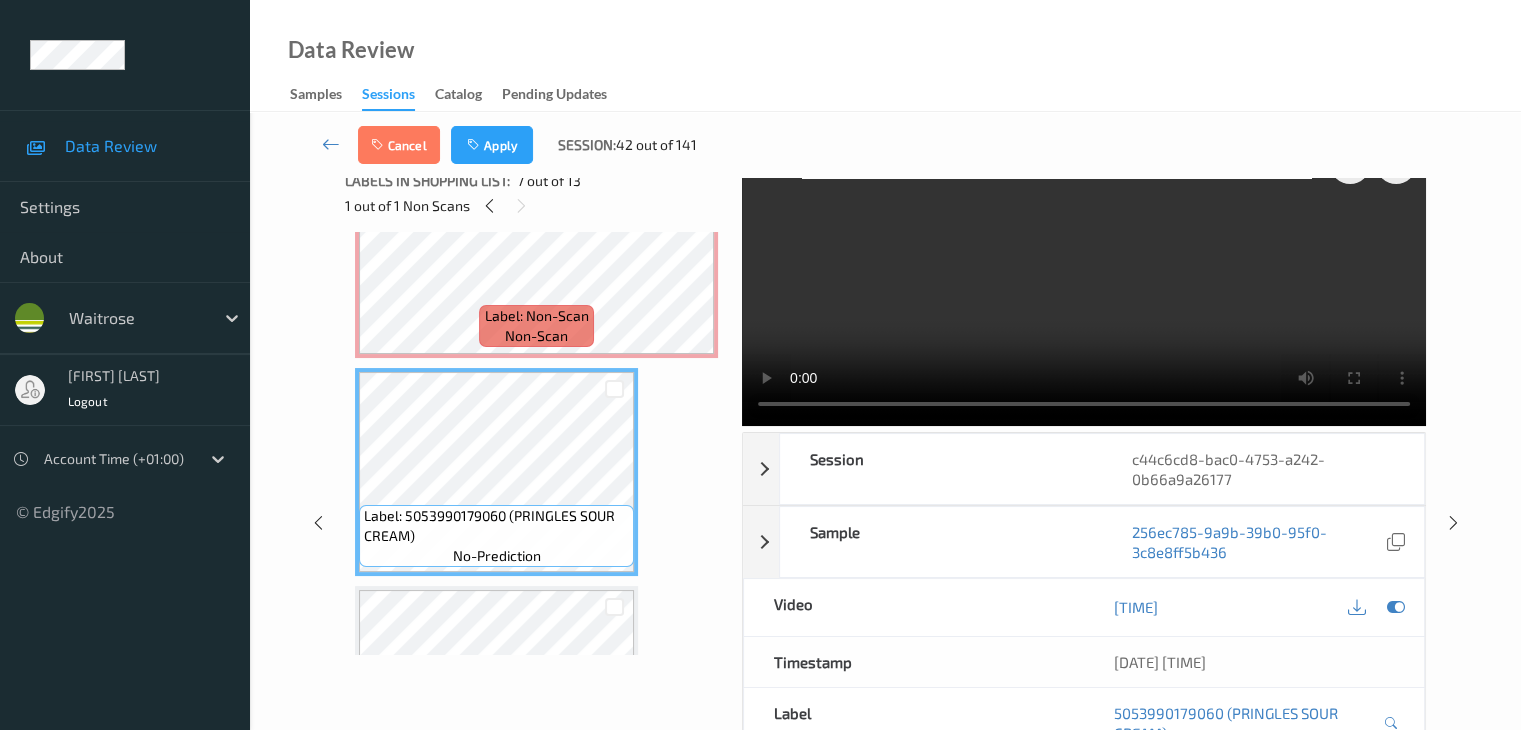 scroll, scrollTop: 882, scrollLeft: 0, axis: vertical 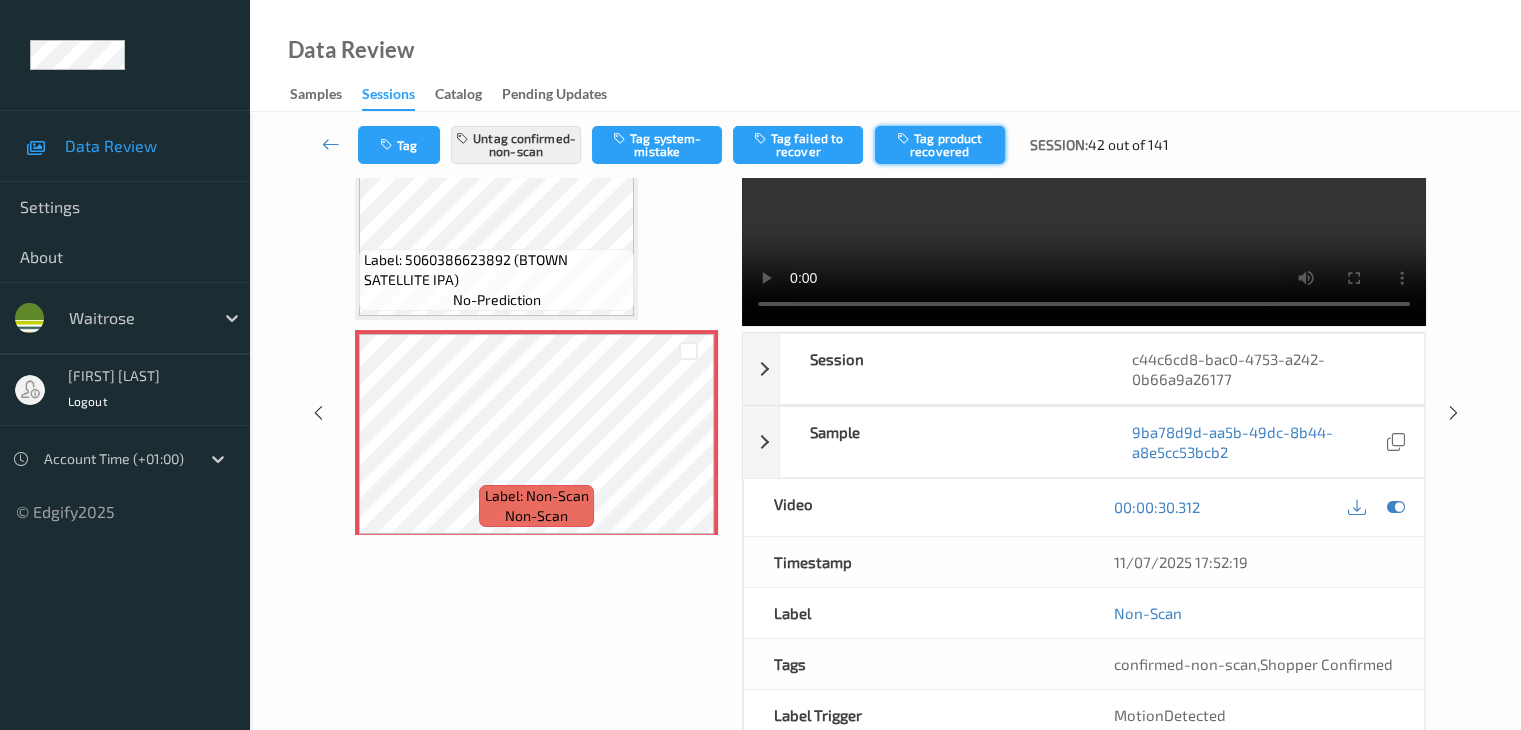 click on "Tag   product recovered" at bounding box center (940, 145) 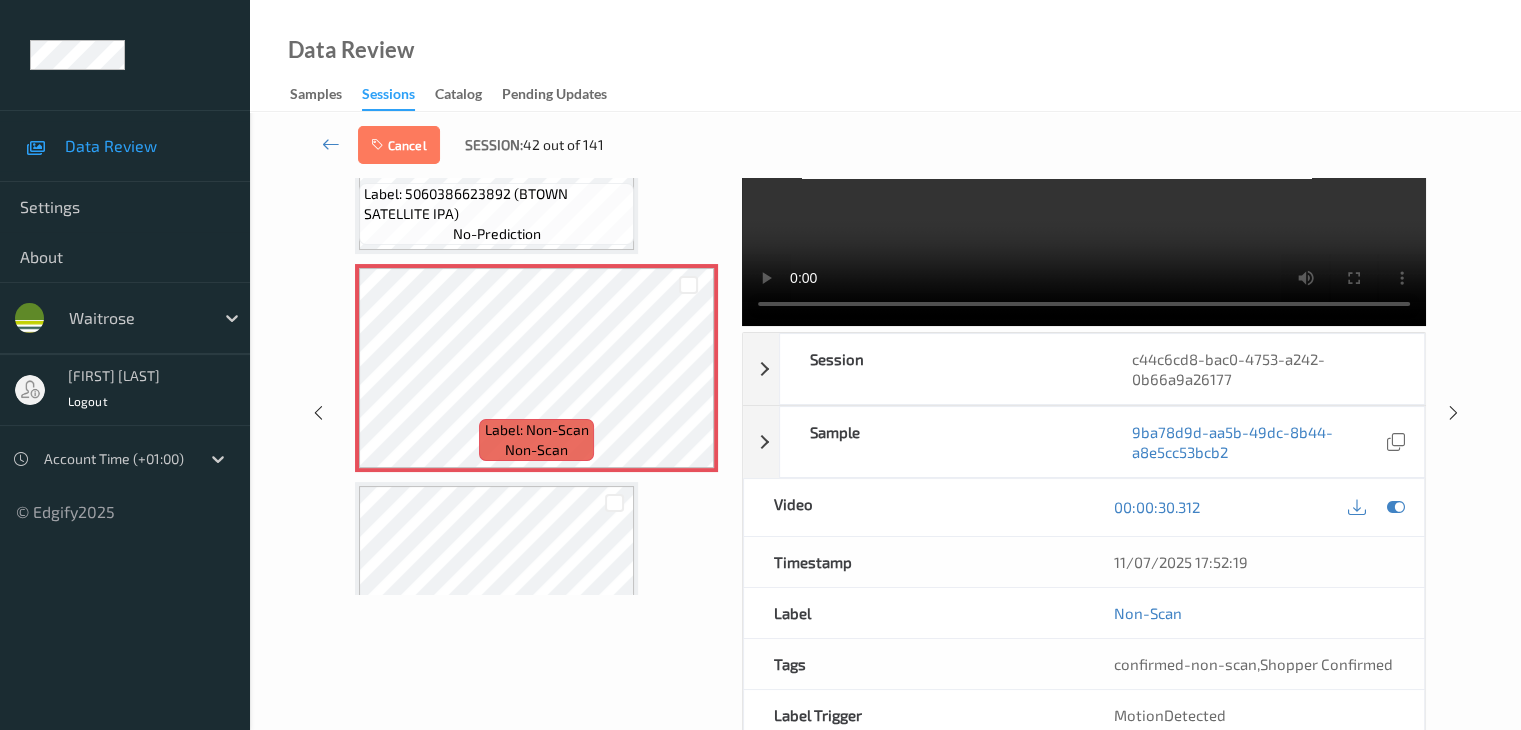 scroll, scrollTop: 1182, scrollLeft: 0, axis: vertical 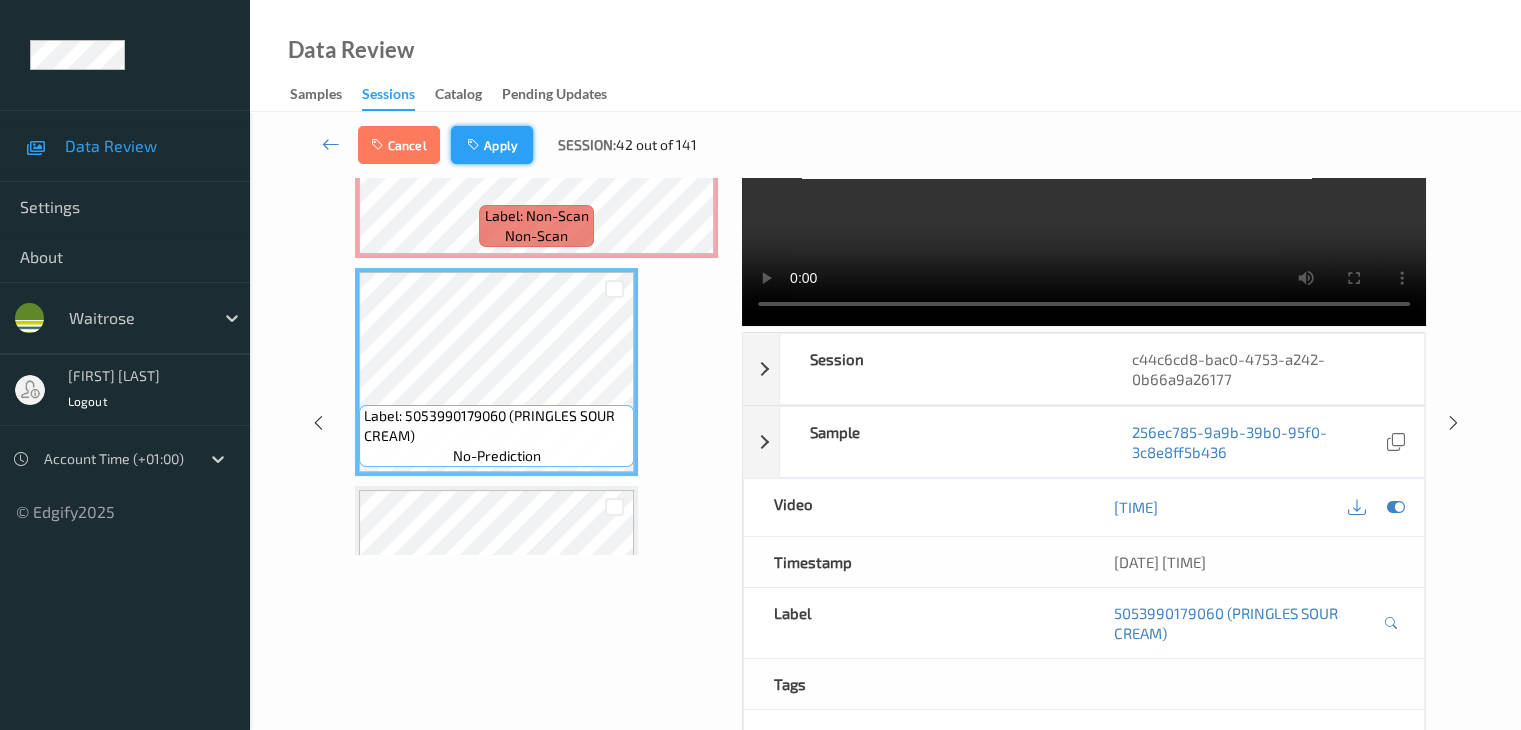 click on "Apply" at bounding box center [492, 145] 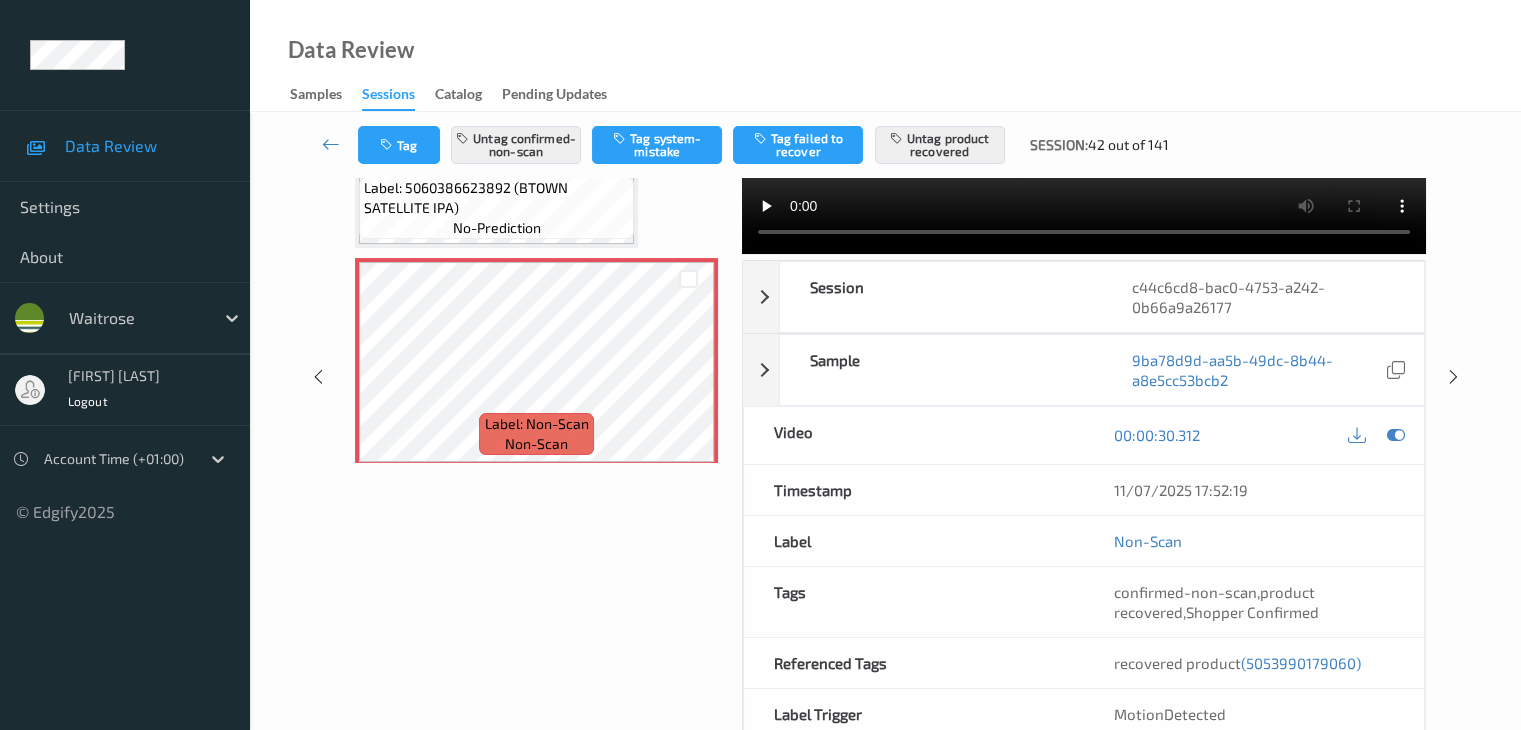 scroll, scrollTop: 216, scrollLeft: 0, axis: vertical 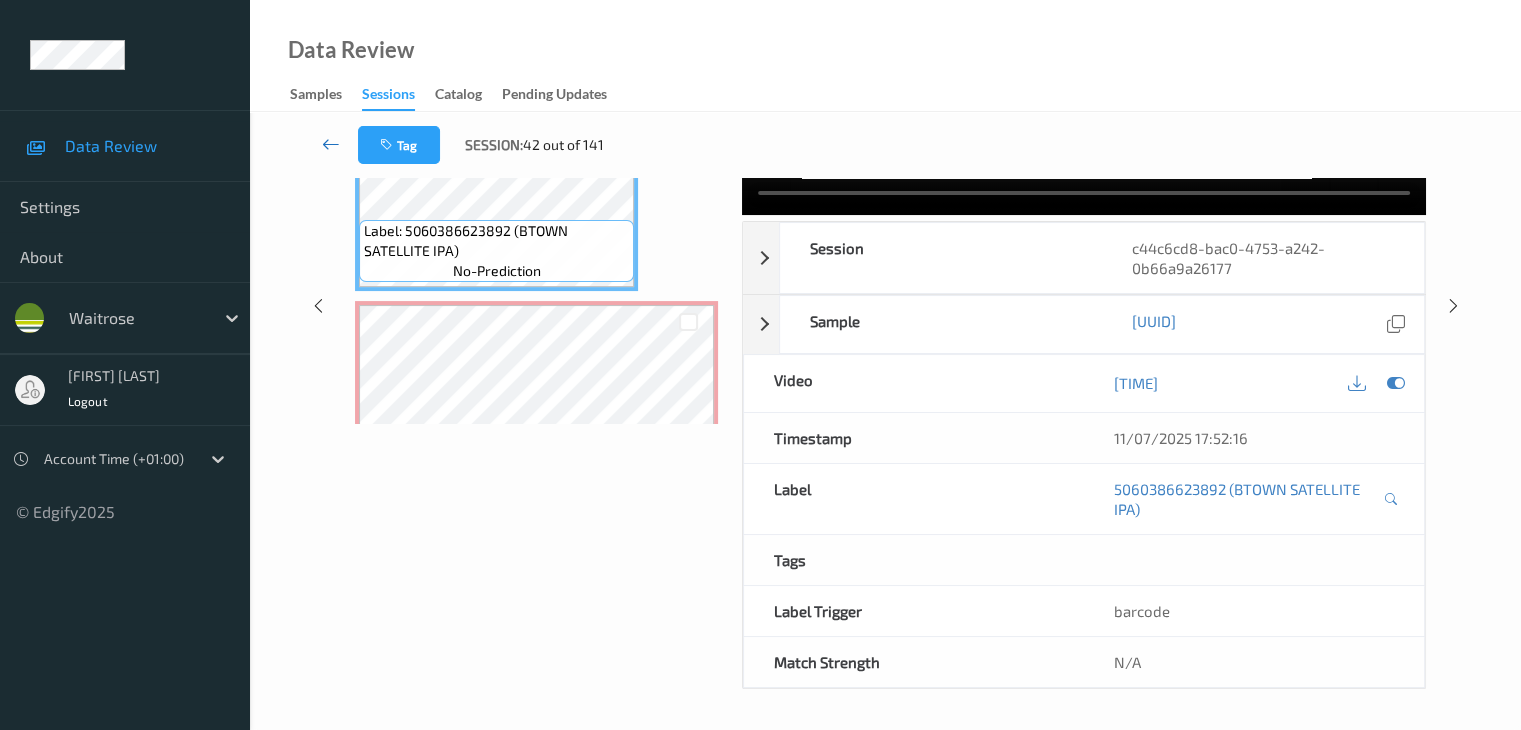 click at bounding box center (331, 144) 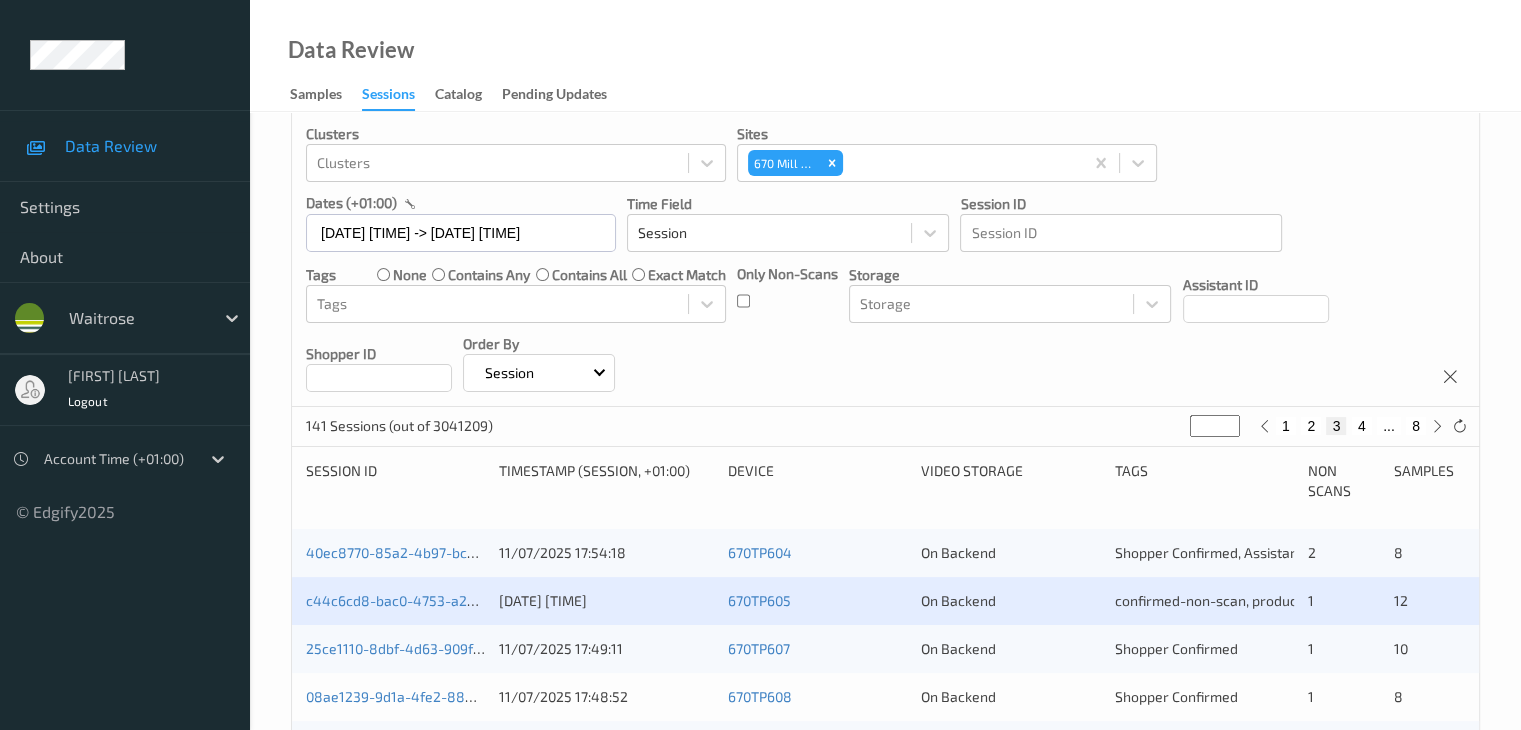 scroll, scrollTop: 200, scrollLeft: 0, axis: vertical 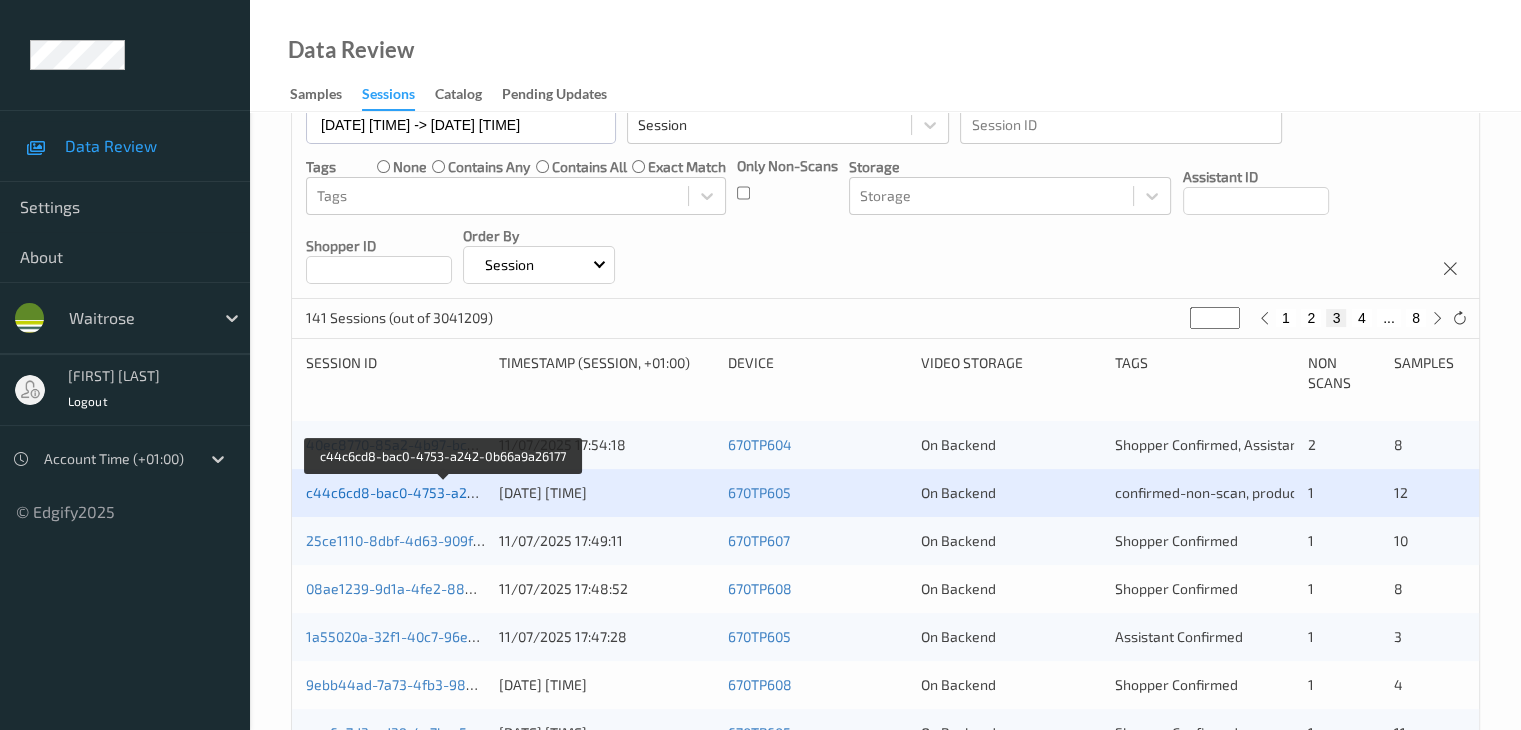 click on "c44c6cd8-bac0-4753-a242-0b66a9a26177" at bounding box center [444, 492] 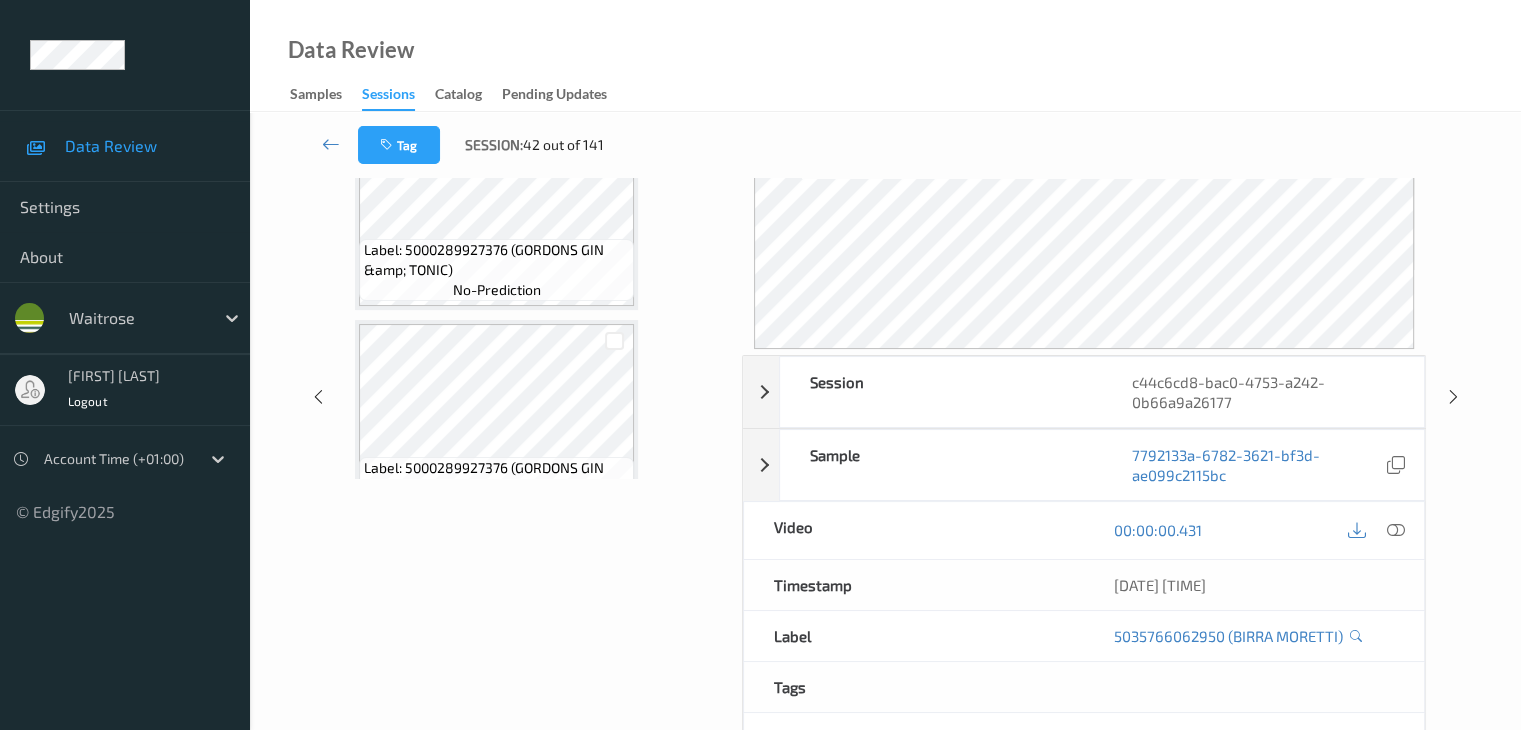 scroll, scrollTop: 800, scrollLeft: 0, axis: vertical 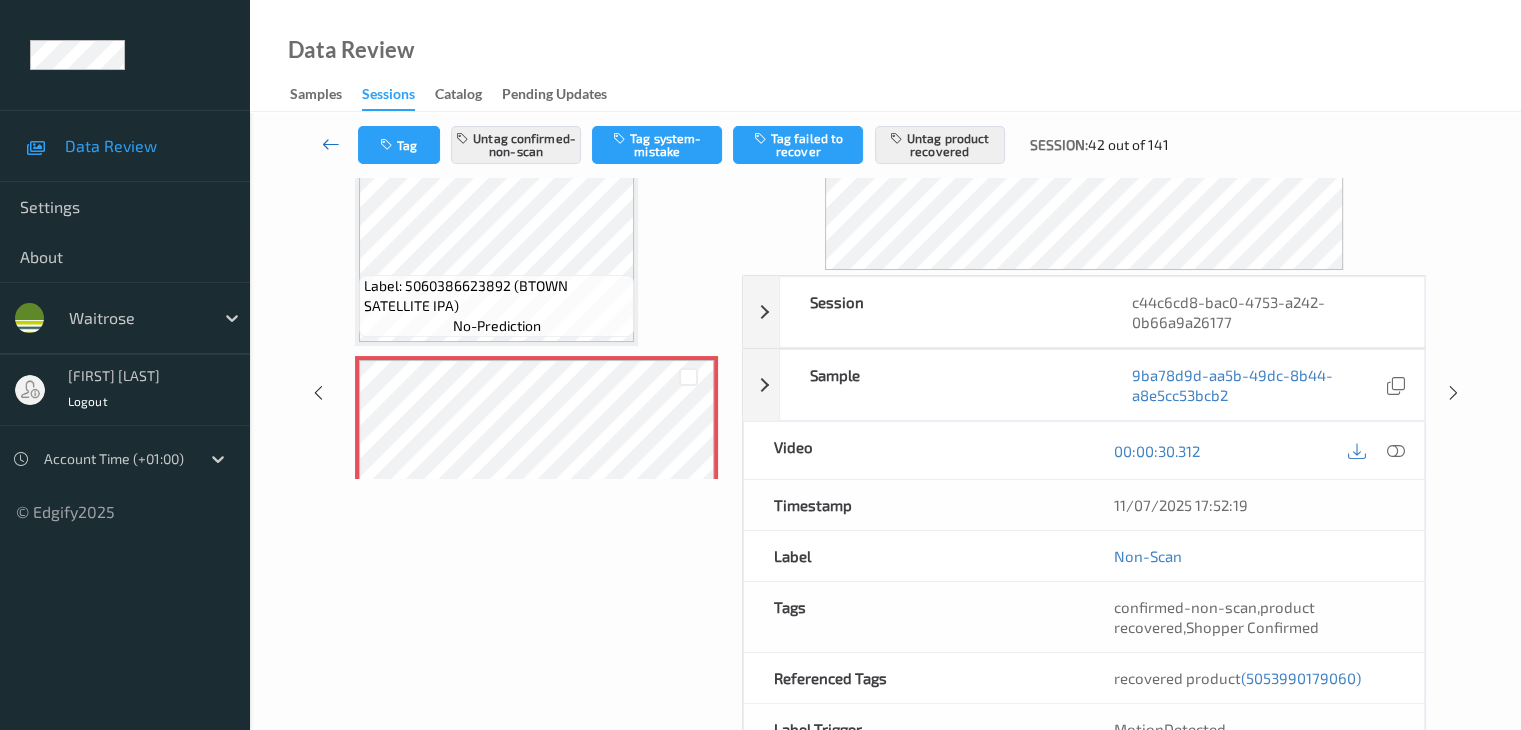 click at bounding box center [331, 144] 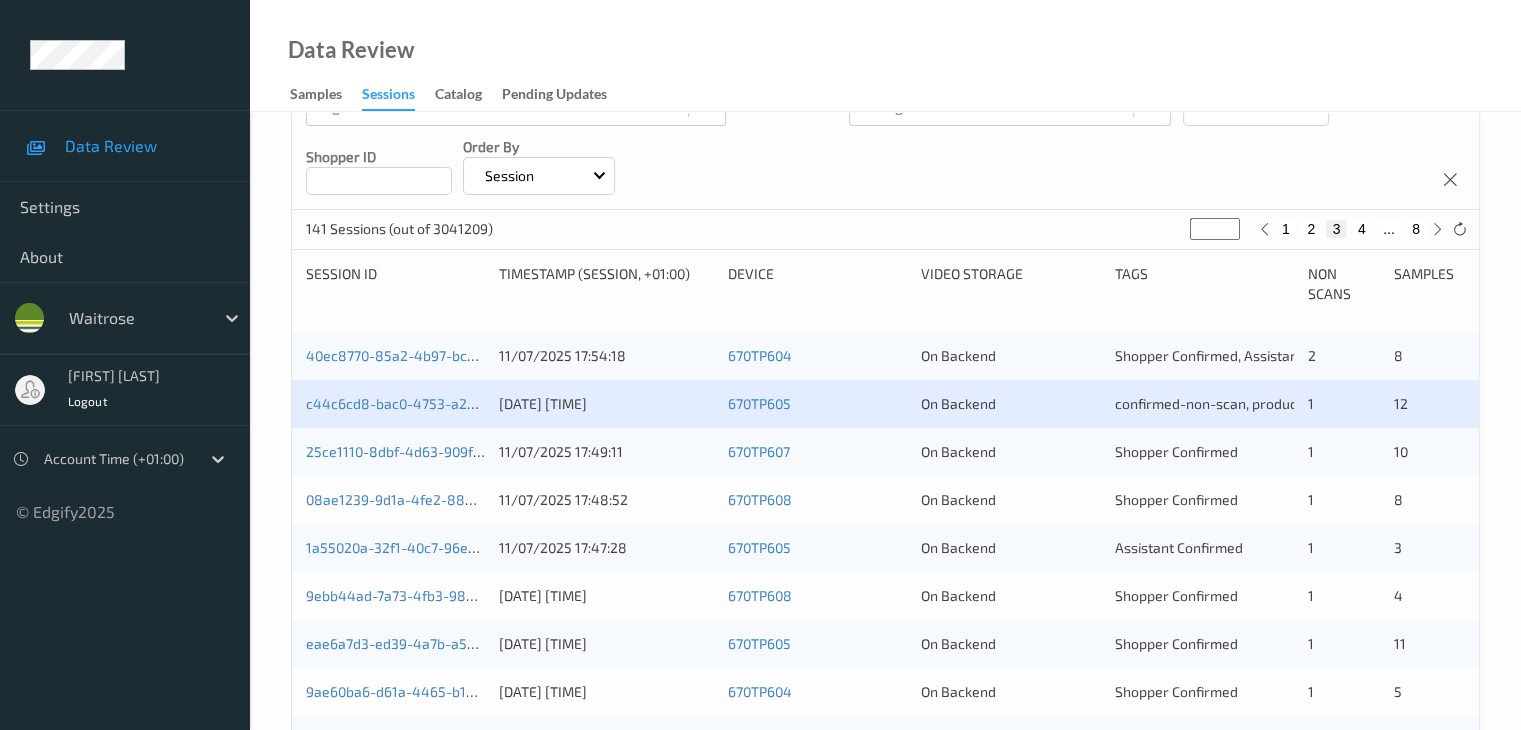 scroll, scrollTop: 300, scrollLeft: 0, axis: vertical 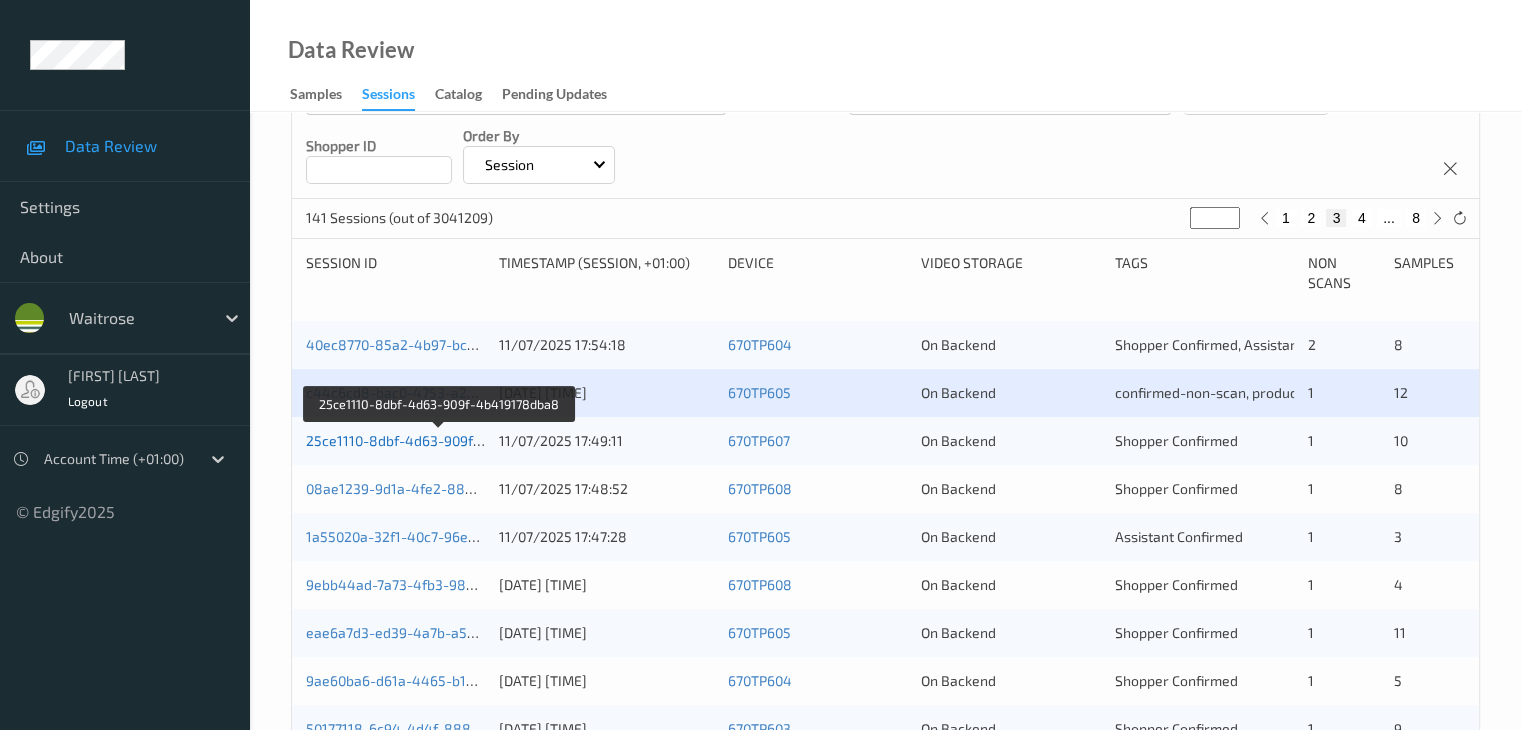 click on "25ce1110-8dbf-4d63-909f-4b419178dba8" at bounding box center (440, 440) 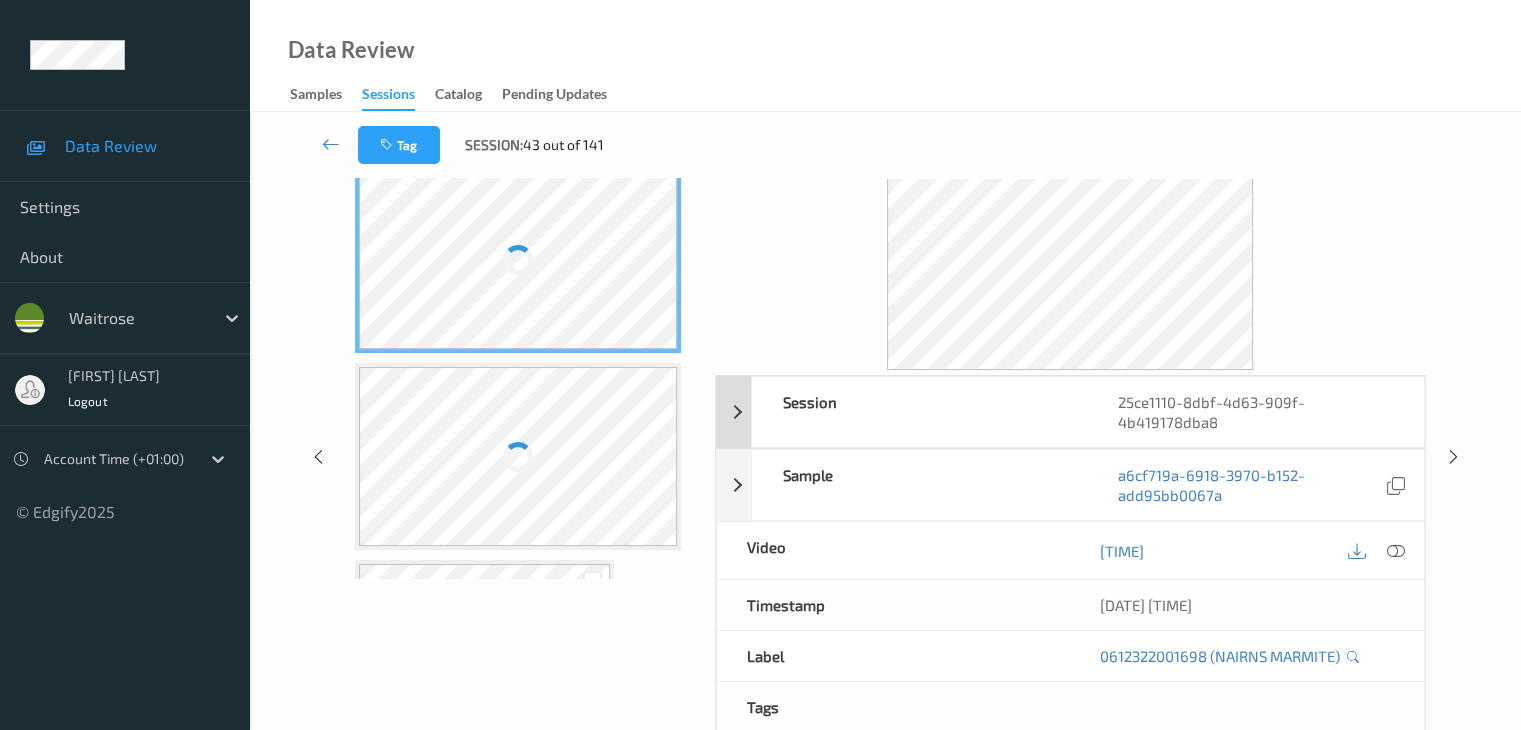 scroll, scrollTop: 0, scrollLeft: 0, axis: both 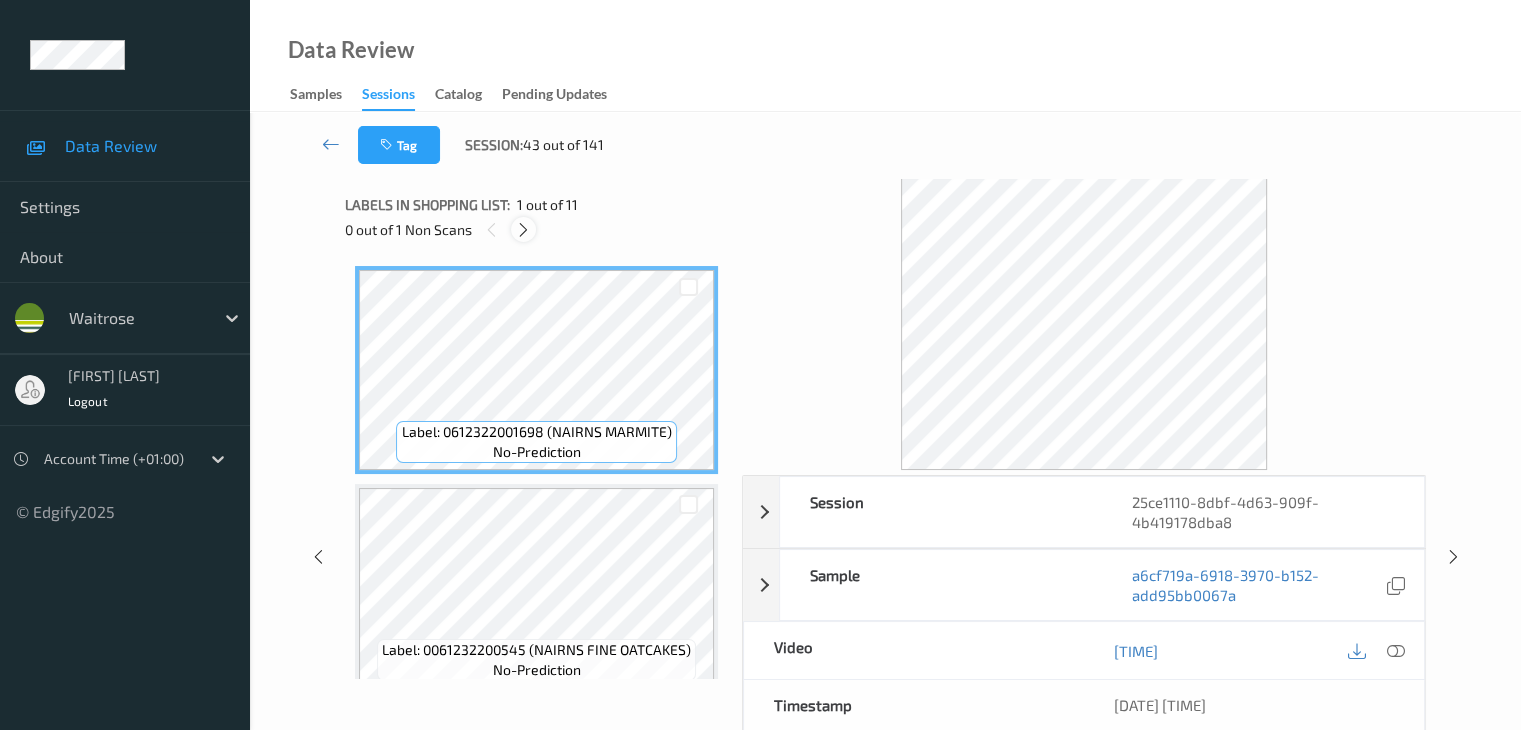 click at bounding box center [523, 230] 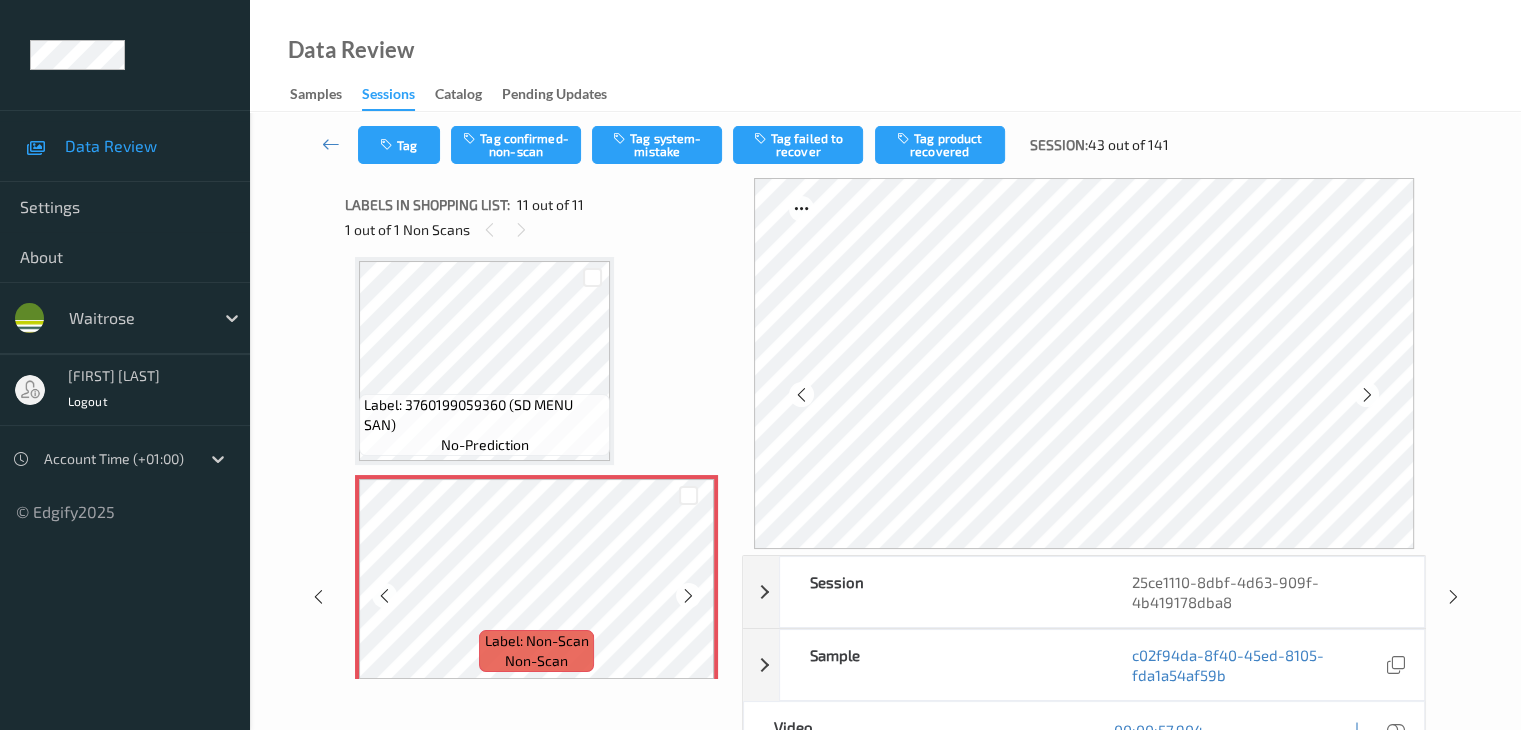 scroll, scrollTop: 1984, scrollLeft: 0, axis: vertical 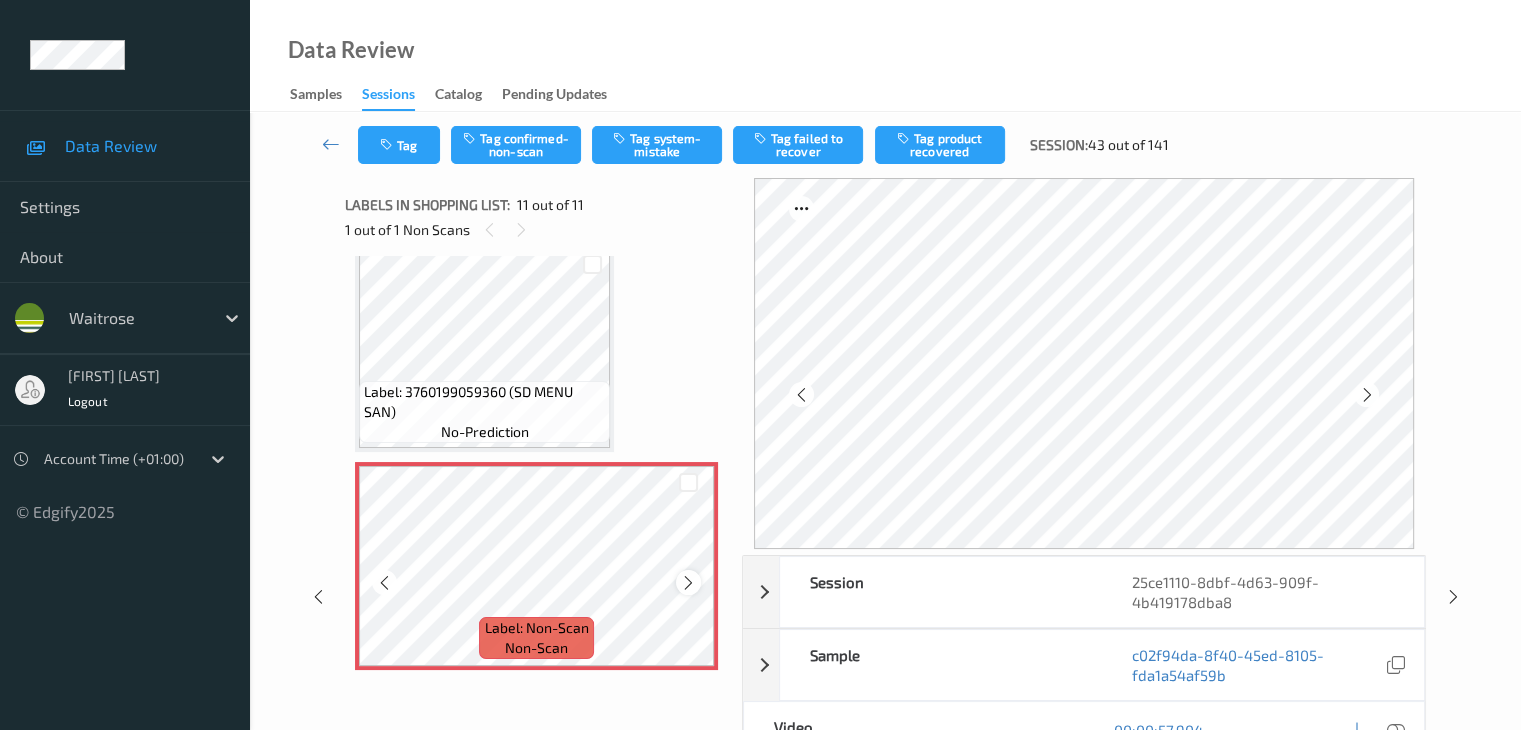 click at bounding box center [688, 583] 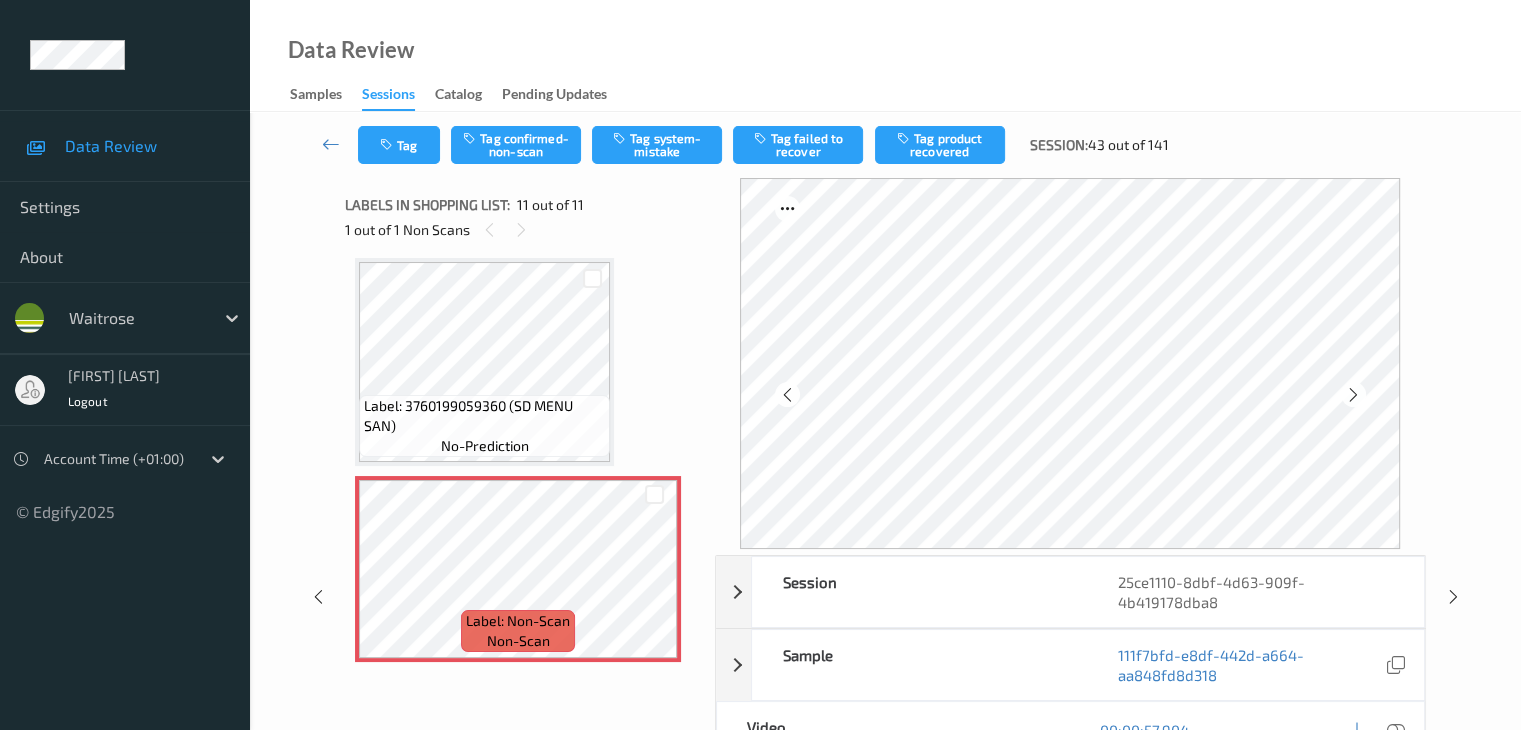 scroll, scrollTop: 1875, scrollLeft: 0, axis: vertical 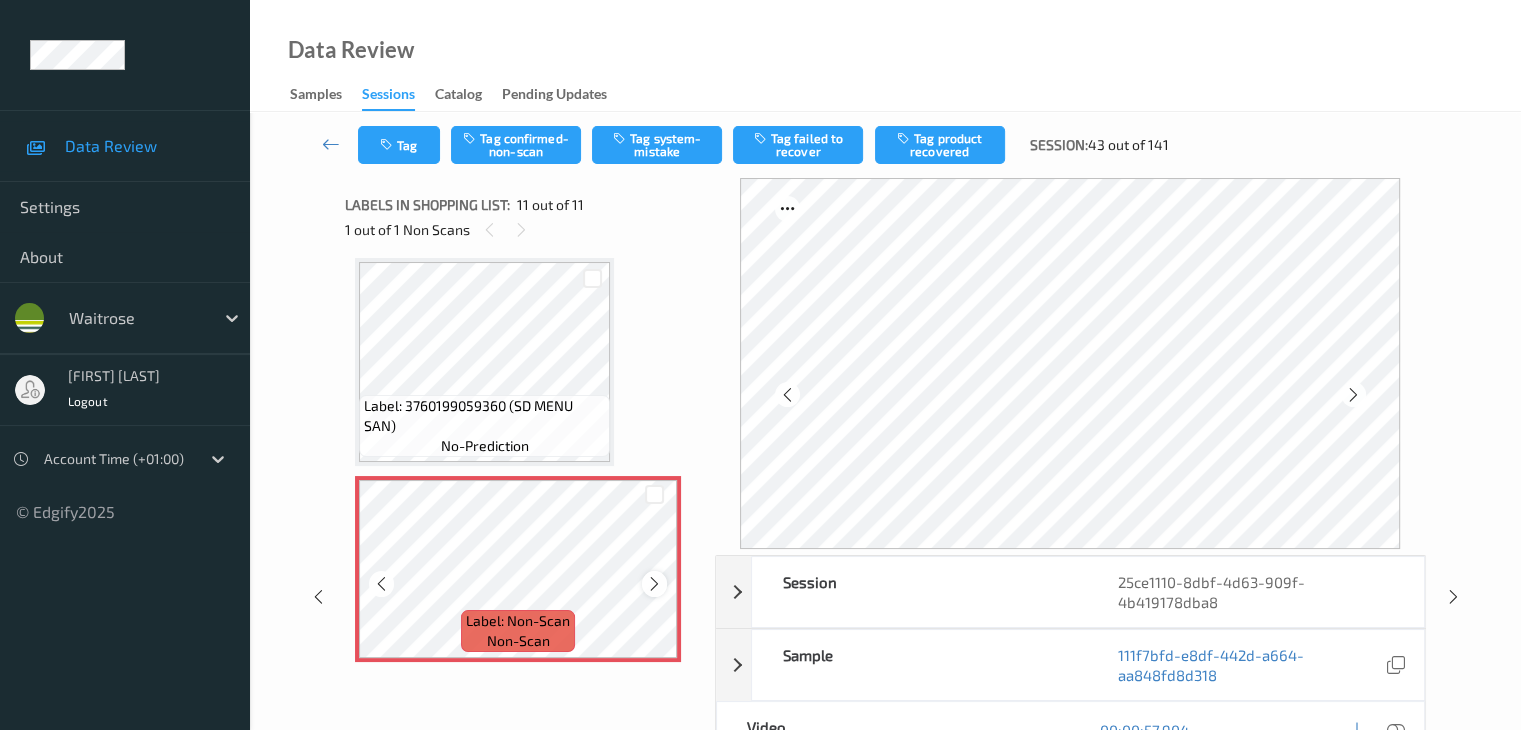 click at bounding box center (654, 584) 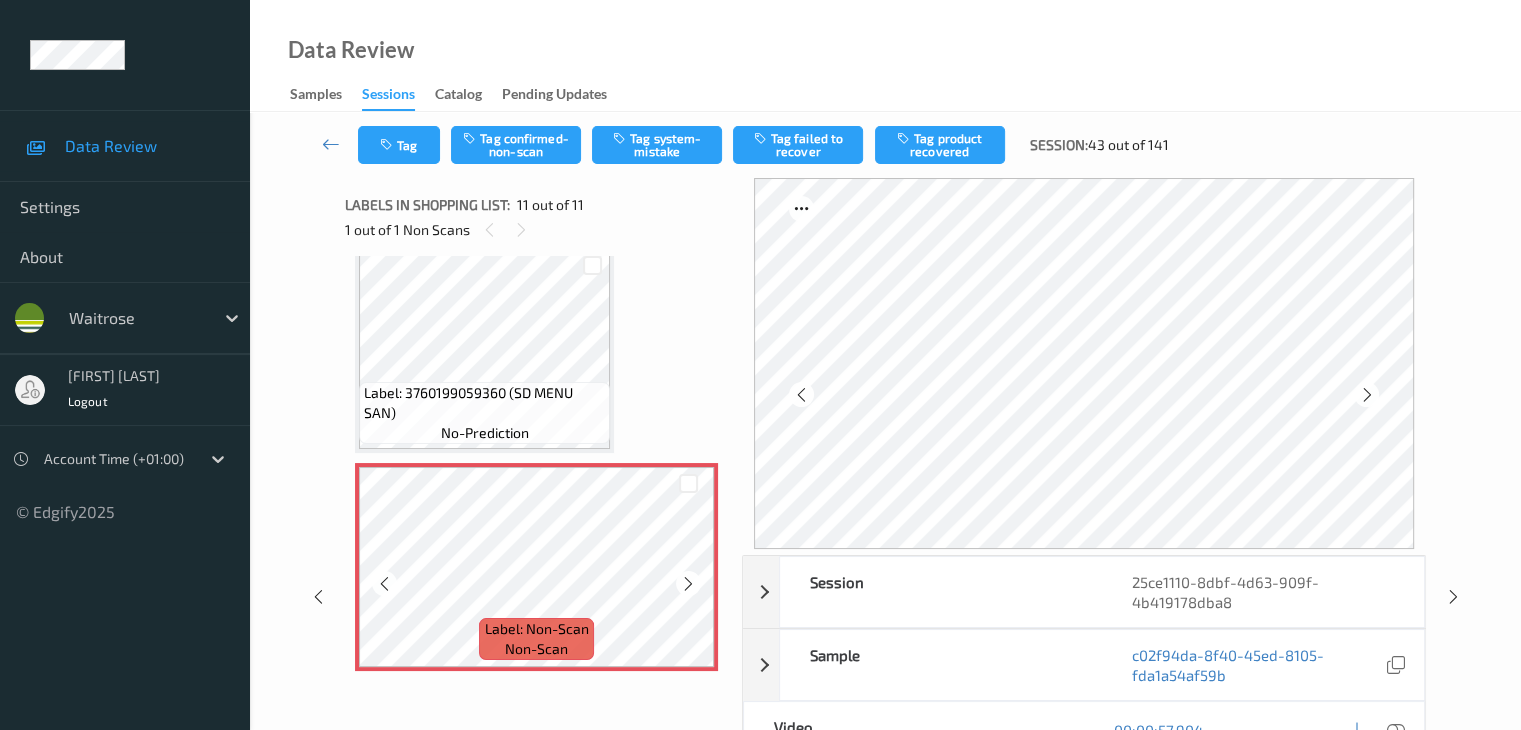 scroll, scrollTop: 1984, scrollLeft: 0, axis: vertical 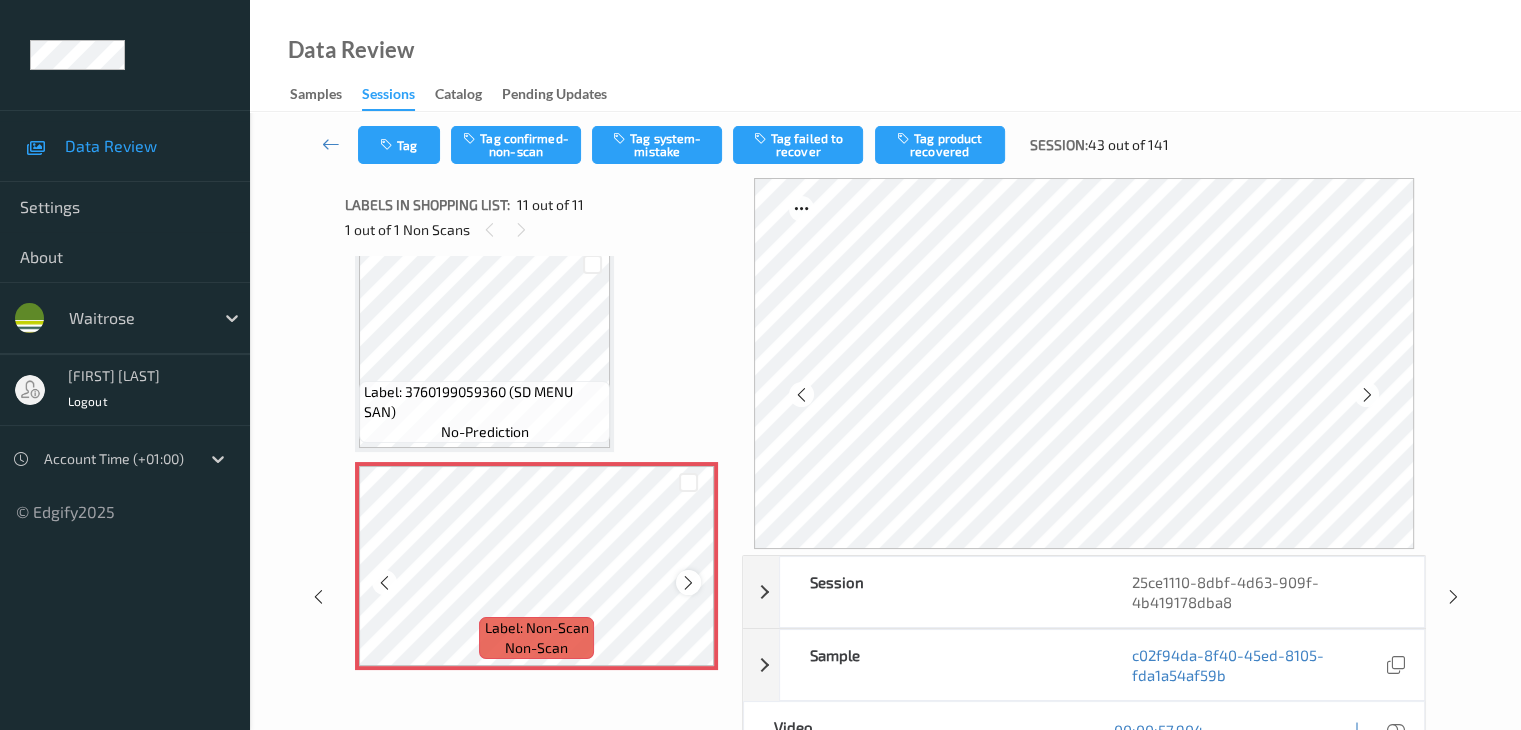 click at bounding box center [688, 582] 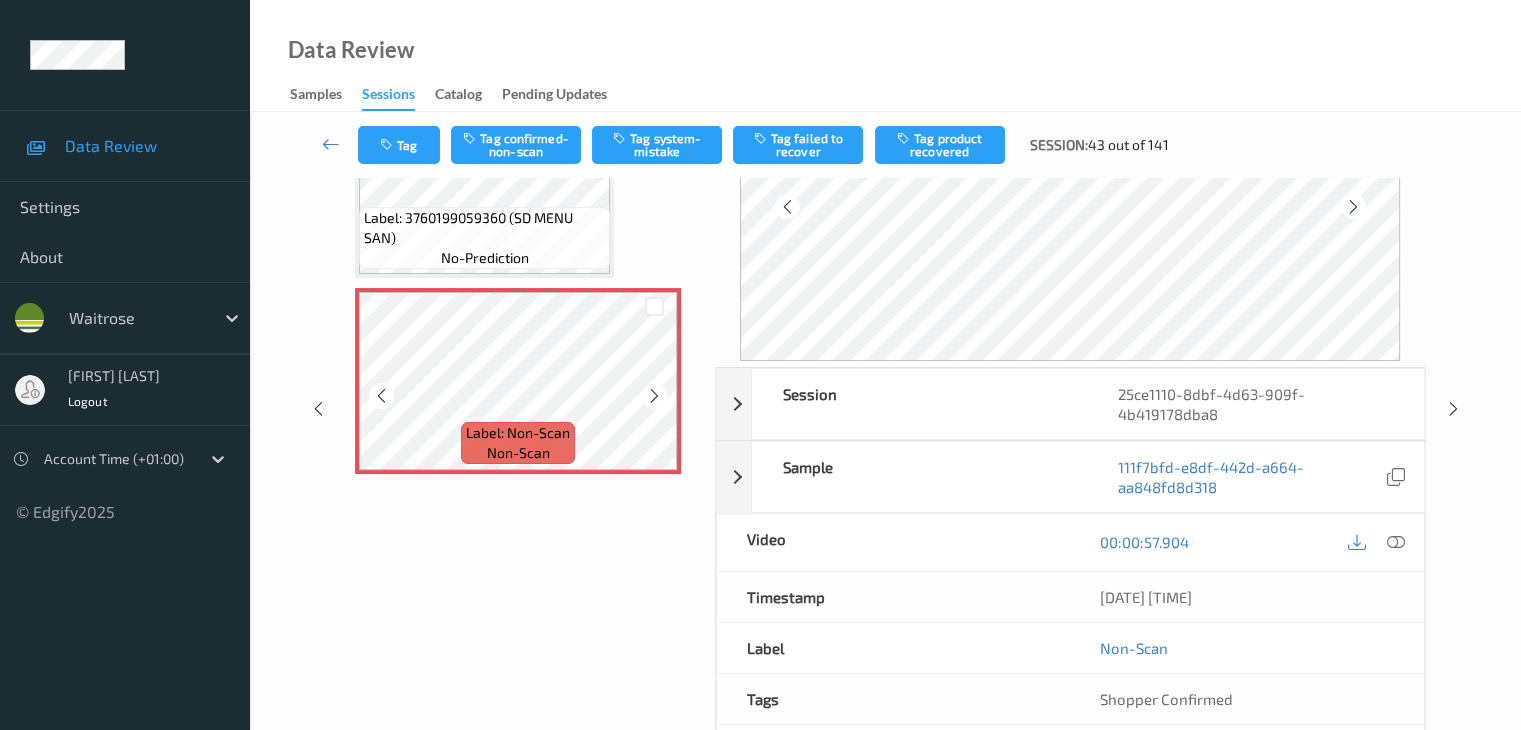 scroll, scrollTop: 200, scrollLeft: 0, axis: vertical 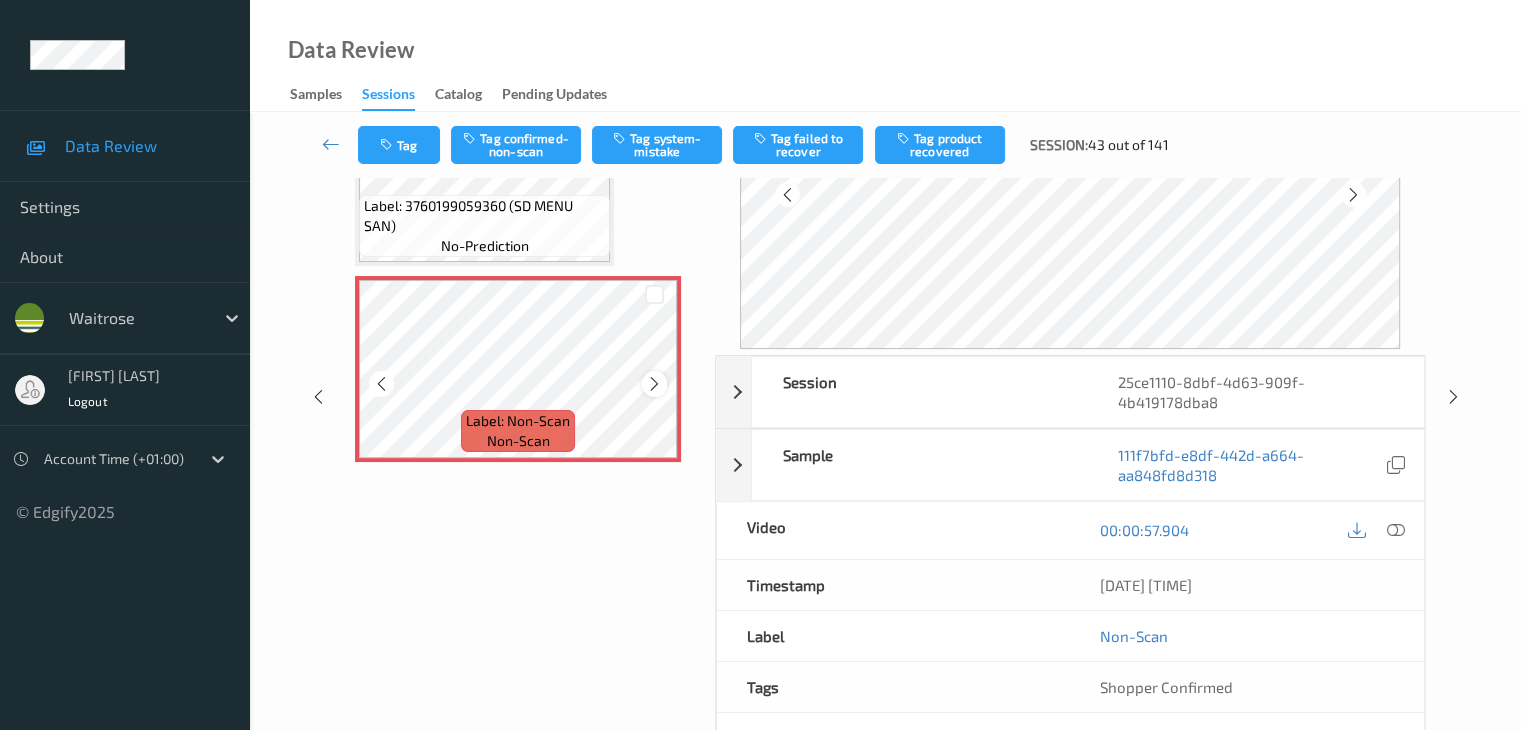 click at bounding box center [654, 384] 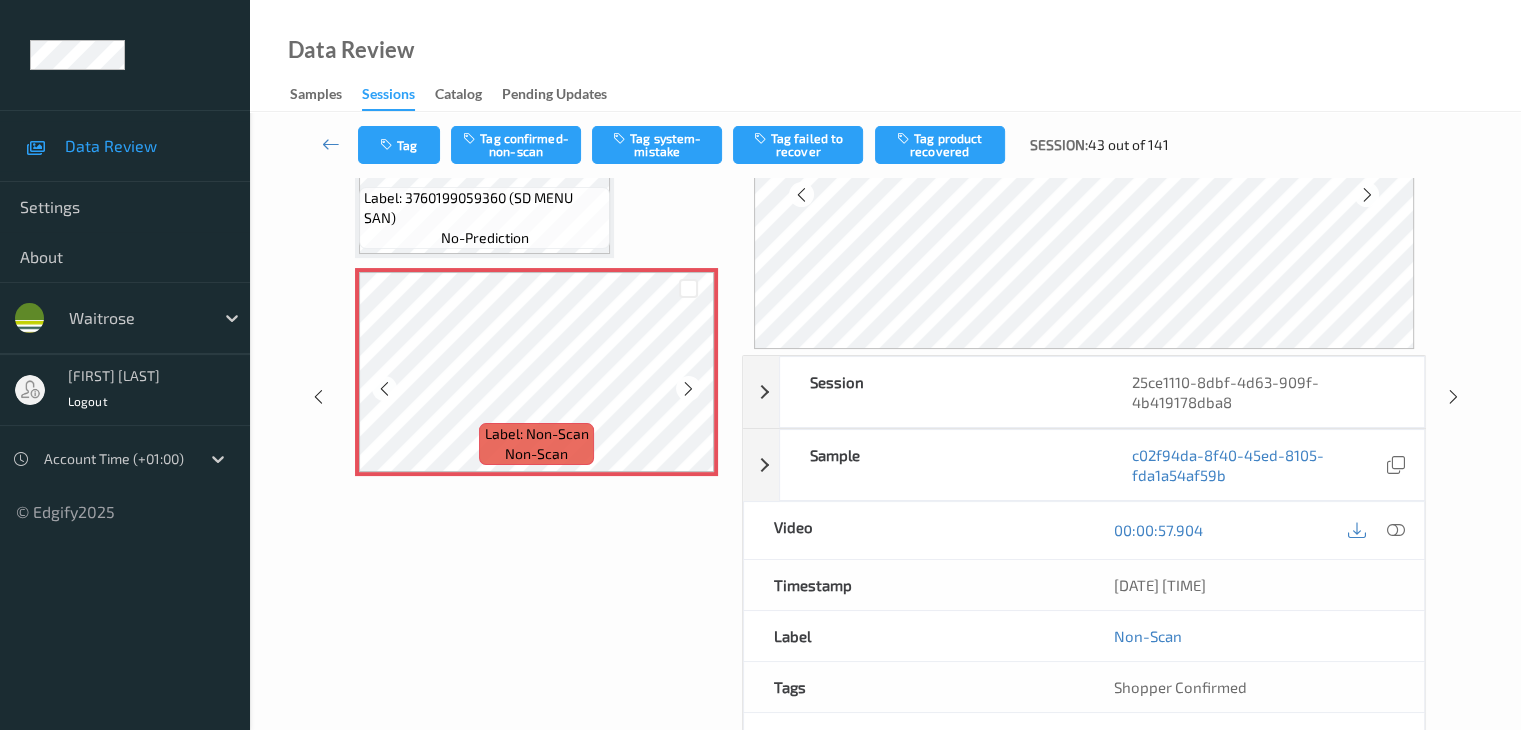 scroll, scrollTop: 1984, scrollLeft: 0, axis: vertical 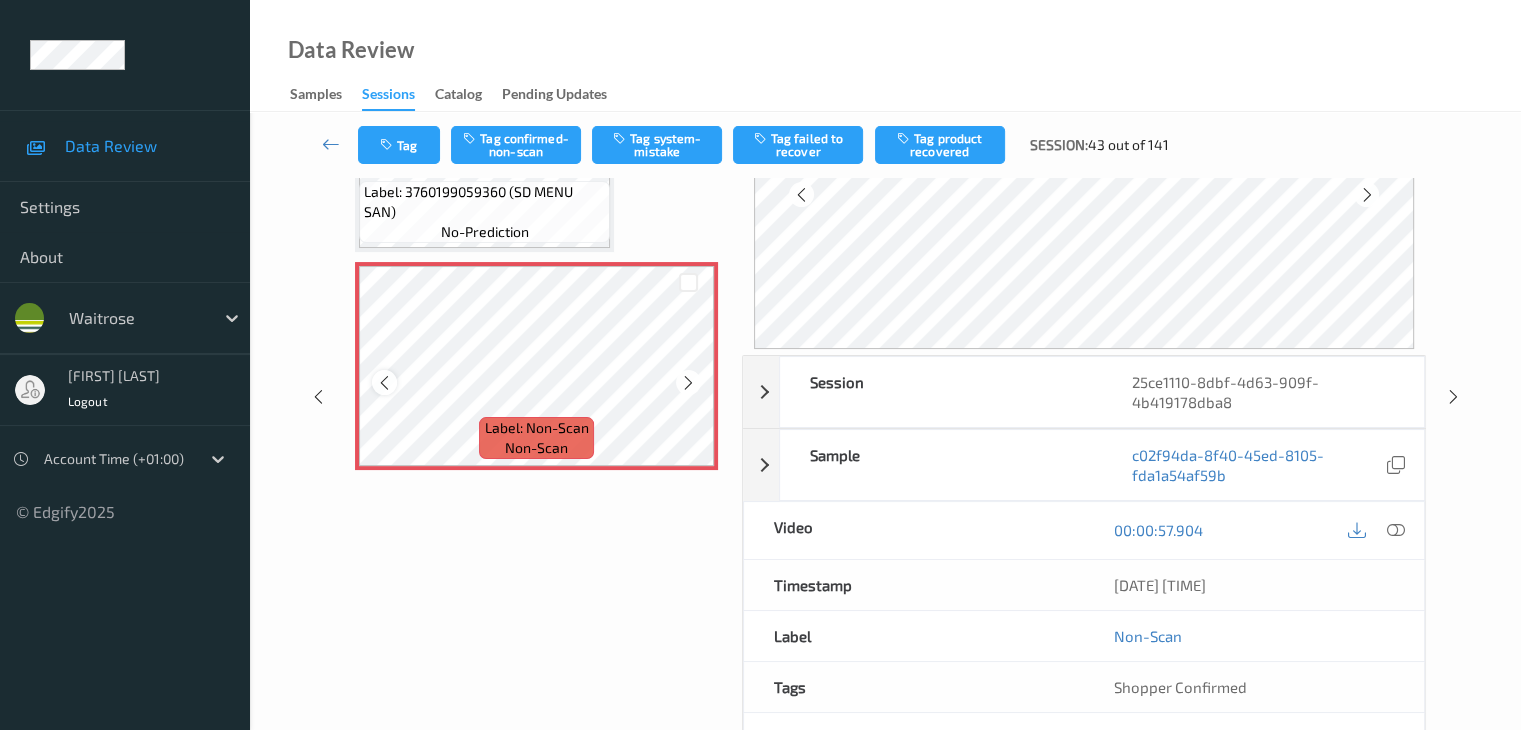 click at bounding box center (384, 383) 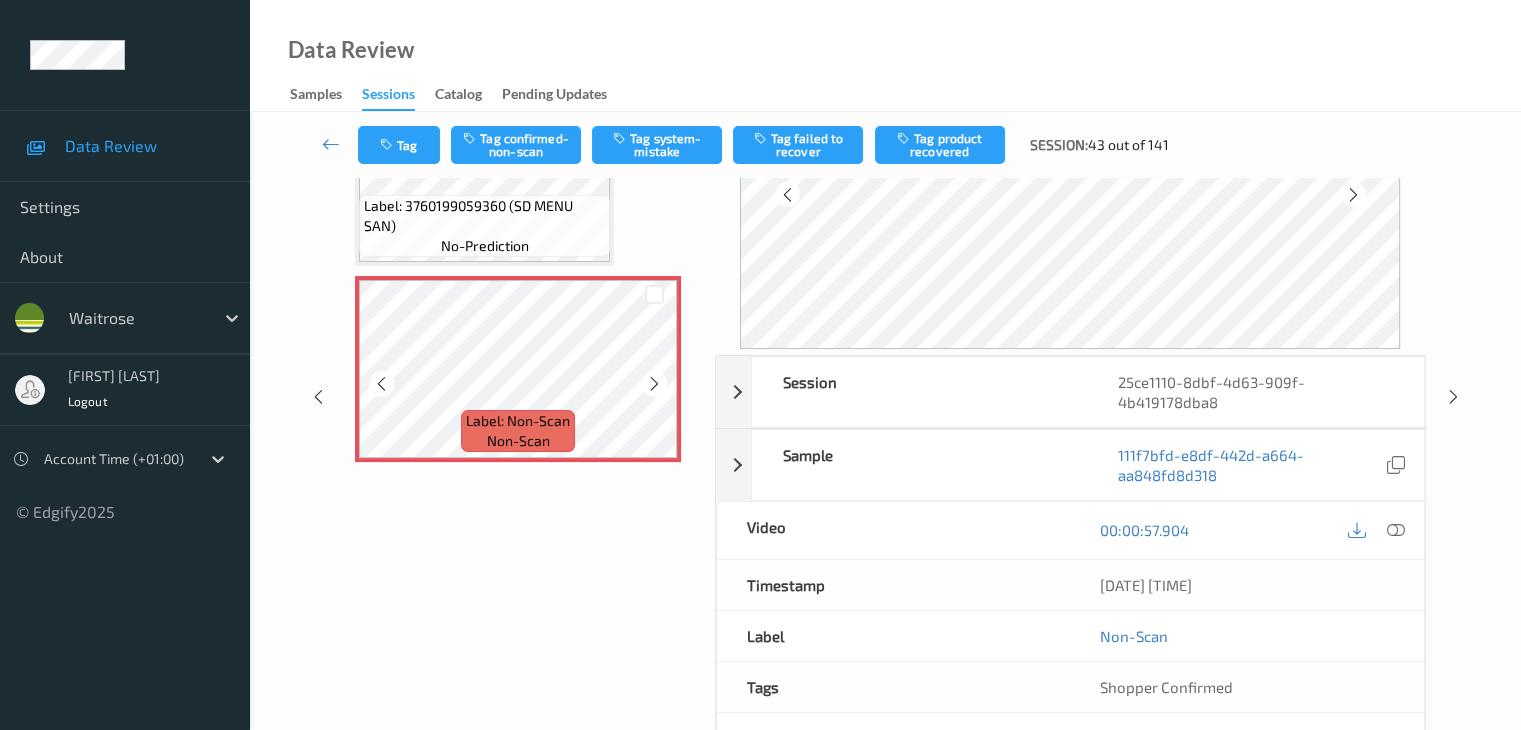 scroll, scrollTop: 1875, scrollLeft: 0, axis: vertical 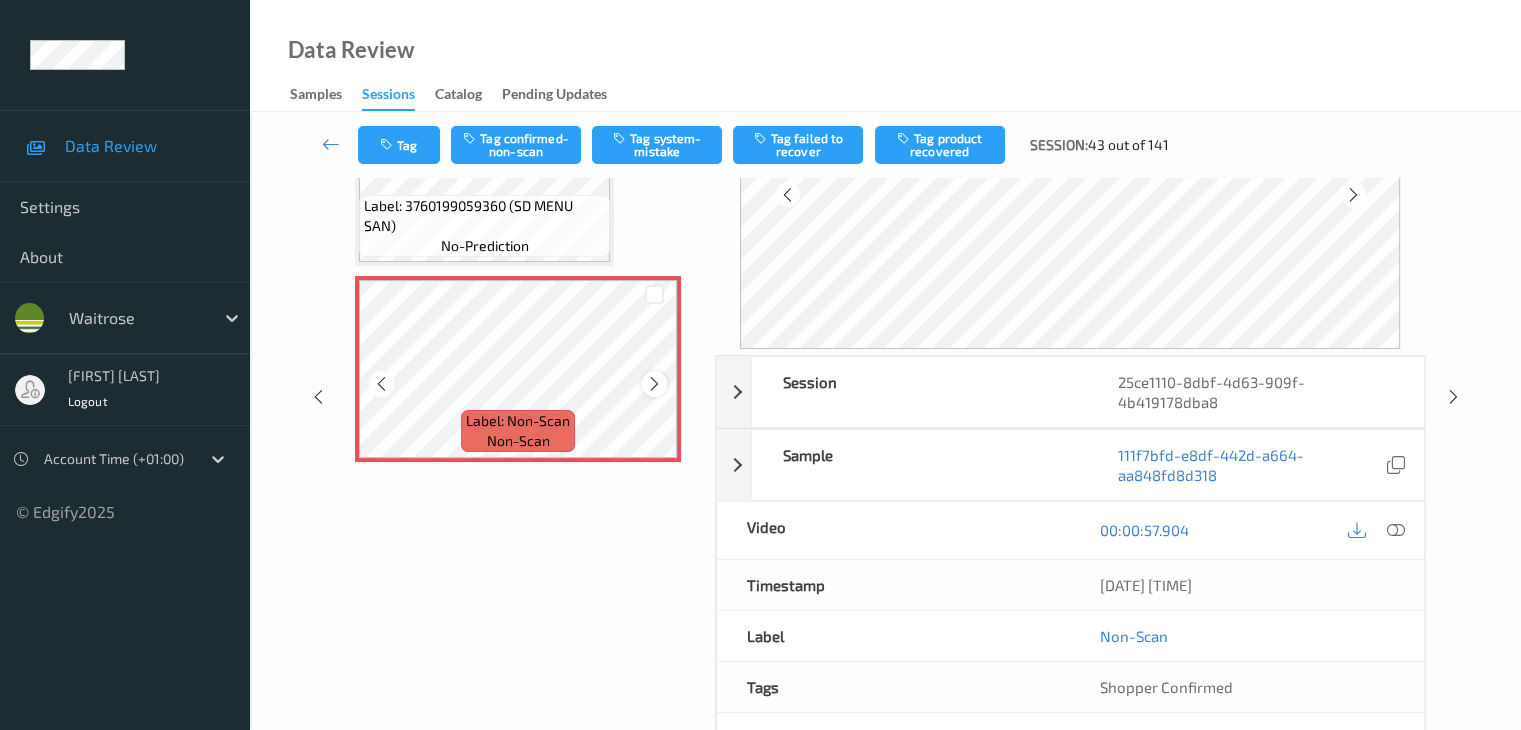 click at bounding box center (654, 384) 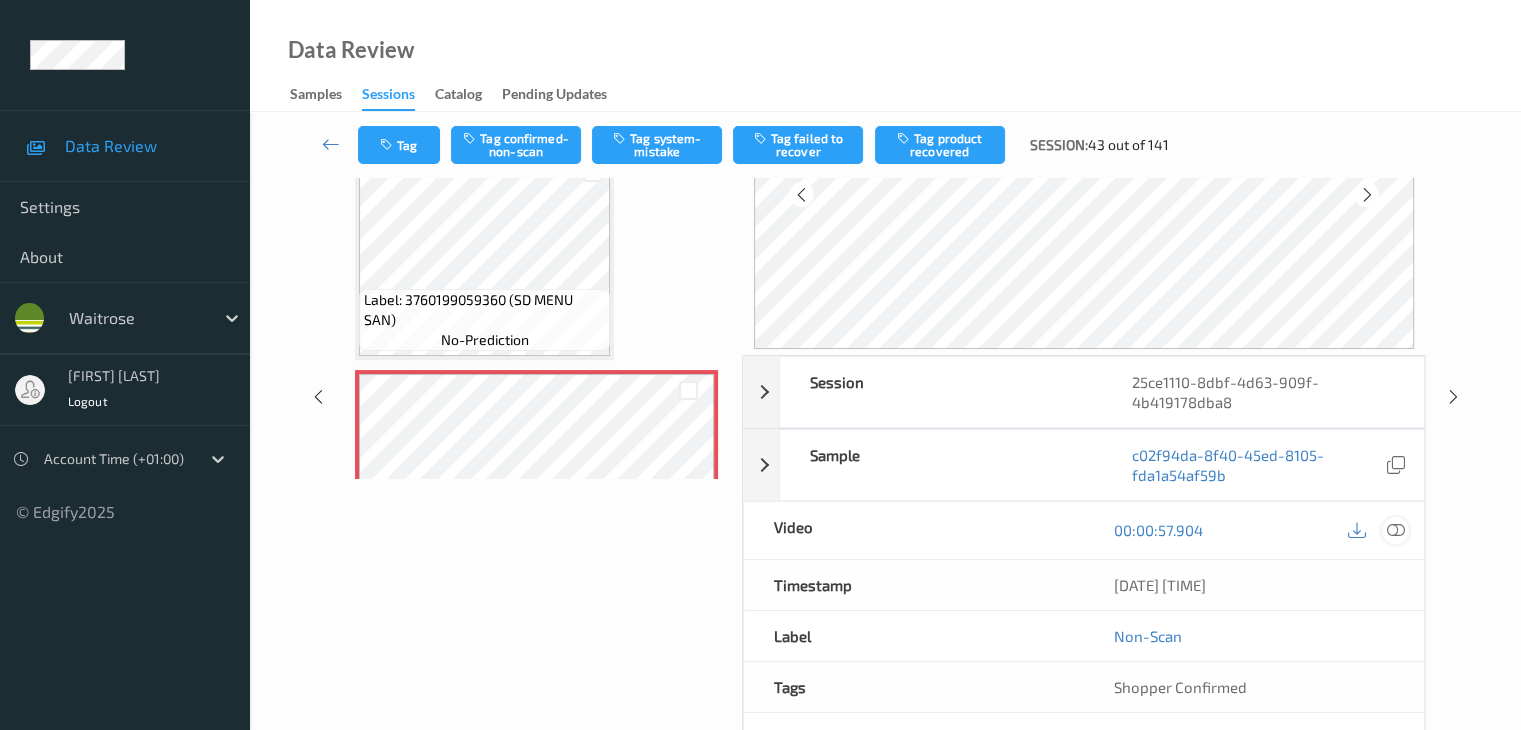 click at bounding box center [1395, 530] 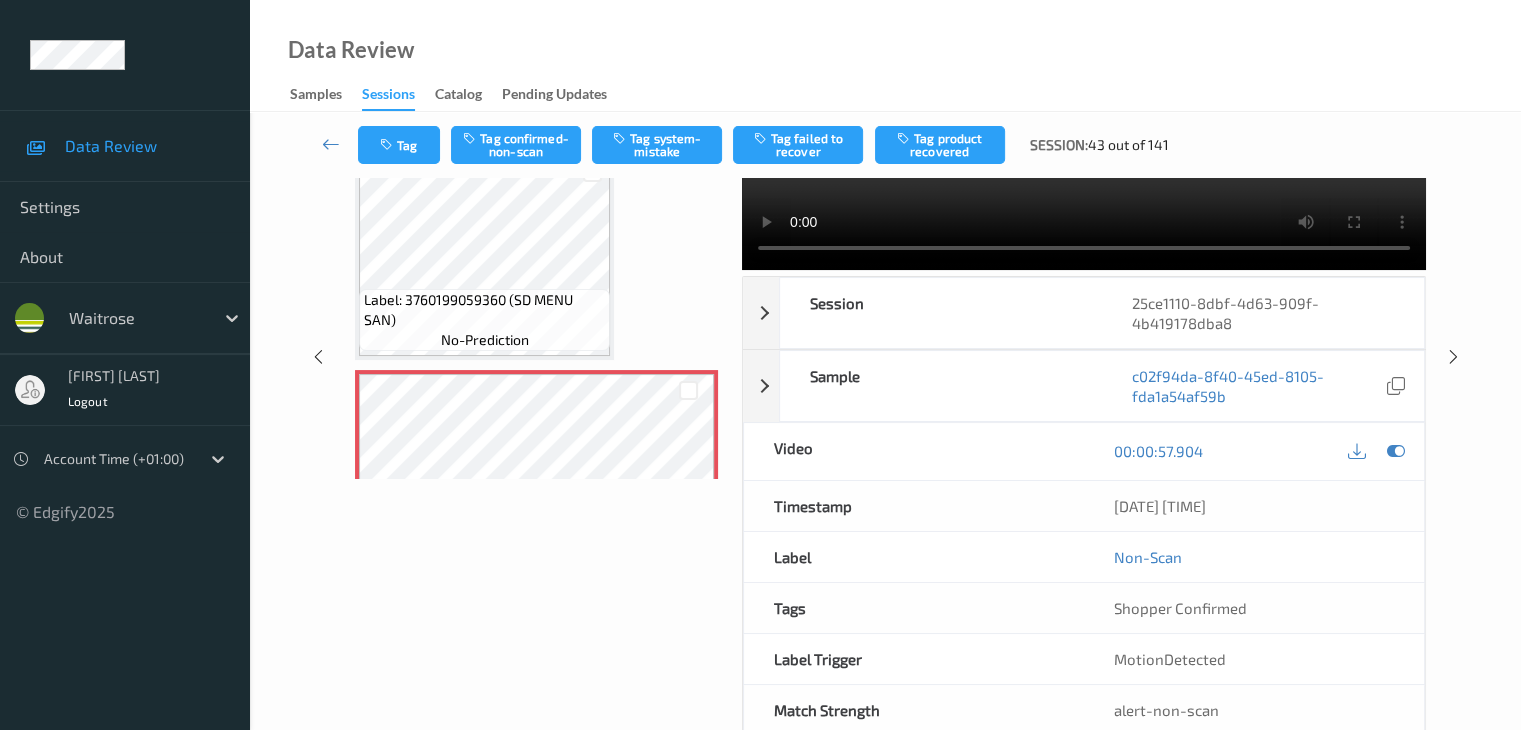 click on "Label: 3760199059360 (SD MENU SAN)" at bounding box center [484, 310] 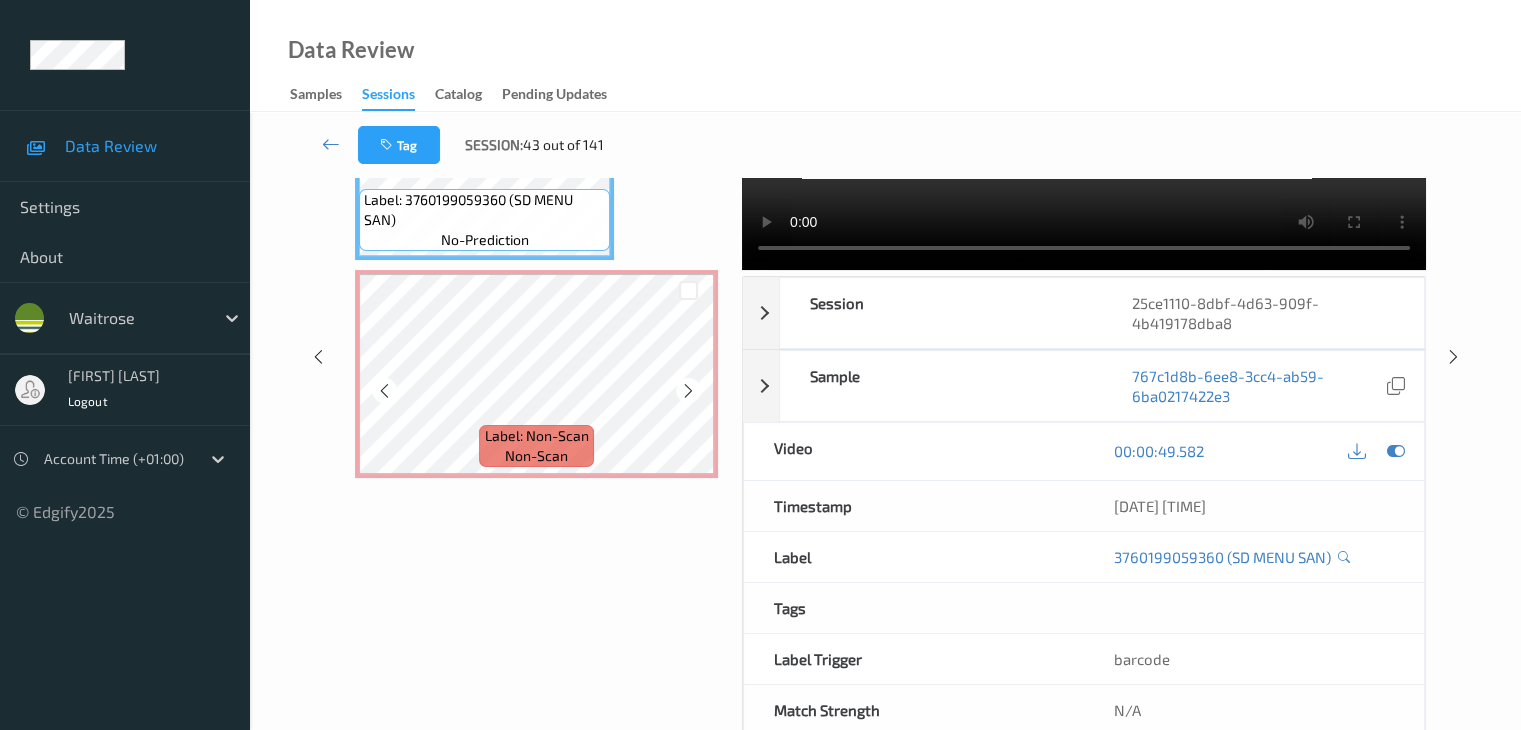 scroll, scrollTop: 1984, scrollLeft: 0, axis: vertical 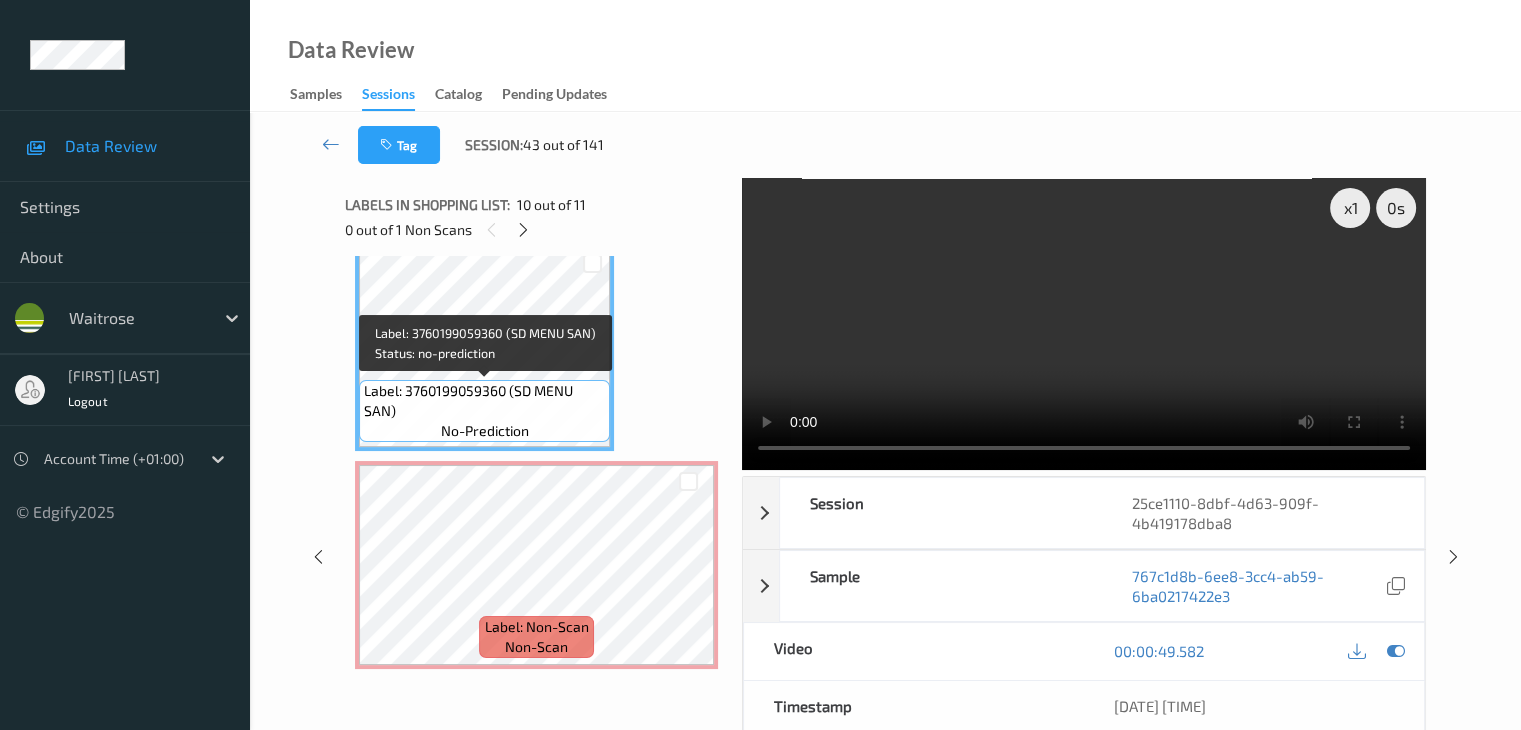 click on "Label: 3760199059360 (SD MENU SAN)" at bounding box center (484, 401) 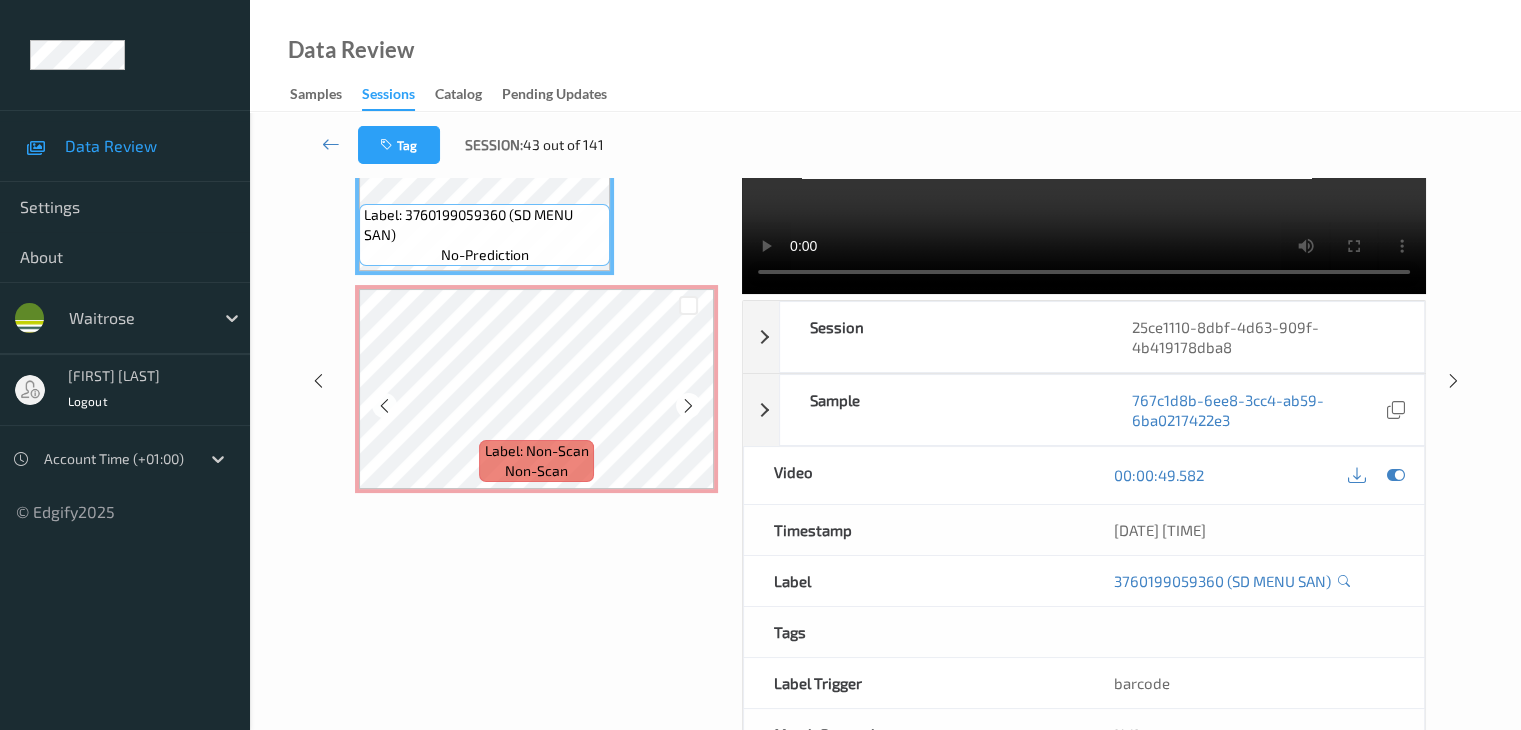 scroll, scrollTop: 200, scrollLeft: 0, axis: vertical 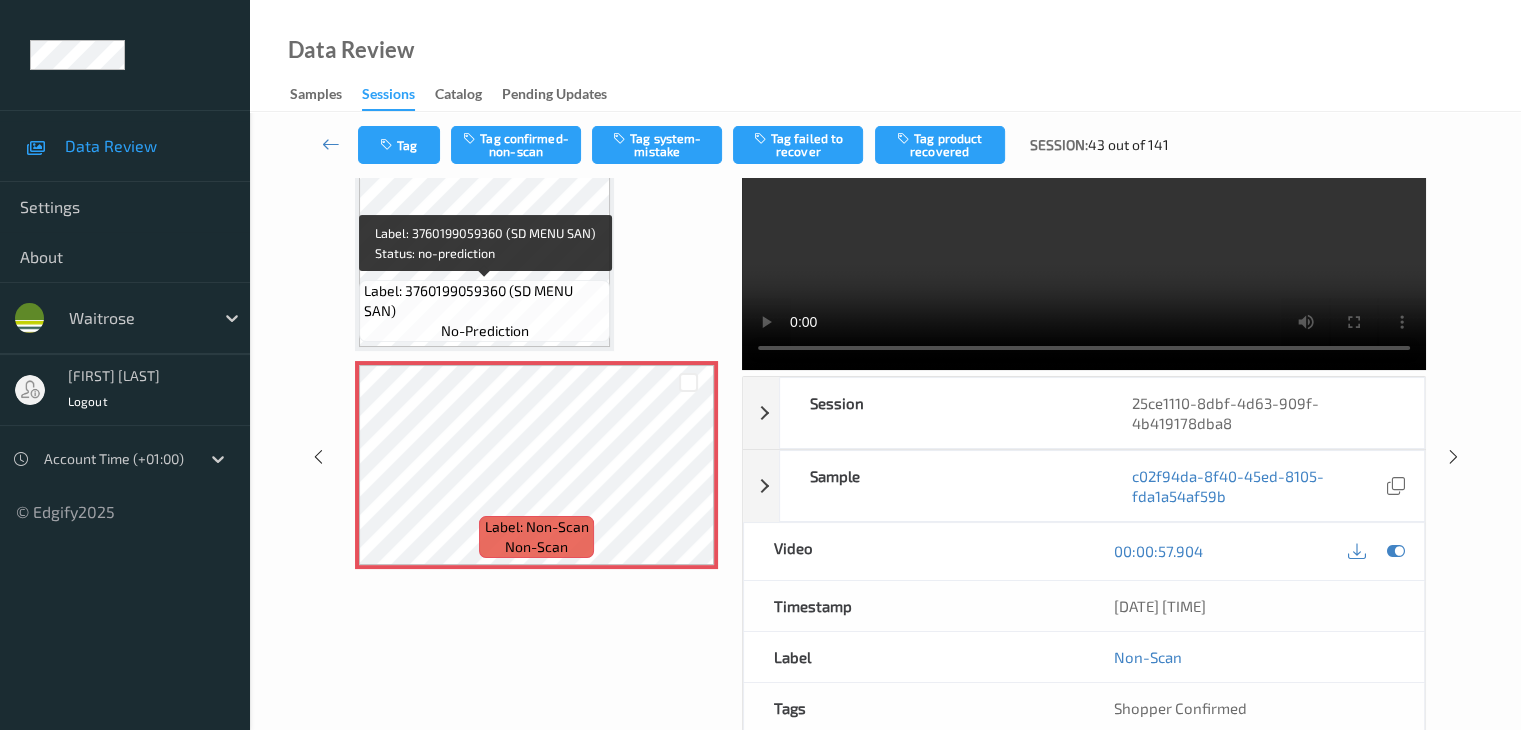 click on "Label: 3760199059360 (SD MENU SAN)" at bounding box center [484, 301] 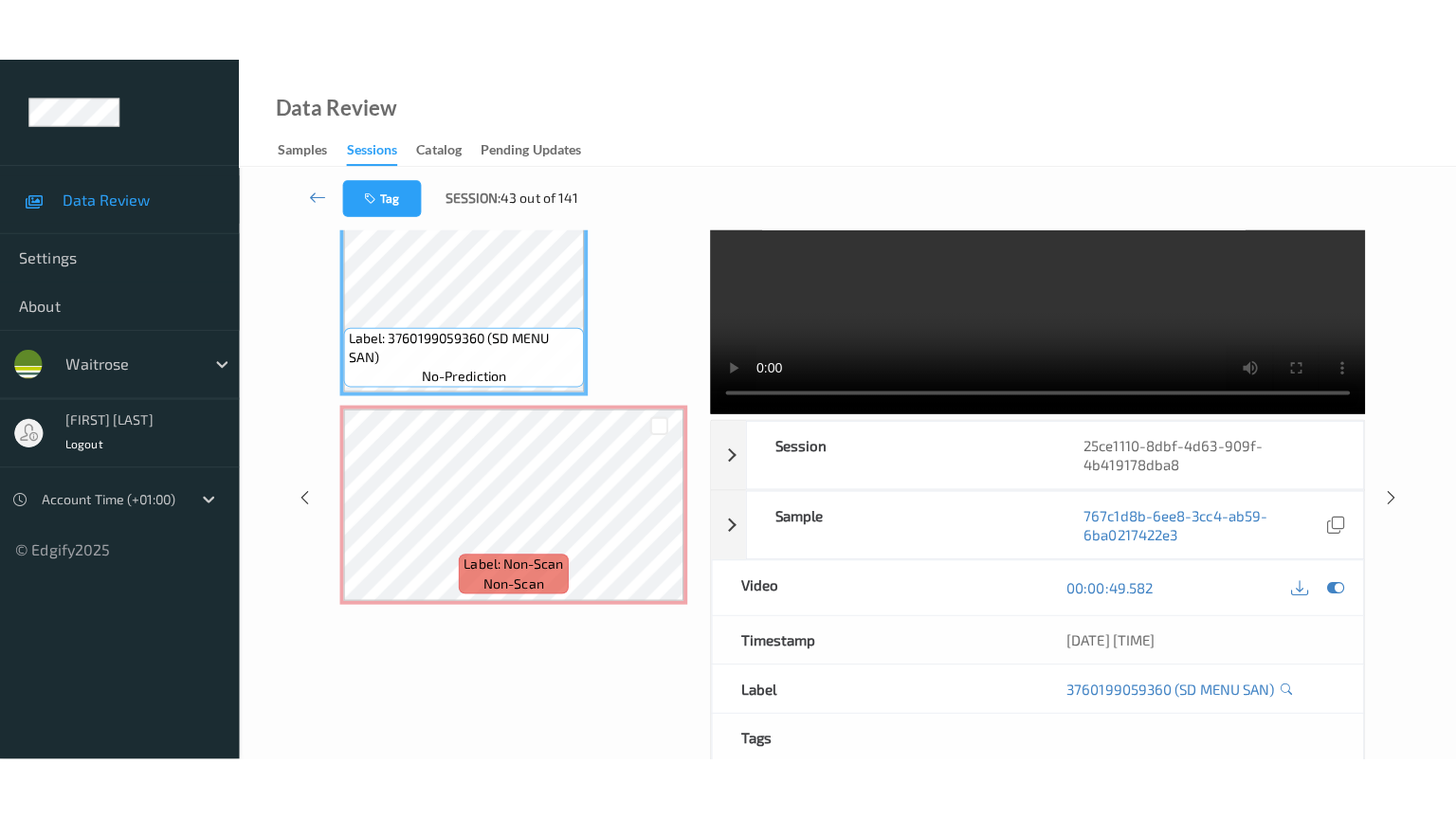 scroll, scrollTop: 0, scrollLeft: 0, axis: both 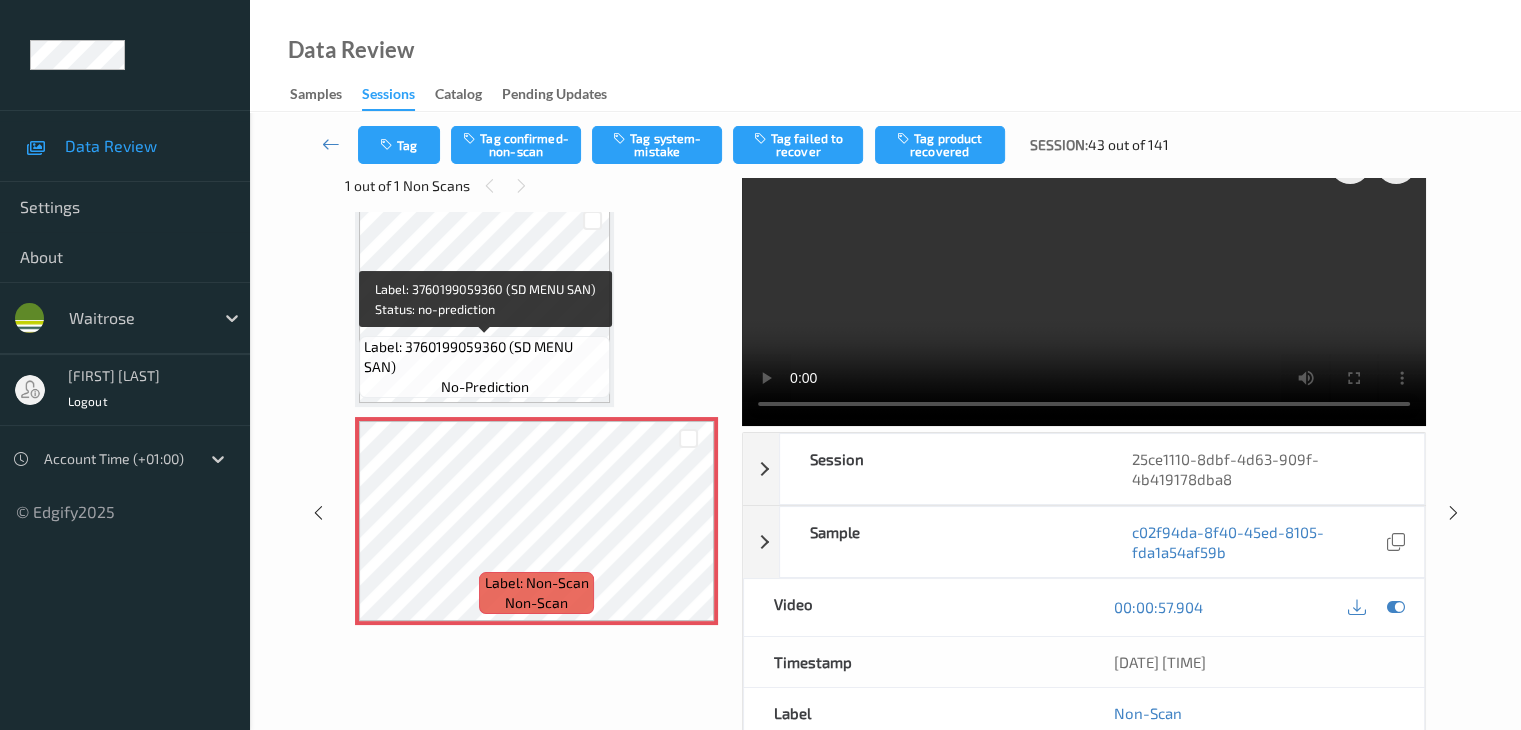 click on "Label: 3760199059360 (SD MENU SAN)" at bounding box center [484, 357] 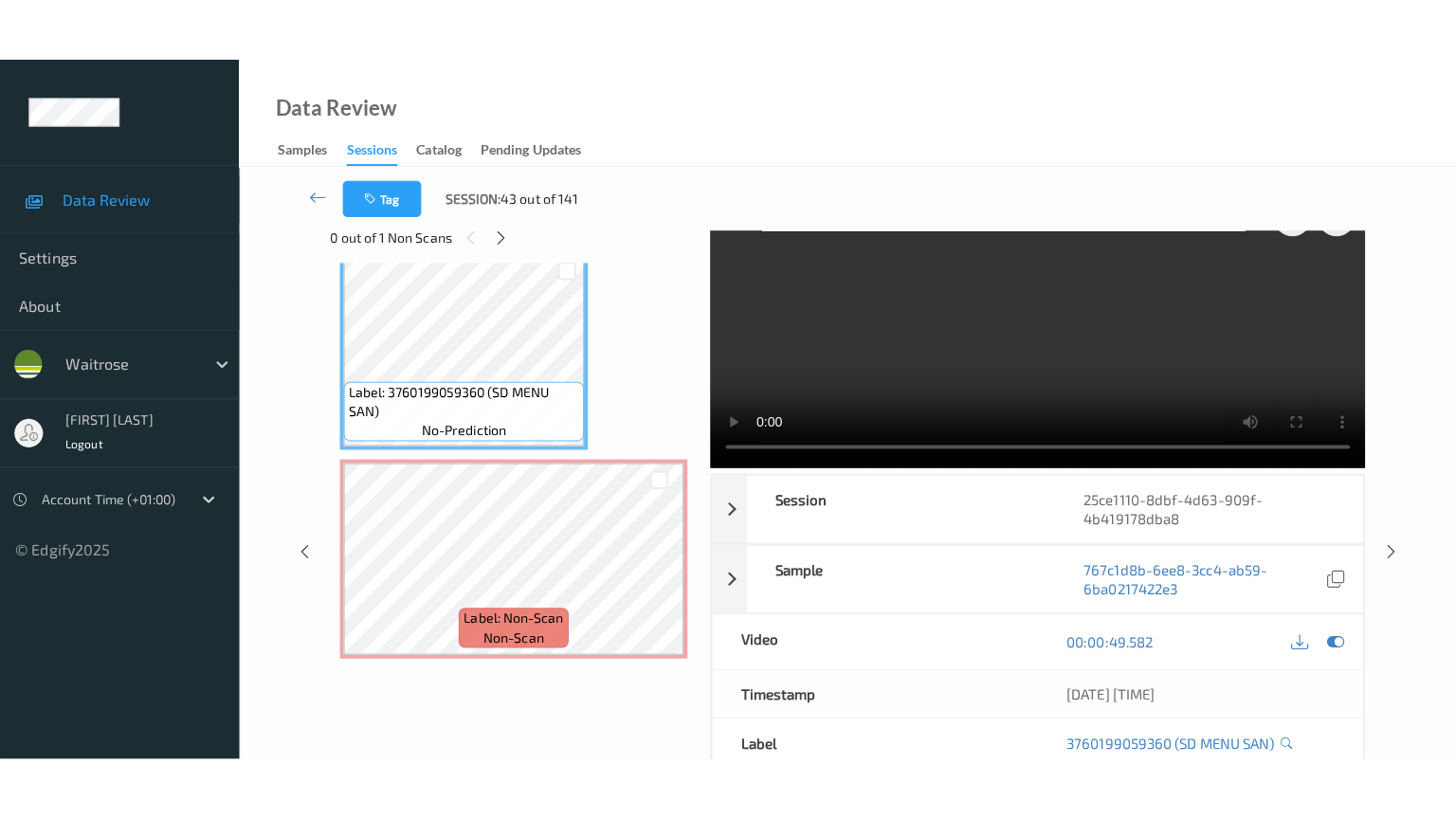 scroll, scrollTop: 0, scrollLeft: 0, axis: both 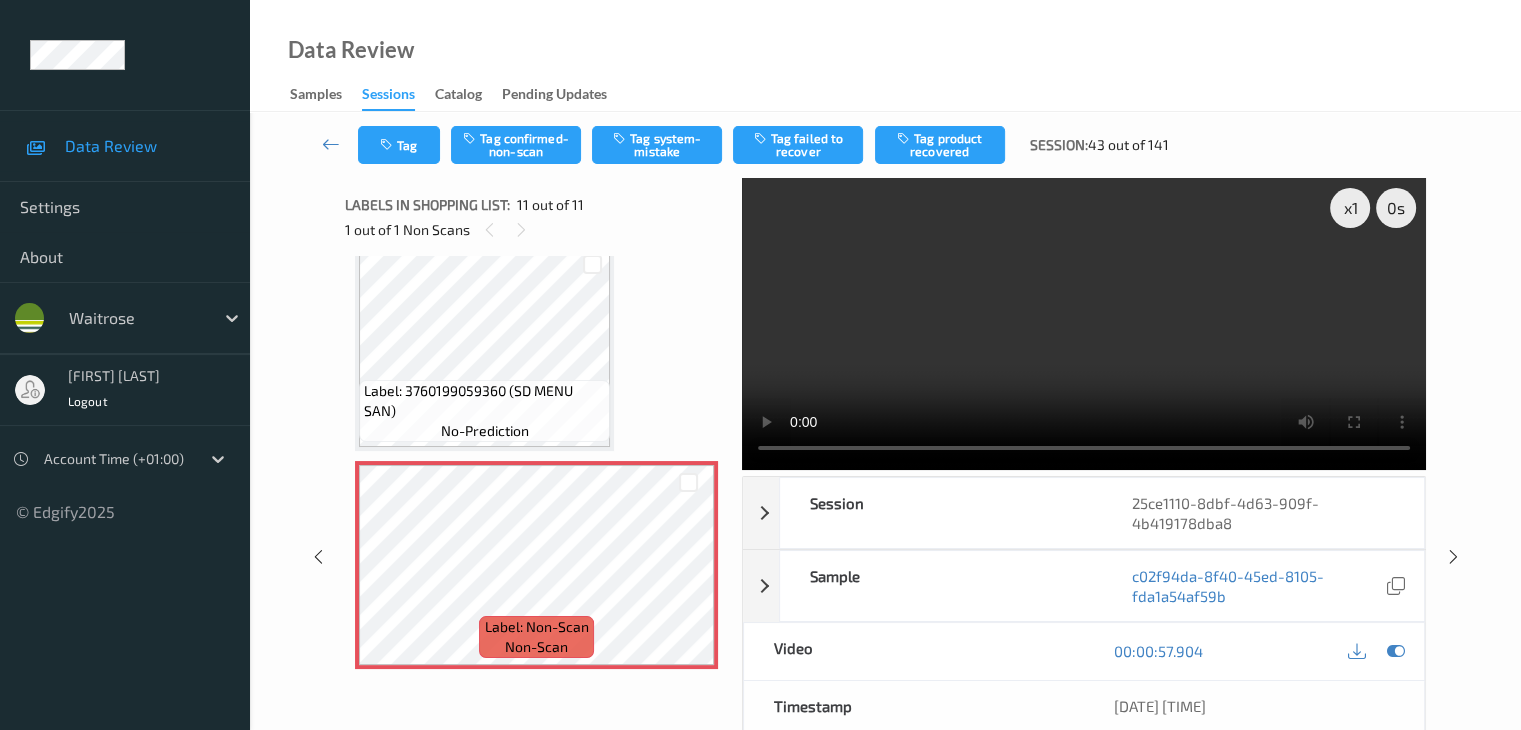 click on "Label: 3760199059360 (SD MENU SAN) no-prediction" at bounding box center [484, 411] 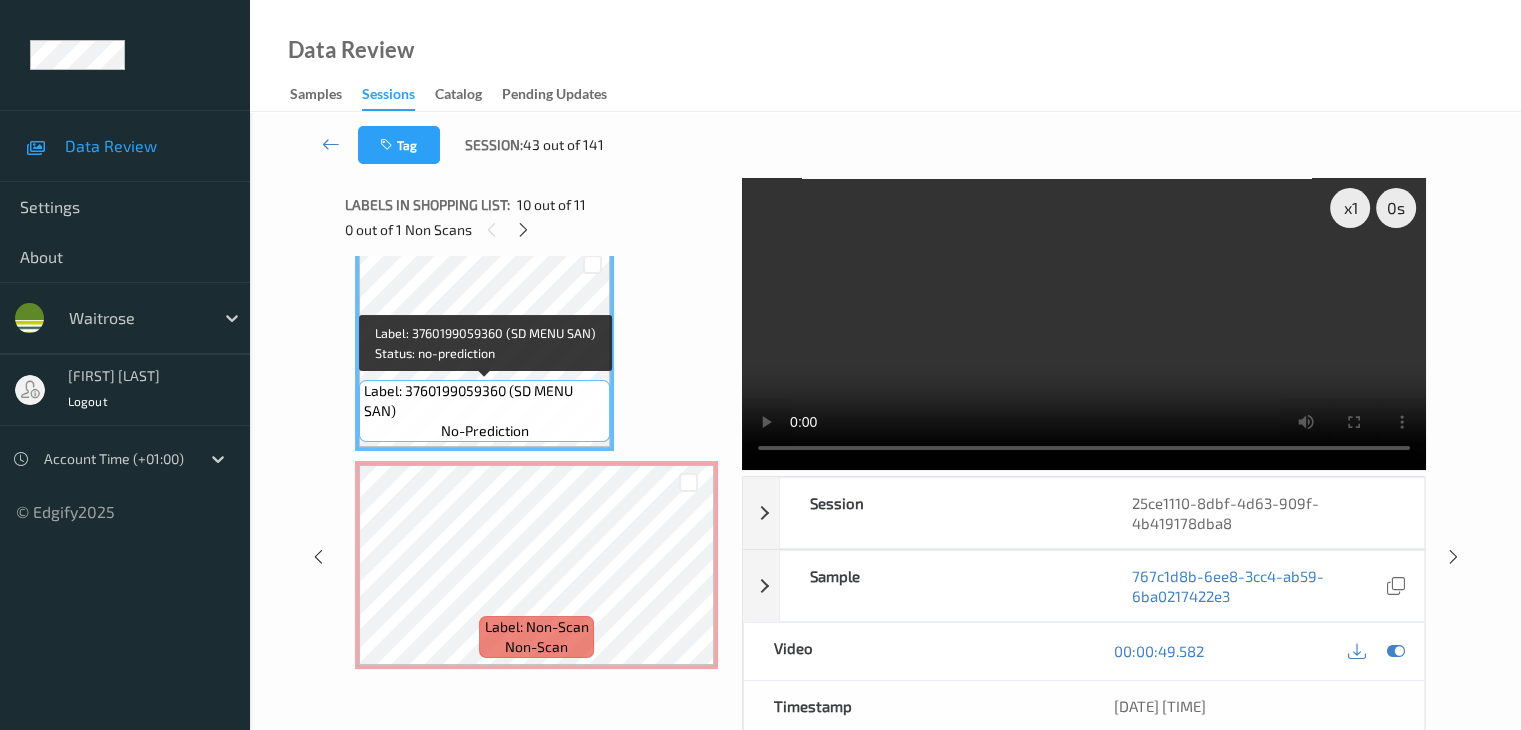 click on "Label: 3760199059360 (SD MENU SAN)" at bounding box center (484, 401) 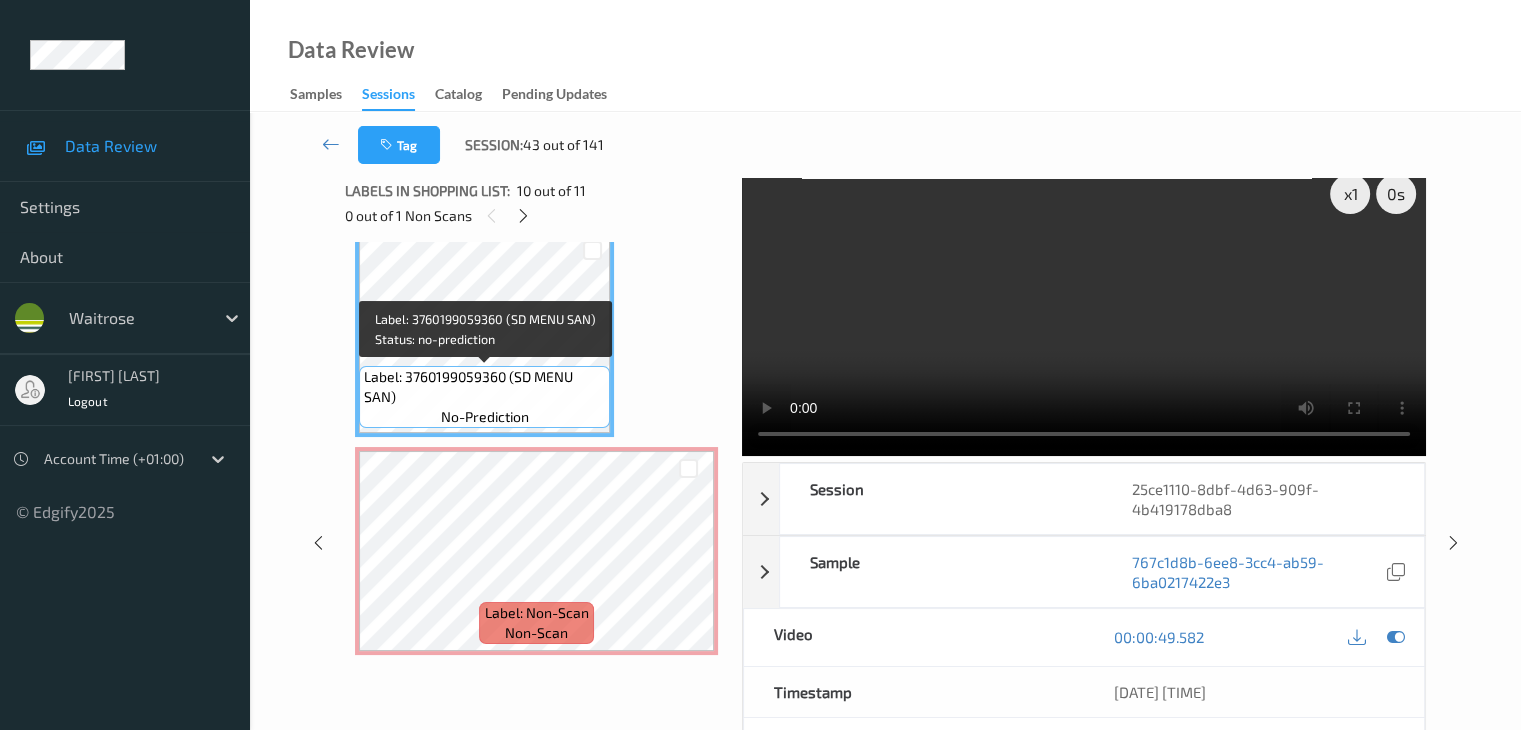scroll, scrollTop: 100, scrollLeft: 0, axis: vertical 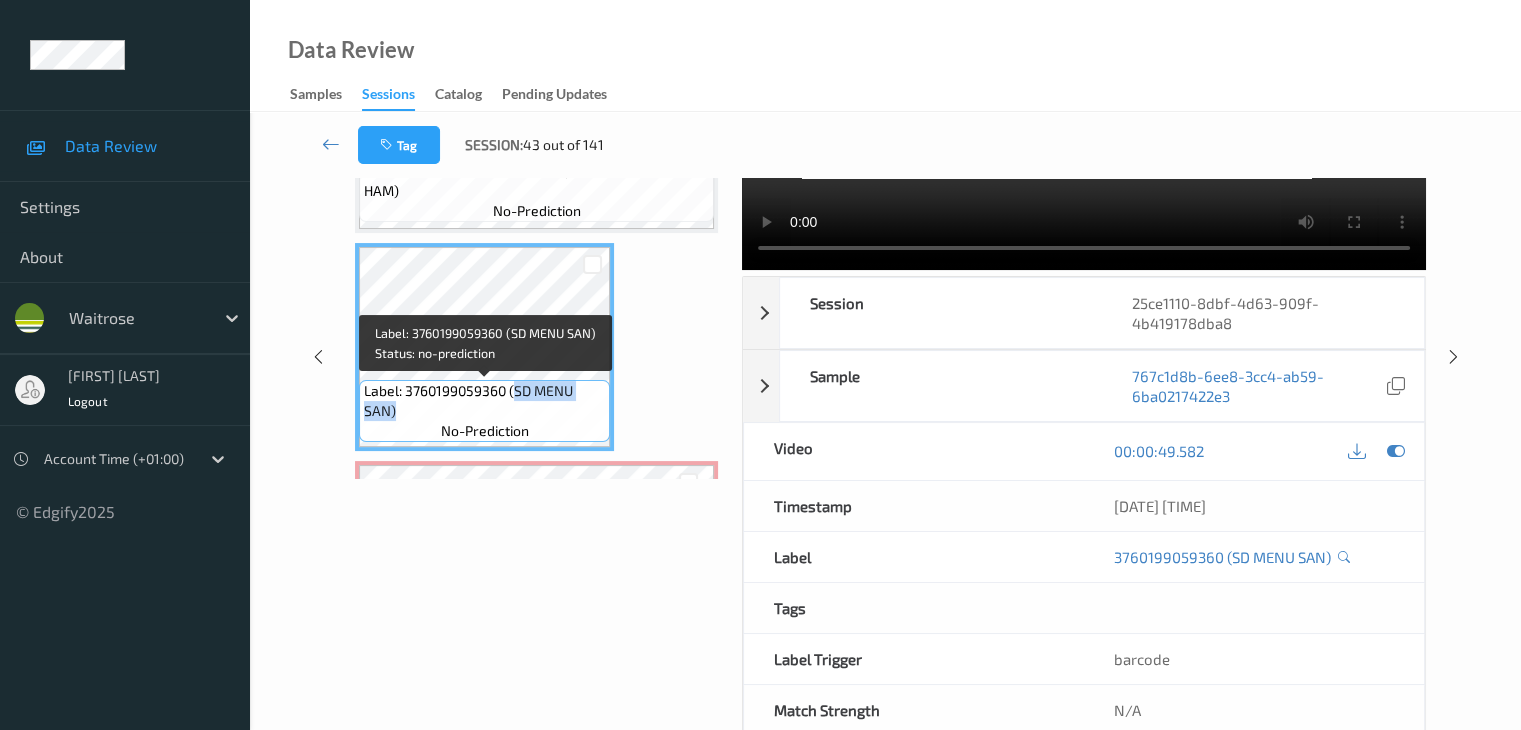 drag, startPoint x: 516, startPoint y: 393, endPoint x: 516, endPoint y: 405, distance: 12 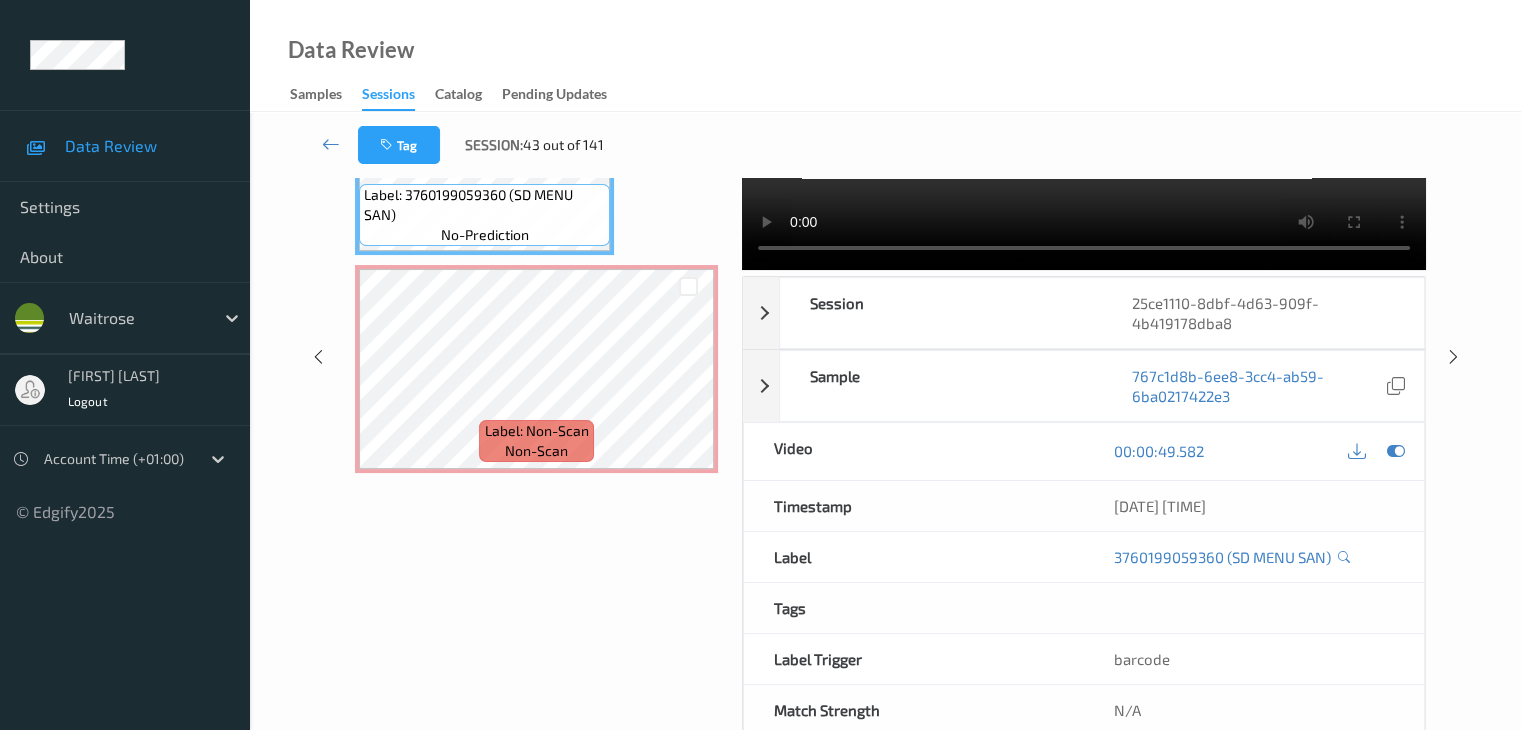 scroll, scrollTop: 1984, scrollLeft: 0, axis: vertical 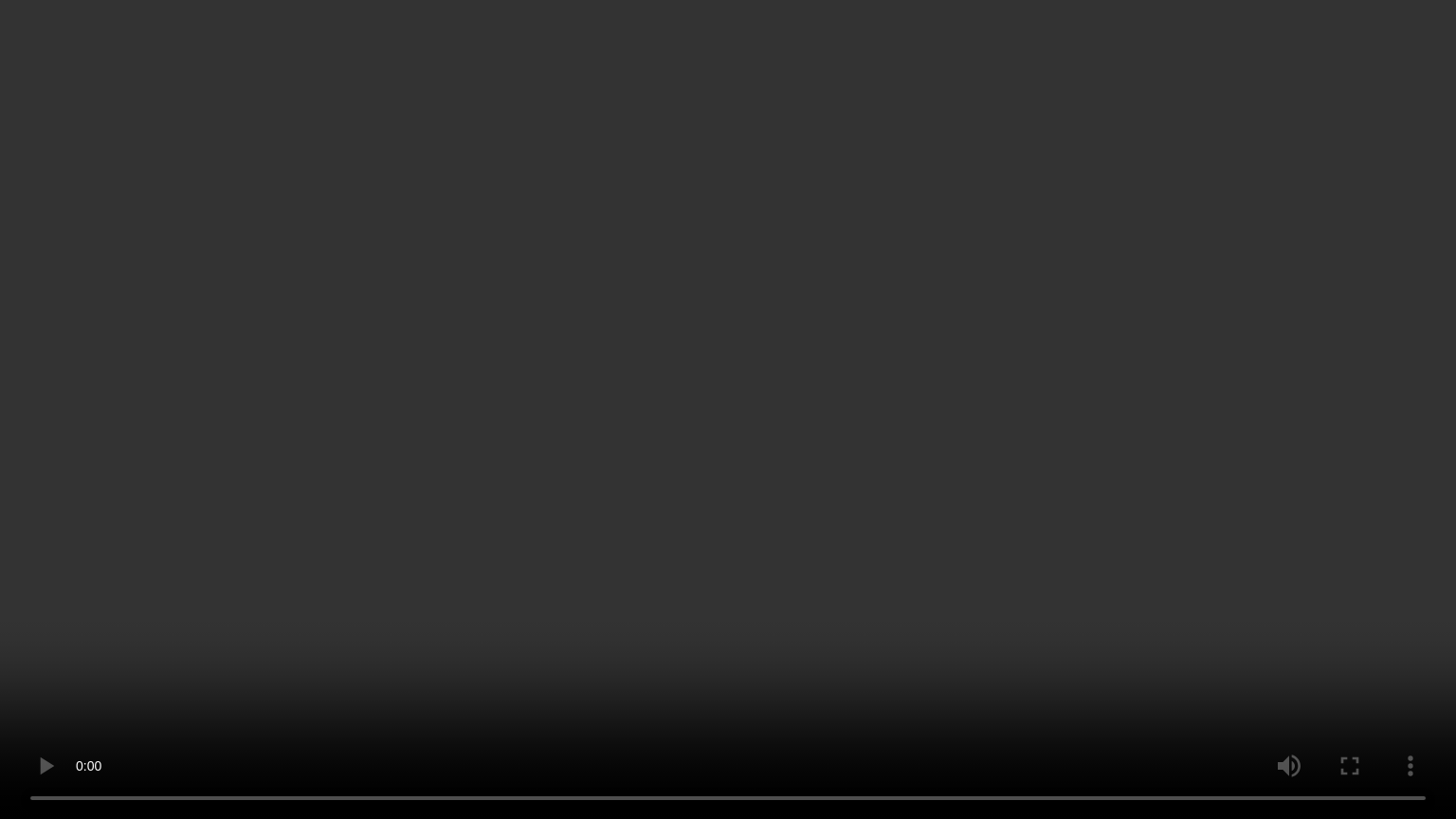 type 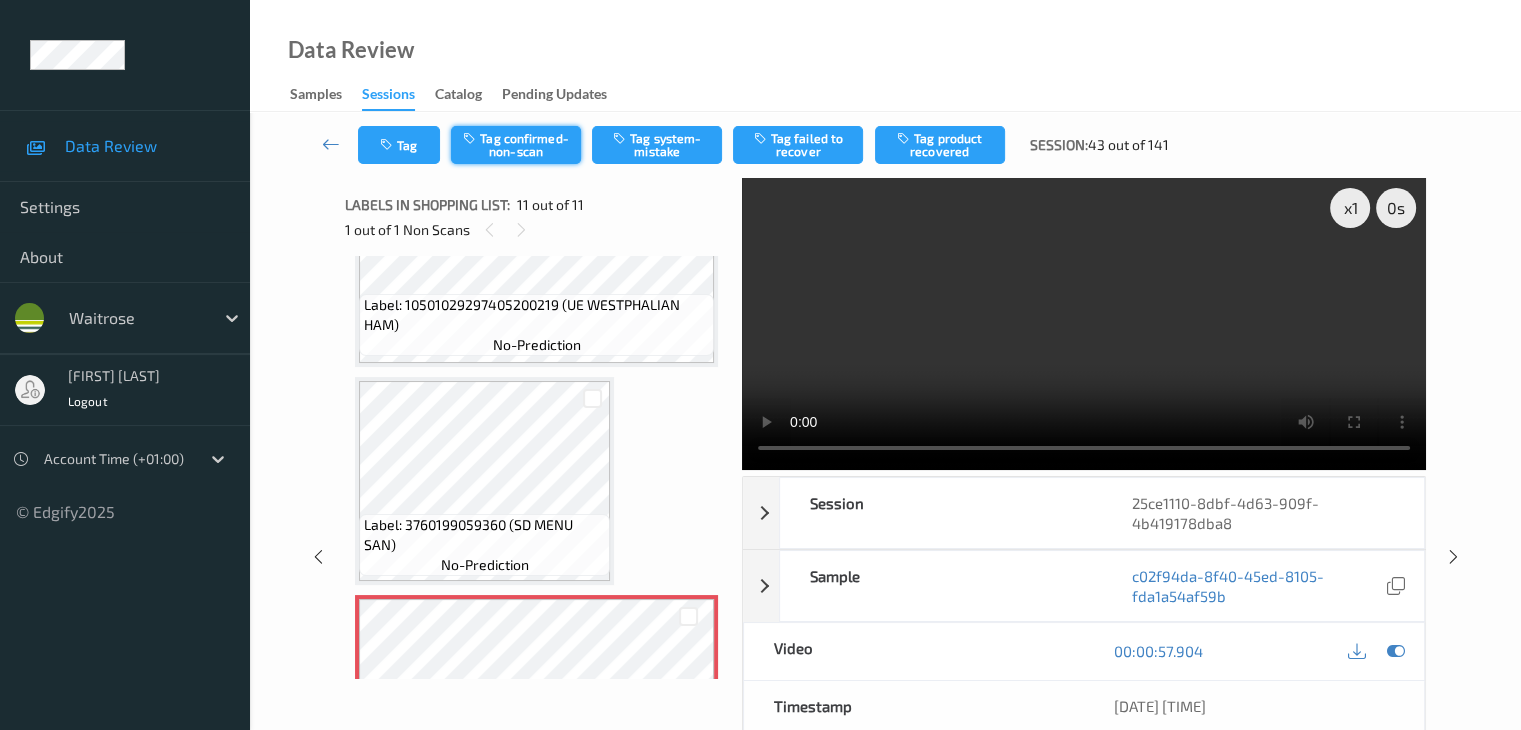 click on "Tag   confirmed-non-scan" at bounding box center [516, 145] 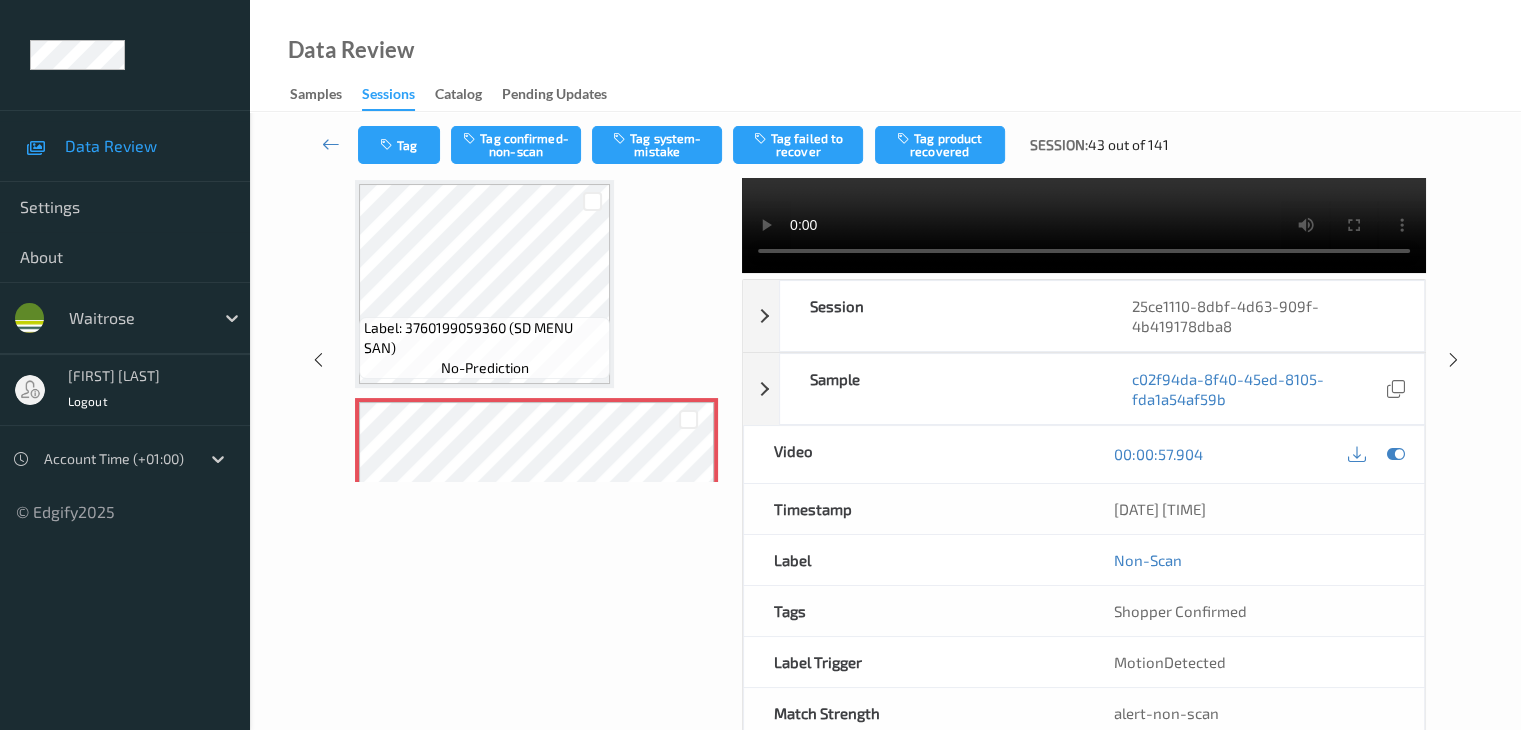scroll, scrollTop: 200, scrollLeft: 0, axis: vertical 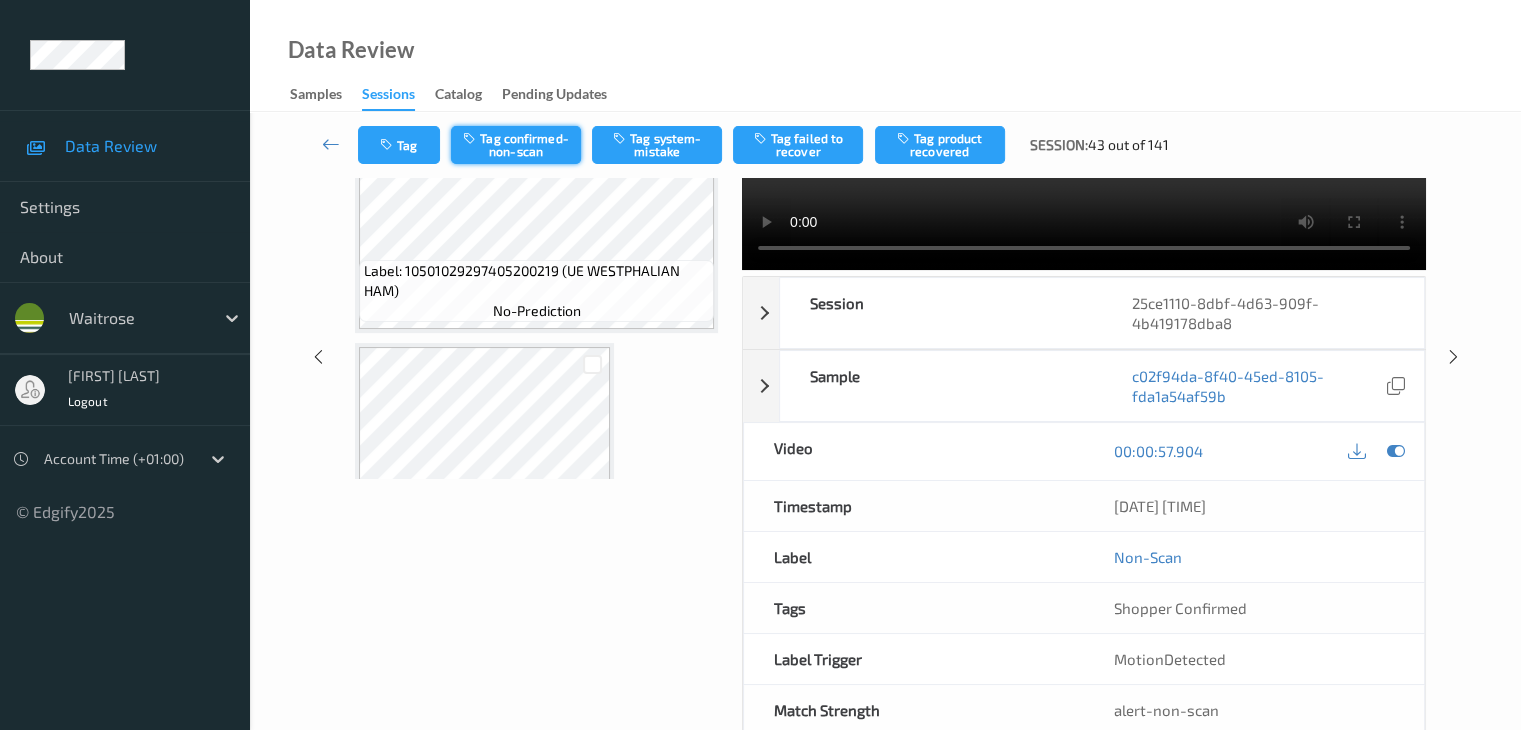 click on "Tag   confirmed-non-scan" at bounding box center (516, 145) 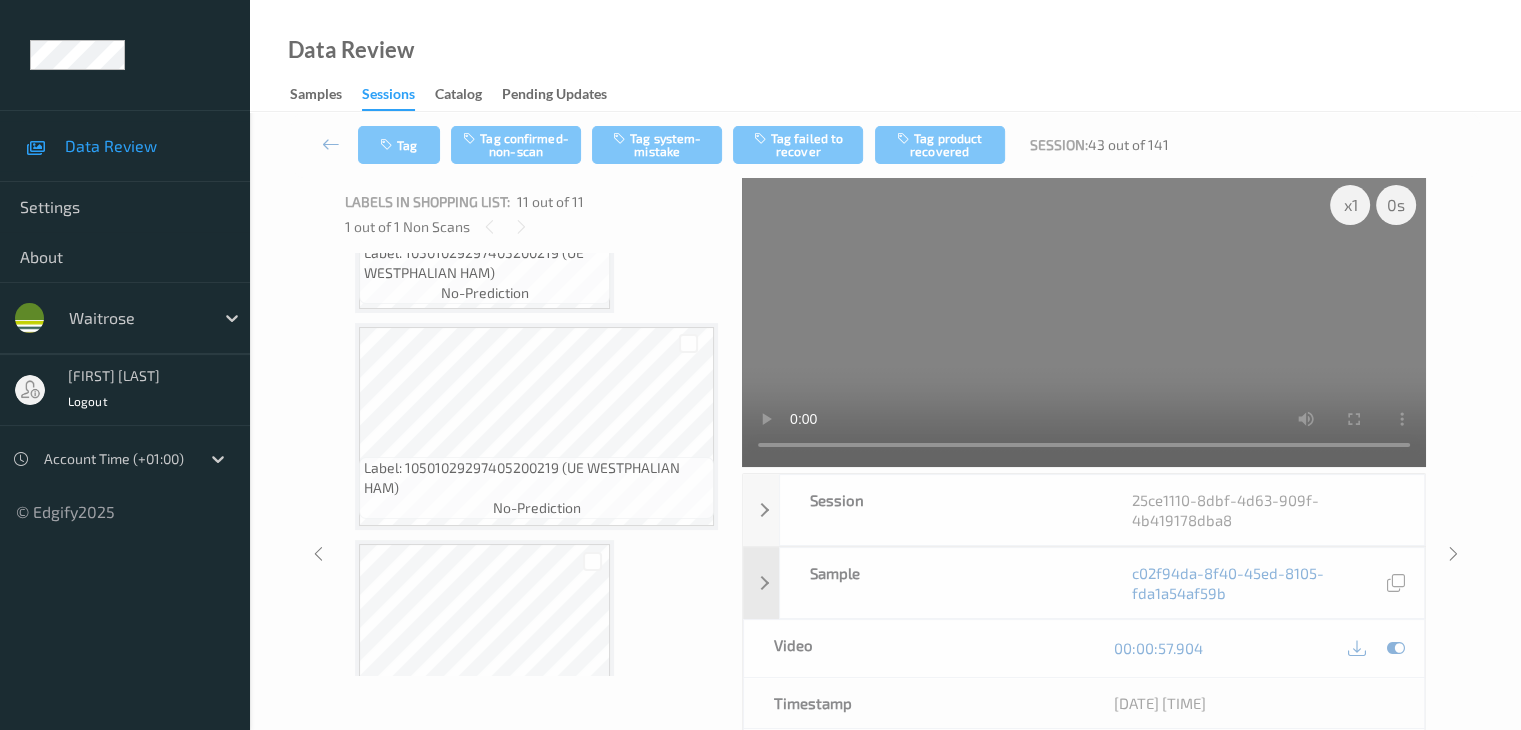 scroll, scrollTop: 29, scrollLeft: 0, axis: vertical 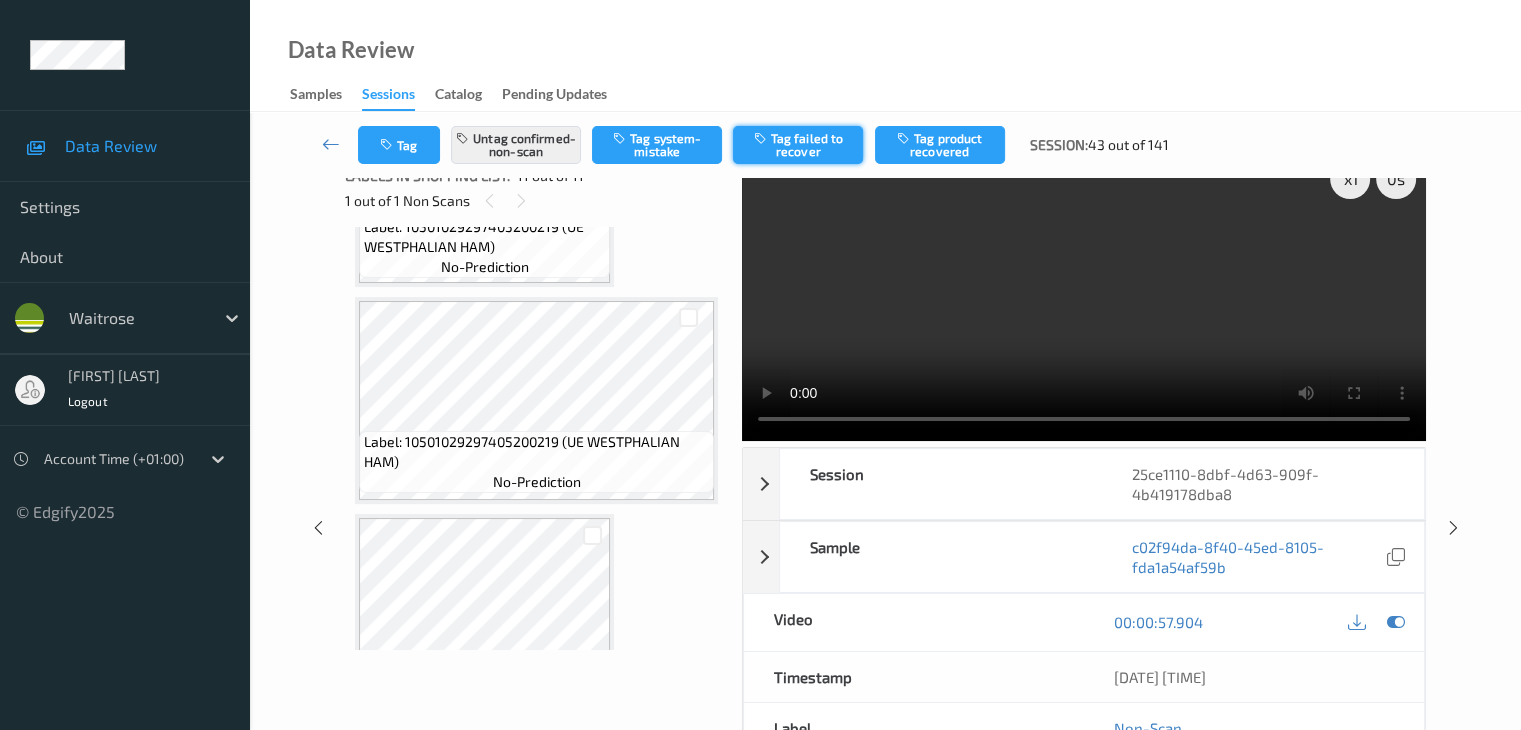 click on "Tag   failed to recover" at bounding box center (798, 145) 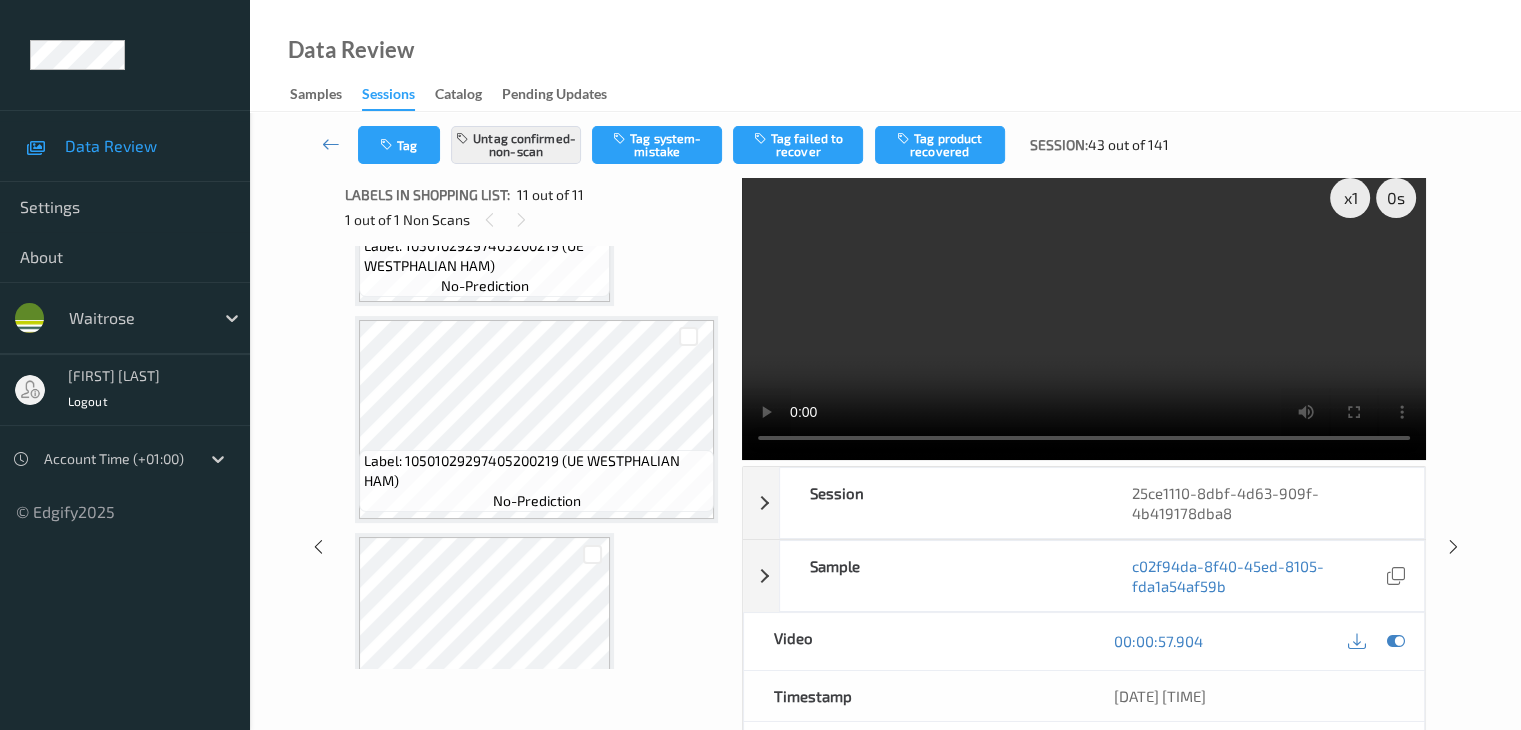 scroll, scrollTop: 0, scrollLeft: 0, axis: both 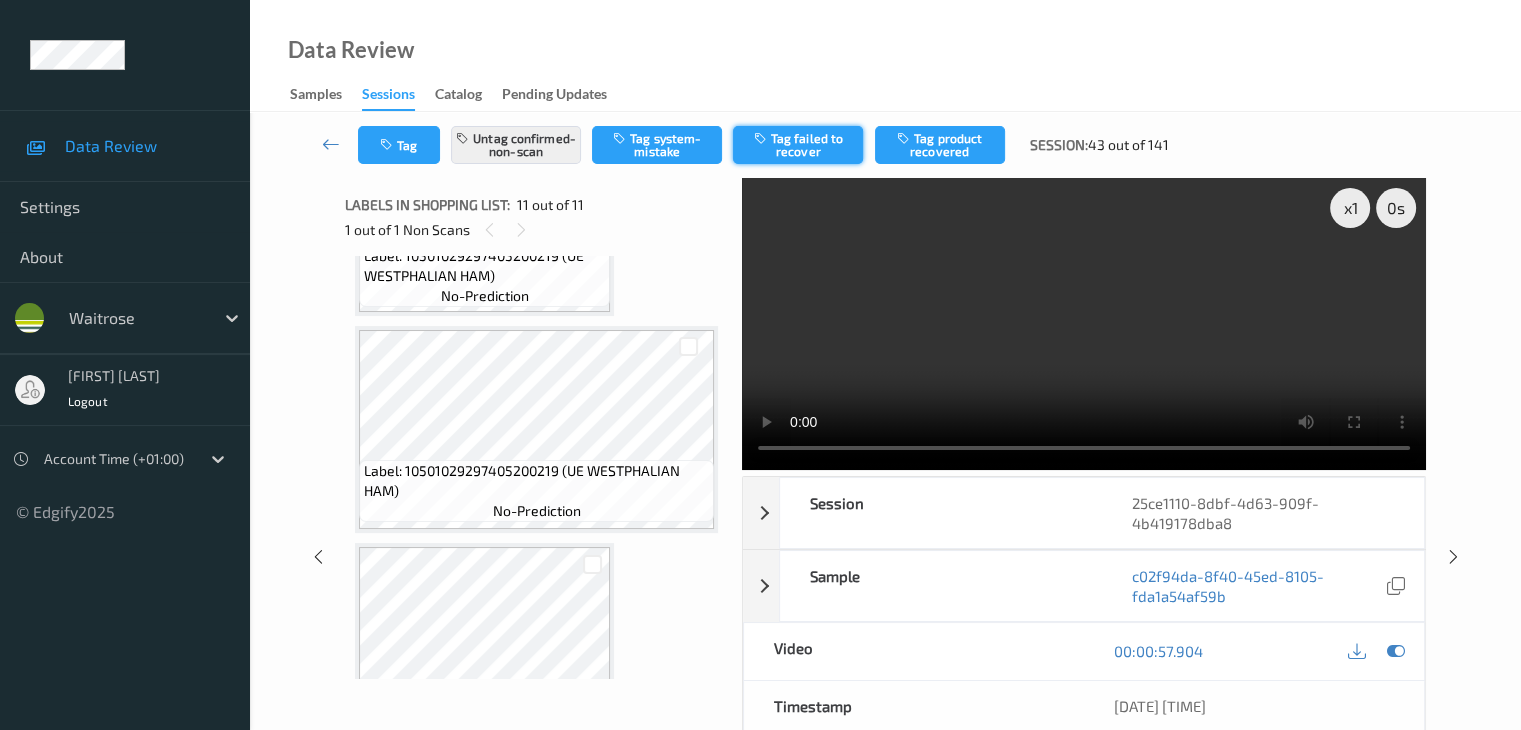 click on "Tag   failed to recover" at bounding box center [798, 145] 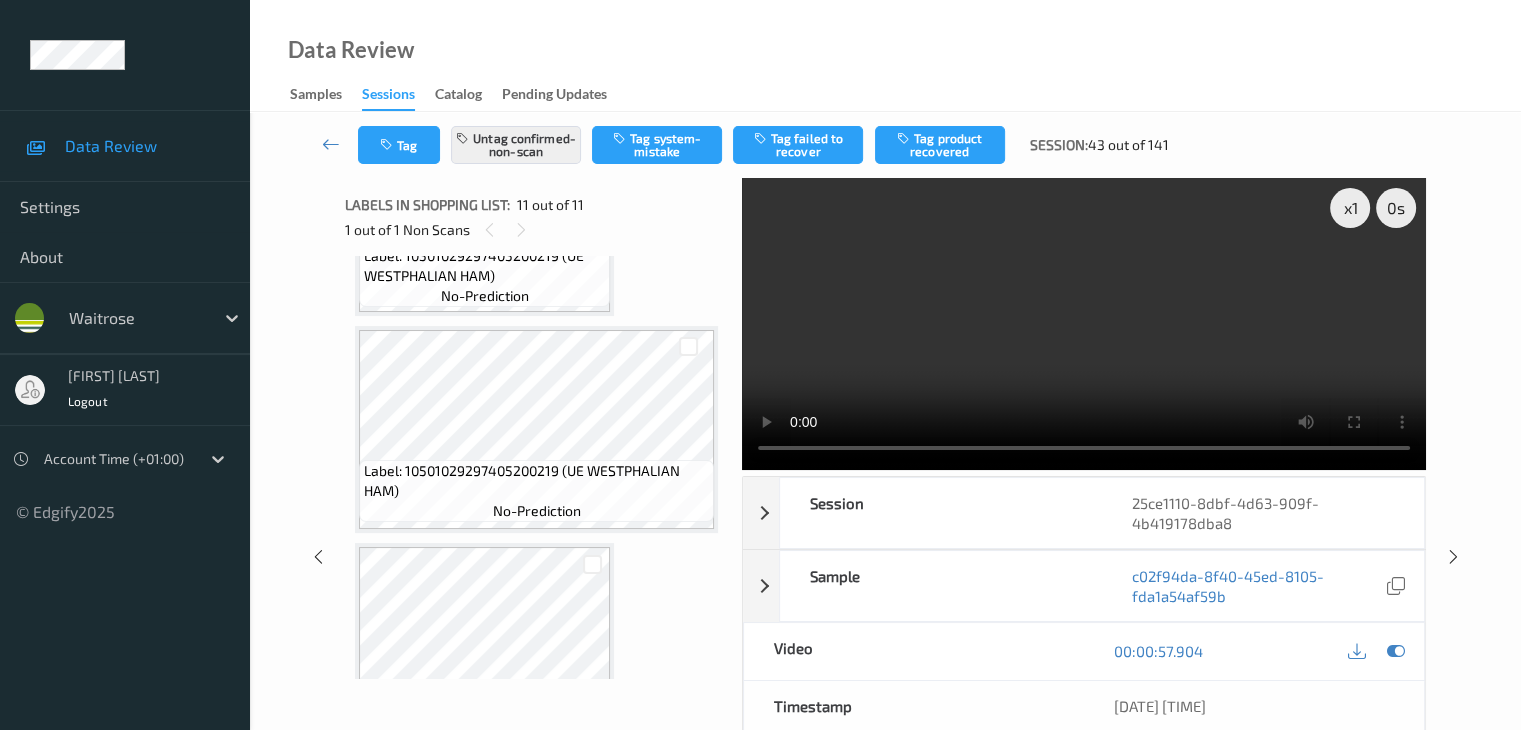 type 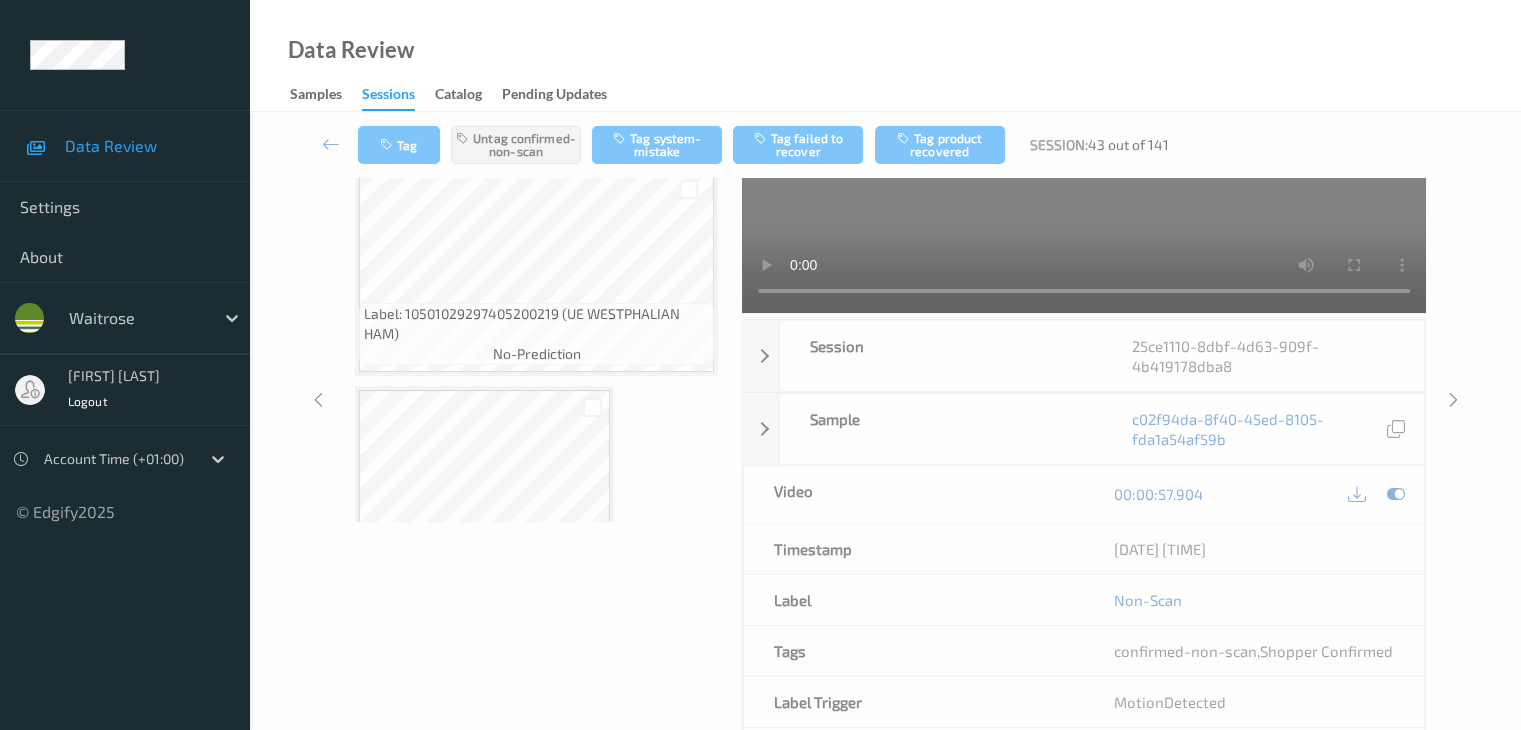 scroll, scrollTop: 200, scrollLeft: 0, axis: vertical 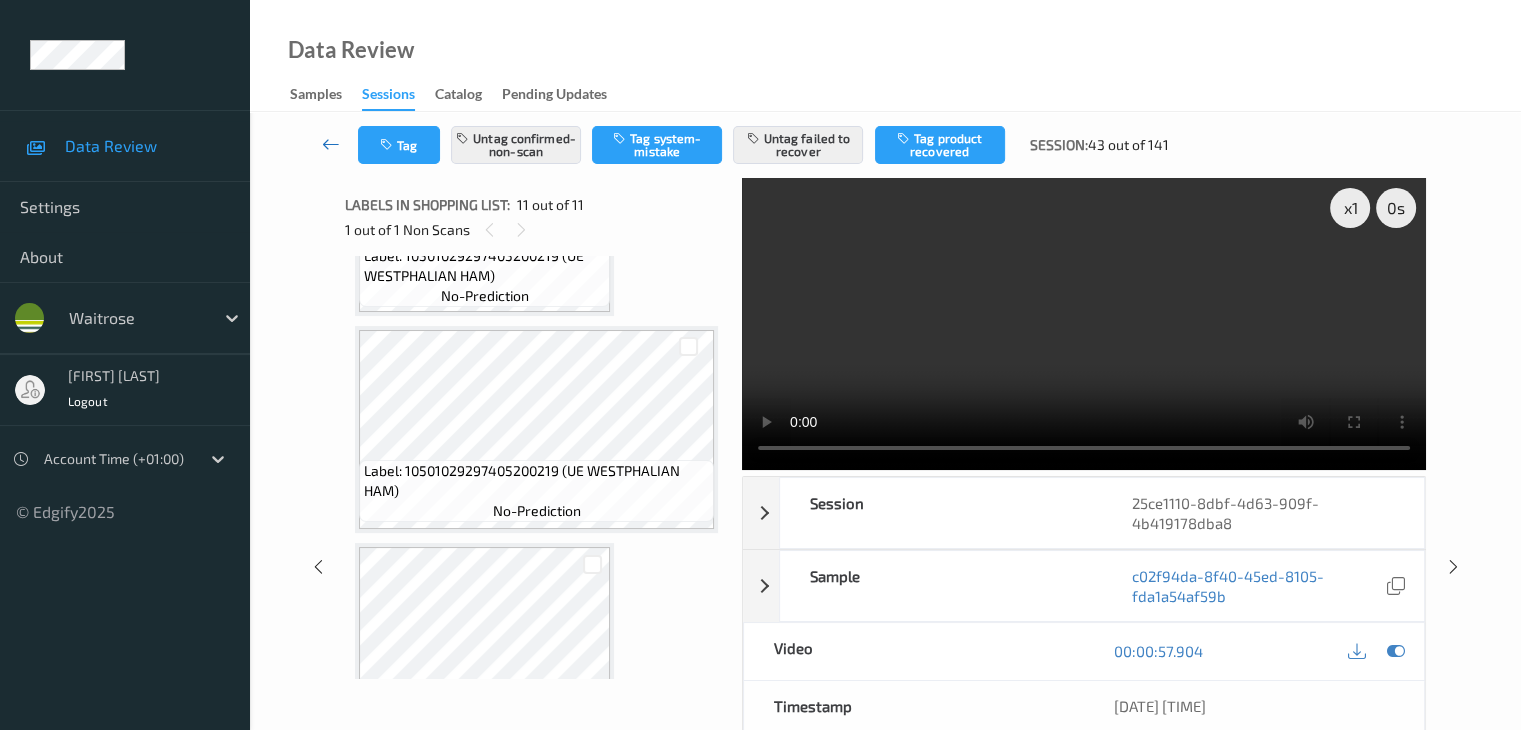 click at bounding box center (331, 144) 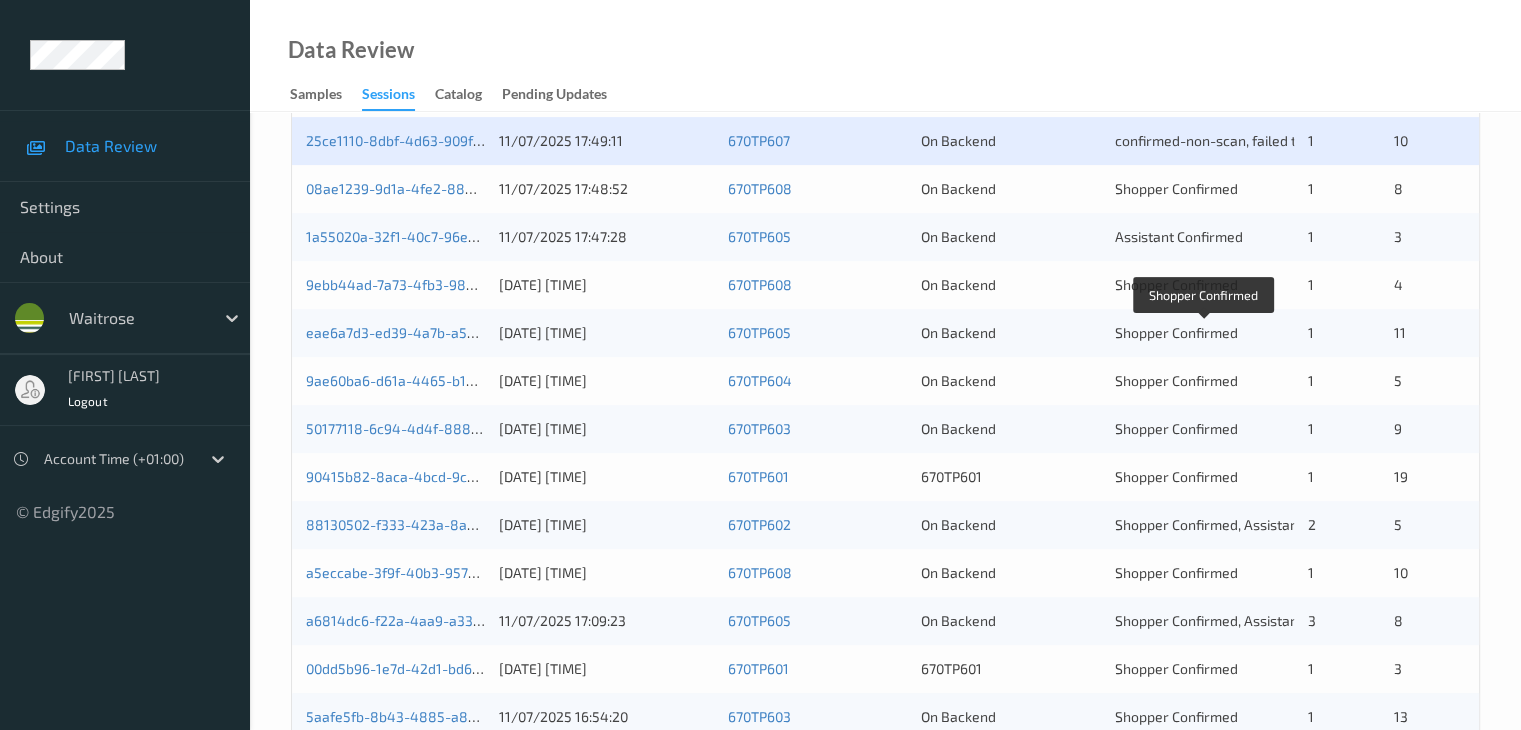 scroll, scrollTop: 400, scrollLeft: 0, axis: vertical 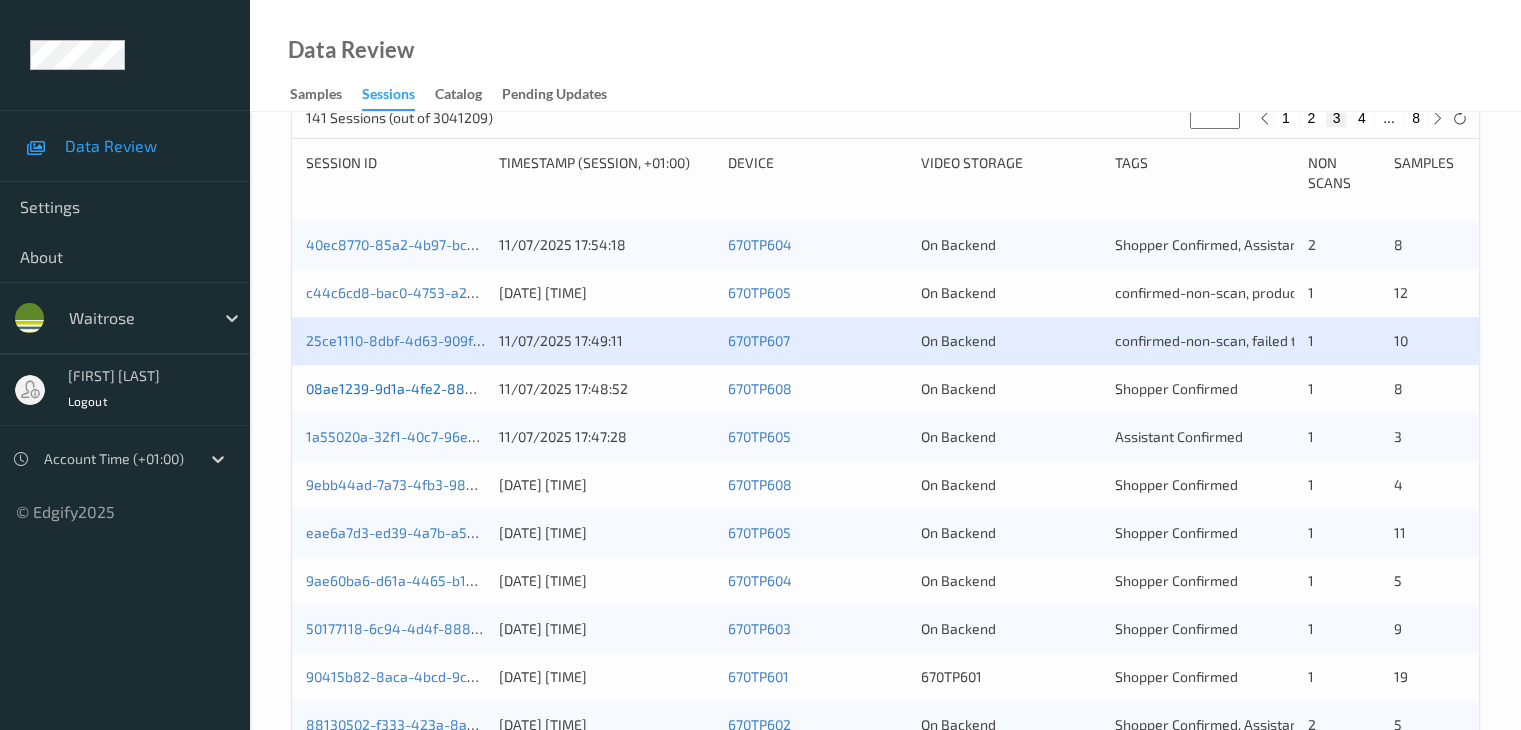 click on "08ae1239-9d1a-4fe2-884c-0b7c7ac1a84b" at bounding box center [442, 388] 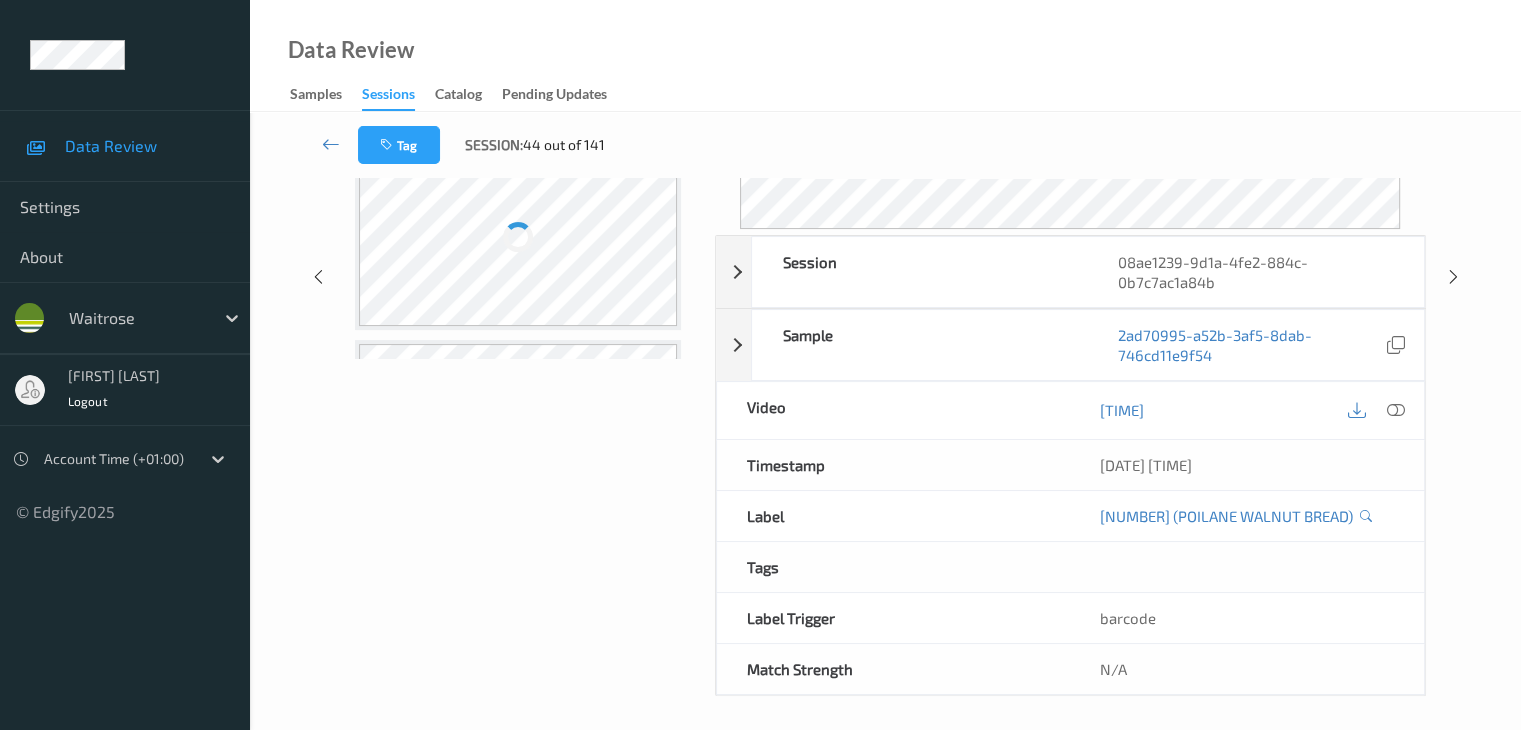 scroll, scrollTop: 0, scrollLeft: 0, axis: both 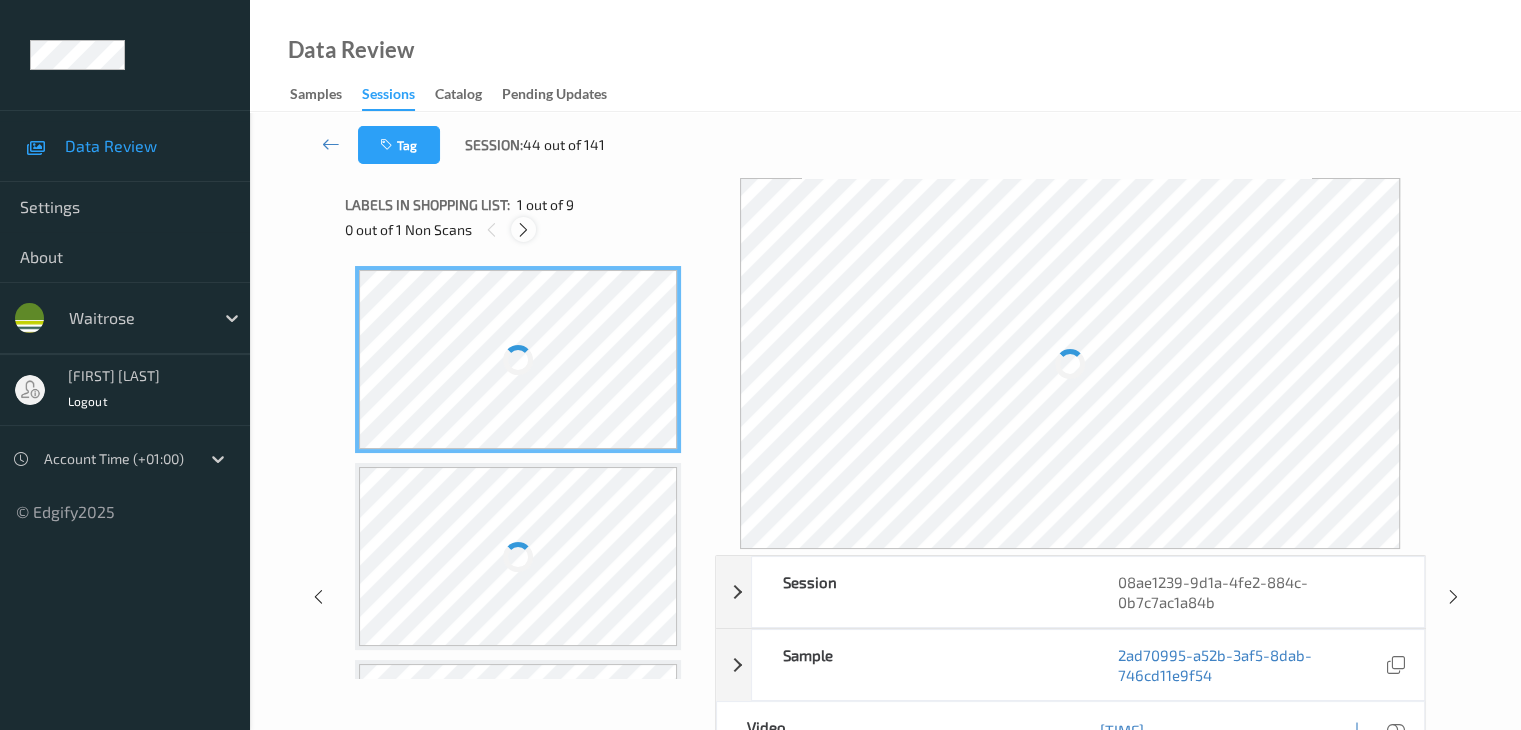 click at bounding box center (523, 230) 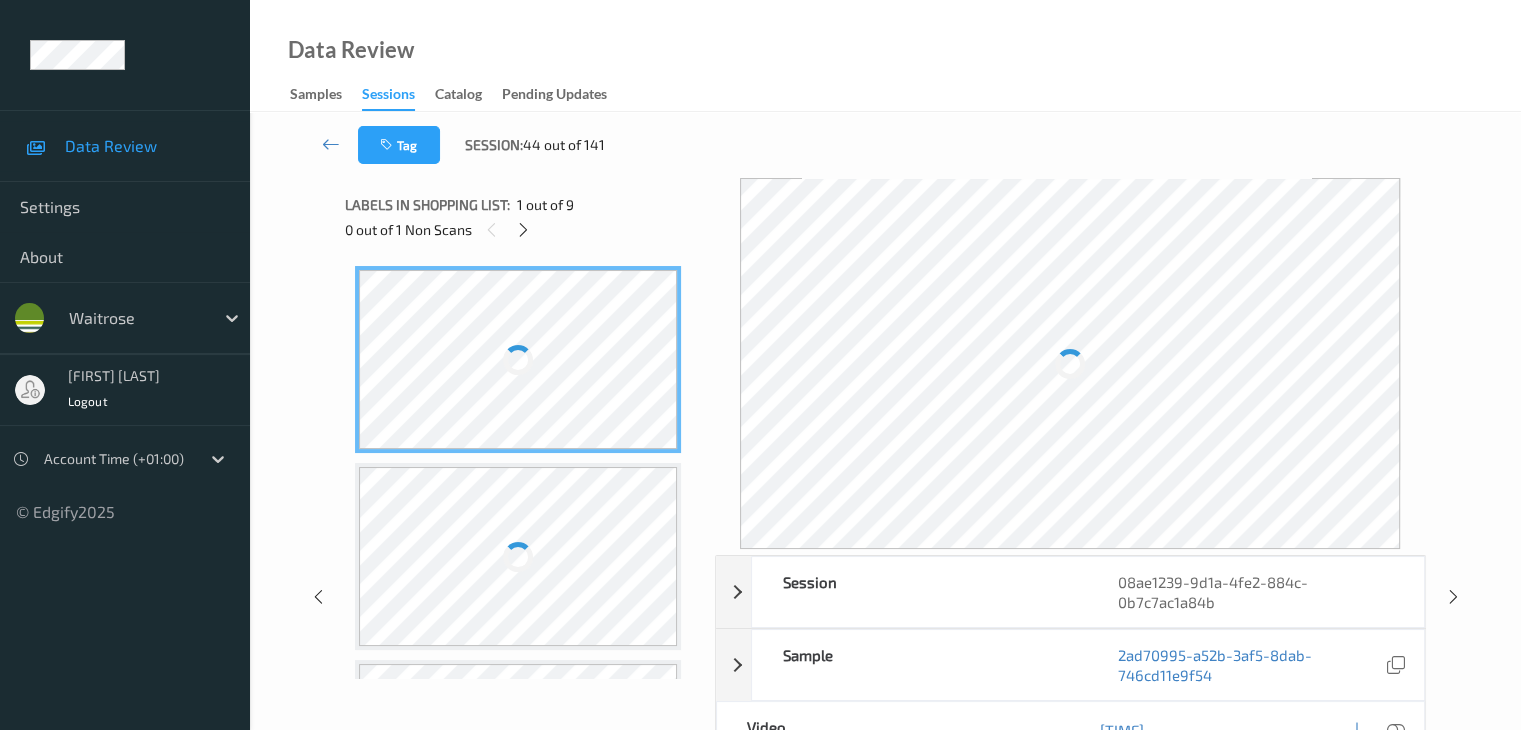 scroll, scrollTop: 404, scrollLeft: 0, axis: vertical 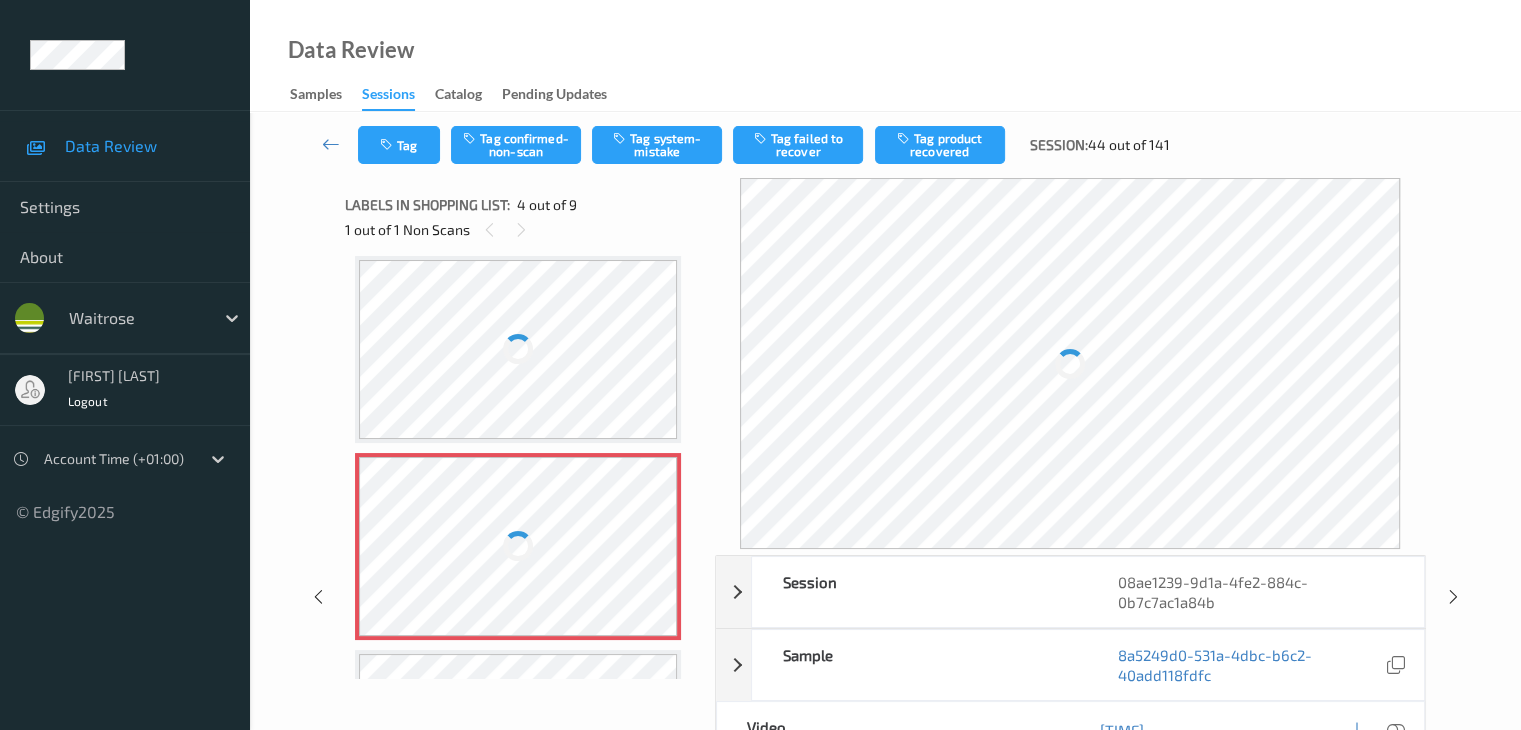 click at bounding box center (518, 546) 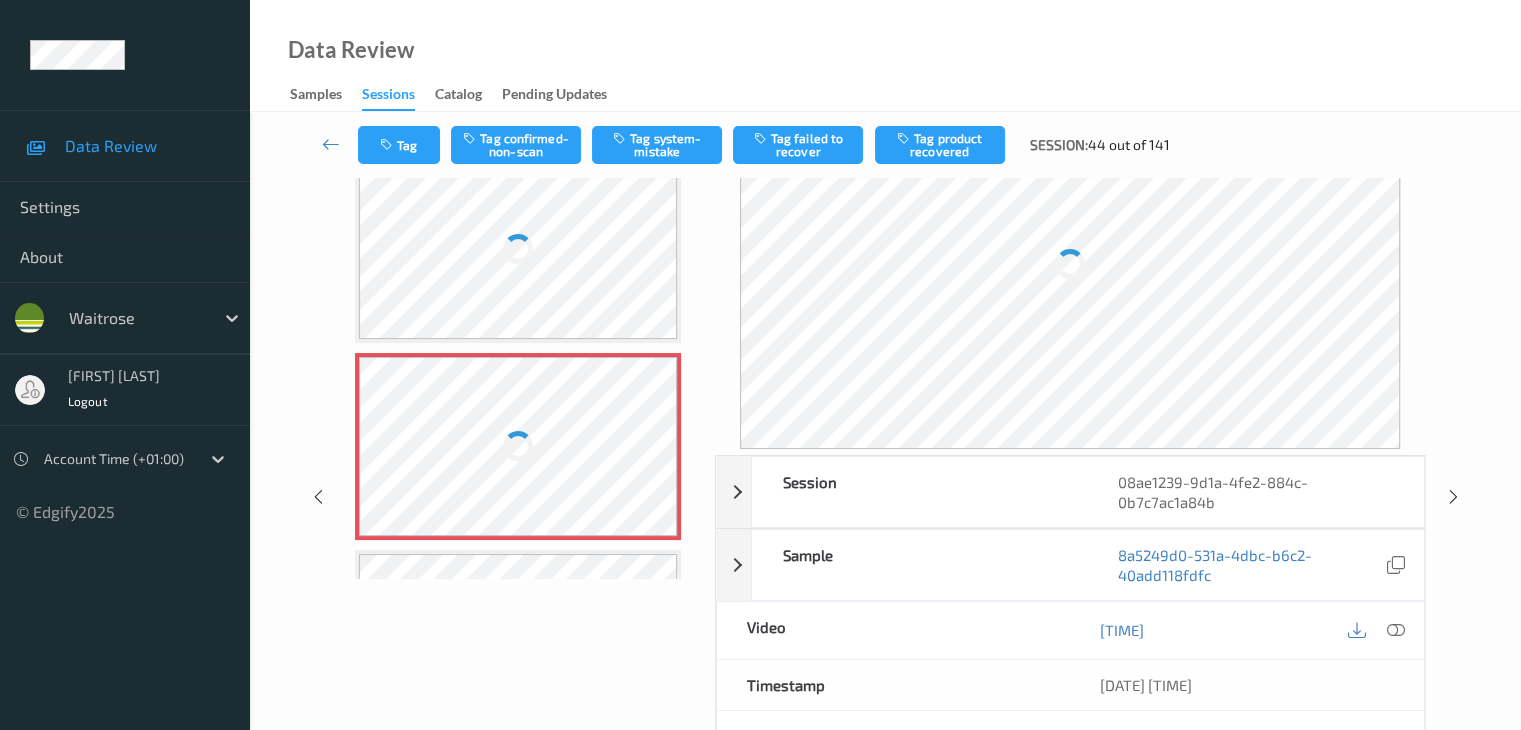 scroll, scrollTop: 300, scrollLeft: 0, axis: vertical 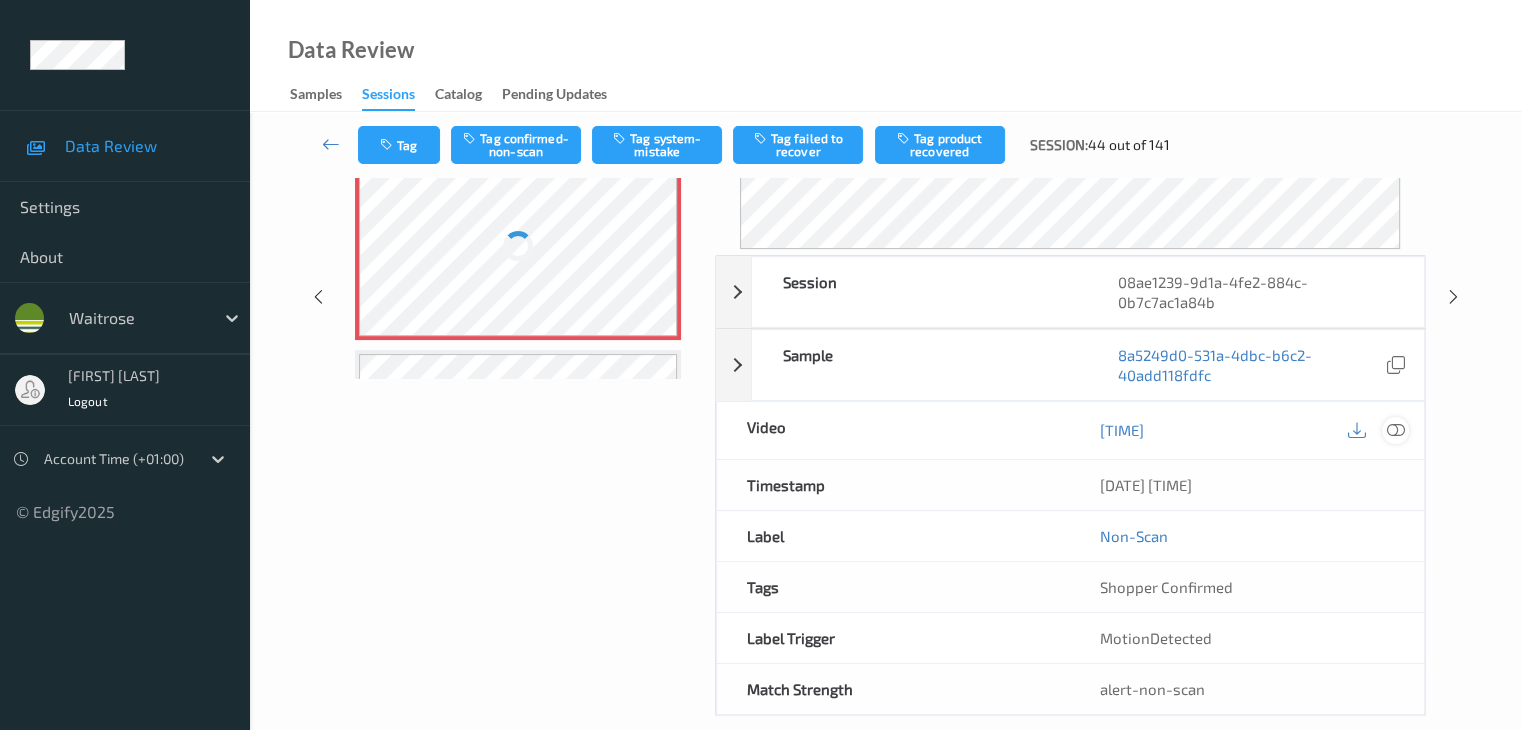 click at bounding box center [1395, 430] 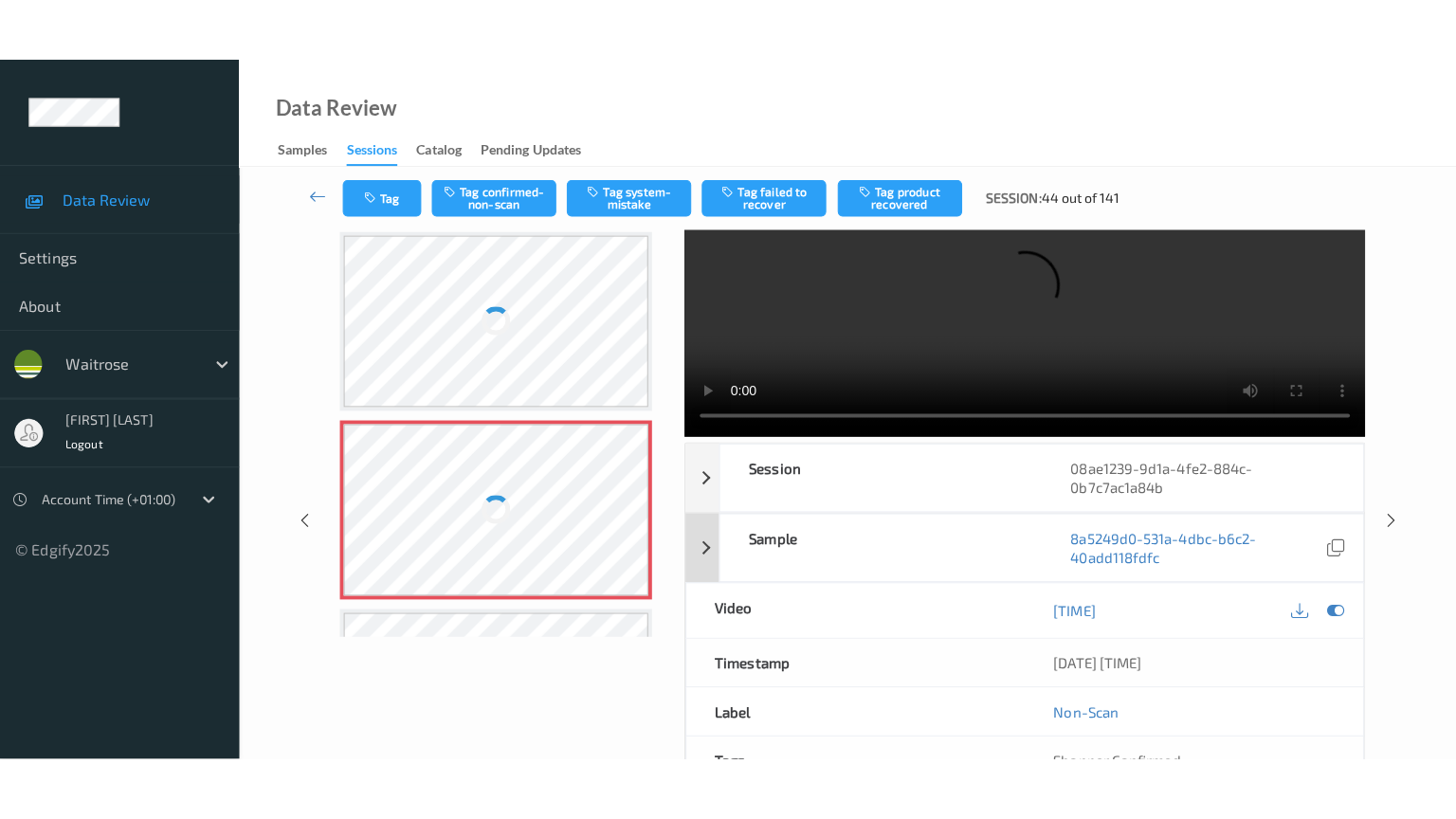 scroll, scrollTop: 0, scrollLeft: 0, axis: both 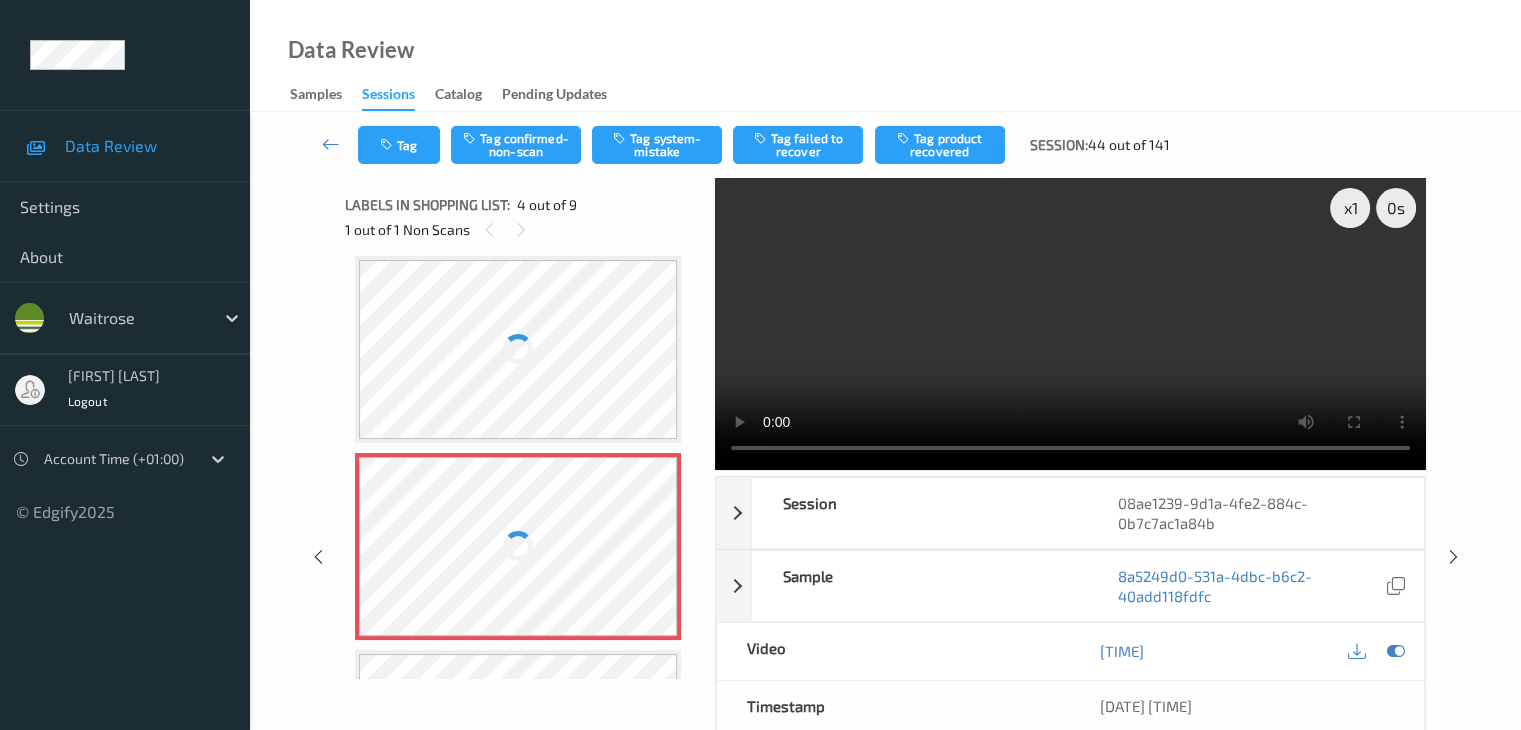 click at bounding box center [518, 349] 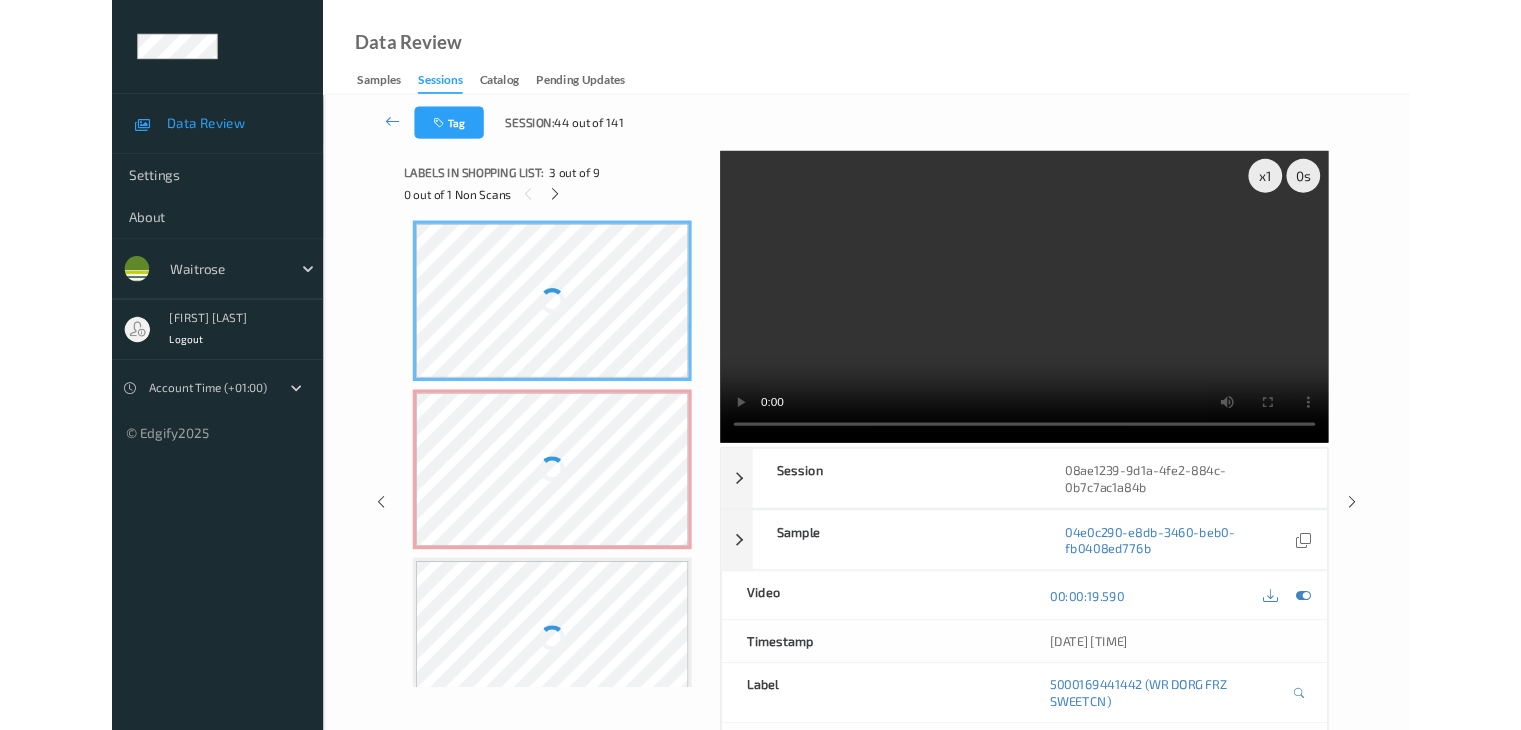 scroll, scrollTop: 441, scrollLeft: 0, axis: vertical 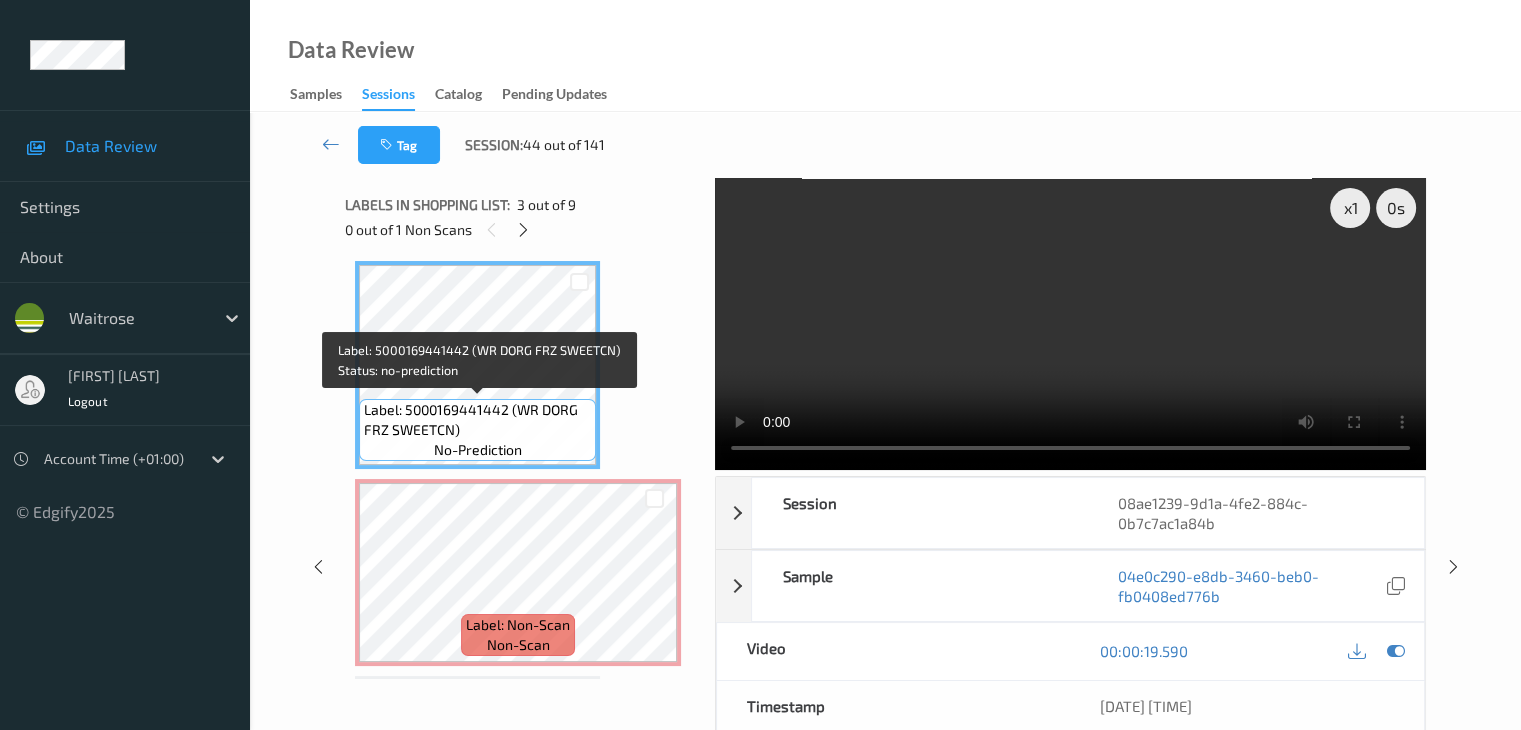 click on "Label: 5000169441442 (WR DORG FRZ SWEETCN)" at bounding box center (477, 420) 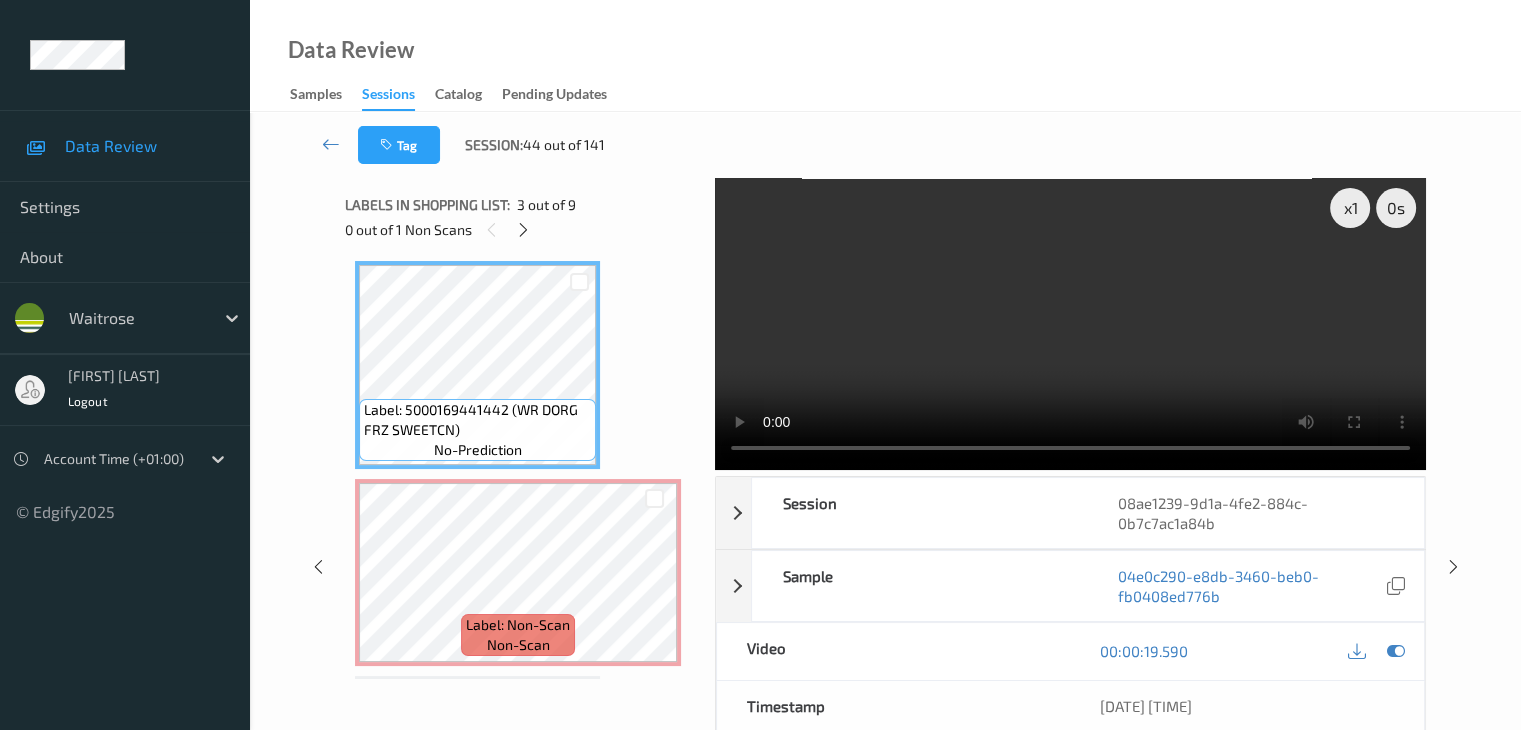 click on "x 1 0 s Session 08ae1239-9d1a-4fe2-884c-0b7c7ac1a84b Session ID 08ae1239-9d1a-4fe2-884c-0b7c7ac1a84b Session 11/07/2025 17:48:52 Timestamp 11/07/2025 17:48:52 Tags Shopper Confirmed Device 670TP608 Assistant ID N/A Shopper ID N/A Sample 04e0c290-e8db-3460-beb0-fb0408ed776b Prediction Loss N/A Video 00:00:19.590 Timestamp 11/07/2025 17:49:12 Label 5000169441442 (WR DORG FRZ SWEETCN) Tags Label Trigger barcode Match Strength N/A Labels in shopping list: 3 out of 9 0 out of 1 Non Scans Label: 5061029110045 (POILANE WALNUT BREAD) no-prediction Label: 5000169235973 (NO.1 GREEK YOGURT) no-prediction Label: 5000169441442 (WR DORG FRZ SWEETCN) no-prediction Label: Non-Scan non-scan Label: Non-Scan non-scan Label: 5000169271254 (WR HERB SALAD) no-prediction Label: 5061005130104 (MCKBIRD RAW LIFT) no-prediction Label: 5099417010646 (ACTIMEL 0% ORIGINAL) no-prediction Label: 5000169462027 (WR1 PR XL AVOCADOS) no-prediction Label: 5063210066292 (HON&amp;MU DEBONED CHICK) no-prediction" at bounding box center (885, 567) 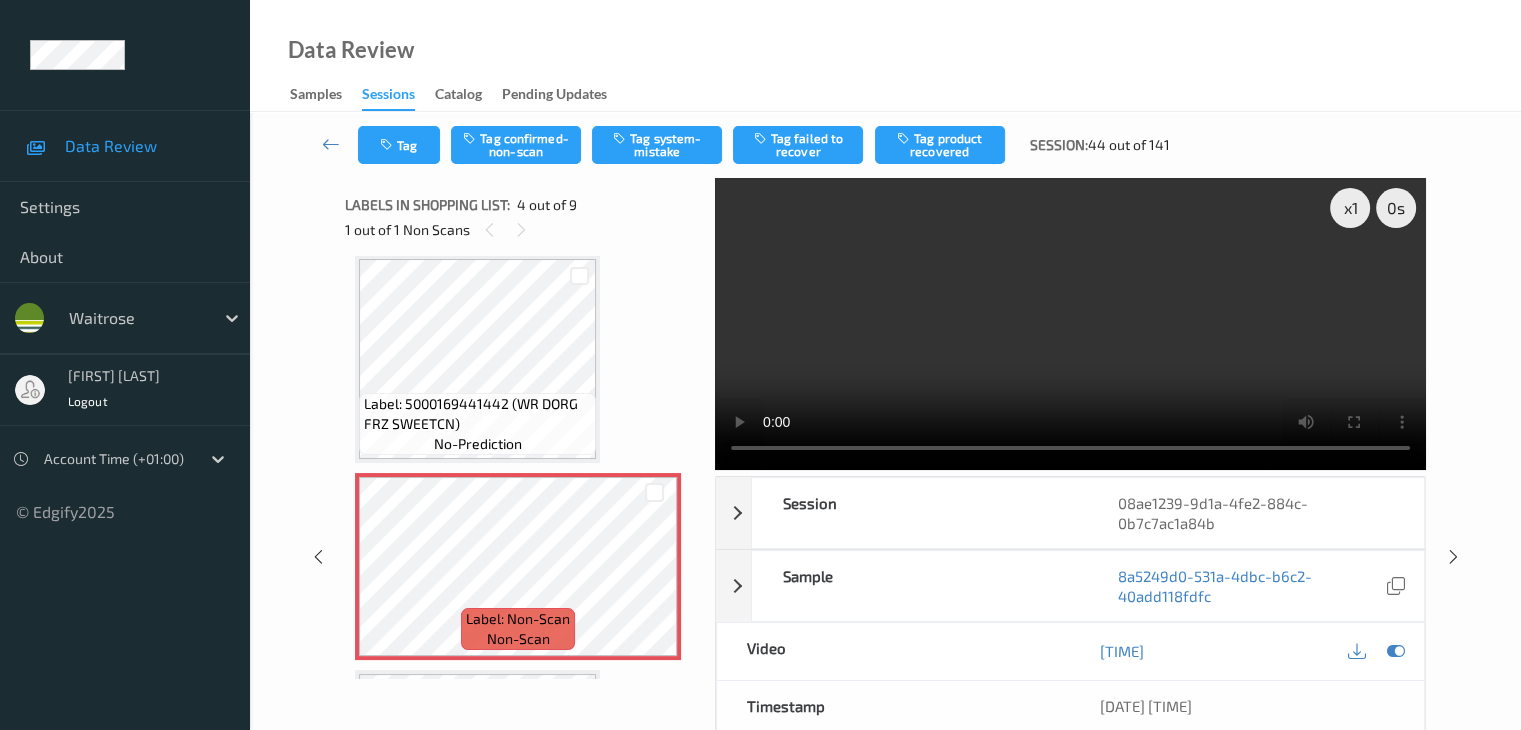 scroll, scrollTop: 441, scrollLeft: 0, axis: vertical 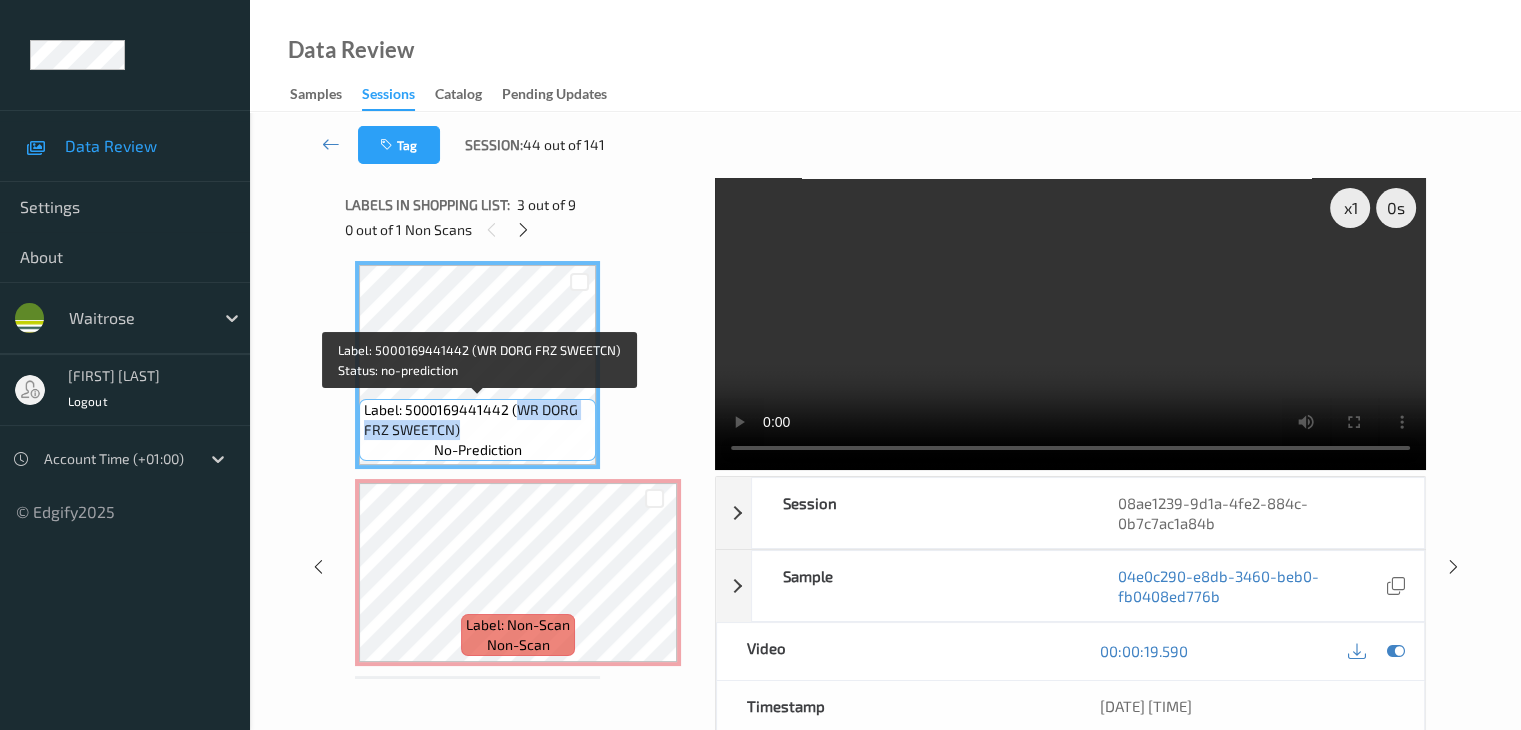 drag, startPoint x: 519, startPoint y: 404, endPoint x: 520, endPoint y: 431, distance: 27.018513 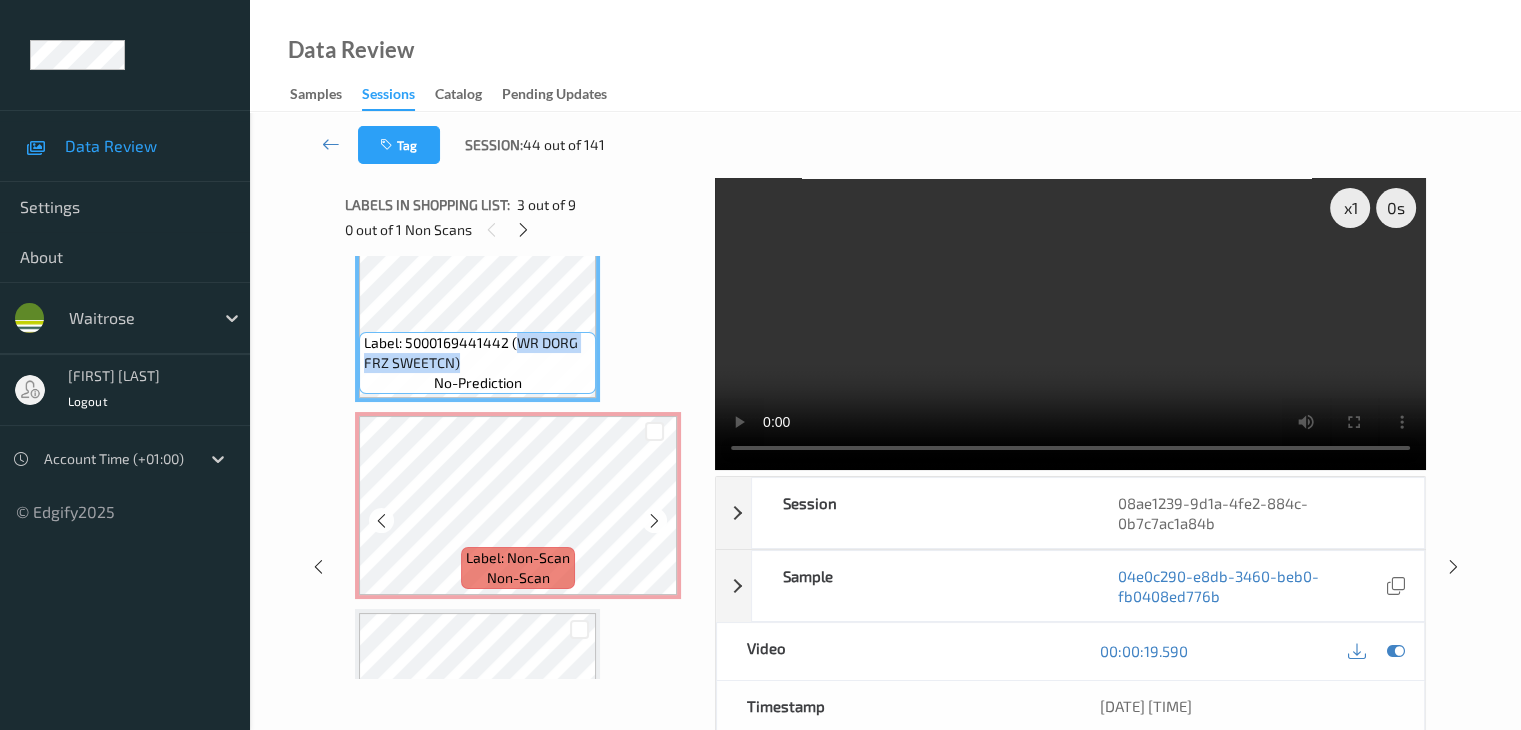 scroll, scrollTop: 541, scrollLeft: 0, axis: vertical 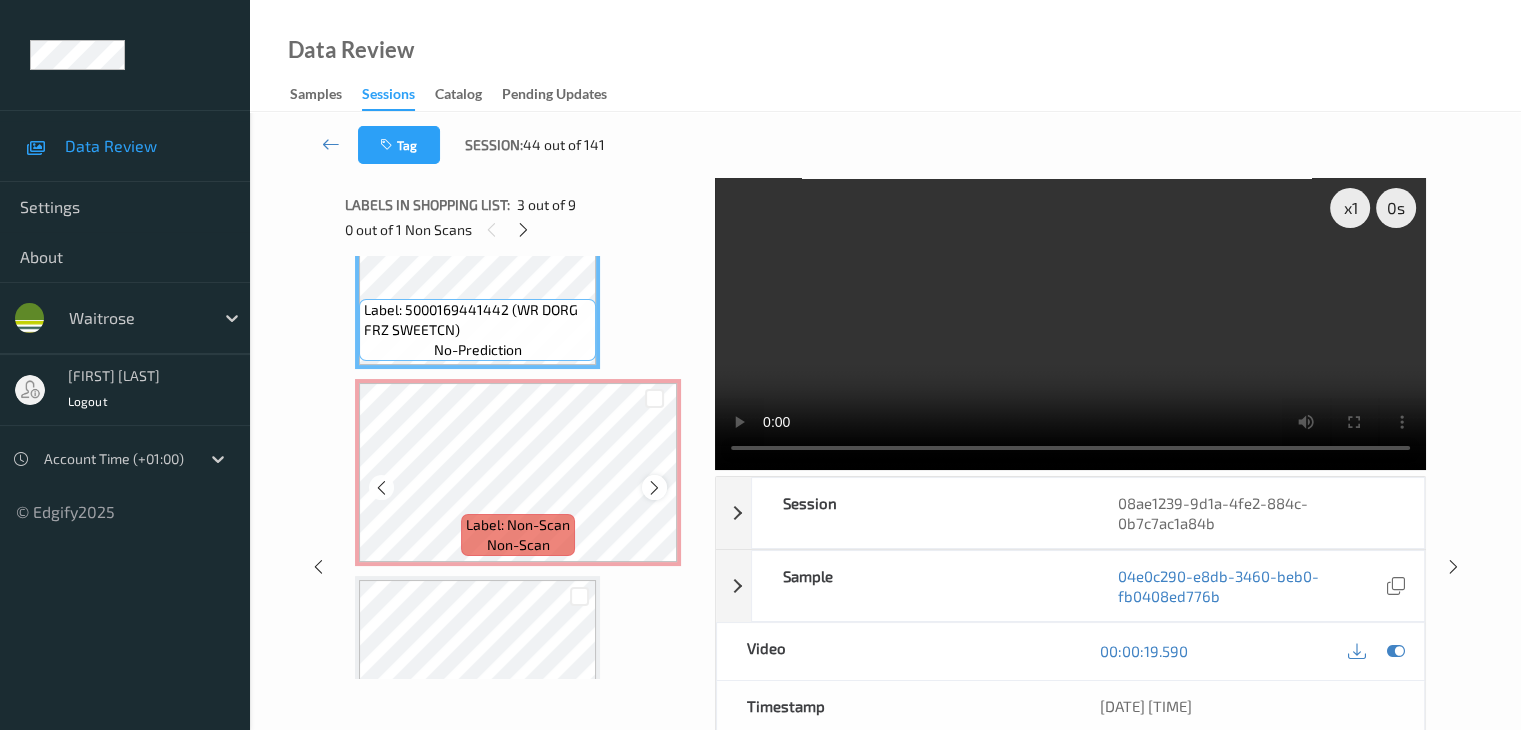 click at bounding box center [654, 487] 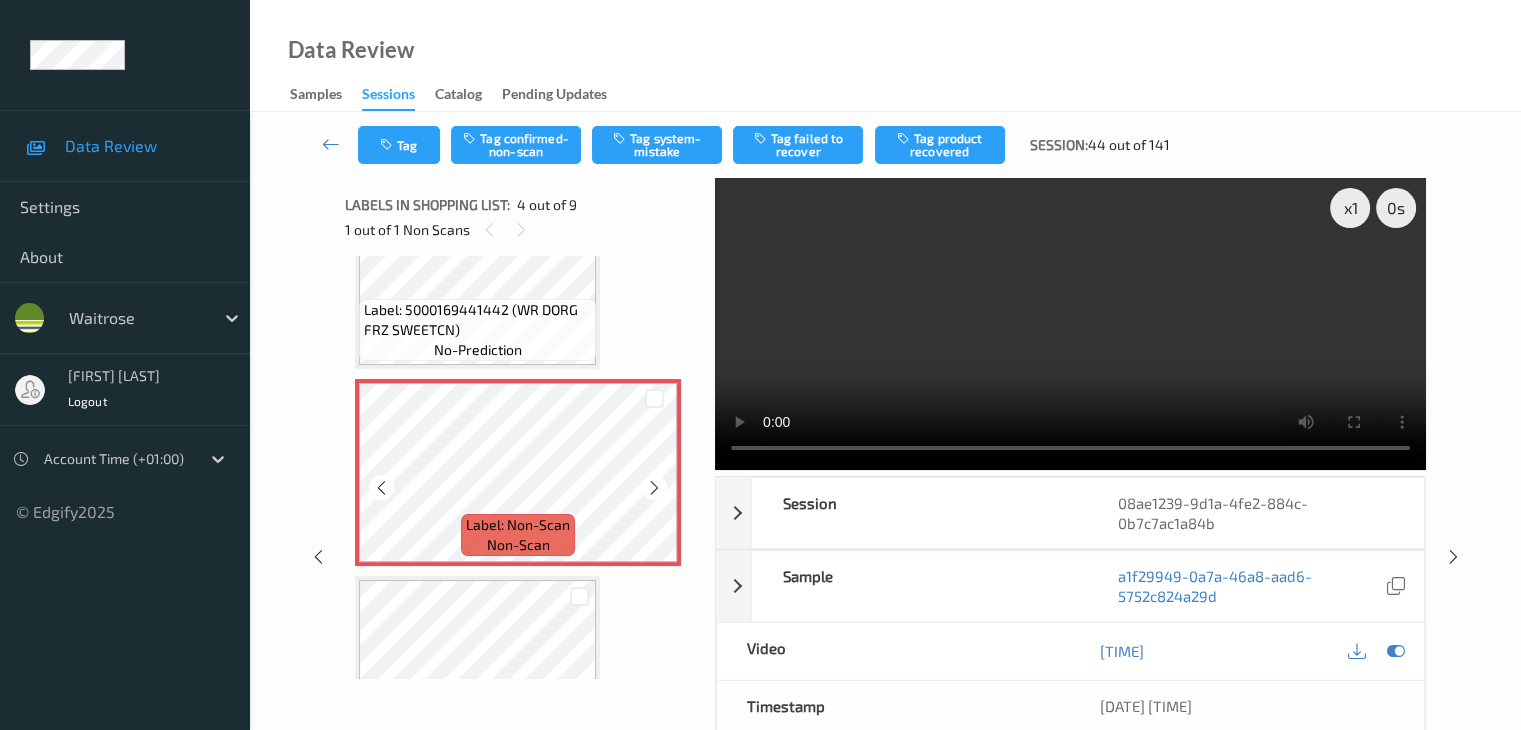 click at bounding box center (654, 487) 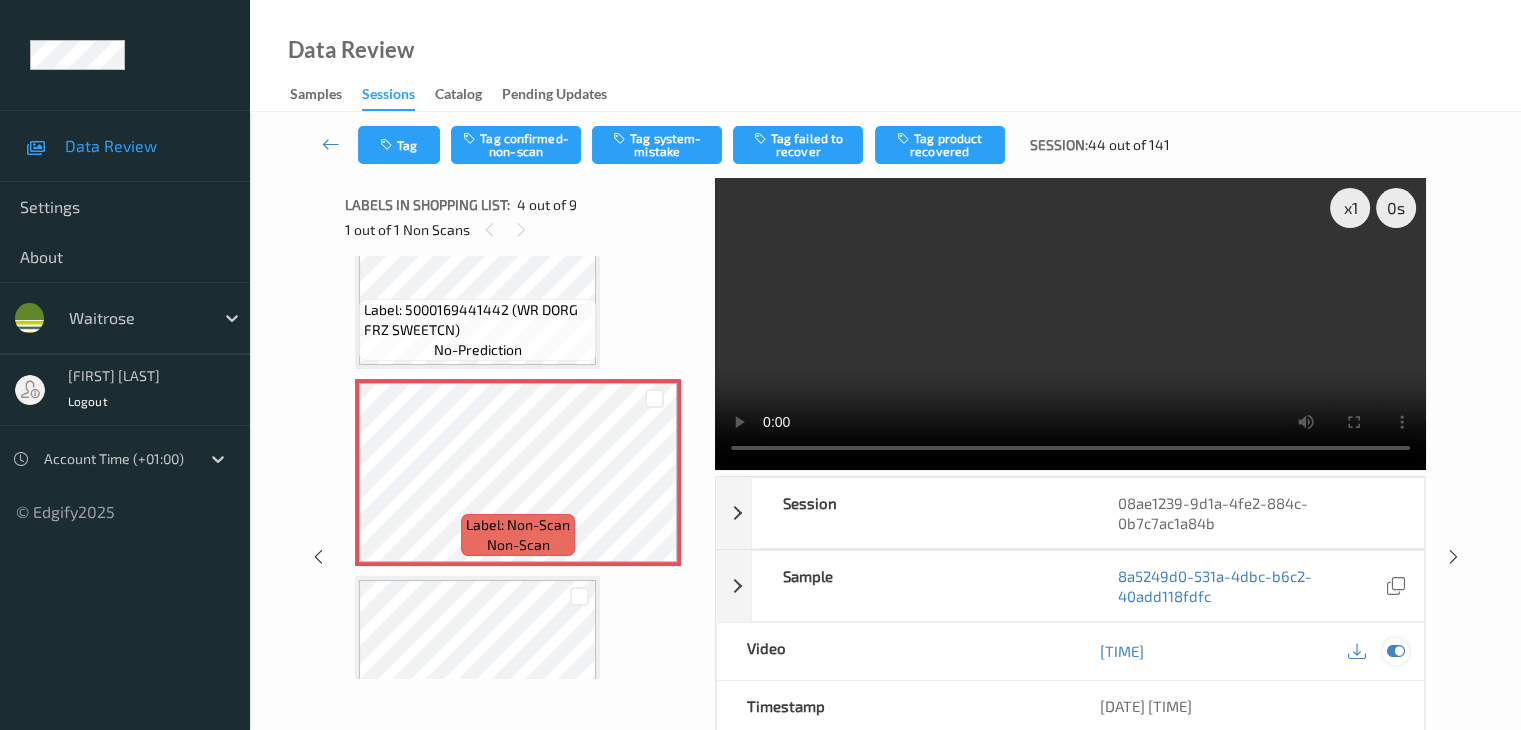 click at bounding box center (1395, 651) 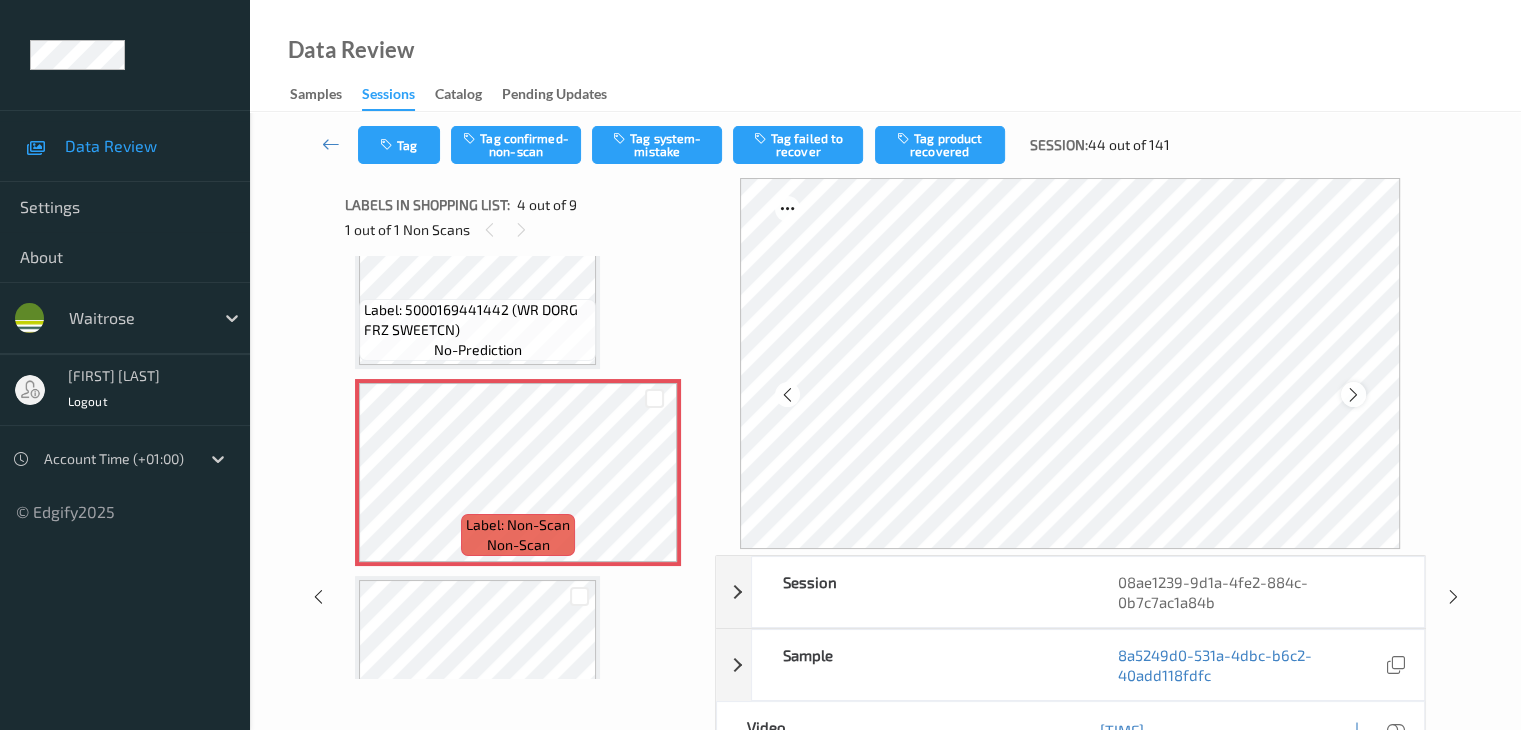 click at bounding box center (1353, 395) 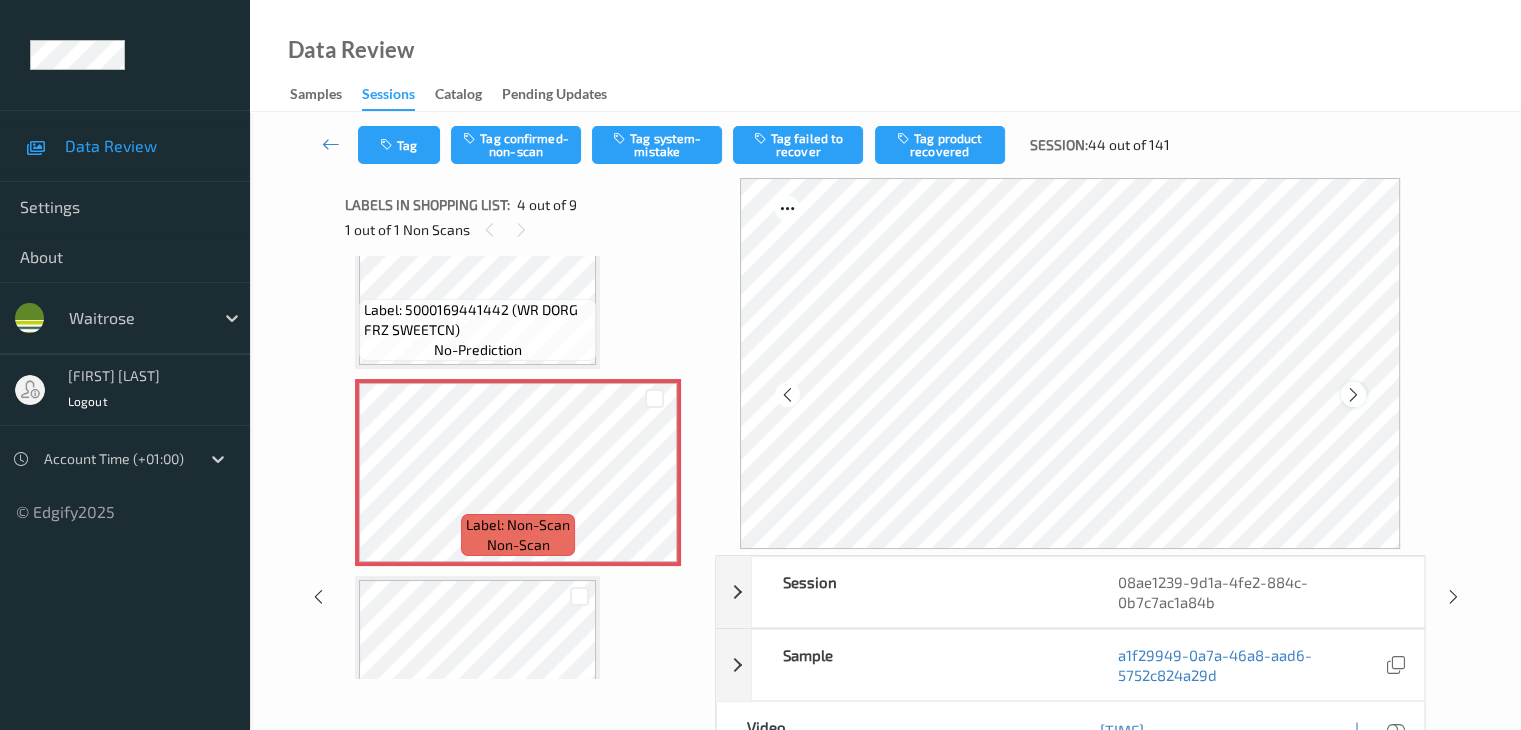 click at bounding box center (1353, 395) 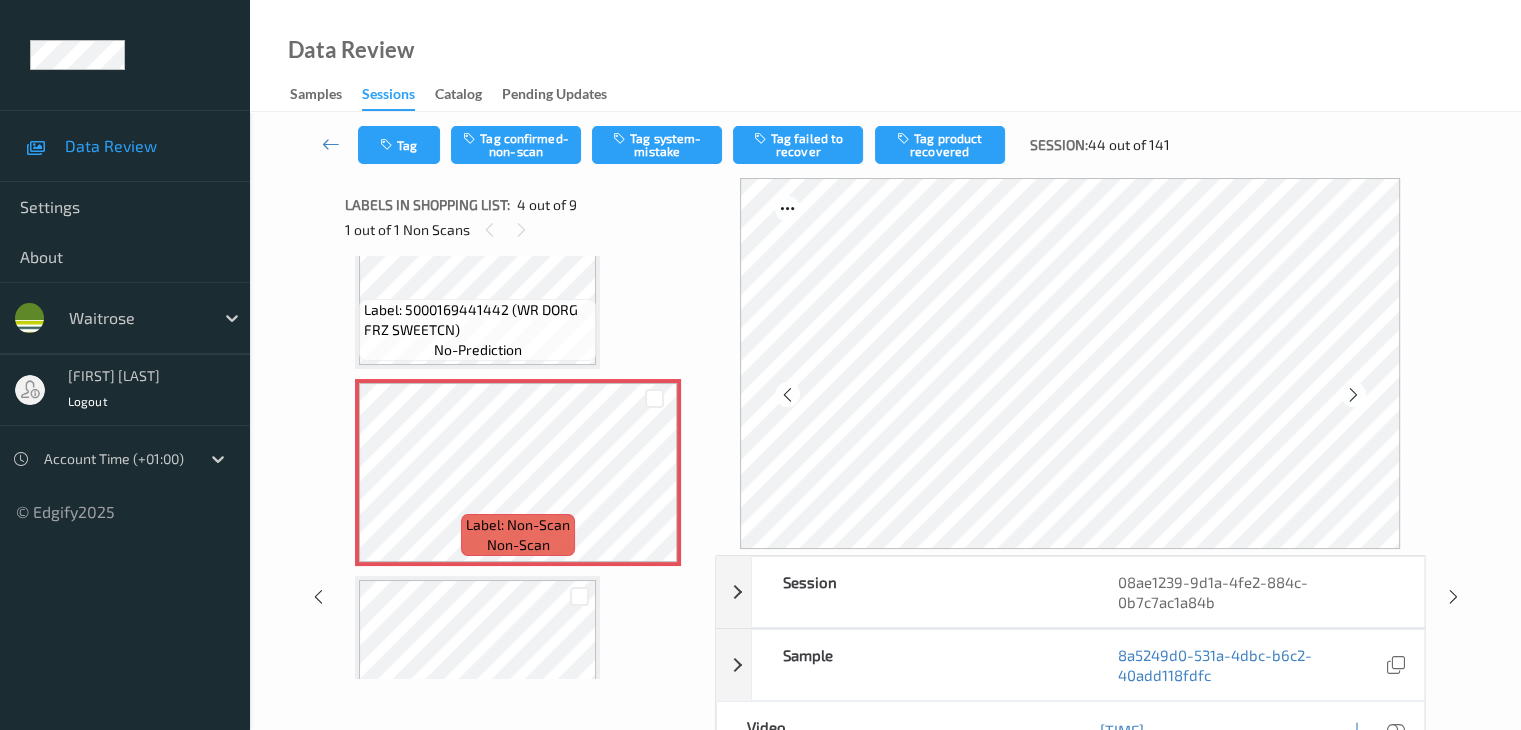 click at bounding box center [1353, 395] 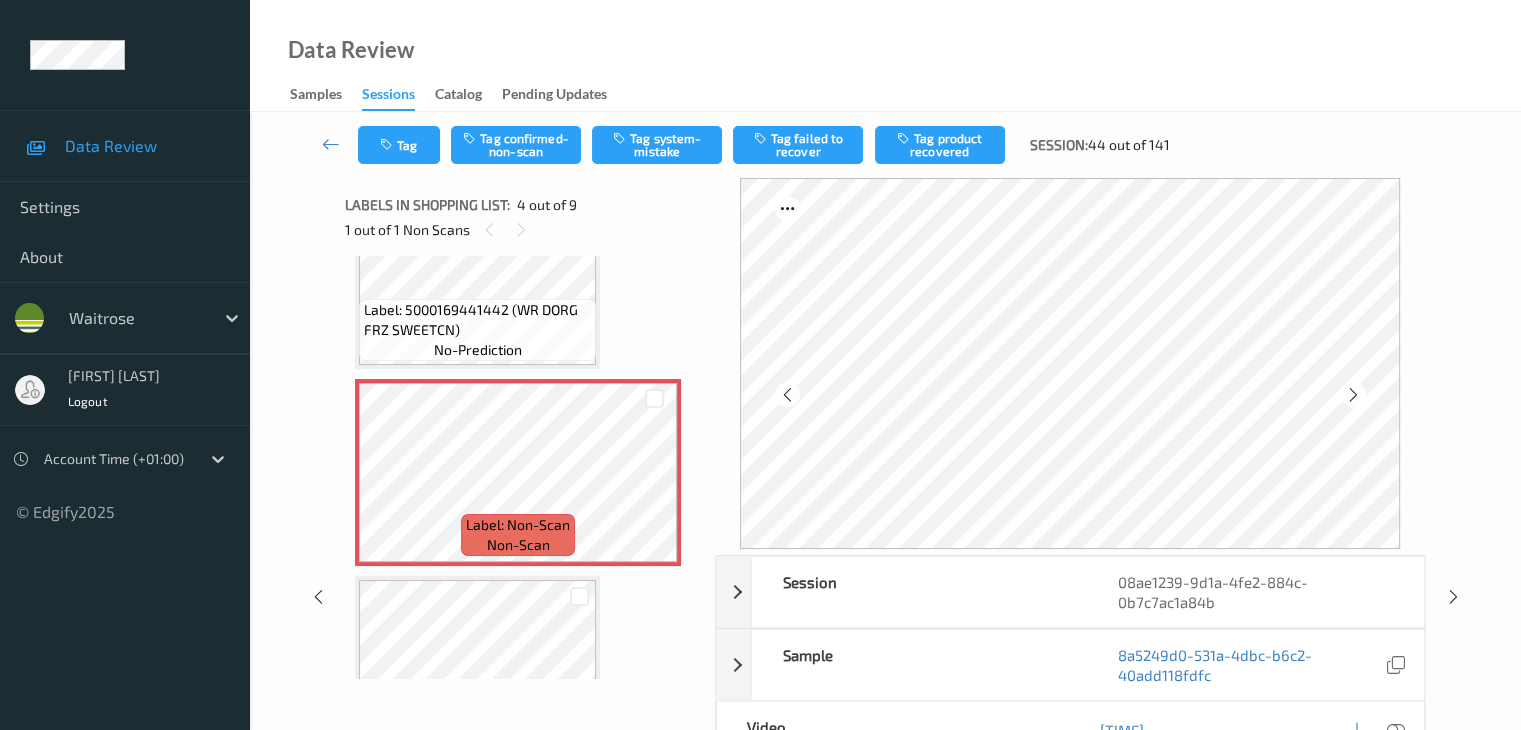 click at bounding box center [1353, 395] 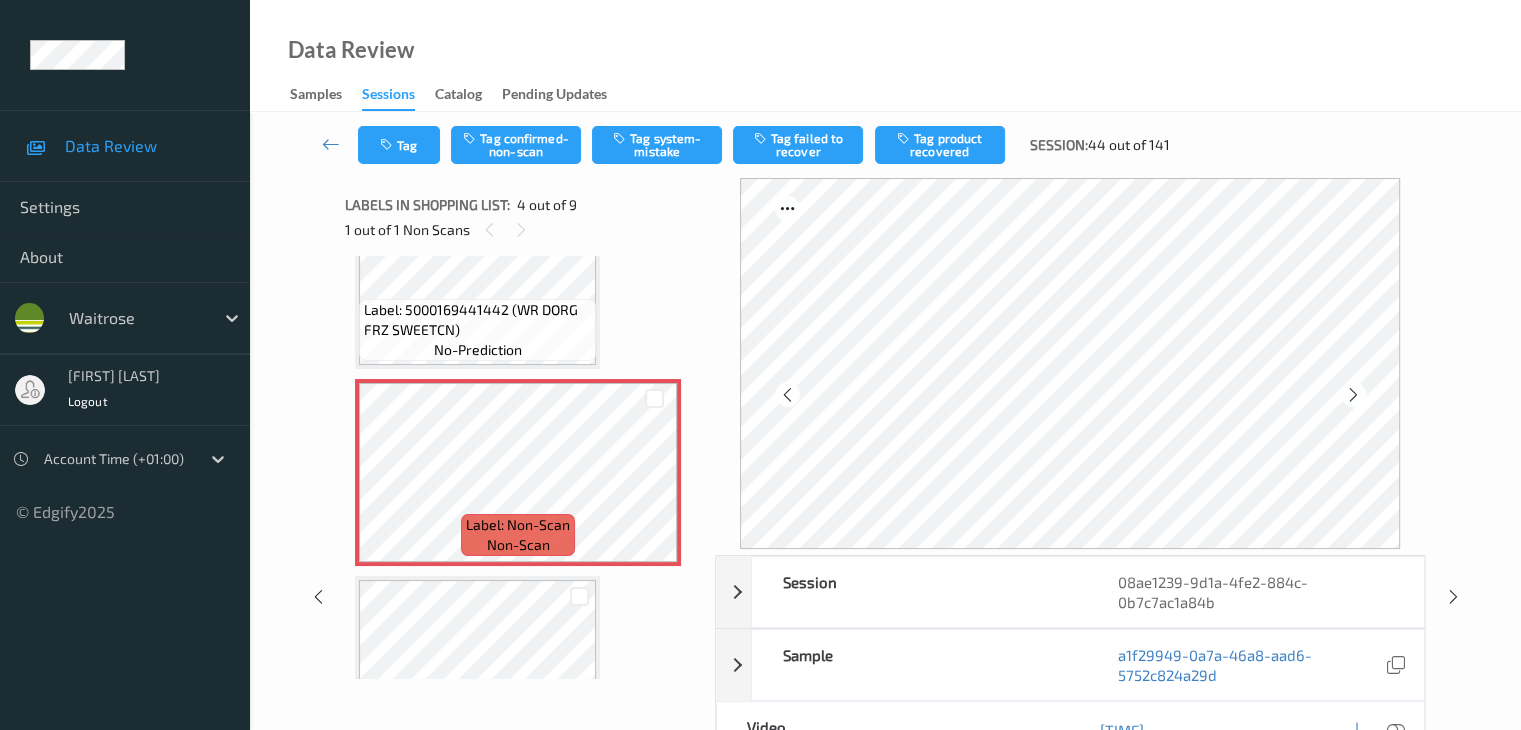 click at bounding box center (1353, 395) 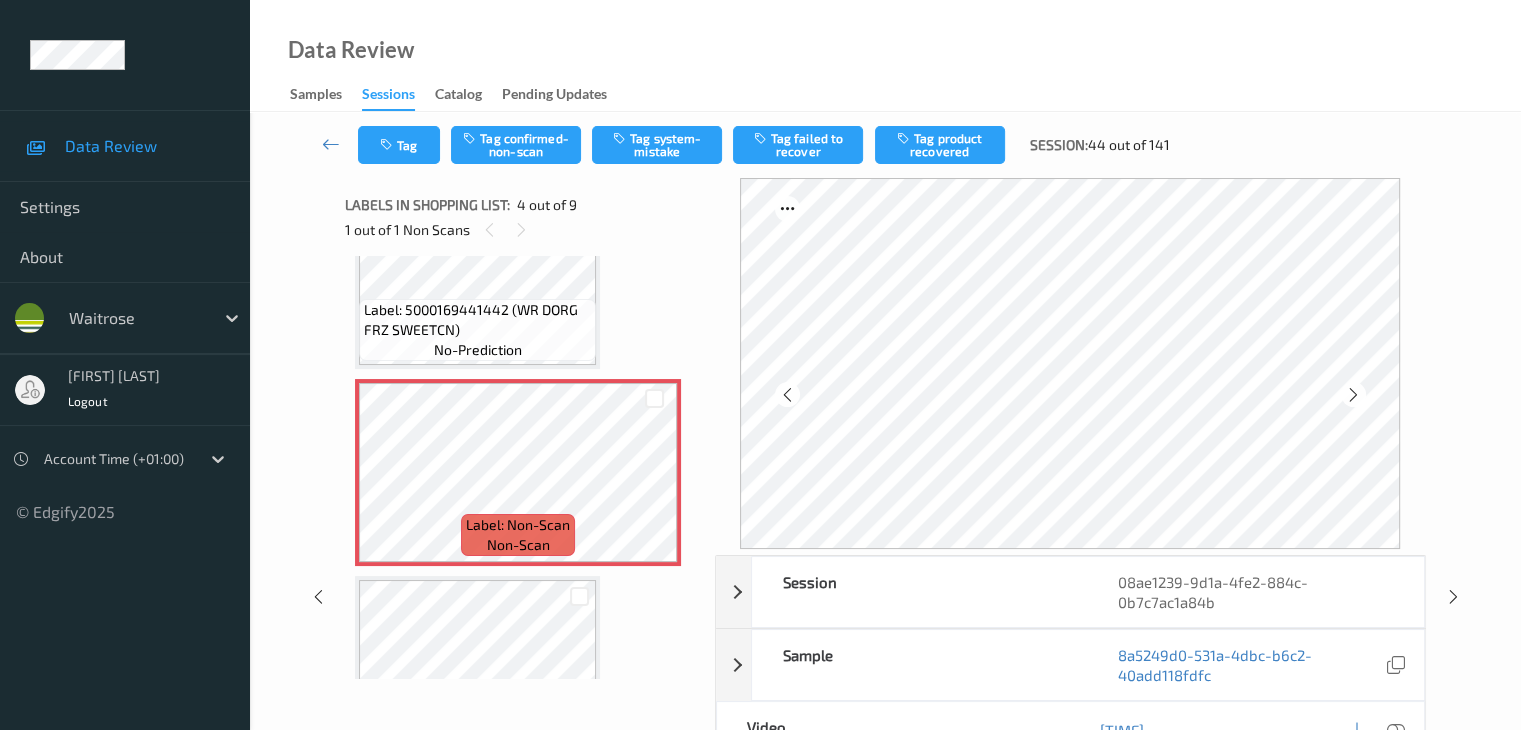 click at bounding box center (1353, 395) 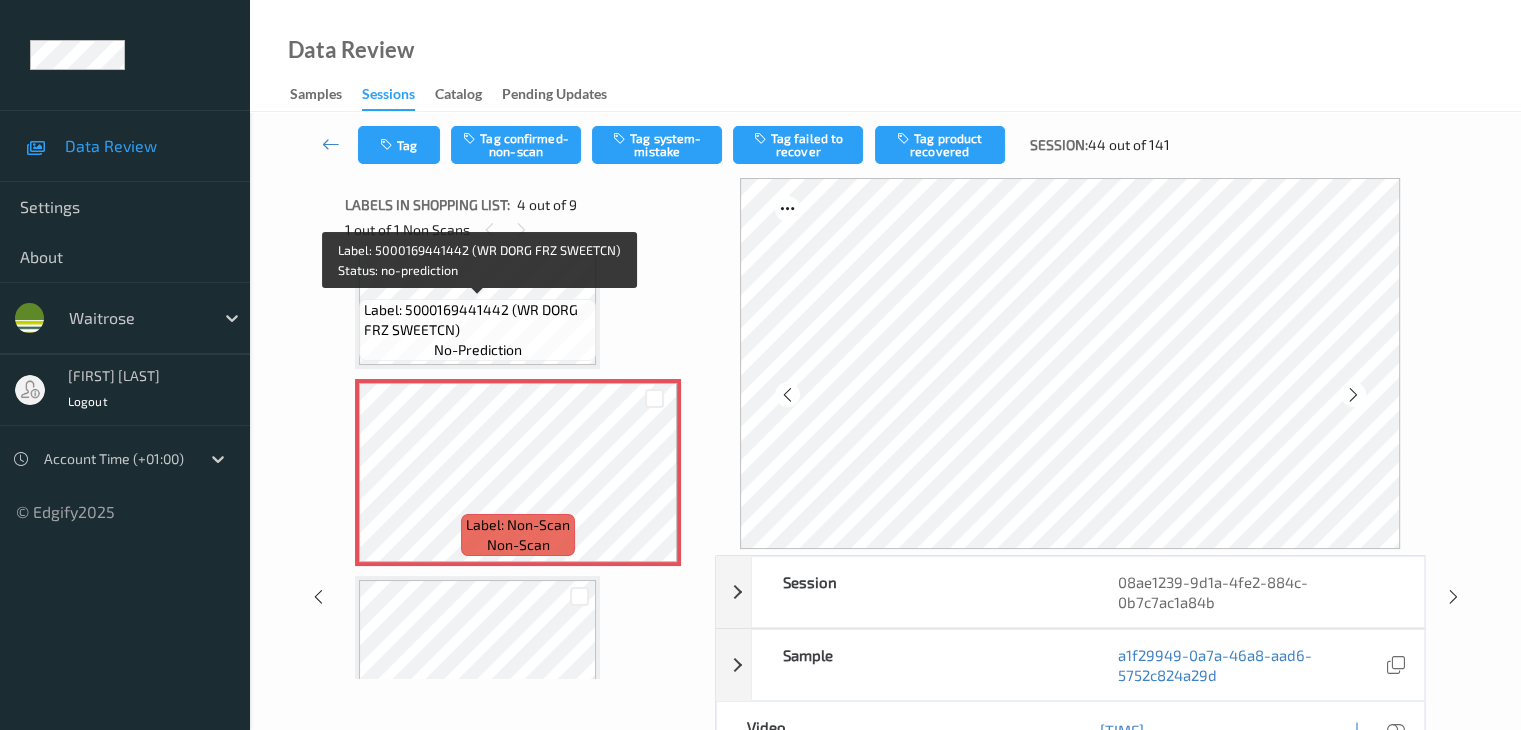 click on "Label: 5000169441442 (WR DORG FRZ SWEETCN)" at bounding box center (477, 320) 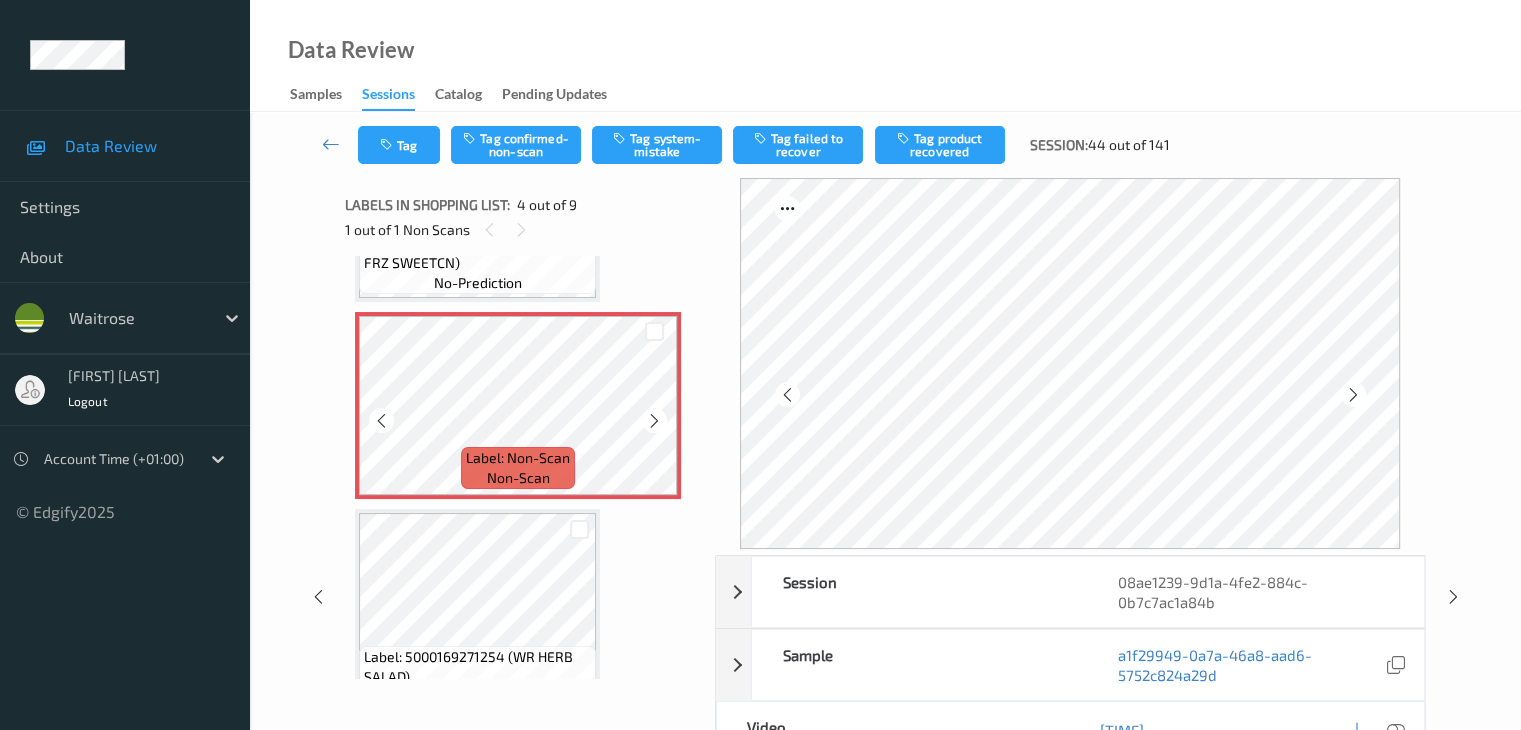 scroll, scrollTop: 741, scrollLeft: 0, axis: vertical 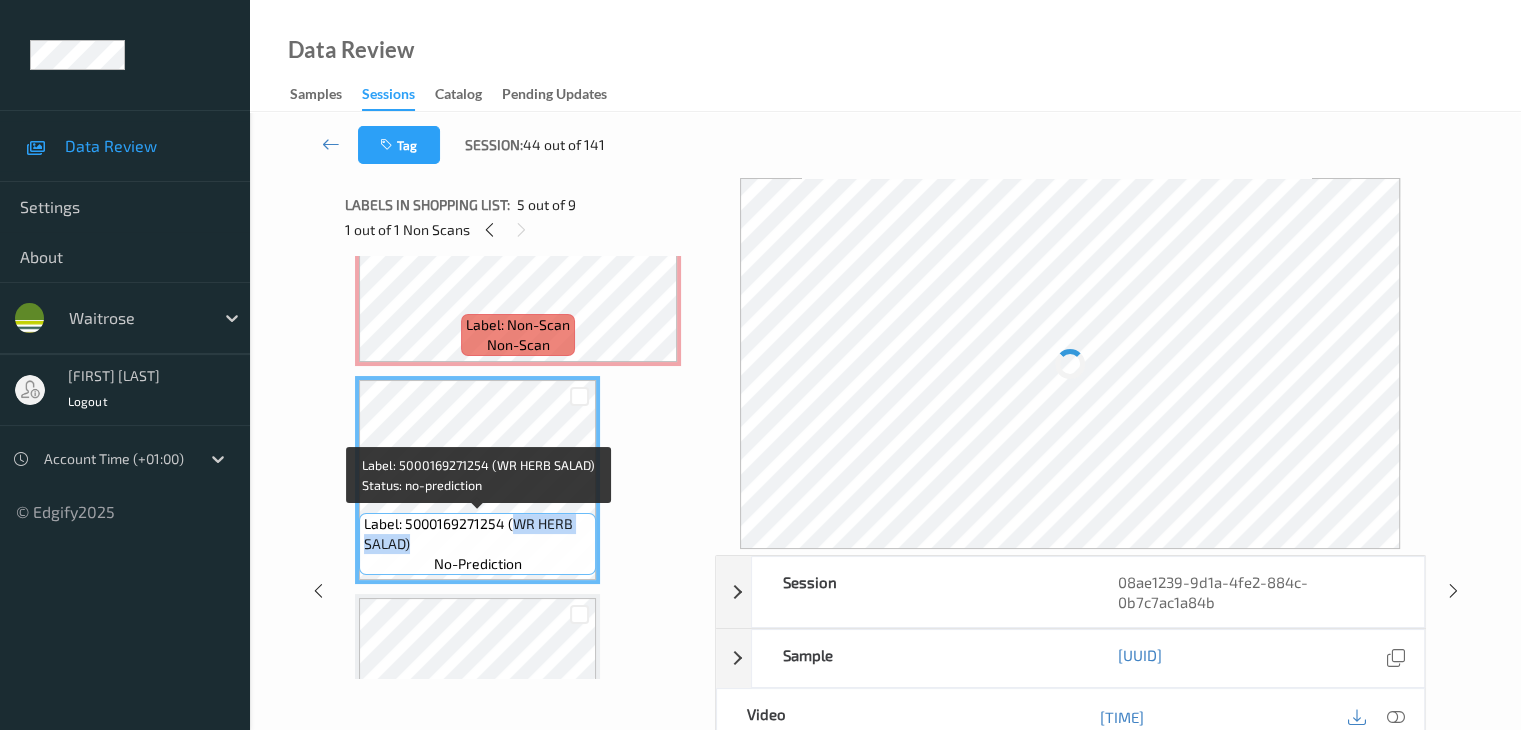 drag, startPoint x: 513, startPoint y: 525, endPoint x: 514, endPoint y: 541, distance: 16.03122 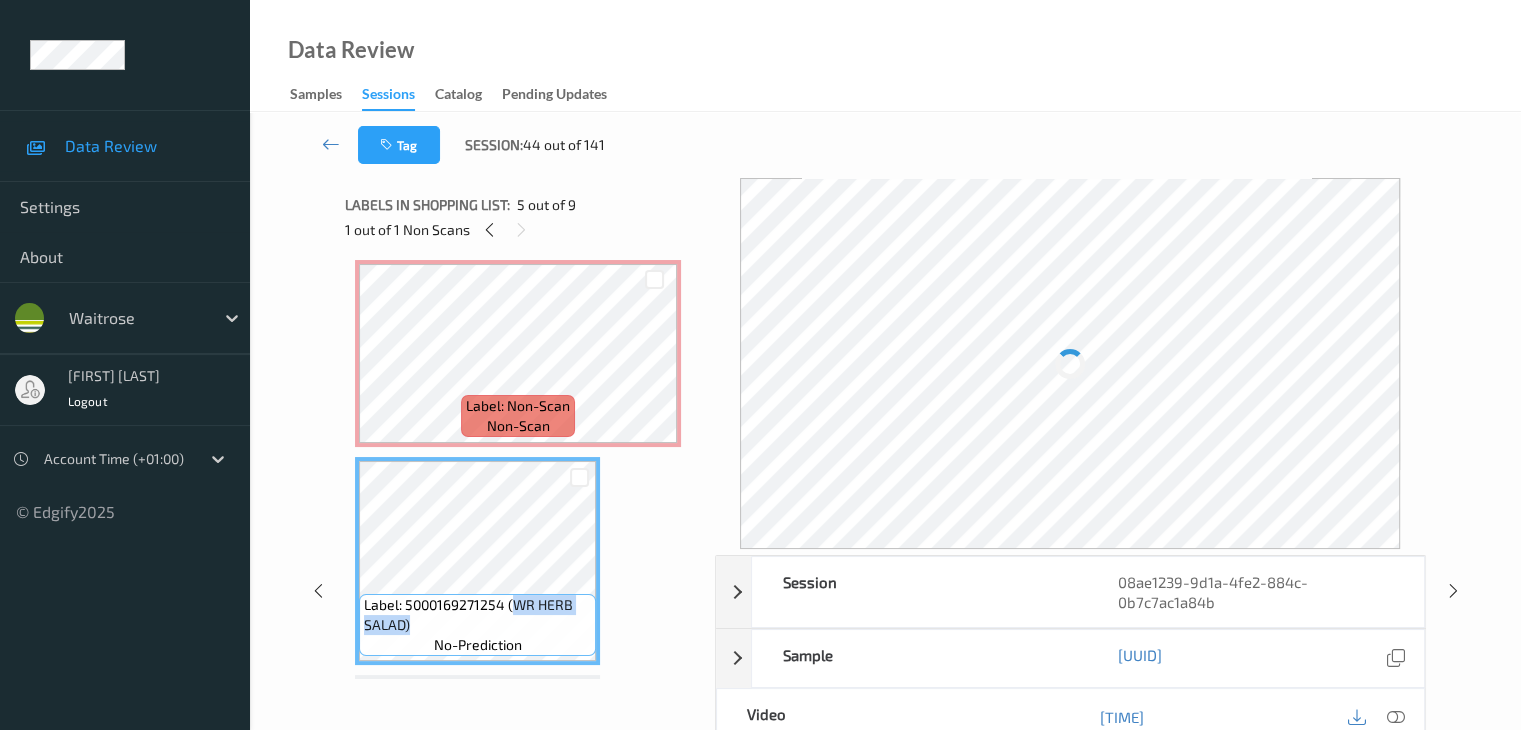 scroll, scrollTop: 541, scrollLeft: 0, axis: vertical 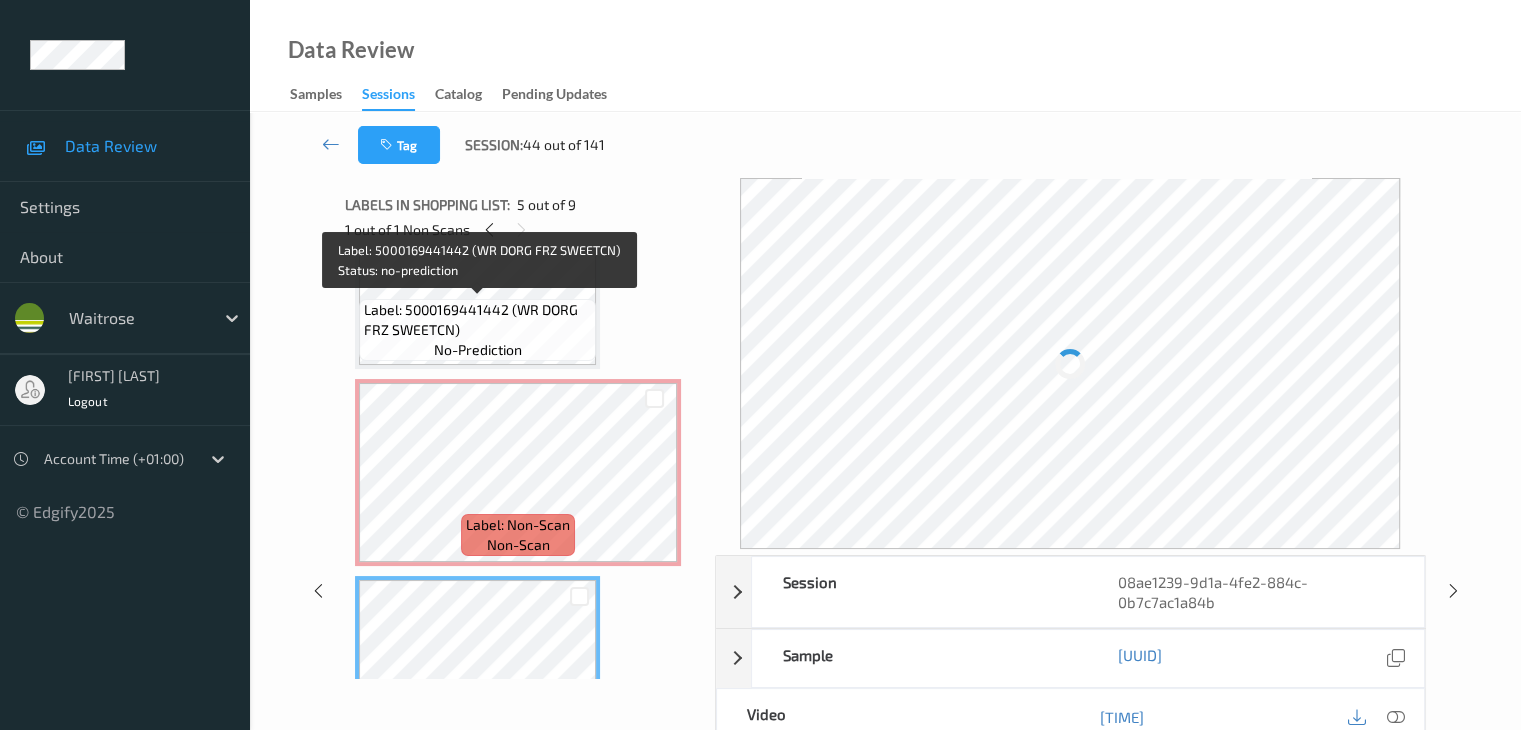click on "Label: 5000169441442 (WR DORG FRZ SWEETCN)" at bounding box center [477, 320] 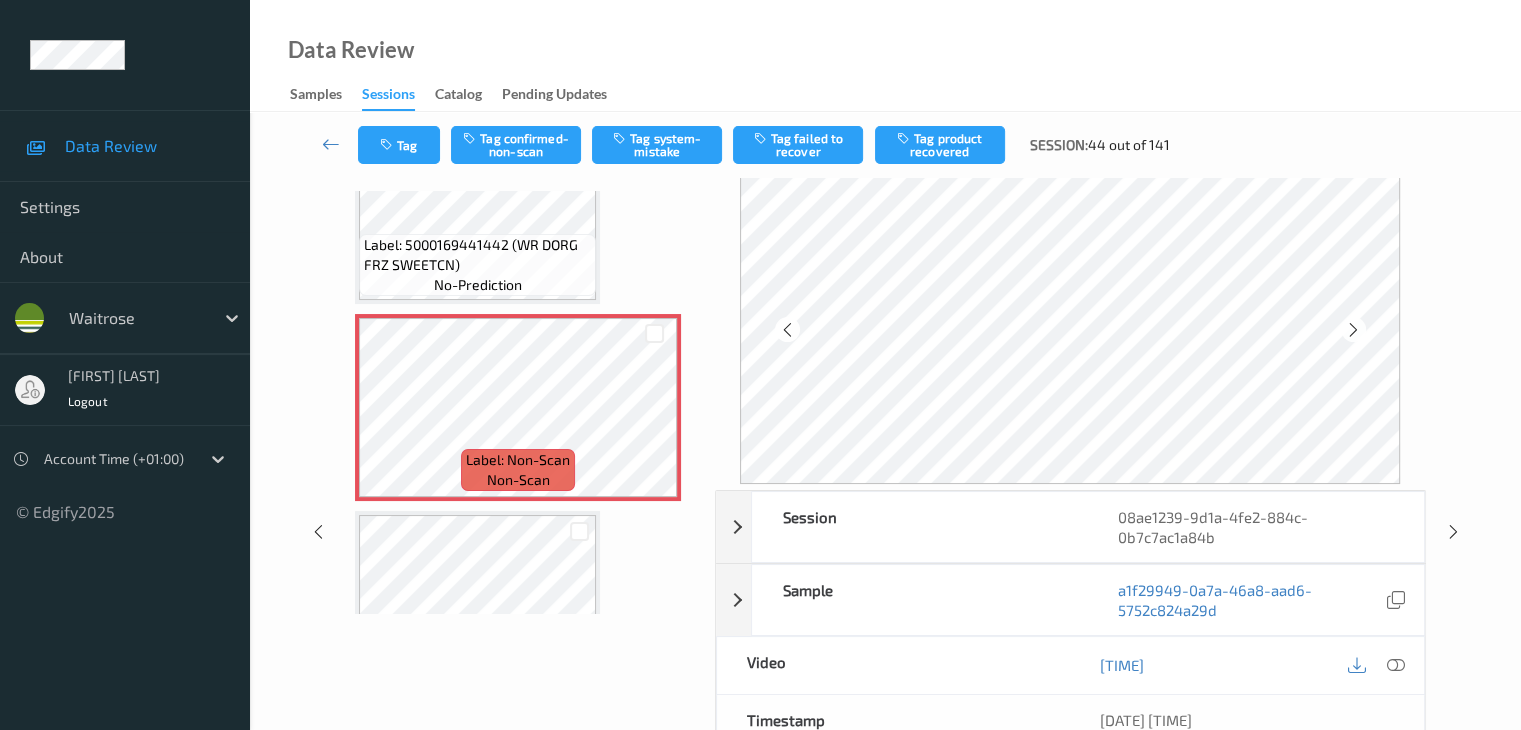 scroll, scrollTop: 200, scrollLeft: 0, axis: vertical 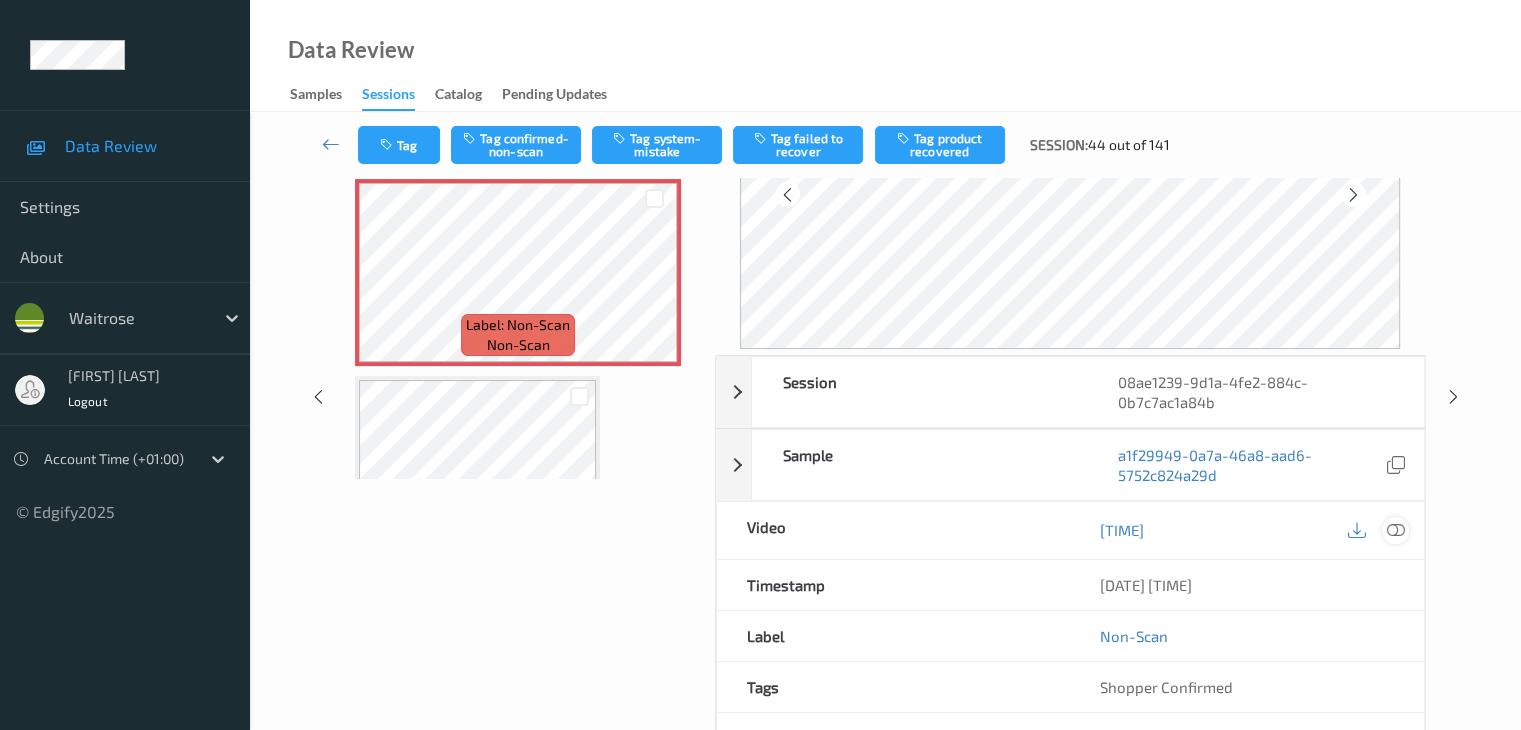 click at bounding box center [1395, 530] 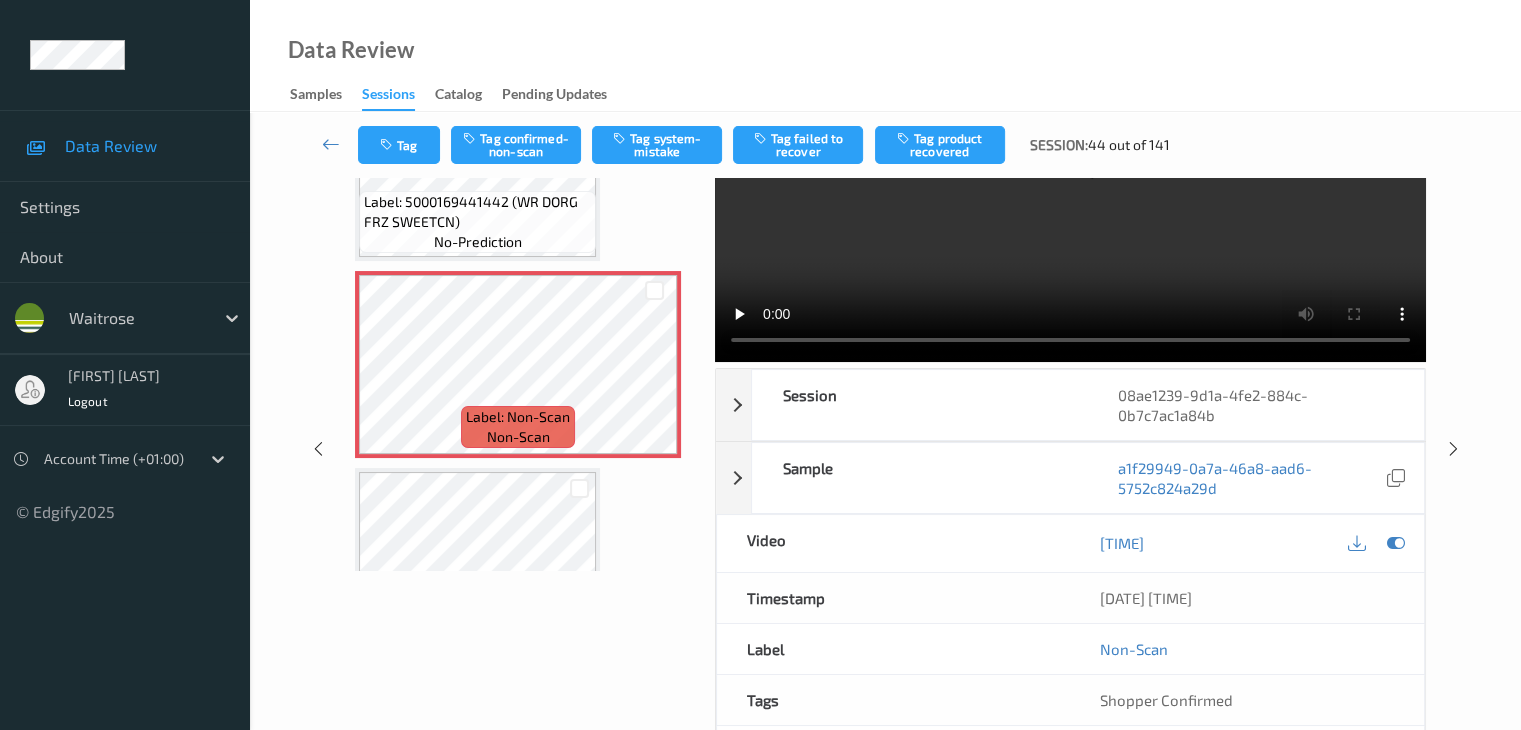 scroll, scrollTop: 0, scrollLeft: 0, axis: both 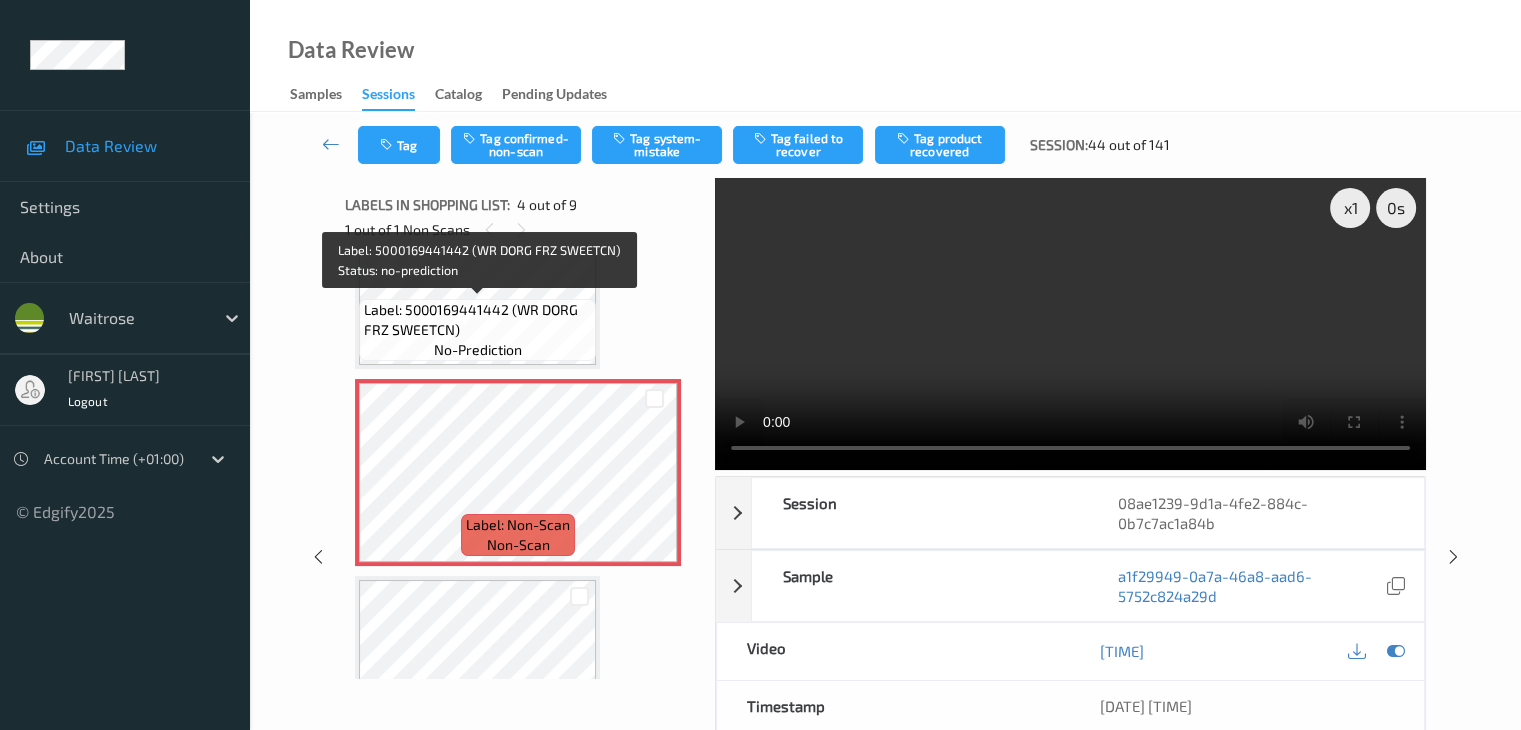 click on "Label: 5000169441442 (WR DORG FRZ SWEETCN)" at bounding box center [477, 320] 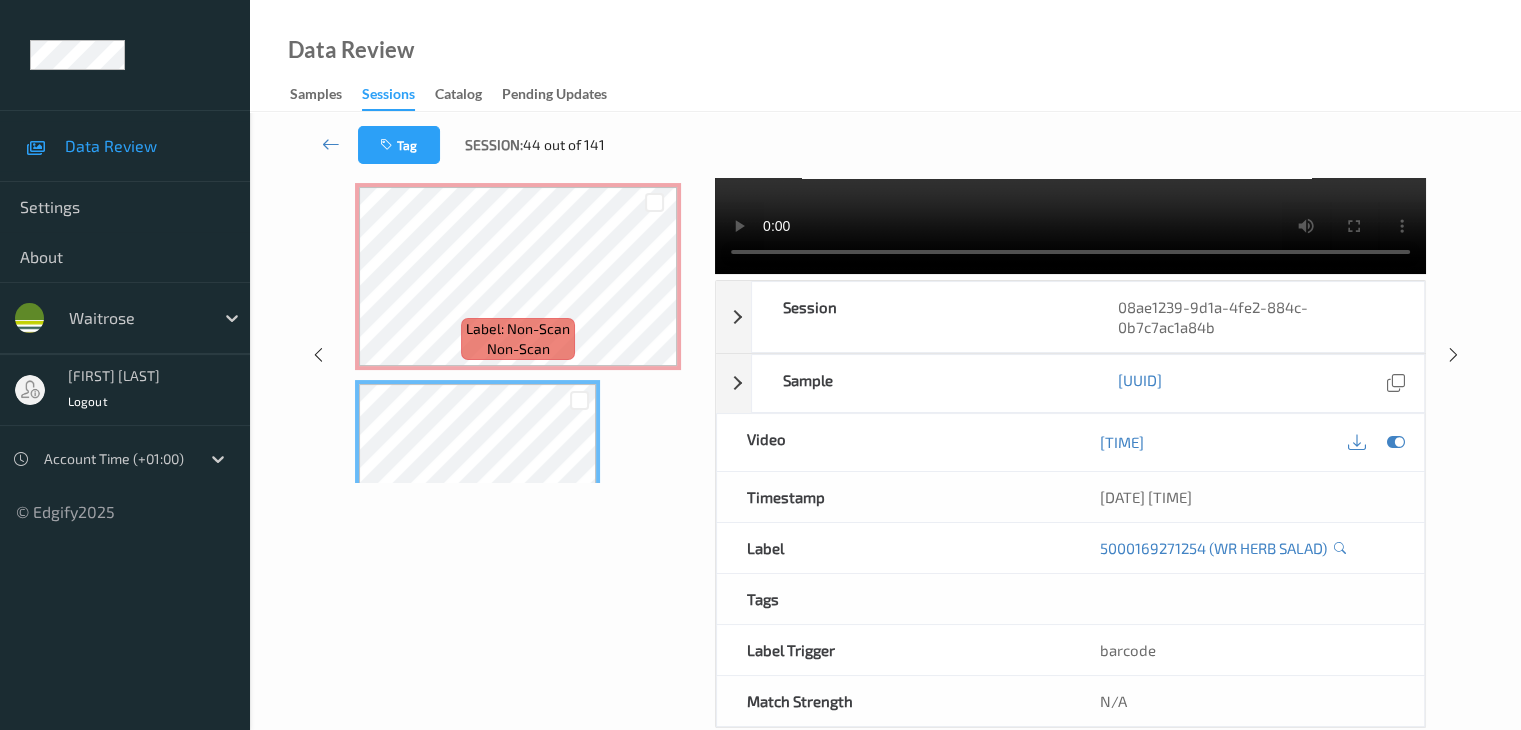 scroll, scrollTop: 200, scrollLeft: 0, axis: vertical 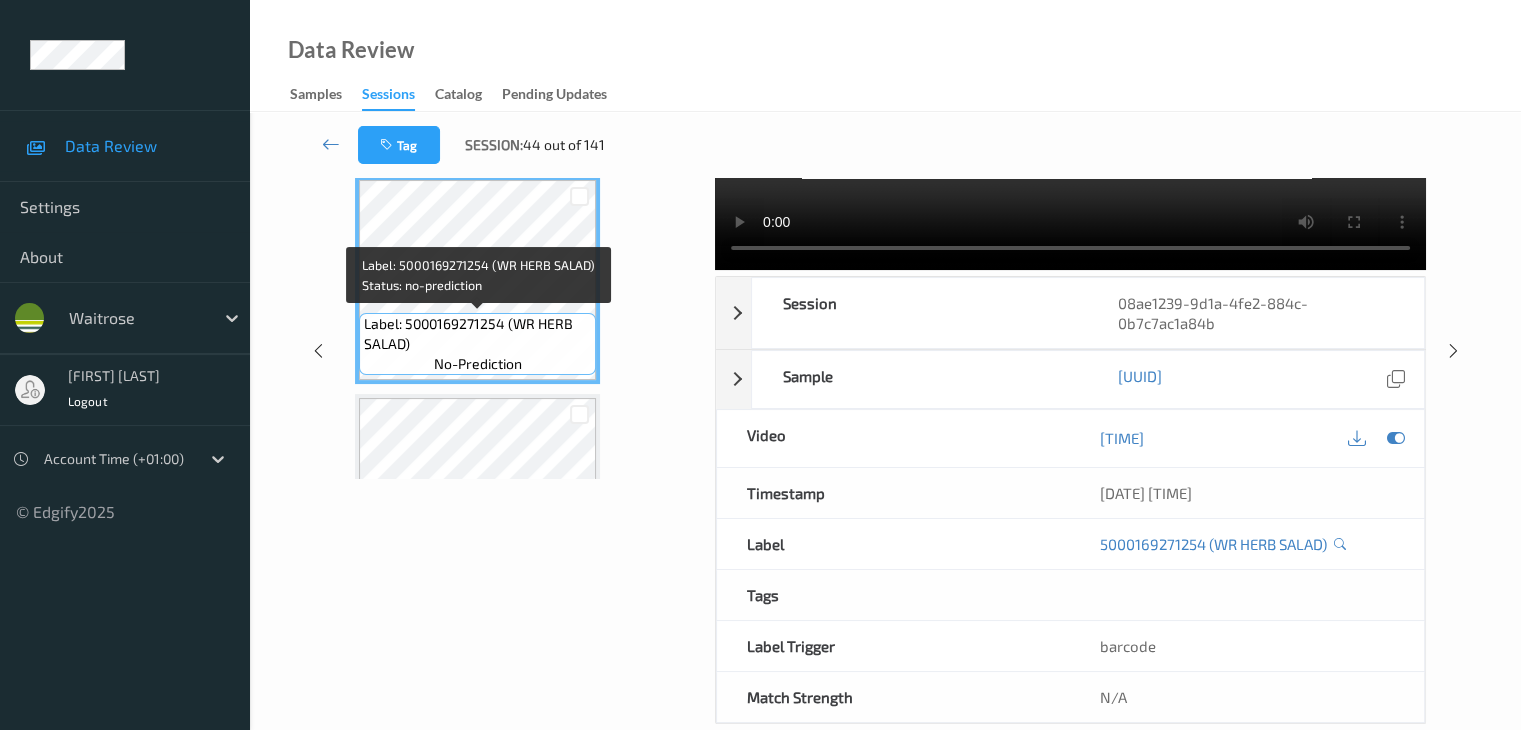 click on "Label: 5000169271254 (WR HERB SALAD)" at bounding box center [477, 334] 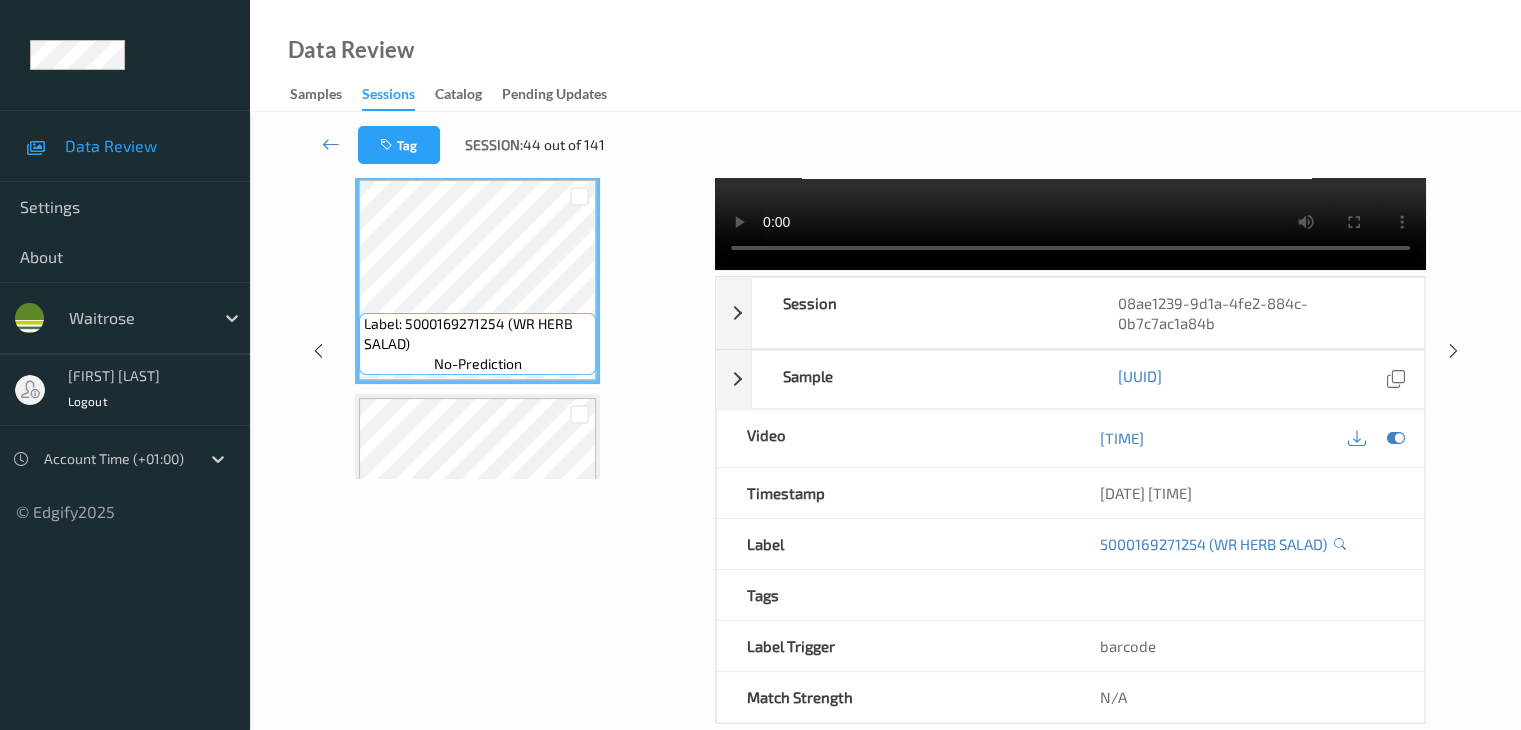 scroll, scrollTop: 0, scrollLeft: 0, axis: both 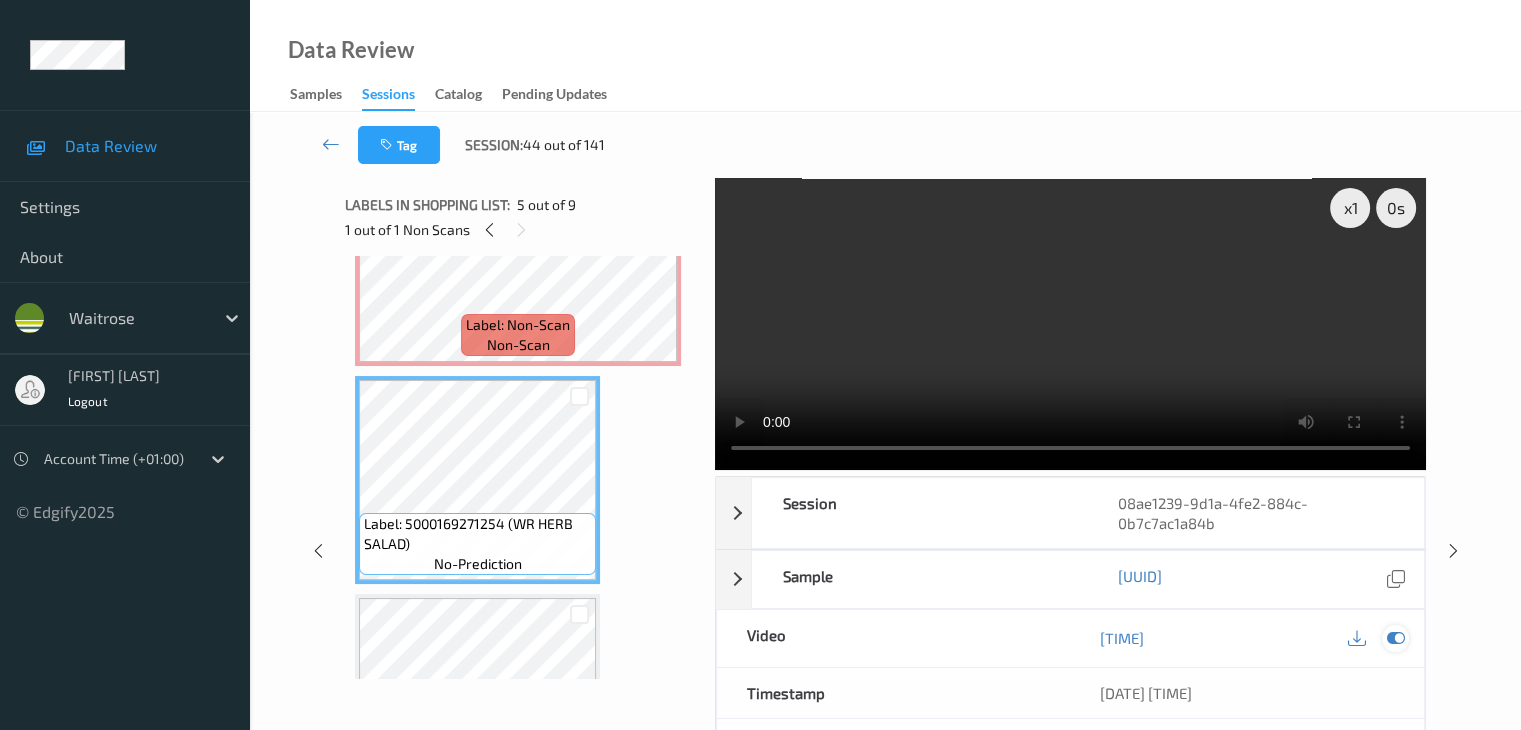 click at bounding box center (1395, 638) 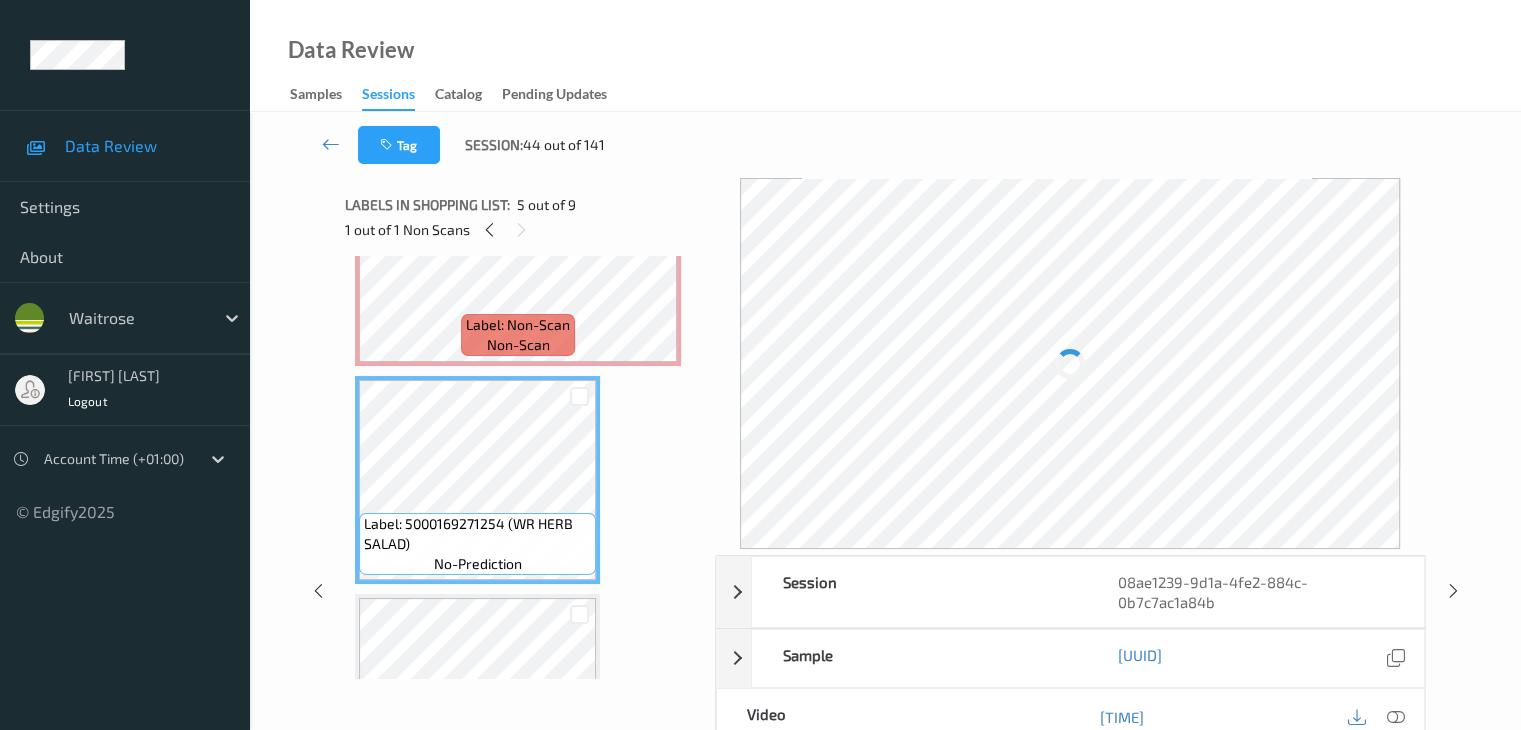 click on "Label: 5061029110045 (POILANE WALNUT BREAD) no-prediction Label: 5000169235973 (NO.1 GREEK YOGURT) no-prediction Label: 5000169441442 (WR DORG FRZ SWEETCN) no-prediction Label: Non-Scan non-scan Label: Non-Scan non-scan Label: 5000169271254 (WR HERB SALAD) no-prediction Label: 5061005130104 (MCKBIRD RAW LIFT) no-prediction Label: 5099417010646 (ACTIMEL 0% ORIGINAL) no-prediction Label: 5000169462027 (WR1 PR XL AVOCADOS) no-prediction Label: 5063210066292 (HON&amp;MU DEBONED CHICK) no-prediction" at bounding box center (523, 490) 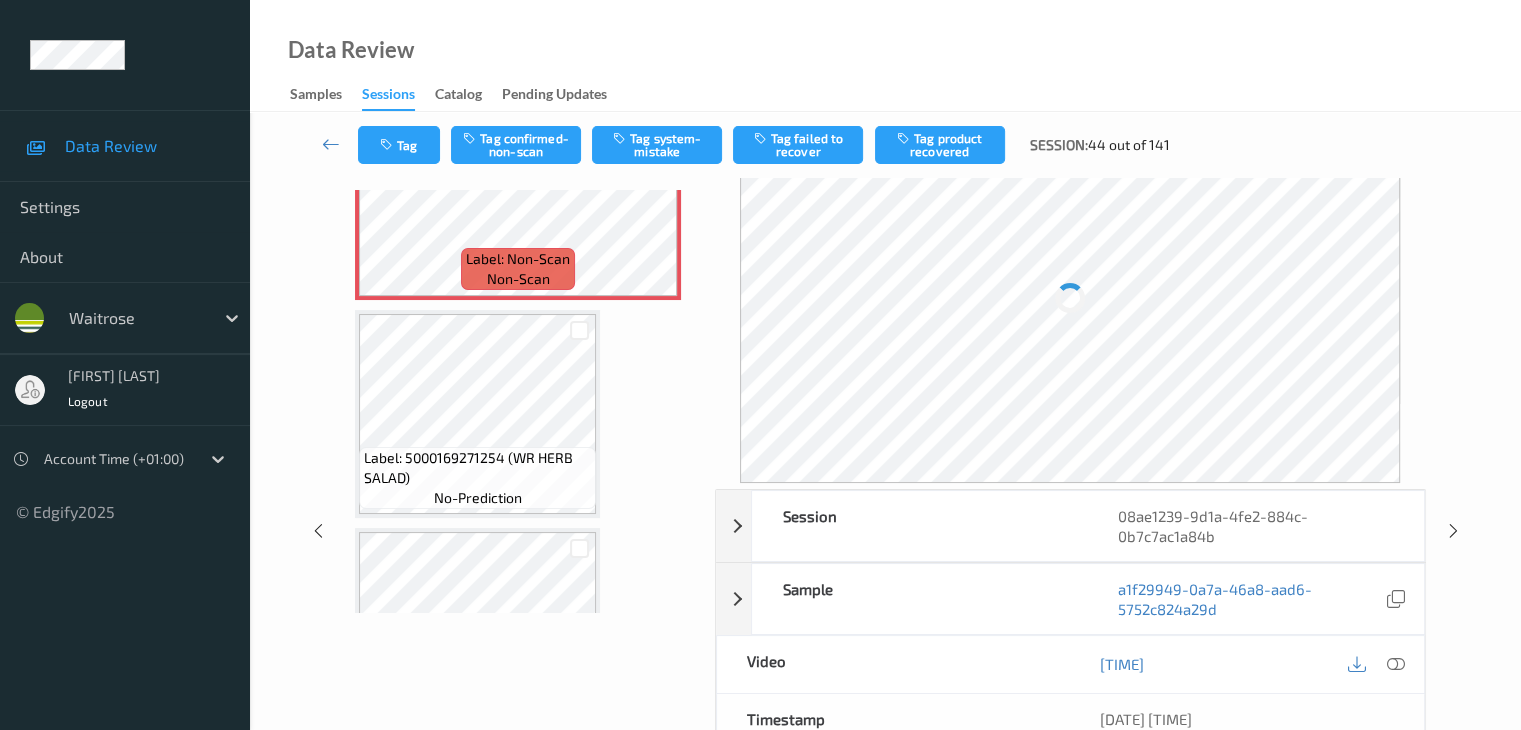 scroll, scrollTop: 100, scrollLeft: 0, axis: vertical 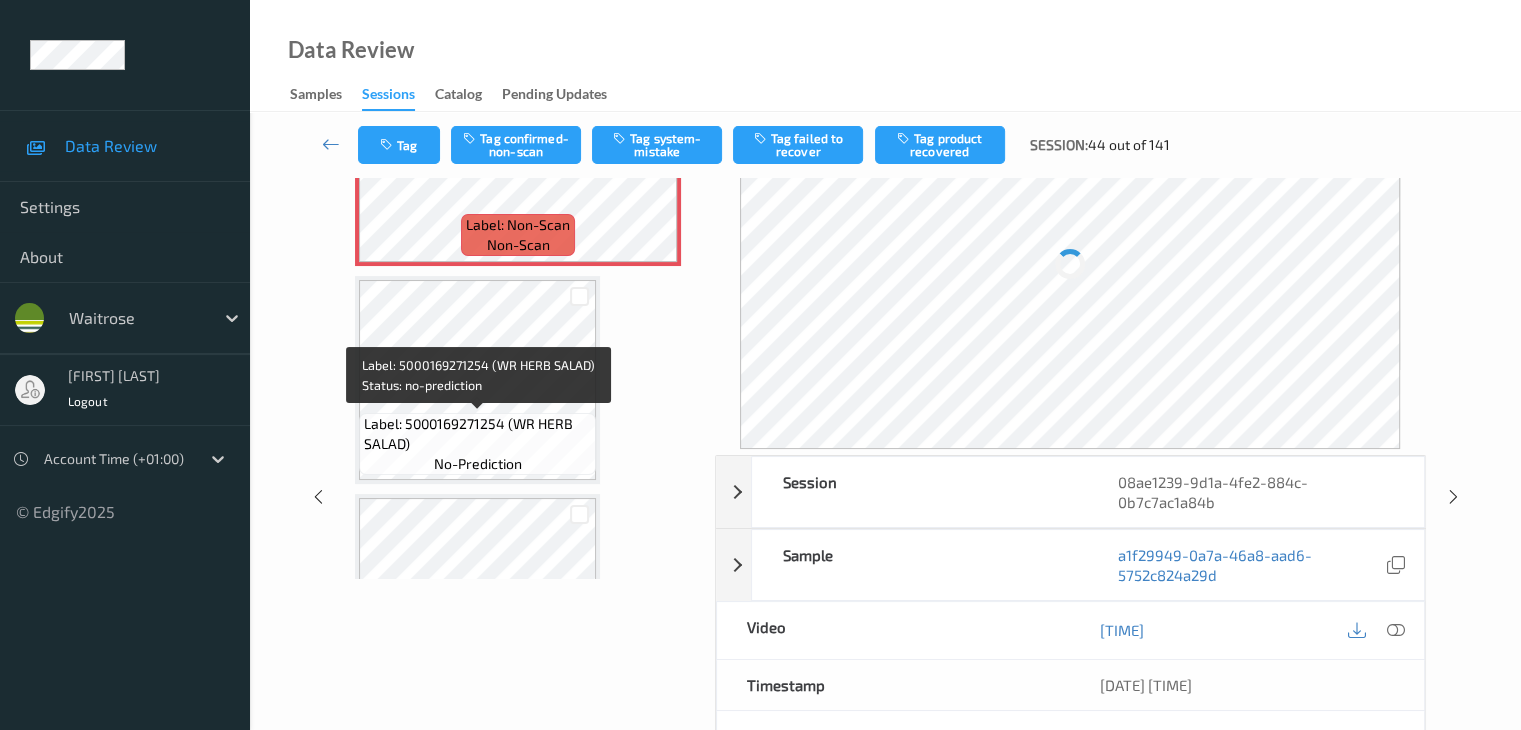 click on "Label: 5000169271254 (WR HERB SALAD)" at bounding box center [477, 434] 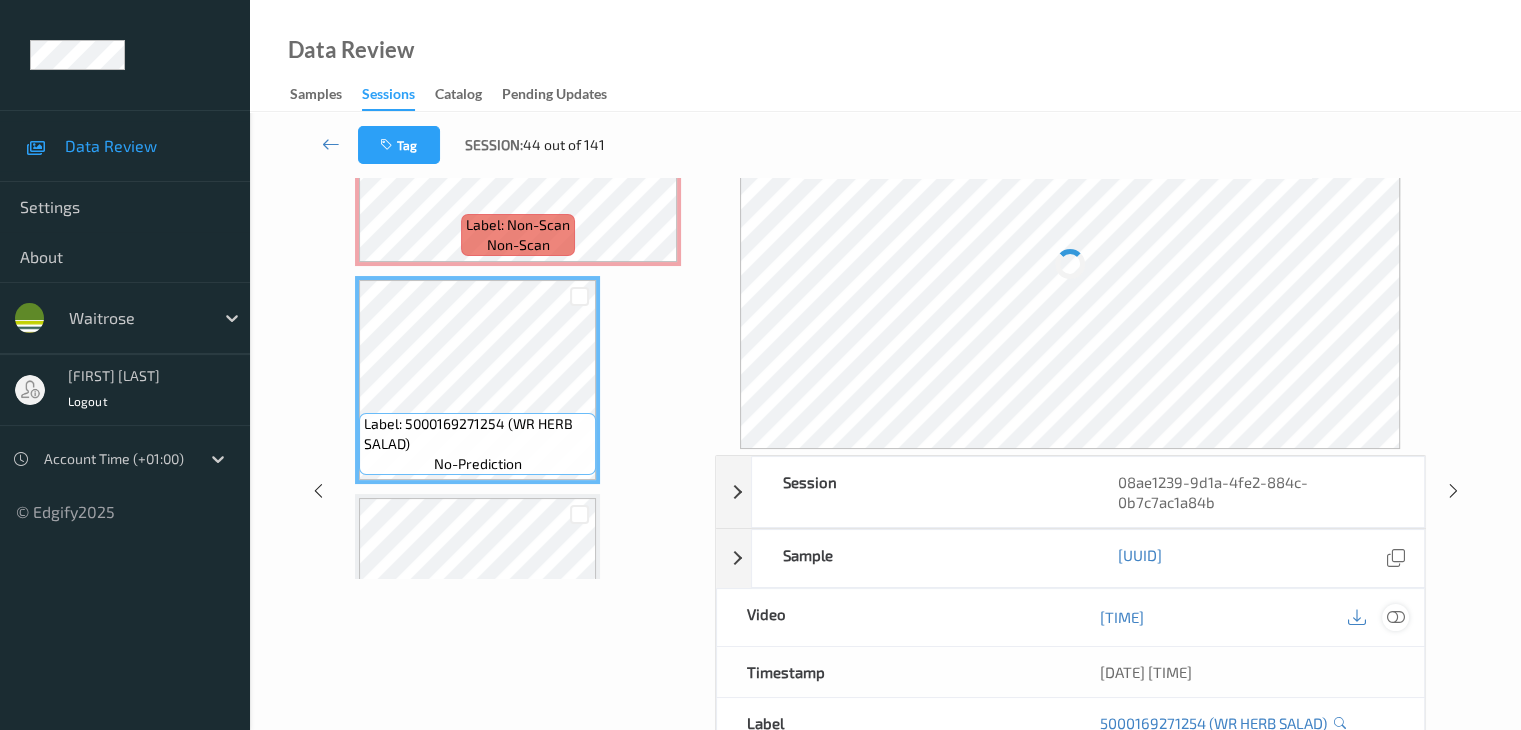 click at bounding box center (1395, 617) 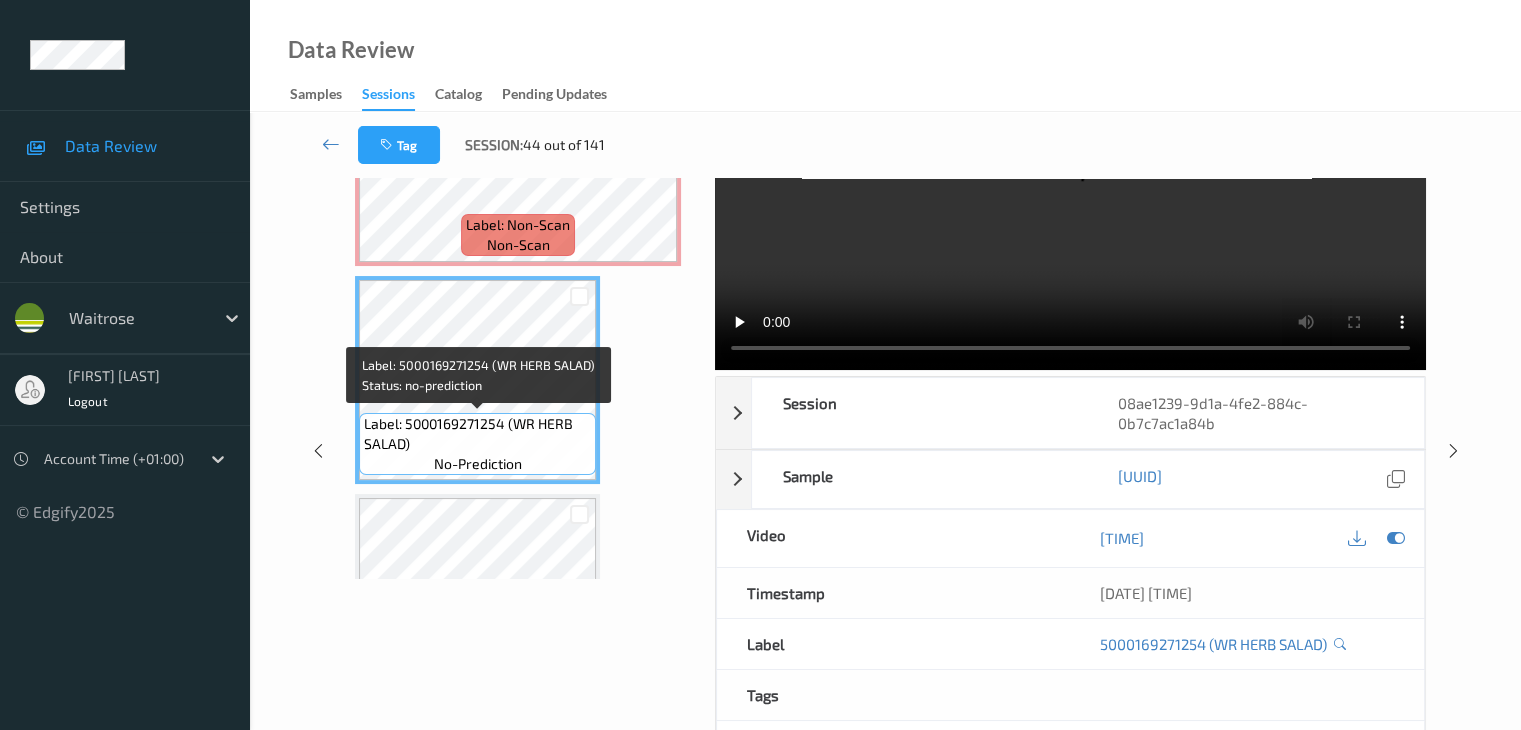 scroll, scrollTop: 541, scrollLeft: 0, axis: vertical 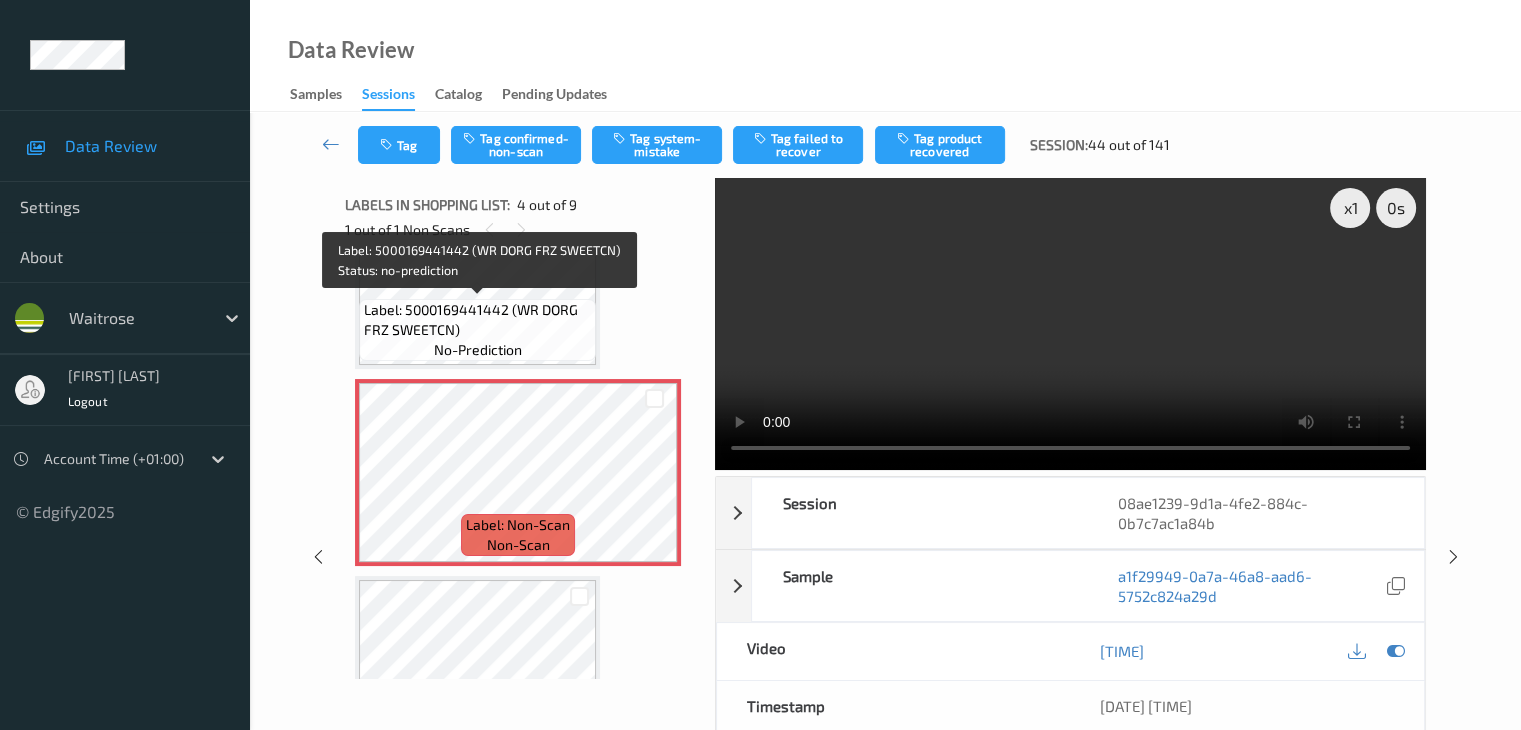 click on "Label: 5000169441442 (WR DORG FRZ SWEETCN) no-prediction" at bounding box center (477, 330) 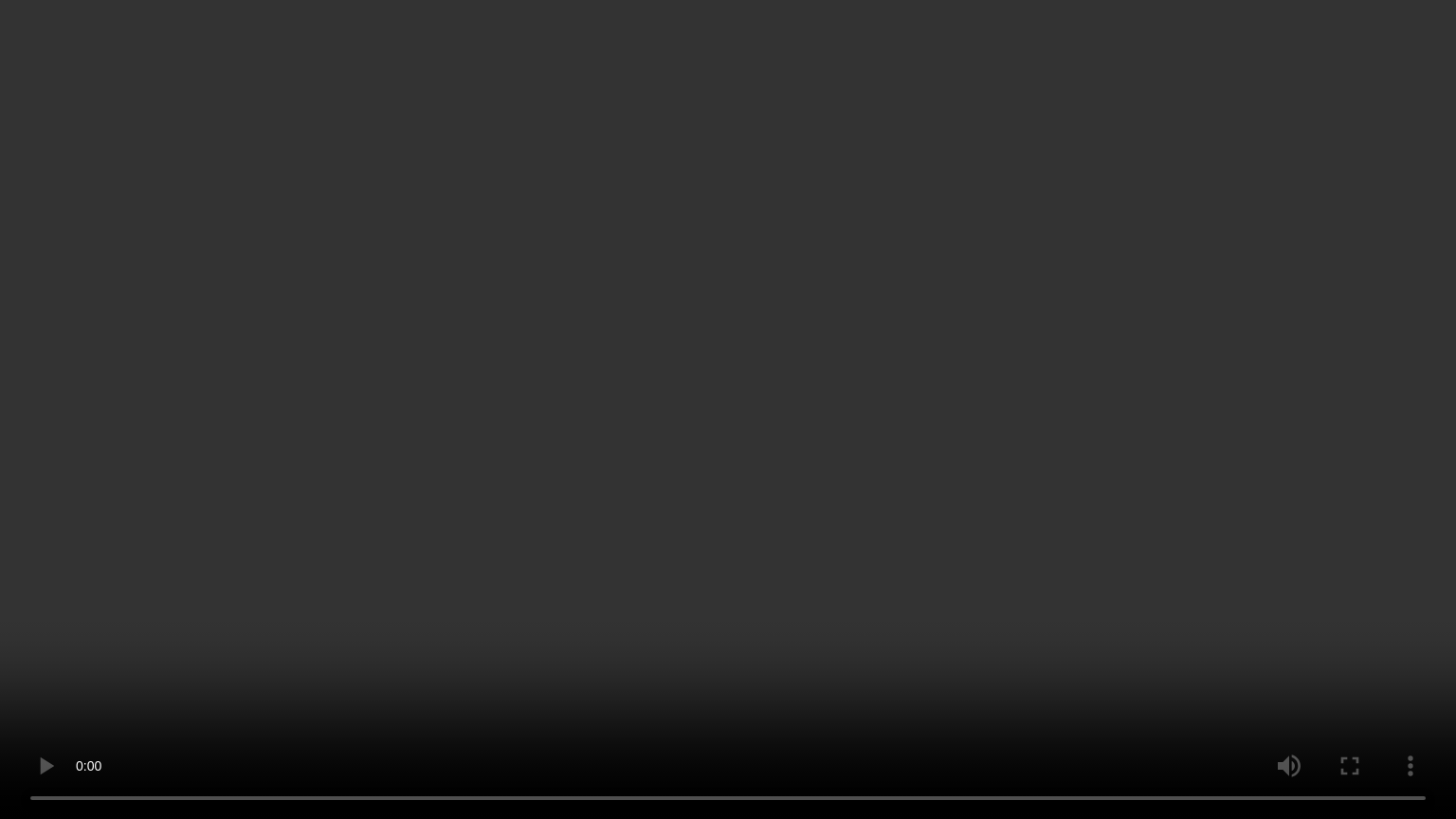 type 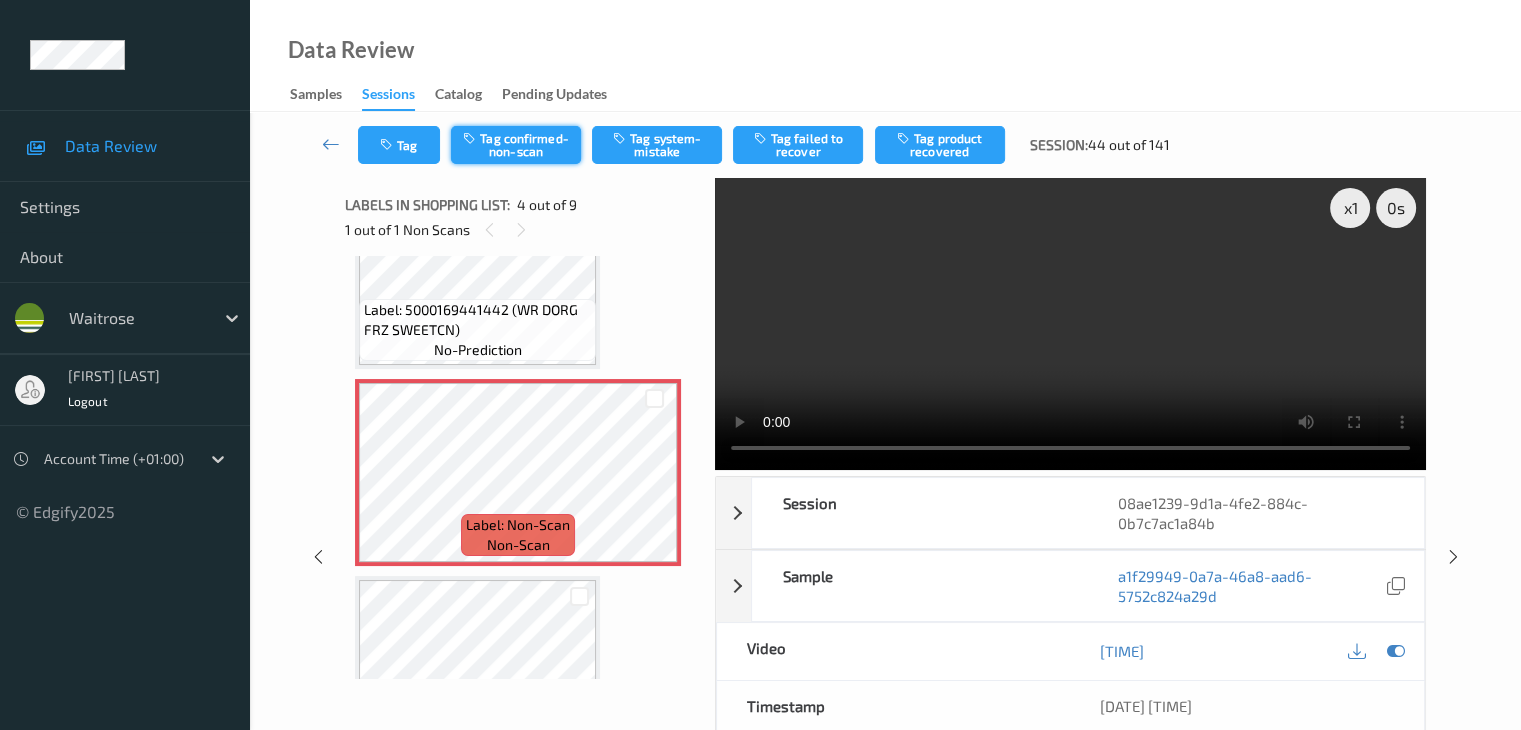click on "Tag   confirmed-non-scan" at bounding box center (516, 145) 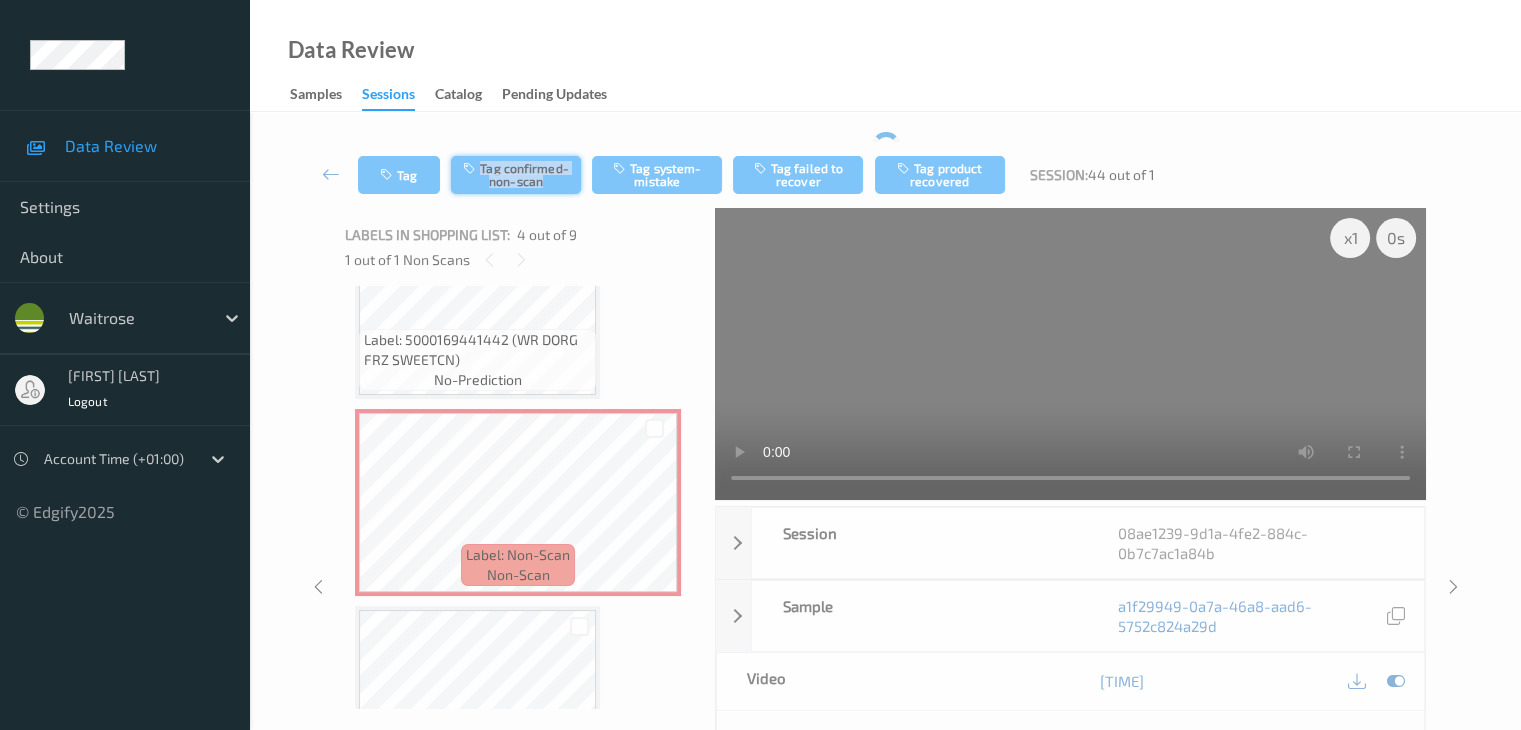 click on "Tag Tag   confirmed-non-scan Tag   system-mistake Tag   failed to recover Tag   product recovered Session: 44 out of 1" at bounding box center [885, 175] 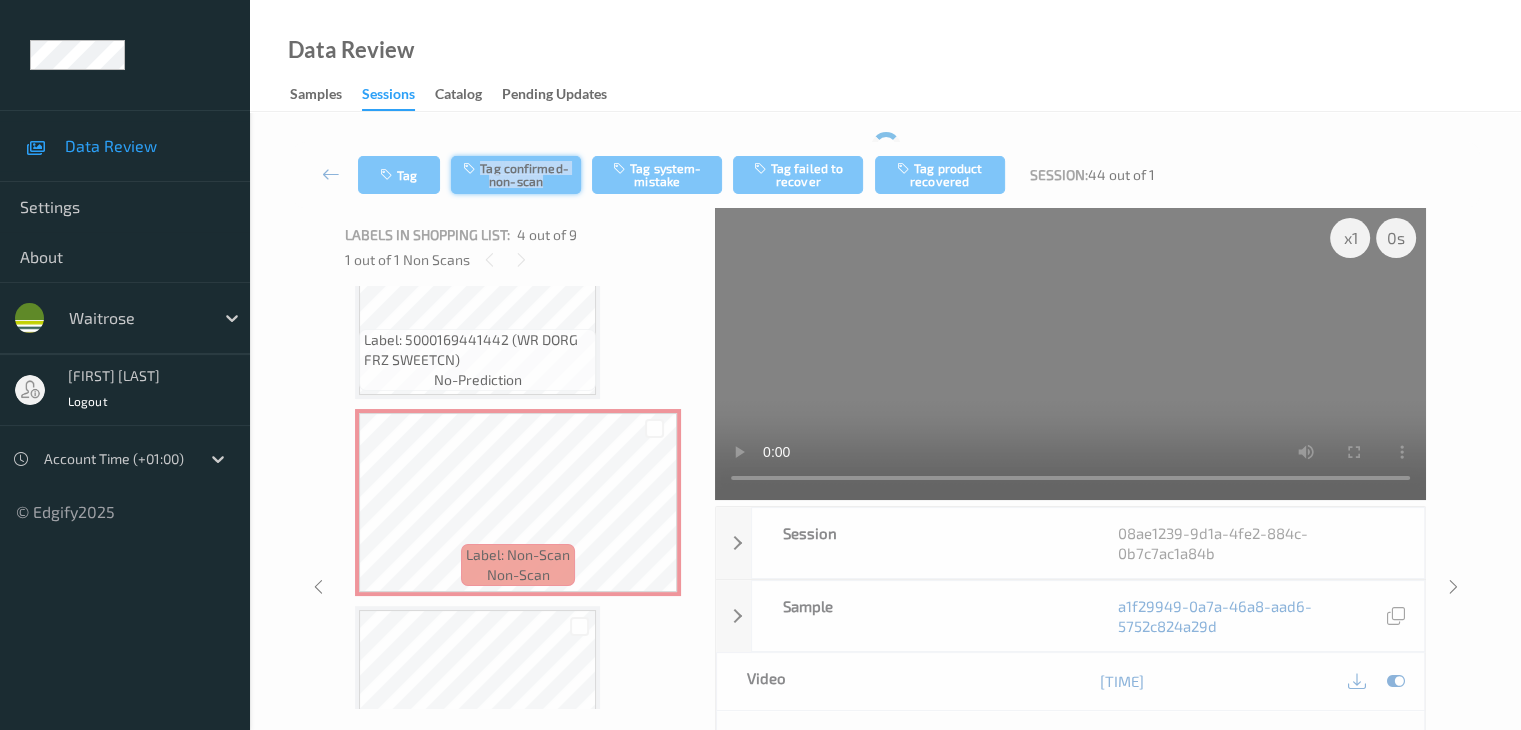 click on "Tag Tag   confirmed-non-scan Tag   system-mistake Tag   failed to recover Tag   product recovered Session: 44 out of 1" at bounding box center (885, 175) 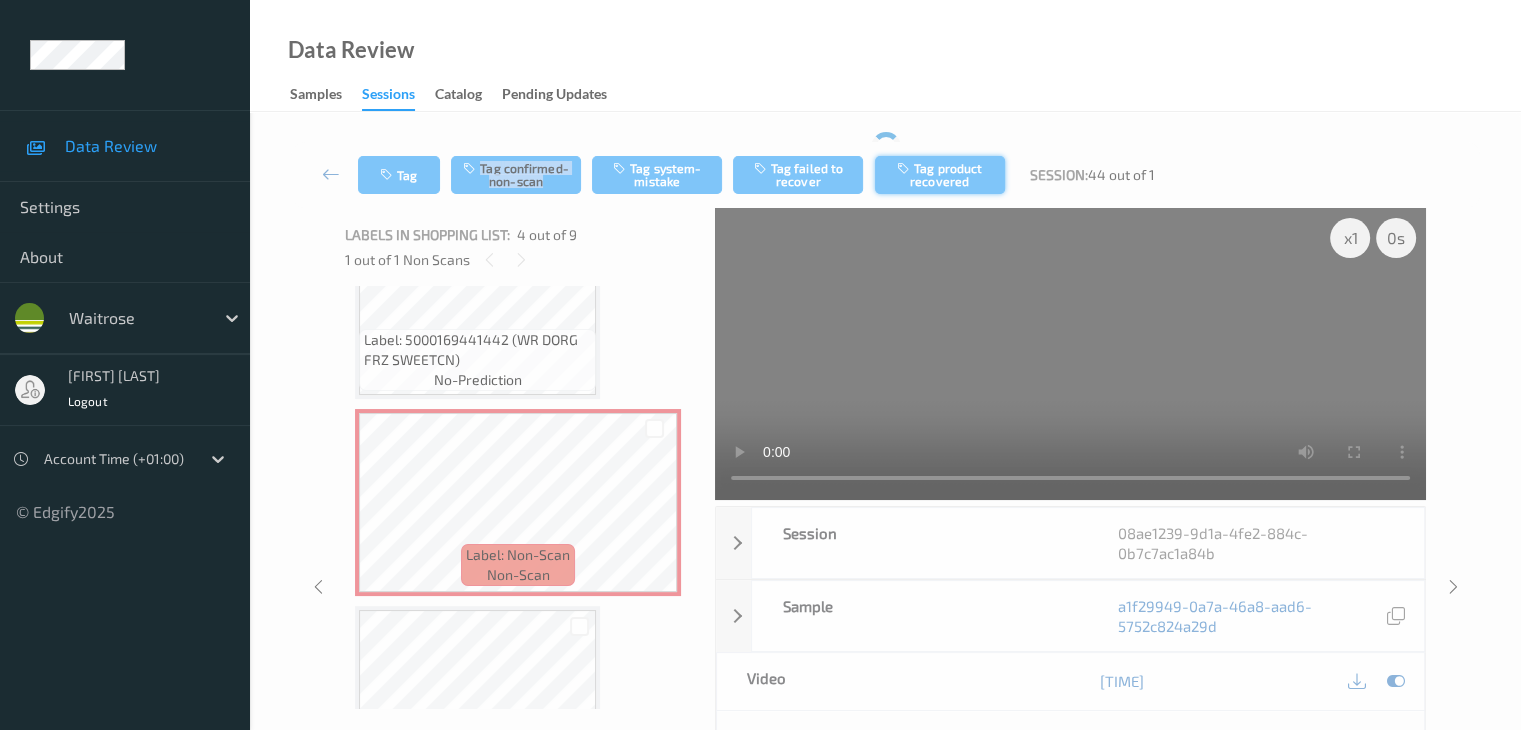 click on "Tag   product recovered" at bounding box center [940, 175] 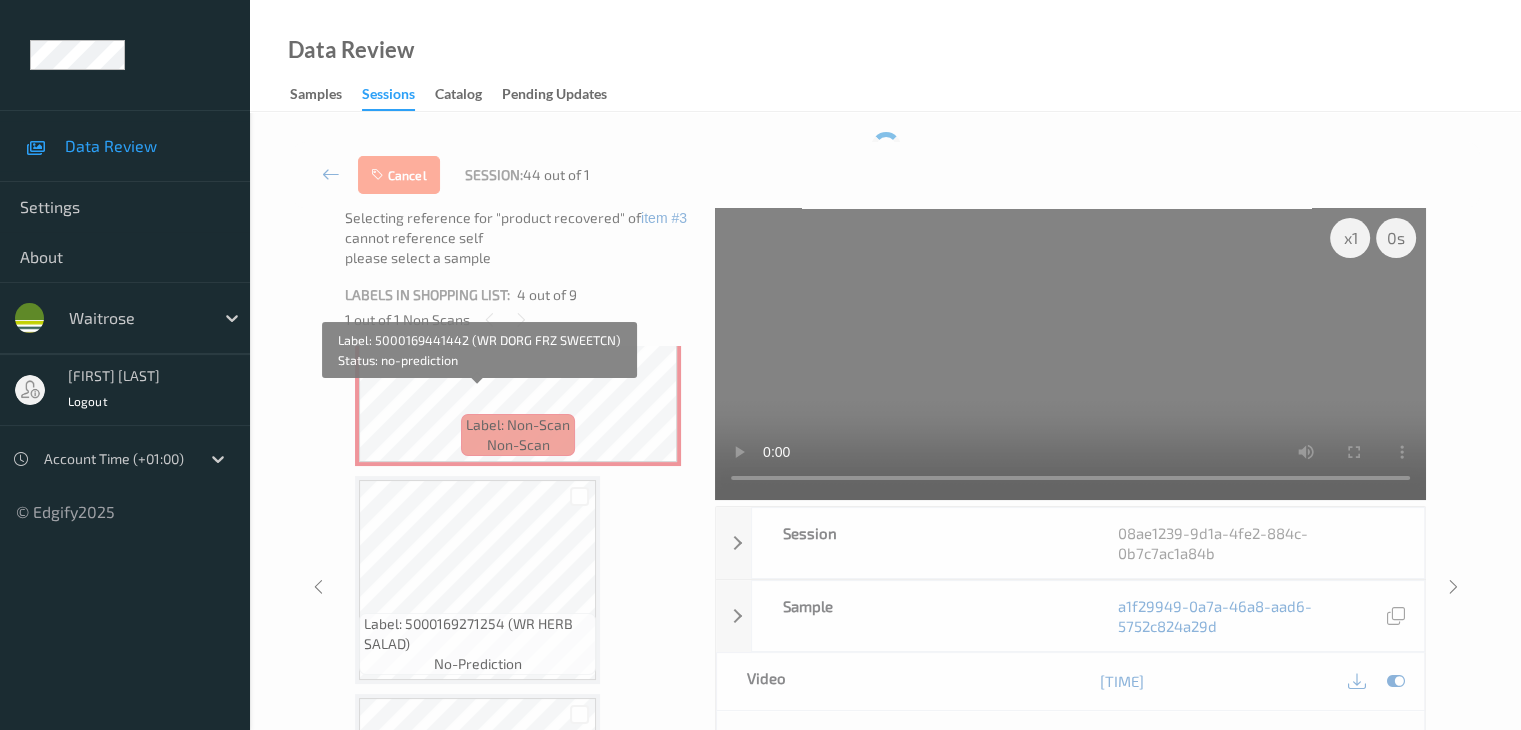 scroll, scrollTop: 841, scrollLeft: 0, axis: vertical 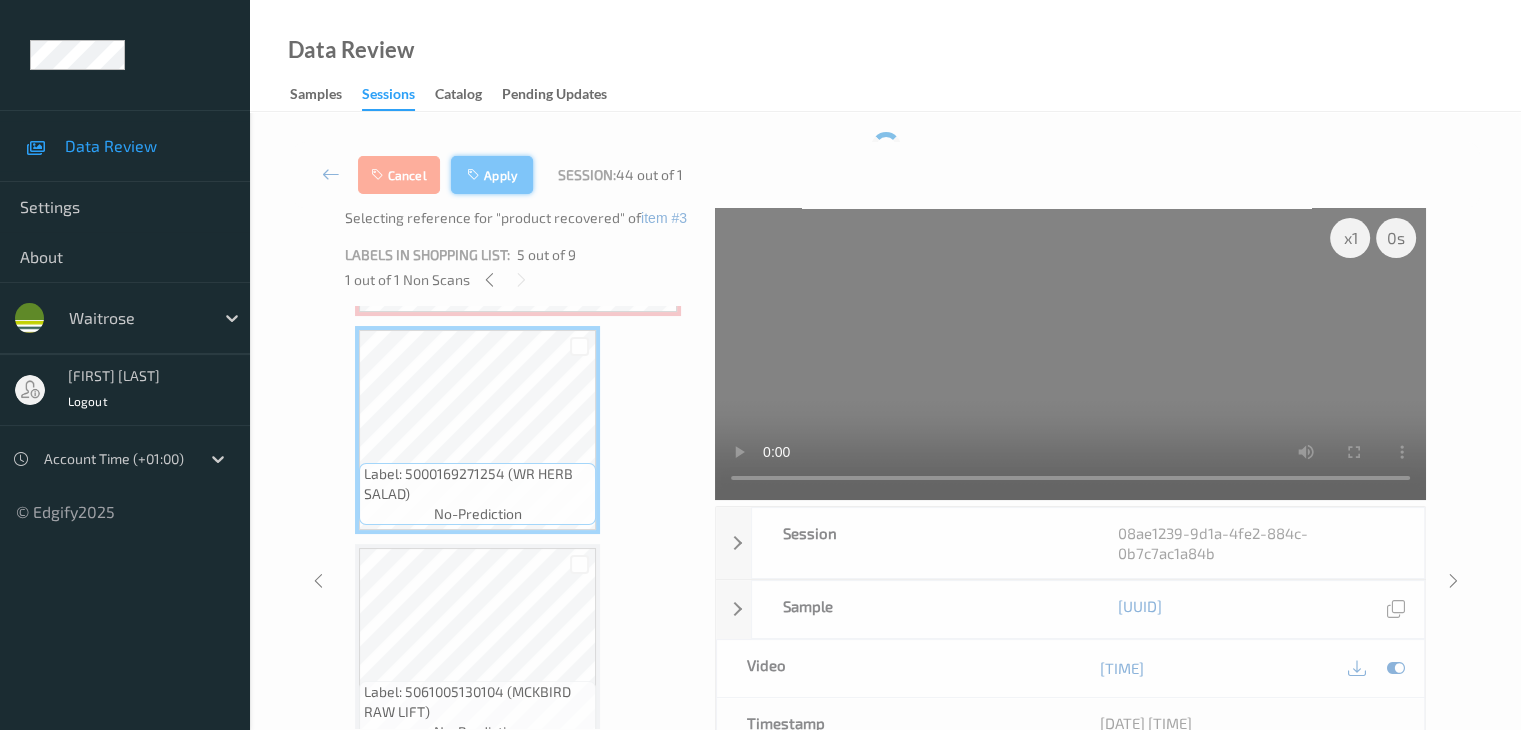 click on "Apply" at bounding box center [492, 175] 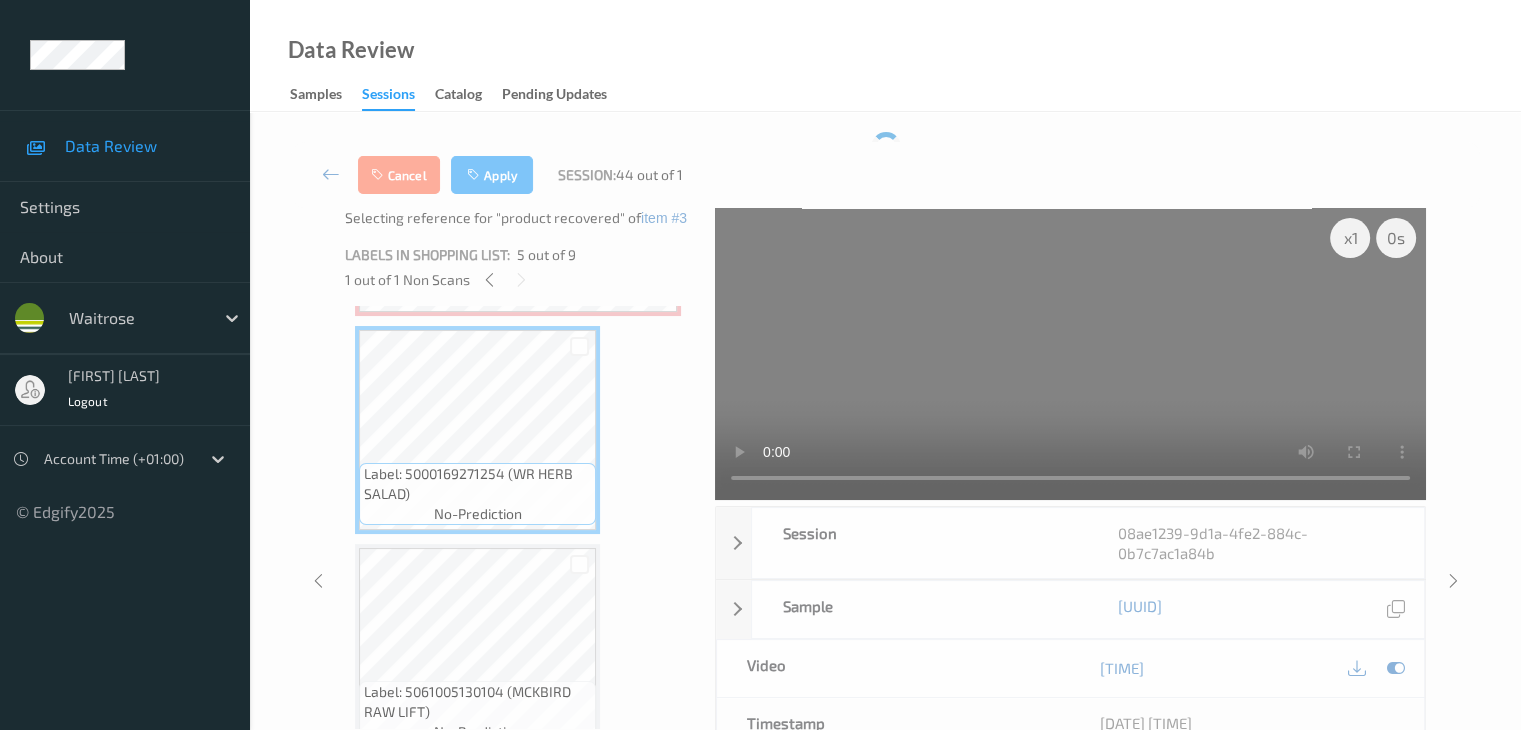 scroll, scrollTop: 446, scrollLeft: 0, axis: vertical 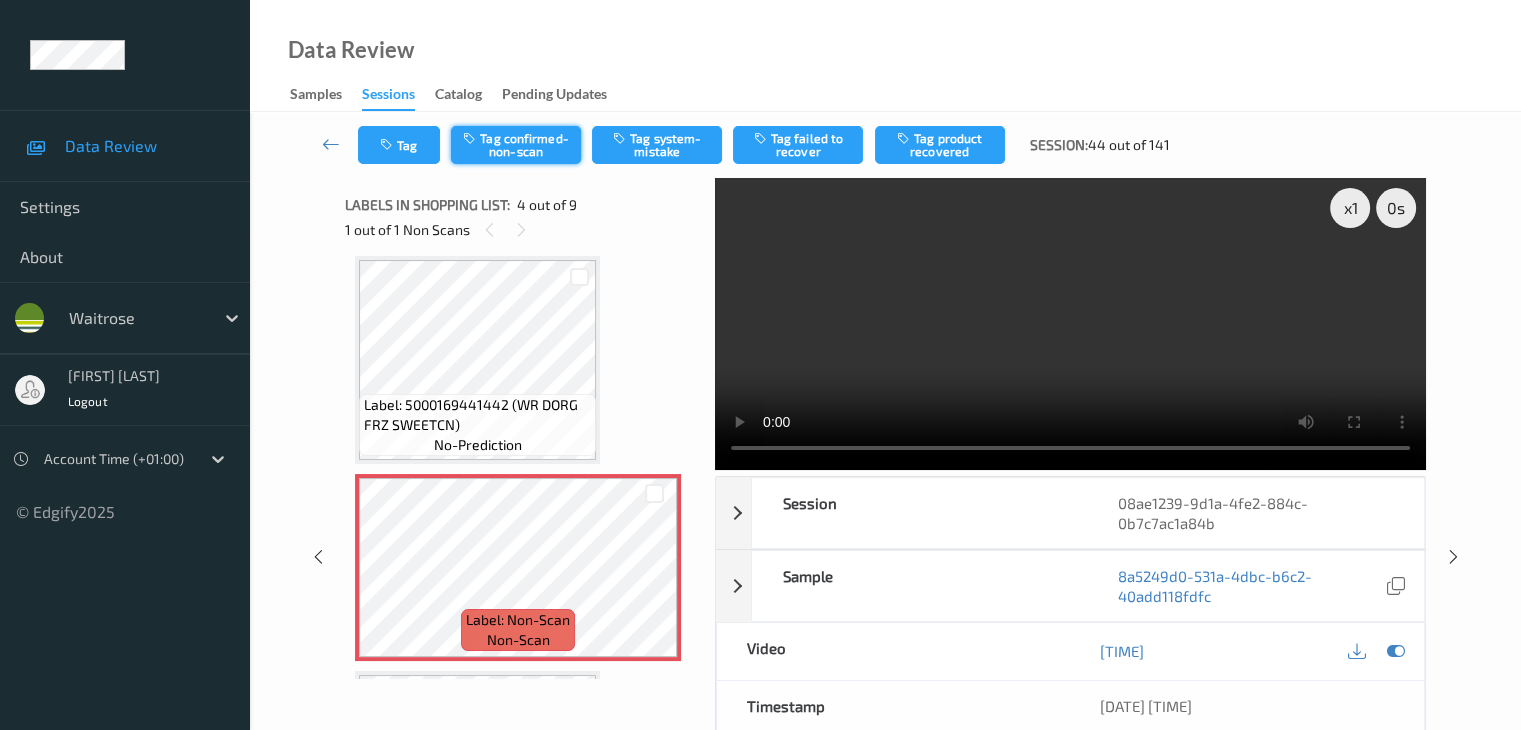 click on "Tag   confirmed-non-scan" at bounding box center [516, 145] 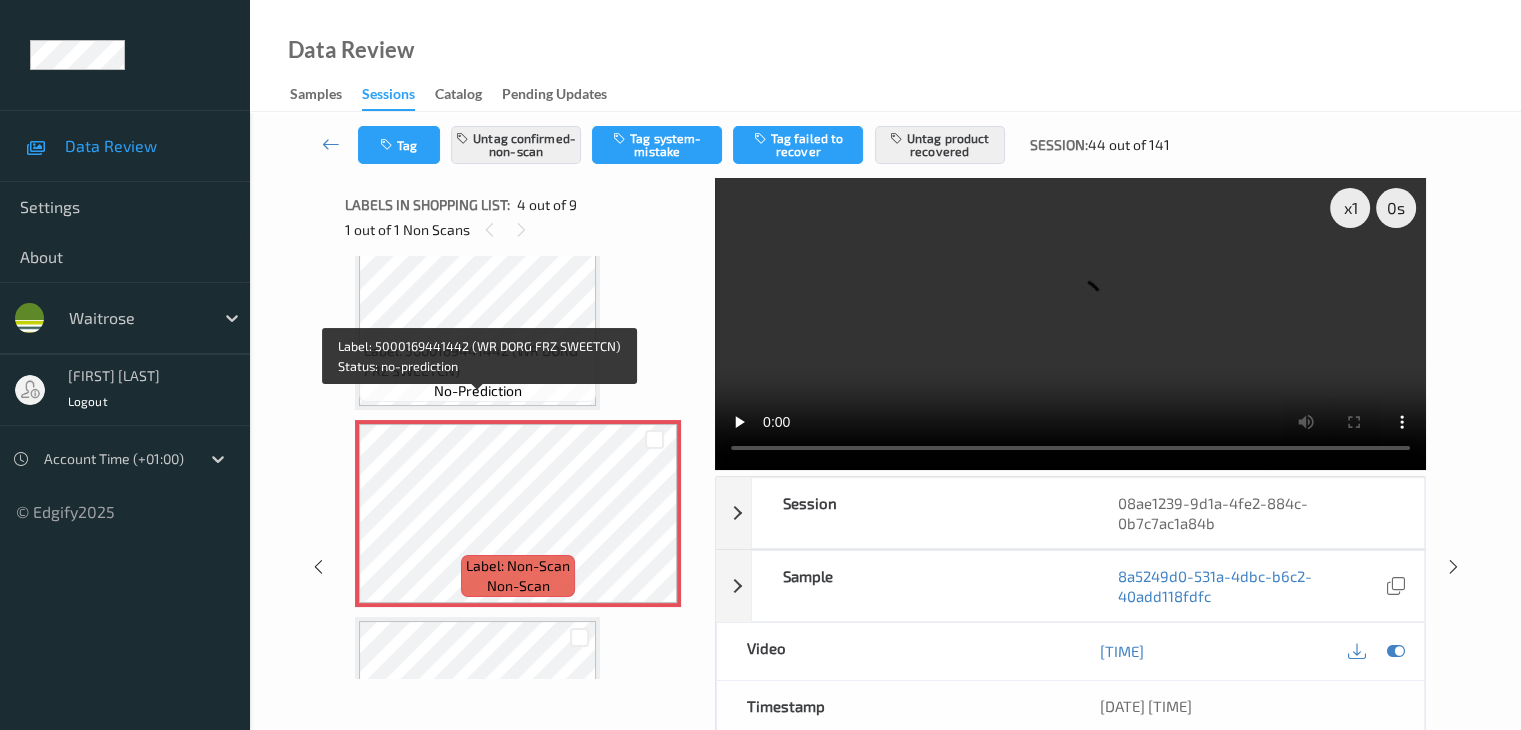 scroll, scrollTop: 546, scrollLeft: 0, axis: vertical 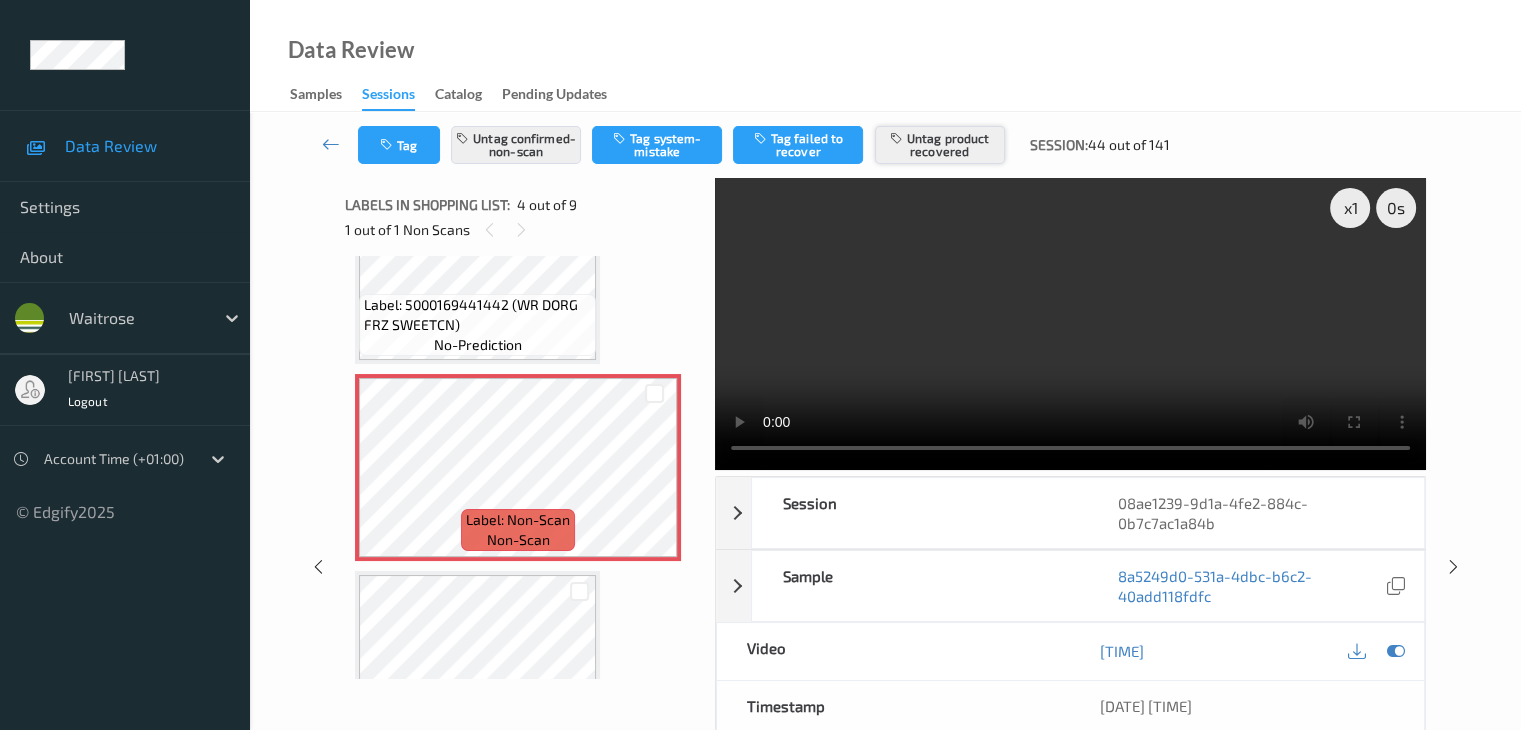 click on "Untag   product recovered" at bounding box center (940, 145) 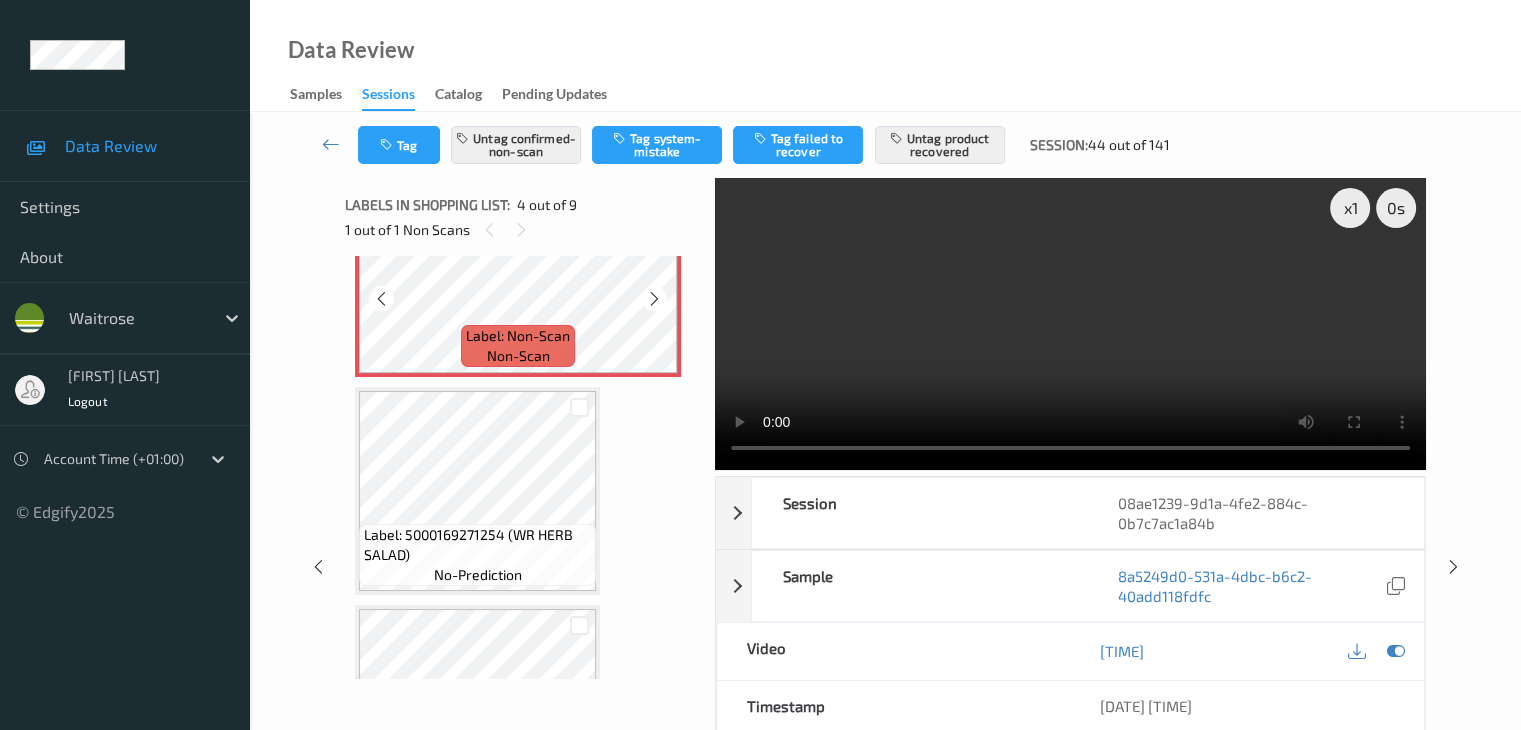 scroll, scrollTop: 746, scrollLeft: 0, axis: vertical 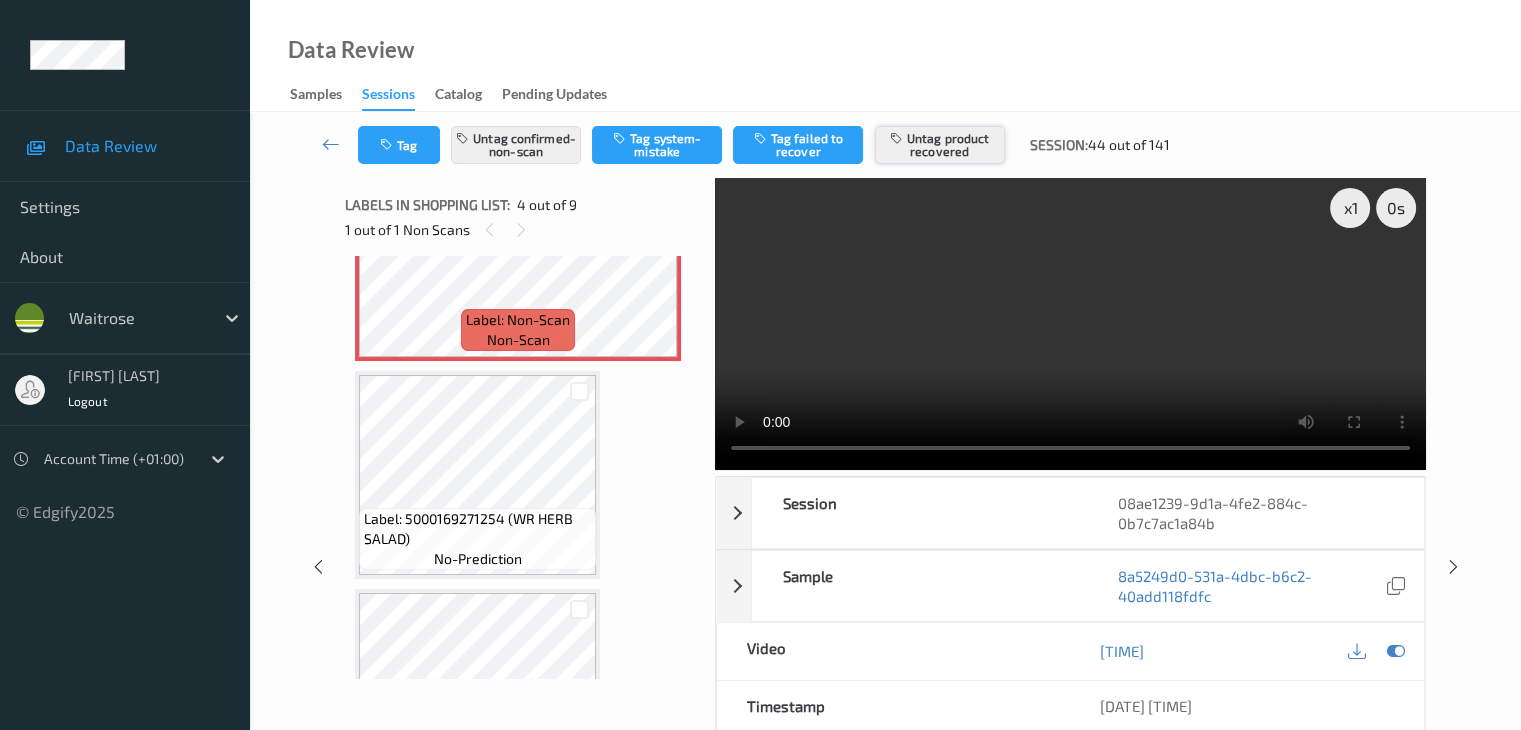 click on "Untag   product recovered" at bounding box center (940, 145) 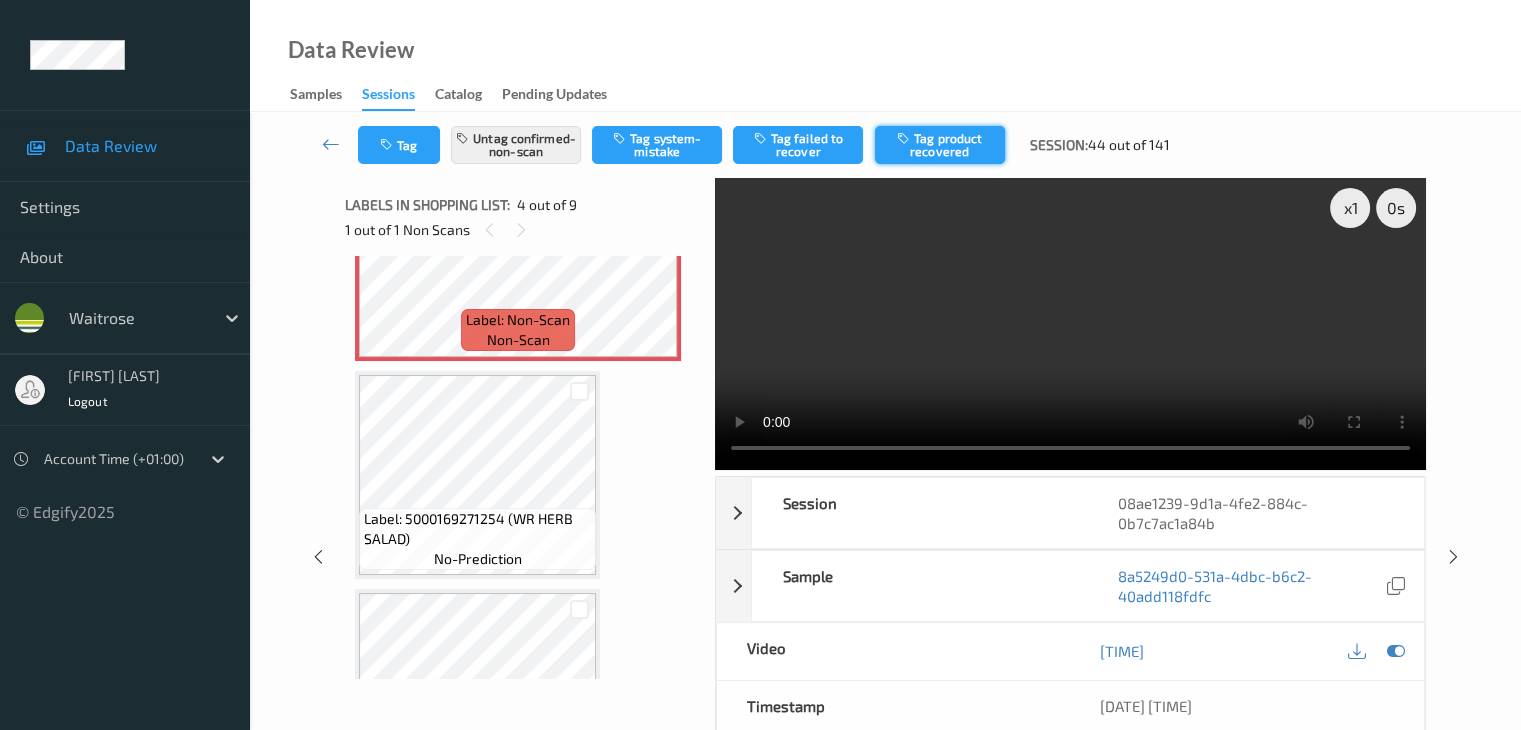 click on "Tag   product recovered" at bounding box center (940, 145) 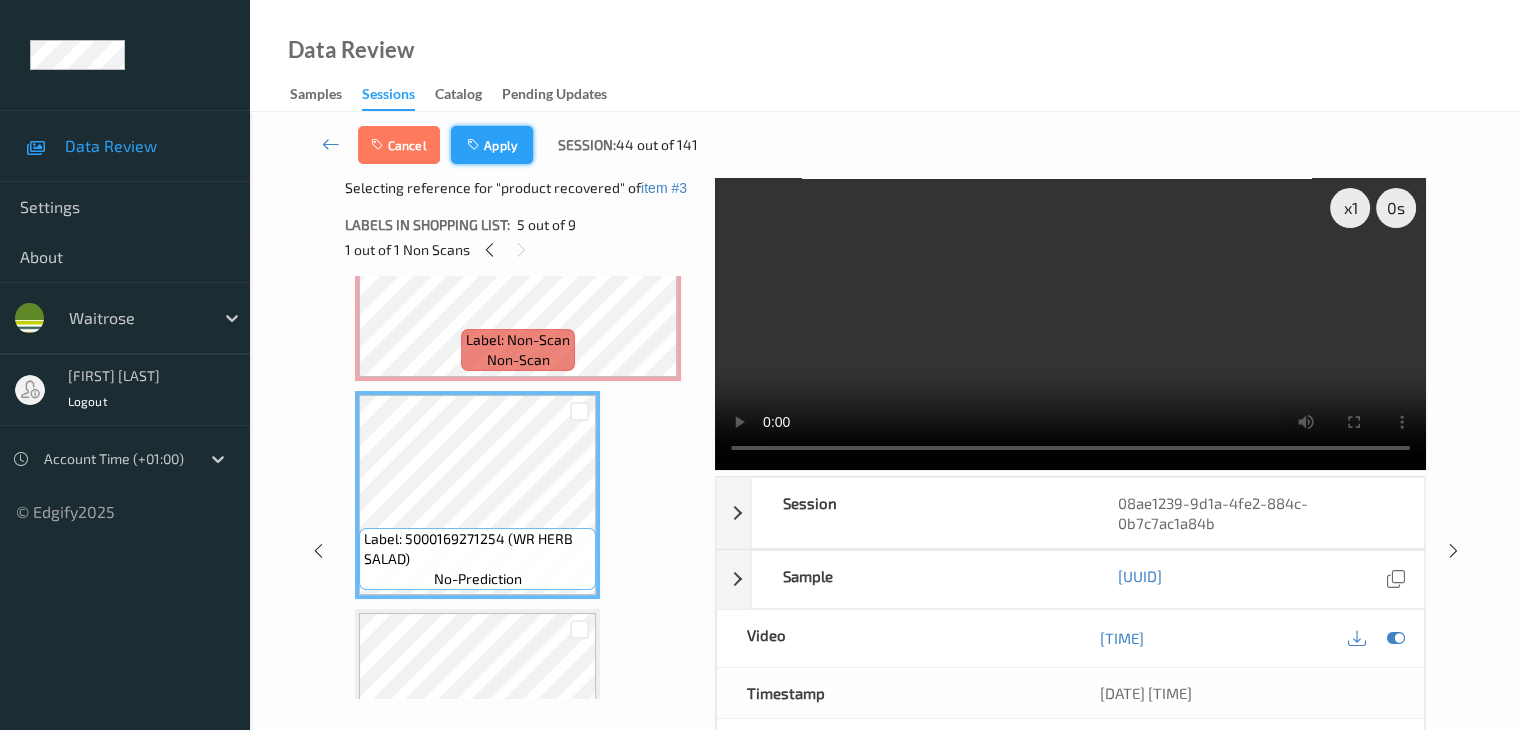 click on "Apply" at bounding box center [492, 145] 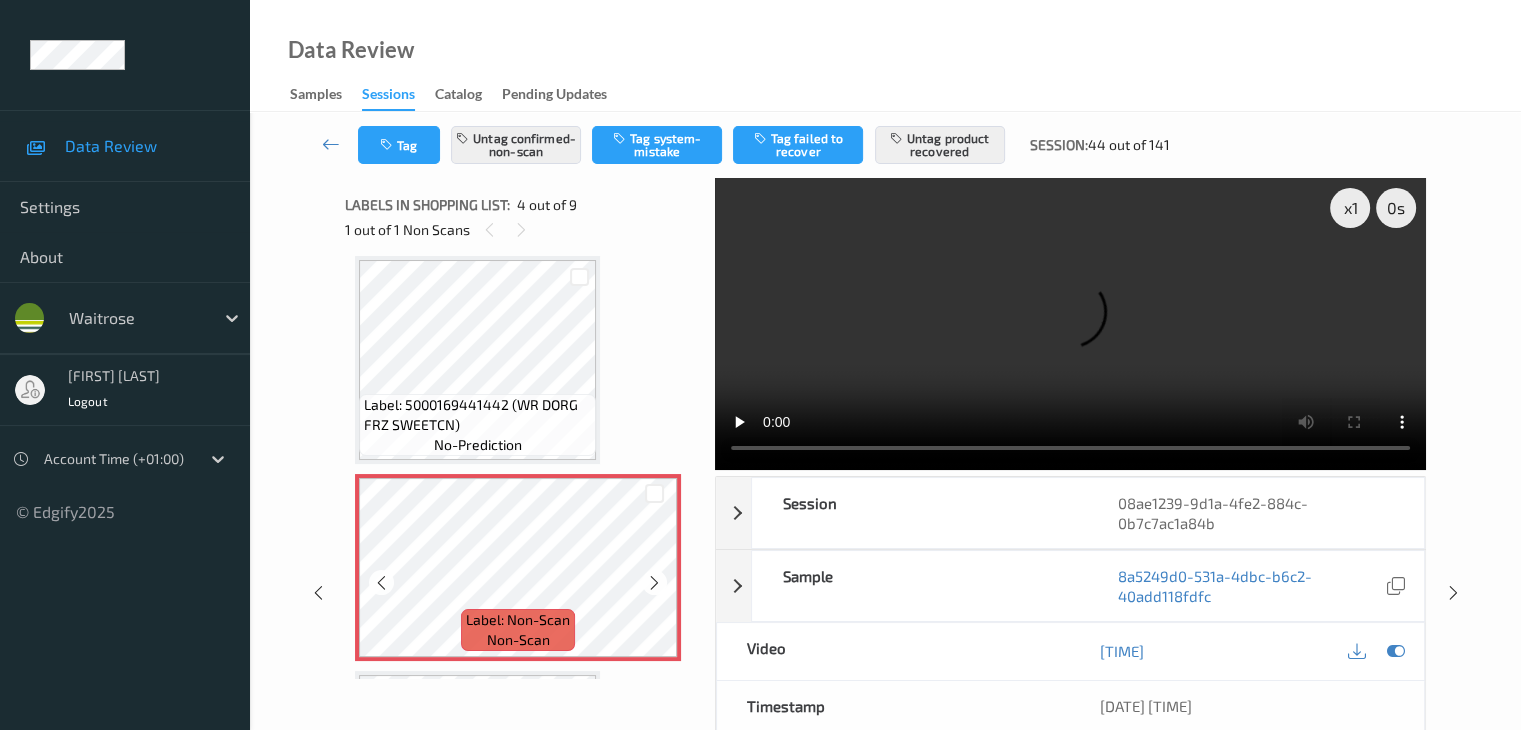 scroll, scrollTop: 646, scrollLeft: 0, axis: vertical 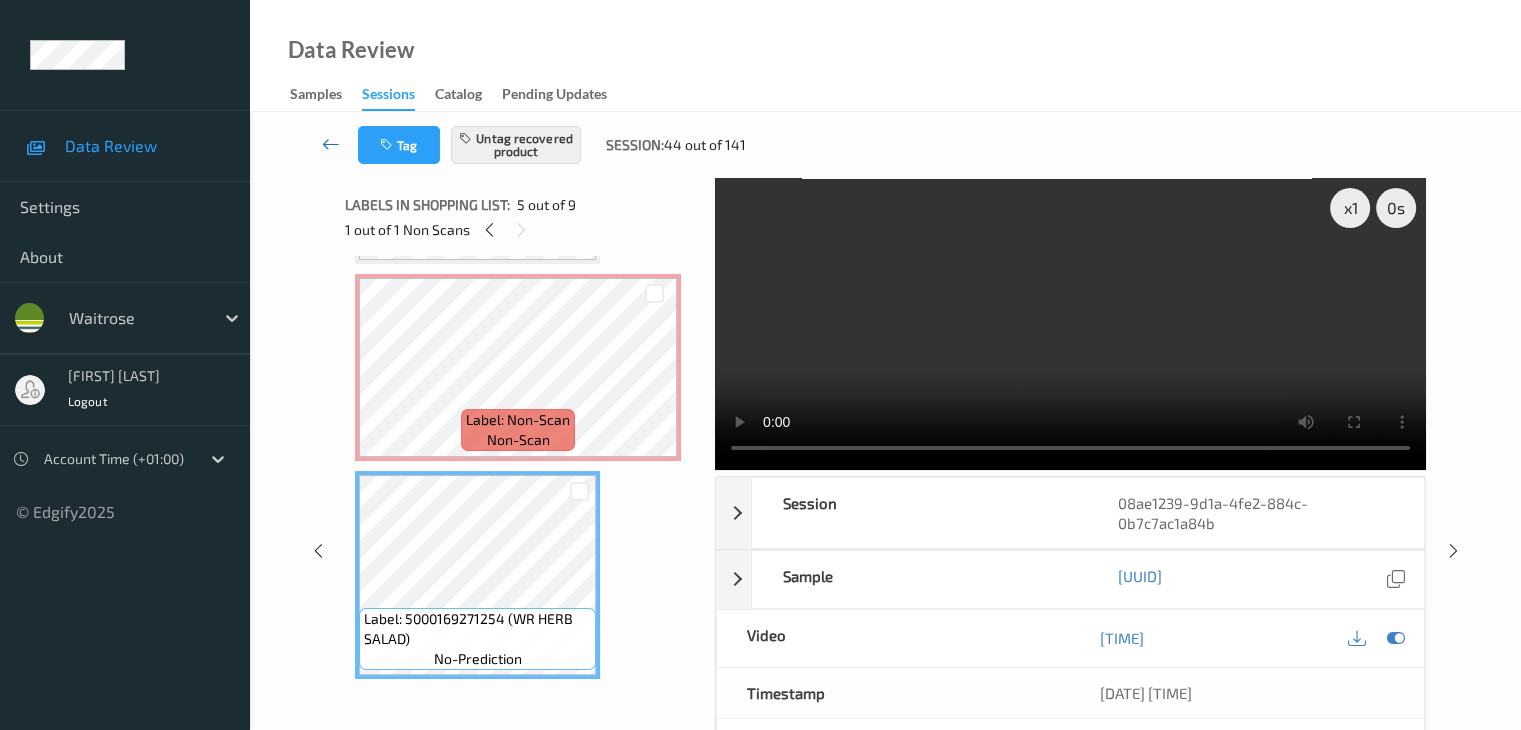 click at bounding box center [331, 144] 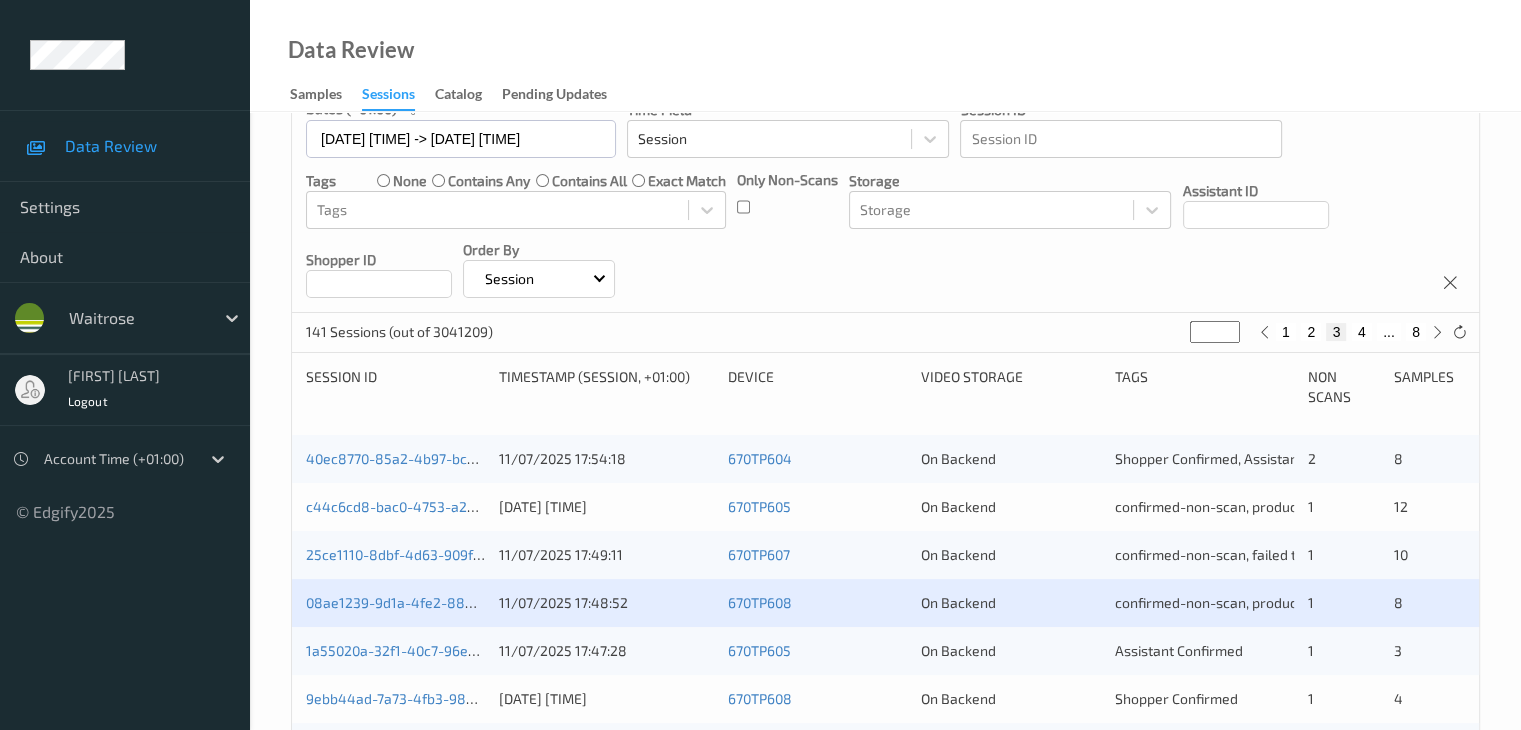 scroll, scrollTop: 300, scrollLeft: 0, axis: vertical 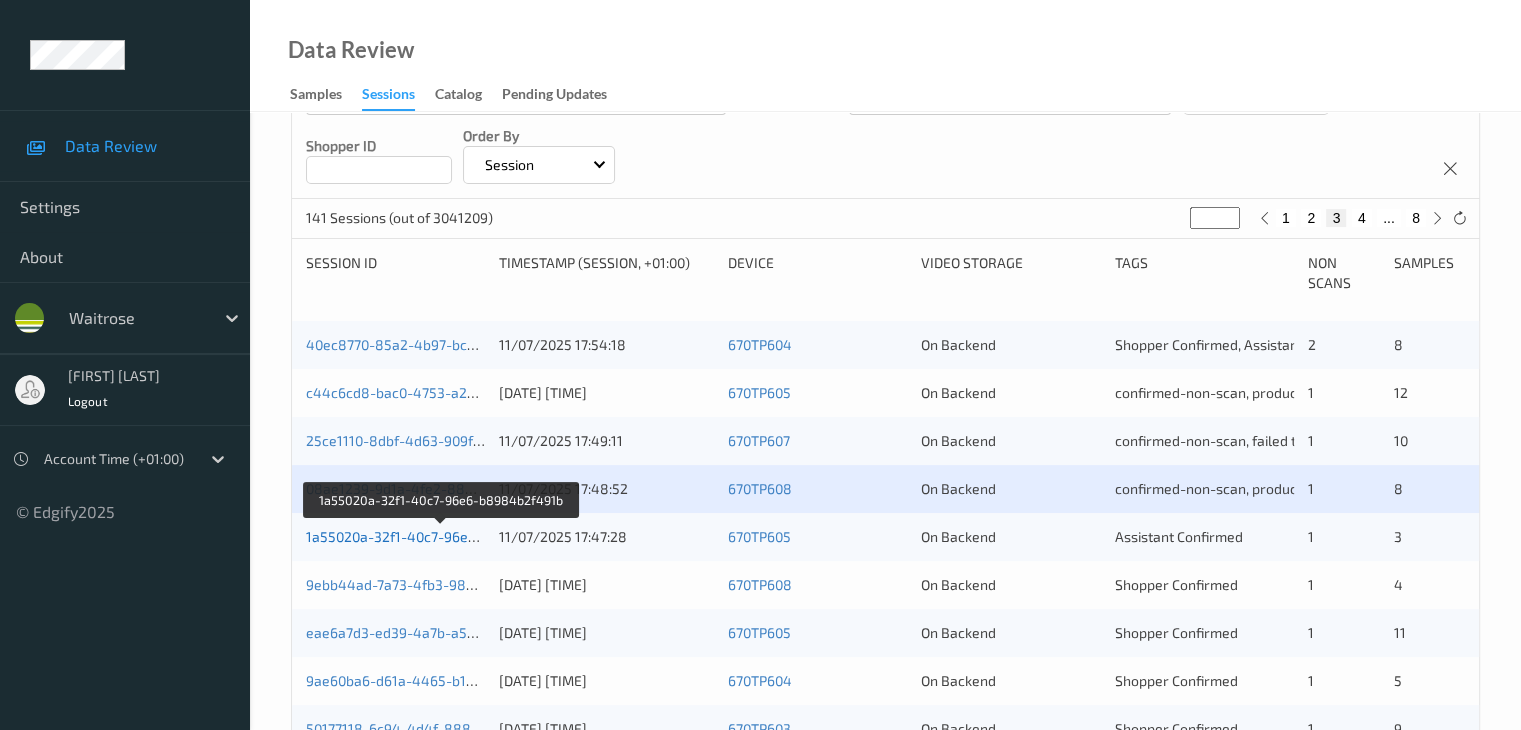 click on "1a55020a-32f1-40c7-96e6-b8984b2f491b" at bounding box center [441, 536] 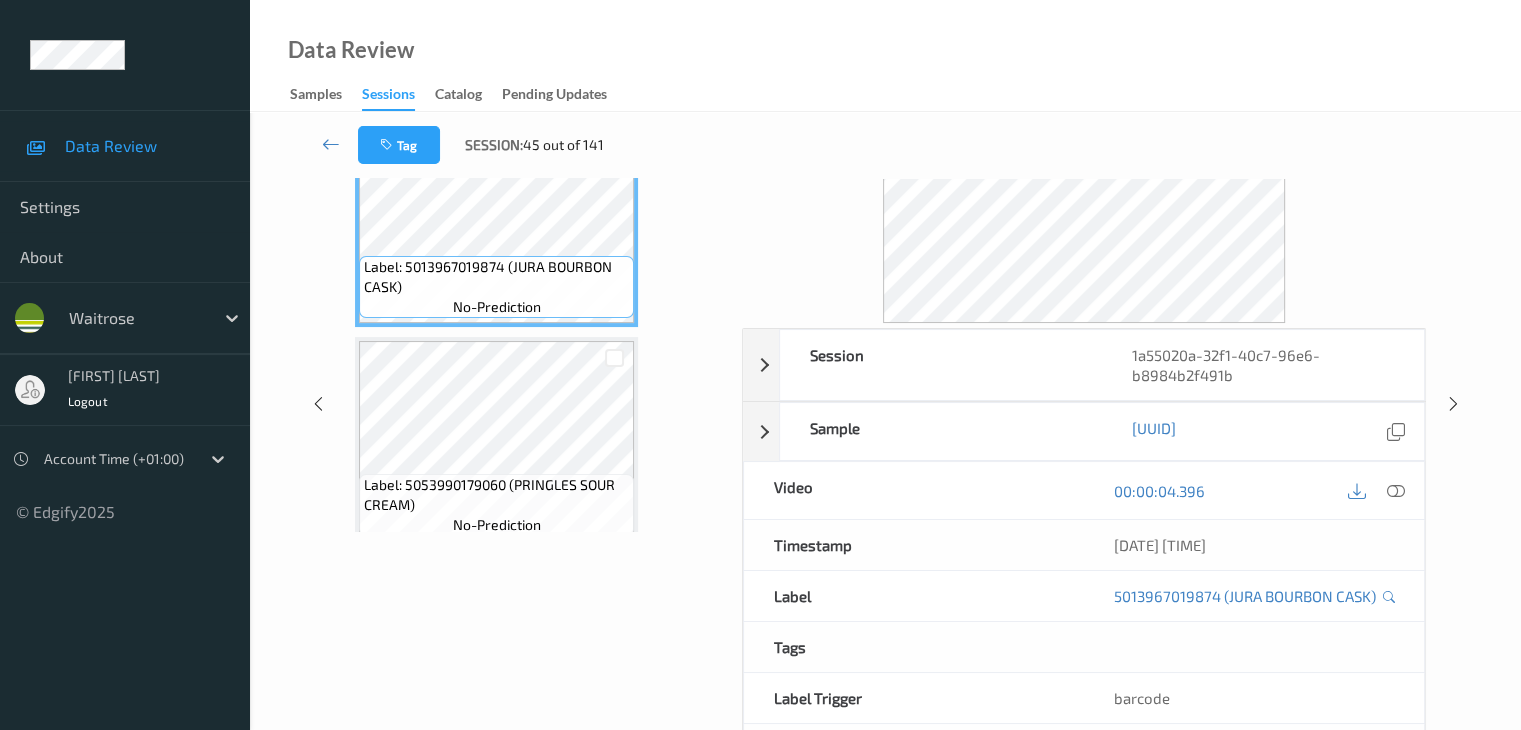 scroll, scrollTop: 0, scrollLeft: 0, axis: both 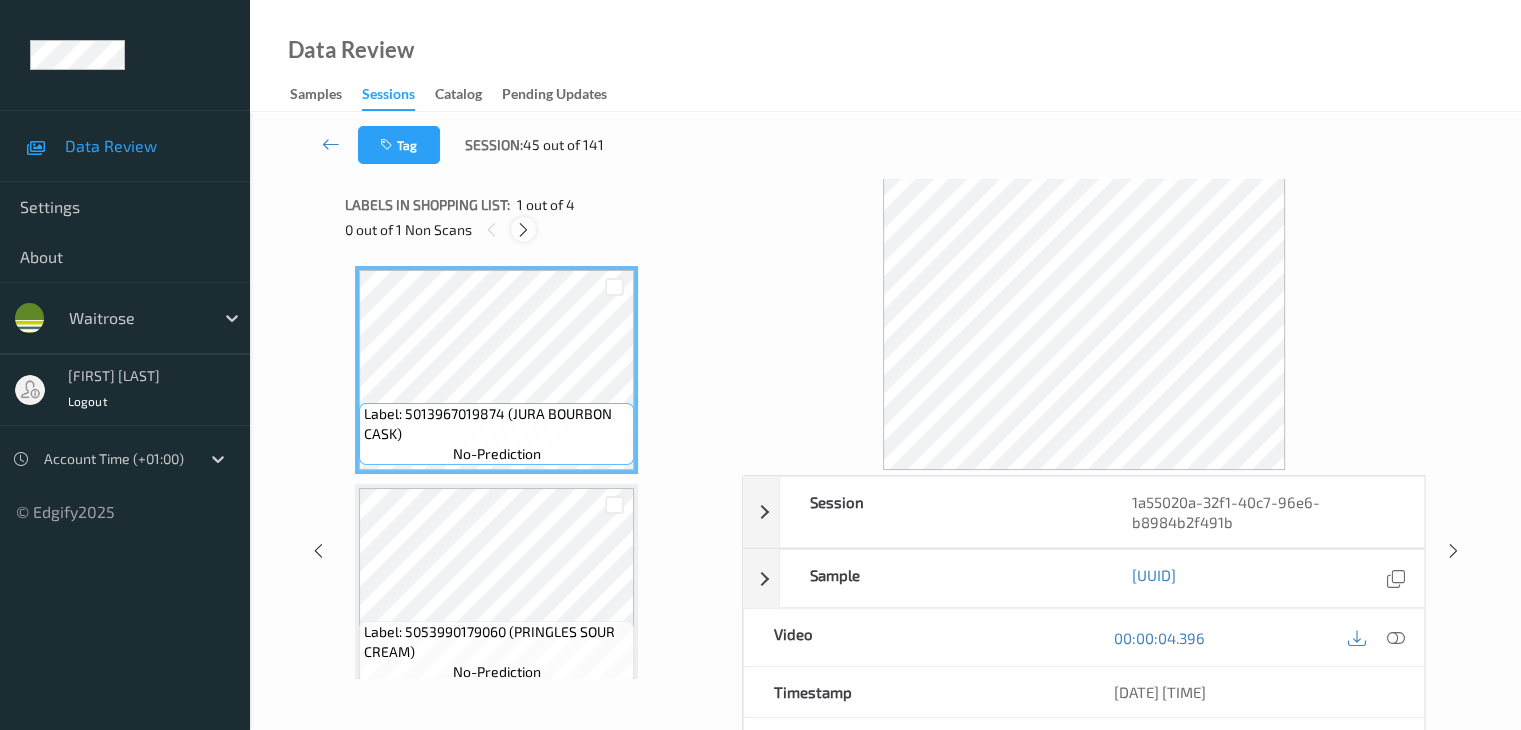 click at bounding box center (523, 230) 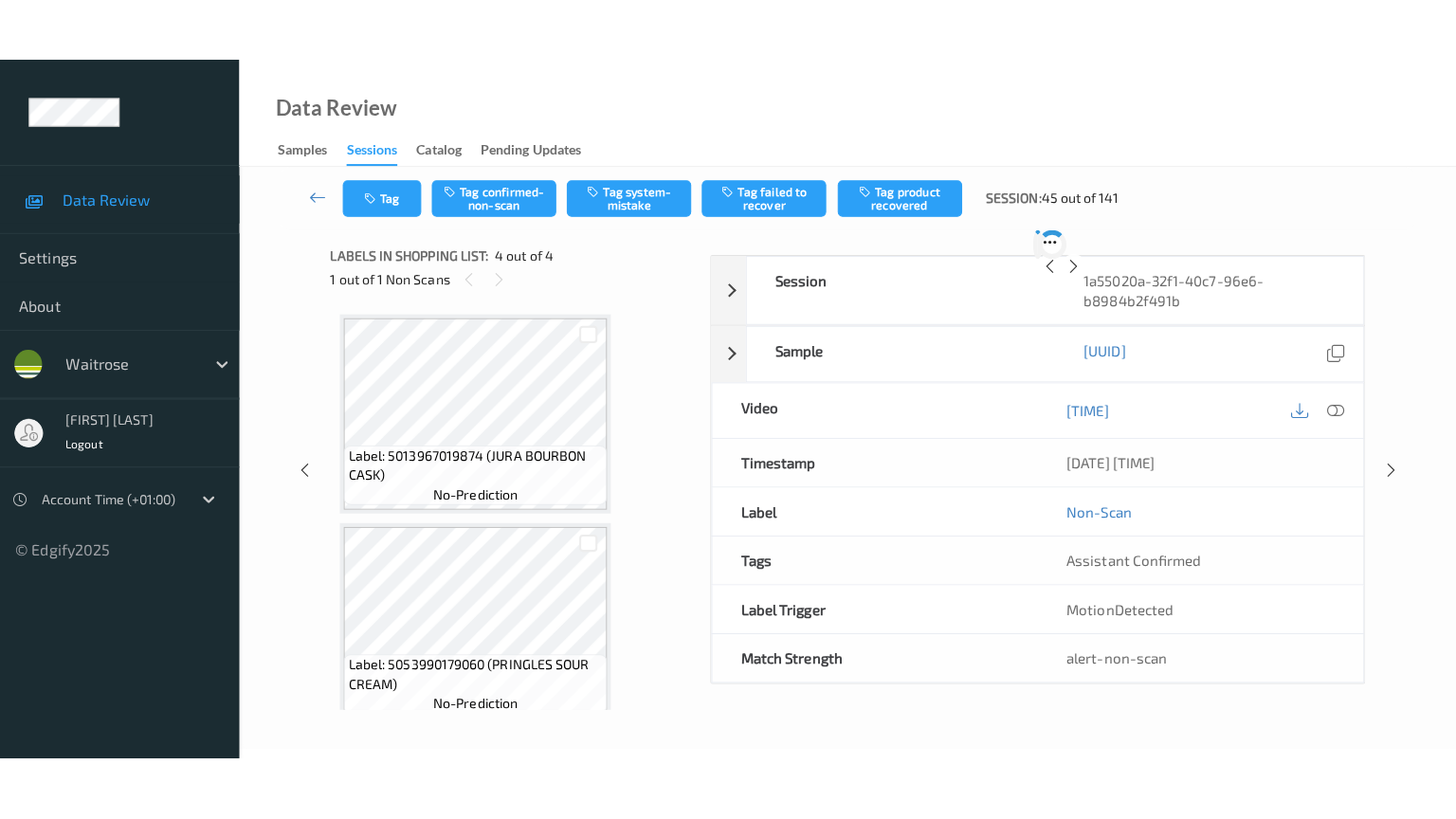 scroll, scrollTop: 423, scrollLeft: 0, axis: vertical 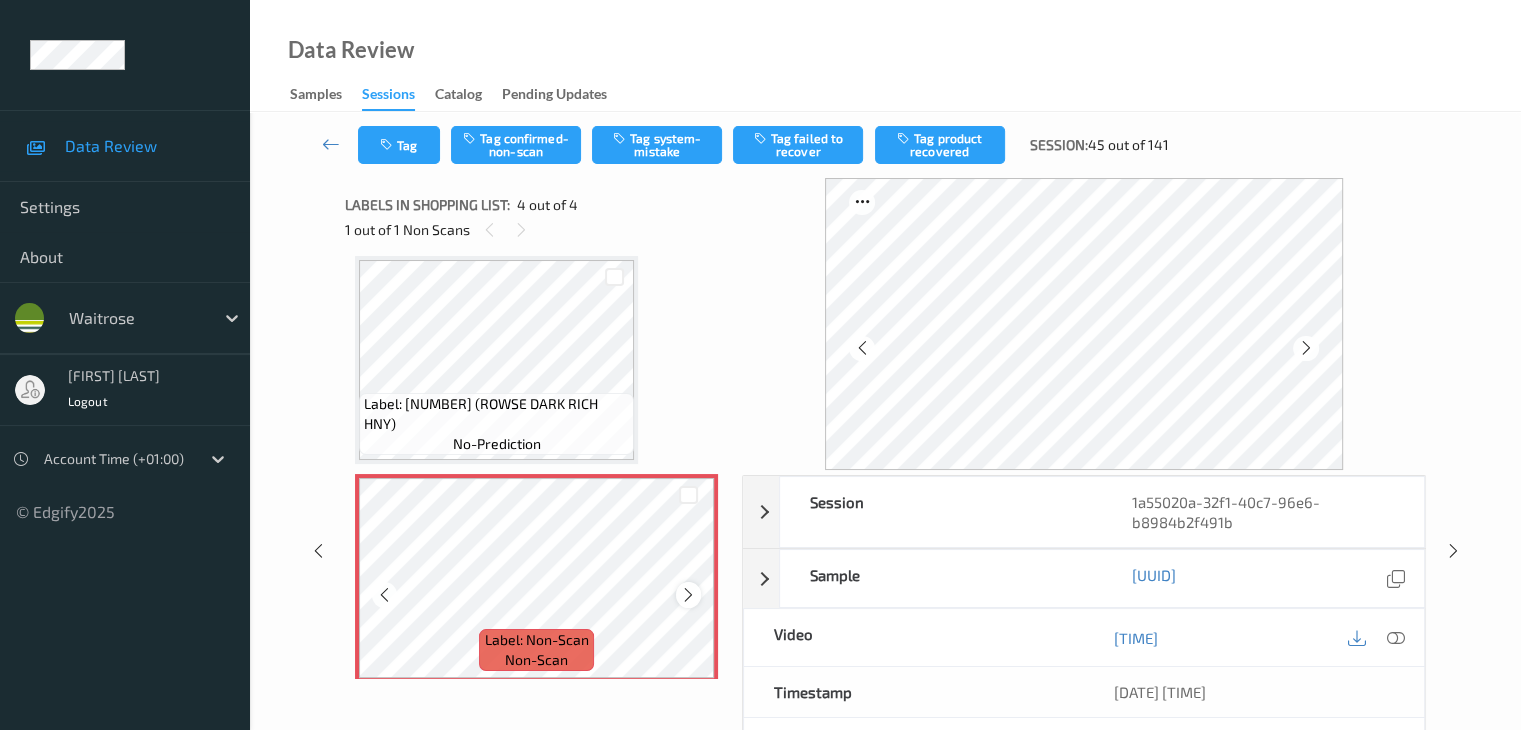 click at bounding box center (688, 595) 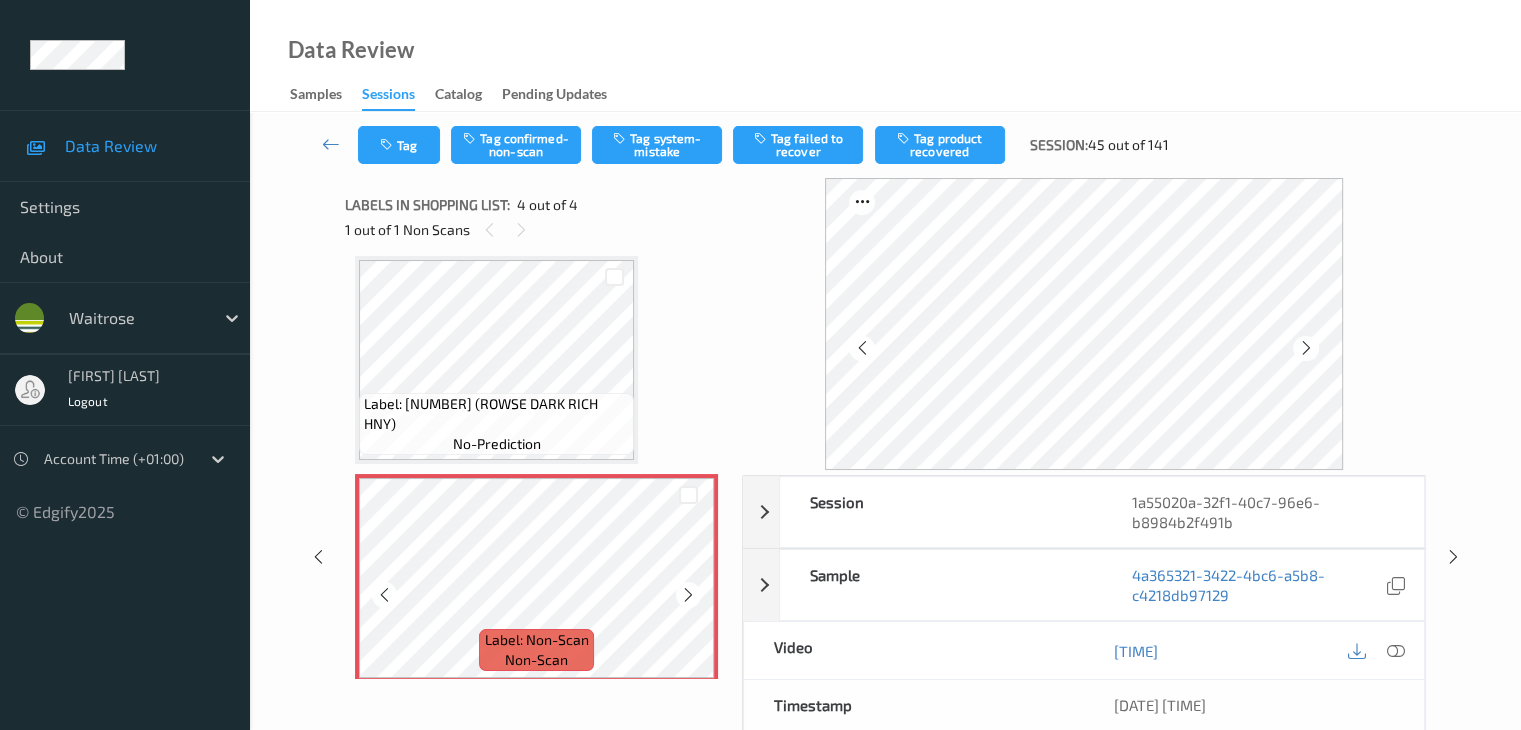 click at bounding box center (688, 595) 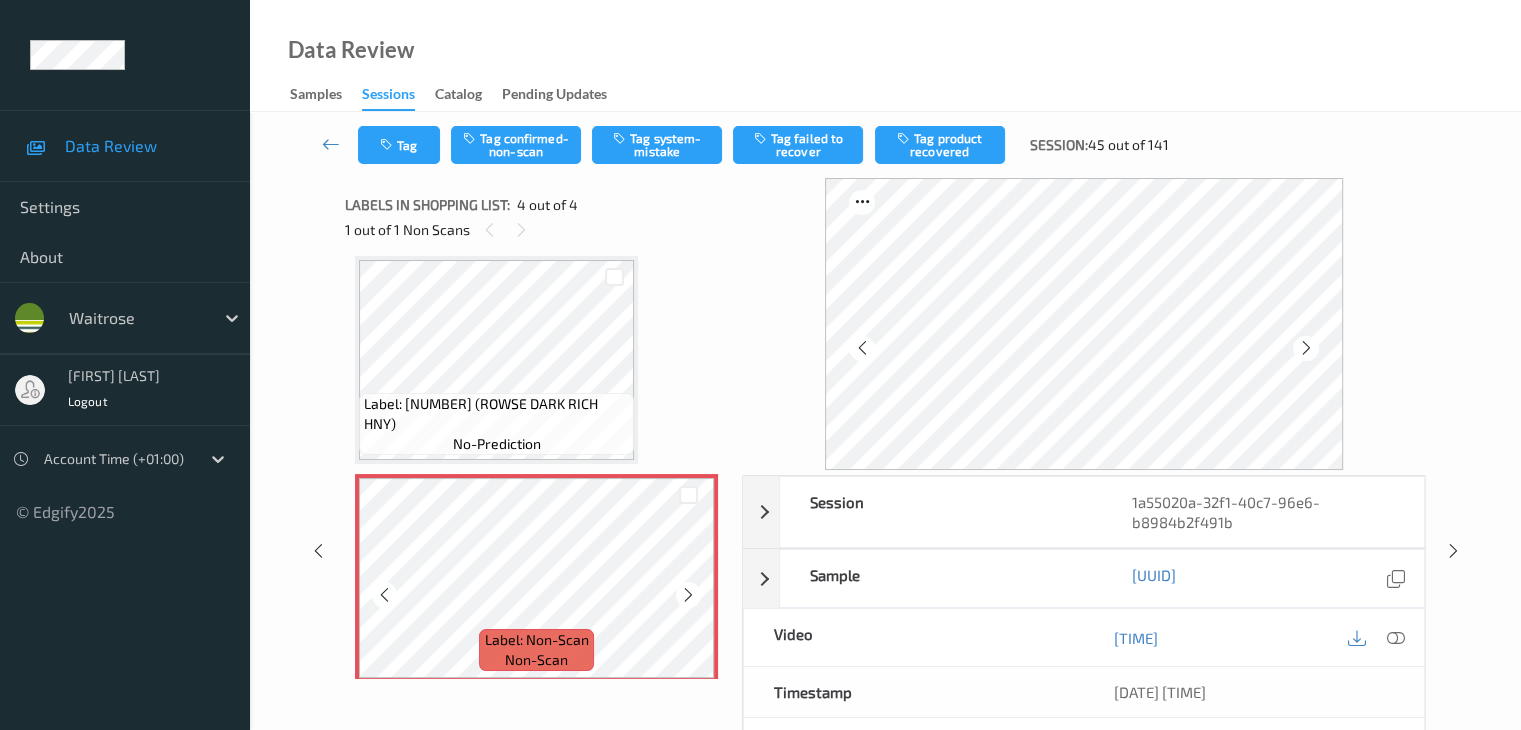click at bounding box center [688, 595] 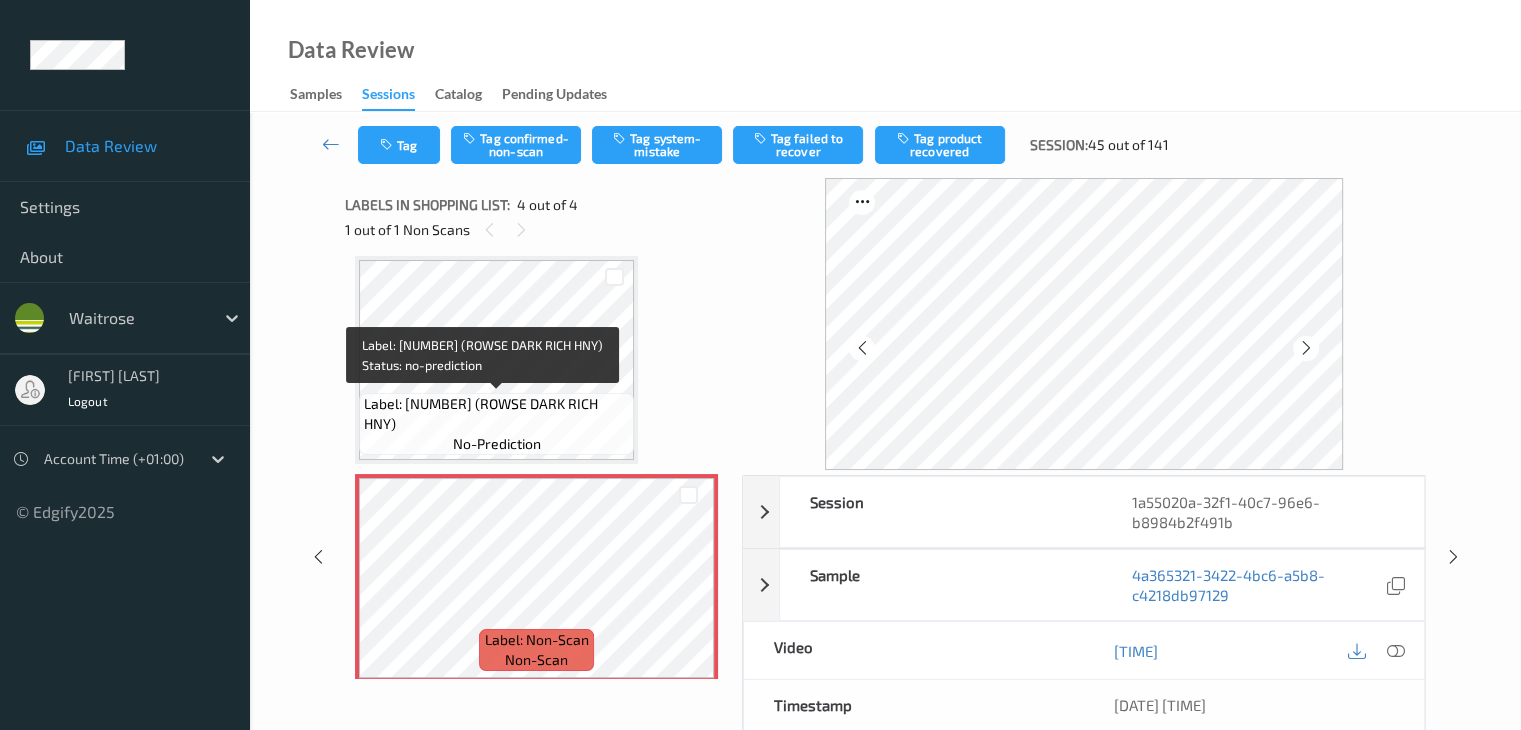 click on "Label: 5011273044757 (ROWSE DARK RICH HNY)" at bounding box center (496, 414) 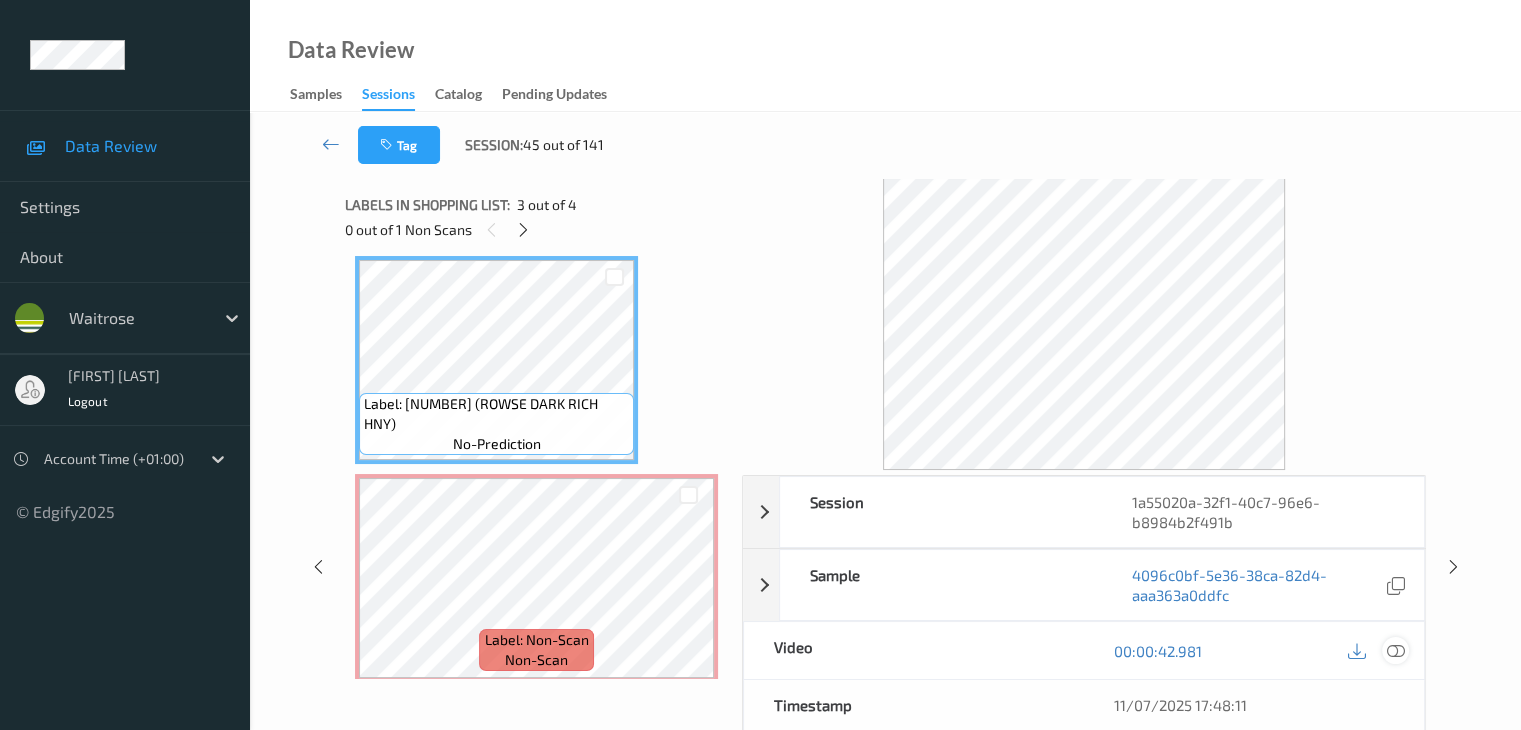 click at bounding box center (1395, 651) 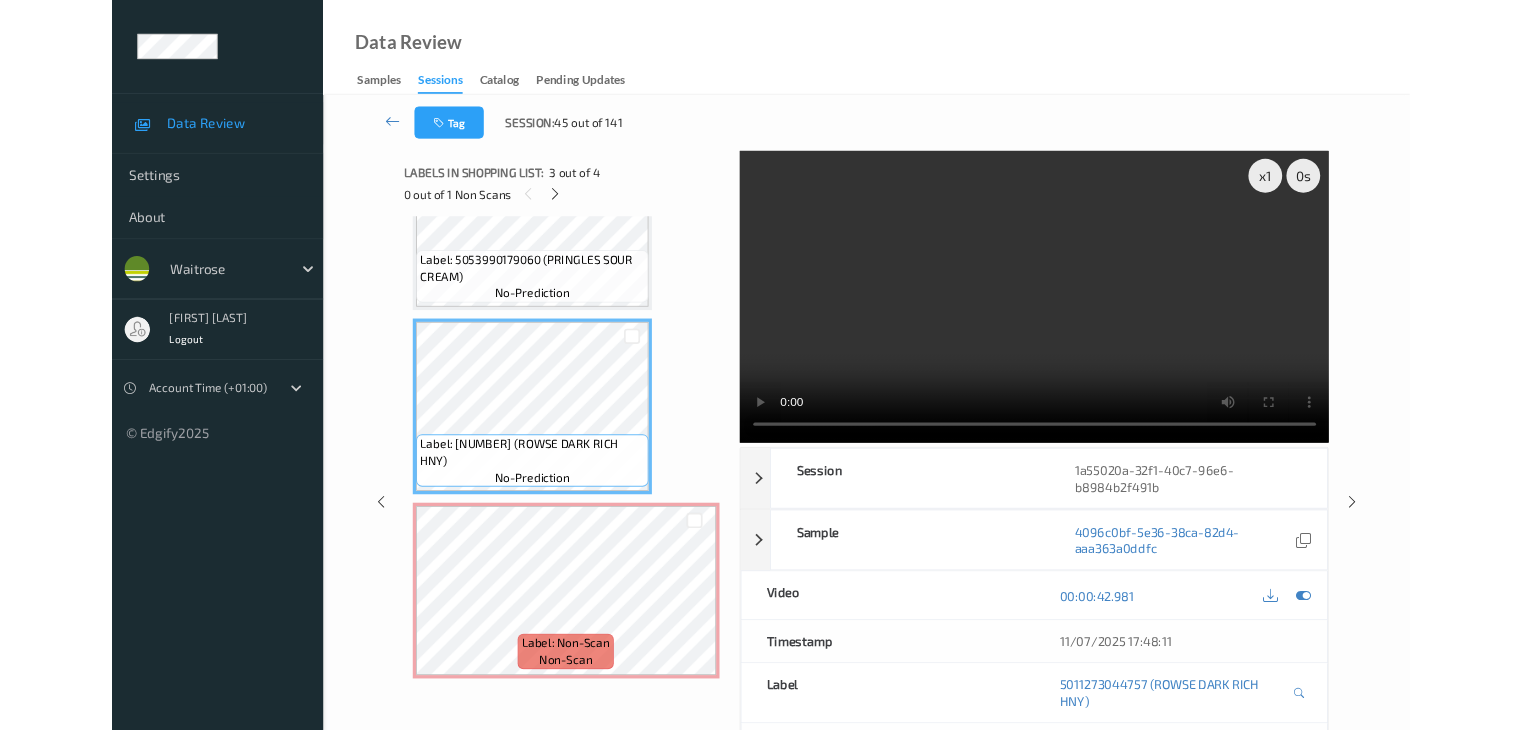 scroll, scrollTop: 325, scrollLeft: 0, axis: vertical 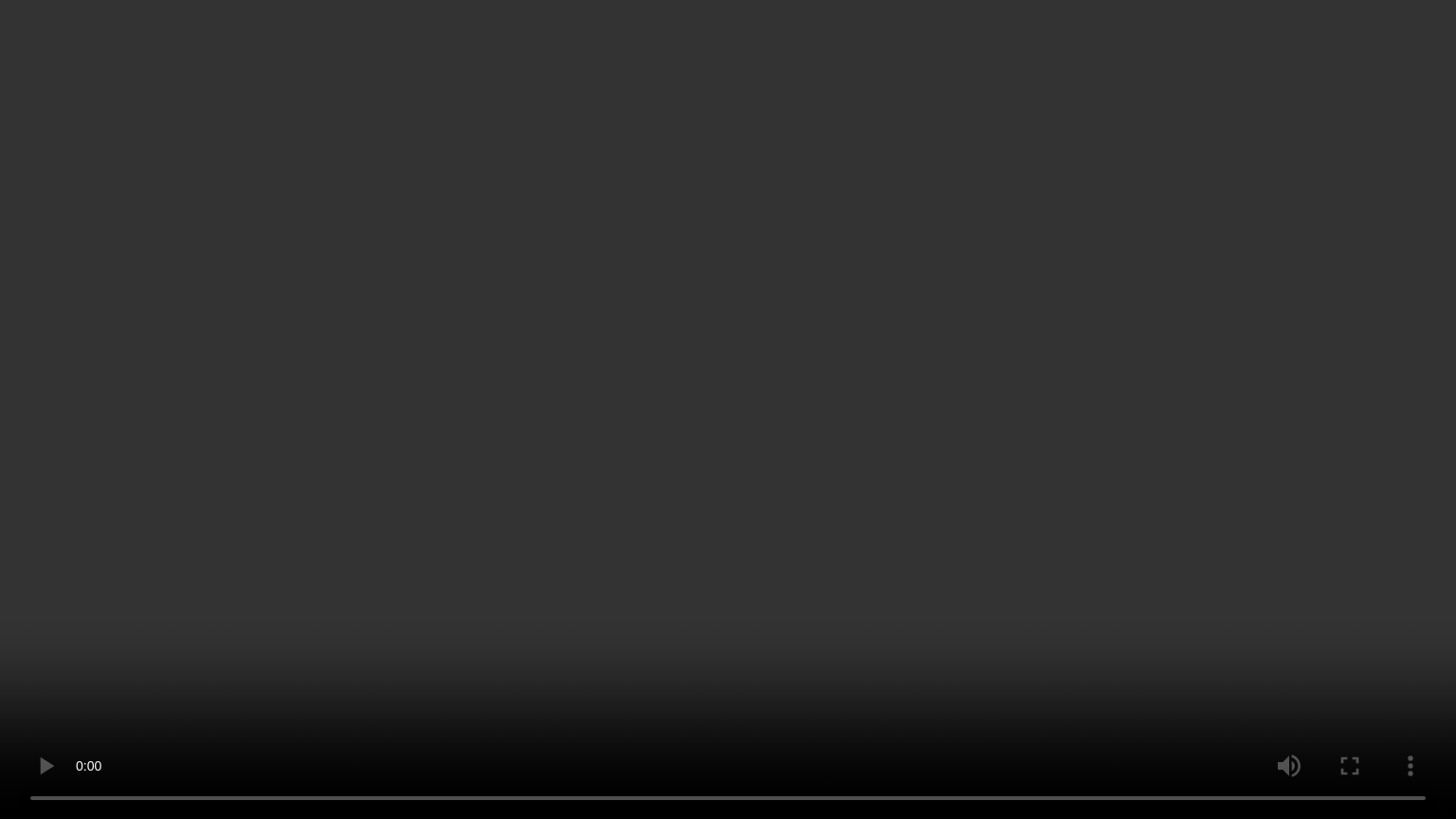 type 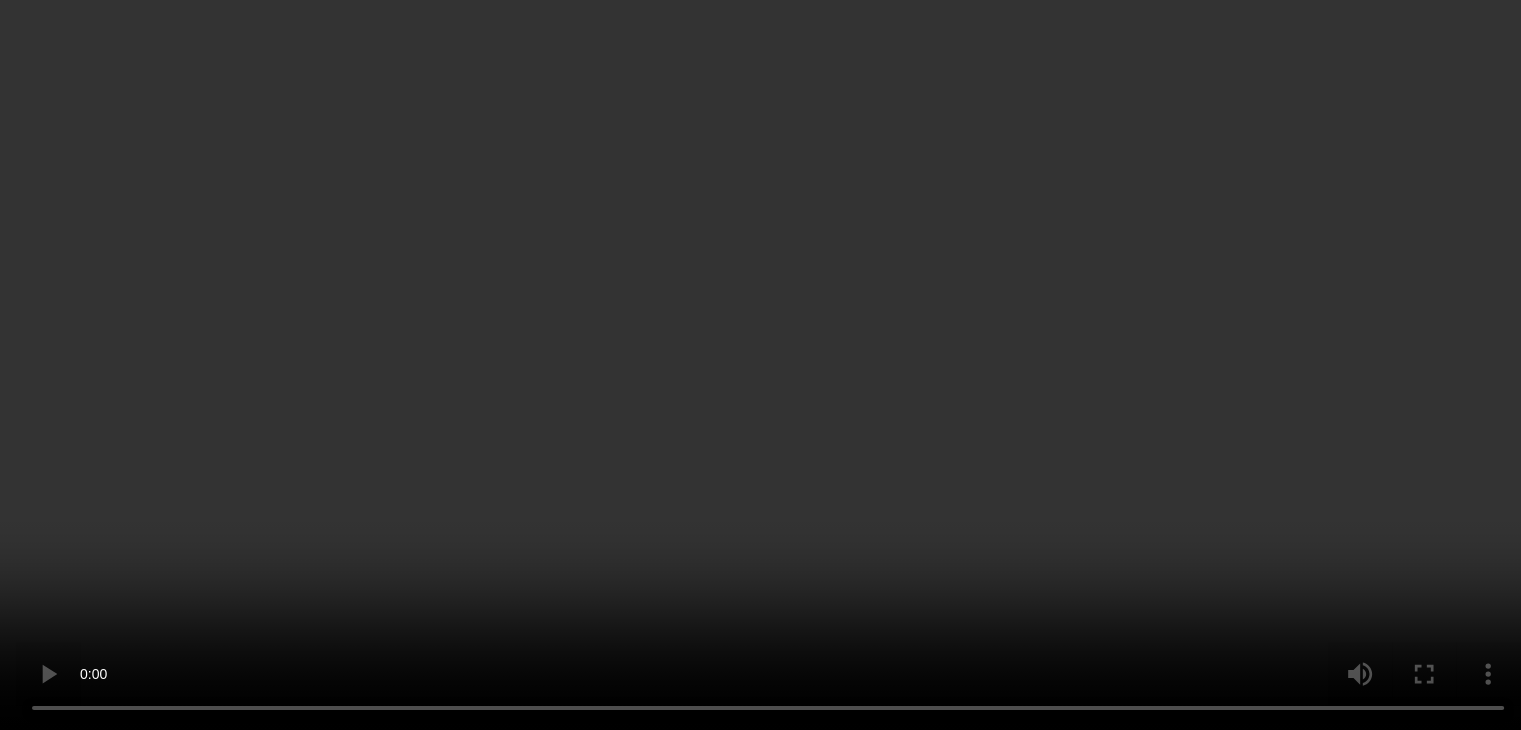 scroll, scrollTop: 0, scrollLeft: 0, axis: both 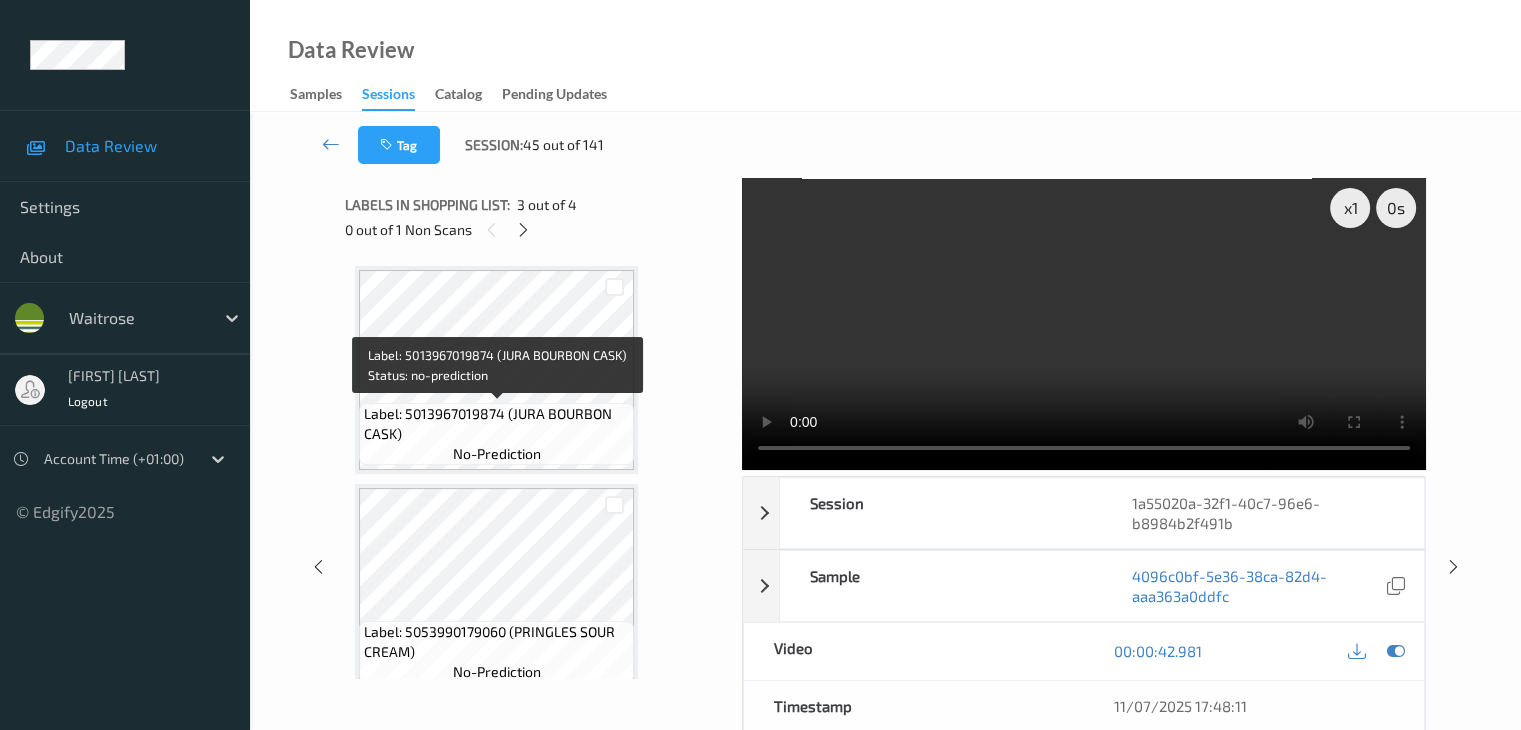 click on "Label: 5013967019874 (JURA BOURBON CASK)" at bounding box center (496, 424) 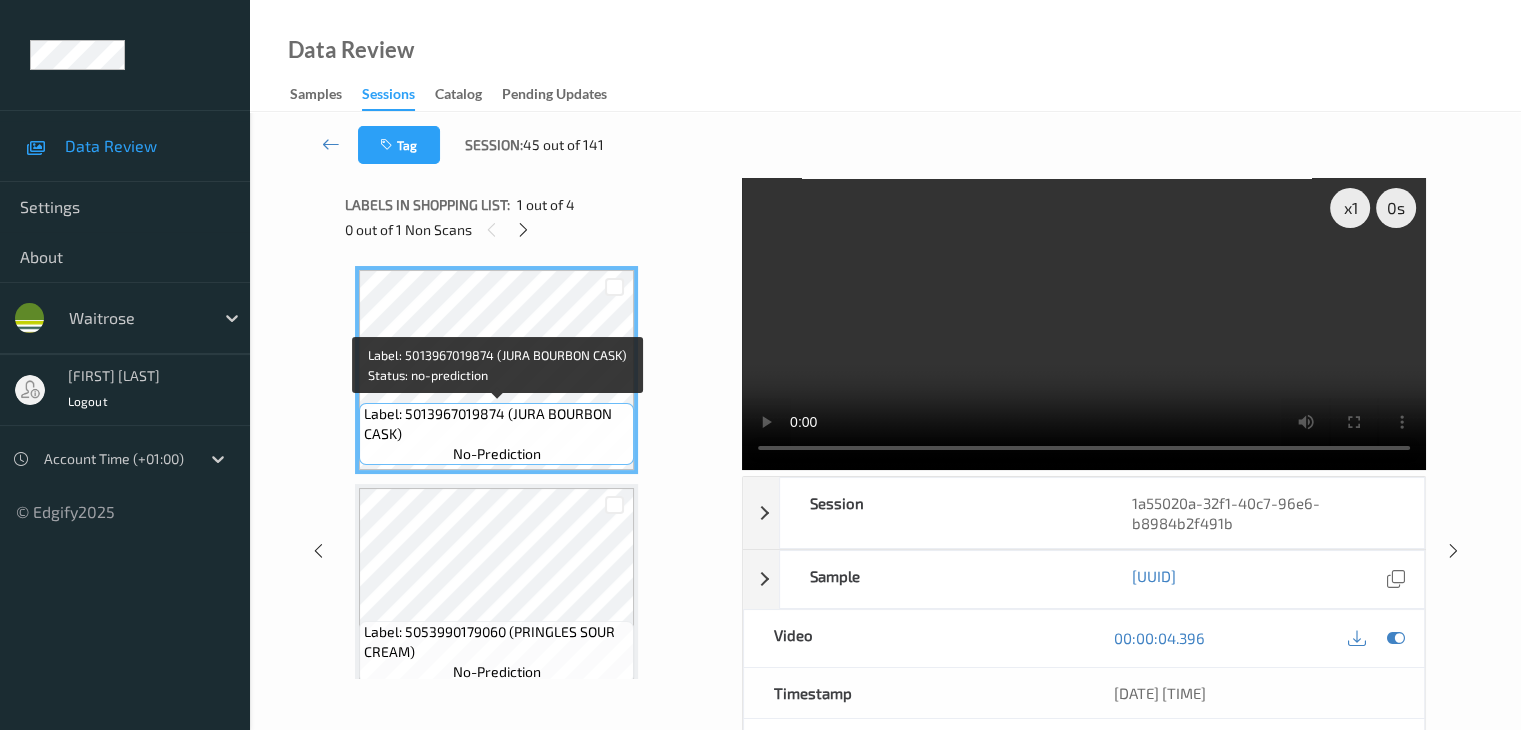 click on "Label: 5013967019874 (JURA BOURBON CASK)" at bounding box center [496, 424] 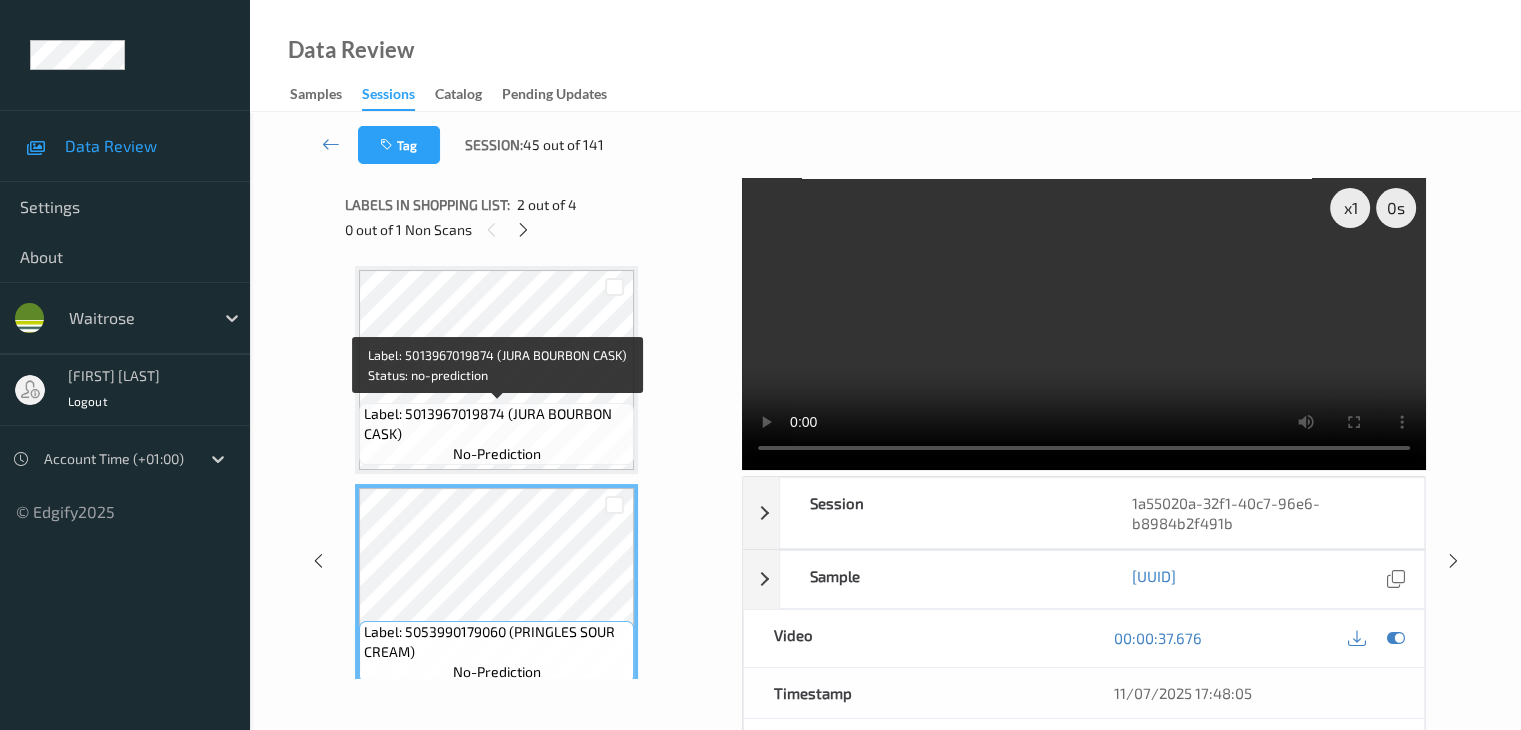 click on "Label: 5013967019874 (JURA BOURBON CASK) no-prediction" at bounding box center (496, 434) 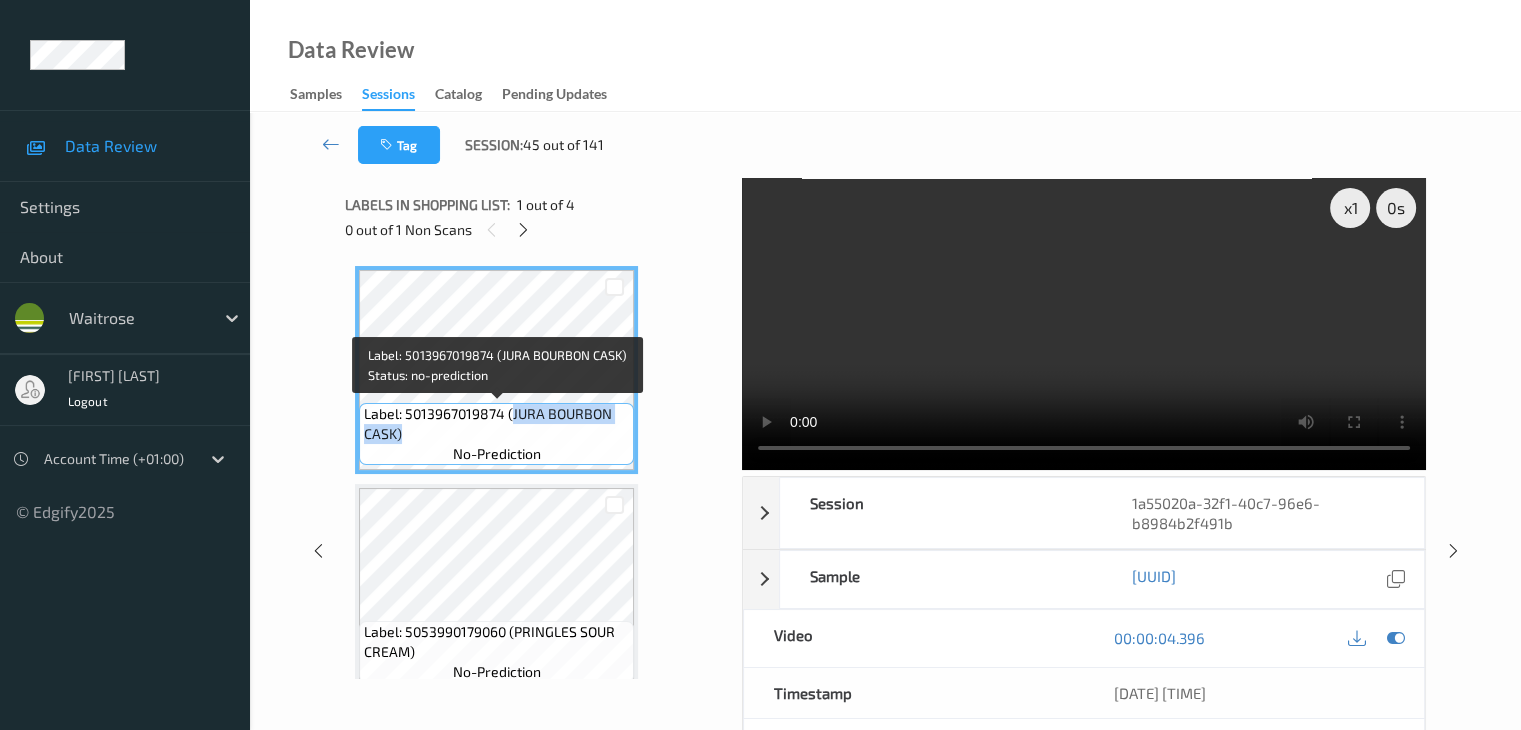 drag, startPoint x: 510, startPoint y: 415, endPoint x: 510, endPoint y: 429, distance: 14 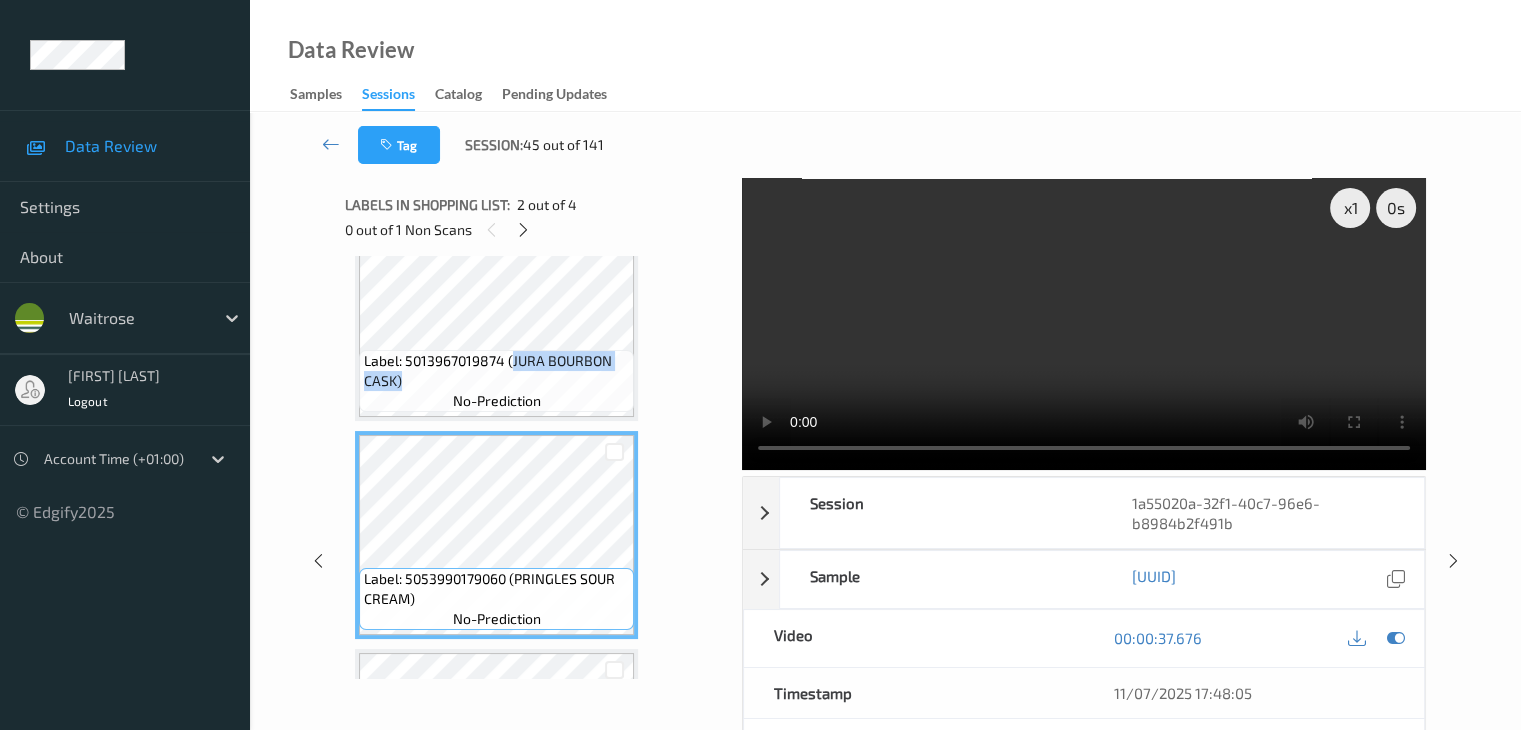 scroll, scrollTop: 100, scrollLeft: 0, axis: vertical 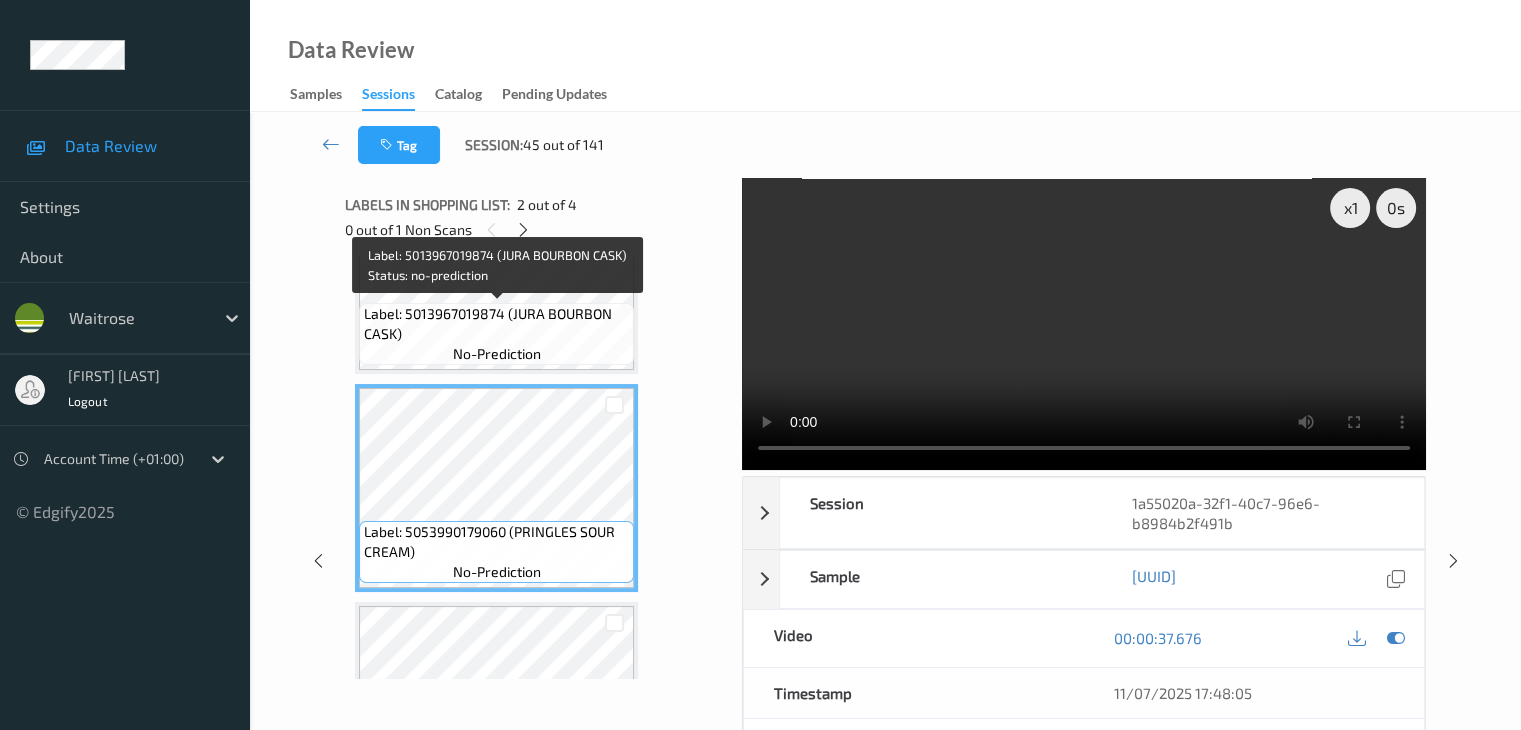 click on "no-prediction" at bounding box center [497, 354] 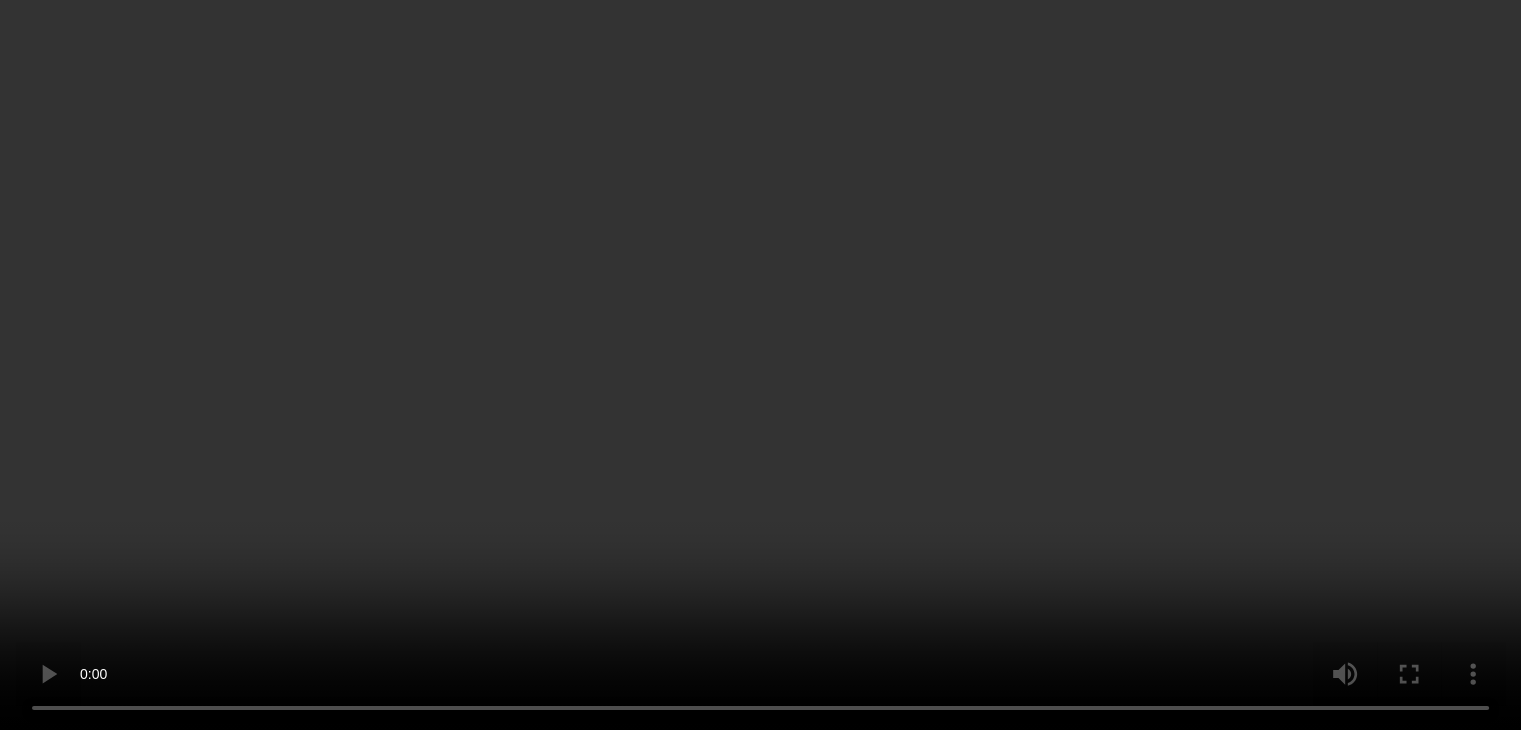 scroll, scrollTop: 459, scrollLeft: 0, axis: vertical 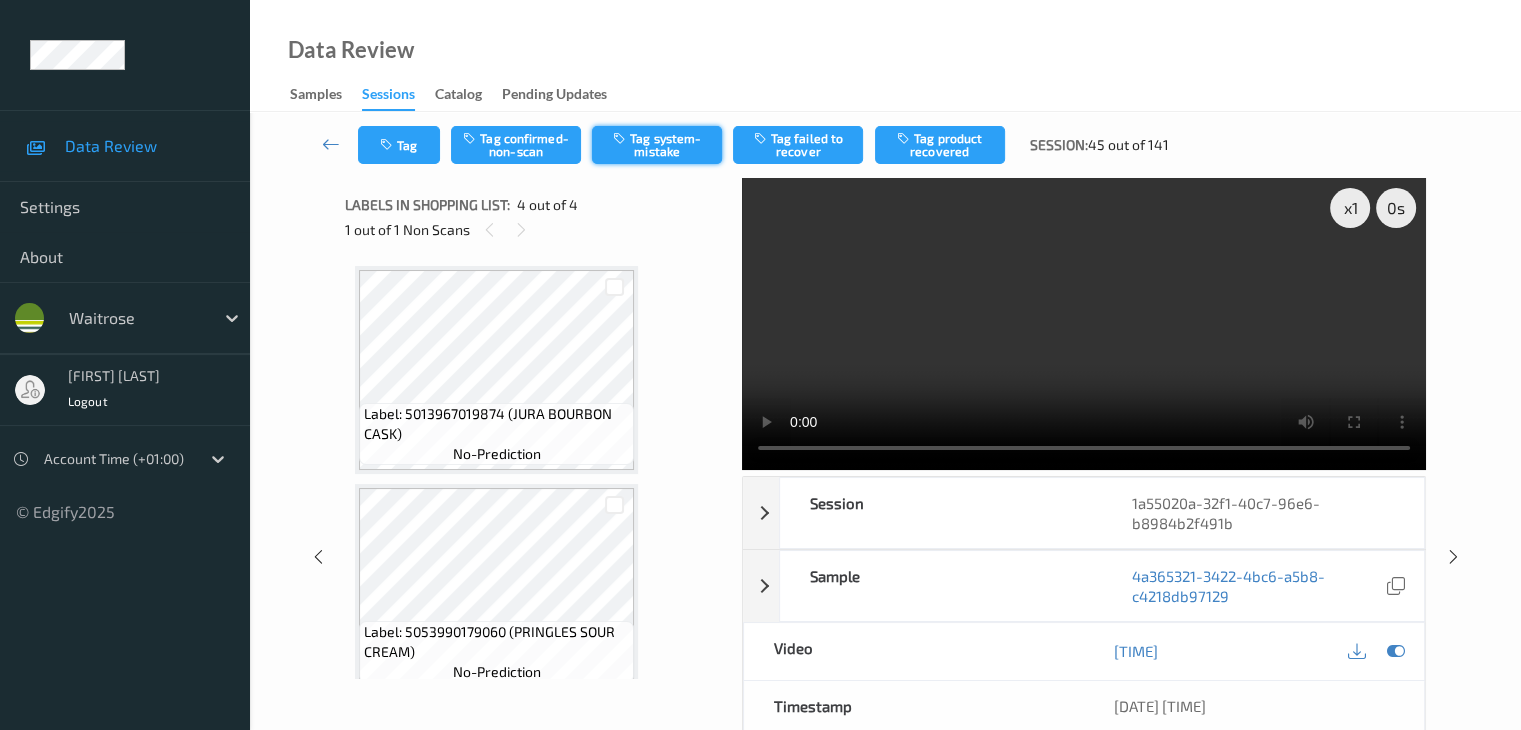 click on "Tag   system-mistake" at bounding box center [657, 145] 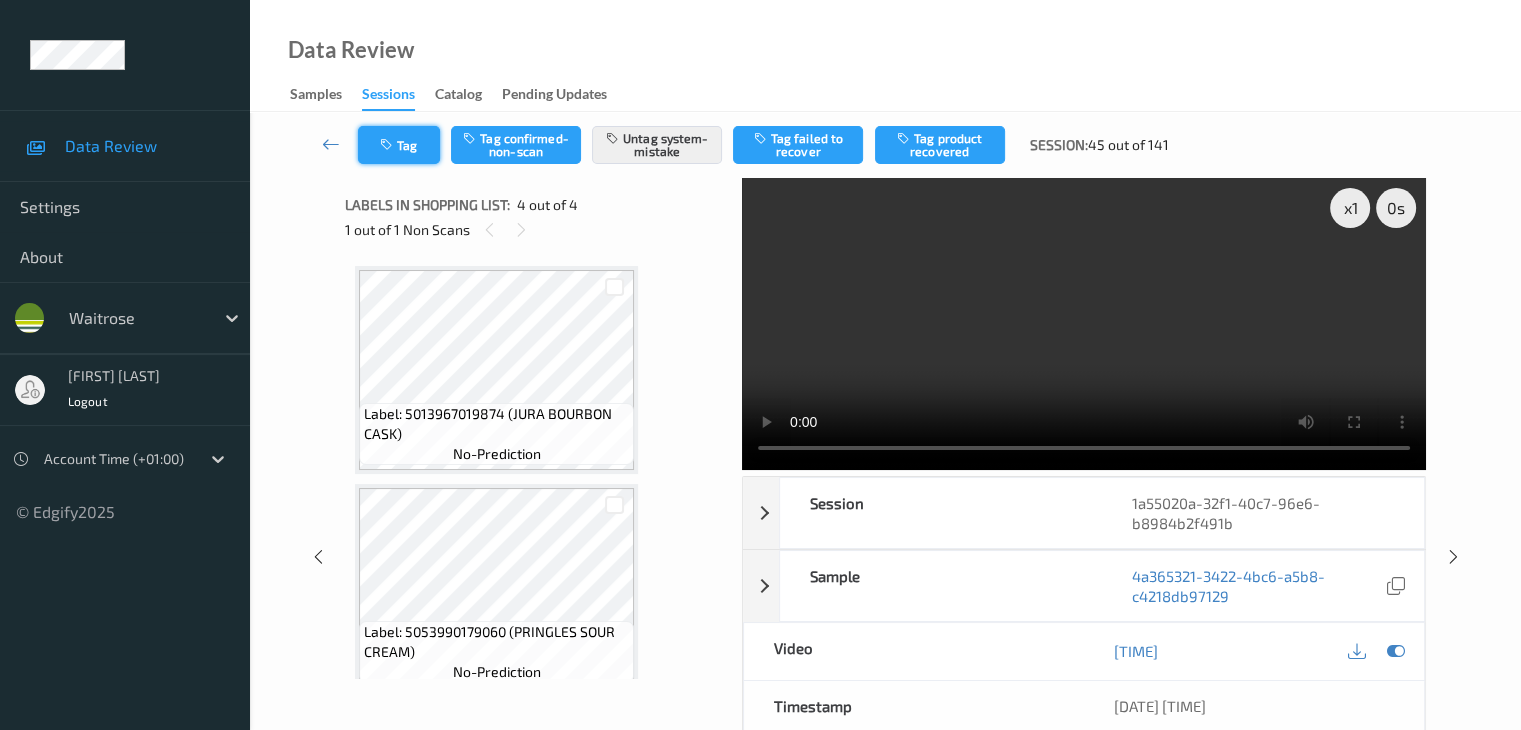 click on "Tag" at bounding box center [399, 145] 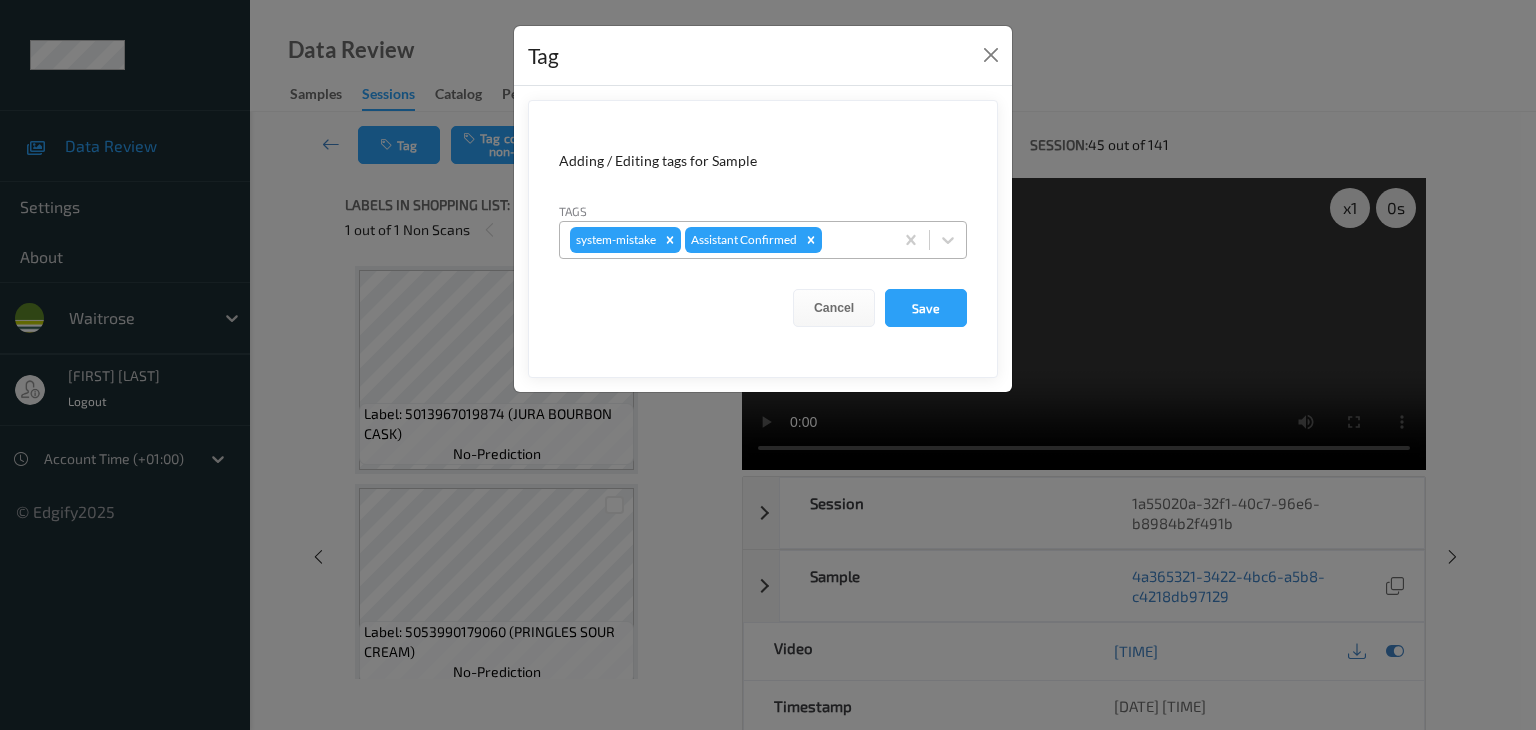 click at bounding box center [854, 240] 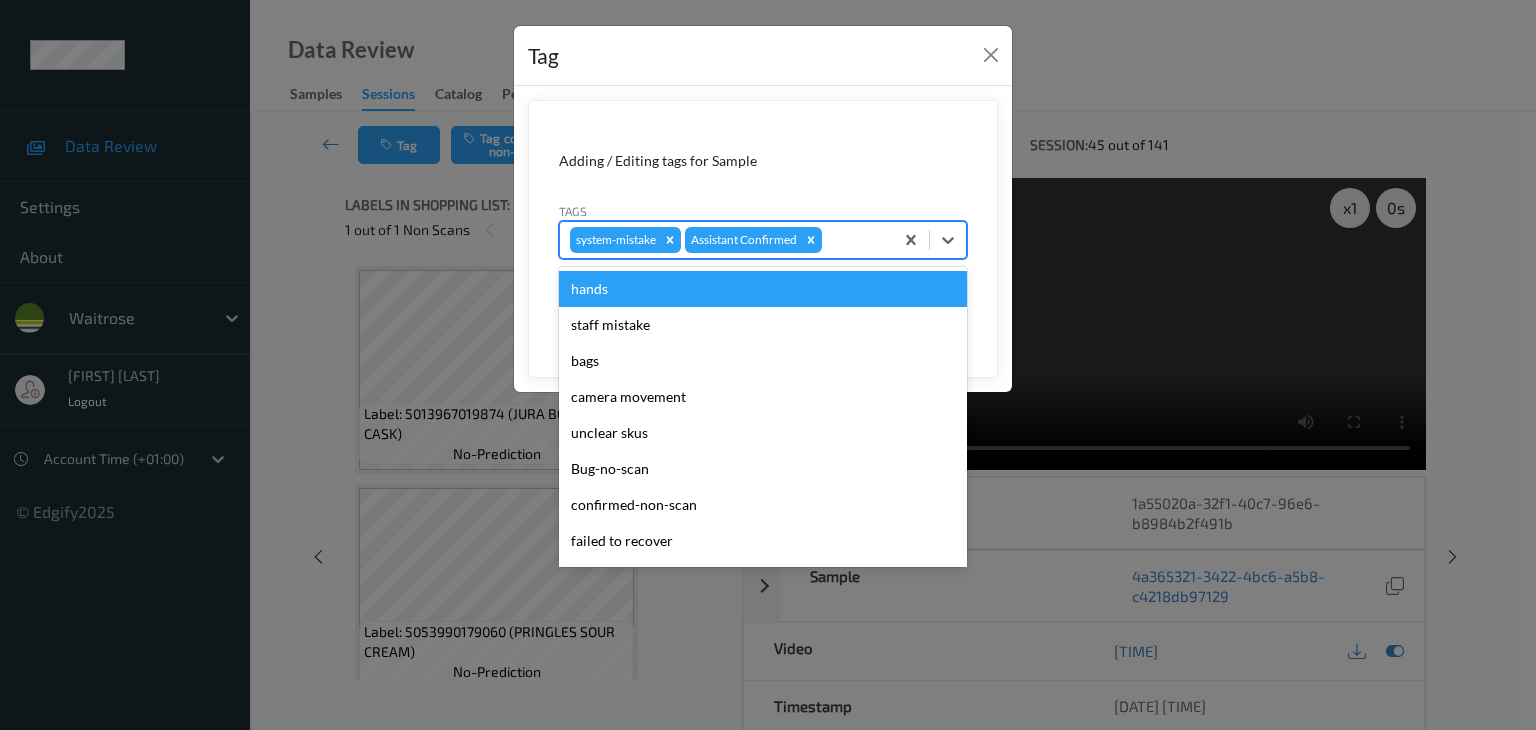 type on "u" 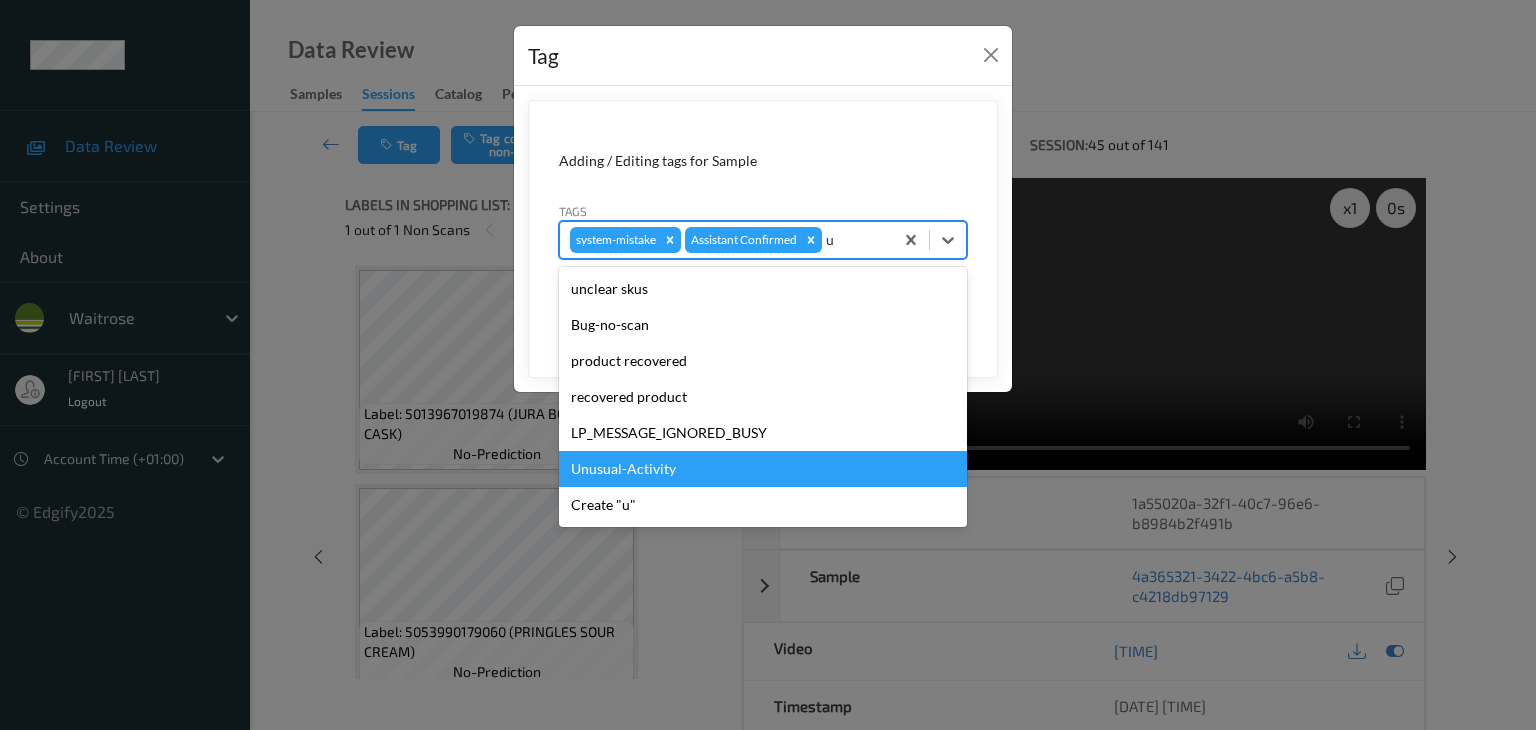 click on "Unusual-Activity" at bounding box center [763, 469] 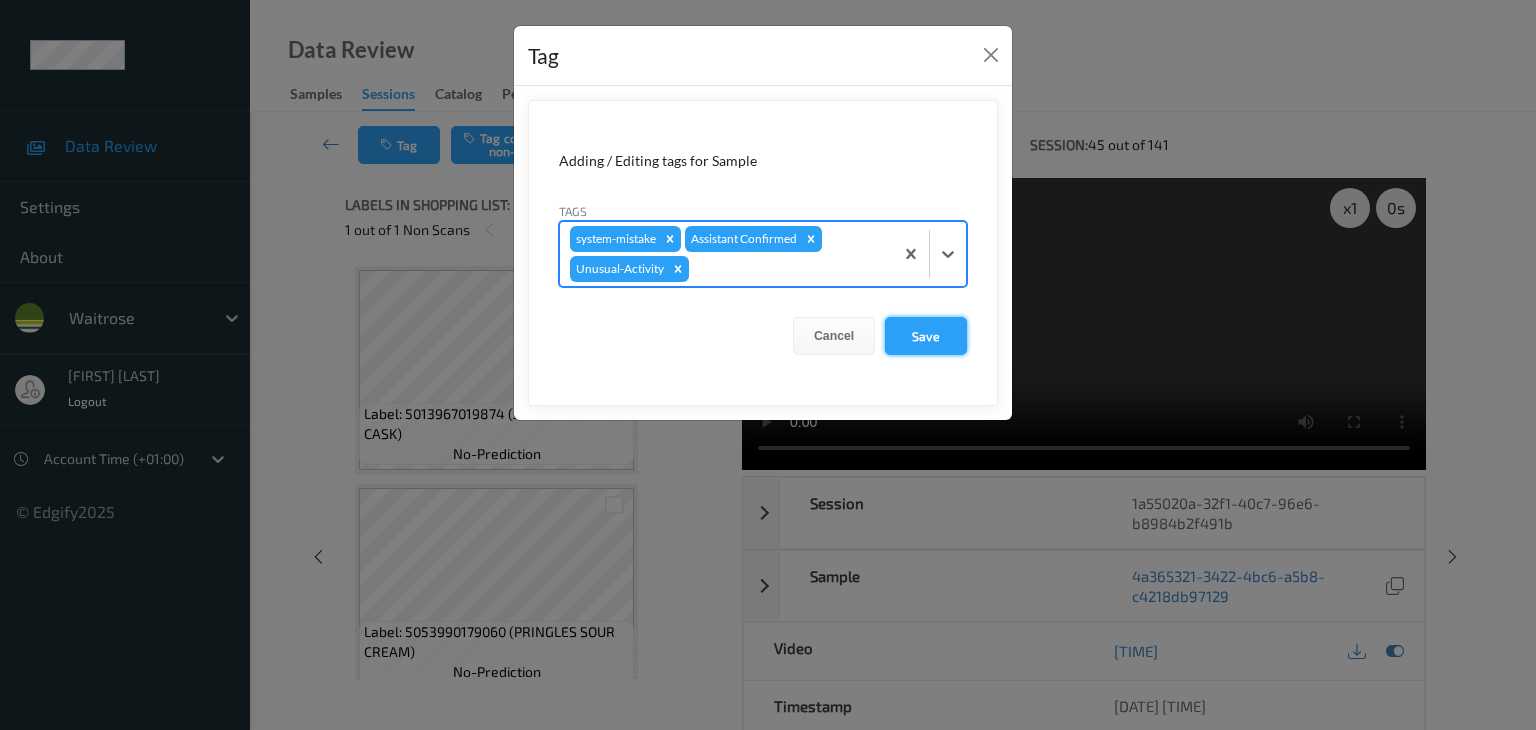 click on "Save" at bounding box center [926, 336] 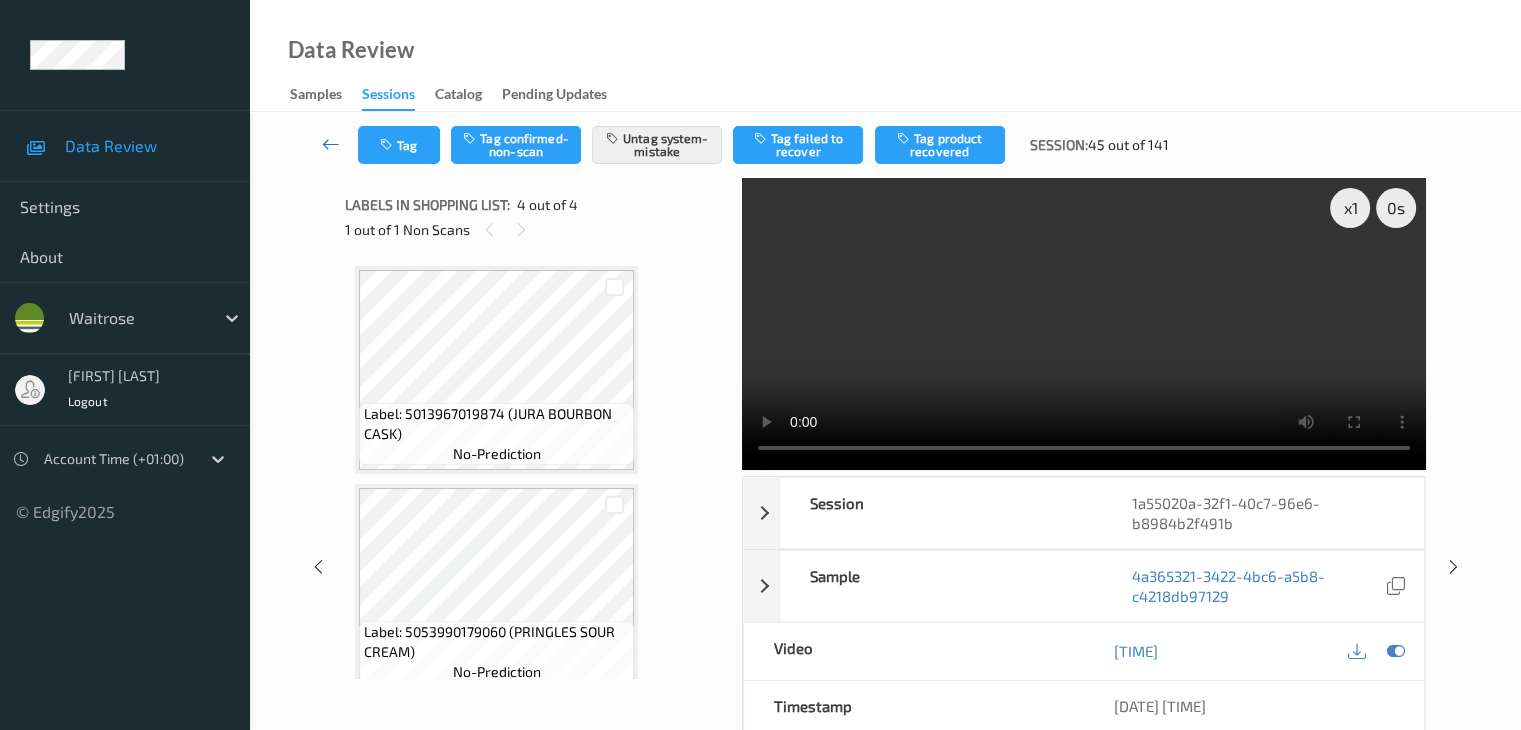 click at bounding box center [331, 144] 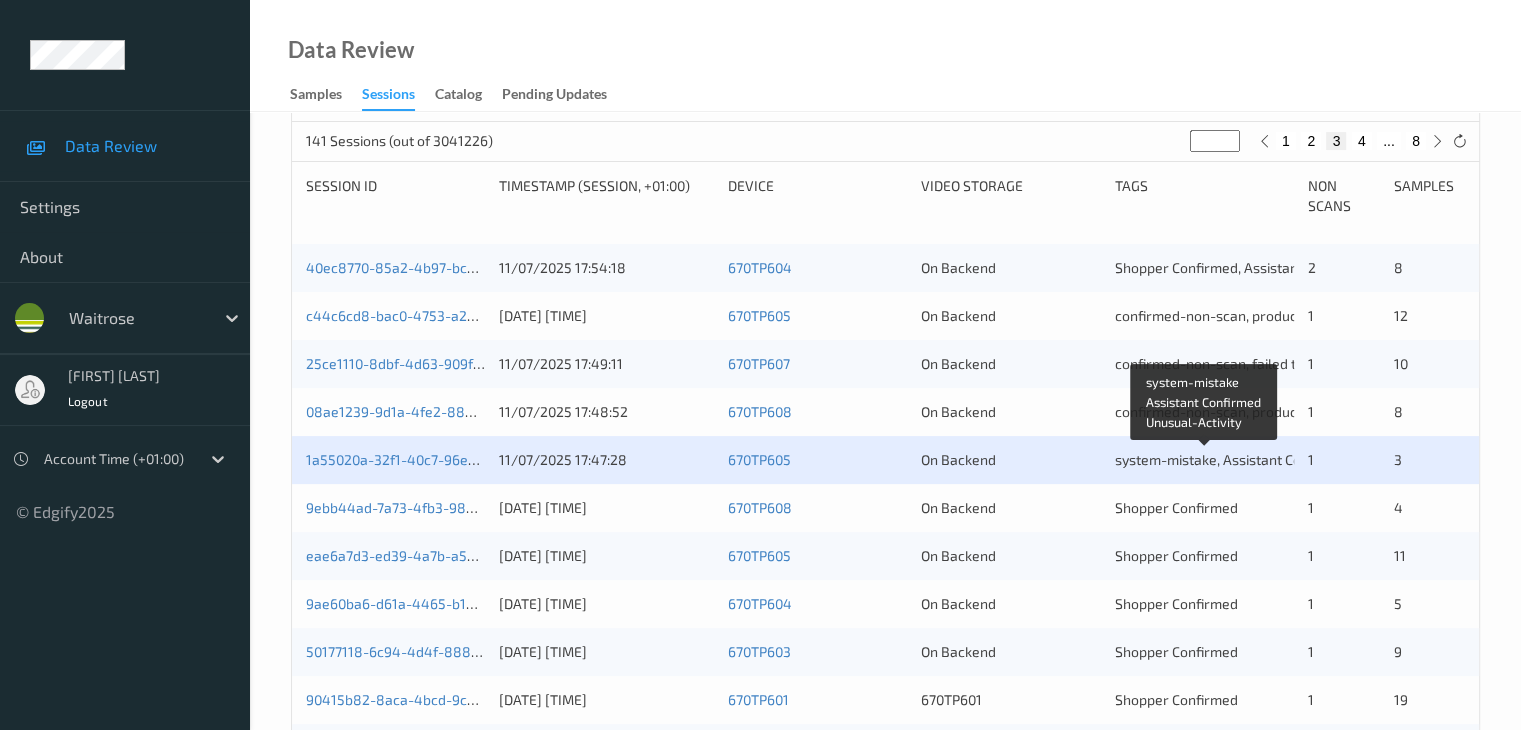 scroll, scrollTop: 500, scrollLeft: 0, axis: vertical 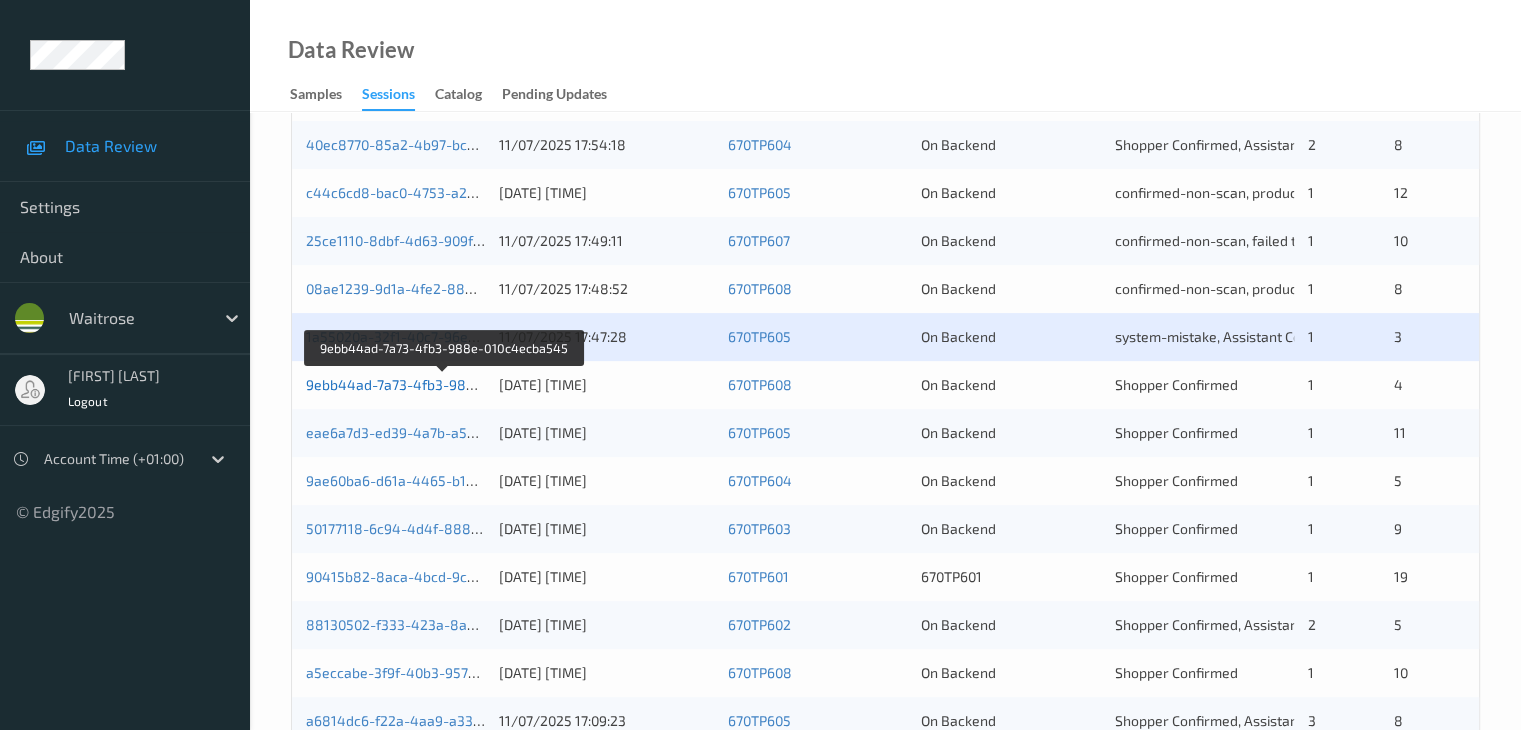 click on "9ebb44ad-7a73-4fb3-988e-010c4ecba545" at bounding box center [444, 384] 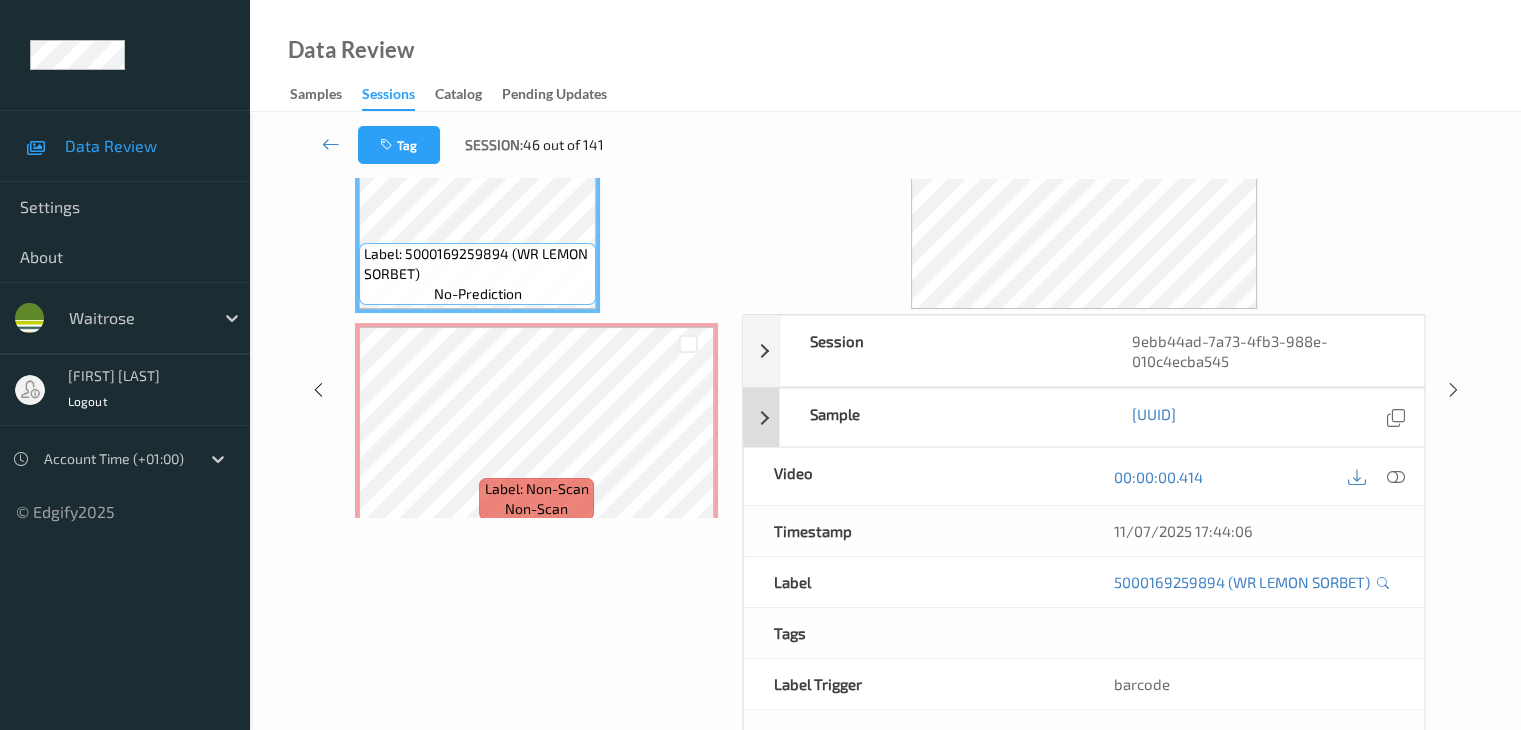 scroll, scrollTop: 44, scrollLeft: 0, axis: vertical 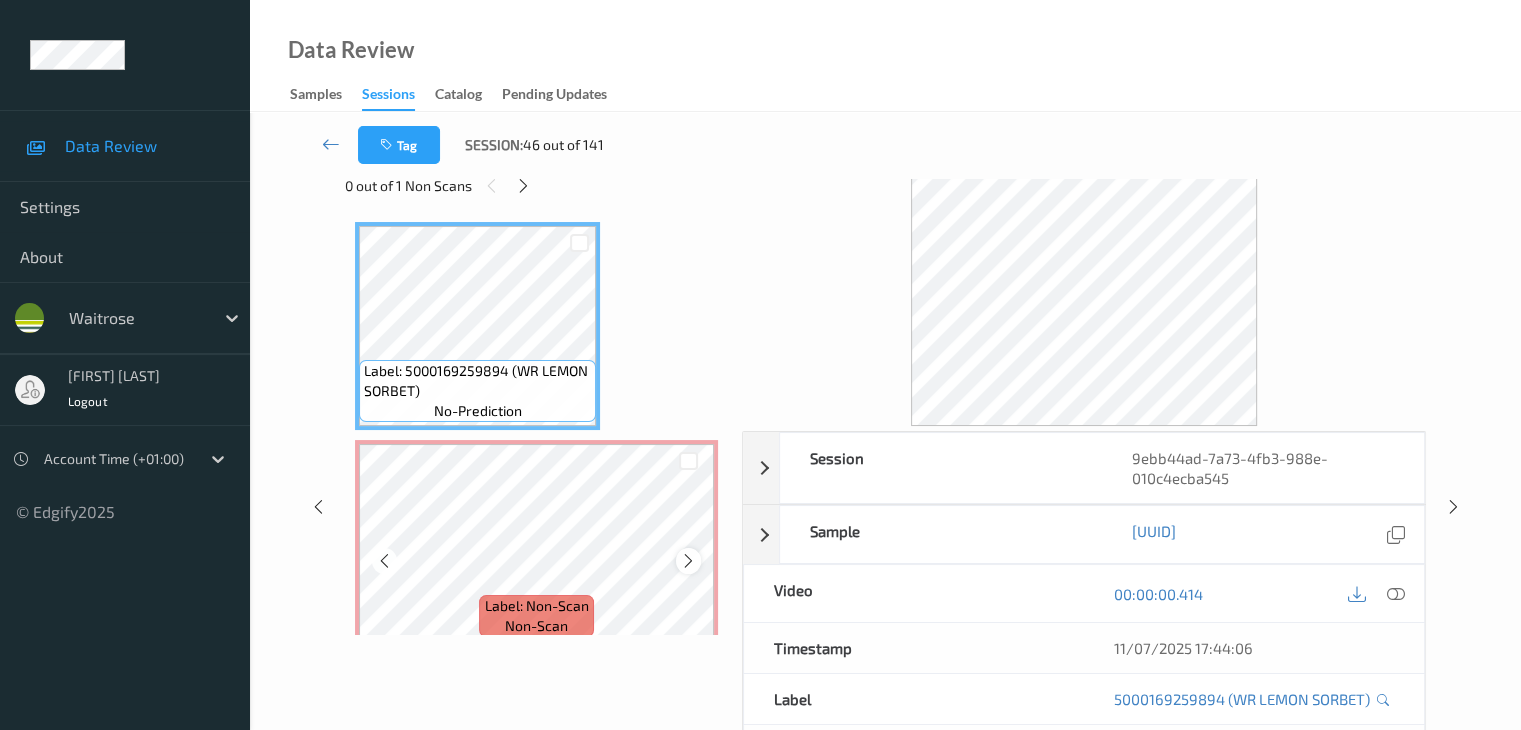 click at bounding box center (688, 561) 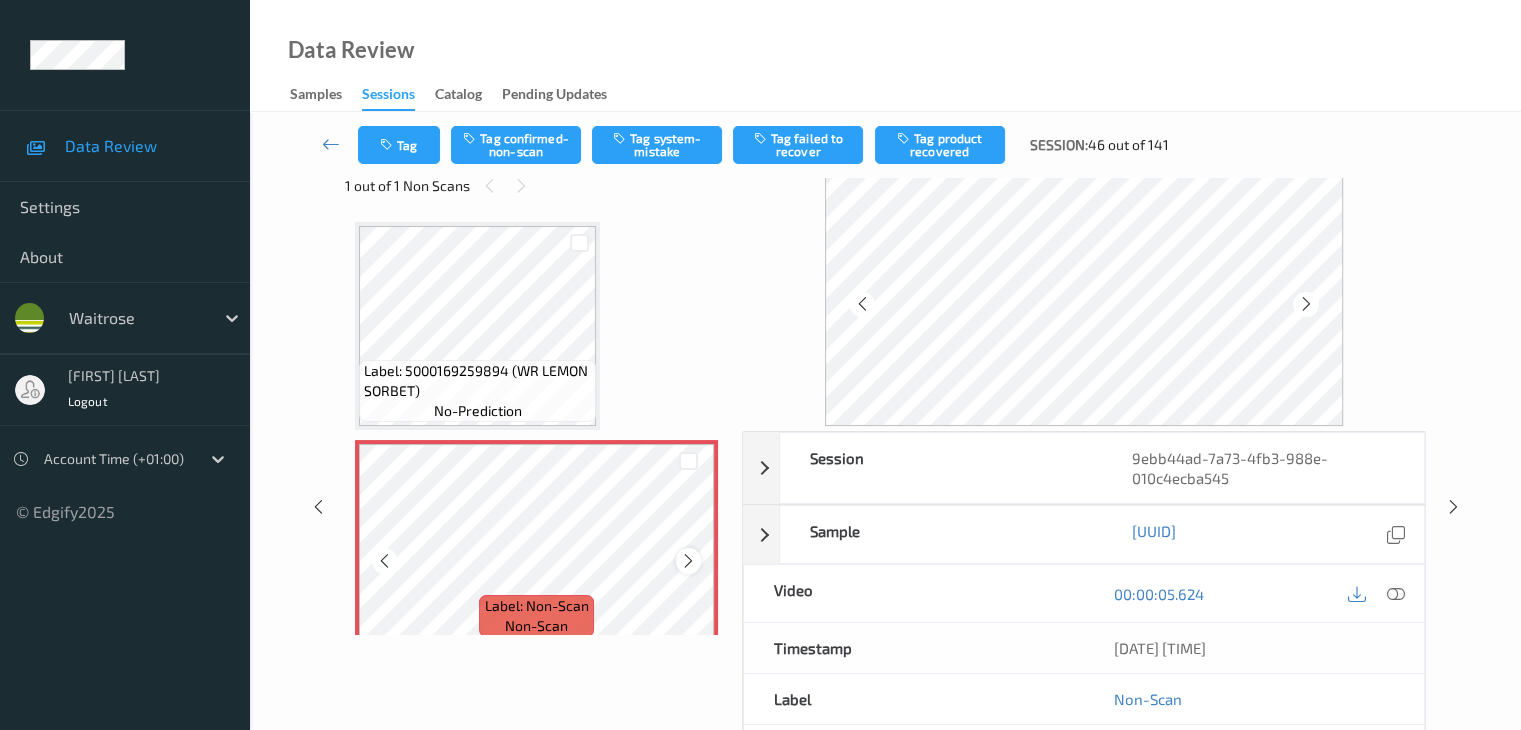 click at bounding box center [688, 561] 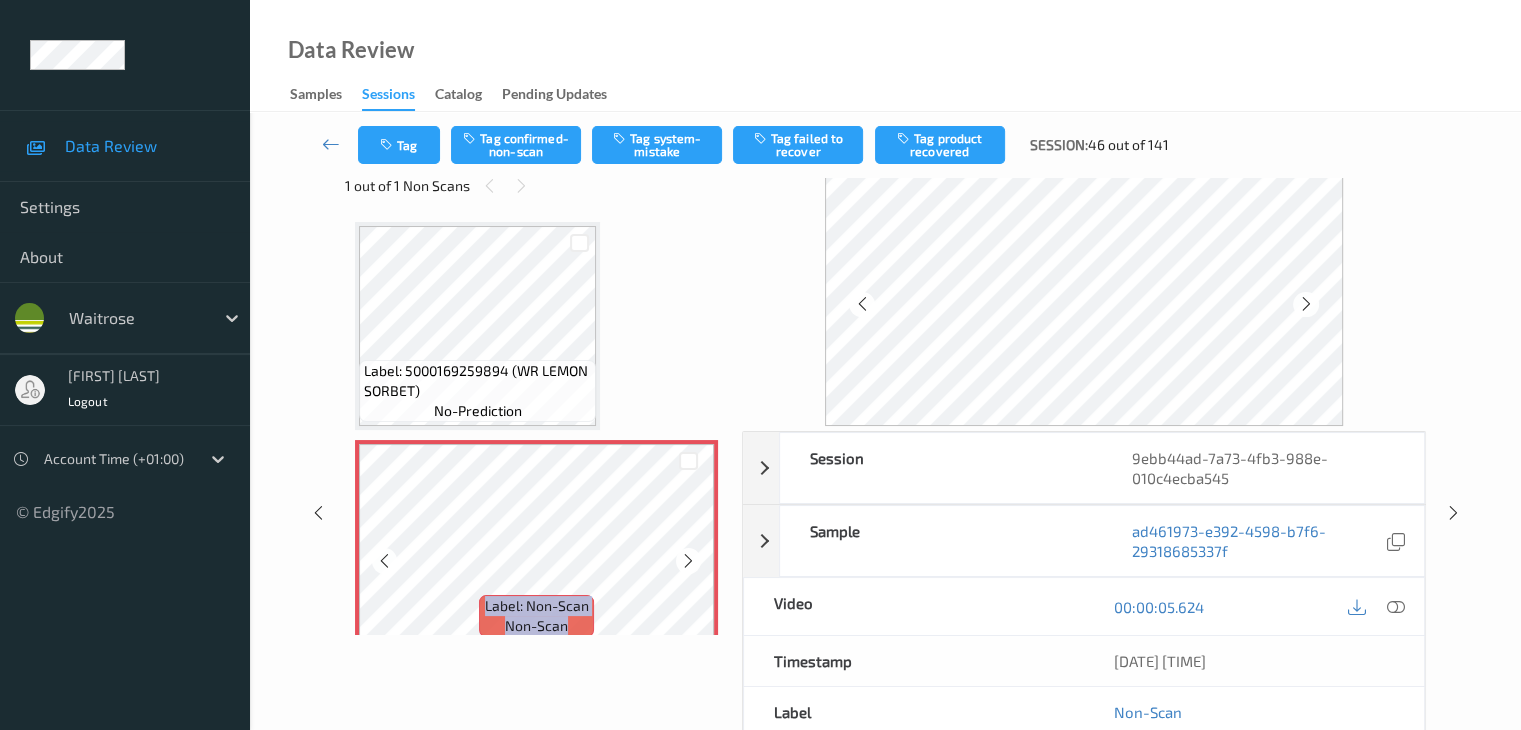 click at bounding box center [688, 561] 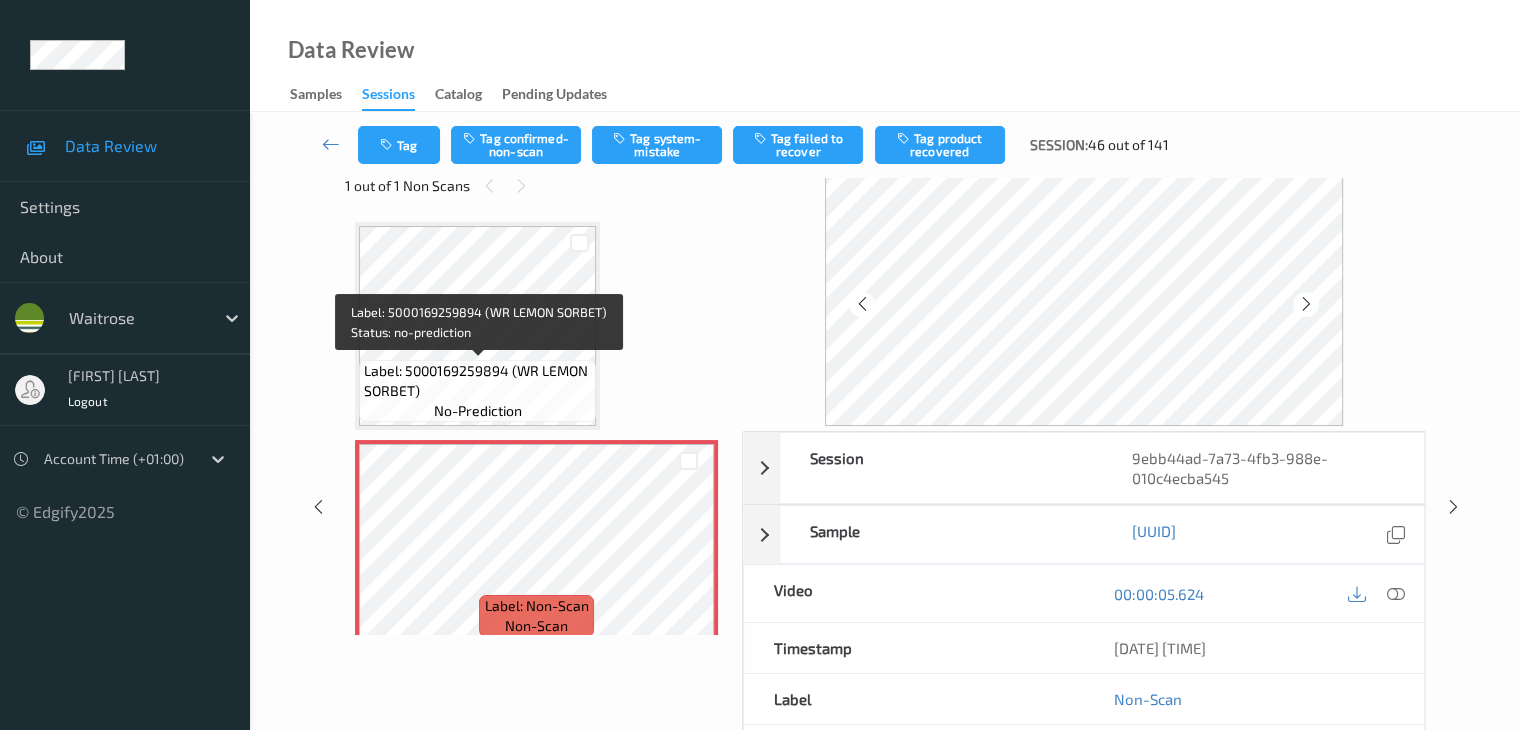 scroll, scrollTop: 0, scrollLeft: 0, axis: both 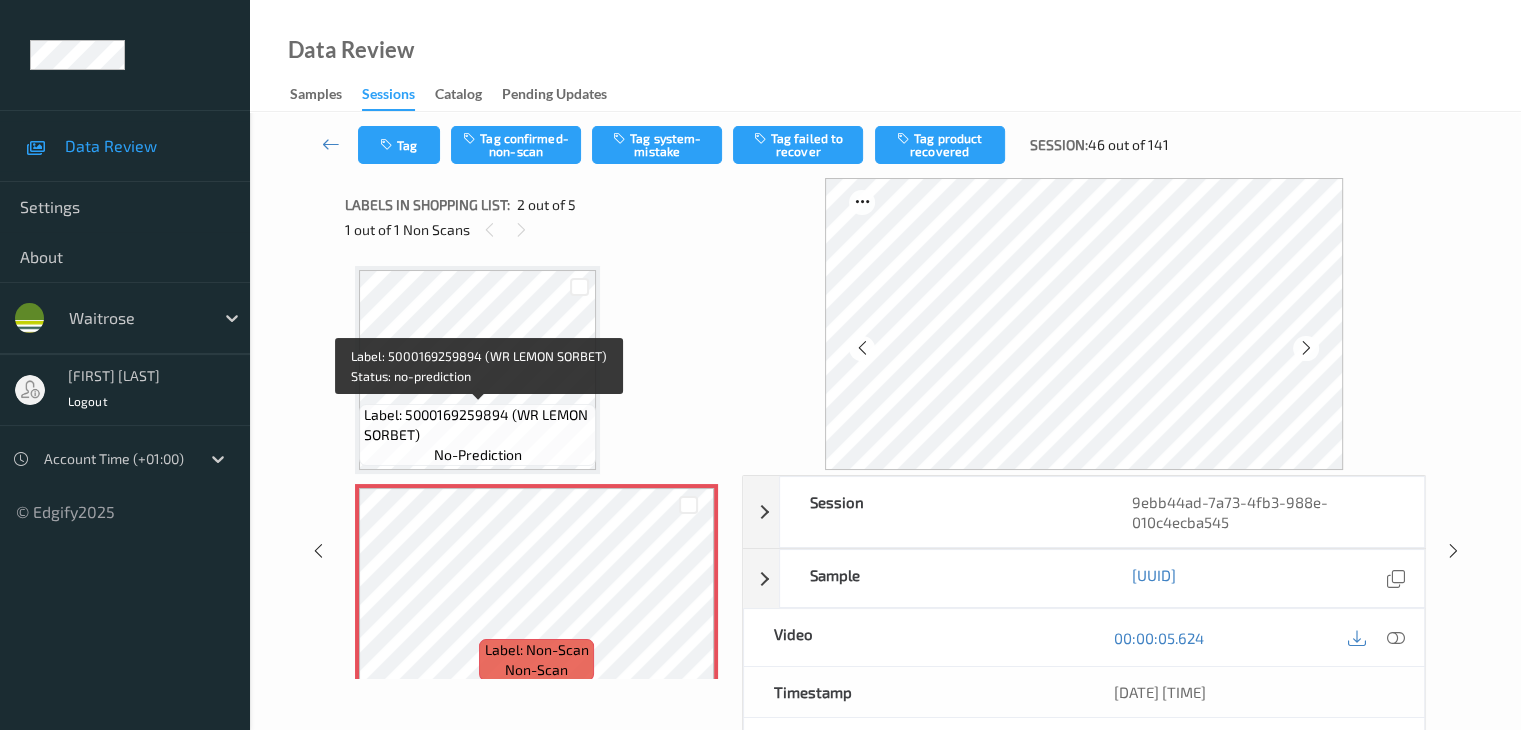 click on "Label: 5000169259894 (WR LEMON SORBET)" at bounding box center [477, 425] 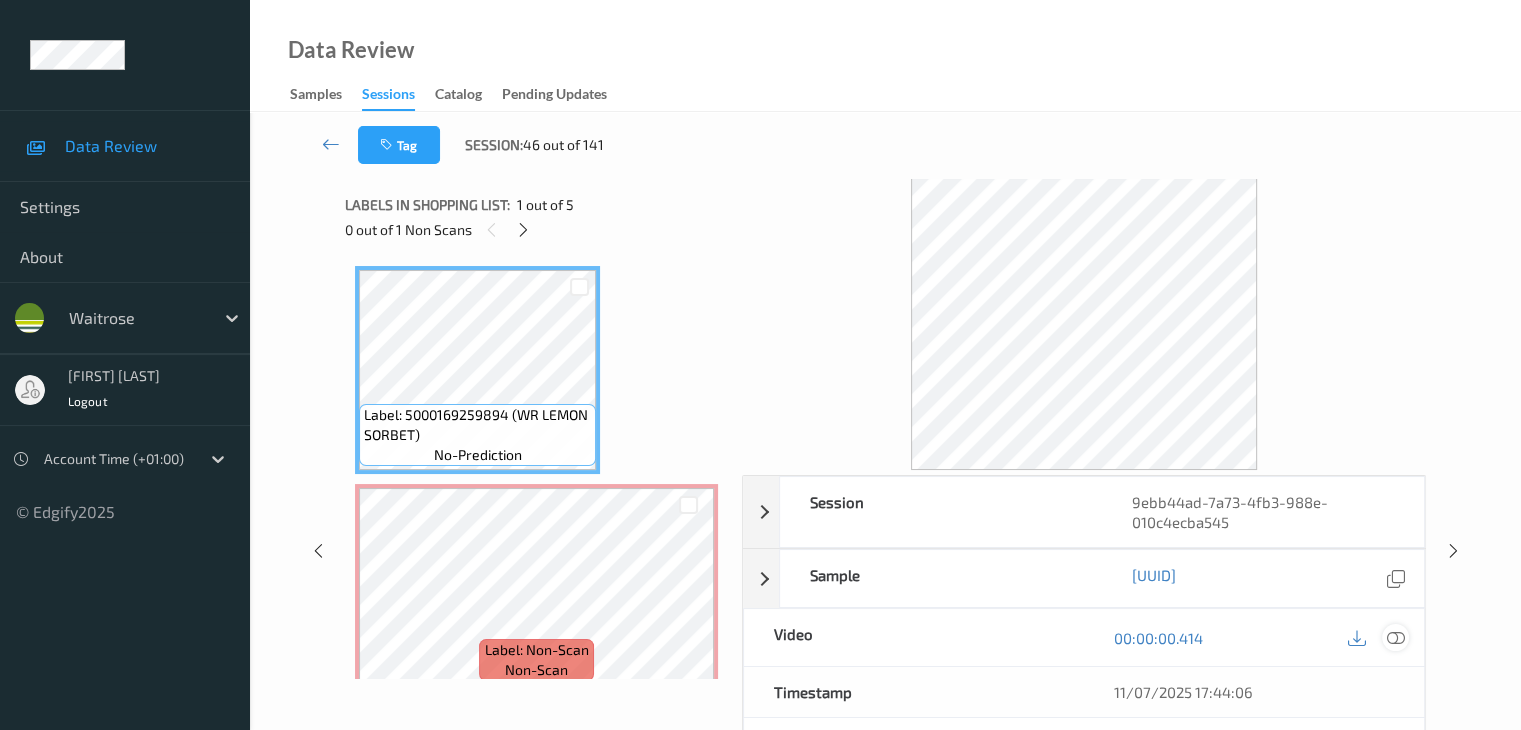 click at bounding box center (1395, 638) 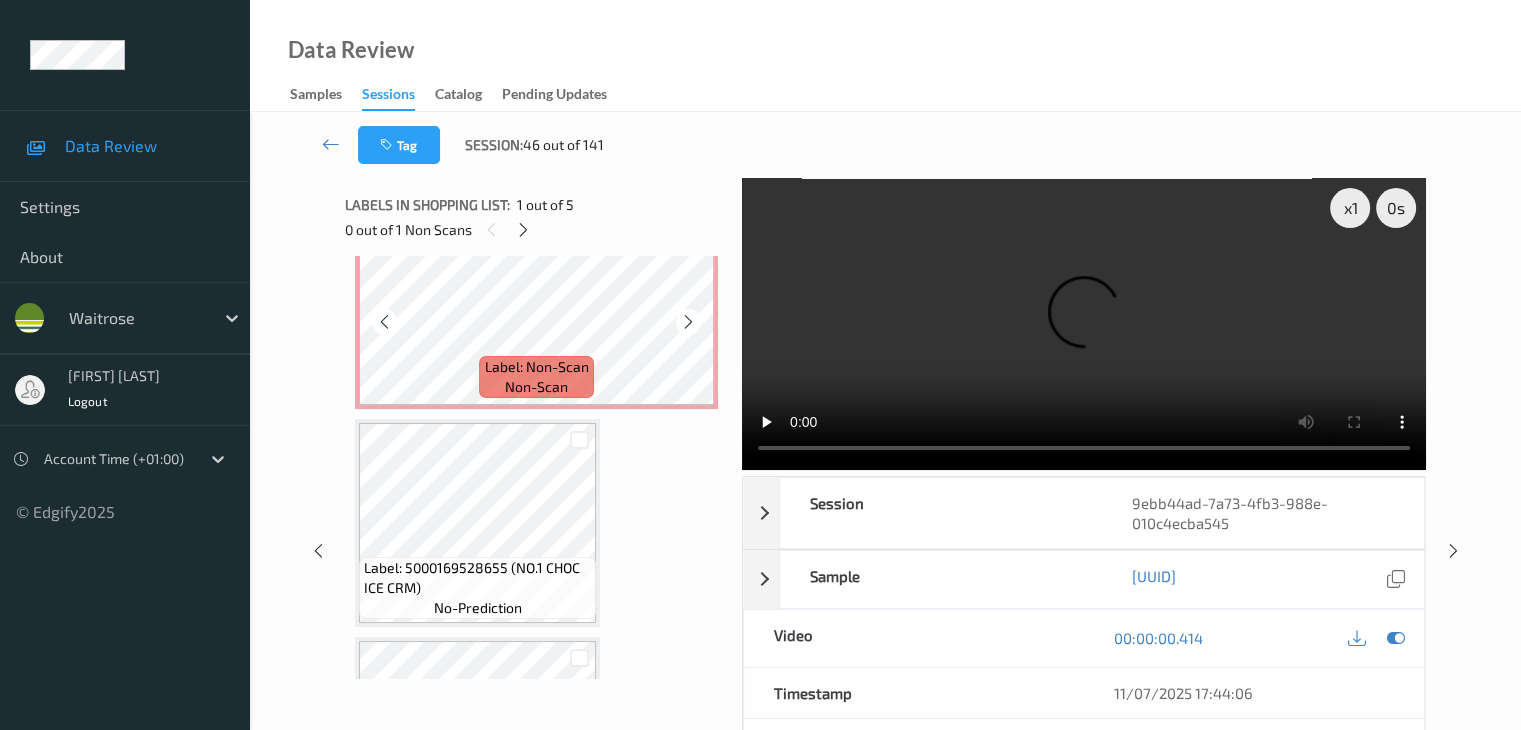 scroll, scrollTop: 300, scrollLeft: 0, axis: vertical 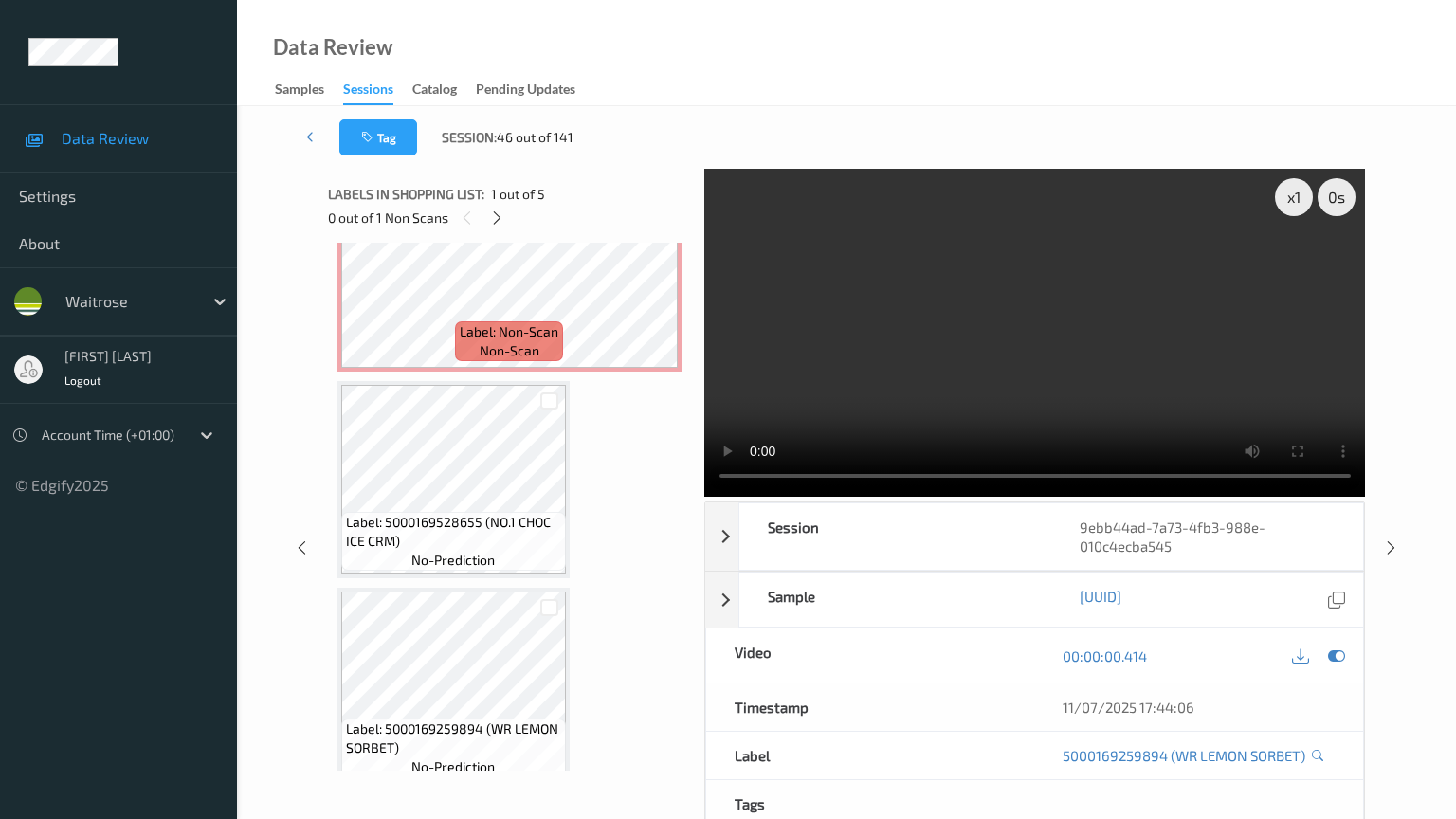 type 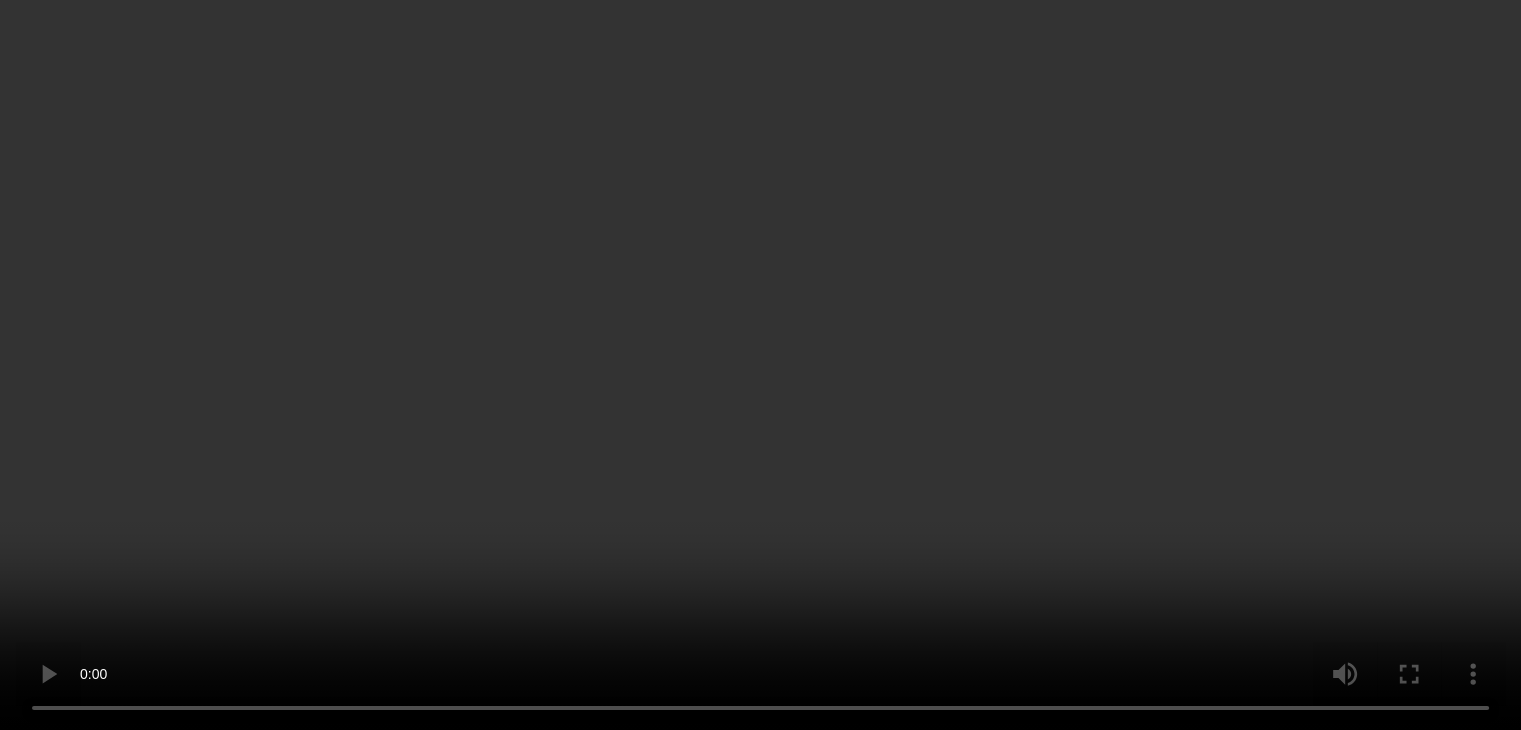 scroll, scrollTop: 100, scrollLeft: 0, axis: vertical 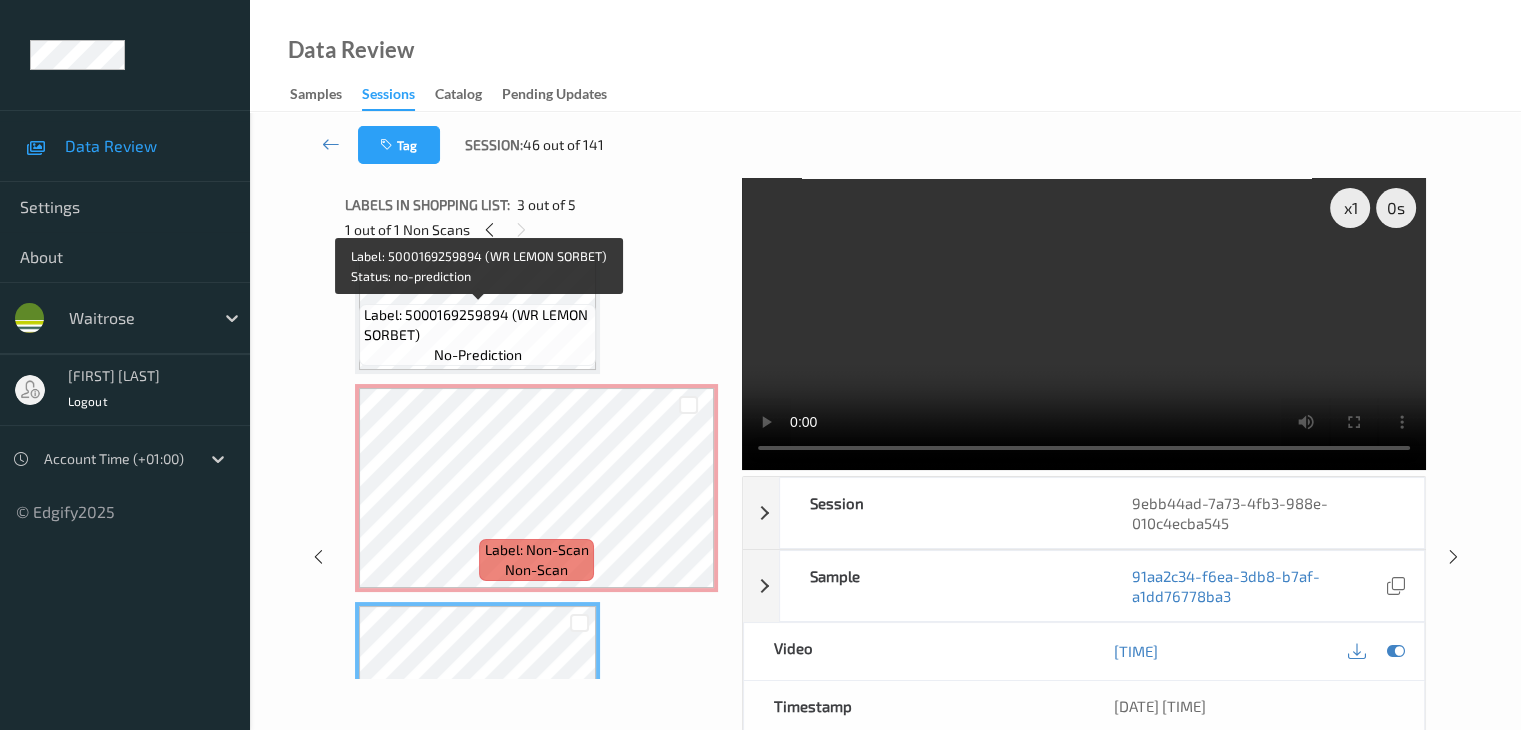 click on "Label: 5000169259894 (WR LEMON SORBET)" at bounding box center (477, 325) 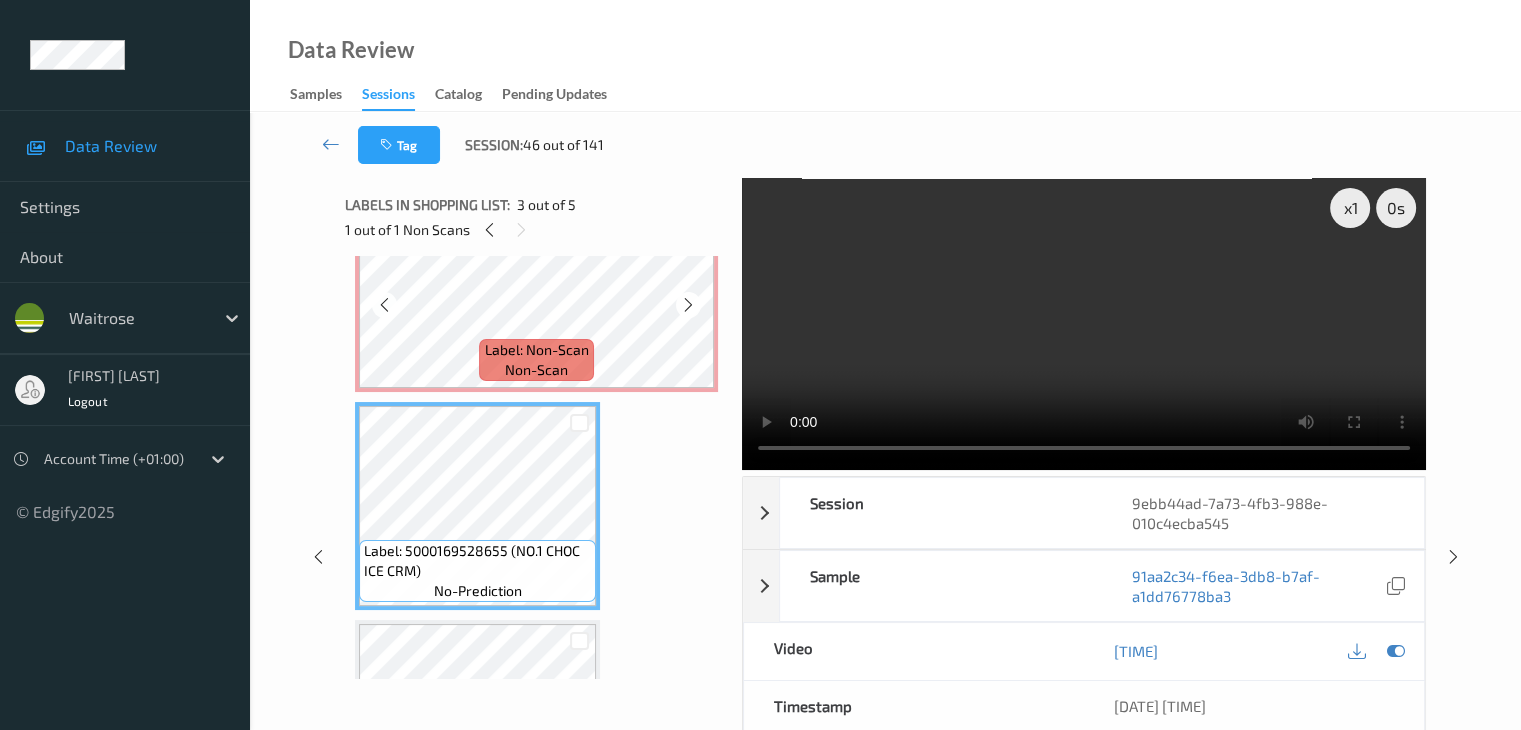 scroll, scrollTop: 200, scrollLeft: 0, axis: vertical 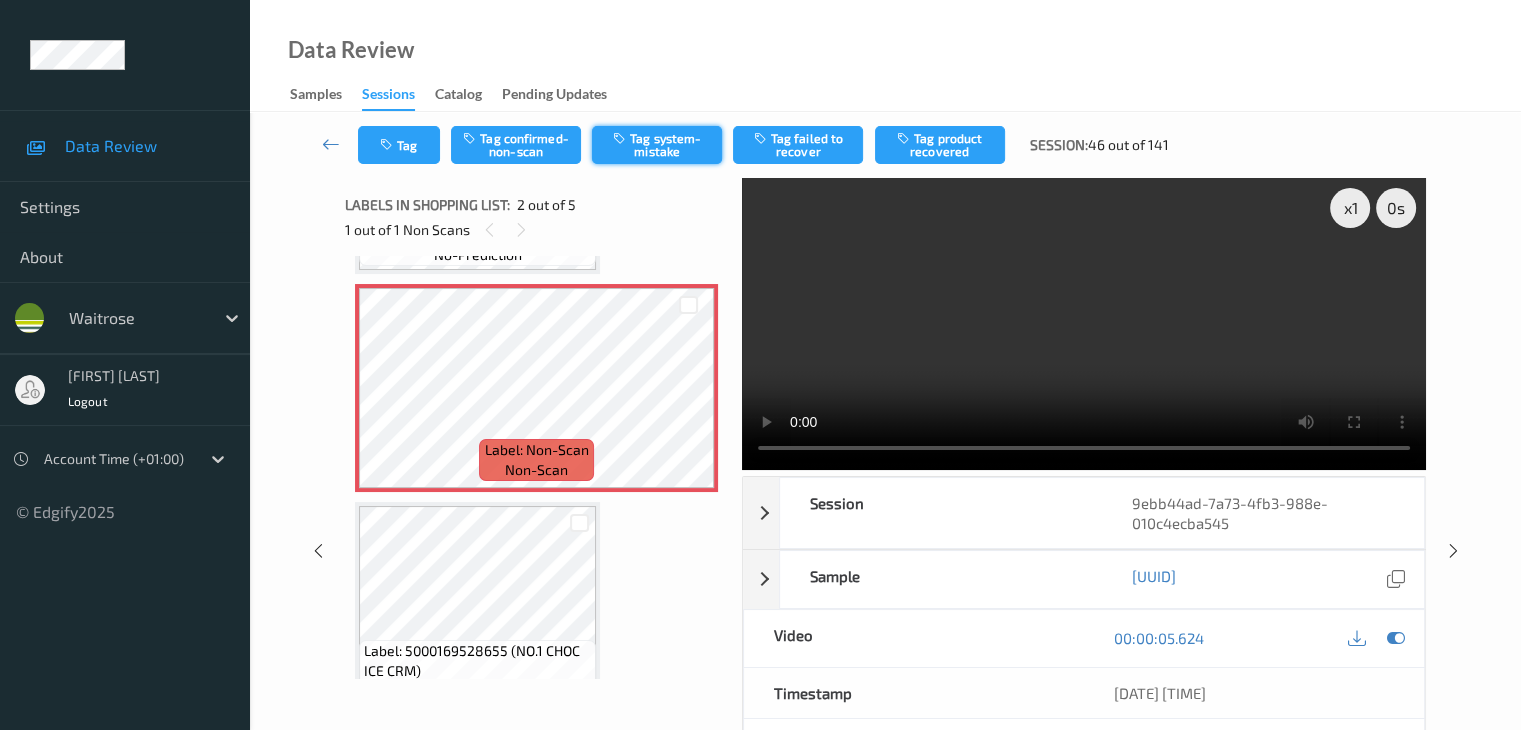 click on "Tag   system-mistake" at bounding box center (657, 145) 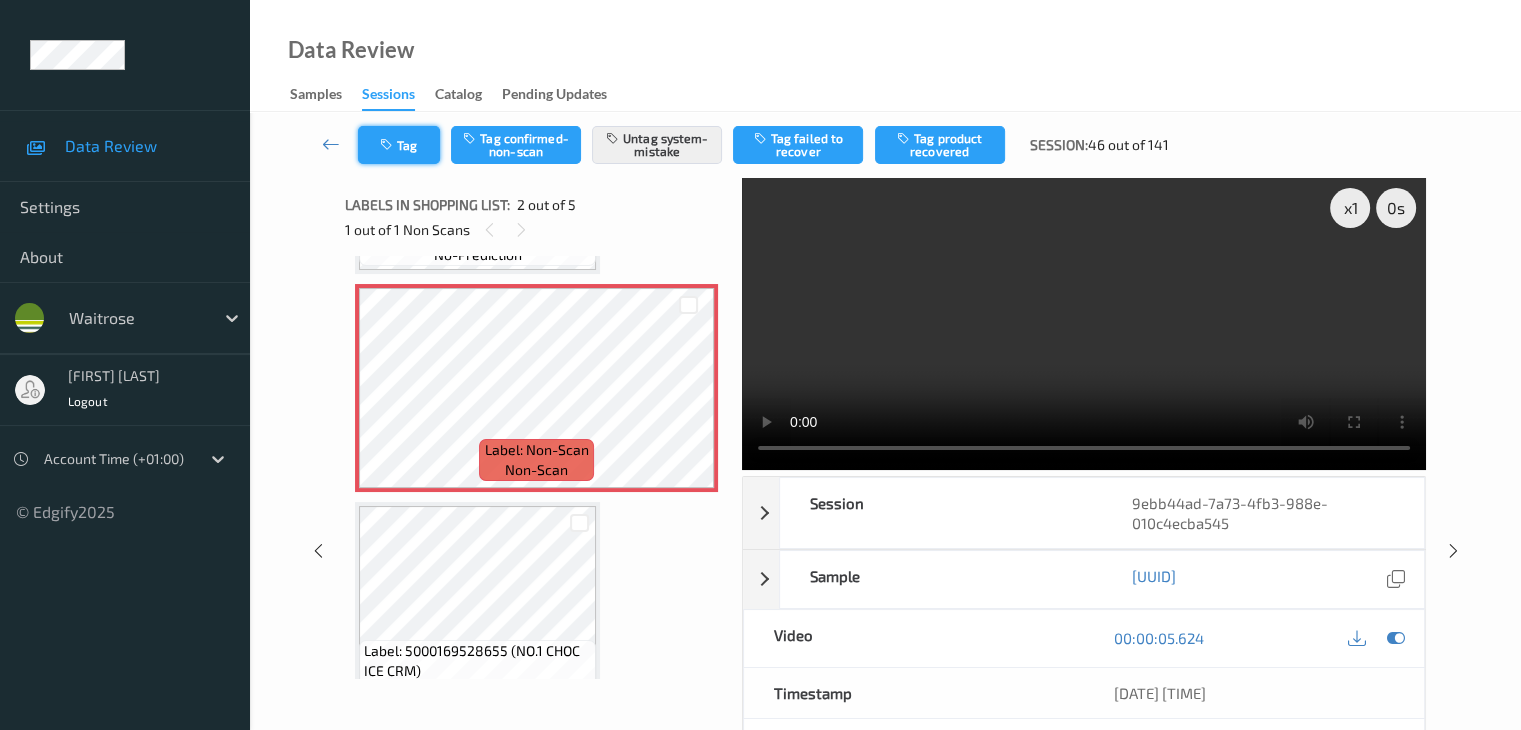 click on "Tag" at bounding box center (399, 145) 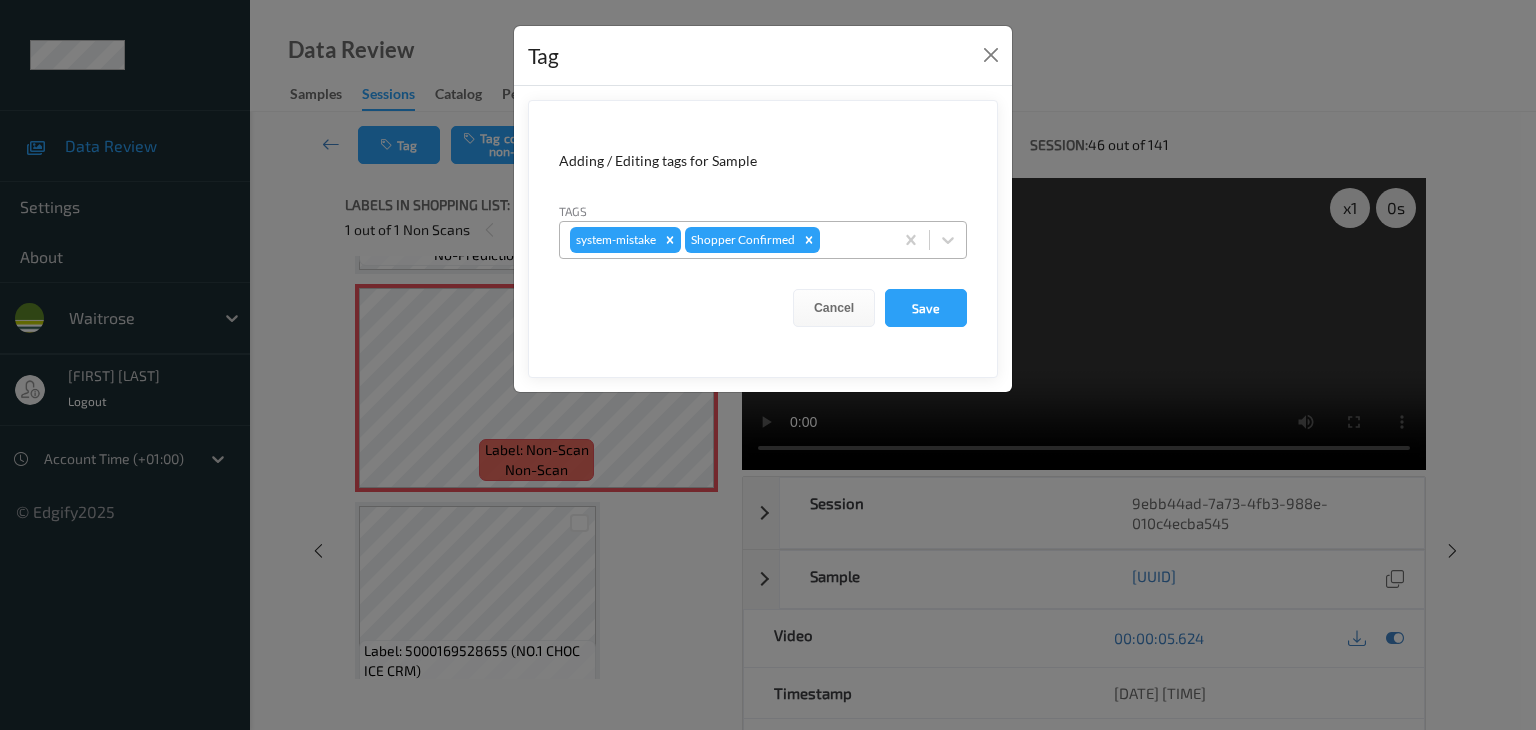 click at bounding box center [853, 240] 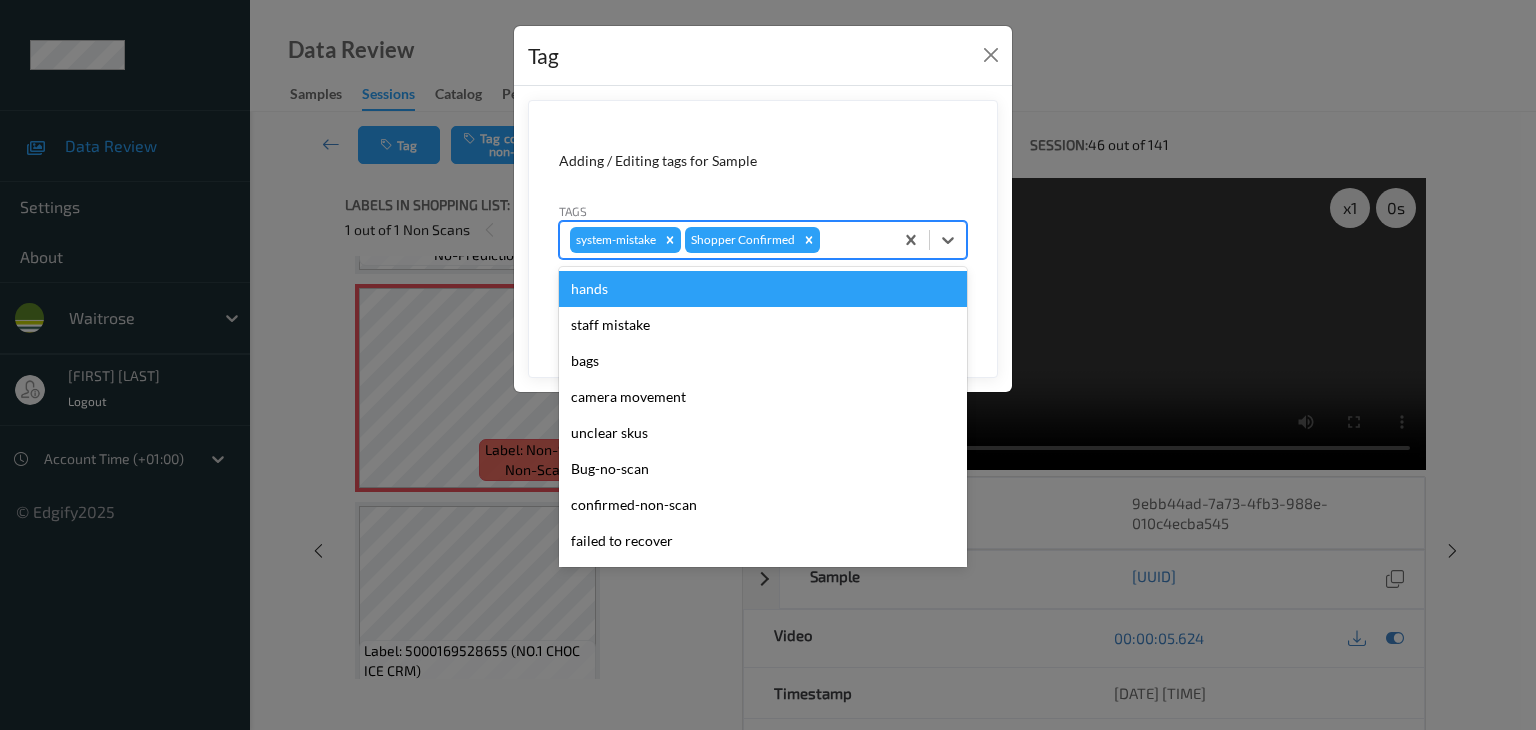 type on "u" 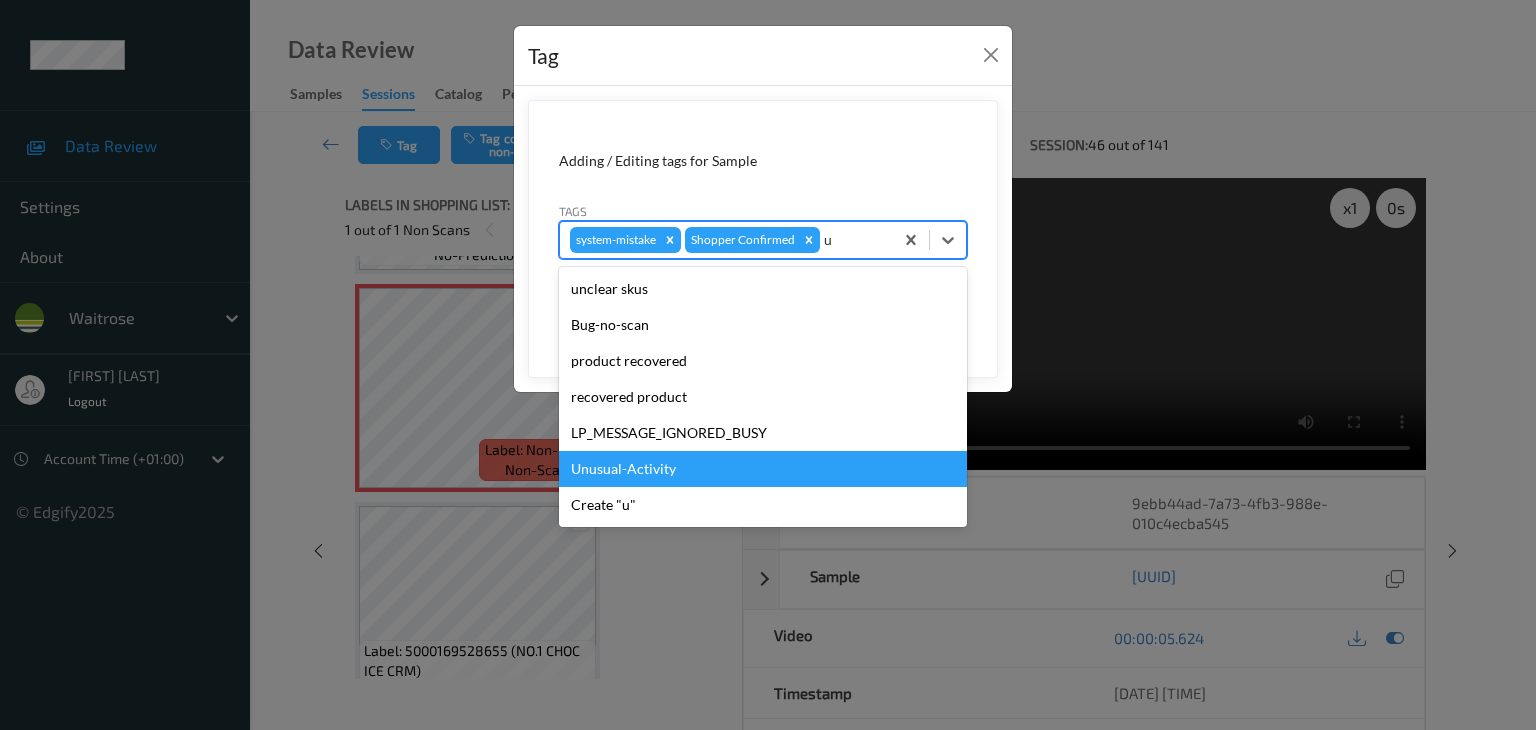 click on "Unusual-Activity" at bounding box center [763, 469] 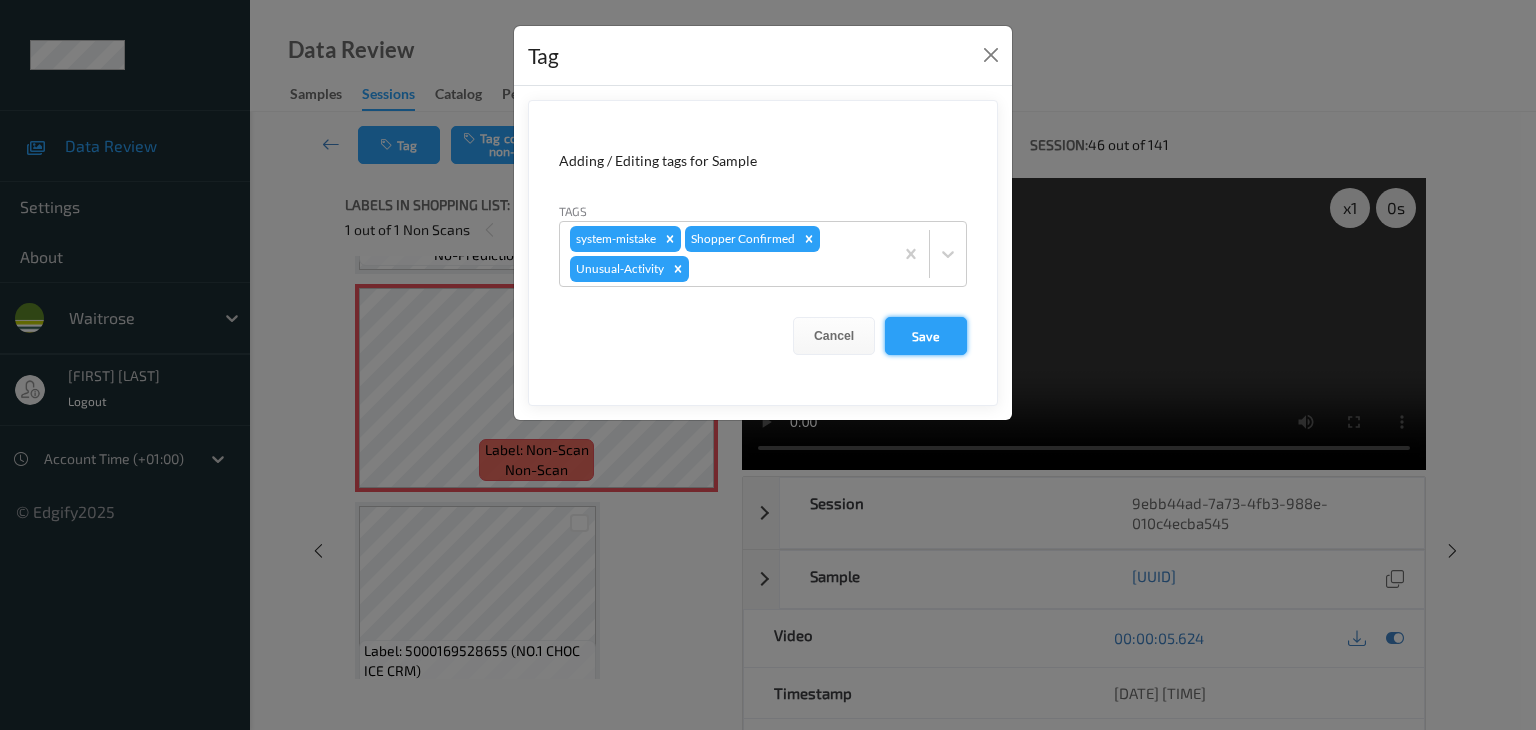 click on "Save" at bounding box center [926, 336] 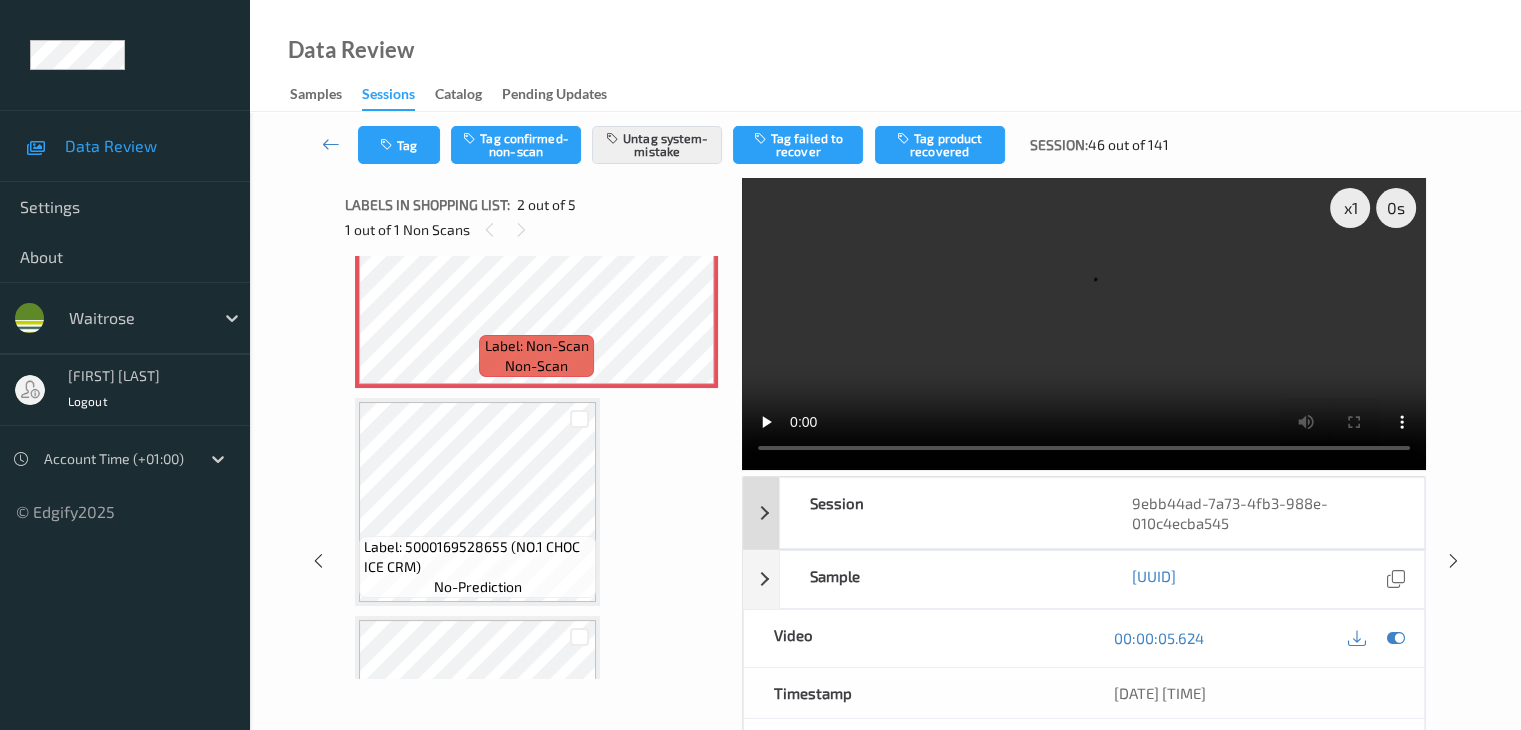 scroll, scrollTop: 500, scrollLeft: 0, axis: vertical 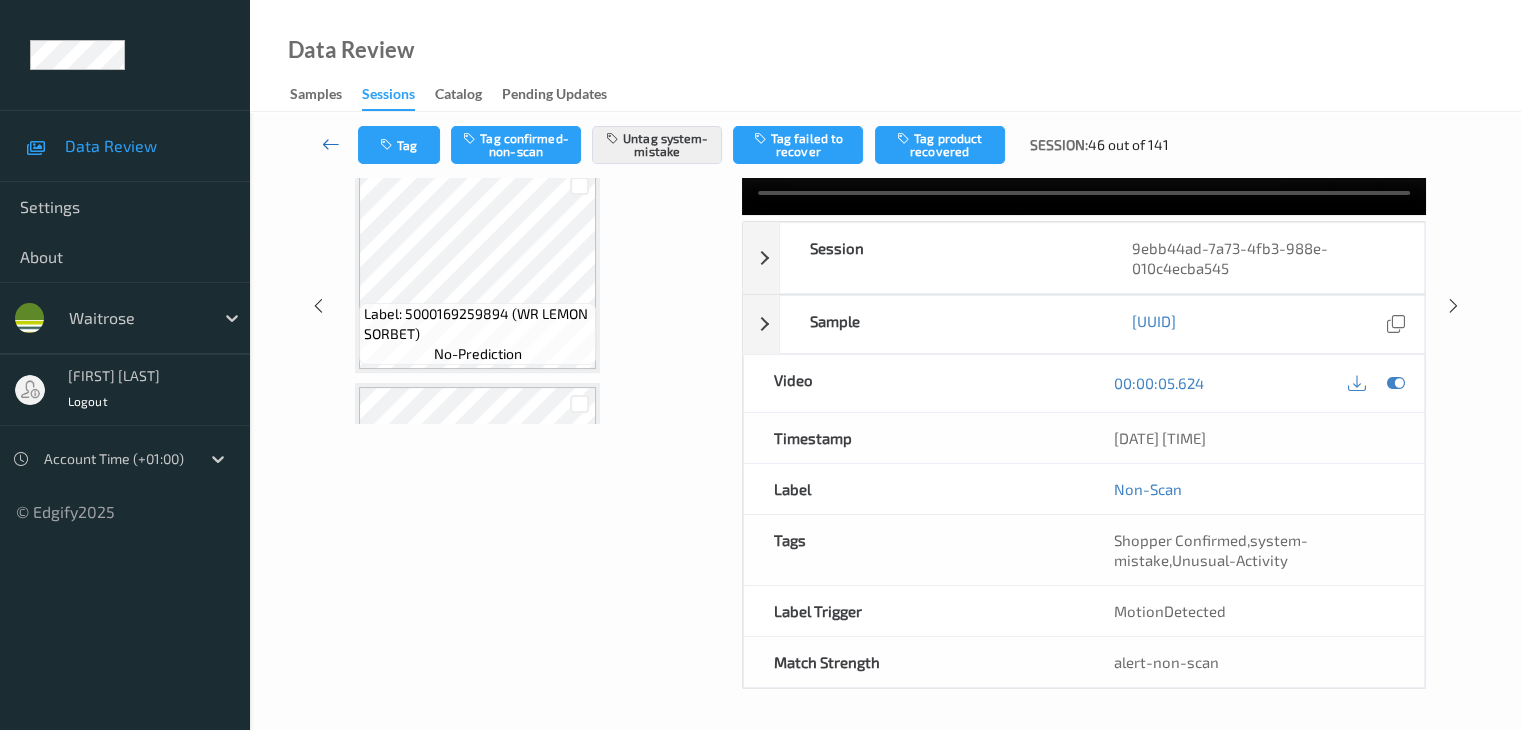 click at bounding box center (331, 144) 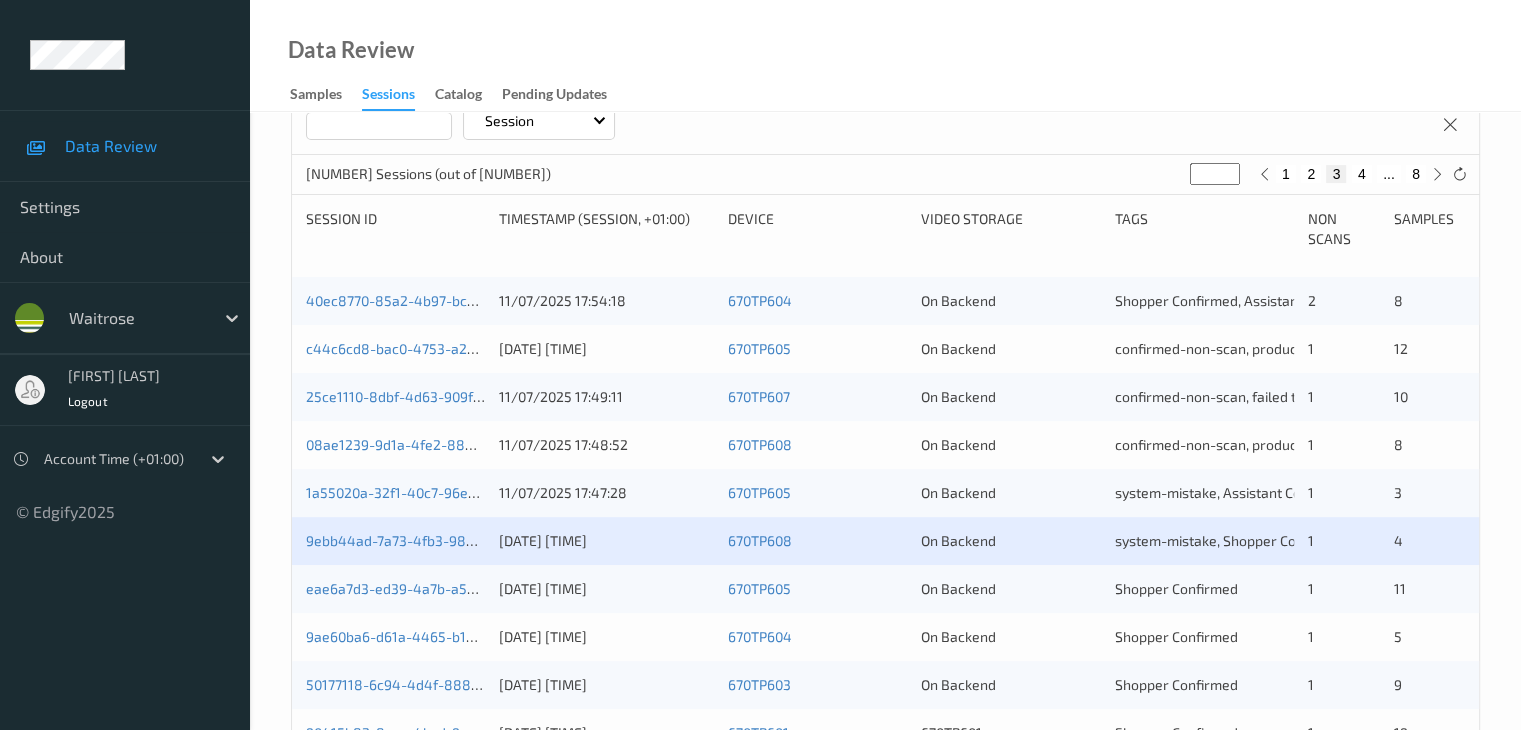 scroll, scrollTop: 444, scrollLeft: 0, axis: vertical 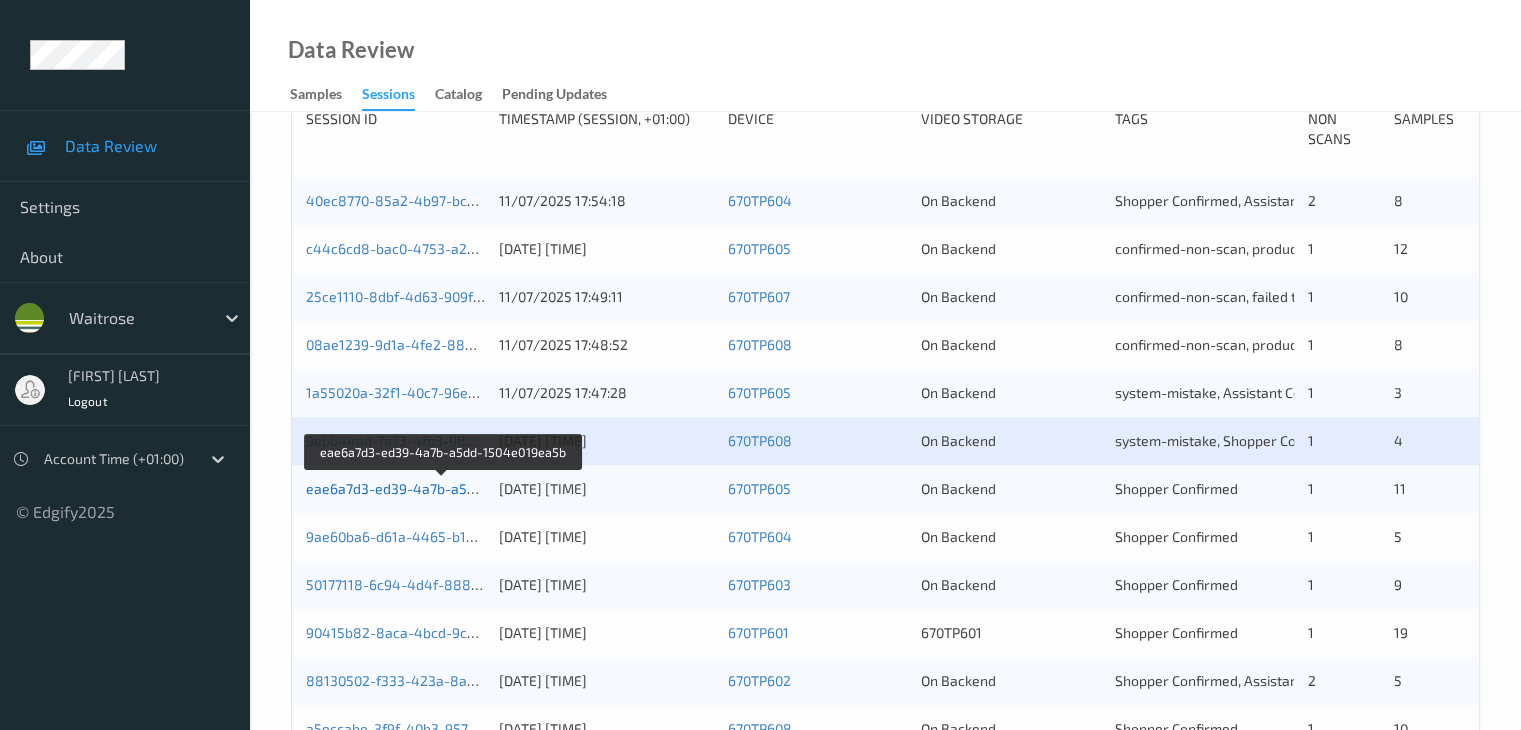 click on "eae6a7d3-ed39-4a7b-a5dd-1504e019ea5b" at bounding box center [444, 488] 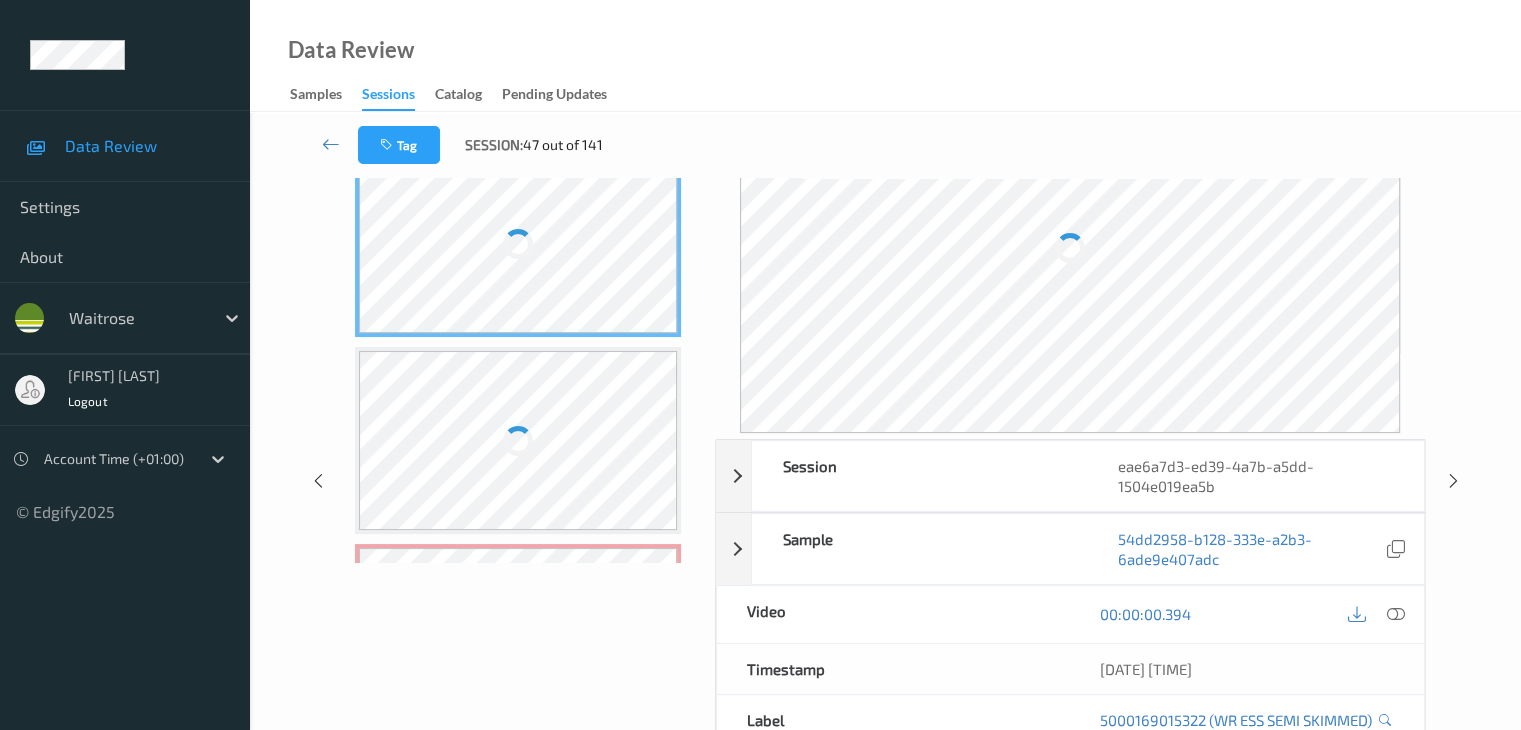 scroll, scrollTop: 0, scrollLeft: 0, axis: both 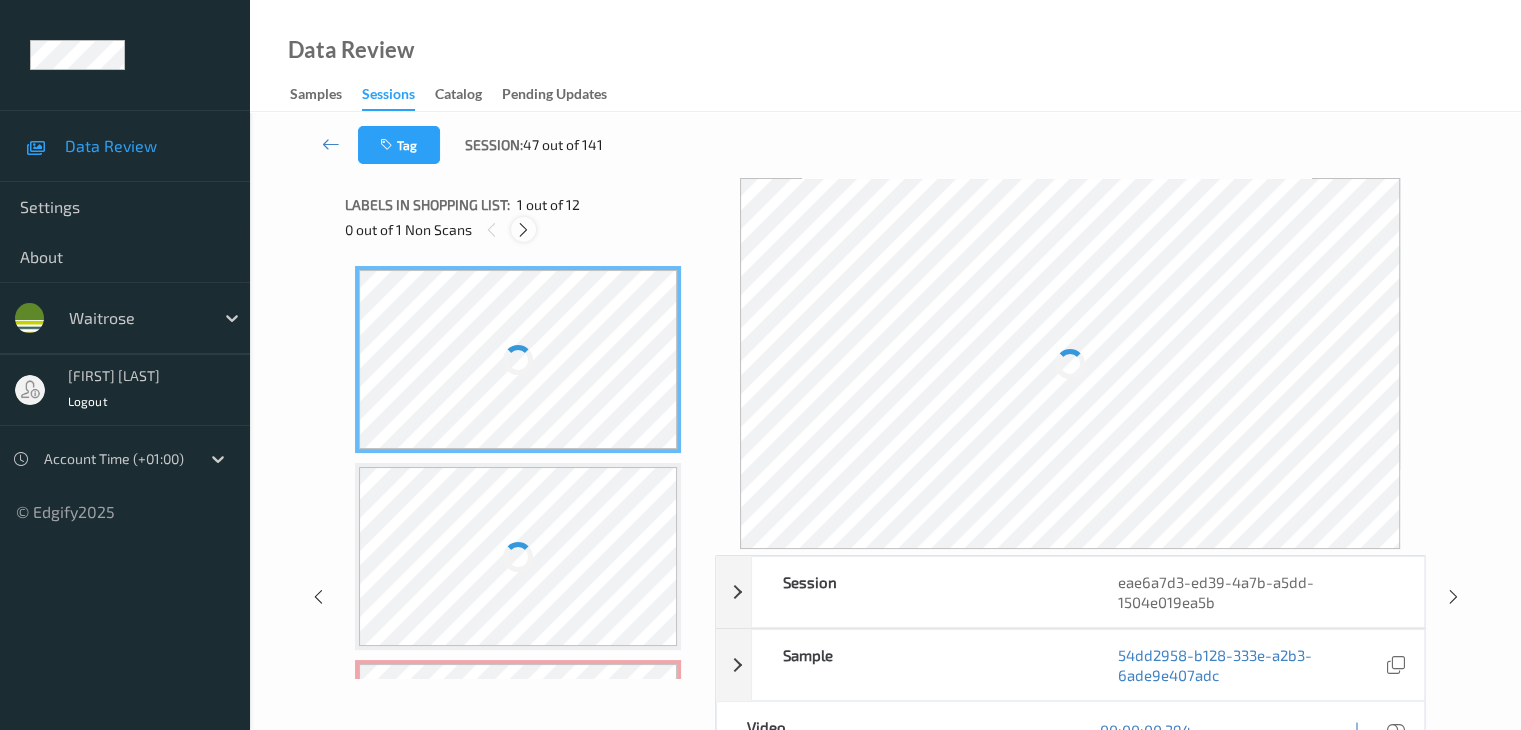 click at bounding box center [523, 230] 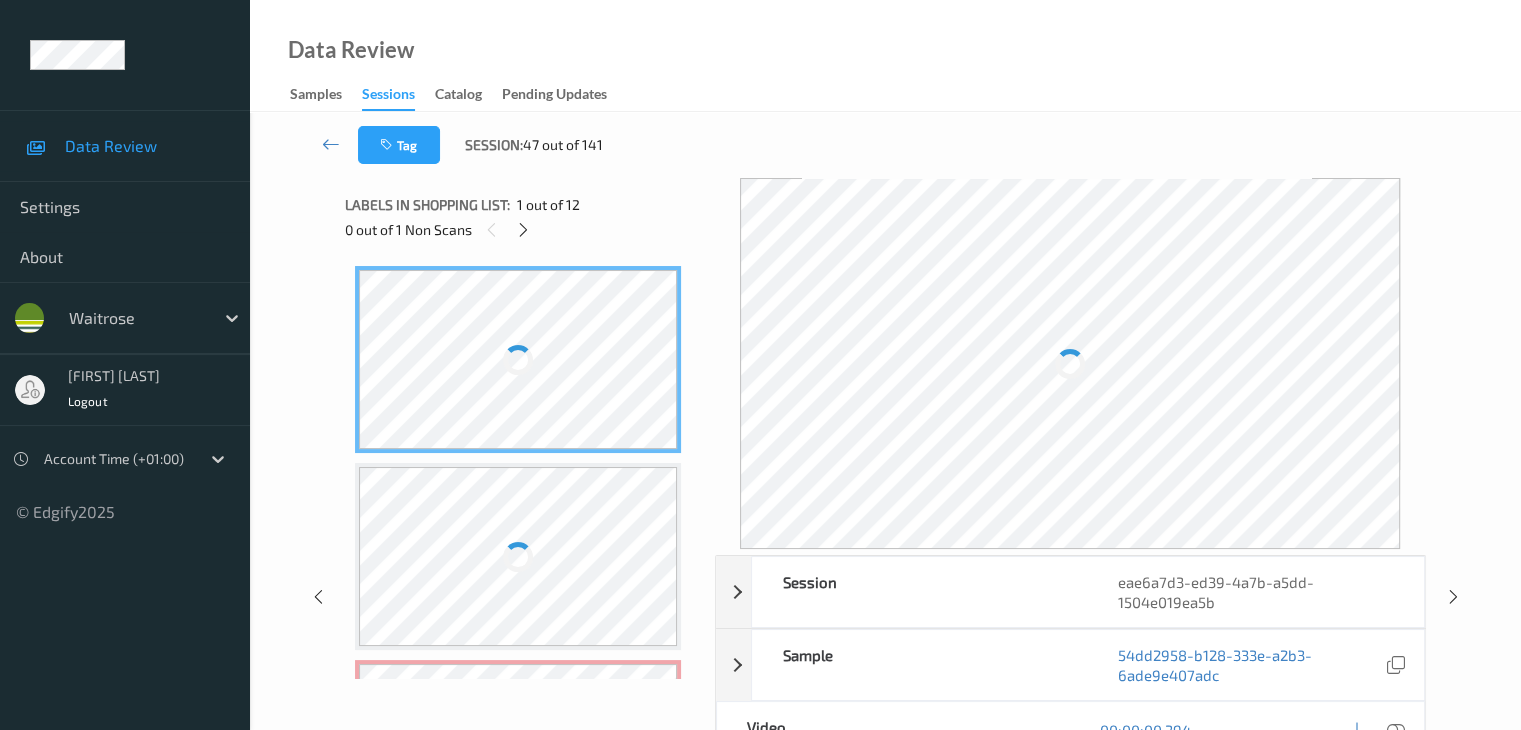 scroll, scrollTop: 207, scrollLeft: 0, axis: vertical 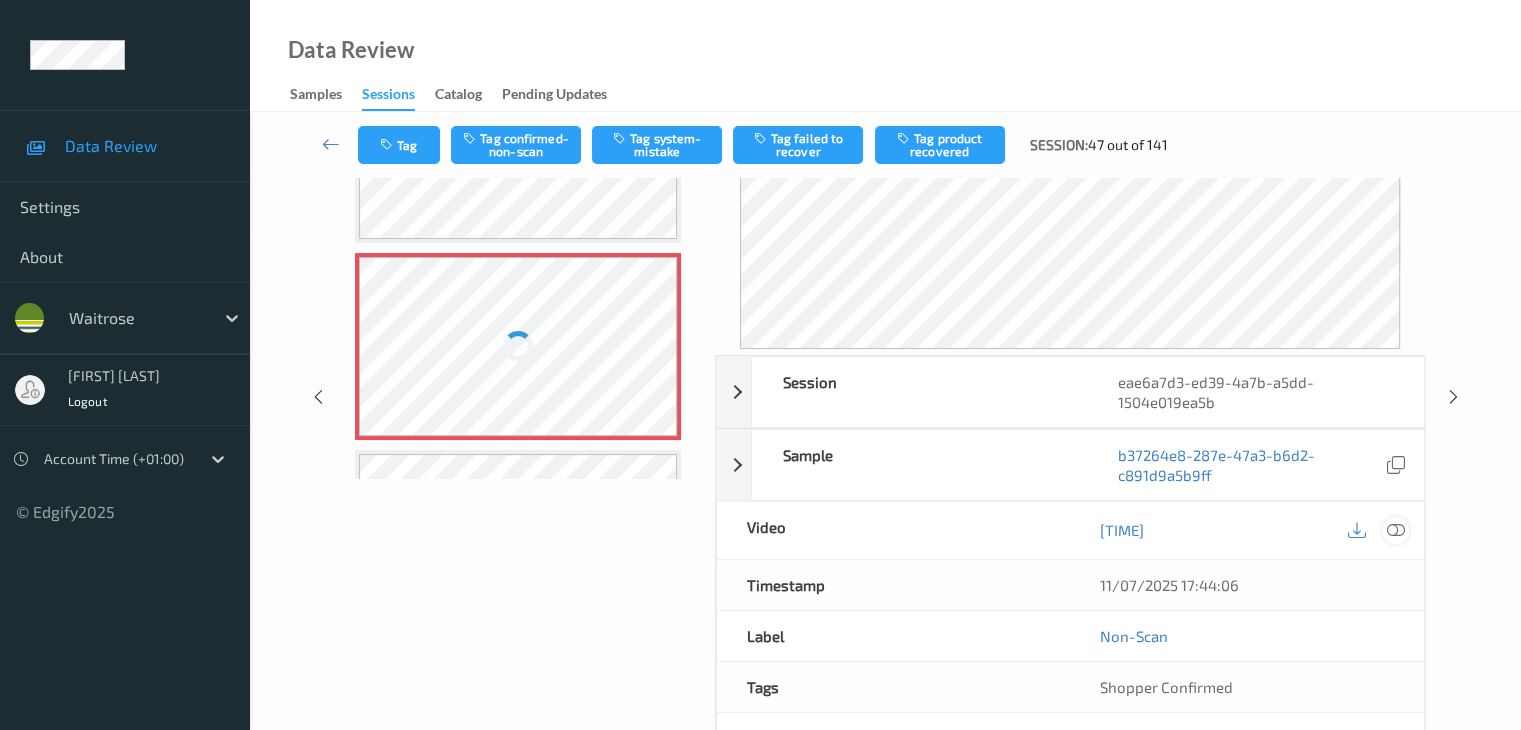 click at bounding box center (1395, 530) 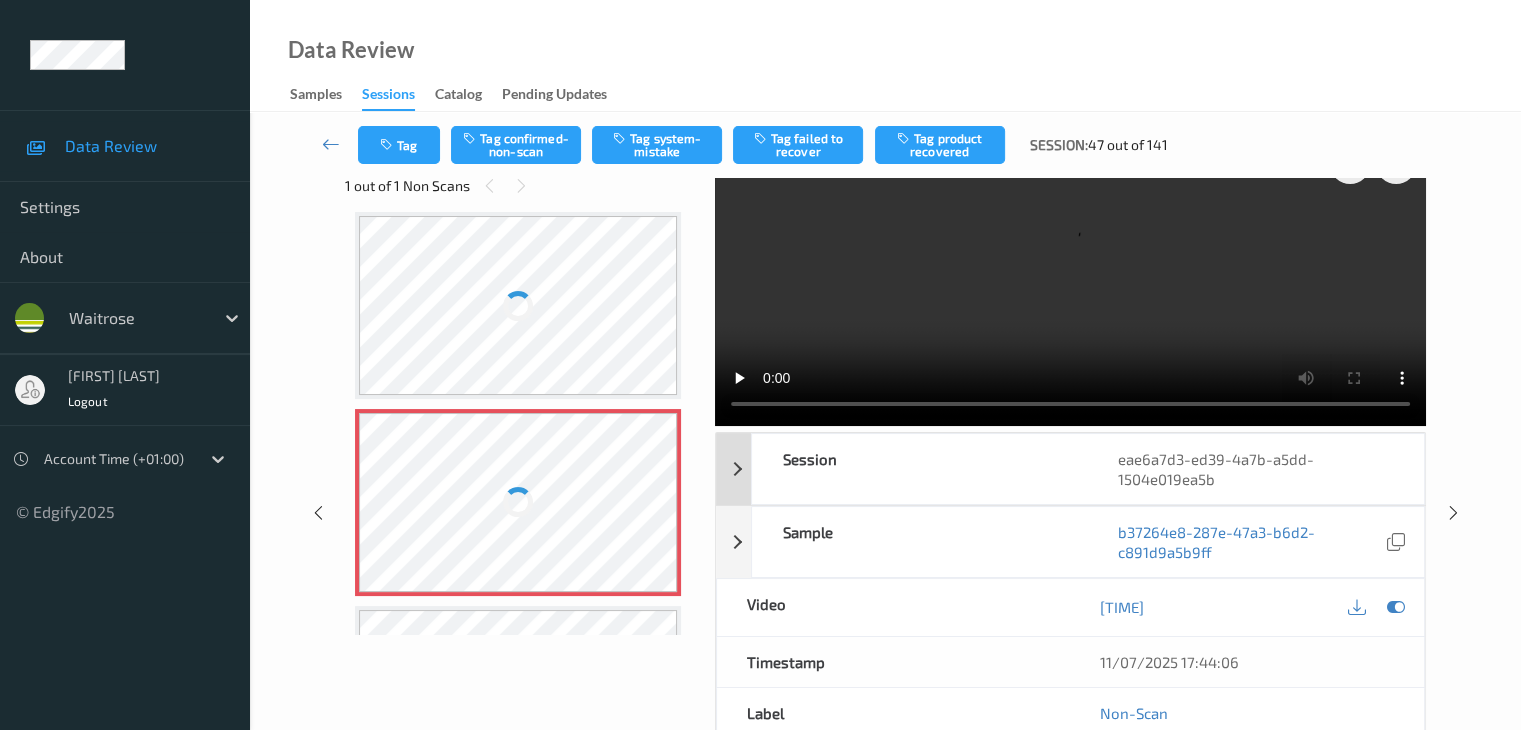 scroll, scrollTop: 0, scrollLeft: 0, axis: both 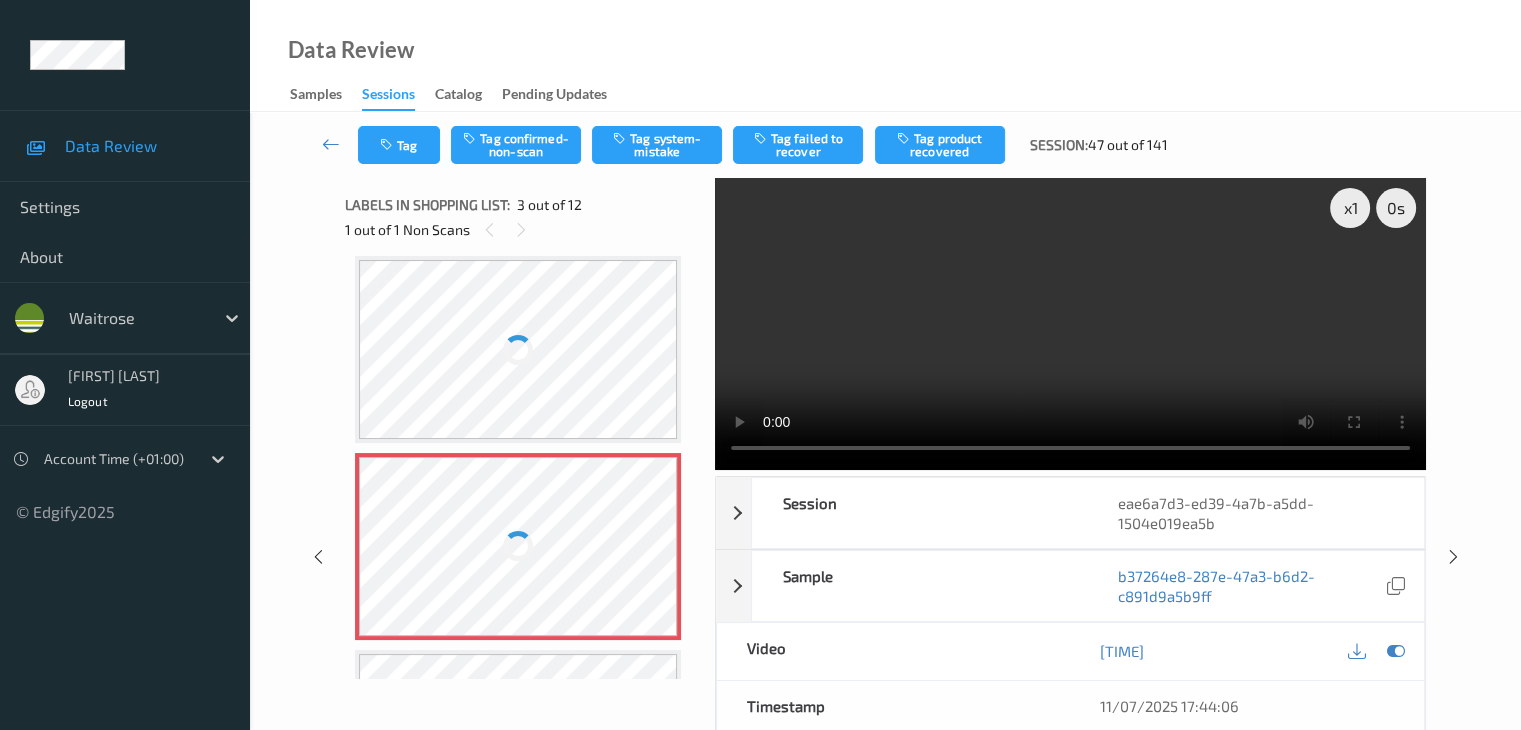click at bounding box center (518, 349) 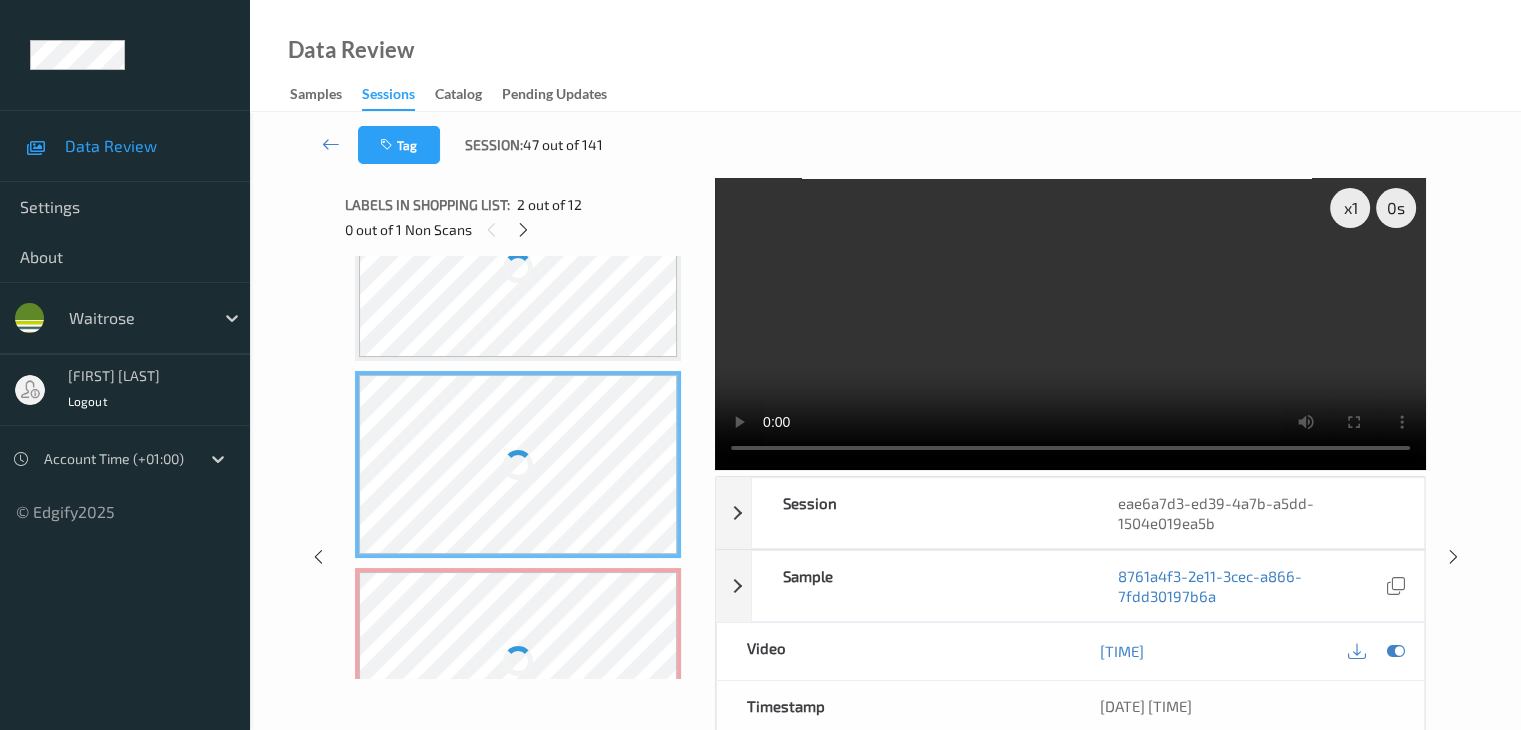 scroll, scrollTop: 7, scrollLeft: 0, axis: vertical 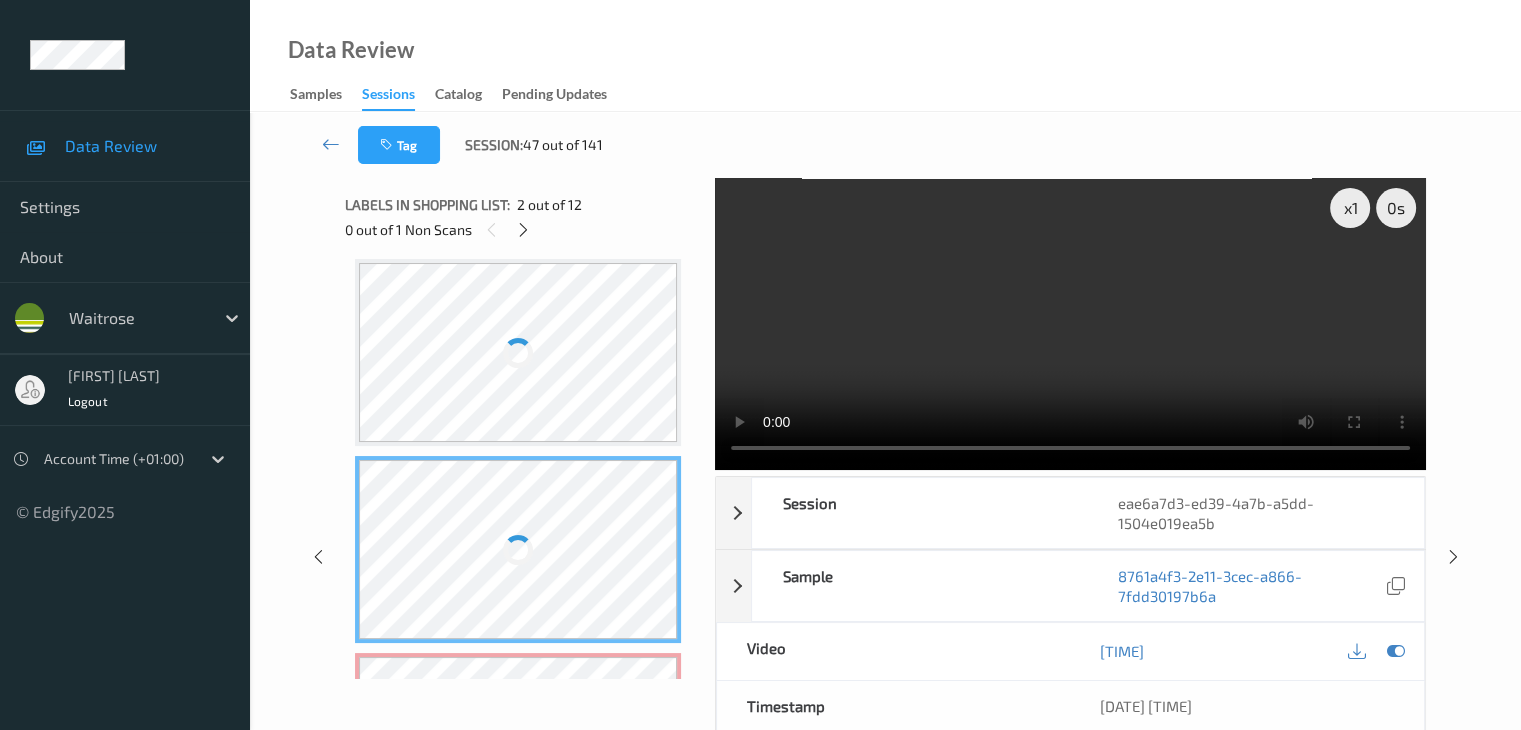 click at bounding box center [518, 352] 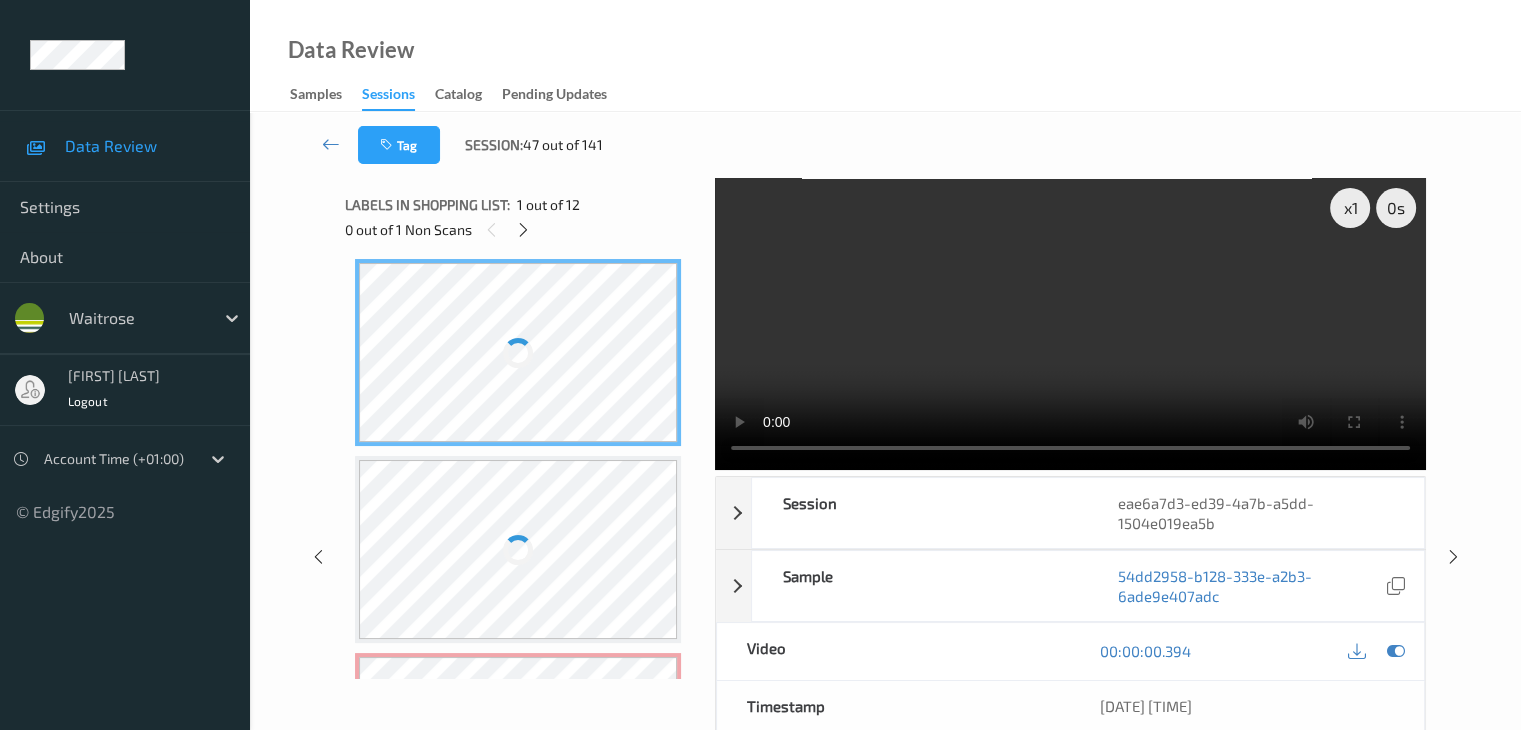 click at bounding box center [518, 352] 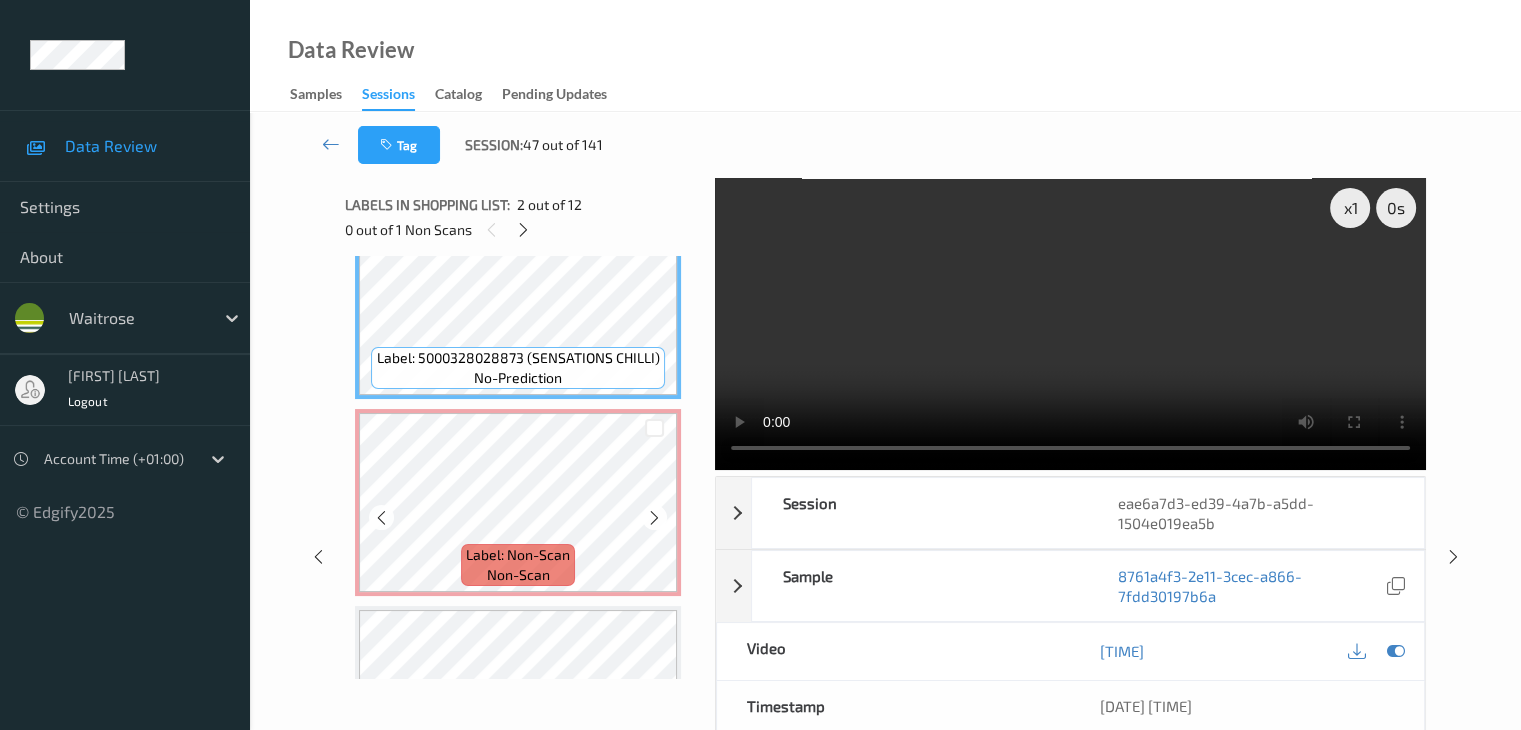 scroll, scrollTop: 307, scrollLeft: 0, axis: vertical 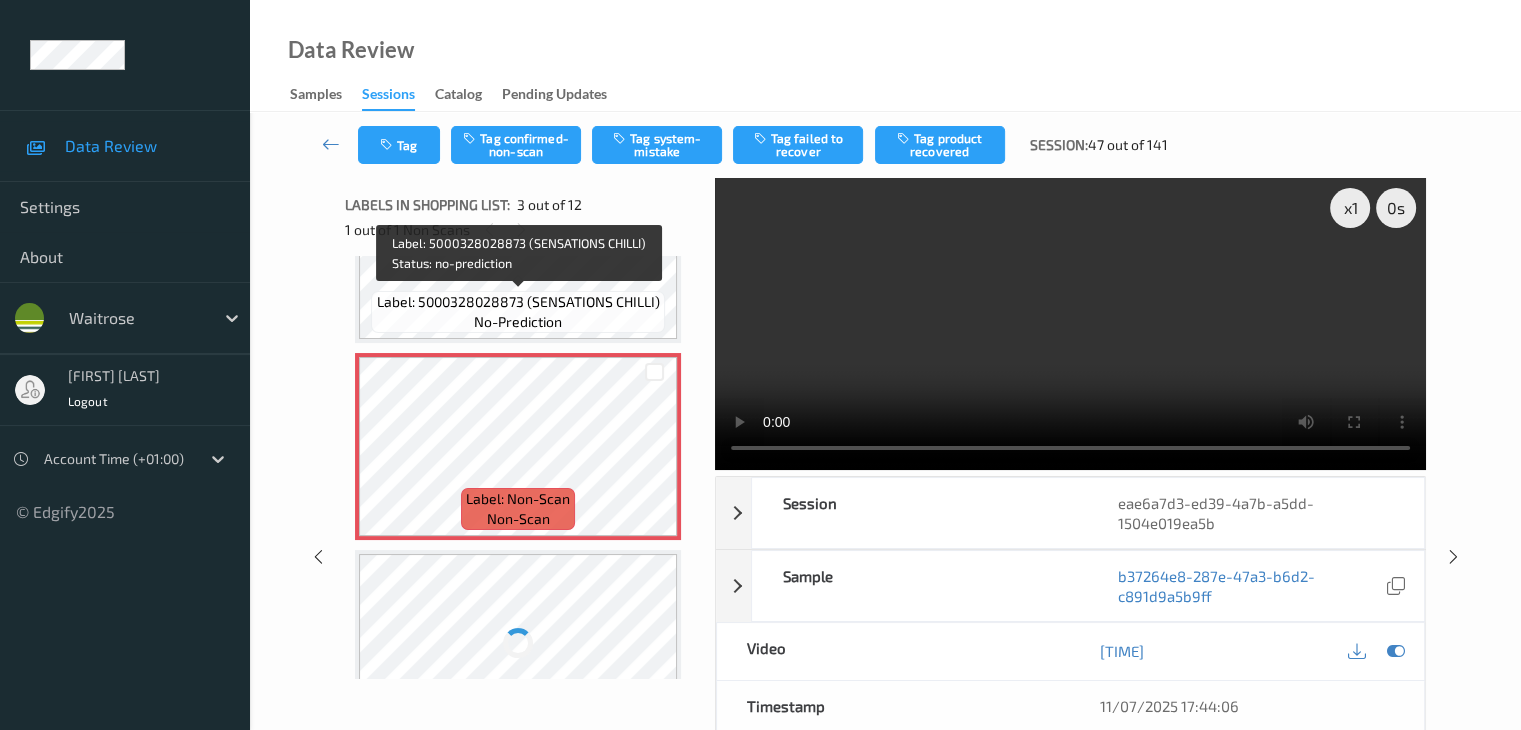 click on "Label: 5000328028873 (SENSATIONS CHILLI)" at bounding box center (518, 302) 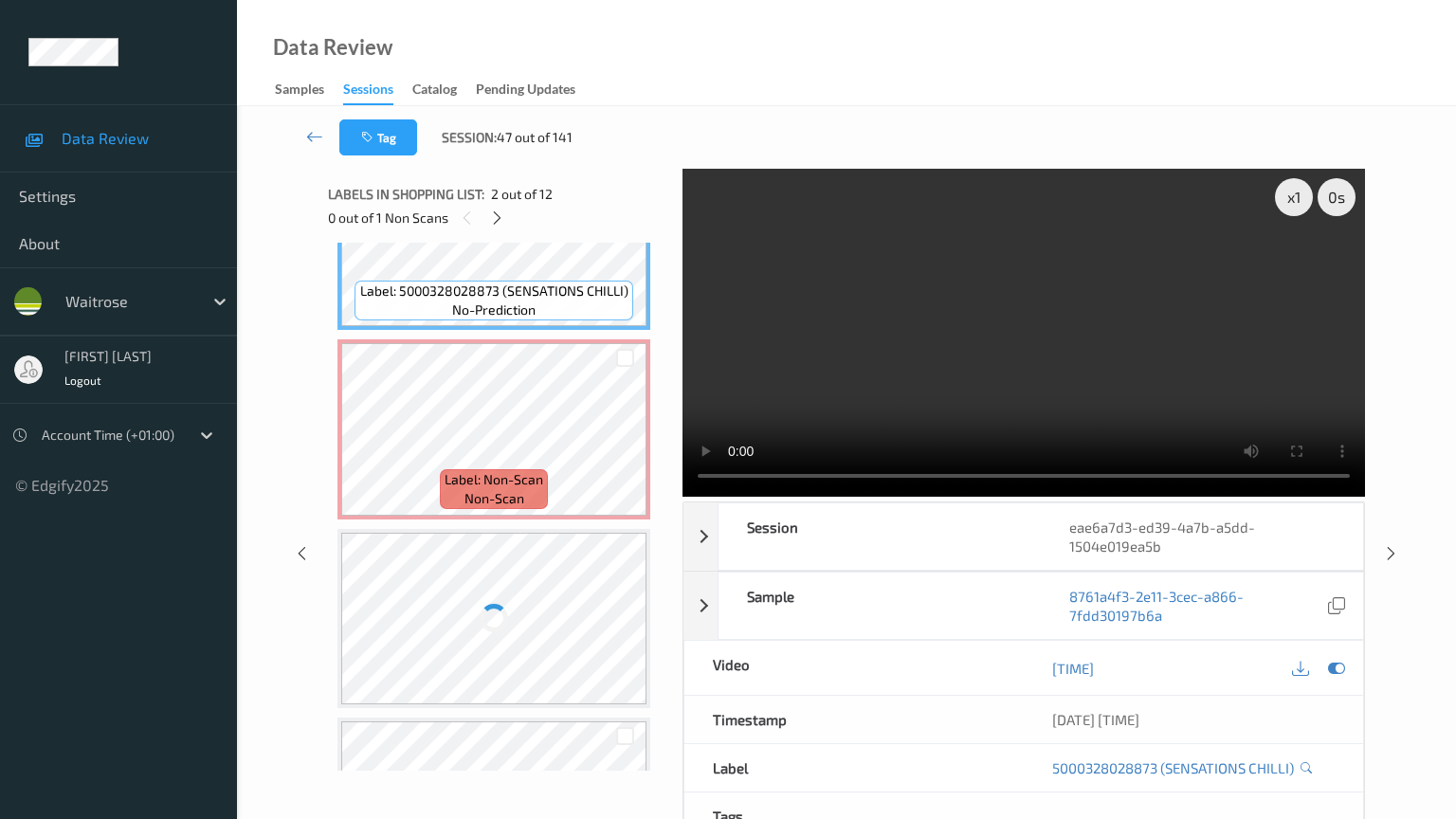type 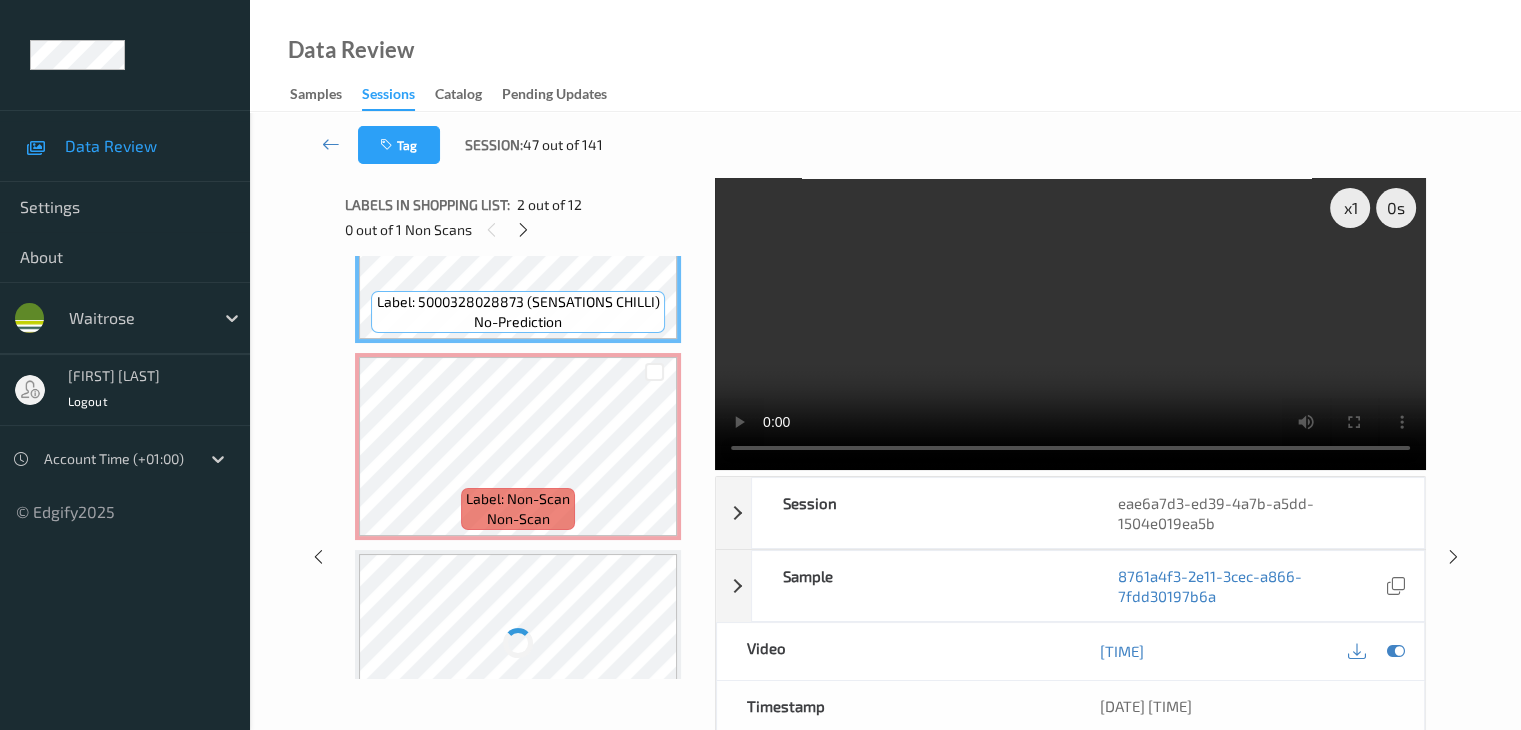 click at bounding box center (518, 643) 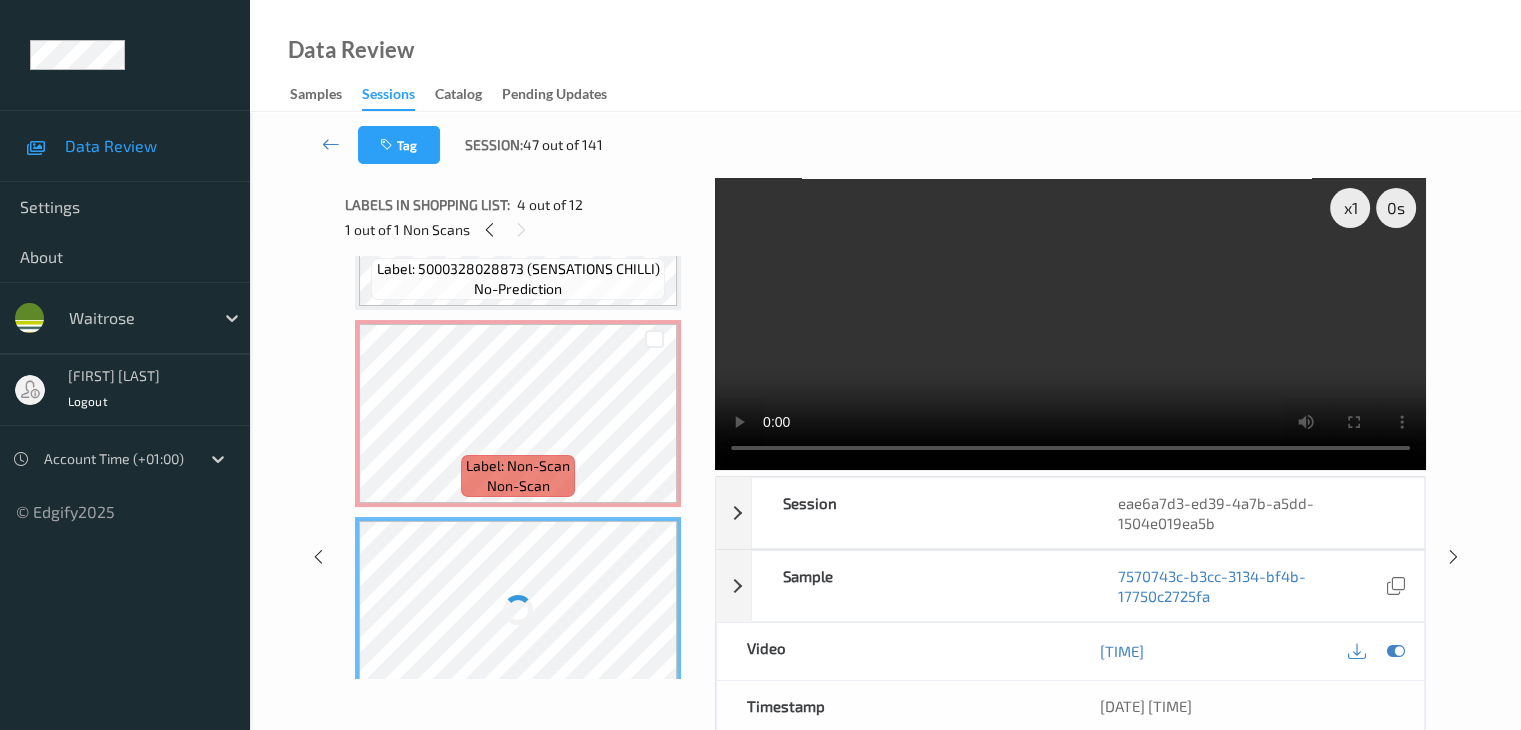 scroll, scrollTop: 307, scrollLeft: 0, axis: vertical 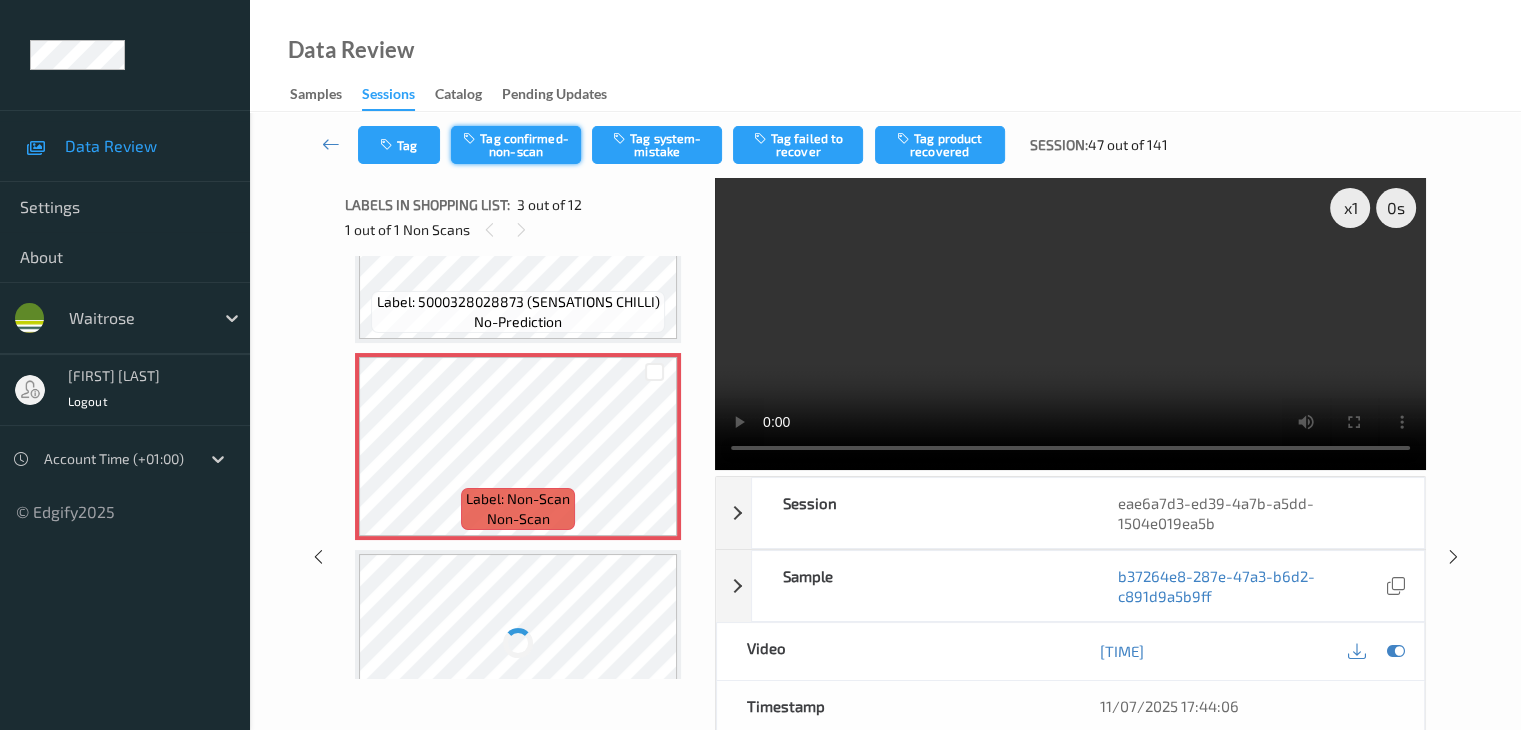 click on "Tag   confirmed-non-scan" at bounding box center [516, 145] 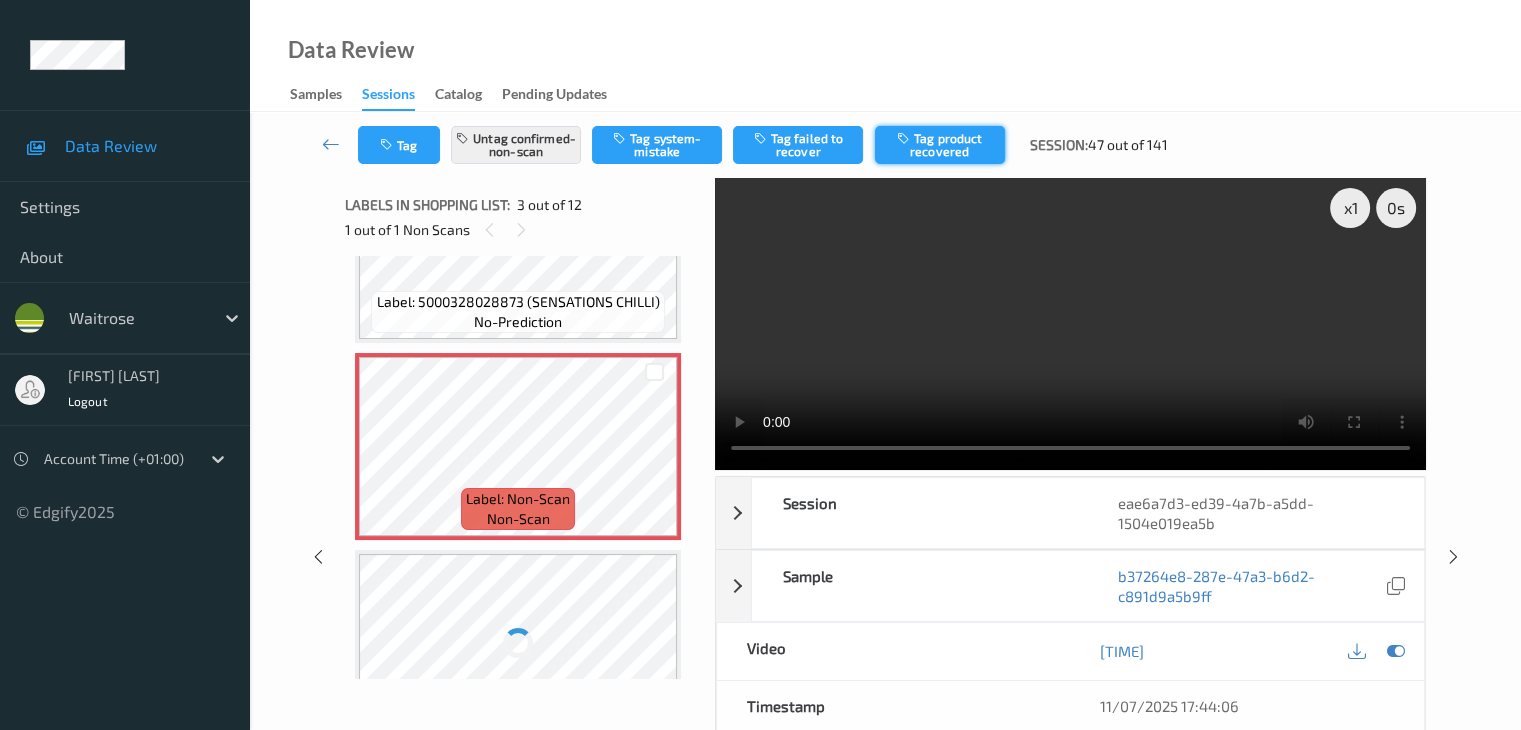 click on "Tag   product recovered" at bounding box center [940, 145] 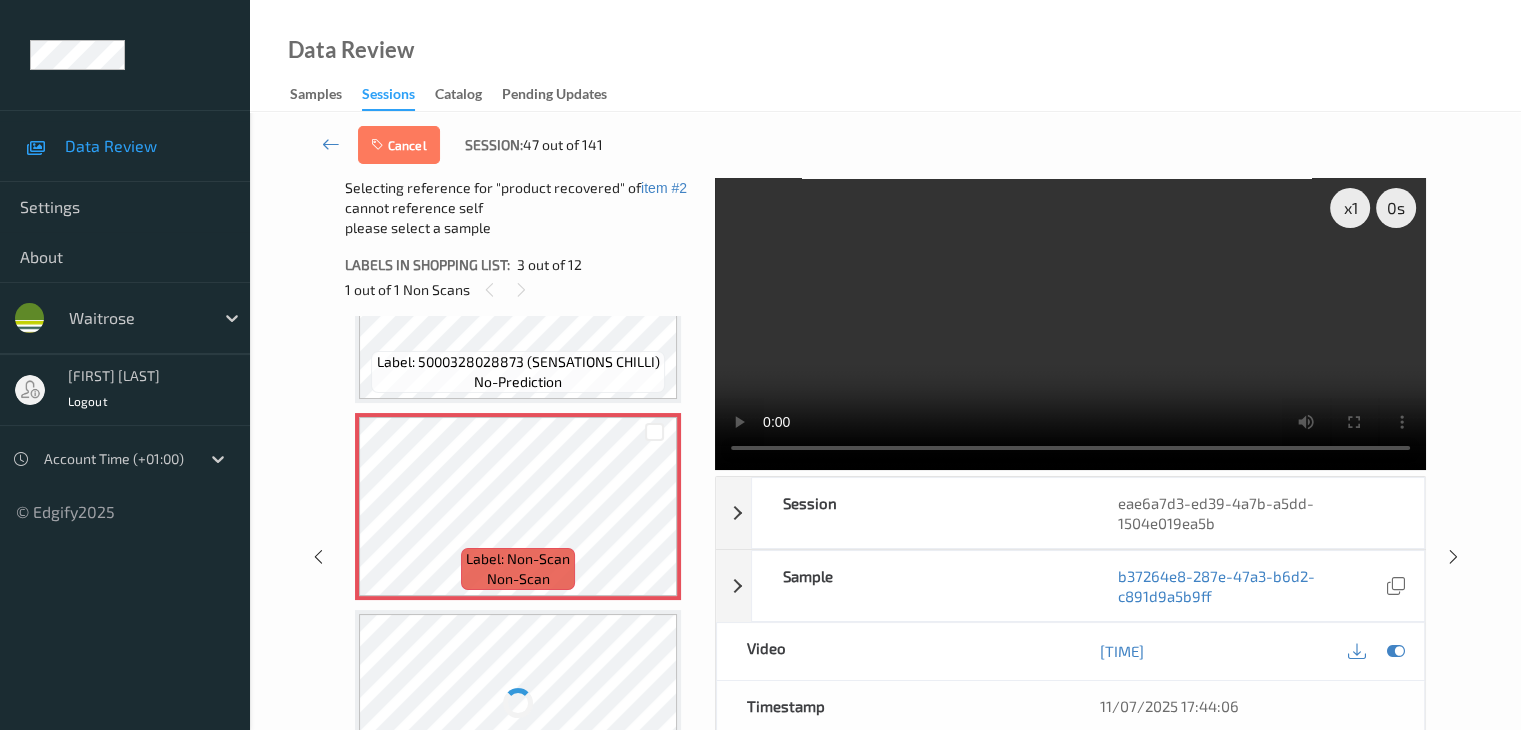 click at bounding box center [518, 703] 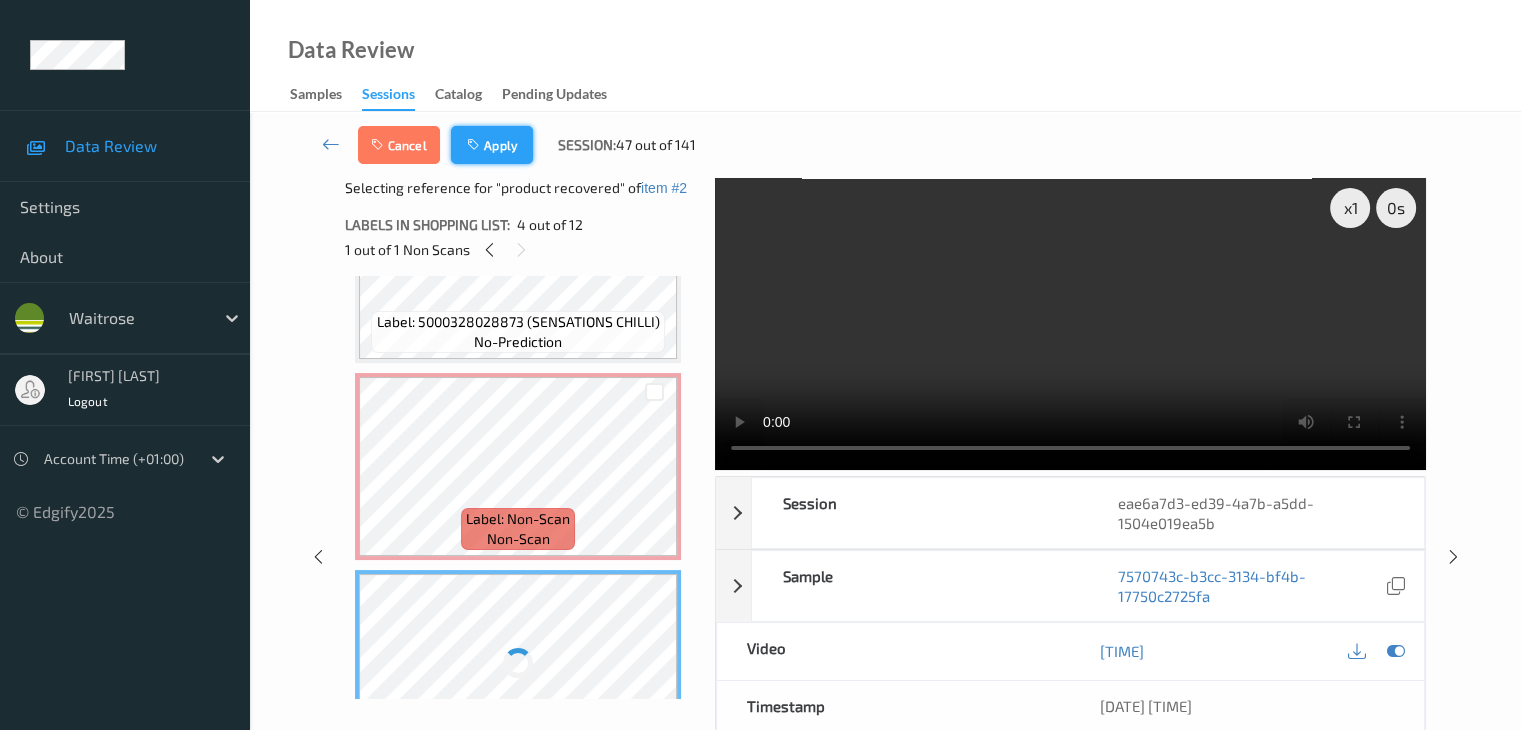 click on "Apply" at bounding box center [492, 145] 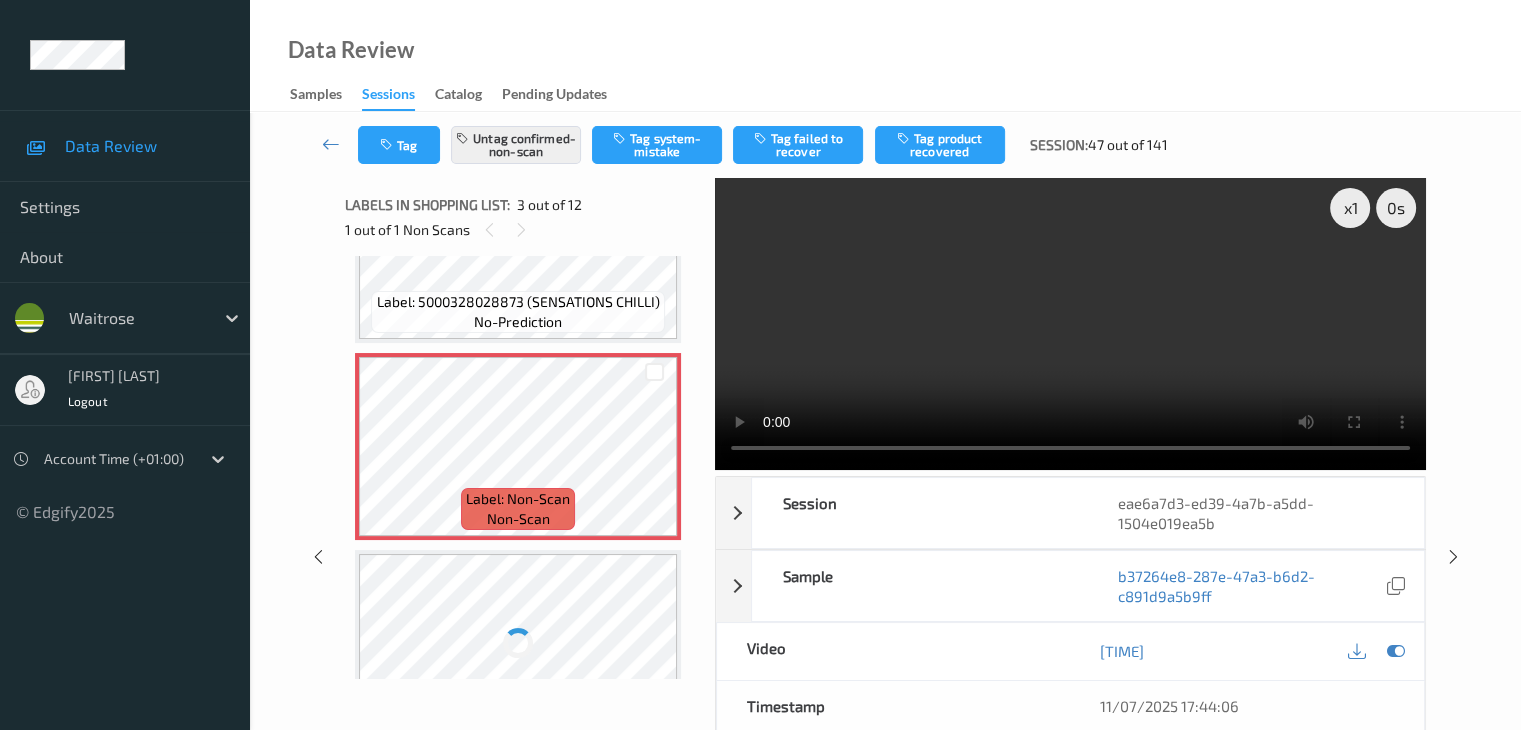 scroll, scrollTop: 207, scrollLeft: 0, axis: vertical 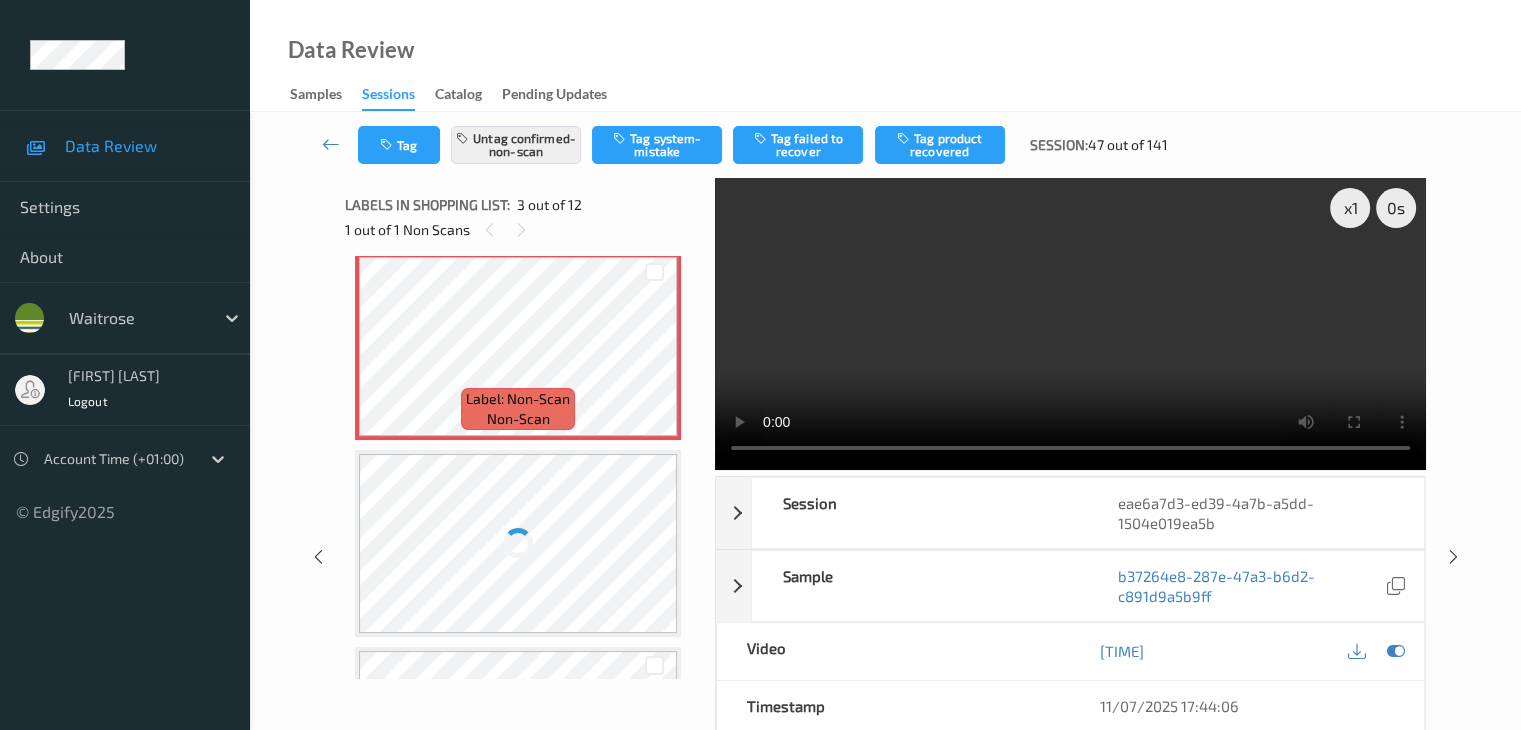 click at bounding box center [518, 543] 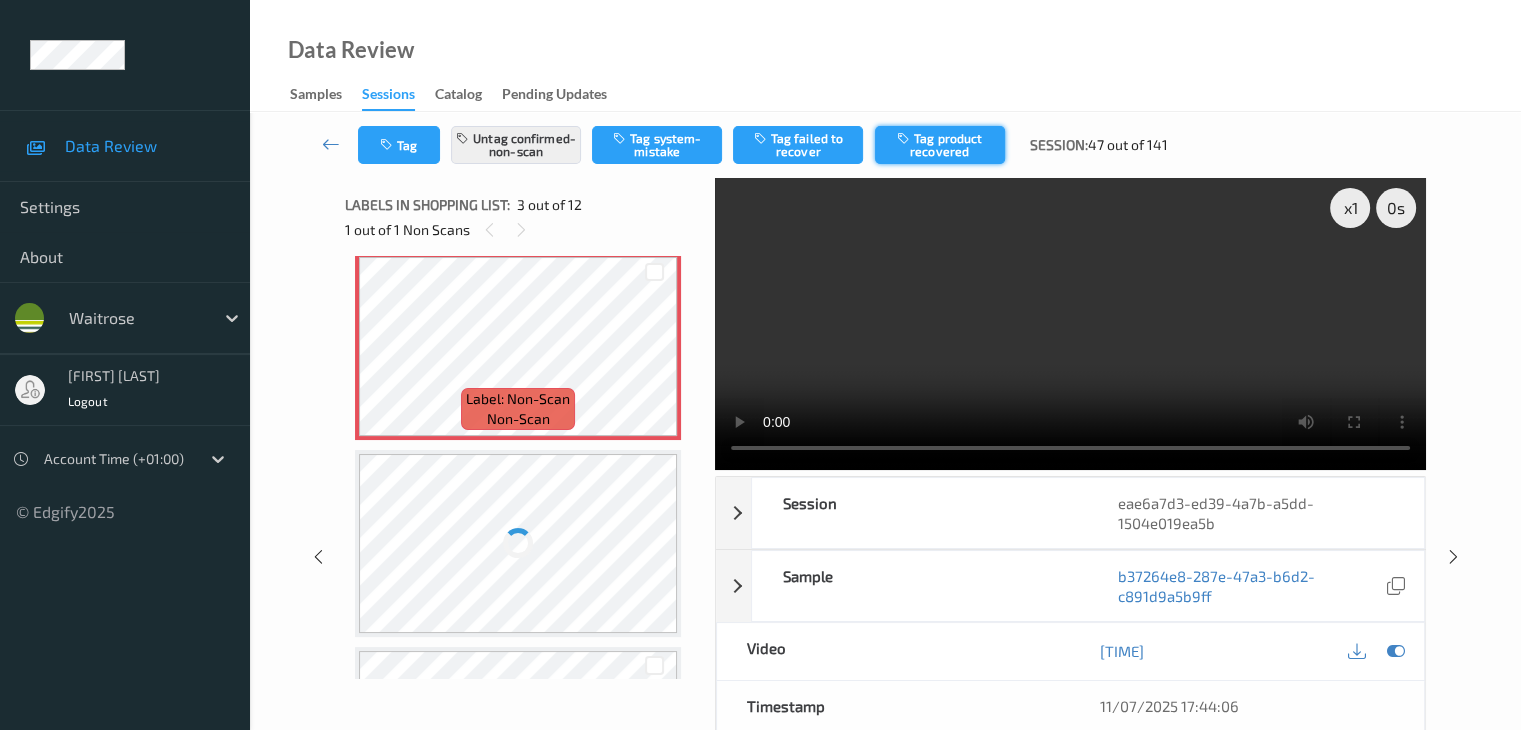 click on "Tag   product recovered" at bounding box center (940, 145) 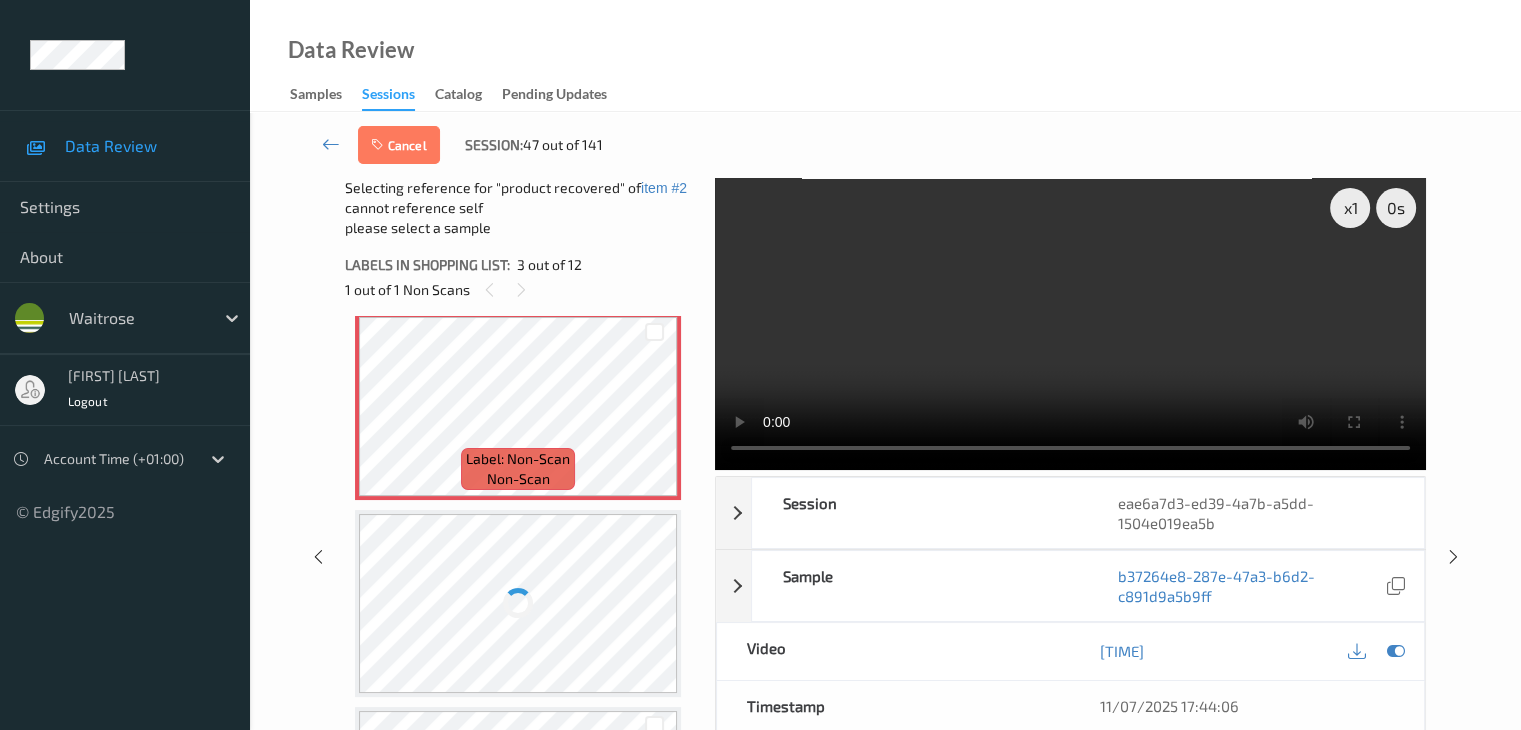 click at bounding box center [518, 603] 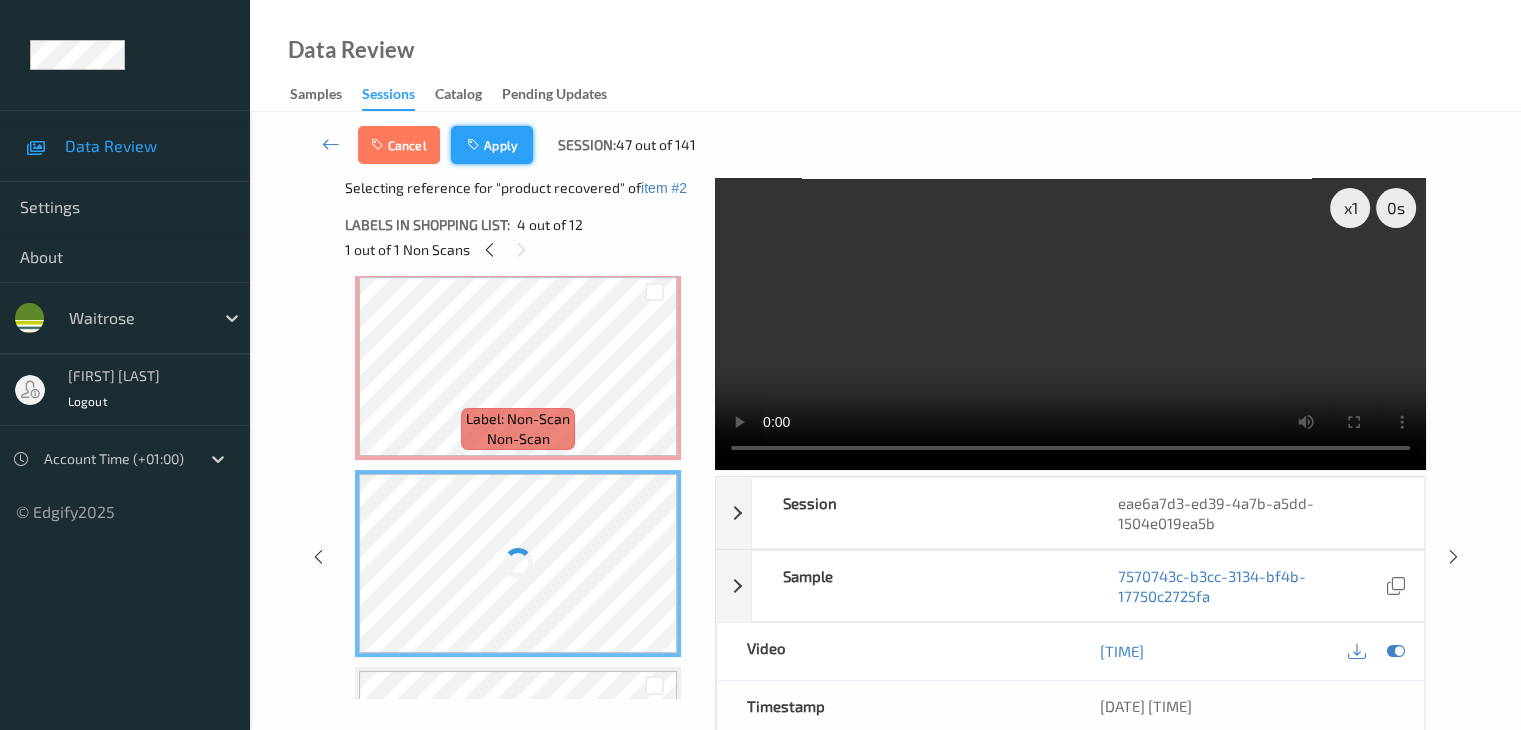 click on "Apply" at bounding box center (492, 145) 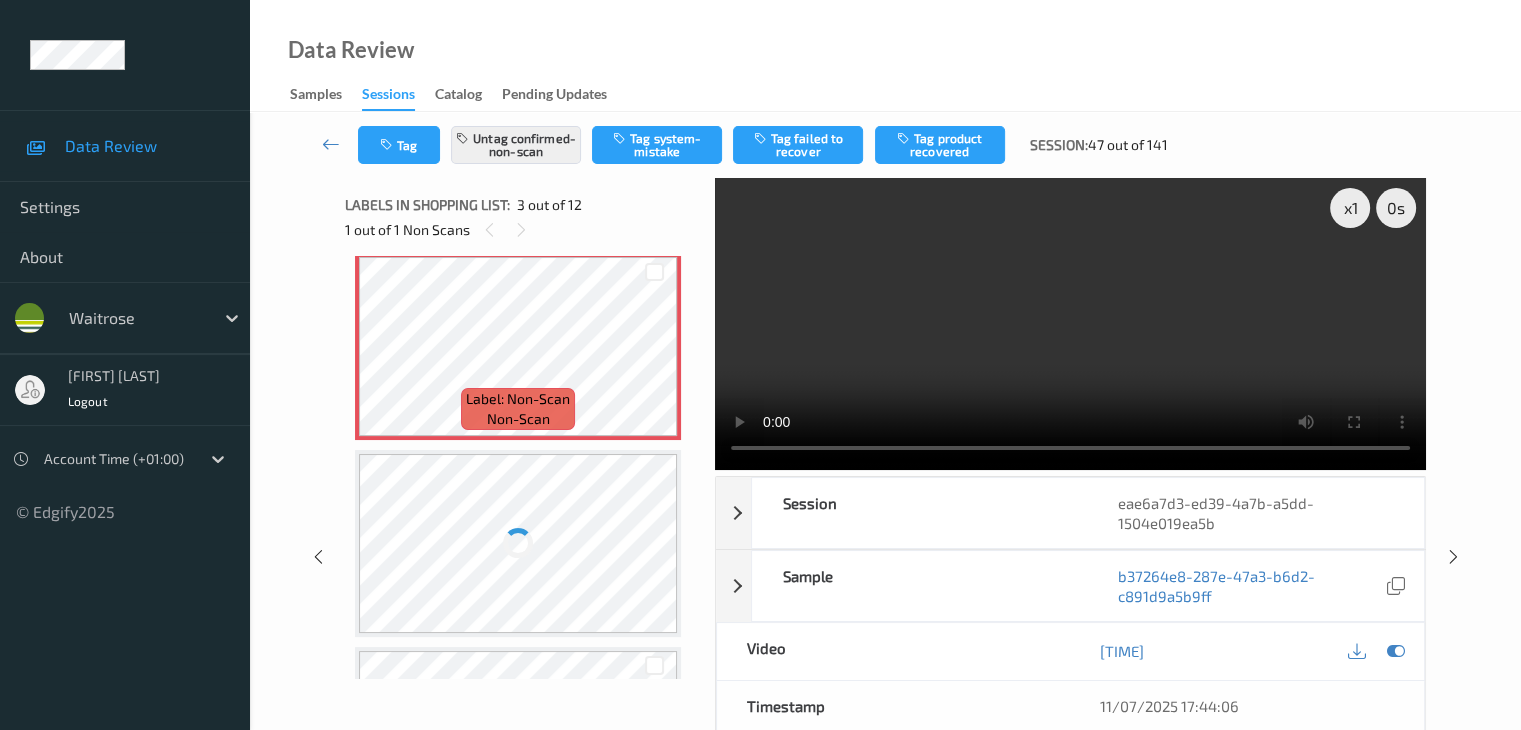 scroll, scrollTop: 207, scrollLeft: 0, axis: vertical 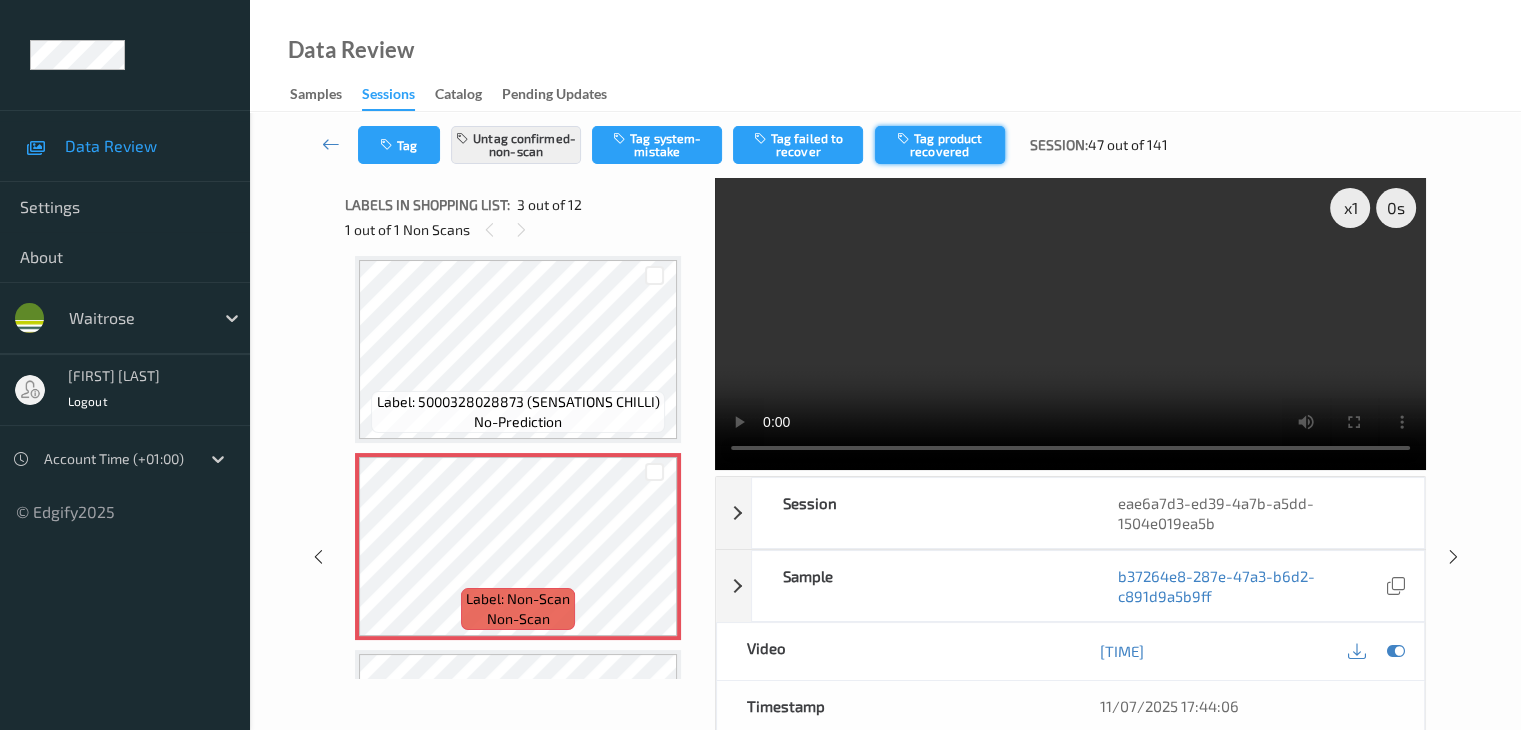 click on "Tag   product recovered" at bounding box center (940, 145) 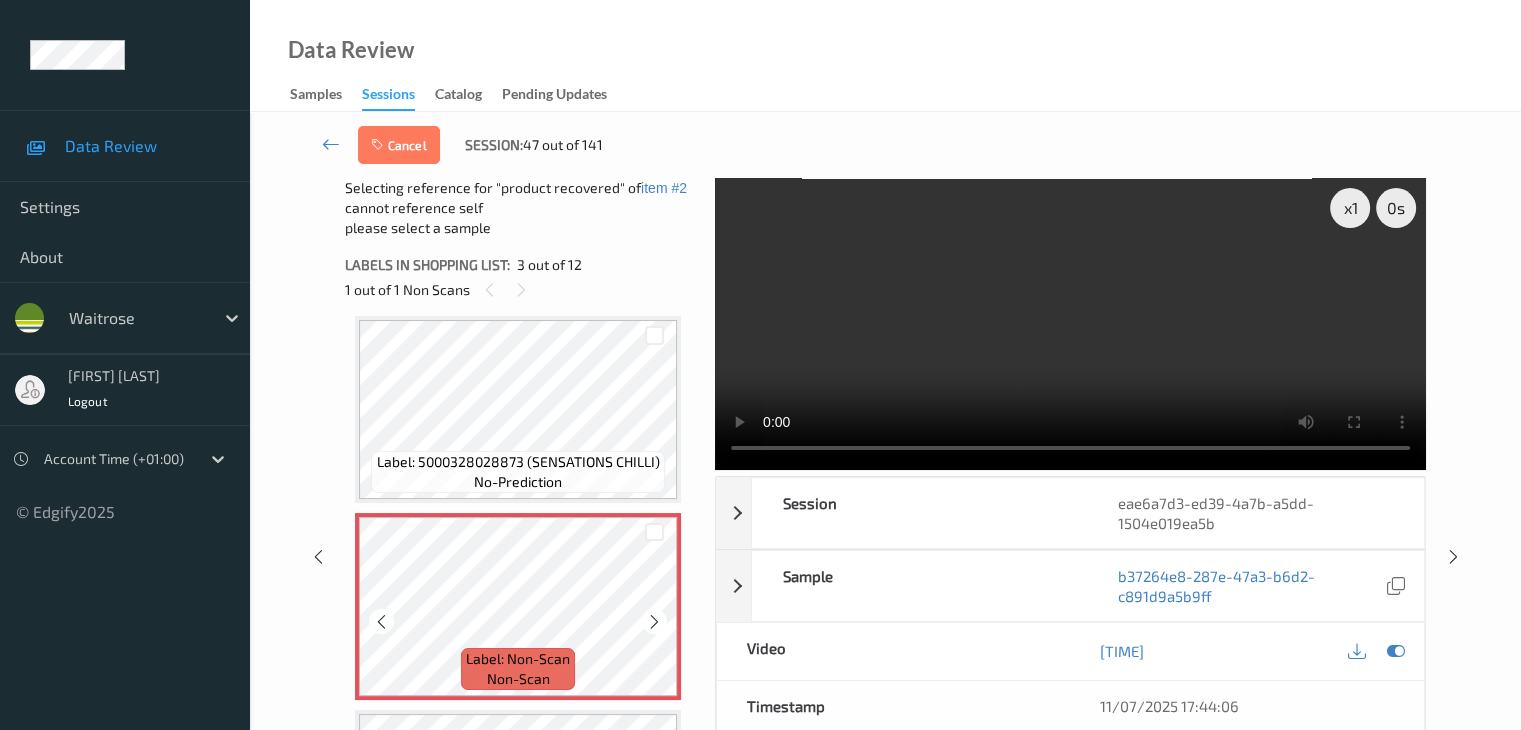 click at bounding box center [654, 532] 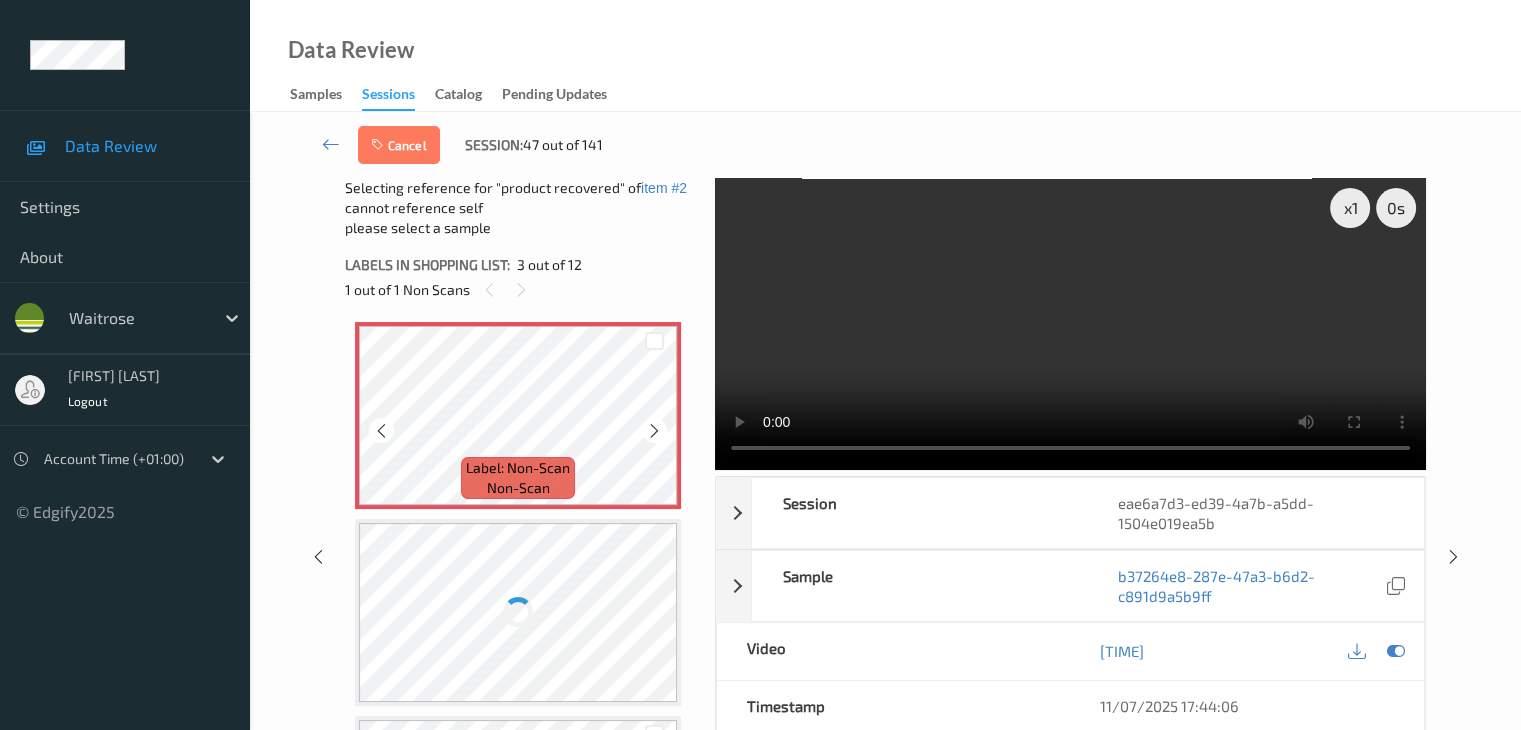 scroll, scrollTop: 407, scrollLeft: 0, axis: vertical 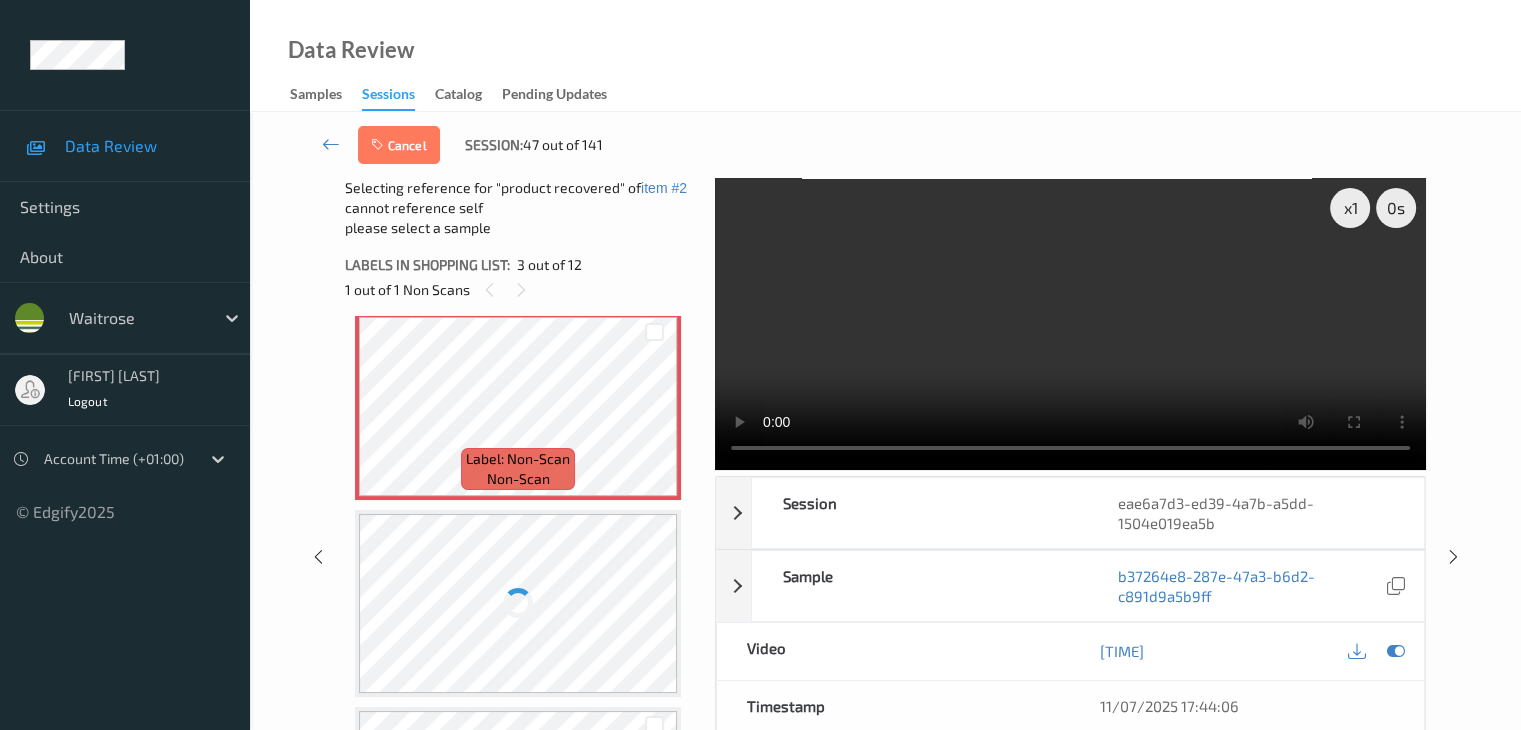 click at bounding box center [518, 603] 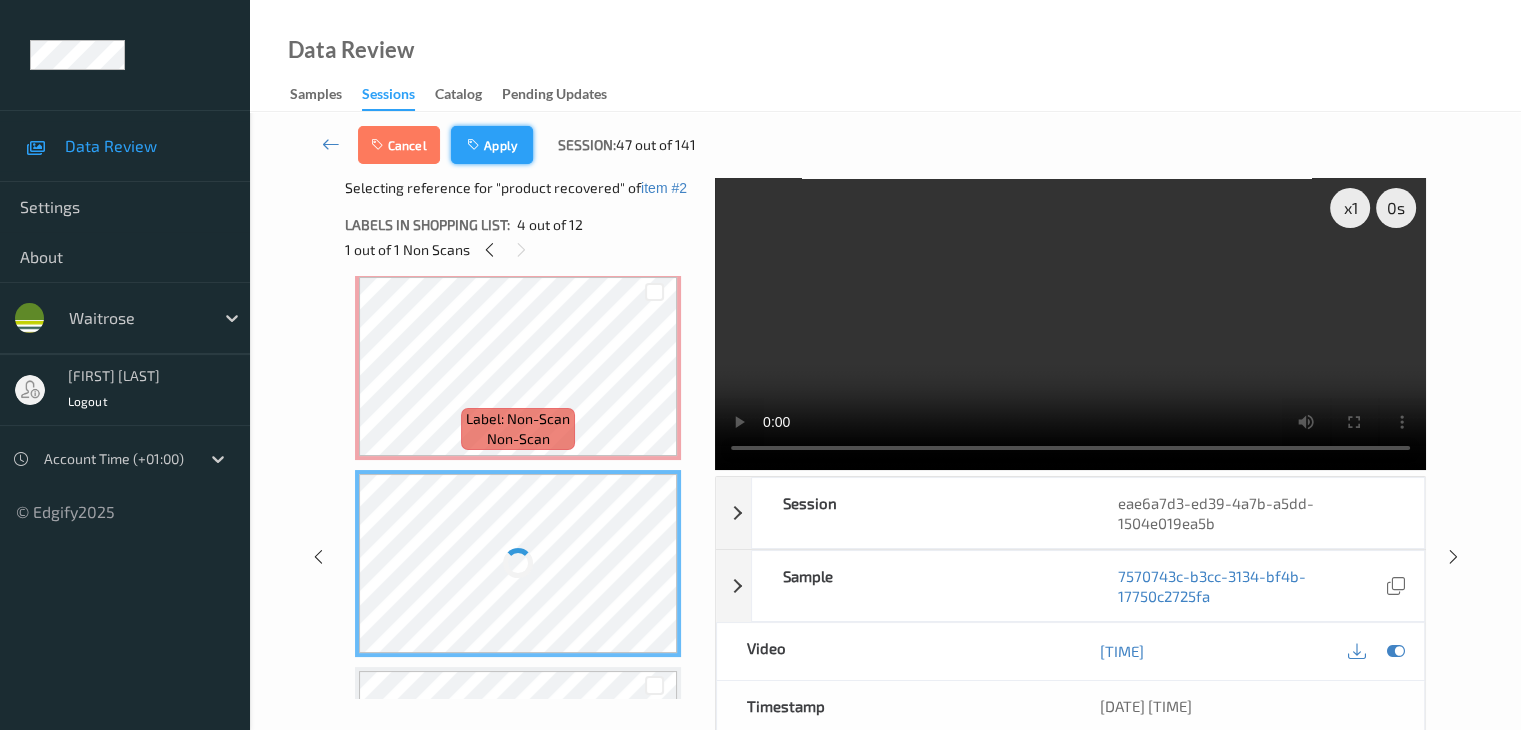click on "Apply" at bounding box center (492, 145) 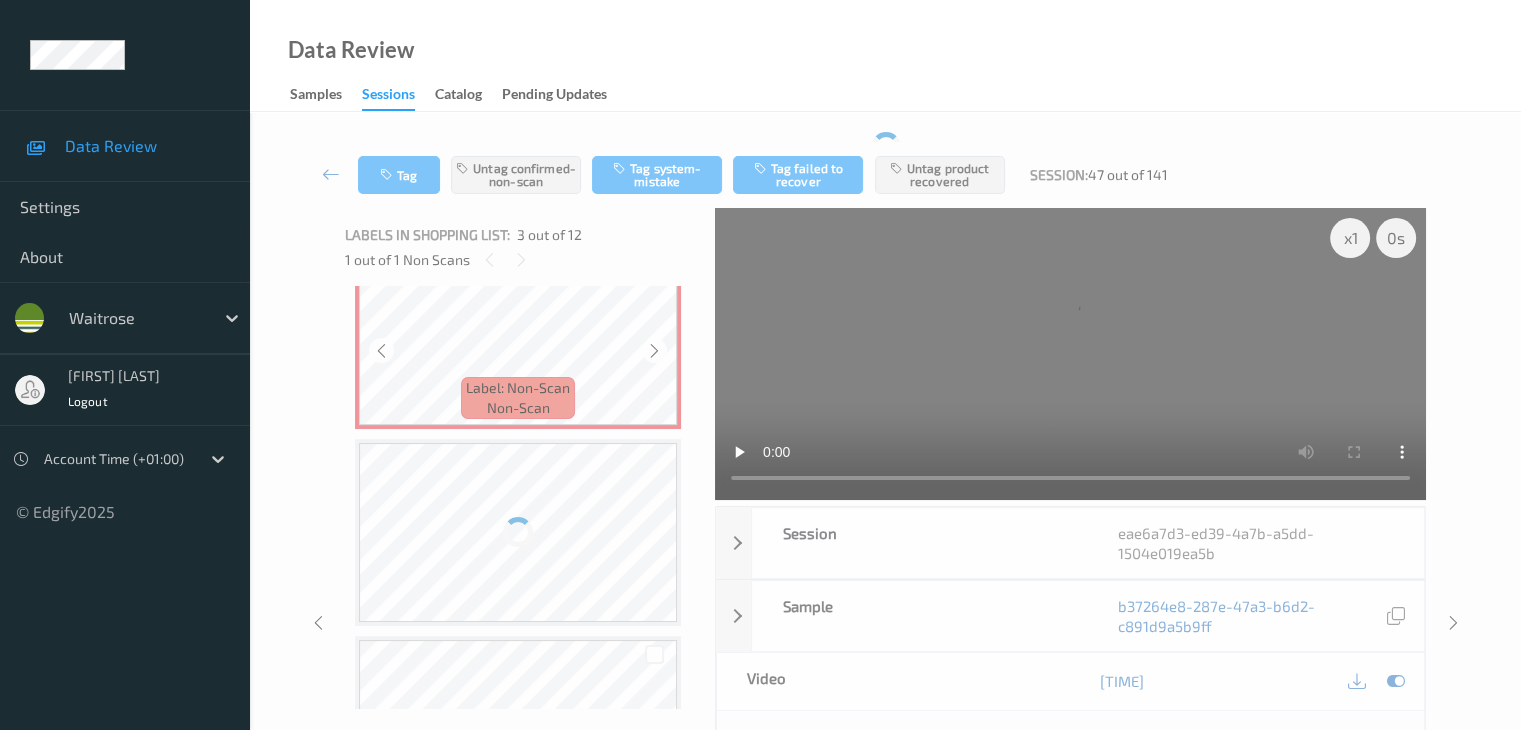 scroll, scrollTop: 407, scrollLeft: 0, axis: vertical 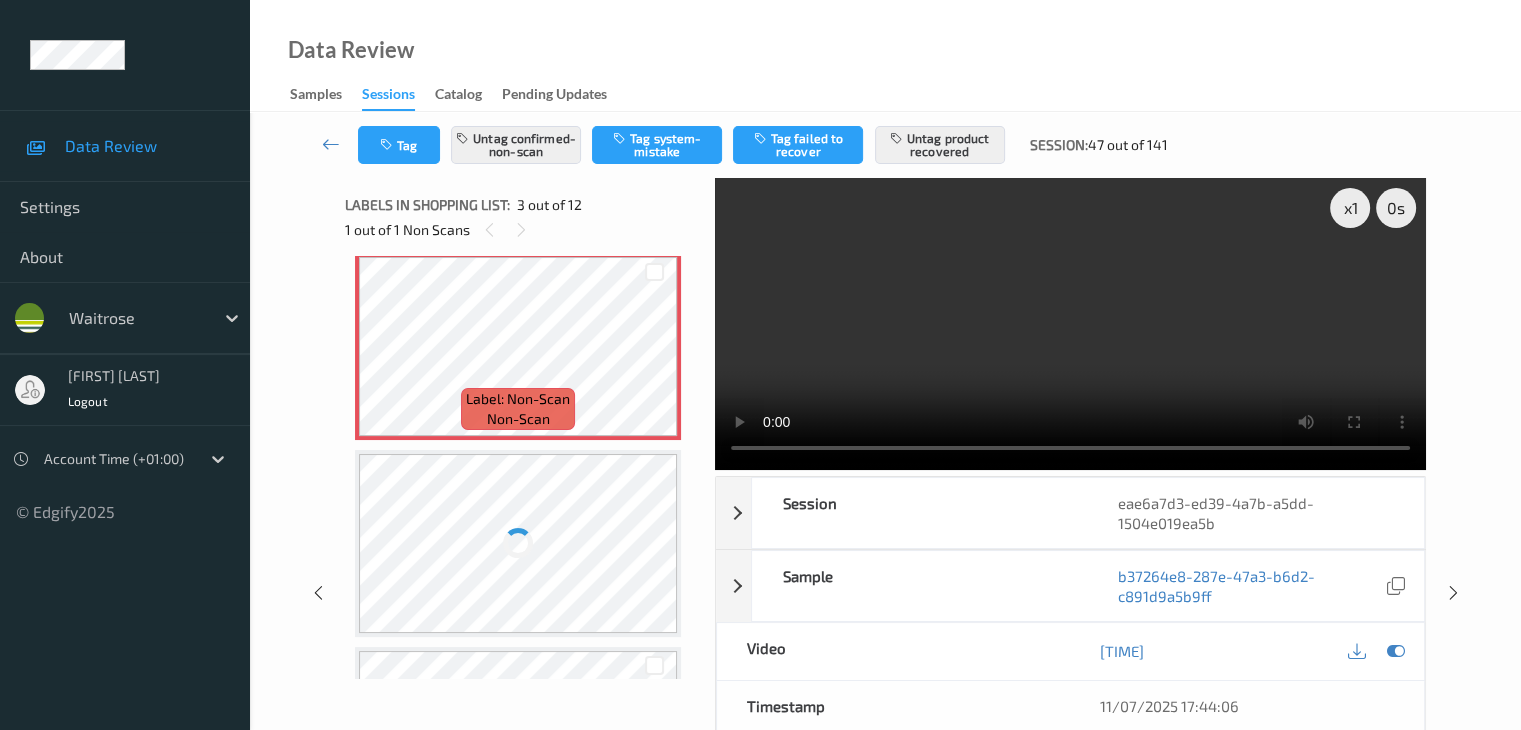 click at bounding box center [518, 543] 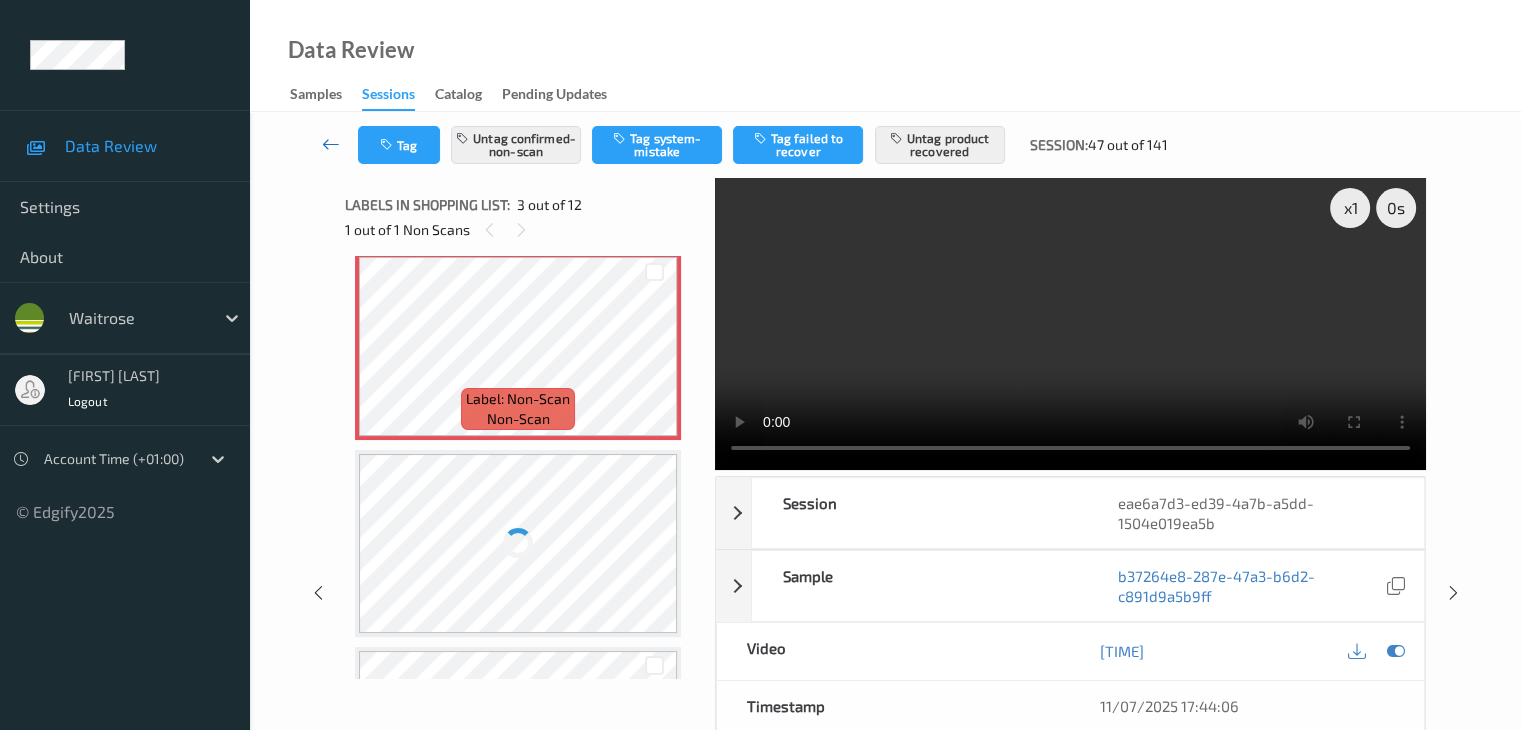 click at bounding box center (331, 144) 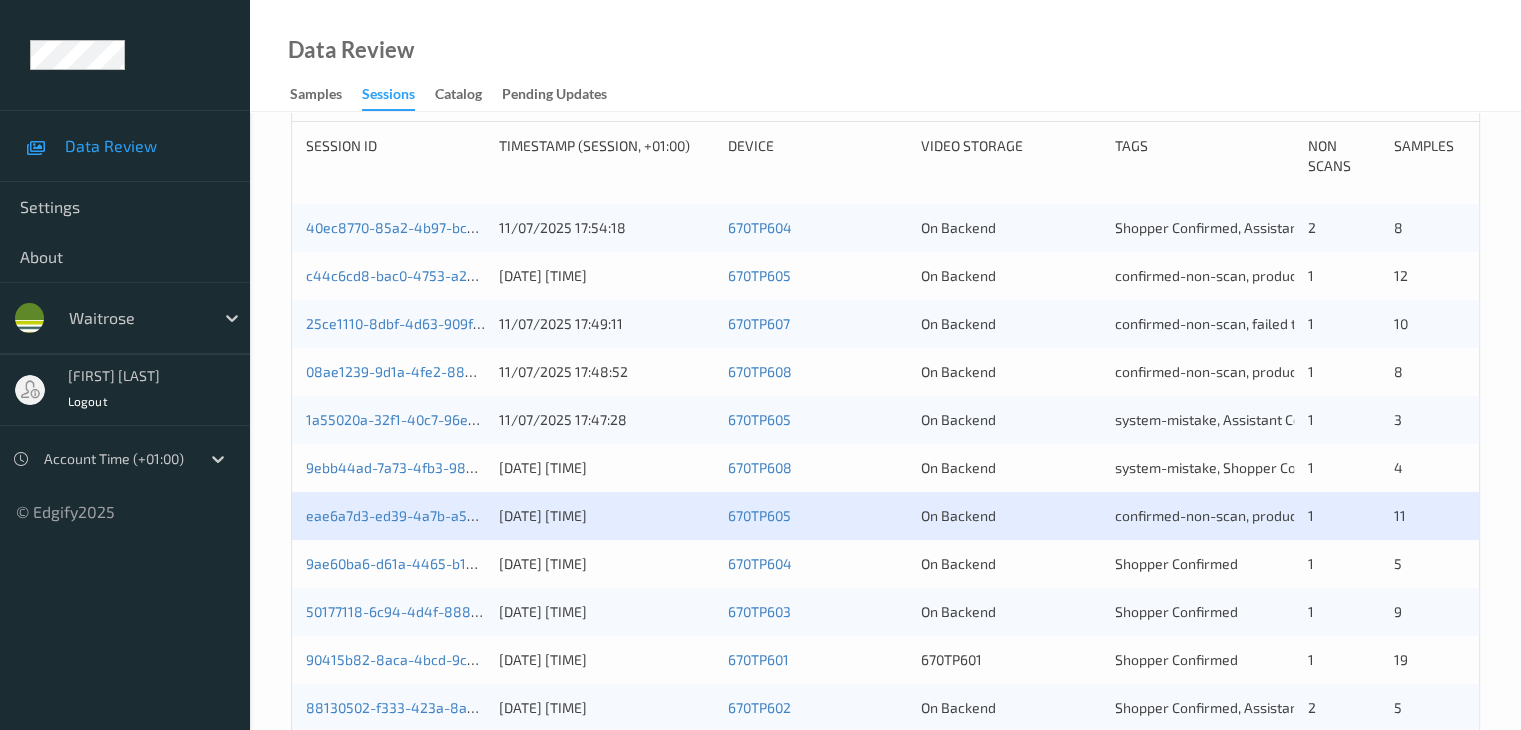 scroll, scrollTop: 500, scrollLeft: 0, axis: vertical 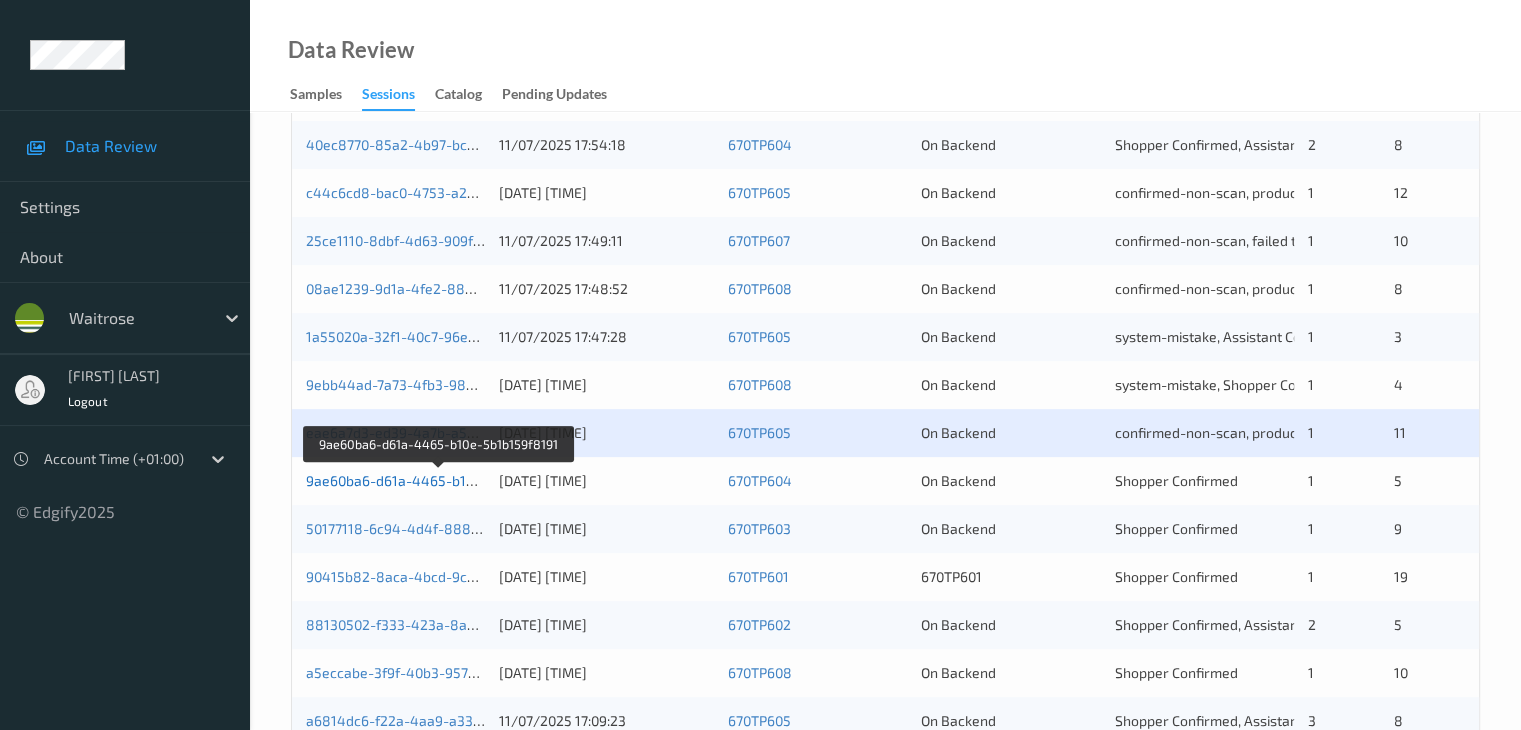 click on "9ae60ba6-d61a-4465-b10e-5b1b159f8191" at bounding box center (440, 480) 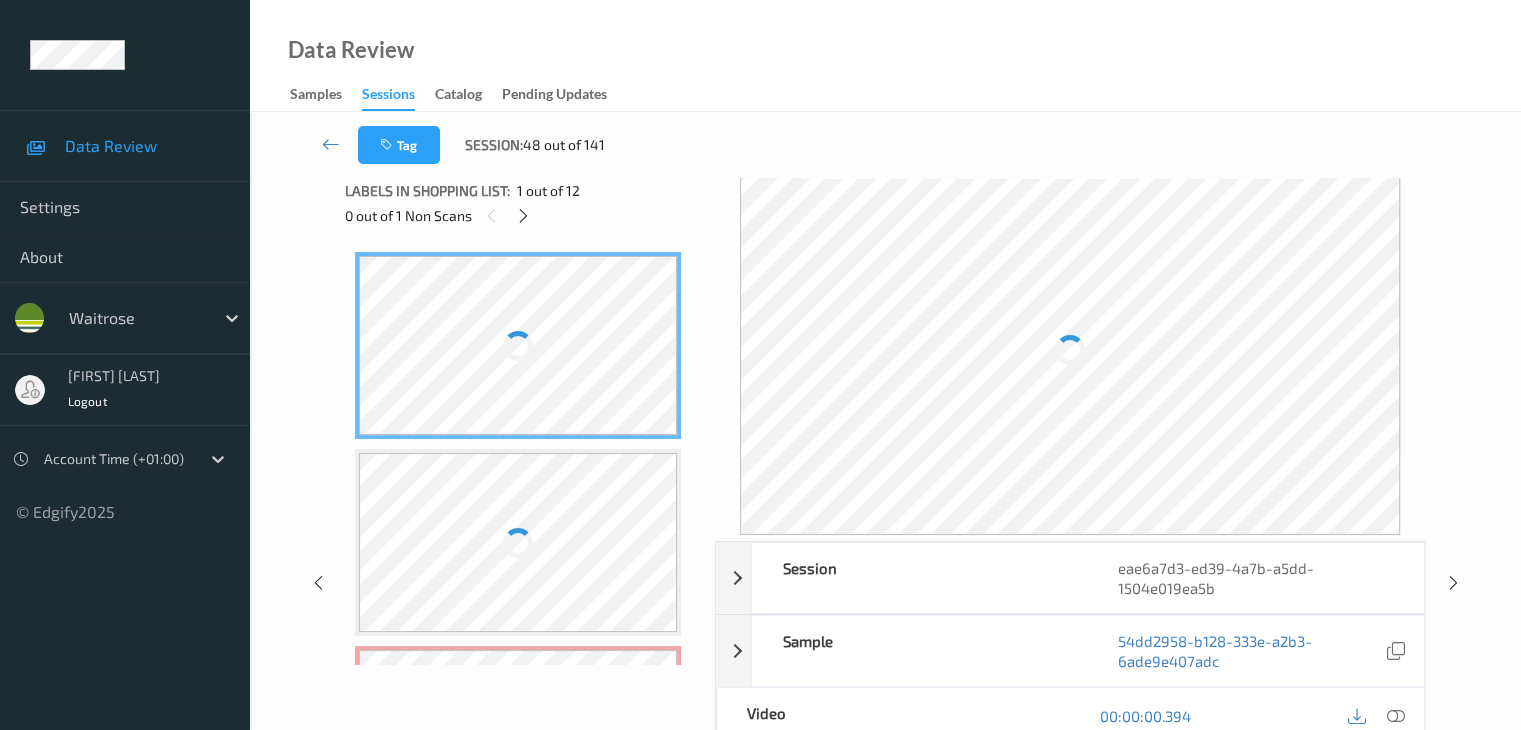 scroll, scrollTop: 0, scrollLeft: 0, axis: both 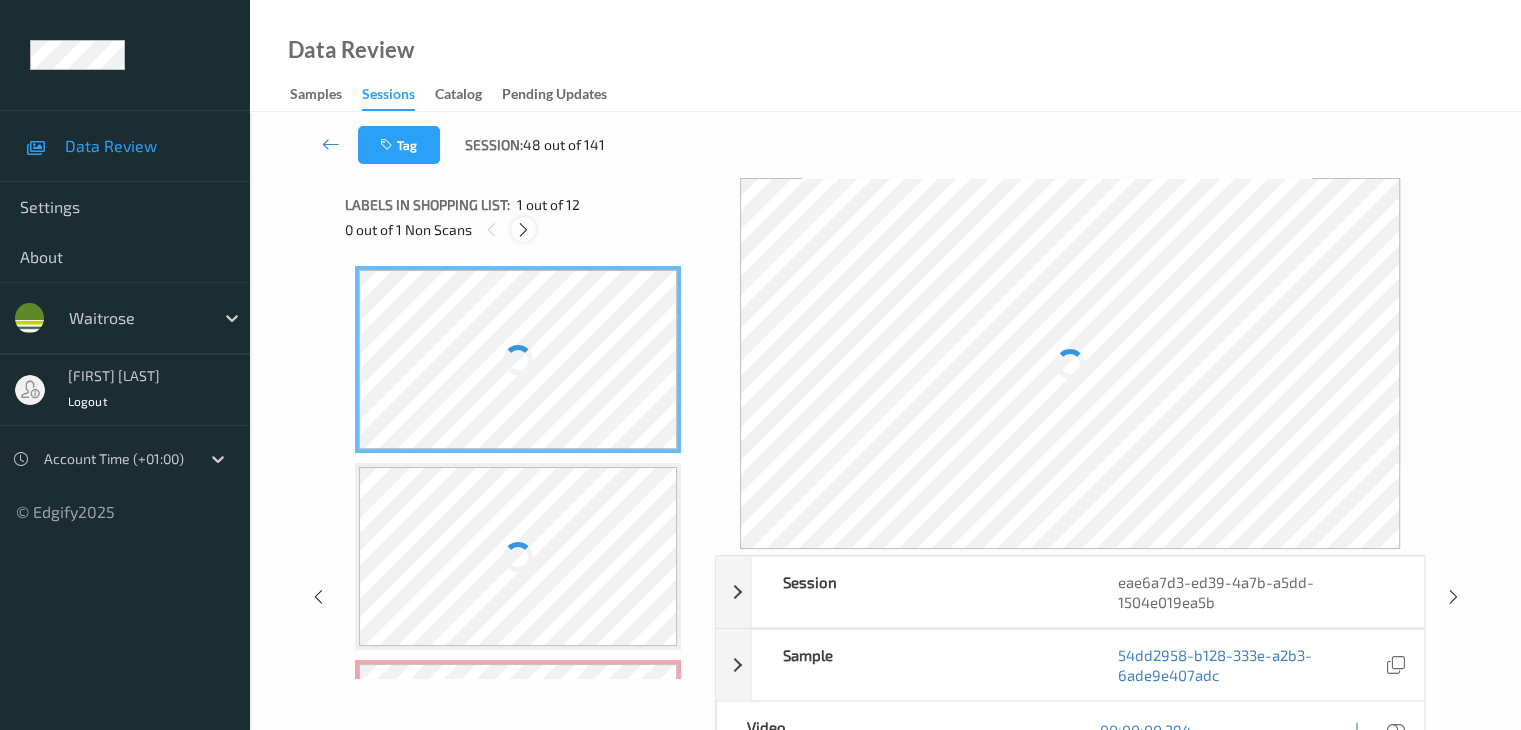 click at bounding box center (523, 230) 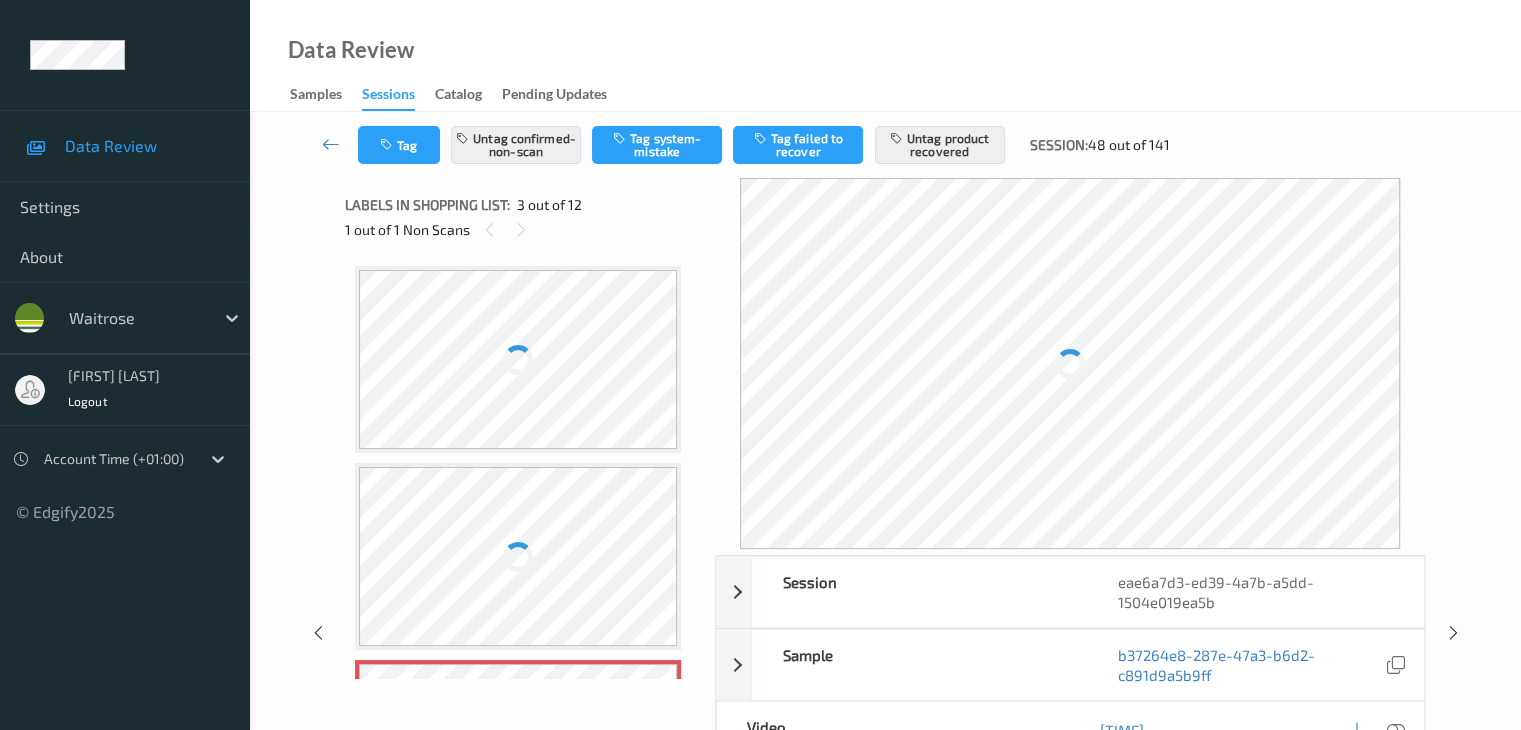 scroll, scrollTop: 207, scrollLeft: 0, axis: vertical 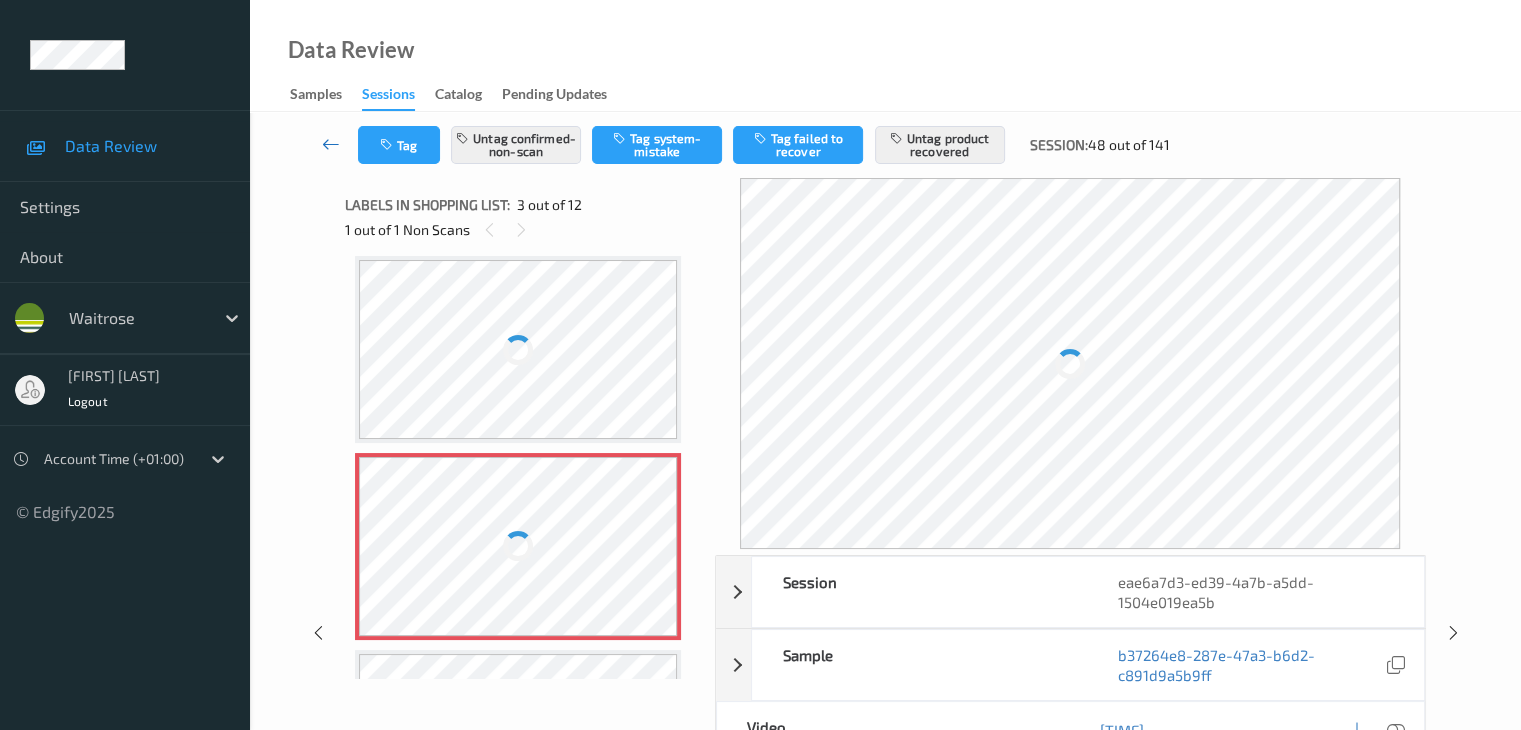 click at bounding box center (331, 144) 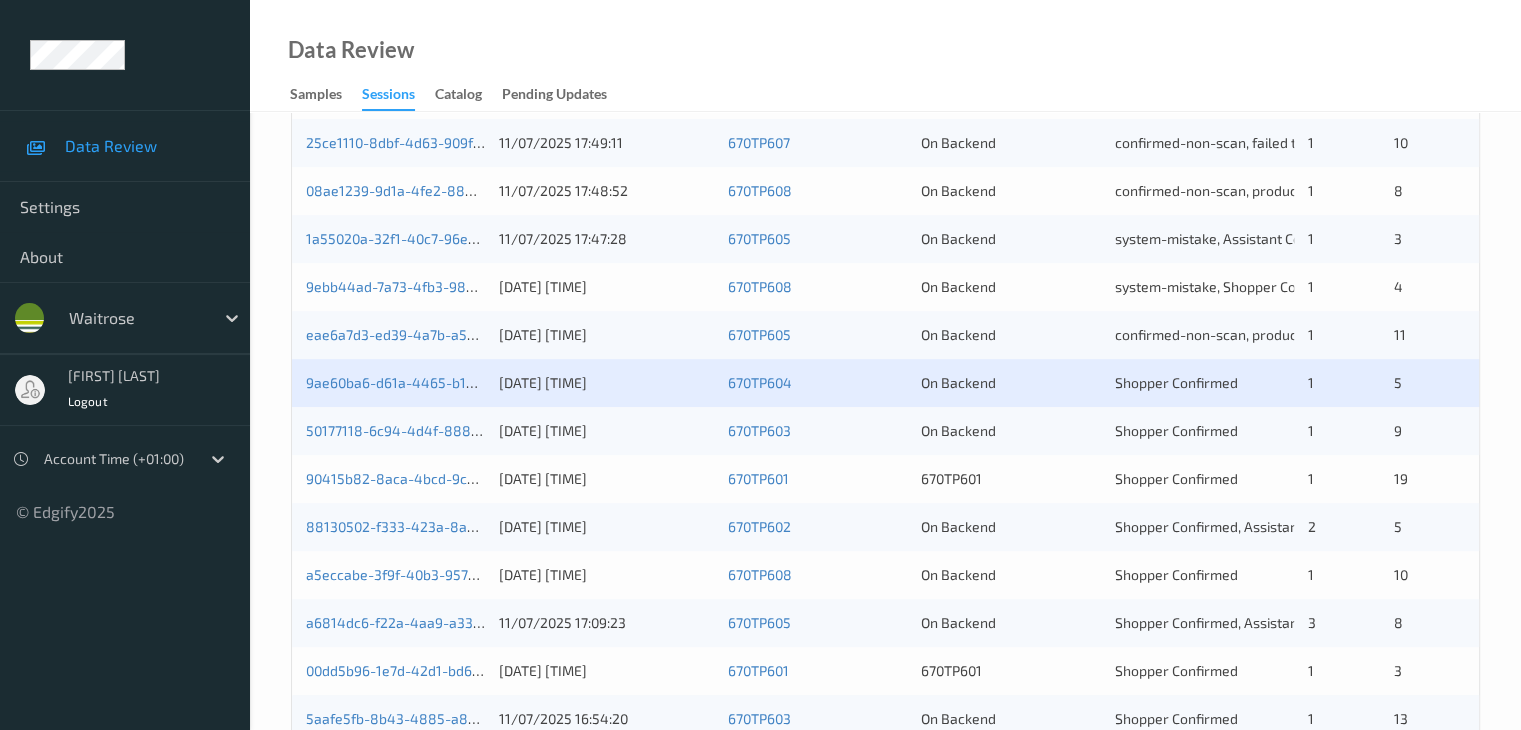 scroll, scrollTop: 600, scrollLeft: 0, axis: vertical 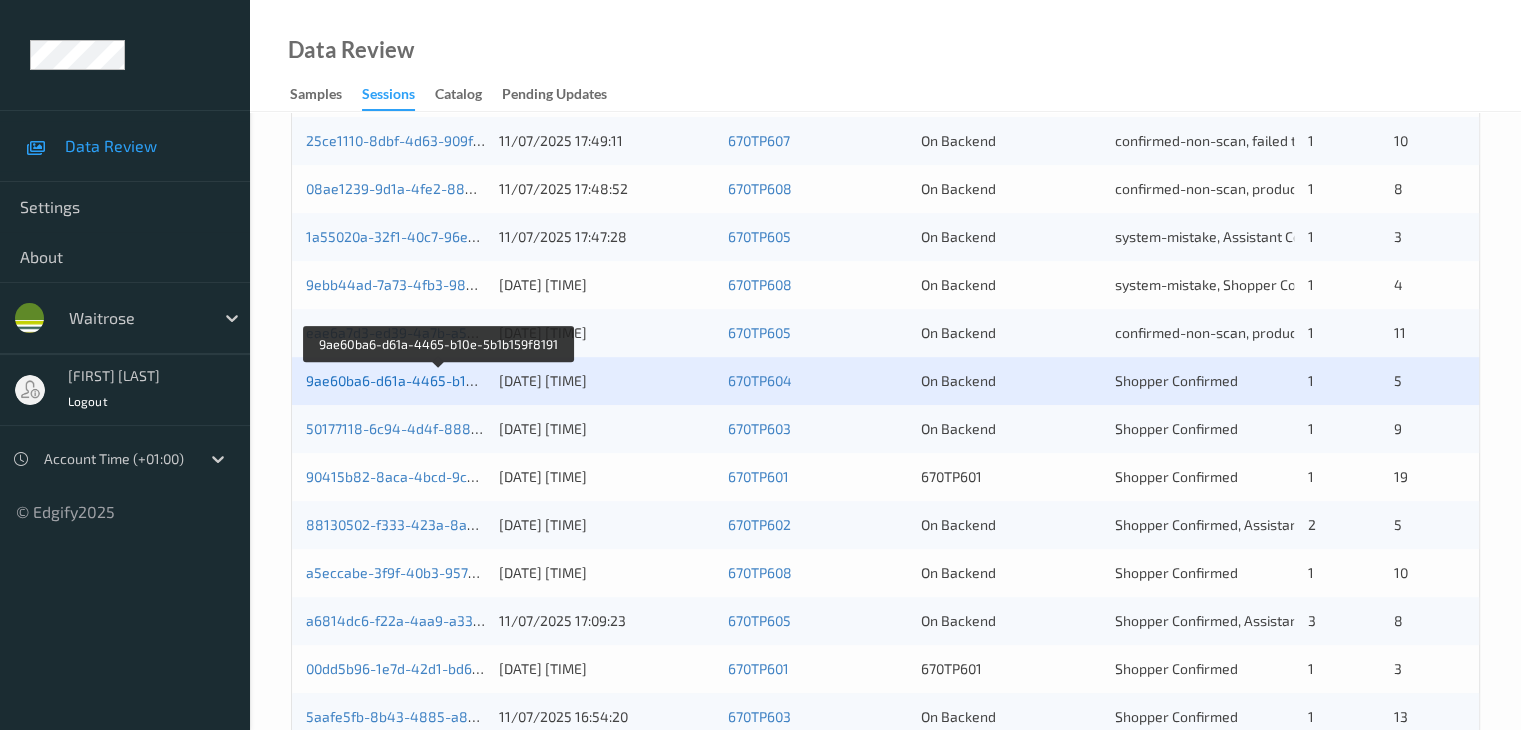 click on "9ae60ba6-d61a-4465-b10e-5b1b159f8191" at bounding box center (440, 380) 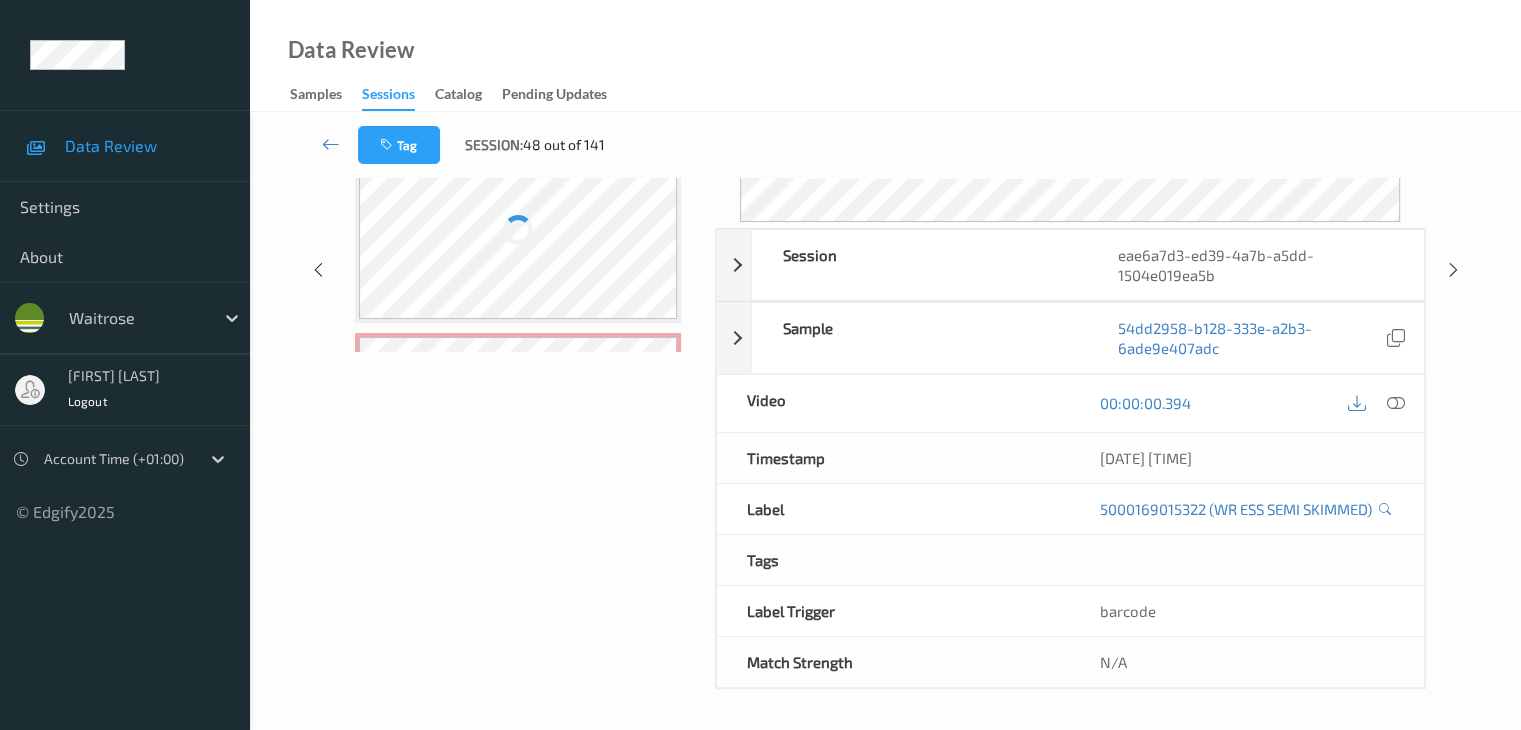 scroll, scrollTop: 44, scrollLeft: 0, axis: vertical 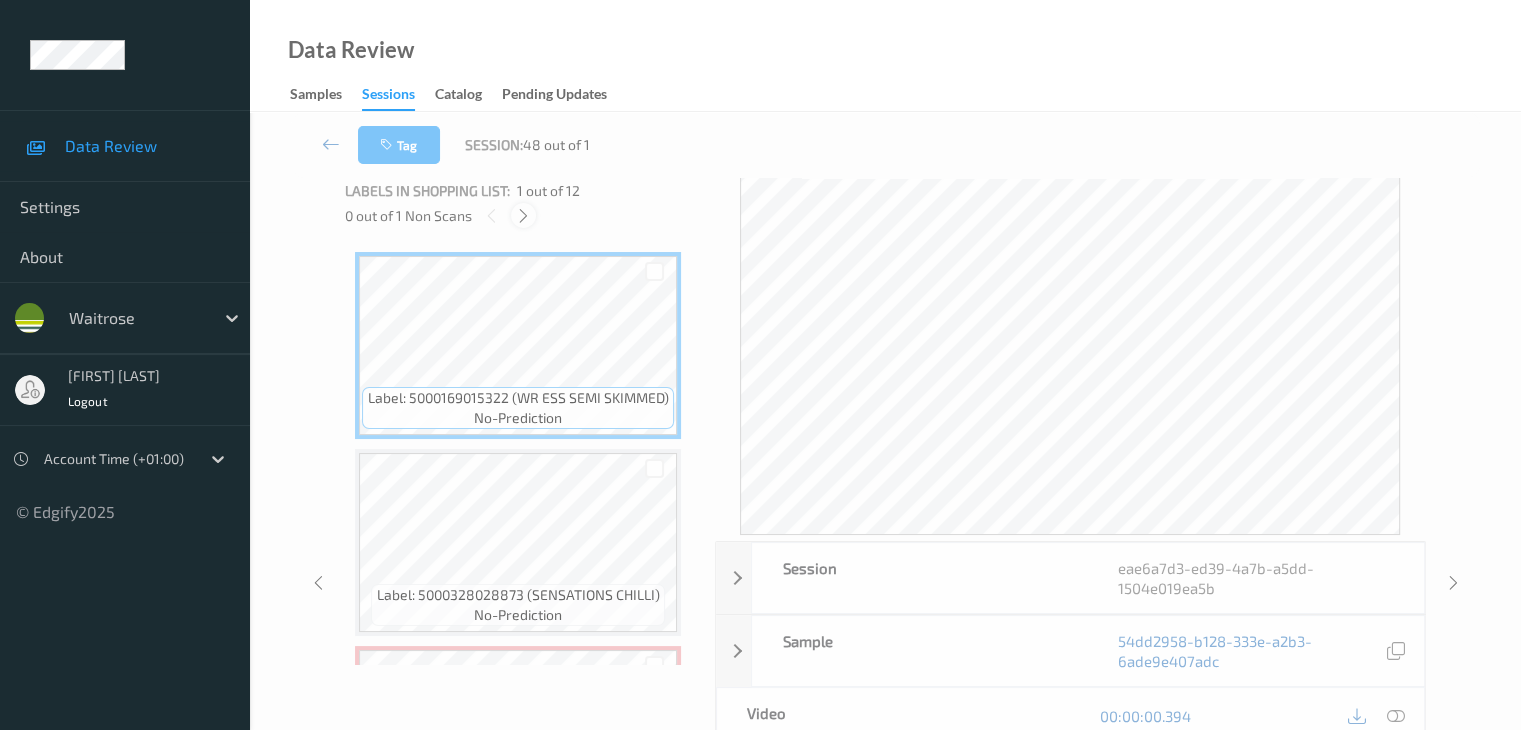 click at bounding box center [523, 215] 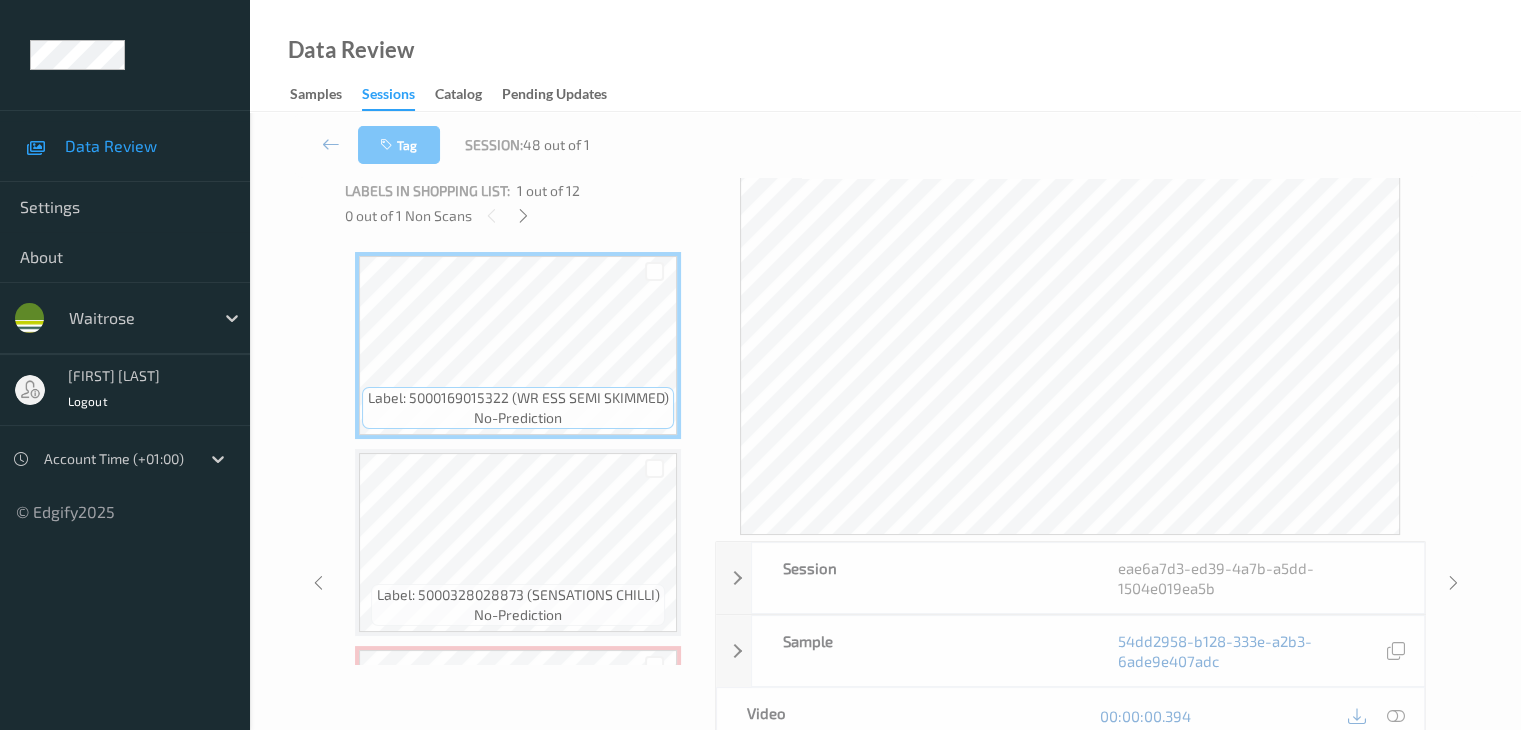 scroll, scrollTop: 207, scrollLeft: 0, axis: vertical 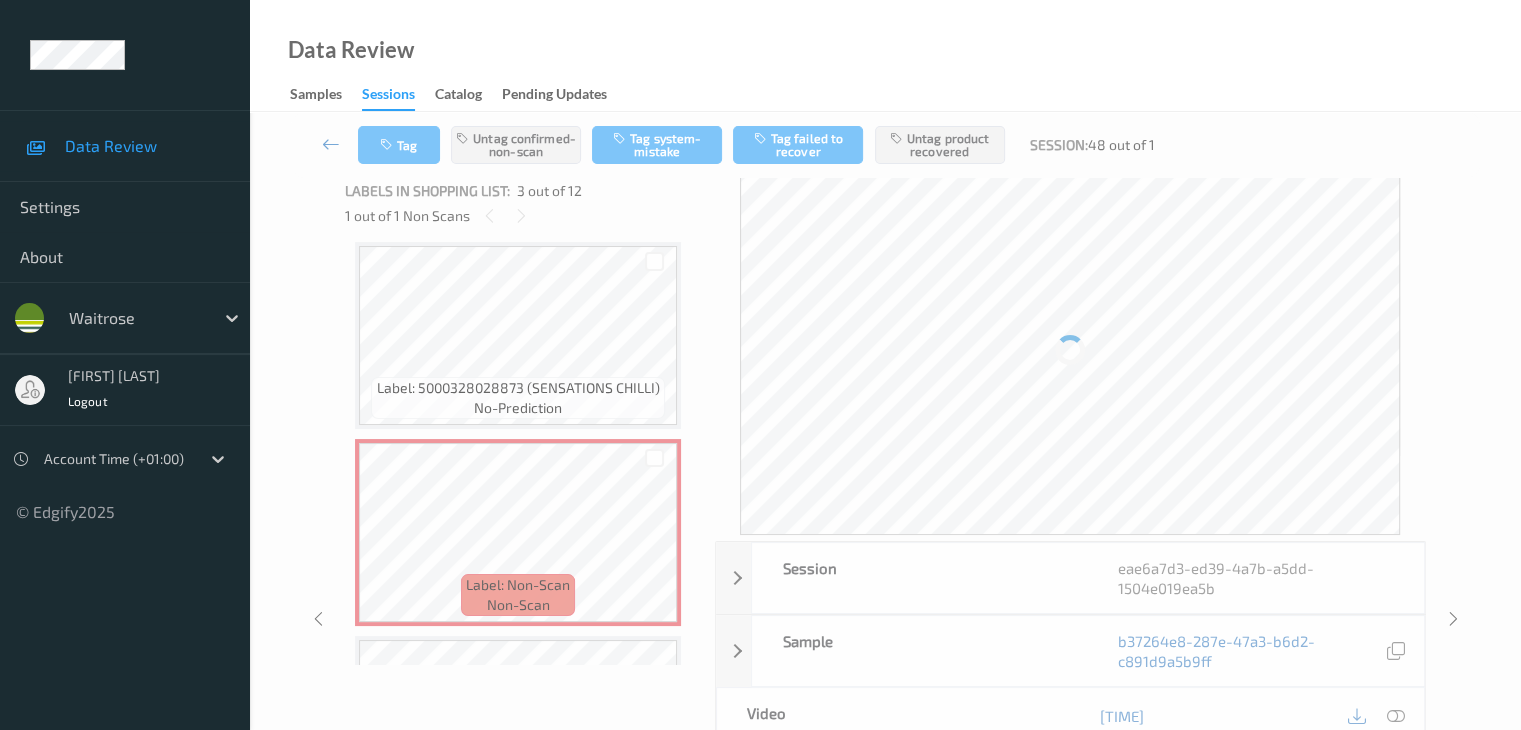 click at bounding box center (331, 144) 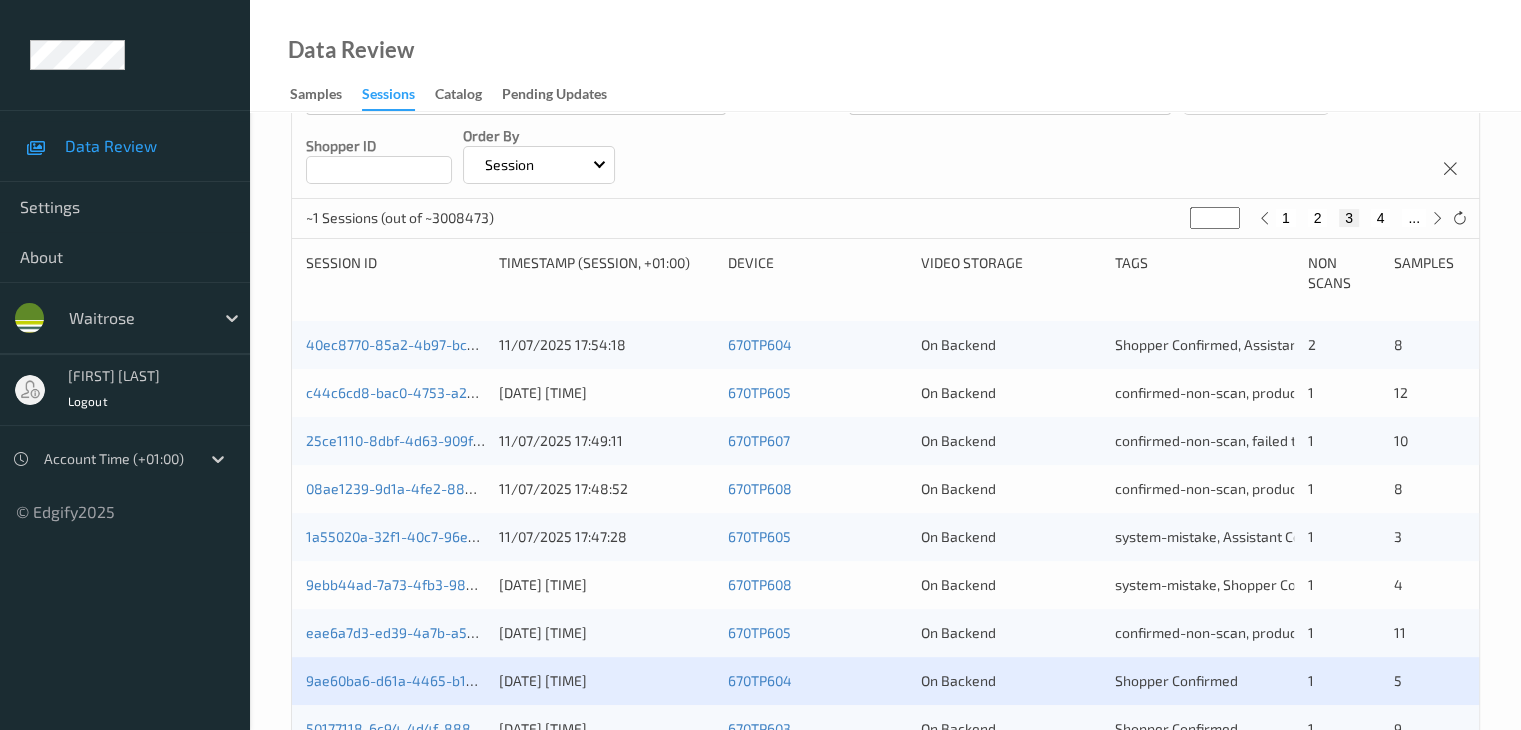 scroll, scrollTop: 600, scrollLeft: 0, axis: vertical 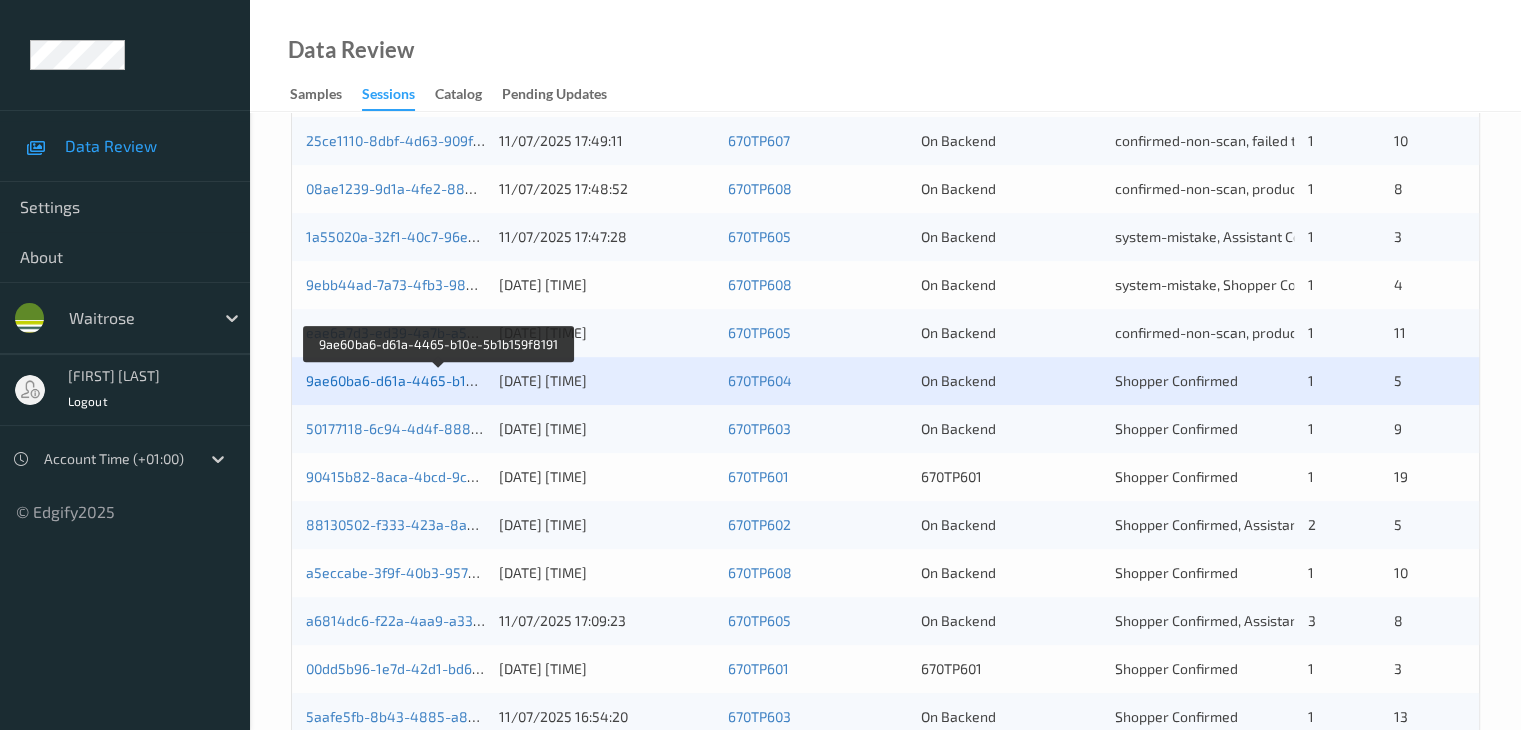 click on "9ae60ba6-d61a-4465-b10e-5b1b159f8191" at bounding box center (440, 380) 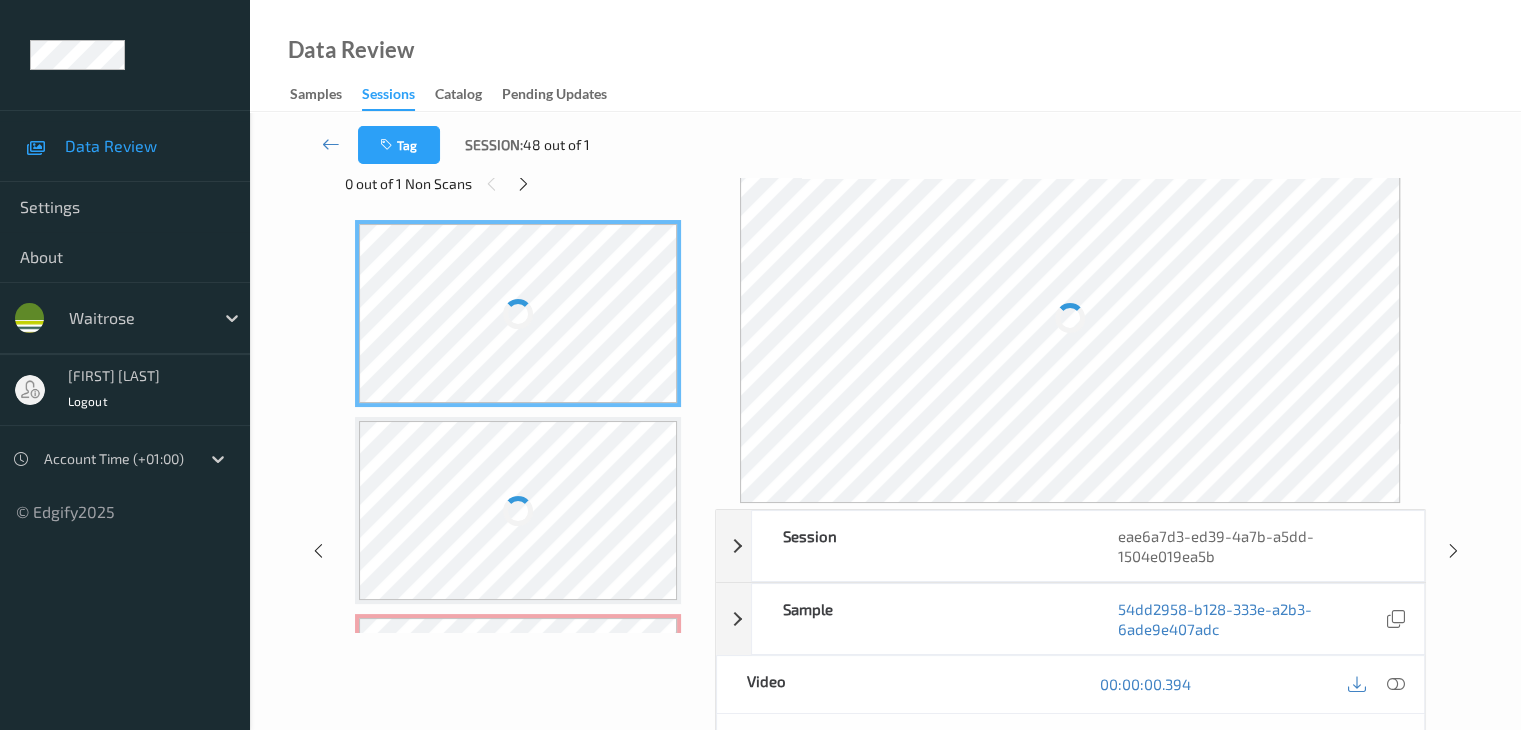 scroll, scrollTop: 44, scrollLeft: 0, axis: vertical 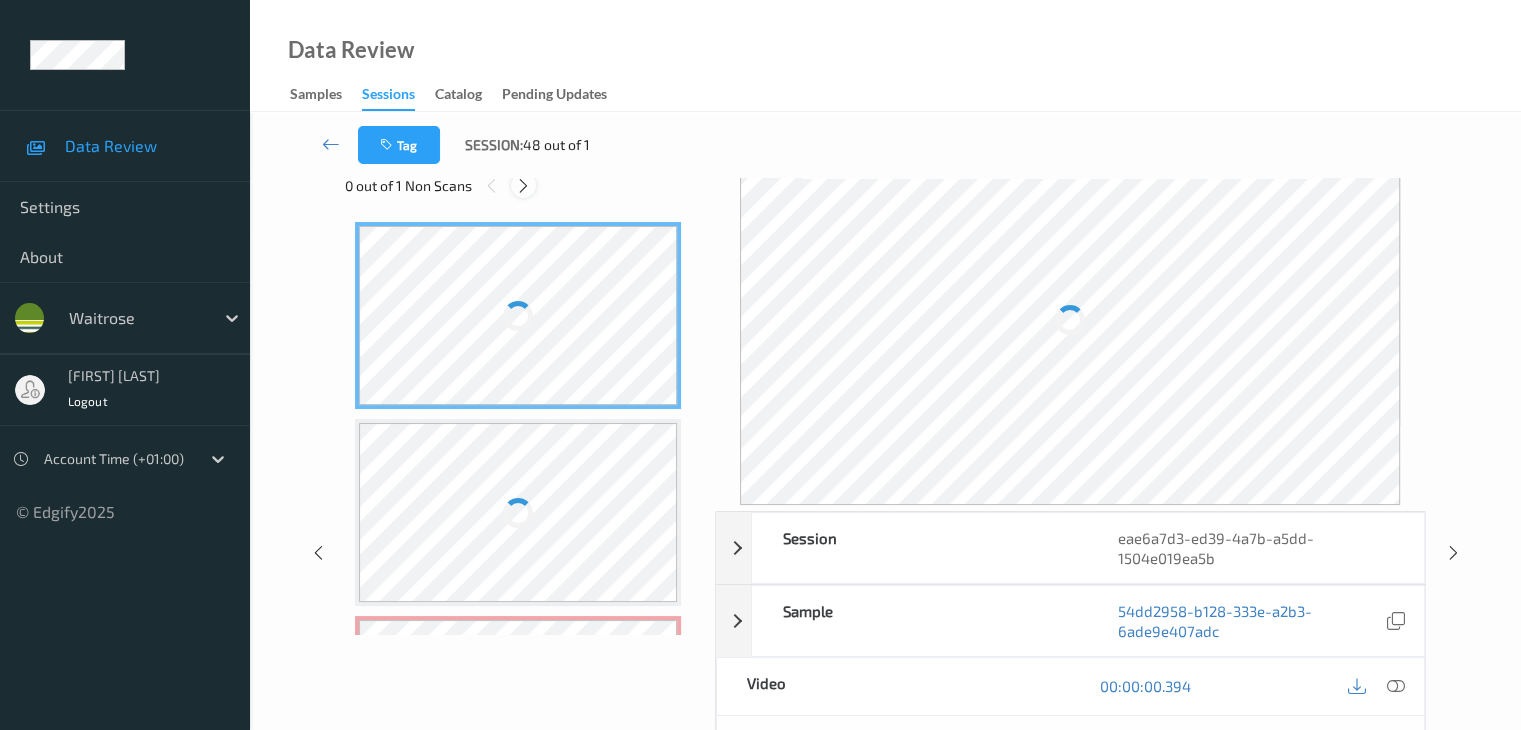 click at bounding box center (523, 186) 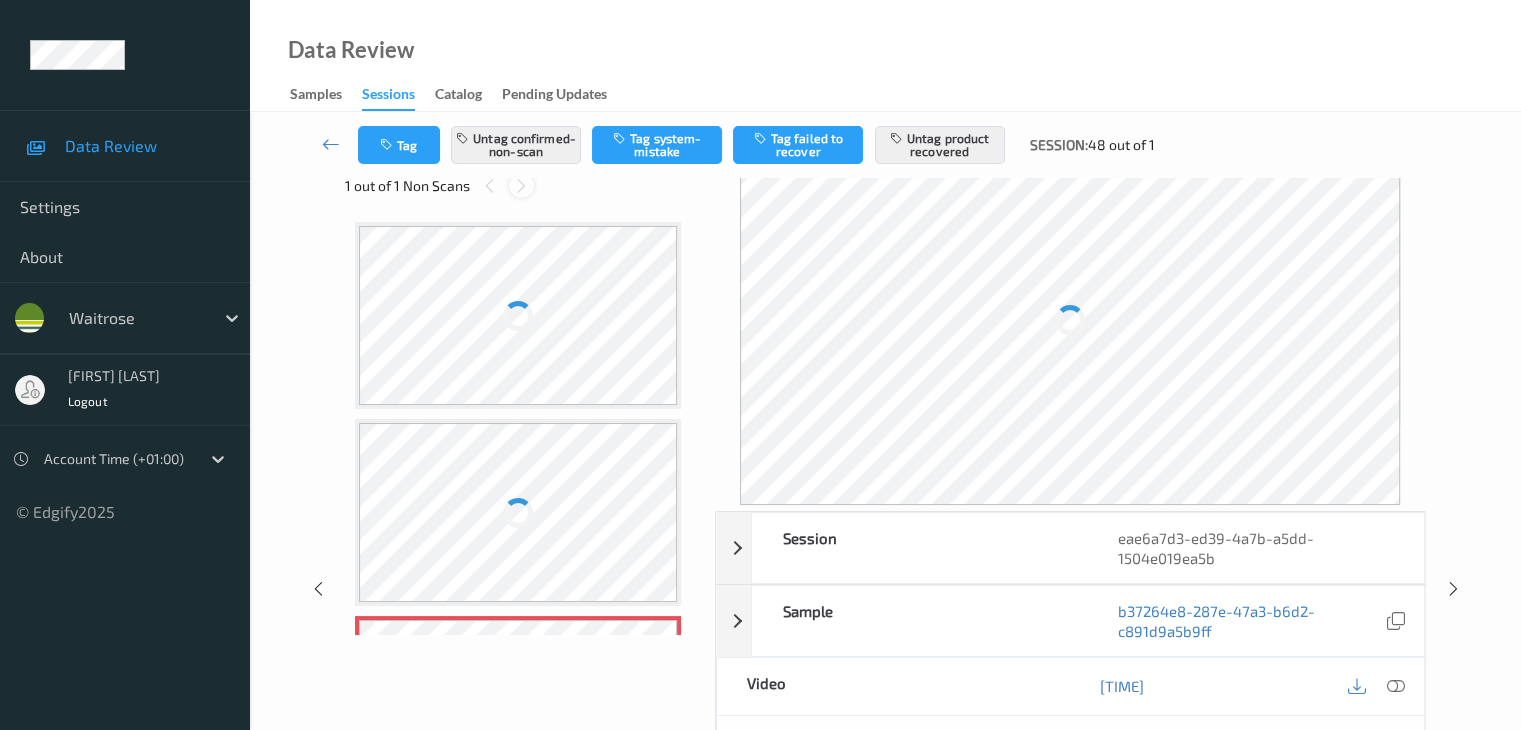 scroll, scrollTop: 207, scrollLeft: 0, axis: vertical 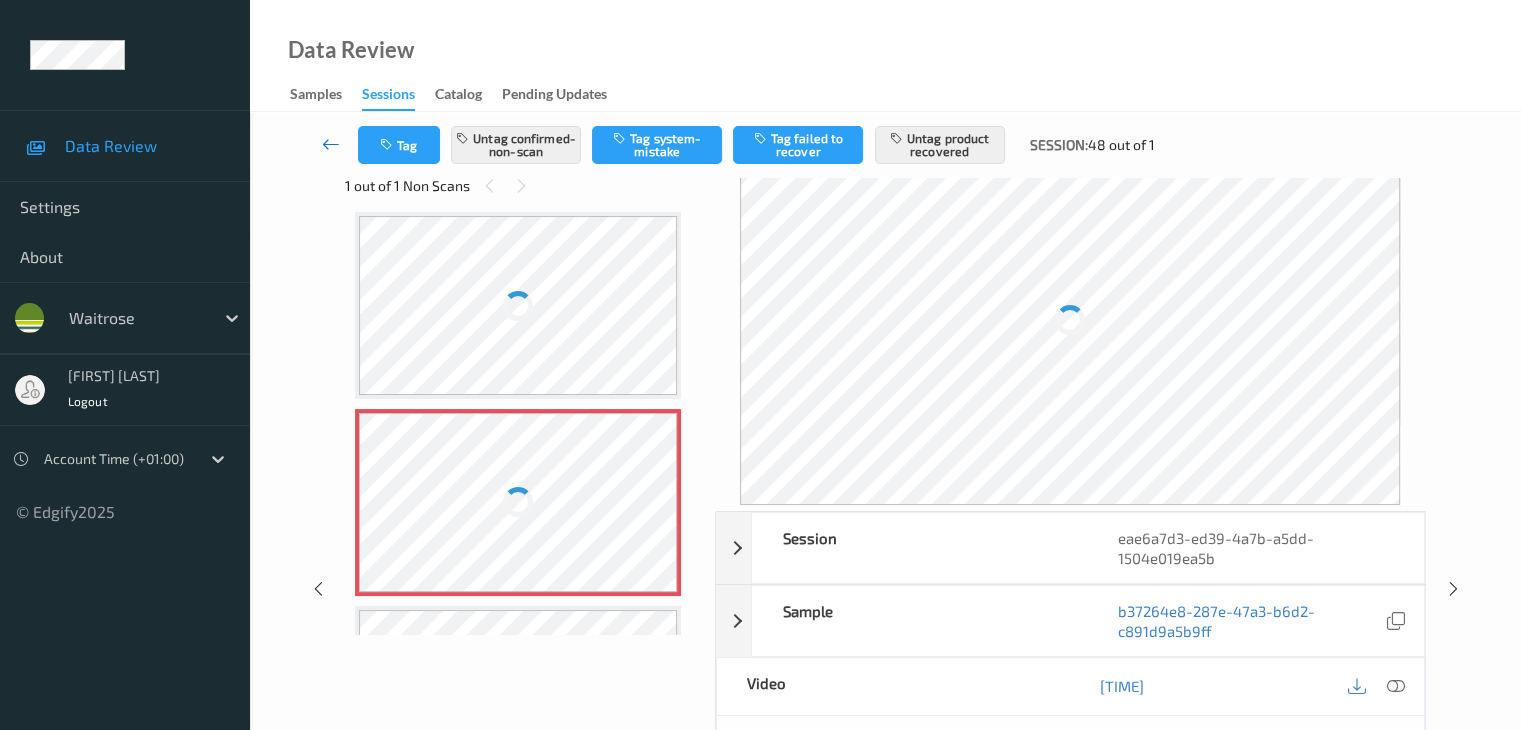click at bounding box center [331, 144] 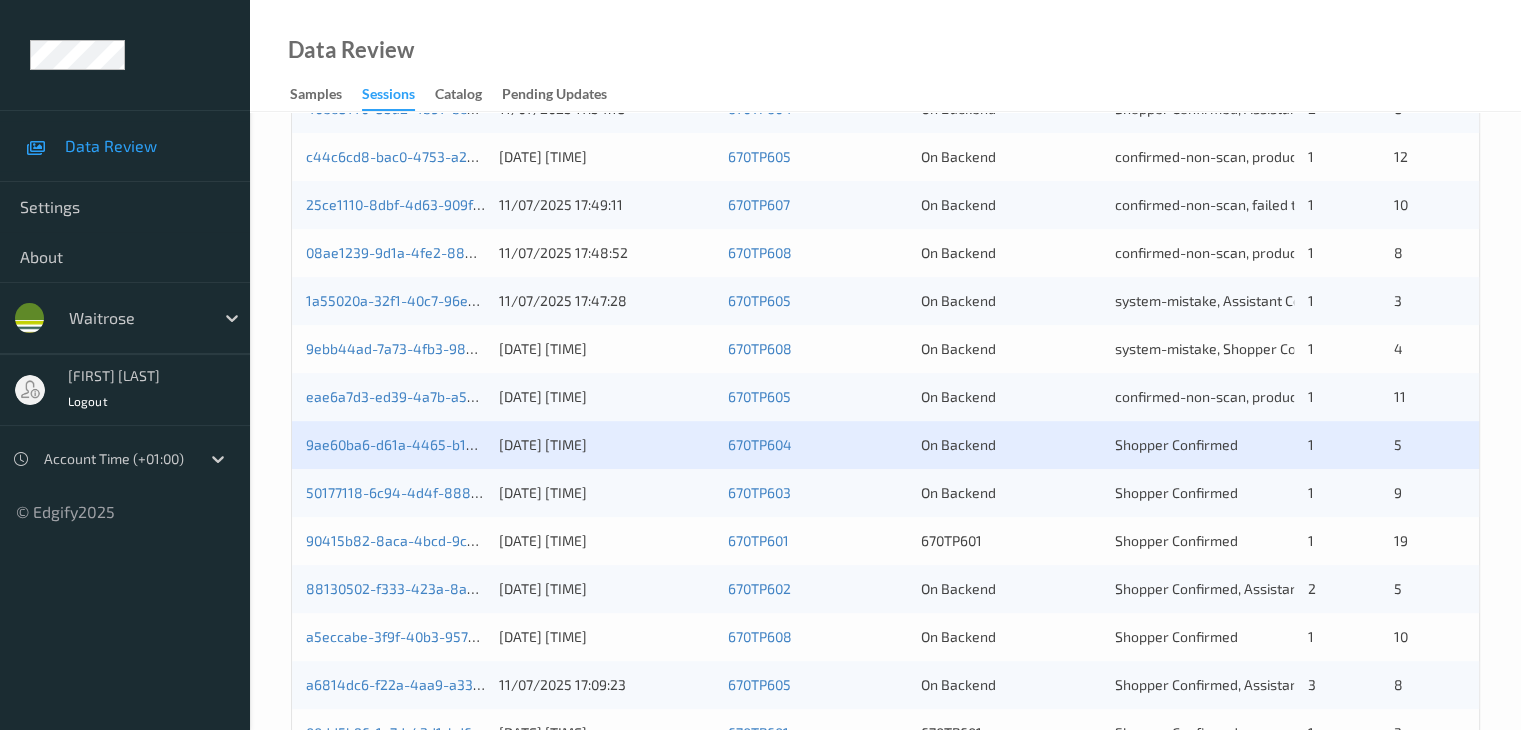scroll, scrollTop: 700, scrollLeft: 0, axis: vertical 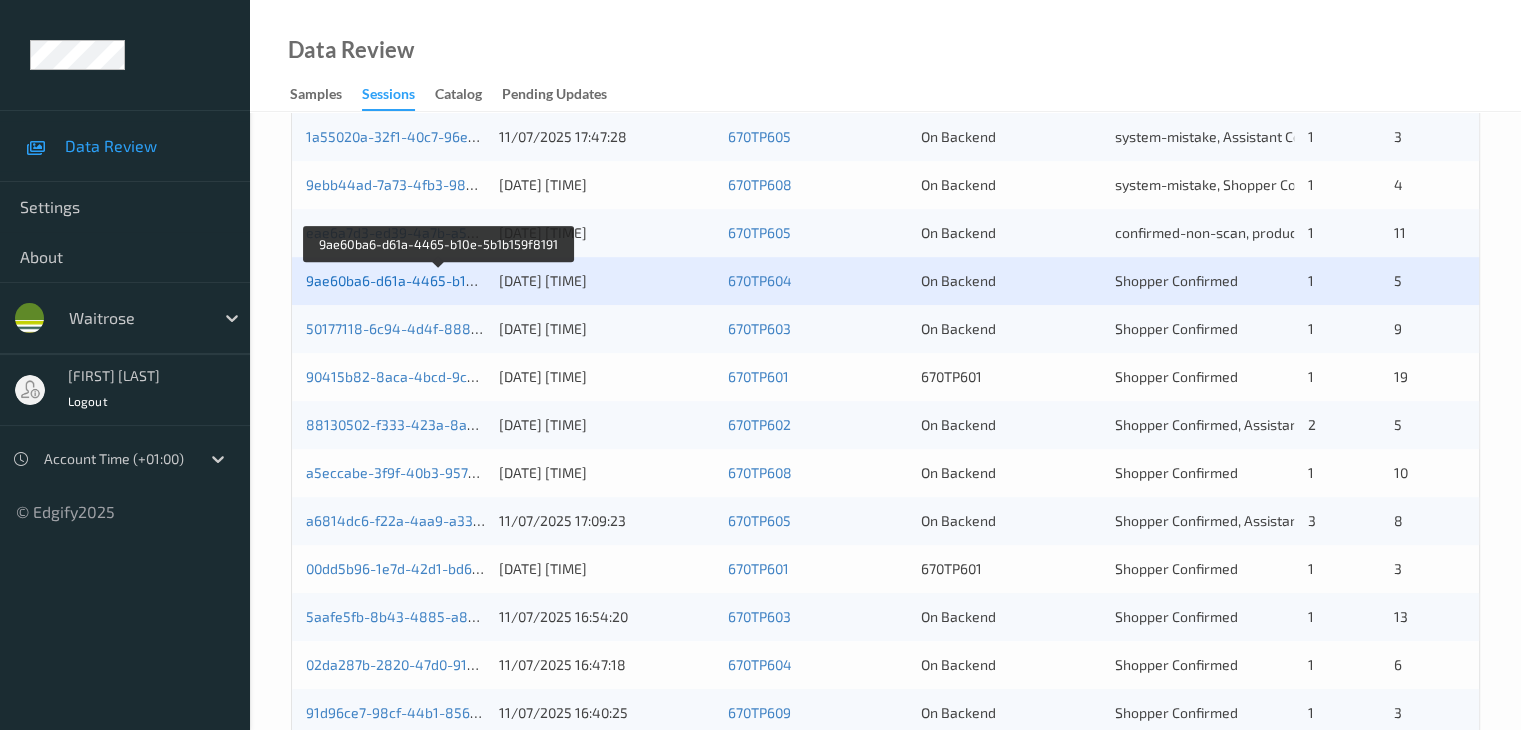 click on "9ae60ba6-d61a-4465-b10e-5b1b159f8191" at bounding box center [440, 280] 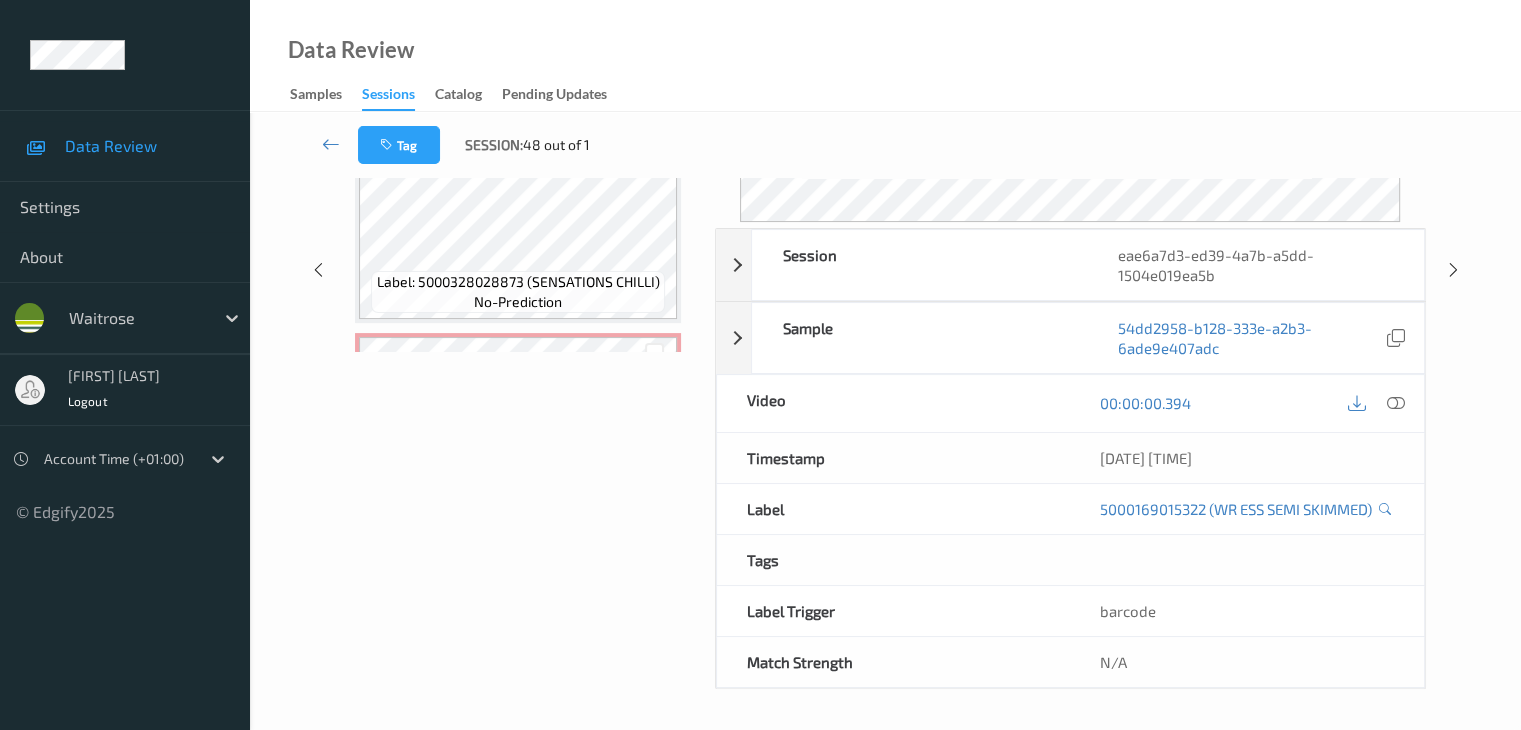 scroll, scrollTop: 44, scrollLeft: 0, axis: vertical 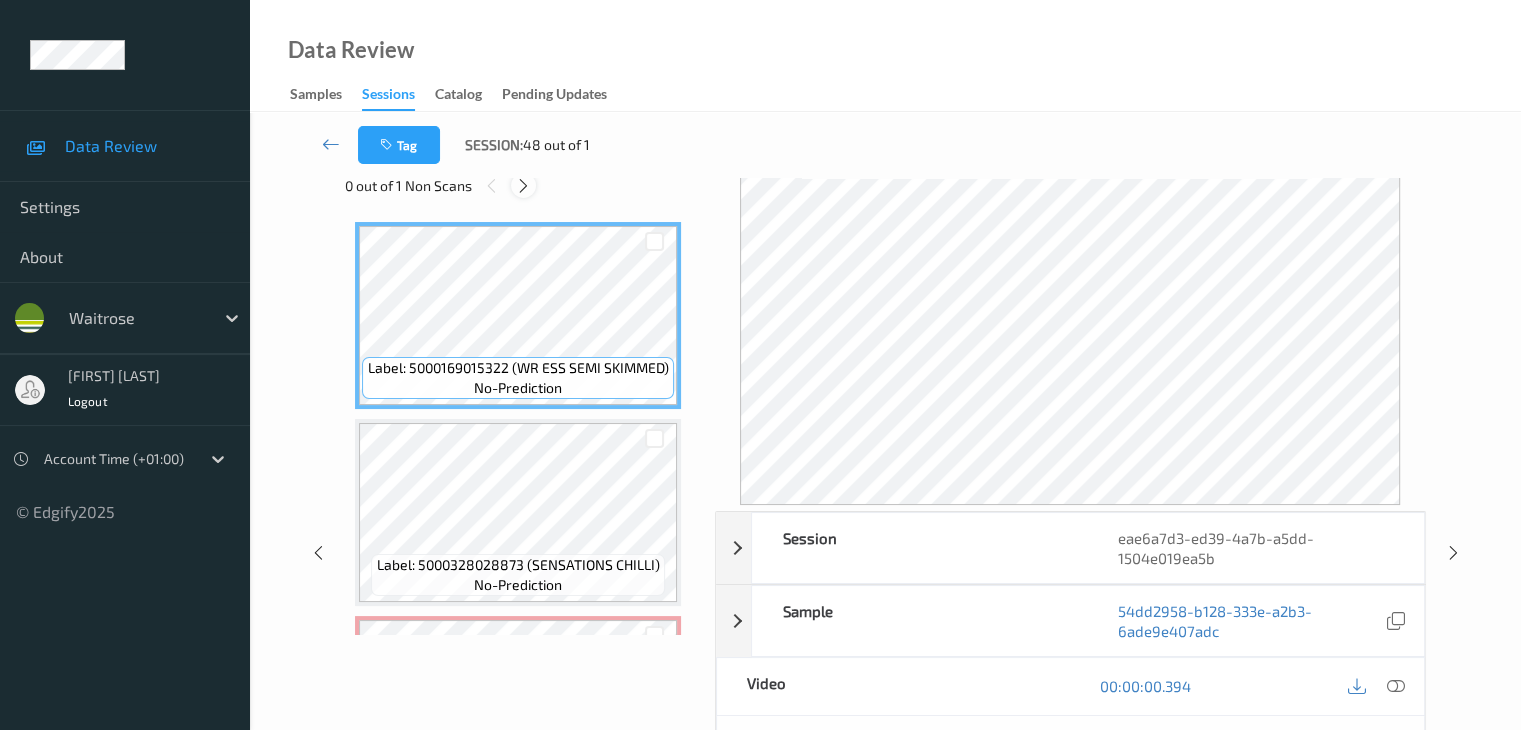 click at bounding box center (523, 186) 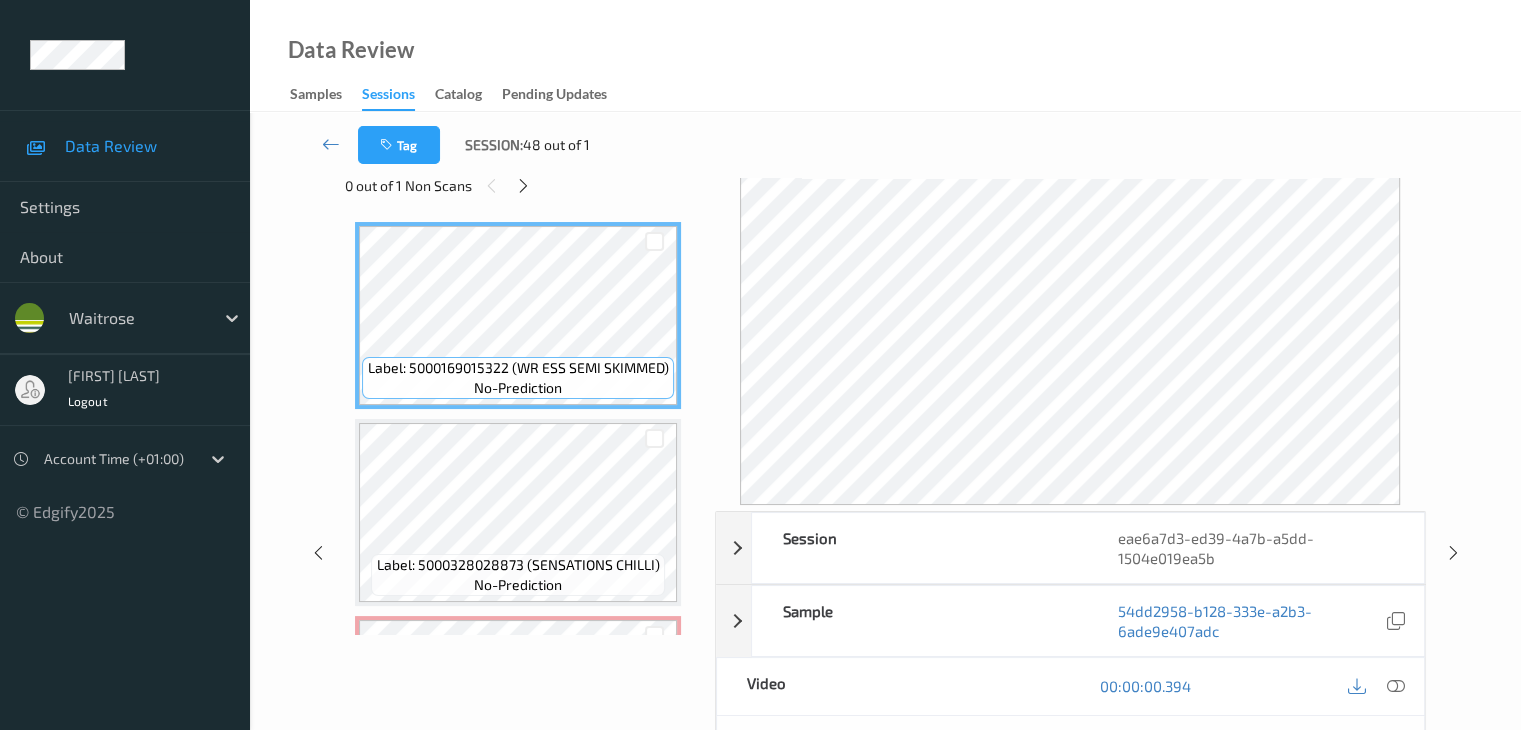 scroll, scrollTop: 207, scrollLeft: 0, axis: vertical 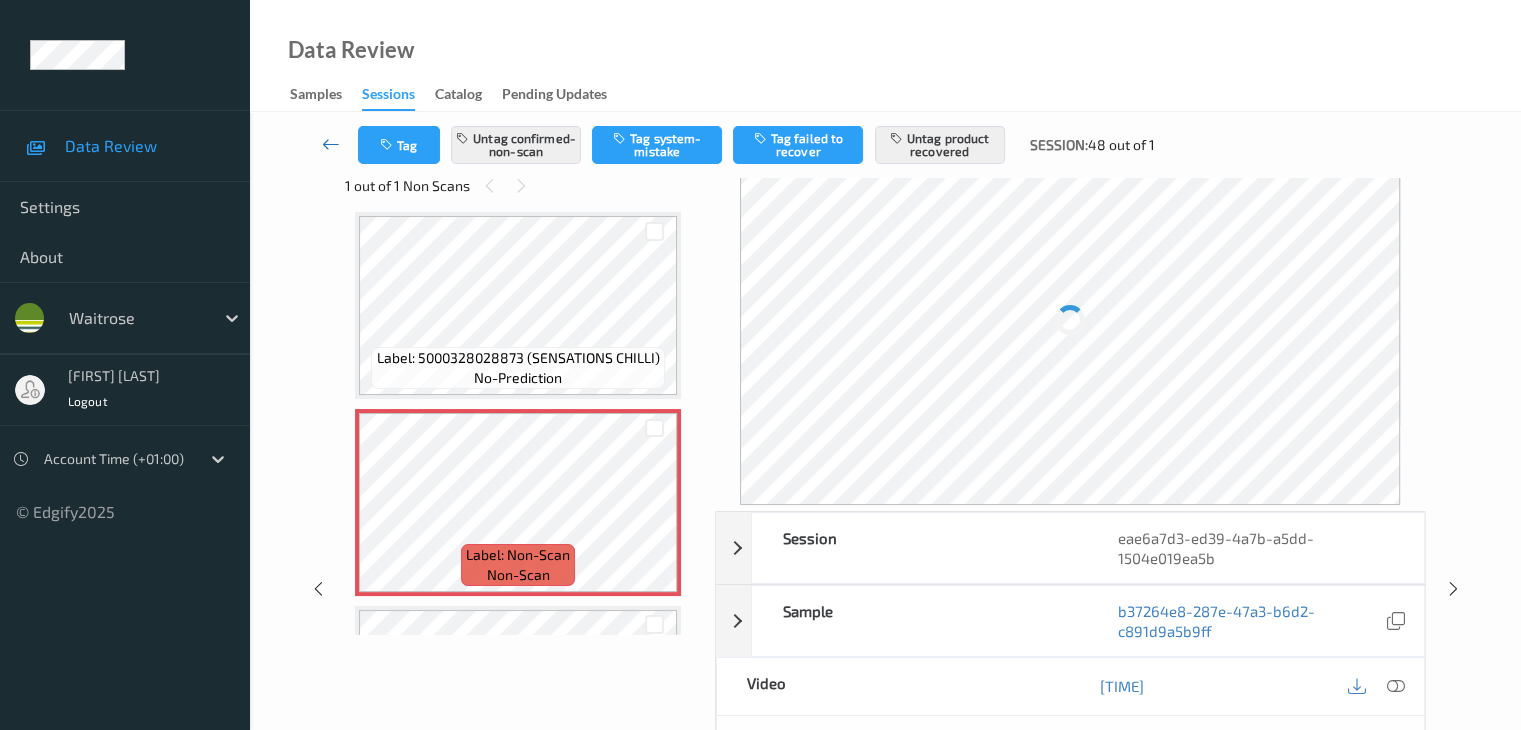 click at bounding box center (331, 145) 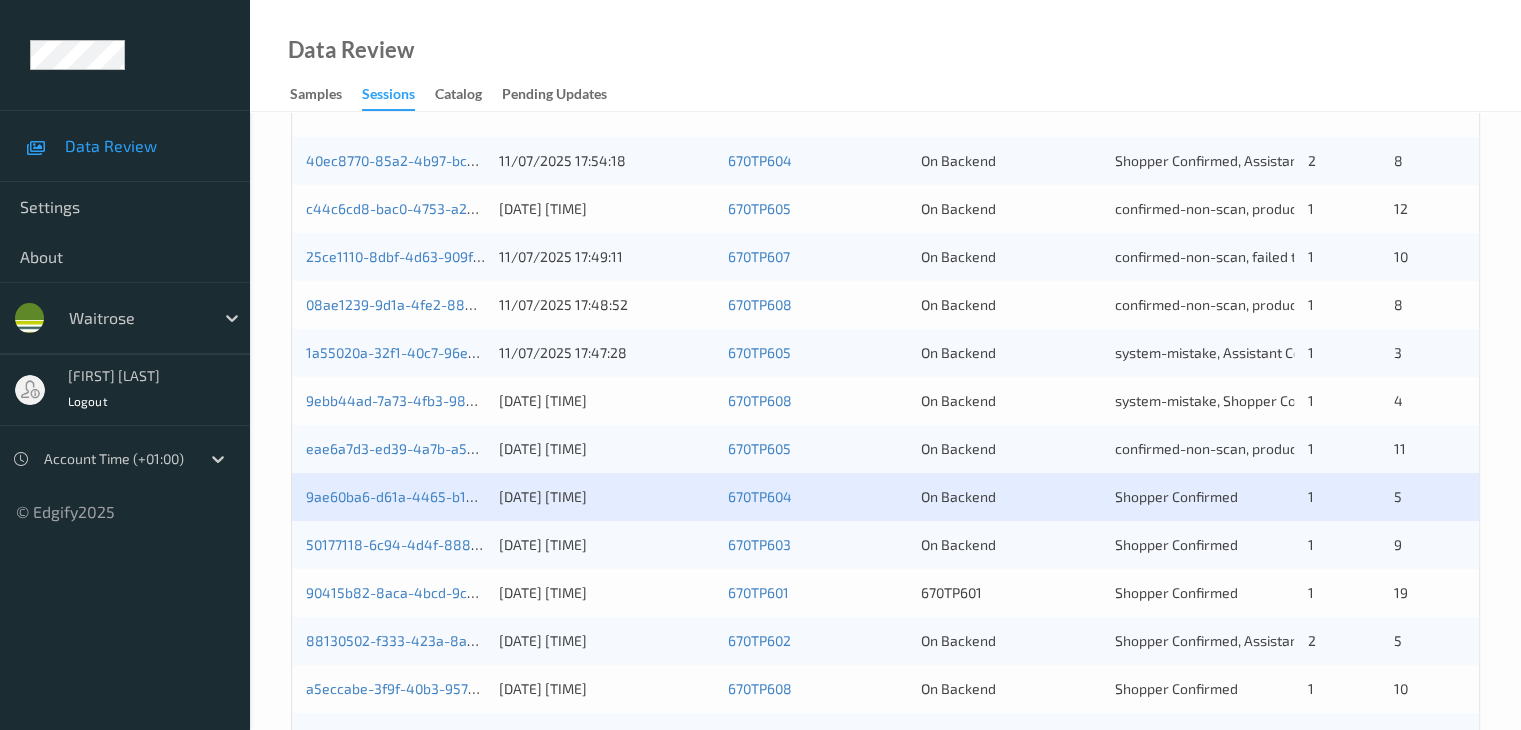 scroll, scrollTop: 500, scrollLeft: 0, axis: vertical 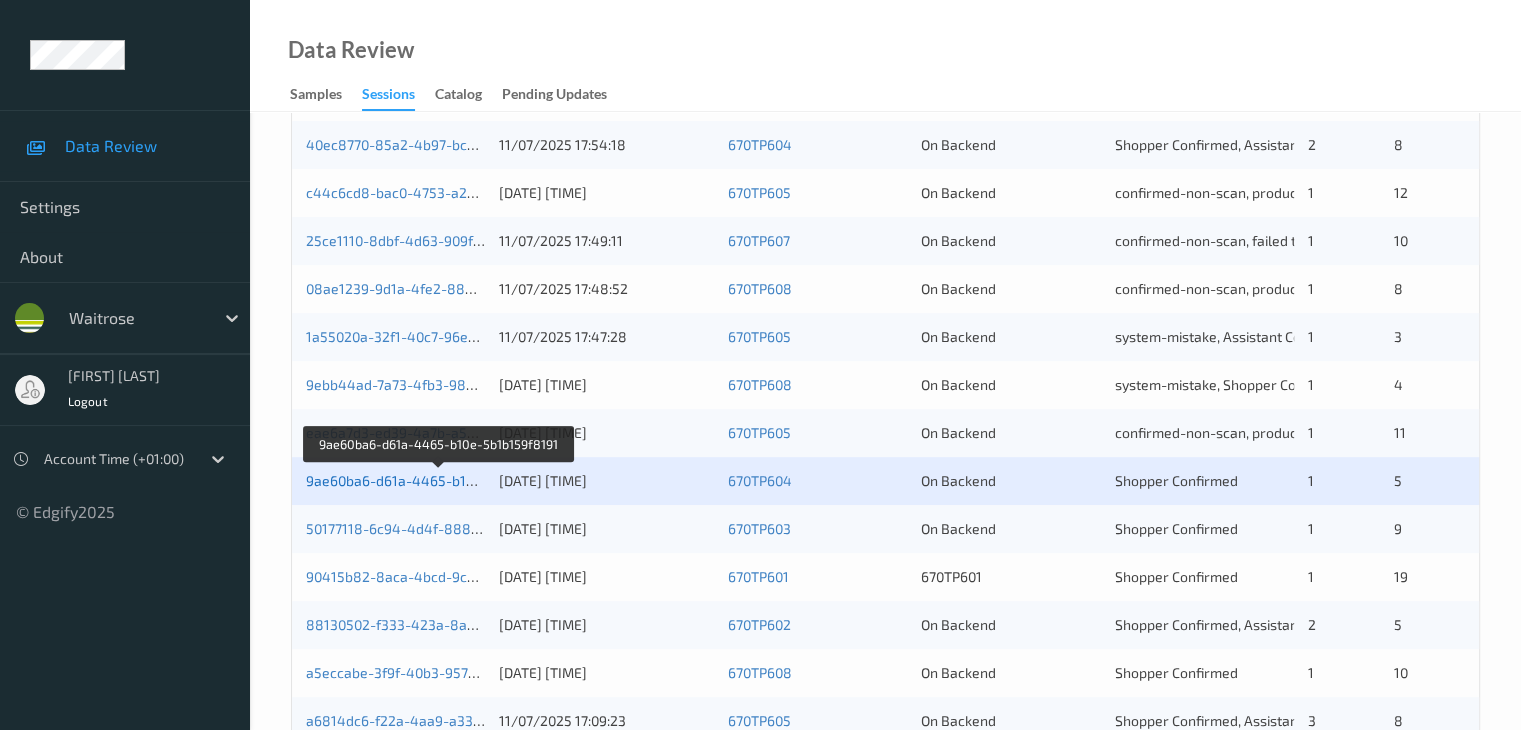 click on "9ae60ba6-d61a-4465-b10e-5b1b159f8191" at bounding box center [440, 480] 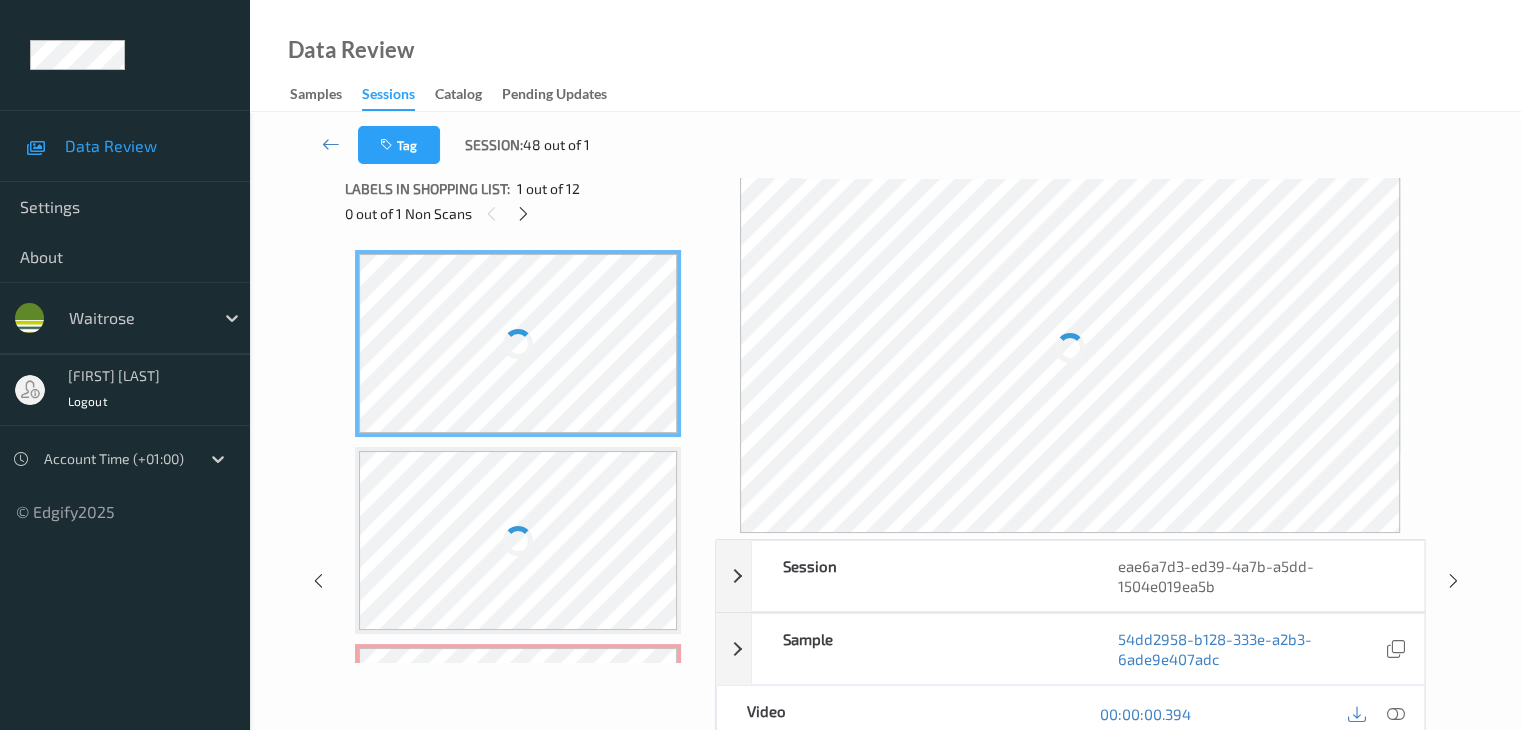 scroll, scrollTop: 0, scrollLeft: 0, axis: both 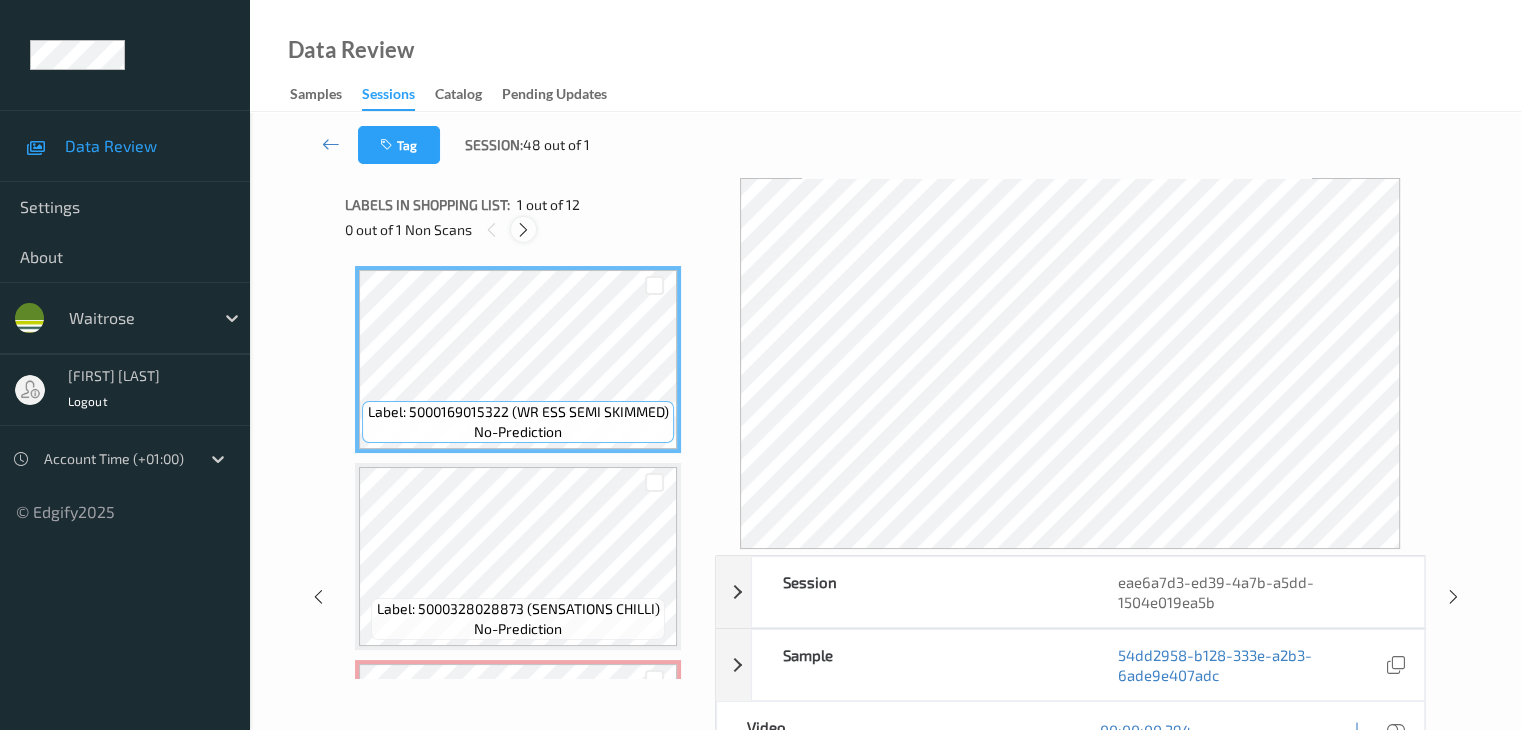 click at bounding box center [523, 230] 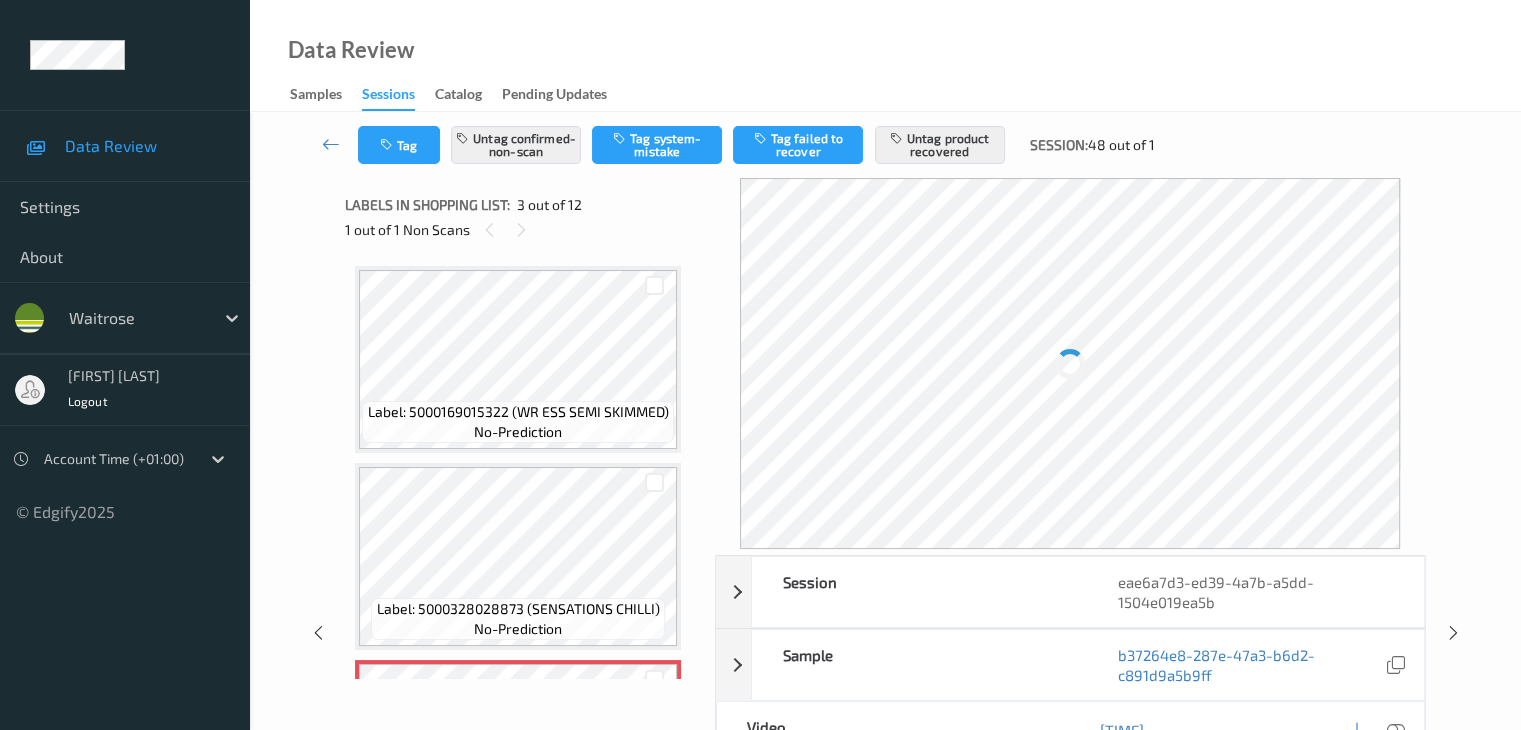 scroll, scrollTop: 207, scrollLeft: 0, axis: vertical 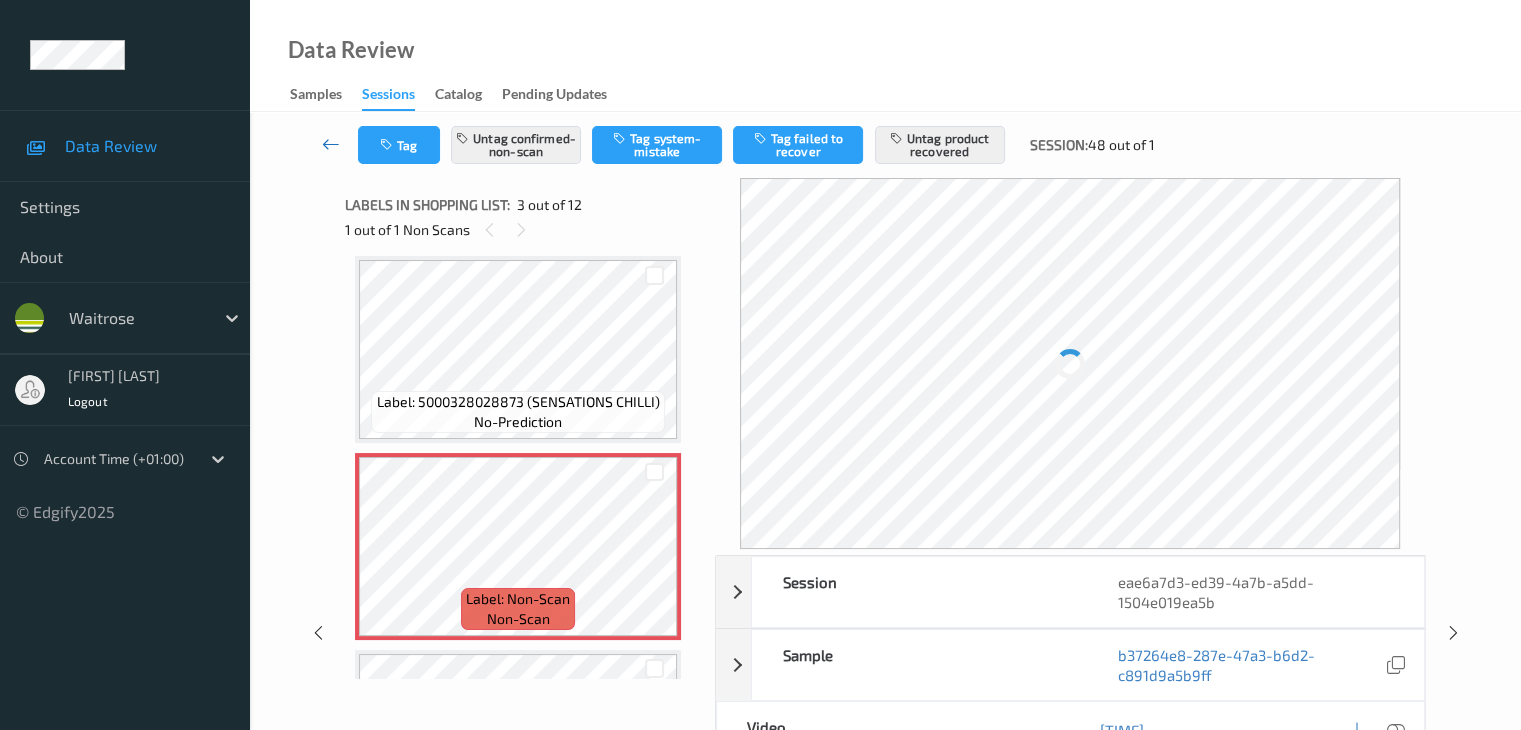 click at bounding box center [331, 144] 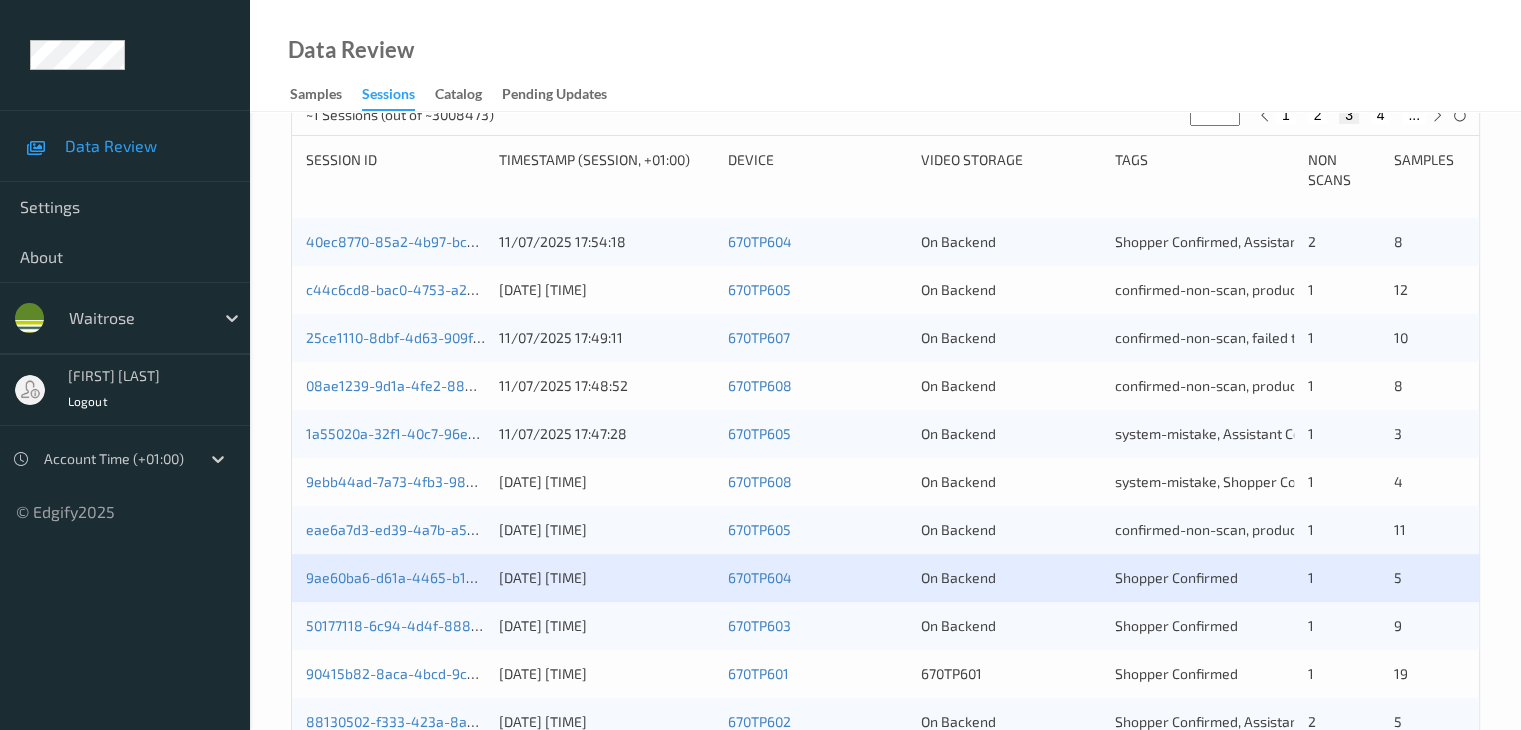 scroll, scrollTop: 500, scrollLeft: 0, axis: vertical 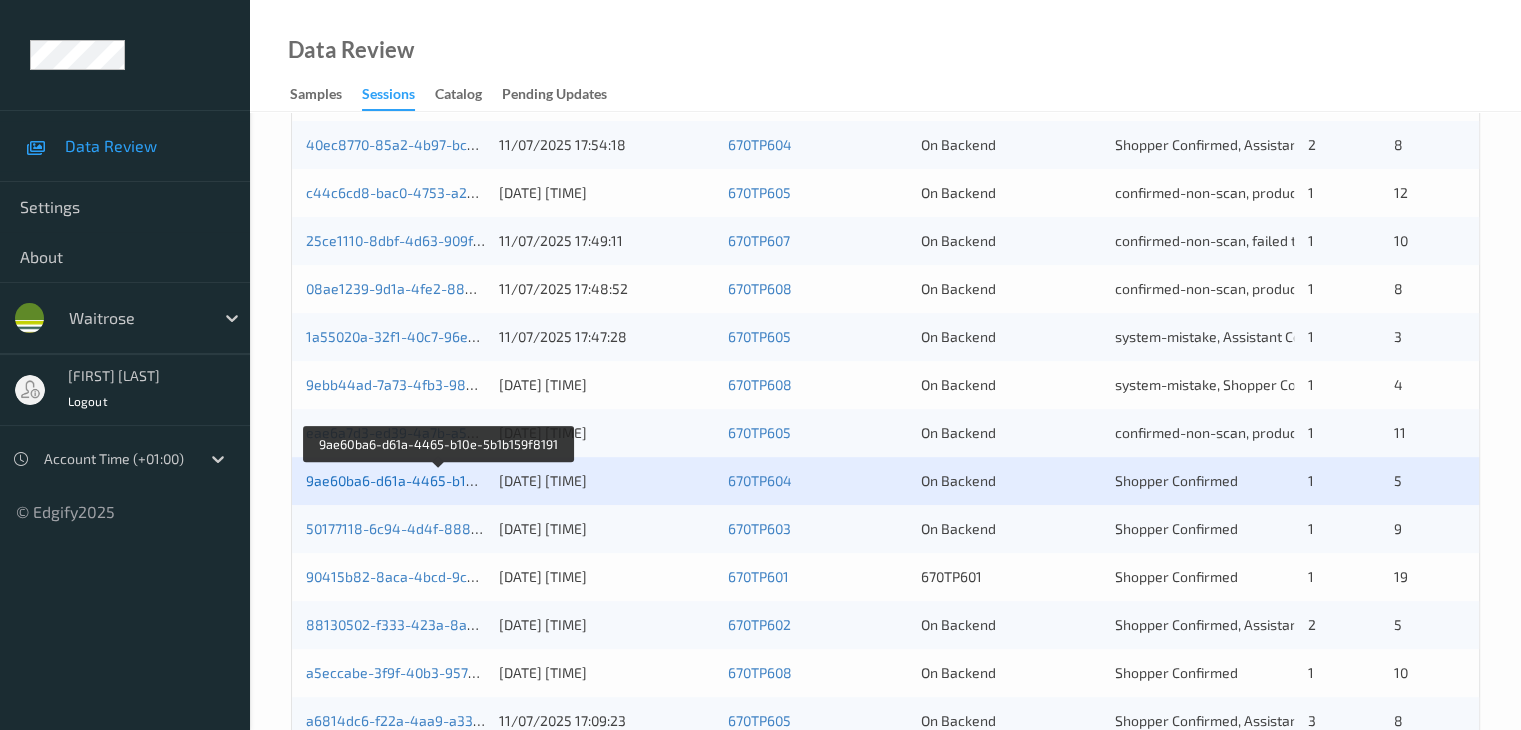 click on "9ae60ba6-d61a-4465-b10e-5b1b159f8191" at bounding box center [440, 480] 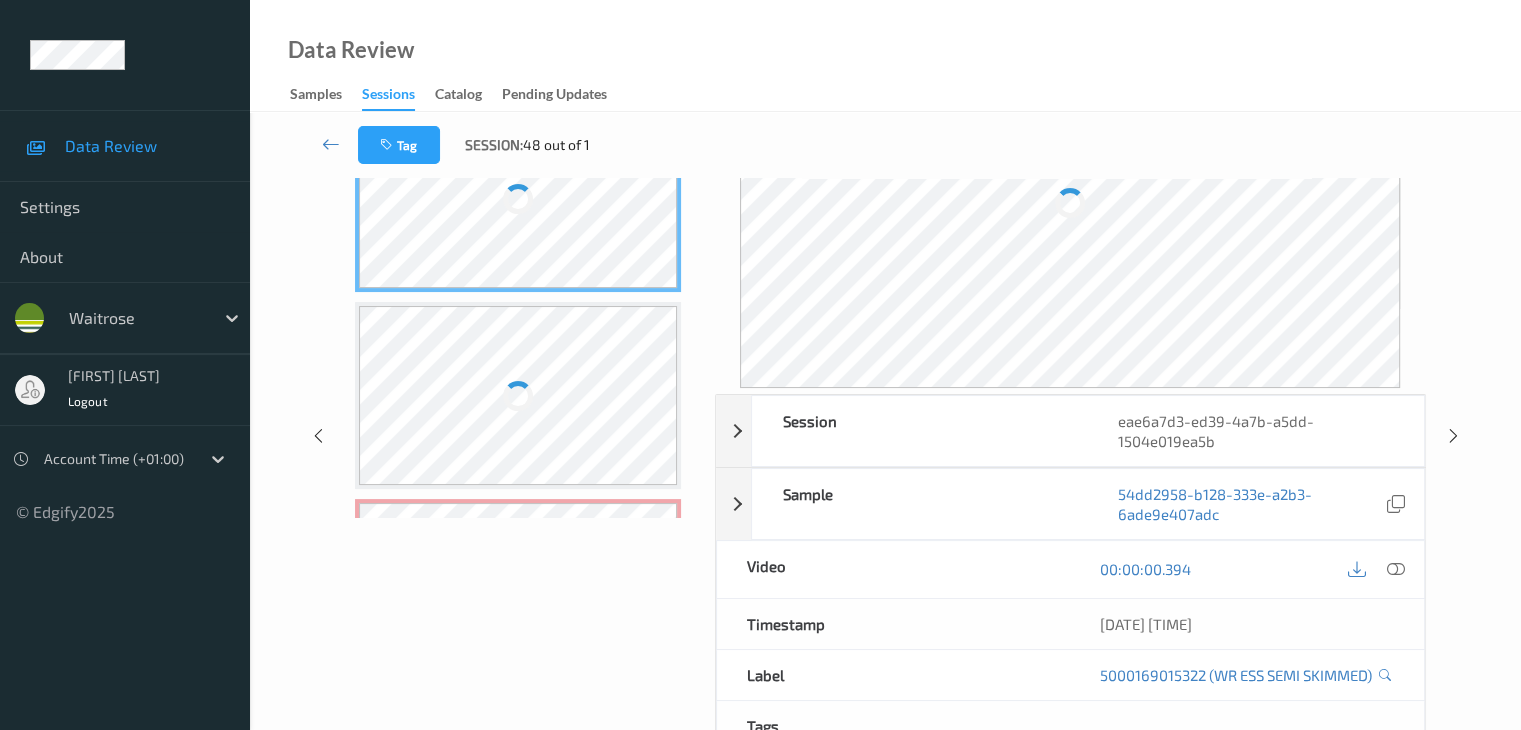 scroll, scrollTop: 44, scrollLeft: 0, axis: vertical 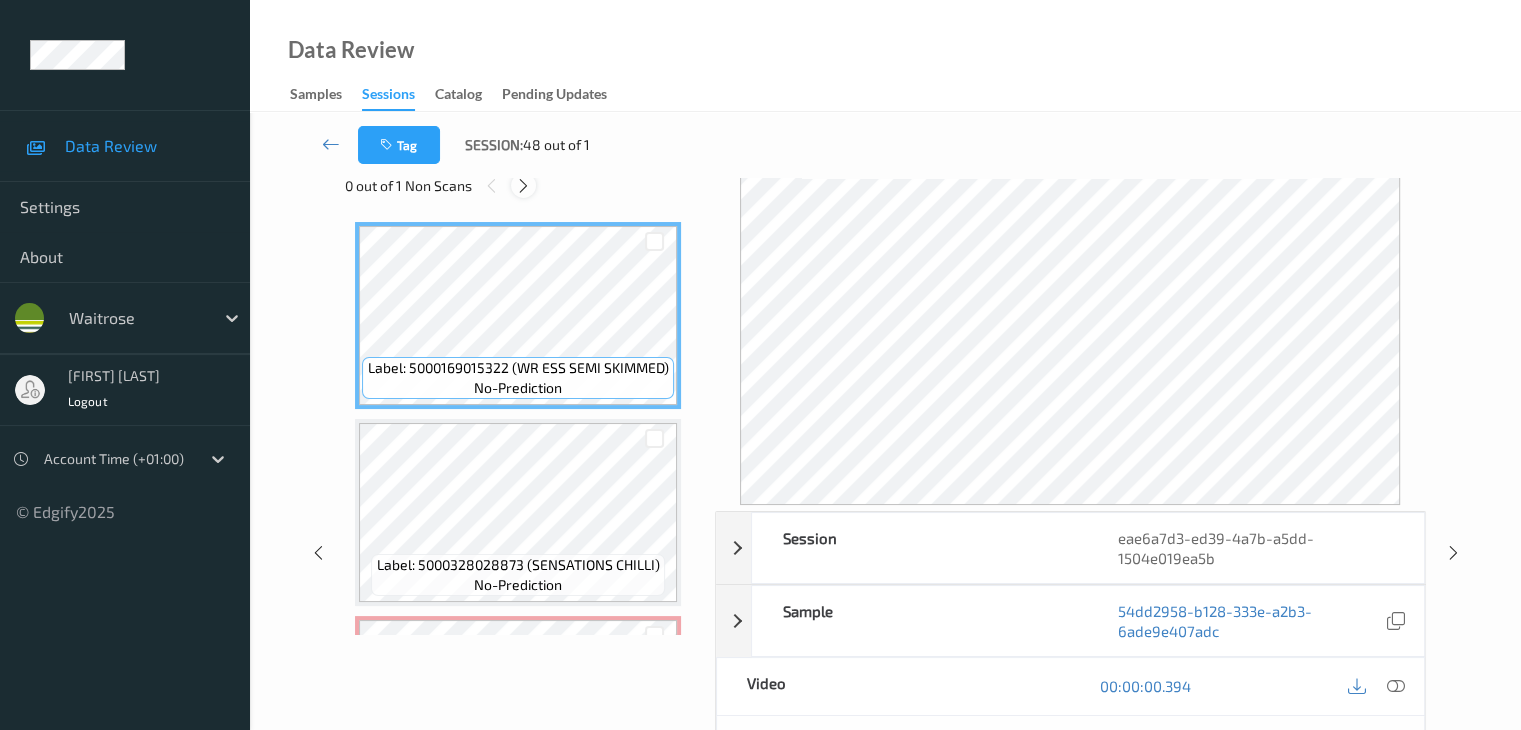 click at bounding box center (523, 186) 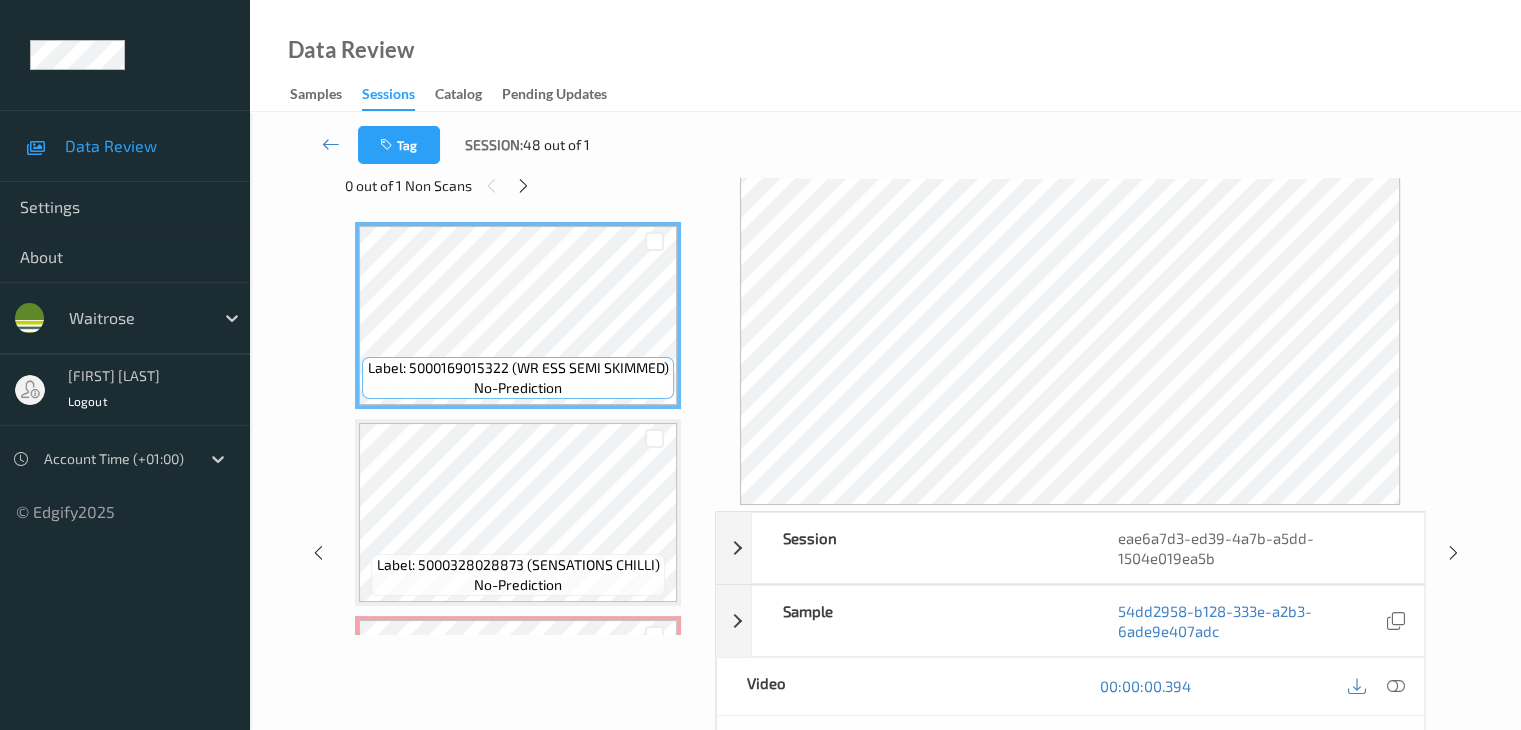 scroll, scrollTop: 207, scrollLeft: 0, axis: vertical 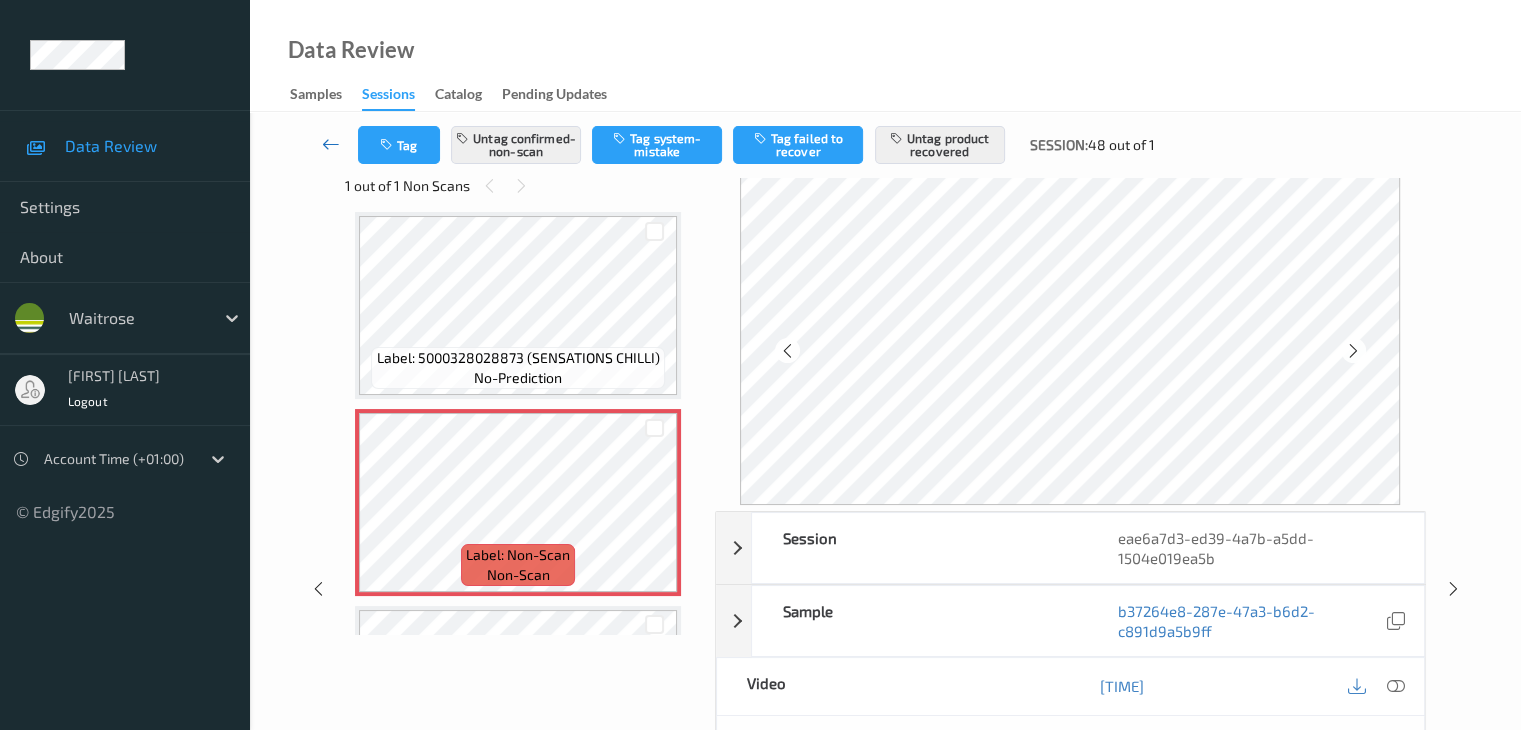 click at bounding box center [331, 144] 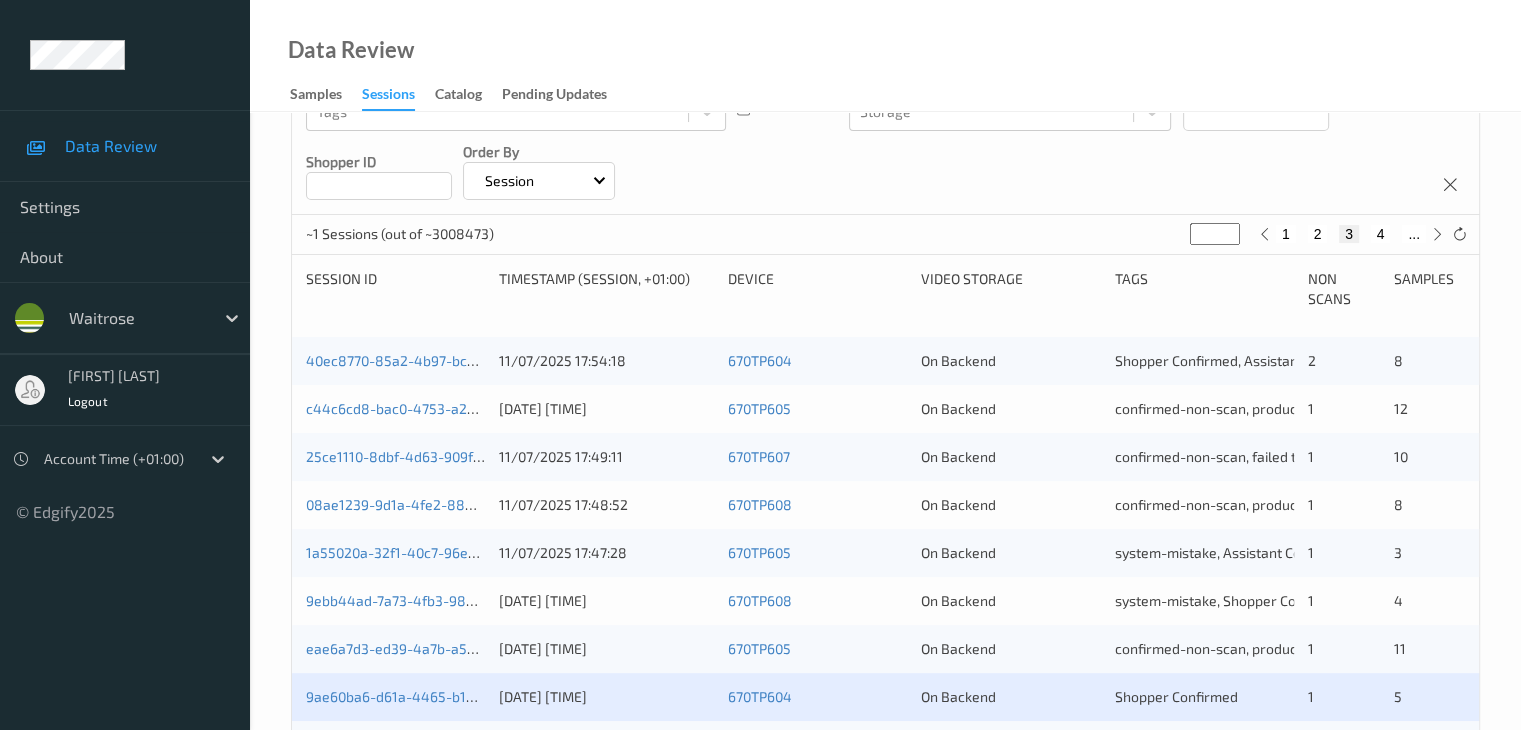 scroll, scrollTop: 300, scrollLeft: 0, axis: vertical 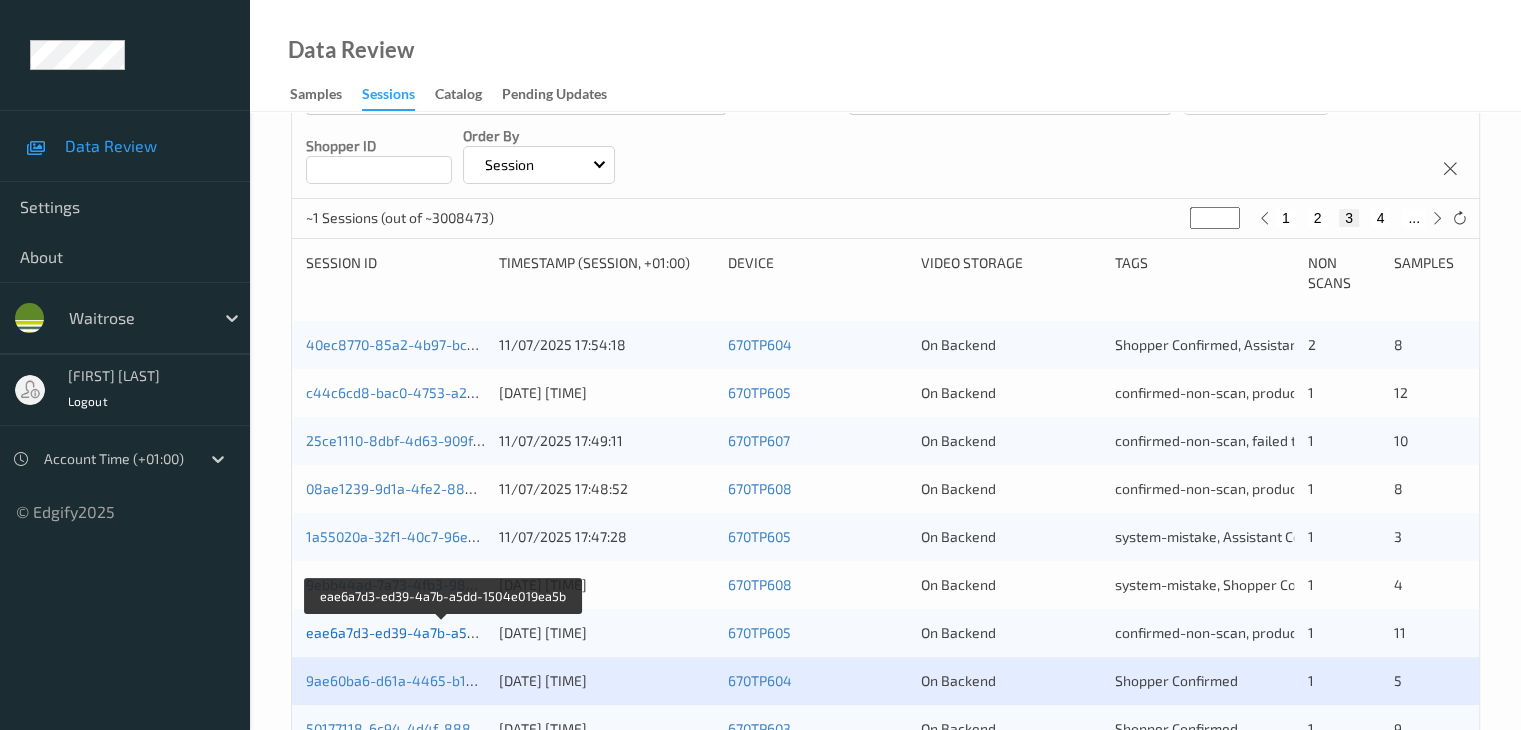 click on "eae6a7d3-ed39-4a7b-a5dd-1504e019ea5b" at bounding box center (444, 632) 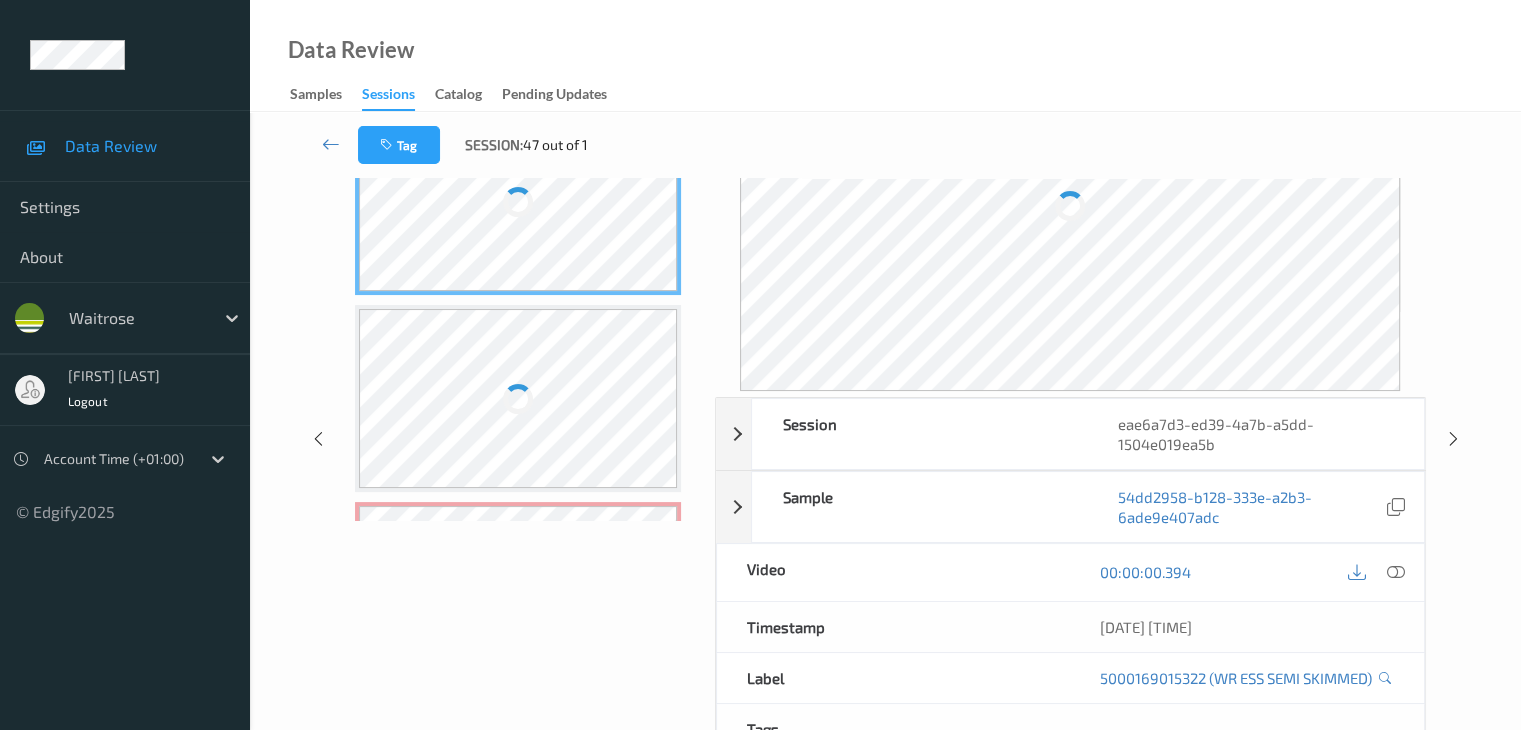scroll, scrollTop: 0, scrollLeft: 0, axis: both 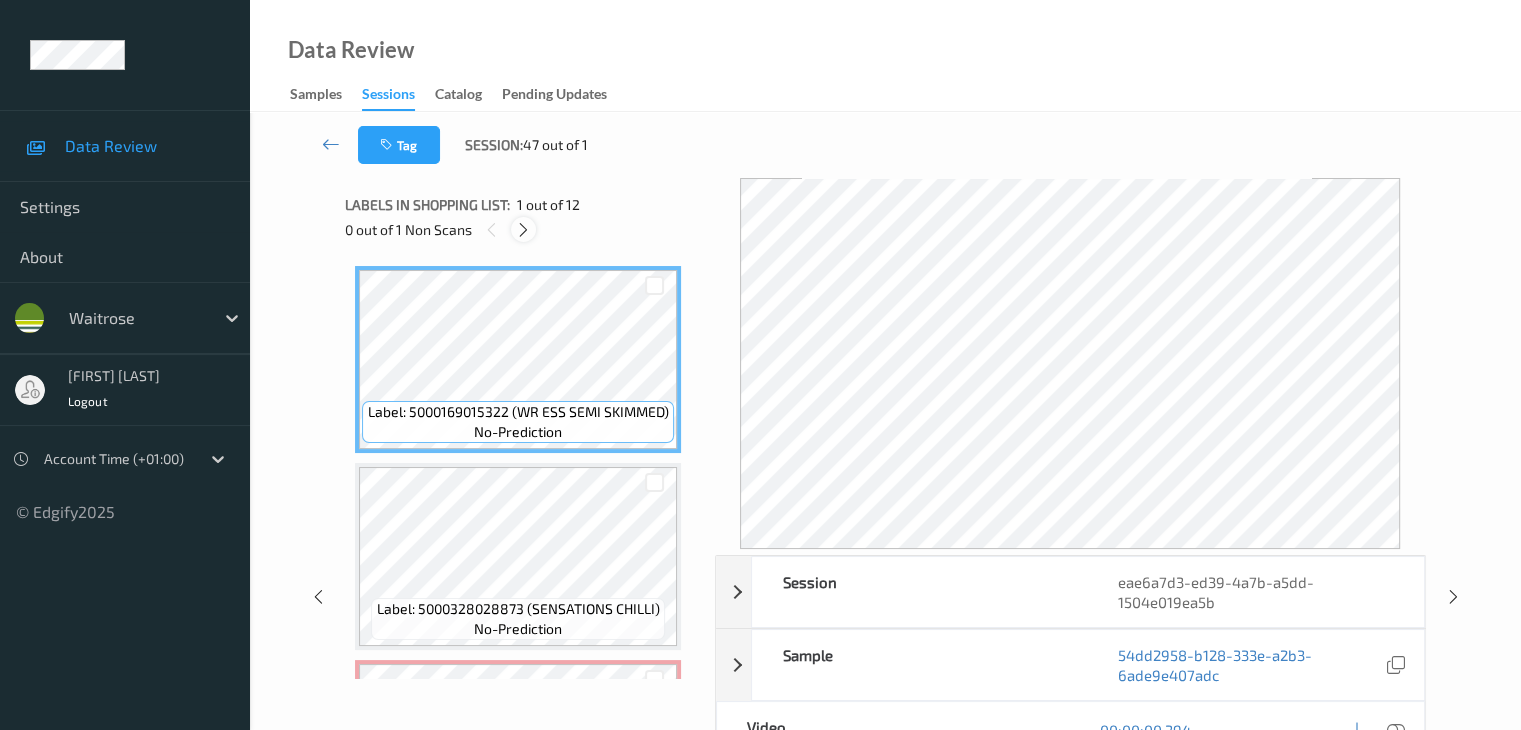 click at bounding box center [523, 230] 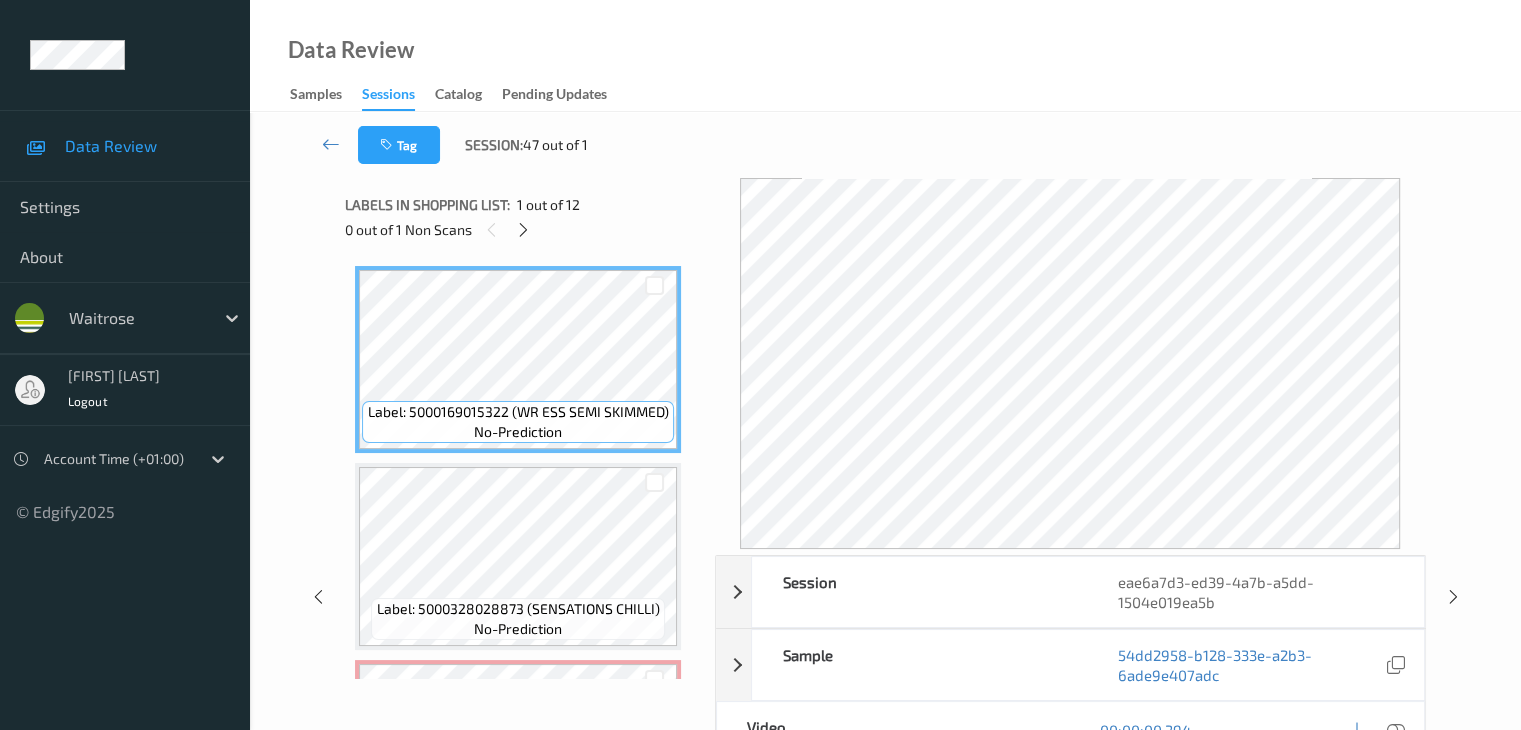 scroll, scrollTop: 207, scrollLeft: 0, axis: vertical 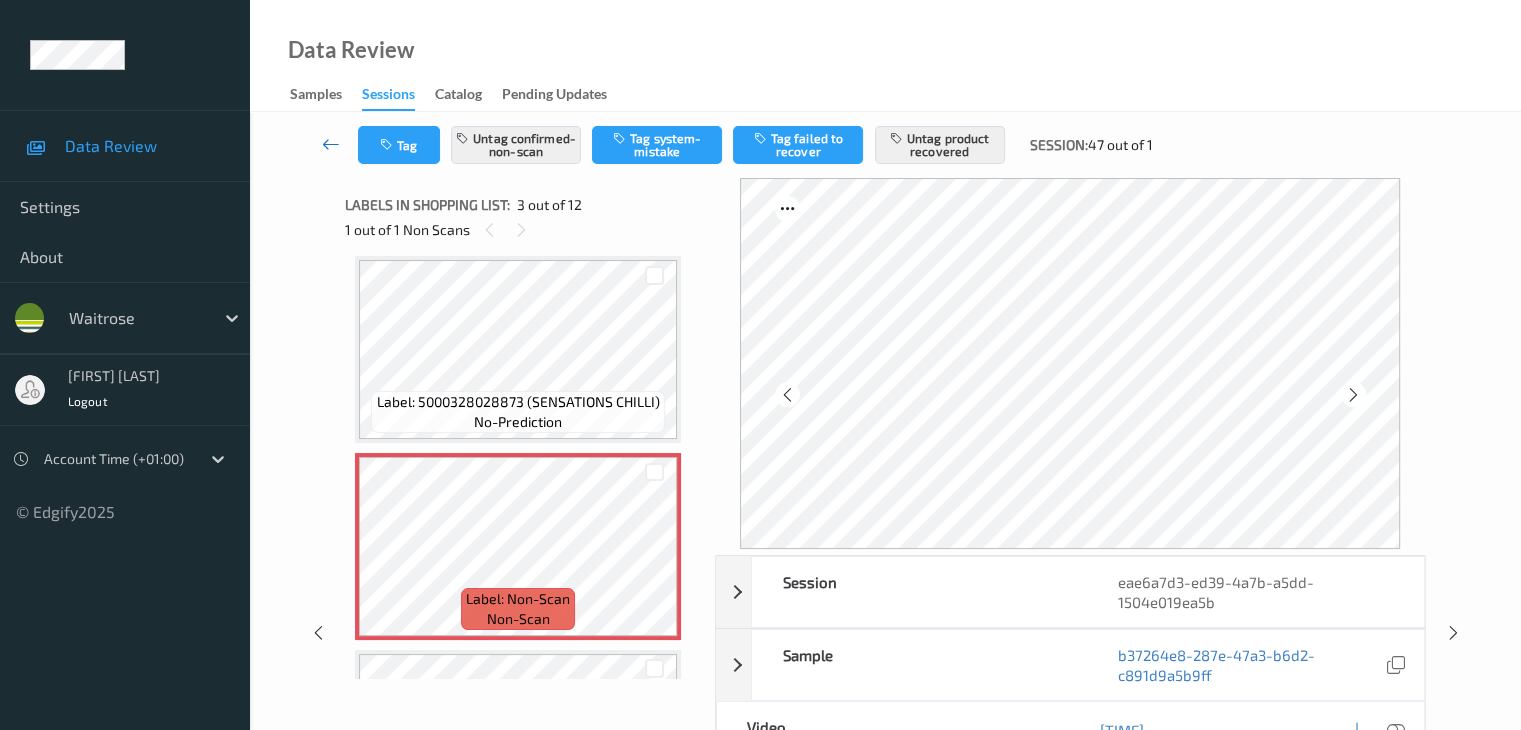 click at bounding box center (331, 144) 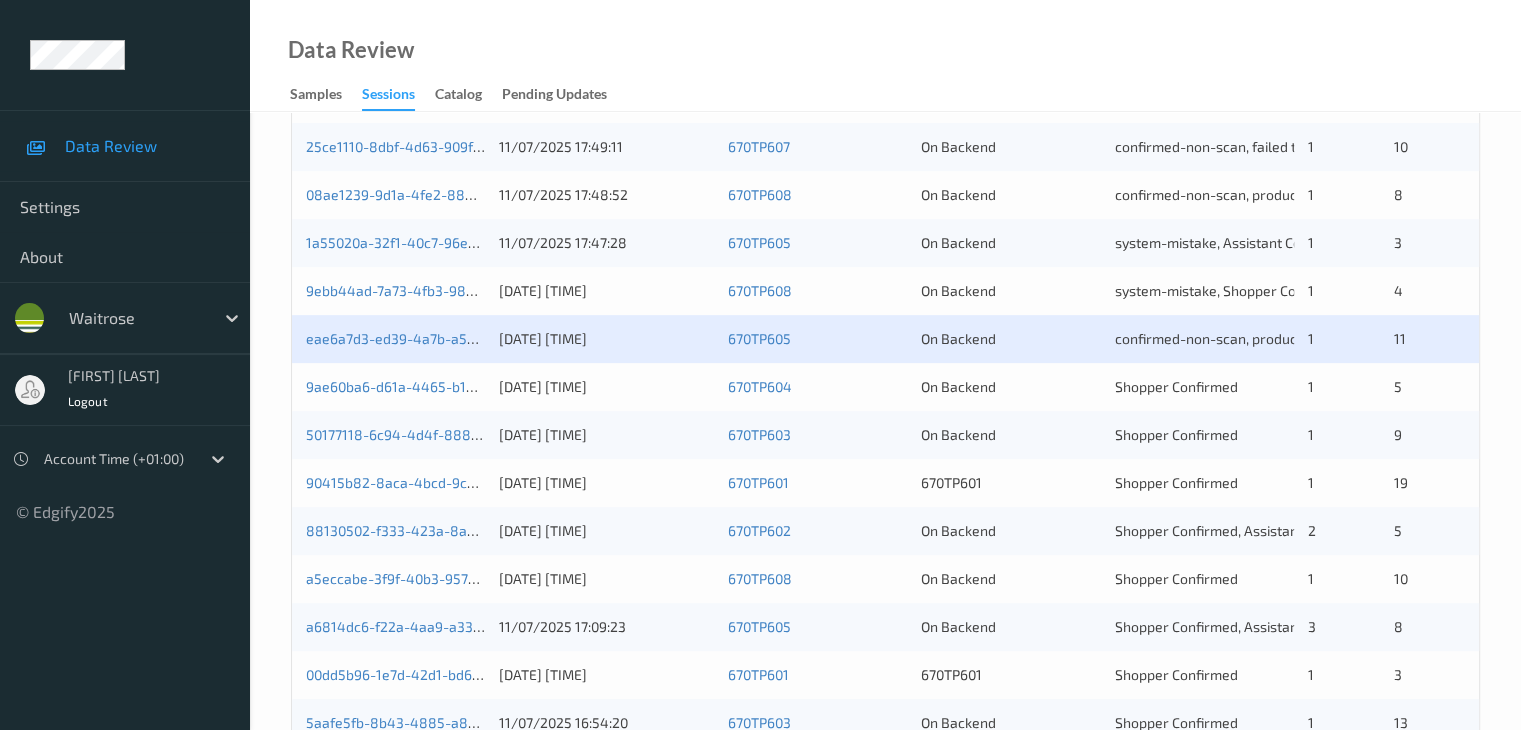 scroll, scrollTop: 700, scrollLeft: 0, axis: vertical 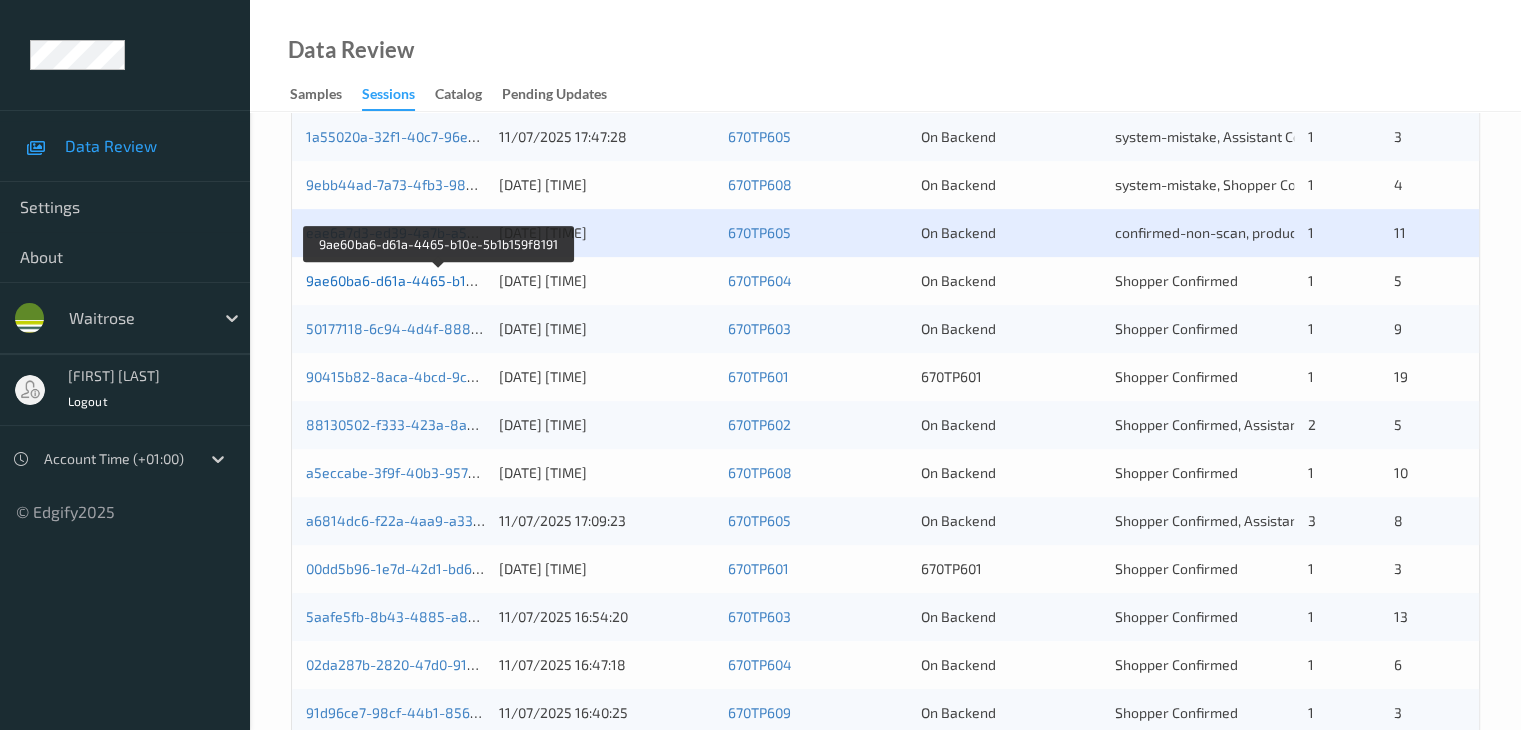 click on "9ae60ba6-d61a-4465-b10e-5b1b159f8191" at bounding box center (440, 280) 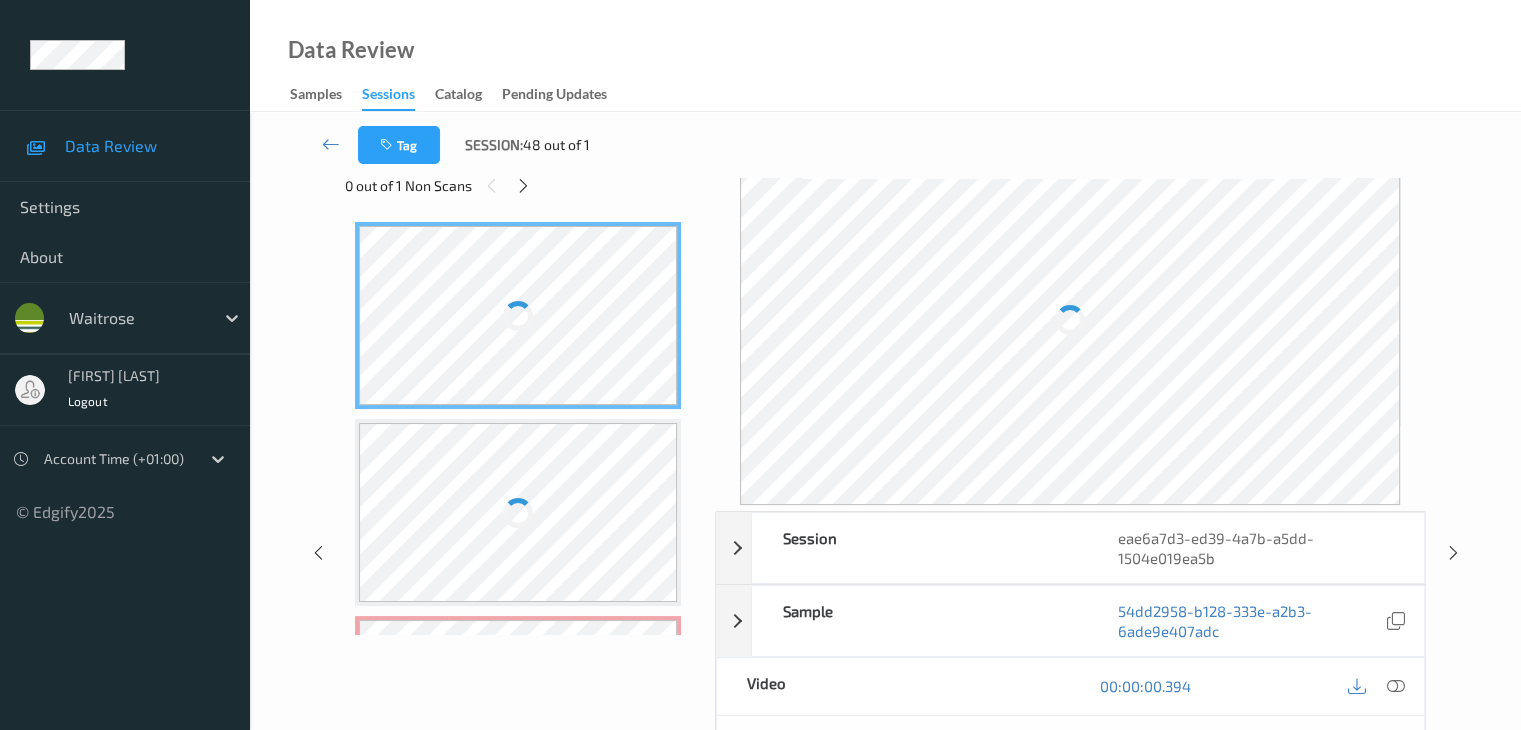 scroll, scrollTop: 0, scrollLeft: 0, axis: both 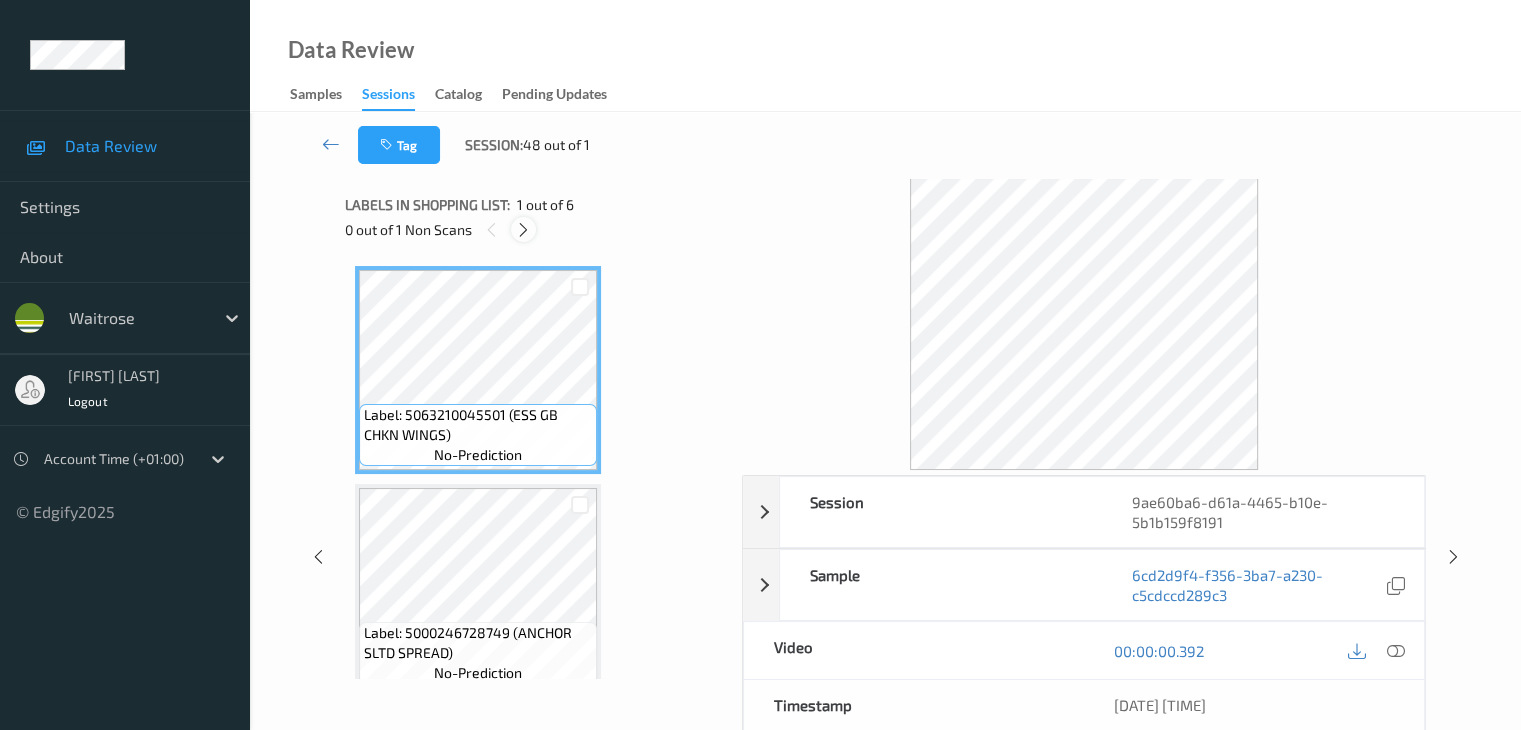 click at bounding box center (523, 230) 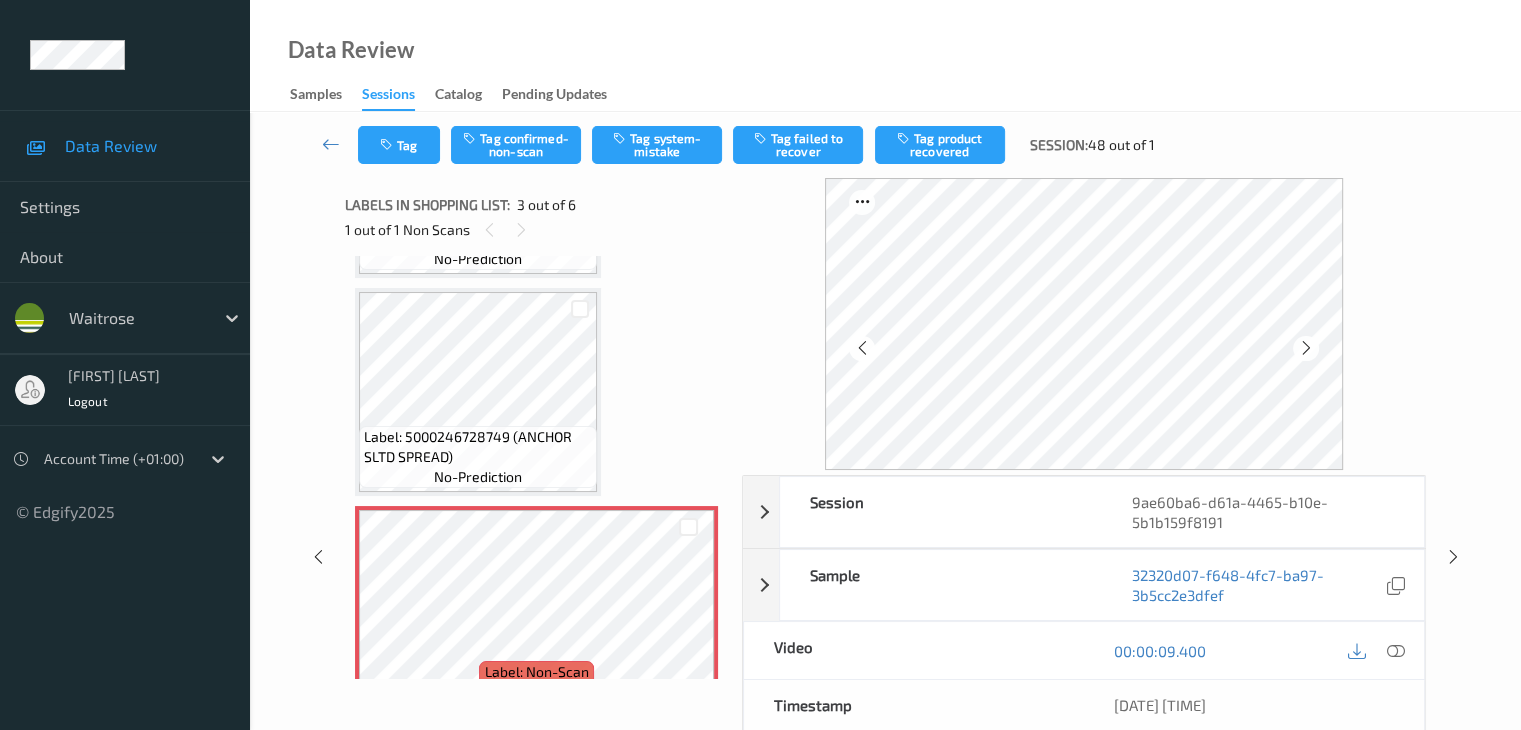 scroll, scrollTop: 428, scrollLeft: 0, axis: vertical 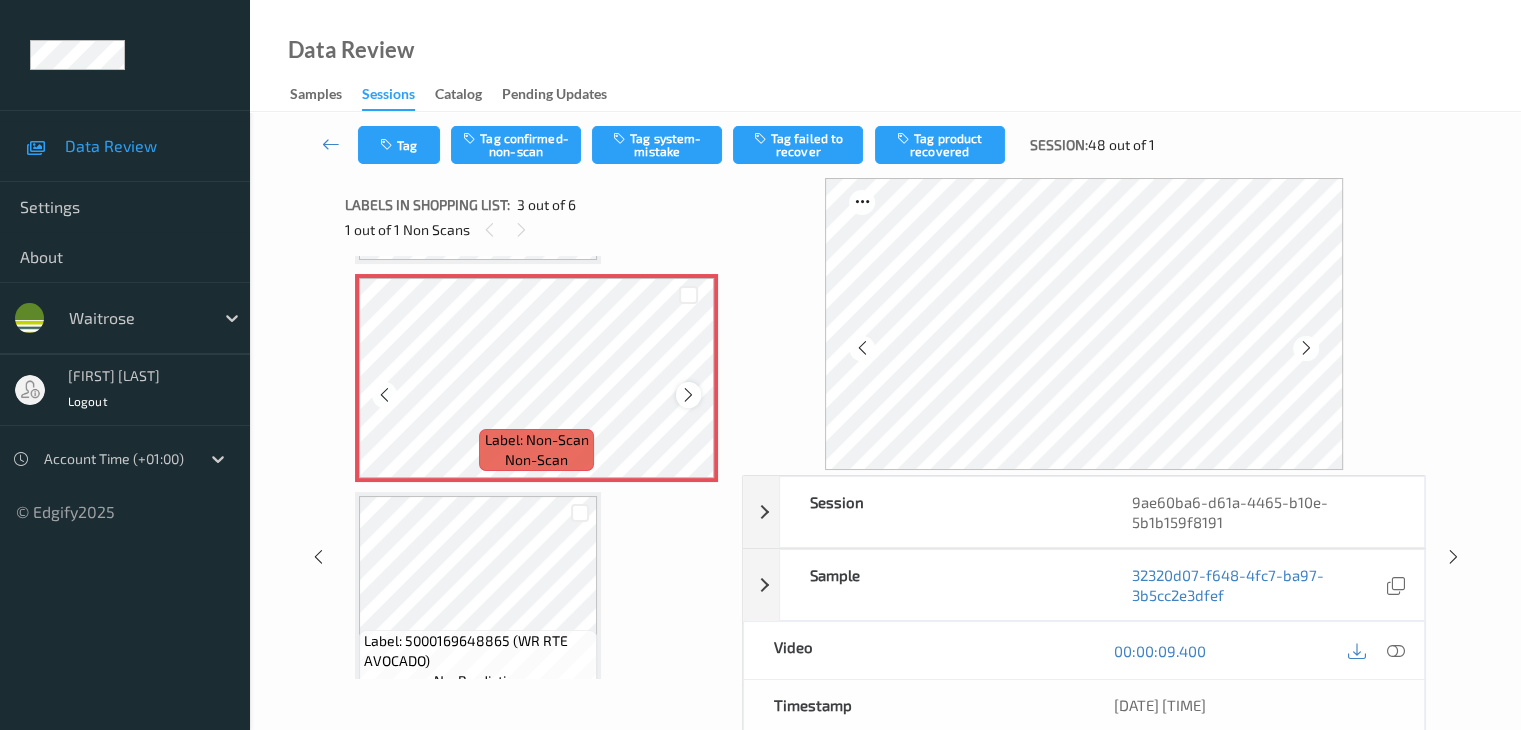 click at bounding box center [688, 395] 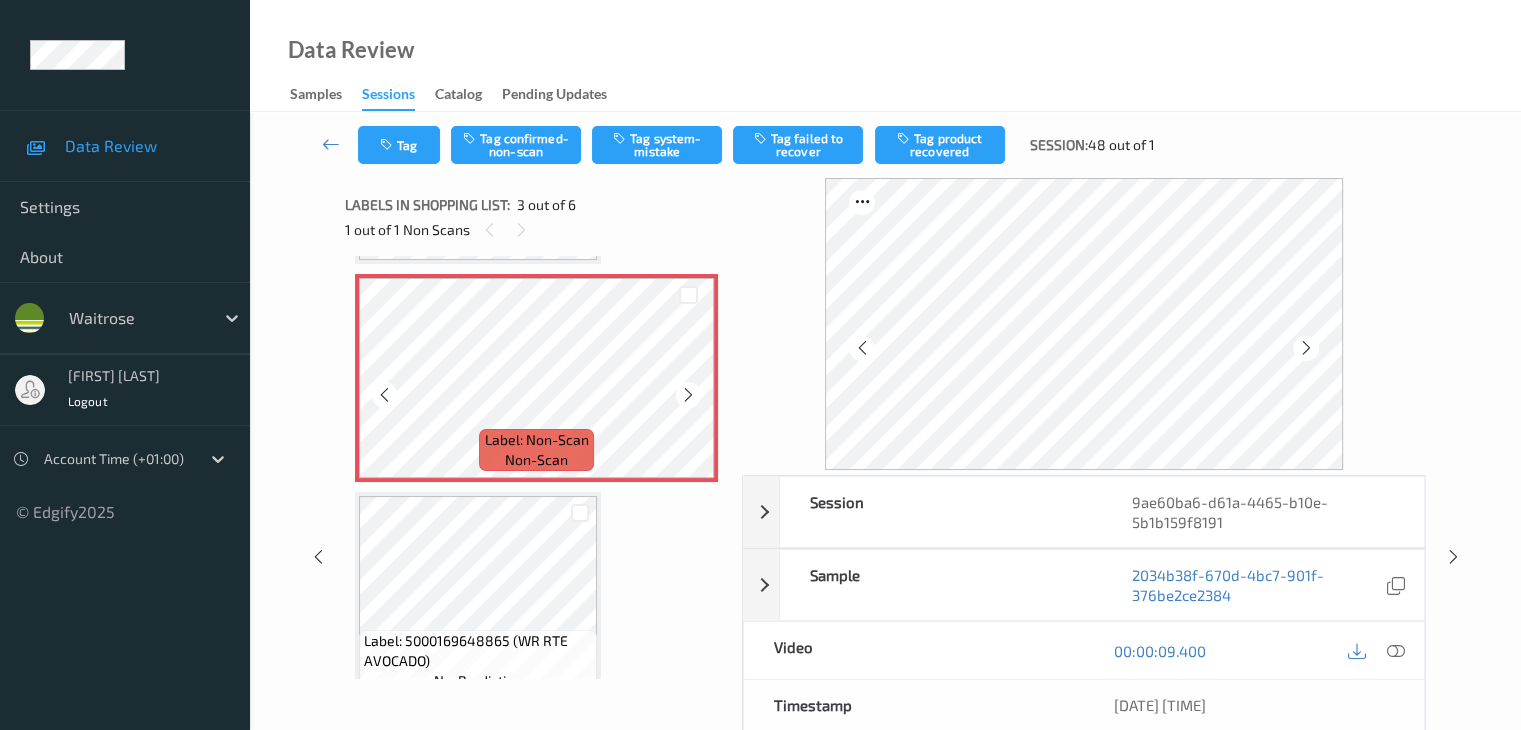 click at bounding box center [688, 395] 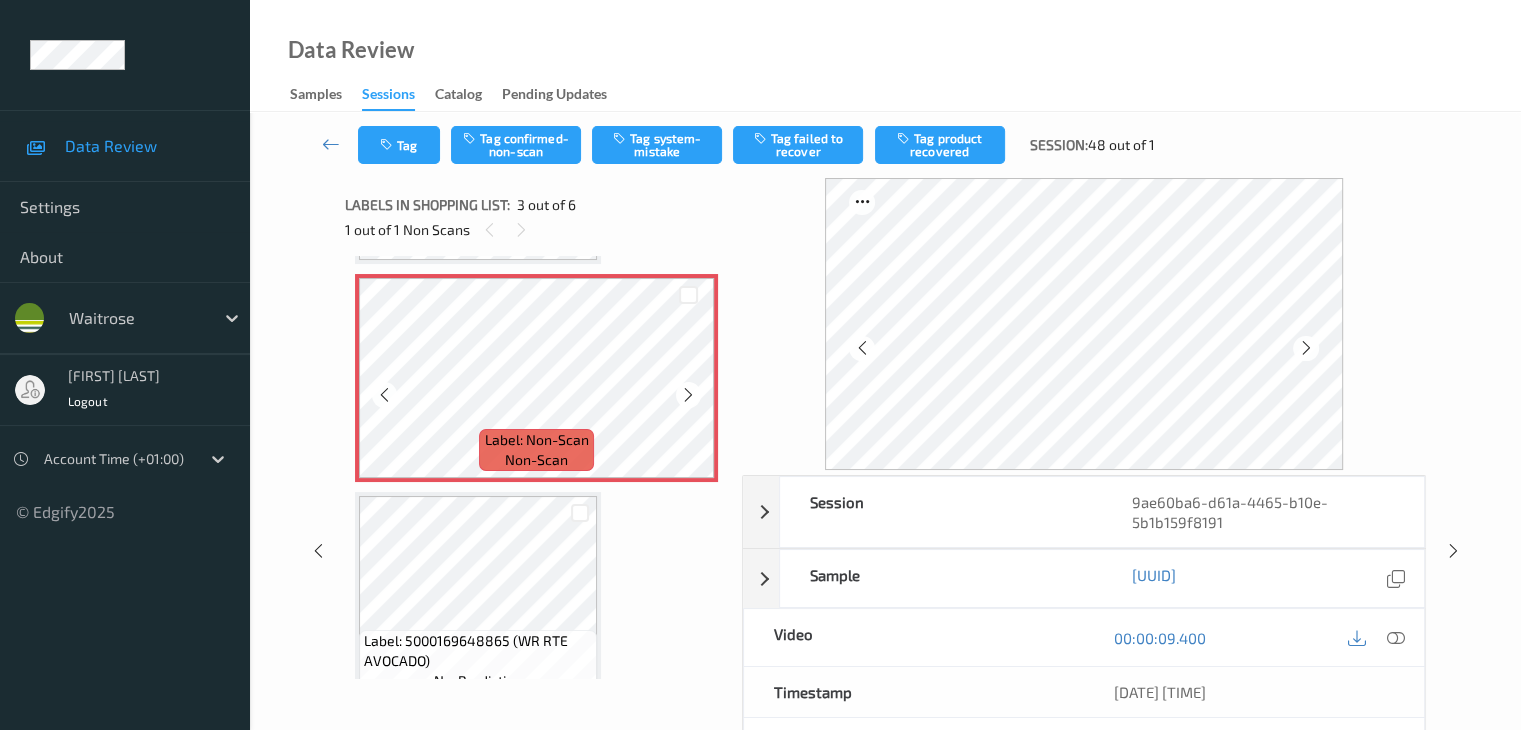 click at bounding box center (688, 395) 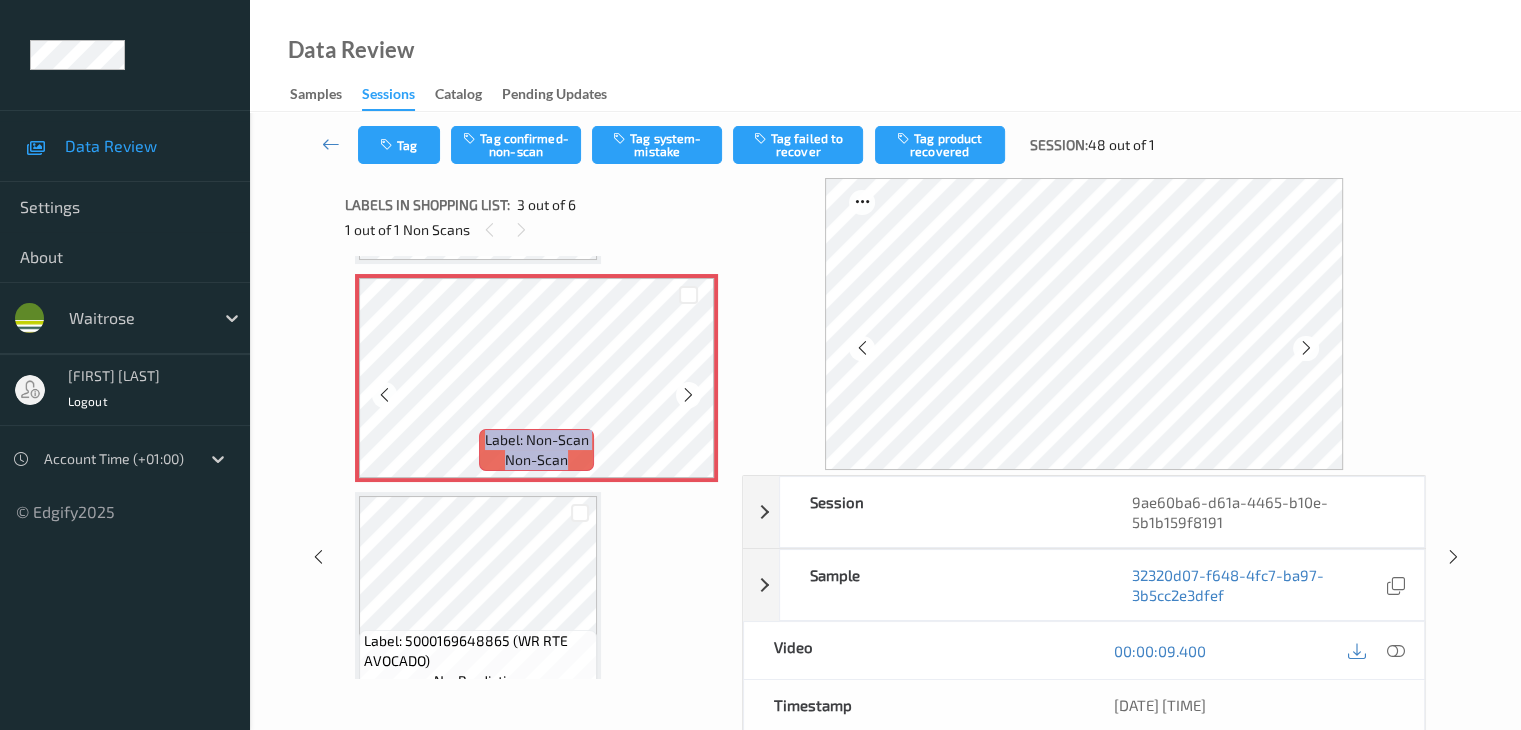 click at bounding box center [688, 395] 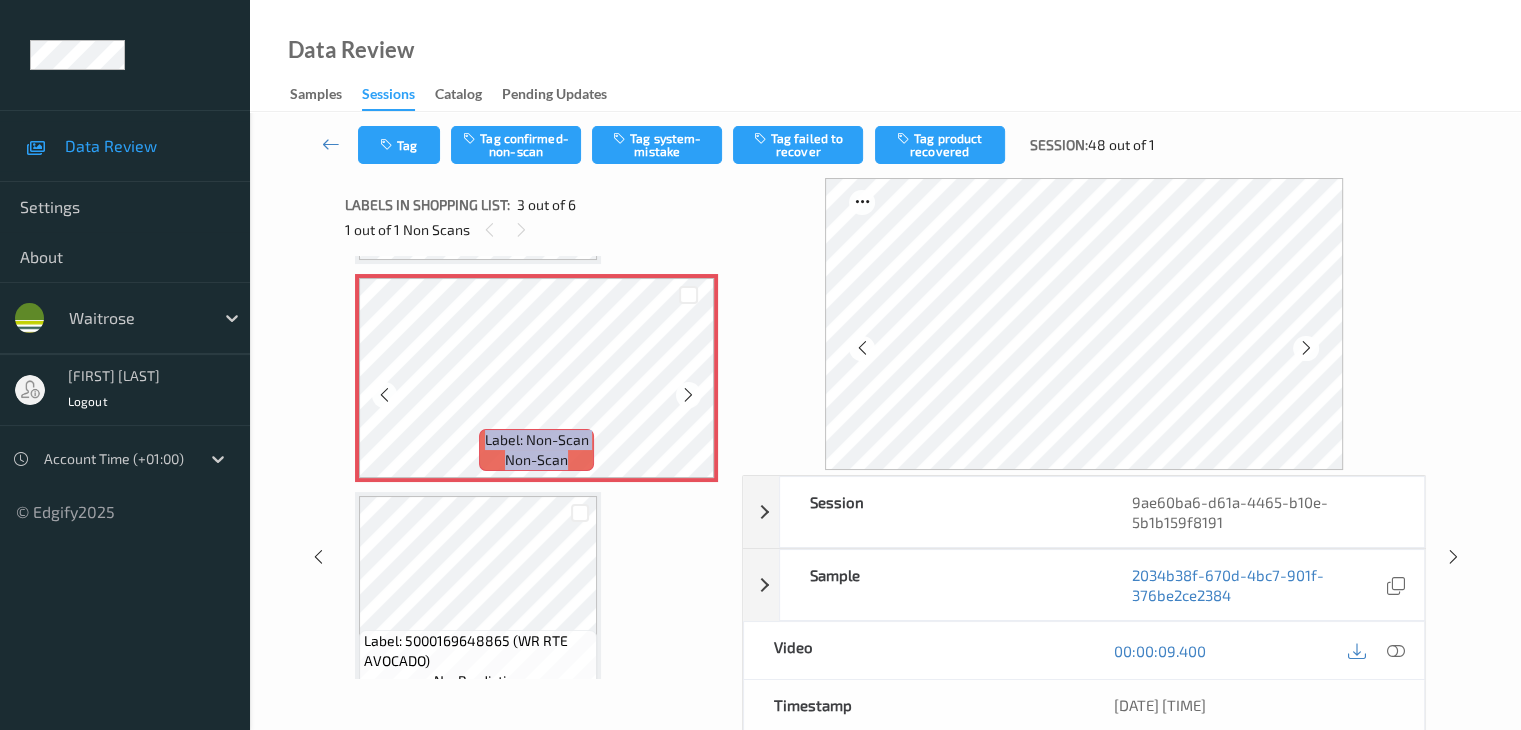 click at bounding box center [688, 395] 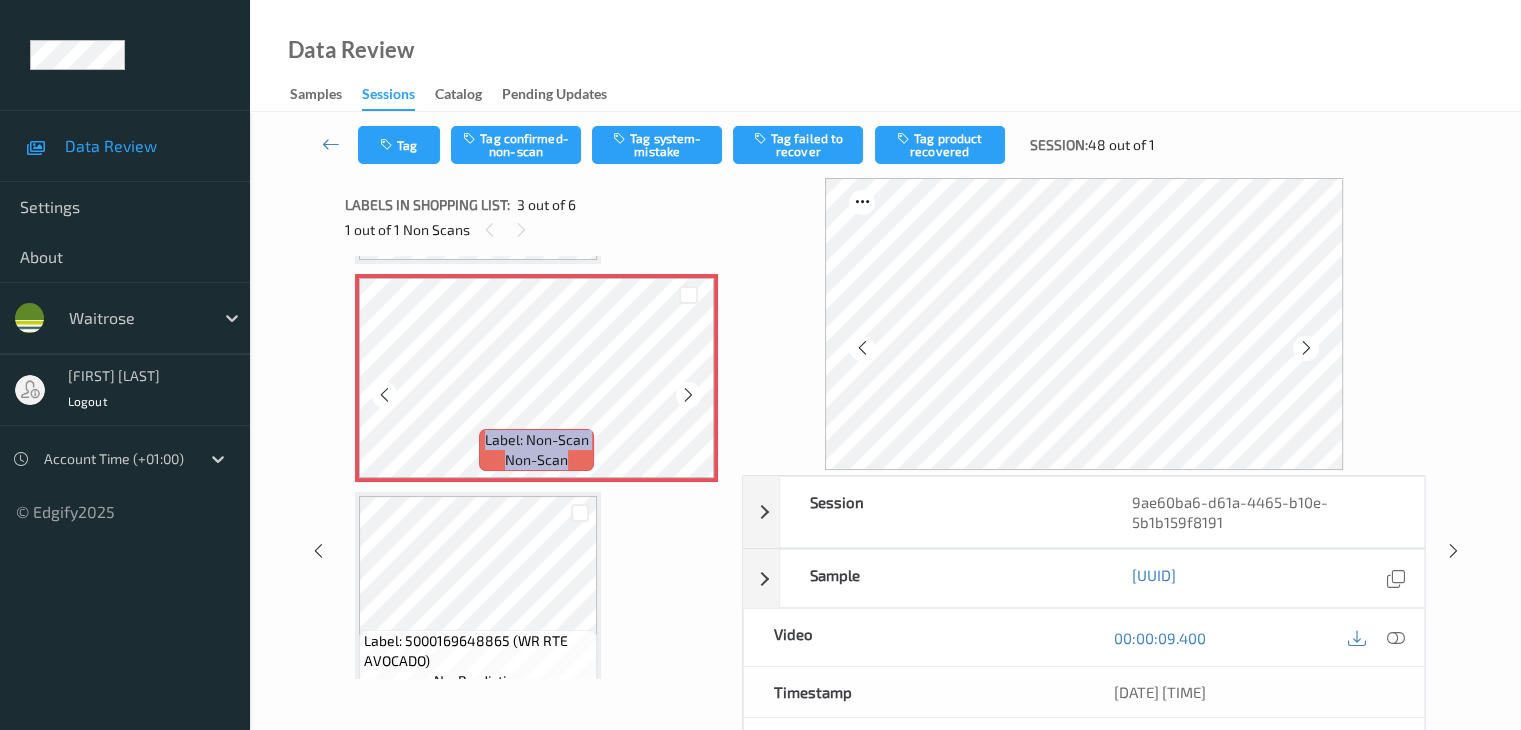 click at bounding box center (688, 395) 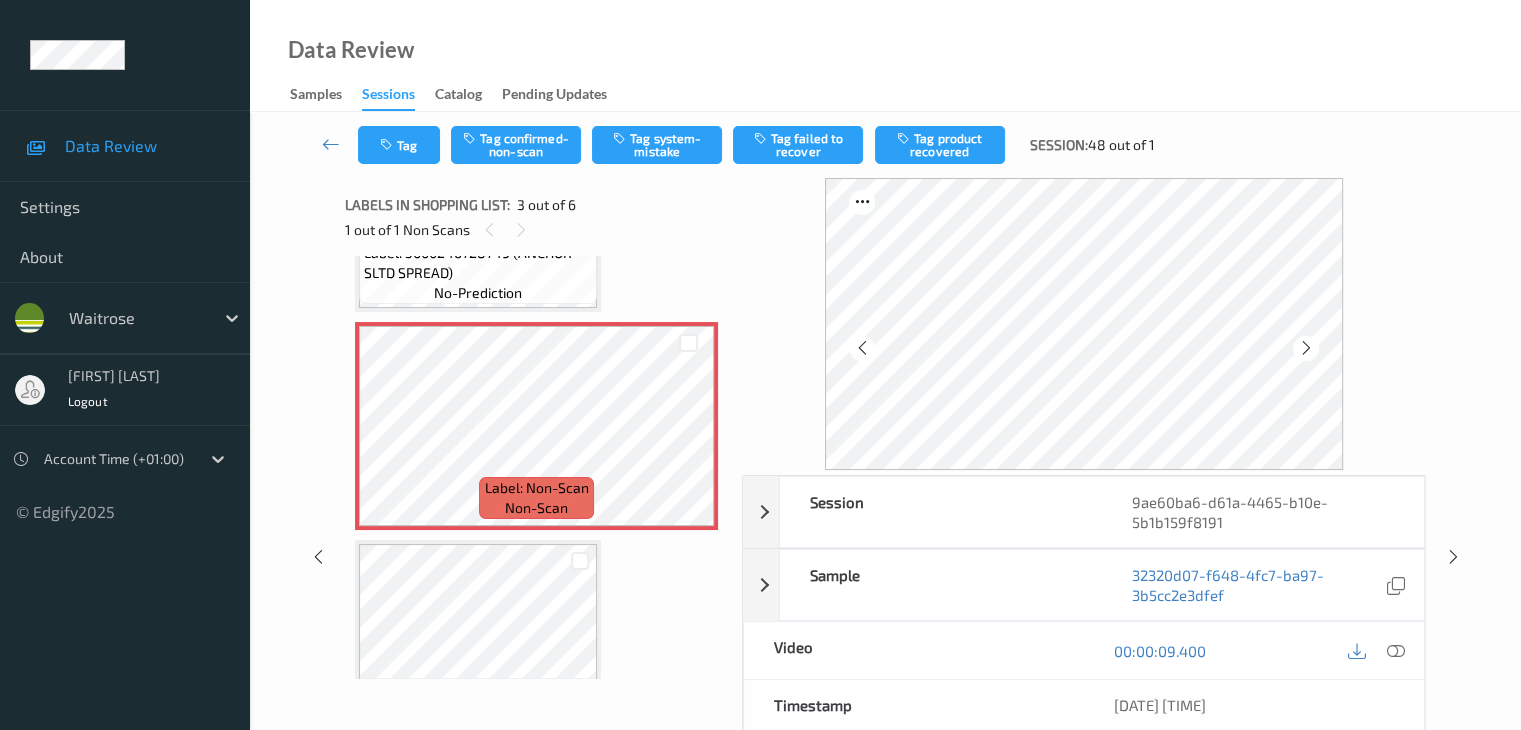 scroll, scrollTop: 328, scrollLeft: 0, axis: vertical 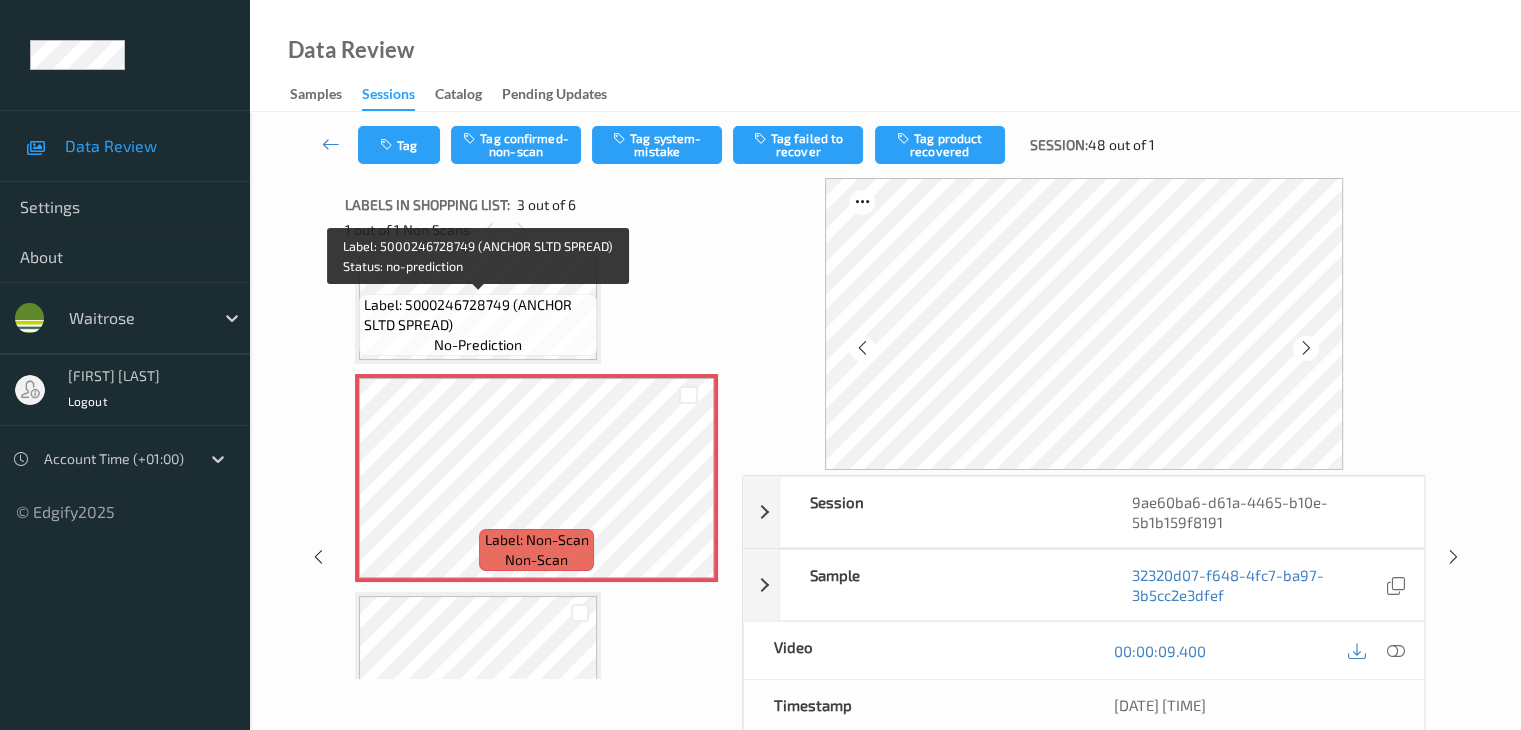 click on "Label: 5000246728749 (ANCHOR SLTD SPREAD) no-prediction" at bounding box center (478, 325) 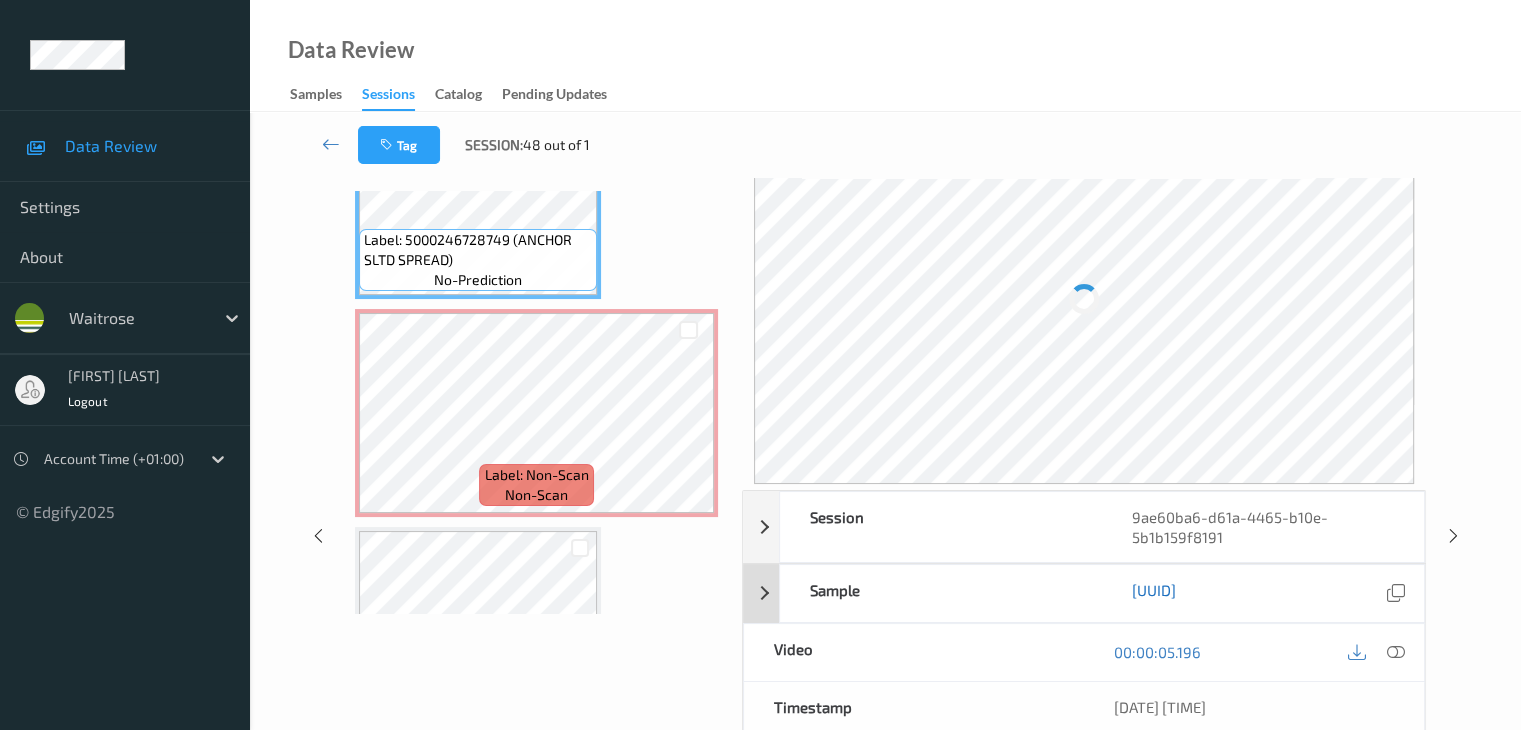 scroll, scrollTop: 100, scrollLeft: 0, axis: vertical 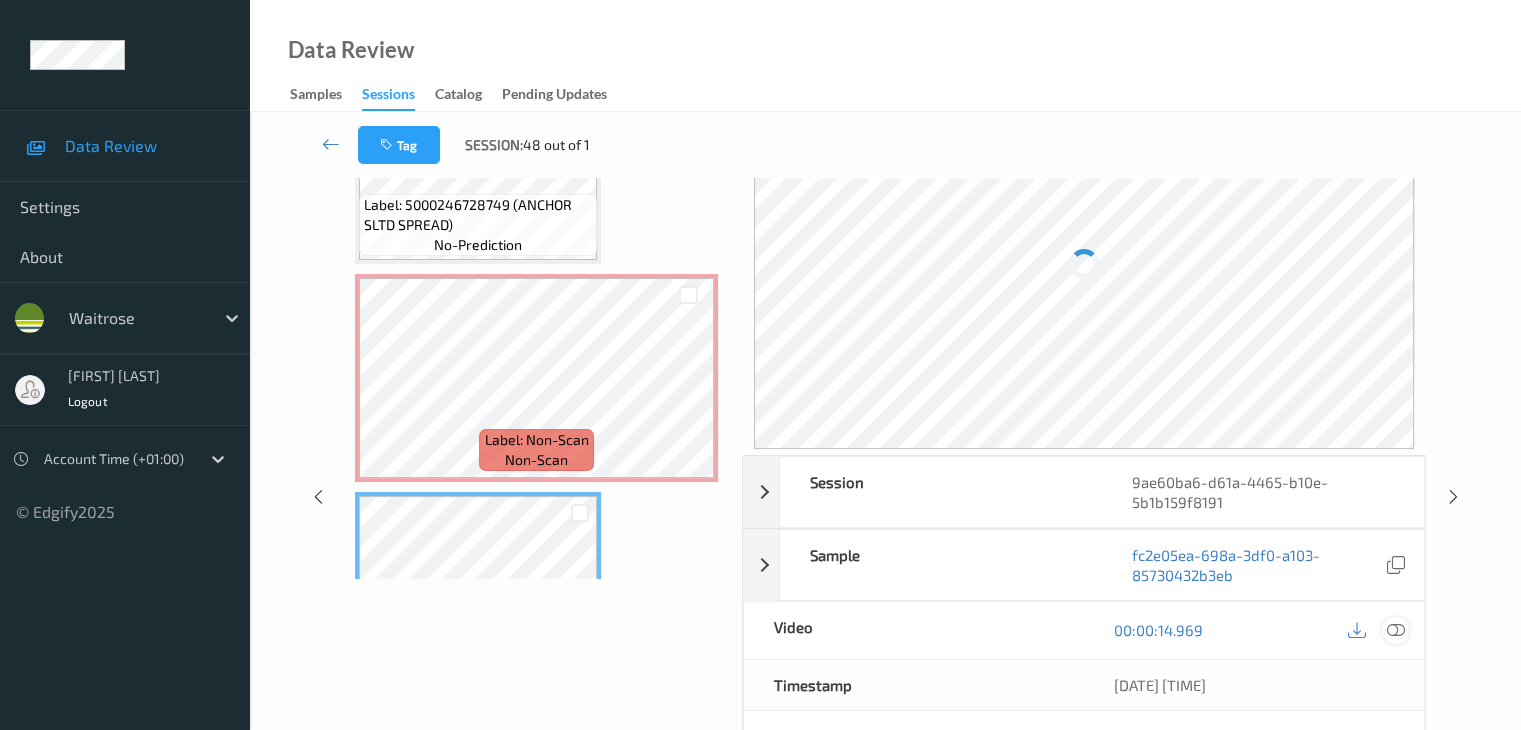 click at bounding box center [1395, 630] 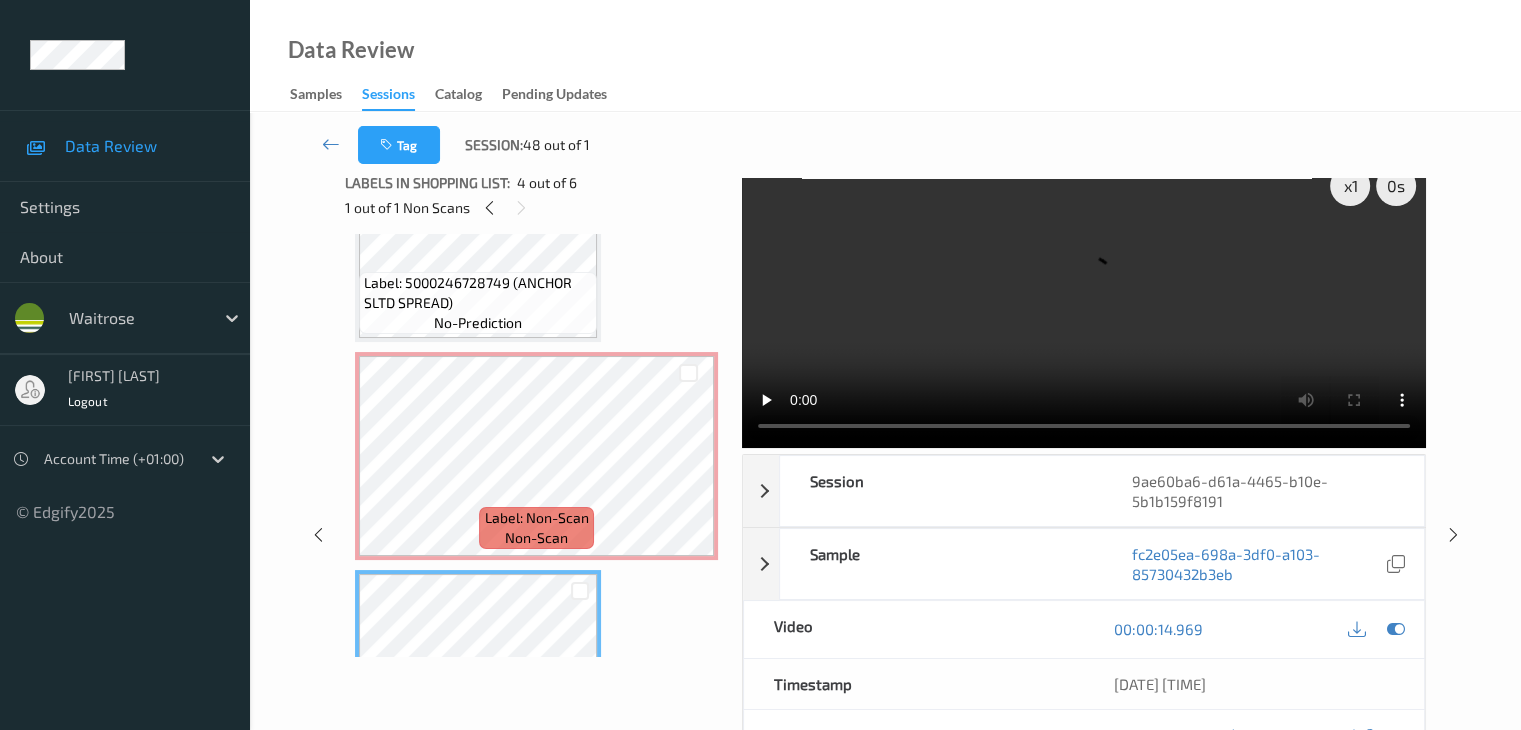 scroll, scrollTop: 0, scrollLeft: 0, axis: both 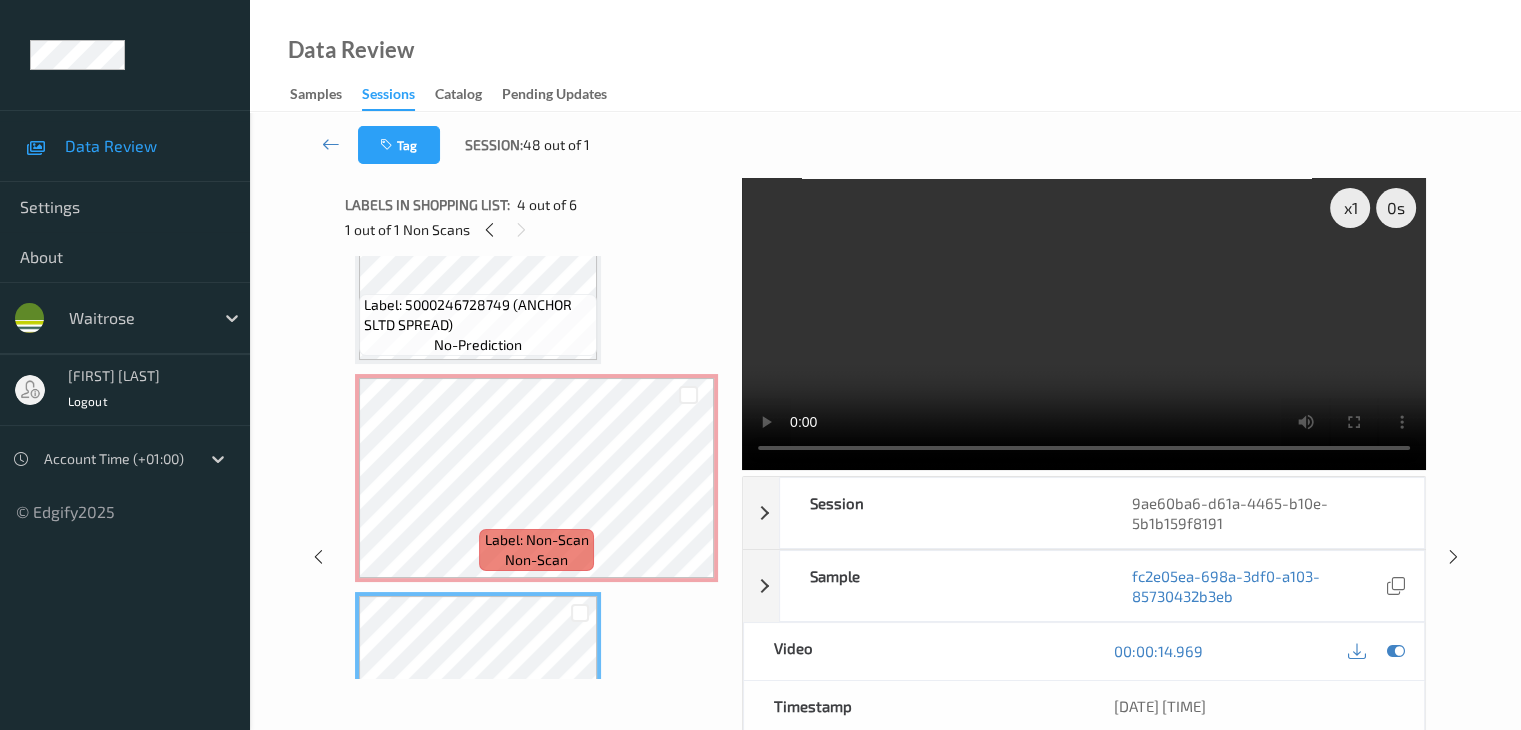 click on "Label: 5000246728749 (ANCHOR SLTD SPREAD)" at bounding box center [478, 315] 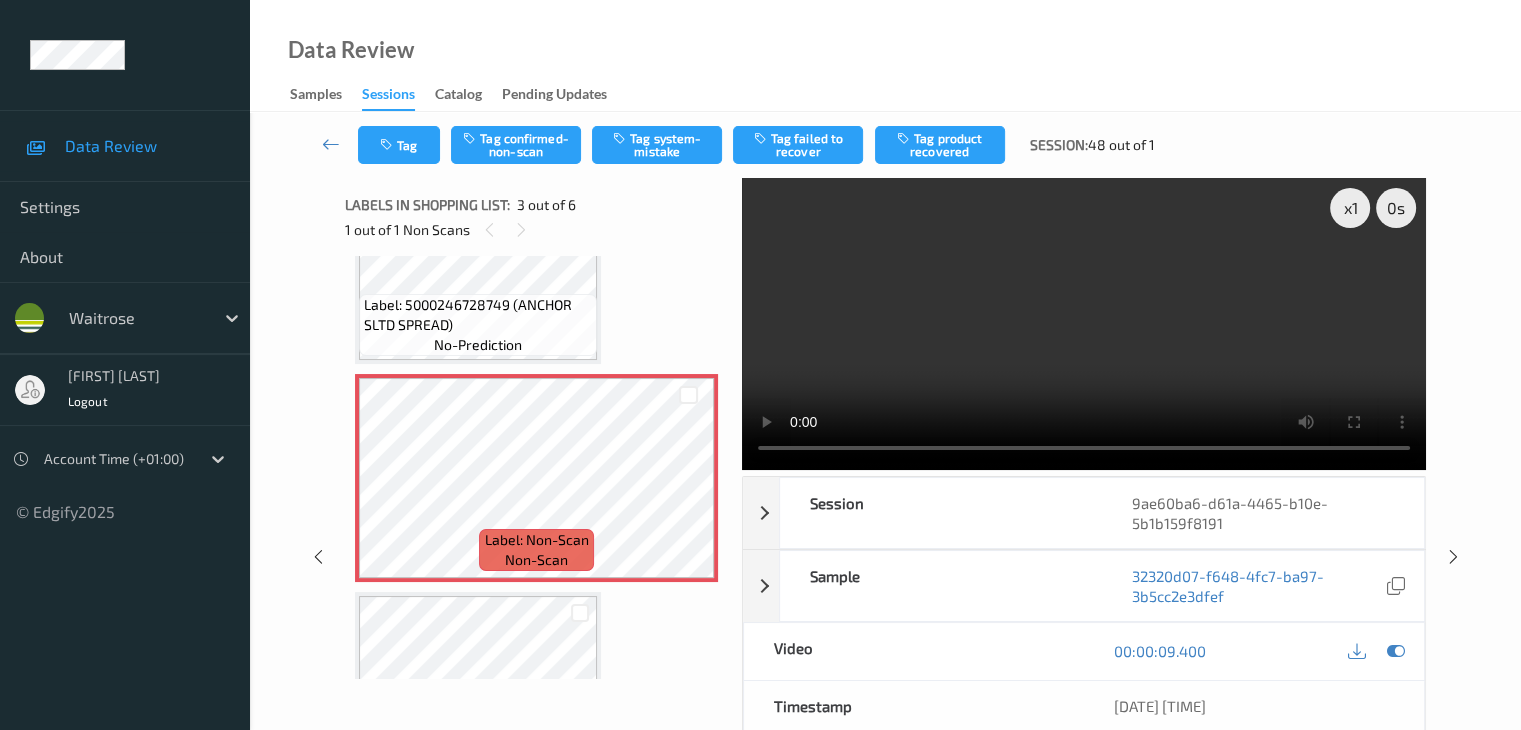 click on "Label: 5000246728749 (ANCHOR SLTD SPREAD) no-prediction" at bounding box center [478, 325] 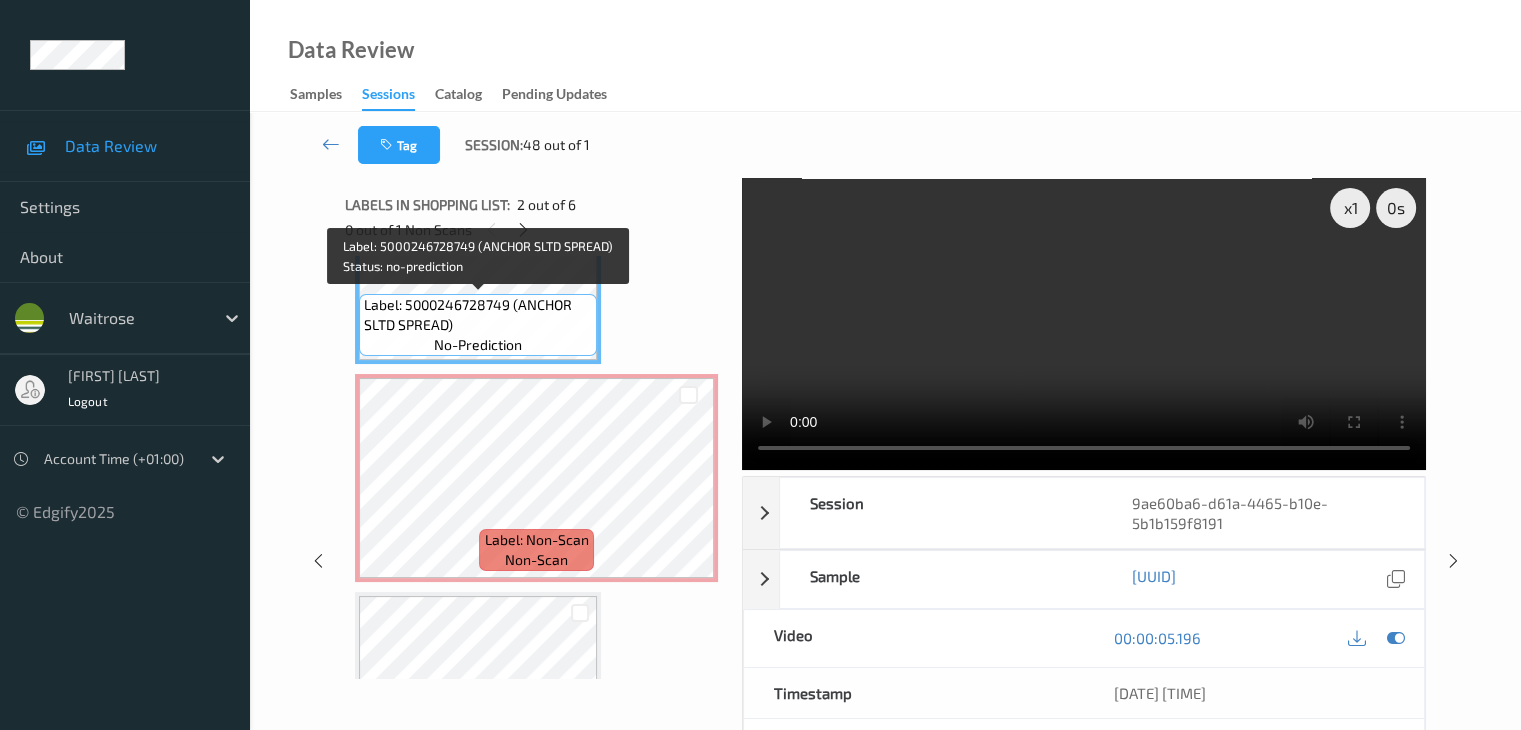 click on "Label: 5000246728749 (ANCHOR SLTD SPREAD)" at bounding box center [478, 315] 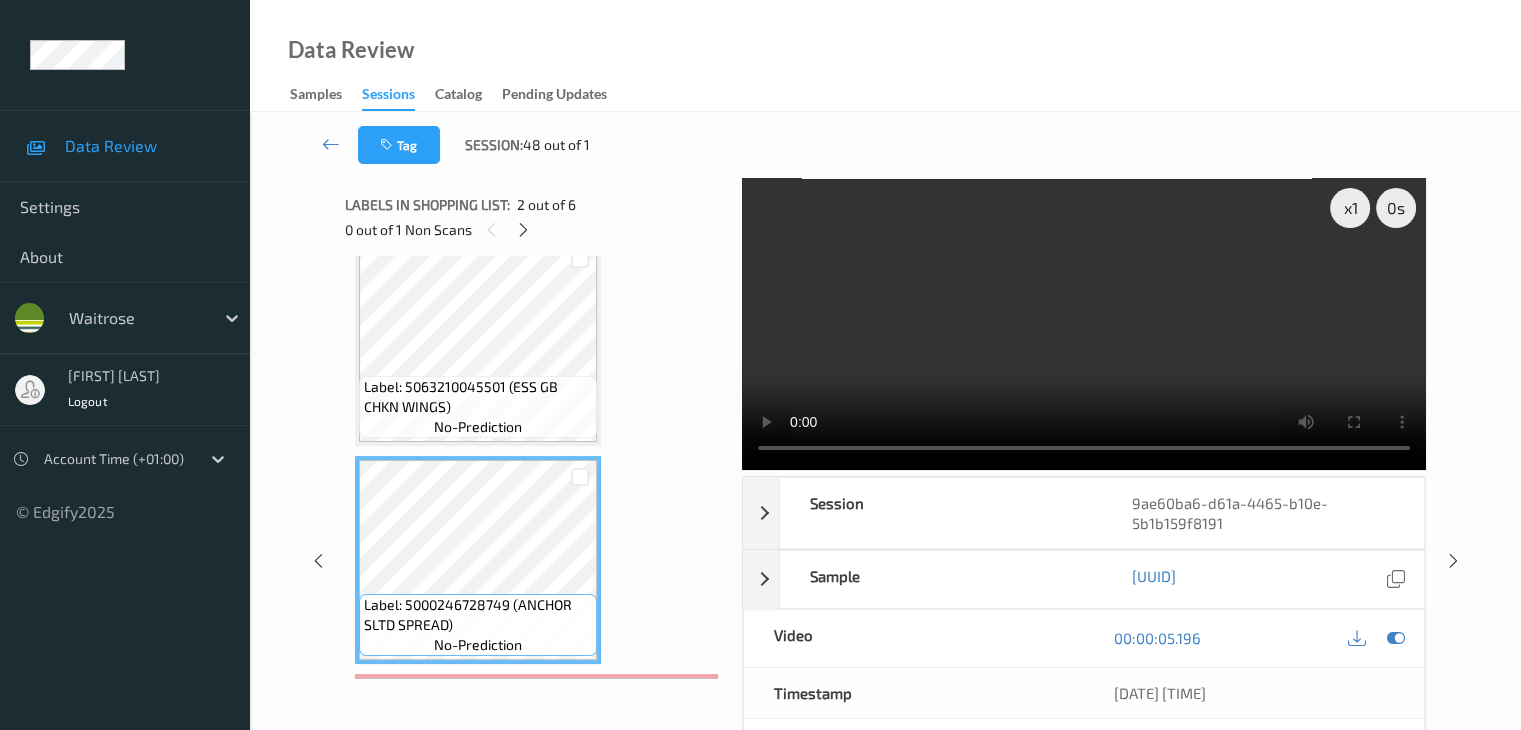 scroll, scrollTop: 0, scrollLeft: 0, axis: both 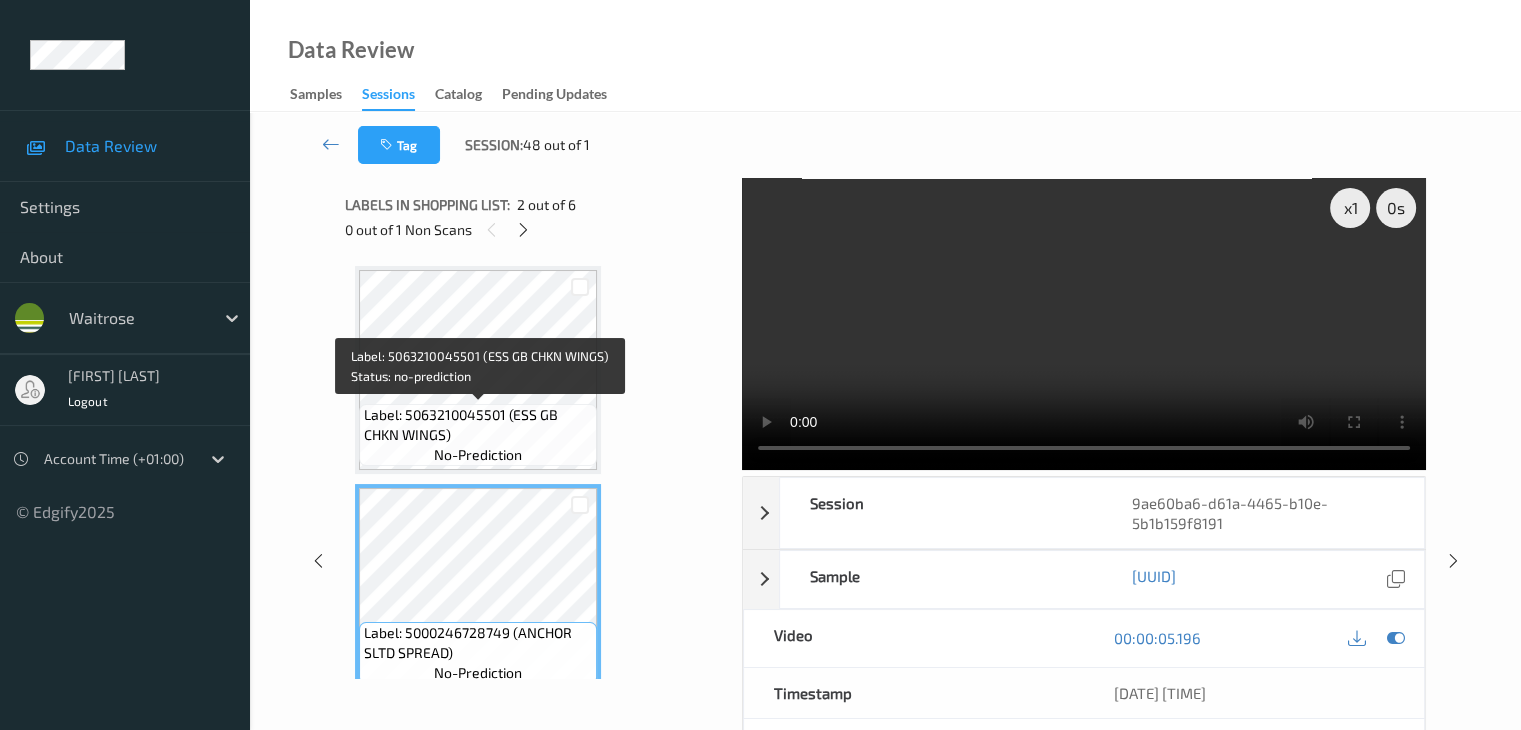 click on "Label: 5063210045501 (ESS GB CHKN WINGS)" at bounding box center (478, 425) 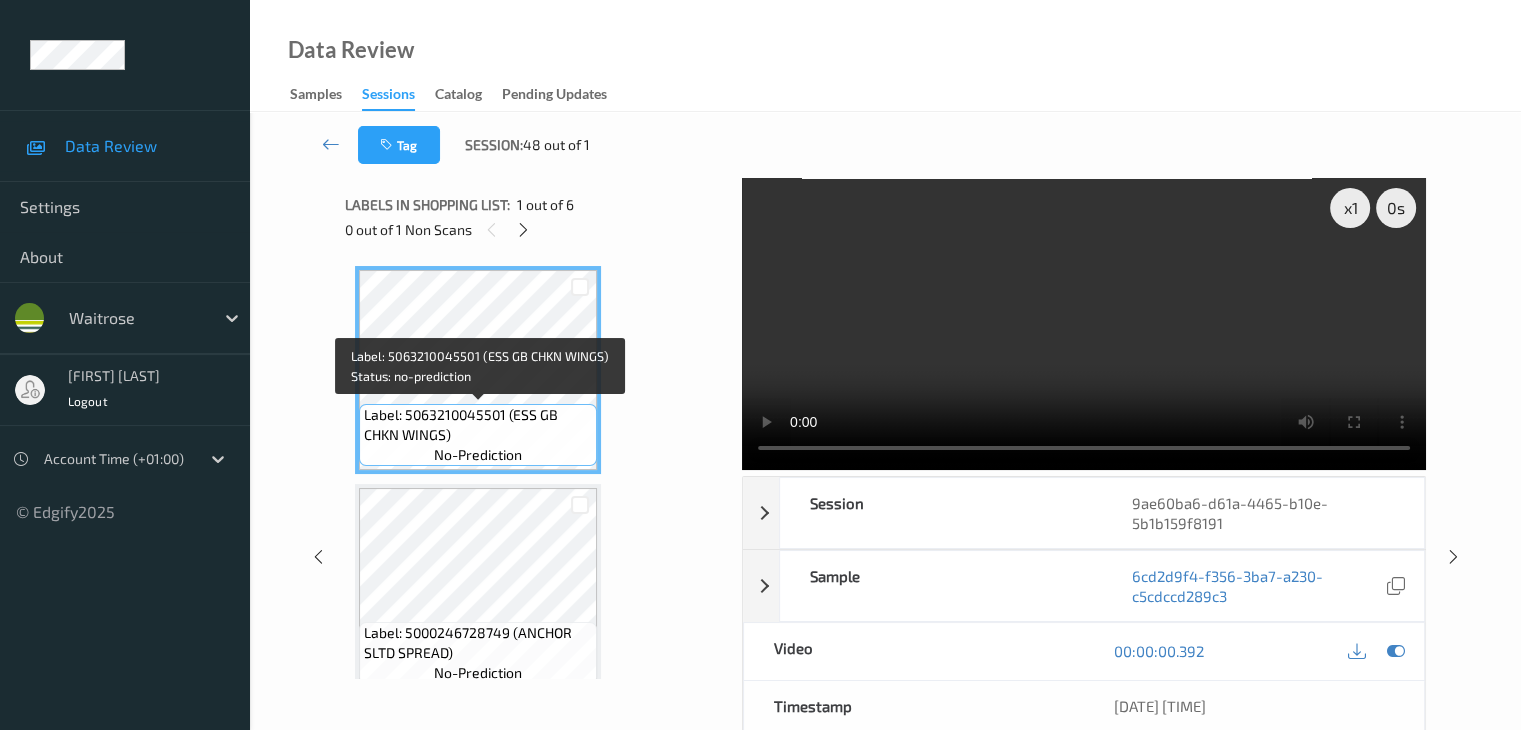 scroll, scrollTop: 100, scrollLeft: 0, axis: vertical 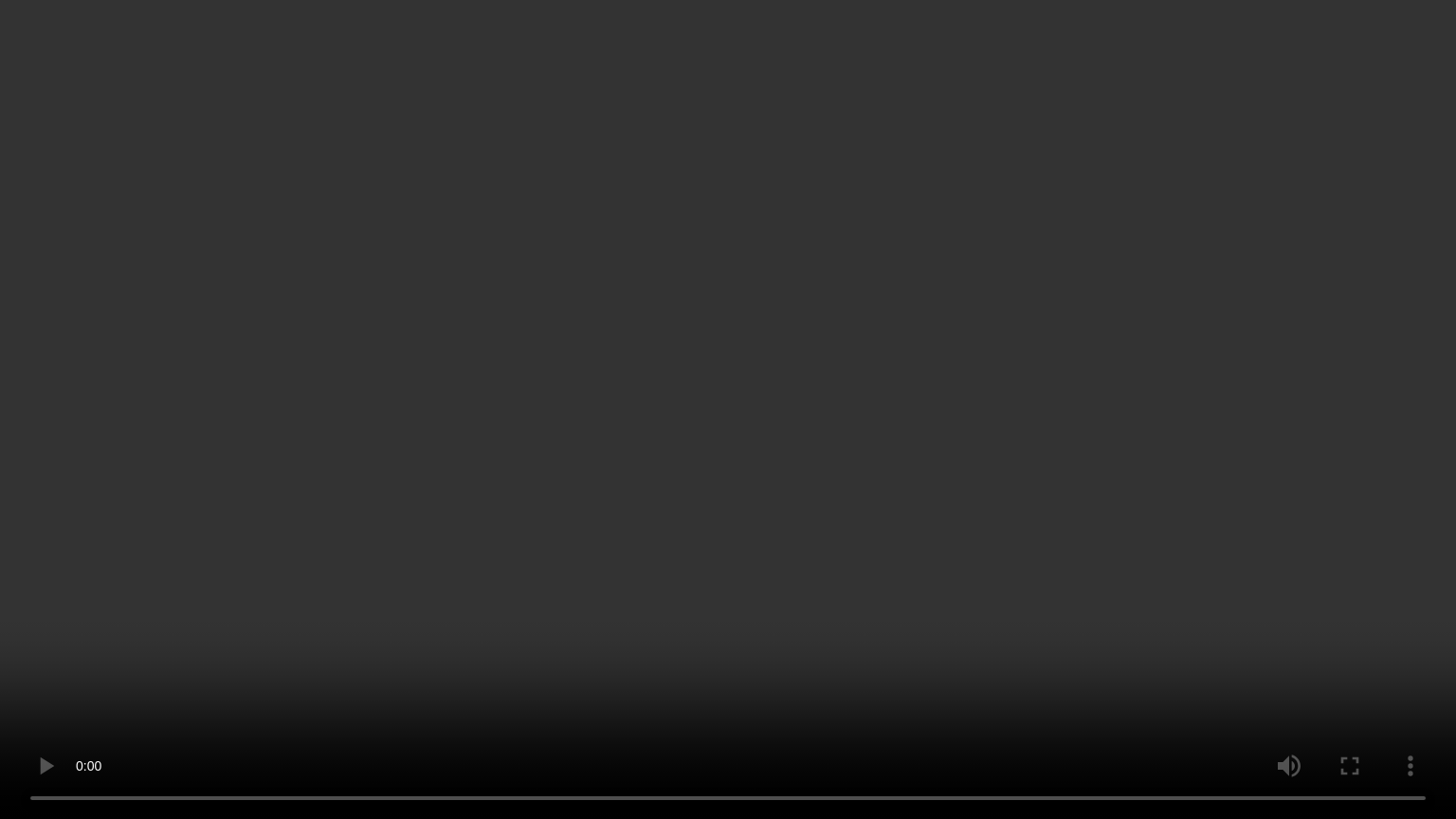 type 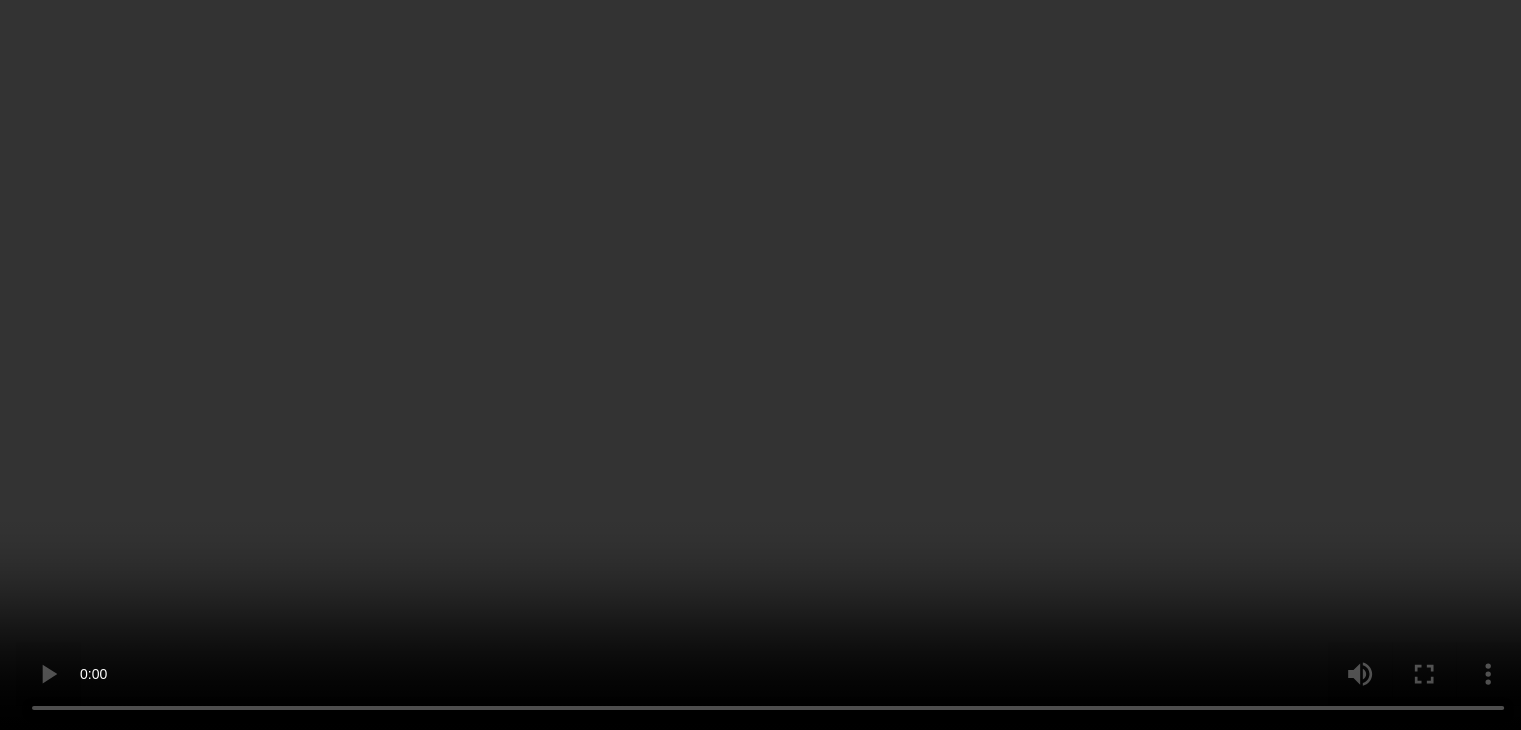 scroll, scrollTop: 895, scrollLeft: 0, axis: vertical 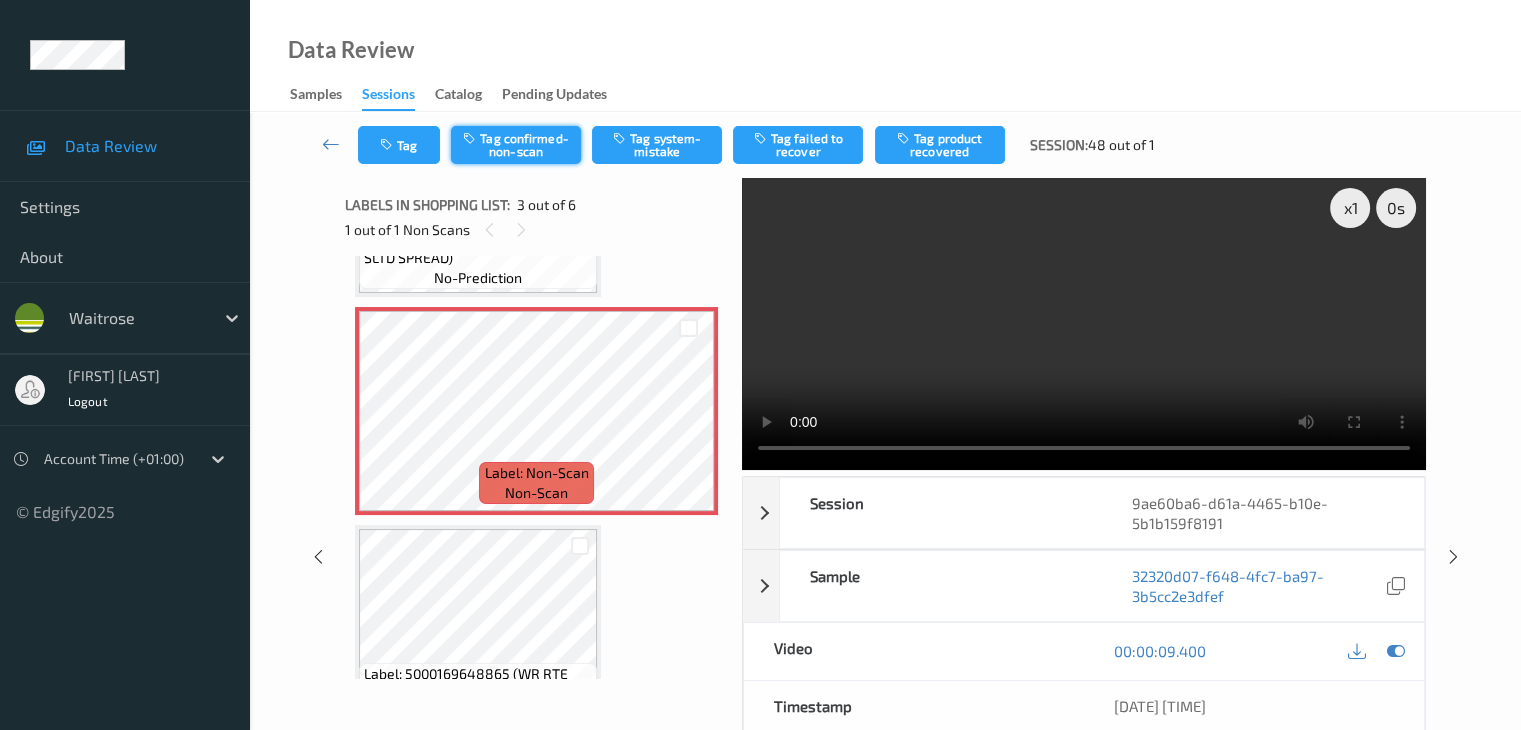 click on "Tag   confirmed-non-scan" at bounding box center [516, 145] 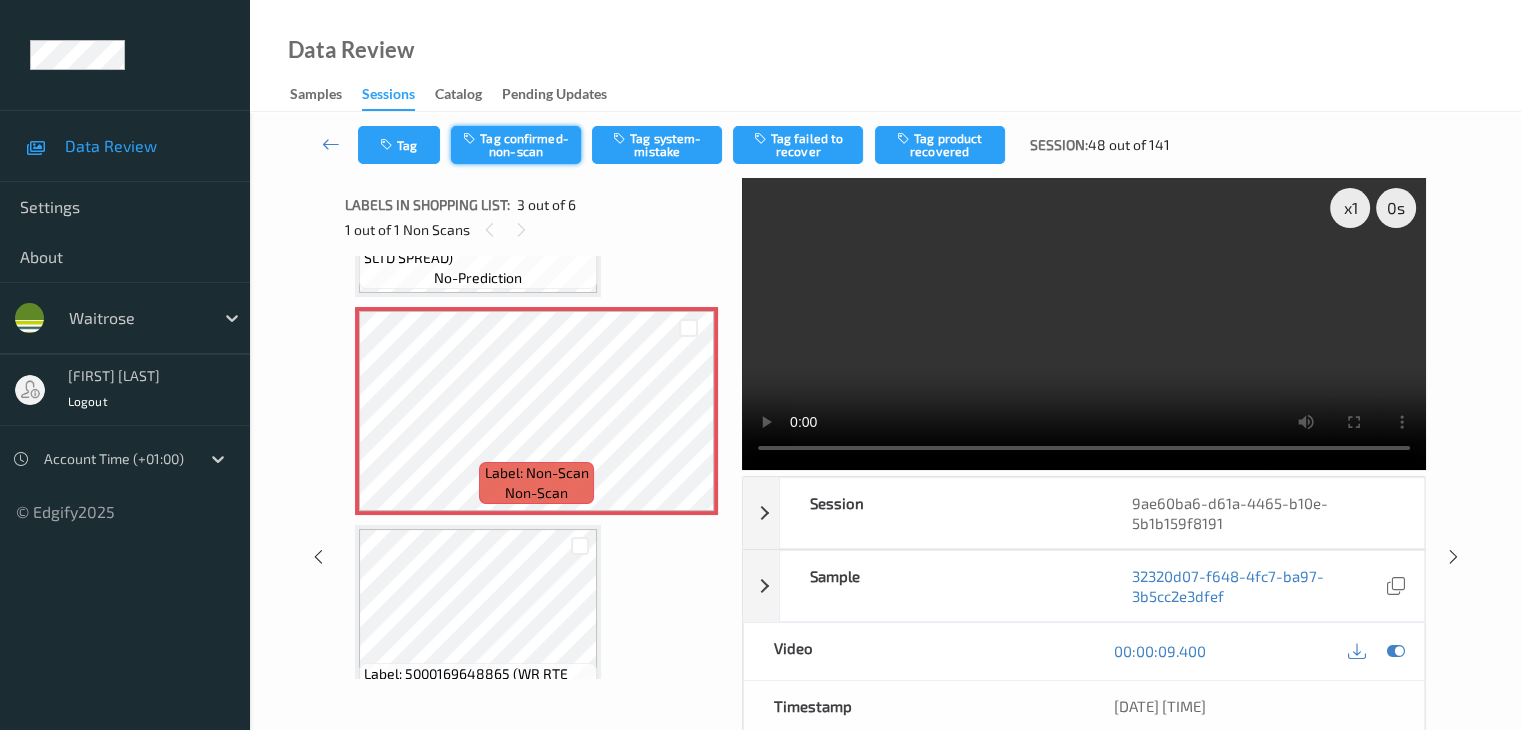 click on "Tag   confirmed-non-scan" at bounding box center [516, 145] 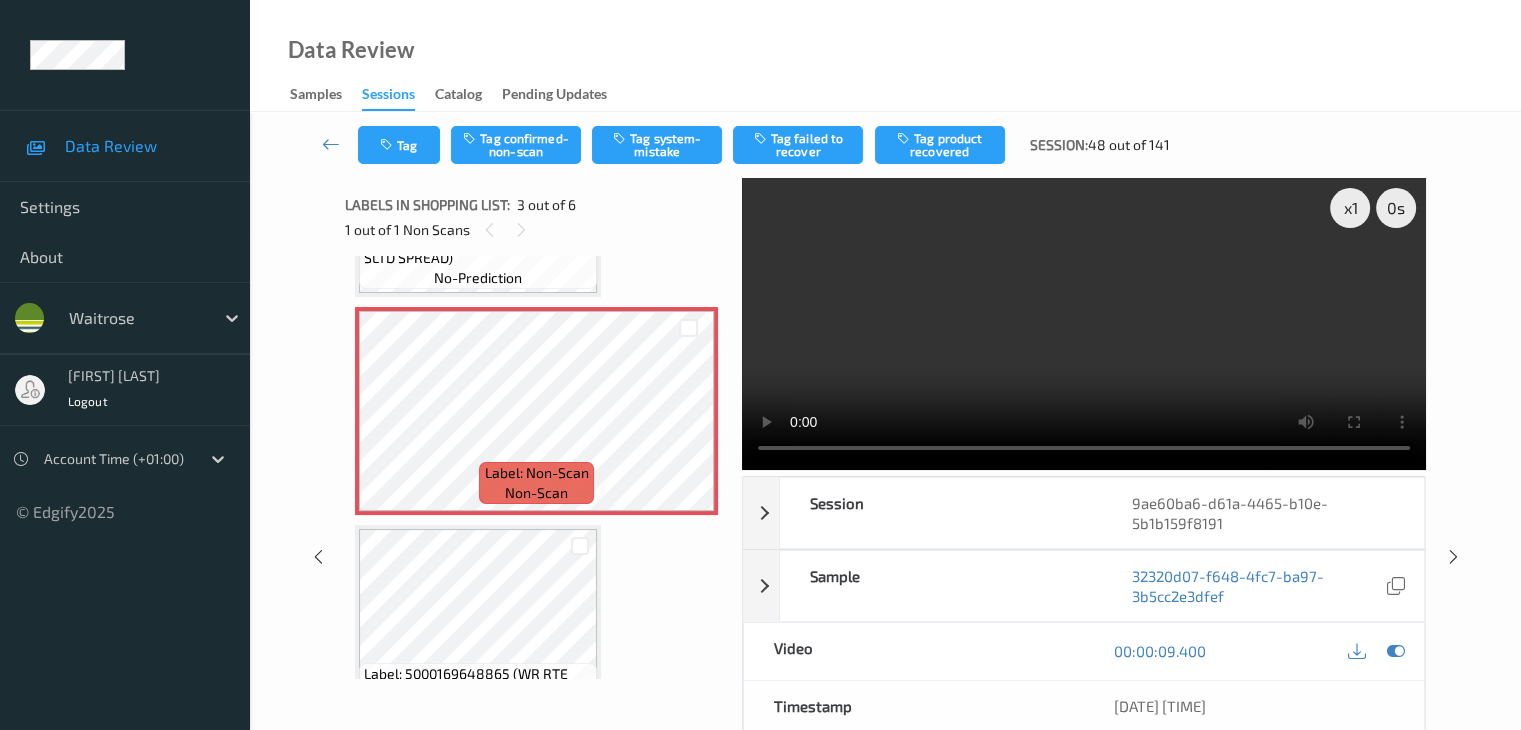 click on "Tag Tag confirmed-non-scan Tag system-mistake Tag failed to recover Tag product recovered Session: [NUMBER] out of [NUMBER]" at bounding box center (885, 145) 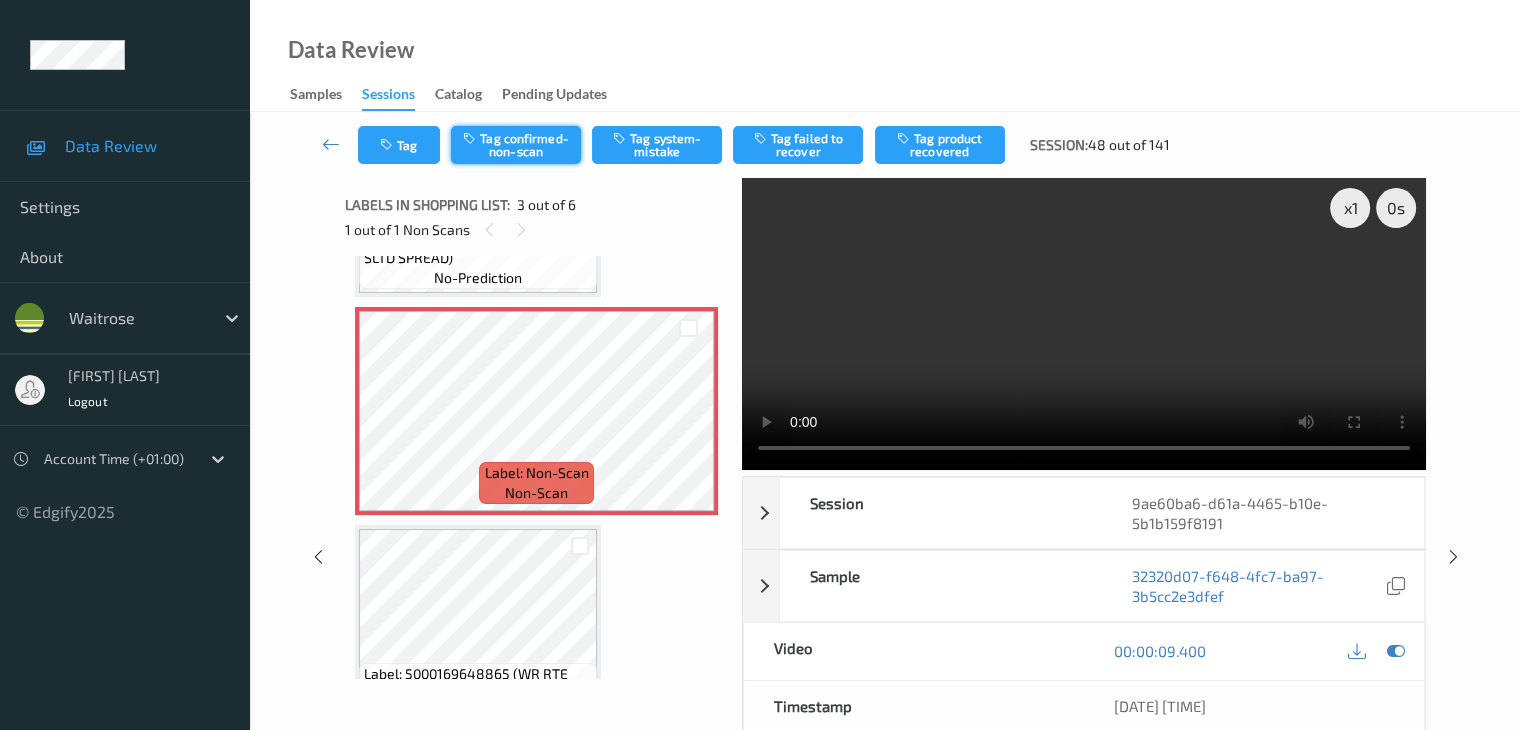 click on "Tag   confirmed-non-scan" at bounding box center [516, 145] 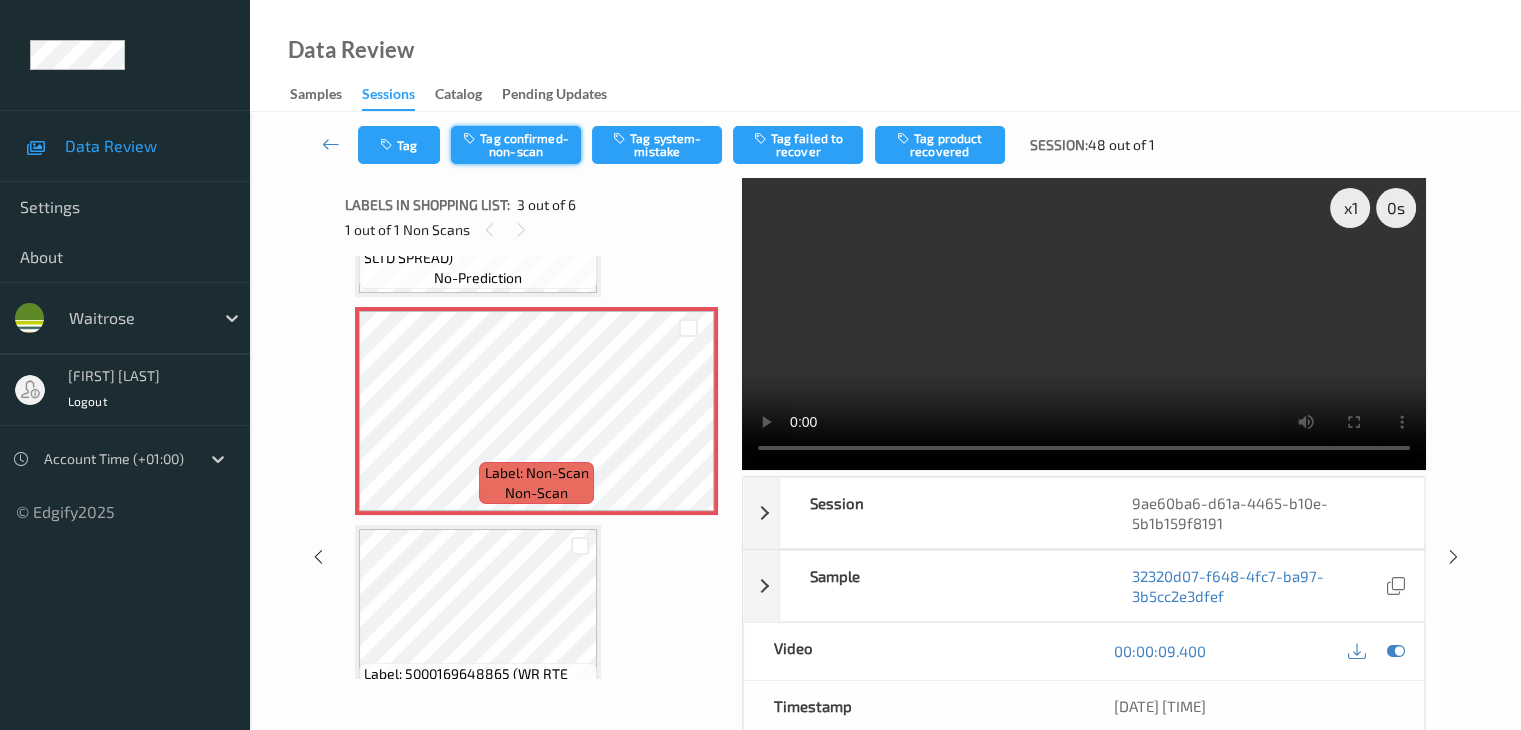 click on "Tag   confirmed-non-scan" at bounding box center [516, 145] 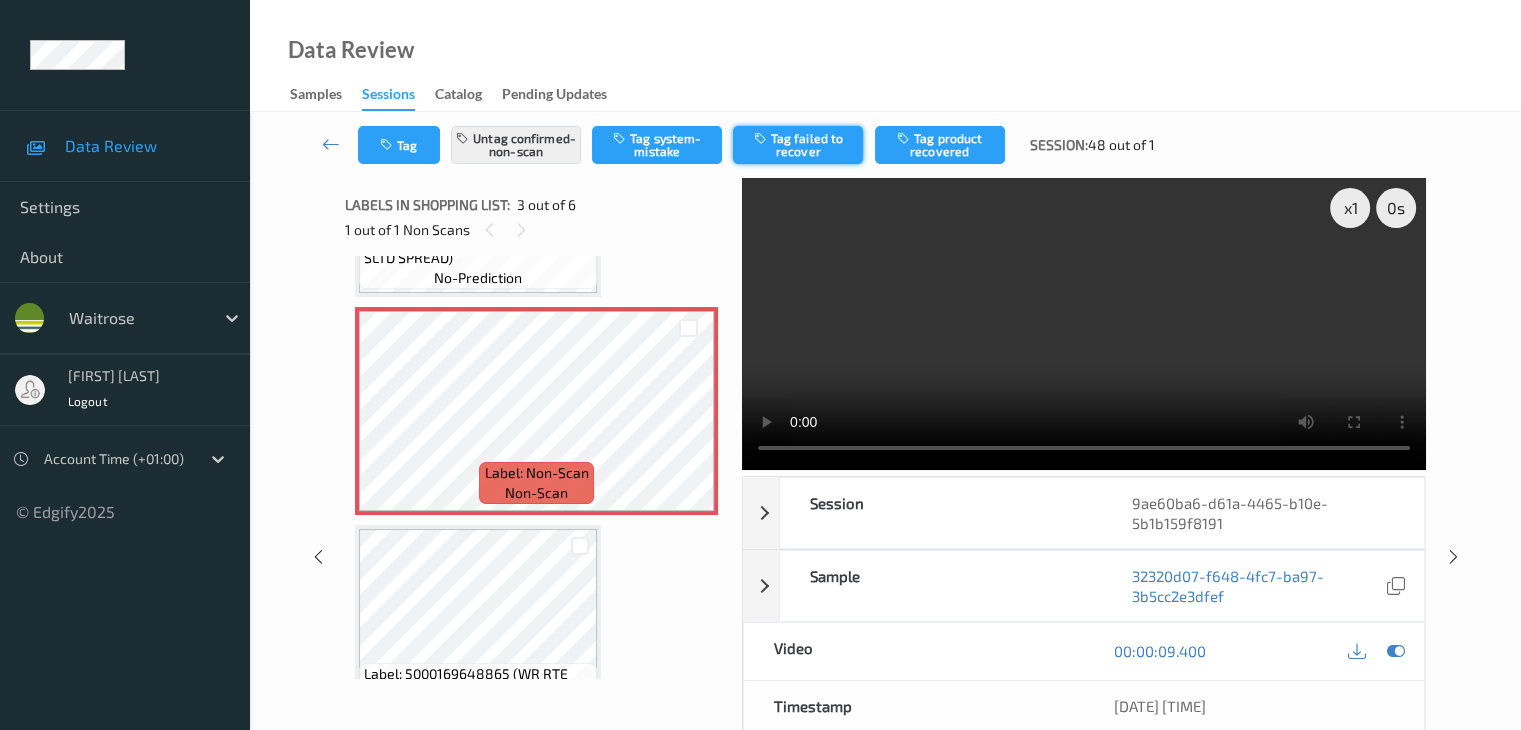 click on "Tag   failed to recover" at bounding box center (798, 145) 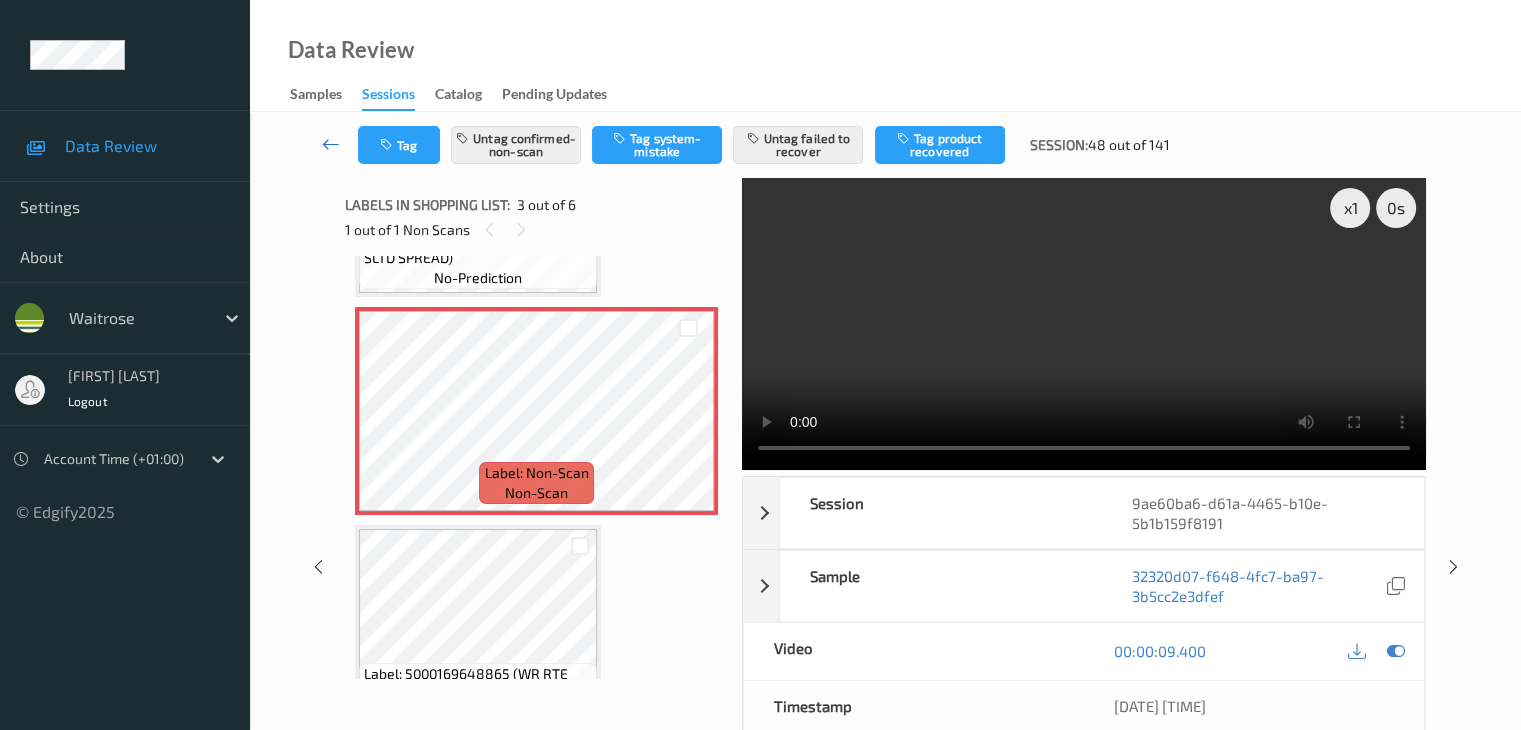 click at bounding box center [331, 144] 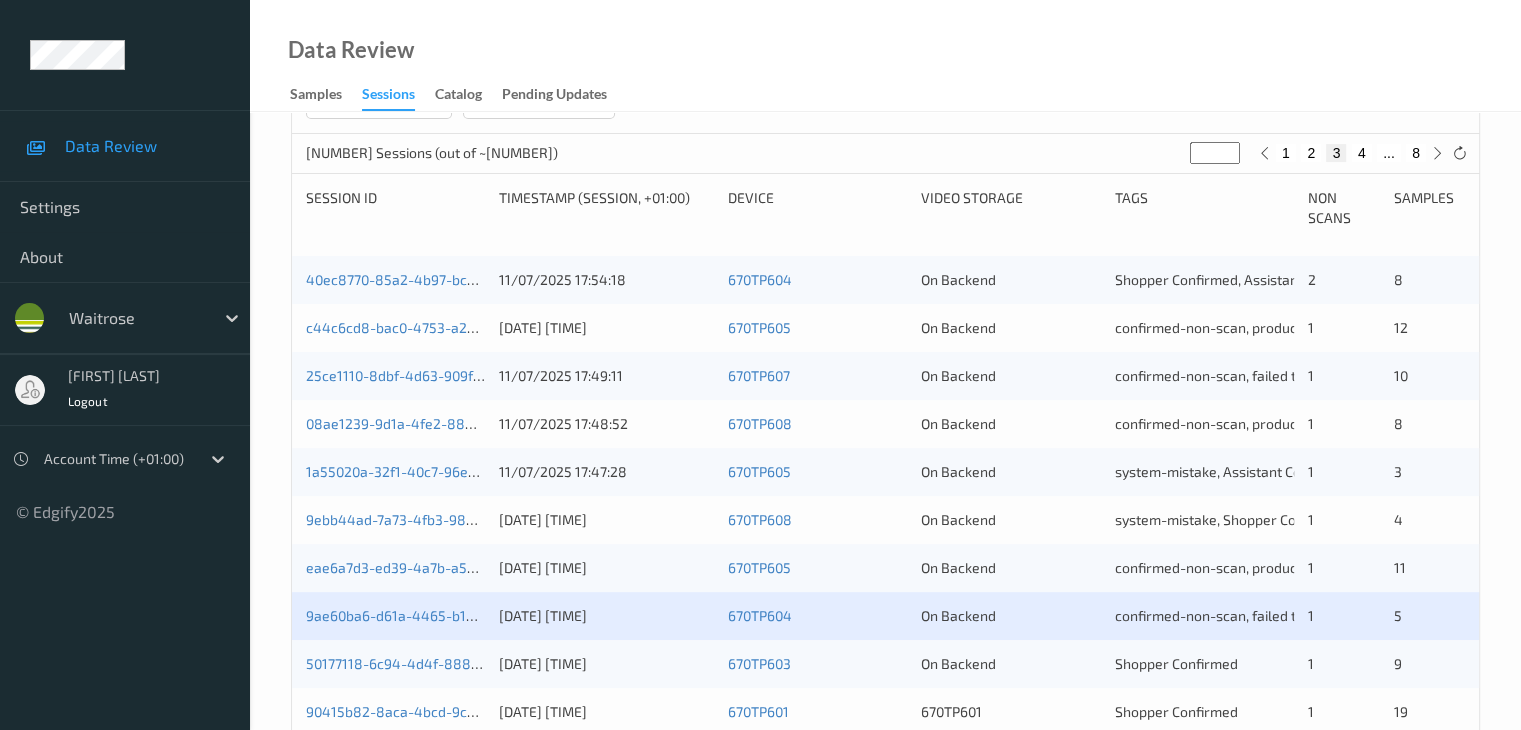 scroll, scrollTop: 500, scrollLeft: 0, axis: vertical 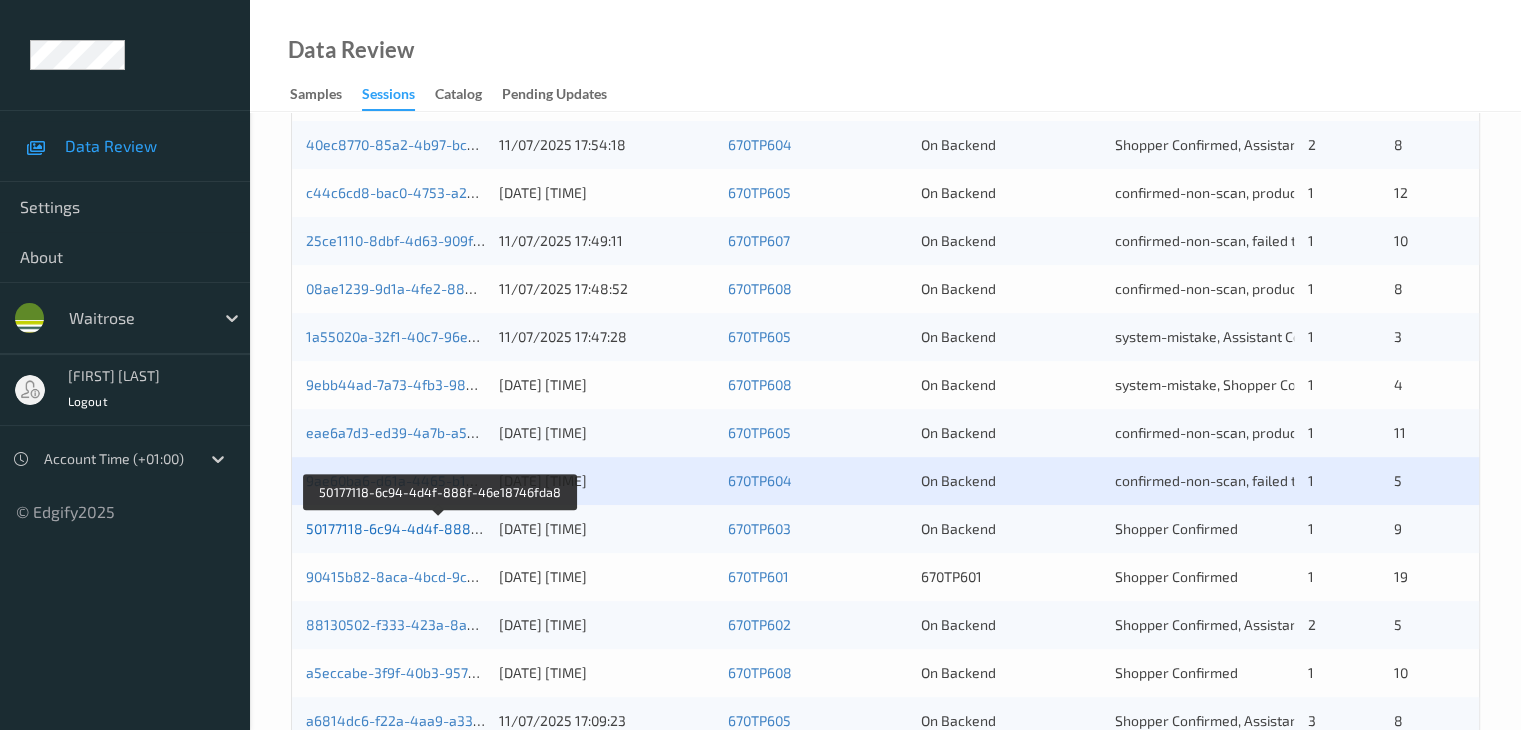 click on "50177118-6c94-4d4f-888f-46e18746fda8" at bounding box center (441, 528) 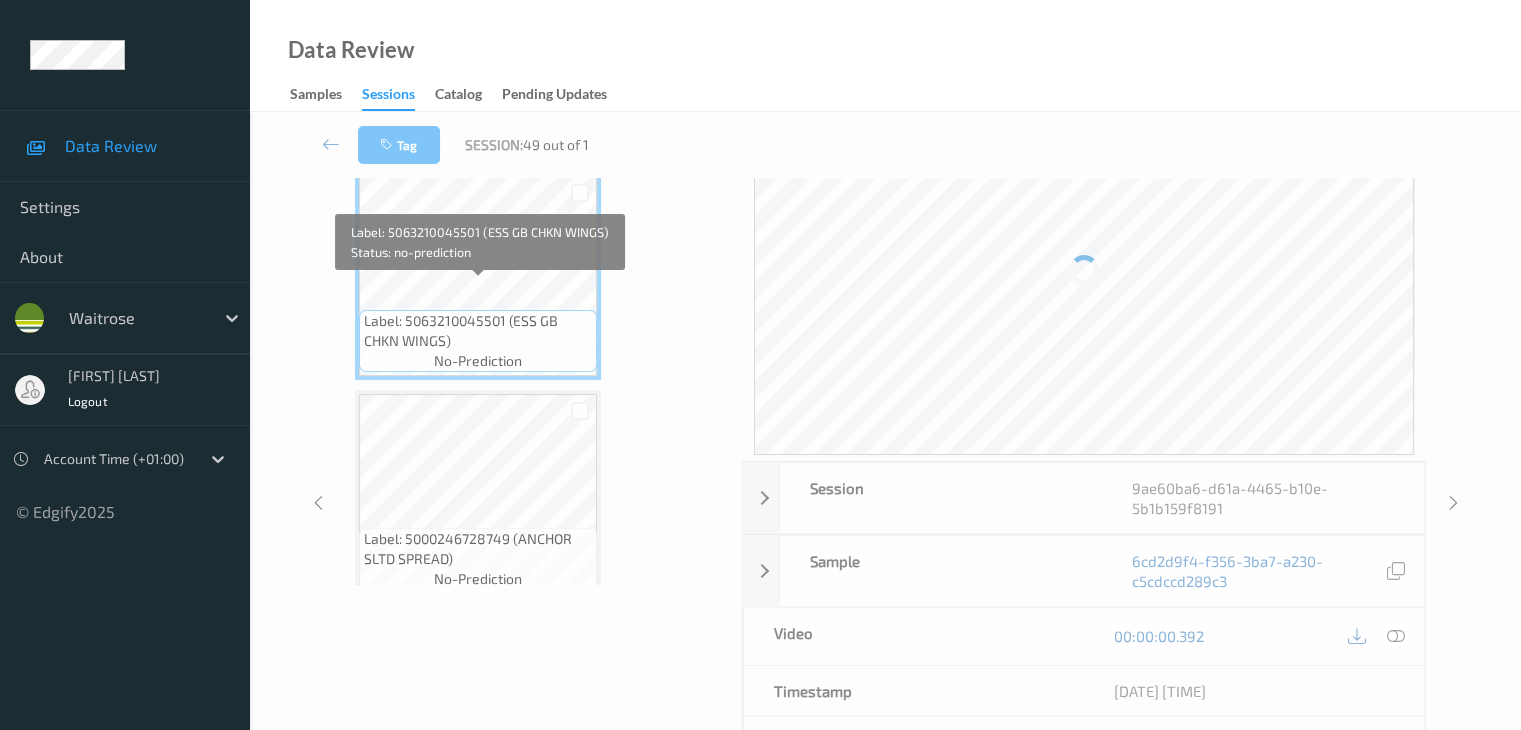 scroll, scrollTop: 0, scrollLeft: 0, axis: both 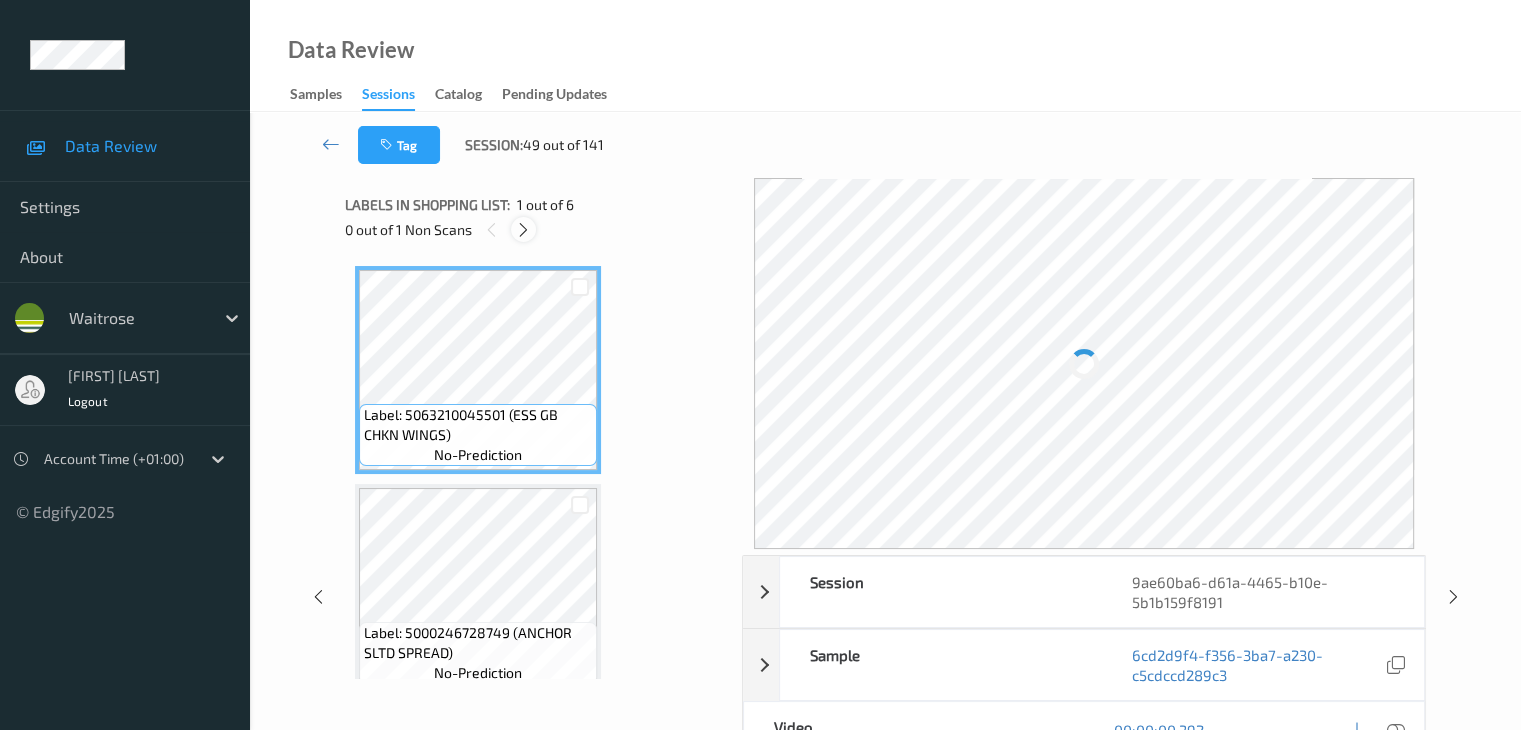 click at bounding box center (523, 229) 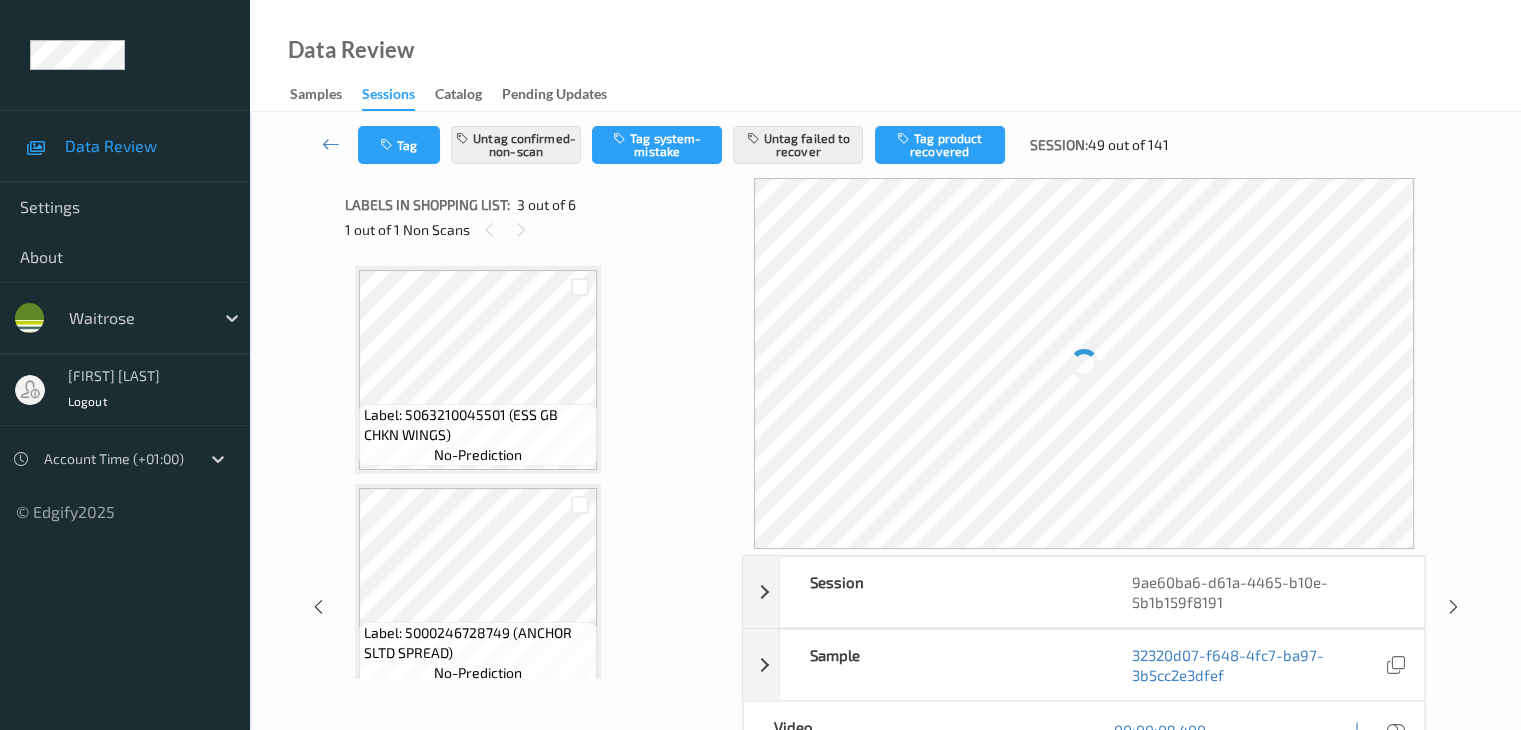 scroll, scrollTop: 228, scrollLeft: 0, axis: vertical 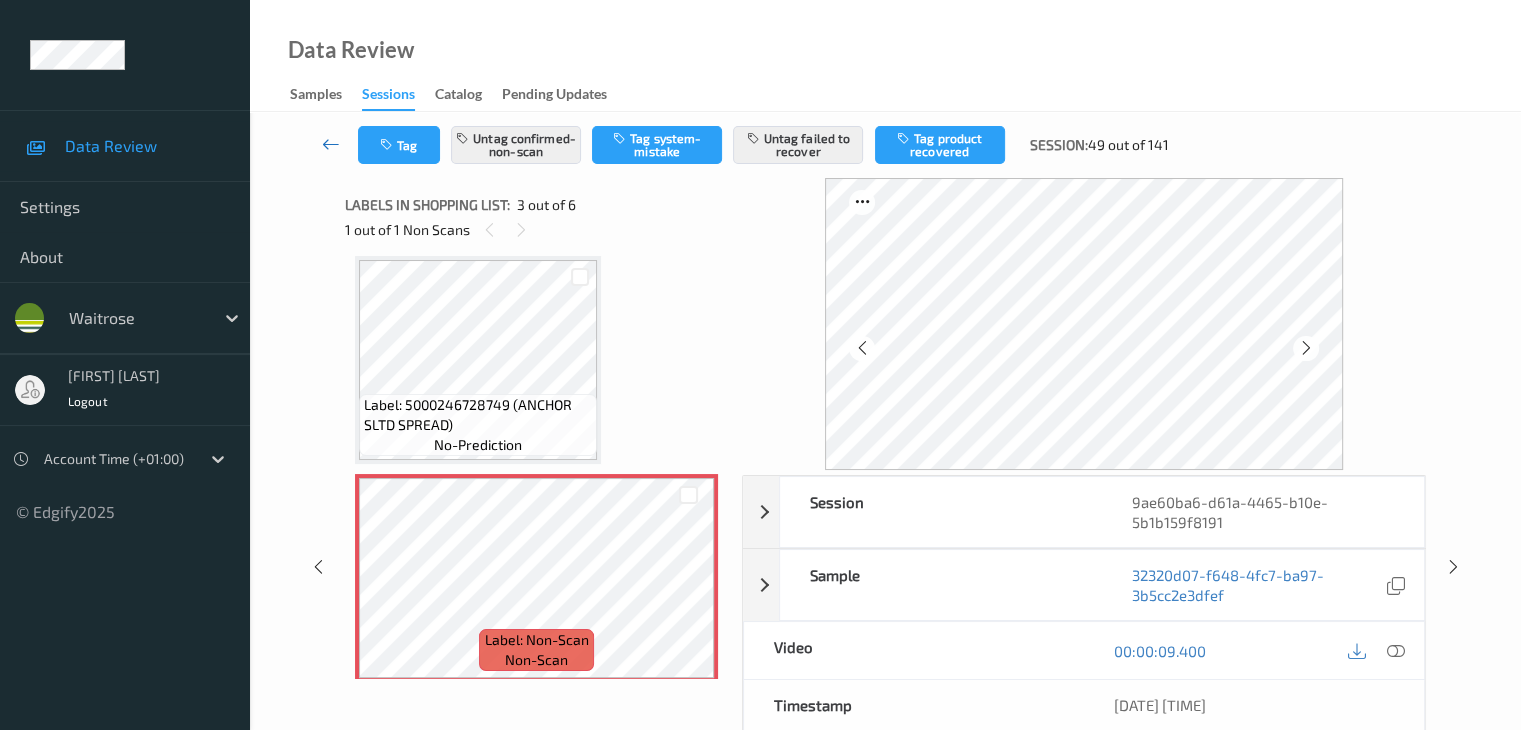 click at bounding box center (331, 144) 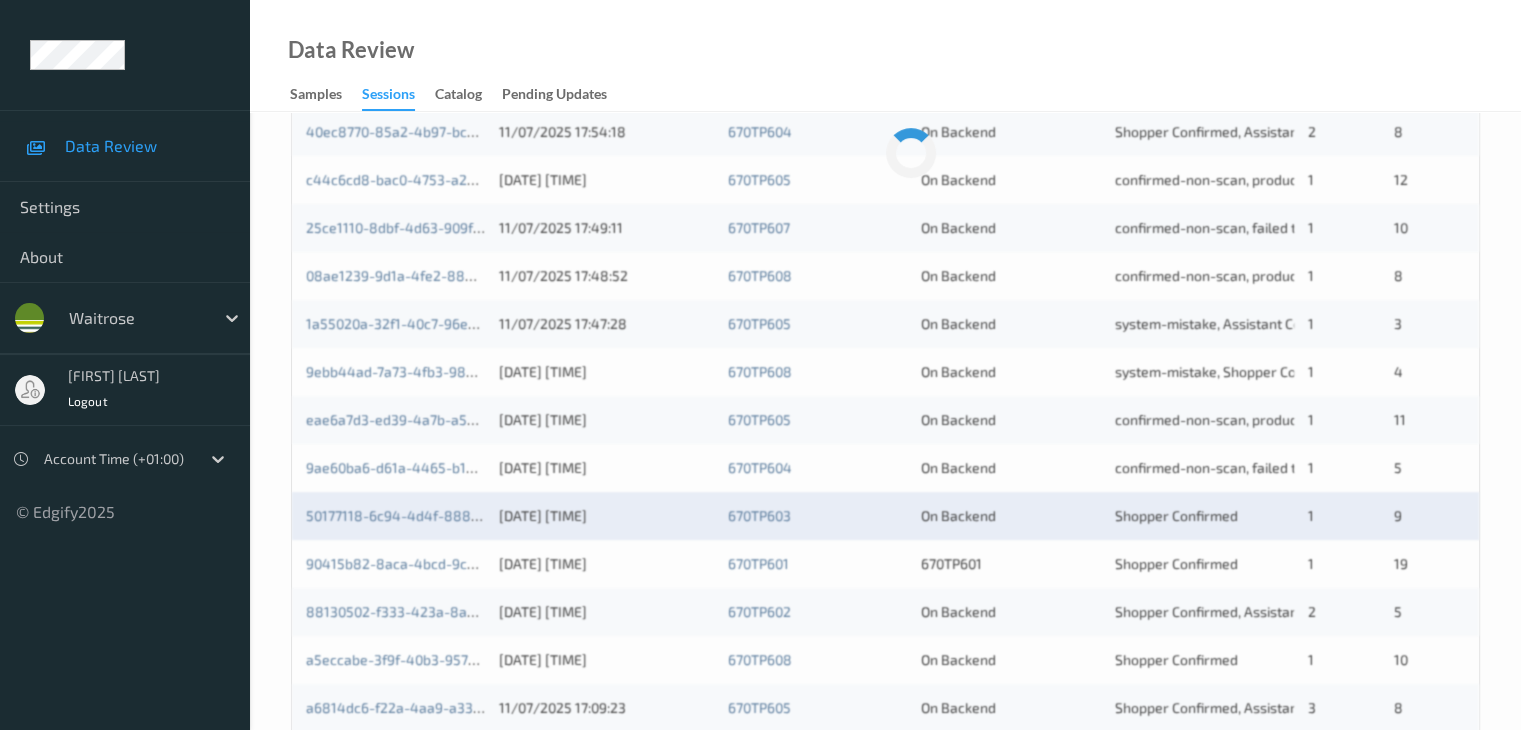 scroll, scrollTop: 600, scrollLeft: 0, axis: vertical 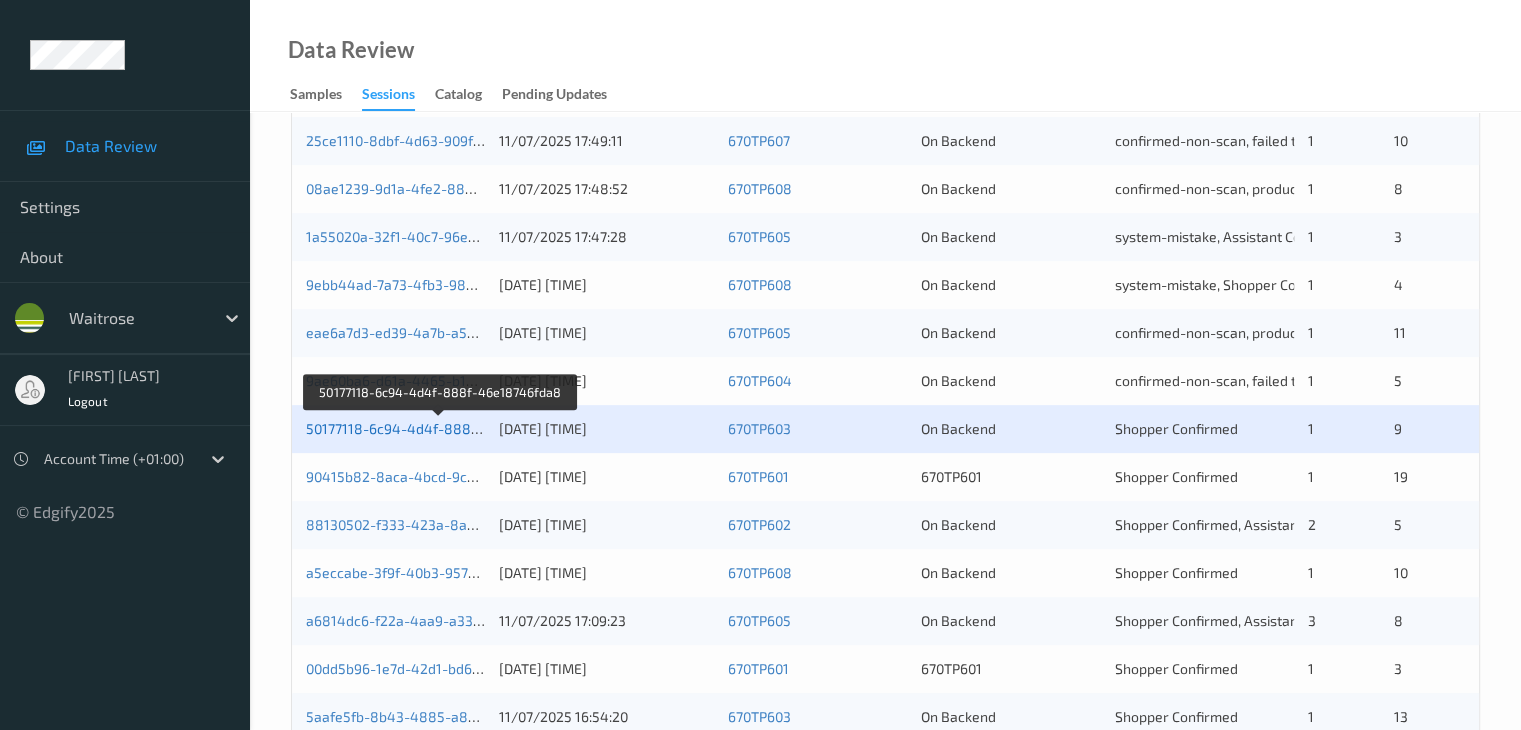 click on "50177118-6c94-4d4f-888f-46e18746fda8" at bounding box center (441, 428) 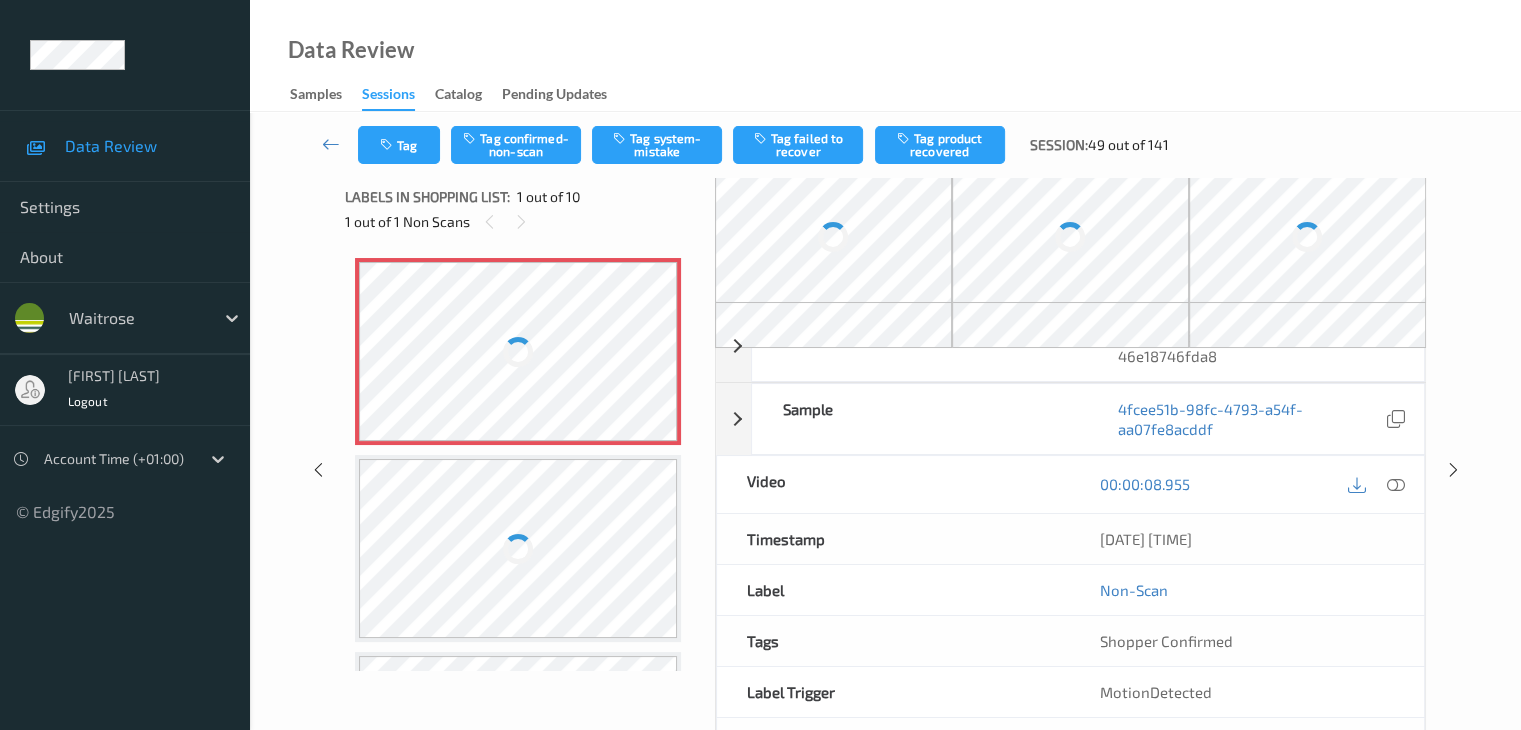 scroll, scrollTop: 0, scrollLeft: 0, axis: both 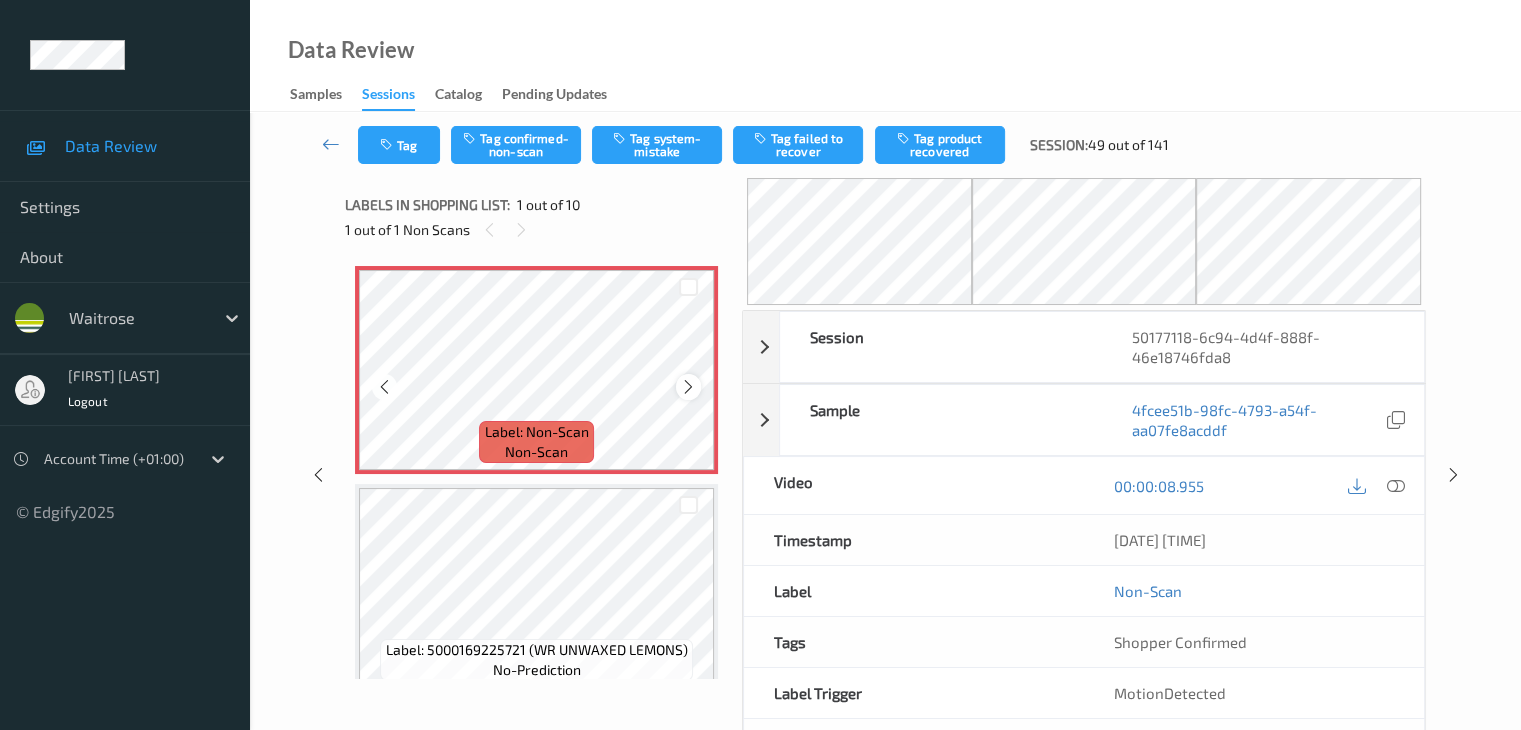 click at bounding box center (688, 387) 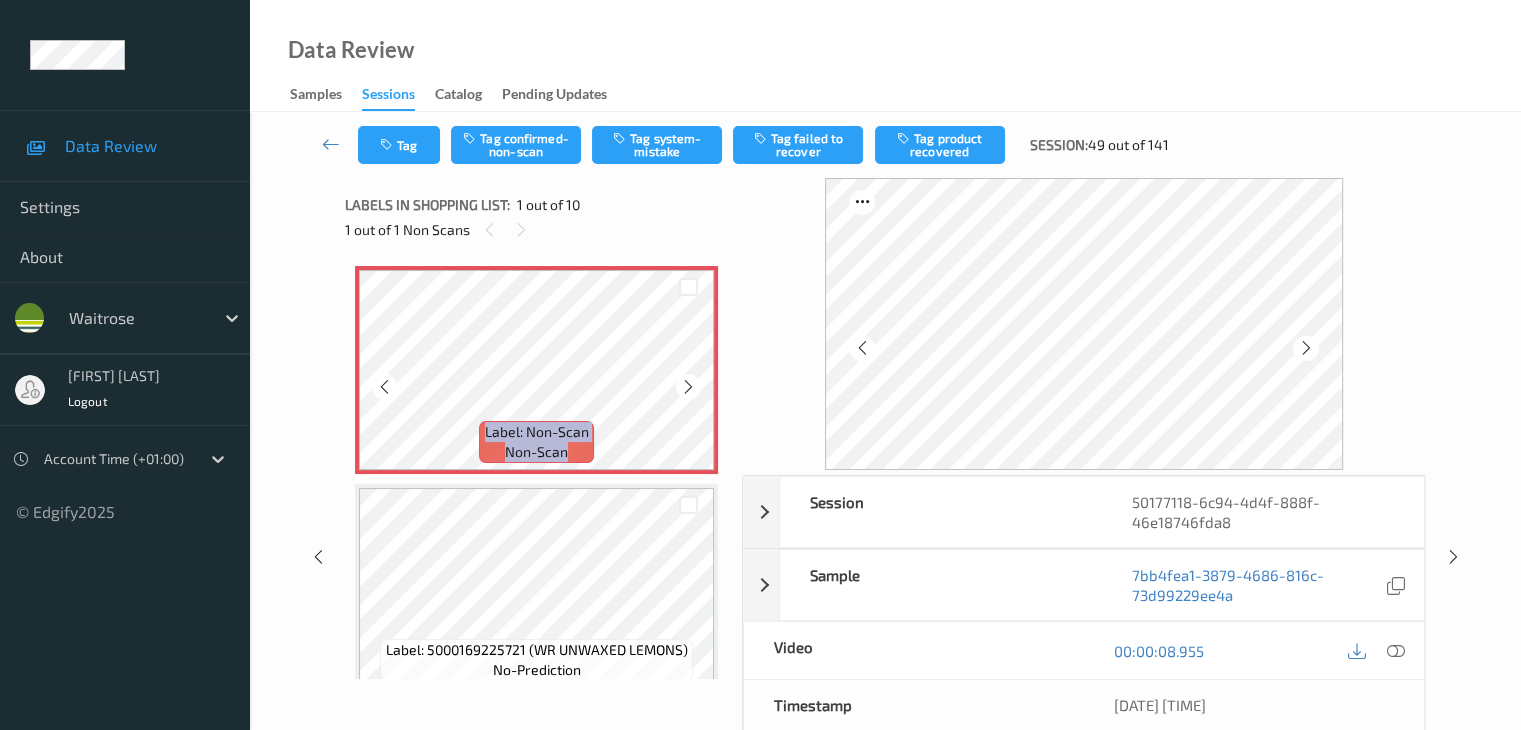 click at bounding box center (688, 387) 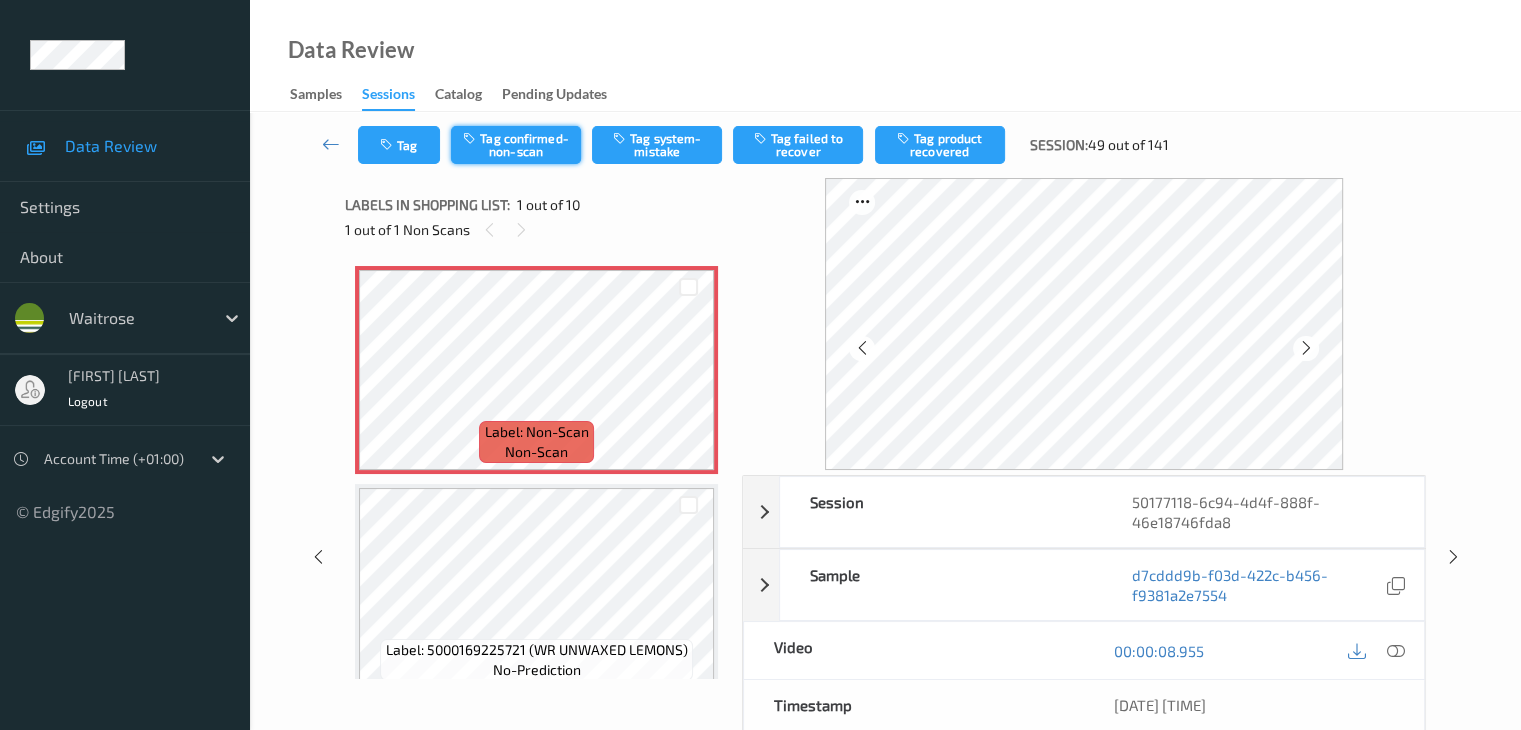 click on "Tag   confirmed-non-scan" at bounding box center (516, 145) 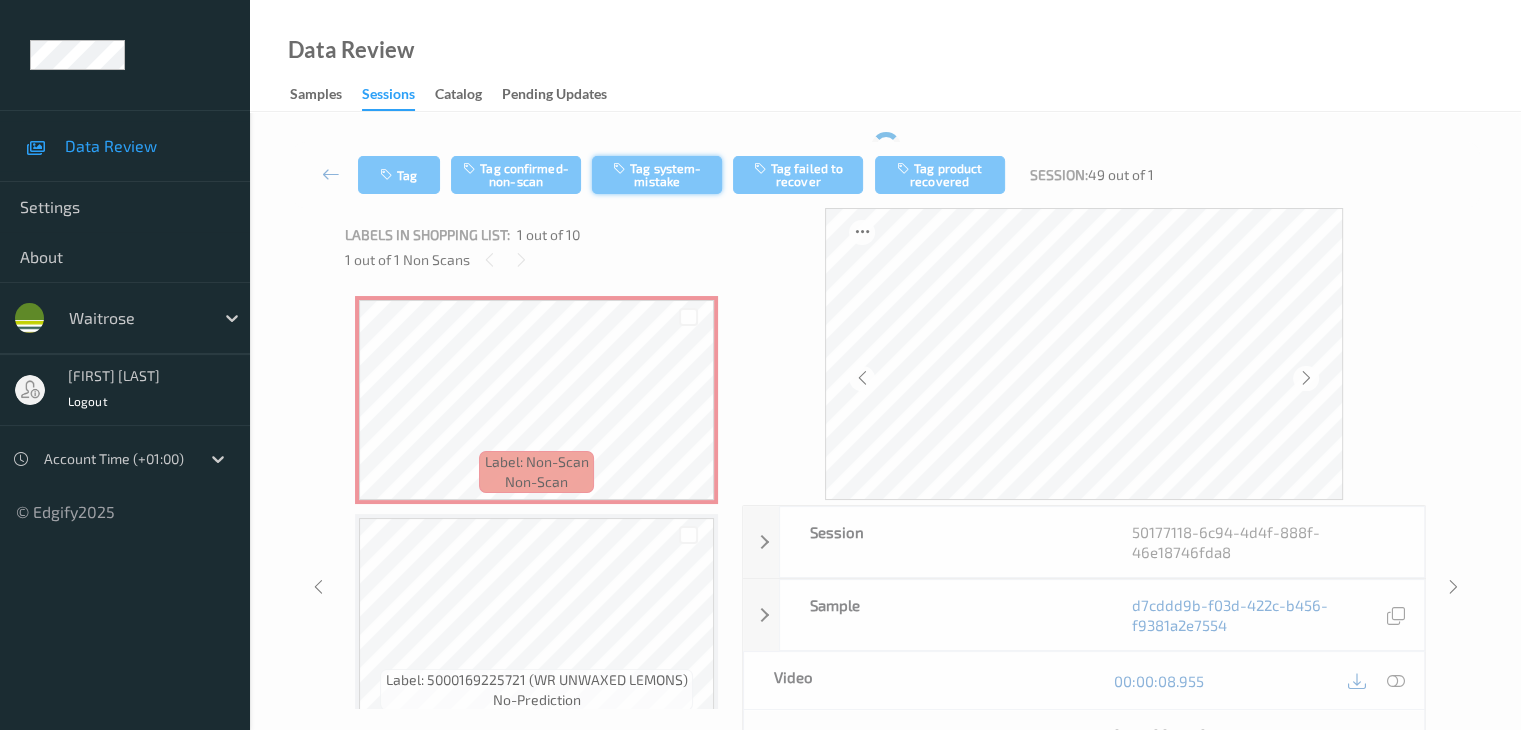 click on "Tag   system-mistake" at bounding box center (657, 175) 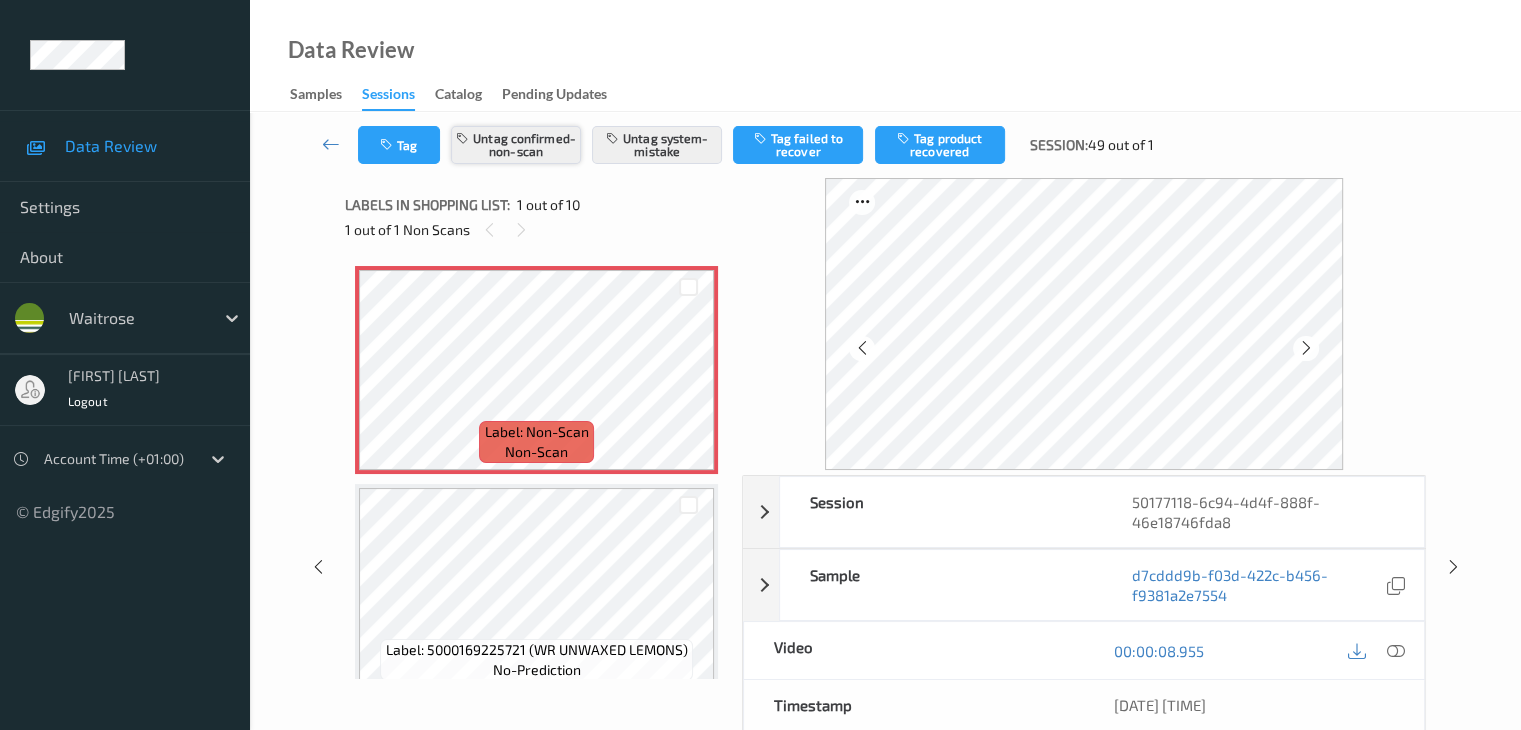click on "Untag   confirmed-non-scan" at bounding box center (516, 145) 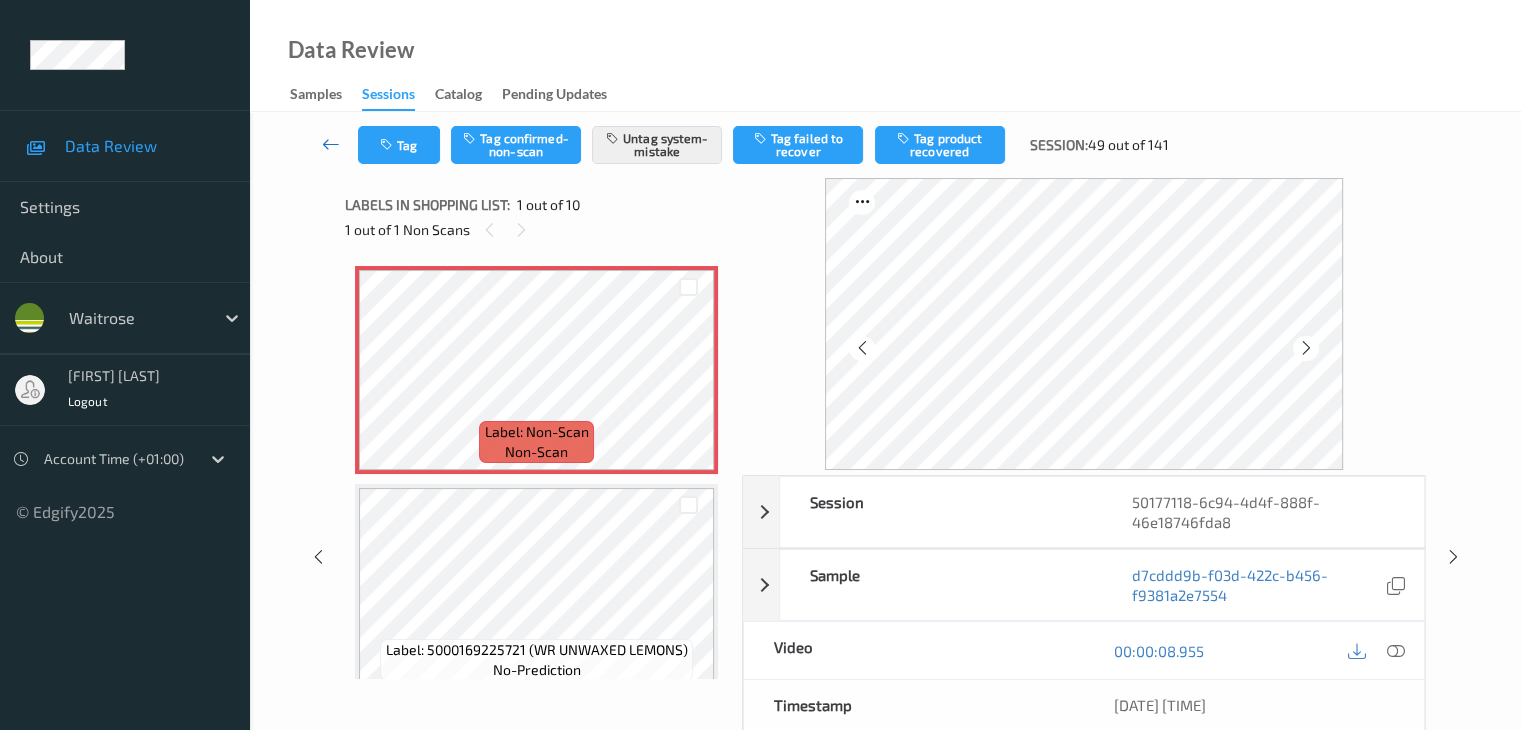 click at bounding box center [331, 144] 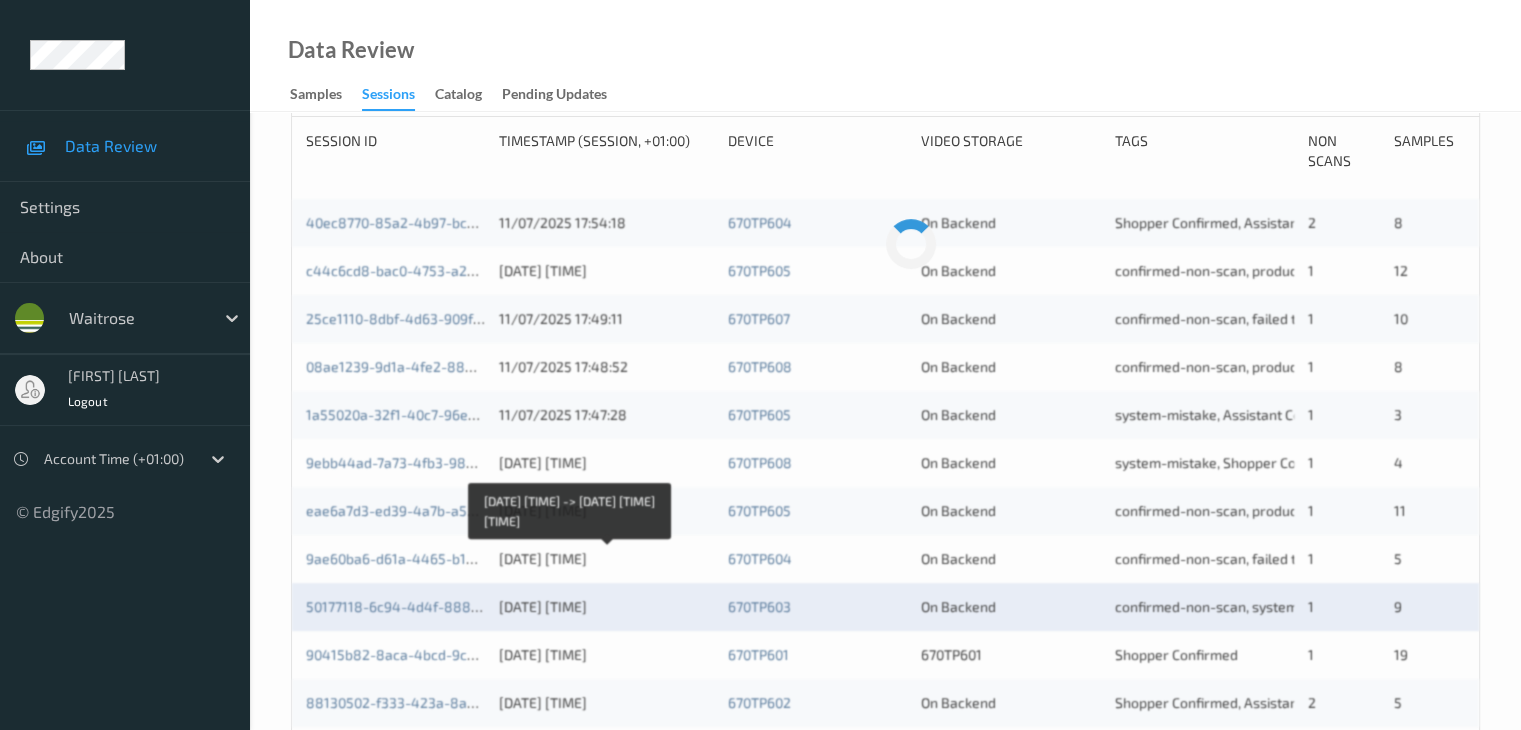 scroll, scrollTop: 400, scrollLeft: 0, axis: vertical 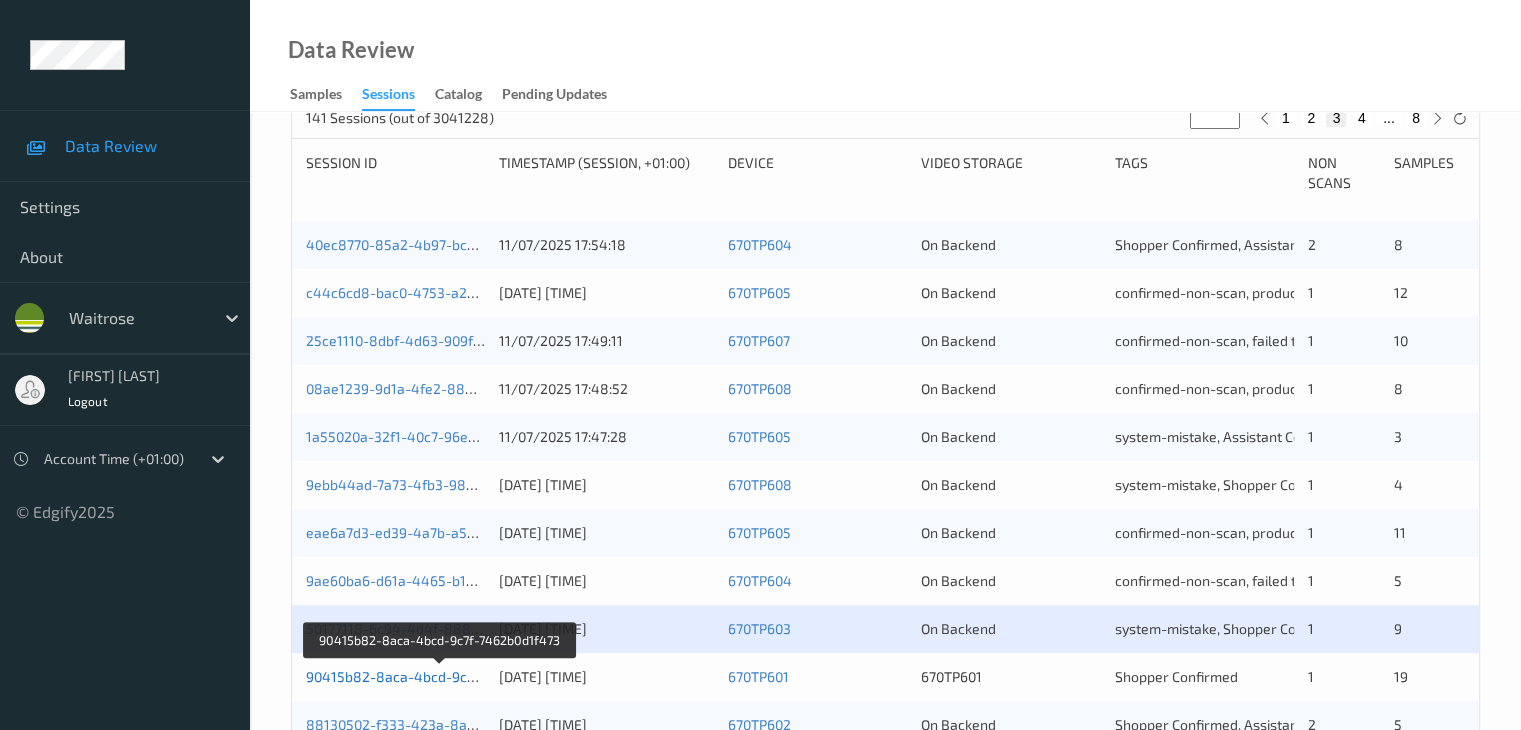 click on "90415b82-8aca-4bcd-9c7f-7462b0d1f473" at bounding box center (440, 676) 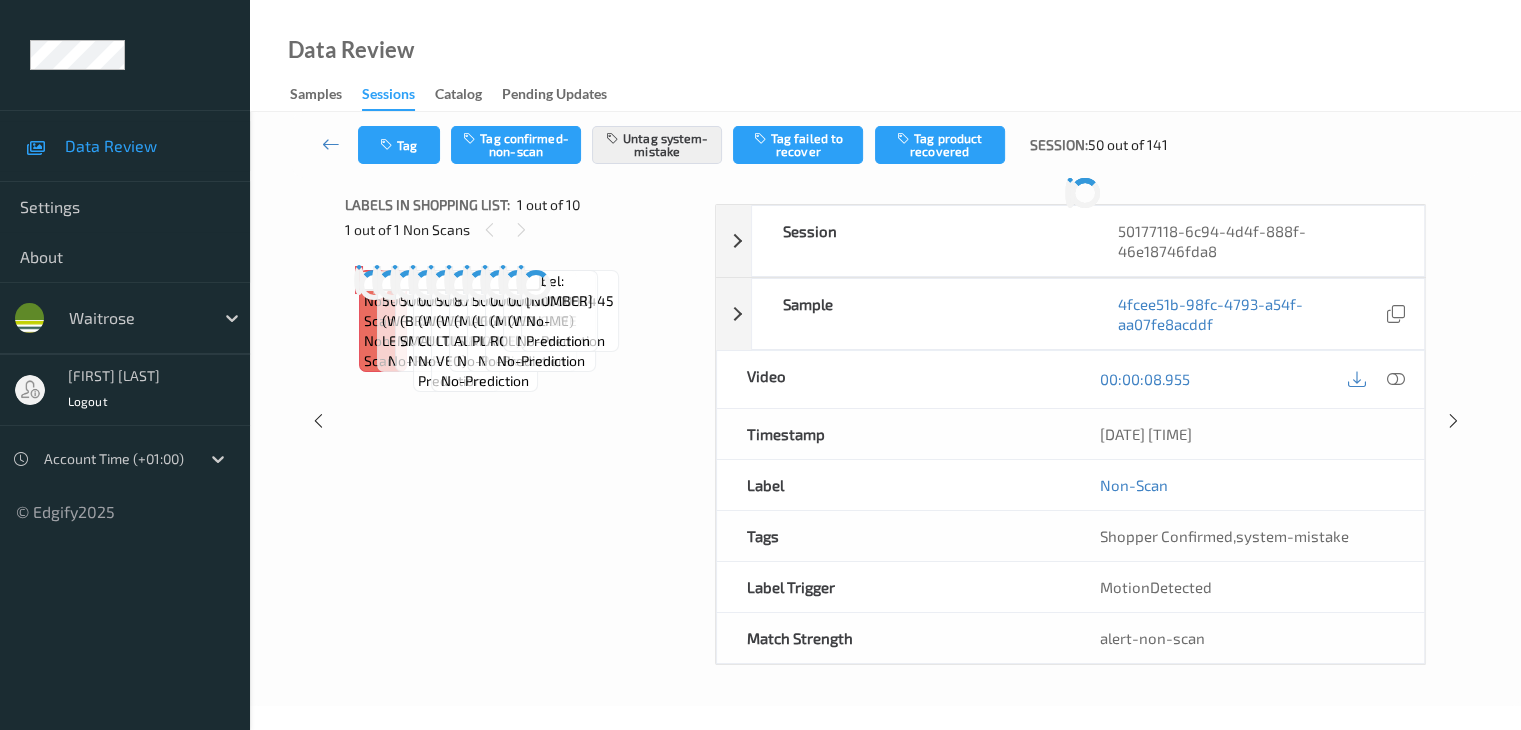 scroll, scrollTop: 80, scrollLeft: 0, axis: vertical 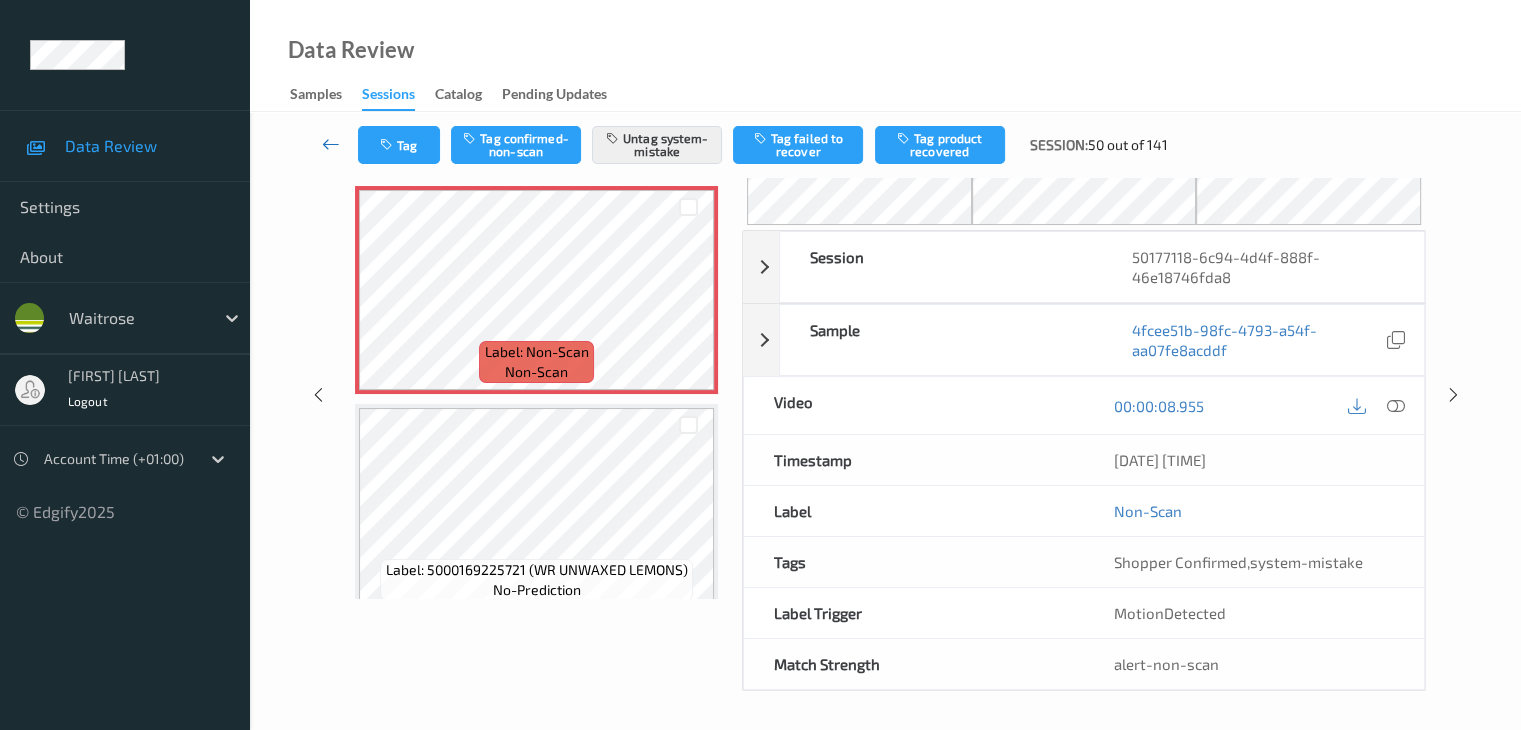click at bounding box center [331, 144] 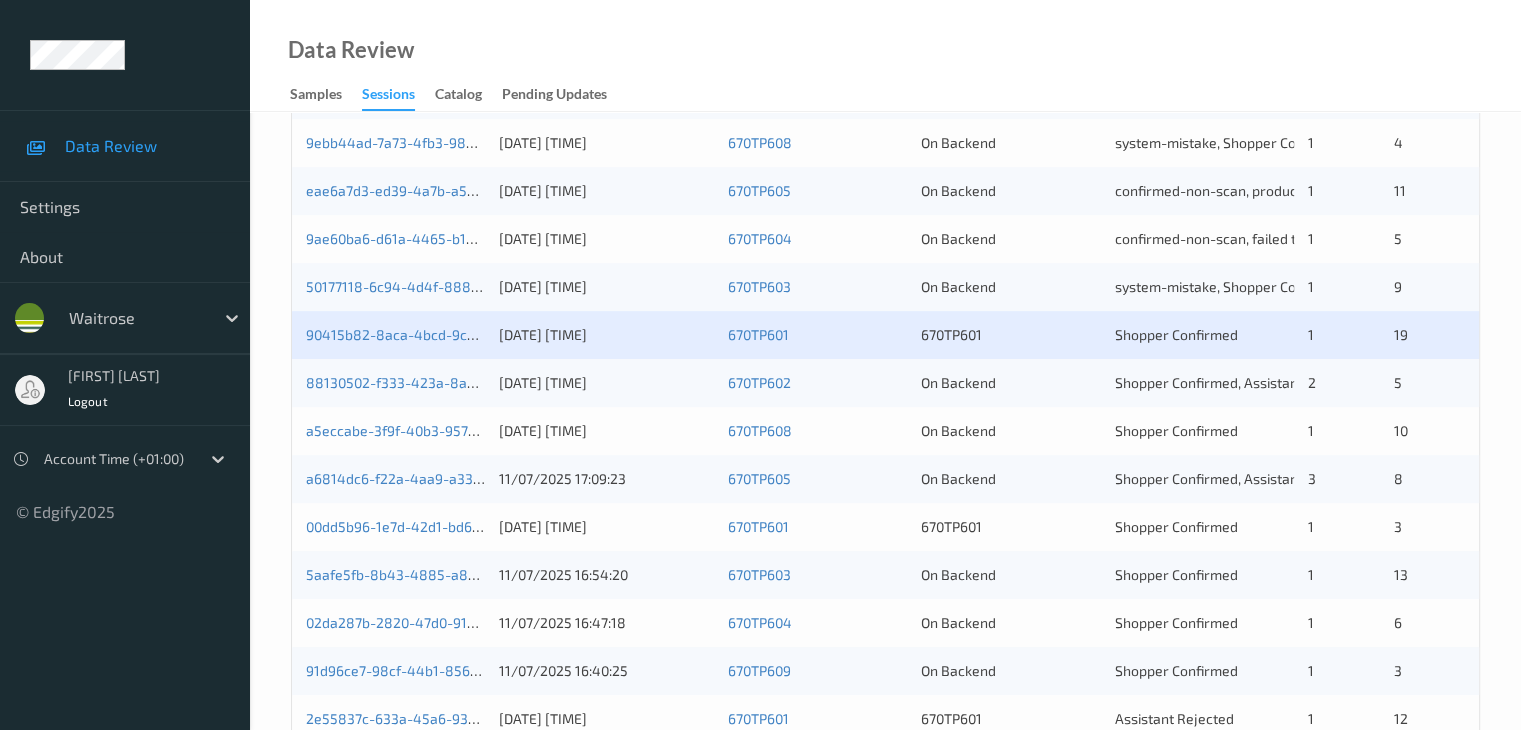 scroll, scrollTop: 932, scrollLeft: 0, axis: vertical 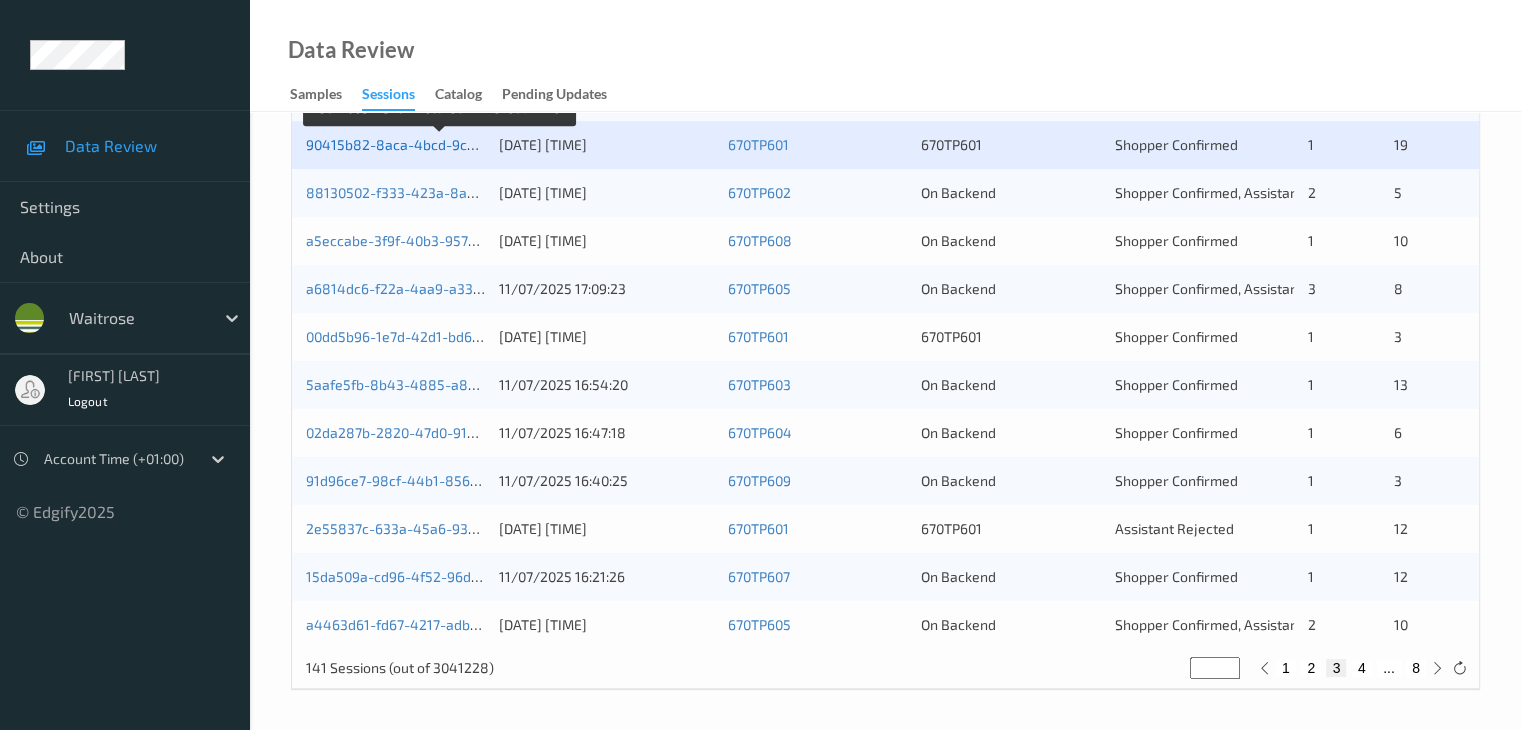 click on "90415b82-8aca-4bcd-9c7f-7462b0d1f473" at bounding box center [440, 144] 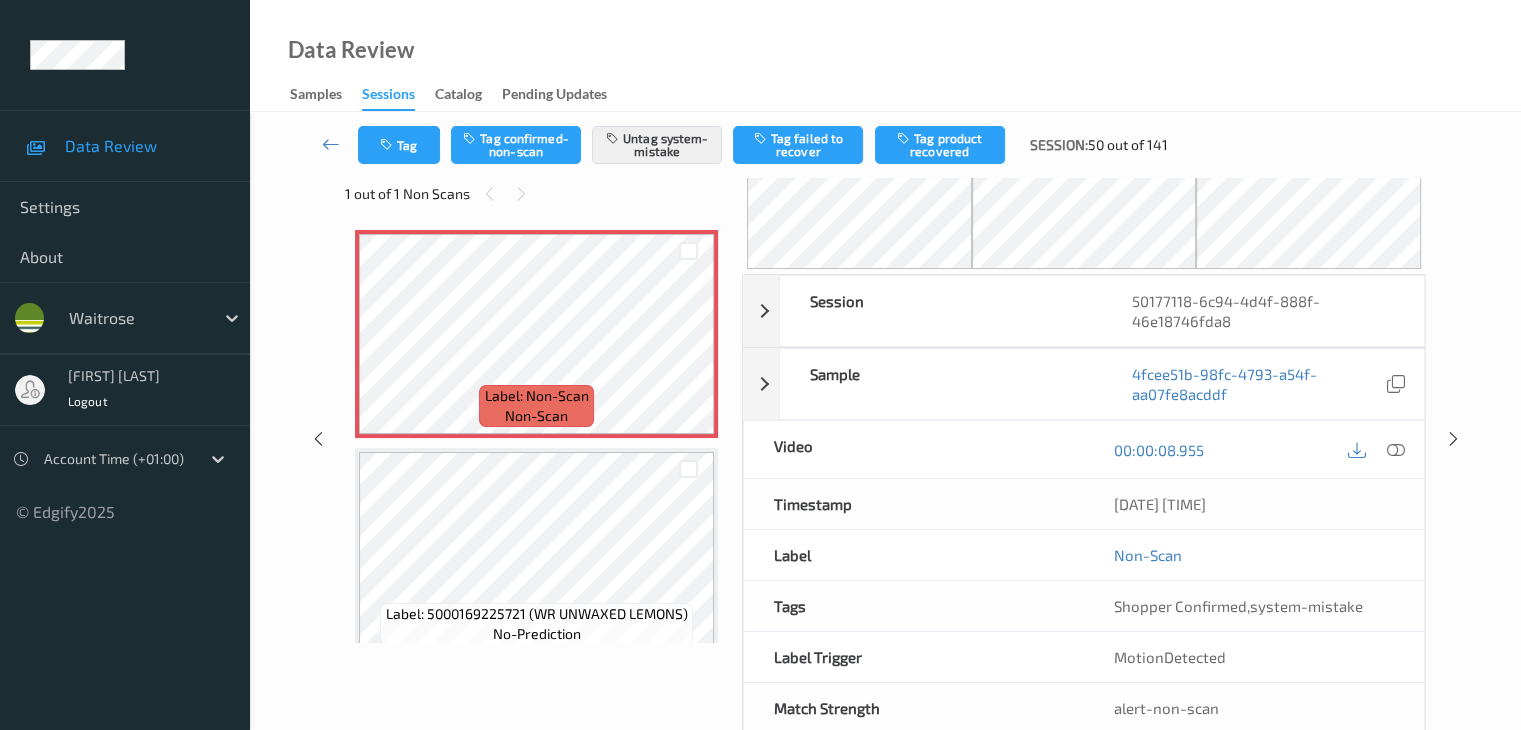 scroll, scrollTop: 0, scrollLeft: 0, axis: both 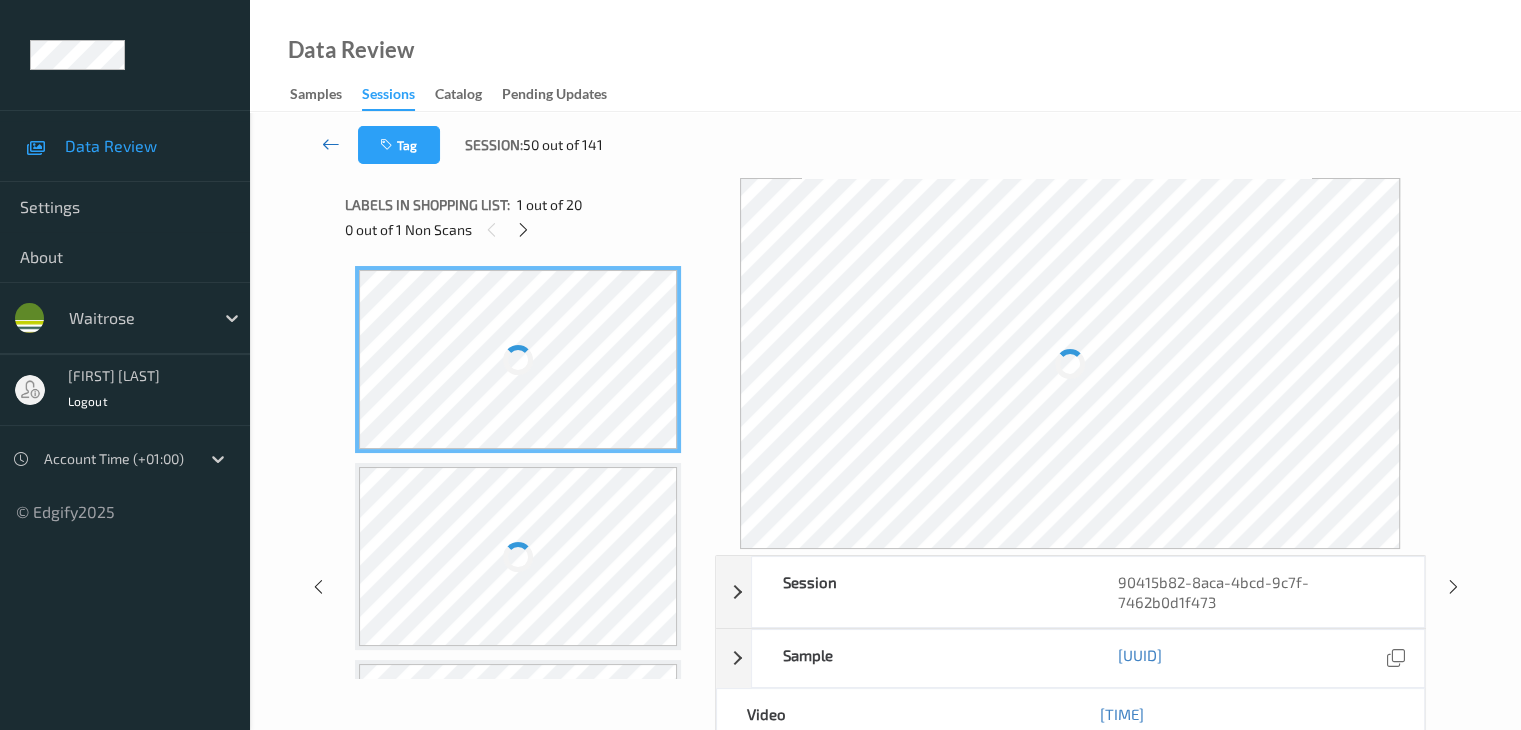 click at bounding box center [331, 144] 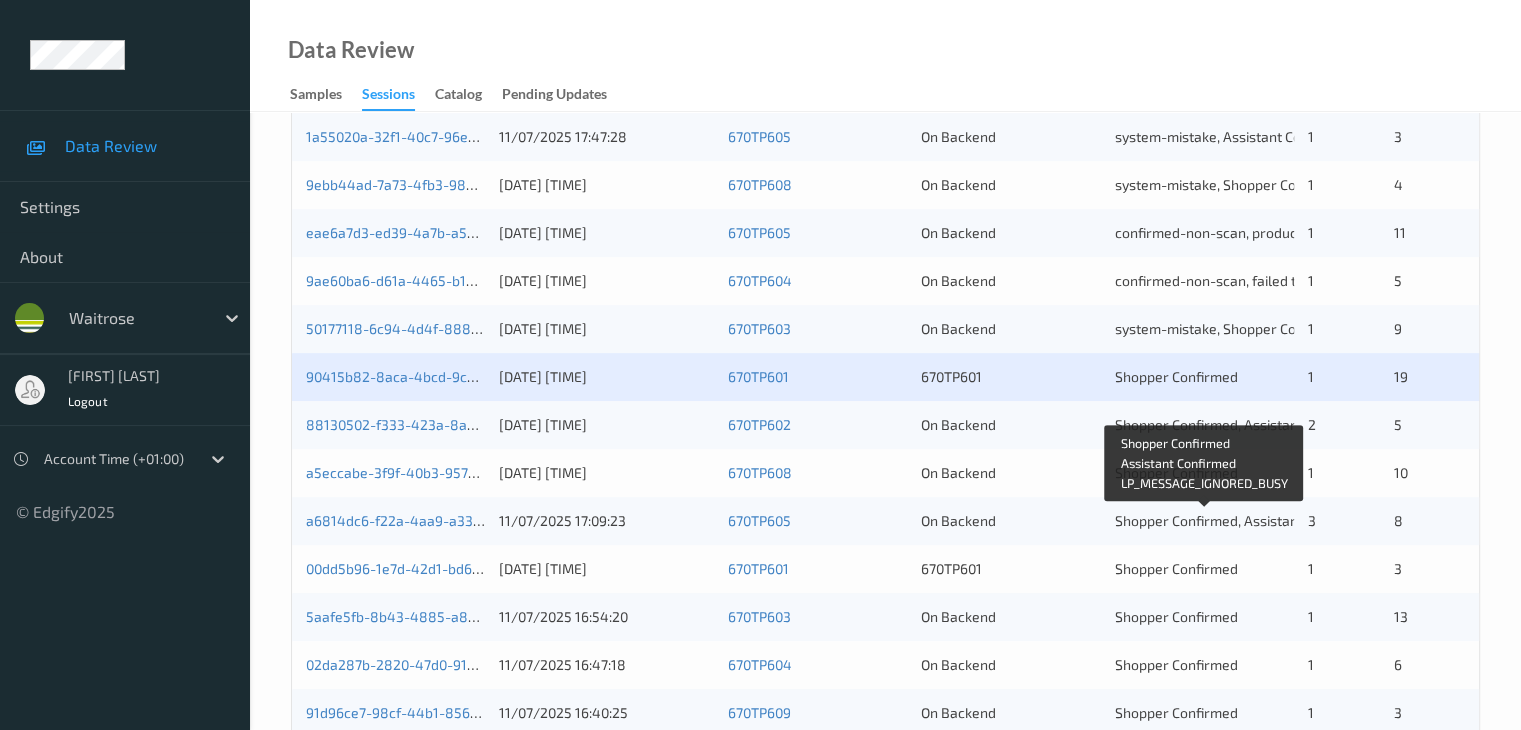 scroll, scrollTop: 932, scrollLeft: 0, axis: vertical 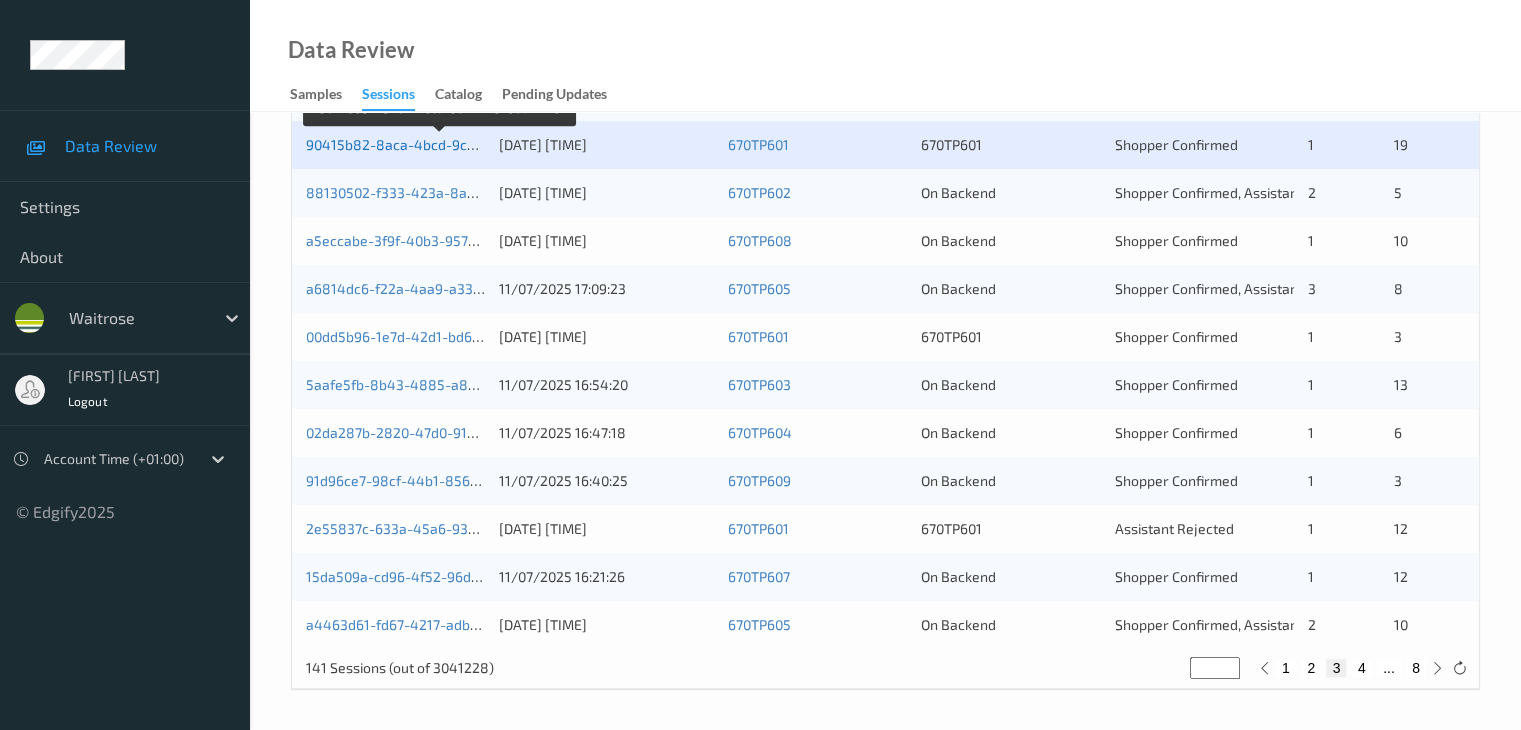 click on "90415b82-8aca-4bcd-9c7f-7462b0d1f473" at bounding box center (440, 144) 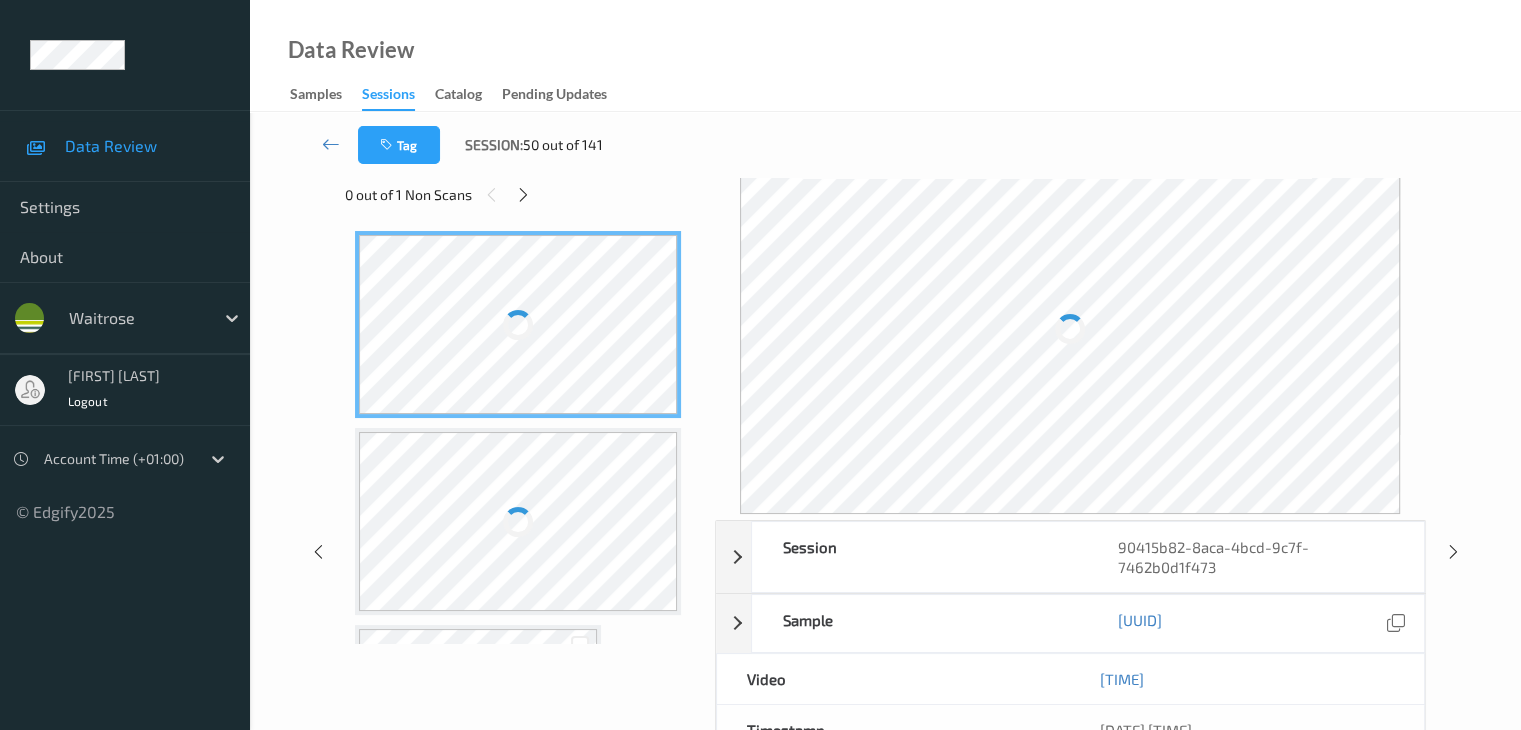 scroll, scrollTop: 0, scrollLeft: 0, axis: both 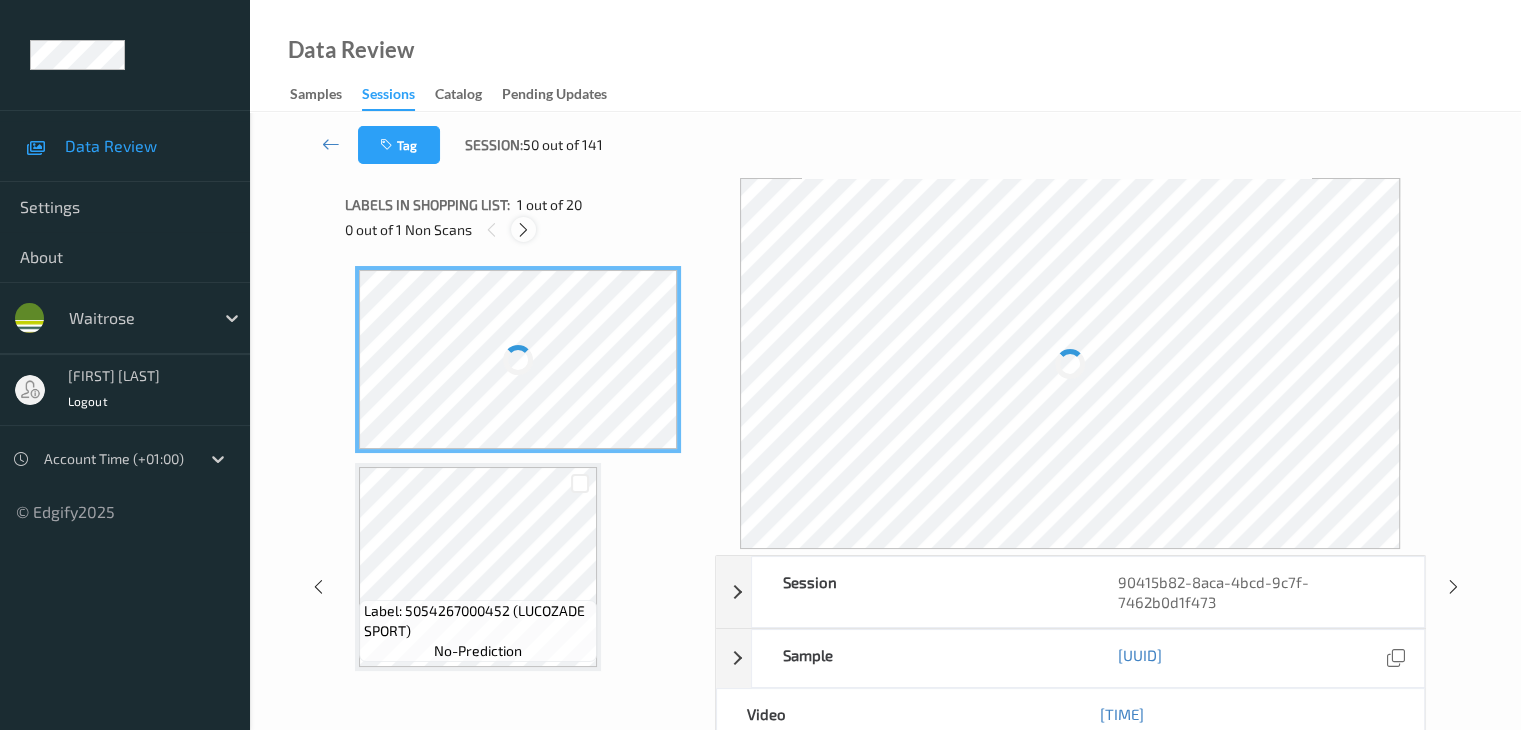 click at bounding box center [523, 230] 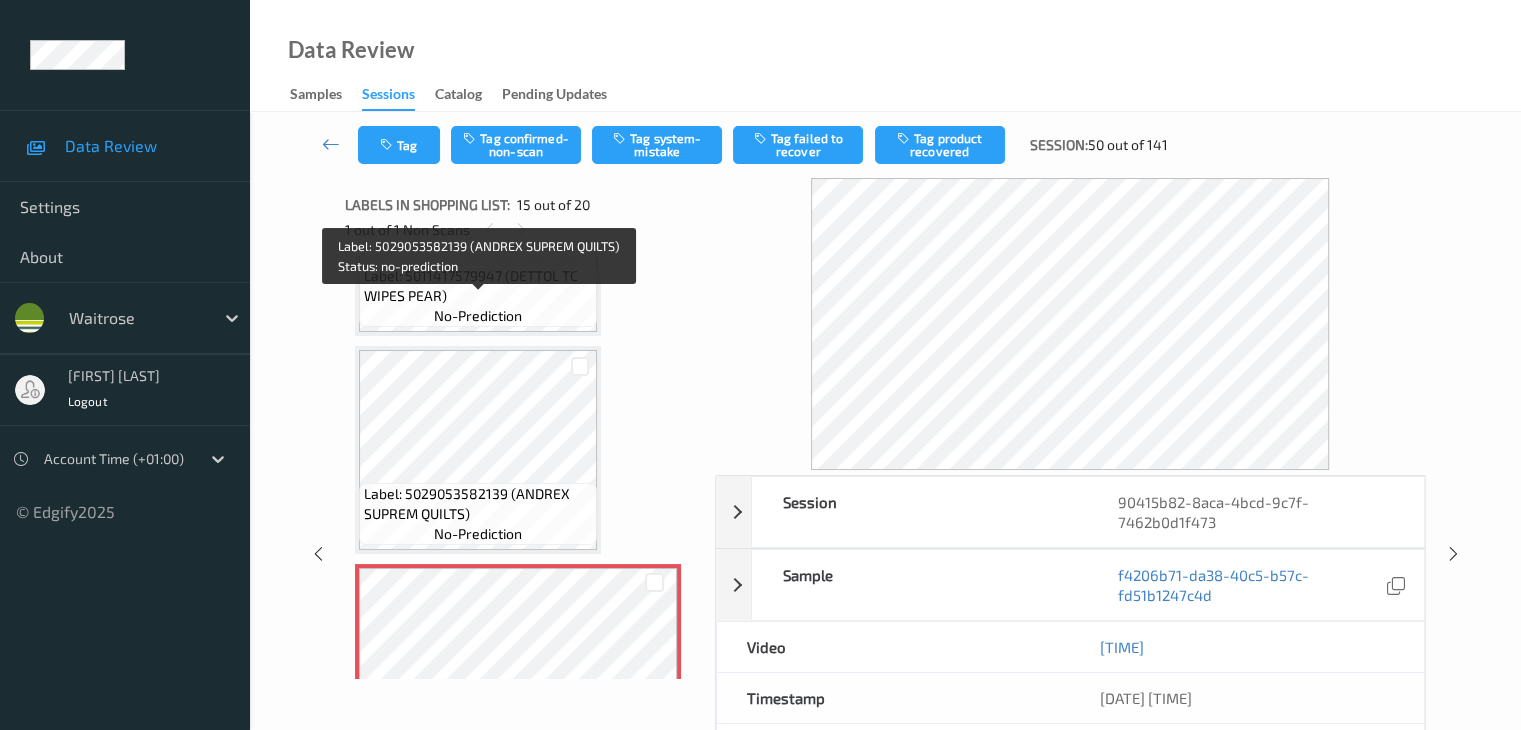 scroll, scrollTop: 2538, scrollLeft: 0, axis: vertical 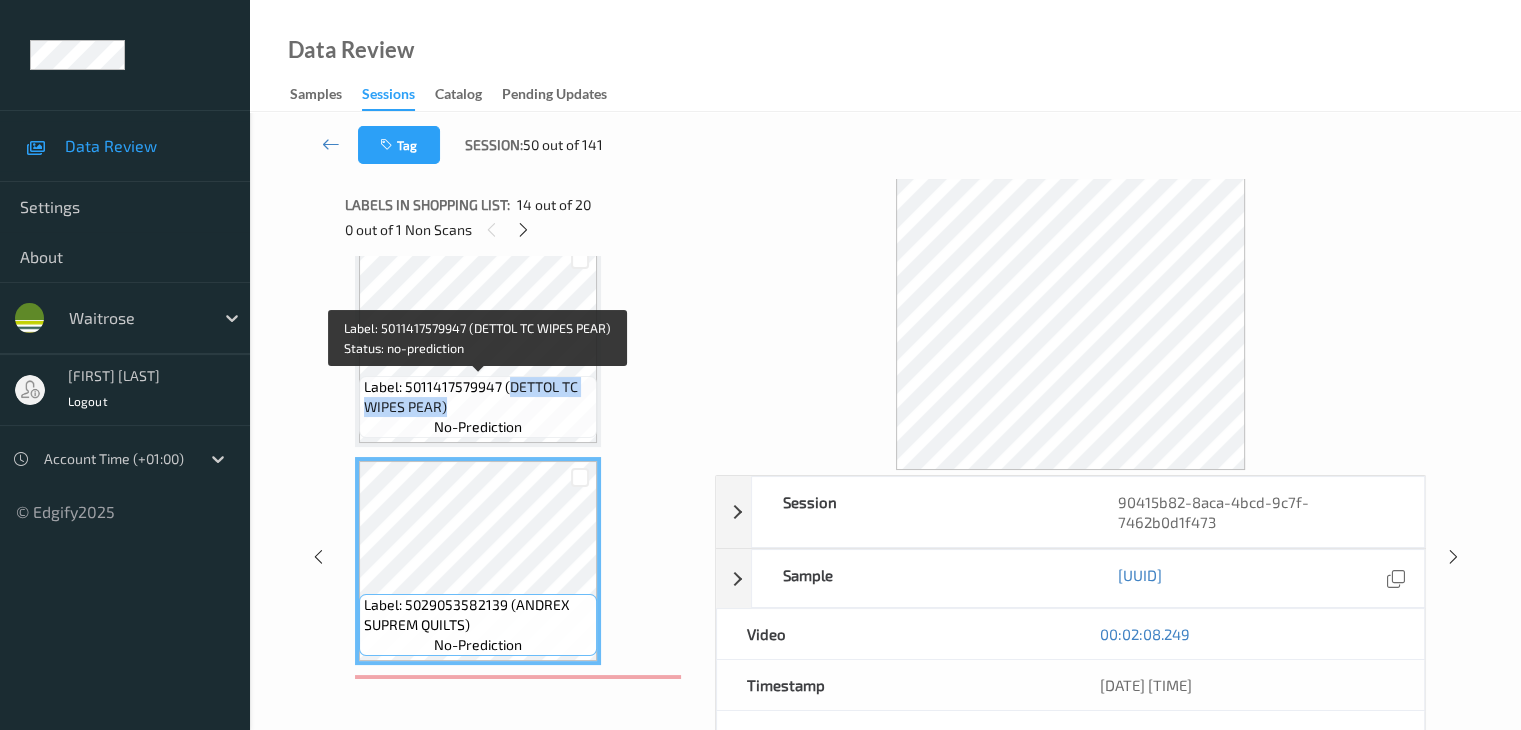 drag, startPoint x: 512, startPoint y: 389, endPoint x: 511, endPoint y: 400, distance: 11.045361 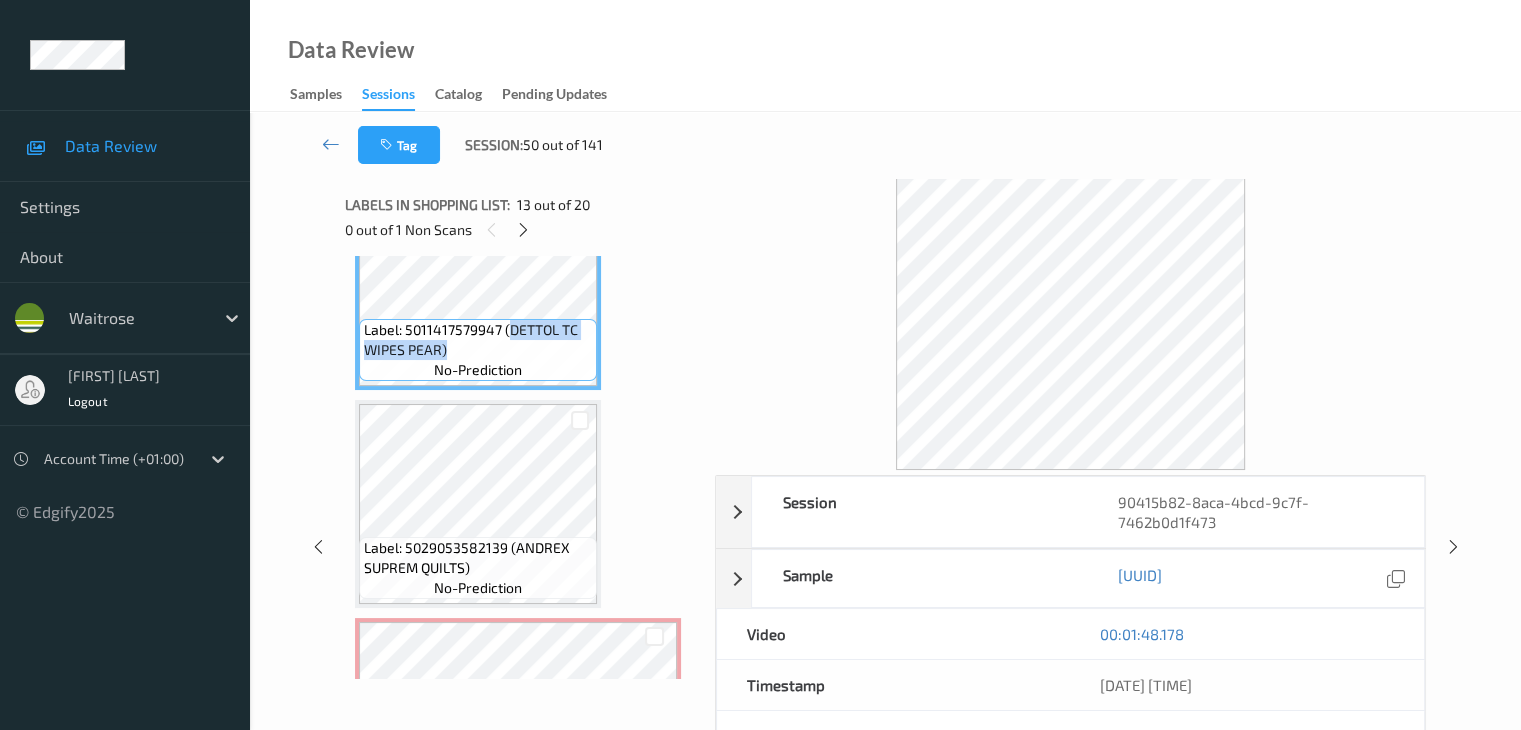 scroll, scrollTop: 2638, scrollLeft: 0, axis: vertical 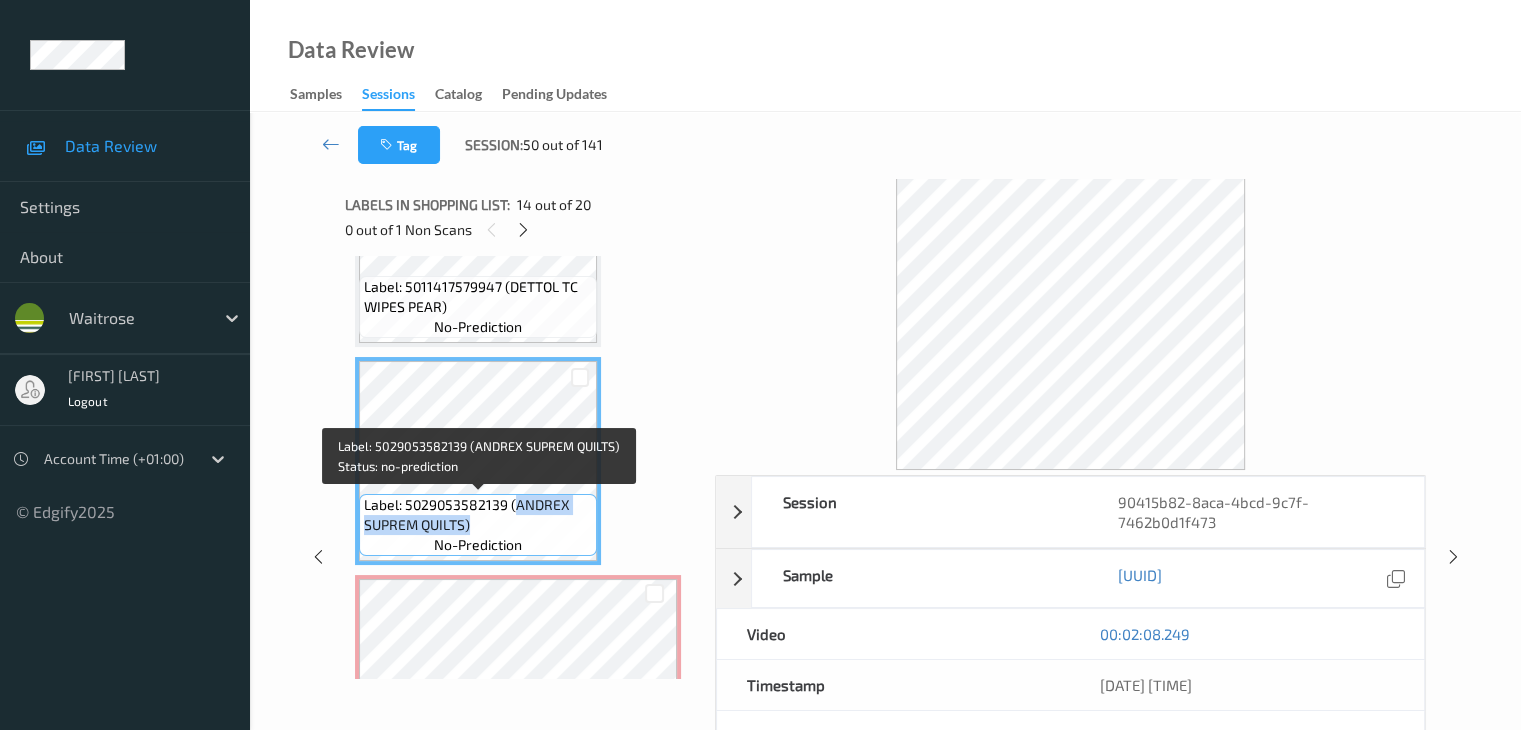 drag, startPoint x: 517, startPoint y: 505, endPoint x: 520, endPoint y: 526, distance: 21.213203 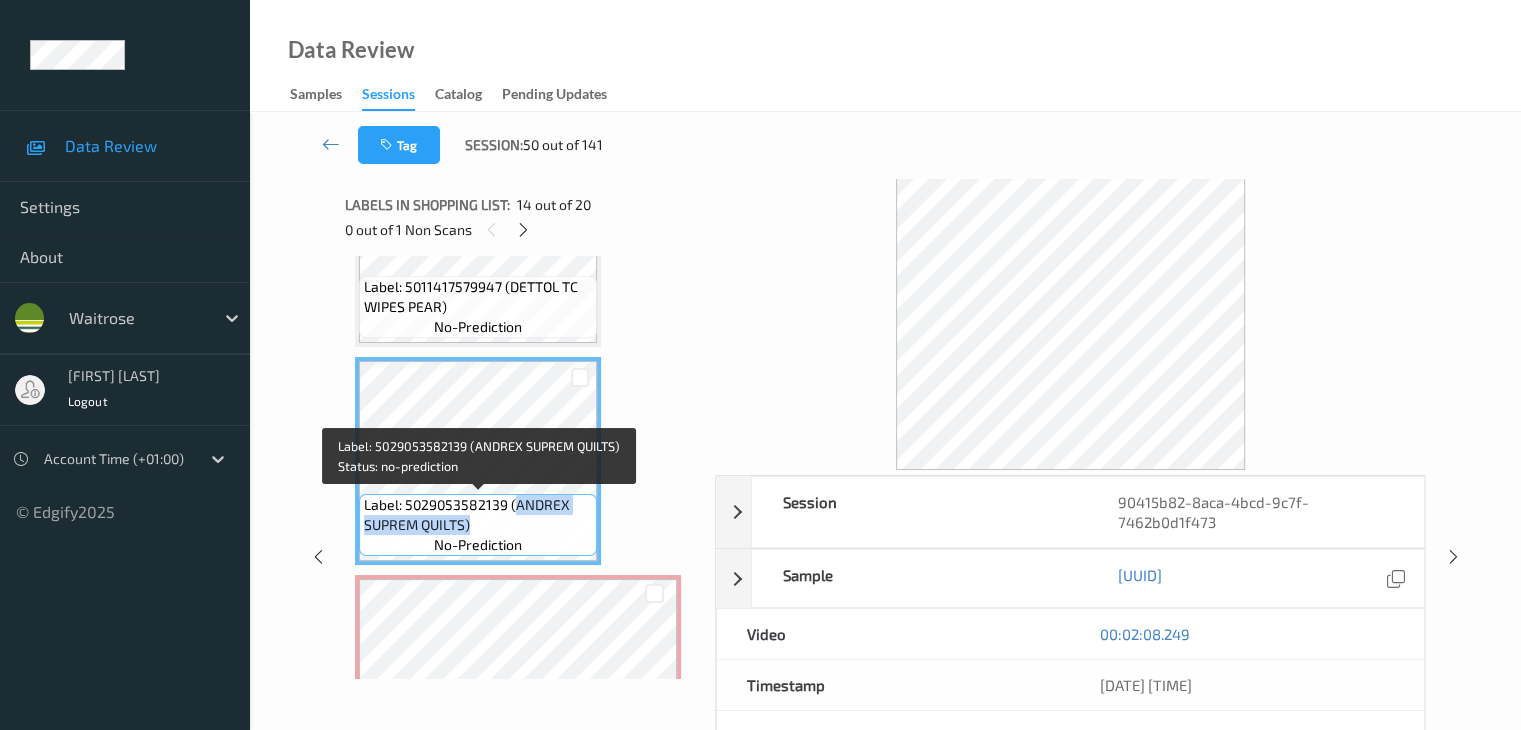 copy on "ANDREX SUPREM QUILTS)" 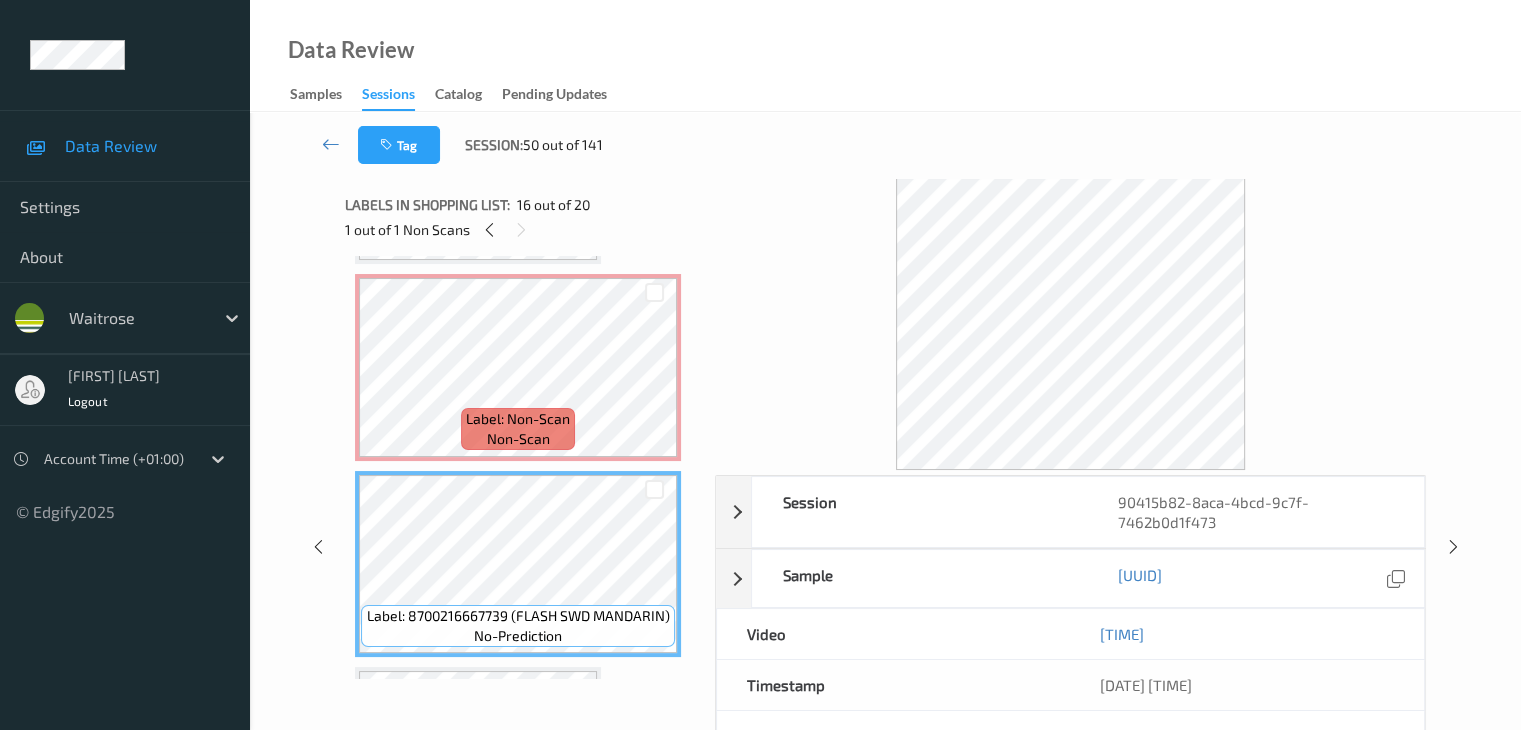 scroll, scrollTop: 3060, scrollLeft: 0, axis: vertical 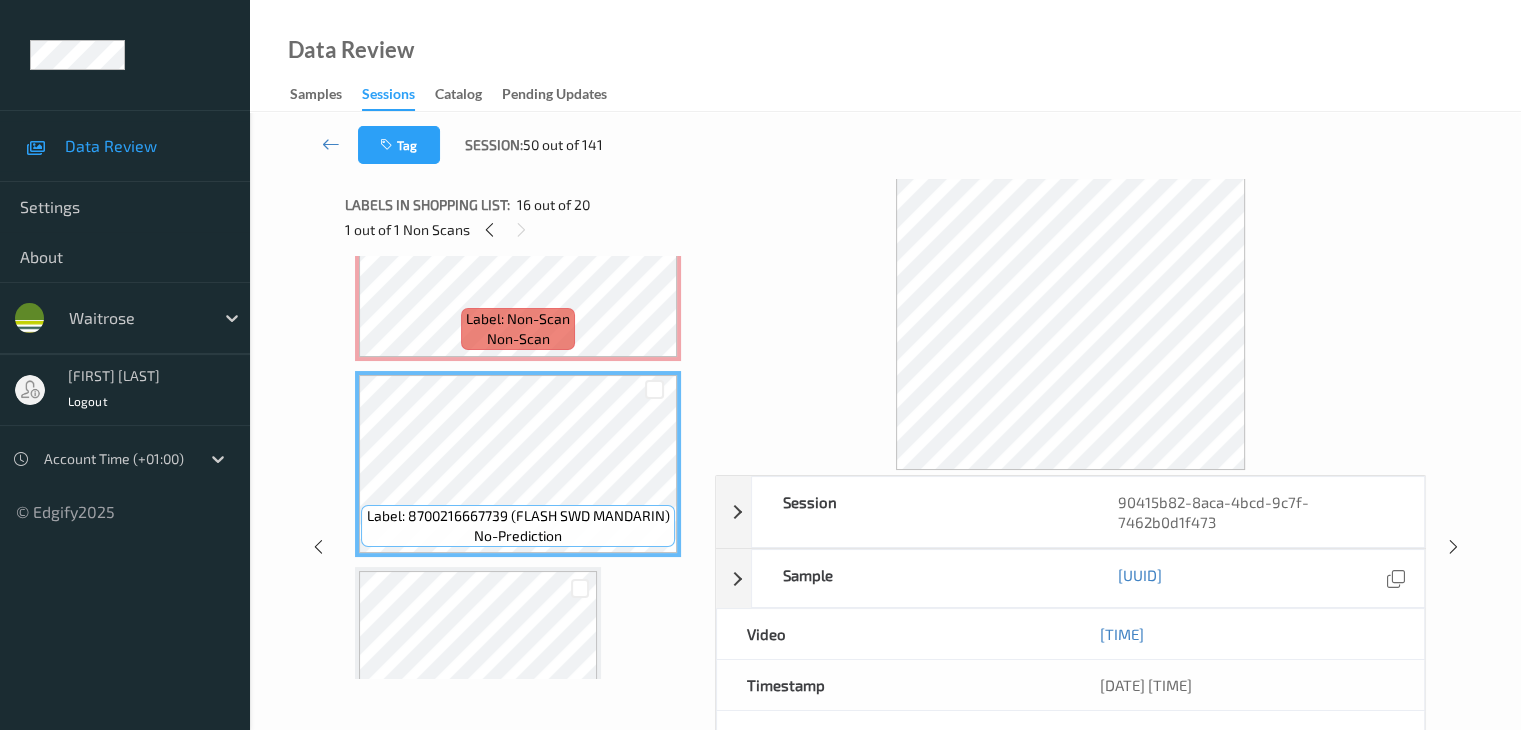 click at bounding box center (580, 587) 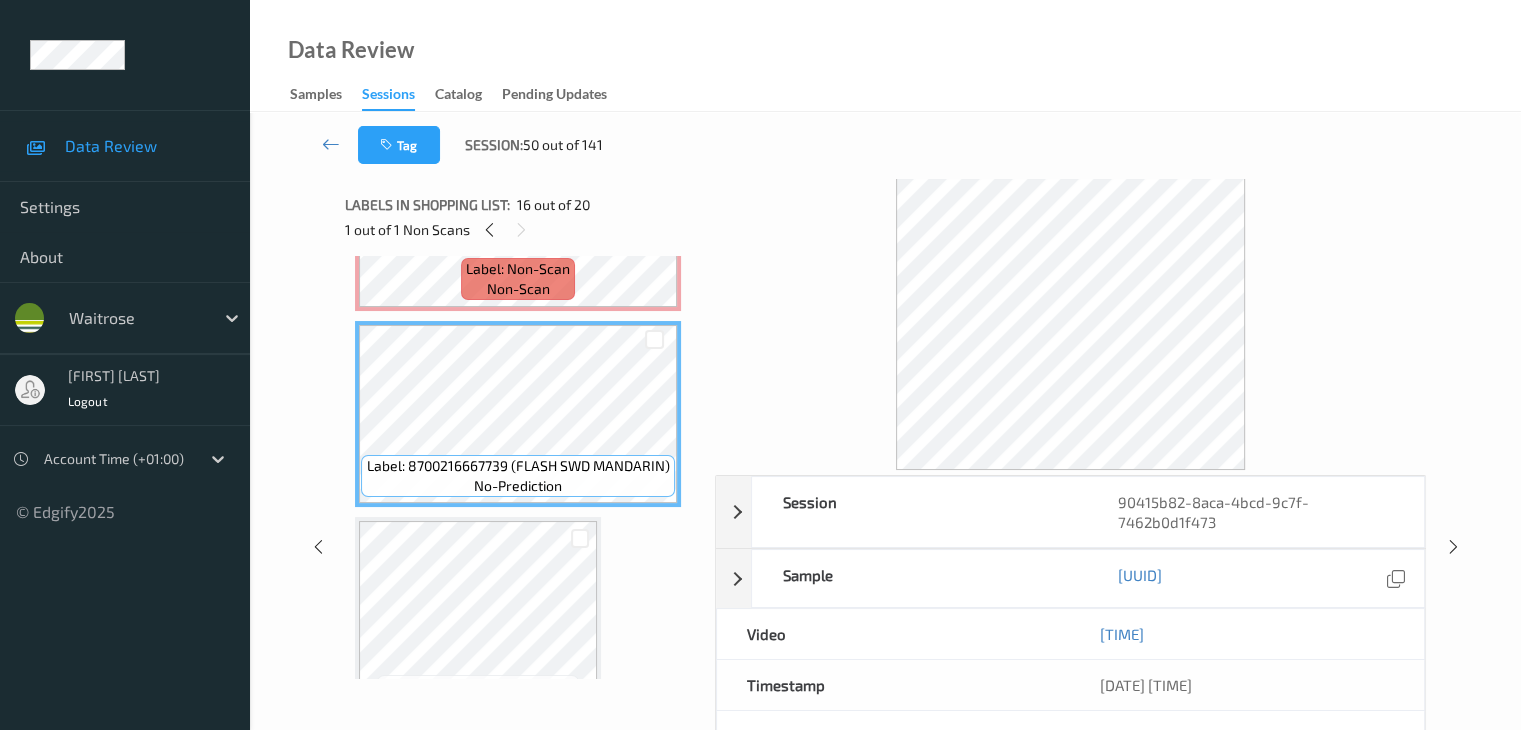 scroll, scrollTop: 3160, scrollLeft: 0, axis: vertical 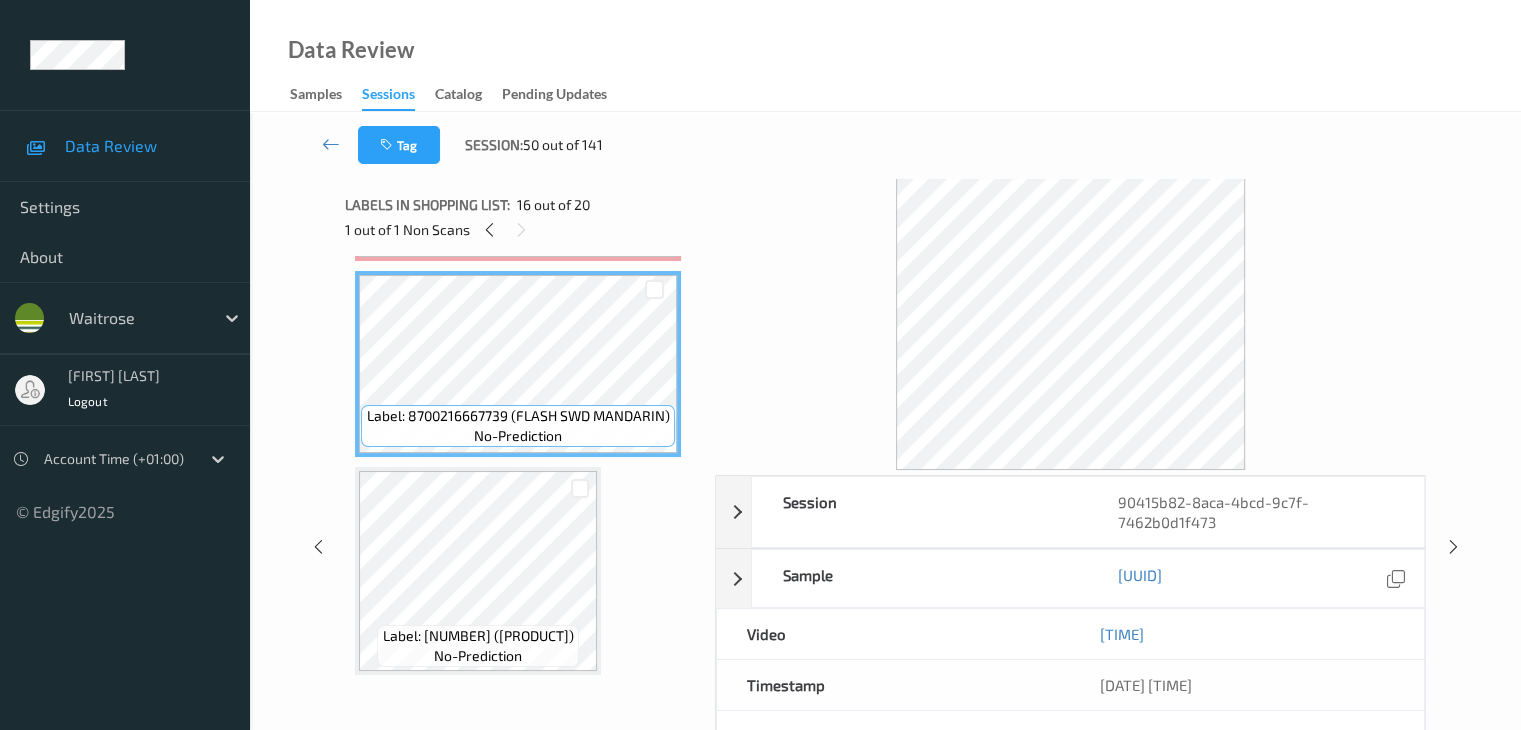 click on "Label: [NUMBER] ([PRODUCT]) no-prediction Label: [NUMBER] ([PRODUCT]) no-prediction Label: [NUMBER] ([PRODUCT]) no-prediction Label: [NUMBER] ([PRODUCT]) no-prediction Label: [NUMBER] ([PRODUCT]) no-prediction Label: [NUMBER] ([PRODUCT]) no-prediction Label: [NUMBER] ([PRODUCT]) no-prediction Label: [NUMBER] ([PRODUCT]) no-prediction Label: [NUMBER] ([PRODUCT]) no-prediction Label: [NUMBER] ([PRODUCT]) no-prediction Label: [NUMBER] ([PRODUCT]) no-prediction Label: [NUMBER] ([PRODUCT]) no-prediction Label: [NUMBER] ([PRODUCT]) no-prediction Label: [NUMBER] ([PRODUCT]) no-prediction Label: Non-Scan non-scan Label: [NUMBER] ([PRODUCT]) no-prediction Label: [NUMBER] ([PRODUCT]) no-prediction Label: [NUMBER] ([PRODUCT]) no-prediction Label: [NUMBER] ([PRODUCT]) no-prediction" at bounding box center [523, -783] 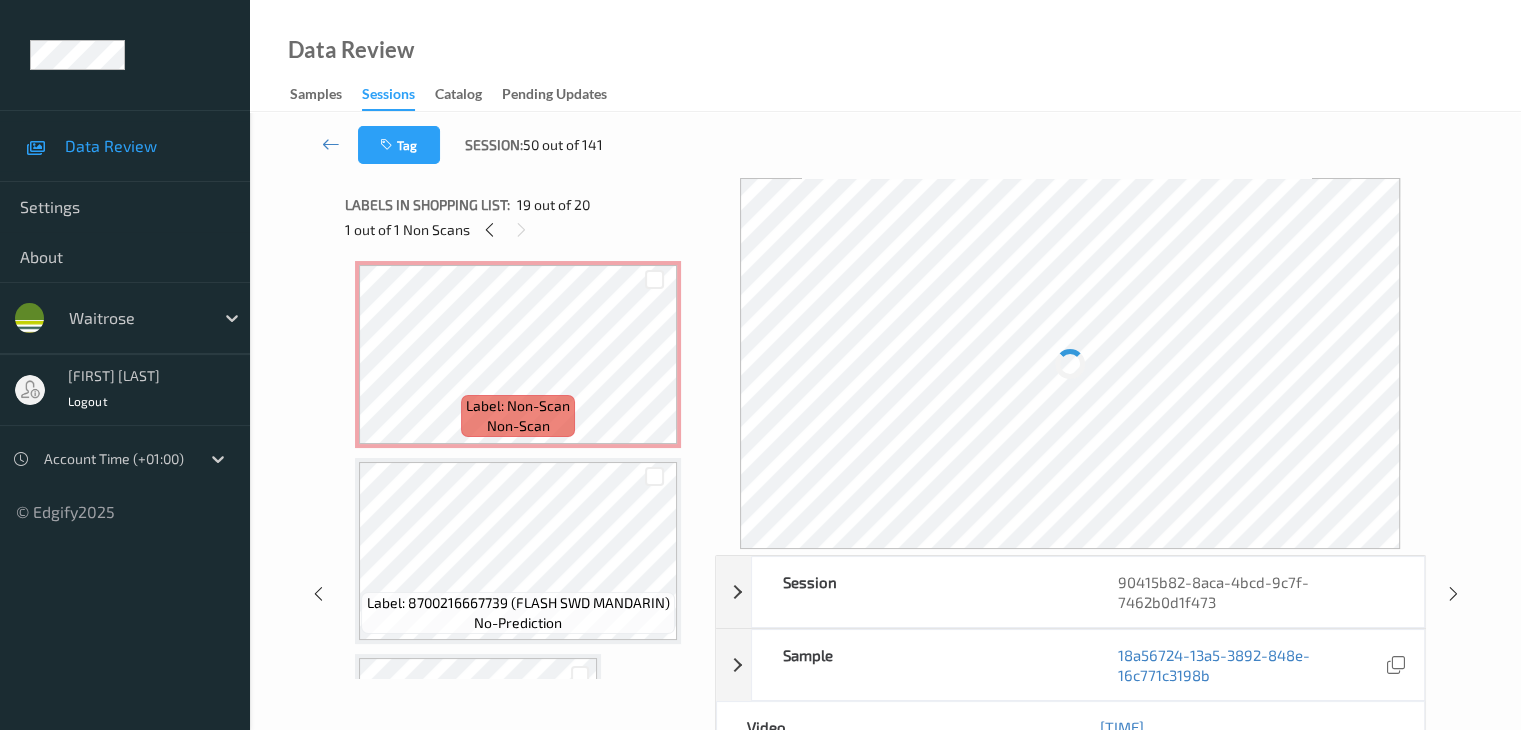 scroll, scrollTop: 2960, scrollLeft: 0, axis: vertical 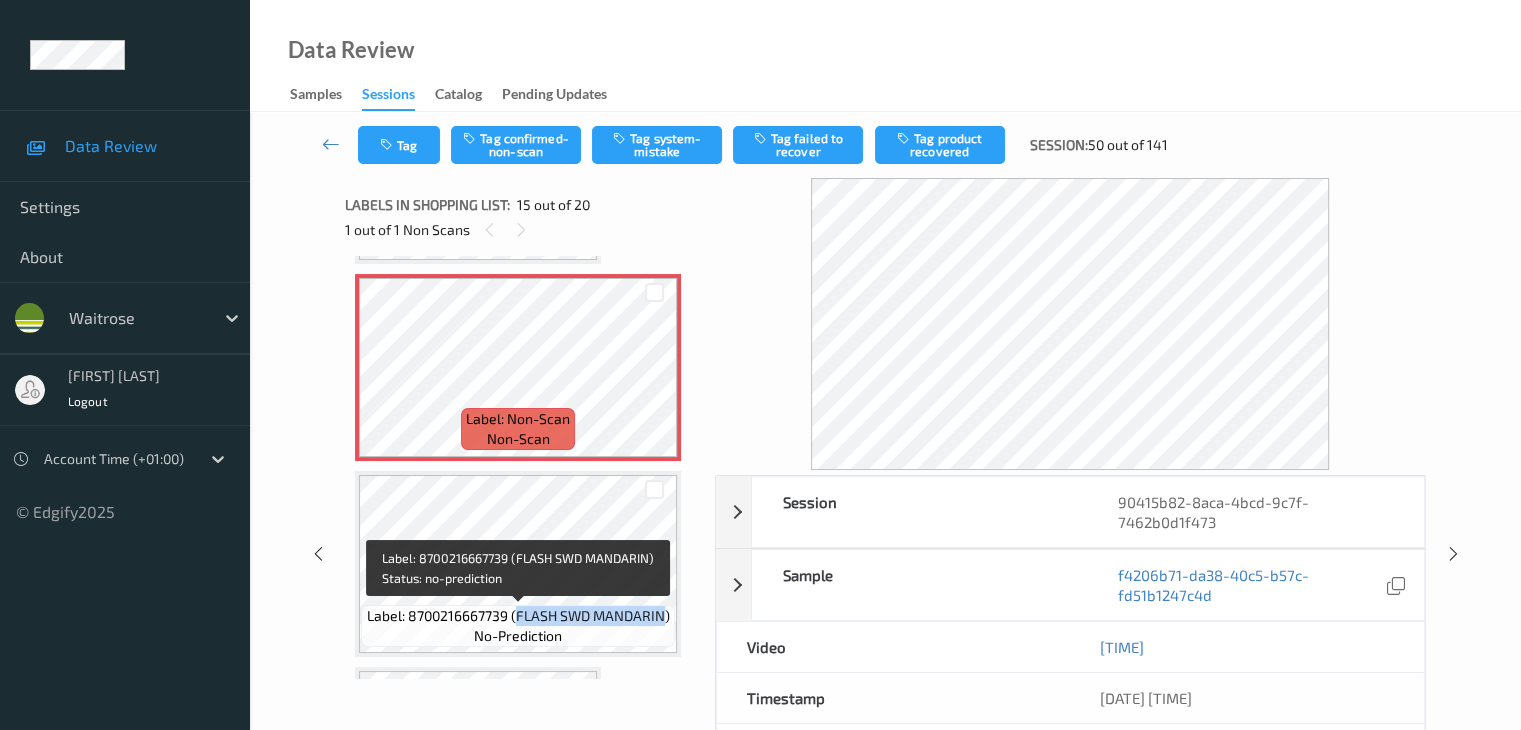drag, startPoint x: 516, startPoint y: 617, endPoint x: 665, endPoint y: 610, distance: 149.16434 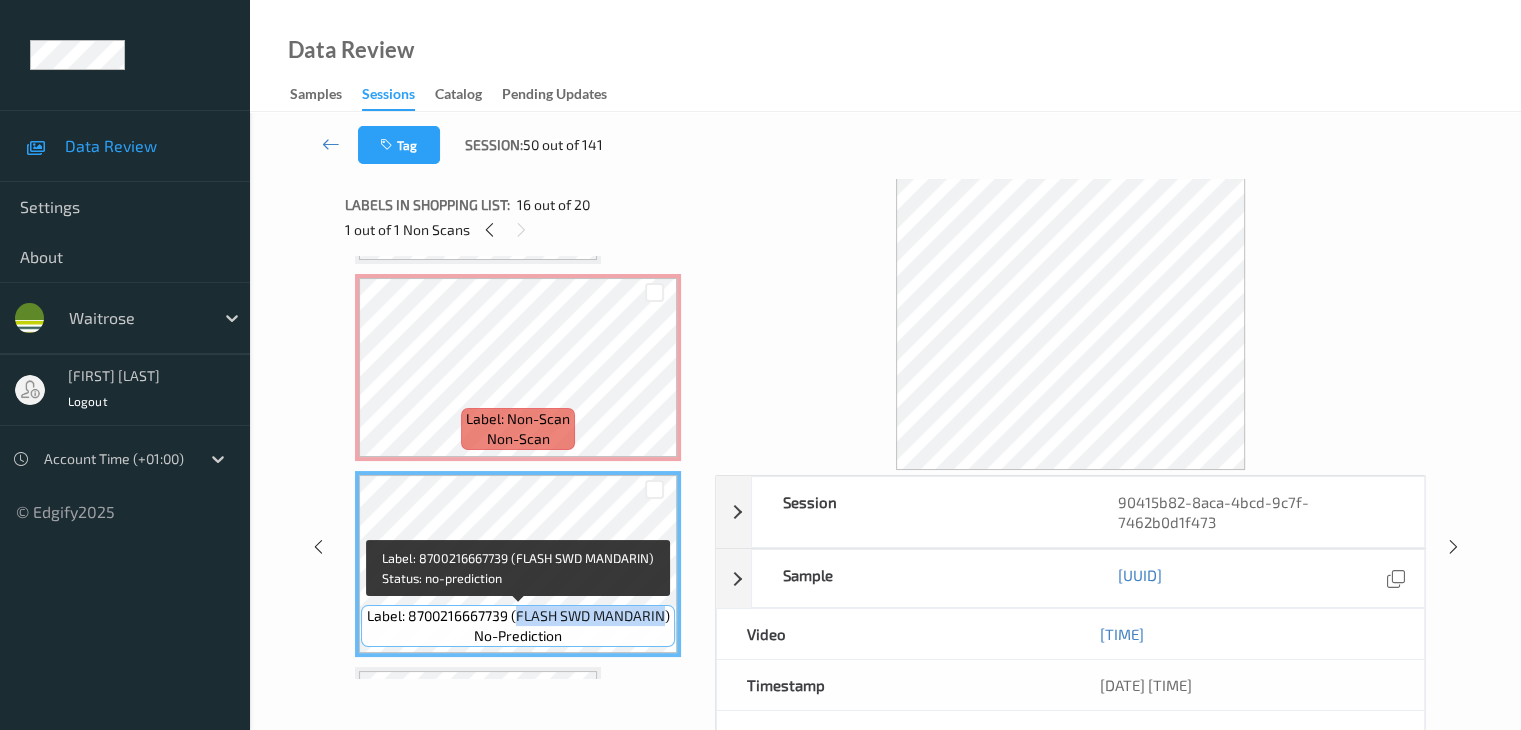 copy on "FLASH SWD MANDARIN" 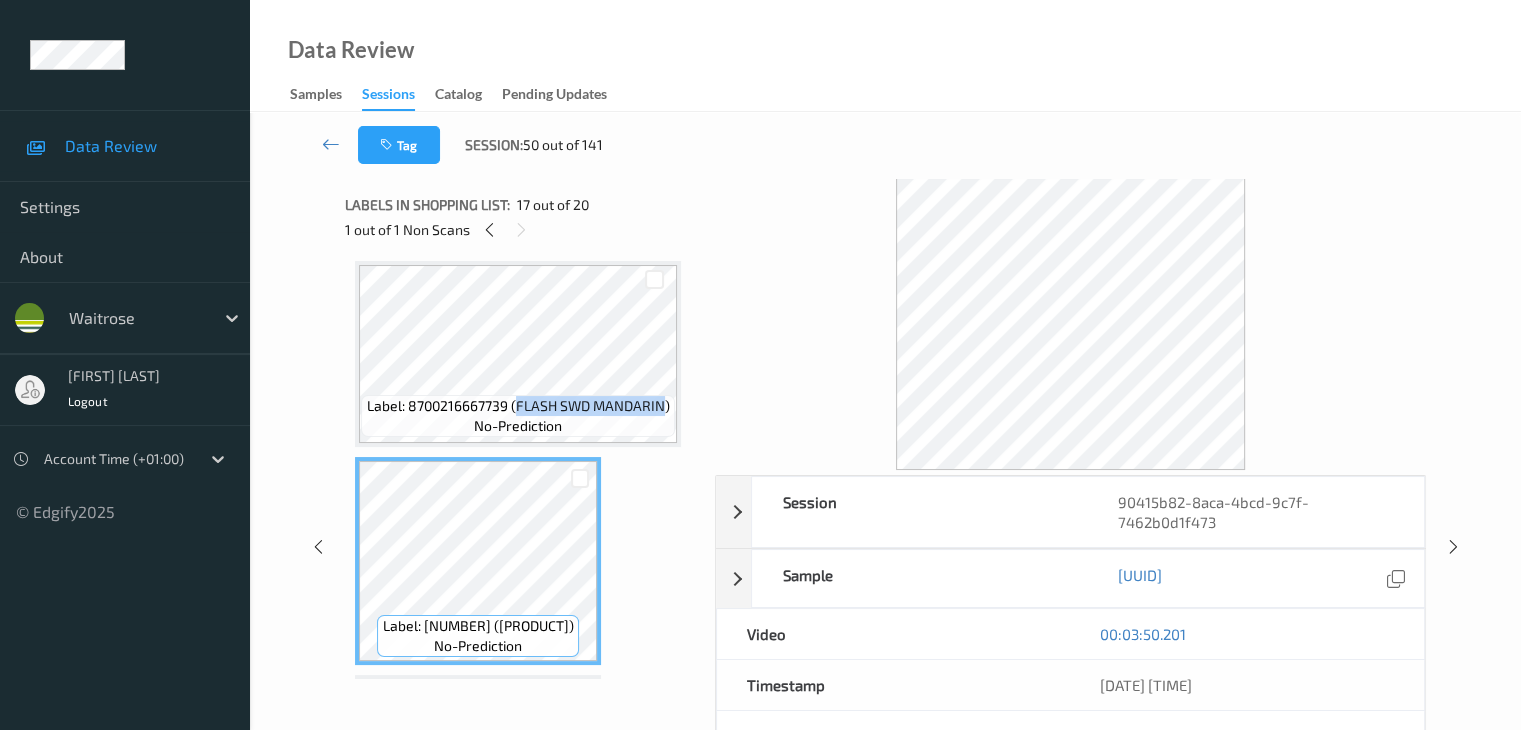 scroll, scrollTop: 3260, scrollLeft: 0, axis: vertical 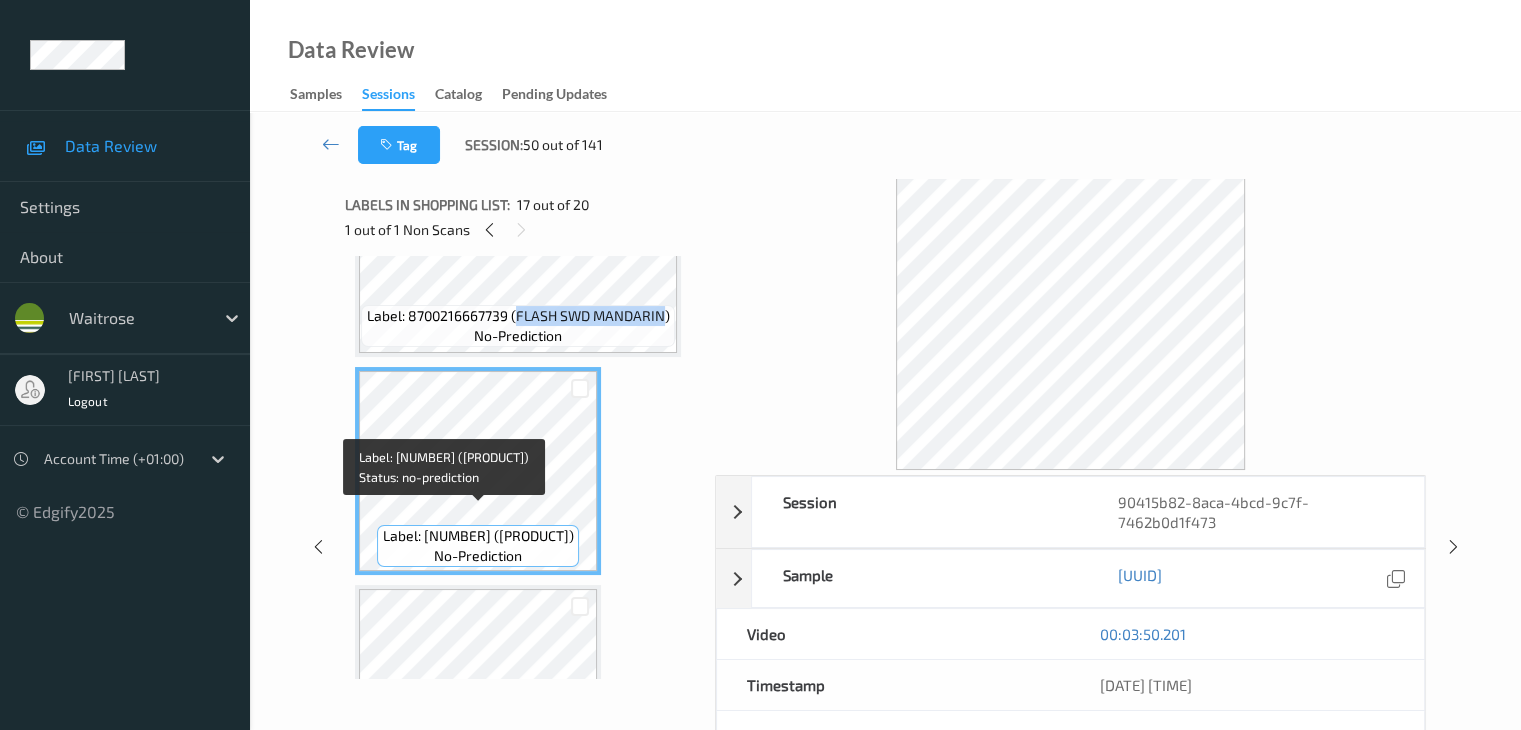 drag, startPoint x: 509, startPoint y: 515, endPoint x: 510, endPoint y: 528, distance: 13.038404 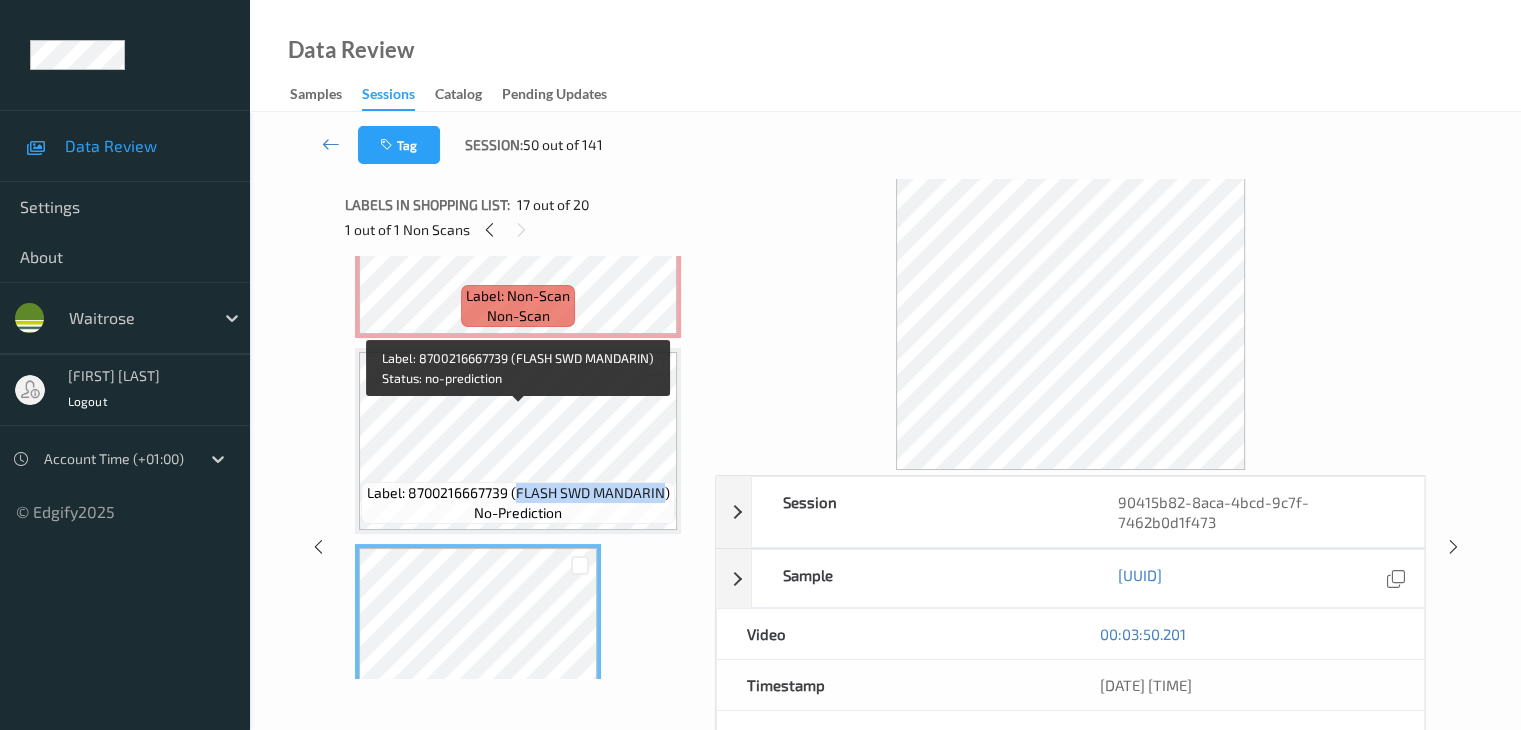 scroll, scrollTop: 2960, scrollLeft: 0, axis: vertical 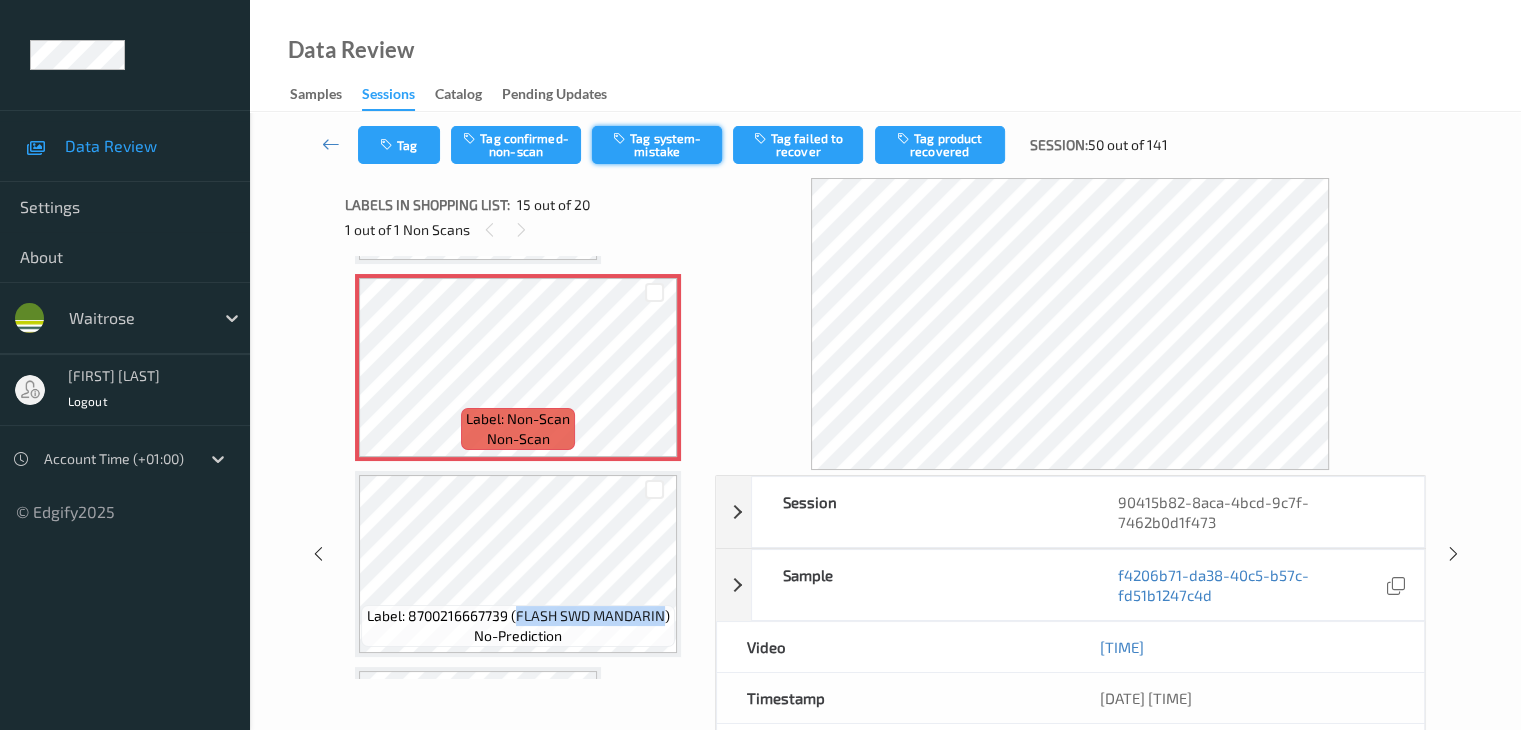 click on "Tag   system-mistake" at bounding box center (657, 145) 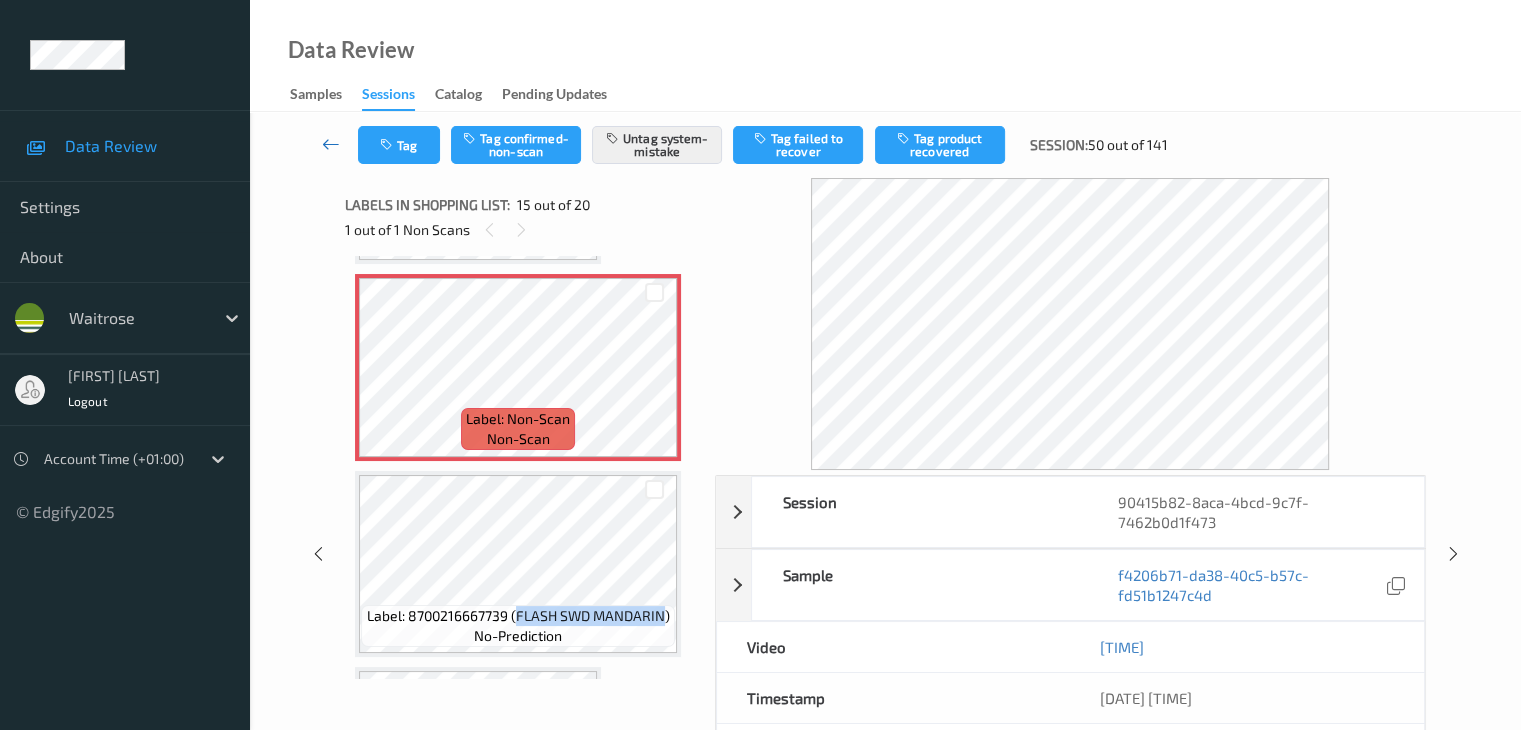 click at bounding box center (331, 144) 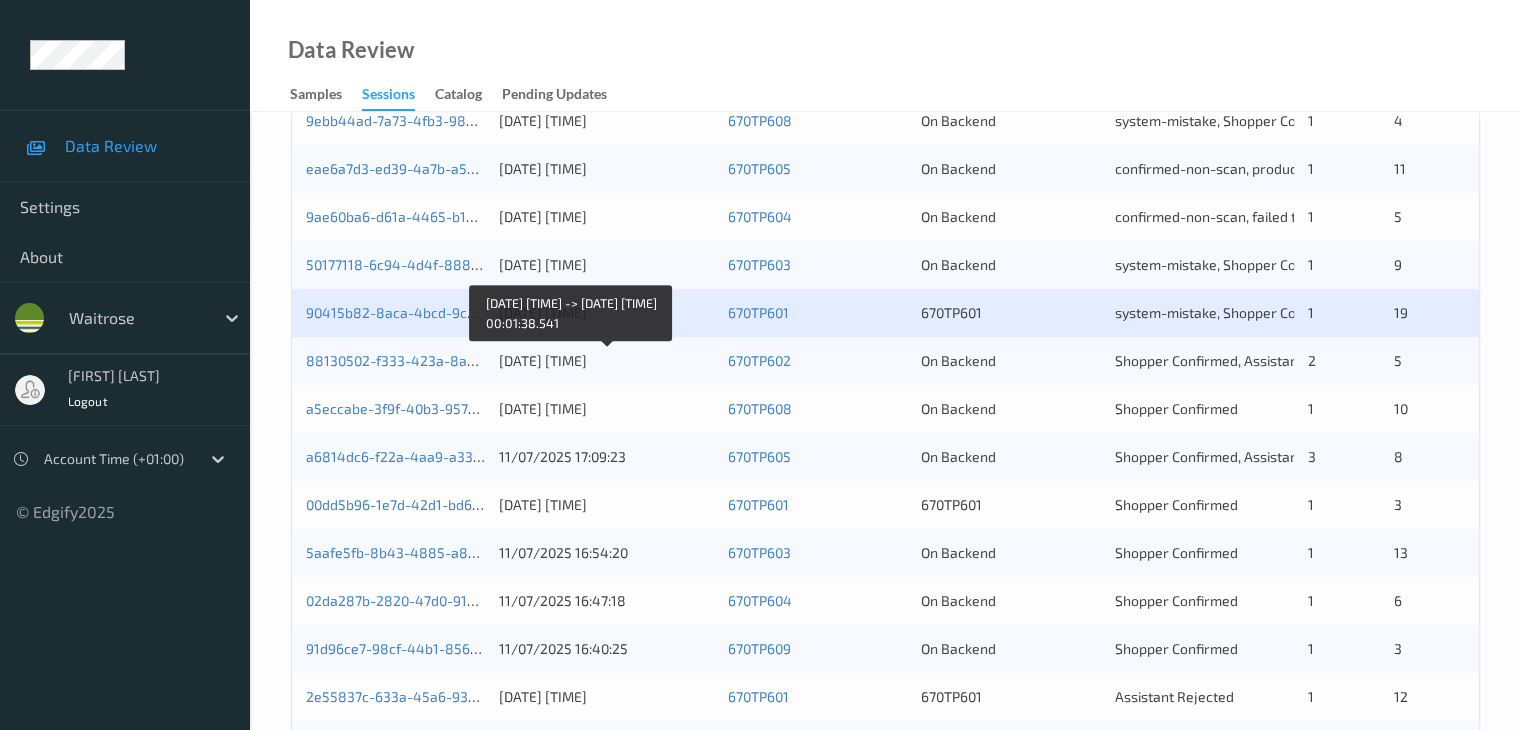scroll, scrollTop: 800, scrollLeft: 0, axis: vertical 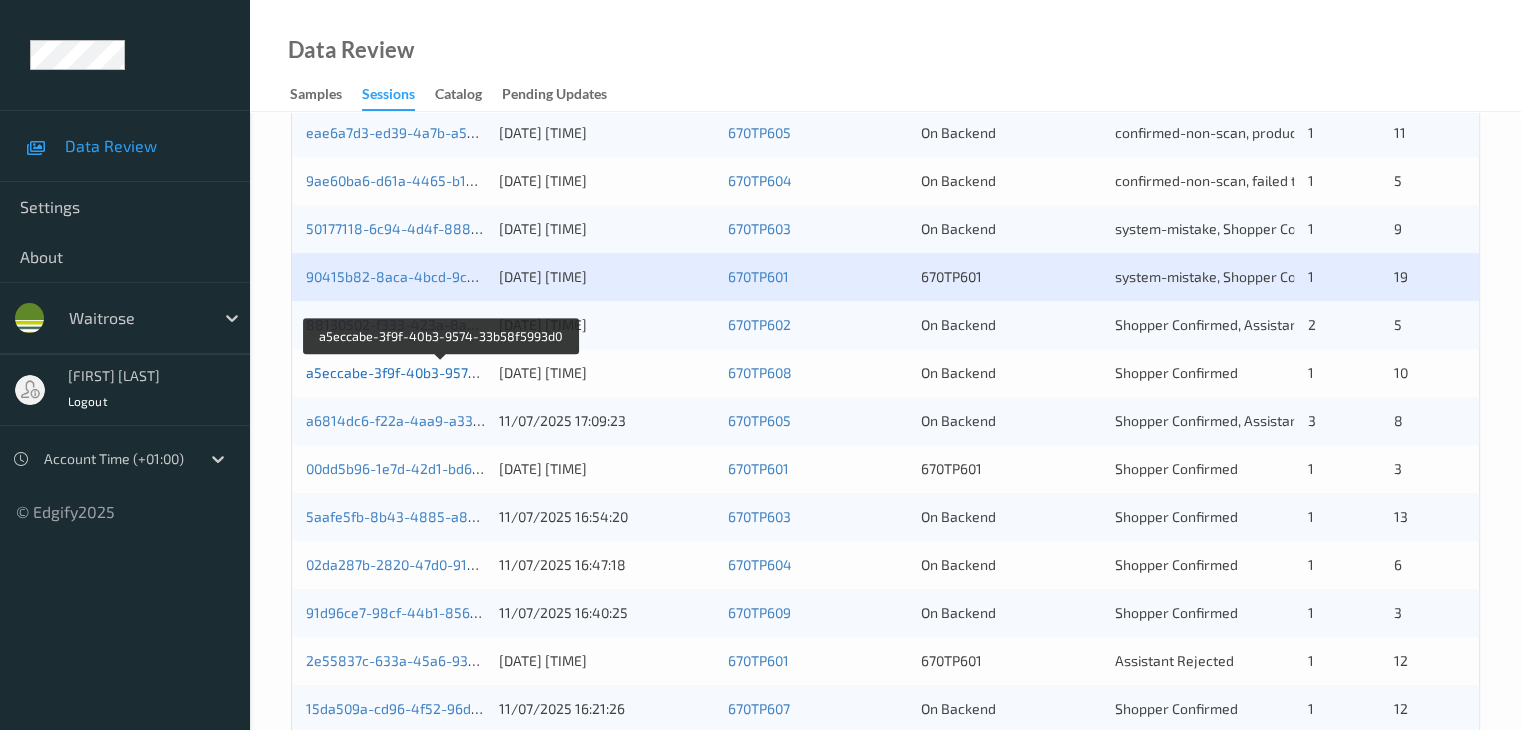 click on "a5eccabe-3f9f-40b3-9574-33b58f5993d0" at bounding box center [441, 372] 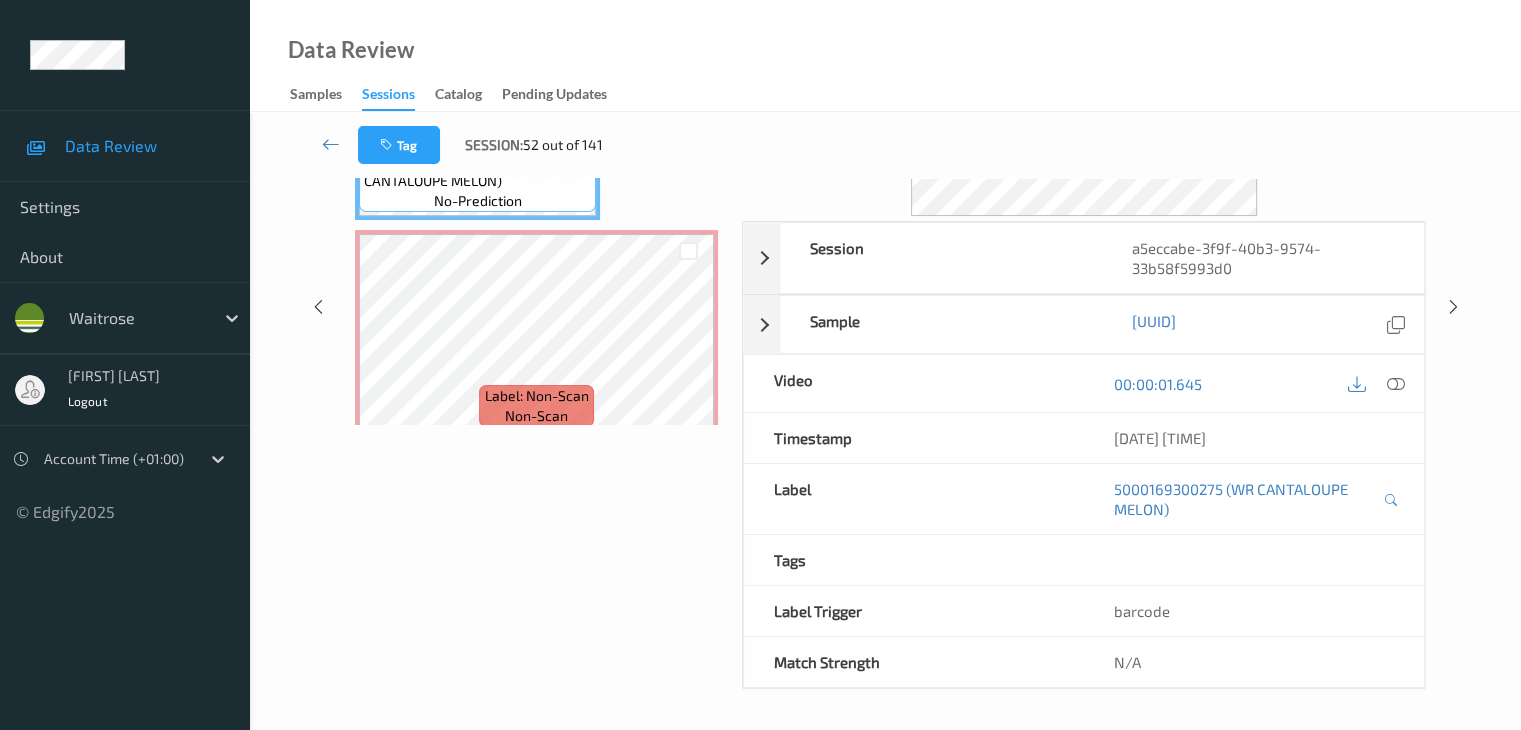 scroll, scrollTop: 264, scrollLeft: 0, axis: vertical 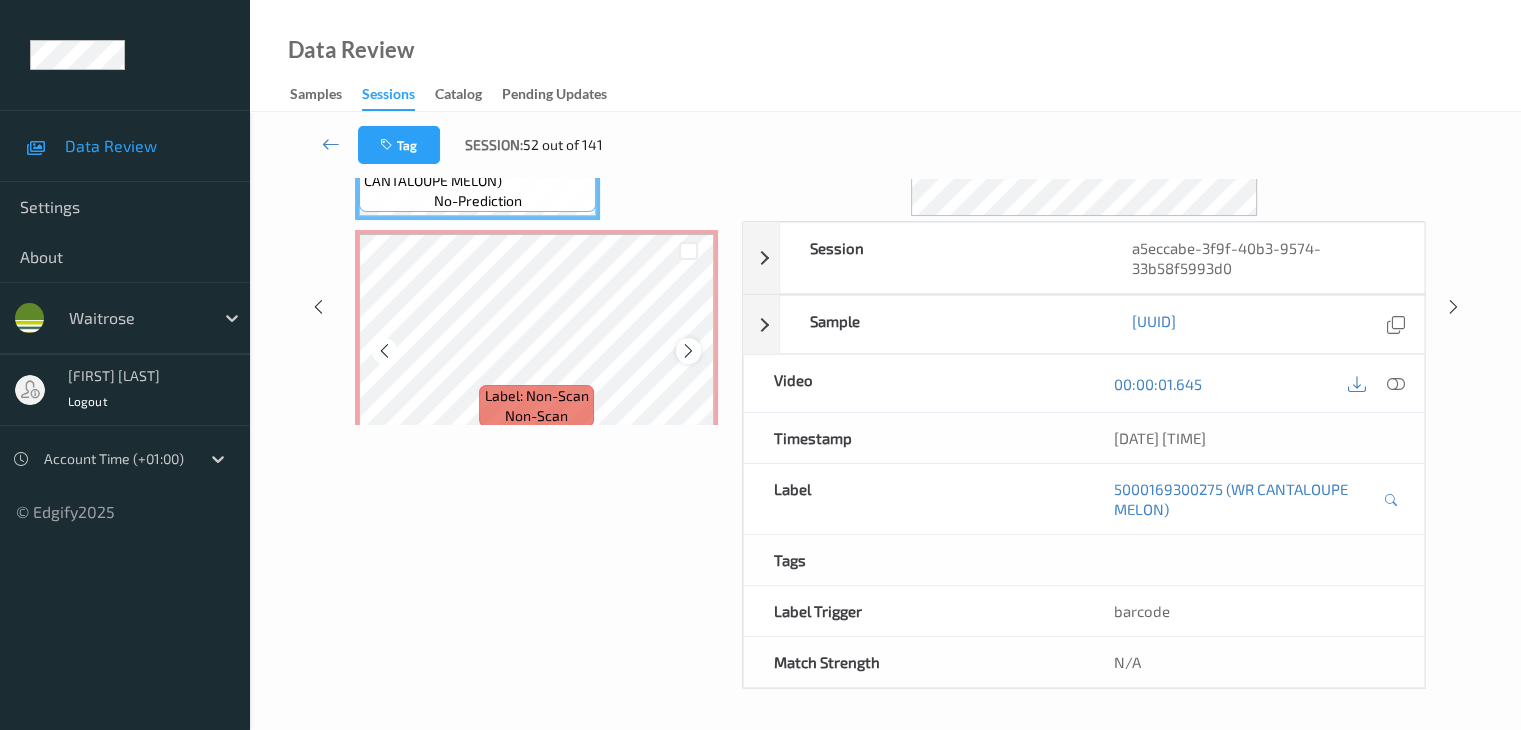 click at bounding box center [688, 351] 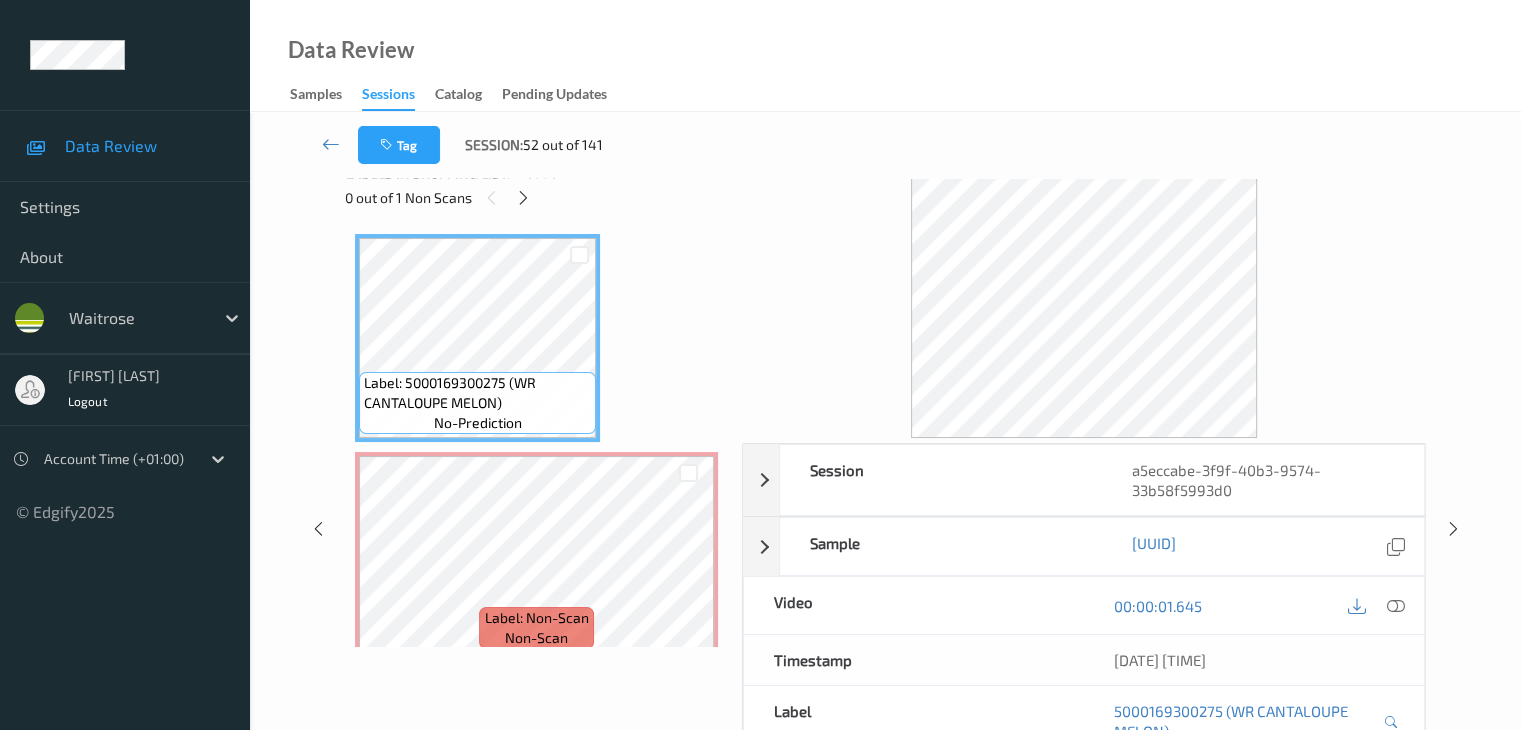 scroll, scrollTop: 0, scrollLeft: 0, axis: both 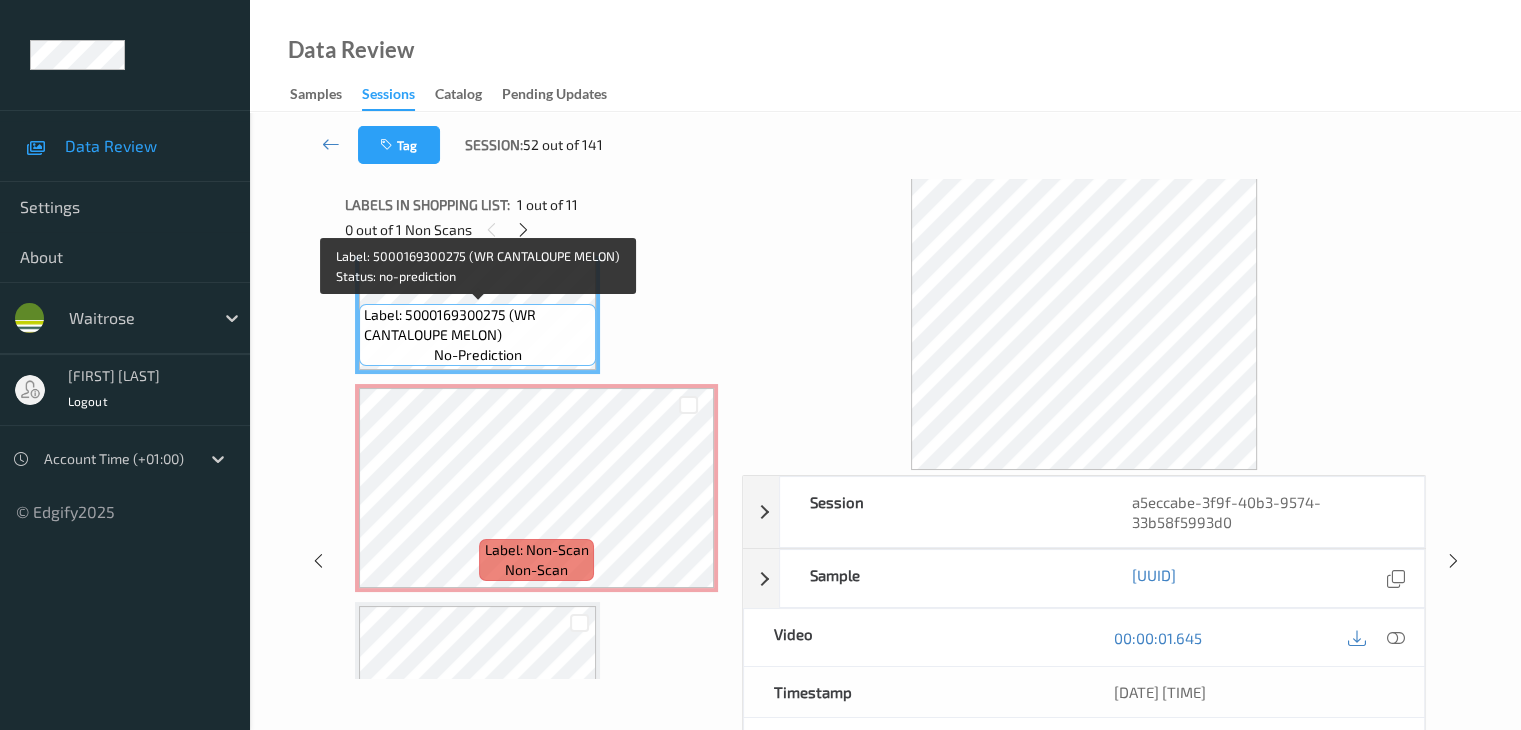 click on "Label: 5000169300275 (WR CANTALOUPE MELON)" at bounding box center [477, 325] 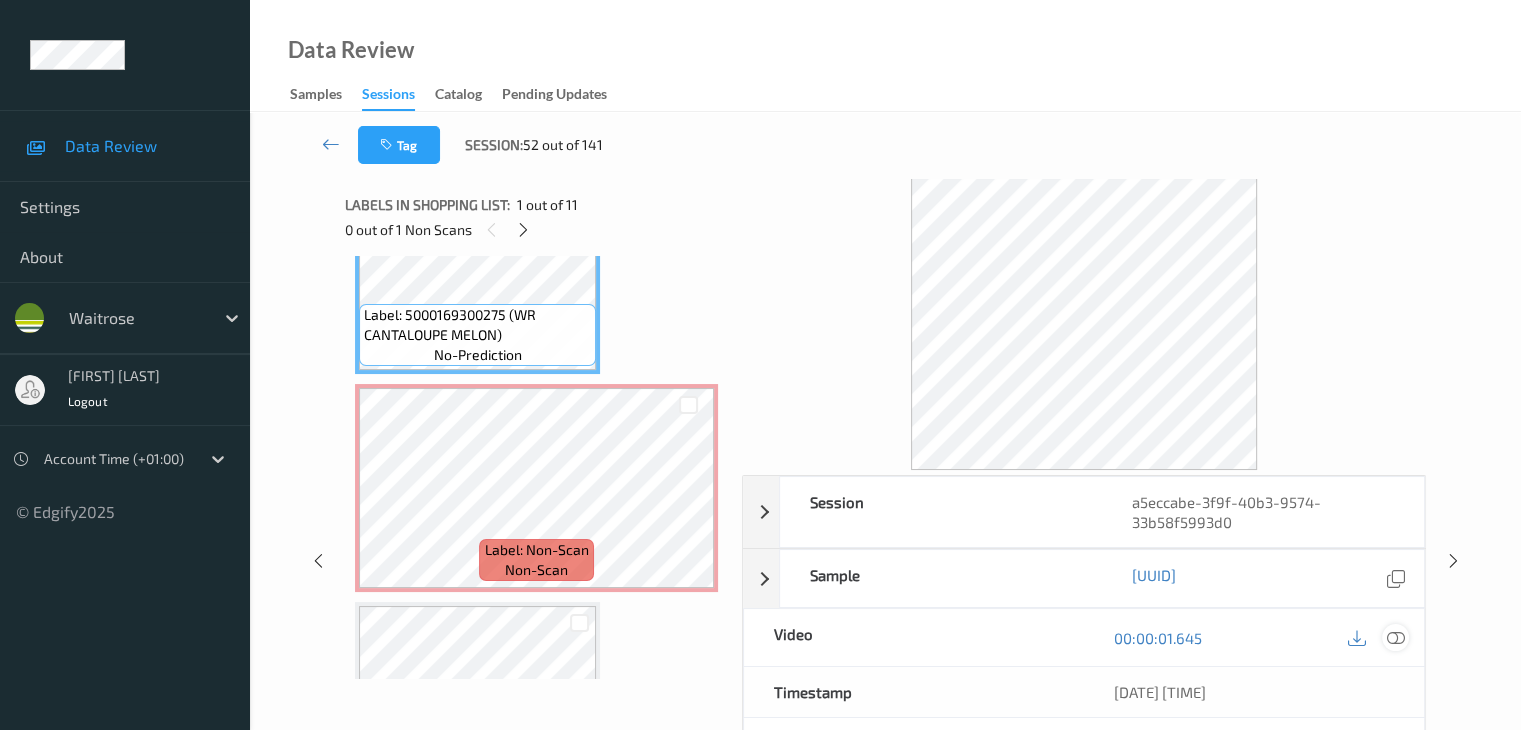 click at bounding box center (1395, 638) 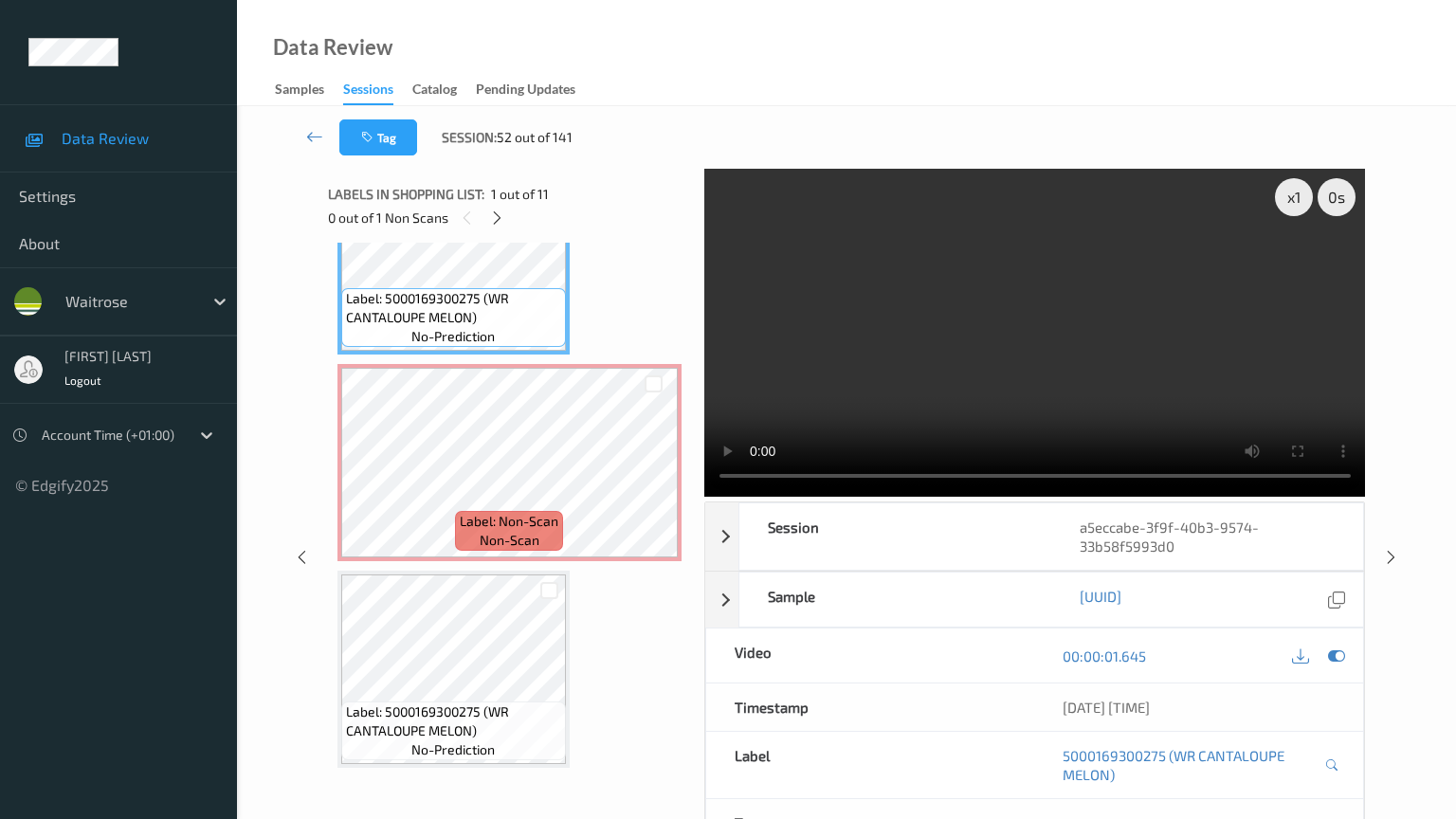 type 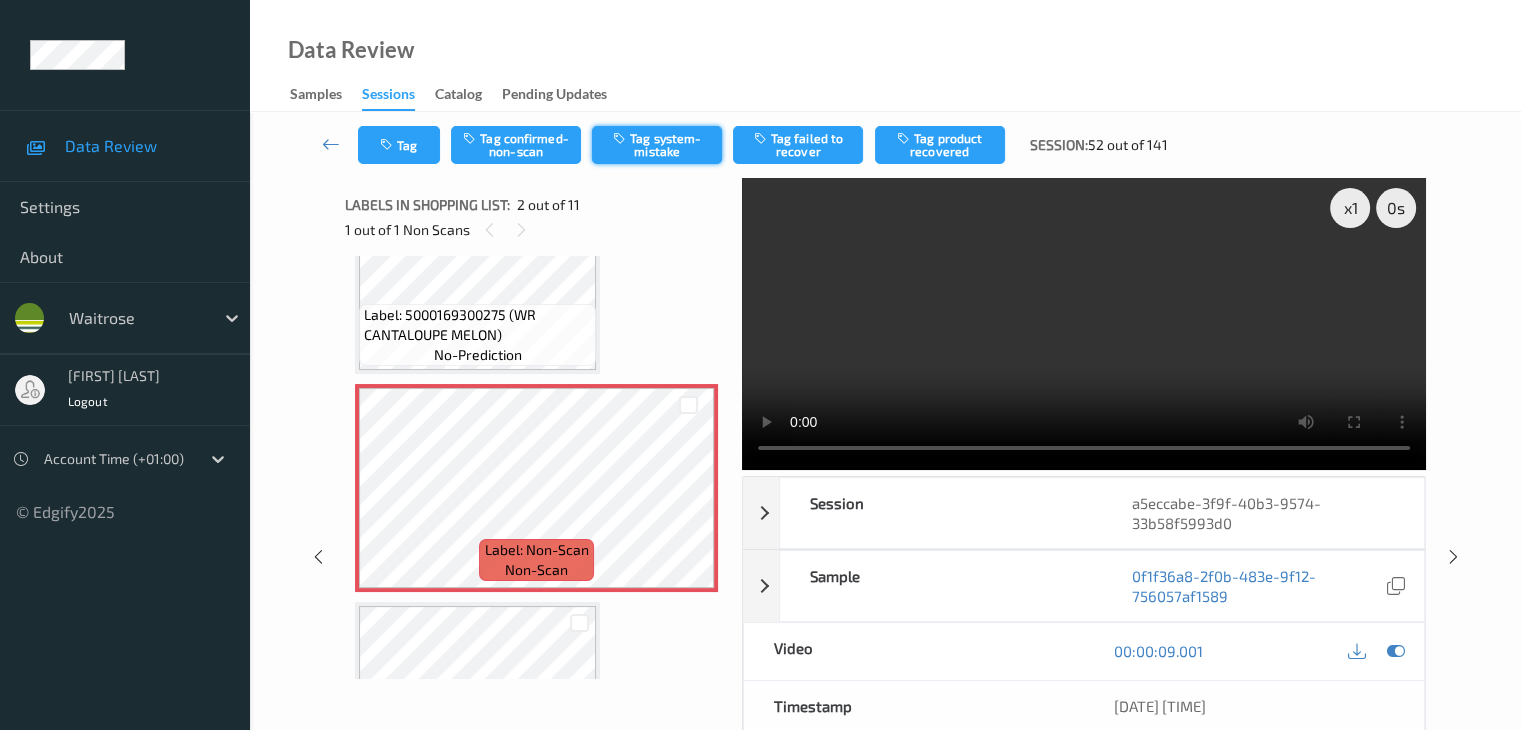 click on "Tag   system-mistake" at bounding box center [657, 145] 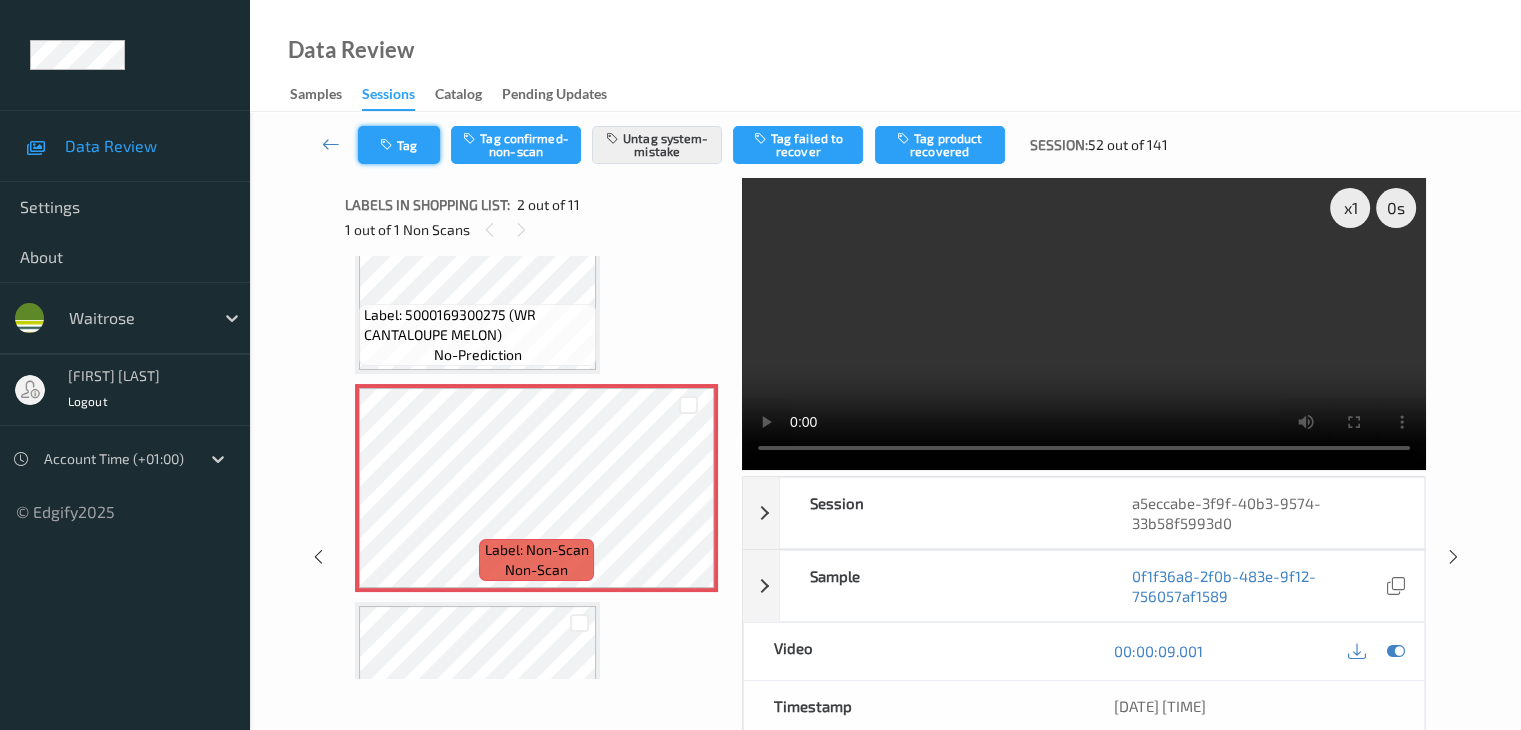 click on "Tag" at bounding box center [399, 145] 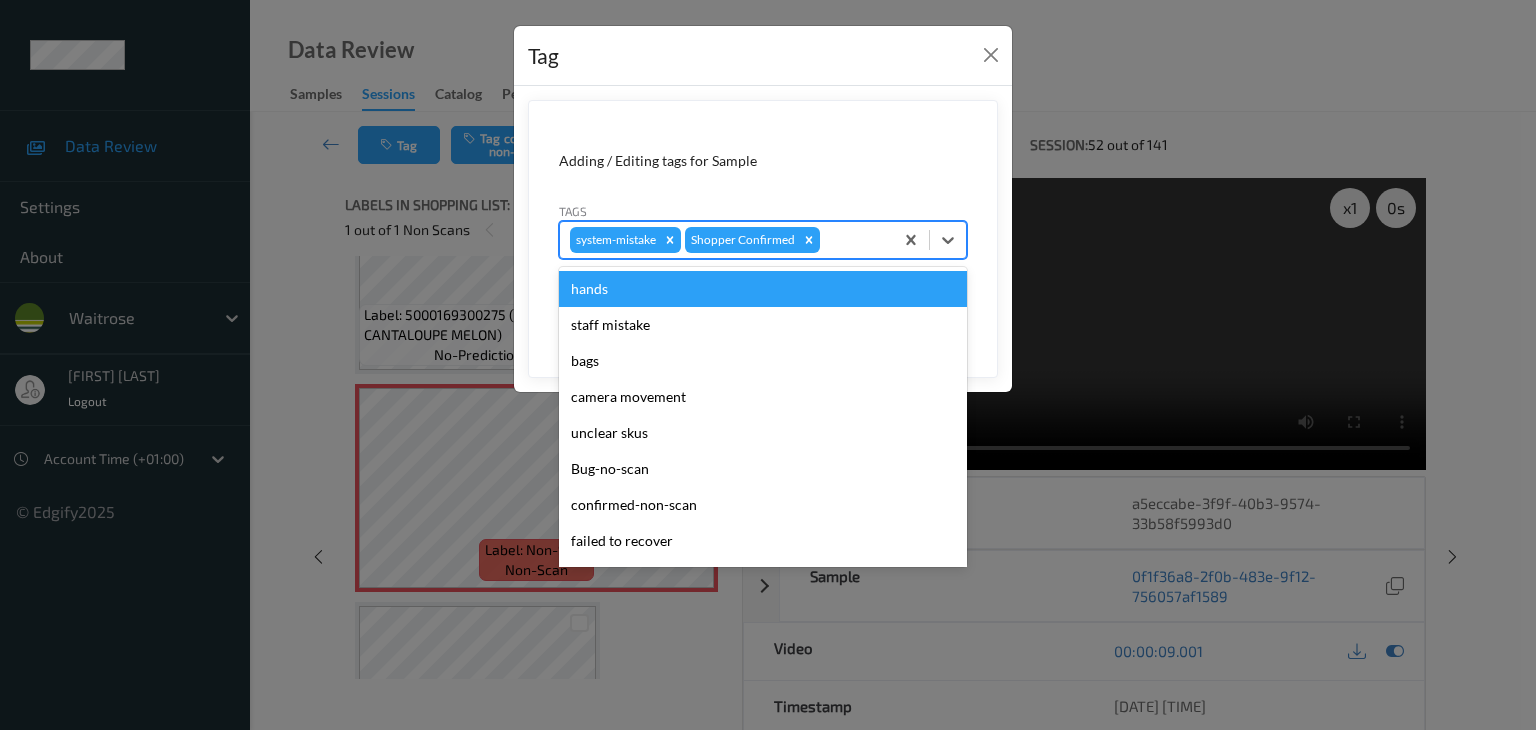 click at bounding box center (853, 240) 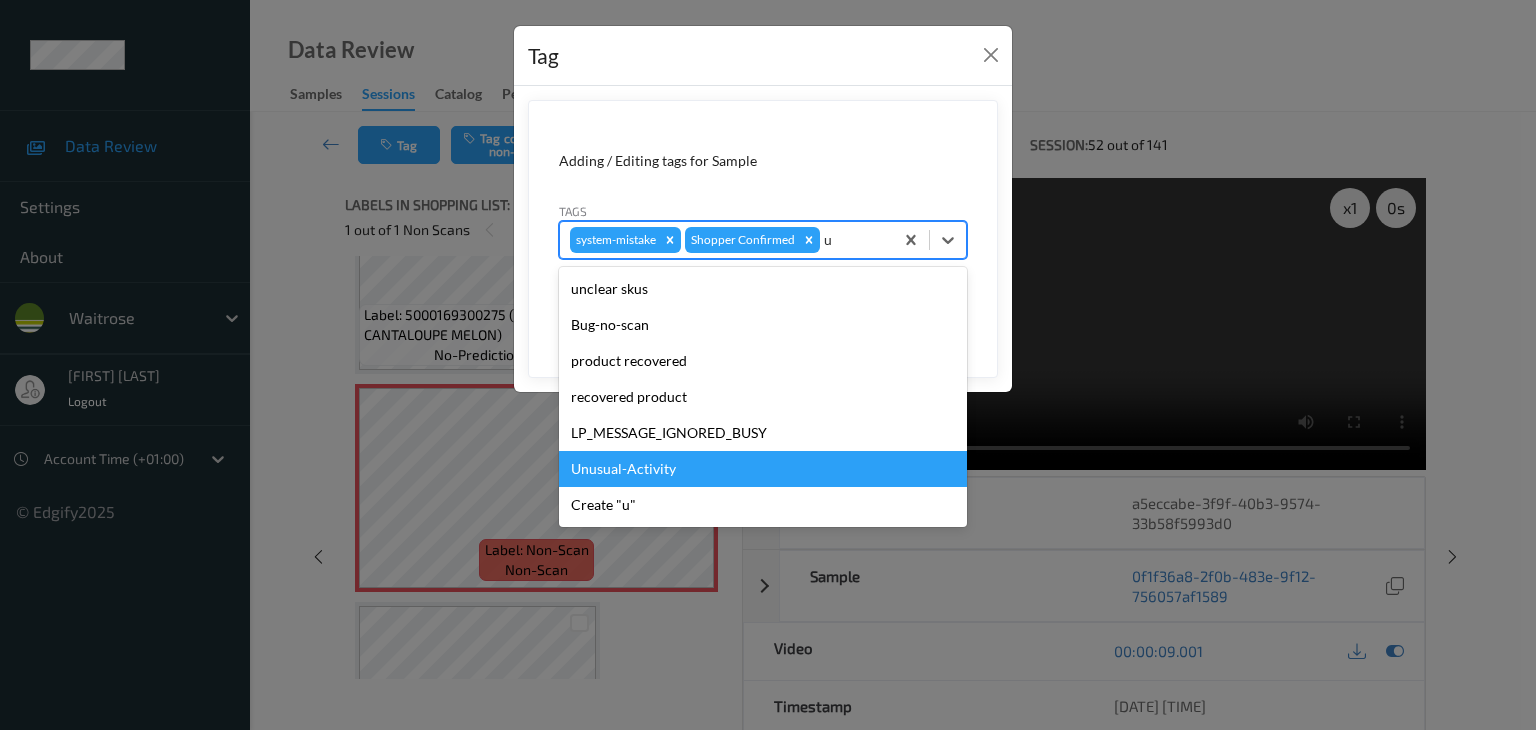 click on "Unusual-Activity" at bounding box center (763, 469) 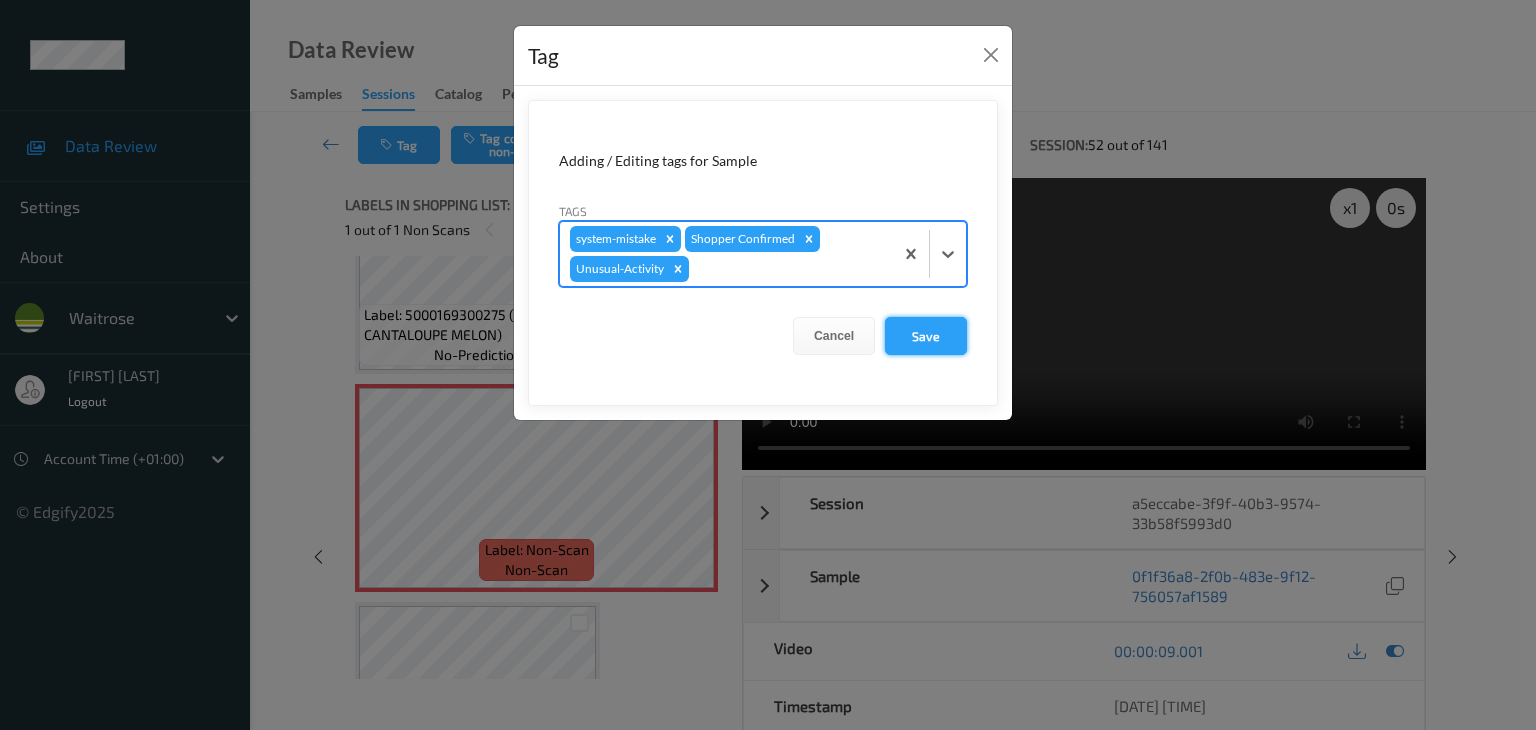 click on "Save" at bounding box center (926, 336) 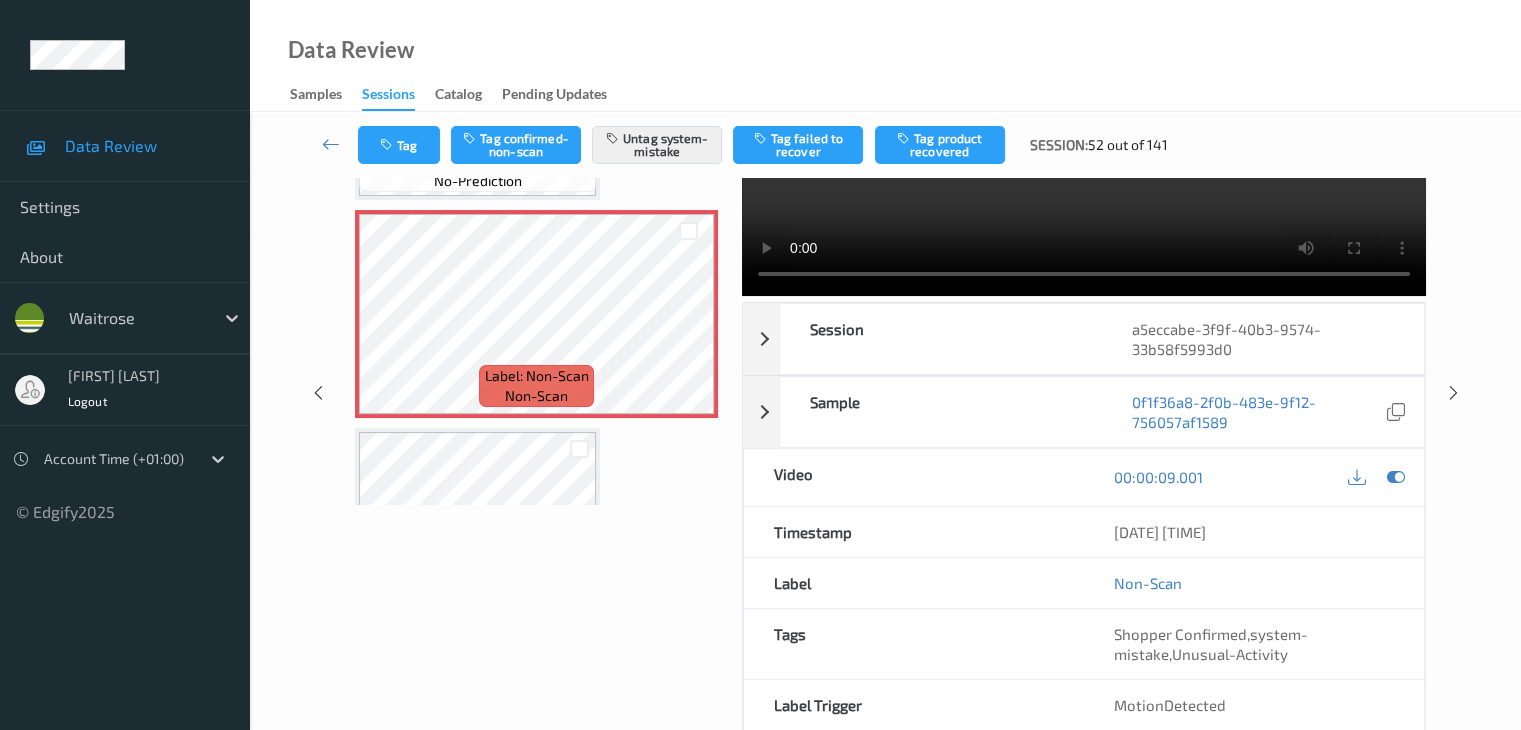 scroll, scrollTop: 0, scrollLeft: 0, axis: both 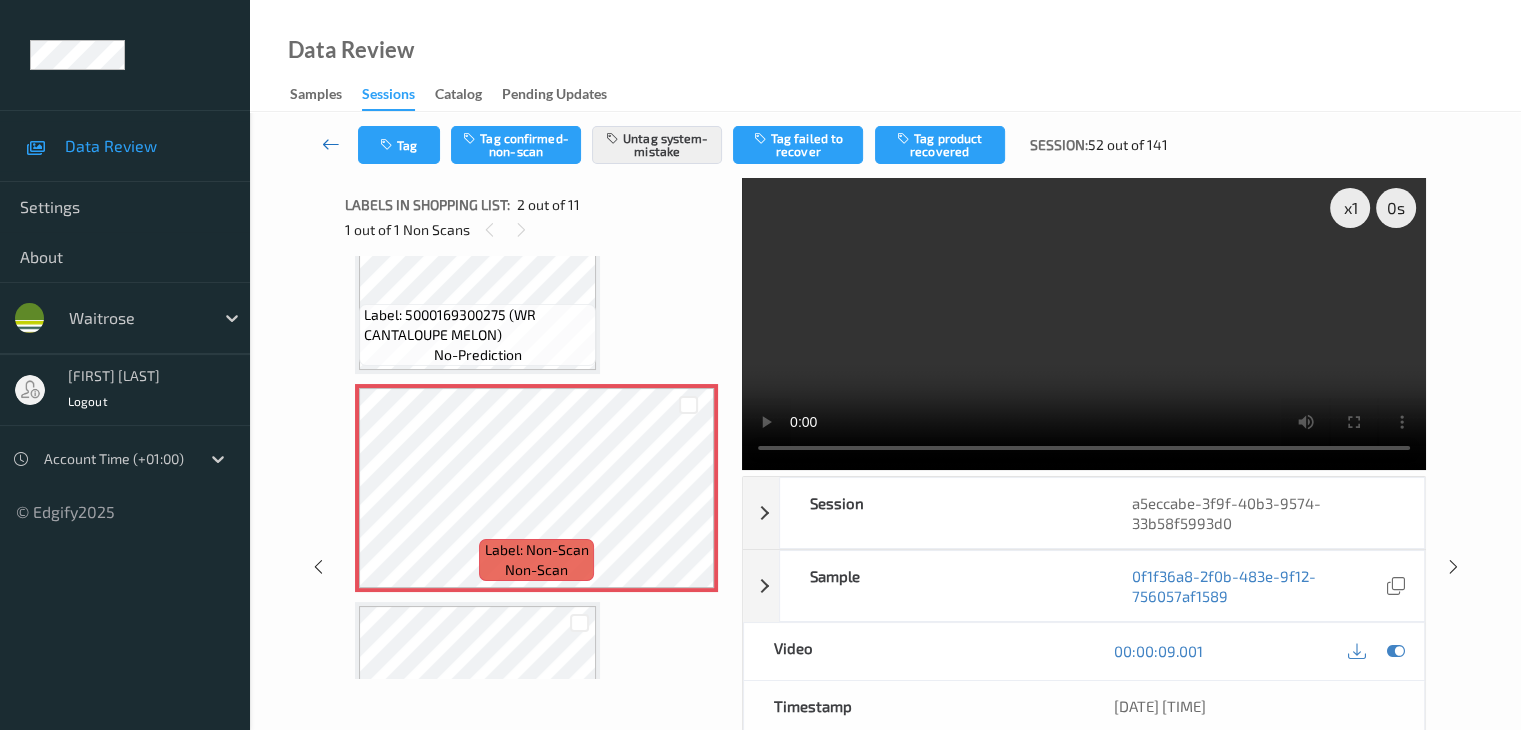click at bounding box center [331, 144] 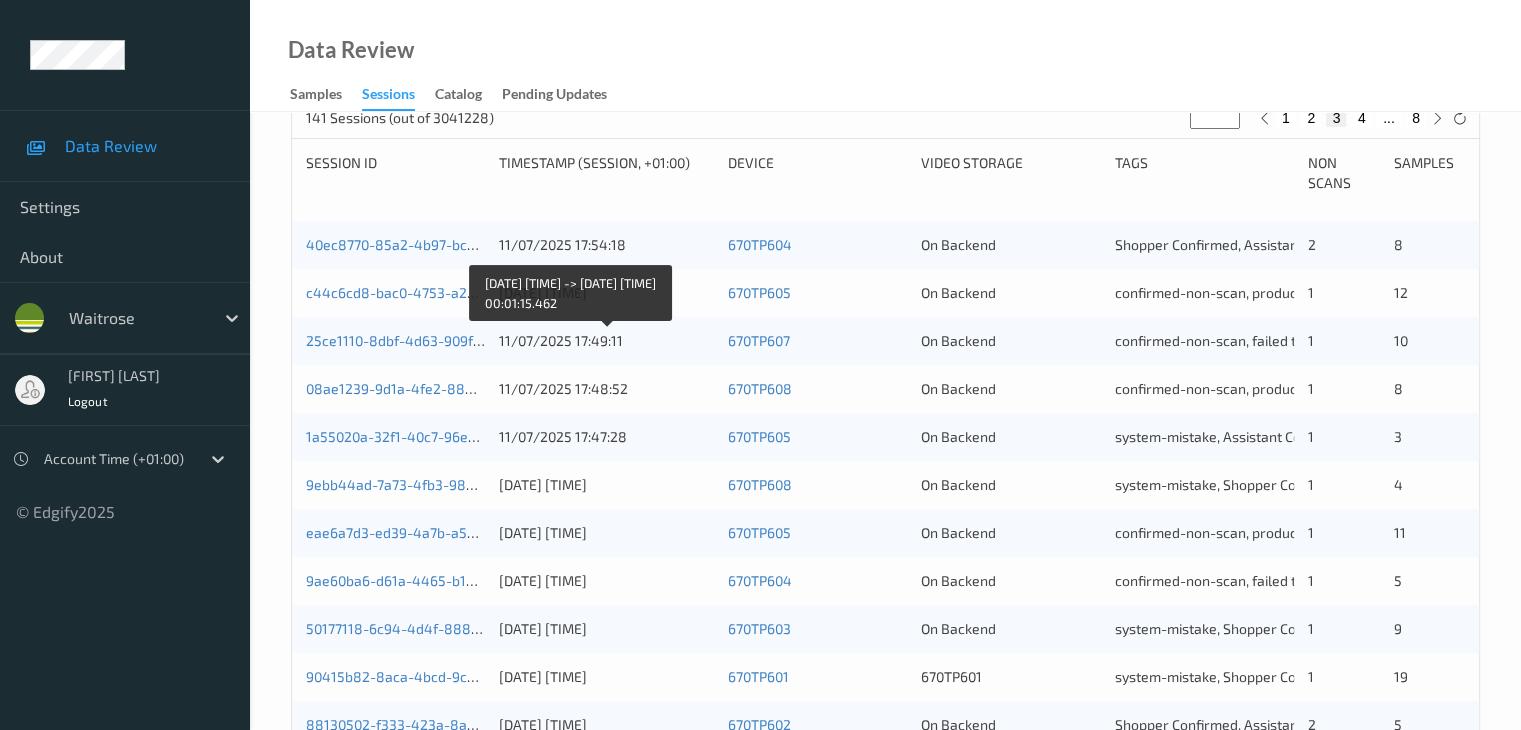 scroll, scrollTop: 800, scrollLeft: 0, axis: vertical 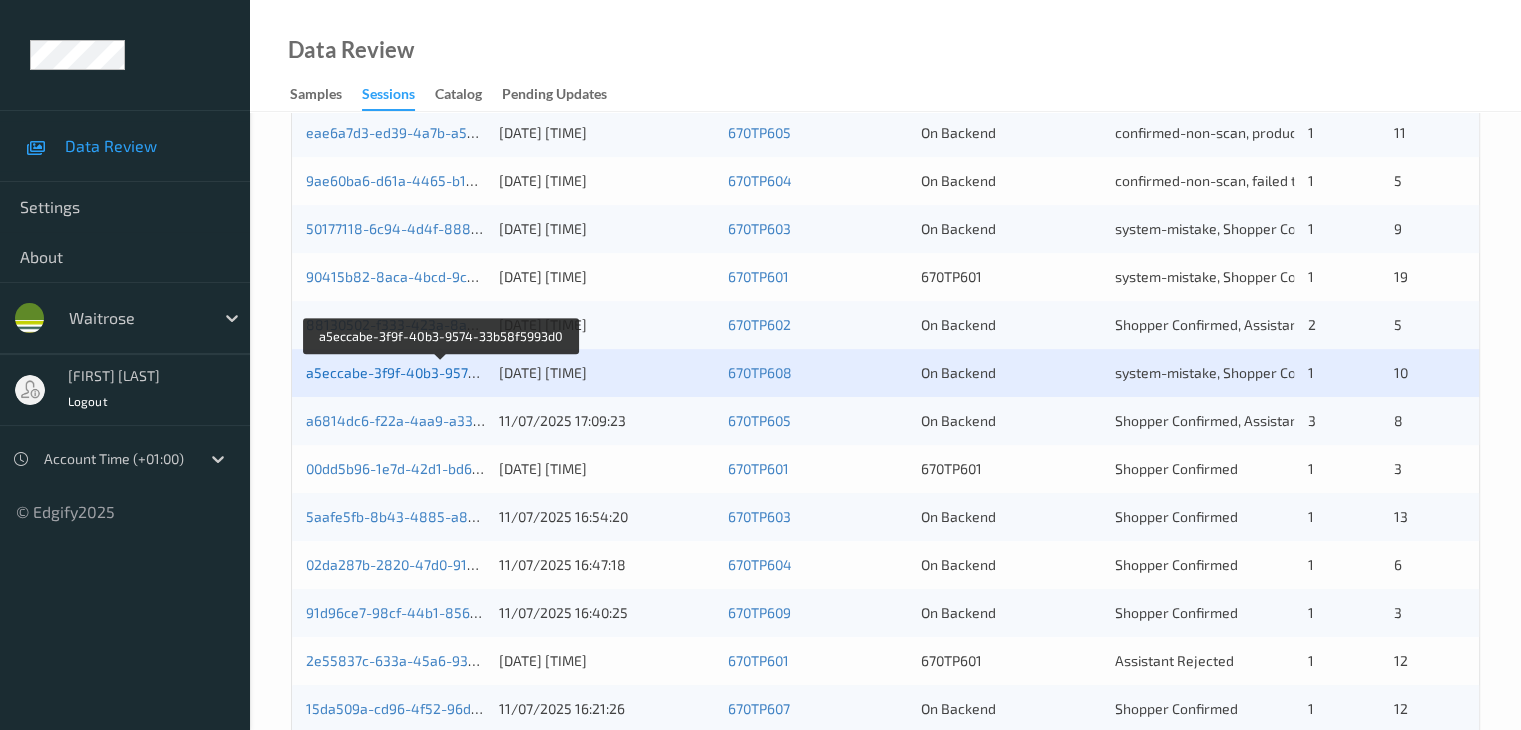 click on "a5eccabe-3f9f-40b3-9574-33b58f5993d0" at bounding box center [441, 372] 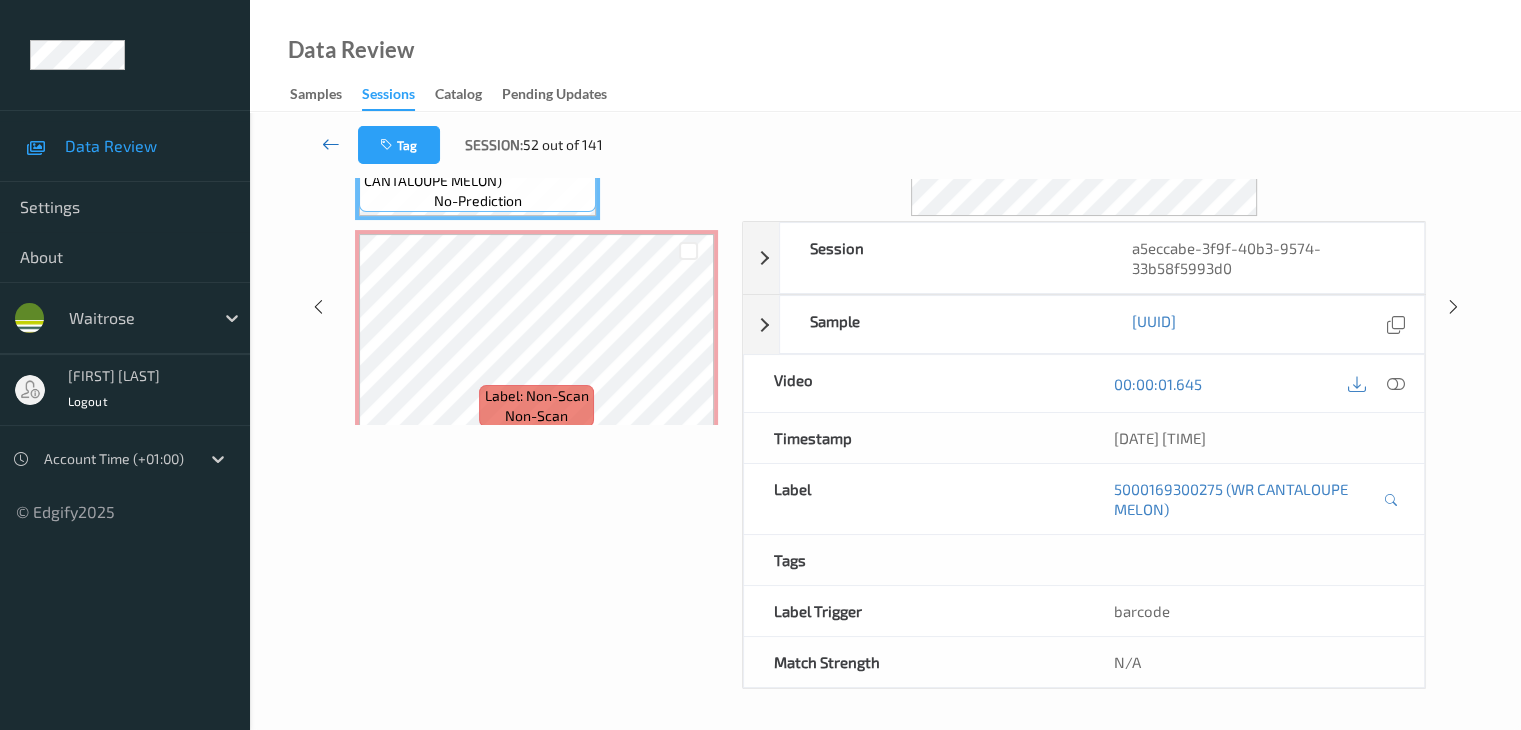 click at bounding box center (331, 144) 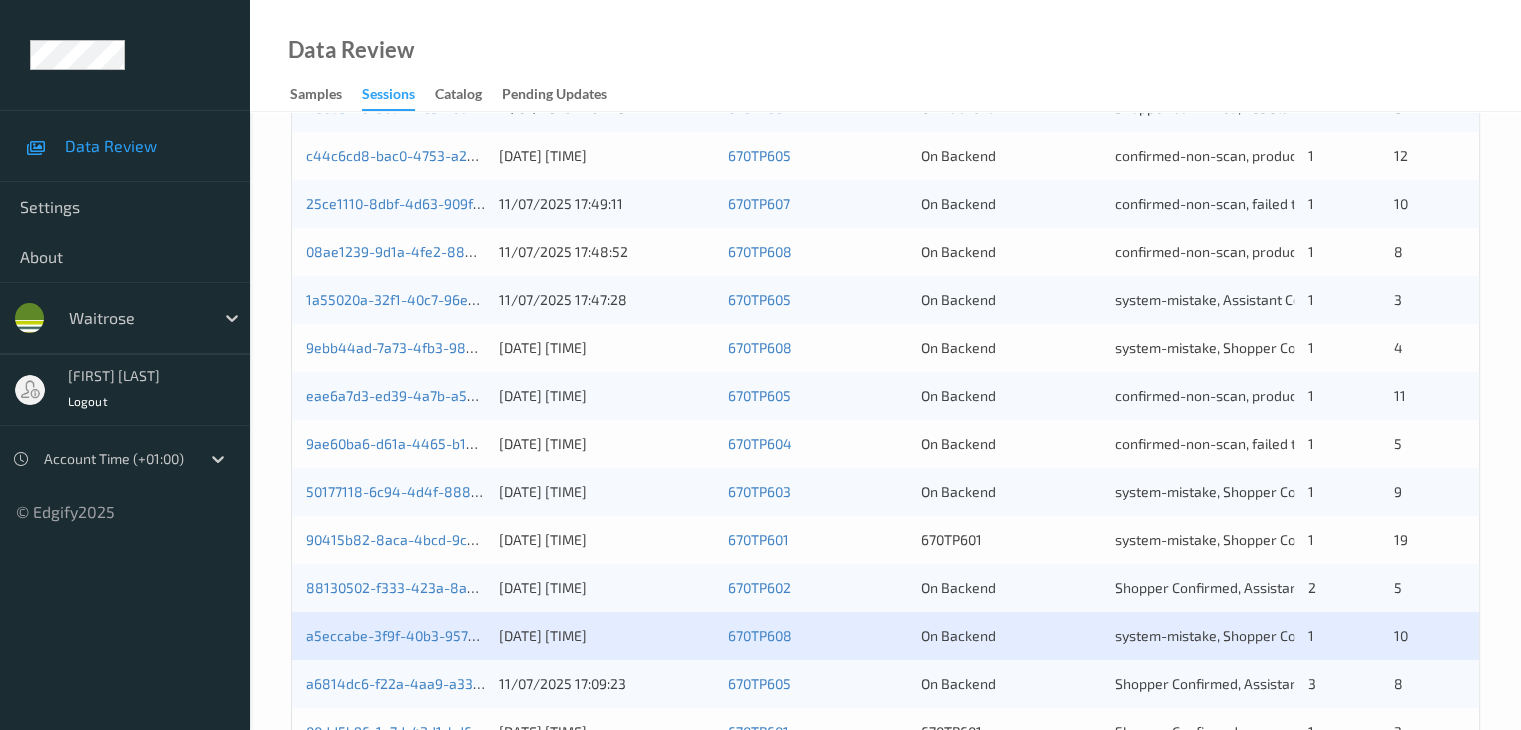 scroll, scrollTop: 700, scrollLeft: 0, axis: vertical 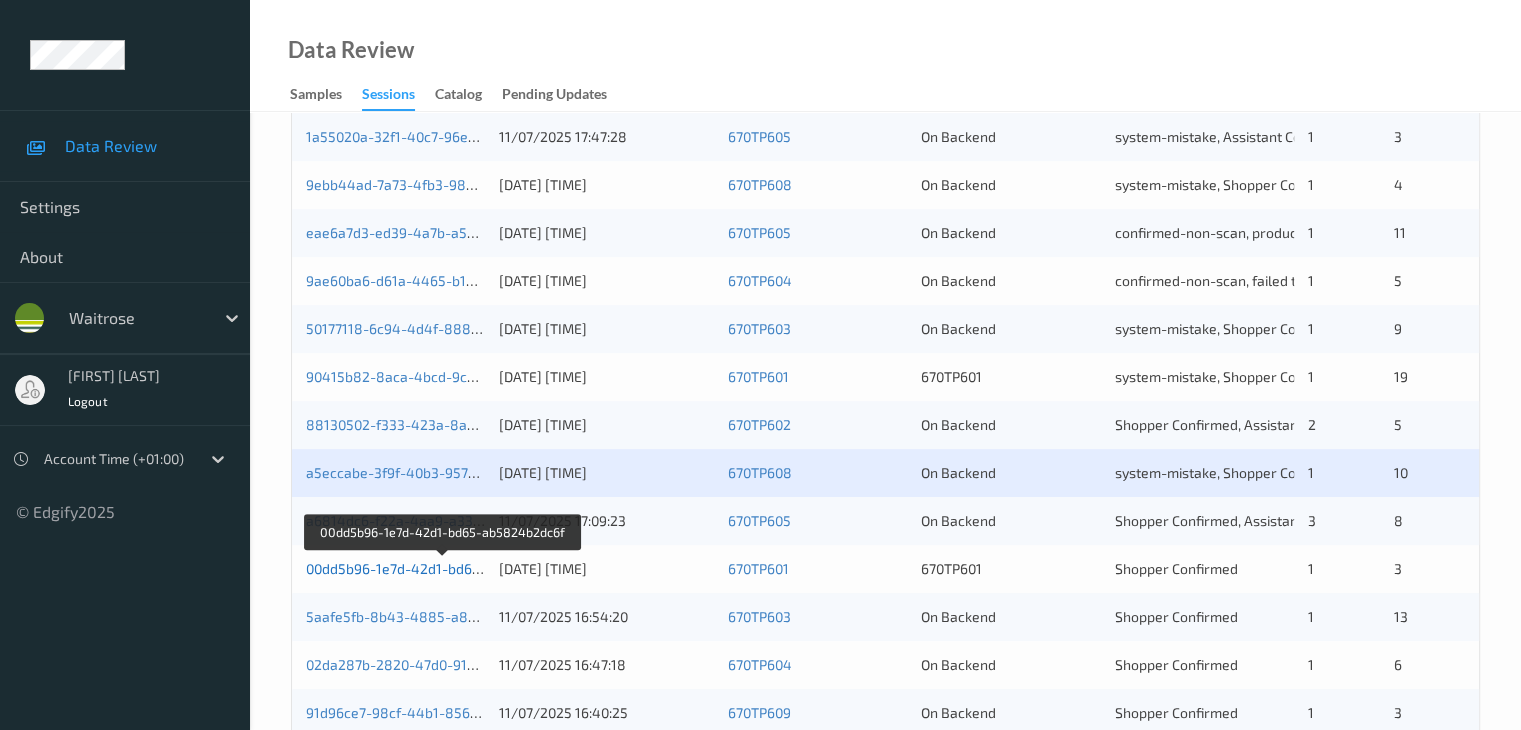 click on "00dd5b96-1e7d-42d1-bd65-ab5824b2dc6f" at bounding box center [443, 568] 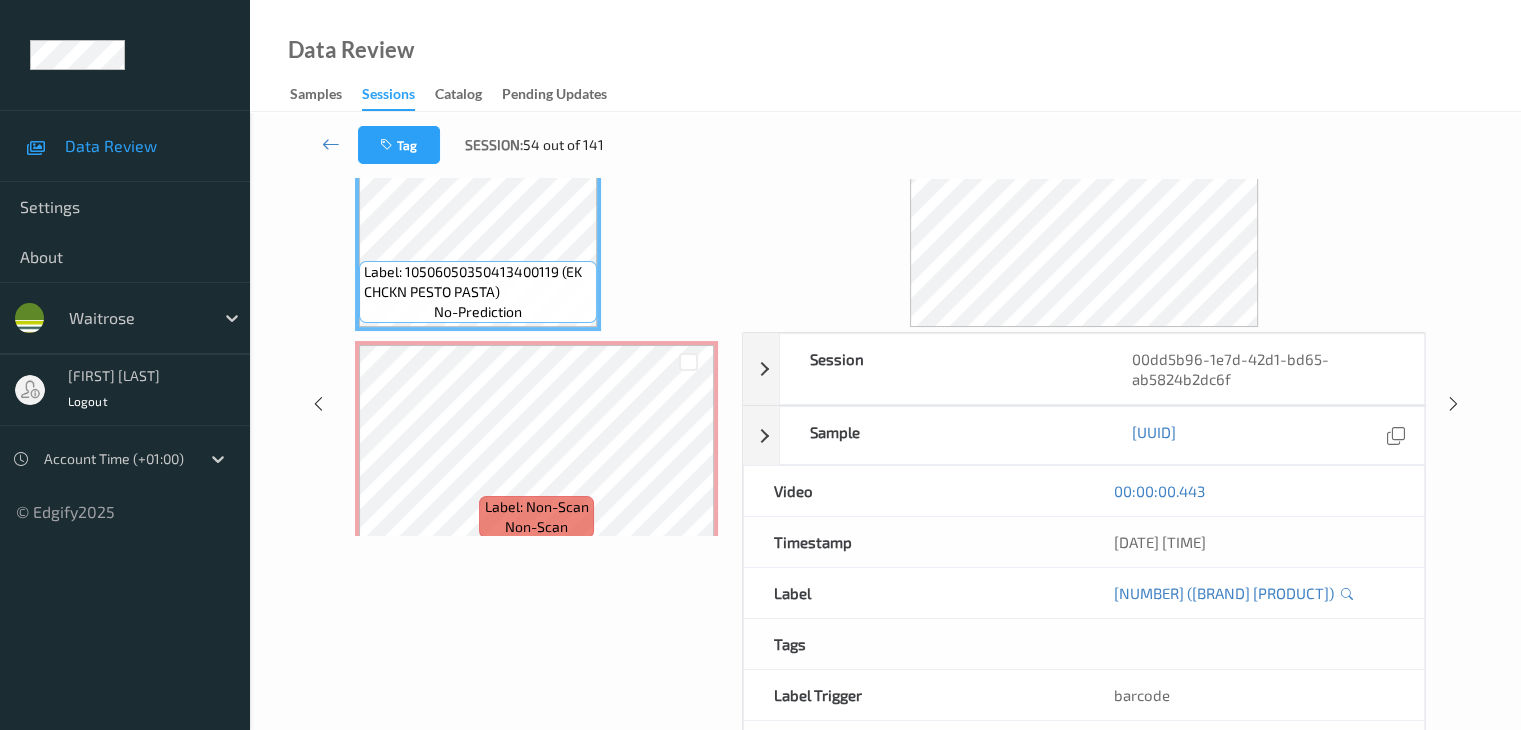 scroll, scrollTop: 58, scrollLeft: 0, axis: vertical 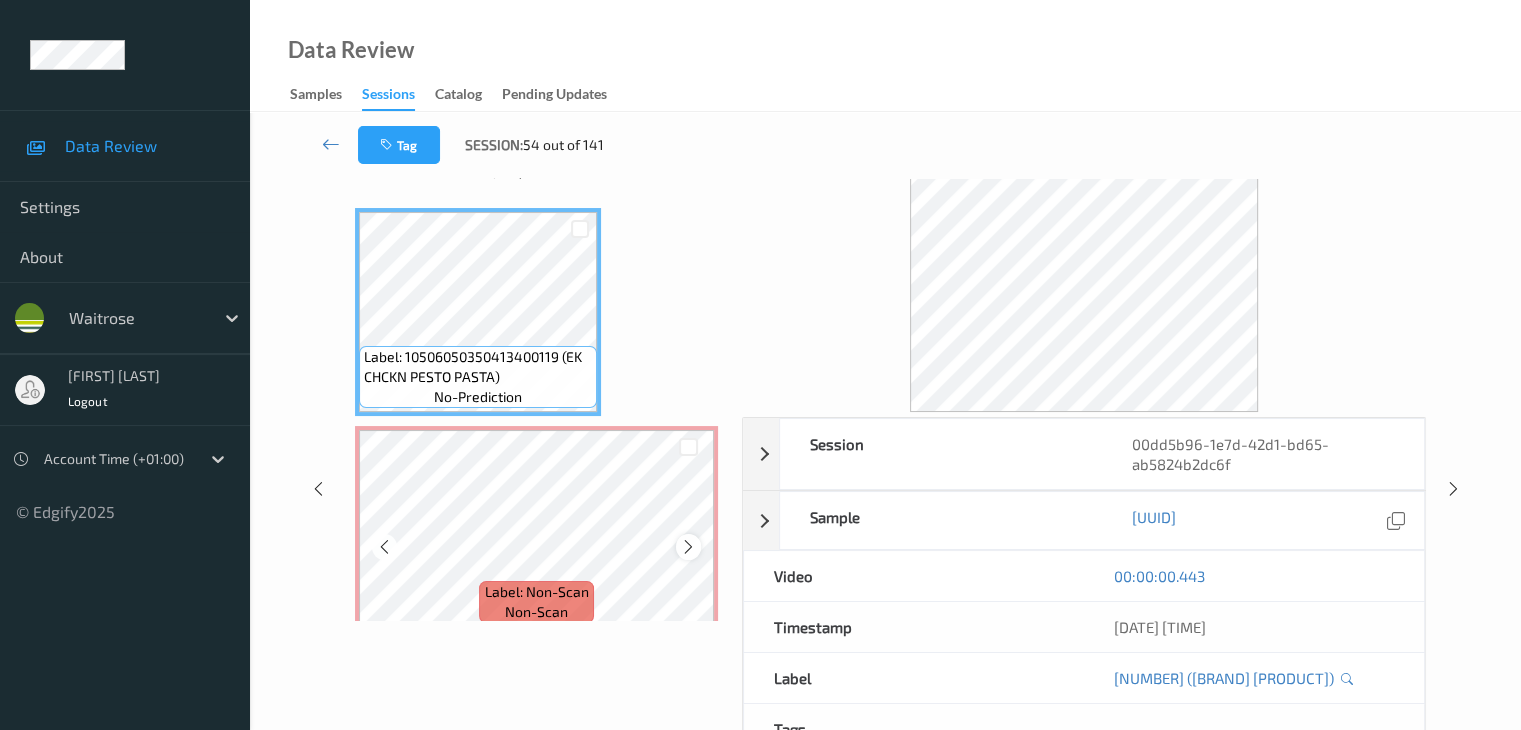 click at bounding box center [688, 547] 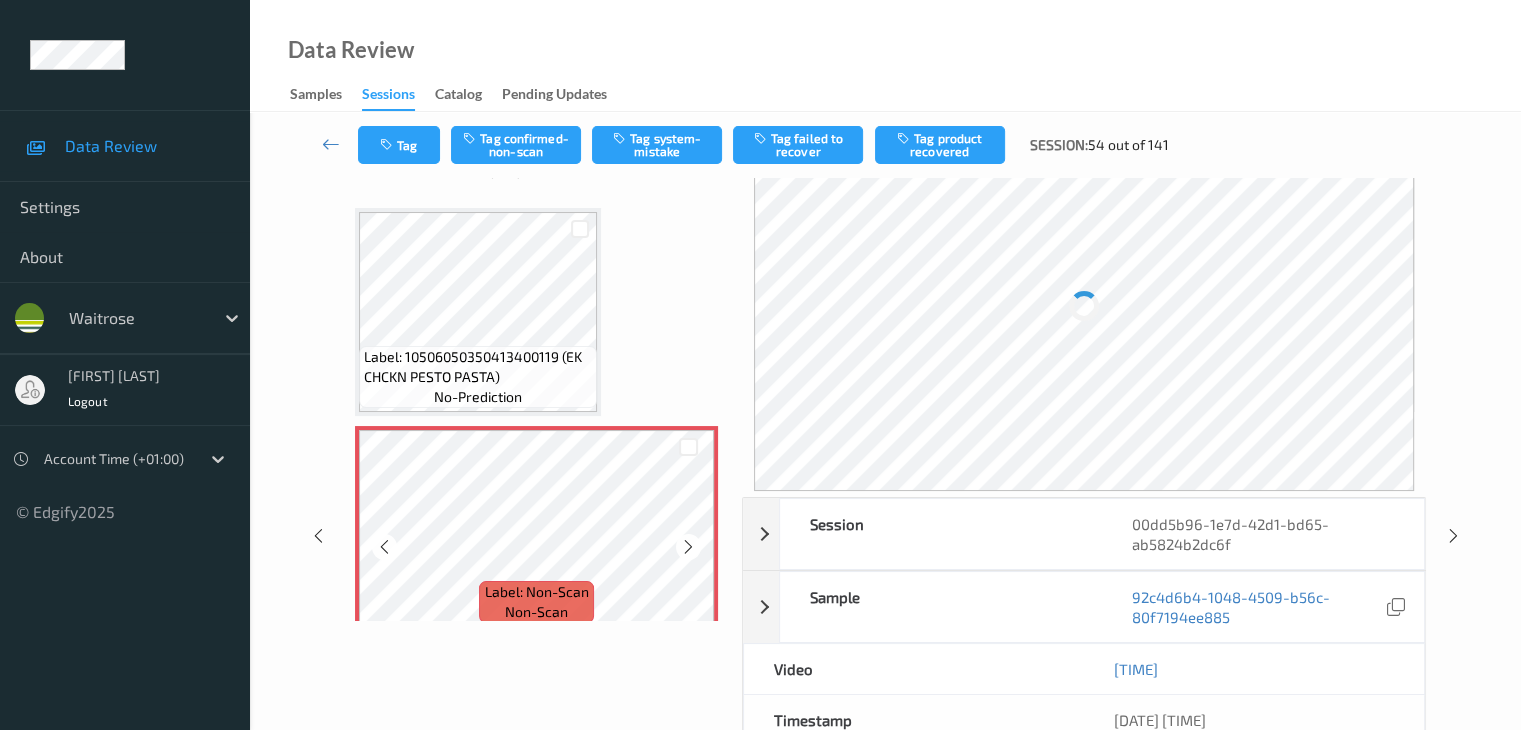 click at bounding box center [688, 547] 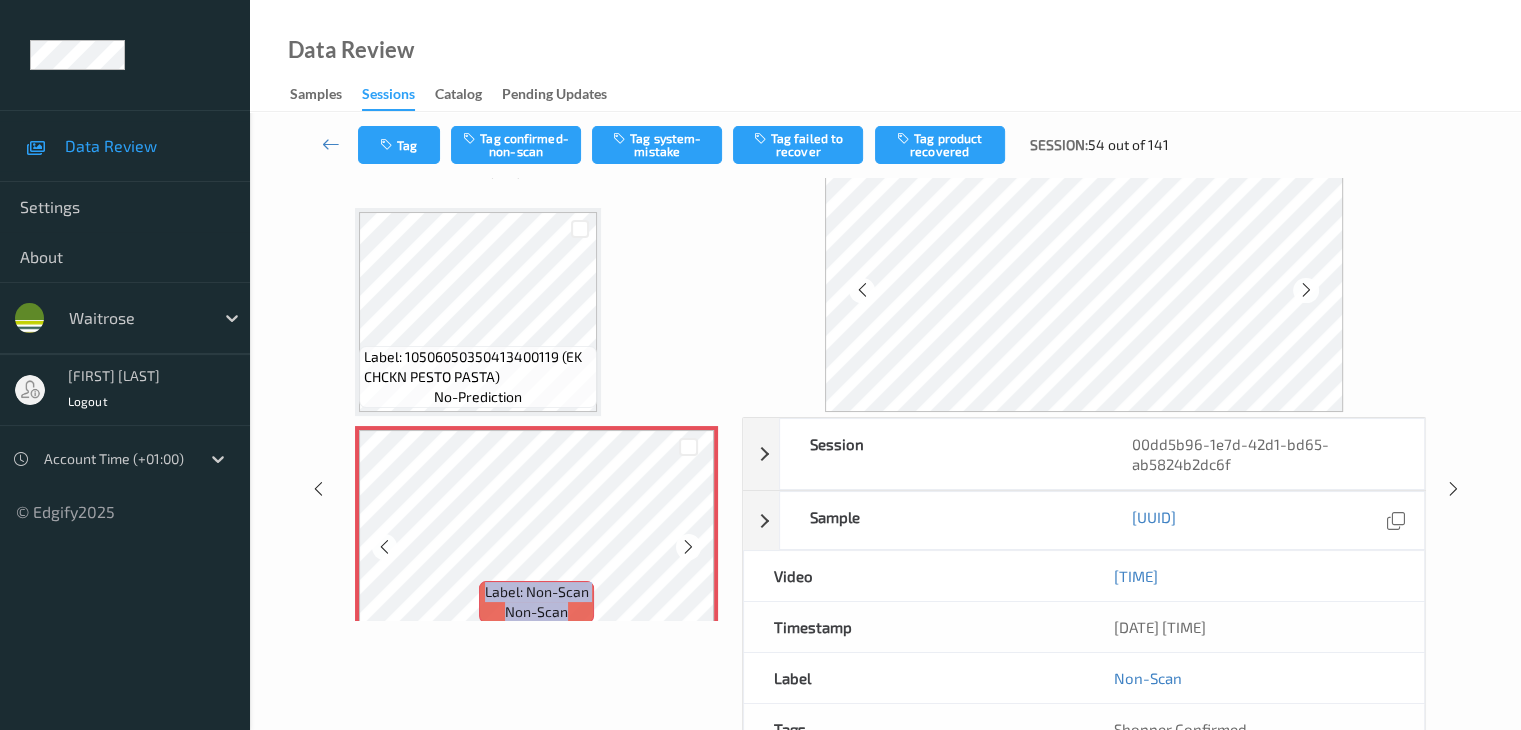 click at bounding box center (688, 547) 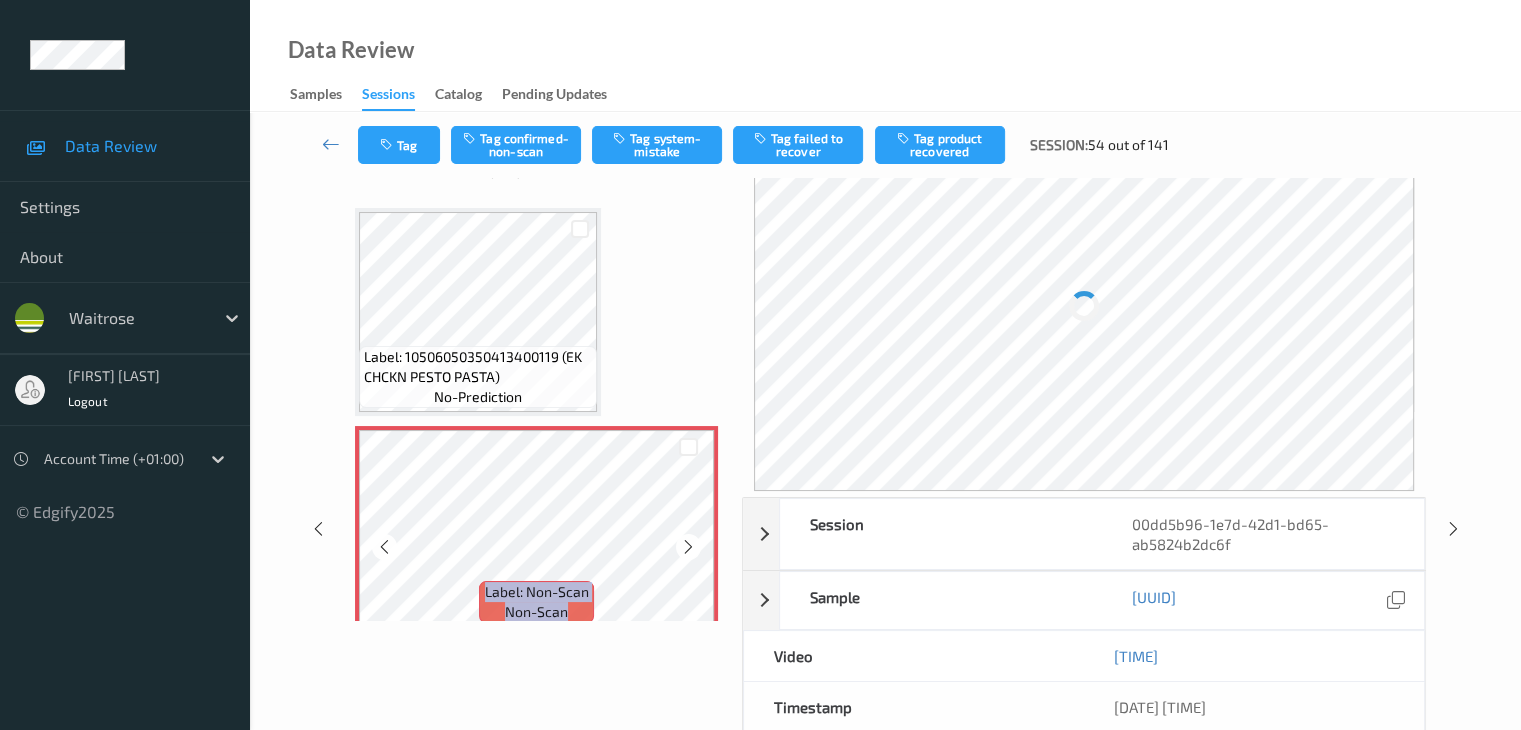 click at bounding box center [688, 547] 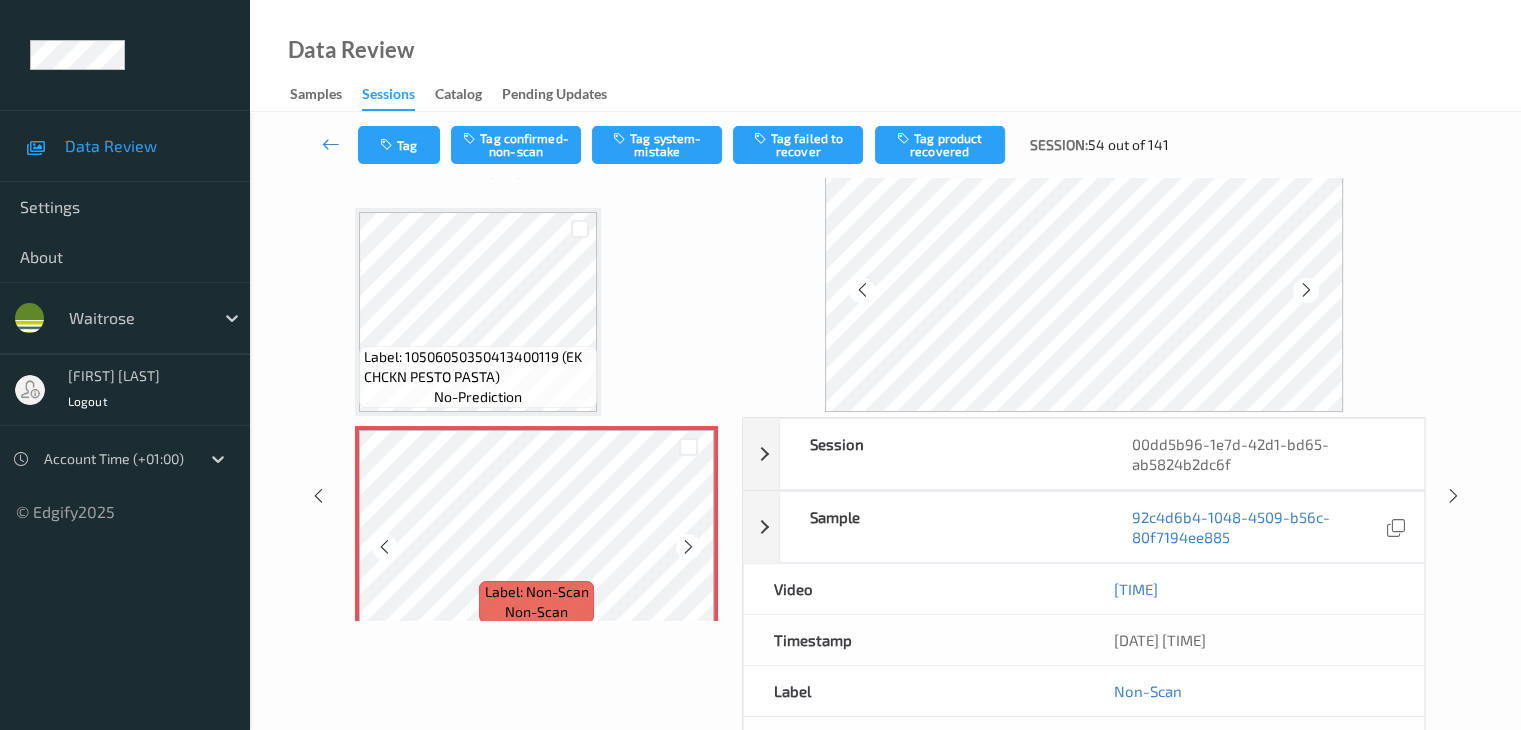 click at bounding box center (688, 547) 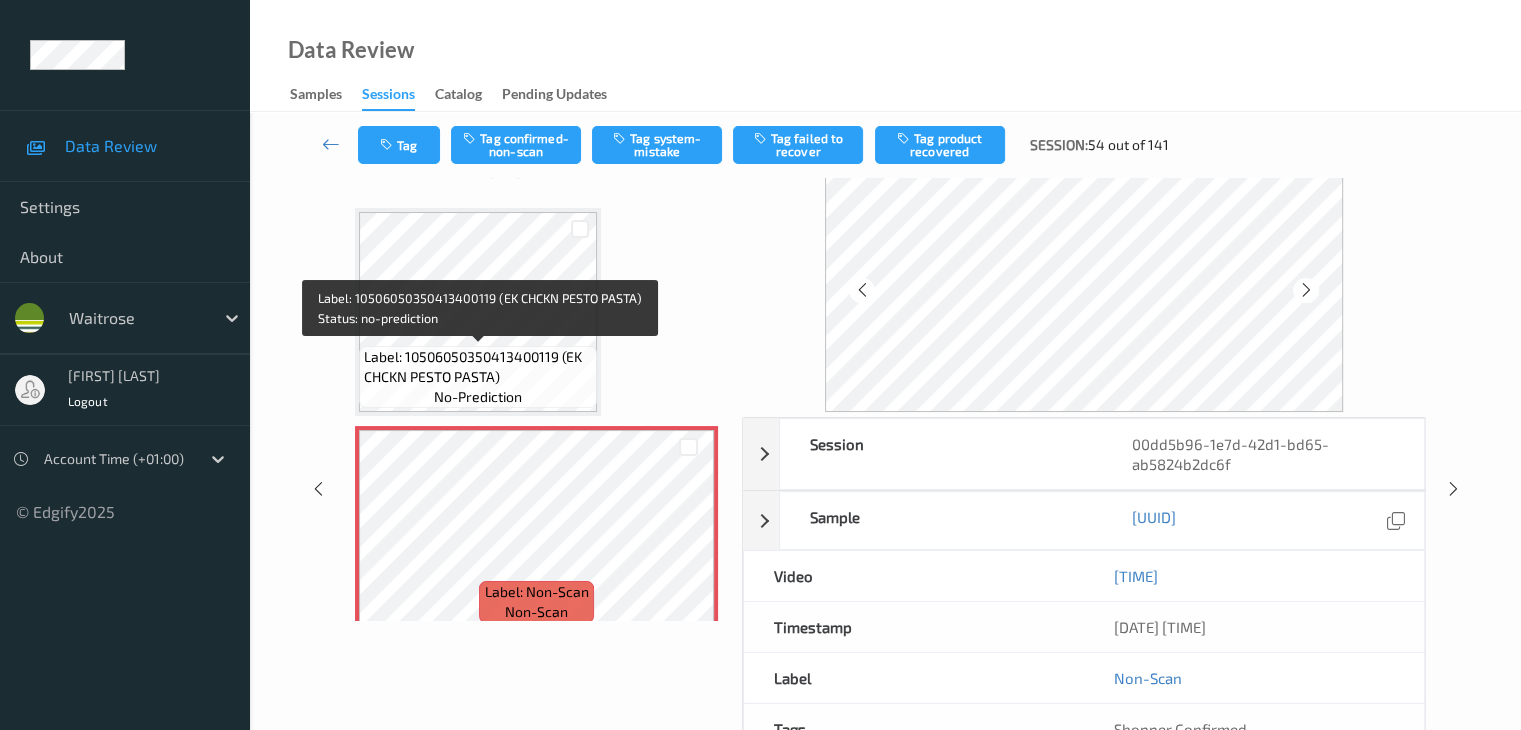 click on "Label: 10506050350413400119 (EK CHCKN PESTO PASTA)" at bounding box center [478, 367] 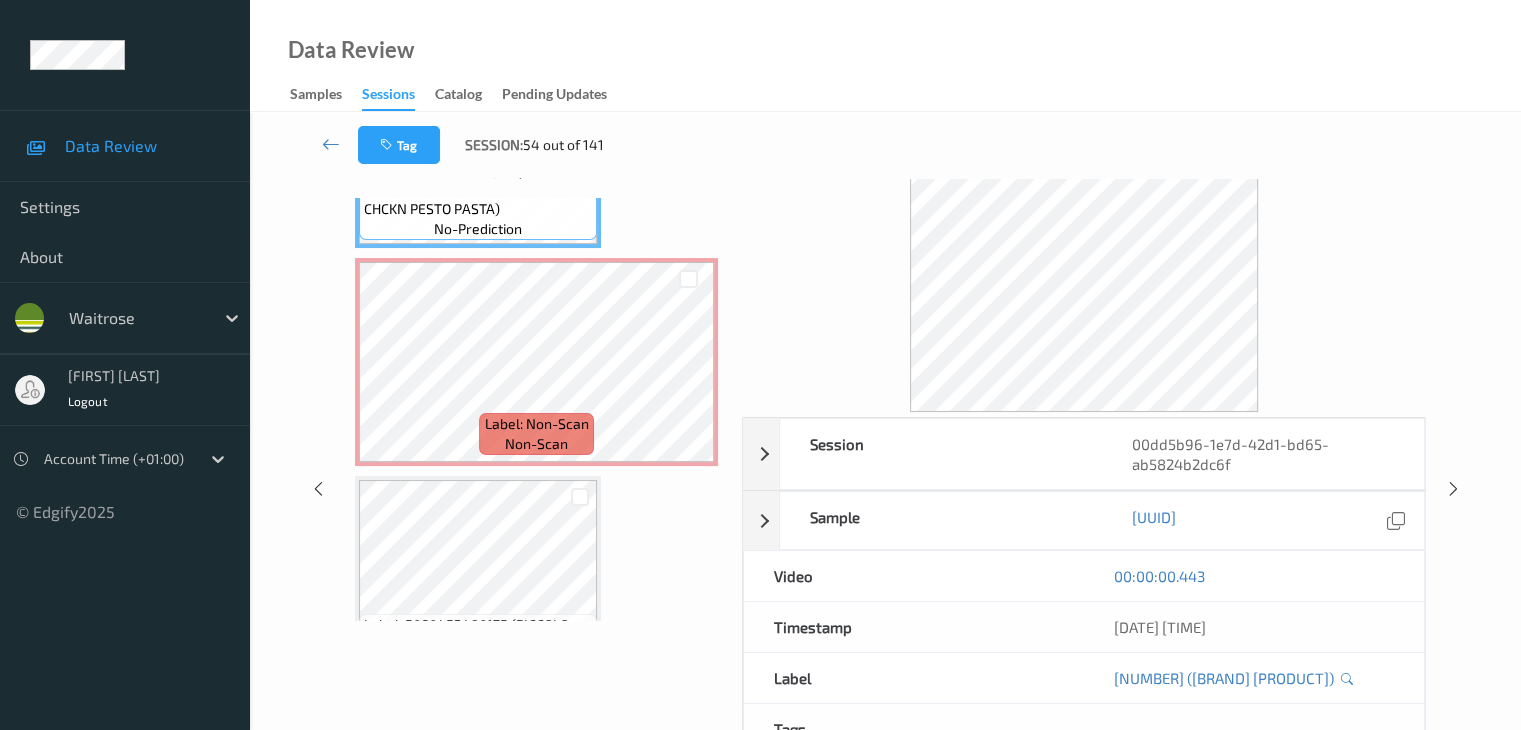 scroll, scrollTop: 300, scrollLeft: 0, axis: vertical 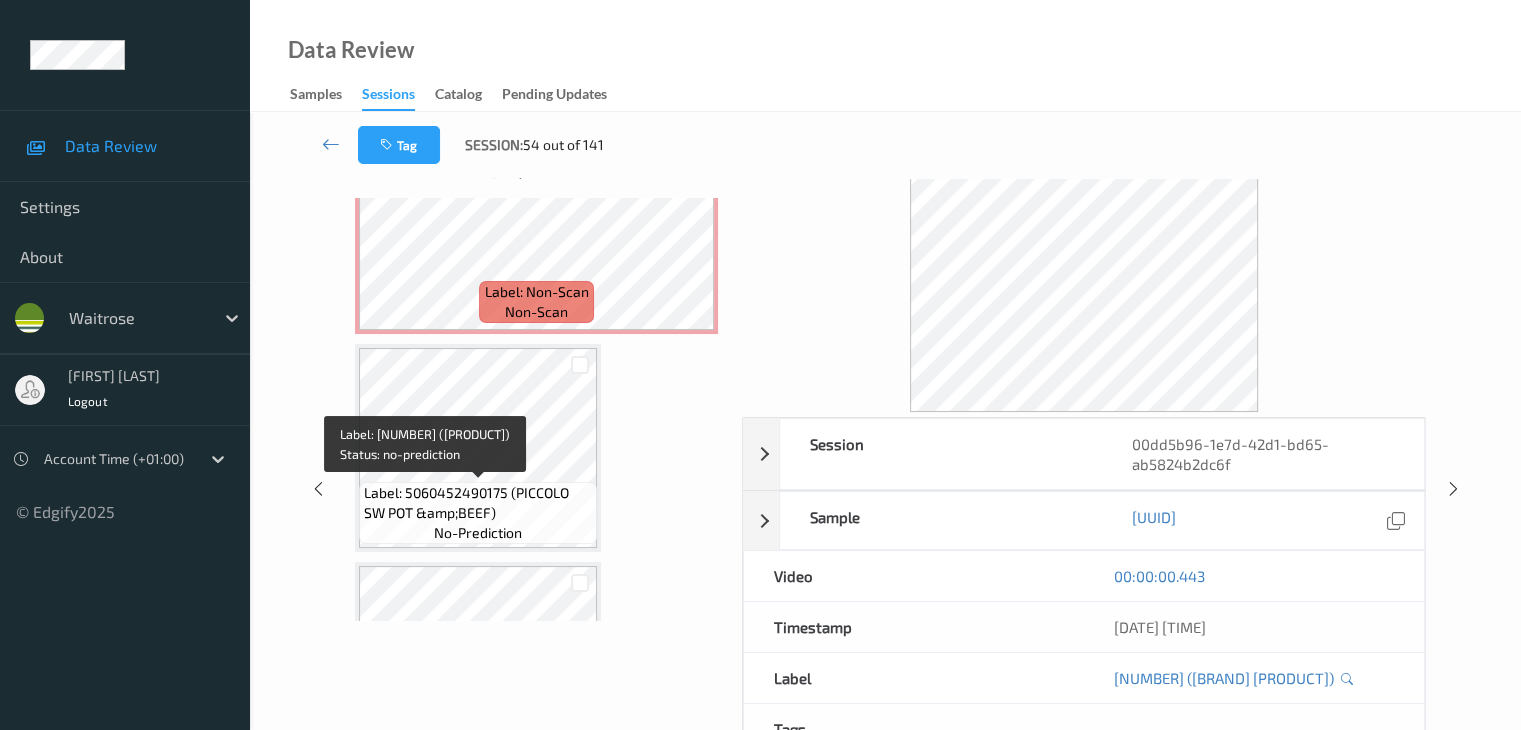 click on "Label: 5060452490175 (PICCOLO SW POT &amp;BEEF)" at bounding box center [478, 503] 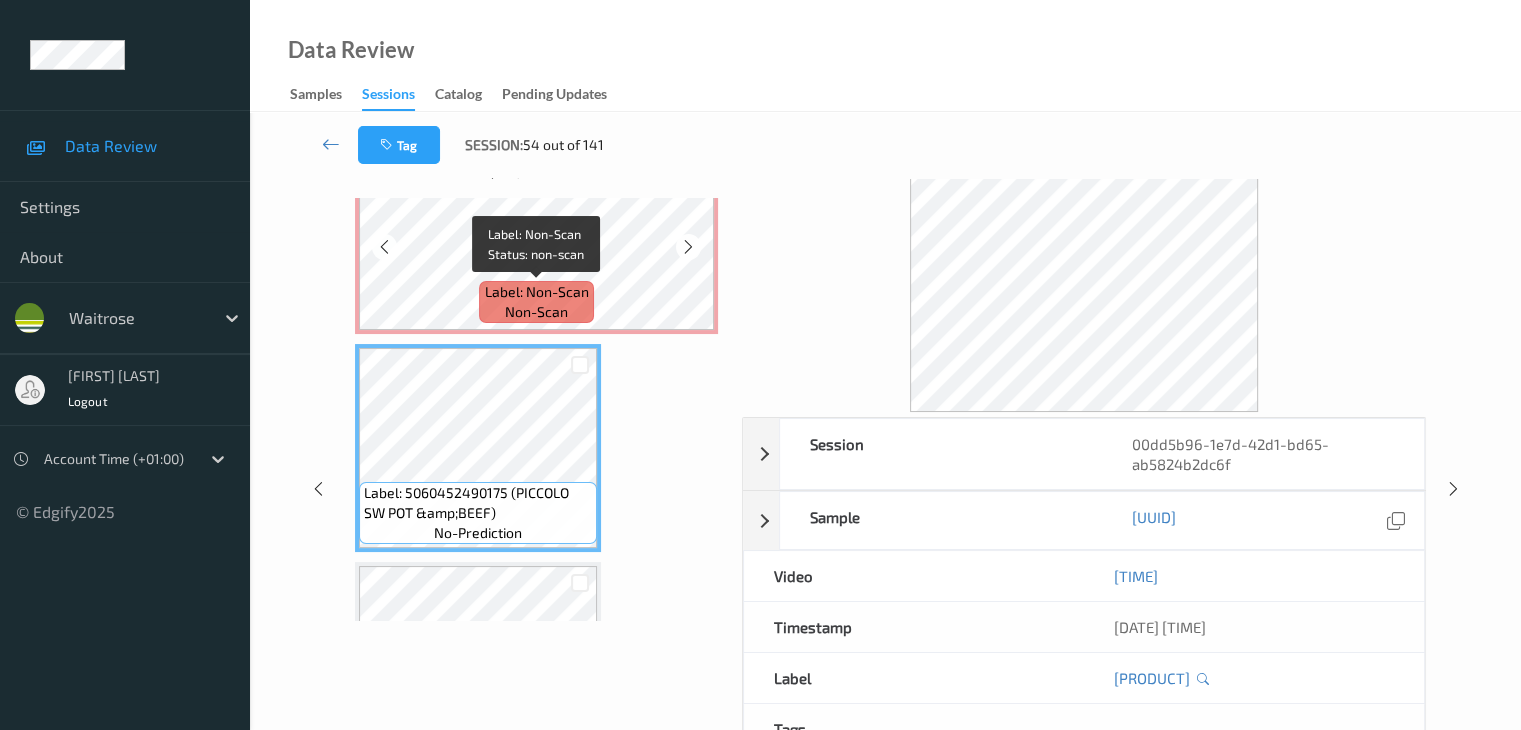 click on "Label: Non-Scan" at bounding box center (537, 292) 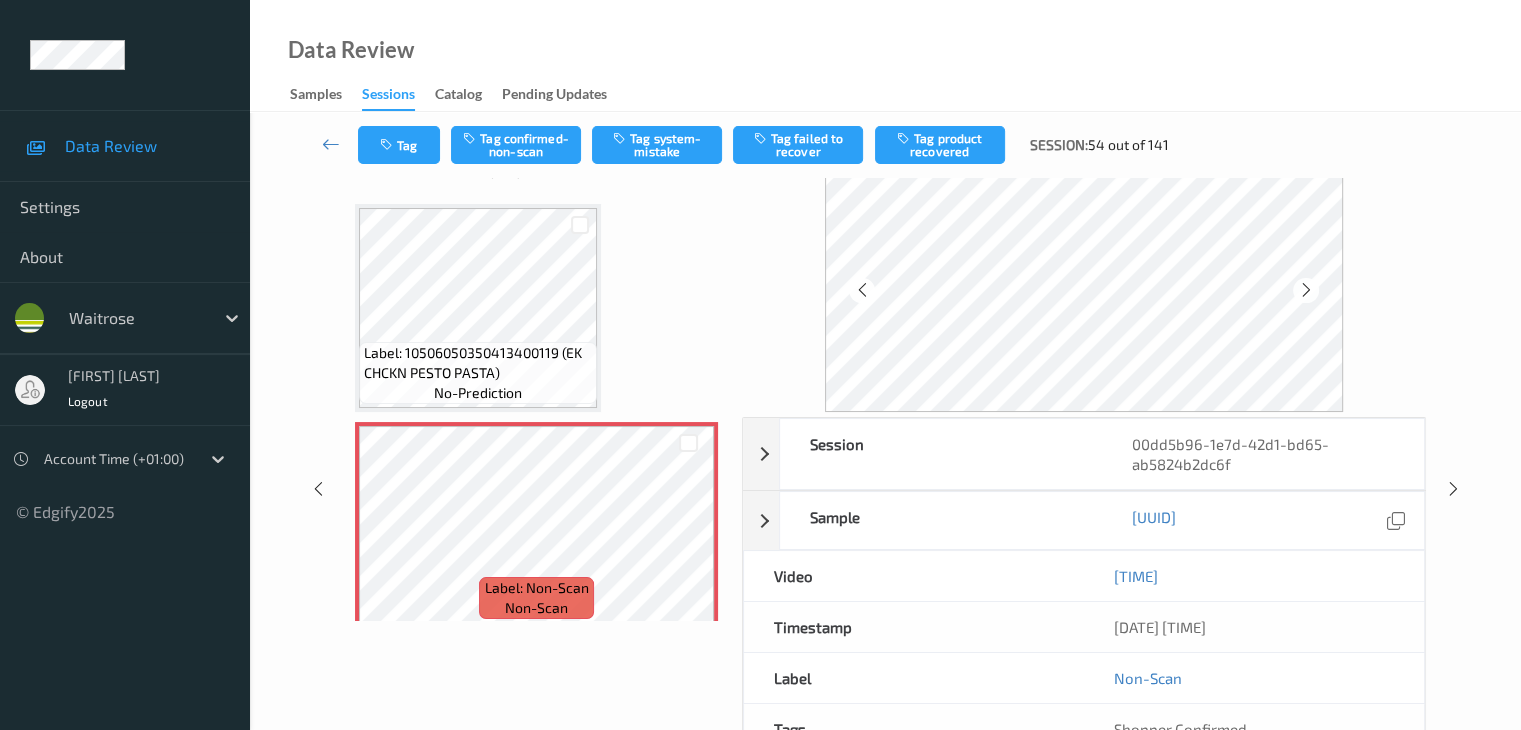 scroll, scrollTop: 0, scrollLeft: 0, axis: both 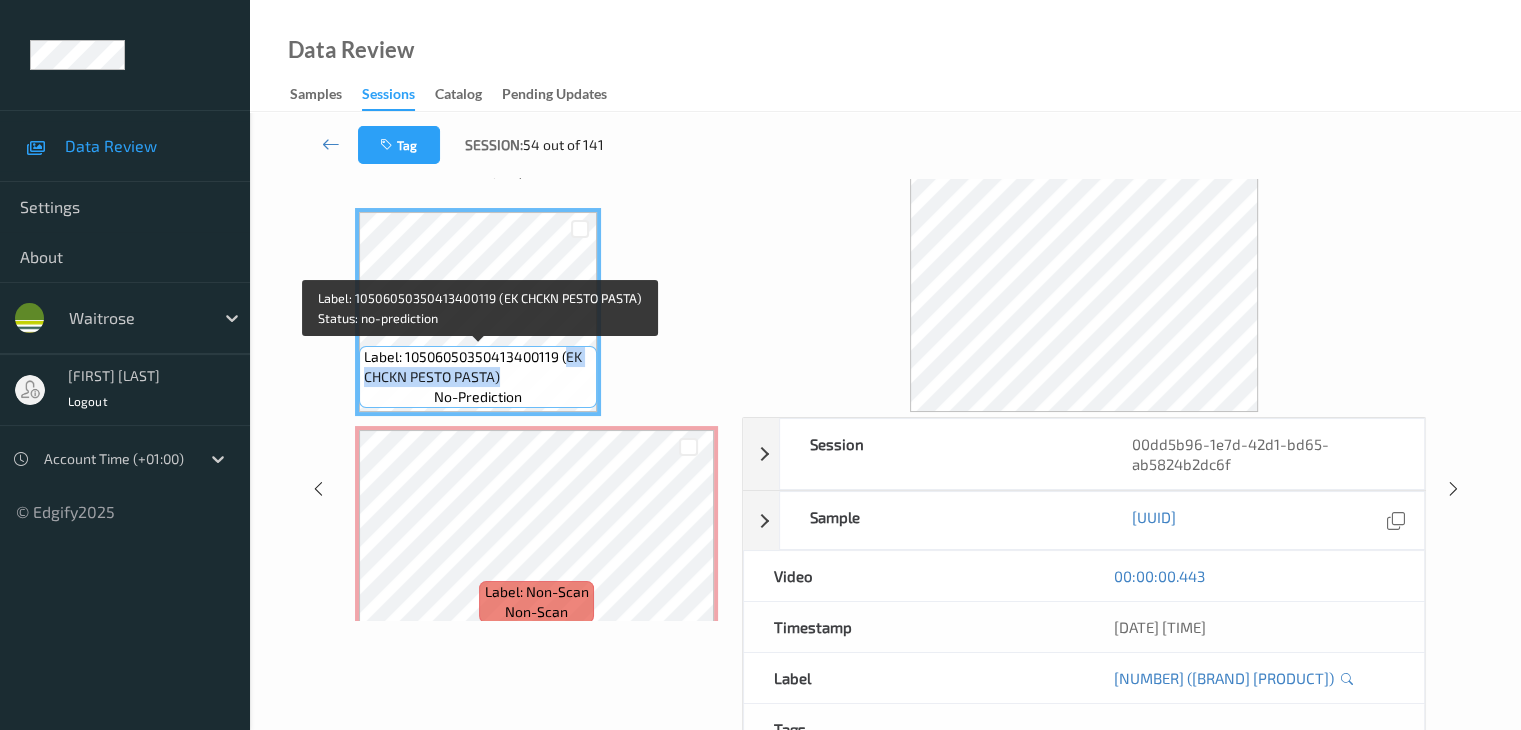 drag, startPoint x: 565, startPoint y: 361, endPoint x: 567, endPoint y: 389, distance: 28.071337 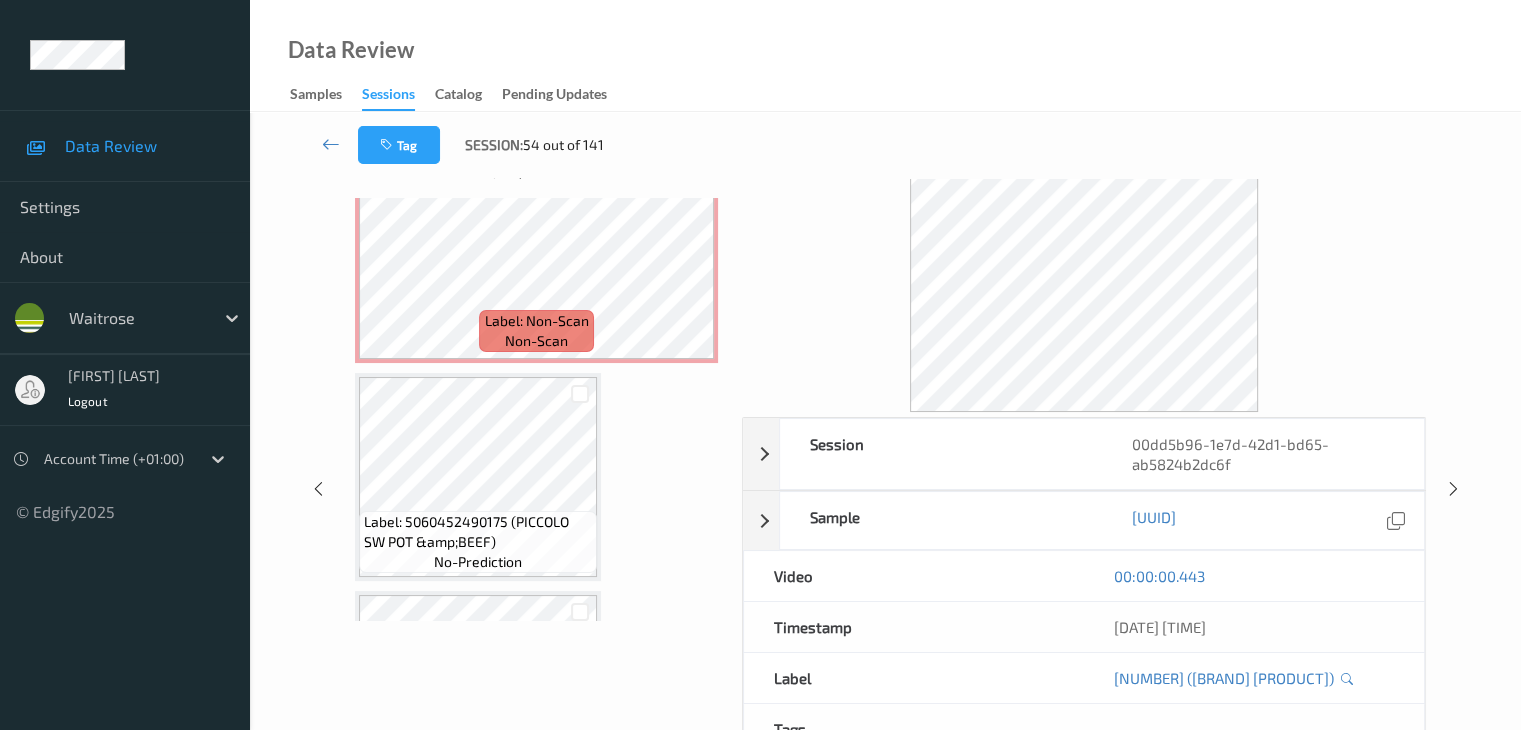 scroll, scrollTop: 300, scrollLeft: 0, axis: vertical 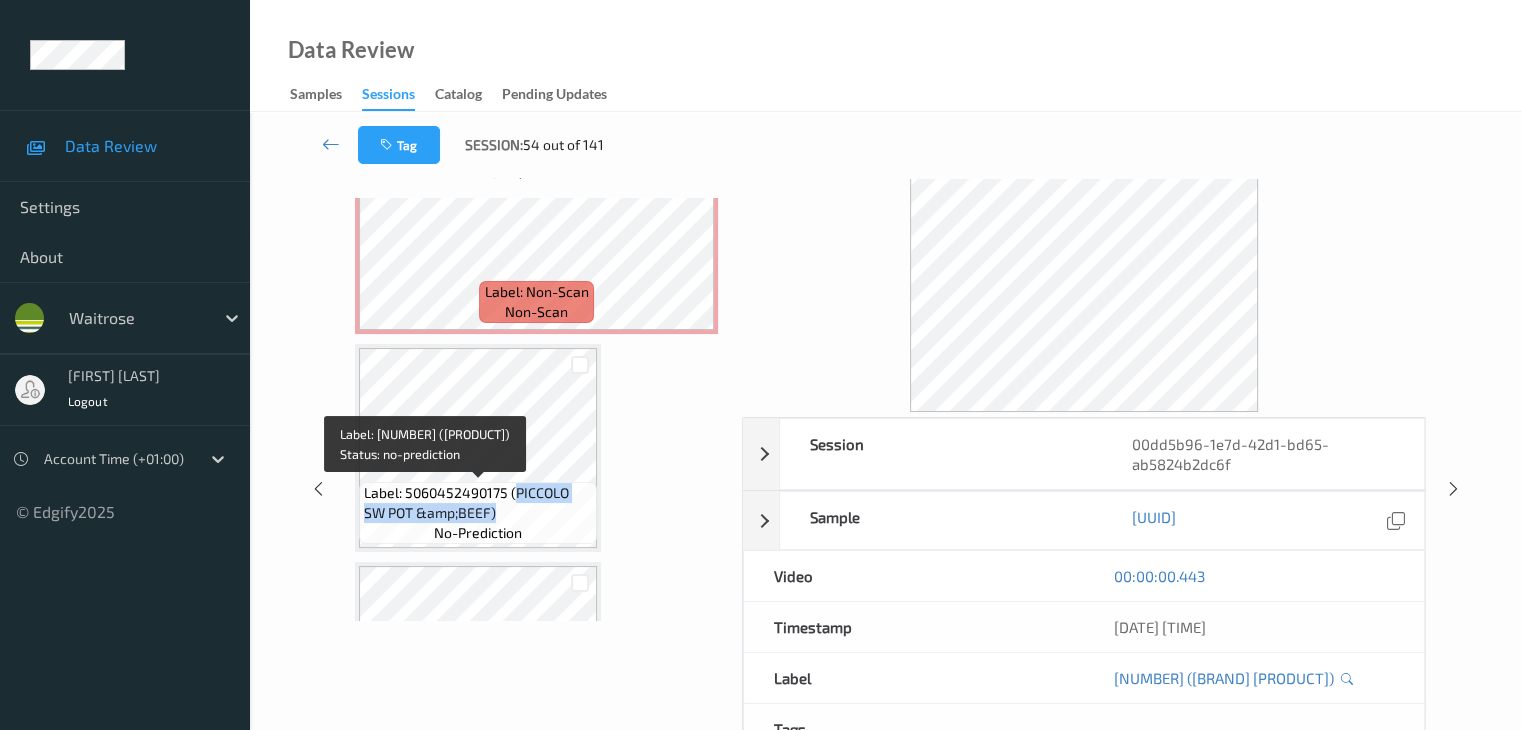 drag, startPoint x: 514, startPoint y: 493, endPoint x: 517, endPoint y: 517, distance: 24.186773 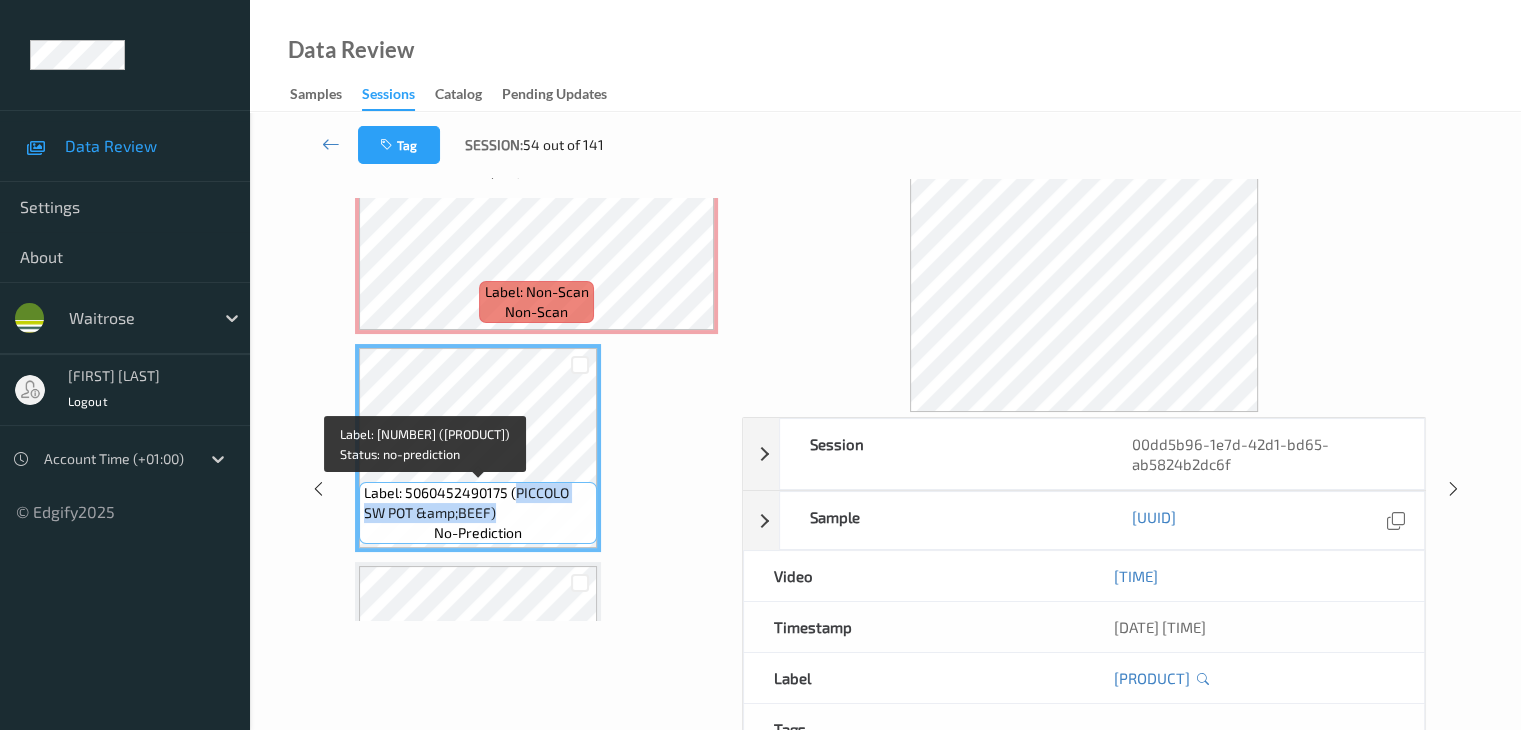 copy on "PICCOLO SW POT &amp;BEEF)" 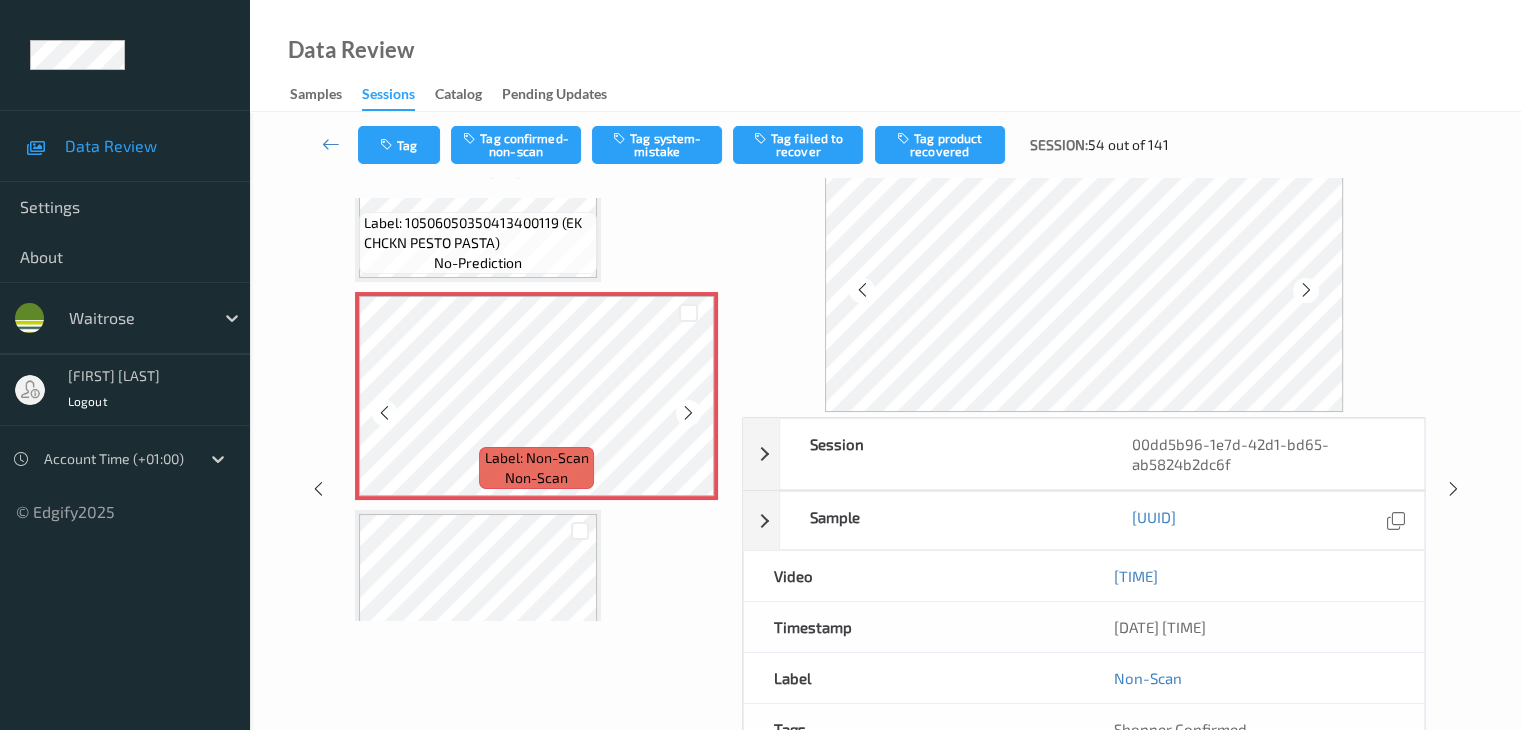 scroll, scrollTop: 100, scrollLeft: 0, axis: vertical 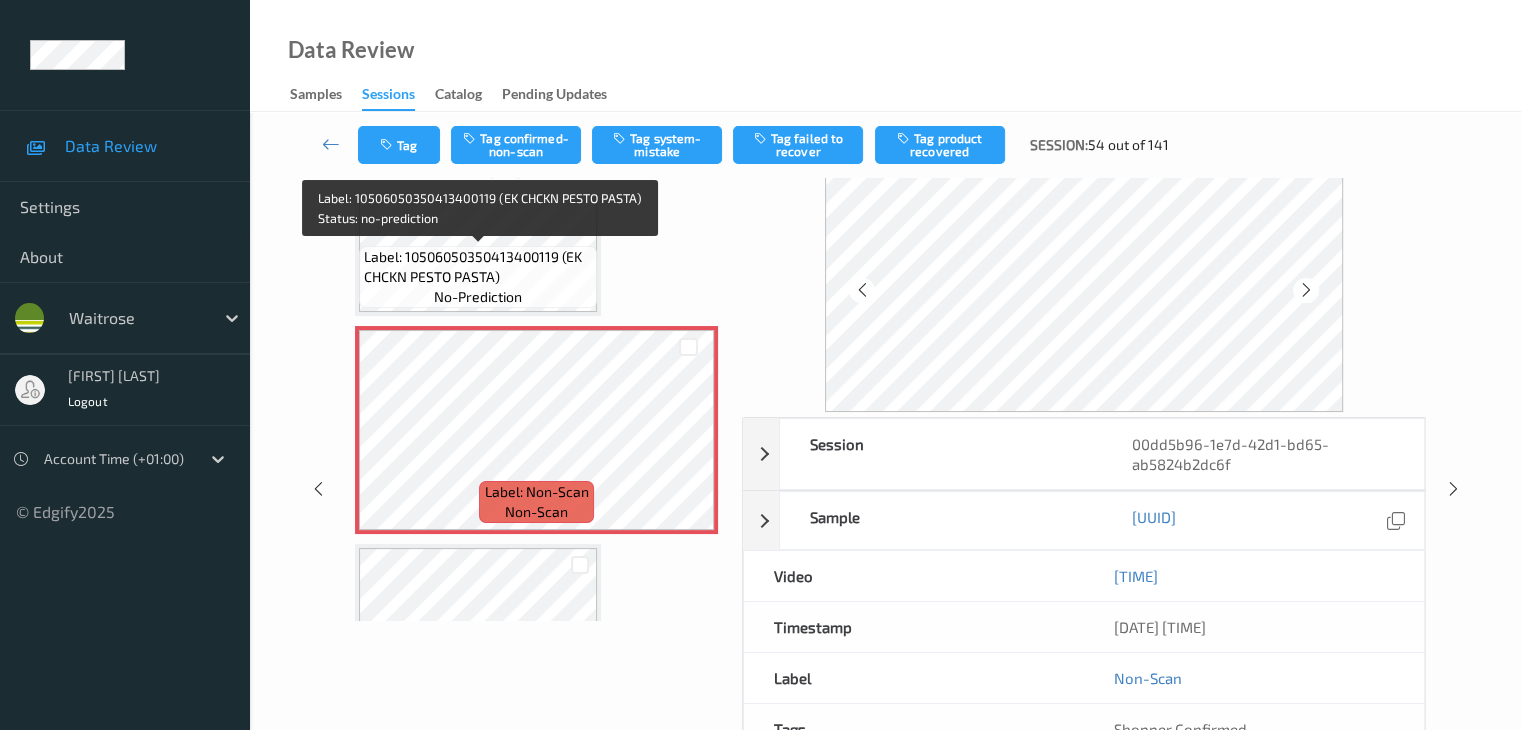 click on "Label: 10506050350413400119 (EK CHCKN PESTO PASTA)" at bounding box center (478, 267) 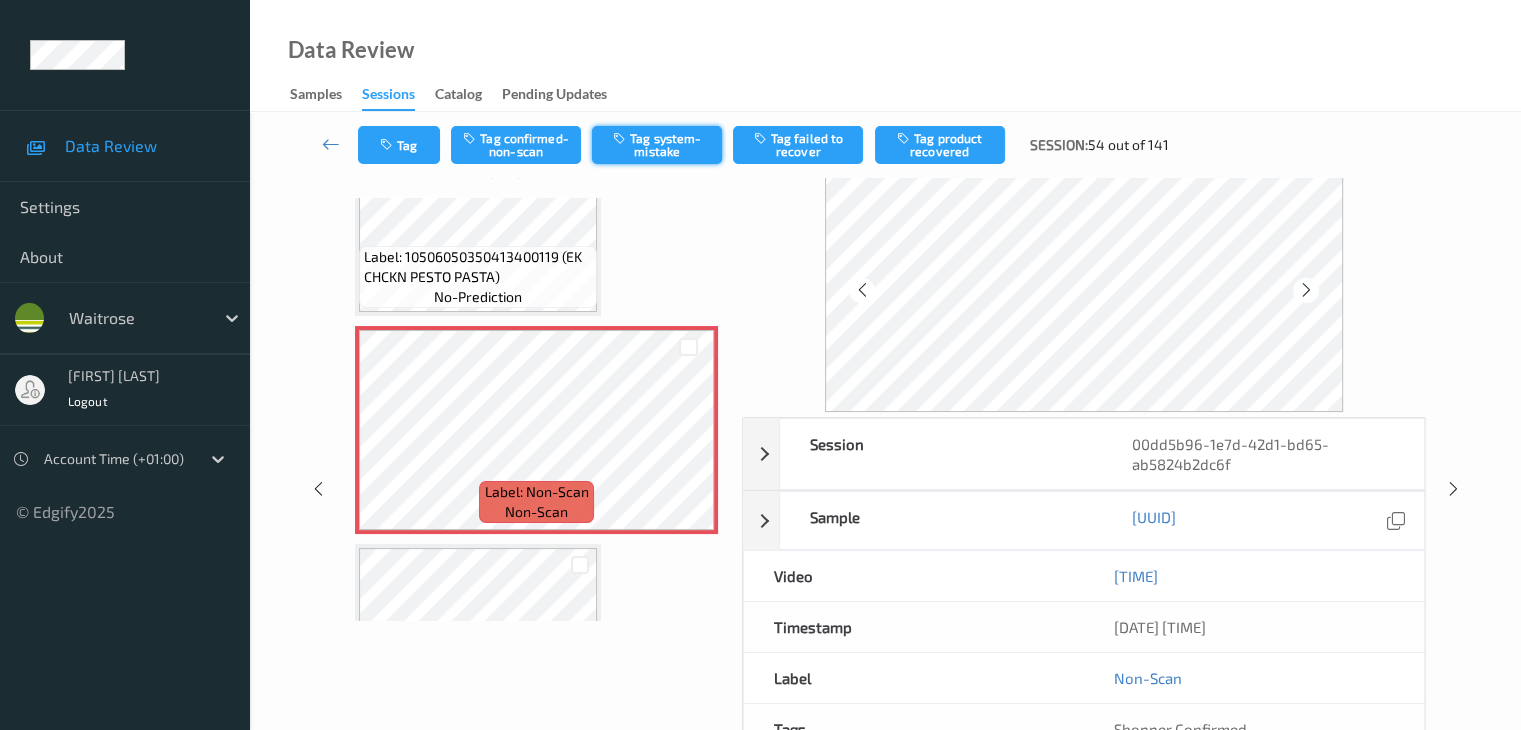 click on "Tag   system-mistake" at bounding box center [657, 145] 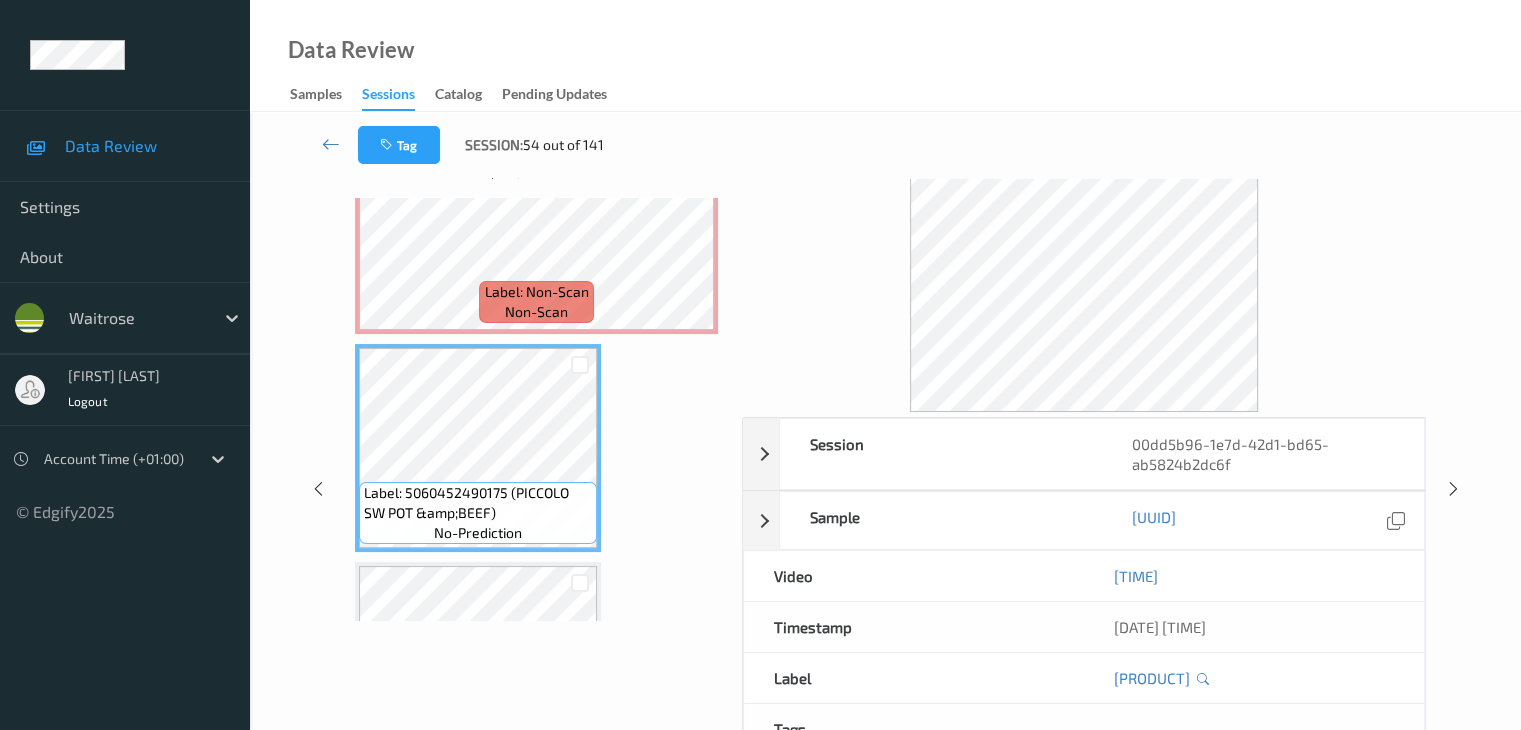 scroll, scrollTop: 0, scrollLeft: 0, axis: both 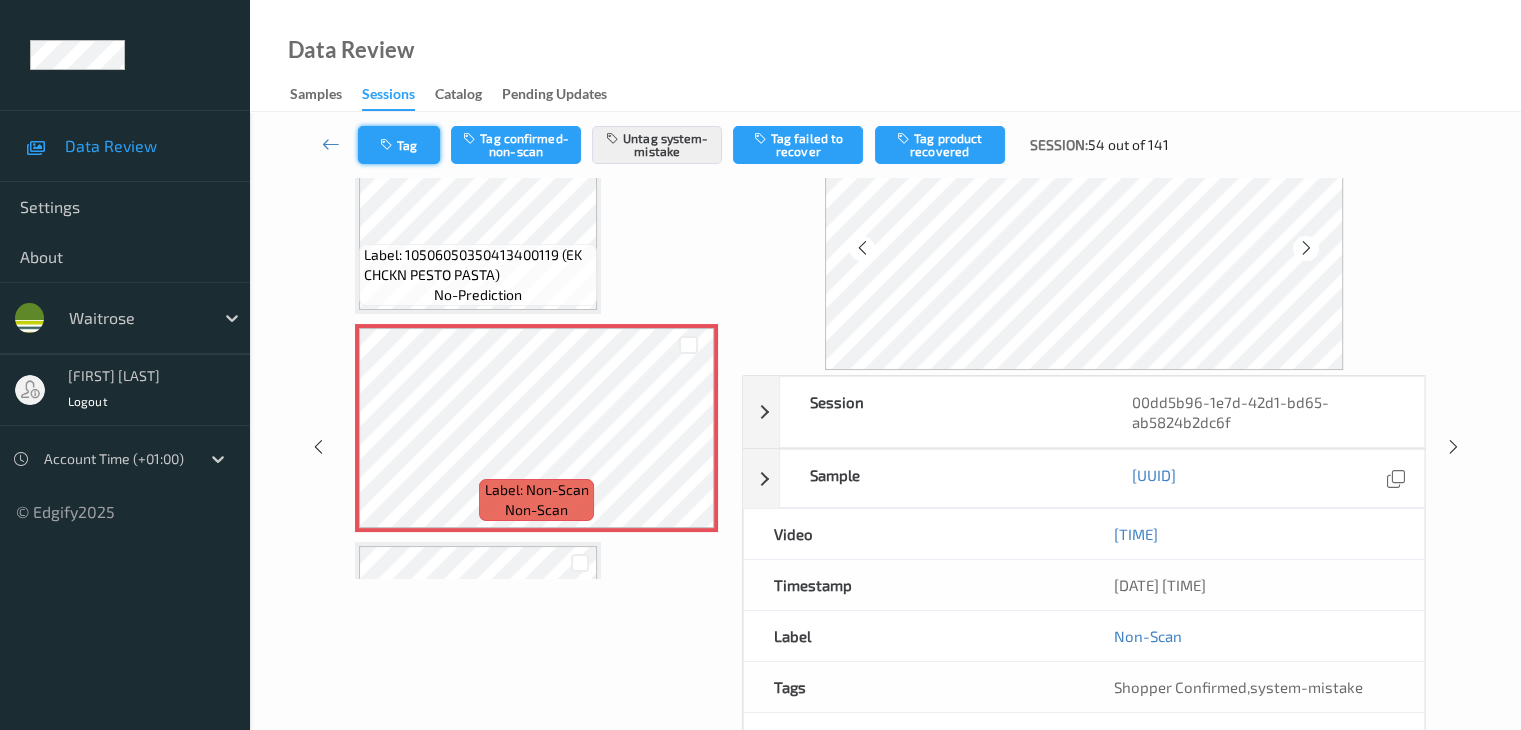 click on "Tag" at bounding box center (399, 145) 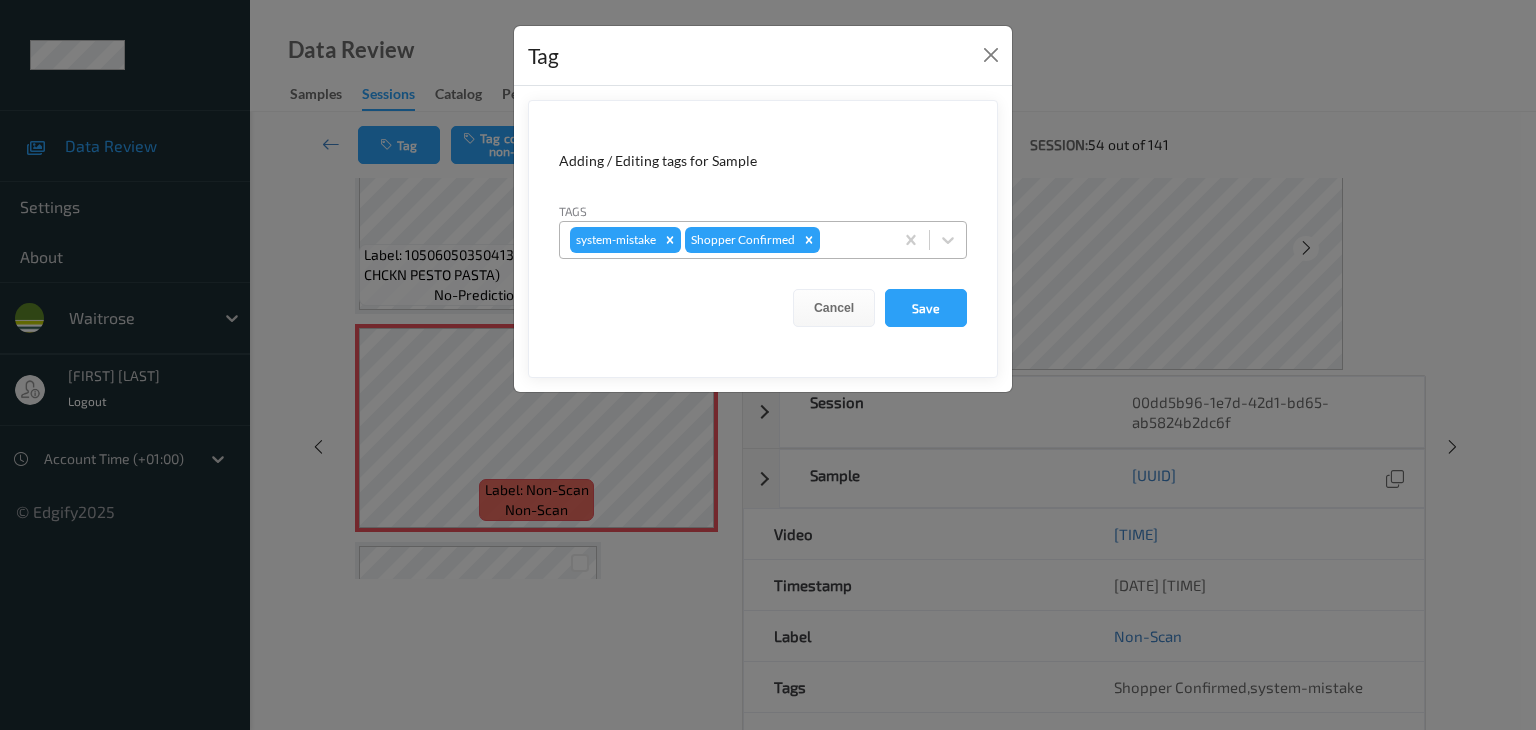 click at bounding box center [853, 240] 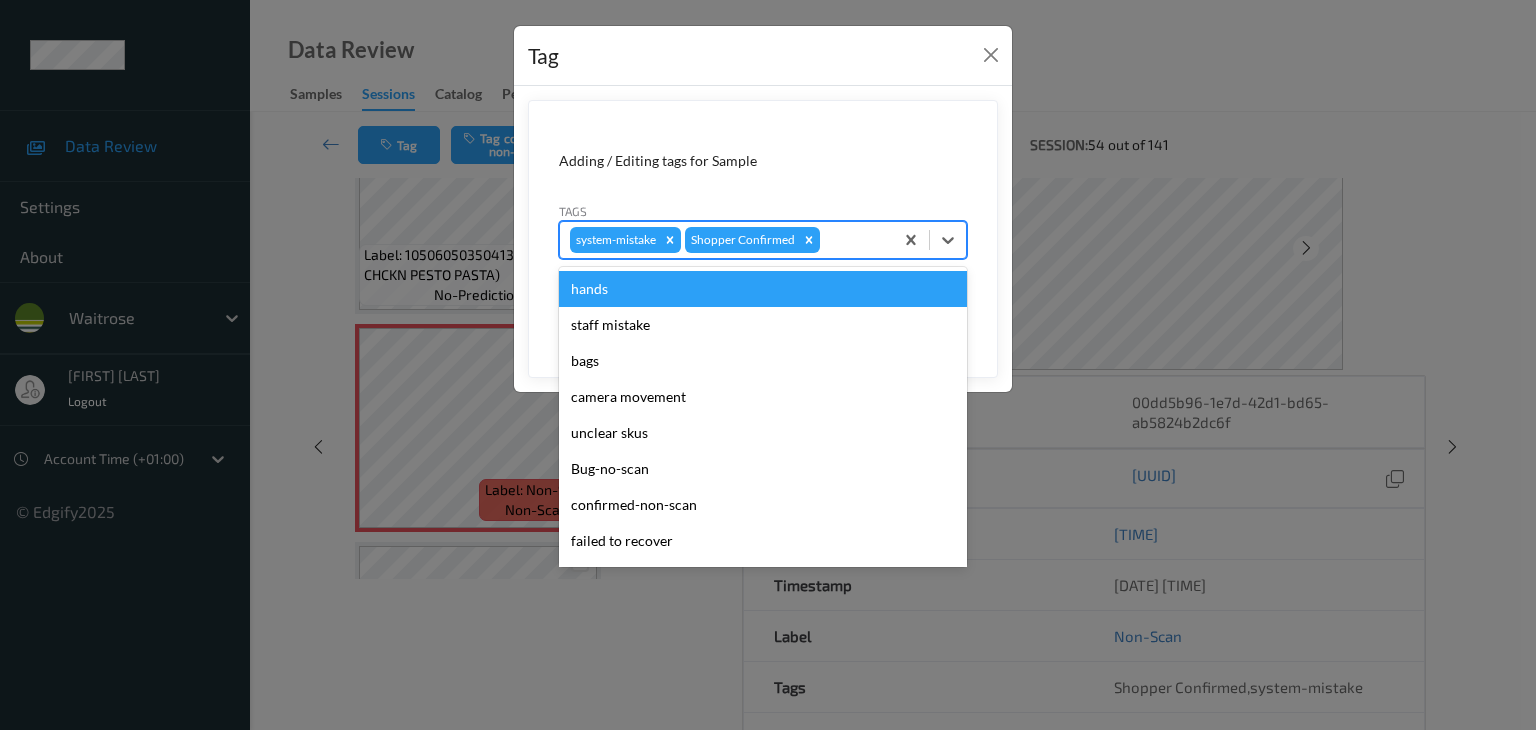 type on "u" 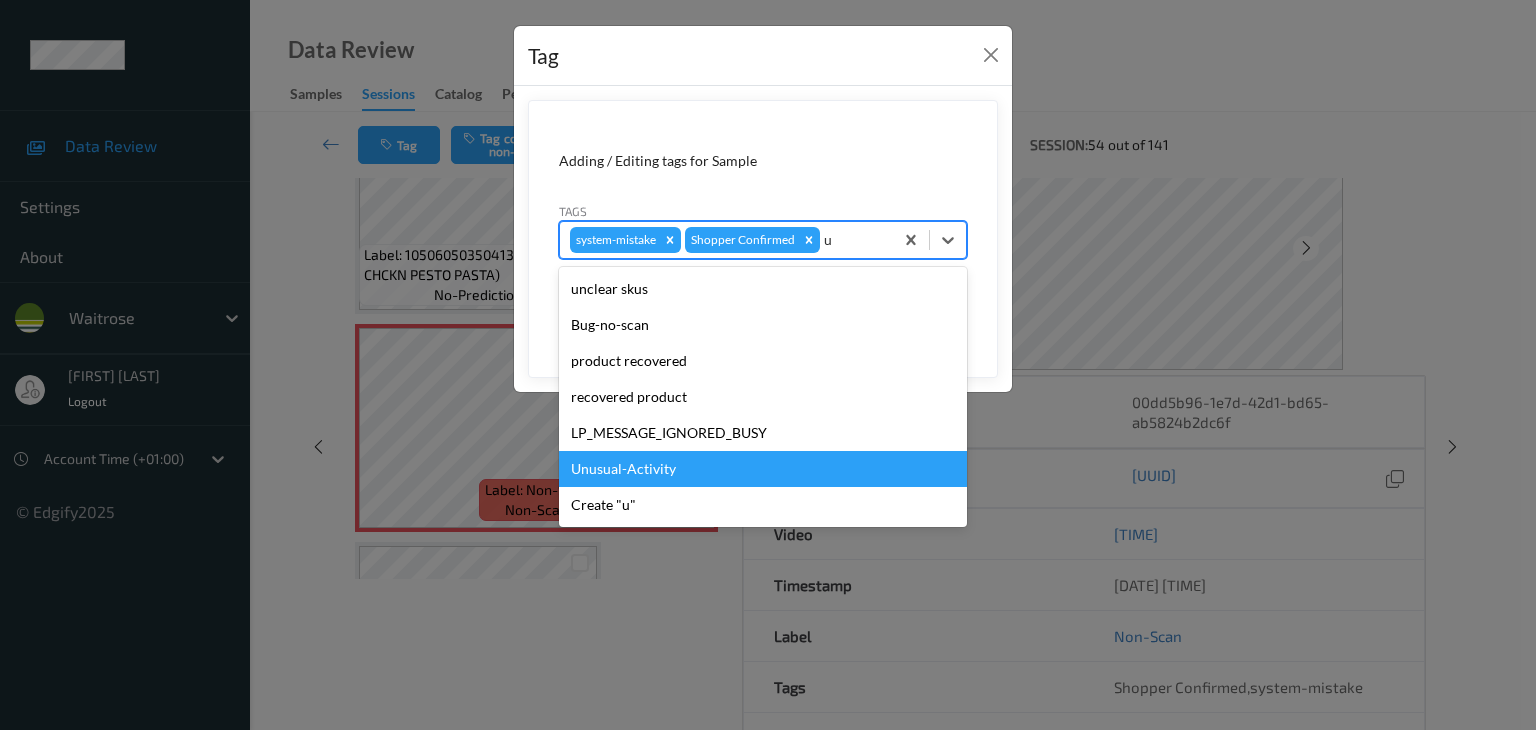 click on "Unusual-Activity" at bounding box center (763, 469) 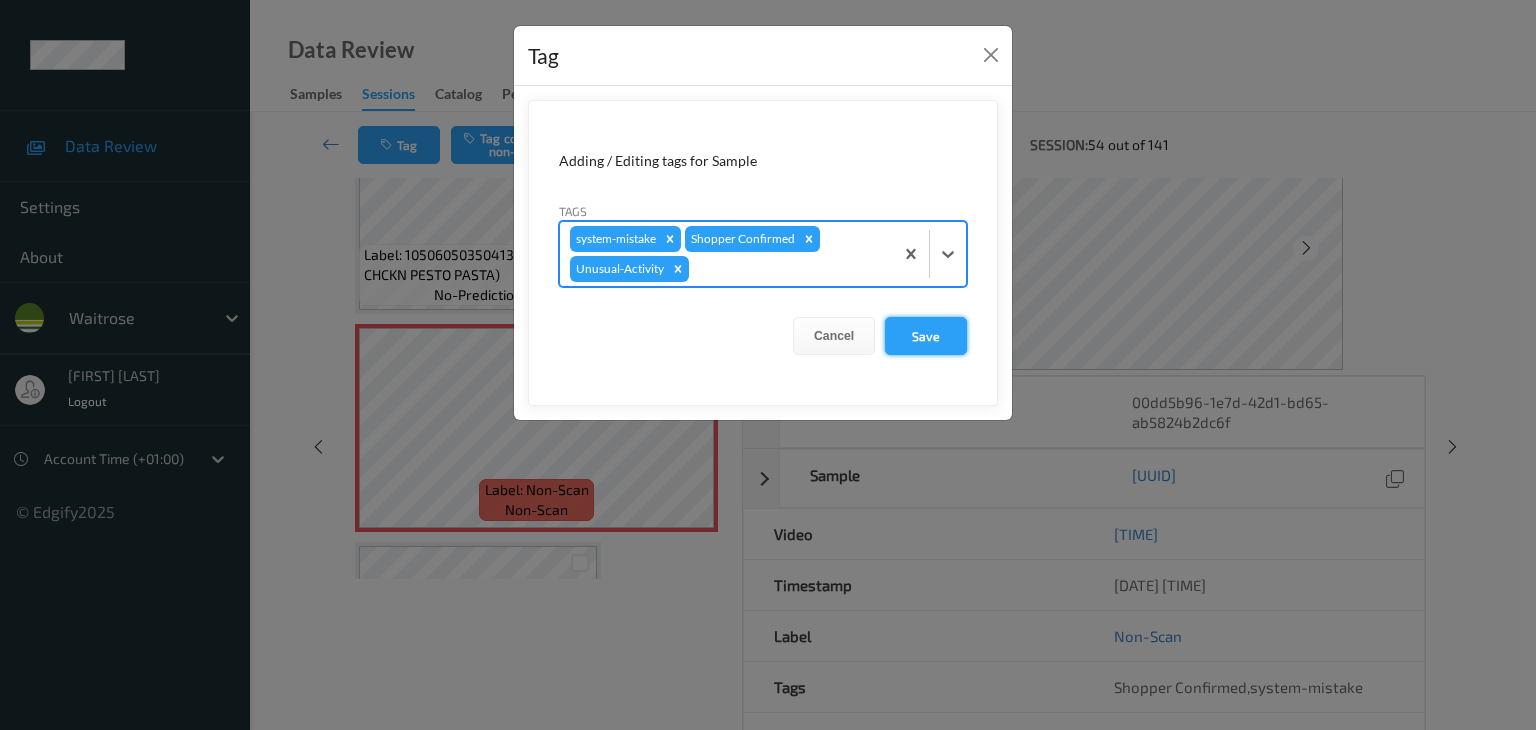 click on "Save" at bounding box center (926, 336) 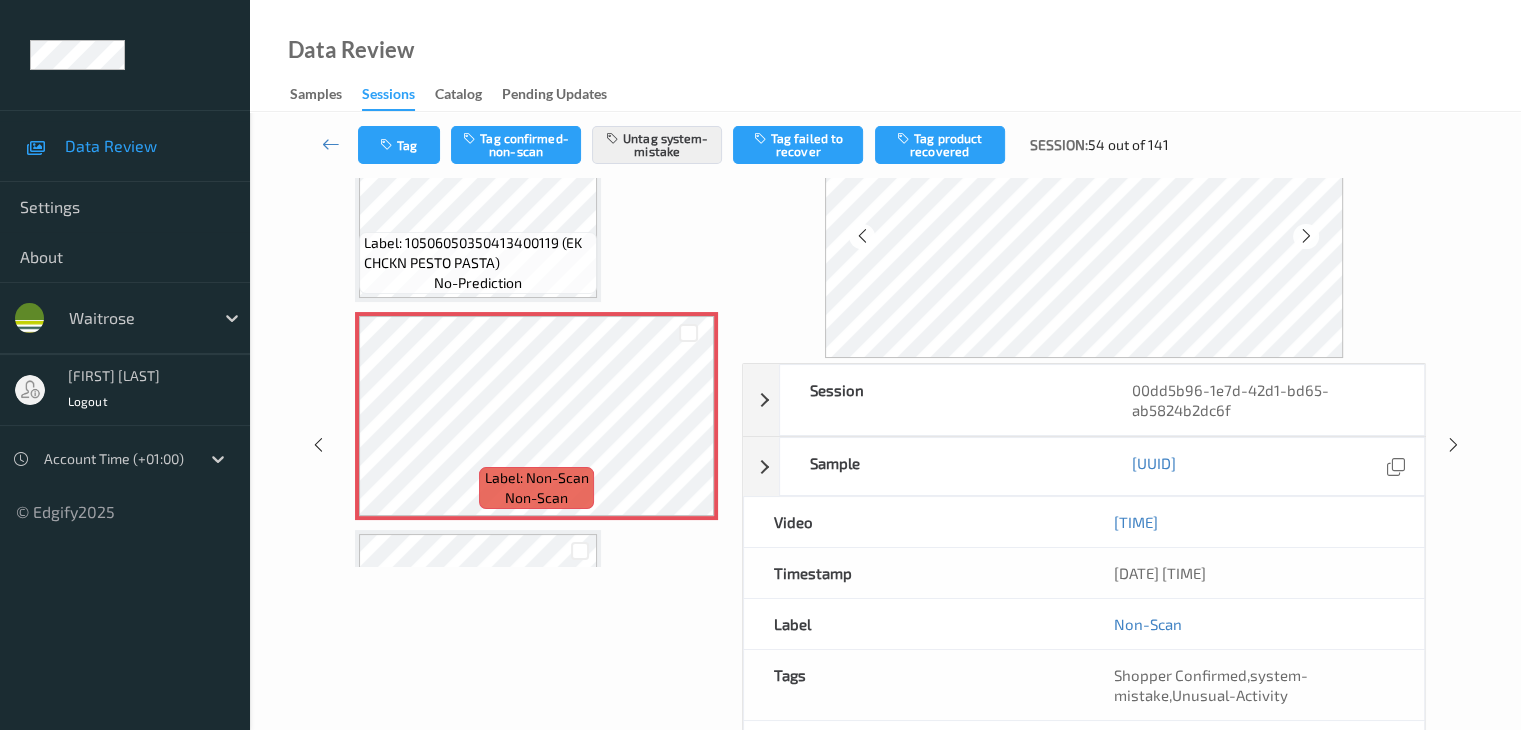 scroll, scrollTop: 0, scrollLeft: 0, axis: both 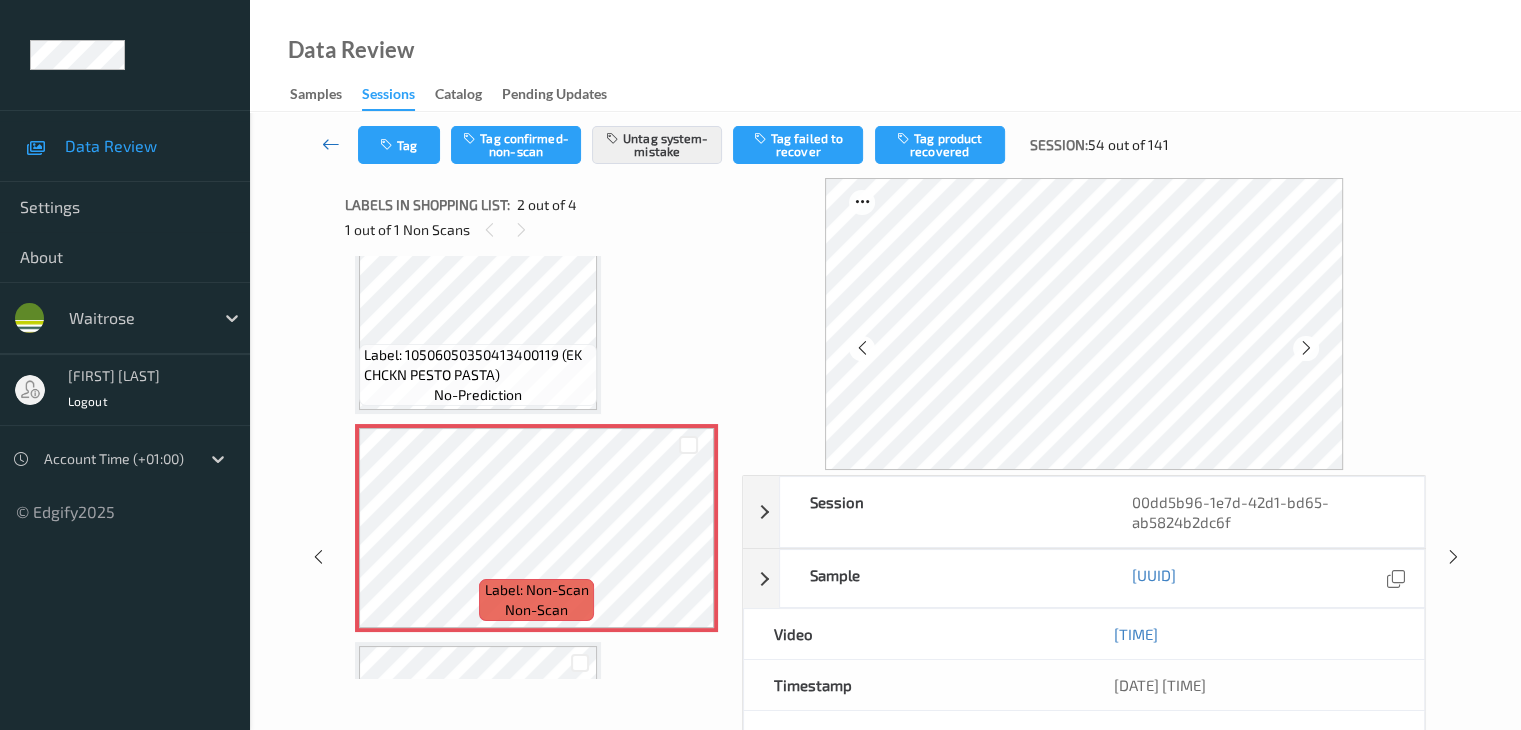 click at bounding box center (331, 145) 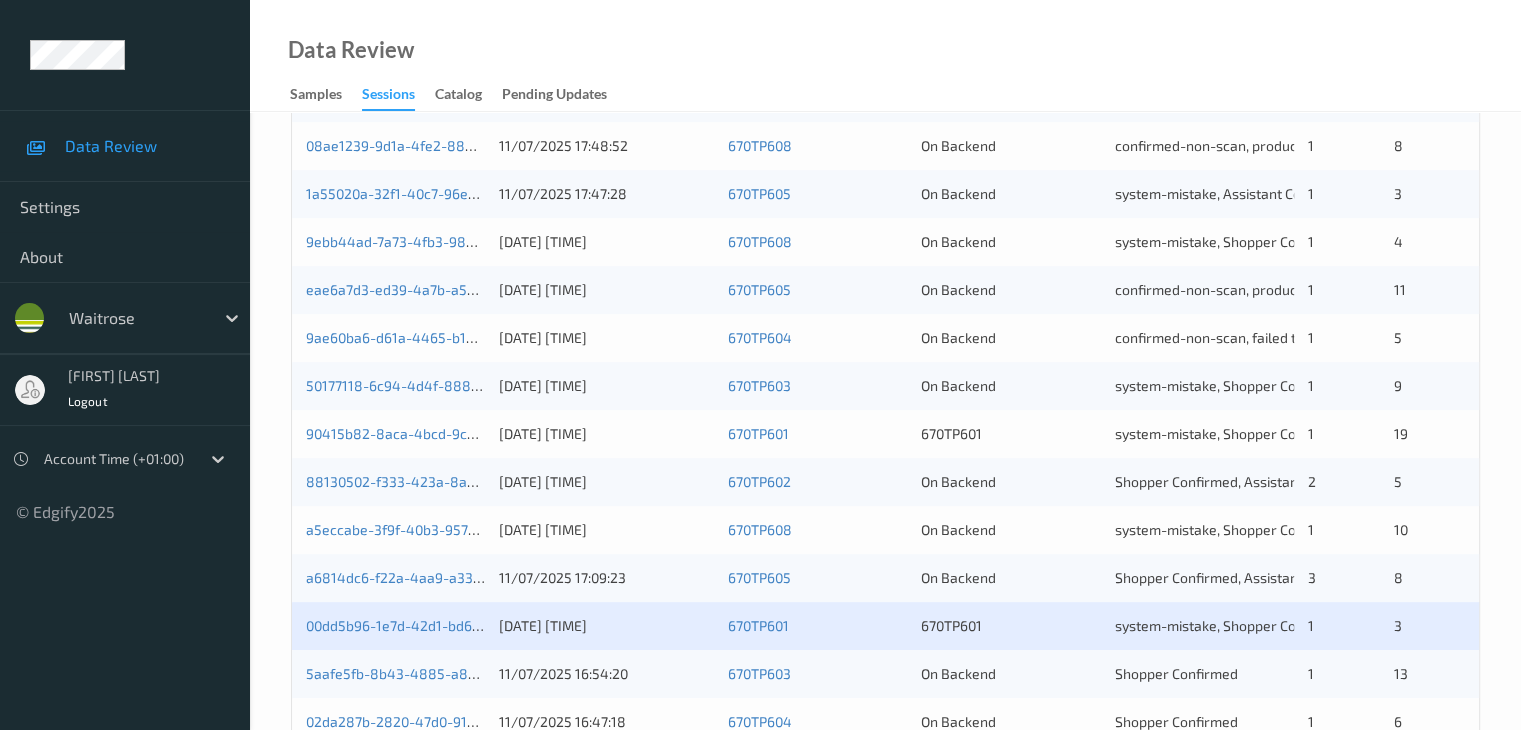 scroll, scrollTop: 900, scrollLeft: 0, axis: vertical 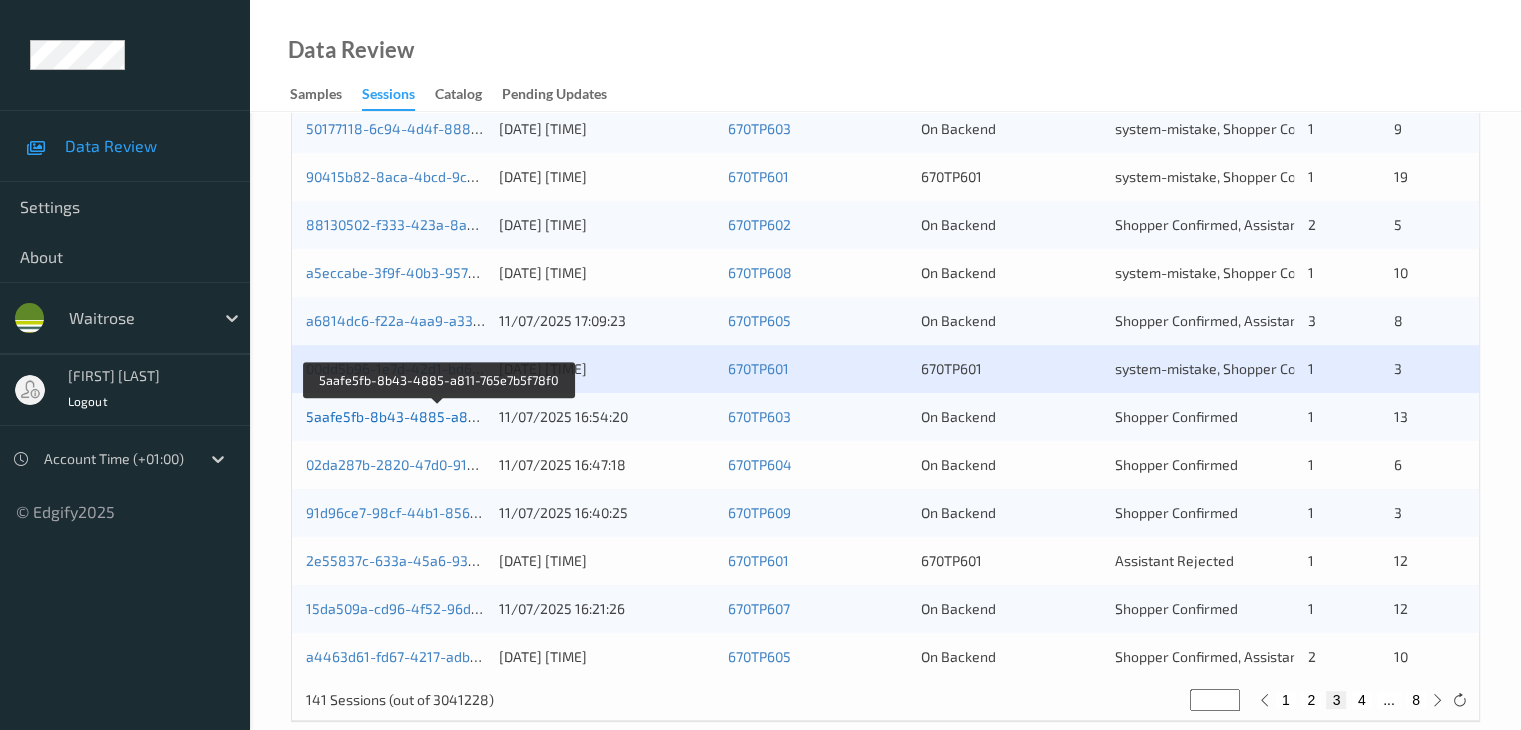 click on "5aafe5fb-8b43-4885-a811-765e7b5f78f0" at bounding box center [439, 416] 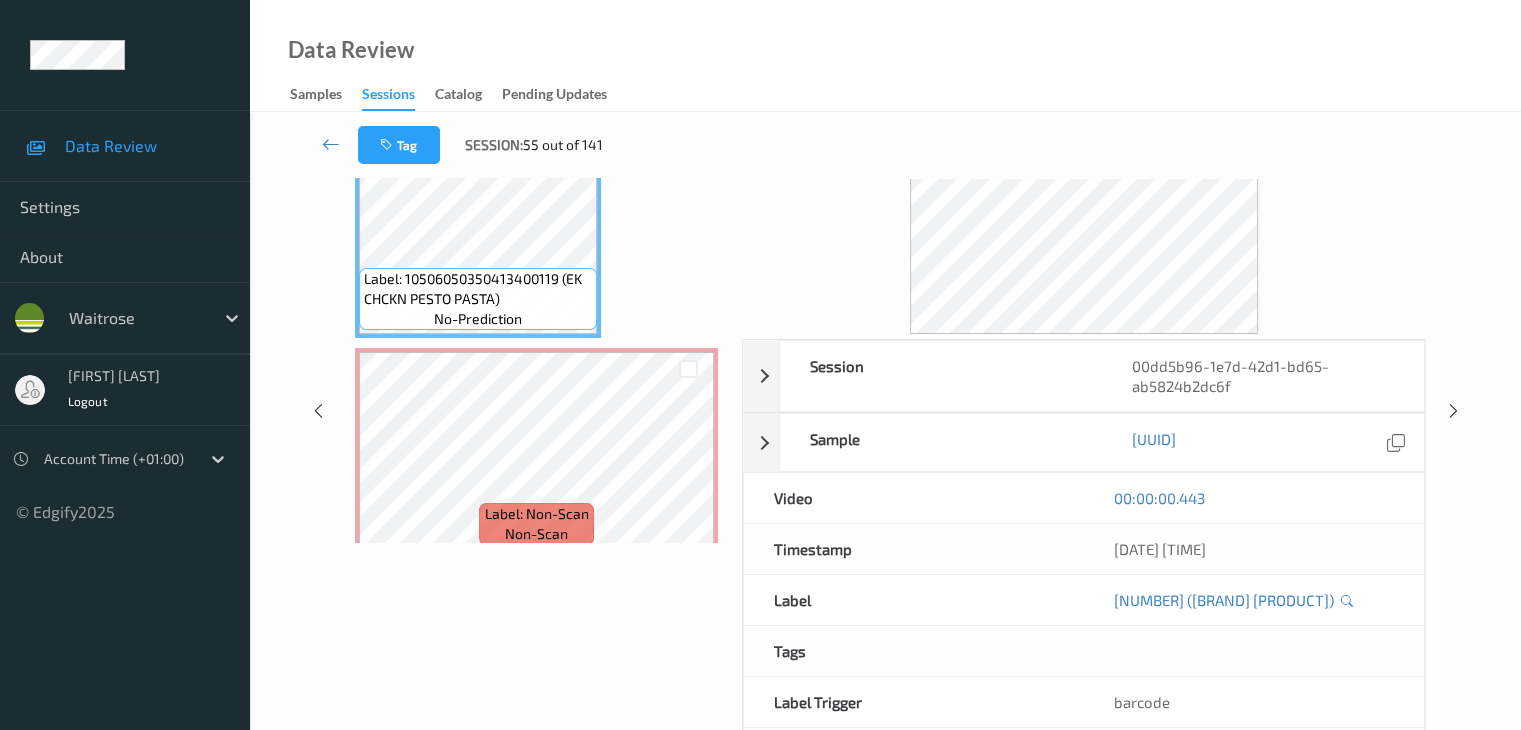 scroll, scrollTop: 0, scrollLeft: 0, axis: both 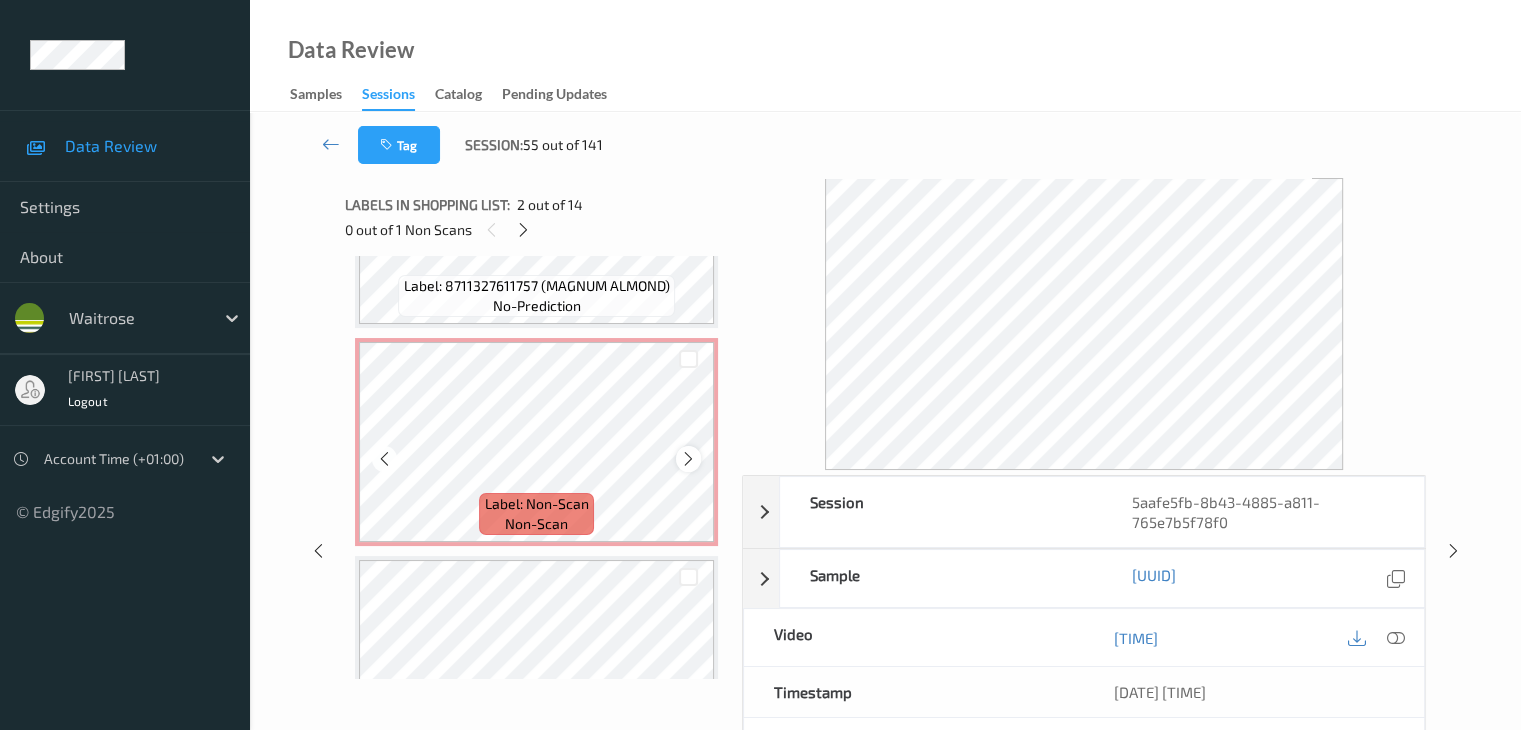 click at bounding box center (688, 459) 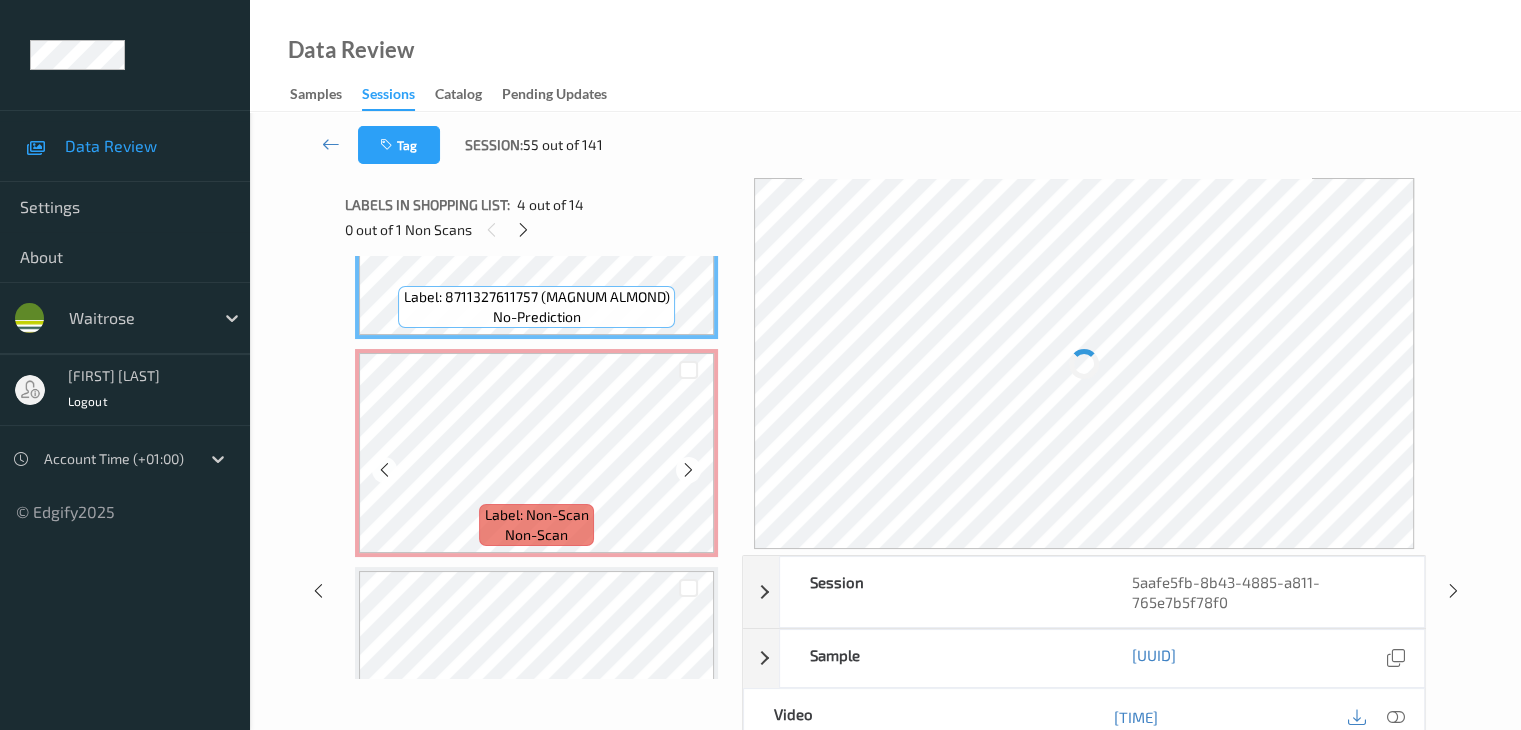 scroll, scrollTop: 800, scrollLeft: 0, axis: vertical 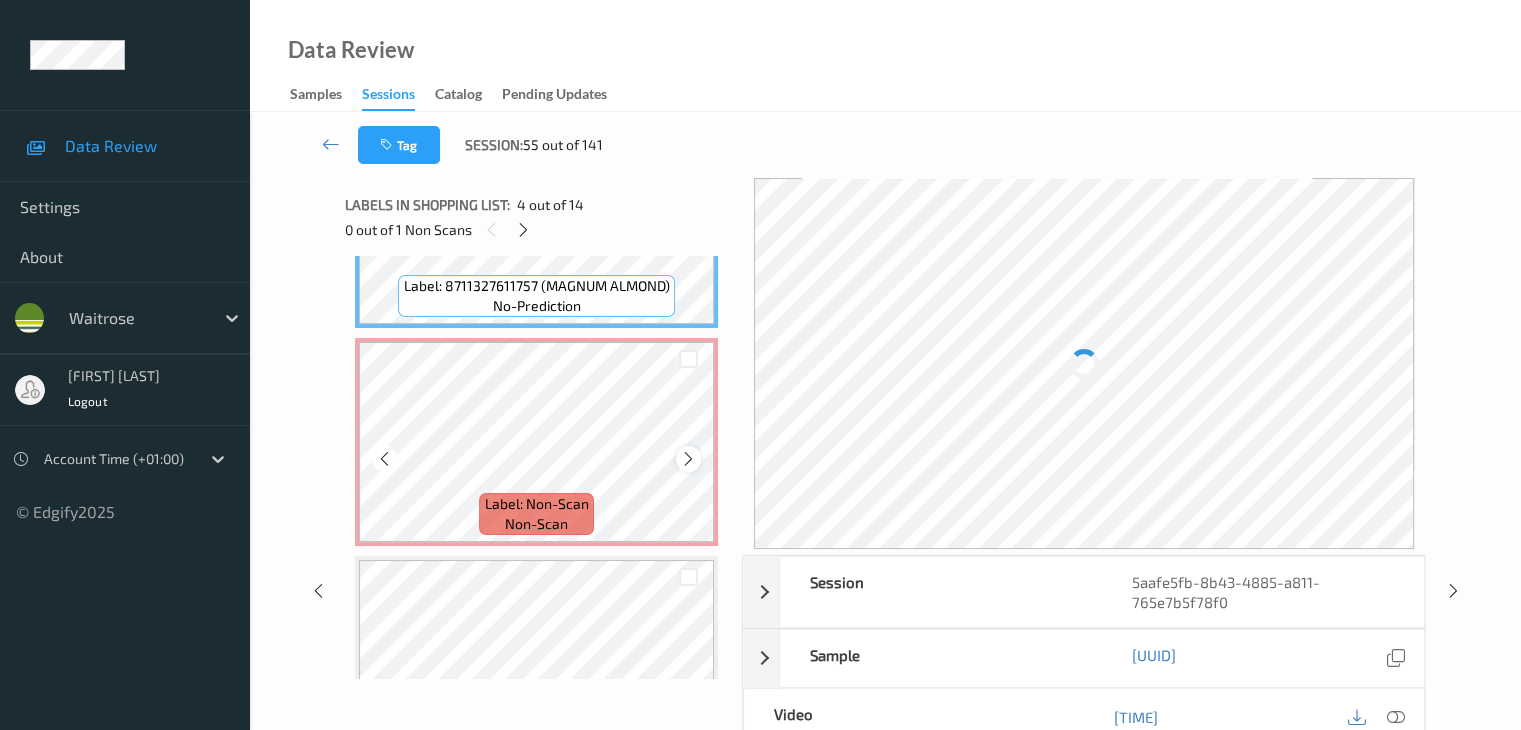 click at bounding box center (688, 459) 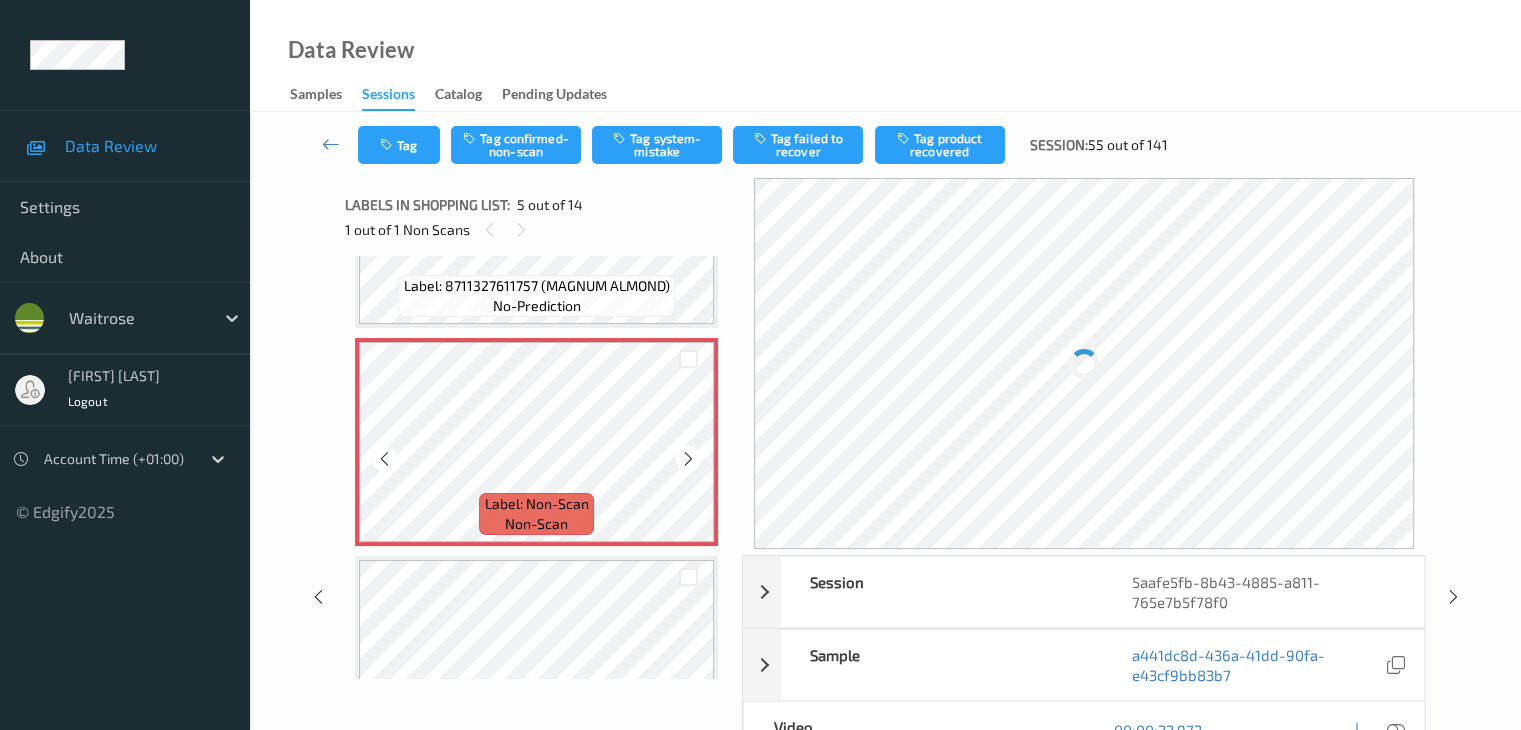 click at bounding box center [688, 459] 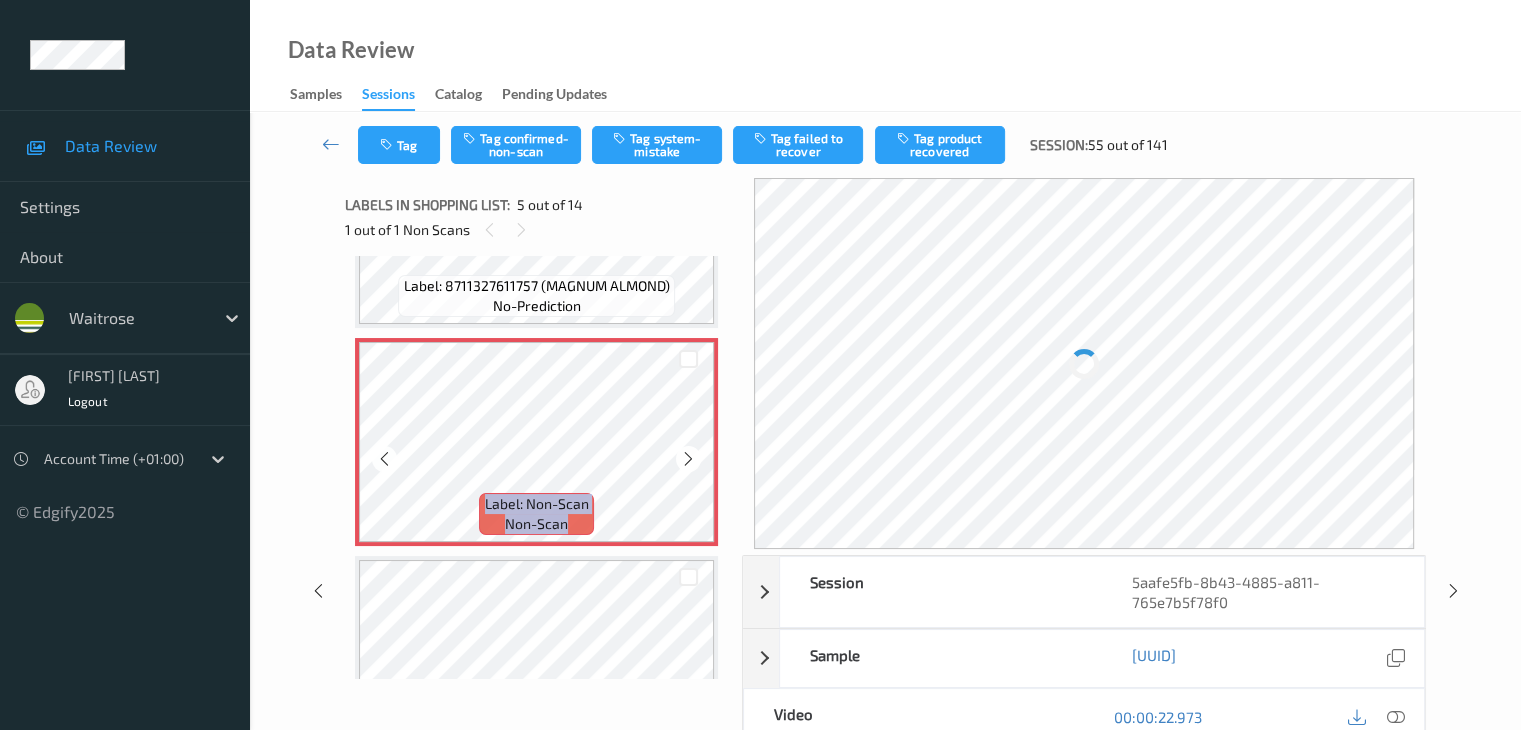 click at bounding box center (688, 459) 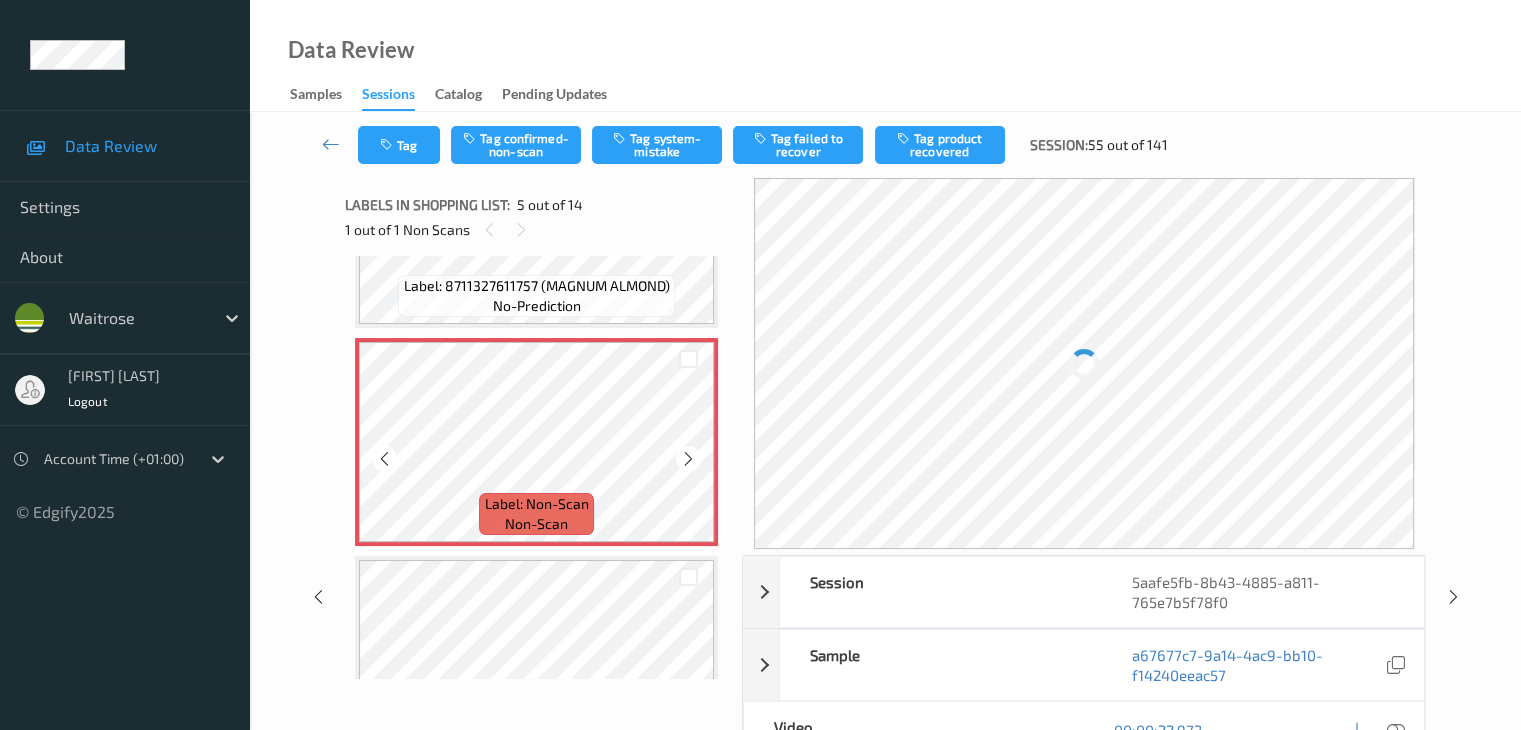 click at bounding box center [688, 459] 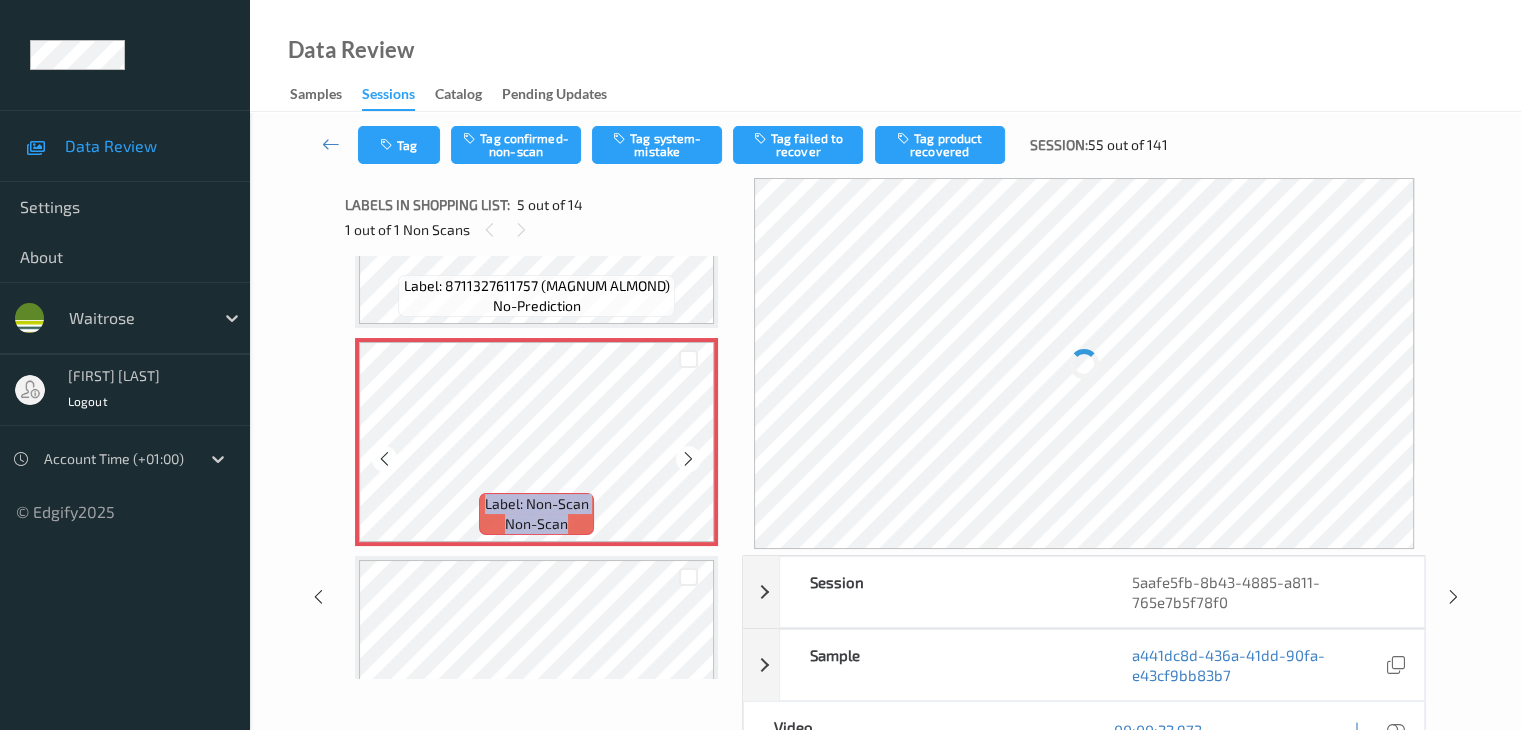 click at bounding box center [688, 459] 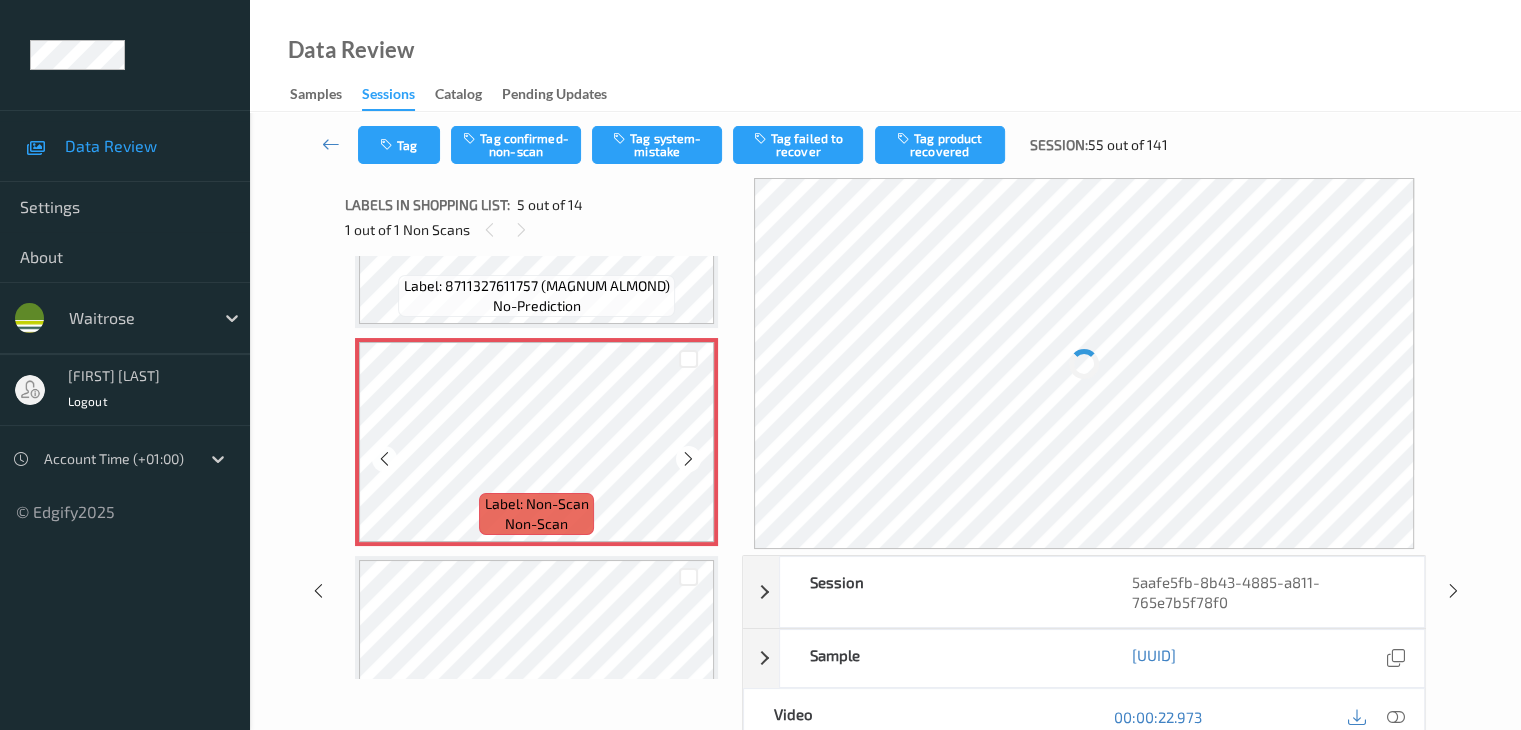 click at bounding box center [688, 459] 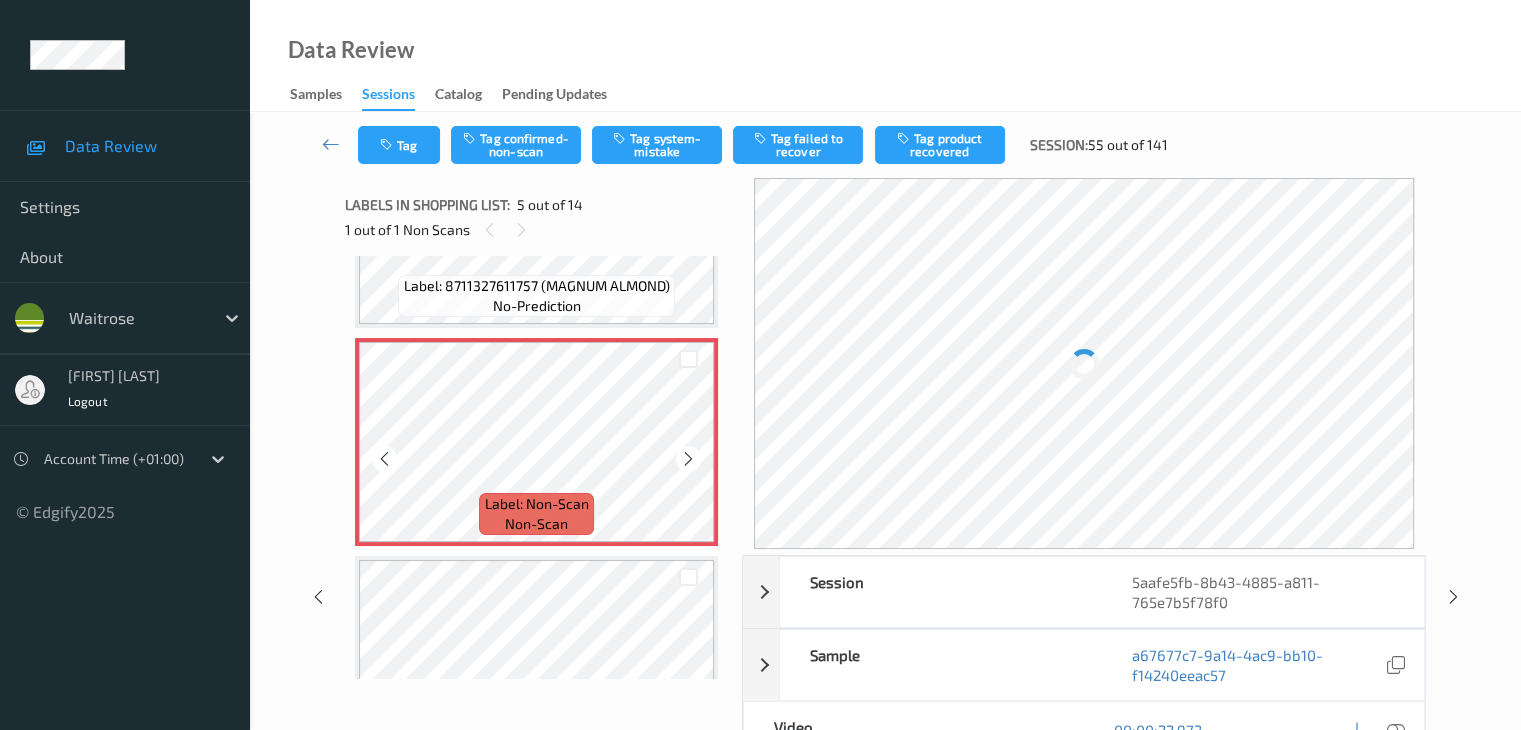 click at bounding box center (688, 459) 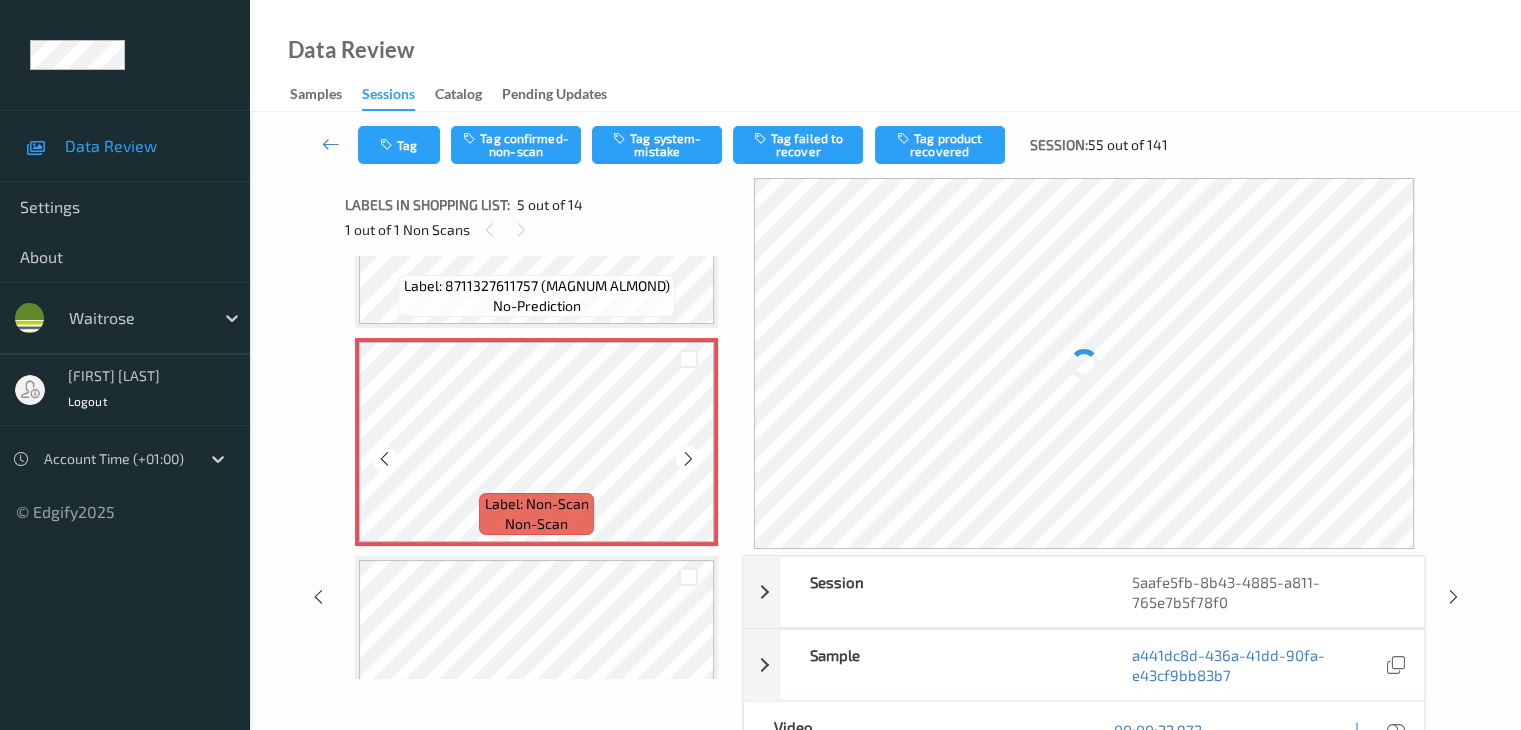 click at bounding box center (688, 459) 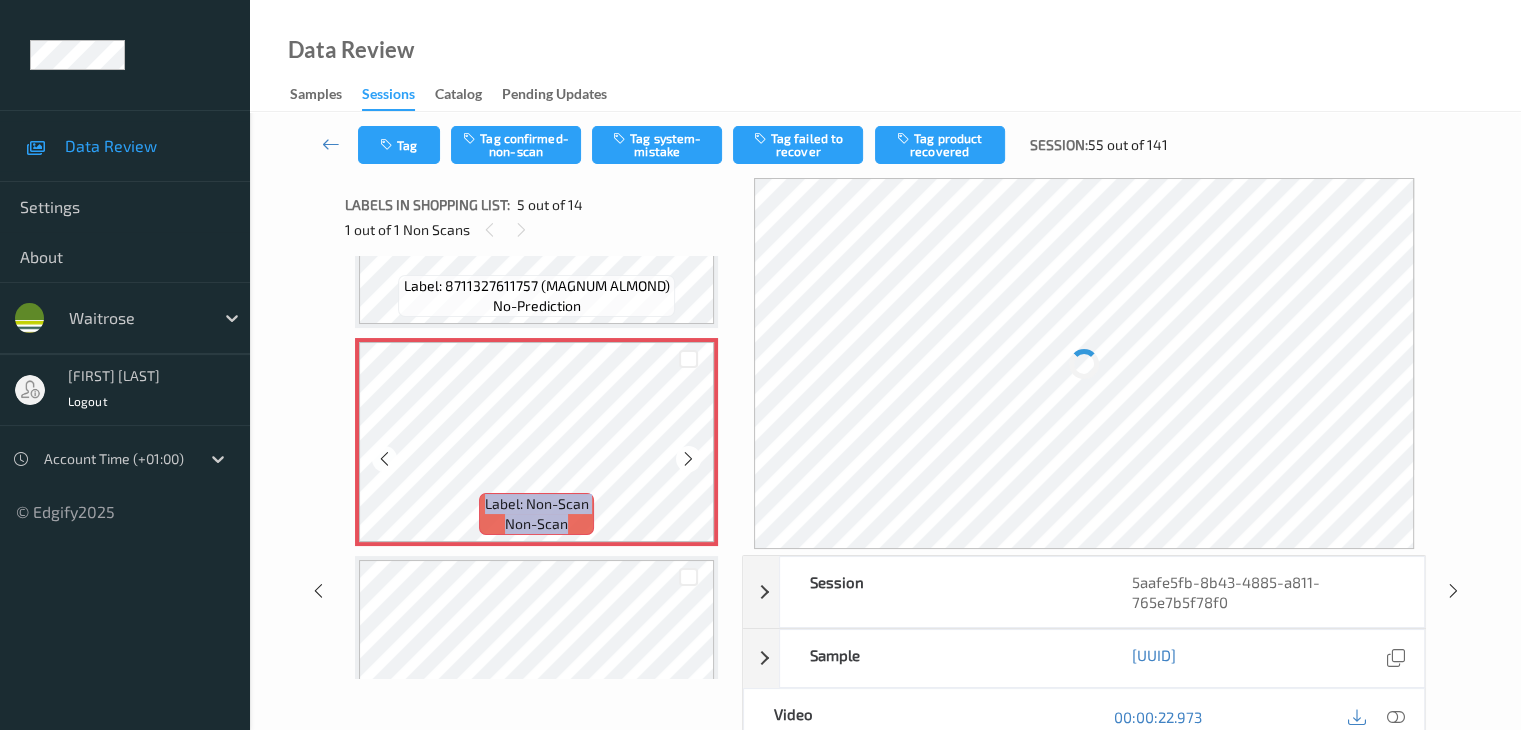 click at bounding box center (688, 459) 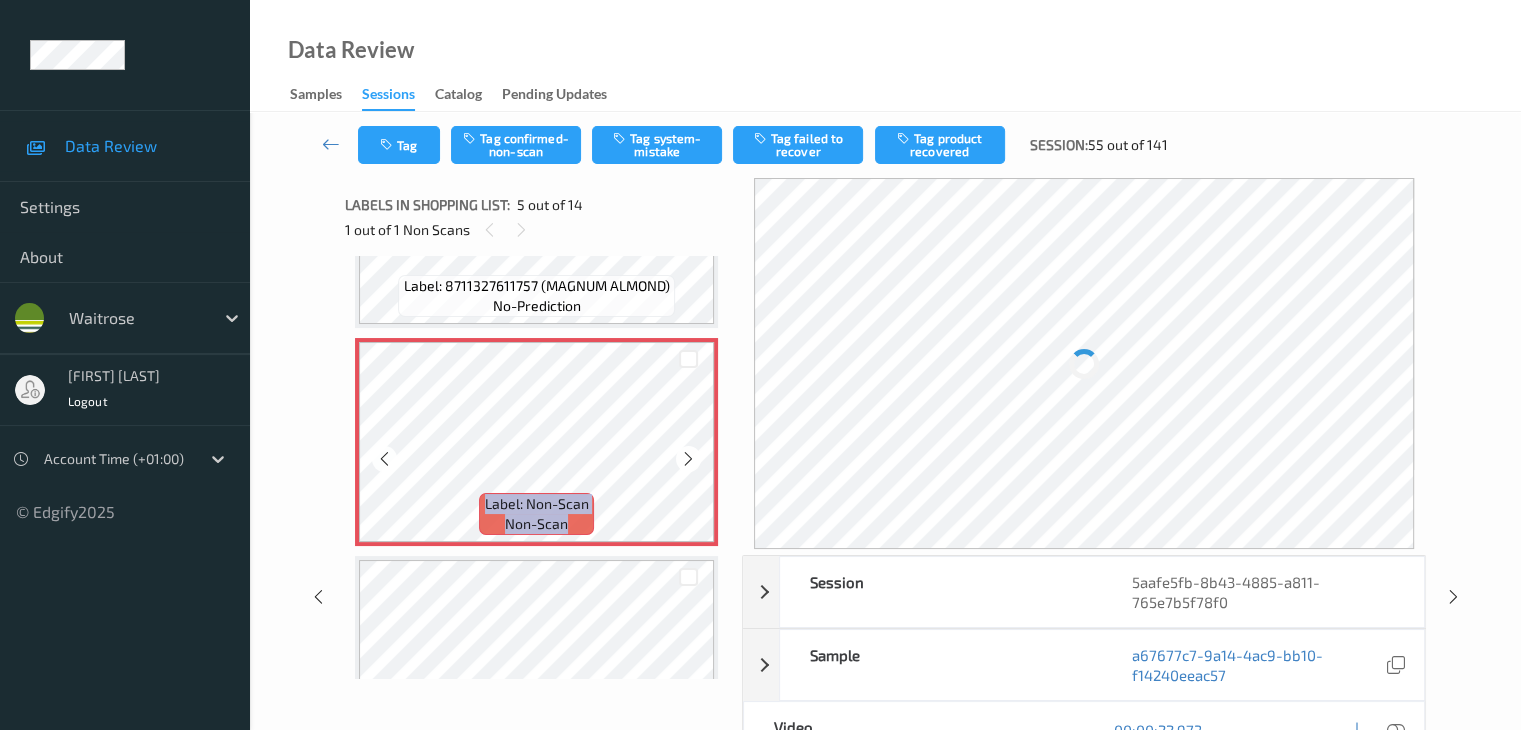 click at bounding box center [688, 459] 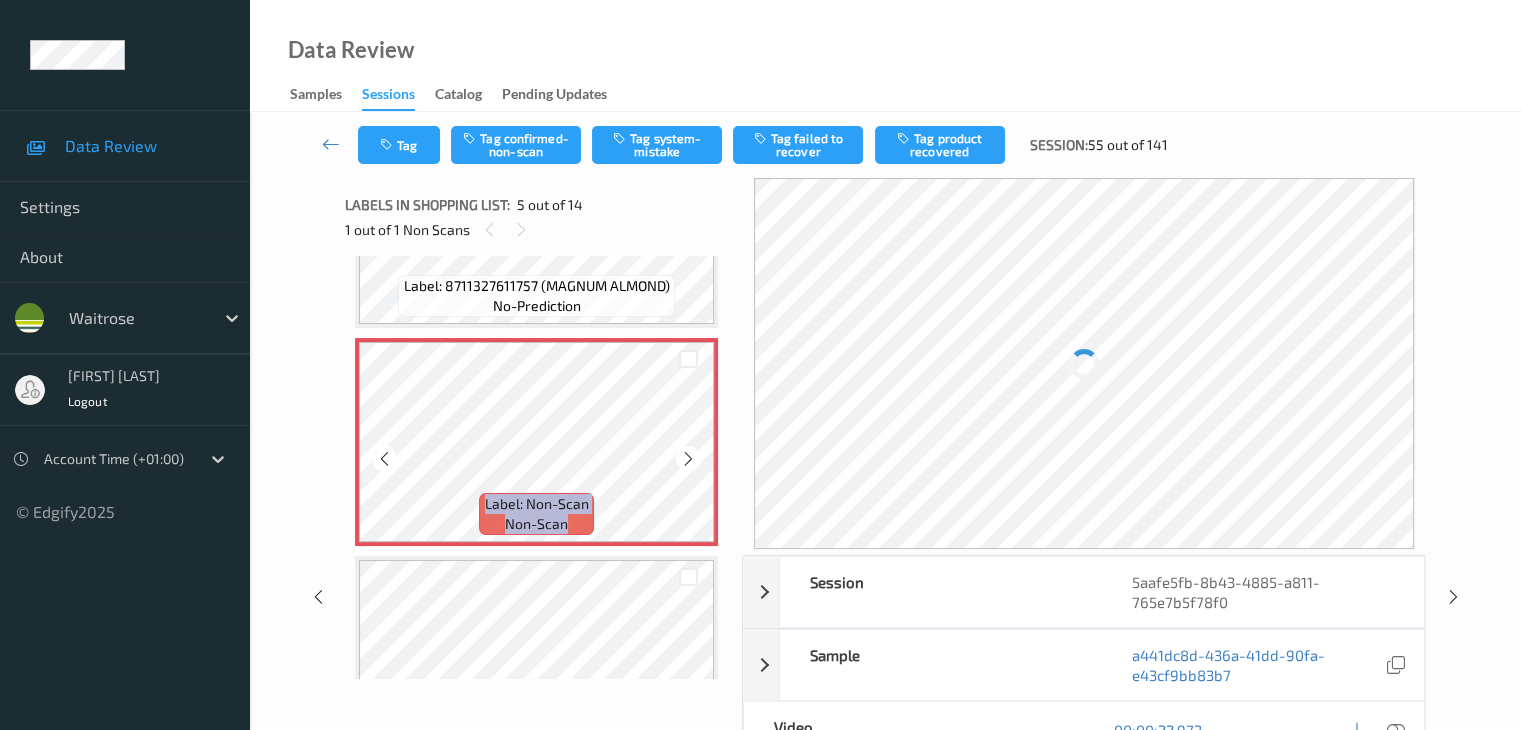 click at bounding box center (688, 459) 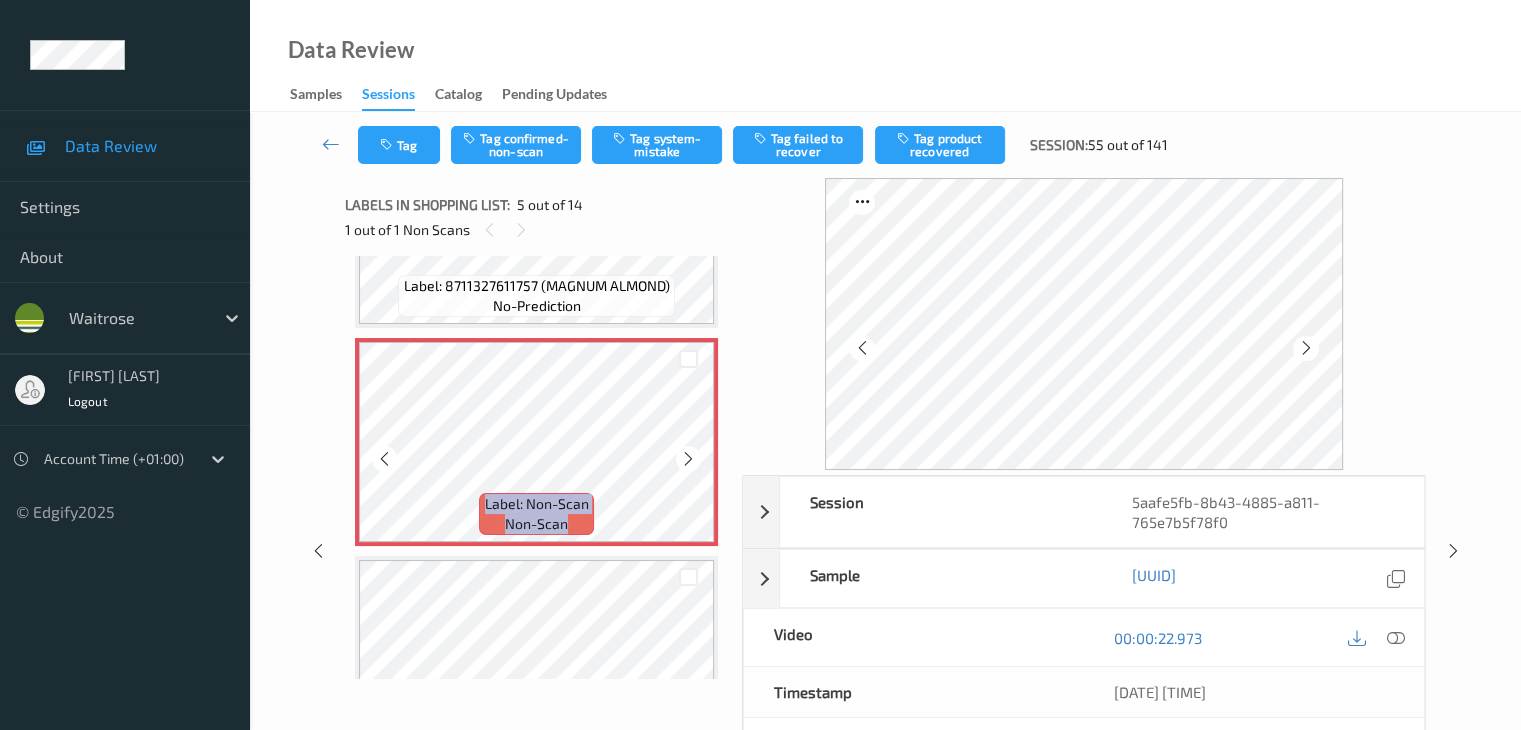 click at bounding box center (688, 459) 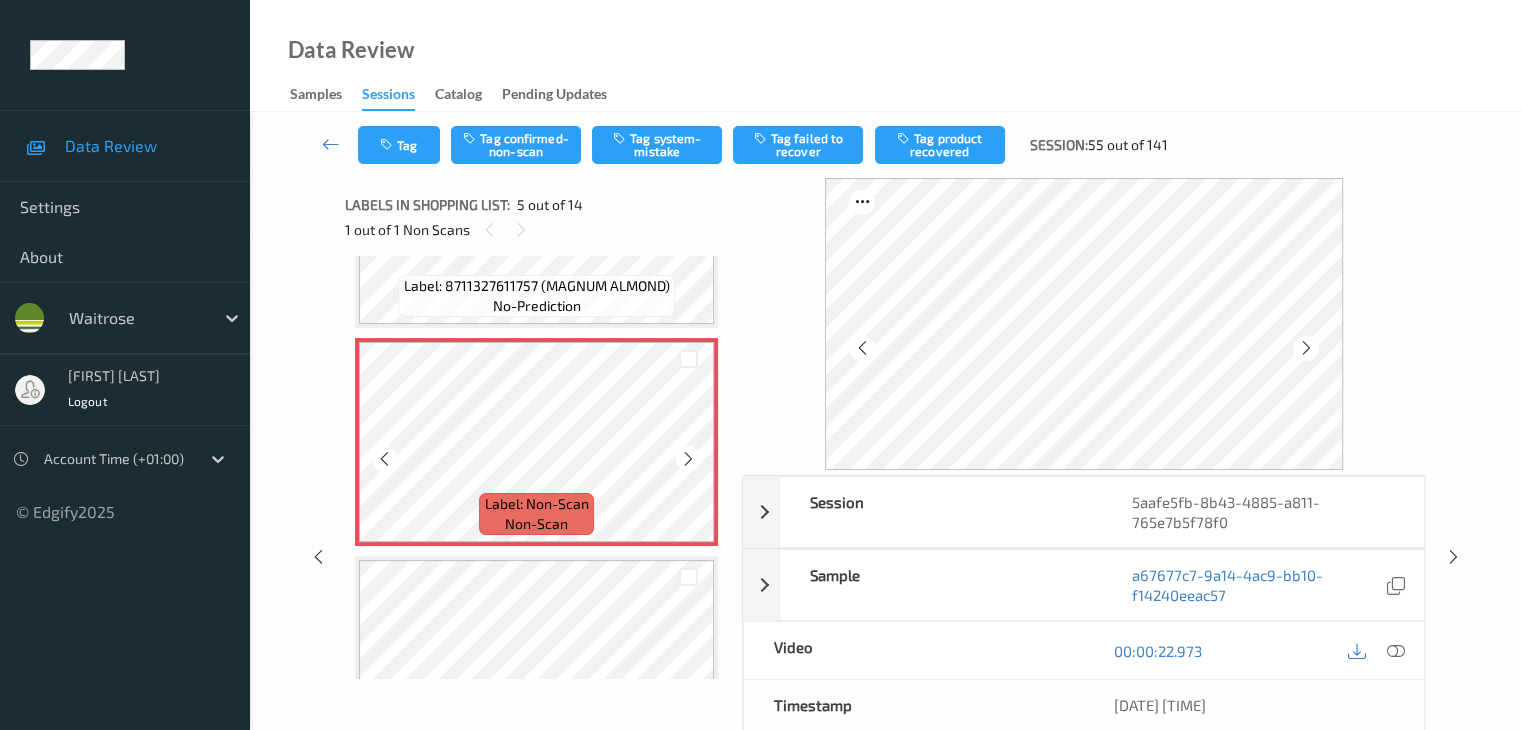 click at bounding box center (688, 459) 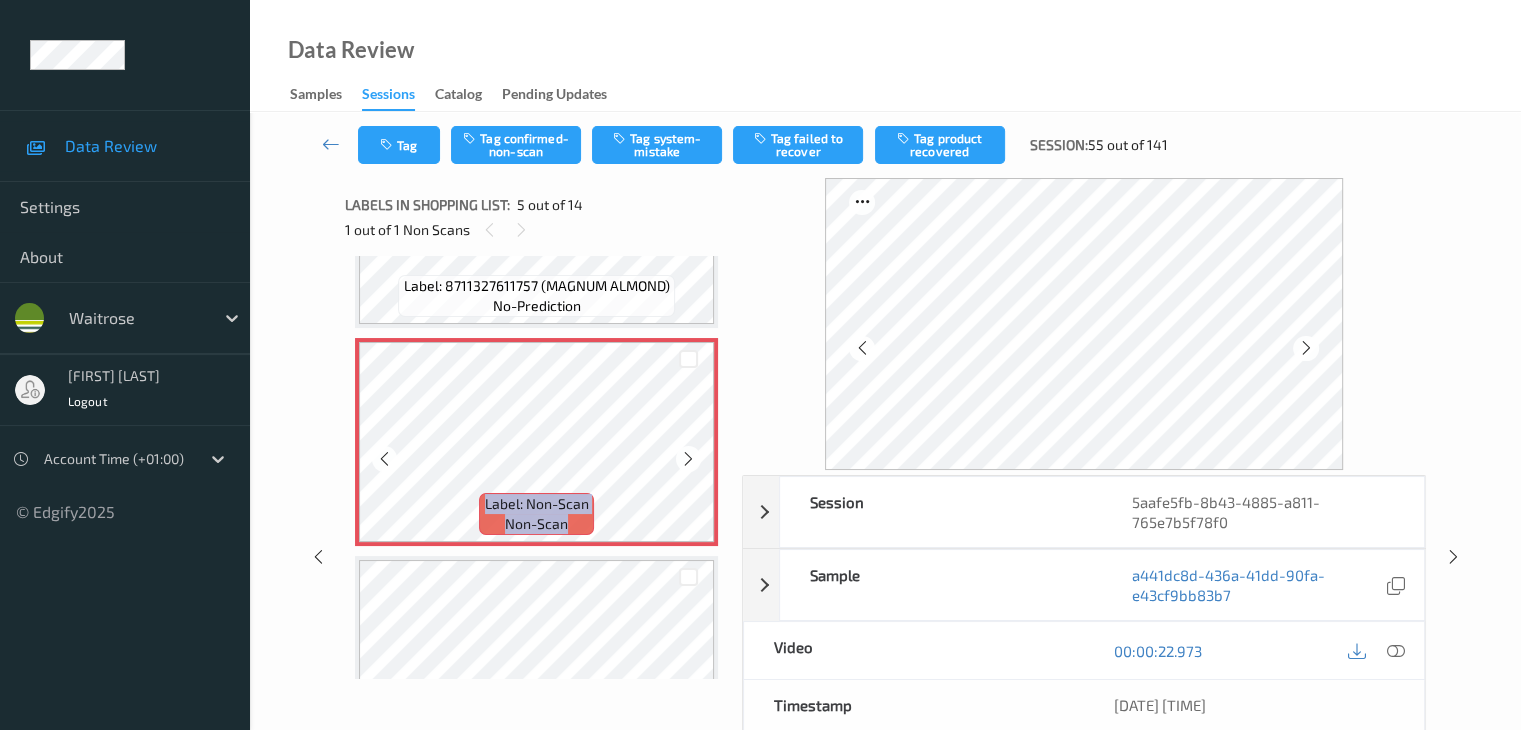 click at bounding box center (688, 459) 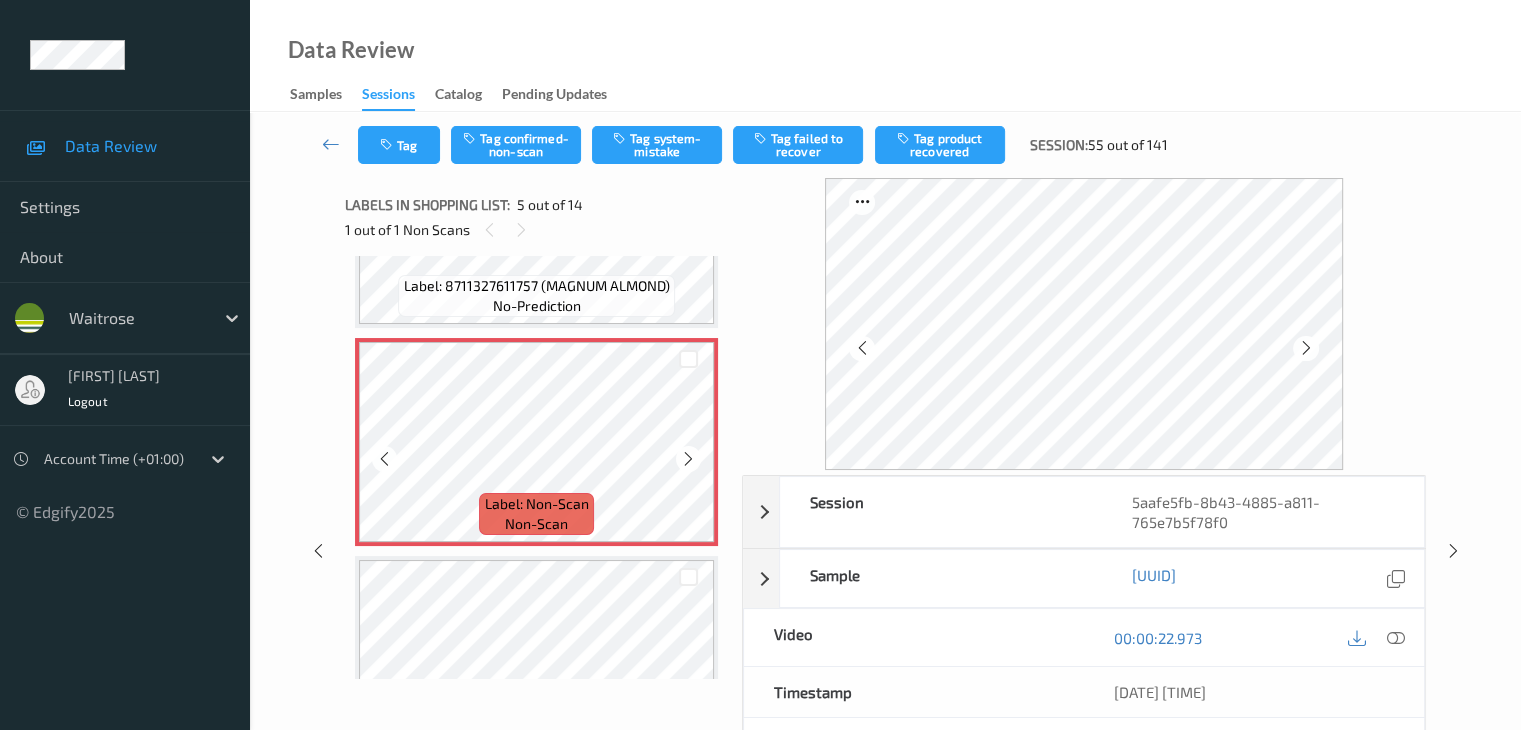 click at bounding box center (688, 459) 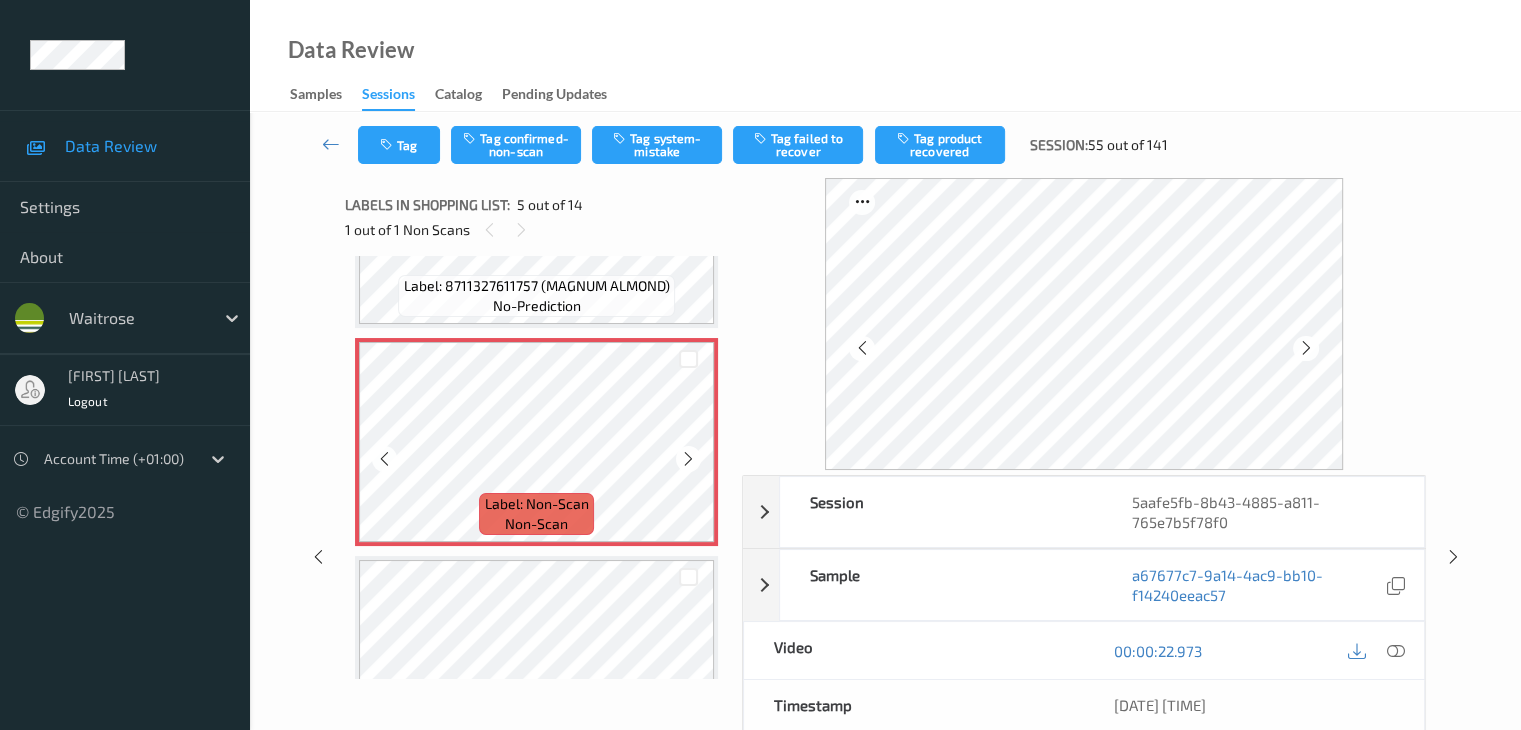 click at bounding box center [688, 459] 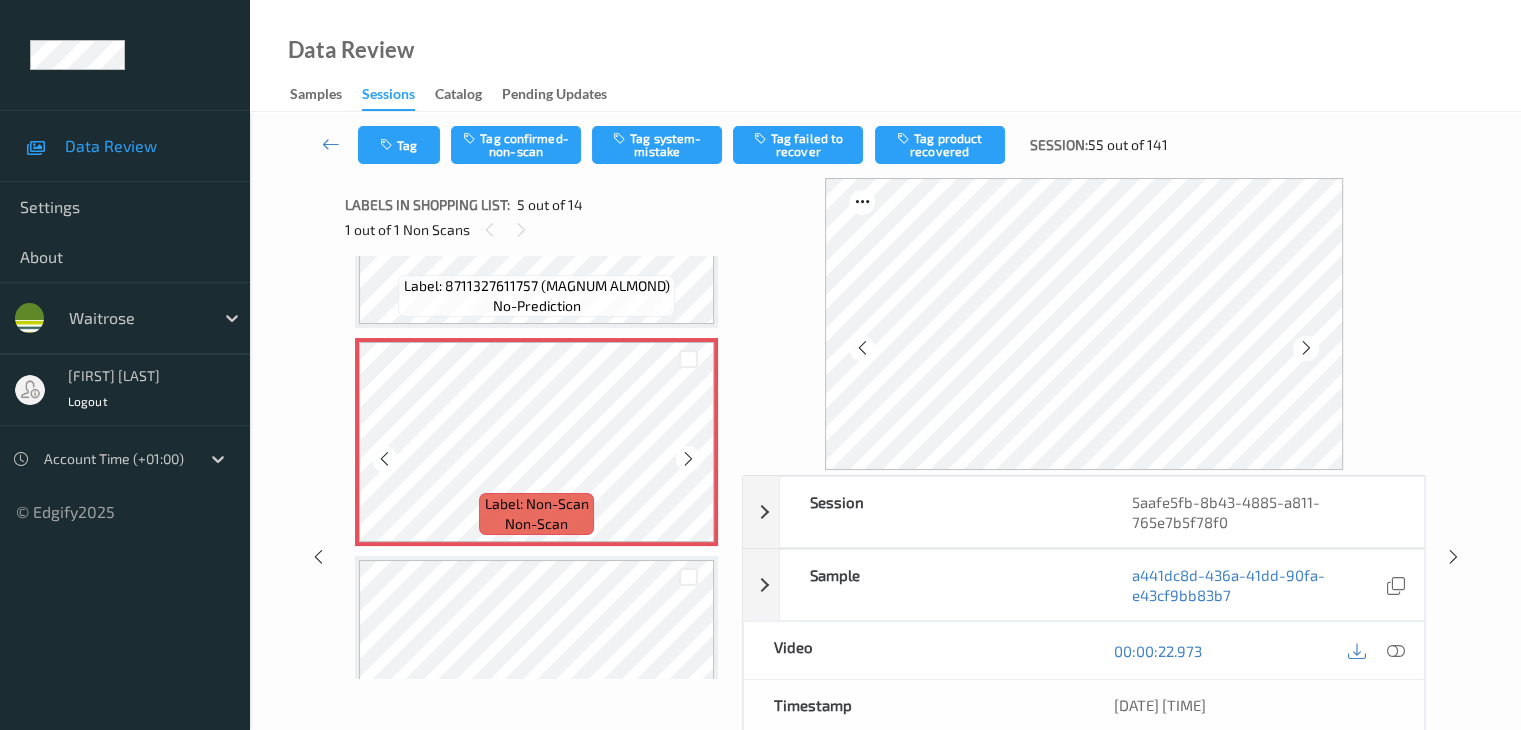 click at bounding box center [688, 459] 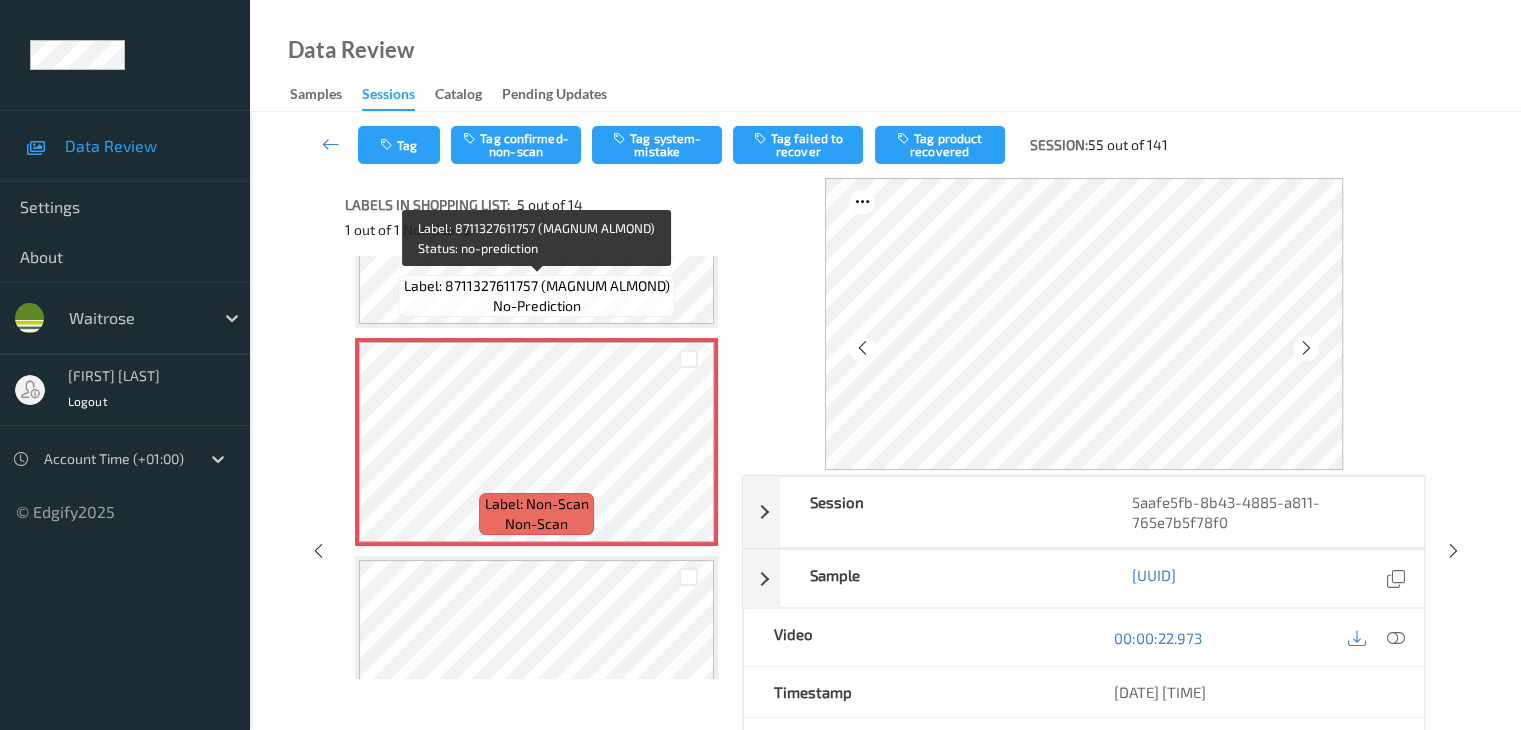 click on "Label: [NUMBER] (MAGNUM ALMOND) no-prediction" at bounding box center (536, 296) 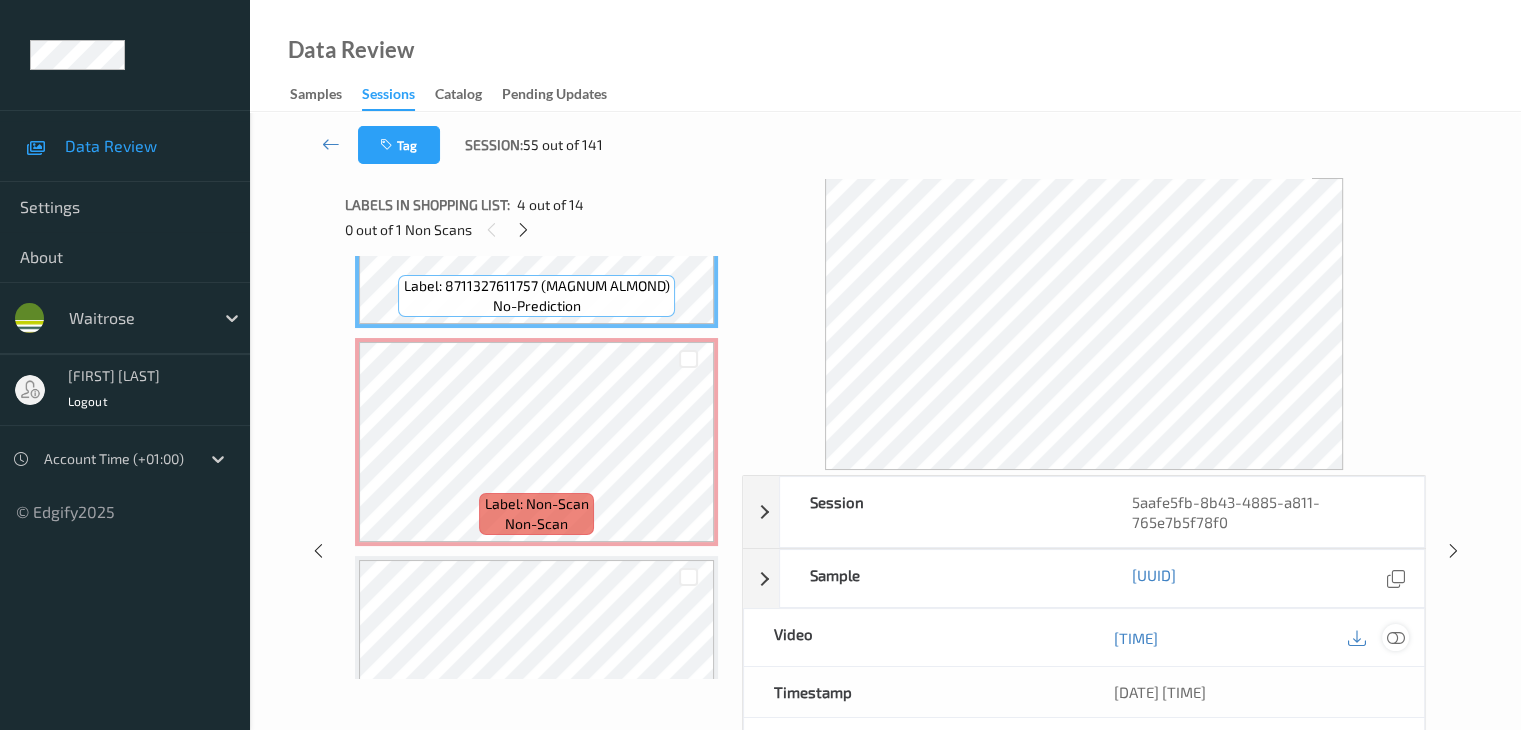 click at bounding box center (1395, 638) 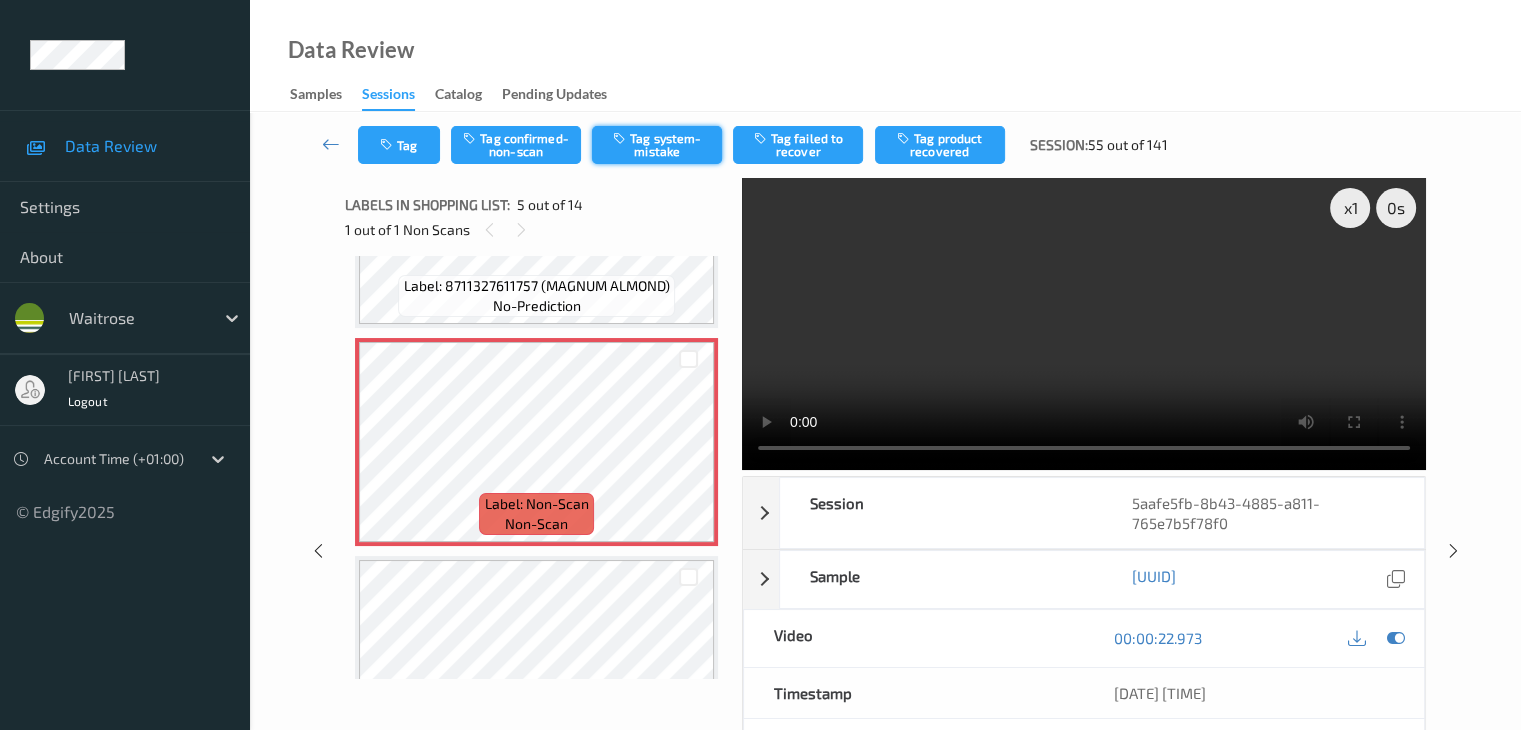 click on "Tag   system-mistake" at bounding box center [657, 145] 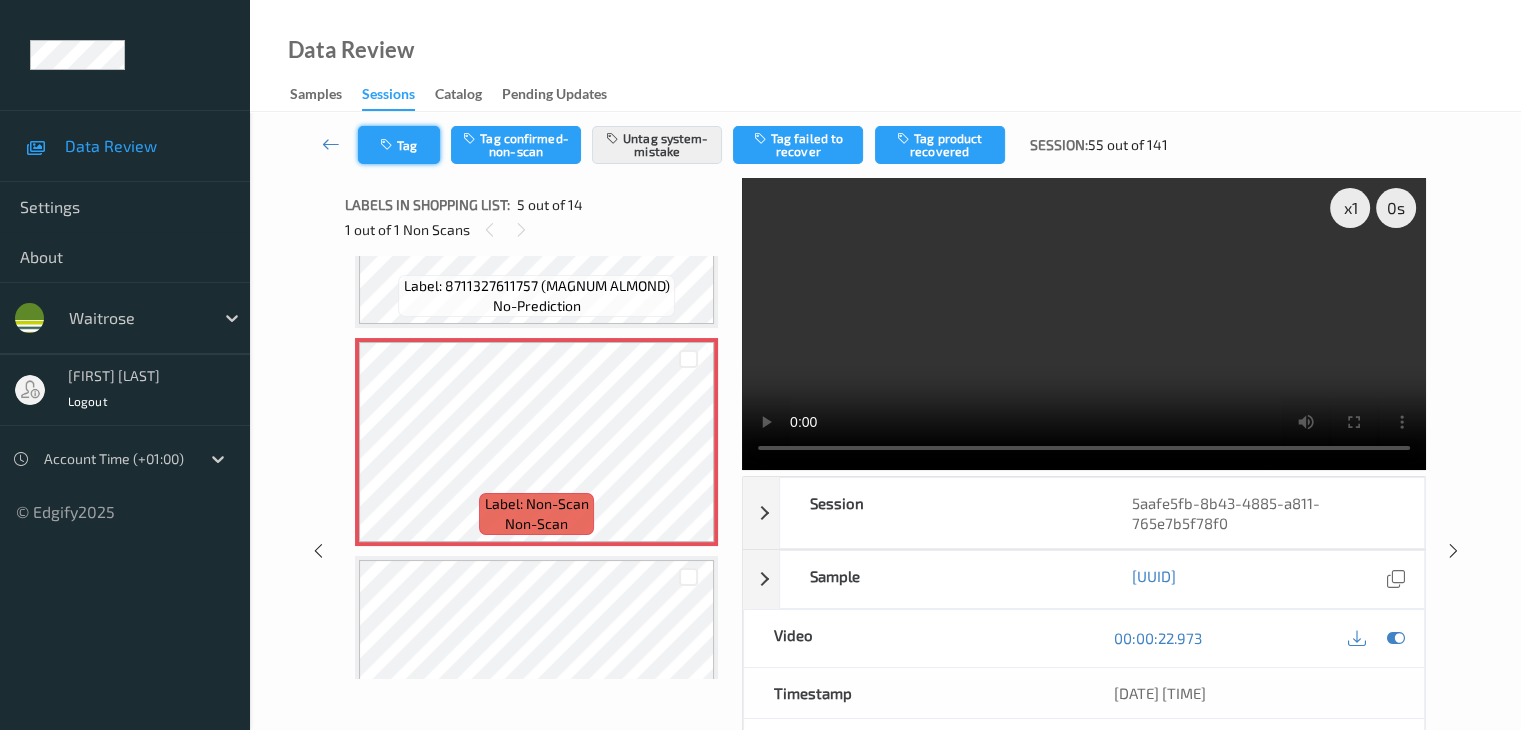 click on "Tag" at bounding box center [399, 145] 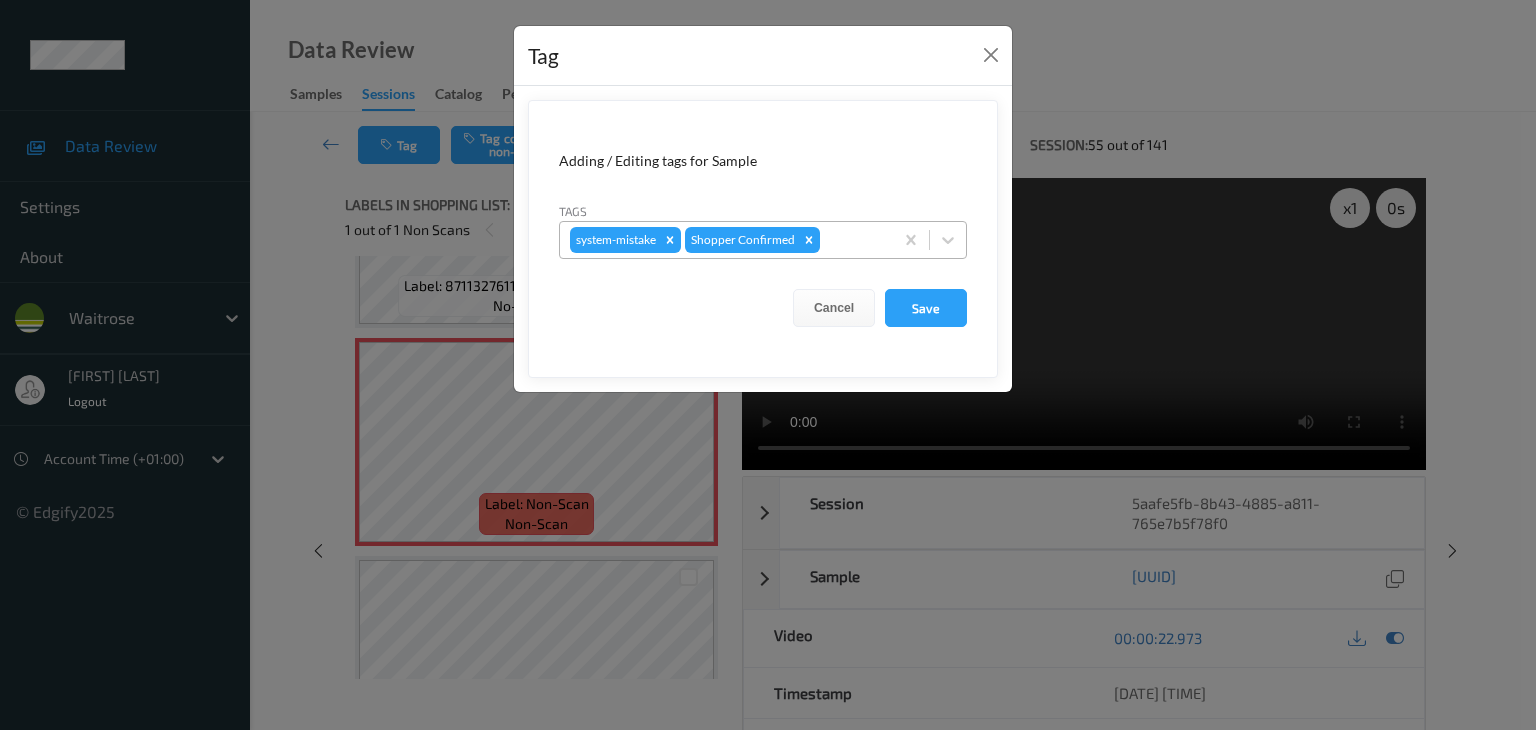 click at bounding box center [853, 240] 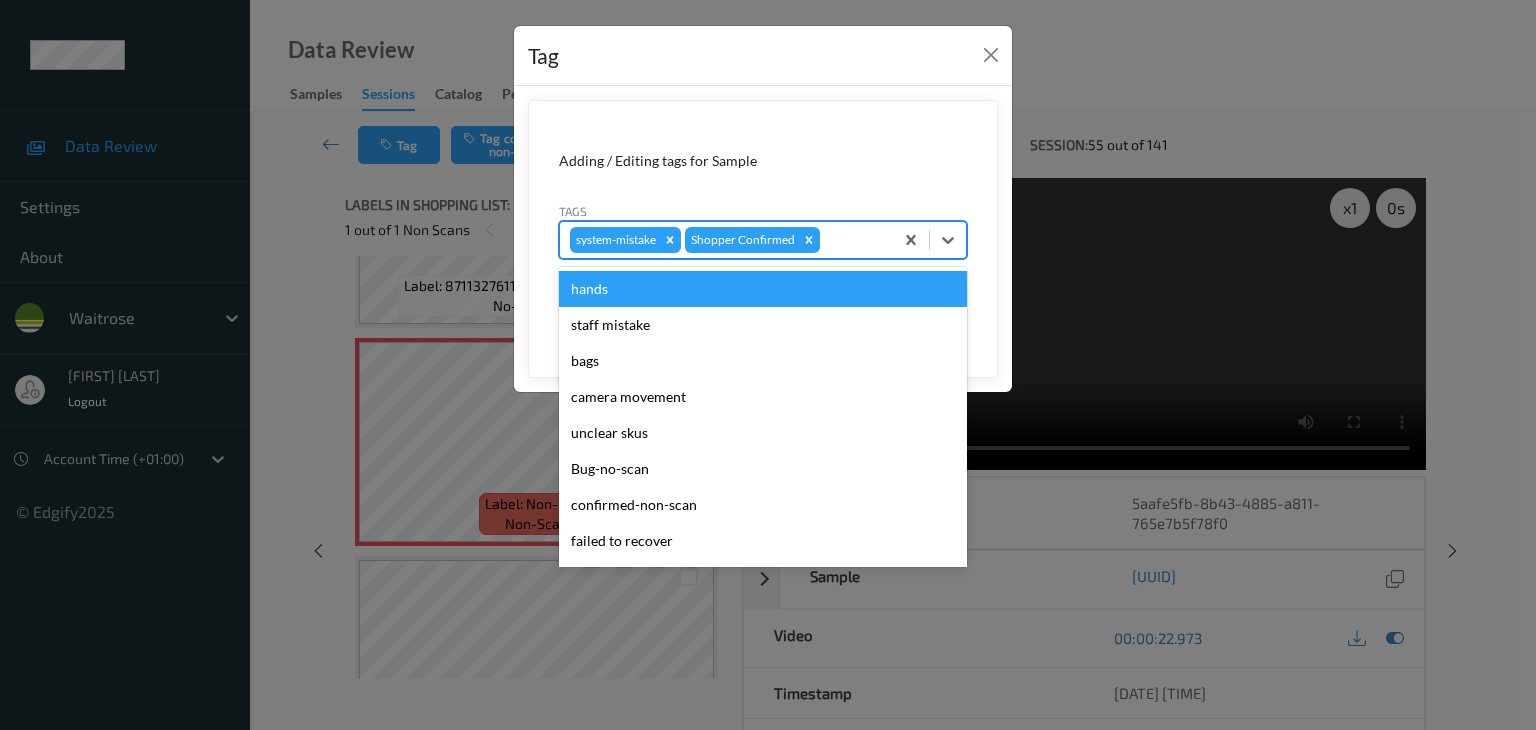 type on "u" 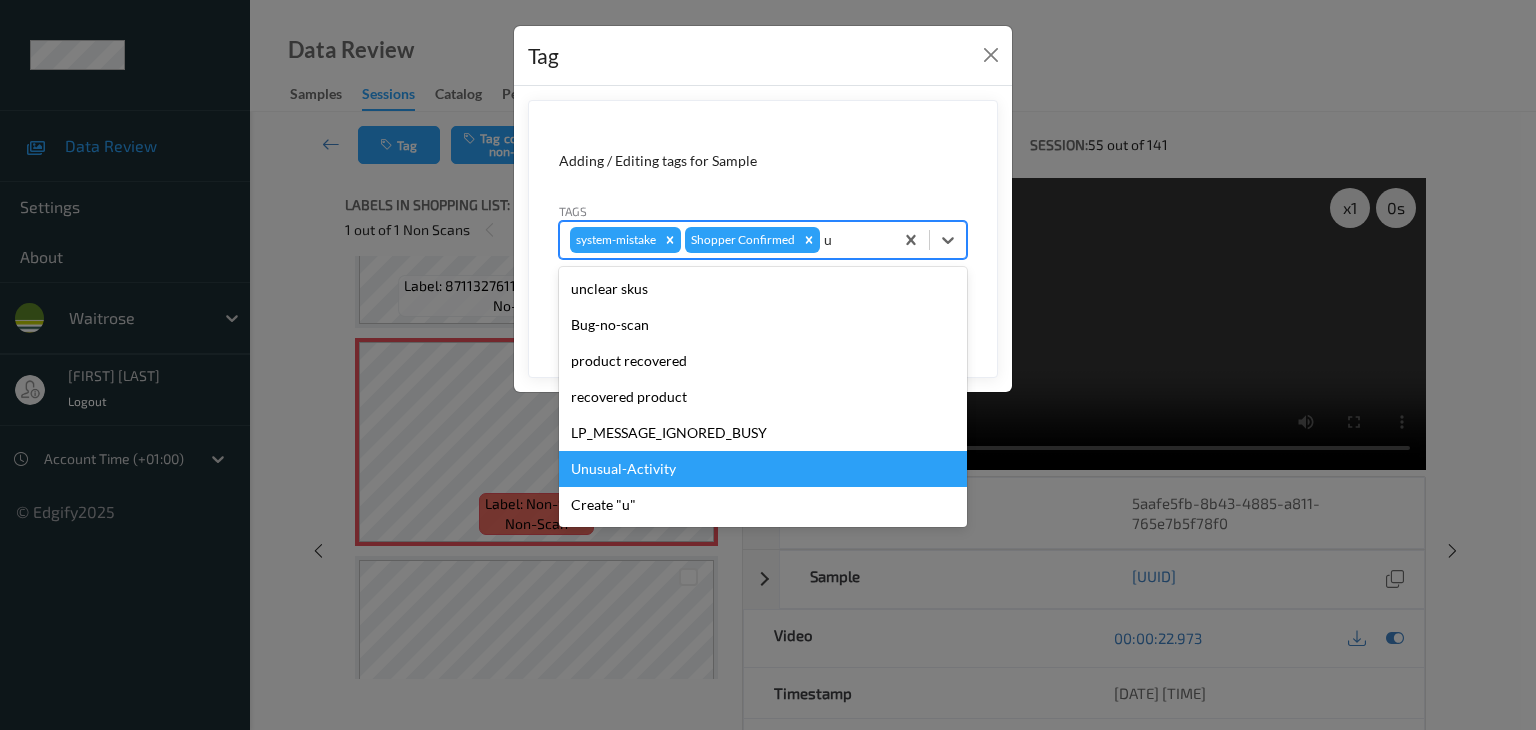 click on "Unusual-Activity" at bounding box center (763, 469) 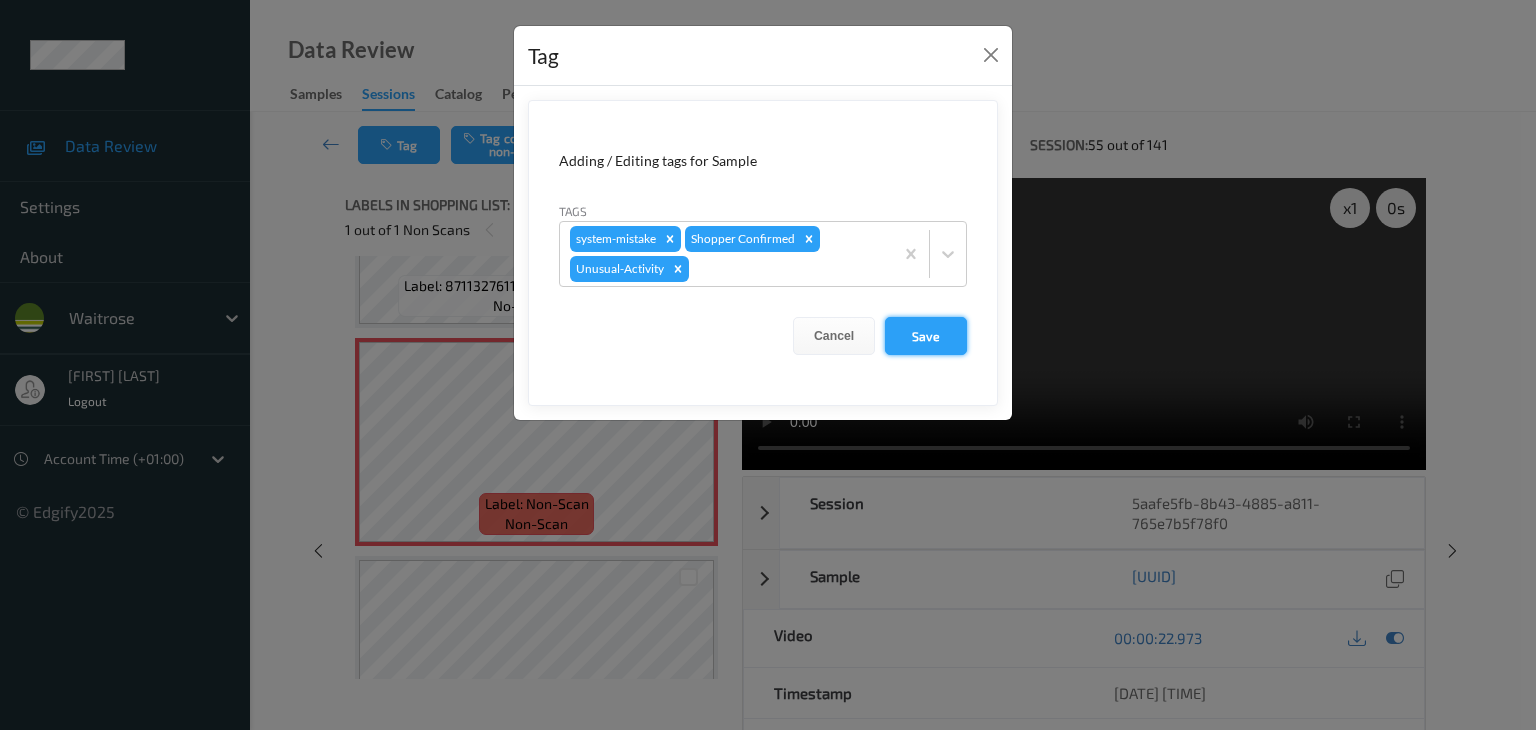 click on "Save" at bounding box center (926, 336) 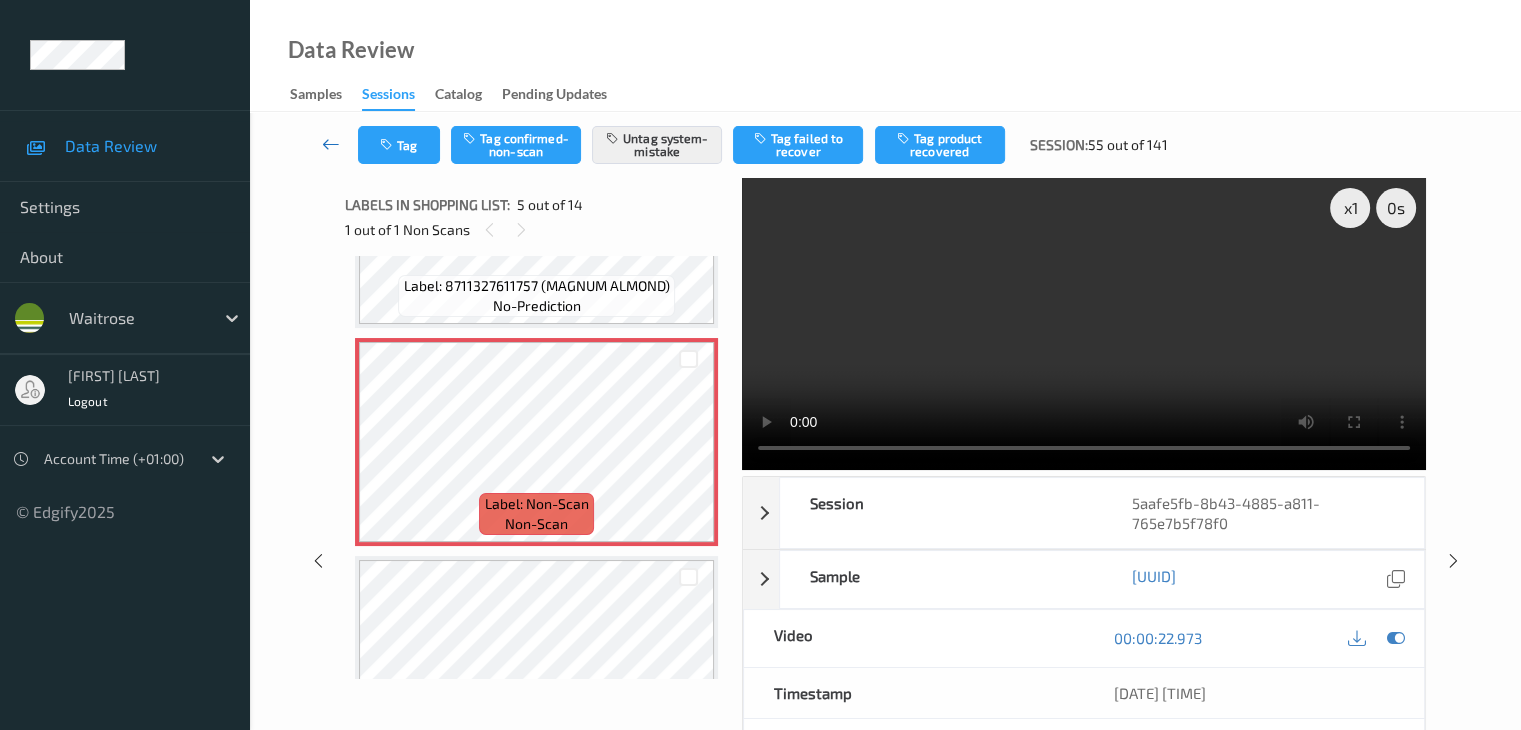 click at bounding box center [331, 144] 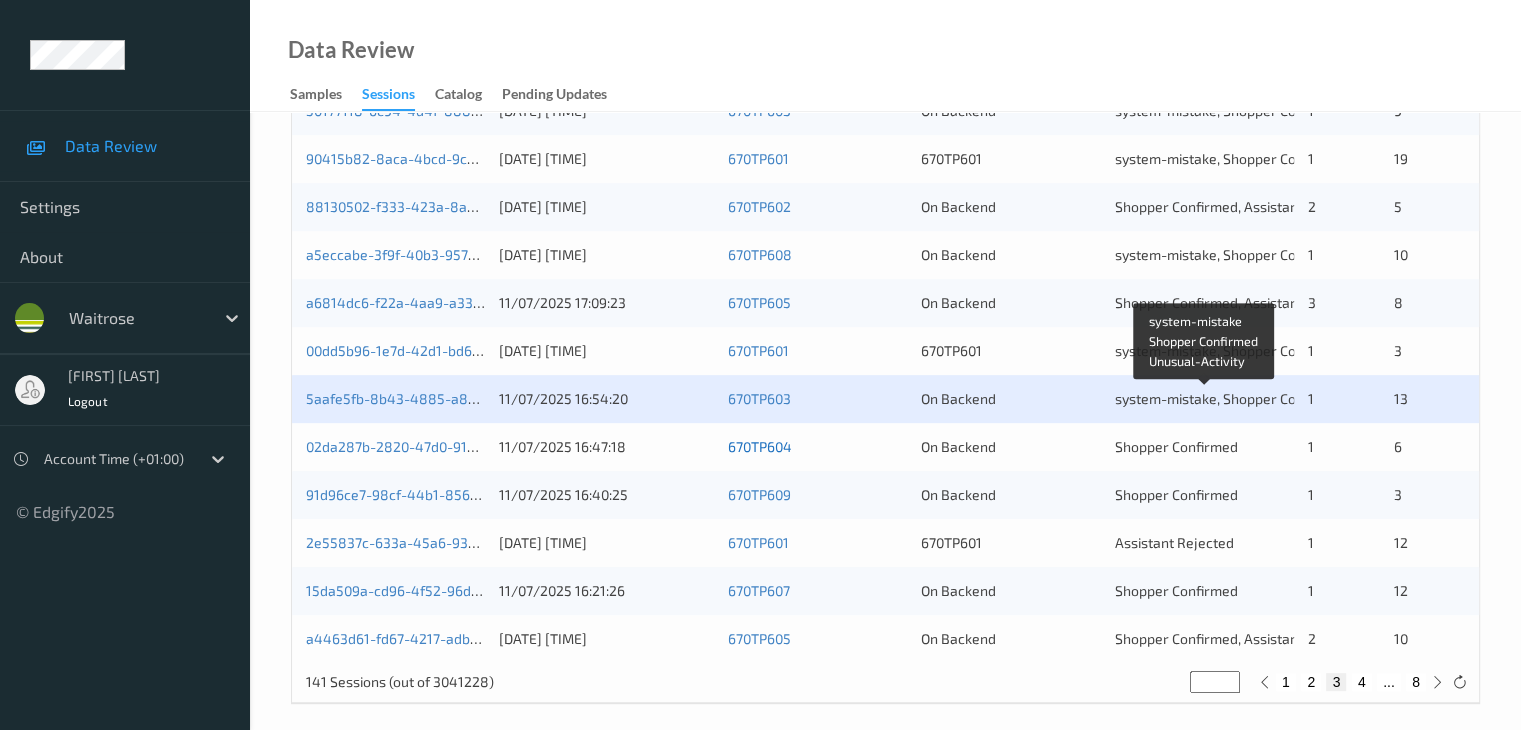 scroll, scrollTop: 932, scrollLeft: 0, axis: vertical 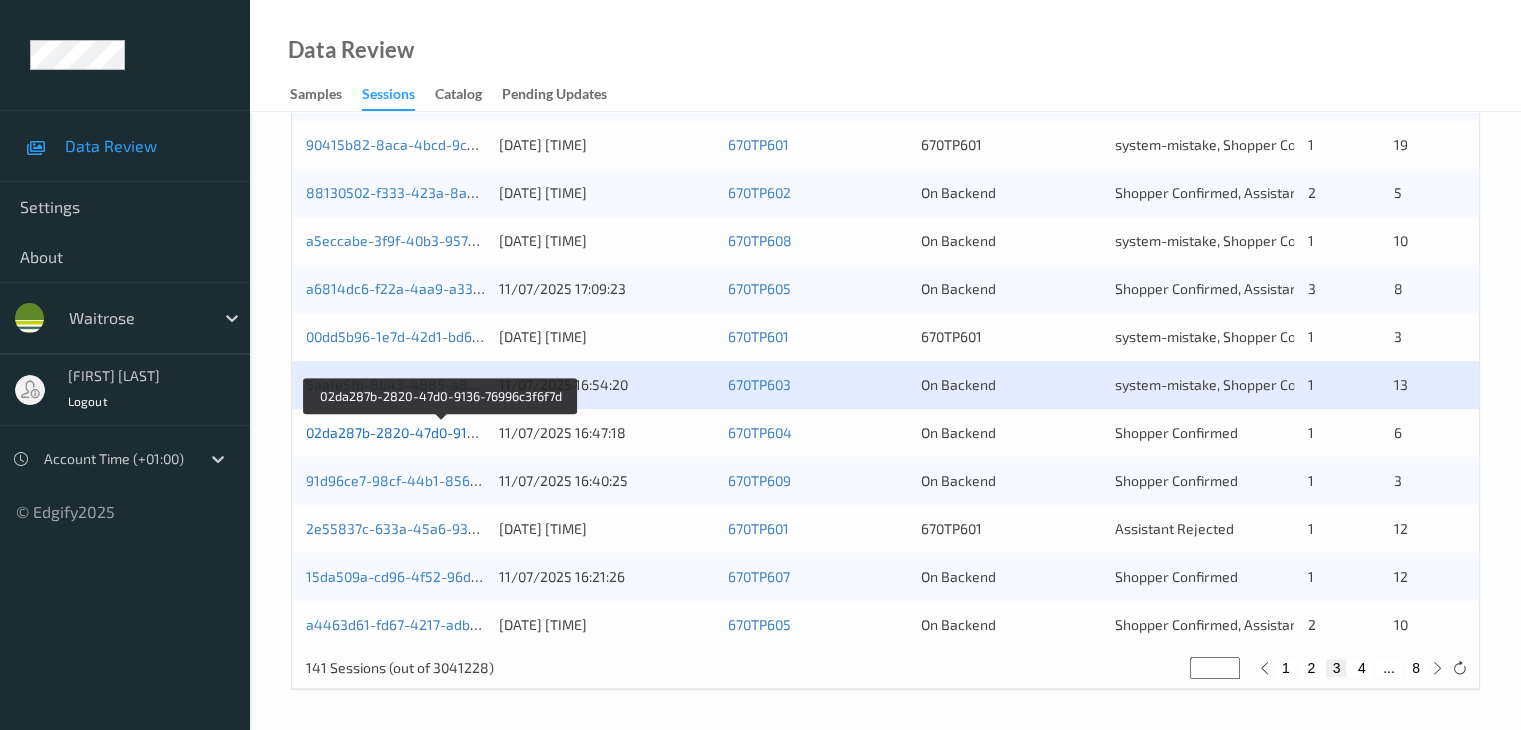 click on "02da287b-2820-47d0-9136-76996c3f6f7d" at bounding box center [440, 432] 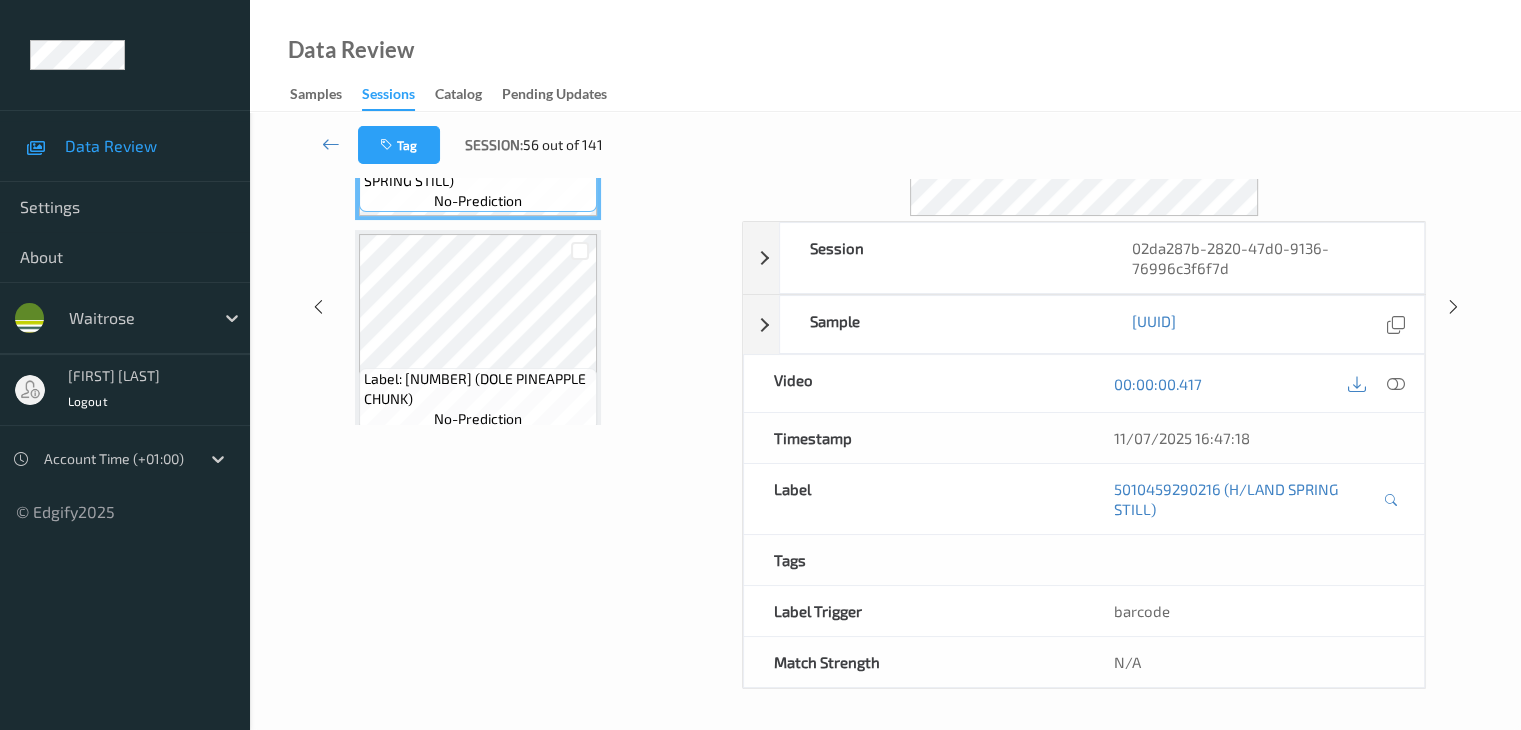 scroll, scrollTop: 0, scrollLeft: 0, axis: both 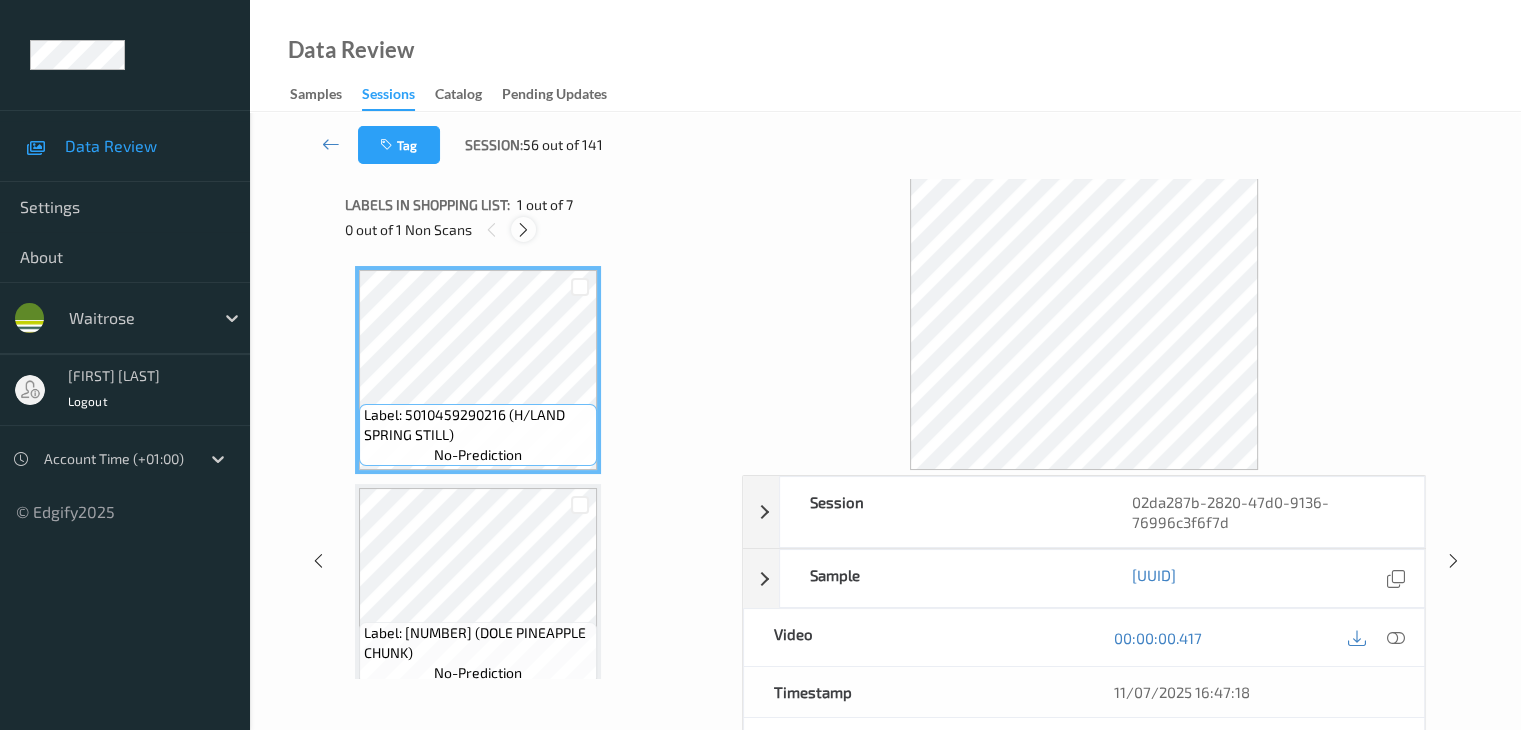 click at bounding box center (523, 230) 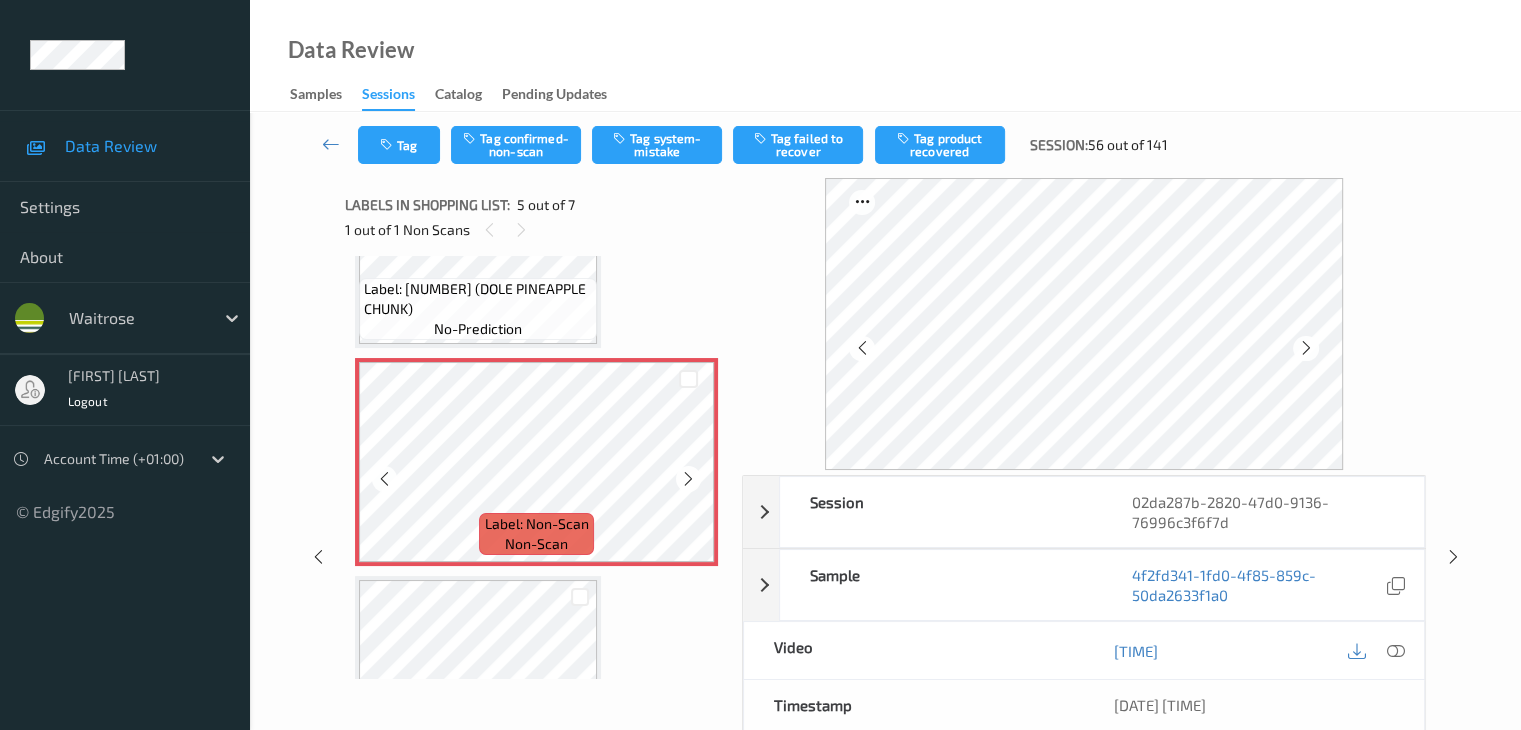scroll, scrollTop: 864, scrollLeft: 0, axis: vertical 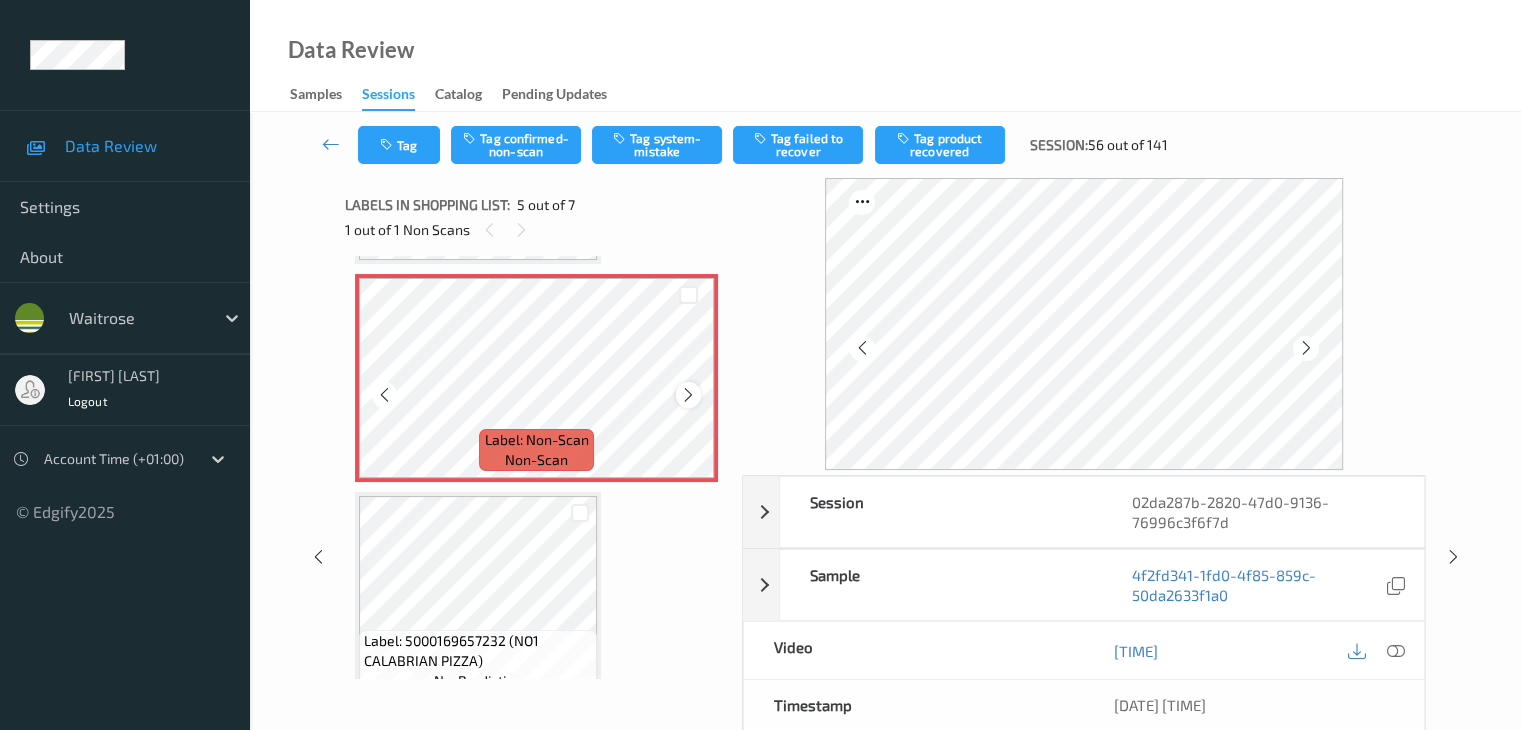 click at bounding box center (688, 395) 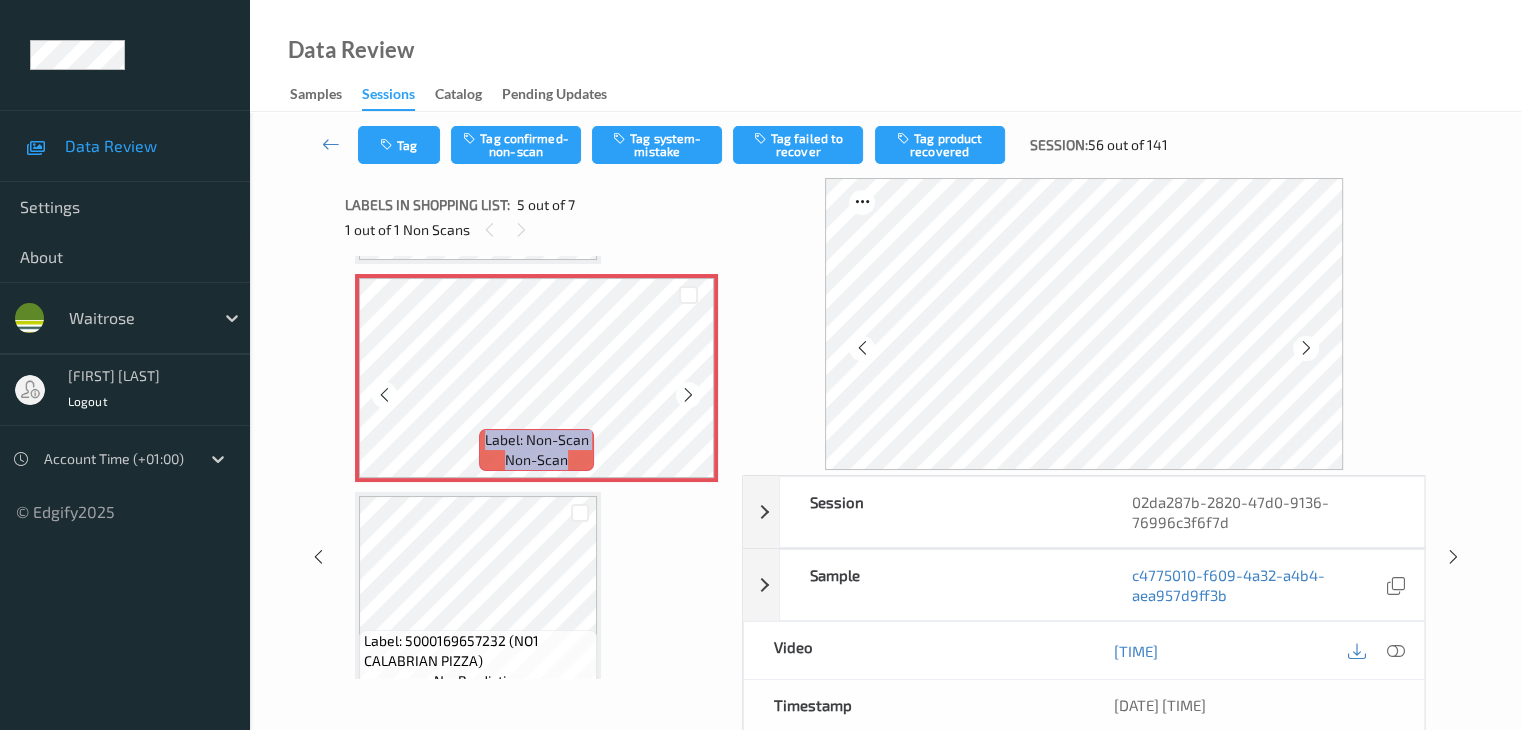 click at bounding box center [688, 395] 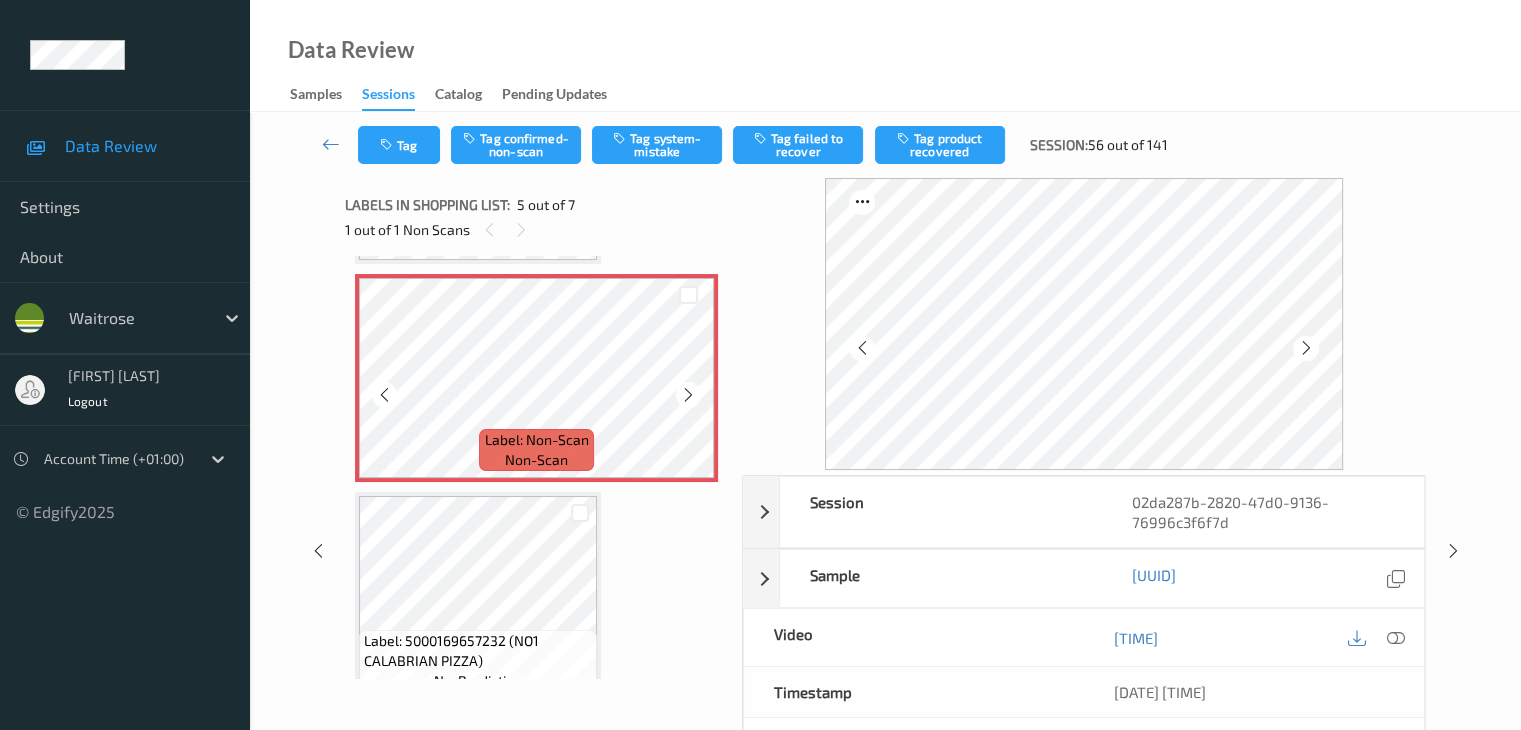 click at bounding box center (688, 395) 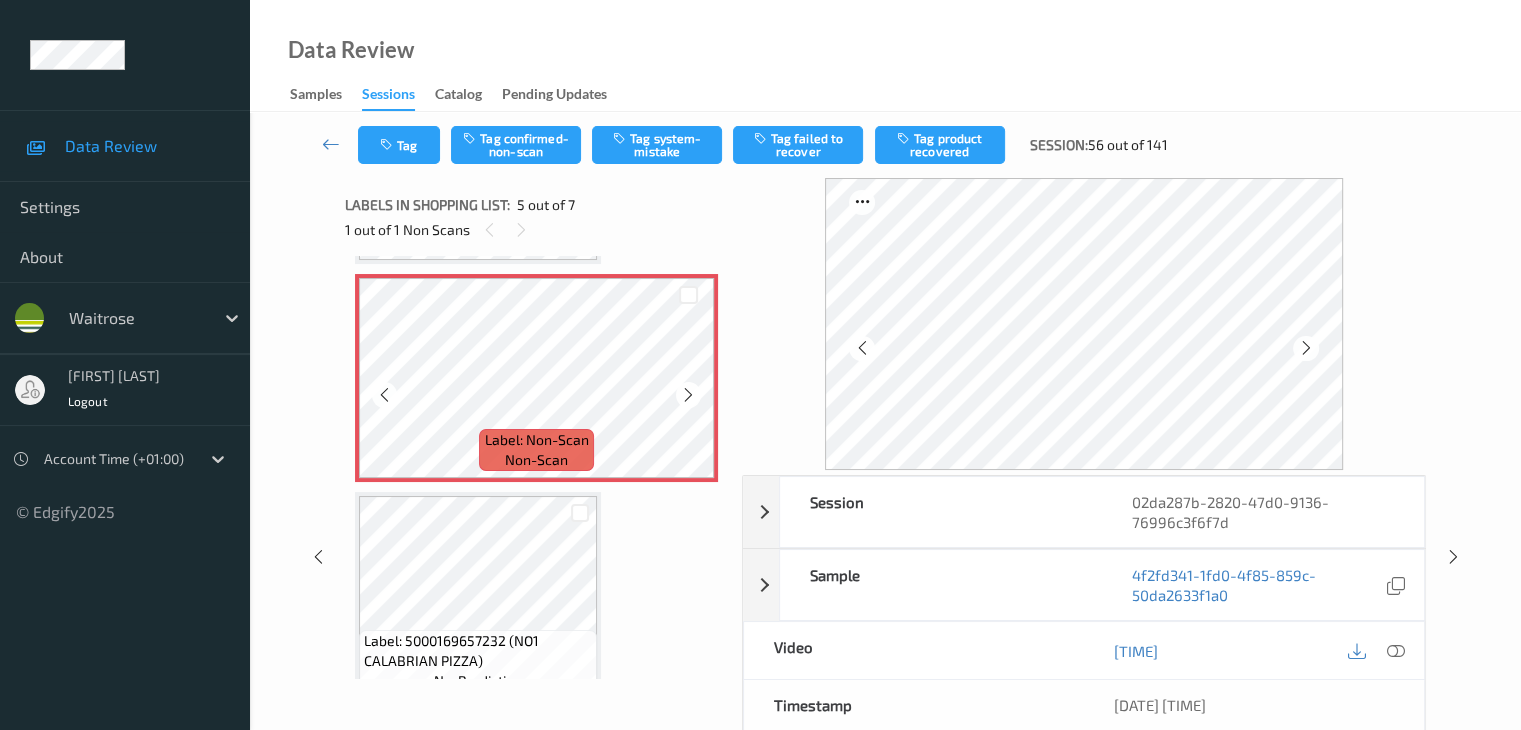 click at bounding box center [688, 395] 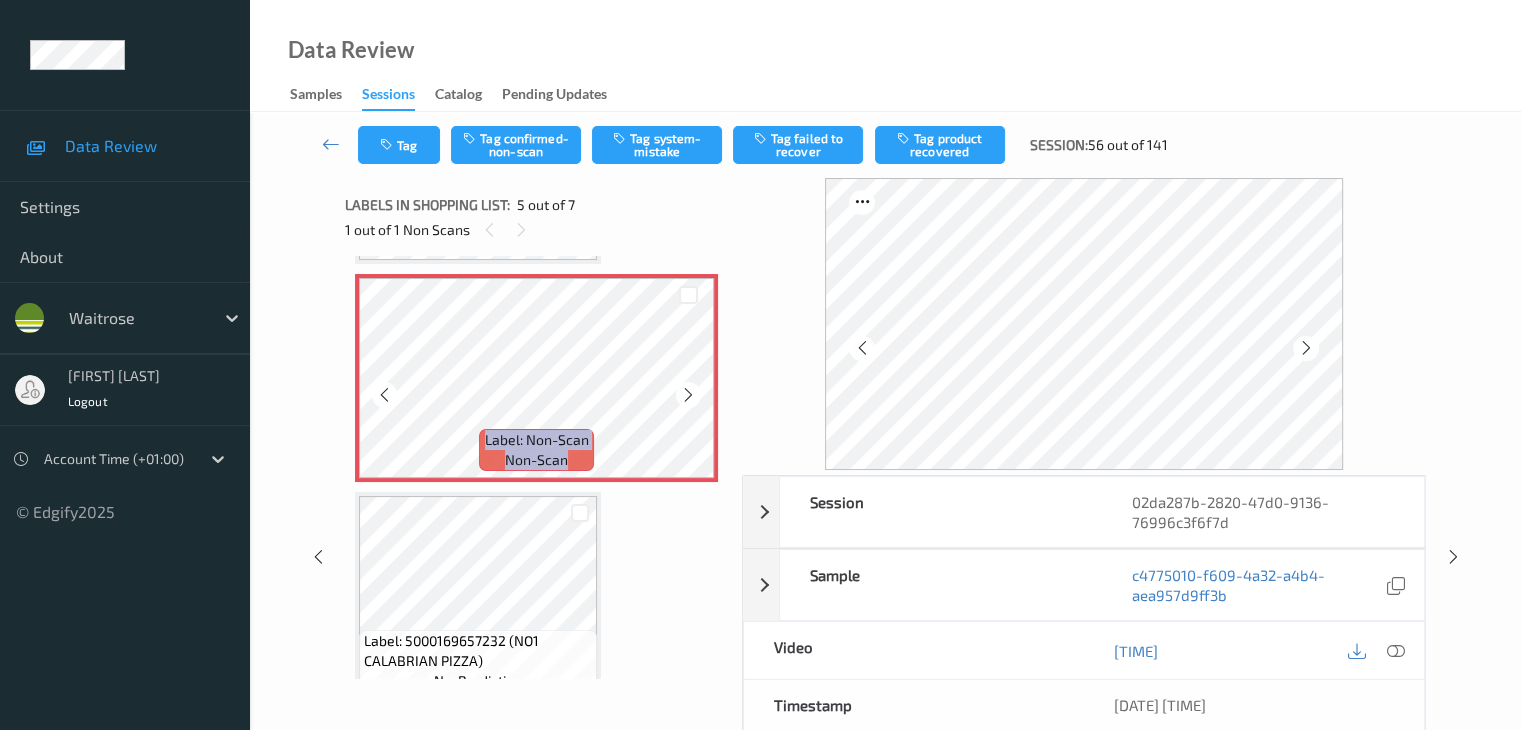 click at bounding box center [688, 395] 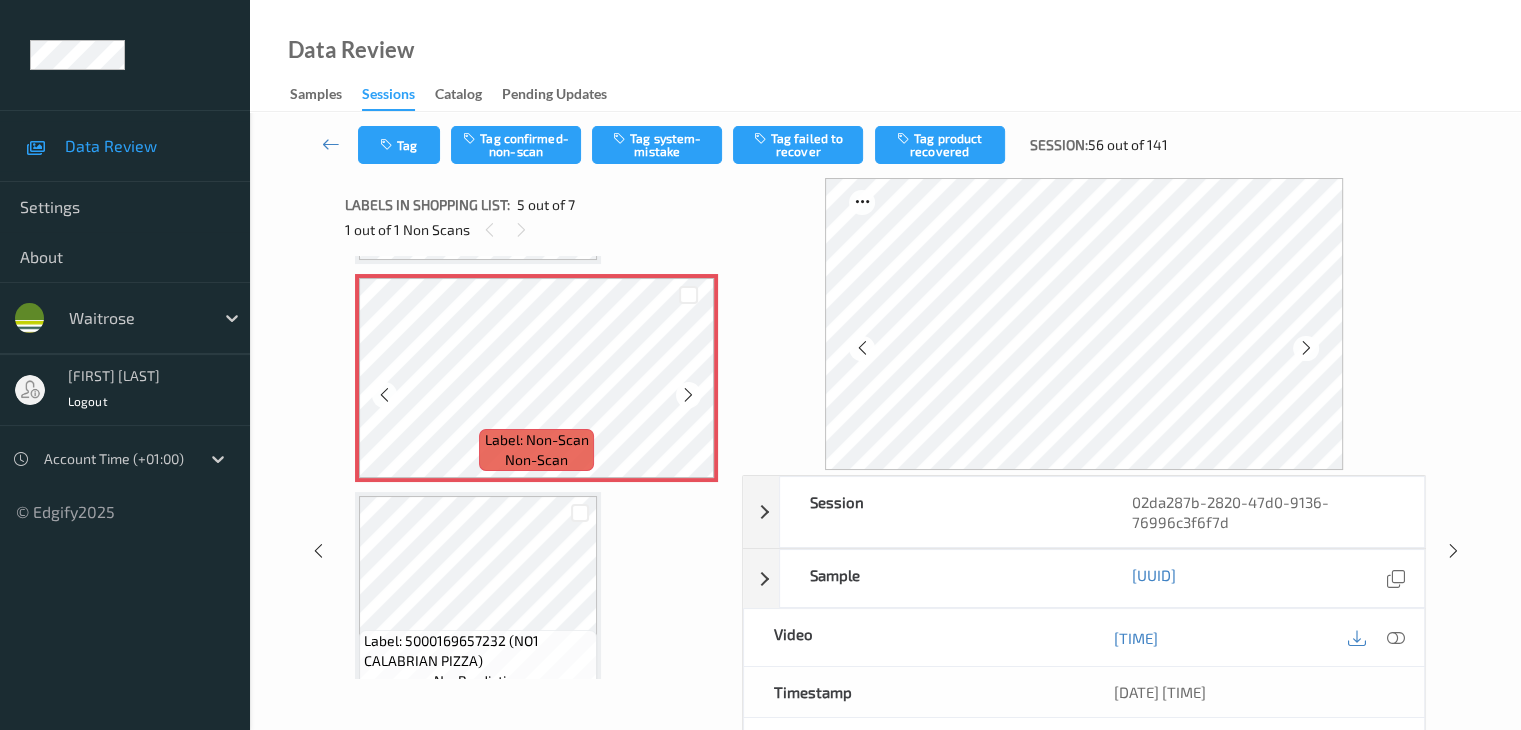click at bounding box center (688, 395) 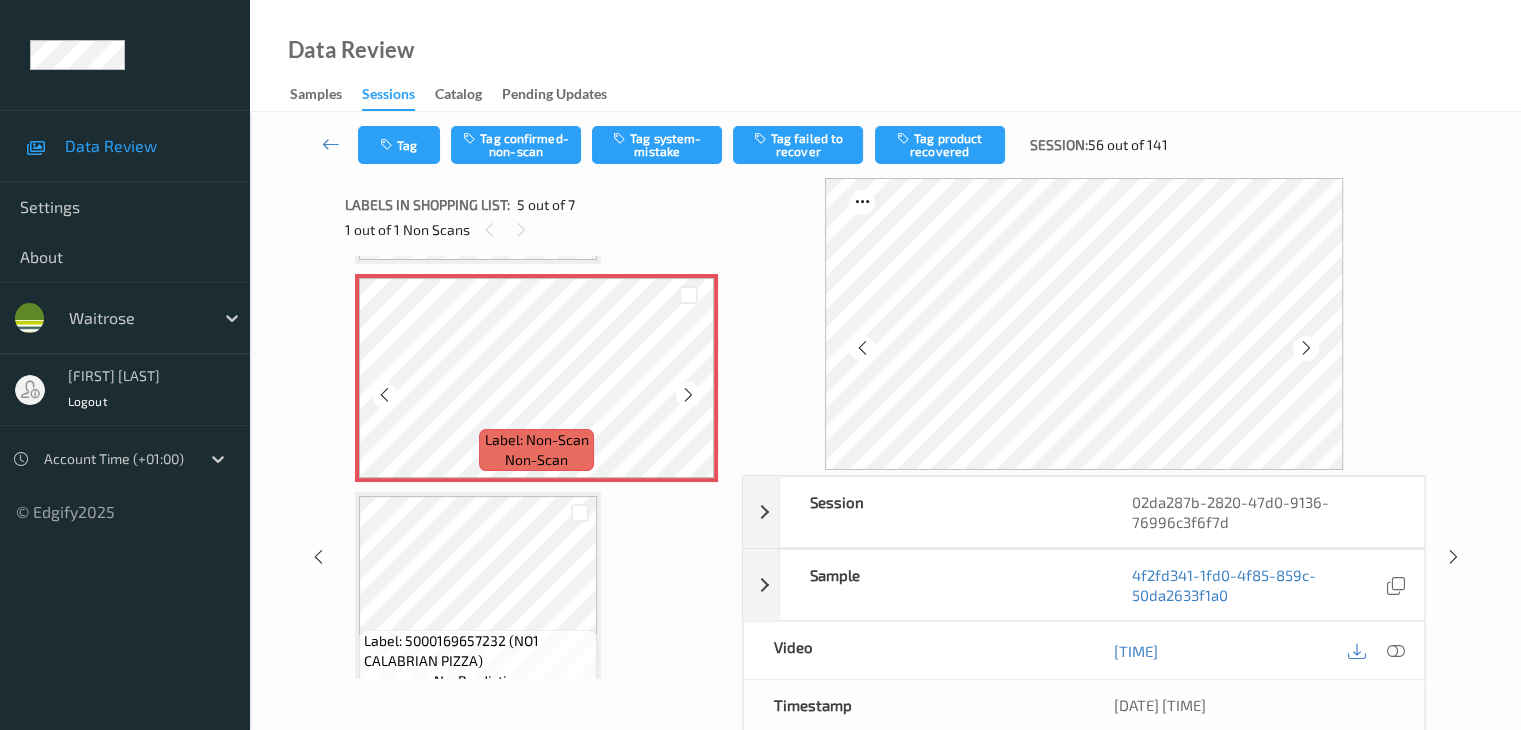 click at bounding box center (688, 395) 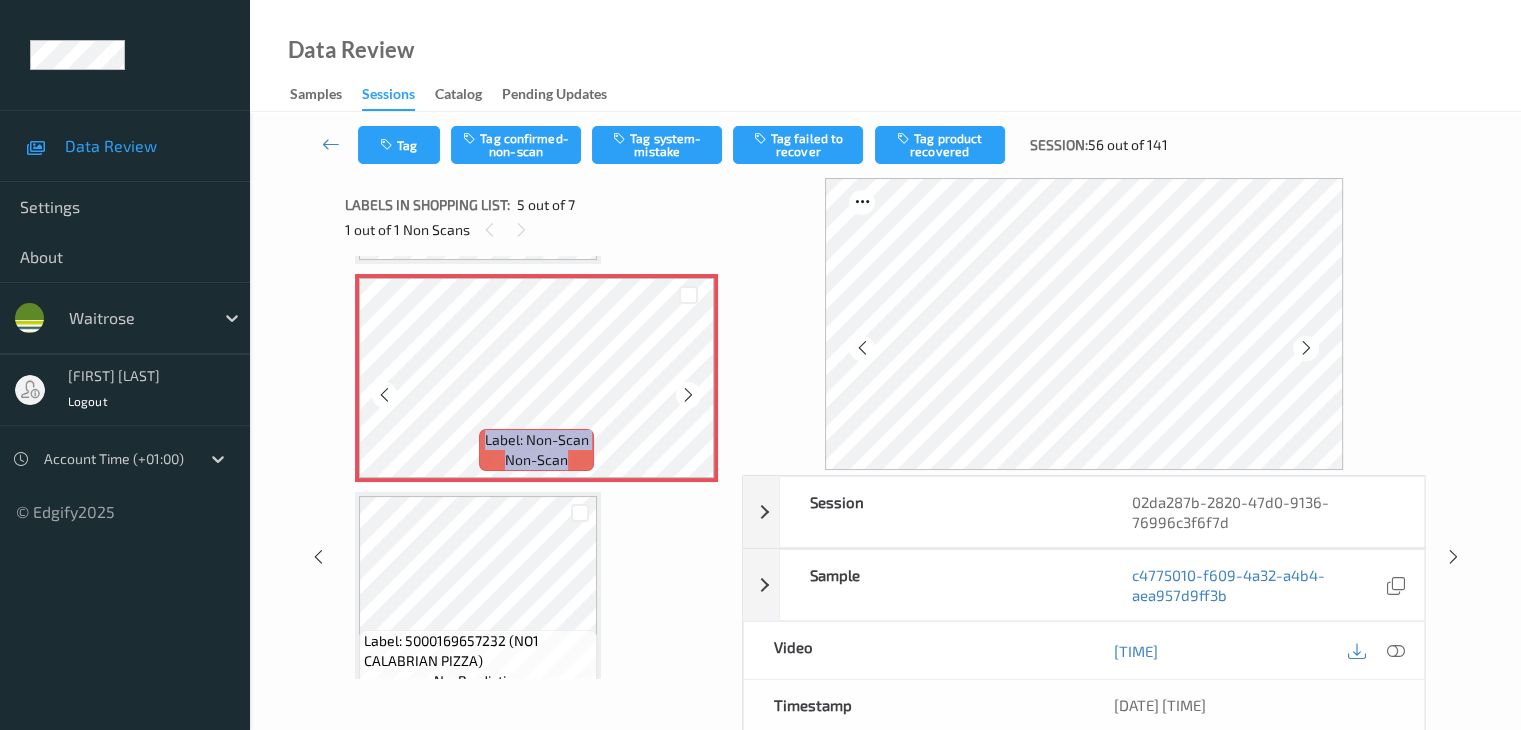 click at bounding box center (688, 395) 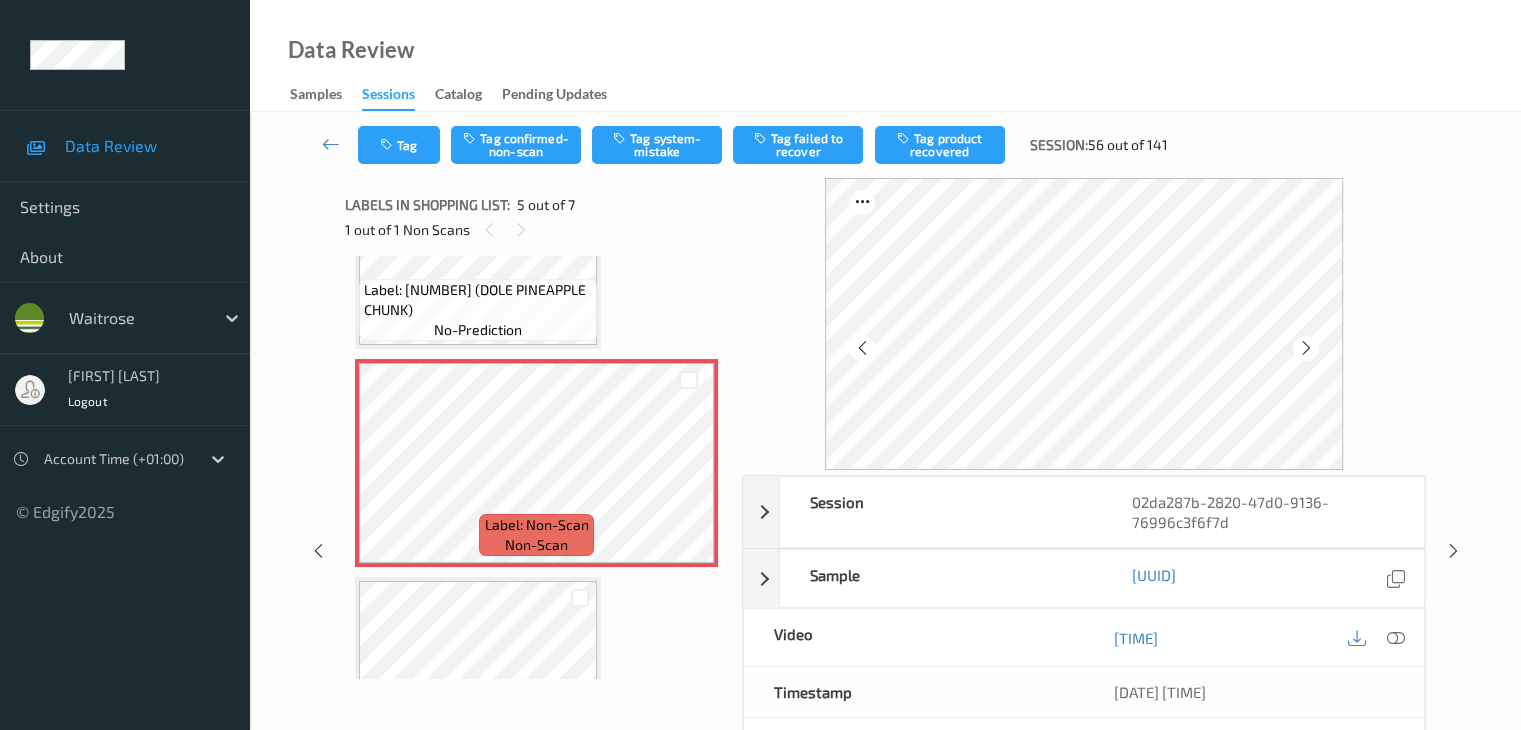 scroll, scrollTop: 664, scrollLeft: 0, axis: vertical 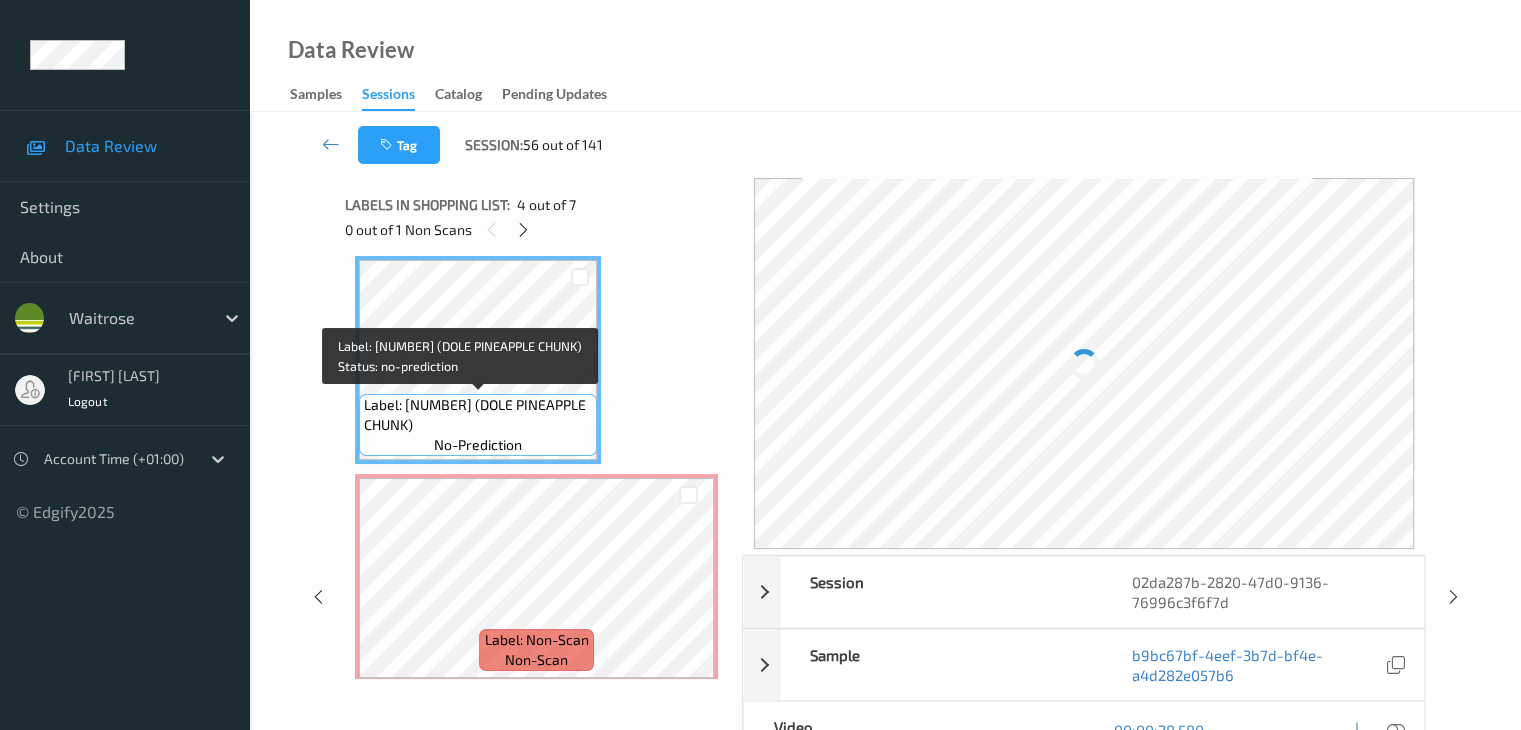 drag, startPoint x: 519, startPoint y: 408, endPoint x: 517, endPoint y: 423, distance: 15.132746 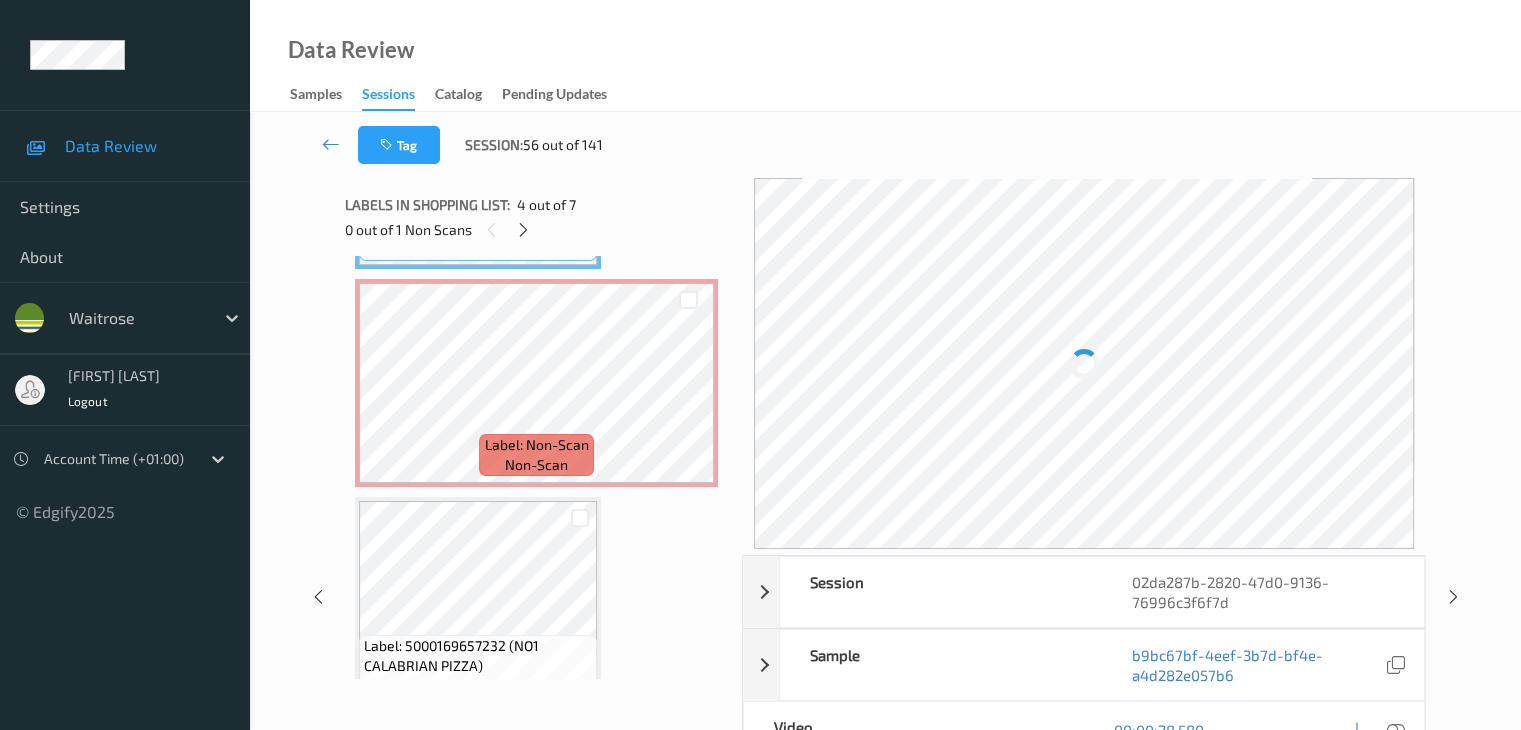scroll, scrollTop: 864, scrollLeft: 0, axis: vertical 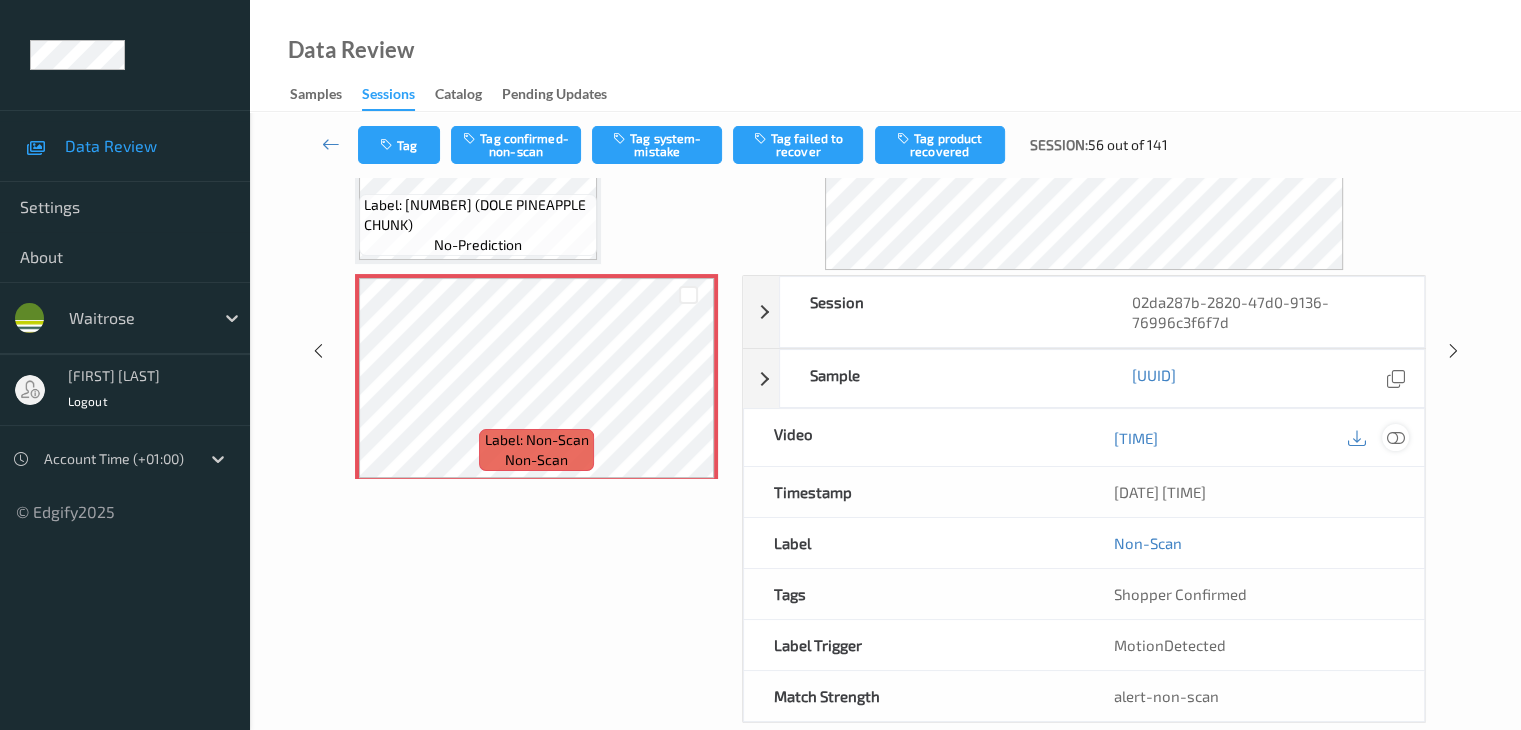 click at bounding box center [1395, 438] 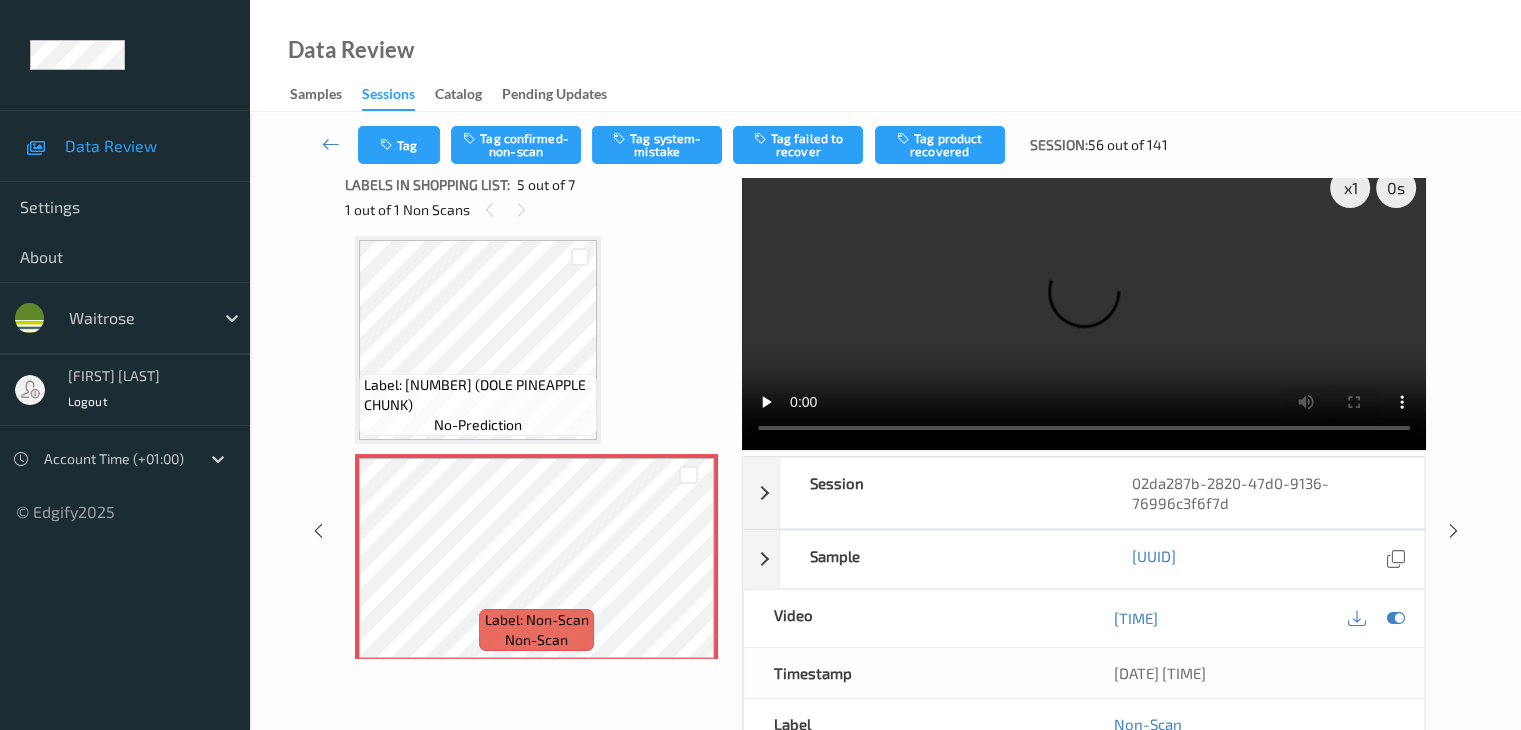scroll, scrollTop: 0, scrollLeft: 0, axis: both 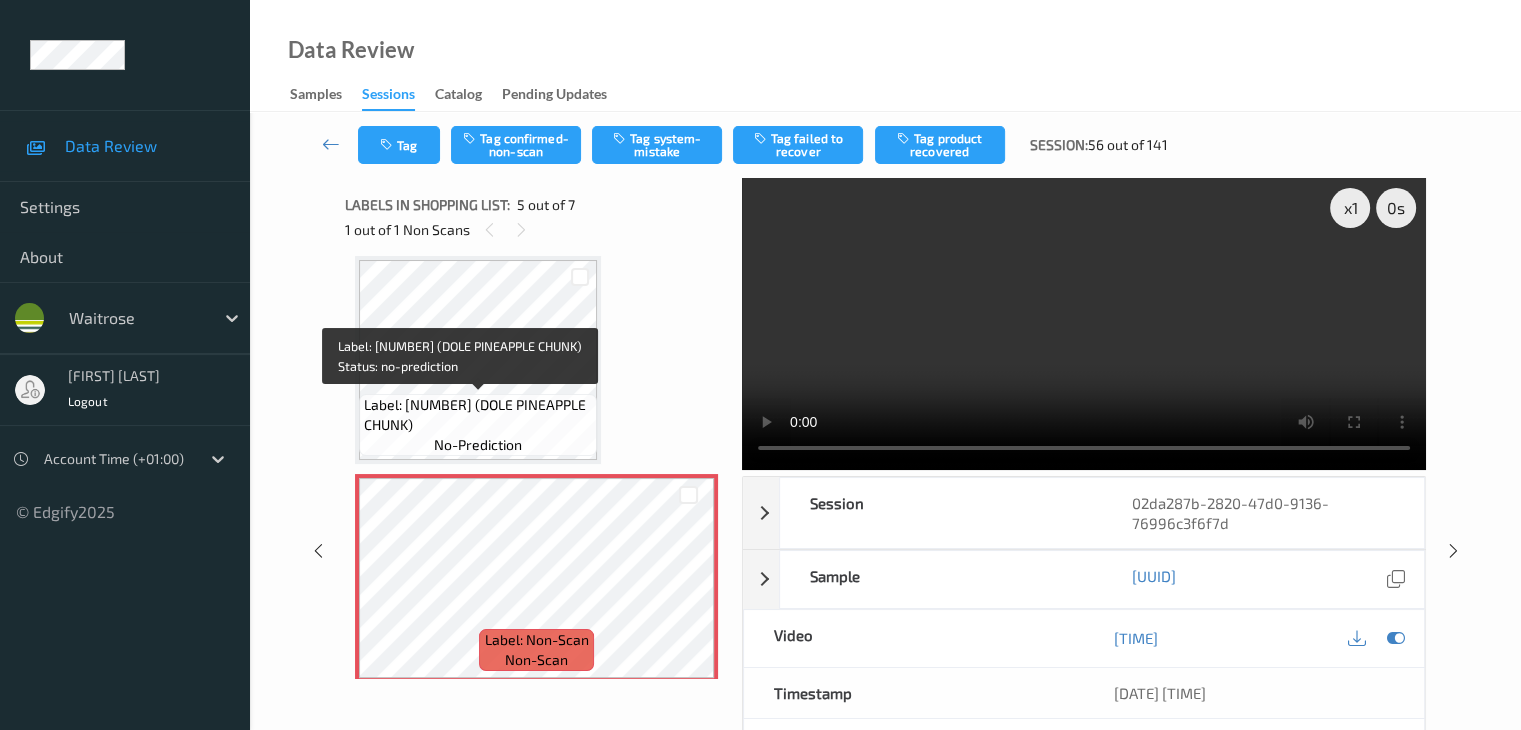 click on "Label: 0038900014261 (DOLE PINEAPPLE CHUNK) no-prediction" at bounding box center (478, 425) 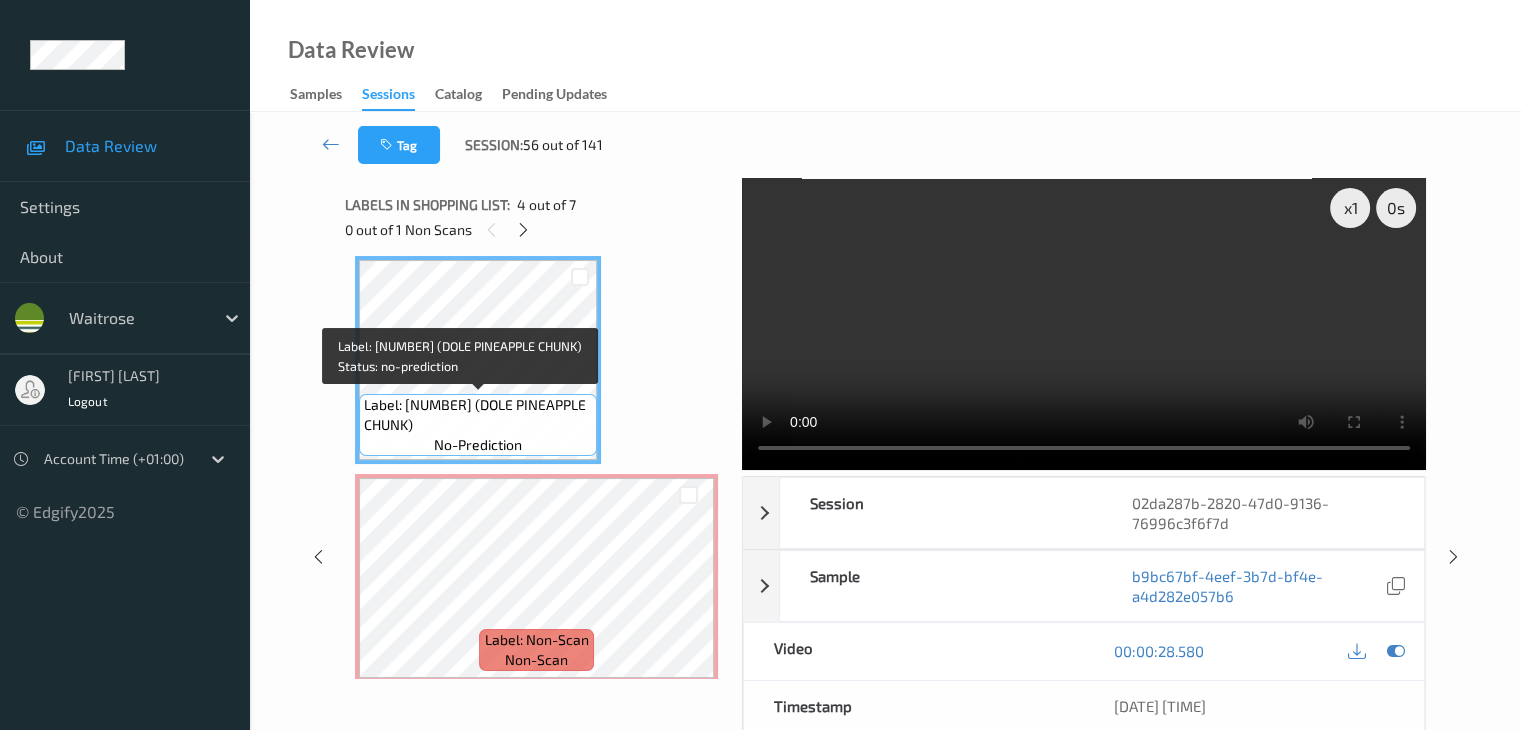 click on "Label: [NUMBER] (DOLE PINEAPPLE CHUNK)" at bounding box center [478, 415] 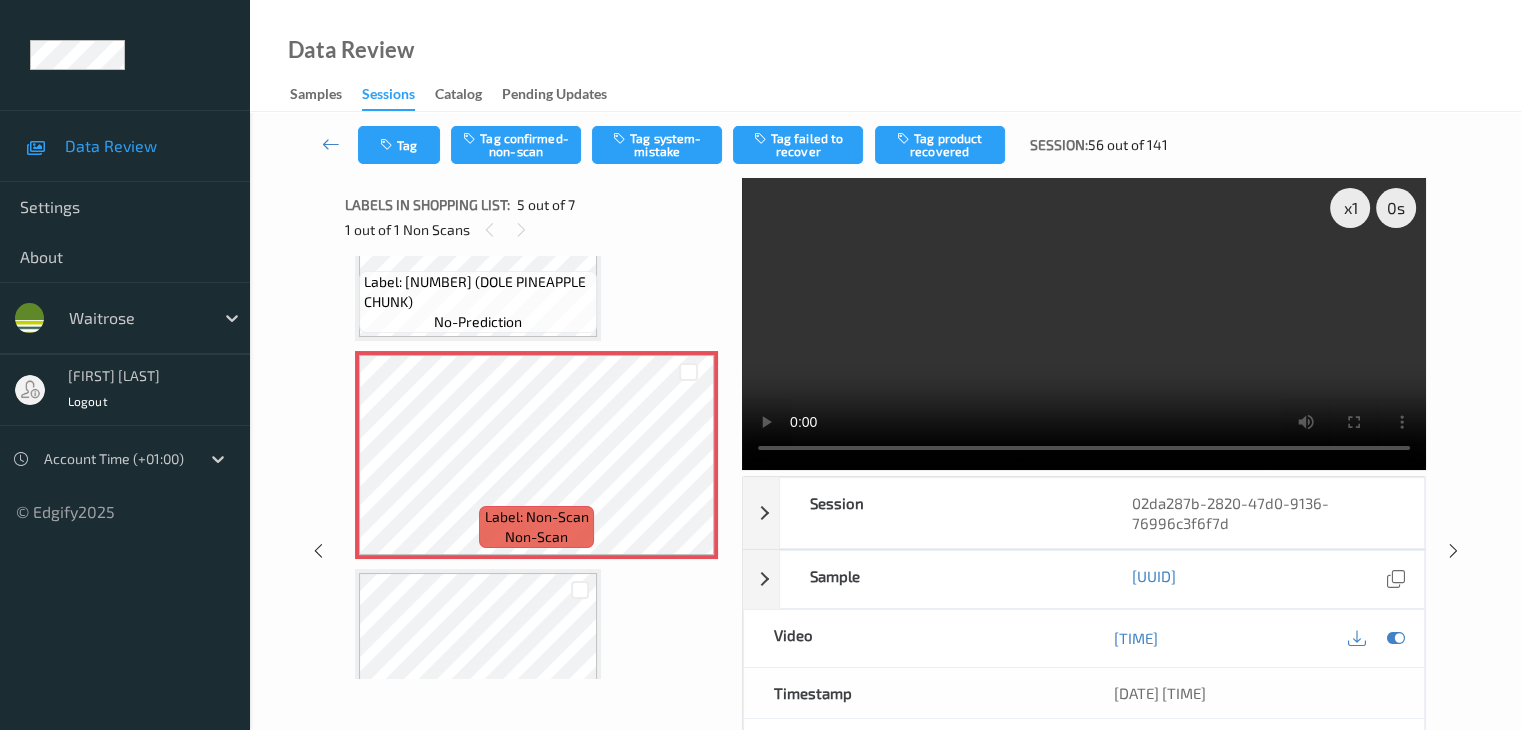 scroll, scrollTop: 864, scrollLeft: 0, axis: vertical 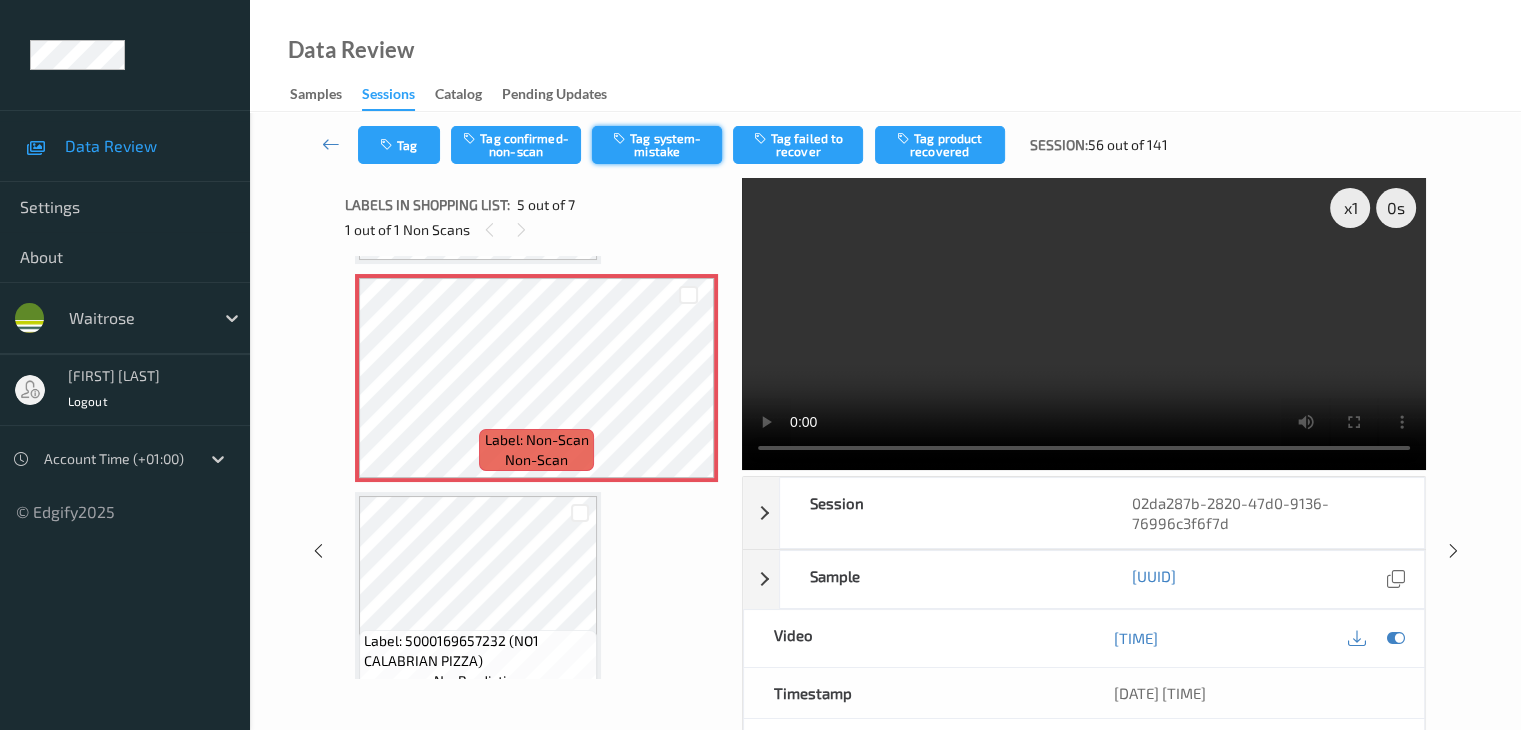 click on "Tag   system-mistake" at bounding box center (657, 145) 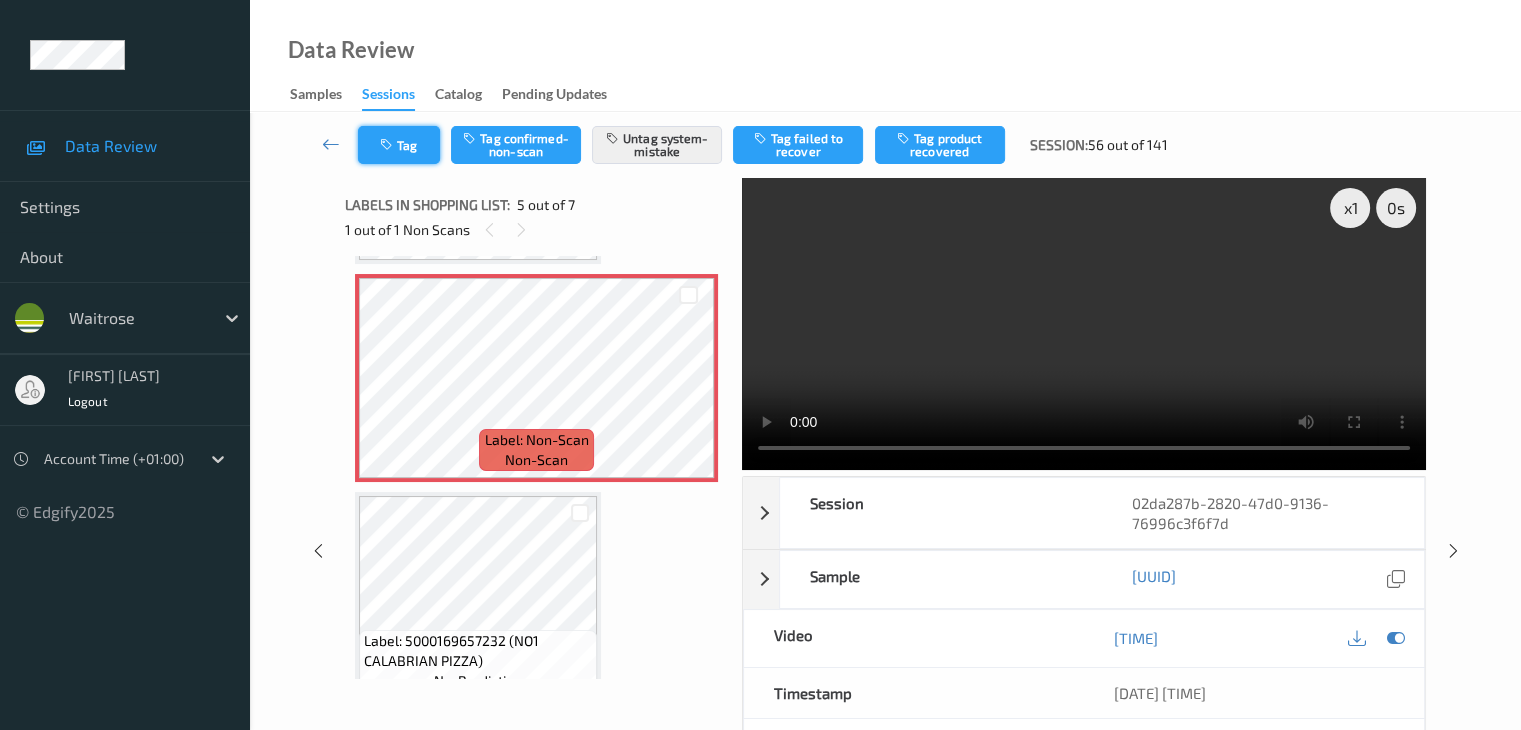 click at bounding box center (388, 145) 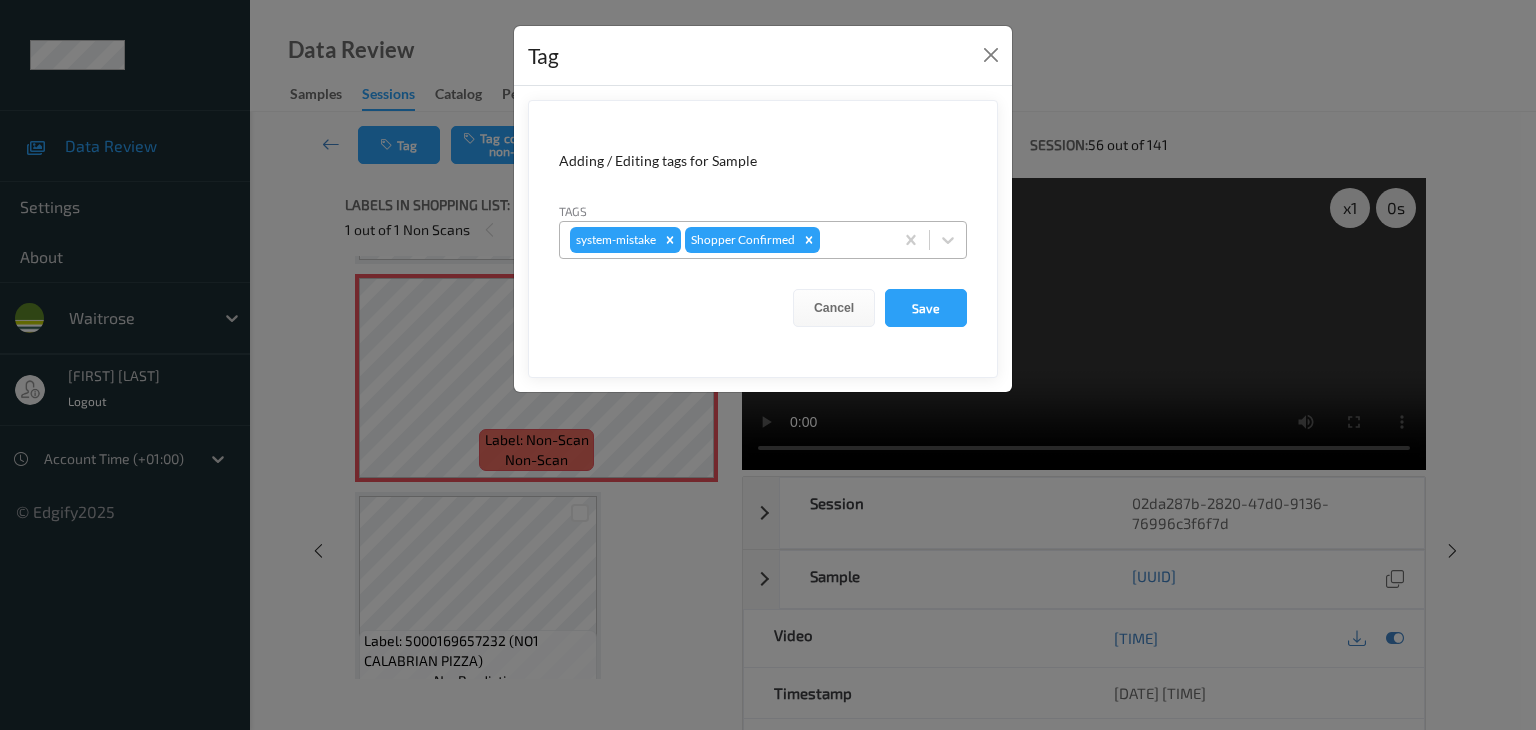 click on "system-mistake Shopper Confirmed" at bounding box center (726, 240) 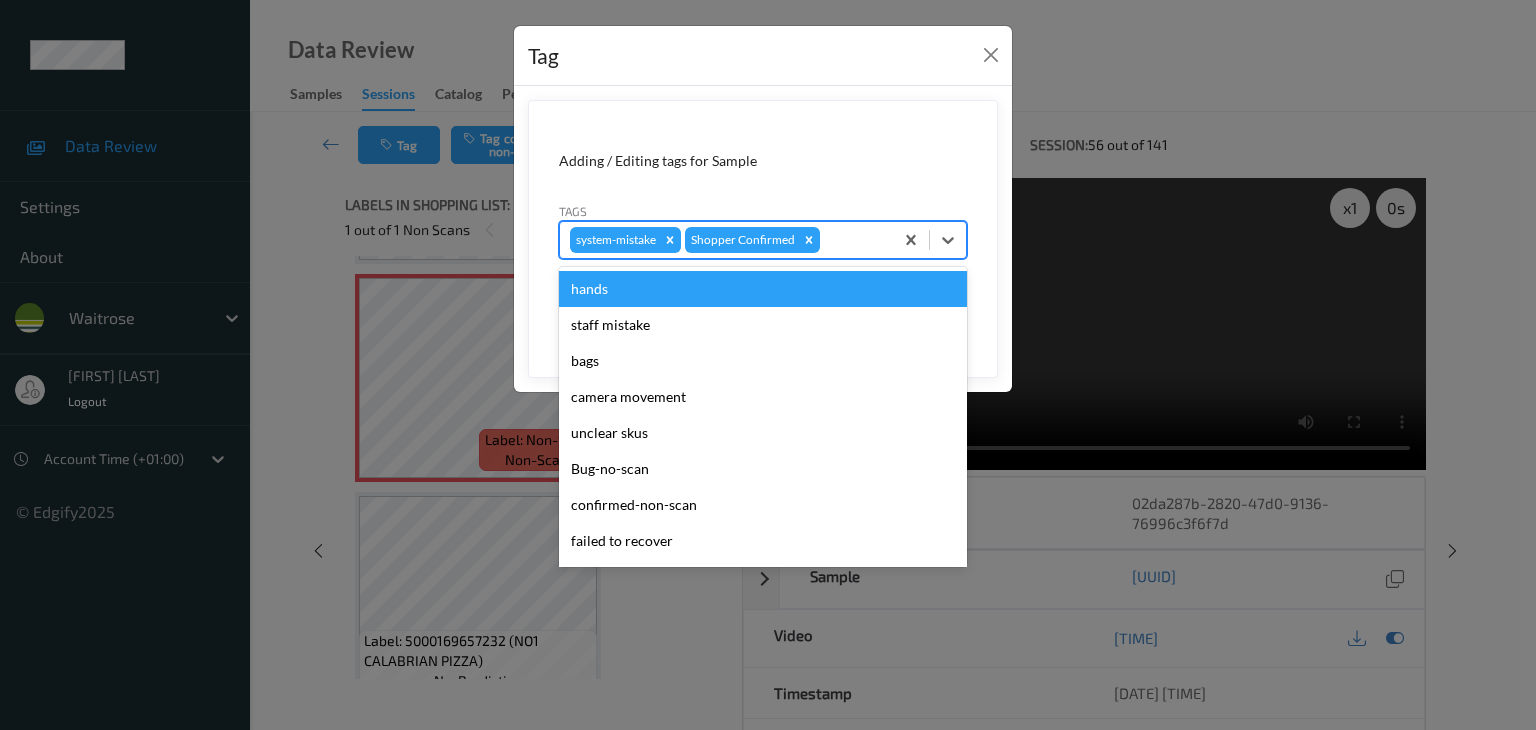 type on "u" 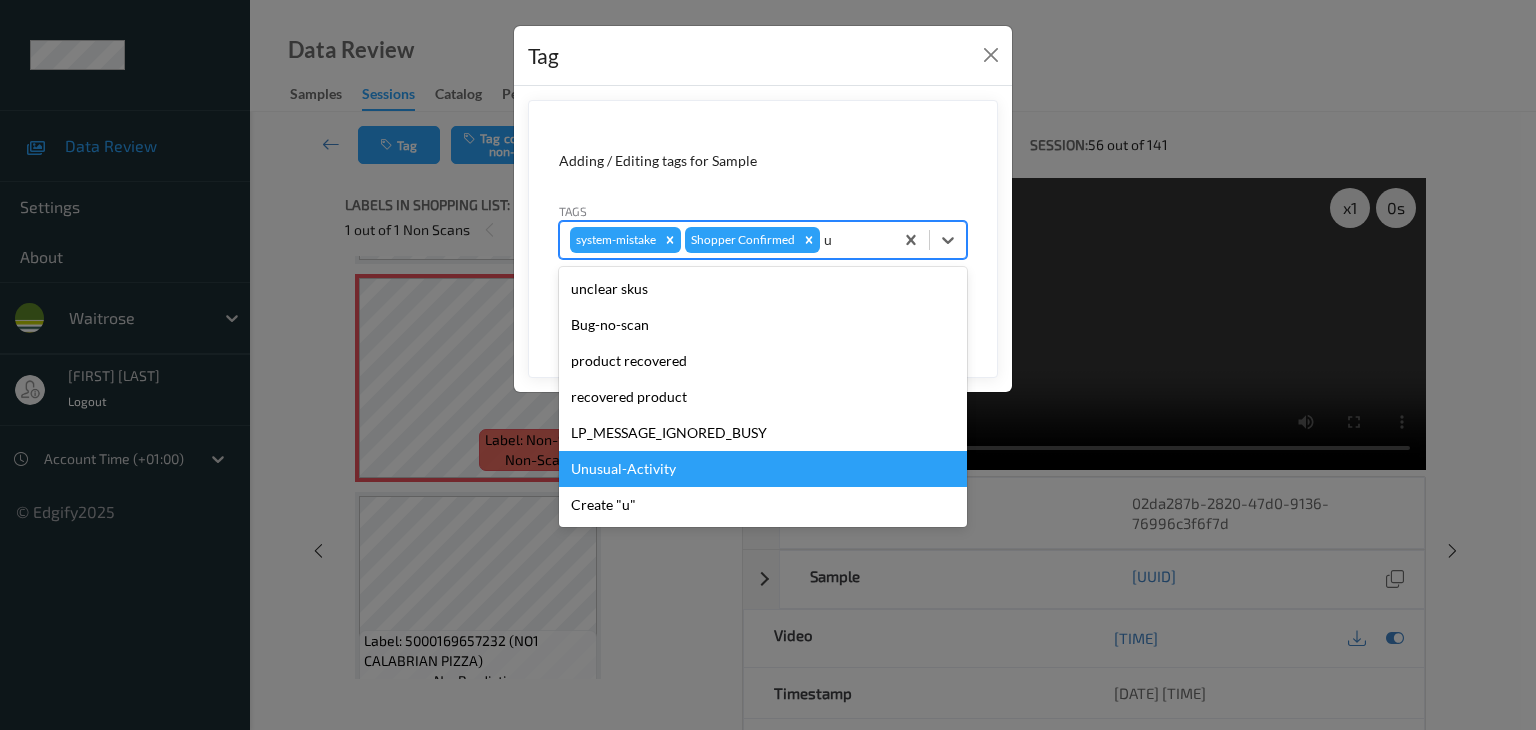 click on "Unusual-Activity" at bounding box center [763, 469] 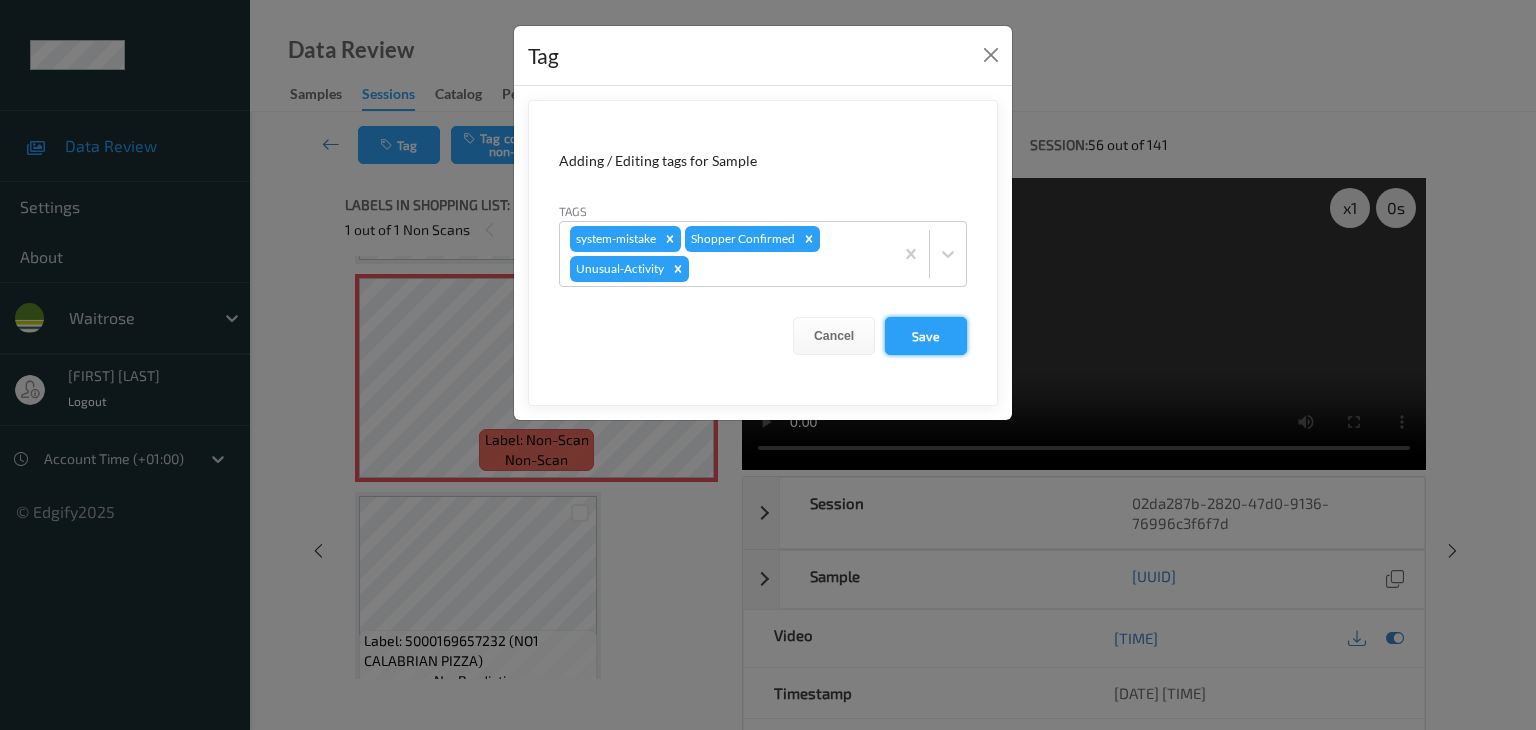 click on "Save" at bounding box center [926, 336] 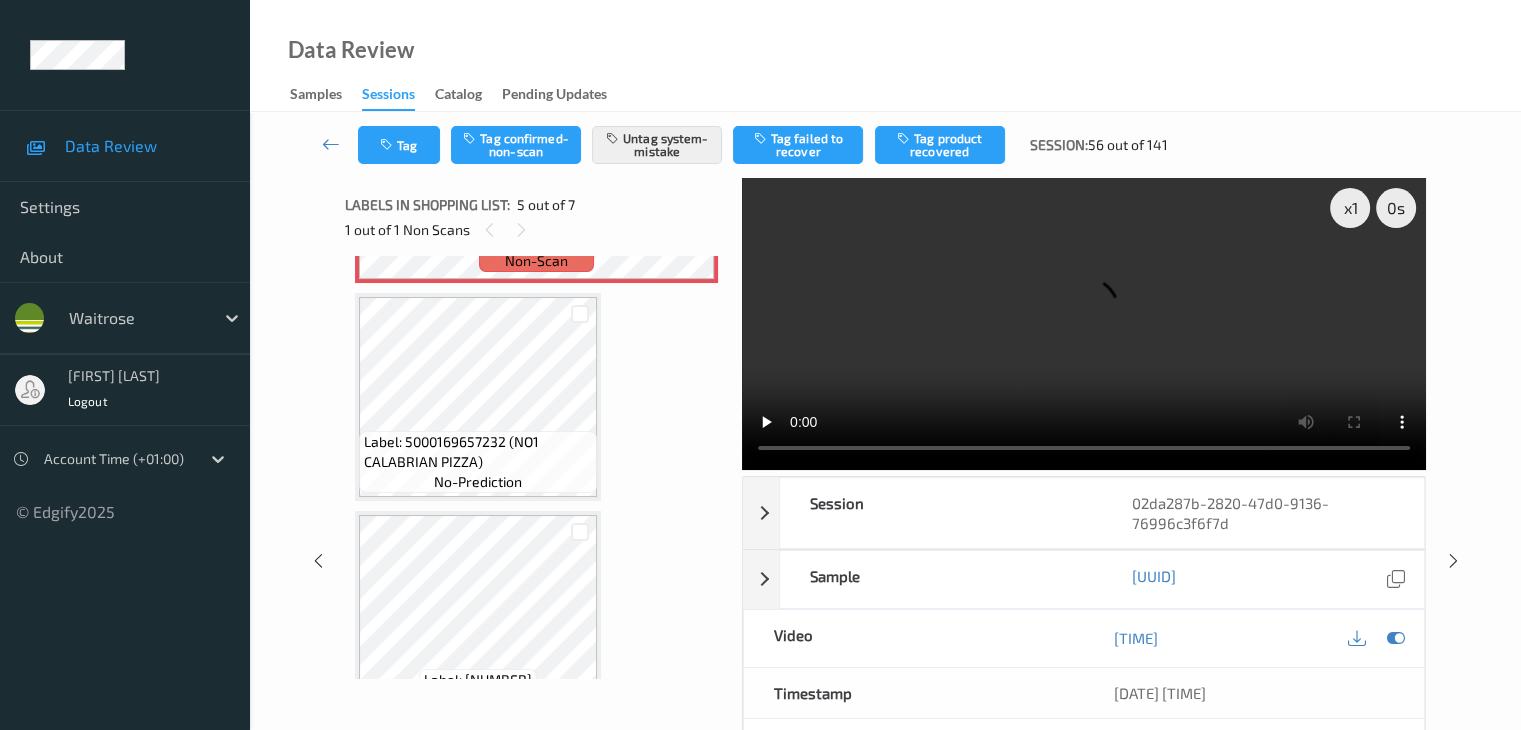scroll, scrollTop: 1113, scrollLeft: 0, axis: vertical 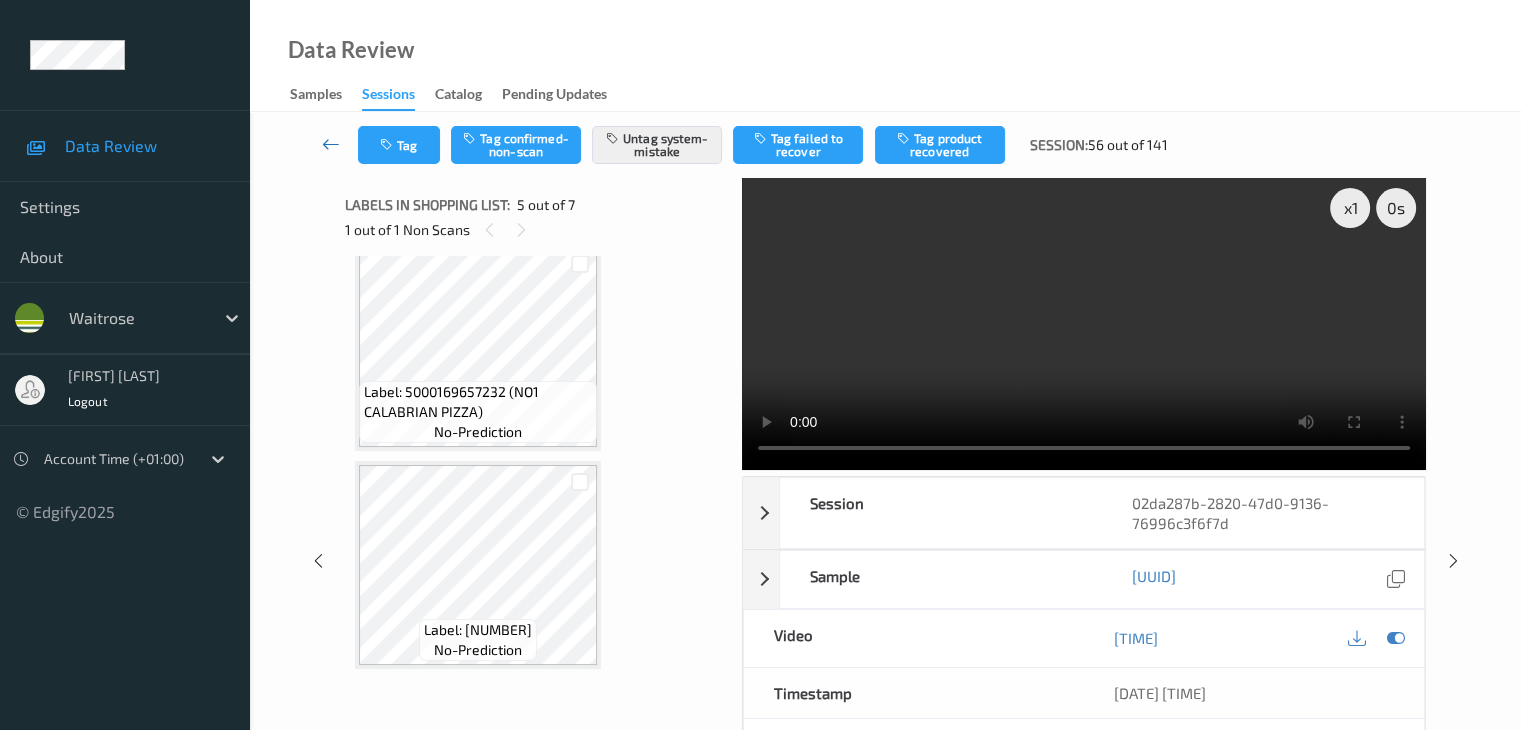 click at bounding box center [331, 144] 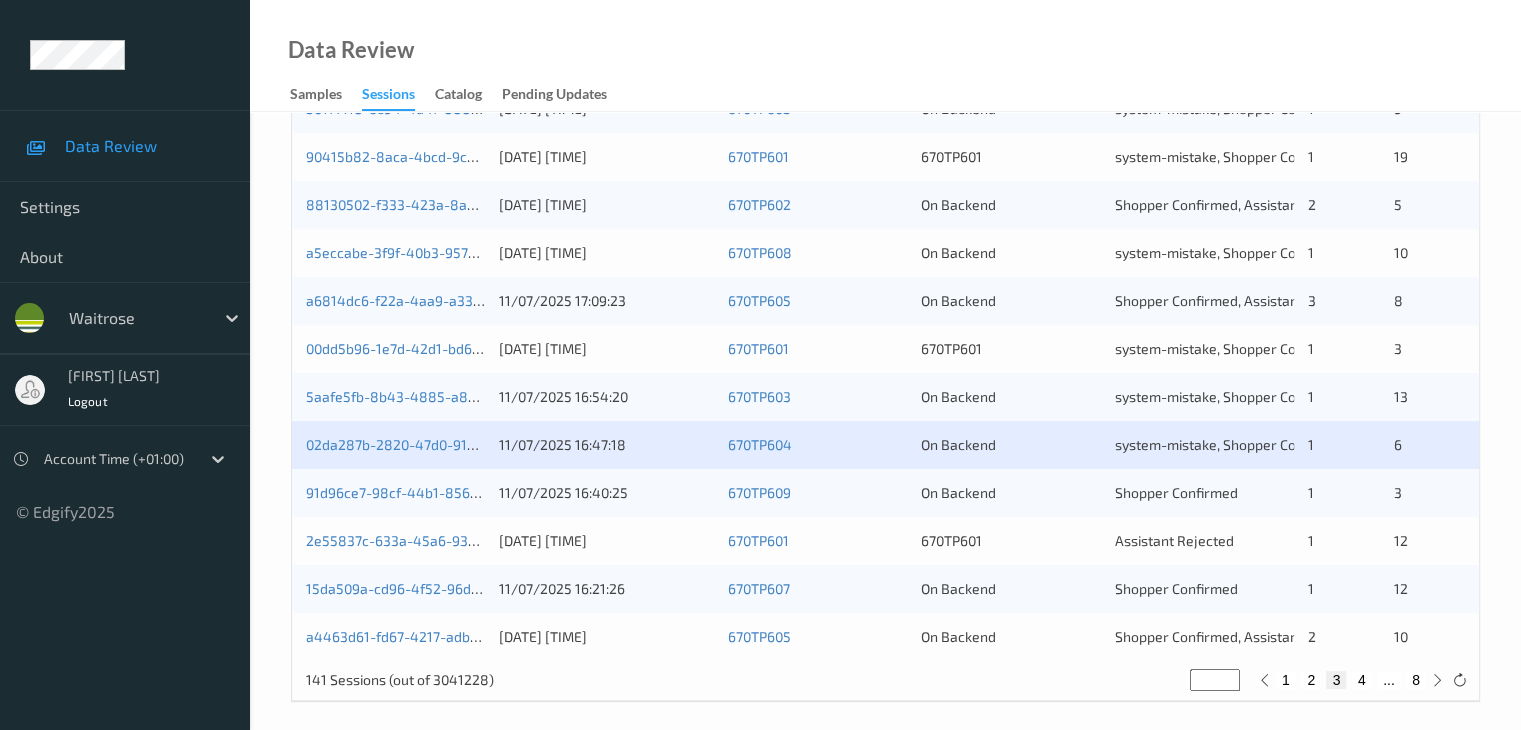 scroll, scrollTop: 932, scrollLeft: 0, axis: vertical 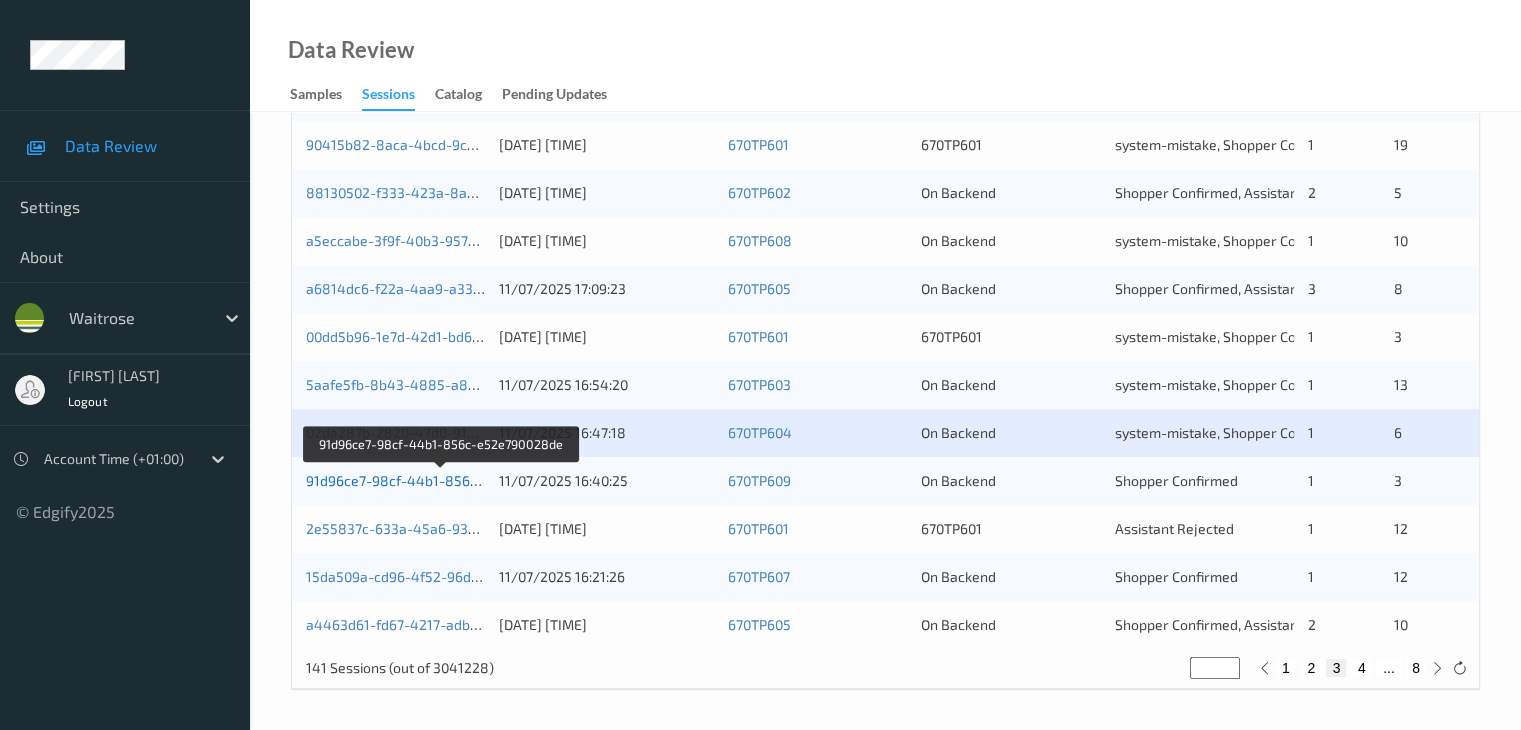 click on "91d96ce7-98cf-44b1-856c-e52e790028de" at bounding box center (442, 480) 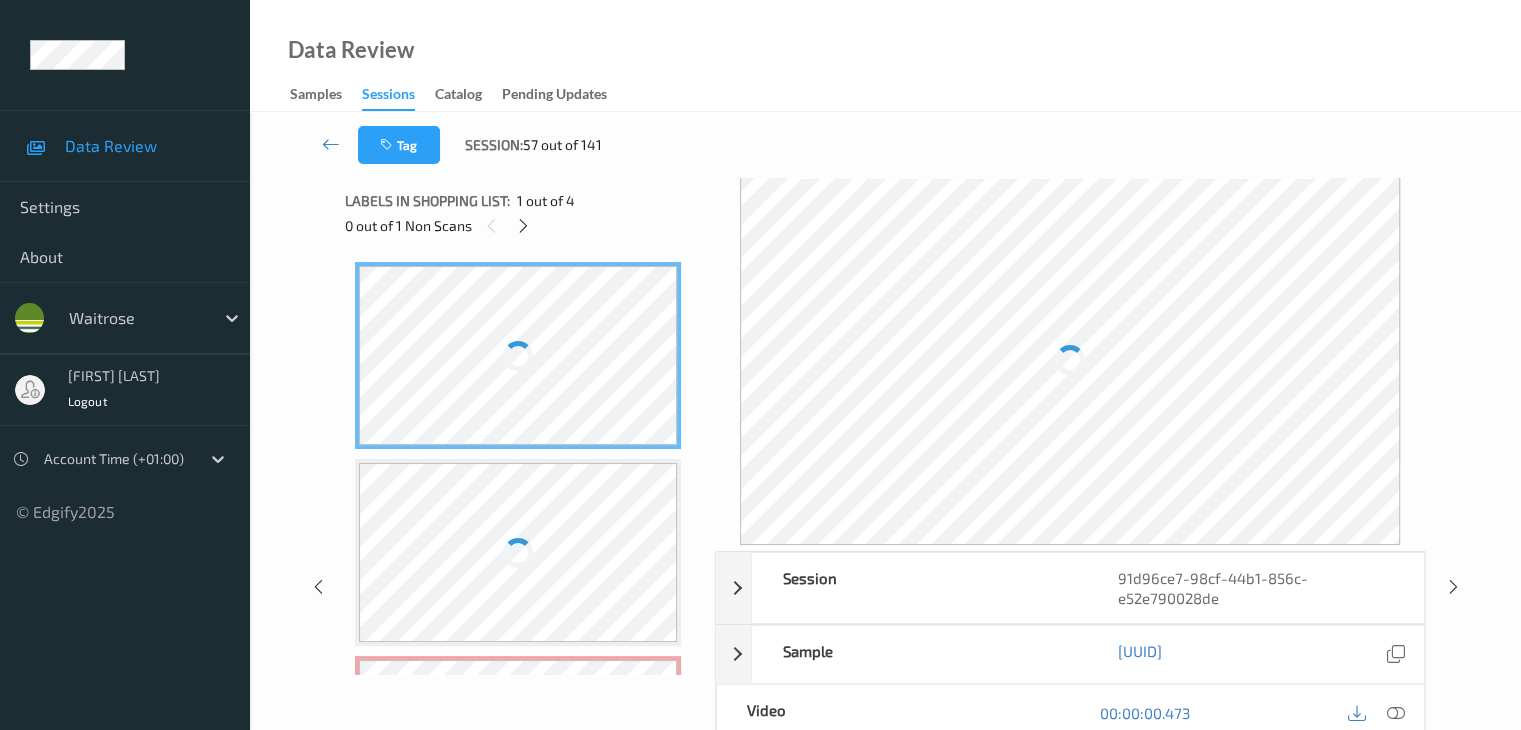 scroll, scrollTop: 0, scrollLeft: 0, axis: both 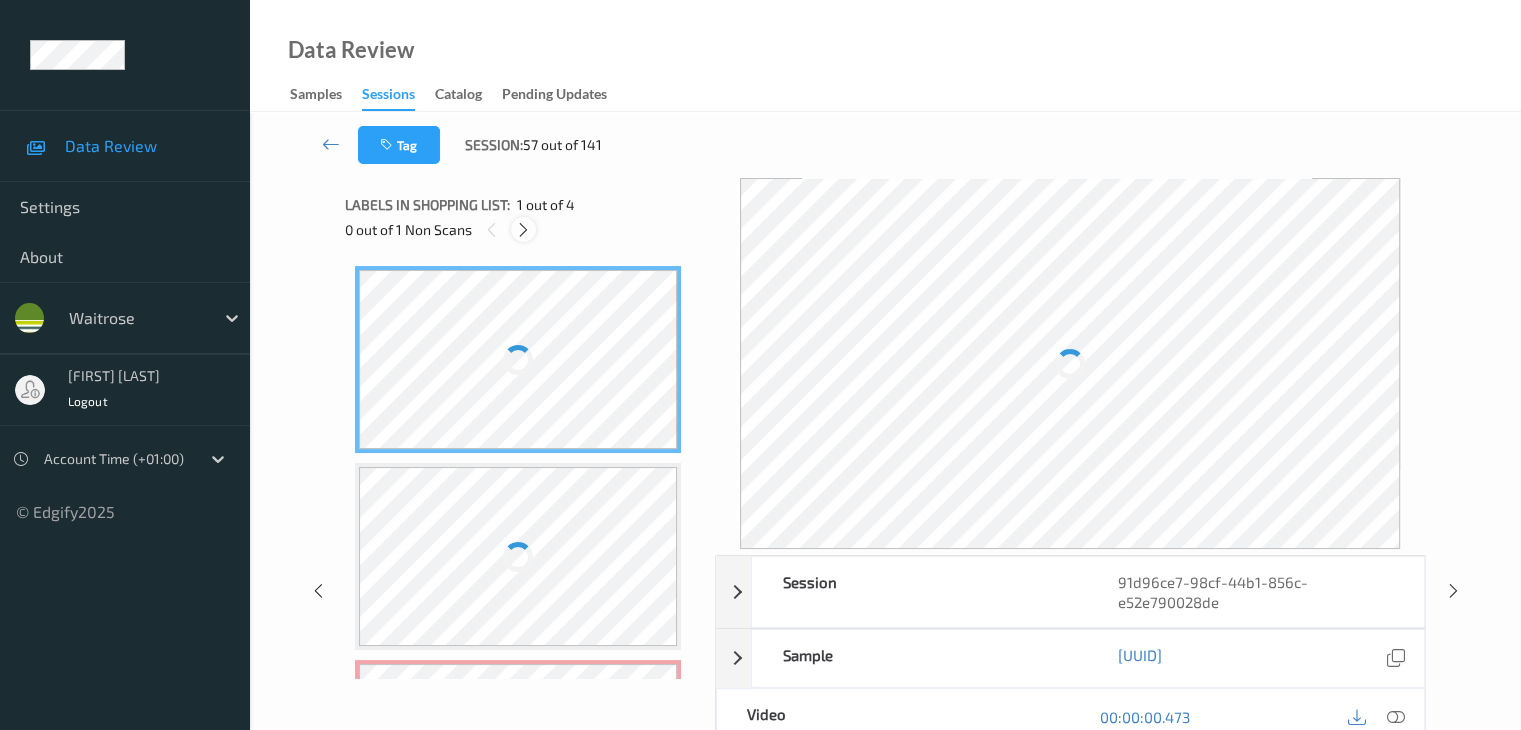 click at bounding box center (523, 230) 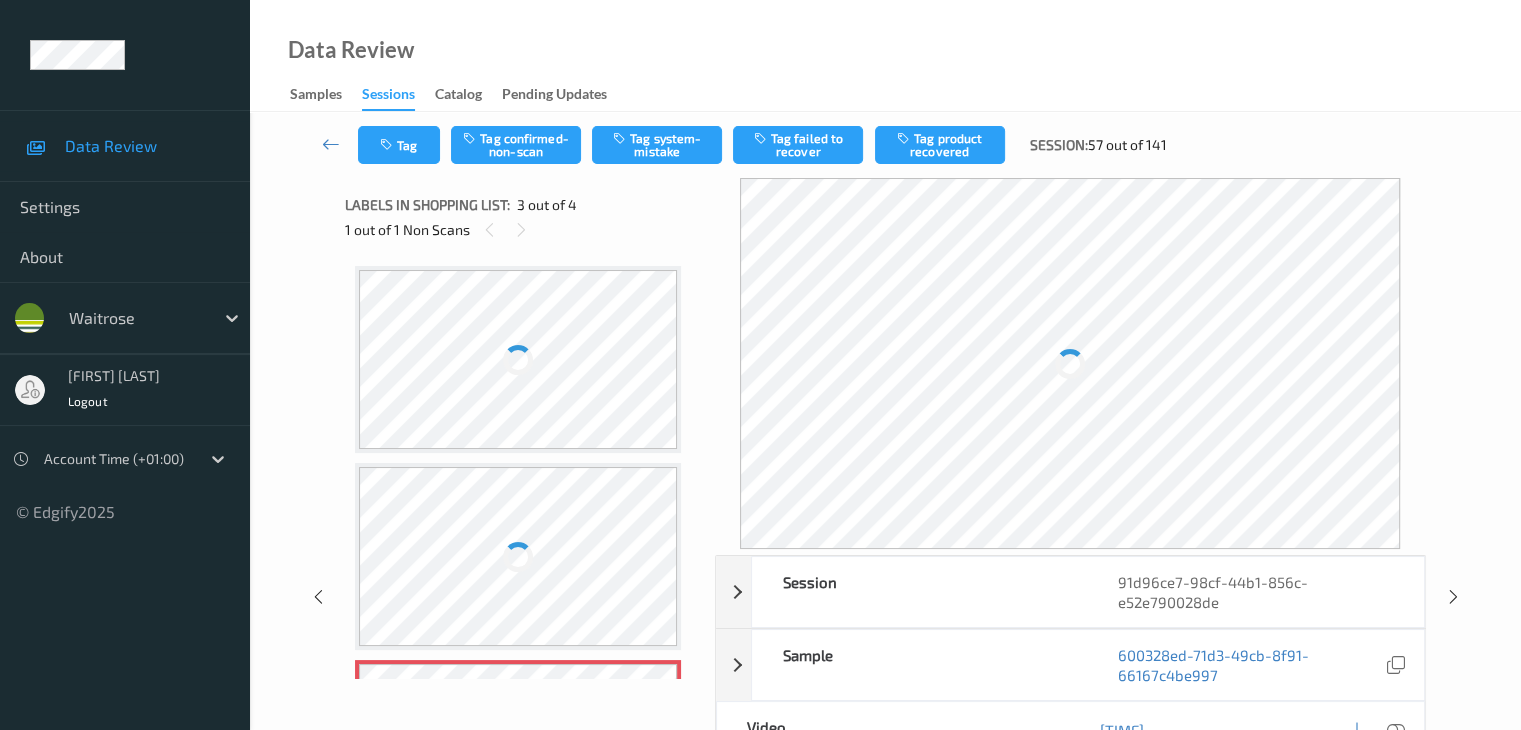 scroll, scrollTop: 207, scrollLeft: 0, axis: vertical 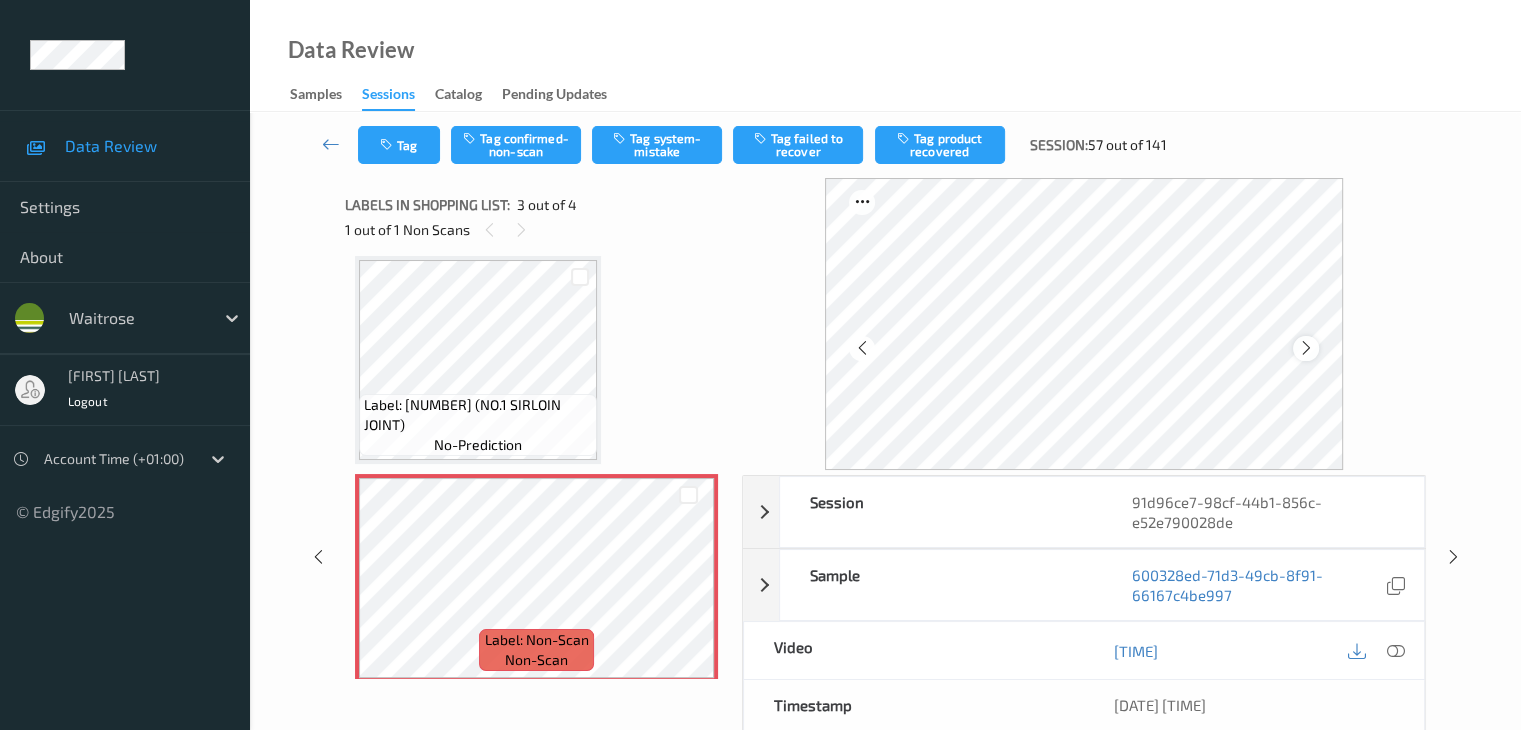 click at bounding box center (1306, 348) 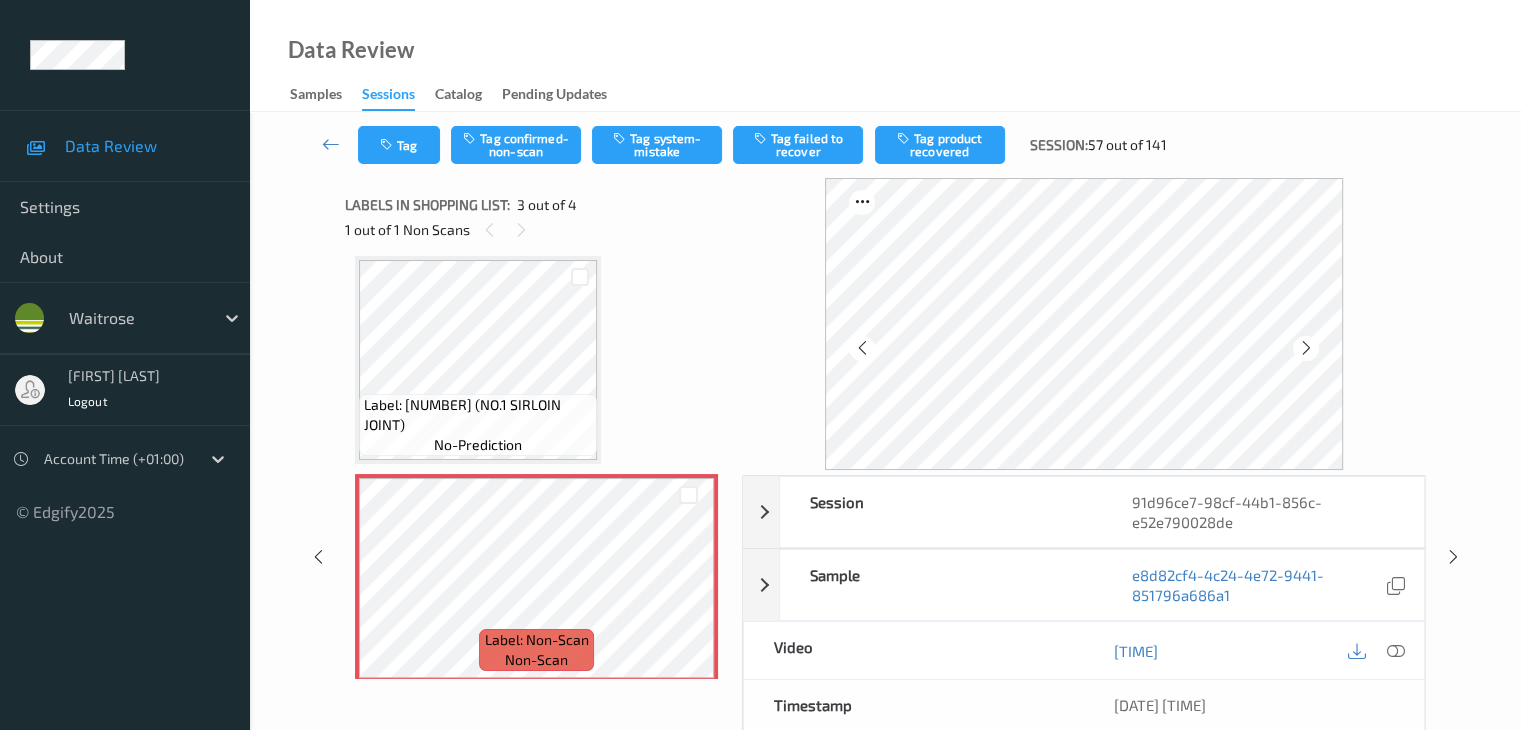 click at bounding box center [1306, 348] 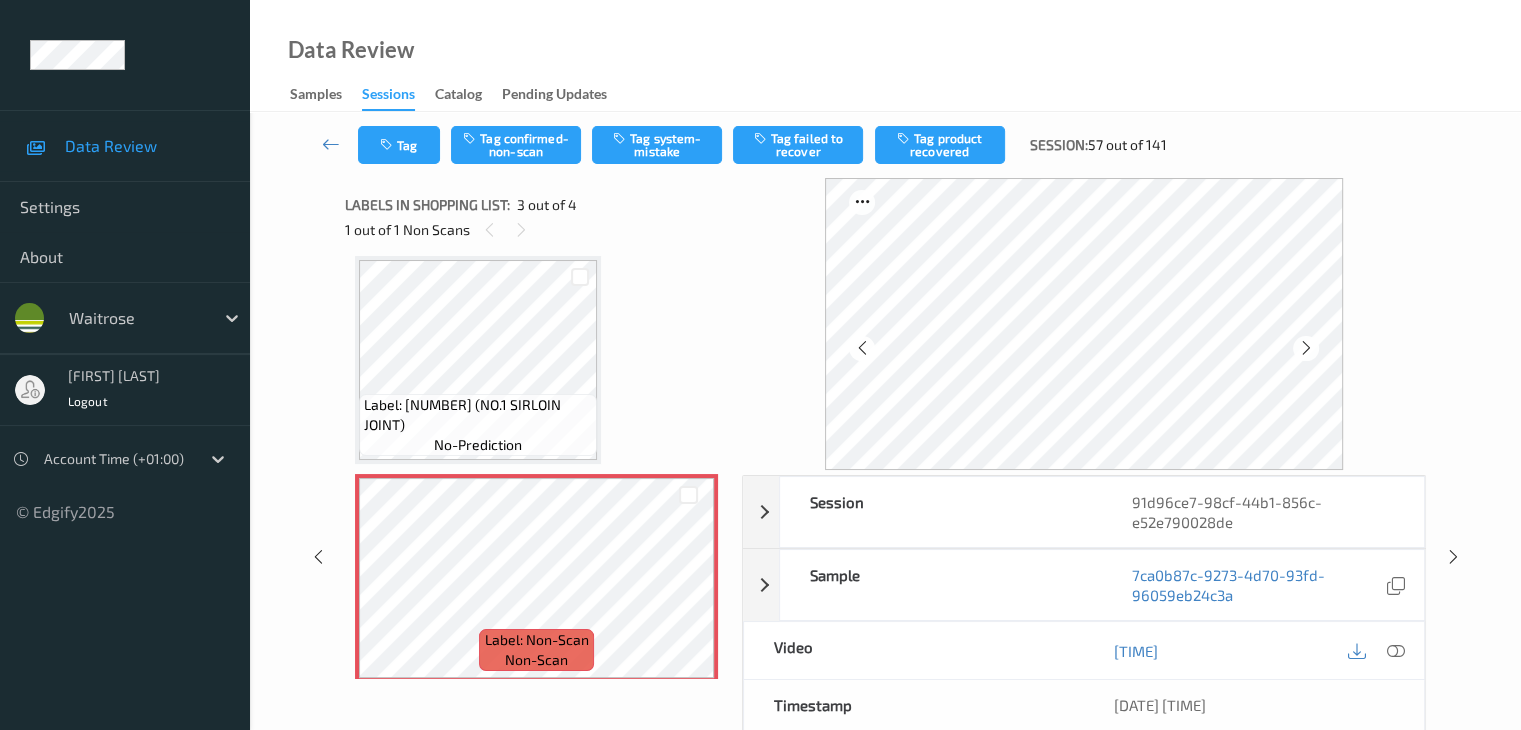 click at bounding box center (1306, 348) 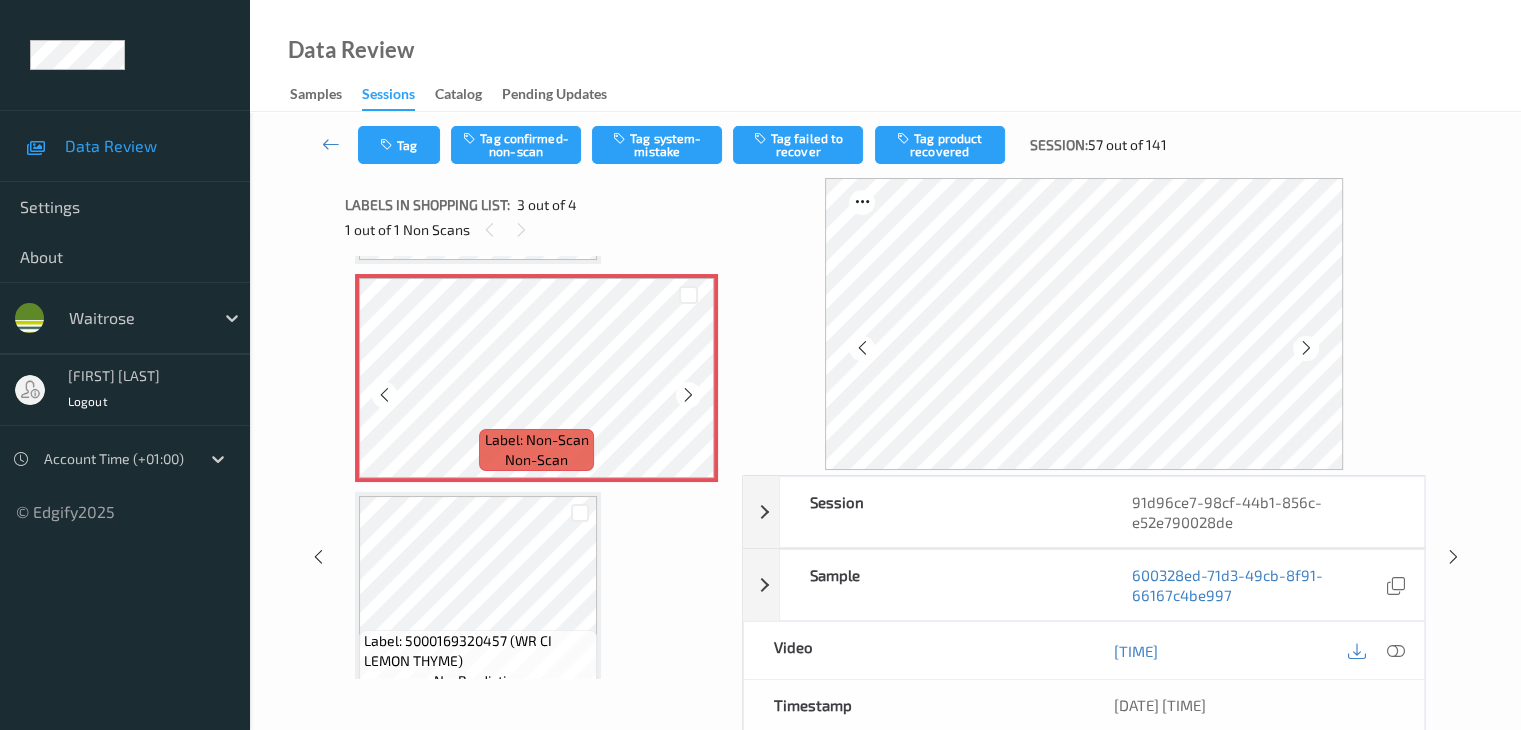 scroll, scrollTop: 328, scrollLeft: 0, axis: vertical 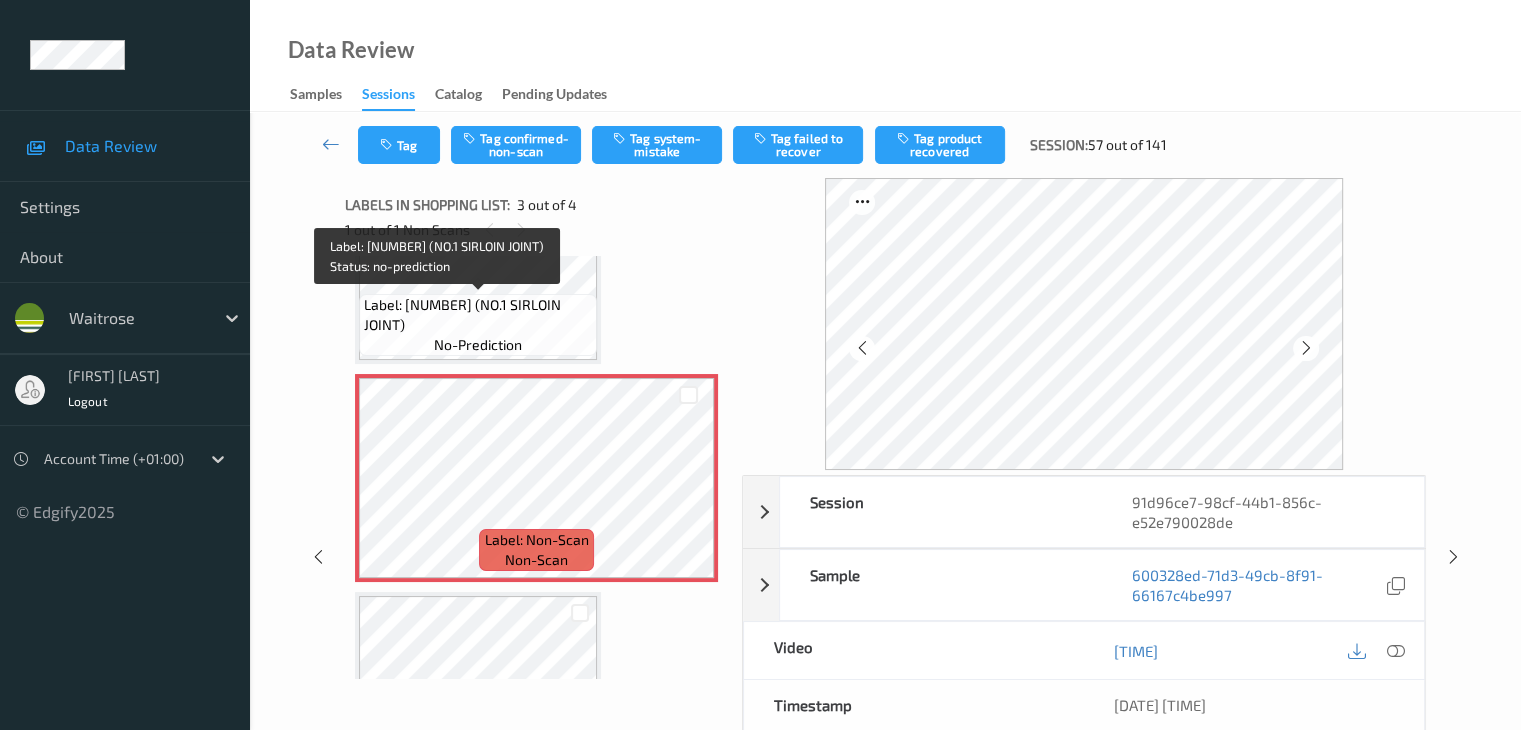 drag, startPoint x: 368, startPoint y: 325, endPoint x: 488, endPoint y: 325, distance: 120 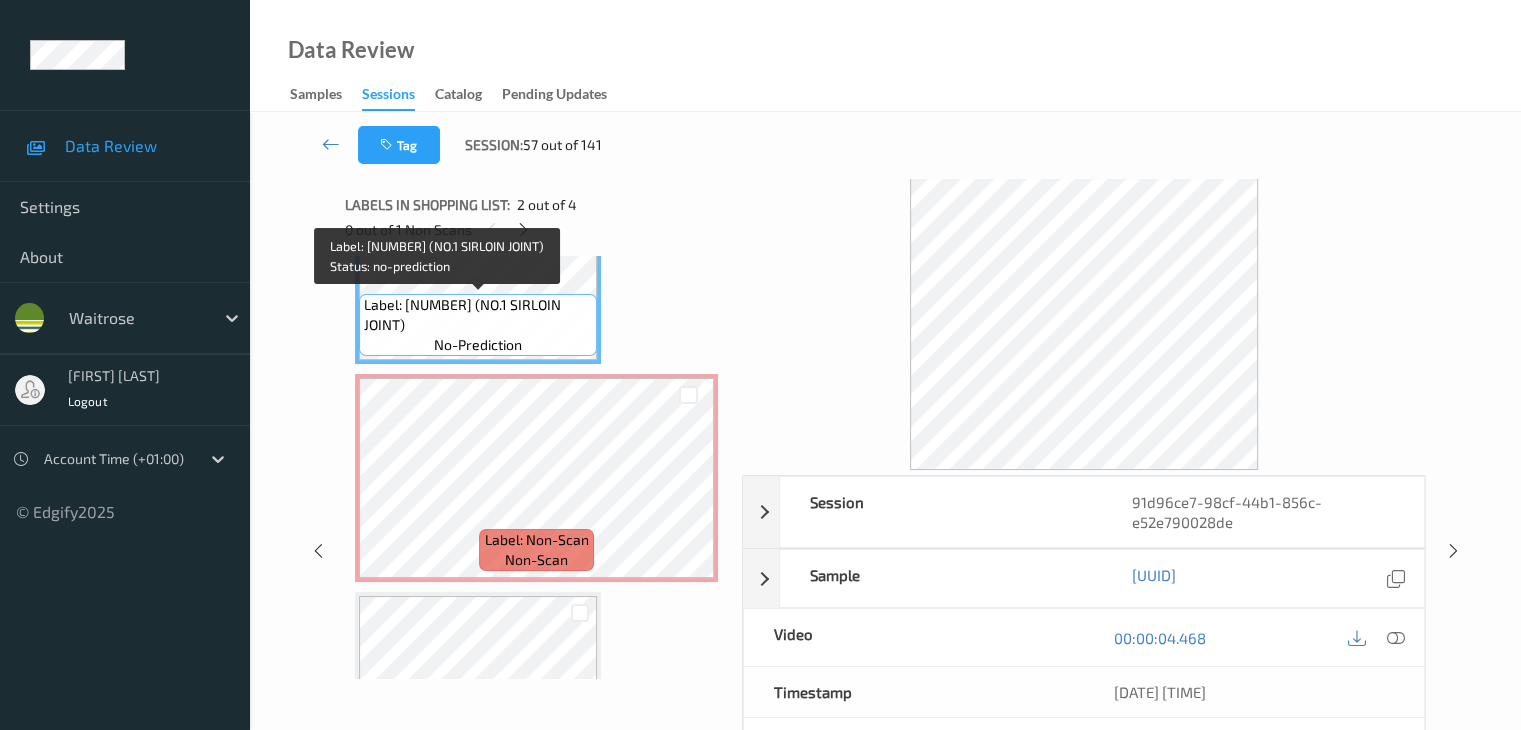 copy on "NO.1 SIRLOIN JOINT" 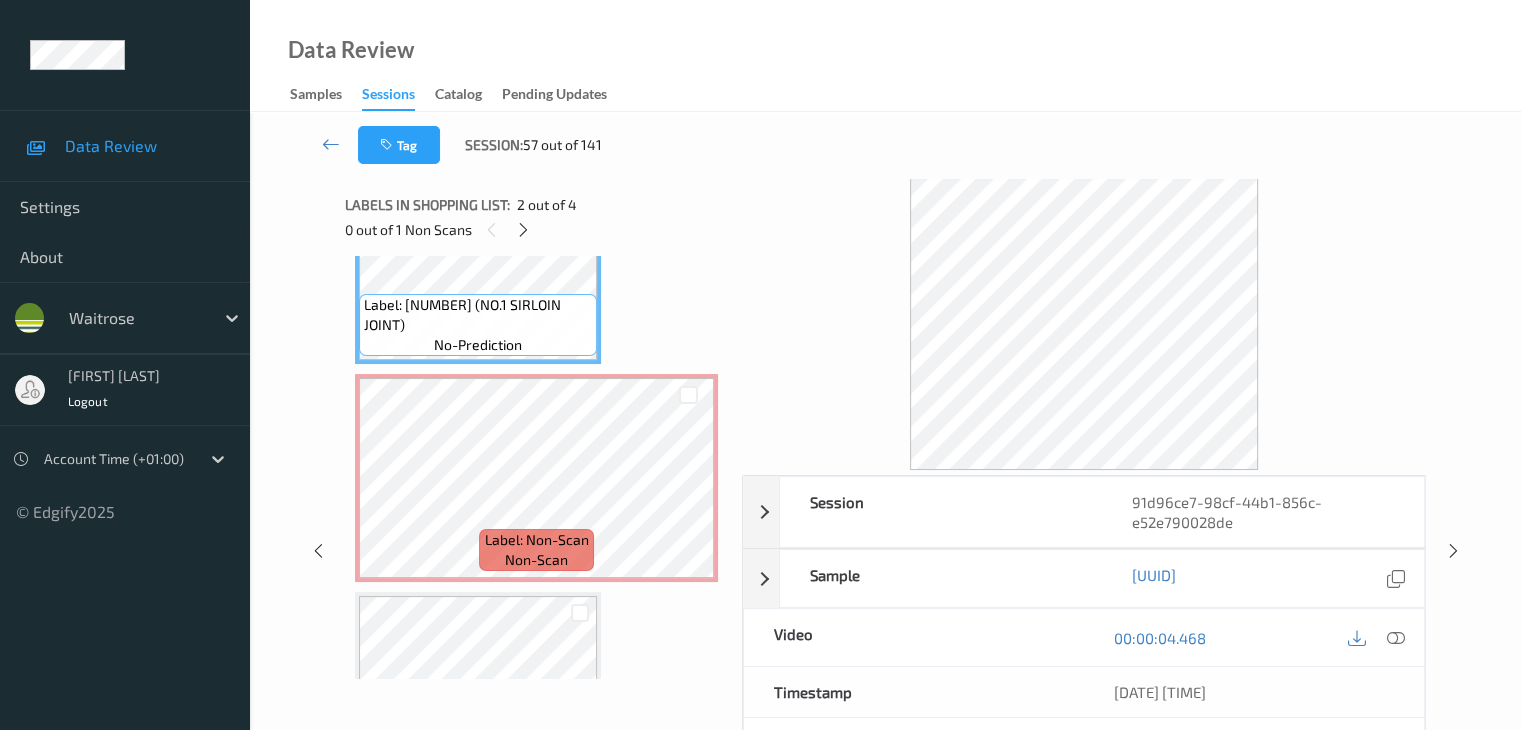 click on "Label: 10026315604973002330 (NO.1 SIRLOIN JOINT) no-prediction" at bounding box center [478, 325] 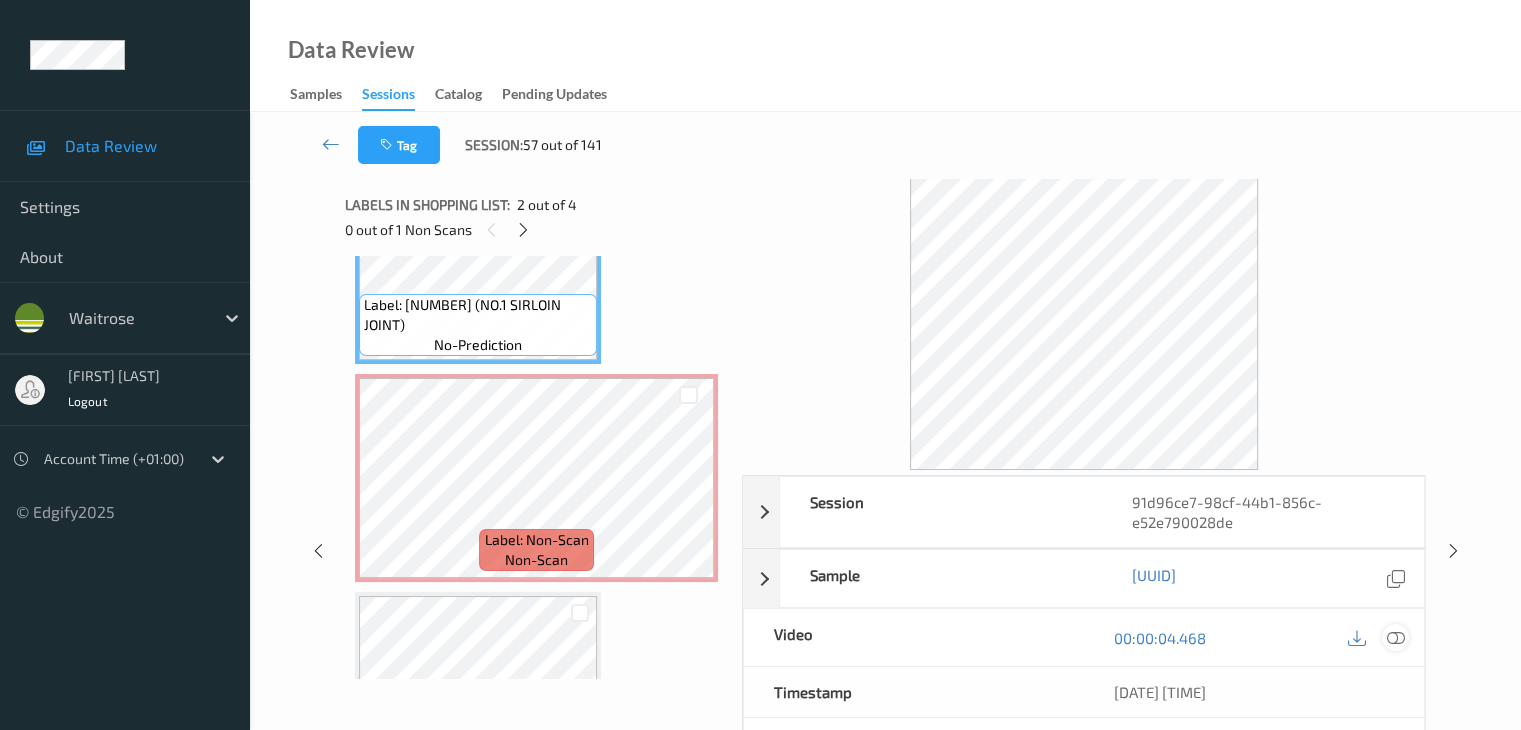 click at bounding box center (1395, 638) 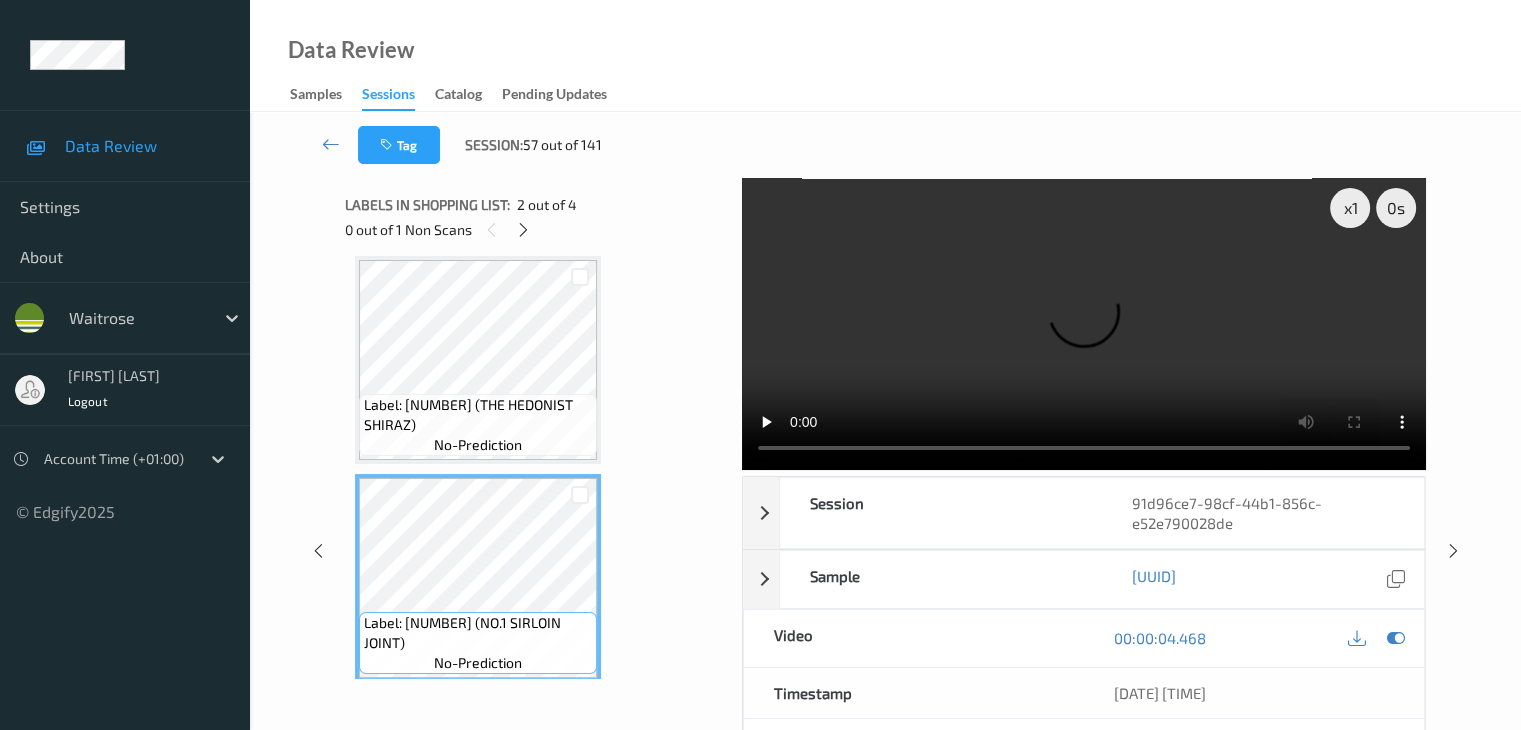 scroll, scrollTop: 0, scrollLeft: 0, axis: both 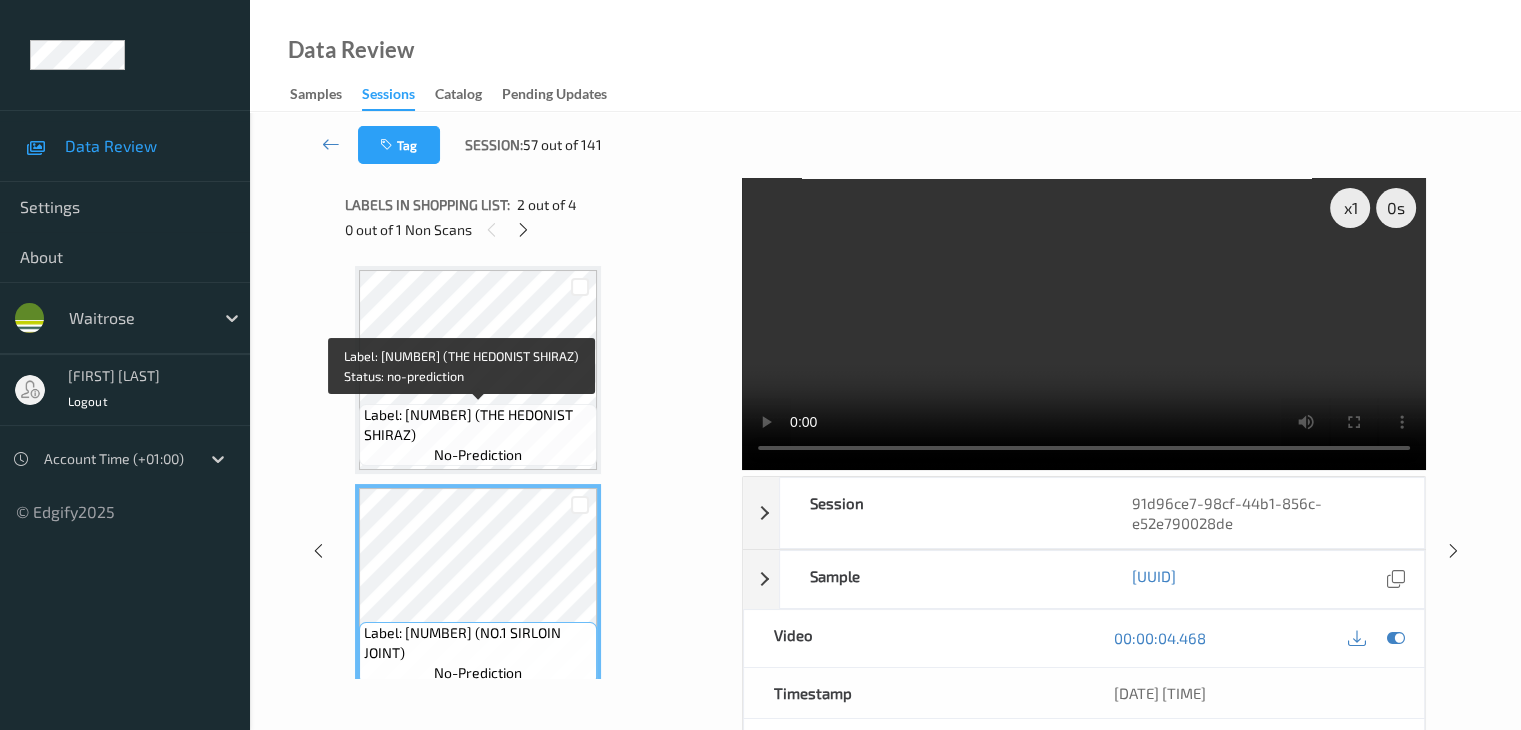click on "Label: [NUMBER] (THE HEDONIST SHIRAZ)" at bounding box center (478, 425) 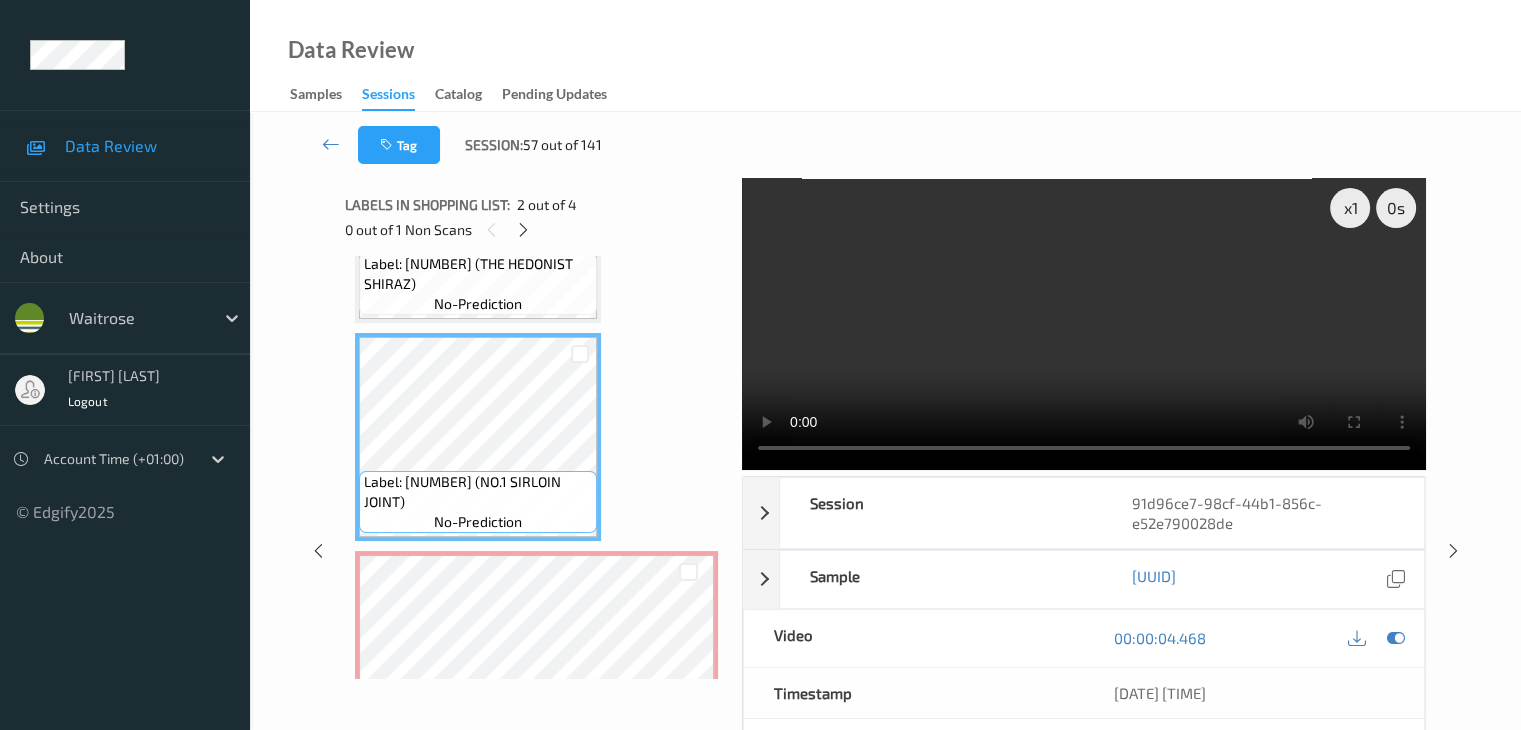 scroll, scrollTop: 200, scrollLeft: 0, axis: vertical 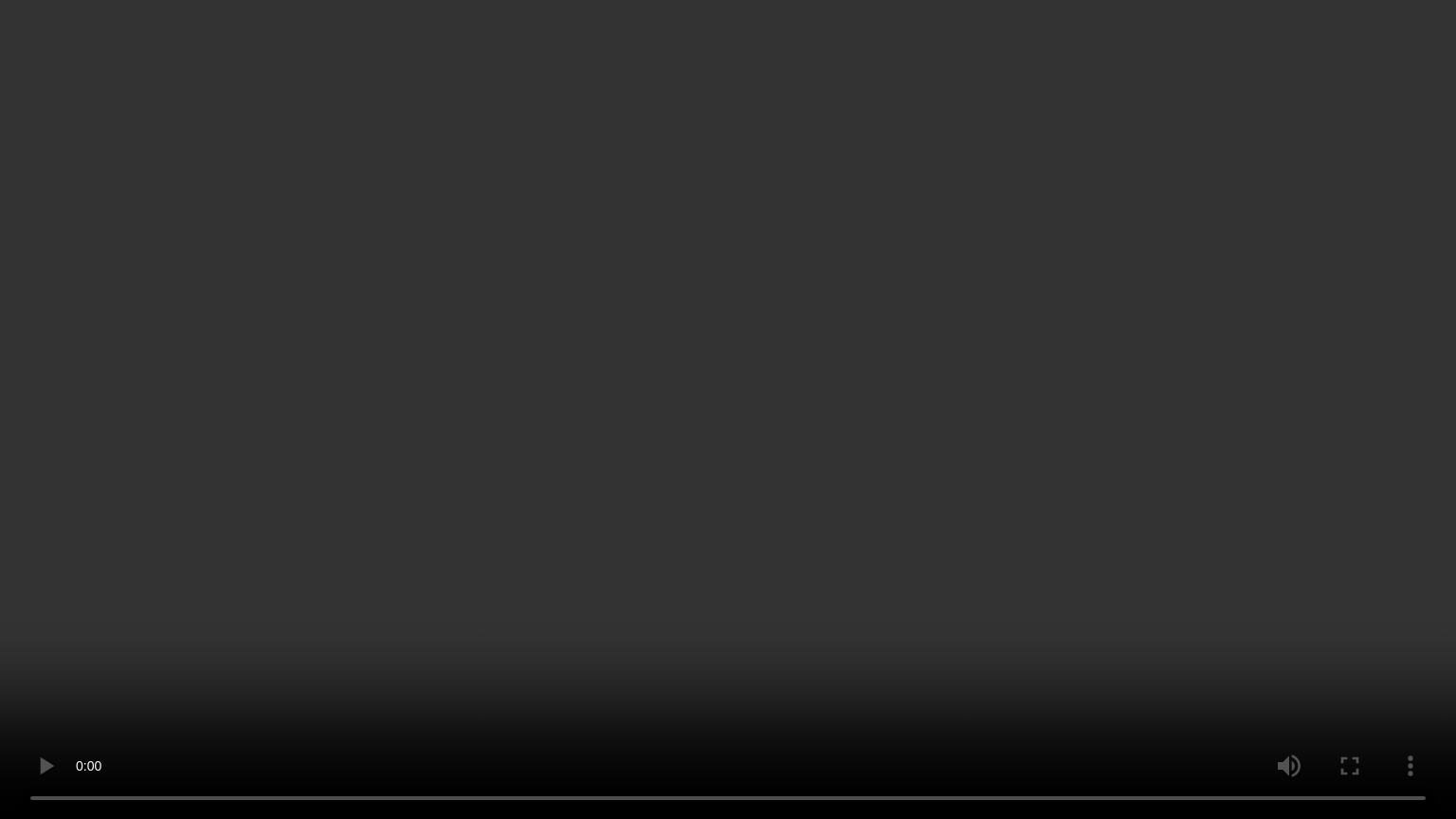 type 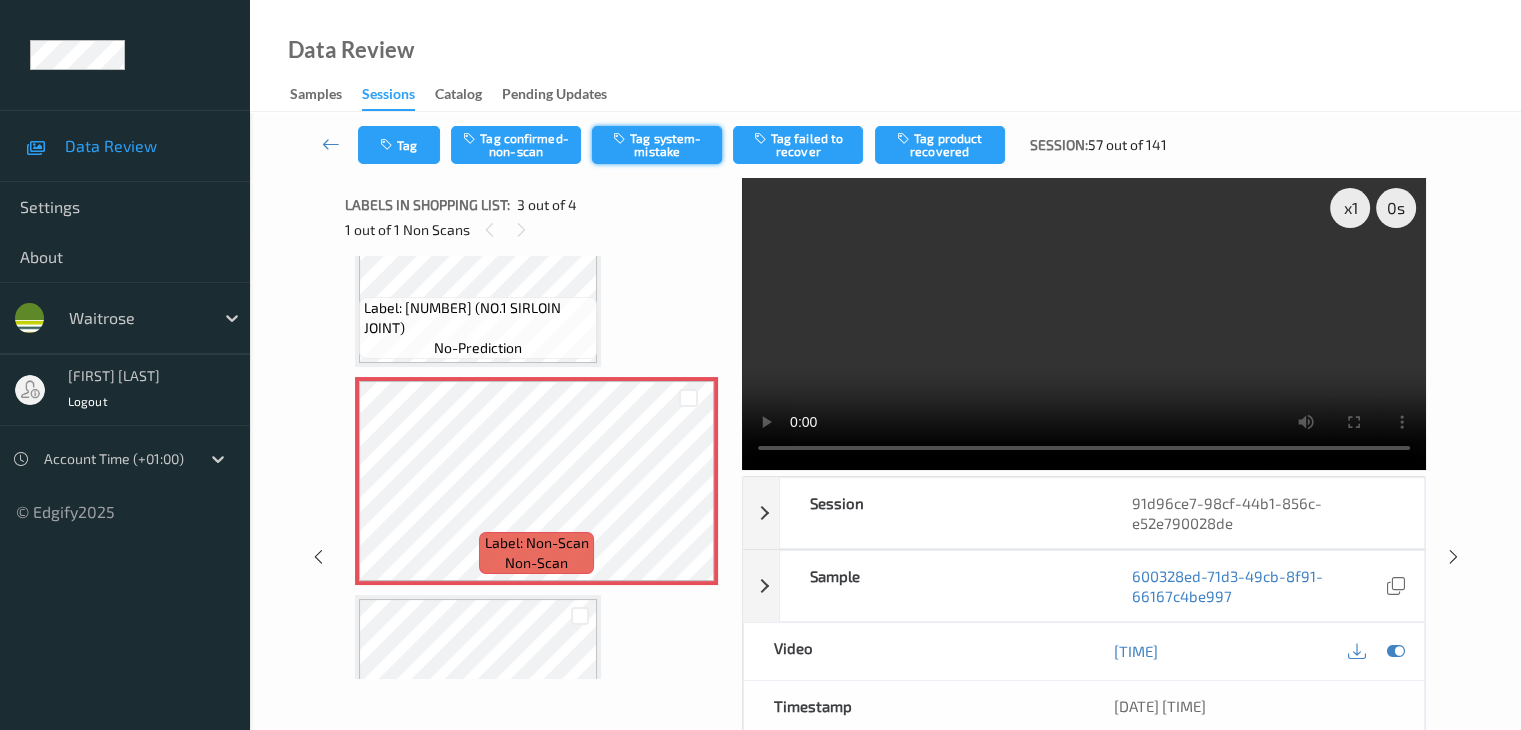 click on "Tag   system-mistake" at bounding box center (657, 145) 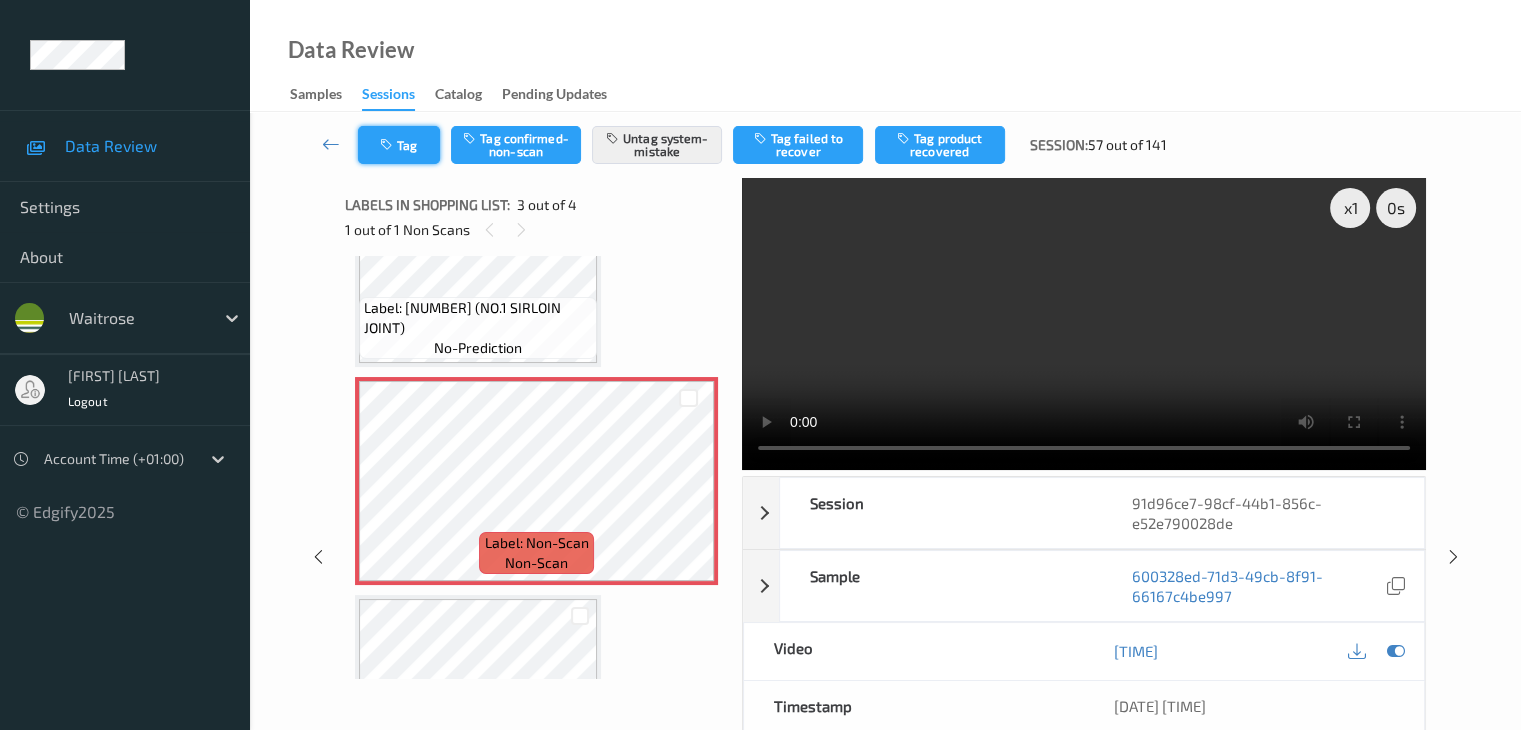 click on "Tag" at bounding box center (399, 145) 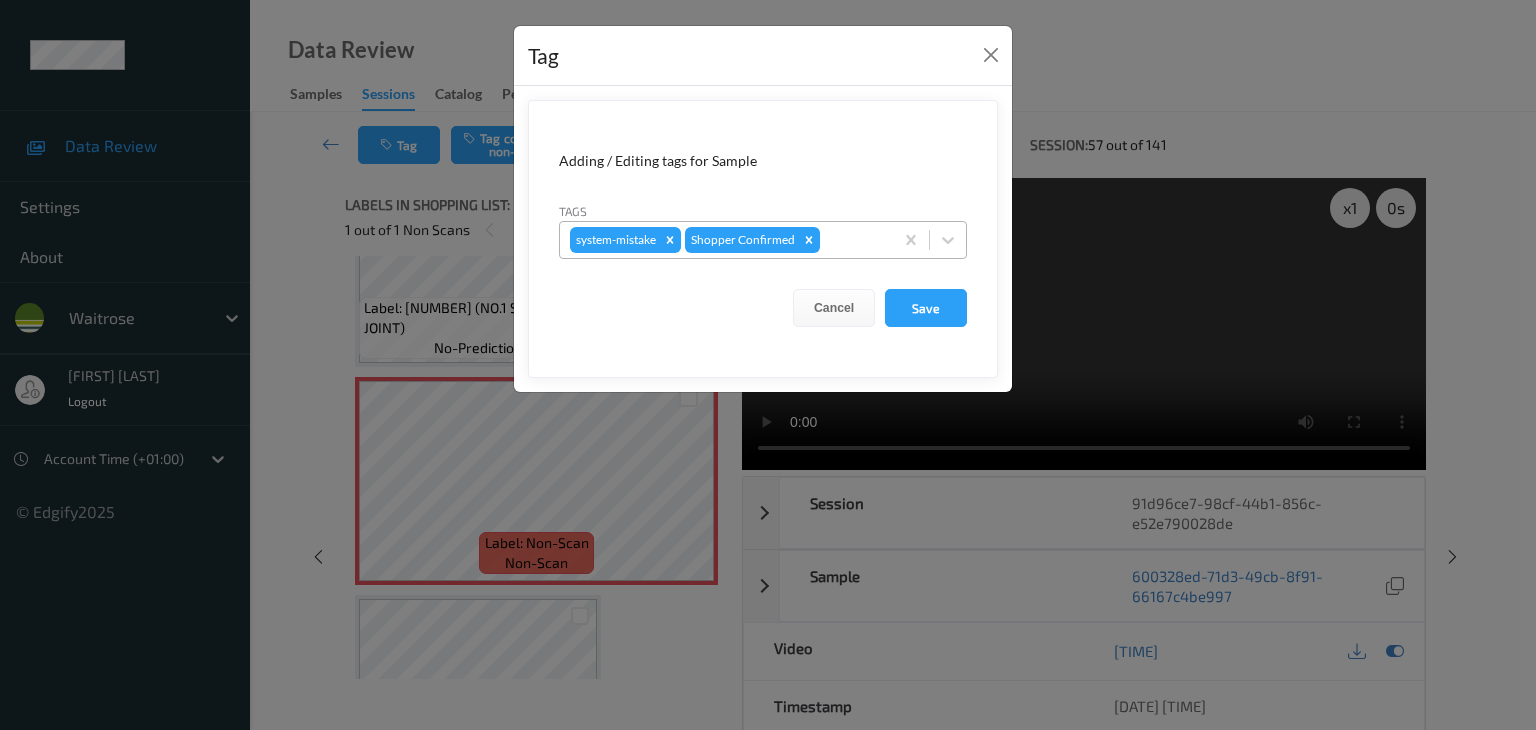 click at bounding box center [853, 240] 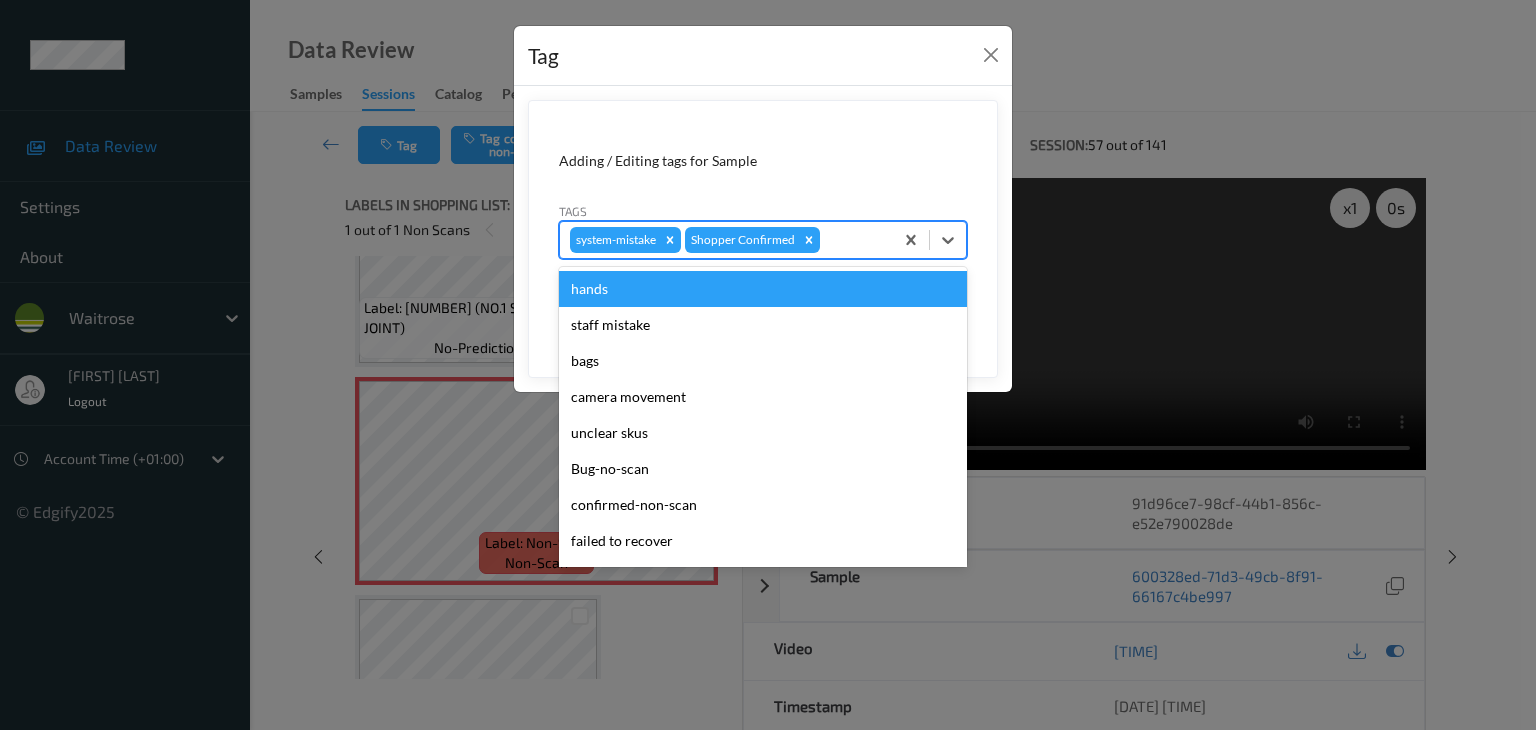 type on "u" 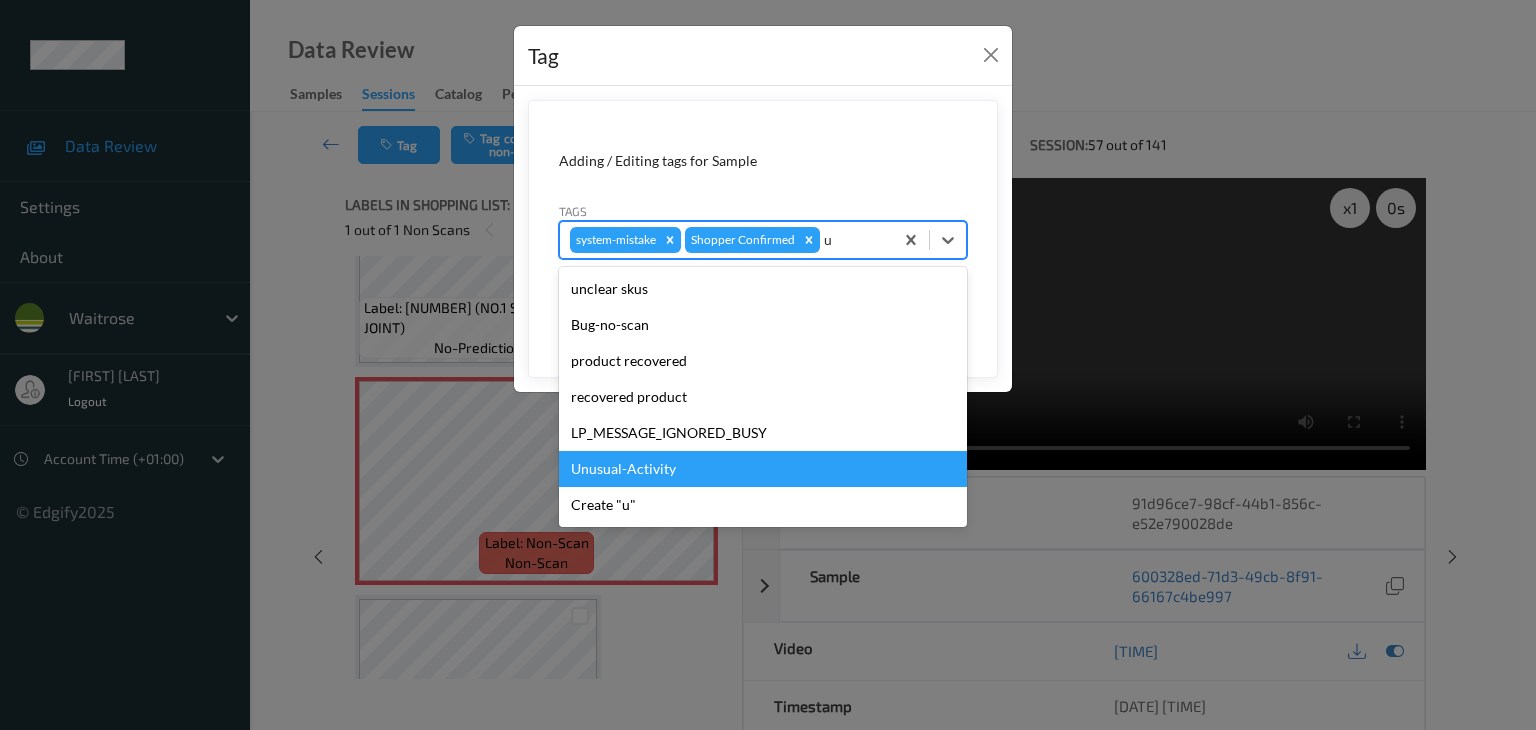 click on "Unusual-Activity" at bounding box center (763, 469) 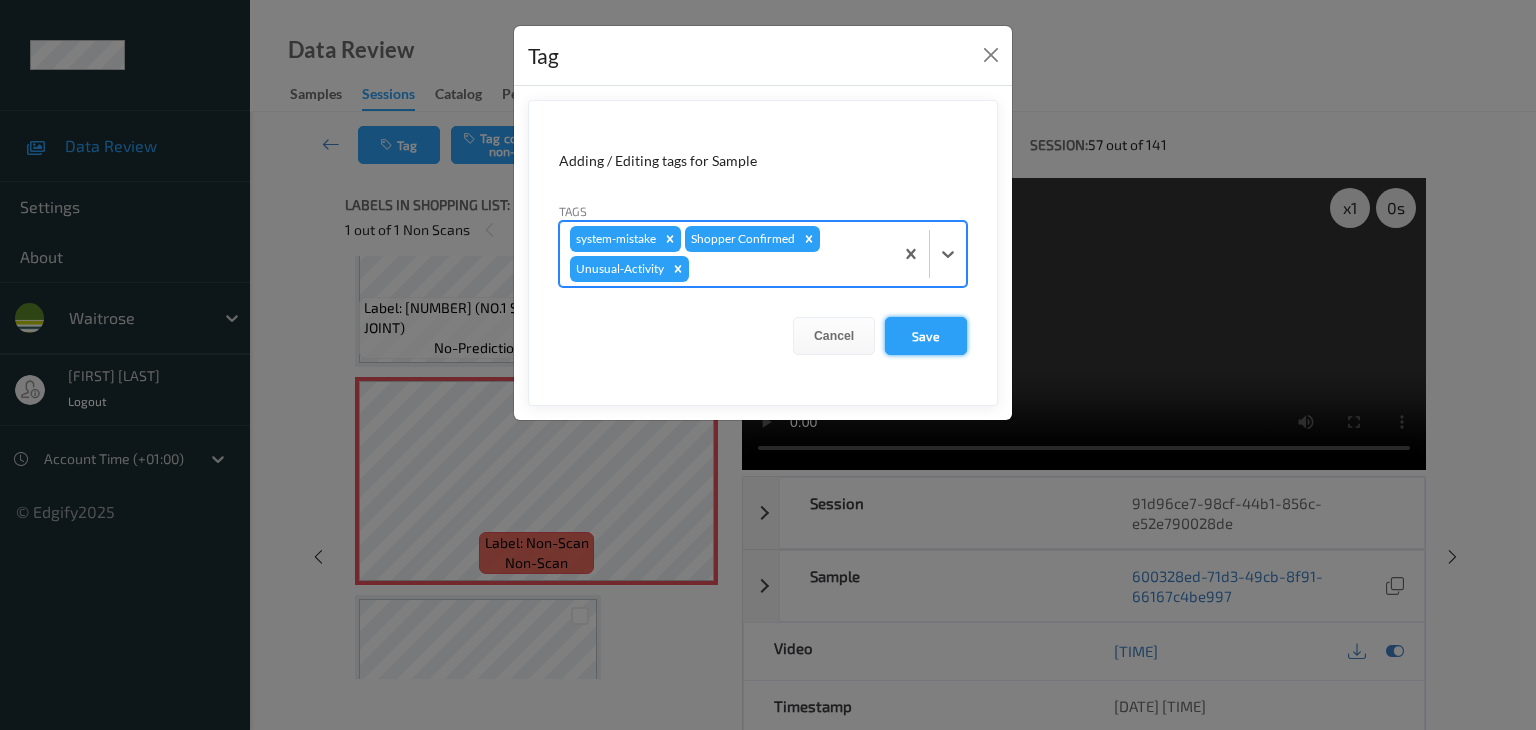 click on "Save" at bounding box center (926, 336) 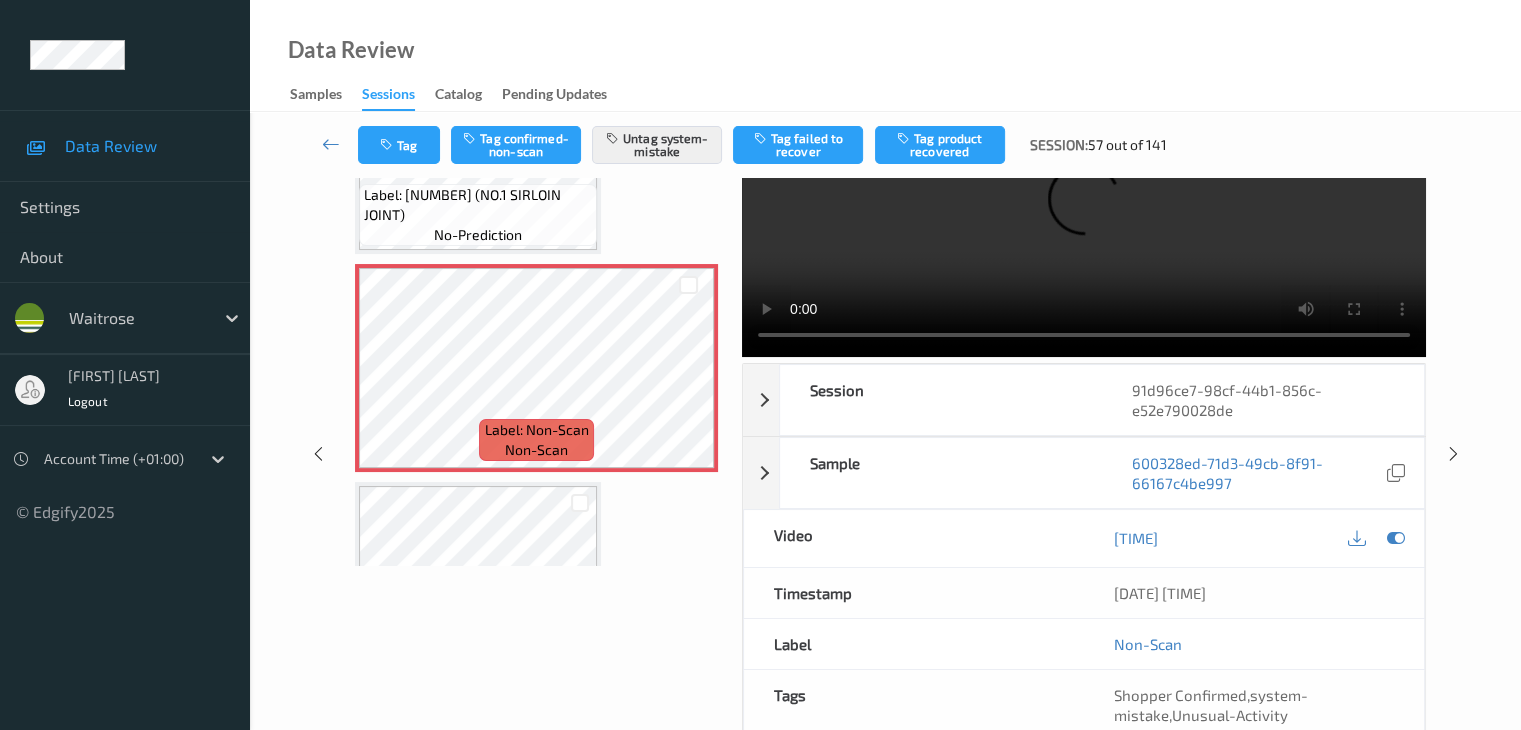 scroll, scrollTop: 0, scrollLeft: 0, axis: both 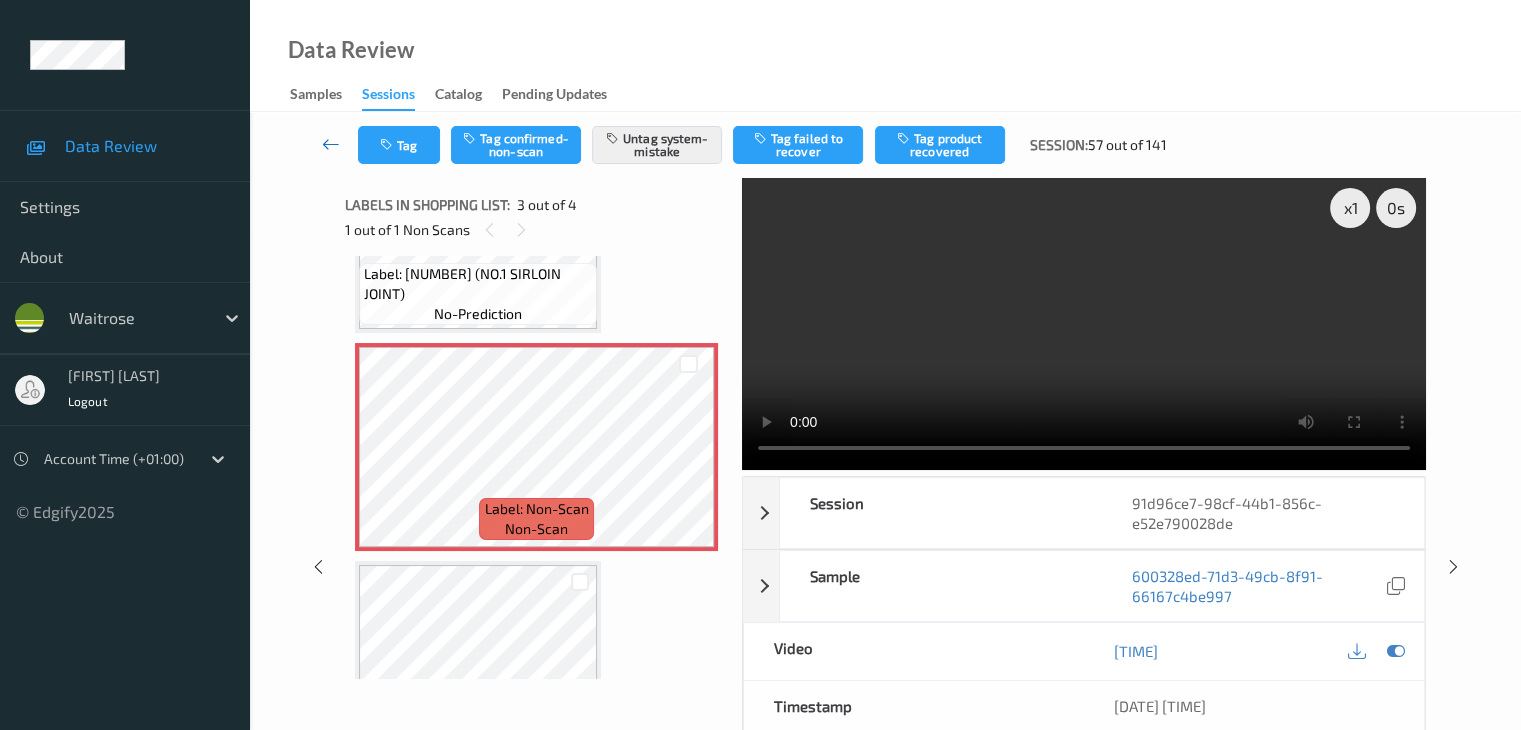 click at bounding box center (331, 144) 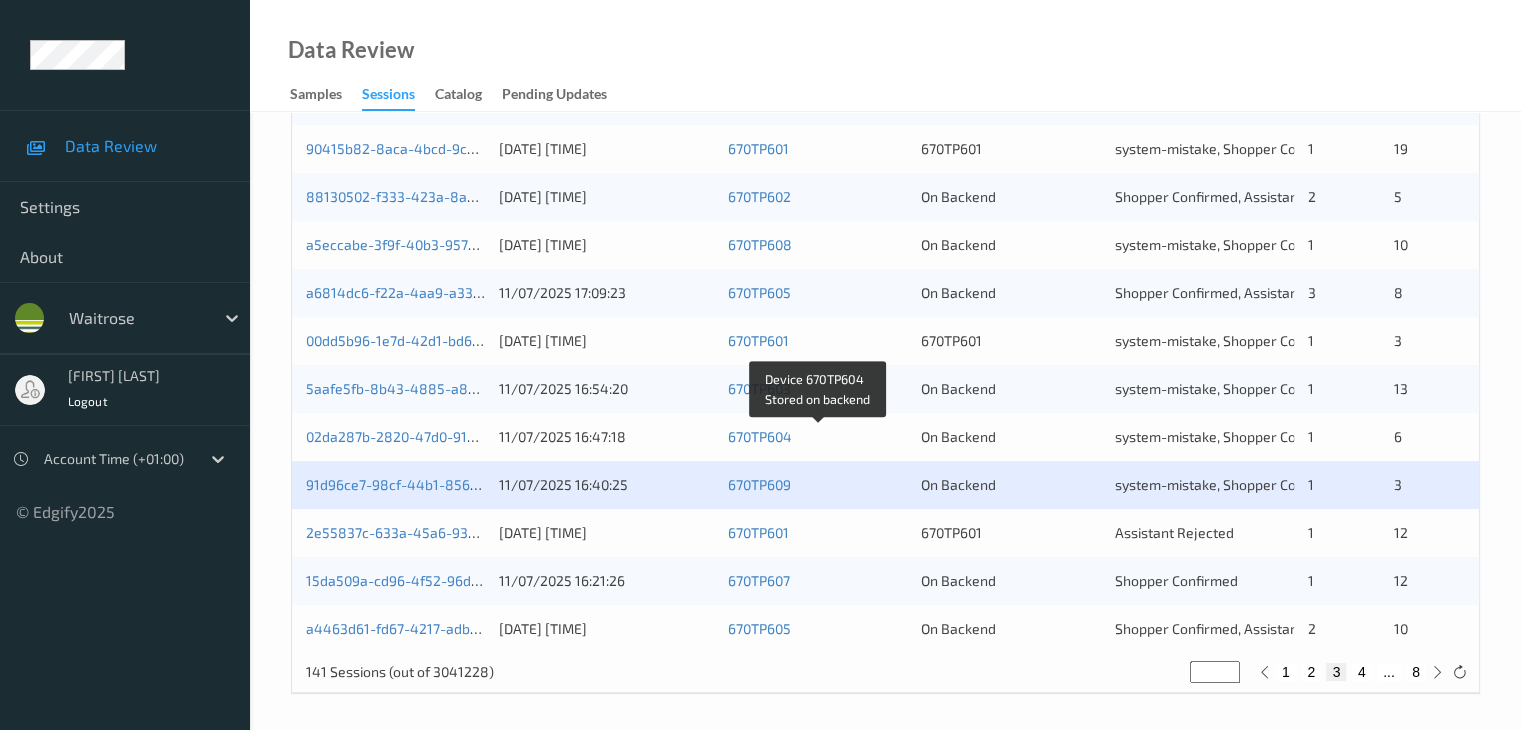 scroll, scrollTop: 932, scrollLeft: 0, axis: vertical 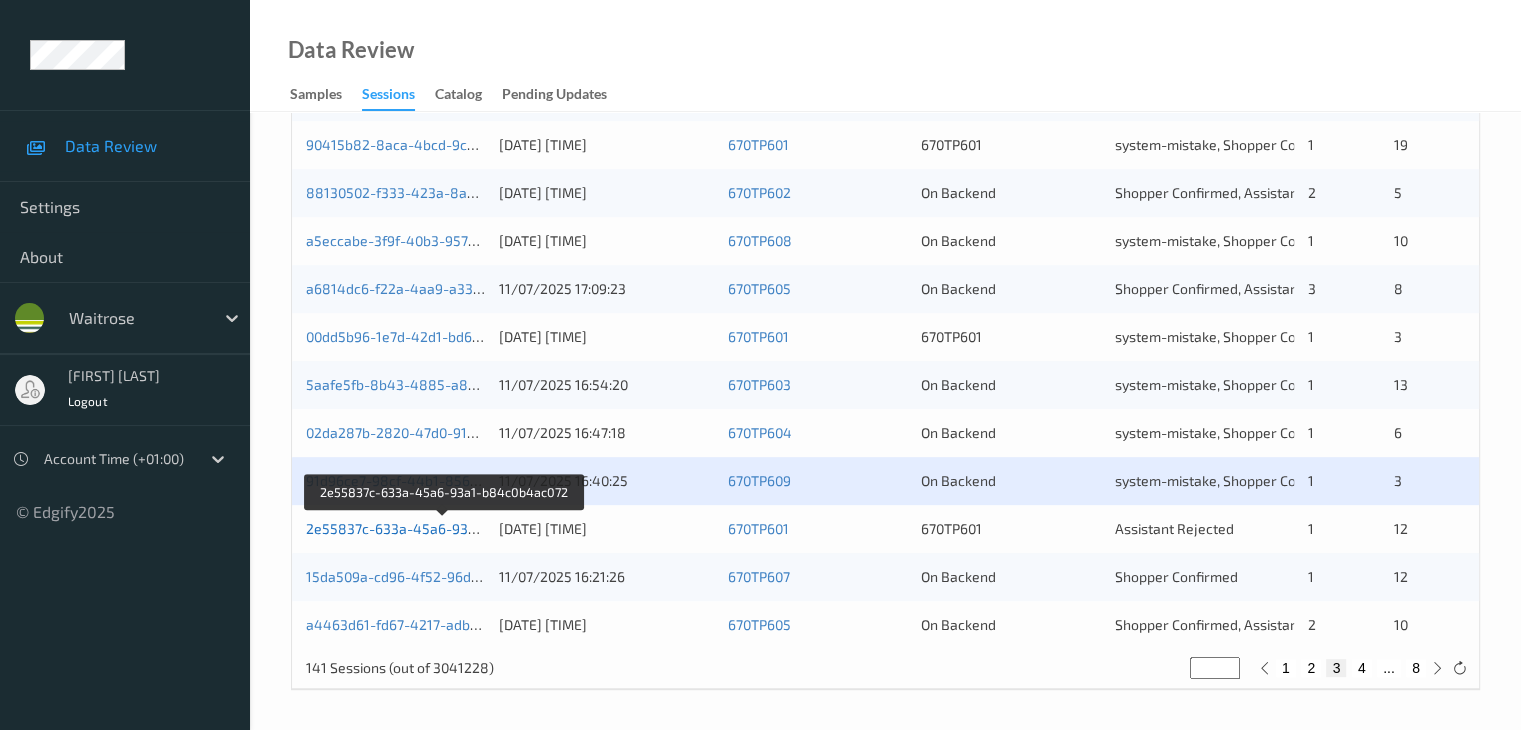 click on "2e55837c-633a-45a6-93a1-b84c0b4ac072" at bounding box center (445, 528) 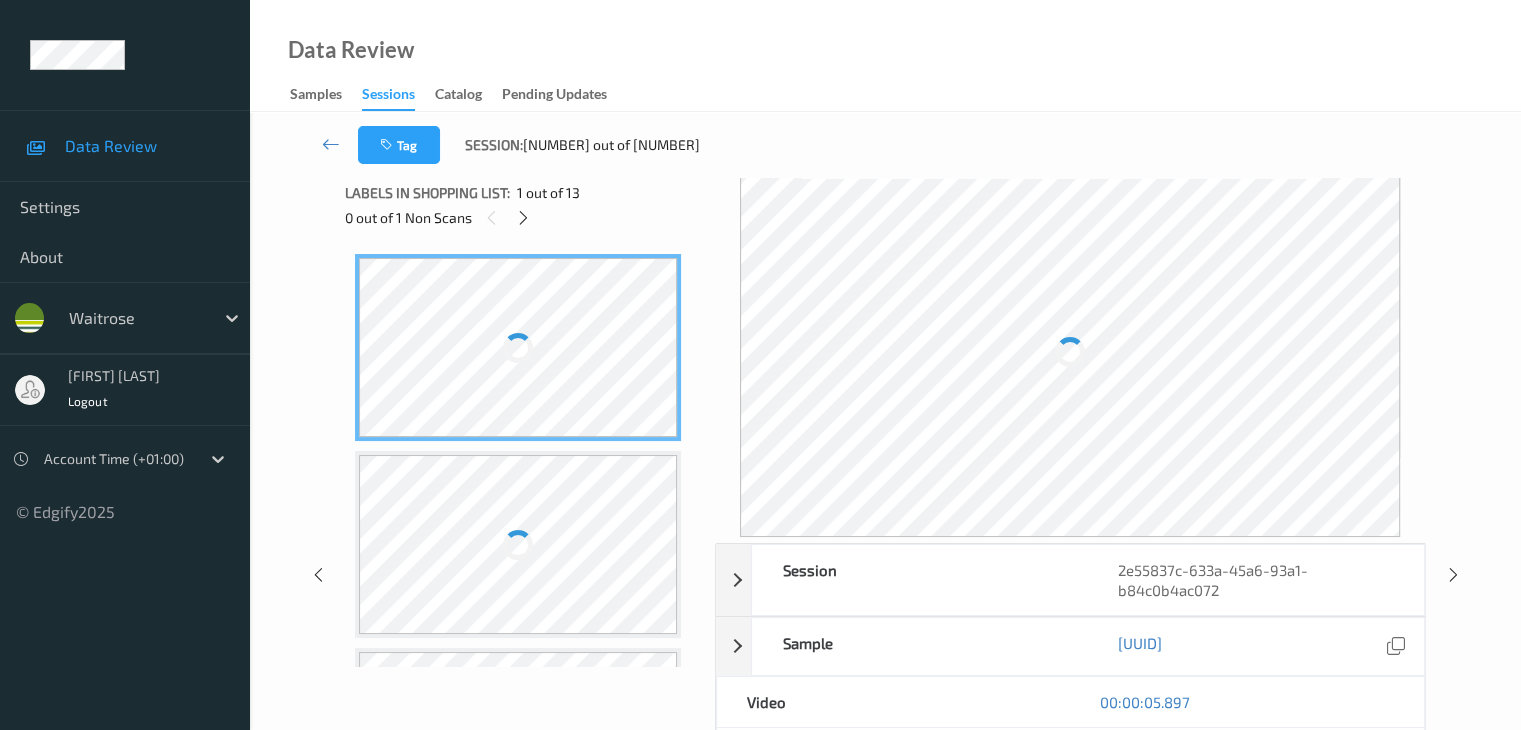 scroll, scrollTop: 0, scrollLeft: 0, axis: both 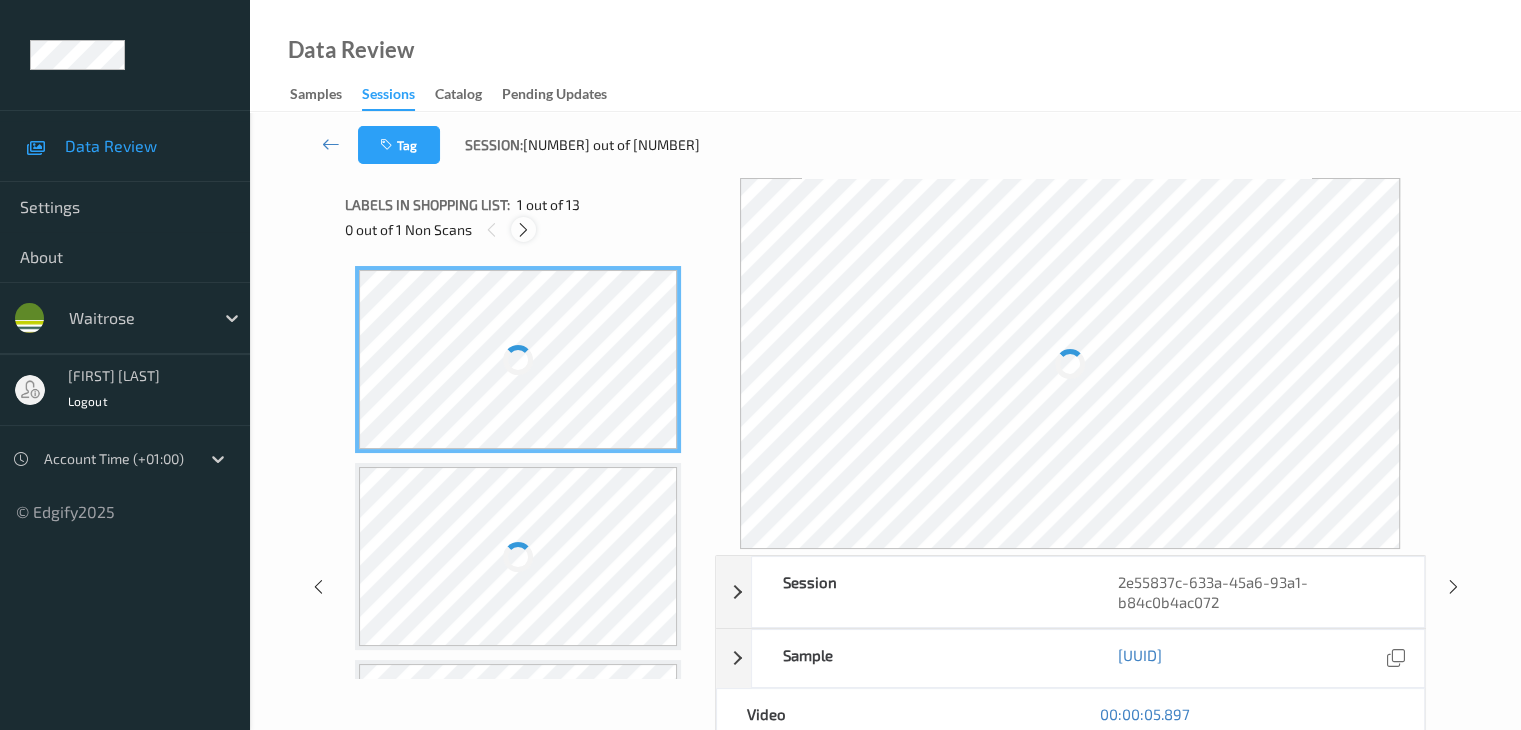 click at bounding box center (523, 230) 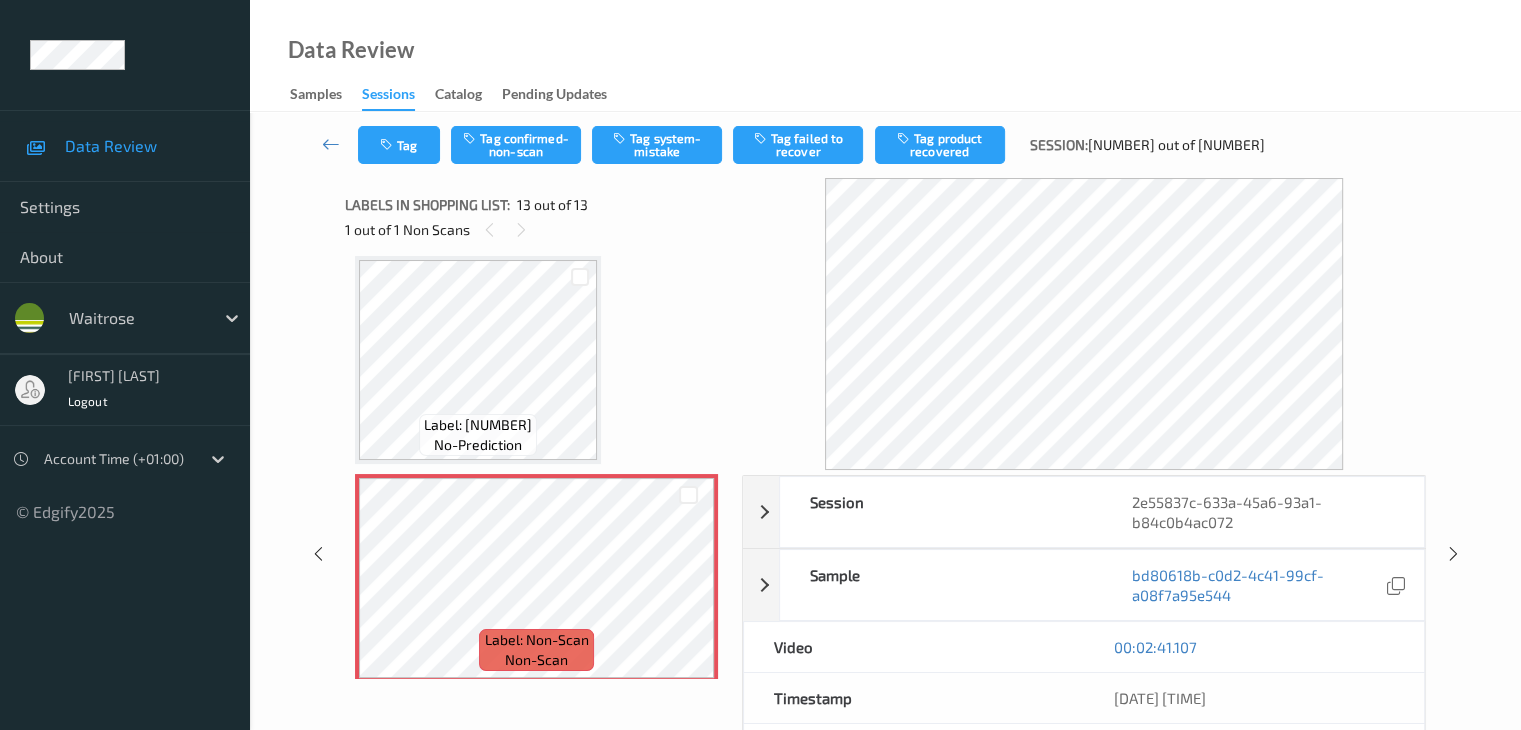 scroll, scrollTop: 2421, scrollLeft: 0, axis: vertical 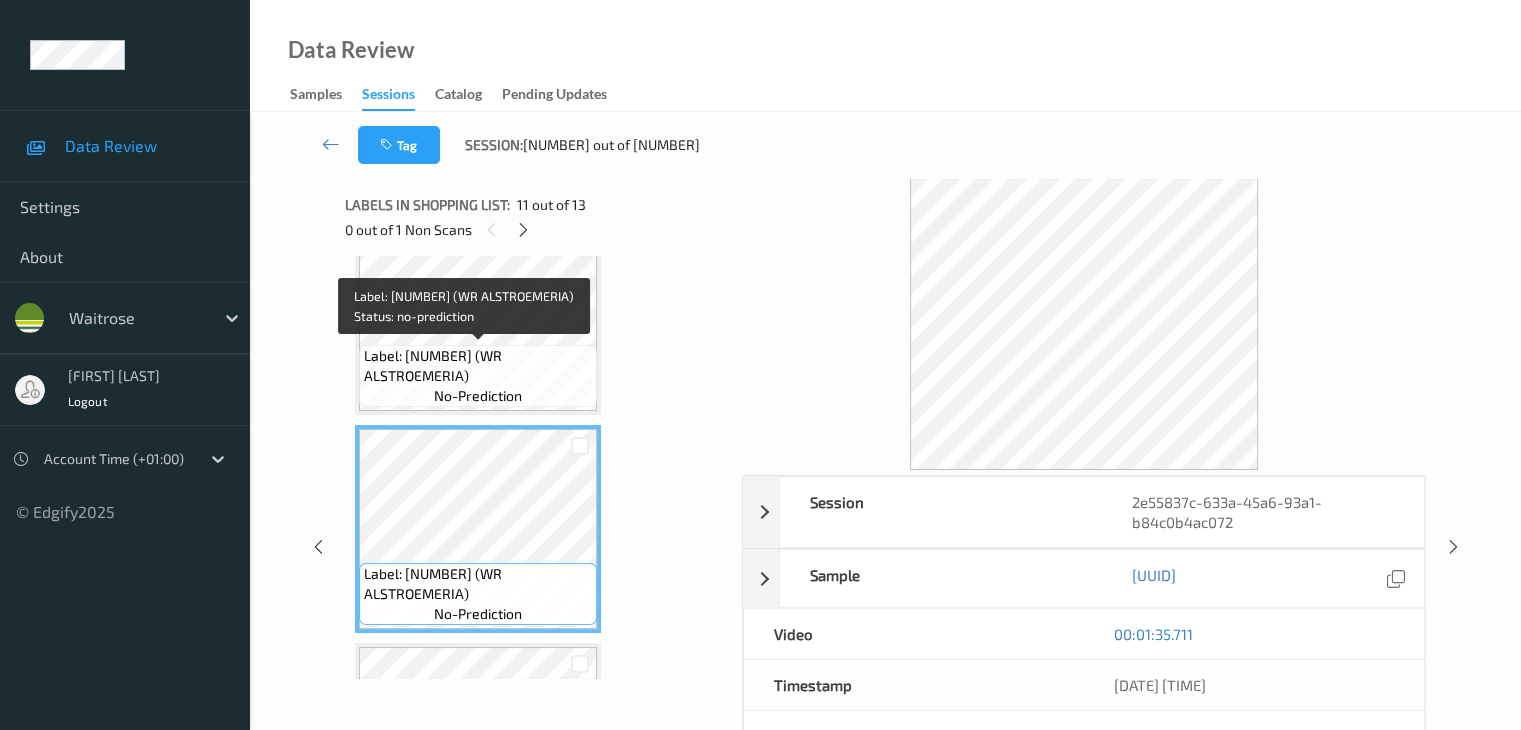 click on "Label: [NUMBER] (WR ALSTROEMERIA)" at bounding box center (478, 366) 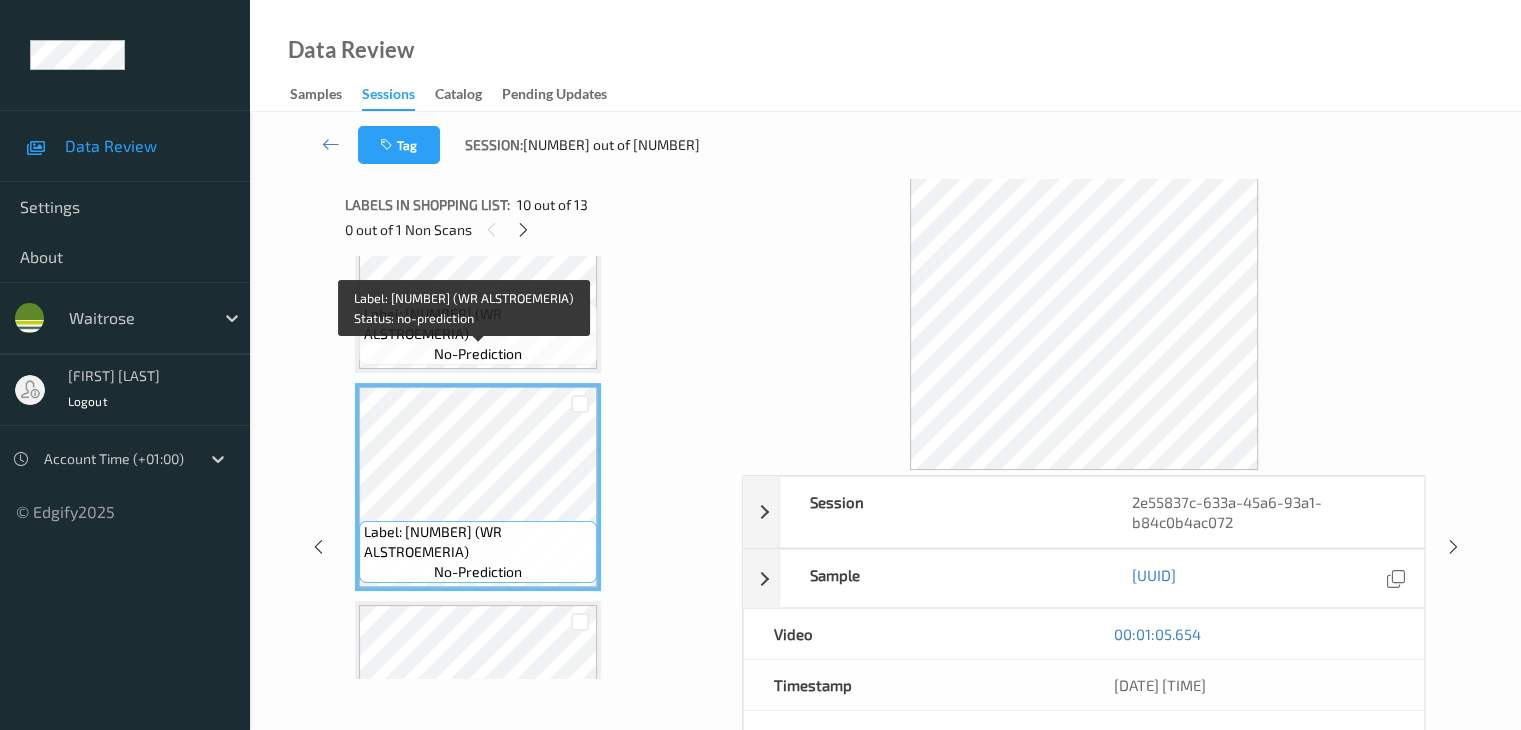 scroll, scrollTop: 1821, scrollLeft: 0, axis: vertical 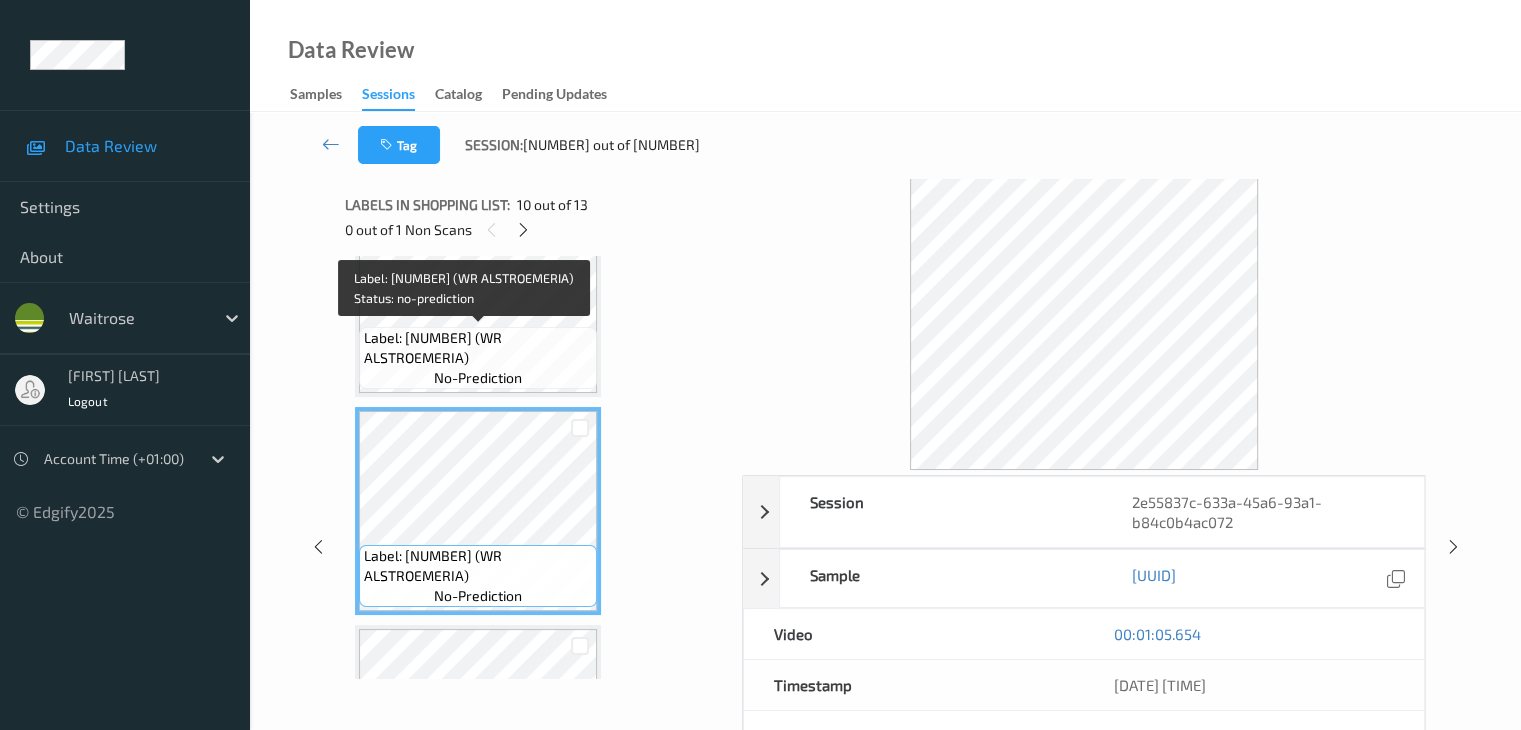 click on "Label: [NUMBER] (WR ALSTROEMERIA)" at bounding box center [478, 348] 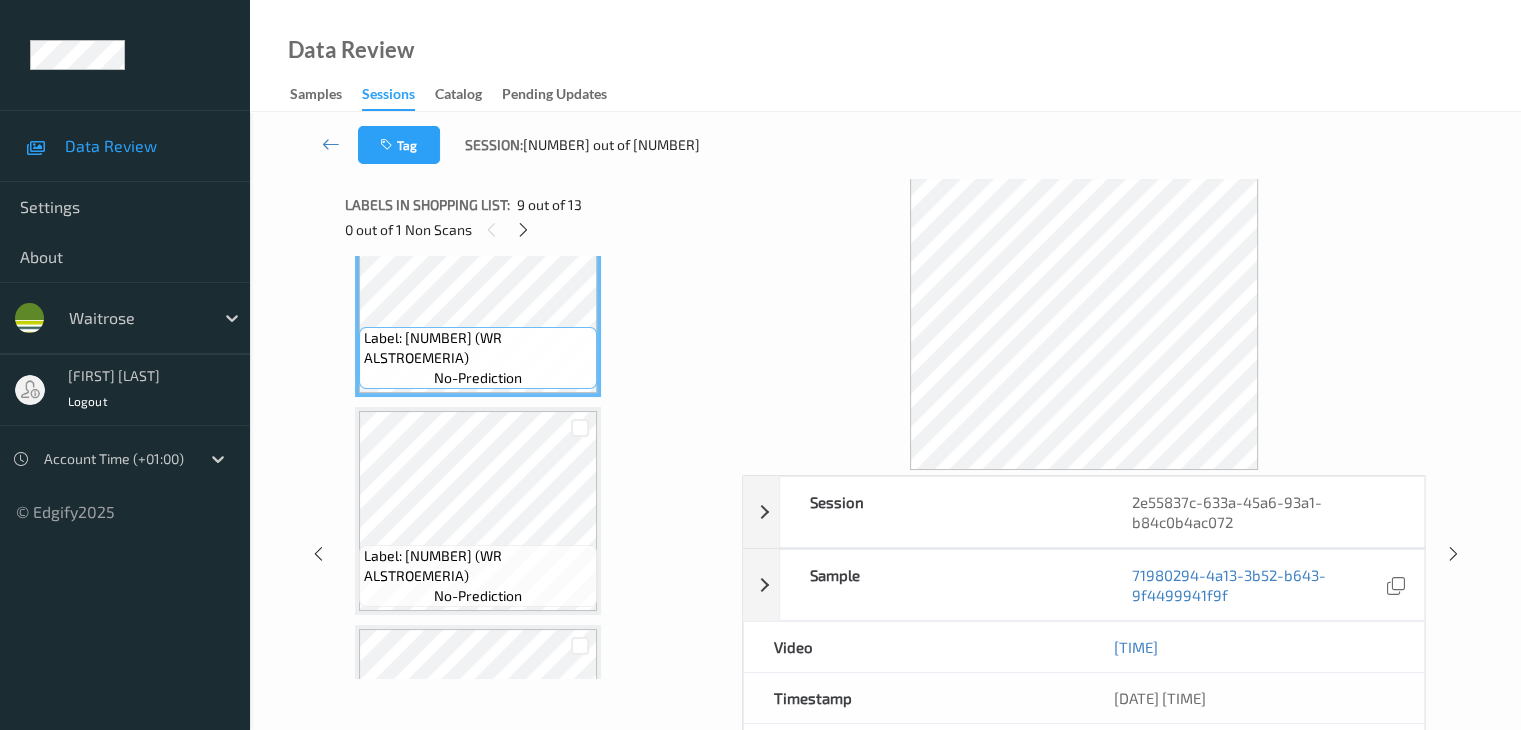 scroll, scrollTop: 2021, scrollLeft: 0, axis: vertical 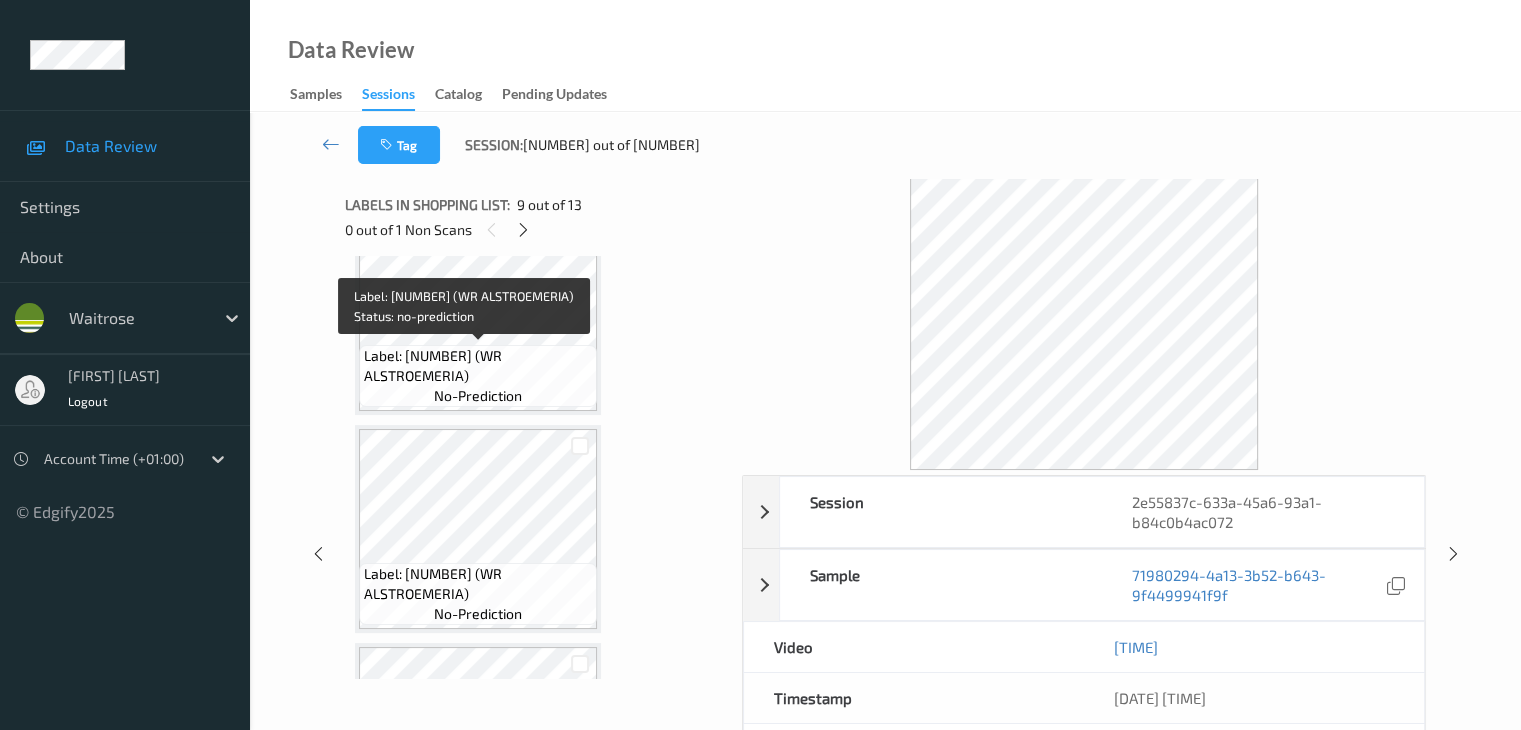 click on "Label: [NUMBER] (WR ALSTROEMERIA)" at bounding box center (478, 366) 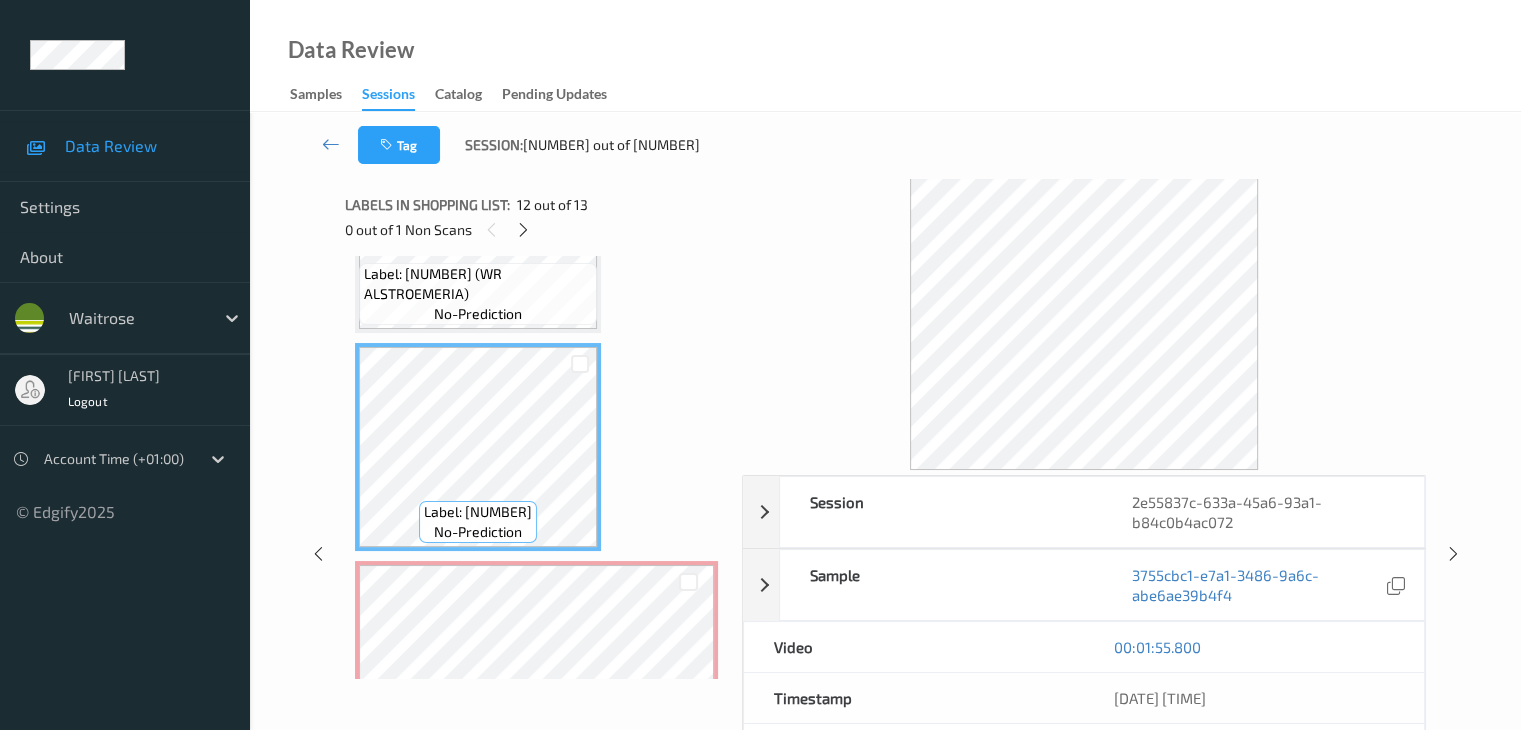 scroll, scrollTop: 2421, scrollLeft: 0, axis: vertical 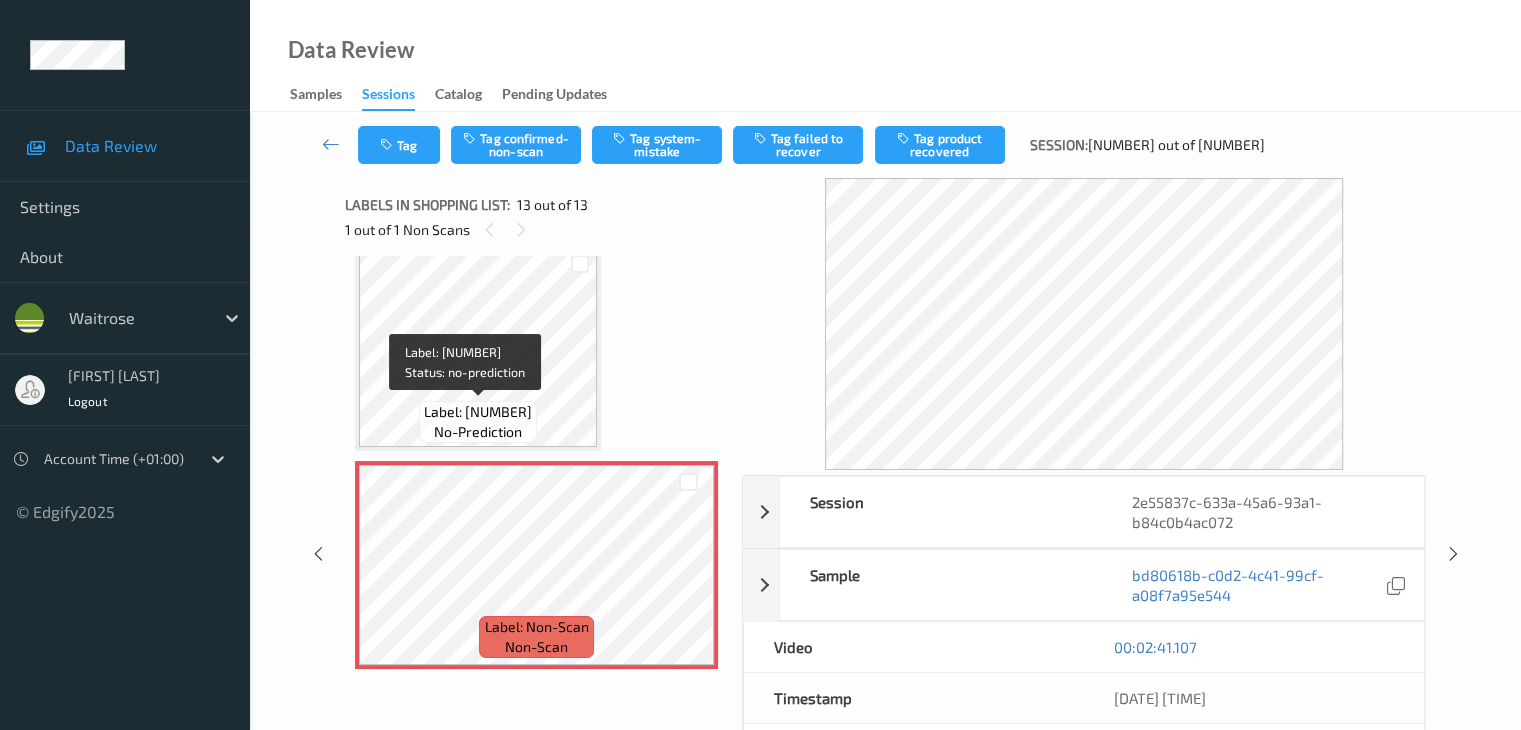 click on "Label: [NUMBER]" at bounding box center [478, 412] 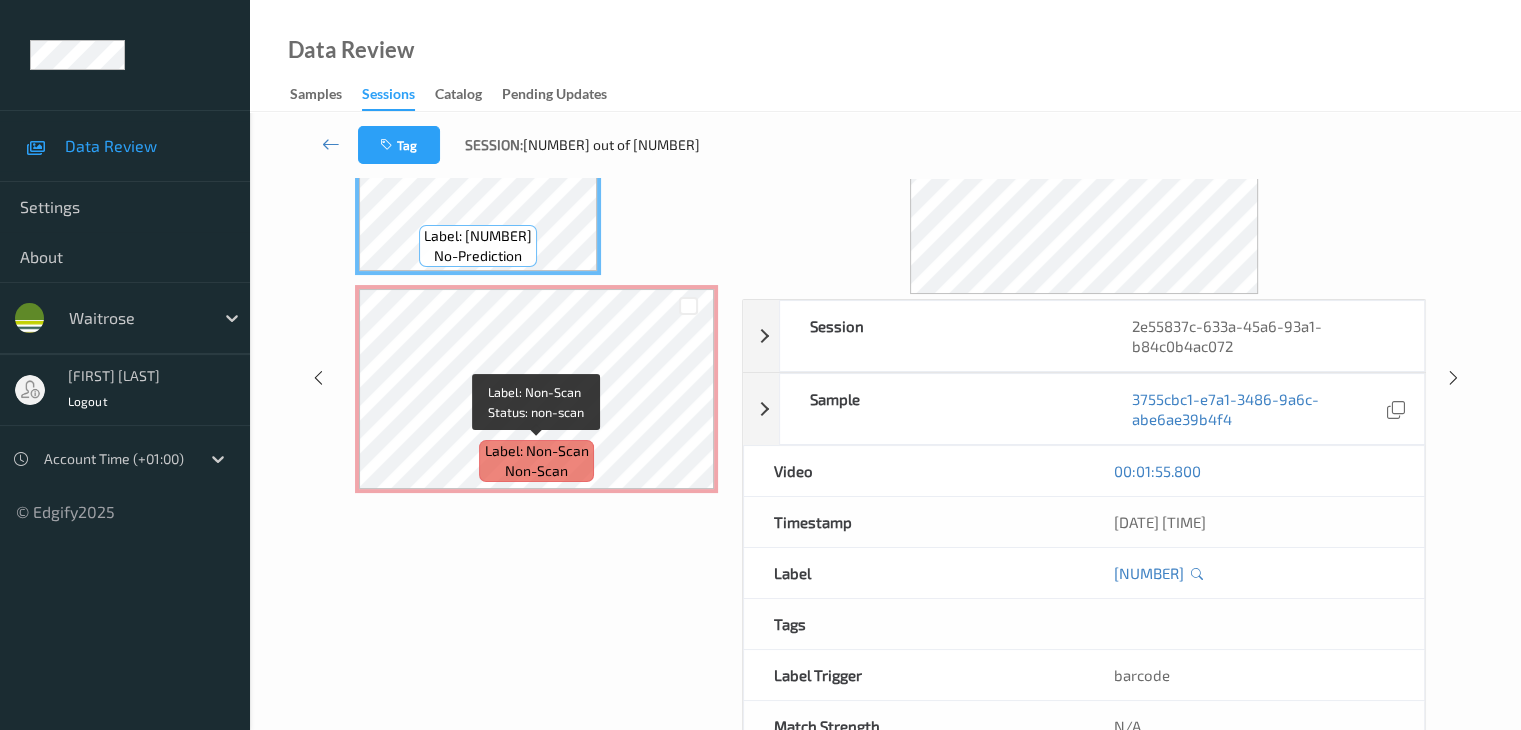 scroll, scrollTop: 200, scrollLeft: 0, axis: vertical 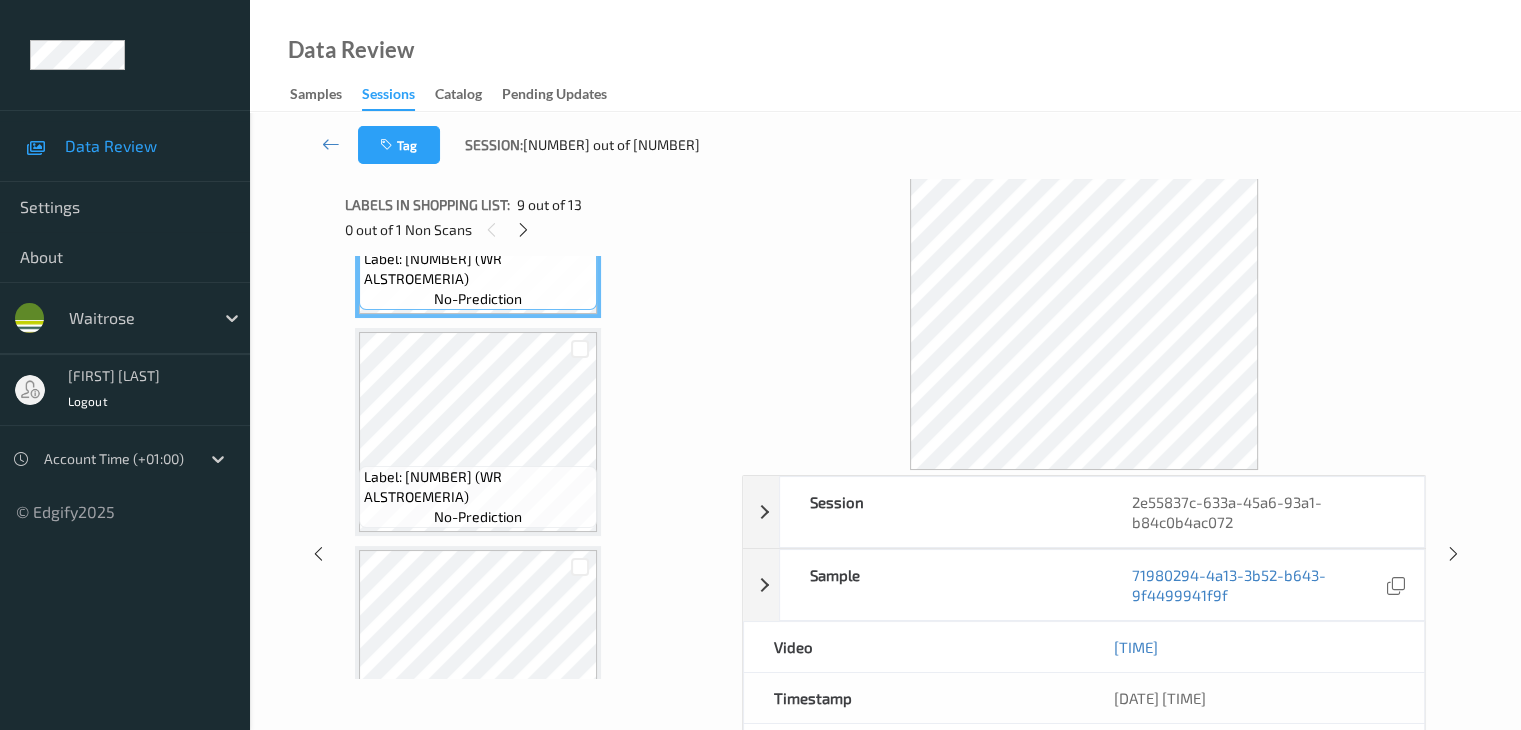 click on "Label: [NUMBER] (WR ALSTROEMERIA)" at bounding box center [478, 487] 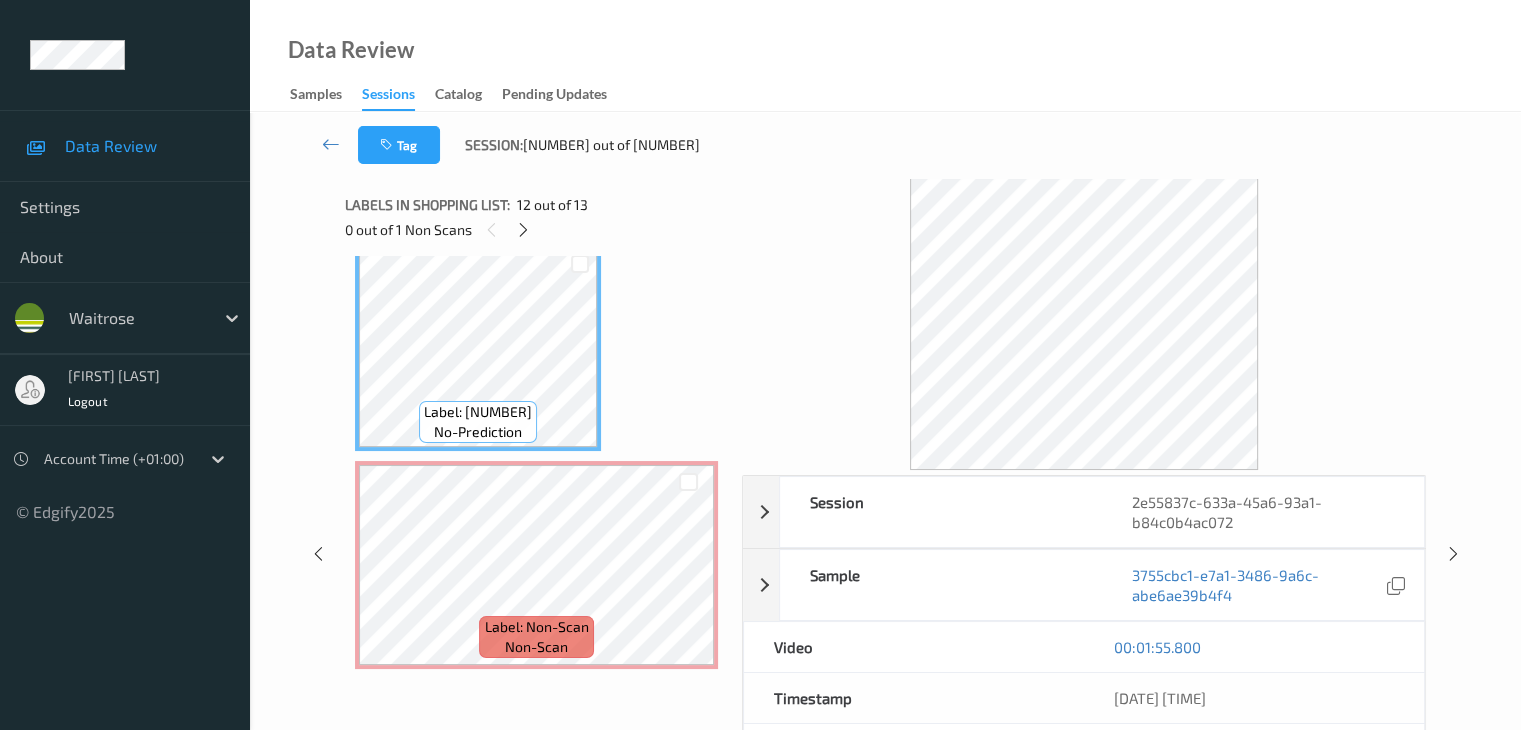 scroll, scrollTop: 2321, scrollLeft: 0, axis: vertical 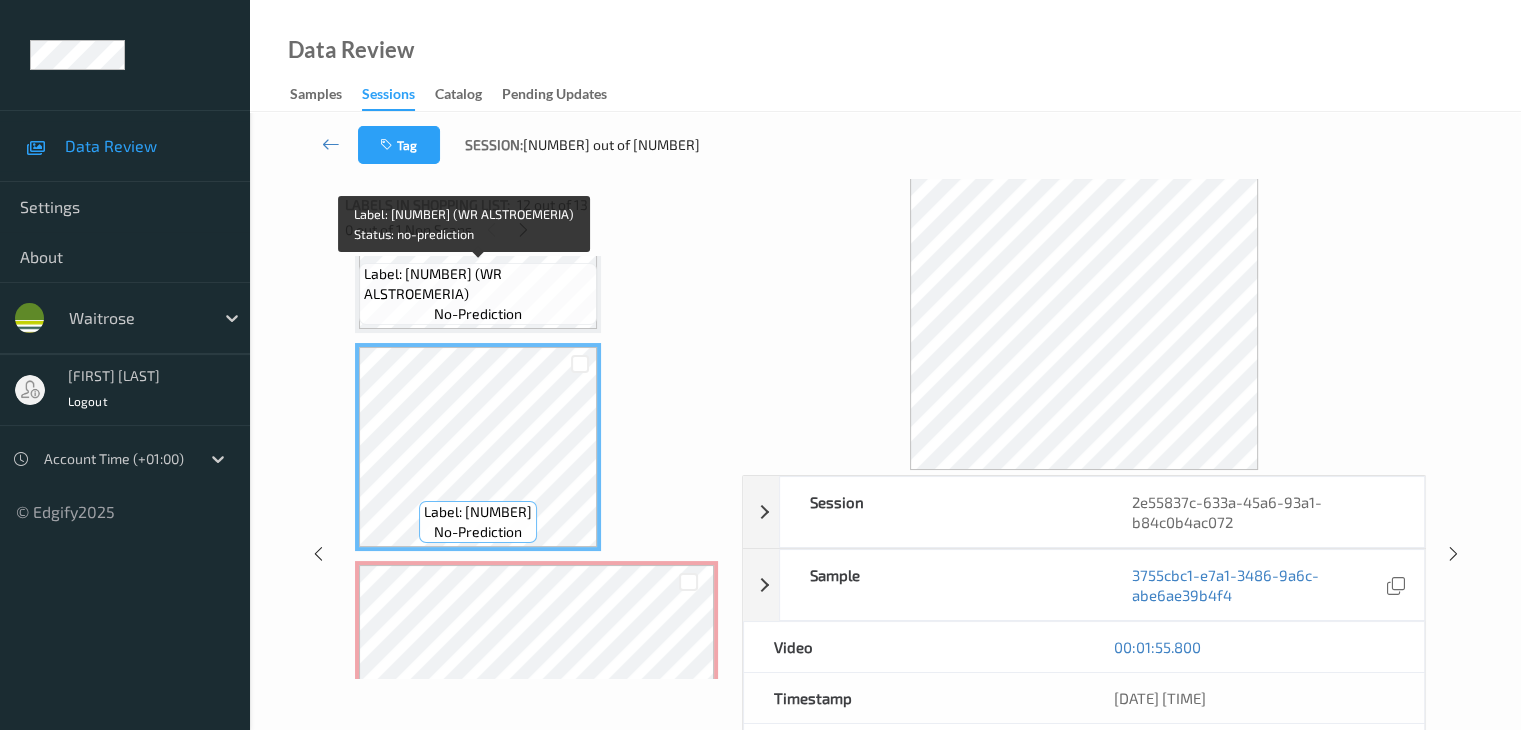 click on "Label: [NUMBER] (WR ALSTROEMERIA) no-prediction" at bounding box center (478, 294) 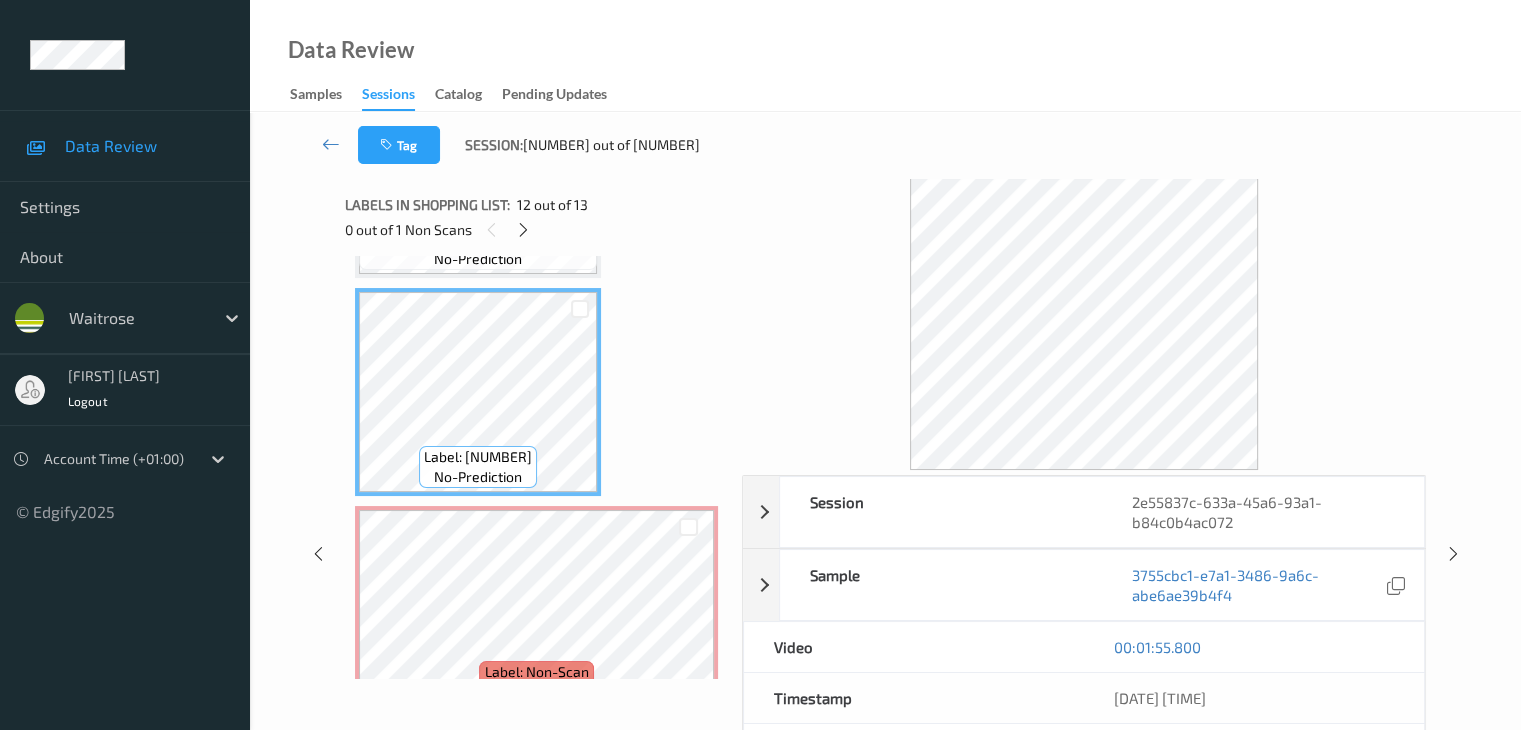 scroll, scrollTop: 2421, scrollLeft: 0, axis: vertical 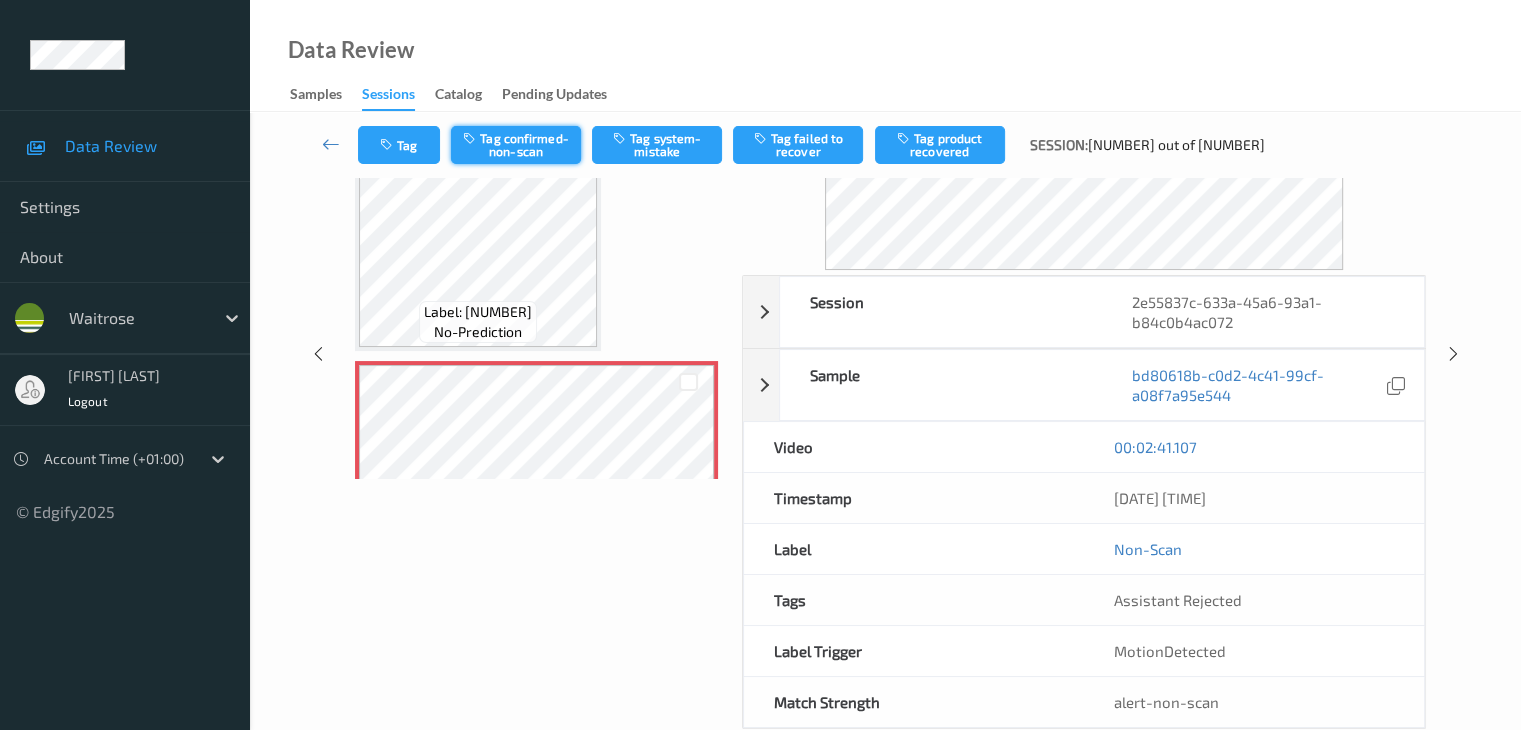 click on "Tag   confirmed-non-scan" at bounding box center (516, 145) 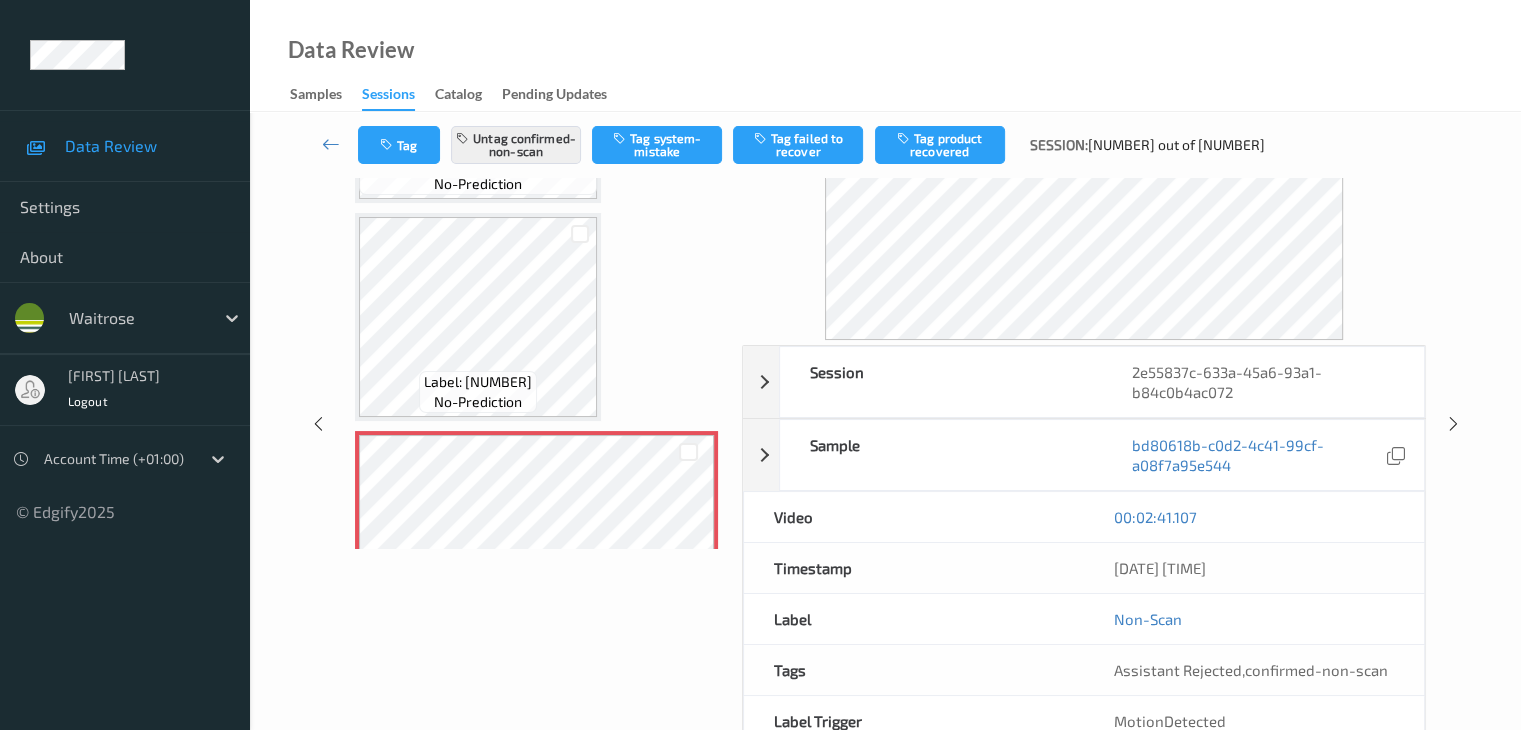 scroll, scrollTop: 0, scrollLeft: 0, axis: both 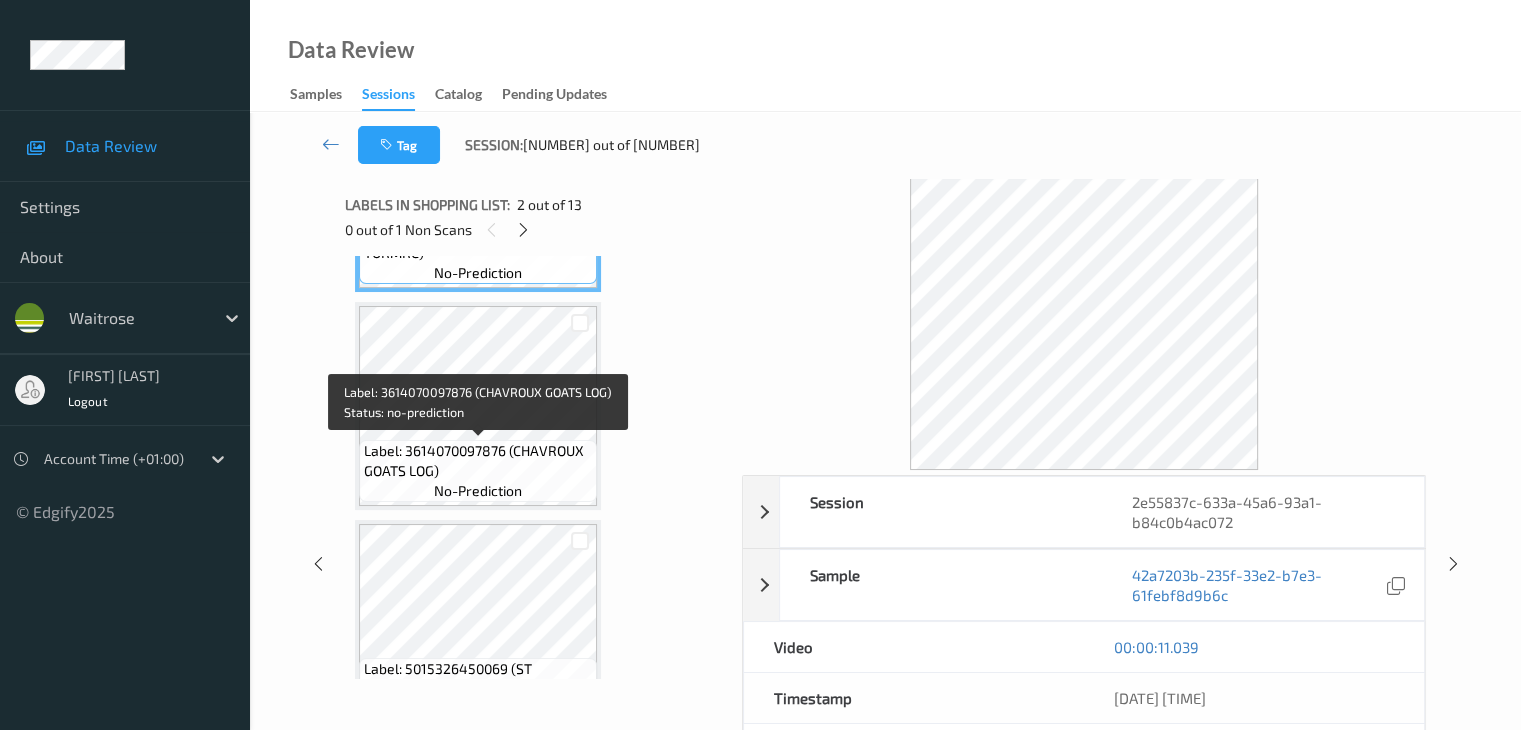 click on "Label: 3614070097876 (CHAVROUX GOATS LOG)" at bounding box center (478, 461) 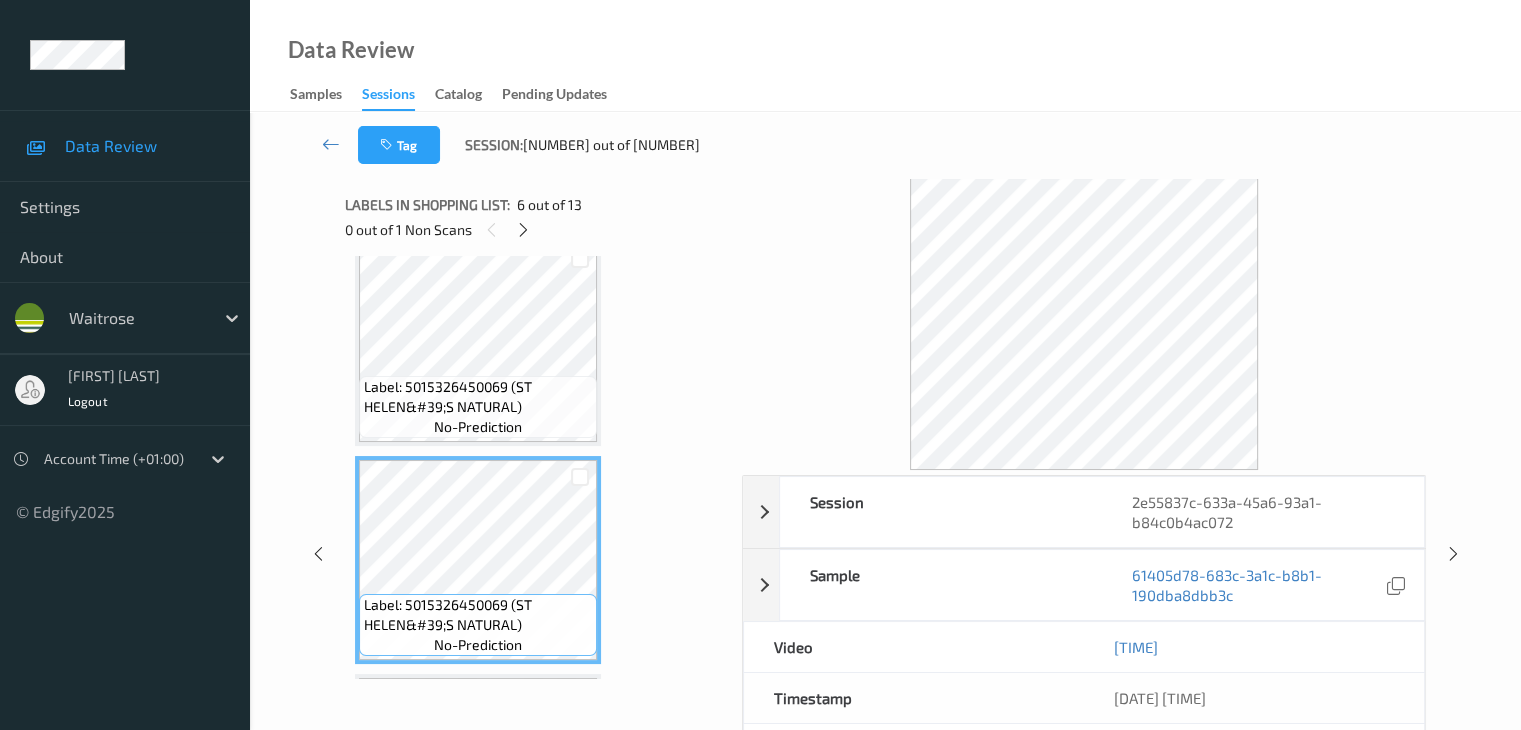 scroll, scrollTop: 1200, scrollLeft: 0, axis: vertical 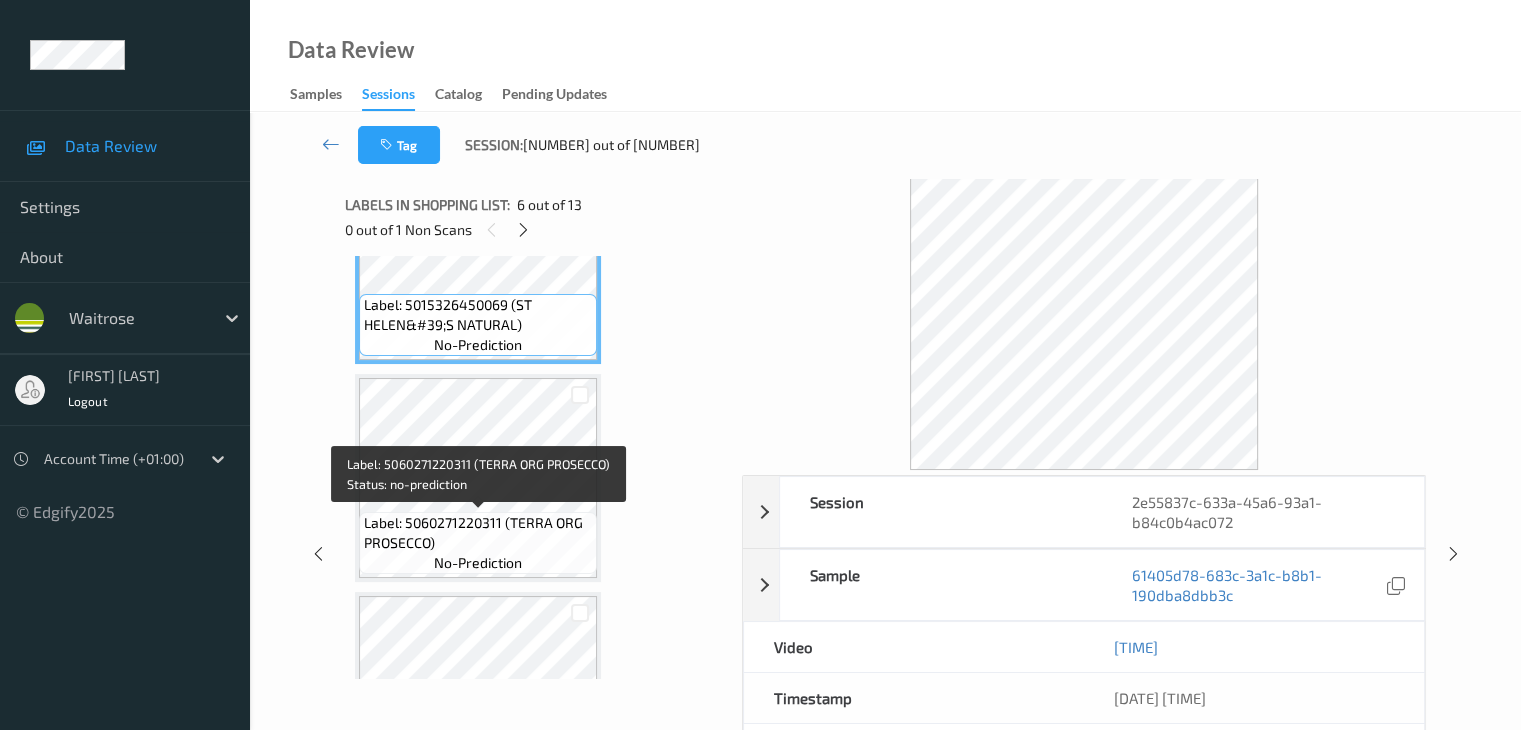 click on "Label: 5060271220311 (TERRA ORG PROSECCO)" at bounding box center (478, 533) 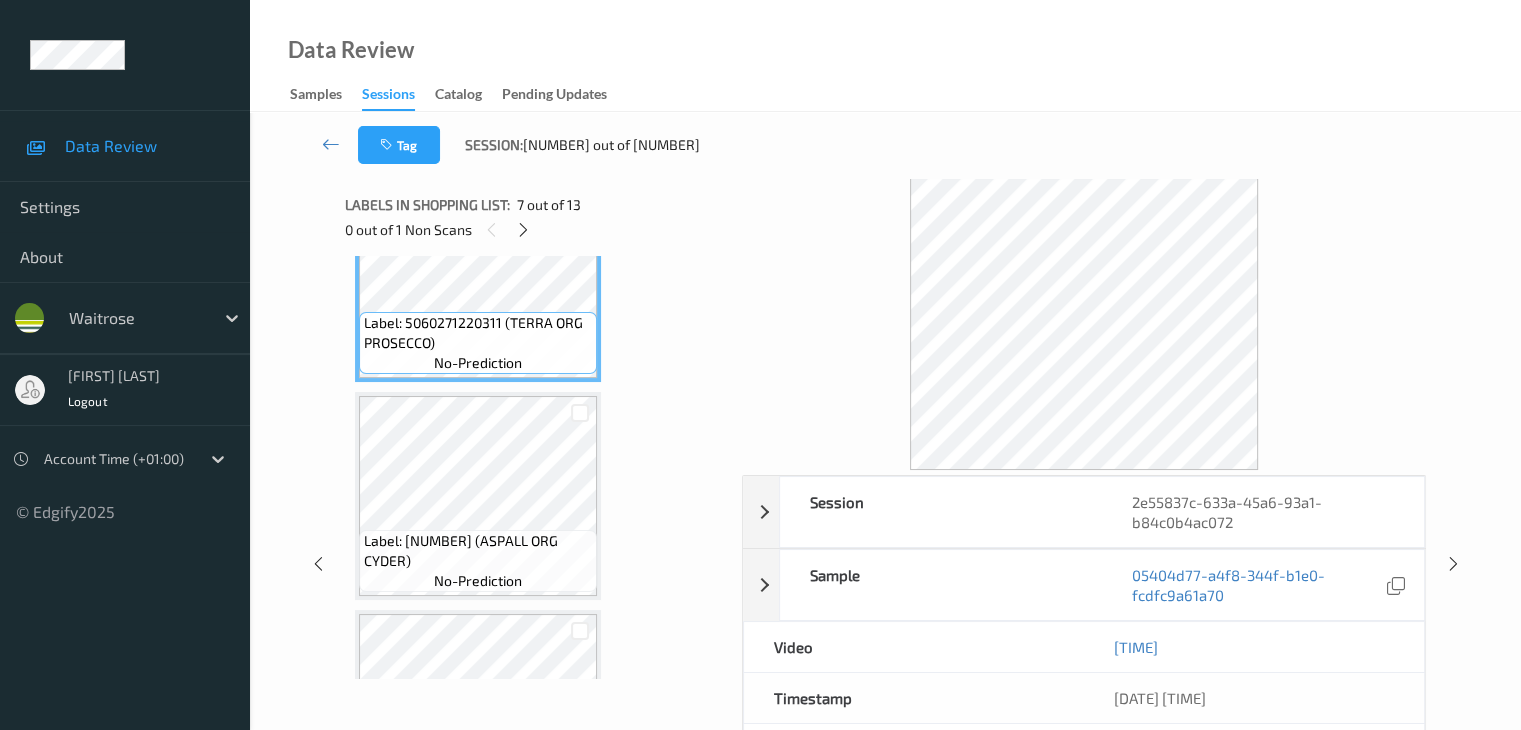 click on "Label: [NUMBER] (ASPALL ORG CYDER)" at bounding box center [478, 551] 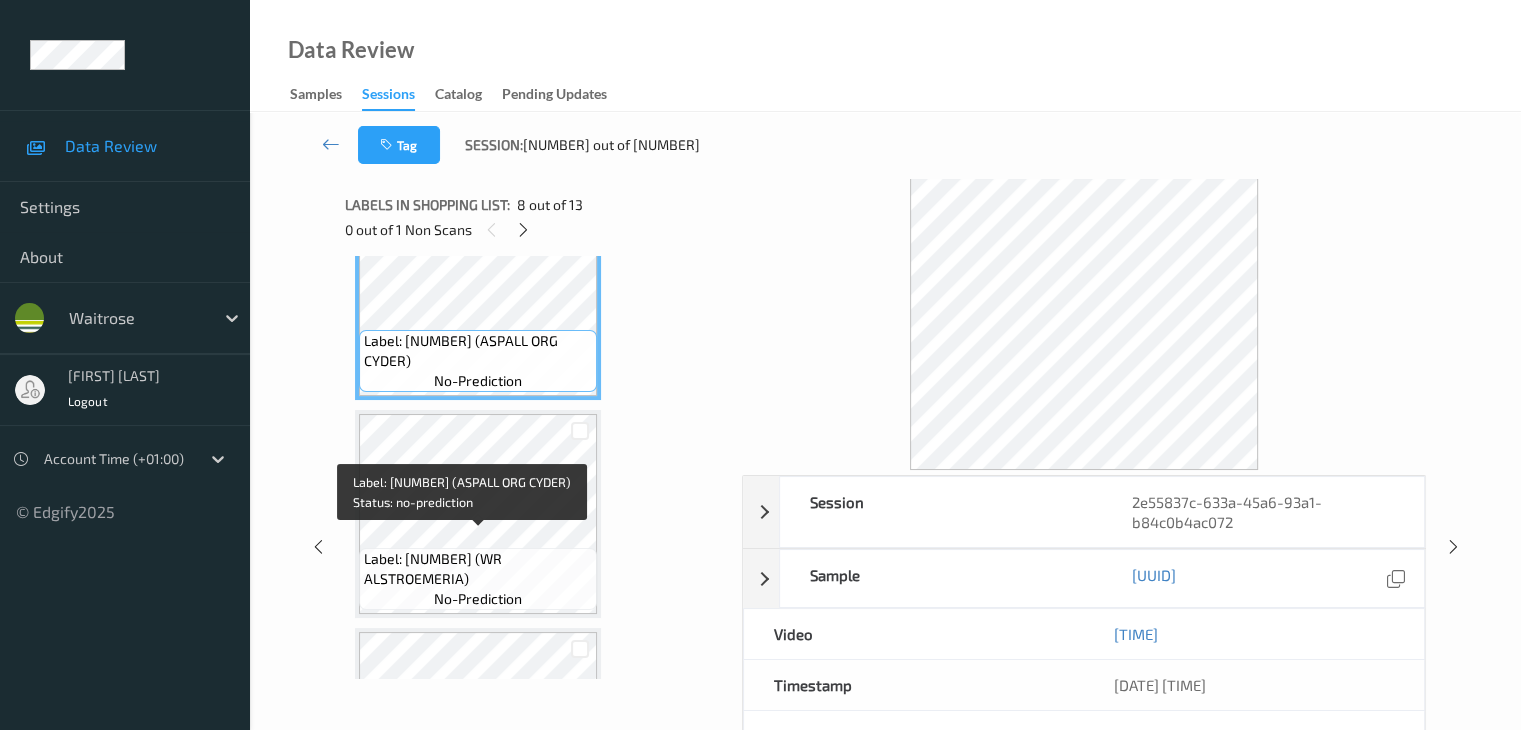 click on "Label: [NUMBER] (WR ALSTROEMERIA)" at bounding box center (478, 569) 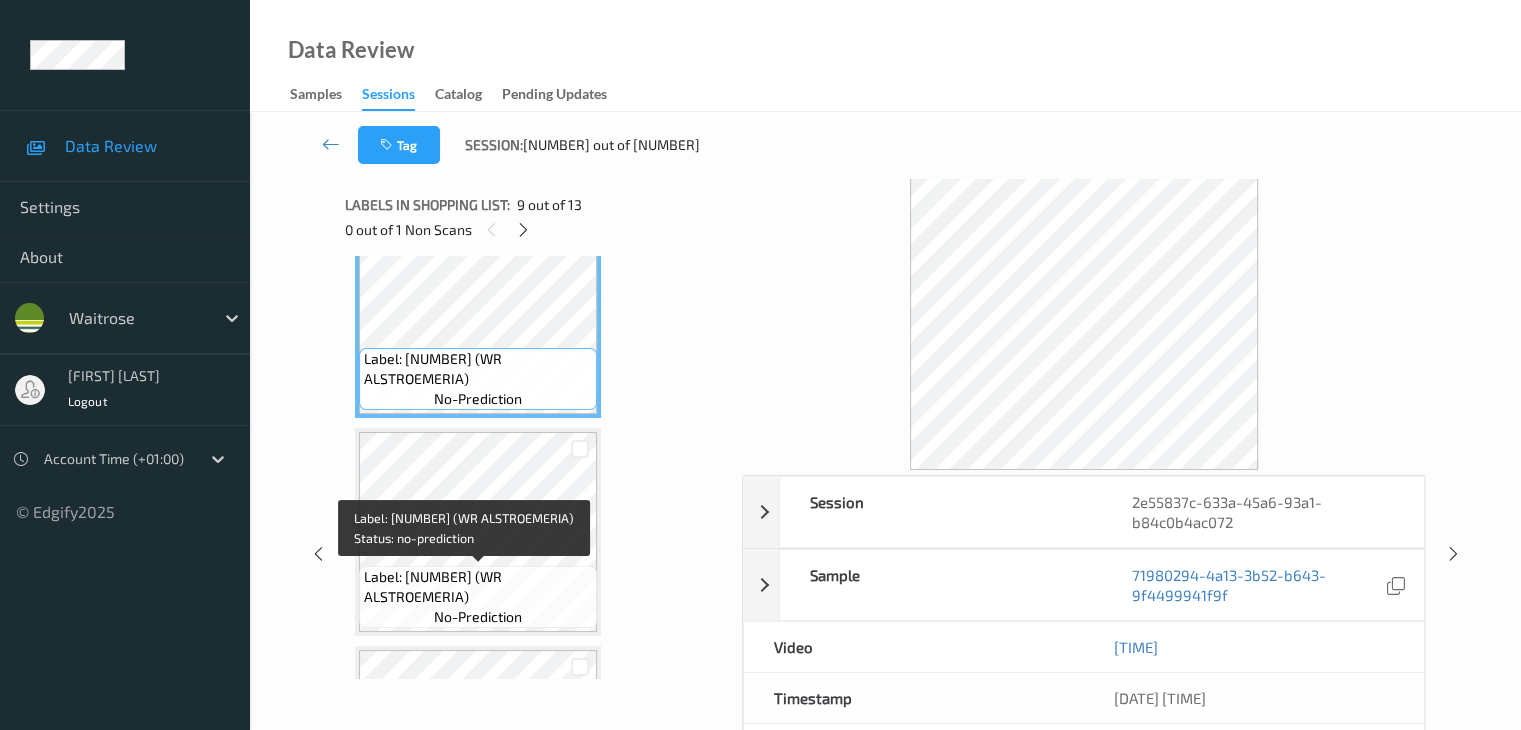 click on "Label: [NUMBER] (WR ALSTROEMERIA) no-prediction" at bounding box center (478, 597) 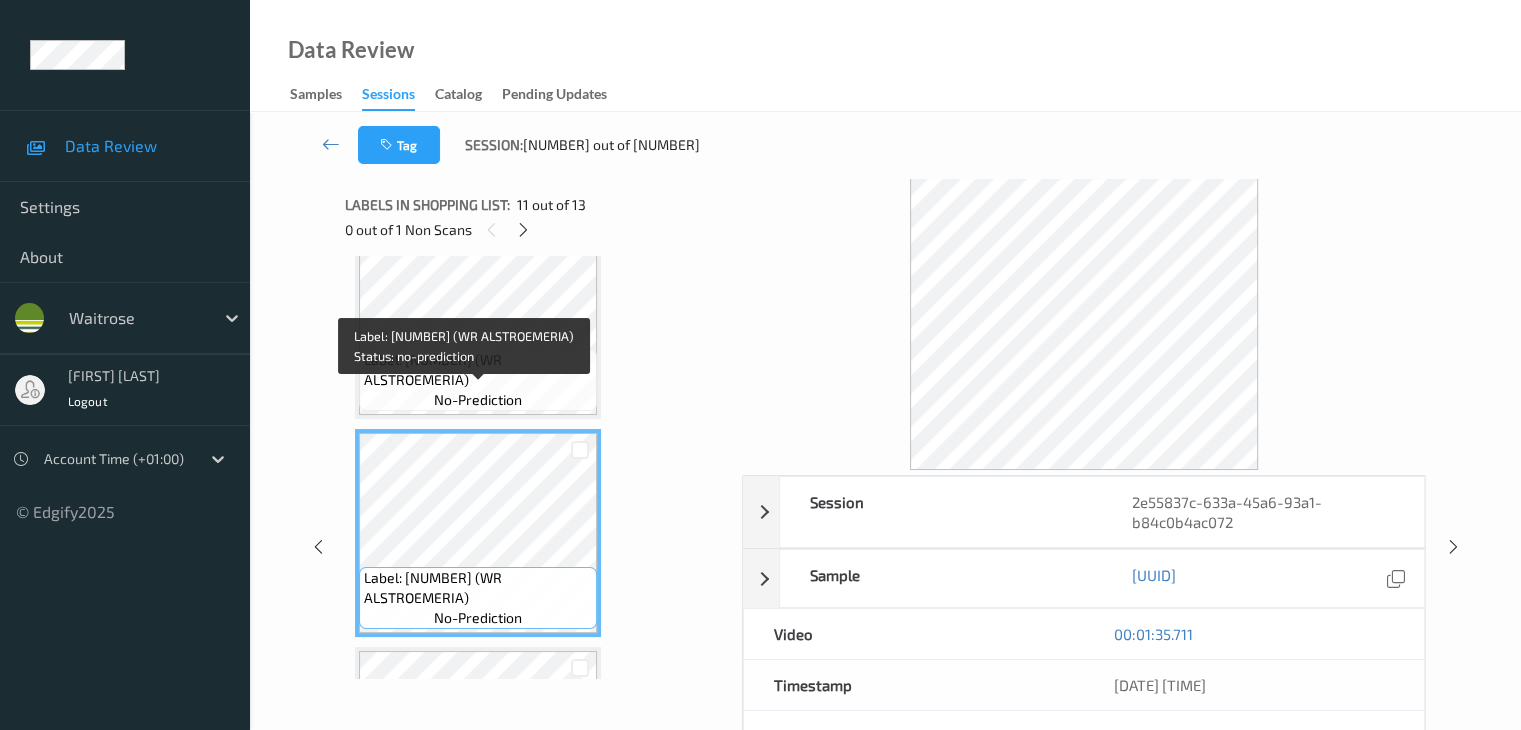 scroll, scrollTop: 2000, scrollLeft: 0, axis: vertical 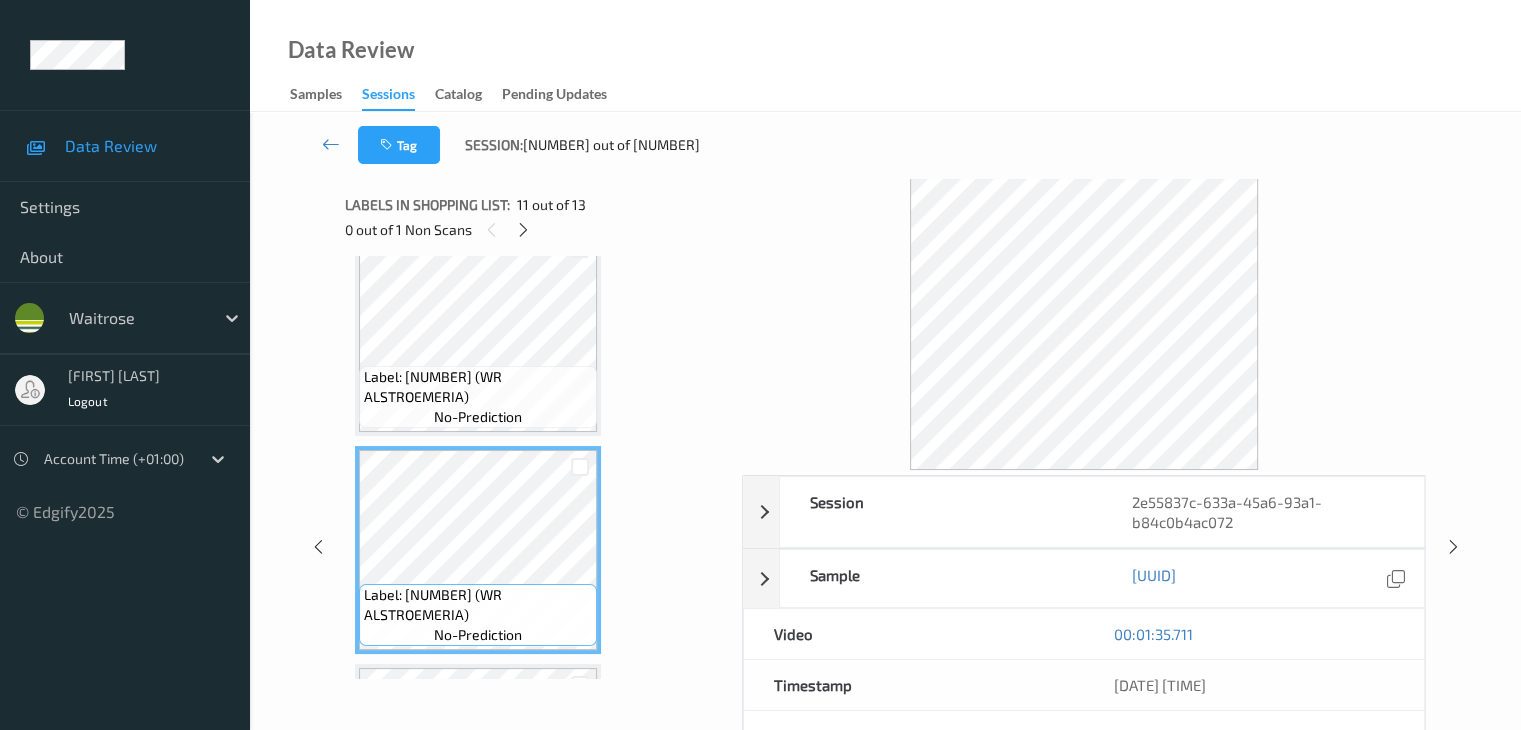 click on "Label: [NUMBER] (WR ALSTROEMERIA) no-prediction" at bounding box center [478, 397] 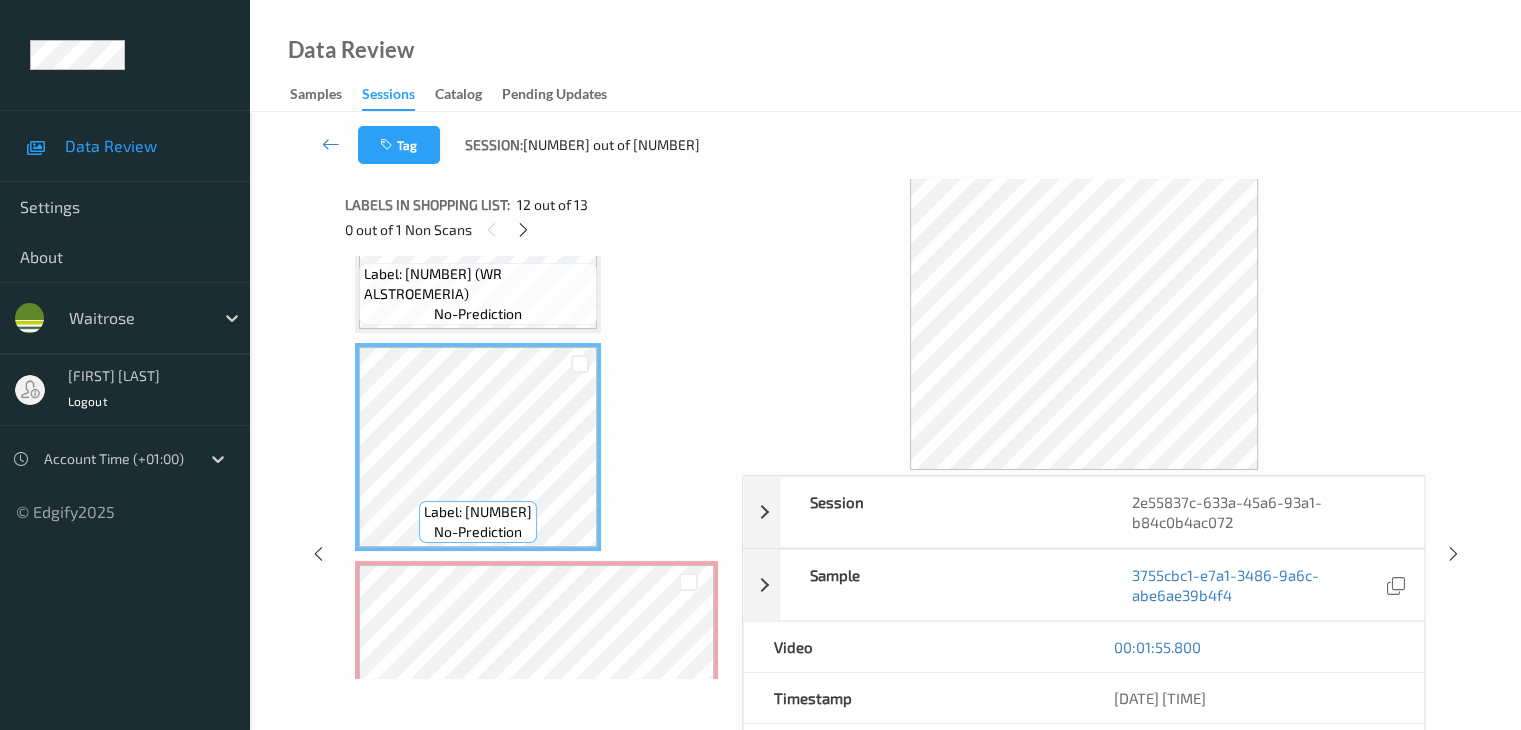 scroll, scrollTop: 2421, scrollLeft: 0, axis: vertical 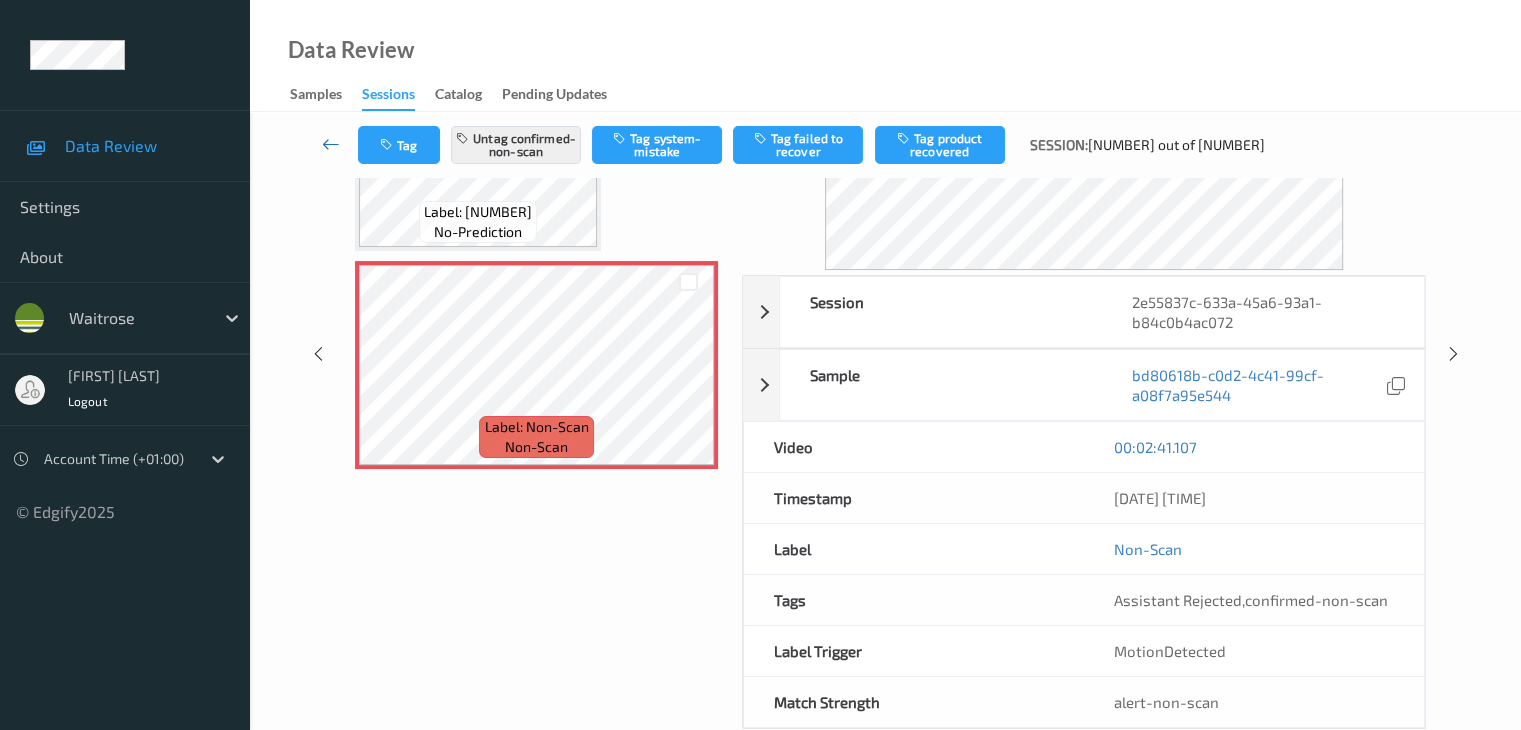 click at bounding box center [331, 144] 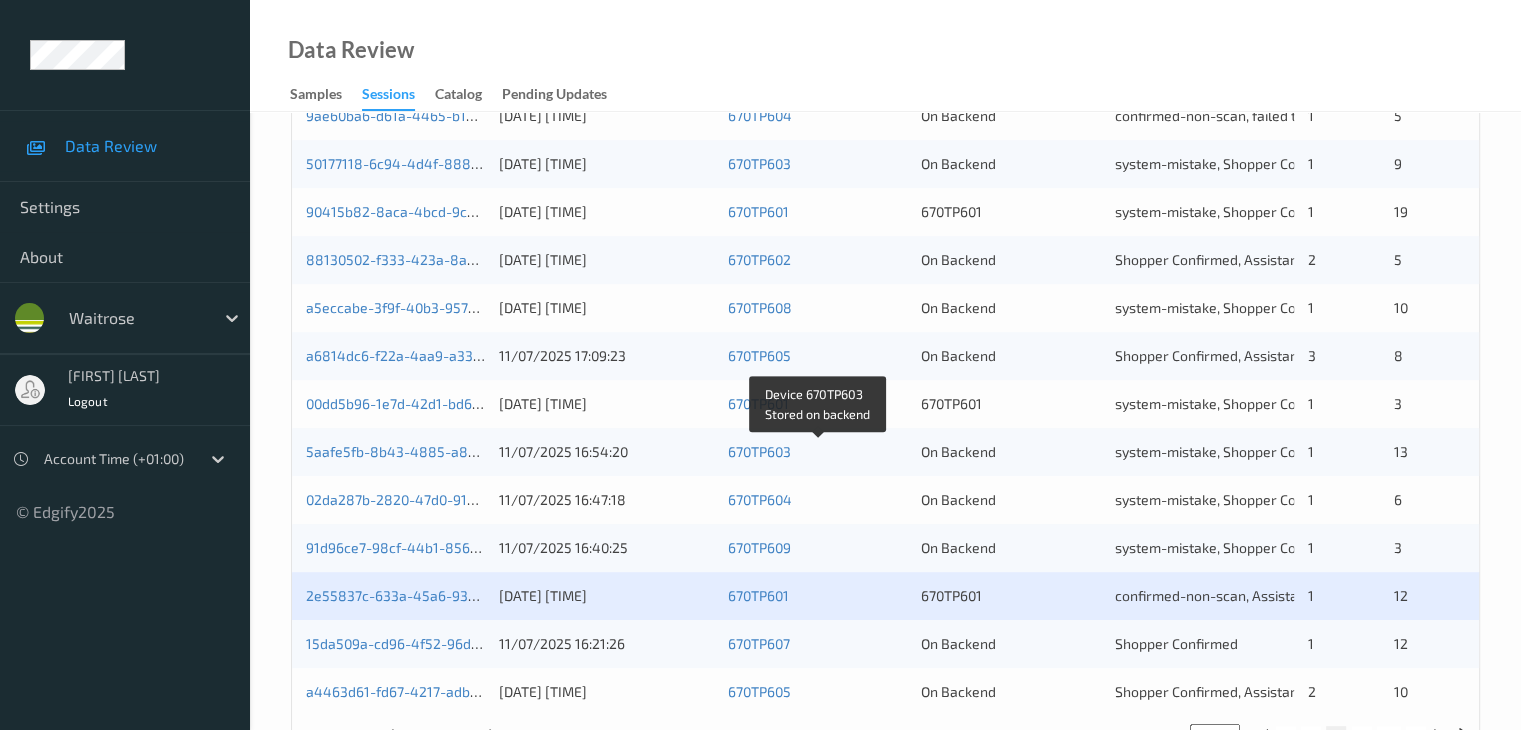 scroll, scrollTop: 932, scrollLeft: 0, axis: vertical 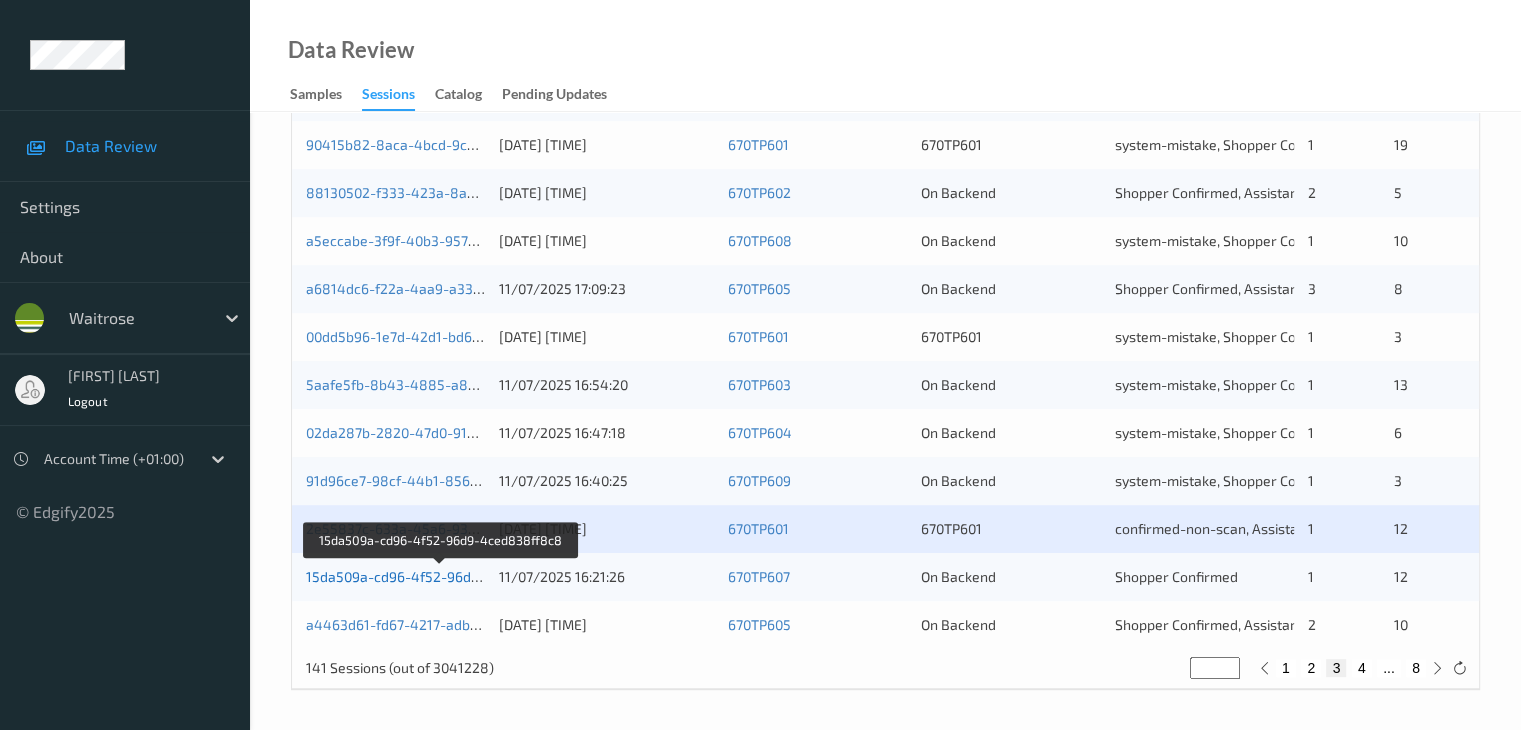 click on "15da509a-cd96-4f52-96d9-4ced838ff8c8" at bounding box center (442, 576) 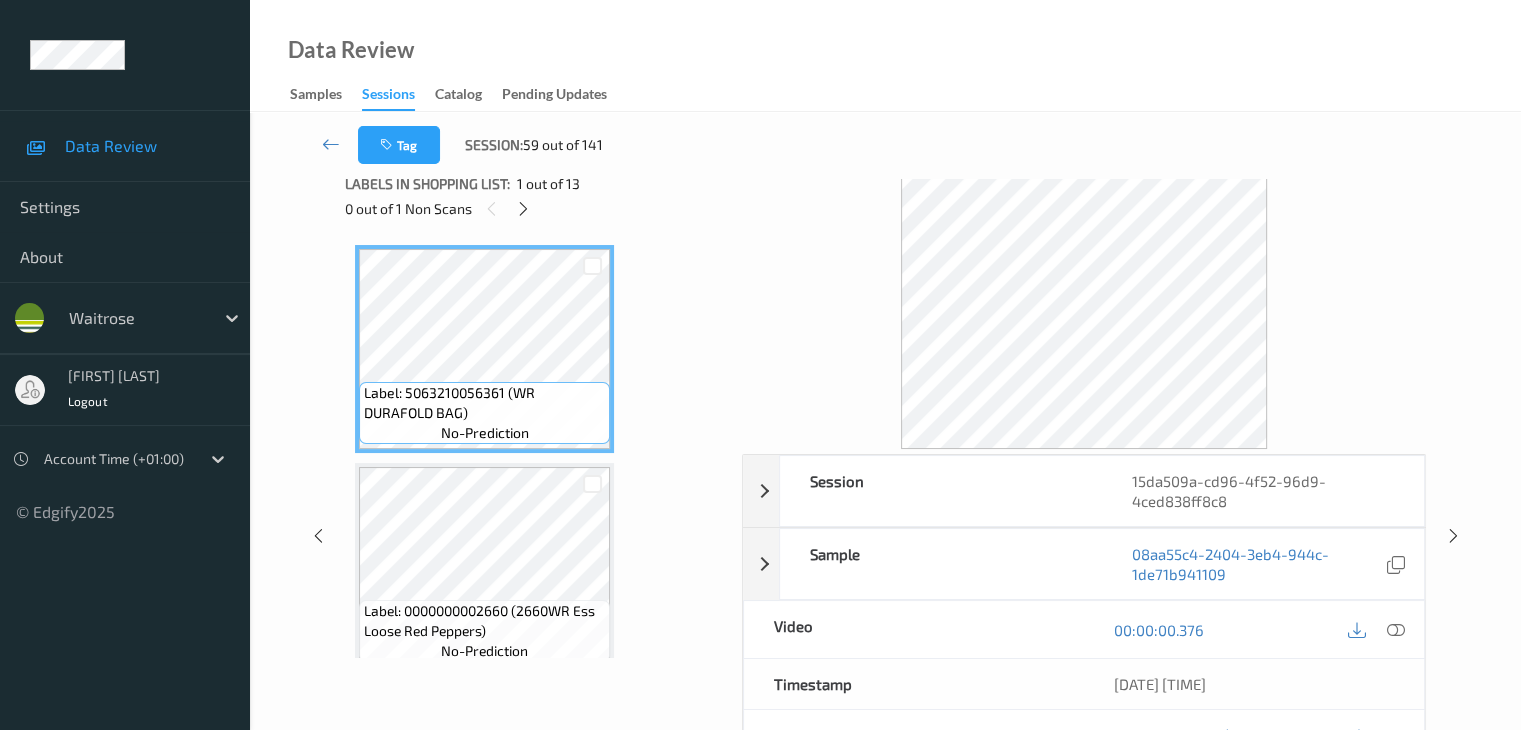 scroll, scrollTop: 0, scrollLeft: 0, axis: both 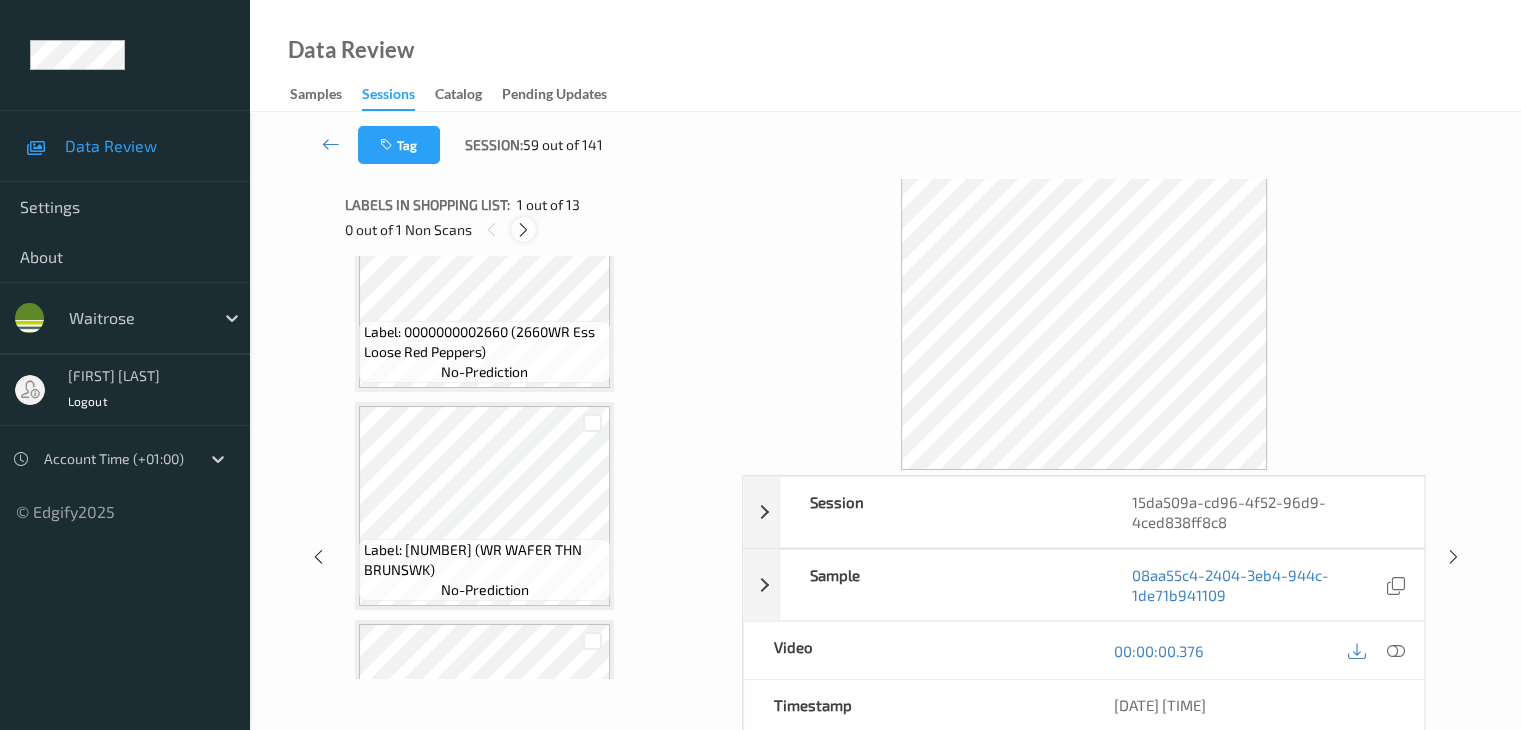 click at bounding box center [523, 229] 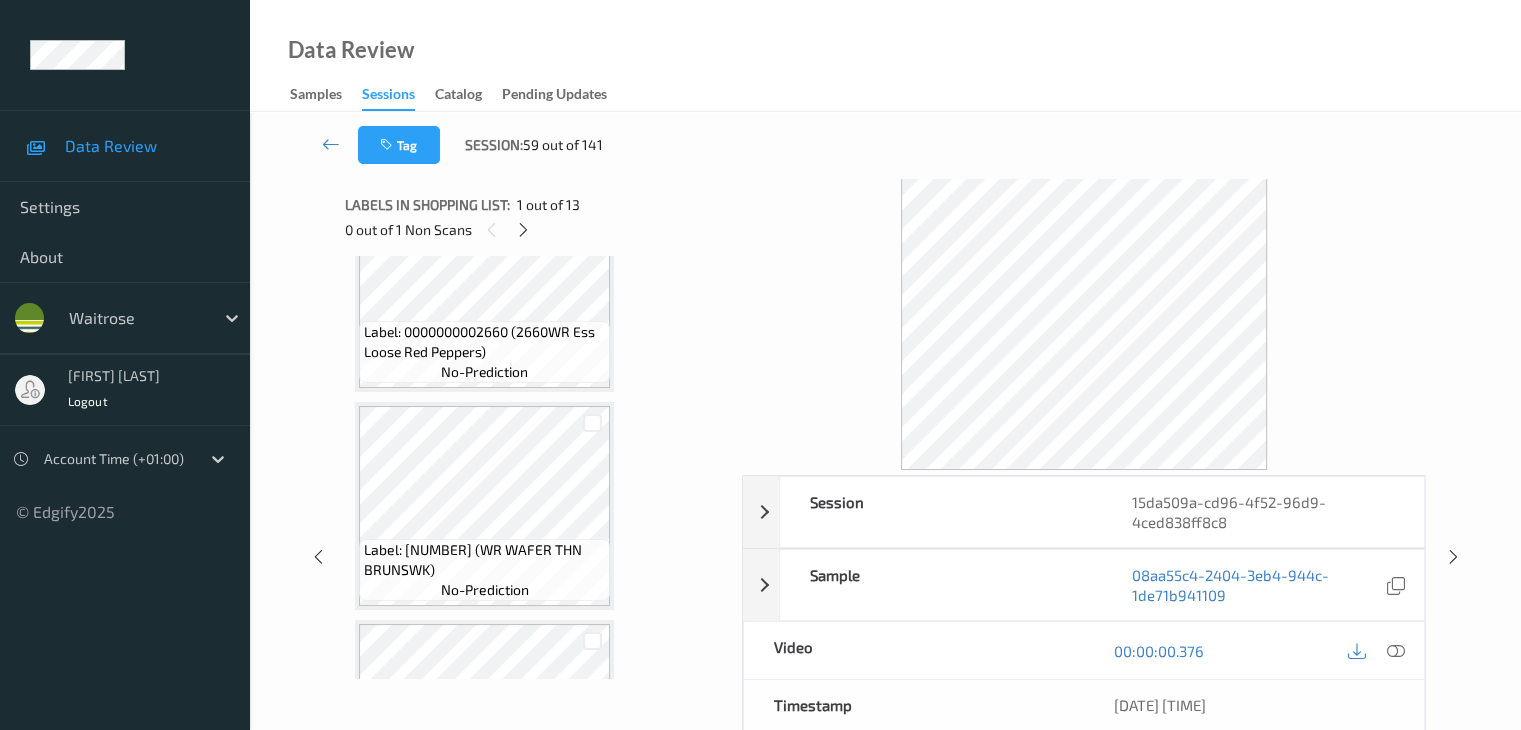 scroll, scrollTop: 2190, scrollLeft: 0, axis: vertical 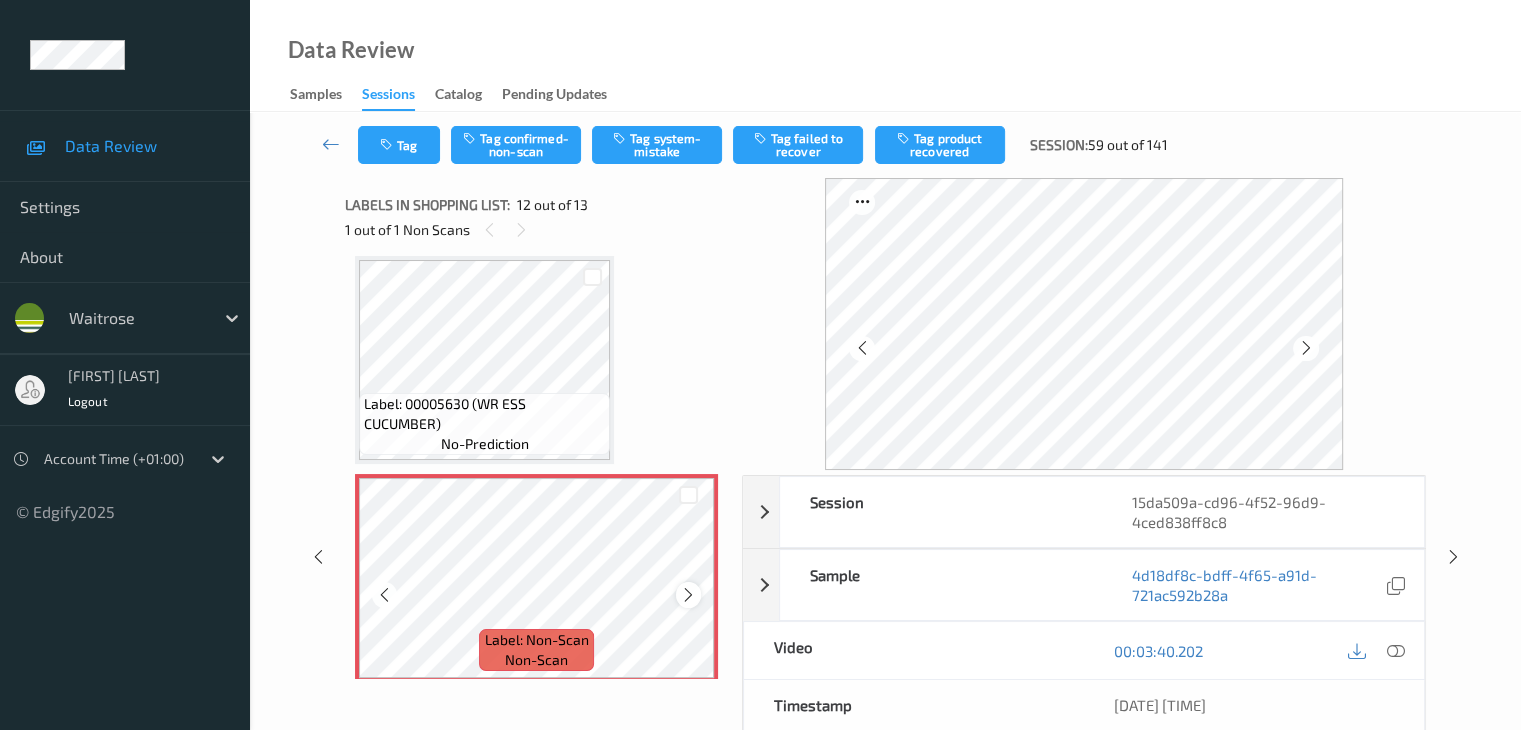 click at bounding box center (688, 594) 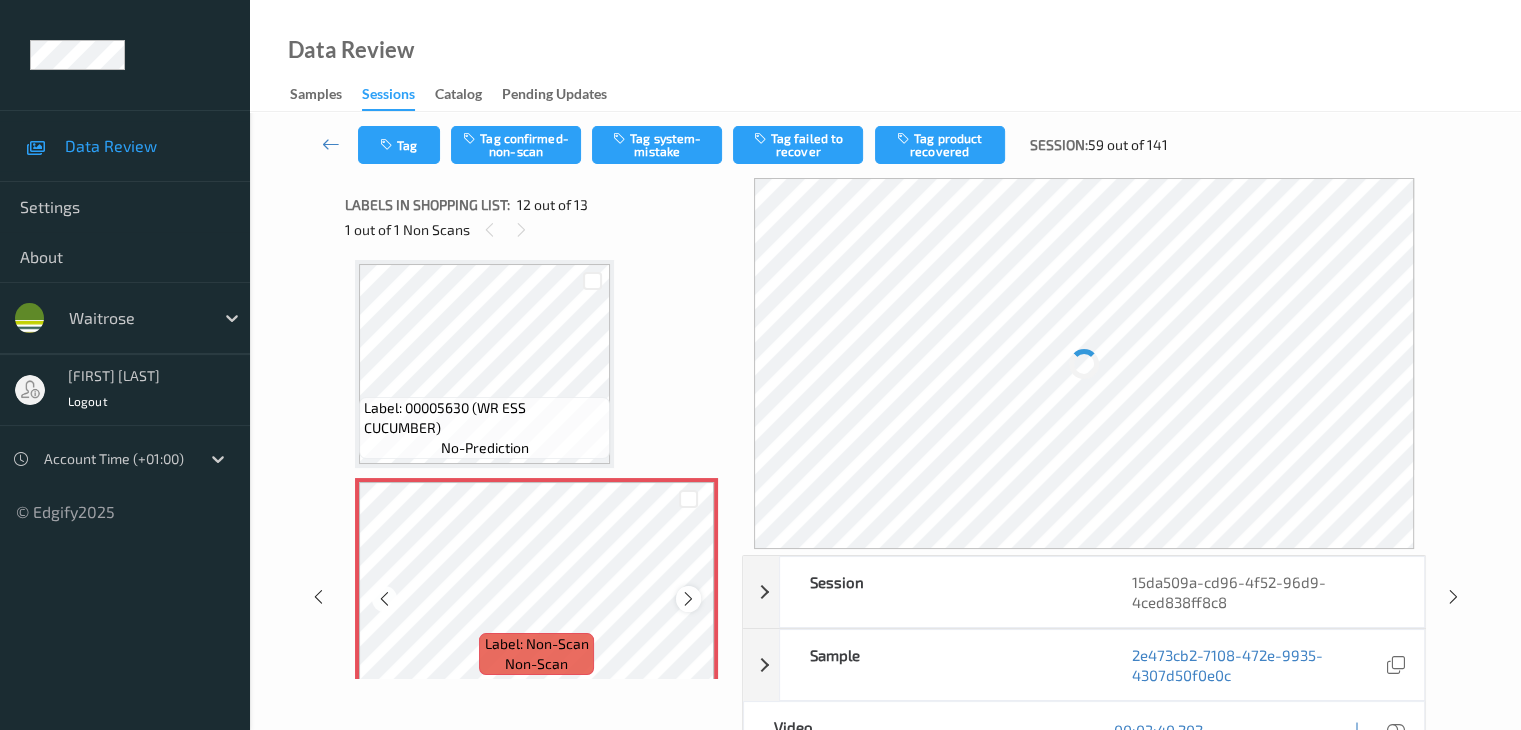 scroll, scrollTop: 2190, scrollLeft: 0, axis: vertical 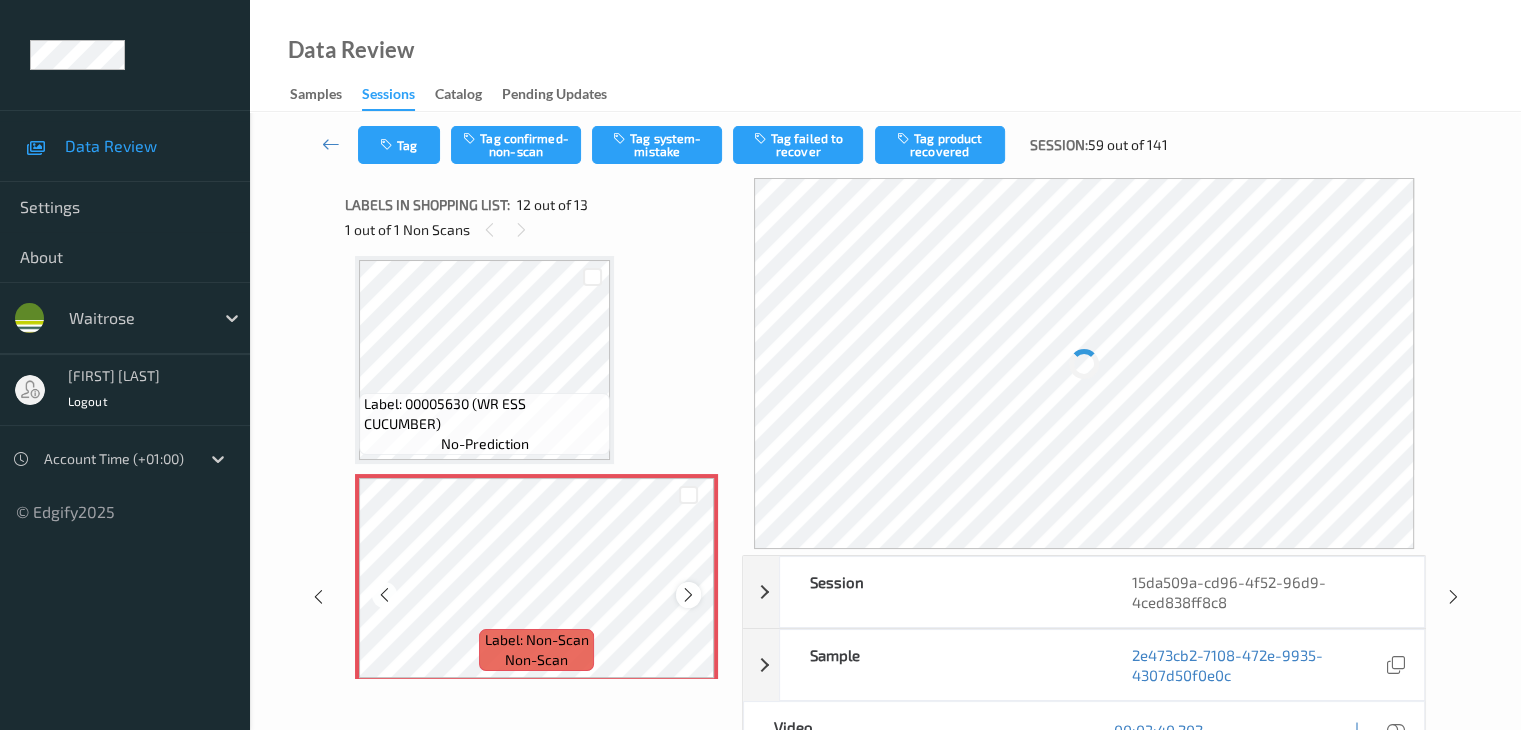 click at bounding box center [688, 594] 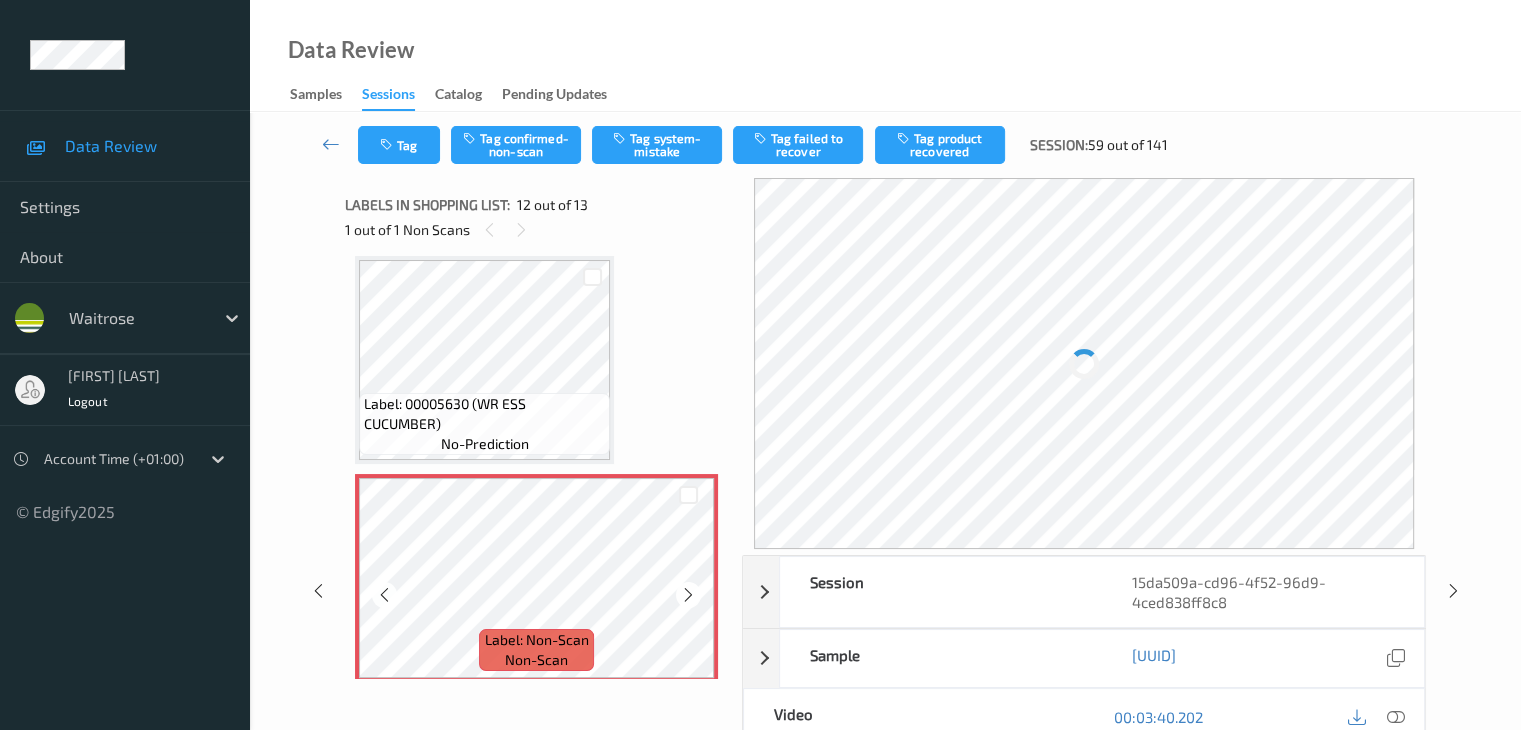 click at bounding box center [688, 594] 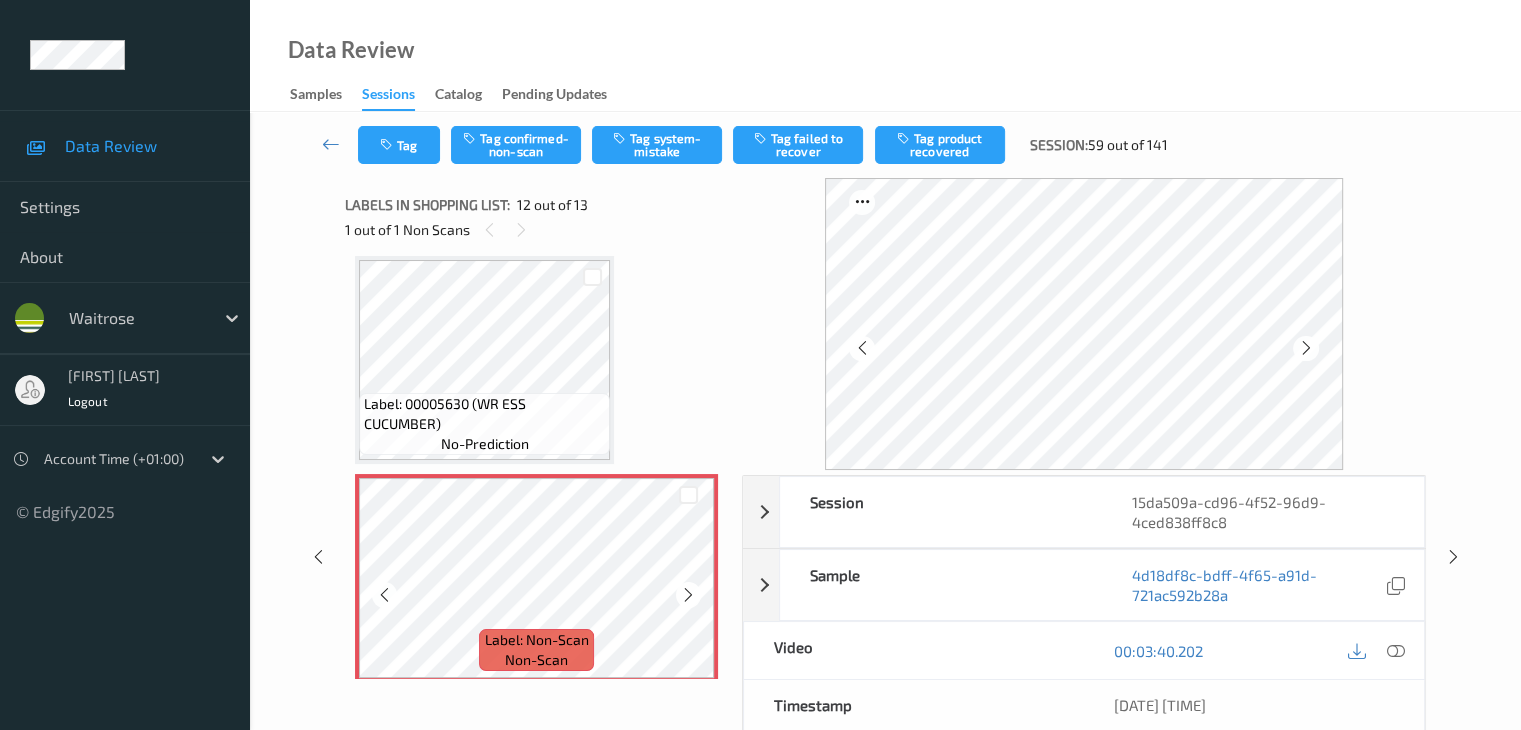 click at bounding box center (688, 594) 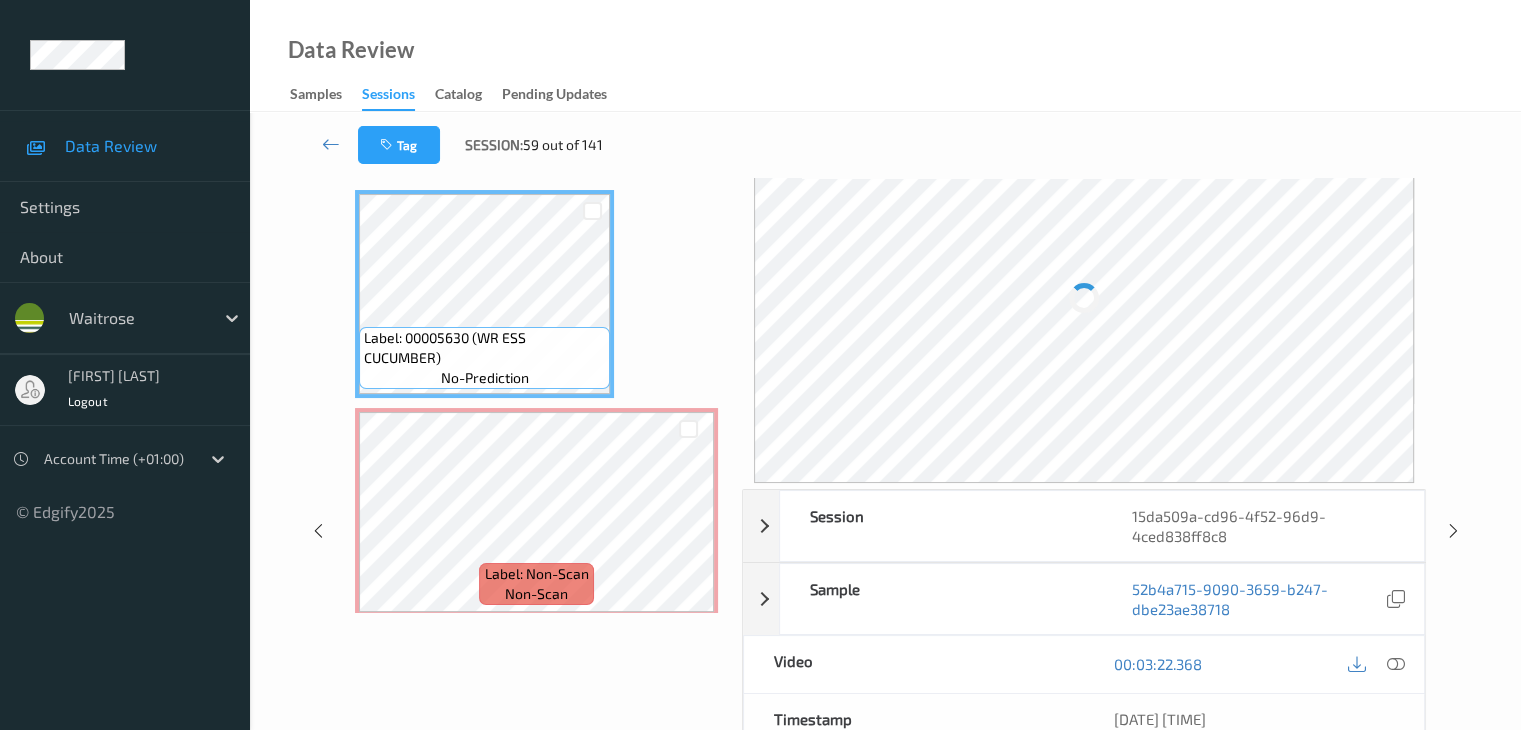 scroll, scrollTop: 100, scrollLeft: 0, axis: vertical 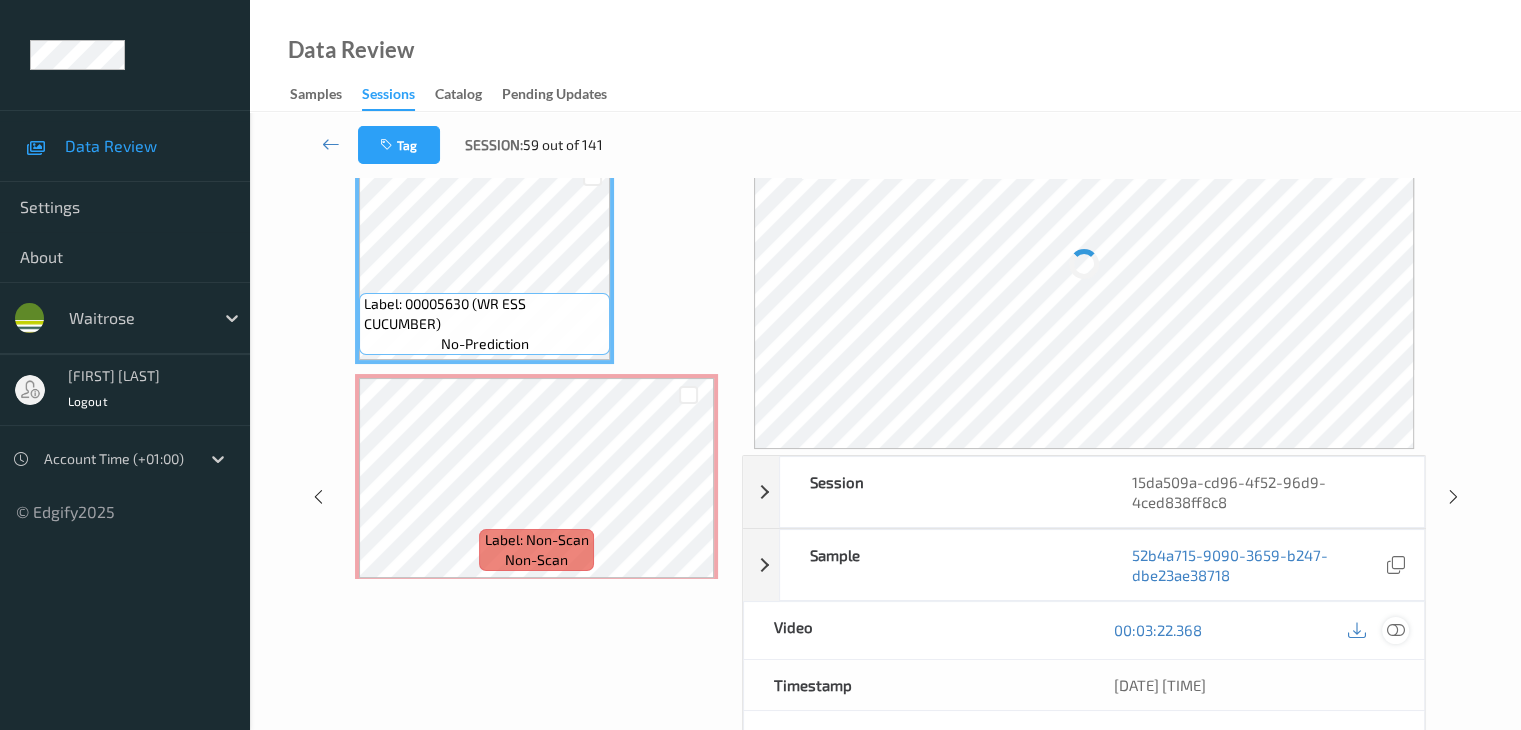 click at bounding box center (1395, 630) 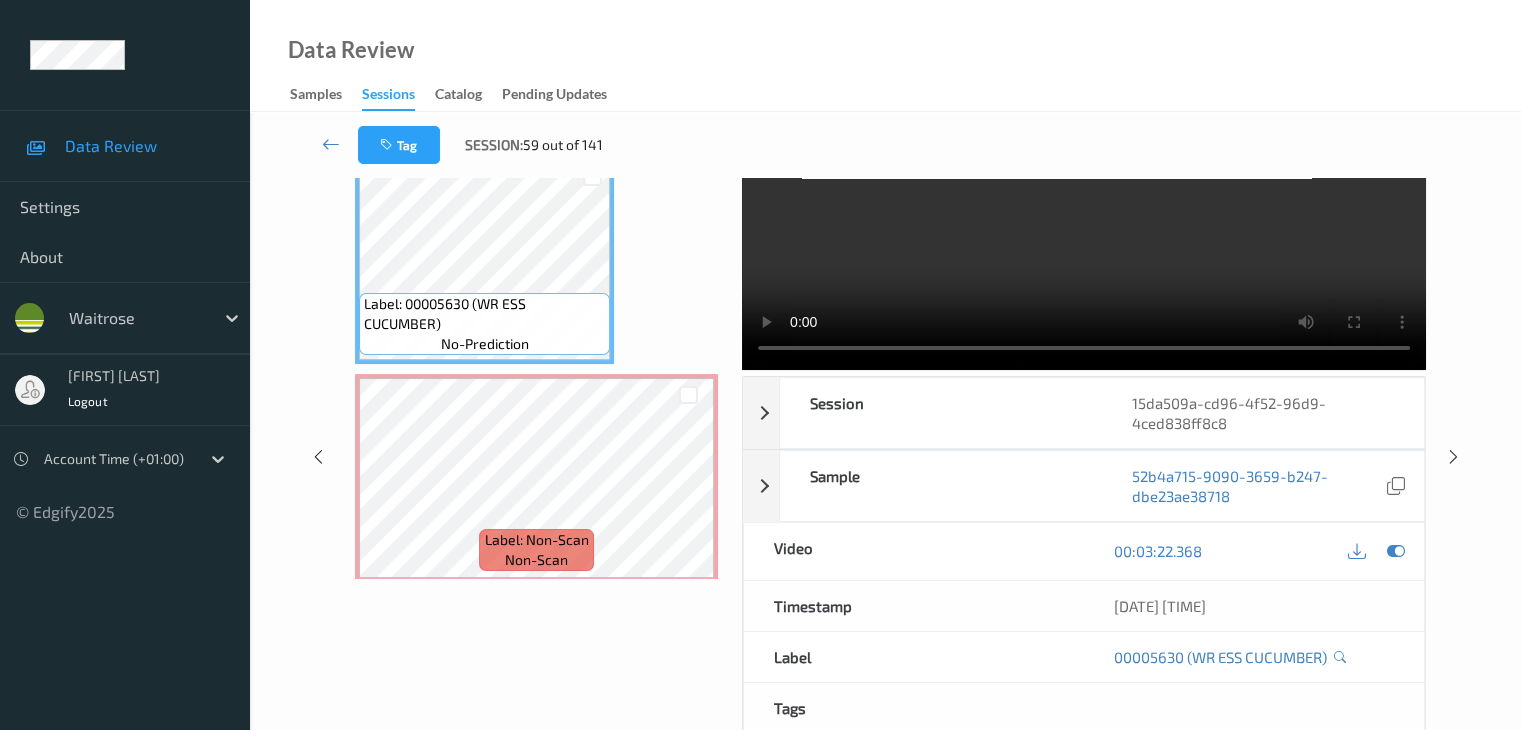 scroll, scrollTop: 0, scrollLeft: 0, axis: both 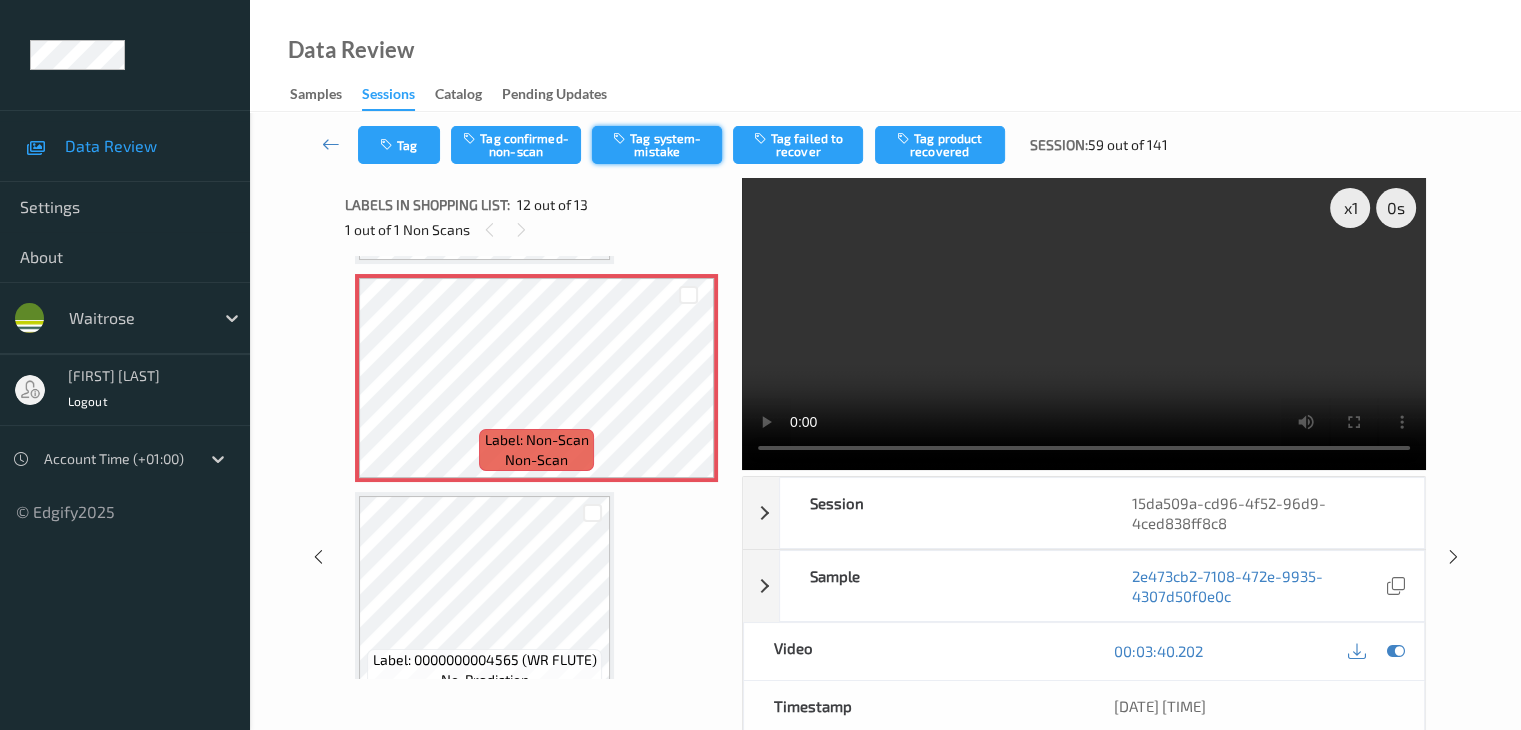 click on "Tag   system-mistake" at bounding box center (657, 145) 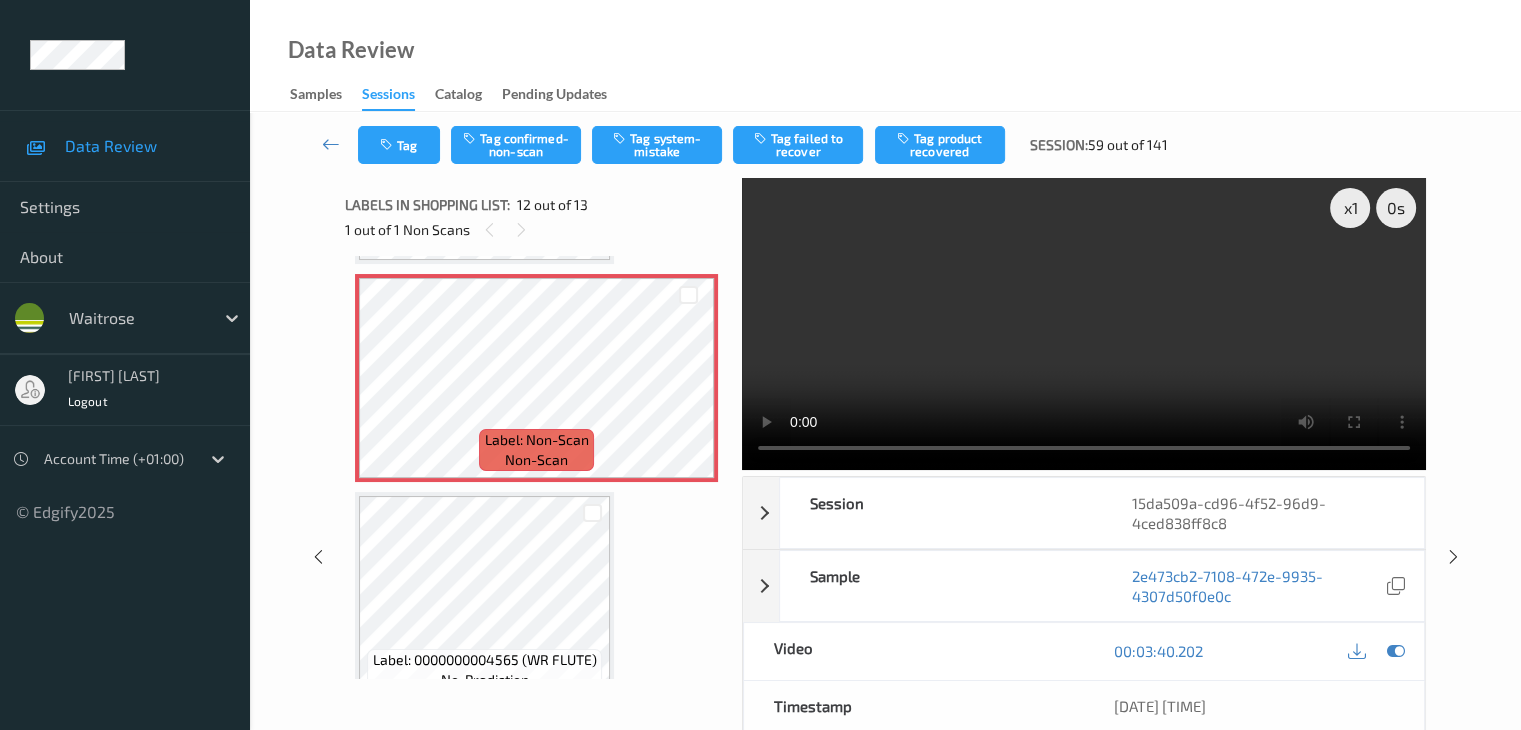scroll, scrollTop: 2421, scrollLeft: 0, axis: vertical 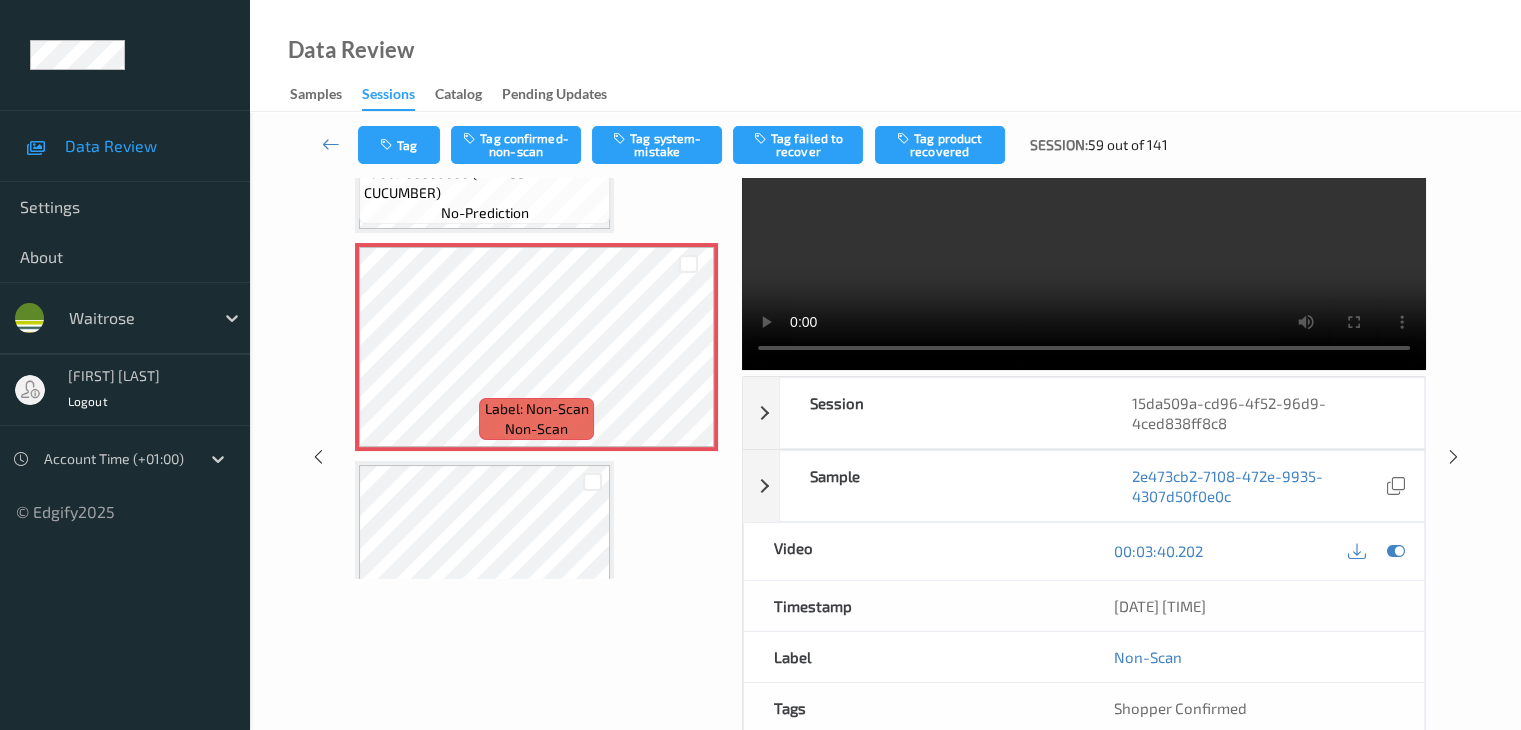 click at bounding box center [592, 481] 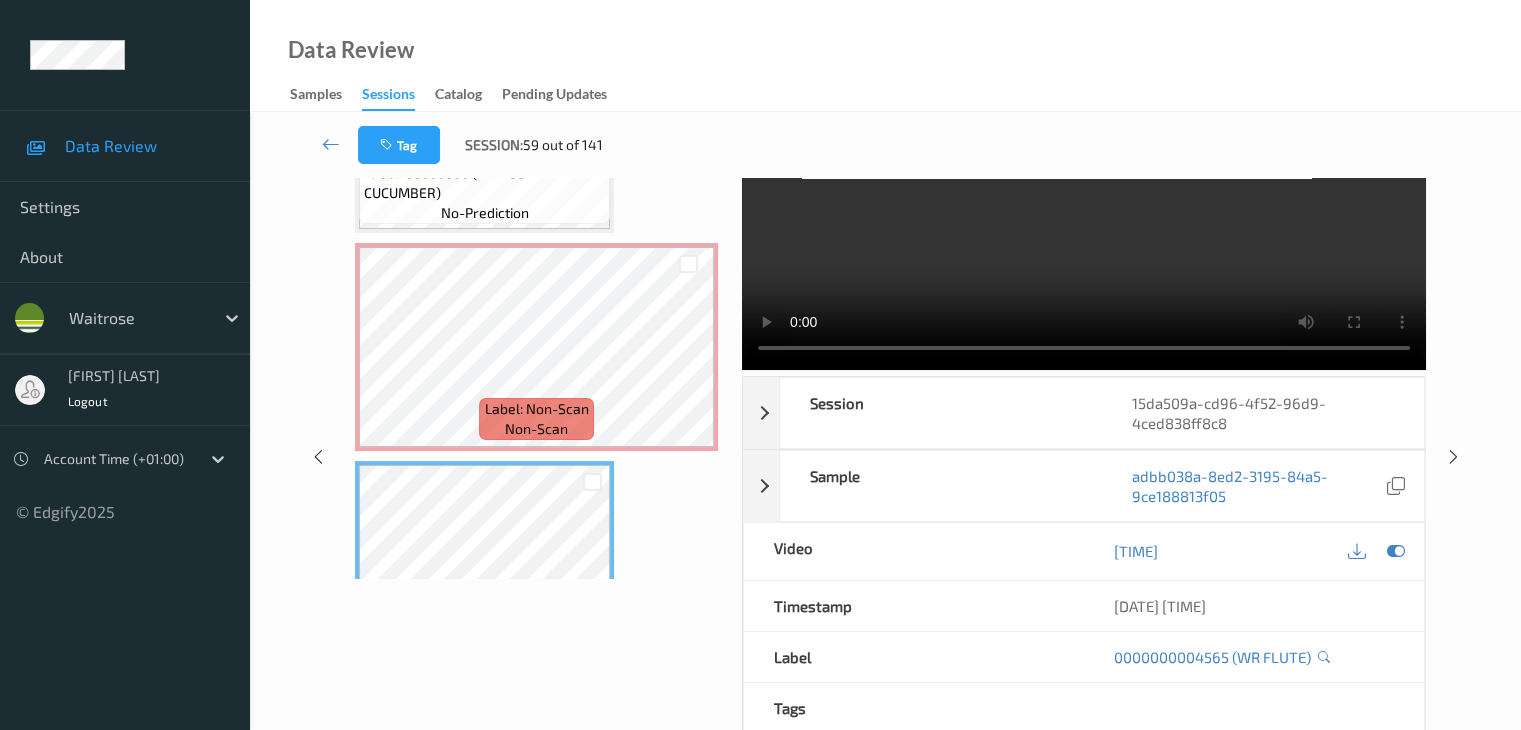 click at bounding box center (592, 481) 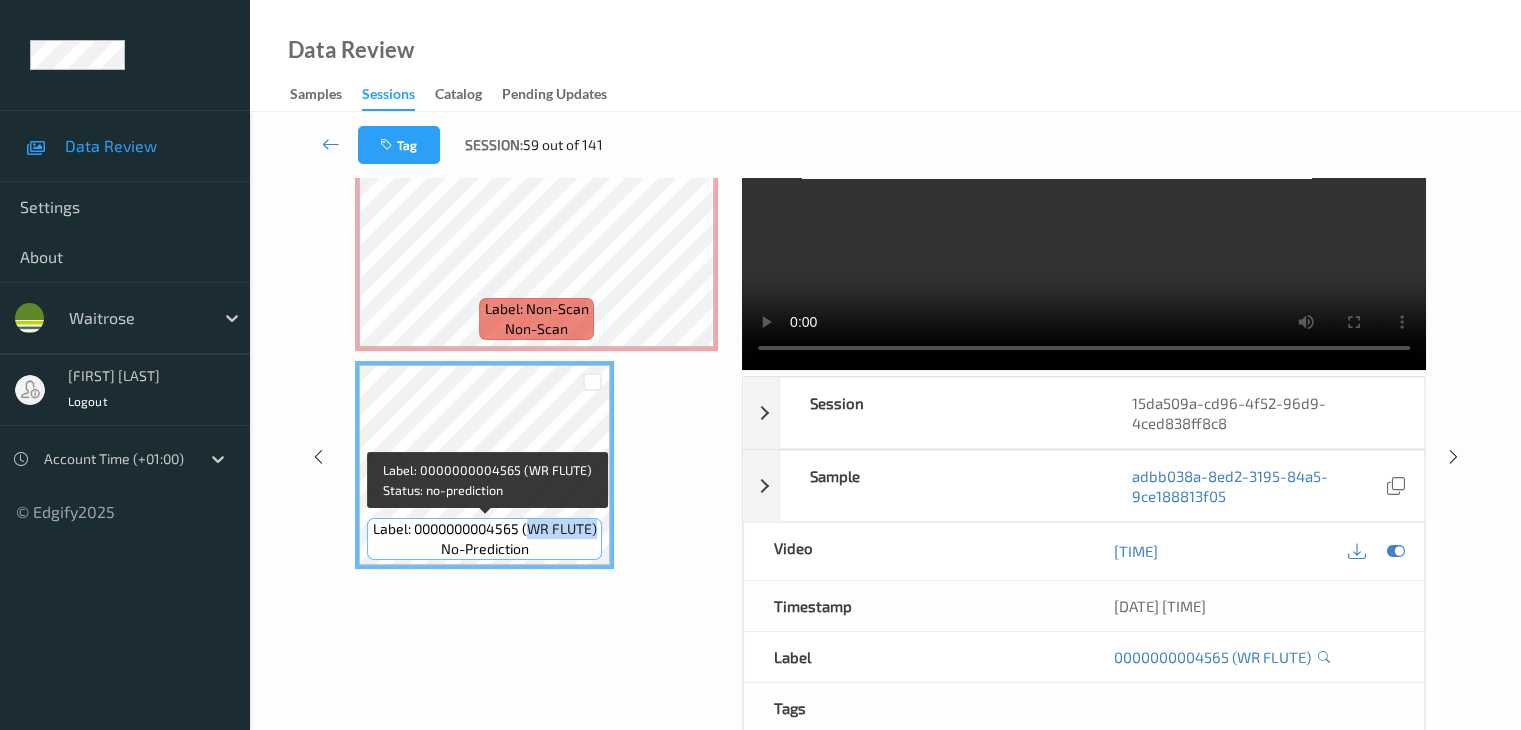 drag, startPoint x: 532, startPoint y: 534, endPoint x: 596, endPoint y: 532, distance: 64.03124 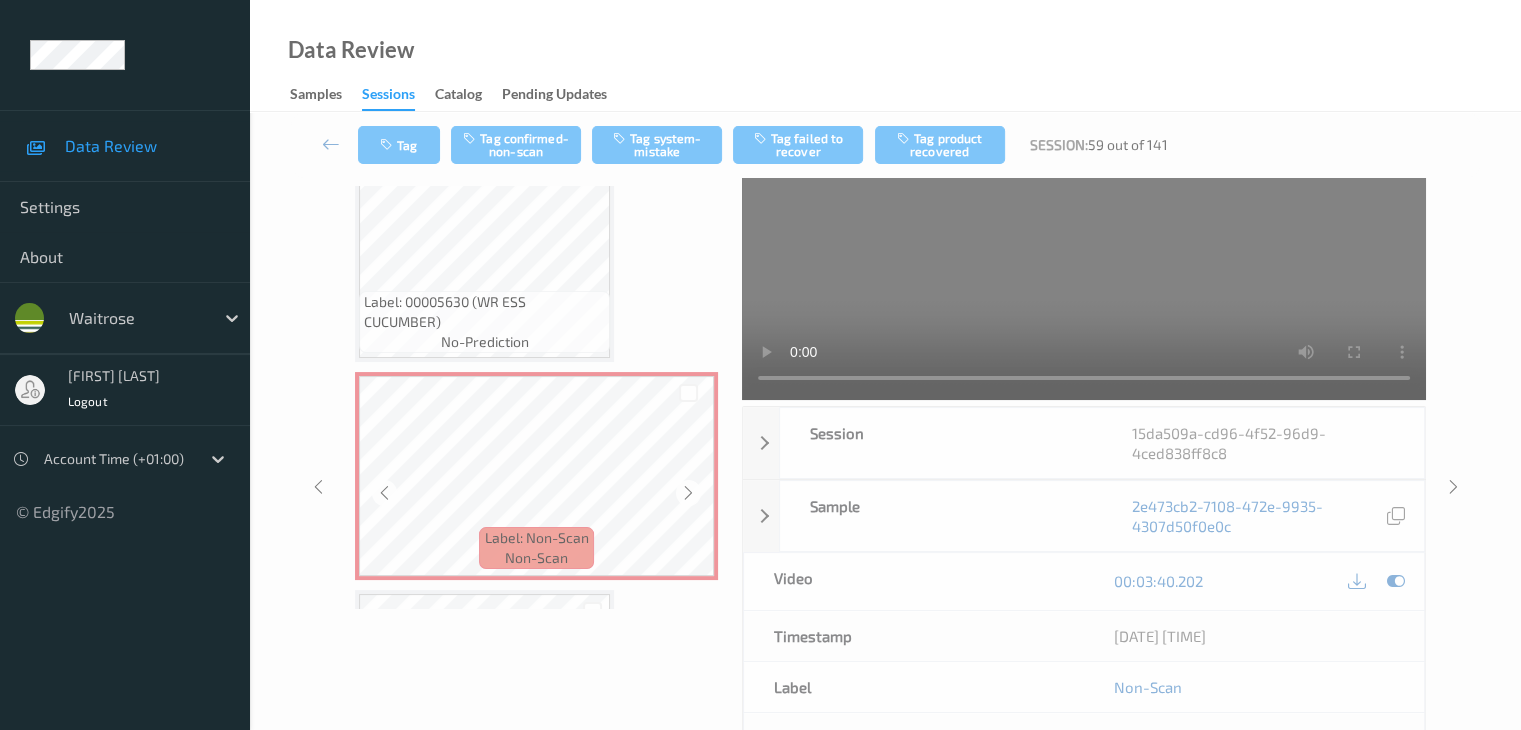 scroll, scrollTop: 2221, scrollLeft: 0, axis: vertical 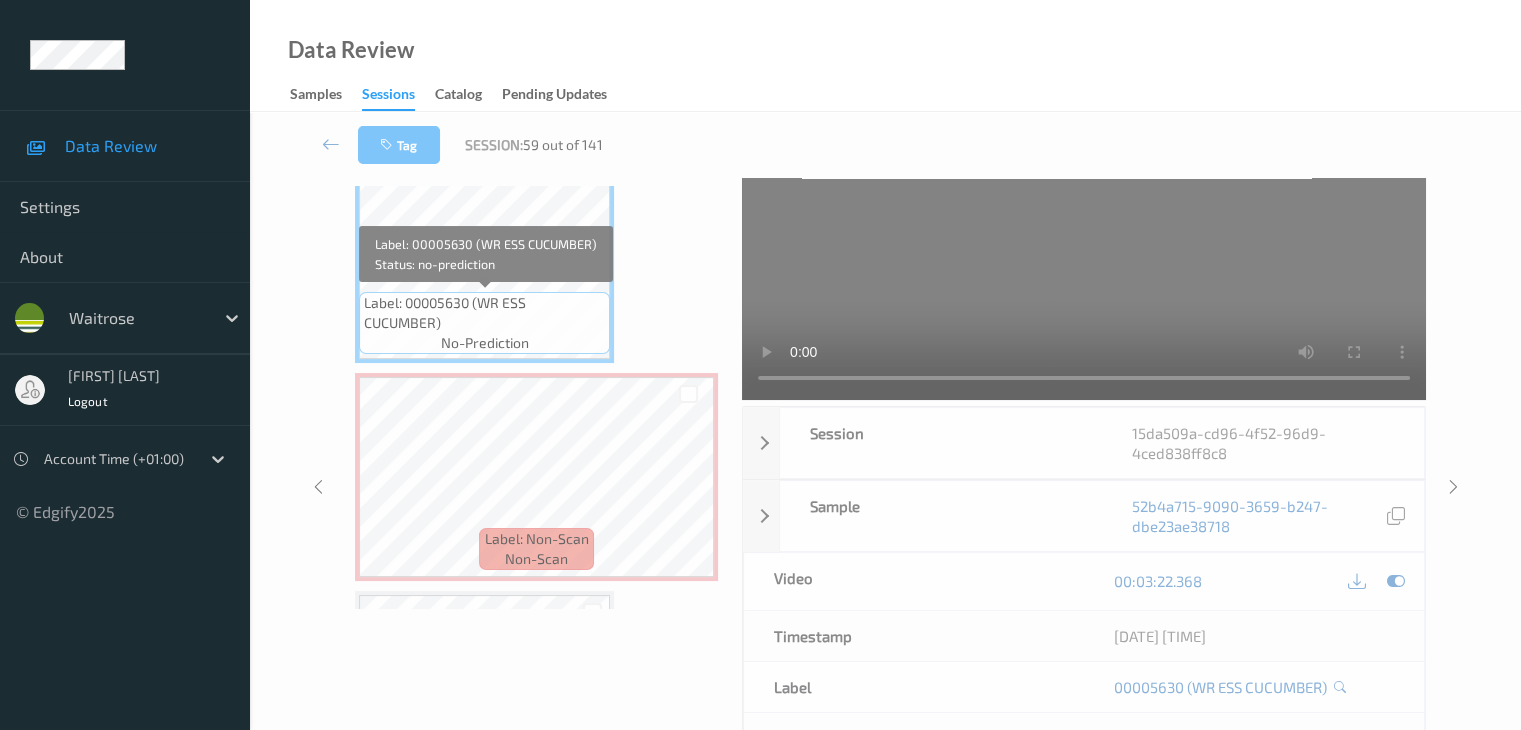 click on "Label: 00005630 (WR ESS CUCUMBER)" at bounding box center (484, 313) 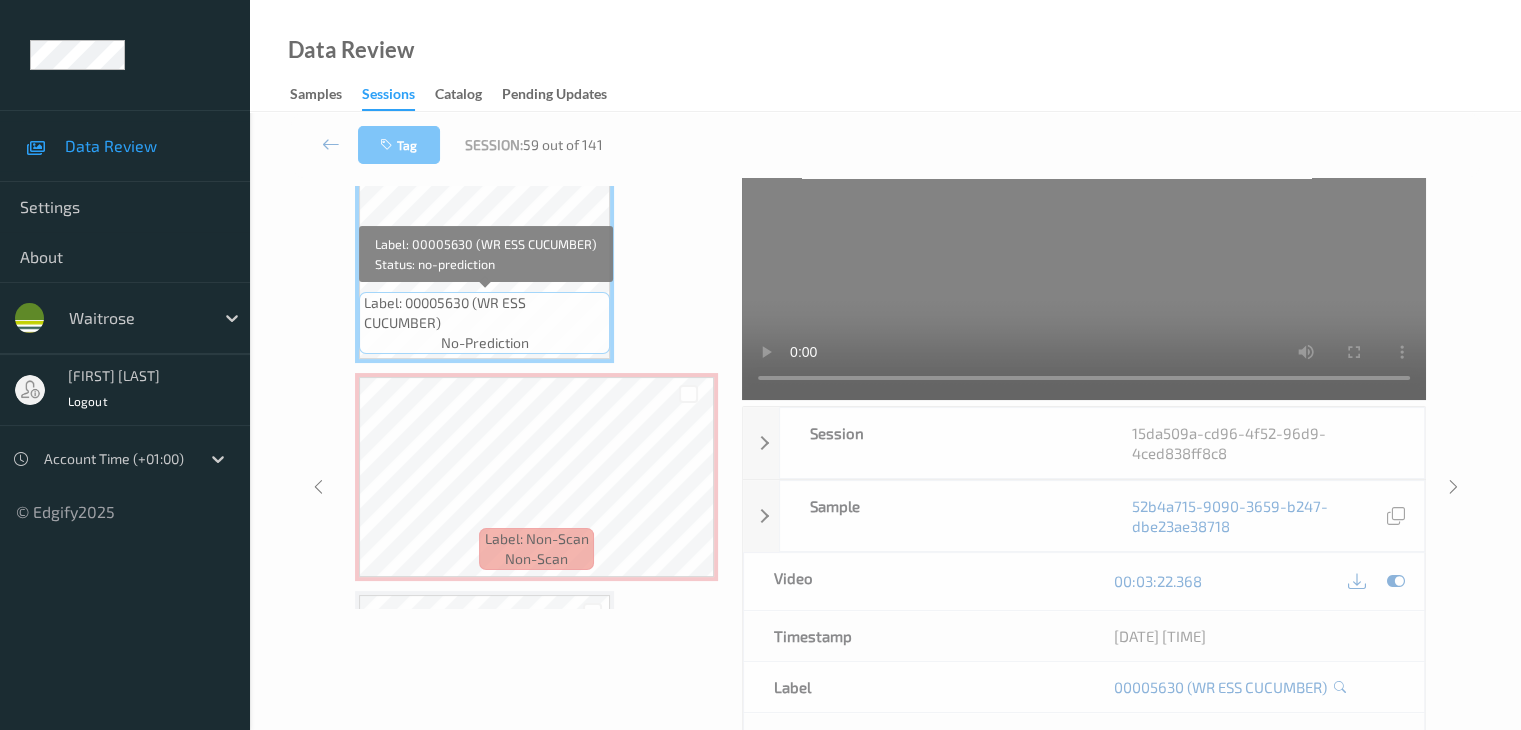 click on "Label: 00005630 (WR ESS CUCUMBER)" at bounding box center [484, 313] 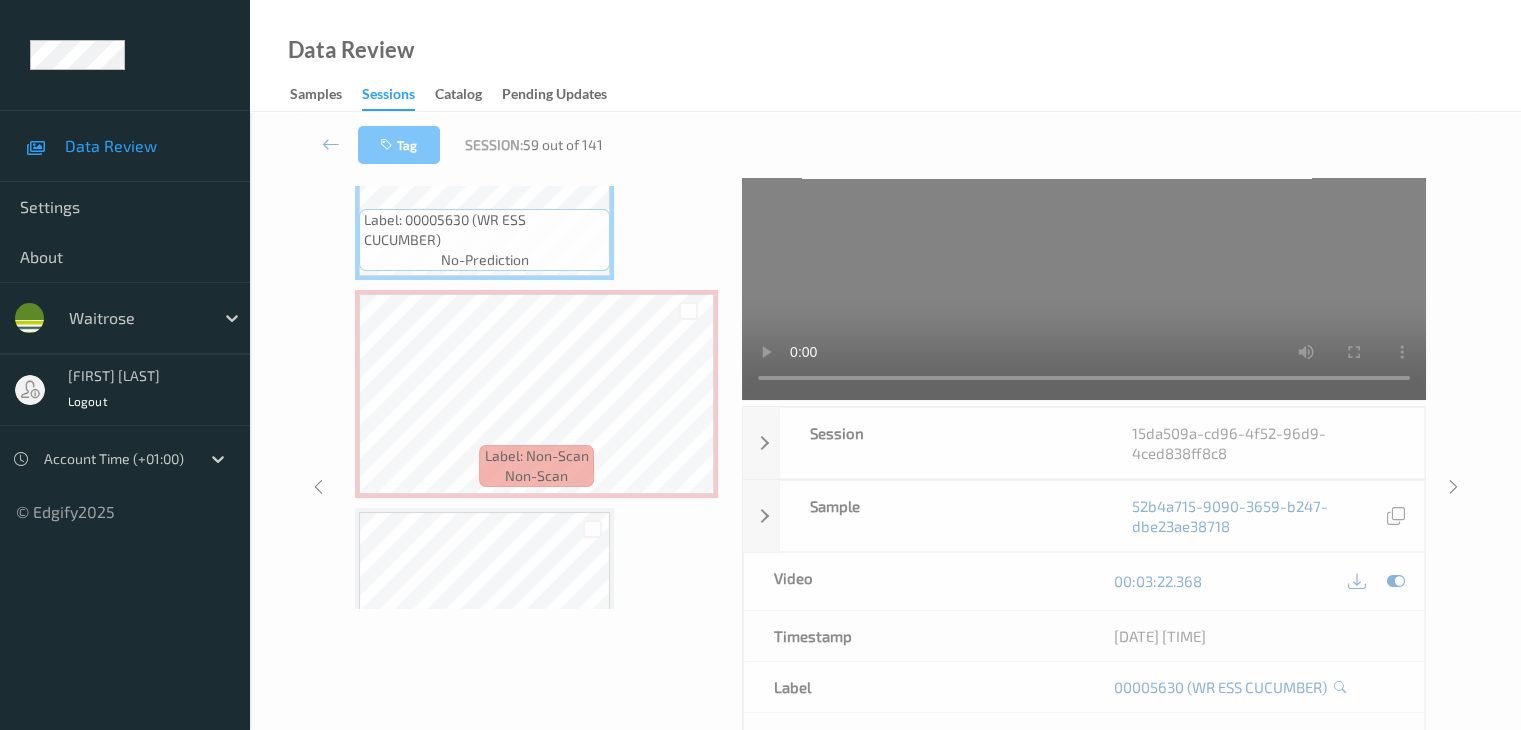 scroll, scrollTop: 2421, scrollLeft: 0, axis: vertical 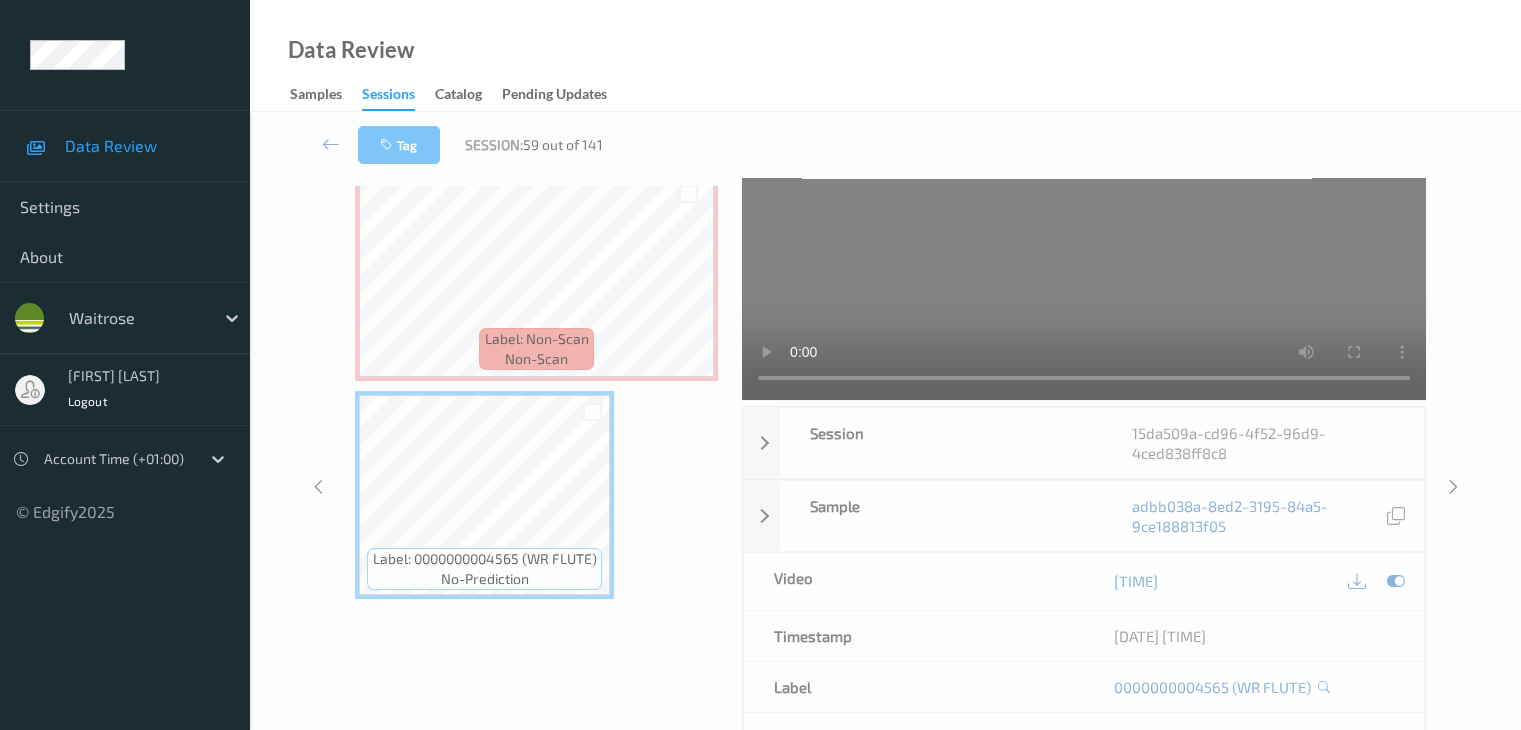 click on "Label: [NUMBER] ([PRODUCT]) no-prediction Label: [NUMBER] ([PRODUCT]) no-prediction Label: [NUMBER] ([PRODUCT]) no-prediction Label: [NUMBER] ([PRODUCT]) no-prediction Label: [NUMBER] ([PRODUCT]) no-prediction Label: [NUMBER] ([PRODUCT]) no-prediction Label: [NUMBER] ([PRODUCT]) no-prediction Label: [NUMBER] ([PRODUCT]) no-prediction Label: [NUMBER] ([PRODUCT]) no-prediction Label: [NUMBER] ([PRODUCT]) no-prediction Label: [NUMBER] ([PRODUCT]) no-prediction Label: [NUMBER] ([PRODUCT]) no-prediction Label: [NUMBER] ([PRODUCT]) no-prediction Label: Non-Scan non-scan Label: [NUMBER] ([PRODUCT]) no-prediction Label: [NUMBER] ([PRODUCT]) no-prediction Label: [NUMBER] ([PRODUCT]) no-prediction Label: [NUMBER] ([PRODUCT]) no-prediction" at bounding box center (536, -813) 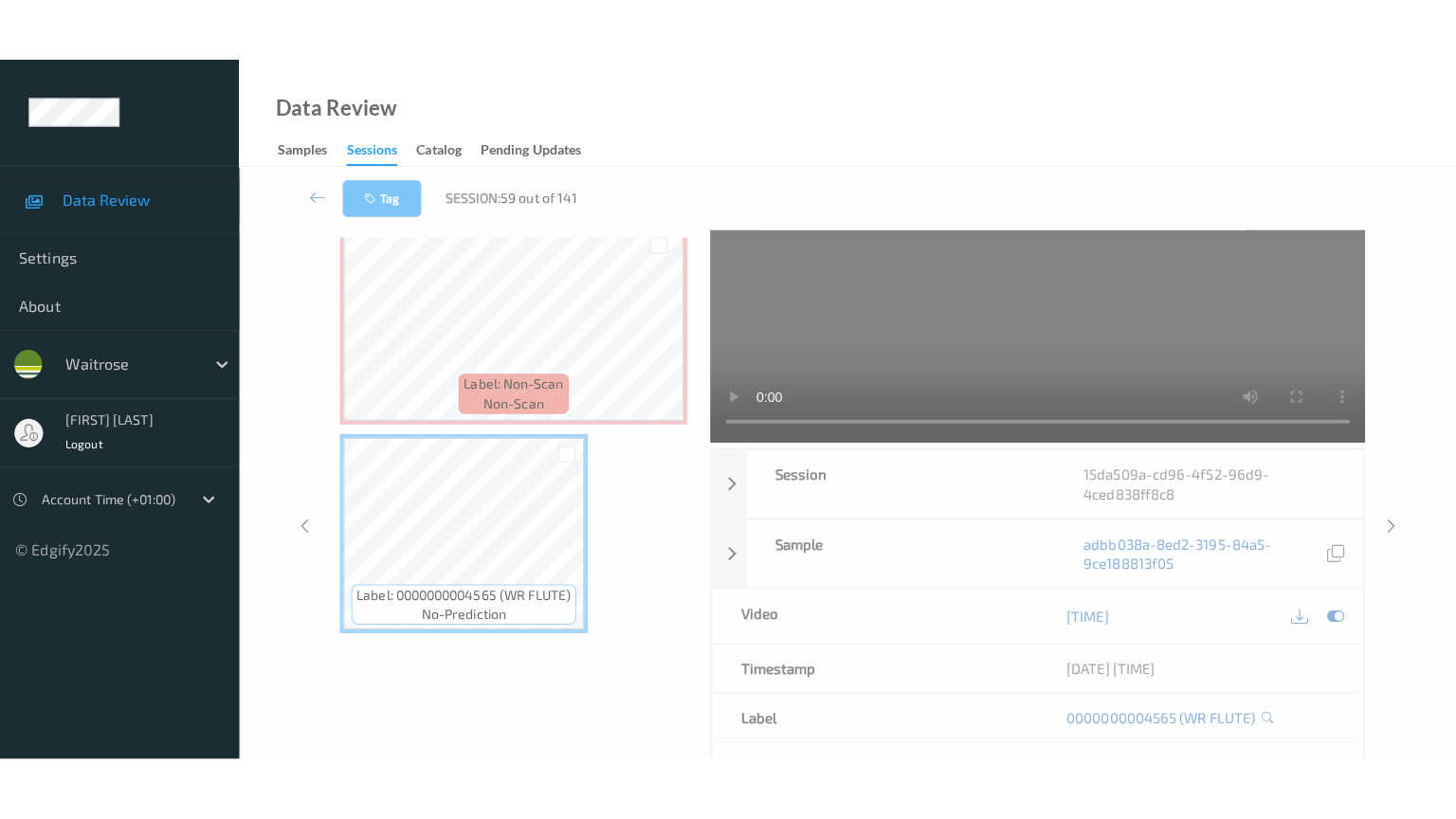 scroll, scrollTop: 0, scrollLeft: 0, axis: both 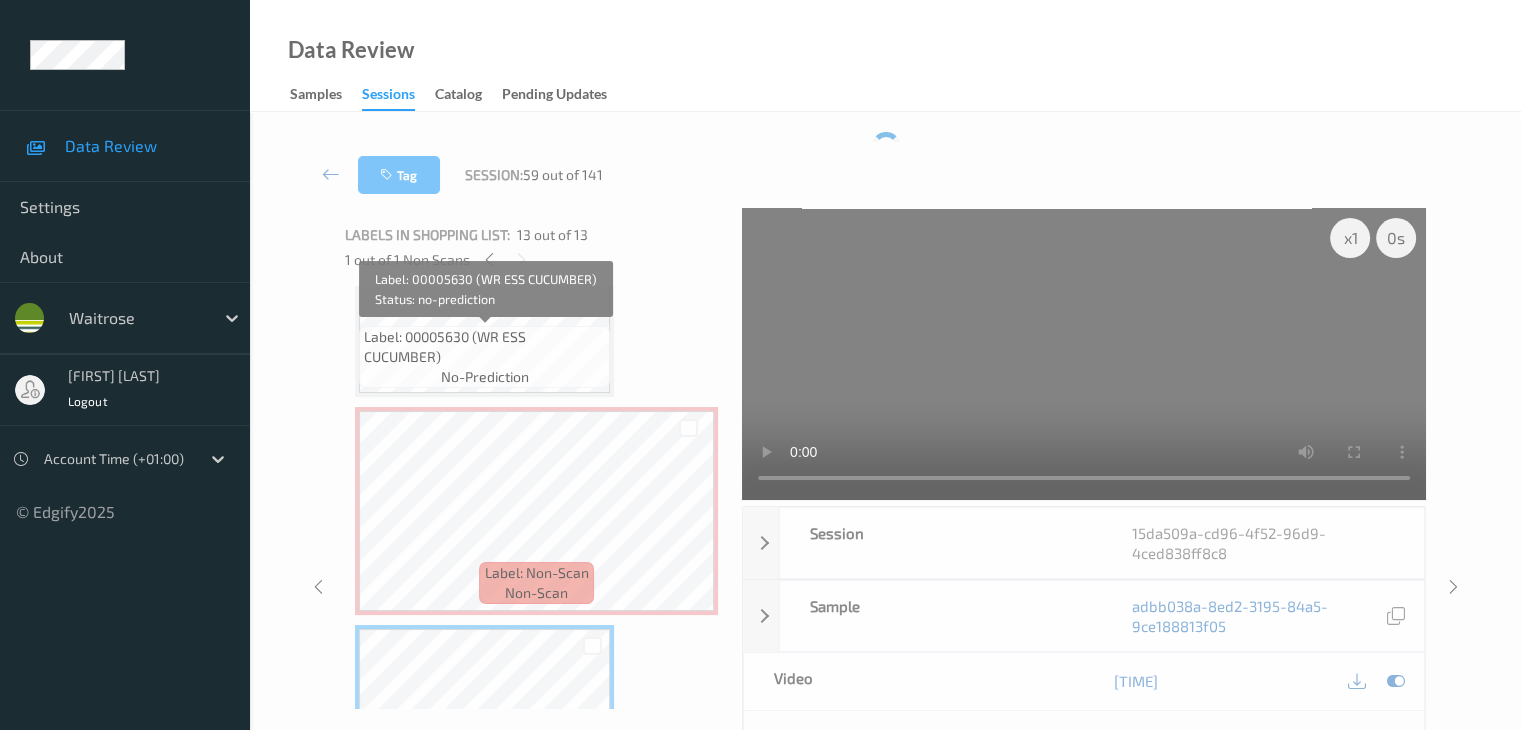 click on "no-prediction" at bounding box center [485, 377] 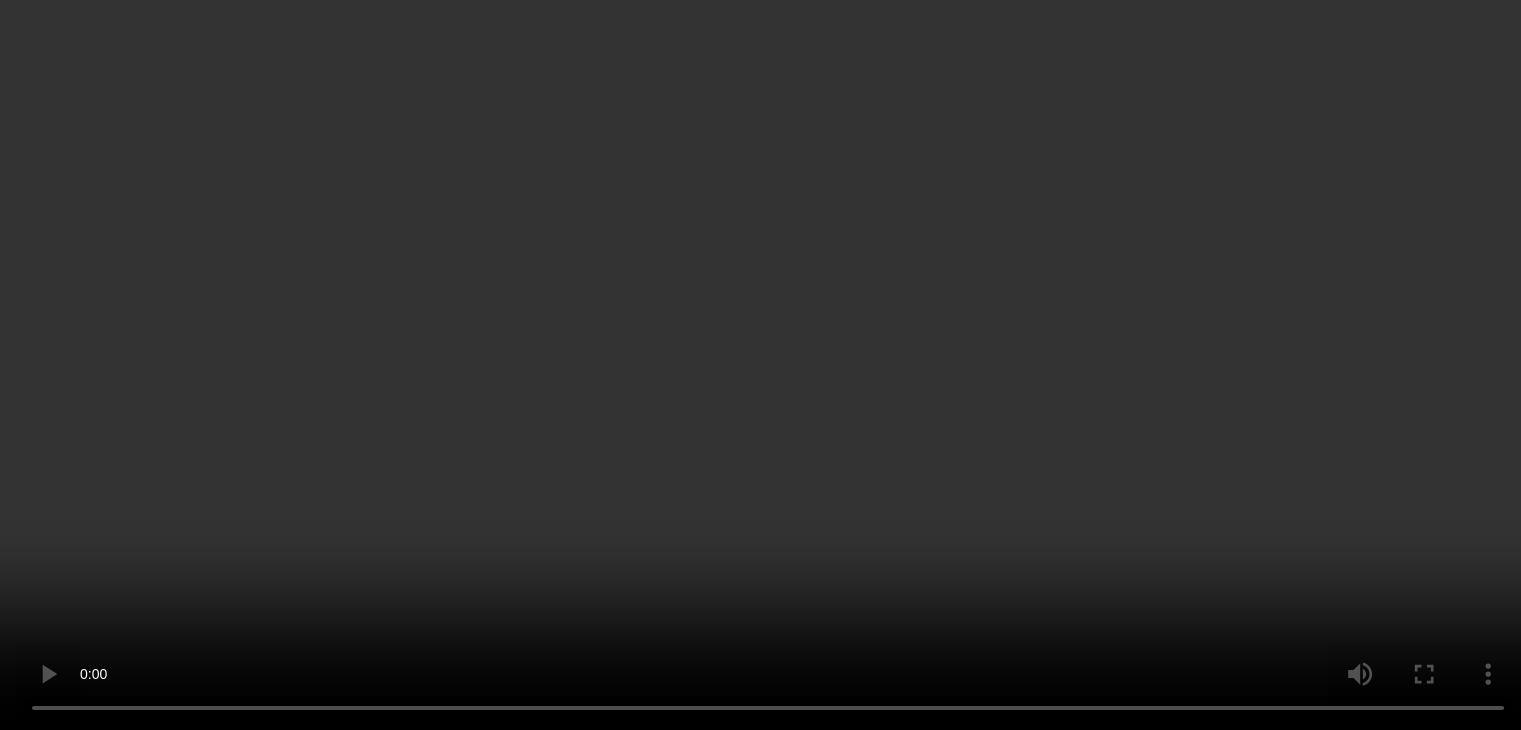 scroll, scrollTop: 2421, scrollLeft: 0, axis: vertical 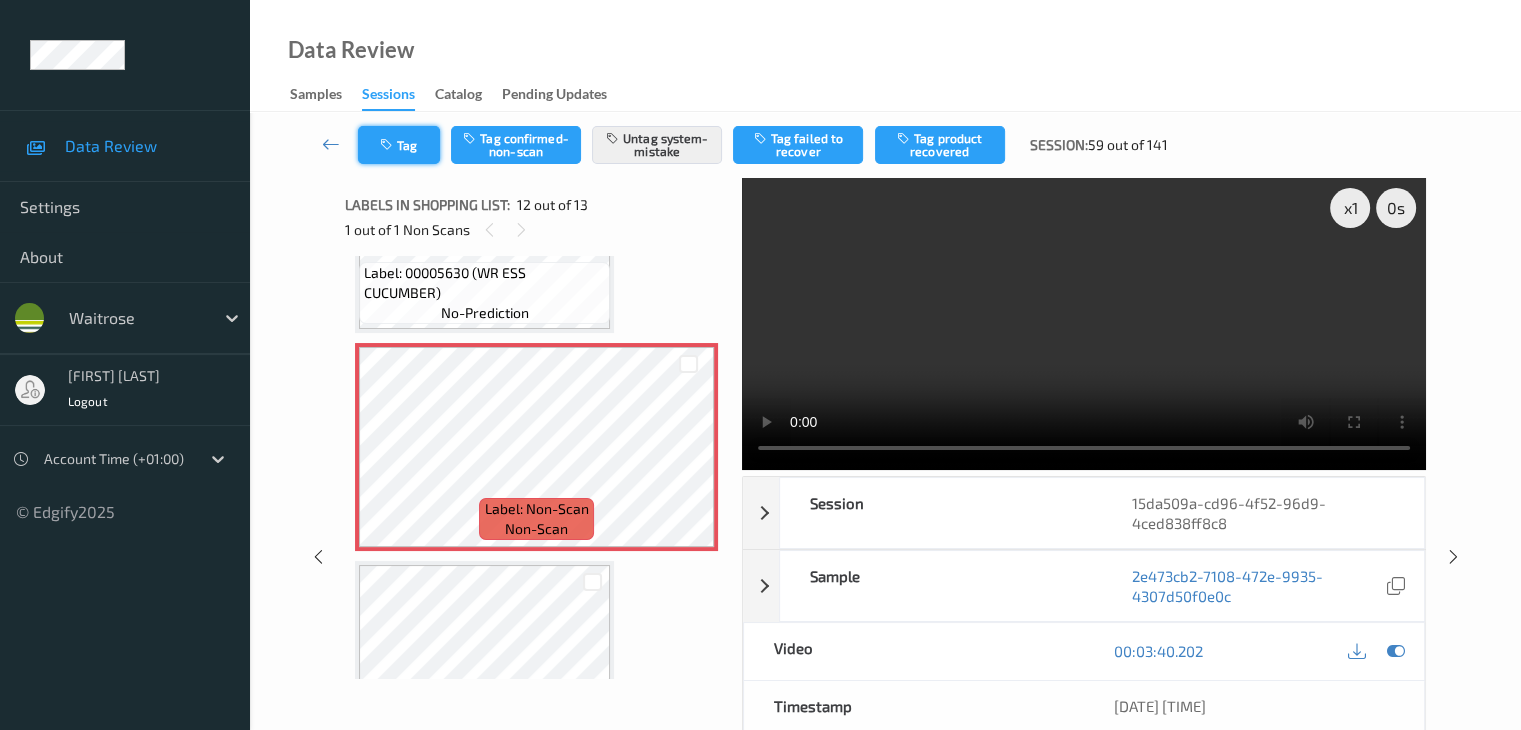click on "Tag" at bounding box center (399, 145) 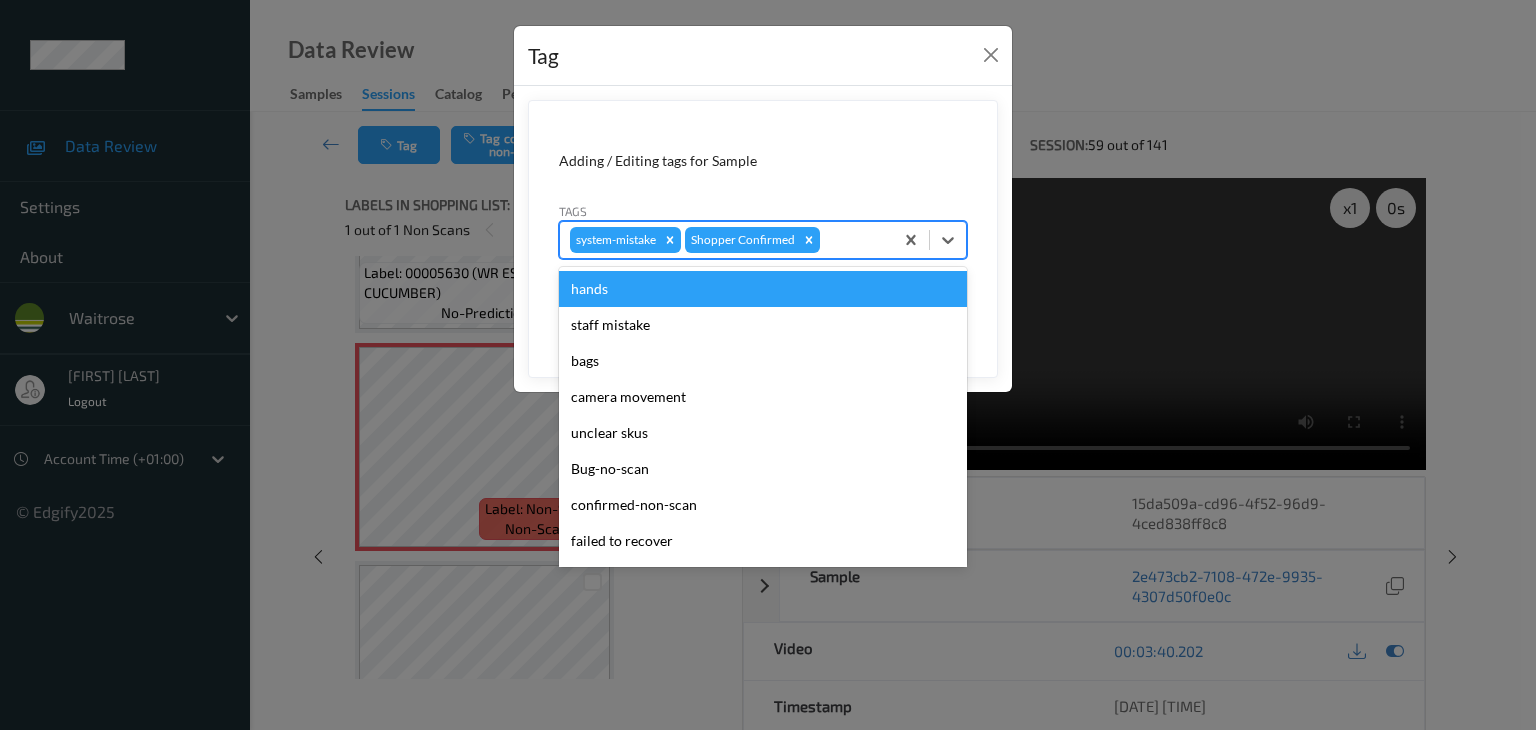 click at bounding box center [853, 240] 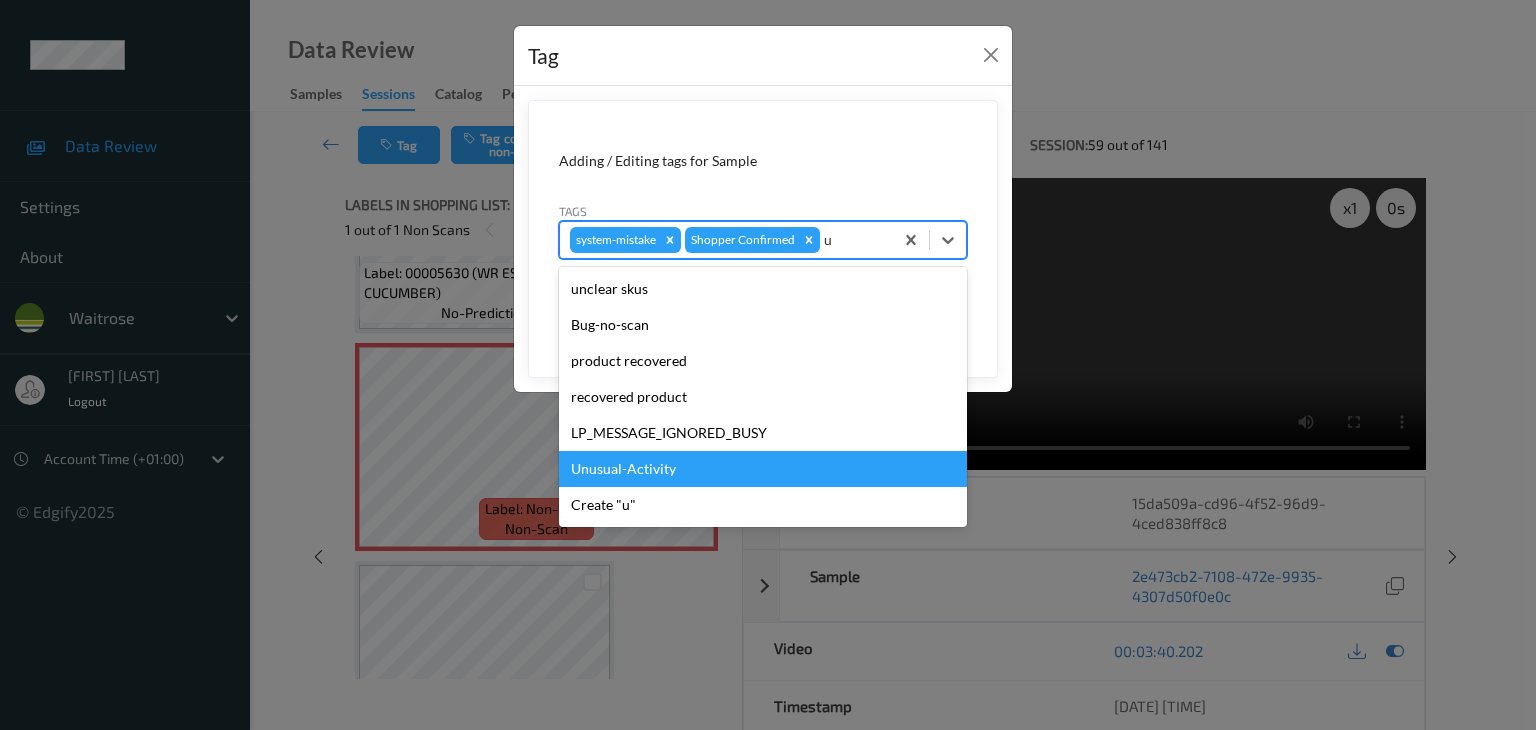 click on "Unusual-Activity" at bounding box center [763, 469] 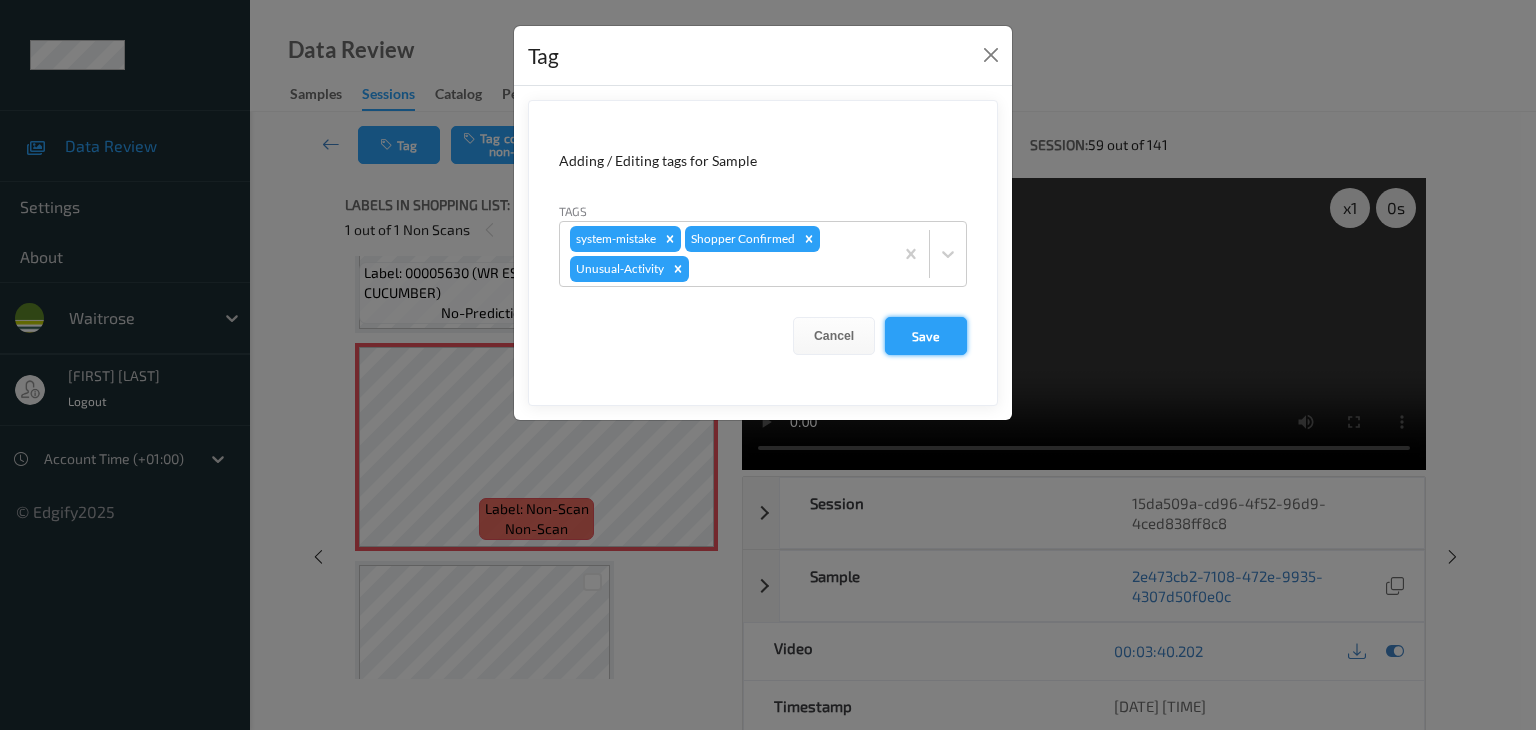 click on "Save" at bounding box center [926, 336] 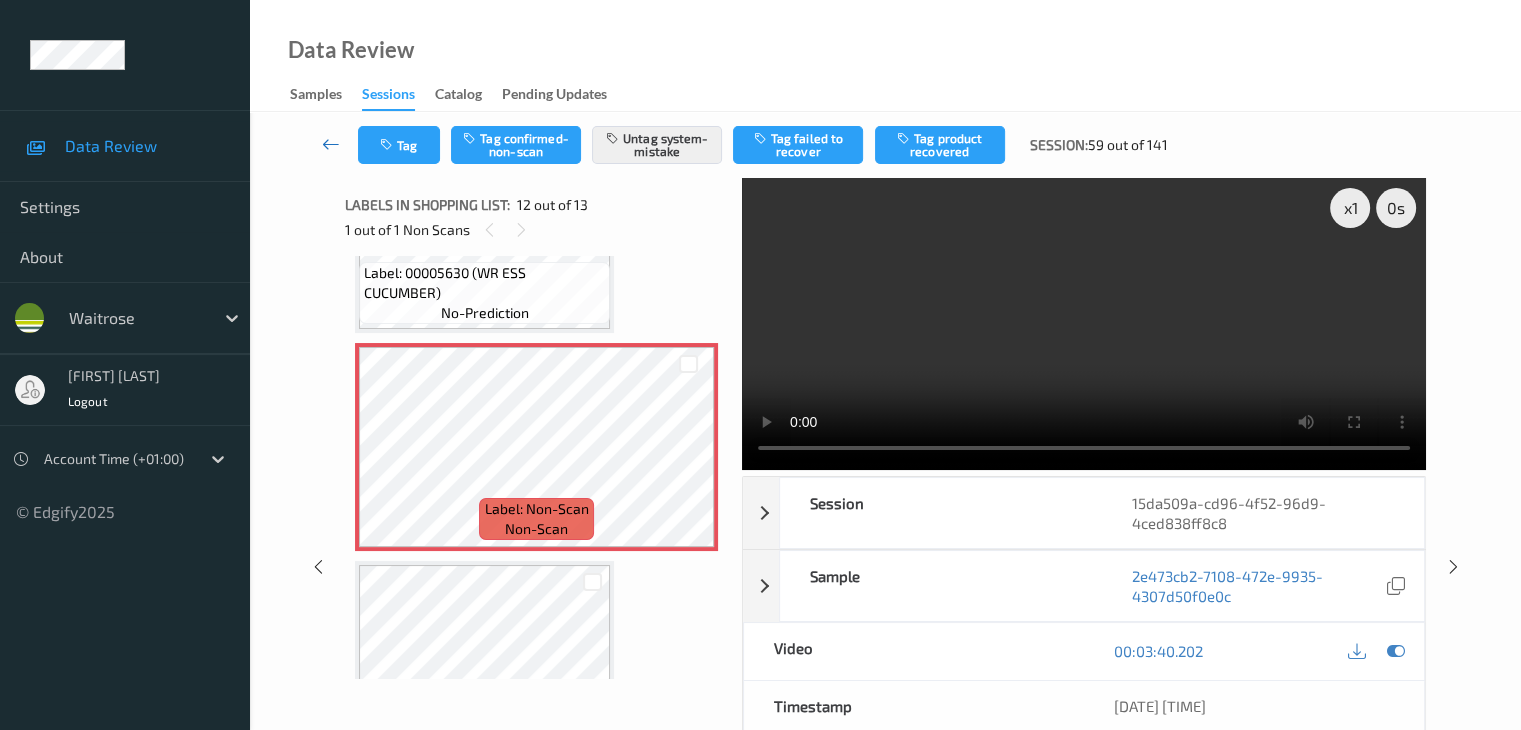 click at bounding box center (331, 144) 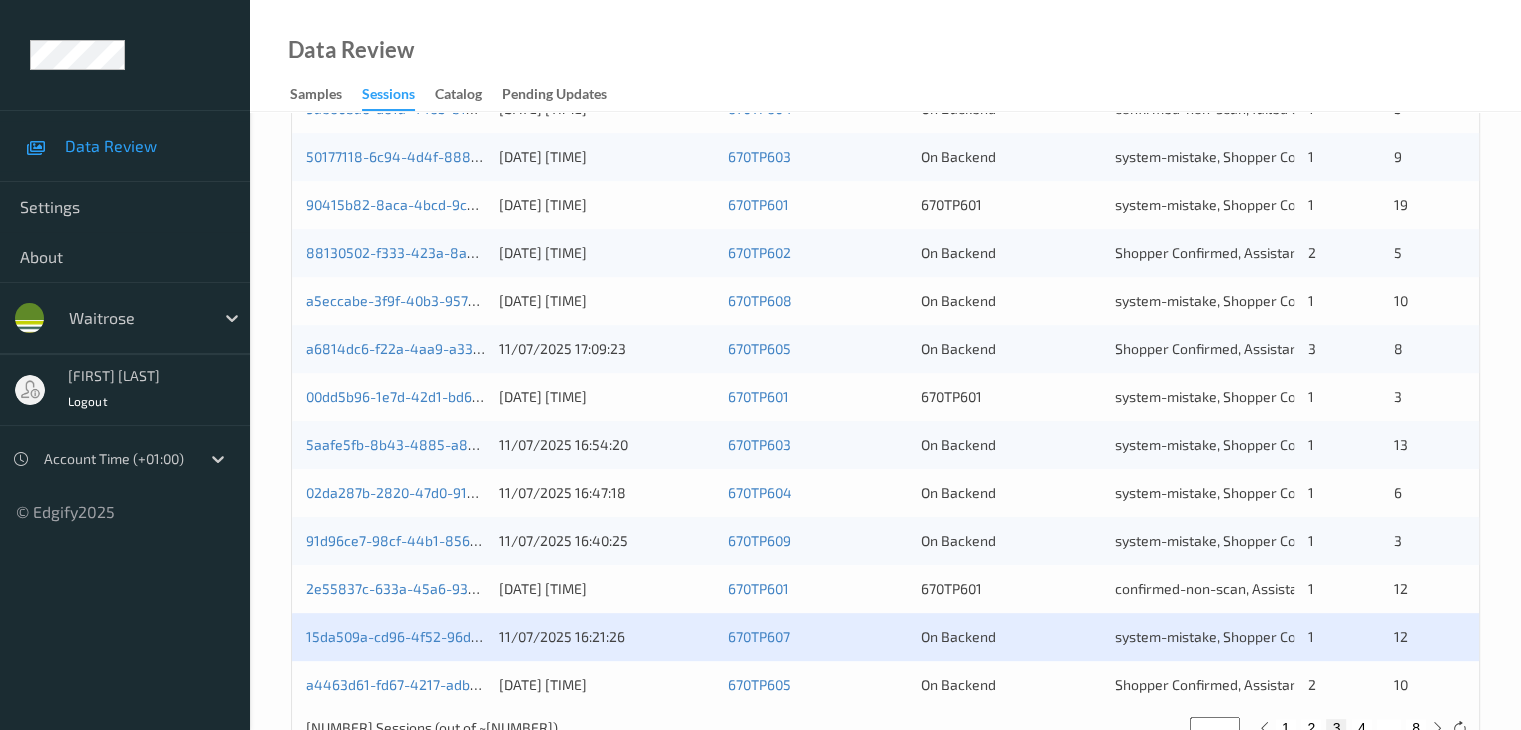 scroll, scrollTop: 932, scrollLeft: 0, axis: vertical 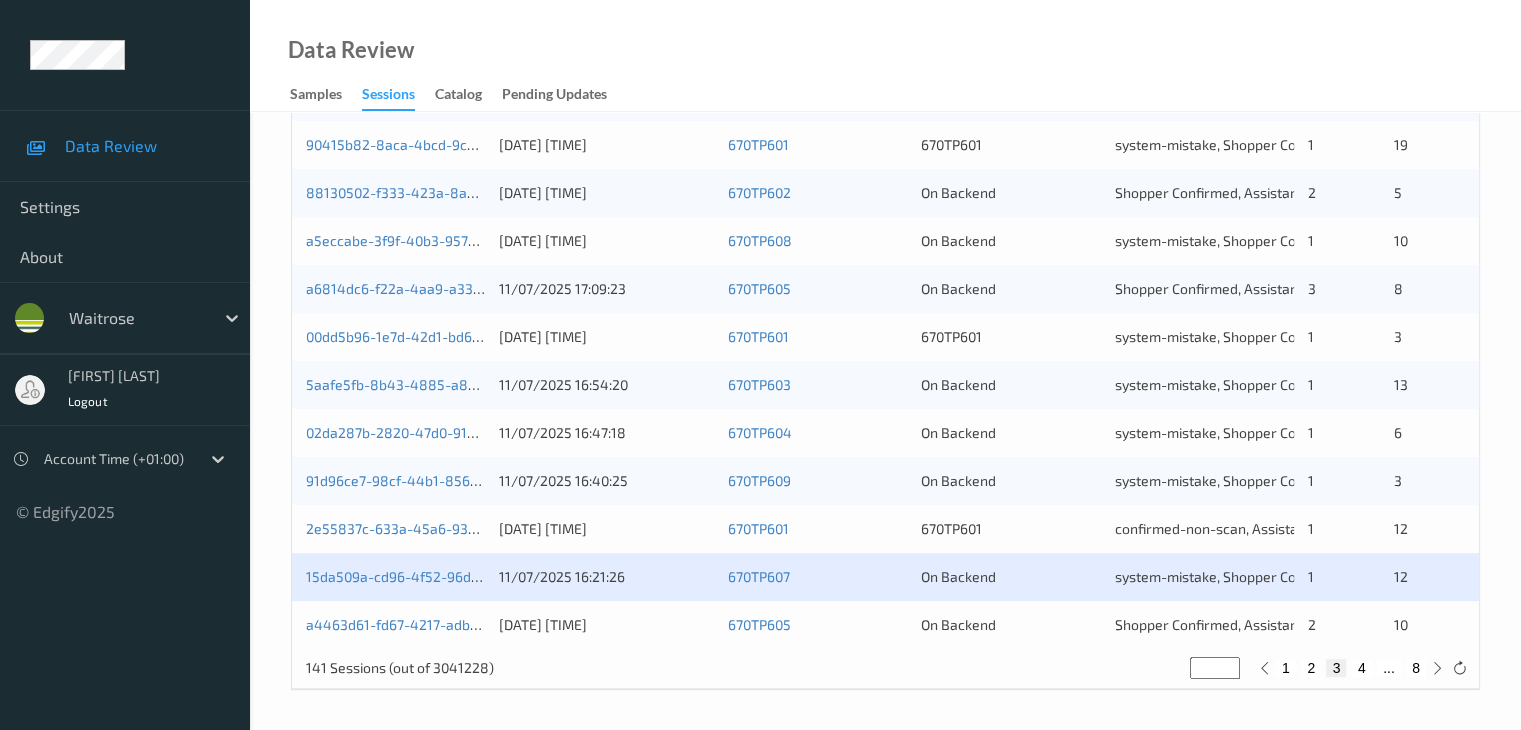 click on "4" at bounding box center (1362, 668) 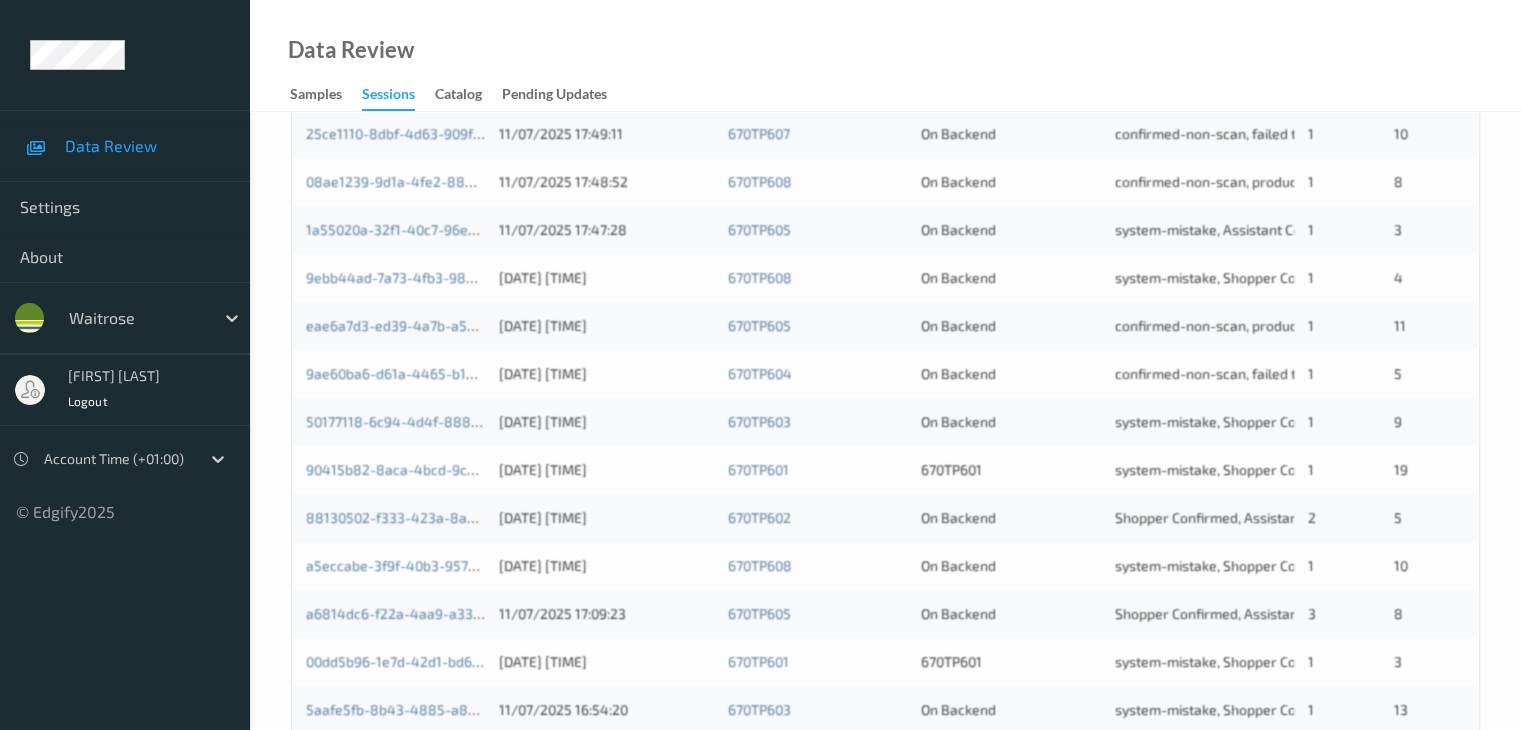 scroll, scrollTop: 285, scrollLeft: 0, axis: vertical 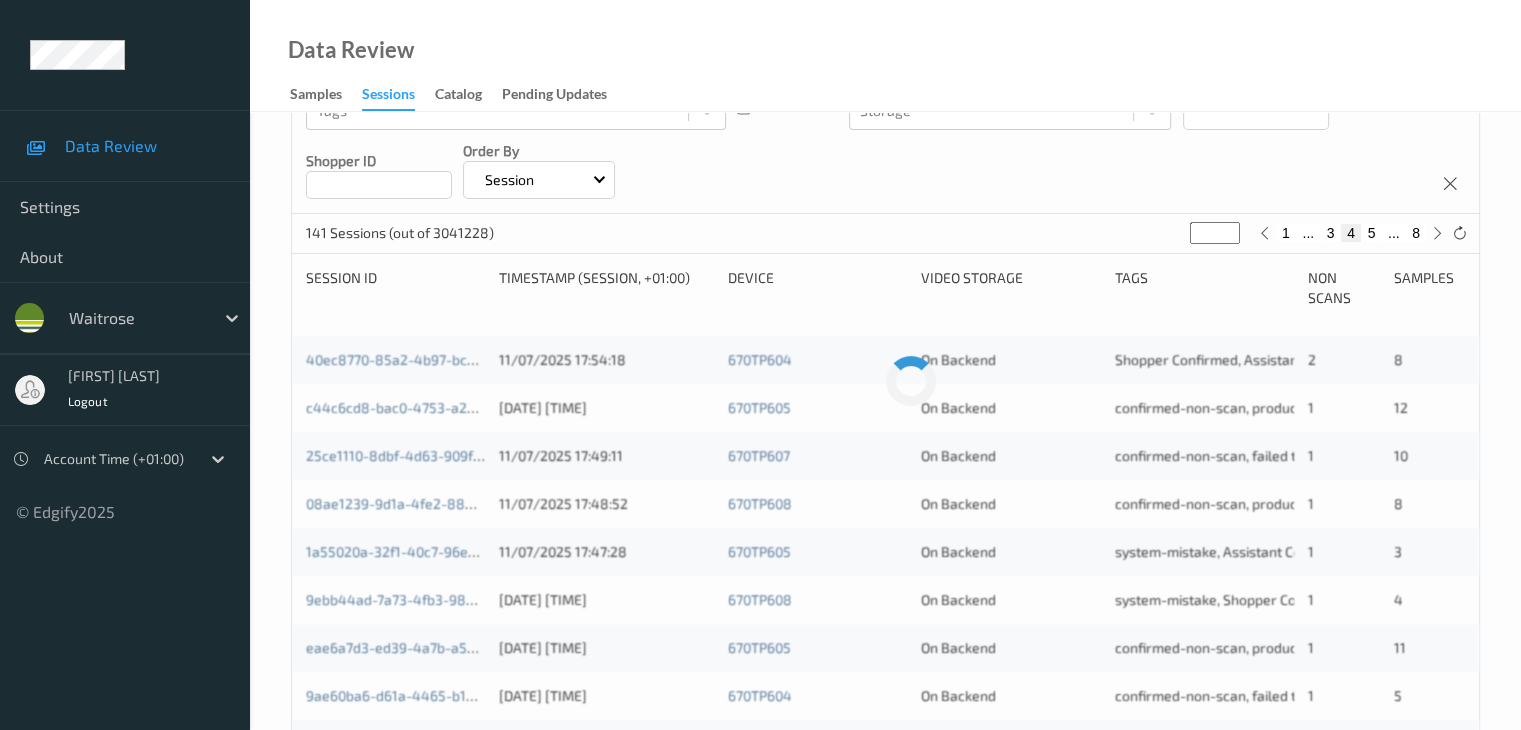 type 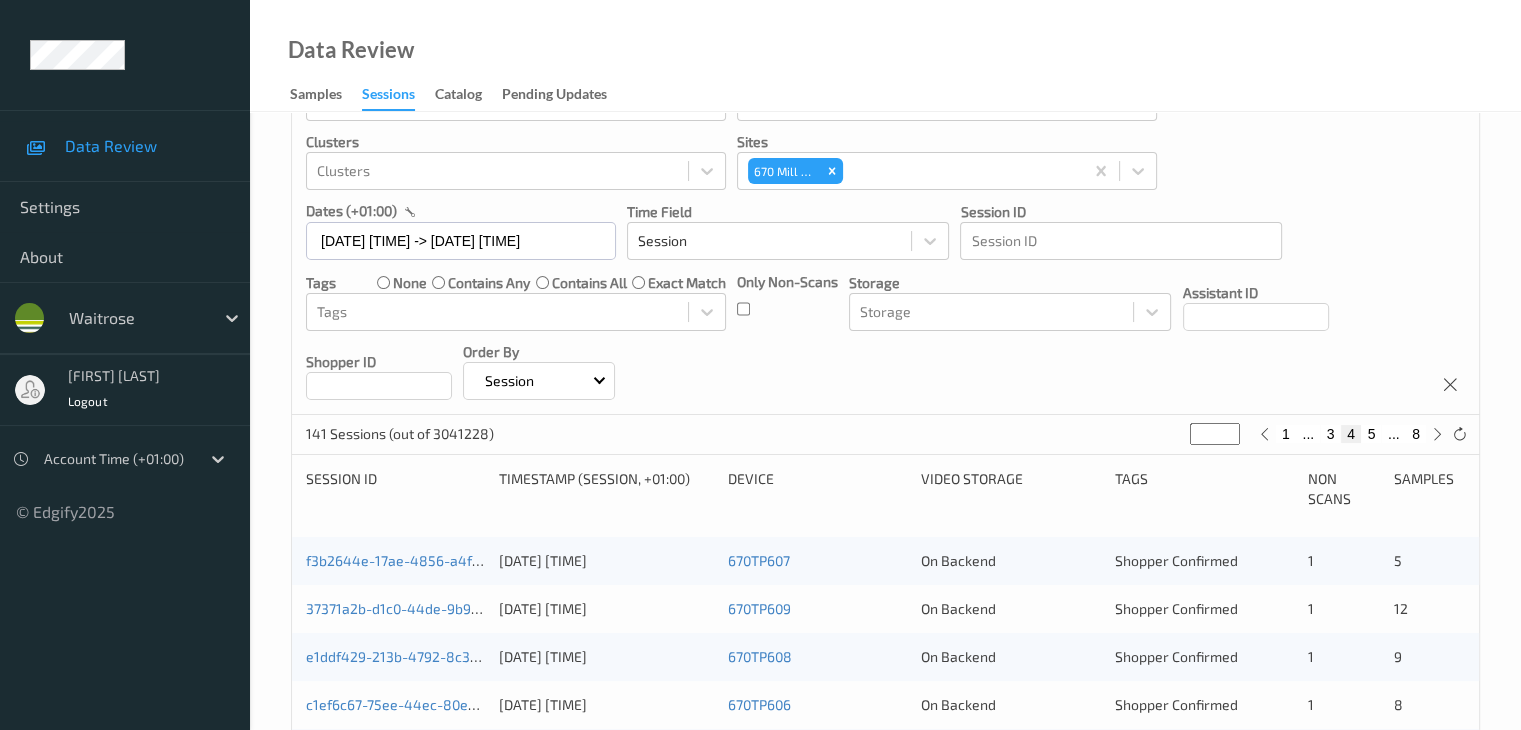 scroll, scrollTop: 300, scrollLeft: 0, axis: vertical 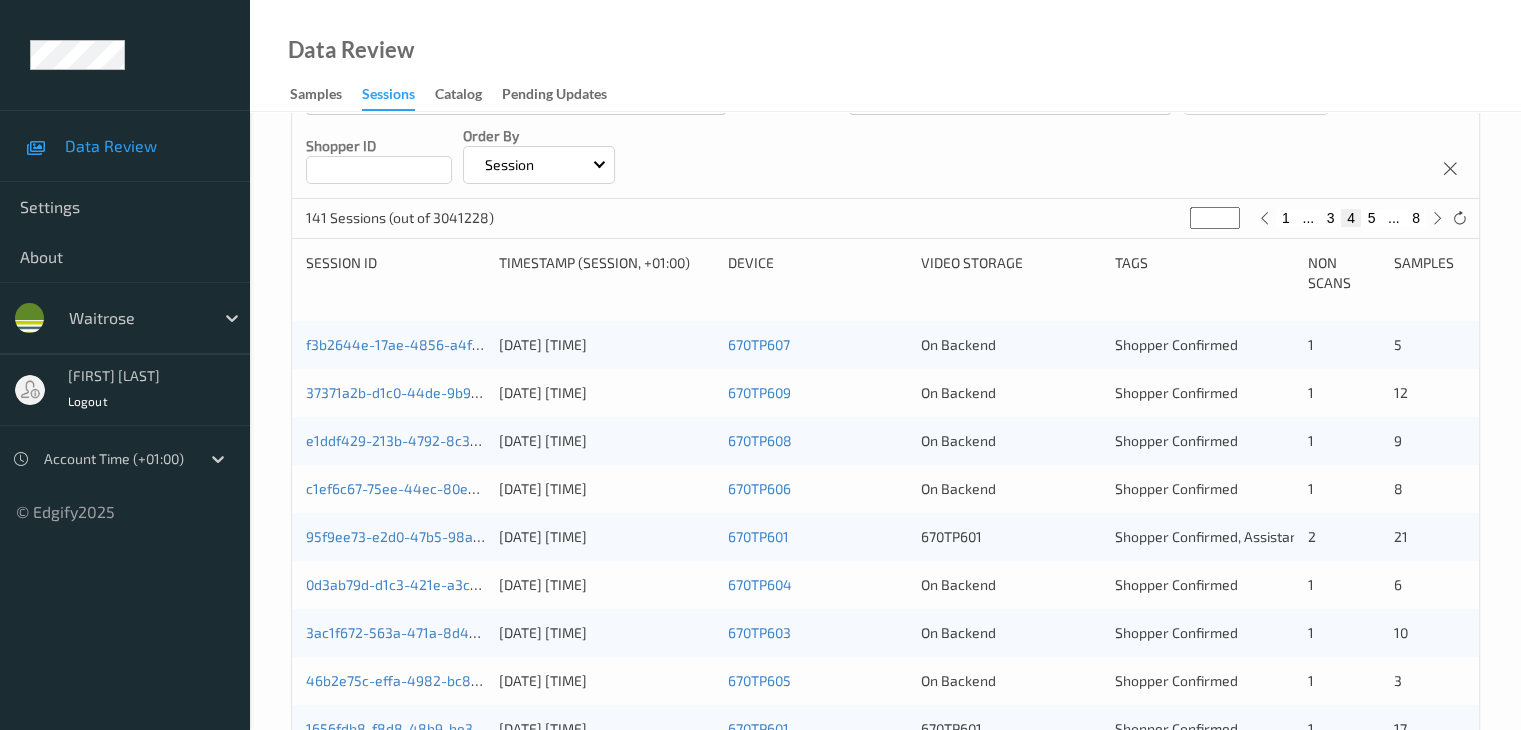 click on "3" at bounding box center (1331, 218) 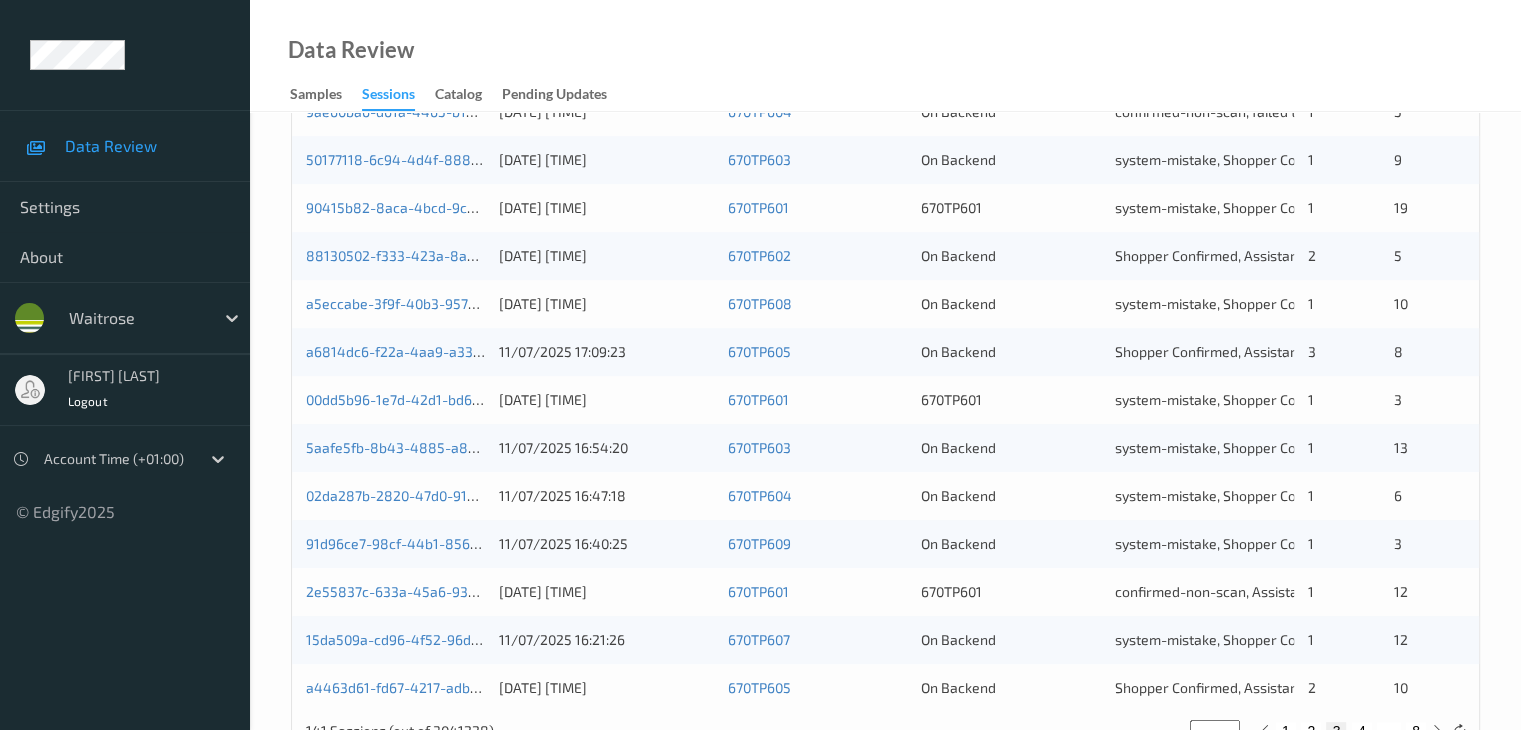 scroll, scrollTop: 932, scrollLeft: 0, axis: vertical 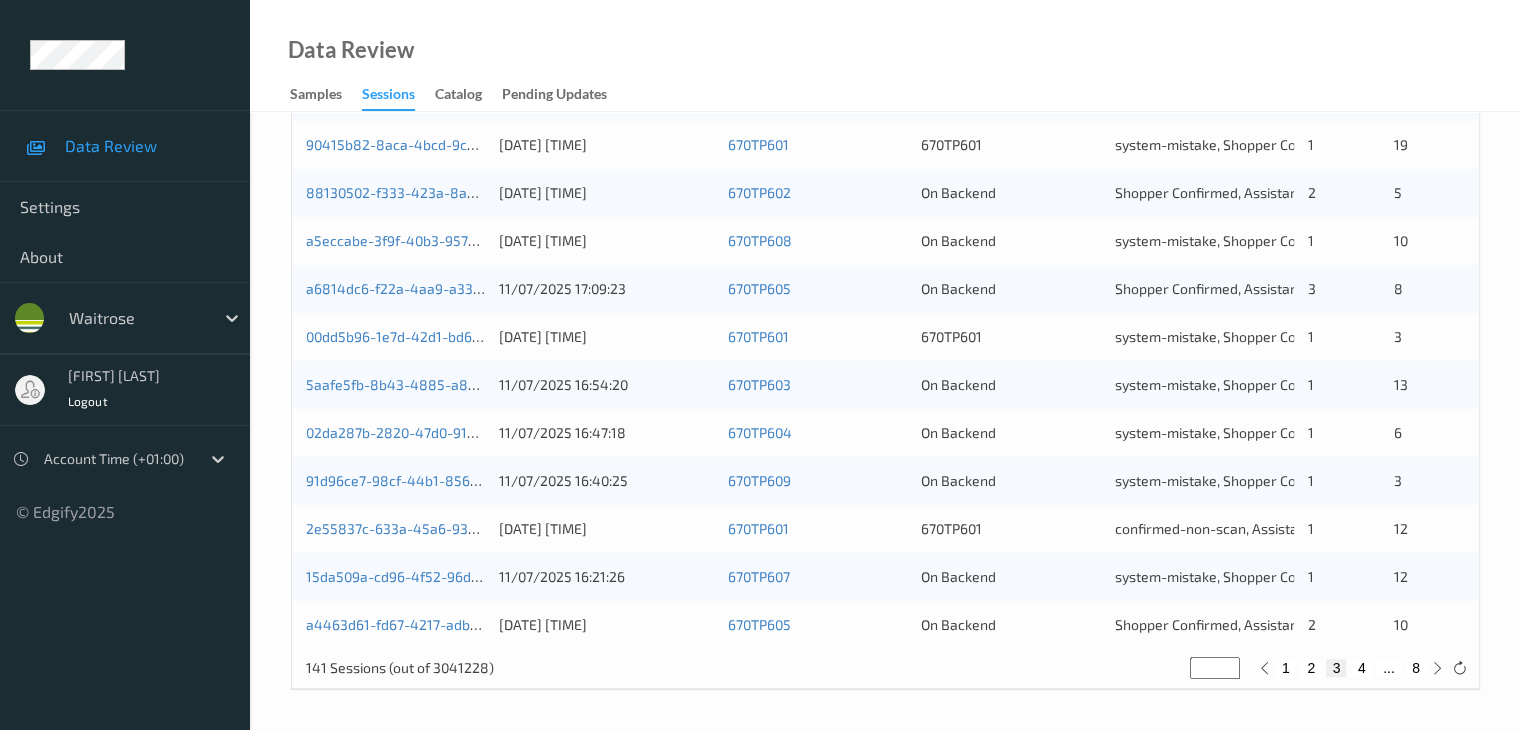 type 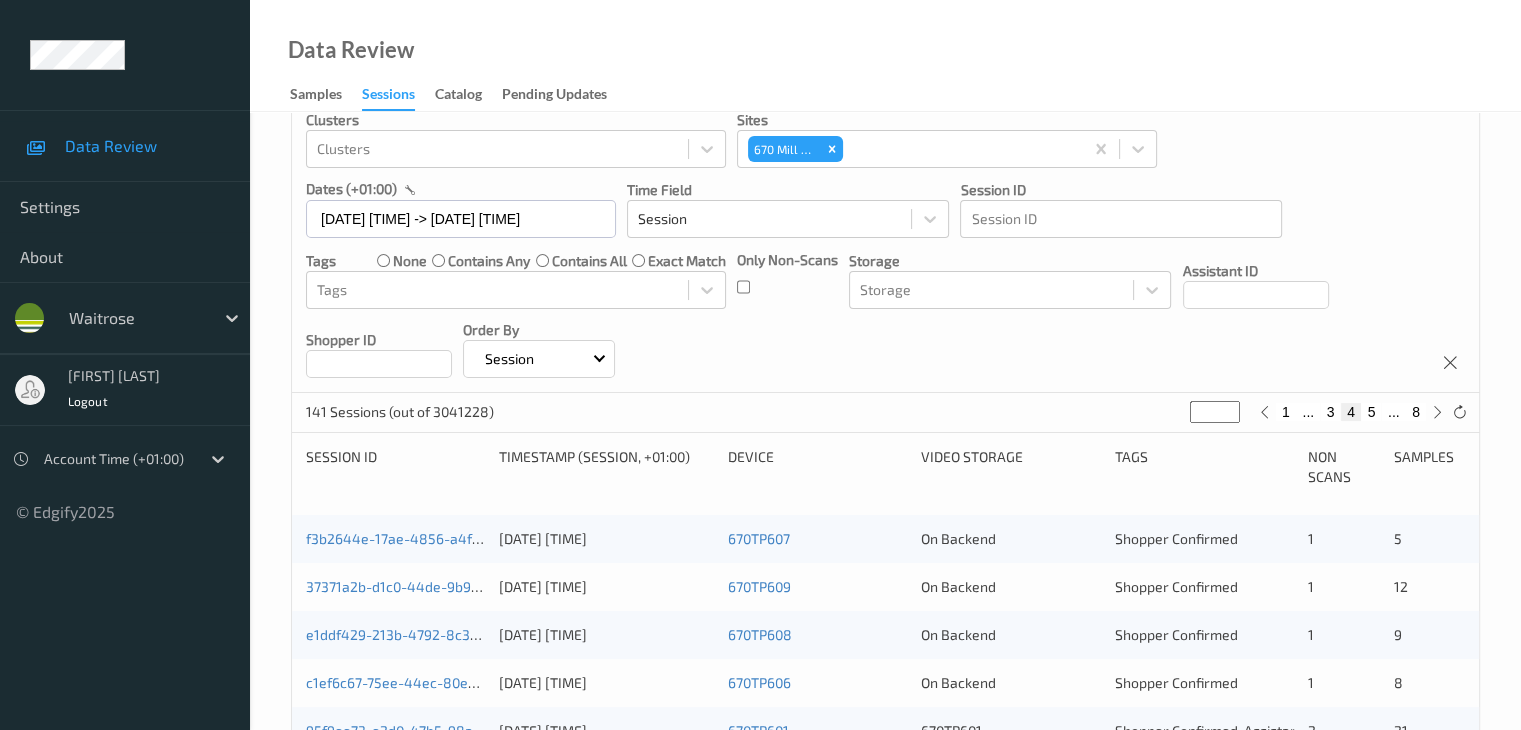 scroll, scrollTop: 300, scrollLeft: 0, axis: vertical 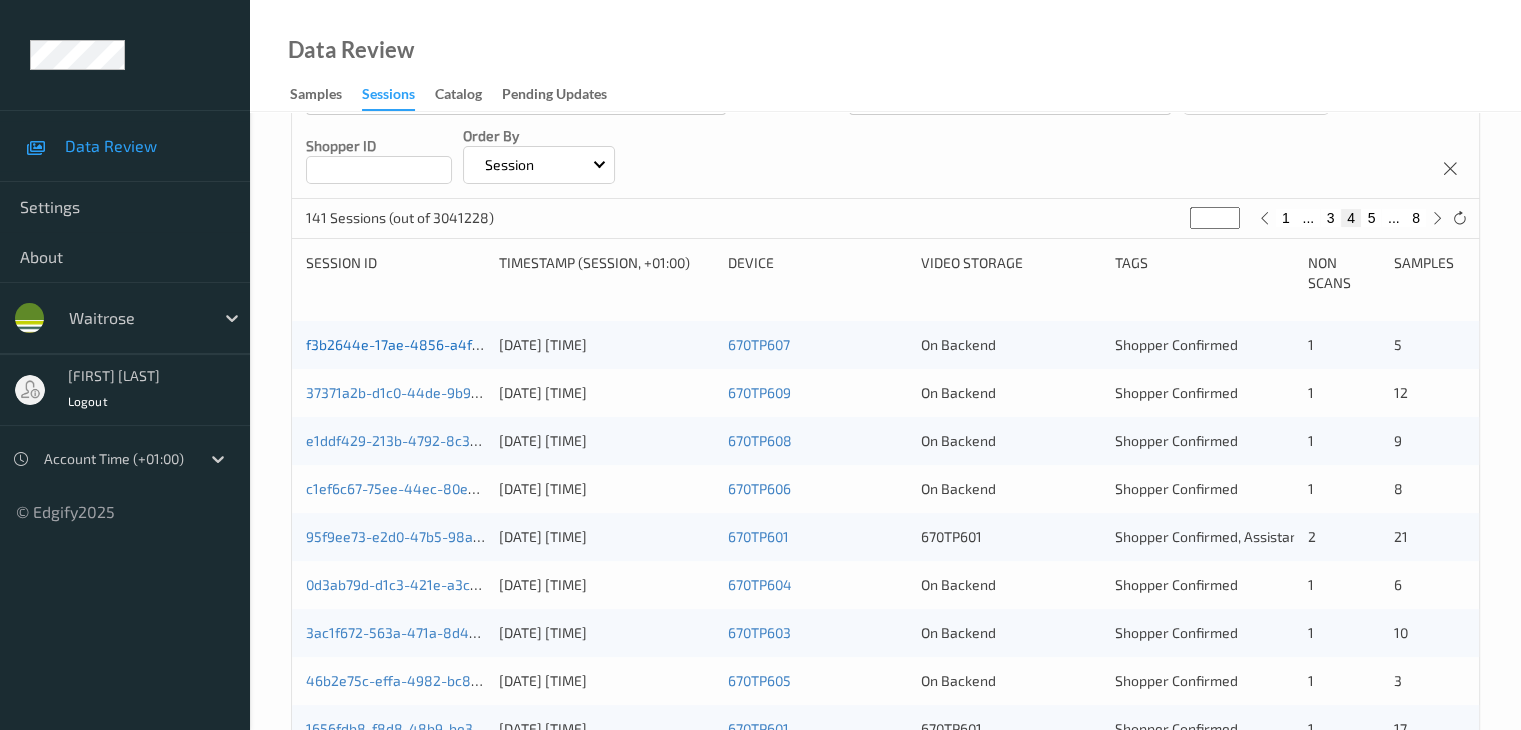 click on "f3b2644e-17ae-4856-a4f6-5f68a5ee25bf" at bounding box center (441, 344) 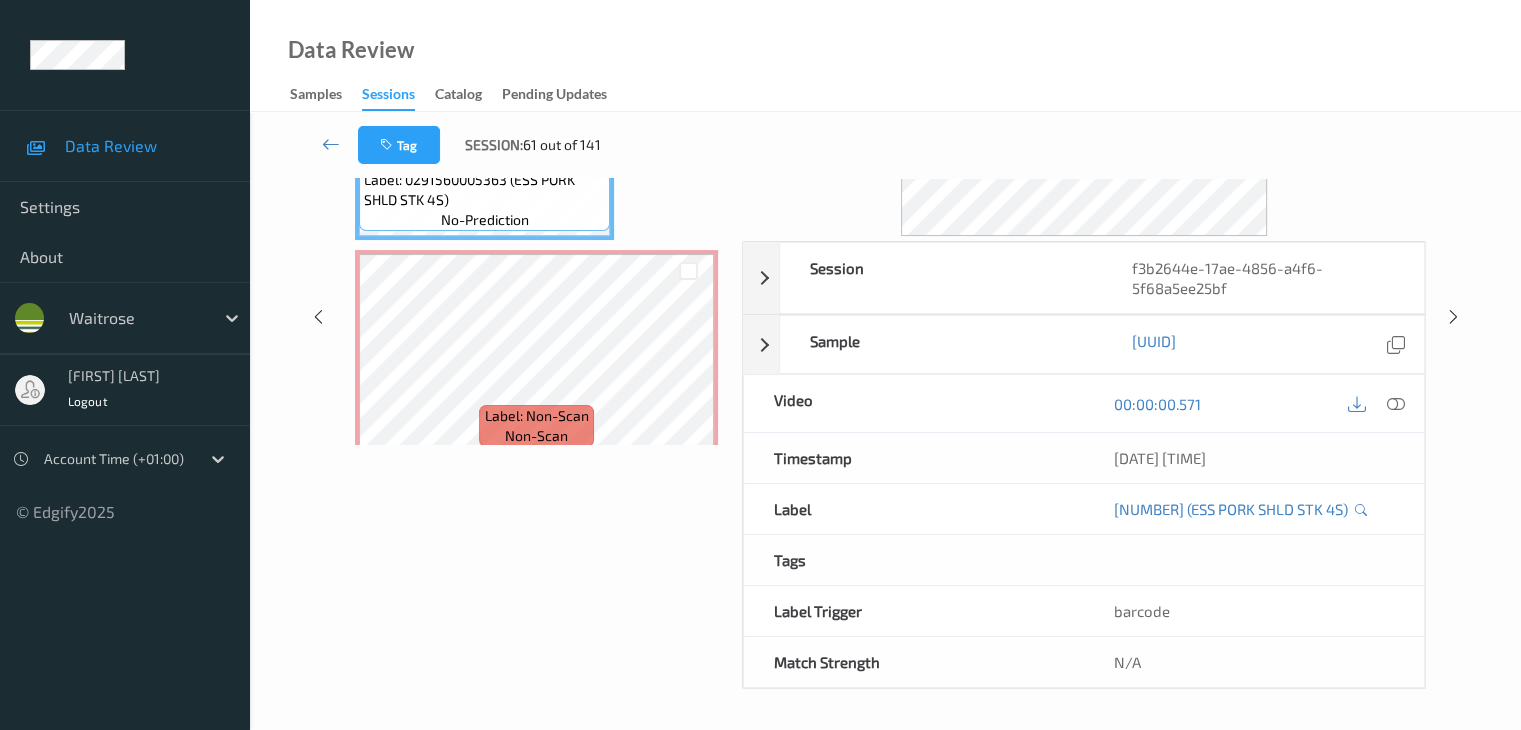 scroll, scrollTop: 264, scrollLeft: 0, axis: vertical 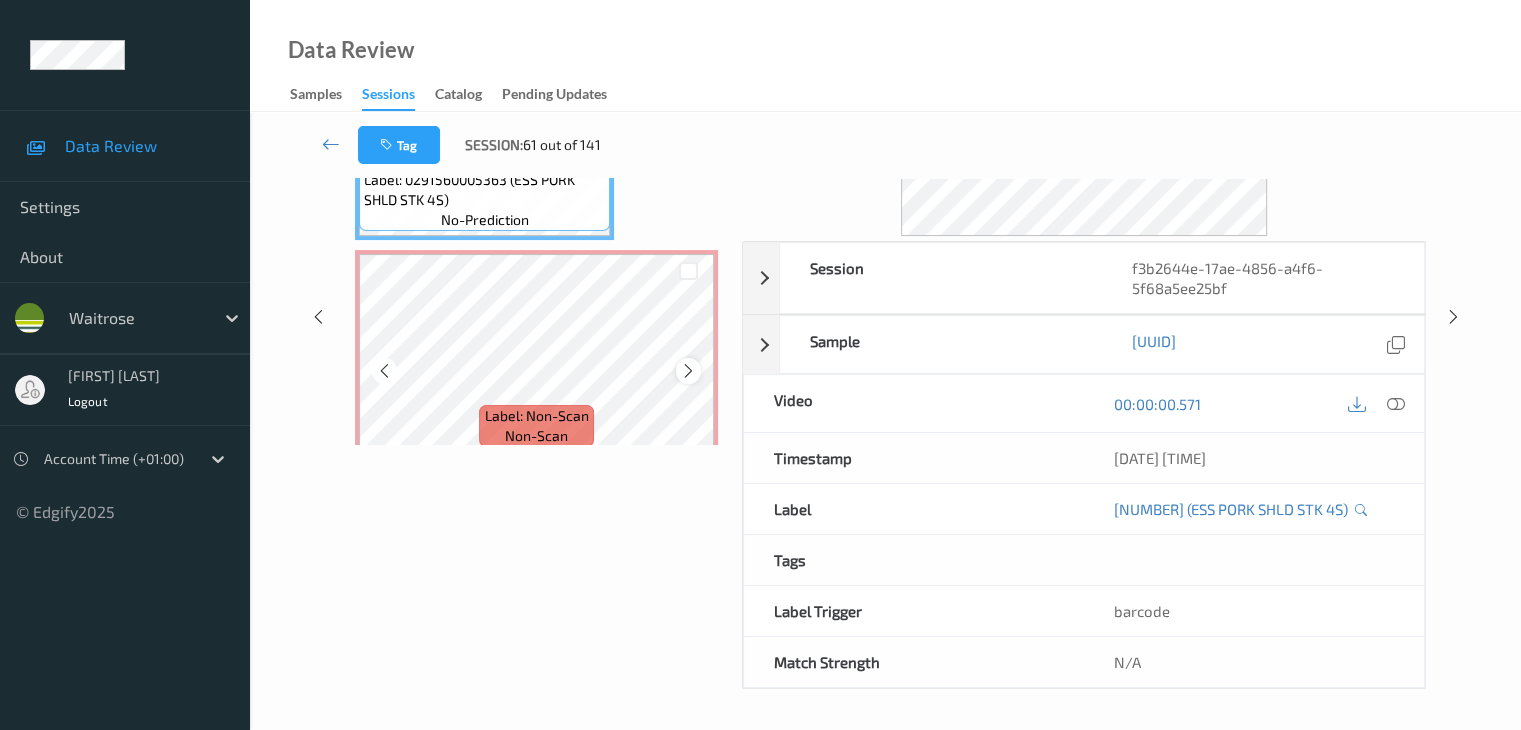 click at bounding box center [688, 371] 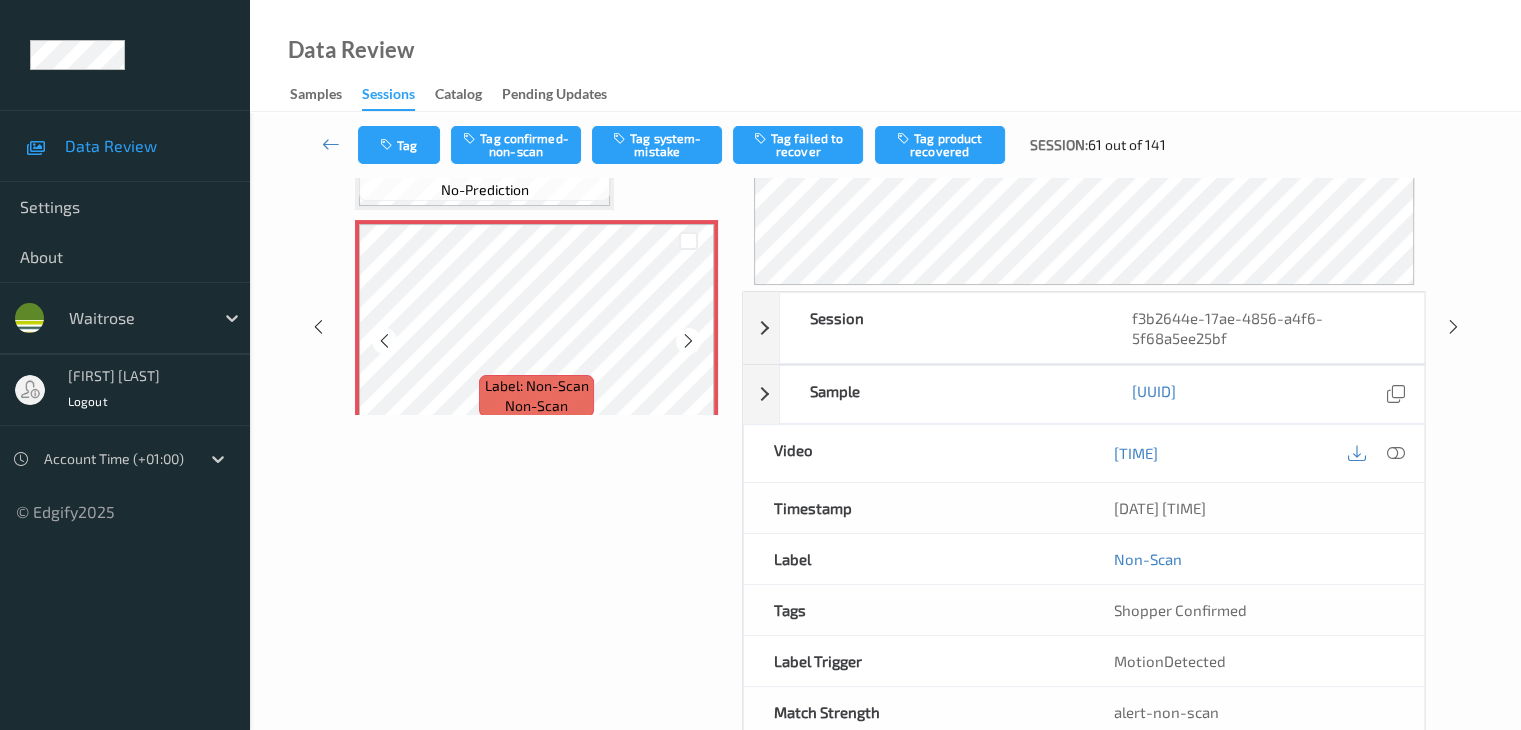 click at bounding box center (688, 341) 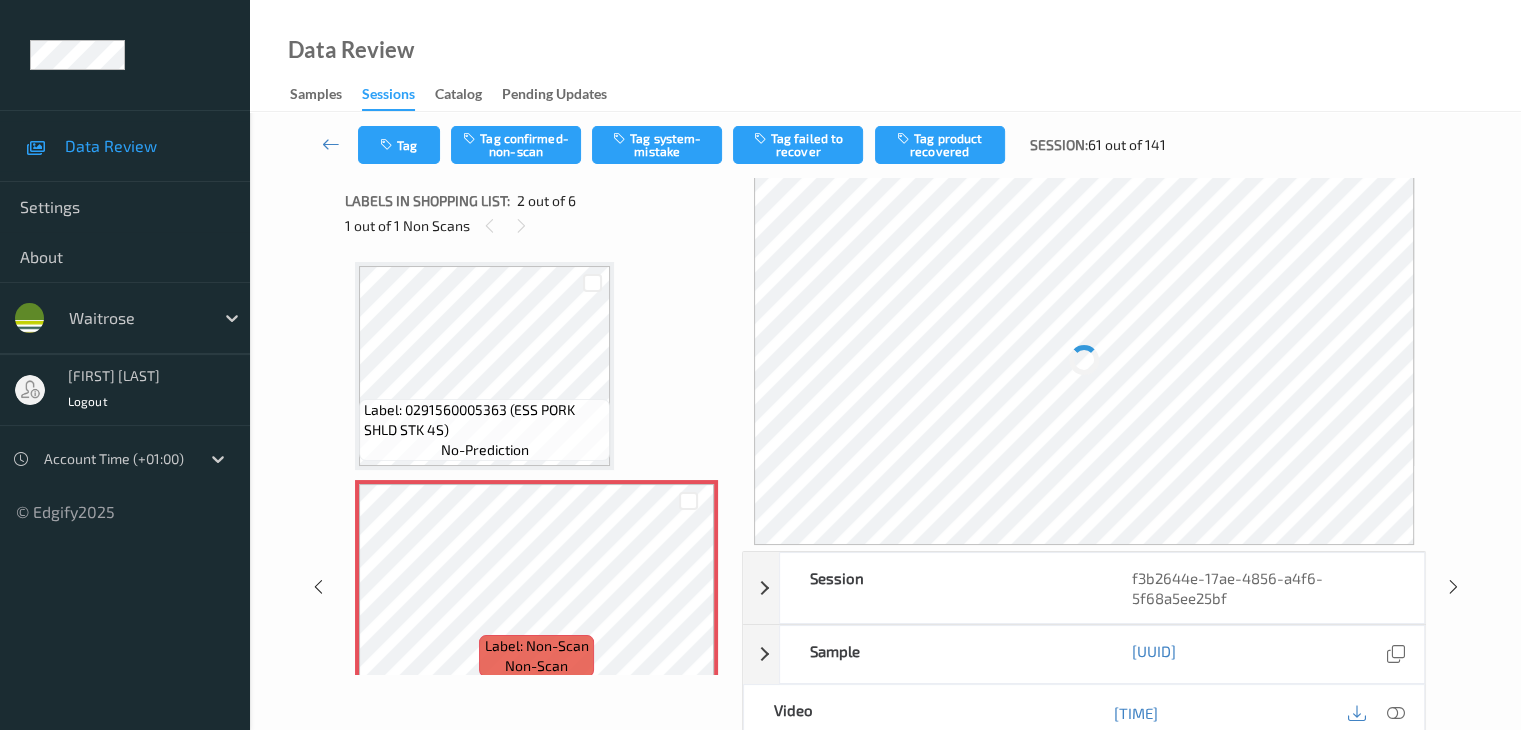 scroll, scrollTop: 0, scrollLeft: 0, axis: both 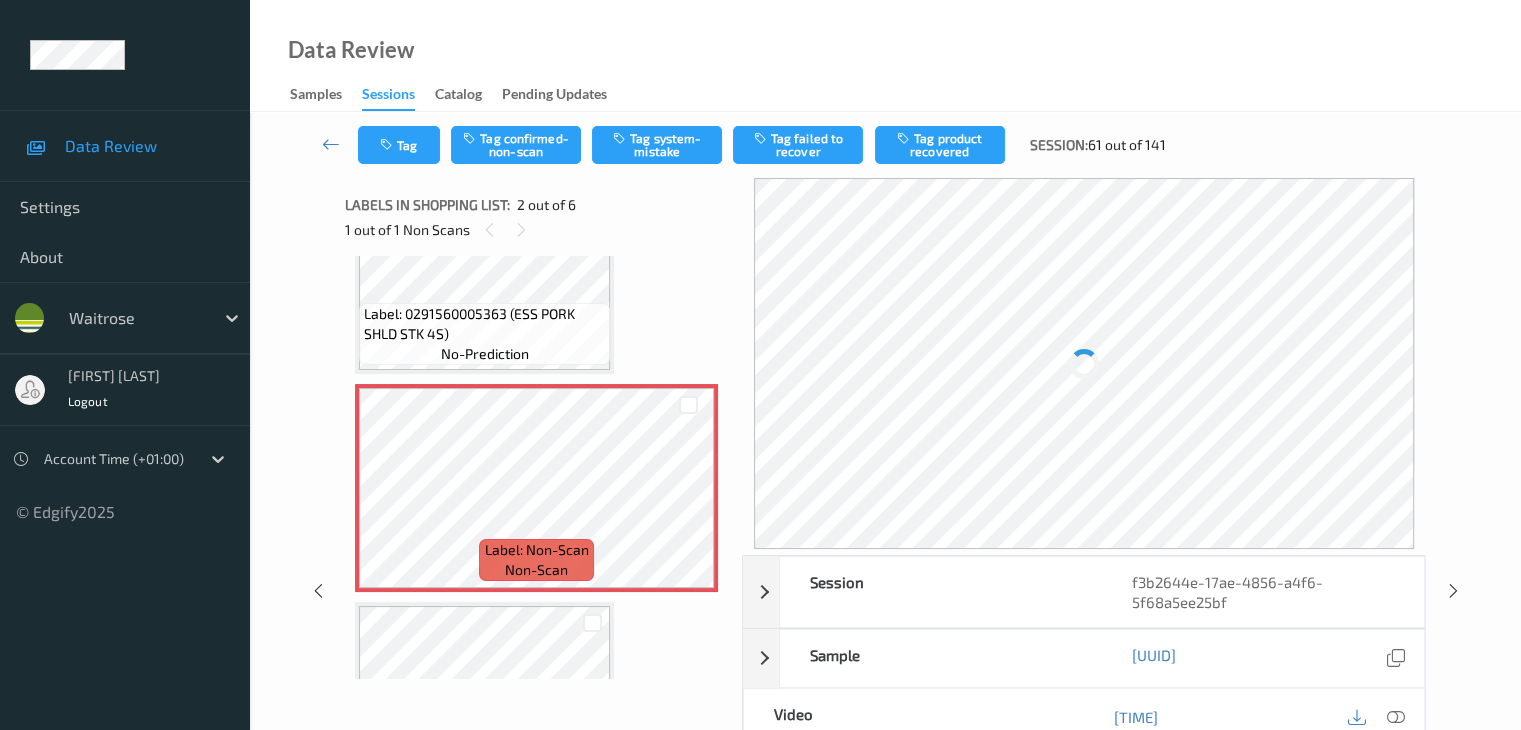 click on "Label: 0291560005363 (ESS PORK SHLD STK 4S)" at bounding box center [484, 324] 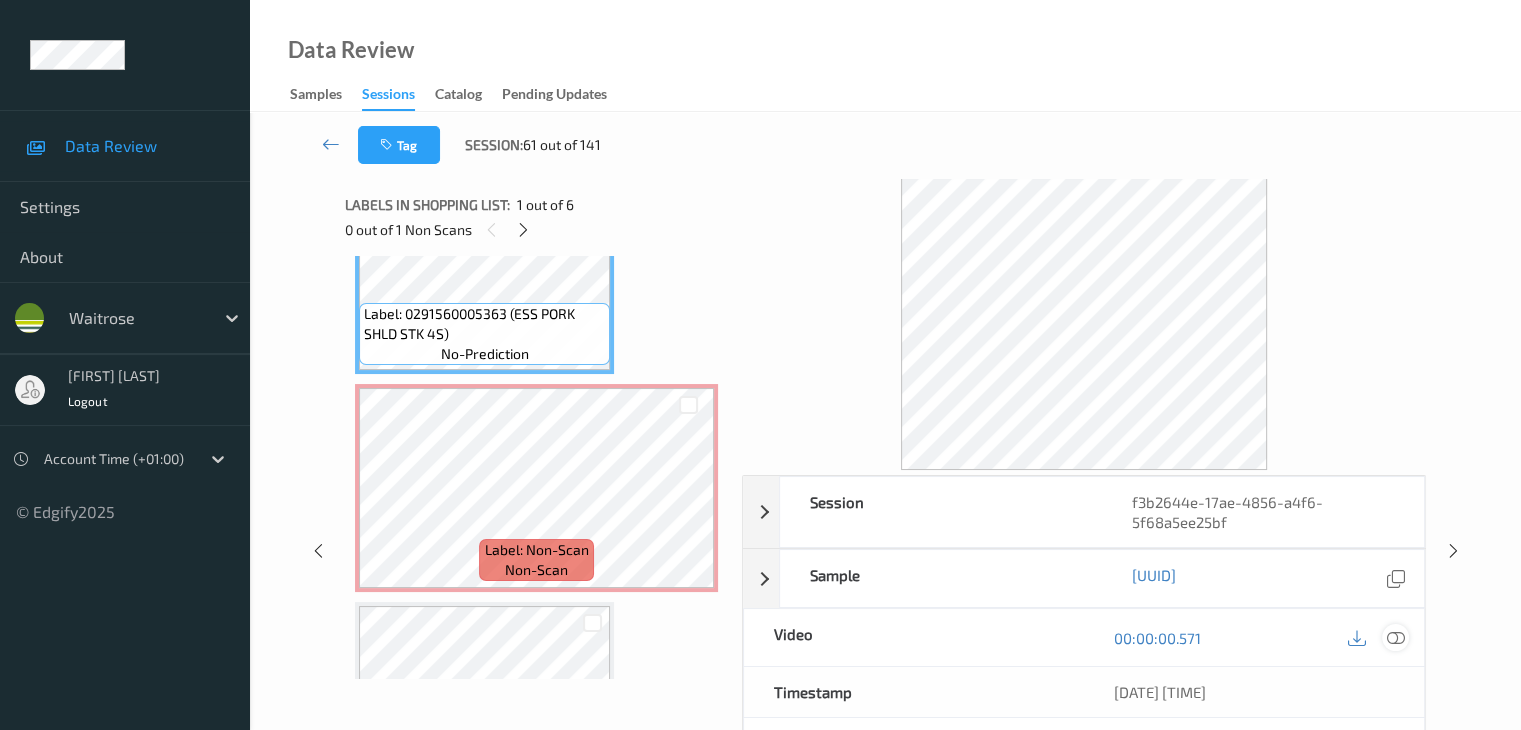 click at bounding box center [1395, 638] 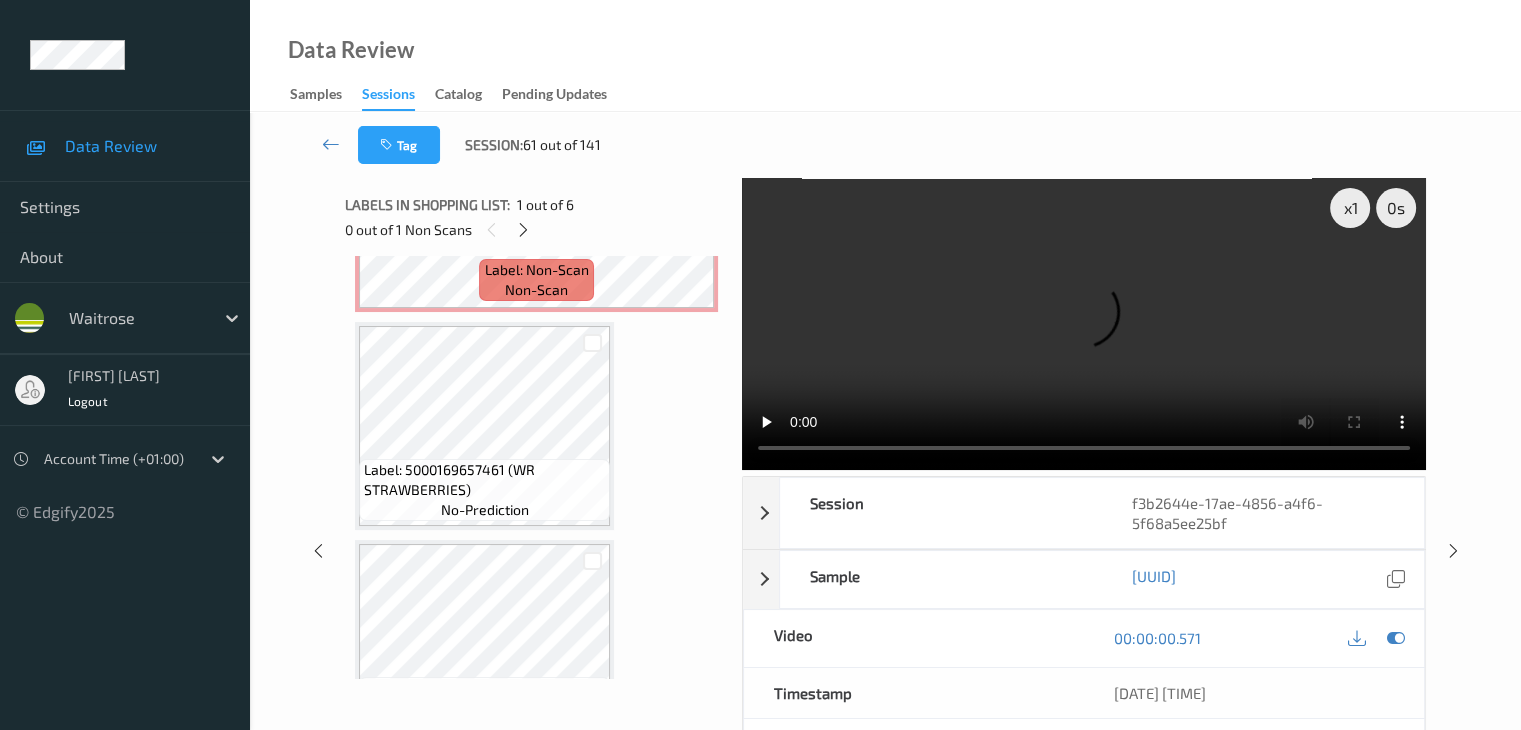 scroll, scrollTop: 500, scrollLeft: 0, axis: vertical 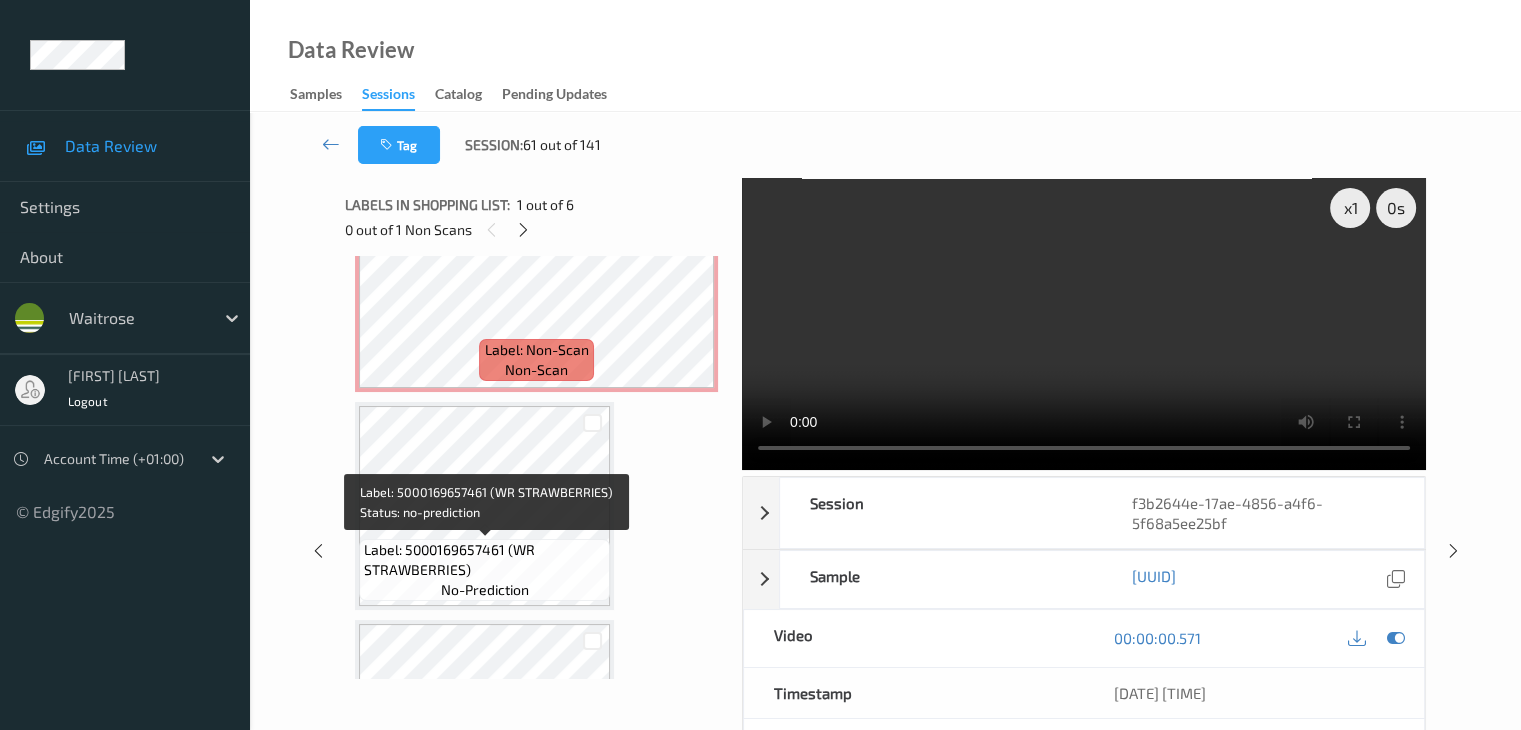 click on "Label: 5000169657461 (WR STRAWBERRIES)" at bounding box center [484, 560] 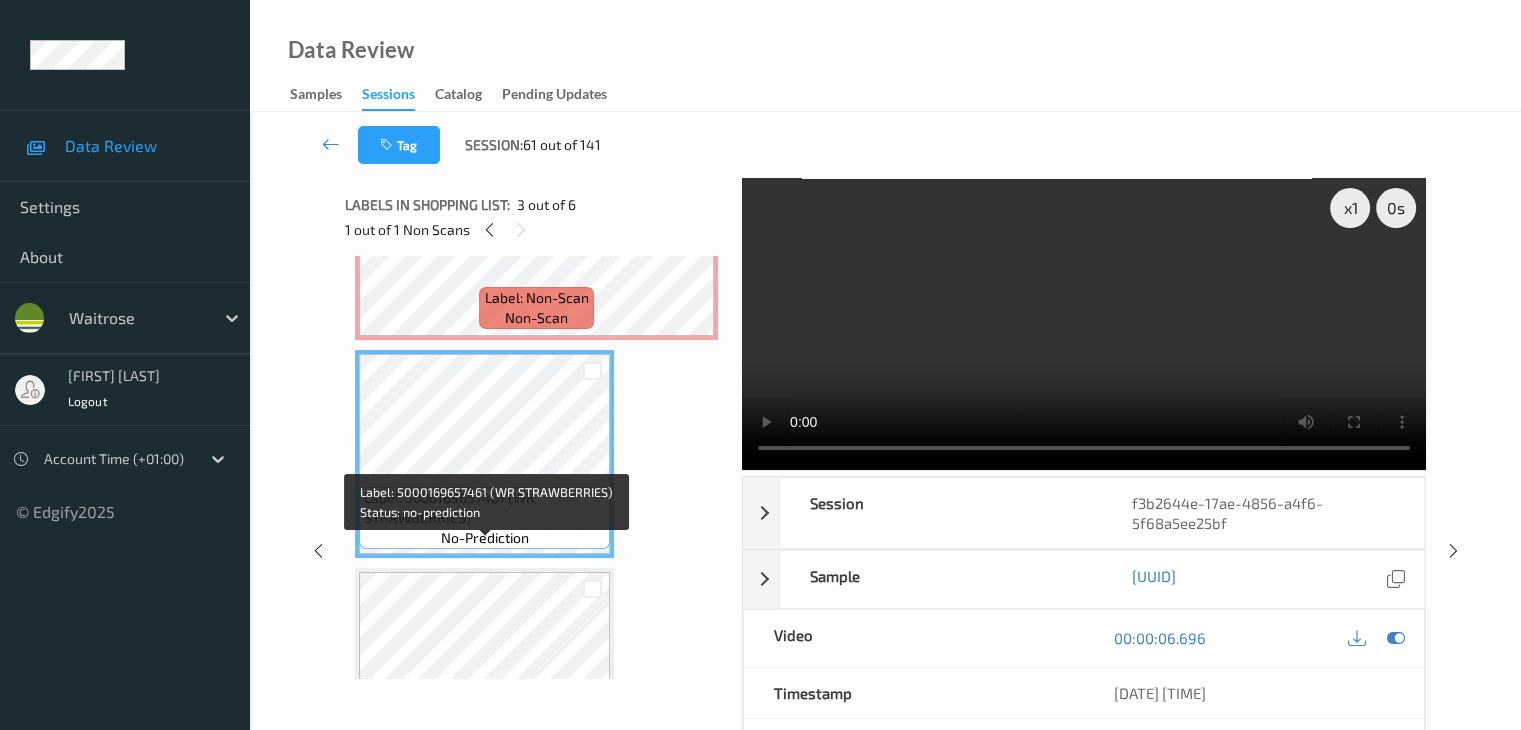 scroll, scrollTop: 400, scrollLeft: 0, axis: vertical 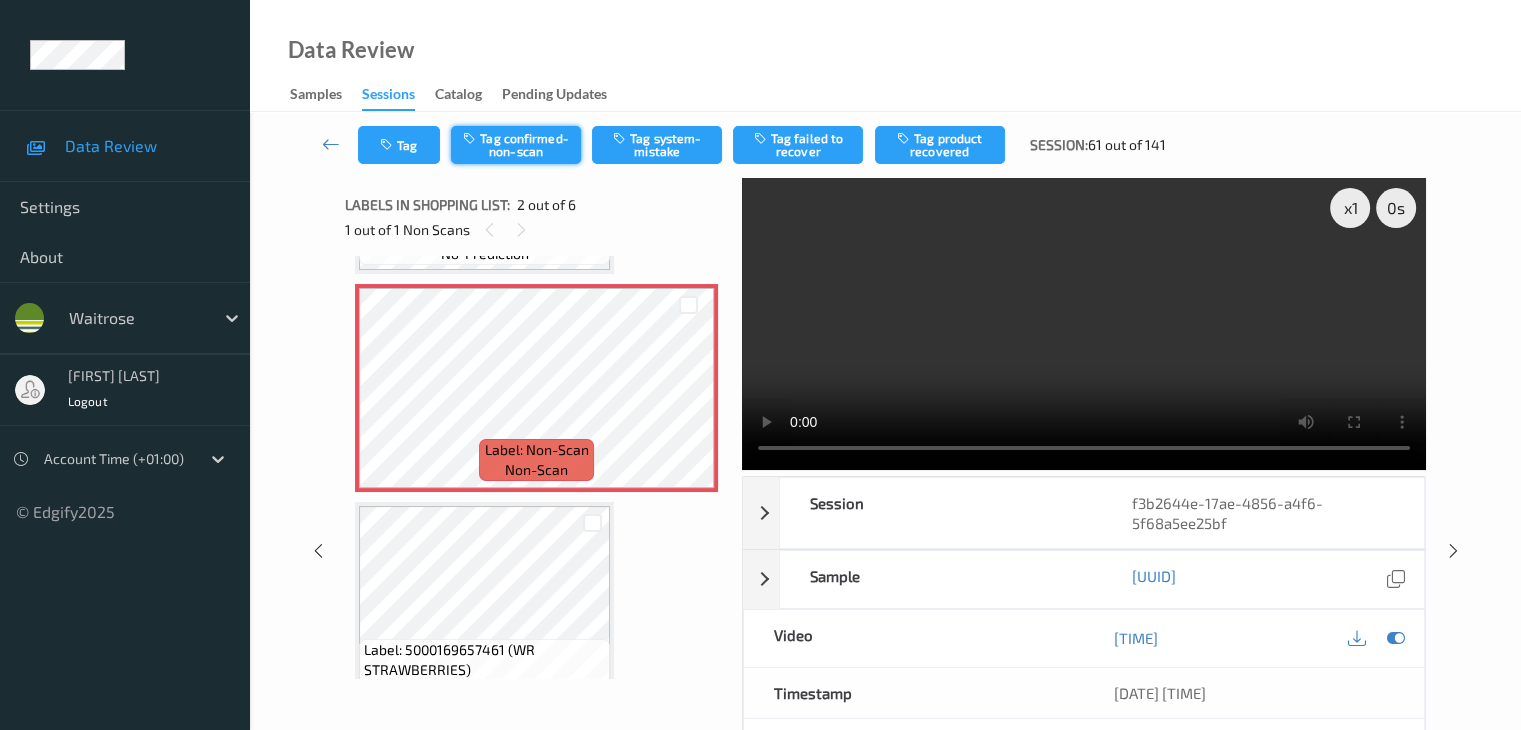 click on "Tag   confirmed-non-scan" at bounding box center [516, 145] 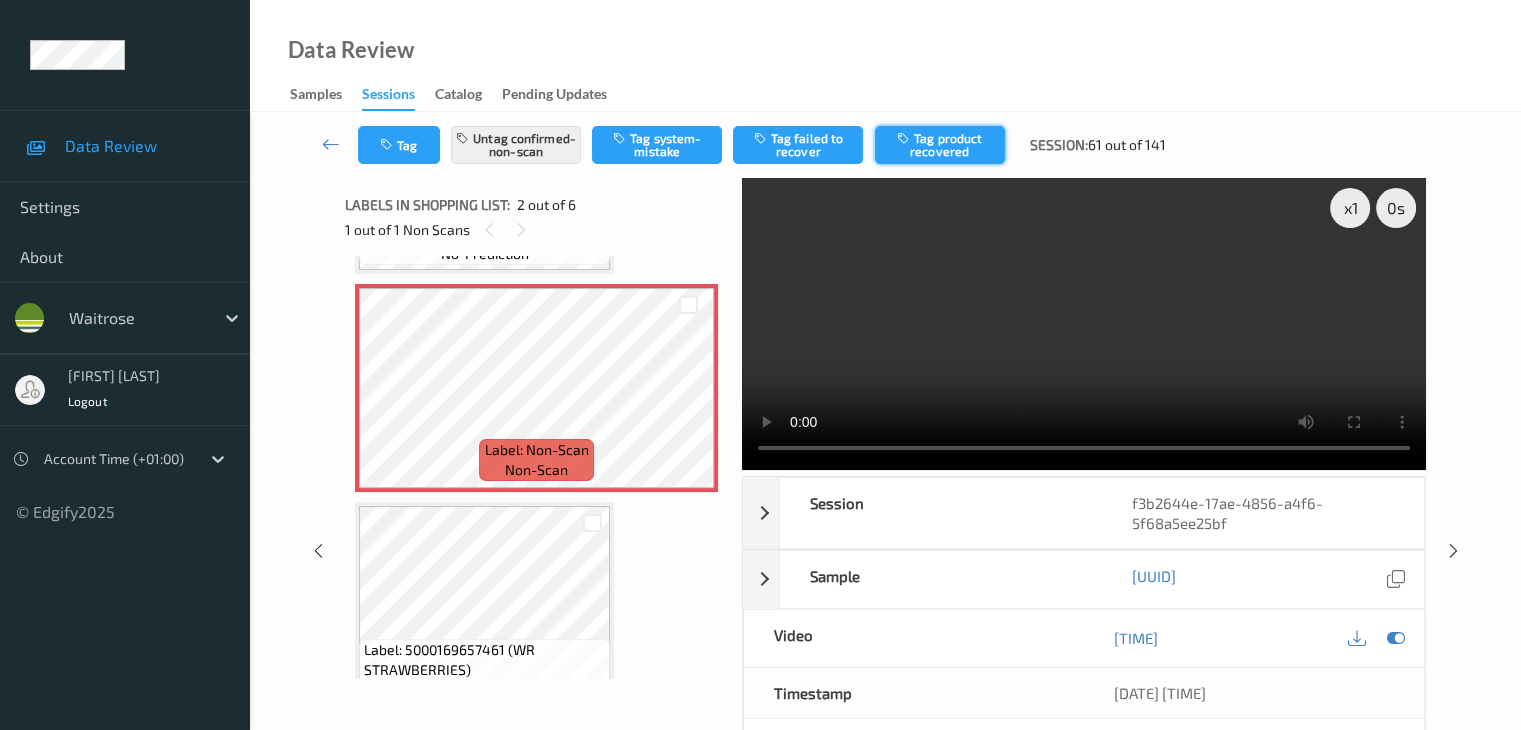 click on "Tag   product recovered" at bounding box center [940, 145] 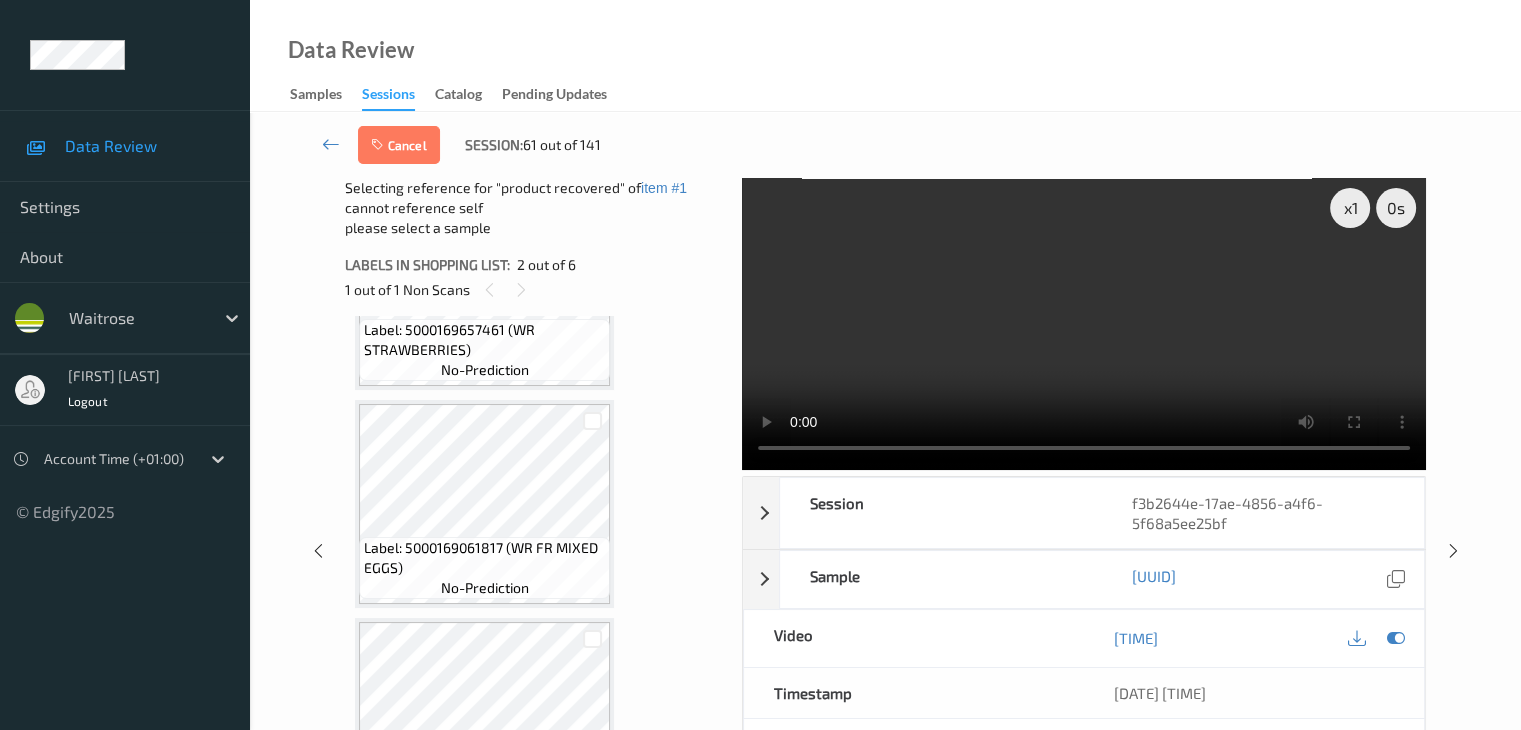 scroll, scrollTop: 600, scrollLeft: 0, axis: vertical 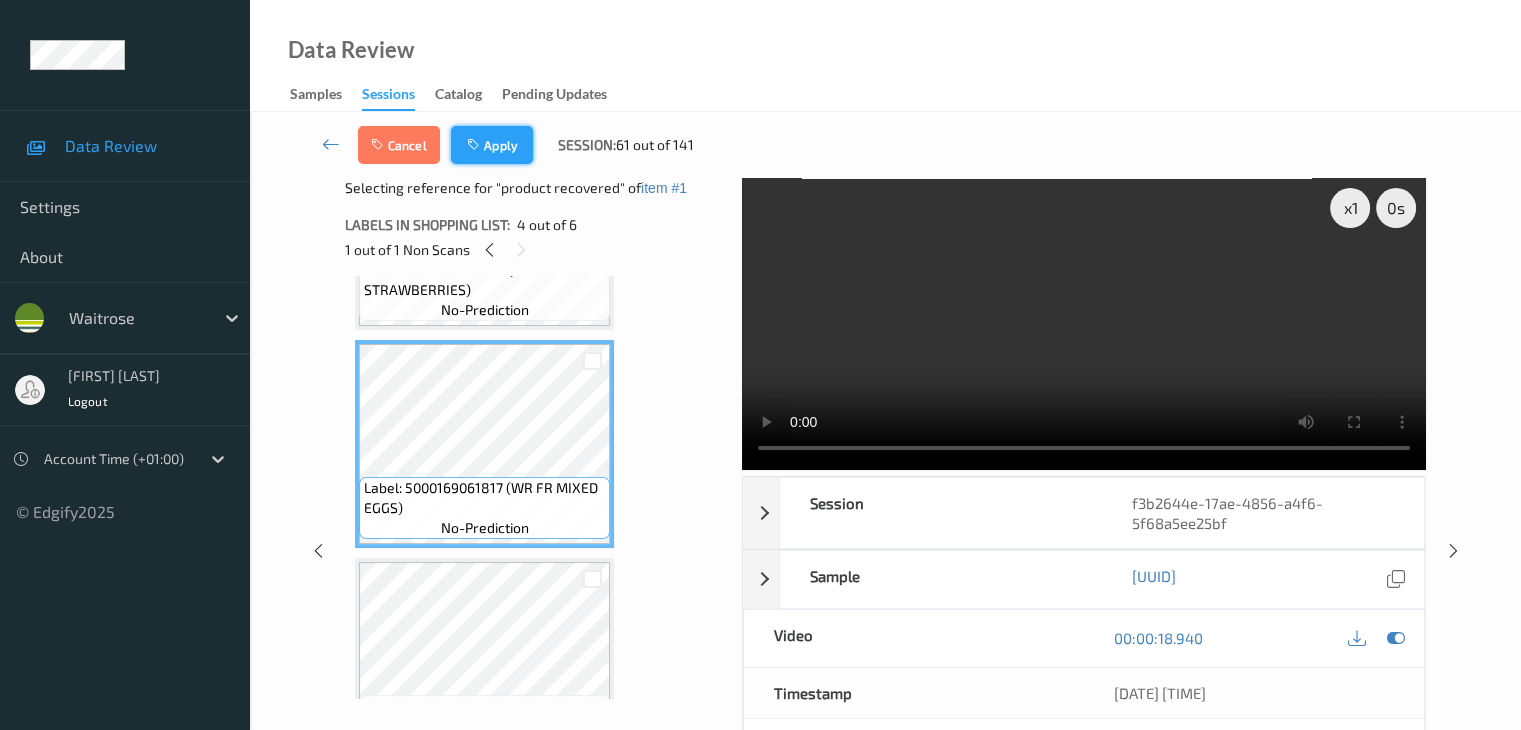 click on "Apply" at bounding box center [492, 145] 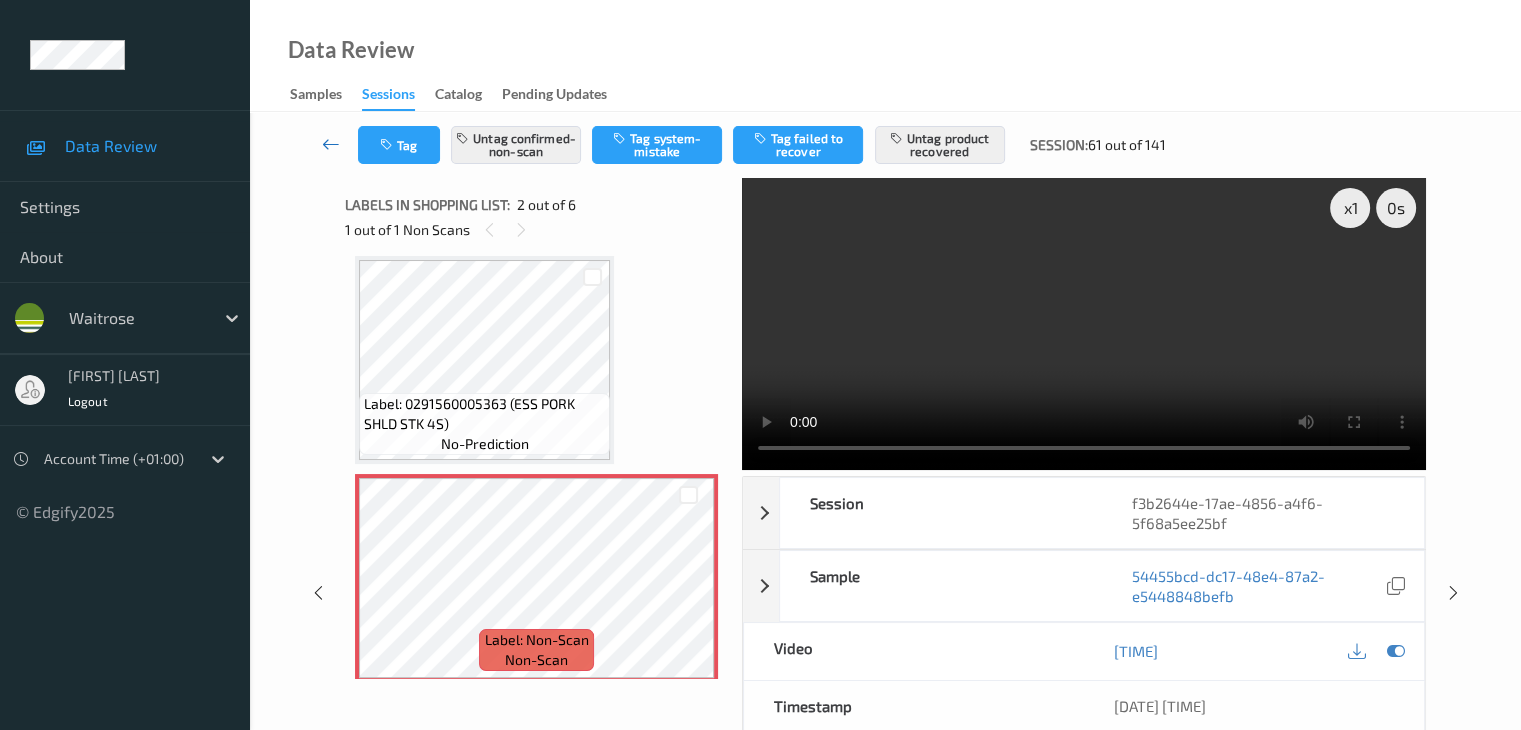 click at bounding box center (331, 144) 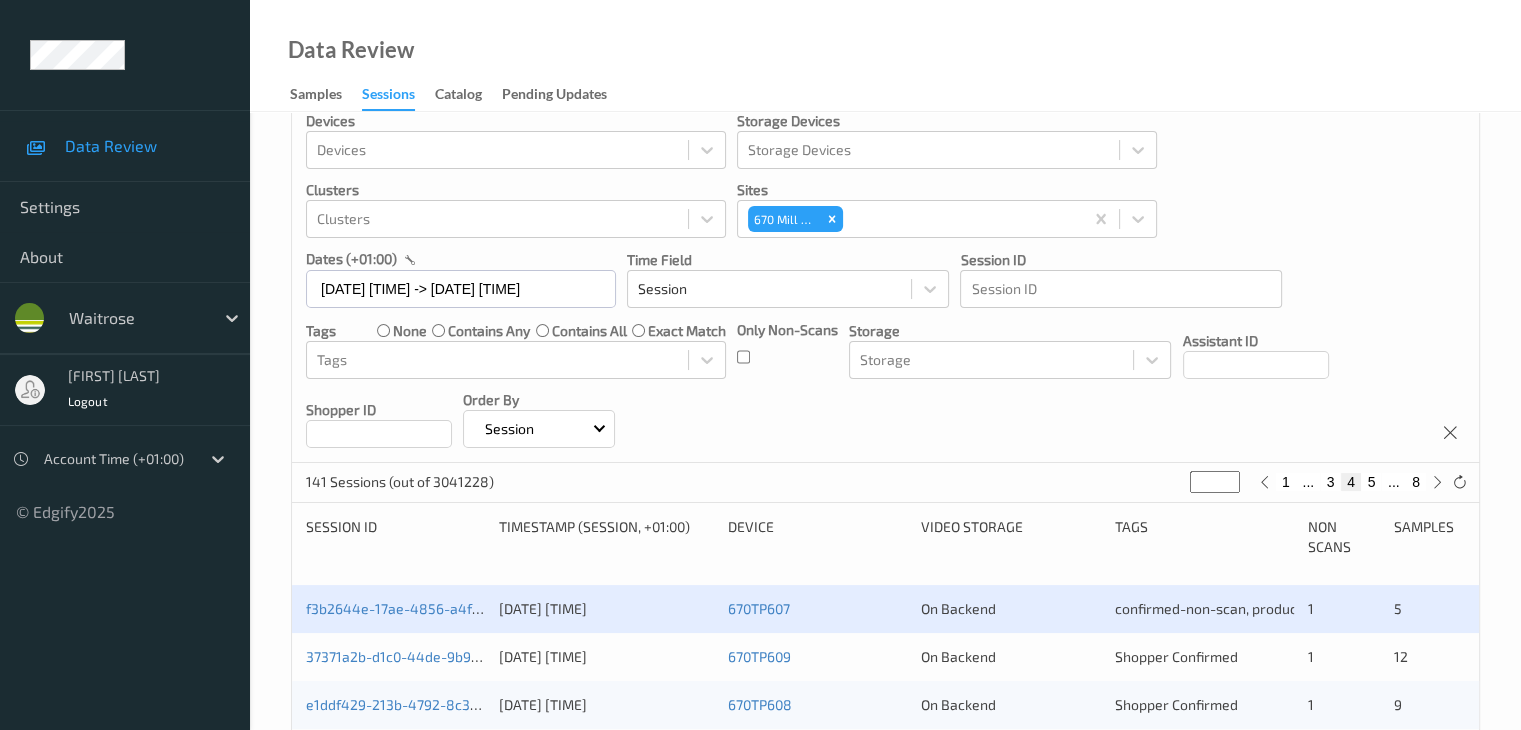 scroll, scrollTop: 300, scrollLeft: 0, axis: vertical 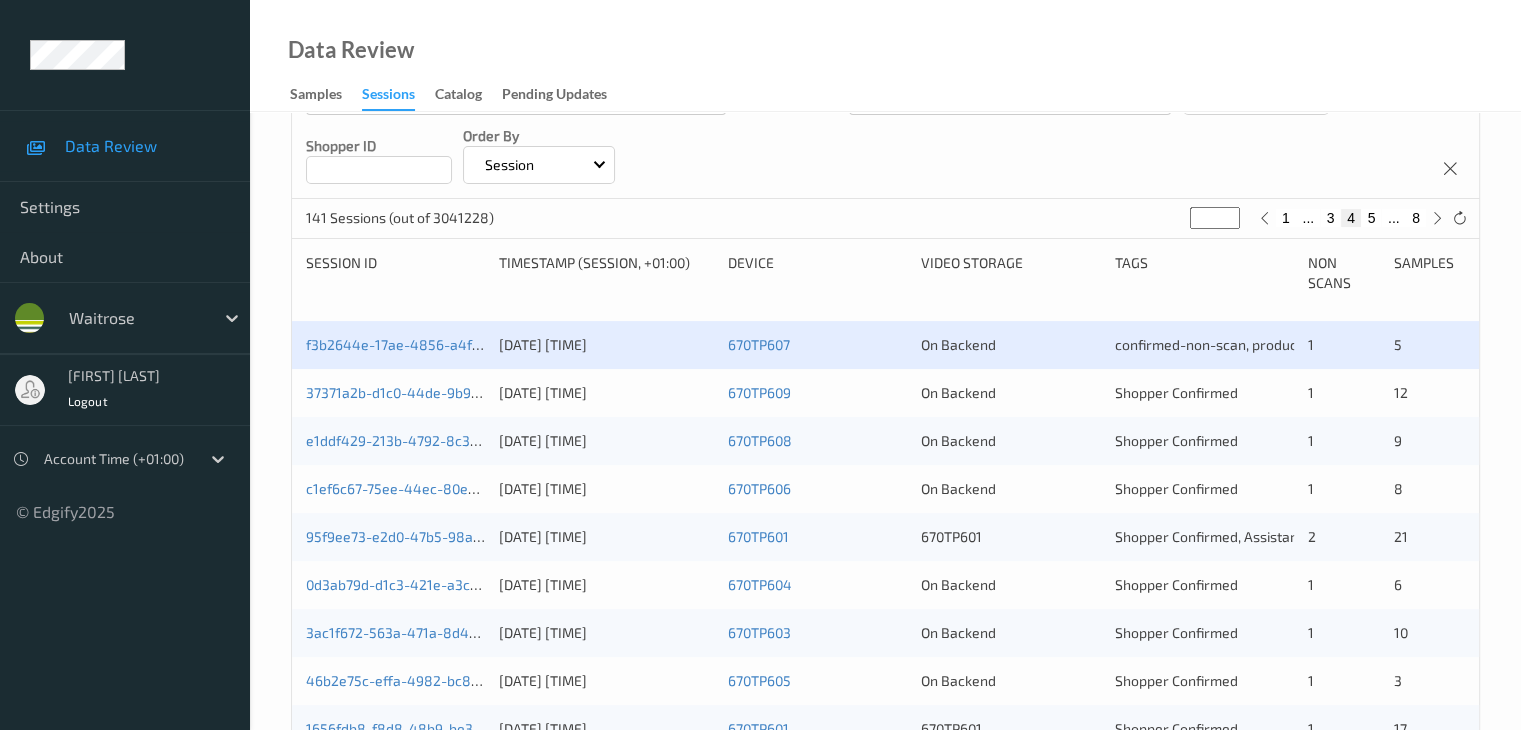 click on "37371a2b-d1c0-44de-9b93-9e22c6619807" at bounding box center [395, 393] 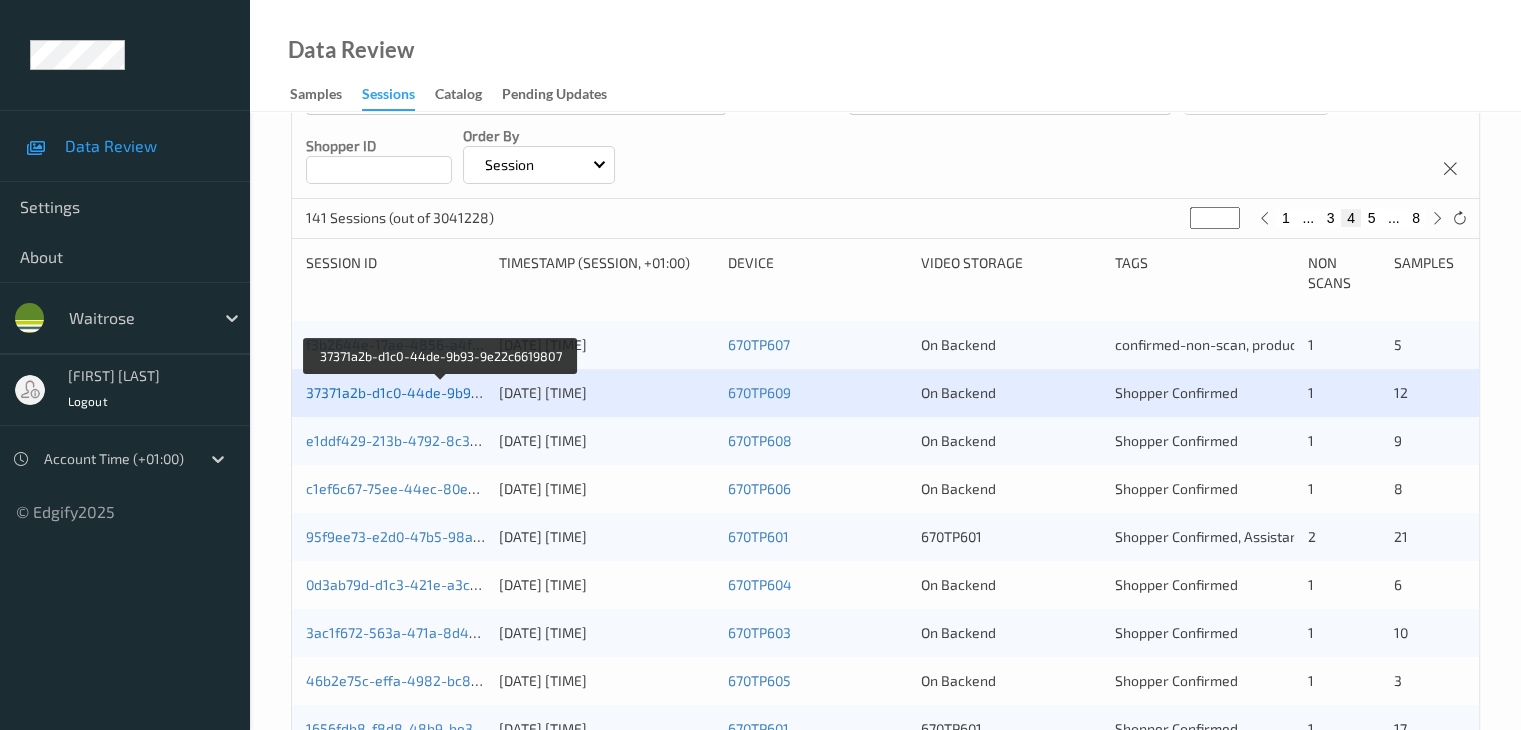 click on "37371a2b-d1c0-44de-9b93-9e22c6619807" at bounding box center [442, 392] 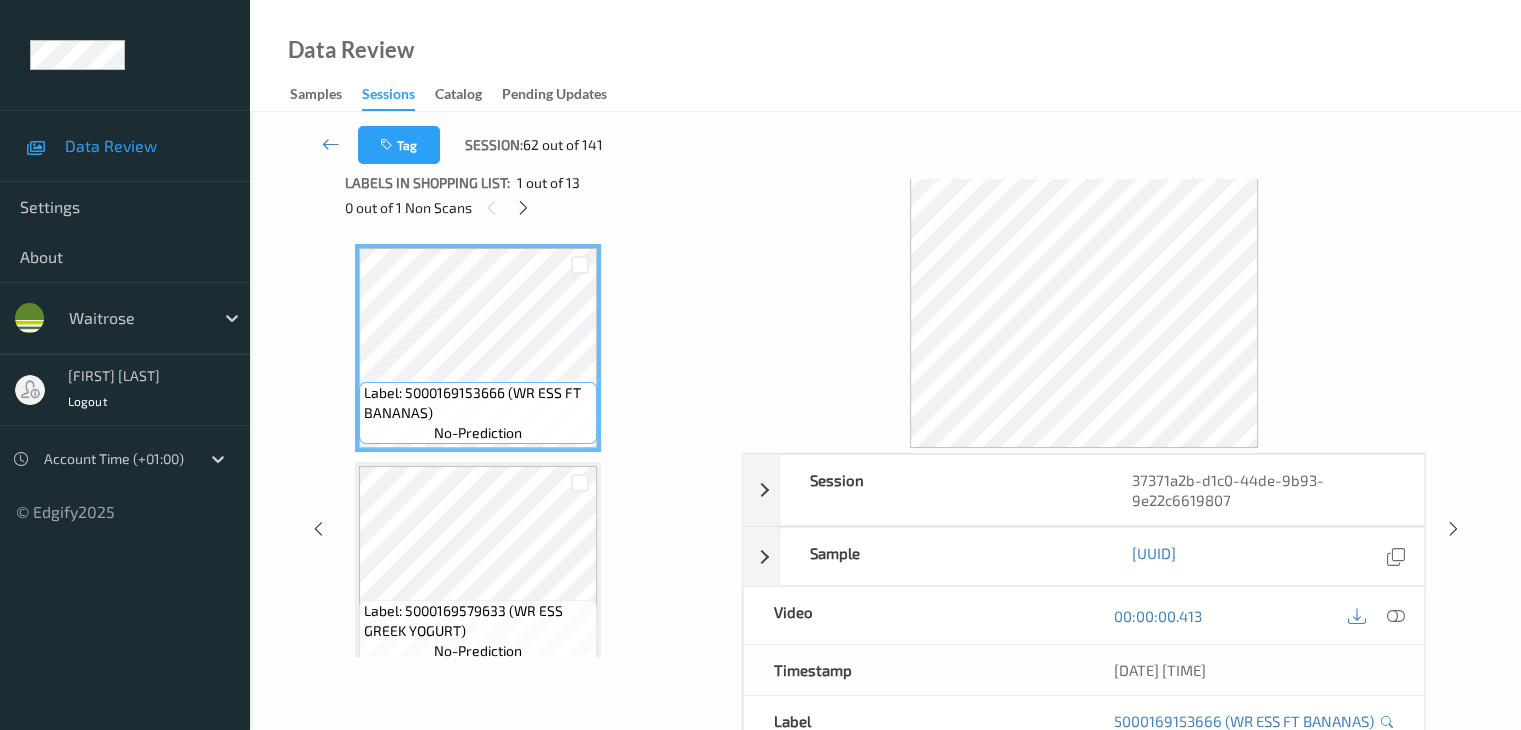 scroll, scrollTop: 0, scrollLeft: 0, axis: both 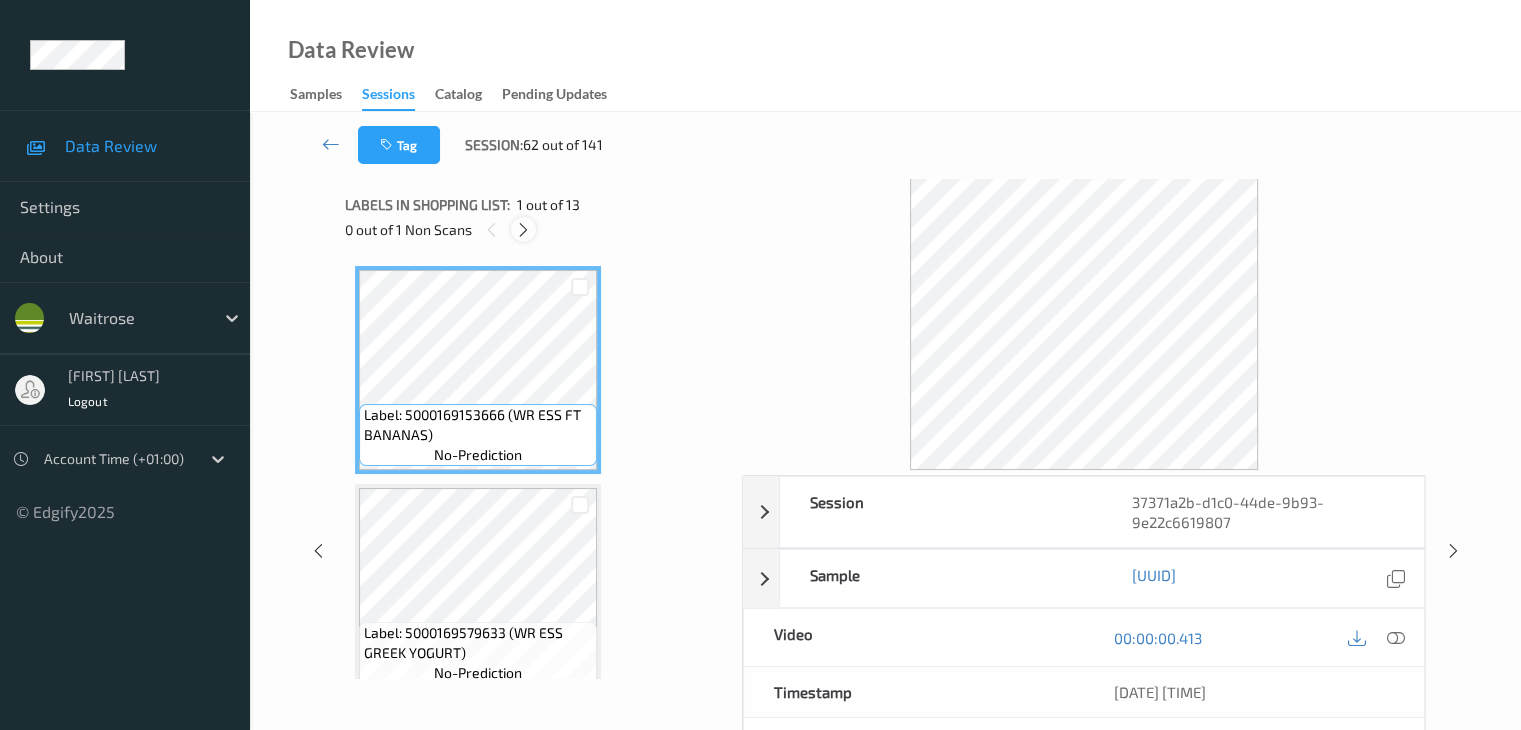 click at bounding box center (523, 230) 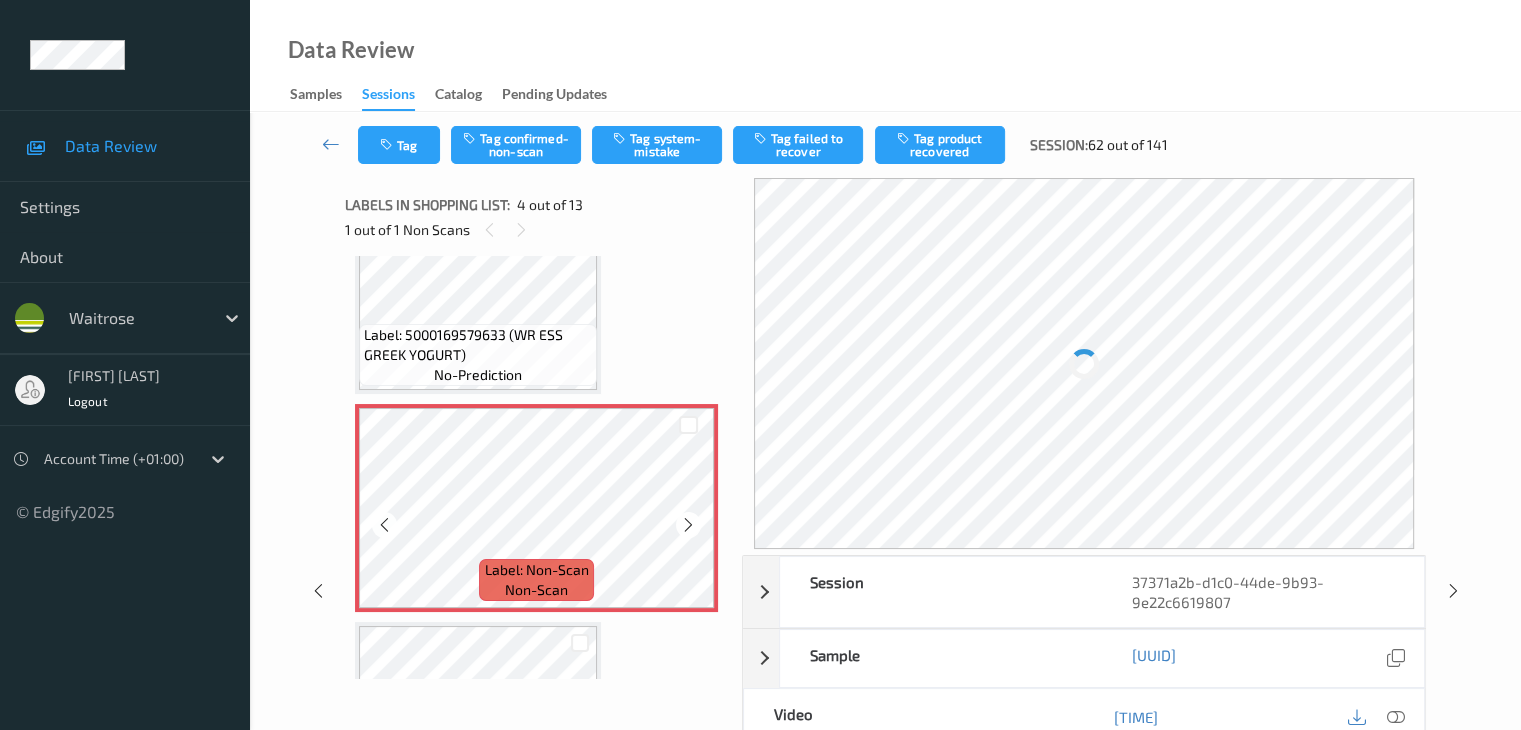 scroll, scrollTop: 546, scrollLeft: 0, axis: vertical 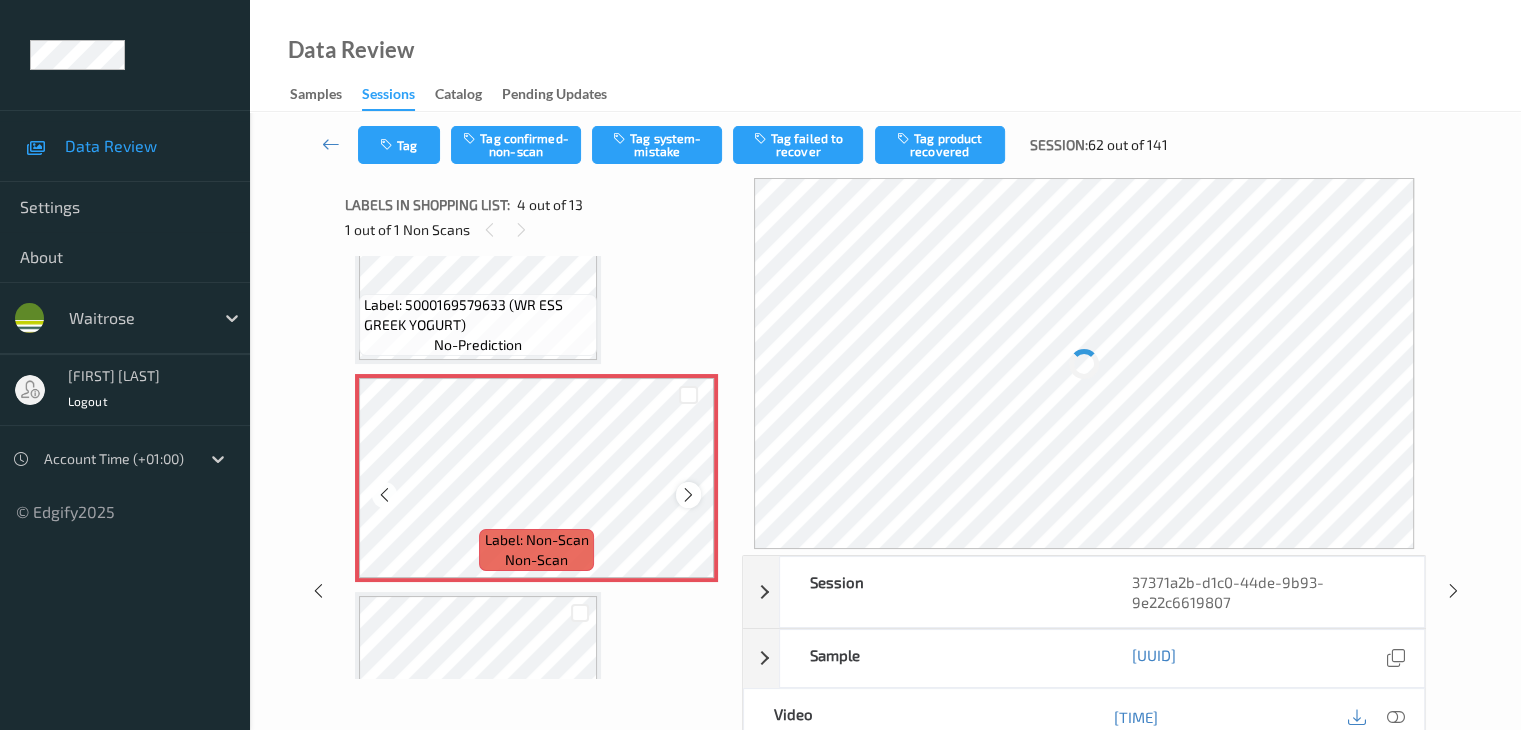 click at bounding box center (688, 495) 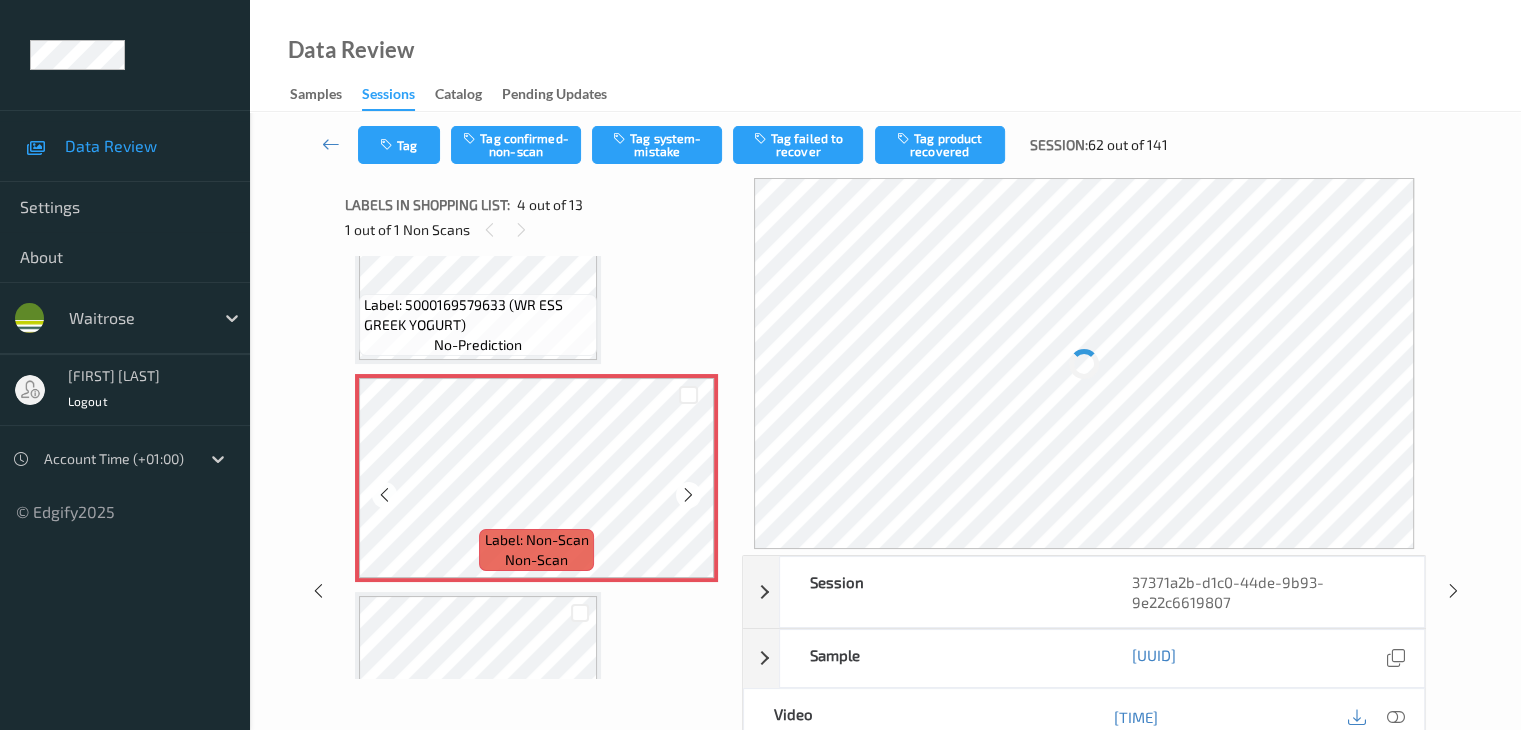 click at bounding box center (688, 495) 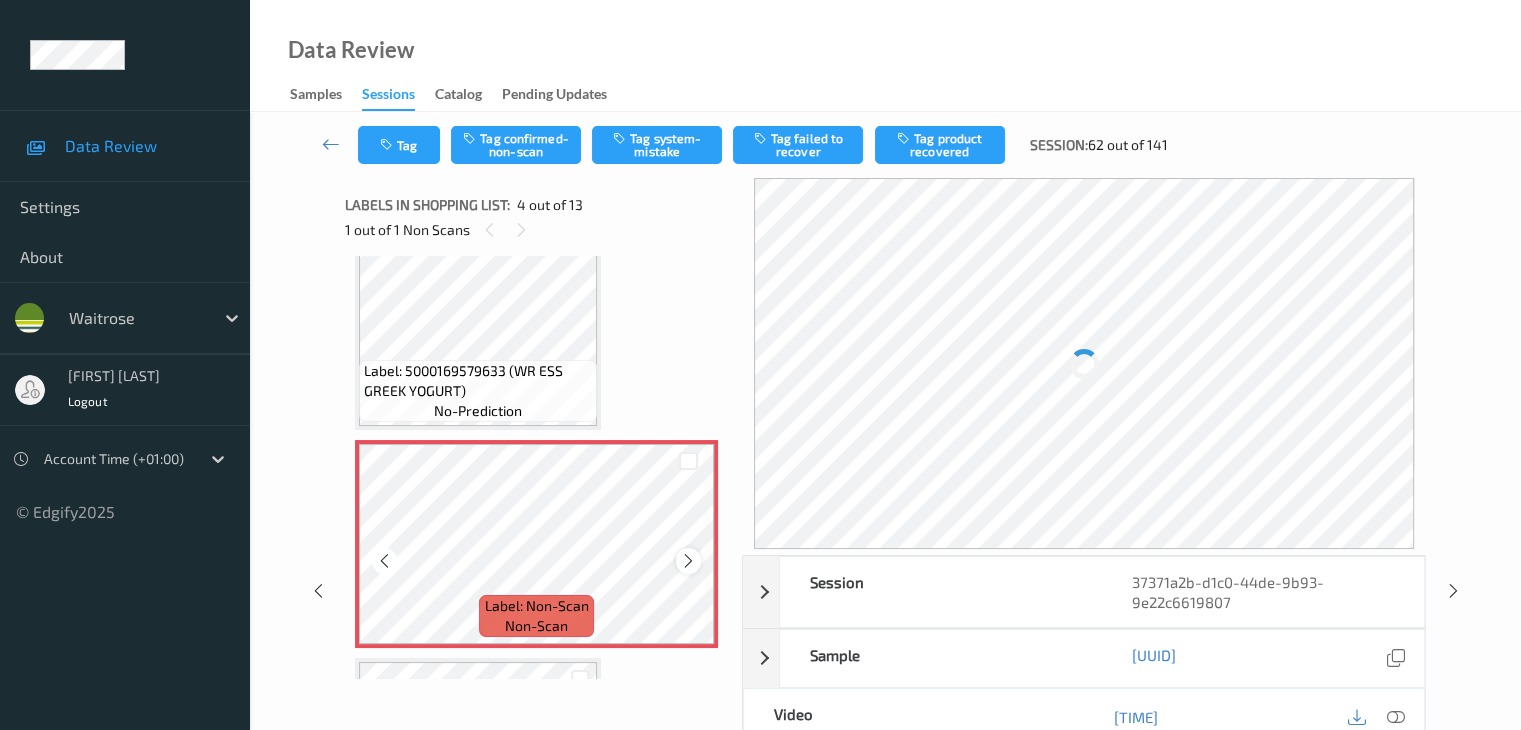 scroll, scrollTop: 446, scrollLeft: 0, axis: vertical 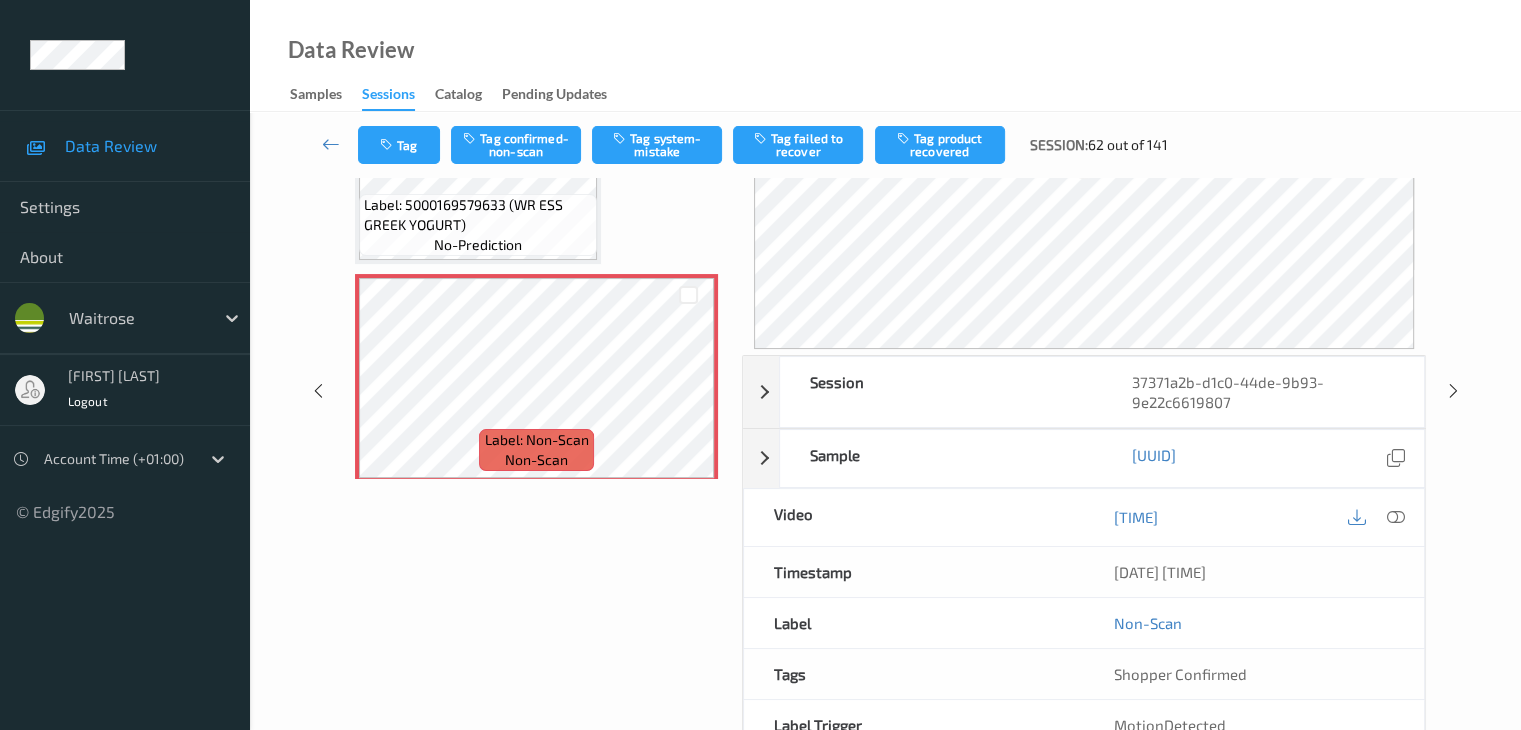 drag, startPoint x: 1389, startPoint y: 522, endPoint x: 1401, endPoint y: 576, distance: 55.31727 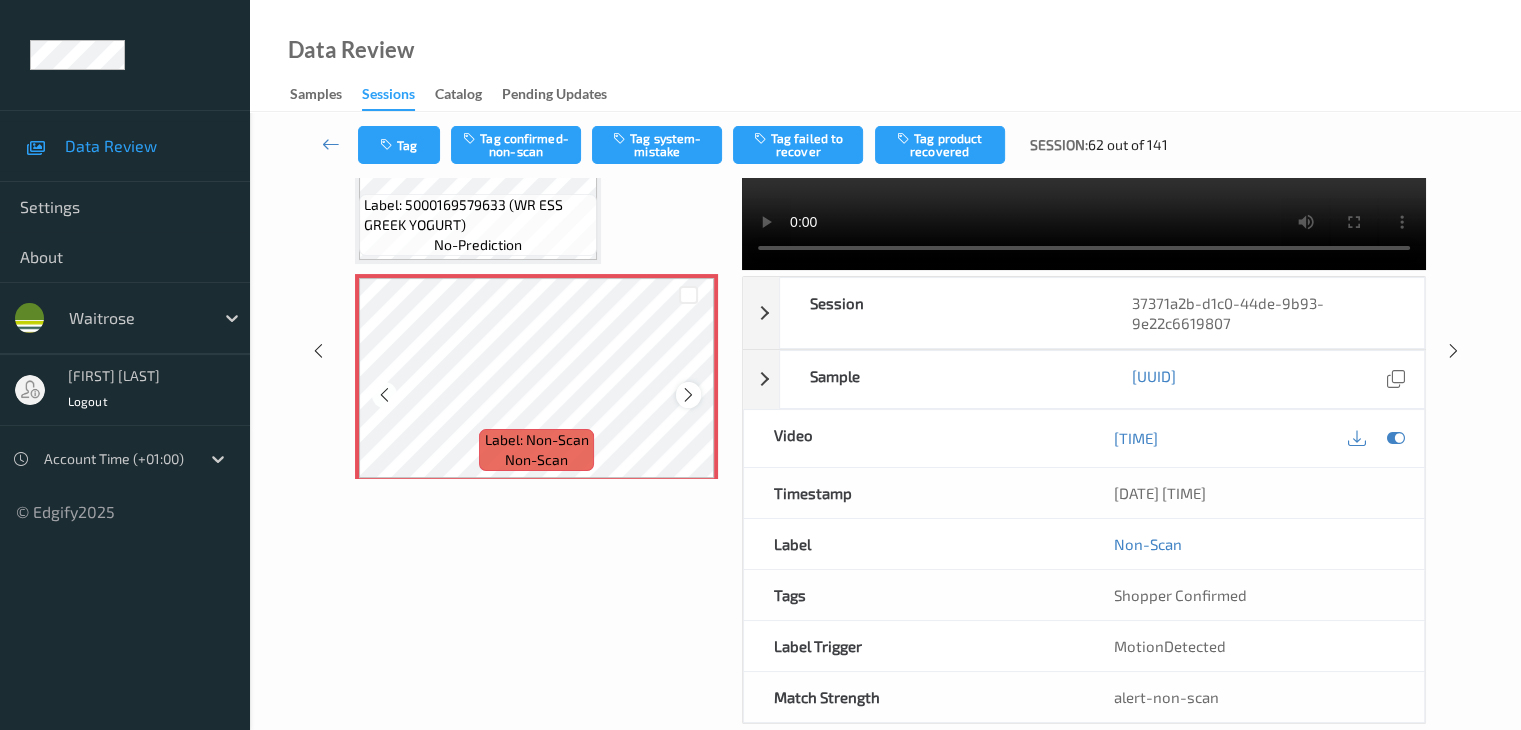 click at bounding box center [688, 395] 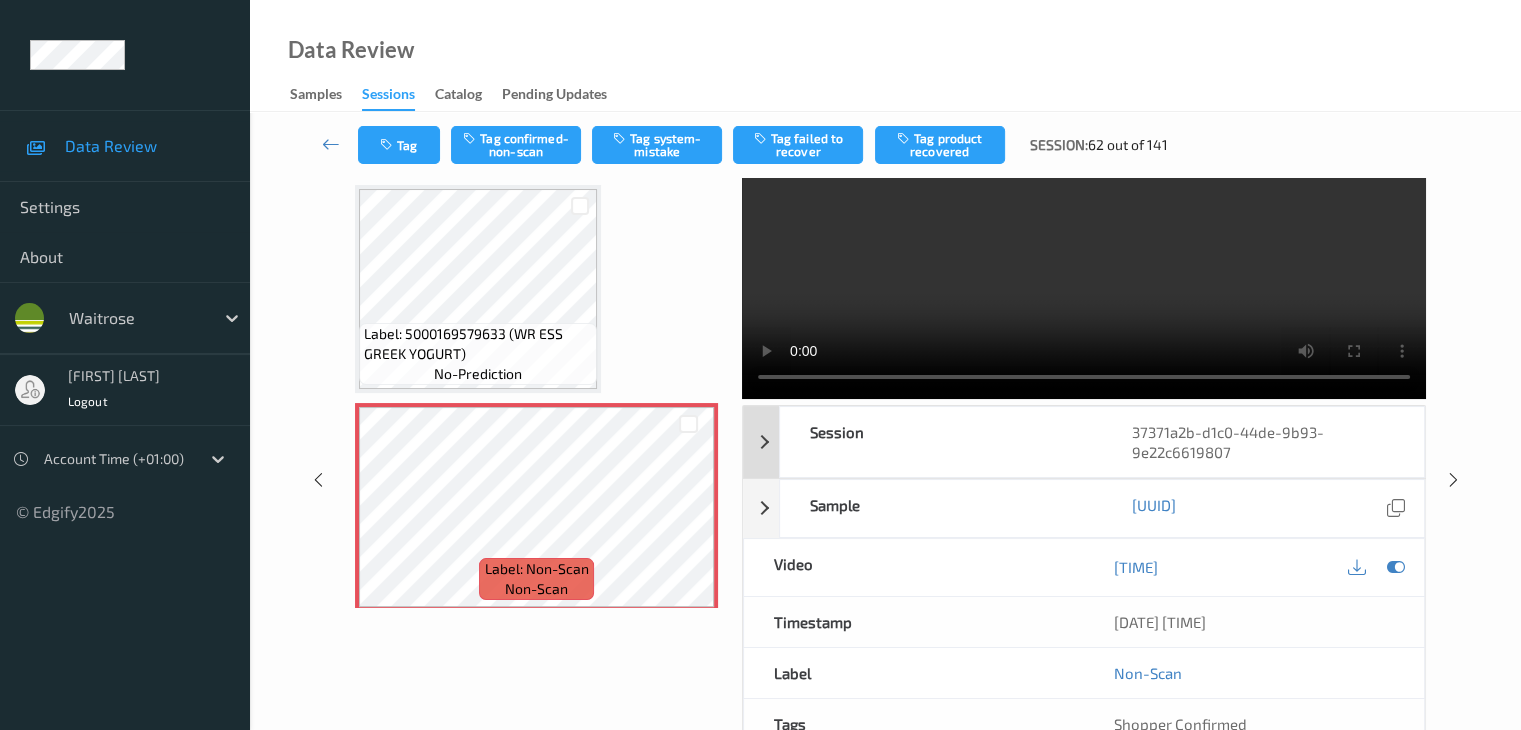 scroll, scrollTop: 0, scrollLeft: 0, axis: both 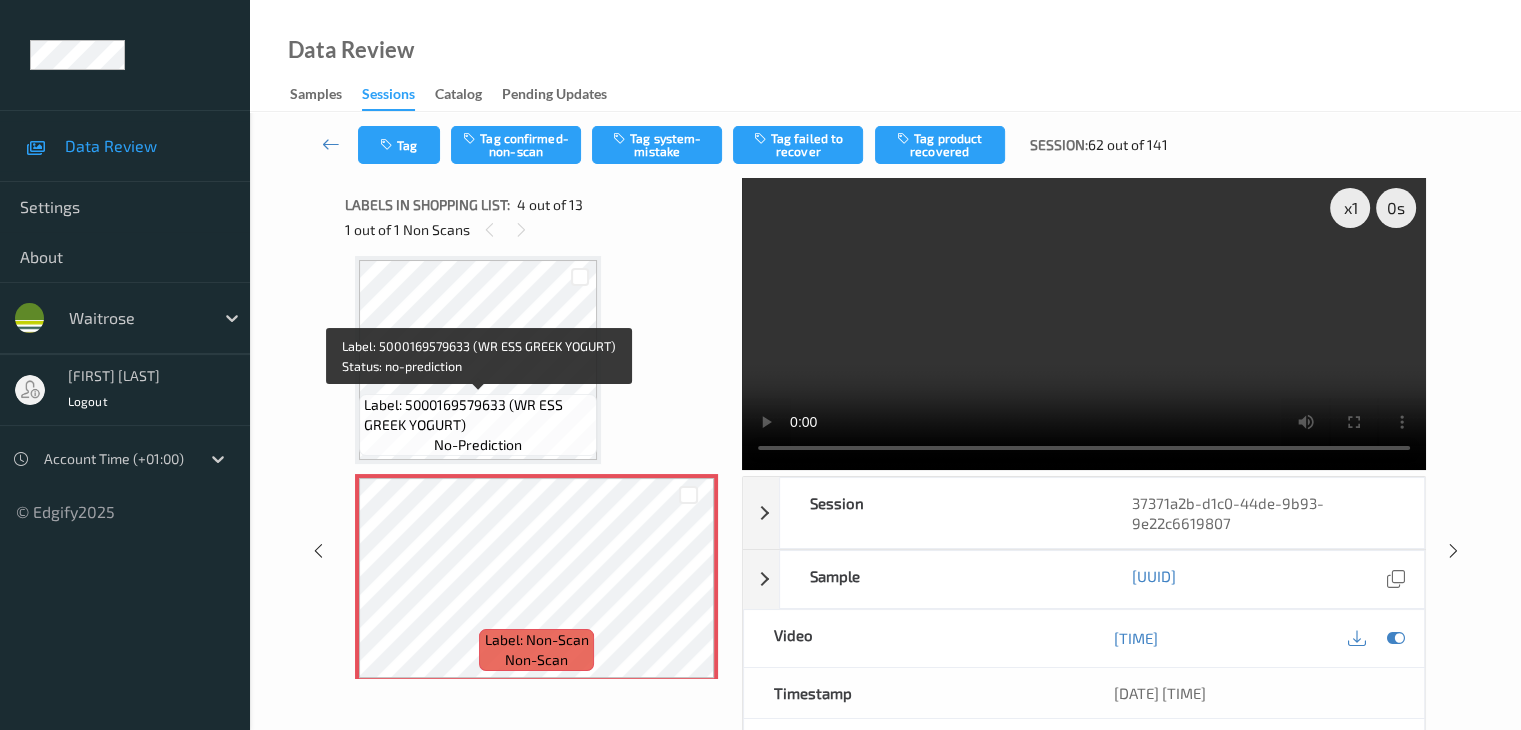 click on "Label: 5000169579633 (WR ESS GREEK YOGURT)" at bounding box center [478, 415] 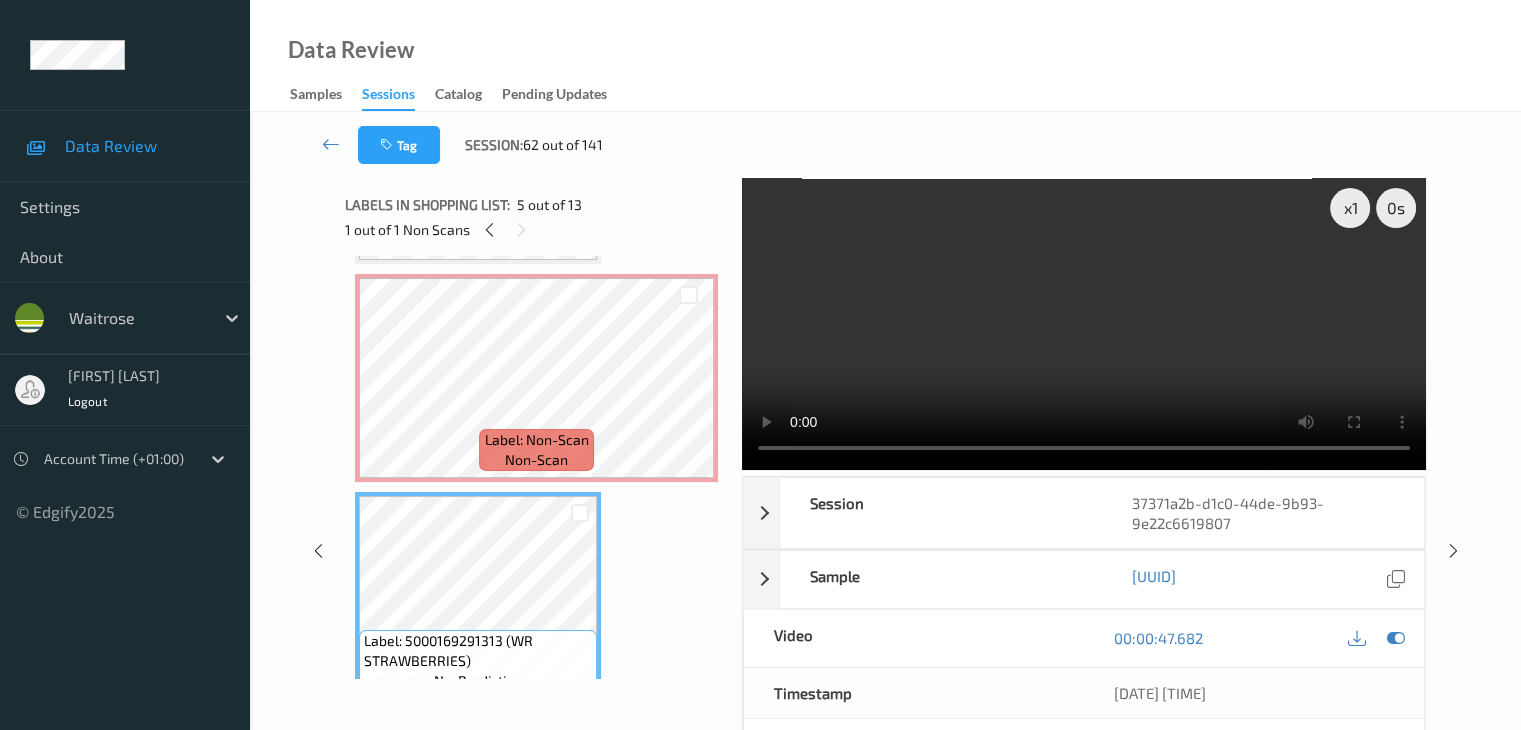 scroll, scrollTop: 446, scrollLeft: 0, axis: vertical 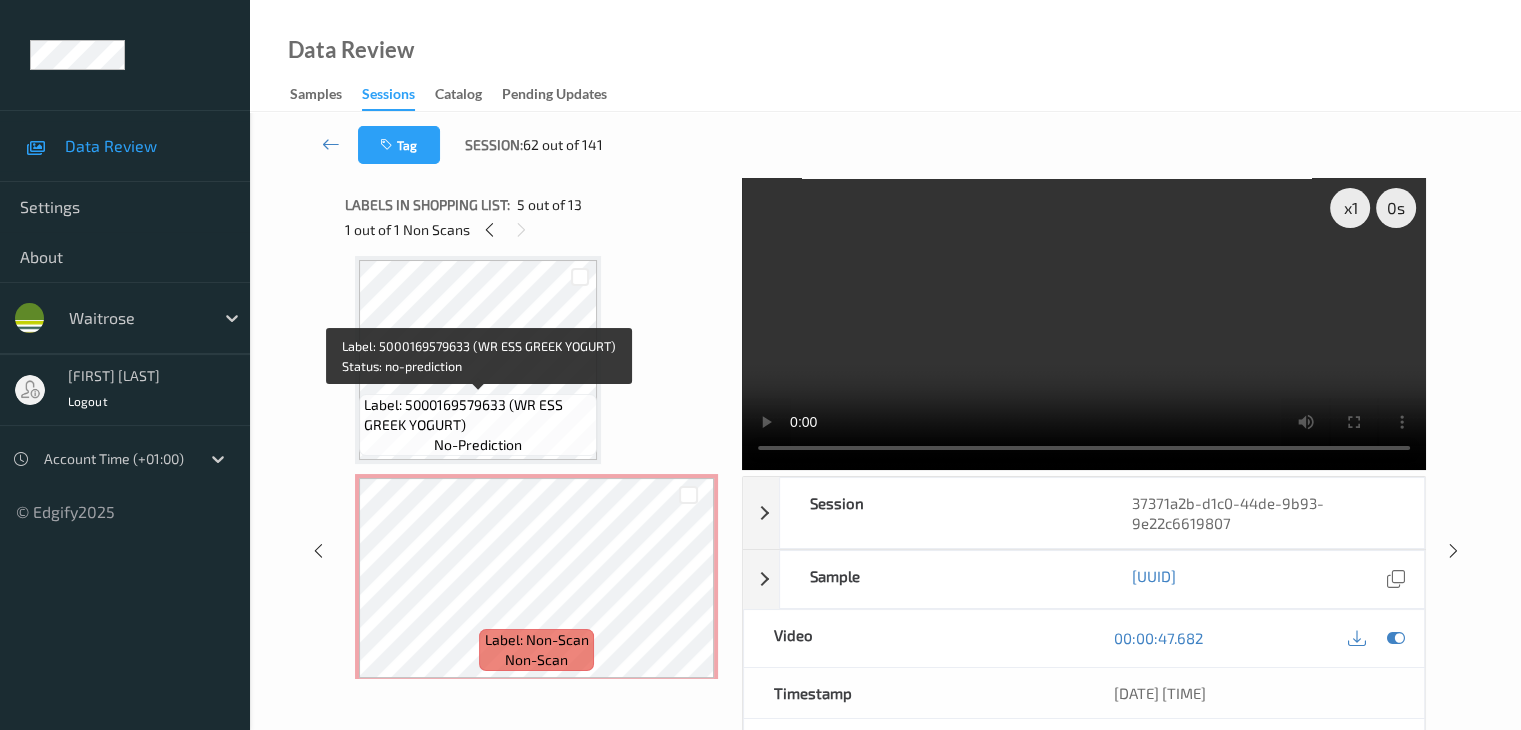 click on "Label: 5000169579633 (WR ESS GREEK YOGURT)" at bounding box center (478, 415) 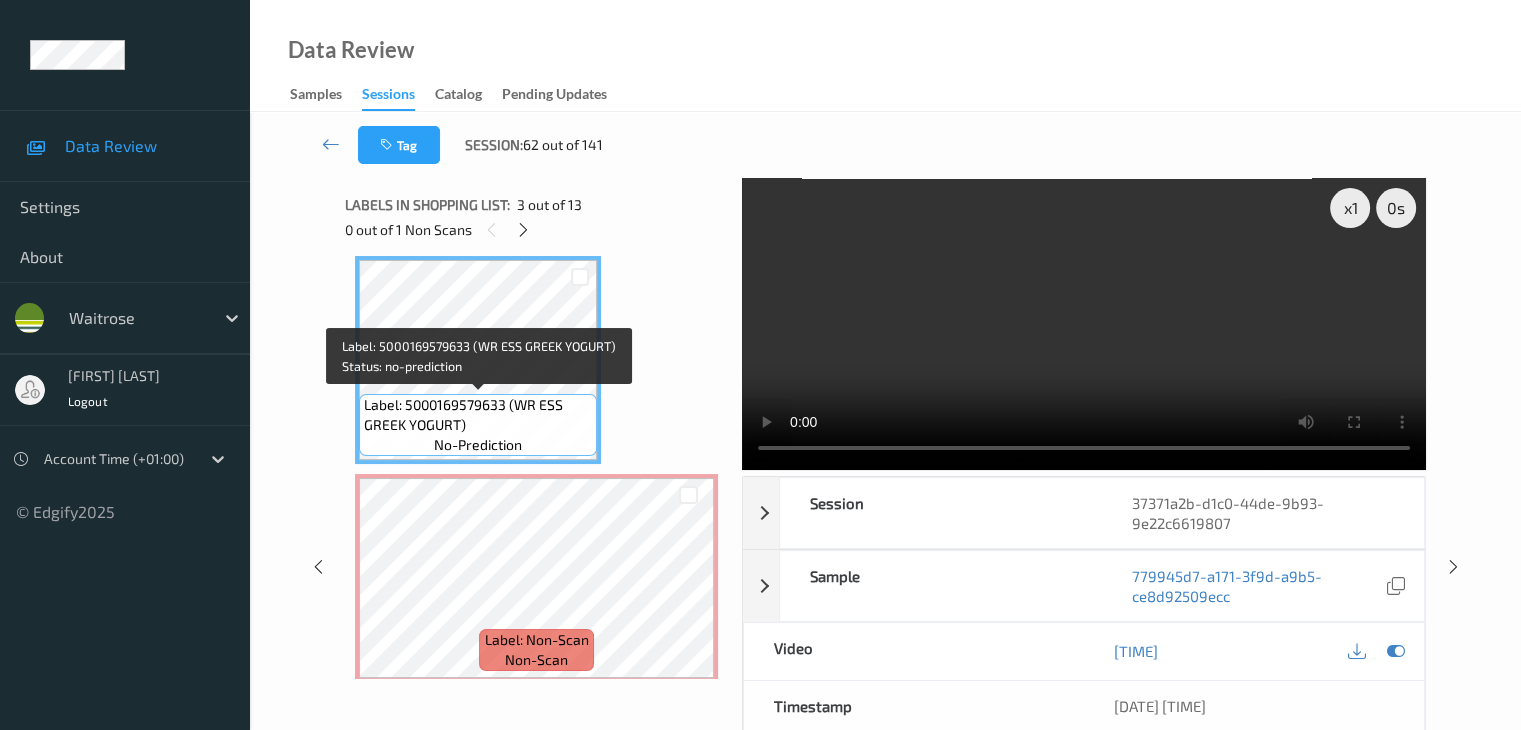 click on "Label: 5000169579633 (WR ESS GREEK YOGURT)" at bounding box center (478, 415) 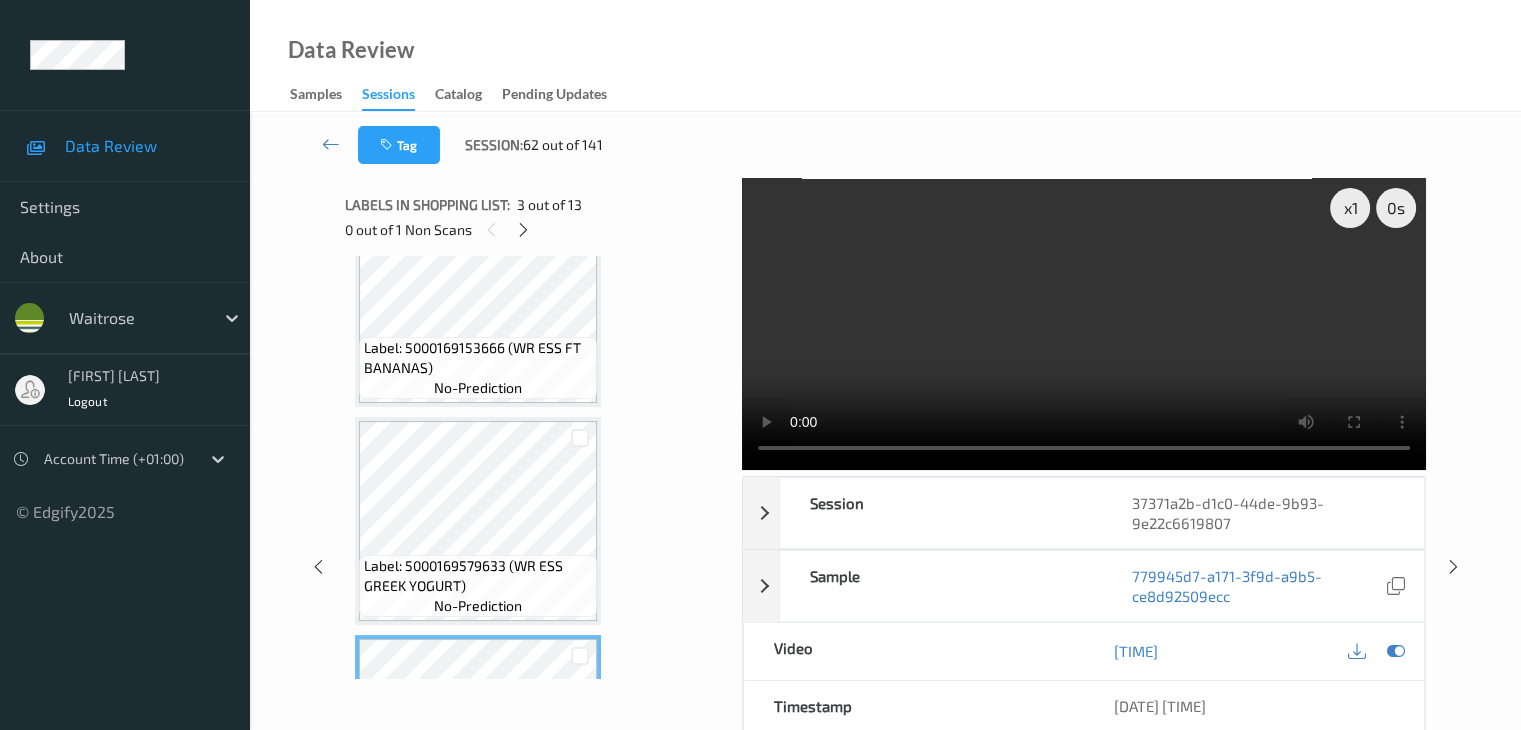 scroll, scrollTop: 0, scrollLeft: 0, axis: both 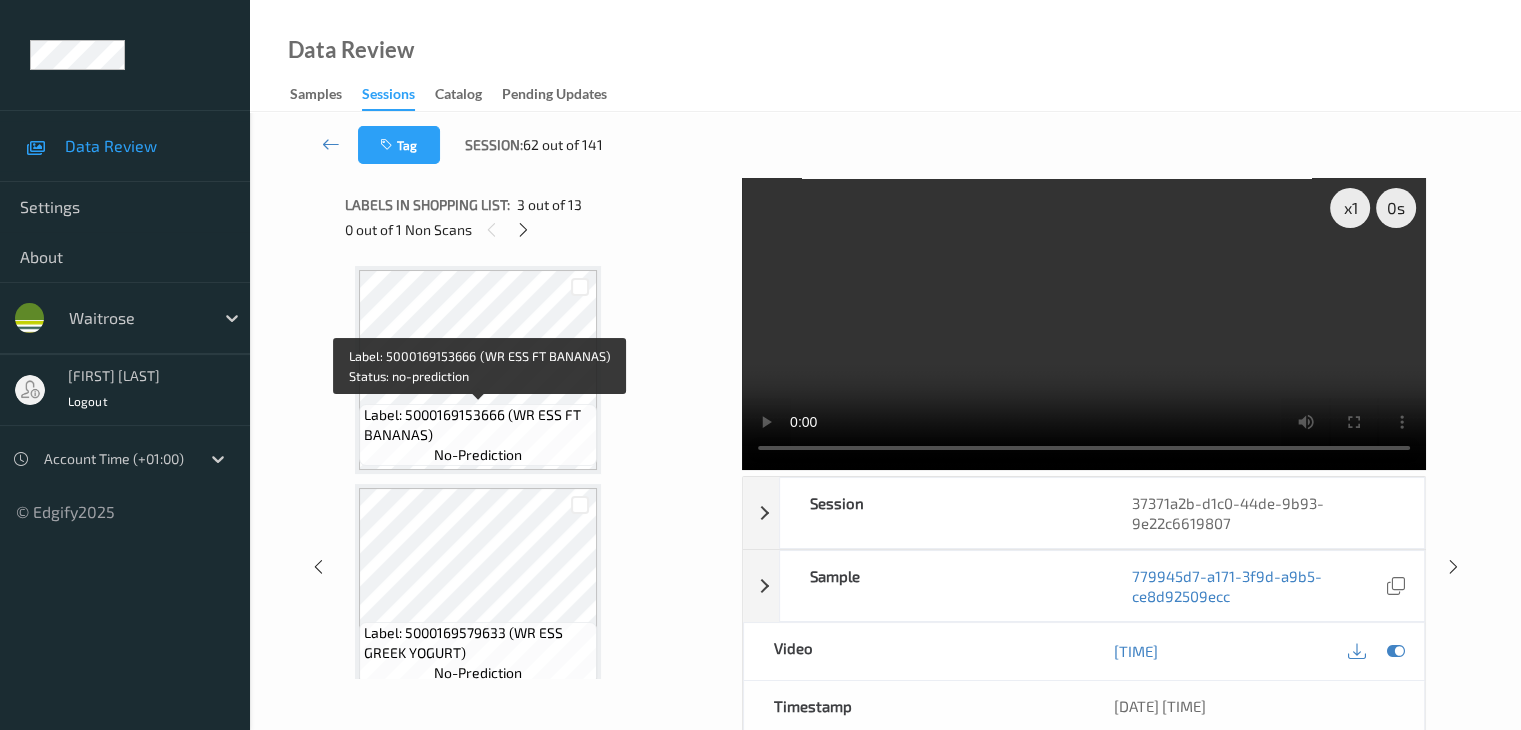 click on "Label: 5000169153666 (WR ESS FT BANANAS)" at bounding box center [478, 425] 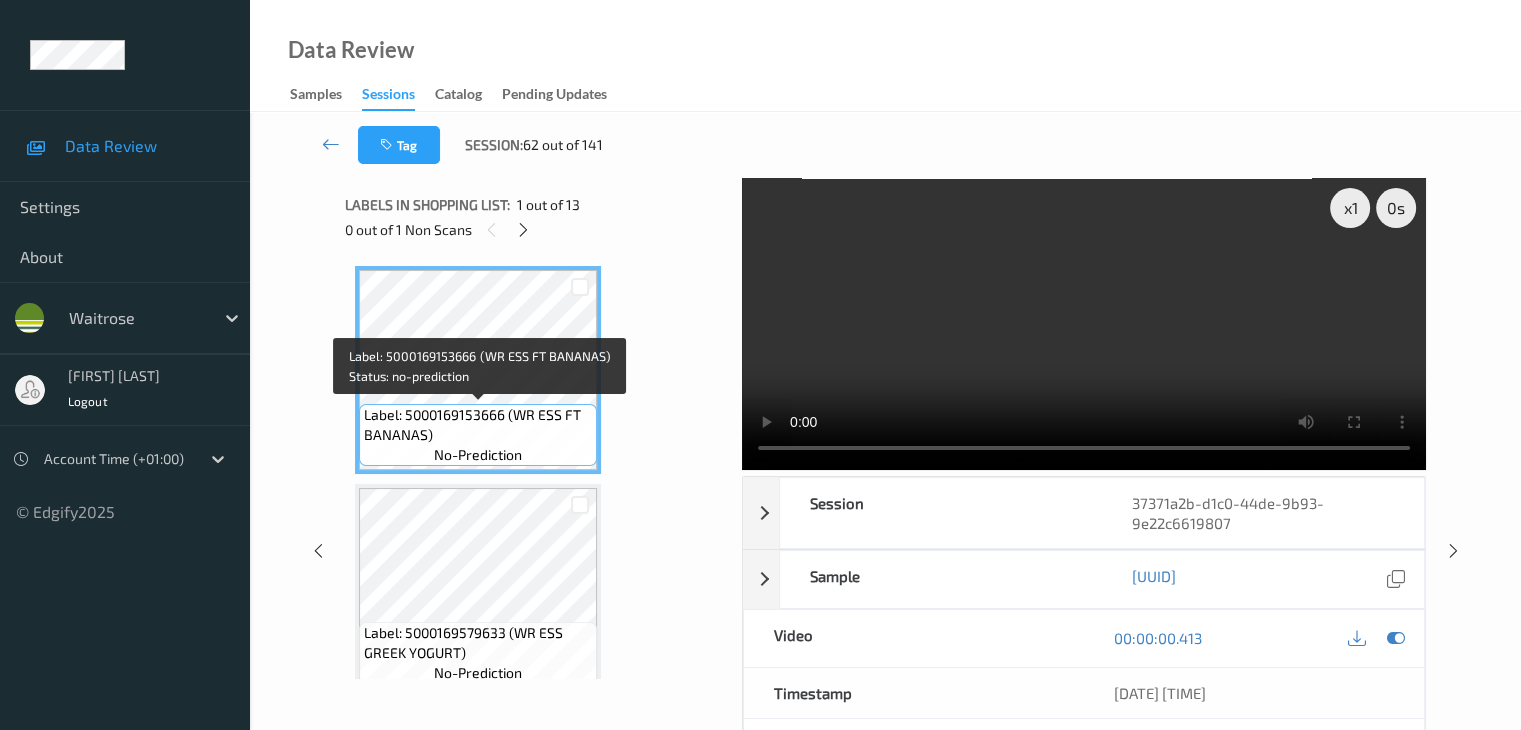 click on "Label: 5000169153666 (WR ESS FT BANANAS)" at bounding box center [478, 425] 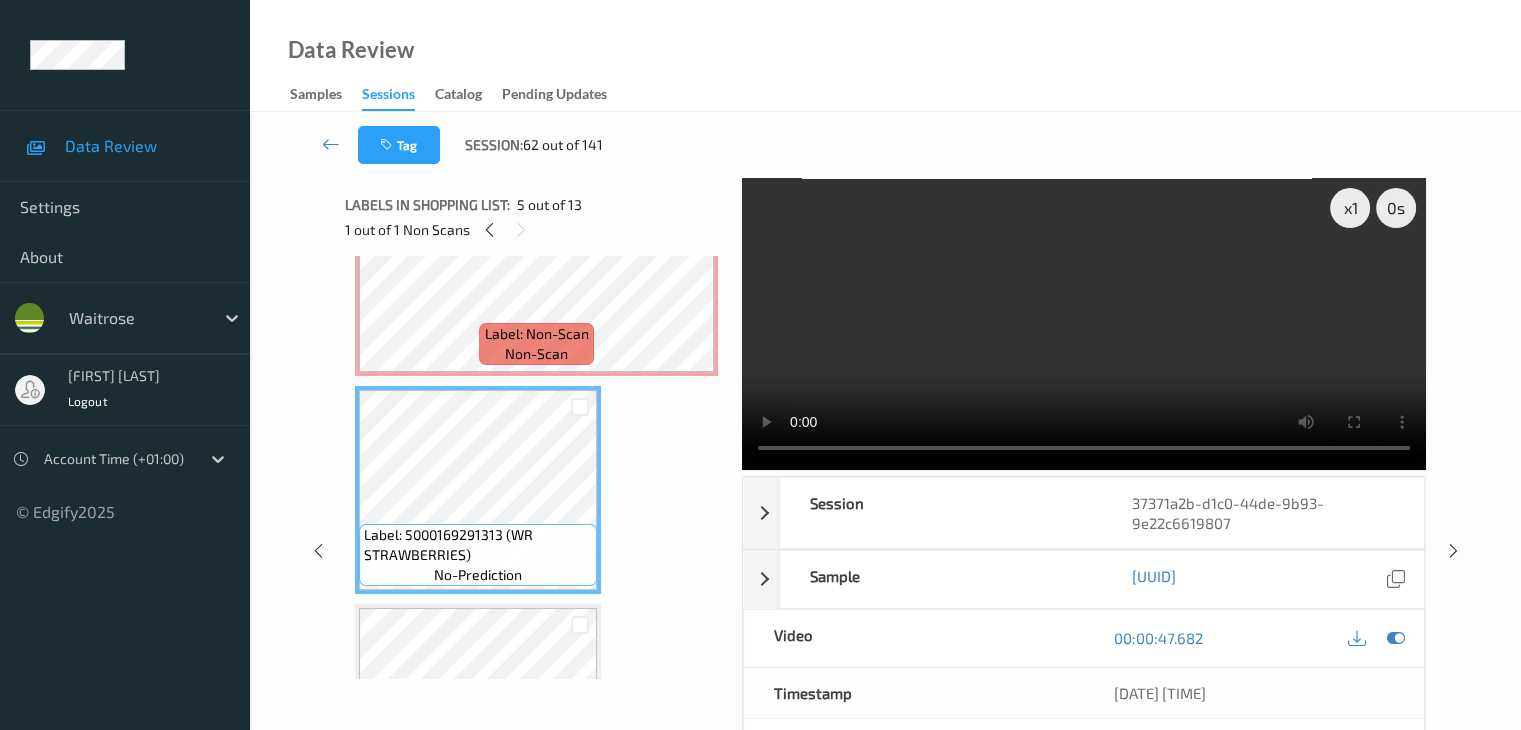 scroll, scrollTop: 800, scrollLeft: 0, axis: vertical 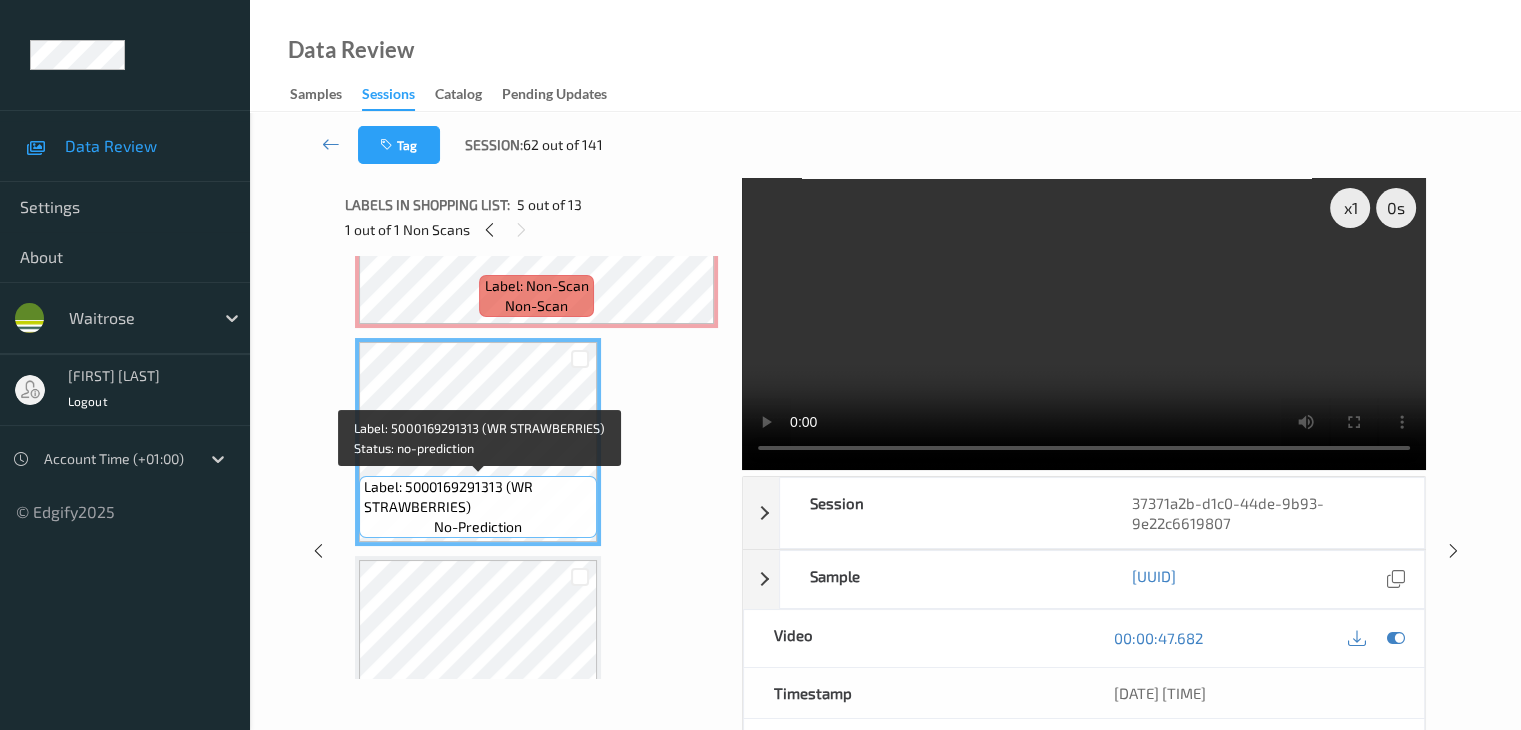 click on "Label: 5000169291313 (WR STRAWBERRIES)" at bounding box center [478, 497] 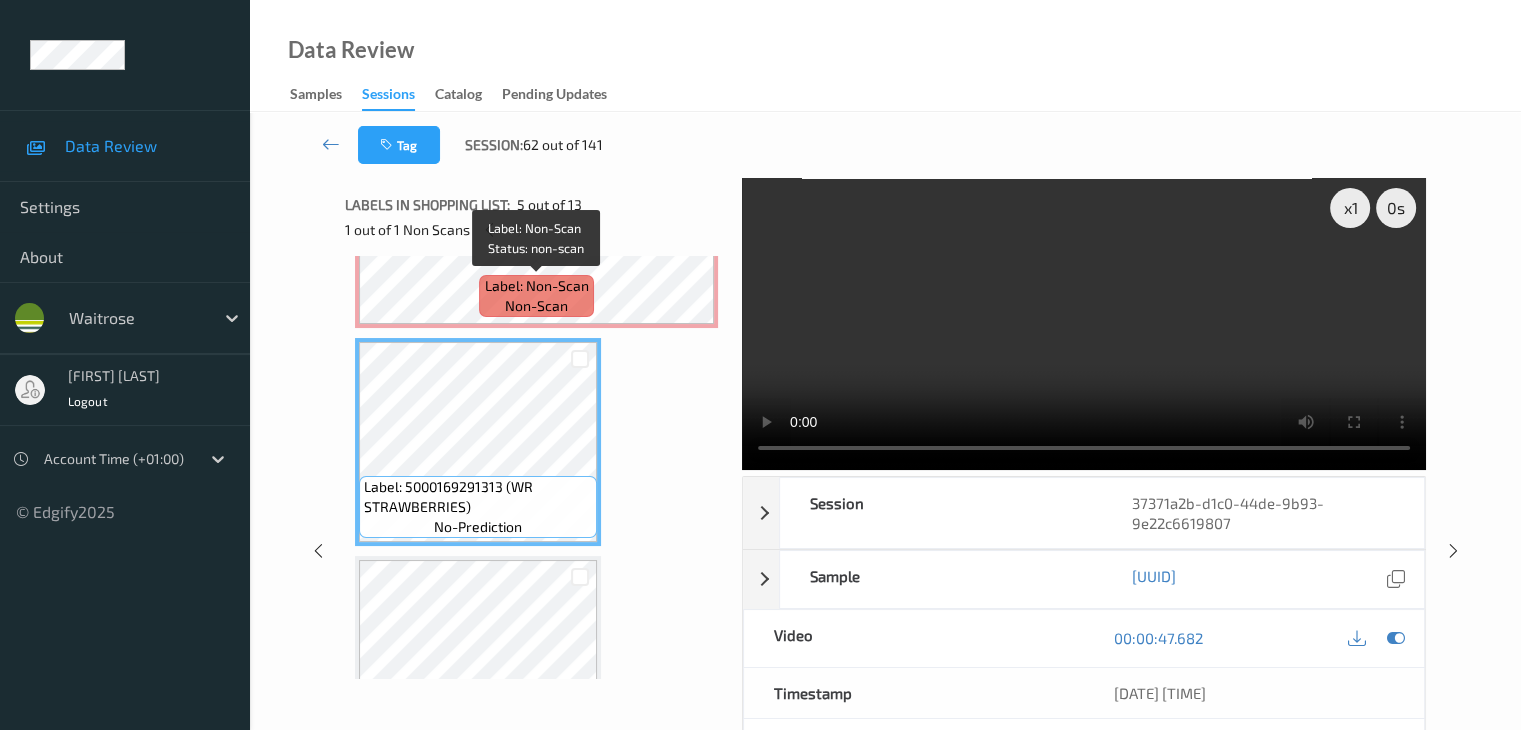 click on "Label: Non-Scan non-scan" at bounding box center [536, 296] 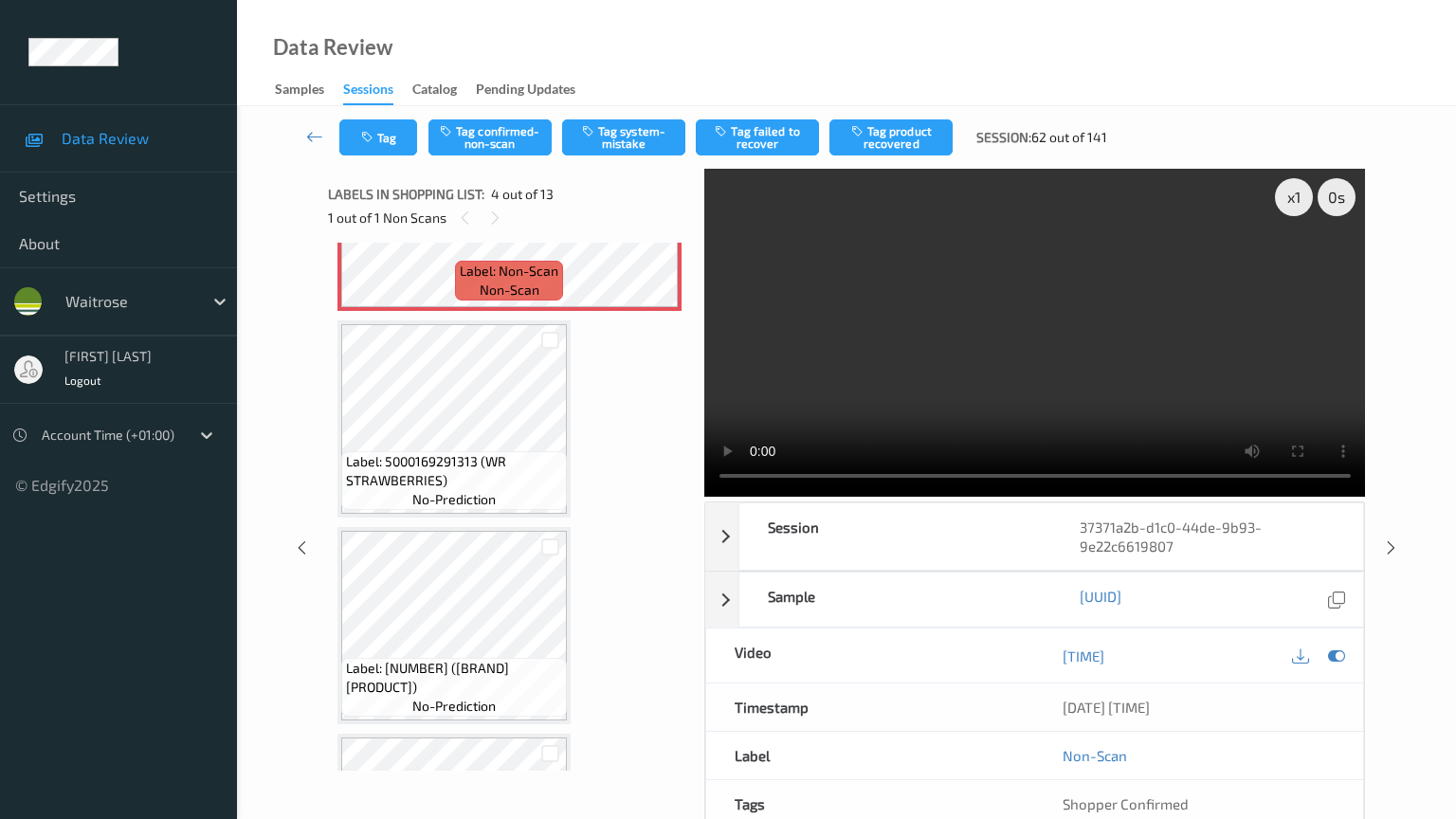 type 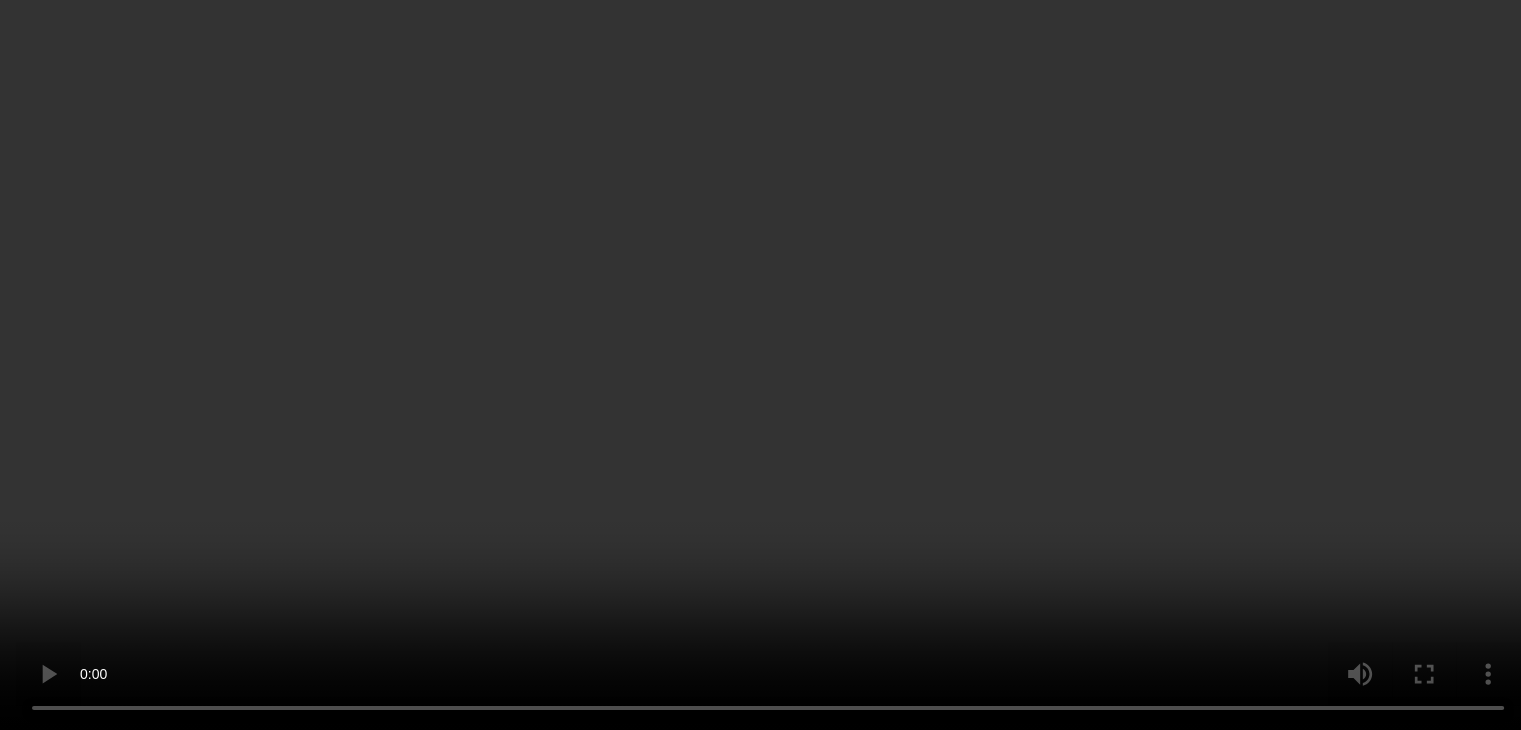 scroll, scrollTop: 2421, scrollLeft: 0, axis: vertical 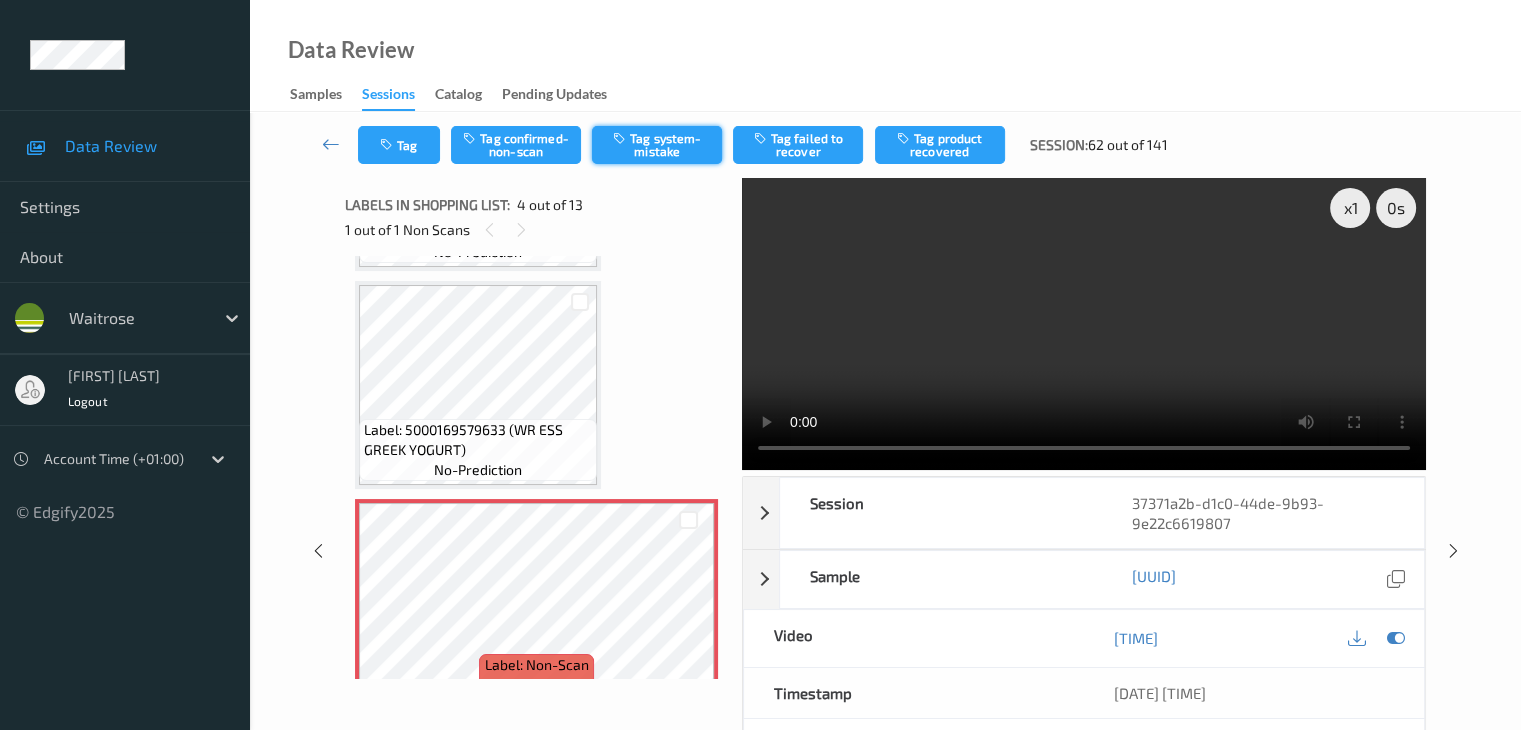 click on "Tag   system-mistake" at bounding box center (657, 145) 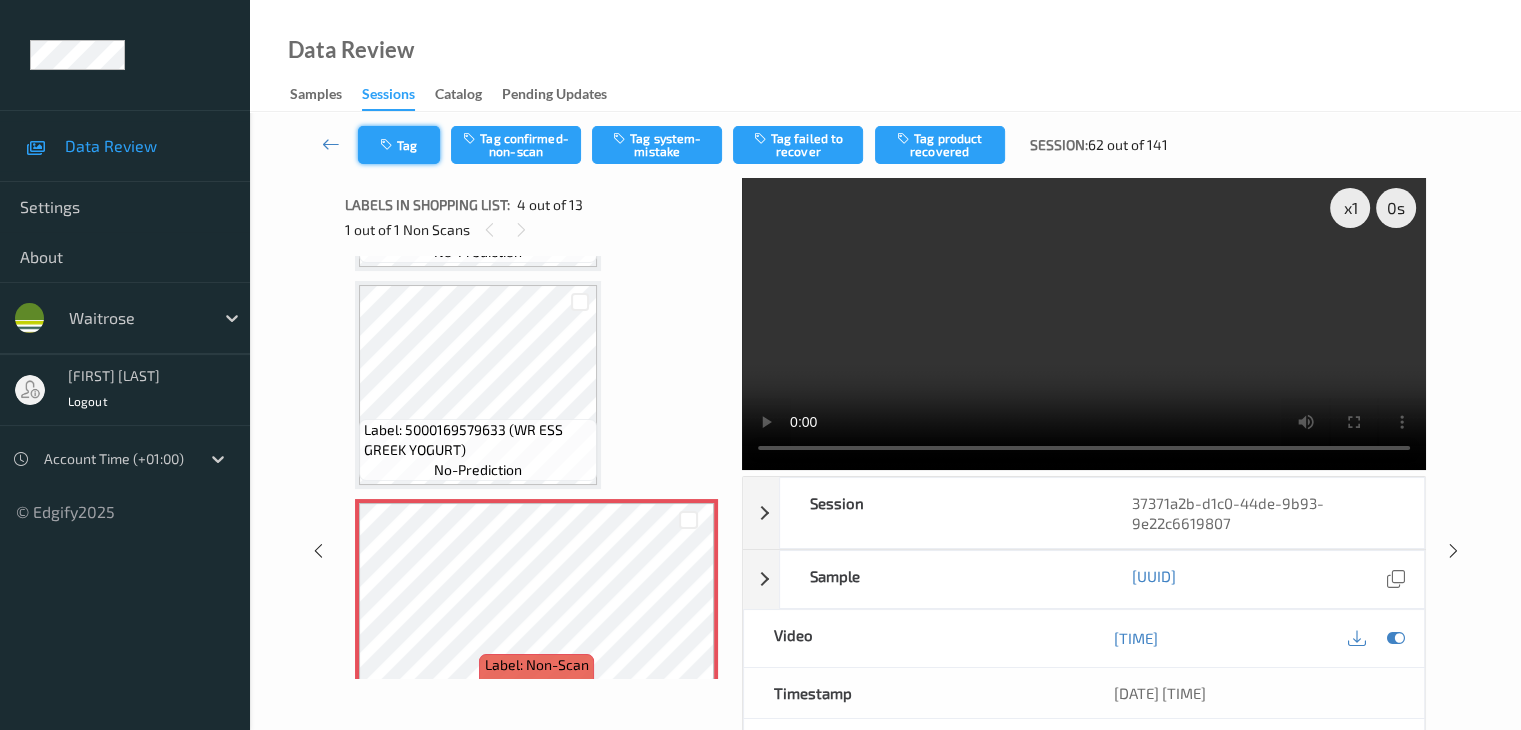 click at bounding box center [388, 145] 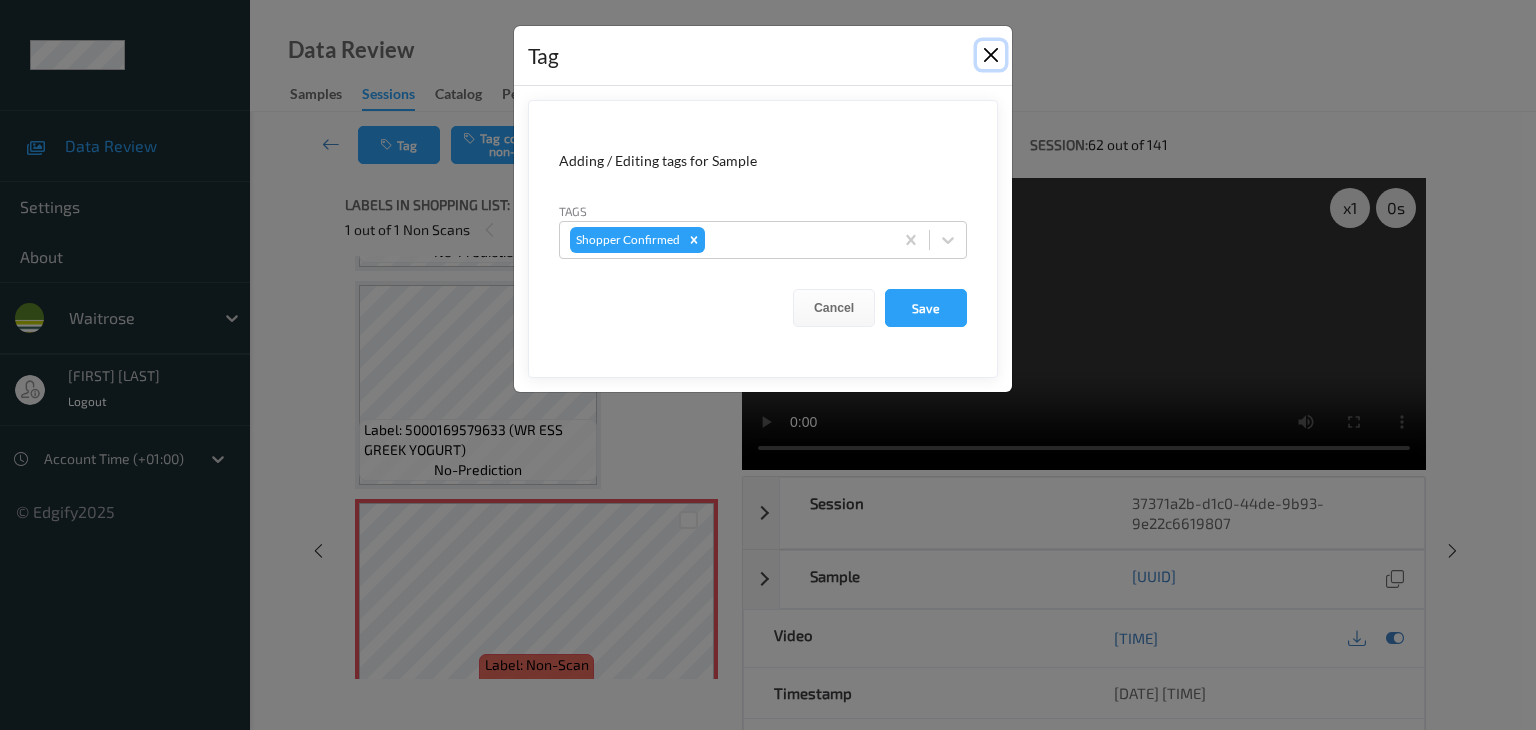 click at bounding box center (991, 55) 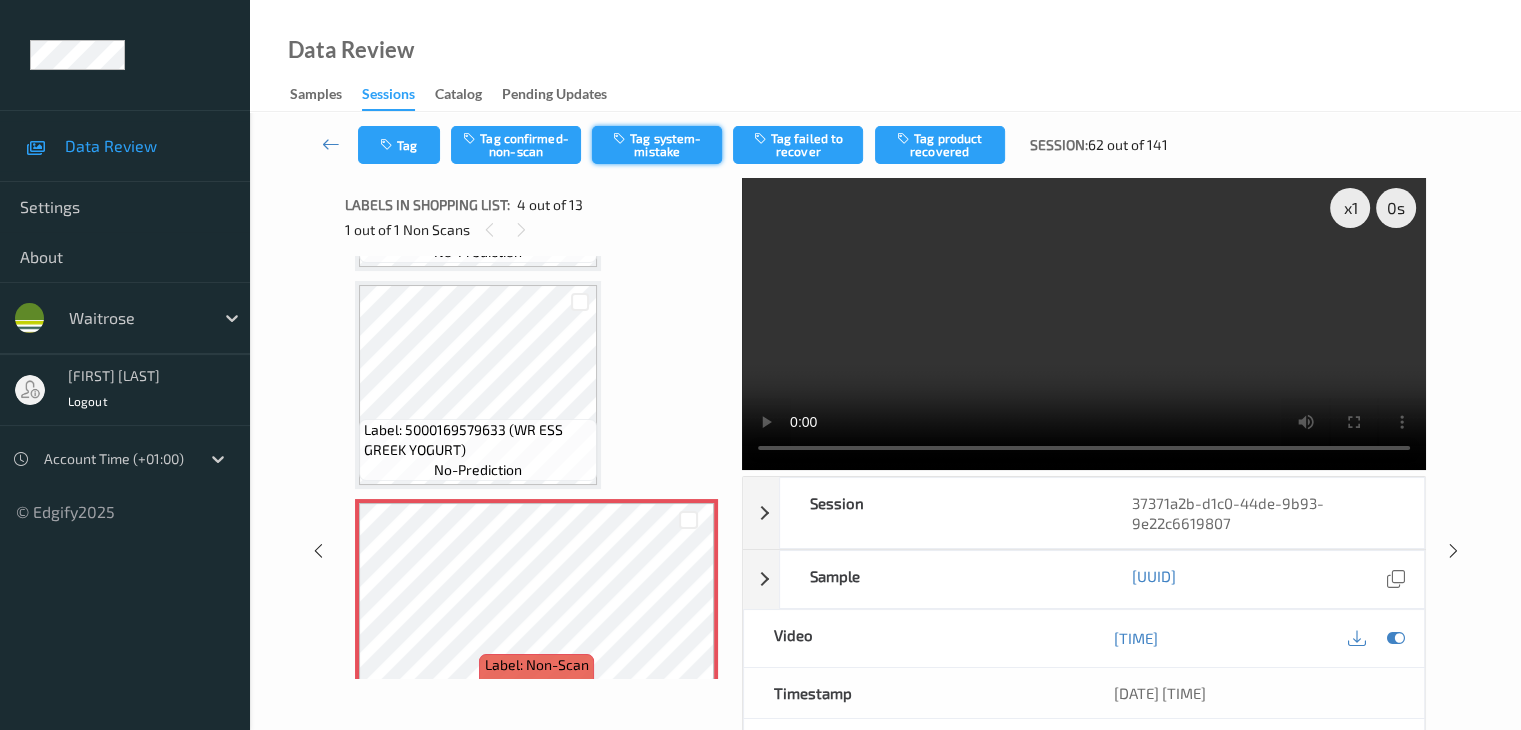 click on "Tag   system-mistake" at bounding box center [657, 145] 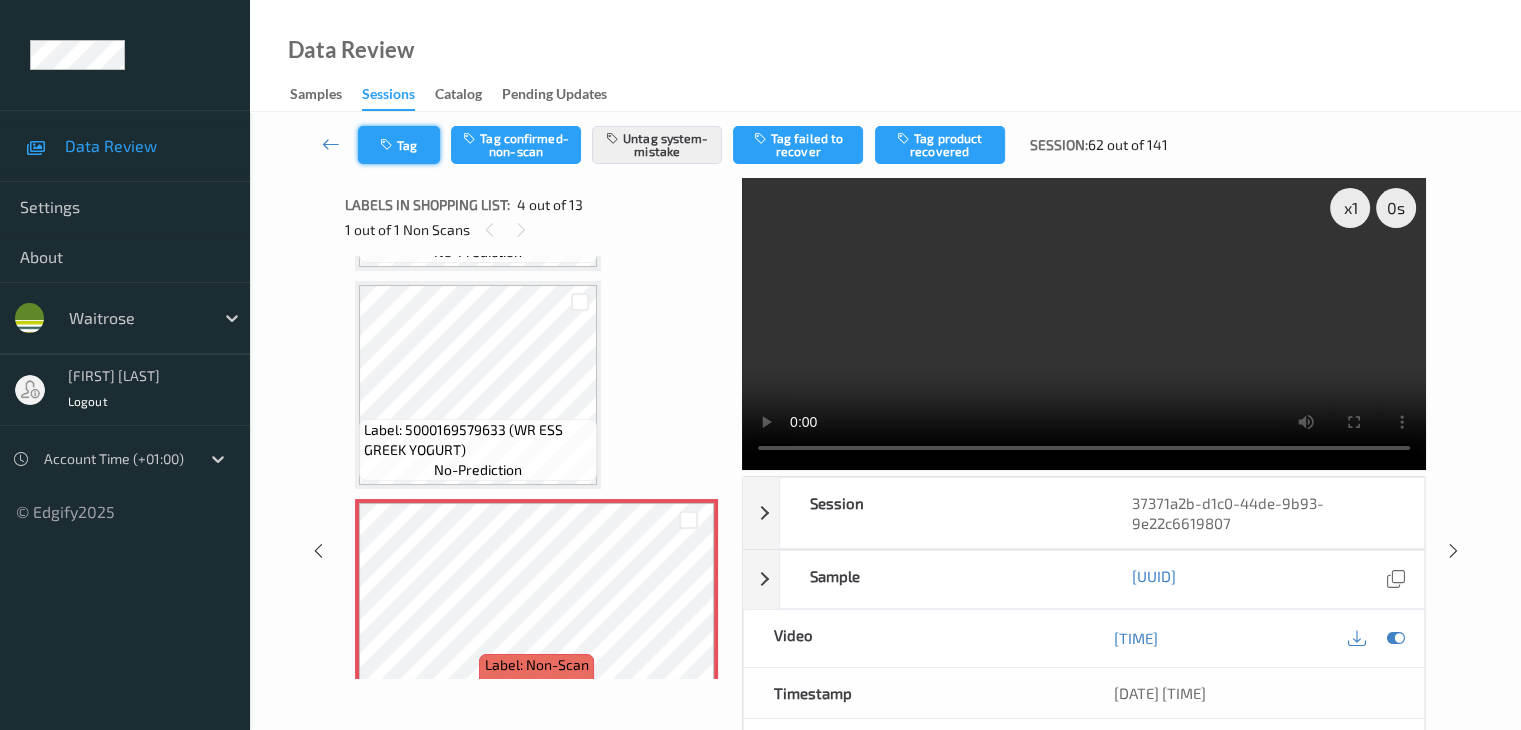 click on "Tag" at bounding box center [399, 145] 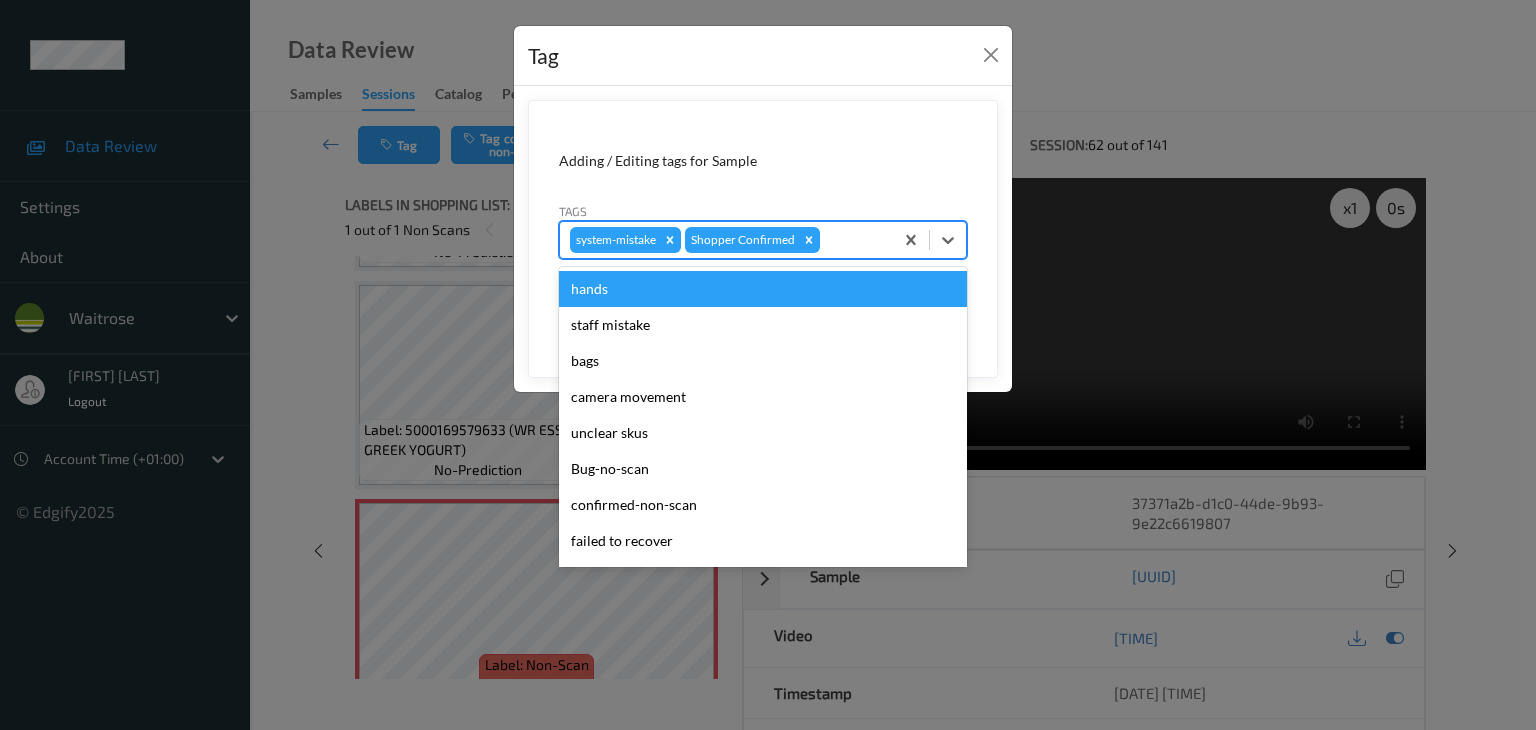 click at bounding box center [853, 240] 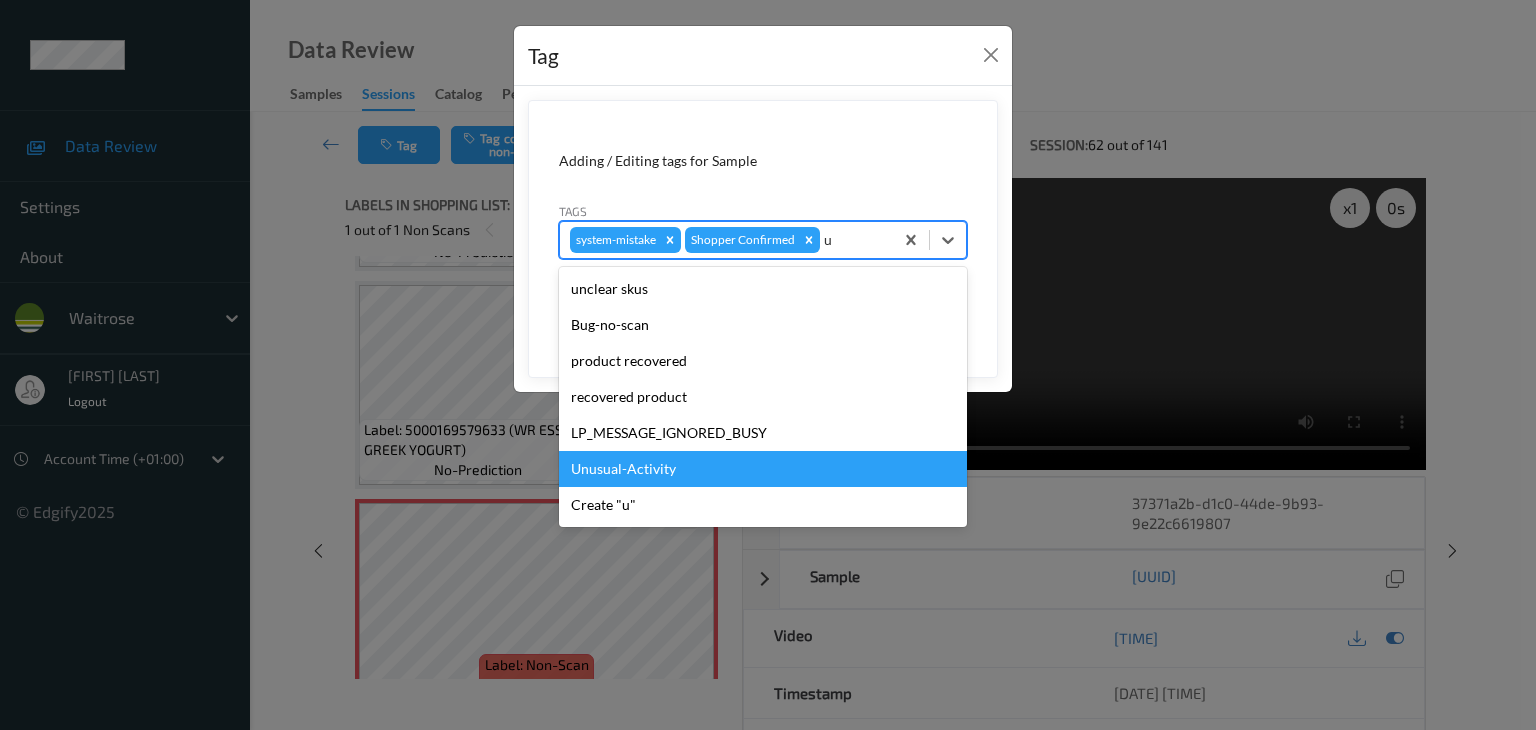 click on "Unusual-Activity" at bounding box center (763, 469) 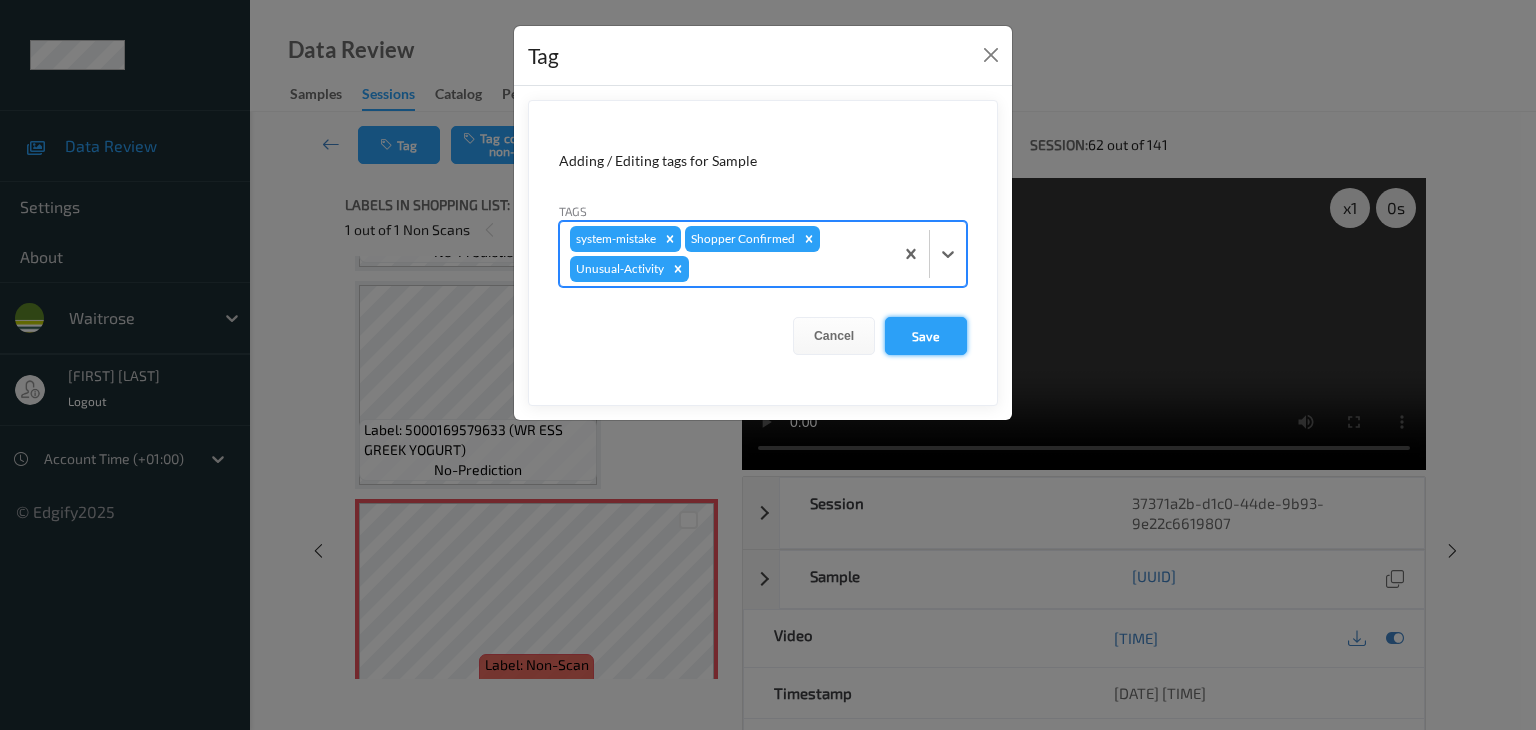click on "Save" at bounding box center [926, 336] 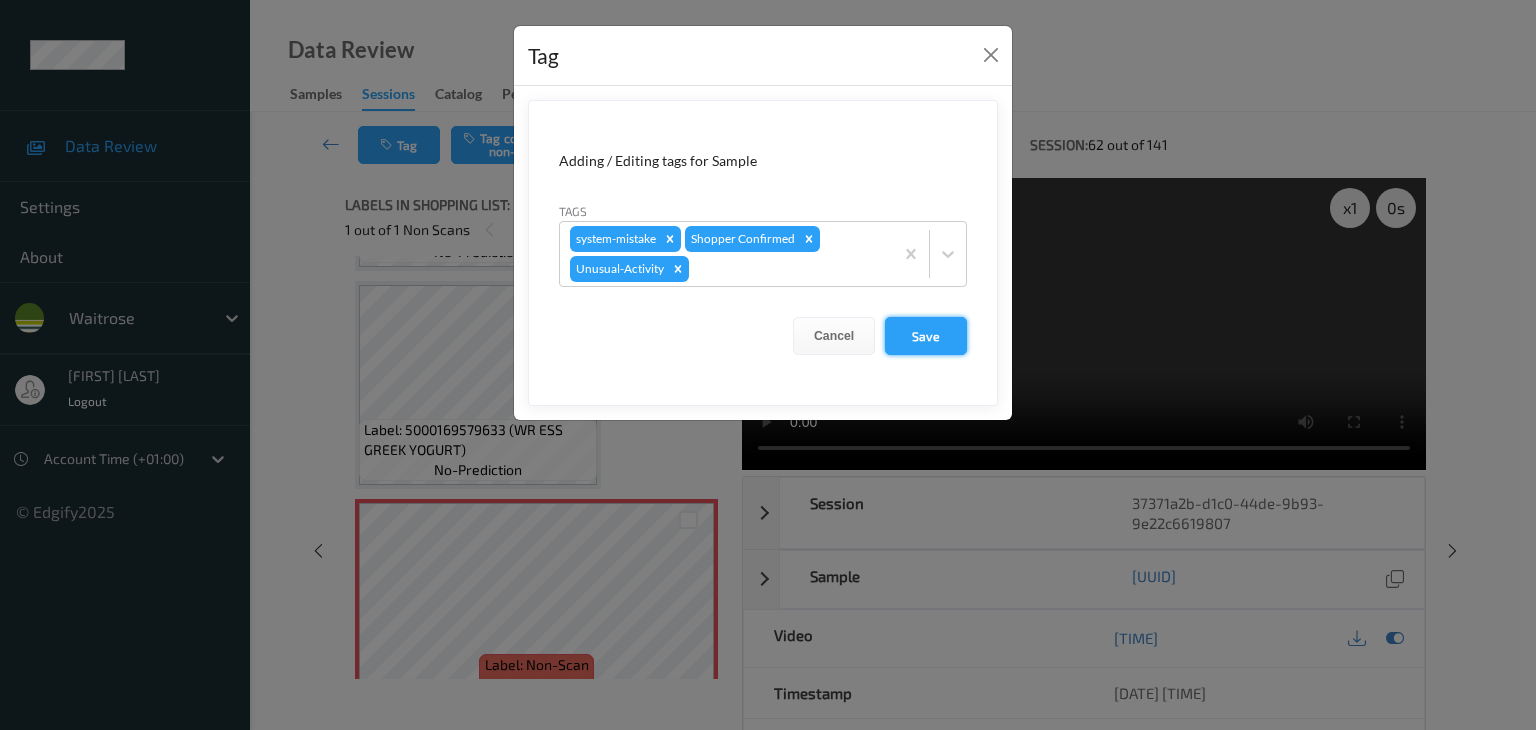 drag, startPoint x: 928, startPoint y: 339, endPoint x: 955, endPoint y: 345, distance: 27.658634 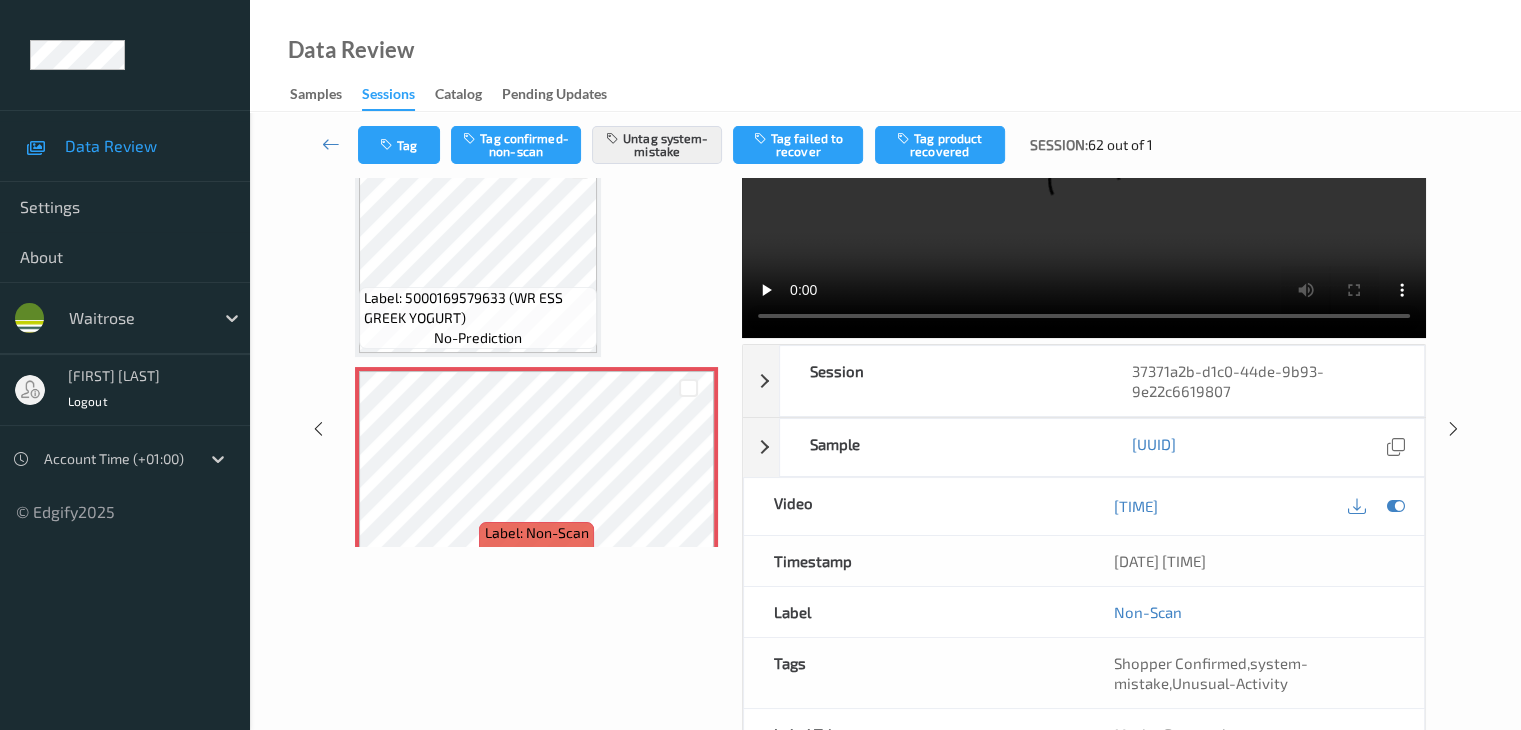 scroll, scrollTop: 0, scrollLeft: 0, axis: both 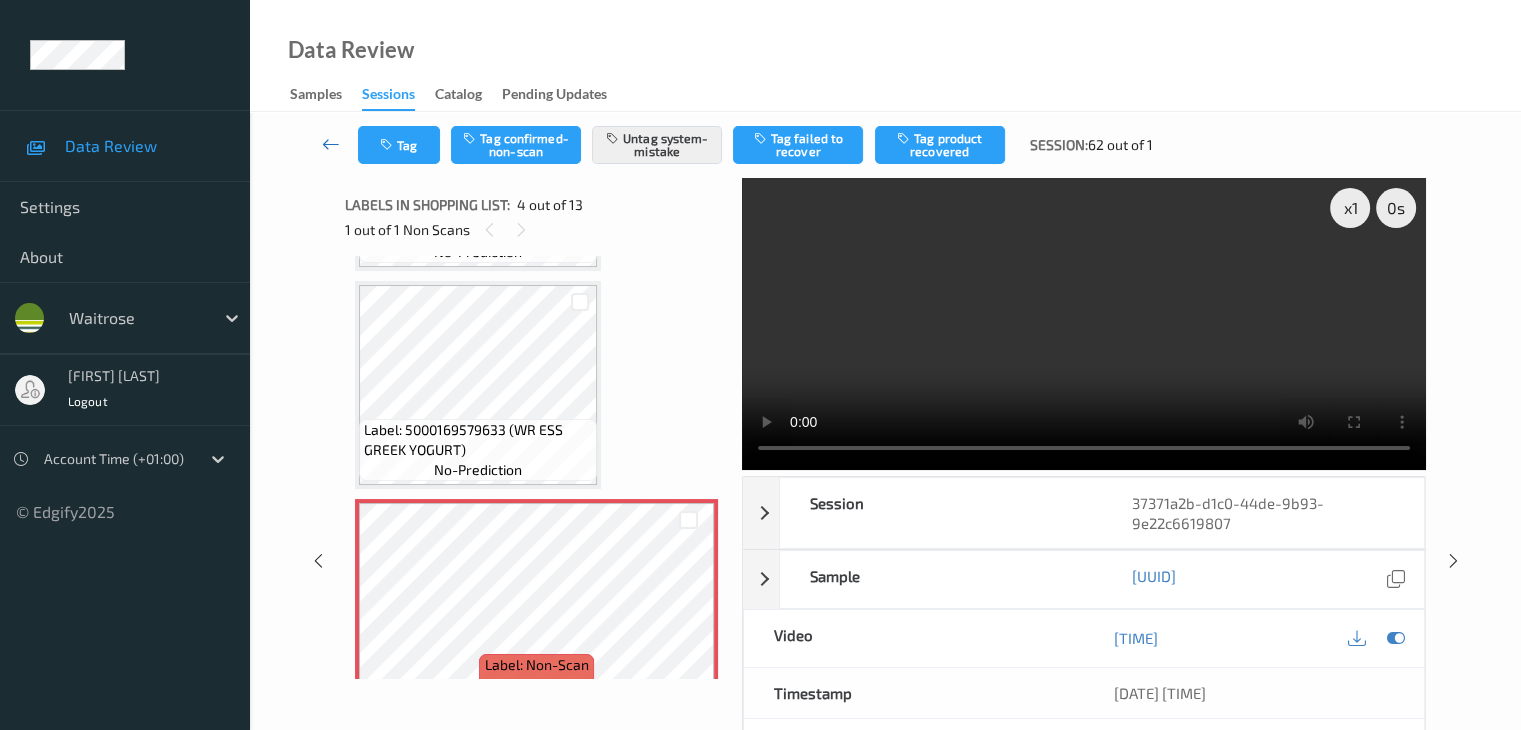 click at bounding box center [331, 144] 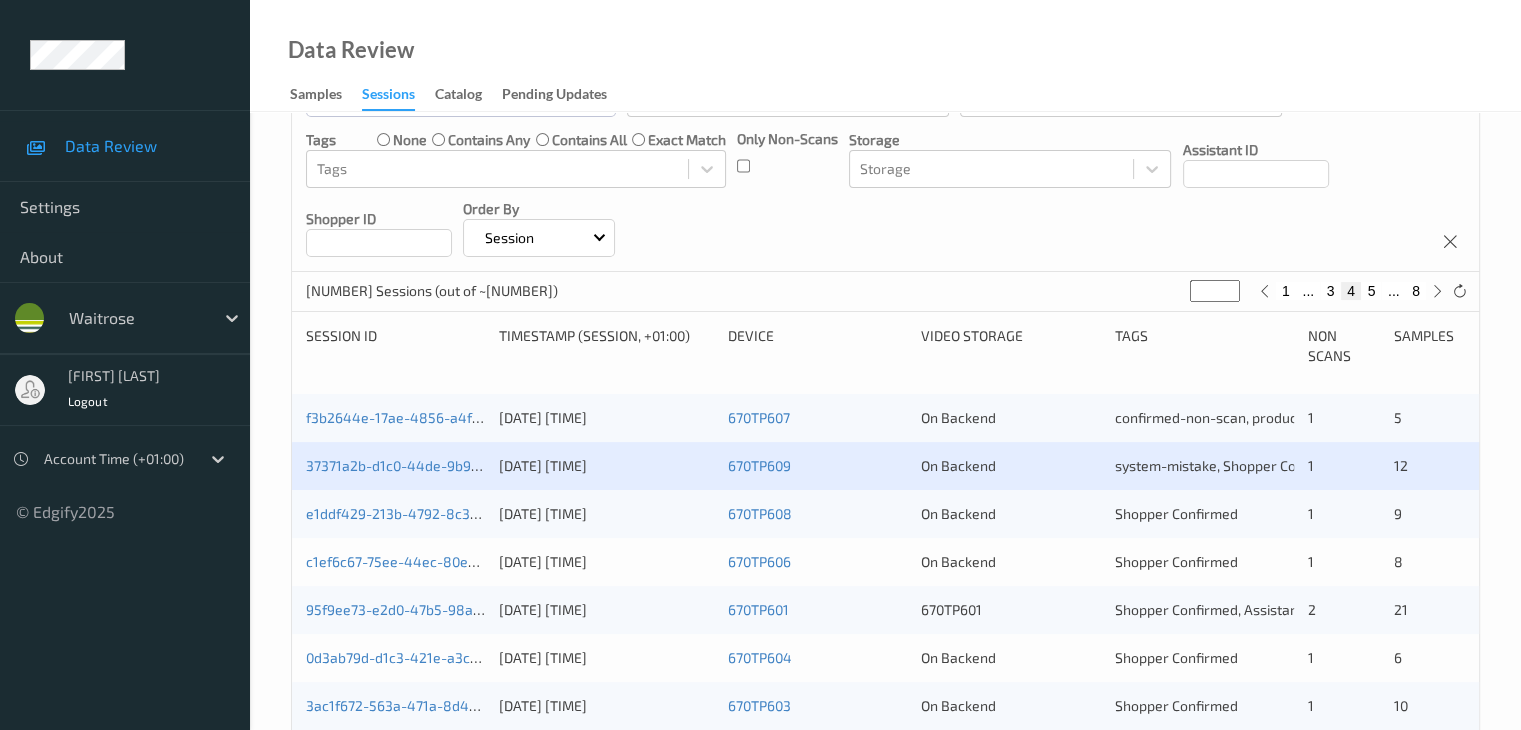 scroll, scrollTop: 300, scrollLeft: 0, axis: vertical 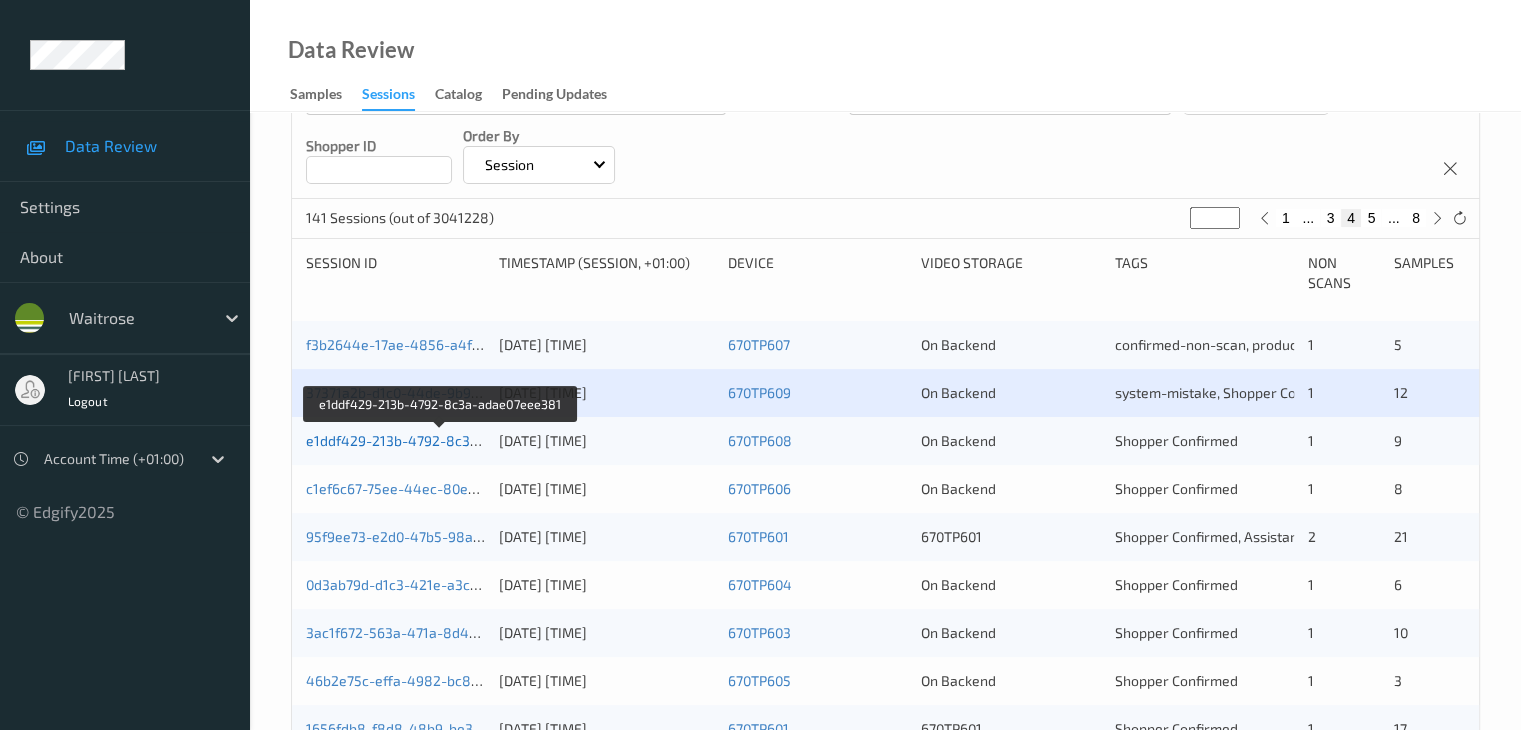 click on "e1ddf429-213b-4792-8c3a-adae07eee381" at bounding box center [442, 440] 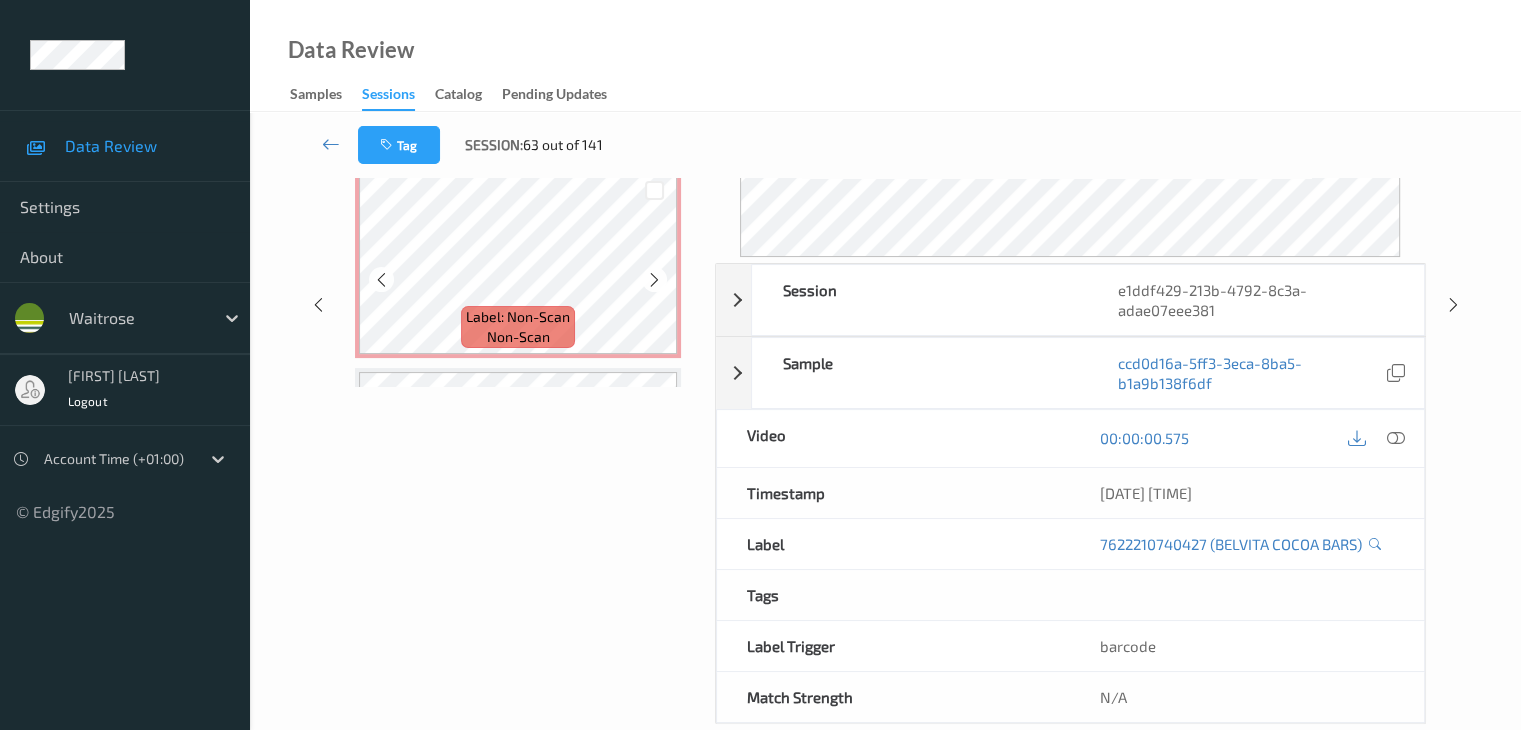 scroll, scrollTop: 0, scrollLeft: 0, axis: both 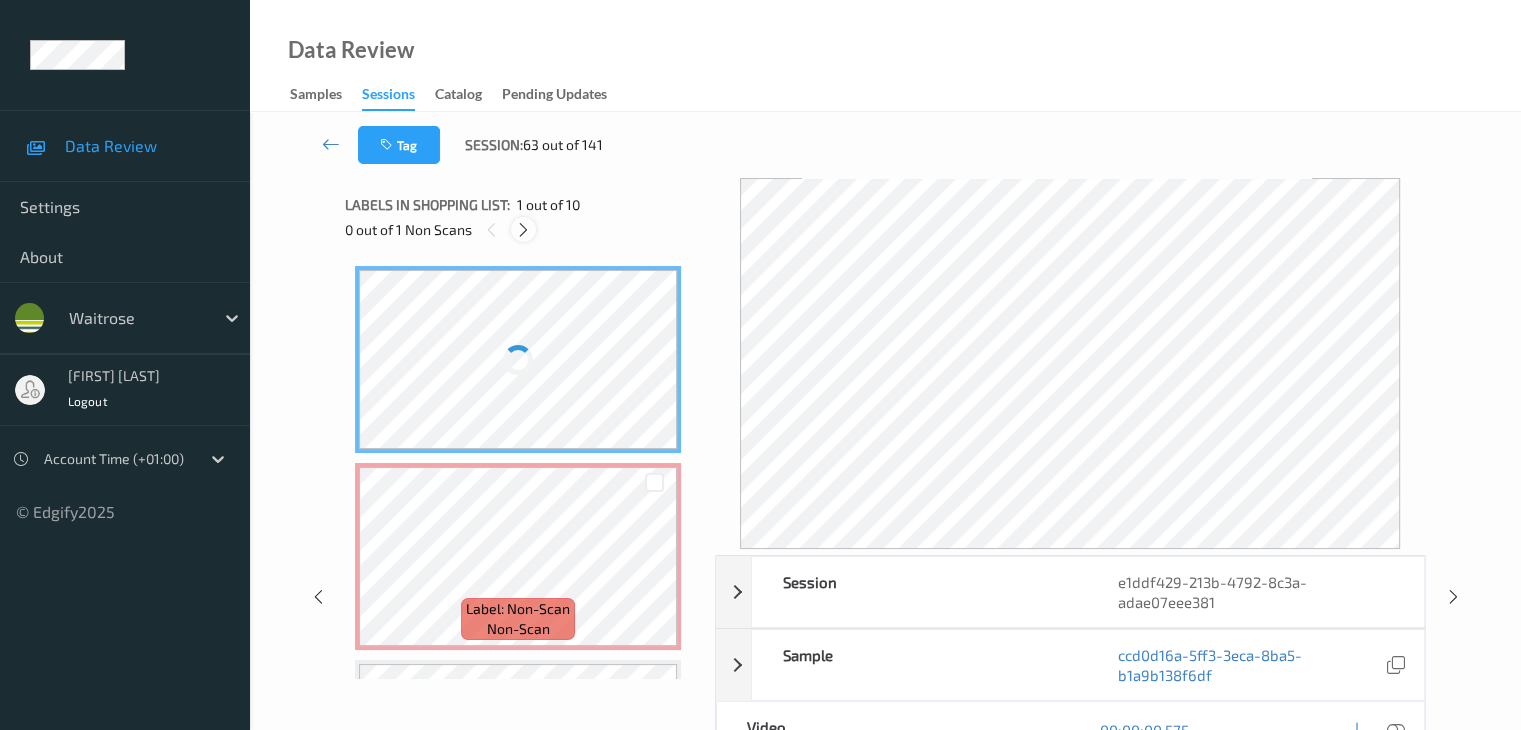 click at bounding box center [523, 230] 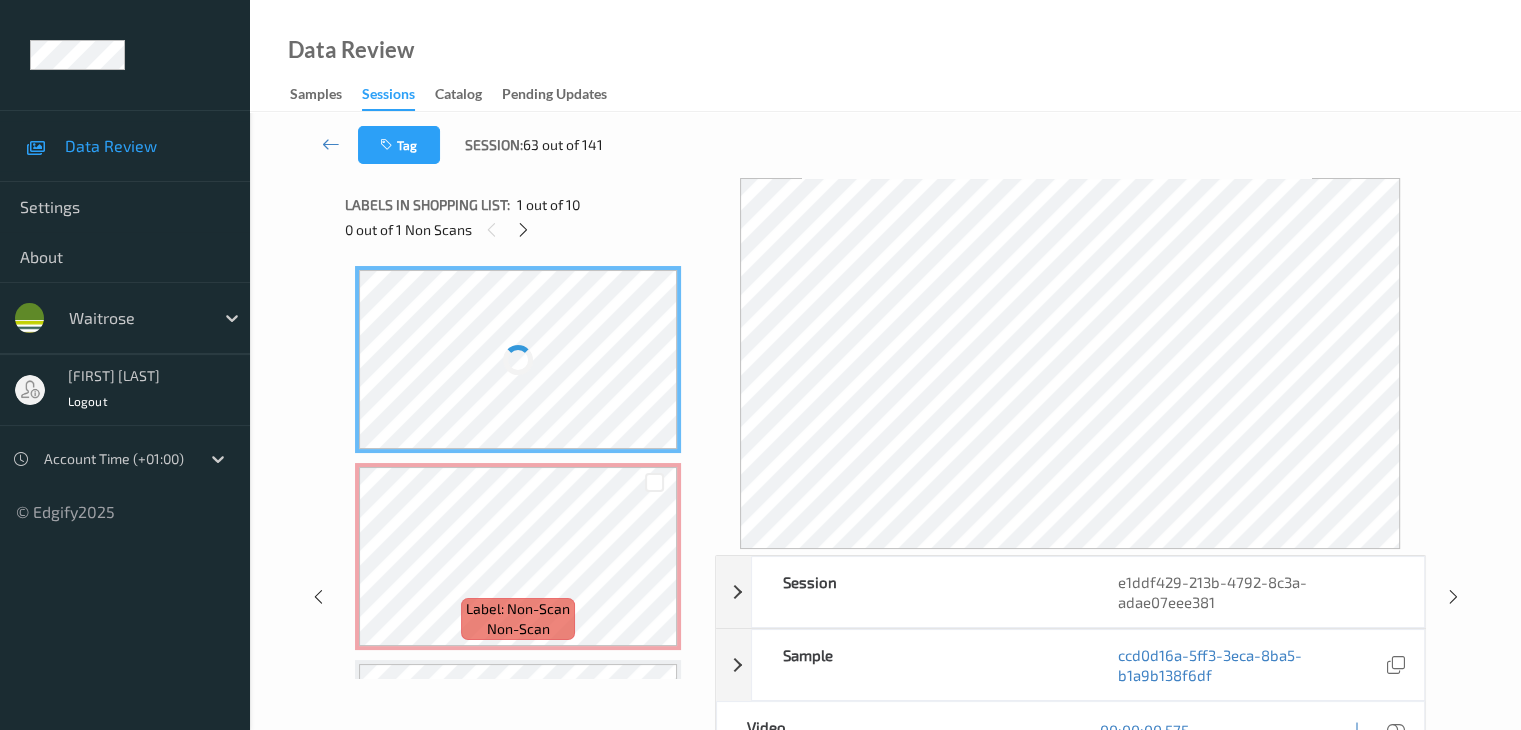 scroll, scrollTop: 10, scrollLeft: 0, axis: vertical 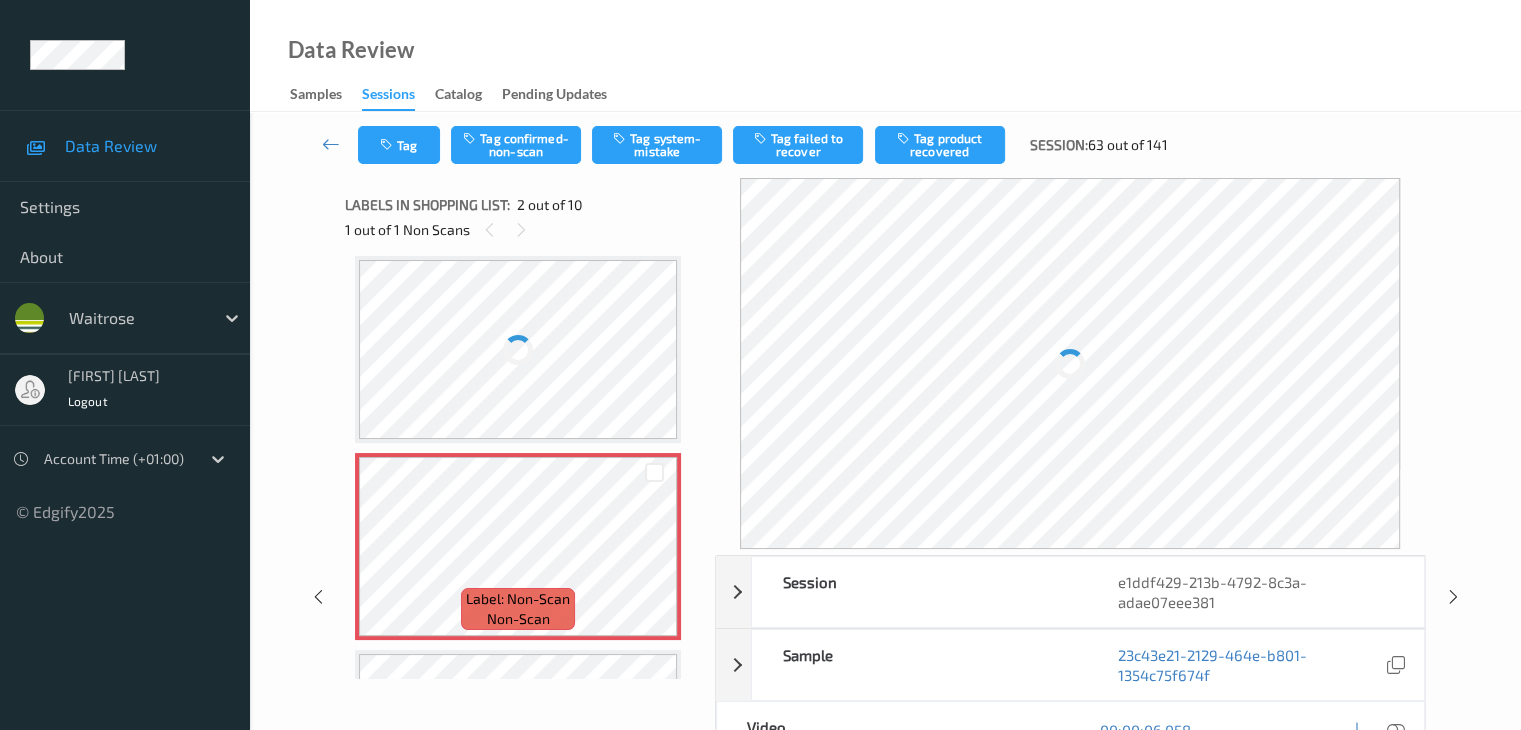 click on "Label: [NUMBER] (RAMONAS HOUMOUS ORIG) no-prediction Label: [NUMBER] (FB EXTRA VIRGIN OIL) no-prediction Label: [NUMBER] (INNOCENT KIDS SMOOTH) no-prediction Label: [NUMBER] (CORONA CERO) no-prediction Label: [NUMBER] (WR ESS RED ONIONS) no-prediction Label: [NUMBER] (WR WAFER THN BRUNSWK) no-prediction Label: [NUMBER] (WR CELERY STICKS) no-prediction Label: [NUMBER] no-prediction Label: [NUMBER] (WR ESS LARGE POTS) no-prediction Label: [NUMBER] (WR MIX SNACK TOMS) no-prediction Label: [NUMBER] (WR CELERY STICKS) no-prediction Label: [NUMBER] no-prediction" at bounding box center [523, 1235] 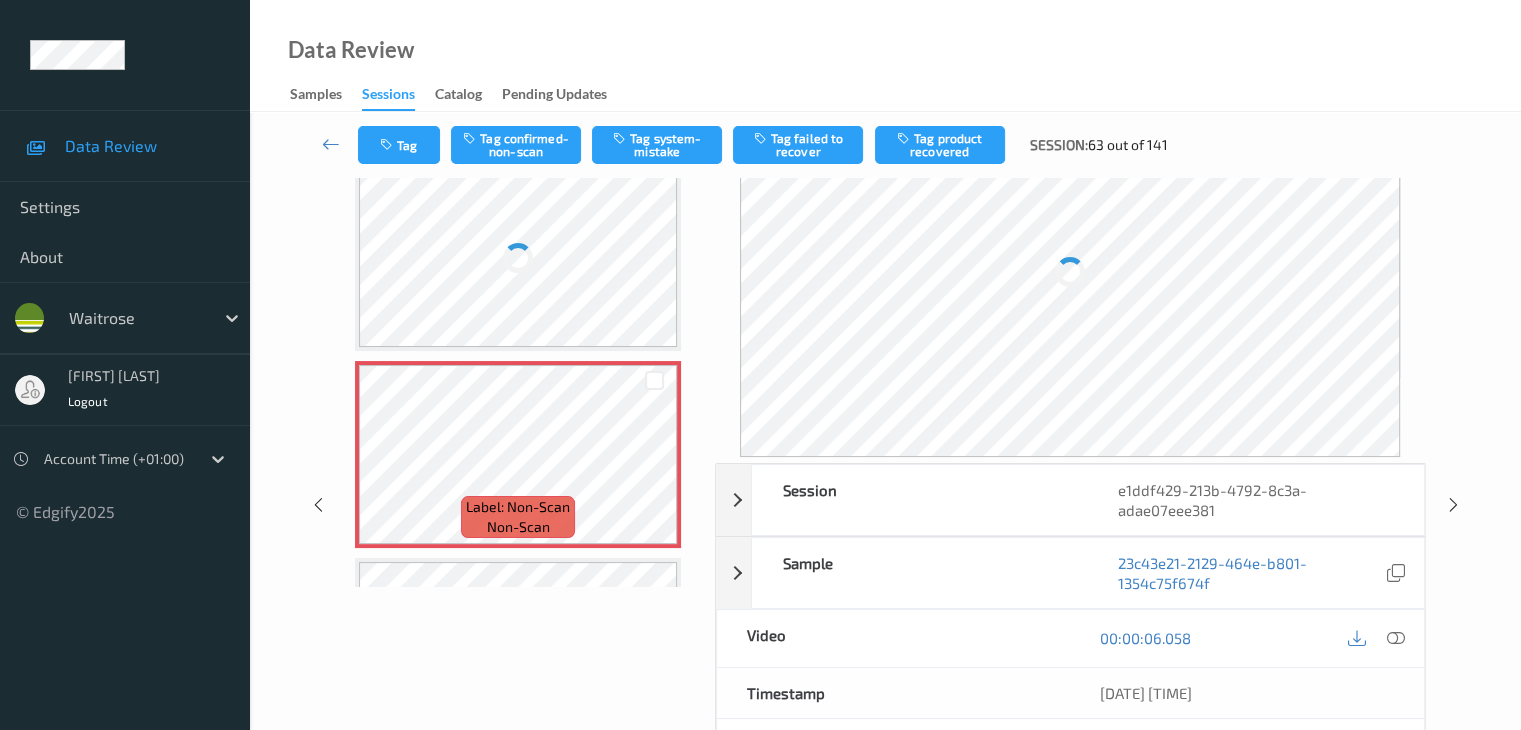 scroll, scrollTop: 200, scrollLeft: 0, axis: vertical 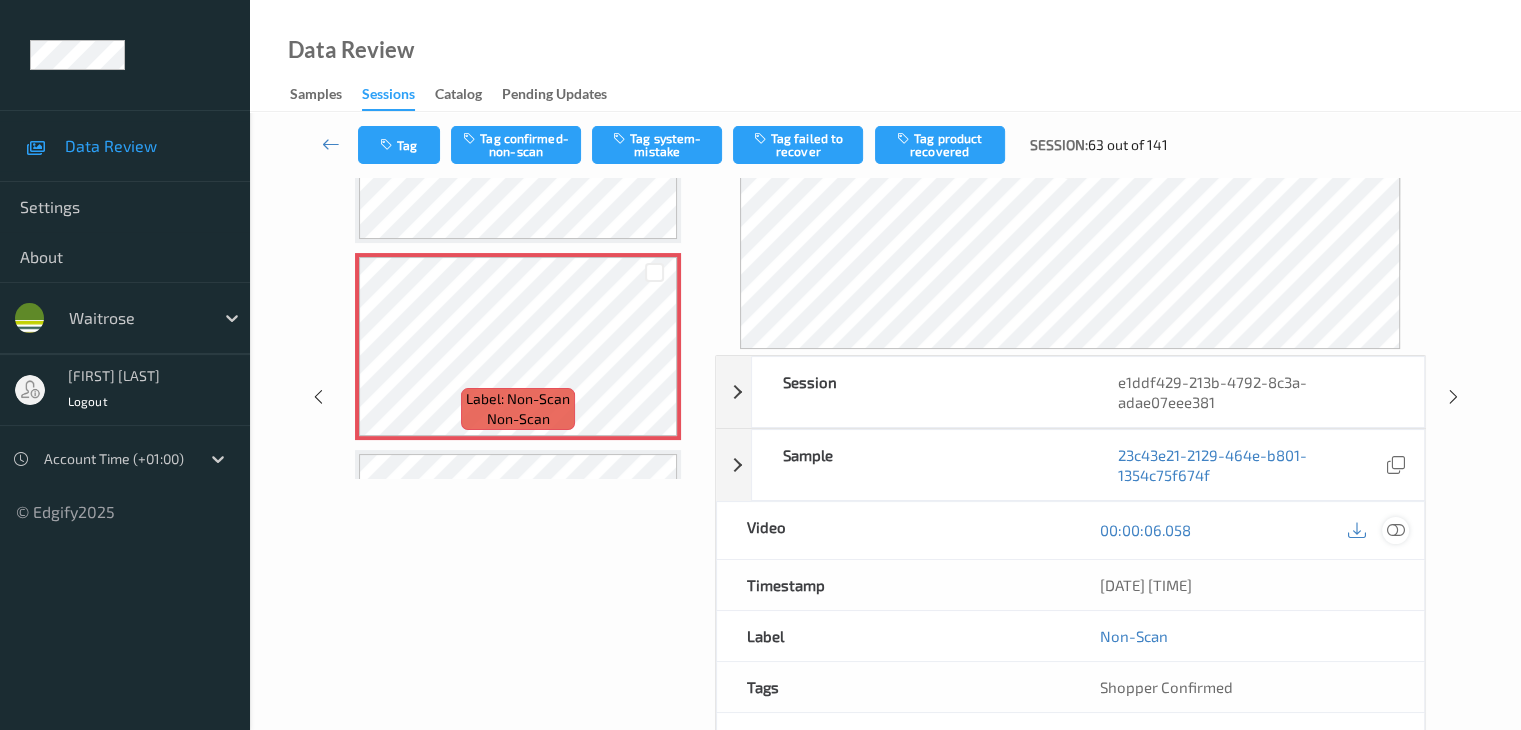 click at bounding box center [1395, 530] 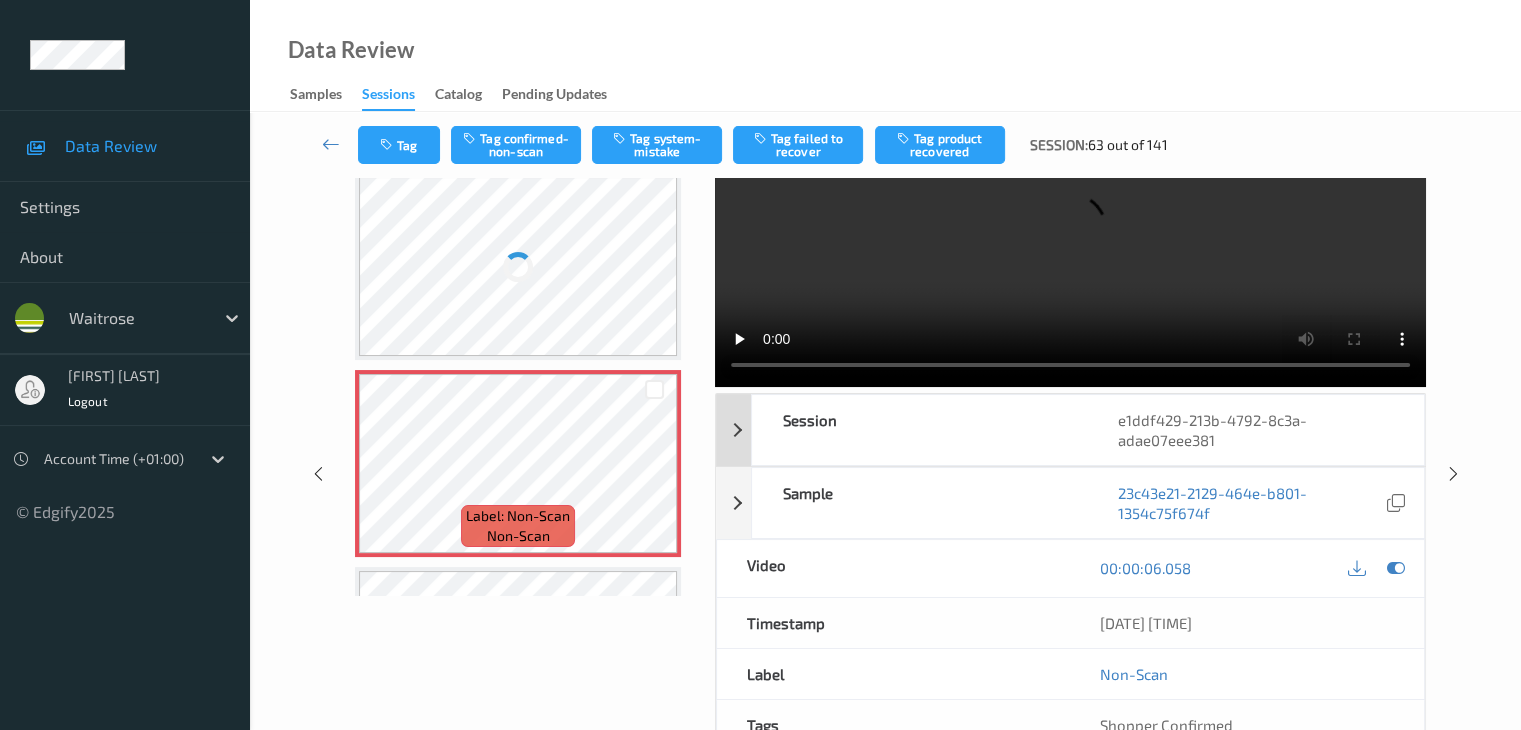 scroll, scrollTop: 0, scrollLeft: 0, axis: both 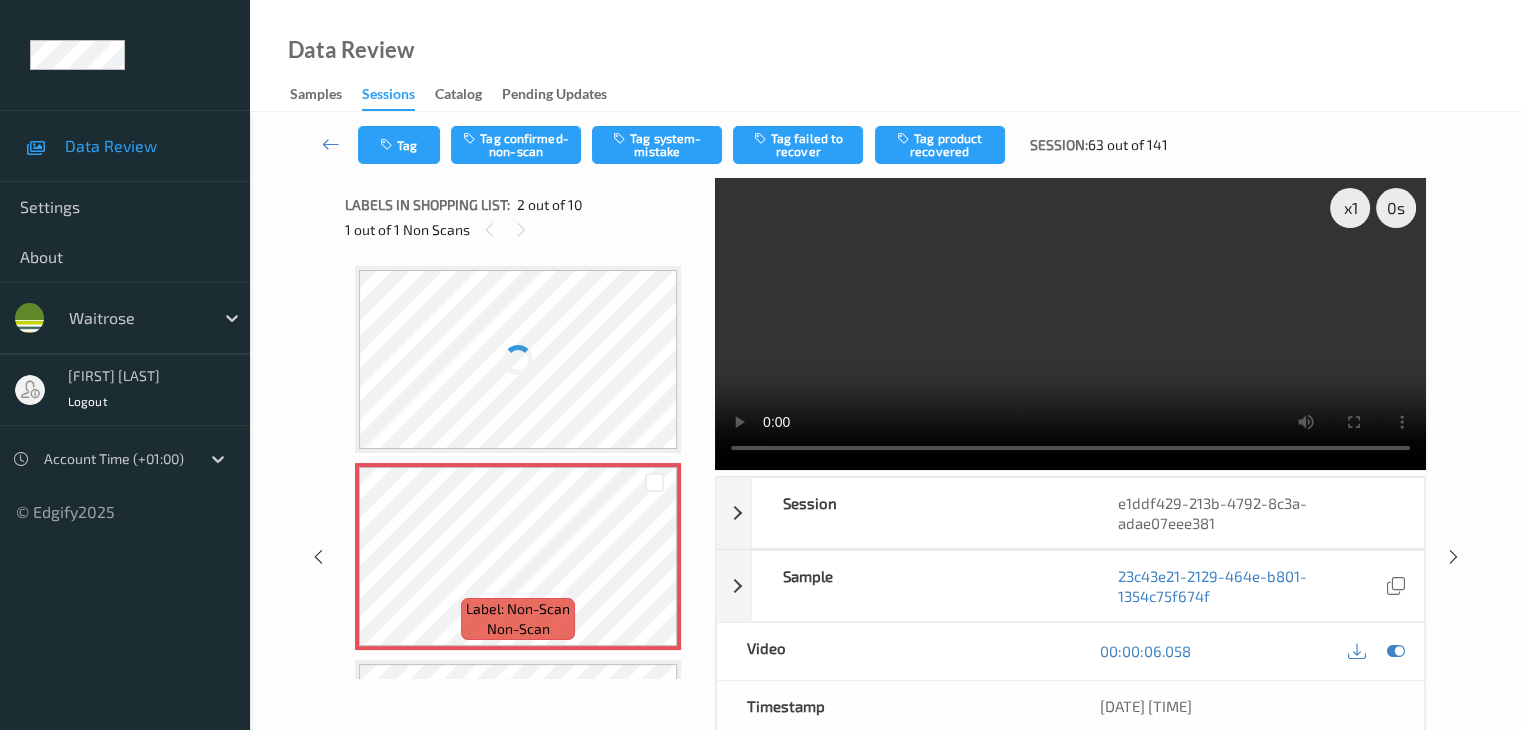 click at bounding box center (518, 359) 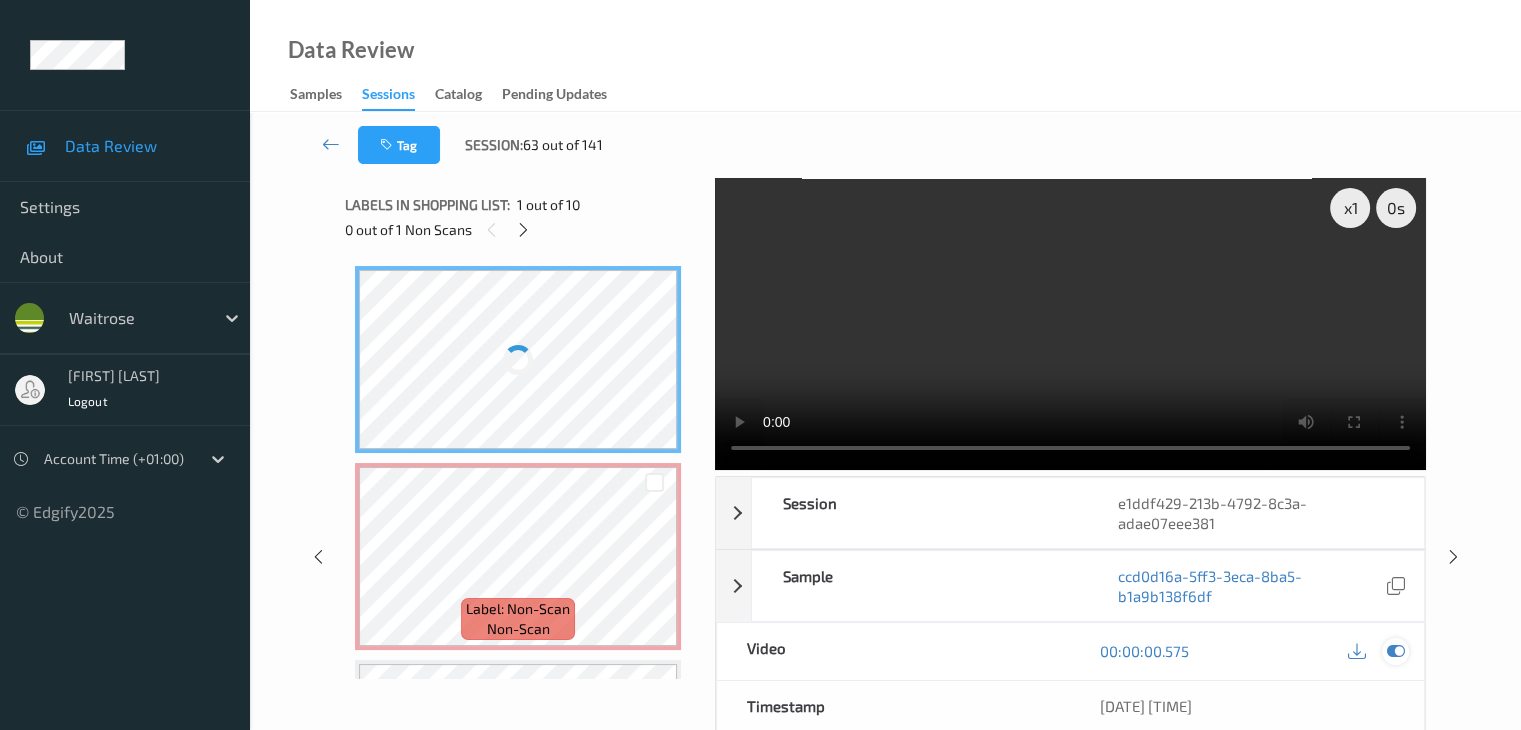 click at bounding box center (1395, 651) 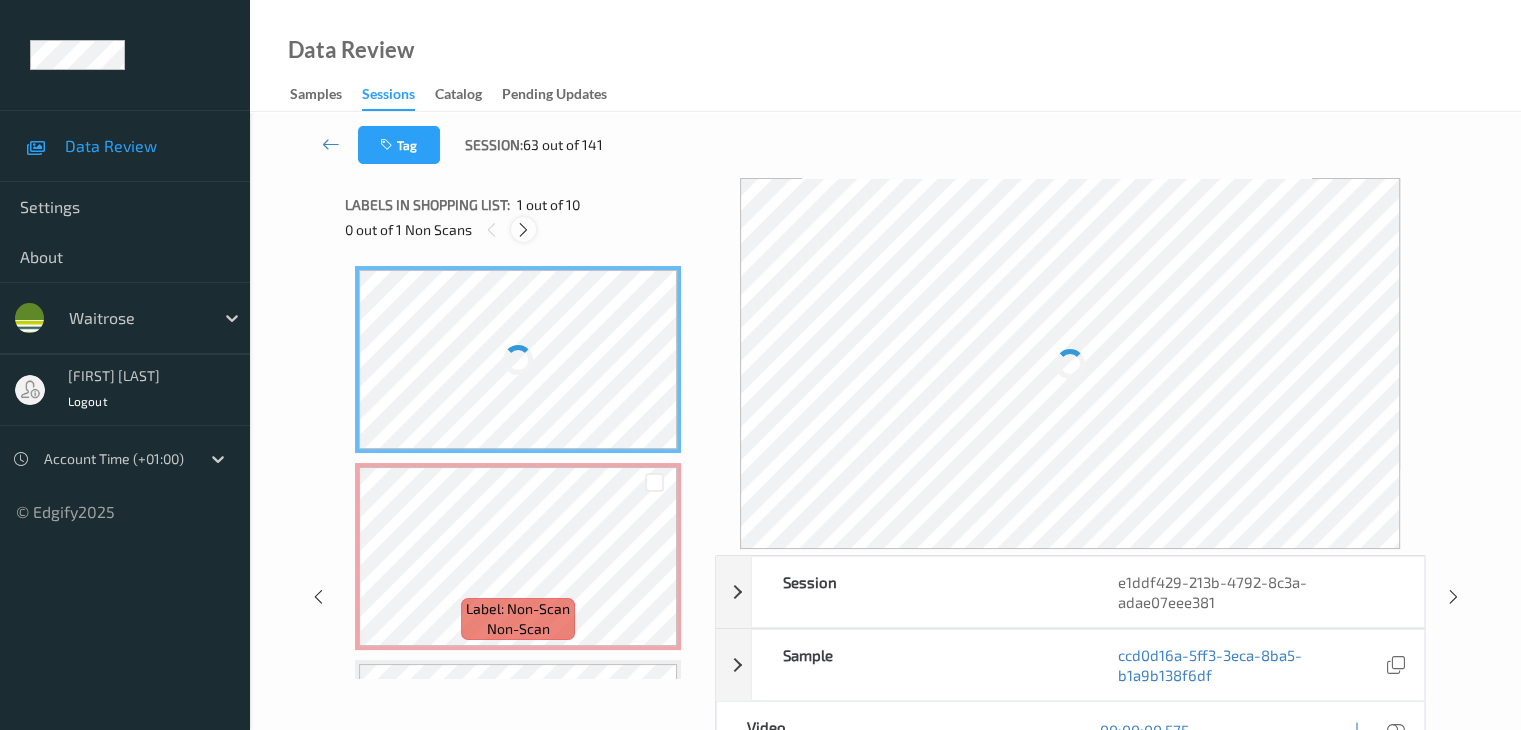 click at bounding box center (523, 230) 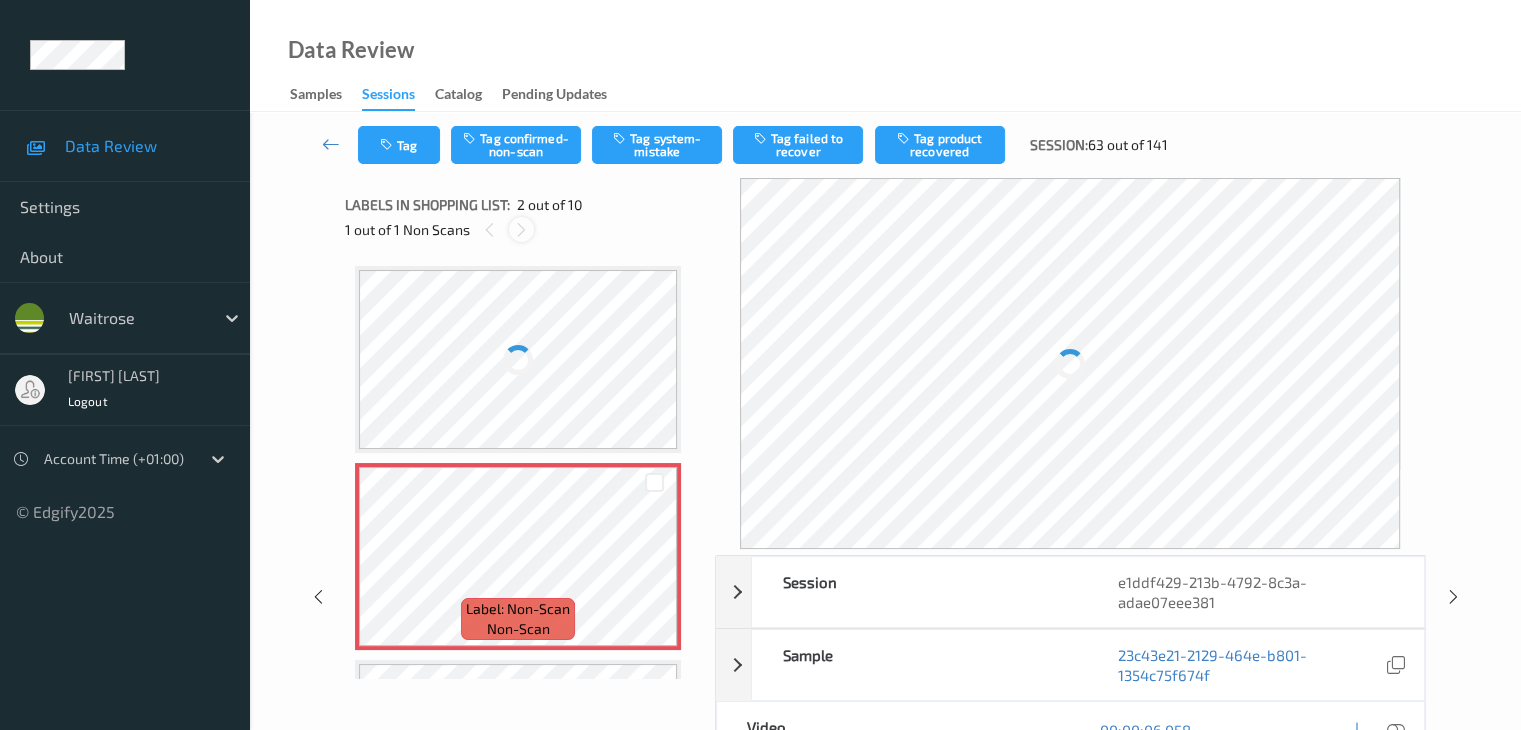 scroll, scrollTop: 10, scrollLeft: 0, axis: vertical 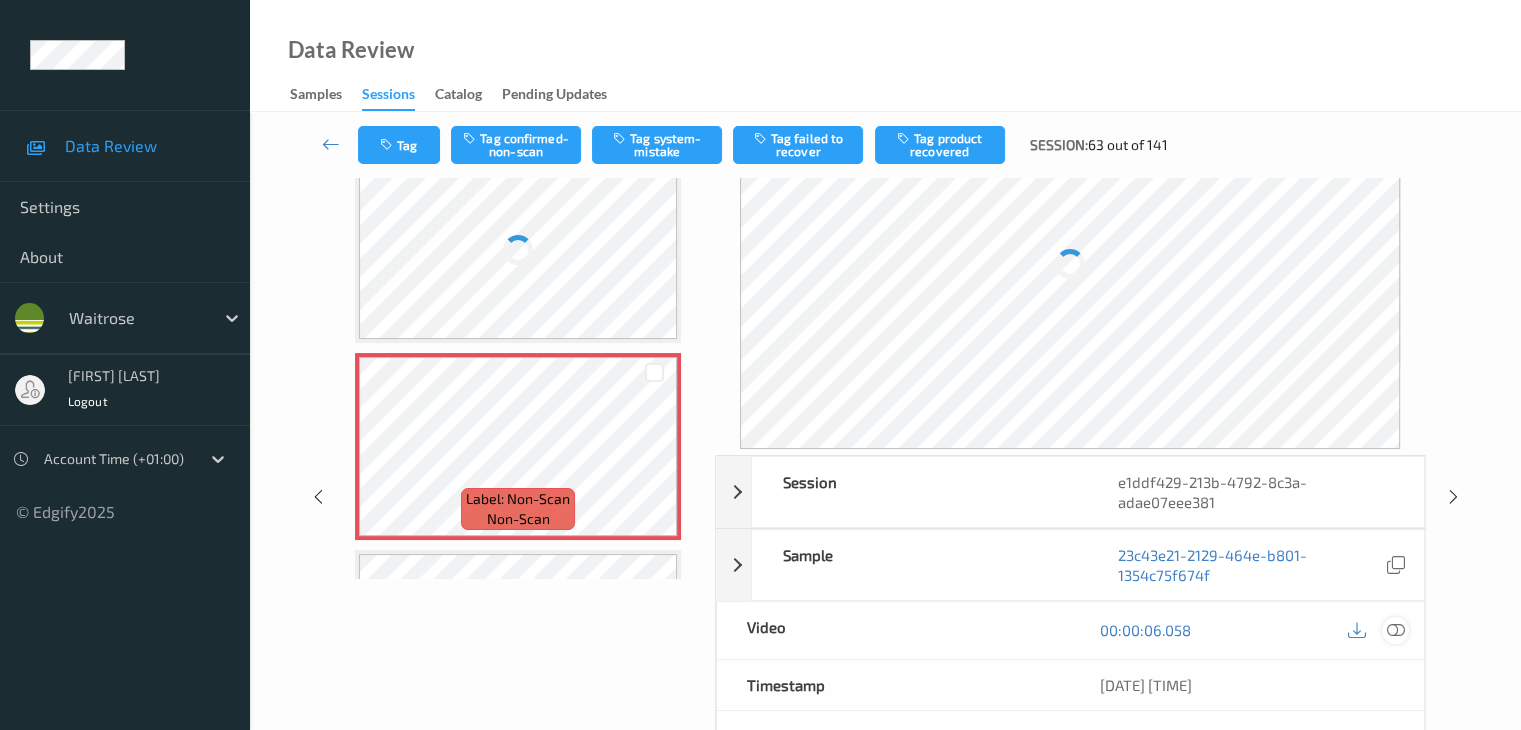 click at bounding box center [1395, 630] 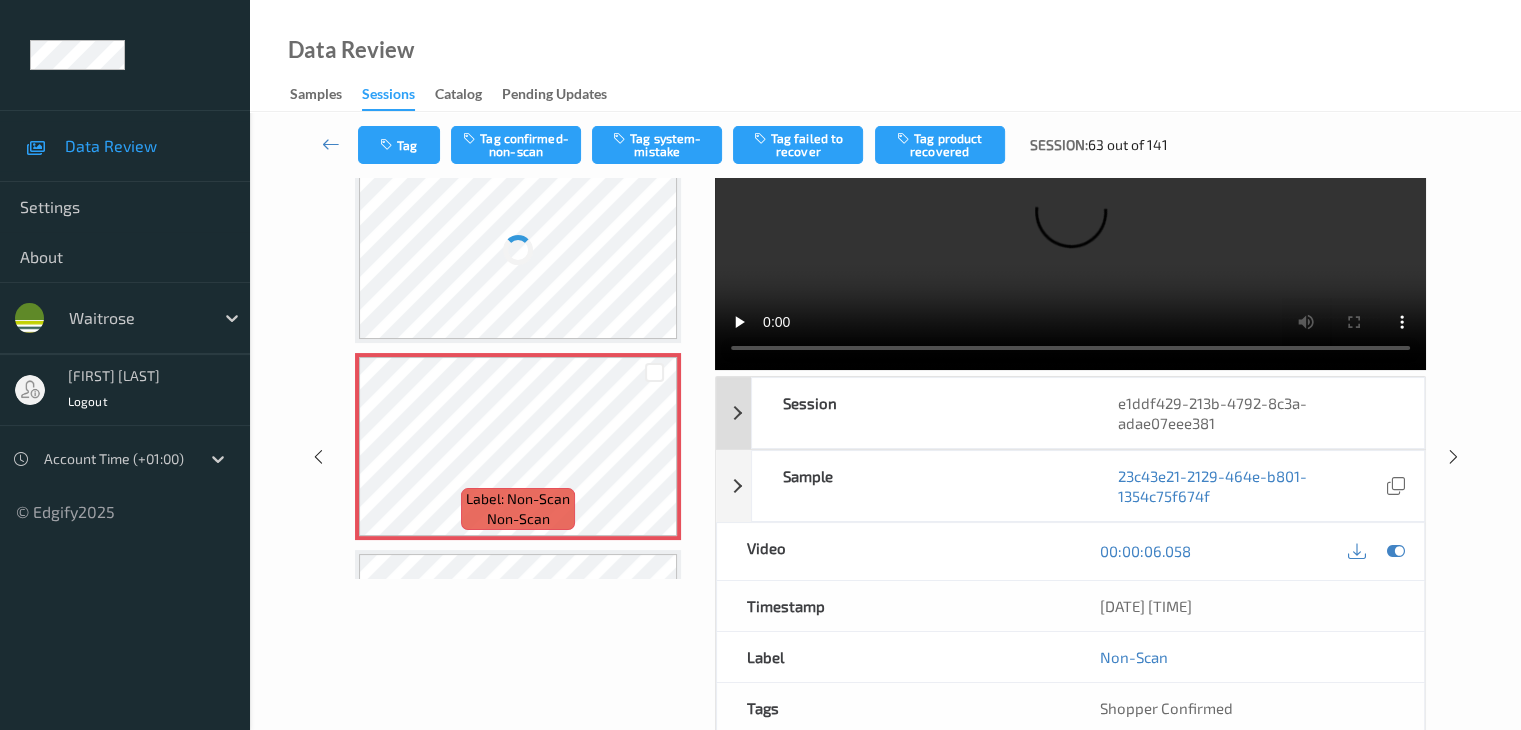 scroll, scrollTop: 0, scrollLeft: 0, axis: both 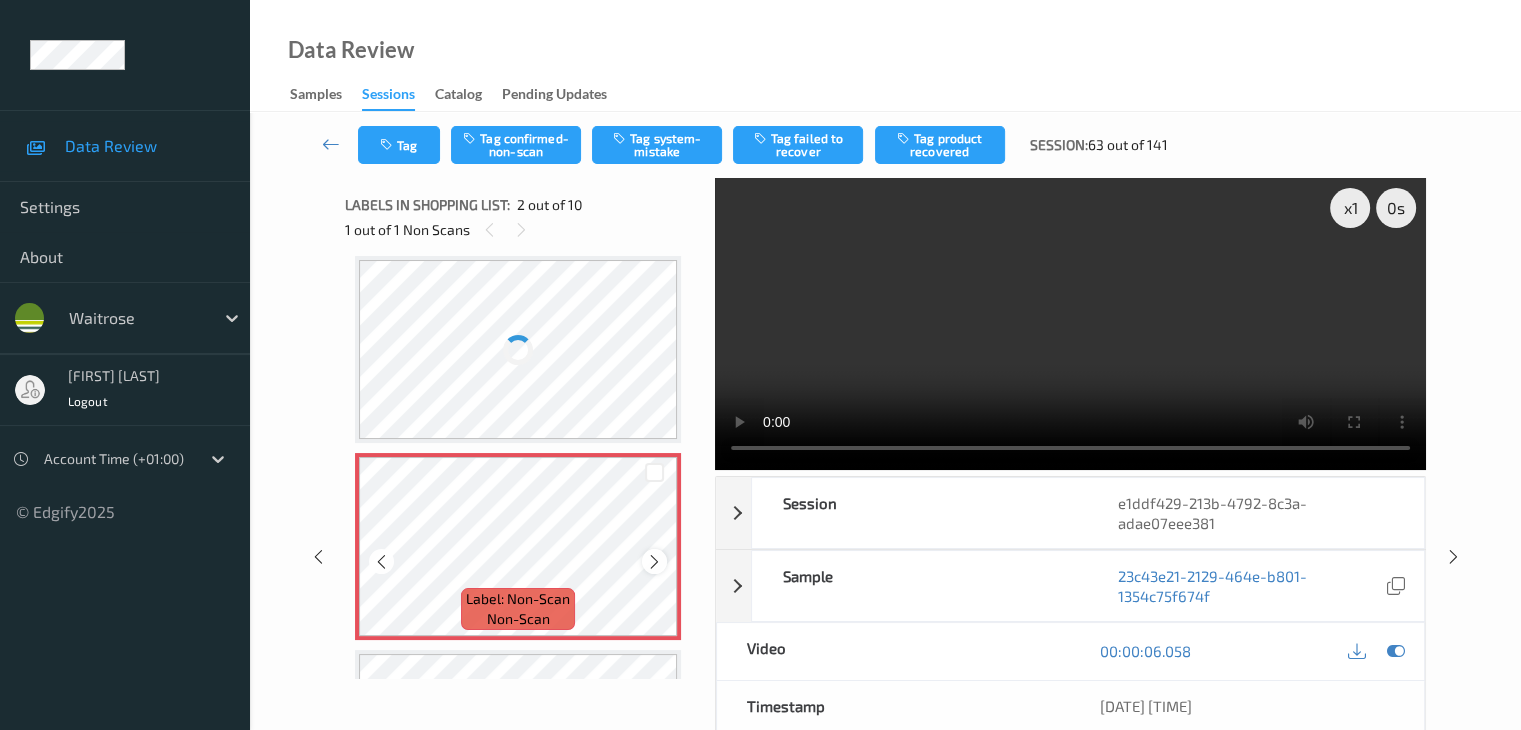 click at bounding box center [654, 562] 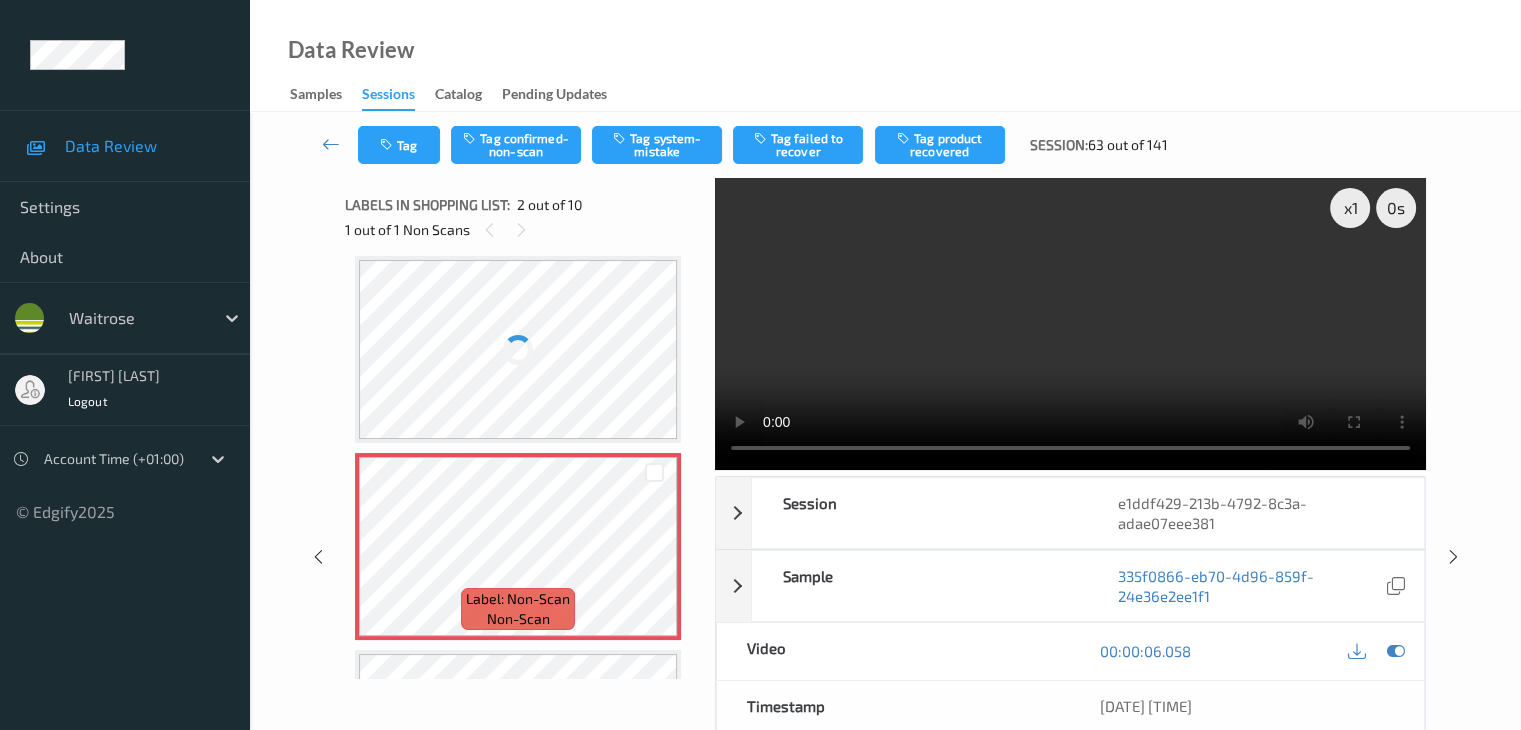 click at bounding box center (518, 349) 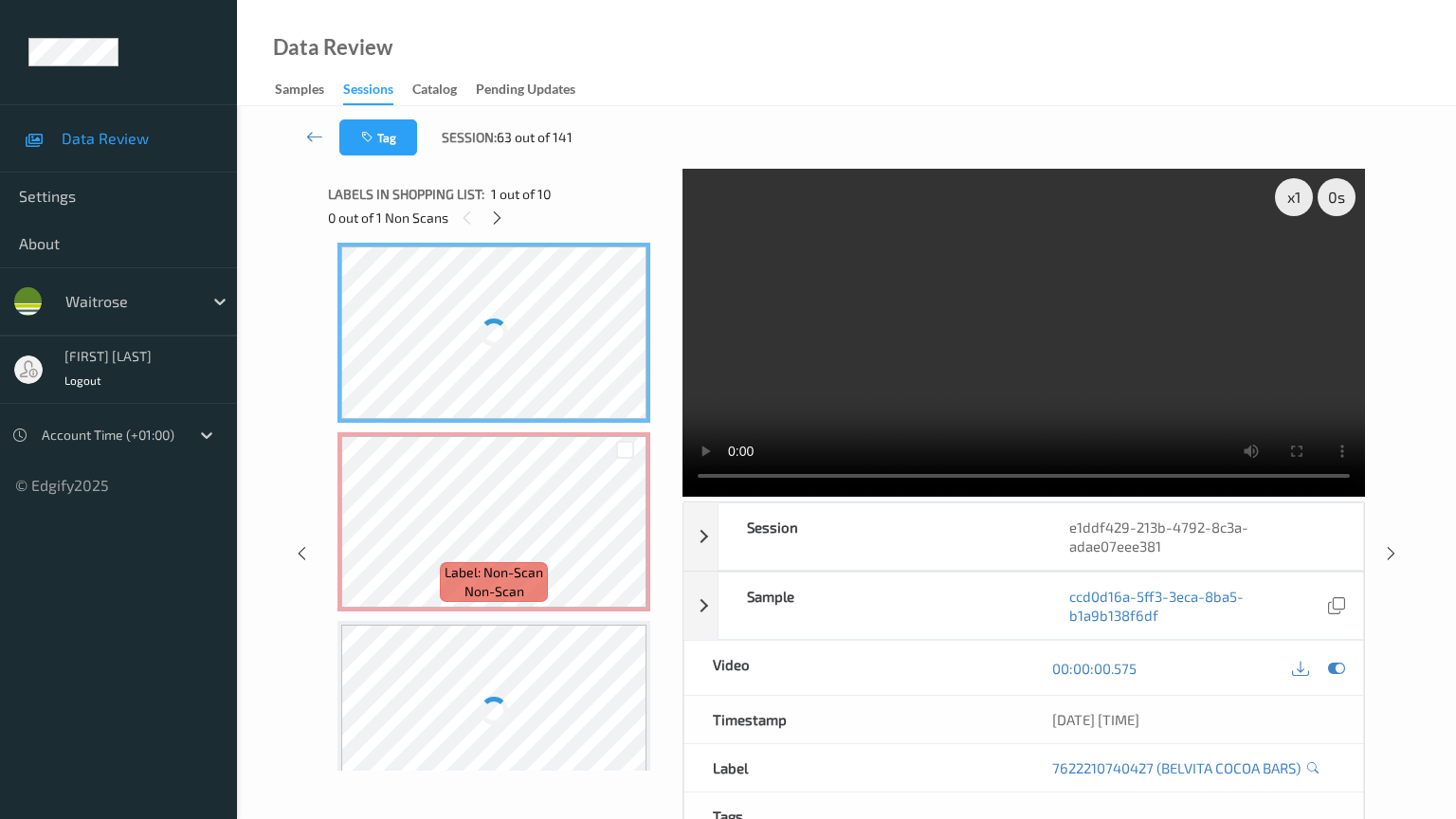 type 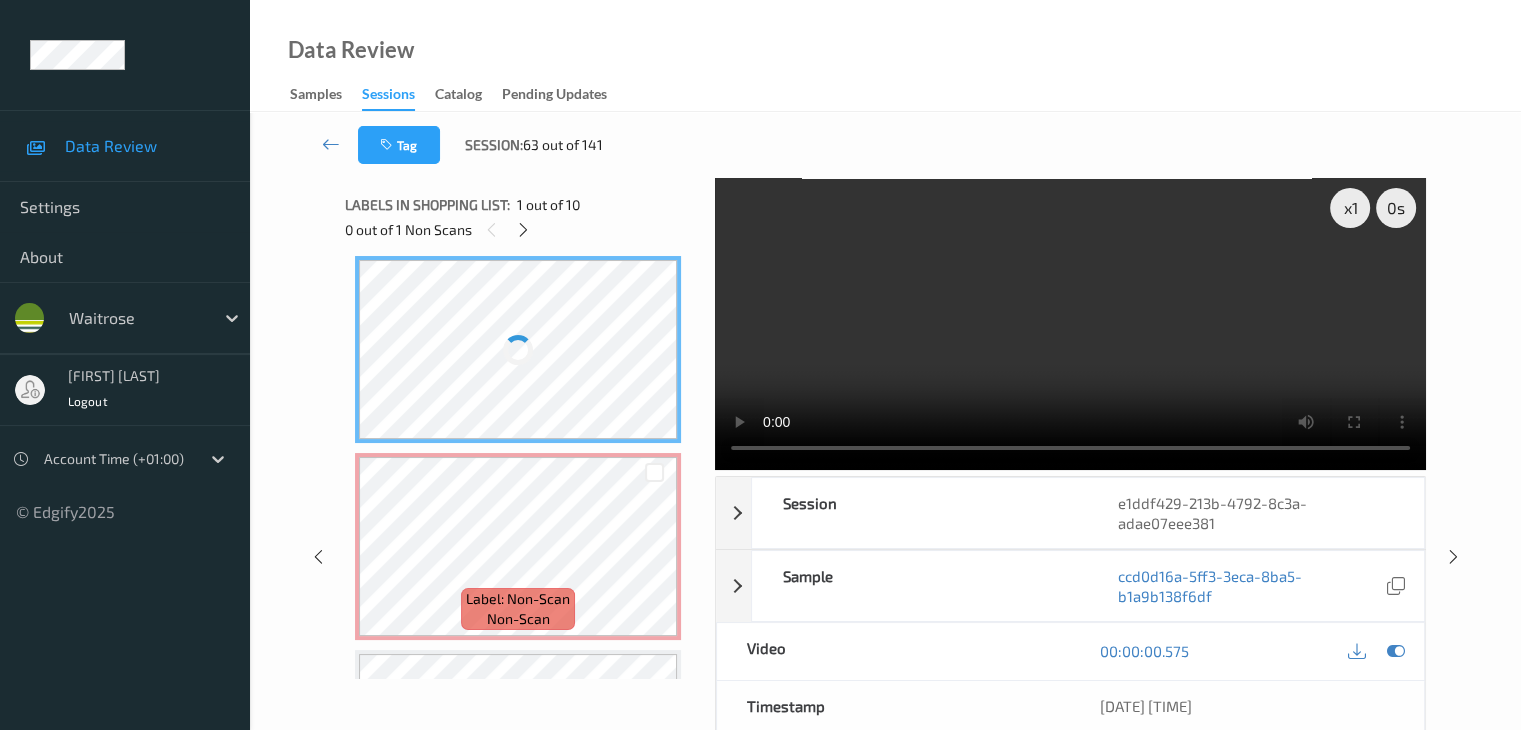 click at bounding box center [518, 349] 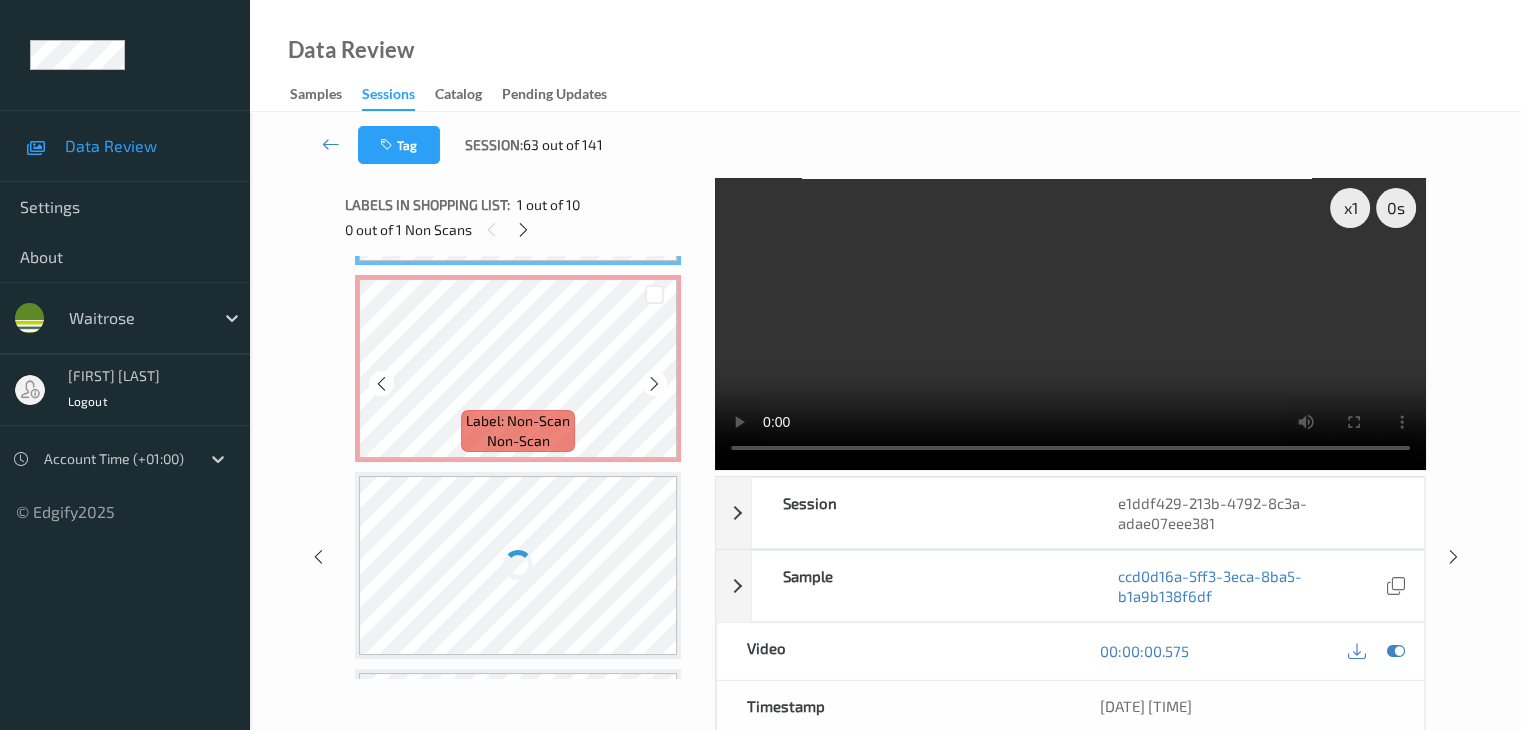 scroll, scrollTop: 210, scrollLeft: 0, axis: vertical 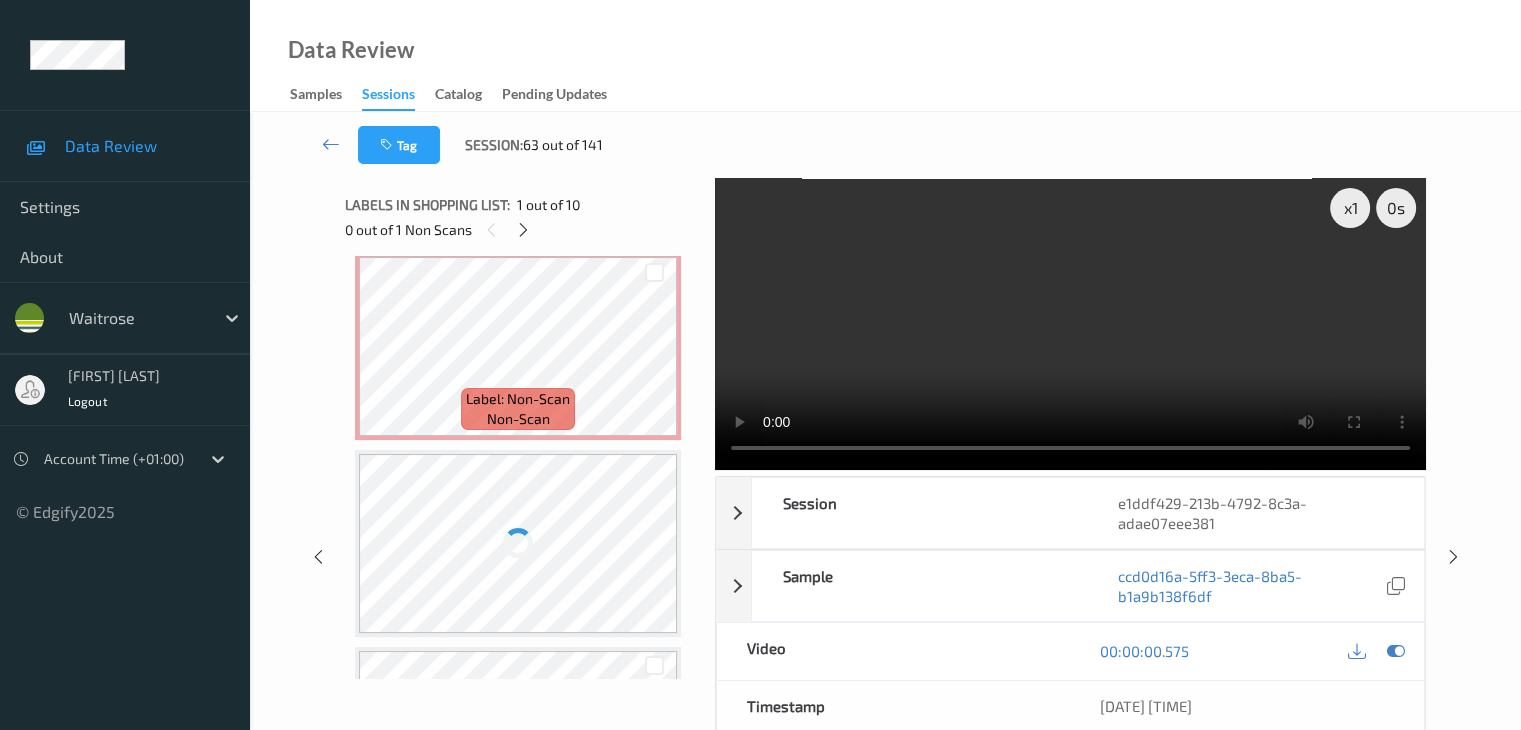 click at bounding box center [518, 543] 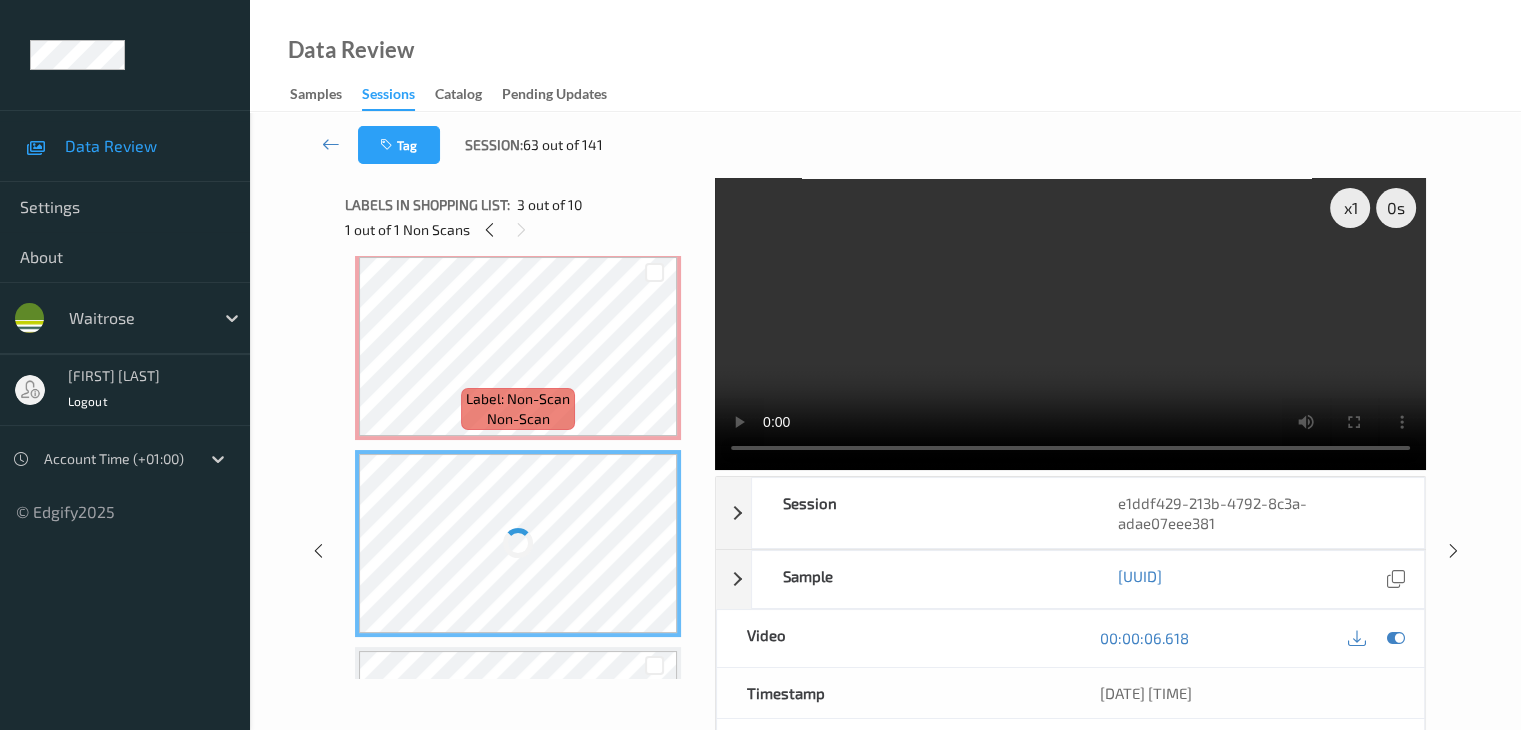 click at bounding box center [518, 543] 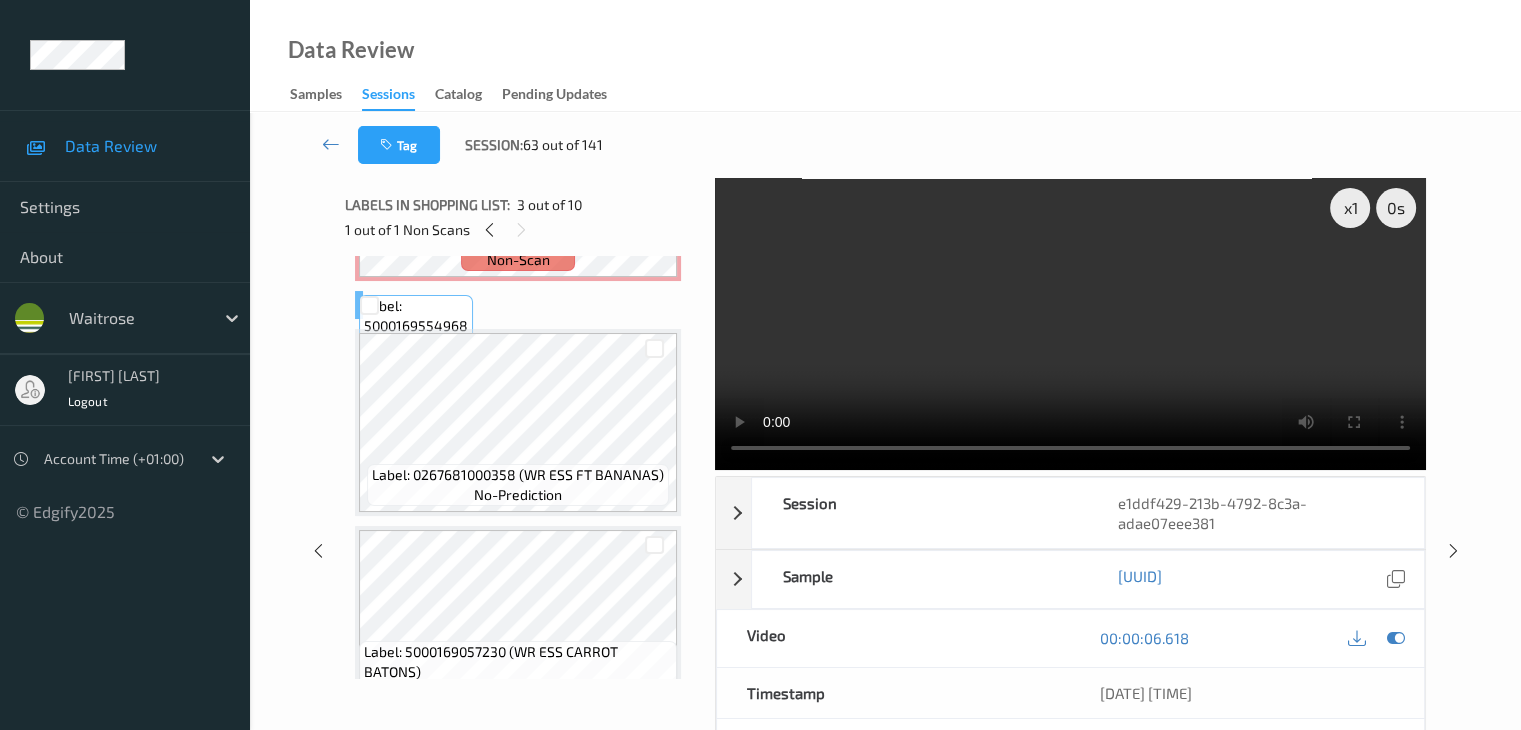 scroll, scrollTop: 231, scrollLeft: 0, axis: vertical 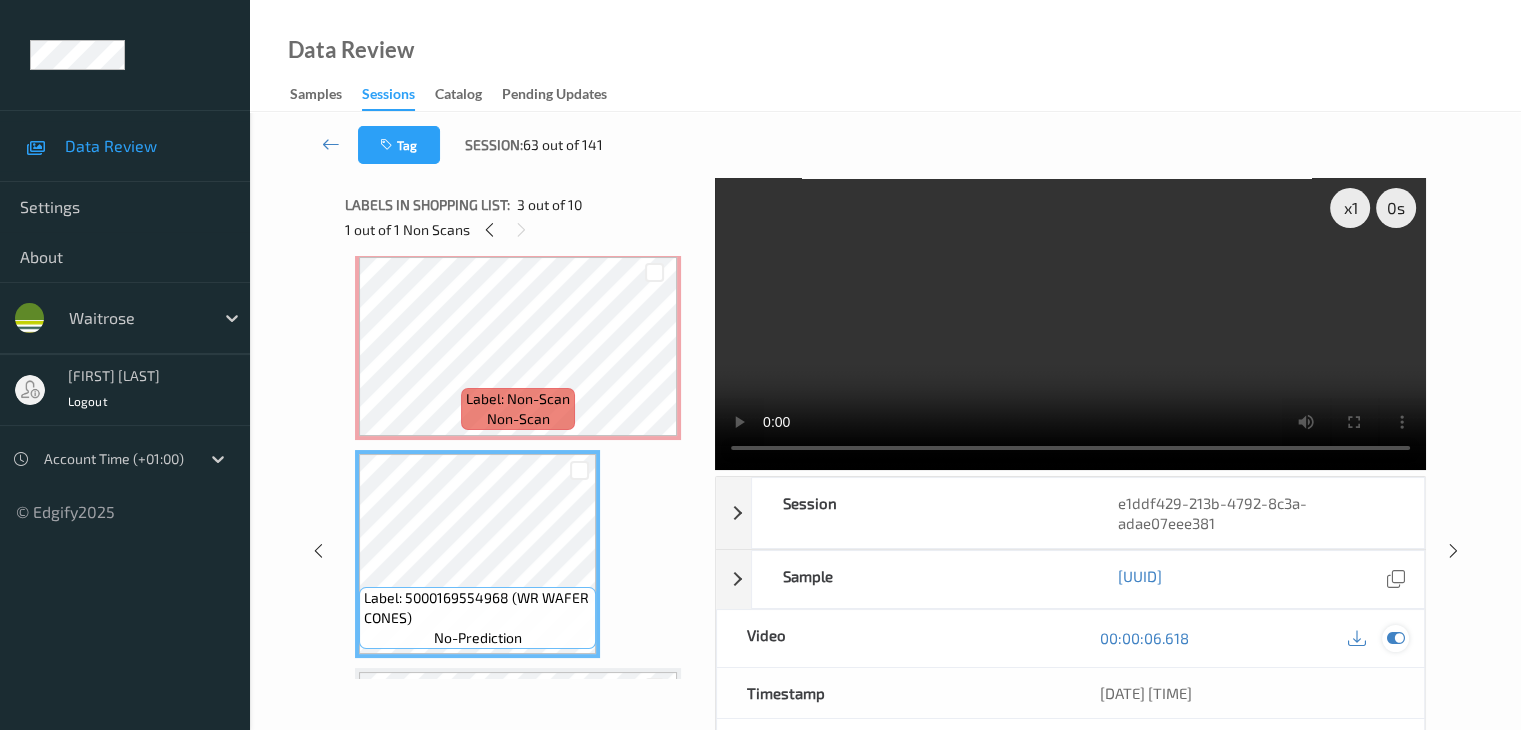 click at bounding box center [1395, 638] 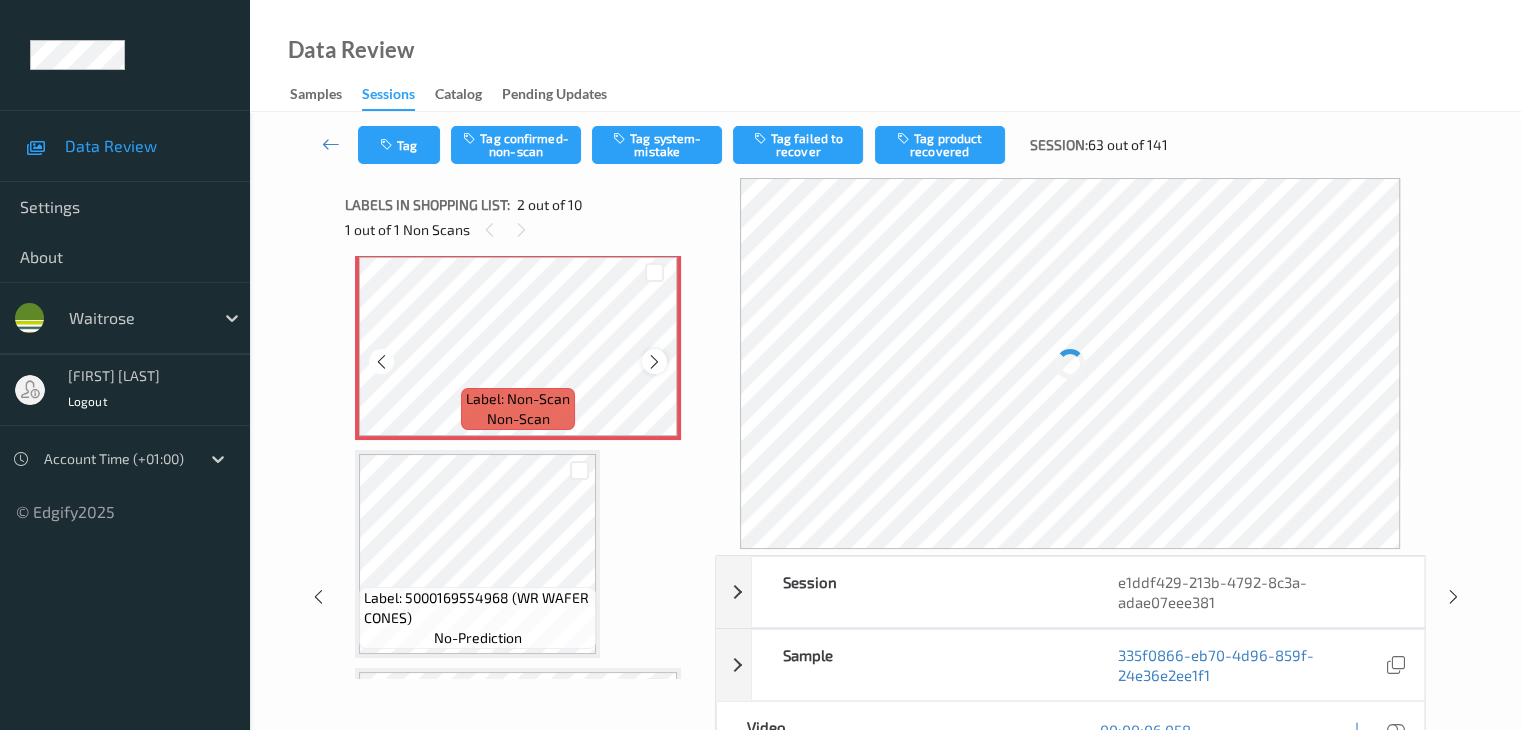 click at bounding box center [654, 362] 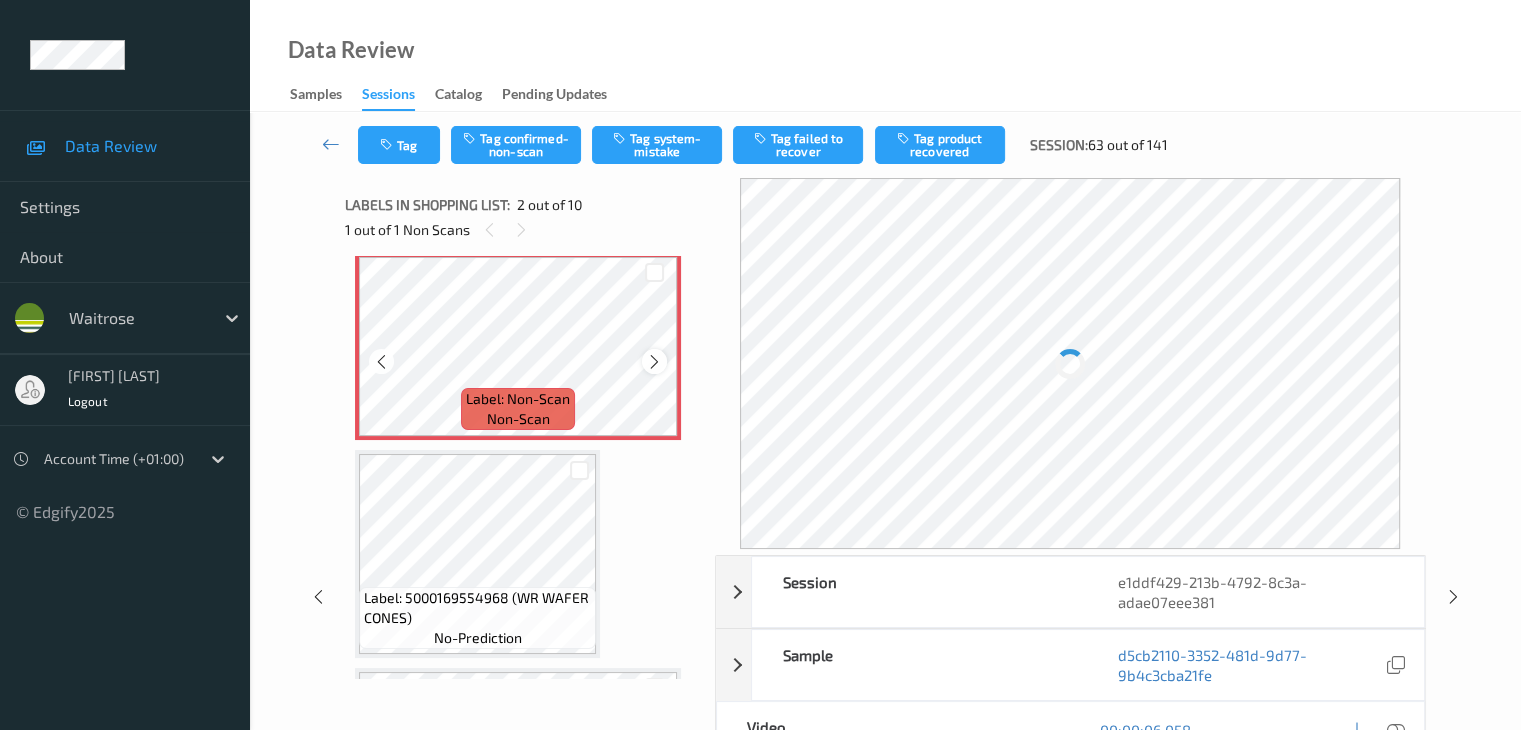 click at bounding box center [654, 362] 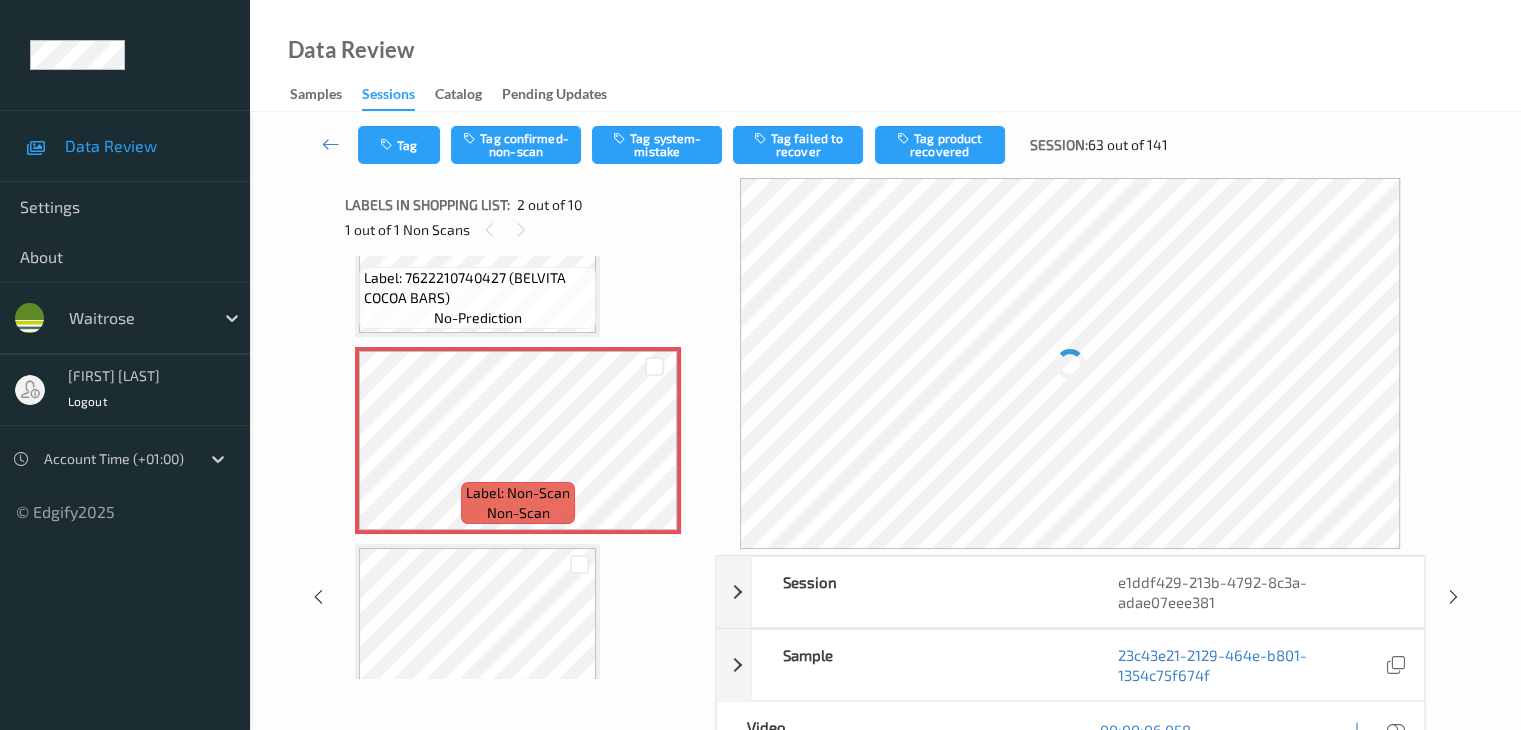 scroll, scrollTop: 31, scrollLeft: 0, axis: vertical 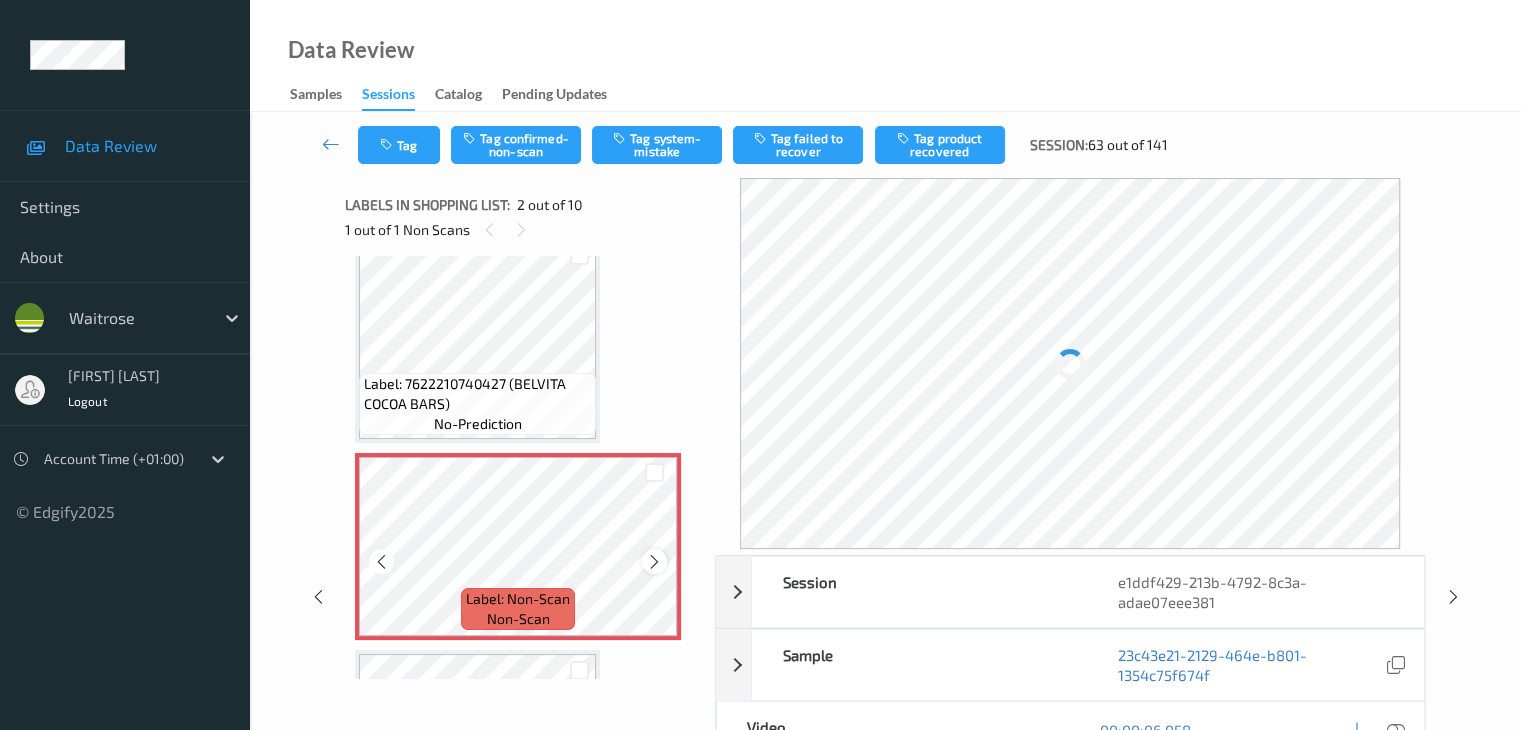 click at bounding box center [654, 562] 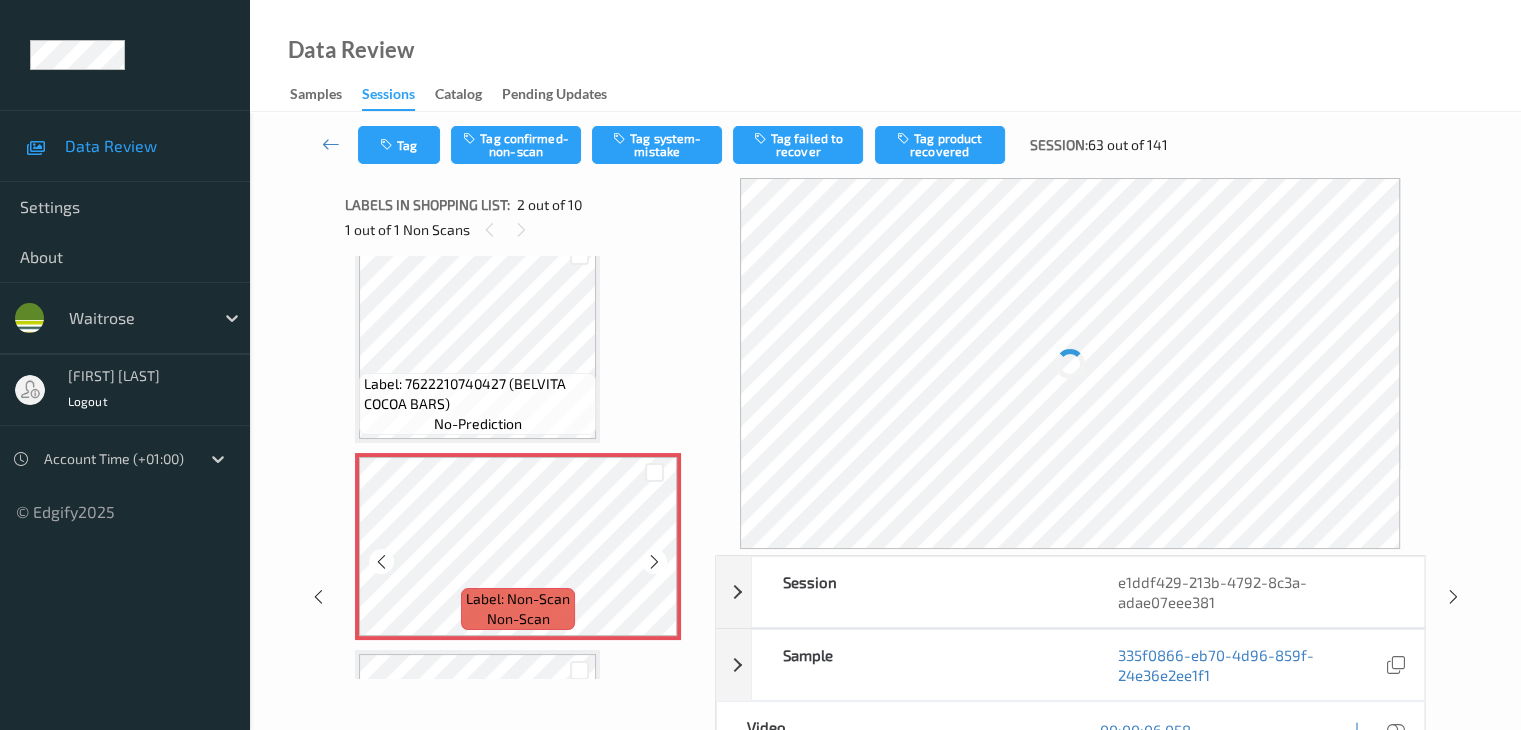 click at bounding box center (654, 562) 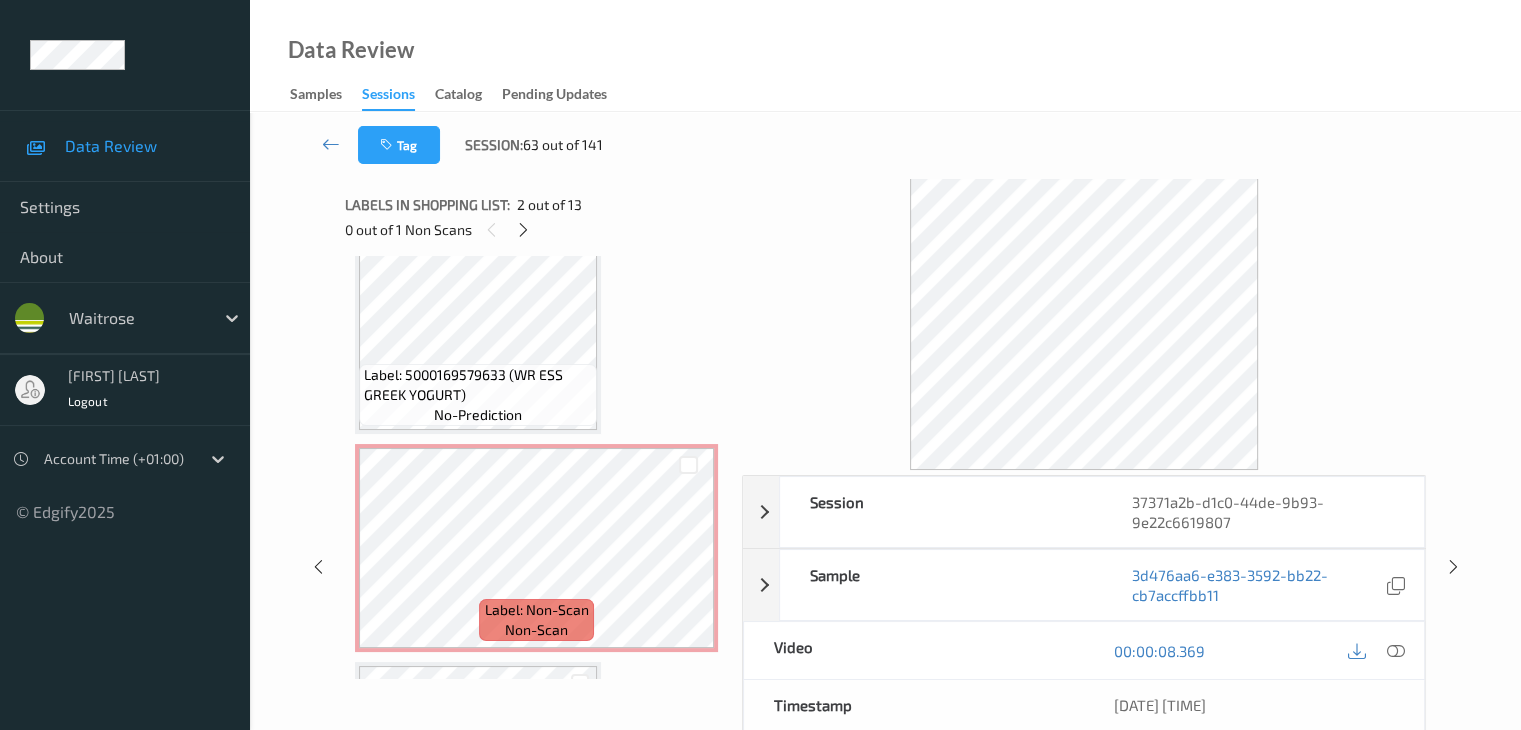 scroll, scrollTop: 600, scrollLeft: 0, axis: vertical 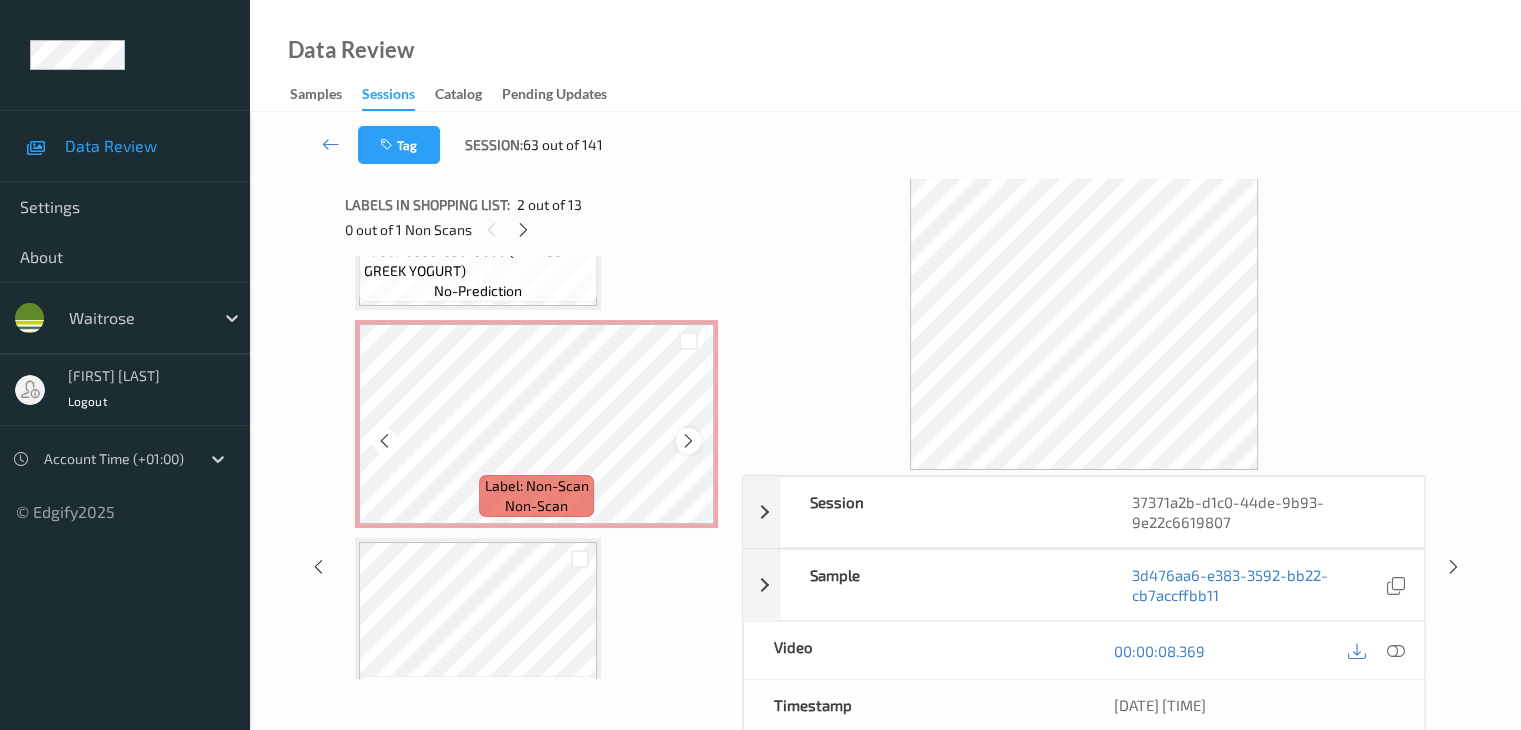 click at bounding box center (688, 441) 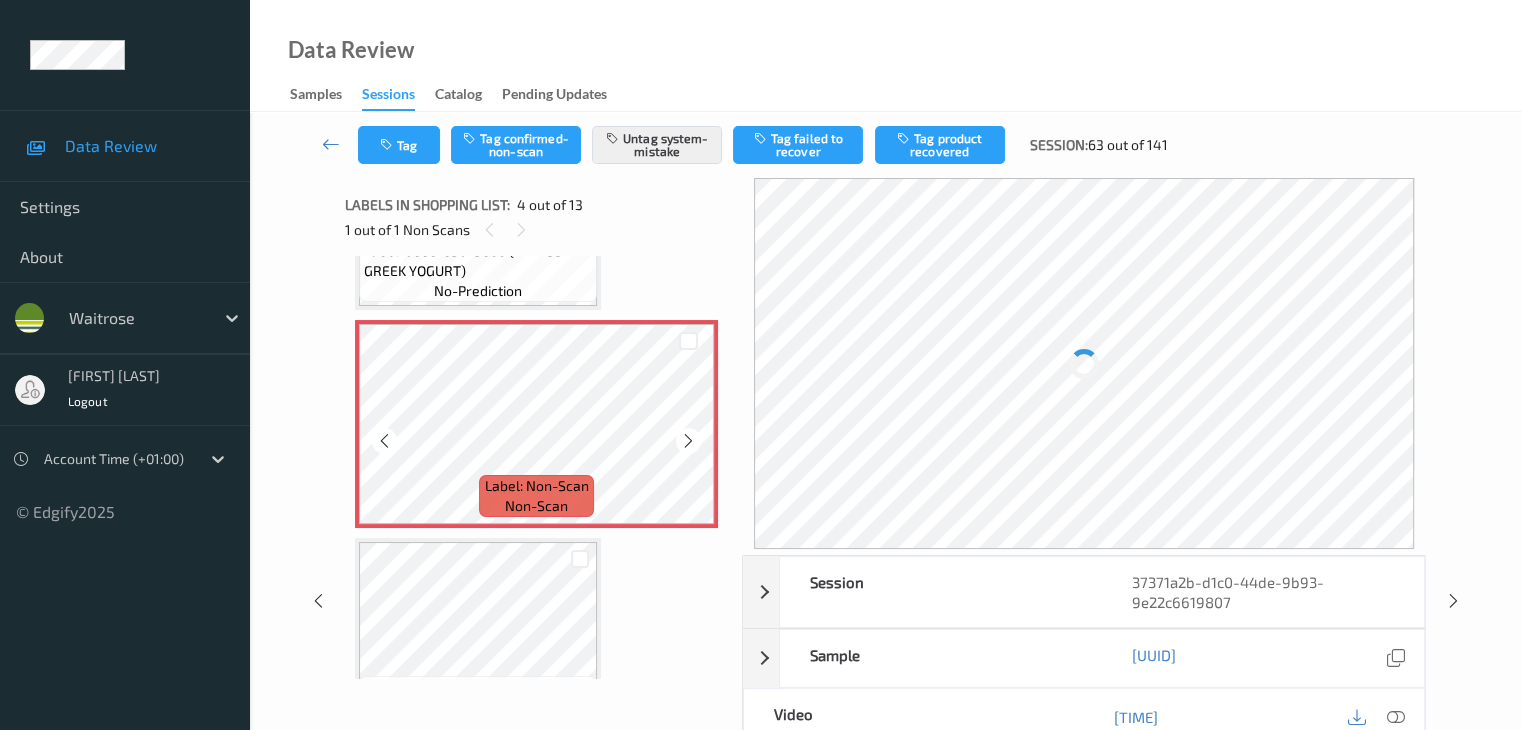 click at bounding box center (688, 441) 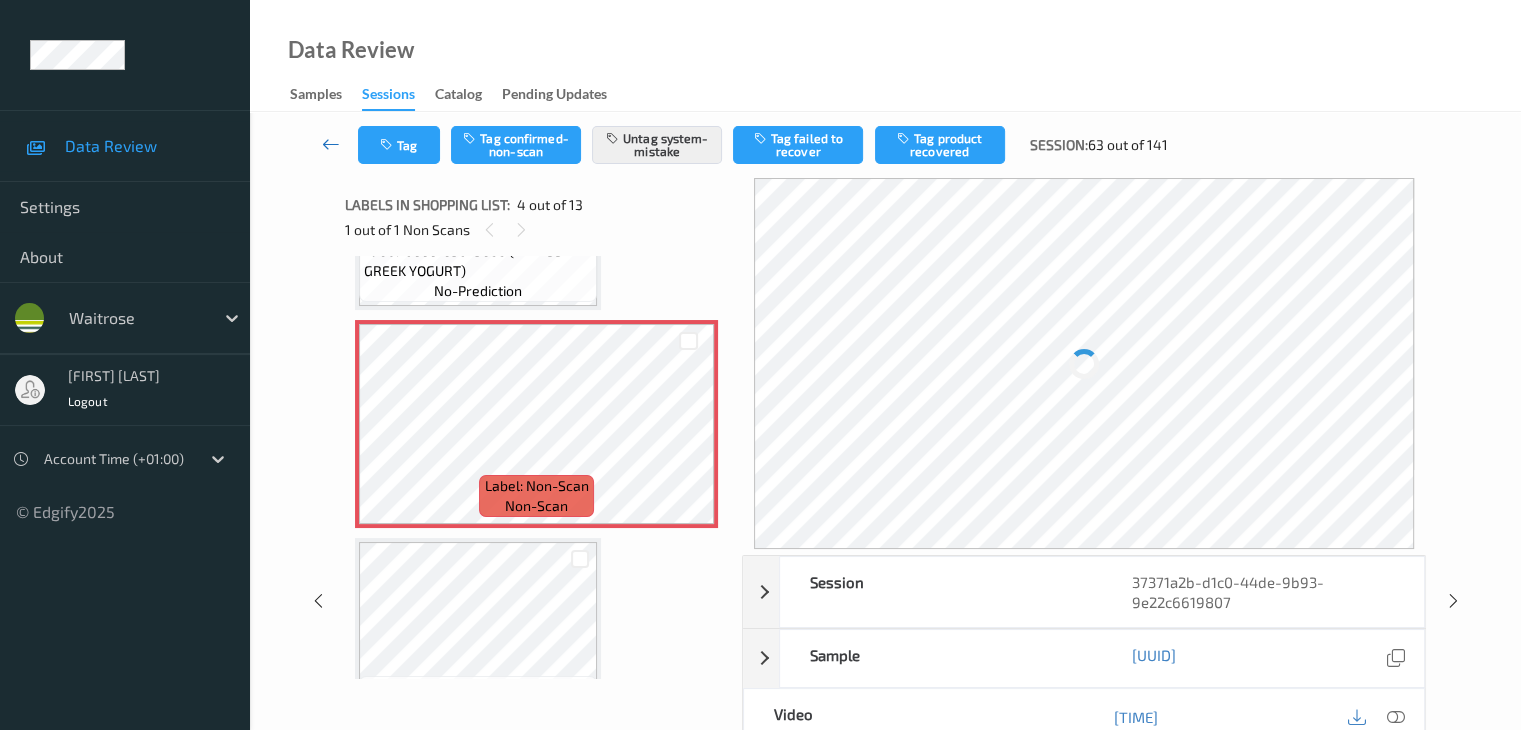 click at bounding box center [331, 144] 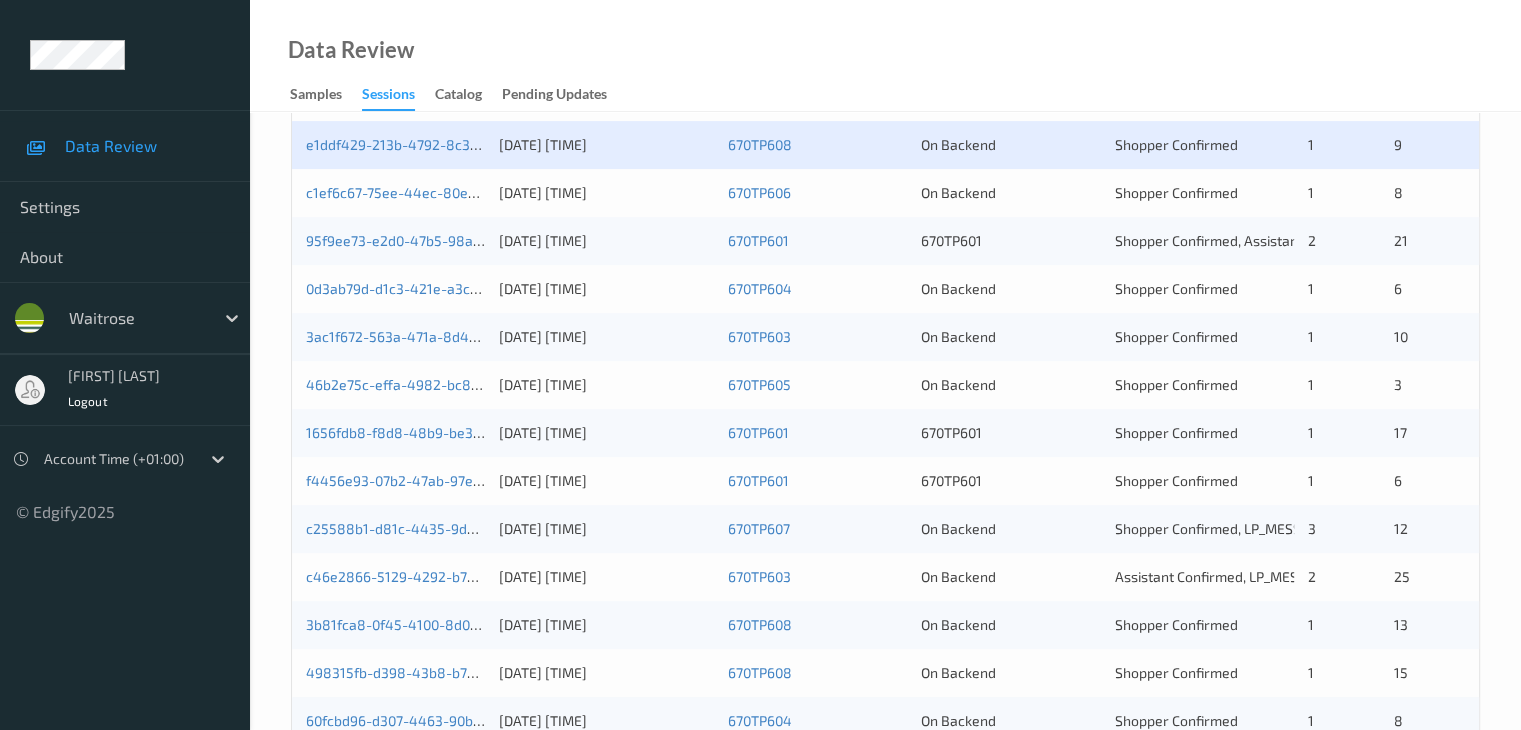 scroll, scrollTop: 600, scrollLeft: 0, axis: vertical 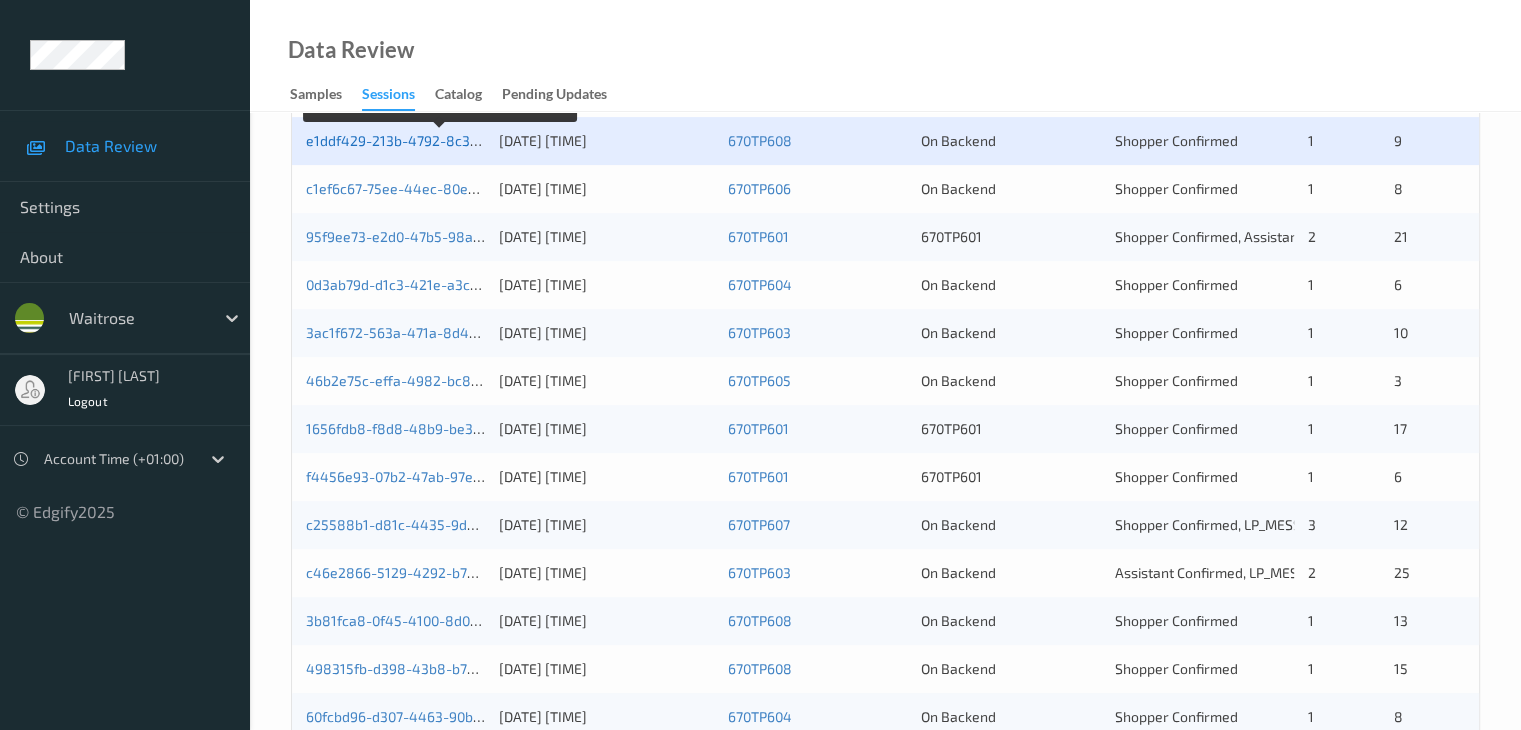 click on "e1ddf429-213b-4792-8c3a-adae07eee381" at bounding box center (442, 140) 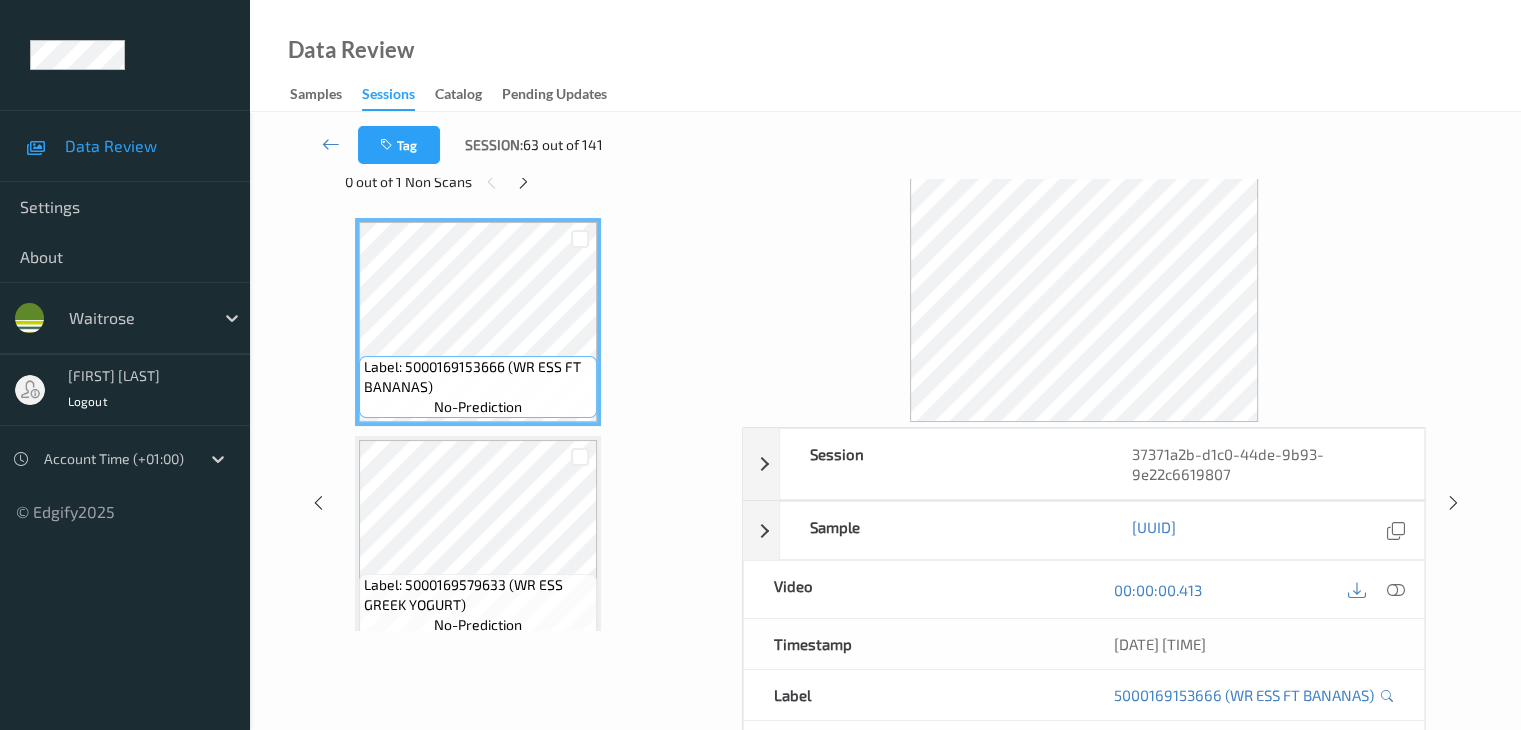 scroll, scrollTop: 0, scrollLeft: 0, axis: both 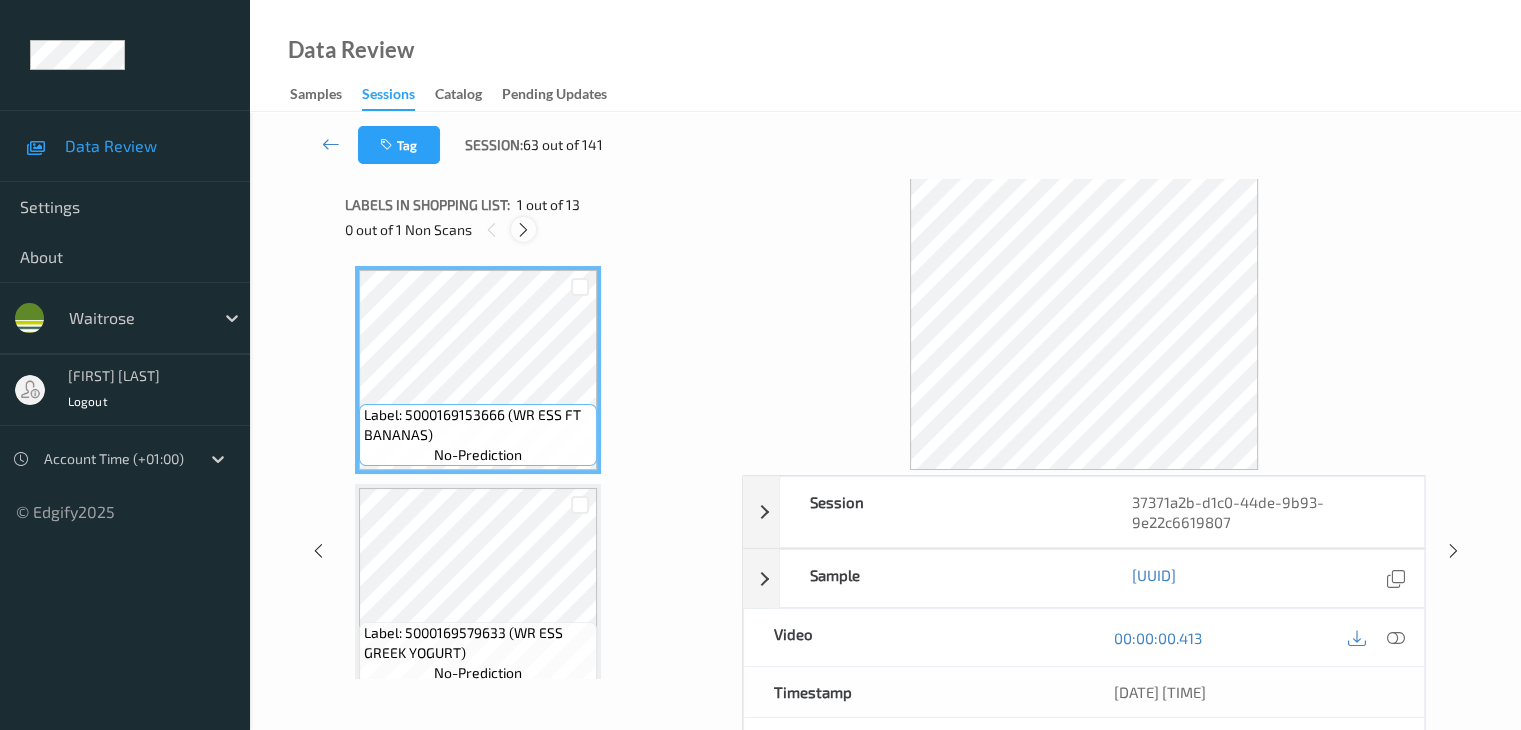 click at bounding box center (523, 230) 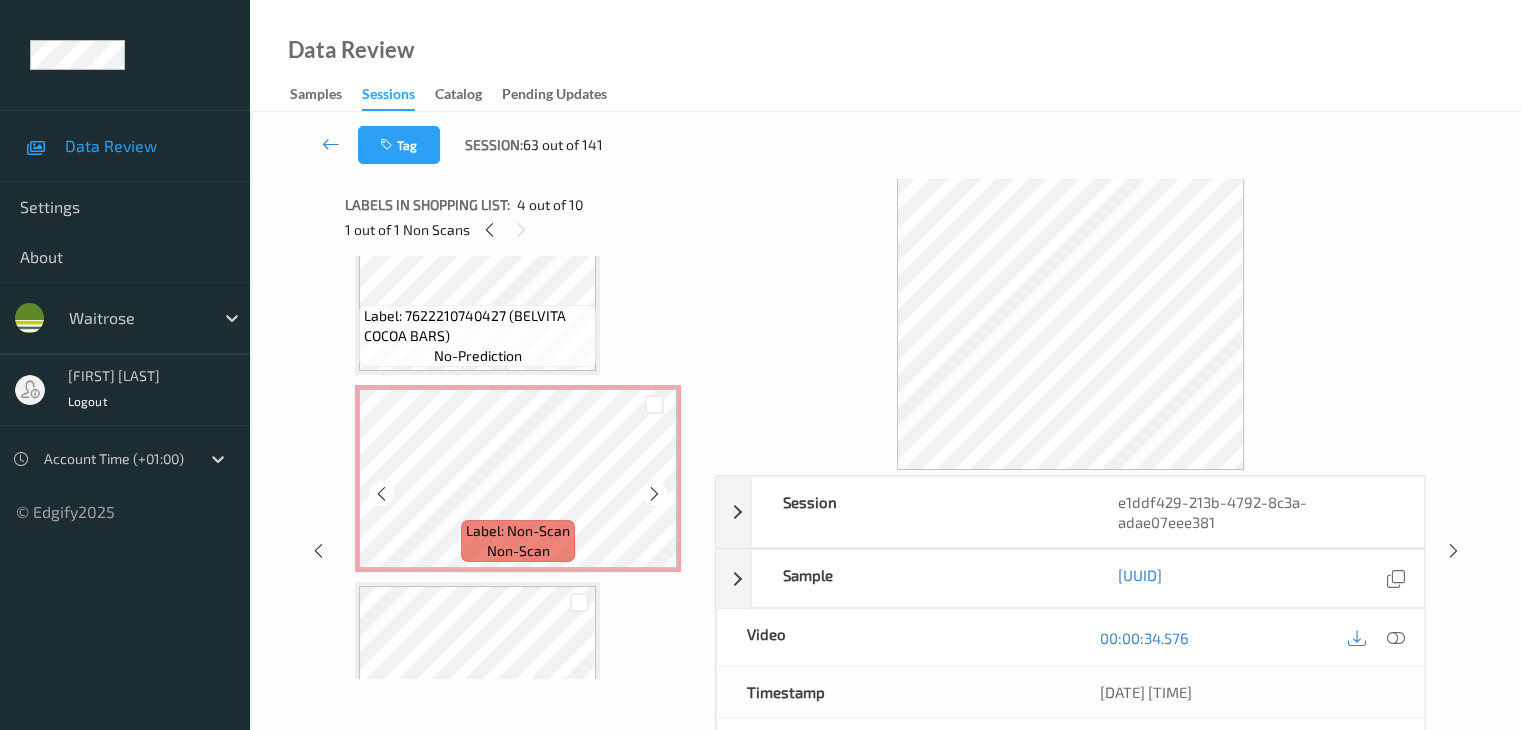 scroll, scrollTop: 100, scrollLeft: 0, axis: vertical 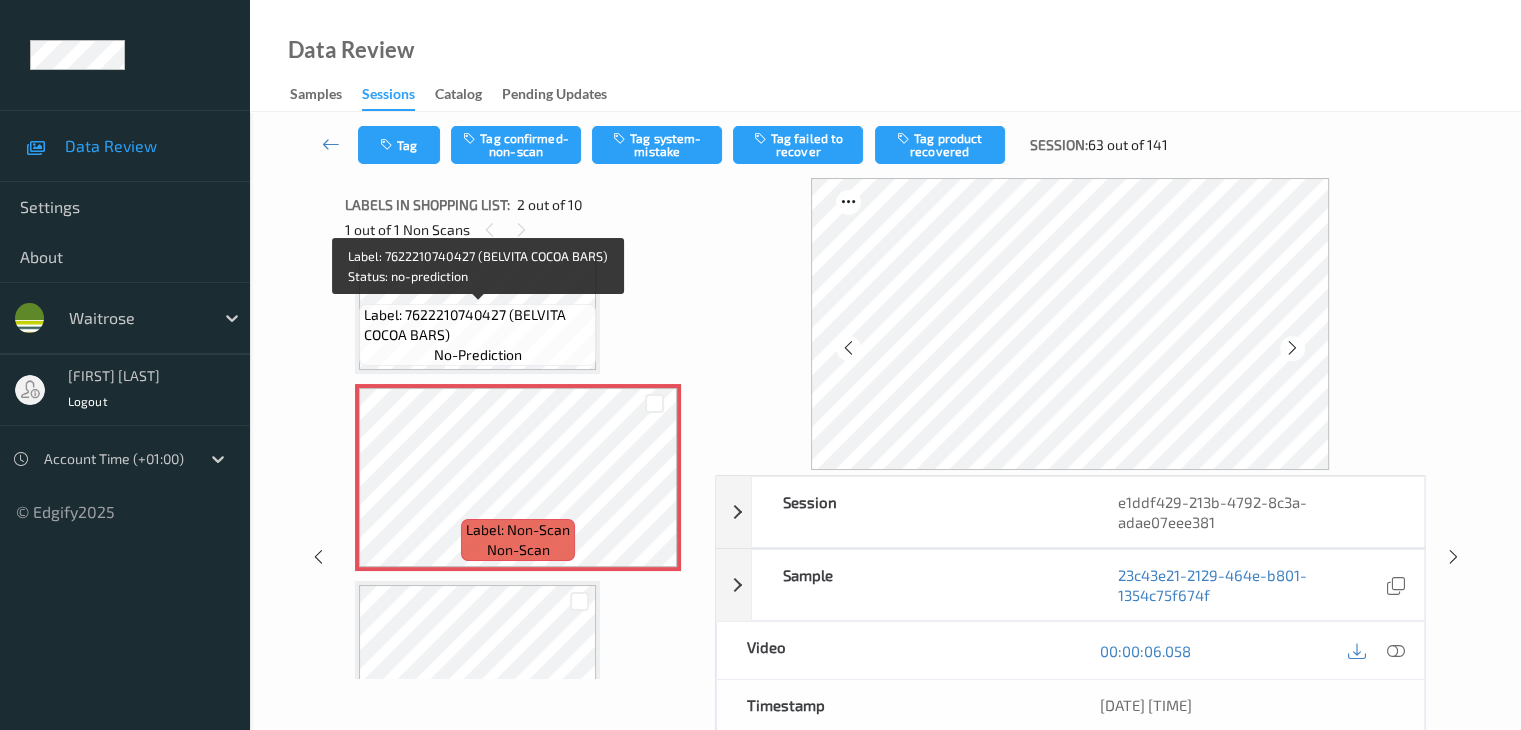 click on "Label: 7622210740427 (BELVITA COCOA BARS)" at bounding box center (477, 325) 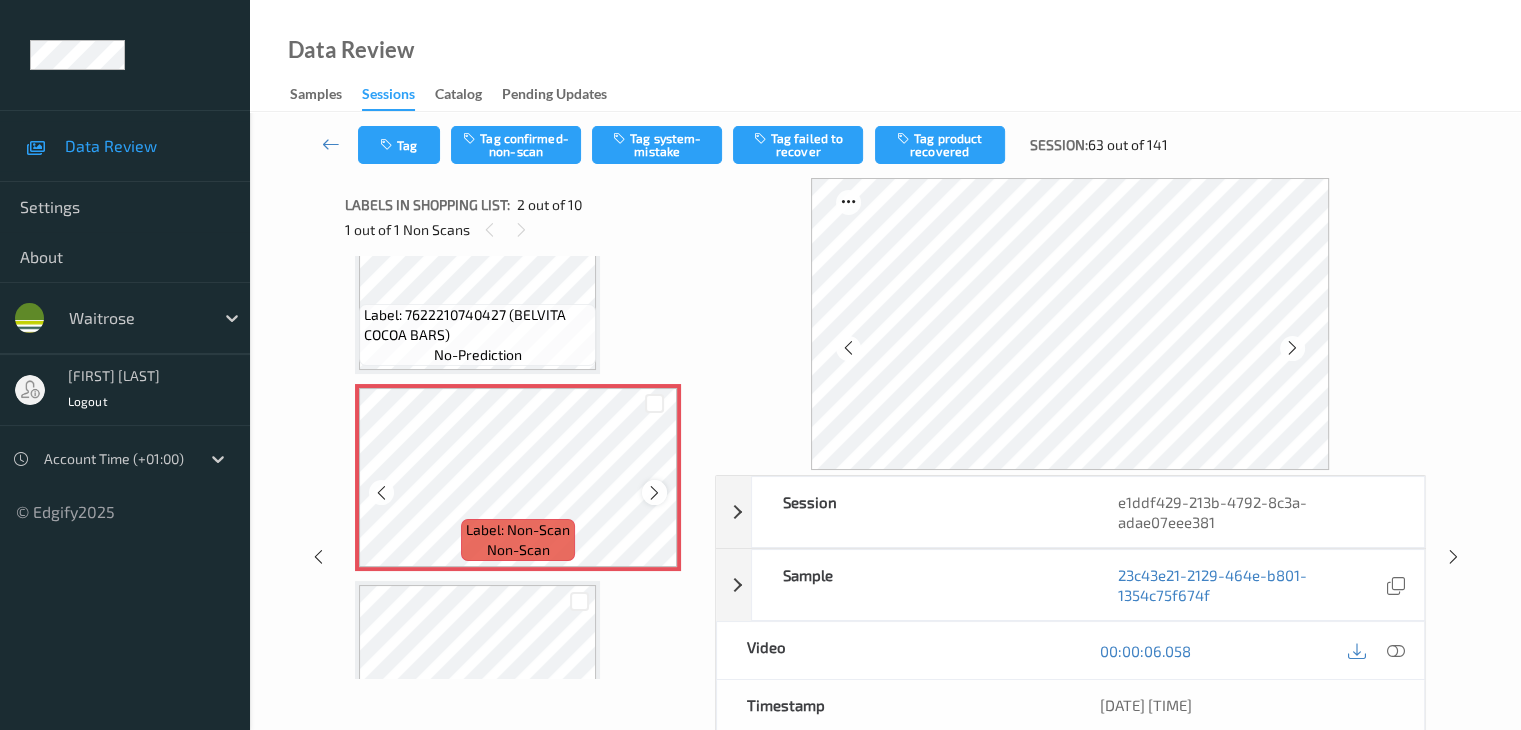 click at bounding box center (654, 492) 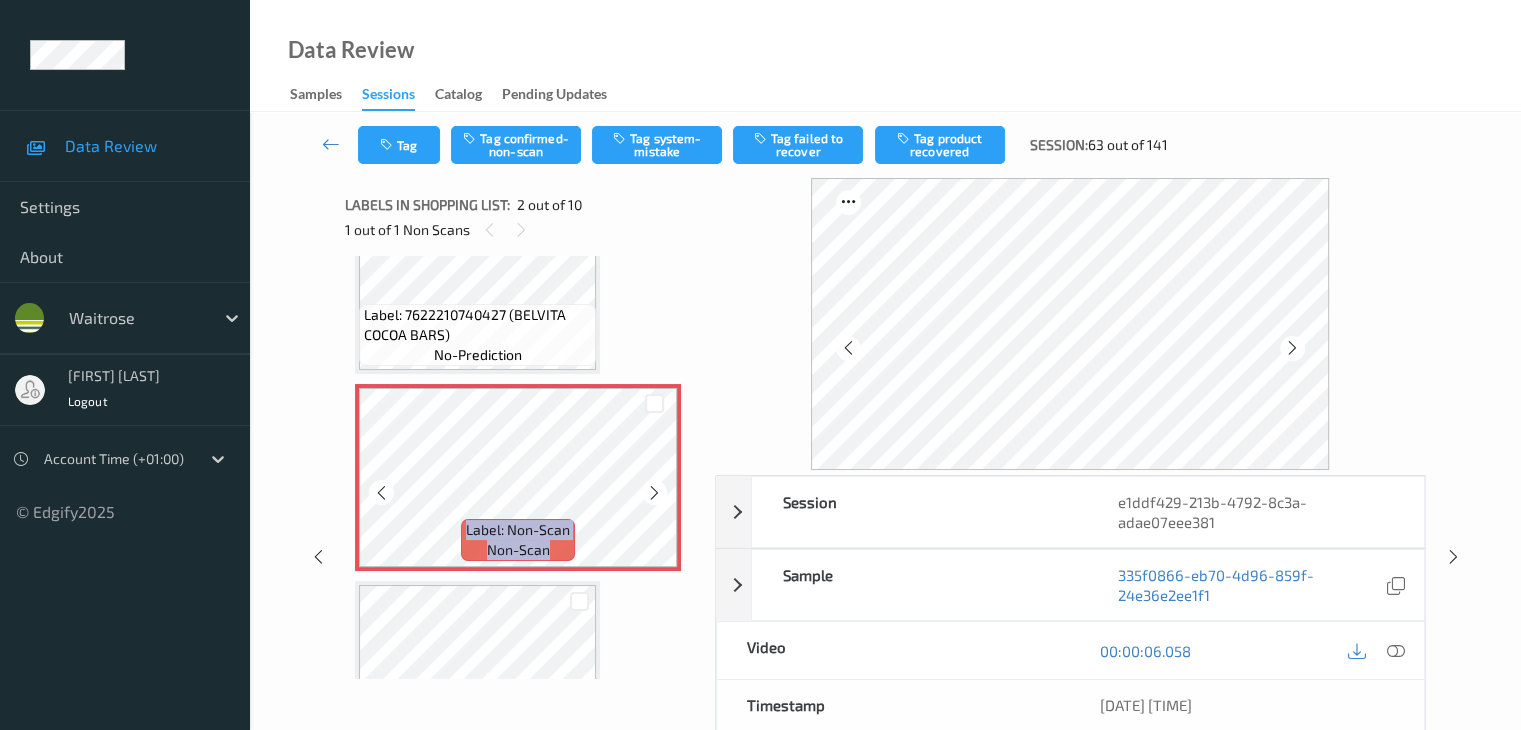 click at bounding box center [654, 492] 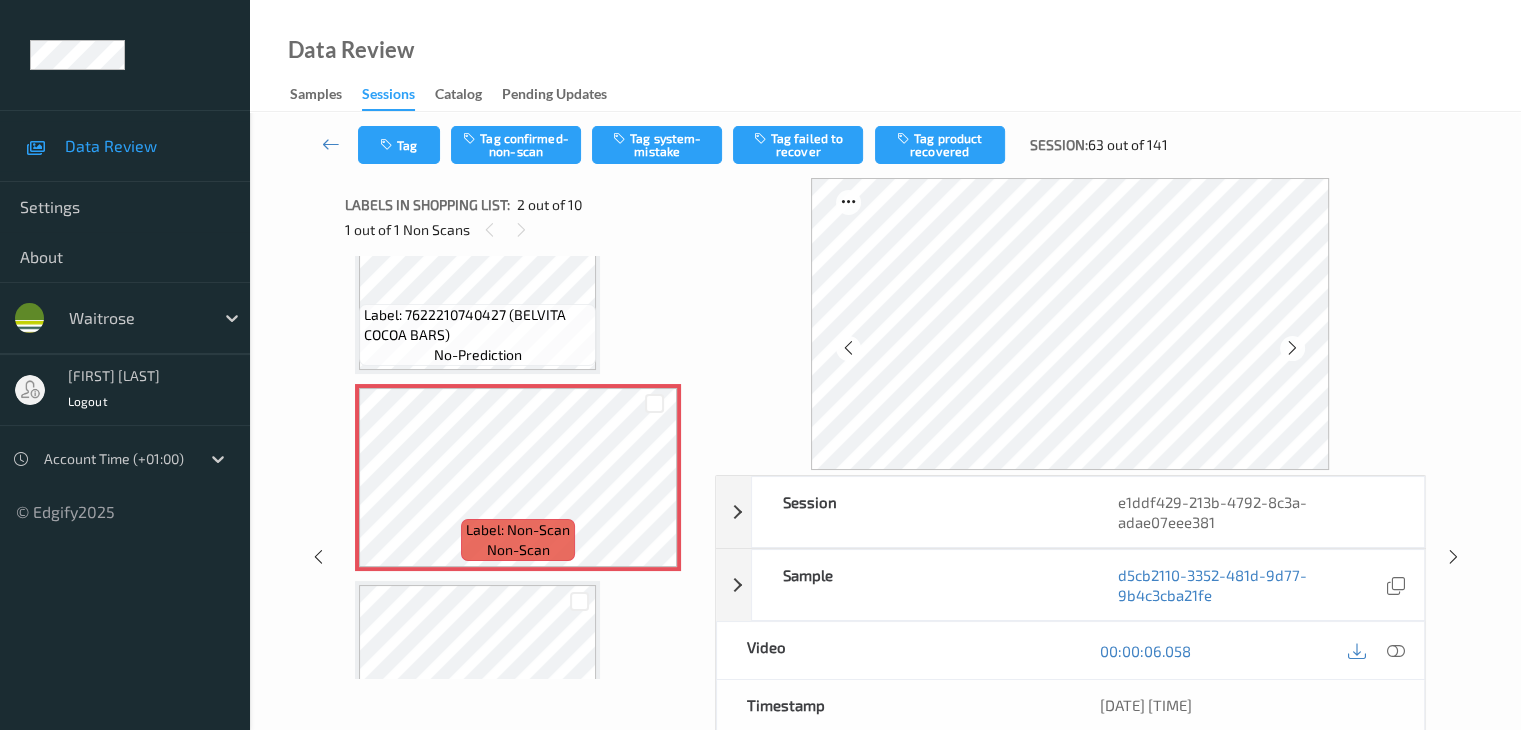 click at bounding box center (579, 601) 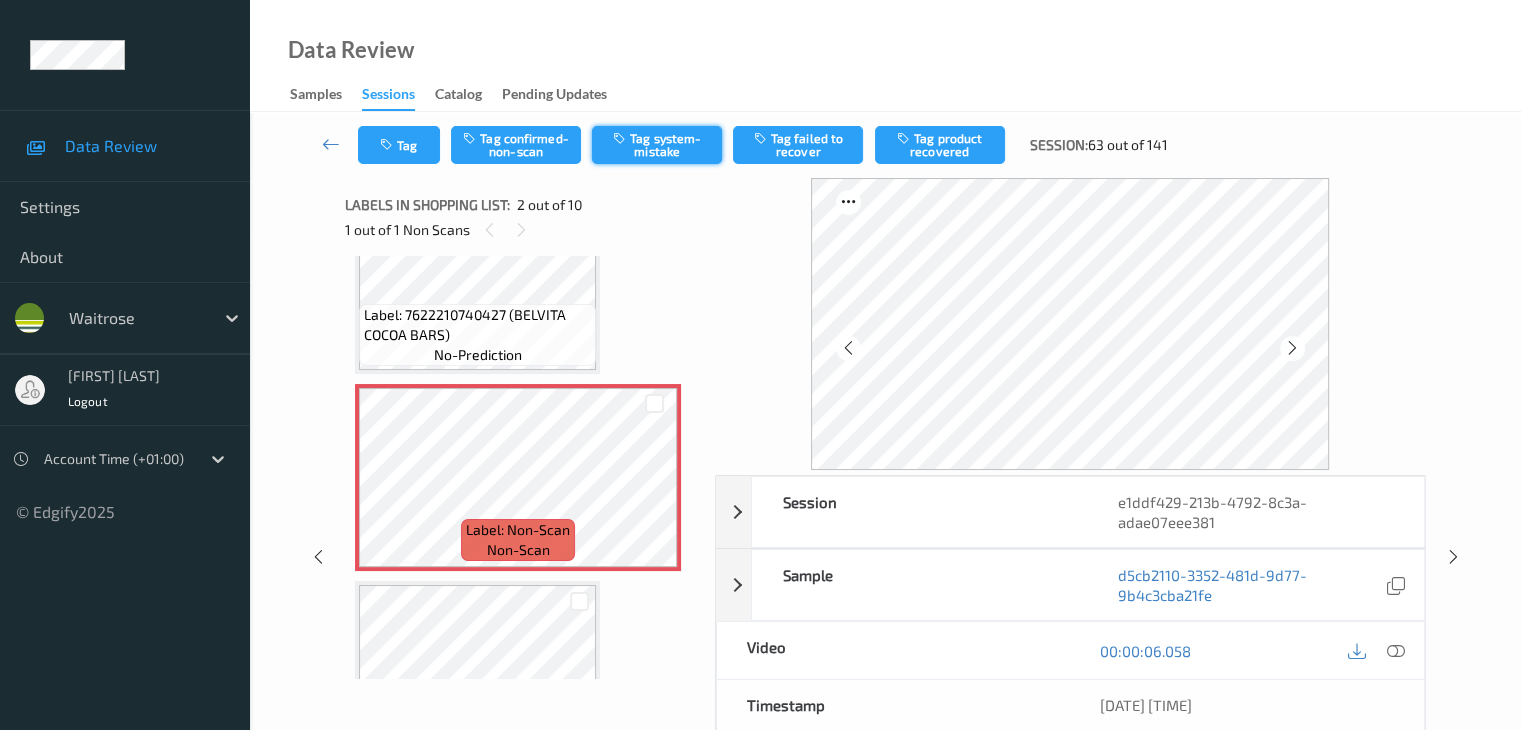 click on "Tag   system-mistake" at bounding box center [657, 145] 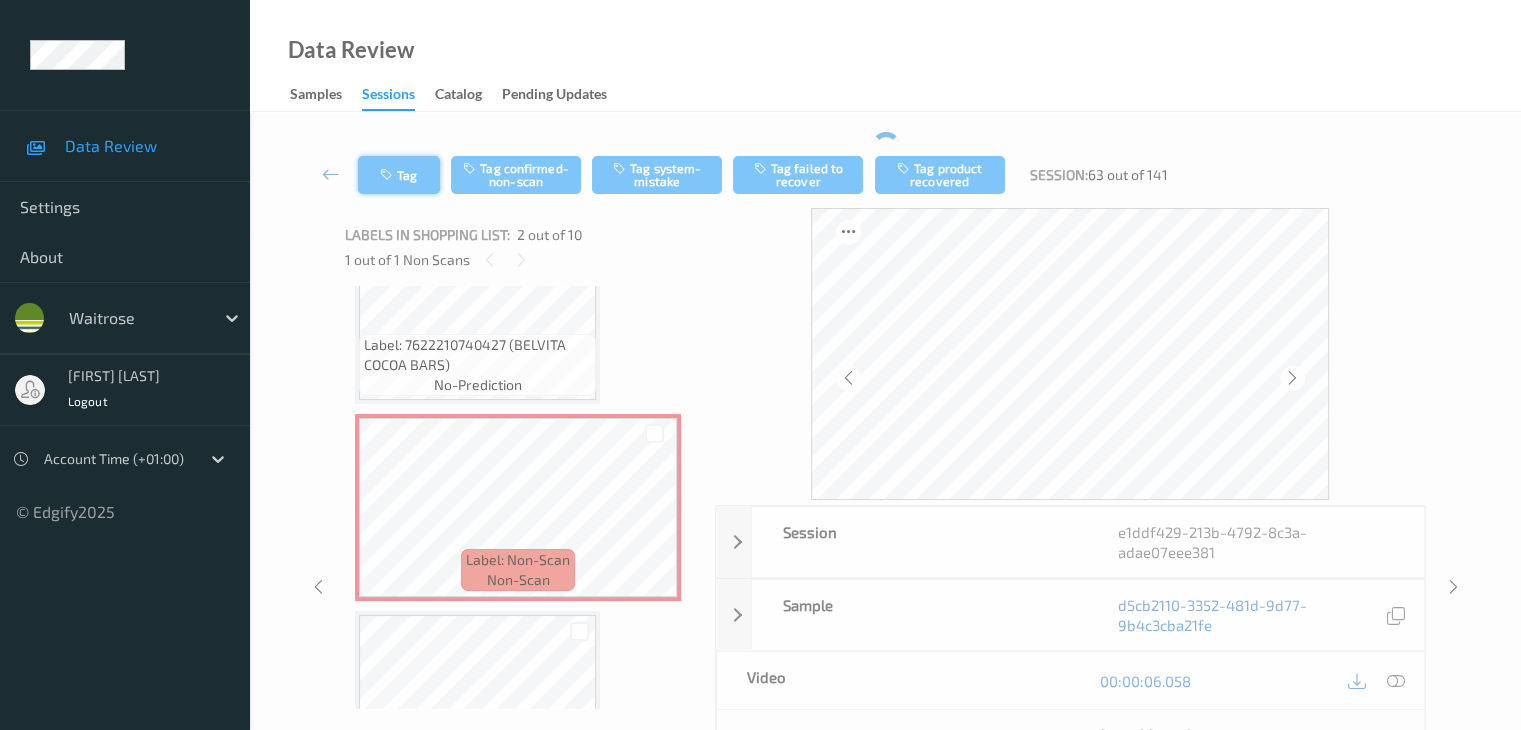 type 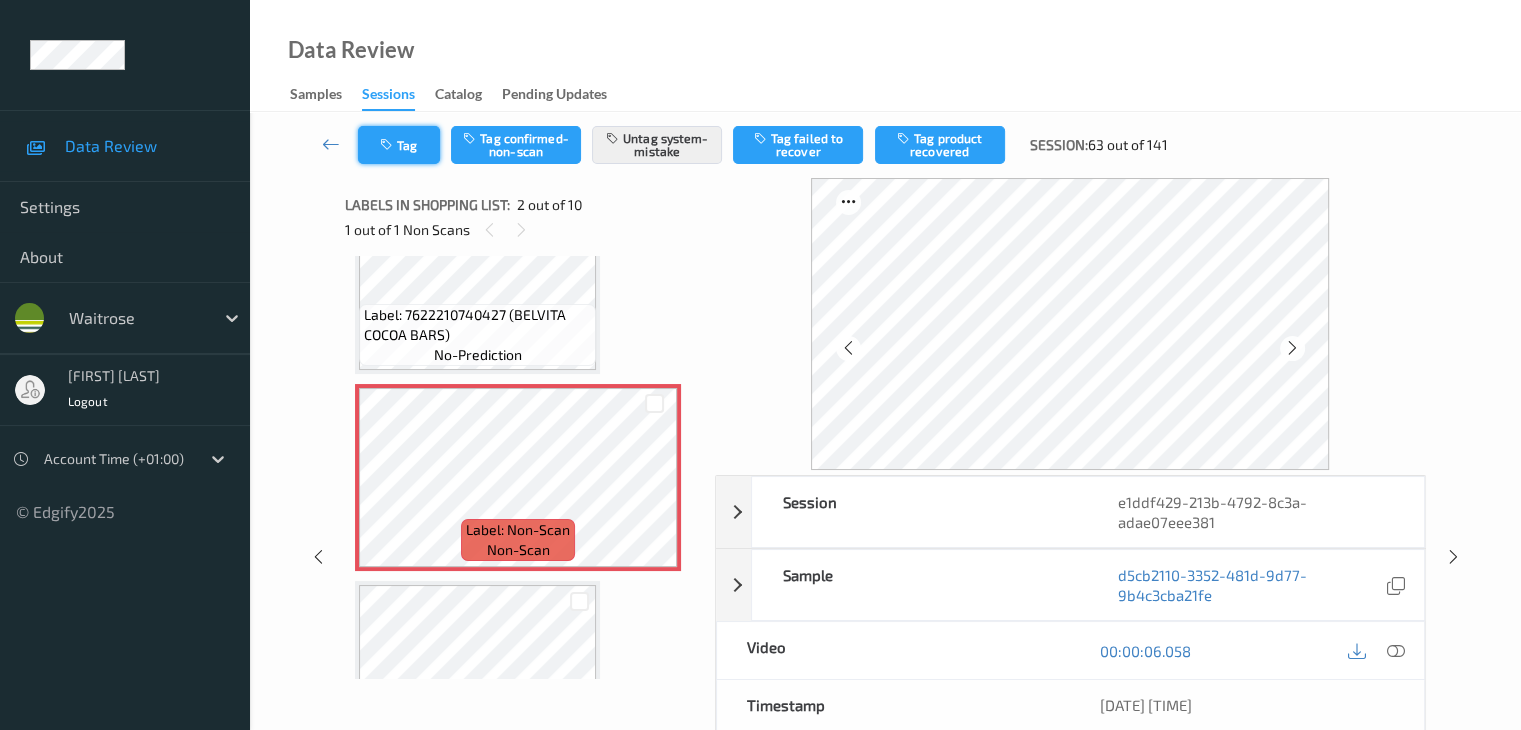 click on "Tag" at bounding box center (399, 145) 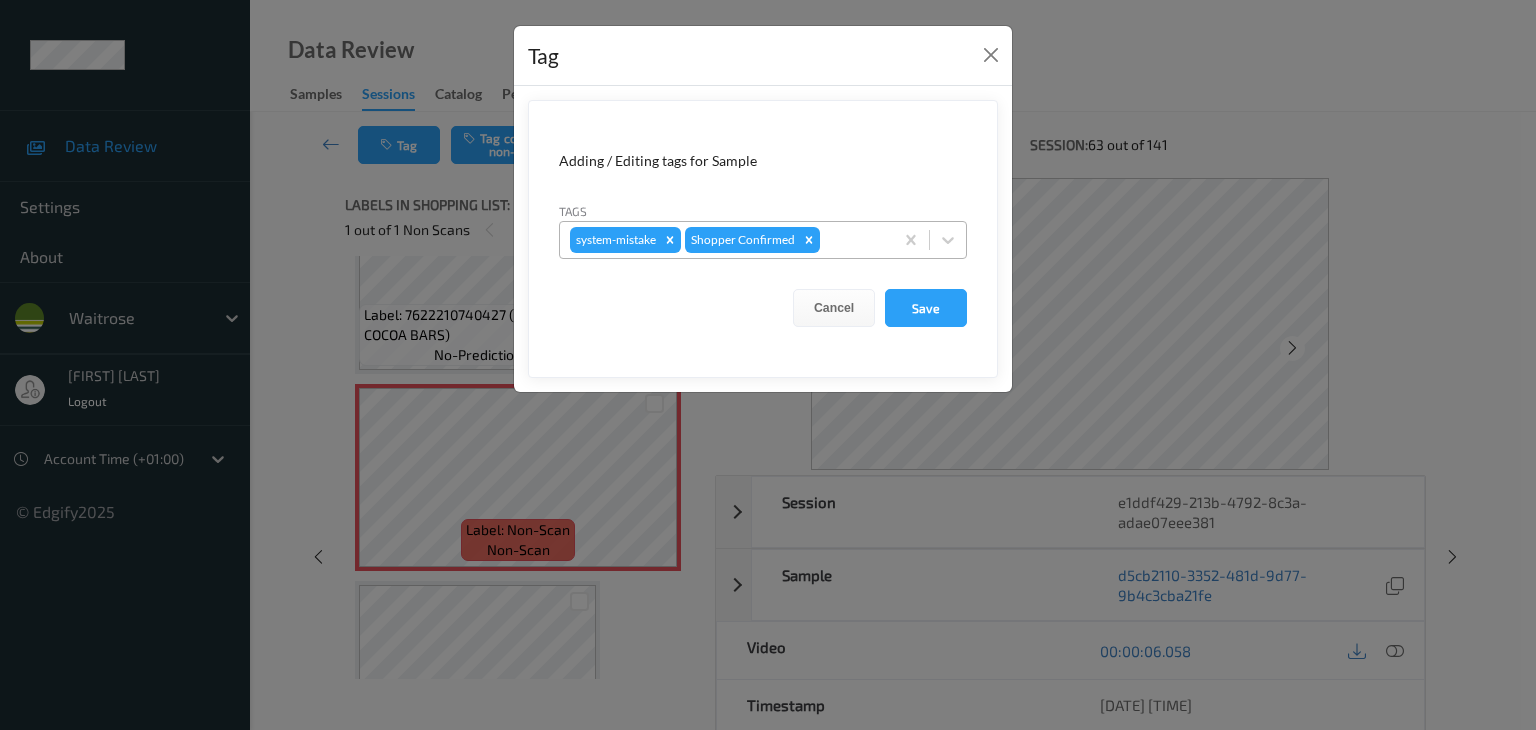 click at bounding box center [853, 240] 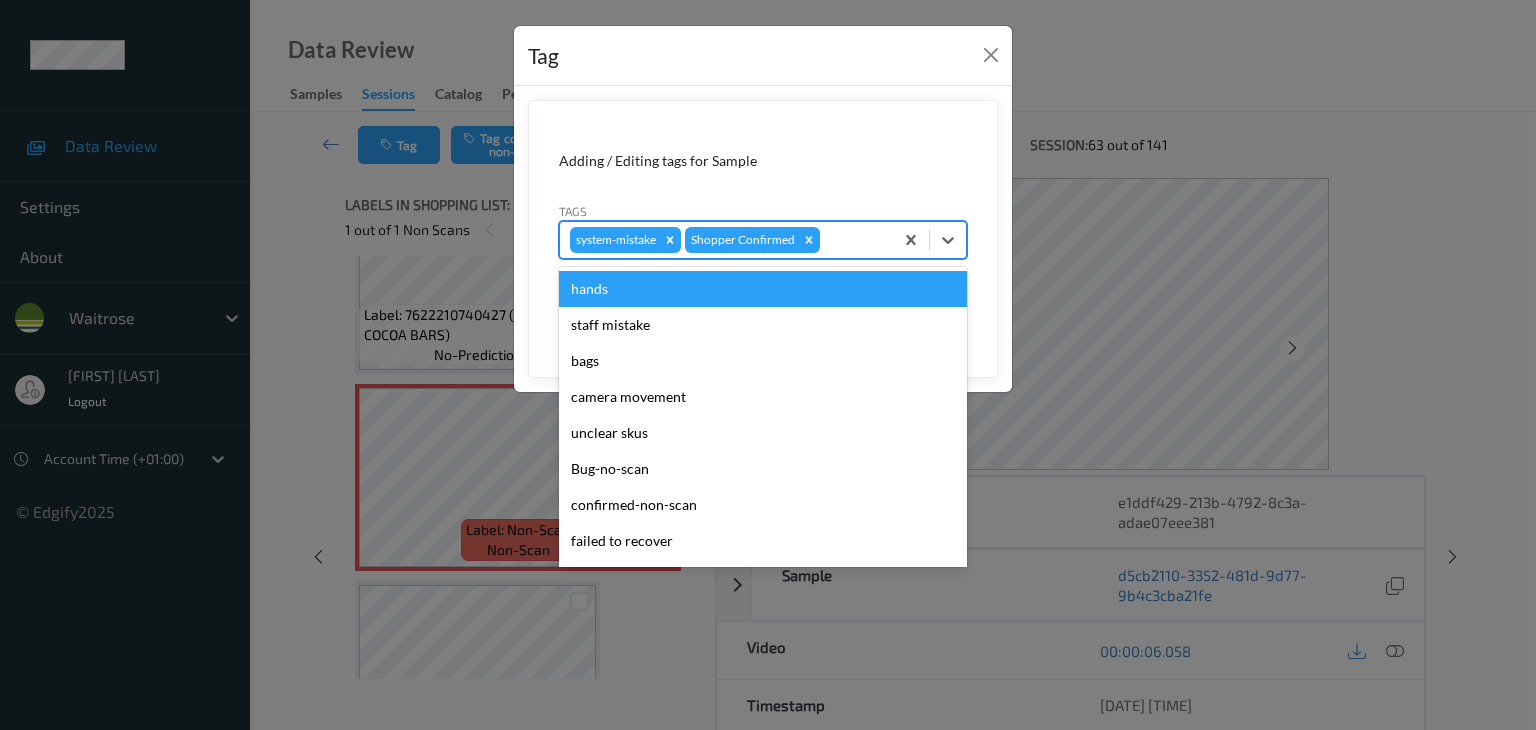 type on "u" 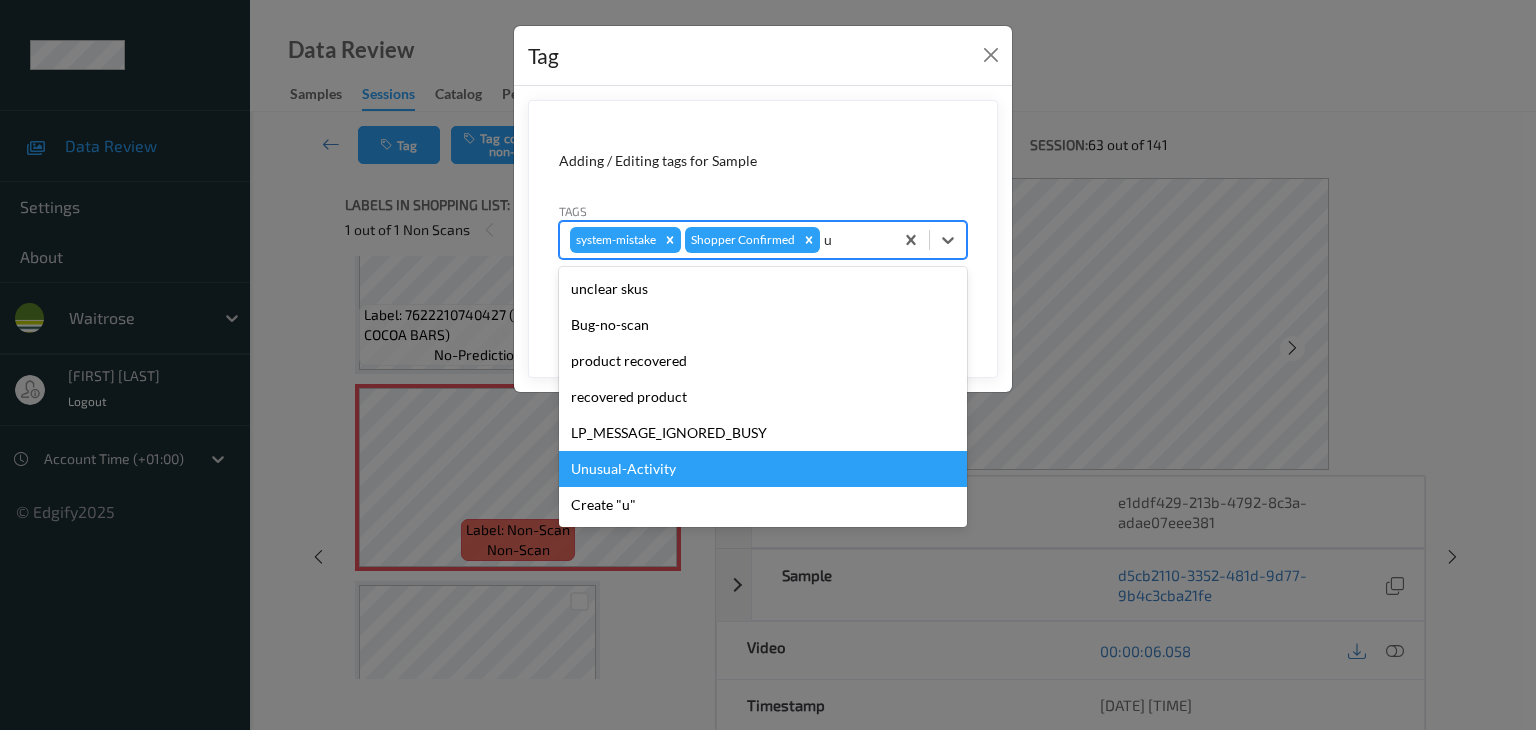 click on "Unusual-Activity" at bounding box center (763, 469) 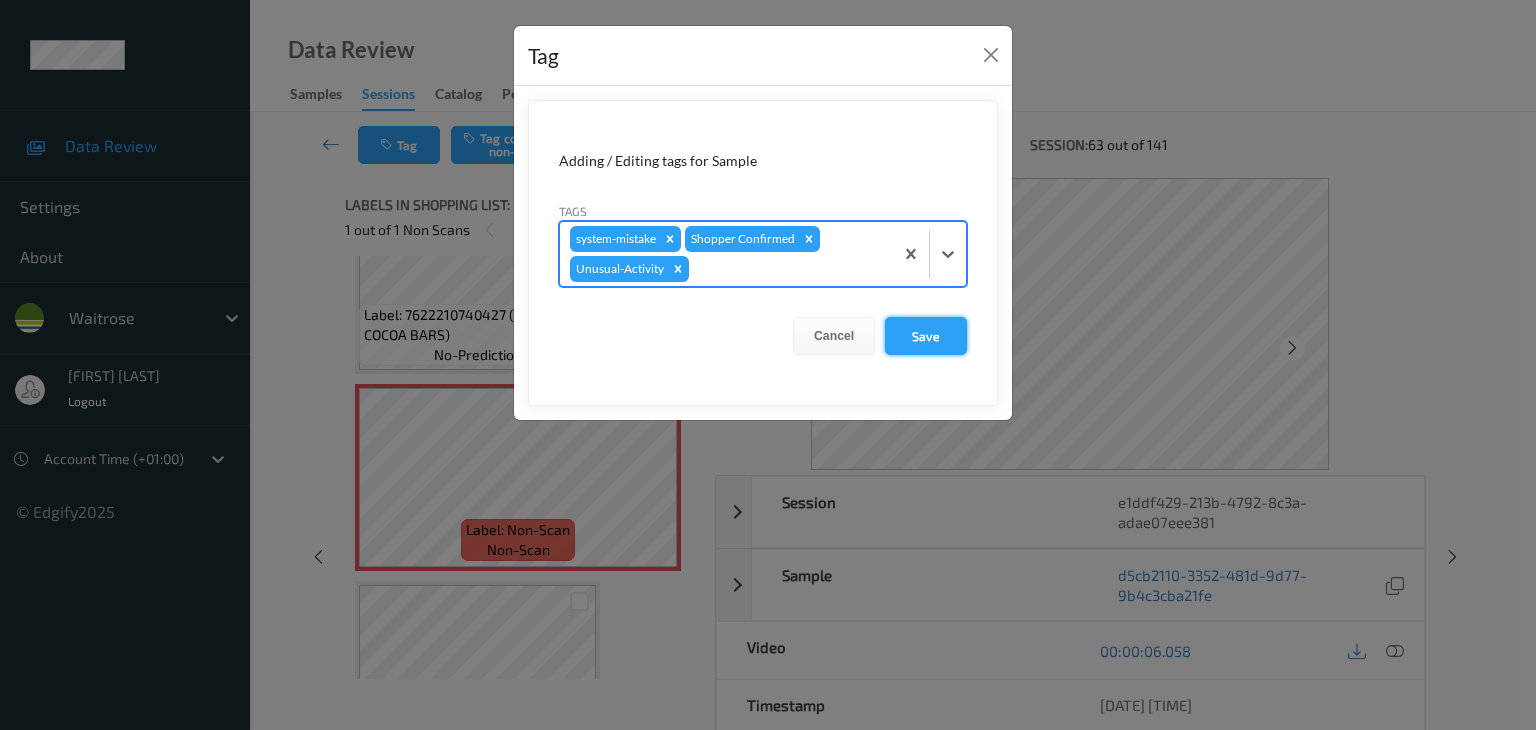 click on "Save" at bounding box center (926, 336) 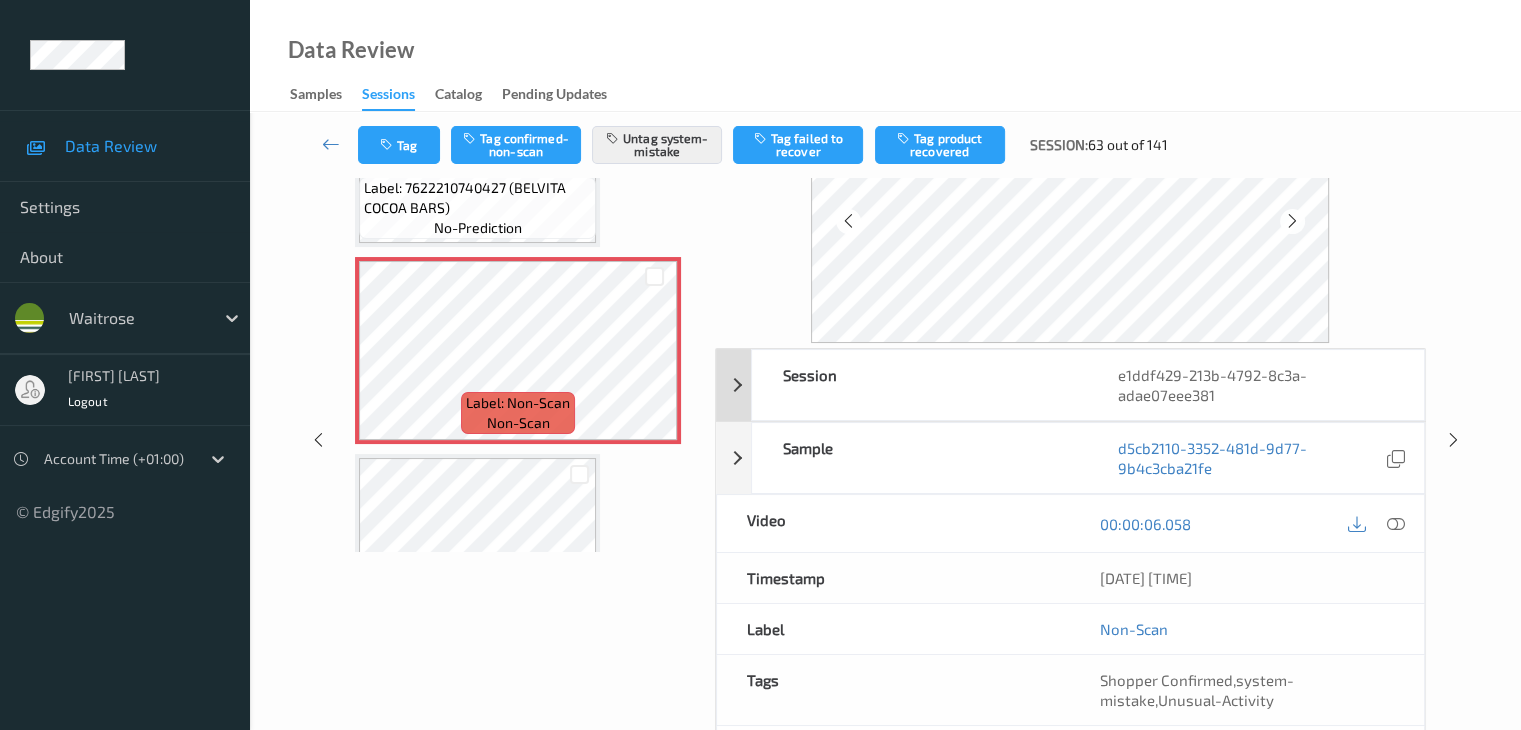 scroll, scrollTop: 0, scrollLeft: 0, axis: both 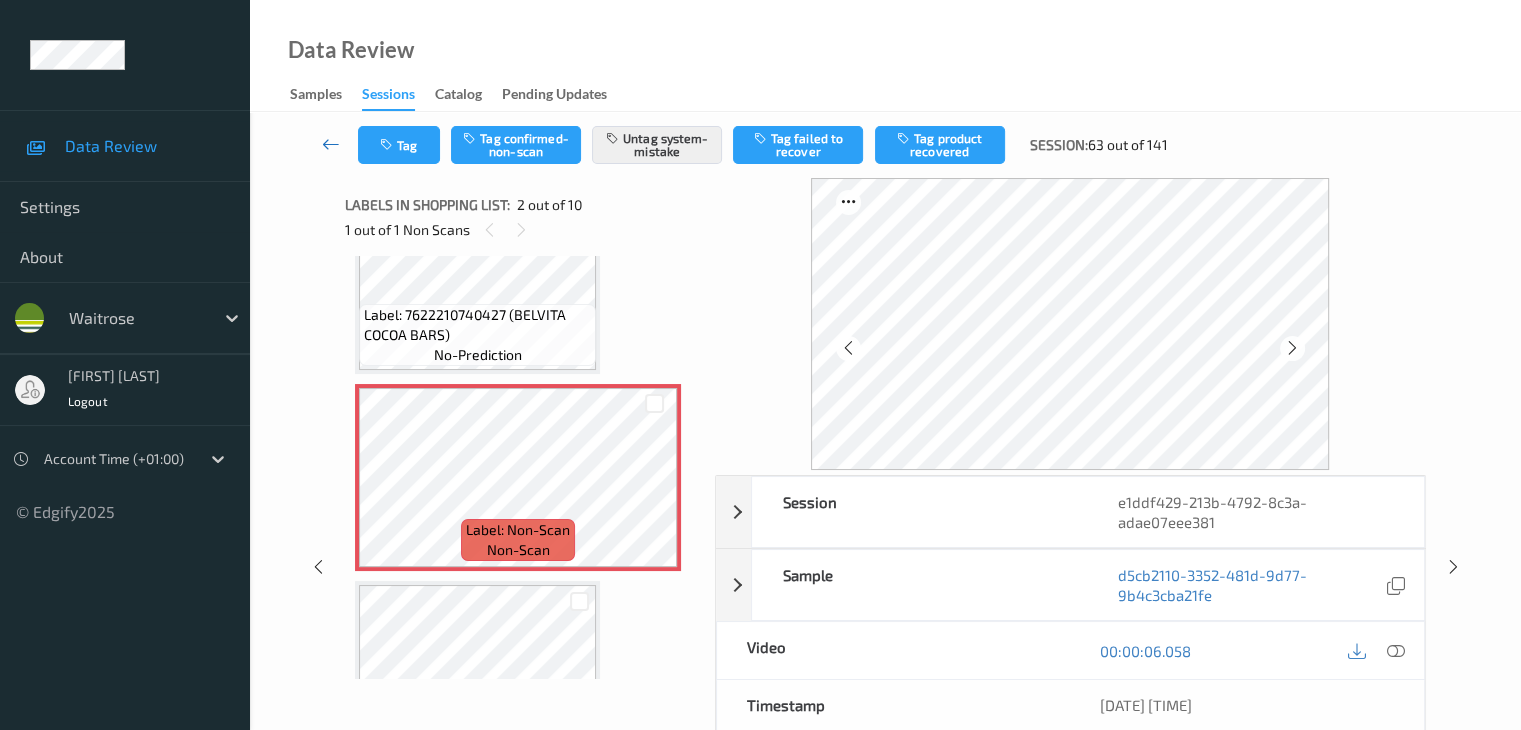 click at bounding box center [331, 144] 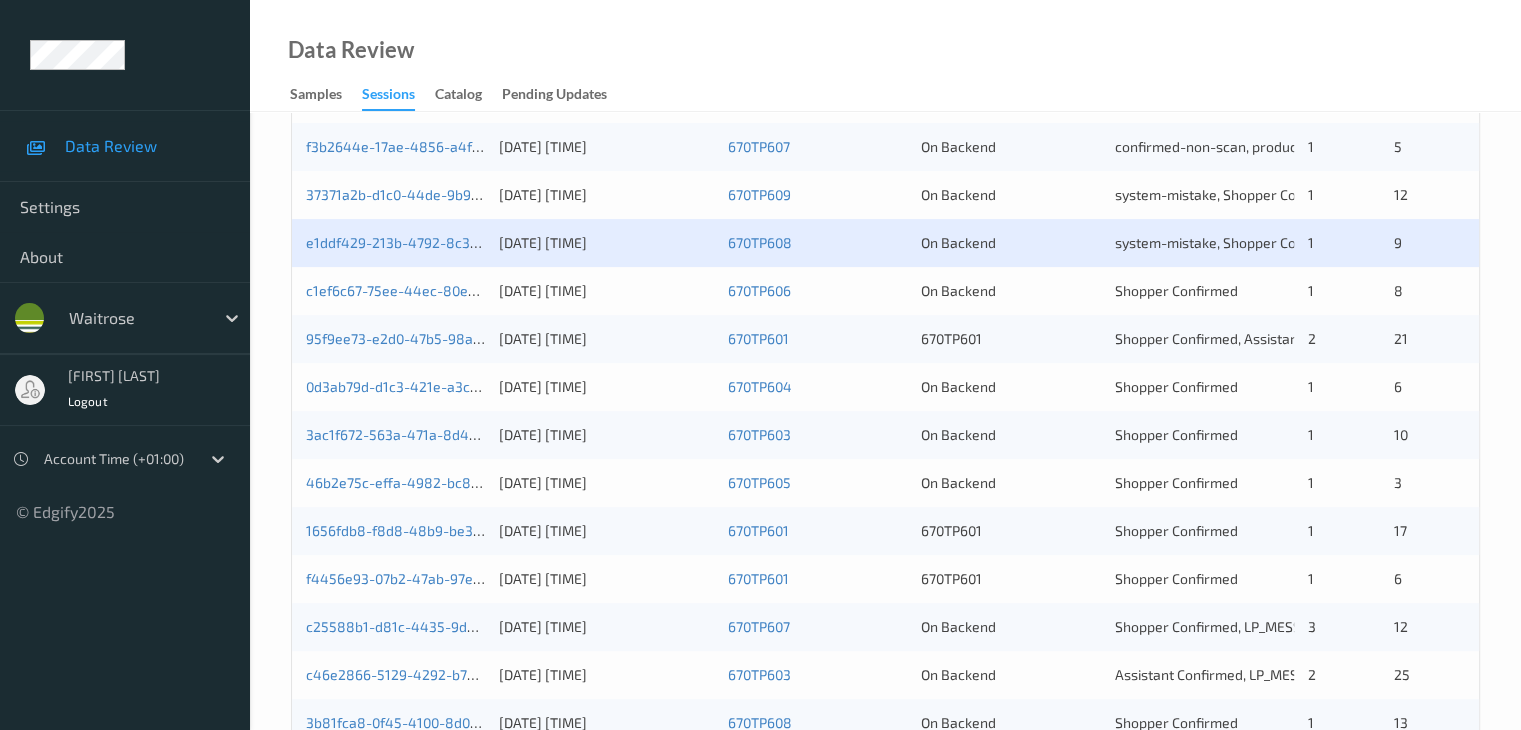 scroll, scrollTop: 500, scrollLeft: 0, axis: vertical 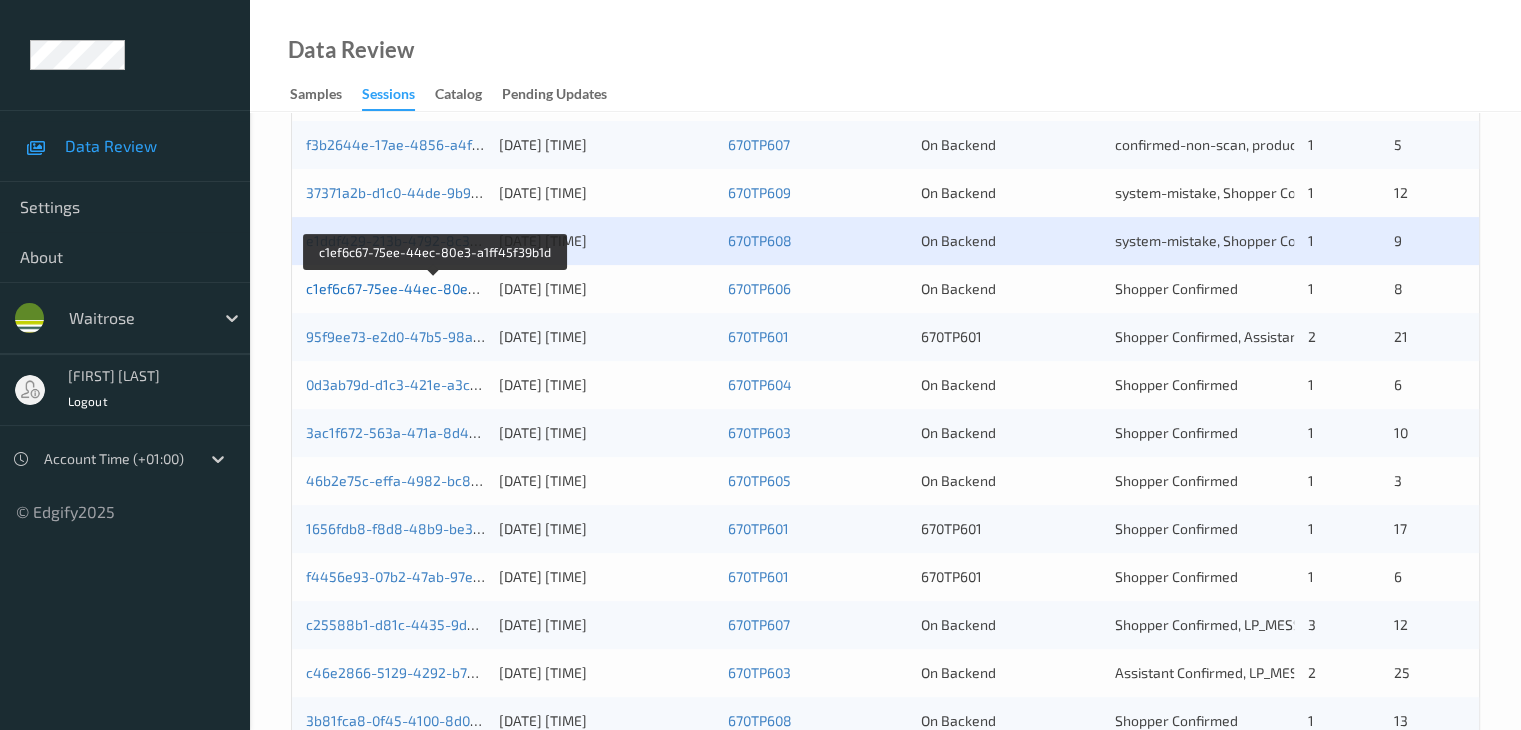 click on "c1ef6c67-75ee-44ec-80e3-a1ff45f39b1d" at bounding box center [436, 288] 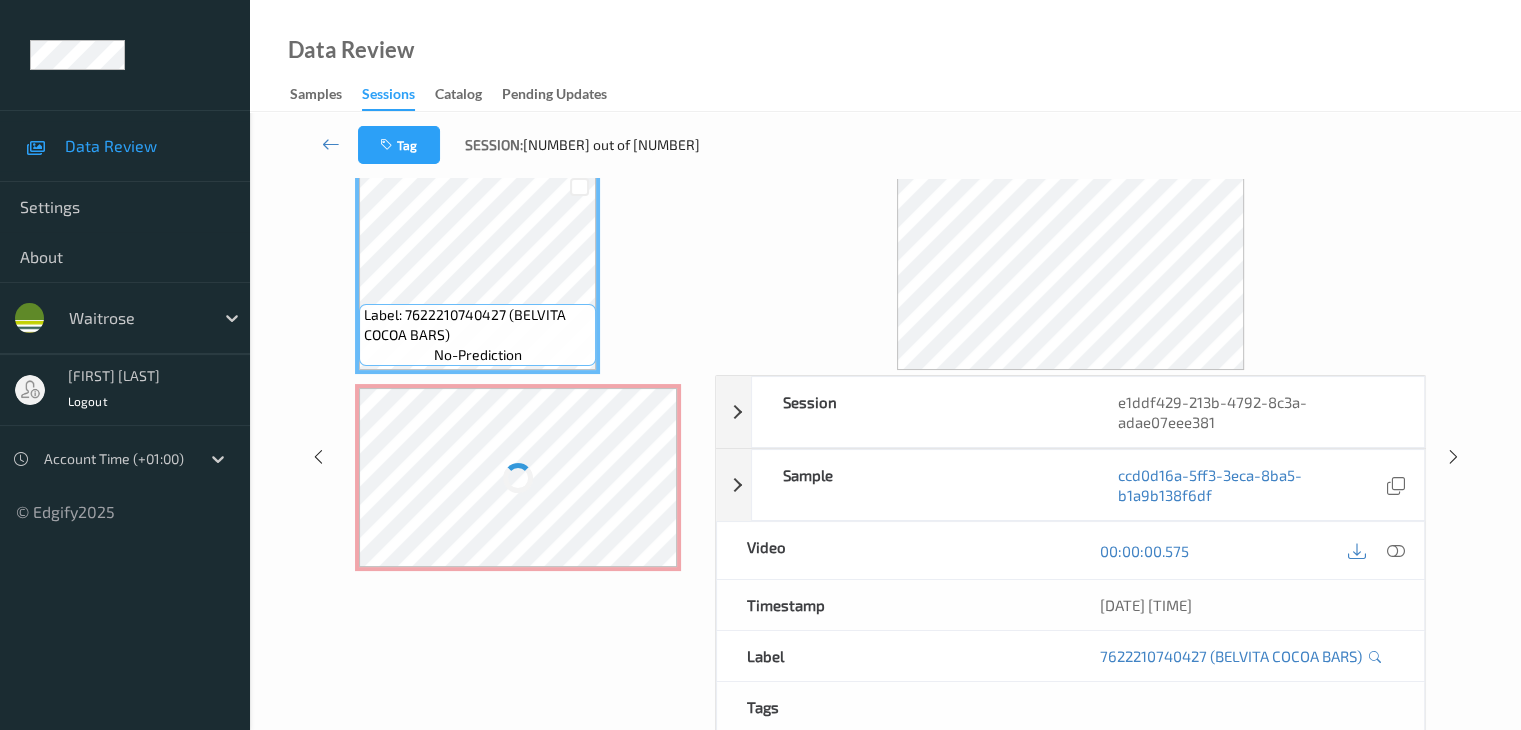 scroll, scrollTop: 0, scrollLeft: 0, axis: both 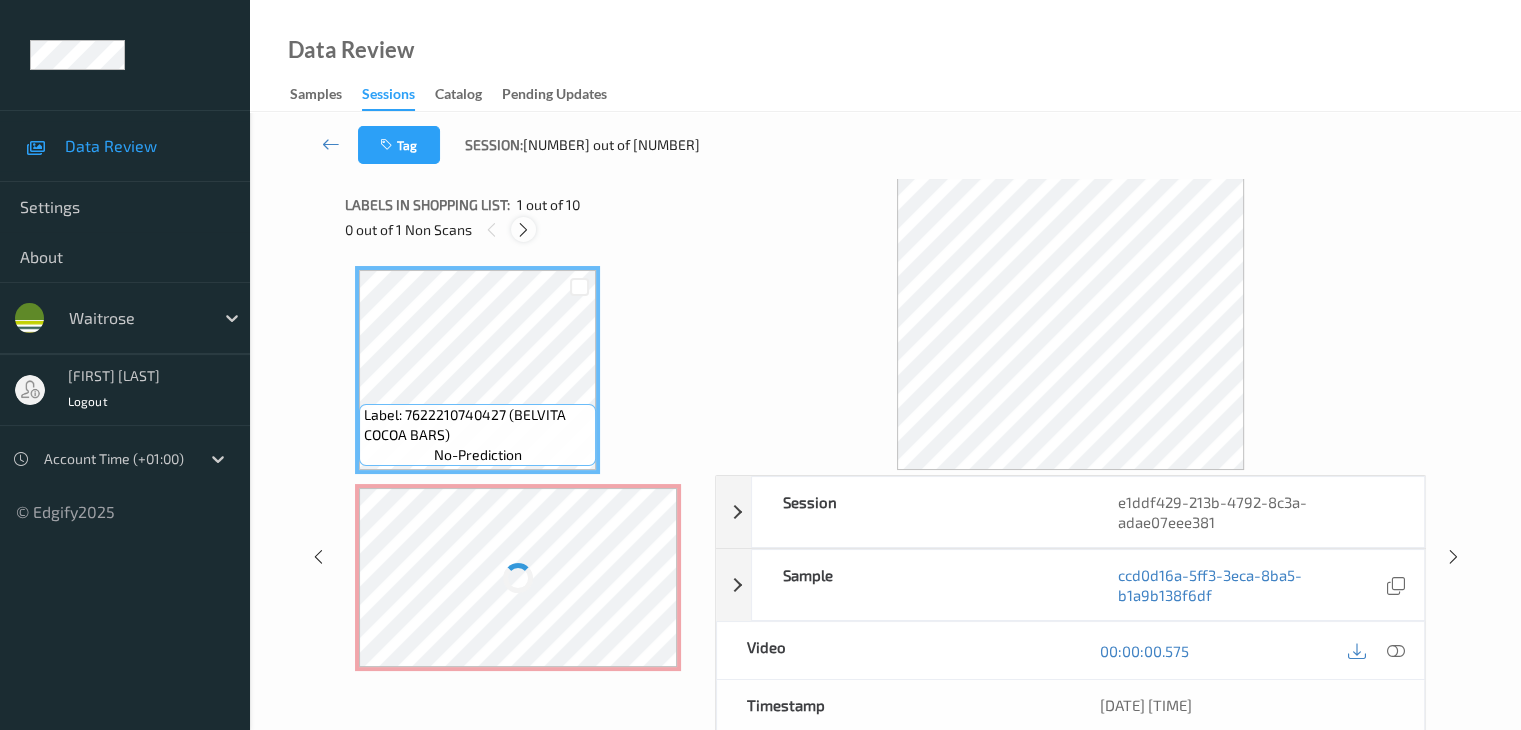 click at bounding box center [523, 230] 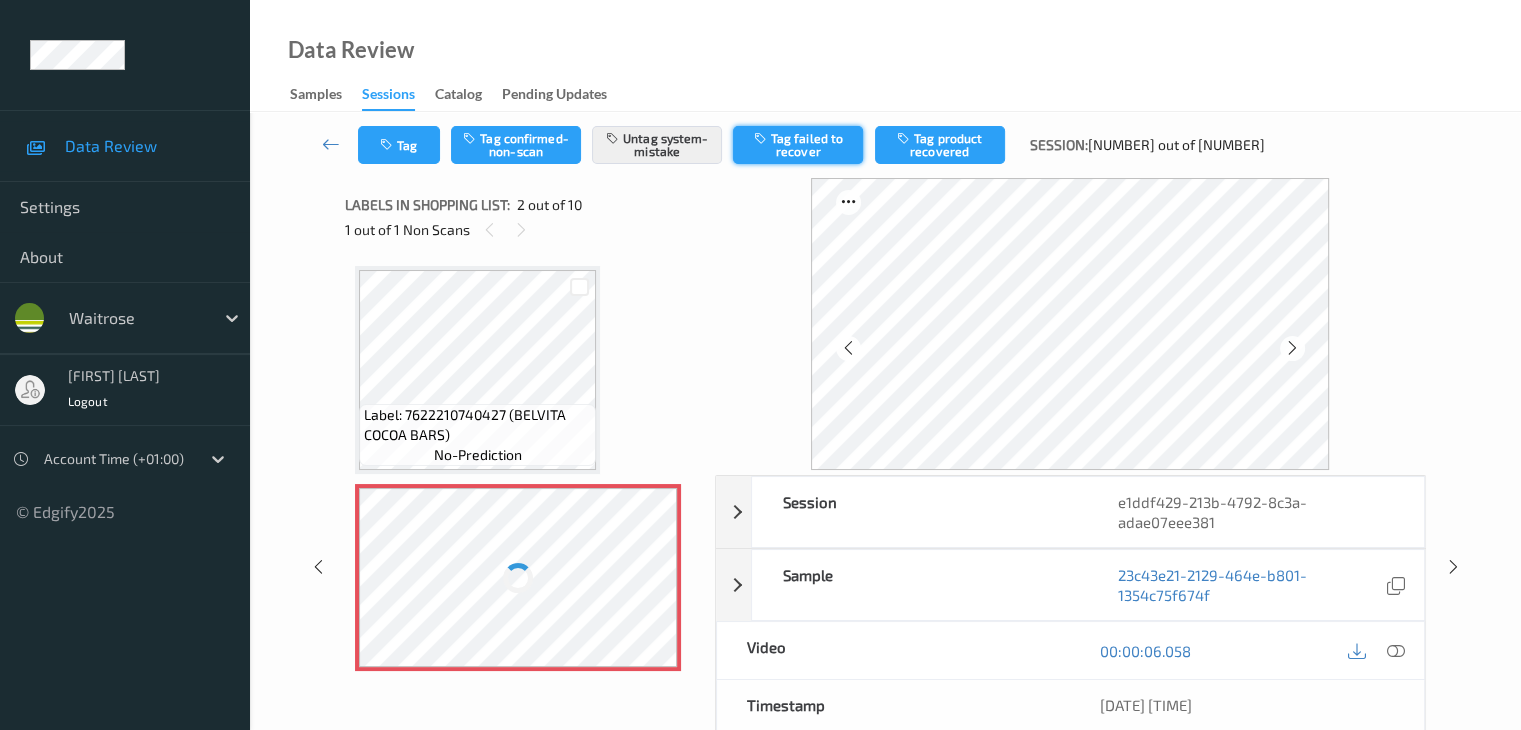 scroll, scrollTop: 10, scrollLeft: 0, axis: vertical 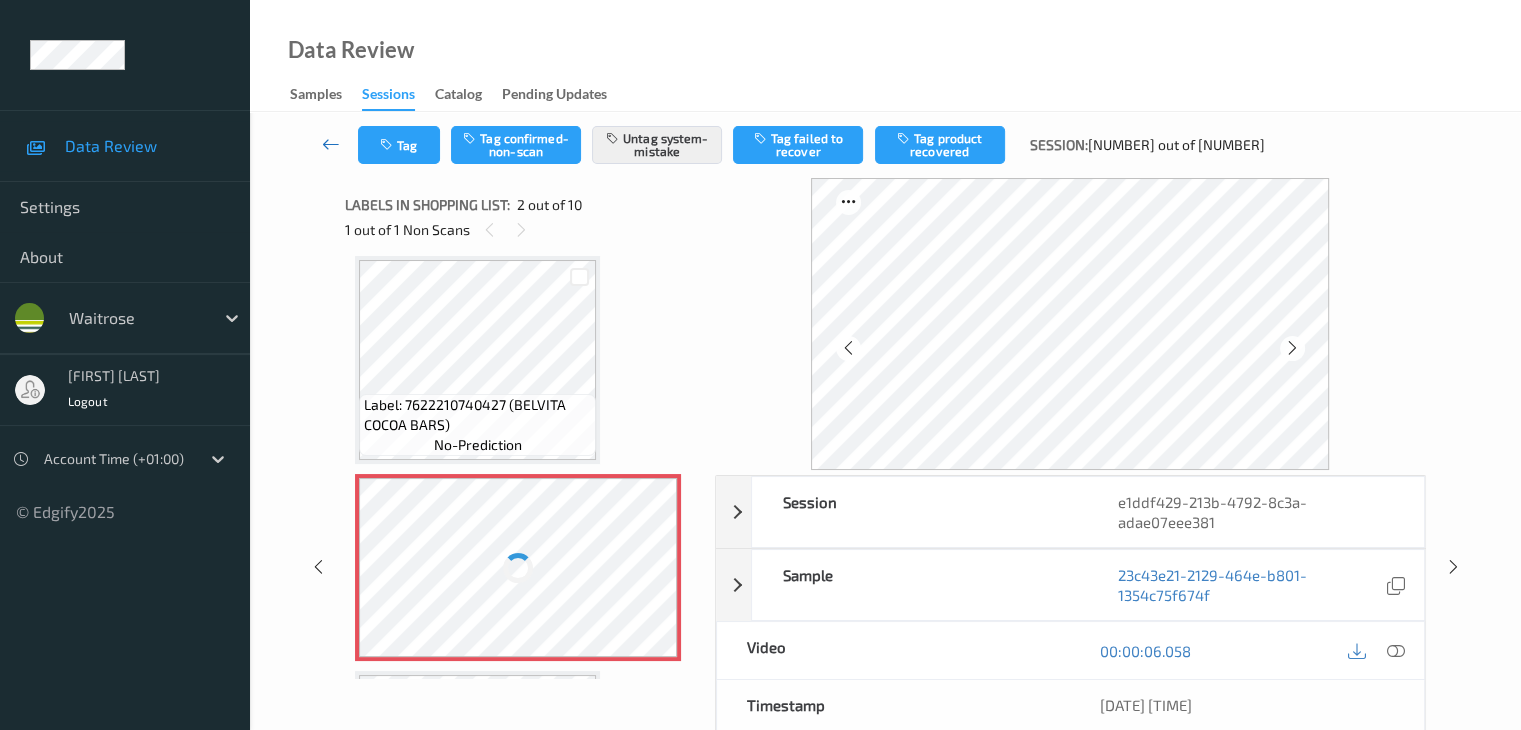 click at bounding box center (331, 144) 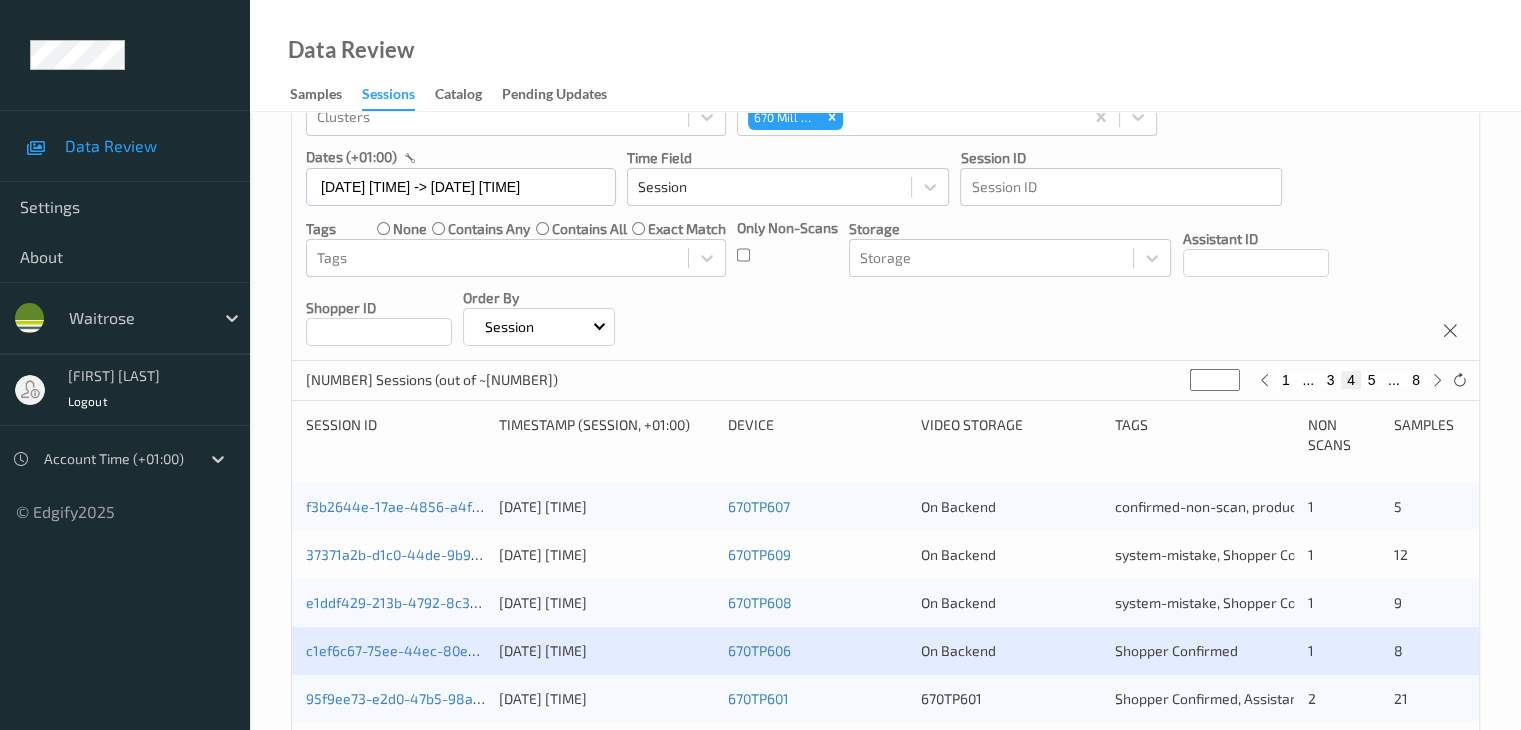 scroll, scrollTop: 300, scrollLeft: 0, axis: vertical 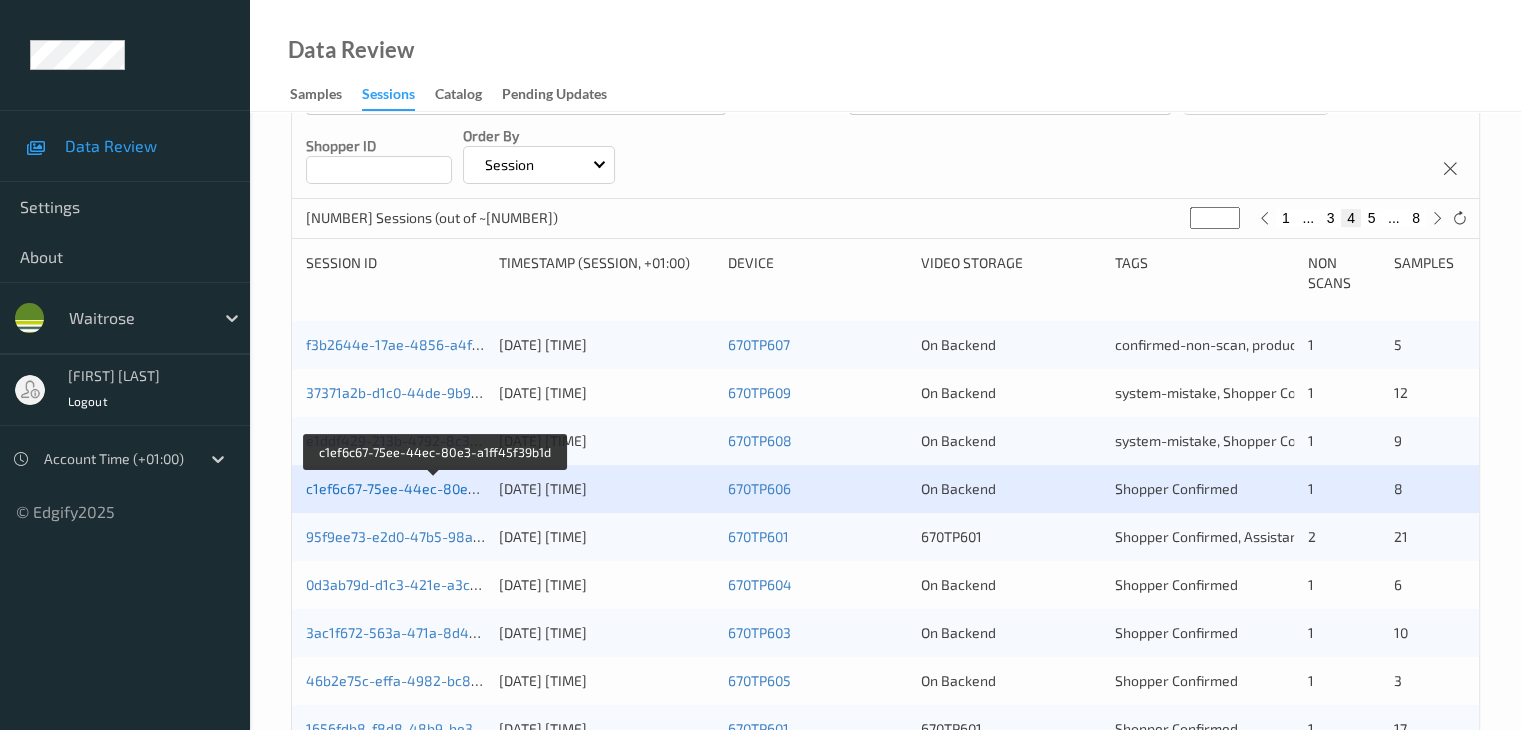 click on "c1ef6c67-75ee-44ec-80e3-a1ff45f39b1d" at bounding box center (436, 488) 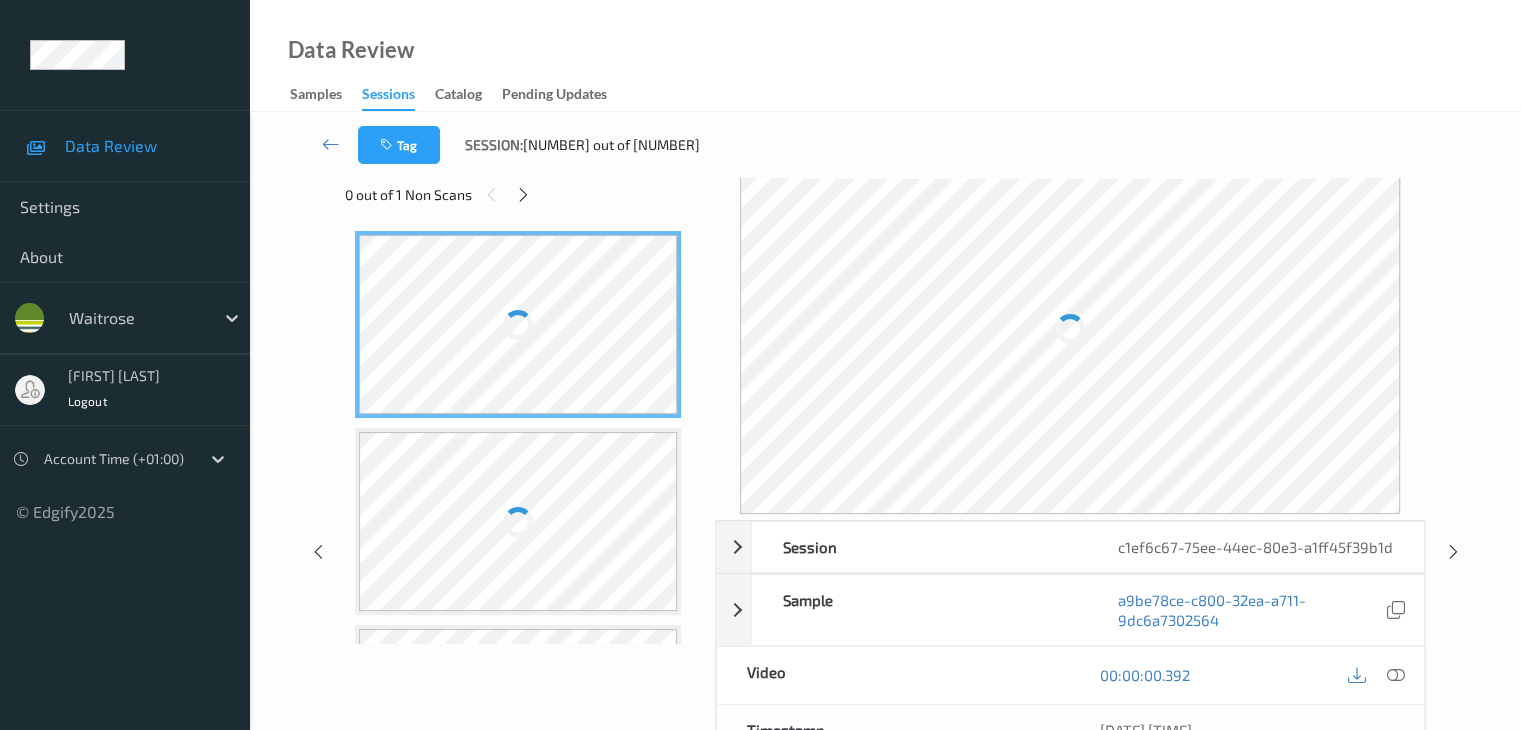 scroll, scrollTop: 0, scrollLeft: 0, axis: both 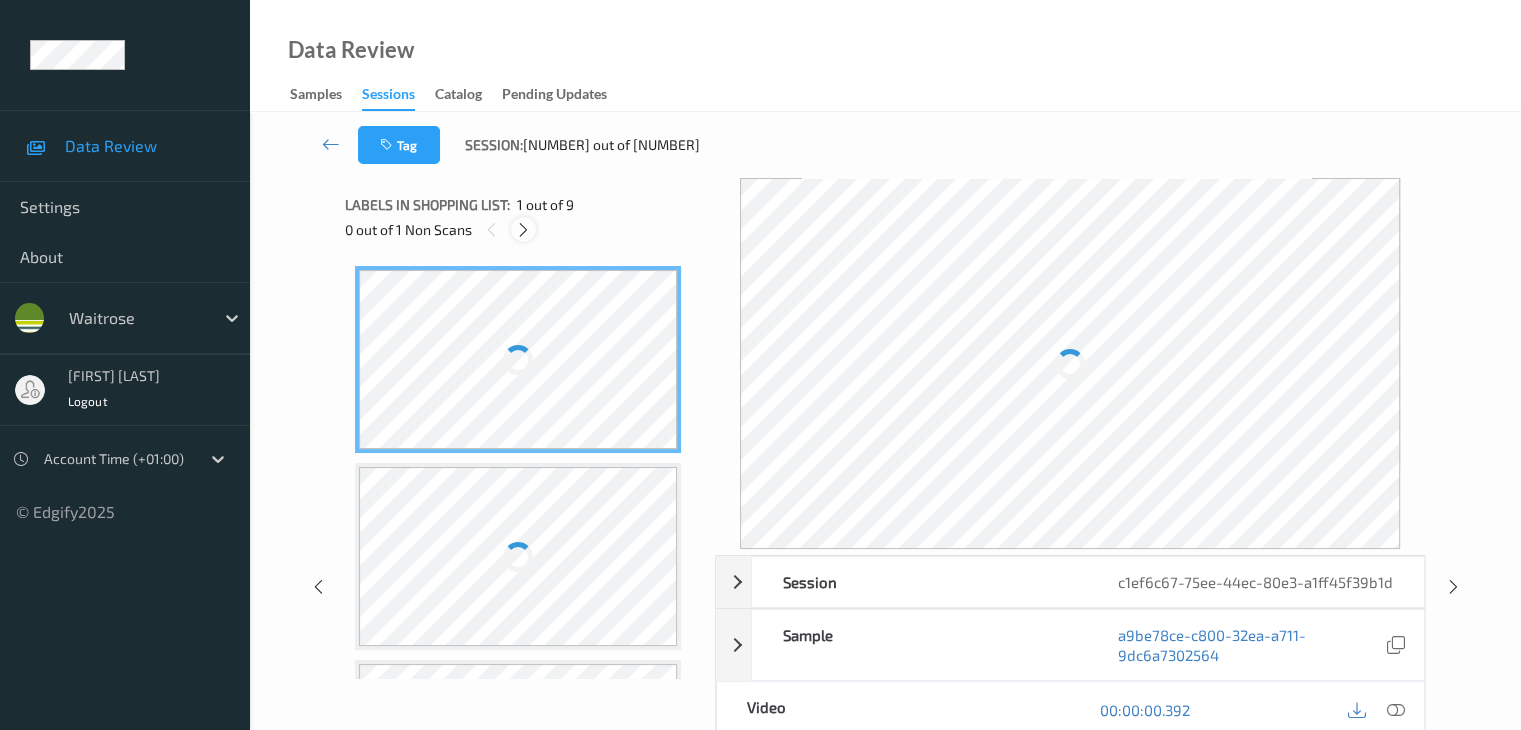 click at bounding box center [523, 230] 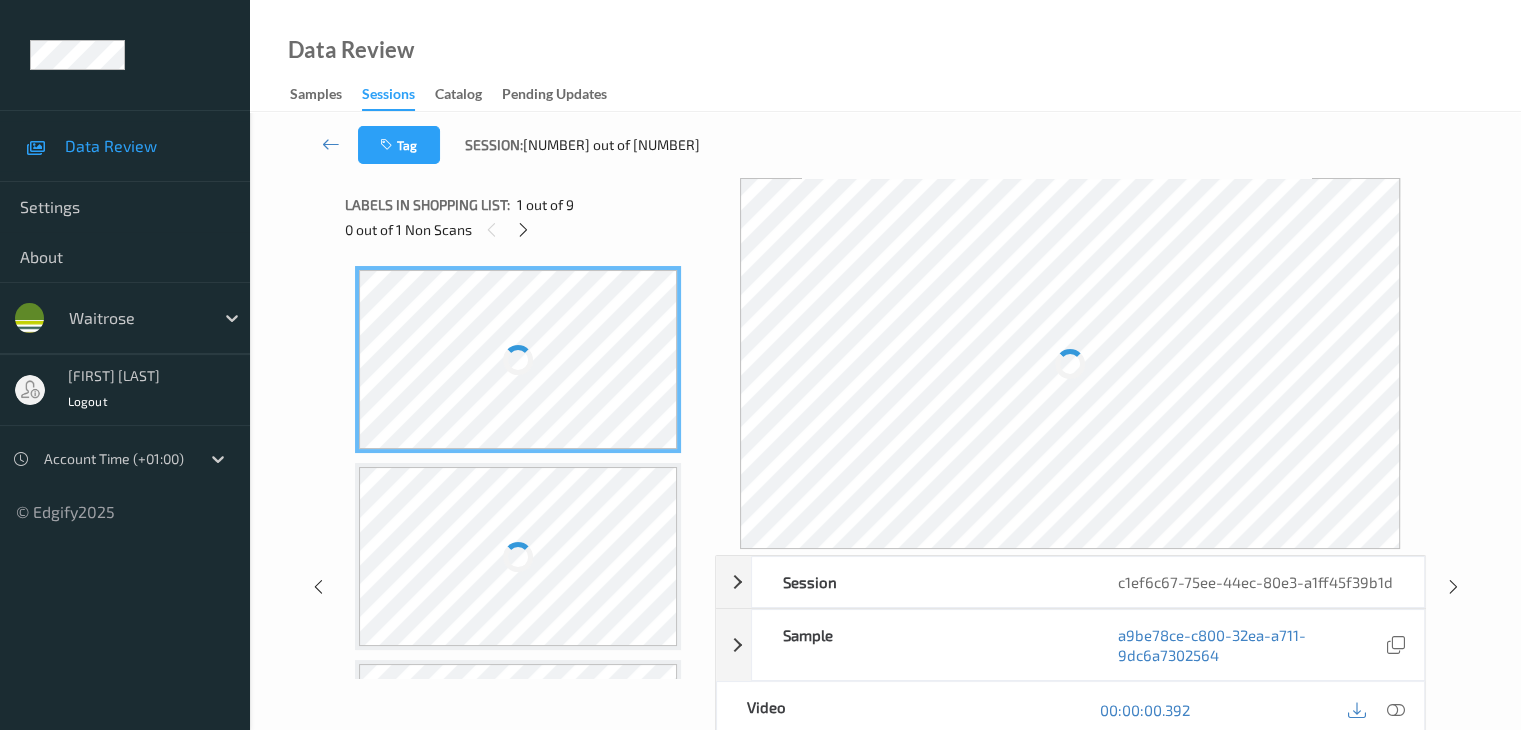 scroll, scrollTop: 404, scrollLeft: 0, axis: vertical 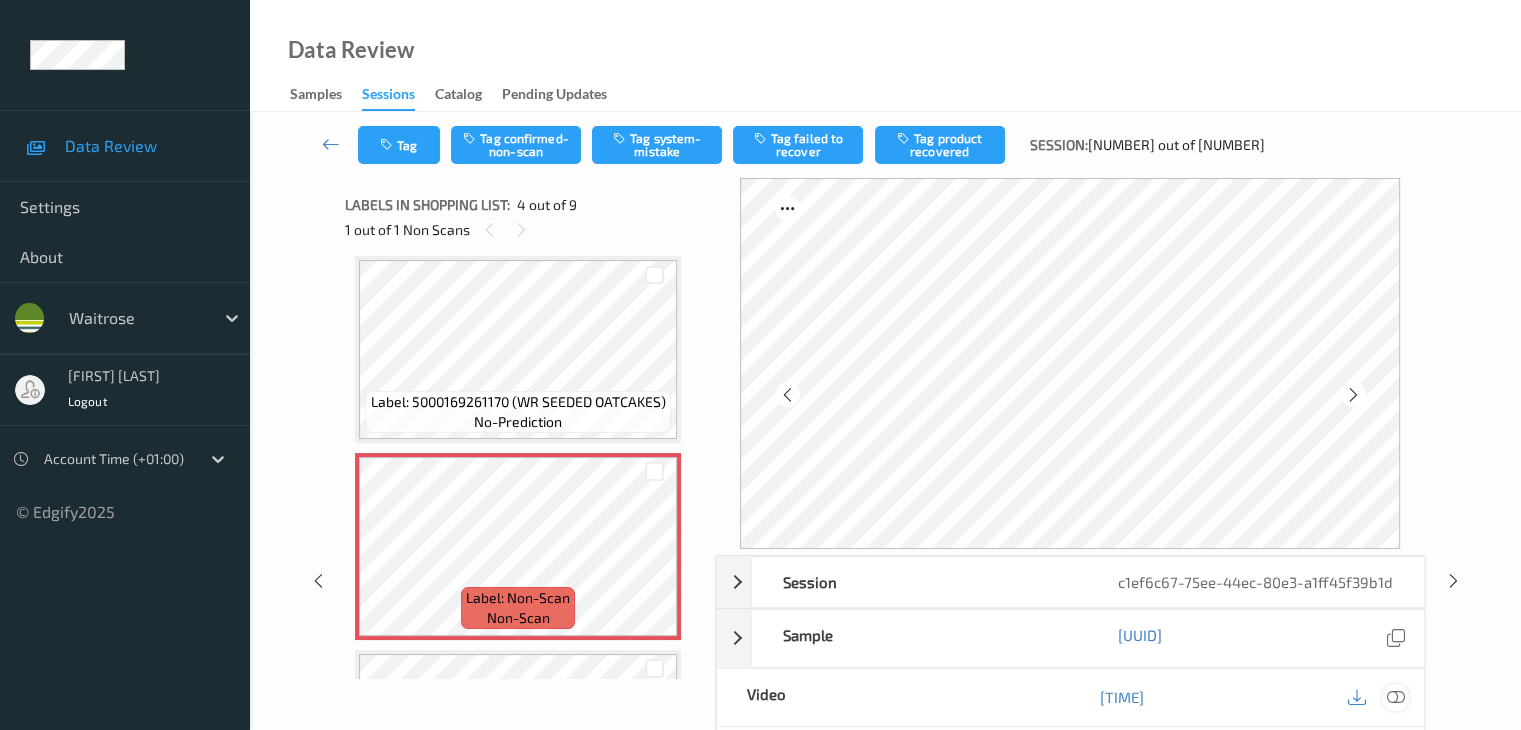 click at bounding box center (1395, 697) 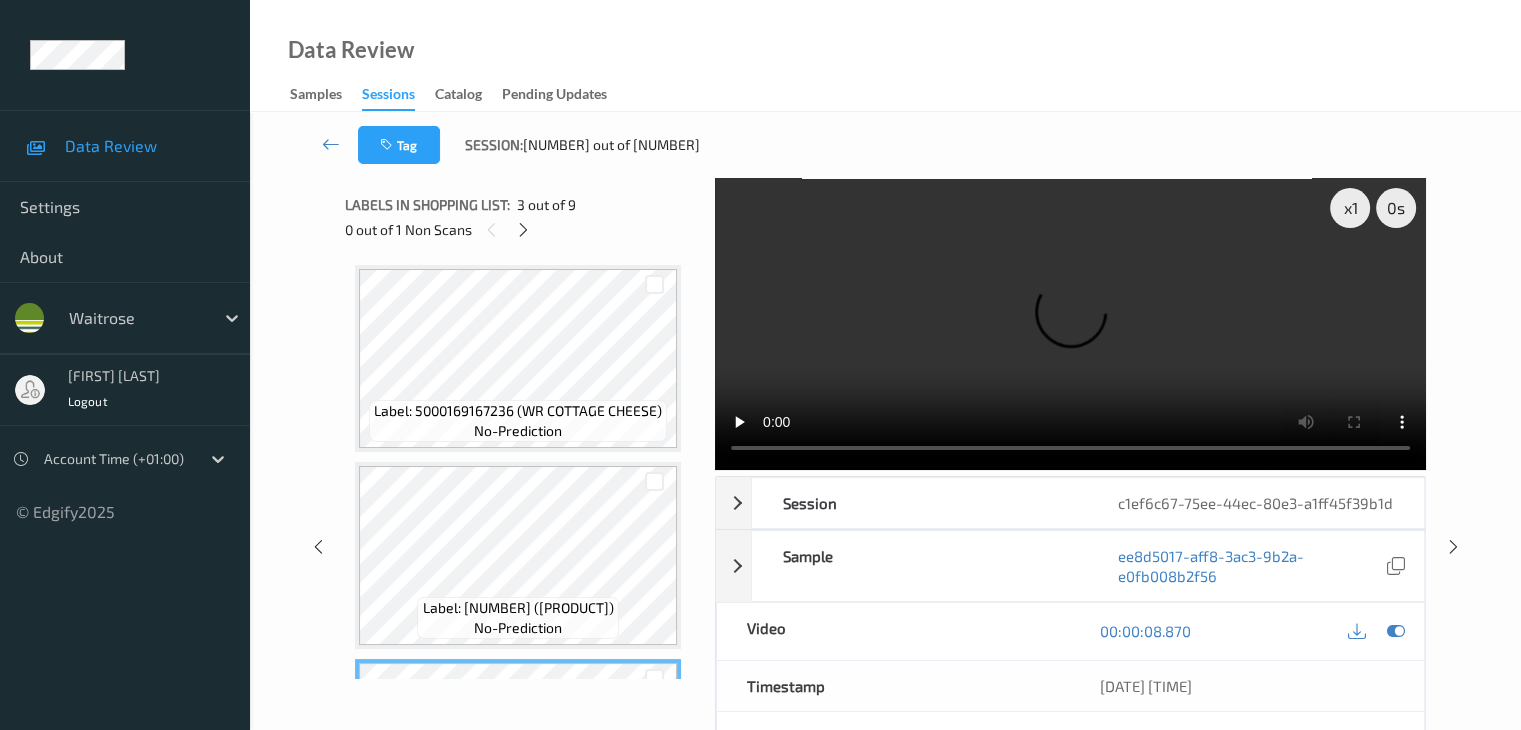scroll, scrollTop: 0, scrollLeft: 0, axis: both 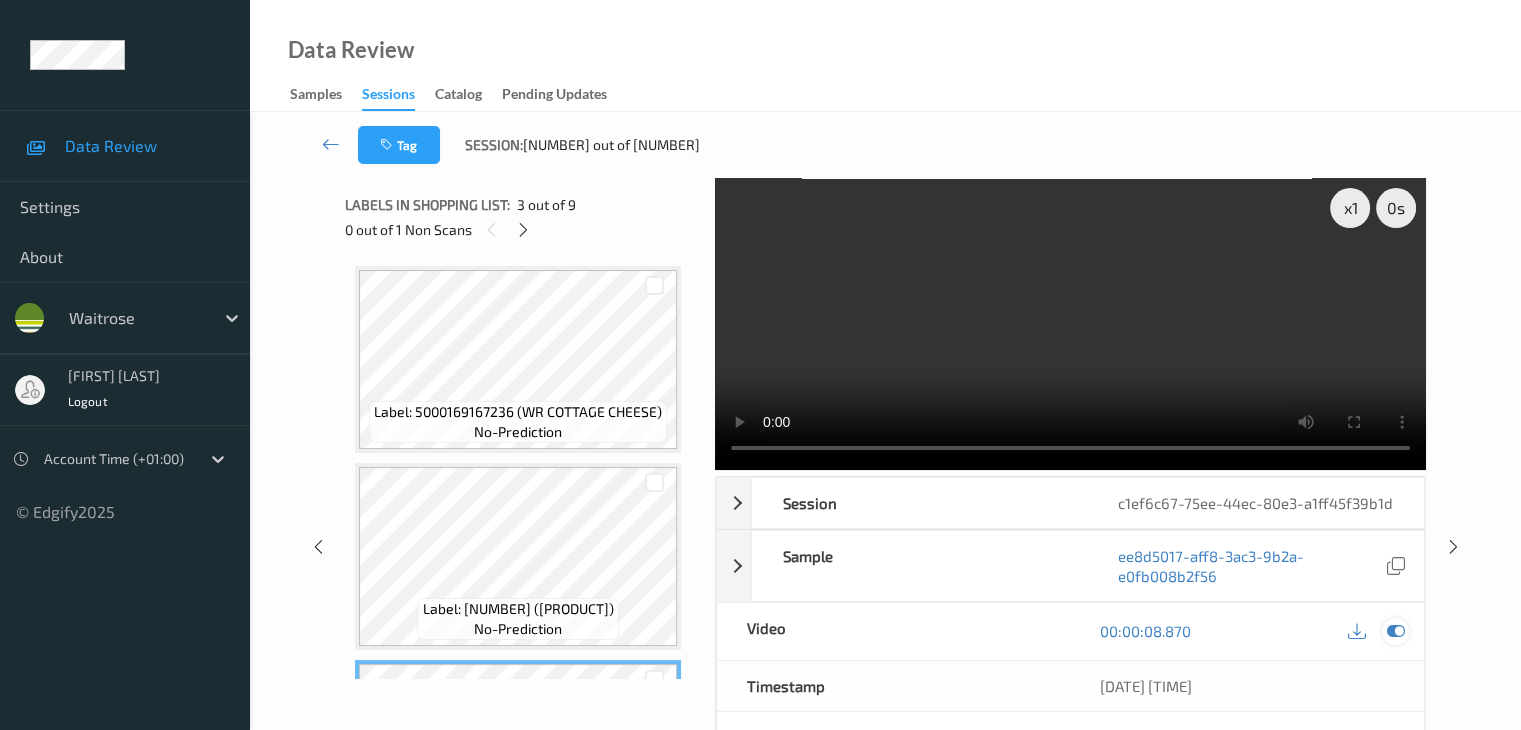 click at bounding box center [1395, 631] 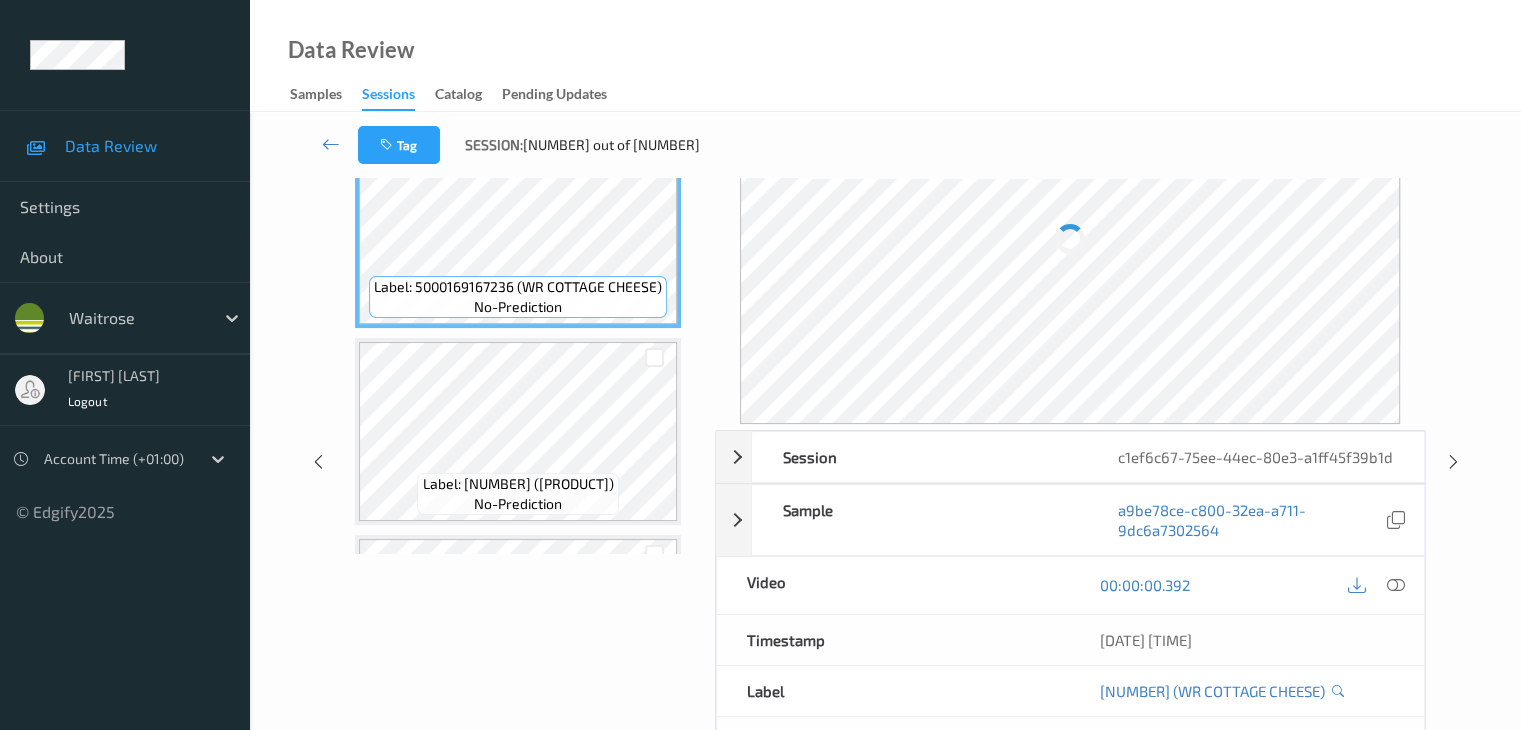 scroll, scrollTop: 0, scrollLeft: 0, axis: both 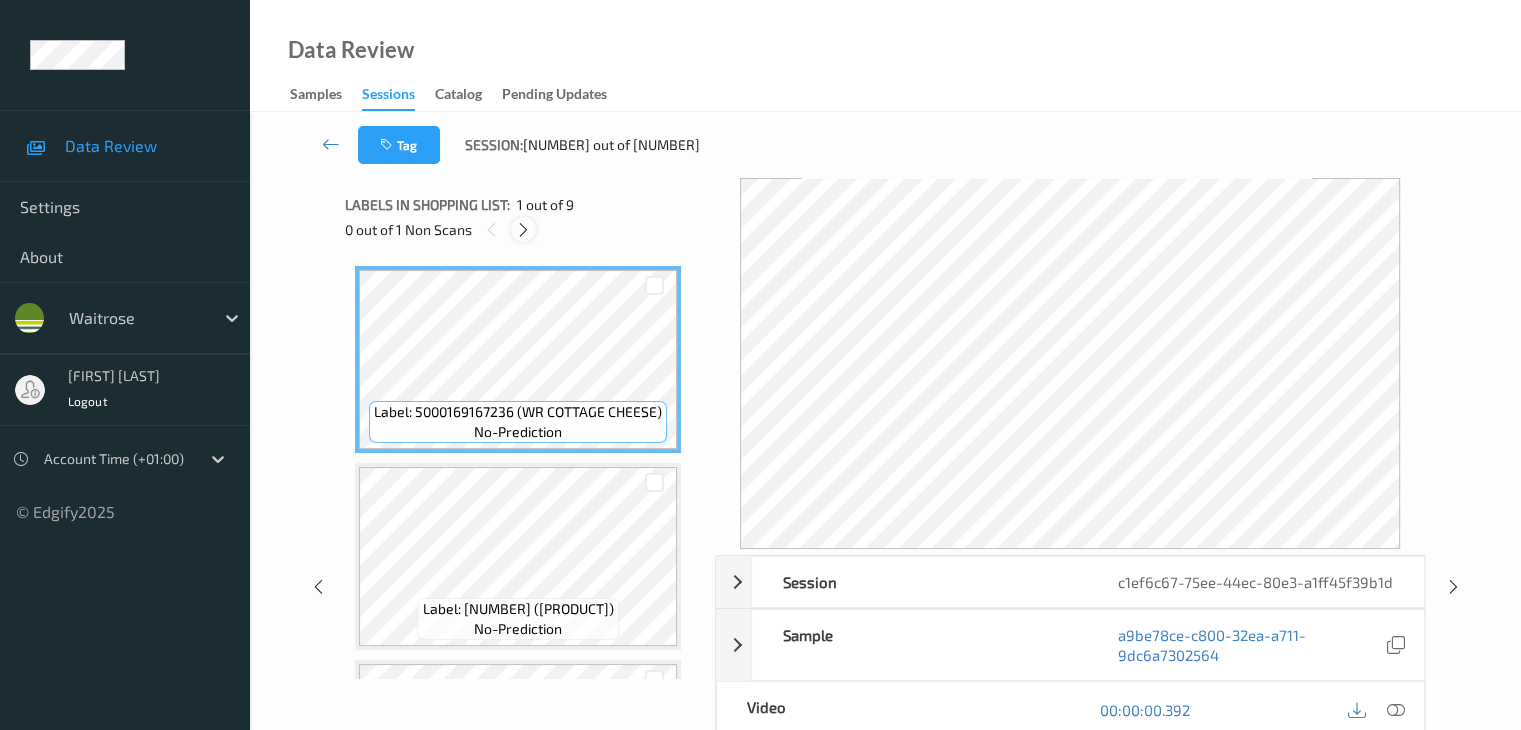click at bounding box center (523, 230) 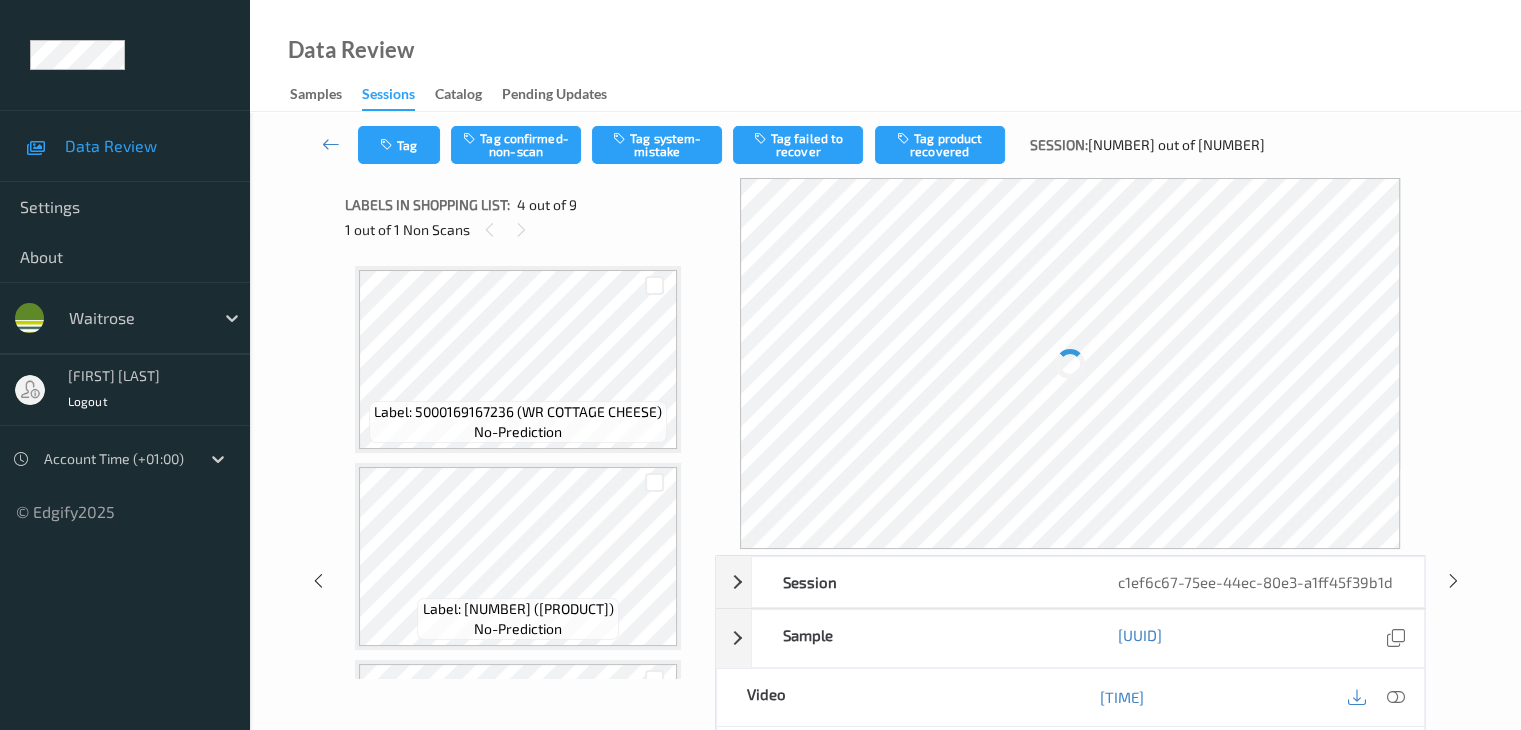 scroll, scrollTop: 404, scrollLeft: 0, axis: vertical 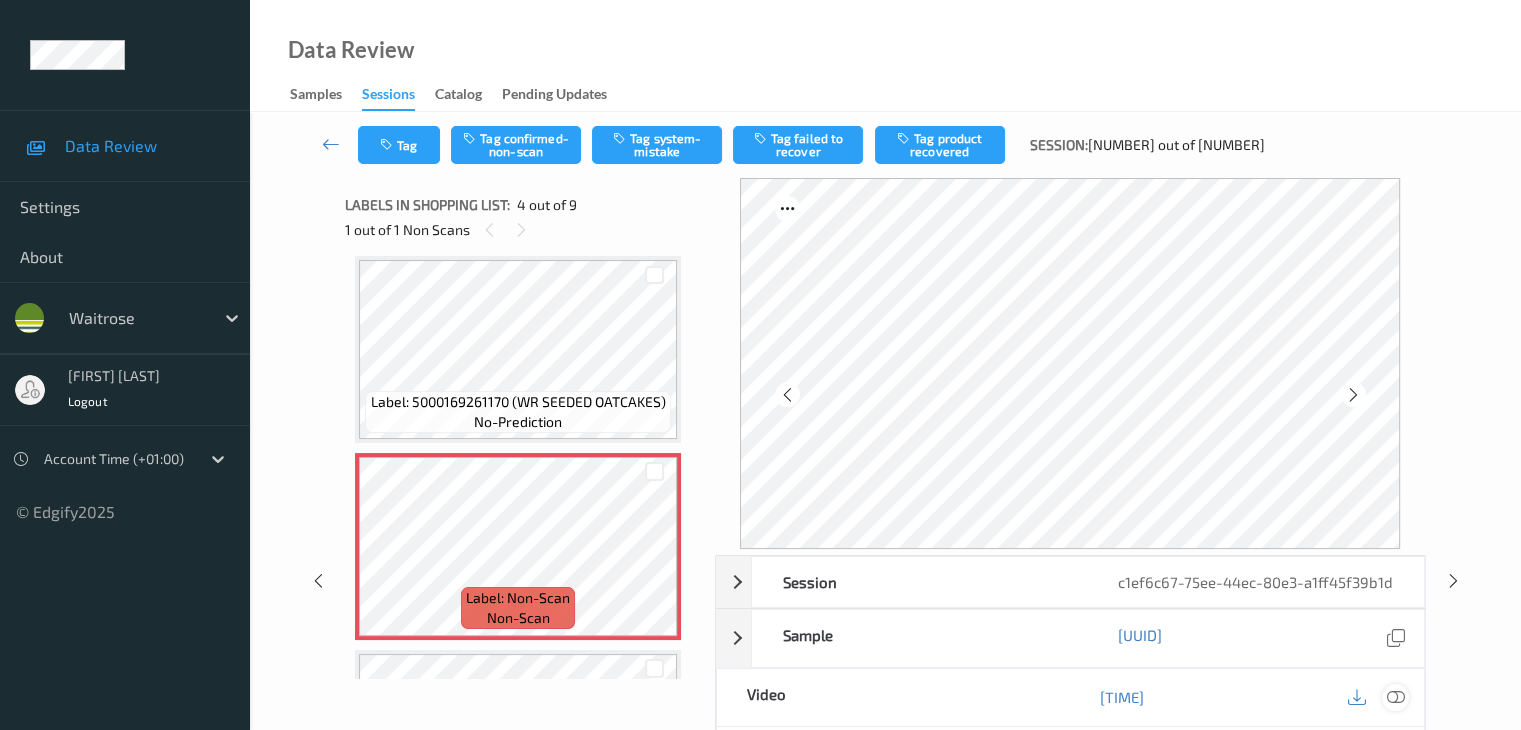 click at bounding box center [1395, 697] 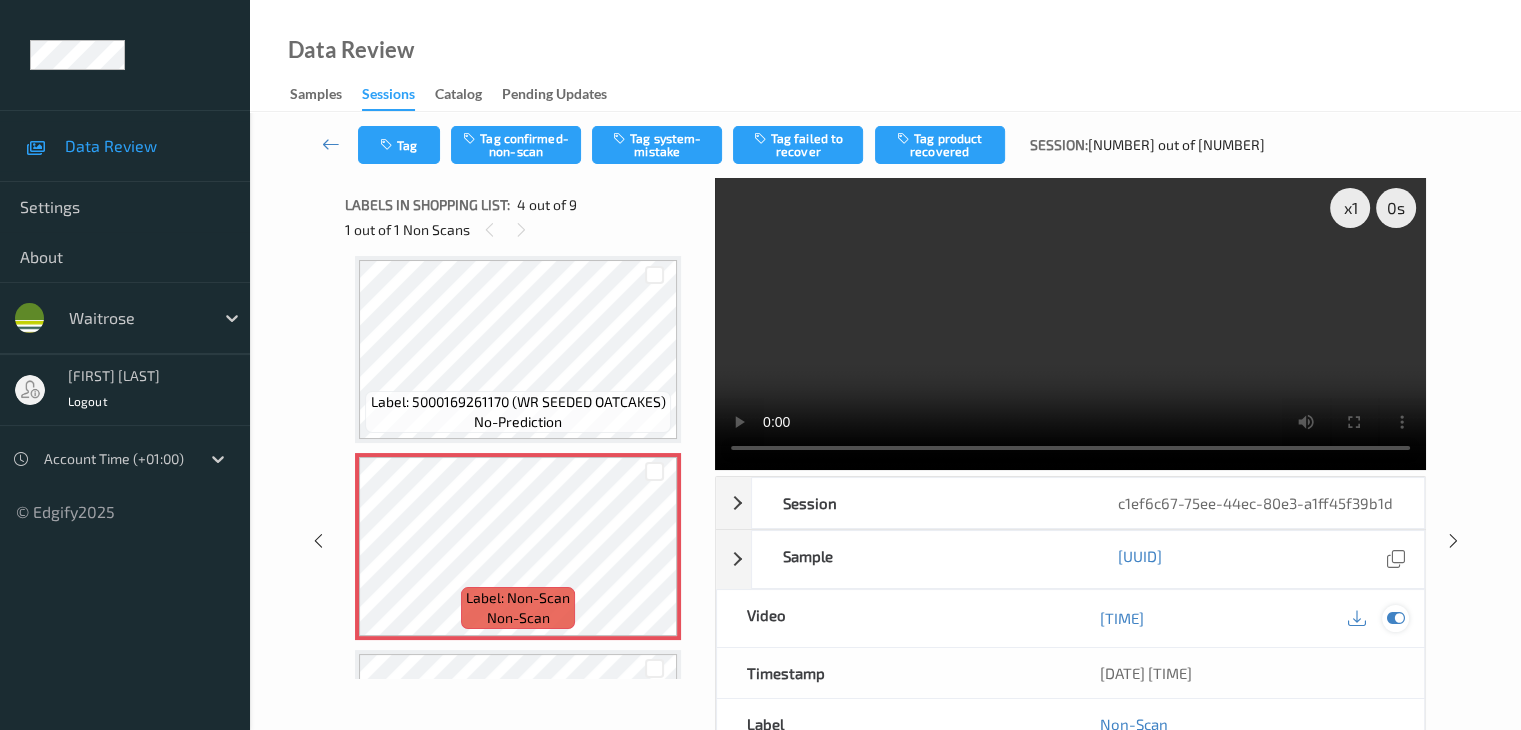 click at bounding box center (1395, 618) 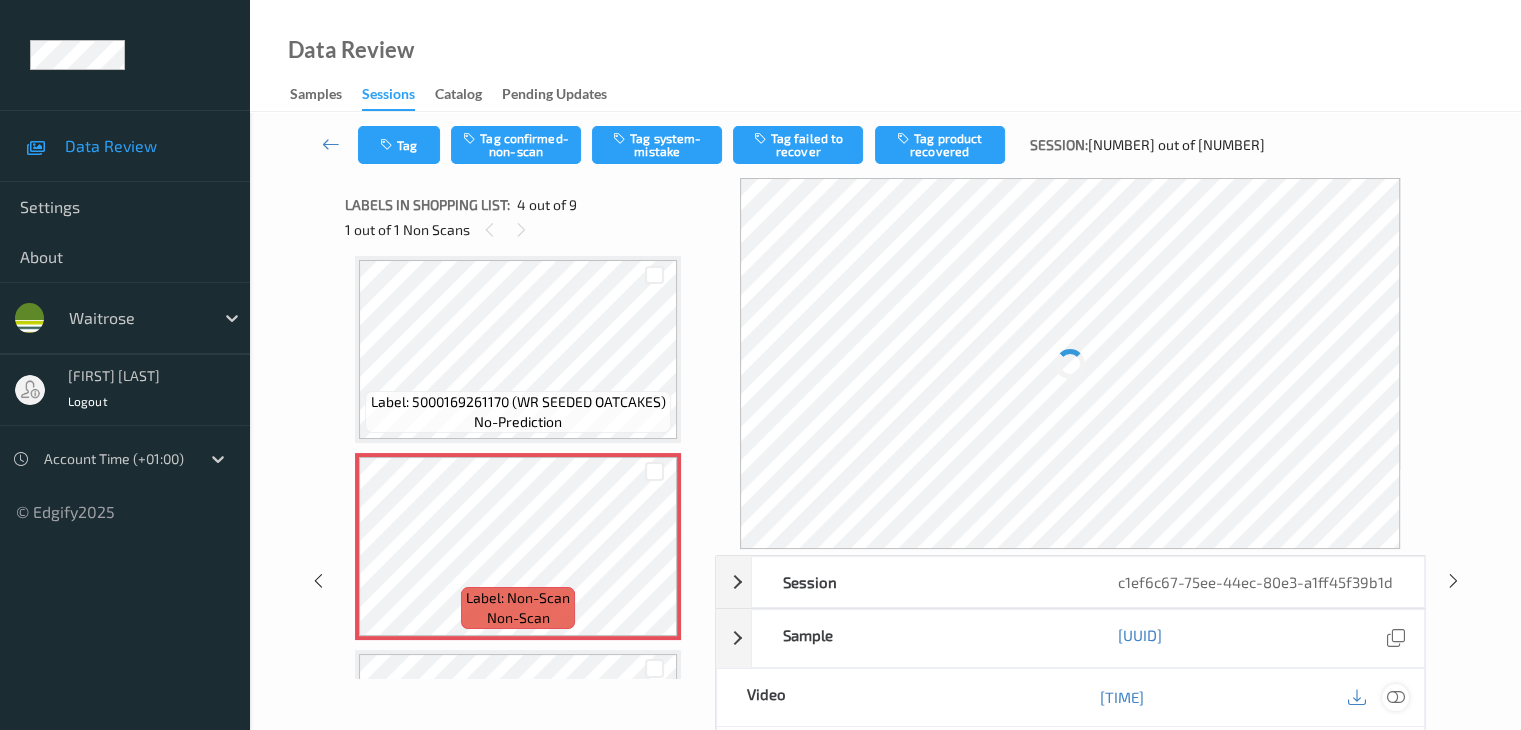 click at bounding box center [1395, 697] 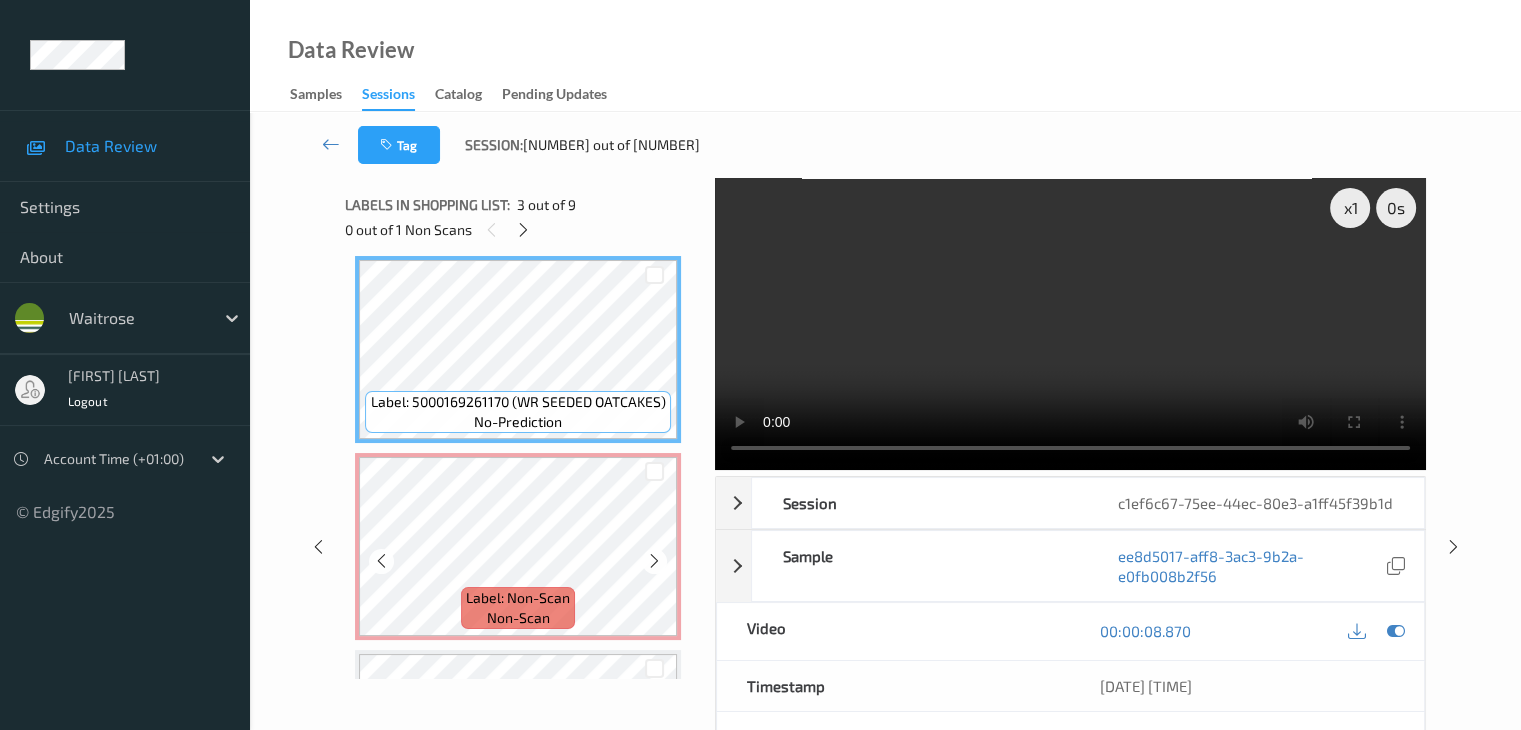 scroll, scrollTop: 504, scrollLeft: 0, axis: vertical 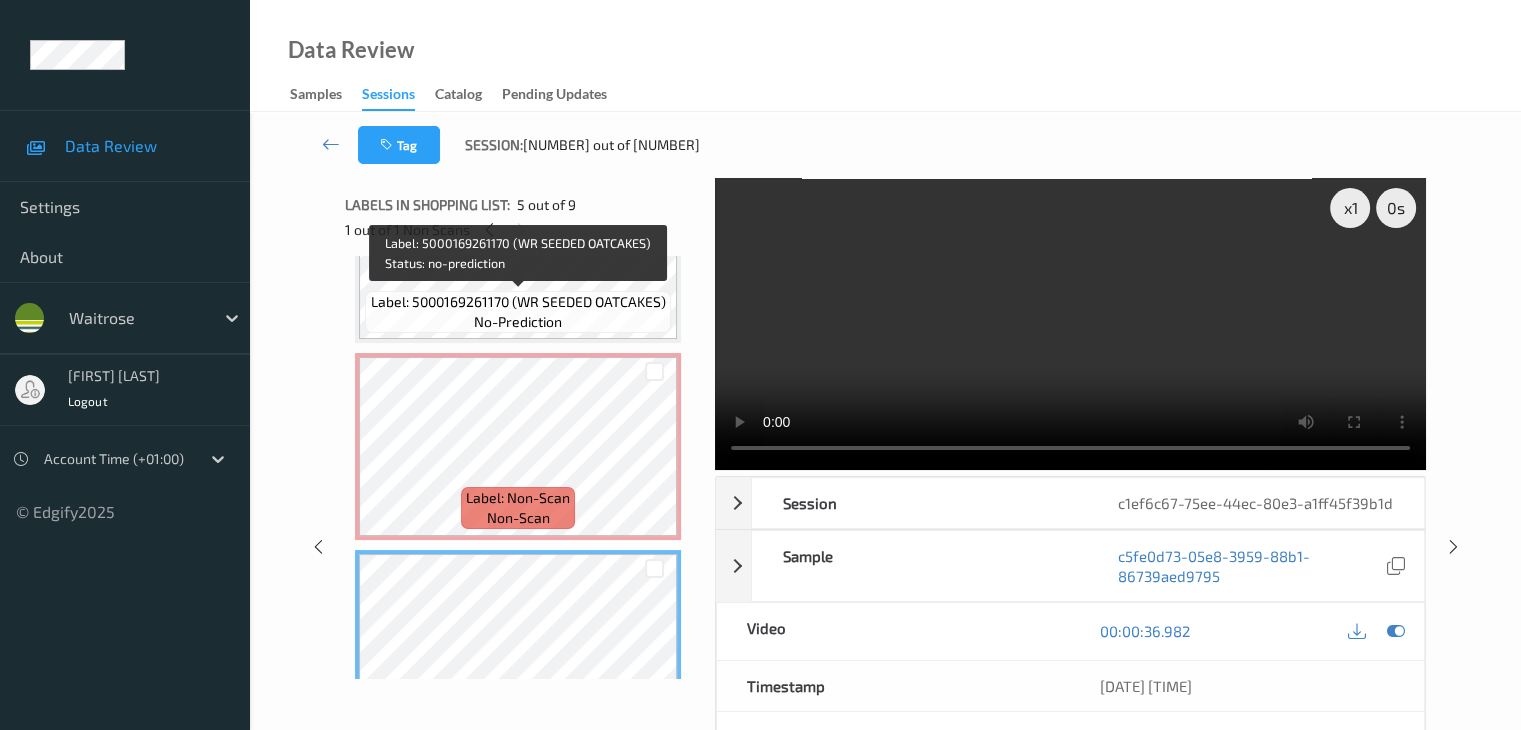click on "Label: 5000169261170 (WR SEEDED OATCAKES)" at bounding box center (518, 302) 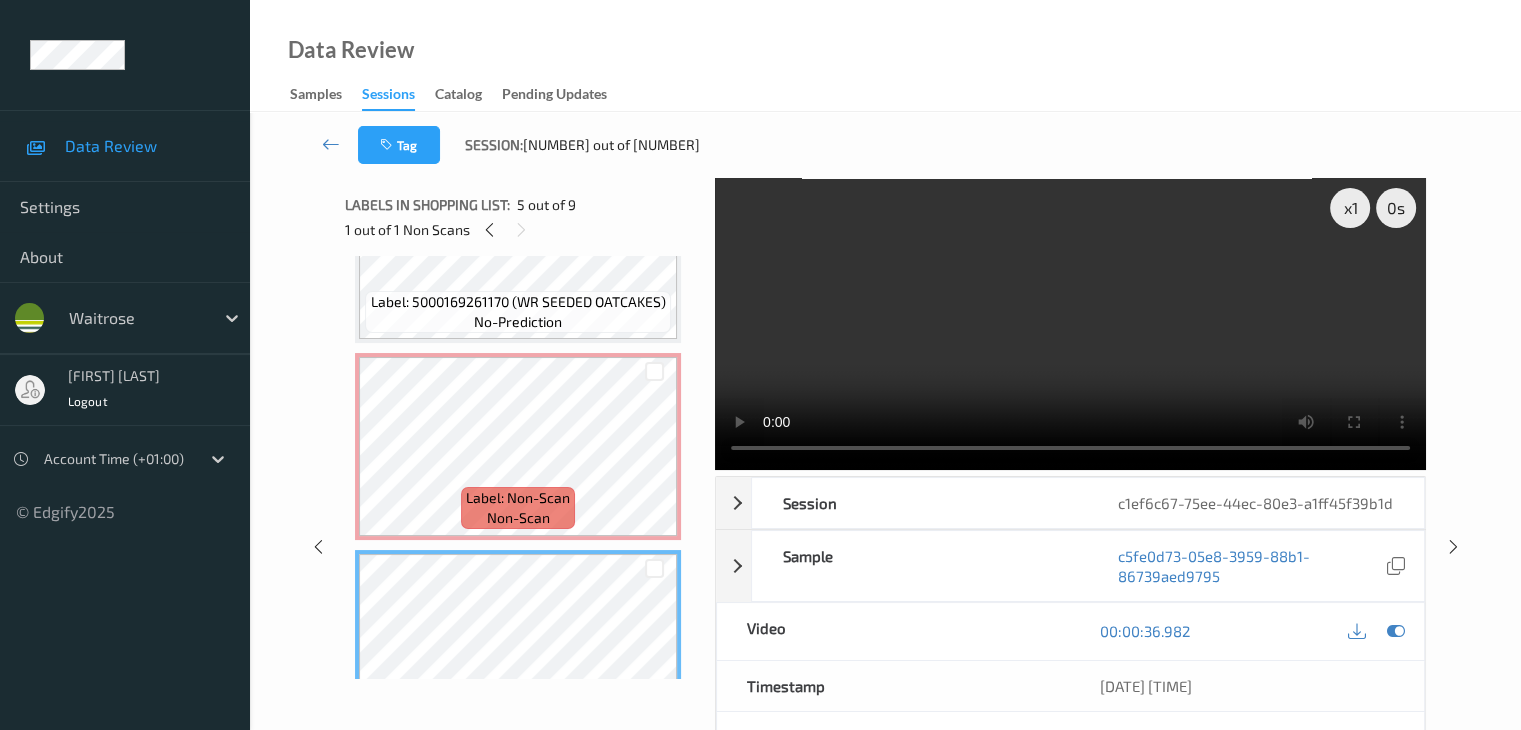 scroll, scrollTop: 704, scrollLeft: 0, axis: vertical 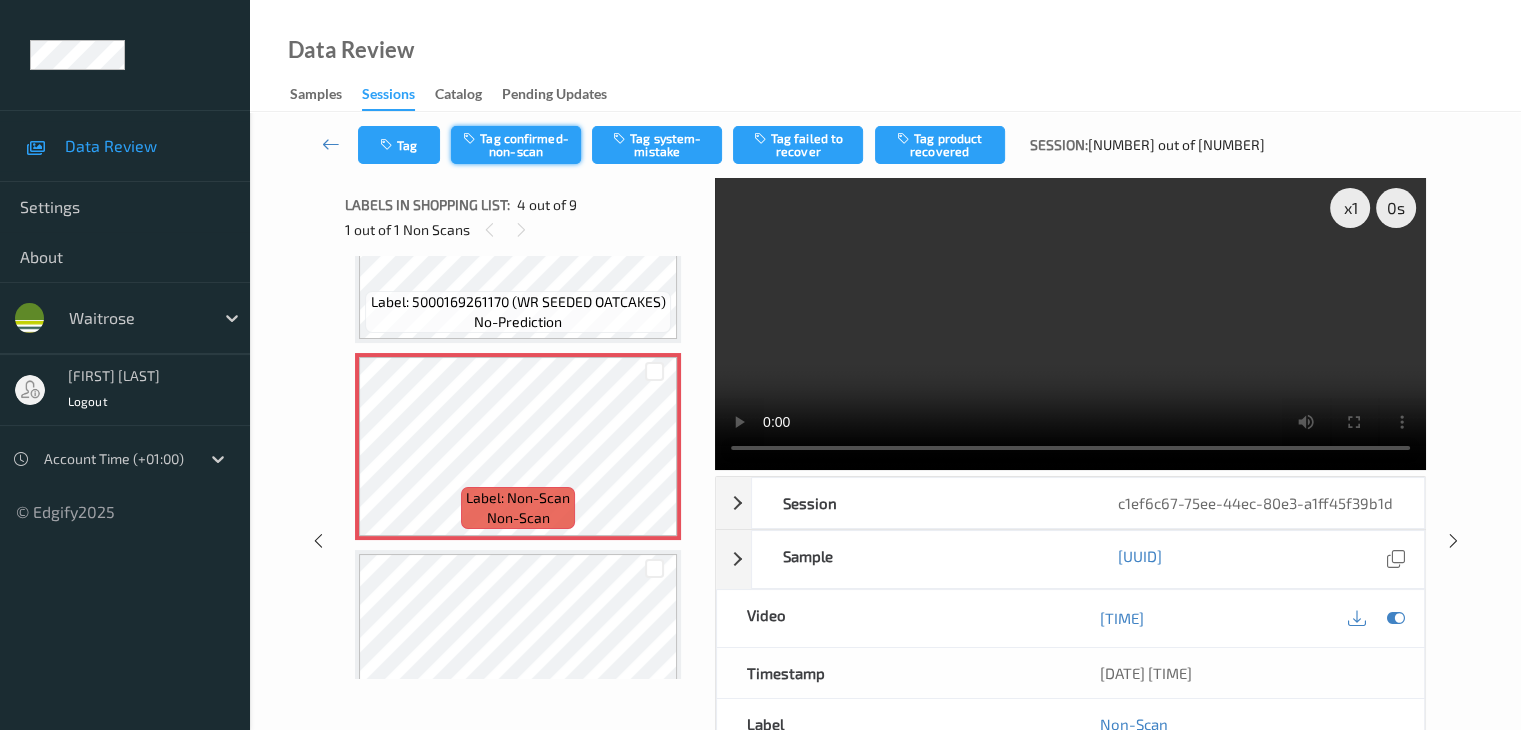 click on "Tag   confirmed-non-scan" at bounding box center [516, 145] 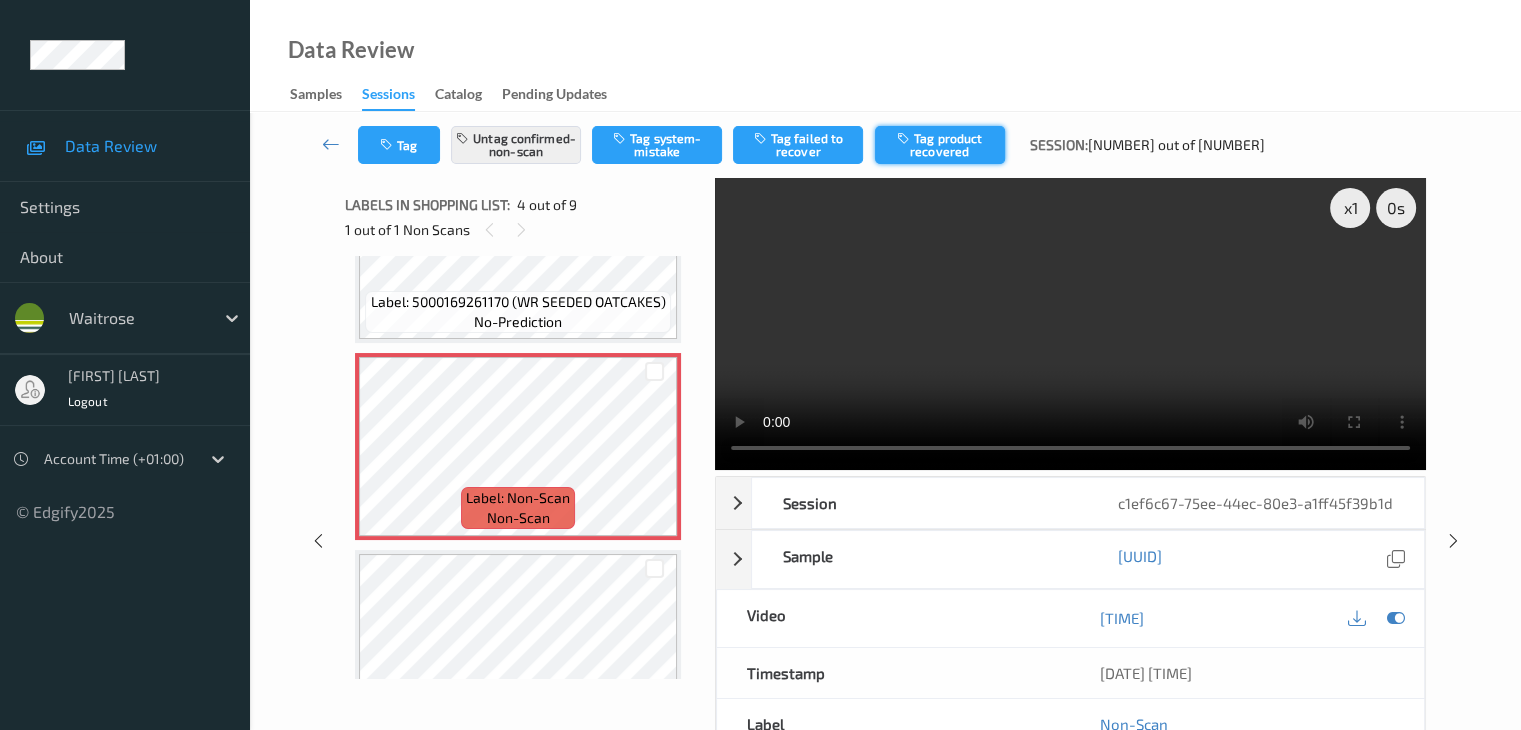 click on "Tag   product recovered" at bounding box center [940, 145] 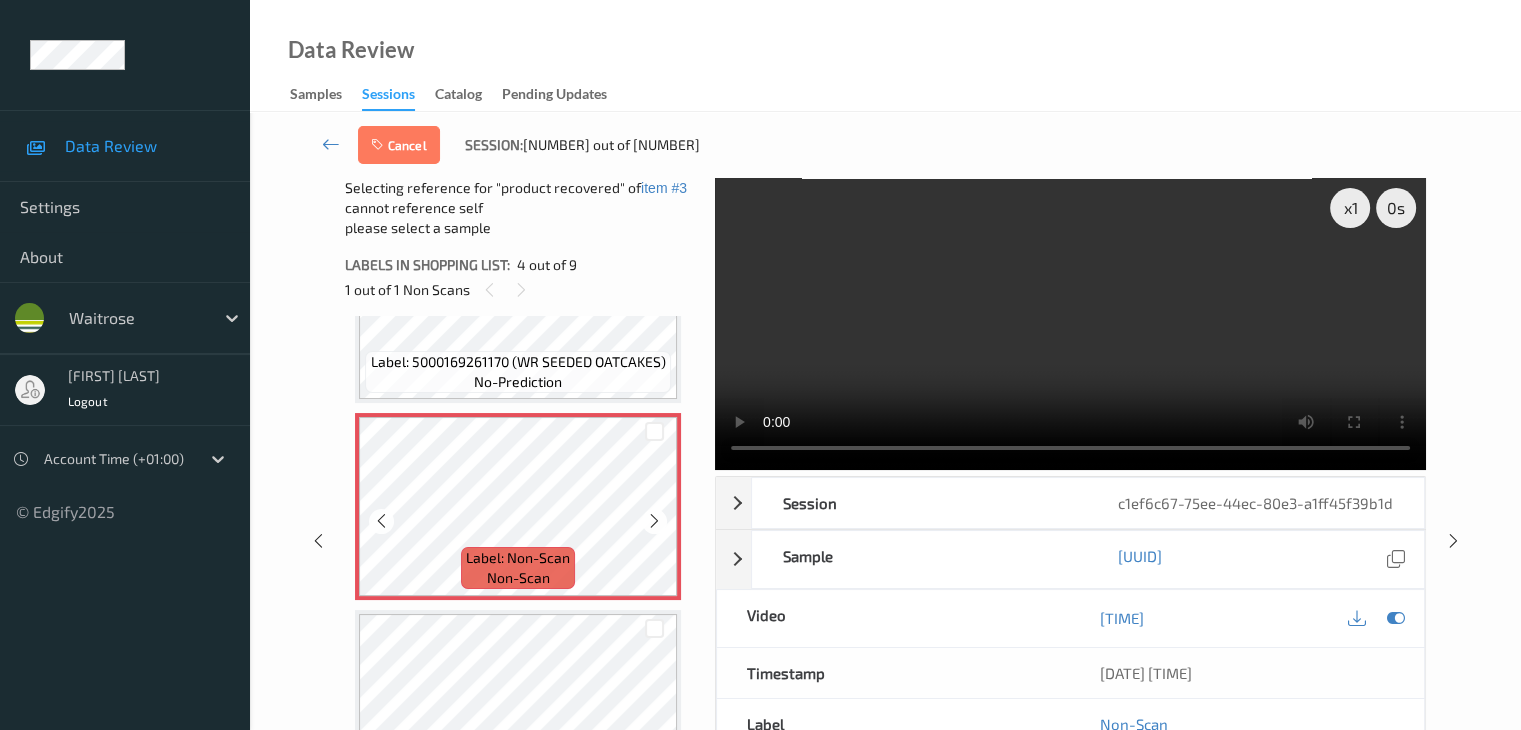 scroll, scrollTop: 604, scrollLeft: 0, axis: vertical 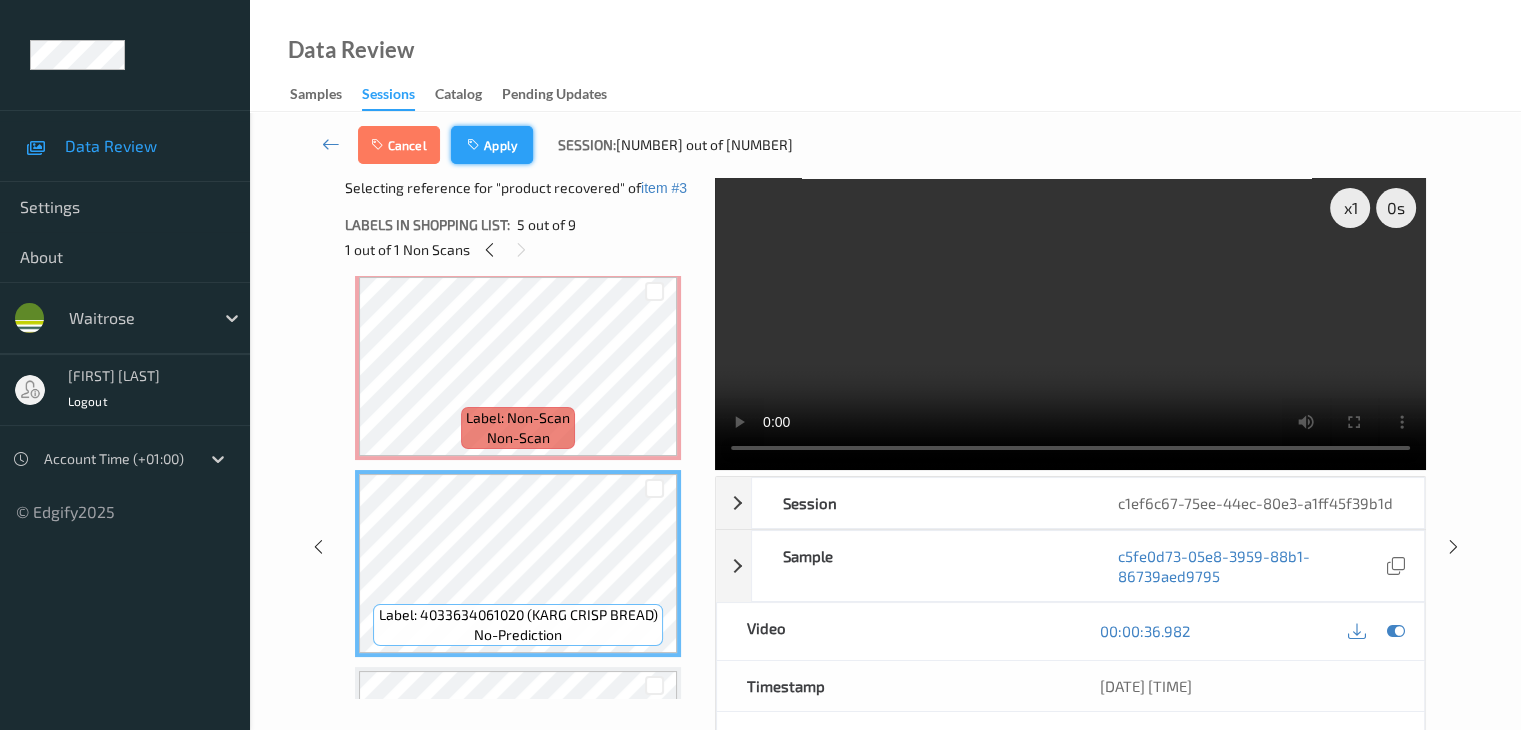 click on "Apply" at bounding box center (492, 145) 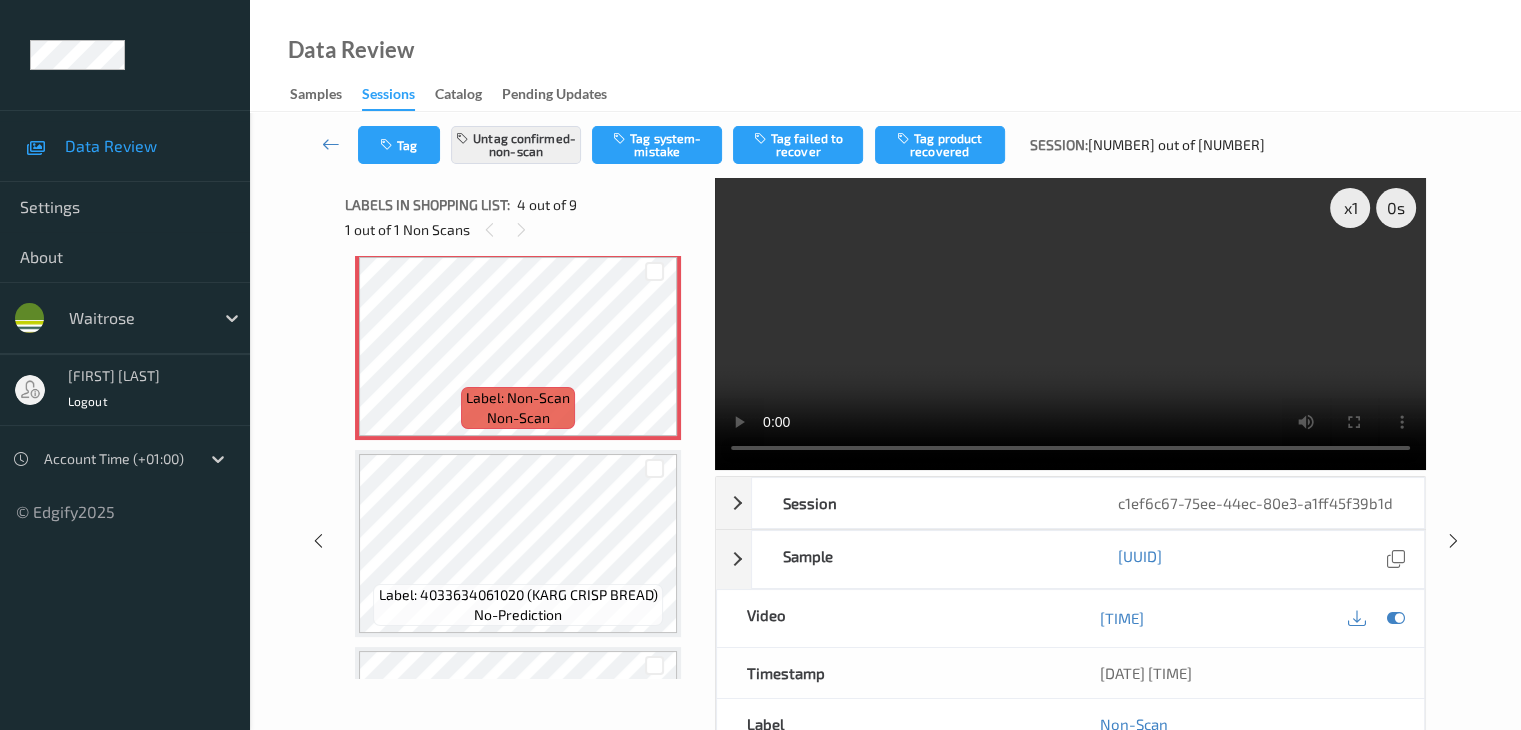 scroll, scrollTop: 404, scrollLeft: 0, axis: vertical 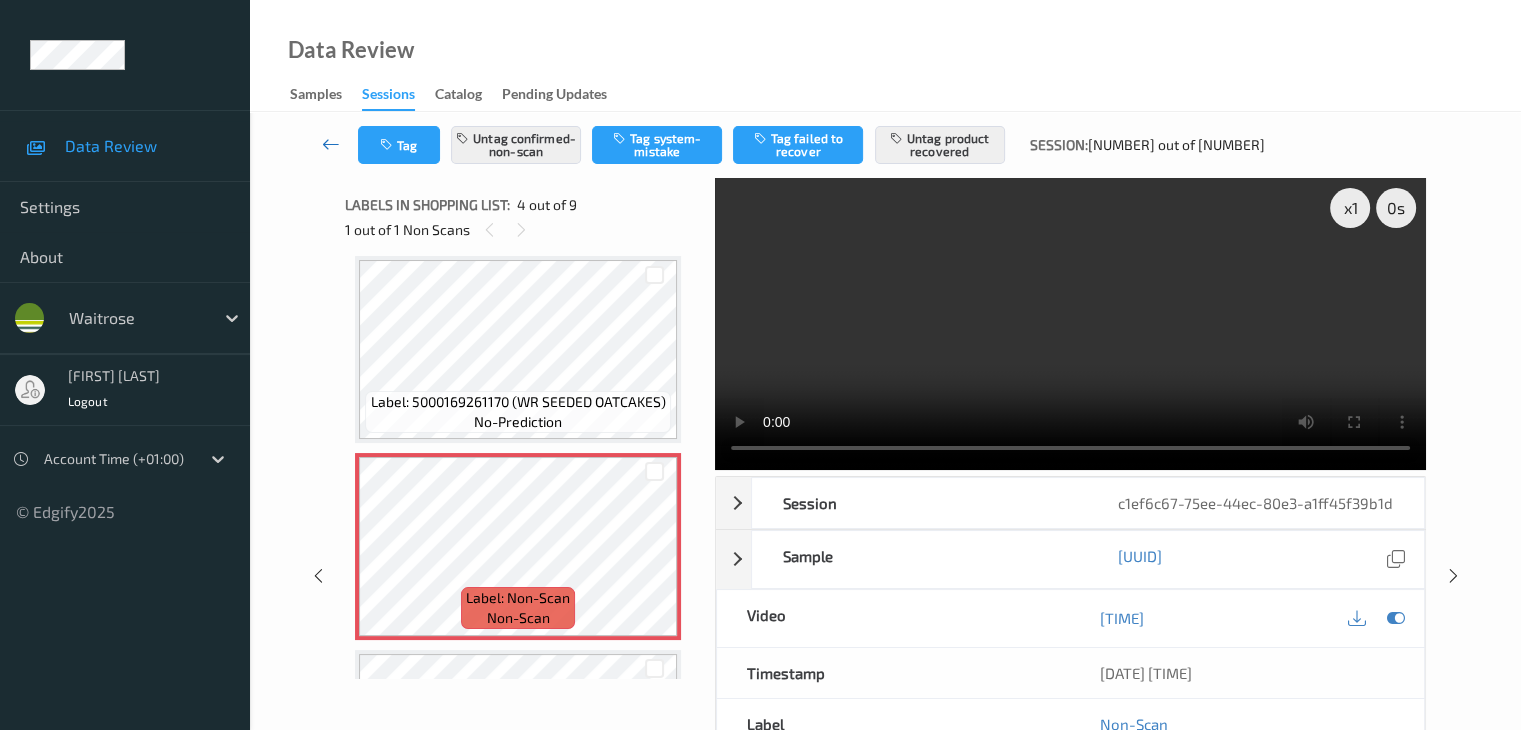 click at bounding box center [331, 144] 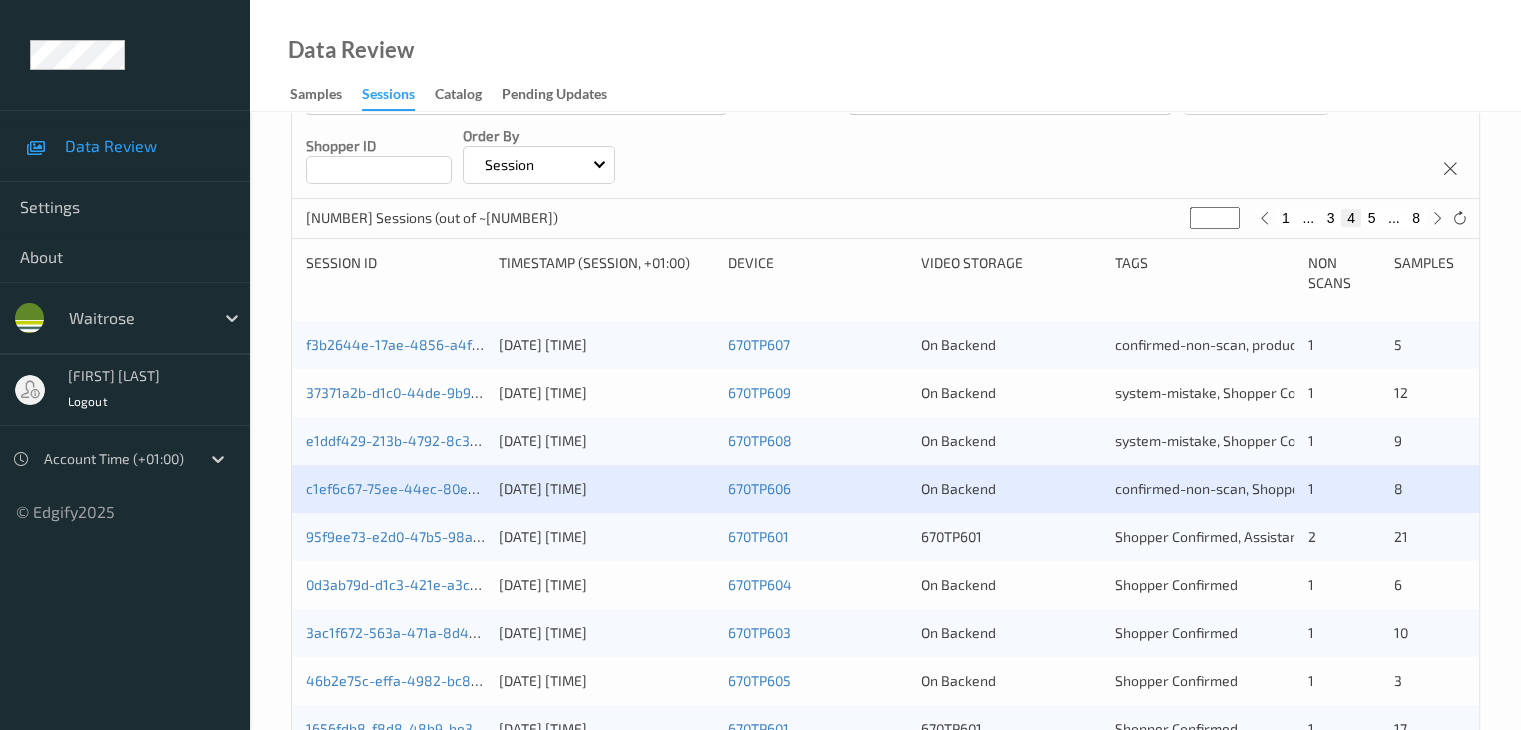 scroll, scrollTop: 500, scrollLeft: 0, axis: vertical 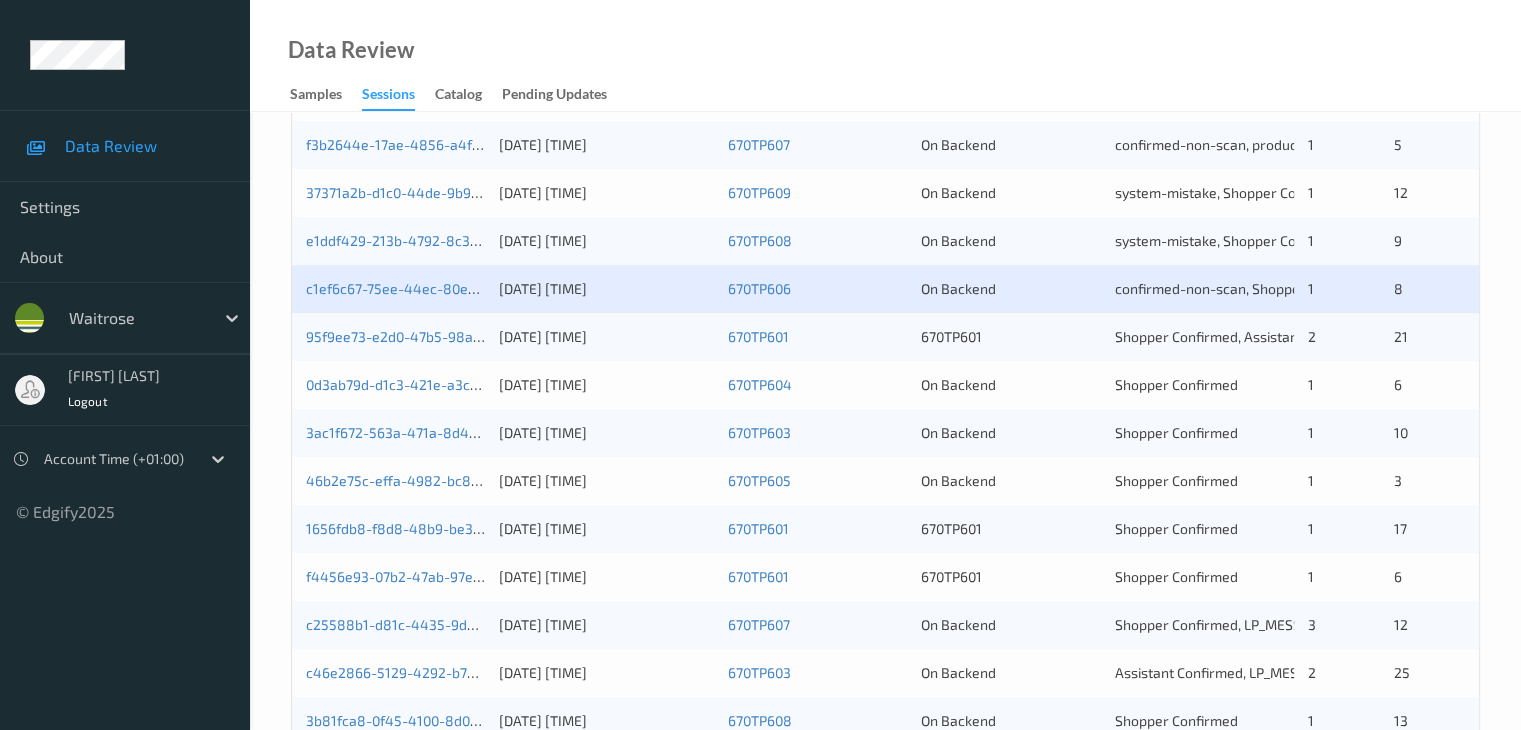 click on "[UUID] [DATE] [TIME] [NUMBER] On Backend confirmed-non-scan, Shopper Confirmed [NUMBER] [NUMBER]" at bounding box center [885, 289] 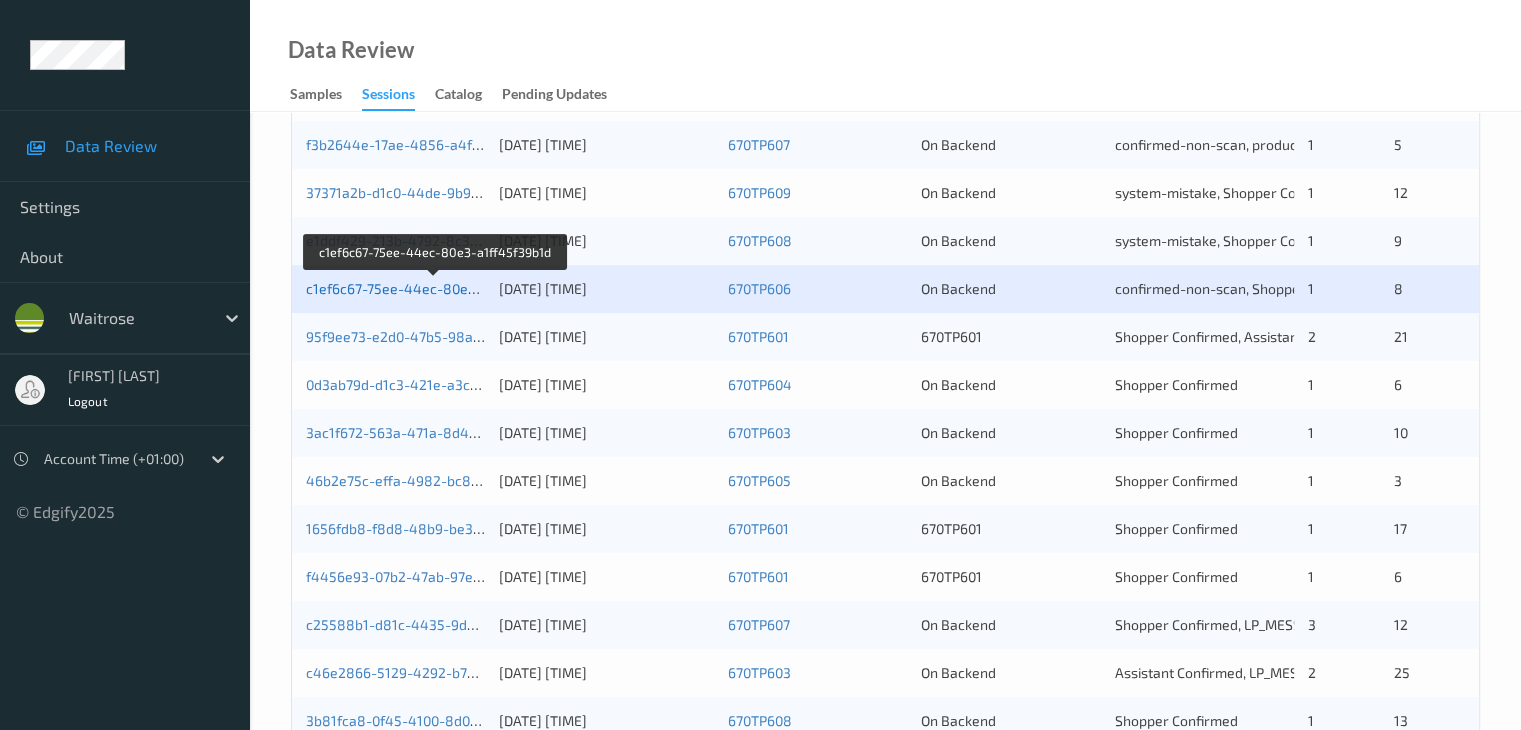 click on "c1ef6c67-75ee-44ec-80e3-a1ff45f39b1d" at bounding box center (436, 288) 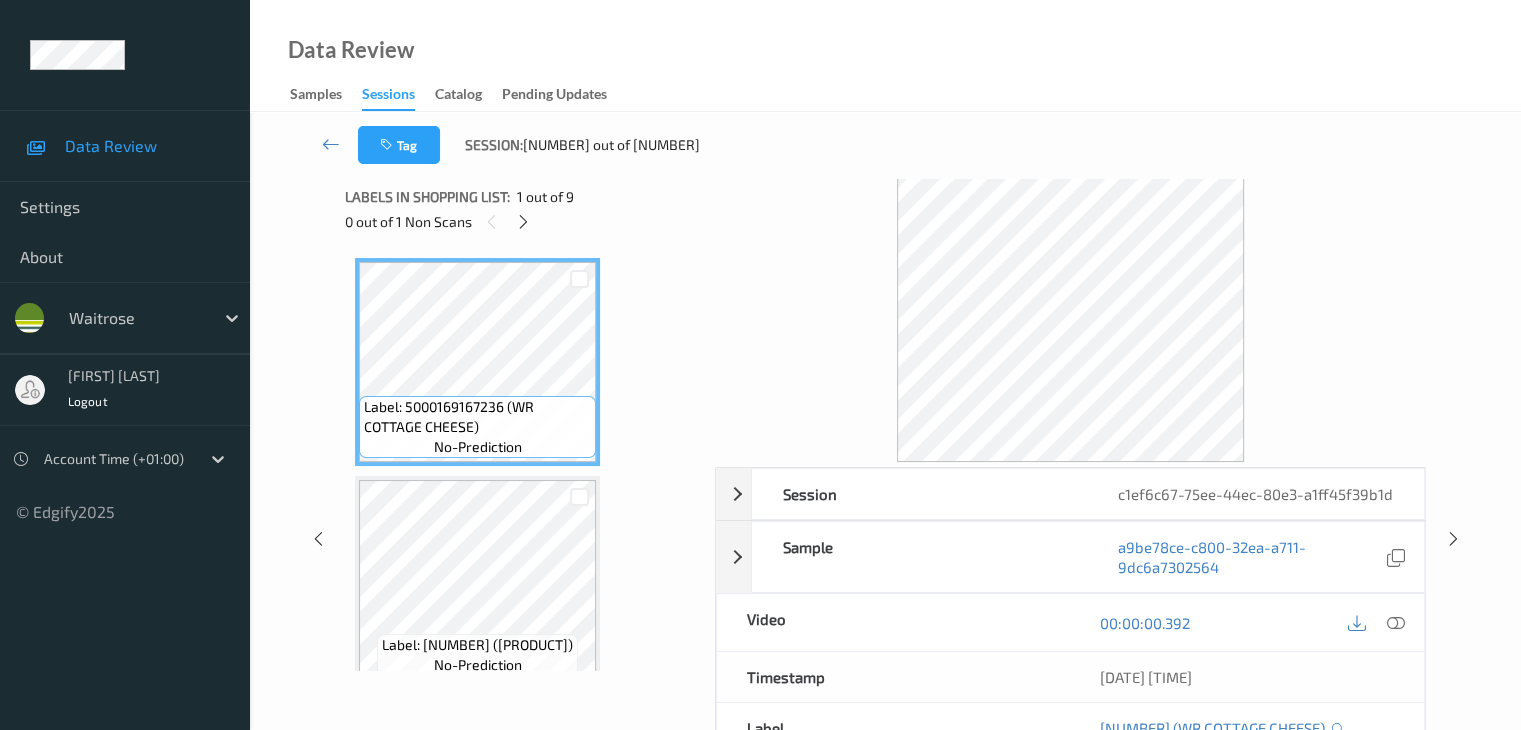 scroll, scrollTop: 0, scrollLeft: 0, axis: both 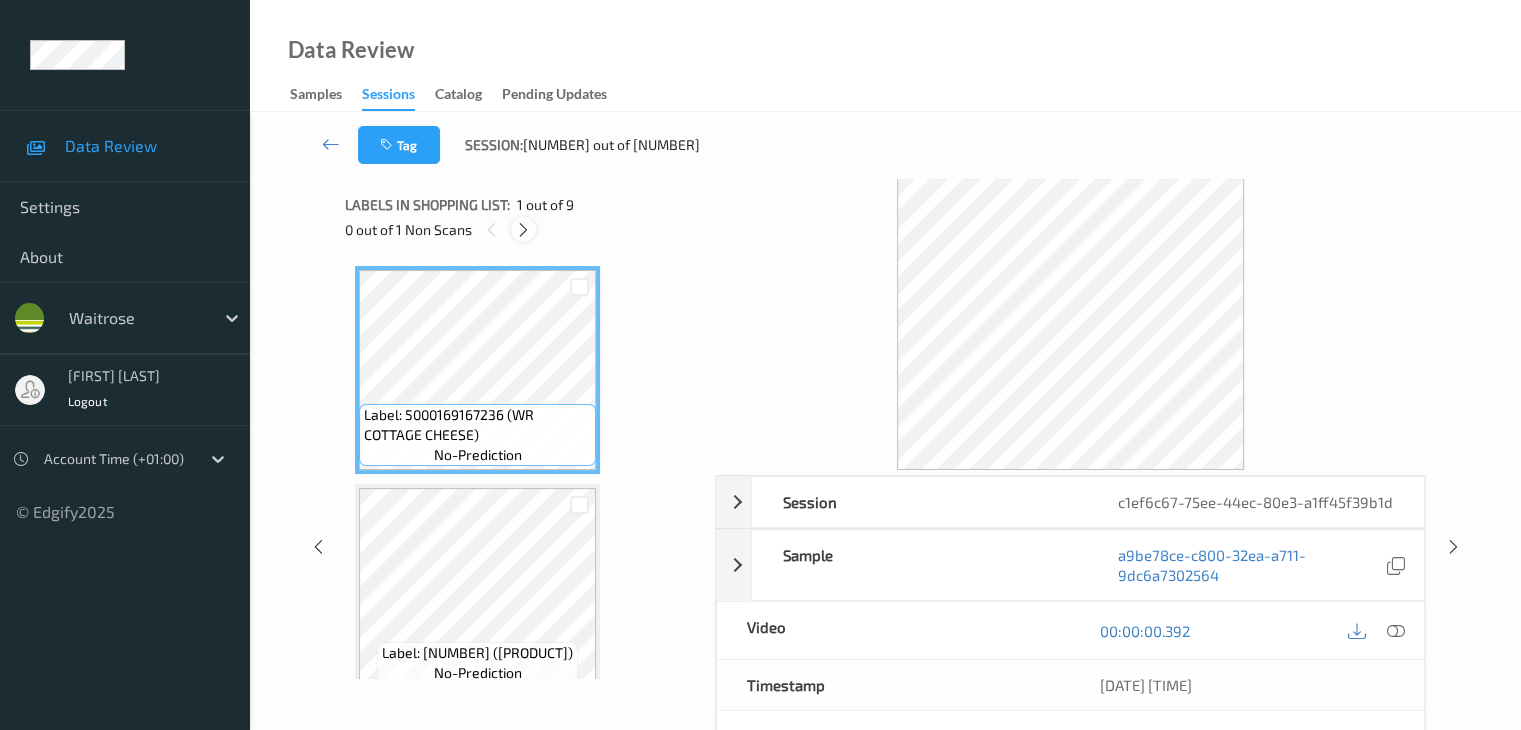 click at bounding box center [523, 230] 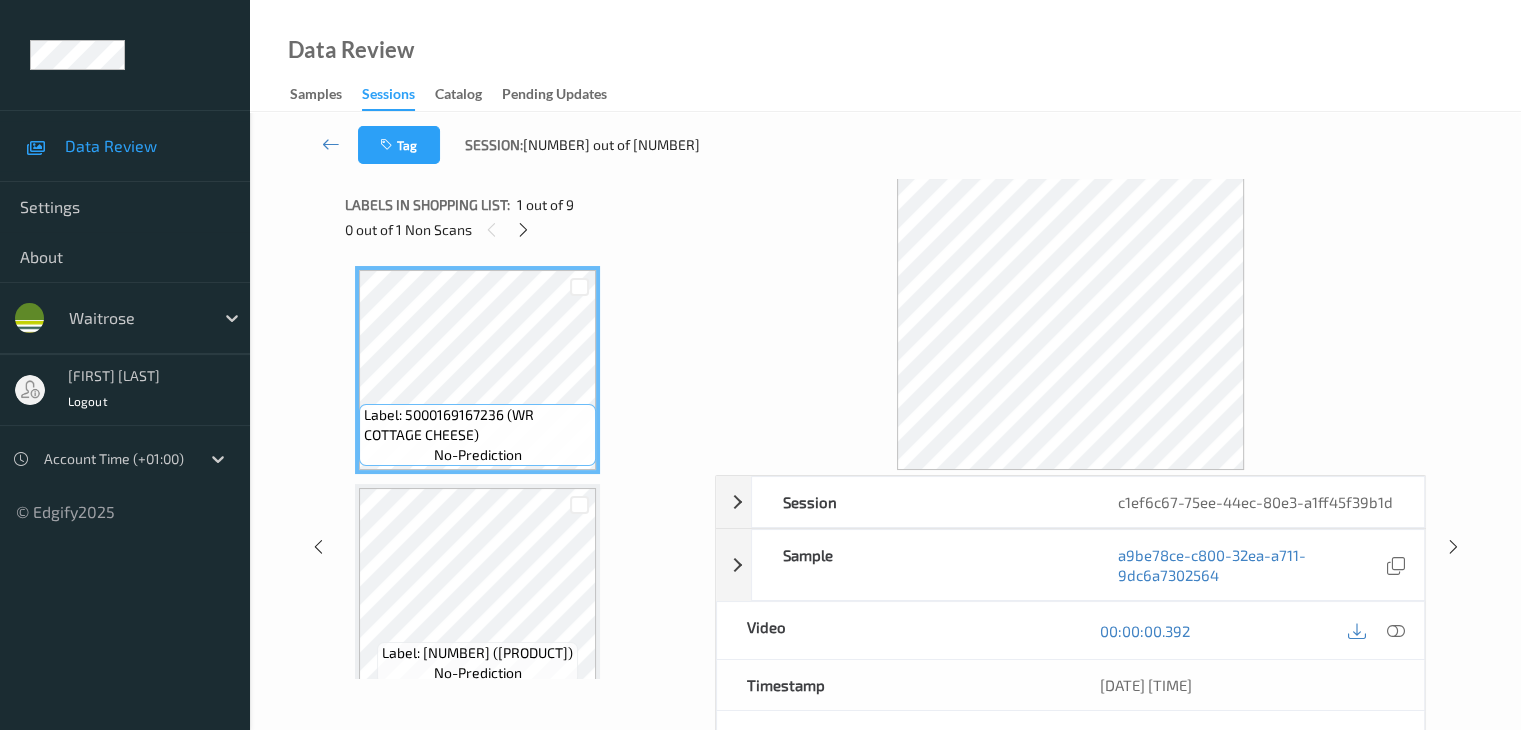 scroll, scrollTop: 446, scrollLeft: 0, axis: vertical 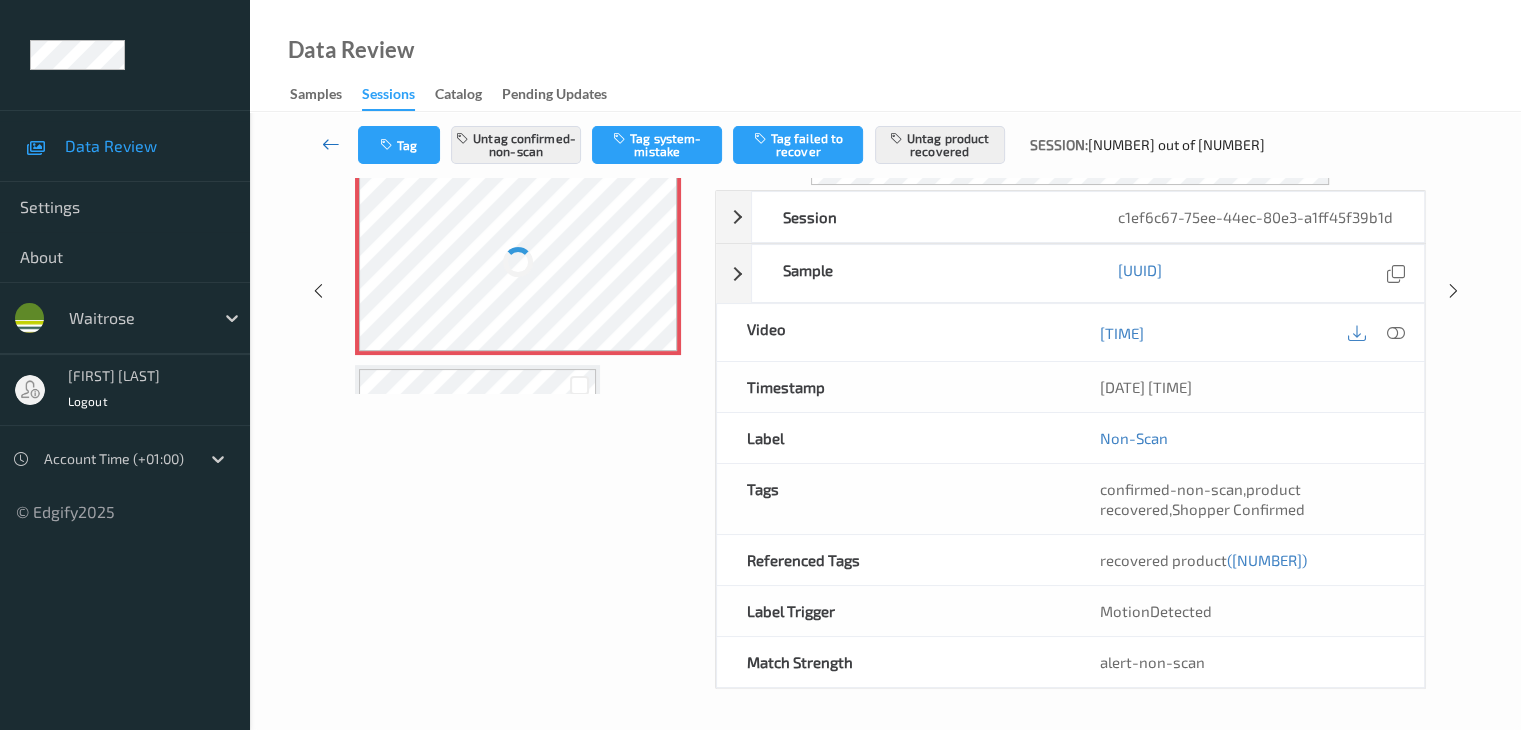 click at bounding box center (331, 144) 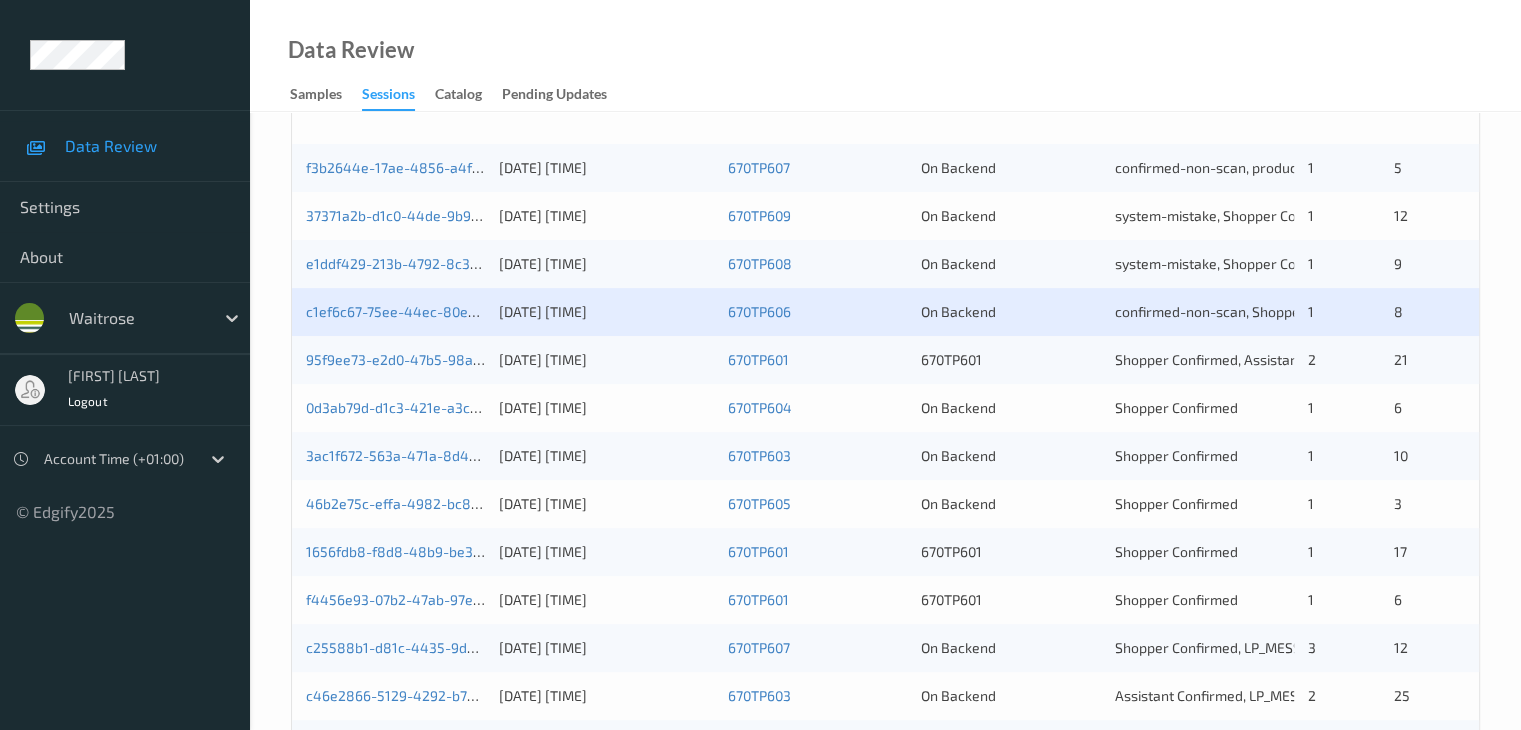 scroll, scrollTop: 600, scrollLeft: 0, axis: vertical 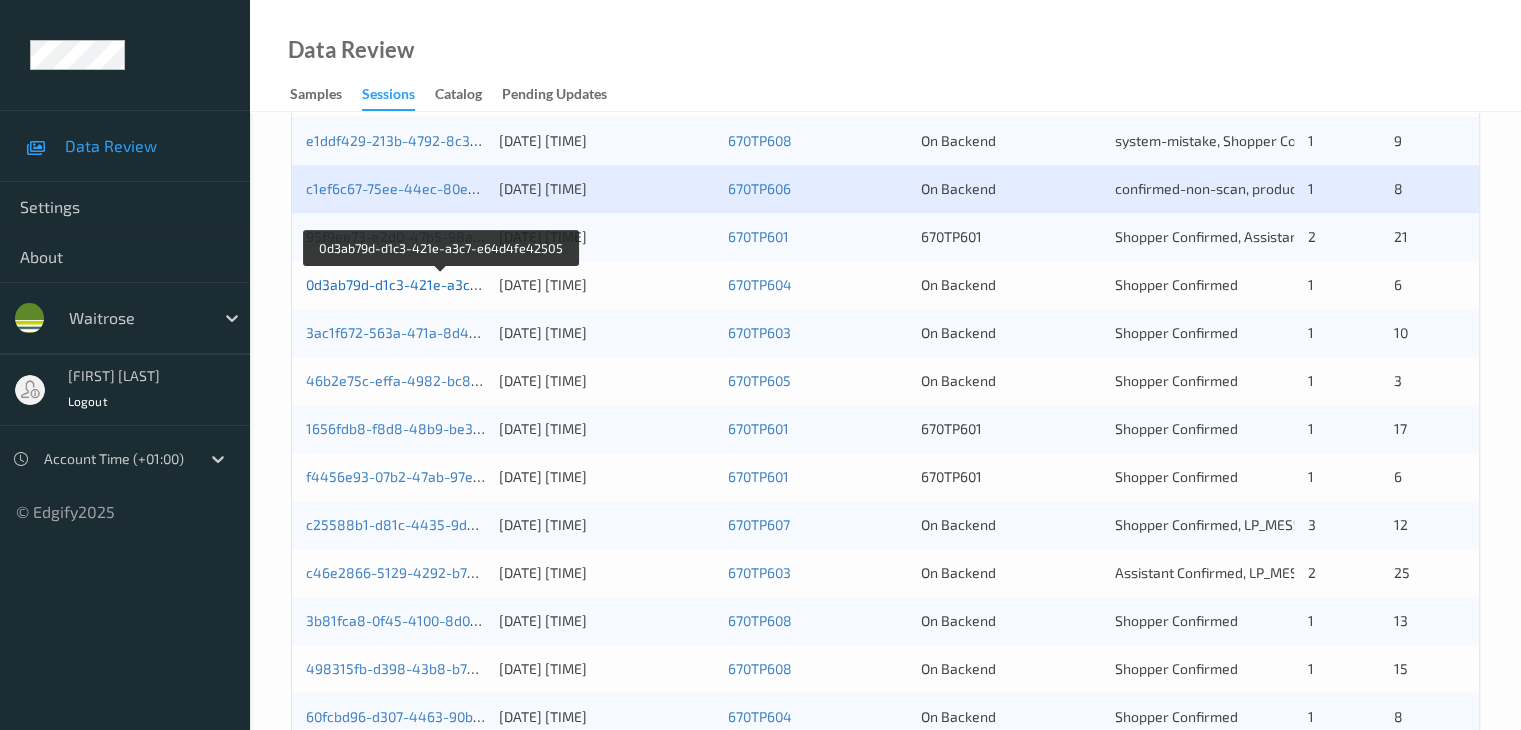 click on "0d3ab79d-d1c3-421e-a3c7-e64d4fe42505" at bounding box center (442, 284) 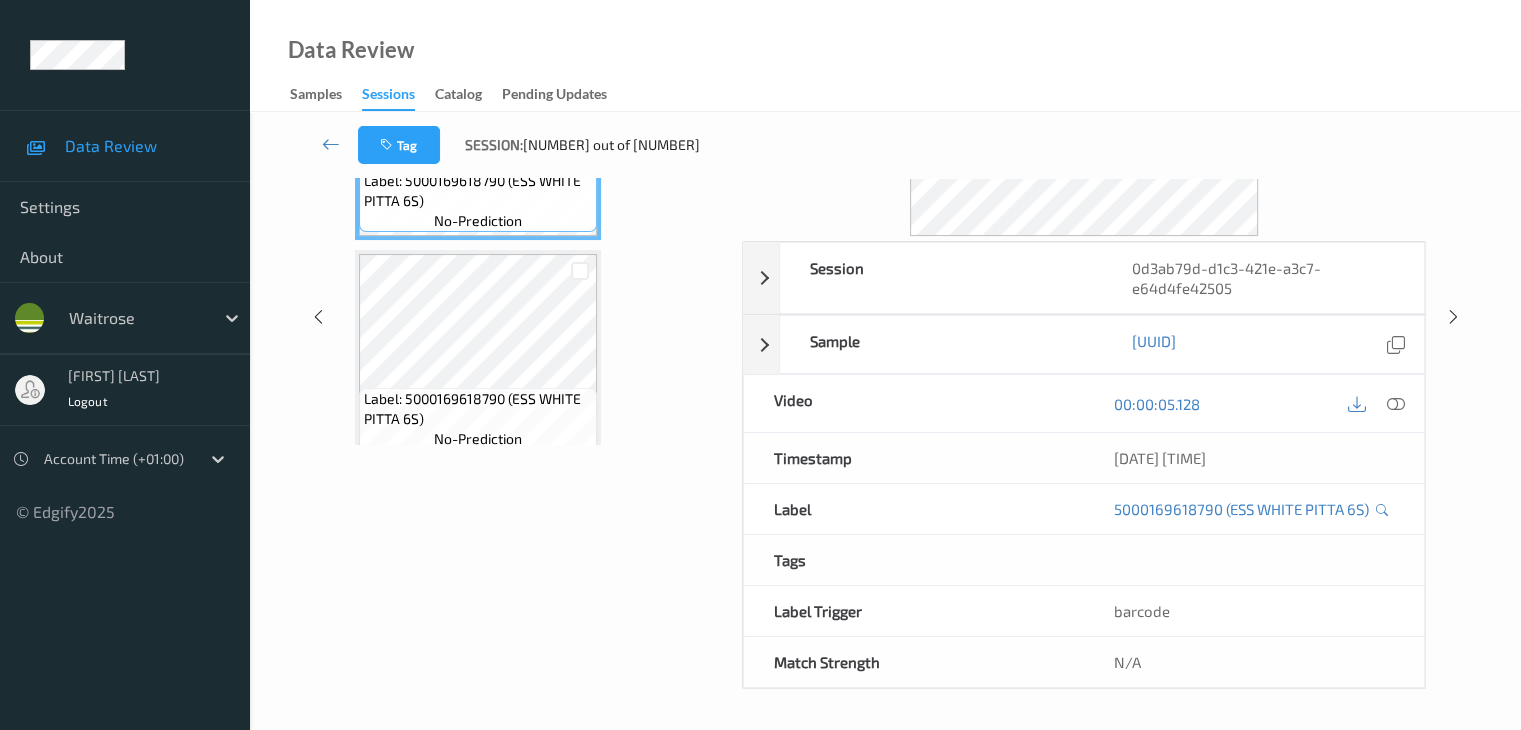 scroll, scrollTop: 44, scrollLeft: 0, axis: vertical 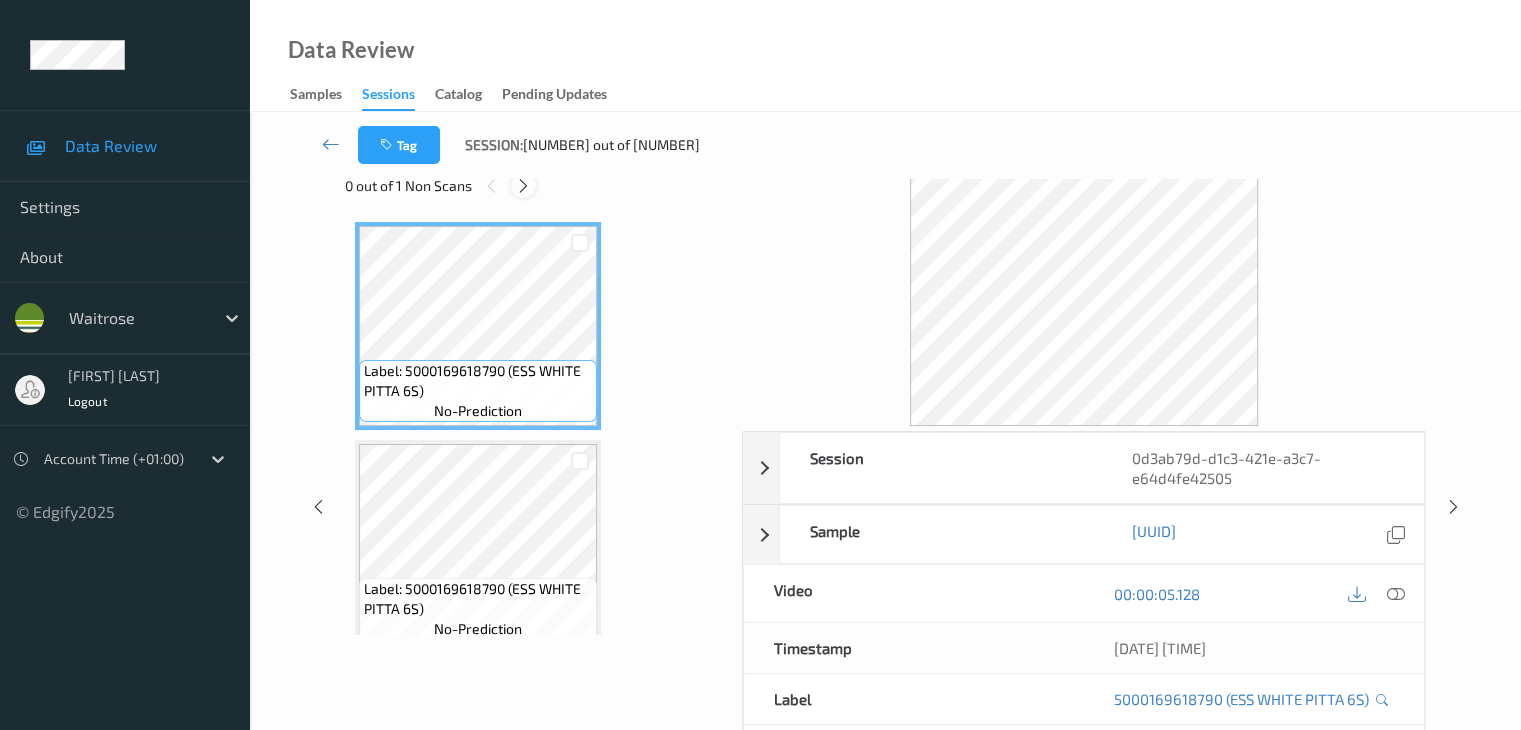 click at bounding box center [523, 186] 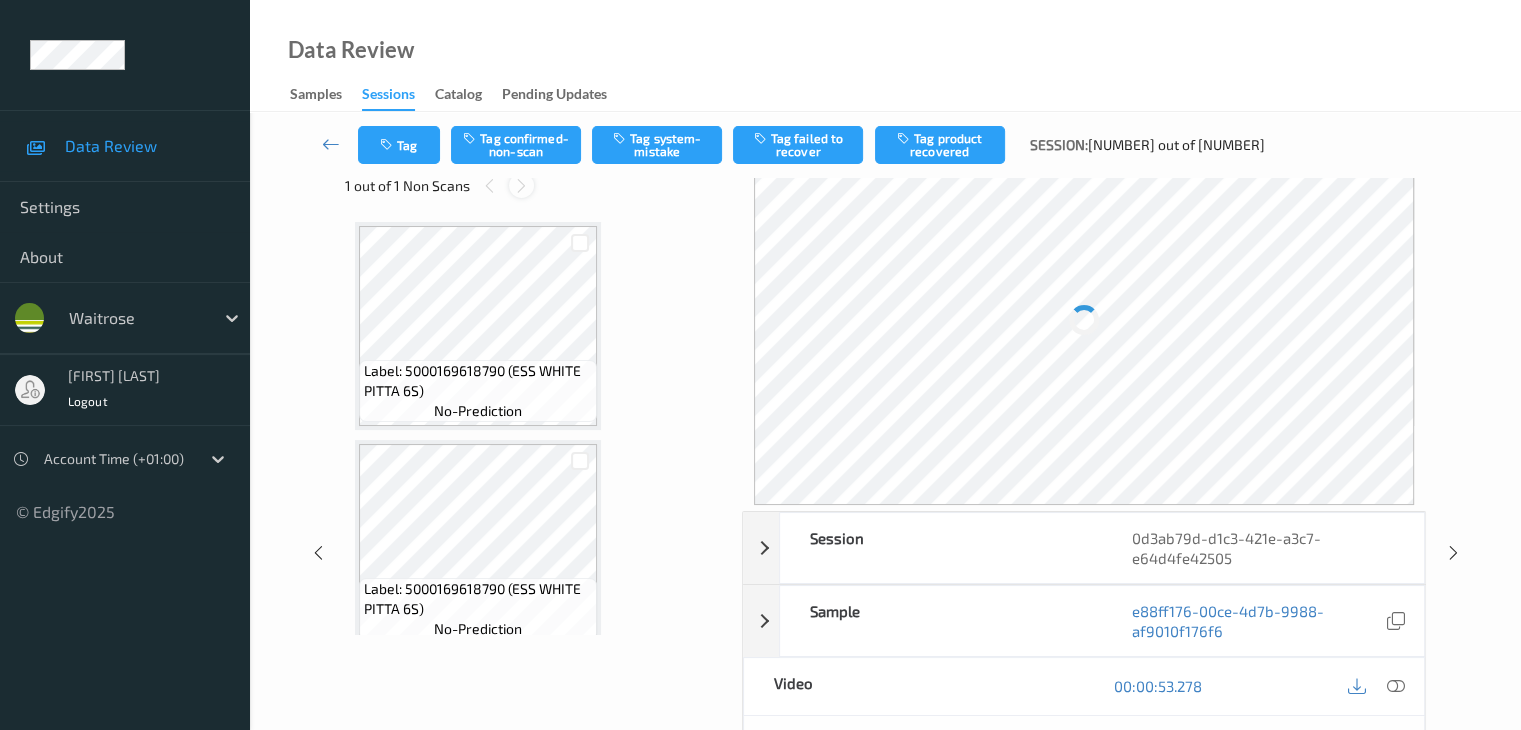 scroll, scrollTop: 228, scrollLeft: 0, axis: vertical 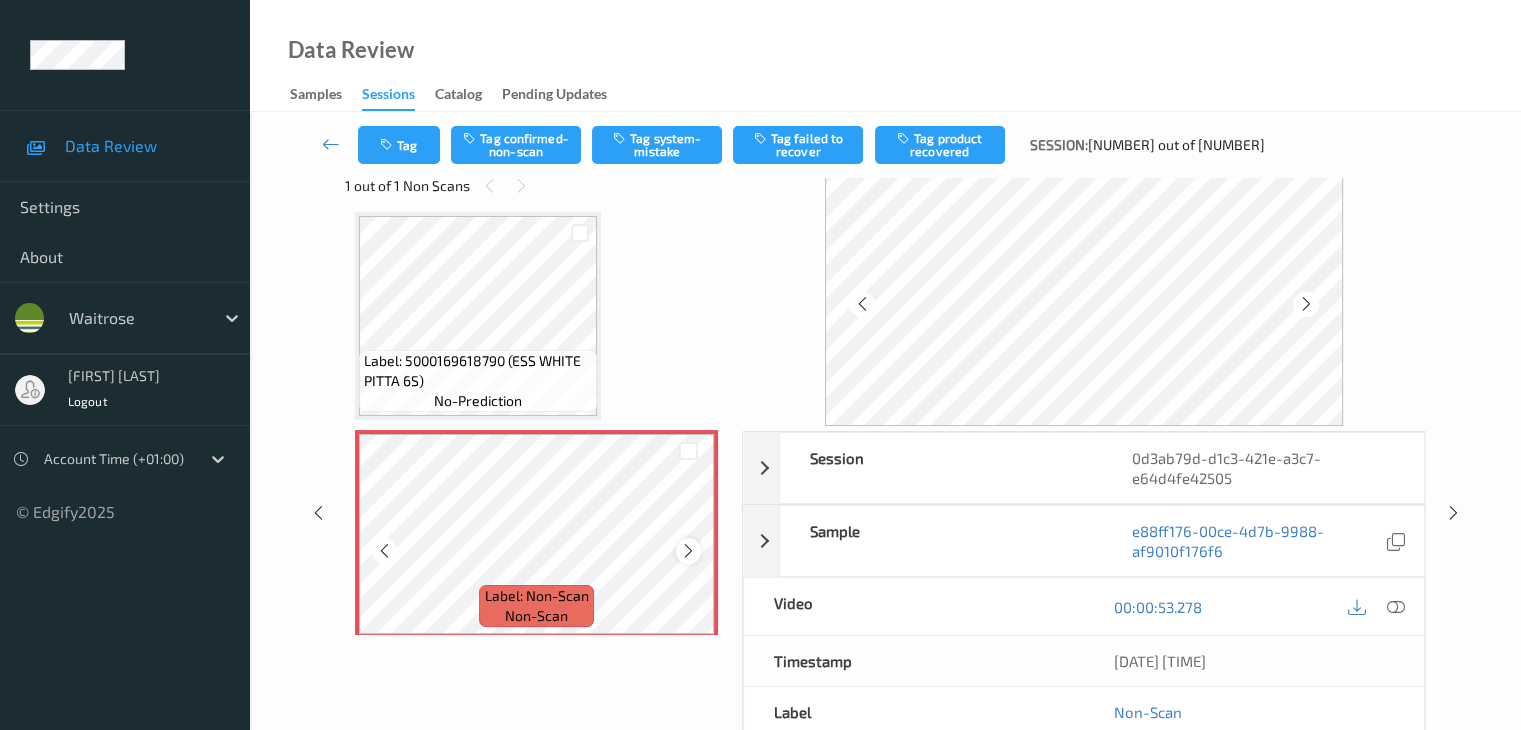 click at bounding box center [688, 551] 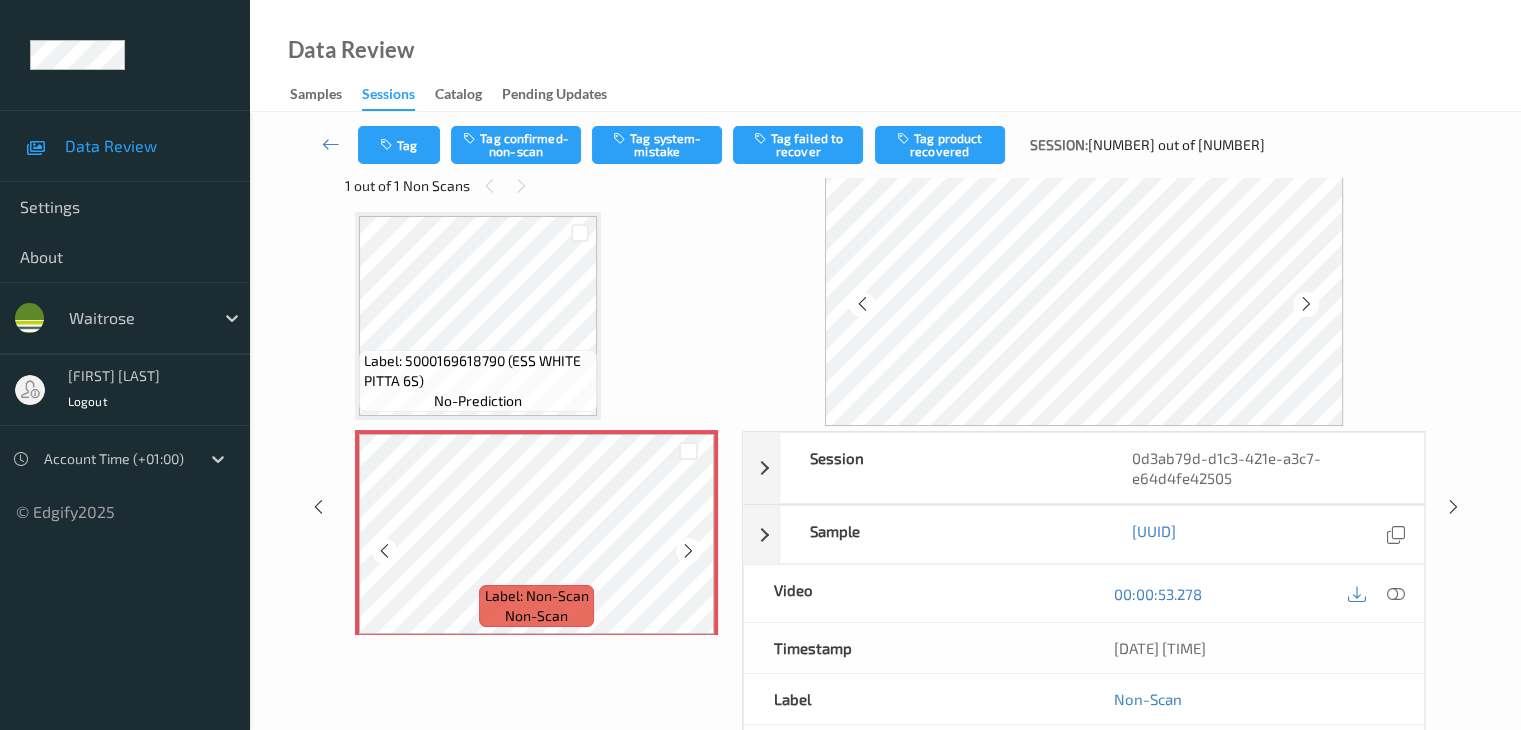 click at bounding box center (688, 551) 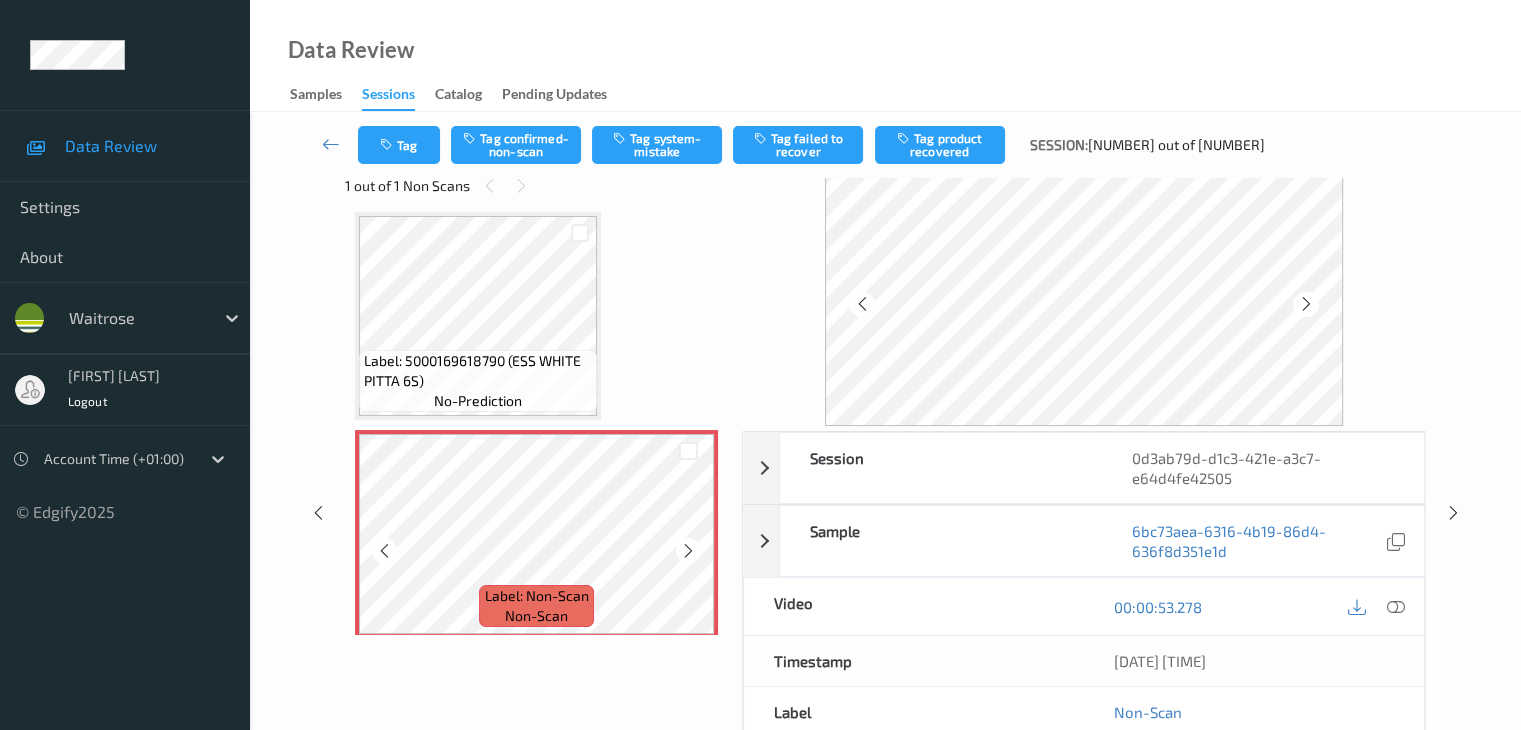 click at bounding box center [688, 551] 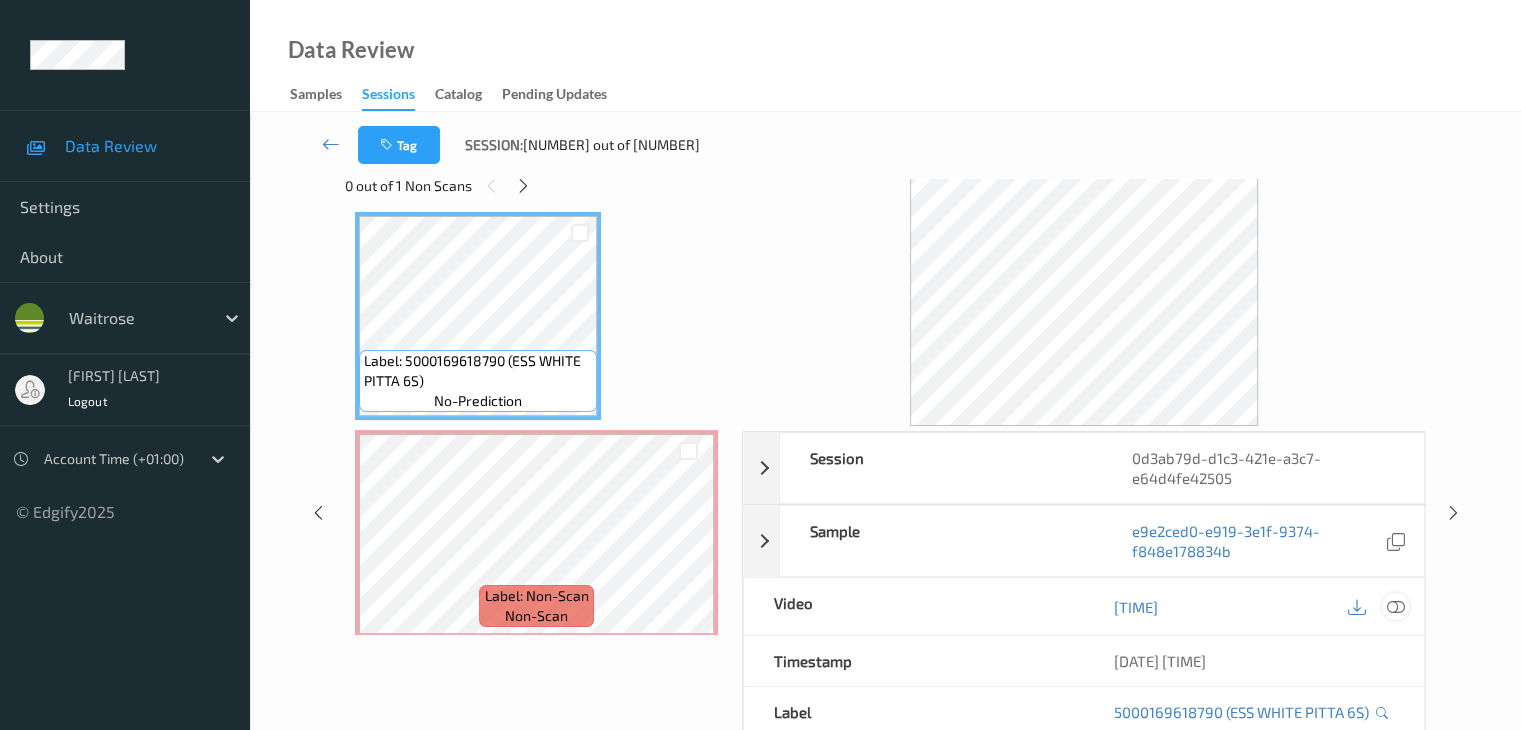 click at bounding box center [1395, 607] 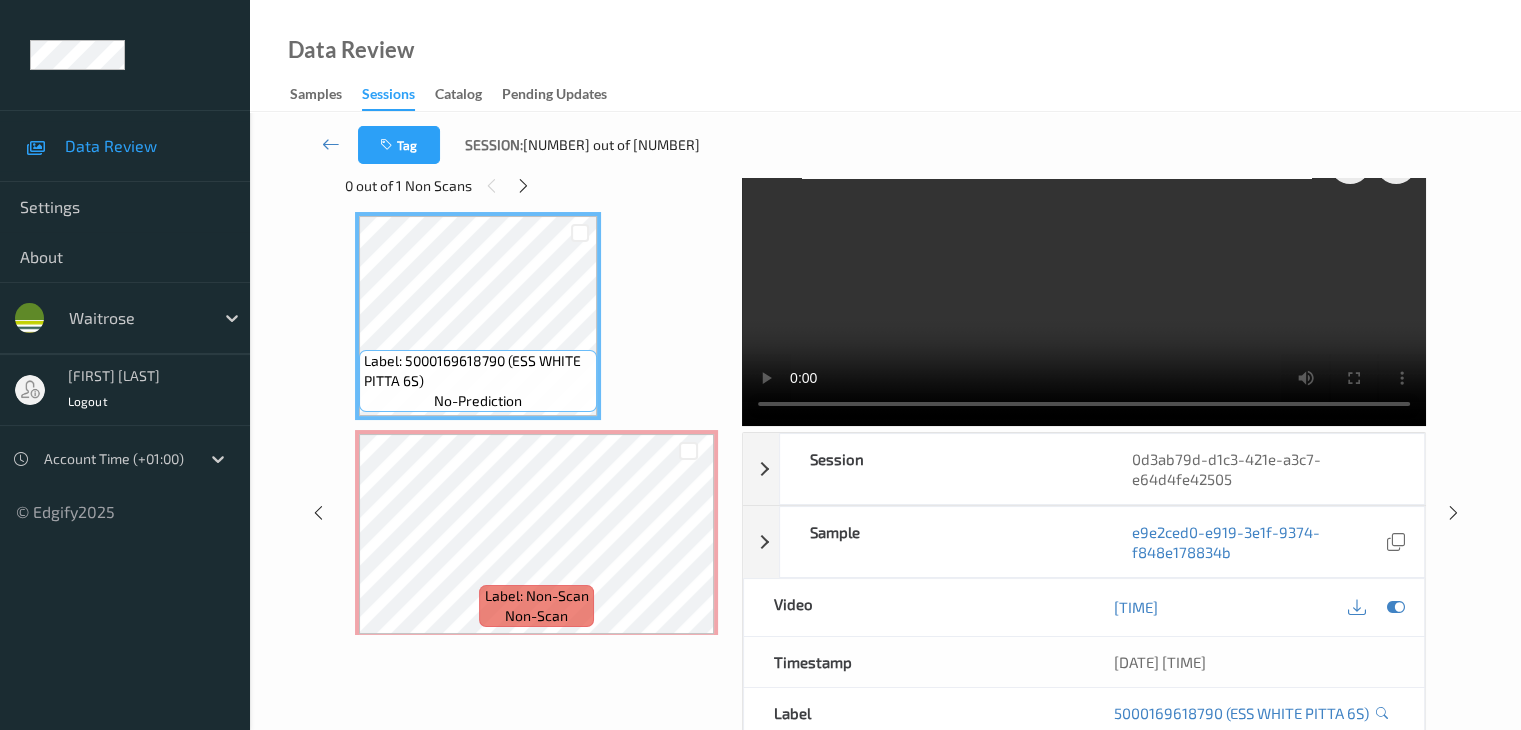 scroll, scrollTop: 0, scrollLeft: 0, axis: both 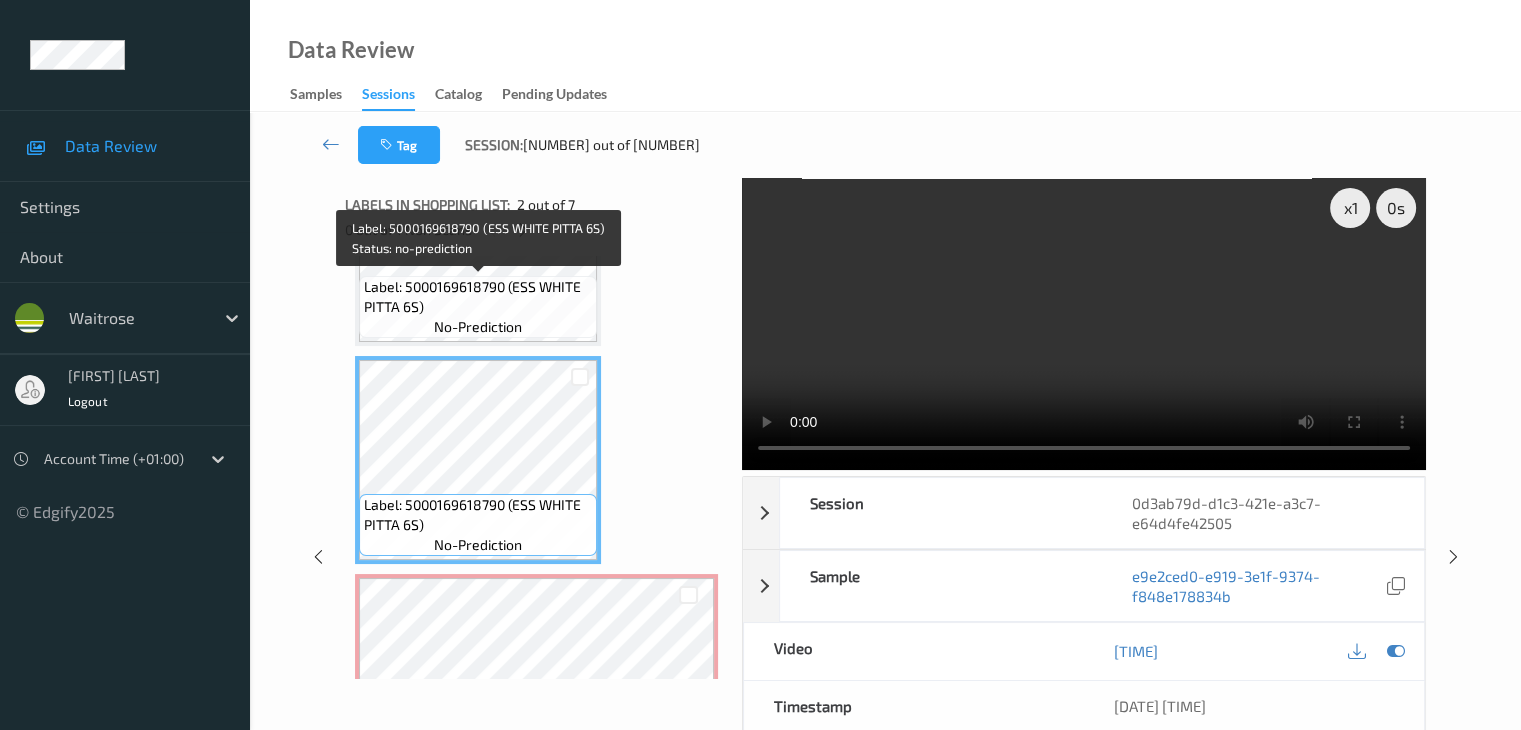 click on "Label: 5000169618790 (ESS WHITE PITTA 6S) no-prediction" at bounding box center [478, 307] 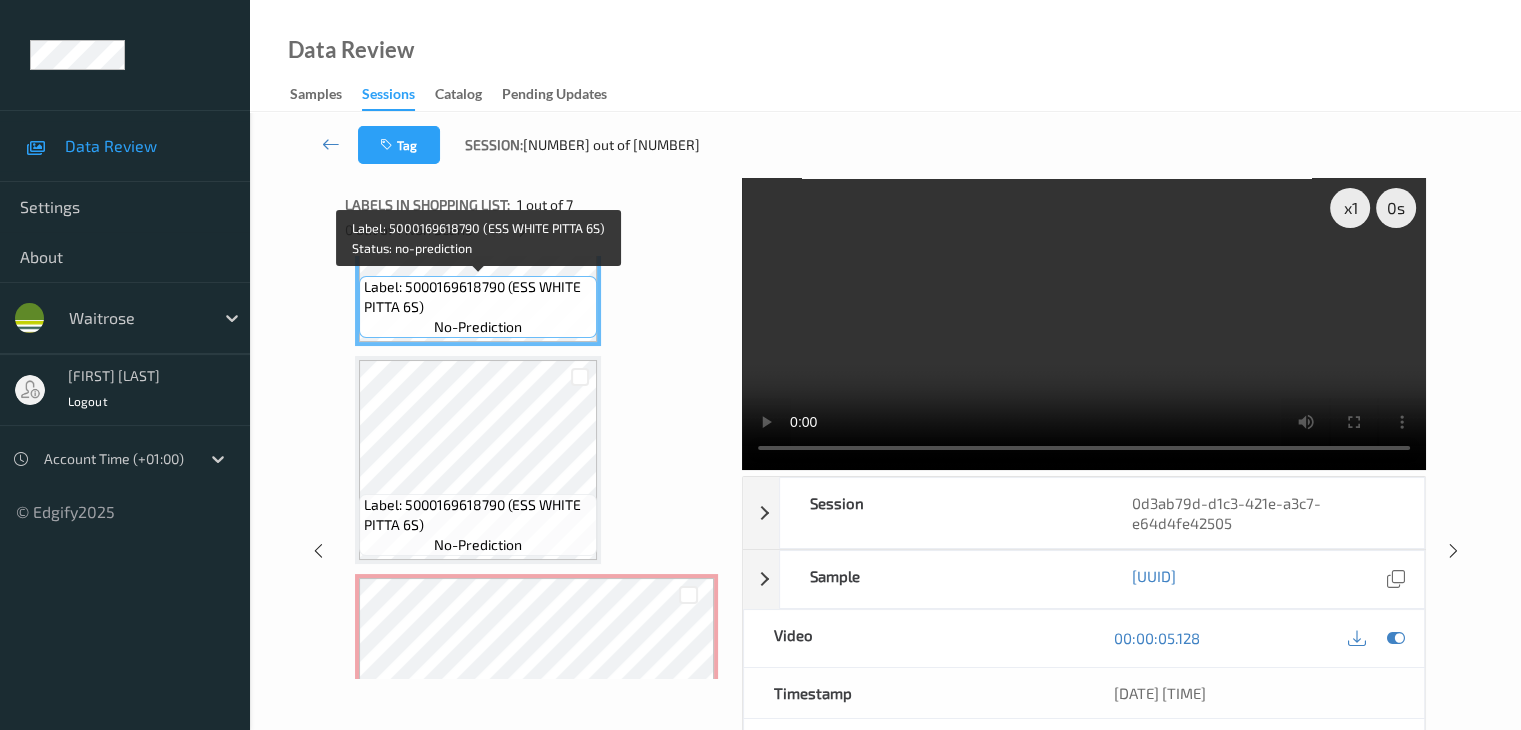 click on "Label: 5000169618790 (ESS WHITE PITTA 6S) no-prediction" at bounding box center [478, 307] 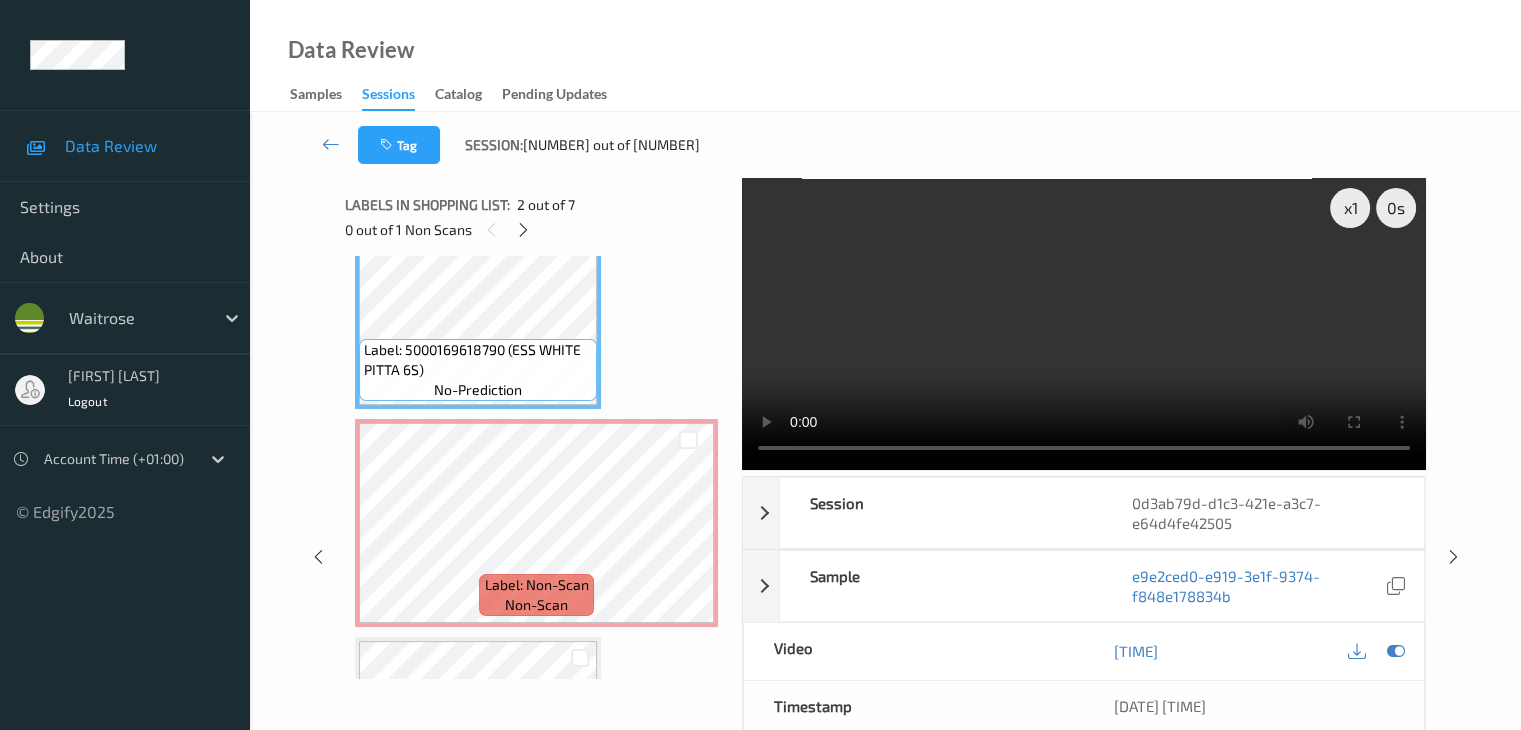 scroll, scrollTop: 328, scrollLeft: 0, axis: vertical 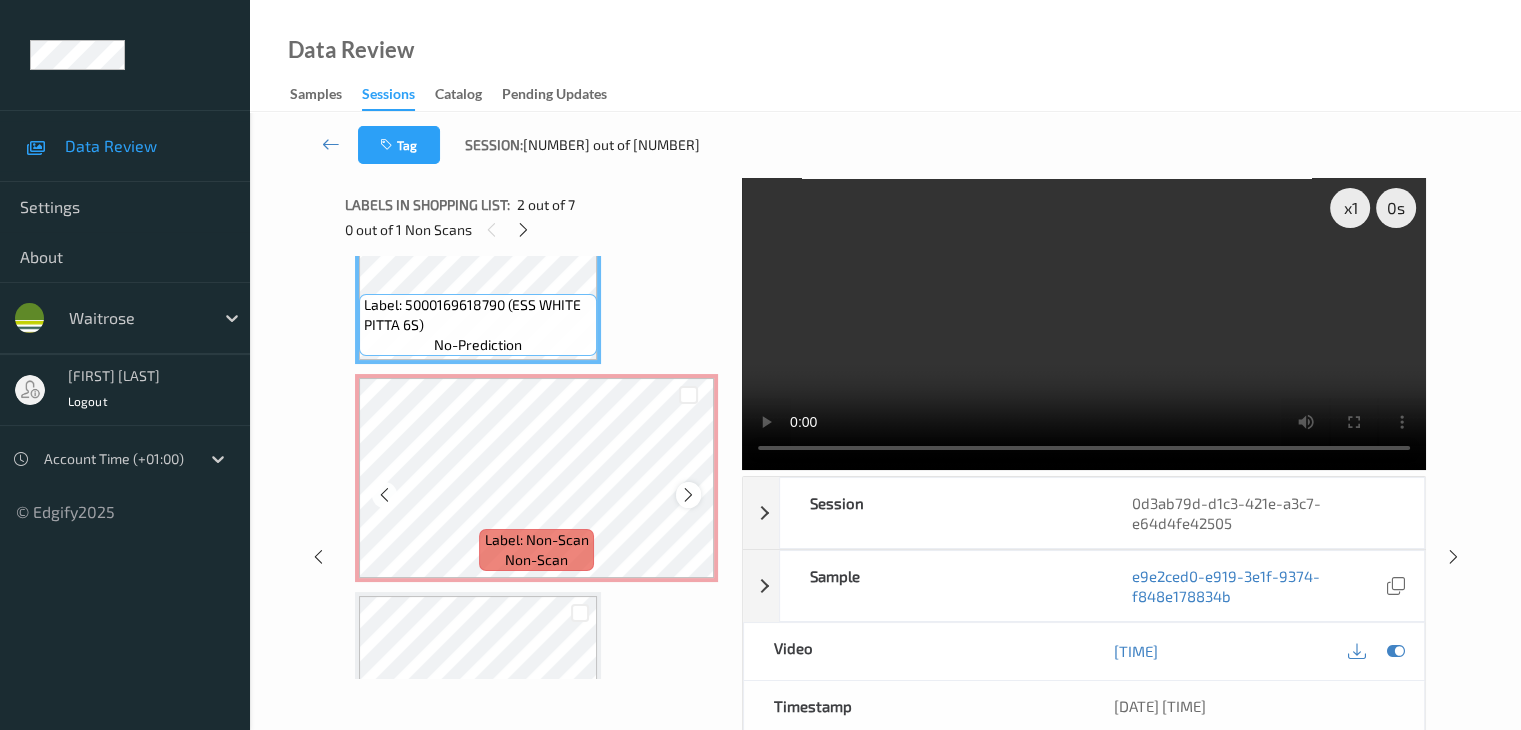 click at bounding box center [688, 495] 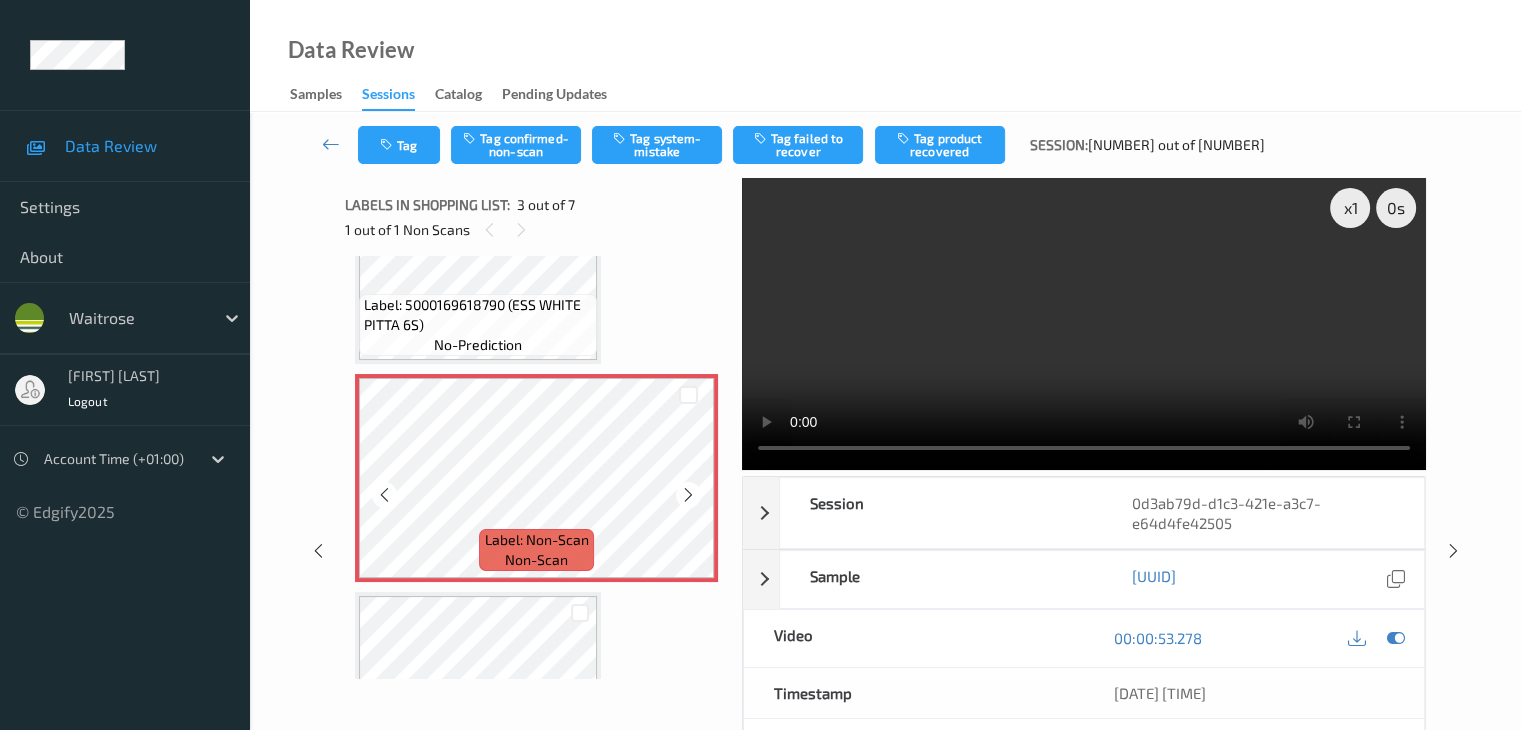 click at bounding box center [688, 495] 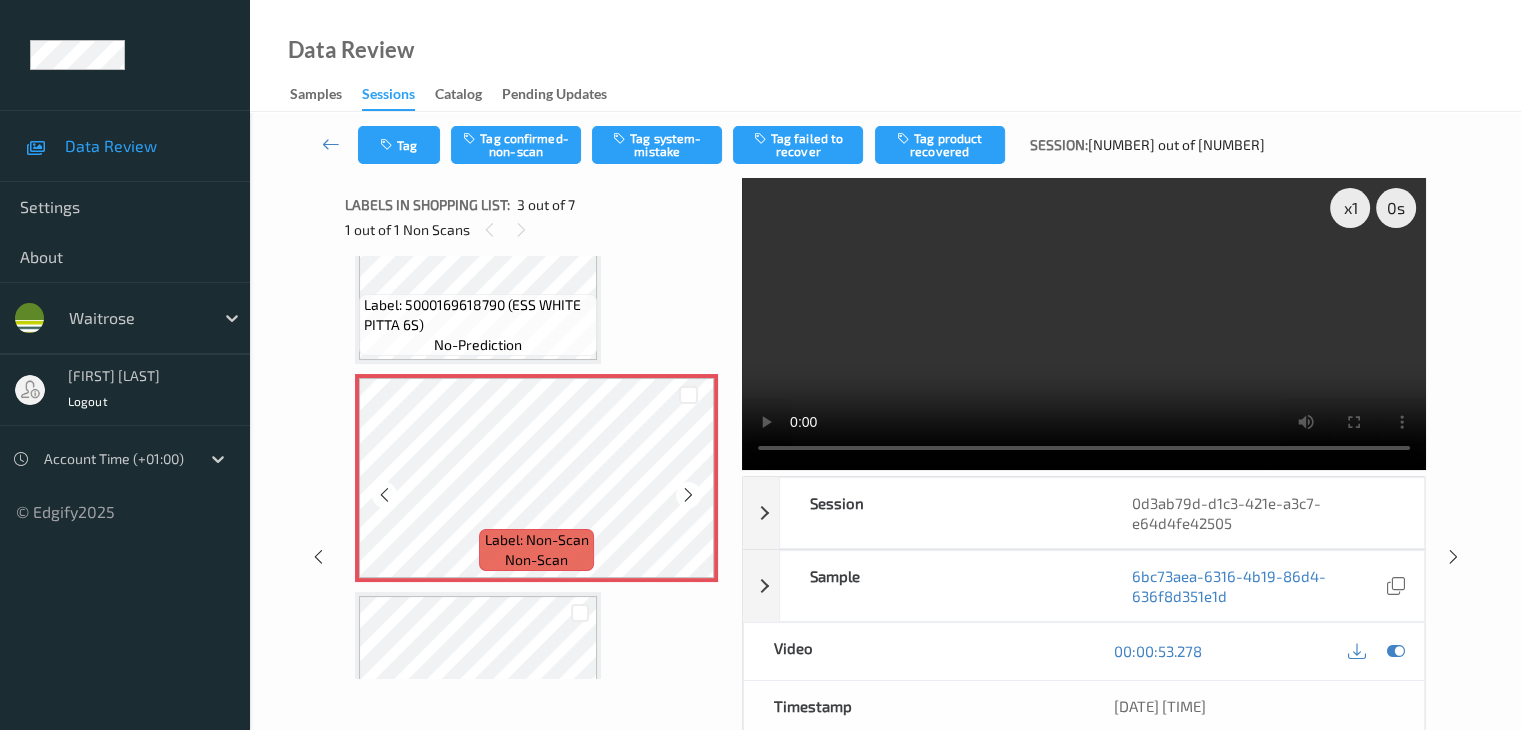 click at bounding box center [688, 495] 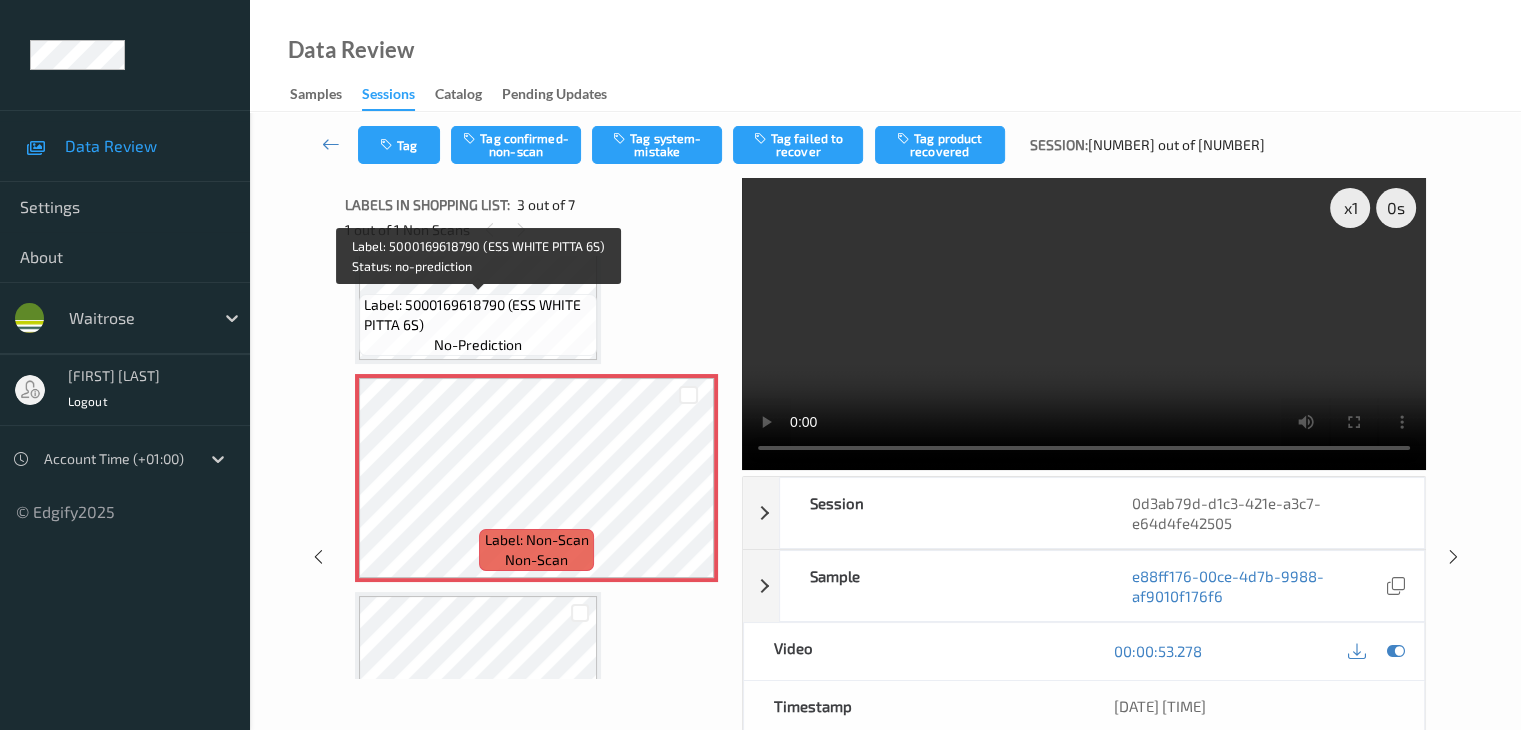 click on "no-prediction" at bounding box center (478, 345) 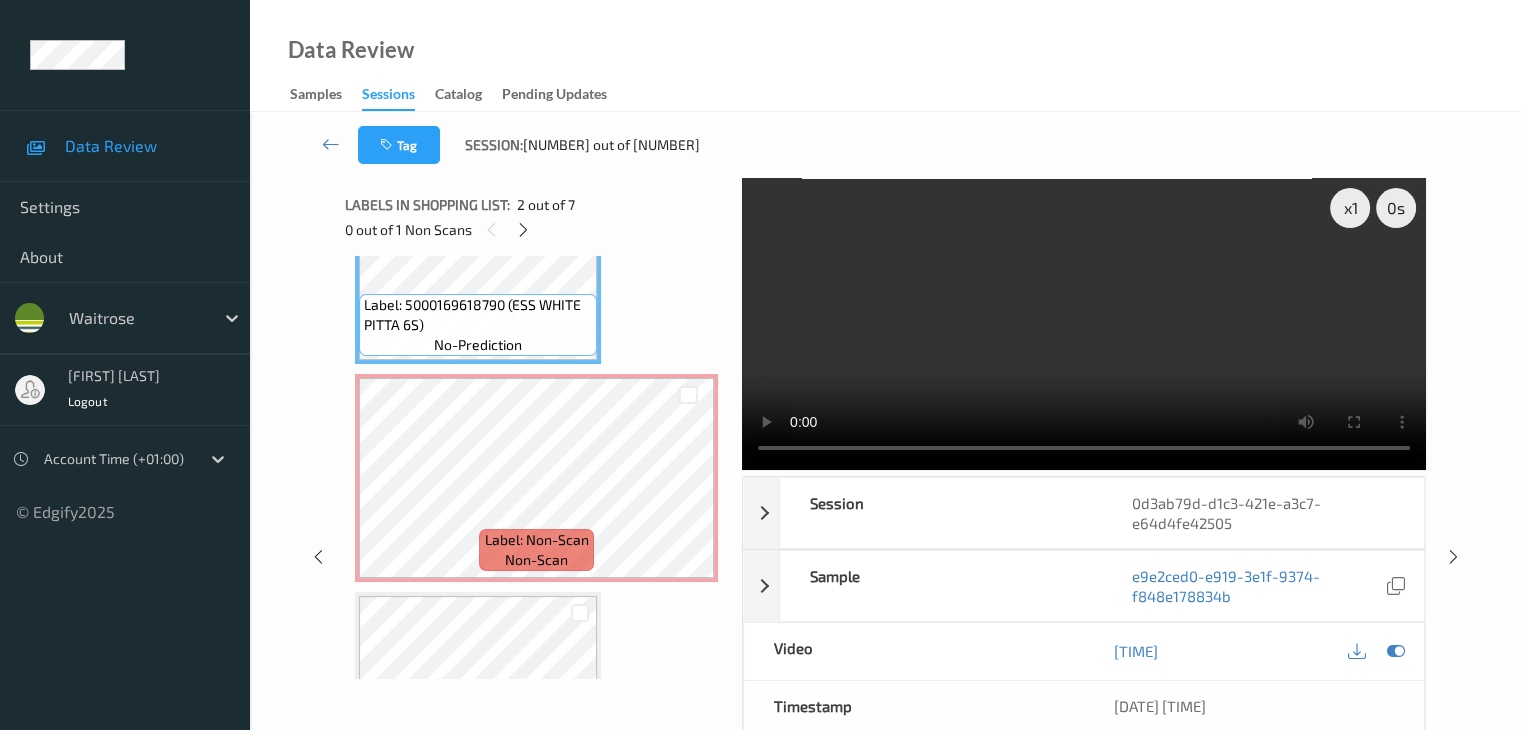 type 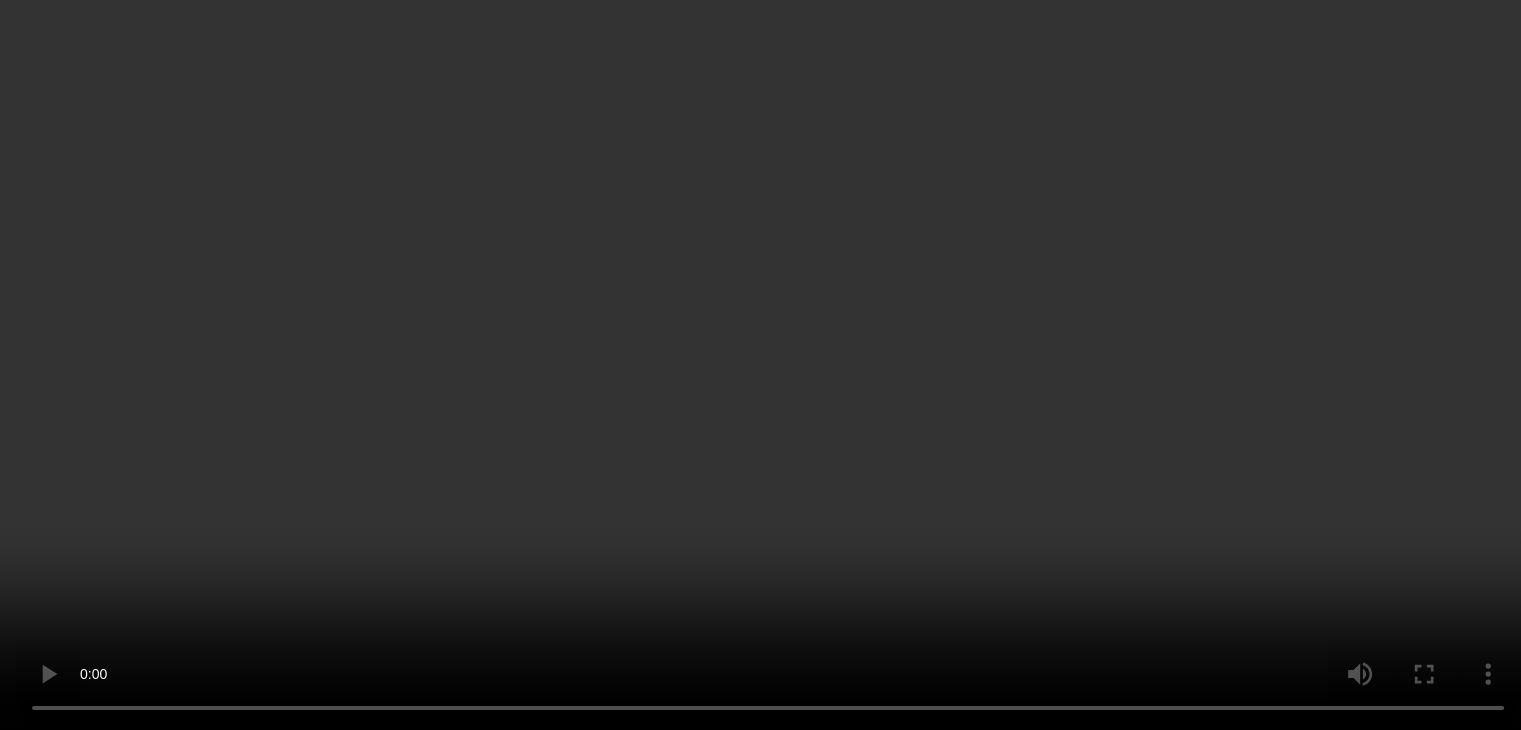 scroll, scrollTop: 28, scrollLeft: 0, axis: vertical 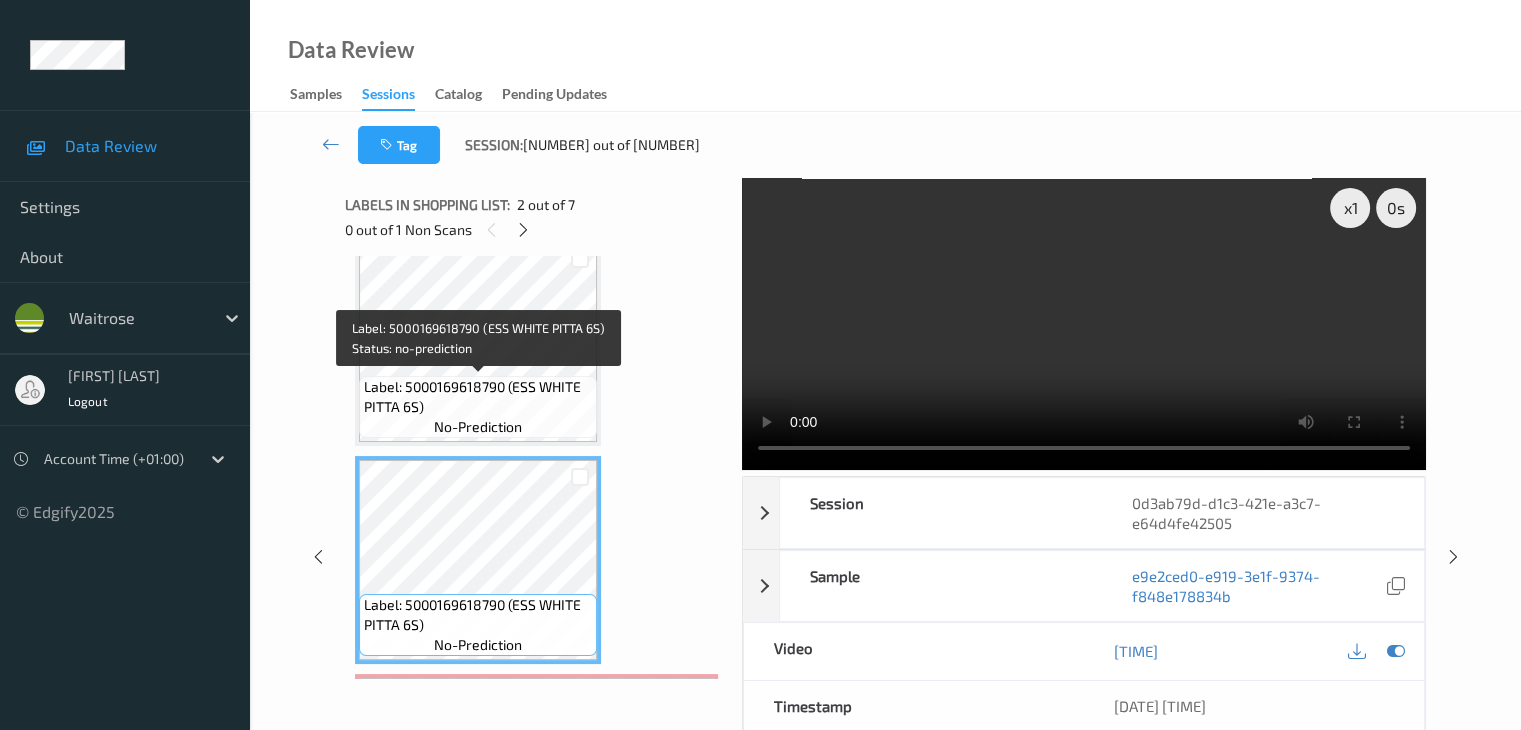 click on "Label: 5000169618790 (ESS WHITE PITTA 6S)" at bounding box center (478, 397) 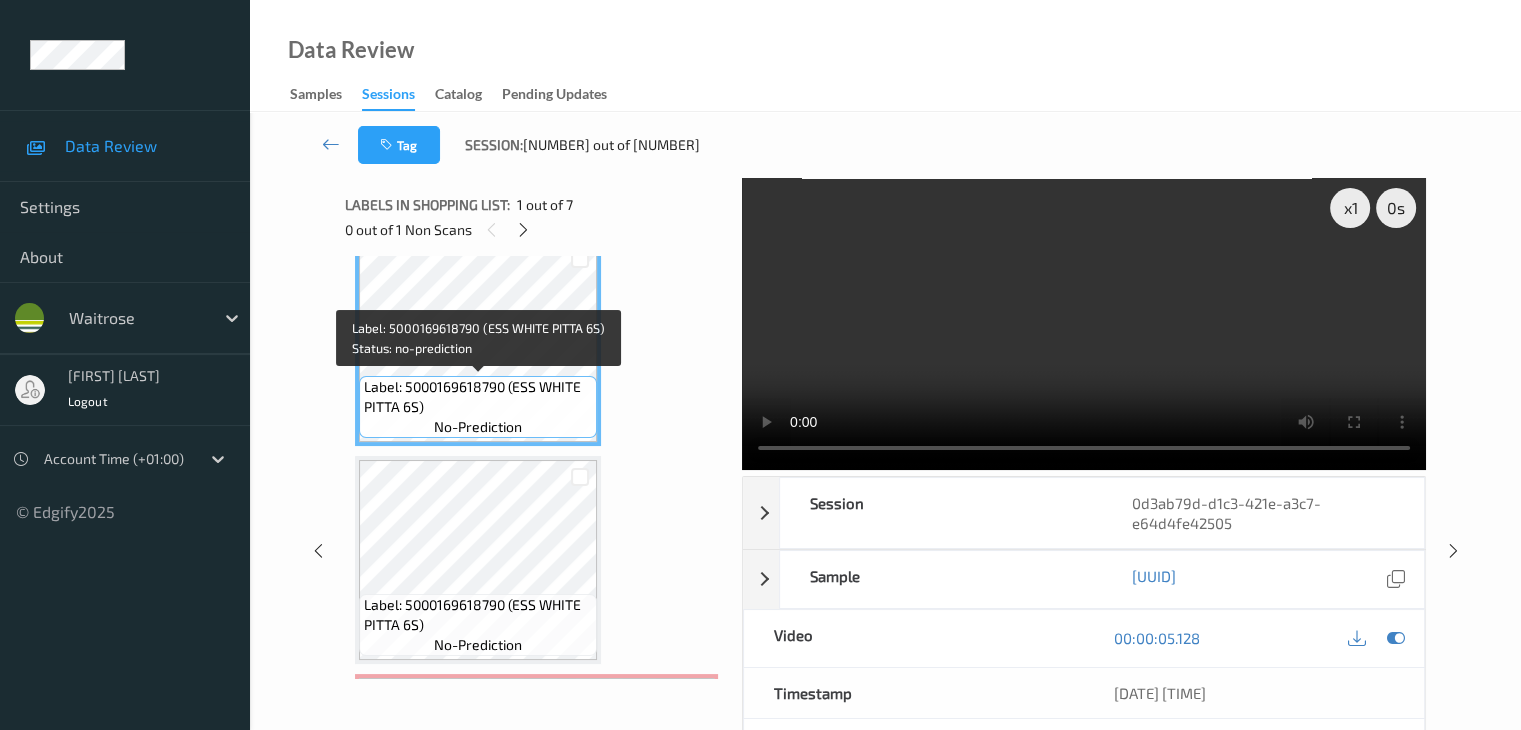 click on "Label: 5000169618790 (ESS WHITE PITTA 6S)" at bounding box center (478, 397) 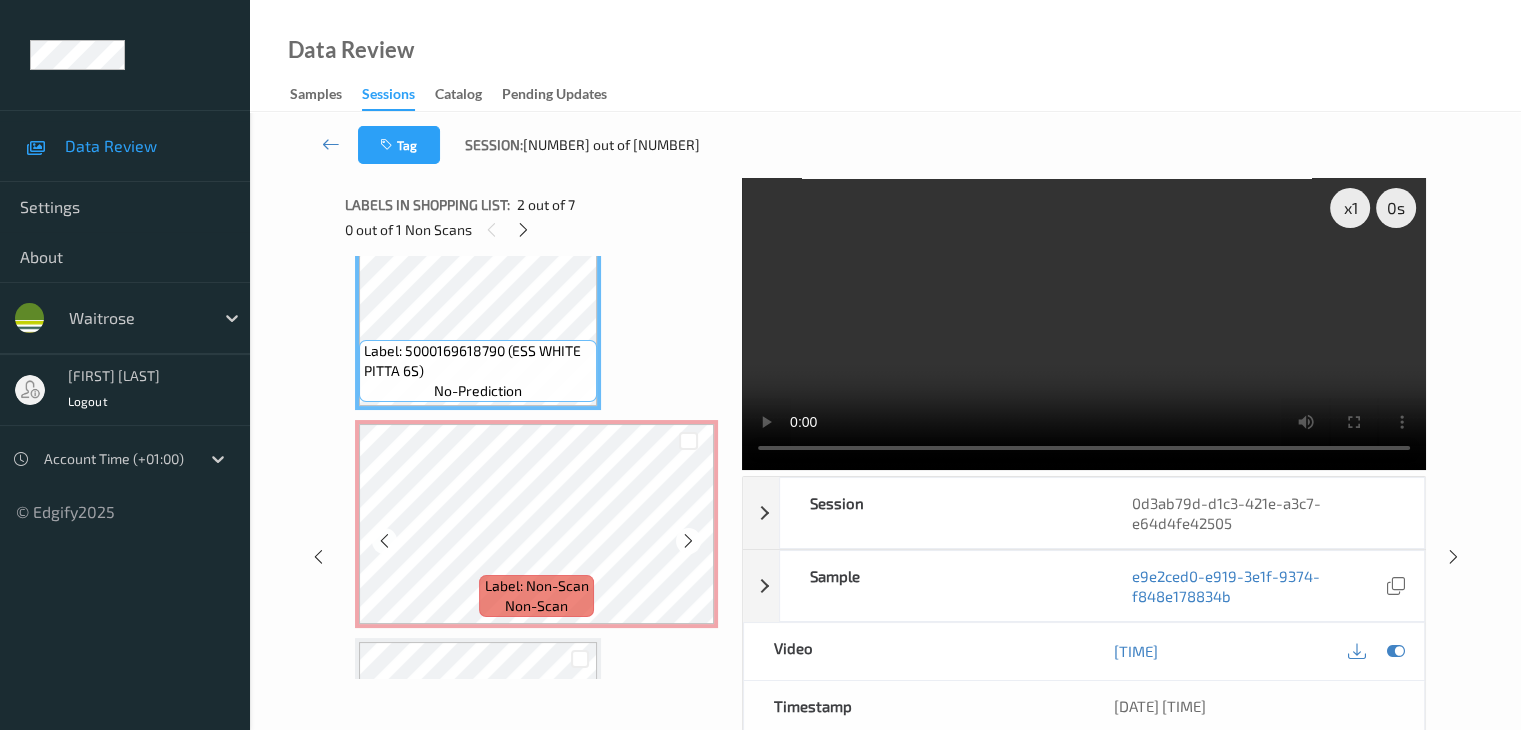 scroll, scrollTop: 400, scrollLeft: 0, axis: vertical 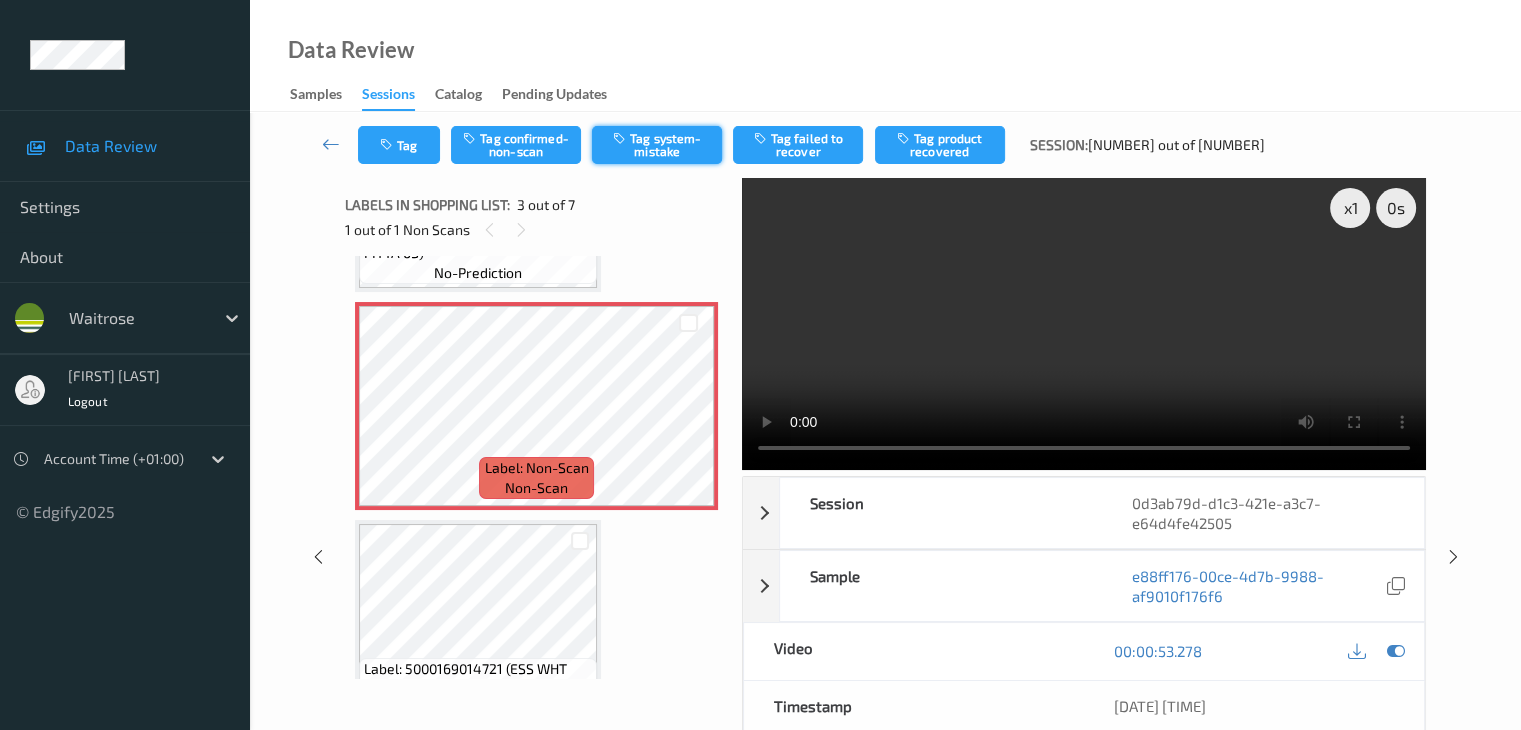click on "Tag   system-mistake" at bounding box center [657, 145] 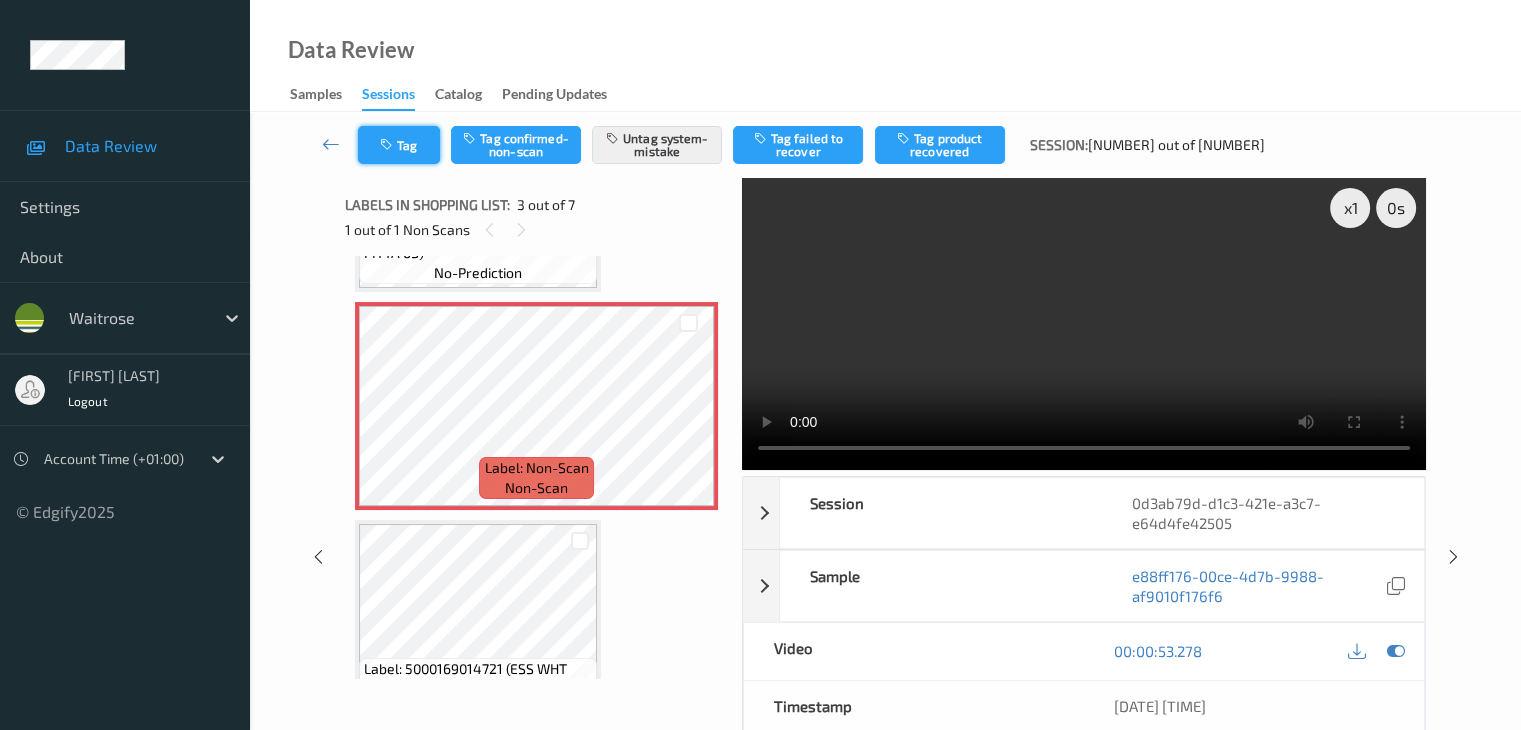 click on "Tag" at bounding box center (399, 145) 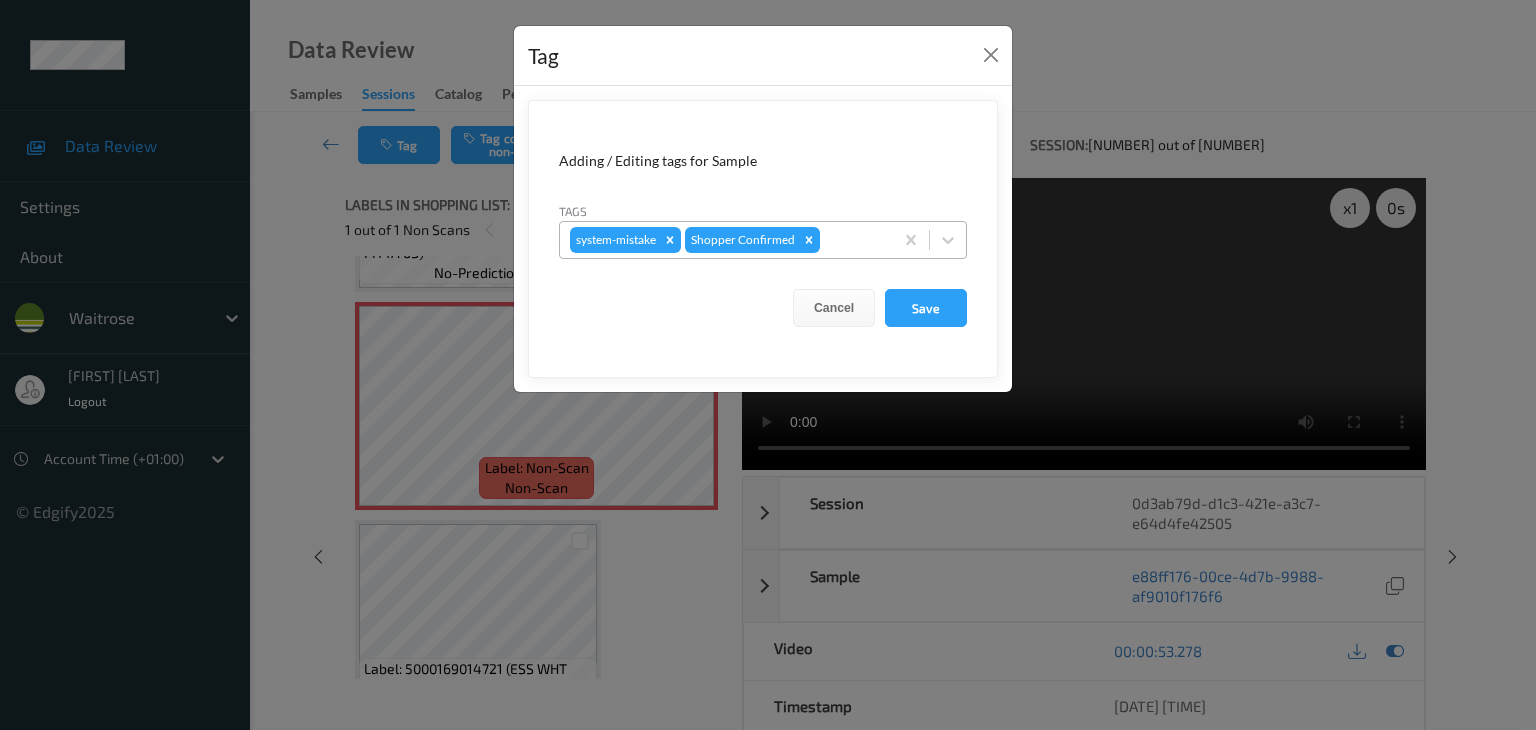 click at bounding box center (853, 240) 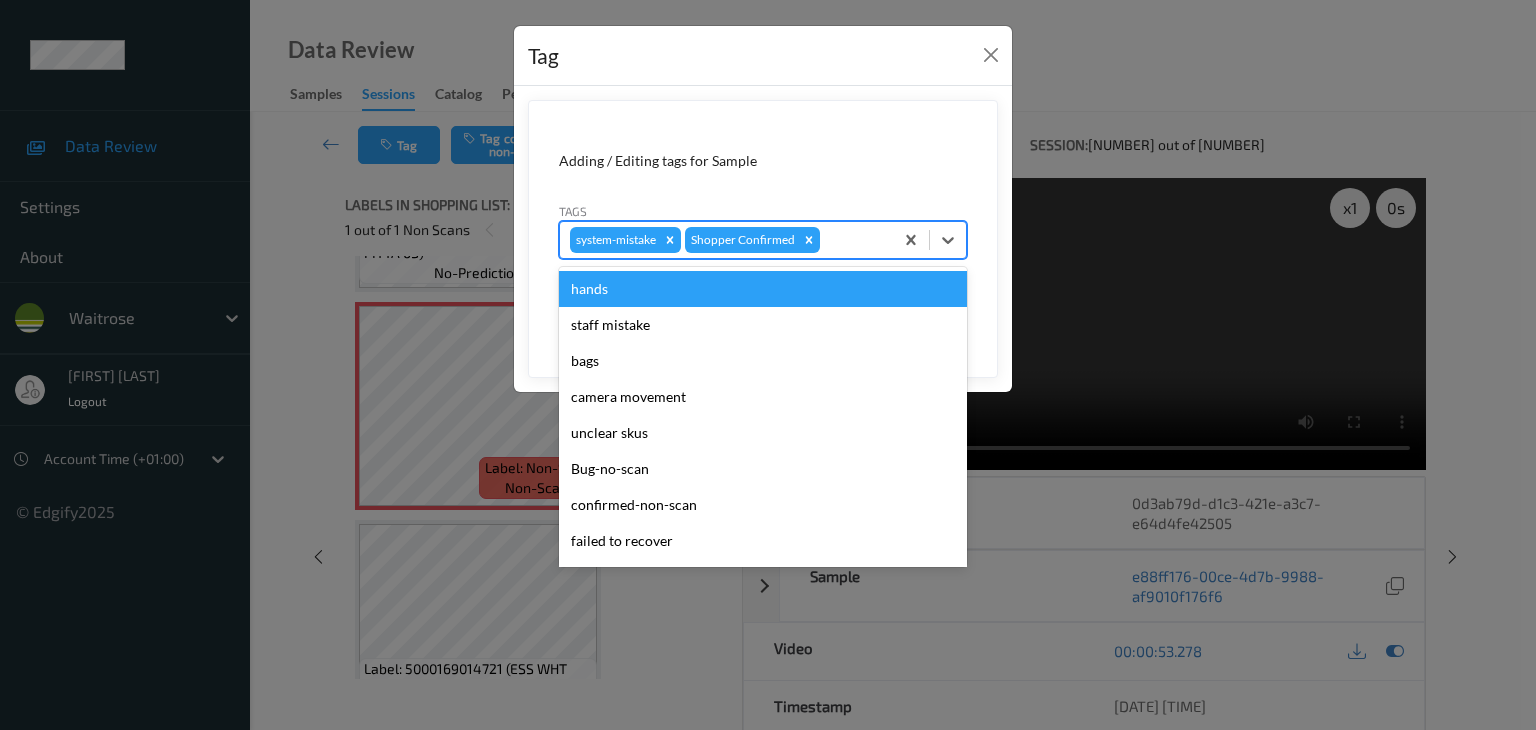 type on "u" 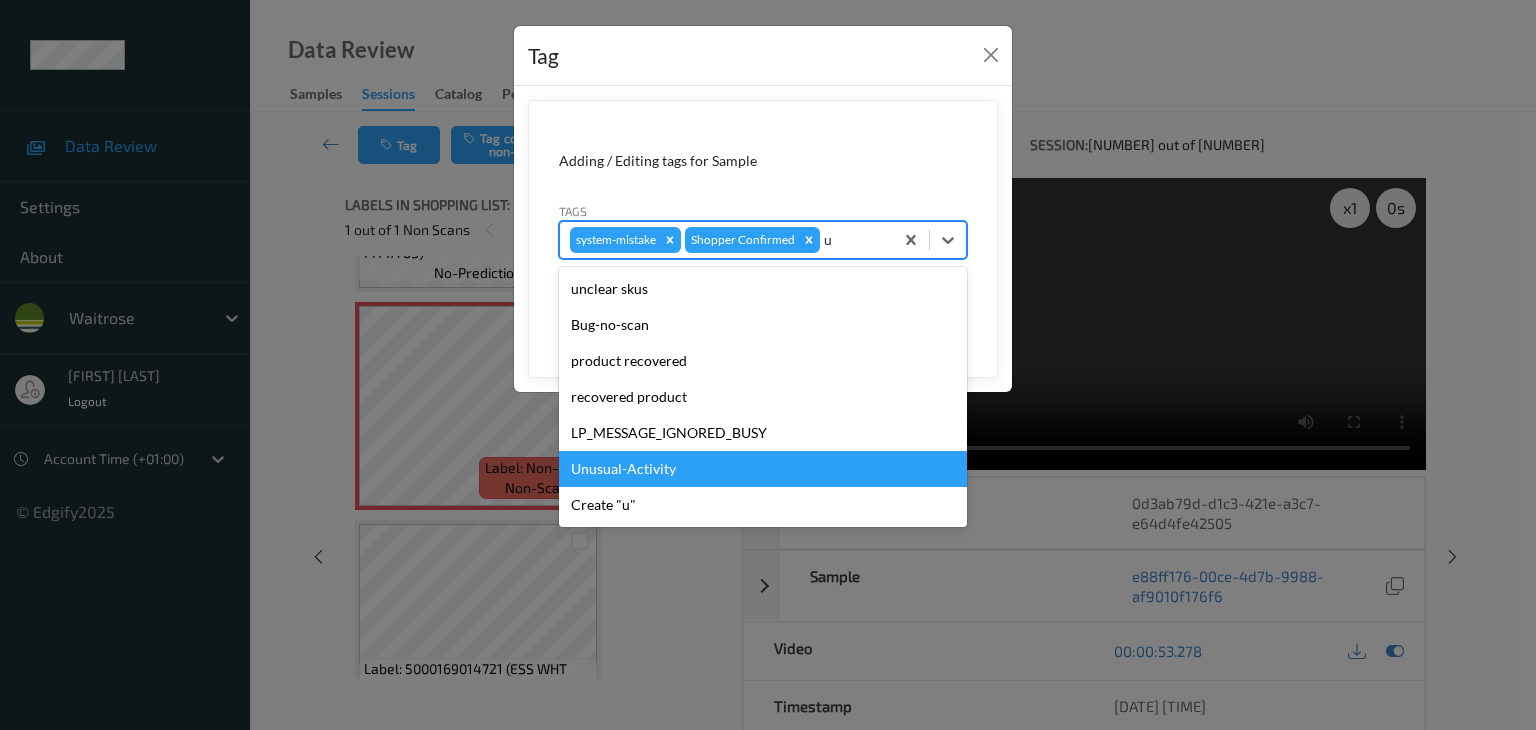 click on "Unusual-Activity" at bounding box center [763, 469] 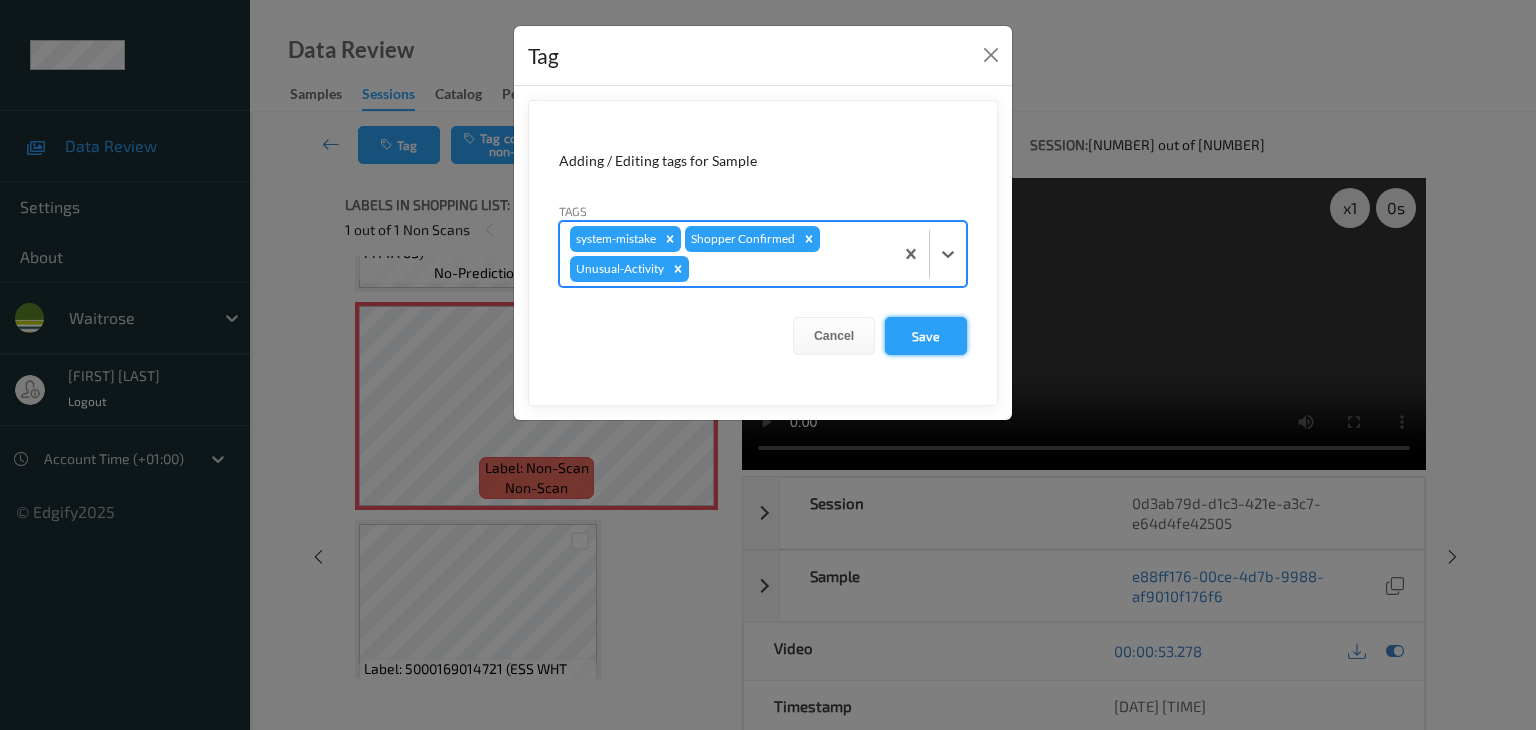 click on "Save" at bounding box center [926, 336] 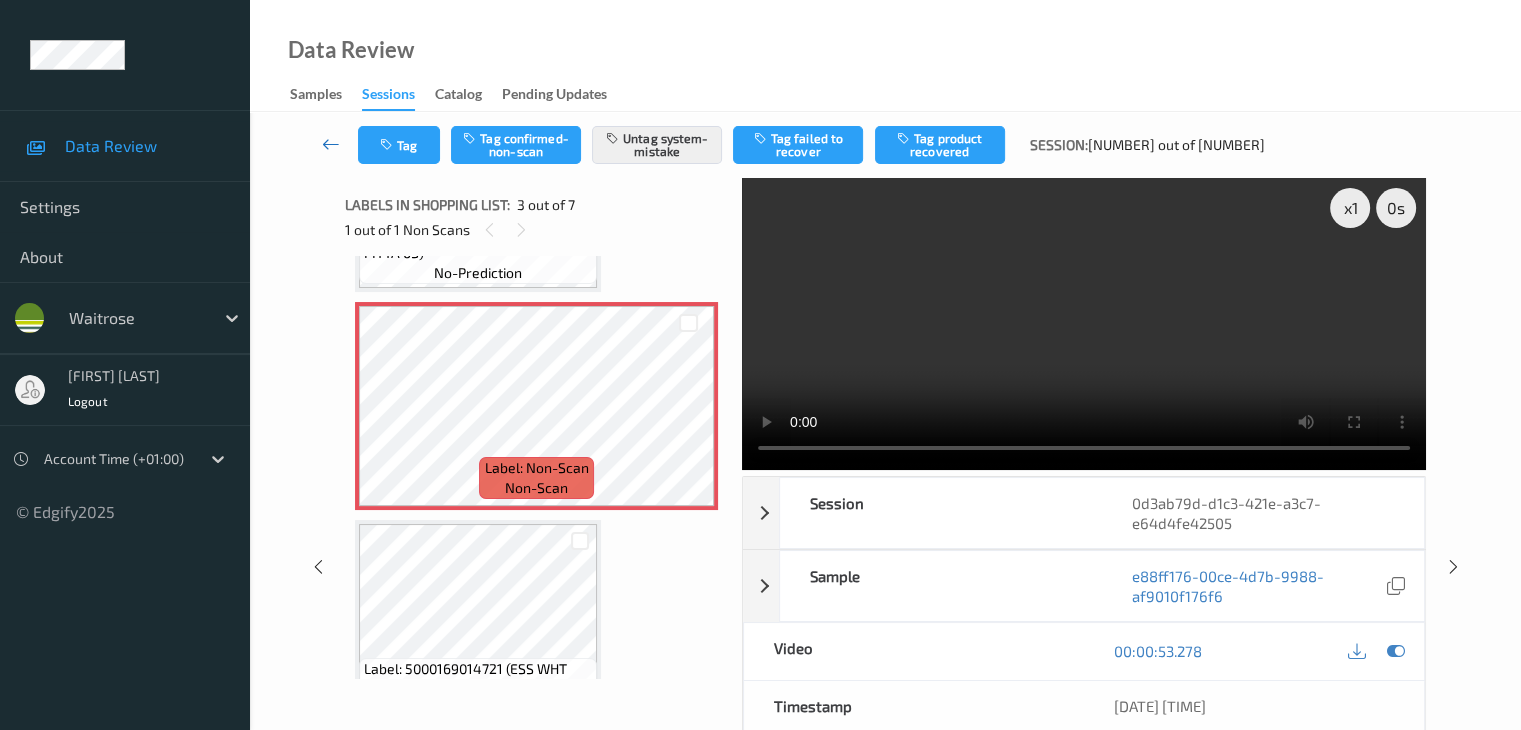 click at bounding box center [331, 144] 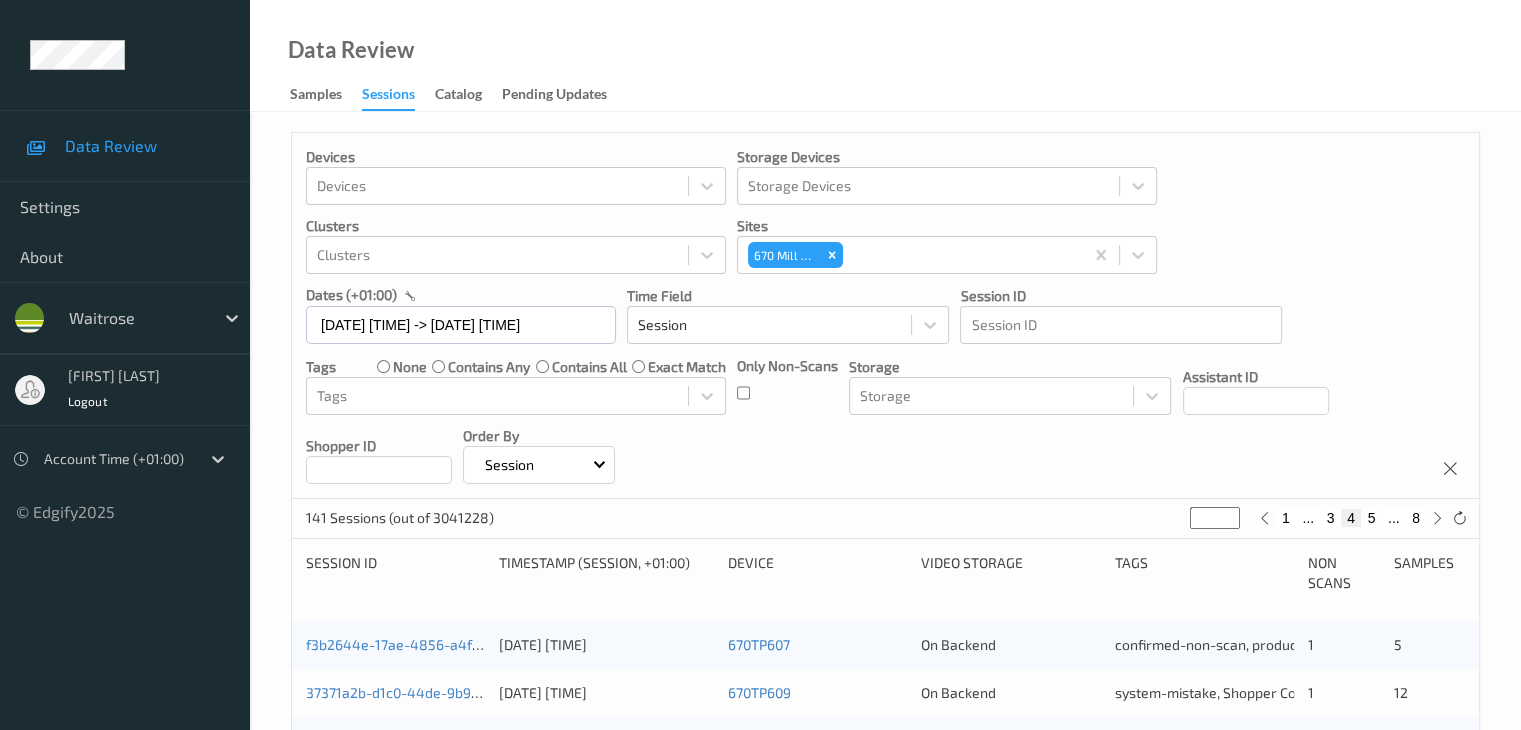scroll, scrollTop: 400, scrollLeft: 0, axis: vertical 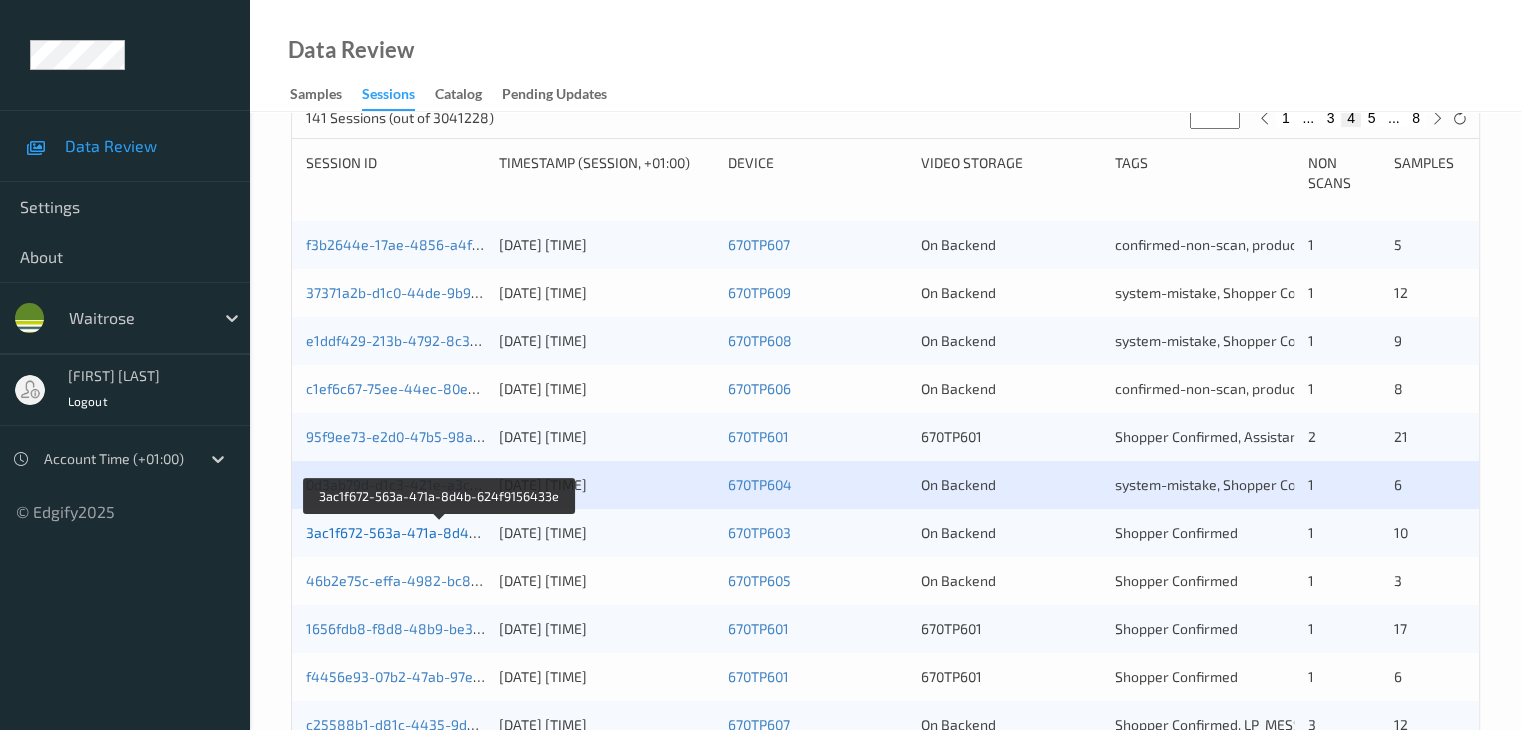 click on "3ac1f672-563a-471a-8d4b-624f9156433e" at bounding box center (441, 532) 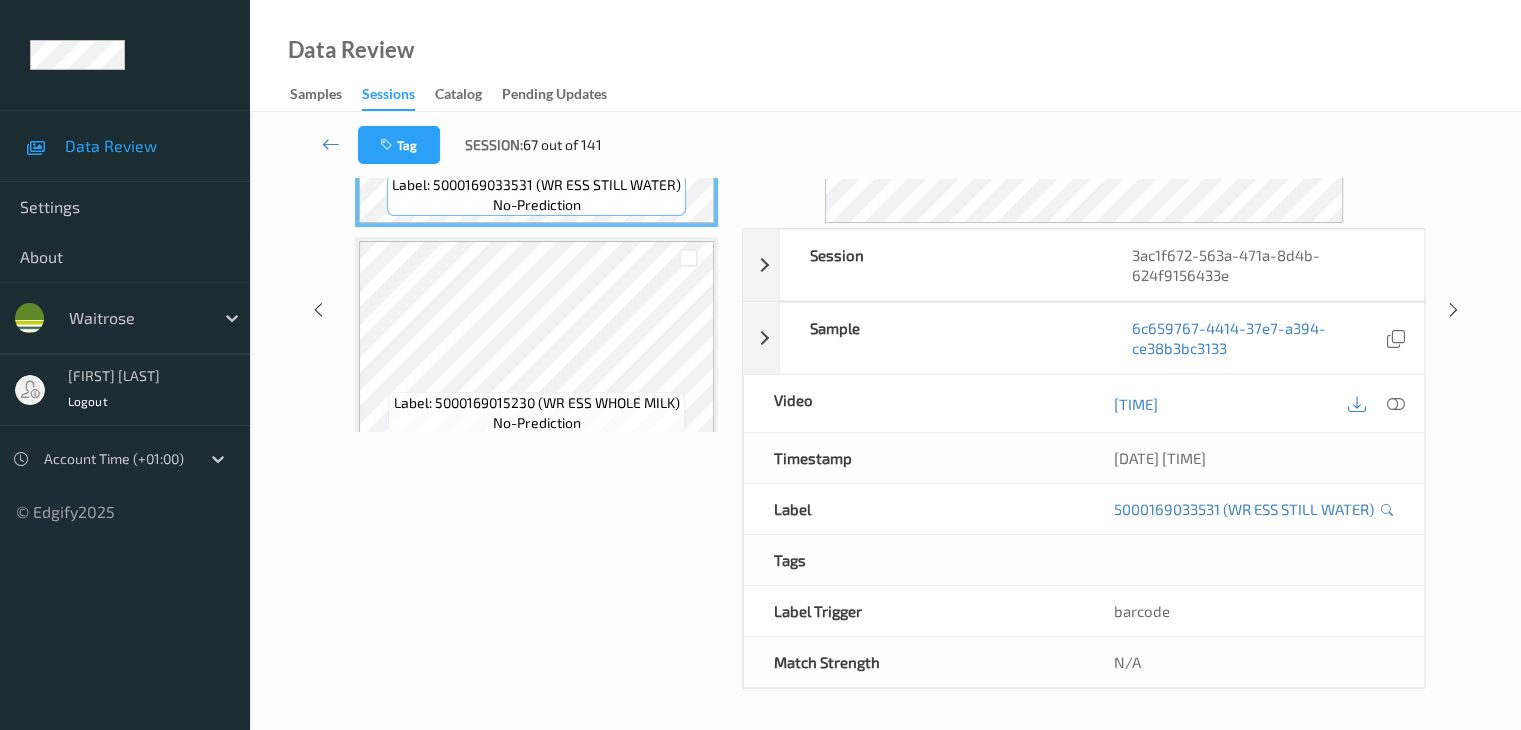 scroll, scrollTop: 0, scrollLeft: 0, axis: both 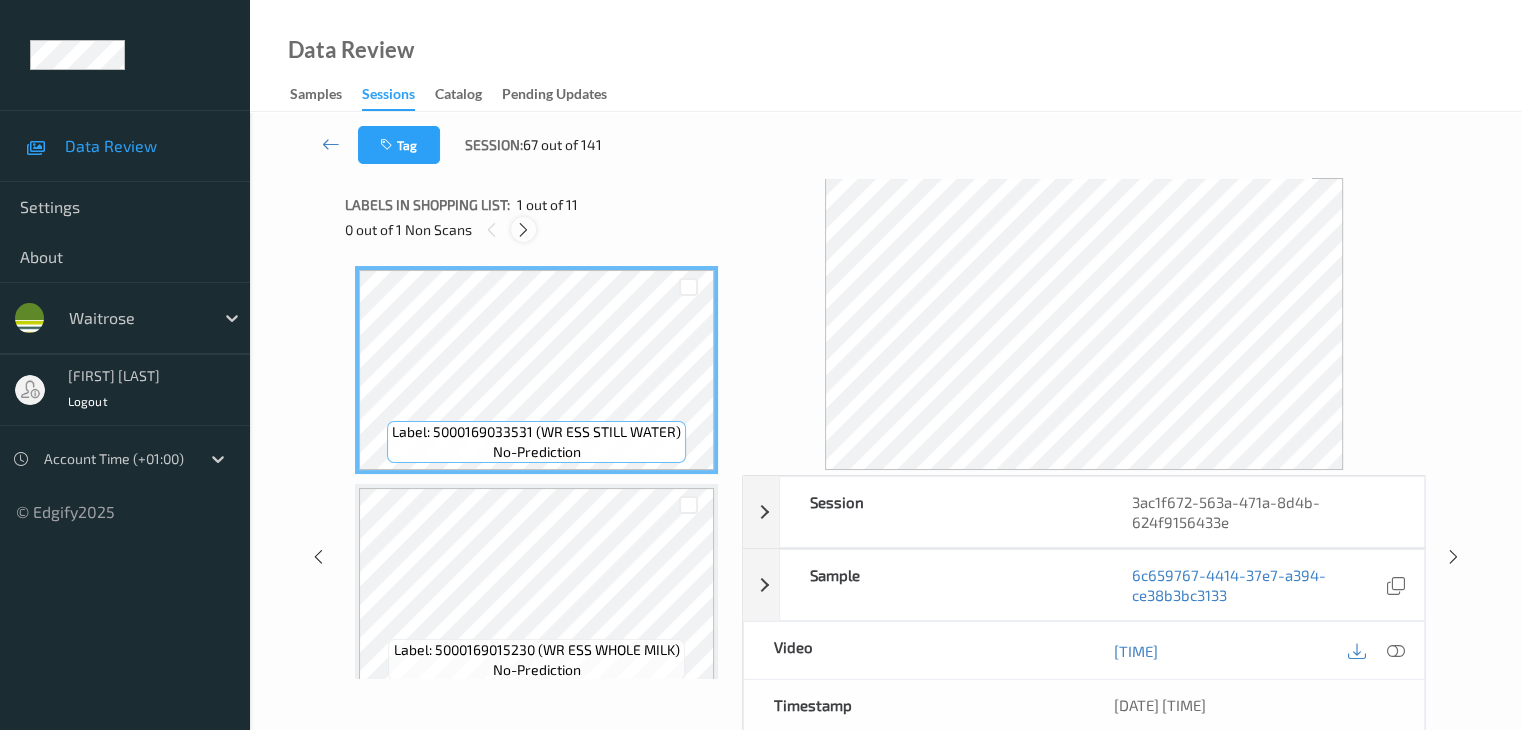 click at bounding box center (523, 230) 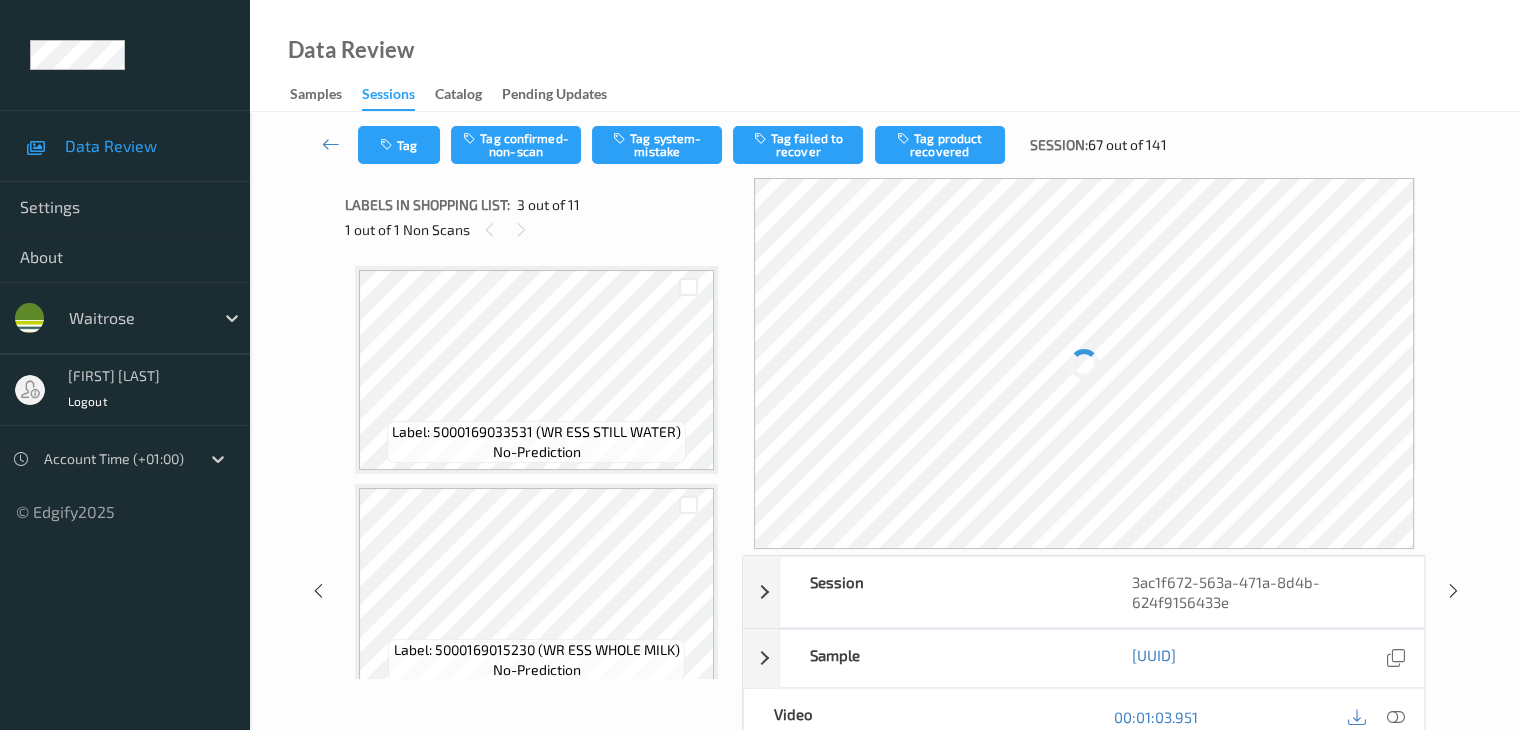 scroll, scrollTop: 228, scrollLeft: 0, axis: vertical 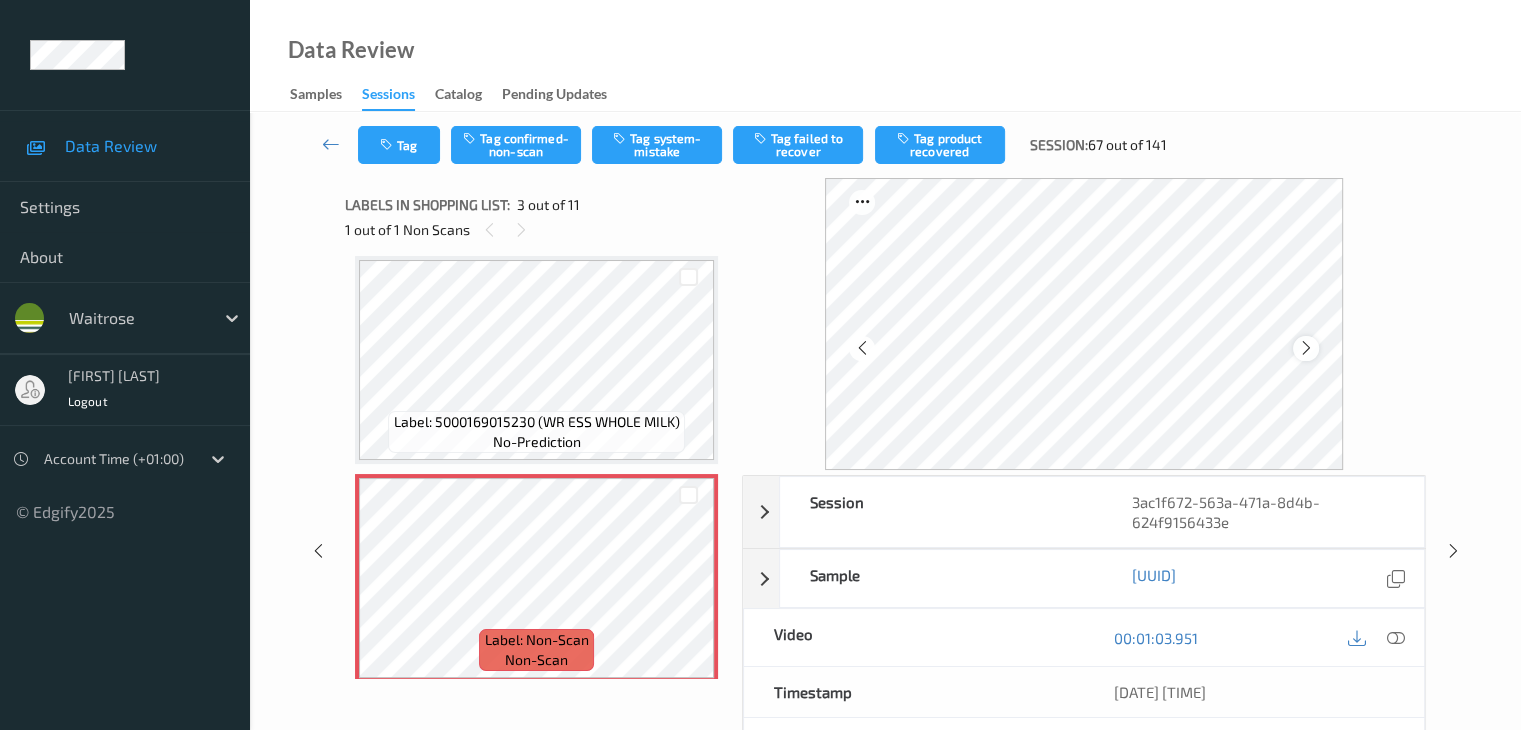 click at bounding box center [1306, 348] 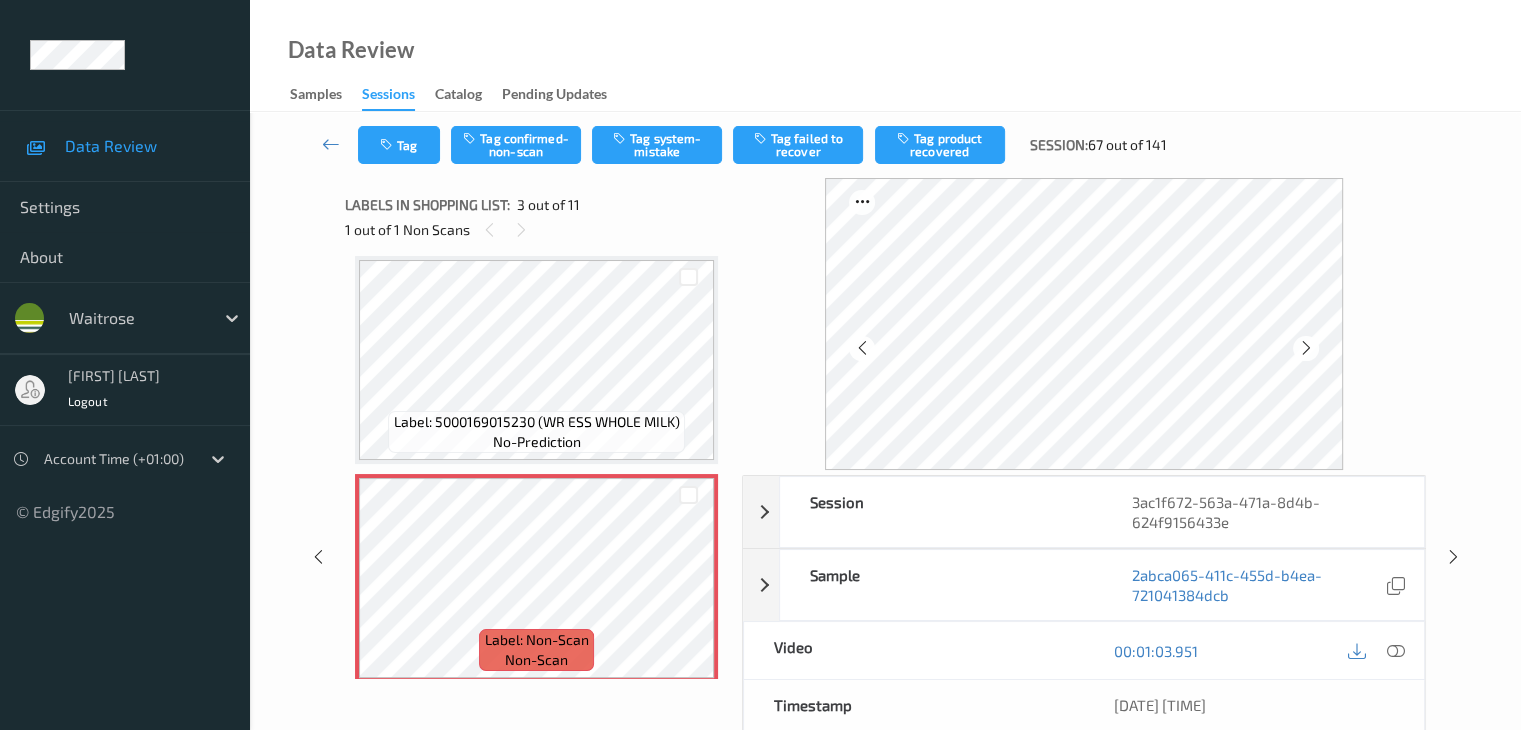 click at bounding box center (1306, 348) 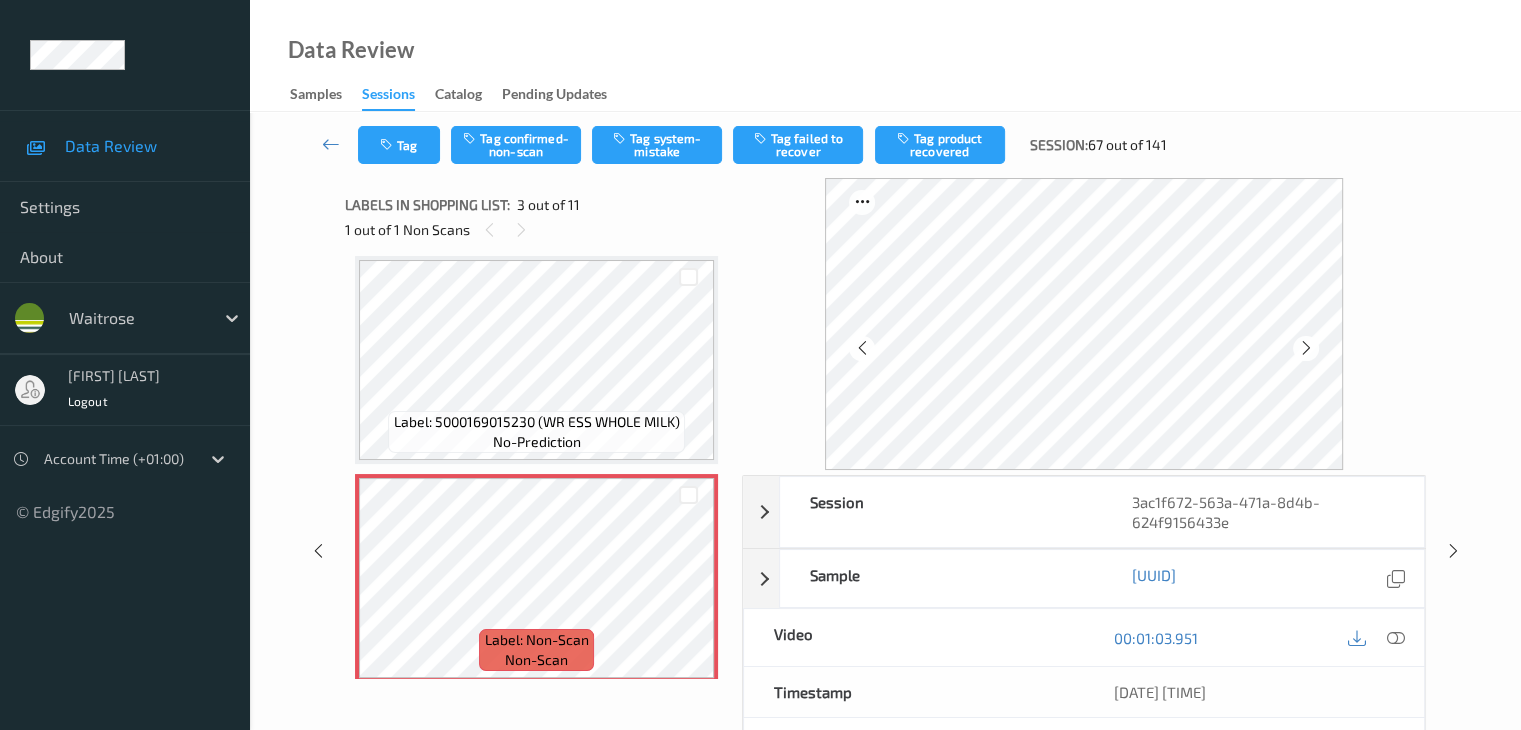 click at bounding box center (1306, 348) 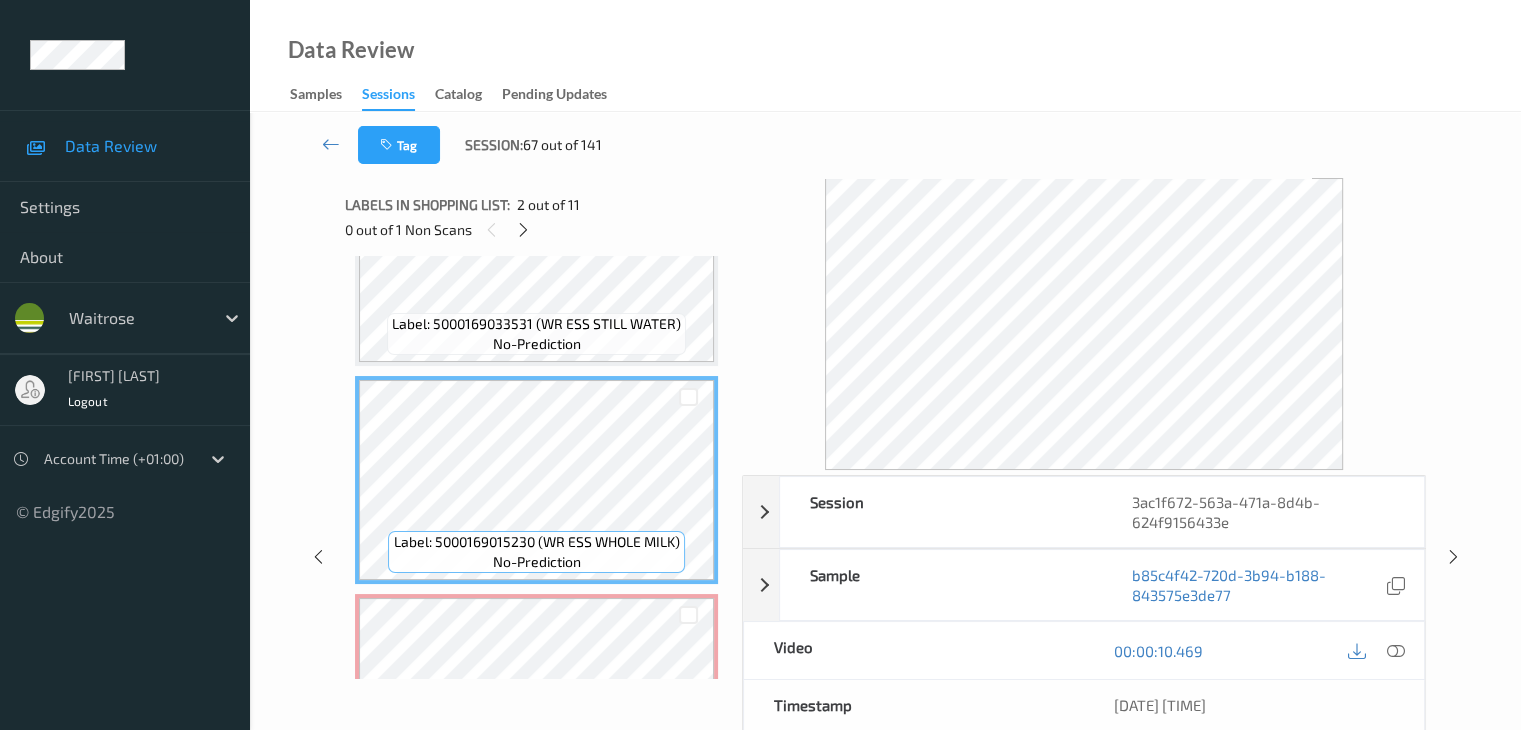 scroll, scrollTop: 0, scrollLeft: 0, axis: both 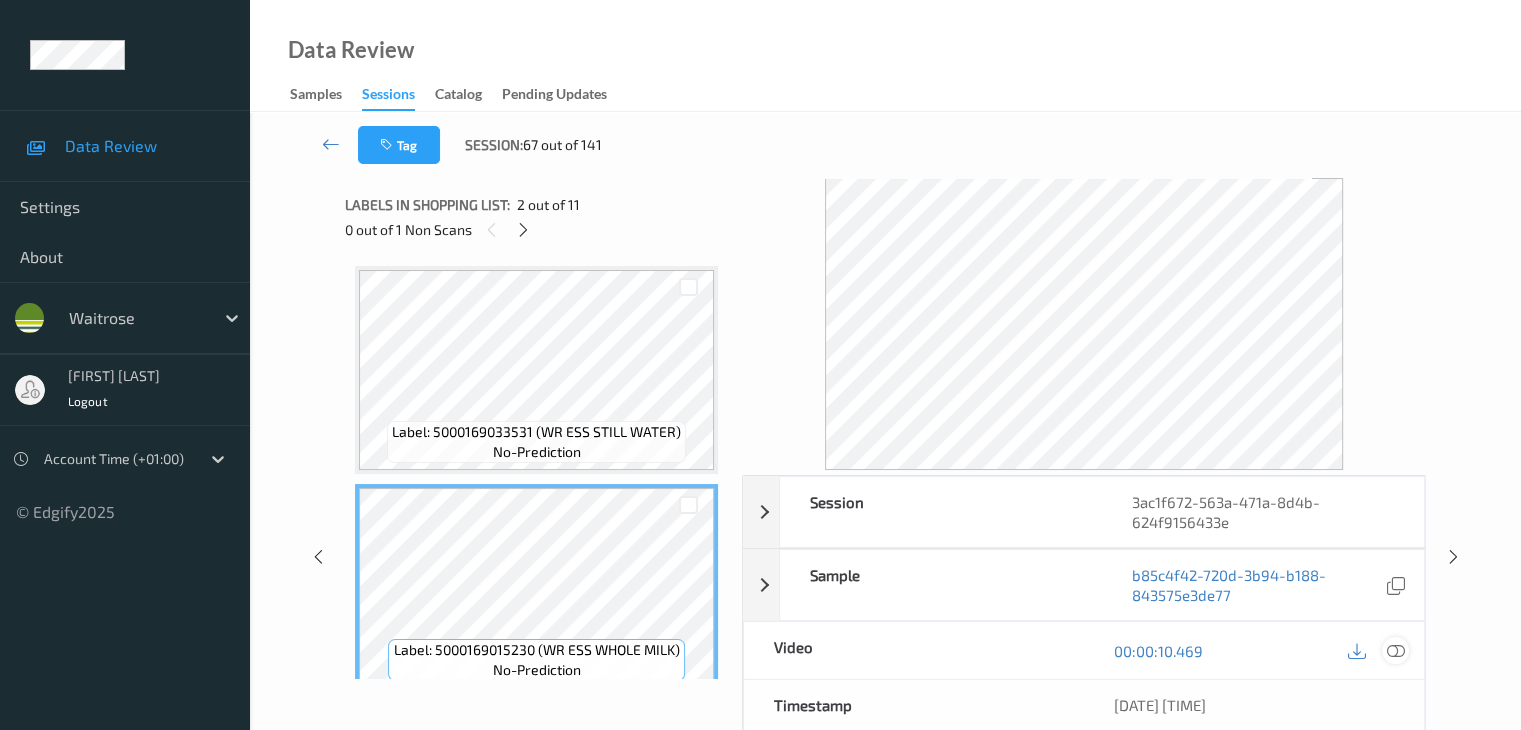 click at bounding box center [1395, 651] 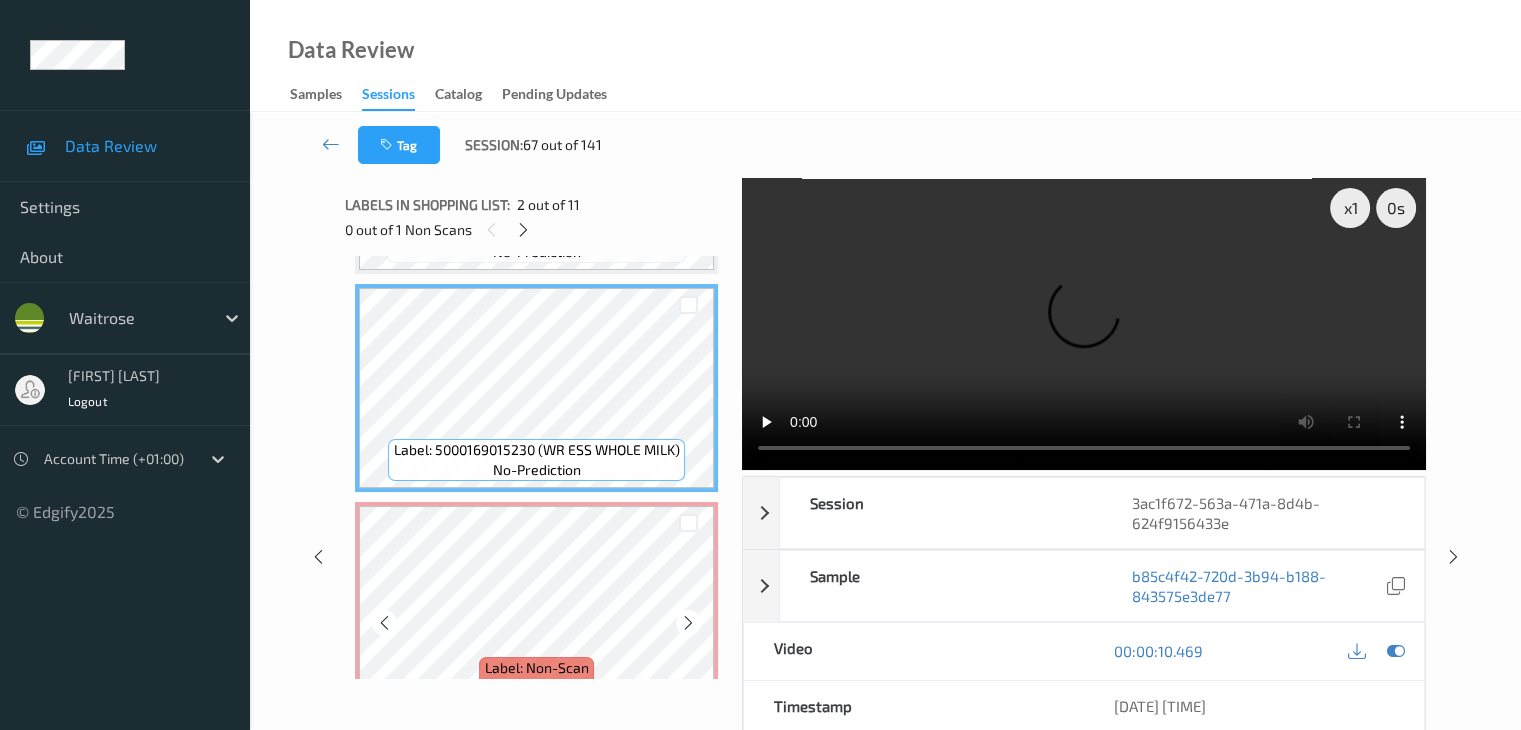 scroll, scrollTop: 300, scrollLeft: 0, axis: vertical 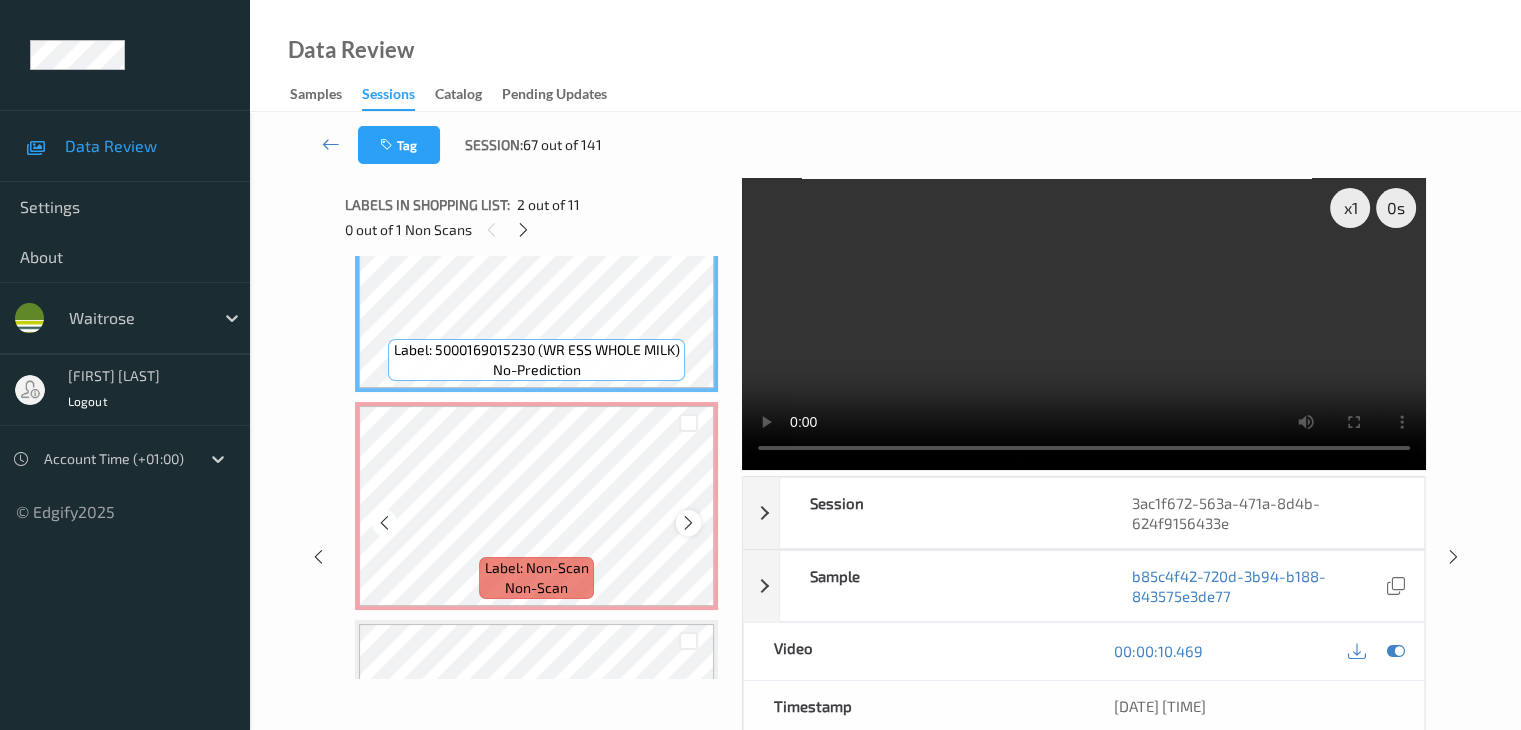 click at bounding box center (688, 523) 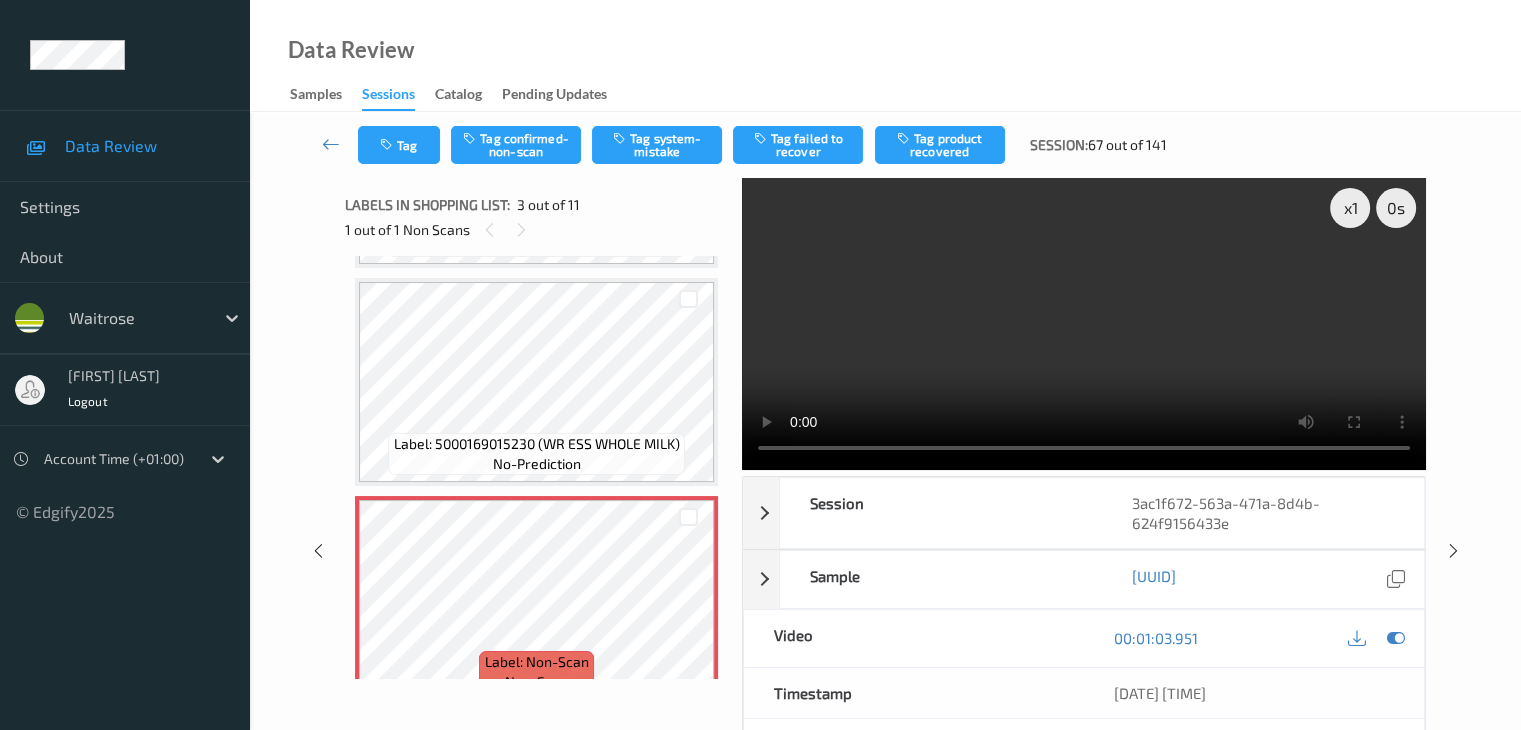scroll, scrollTop: 100, scrollLeft: 0, axis: vertical 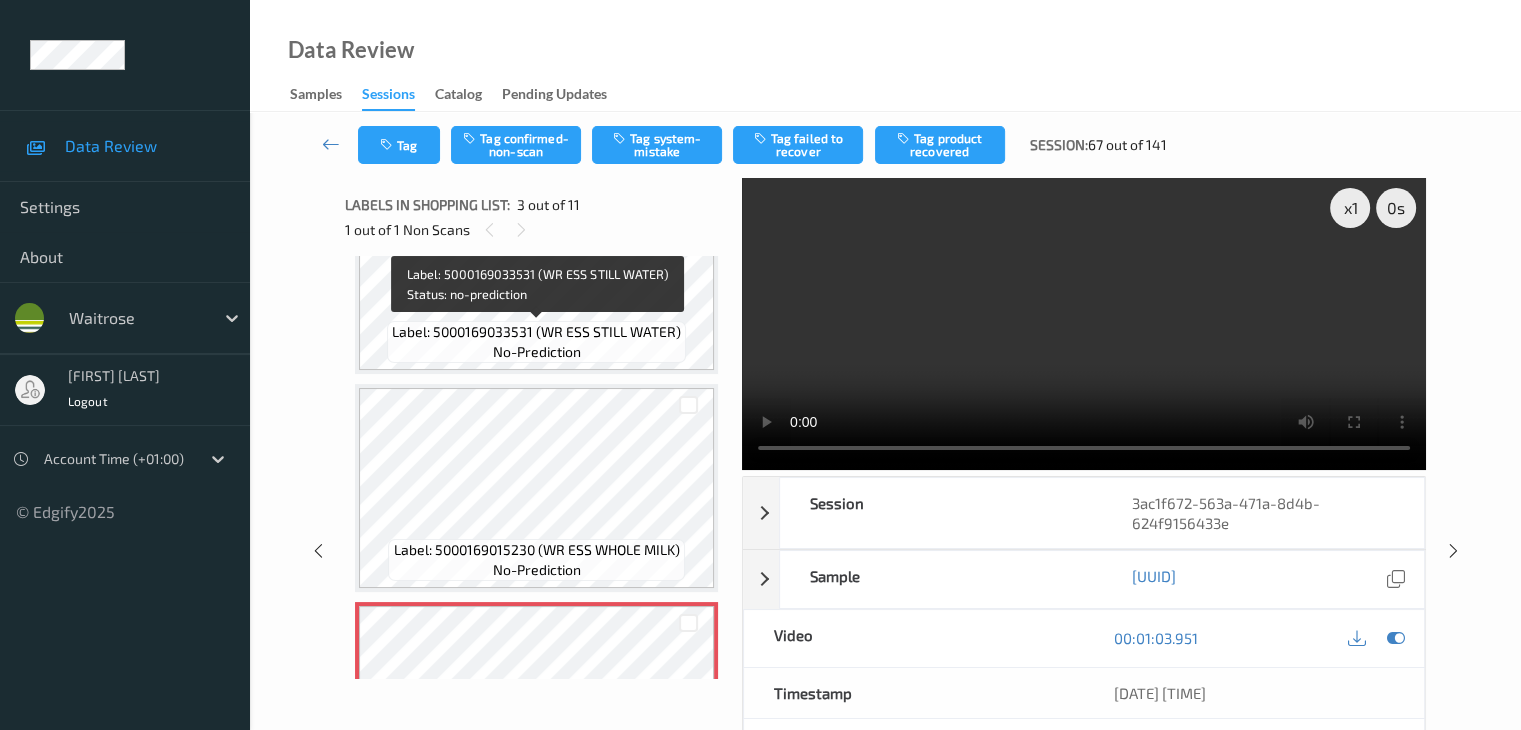 click on "Label: 5000169033531 (WR ESS STILL WATER)" at bounding box center (536, 332) 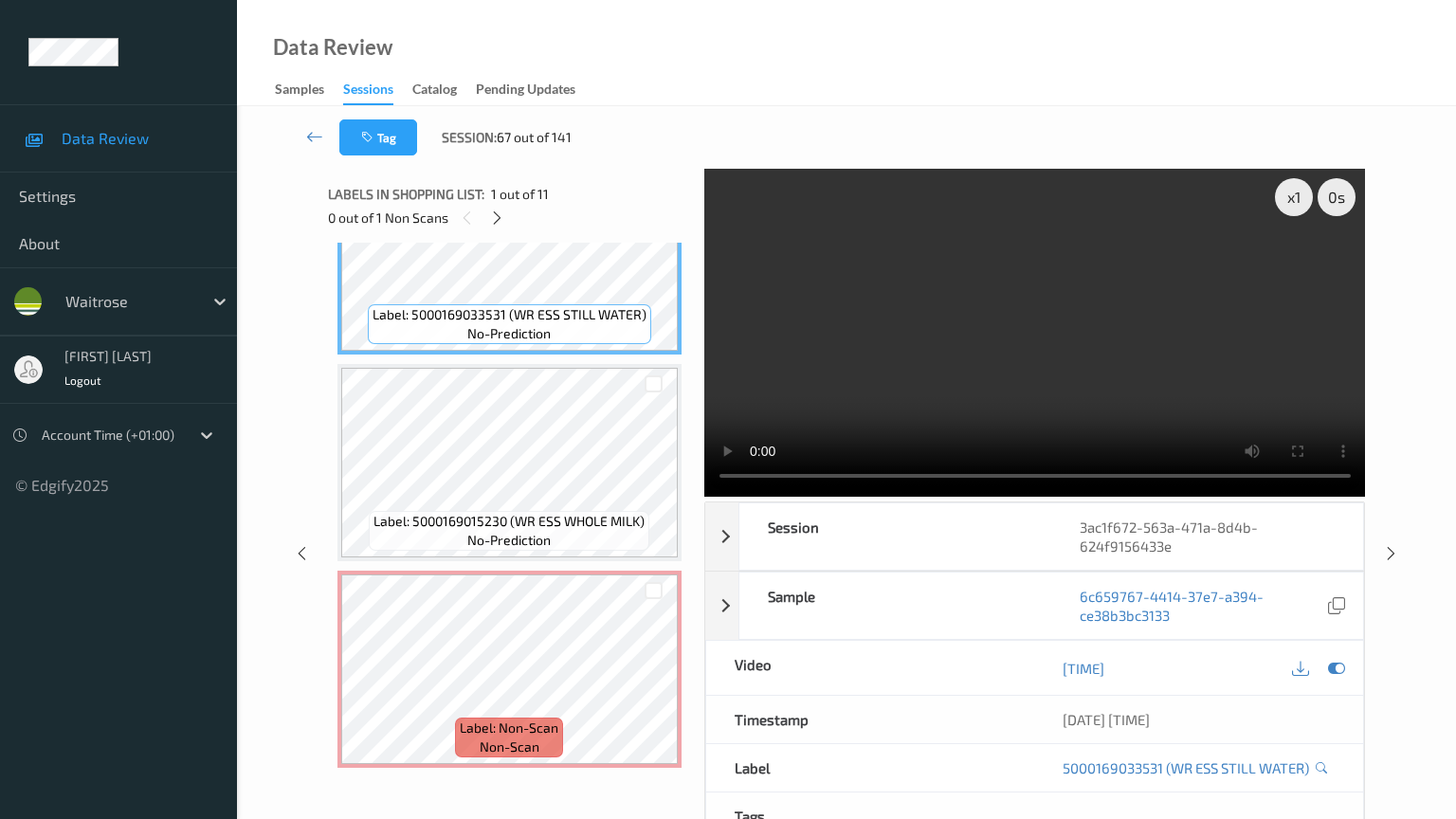 type 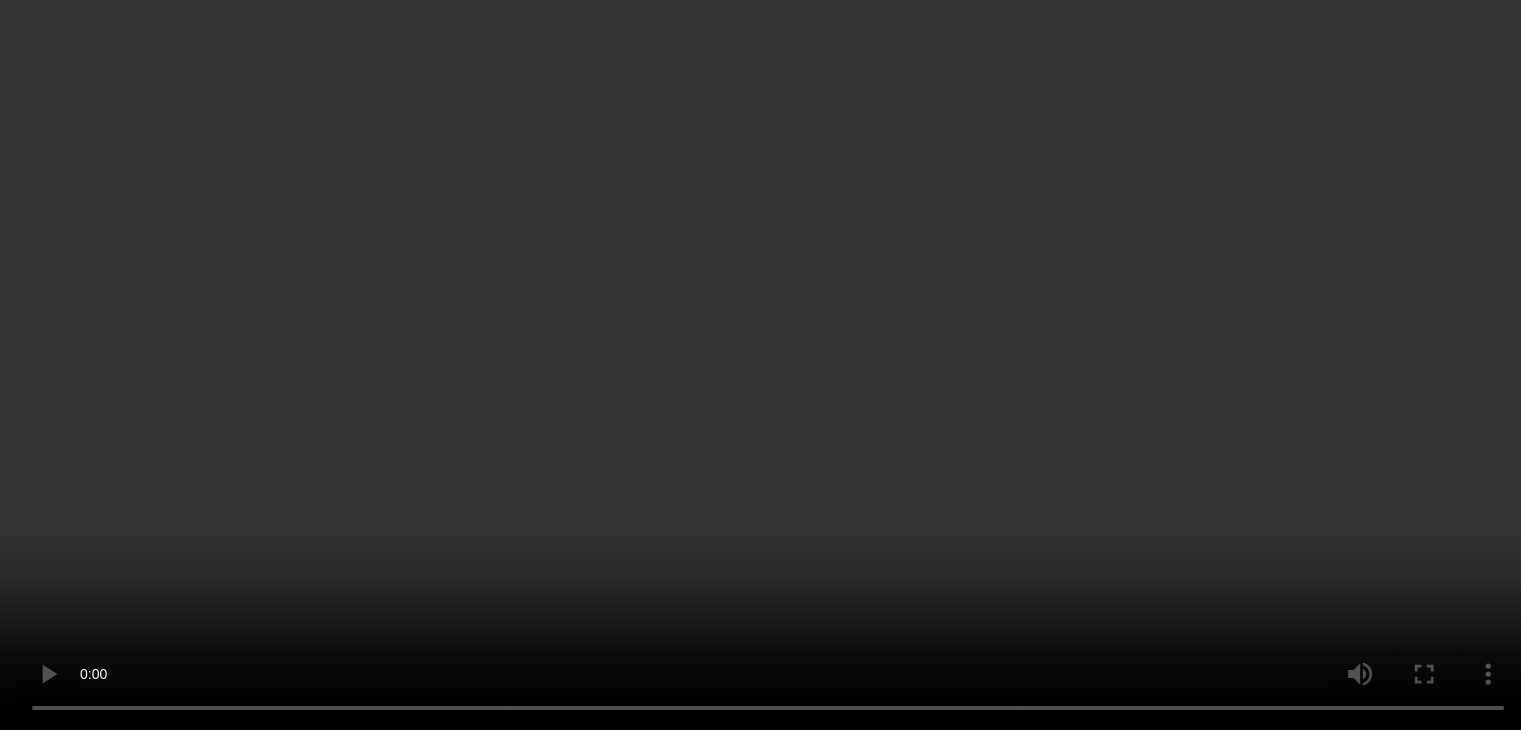 scroll, scrollTop: 300, scrollLeft: 0, axis: vertical 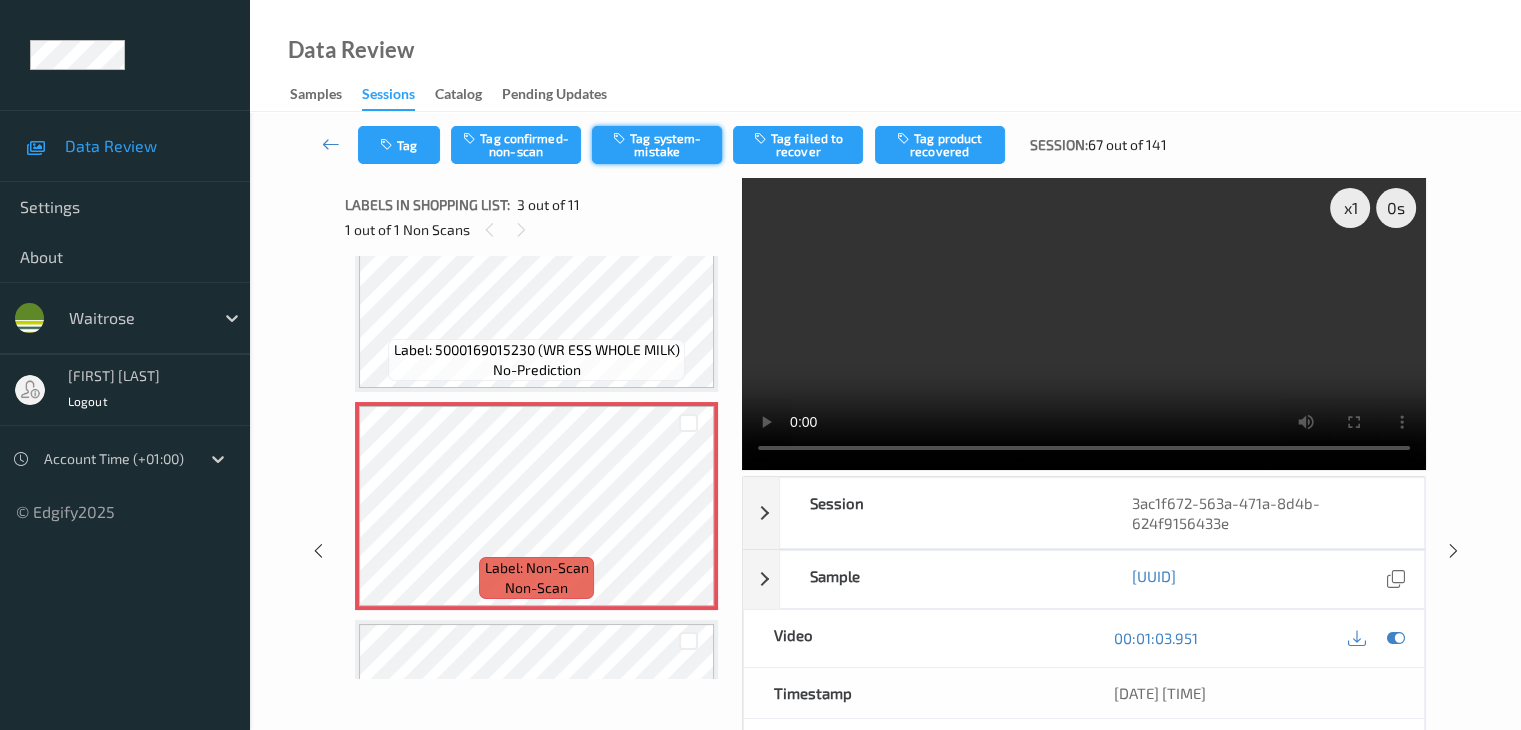 click on "Tag   system-mistake" at bounding box center [657, 145] 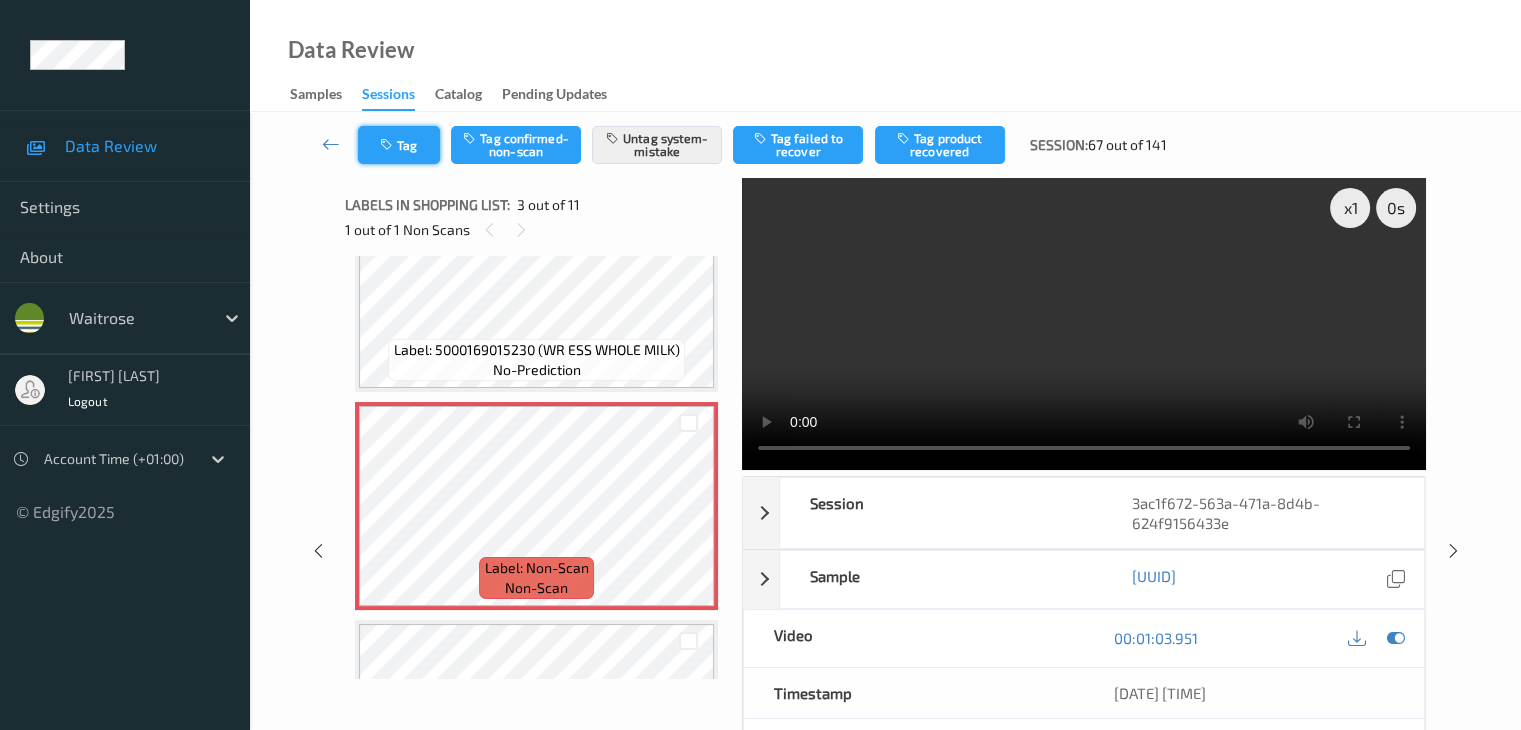 click on "Tag" at bounding box center (399, 145) 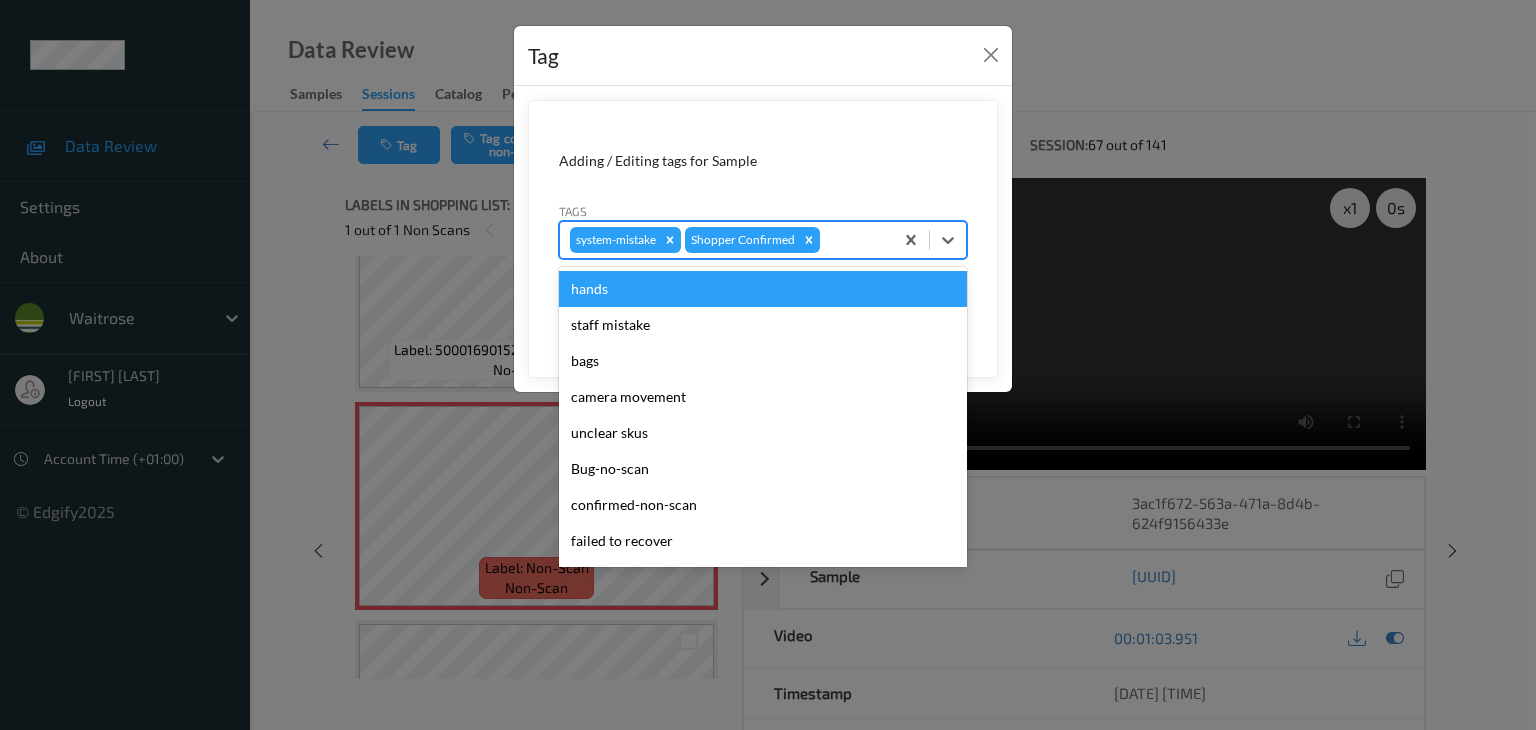 click at bounding box center [853, 240] 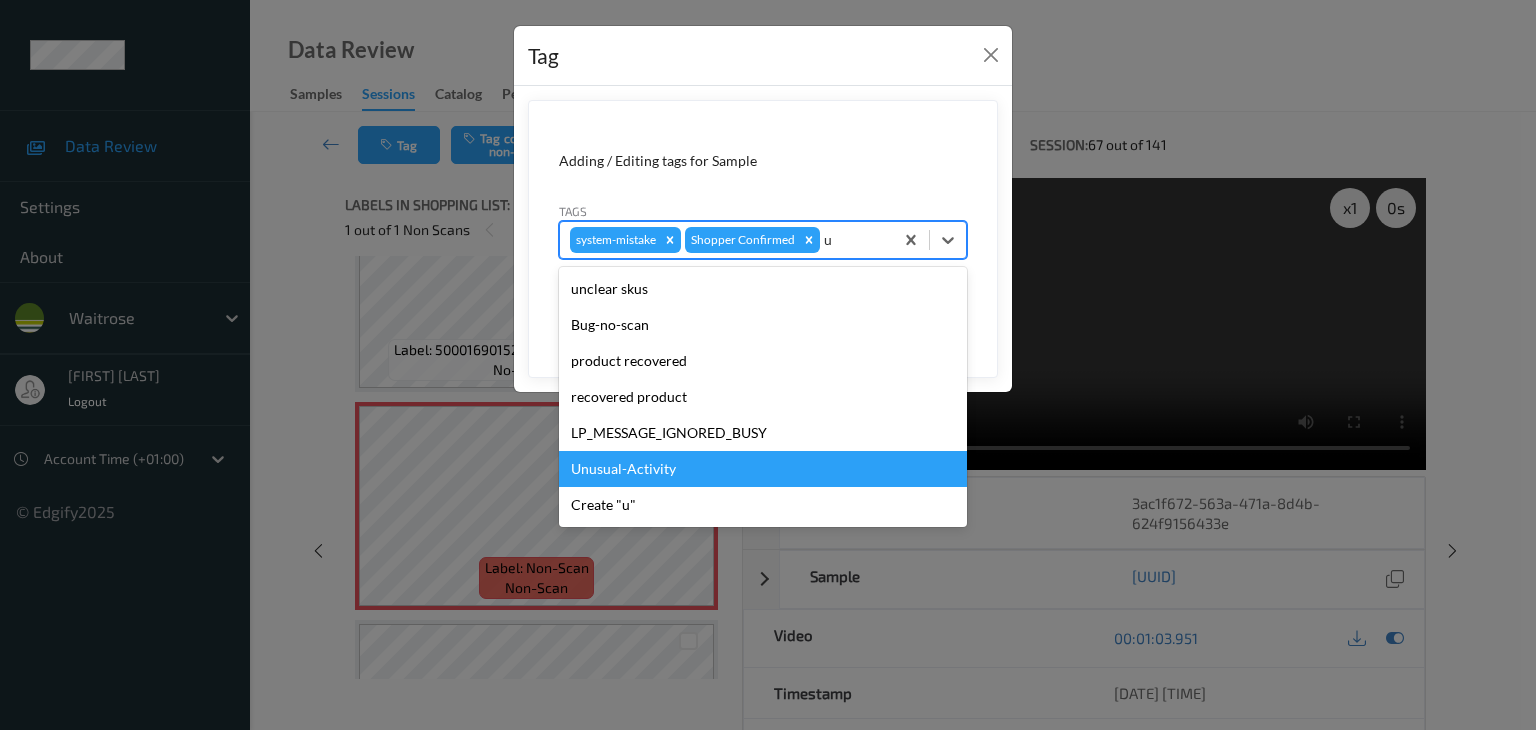 click on "Unusual-Activity" at bounding box center (763, 469) 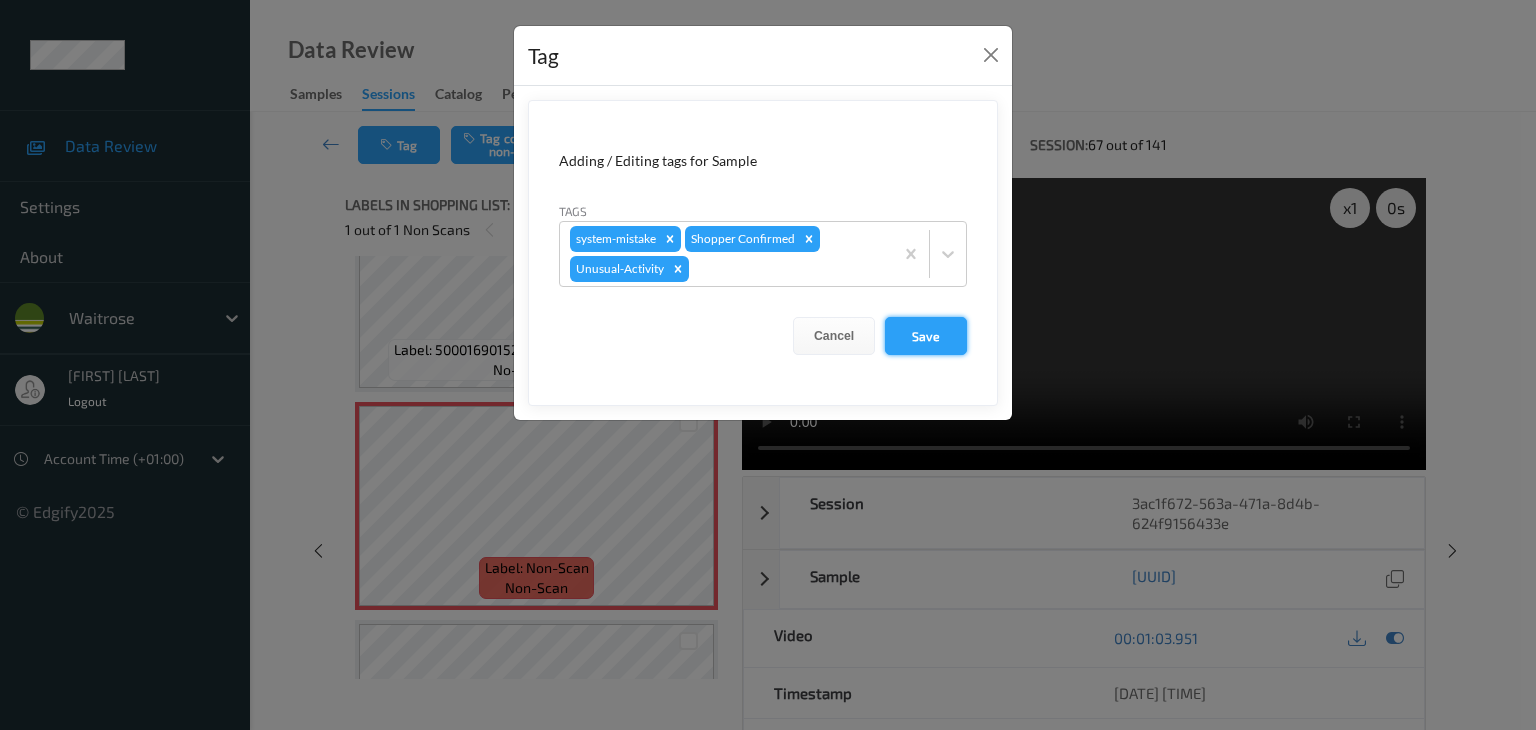 click on "Save" at bounding box center [926, 336] 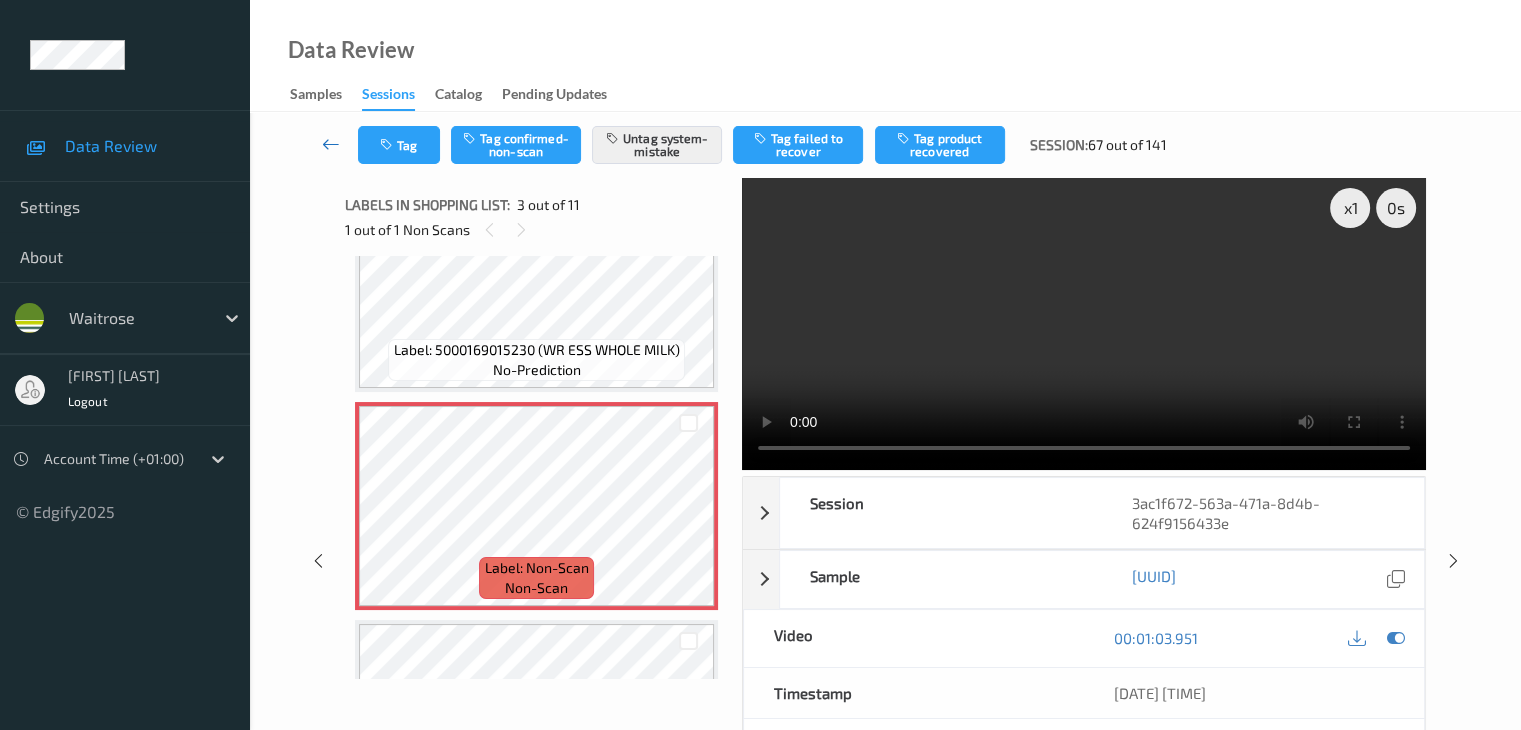 click at bounding box center [331, 144] 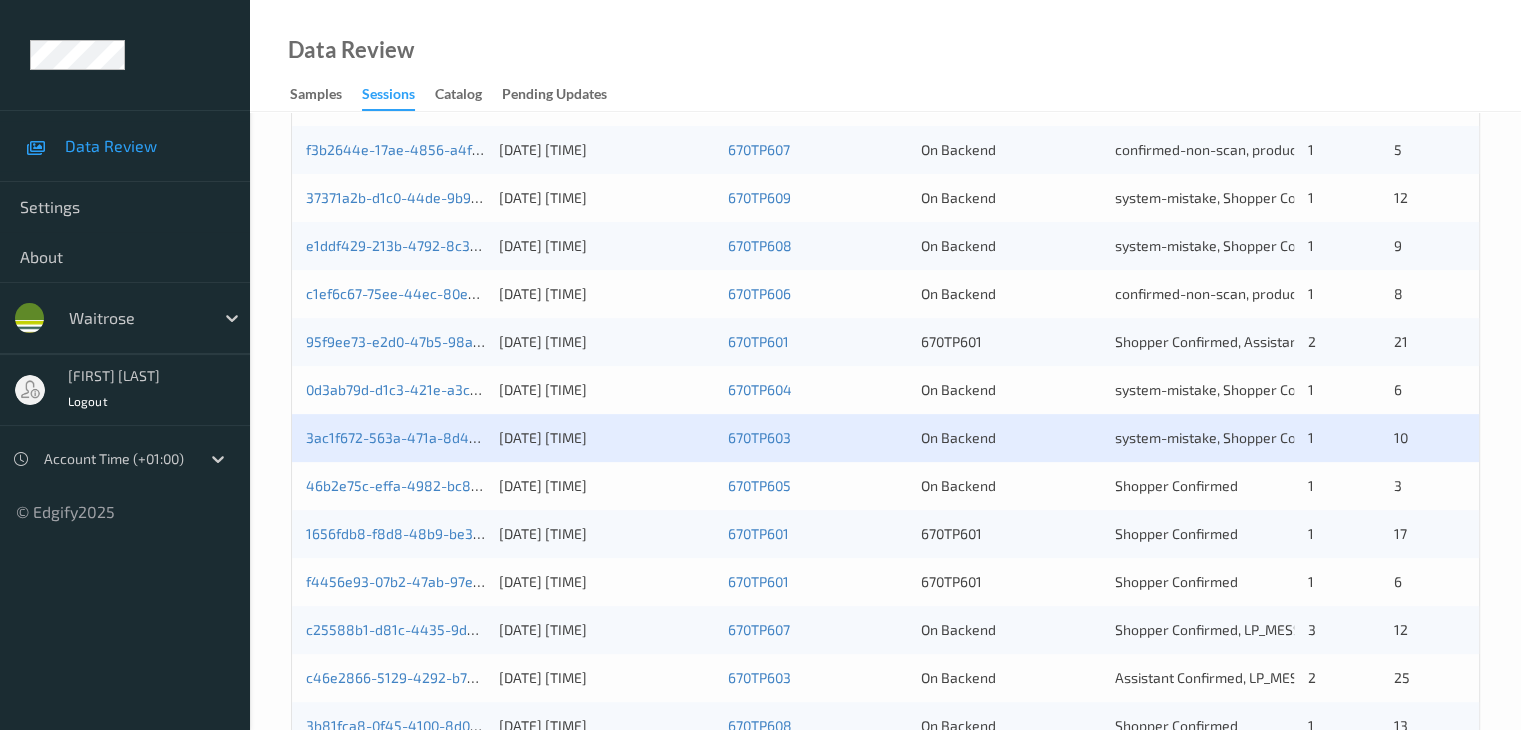scroll, scrollTop: 700, scrollLeft: 0, axis: vertical 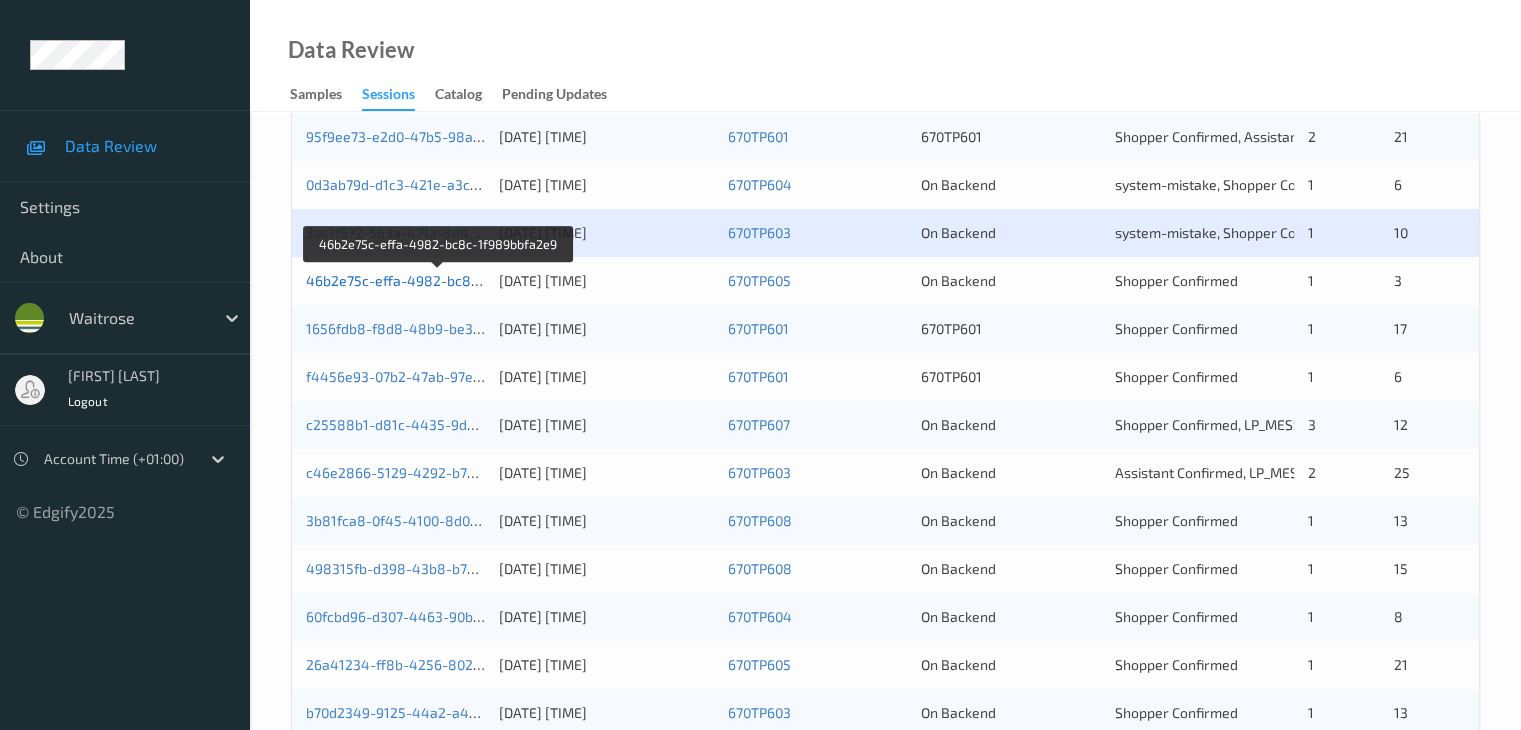 click on "46b2e75c-effa-4982-bc8c-1f989bbfa2e9" at bounding box center (439, 280) 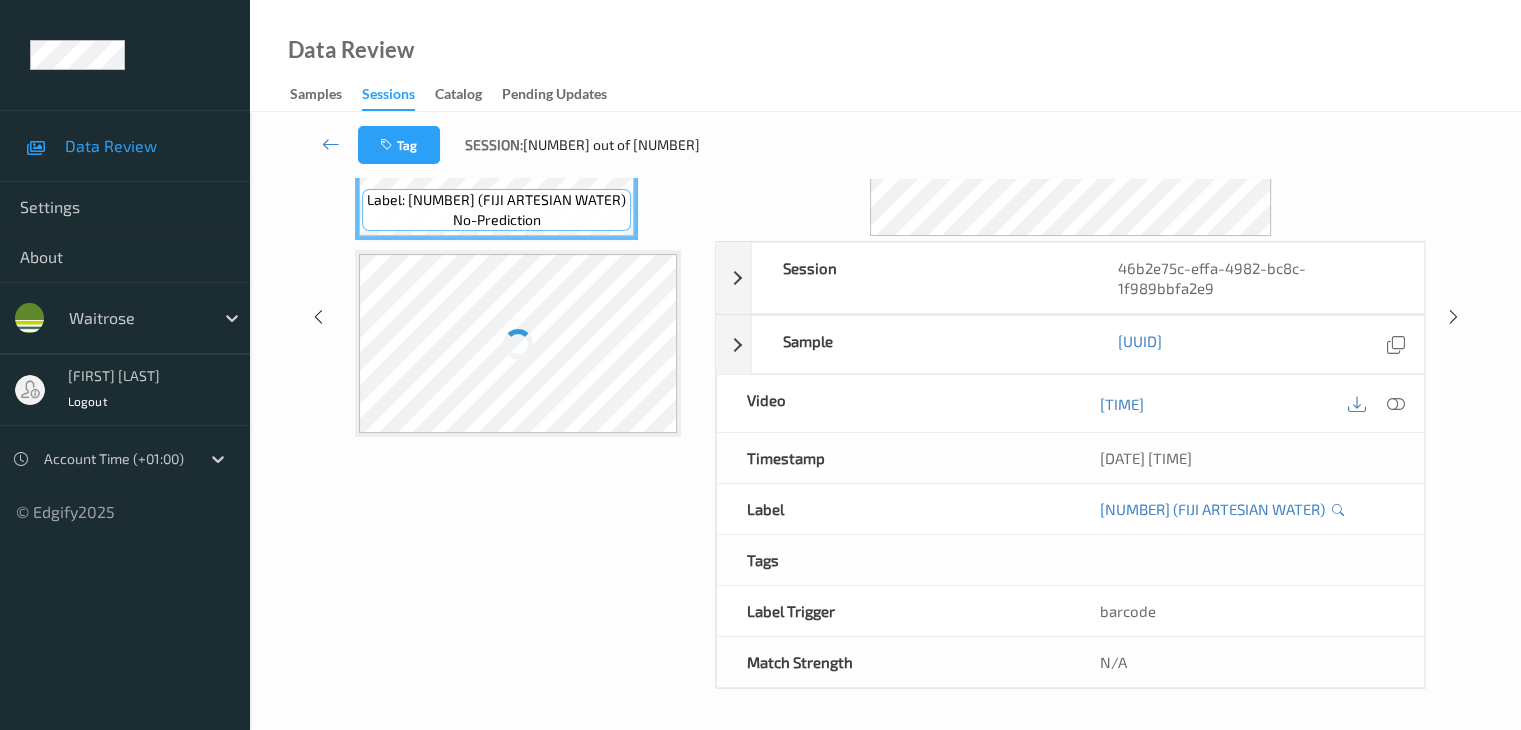 scroll, scrollTop: 0, scrollLeft: 0, axis: both 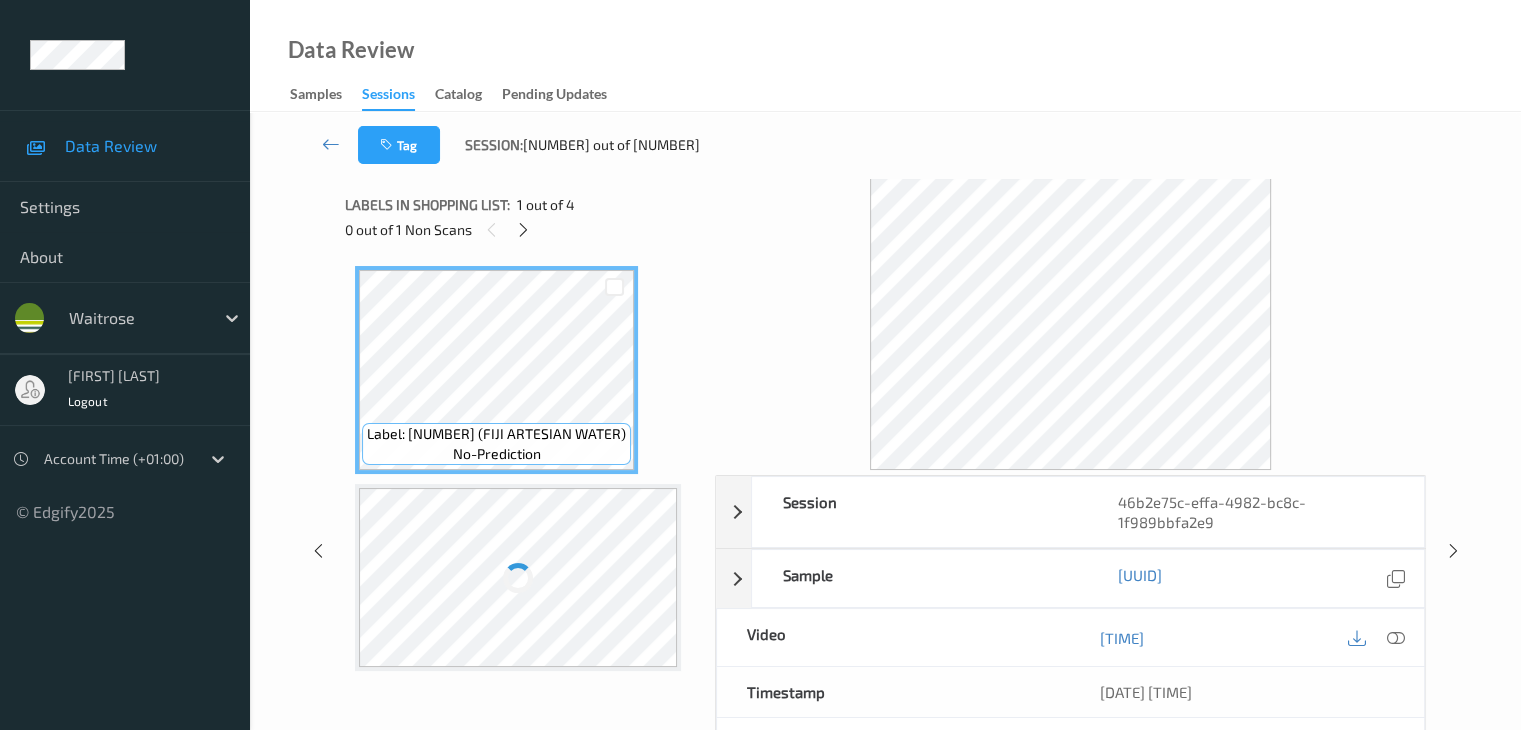 click at bounding box center (523, 230) 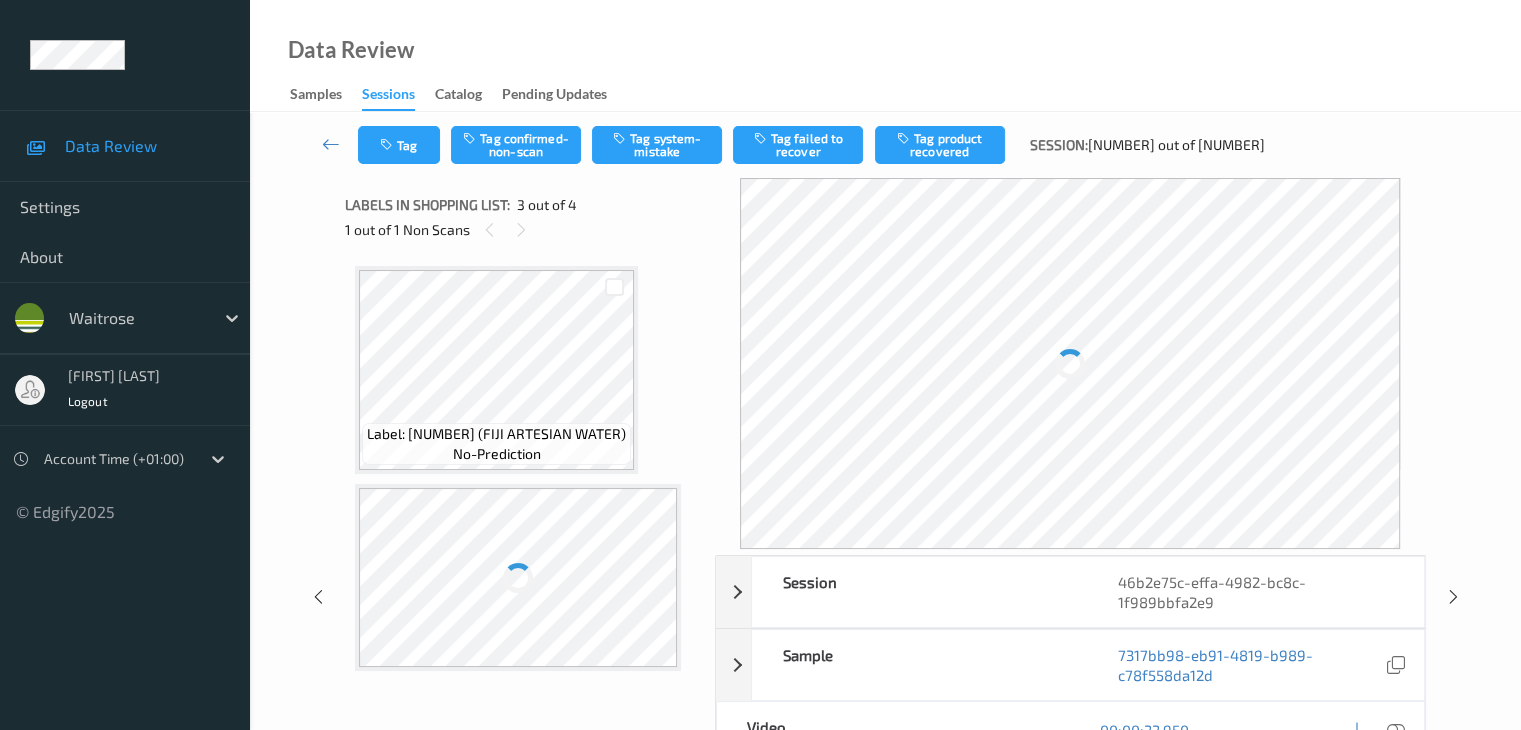 scroll, scrollTop: 228, scrollLeft: 0, axis: vertical 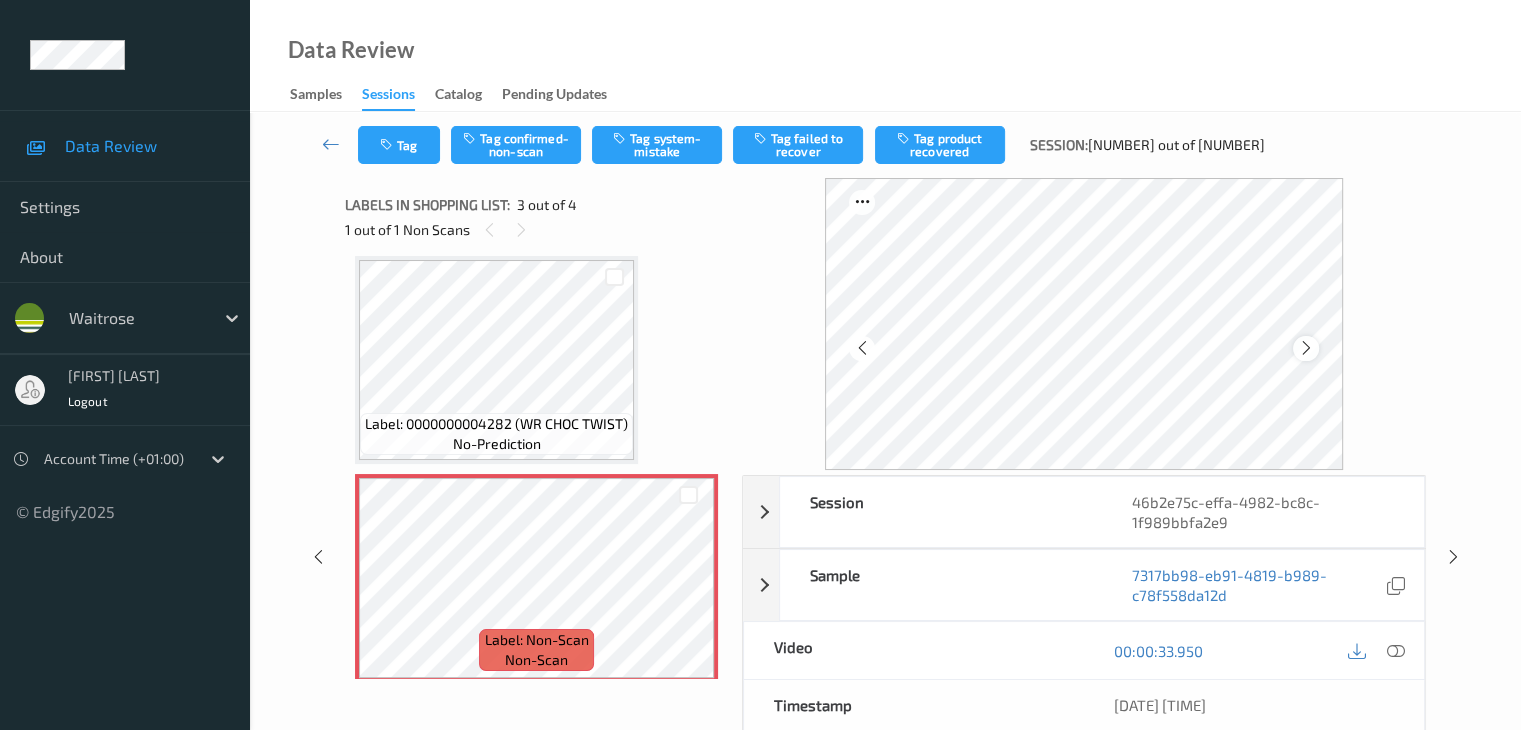 click at bounding box center [1306, 348] 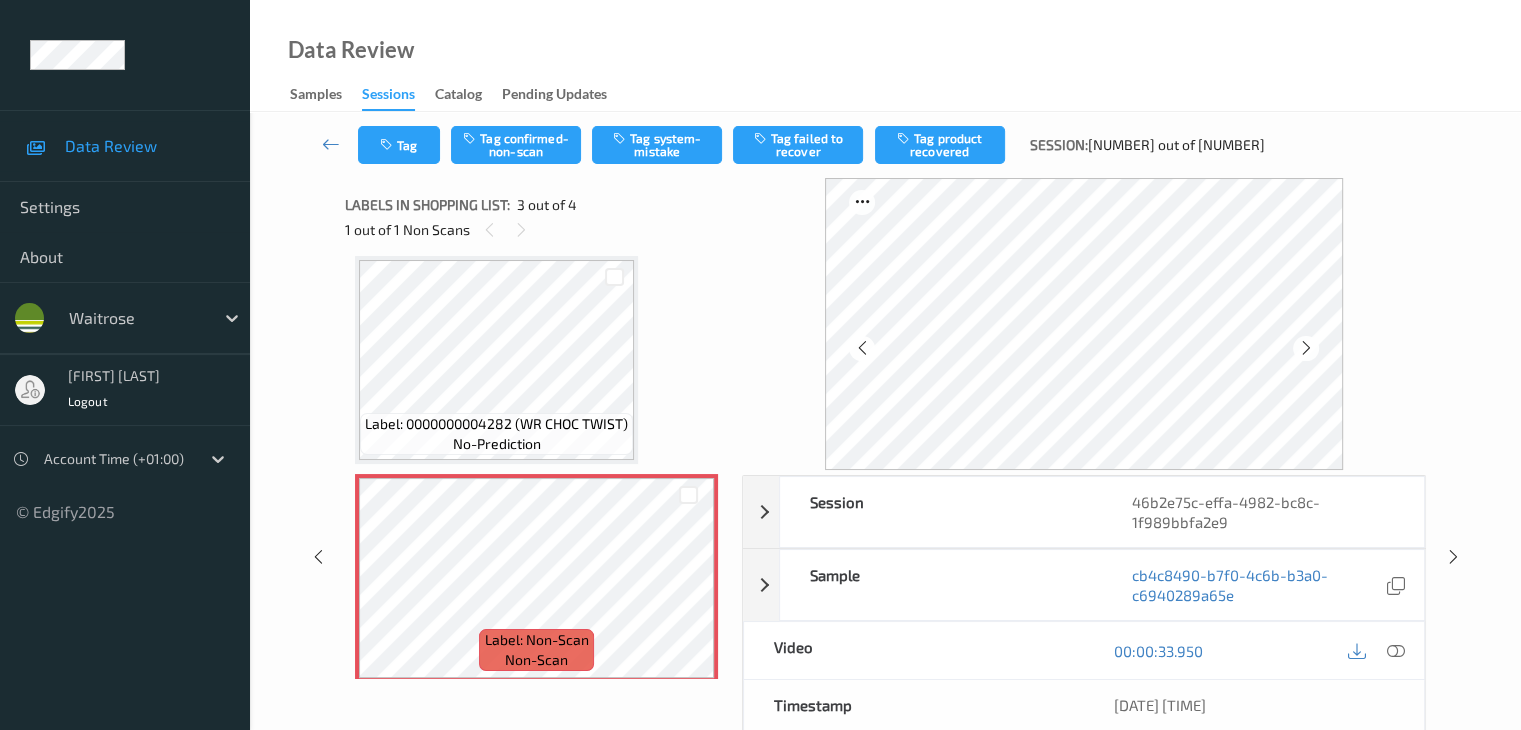 click at bounding box center (1306, 348) 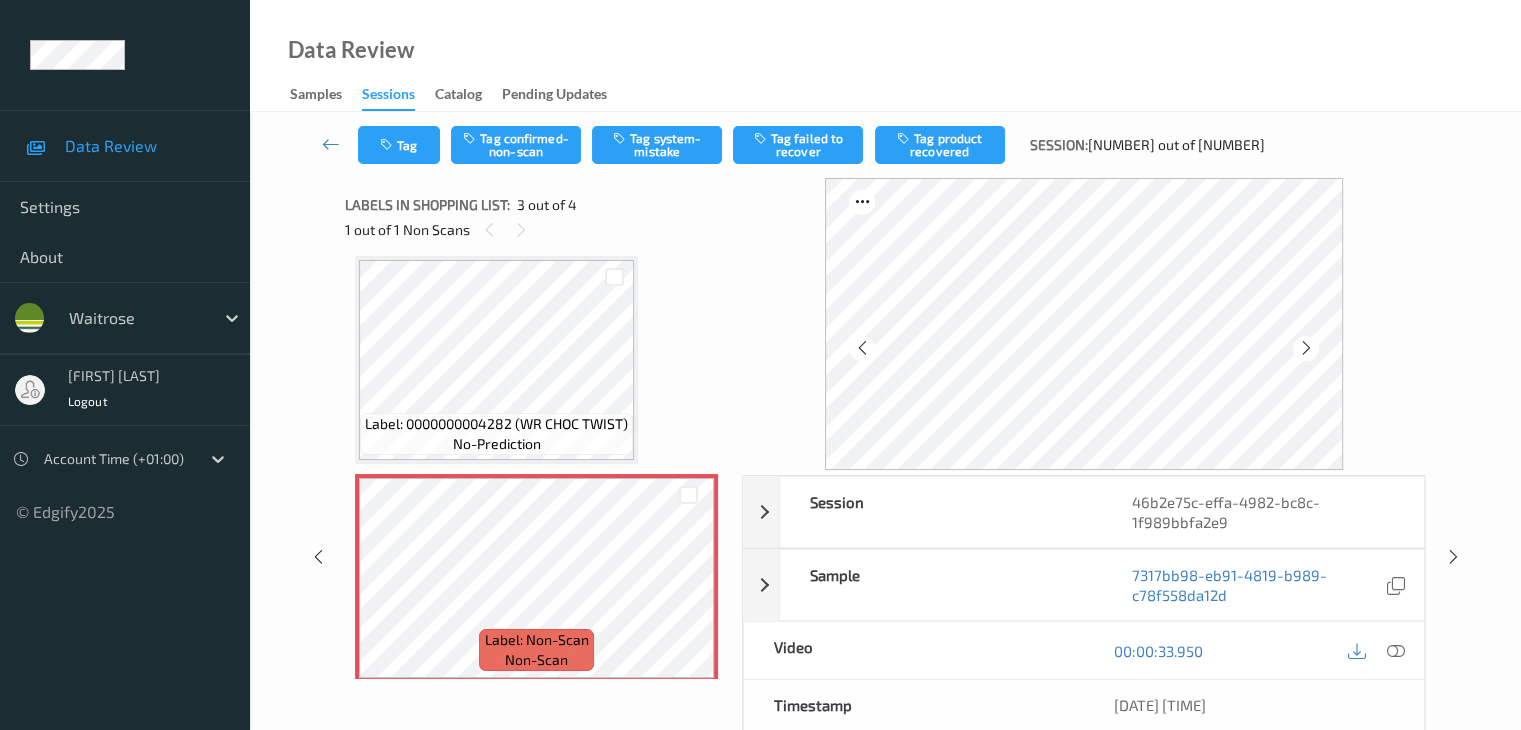 click at bounding box center (1306, 348) 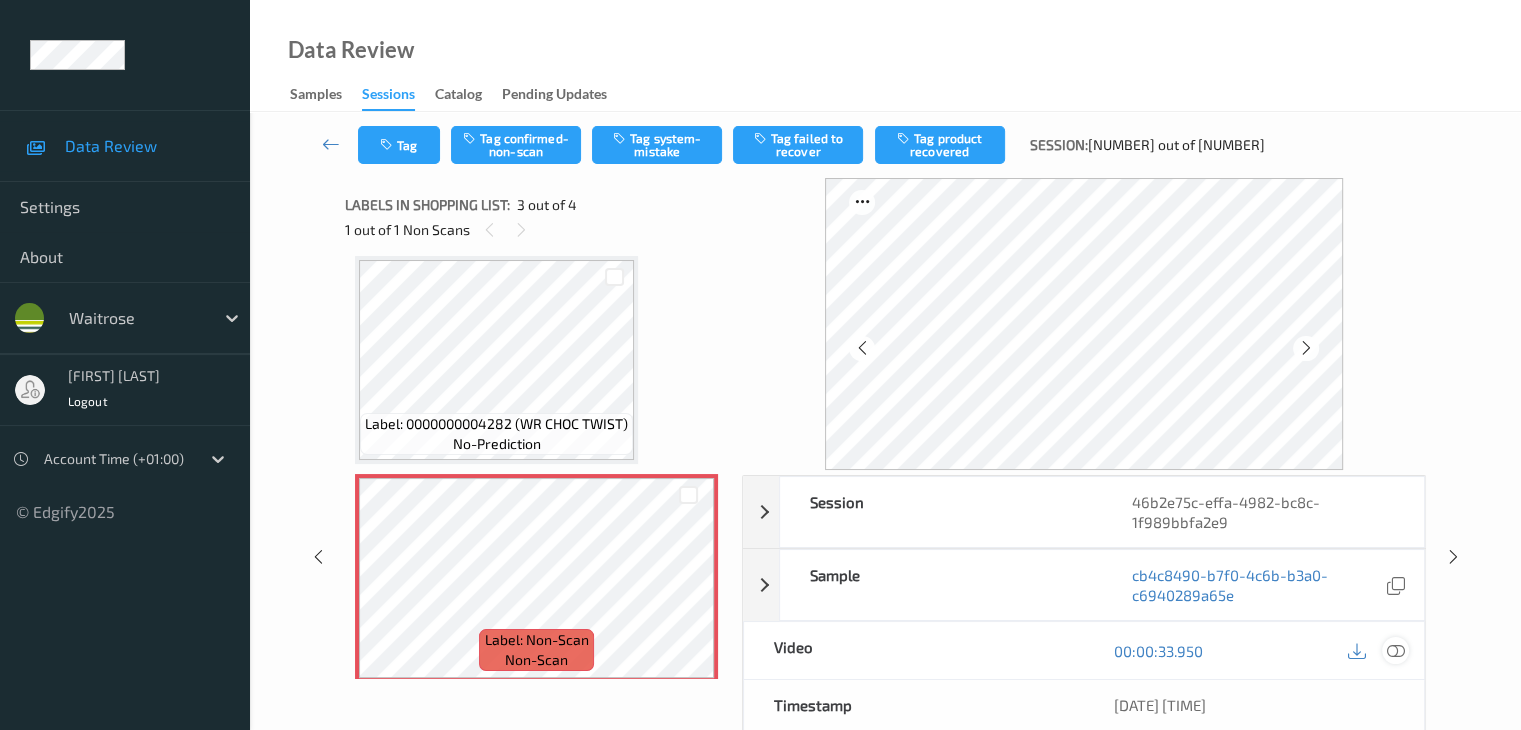click at bounding box center (1395, 651) 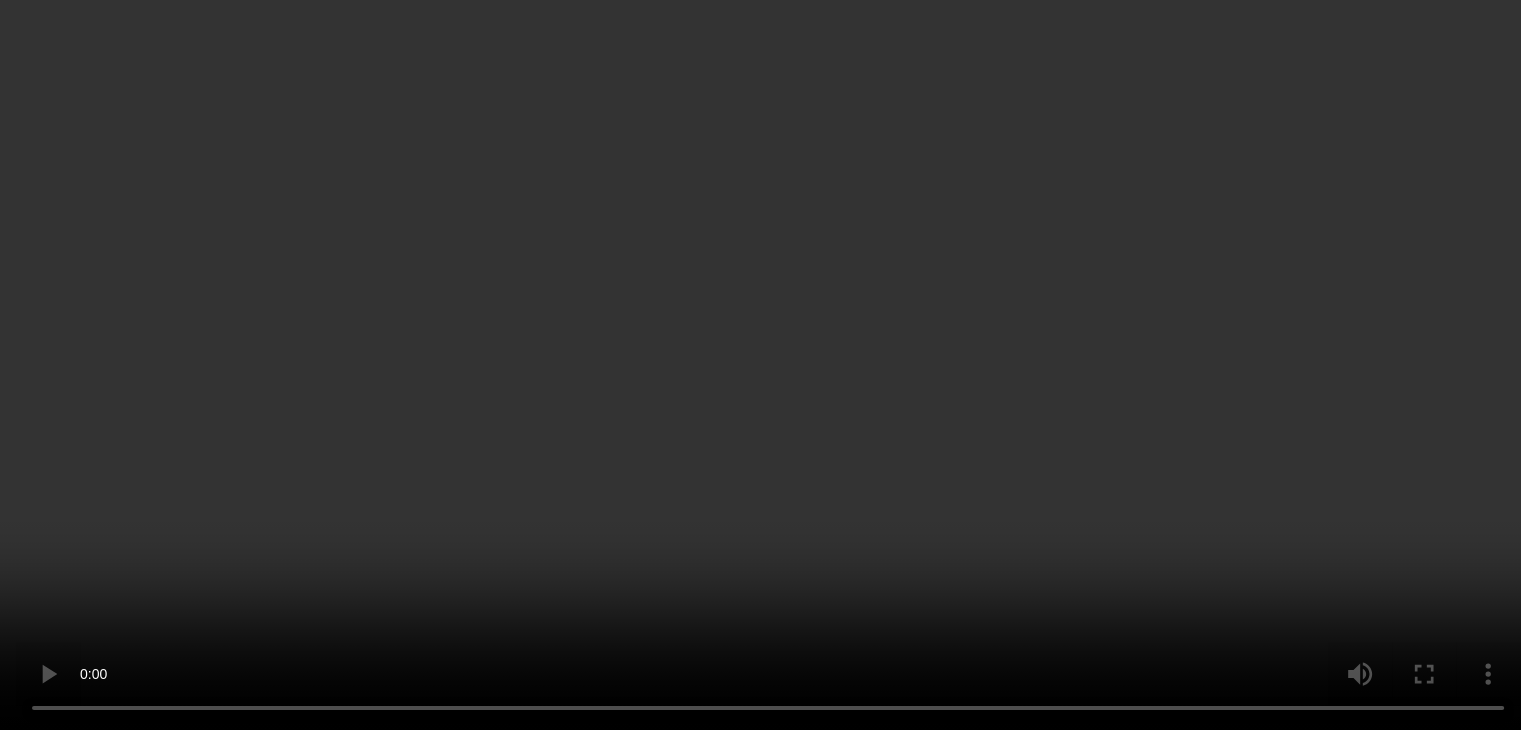 scroll, scrollTop: 328, scrollLeft: 0, axis: vertical 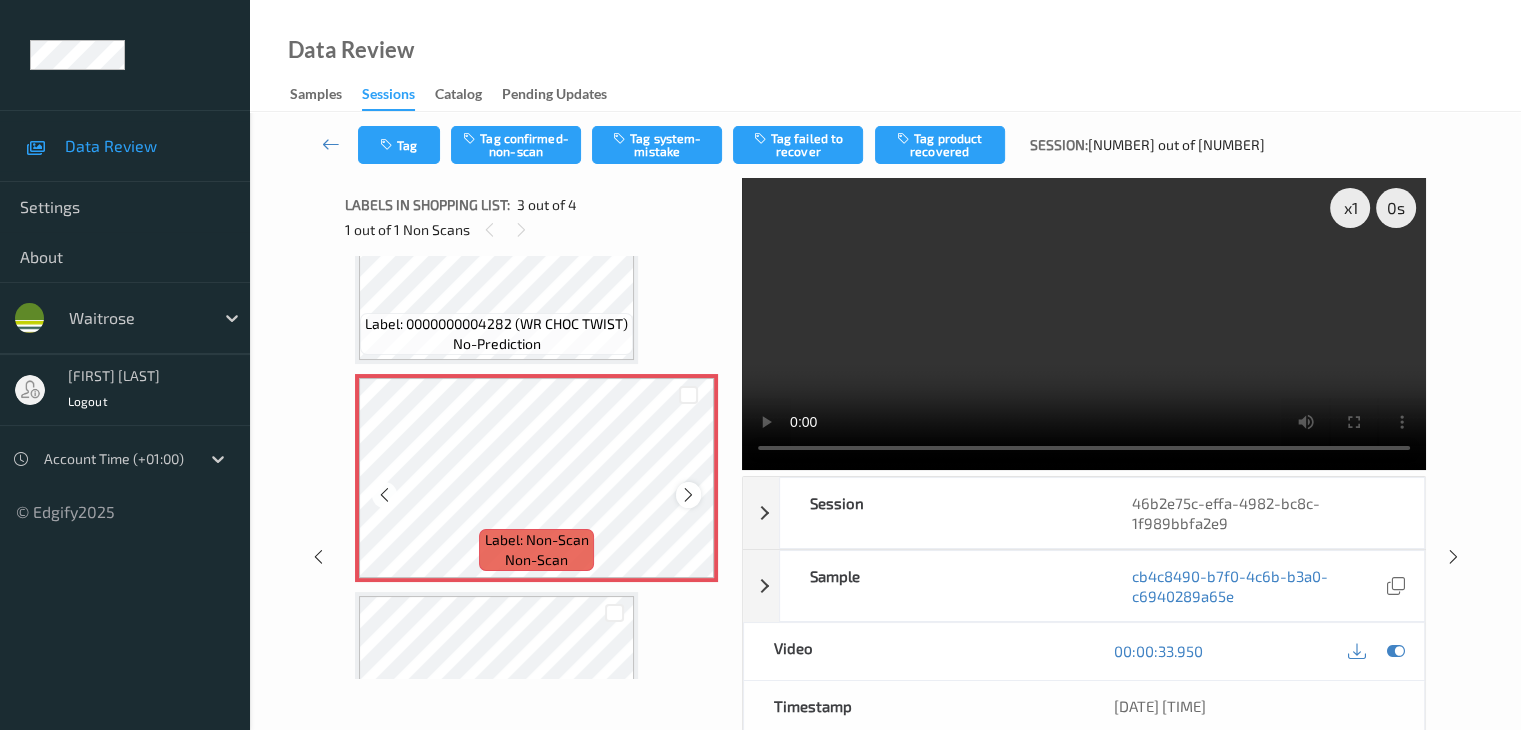 click at bounding box center [688, 495] 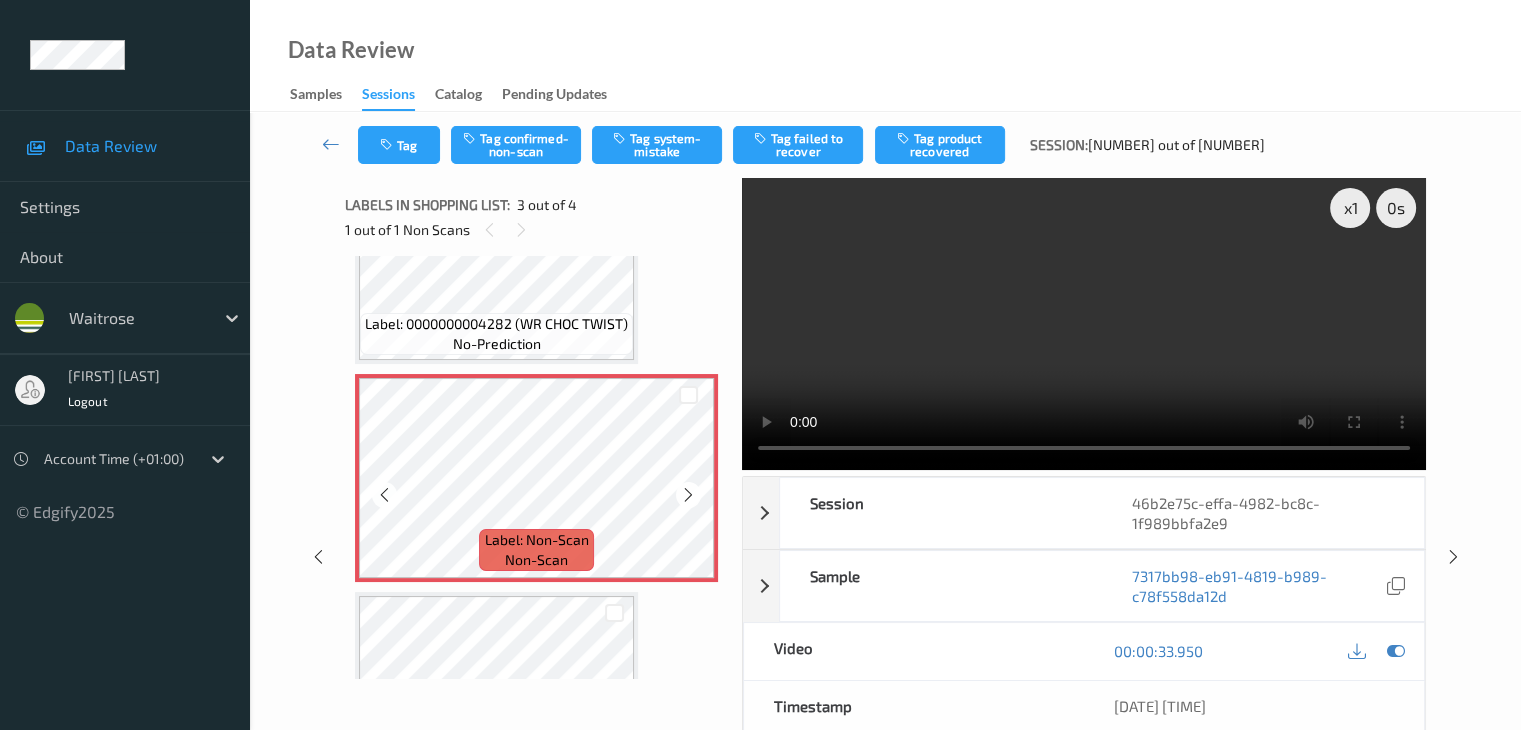 click at bounding box center [688, 495] 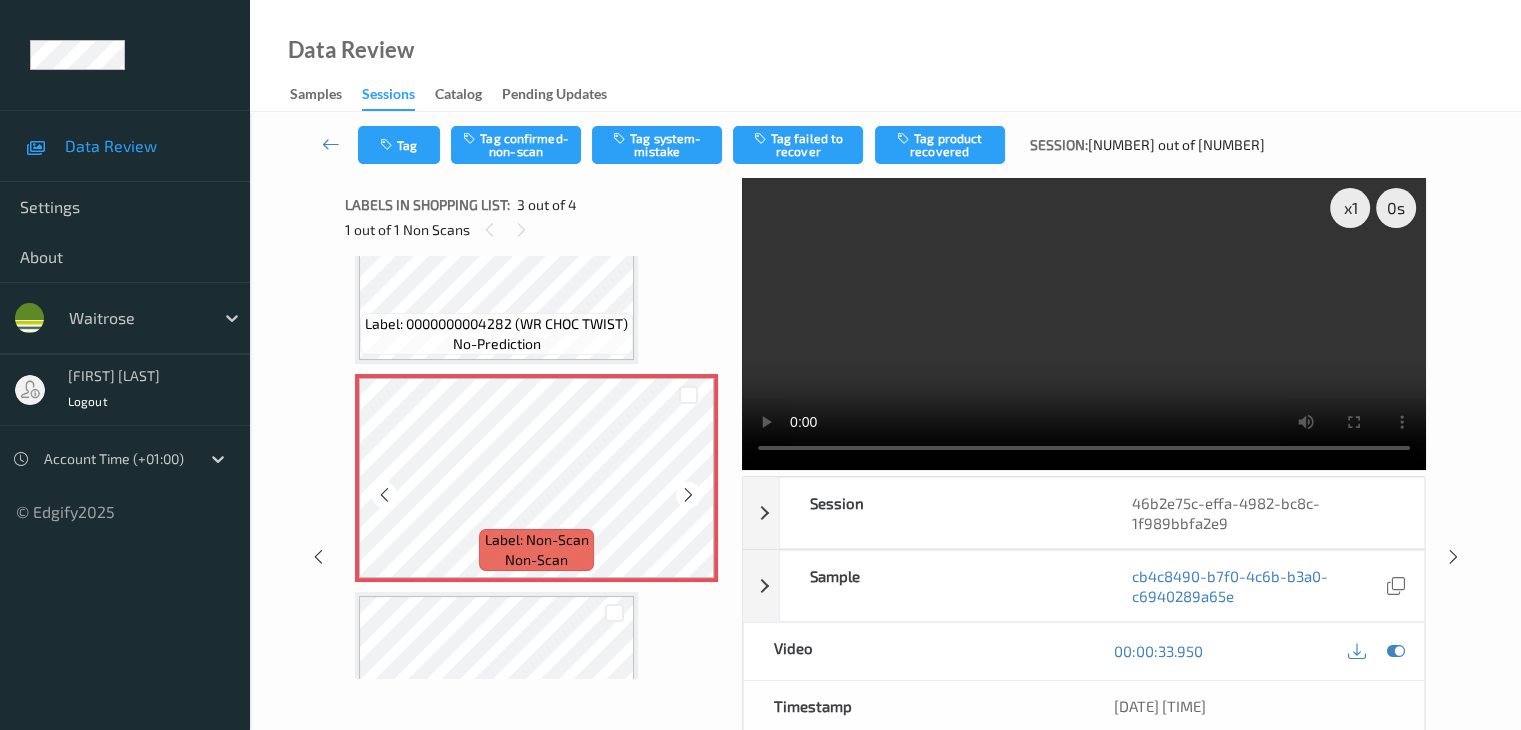 click at bounding box center [688, 495] 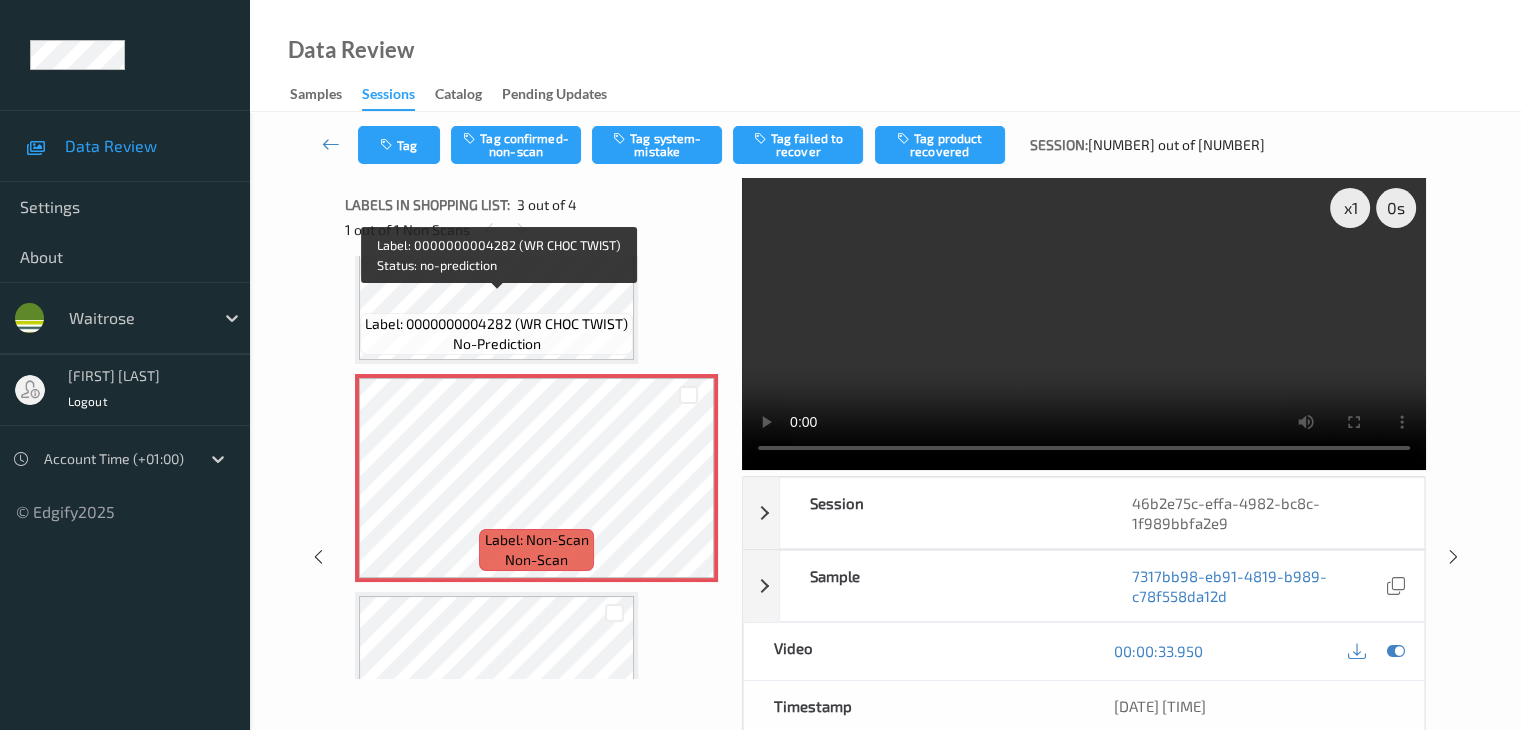 click on "Label: 0000000004282 (WR CHOC TWIST)" at bounding box center (496, 324) 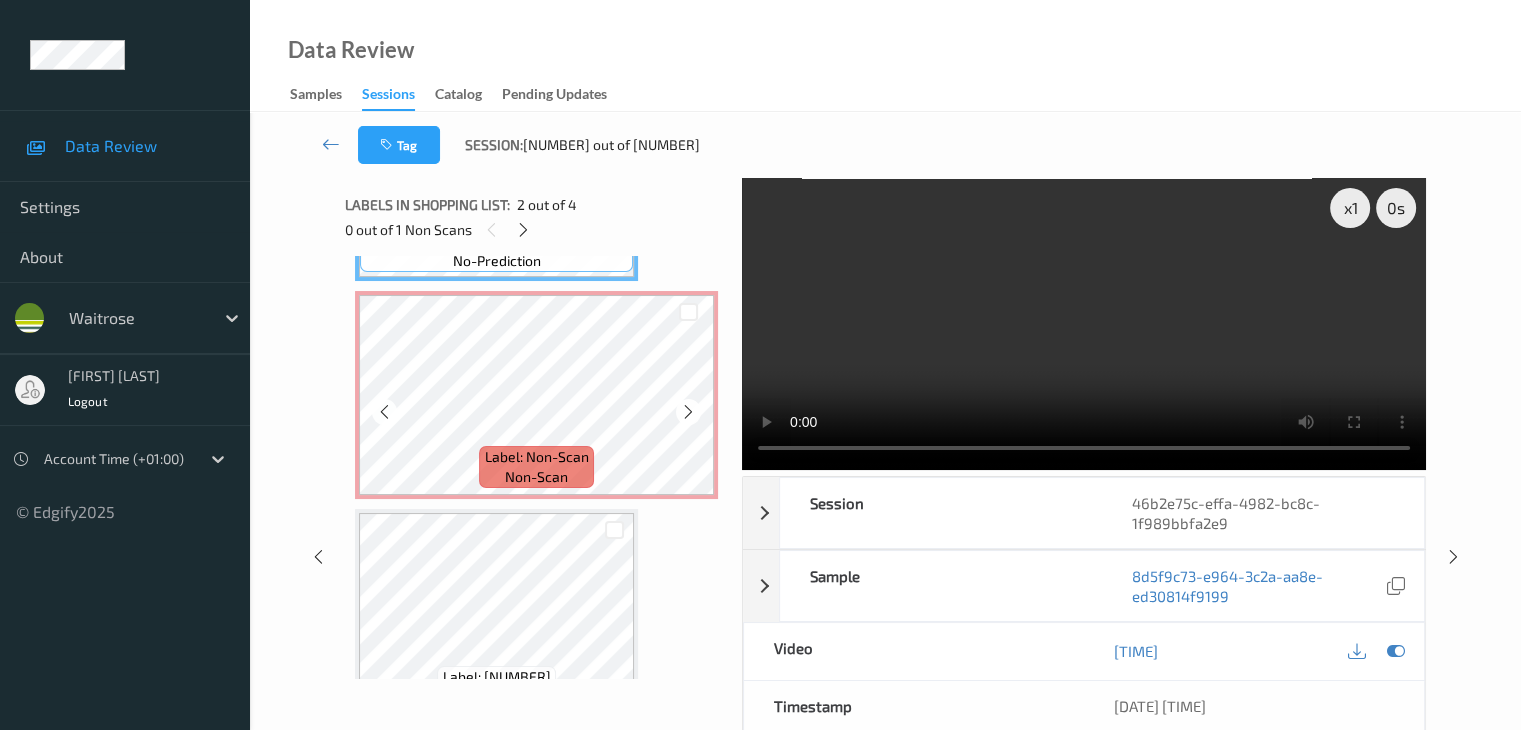 scroll, scrollTop: 428, scrollLeft: 0, axis: vertical 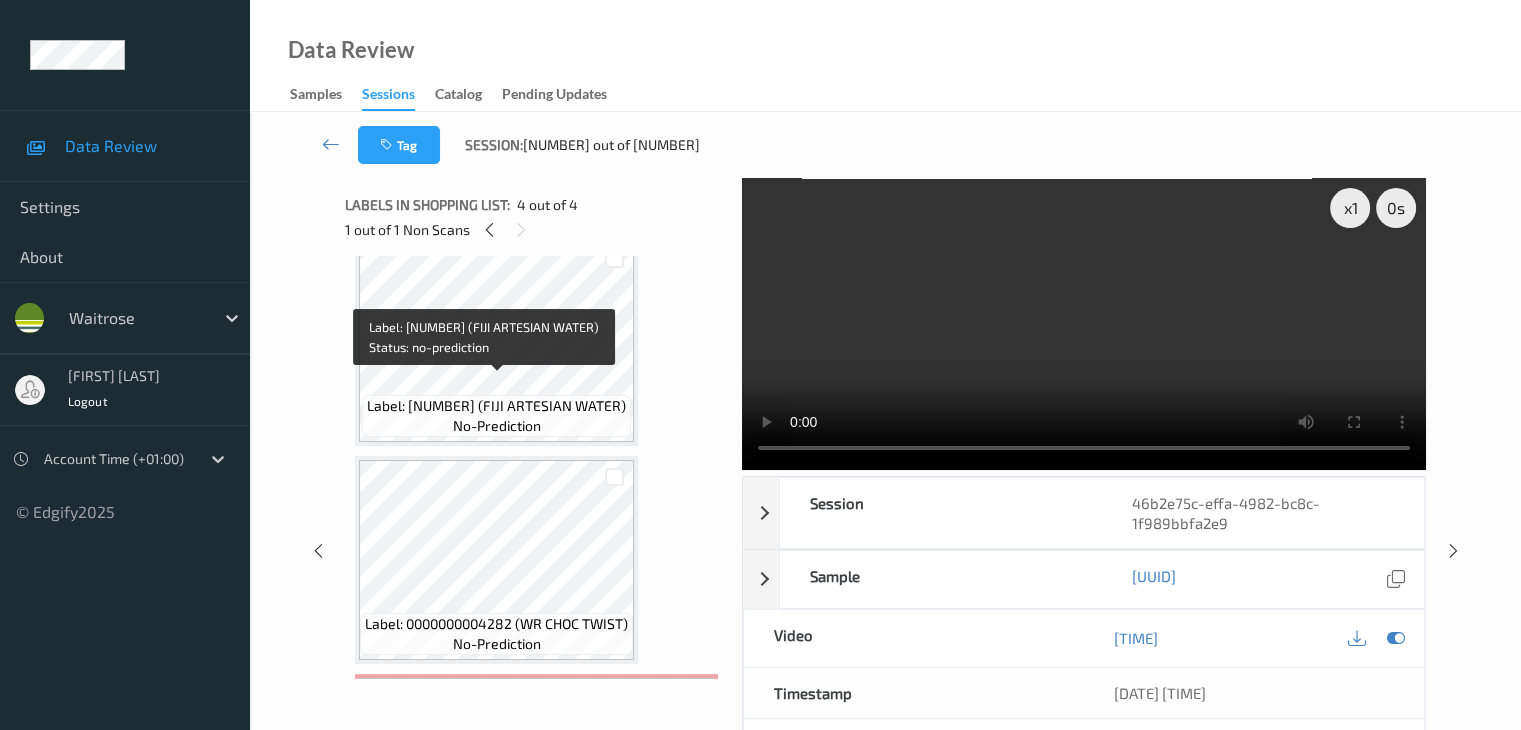 click on "Label: [NUMBER] (FIJI ARTESIAN WATER)" at bounding box center (496, 406) 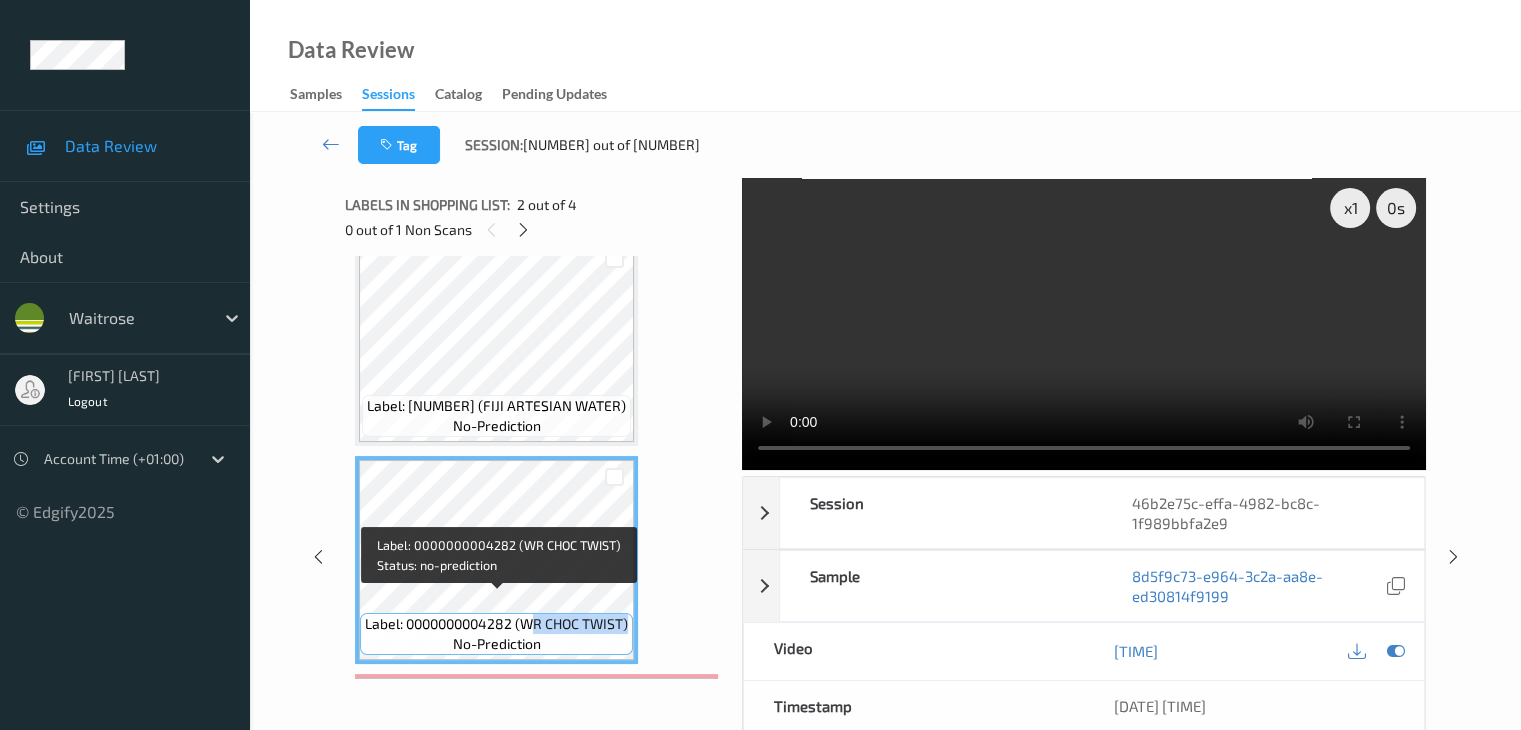 drag, startPoint x: 528, startPoint y: 605, endPoint x: 532, endPoint y: 617, distance: 12.649111 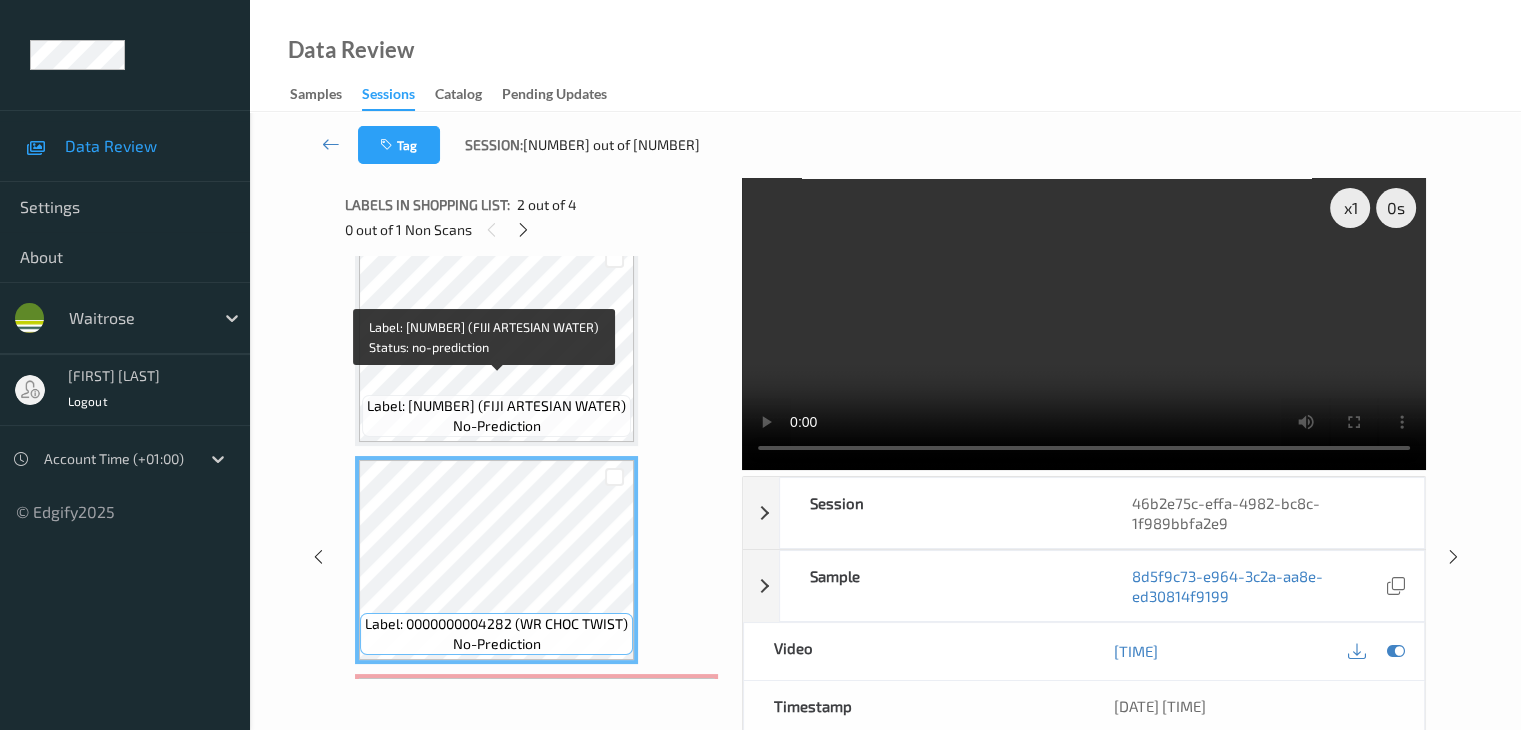 click on "Label: [NUMBER] (FIJI ARTESIAN WATER)" at bounding box center (496, 406) 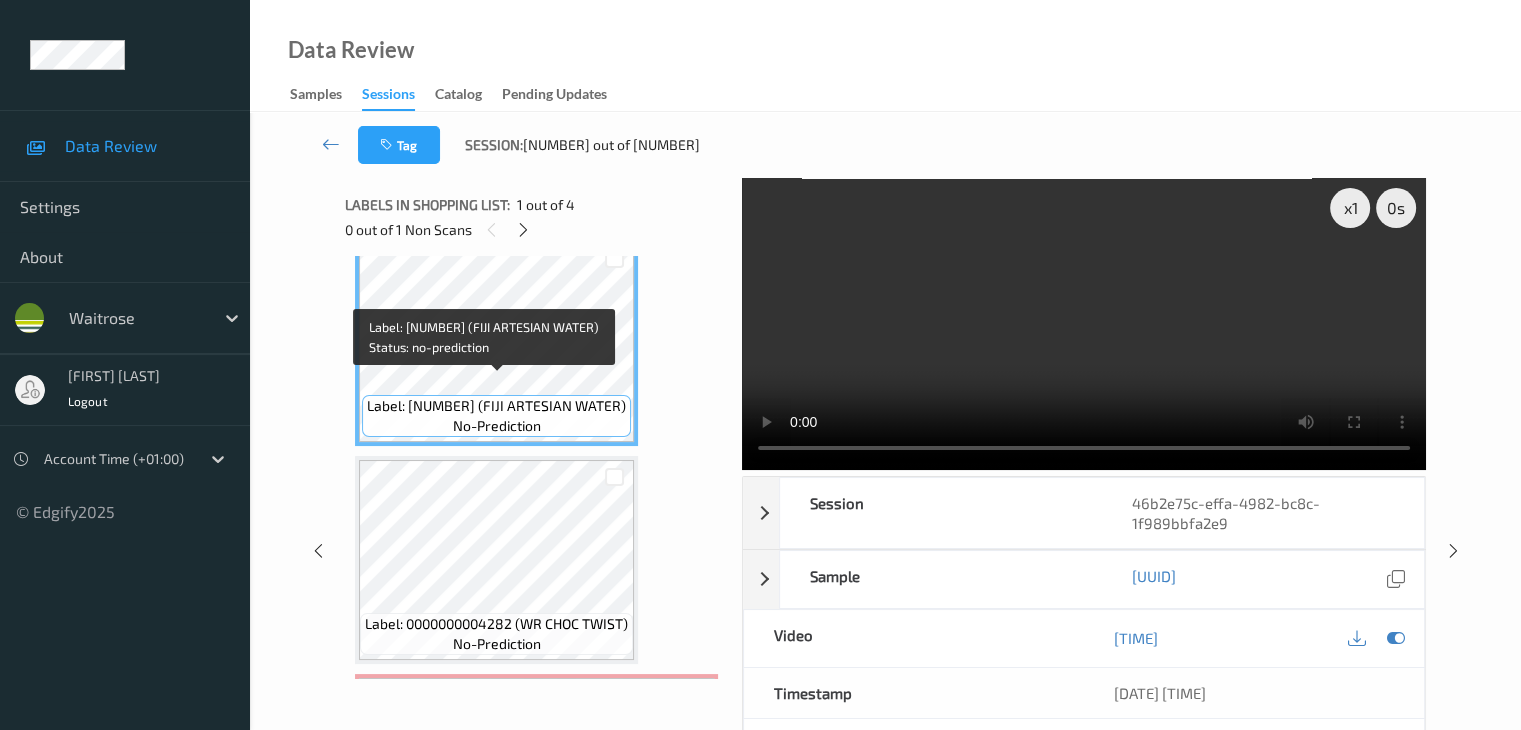drag, startPoint x: 514, startPoint y: 386, endPoint x: 517, endPoint y: 398, distance: 12.369317 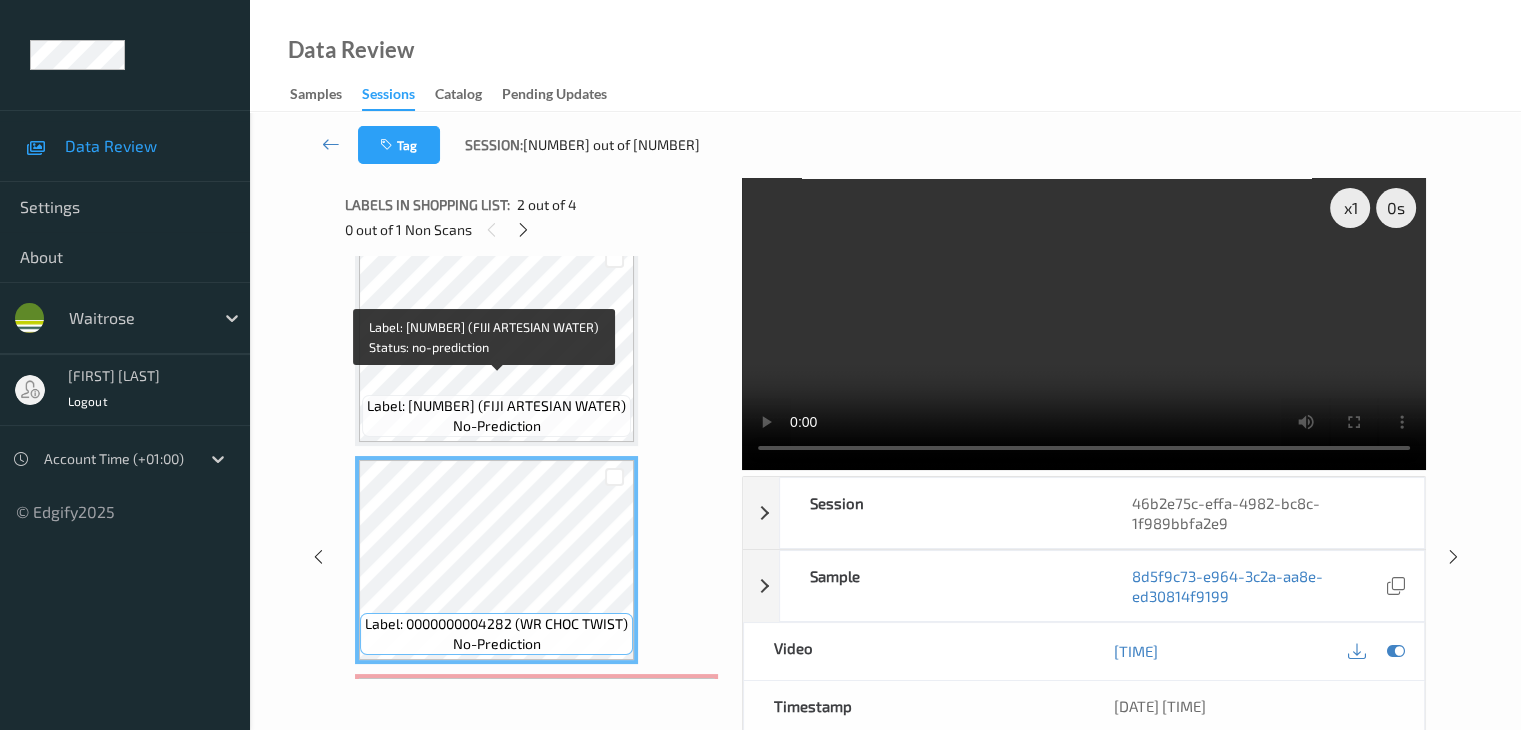 click on "Label: [NUMBER] (FIJI ARTESIAN WATER)" at bounding box center (496, 406) 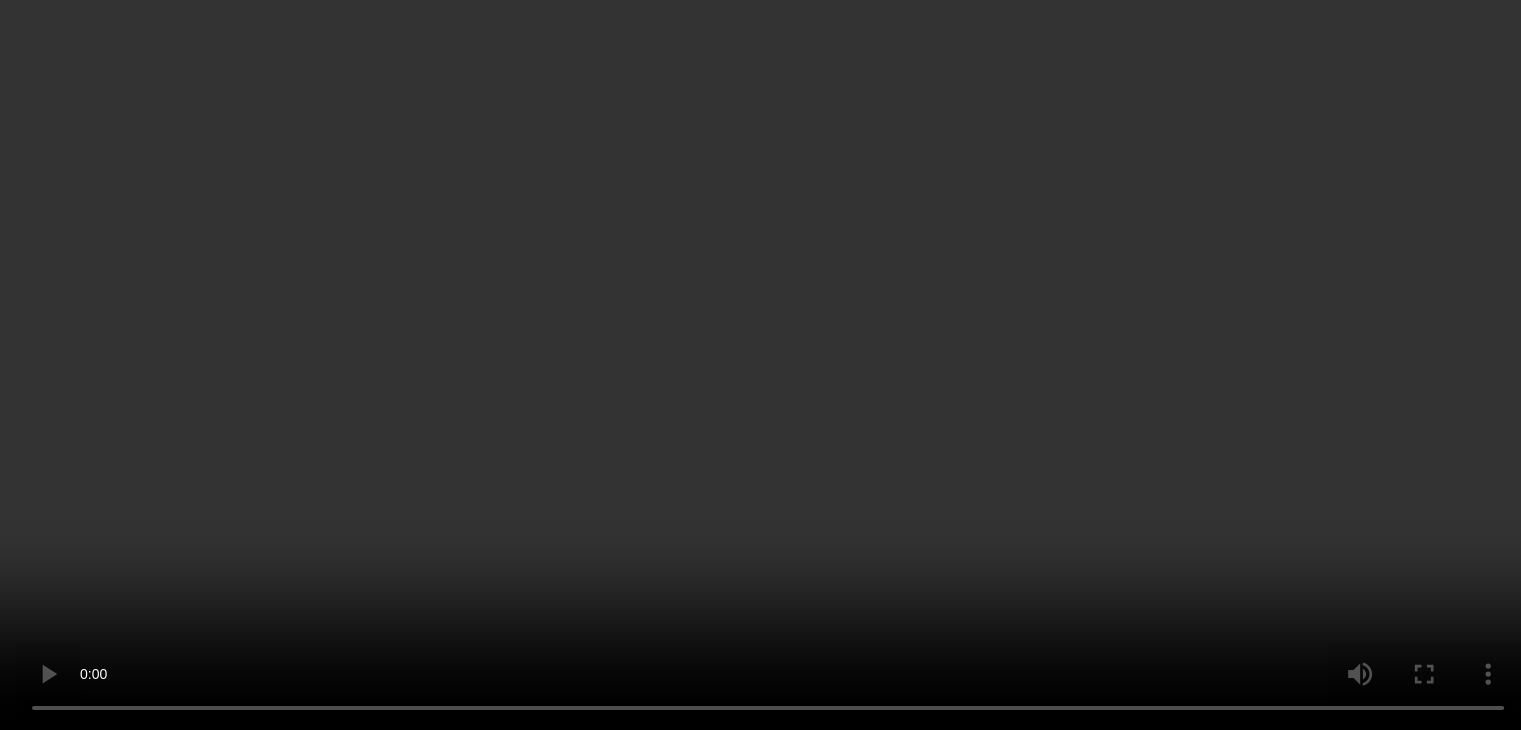 scroll, scrollTop: 459, scrollLeft: 0, axis: vertical 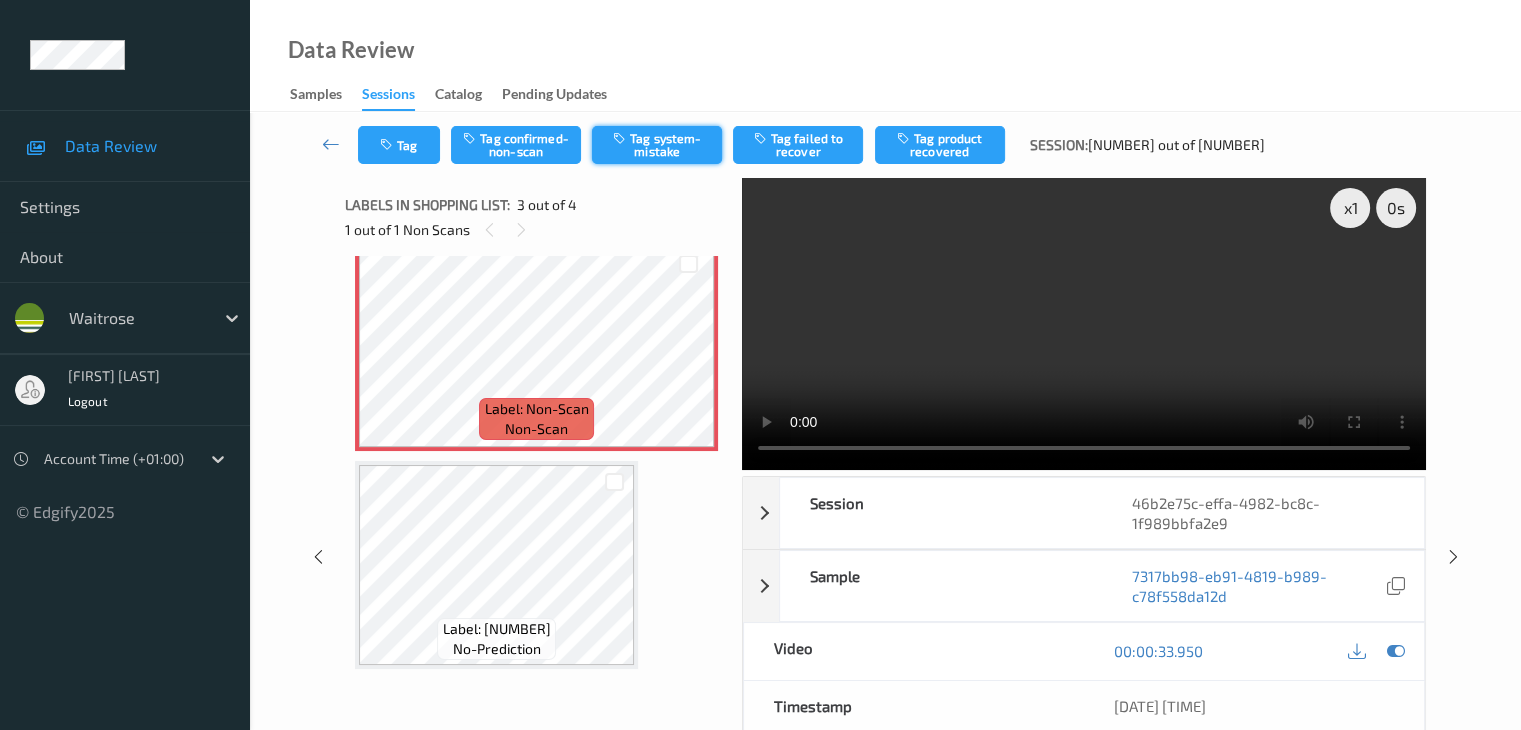 click on "Tag   system-mistake" at bounding box center [657, 145] 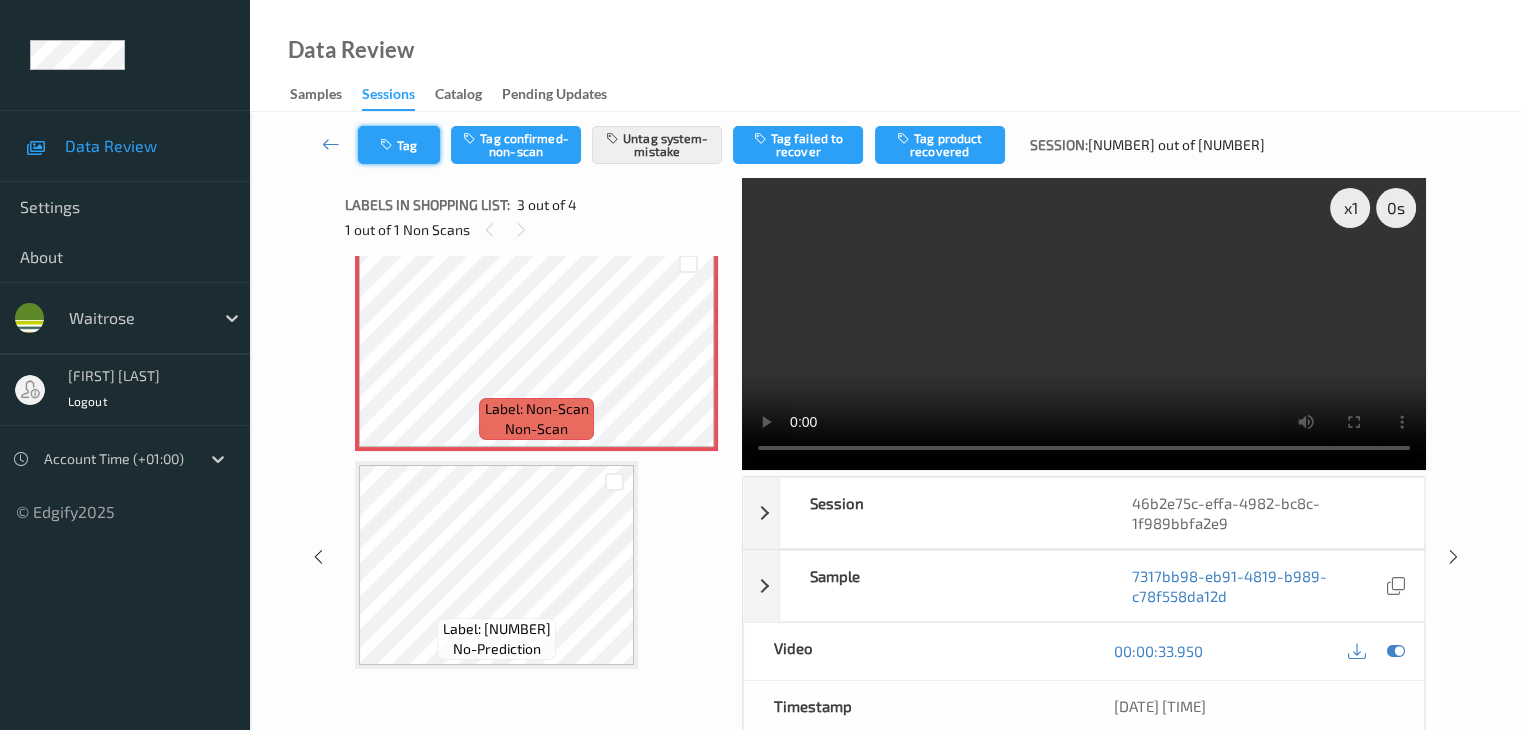 click on "Tag" at bounding box center (399, 145) 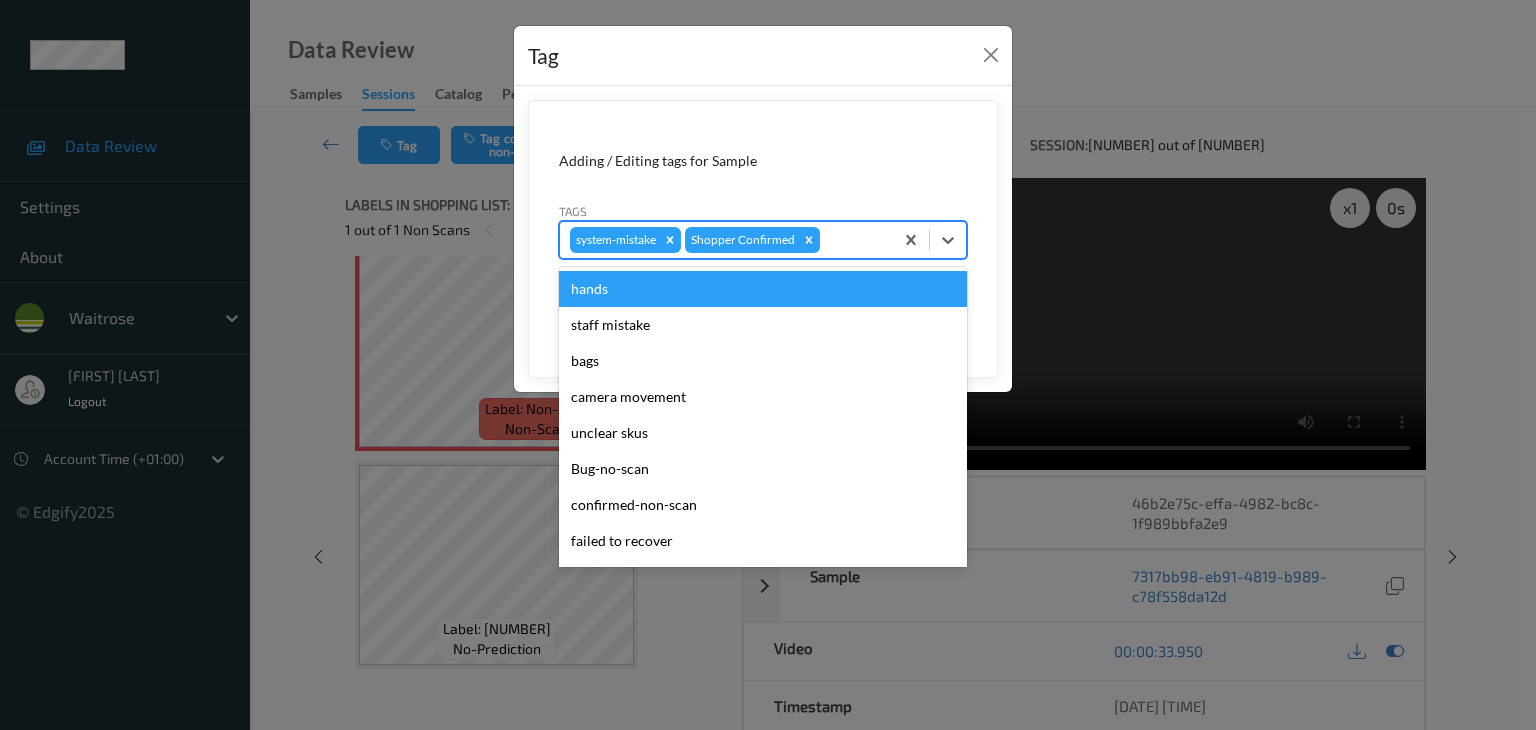 click at bounding box center (853, 240) 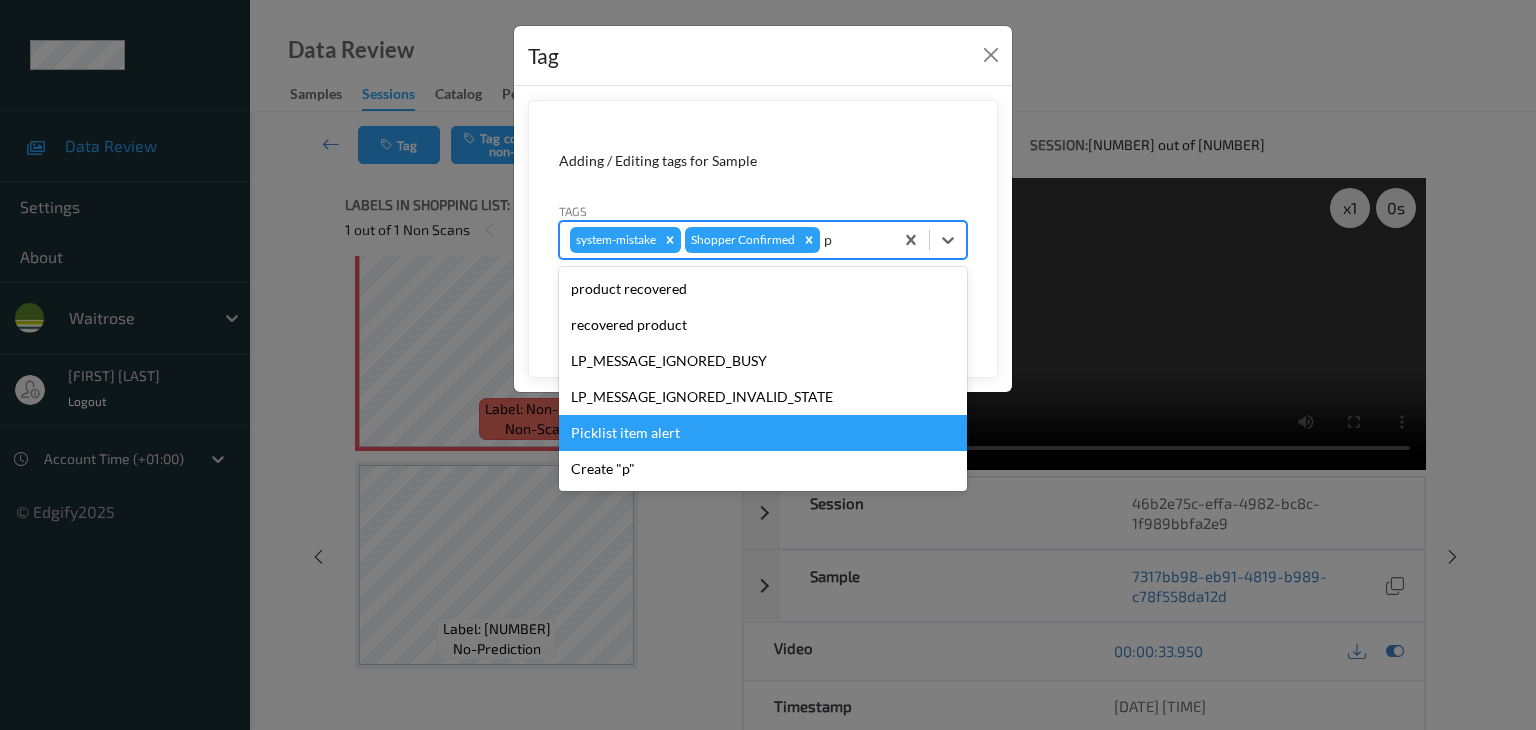 click on "Picklist item alert" at bounding box center [763, 433] 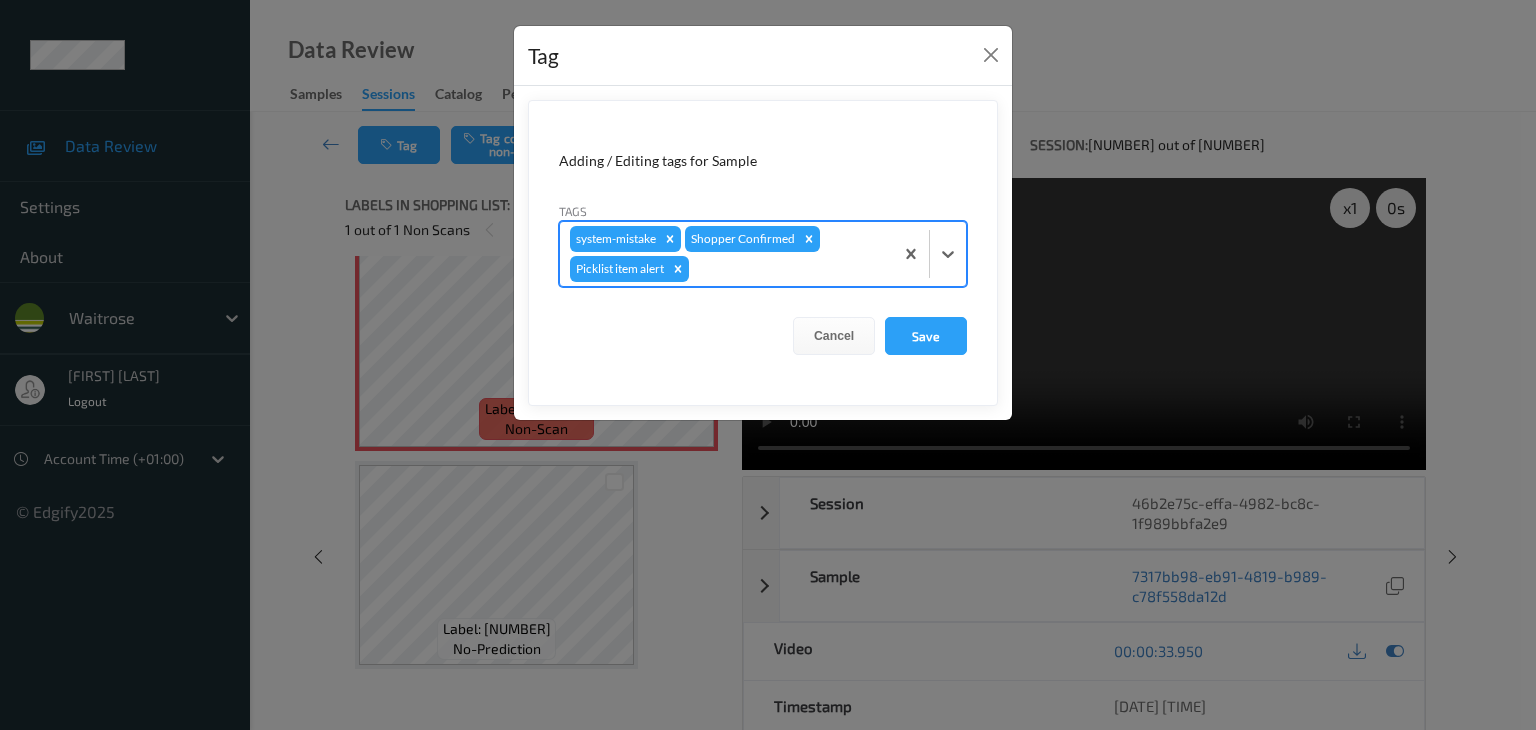 type on "u" 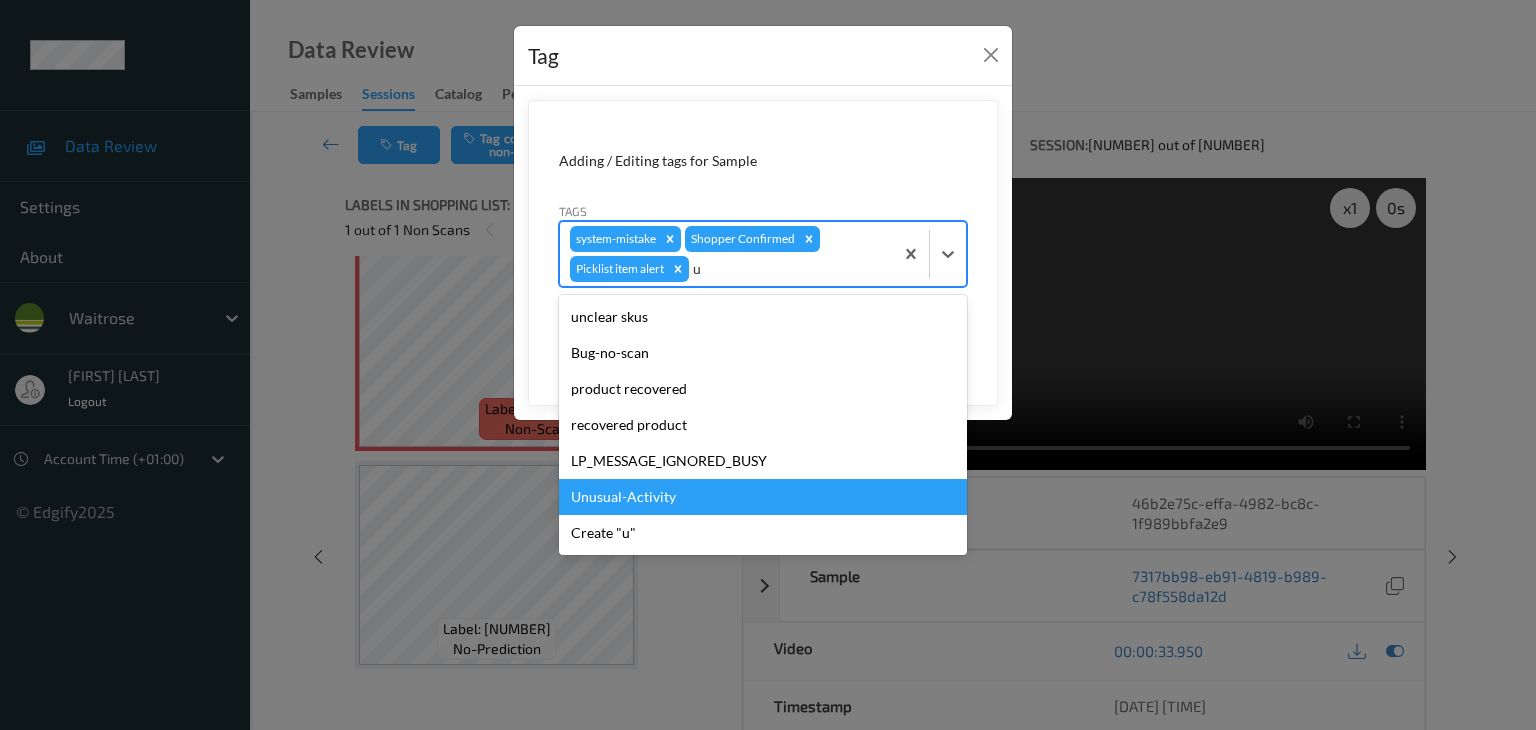 click on "Unusual-Activity" at bounding box center (763, 497) 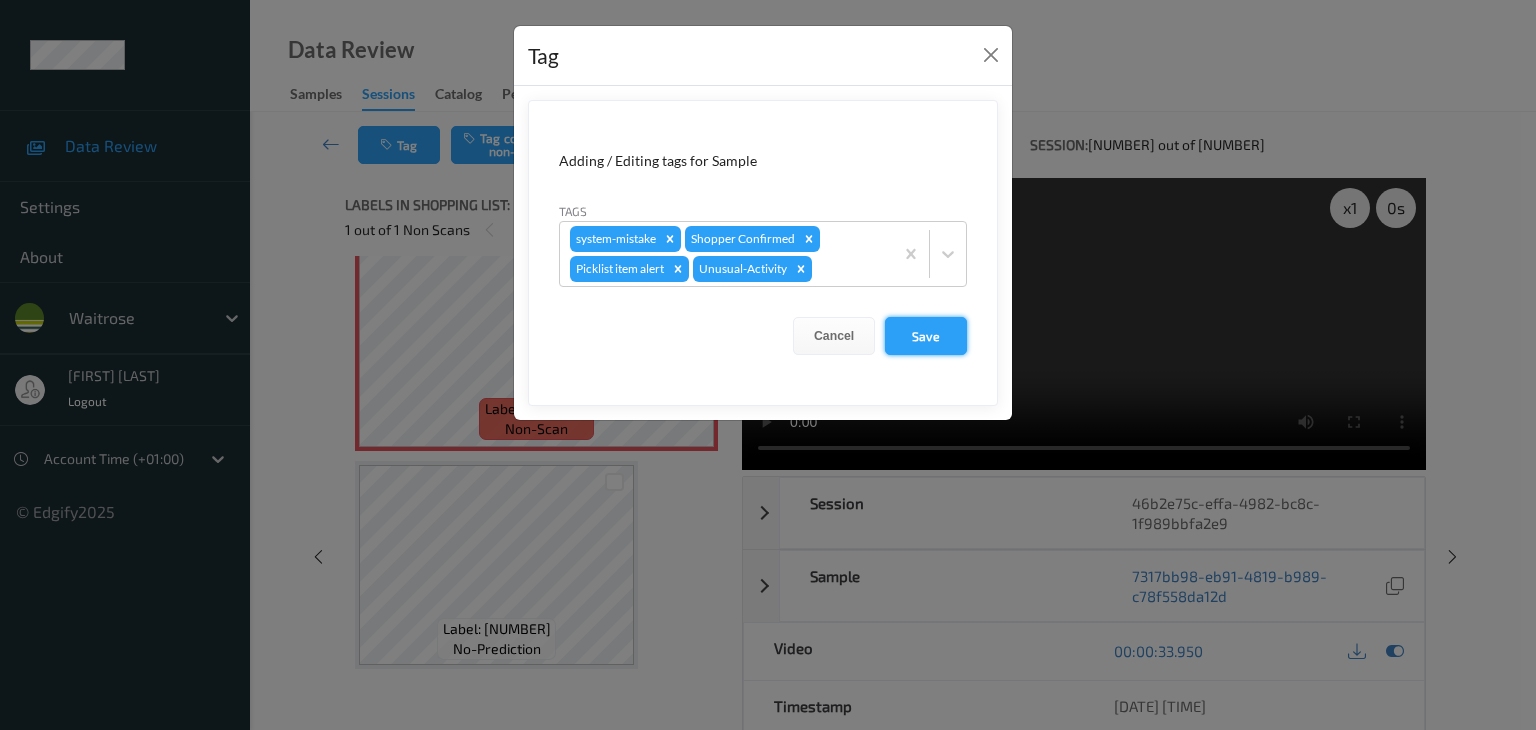 click on "Save" at bounding box center [926, 336] 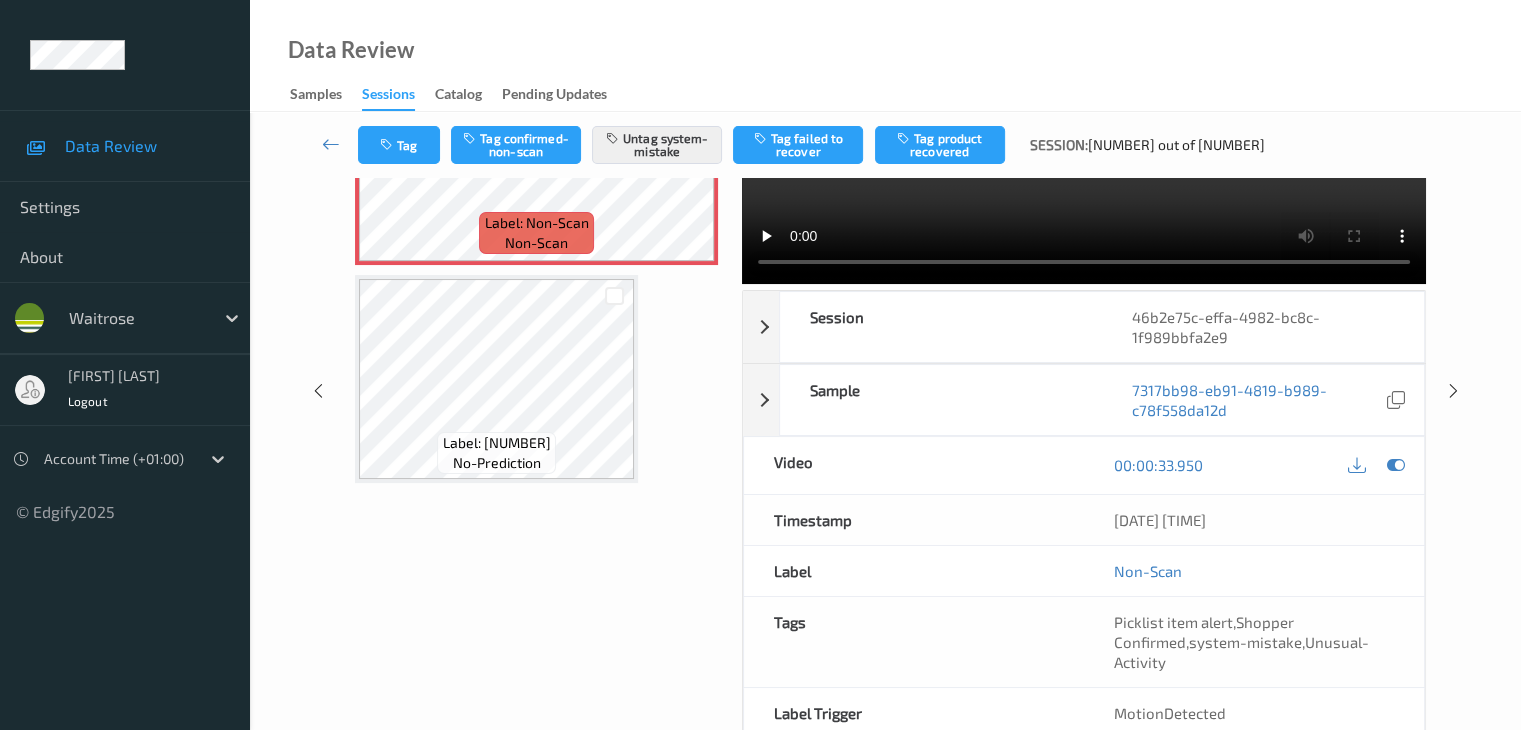 scroll, scrollTop: 184, scrollLeft: 0, axis: vertical 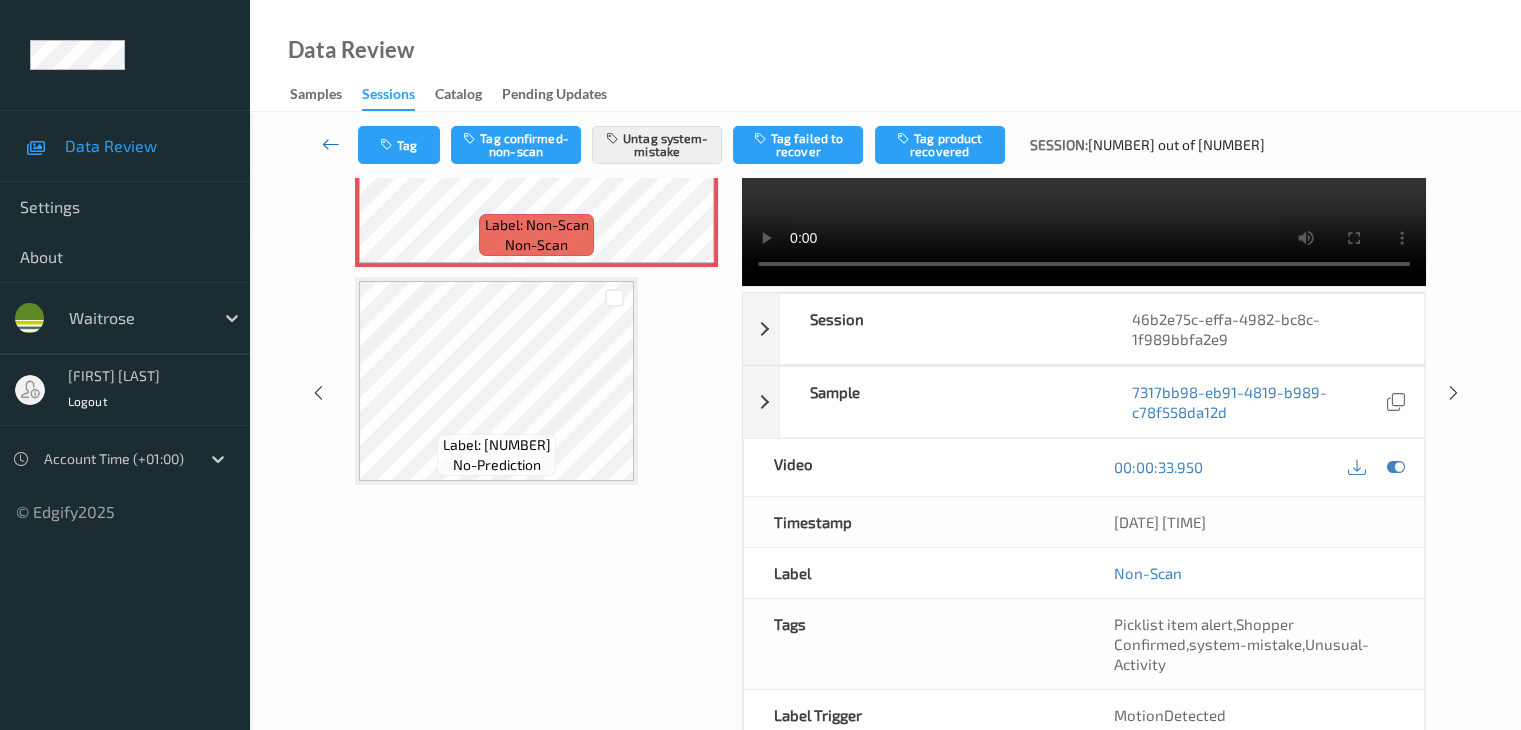 click at bounding box center (331, 144) 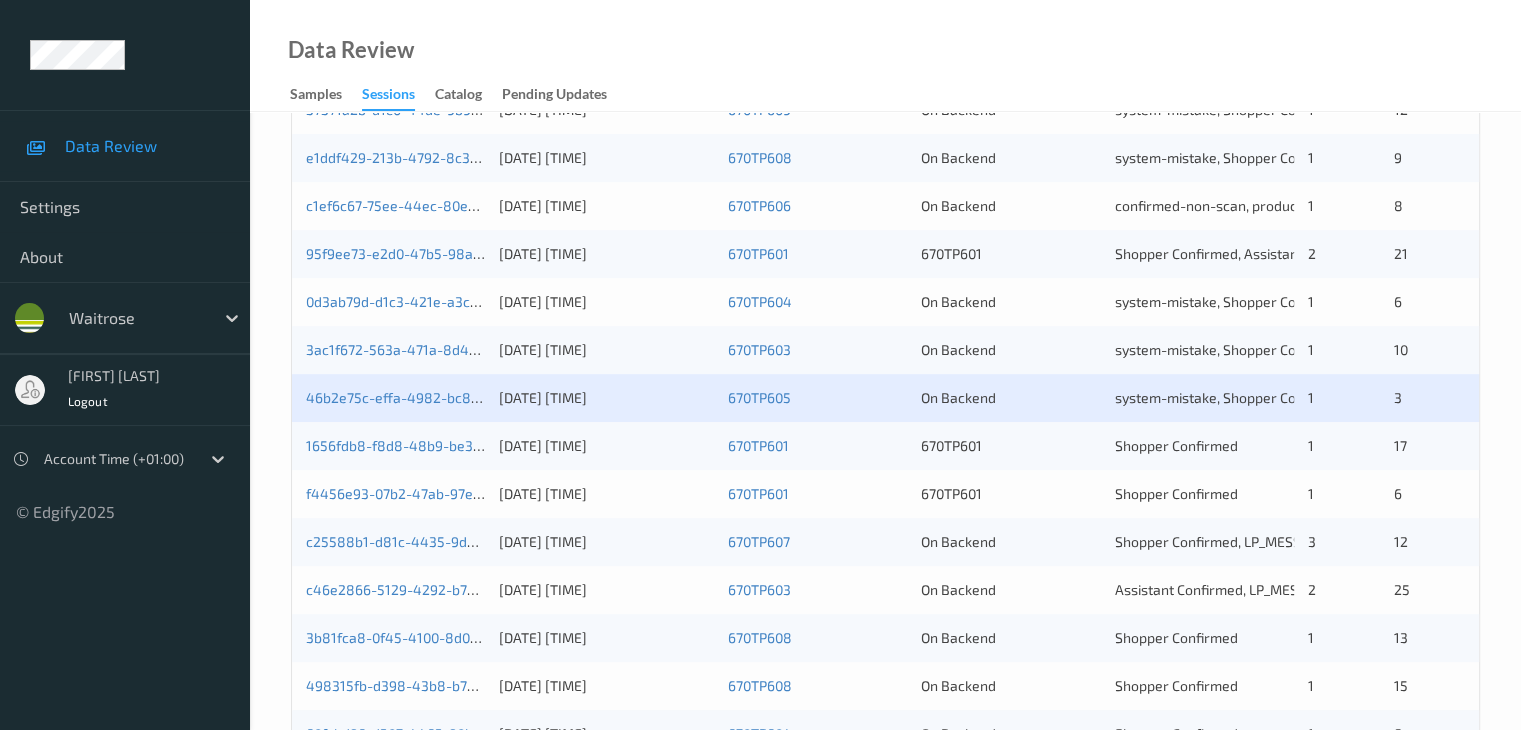 scroll, scrollTop: 700, scrollLeft: 0, axis: vertical 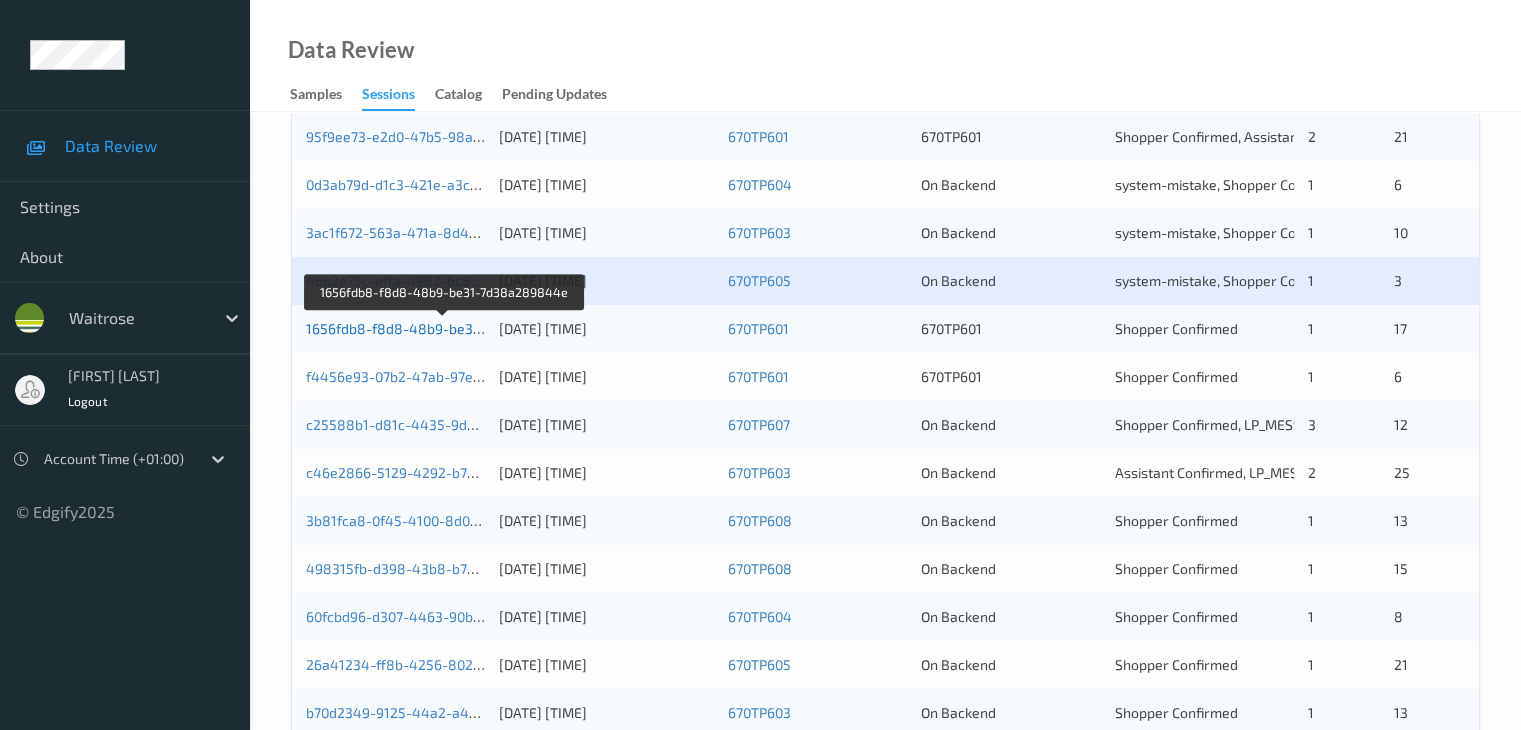click on "1656fdb8-f8d8-48b9-be31-7d38a289844e" at bounding box center [445, 328] 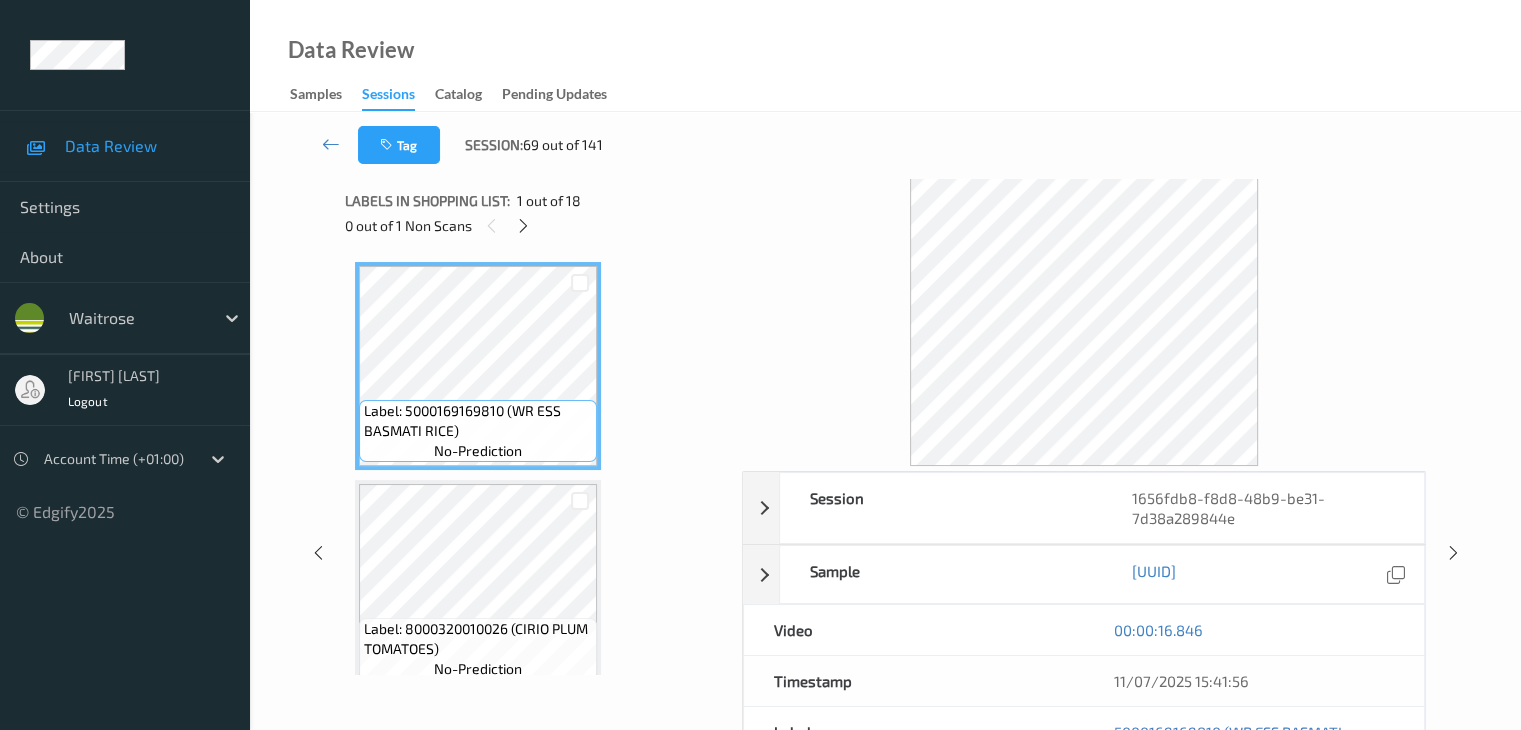 scroll, scrollTop: 0, scrollLeft: 0, axis: both 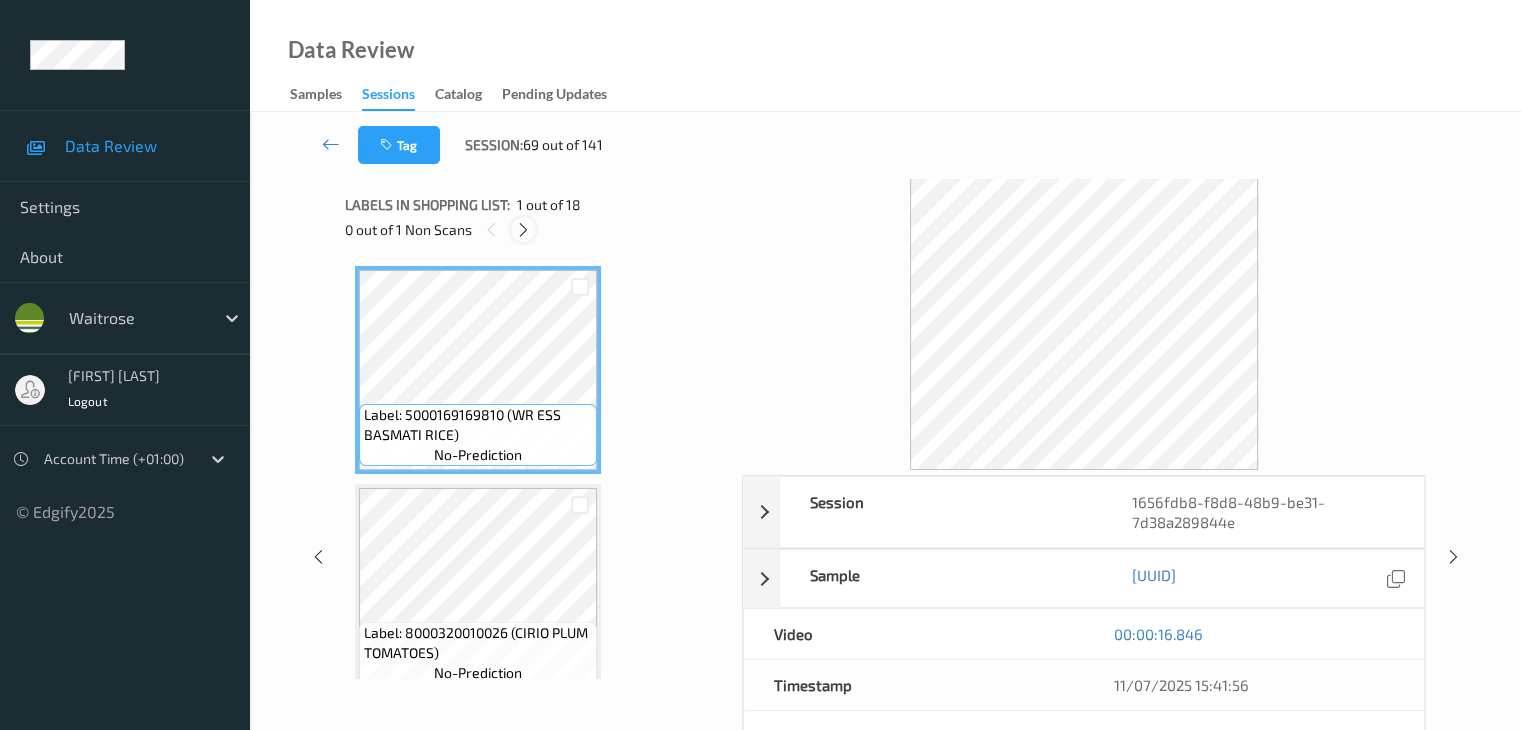 click at bounding box center (523, 229) 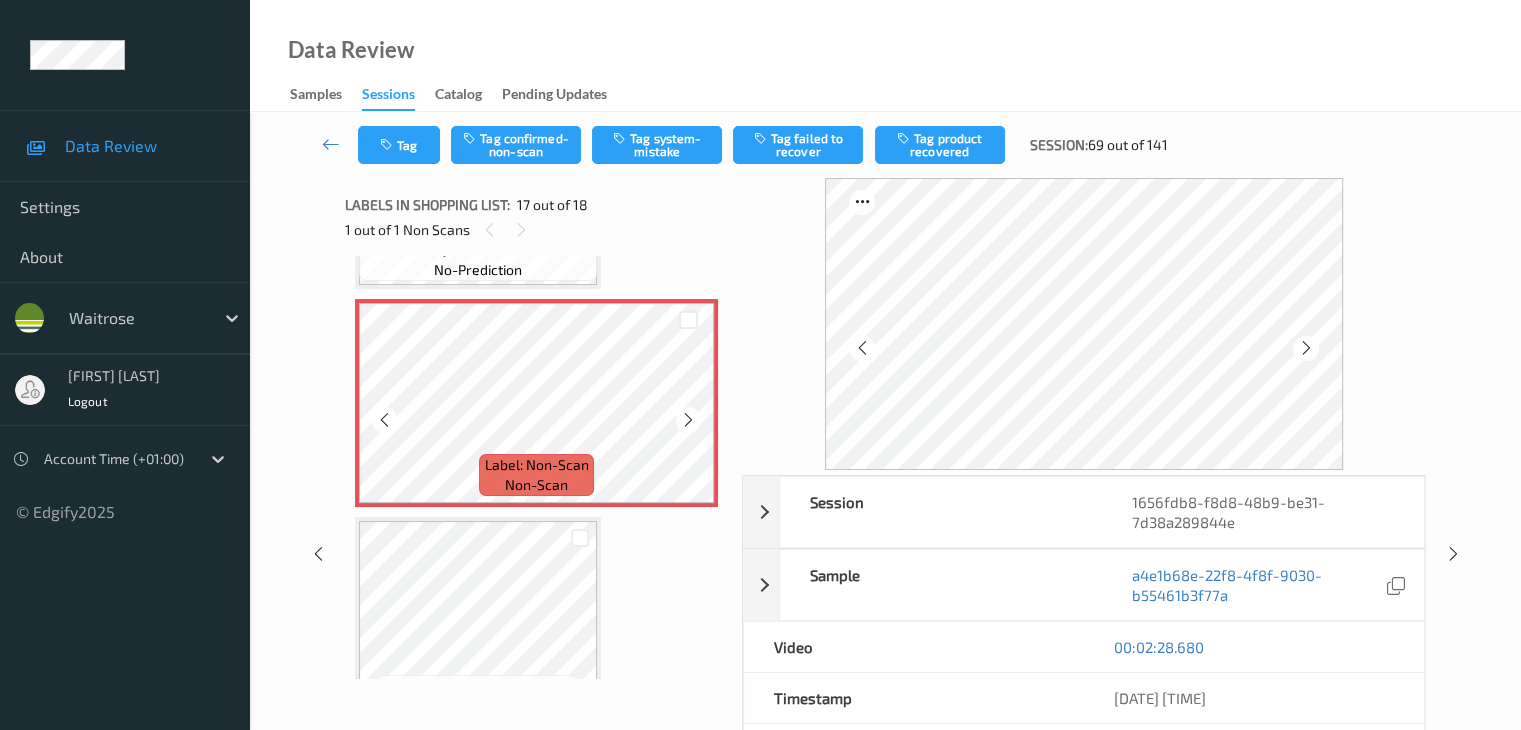 scroll, scrollTop: 3480, scrollLeft: 0, axis: vertical 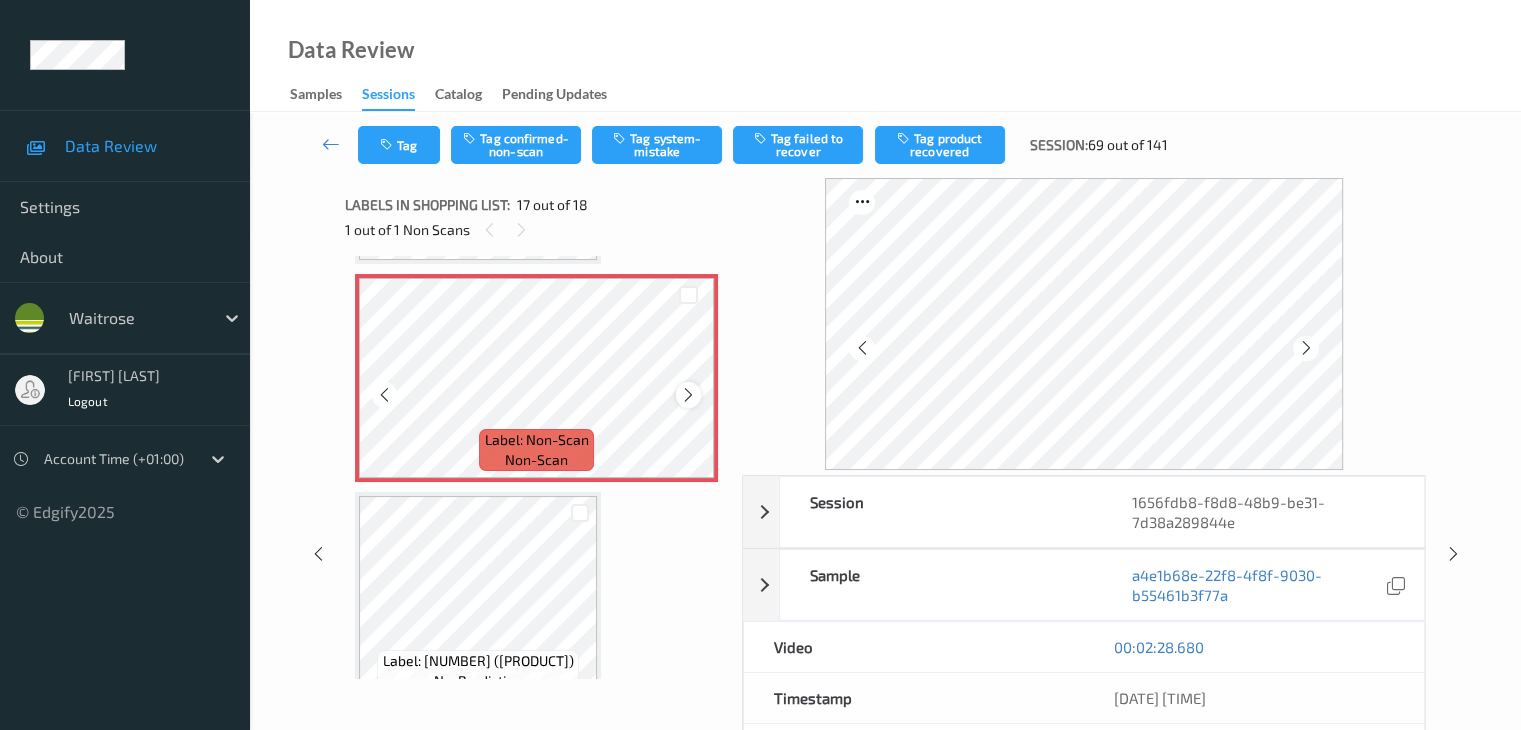 click at bounding box center (688, 395) 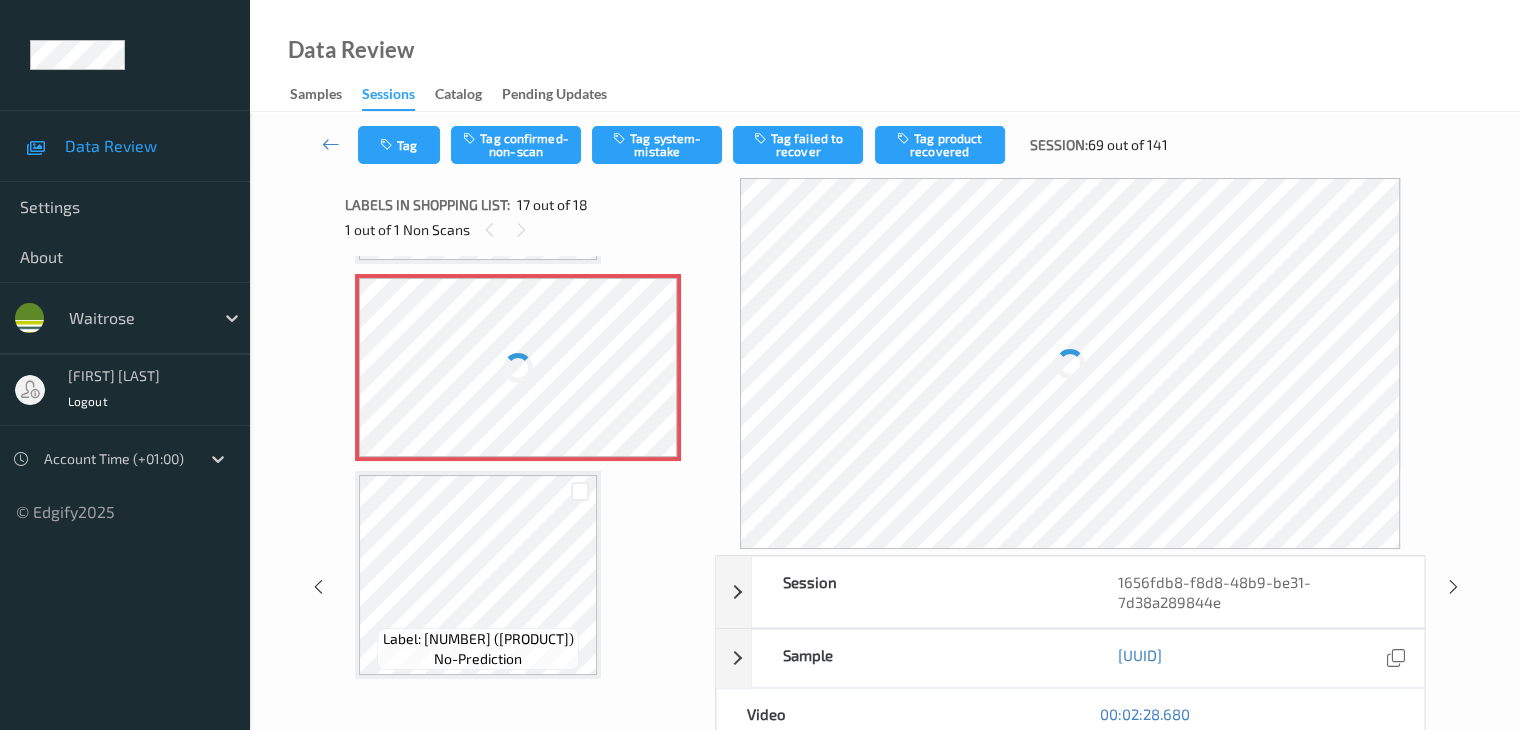 scroll, scrollTop: 3380, scrollLeft: 0, axis: vertical 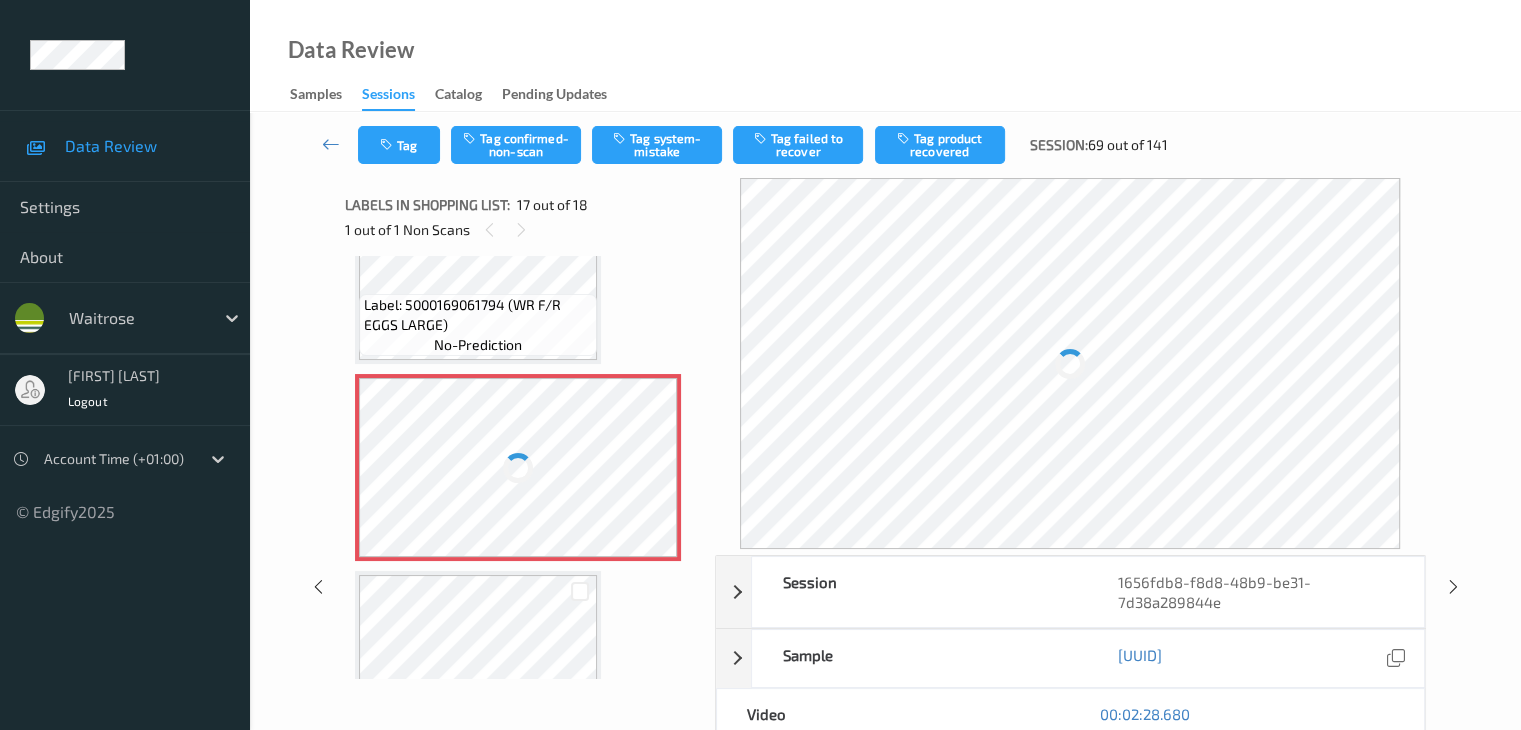 click at bounding box center (518, 467) 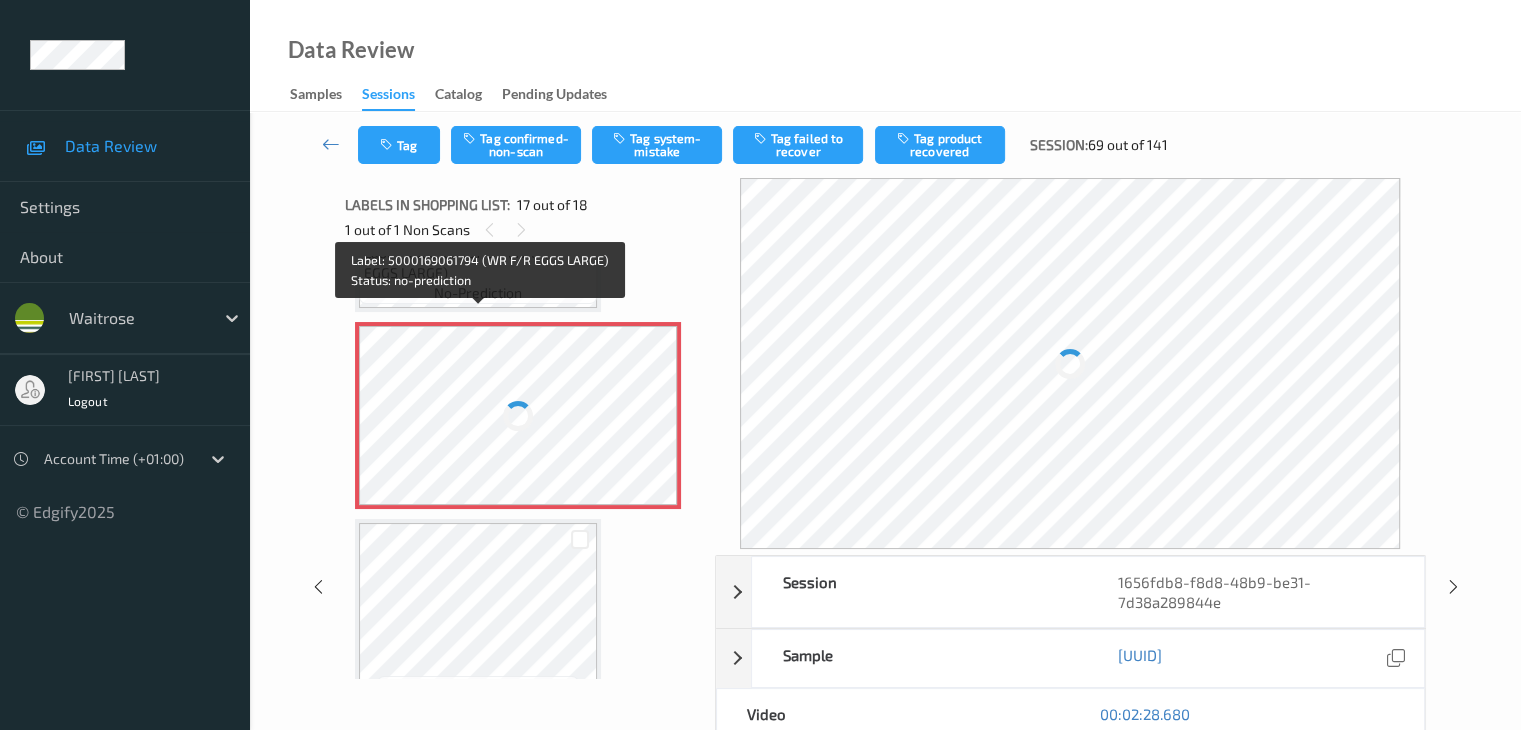 scroll, scrollTop: 3500, scrollLeft: 0, axis: vertical 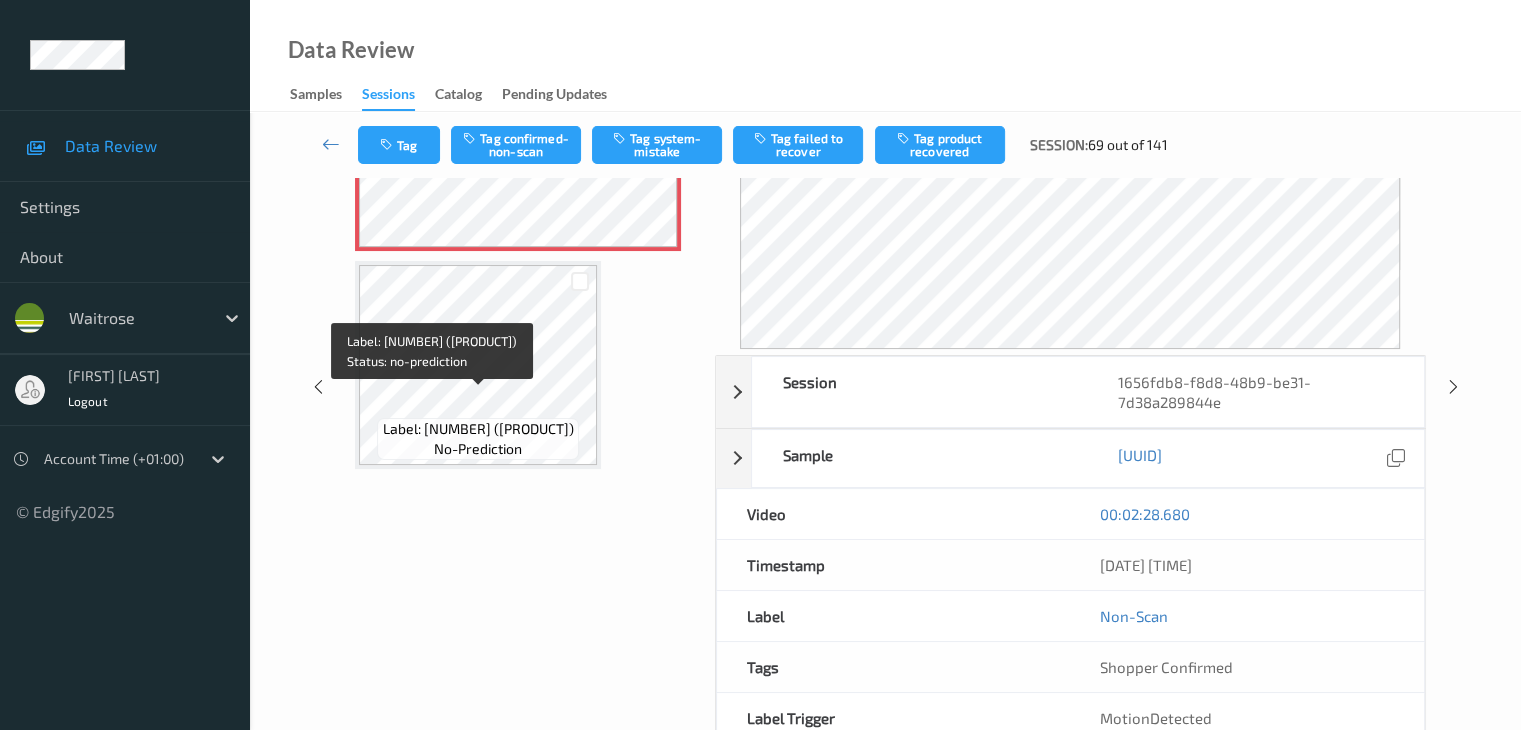 click on "Label: [NUMBER] ([PRODUCT])" at bounding box center [478, 429] 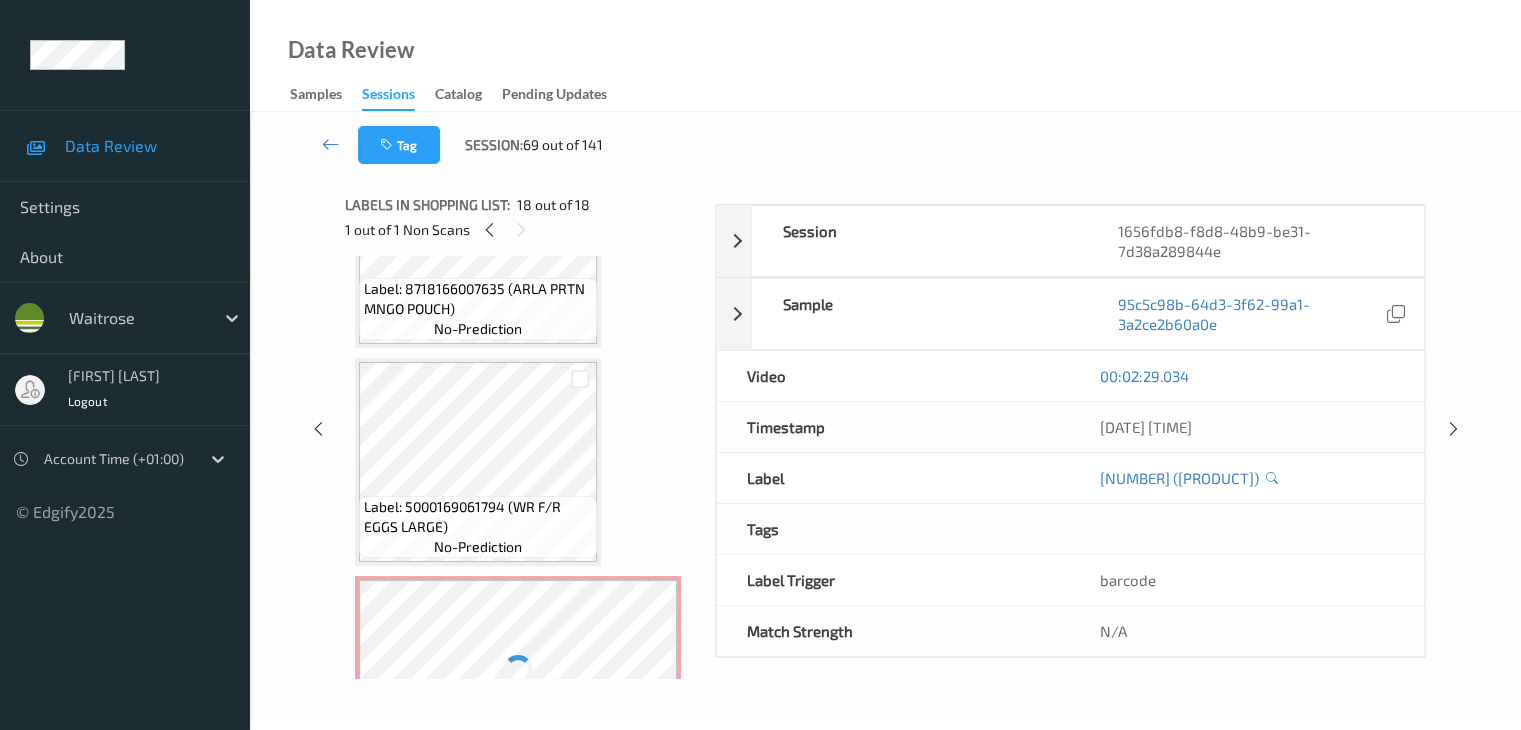 scroll, scrollTop: 3100, scrollLeft: 0, axis: vertical 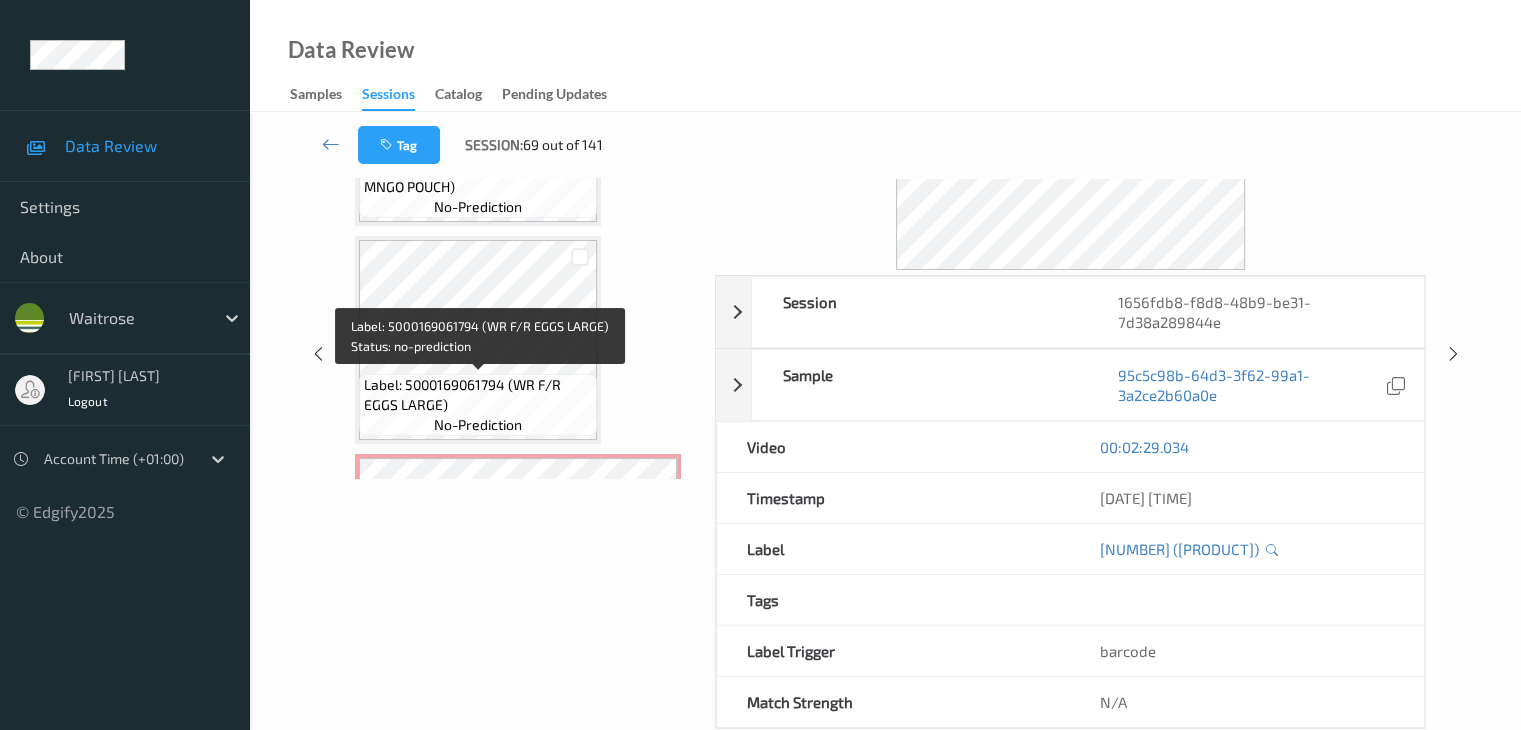 click on "Label: 5000169061794 (WR F/R EGGS LARGE)" at bounding box center [478, 395] 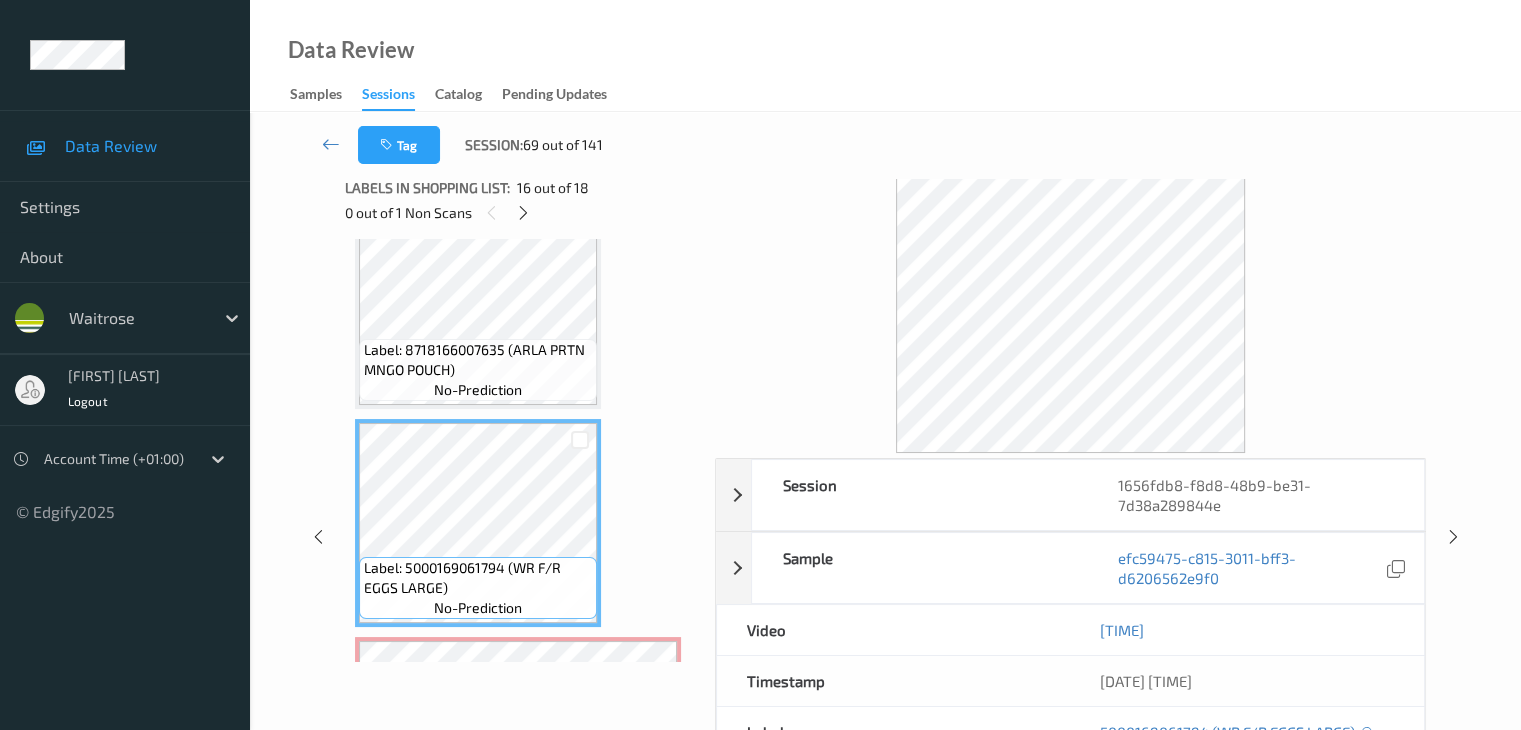 scroll, scrollTop: 0, scrollLeft: 0, axis: both 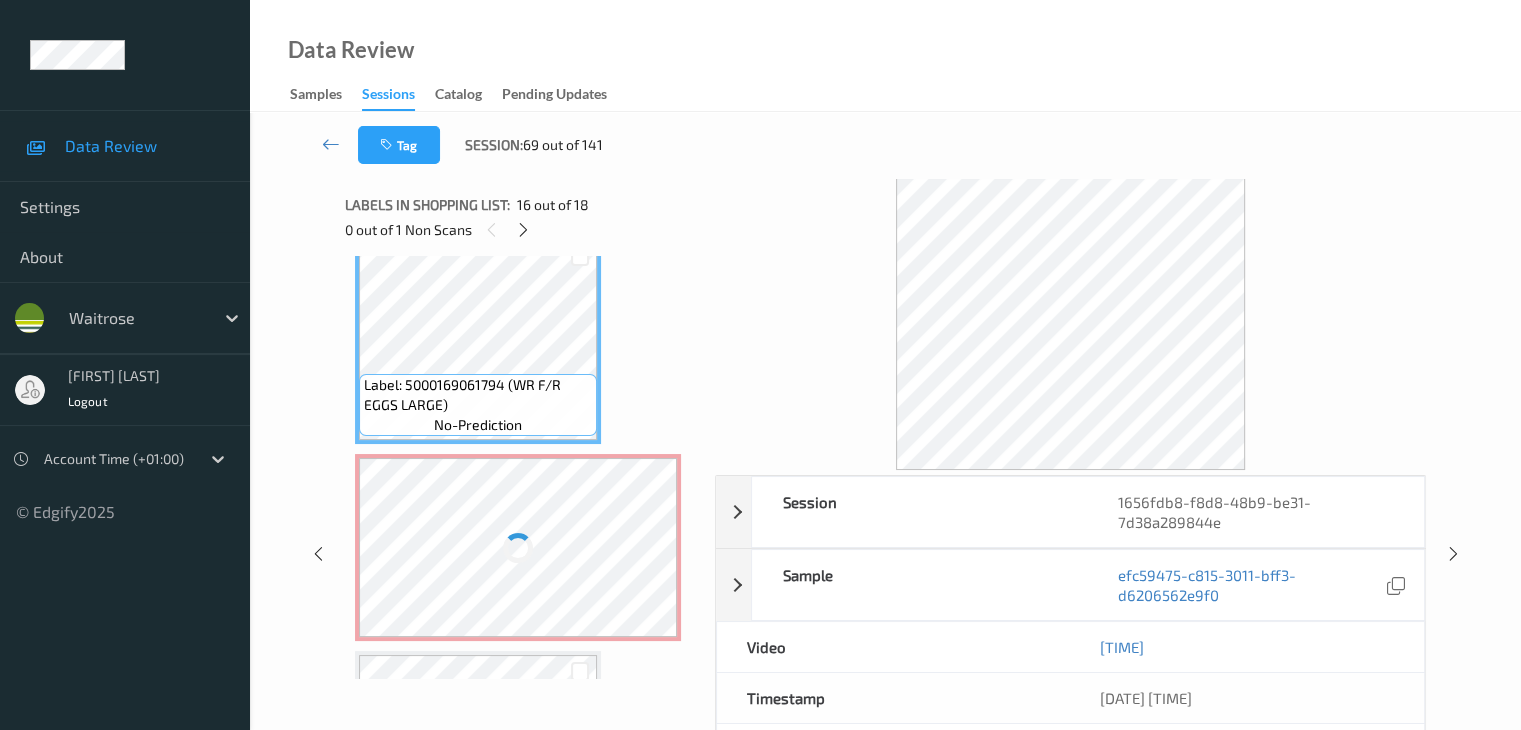 click at bounding box center [518, 547] 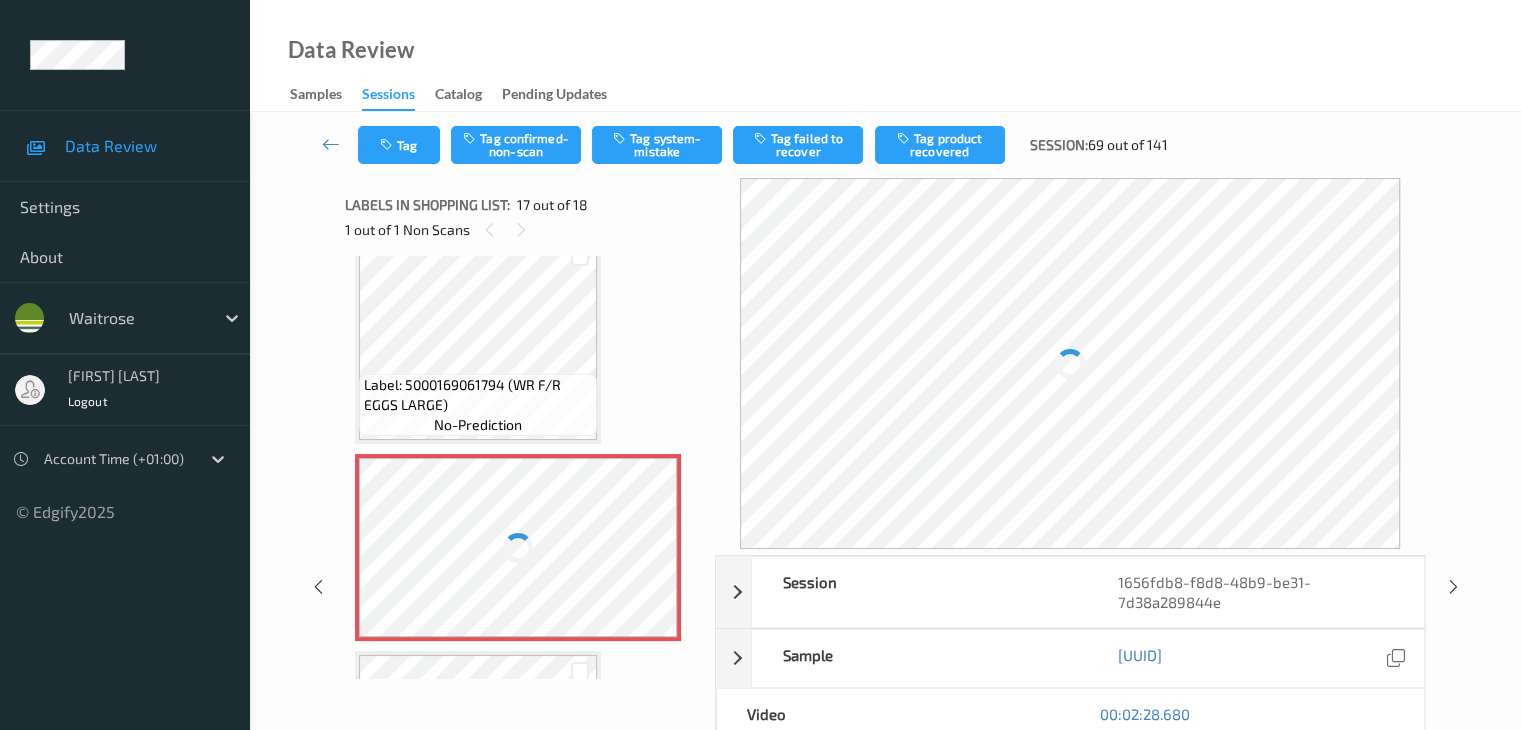 click at bounding box center (1070, 363) 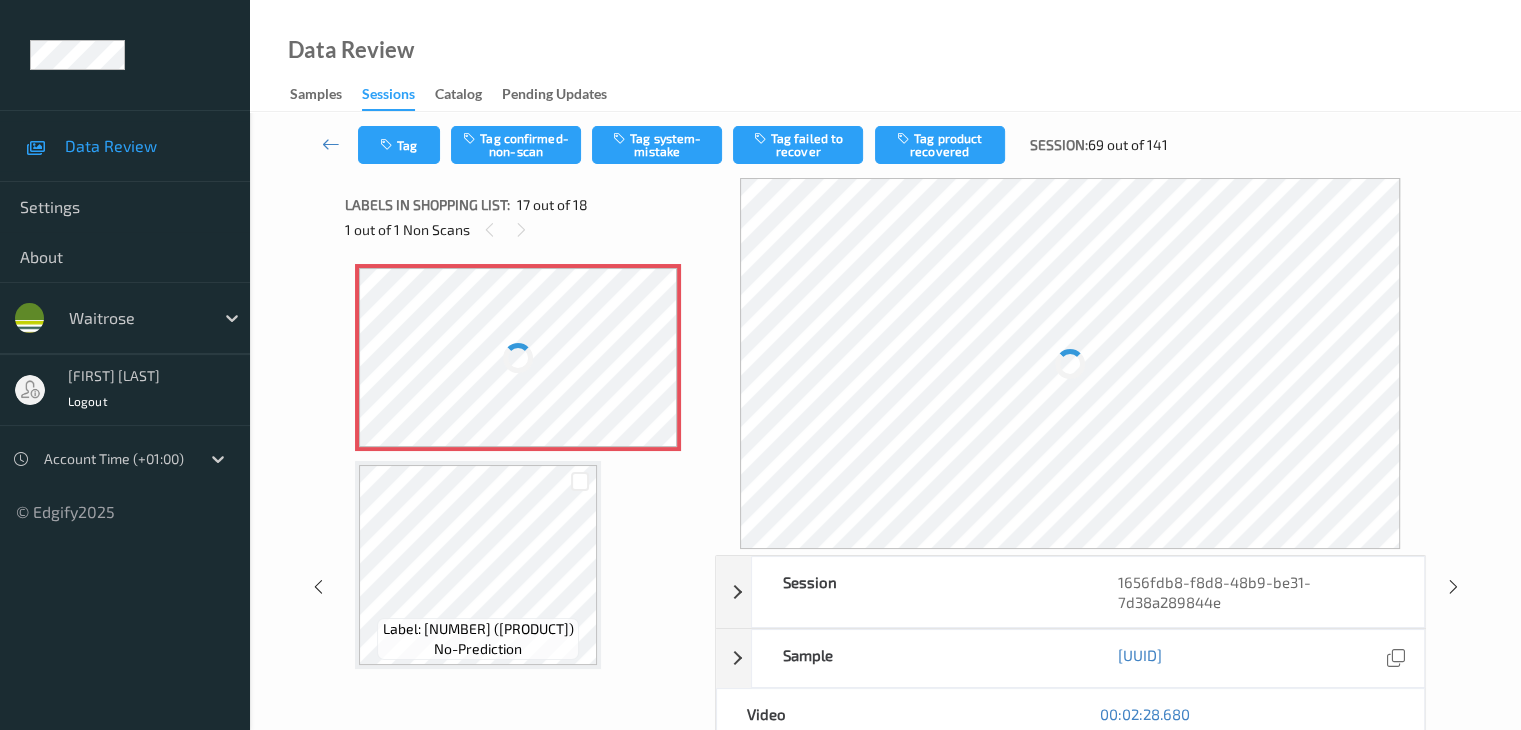 scroll, scrollTop: 3500, scrollLeft: 0, axis: vertical 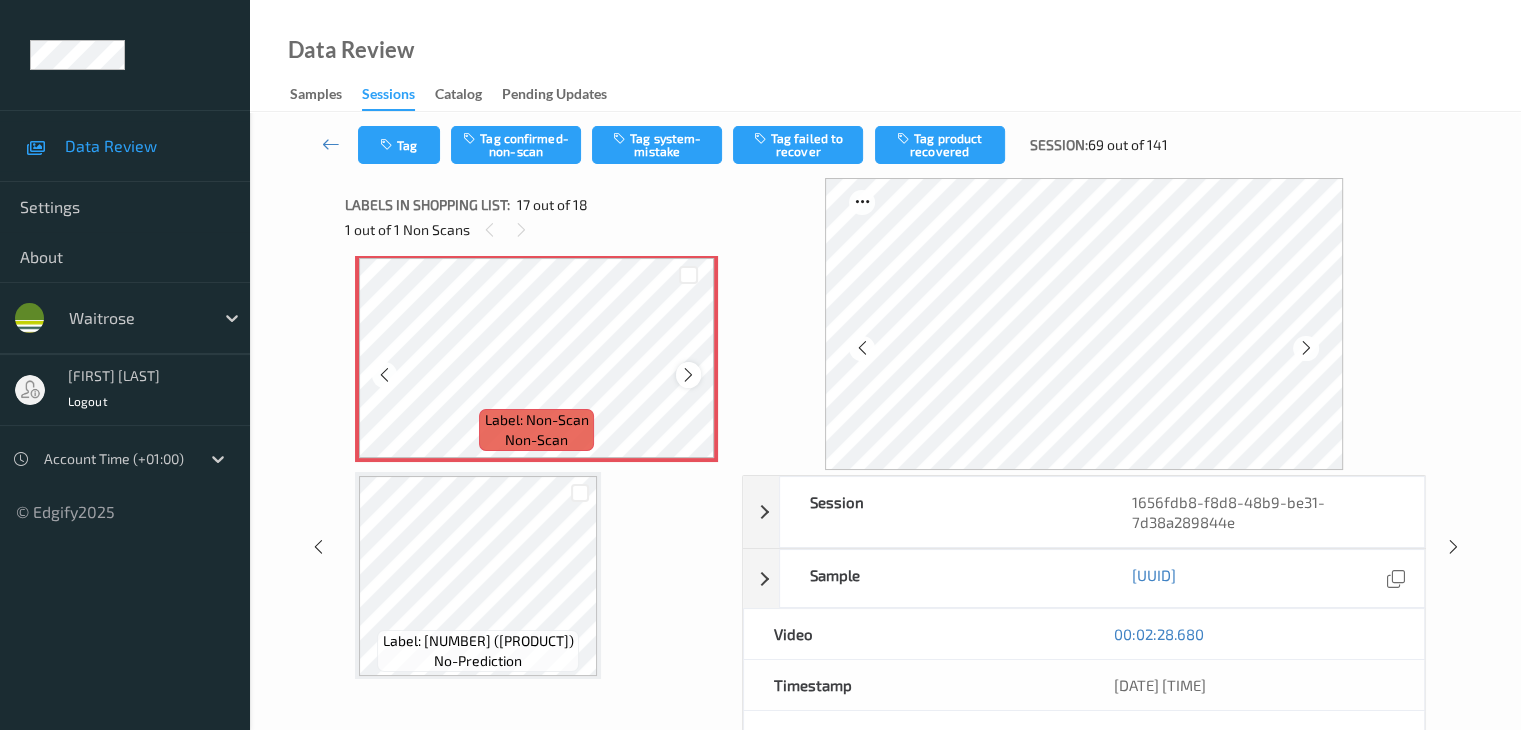 click at bounding box center [688, 374] 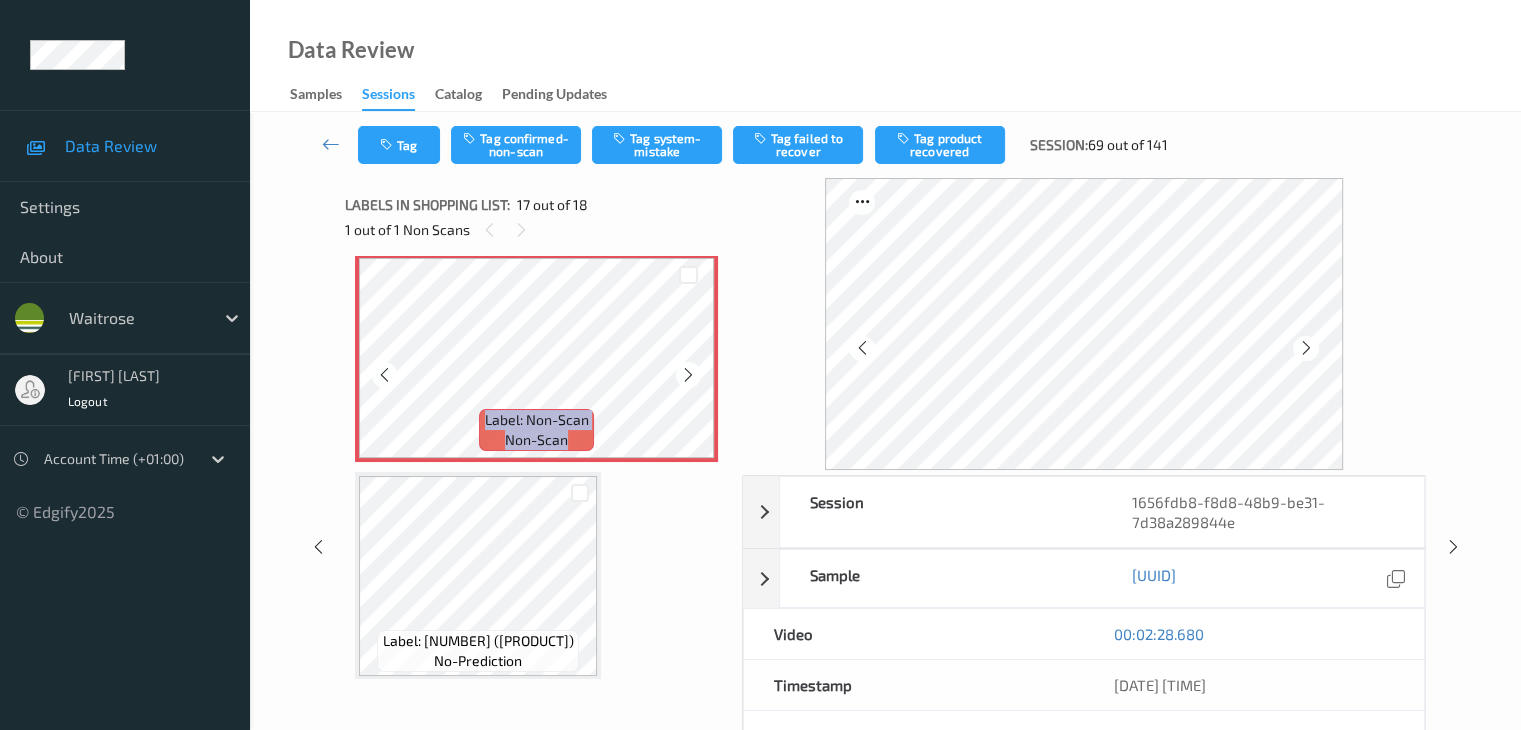 click at bounding box center [688, 374] 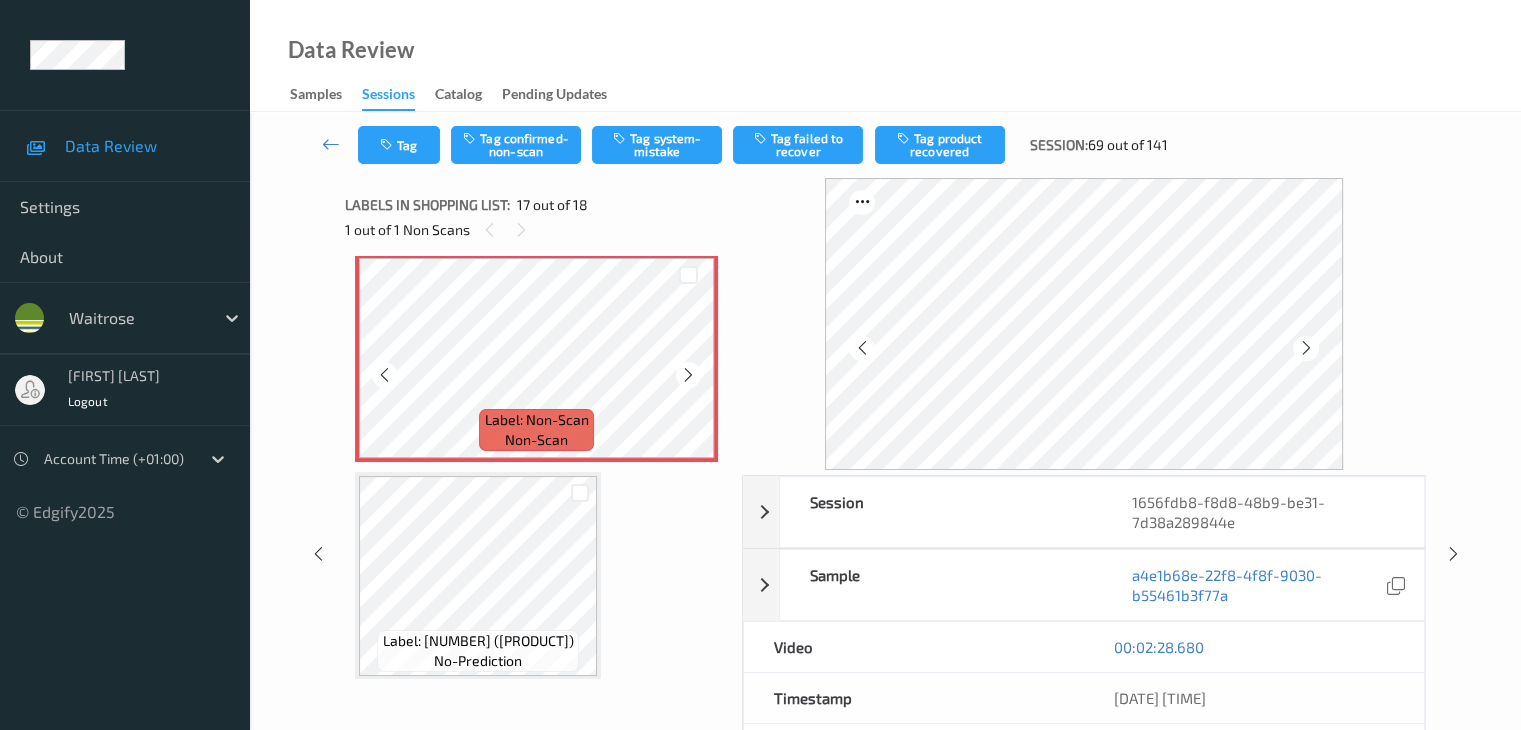 click at bounding box center (688, 374) 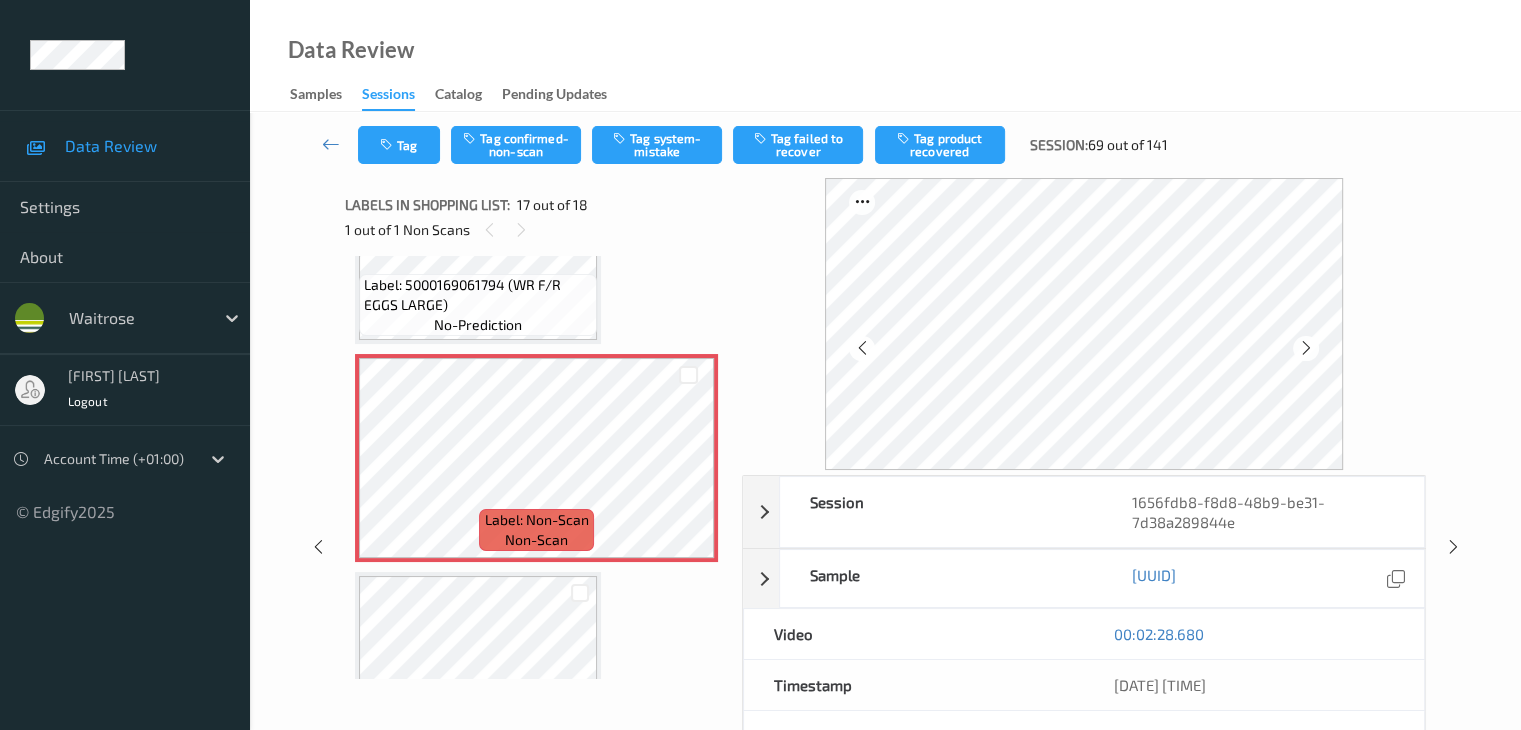 scroll, scrollTop: 3400, scrollLeft: 0, axis: vertical 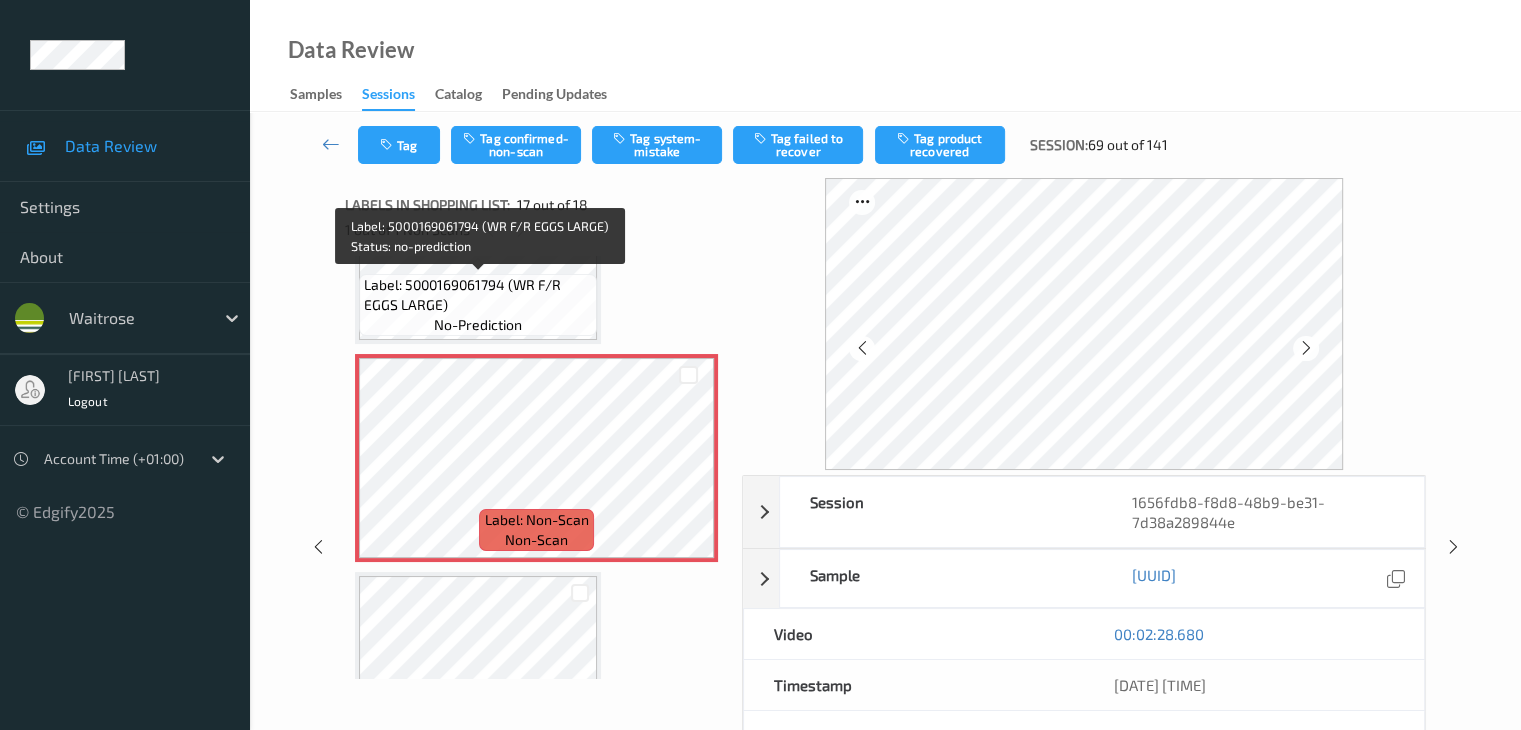 click on "Label: 5000169061794 (WR F/R EGGS LARGE)" at bounding box center (478, 295) 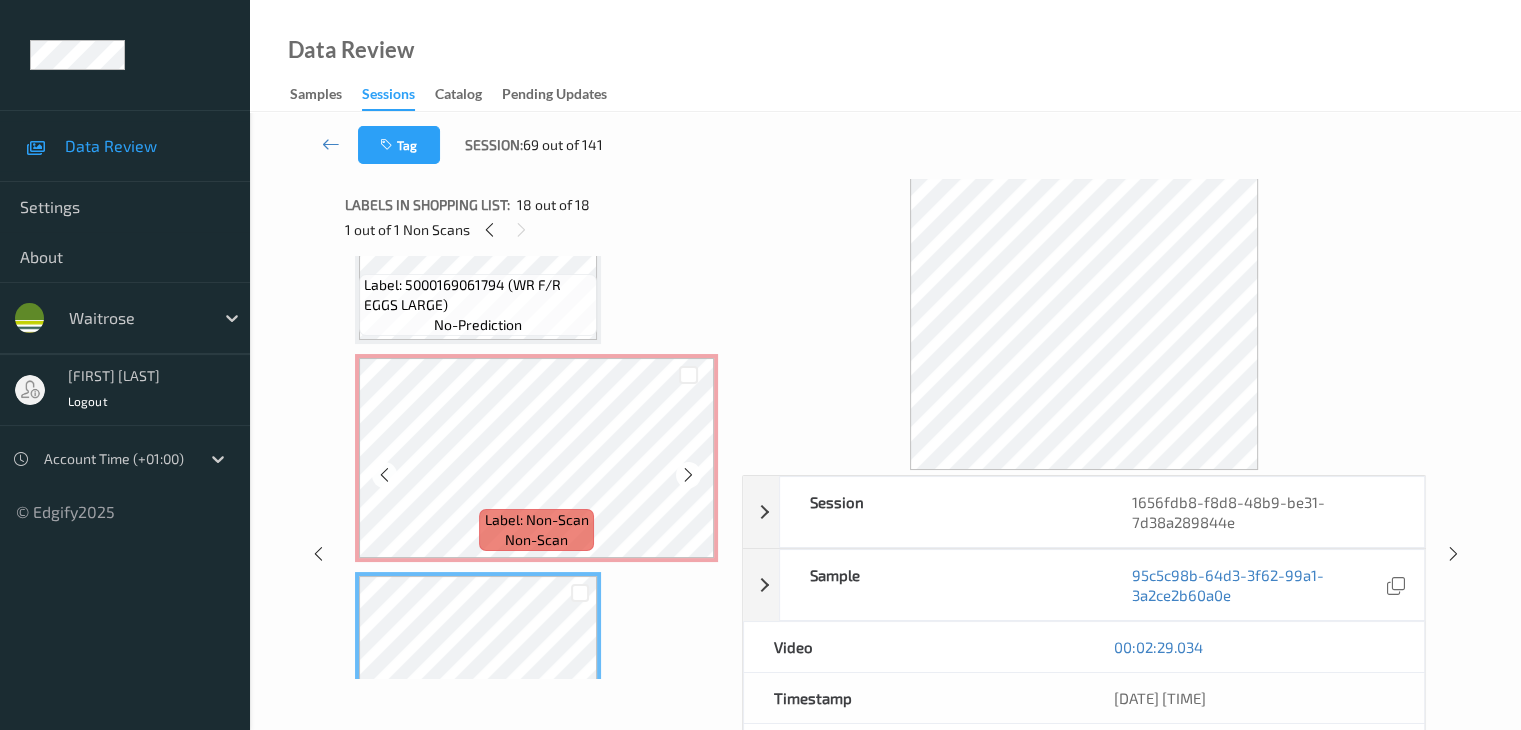 click at bounding box center [688, 374] 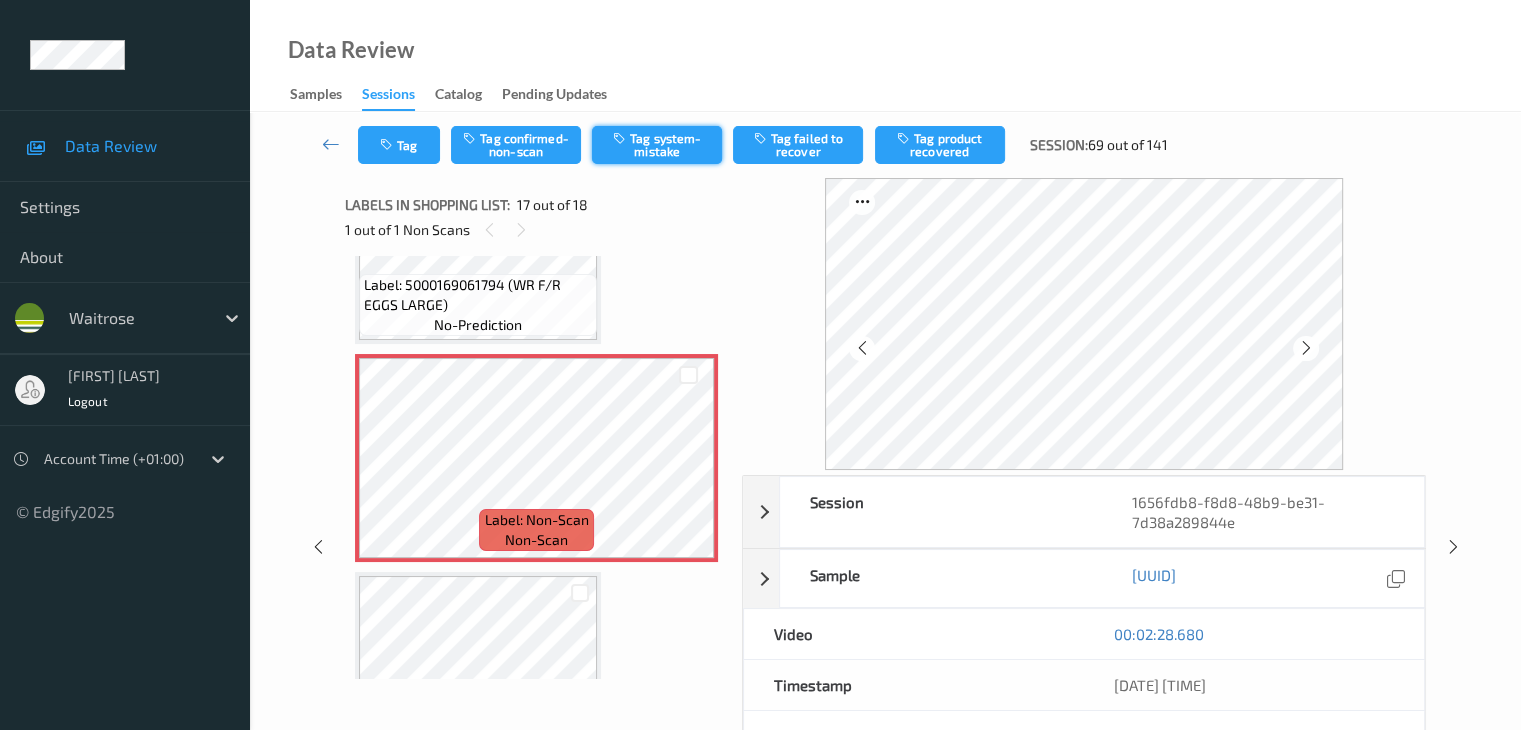 click on "Tag   system-mistake" at bounding box center [657, 145] 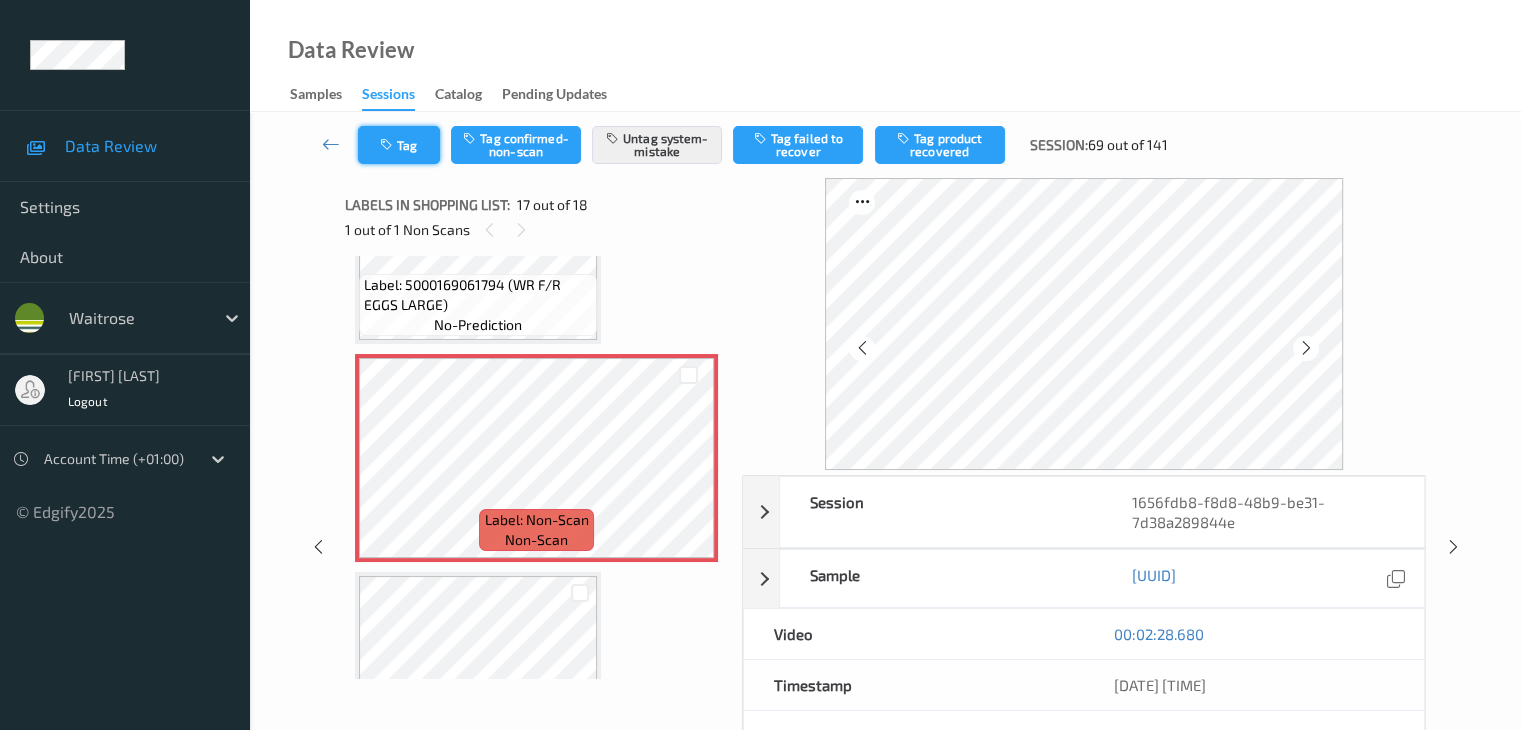 click on "Tag" at bounding box center [399, 145] 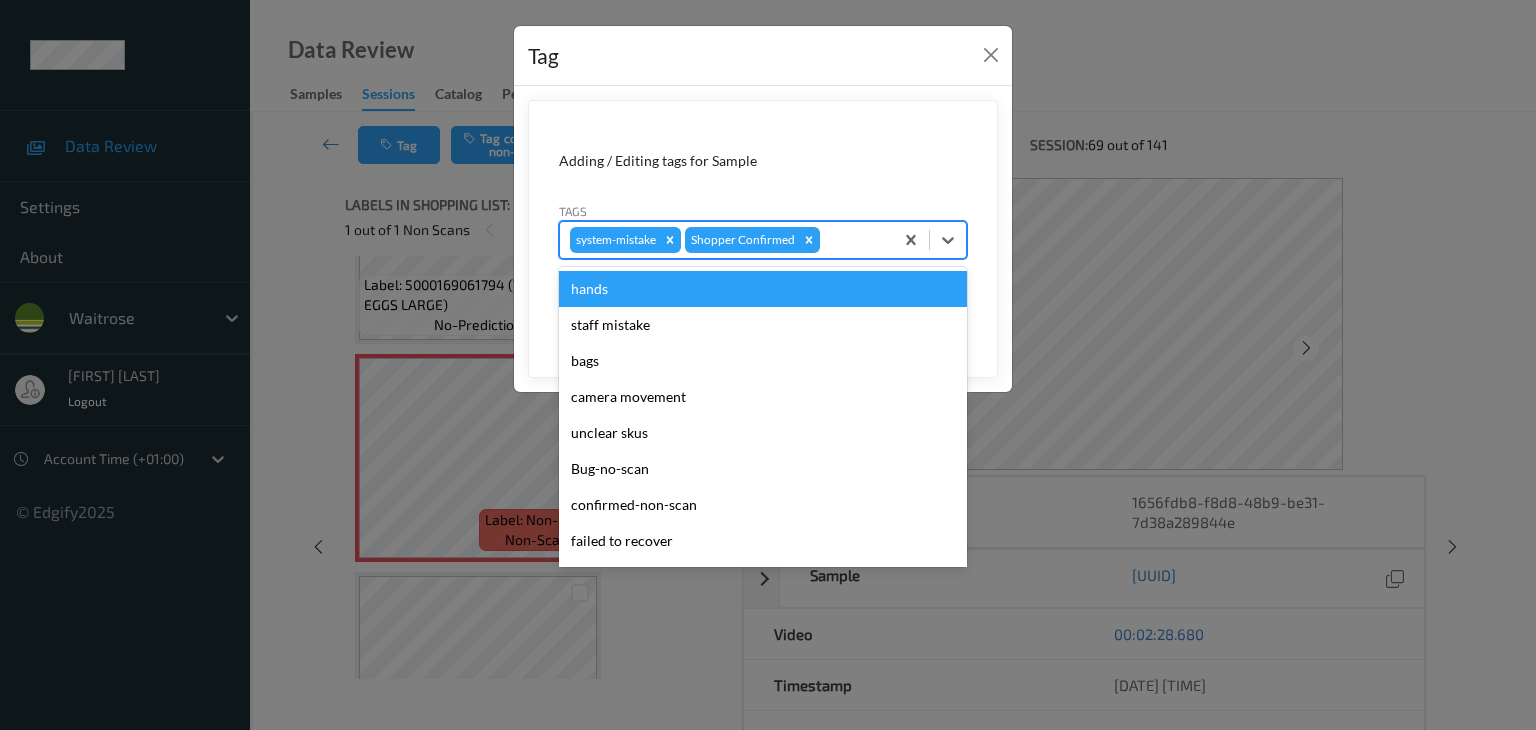 click at bounding box center [853, 240] 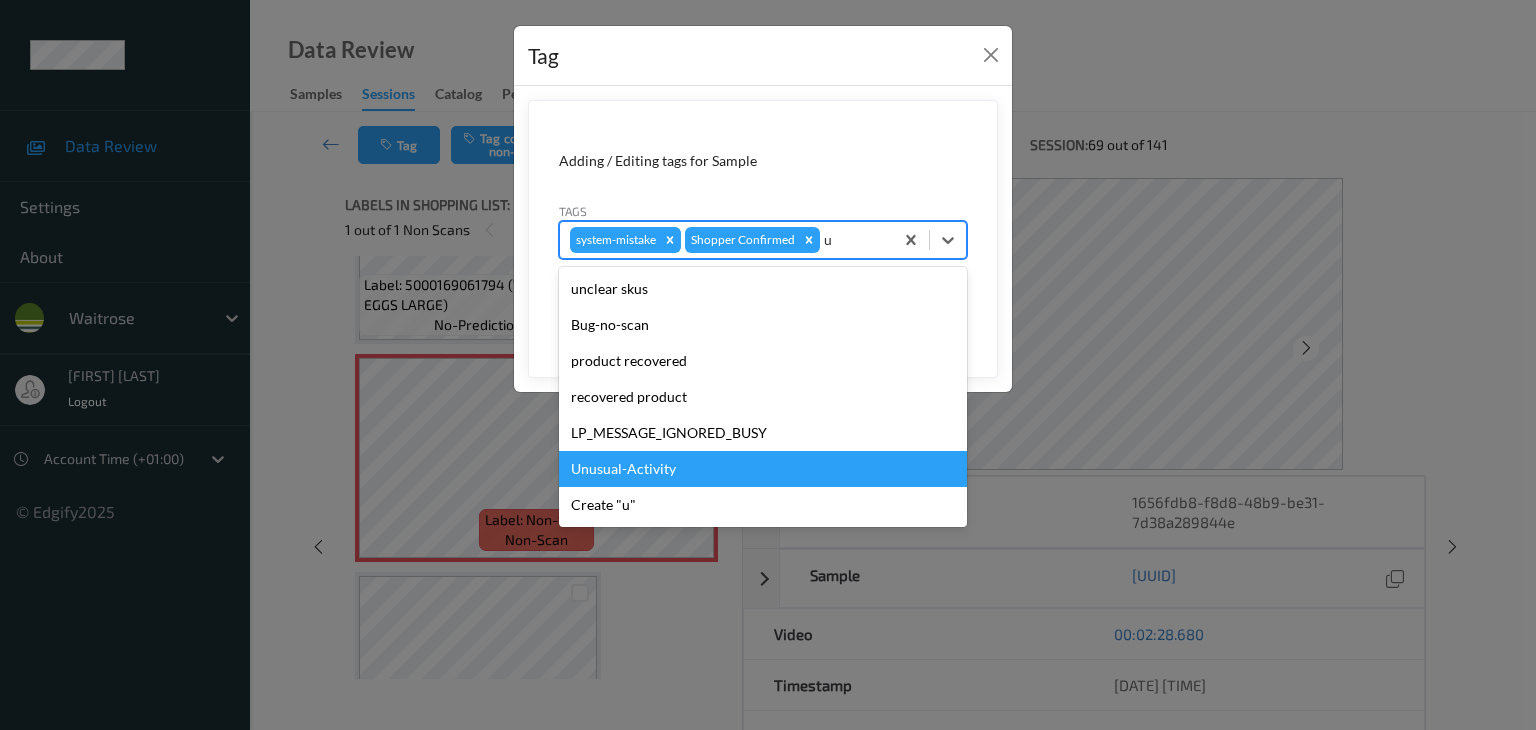 click on "Unusual-Activity" at bounding box center [763, 469] 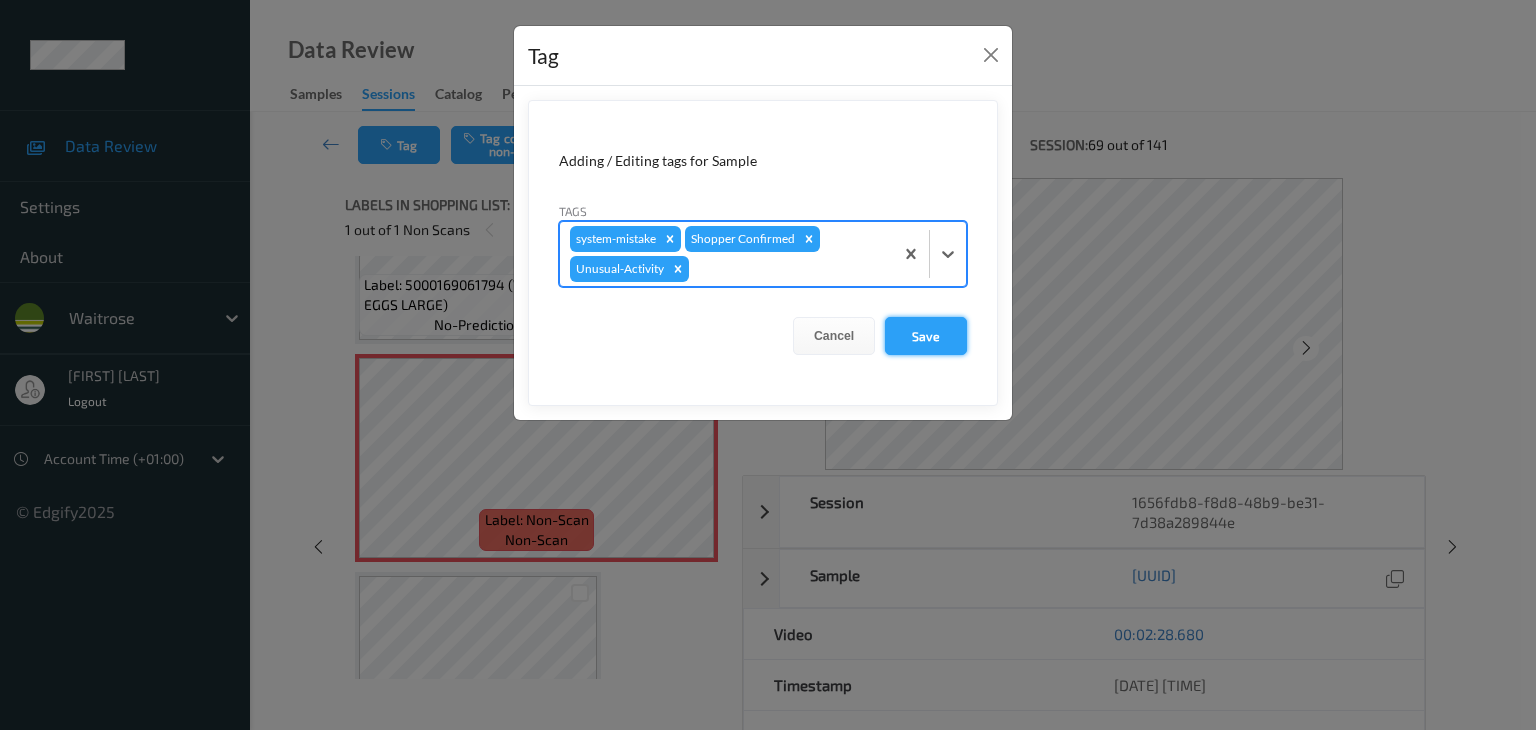 click on "Save" at bounding box center [926, 336] 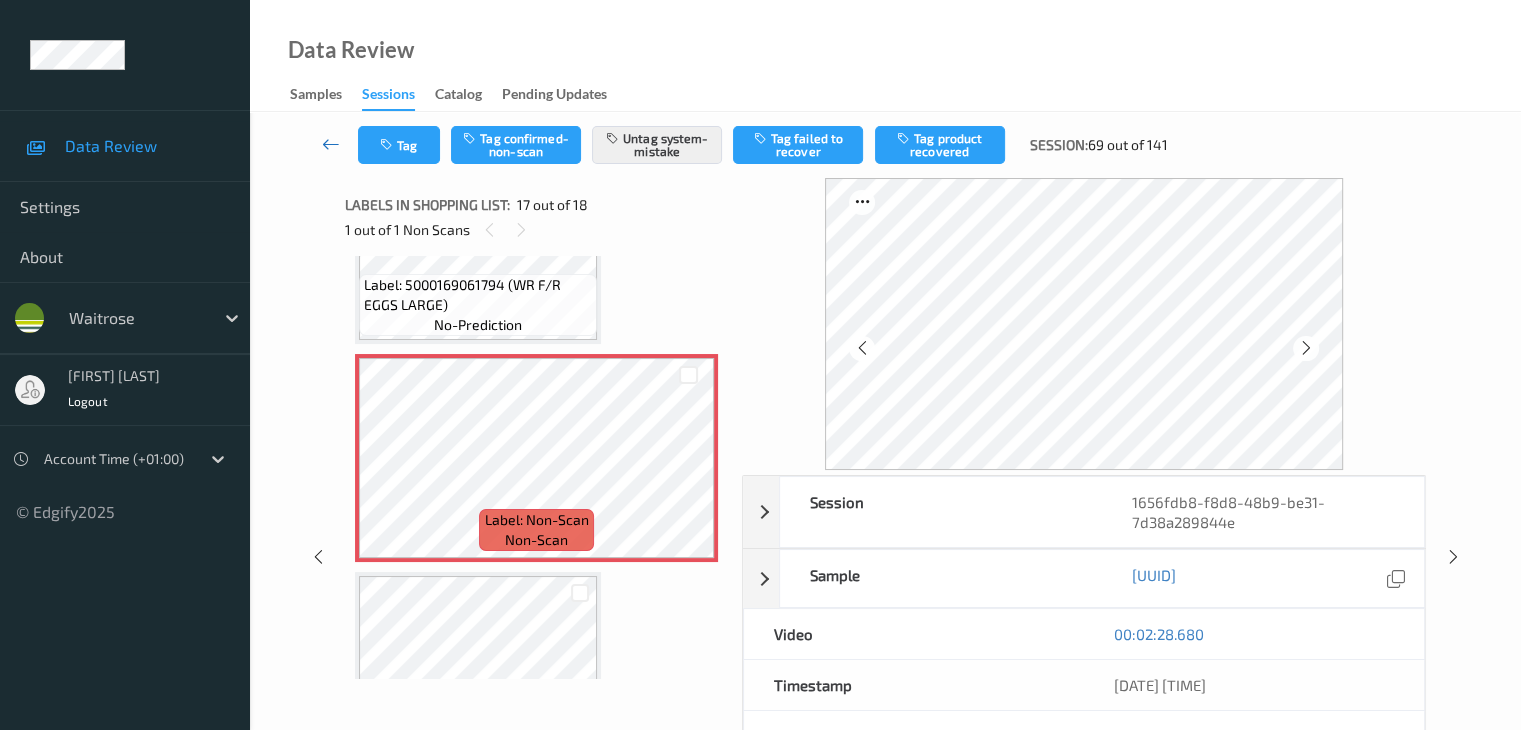 click at bounding box center (331, 144) 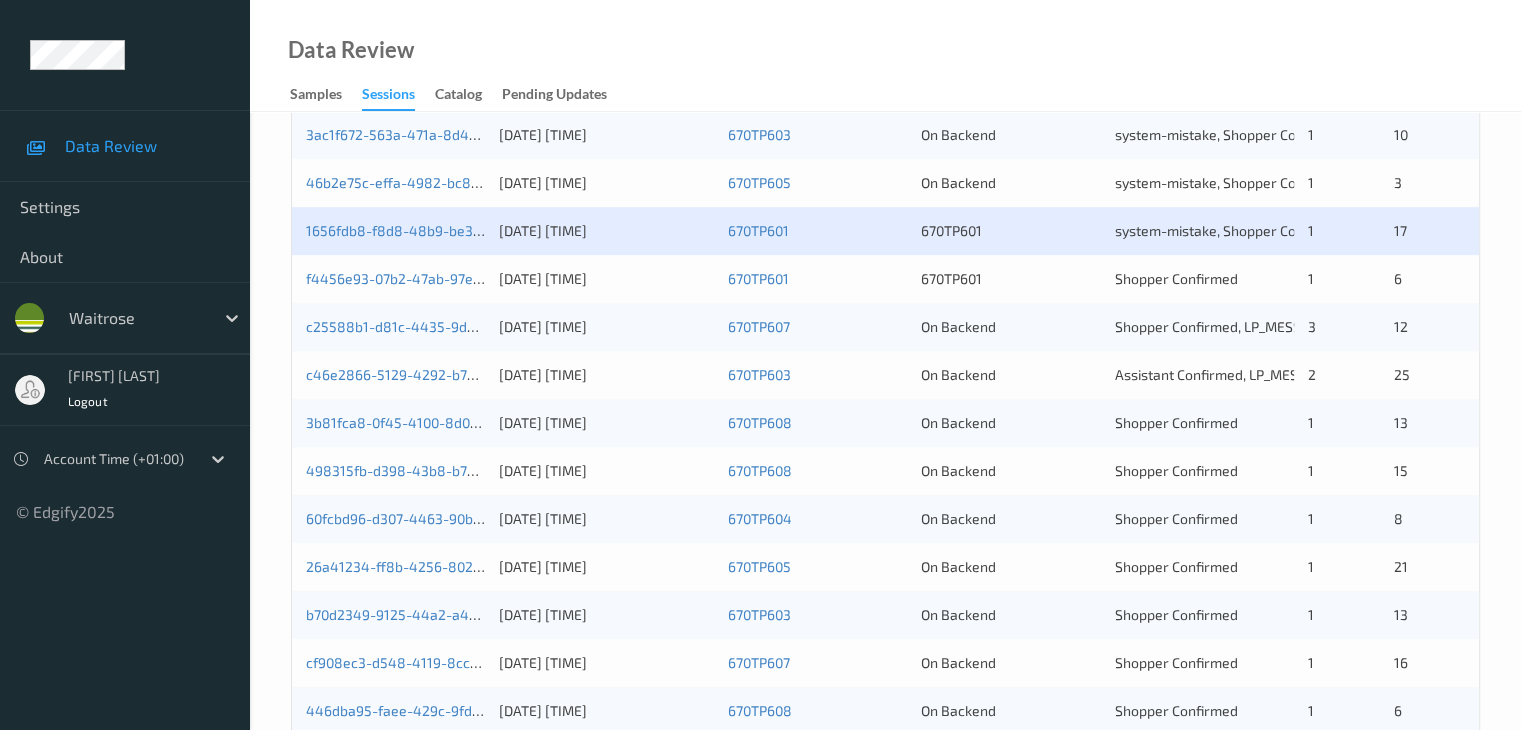scroll, scrollTop: 800, scrollLeft: 0, axis: vertical 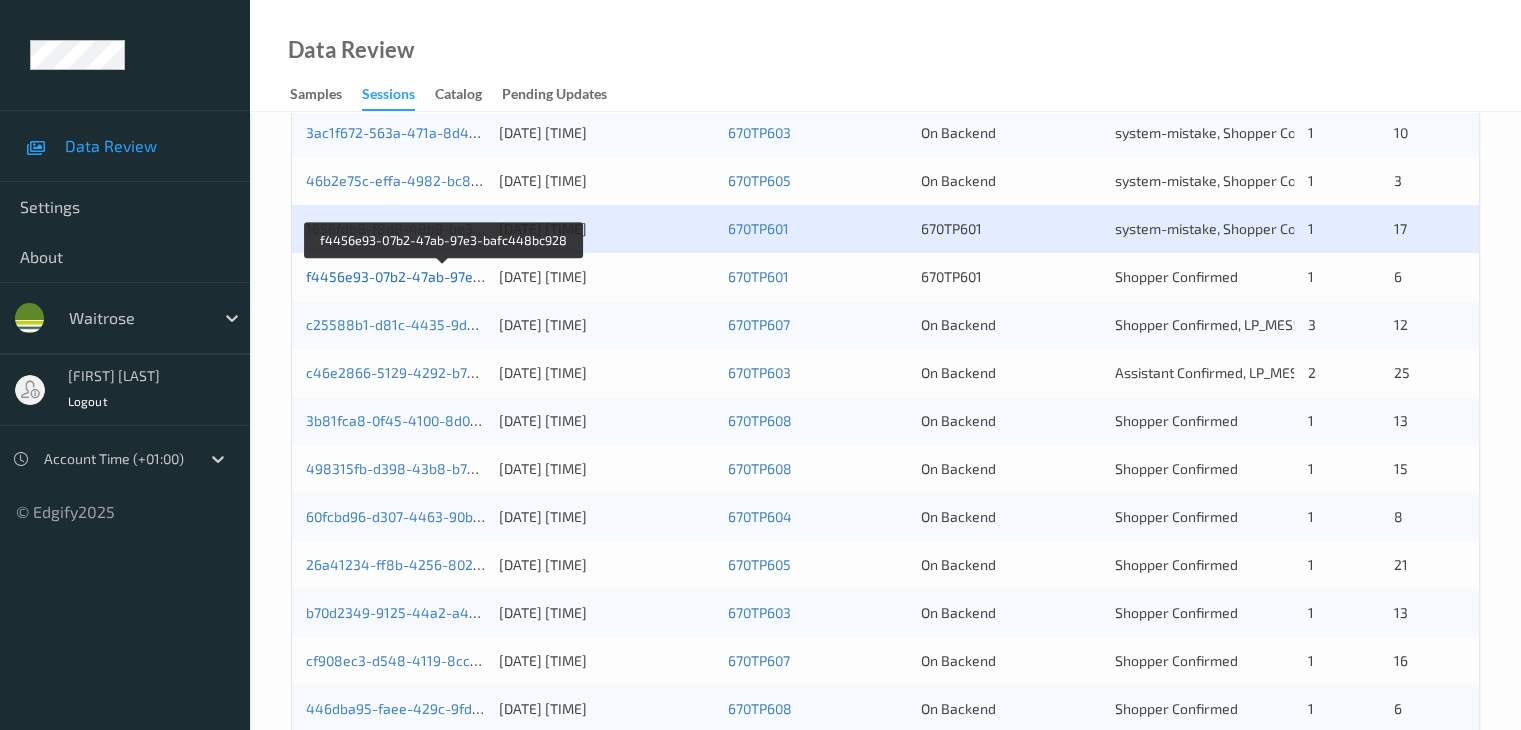 click on "f4456e93-07b2-47ab-97e3-bafc448bc928" at bounding box center (444, 276) 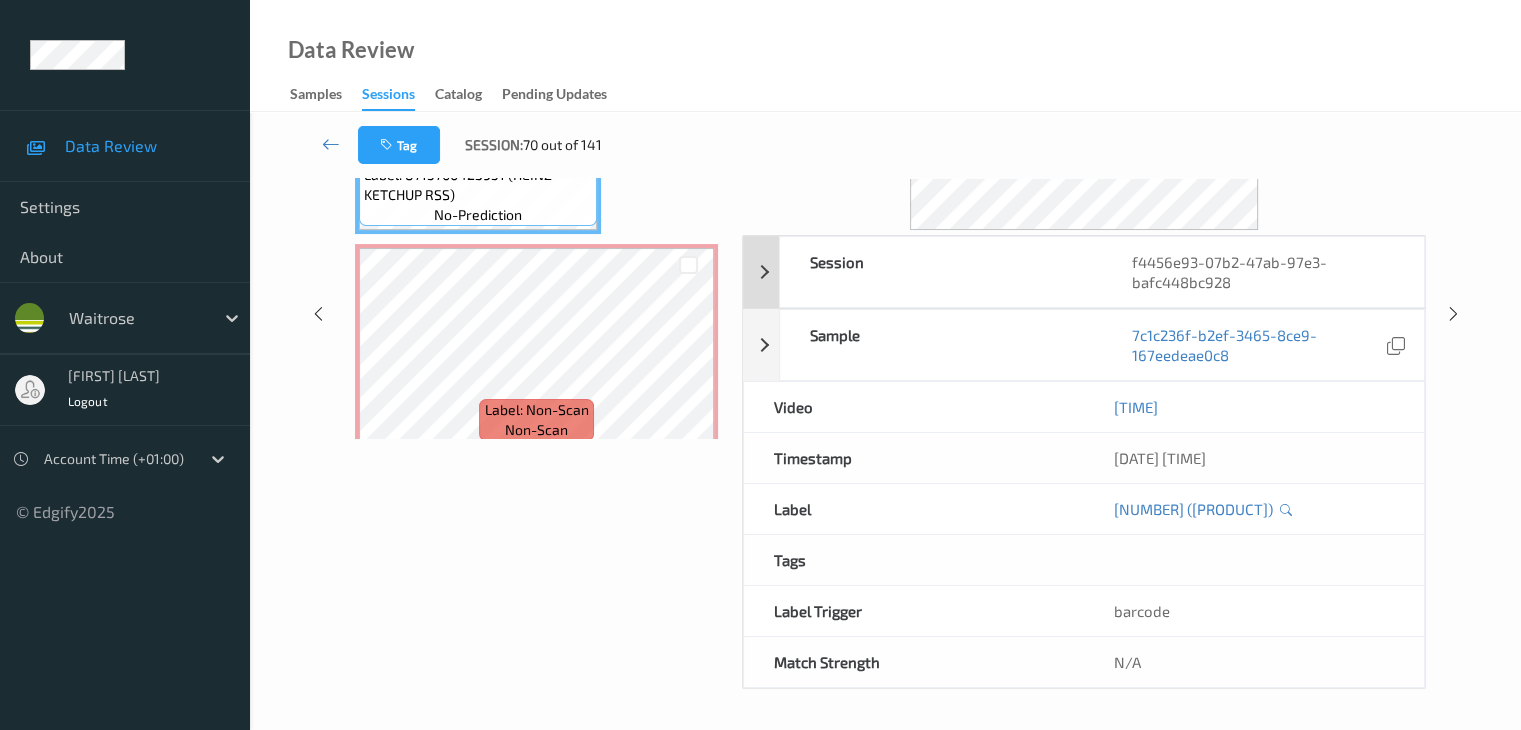 scroll, scrollTop: 238, scrollLeft: 0, axis: vertical 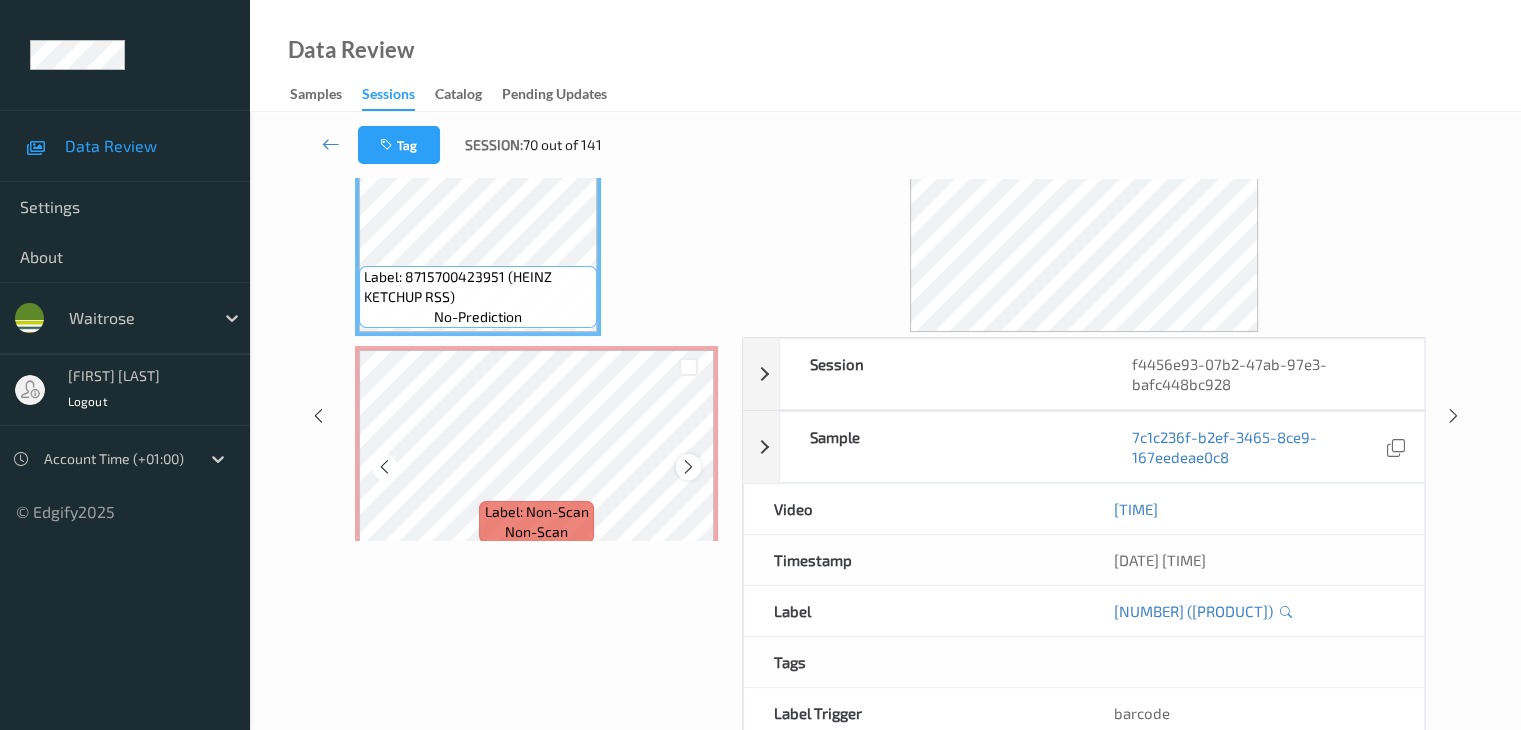 click at bounding box center [688, 467] 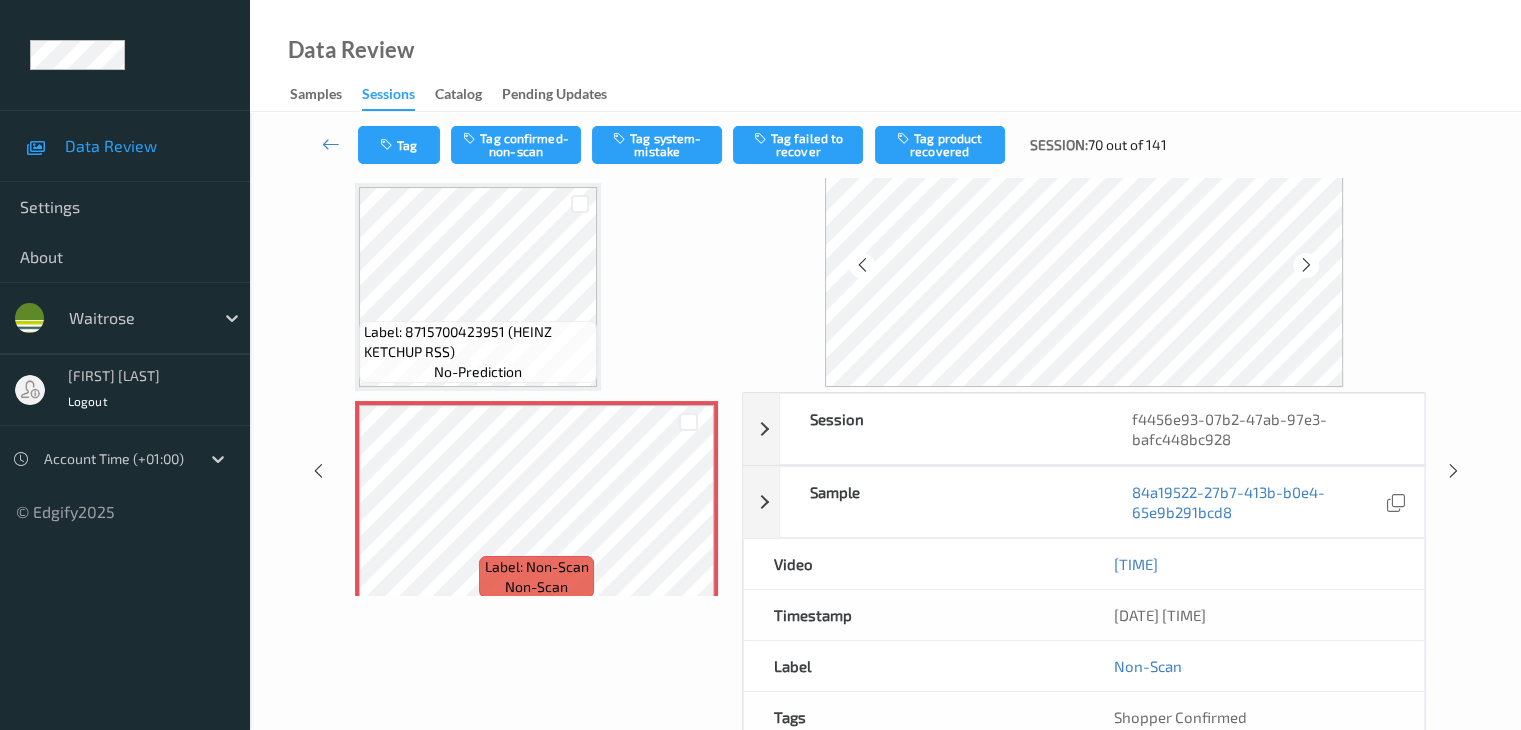 scroll, scrollTop: 38, scrollLeft: 0, axis: vertical 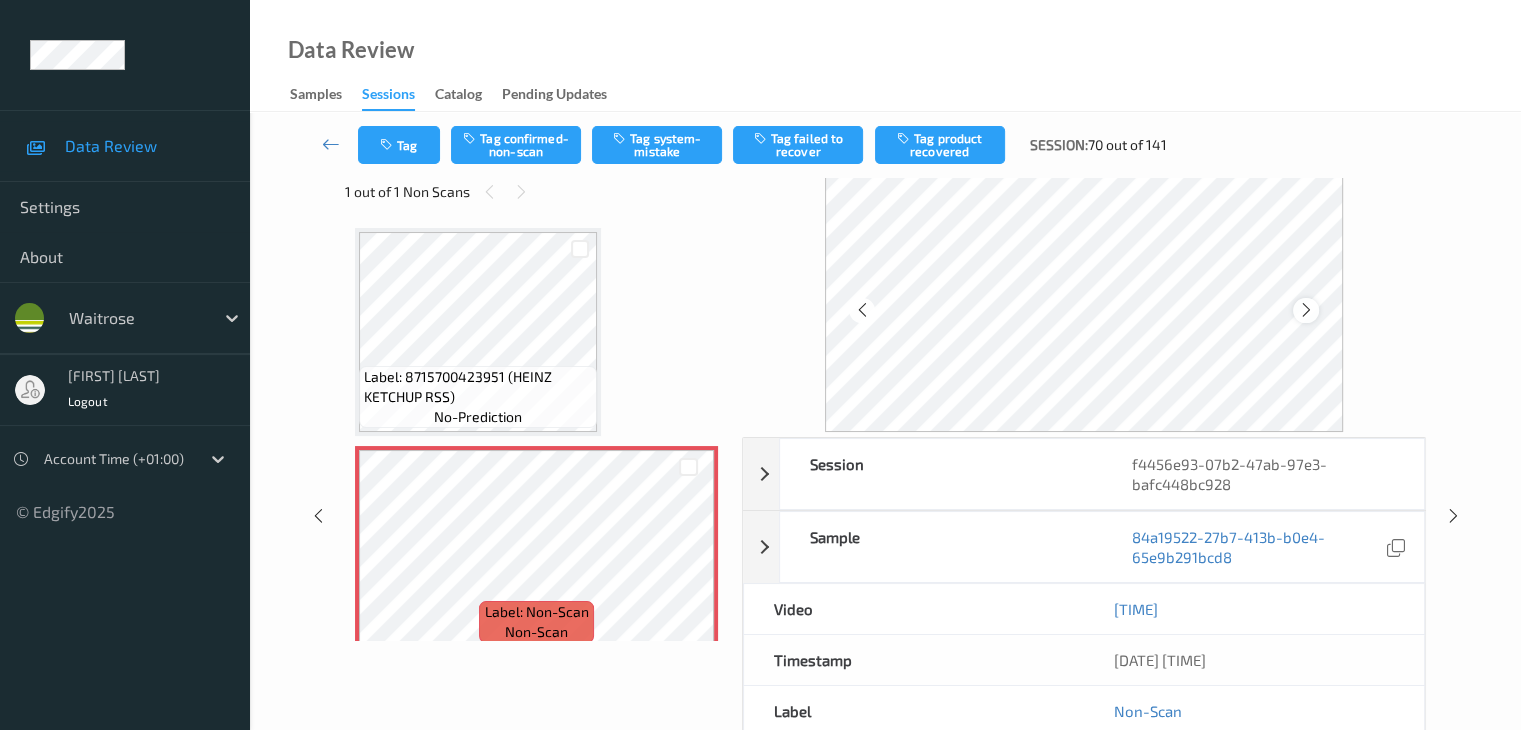 click at bounding box center [1306, 310] 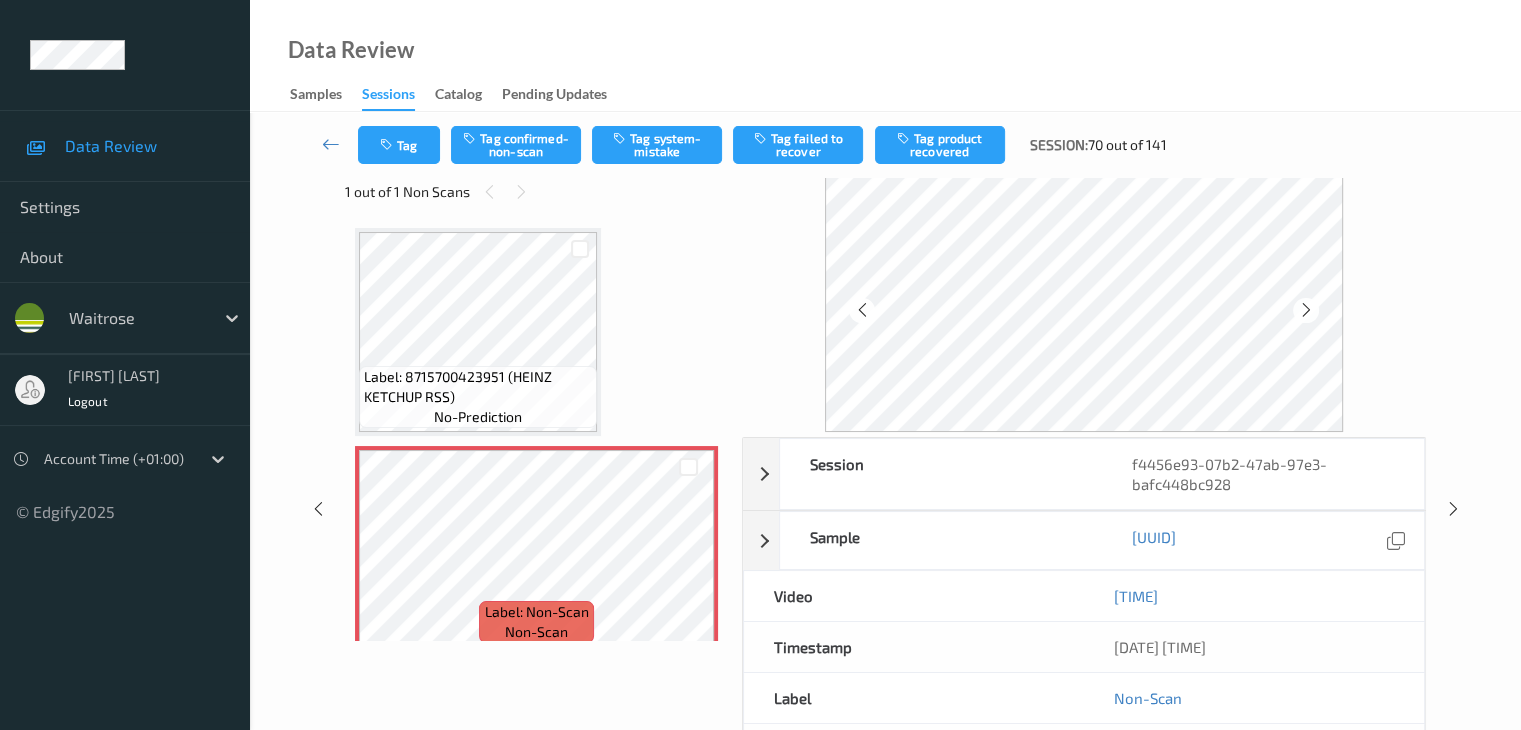 click at bounding box center (1306, 310) 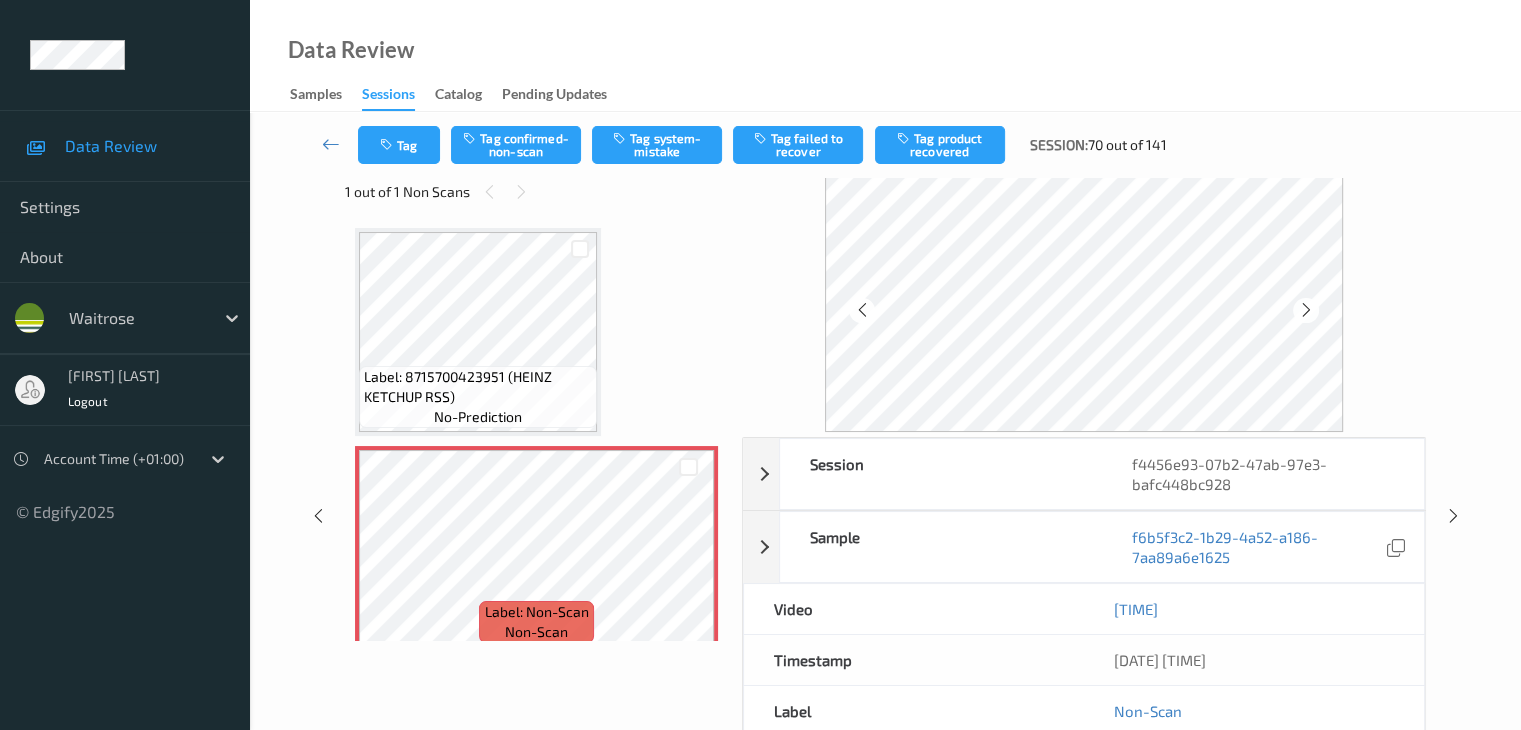 click at bounding box center (1306, 310) 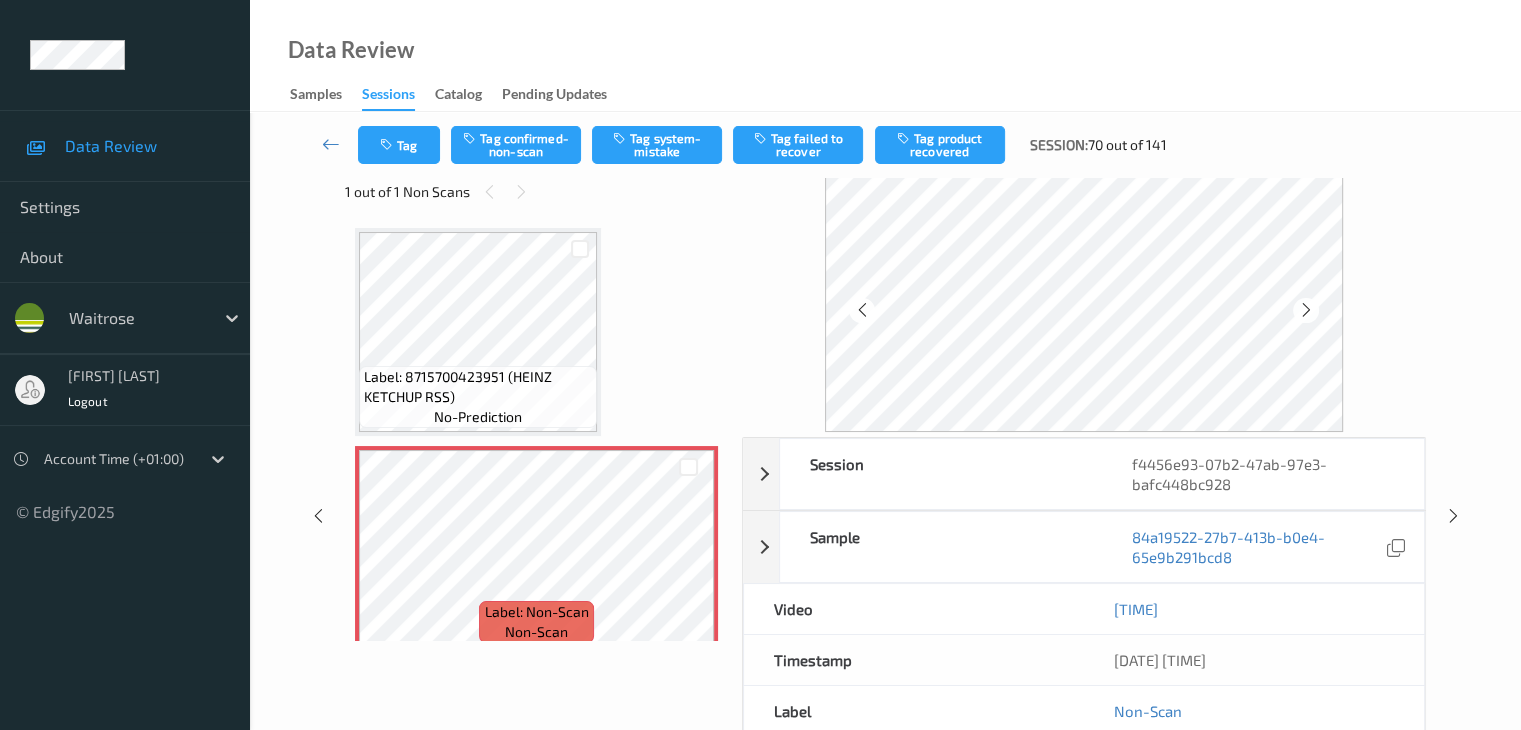 click at bounding box center [1306, 310] 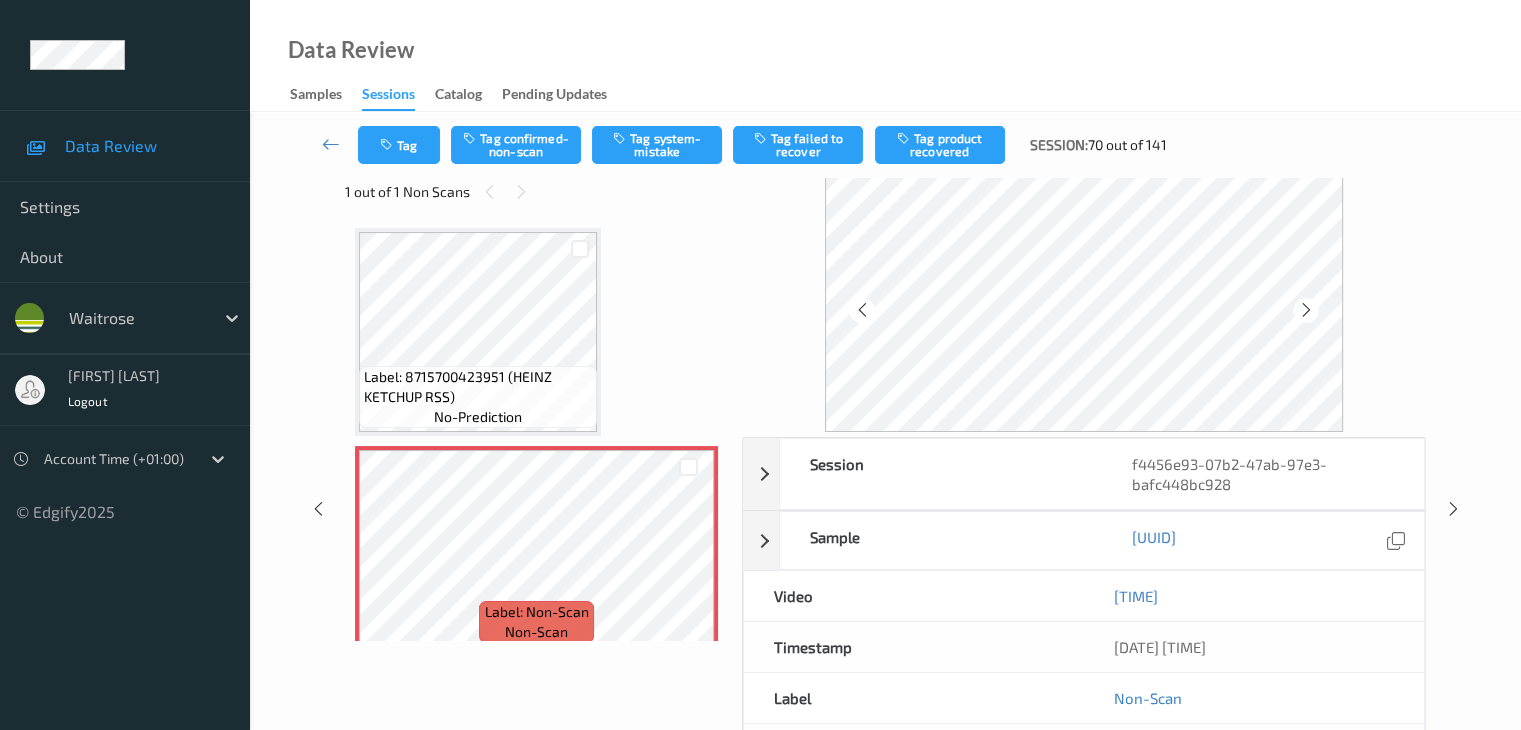 scroll, scrollTop: 0, scrollLeft: 0, axis: both 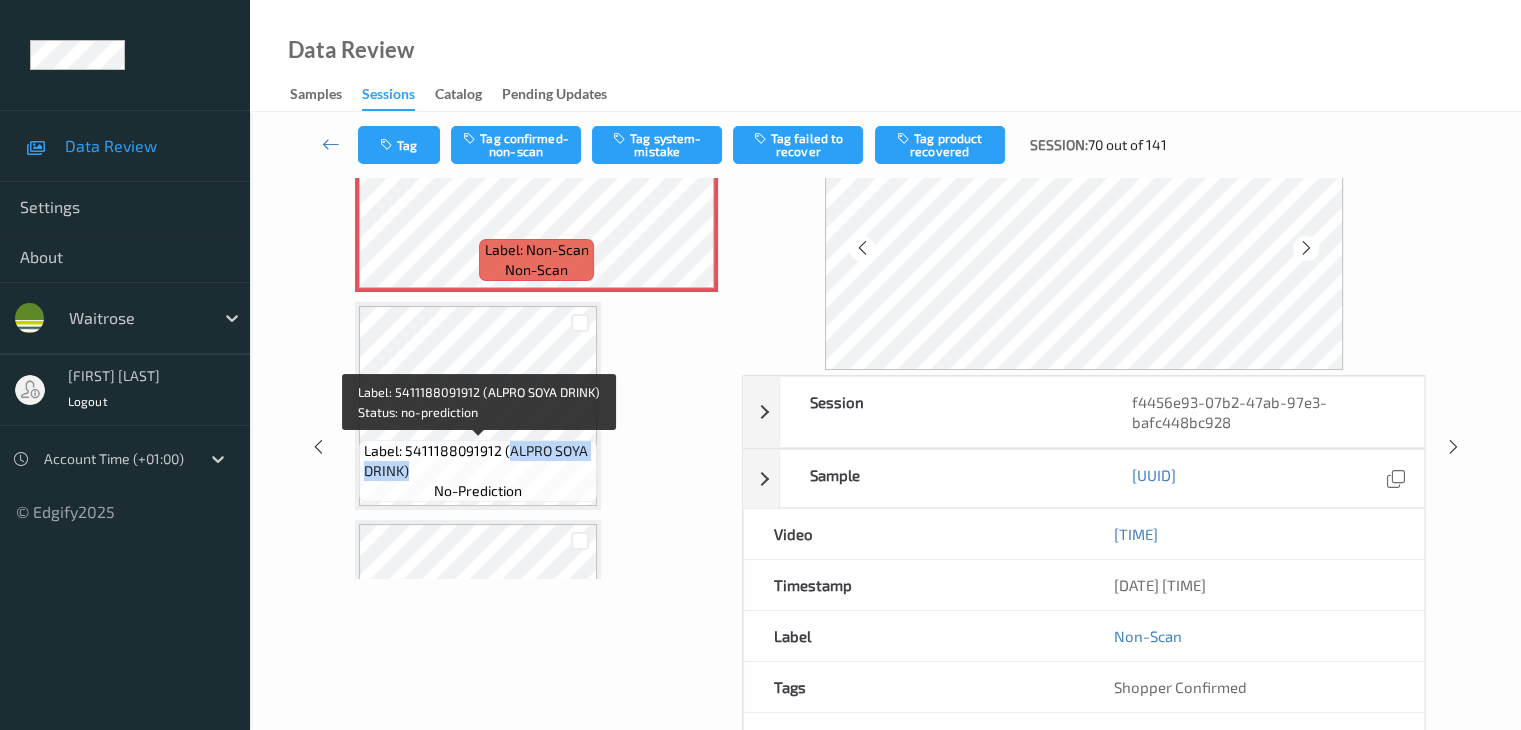 drag, startPoint x: 508, startPoint y: 453, endPoint x: 516, endPoint y: 467, distance: 16.124516 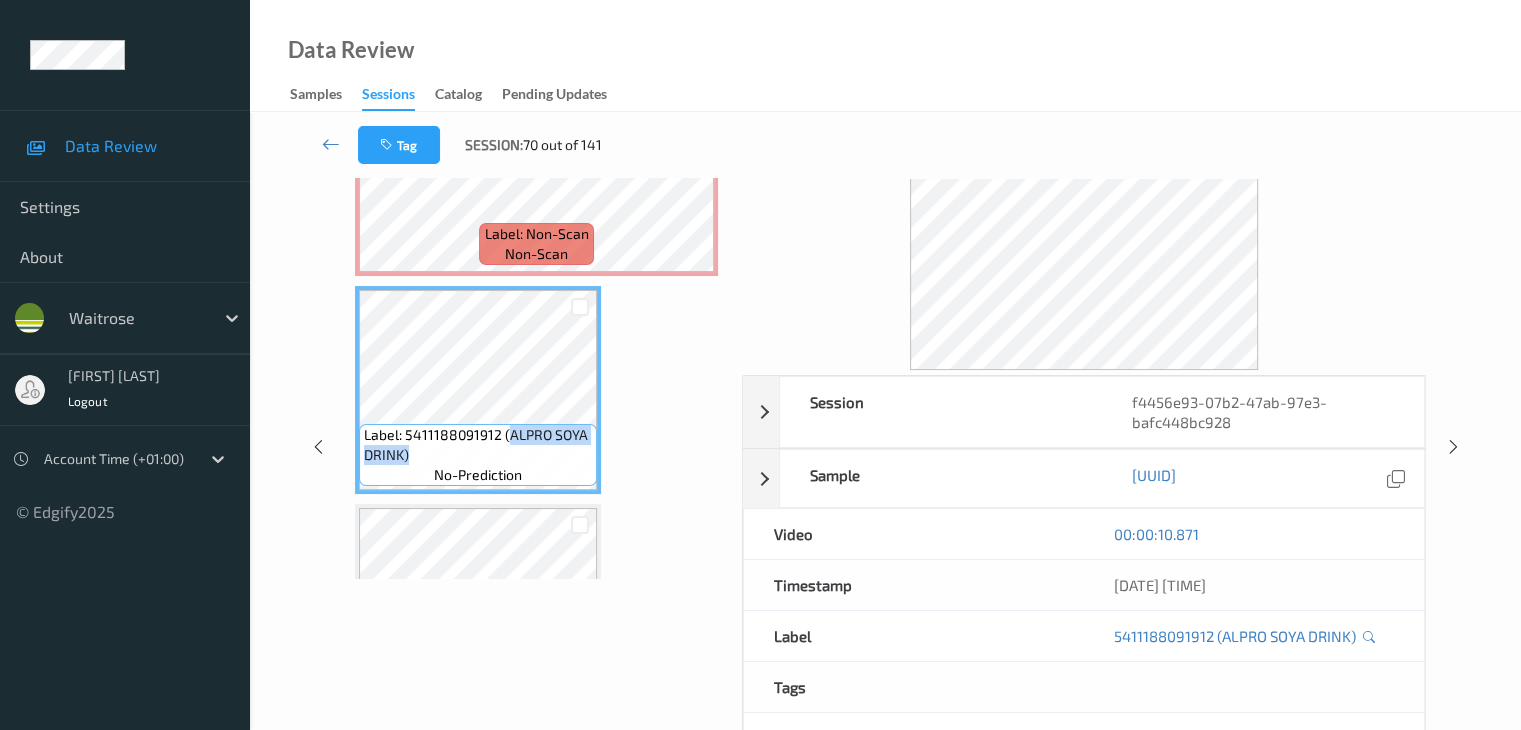 scroll, scrollTop: 300, scrollLeft: 0, axis: vertical 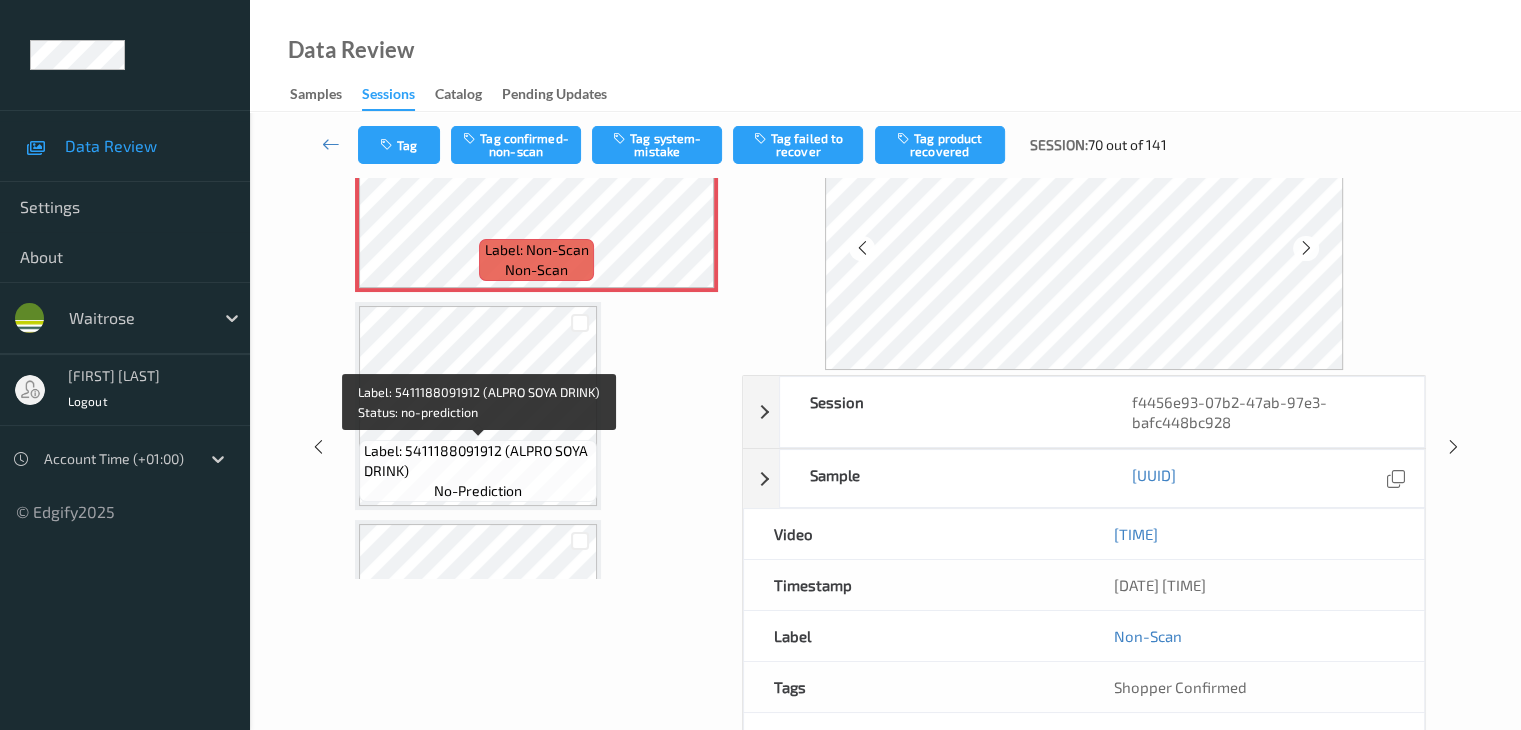 click on "Label: [NUMBER] ([BRAND] [PRODUCT]) no-prediction" at bounding box center (478, 471) 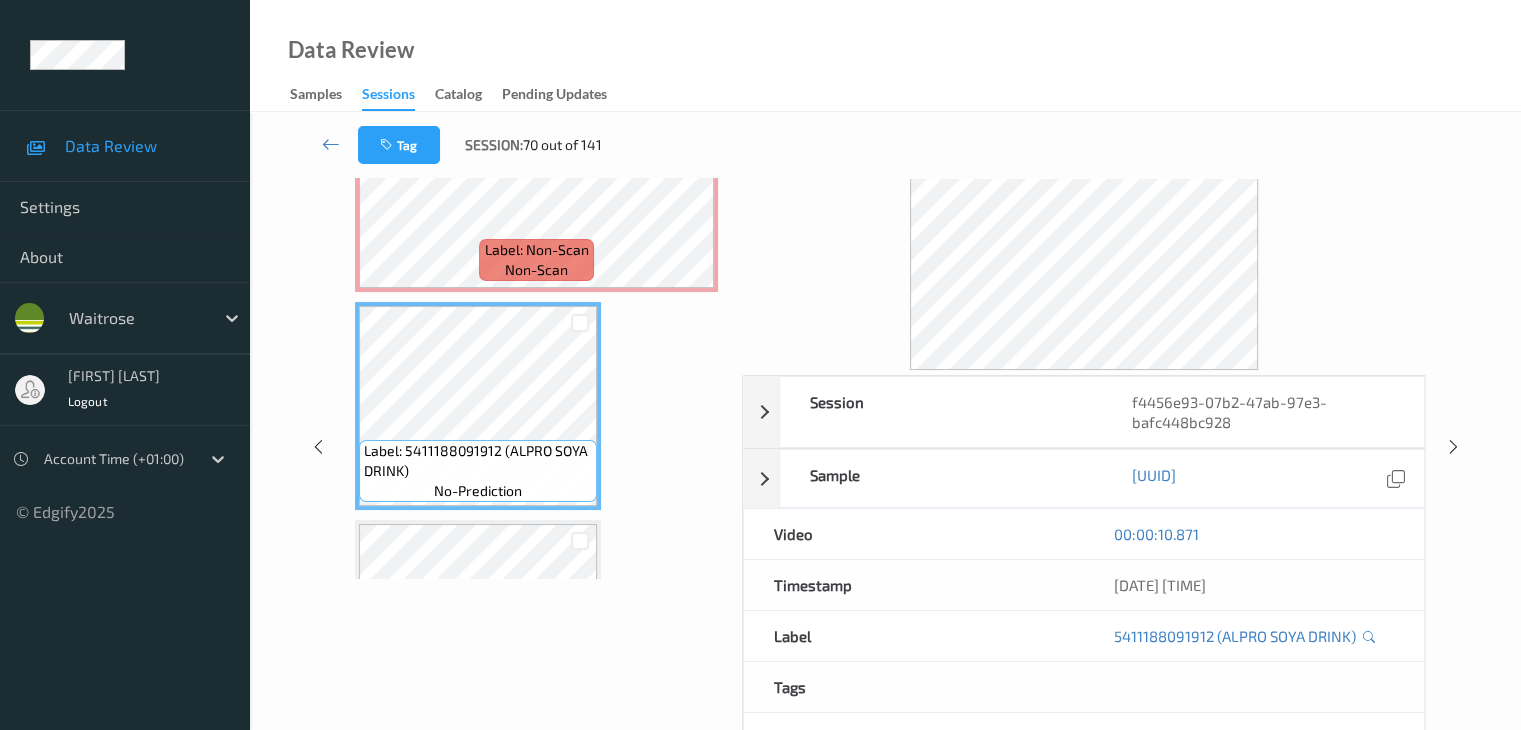 click on "Label: [NUMBER] (WR ESS RED ONIONS) no-prediction" at bounding box center (478, 624) 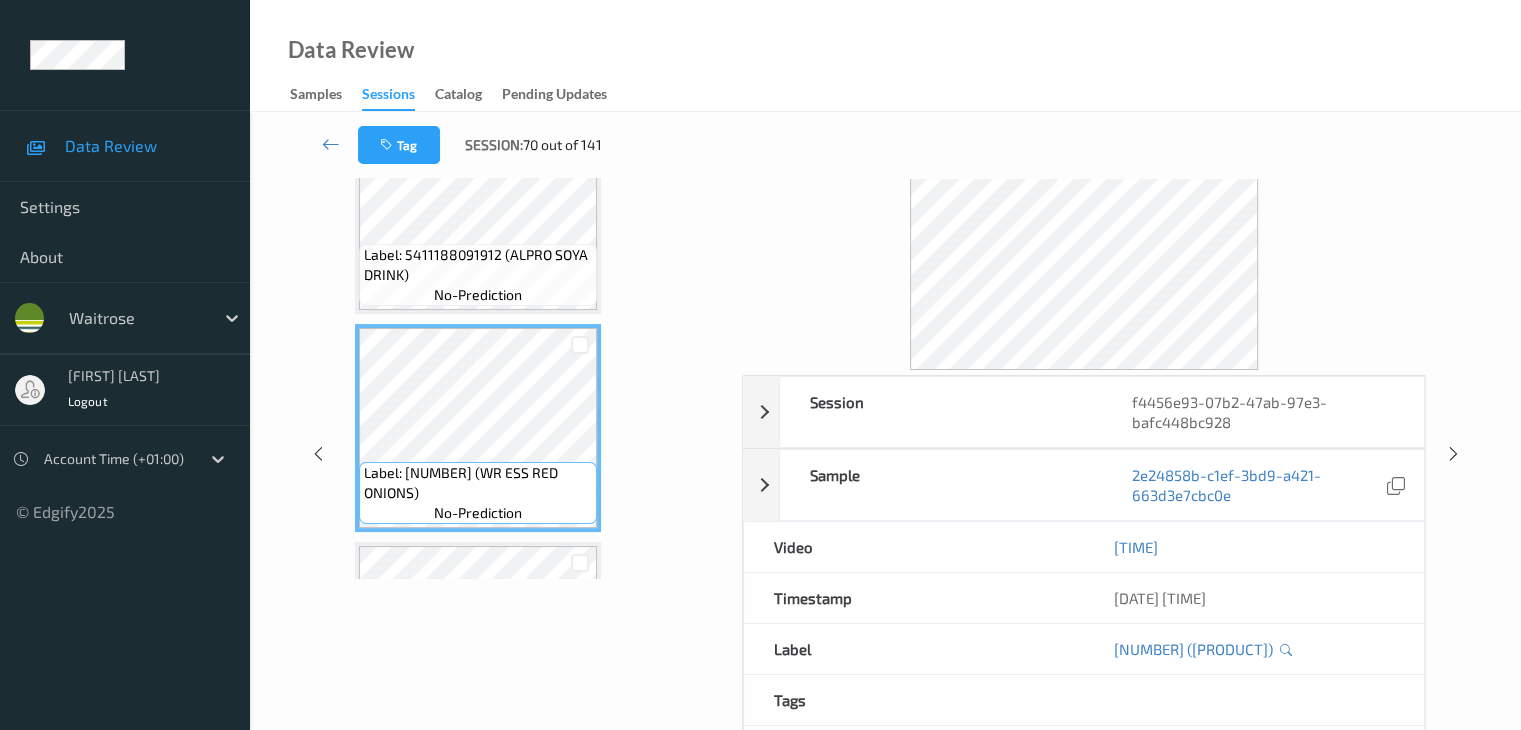 scroll, scrollTop: 500, scrollLeft: 0, axis: vertical 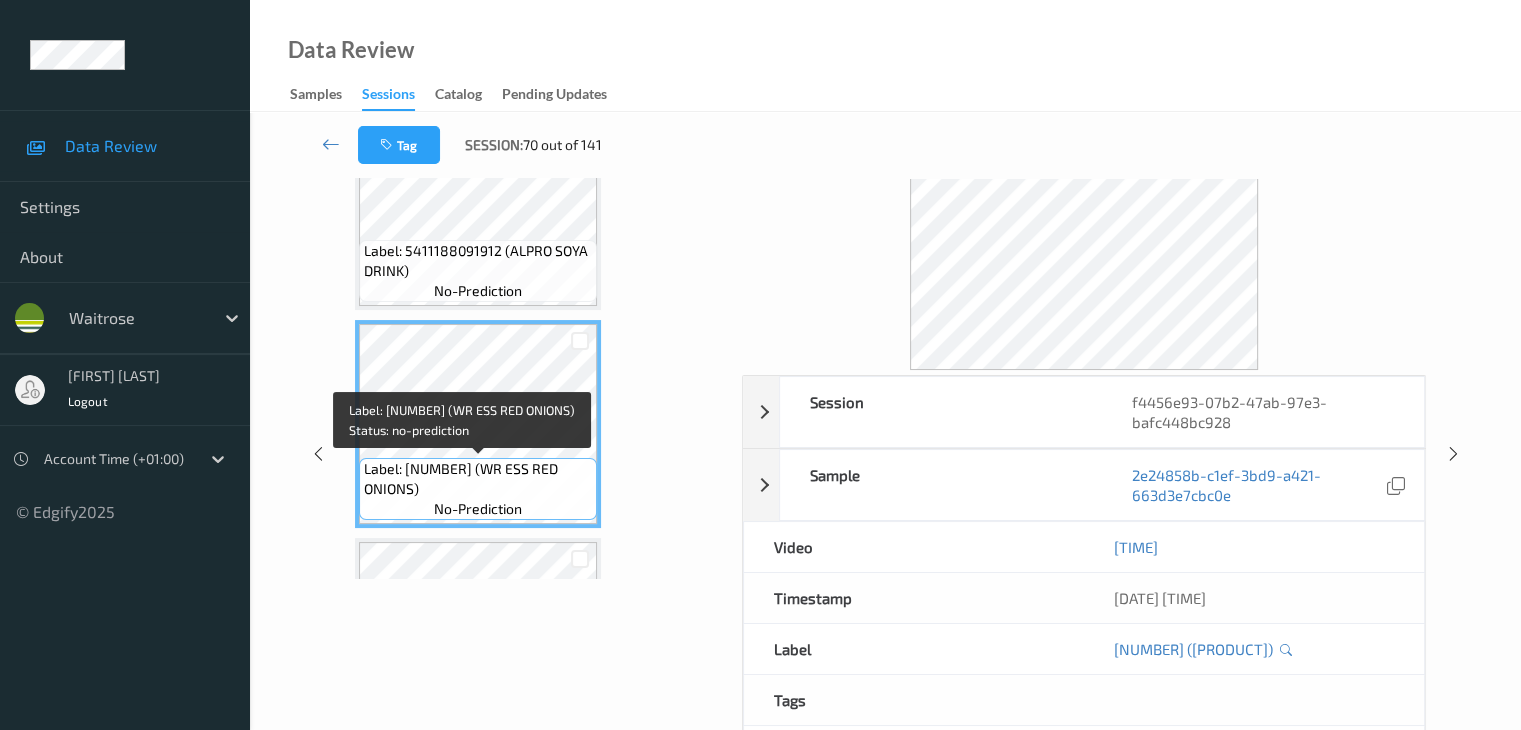drag, startPoint x: 514, startPoint y: 468, endPoint x: 518, endPoint y: 482, distance: 14.56022 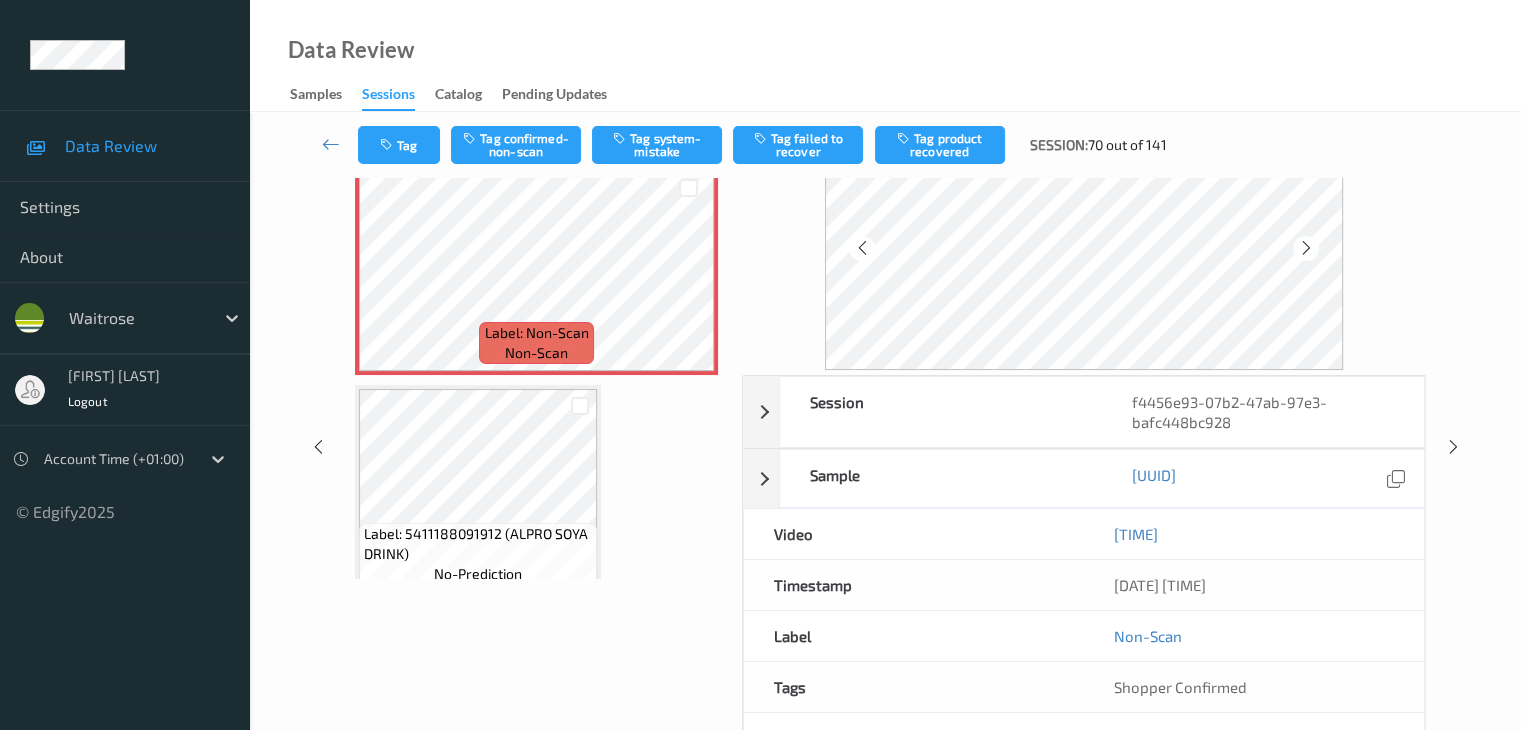 scroll, scrollTop: 100, scrollLeft: 0, axis: vertical 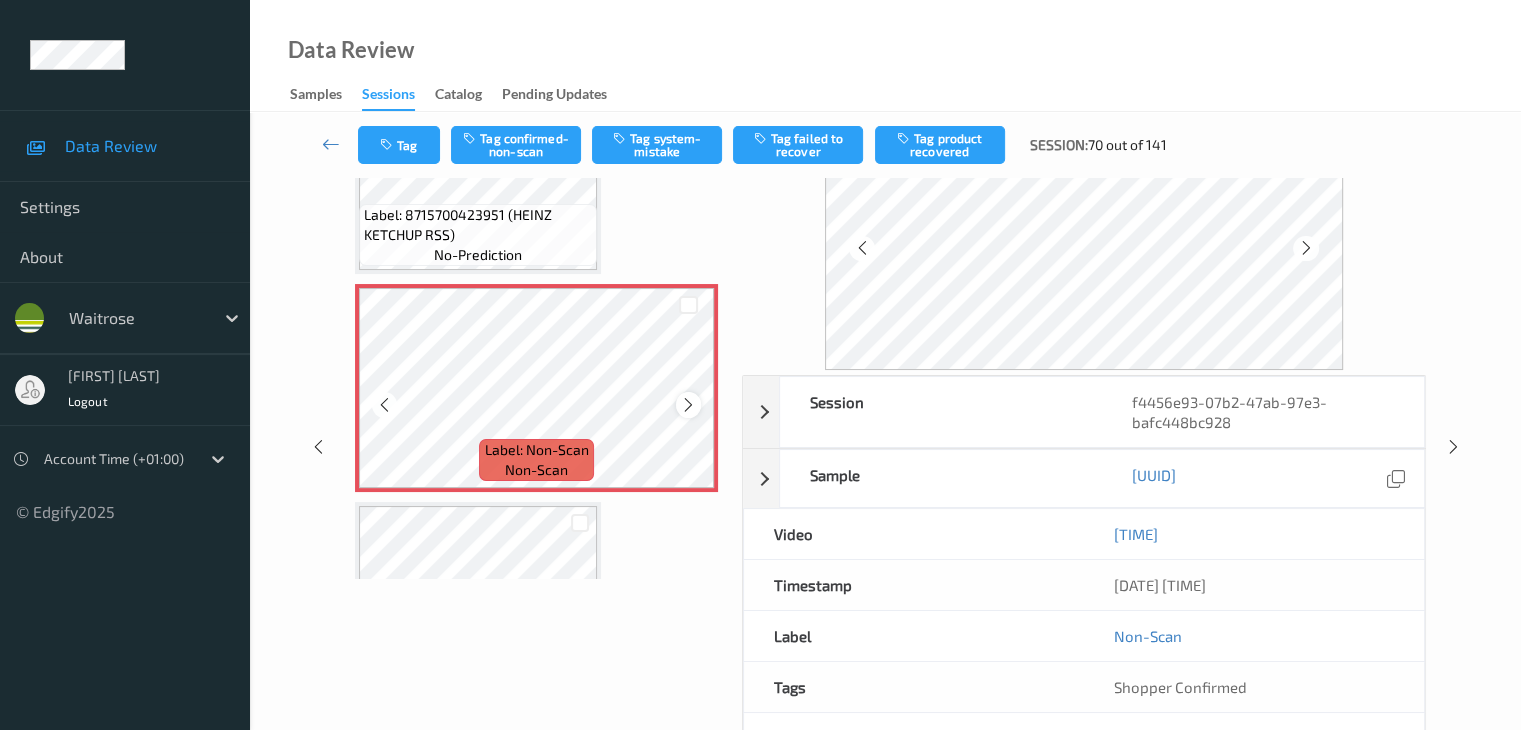 click at bounding box center [688, 405] 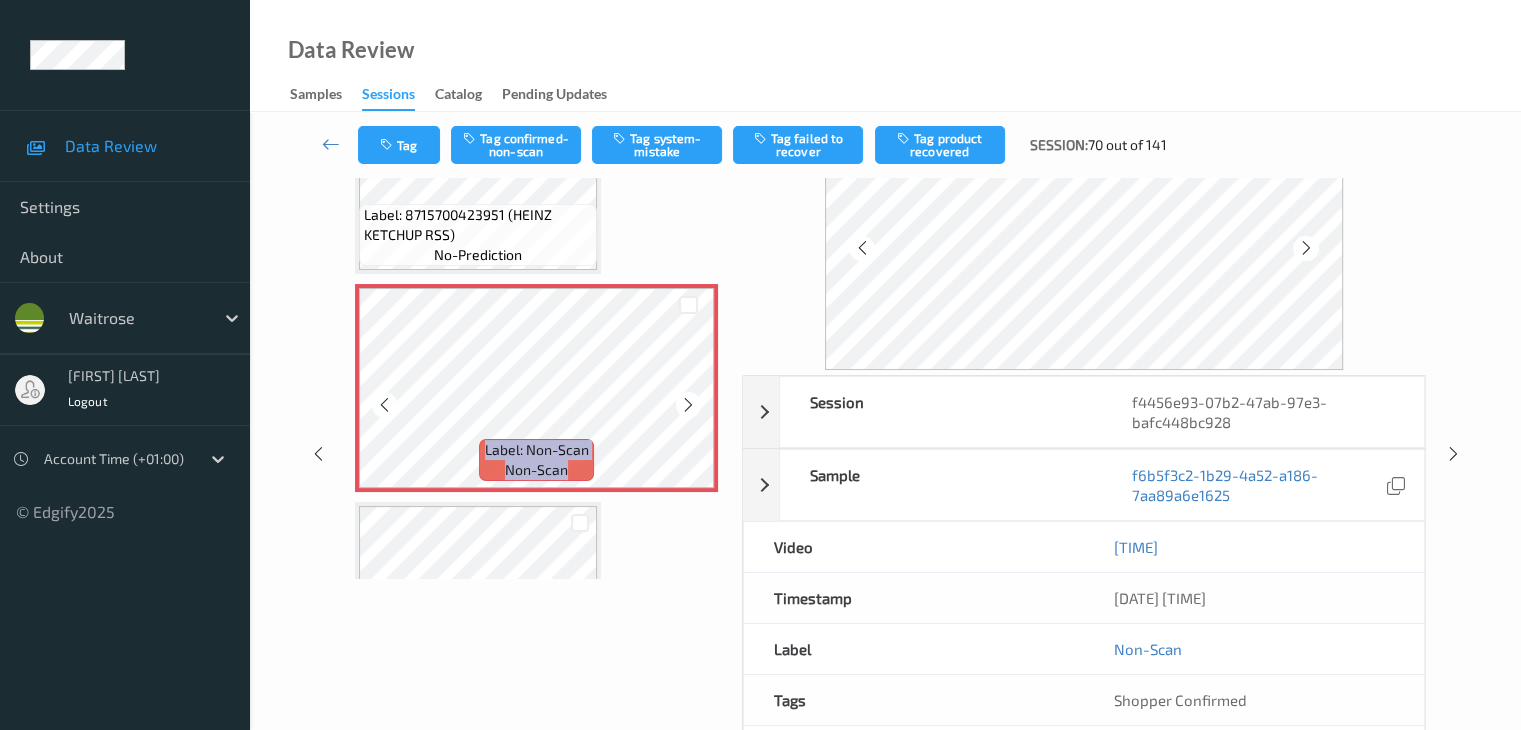 click at bounding box center (688, 405) 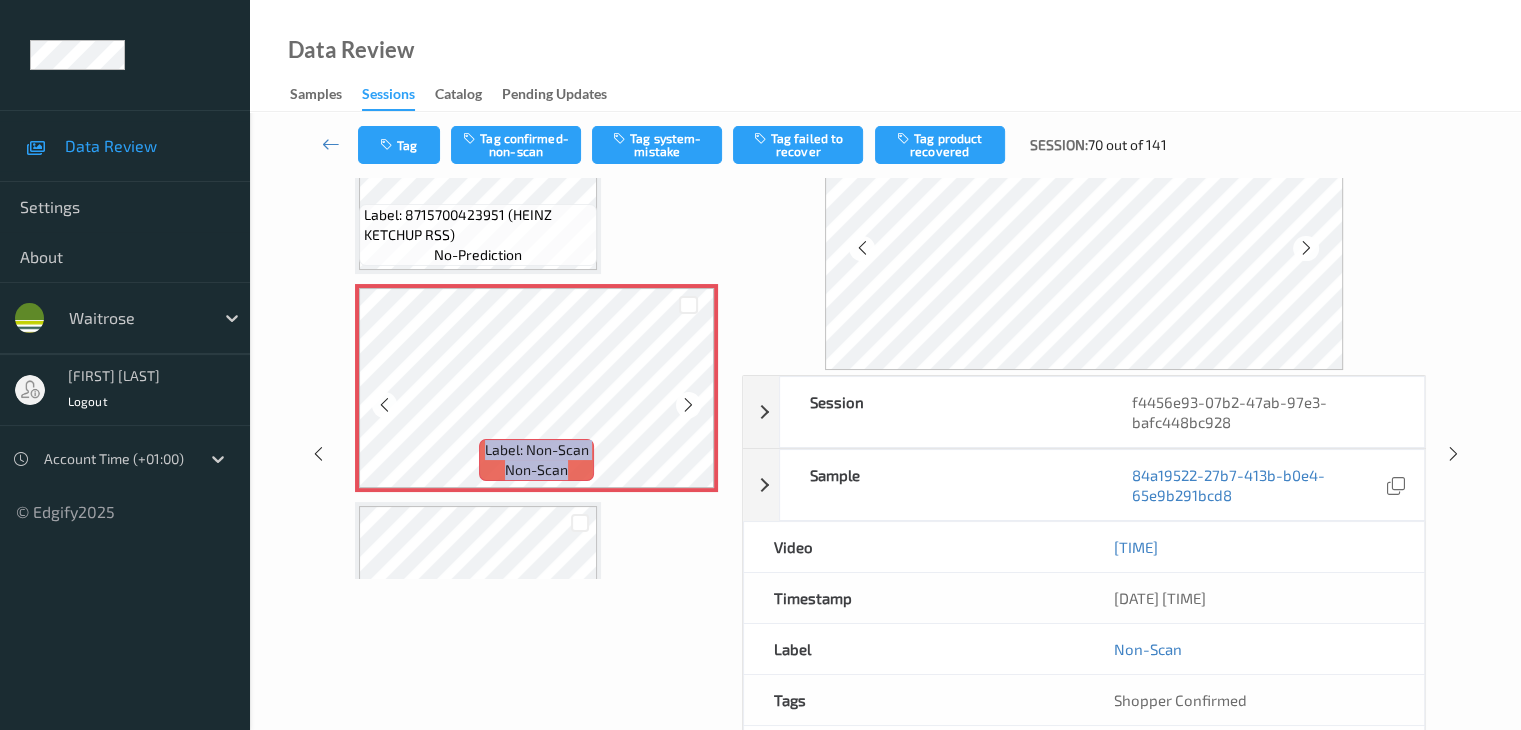 click at bounding box center [688, 405] 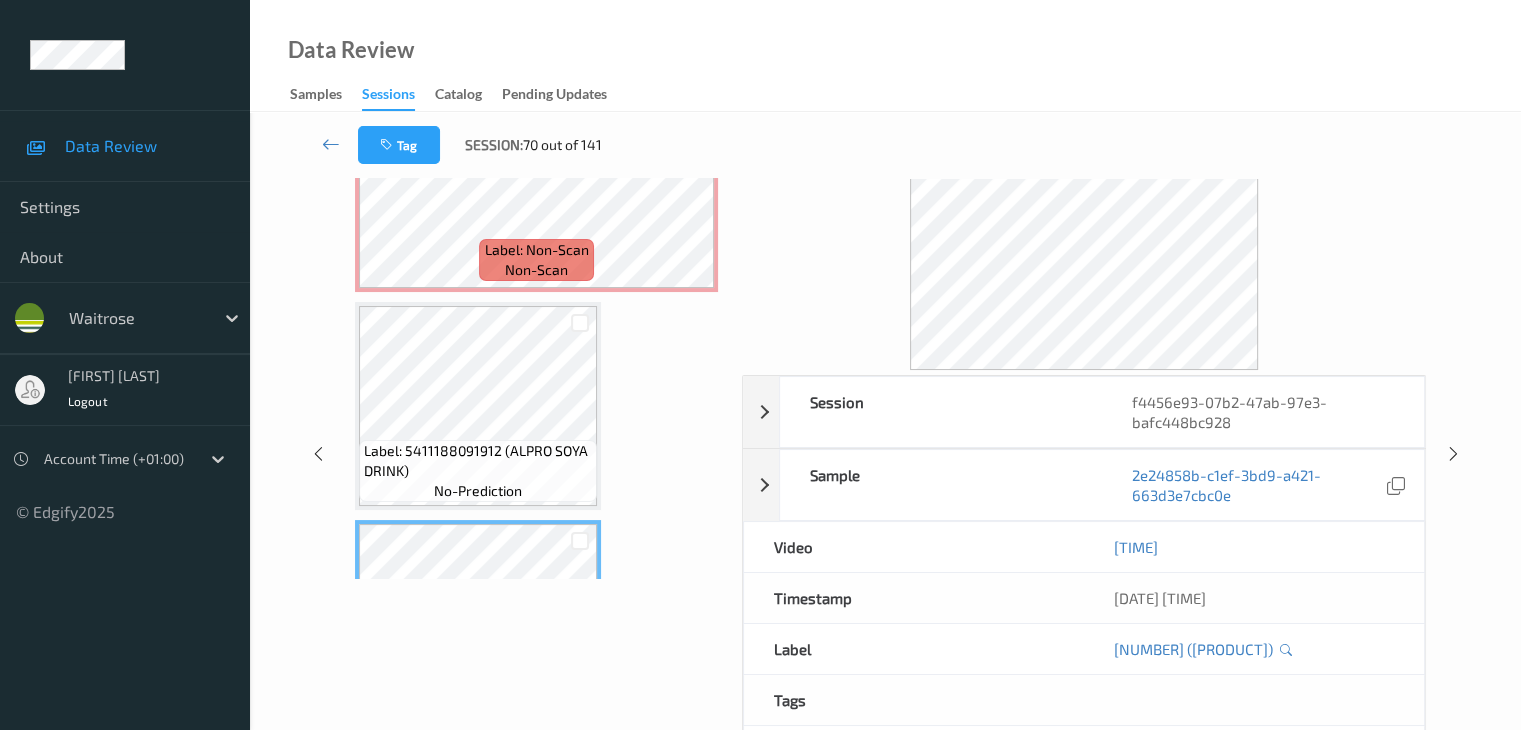 scroll, scrollTop: 100, scrollLeft: 0, axis: vertical 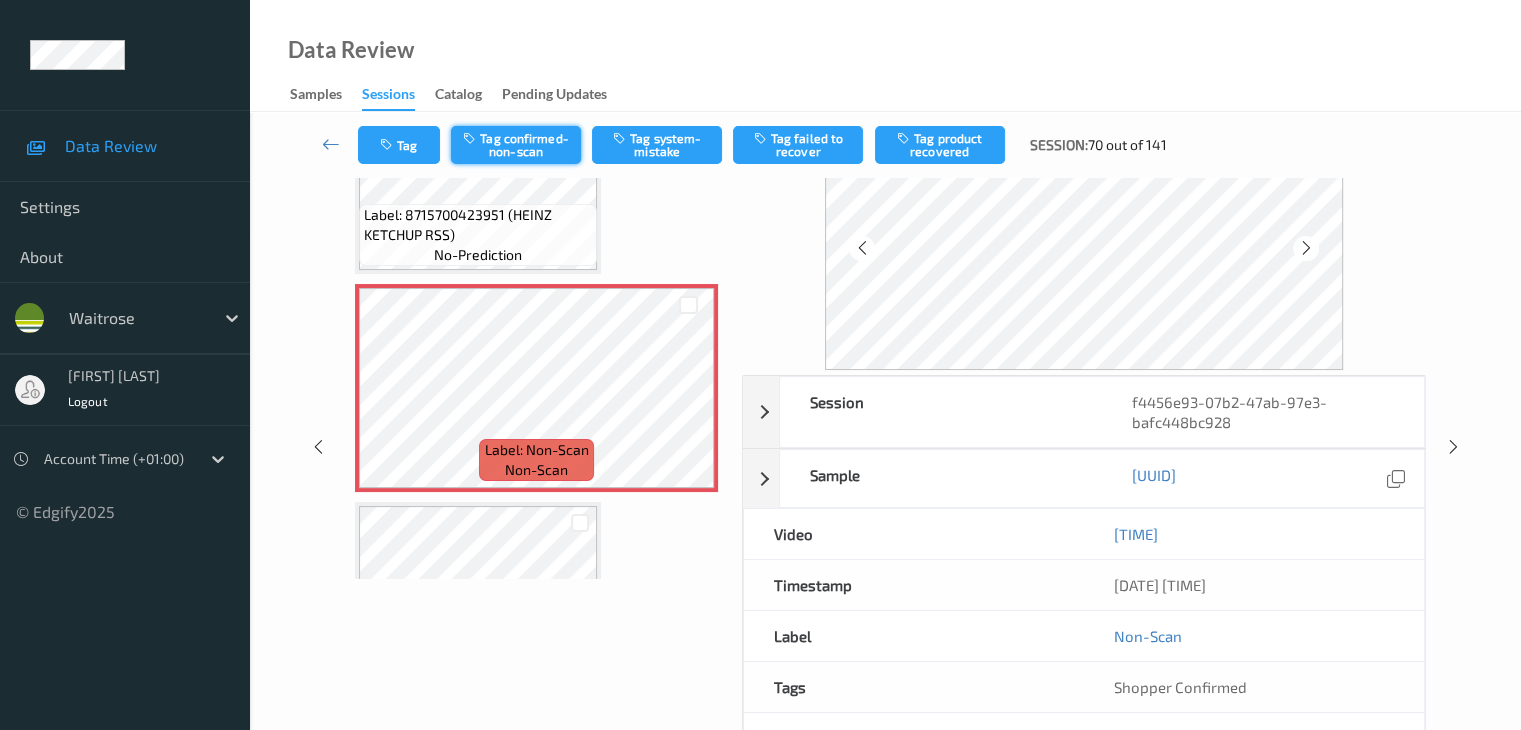 click on "Tag   confirmed-non-scan" at bounding box center (516, 145) 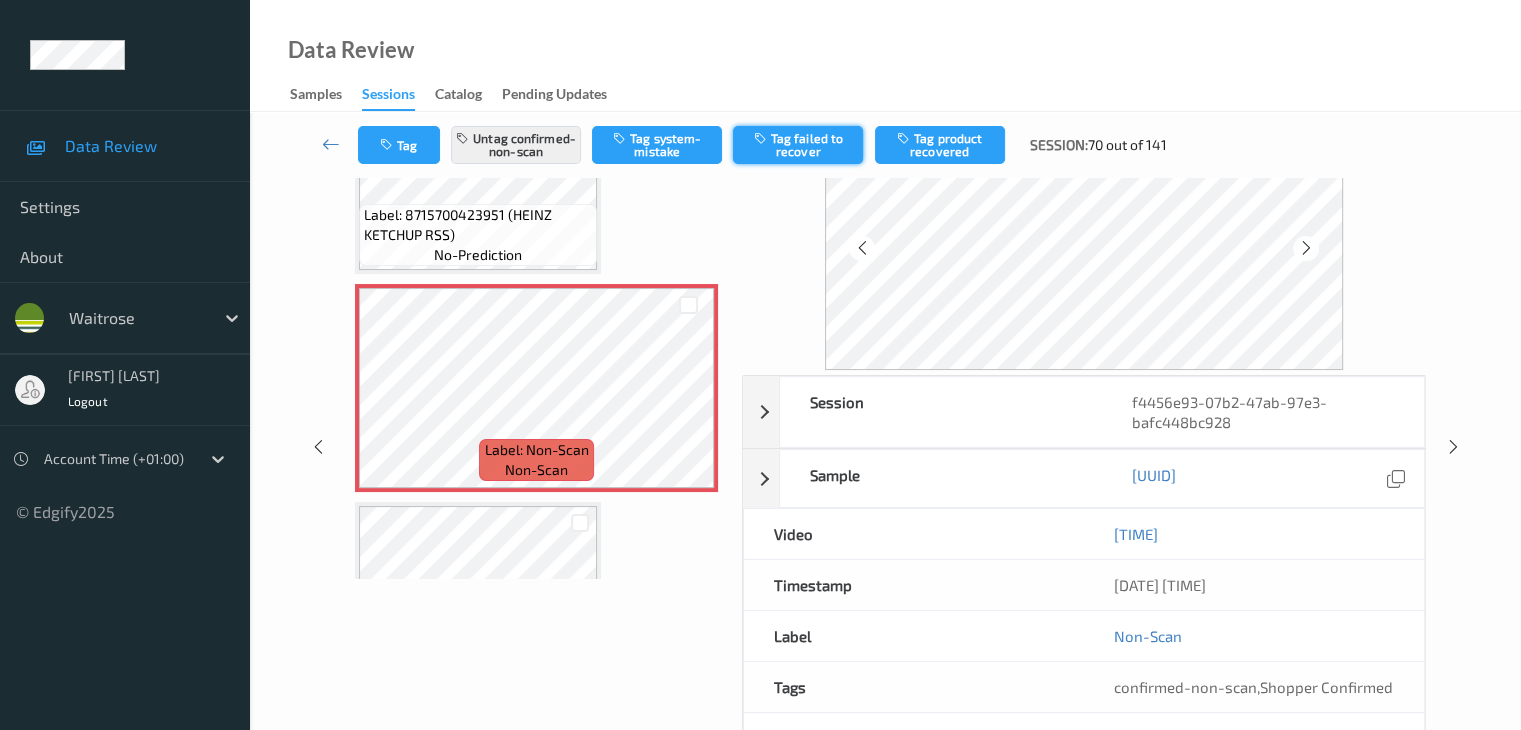 click on "Tag   failed to recover" at bounding box center [798, 145] 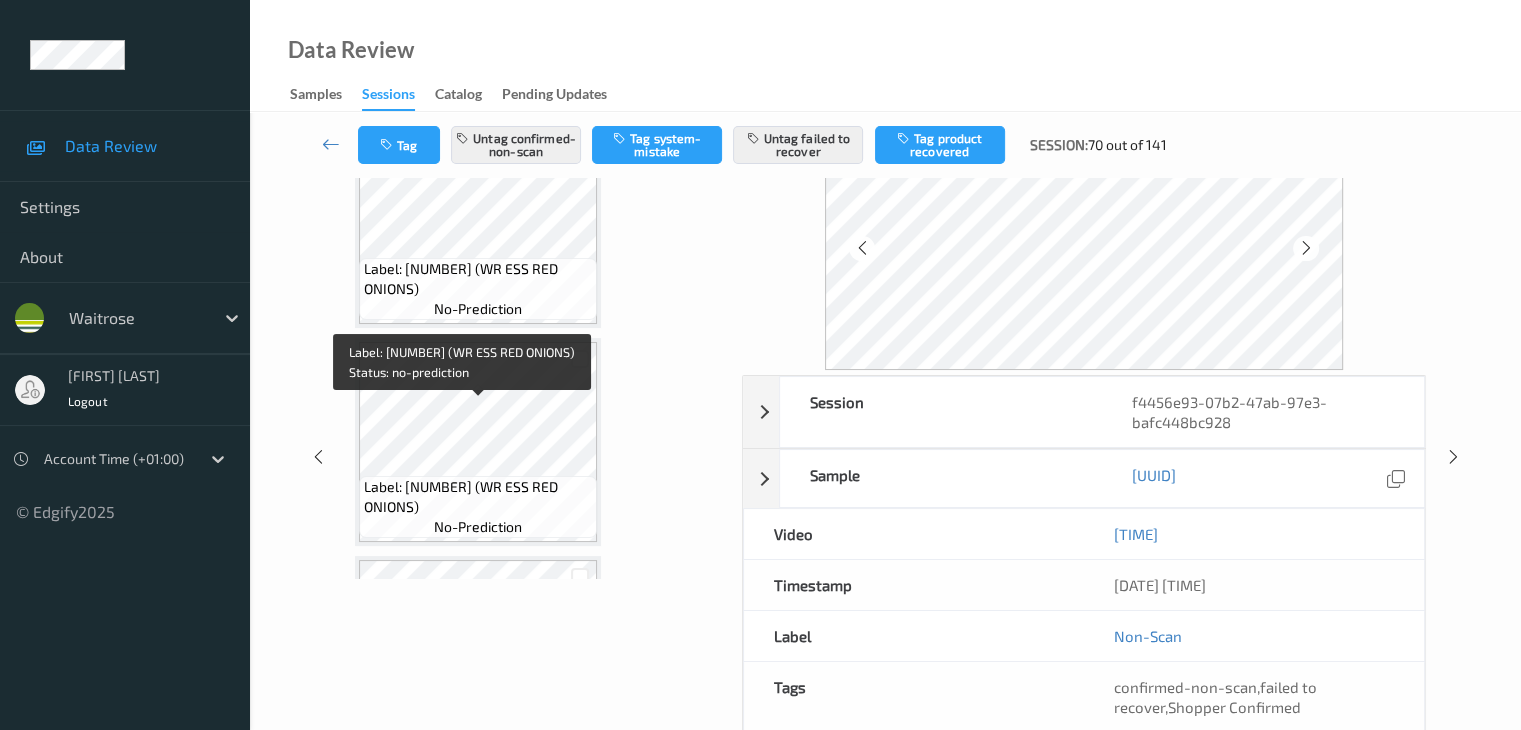 scroll, scrollTop: 1113, scrollLeft: 0, axis: vertical 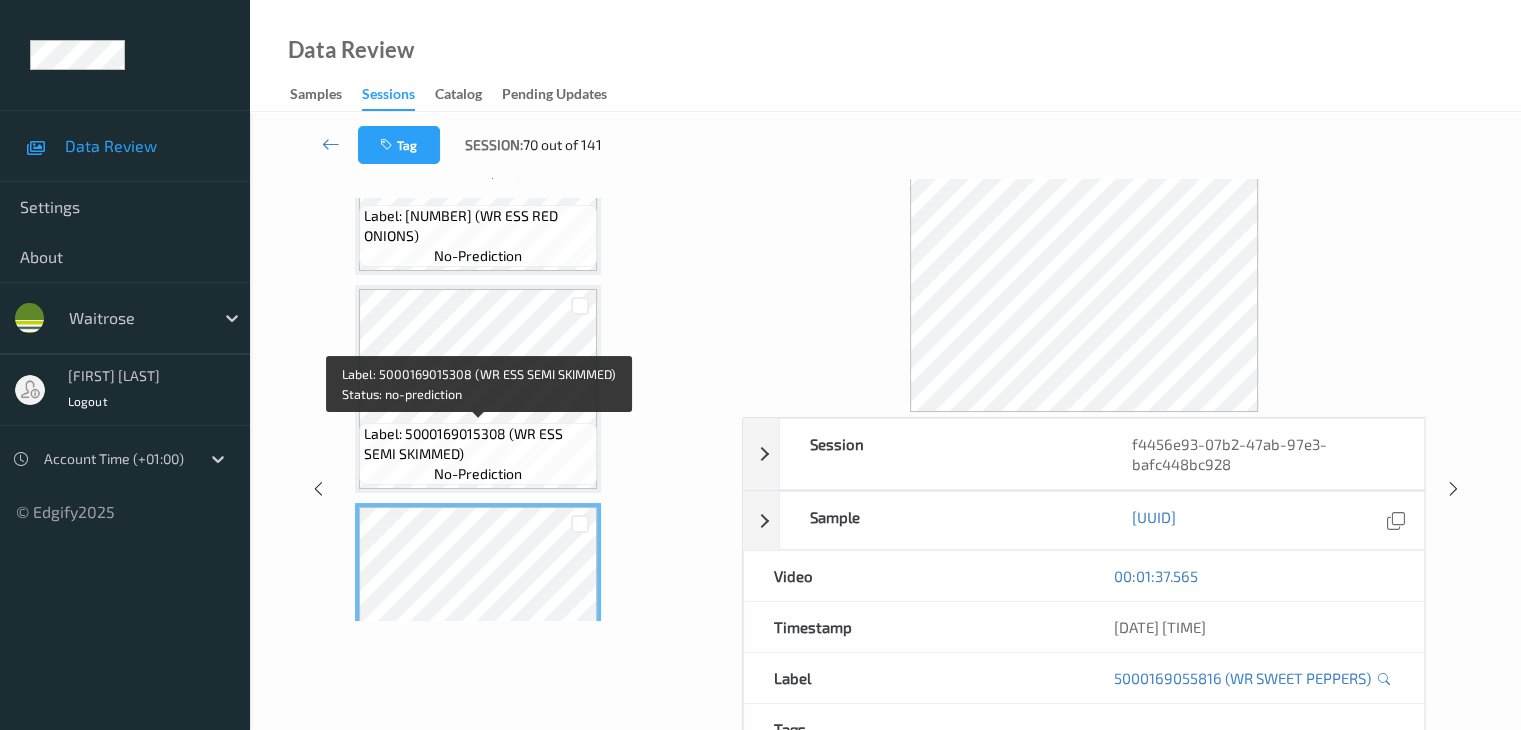 click on "Label: 5000169015308 (WR ESS SEMI SKIMMED)" at bounding box center (478, 444) 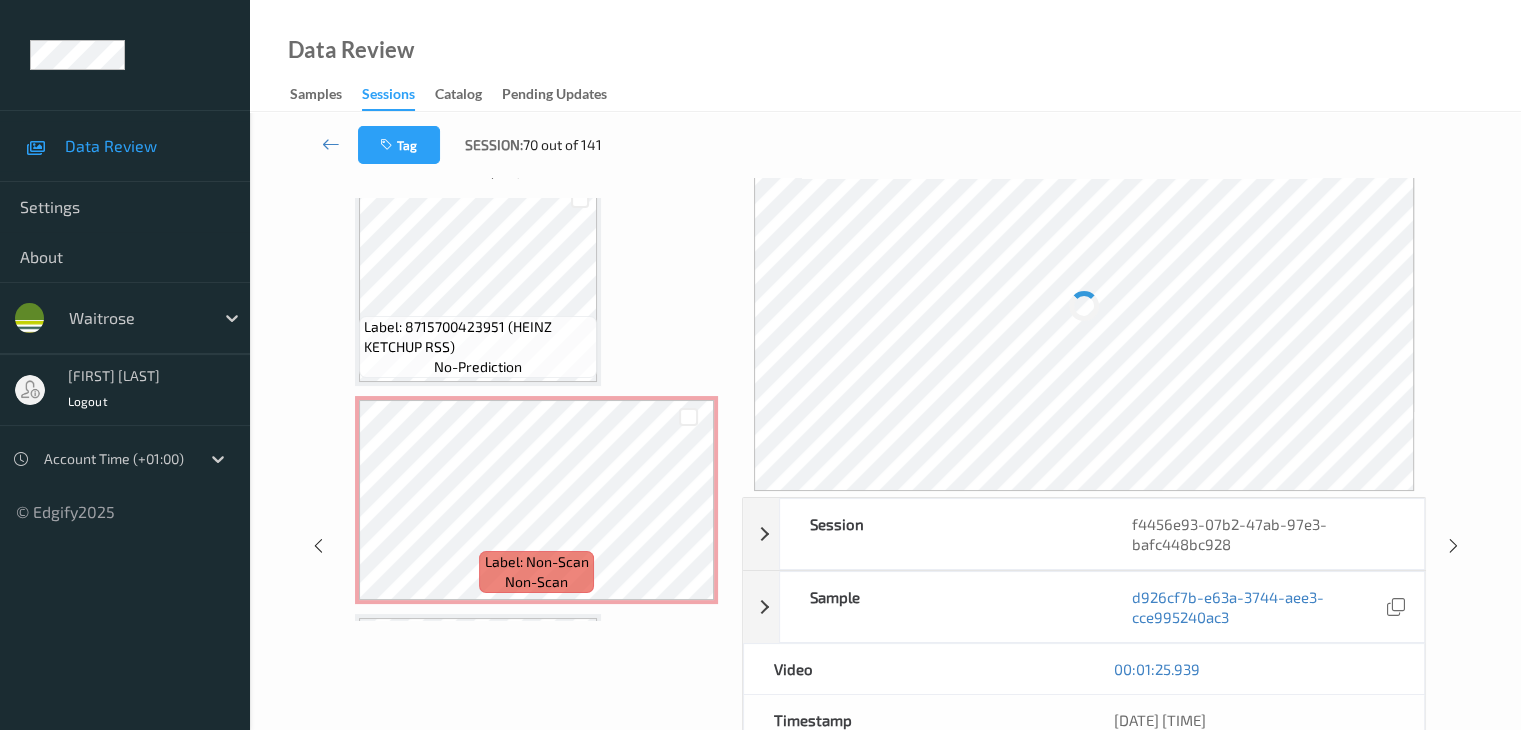 scroll, scrollTop: 0, scrollLeft: 0, axis: both 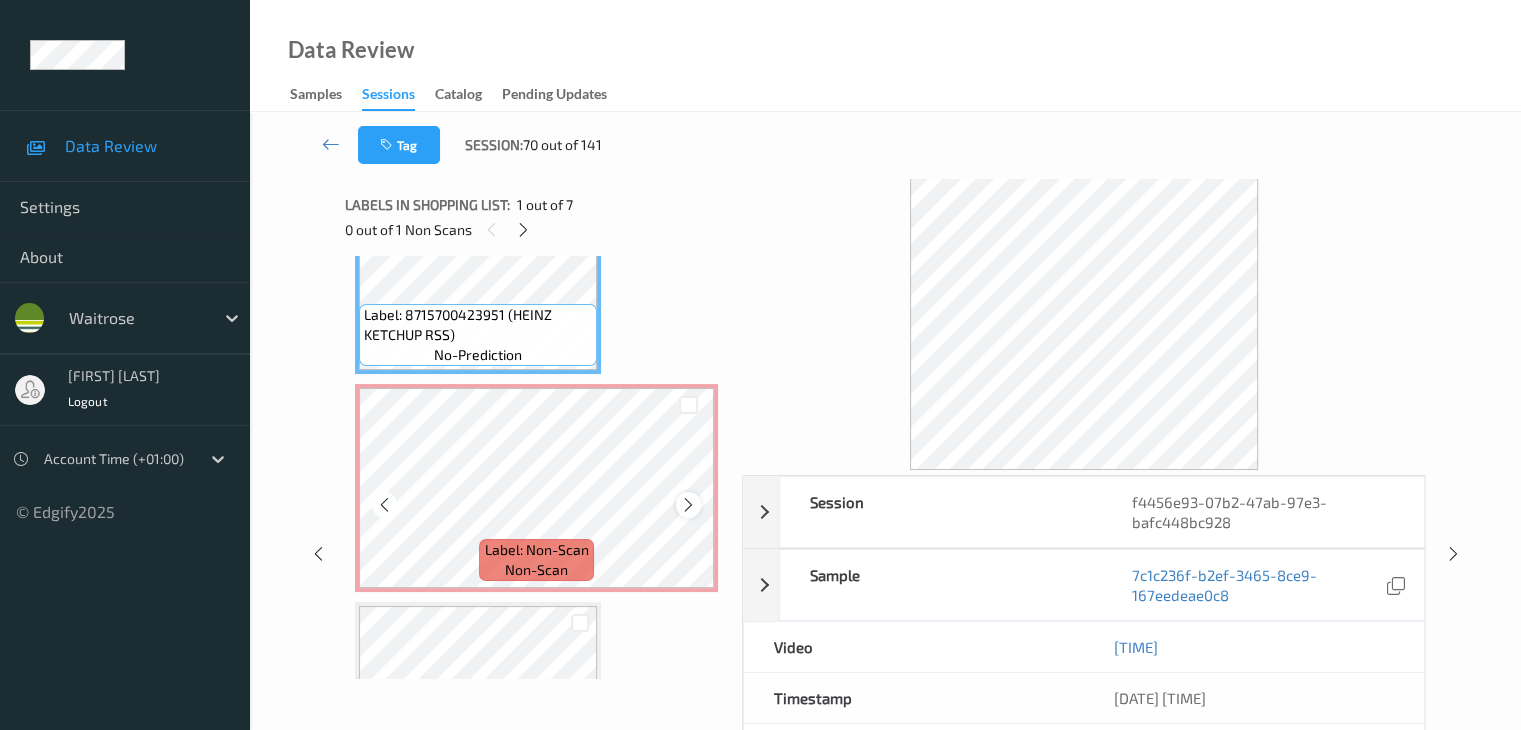 click at bounding box center [688, 504] 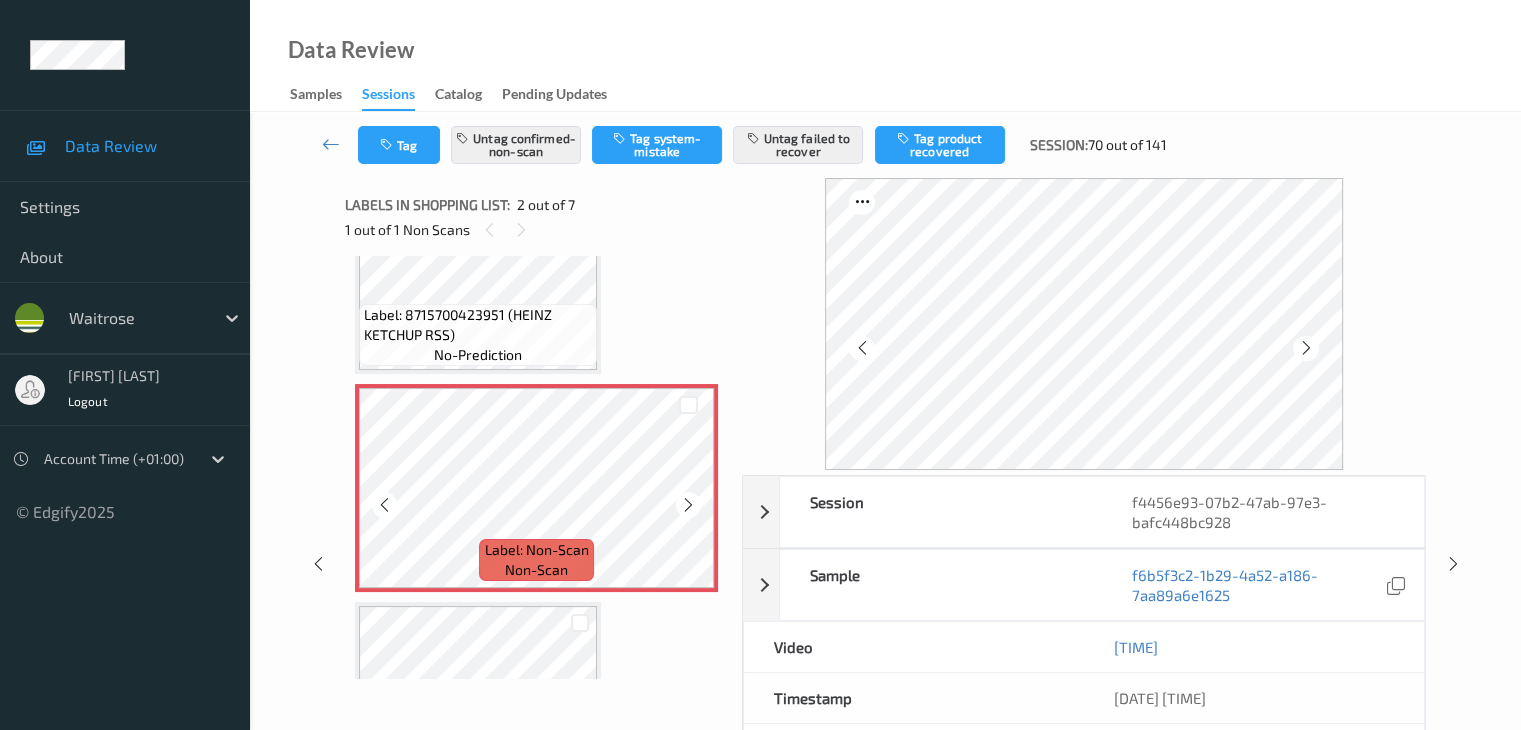 click at bounding box center [688, 504] 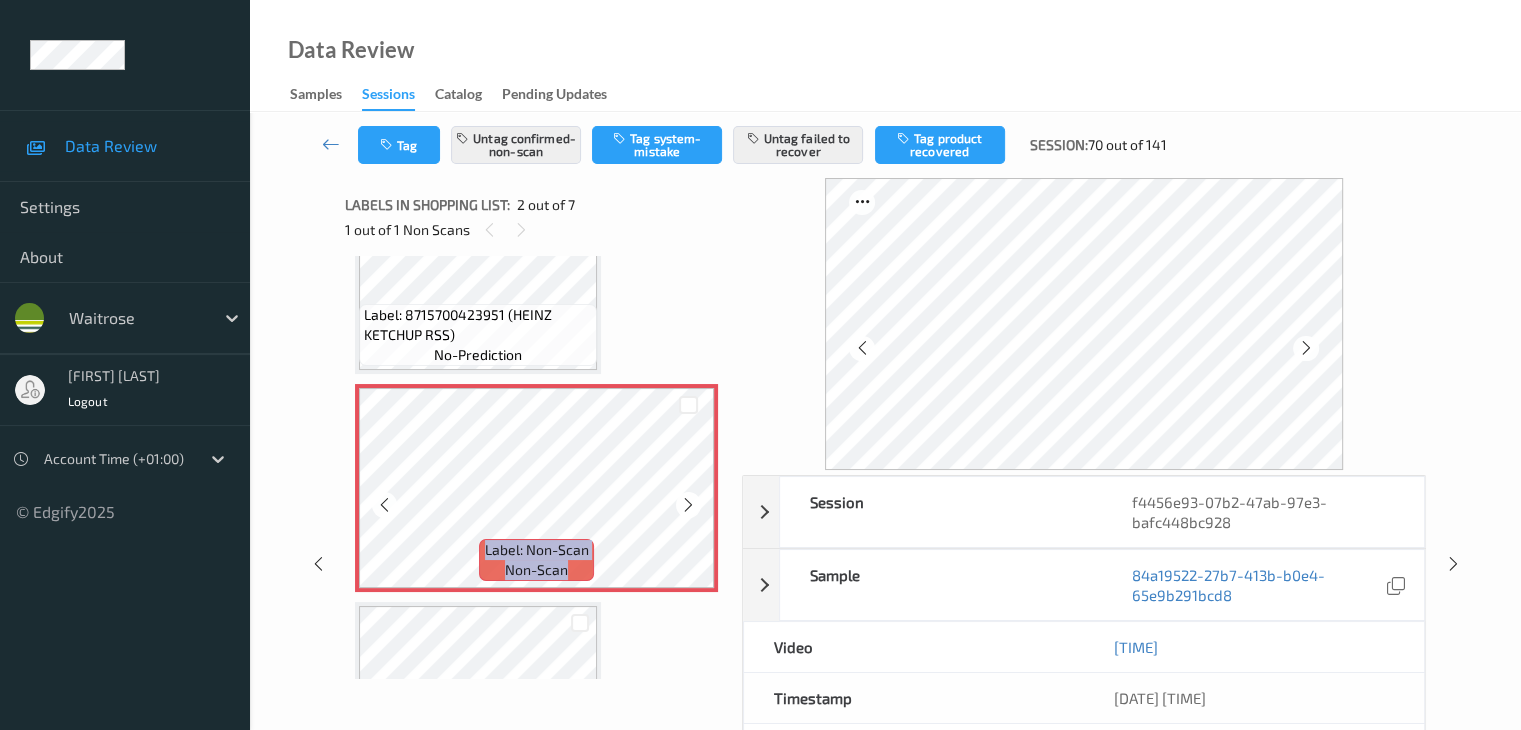 click at bounding box center [688, 504] 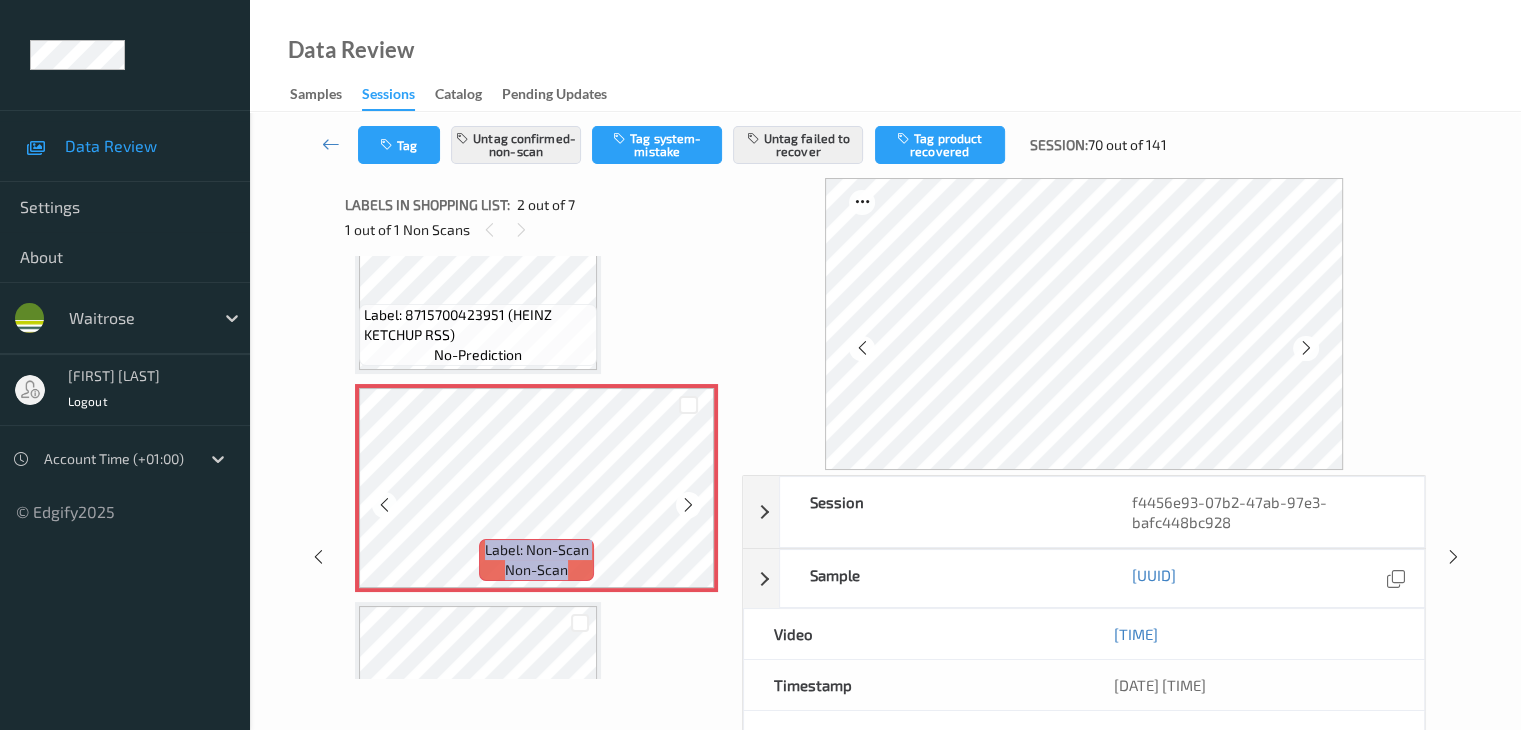 click at bounding box center [688, 504] 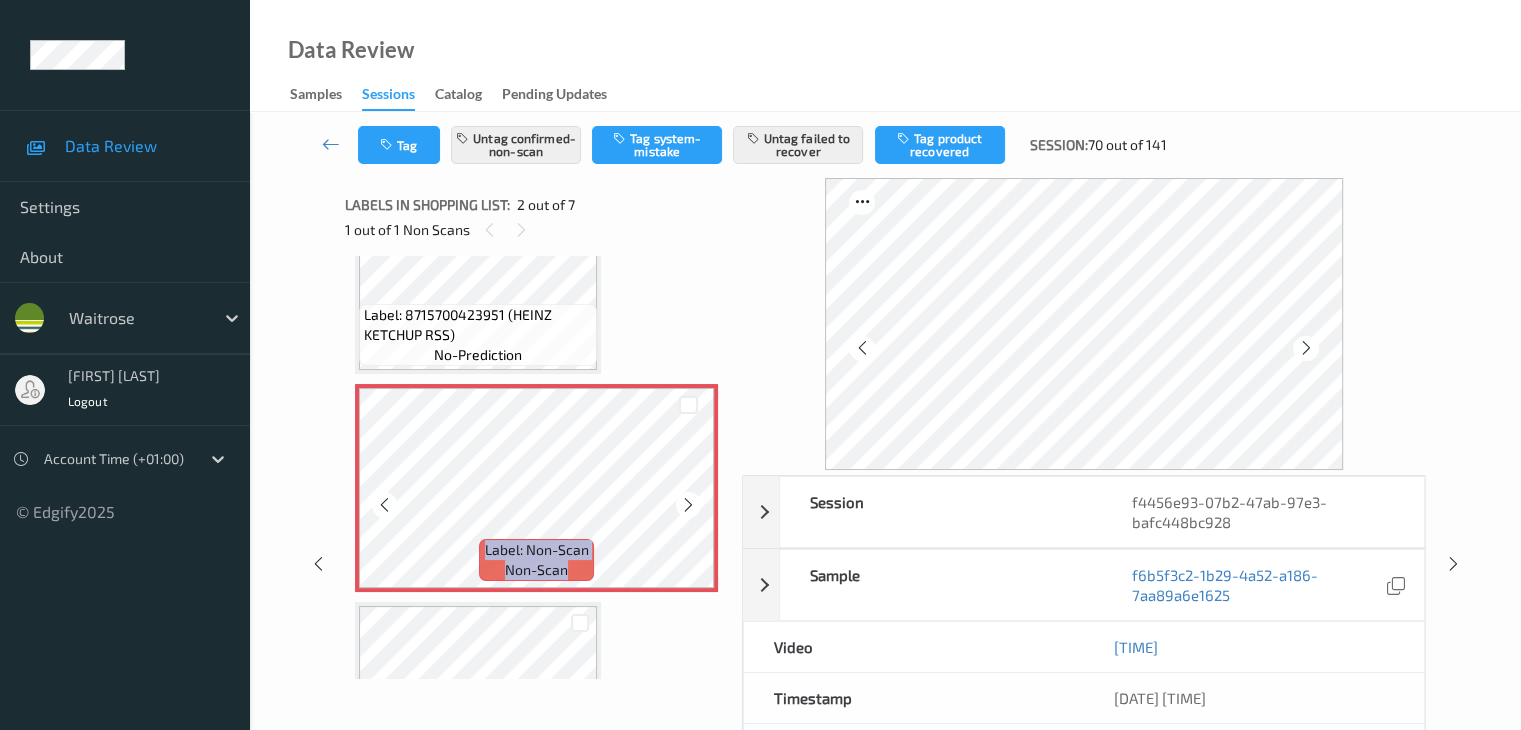 click at bounding box center (688, 504) 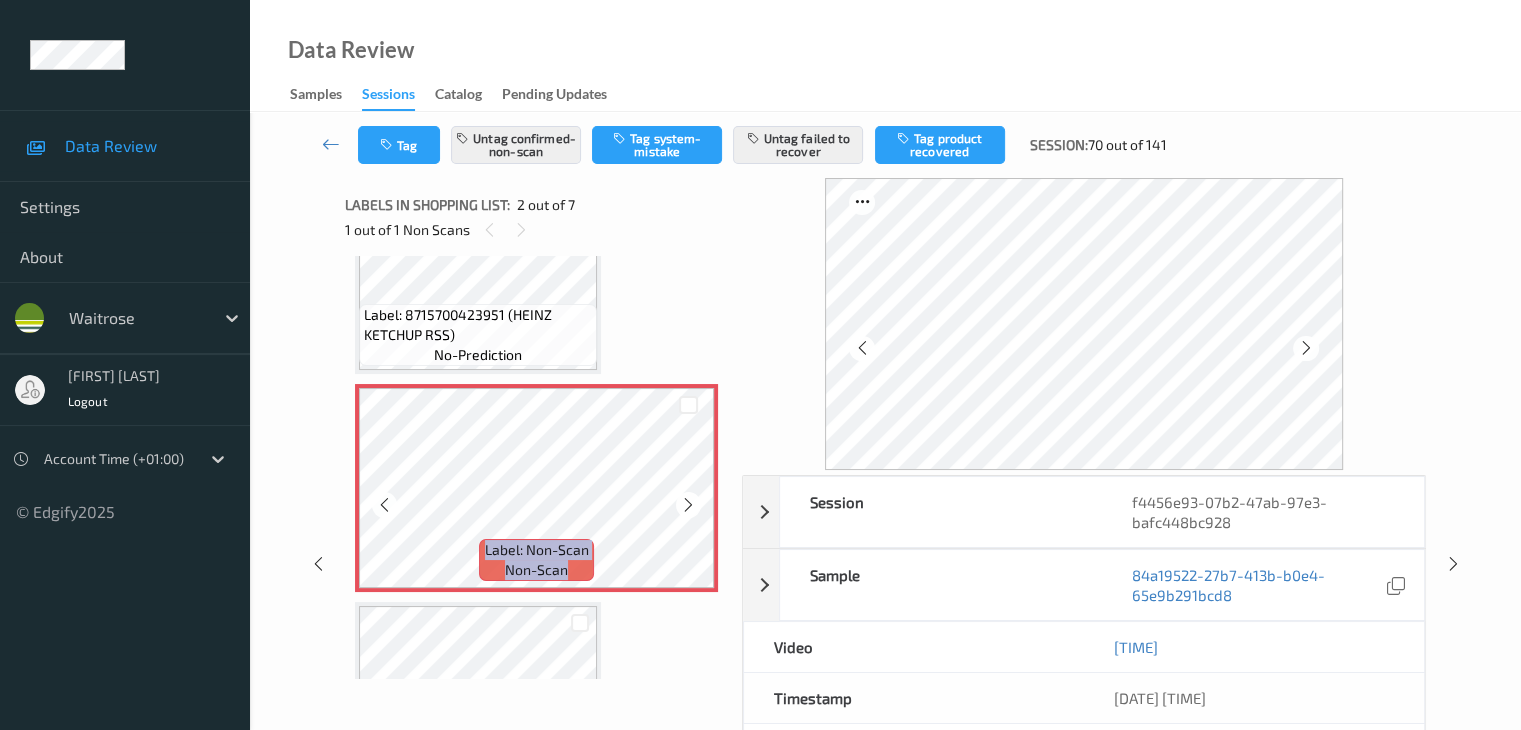 click at bounding box center [688, 504] 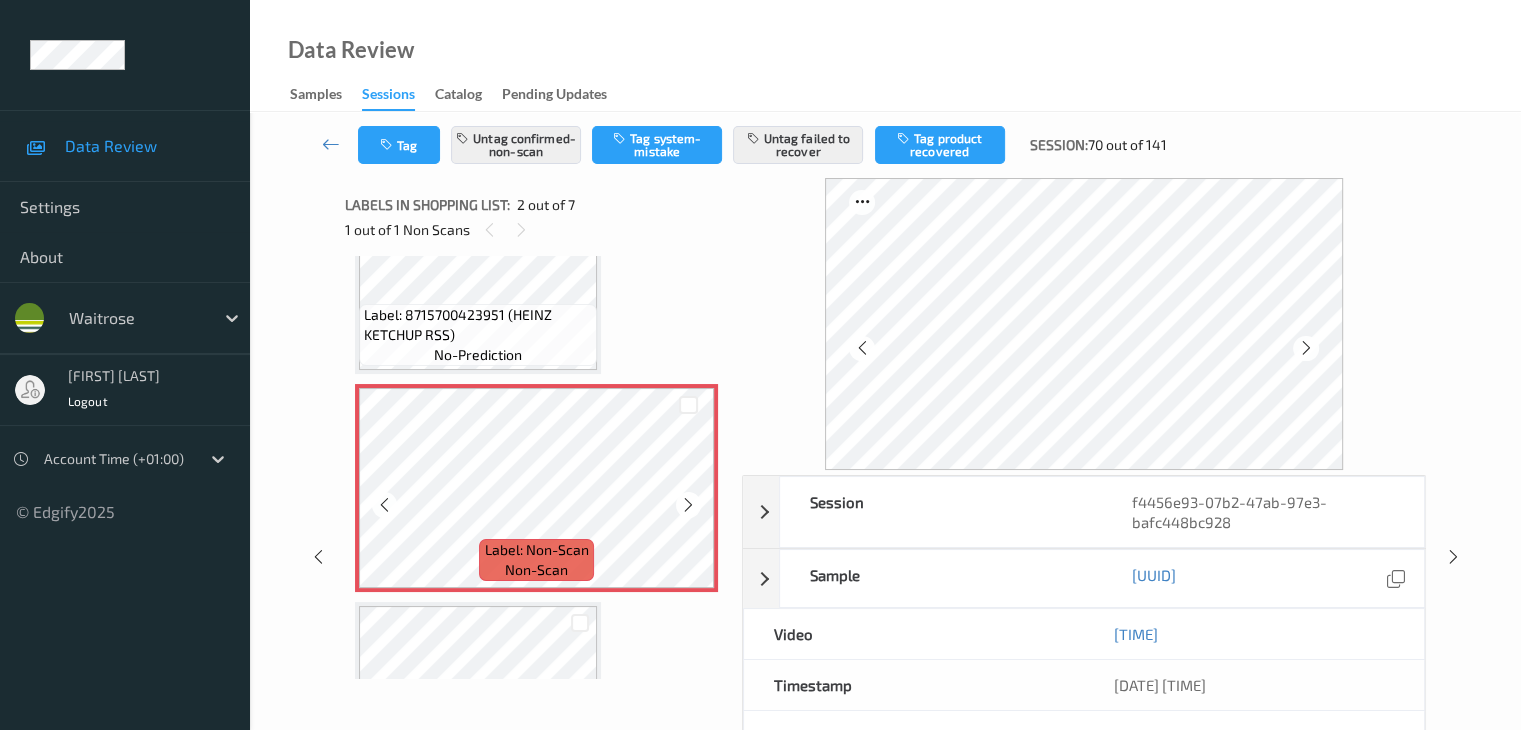 click at bounding box center [688, 504] 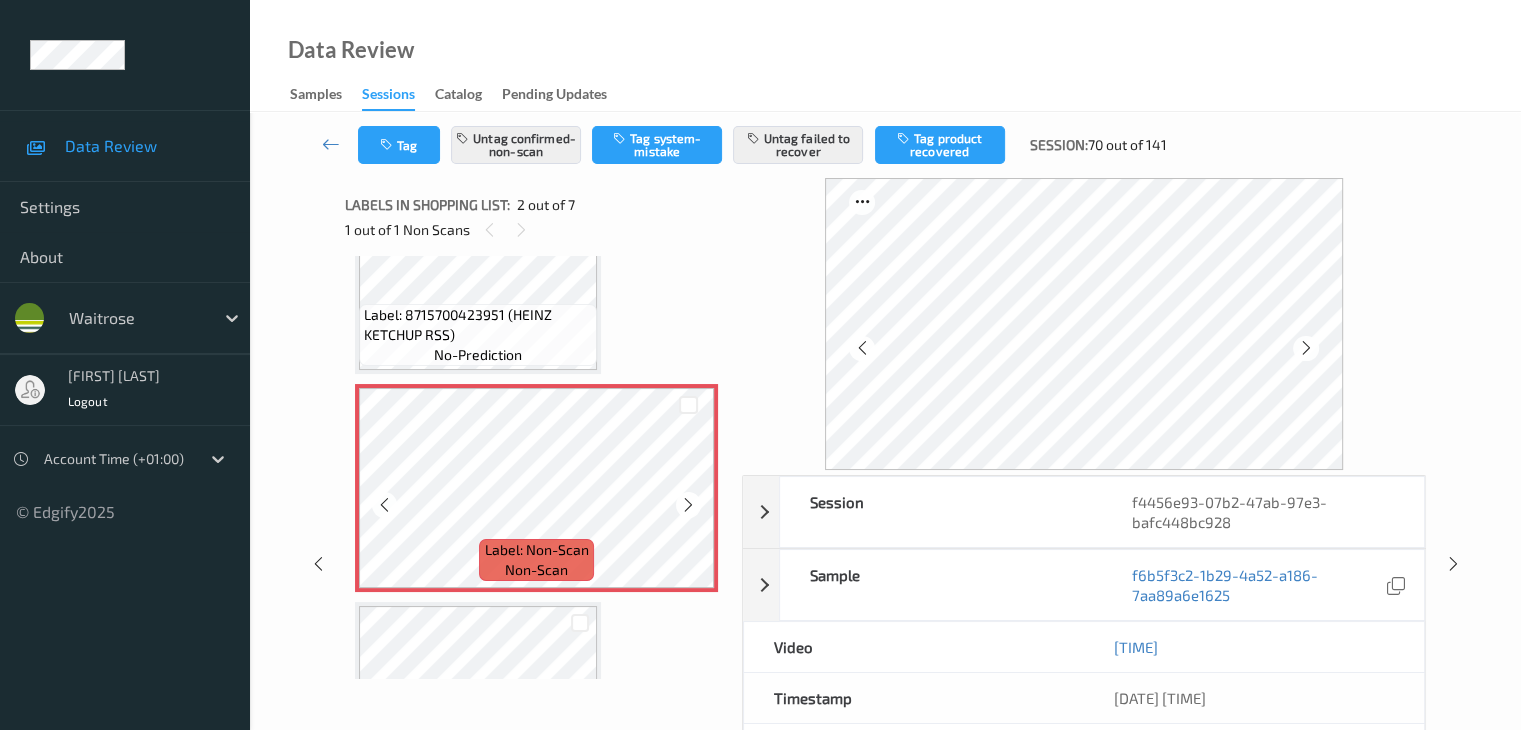 click at bounding box center [688, 504] 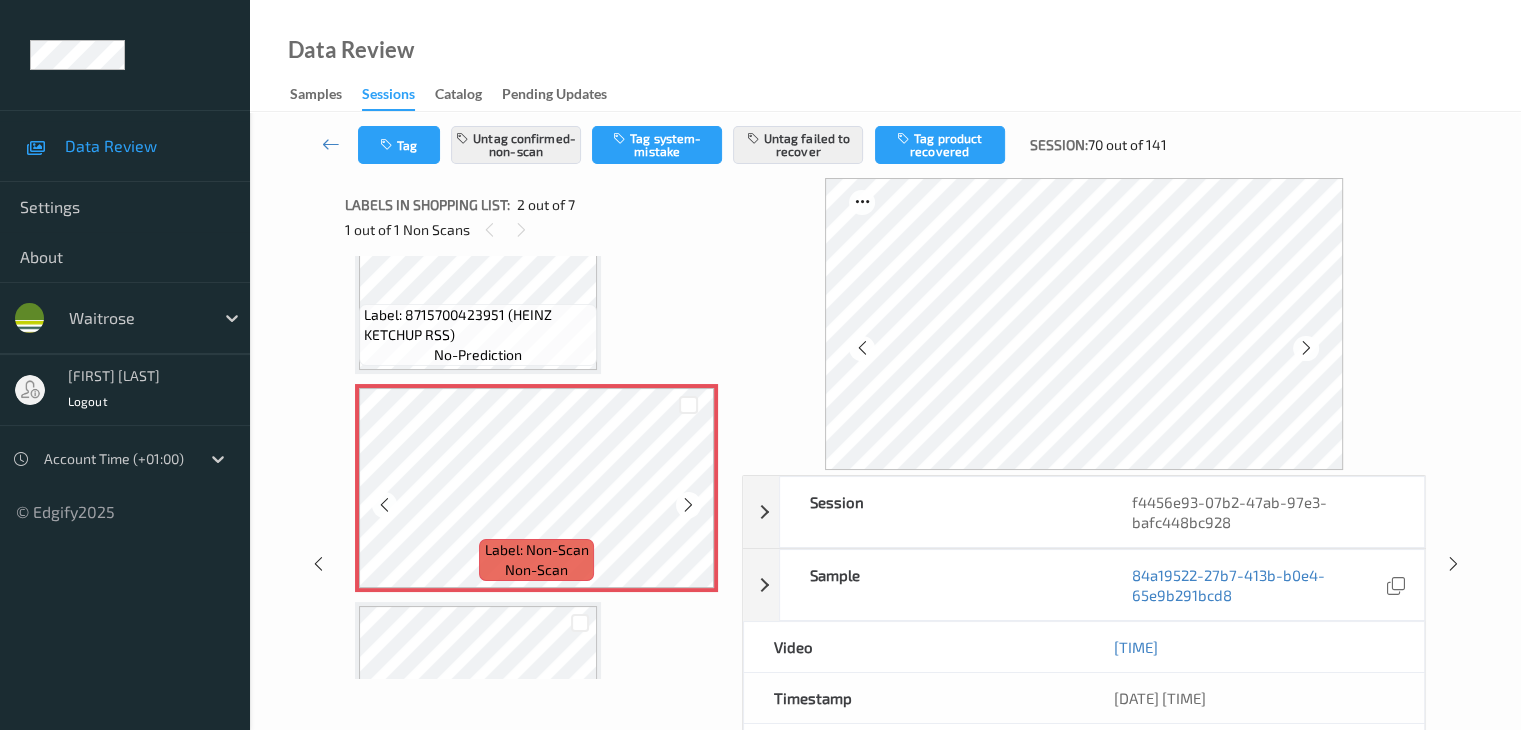 click at bounding box center [688, 504] 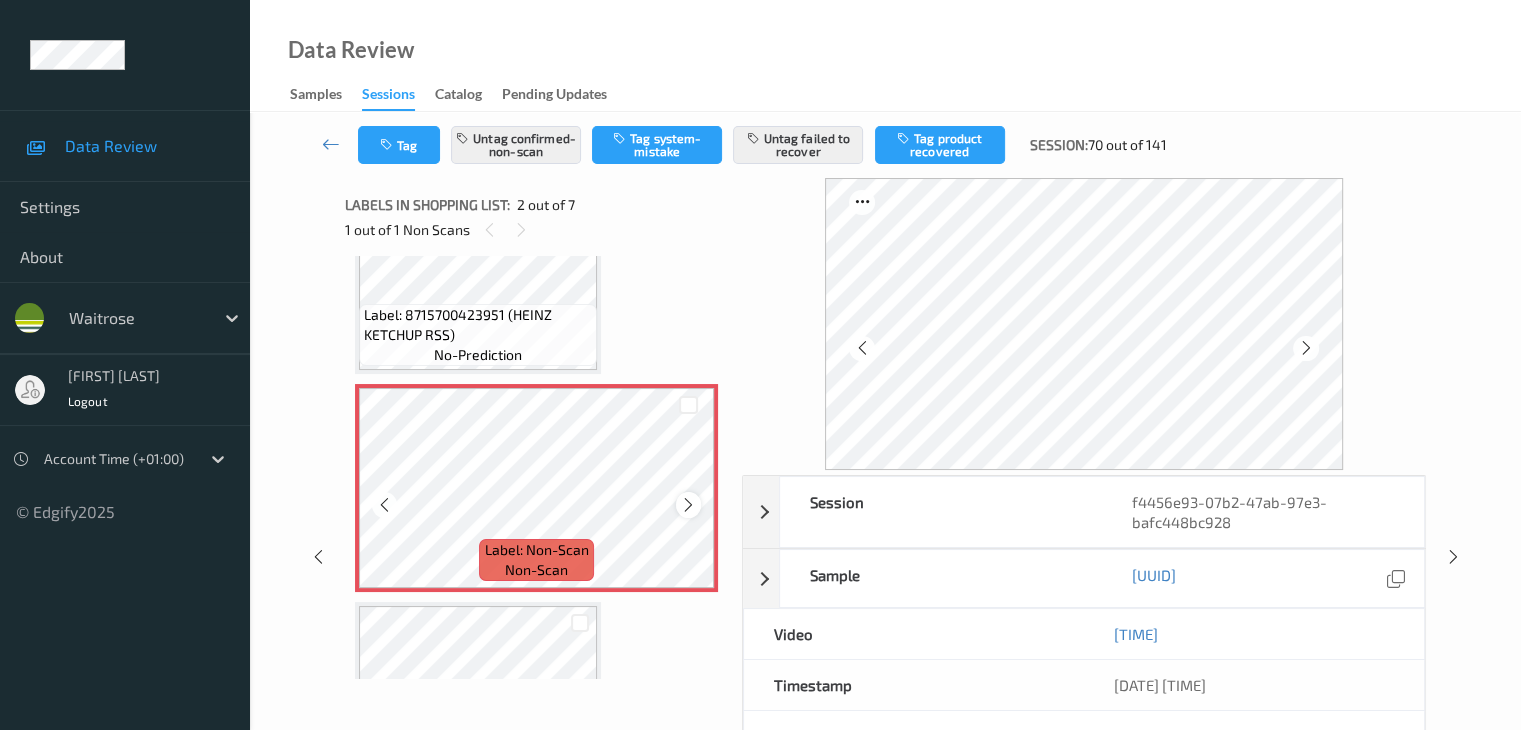 click at bounding box center (688, 504) 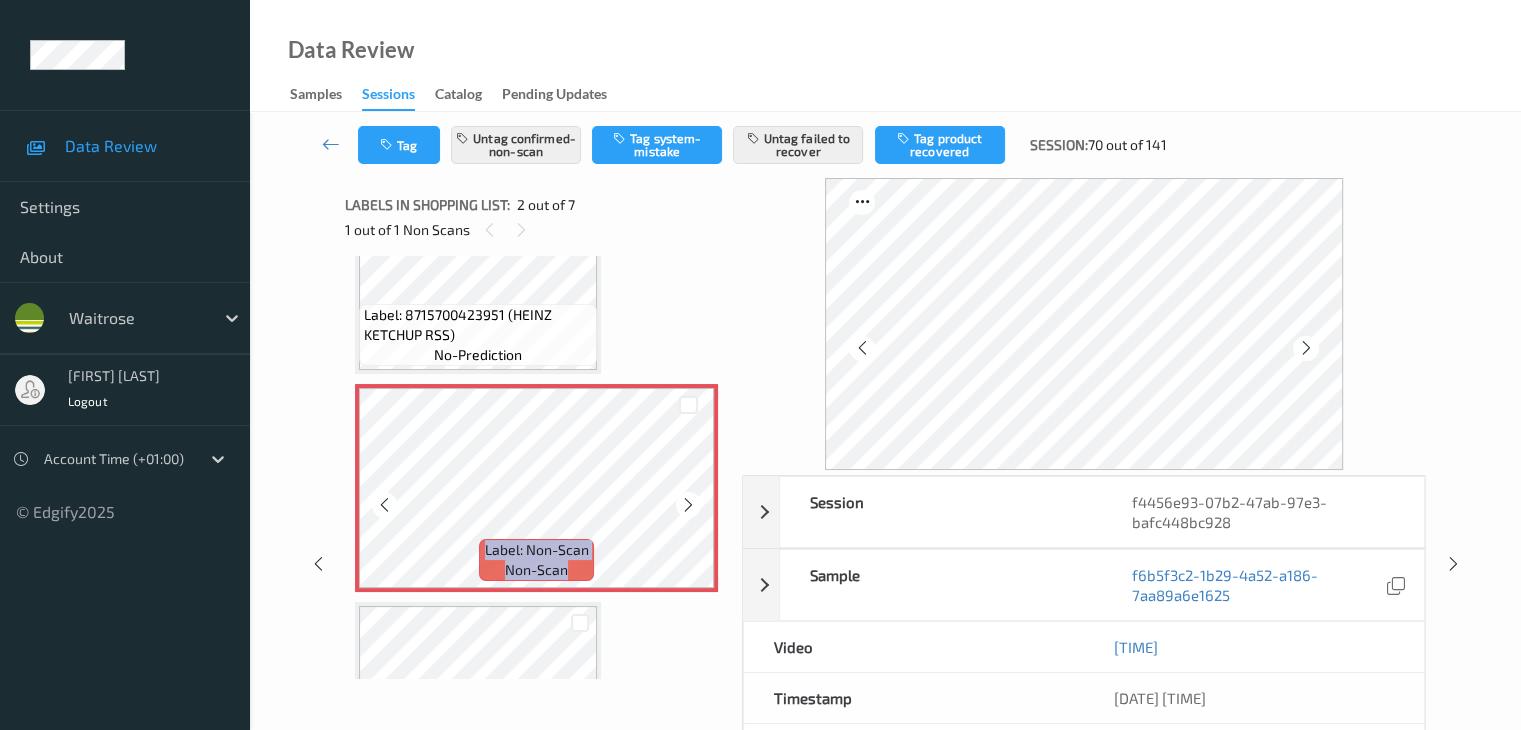 click at bounding box center [688, 504] 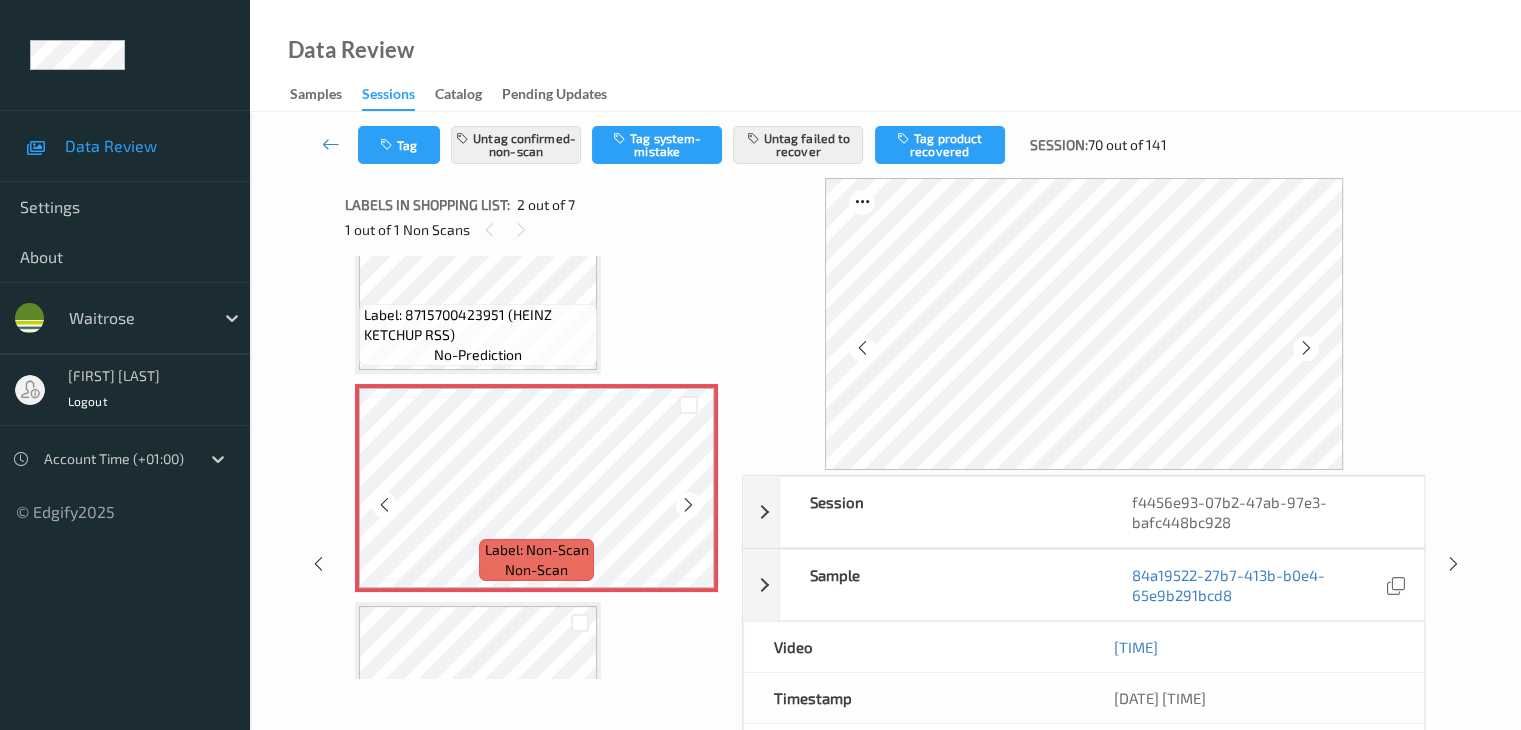 click at bounding box center [688, 504] 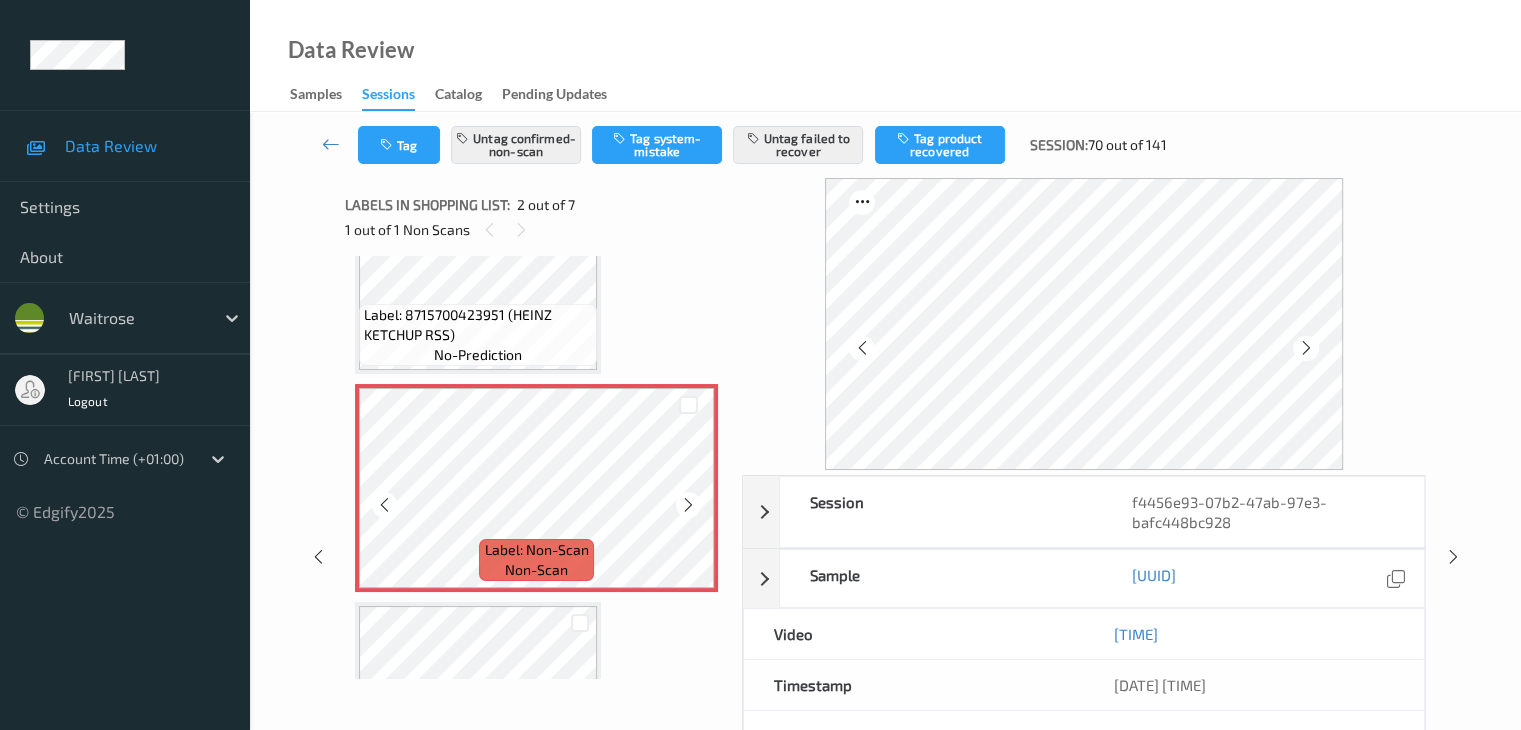 click at bounding box center [688, 504] 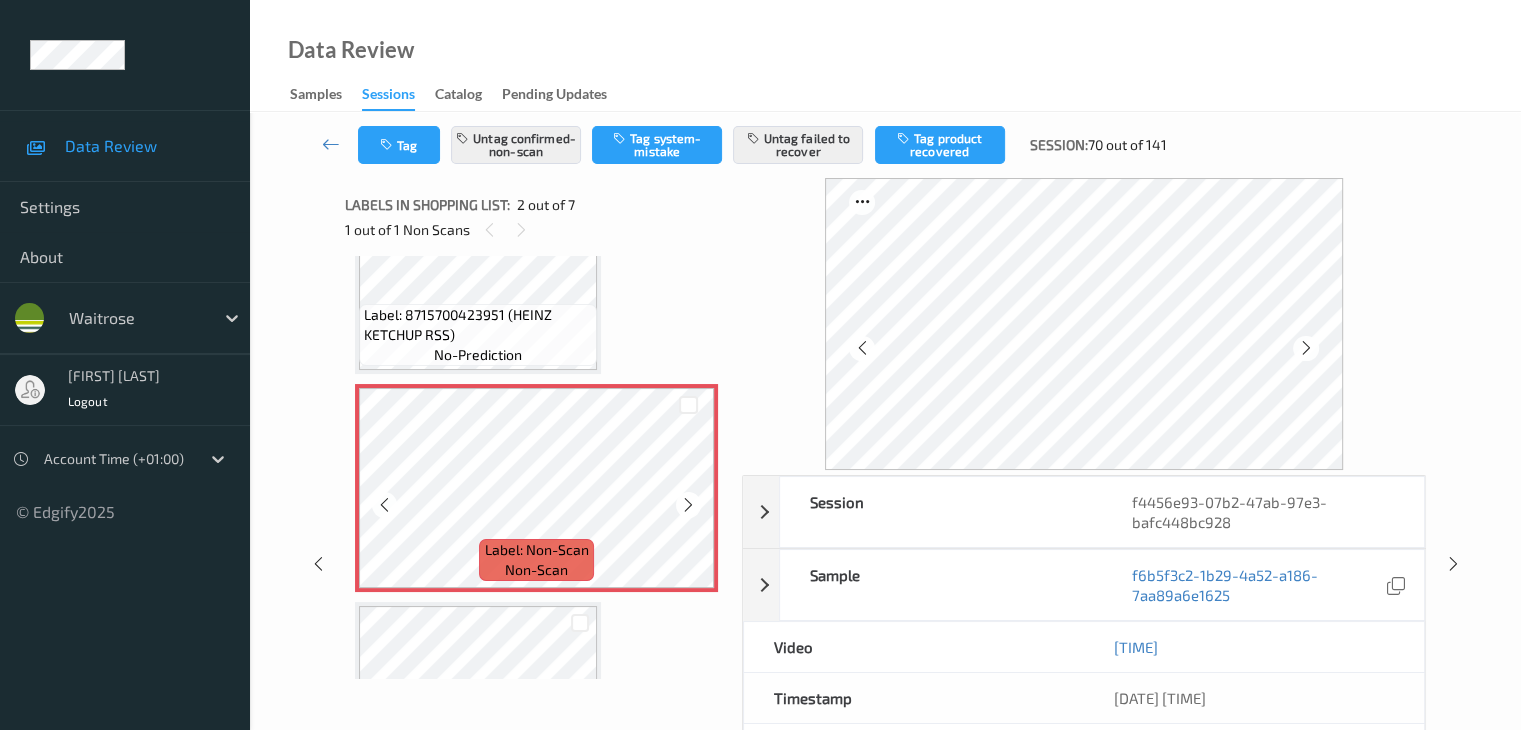 click at bounding box center [688, 504] 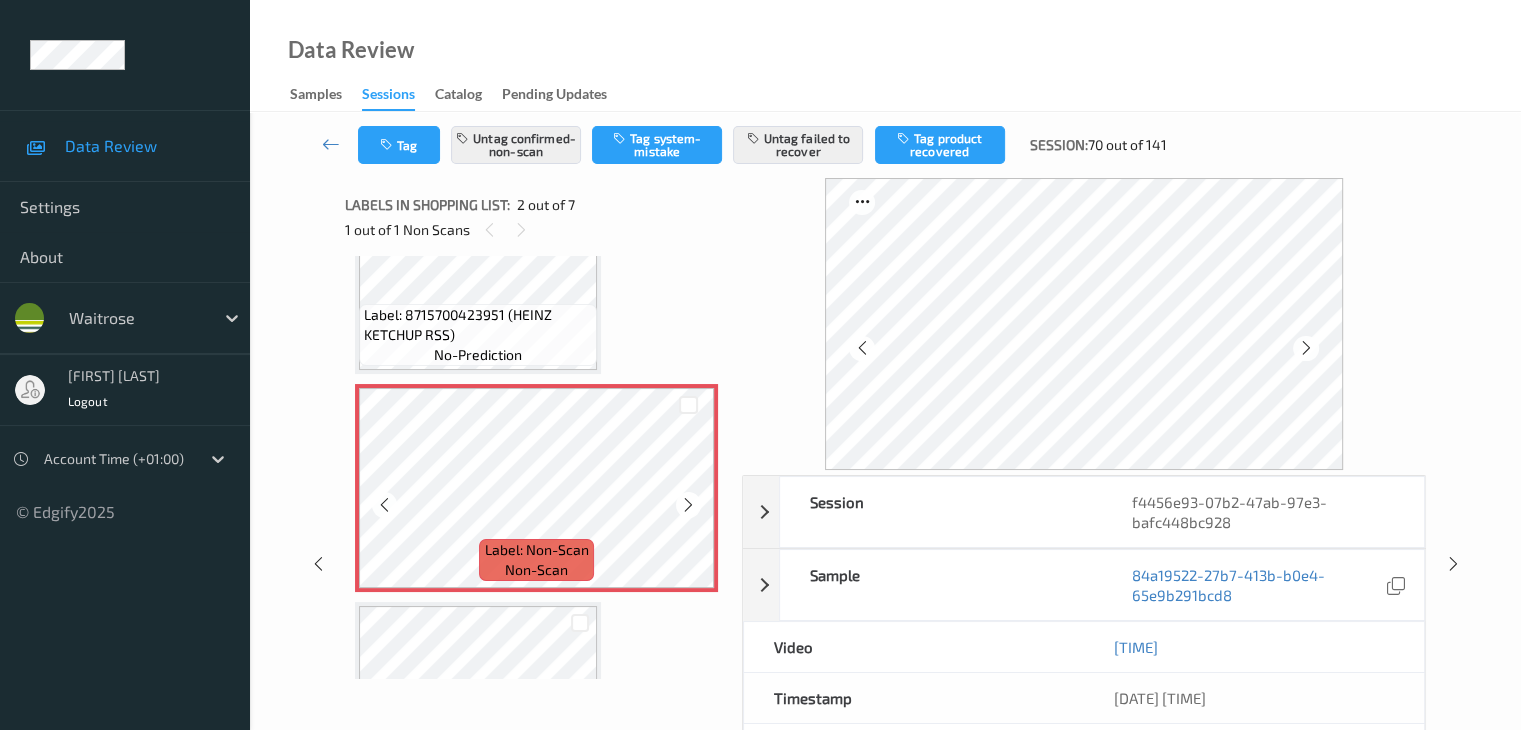 click at bounding box center [688, 504] 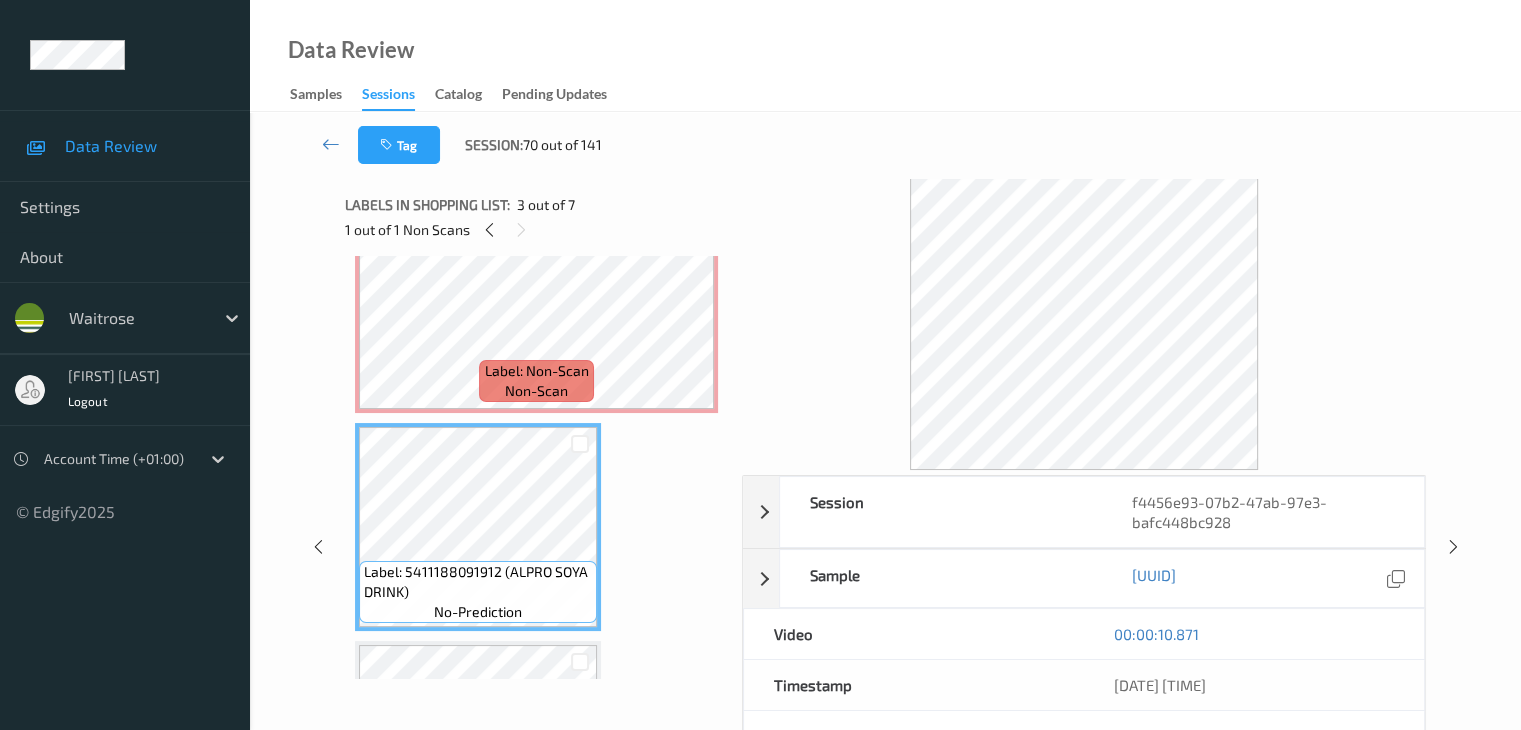 scroll, scrollTop: 300, scrollLeft: 0, axis: vertical 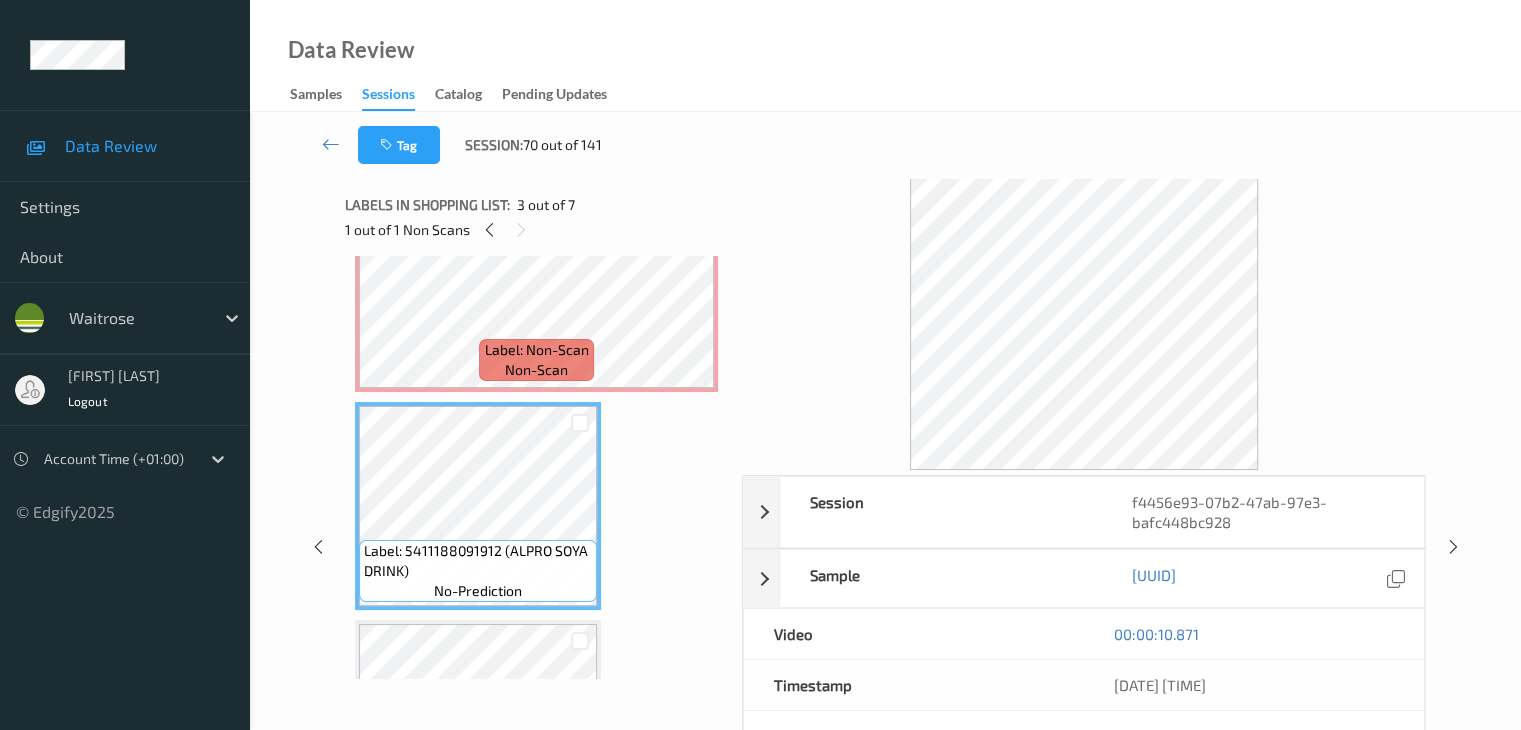 click at bounding box center (580, 640) 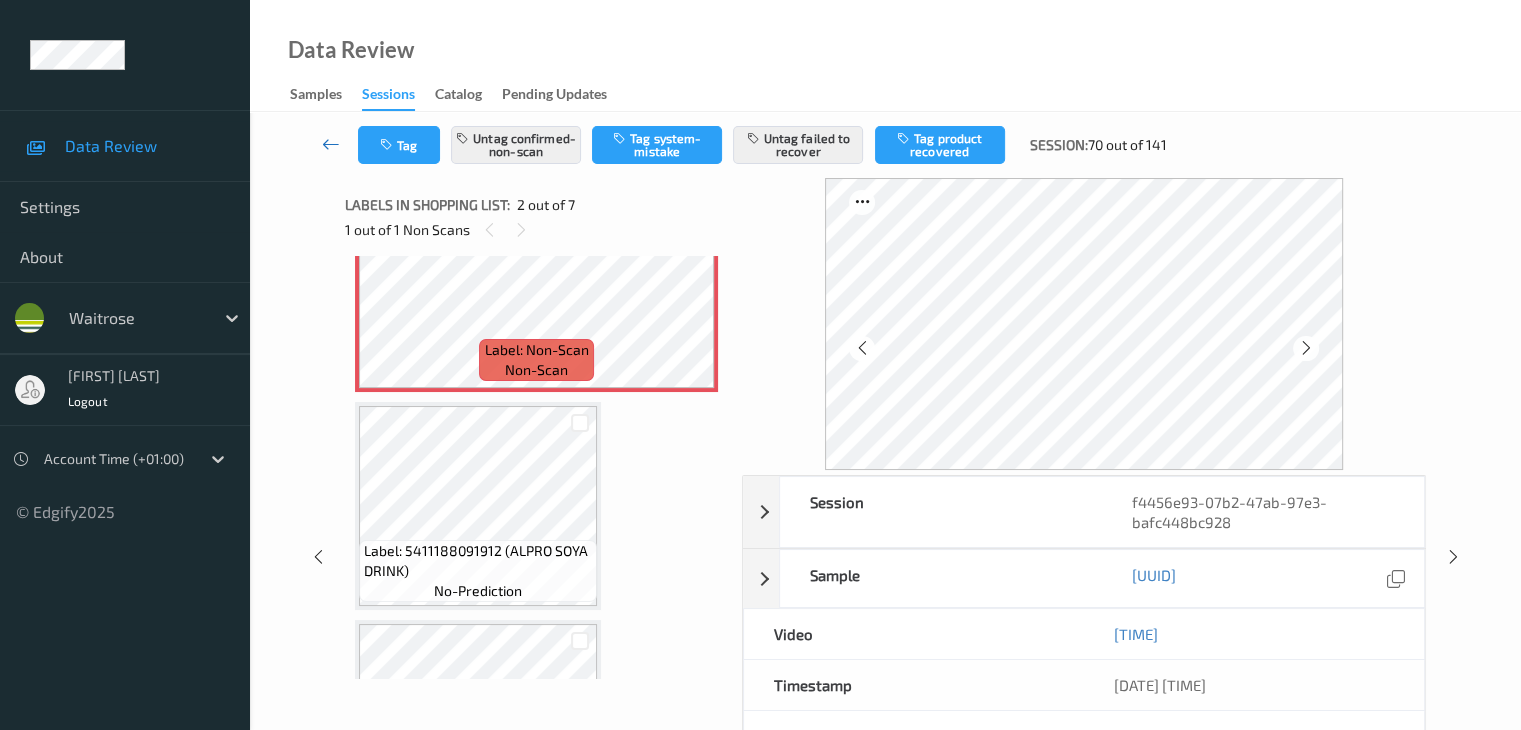click at bounding box center [331, 144] 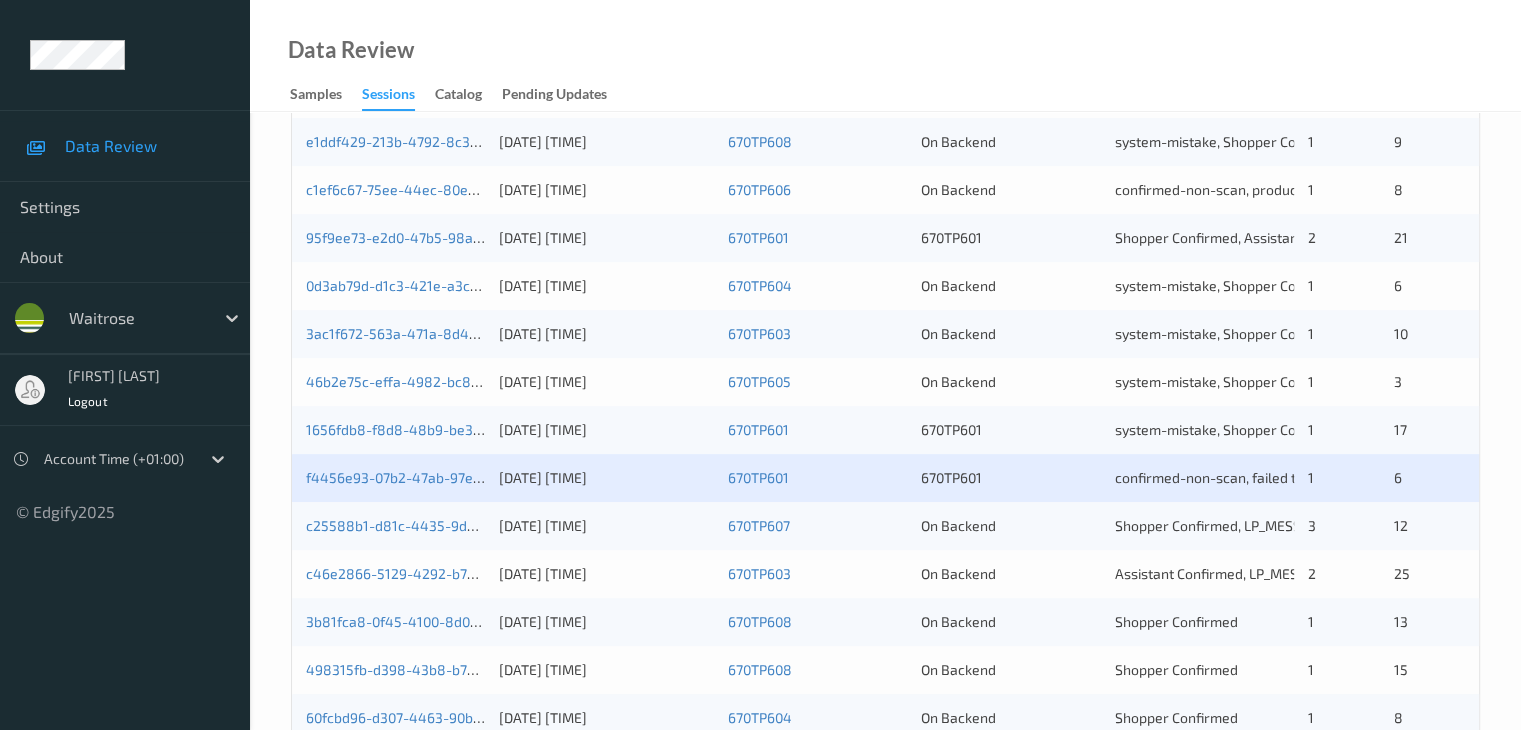 scroll, scrollTop: 700, scrollLeft: 0, axis: vertical 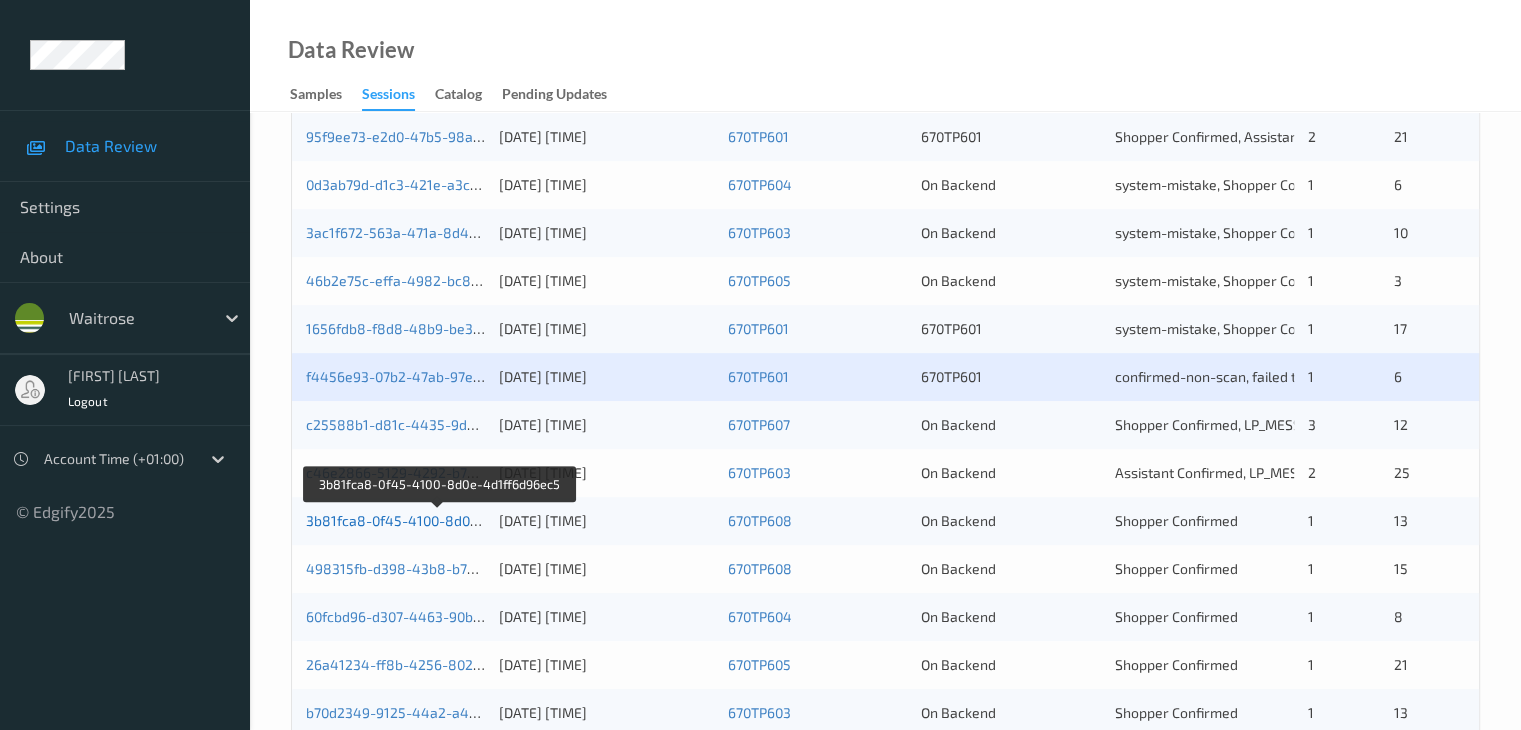 click on "3b81fca8-0f45-4100-8d0e-4d1ff6d96ec5" at bounding box center [439, 520] 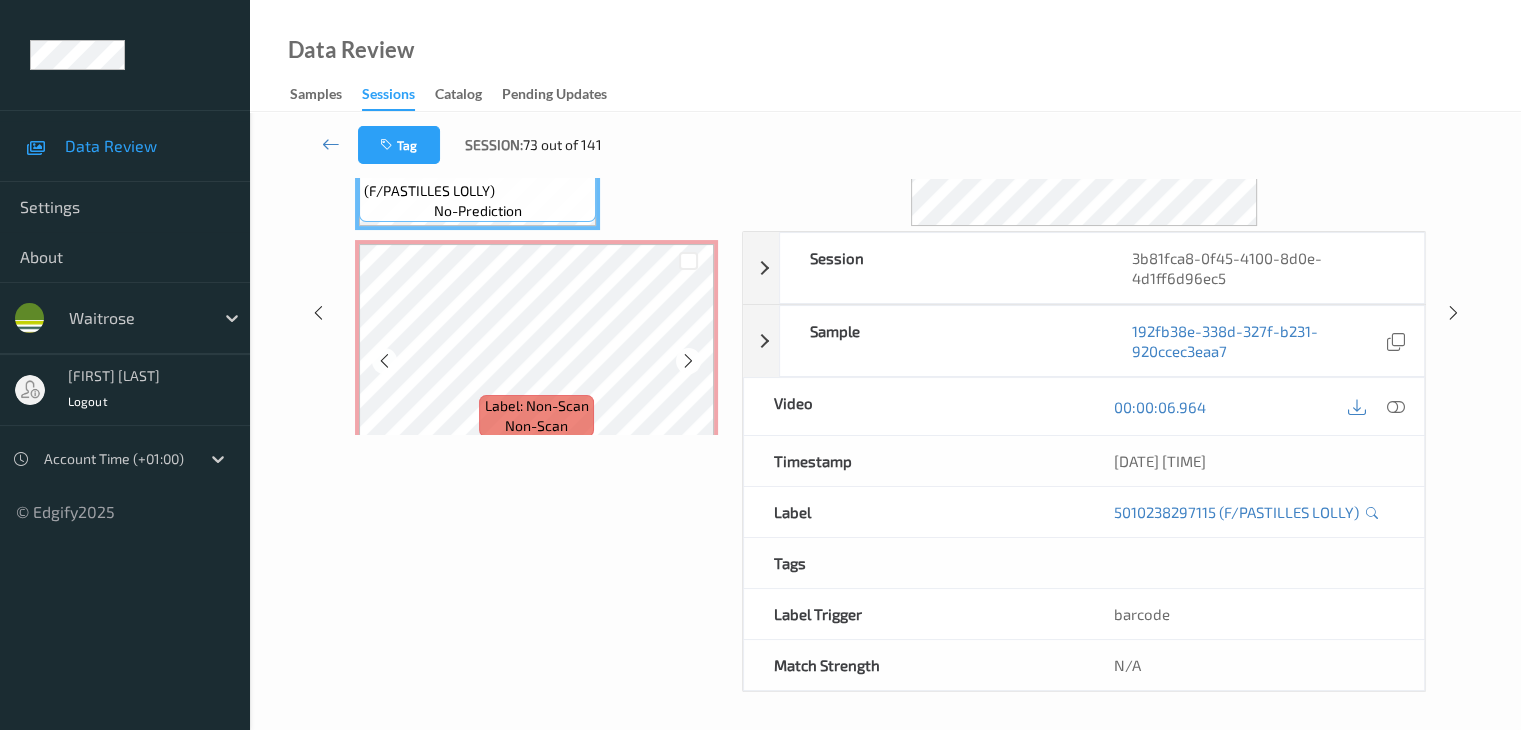 scroll, scrollTop: 0, scrollLeft: 0, axis: both 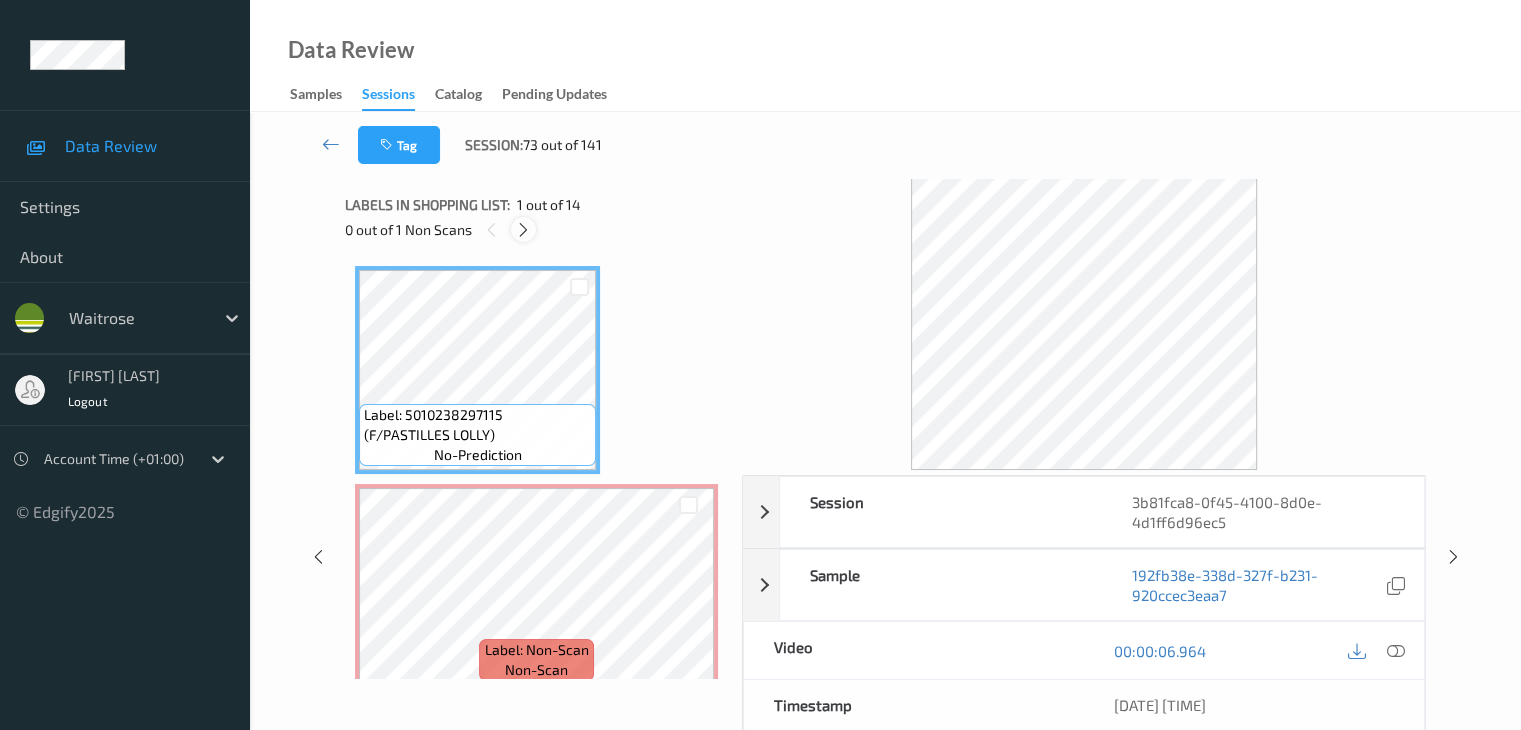 click at bounding box center (523, 230) 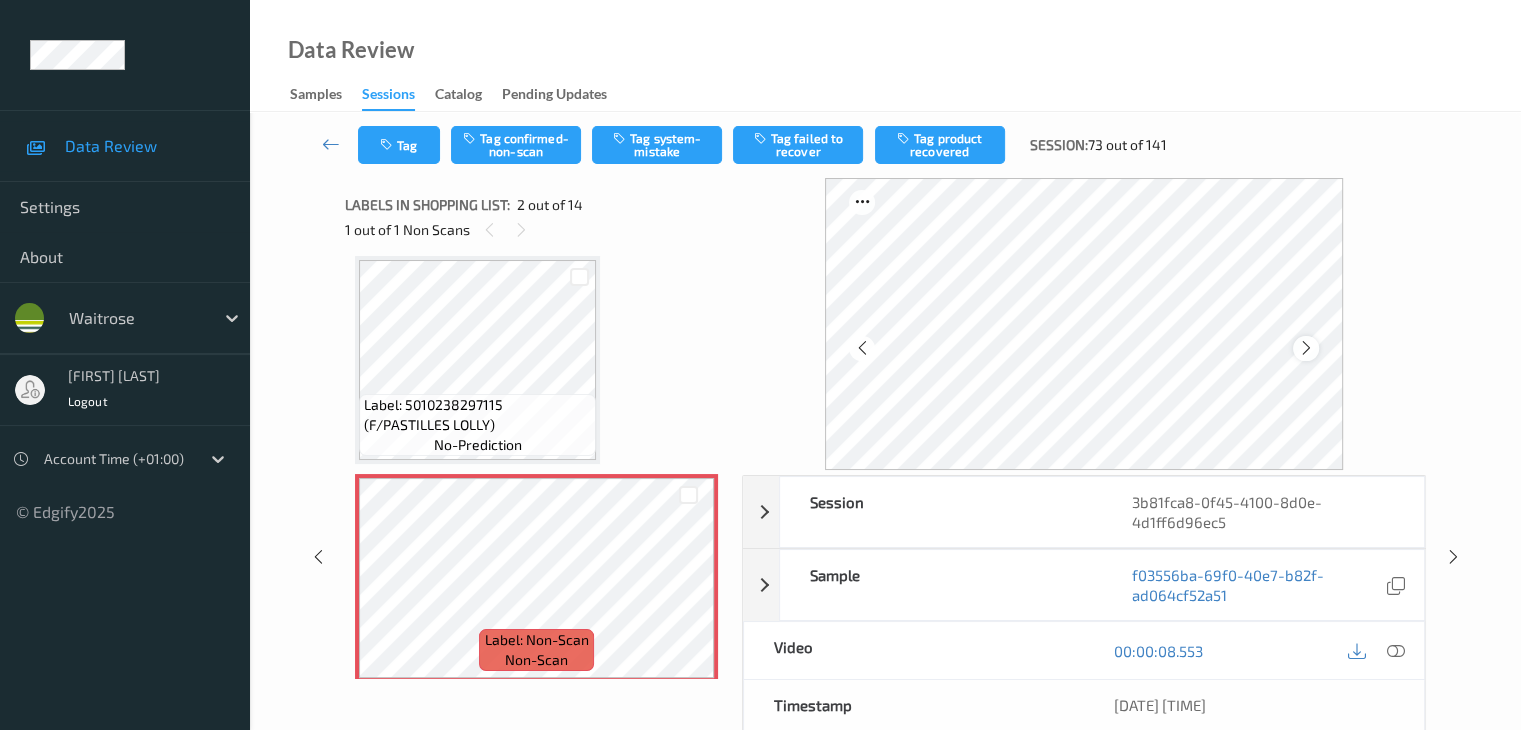 click at bounding box center [1306, 348] 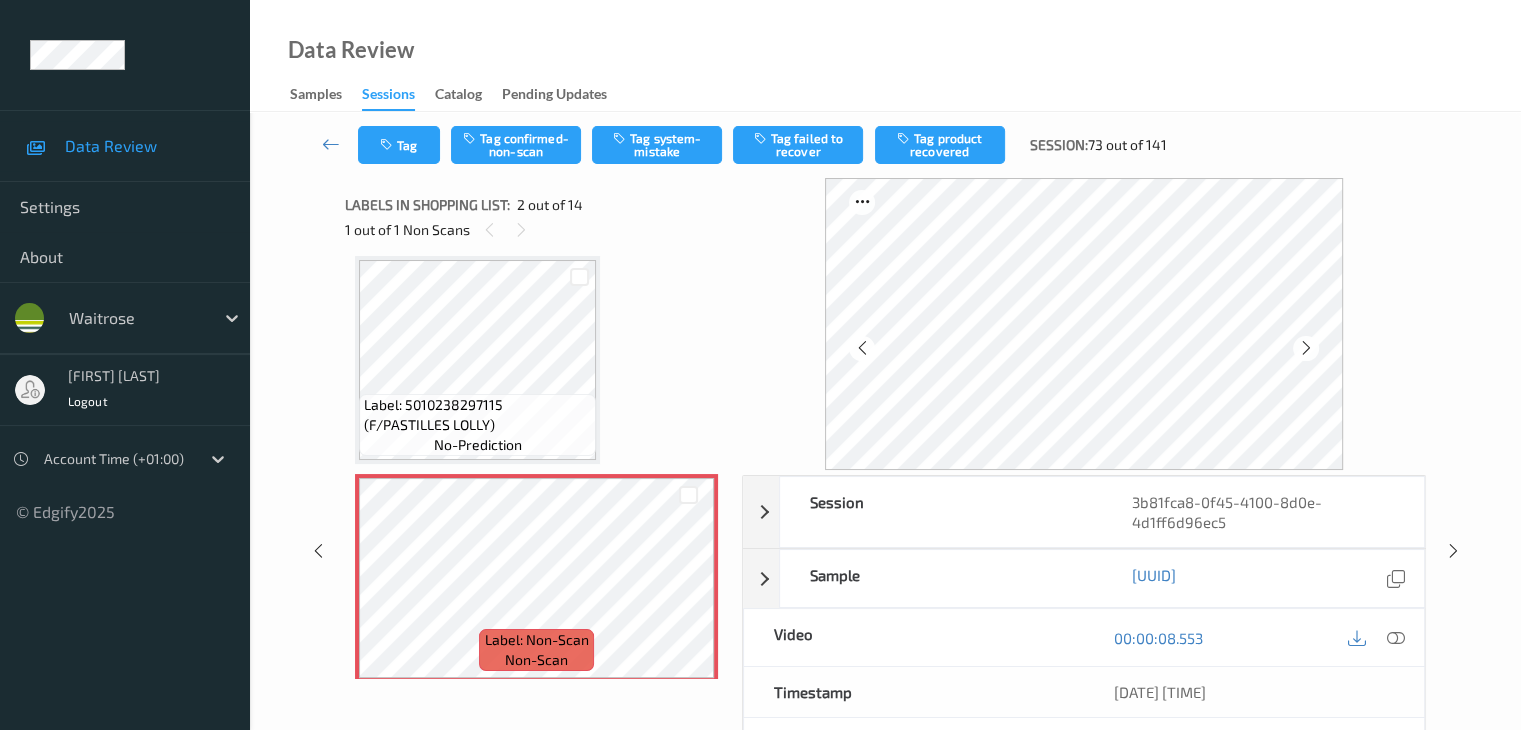 click at bounding box center (1306, 348) 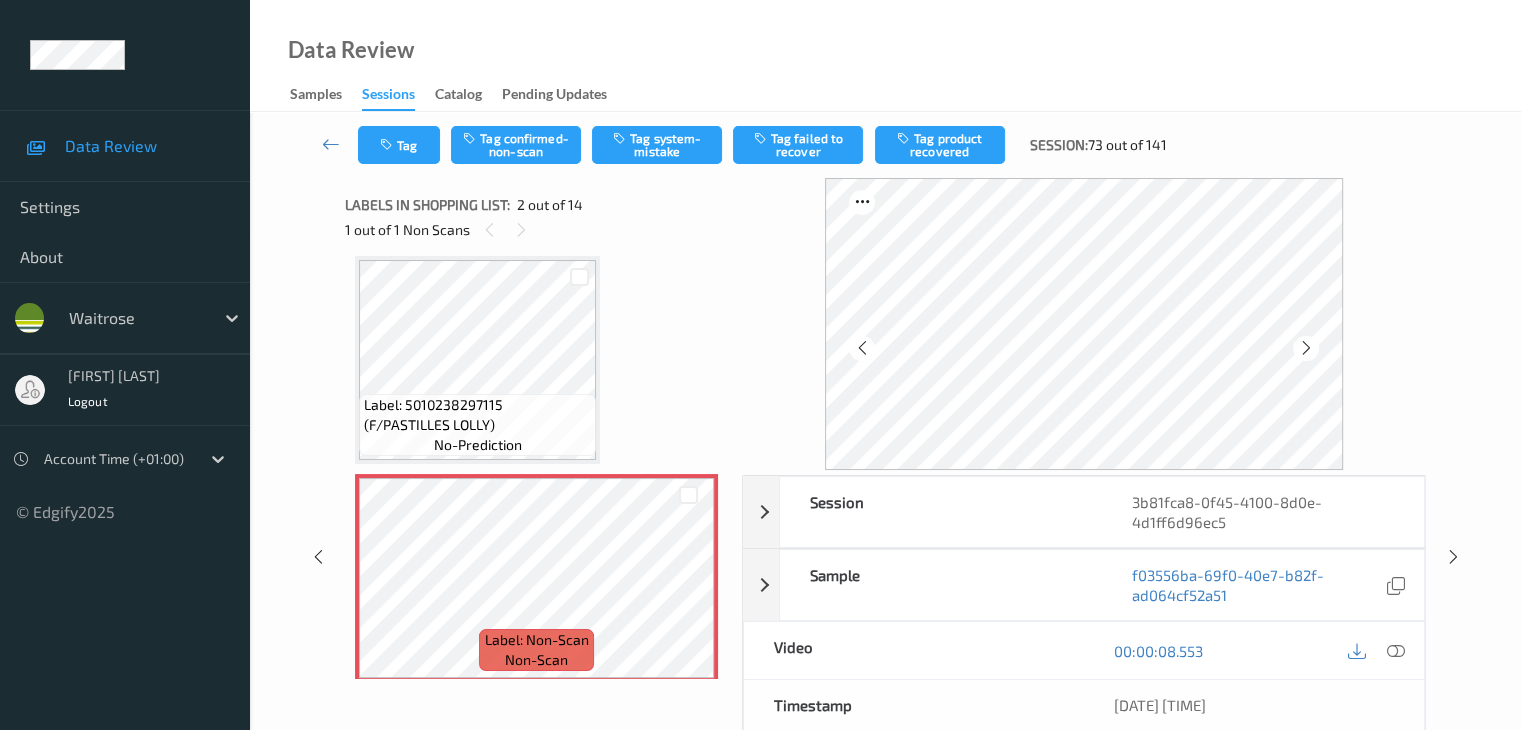 click at bounding box center [1306, 348] 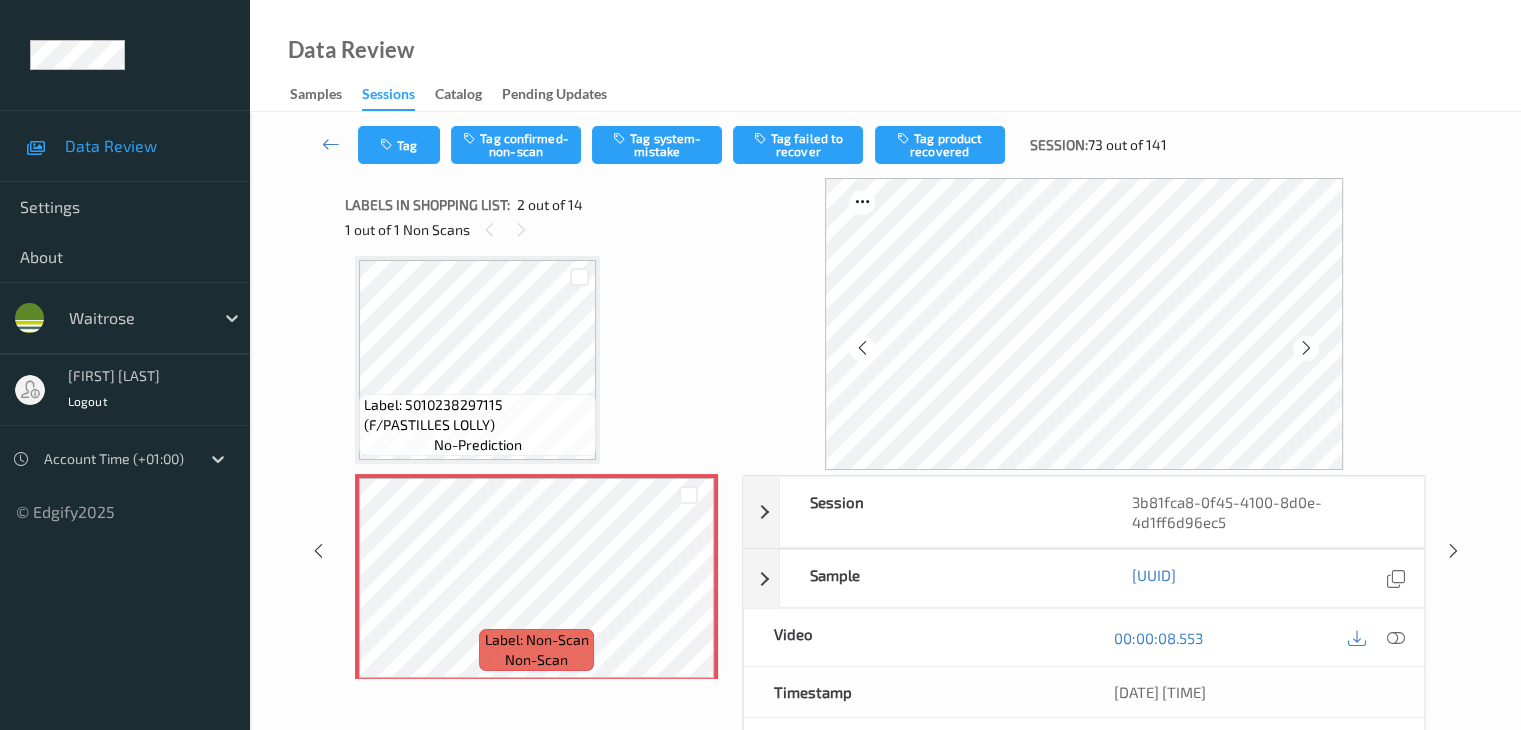 click at bounding box center (1306, 348) 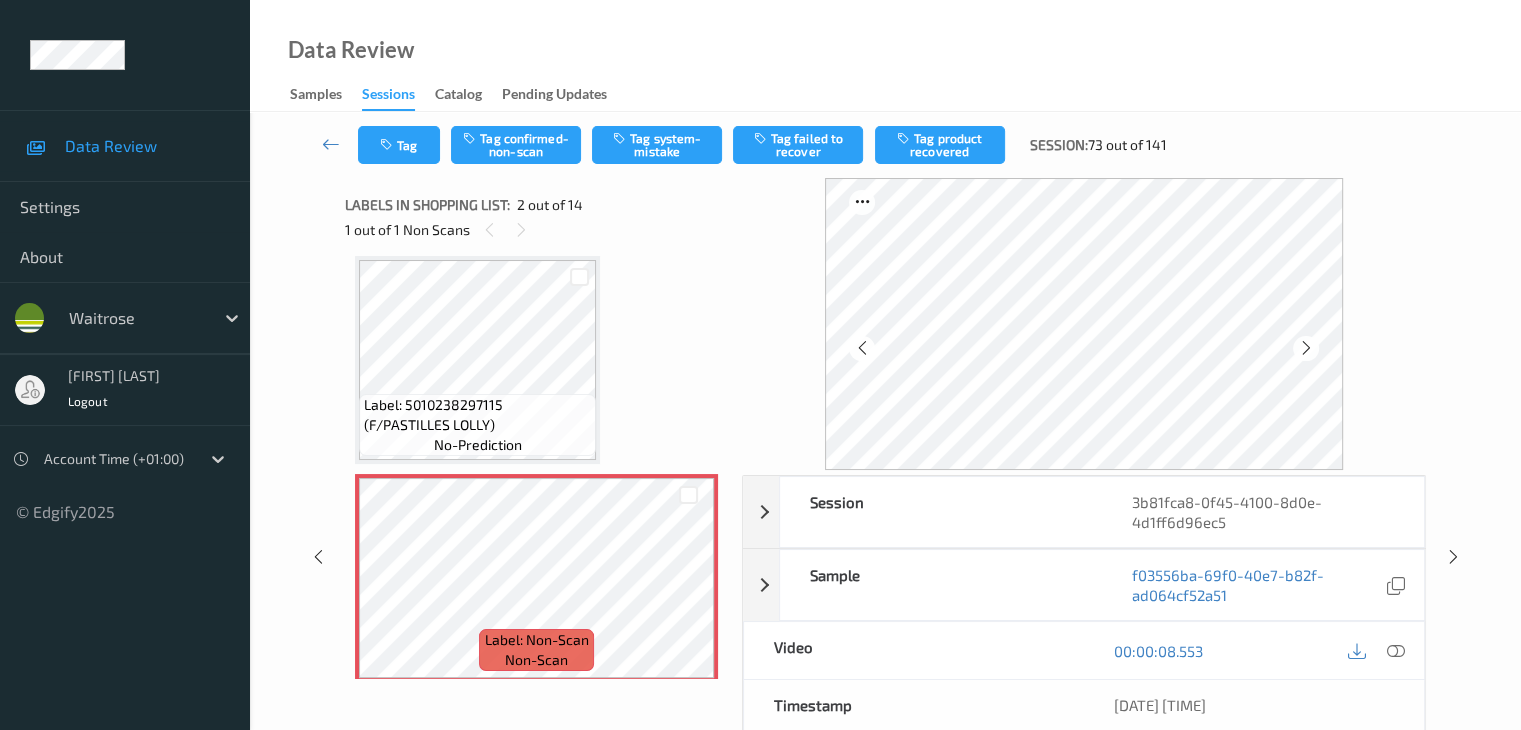click at bounding box center (1306, 348) 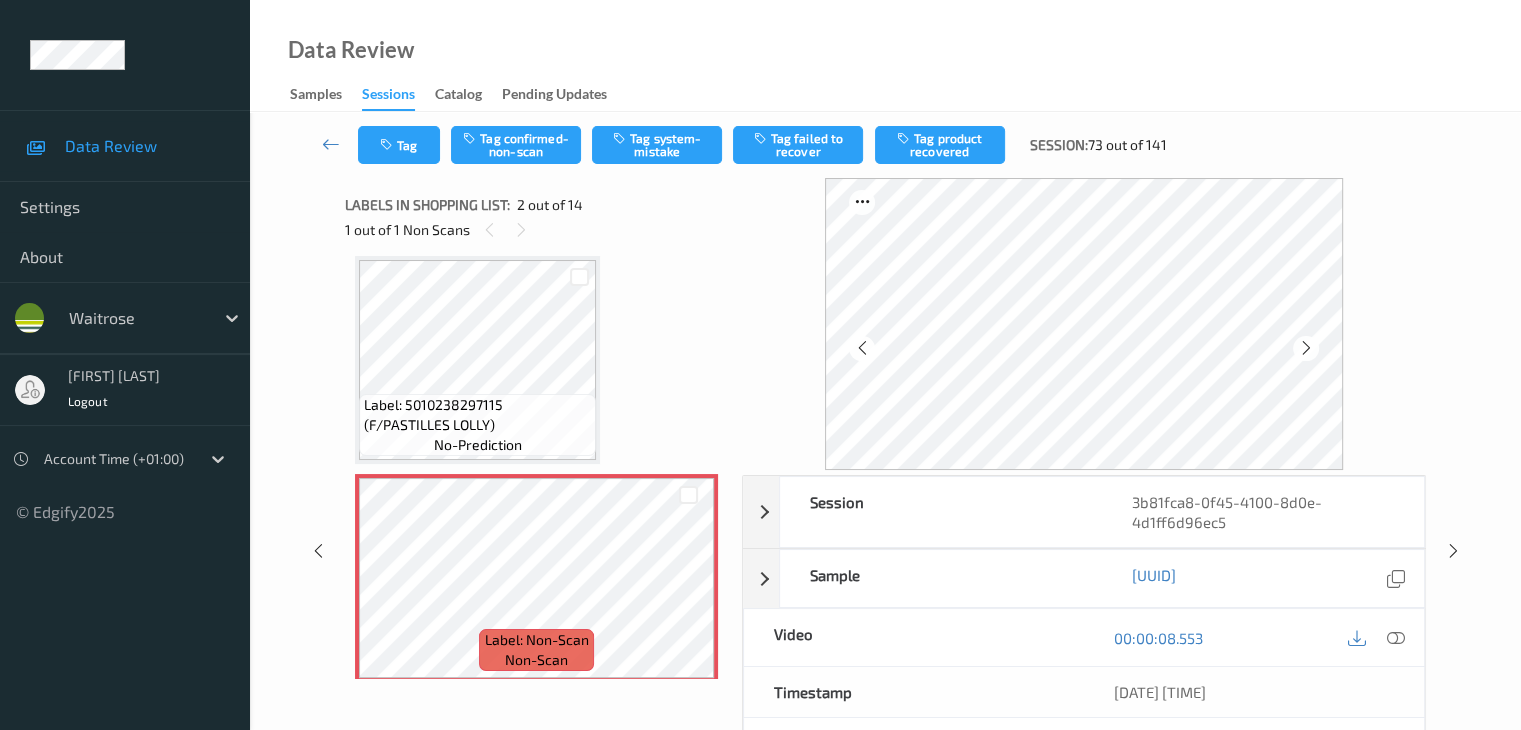 click at bounding box center [1306, 348] 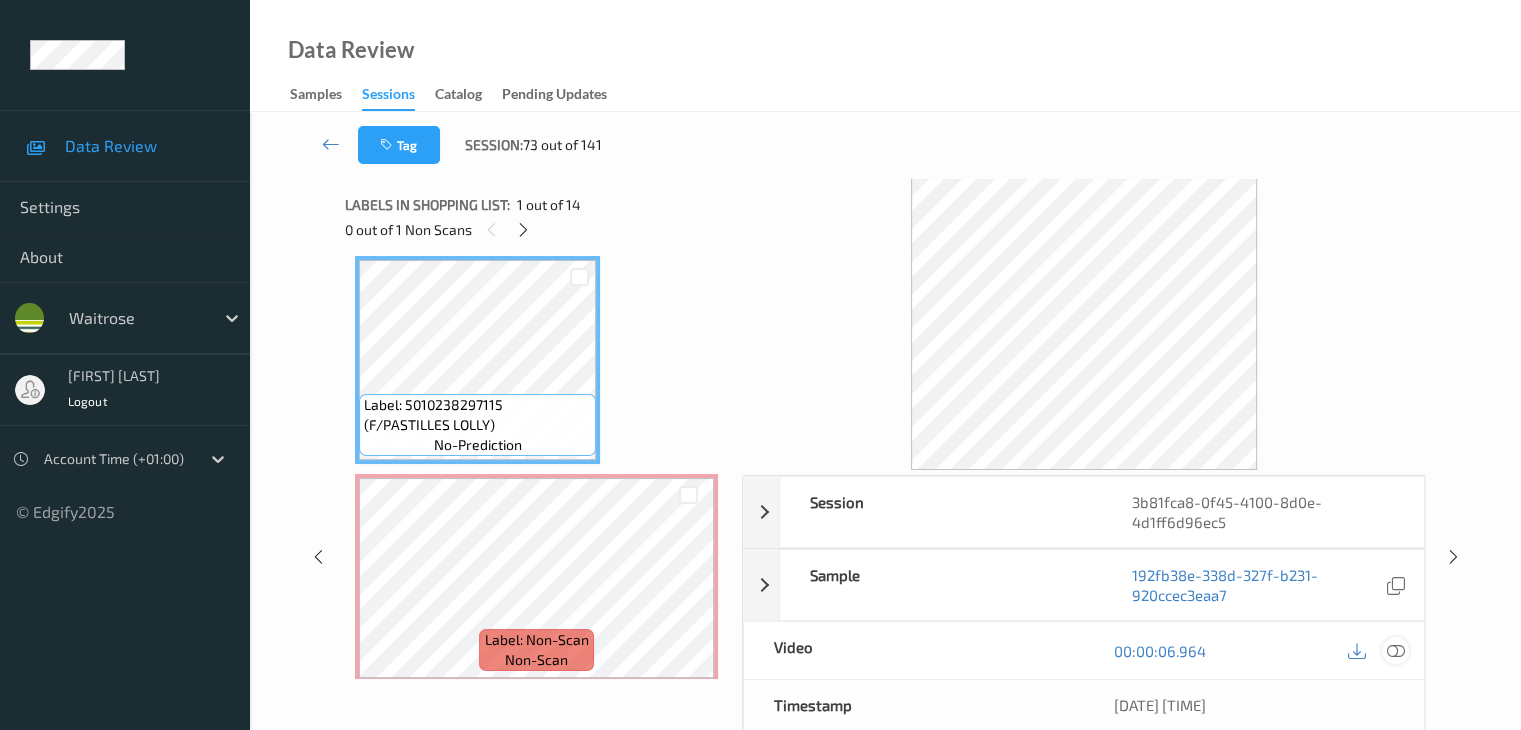 click at bounding box center [1395, 651] 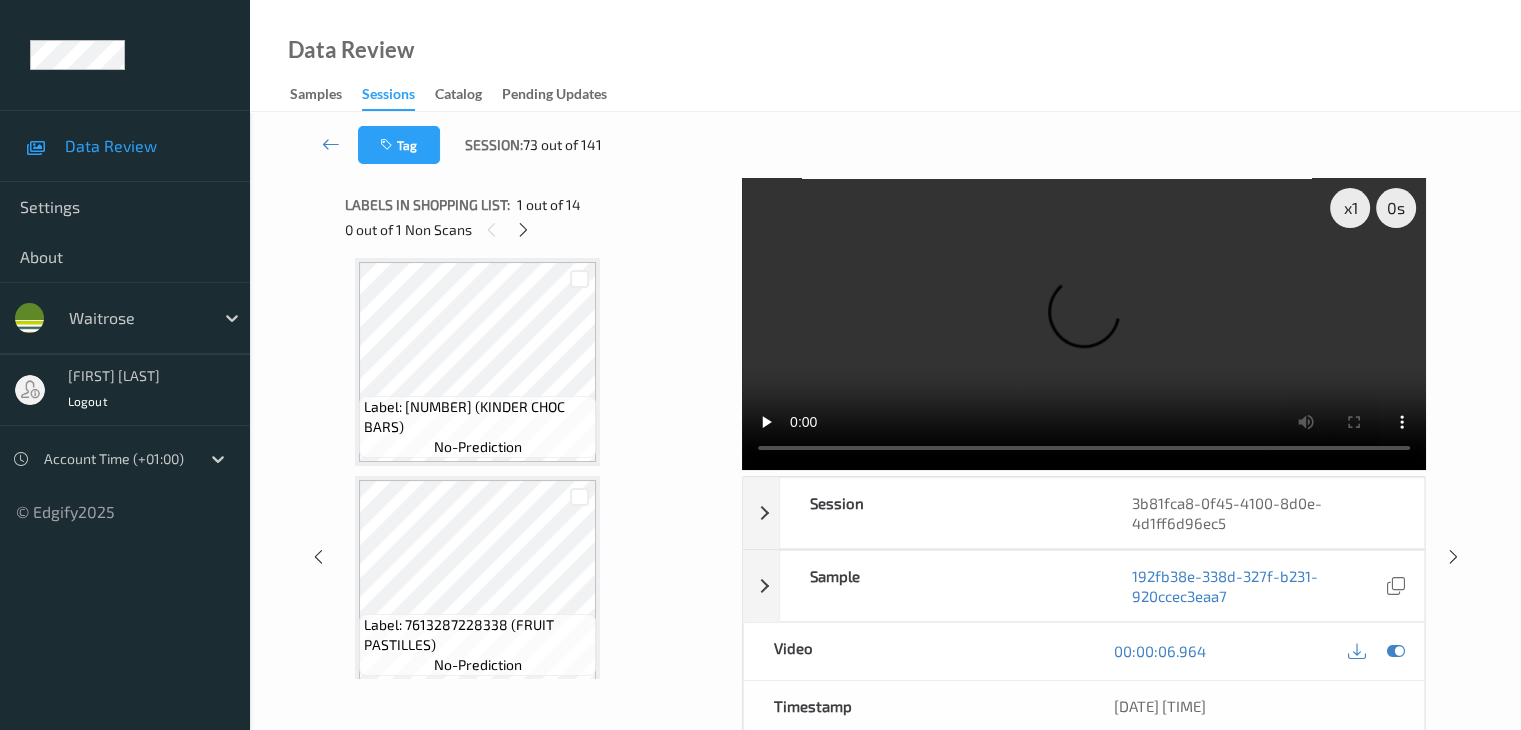 scroll, scrollTop: 1000, scrollLeft: 0, axis: vertical 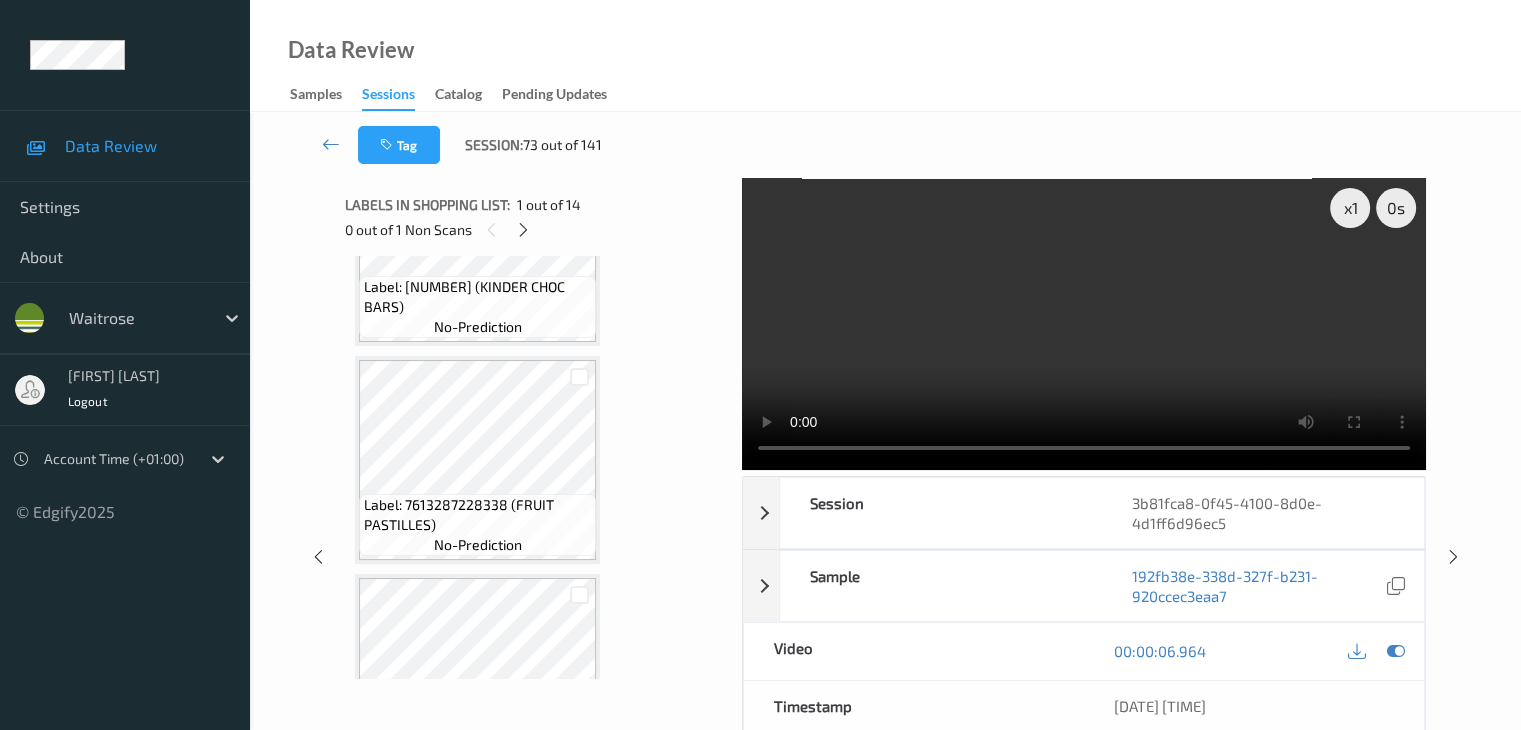 type 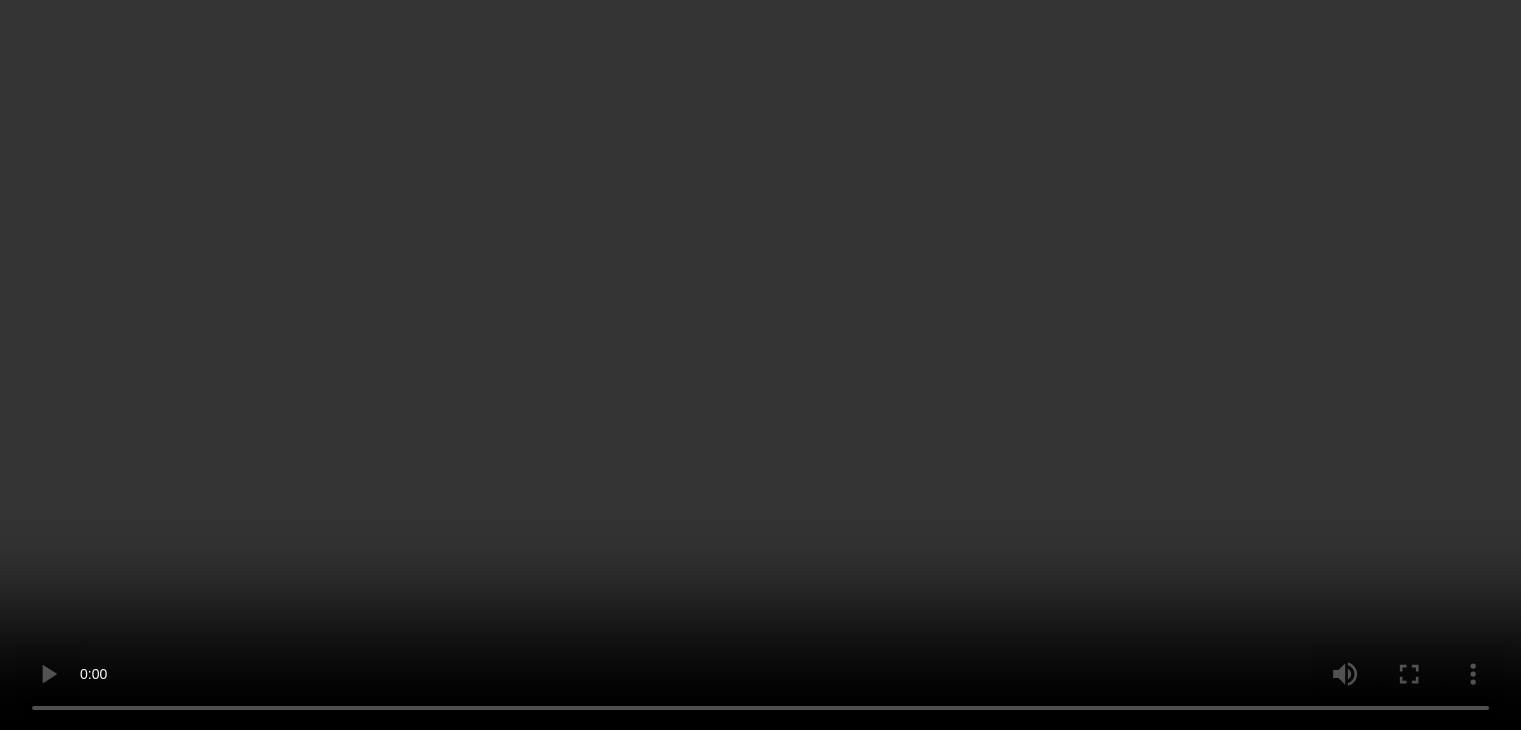 scroll, scrollTop: 1300, scrollLeft: 0, axis: vertical 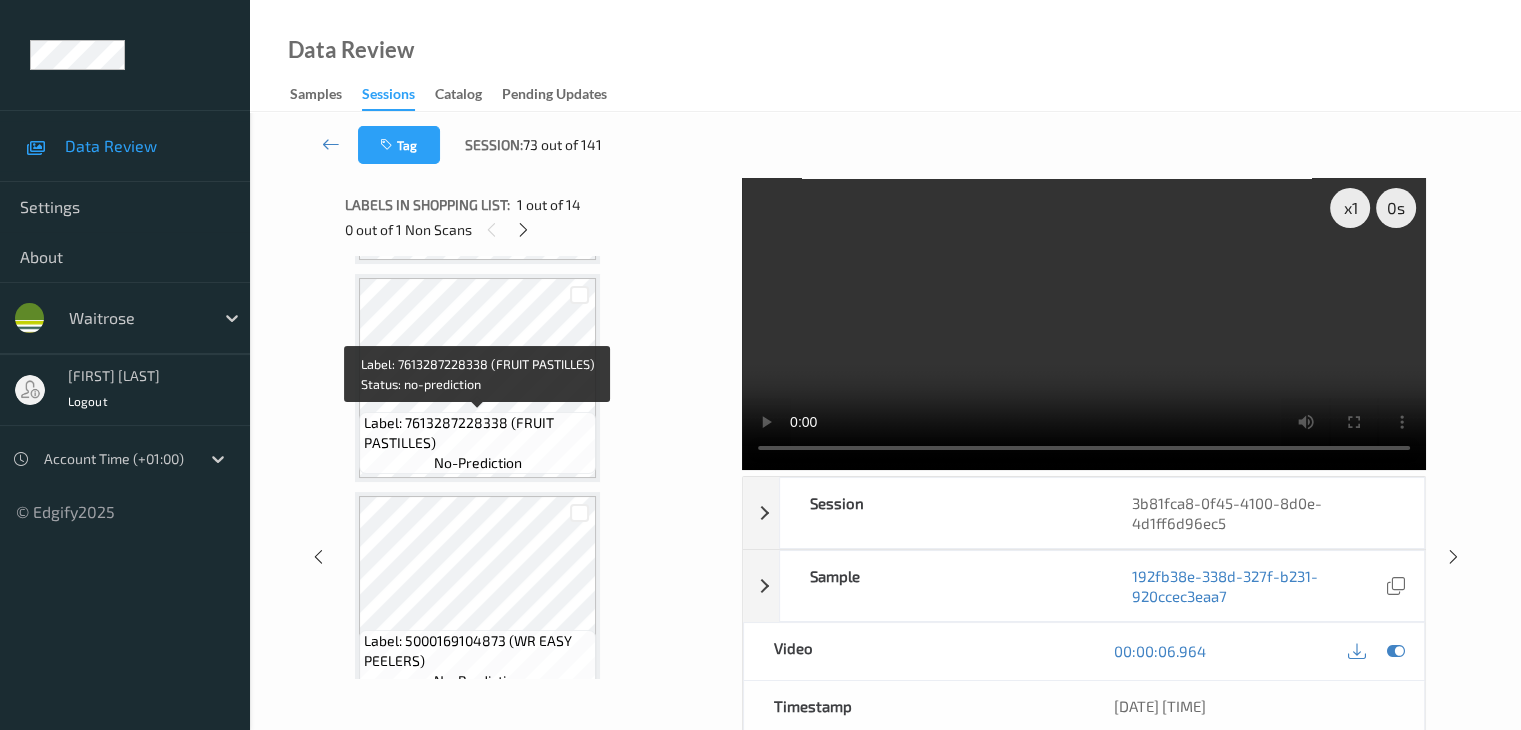 click on "Label: 7613287228338 (FRUIT PASTILLES)" at bounding box center [477, 433] 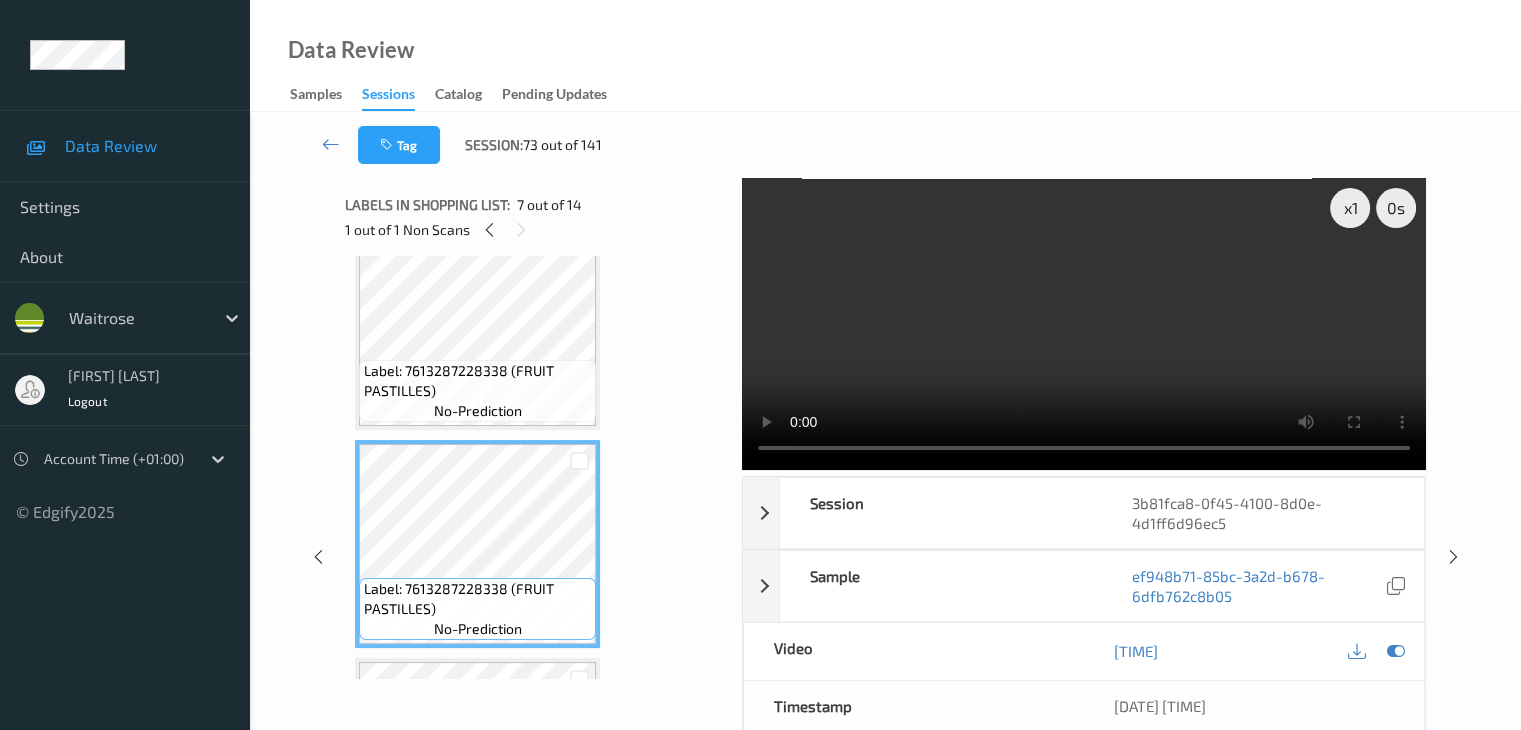 scroll, scrollTop: 1100, scrollLeft: 0, axis: vertical 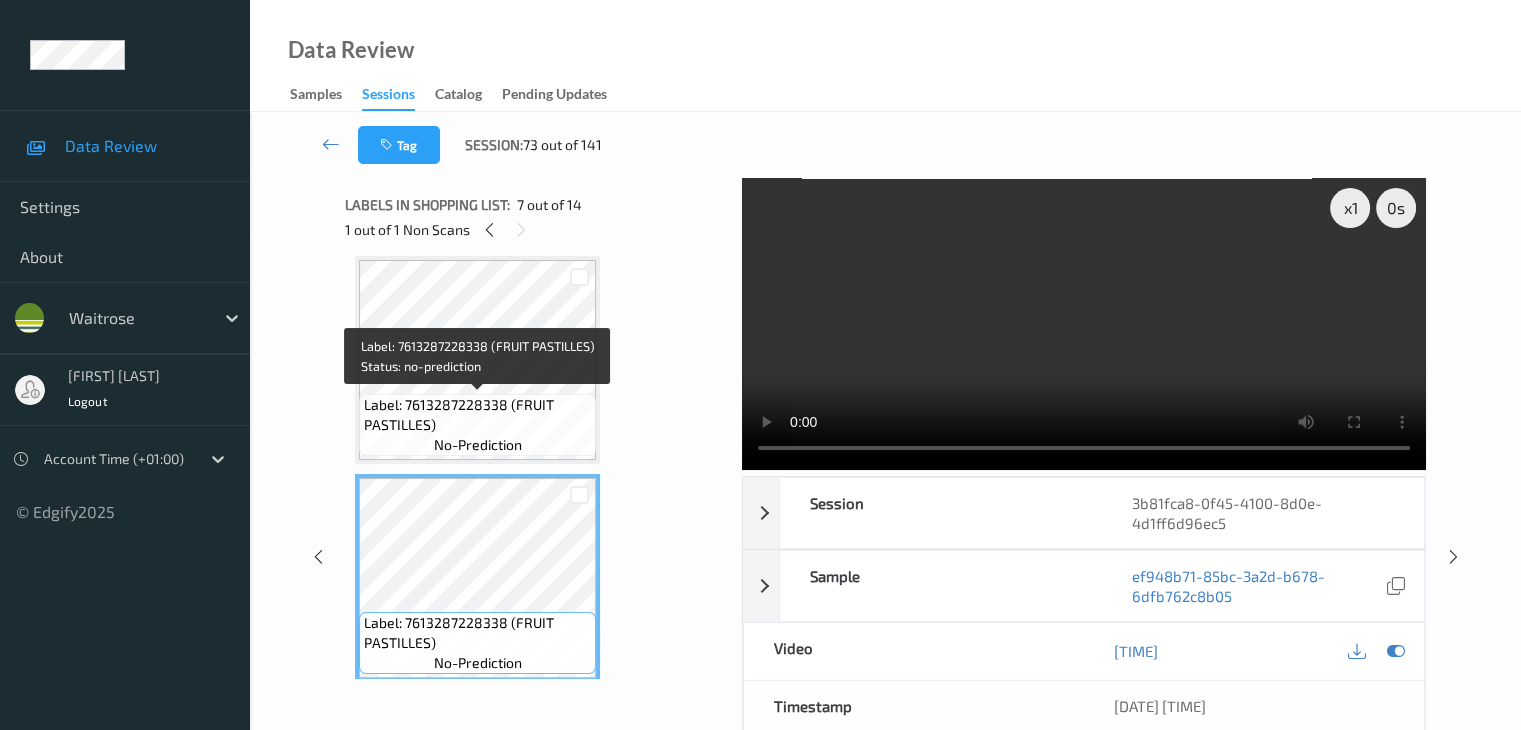 click on "Label: 7613287228338 (FRUIT PASTILLES)" at bounding box center (477, 415) 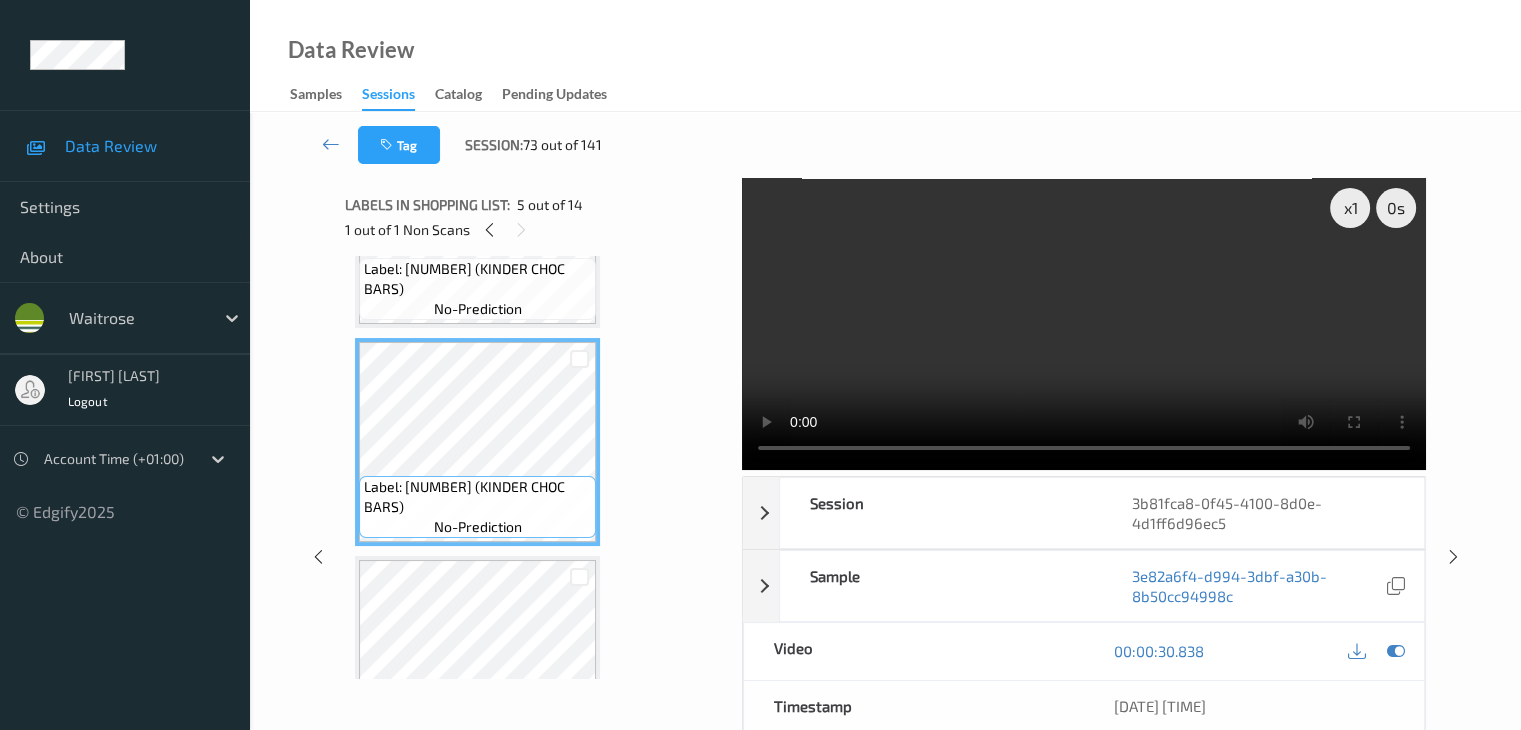 scroll, scrollTop: 700, scrollLeft: 0, axis: vertical 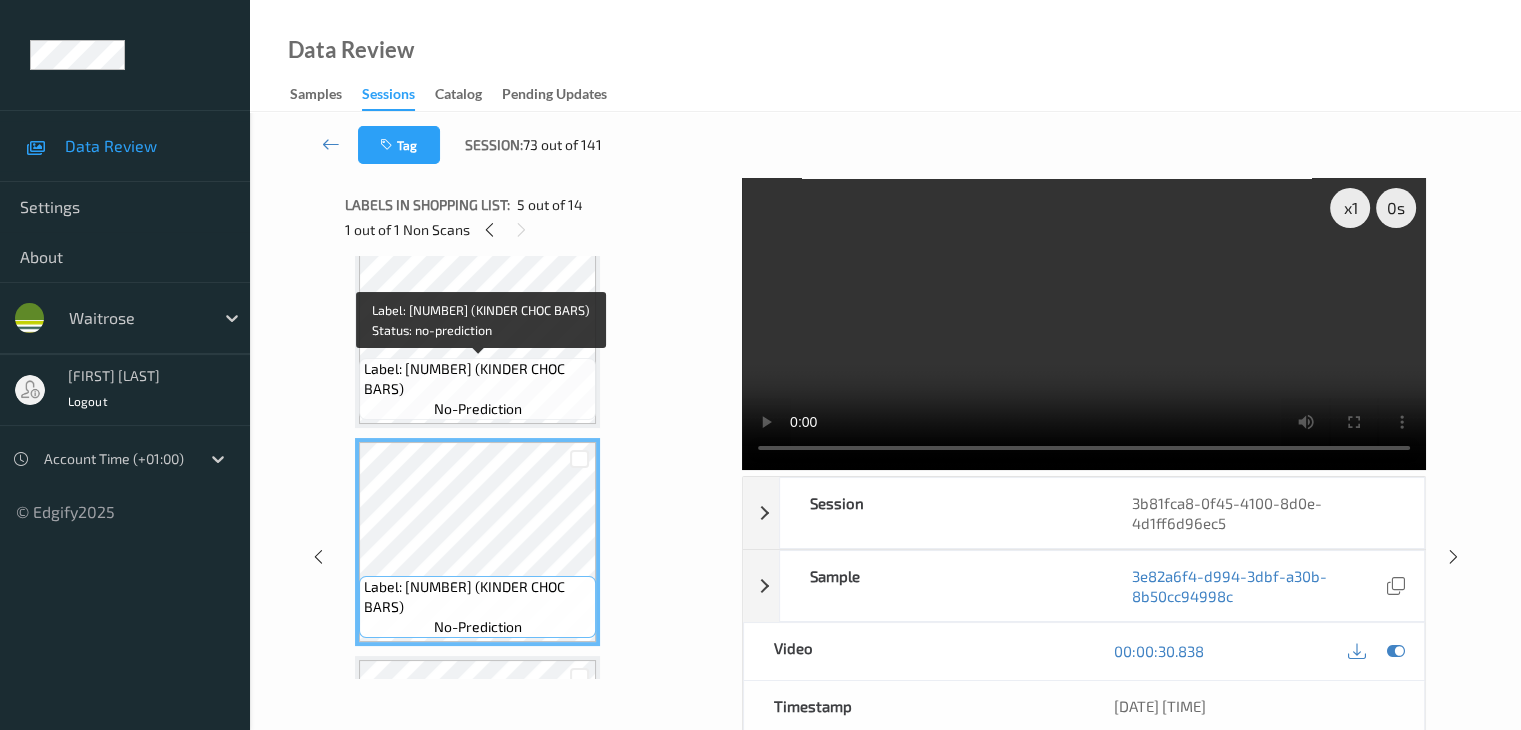 click on "Label: [NUMBER] (KINDER CHOC BARS)" at bounding box center (477, 379) 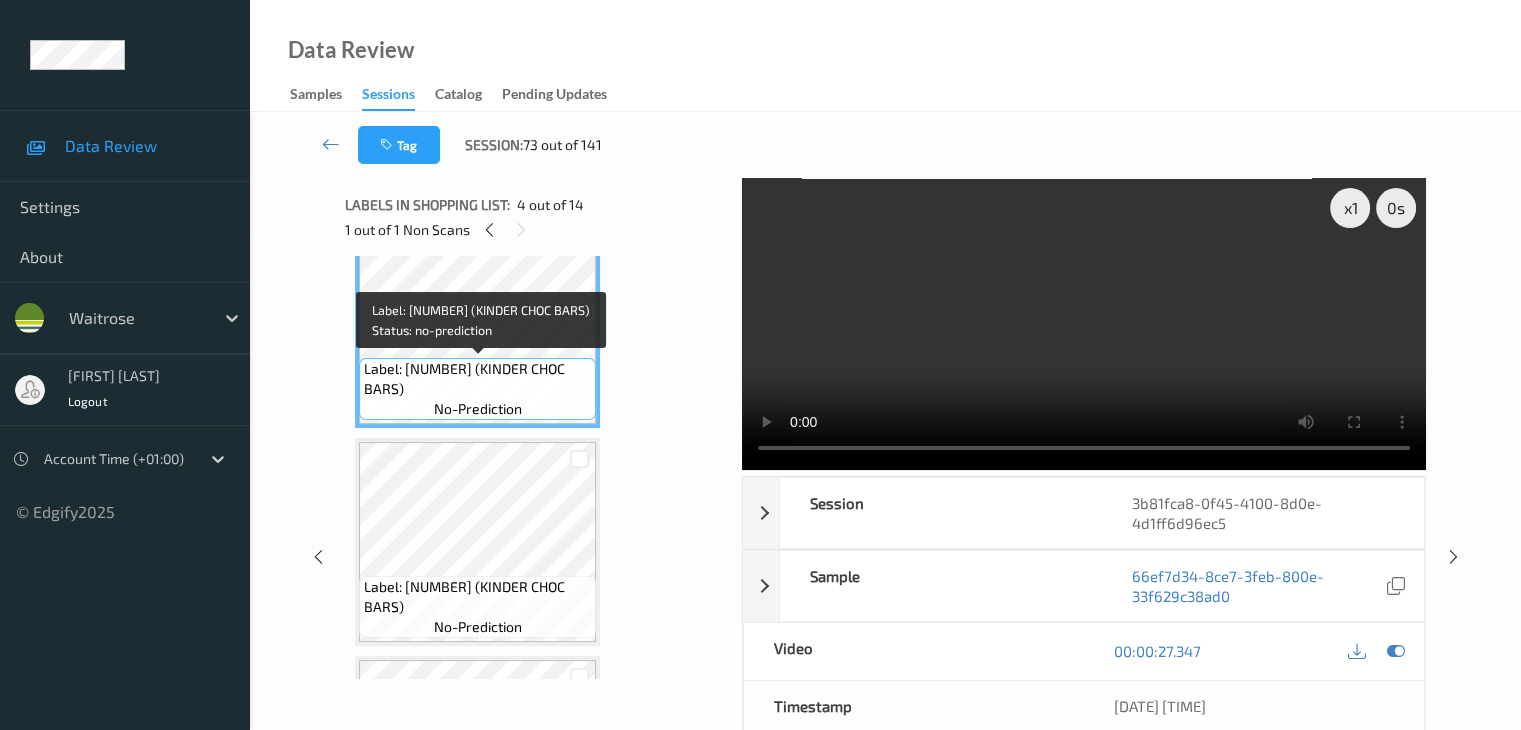click on "Label: [NUMBER] (KINDER CHOC BARS)" at bounding box center (477, 379) 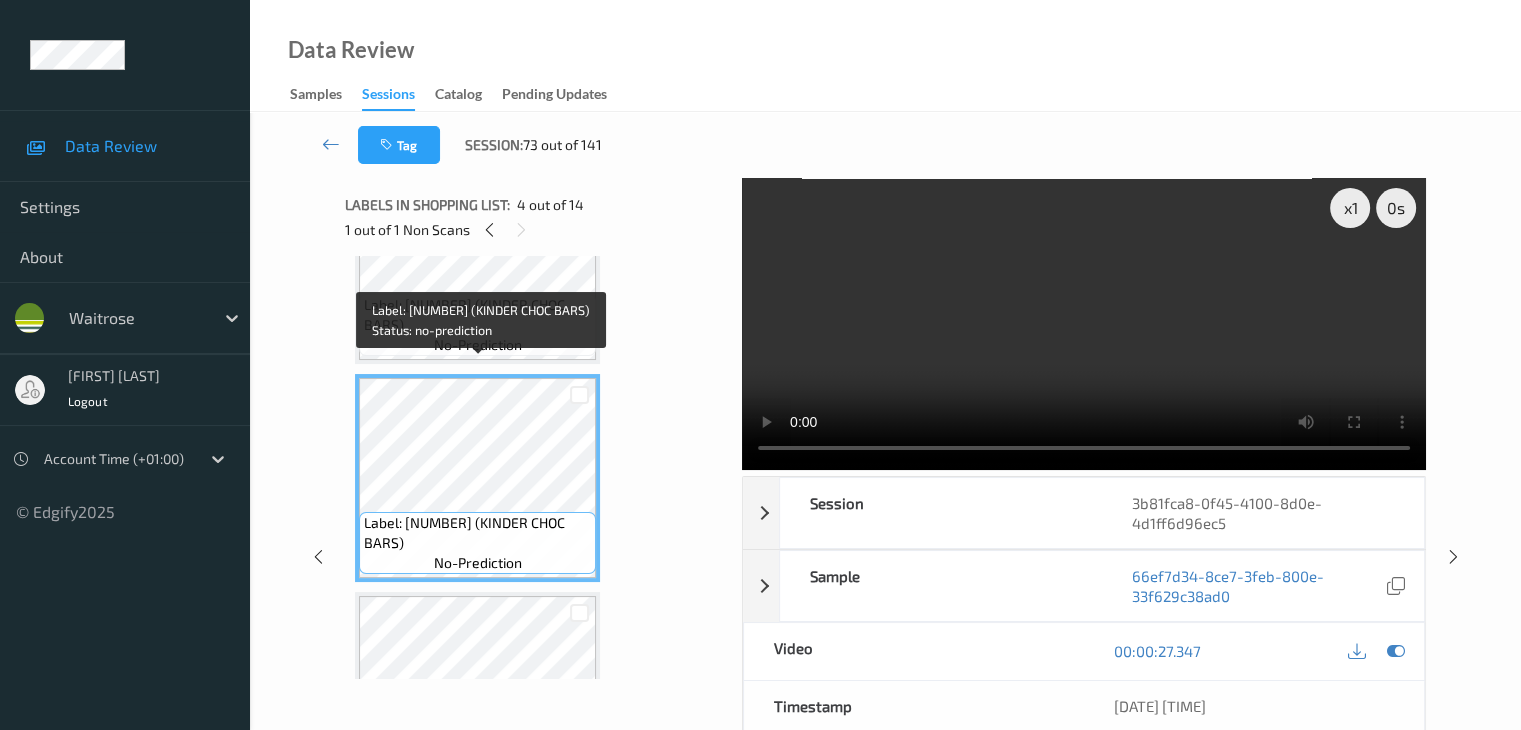 scroll, scrollTop: 500, scrollLeft: 0, axis: vertical 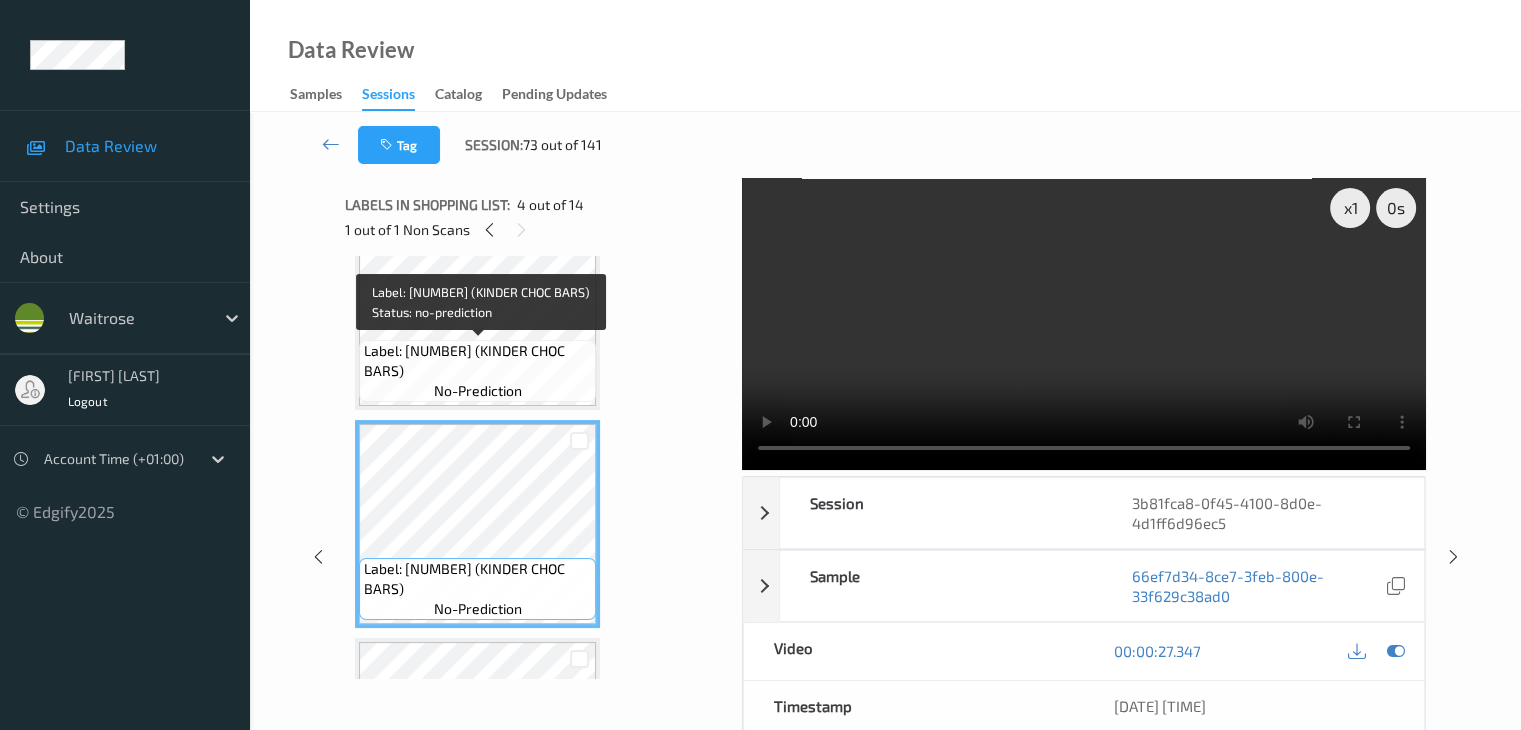click on "Label: [NUMBER] (KINDER CHOC BARS)" at bounding box center [477, 361] 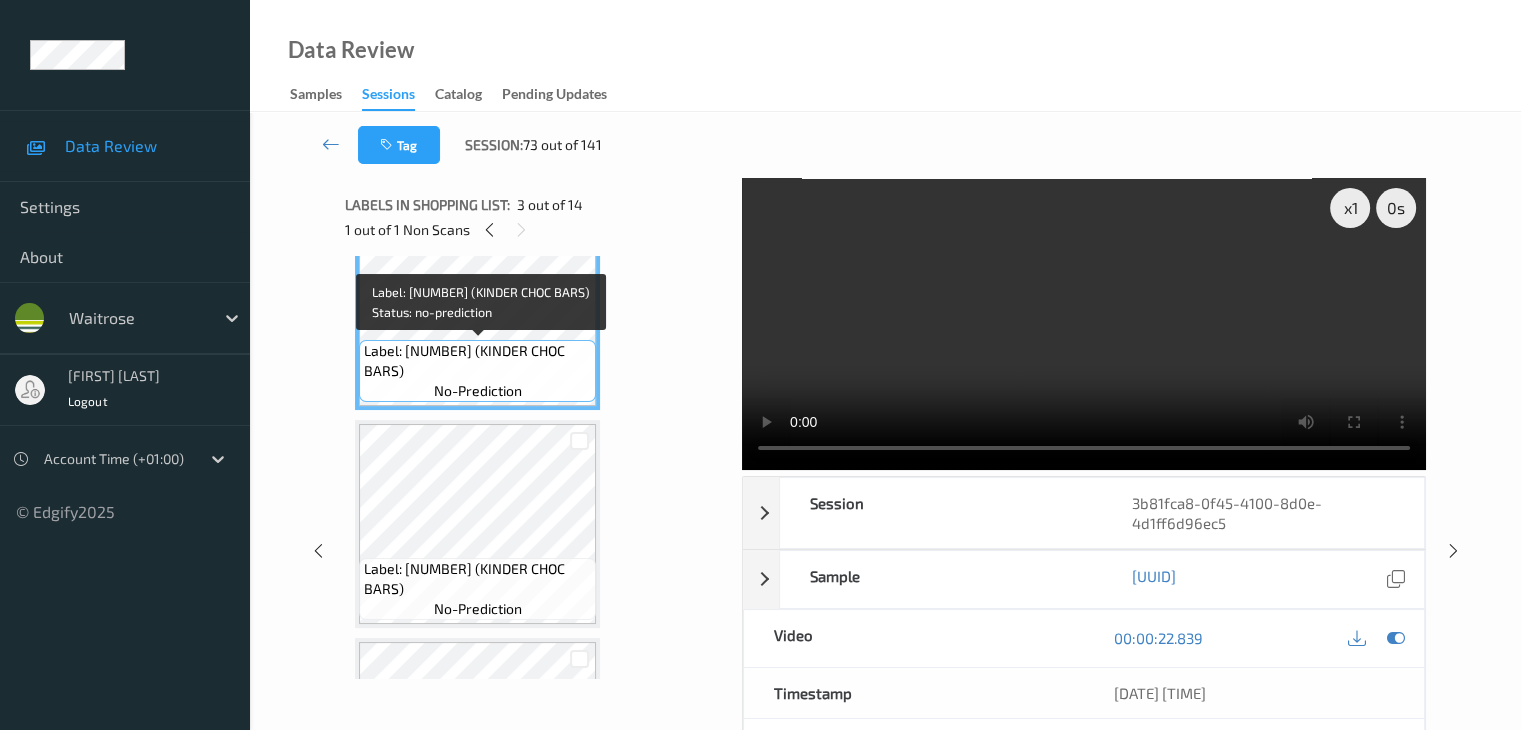 click on "Label: [NUMBER] (KINDER CHOC BARS)" at bounding box center (477, 361) 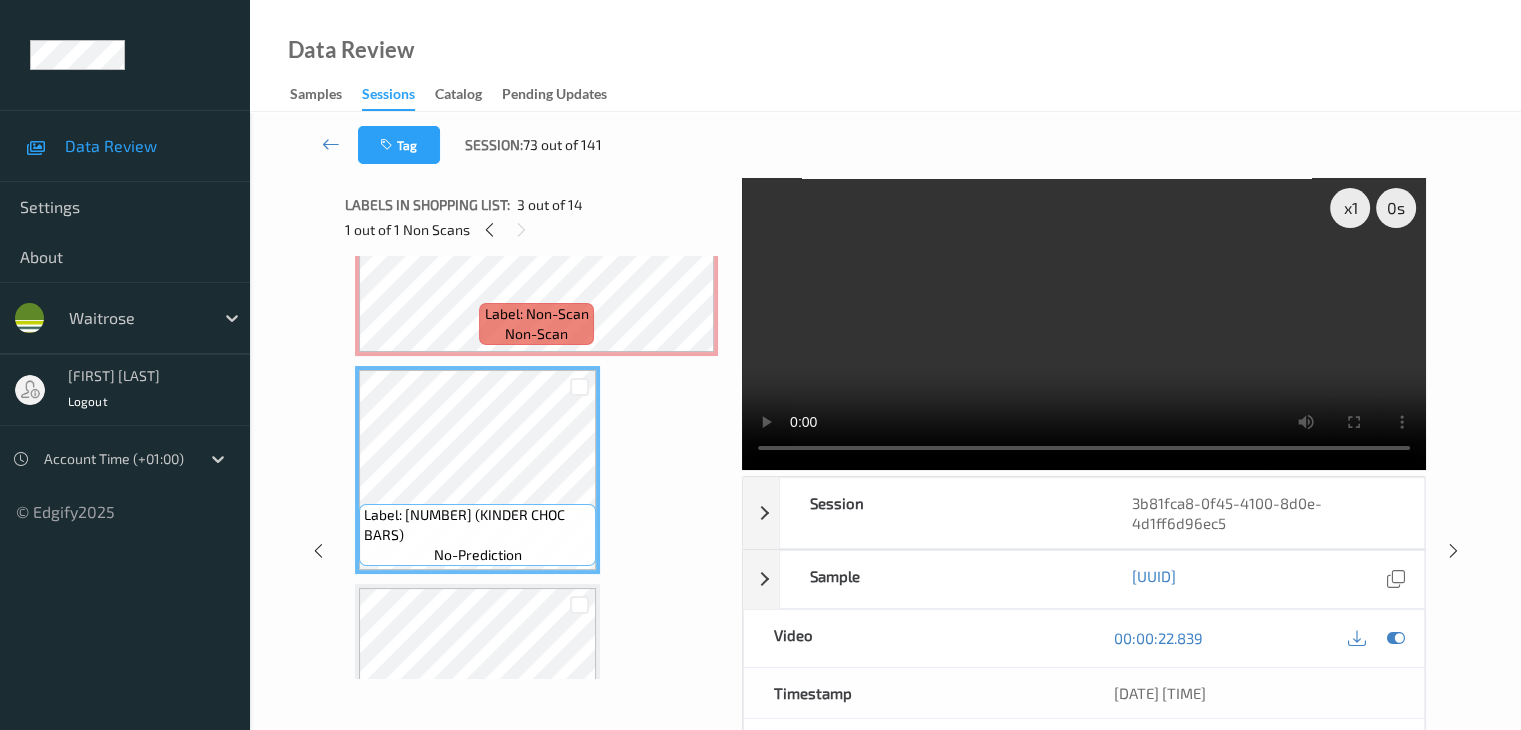 scroll, scrollTop: 300, scrollLeft: 0, axis: vertical 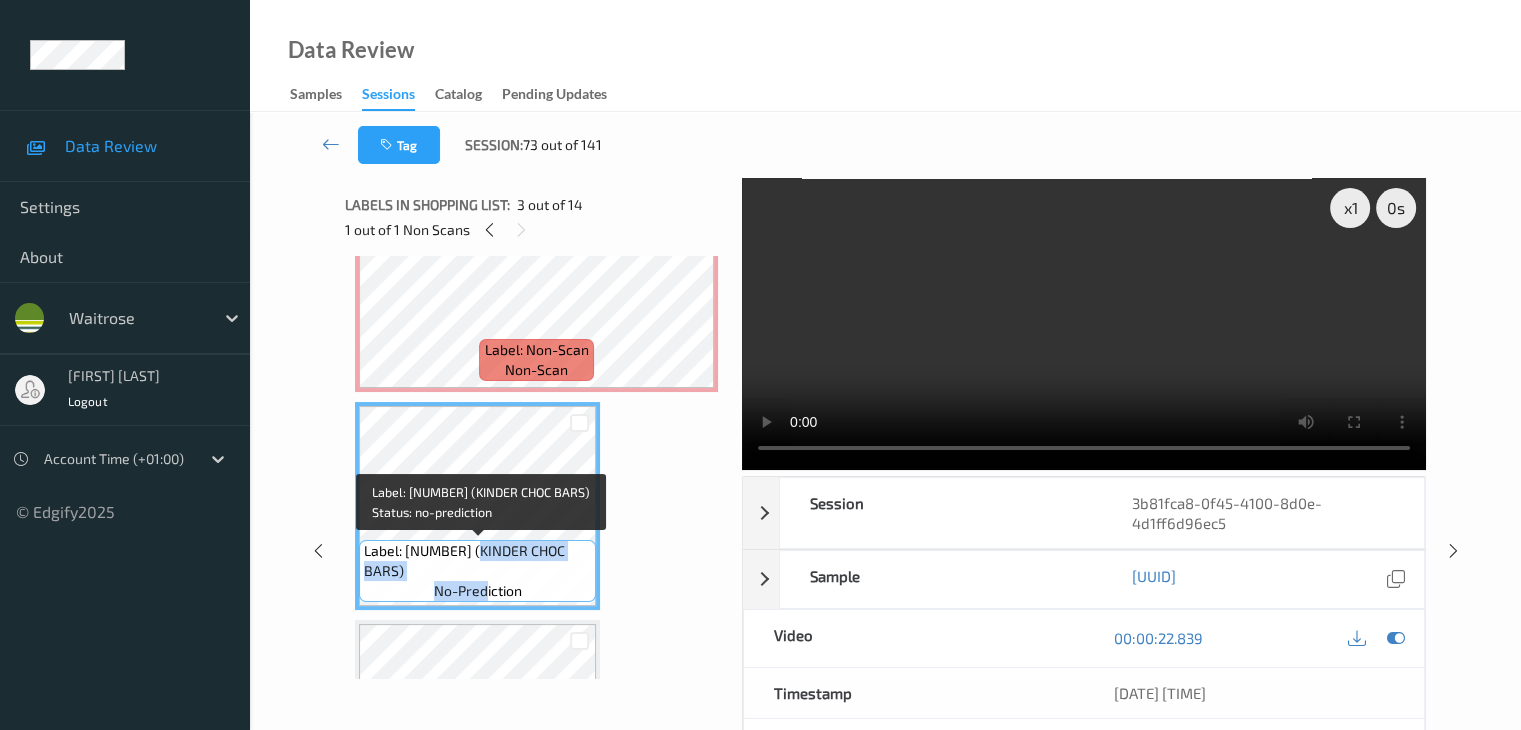 drag, startPoint x: 471, startPoint y: 553, endPoint x: 484, endPoint y: 585, distance: 34.539833 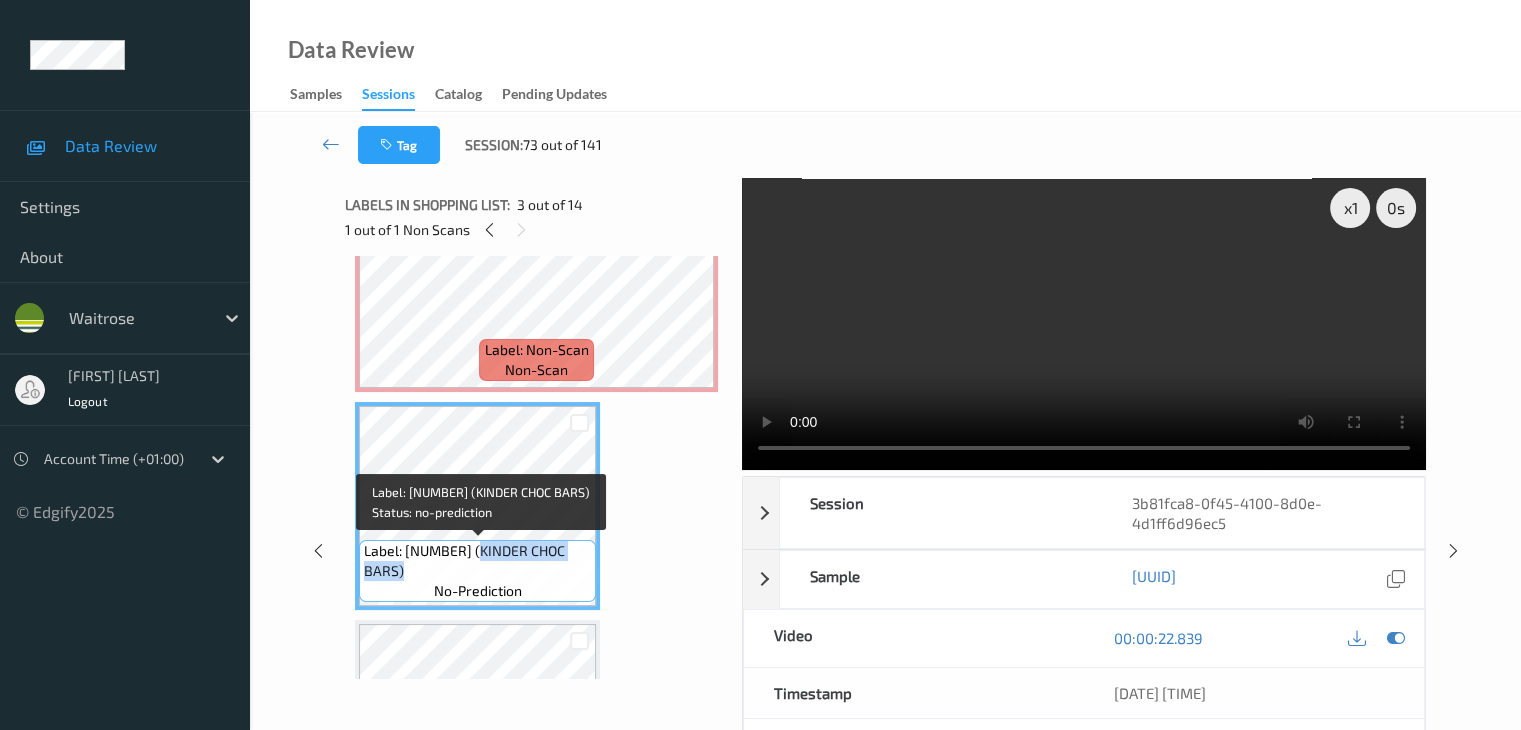 click on "Label: [NUMBER] (KINDER CHOC BARS)" at bounding box center [477, 561] 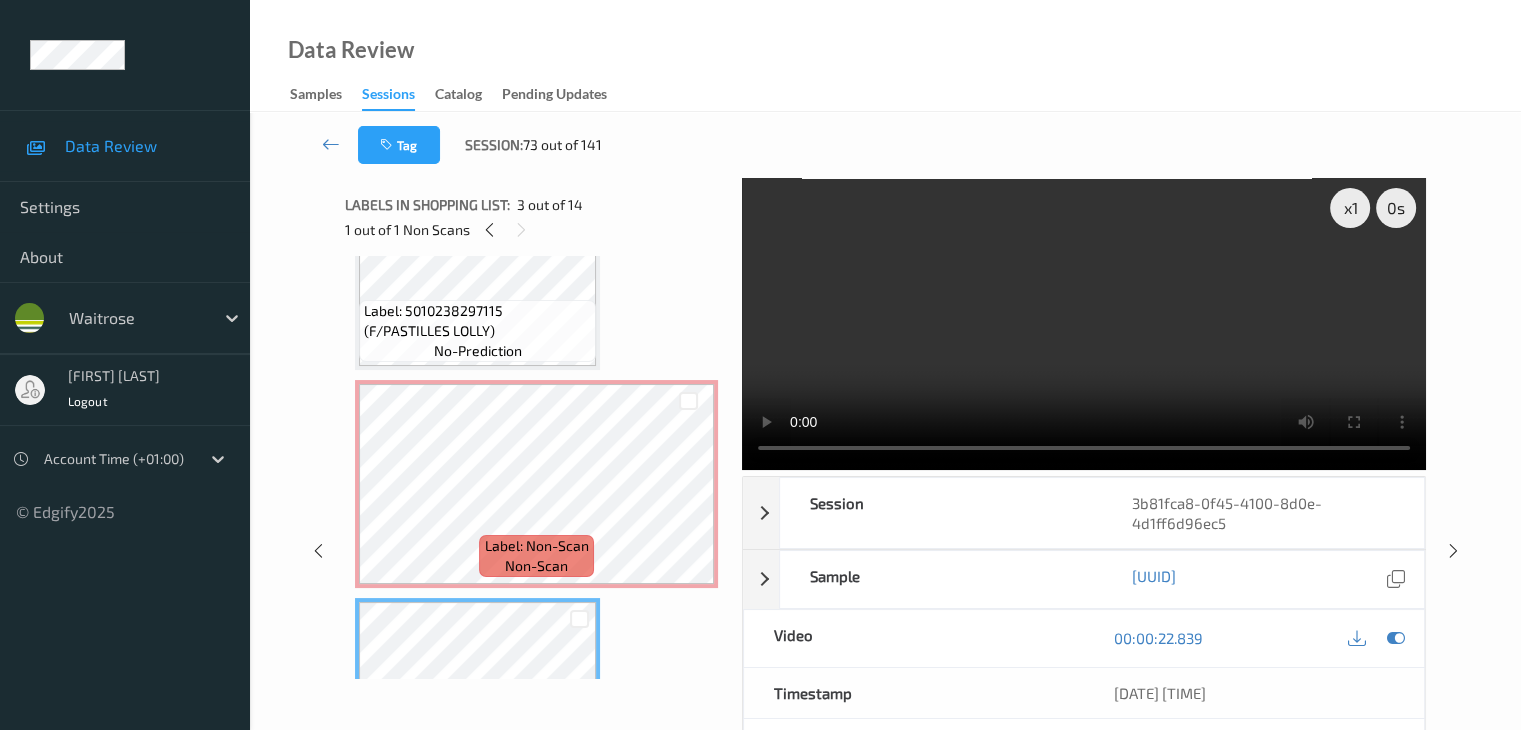 scroll, scrollTop: 100, scrollLeft: 0, axis: vertical 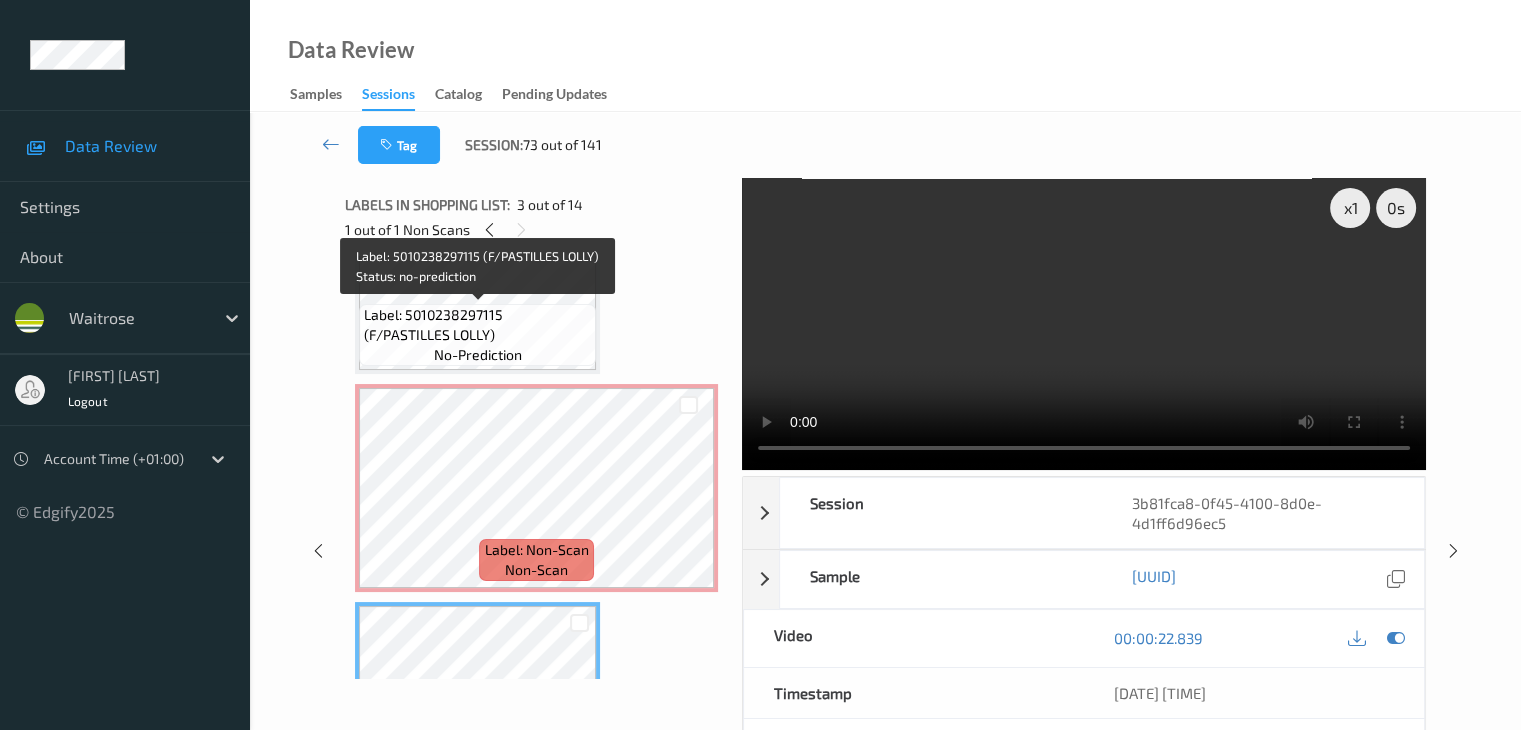 click on "Label: 5010238297115 (F/PASTILLES LOLLY)" at bounding box center [477, 325] 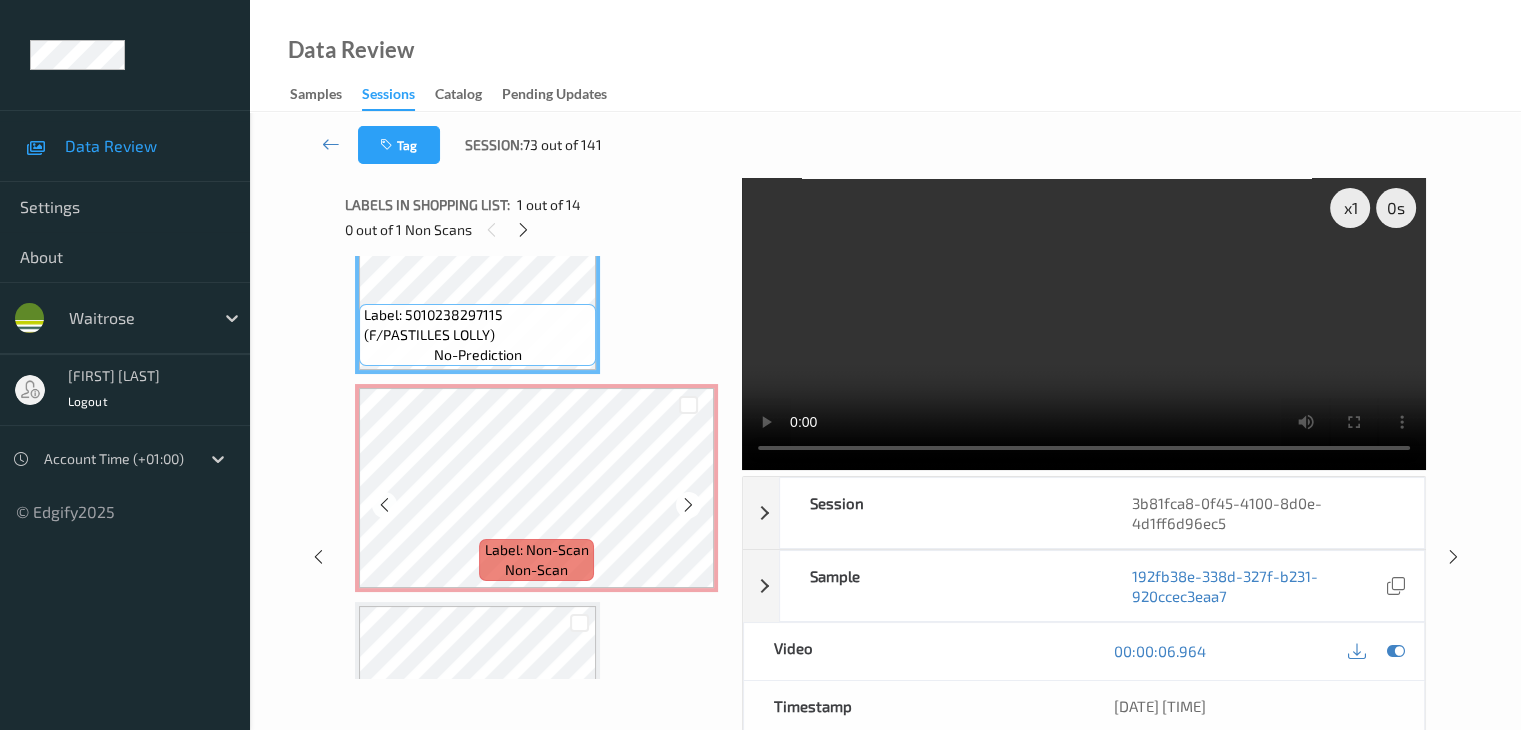scroll, scrollTop: 0, scrollLeft: 0, axis: both 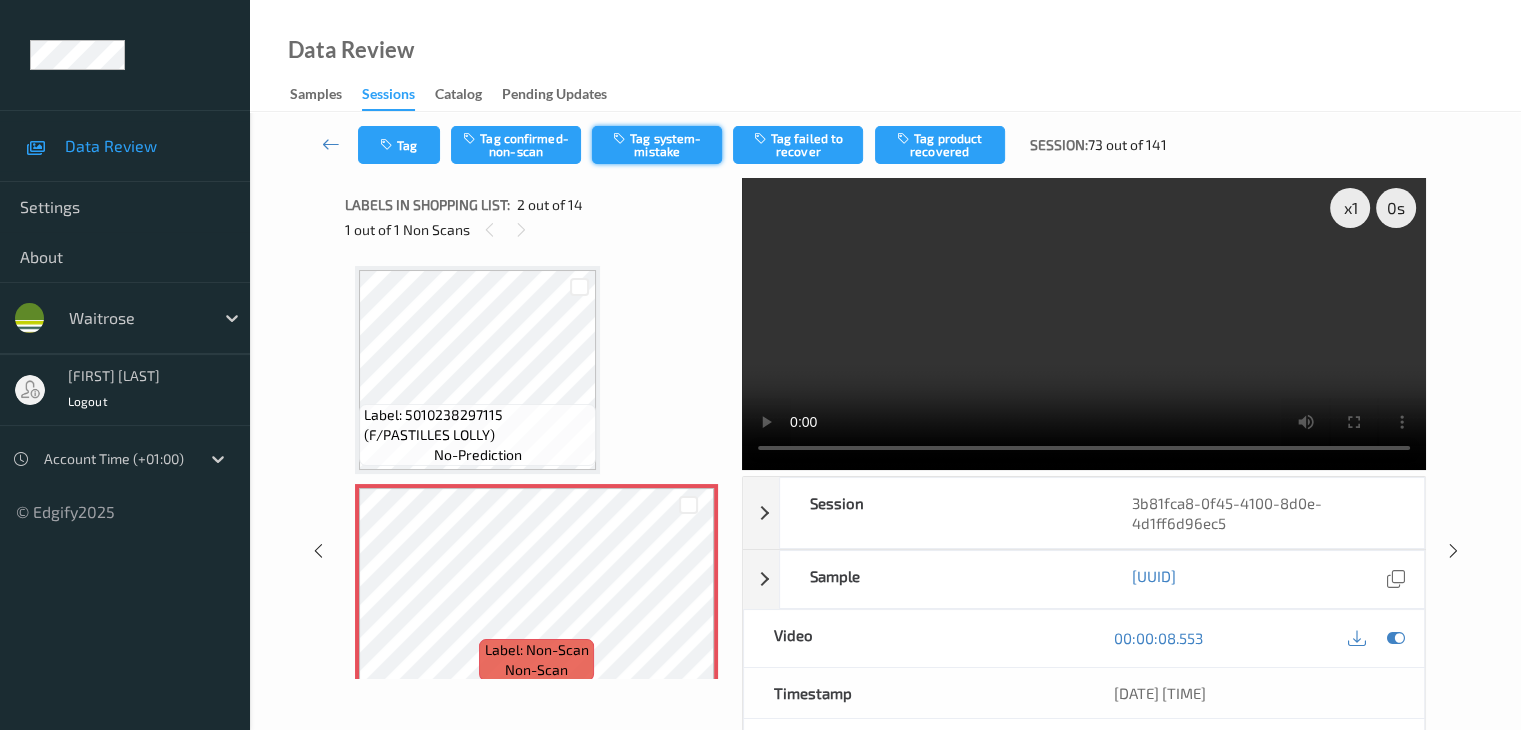 click on "Tag   system-mistake" at bounding box center (657, 145) 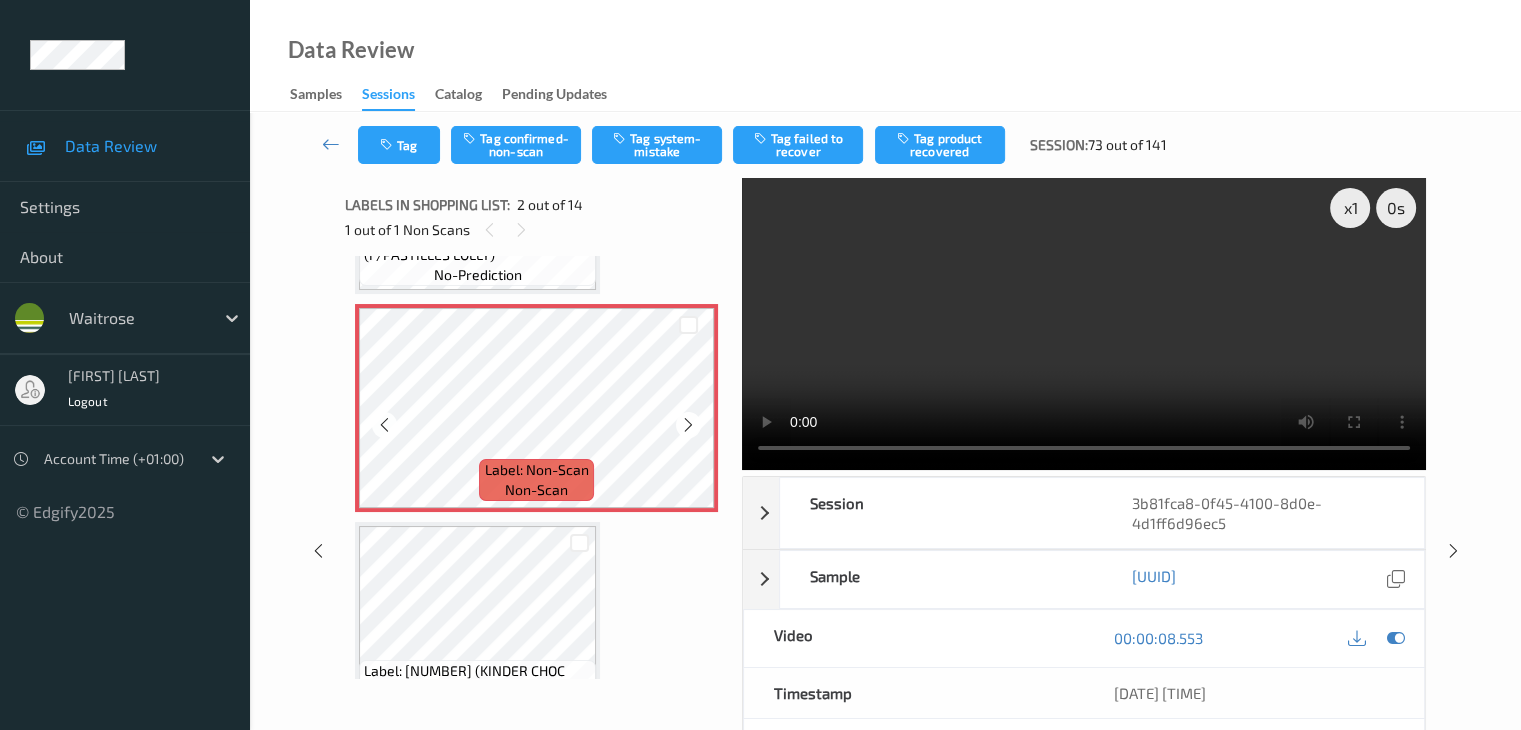 scroll, scrollTop: 200, scrollLeft: 0, axis: vertical 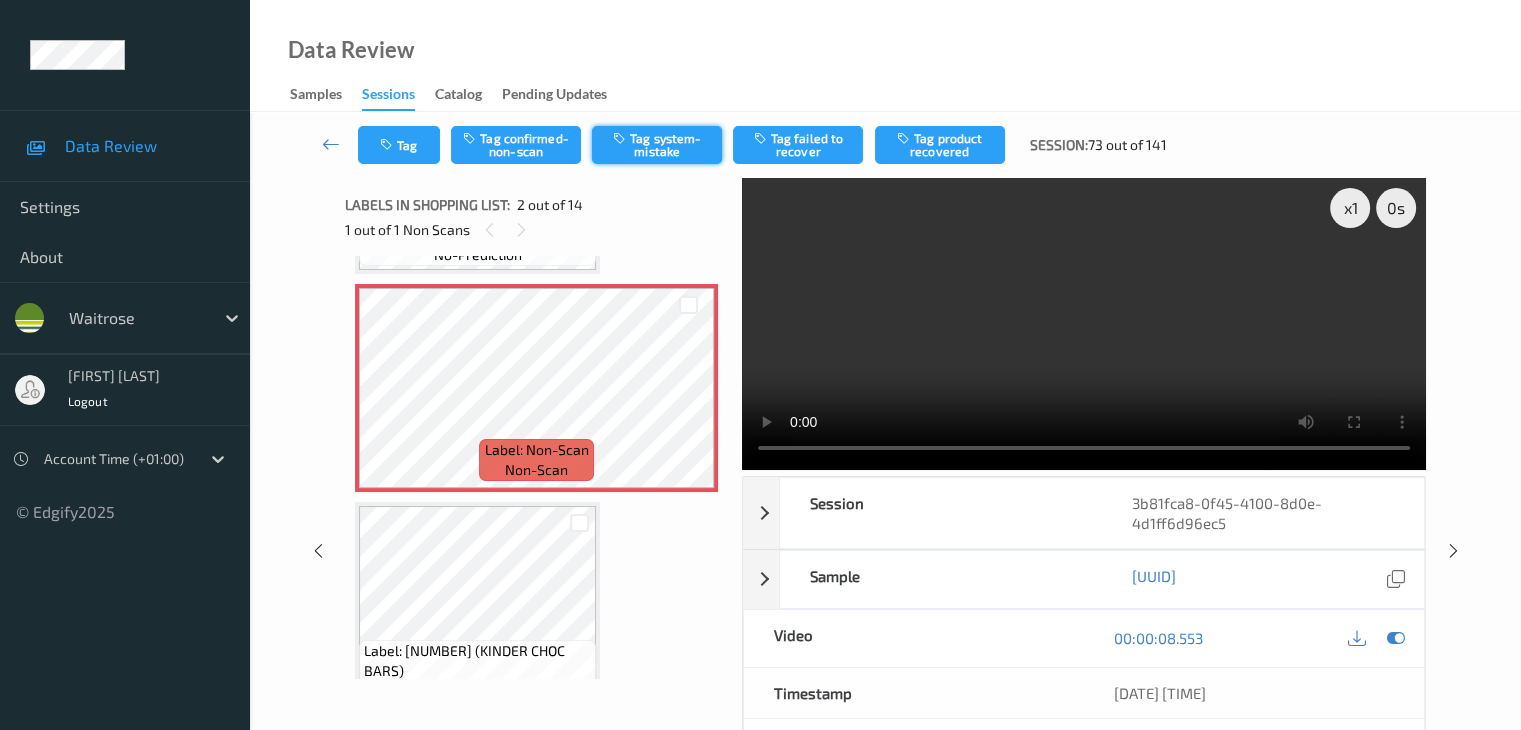 click on "Tag   system-mistake" at bounding box center [657, 145] 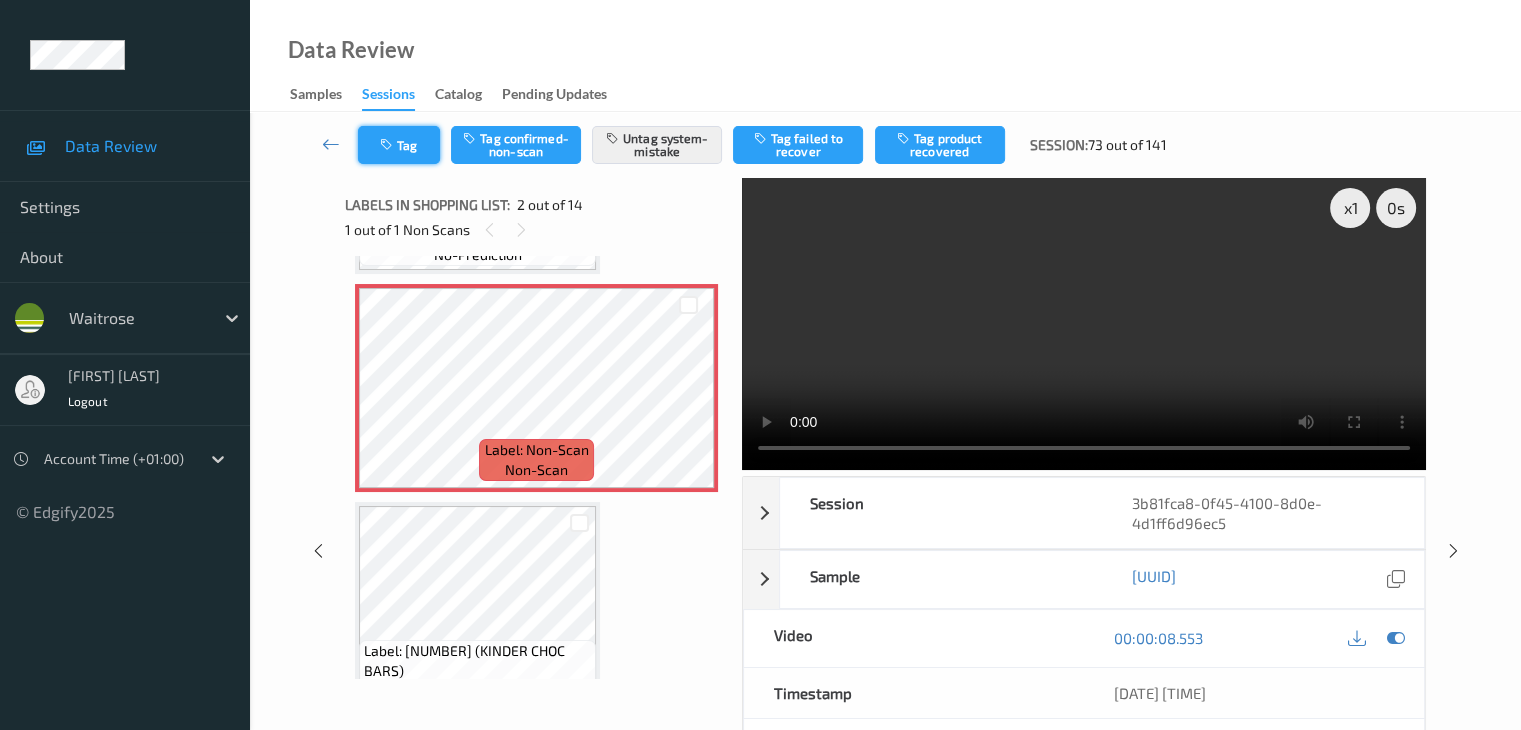 click on "Tag" at bounding box center (399, 145) 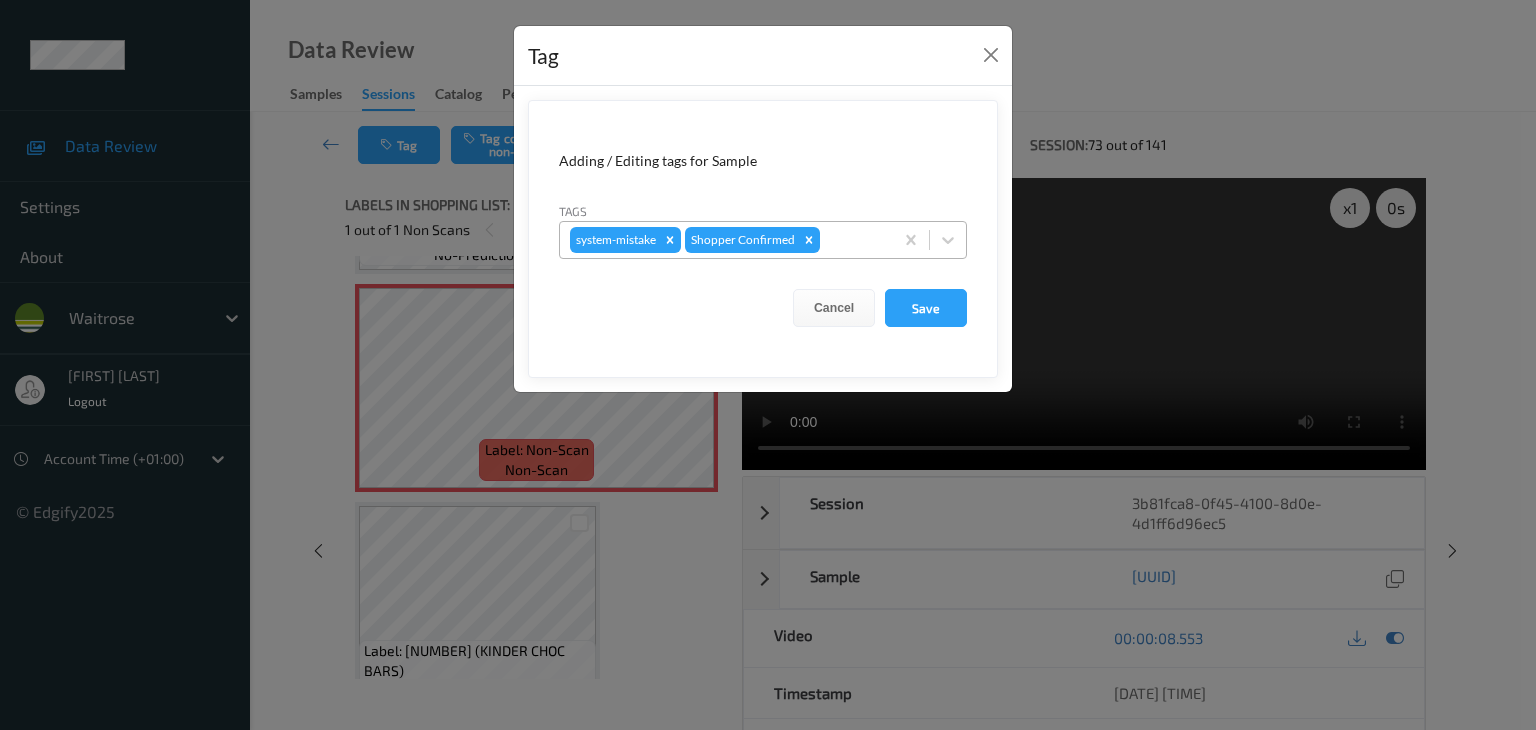 click at bounding box center [853, 240] 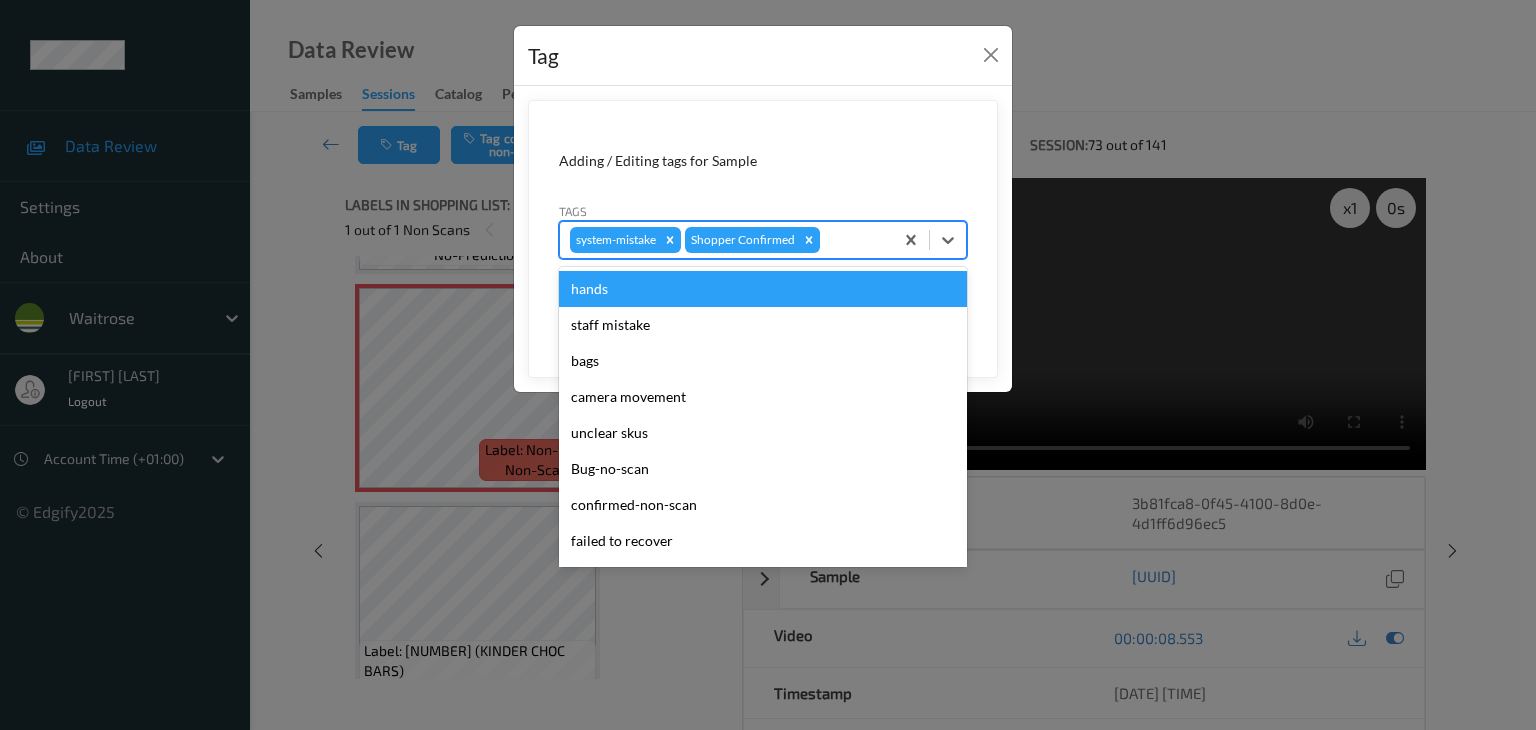 type on "u" 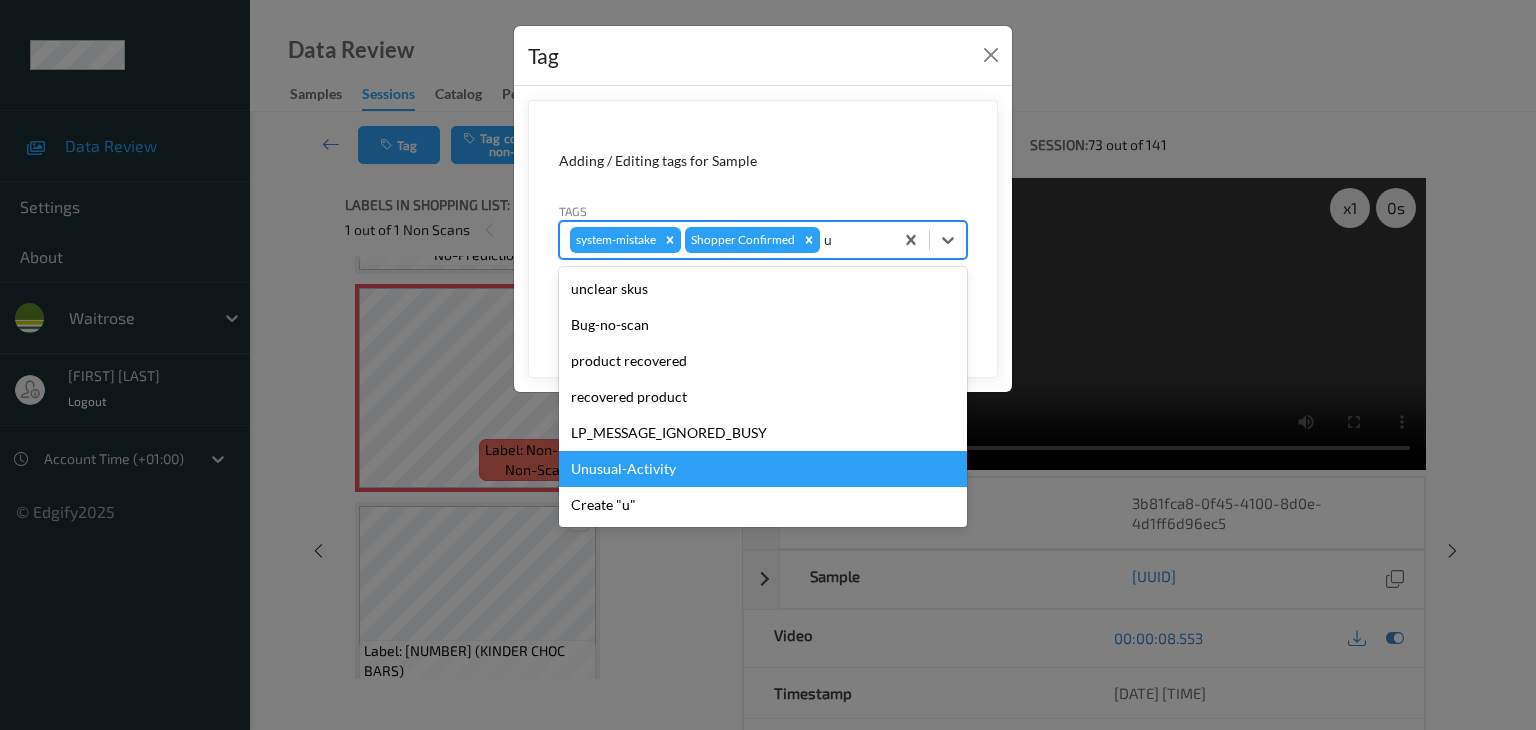 click on "Unusual-Activity" at bounding box center [763, 469] 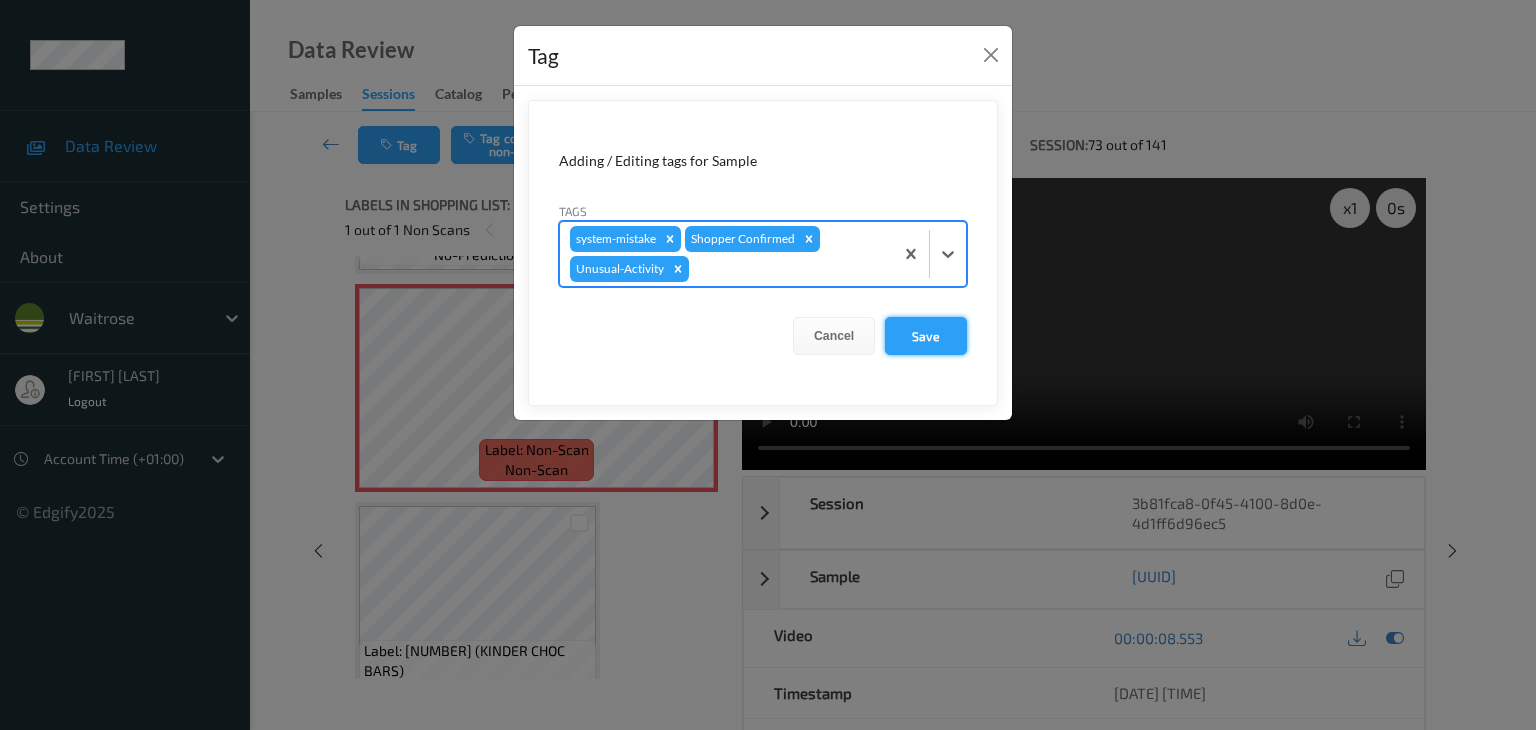 click on "Save" at bounding box center (926, 336) 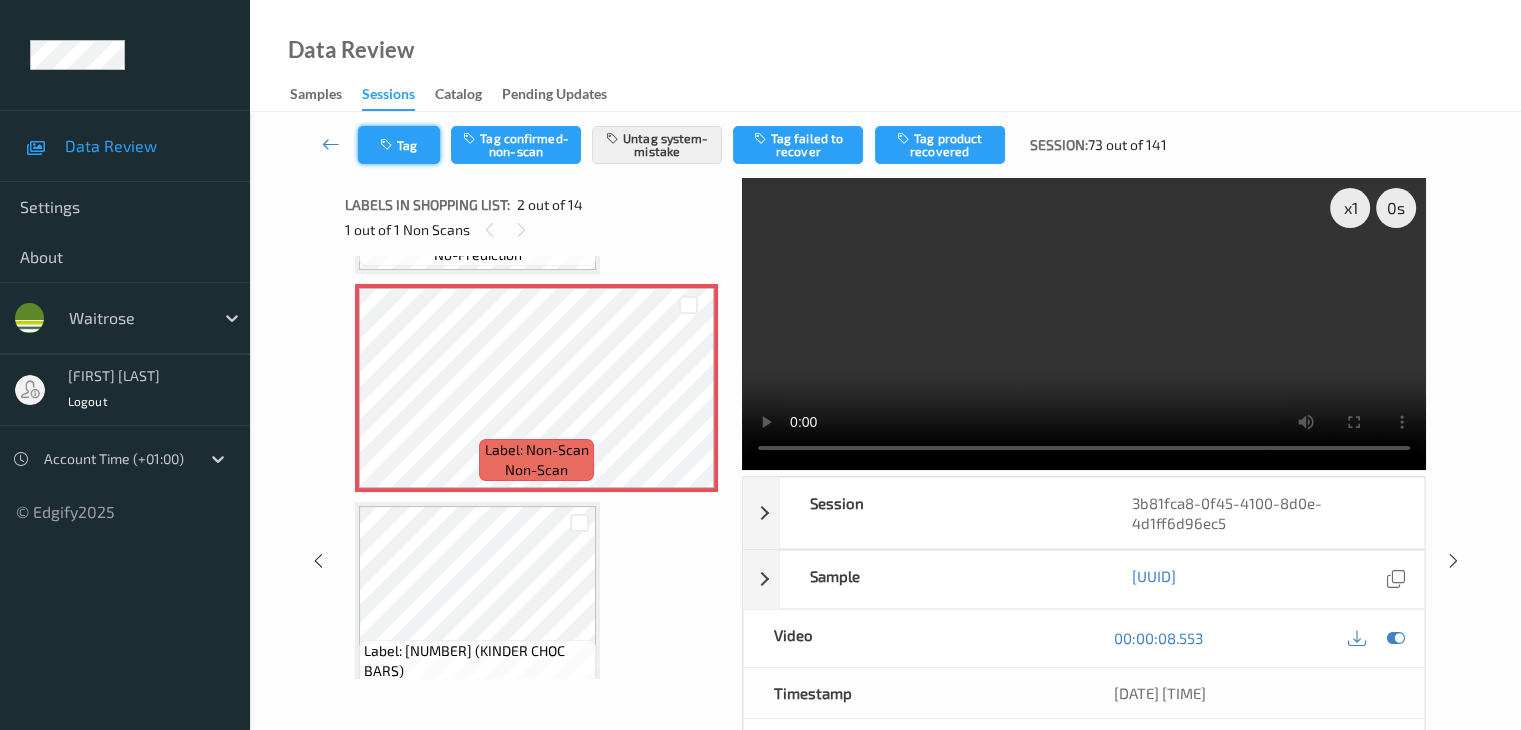 click on "Tag" at bounding box center (399, 145) 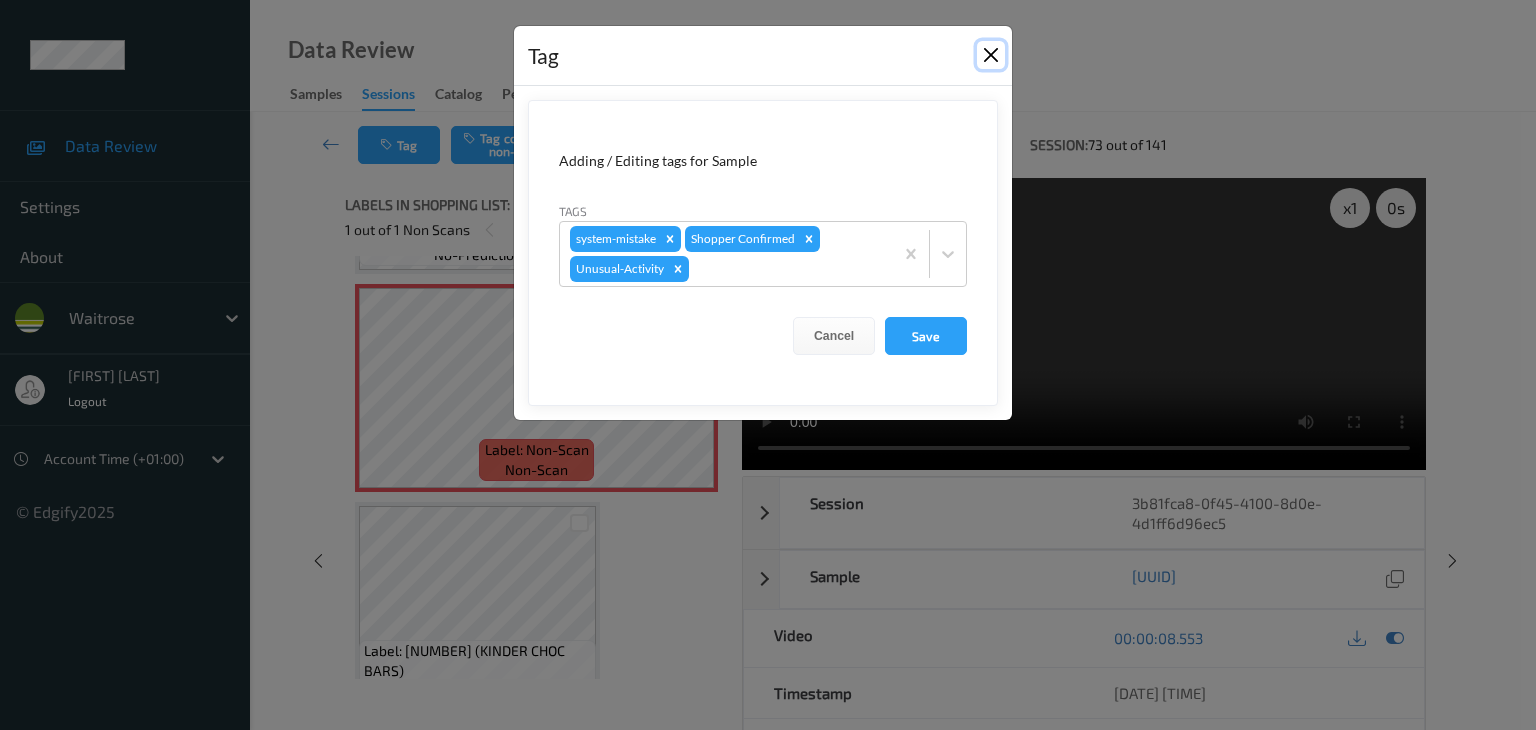 click at bounding box center [991, 55] 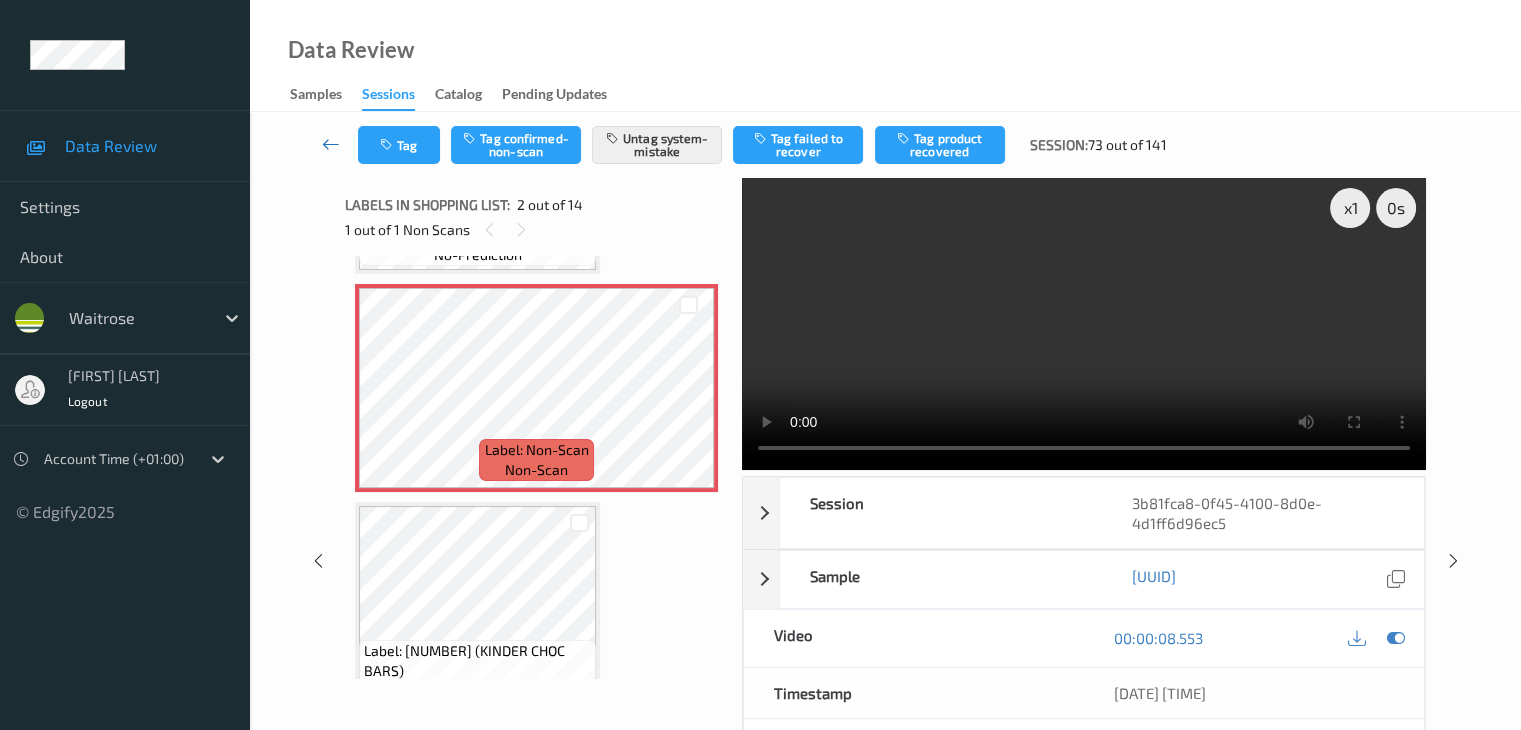 click at bounding box center (331, 144) 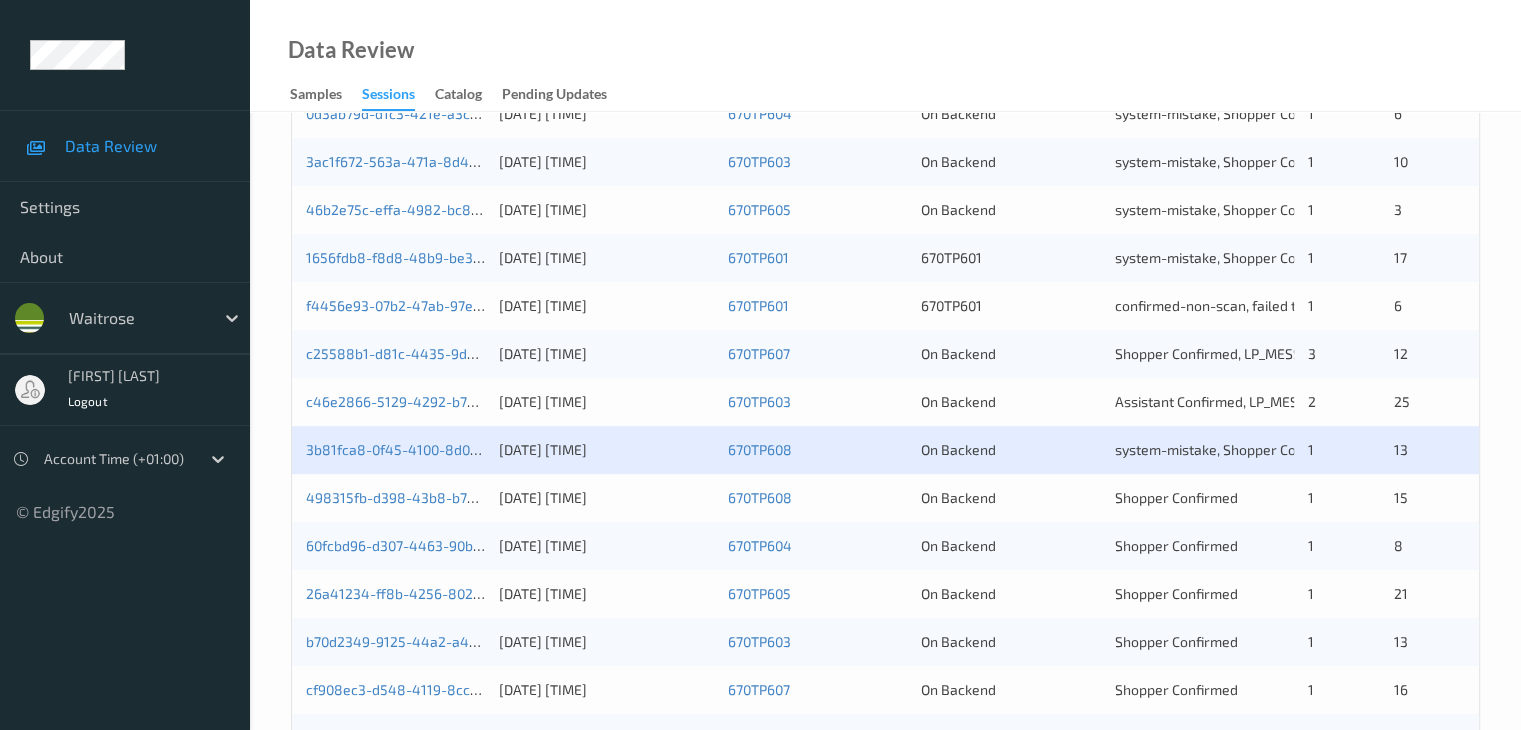 scroll, scrollTop: 900, scrollLeft: 0, axis: vertical 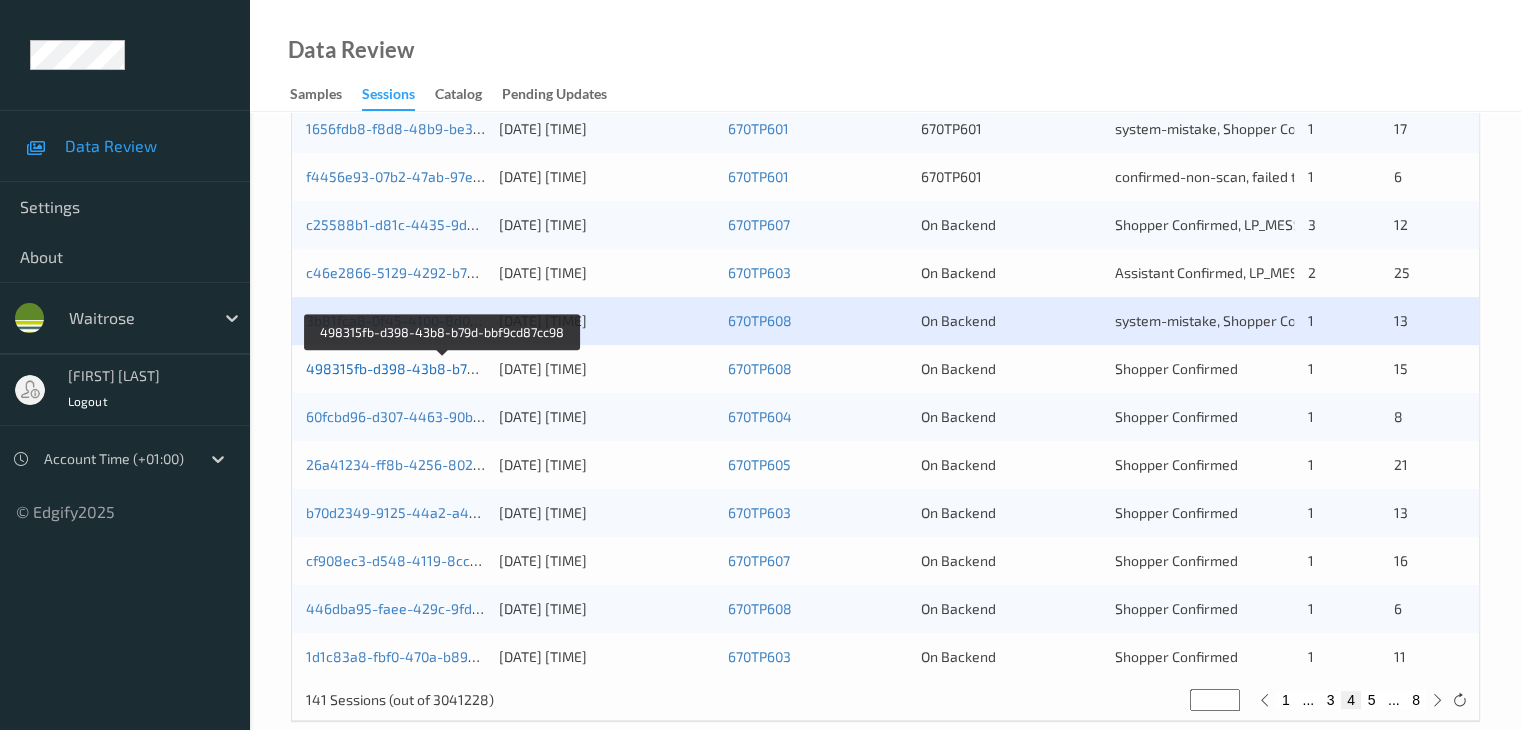 click on "498315fb-d398-43b8-b79d-bbf9cd87cc98" at bounding box center (443, 368) 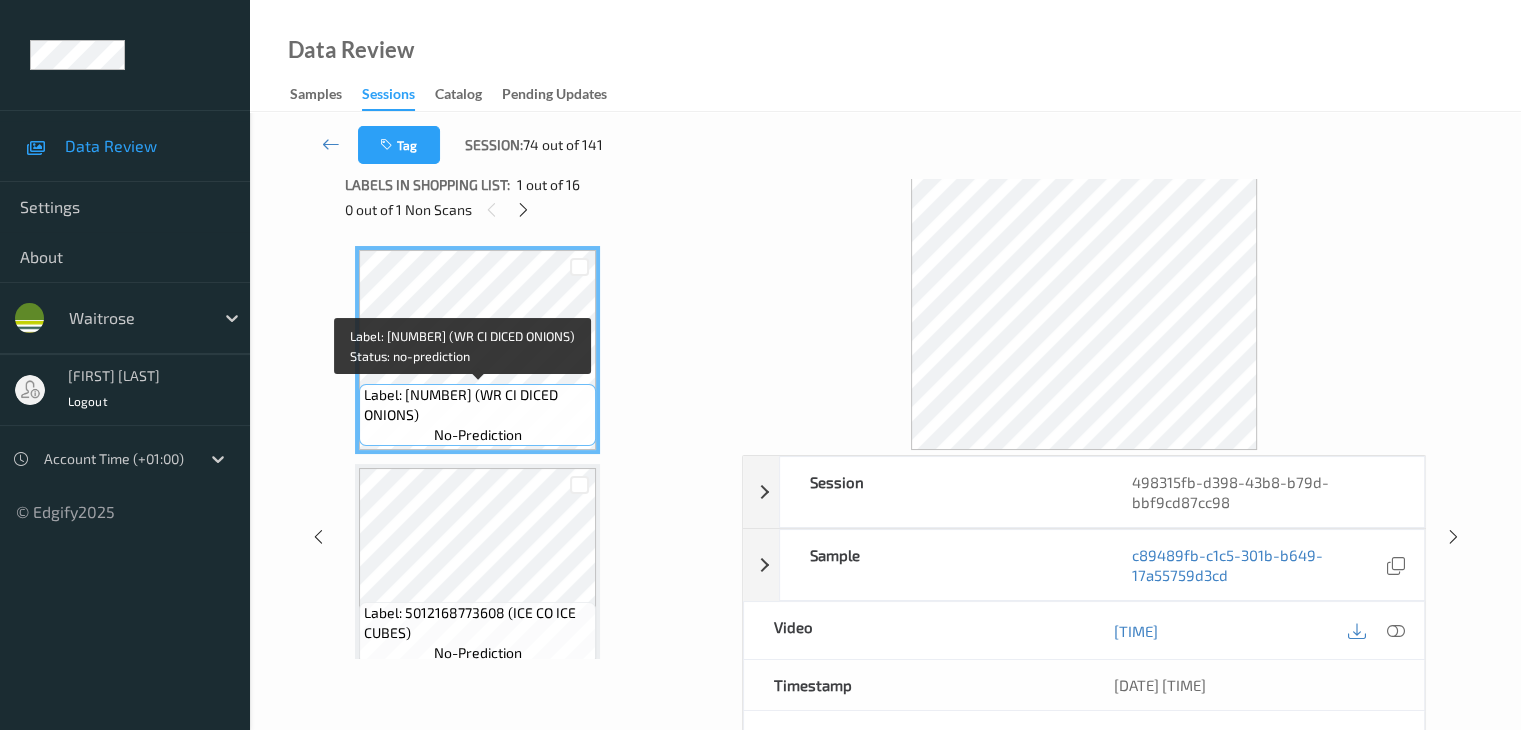 scroll, scrollTop: 0, scrollLeft: 0, axis: both 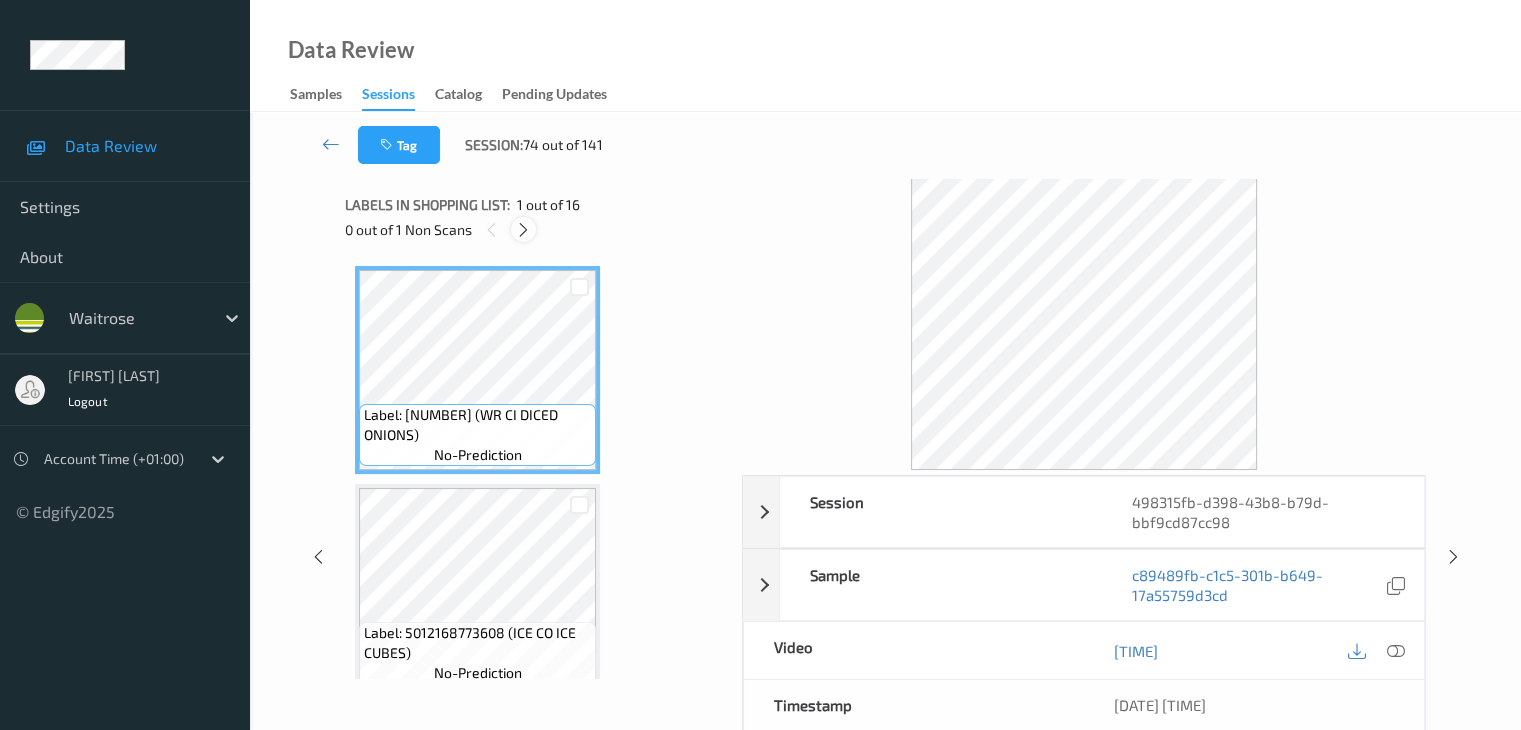 click at bounding box center [523, 230] 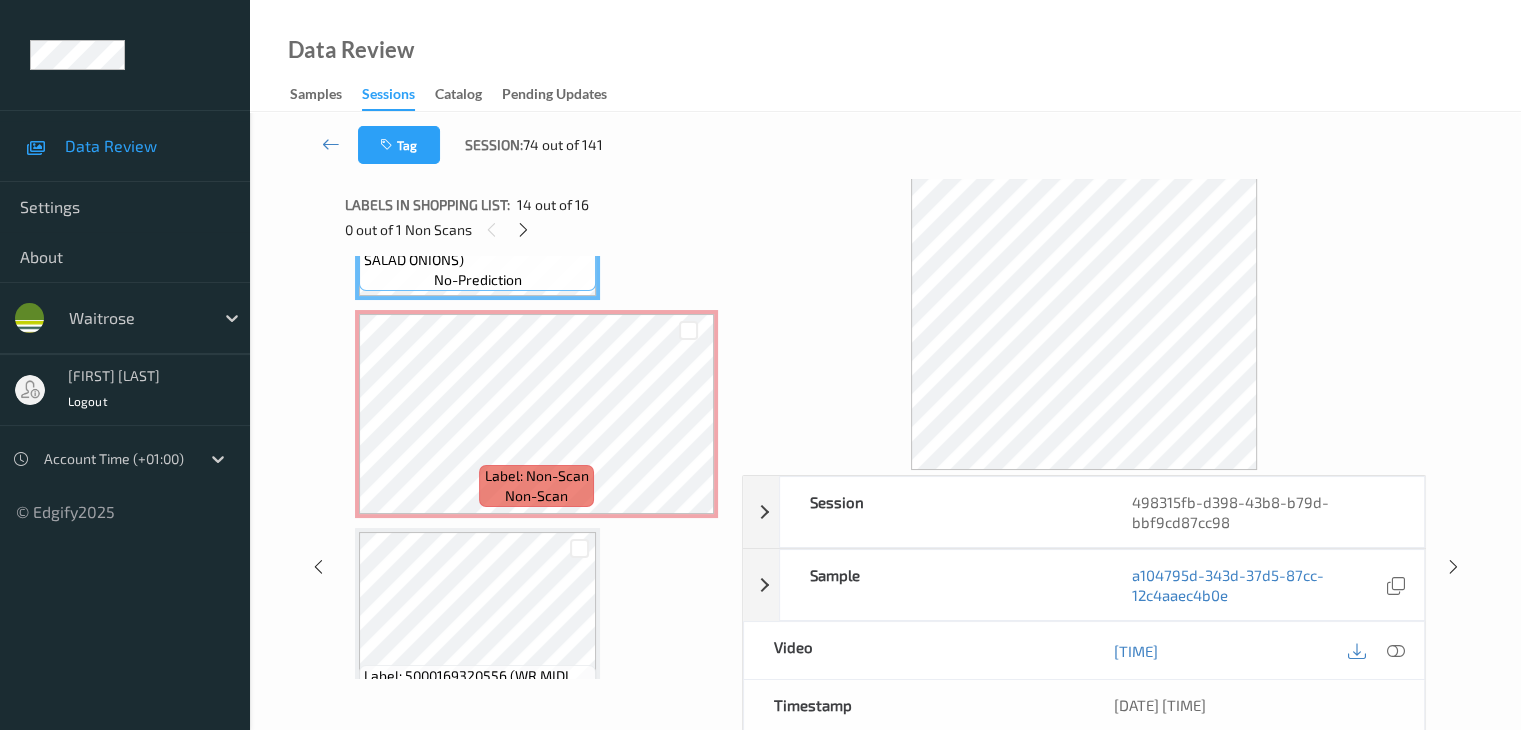 scroll, scrollTop: 3075, scrollLeft: 0, axis: vertical 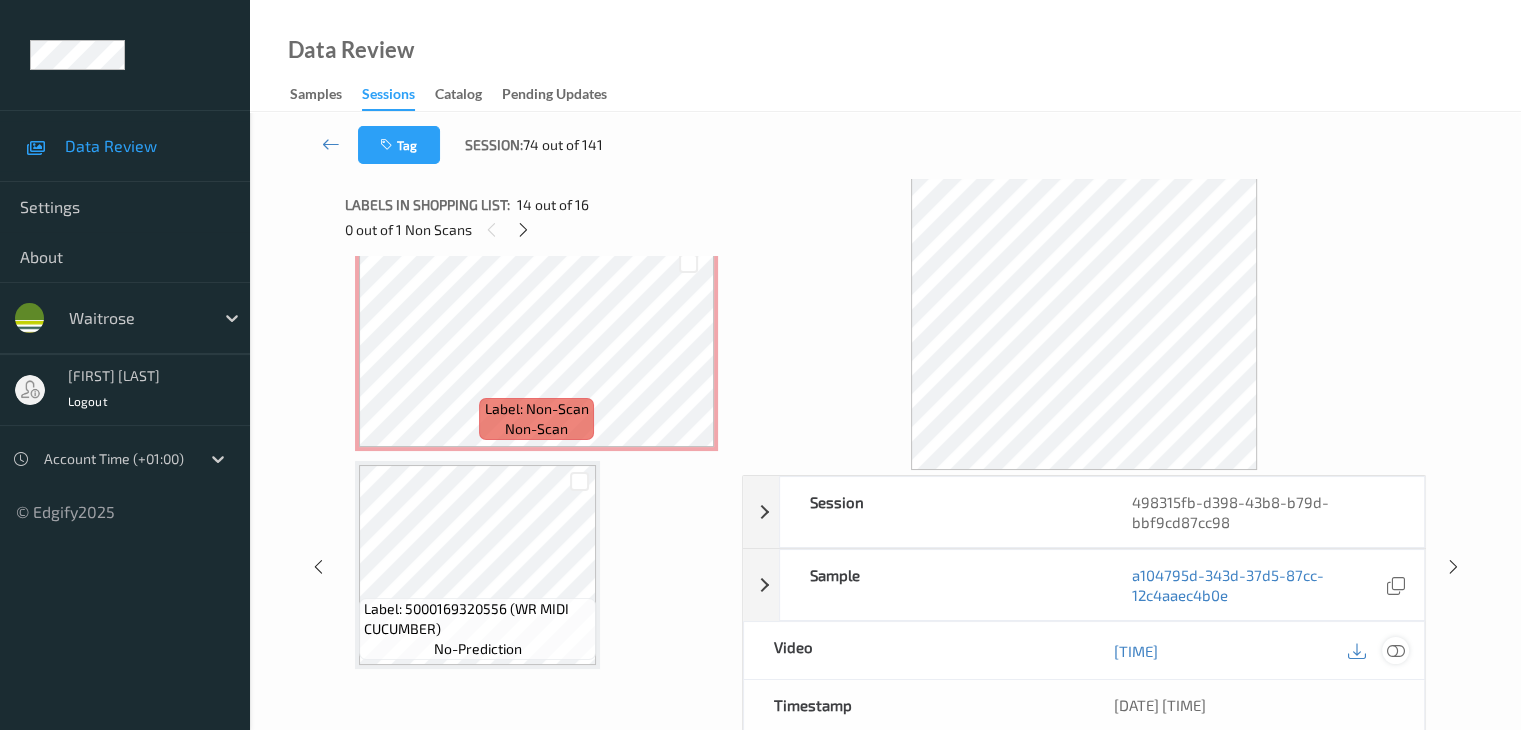 click at bounding box center [1395, 651] 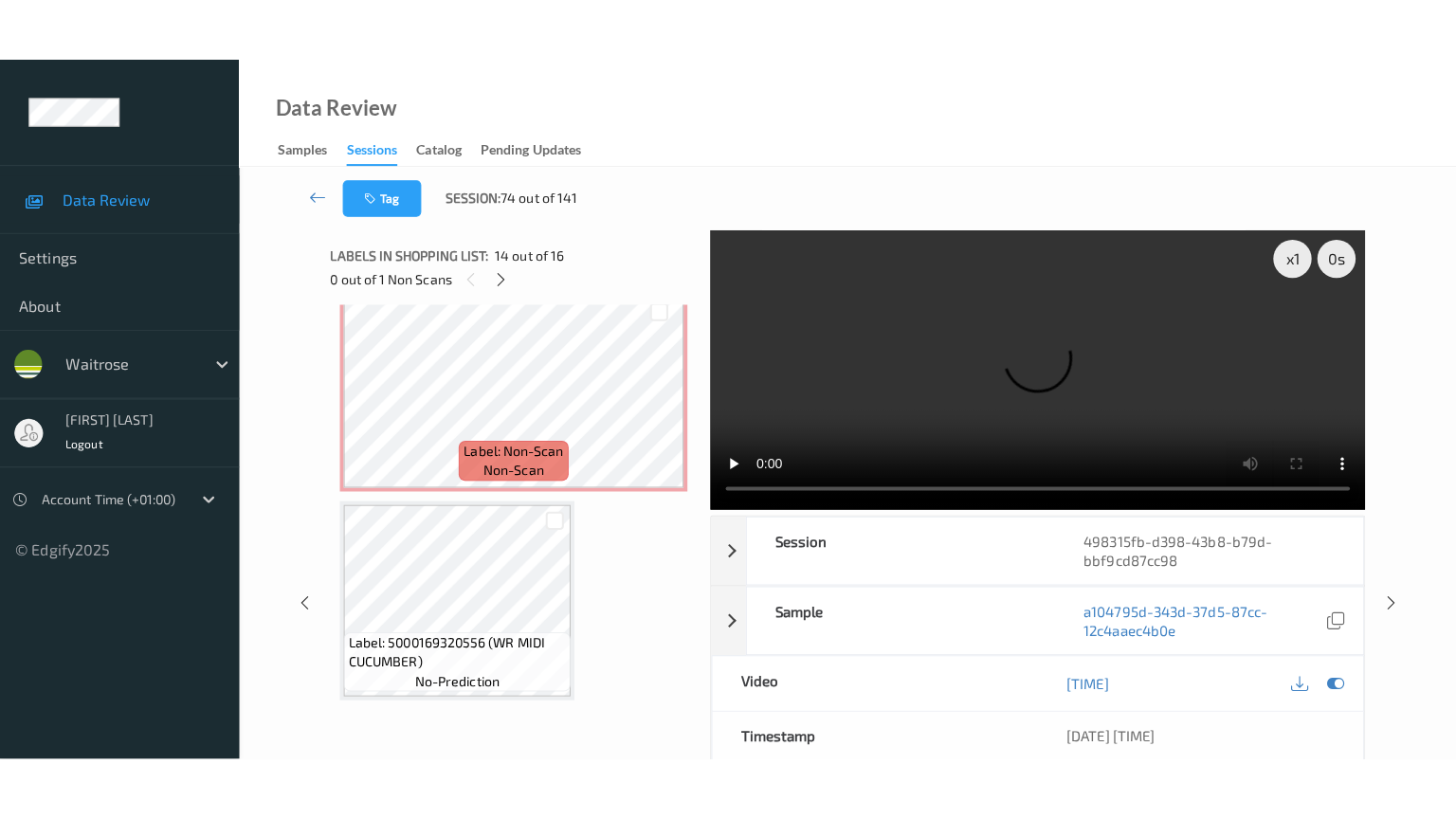 scroll, scrollTop: 2820, scrollLeft: 0, axis: vertical 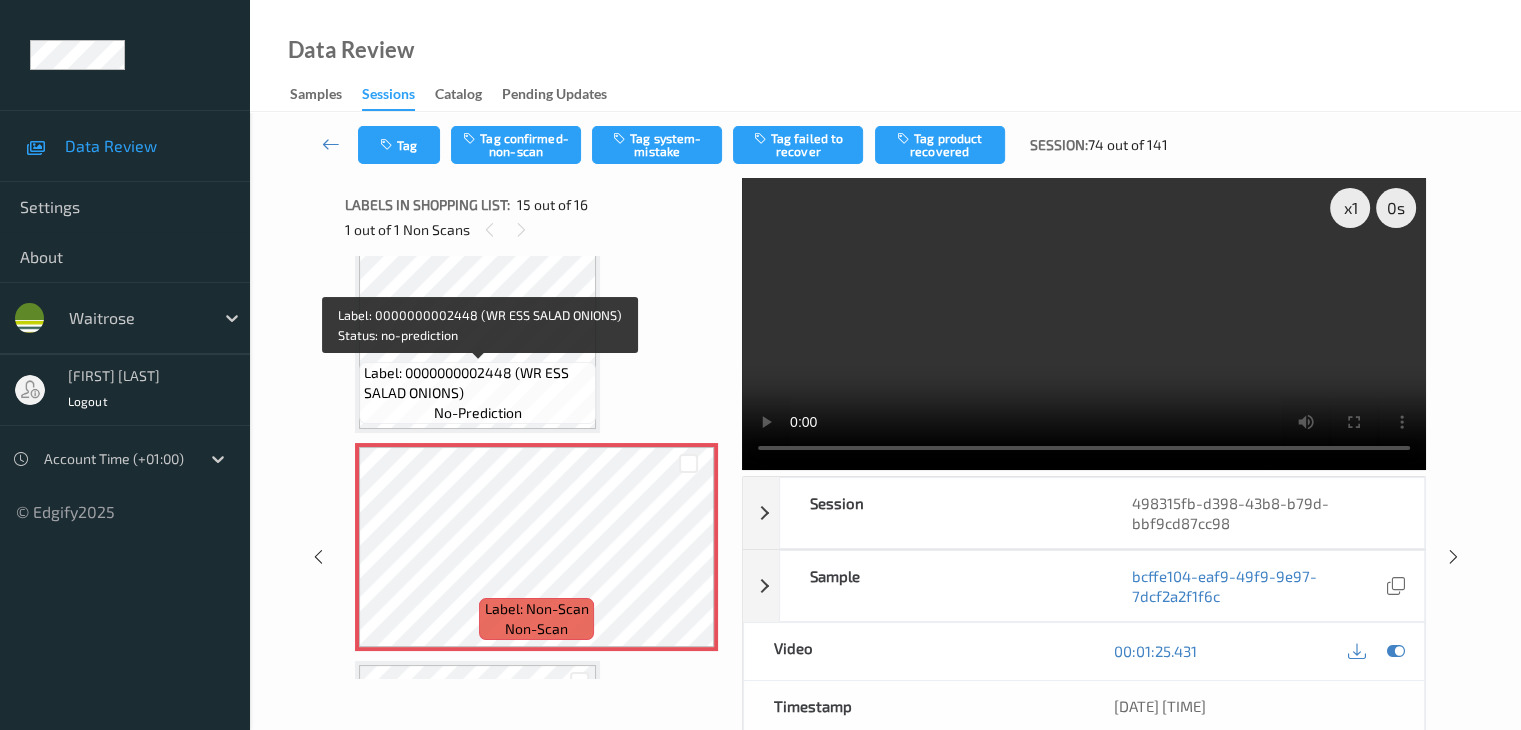 click on "Label: 0000000002448 (WR ESS SALAD ONIONS)" at bounding box center [477, 383] 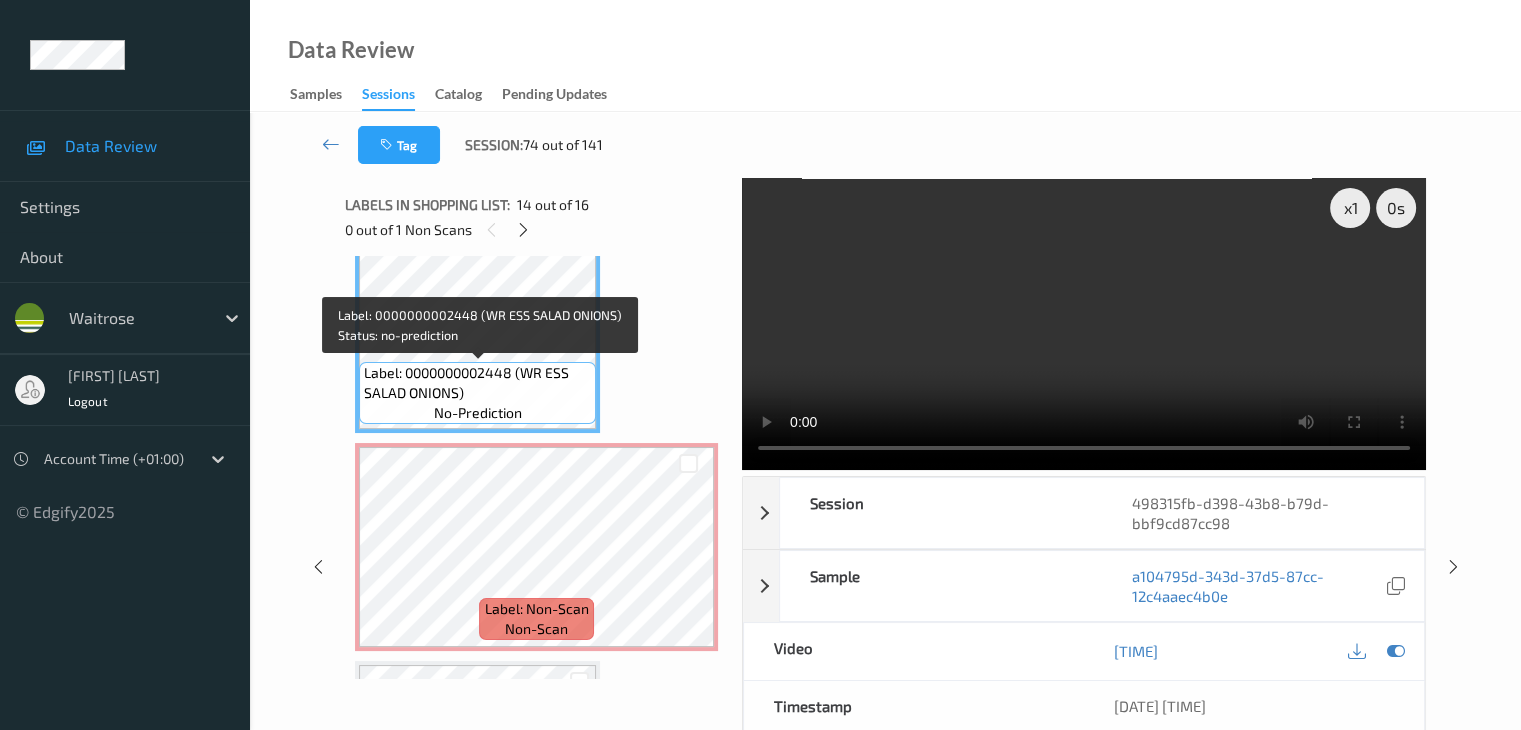 click on "Label: 0000000002448 (WR ESS SALAD ONIONS)" at bounding box center [477, 383] 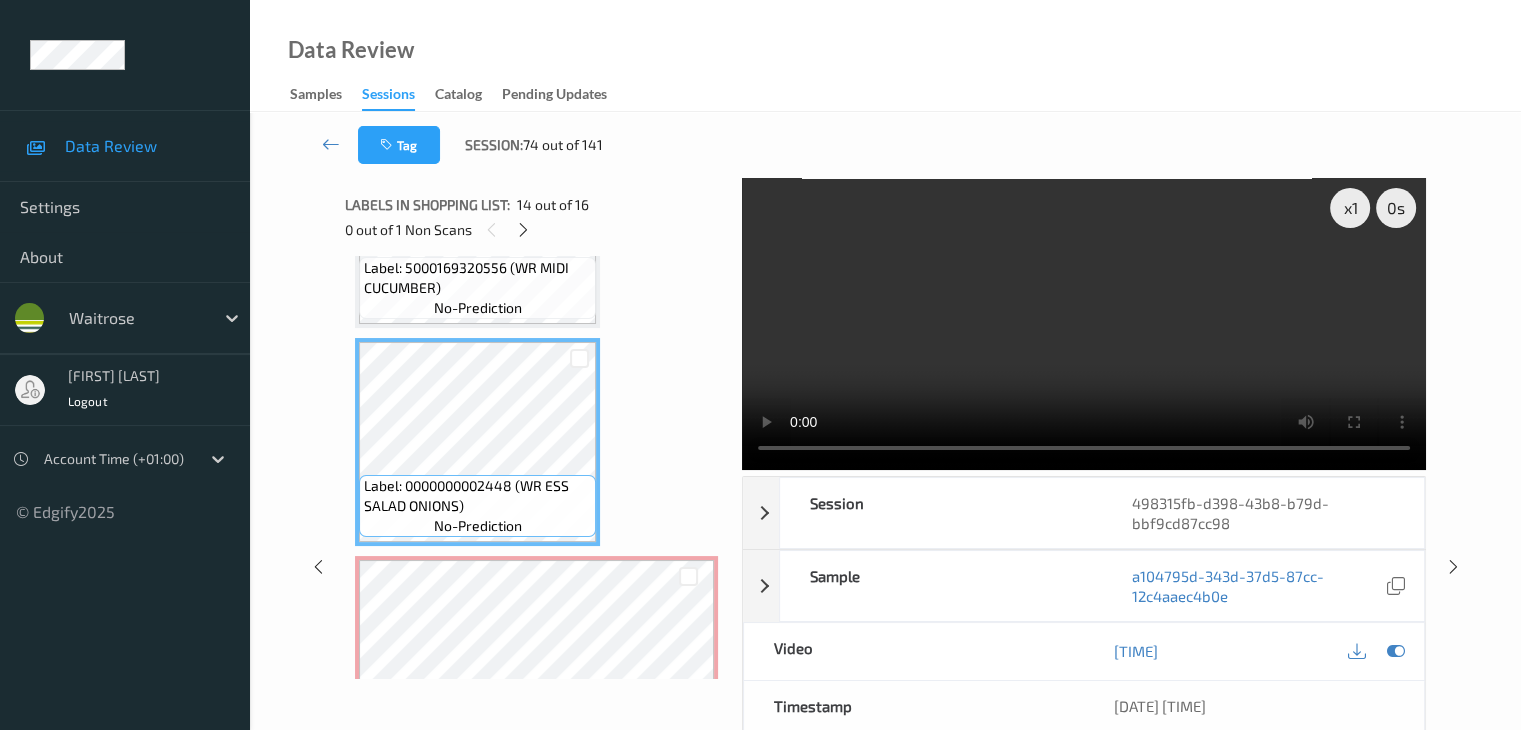 scroll, scrollTop: 2875, scrollLeft: 0, axis: vertical 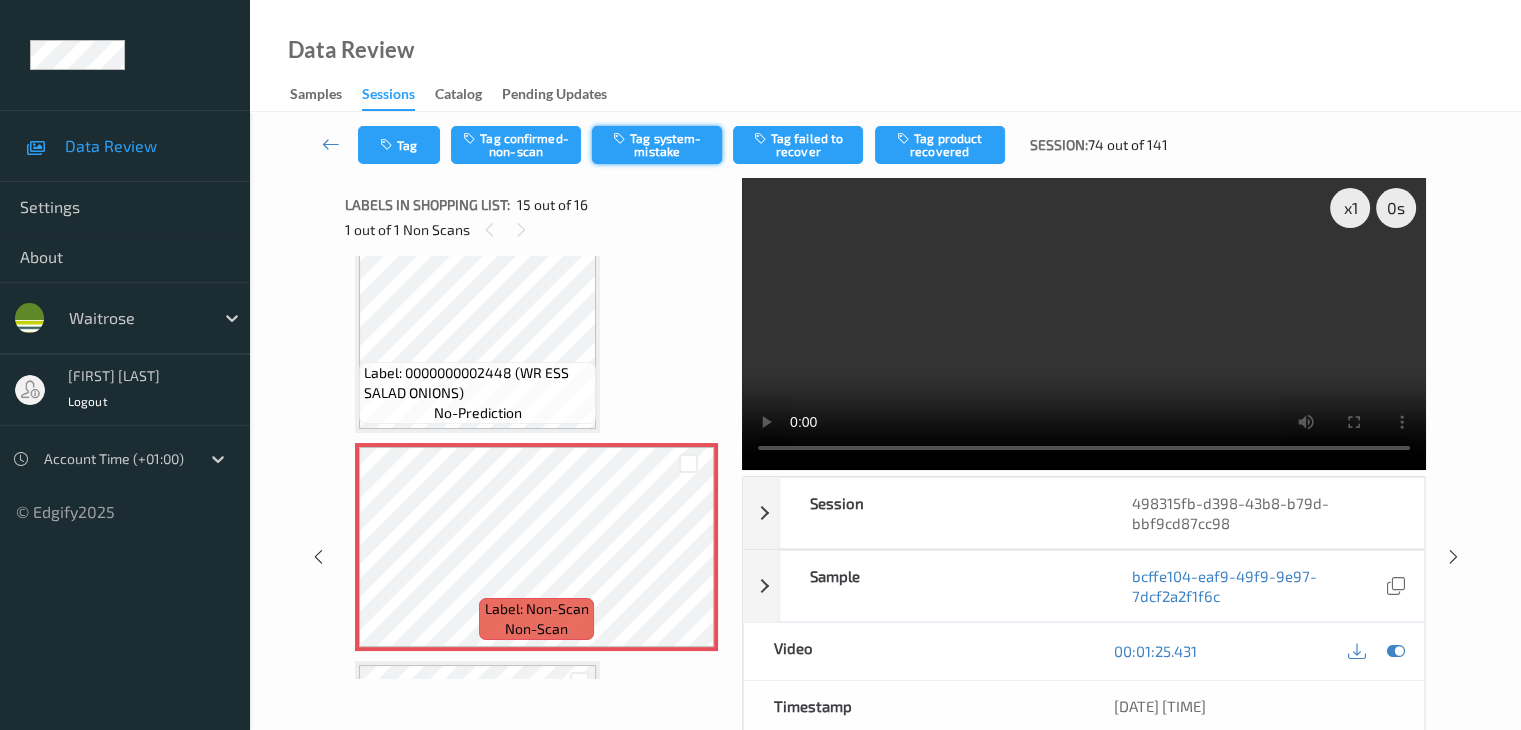 click on "Tag   system-mistake" at bounding box center [657, 145] 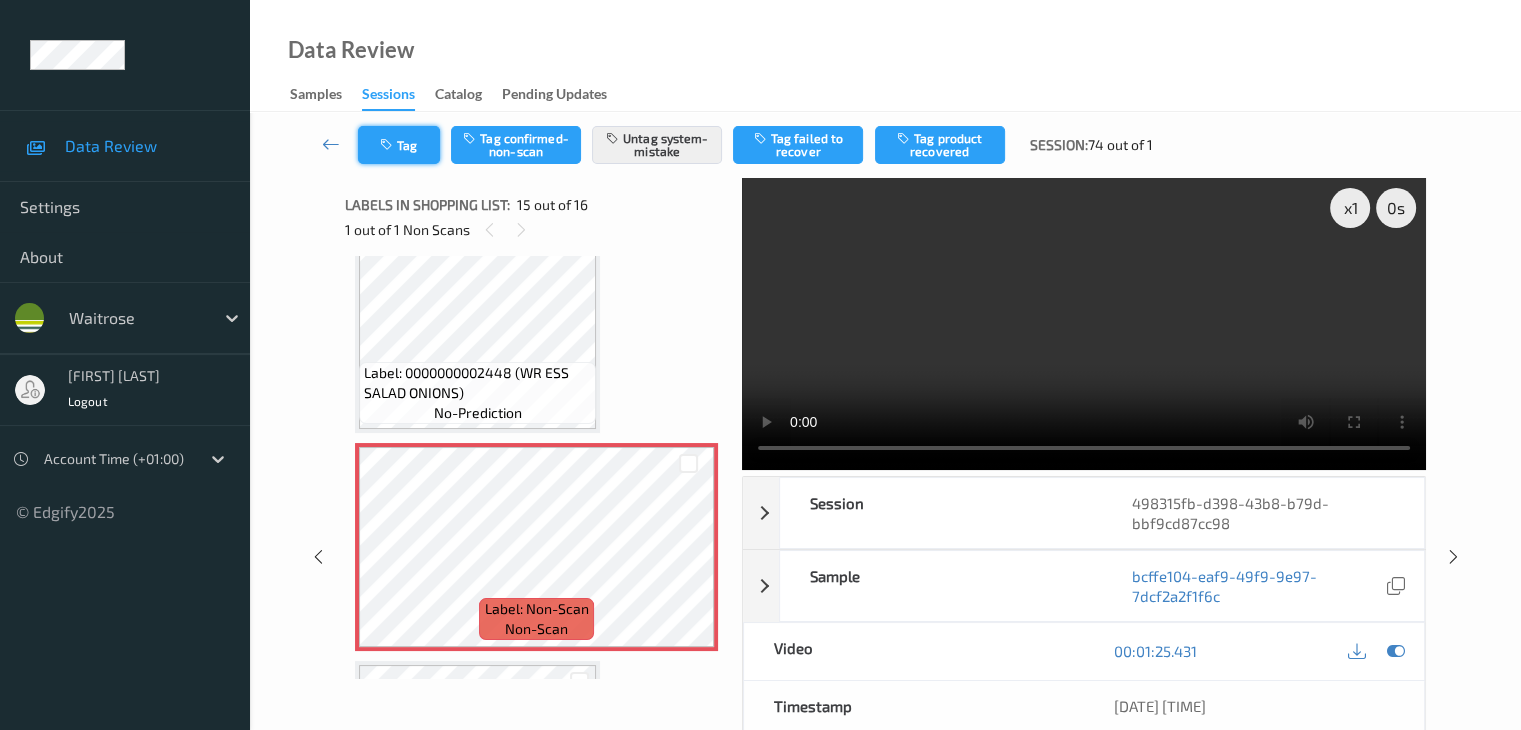 click on "Tag" at bounding box center [399, 145] 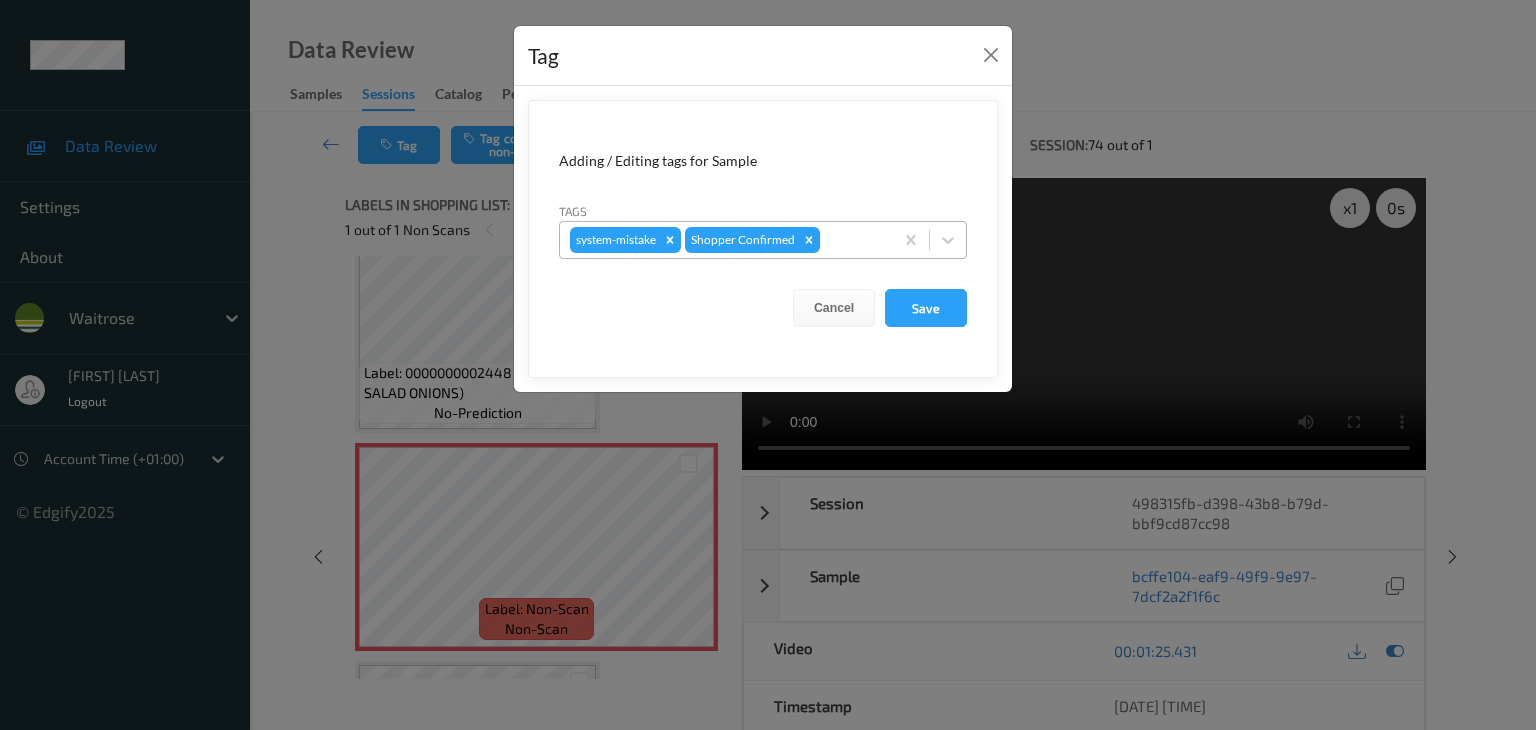 click at bounding box center [853, 240] 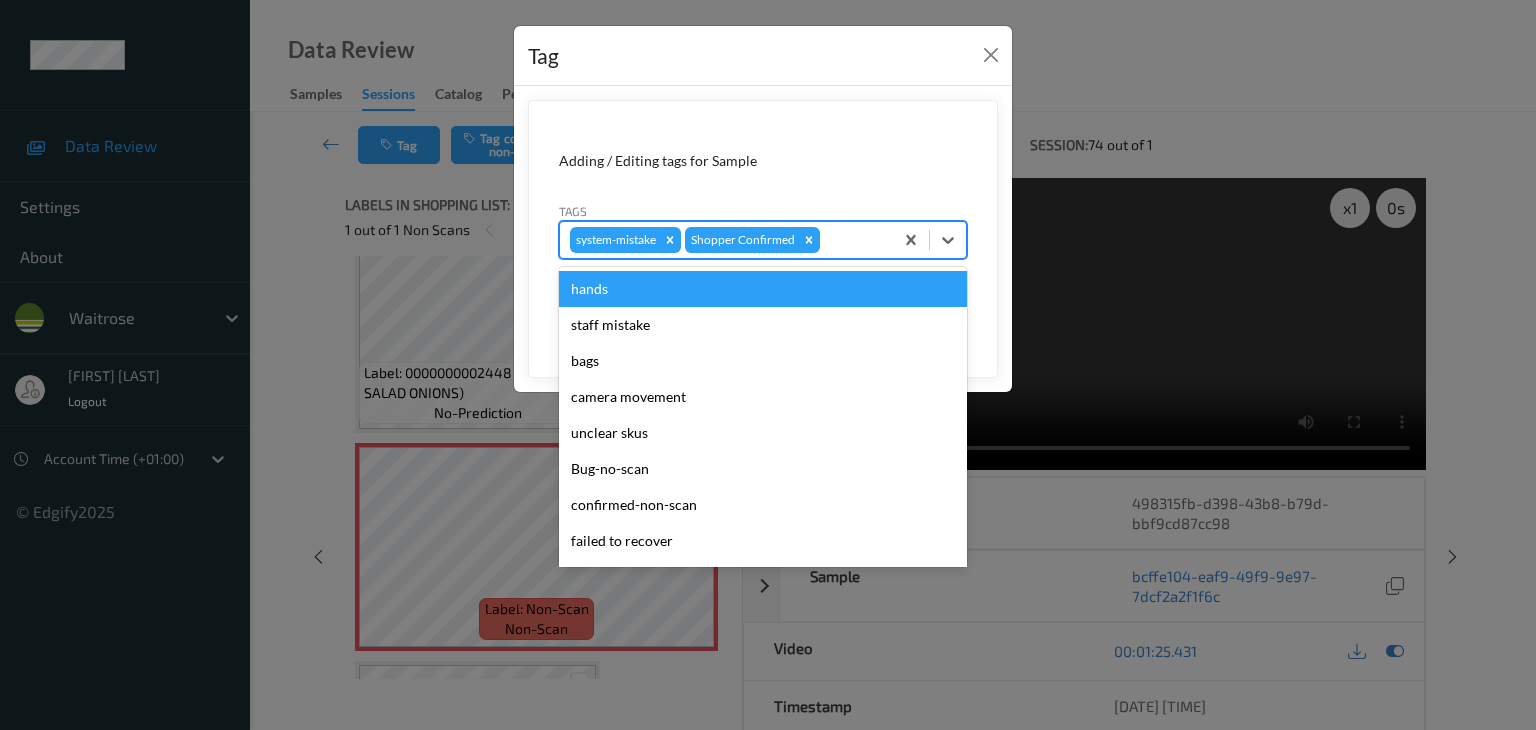 type on "u" 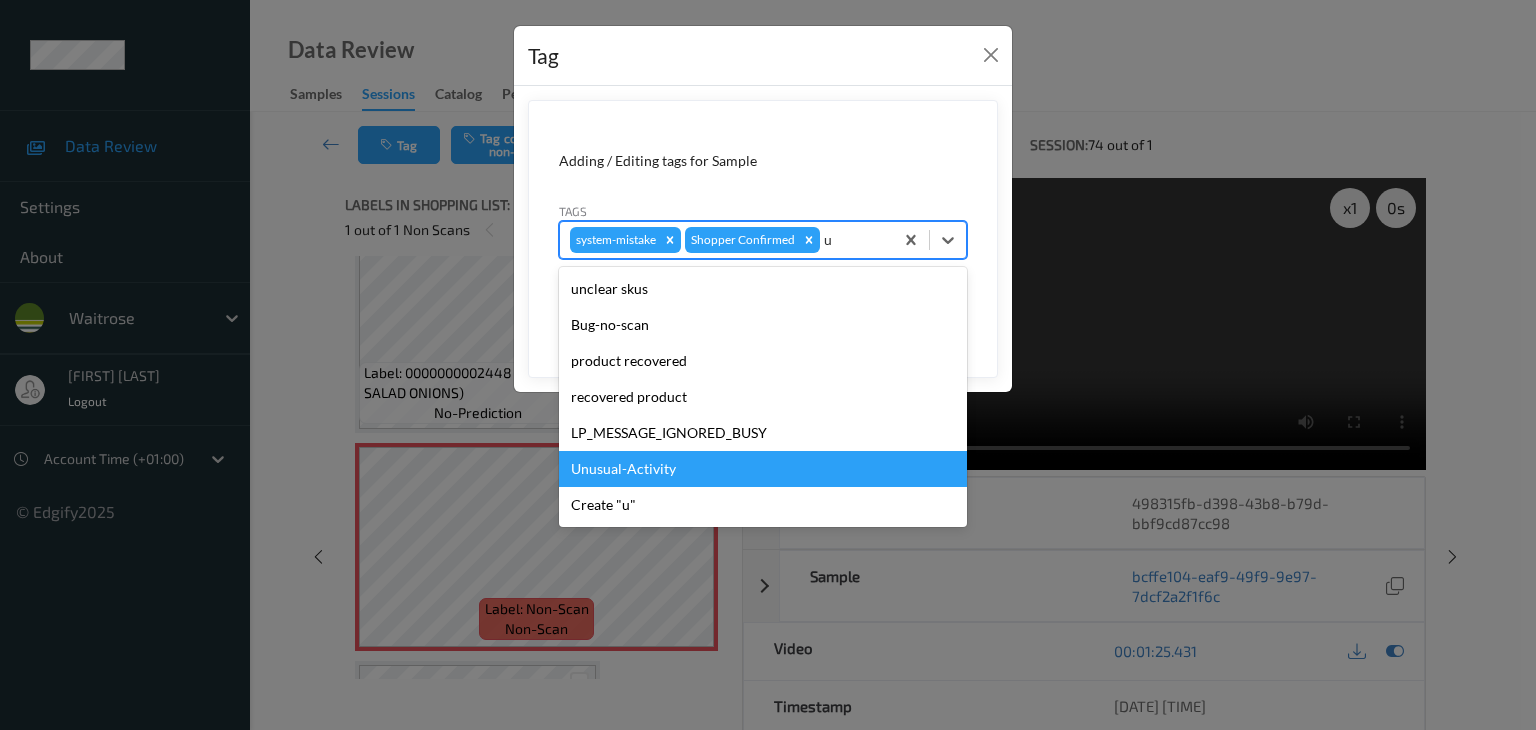 click on "Unusual-Activity" at bounding box center (763, 469) 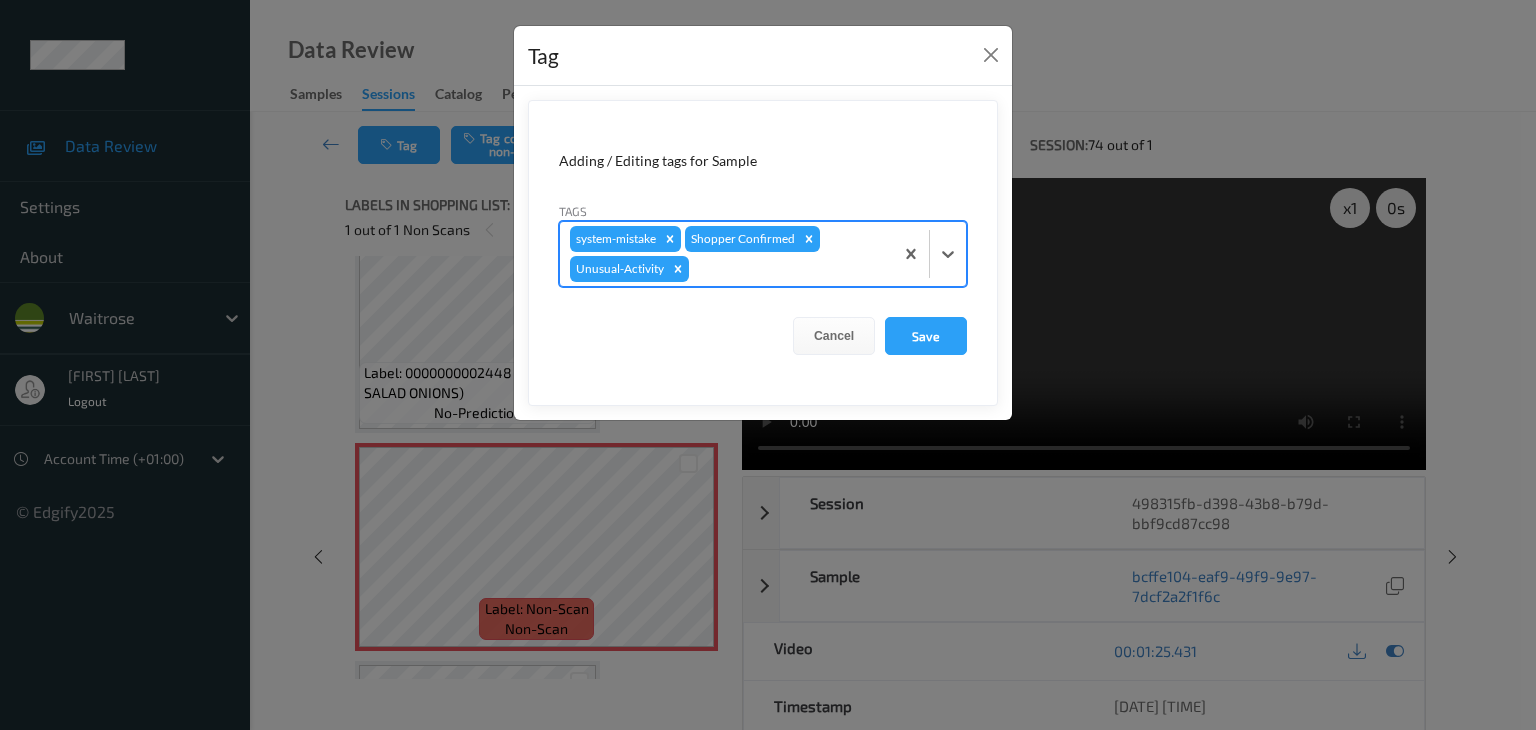 type on "p" 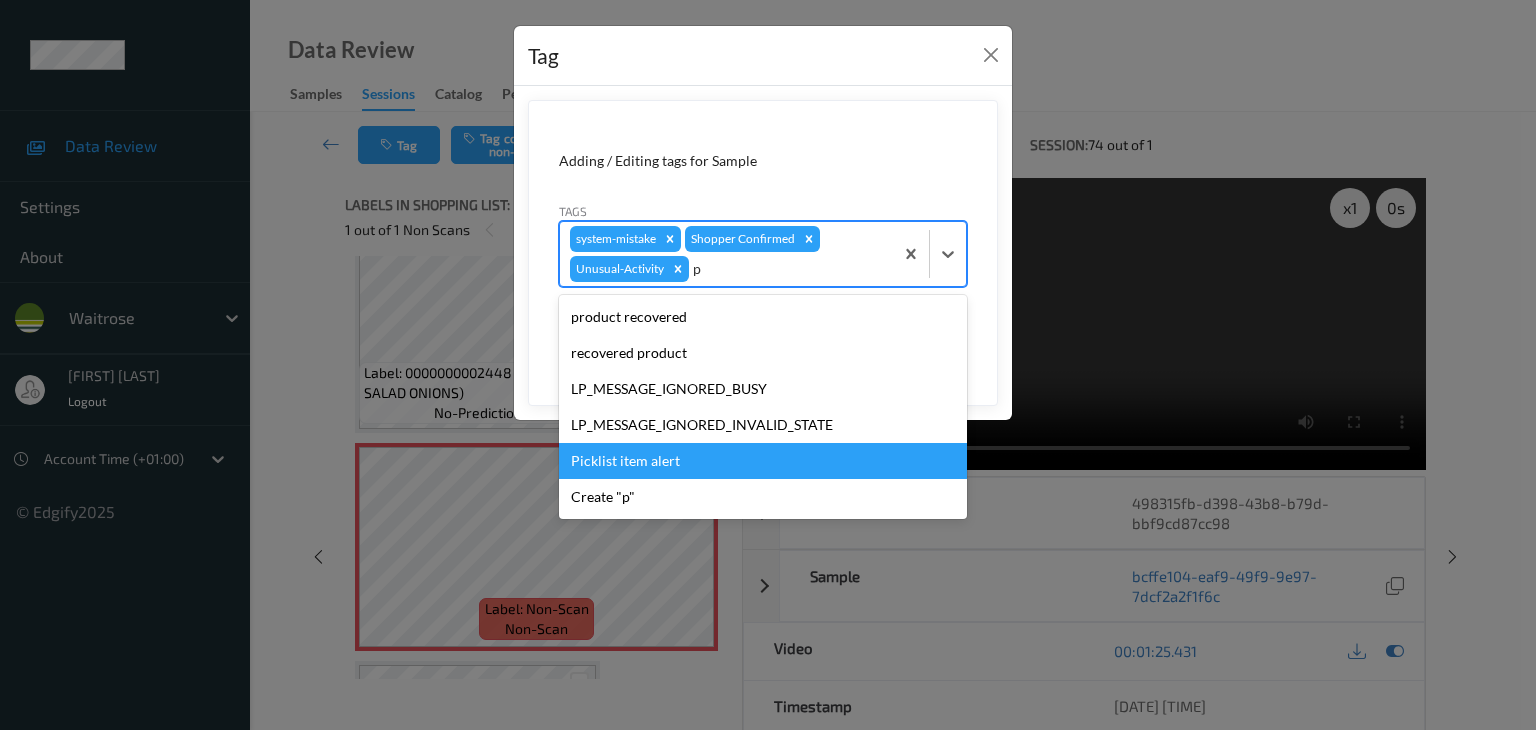 click on "Picklist item alert" at bounding box center (763, 461) 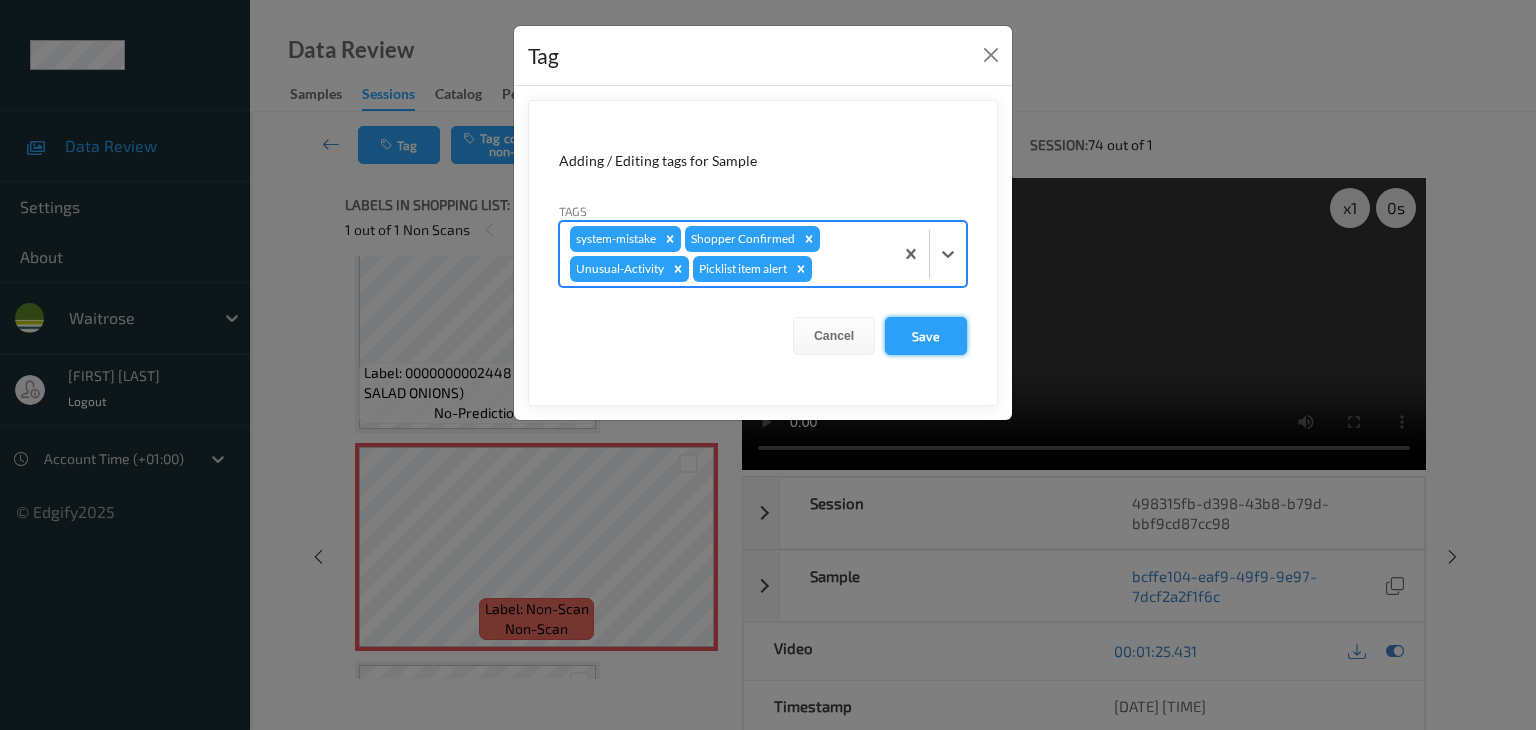 click on "Save" at bounding box center (926, 336) 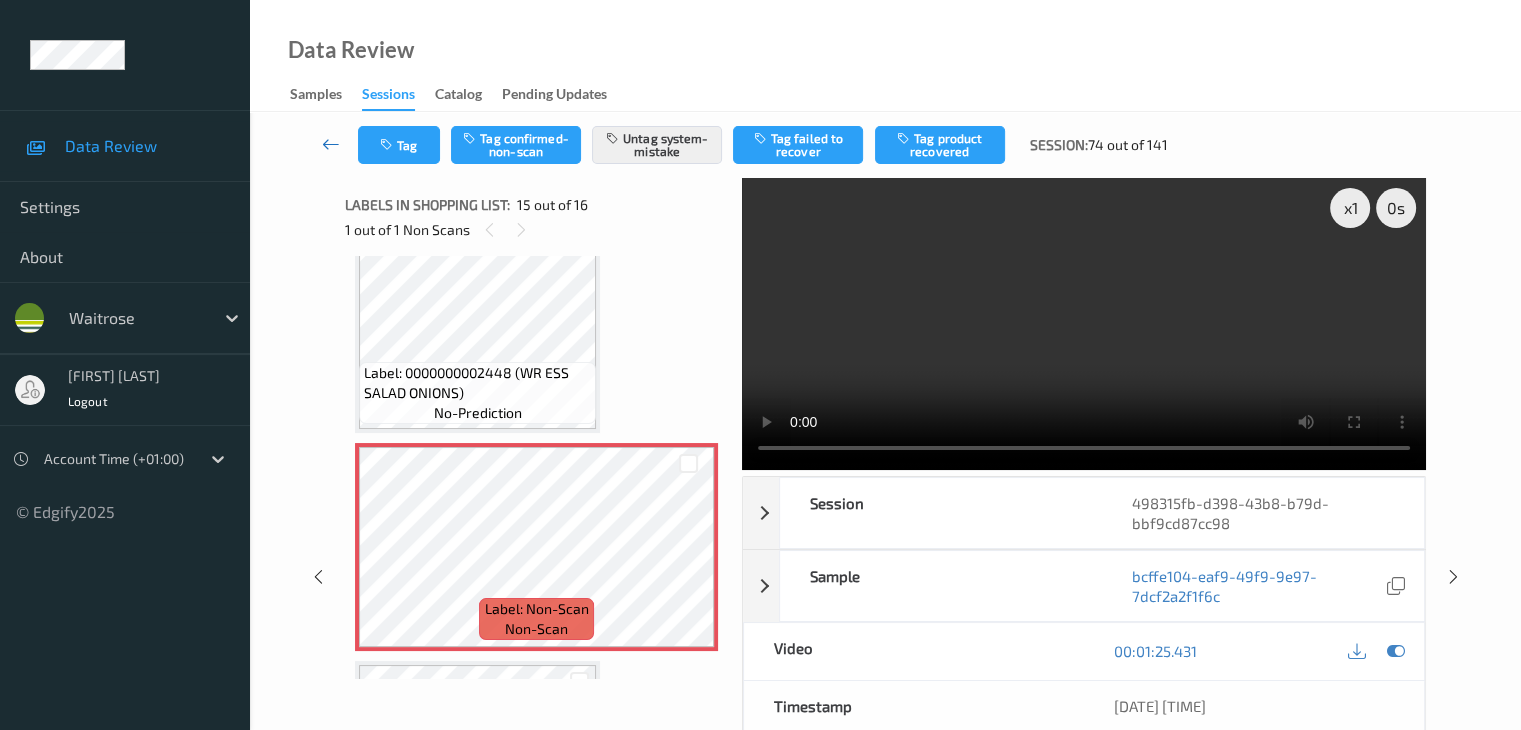 click at bounding box center [331, 144] 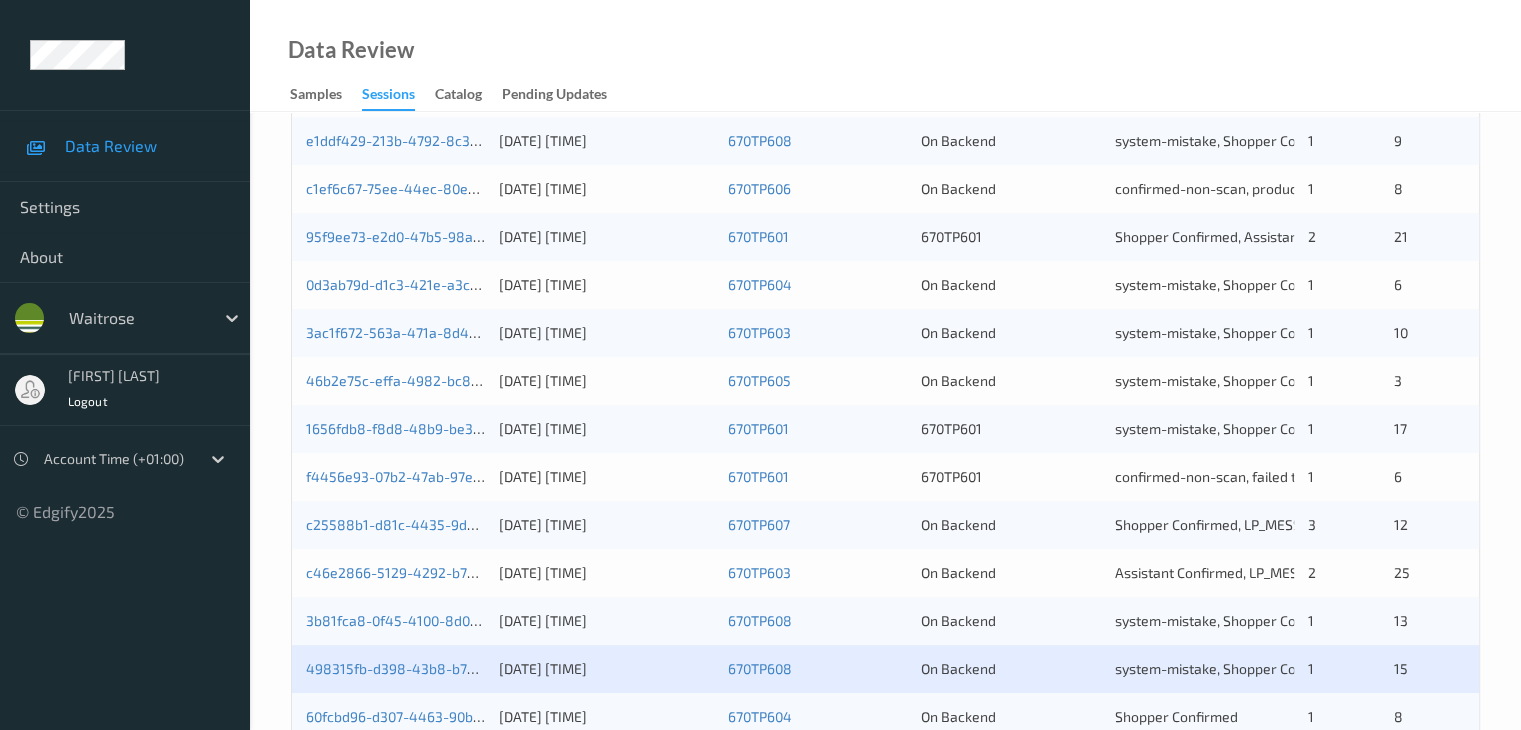 scroll, scrollTop: 800, scrollLeft: 0, axis: vertical 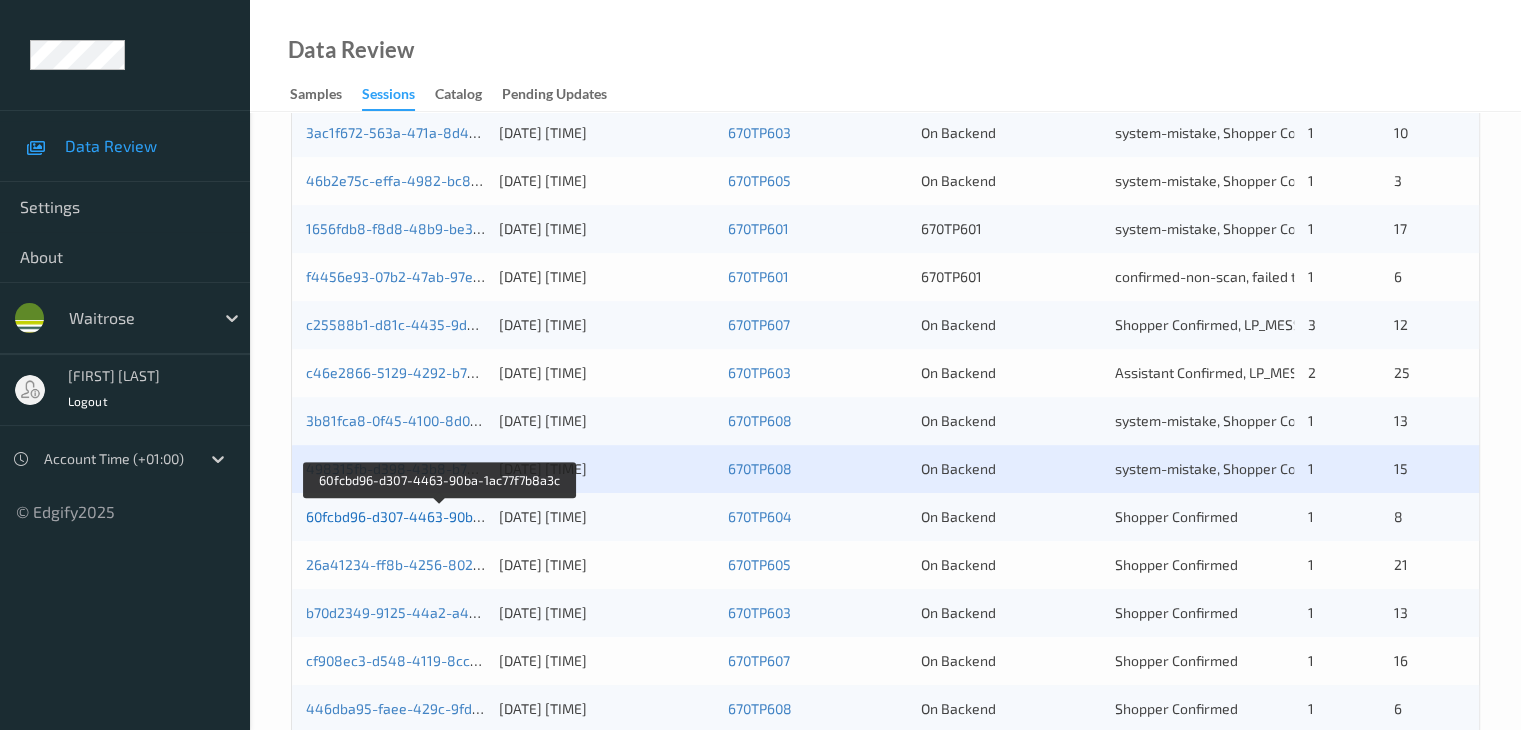 click on "60fcbd96-d307-4463-90ba-1ac77f7b8a3c" at bounding box center [440, 516] 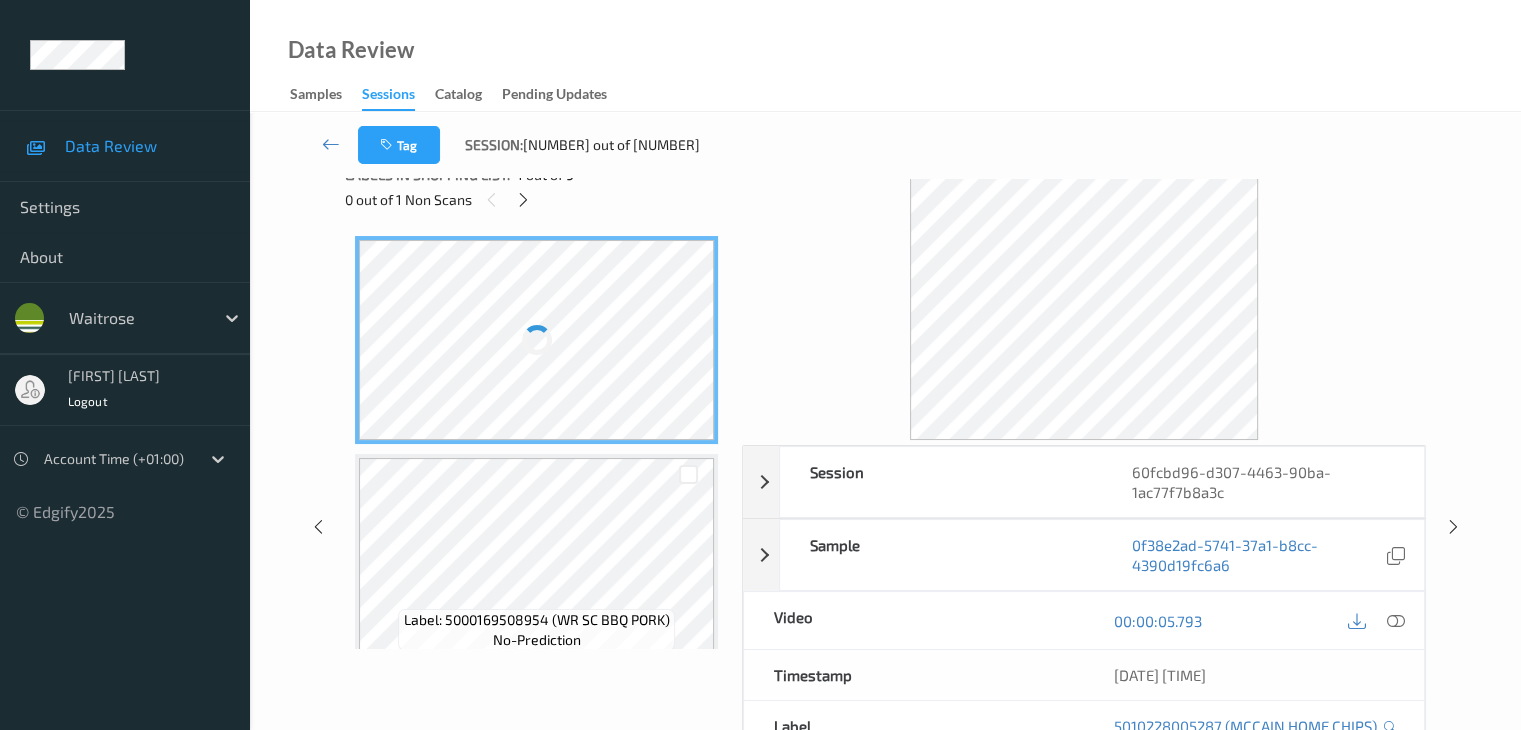 scroll, scrollTop: 0, scrollLeft: 0, axis: both 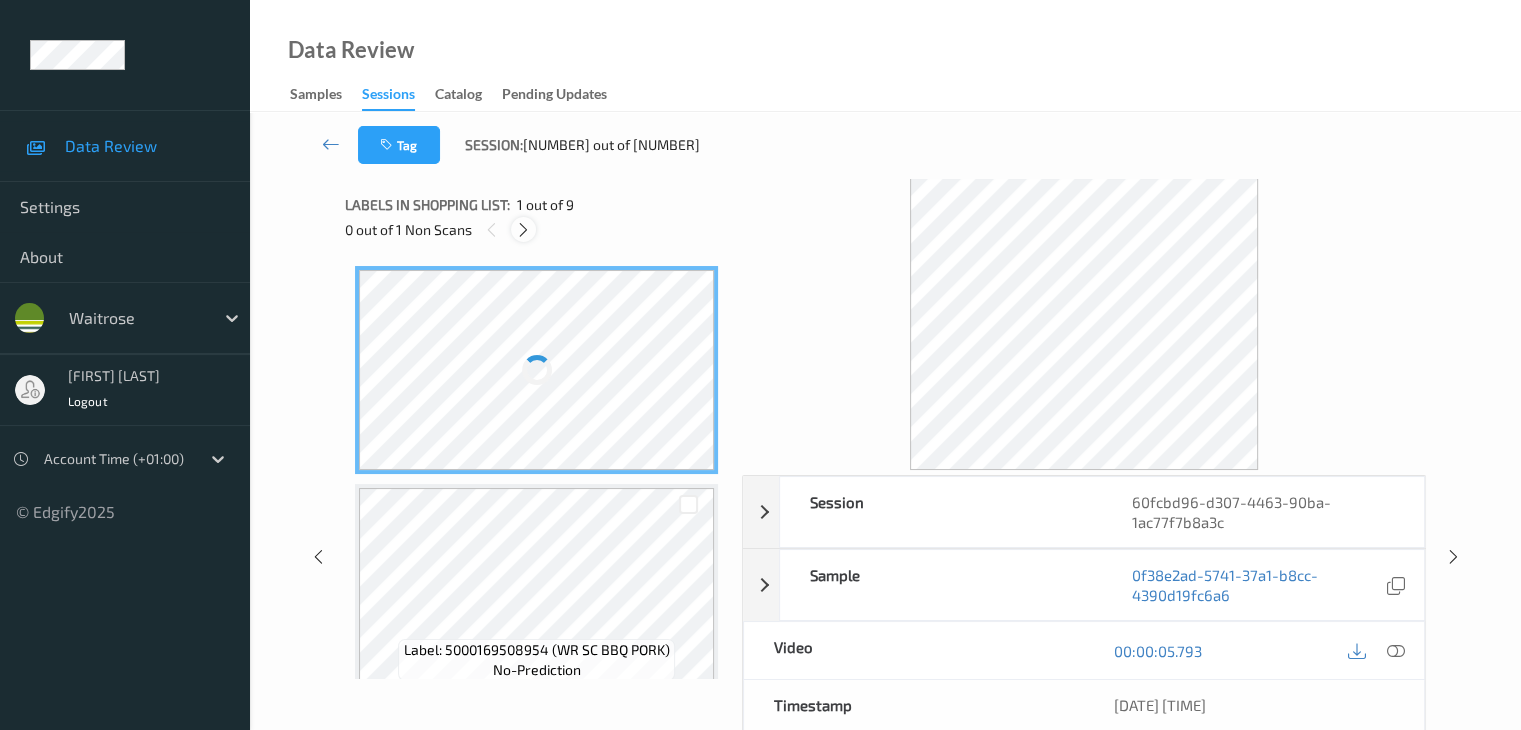 click at bounding box center [523, 230] 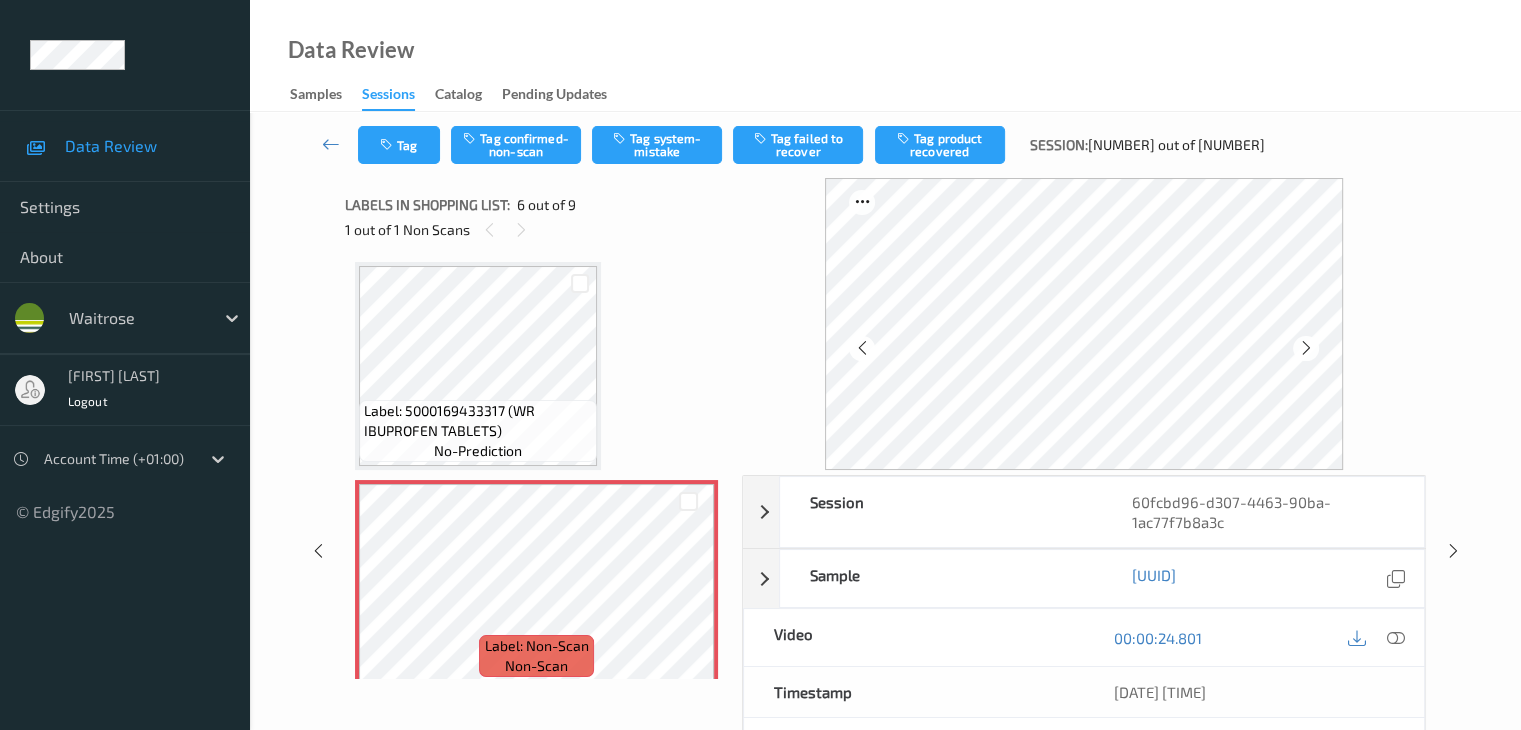 scroll, scrollTop: 880, scrollLeft: 0, axis: vertical 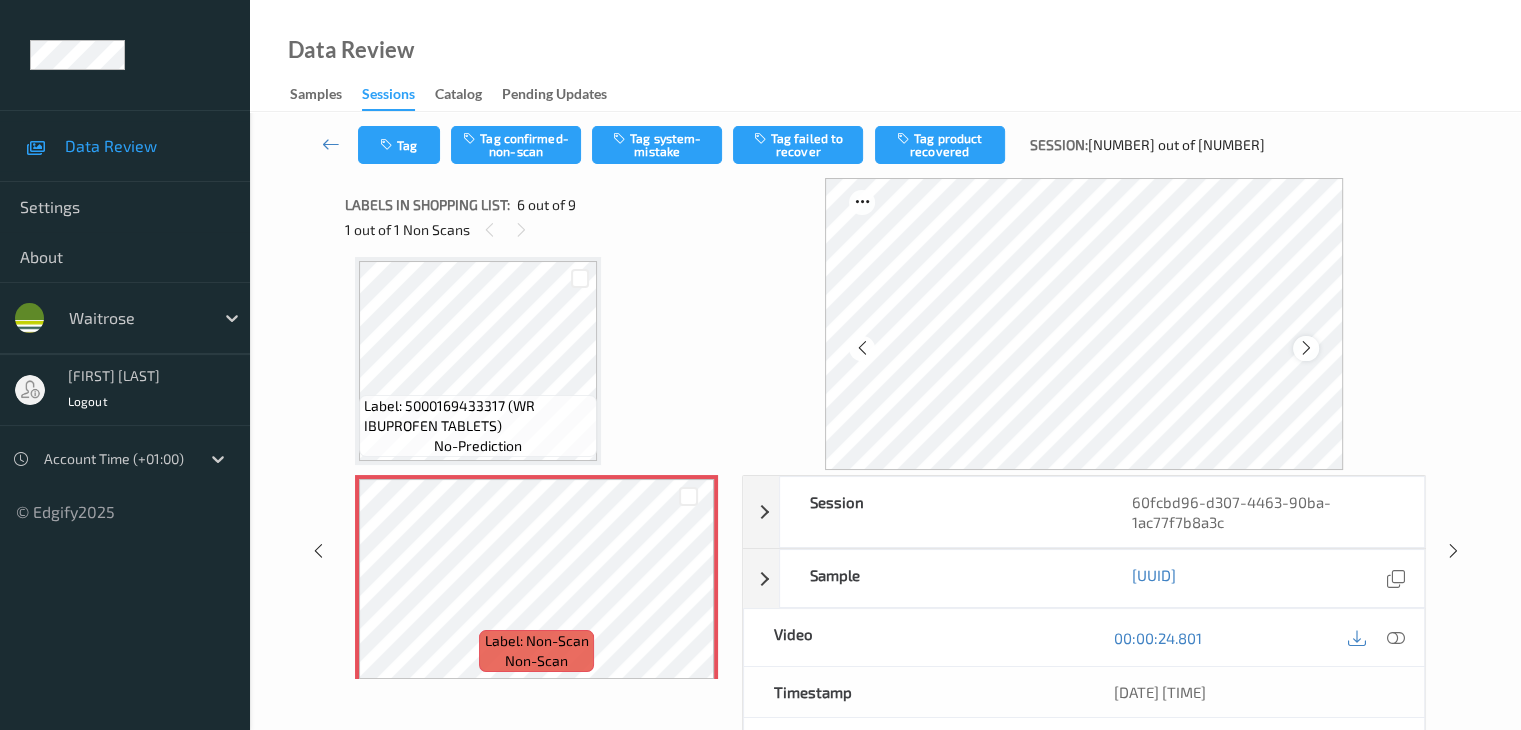 click at bounding box center (1306, 348) 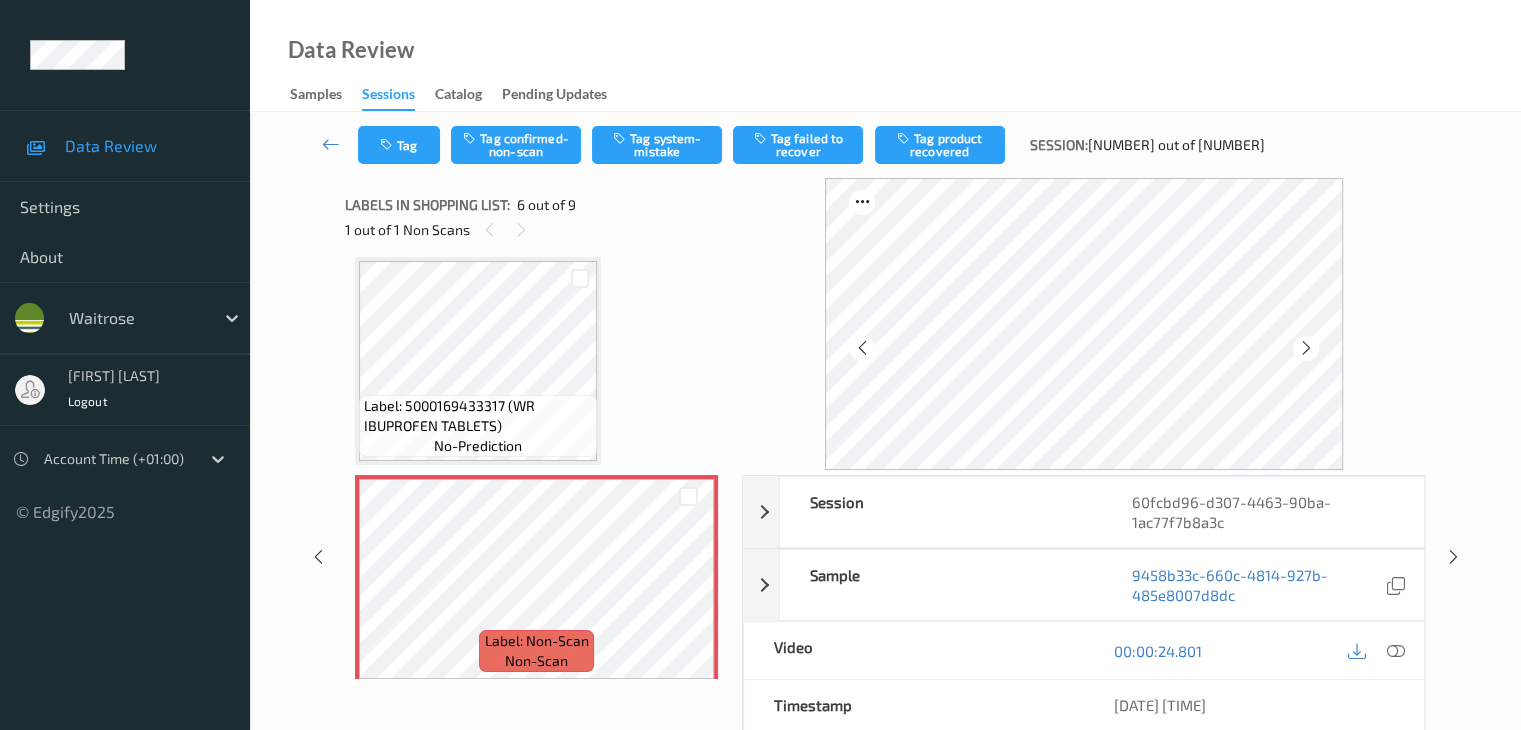 click at bounding box center (1306, 348) 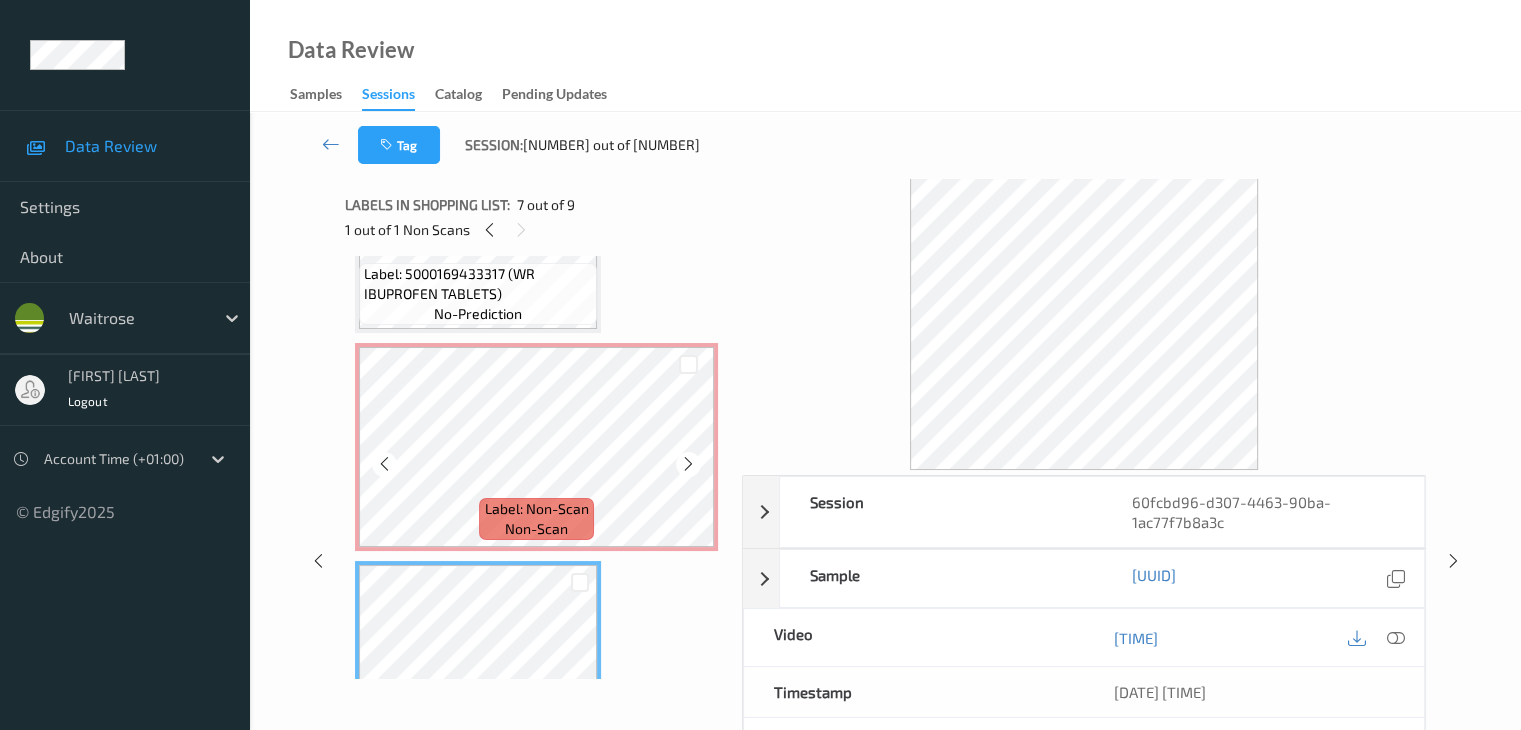 scroll, scrollTop: 980, scrollLeft: 0, axis: vertical 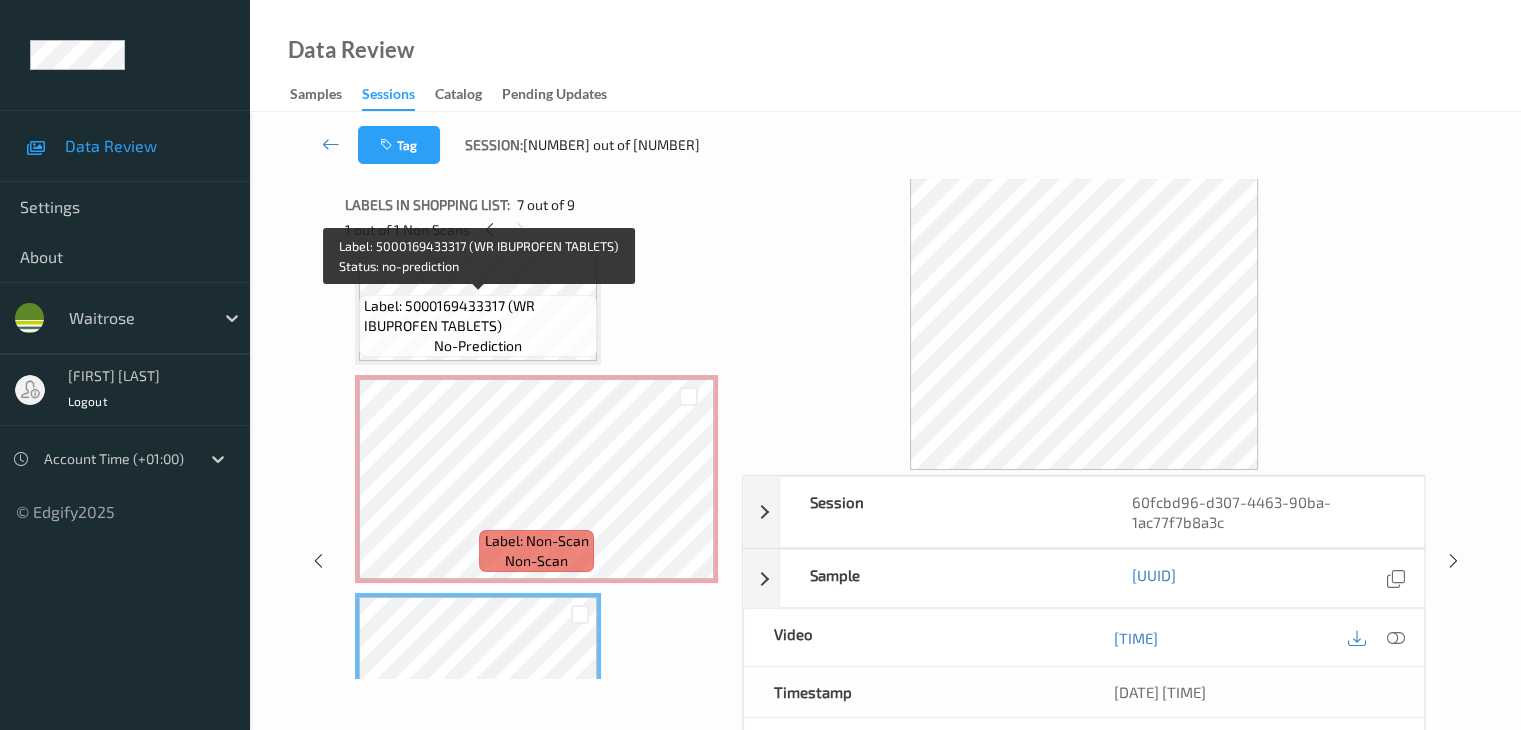 click on "Label: 5000169433317 (WR IBUPROFEN TABLETS)" at bounding box center (478, 316) 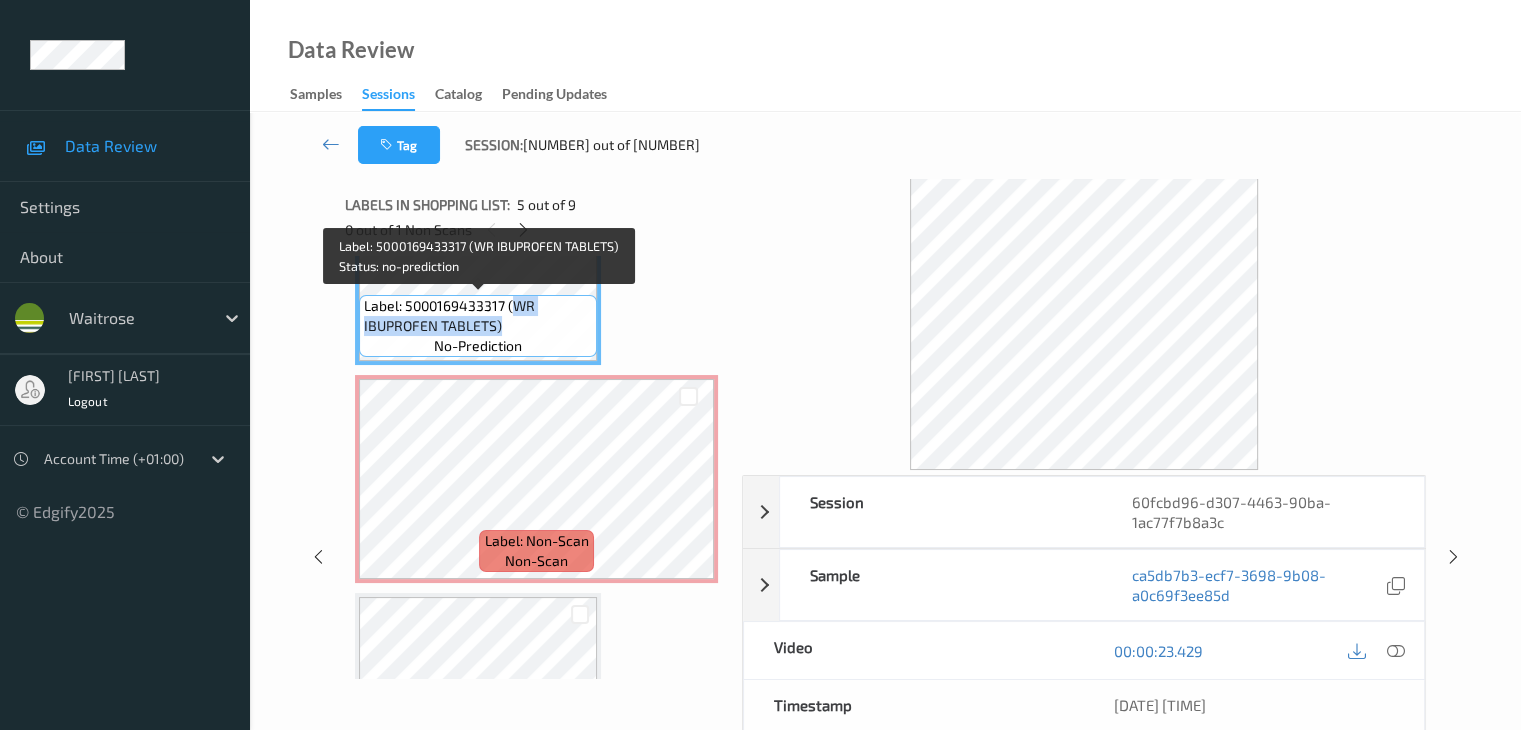 drag, startPoint x: 514, startPoint y: 304, endPoint x: 521, endPoint y: 321, distance: 18.384777 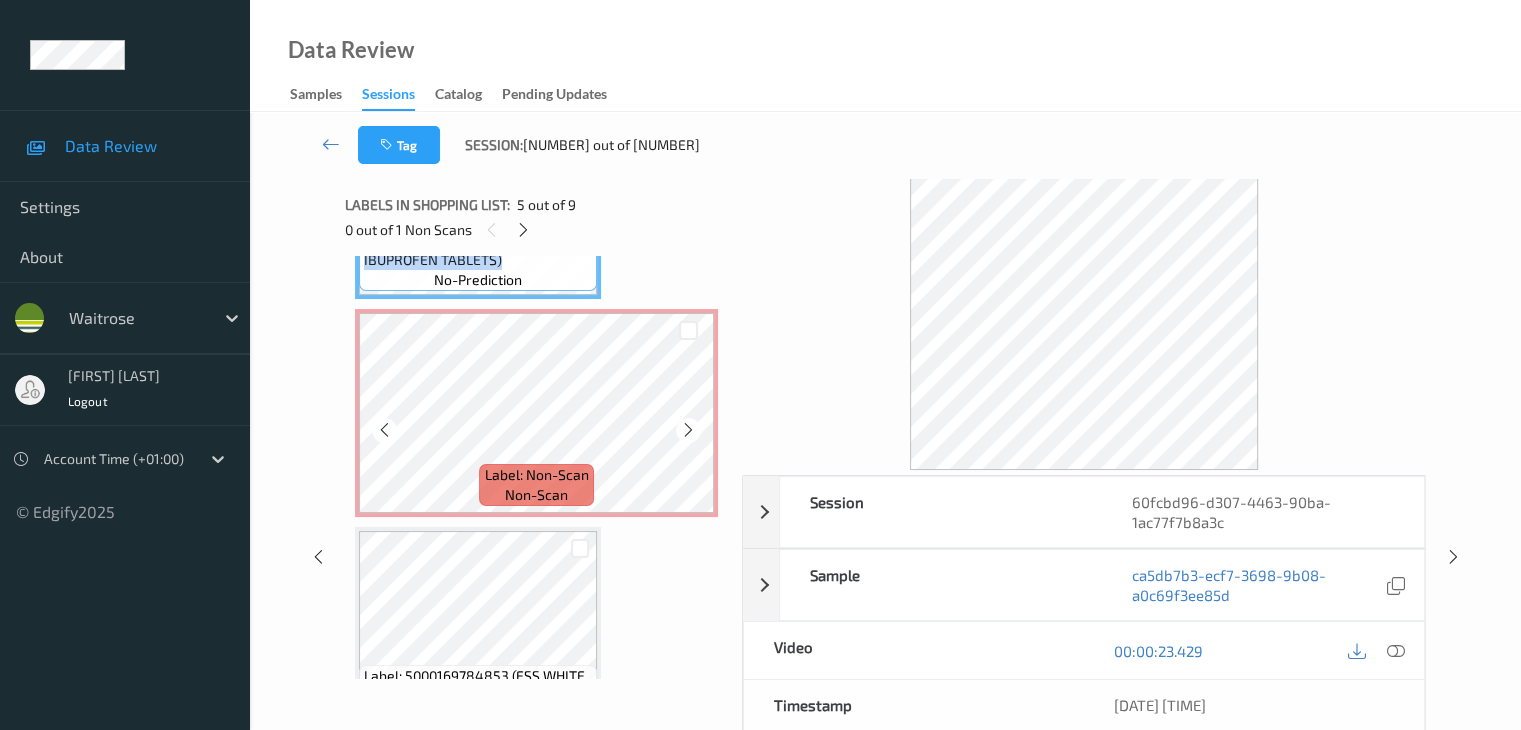 scroll, scrollTop: 1080, scrollLeft: 0, axis: vertical 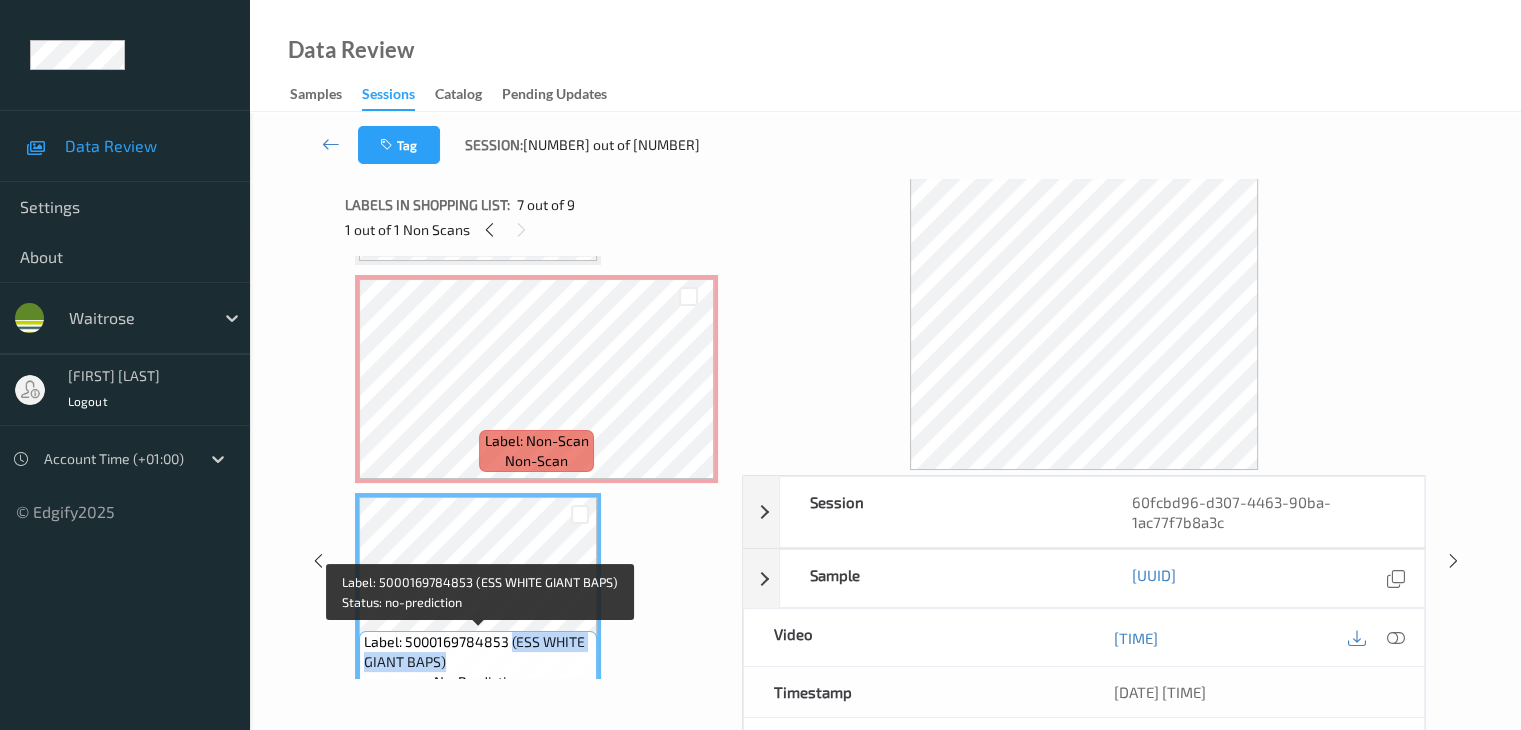 drag, startPoint x: 512, startPoint y: 640, endPoint x: 515, endPoint y: 660, distance: 20.22375 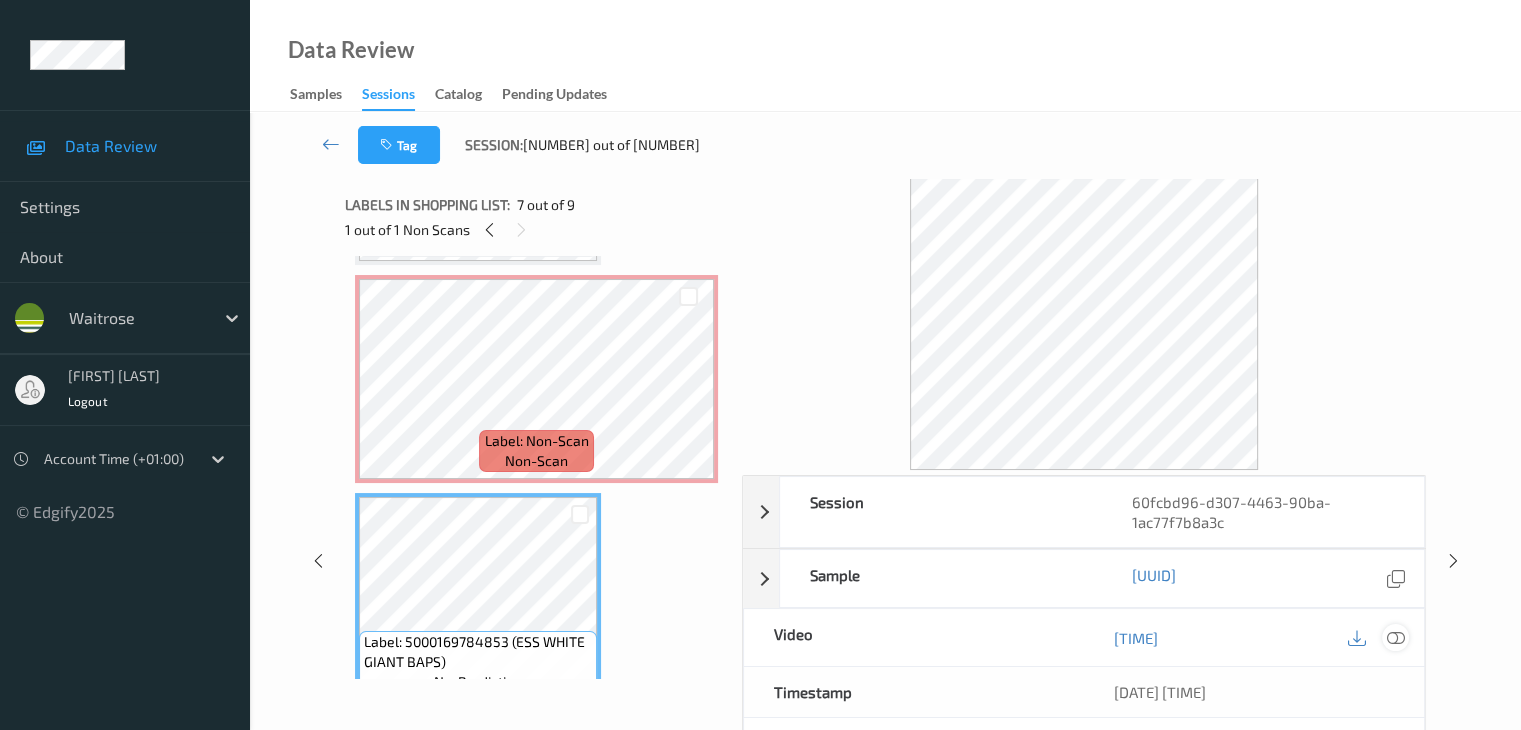 click at bounding box center (1395, 638) 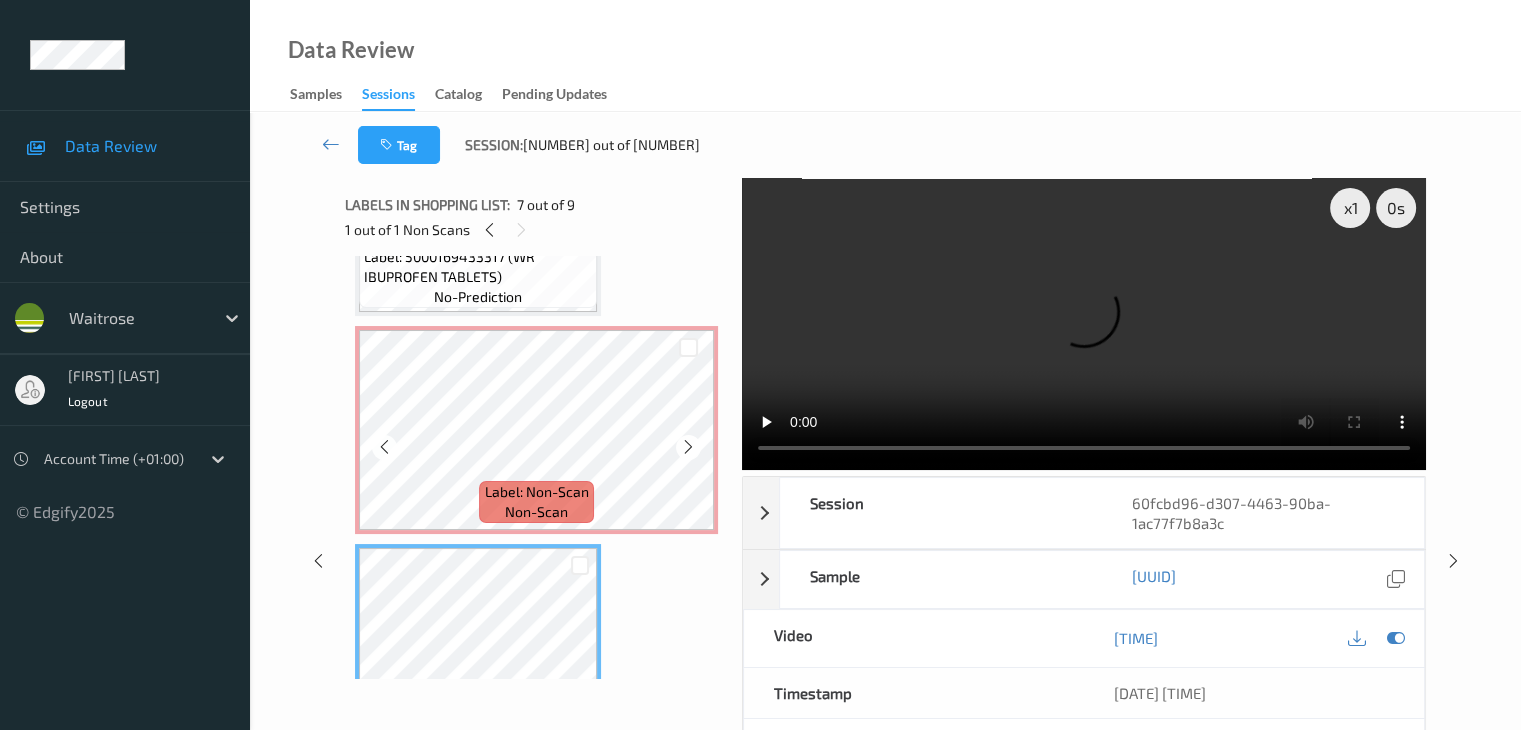 scroll, scrollTop: 980, scrollLeft: 0, axis: vertical 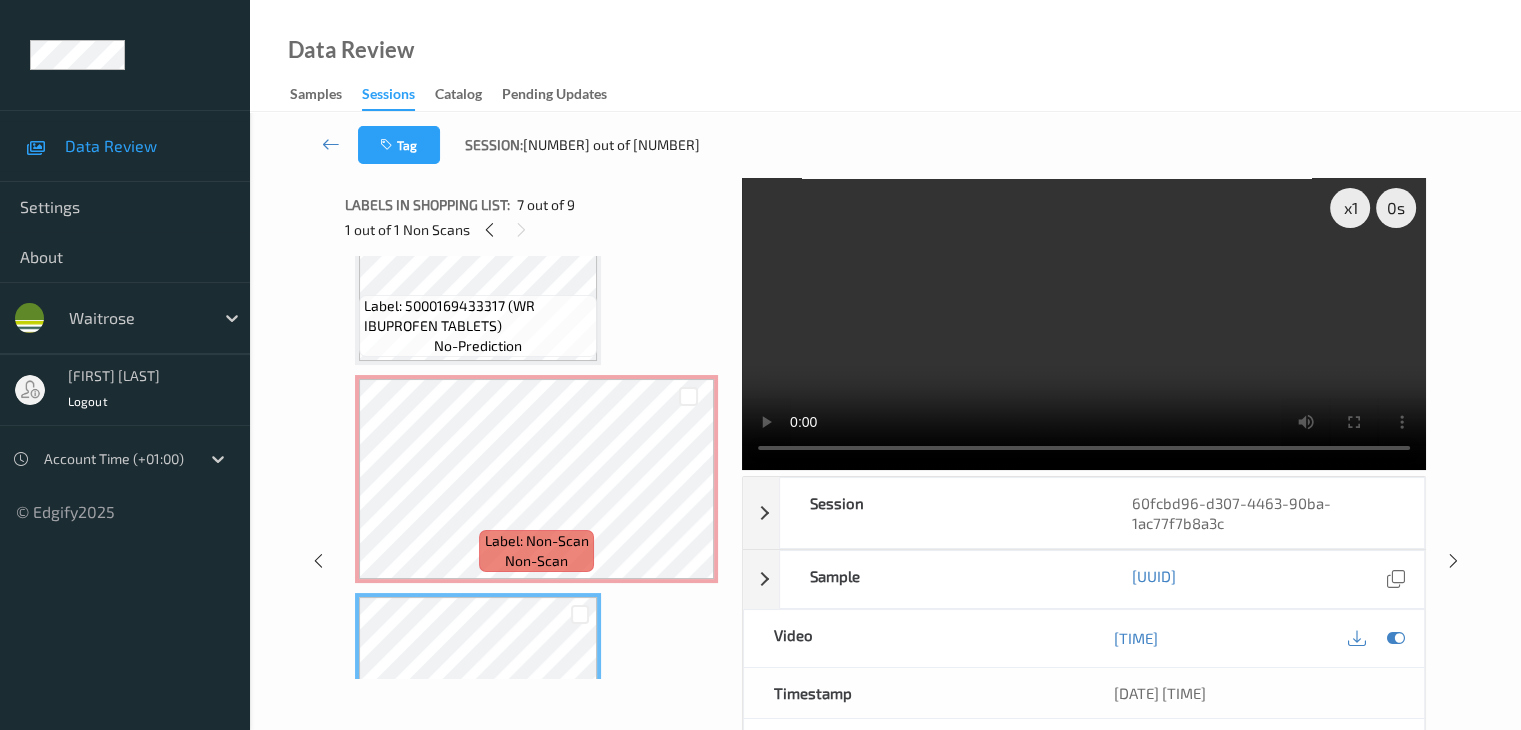 click on "Label: [NUMBER] (WR IBUPROFEN TABLETS) no-prediction" at bounding box center [478, 326] 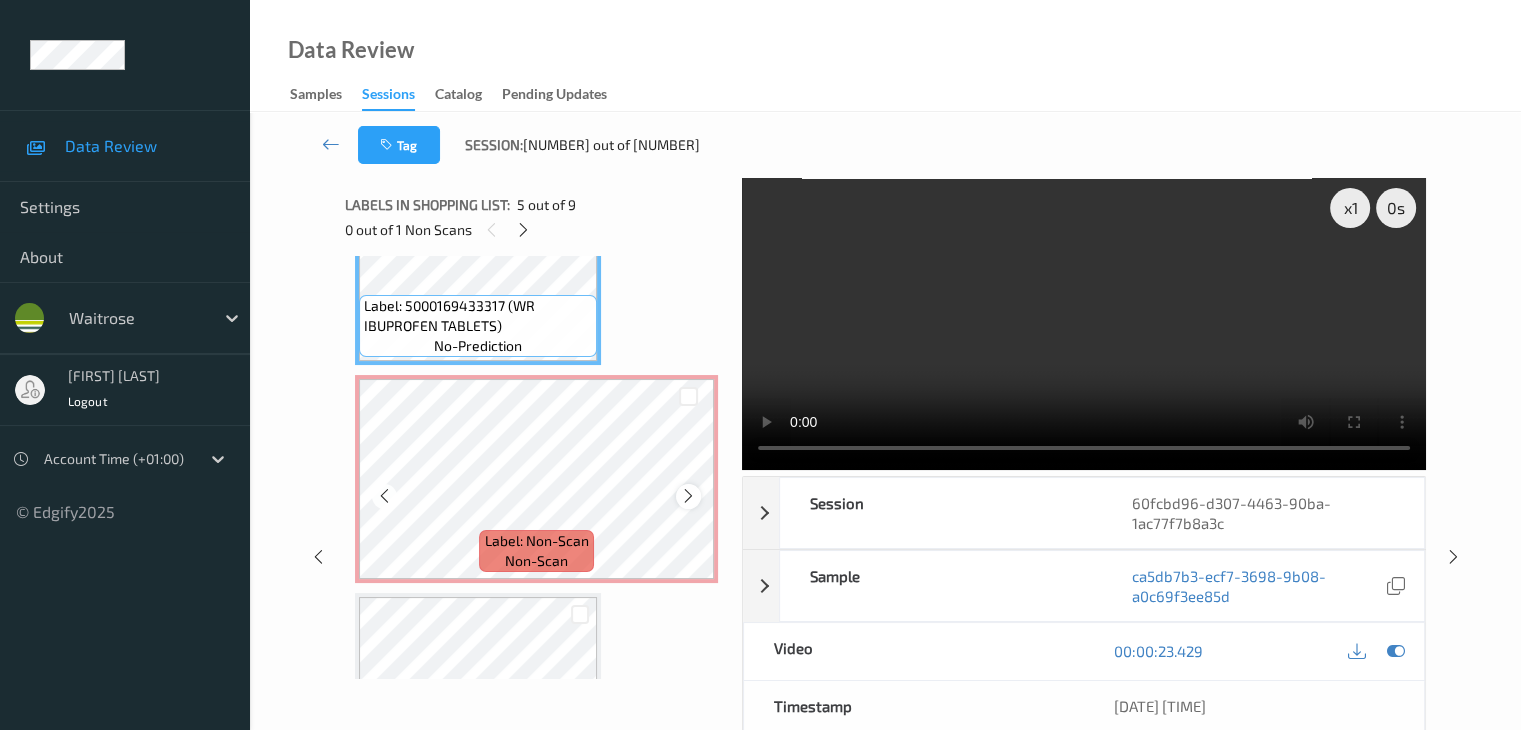 click at bounding box center (688, 496) 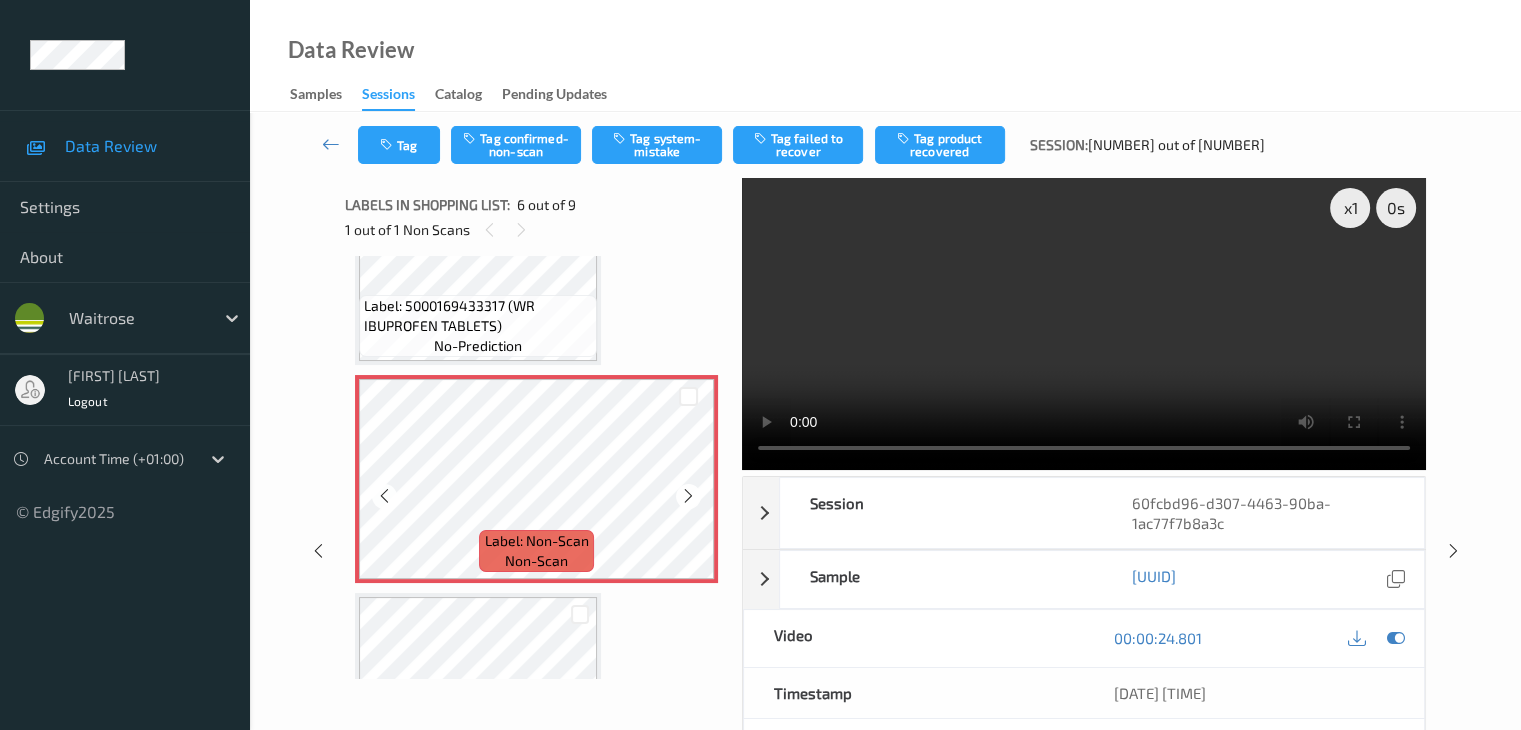 click at bounding box center (688, 496) 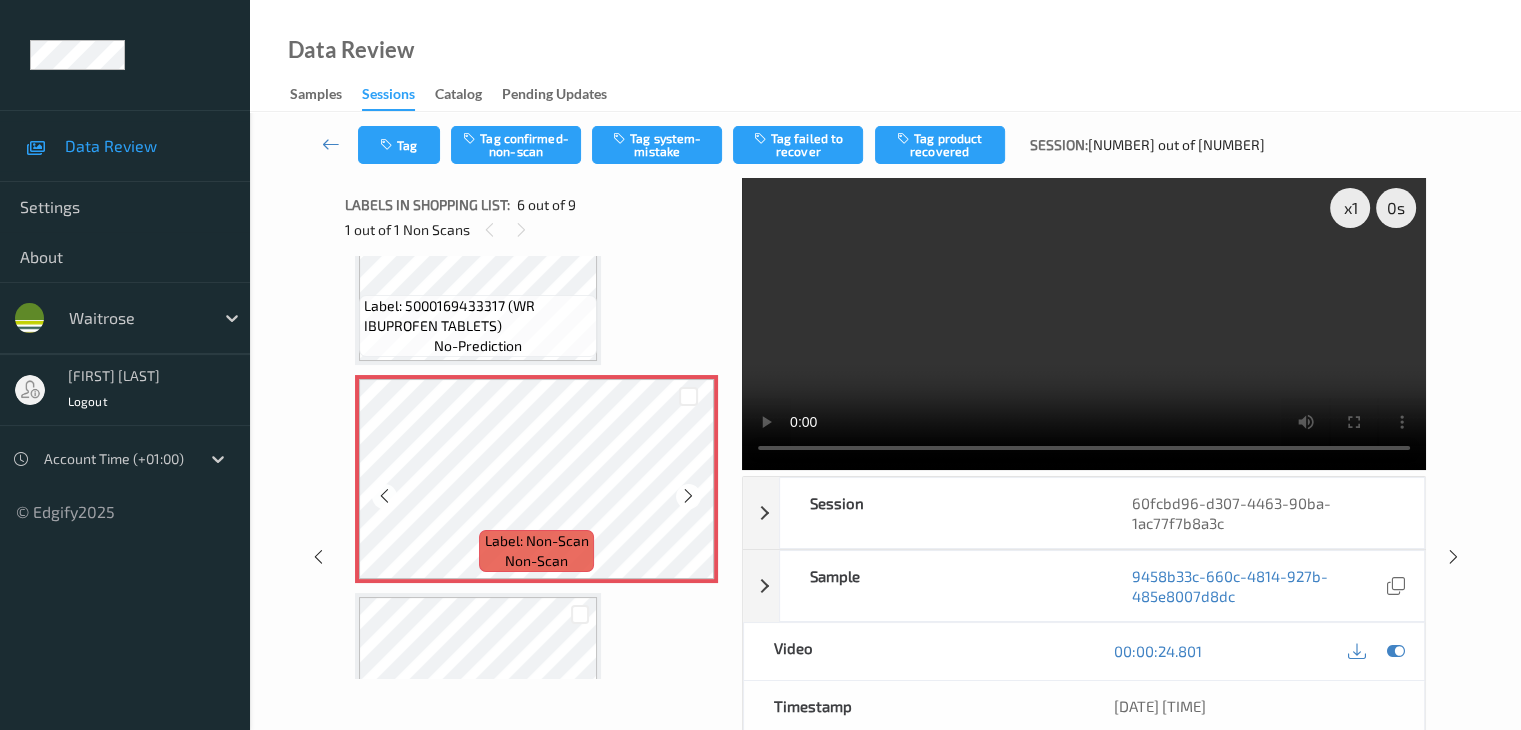 click at bounding box center [688, 496] 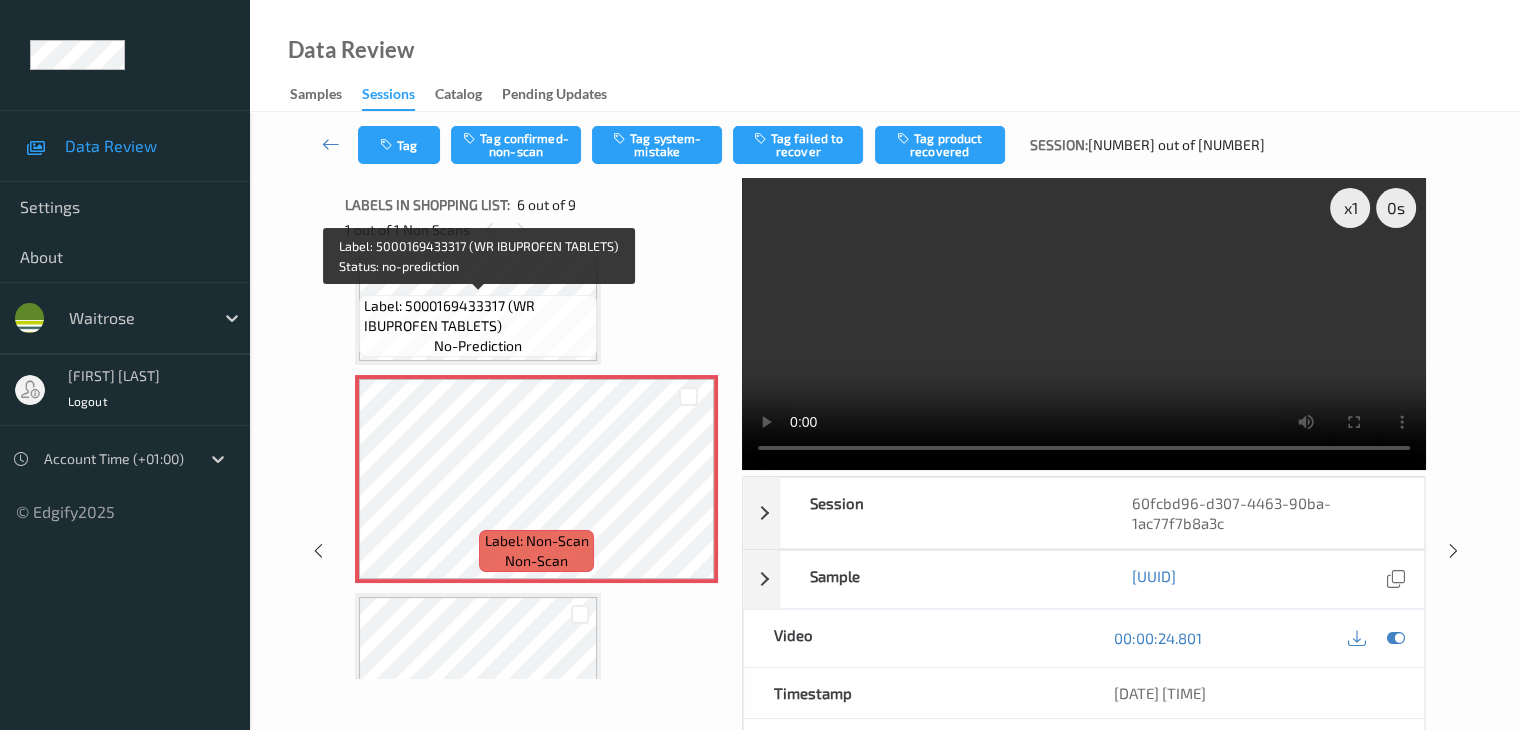 click on "Label: 5000169433317 (WR IBUPROFEN TABLETS)" at bounding box center (478, 316) 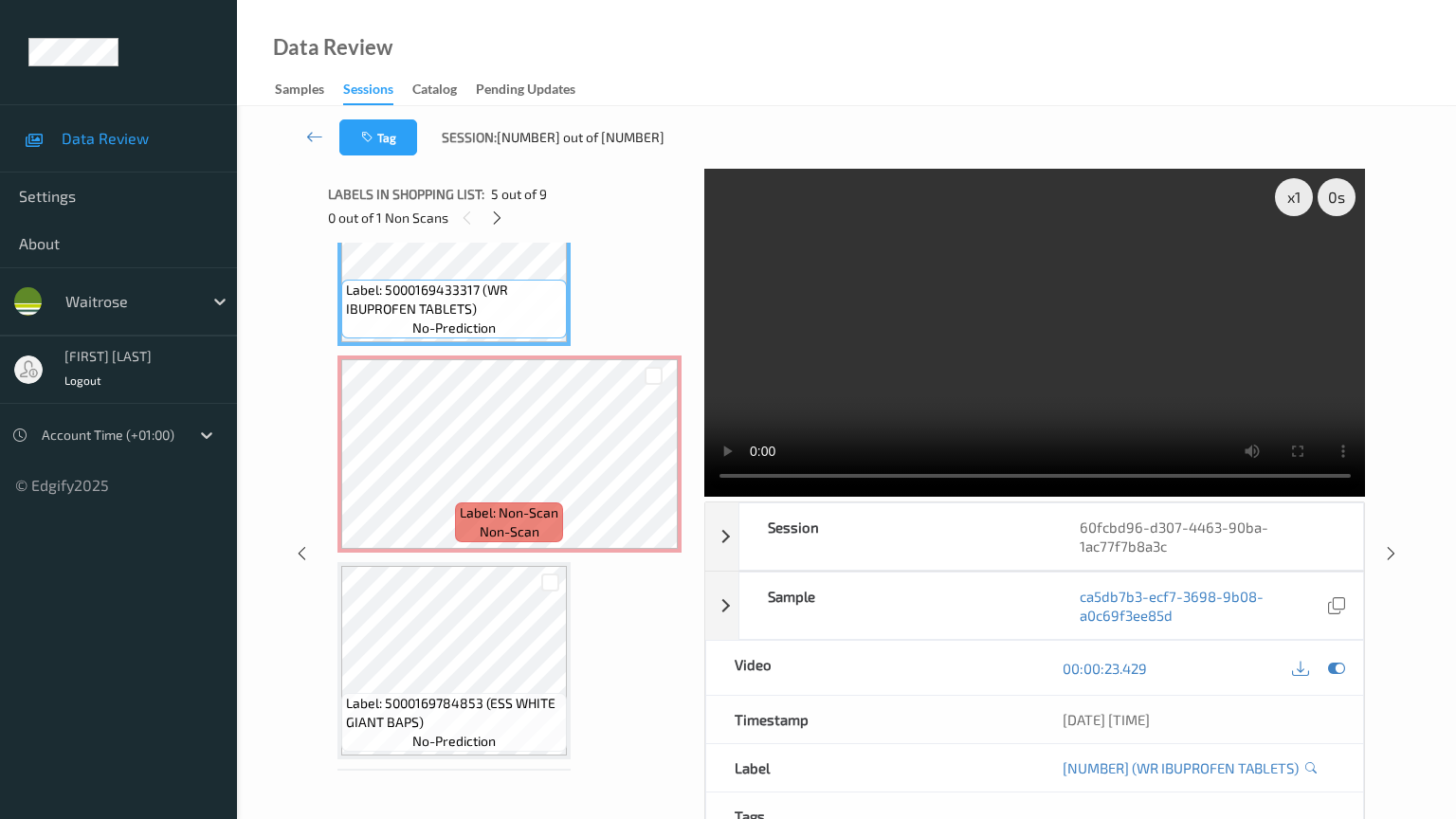 type 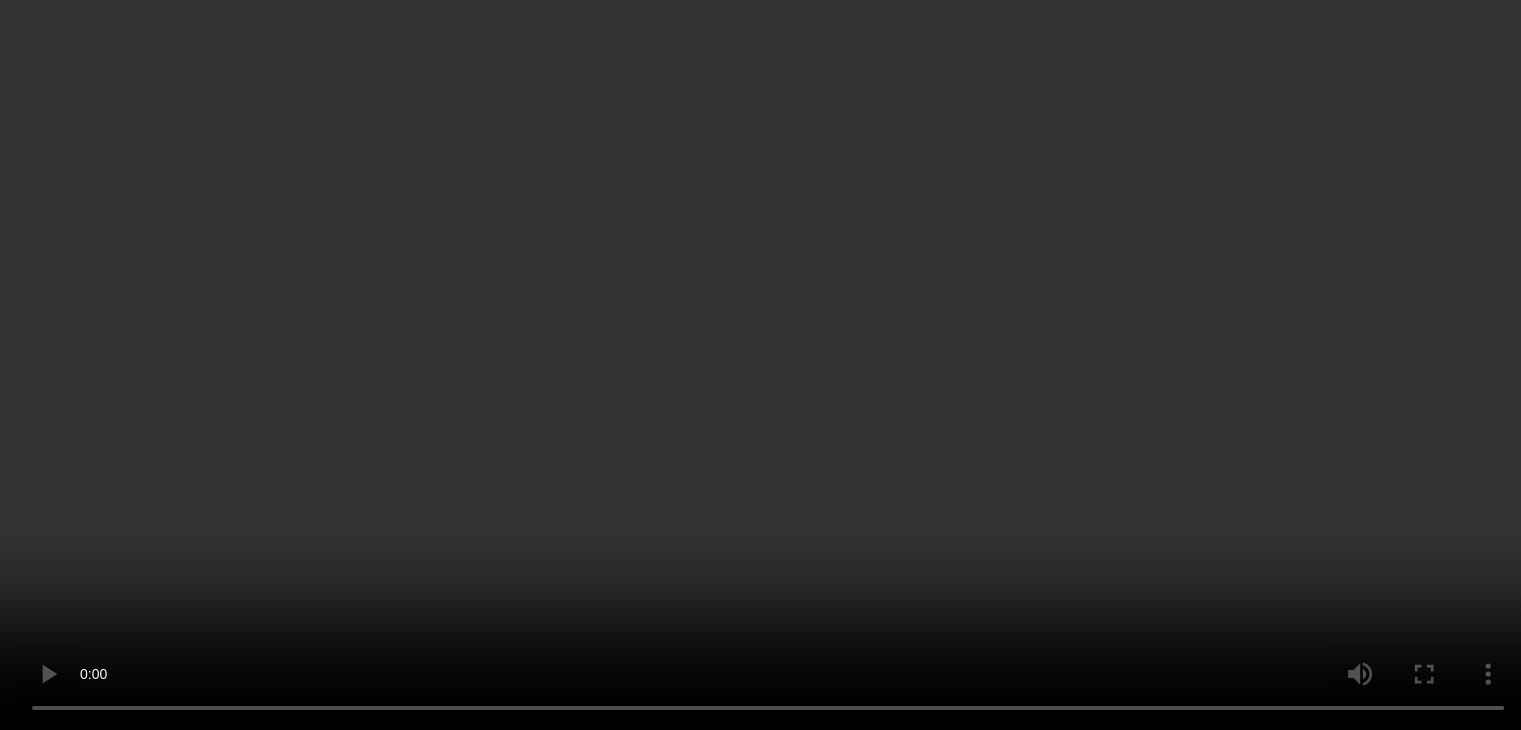 scroll, scrollTop: 1380, scrollLeft: 0, axis: vertical 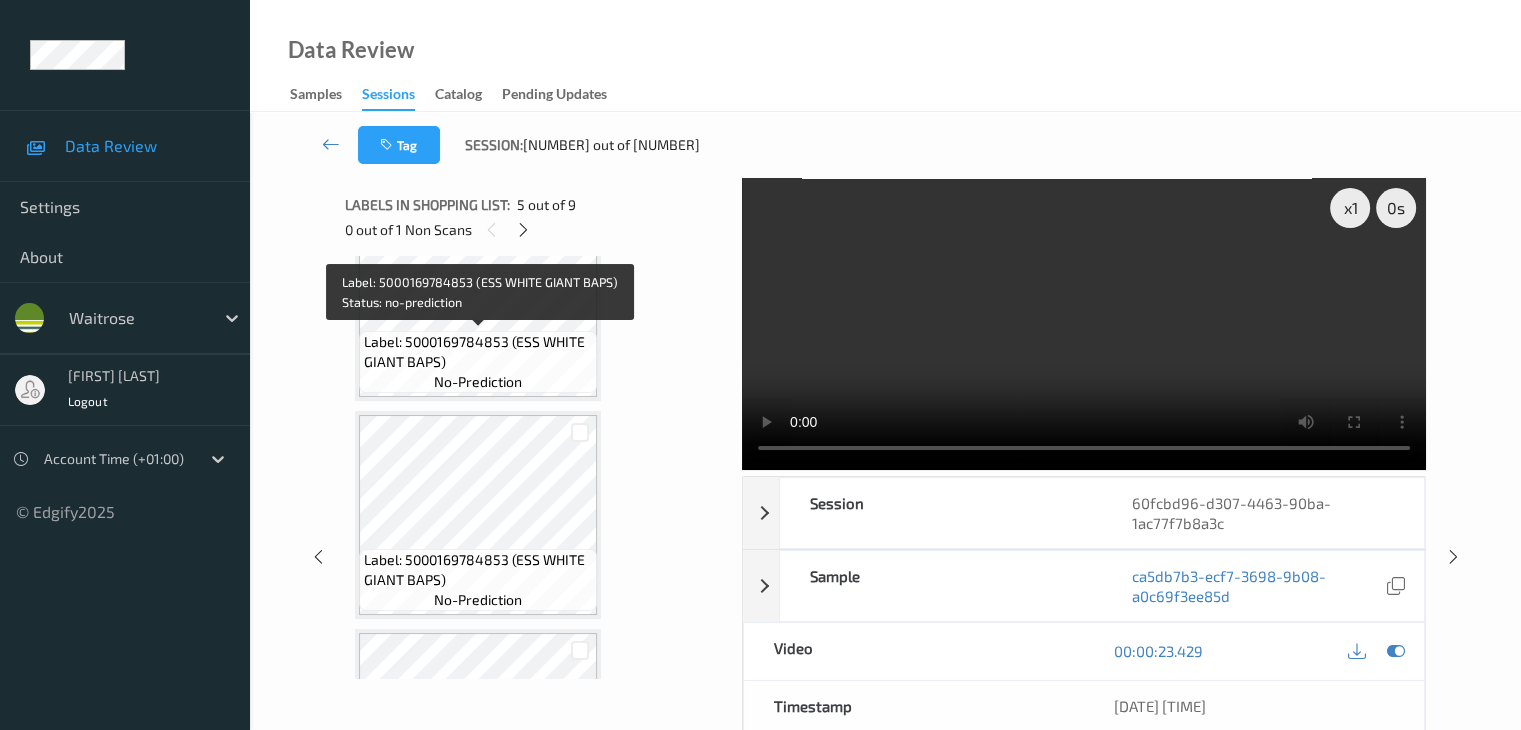 click on "Label: 5000169784853 (ESS WHITE GIANT BAPS)" at bounding box center (478, 352) 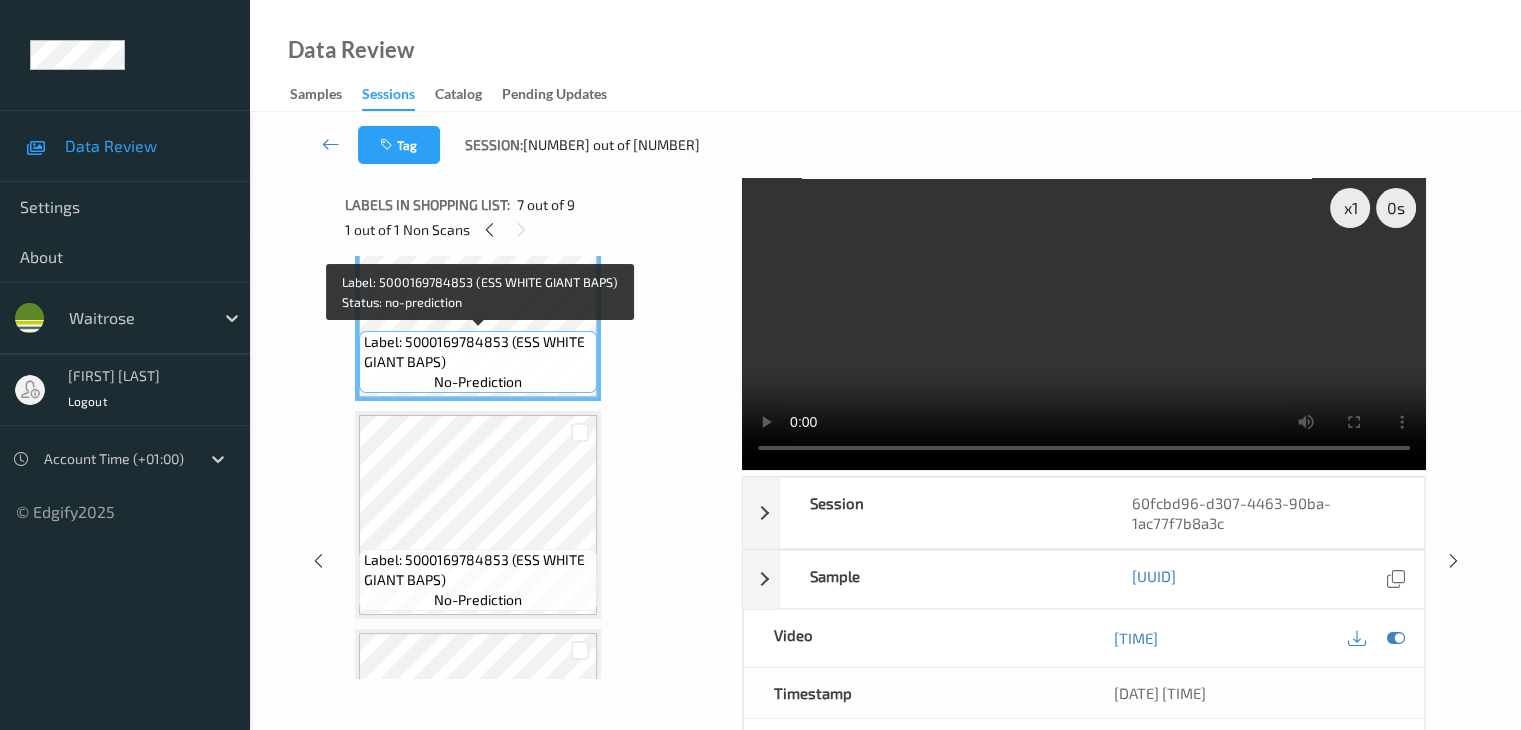 click on "Label: 5000169784853 (ESS WHITE GIANT BAPS) no-prediction" at bounding box center (478, 362) 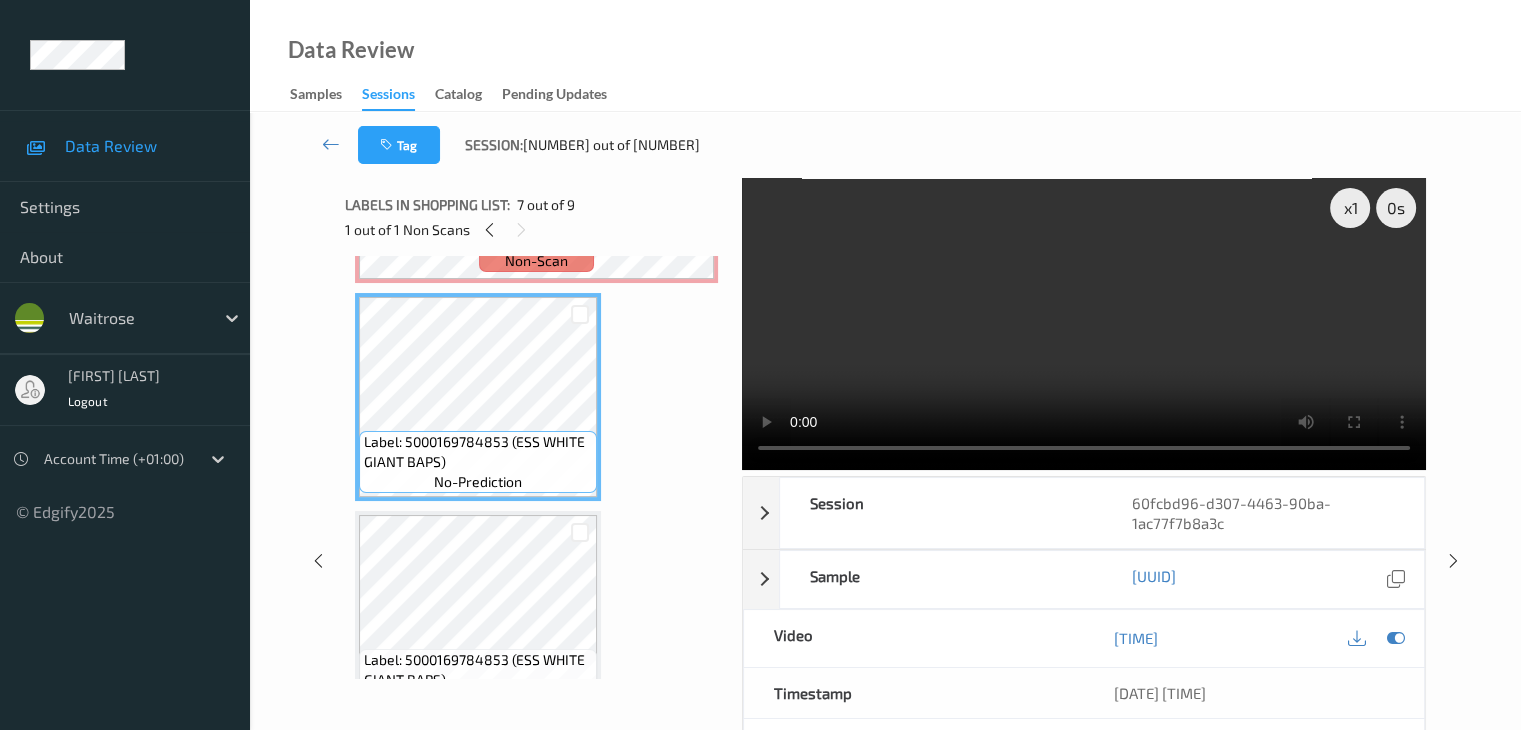 scroll, scrollTop: 1180, scrollLeft: 0, axis: vertical 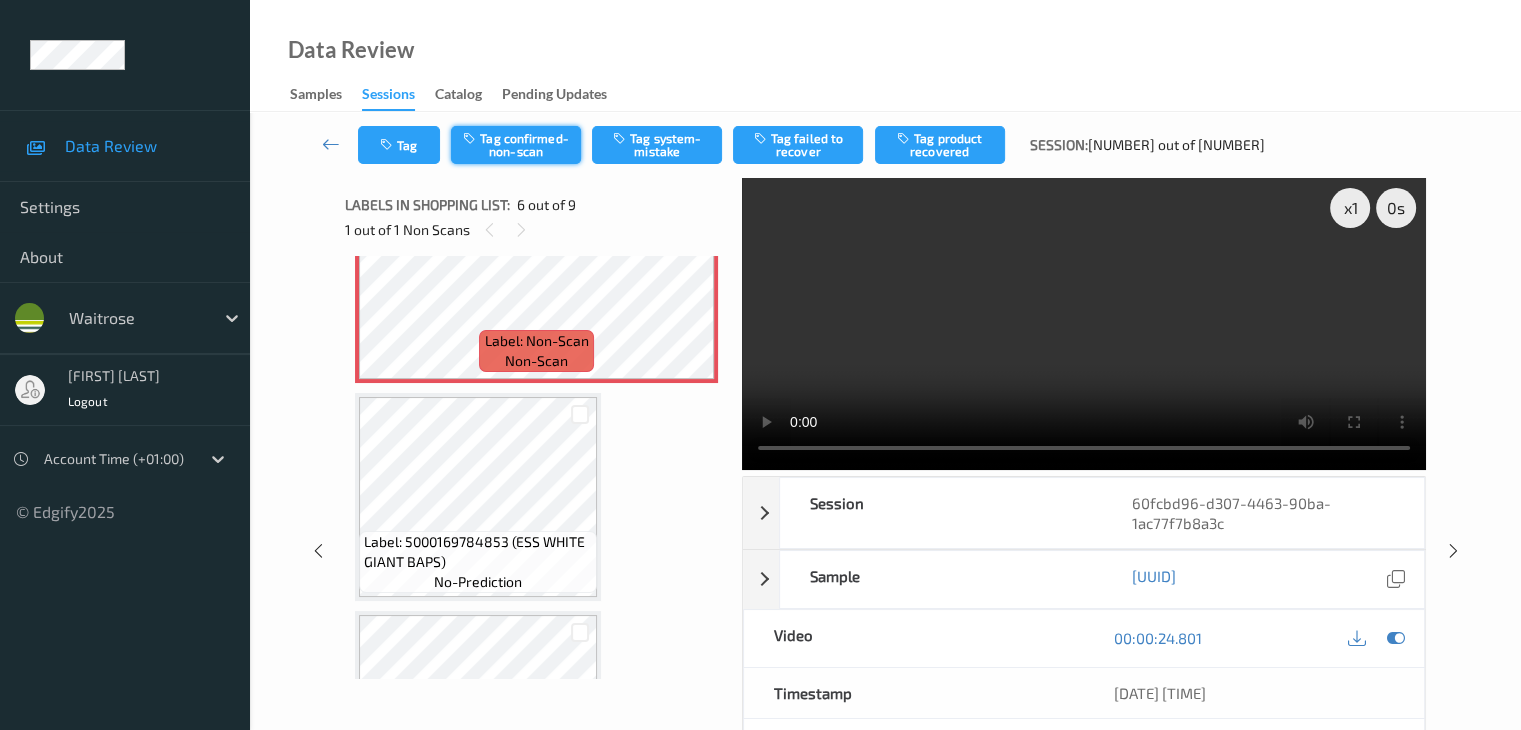 click on "Tag   confirmed-non-scan" at bounding box center [516, 145] 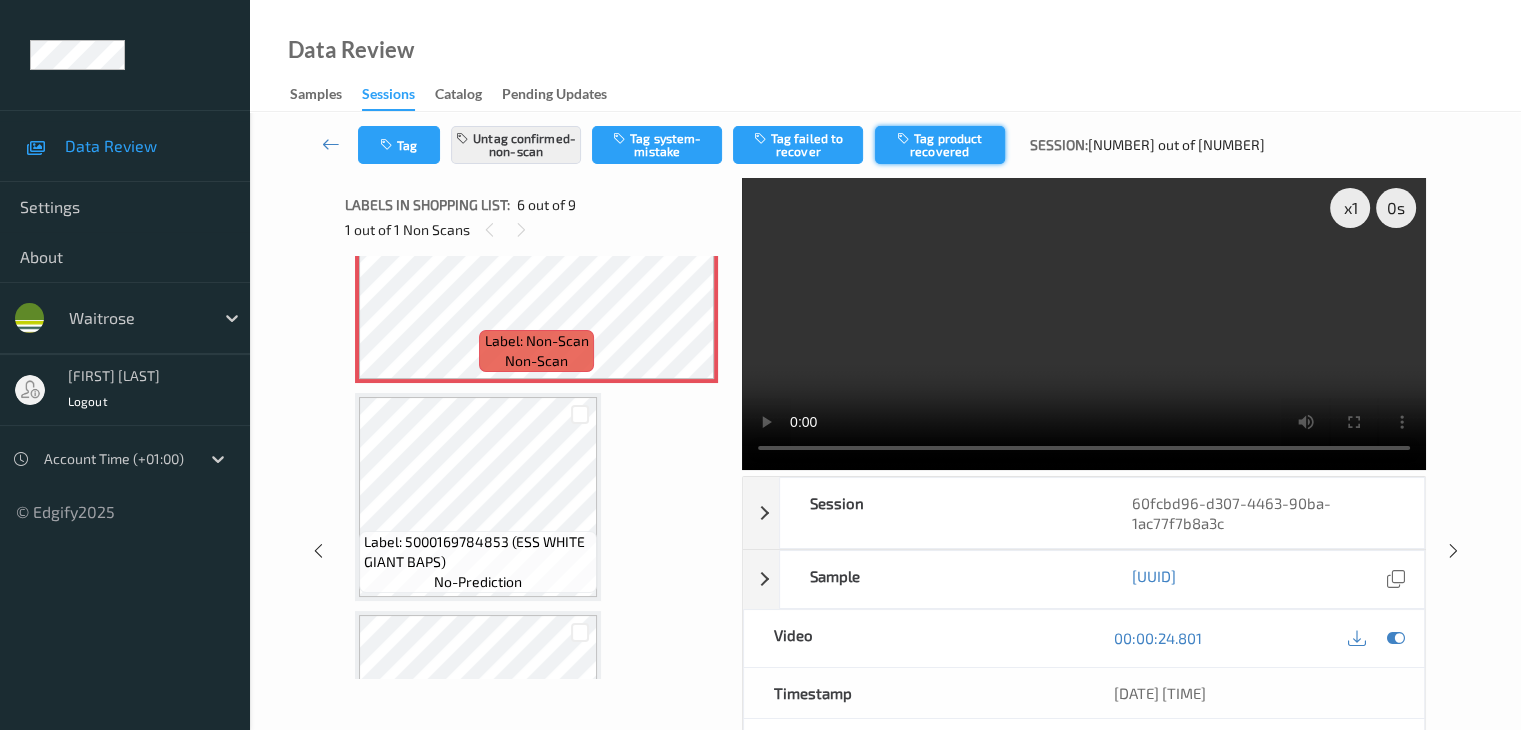 click on "Tag   product recovered" at bounding box center [940, 145] 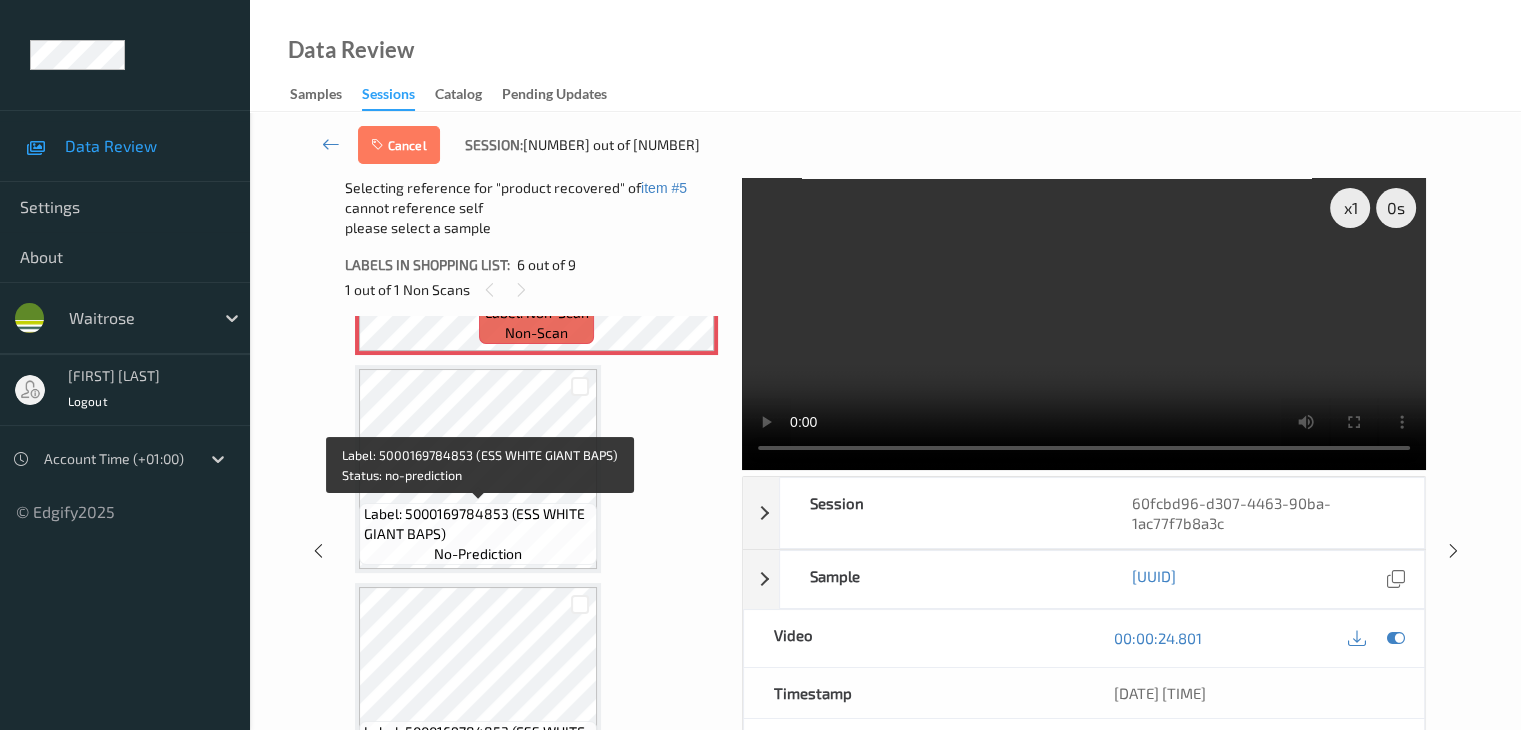 scroll, scrollTop: 1380, scrollLeft: 0, axis: vertical 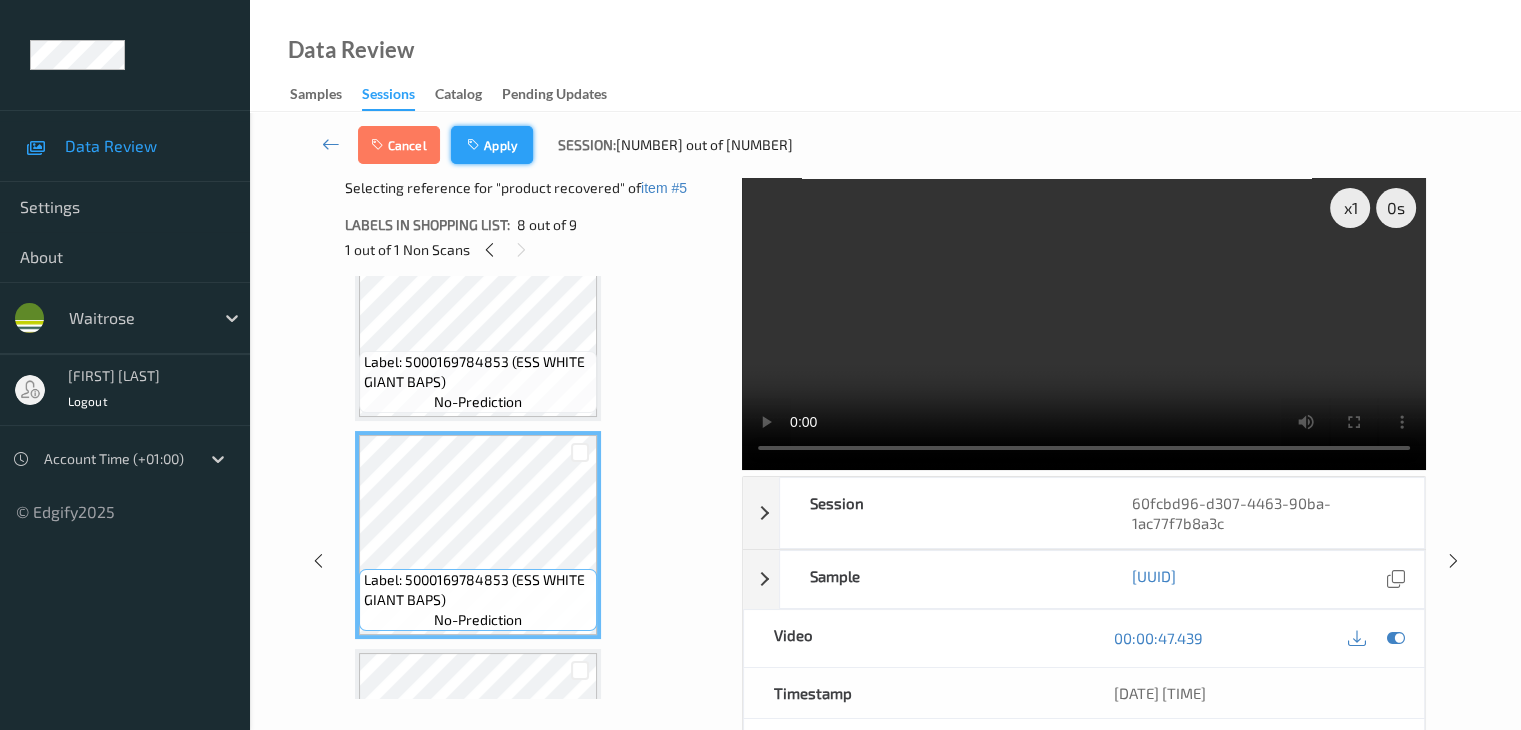 click on "Apply" at bounding box center [492, 145] 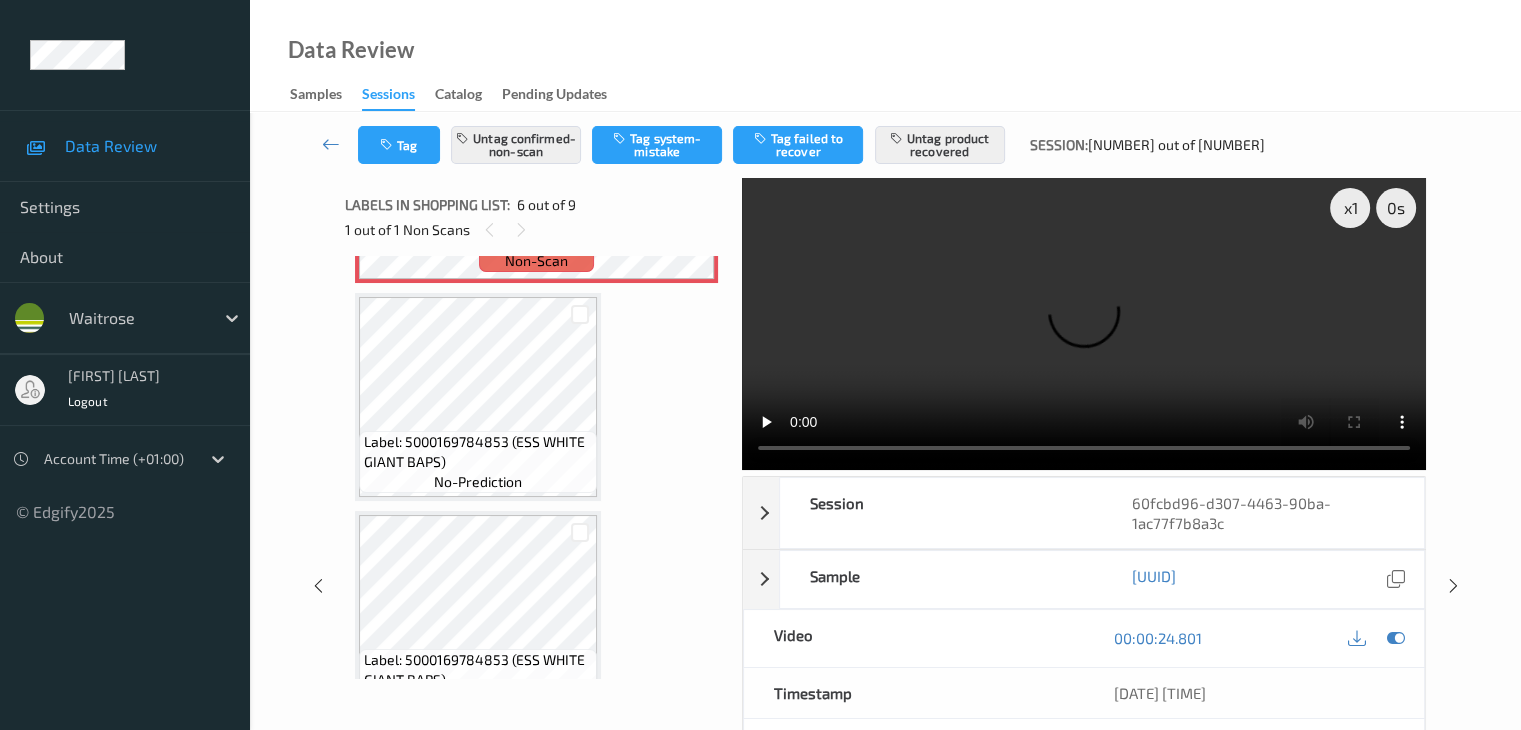 scroll, scrollTop: 1380, scrollLeft: 0, axis: vertical 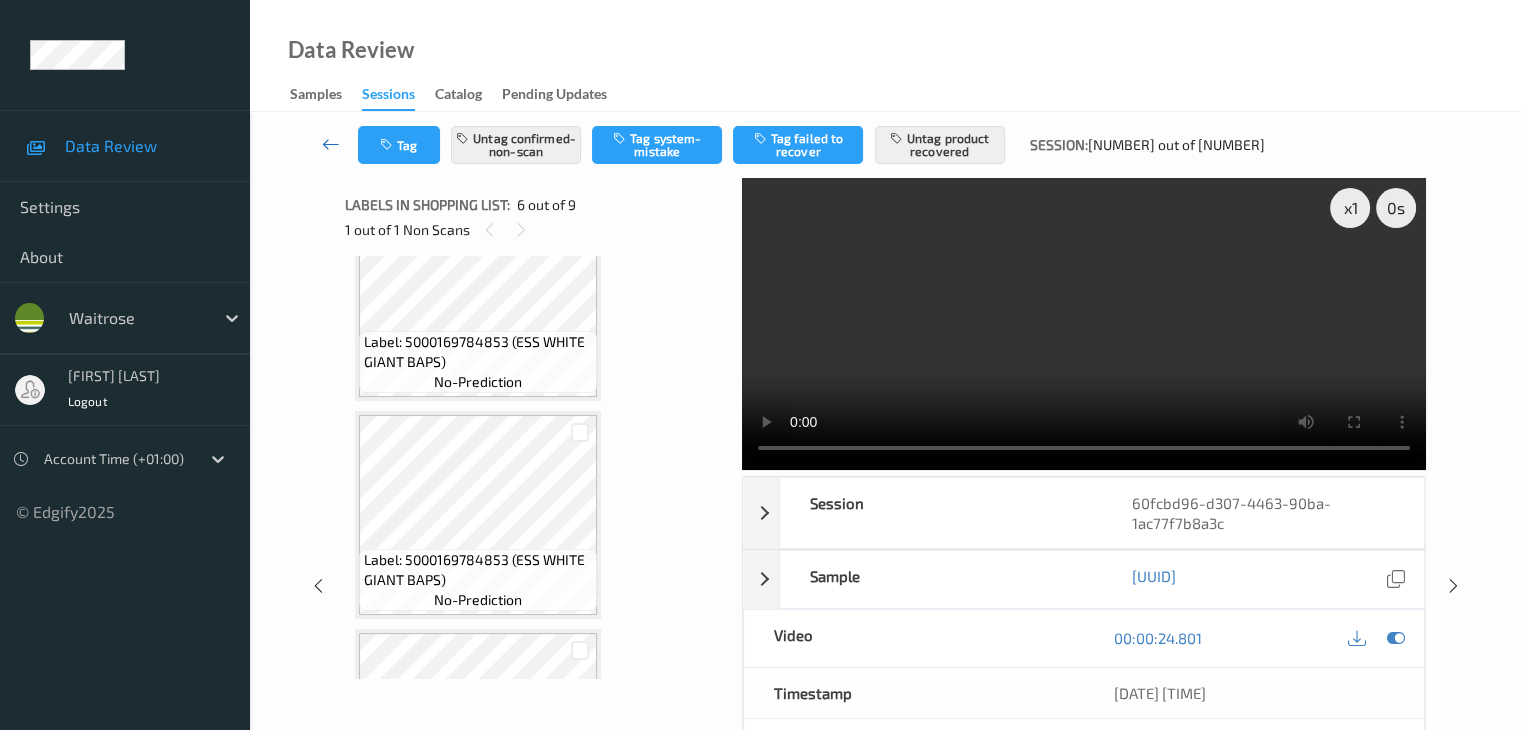 click at bounding box center [331, 144] 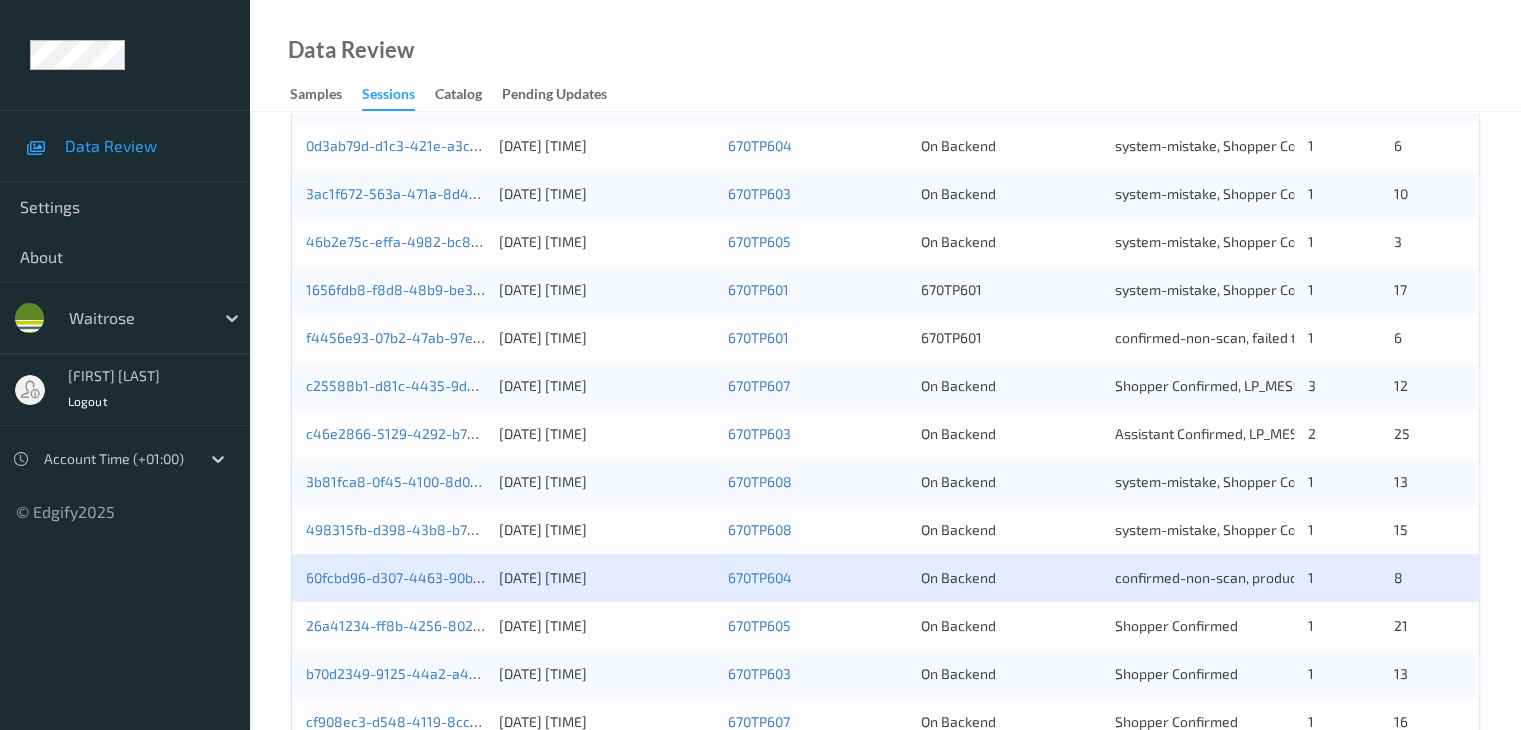 scroll, scrollTop: 900, scrollLeft: 0, axis: vertical 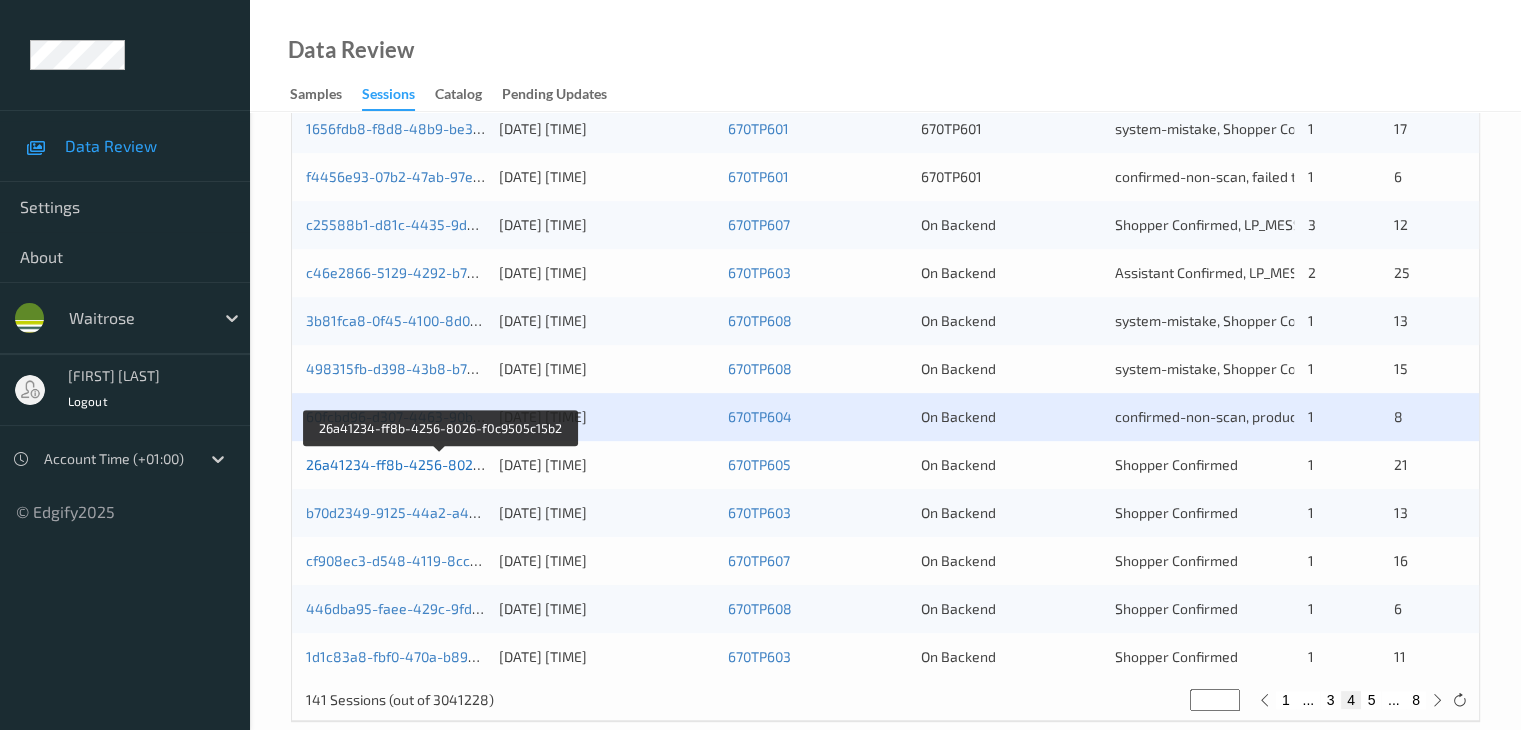 click on "26a41234-ff8b-4256-8026-f0c9505c15b2" at bounding box center (441, 464) 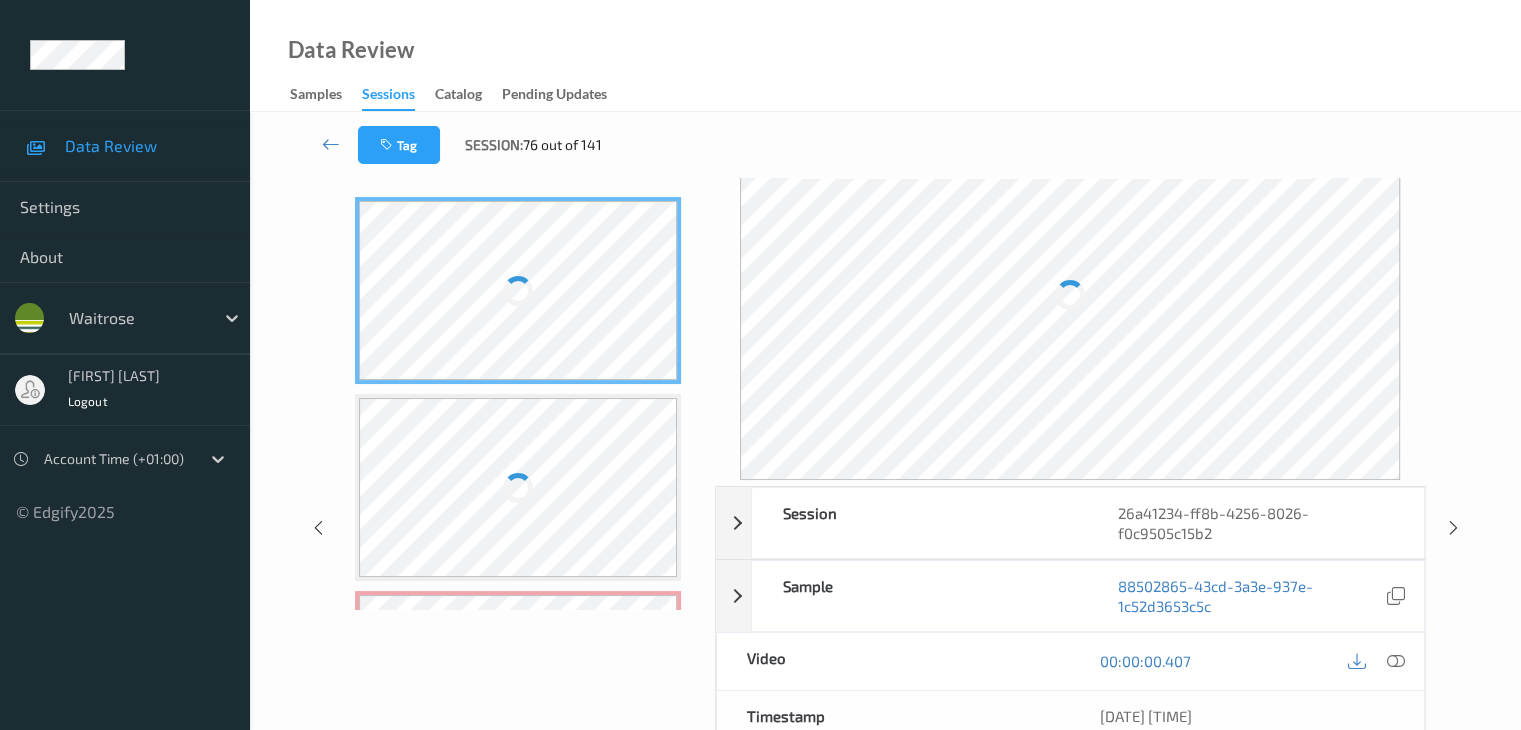 scroll, scrollTop: 24, scrollLeft: 0, axis: vertical 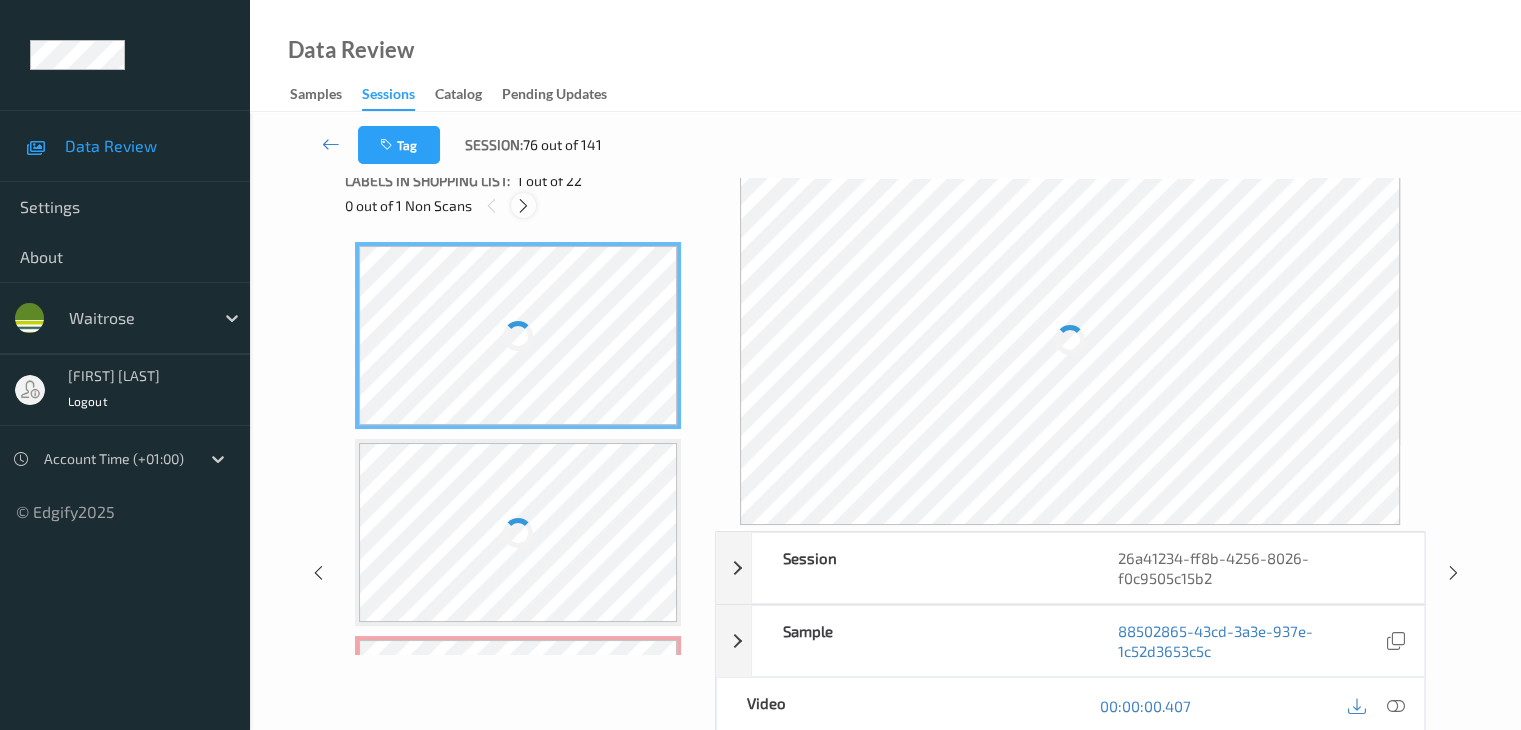click at bounding box center (523, 206) 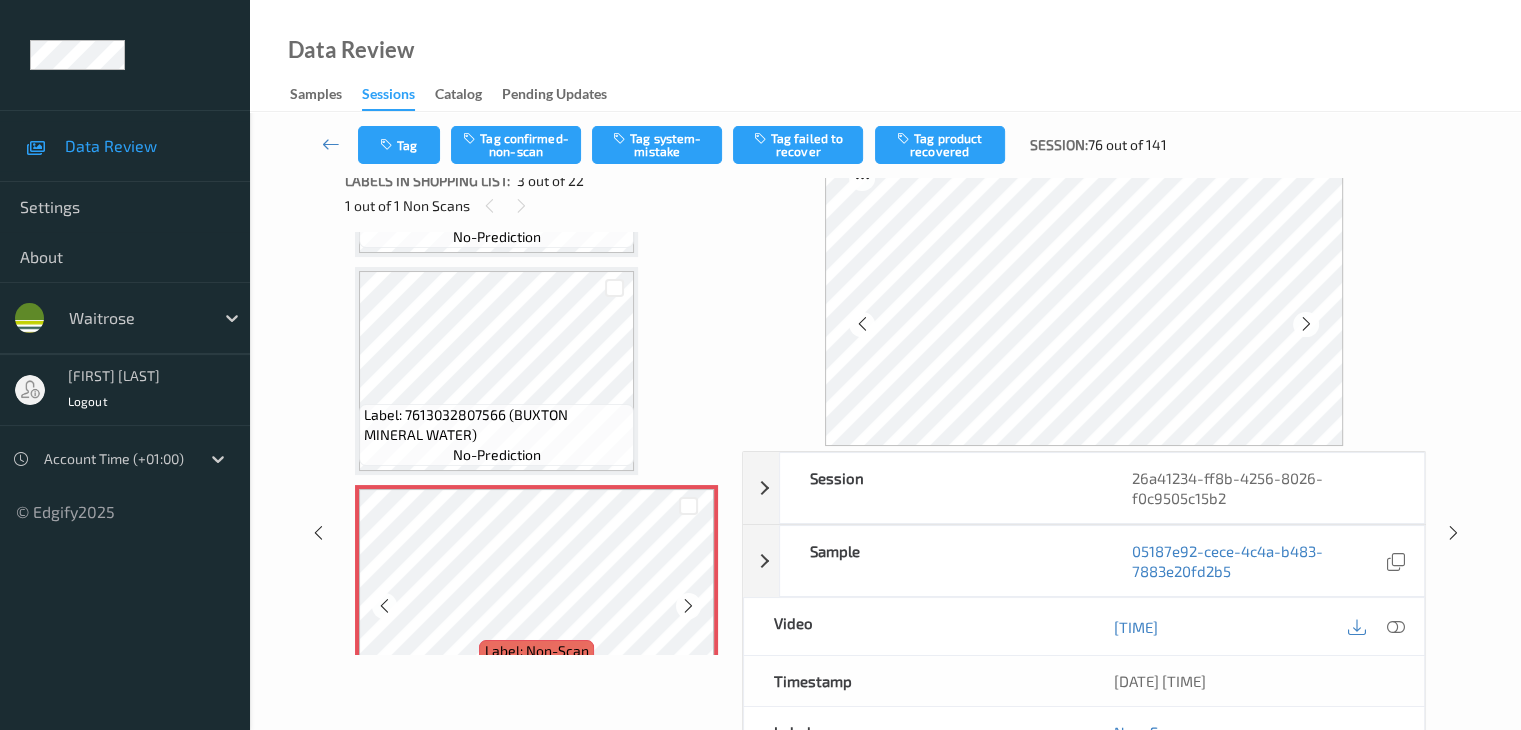 scroll, scrollTop: 228, scrollLeft: 0, axis: vertical 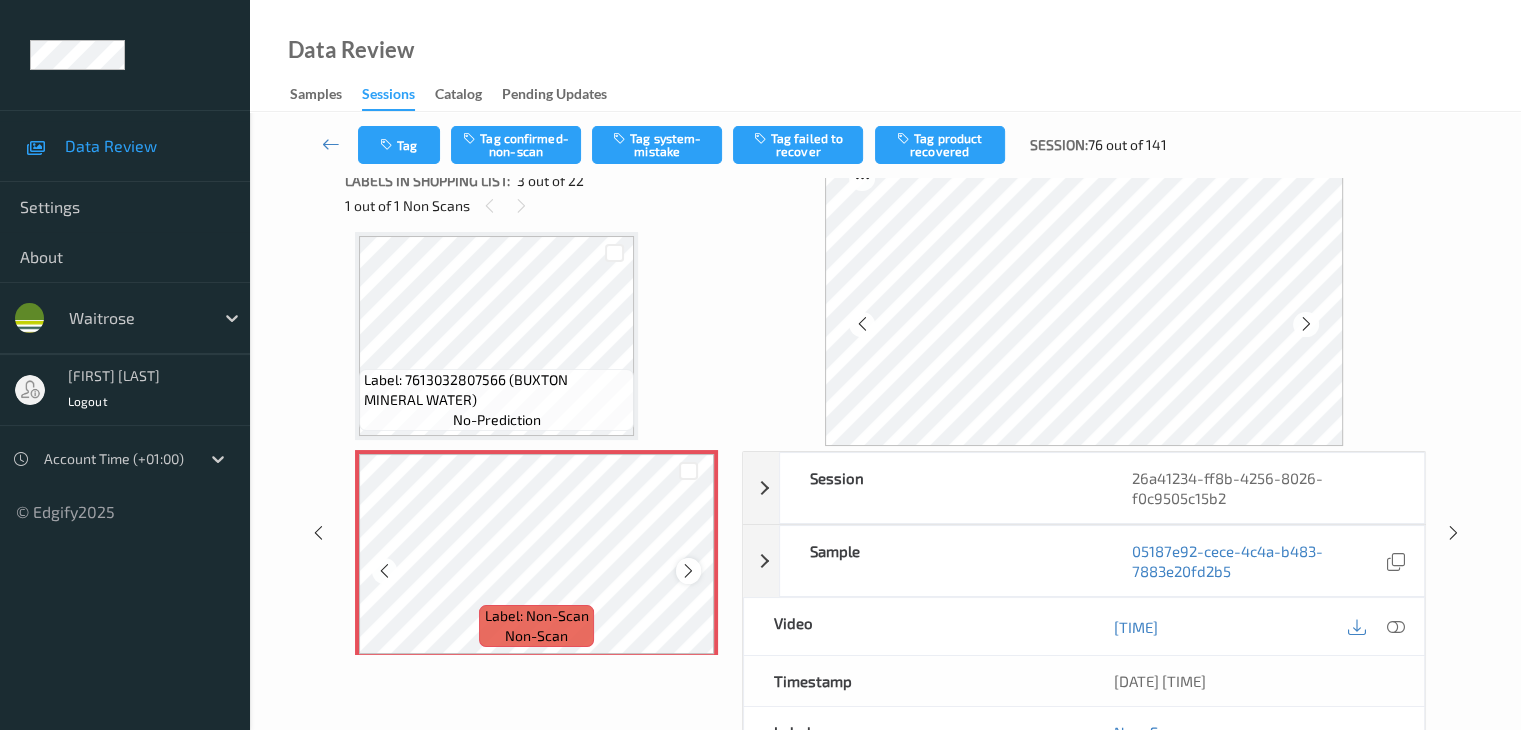 click at bounding box center (688, 571) 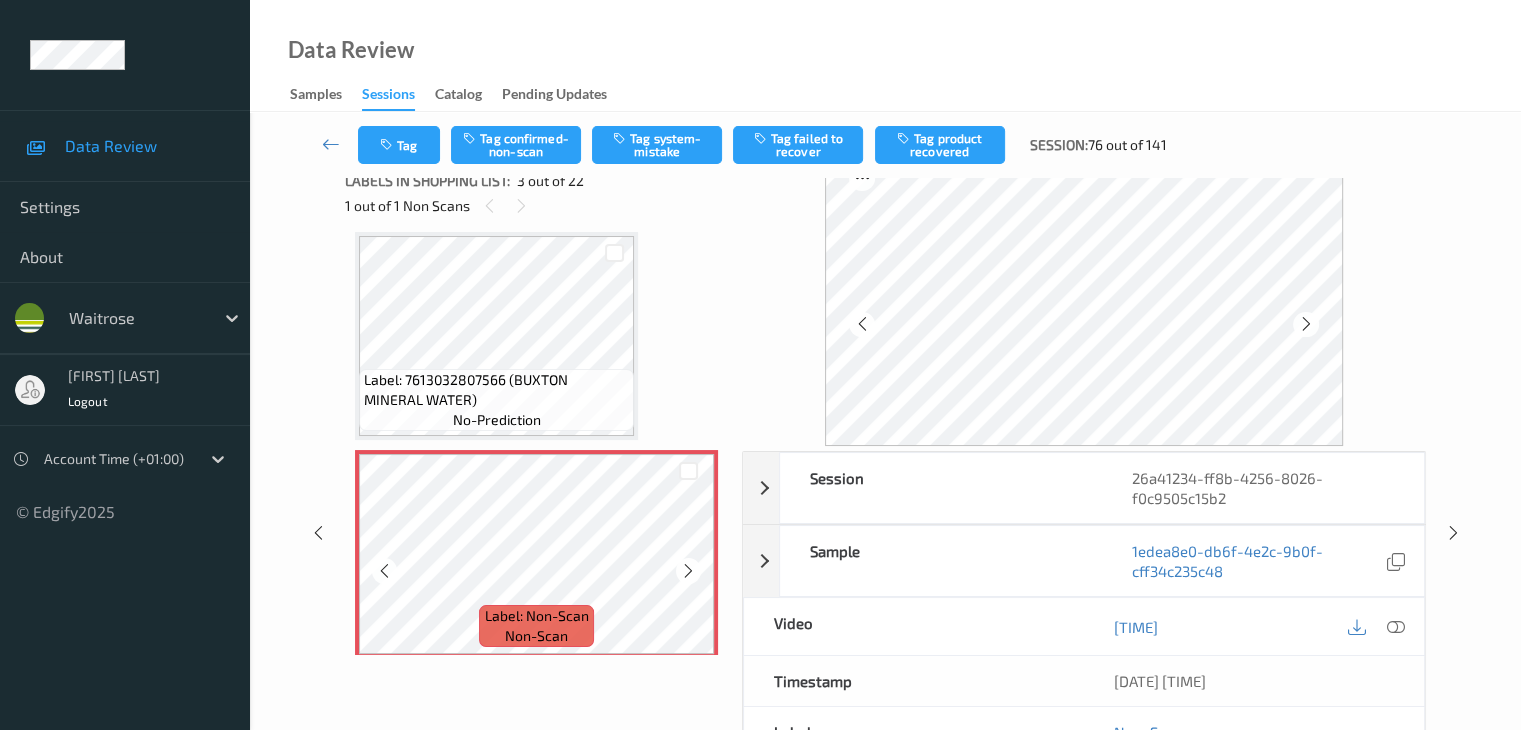 click at bounding box center (688, 571) 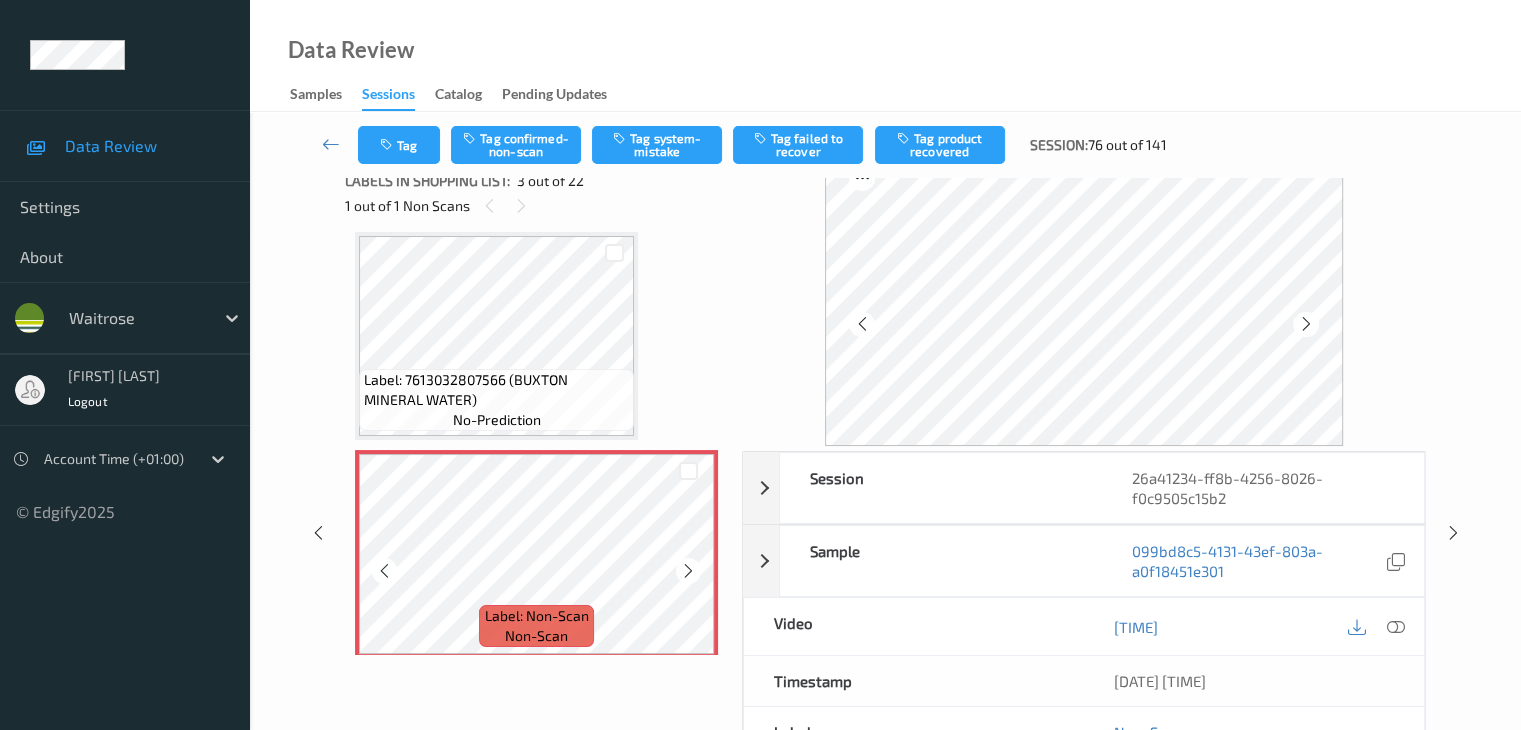 click at bounding box center [688, 571] 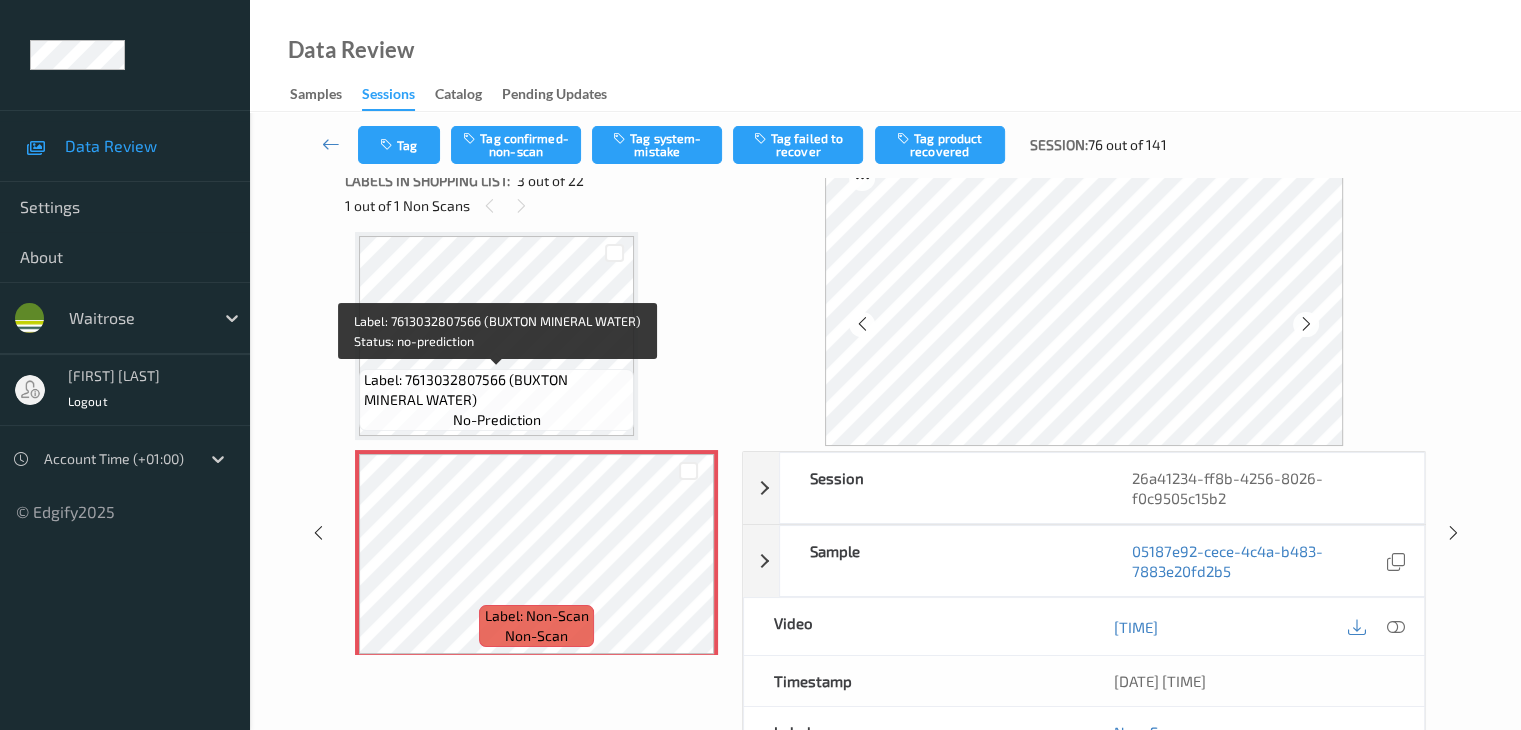 click on "Label: [NUMBER] (BUXTON MINERAL WATER) no-prediction" at bounding box center [496, 400] 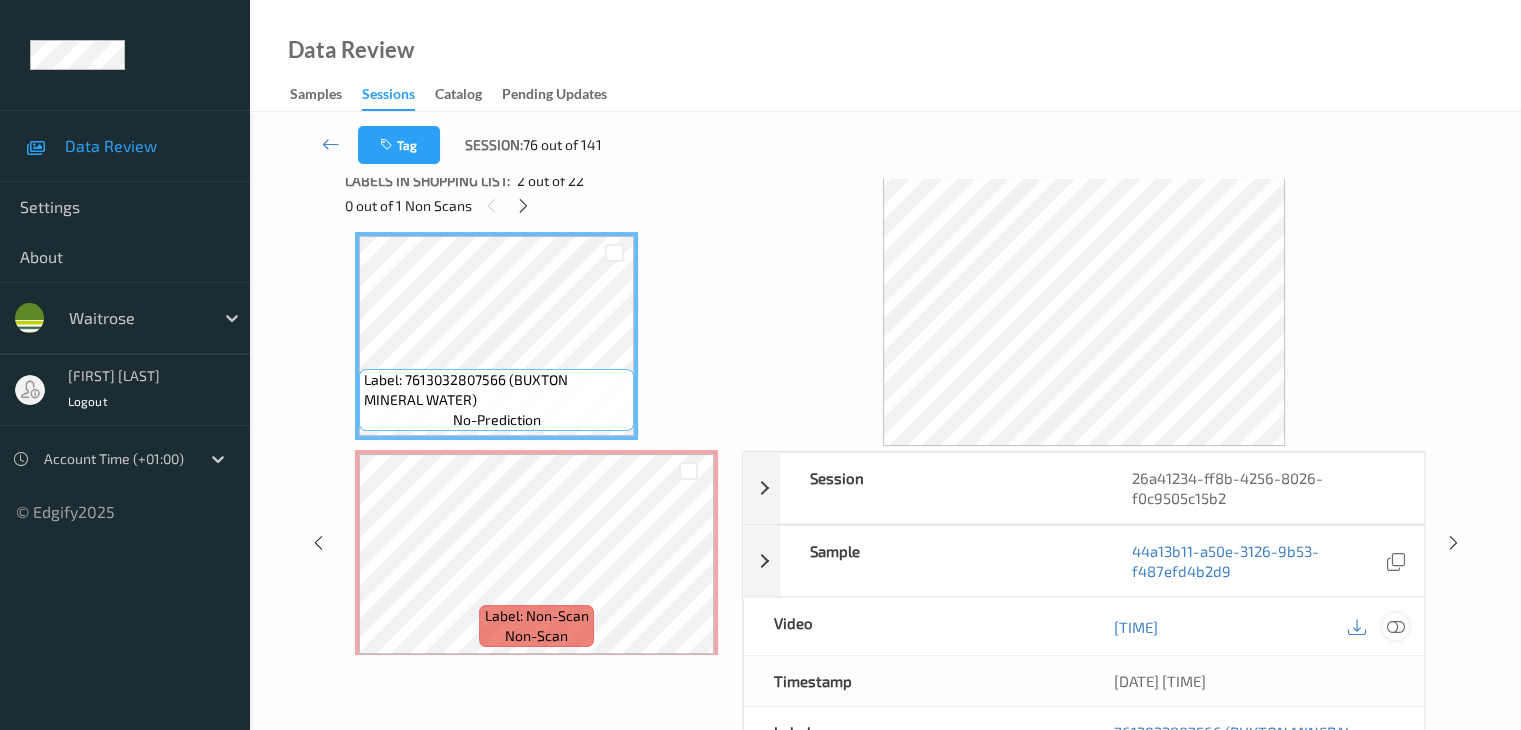 click at bounding box center (1395, 627) 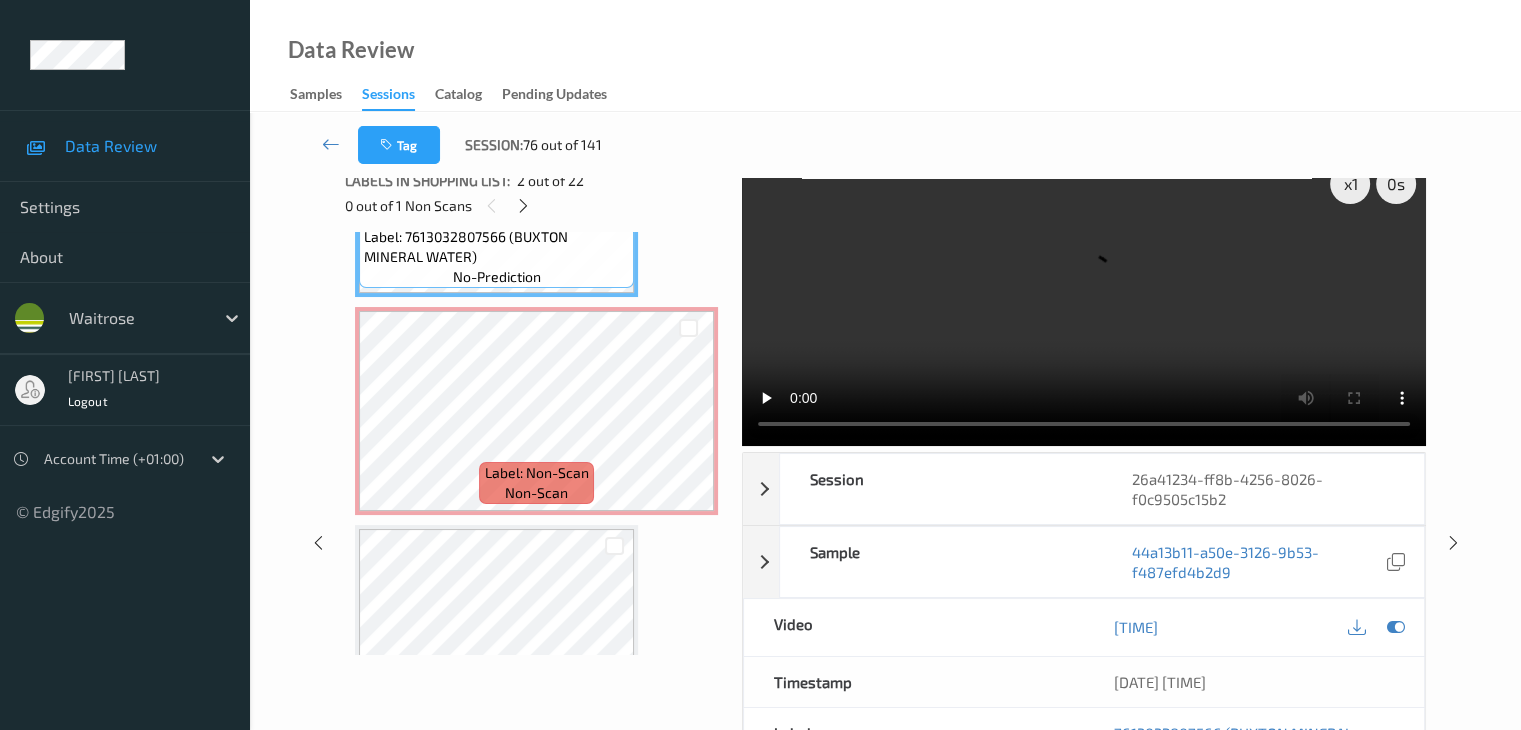 scroll, scrollTop: 528, scrollLeft: 0, axis: vertical 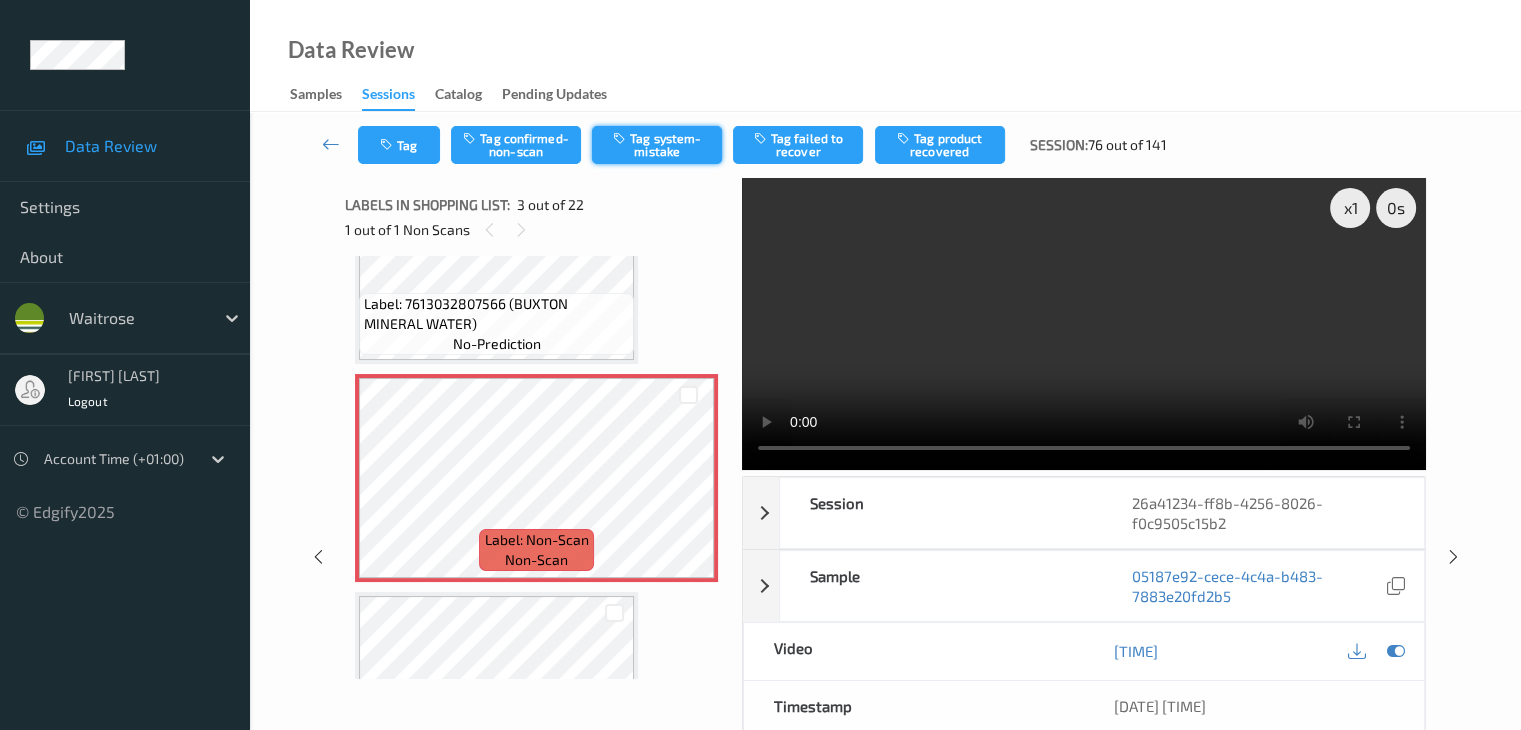 click on "Tag   system-mistake" at bounding box center [657, 145] 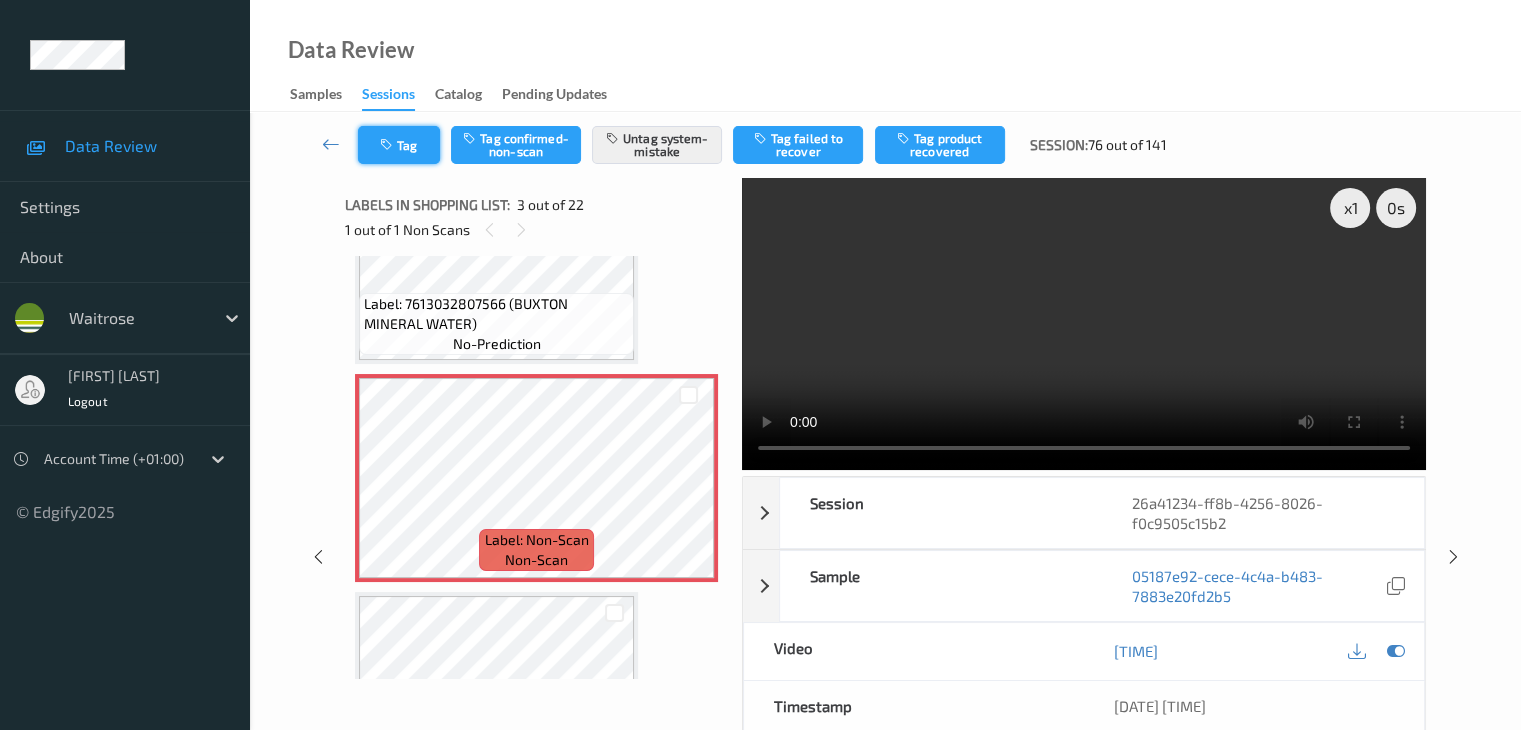 click on "Tag" at bounding box center (399, 145) 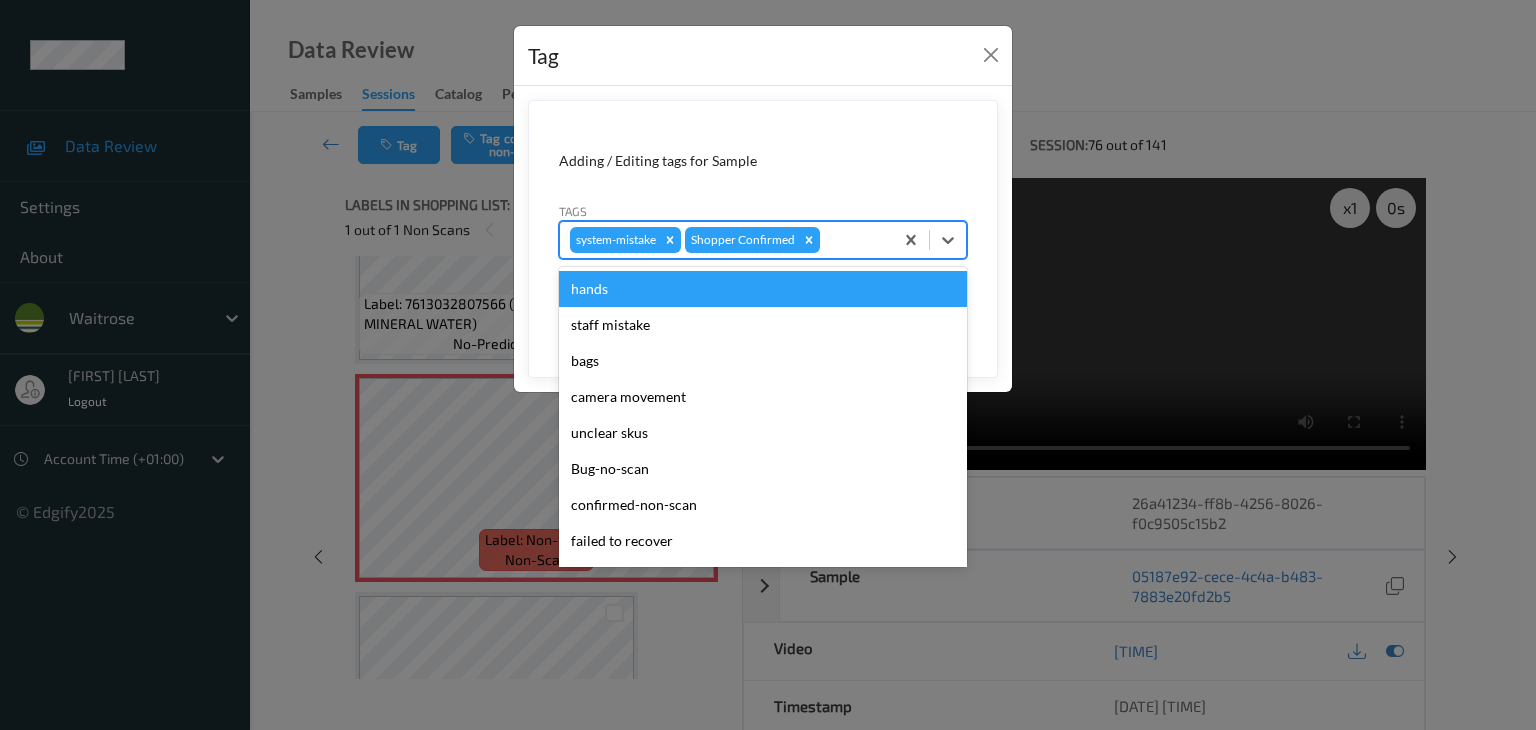 click at bounding box center [853, 240] 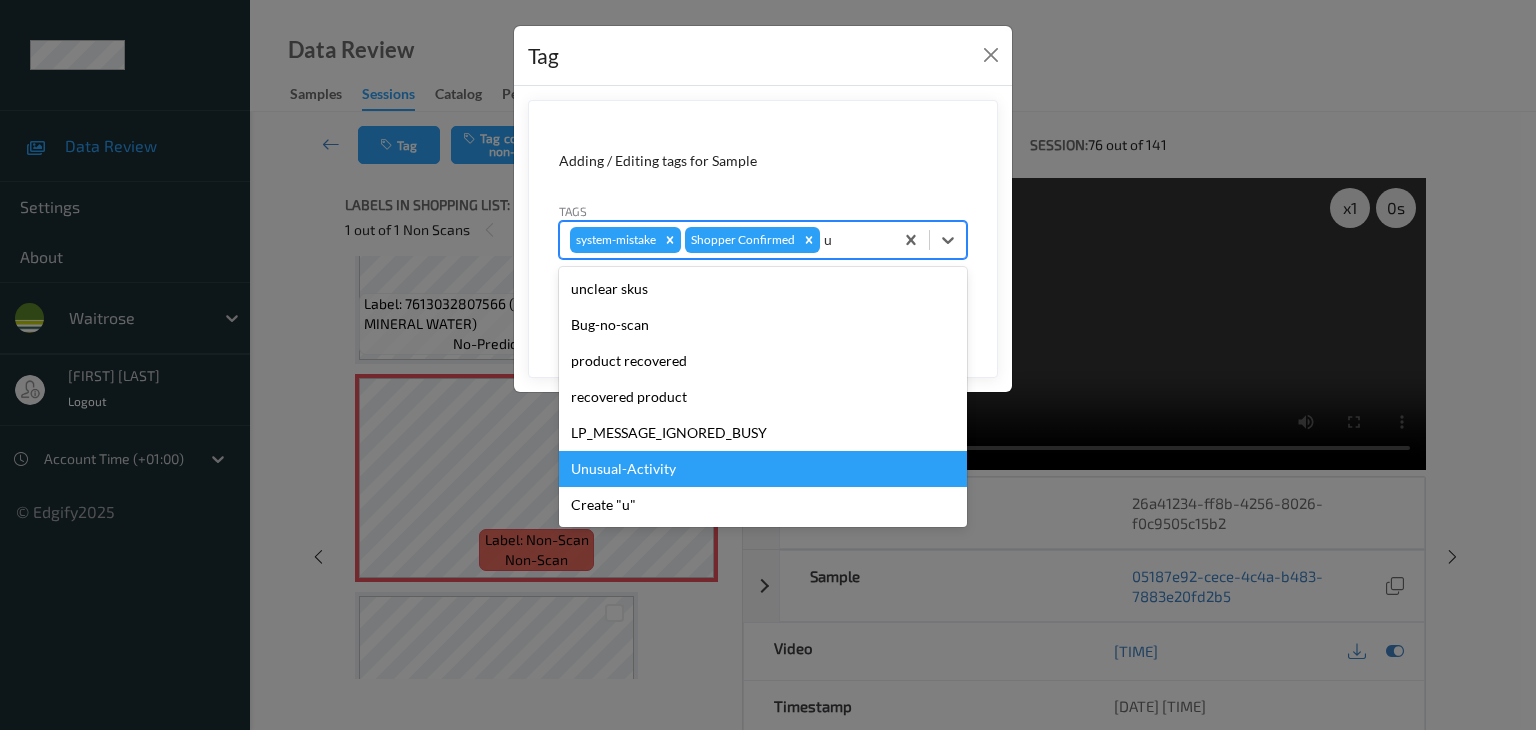 click on "Unusual-Activity" at bounding box center [763, 469] 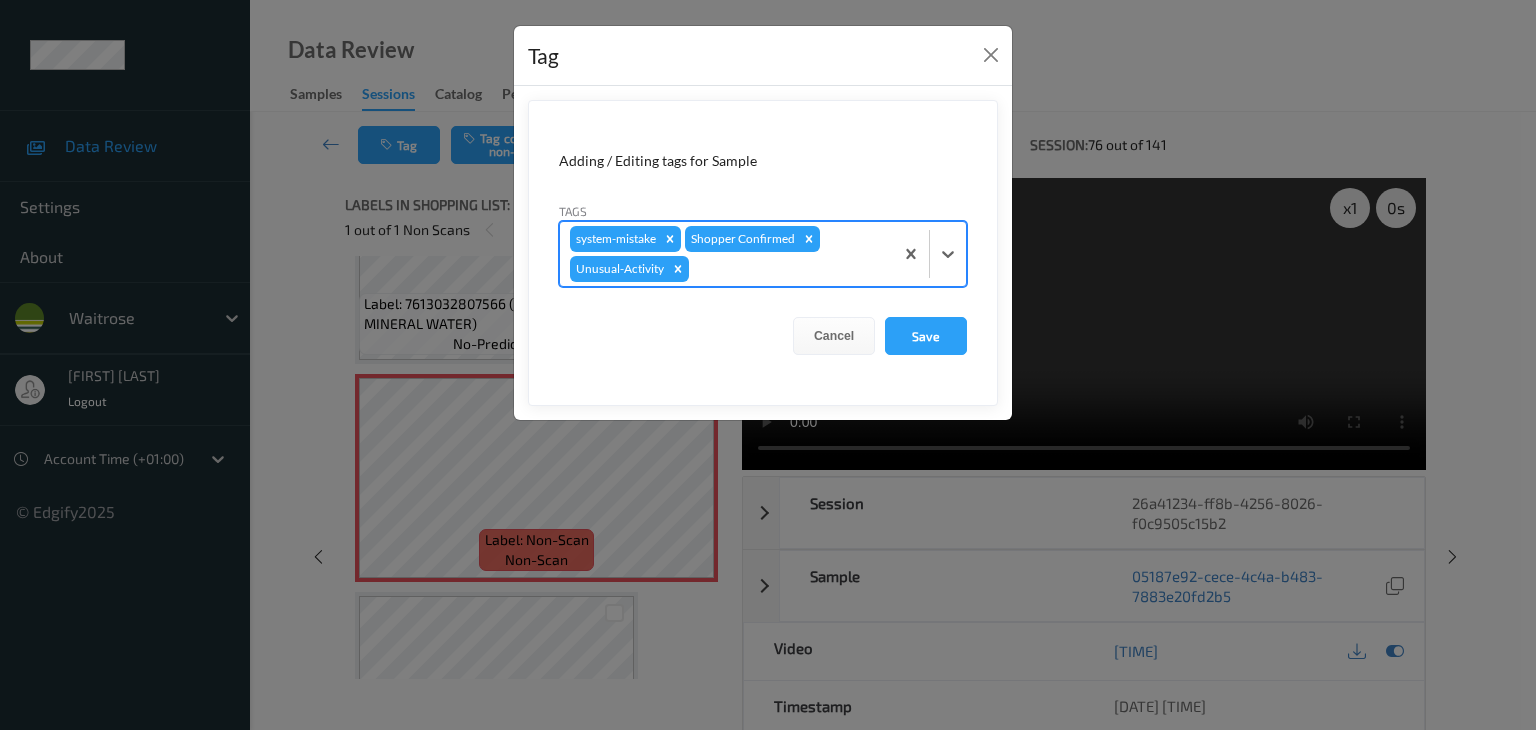 type on "p" 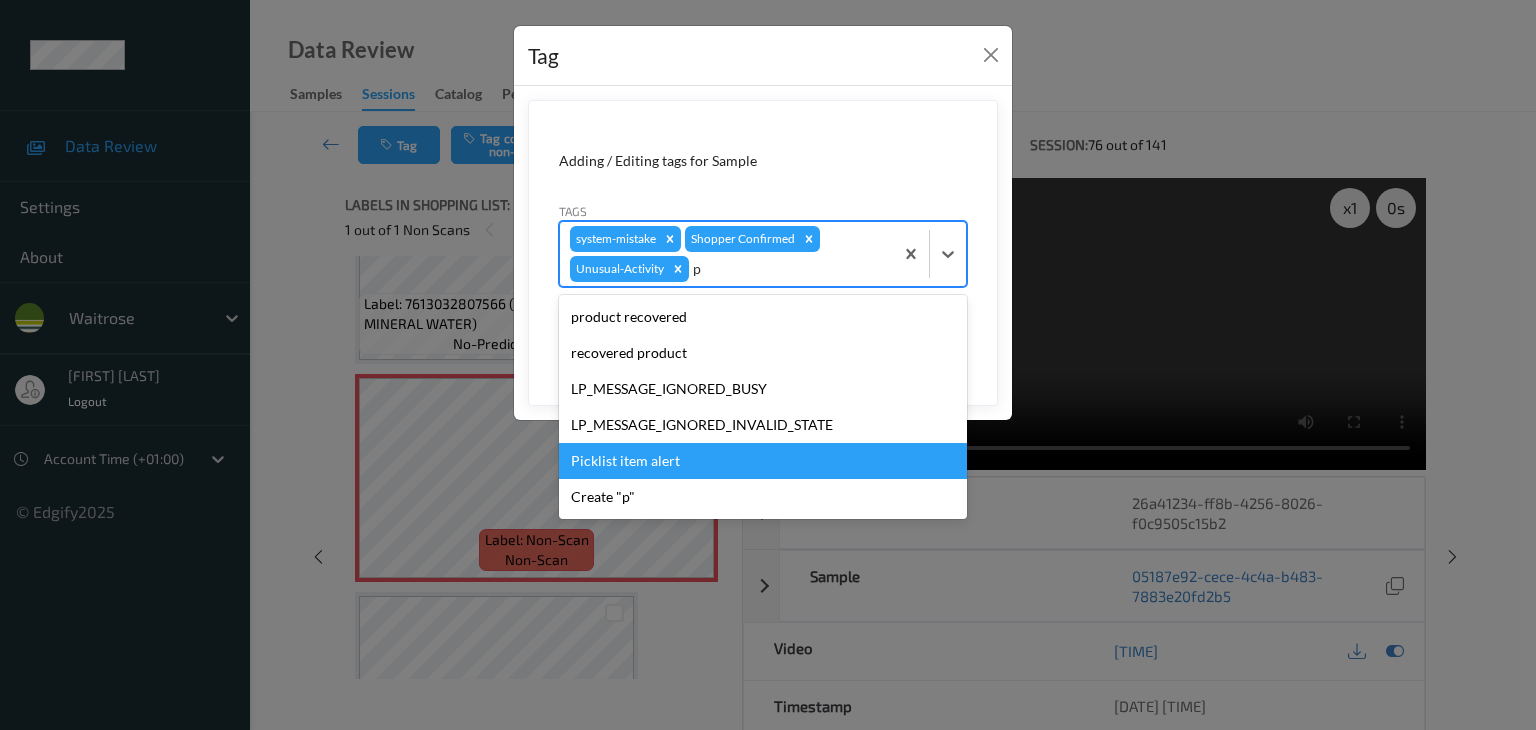 click on "Picklist item alert" at bounding box center (763, 461) 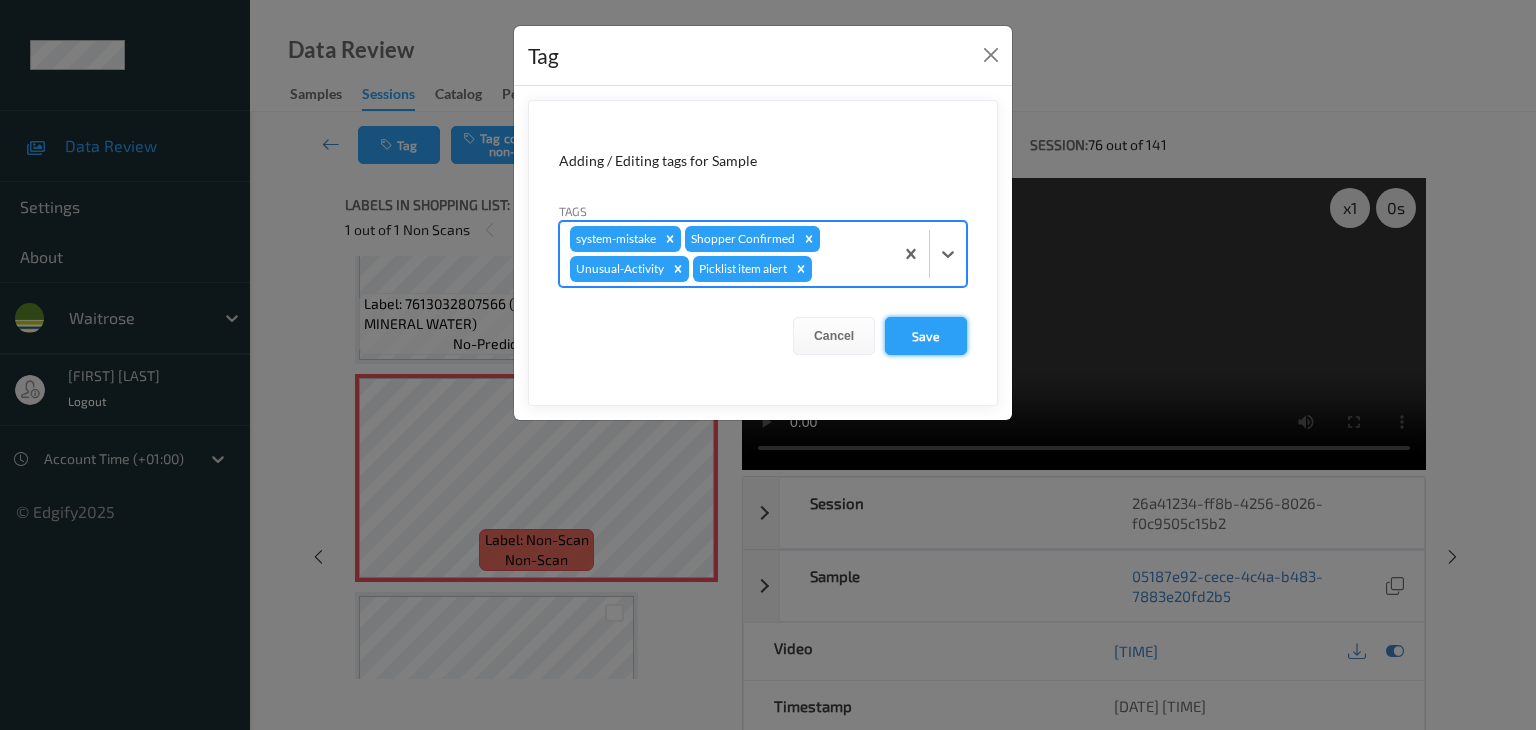 click on "Save" at bounding box center [926, 336] 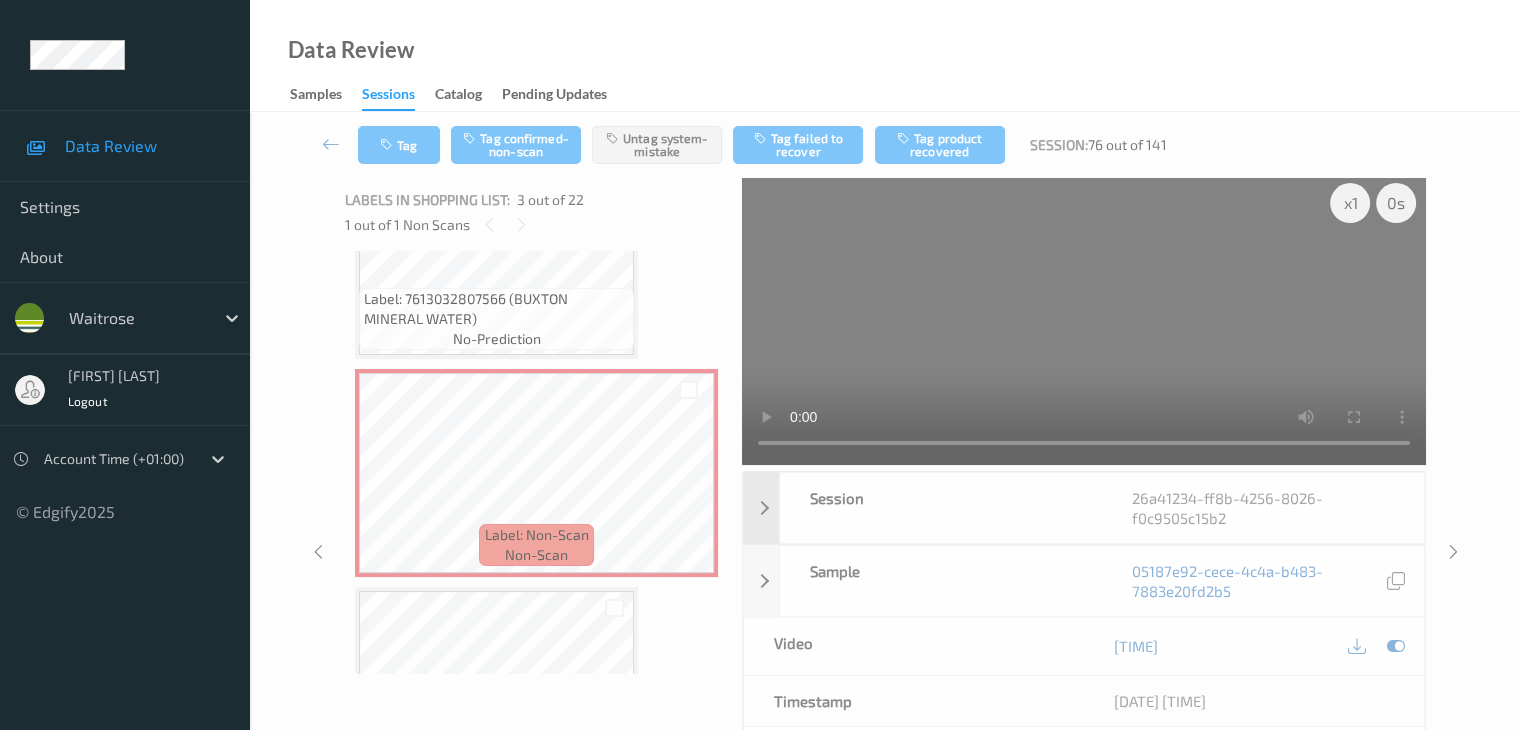 scroll, scrollTop: 0, scrollLeft: 0, axis: both 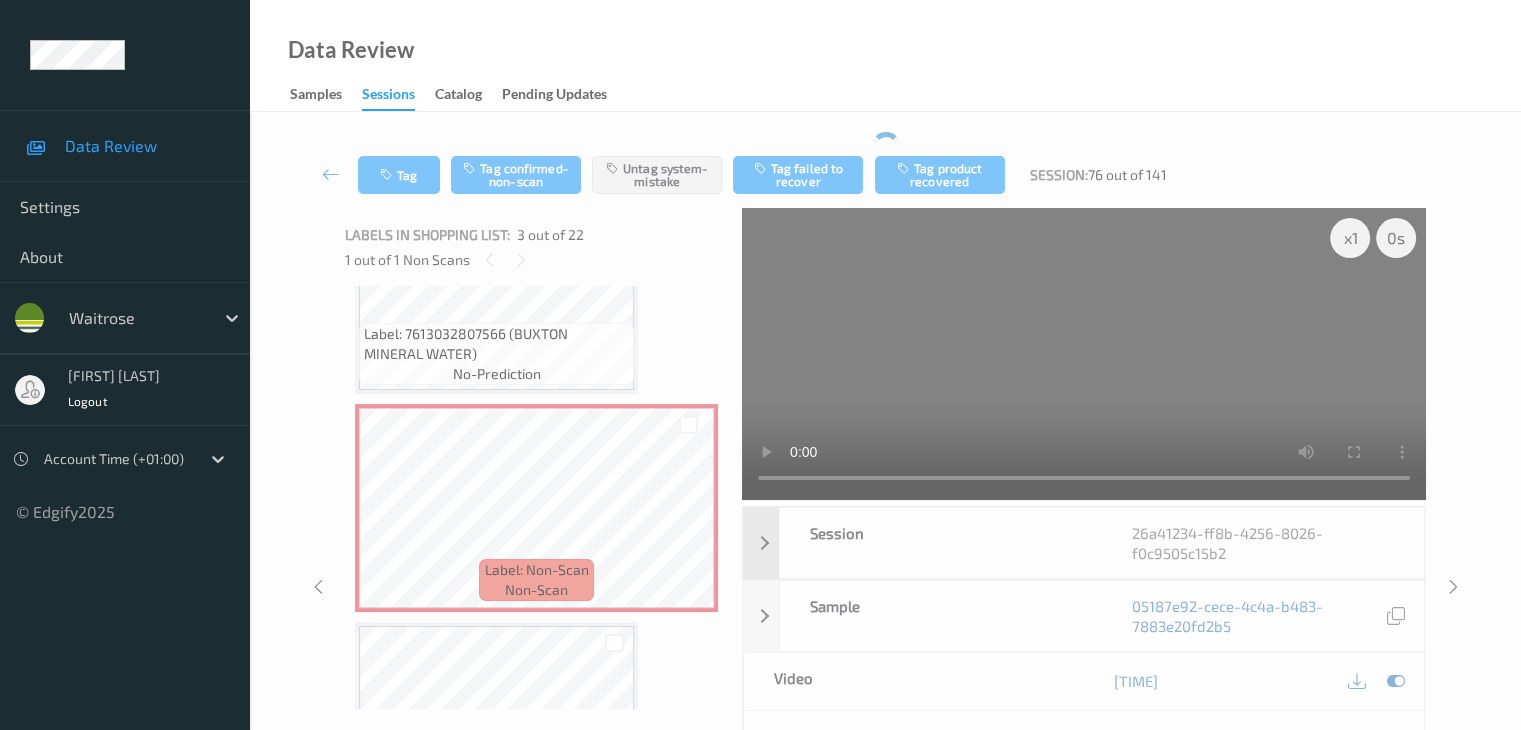 type 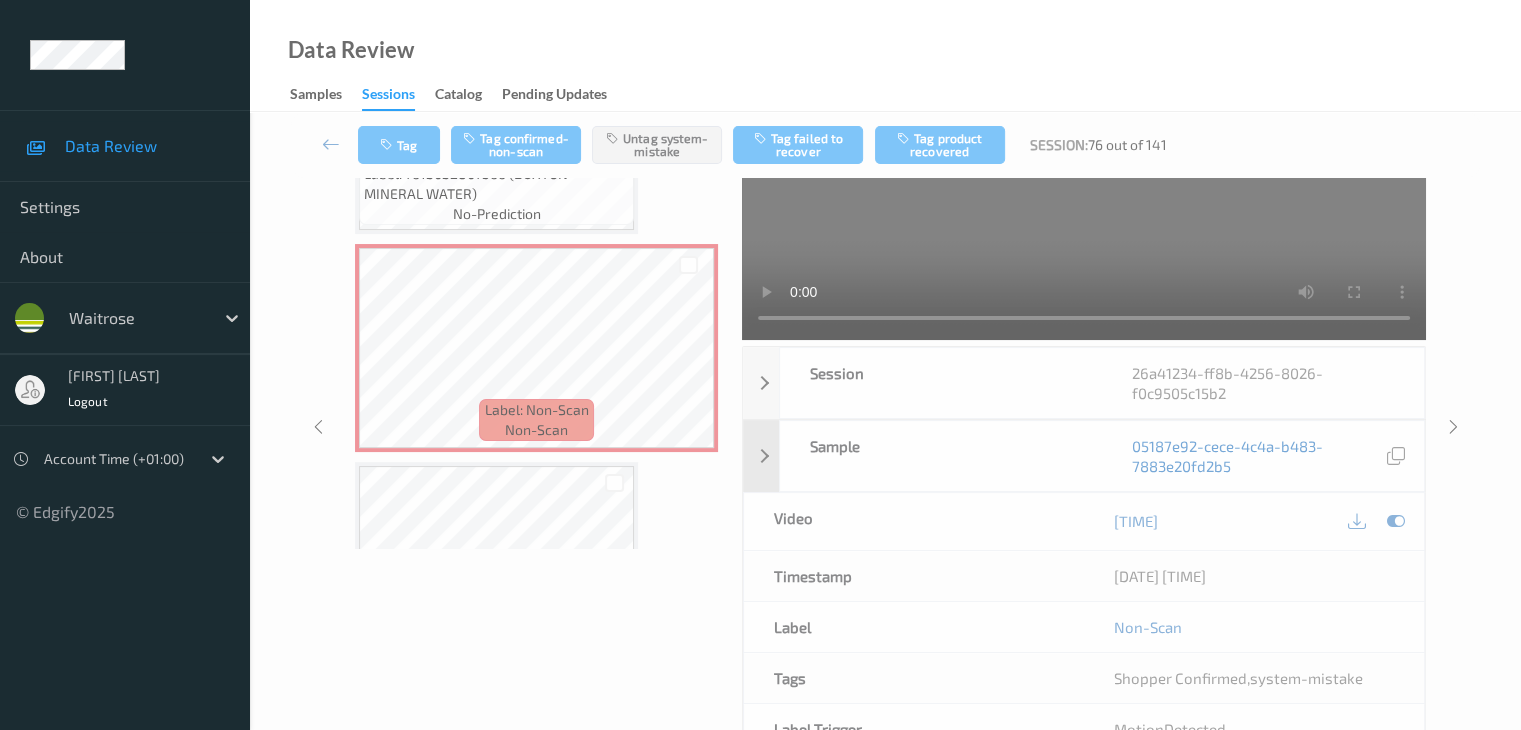 scroll, scrollTop: 0, scrollLeft: 0, axis: both 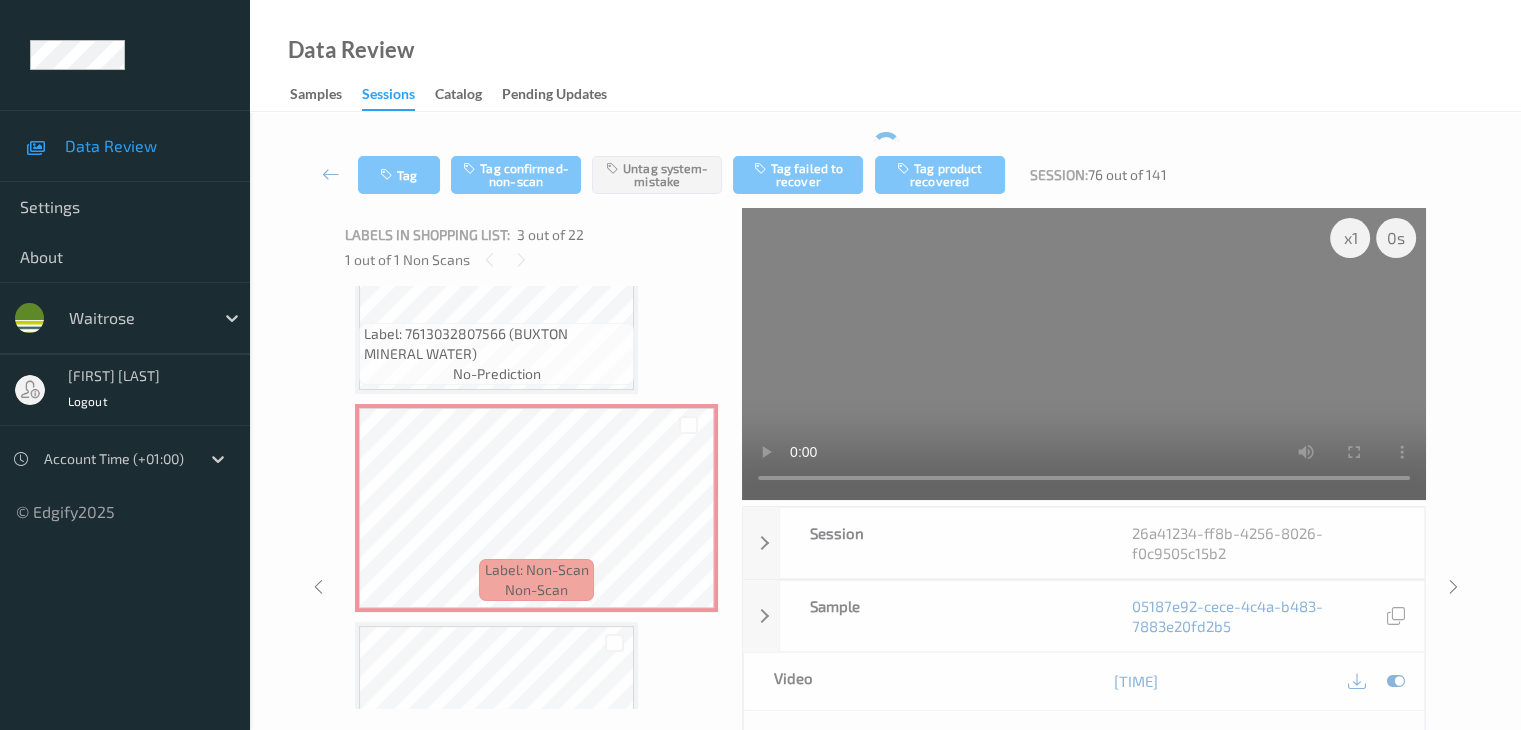 click on "x 1 0 s Session [UUID] Session ID [UUID] Session [DATE] [TIME] Timestamp [DATE] [TIME] Tags Shopper Confirmed , system-mistake Device [DEVICE] Assistant ID N/A Shopper ID N/A Sample [UUID] Group ID [UUID] Prediction Loss N/A Video [TIME] Timestamp [DATE] [TIME] Label Non-Scan Tags Shopper Confirmed , system-mistake Label Trigger MotionDetected Match Strength alert-non-scan Labels in shopping list: 3 out of 22 1 out of 1 Non Scans Label: [NUMBER] ([BRAND] [PRODUCT]) no-prediction Label: [NUMBER] ([BRAND] [PRODUCT]) no-prediction Label: Non-Scan non-scan Label: Non-Scan non-scan Label: Non-Scan non-scan Label: [NUMBER] ([BRAND] [PRODUCT]) no-prediction Label: [NUMBER] ([BRAND] [PRODUCT]) no-prediction Label: [NUMBER] ([BRAND] [PRODUCT]) no-prediction Label: [NUMBER] ([BRAND] [PRODUCT]) no-prediction Label: [NUMBER] ([BRAND] [PRODUCT])" at bounding box center [885, 587] 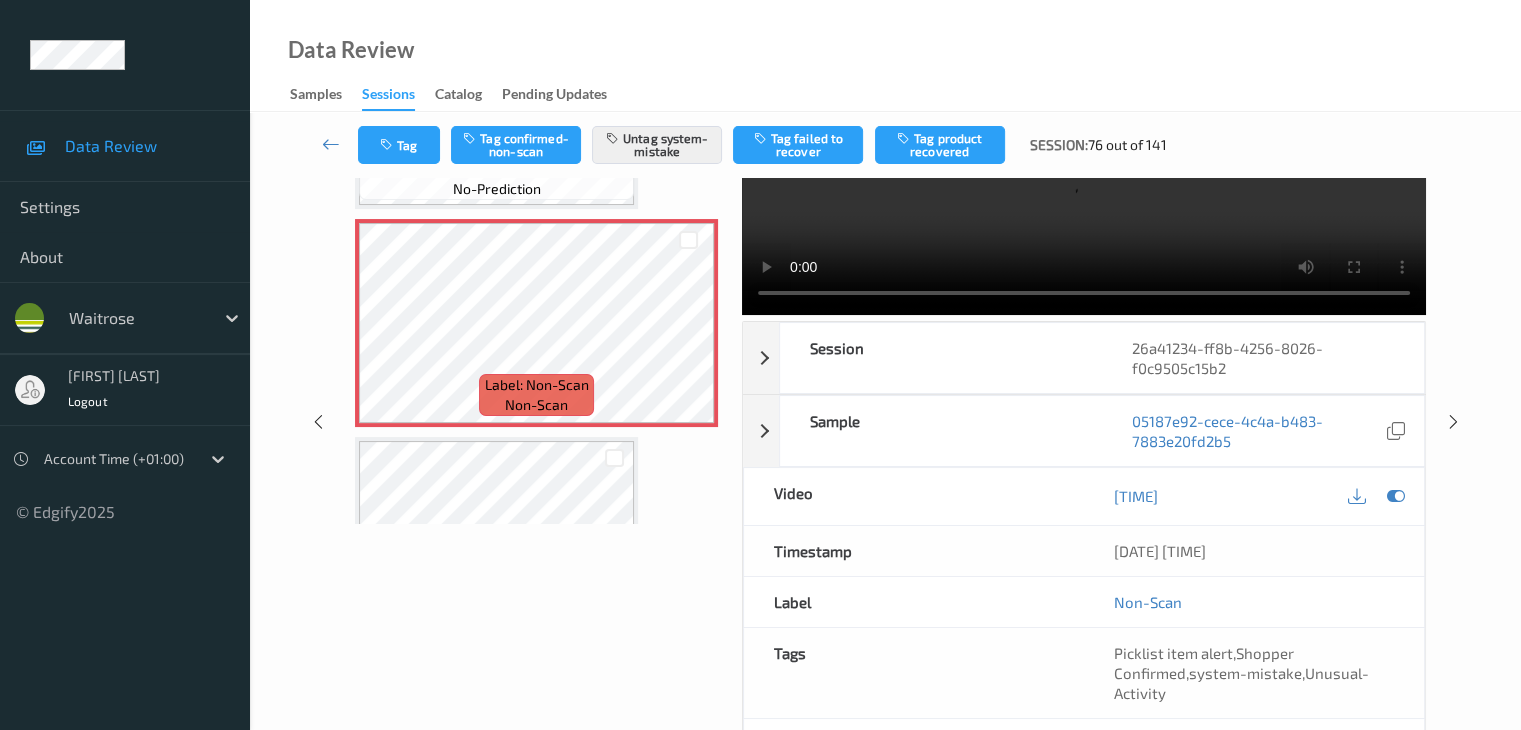 scroll, scrollTop: 0, scrollLeft: 0, axis: both 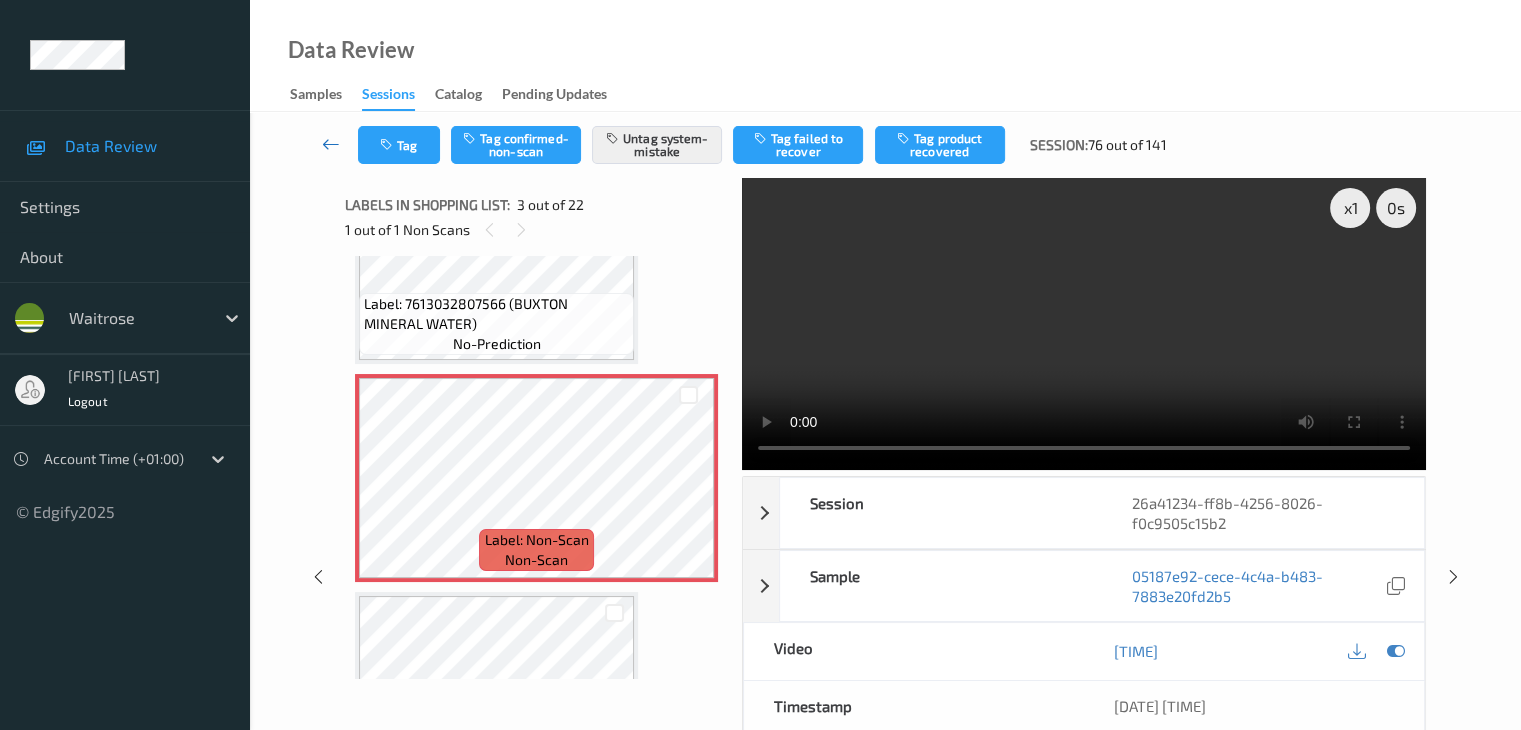 click at bounding box center (331, 144) 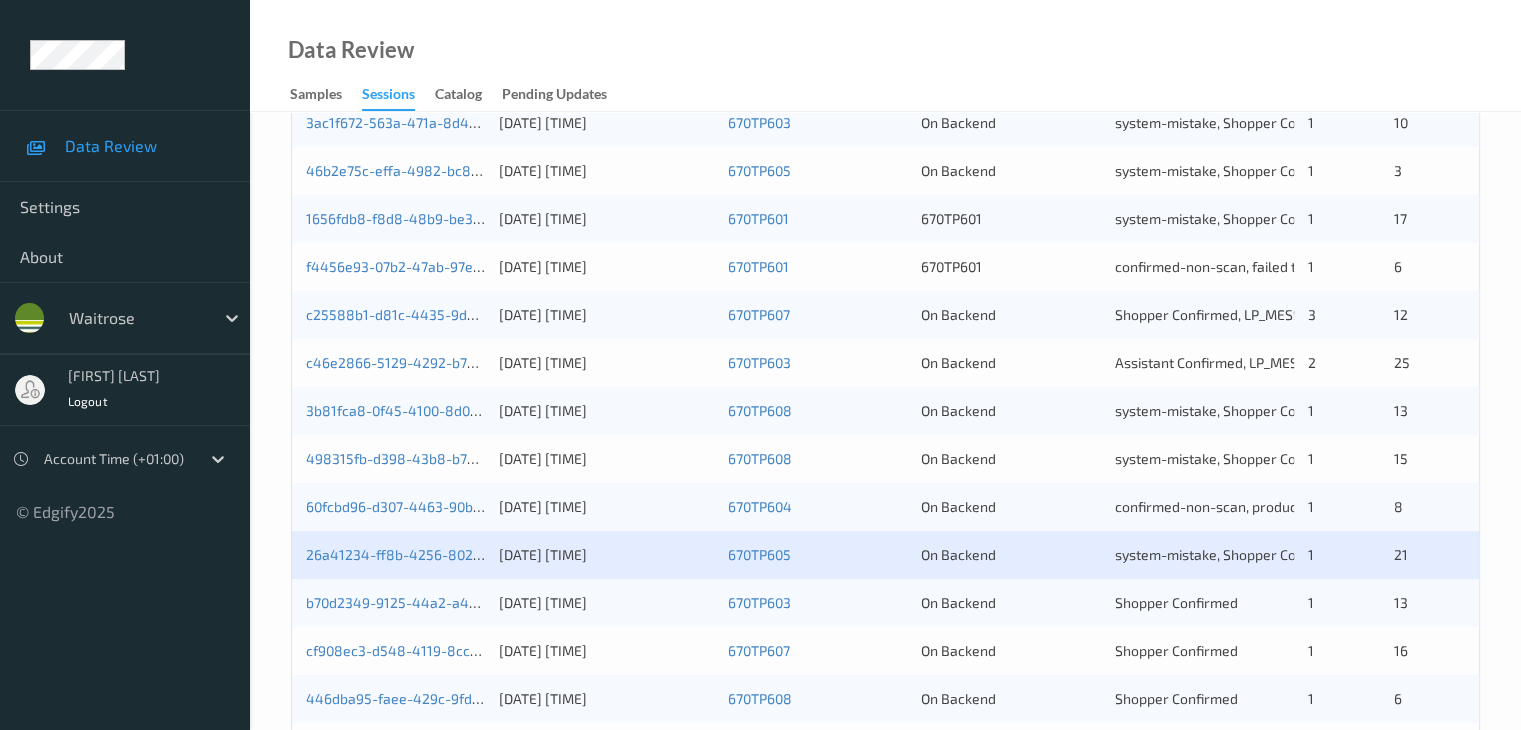 scroll, scrollTop: 932, scrollLeft: 0, axis: vertical 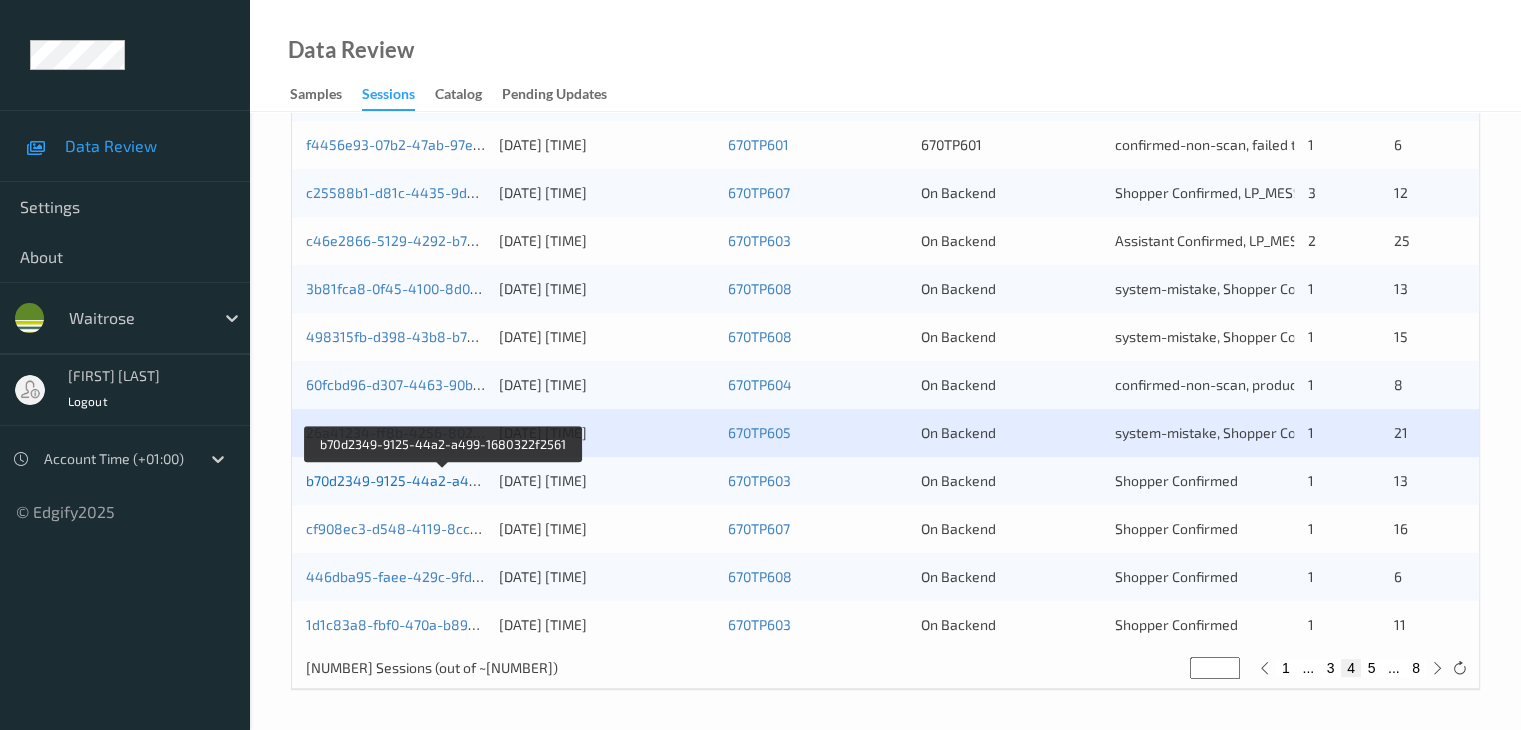 click on "b70d2349-9125-44a2-a499-1680322f2561" at bounding box center (443, 480) 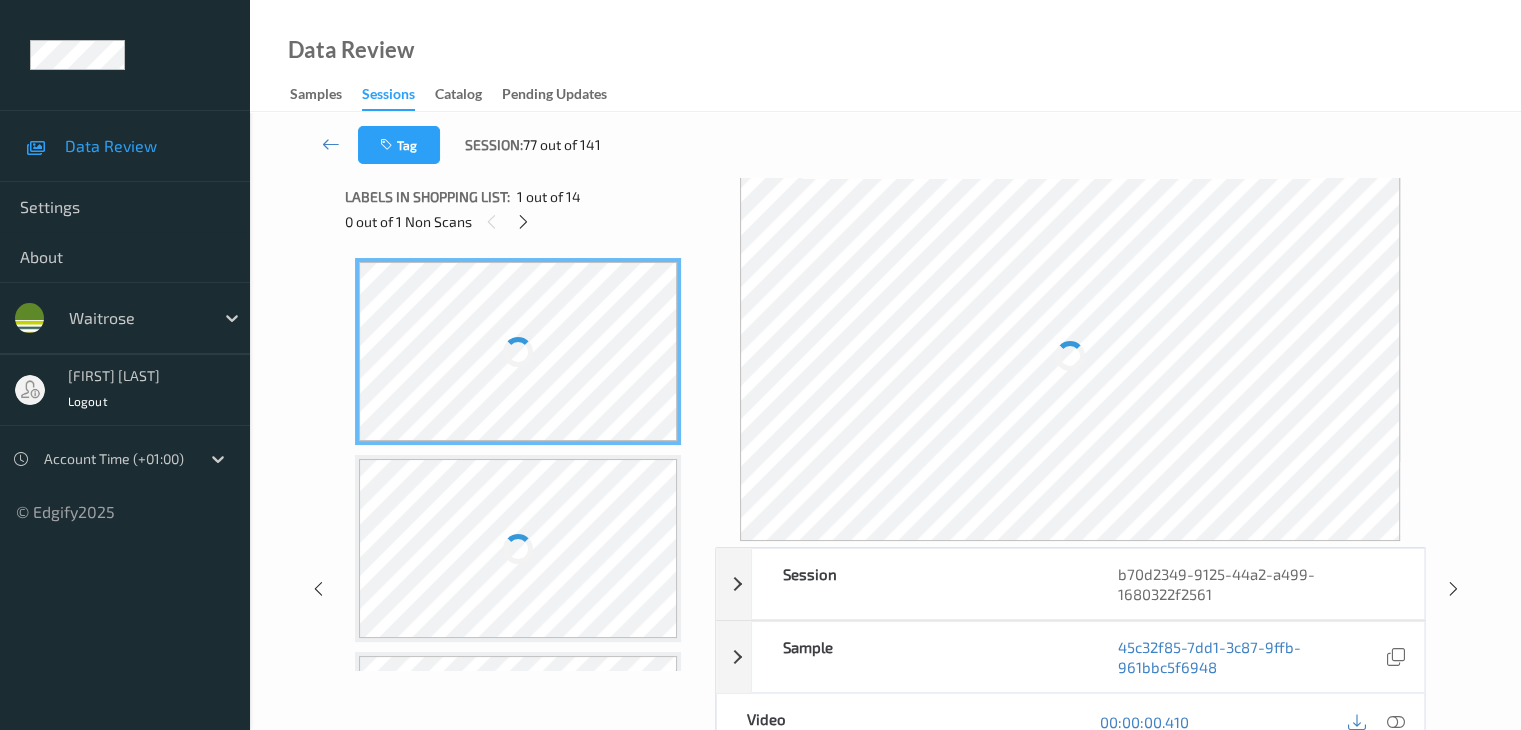 scroll, scrollTop: 0, scrollLeft: 0, axis: both 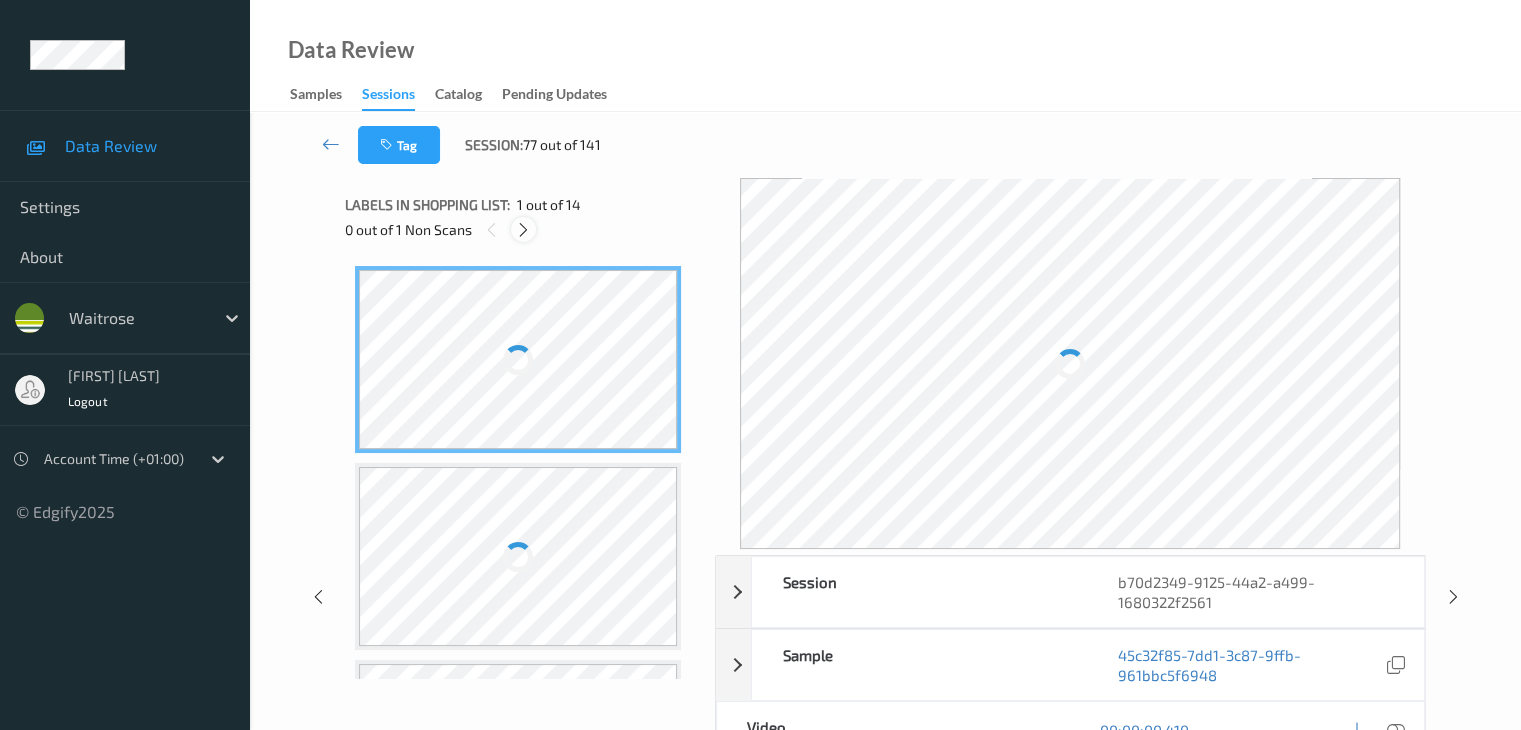 click at bounding box center (523, 230) 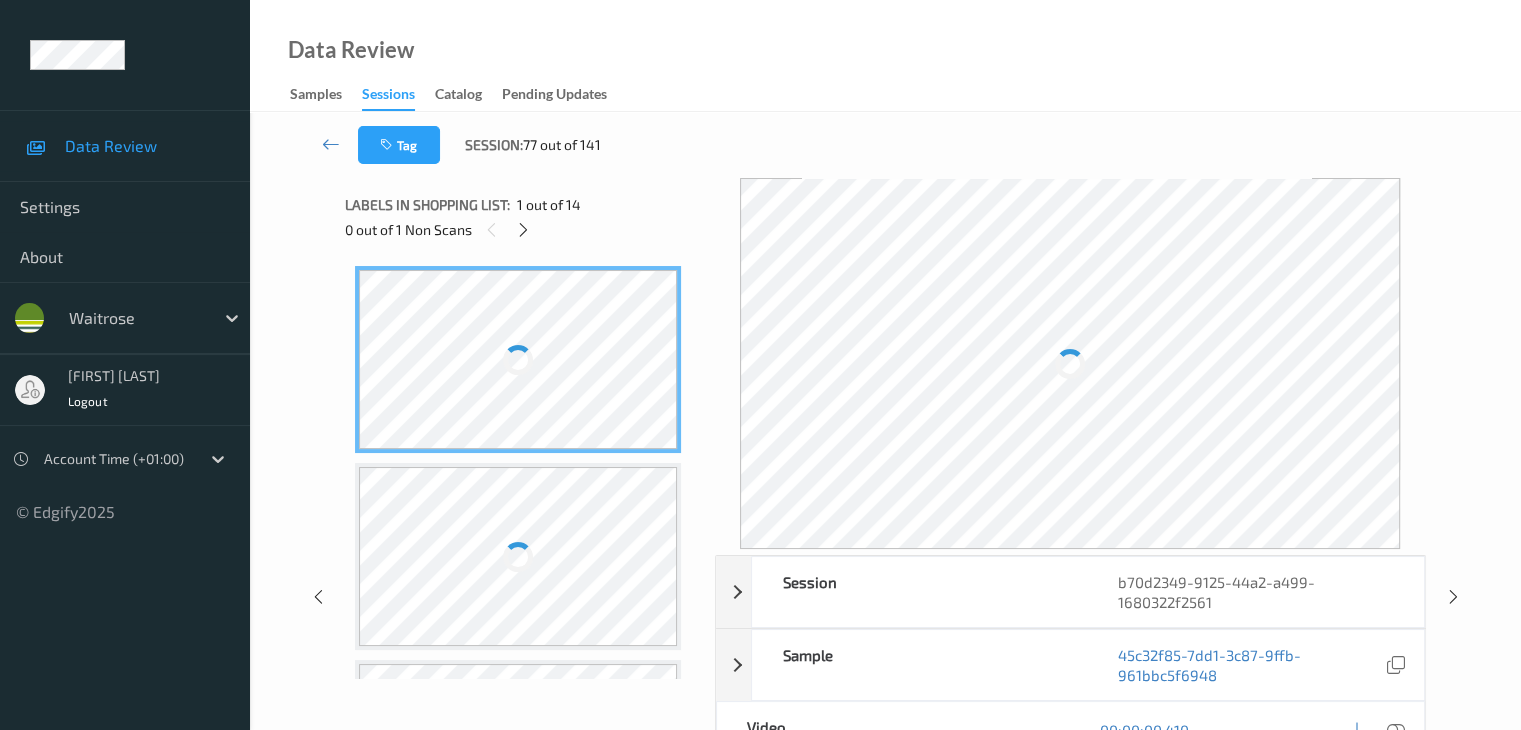 scroll, scrollTop: 994, scrollLeft: 0, axis: vertical 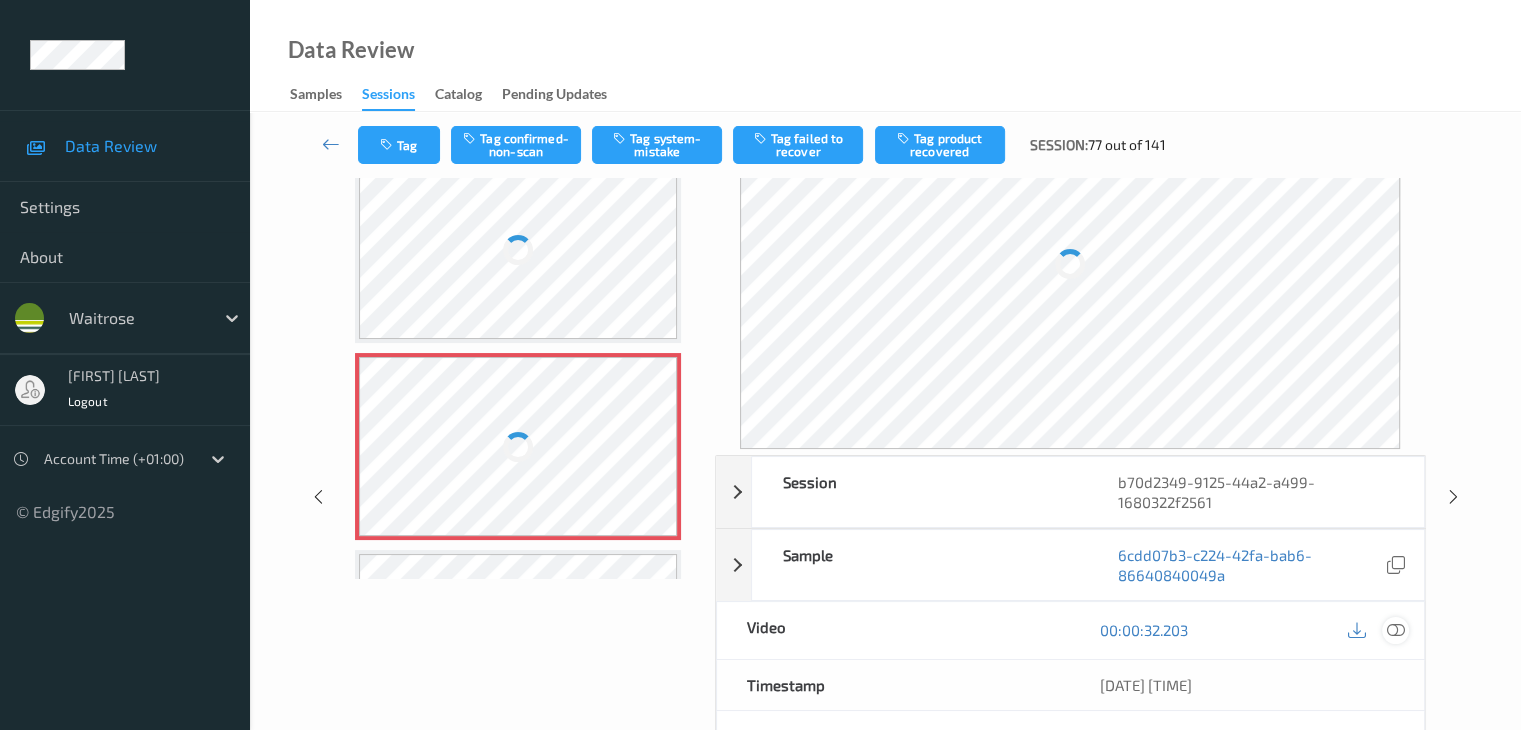 click at bounding box center (1395, 630) 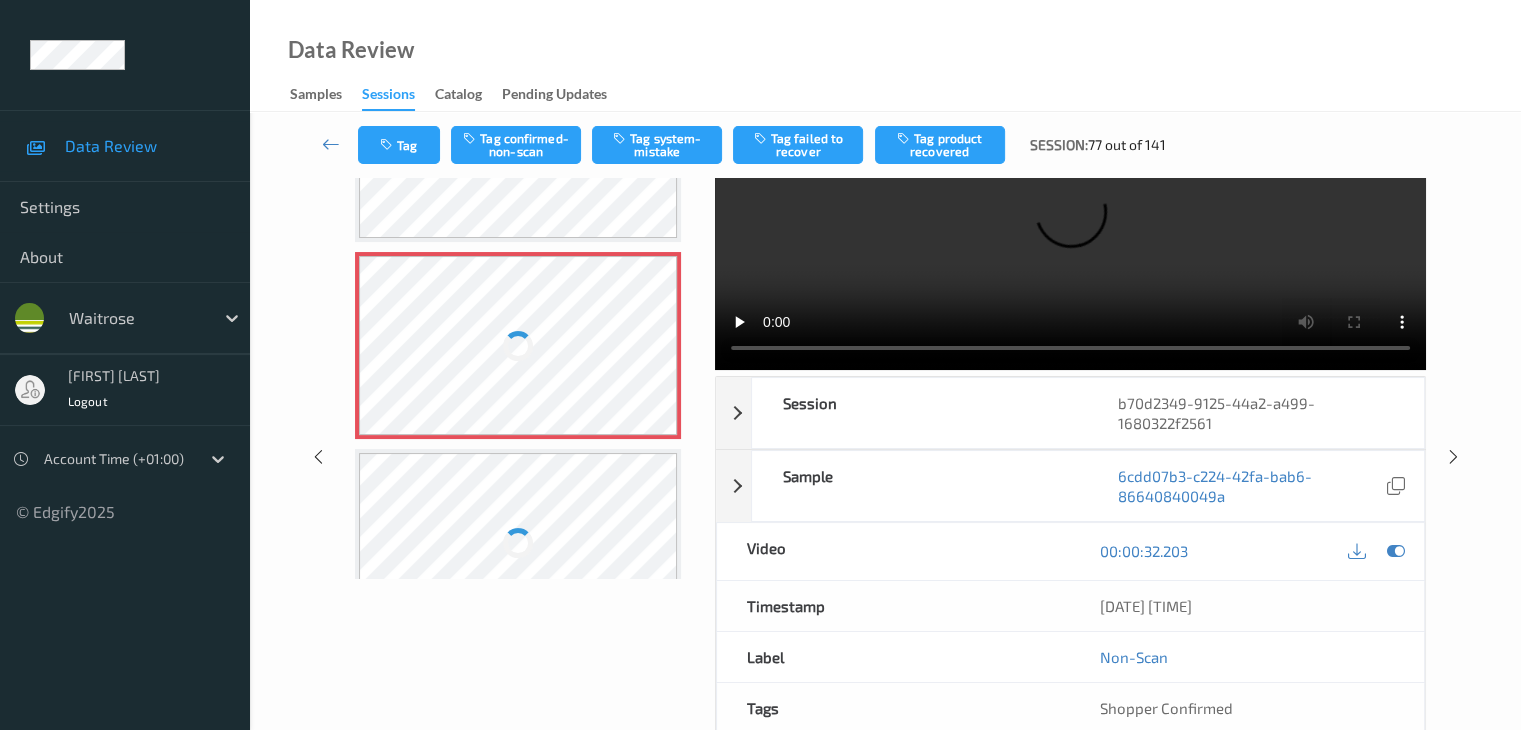 scroll, scrollTop: 1094, scrollLeft: 0, axis: vertical 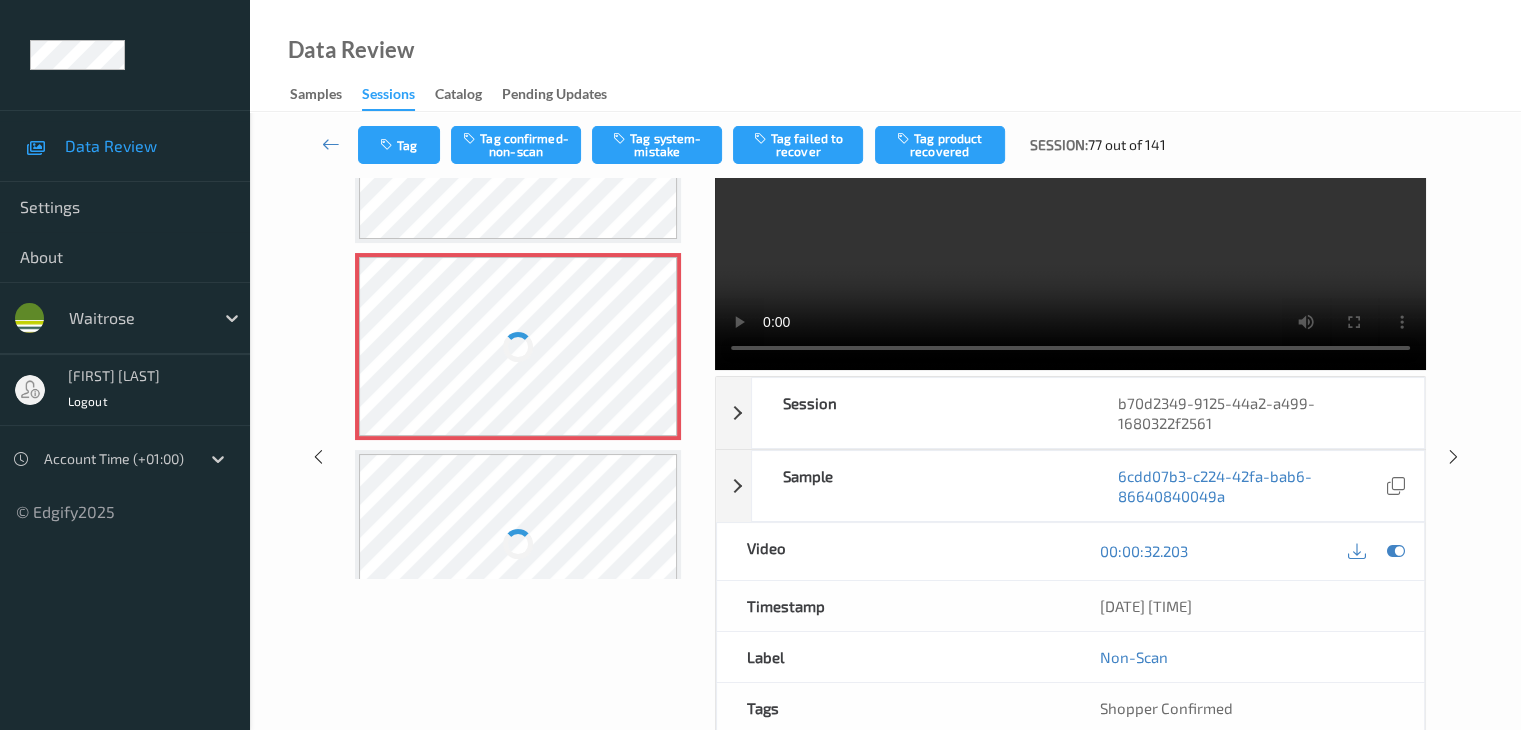 click at bounding box center [518, 346] 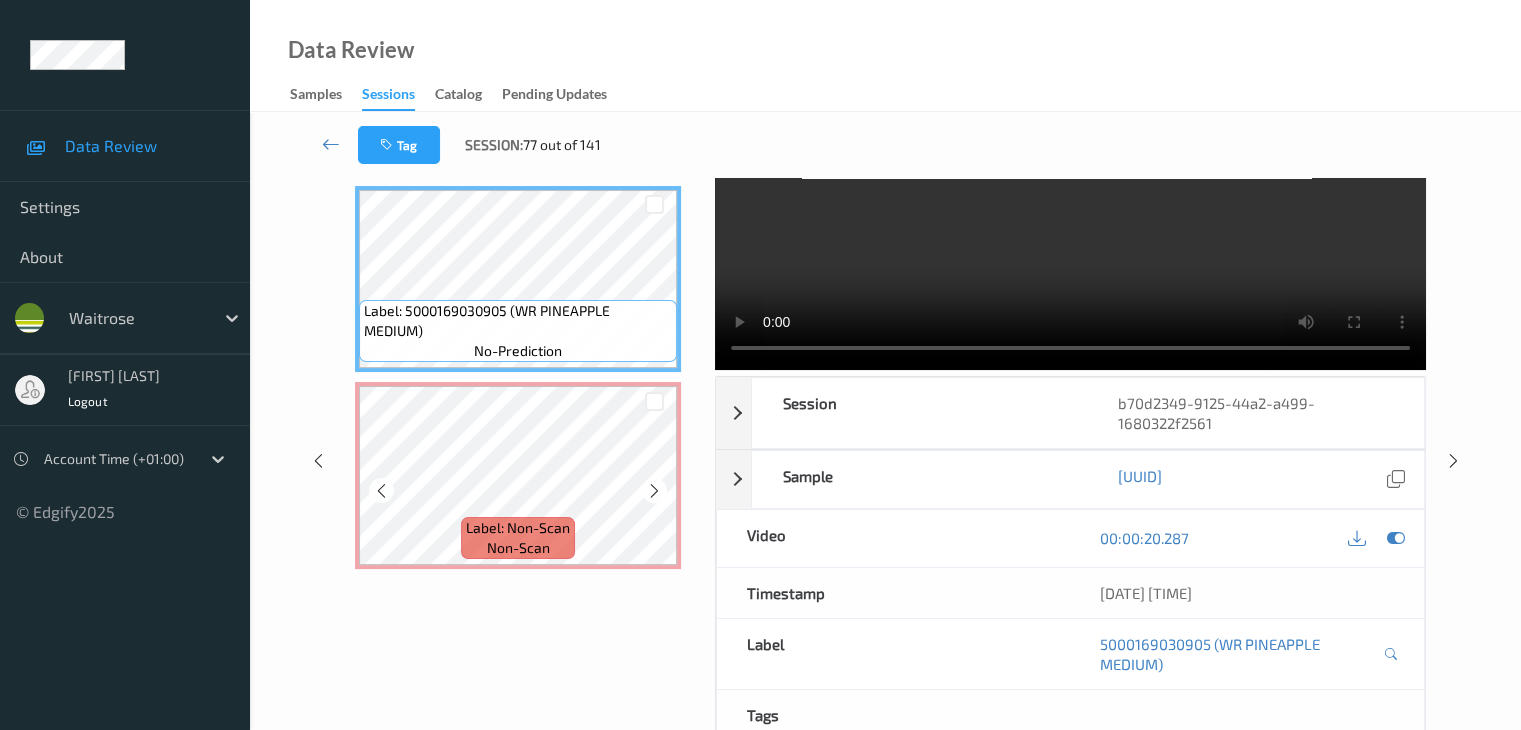 scroll, scrollTop: 894, scrollLeft: 0, axis: vertical 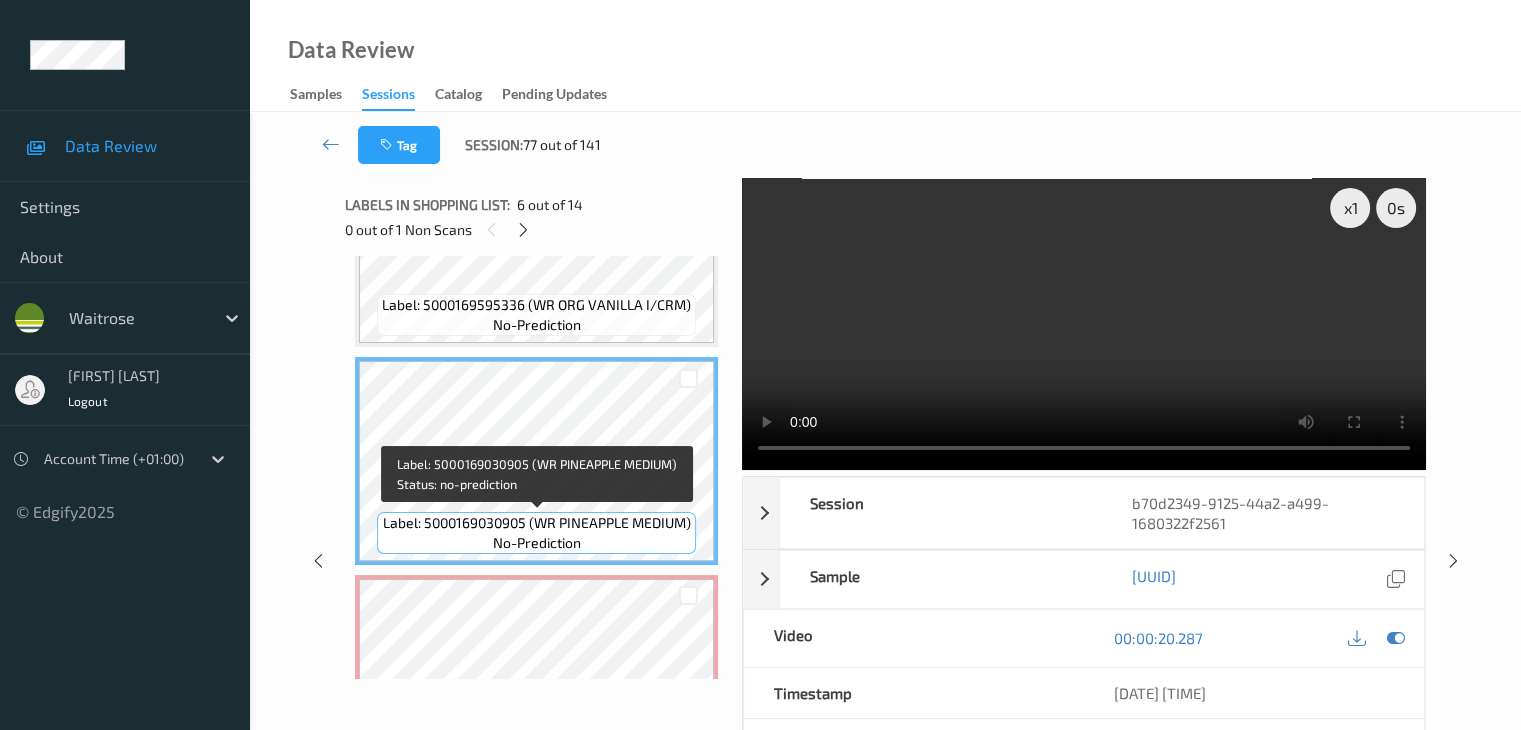 click on "Label: 5000169030905 (WR PINEAPPLE MEDIUM)" at bounding box center [537, 523] 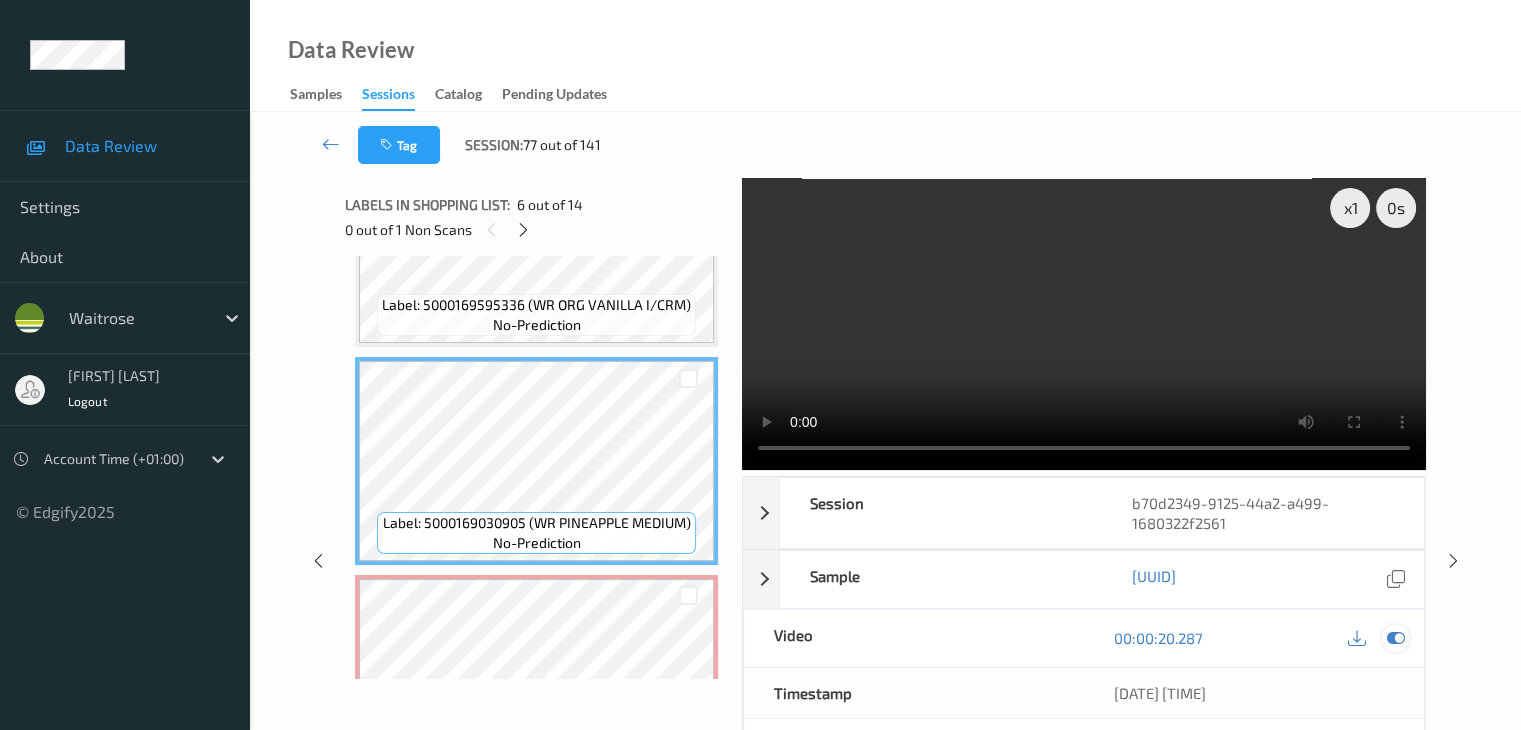 click at bounding box center (1395, 638) 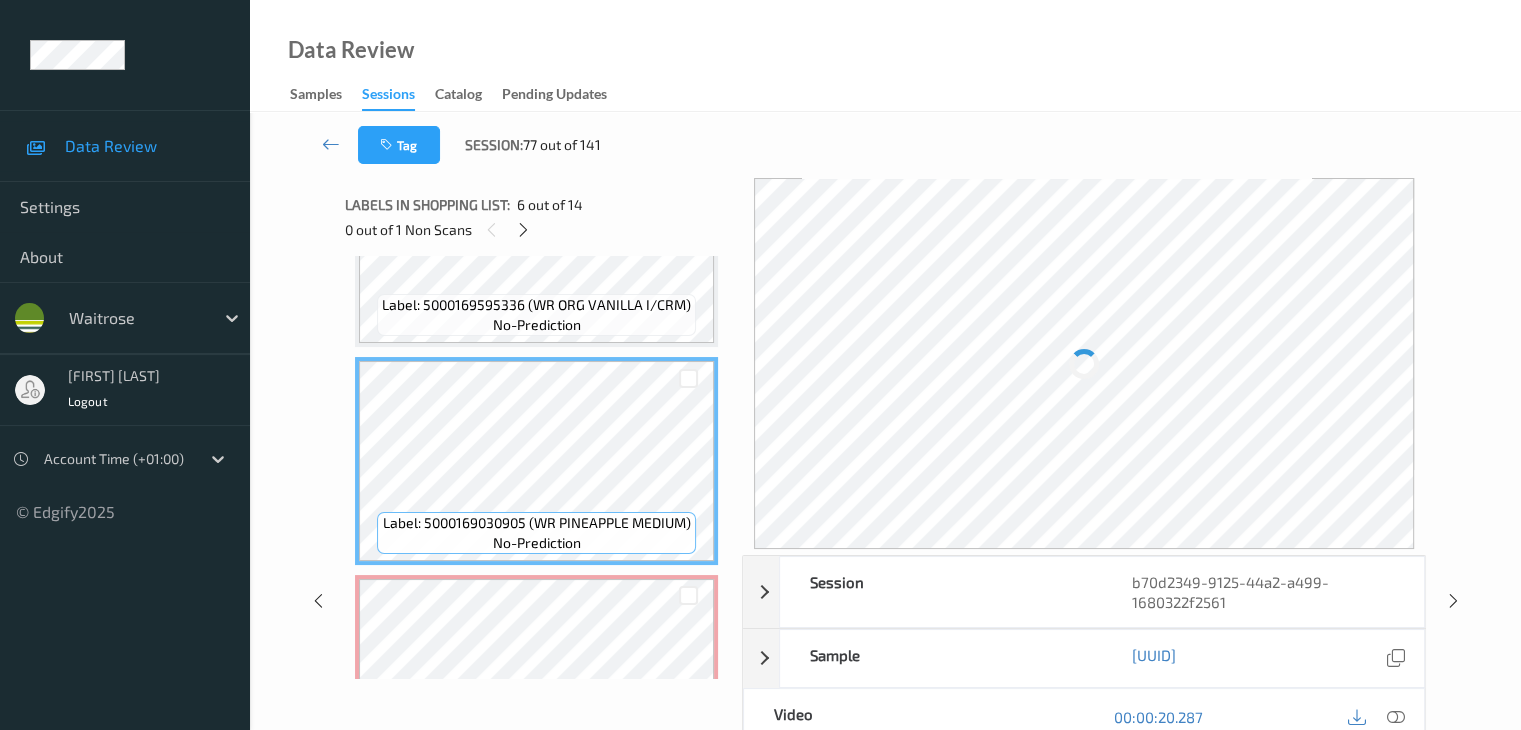 click on "Label: 5000169595336 (WR ORG VANILLA I/CRM) no-prediction" at bounding box center (536, 315) 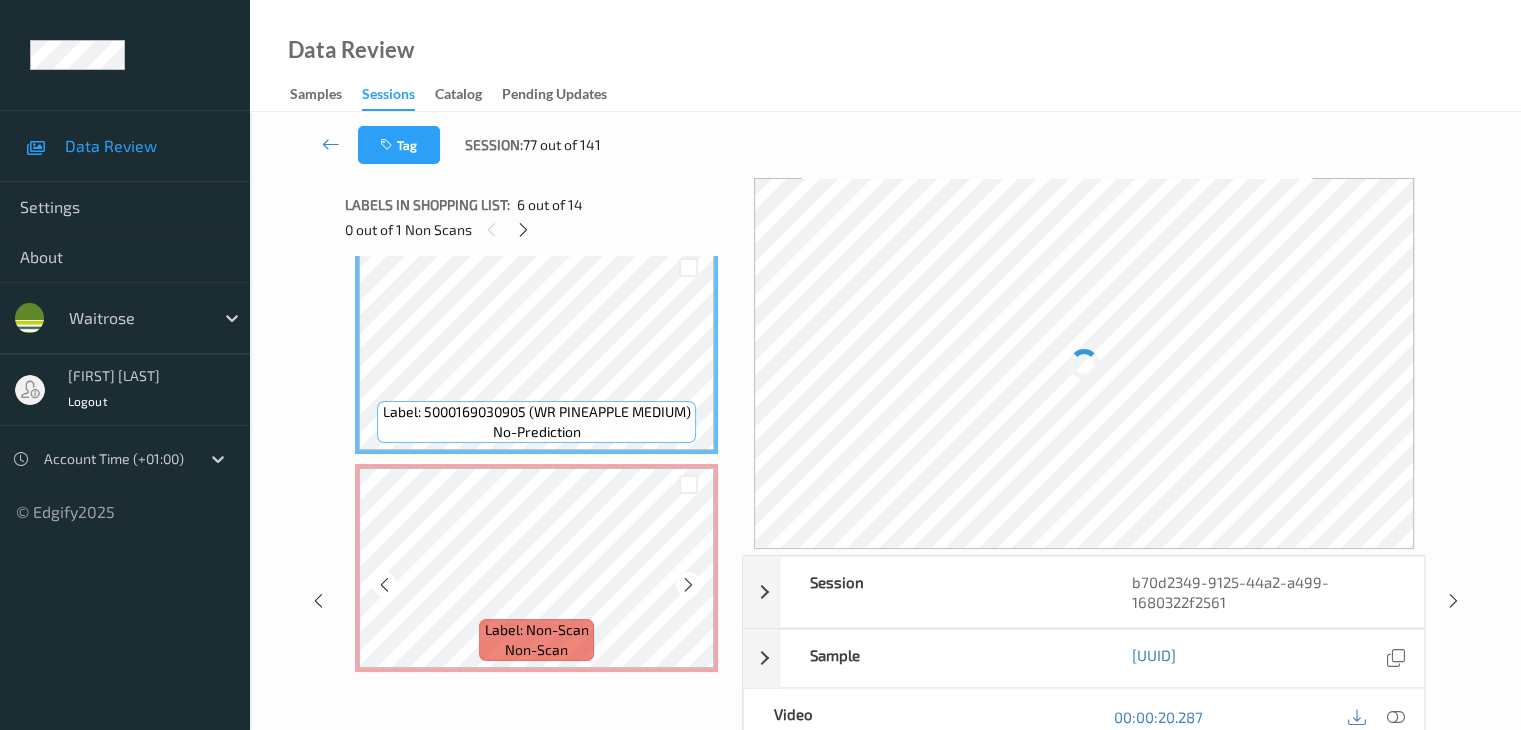 scroll, scrollTop: 1298, scrollLeft: 0, axis: vertical 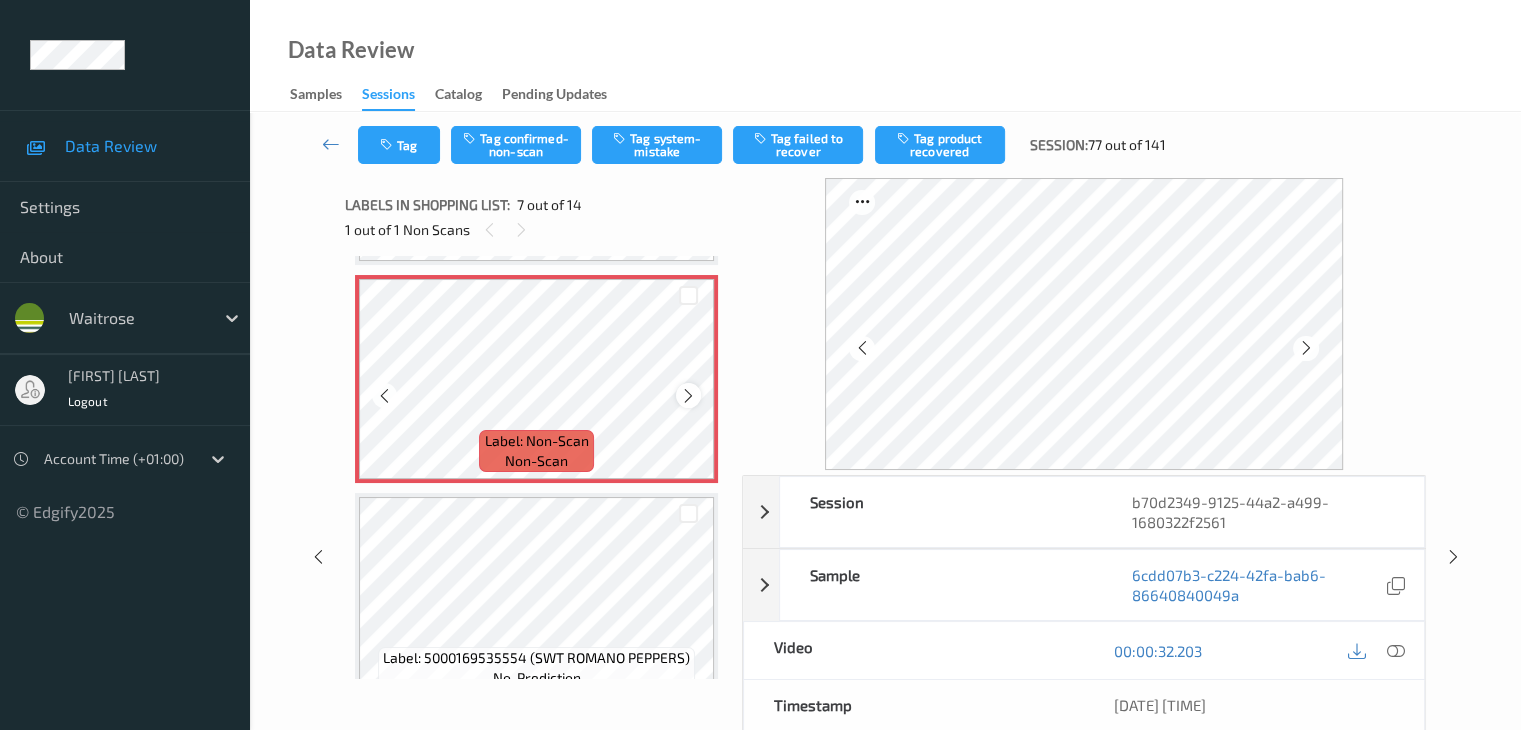 click at bounding box center [688, 395] 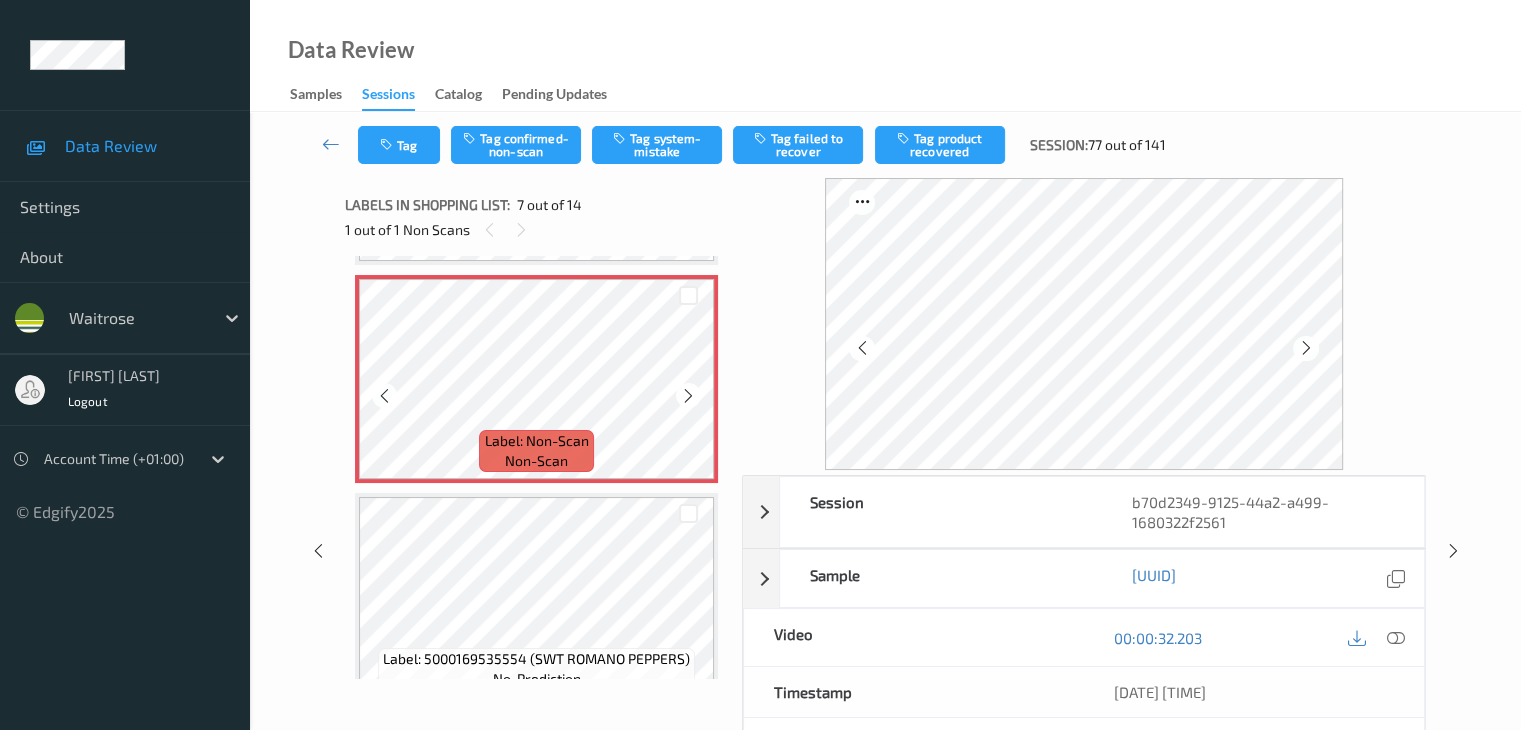 click at bounding box center (688, 395) 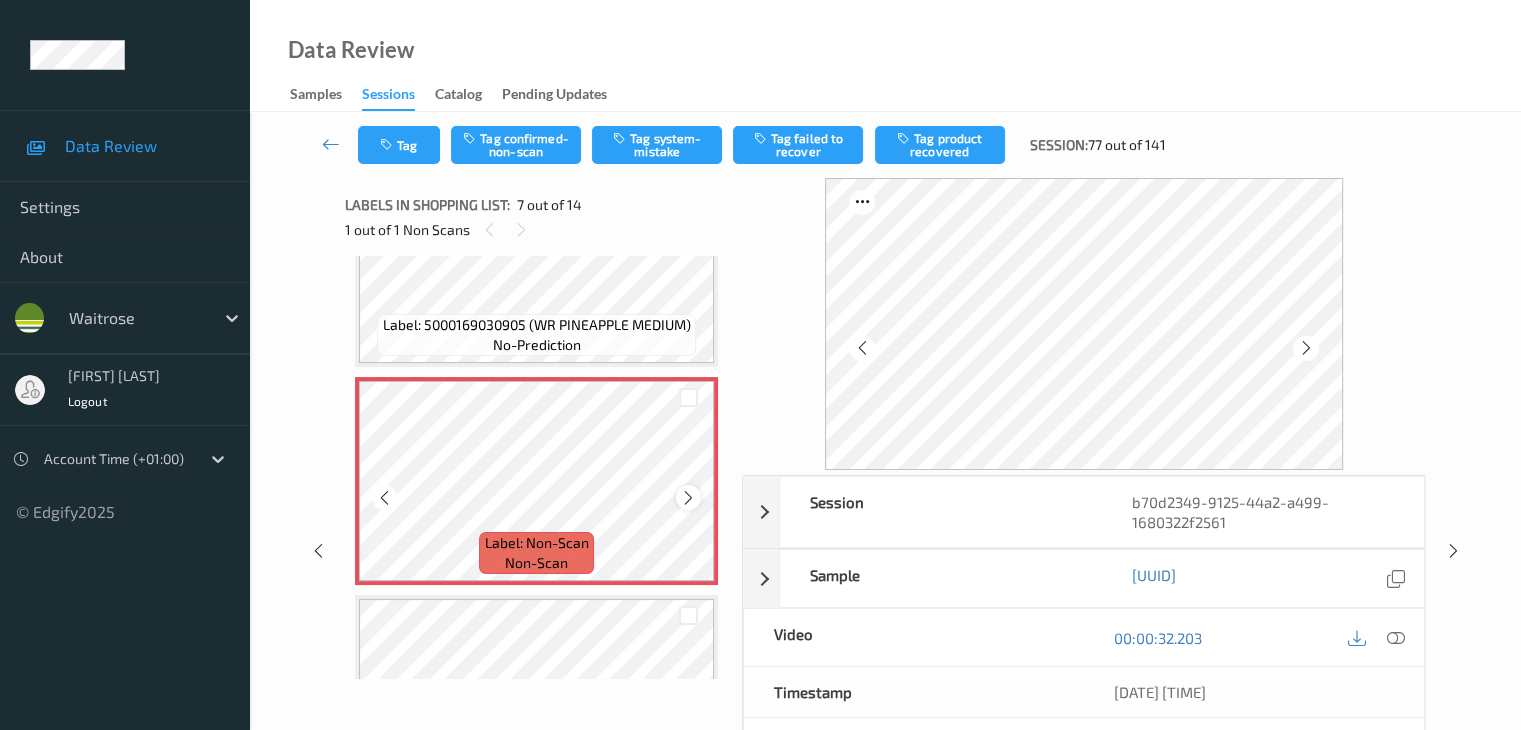 scroll, scrollTop: 1098, scrollLeft: 0, axis: vertical 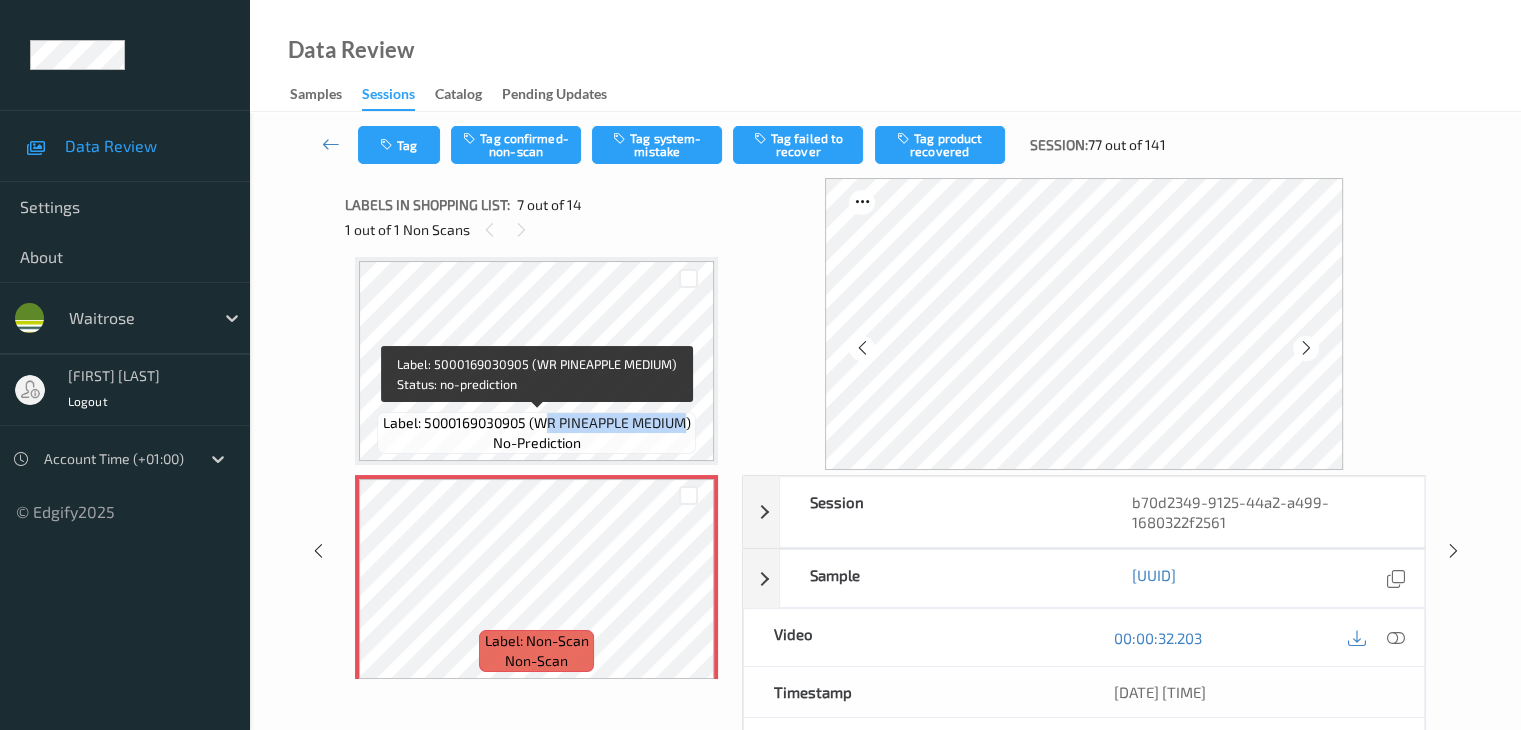 drag, startPoint x: 540, startPoint y: 424, endPoint x: 682, endPoint y: 421, distance: 142.0317 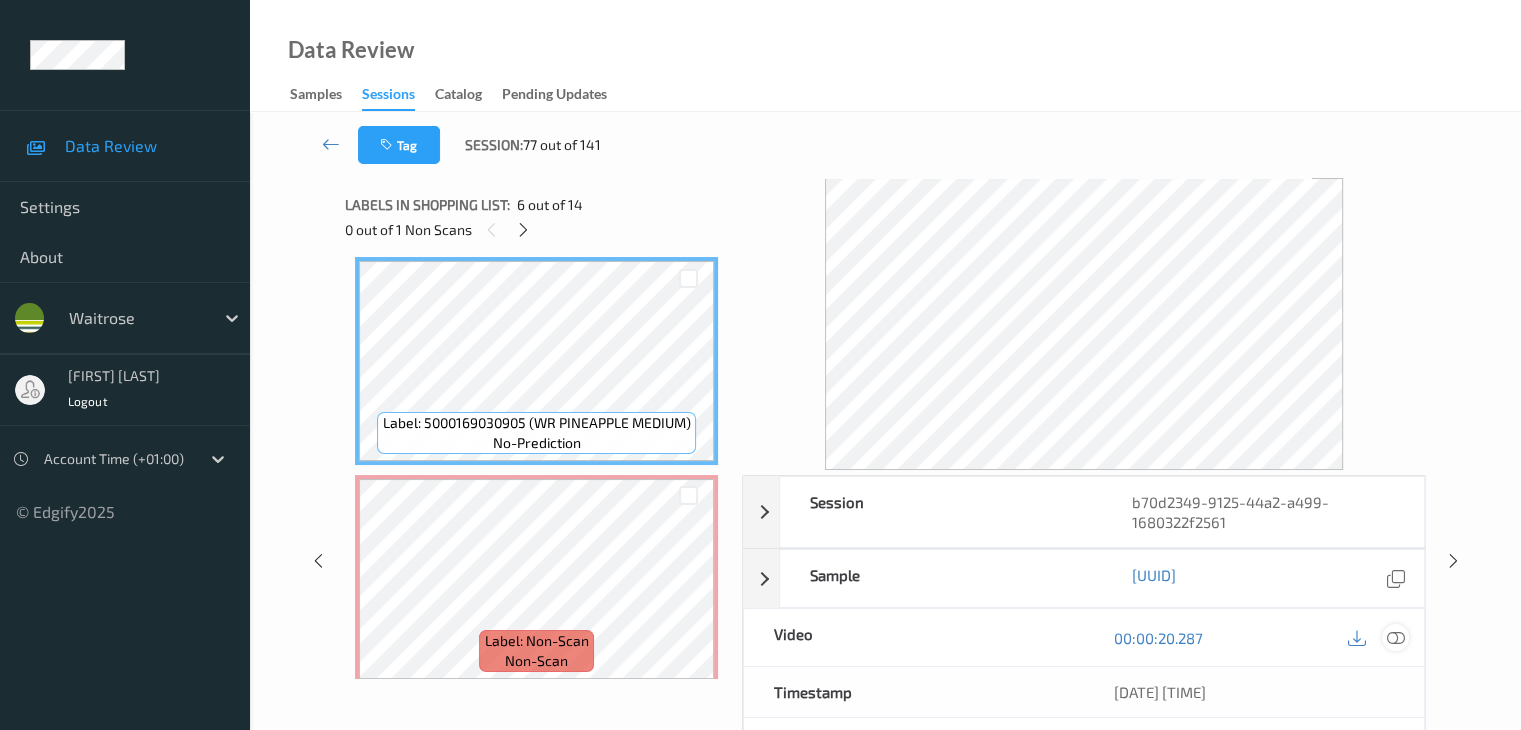 click at bounding box center (1395, 637) 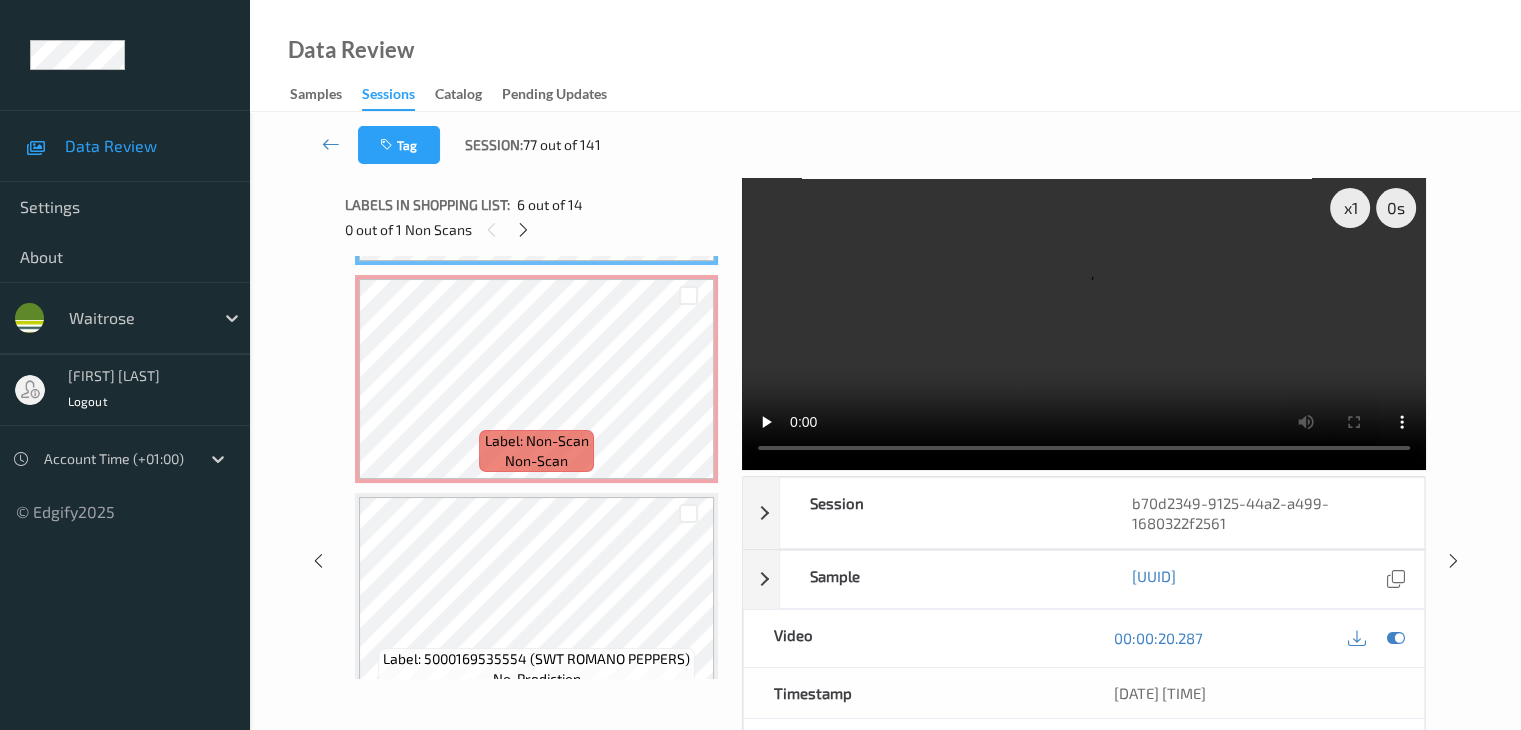 scroll, scrollTop: 1398, scrollLeft: 0, axis: vertical 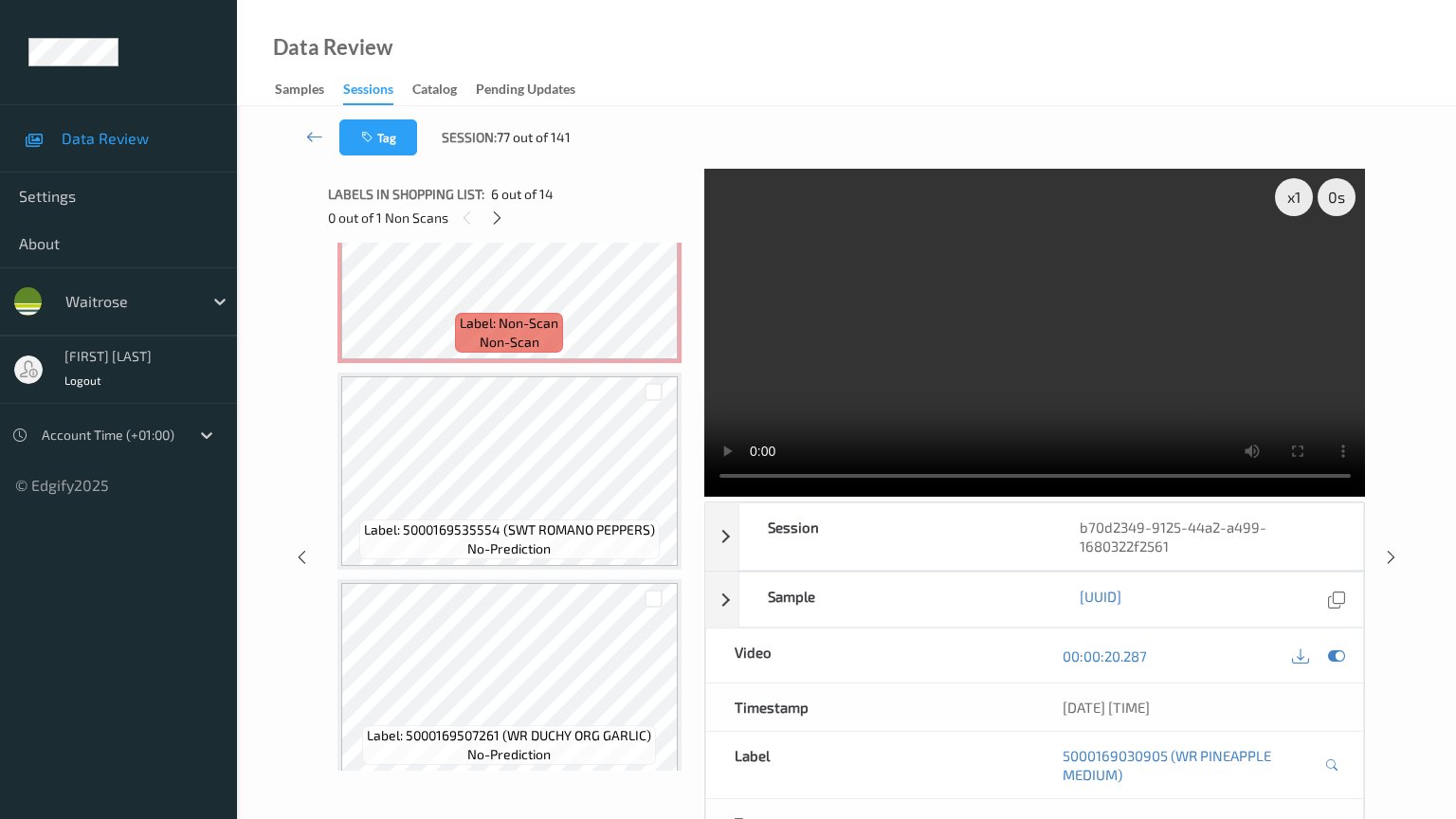 type 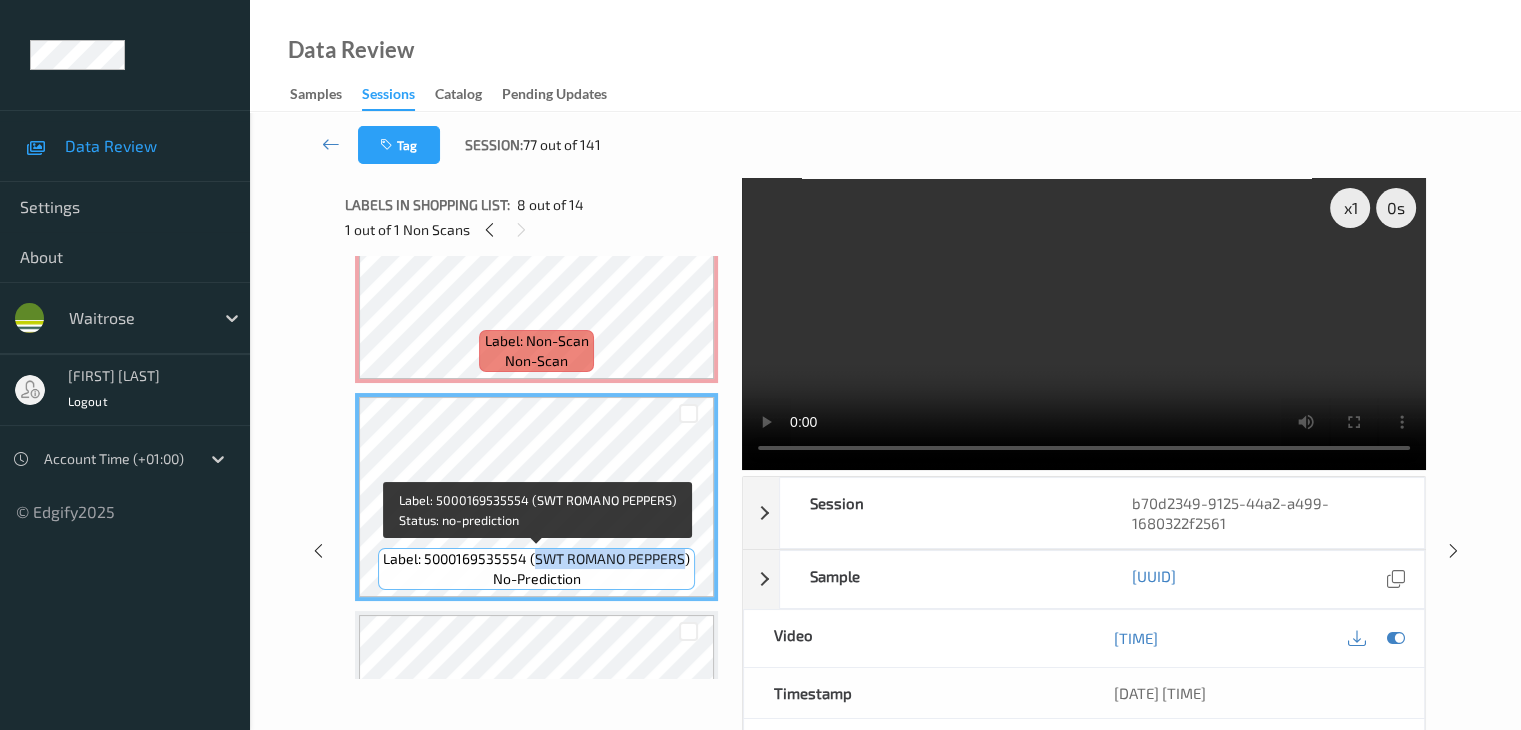 drag, startPoint x: 532, startPoint y: 561, endPoint x: 684, endPoint y: 571, distance: 152.3286 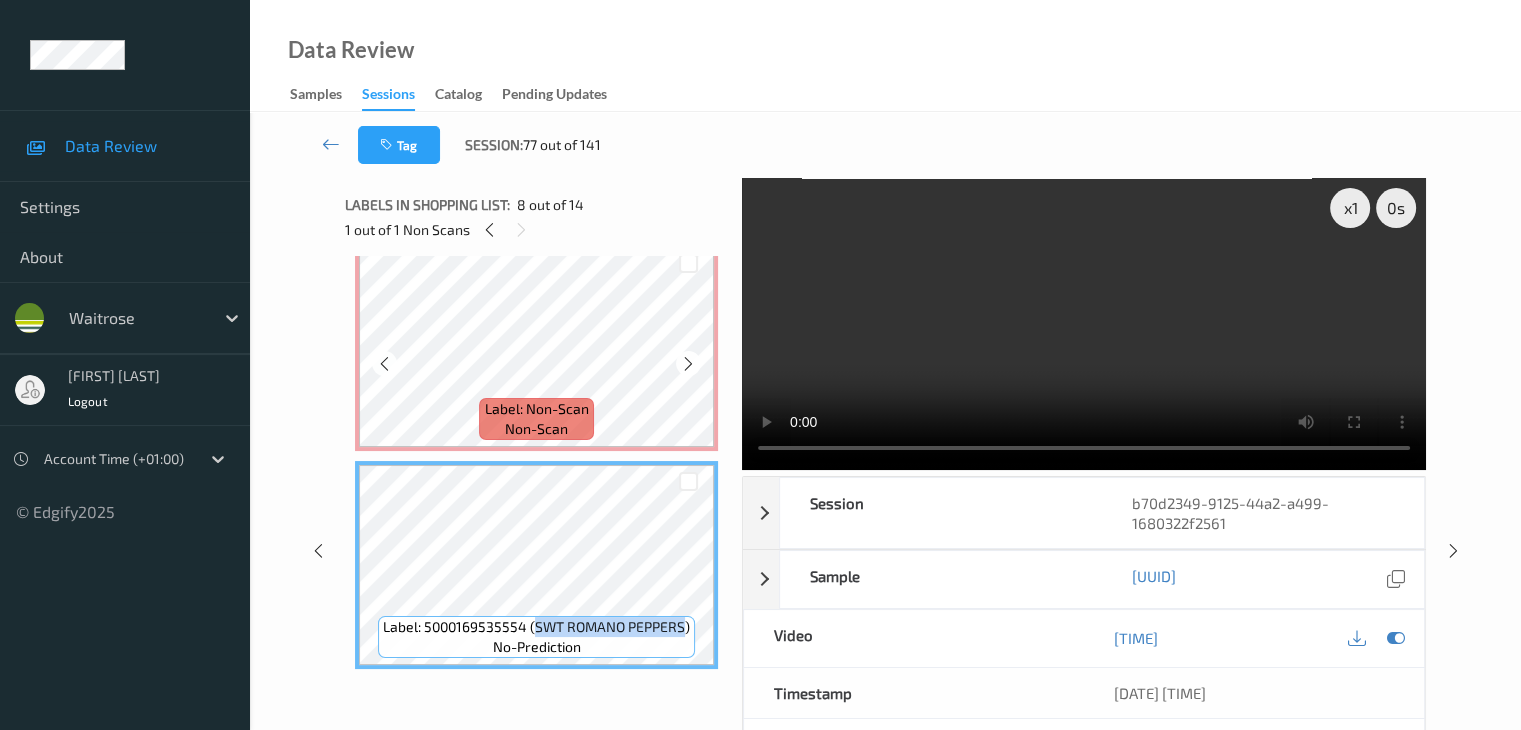 scroll, scrollTop: 1298, scrollLeft: 0, axis: vertical 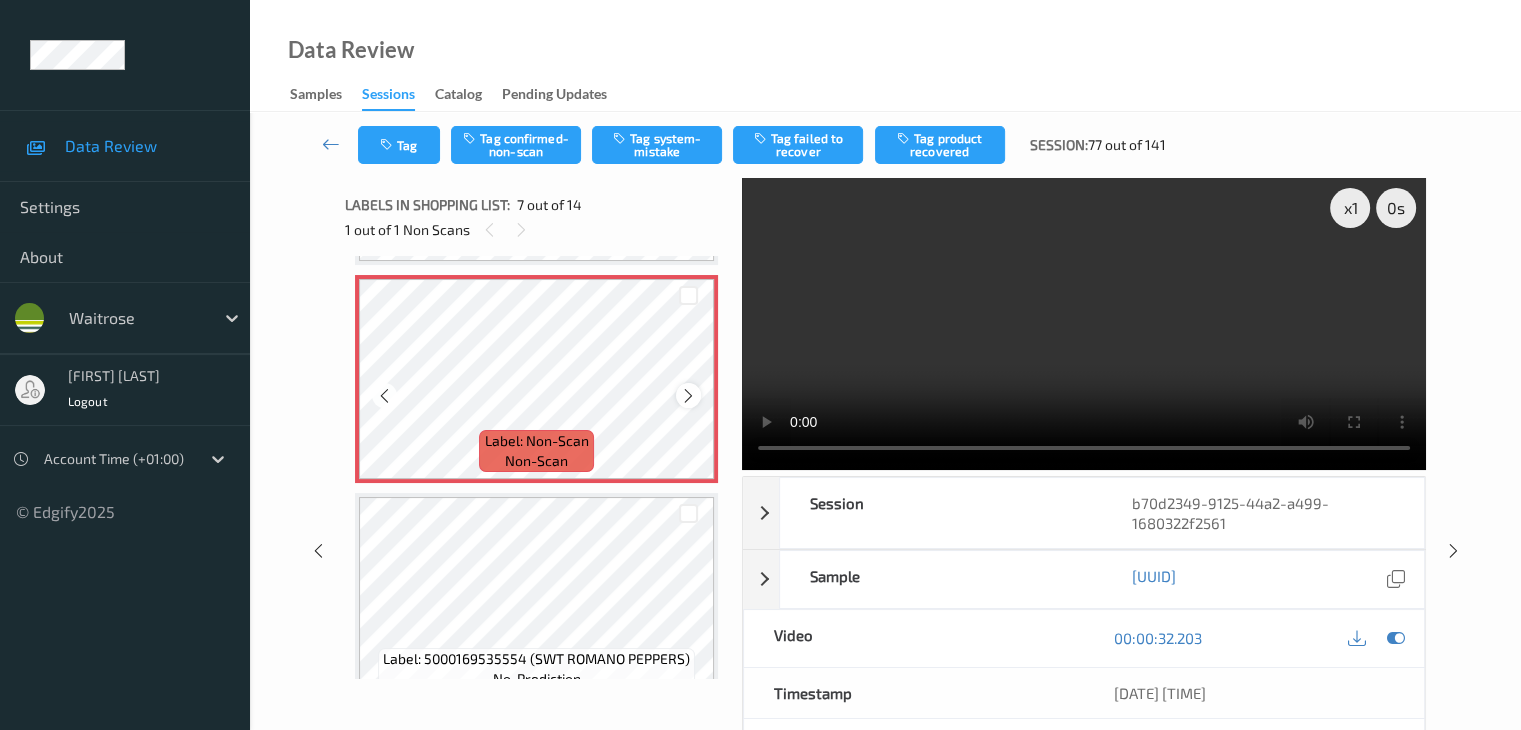 click at bounding box center (688, 396) 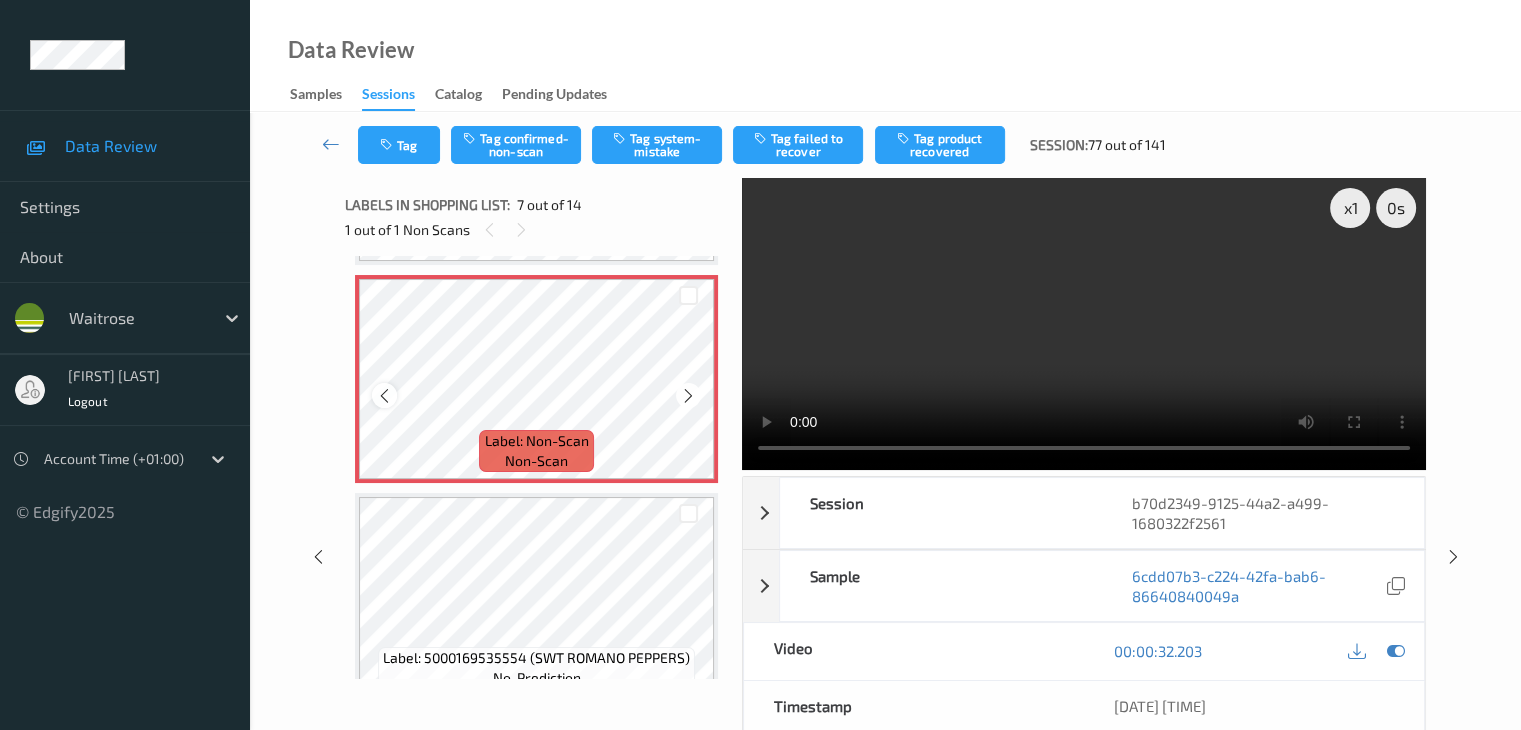 click at bounding box center [384, 396] 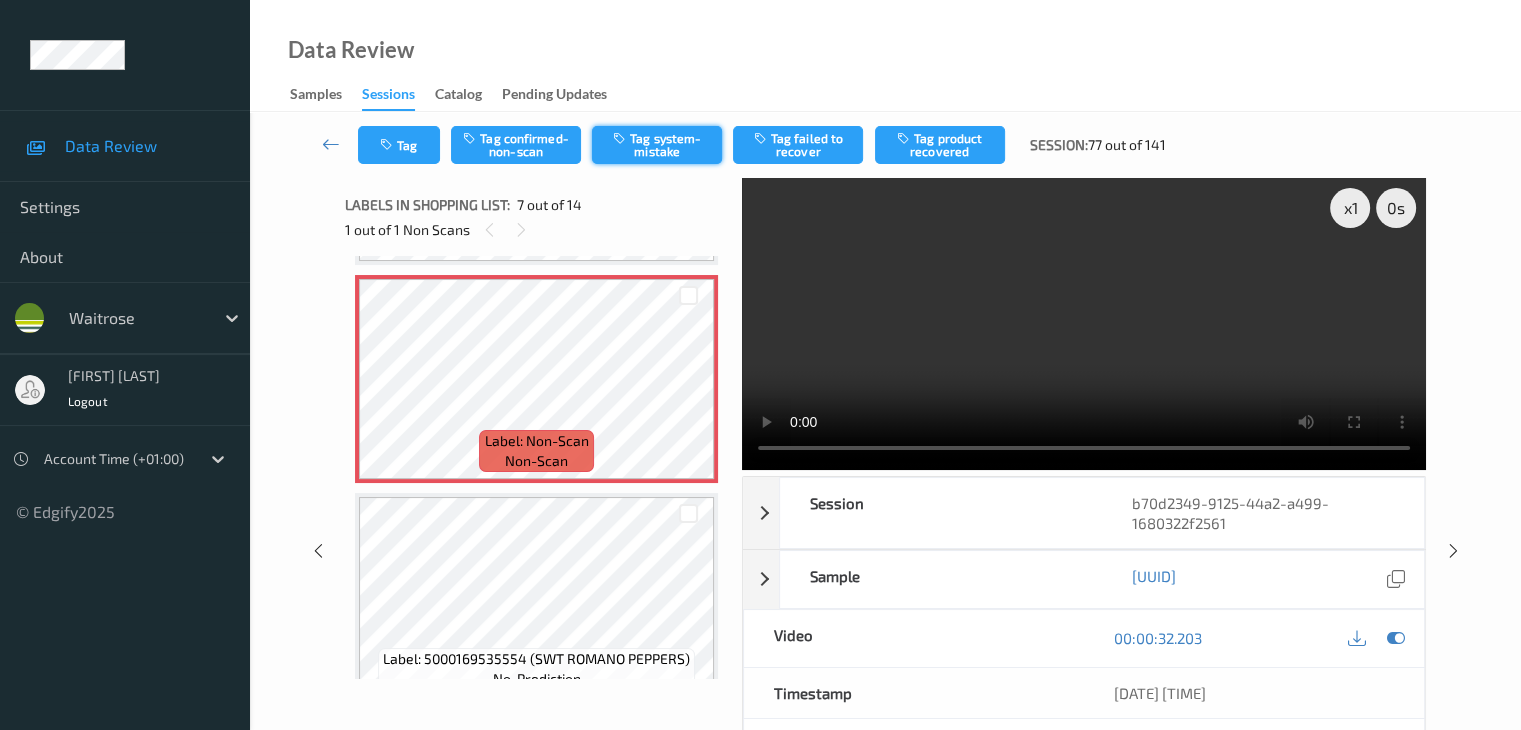 click on "Tag   system-mistake" at bounding box center [657, 145] 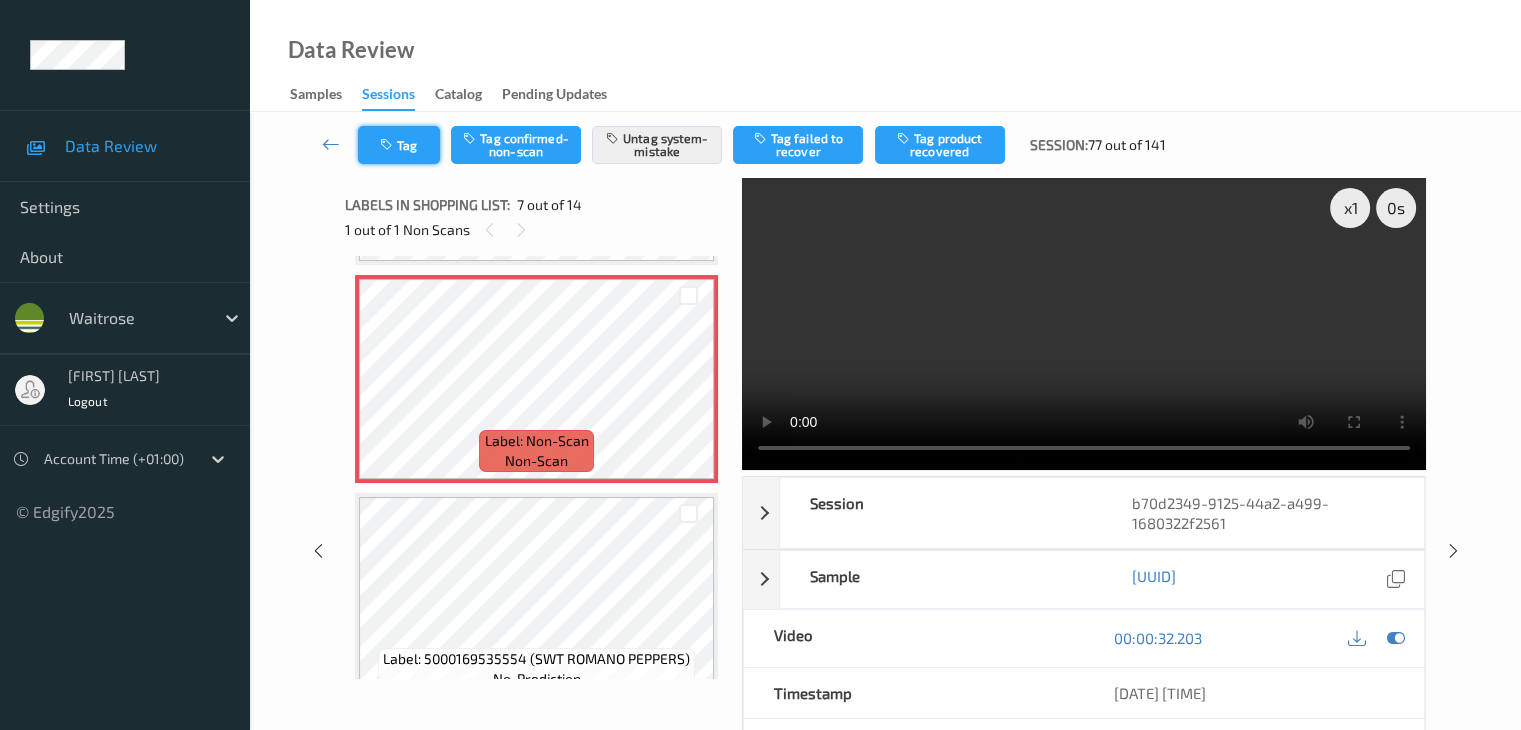 click on "Tag" at bounding box center (399, 145) 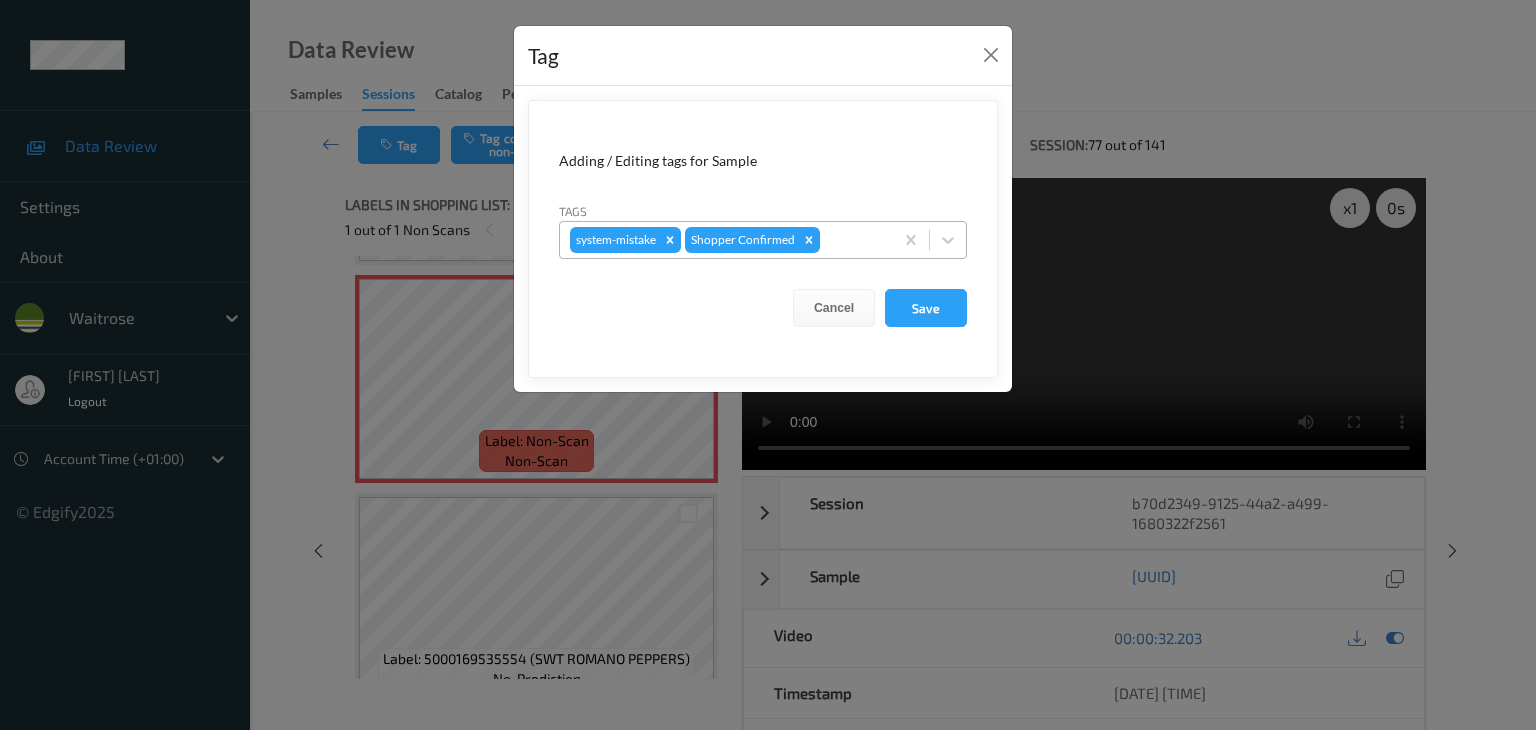 click at bounding box center (853, 240) 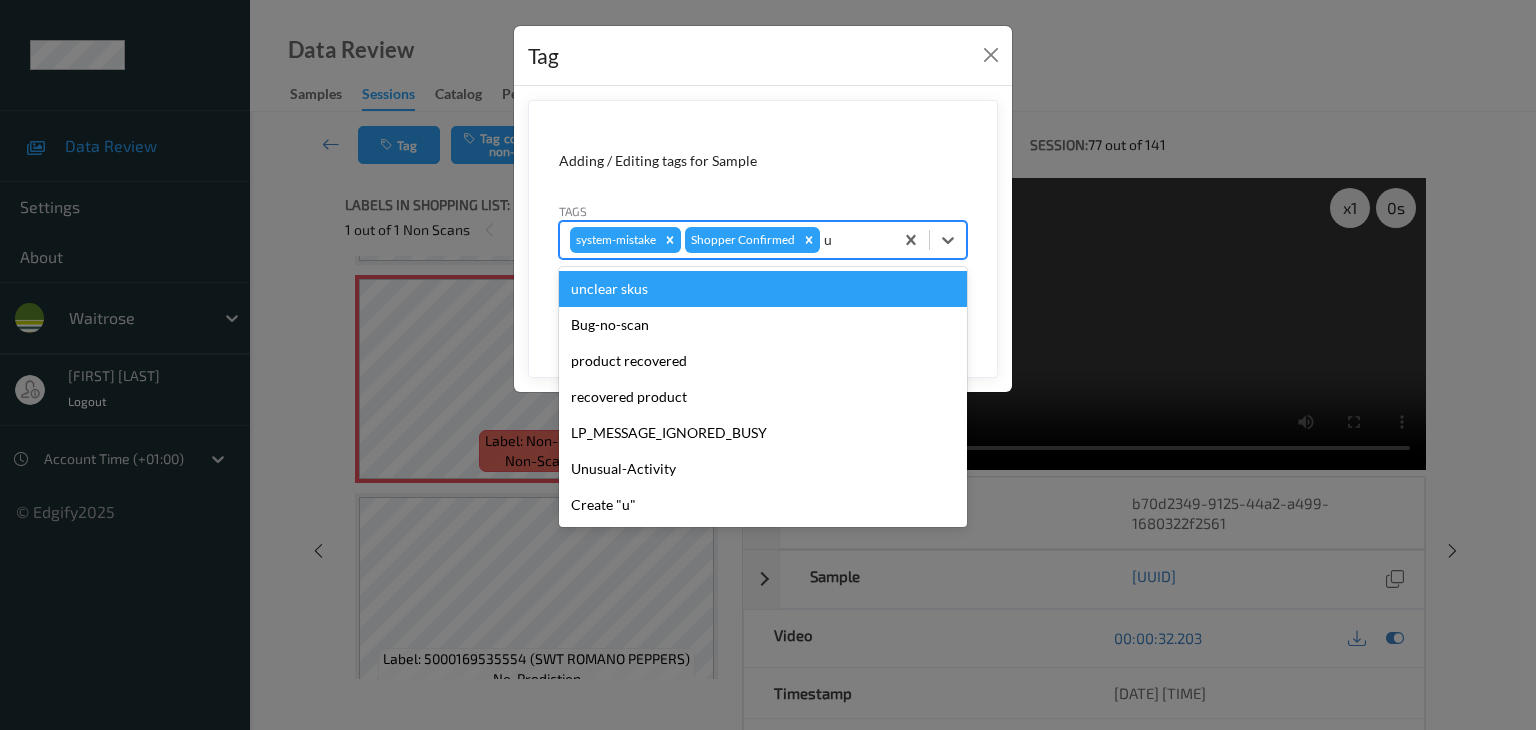 type on "u" 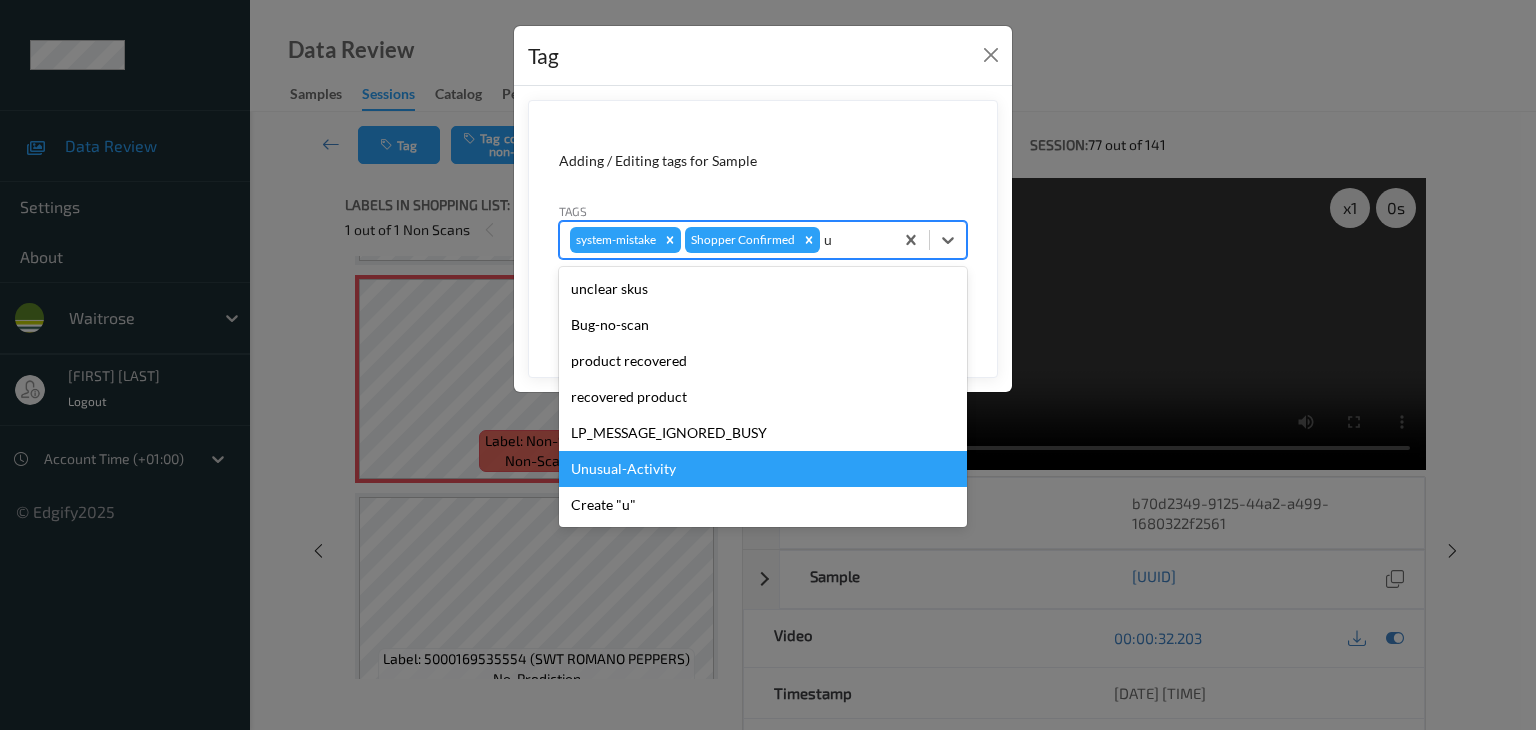 click on "Unusual-Activity" at bounding box center (763, 469) 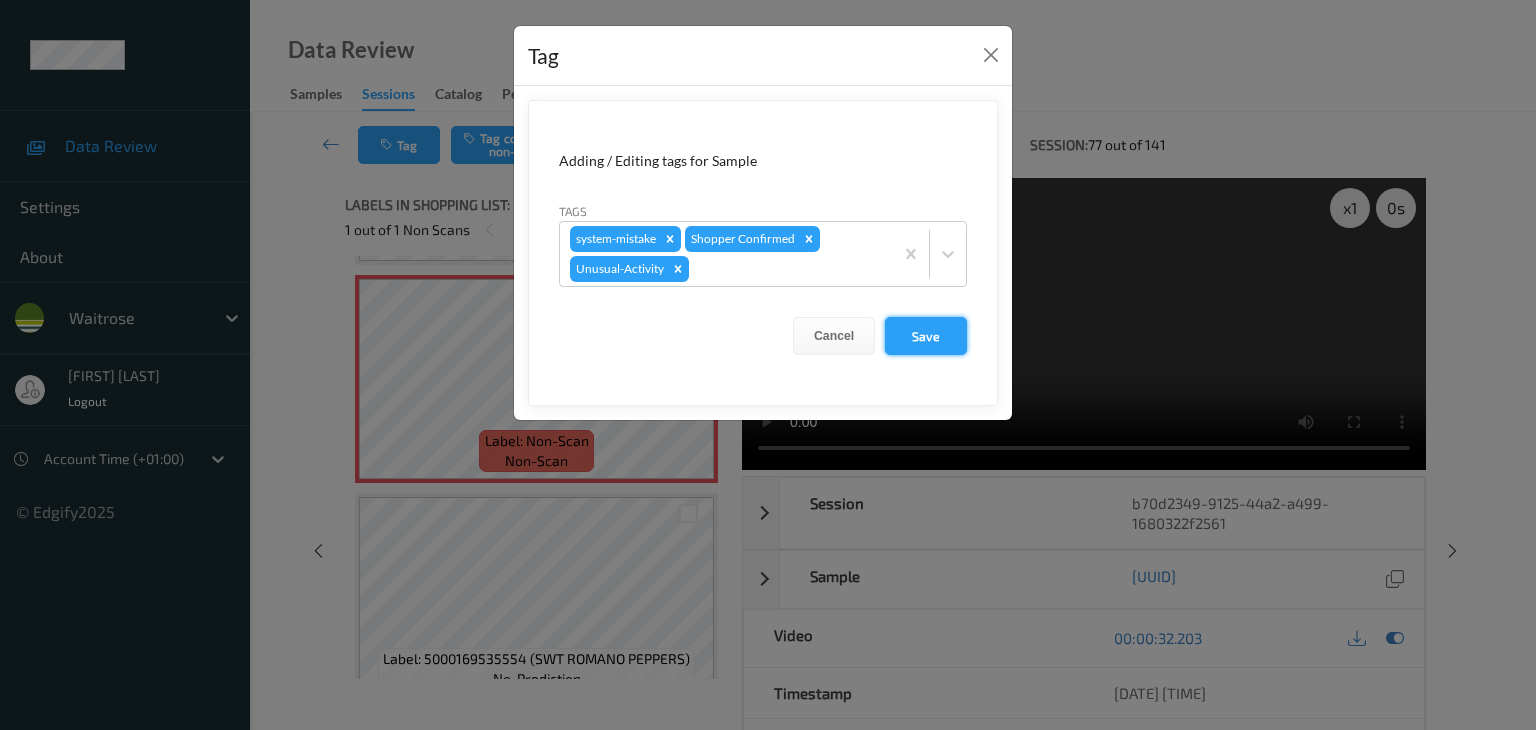 click on "Save" at bounding box center (926, 336) 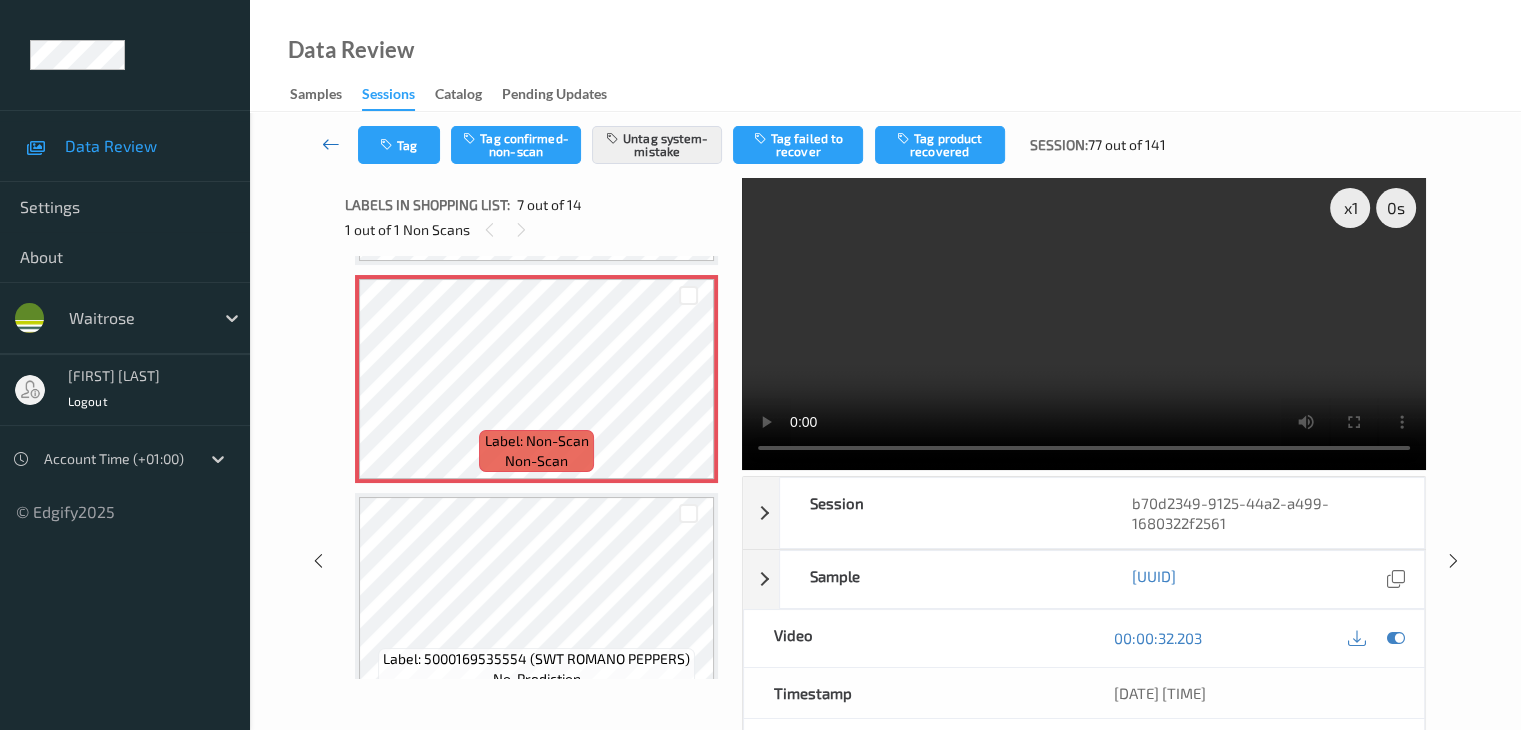 click at bounding box center (331, 144) 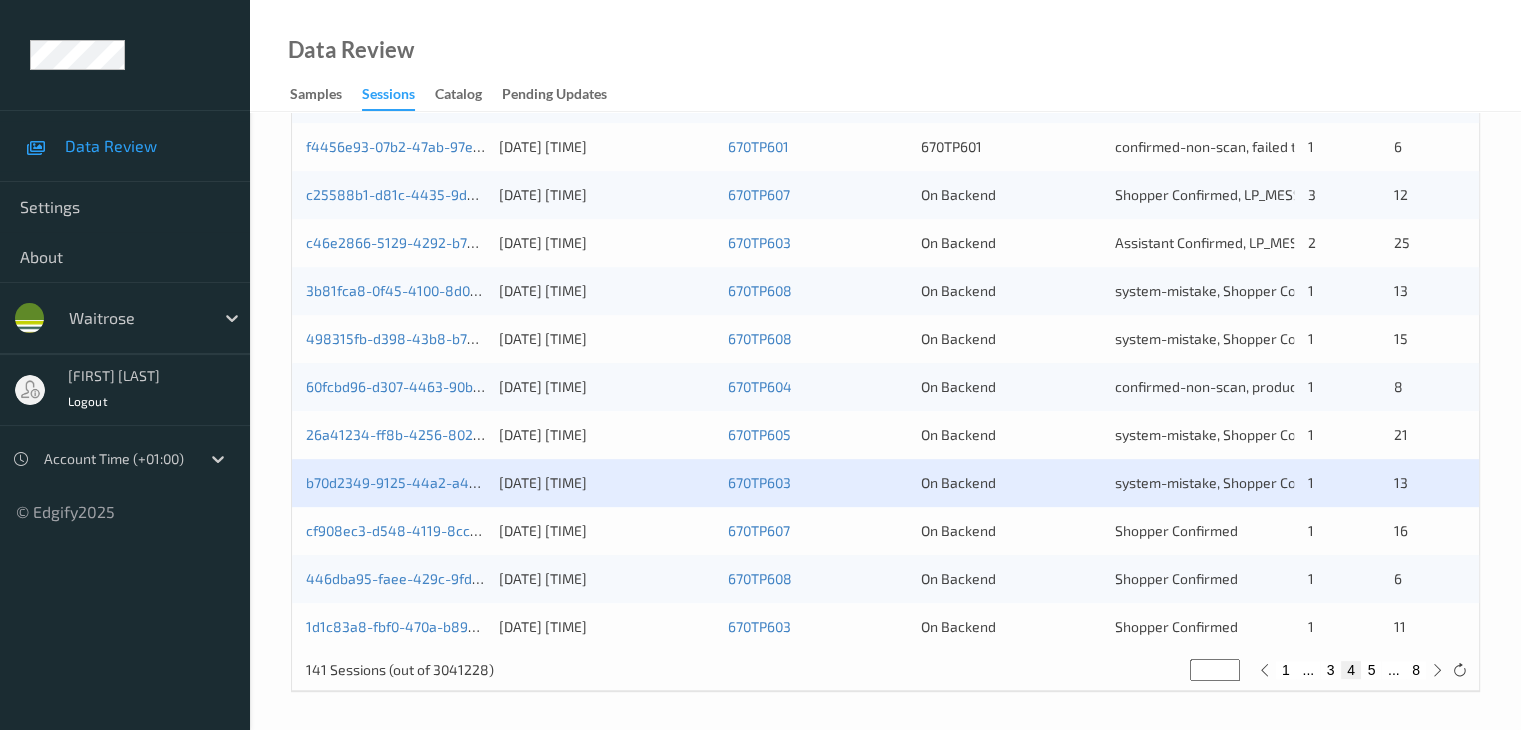 scroll, scrollTop: 932, scrollLeft: 0, axis: vertical 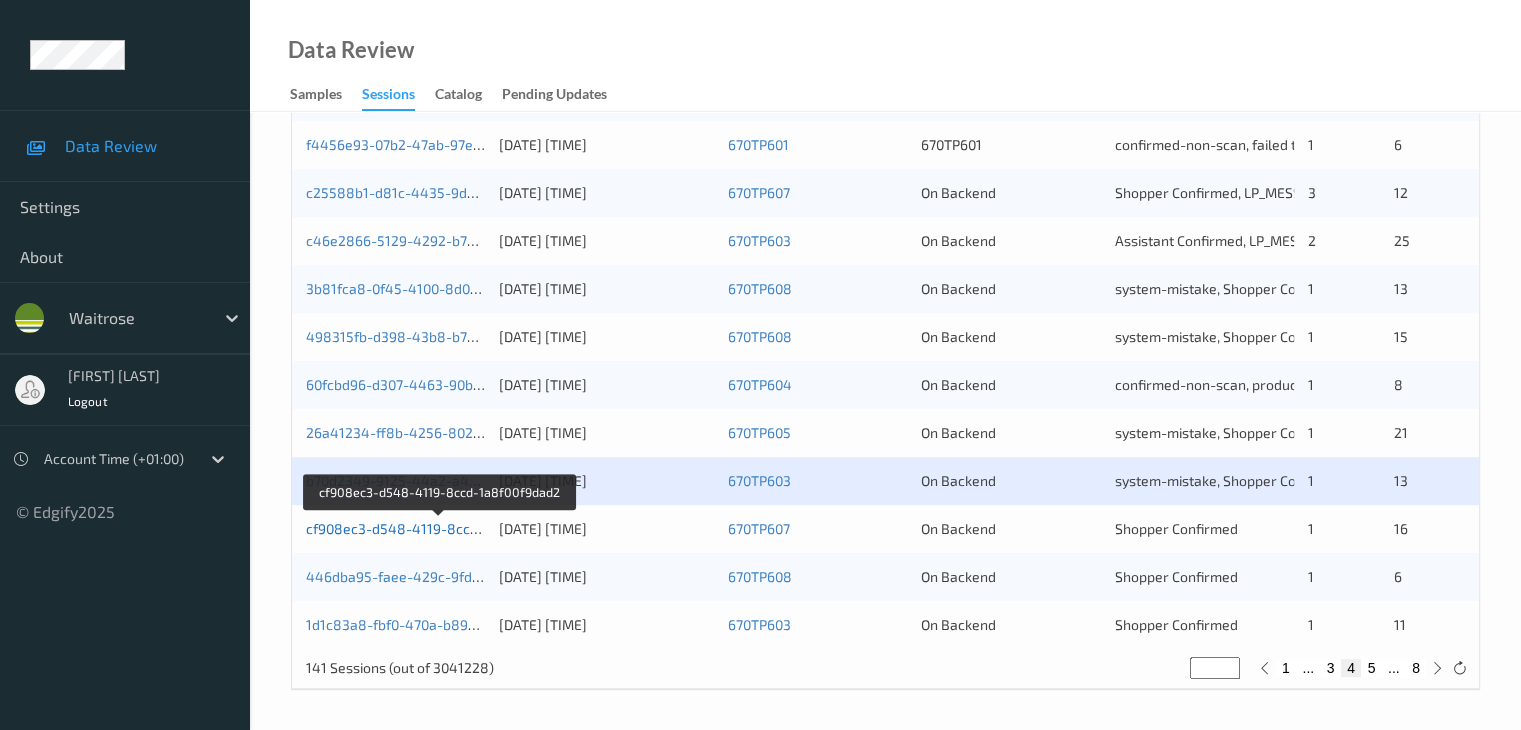 click on "cf908ec3-d548-4119-8ccd-1a8f00f9dad2" at bounding box center (439, 528) 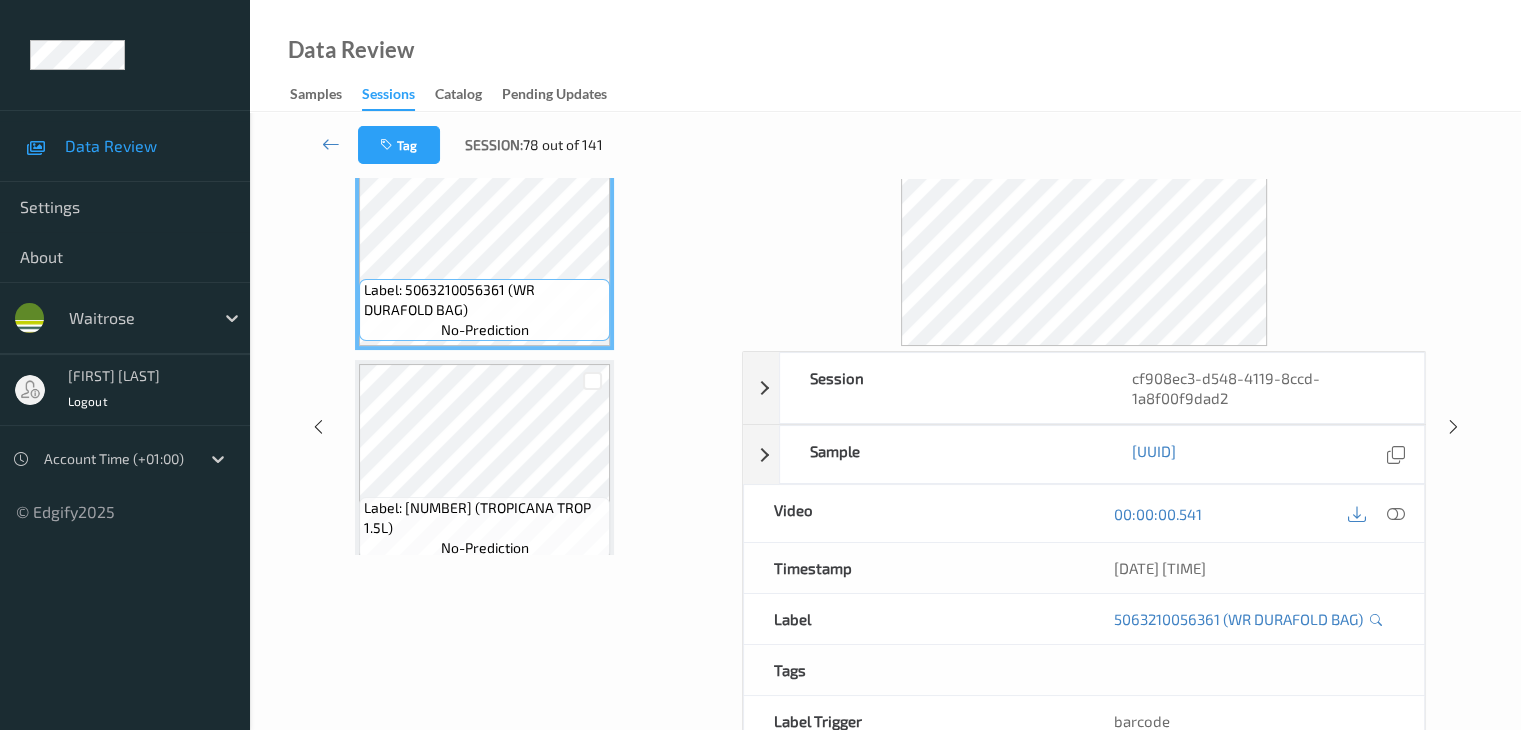 scroll, scrollTop: 44, scrollLeft: 0, axis: vertical 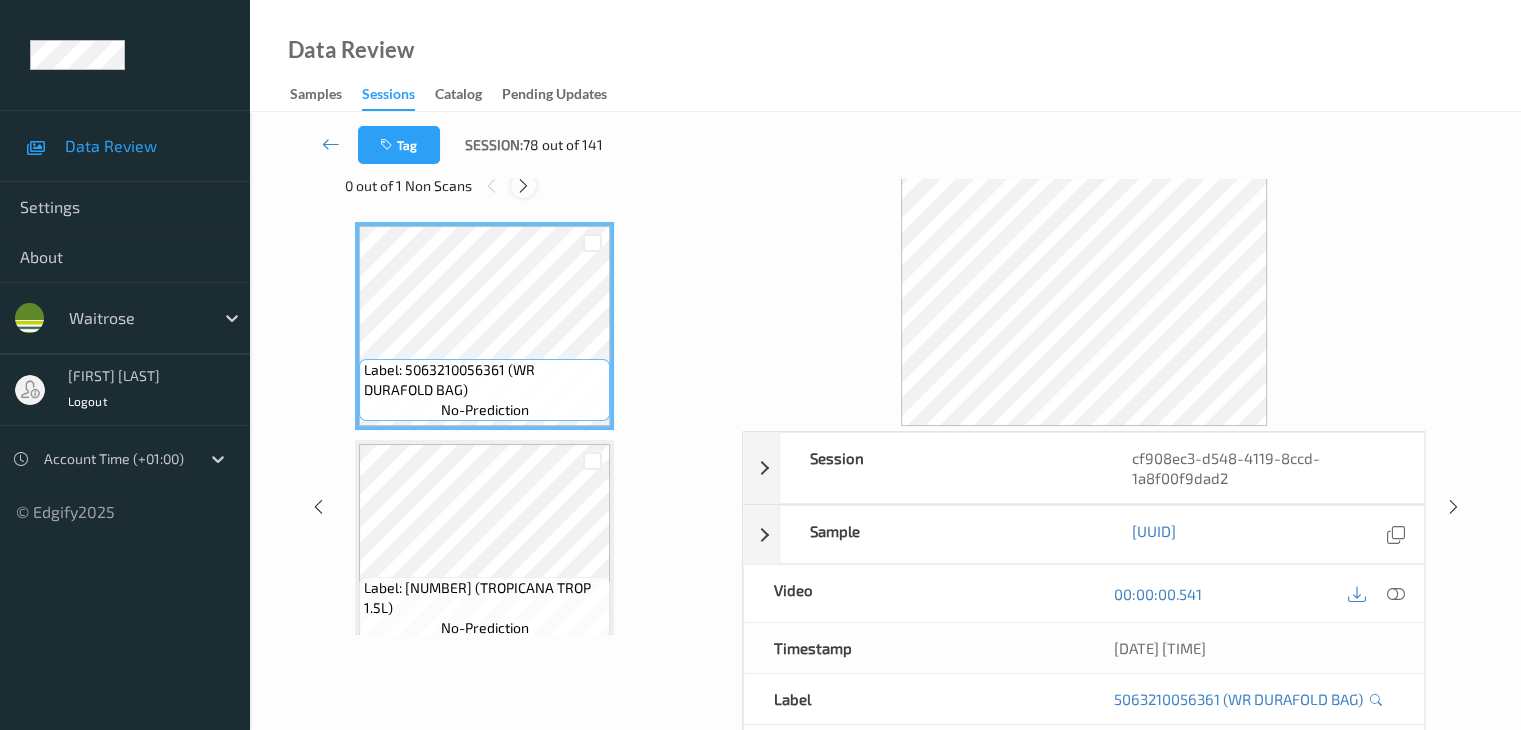 click at bounding box center (523, 186) 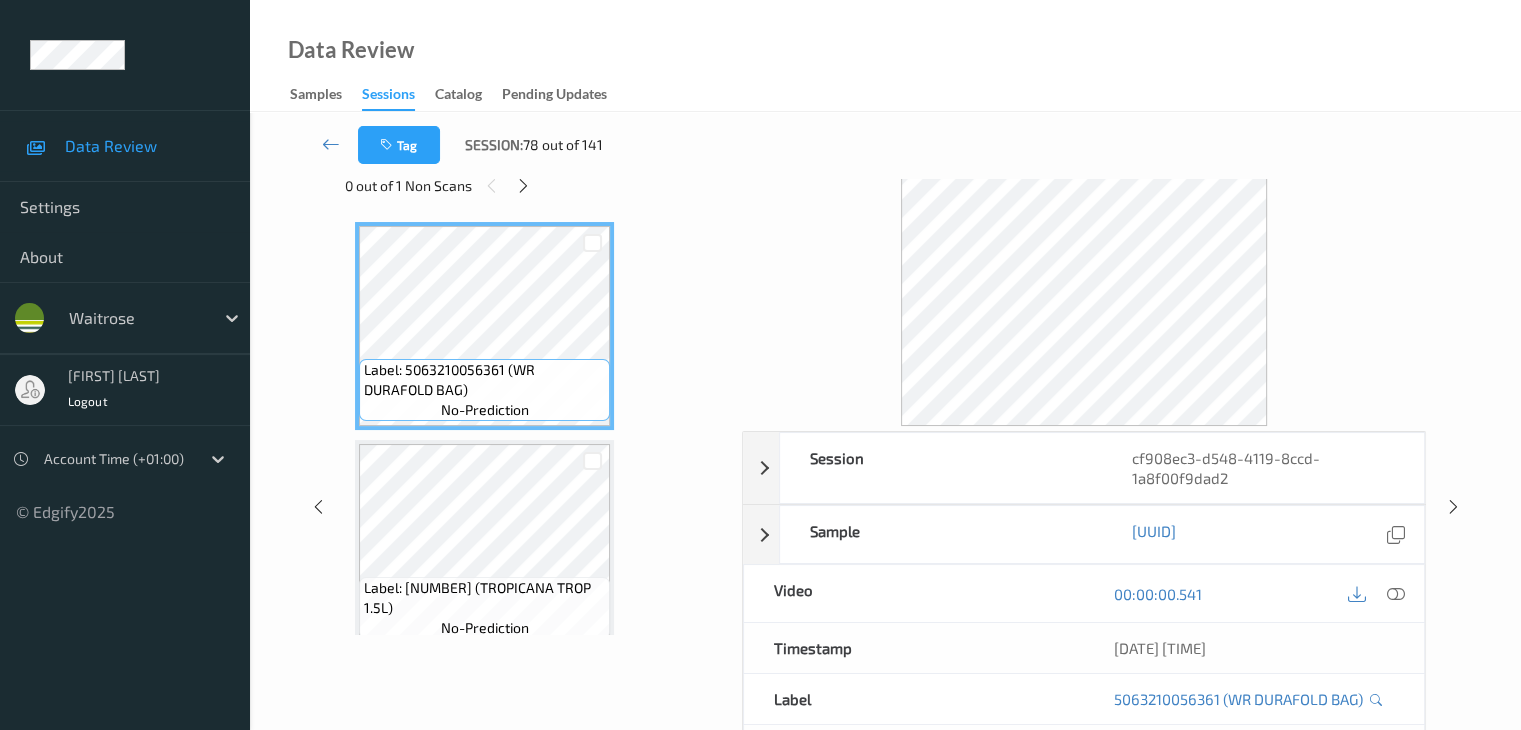 scroll, scrollTop: 1536, scrollLeft: 0, axis: vertical 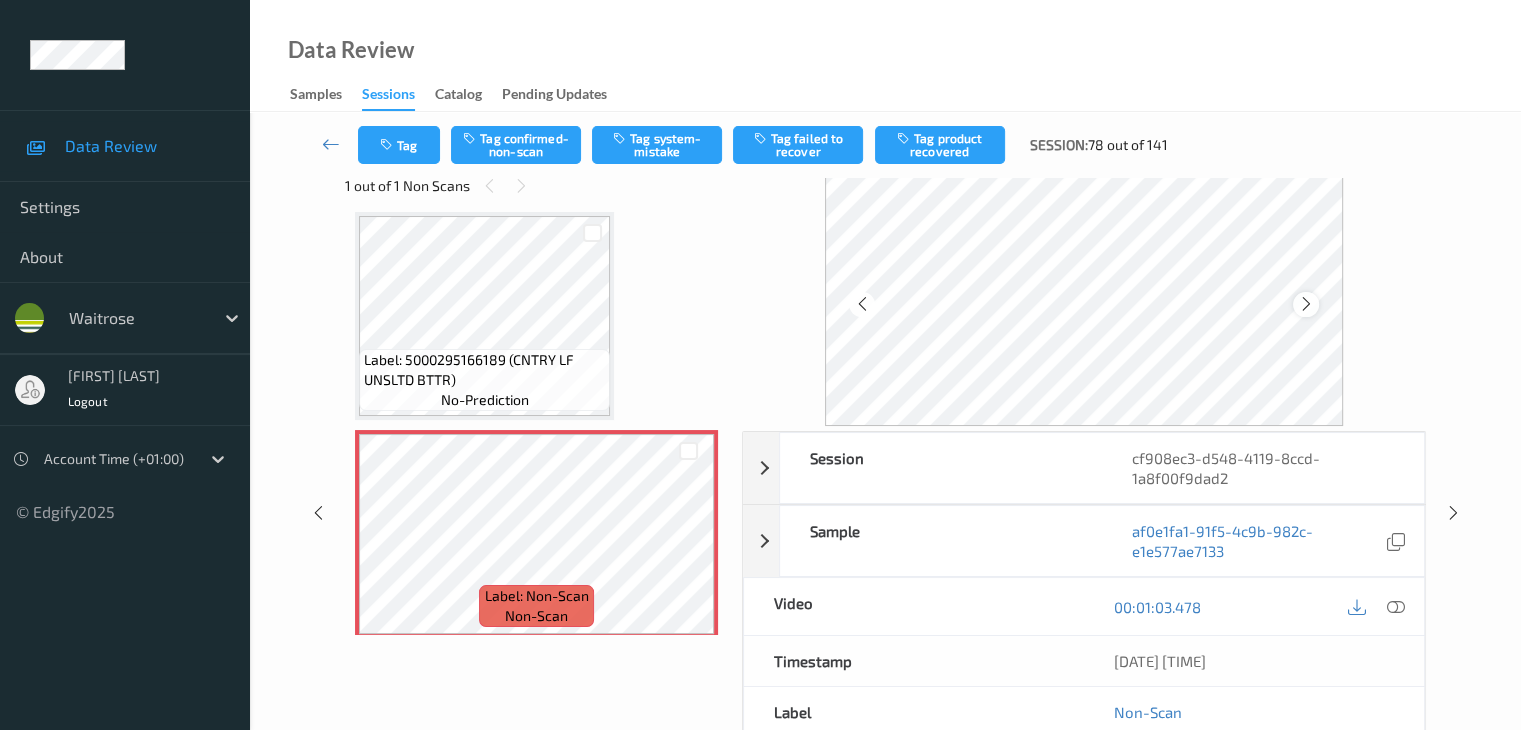 click at bounding box center [1306, 304] 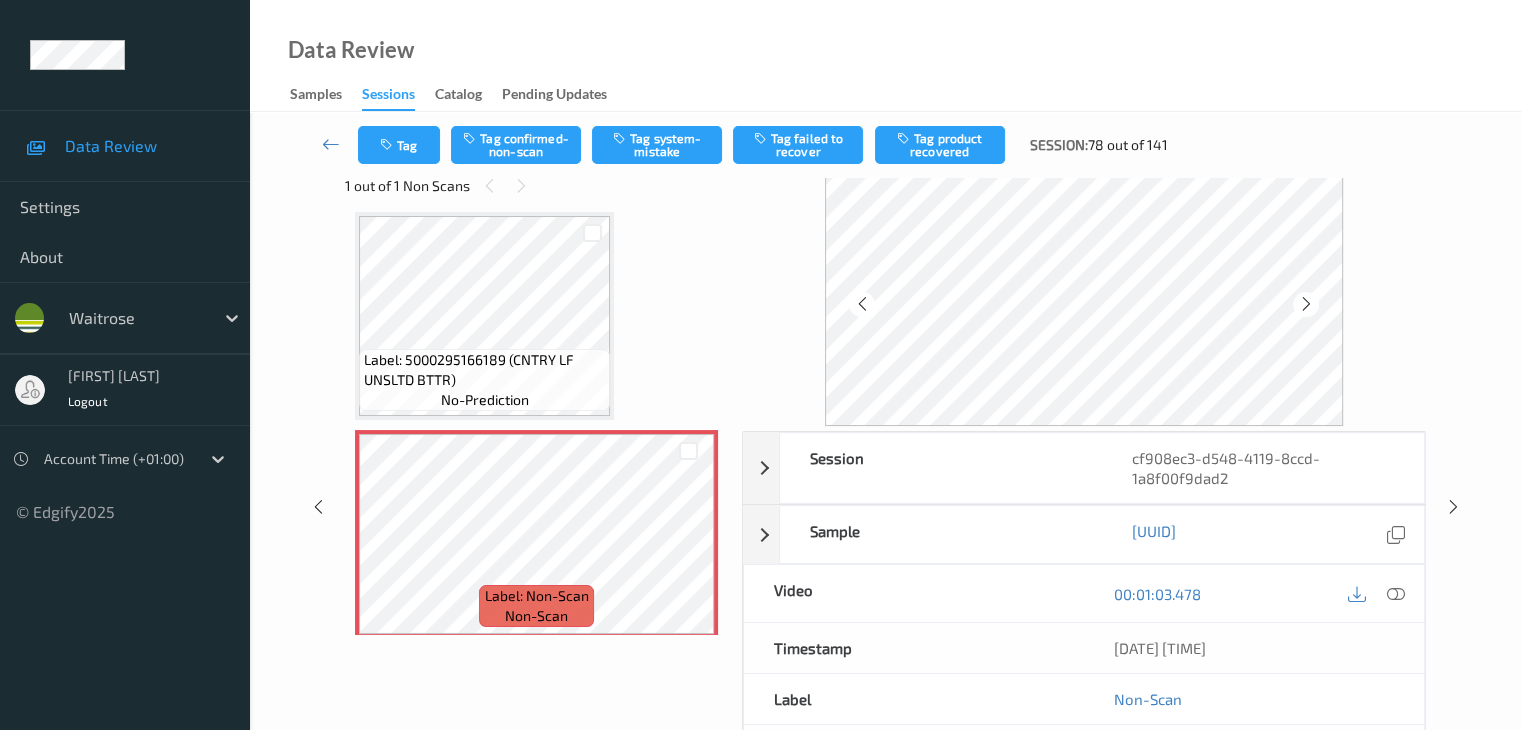 click at bounding box center [1306, 304] 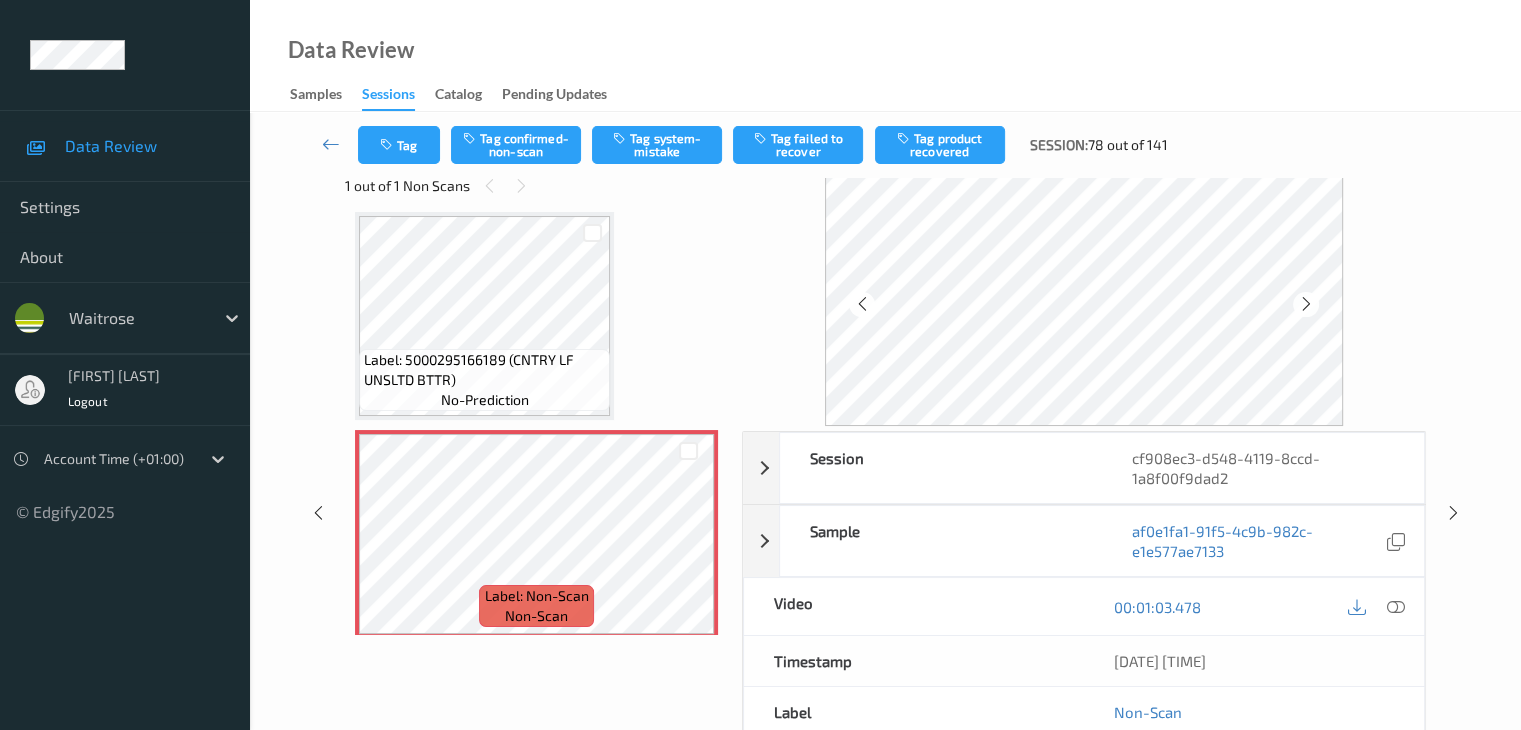 click at bounding box center (1306, 304) 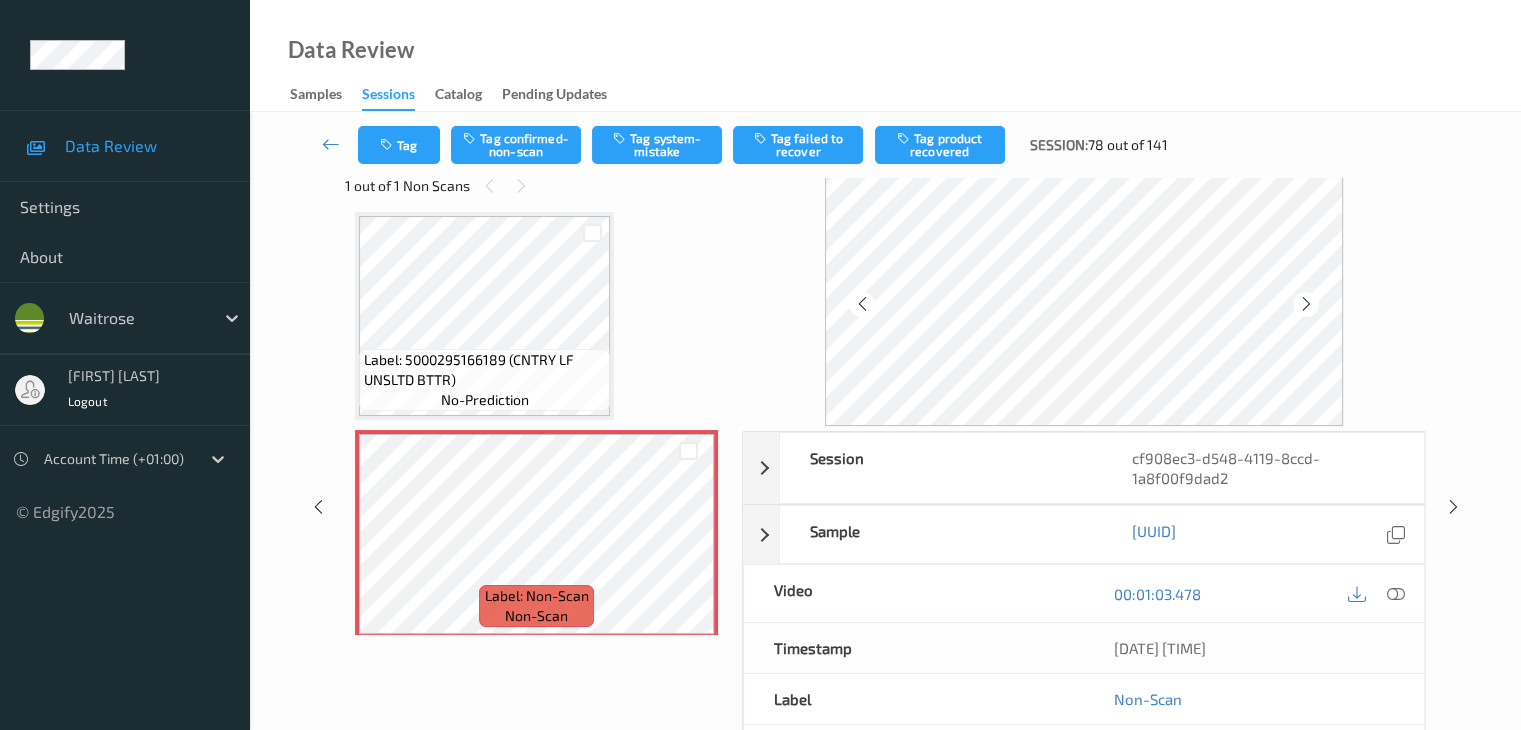 click at bounding box center (1306, 304) 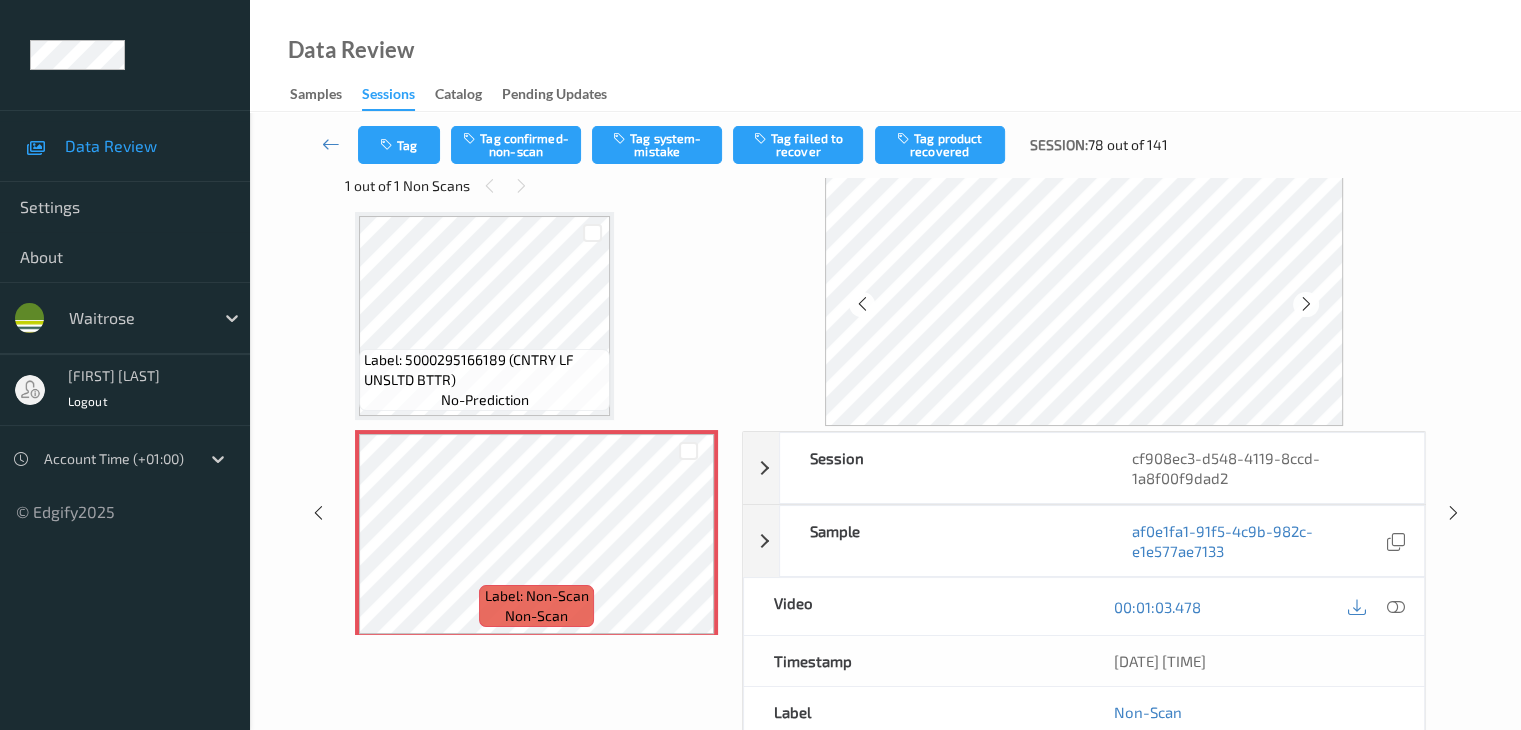 click at bounding box center [1306, 304] 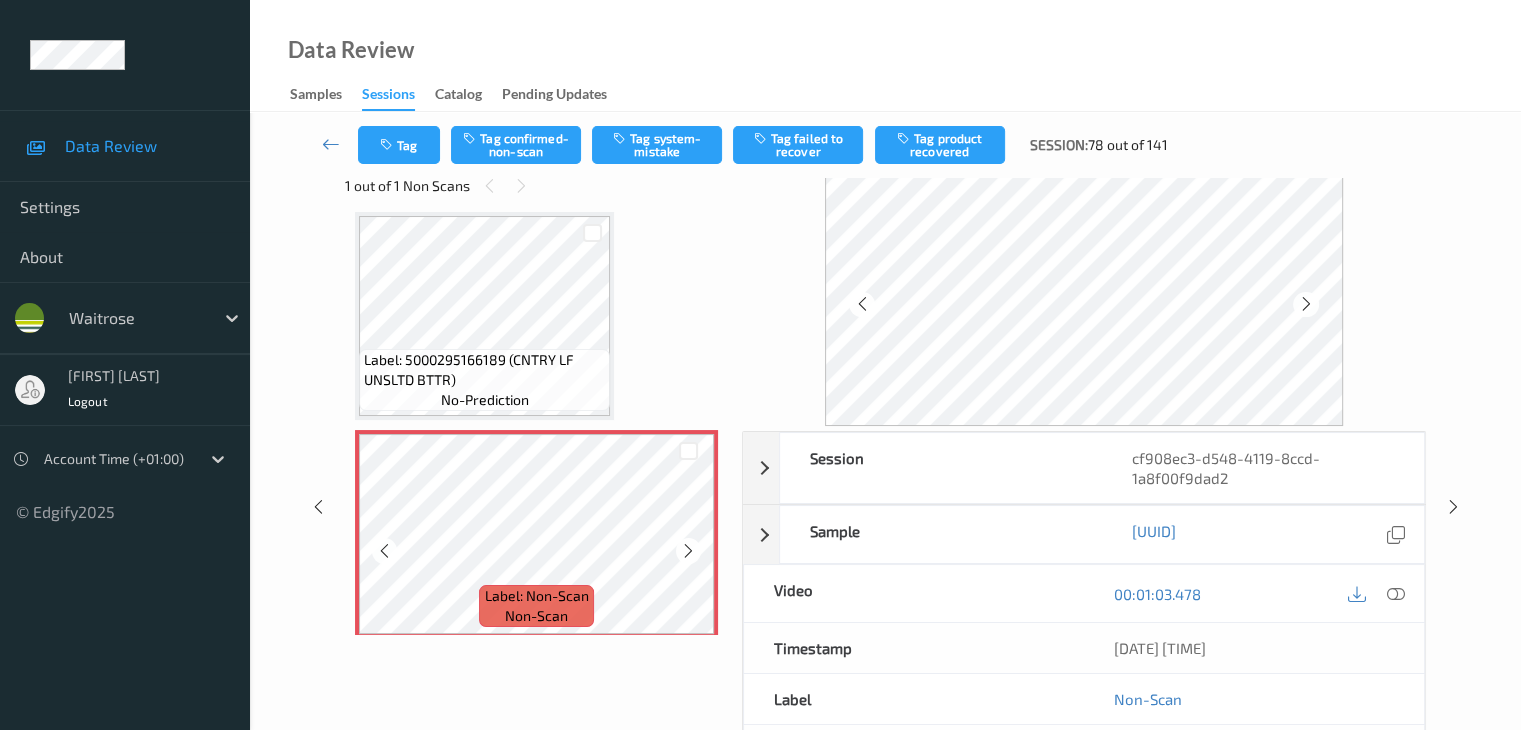 scroll, scrollTop: 1536, scrollLeft: 0, axis: vertical 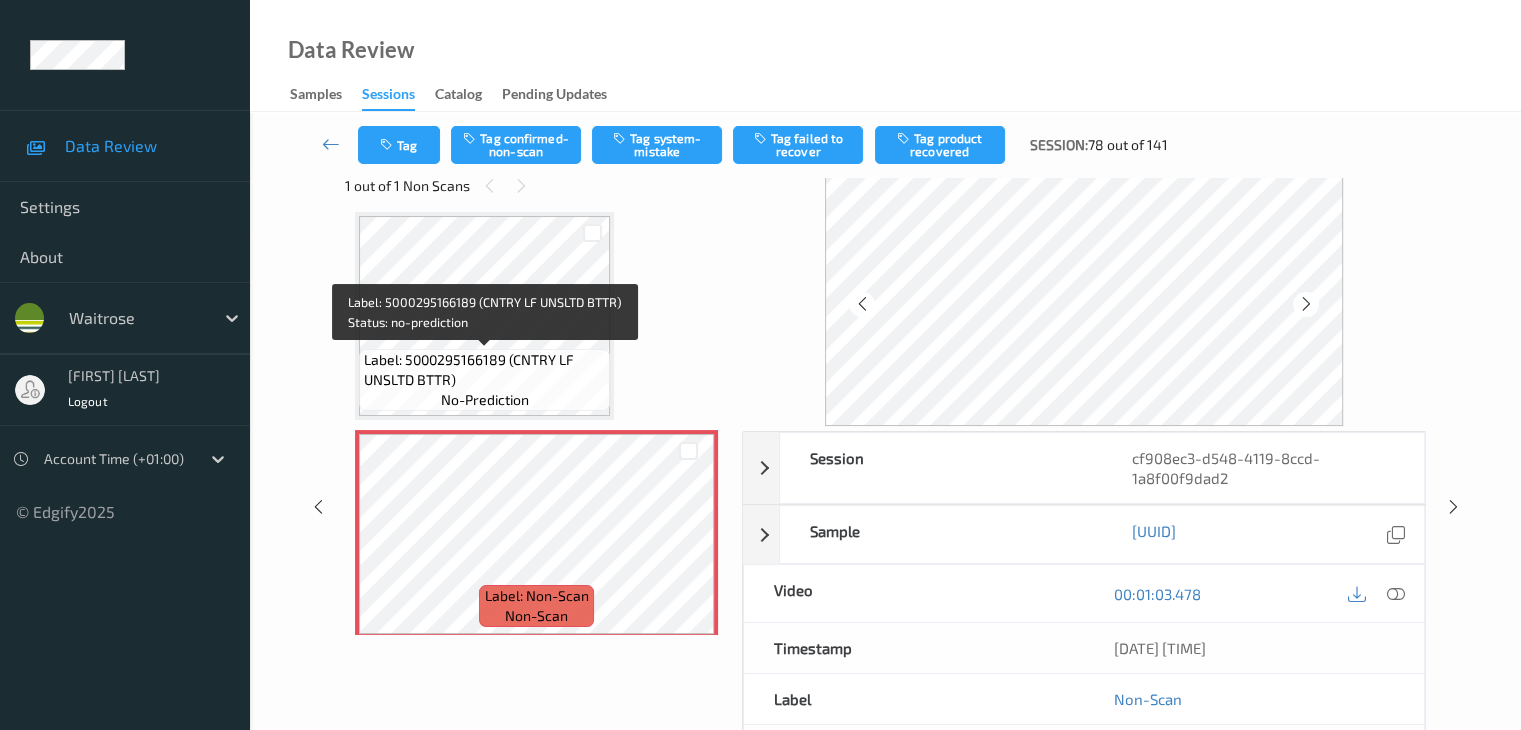 click on "Label: 5000295166189 (CNTRY LF UNSLTD BTTR)" at bounding box center (484, 370) 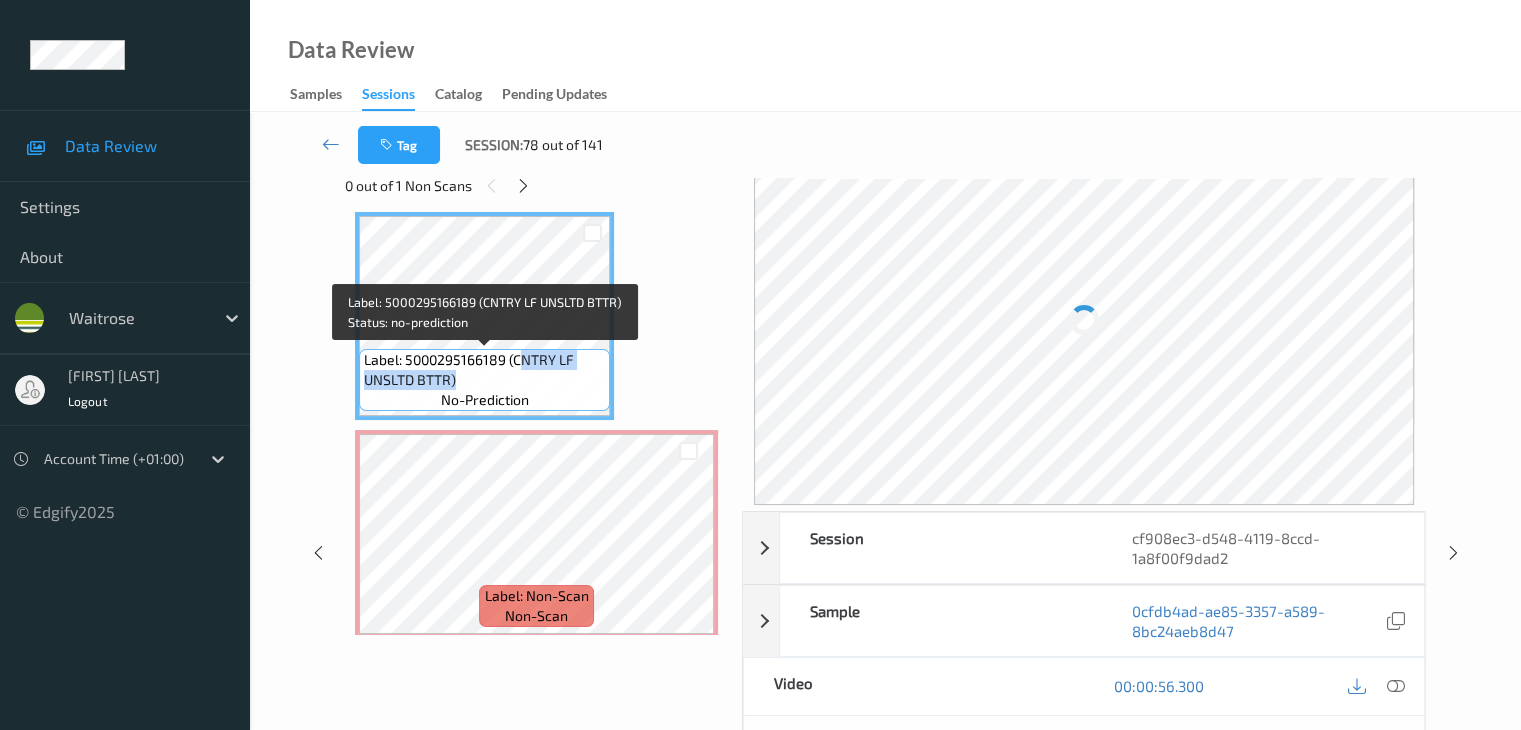 drag, startPoint x: 516, startPoint y: 362, endPoint x: 525, endPoint y: 375, distance: 15.811388 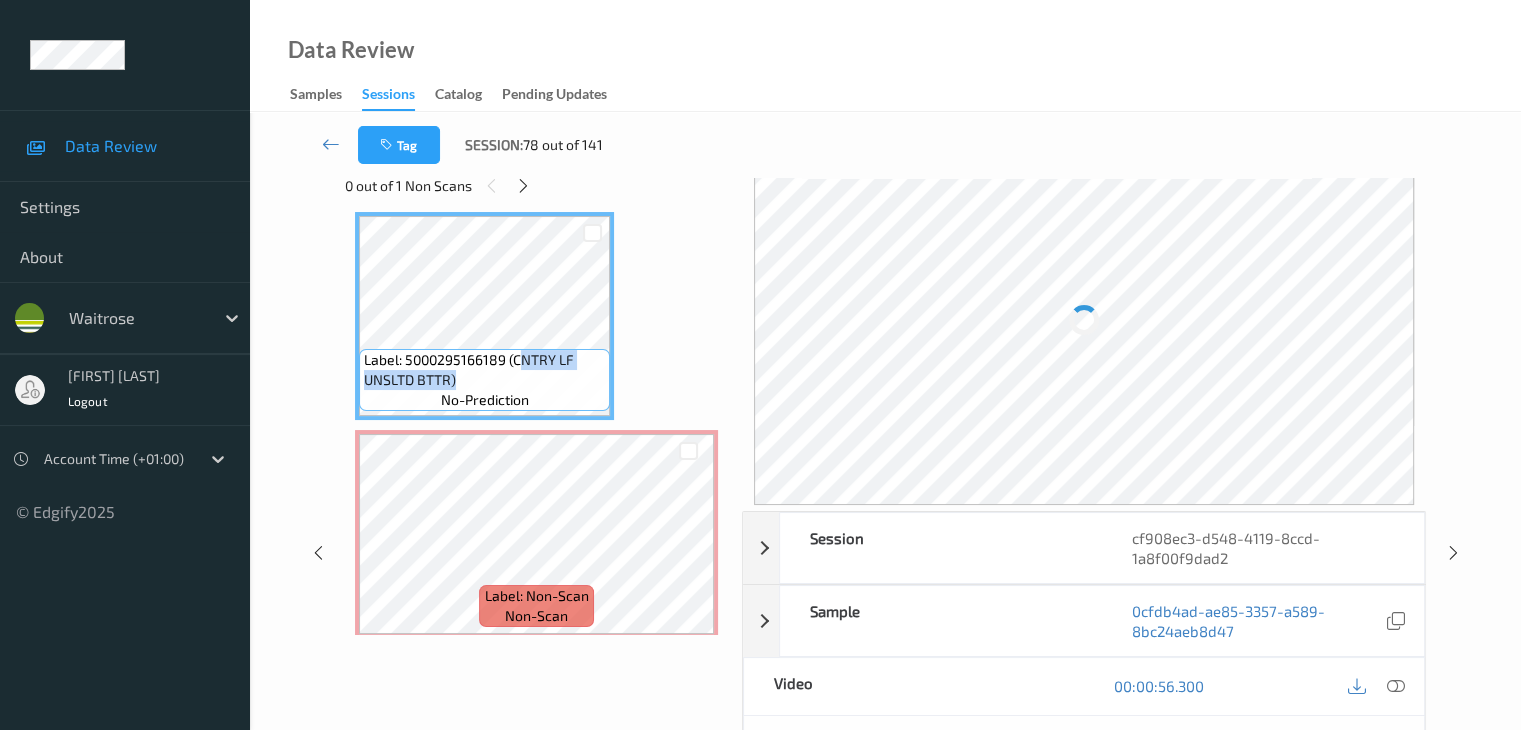 scroll, scrollTop: 1436, scrollLeft: 0, axis: vertical 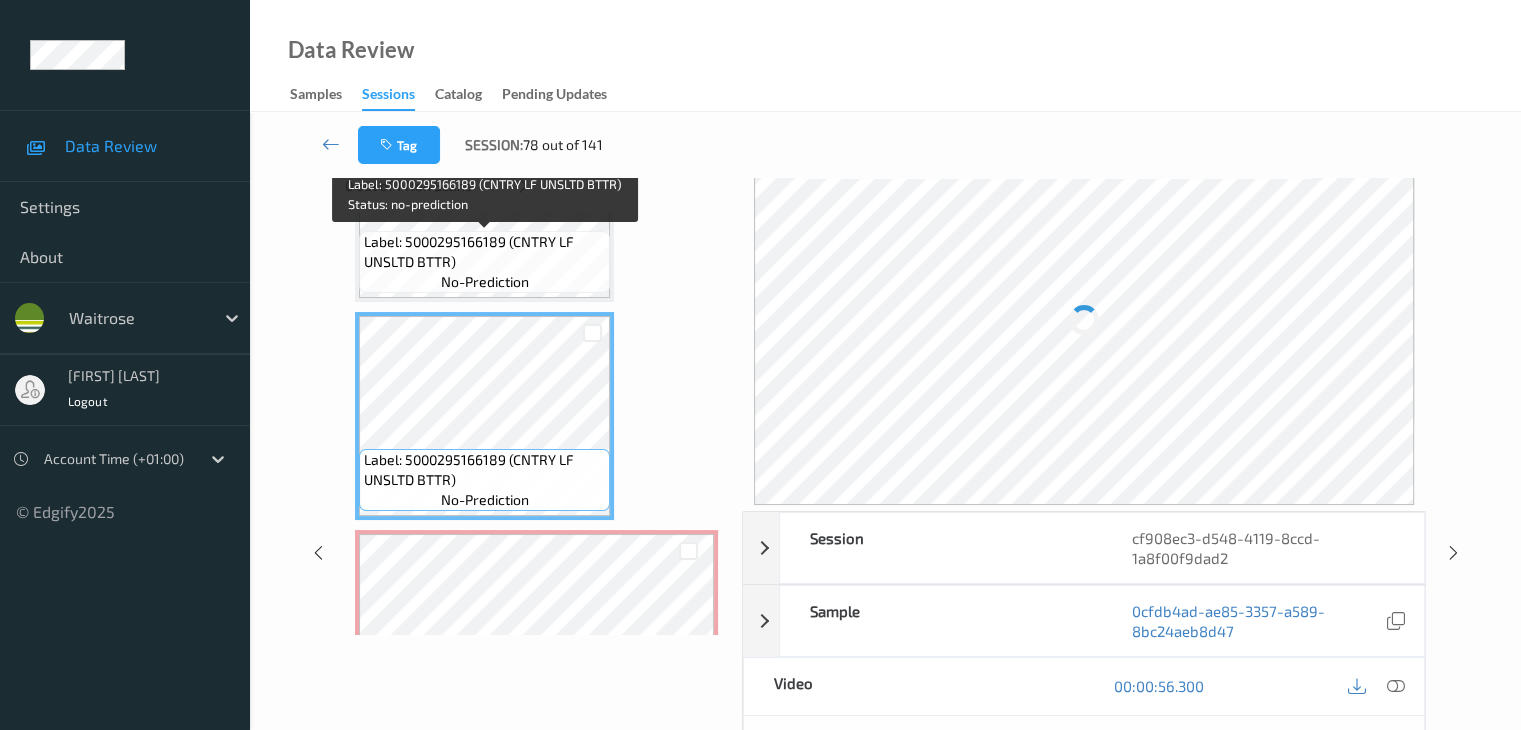 click on "Label: 5000295166189 (CNTRY LF UNSLTD BTTR)" at bounding box center [484, 252] 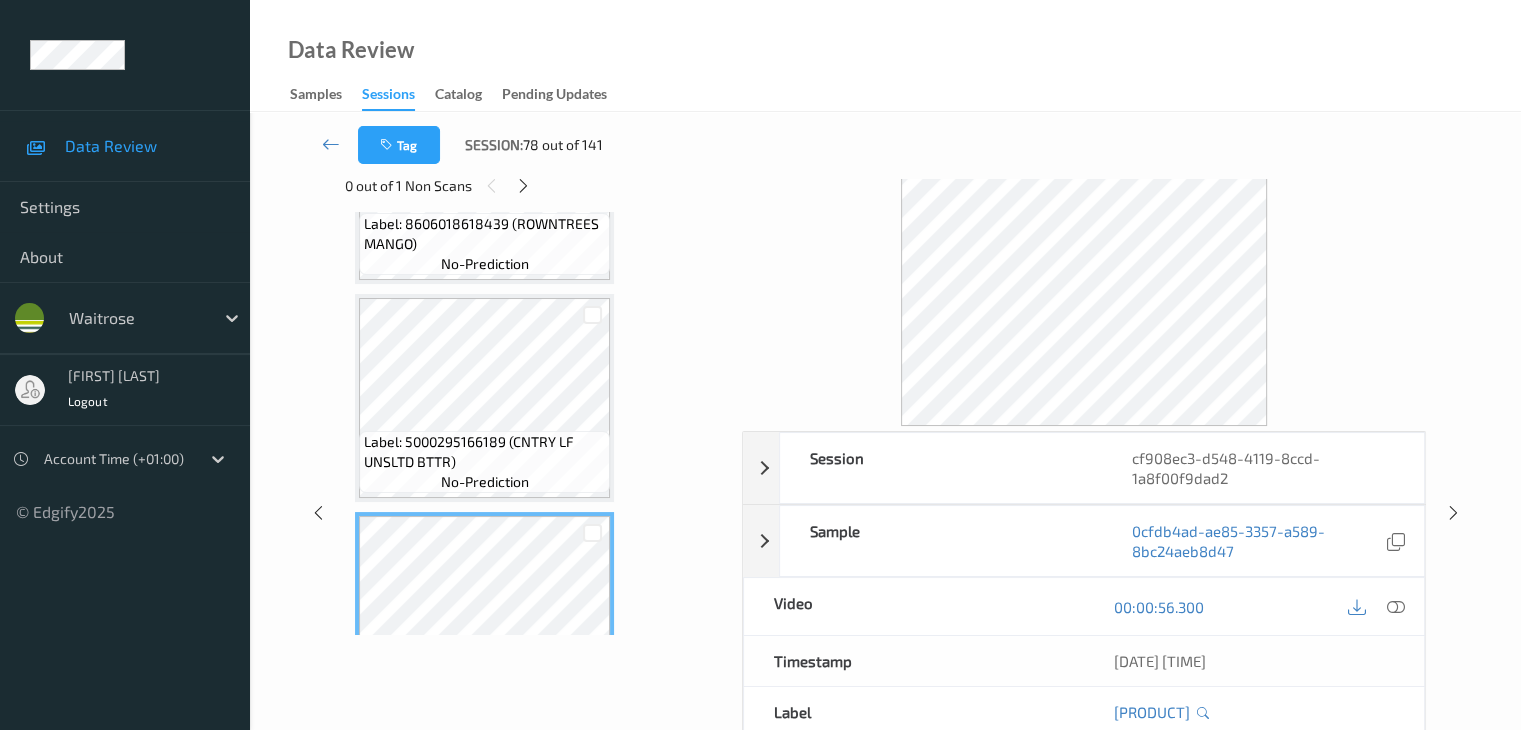 scroll, scrollTop: 1436, scrollLeft: 0, axis: vertical 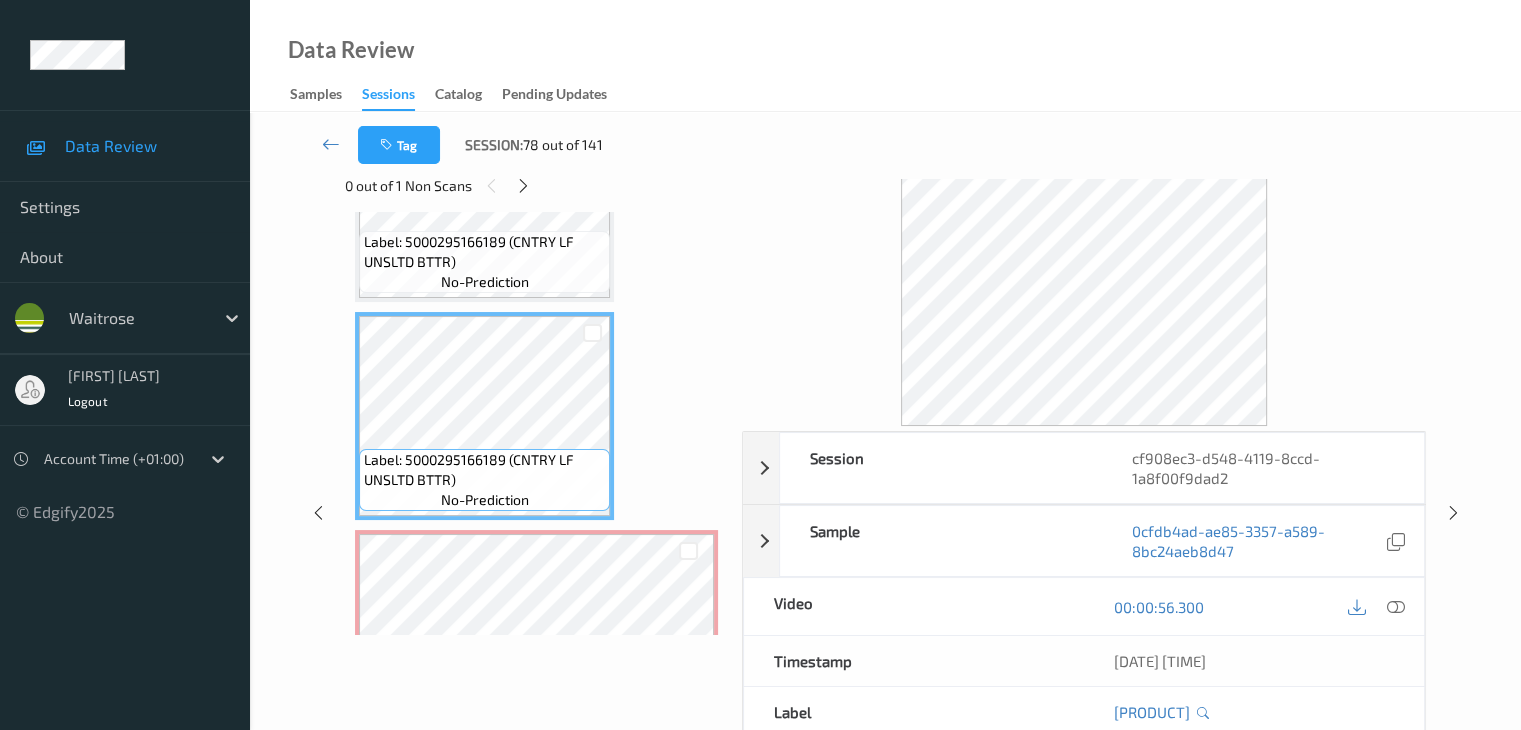 click on "Label: [NUMBER] (CNTRY LF UNSLTD BTTR) no-prediction" at bounding box center (484, 198) 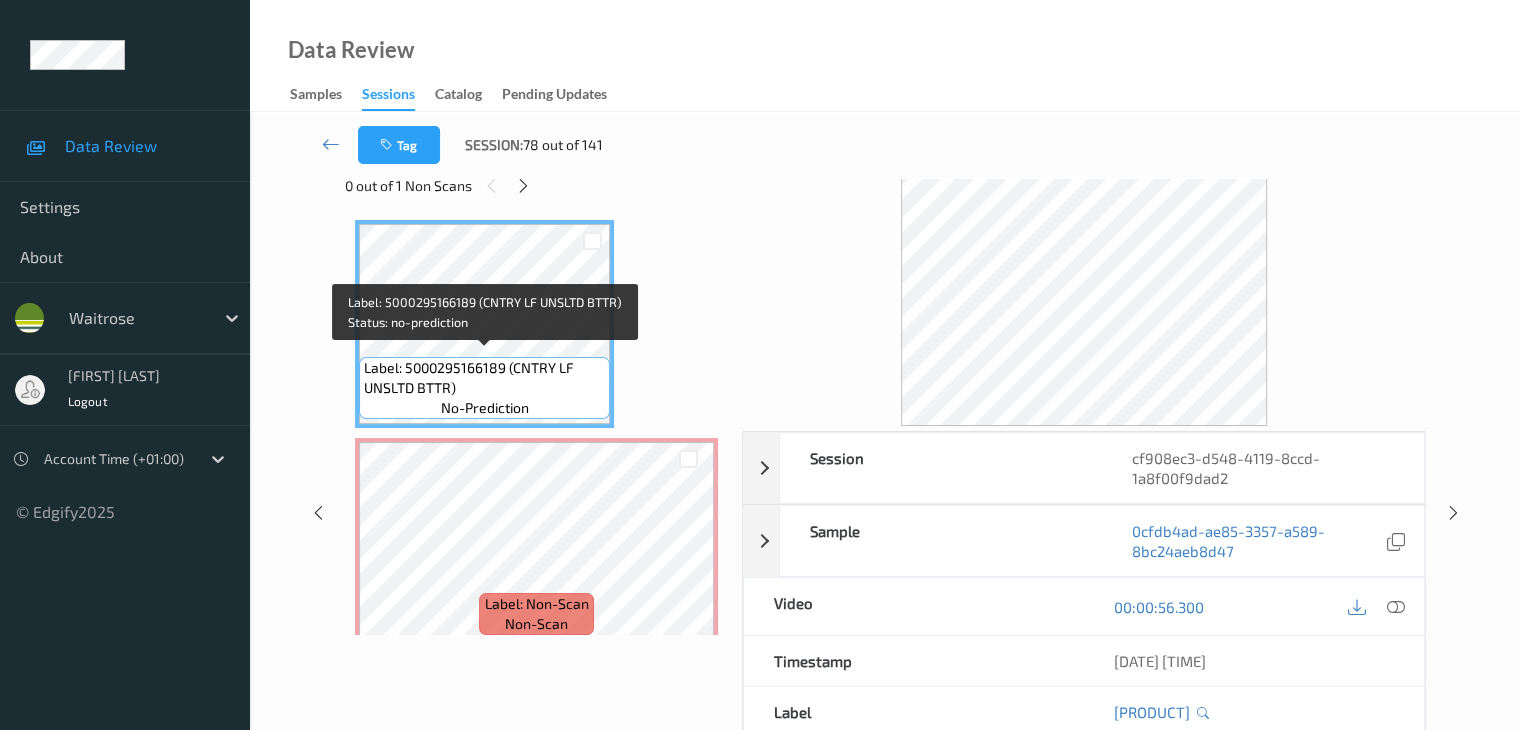 scroll, scrollTop: 1536, scrollLeft: 0, axis: vertical 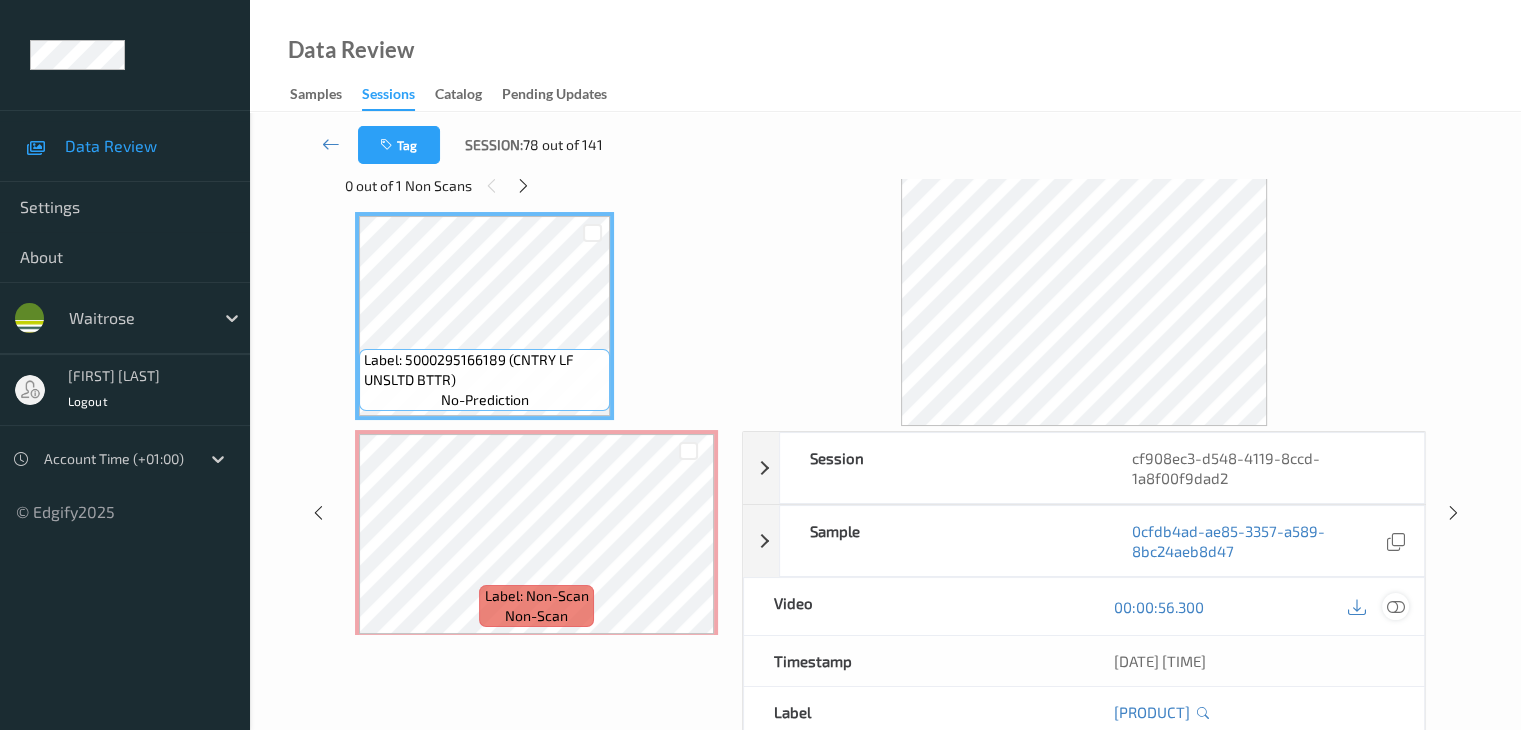 click at bounding box center (1395, 607) 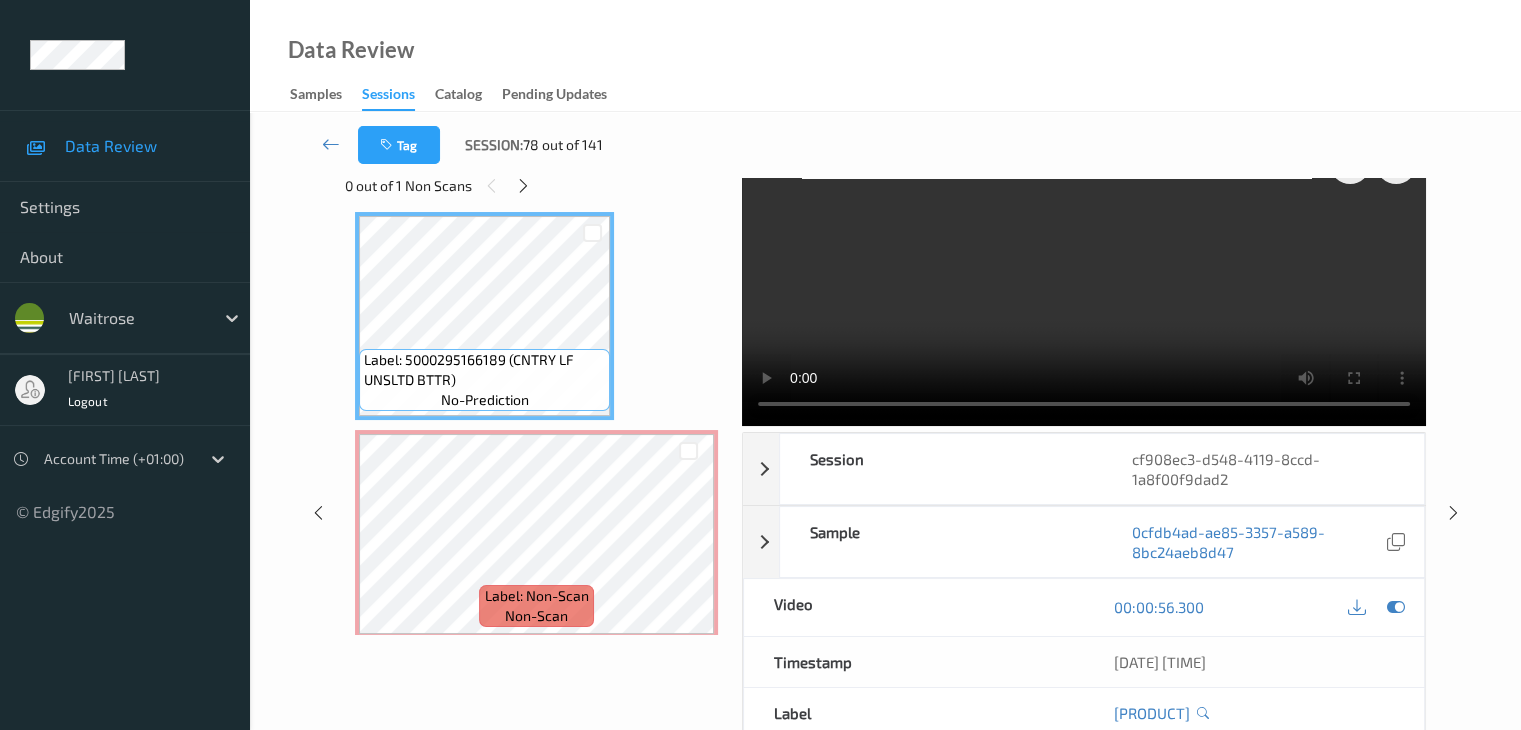scroll, scrollTop: 0, scrollLeft: 0, axis: both 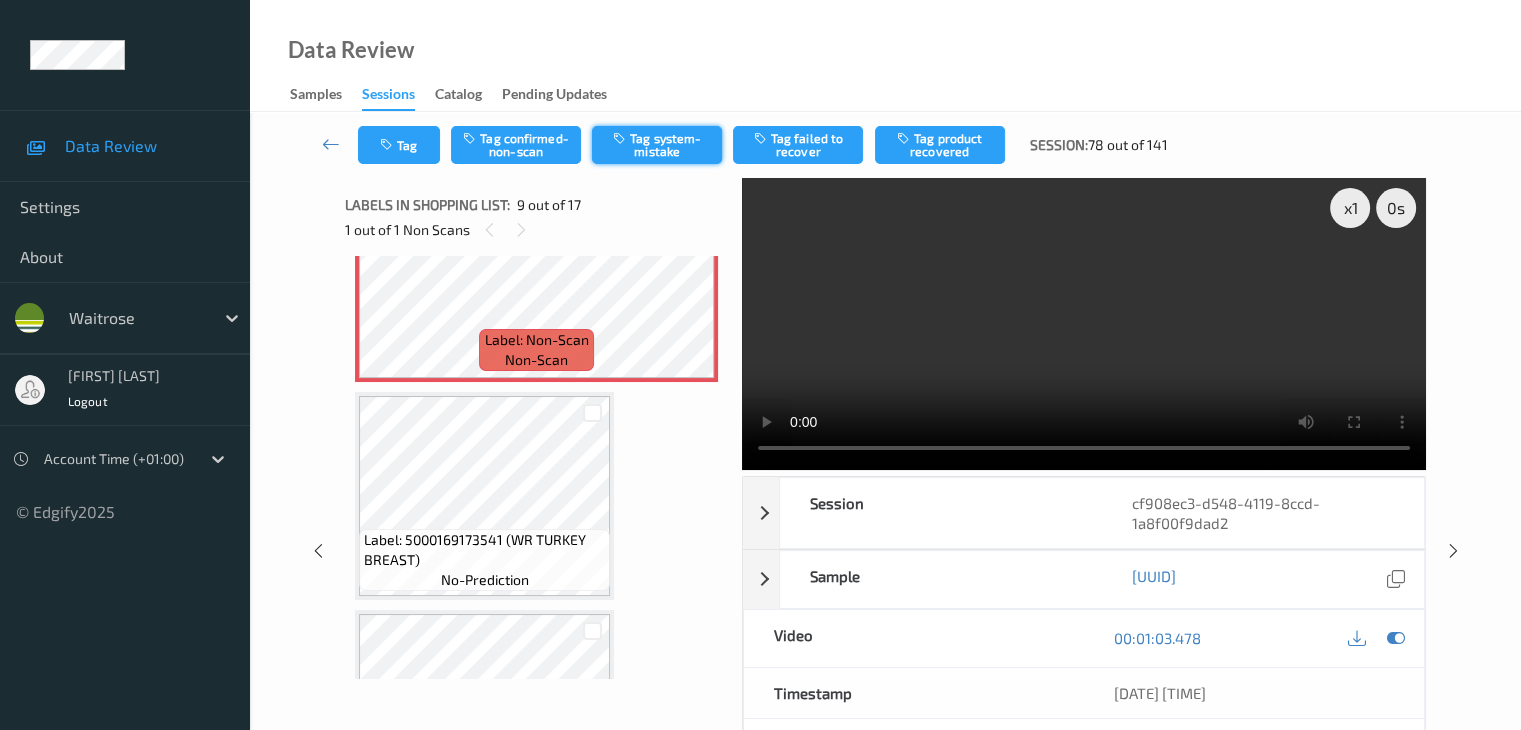 click on "Tag   system-mistake" at bounding box center [657, 145] 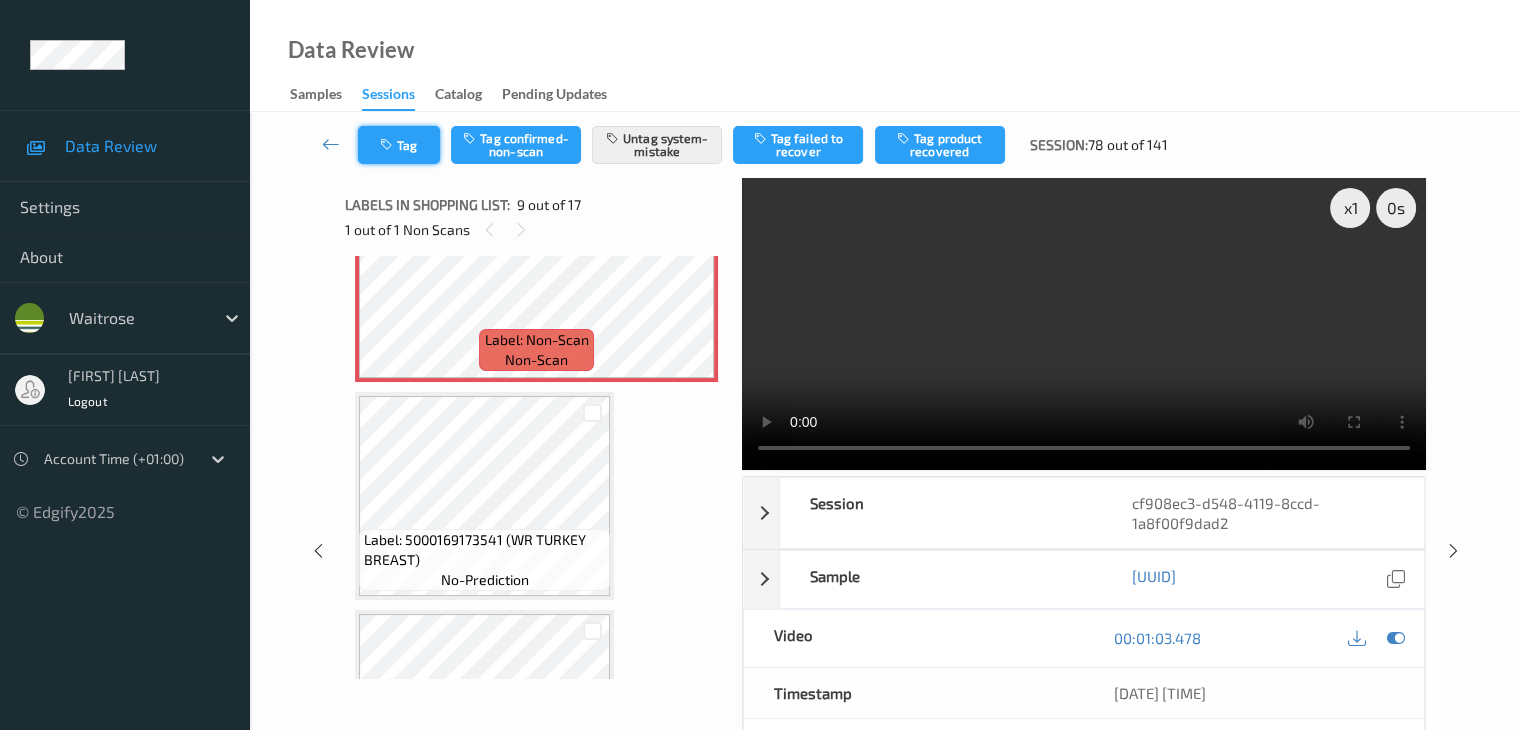 click on "Tag" at bounding box center [399, 145] 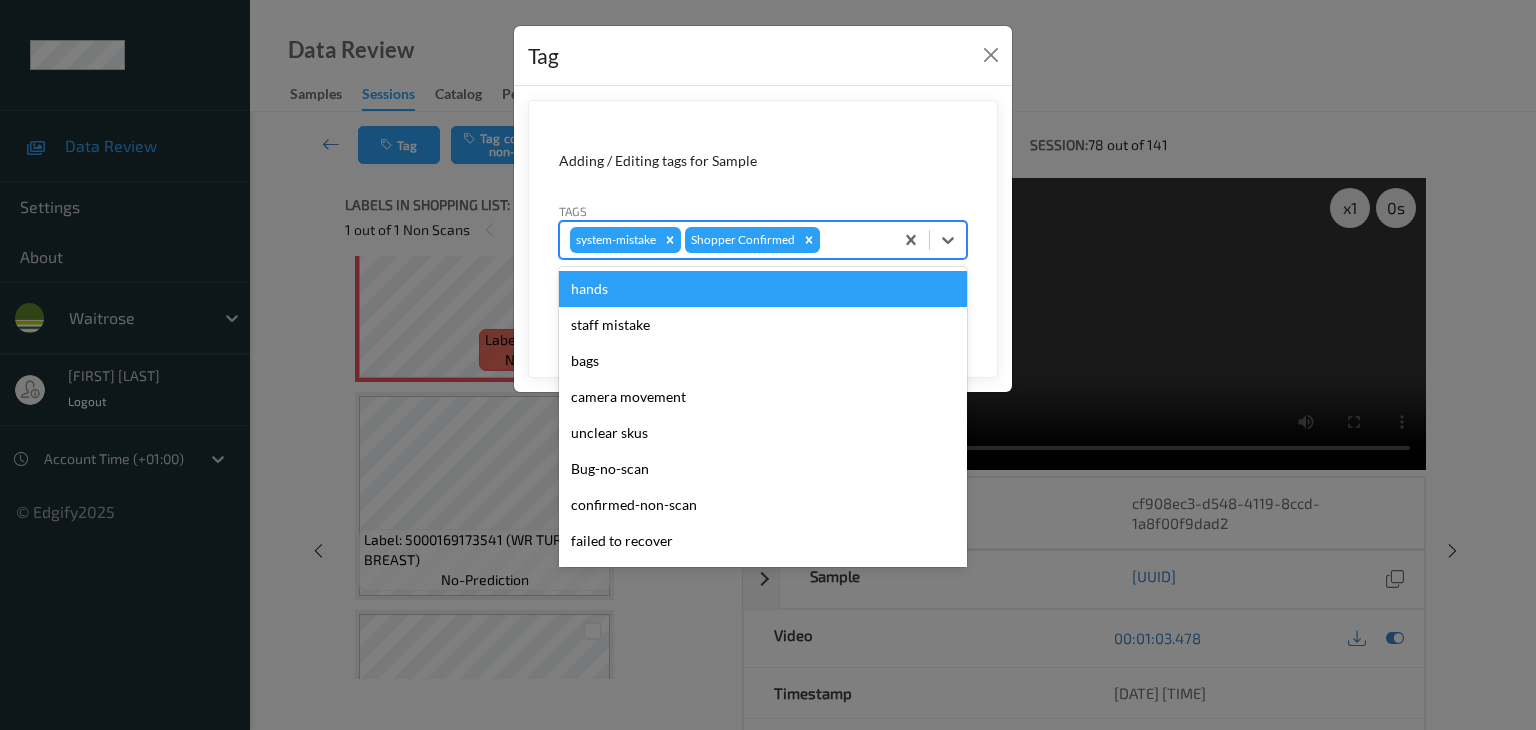 click at bounding box center (853, 240) 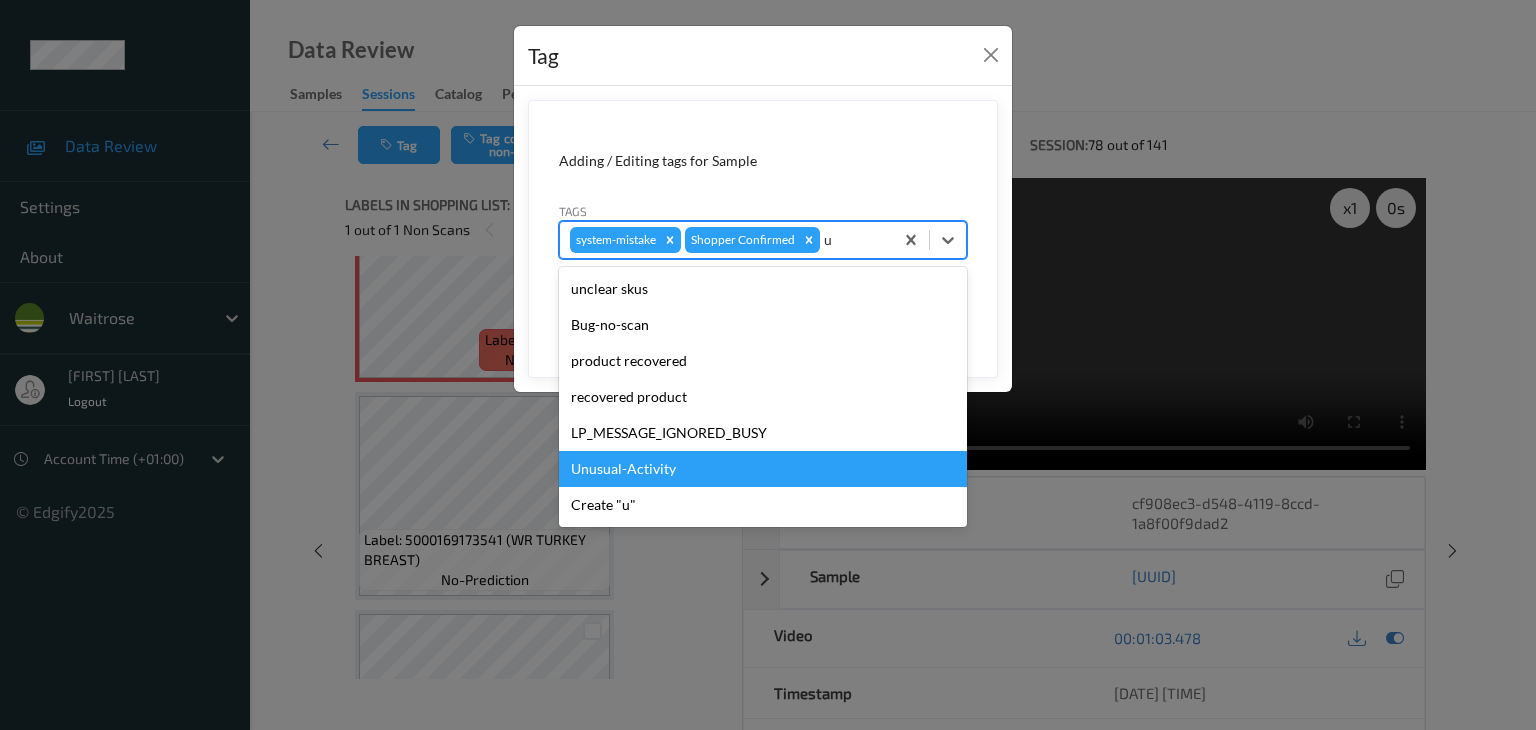 click on "Unusual-Activity" at bounding box center [763, 469] 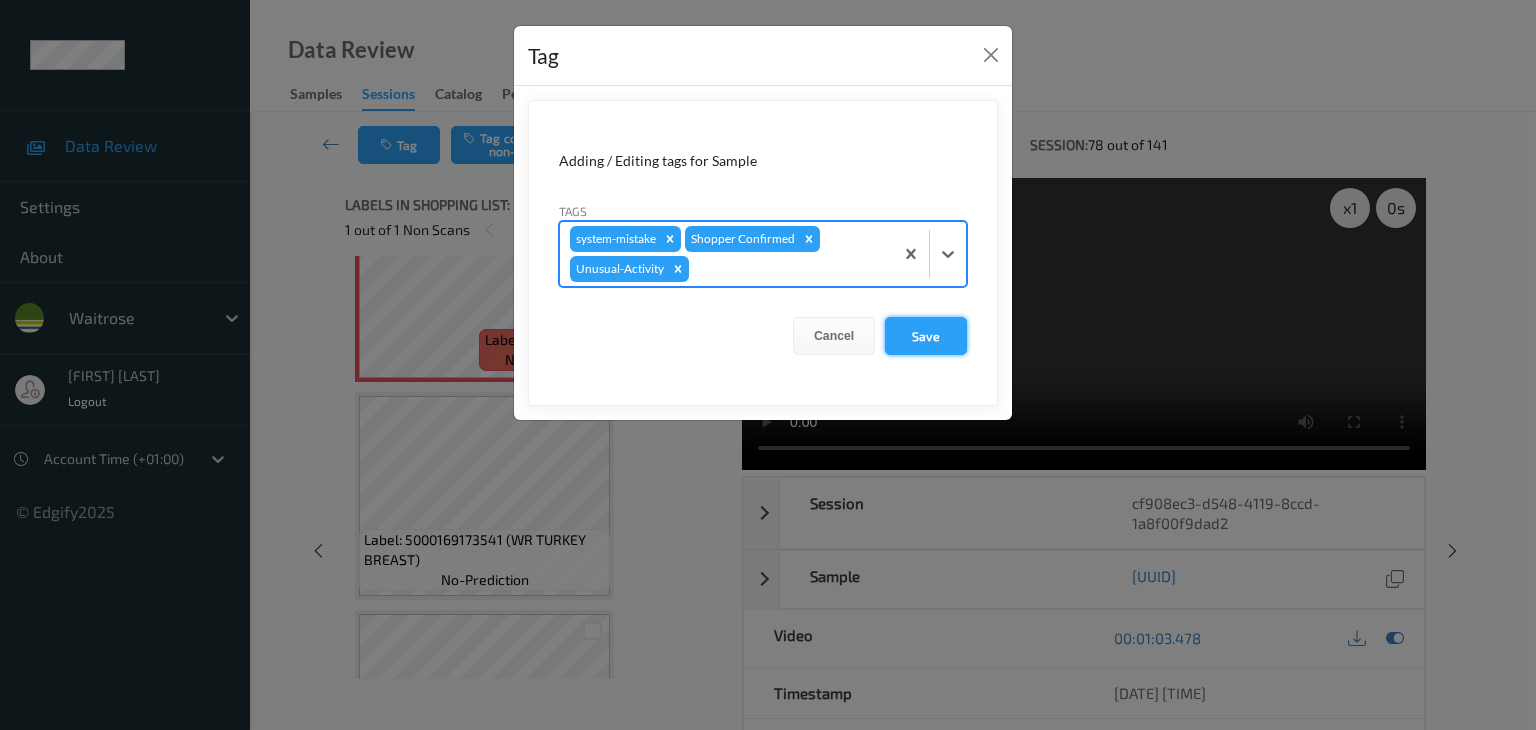 click on "Save" at bounding box center [926, 336] 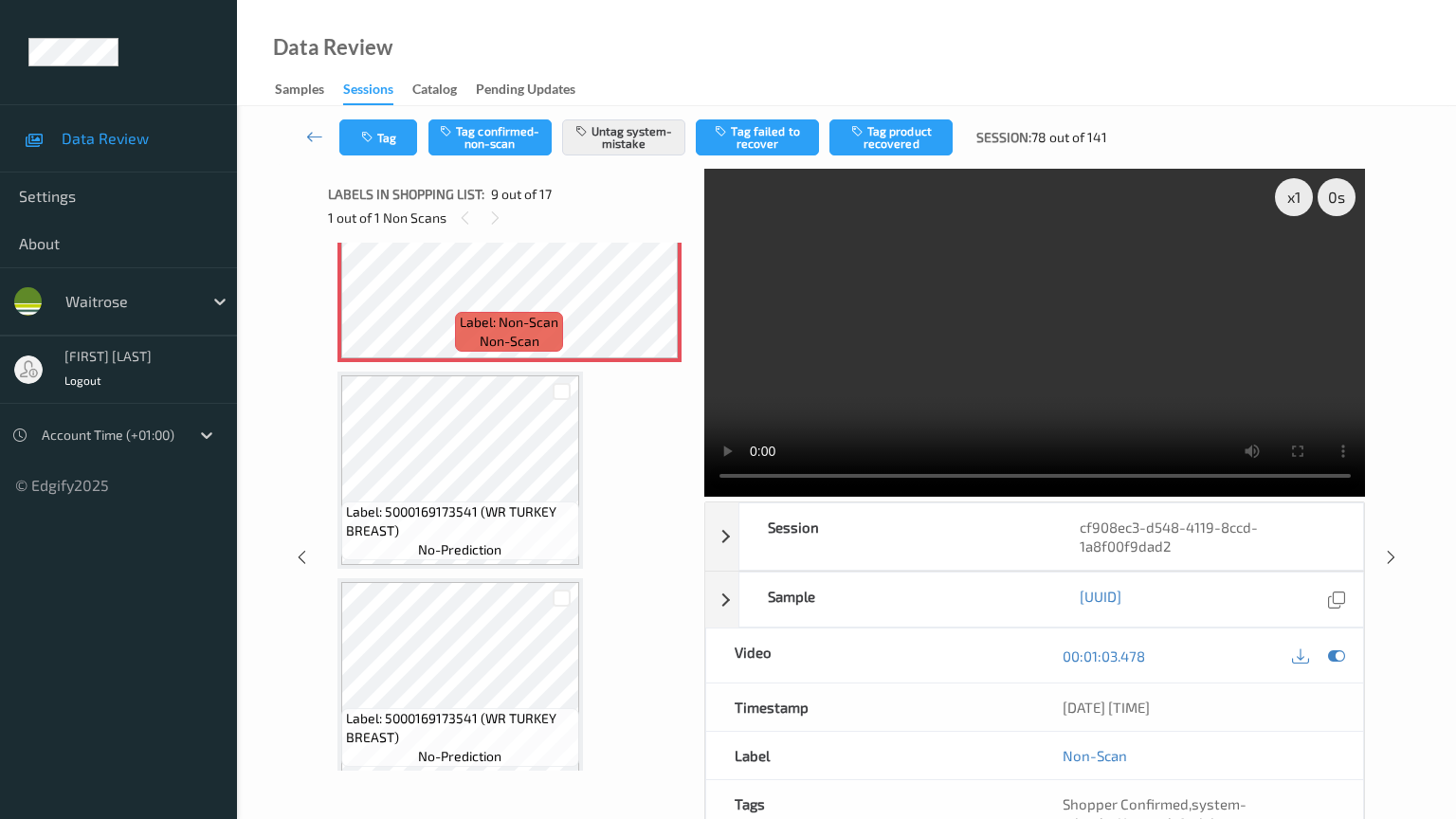 type 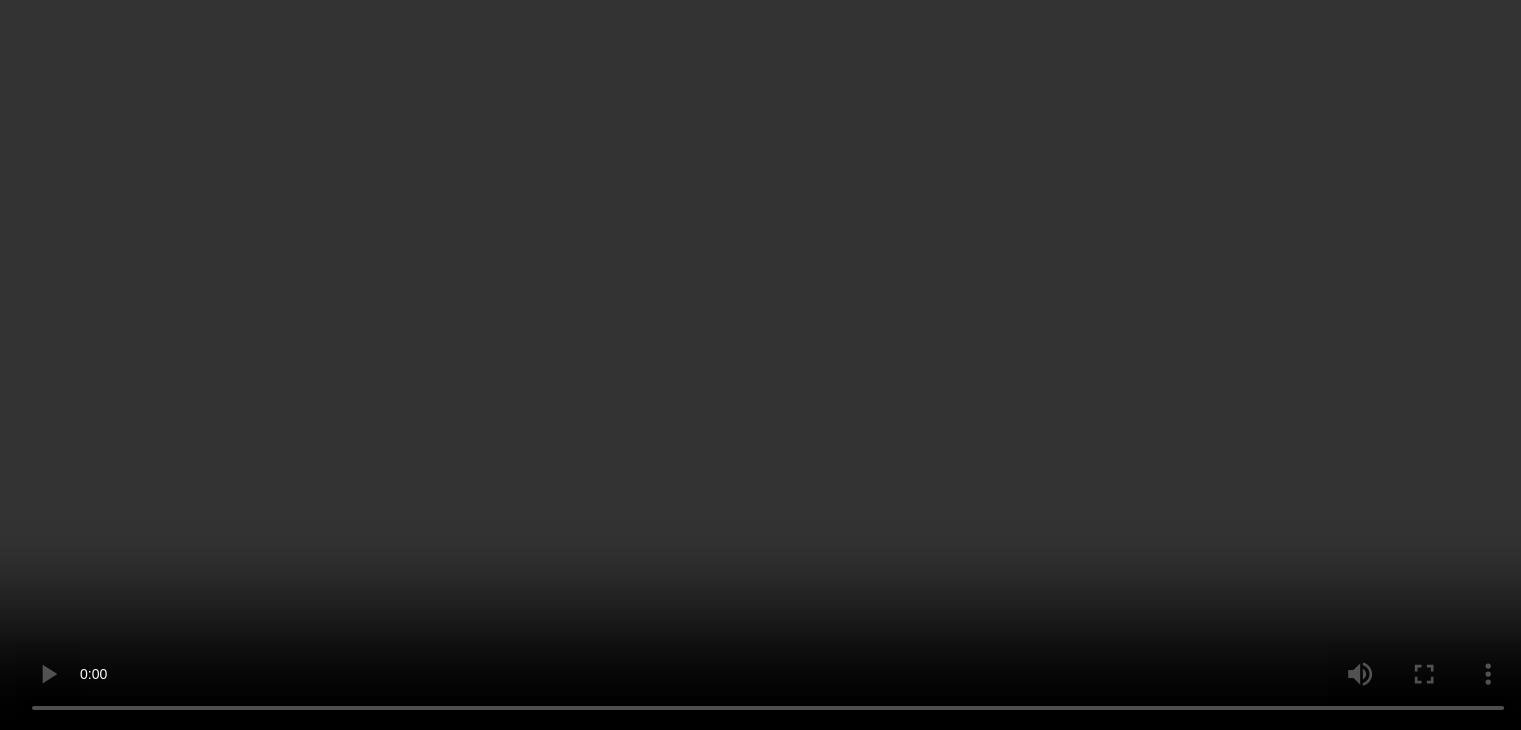 scroll, scrollTop: 0, scrollLeft: 0, axis: both 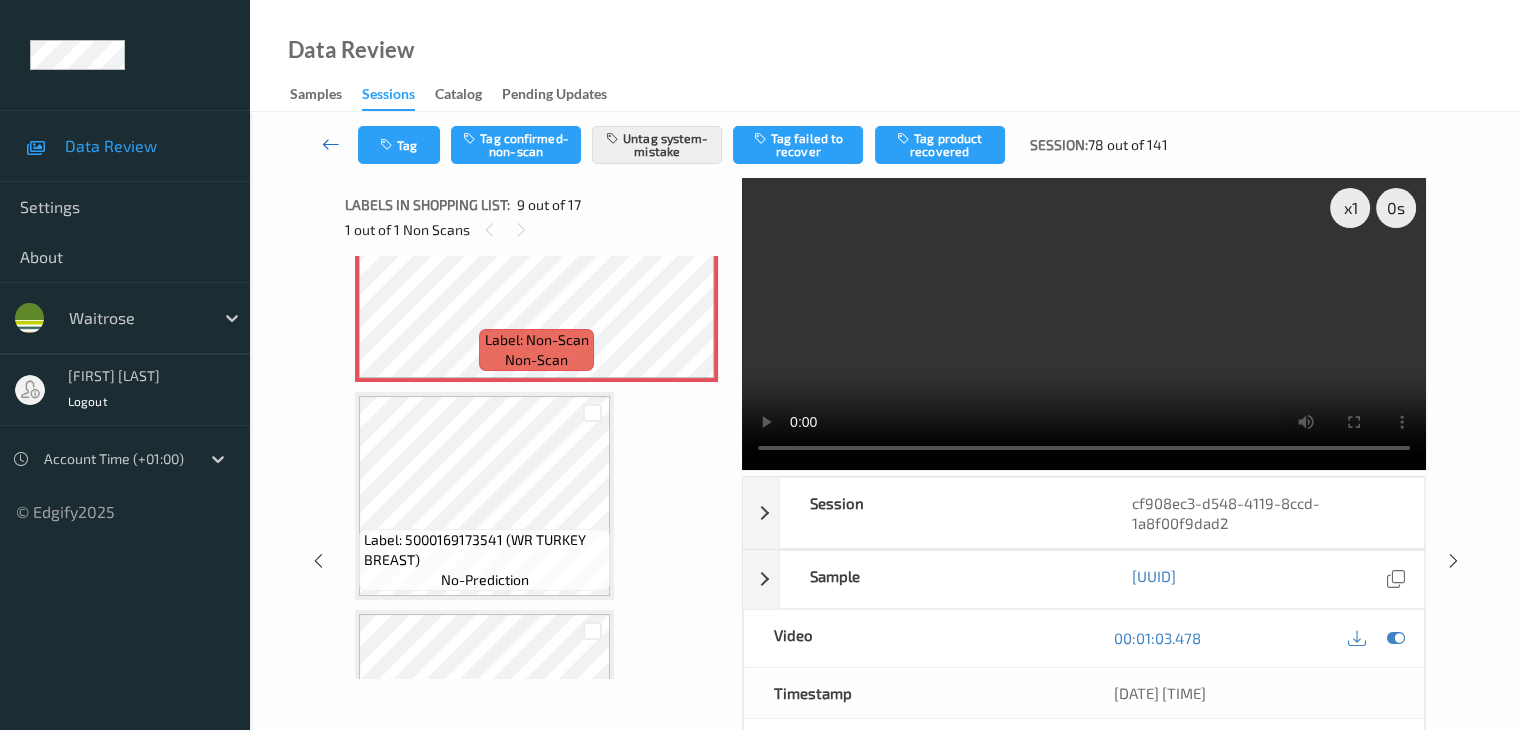 click at bounding box center (331, 144) 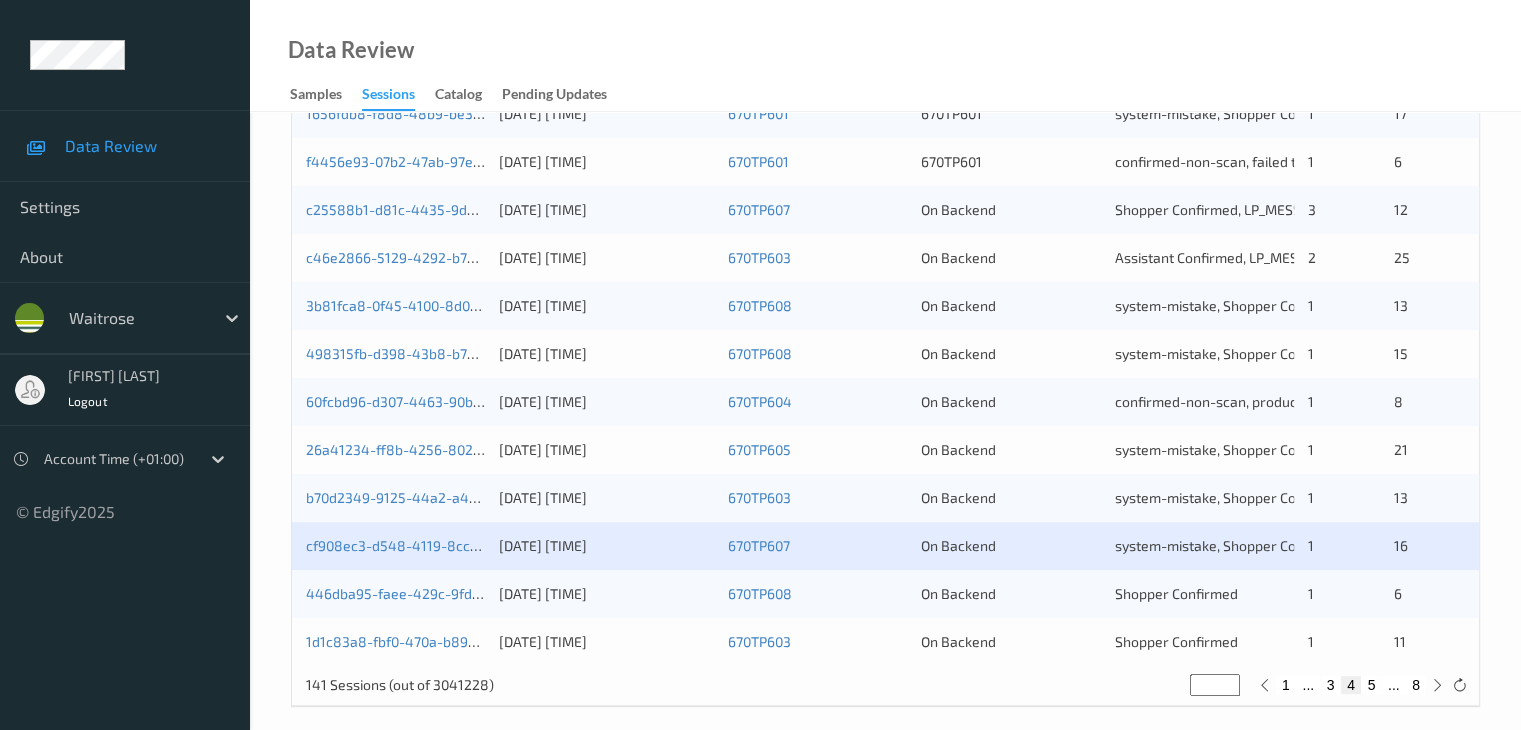 scroll, scrollTop: 932, scrollLeft: 0, axis: vertical 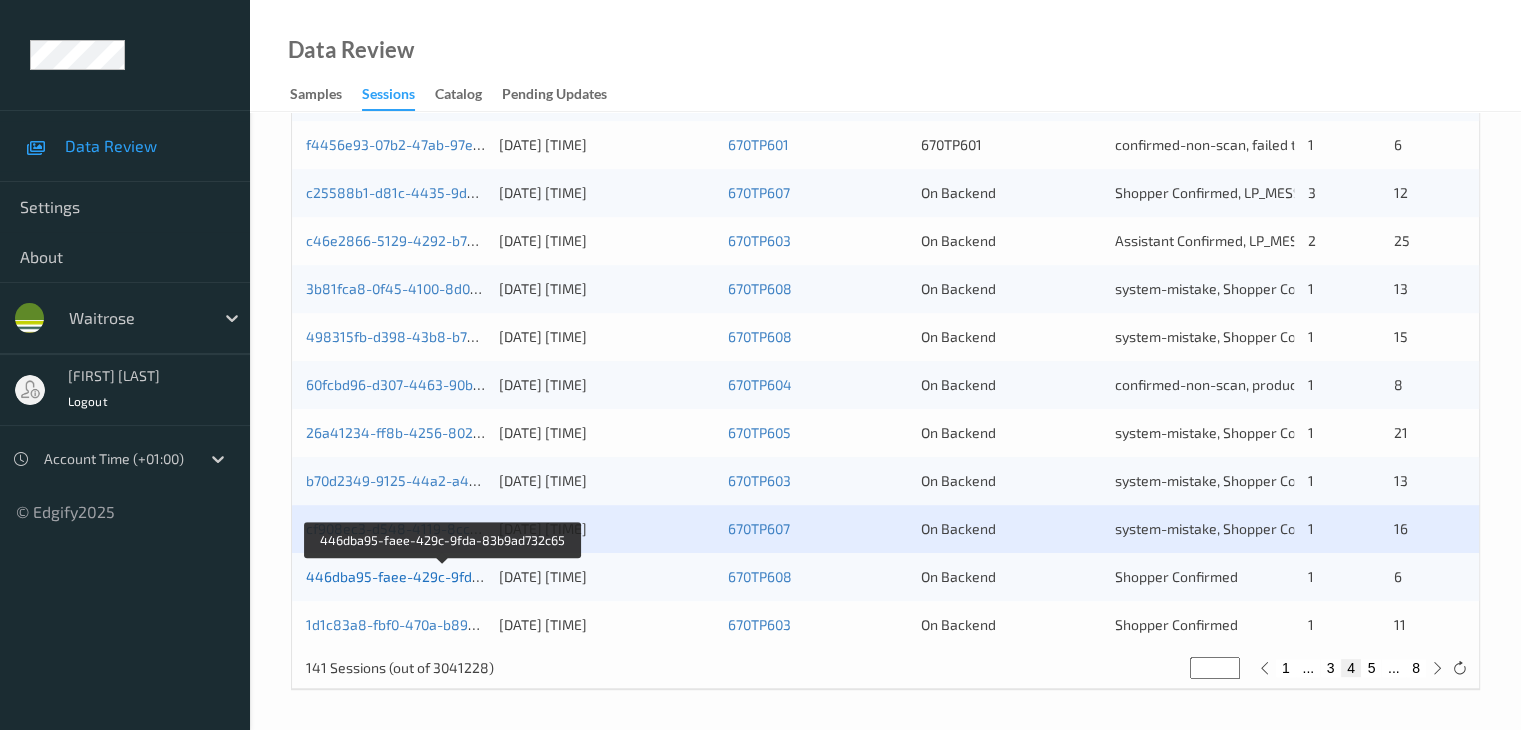 click on "446dba95-faee-429c-9fda-83b9ad732c65" at bounding box center (443, 576) 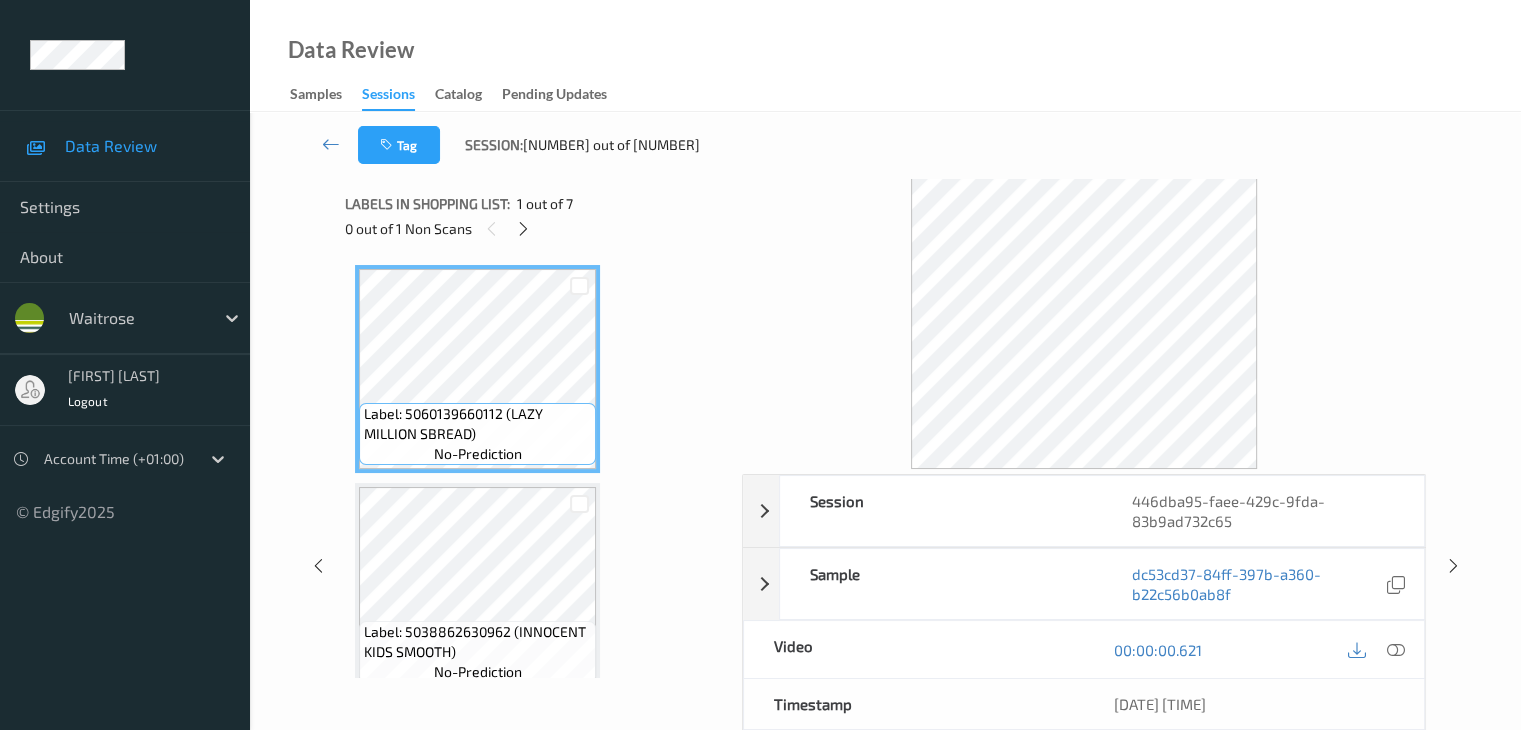 scroll, scrollTop: 0, scrollLeft: 0, axis: both 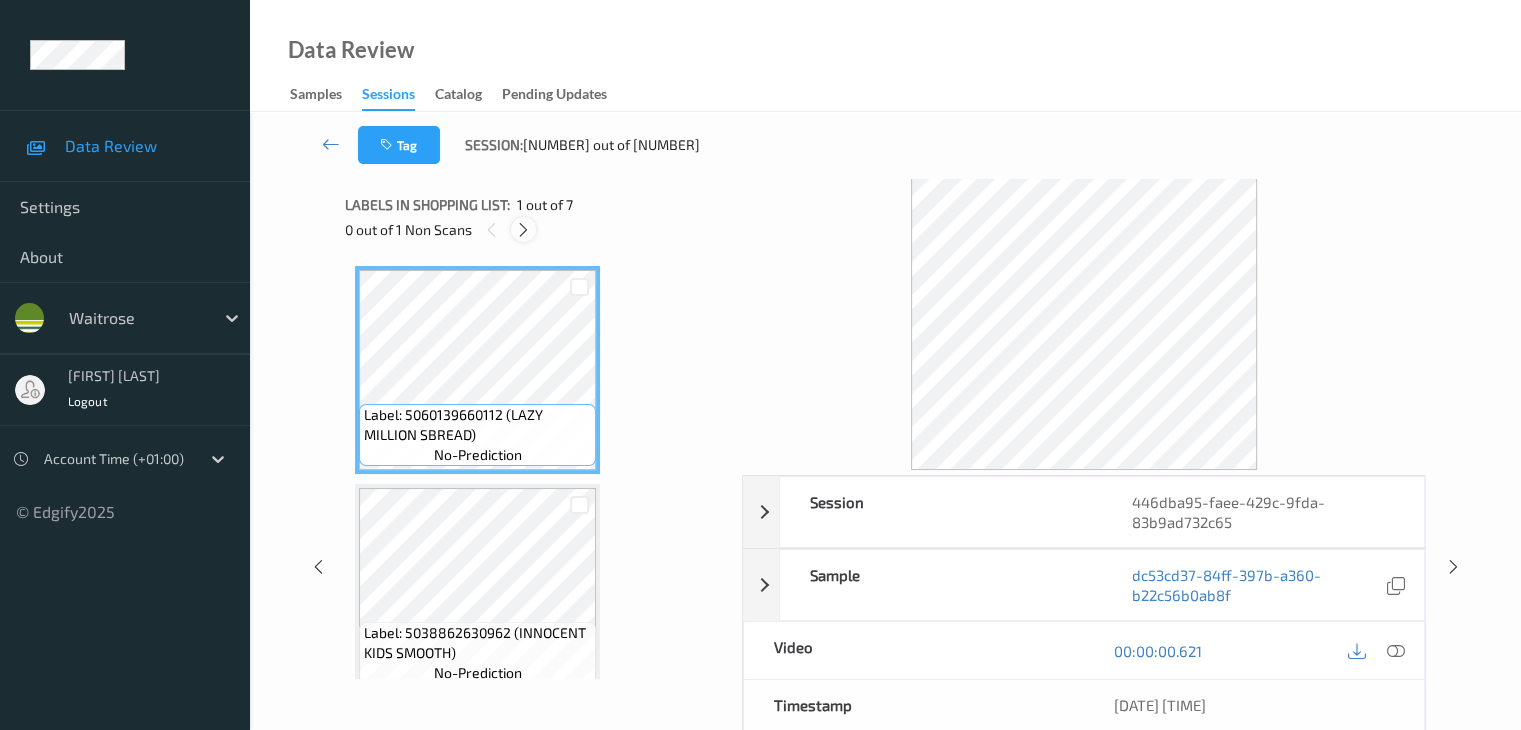 click at bounding box center (523, 230) 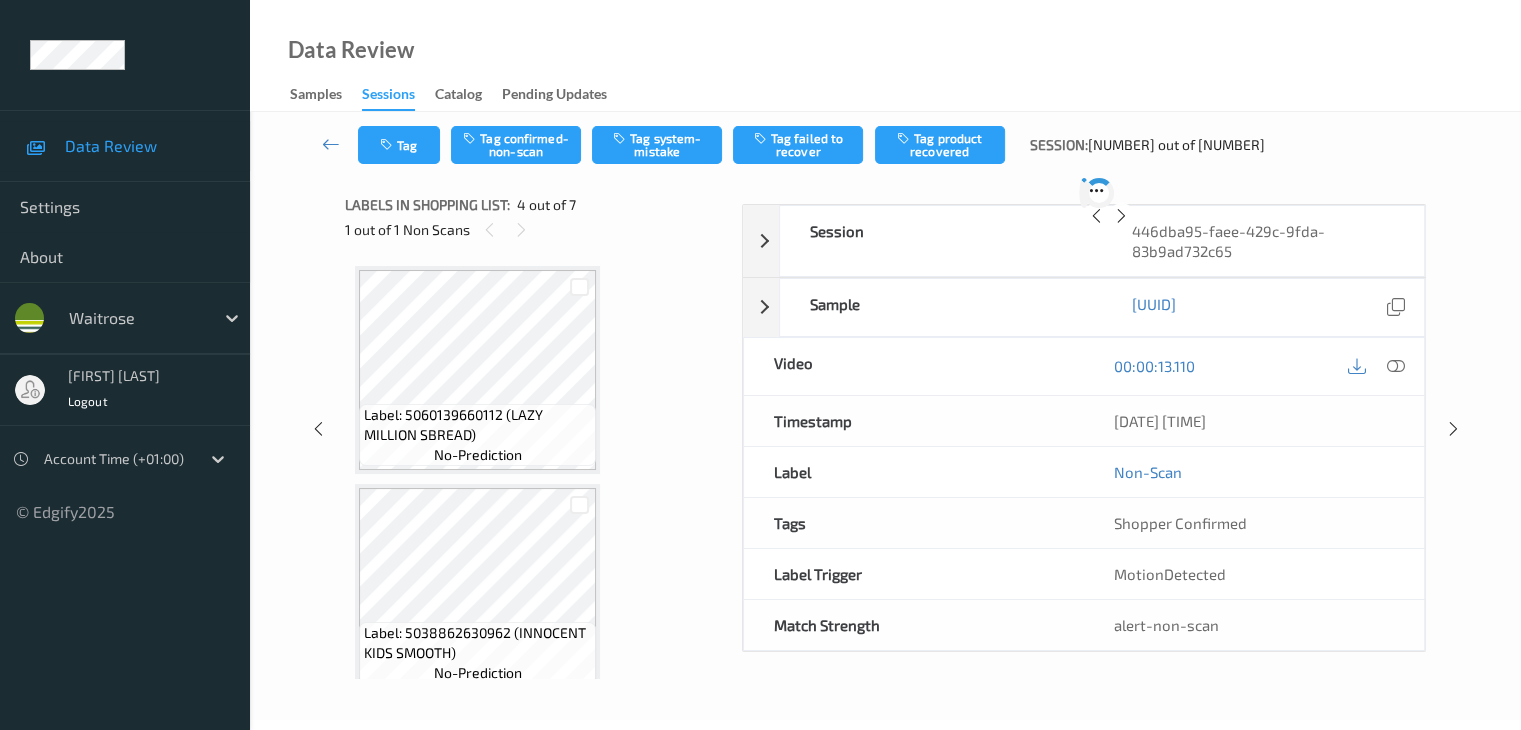 scroll, scrollTop: 446, scrollLeft: 0, axis: vertical 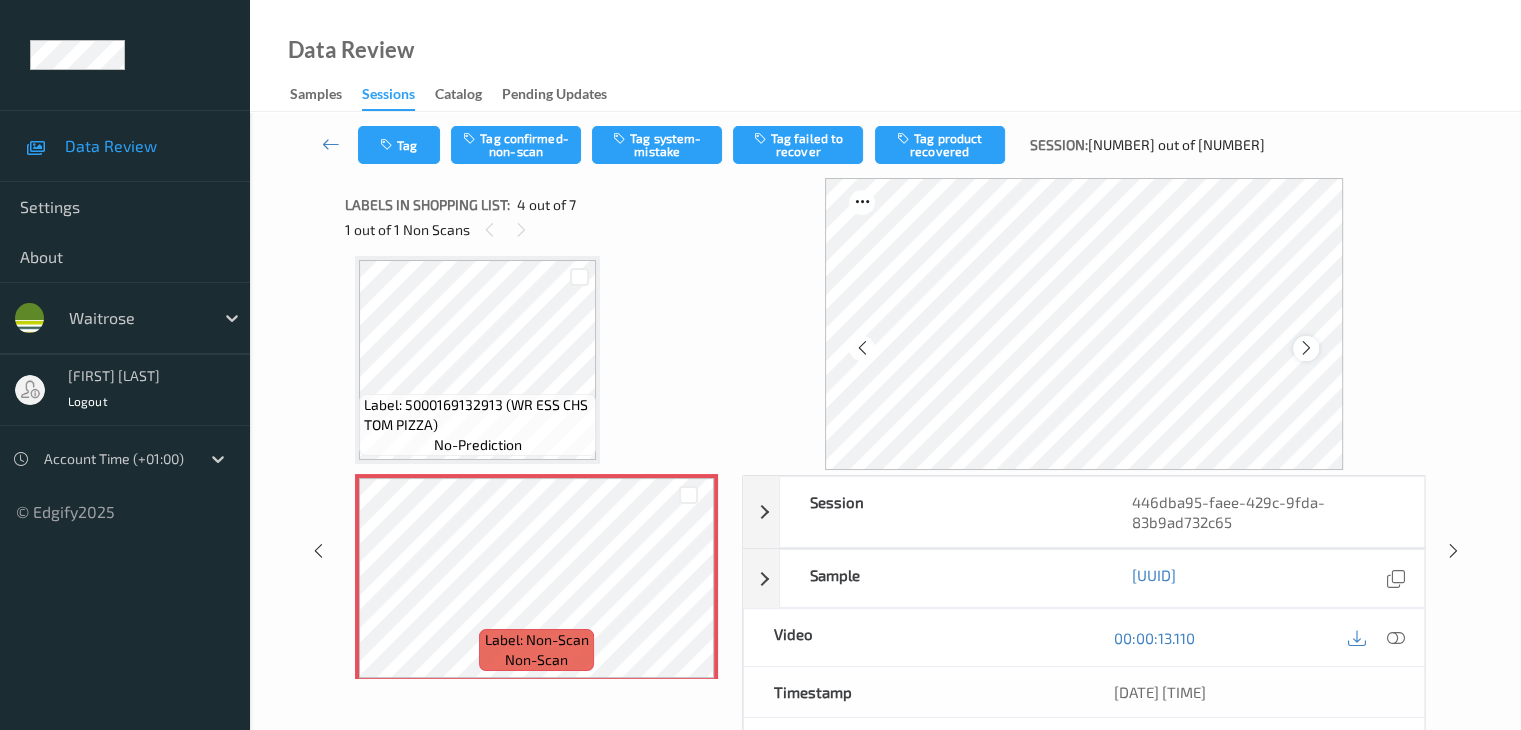 click at bounding box center [1306, 348] 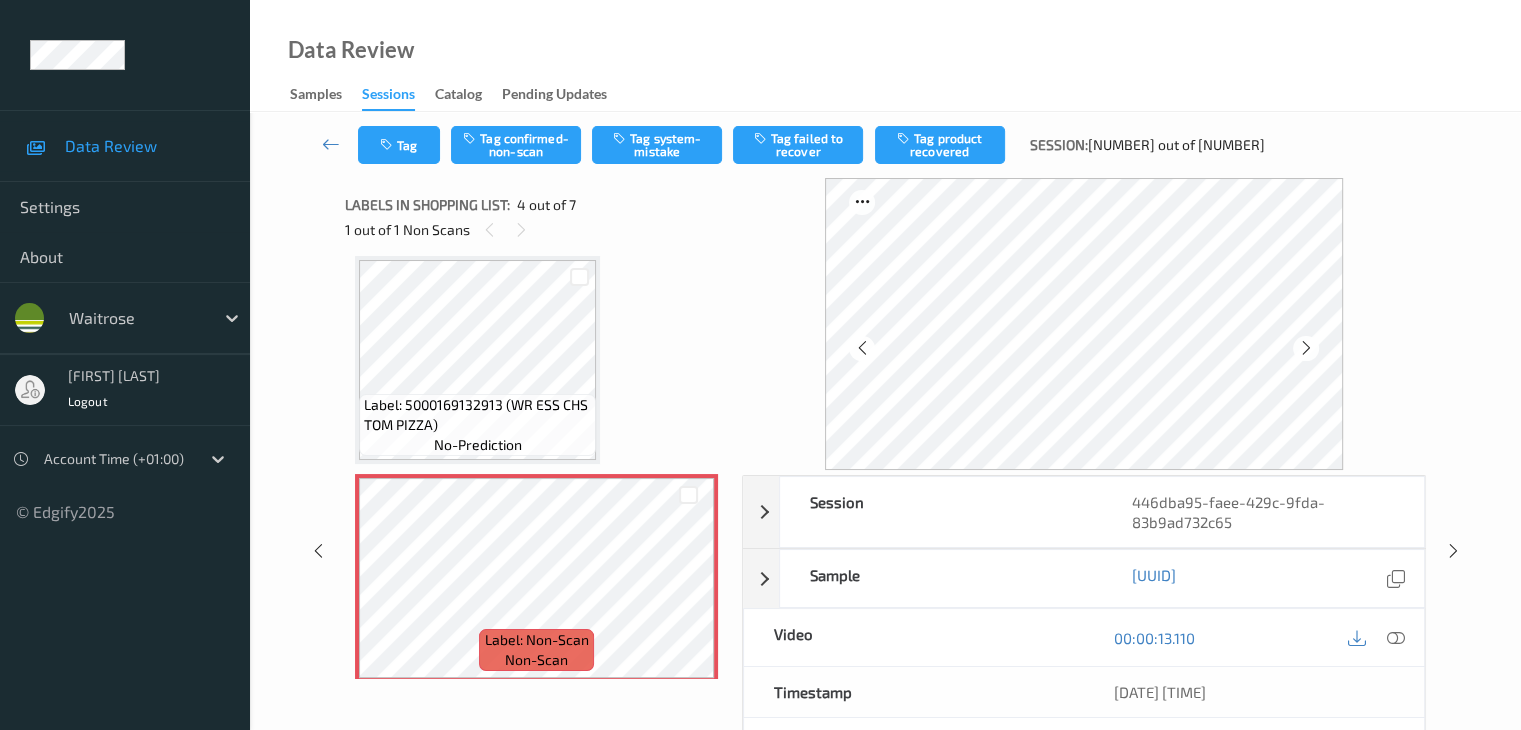 click at bounding box center (1306, 348) 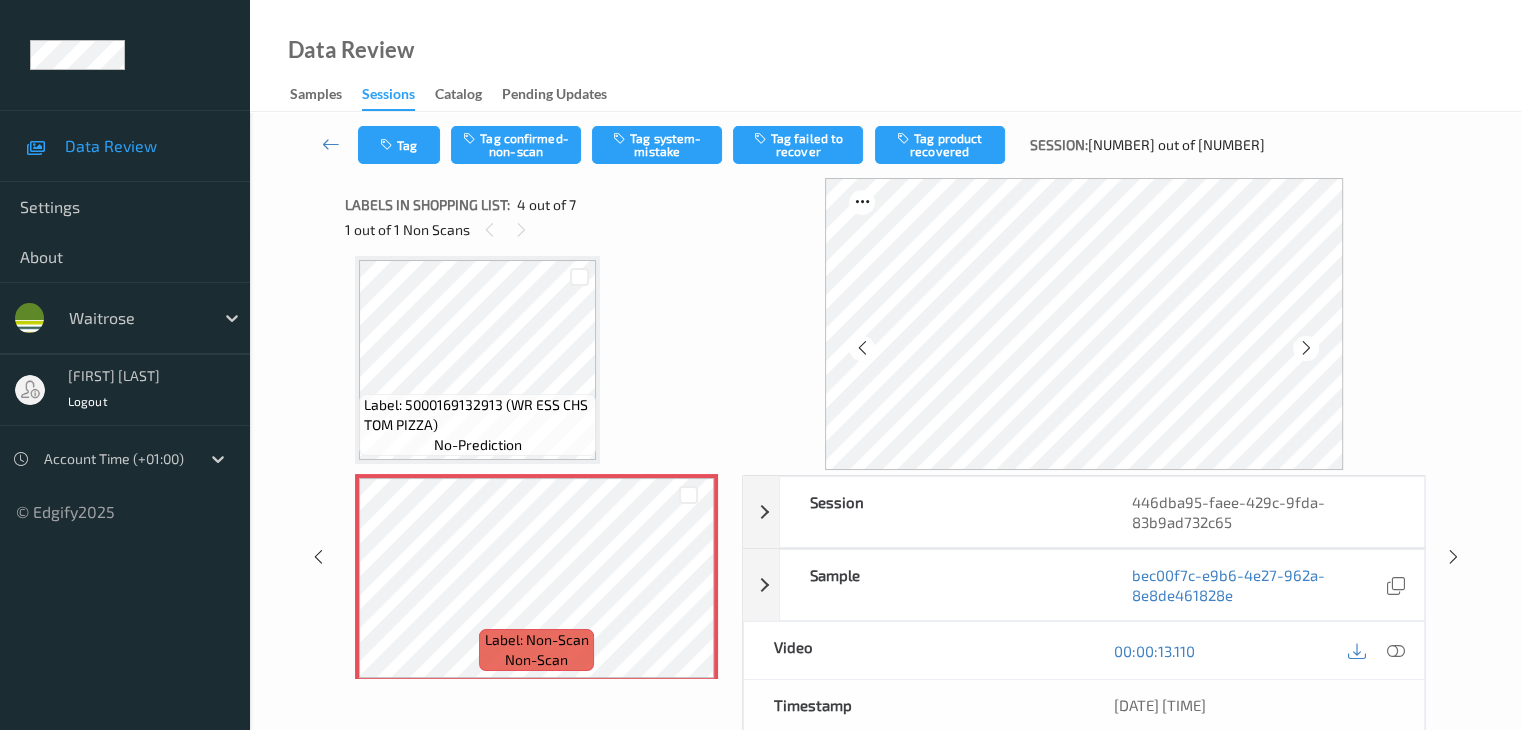 click at bounding box center (1306, 348) 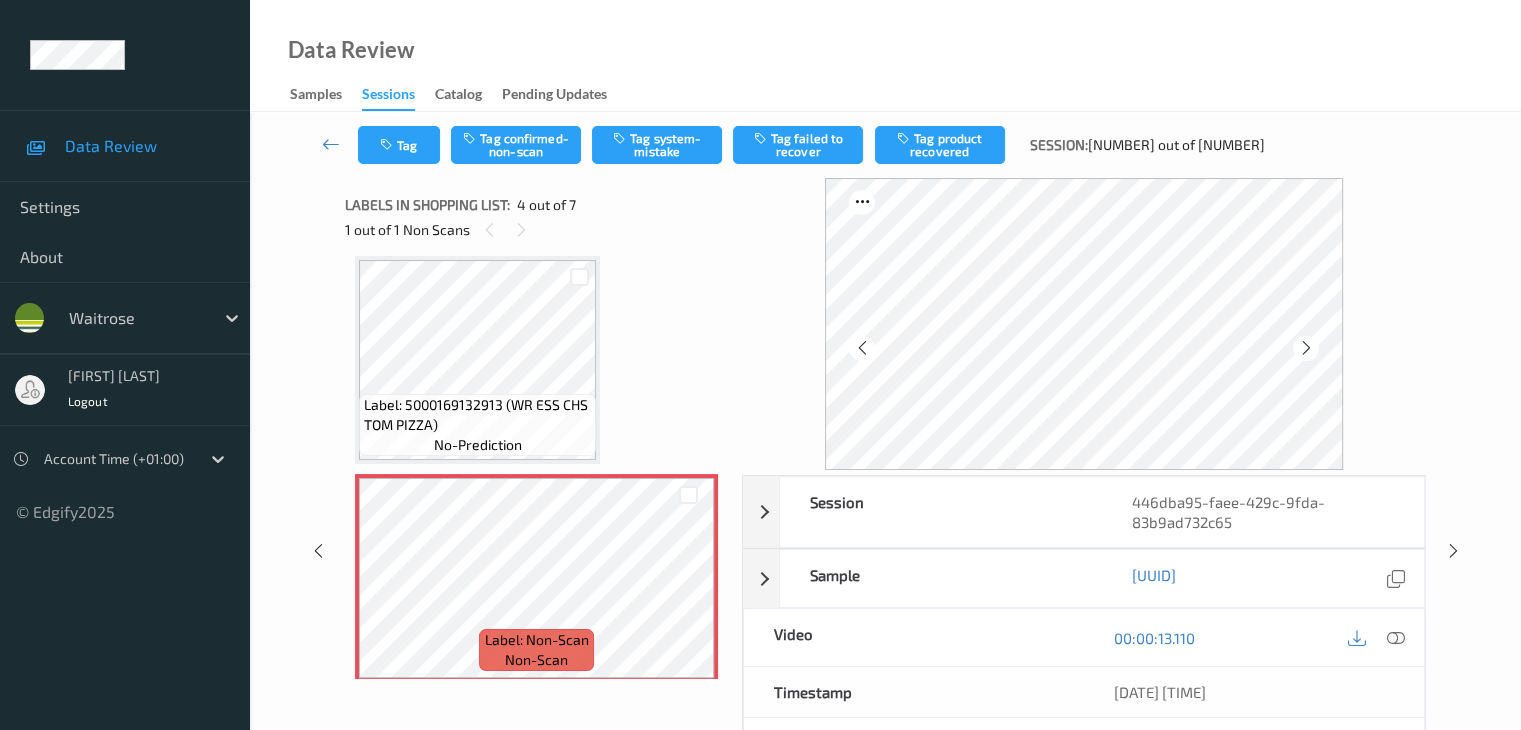 click at bounding box center [1306, 348] 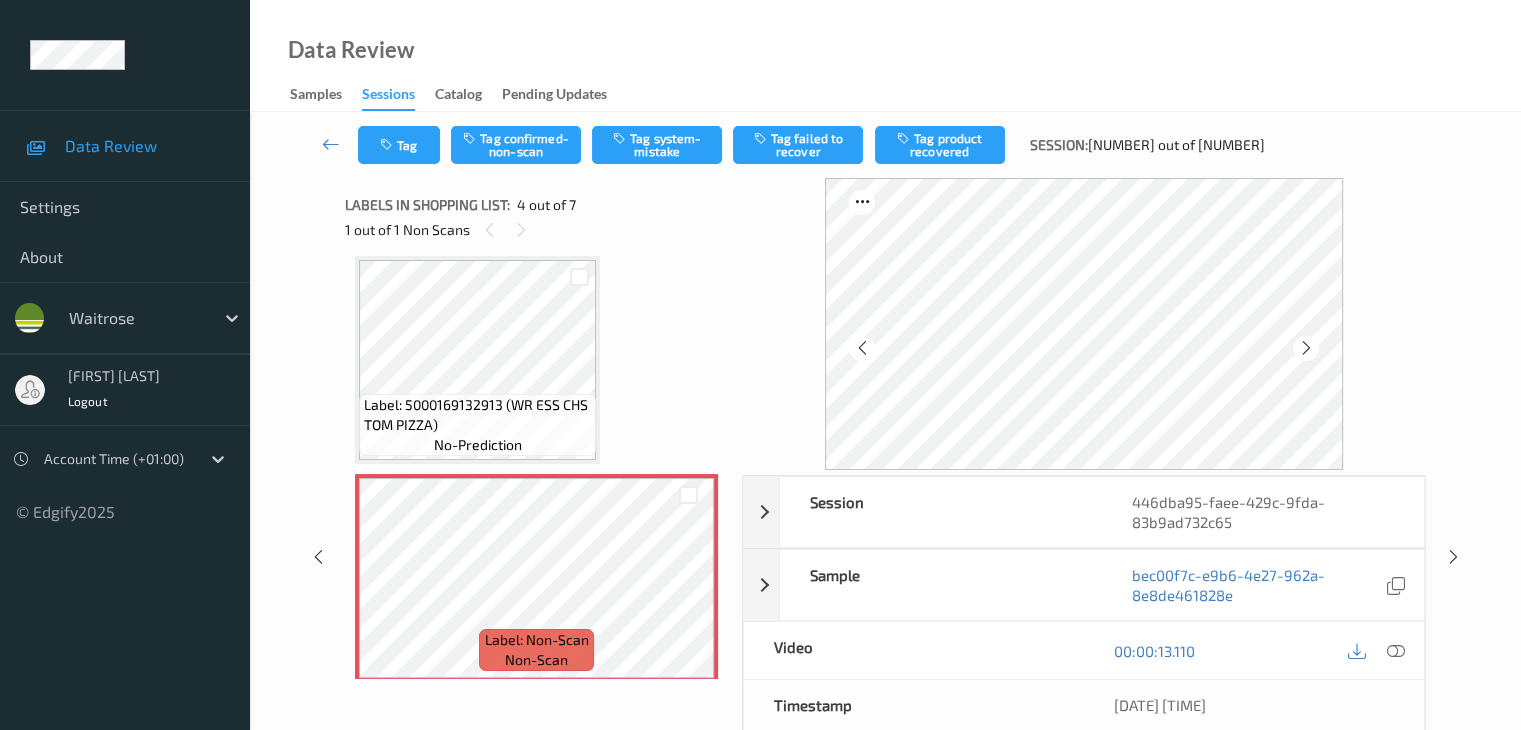 click at bounding box center (1306, 348) 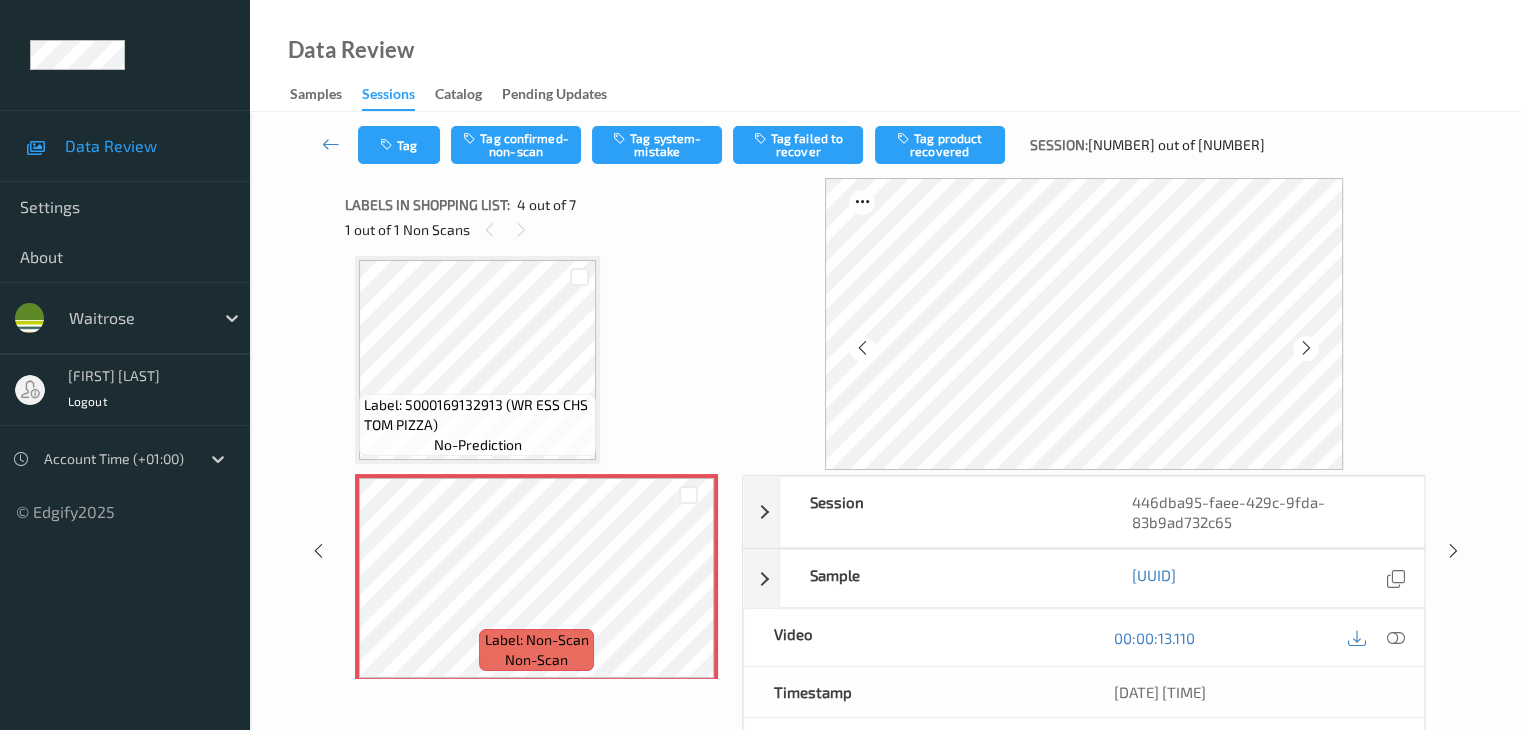click at bounding box center [1306, 348] 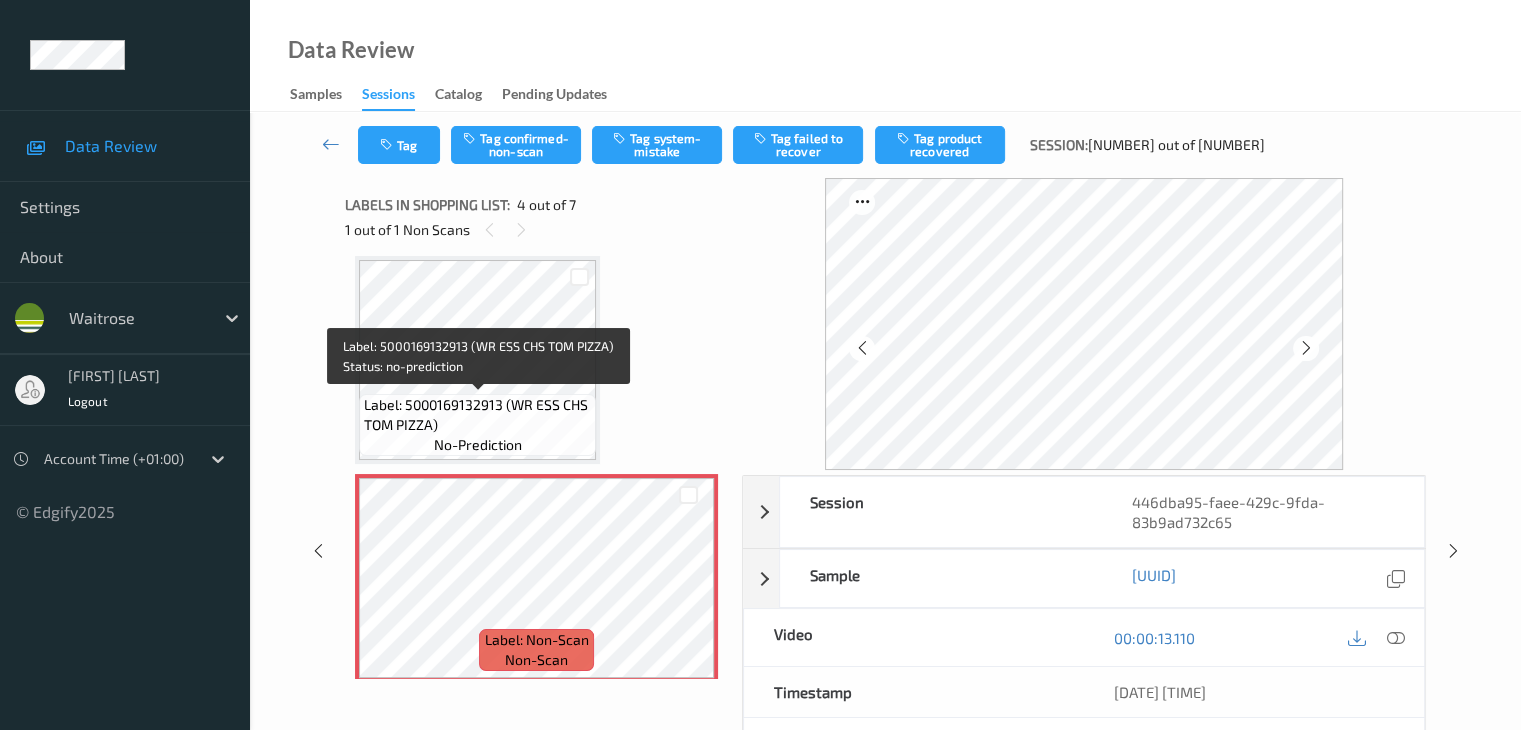 click on "Label: 5000169132913 (WR ESS CHS TOM PIZZA)" at bounding box center (477, 415) 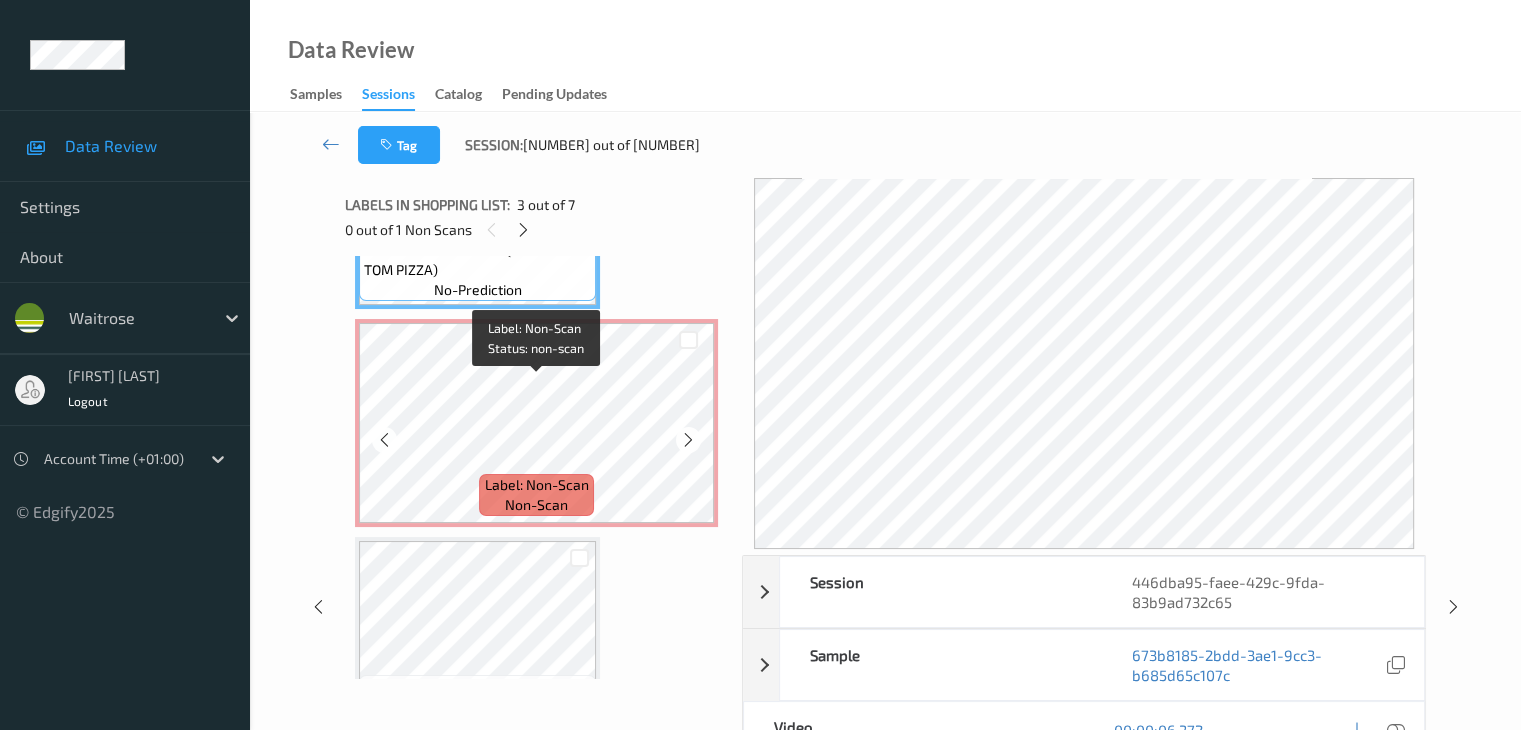 scroll, scrollTop: 500, scrollLeft: 0, axis: vertical 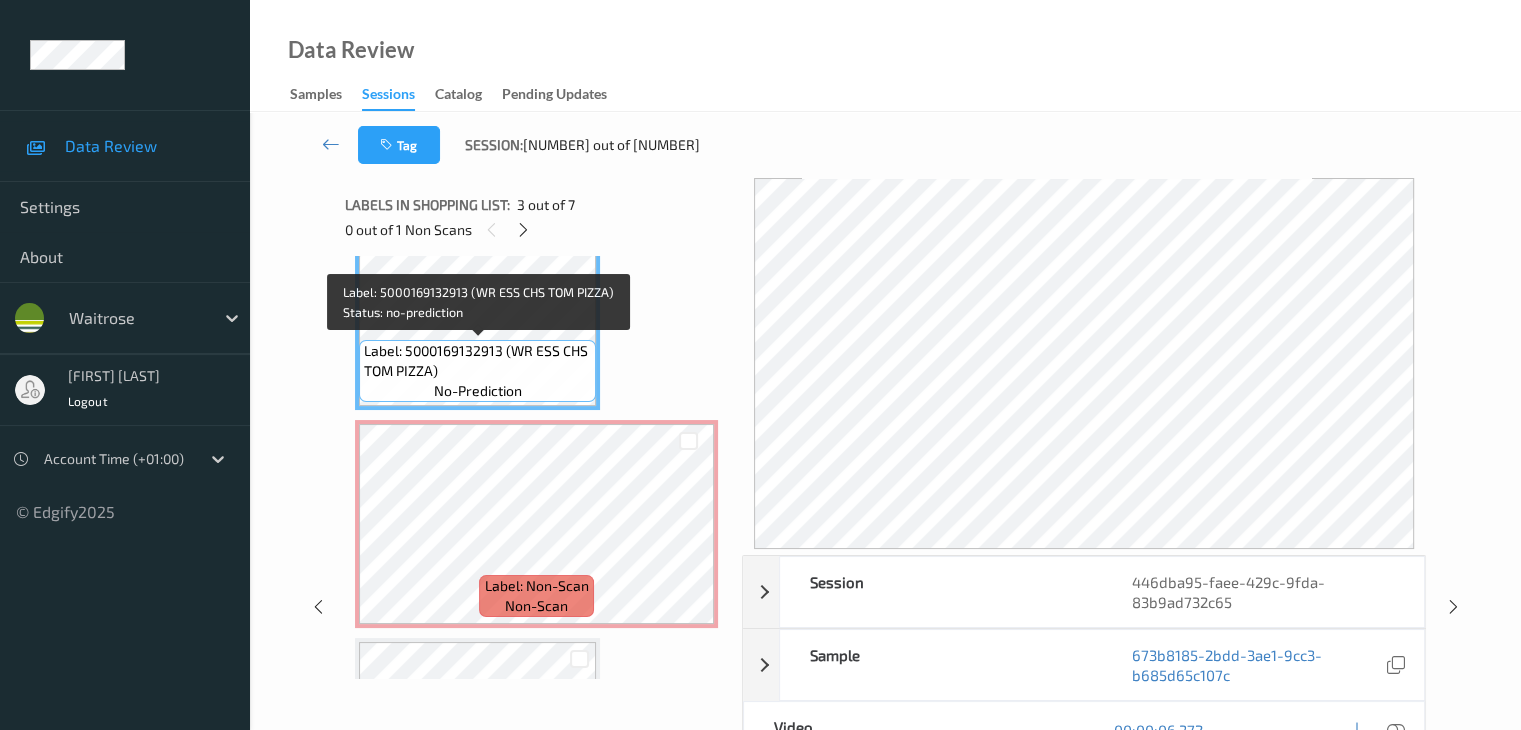 click on "Label: 5000169132913 (WR ESS CHS TOM PIZZA)" at bounding box center (477, 361) 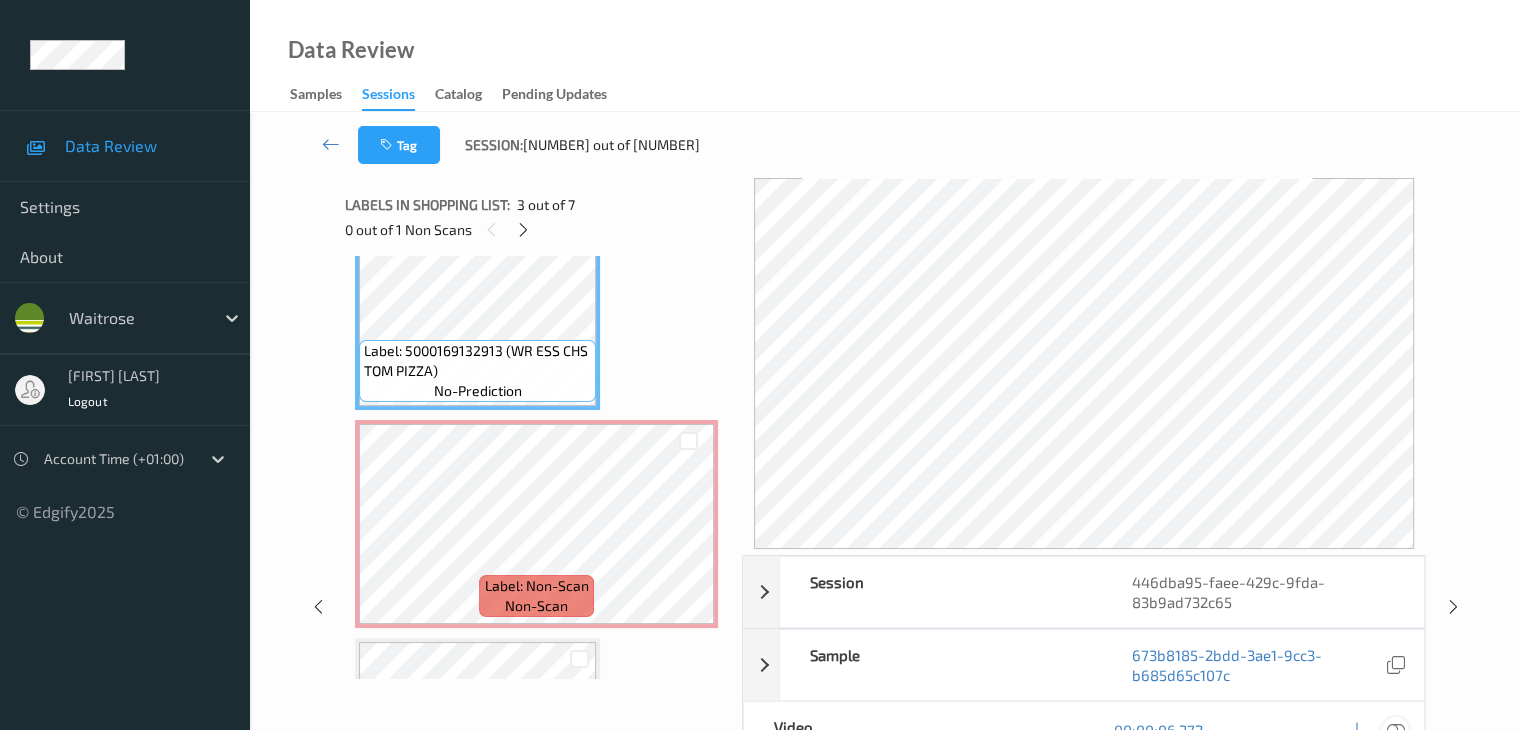 click at bounding box center [1395, 730] 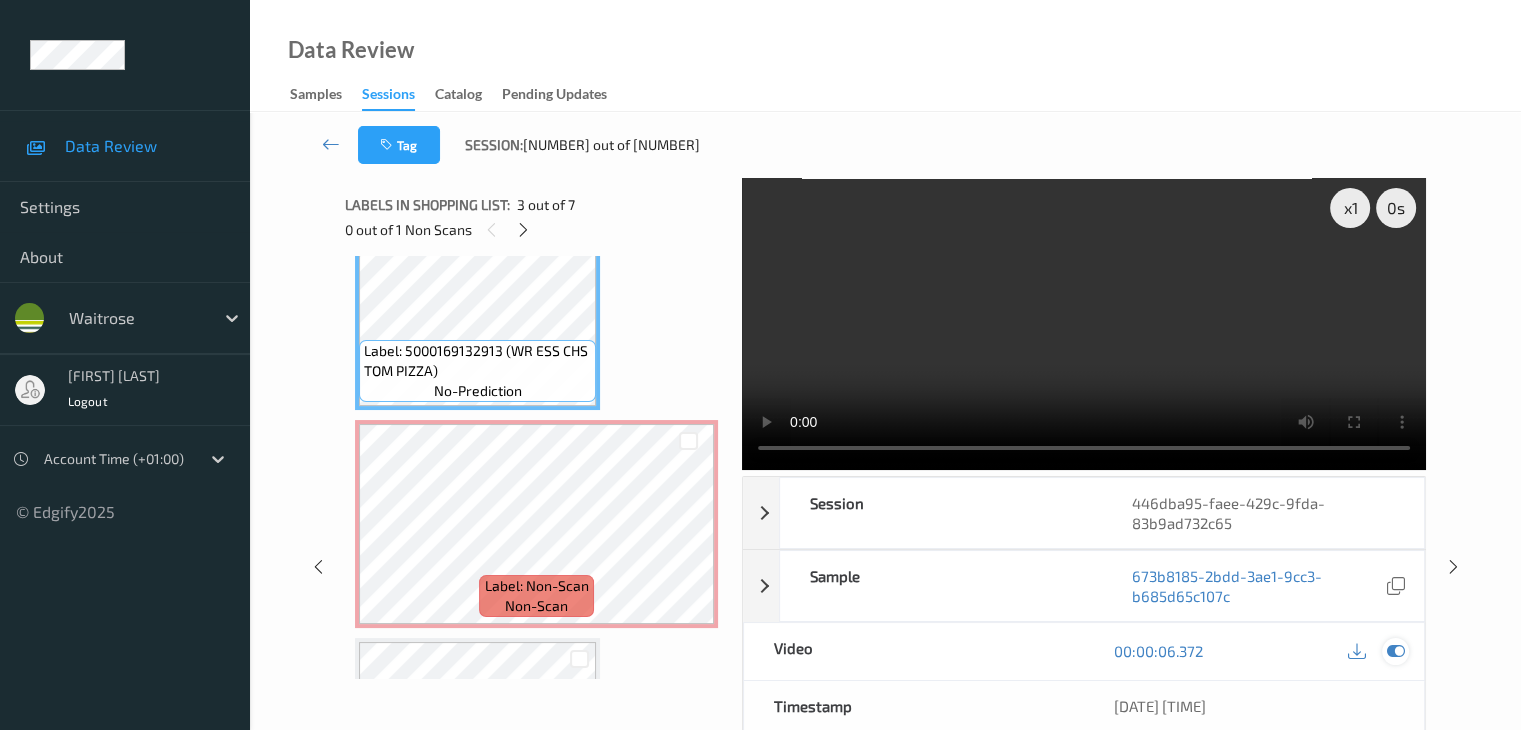 click at bounding box center [1395, 651] 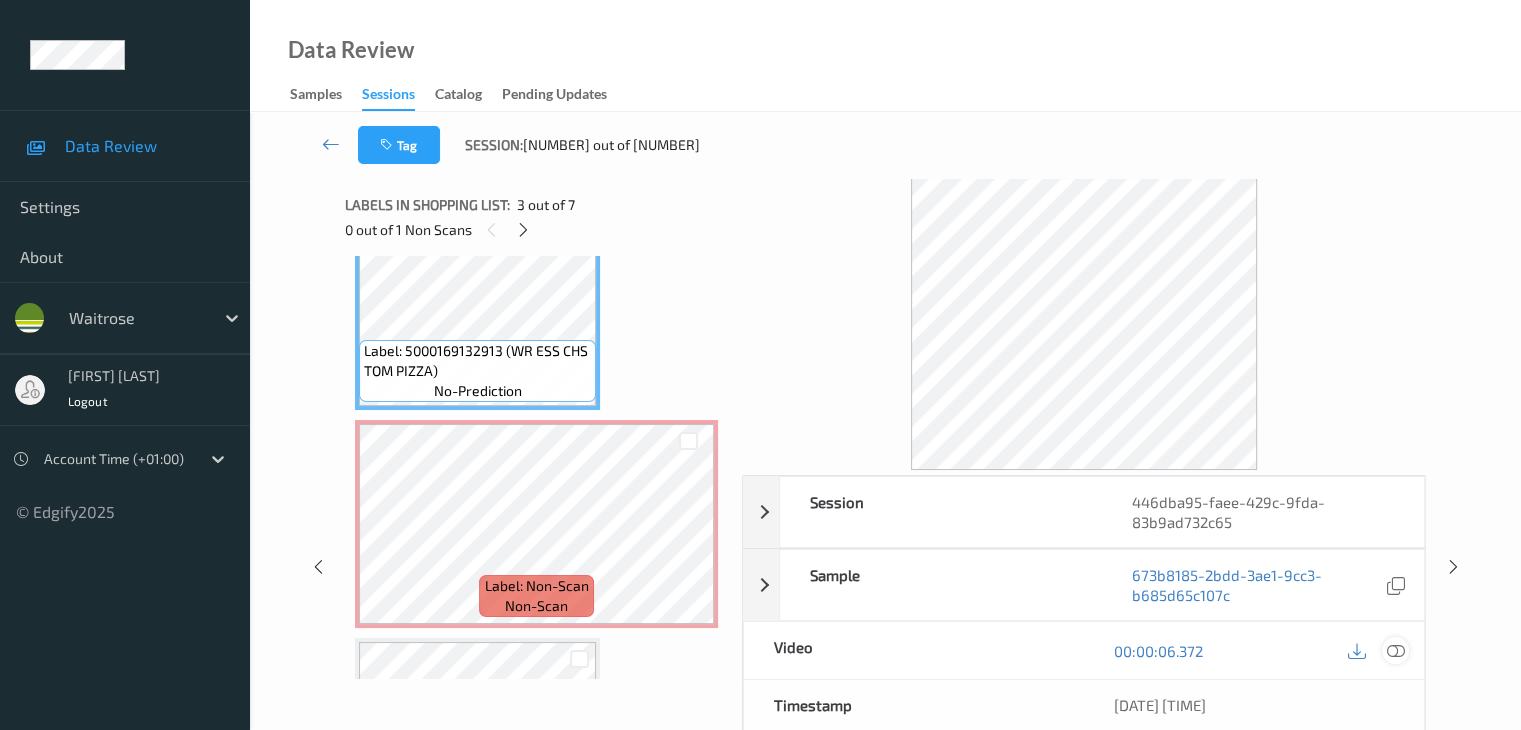 click at bounding box center (1395, 651) 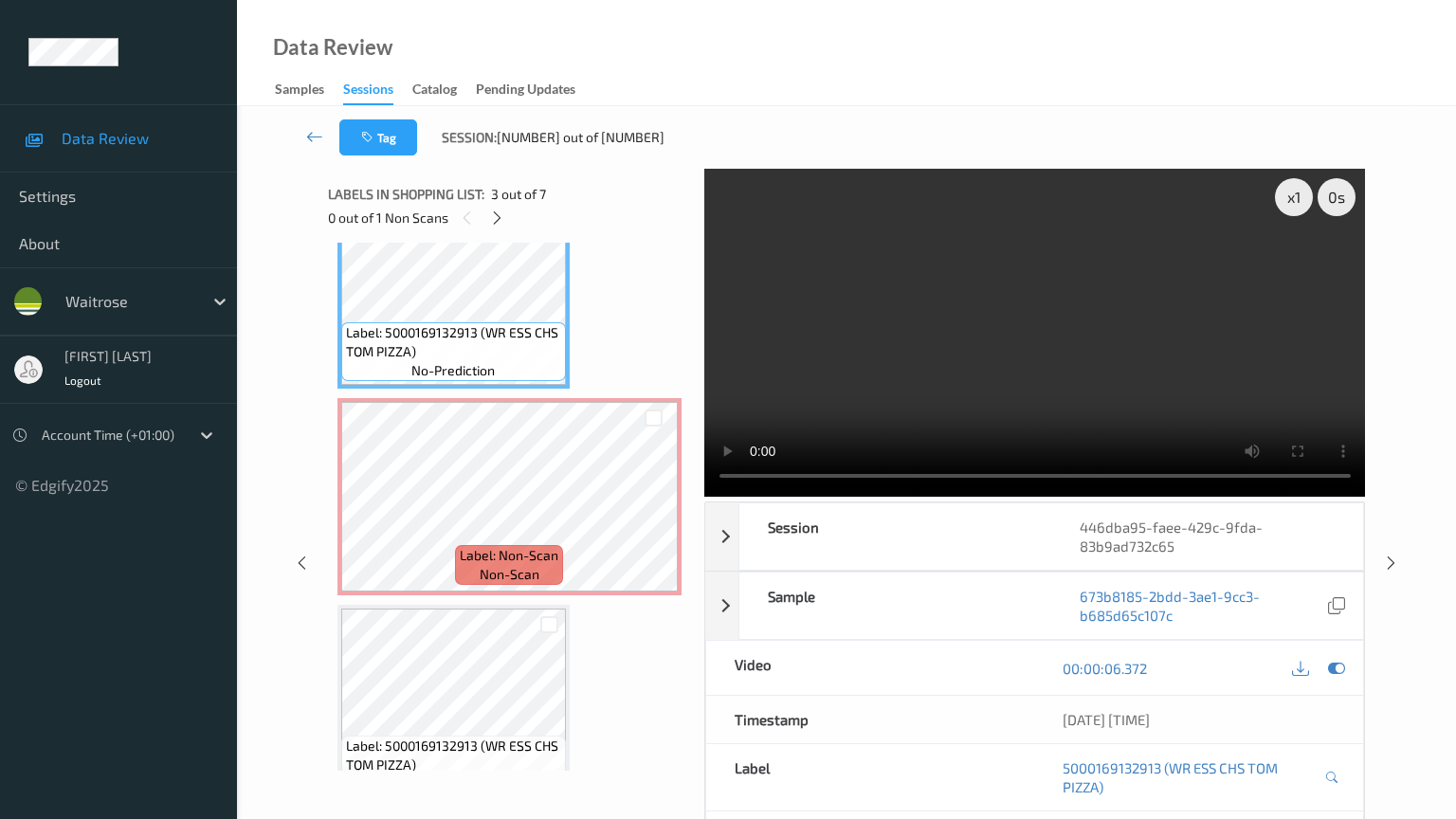 type 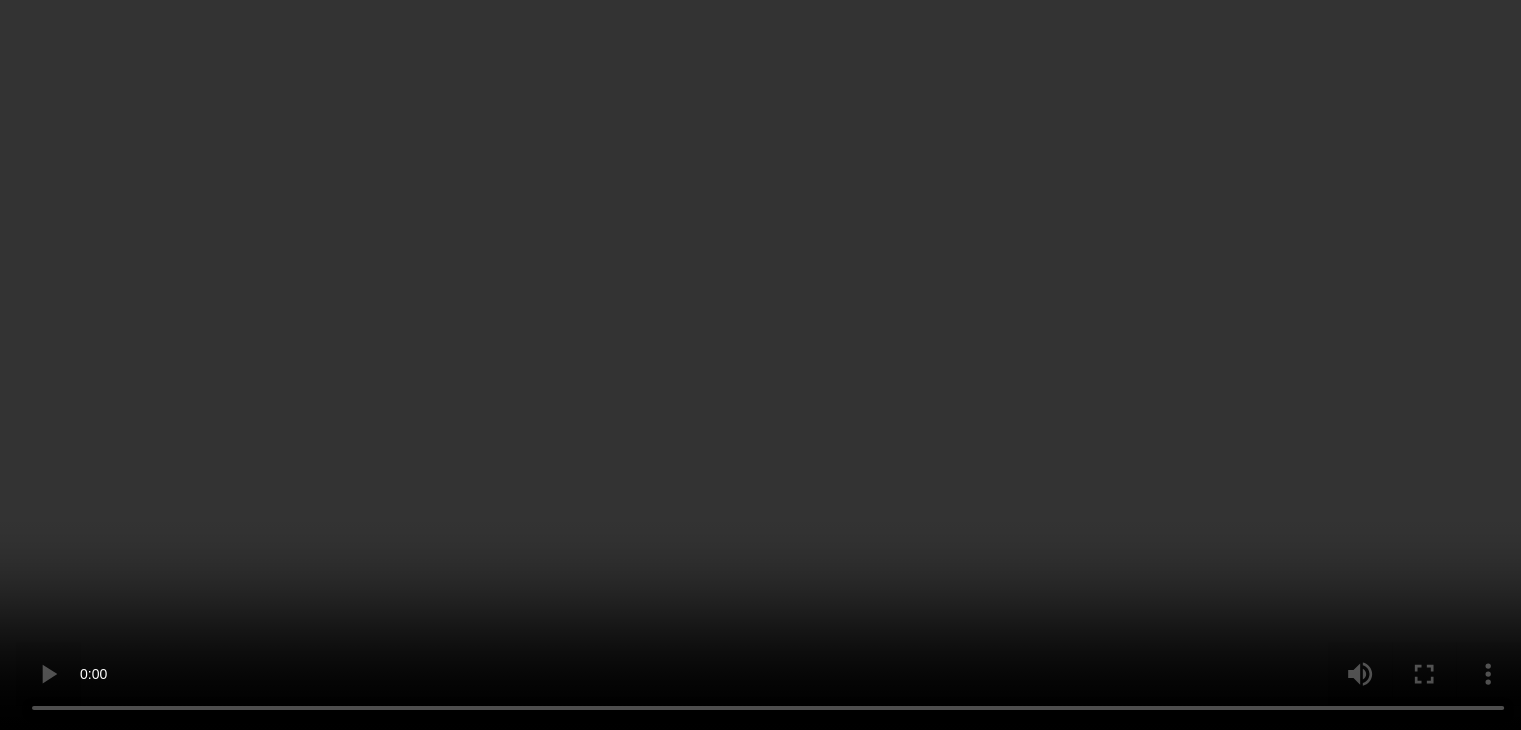 scroll, scrollTop: 700, scrollLeft: 0, axis: vertical 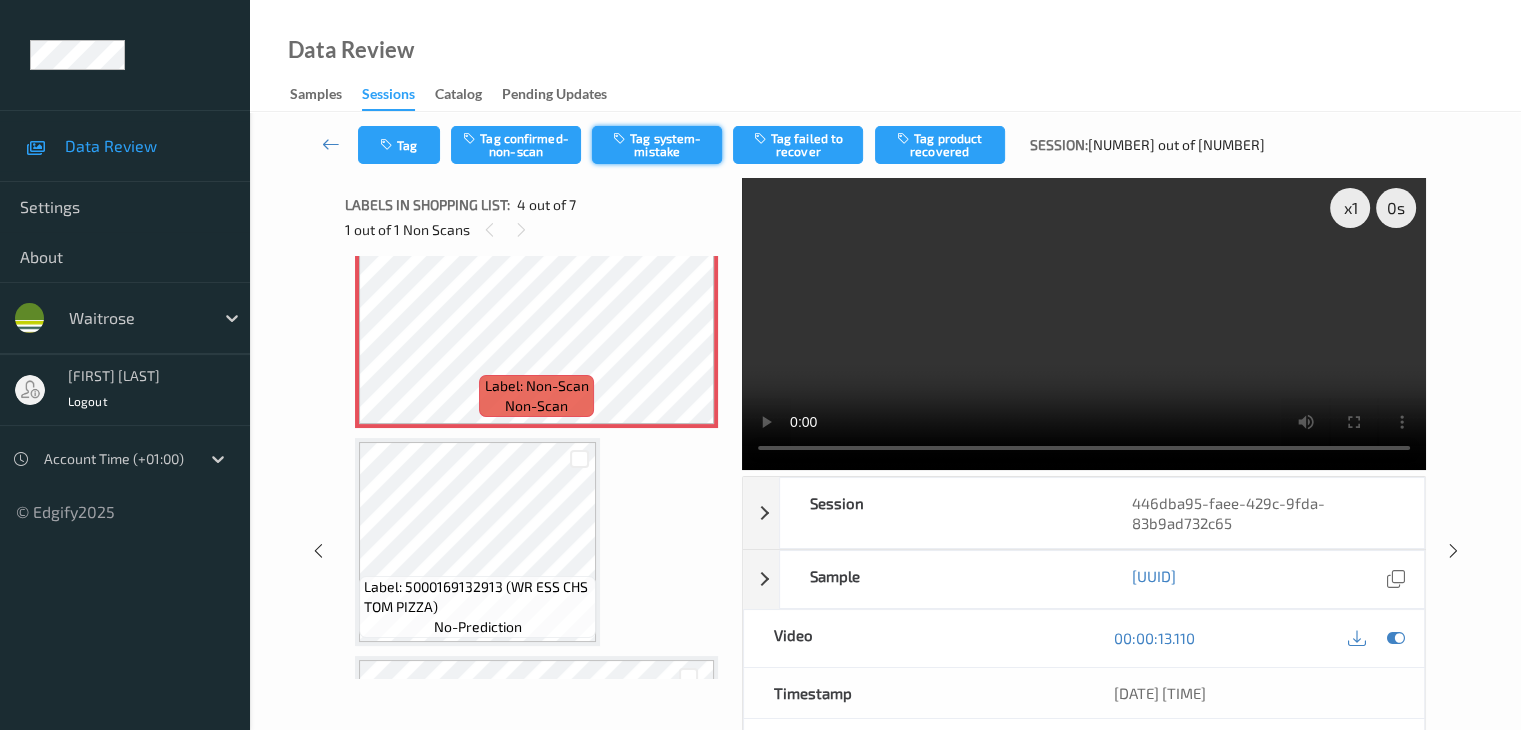 click on "Tag   system-mistake" at bounding box center [657, 145] 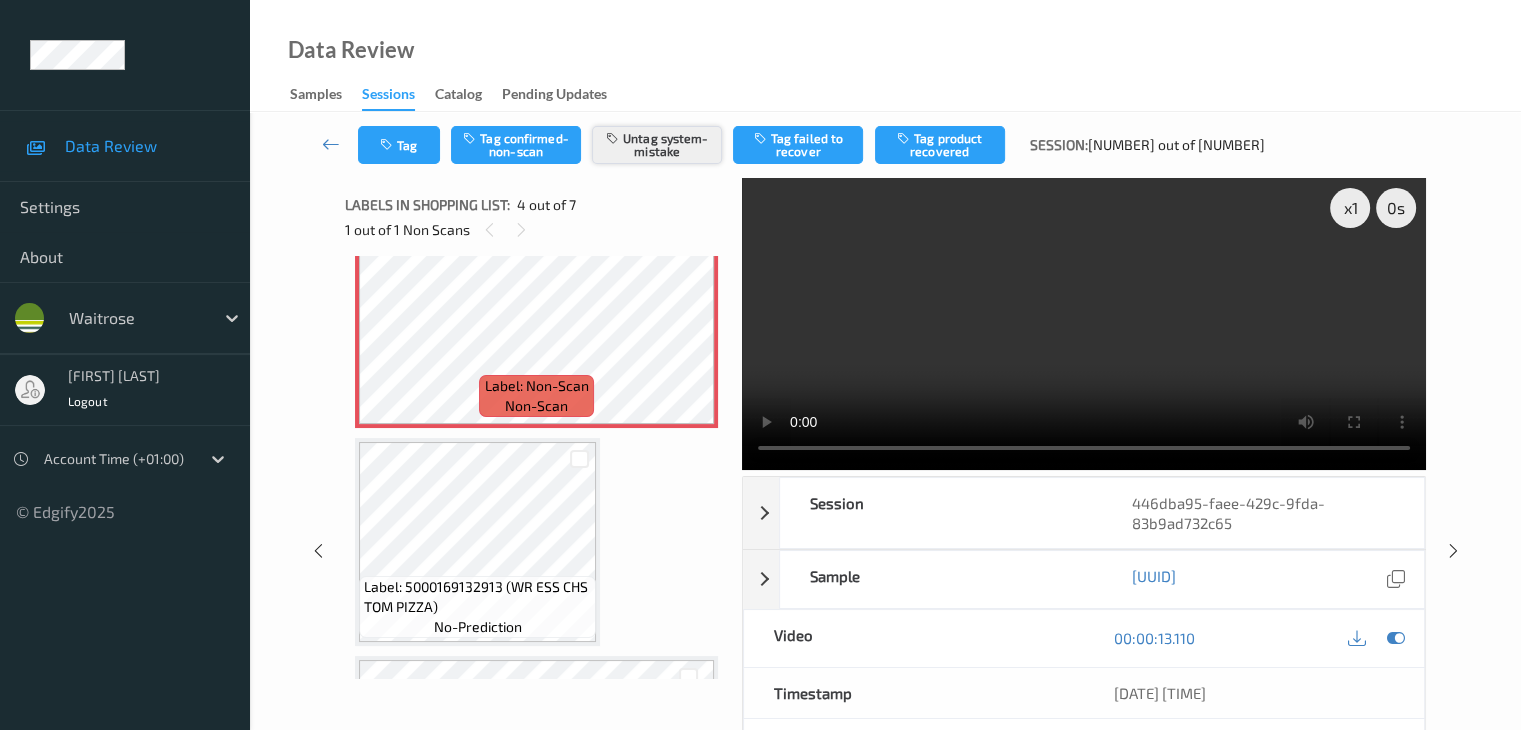 click on "Untag   system-mistake" at bounding box center [657, 145] 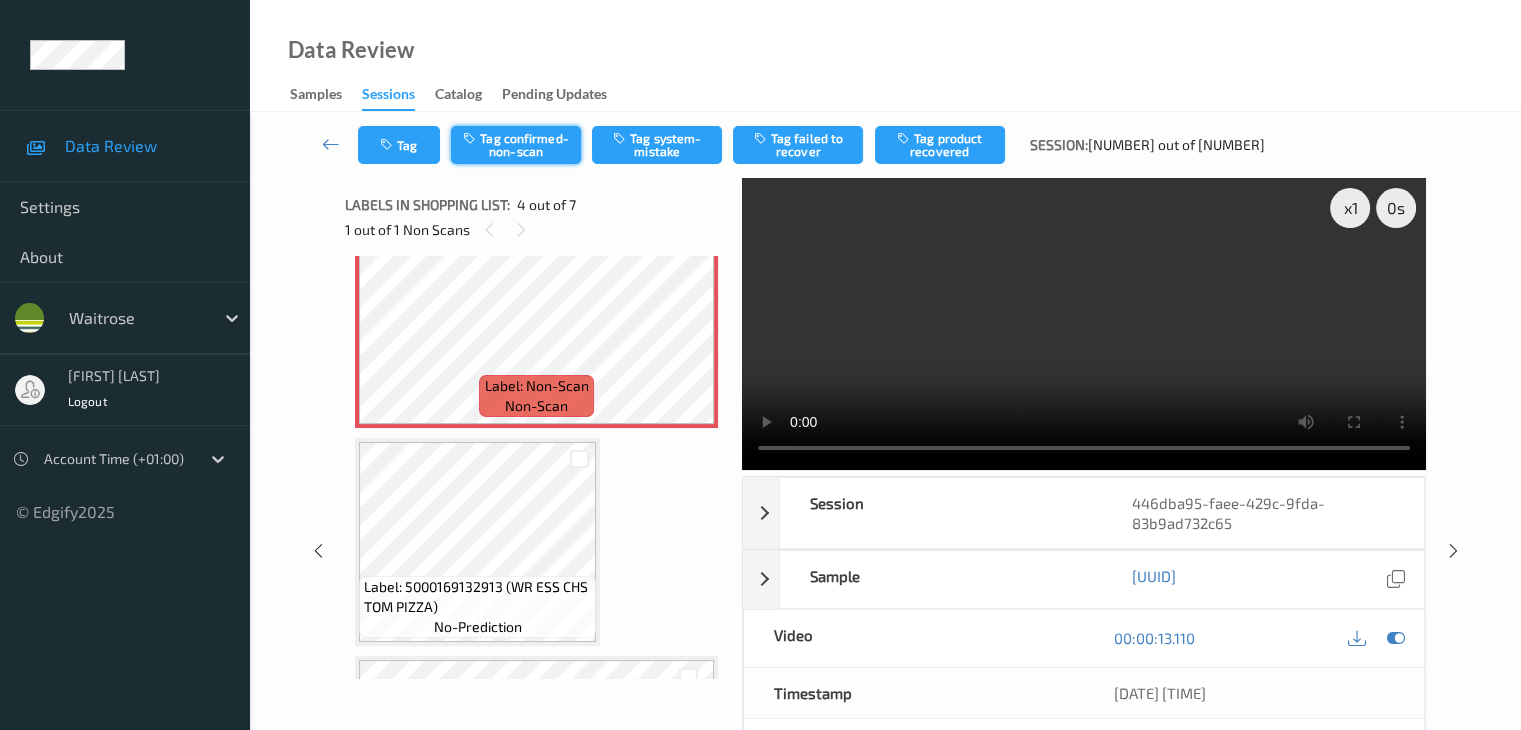 click on "Tag   confirmed-non-scan" at bounding box center [516, 145] 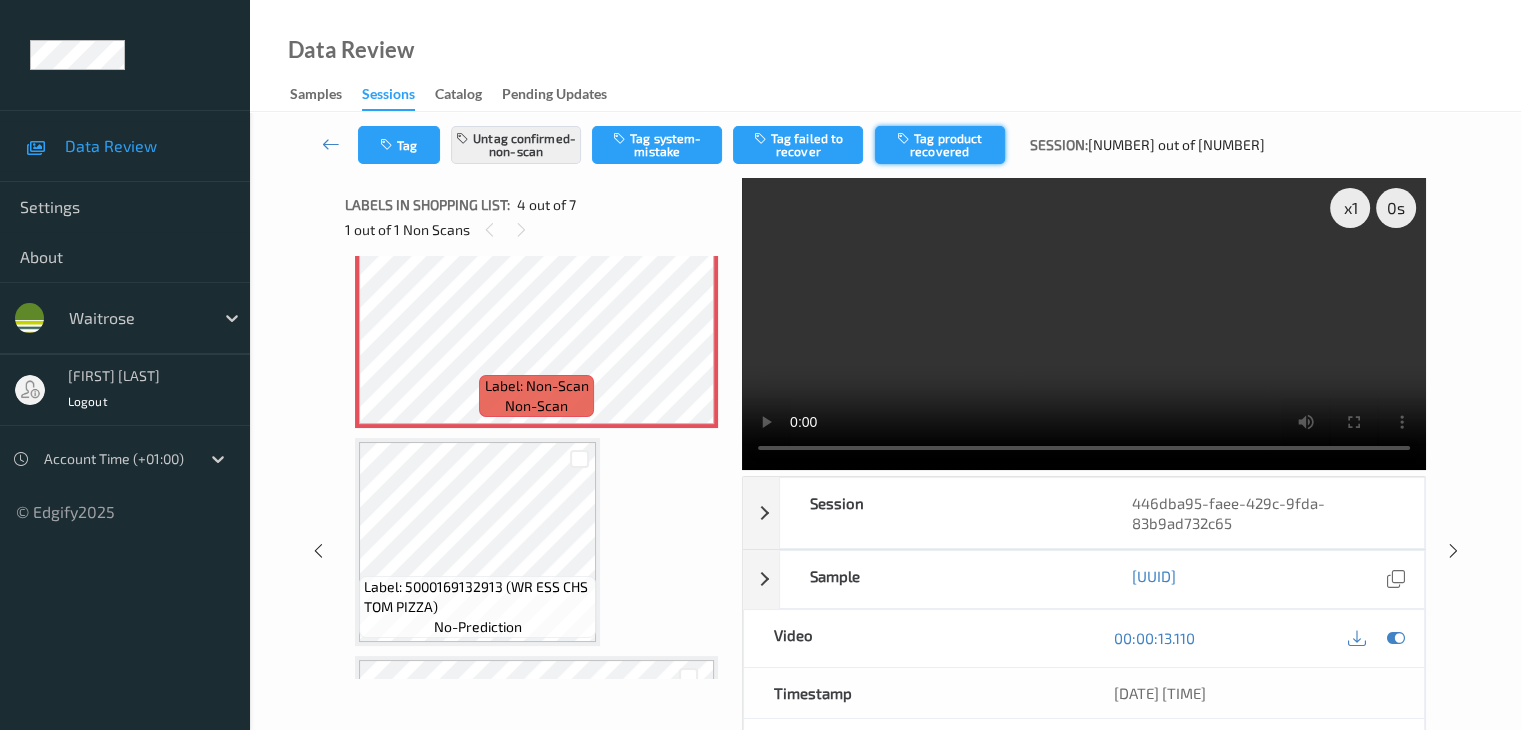 click on "Tag   product recovered" at bounding box center (940, 145) 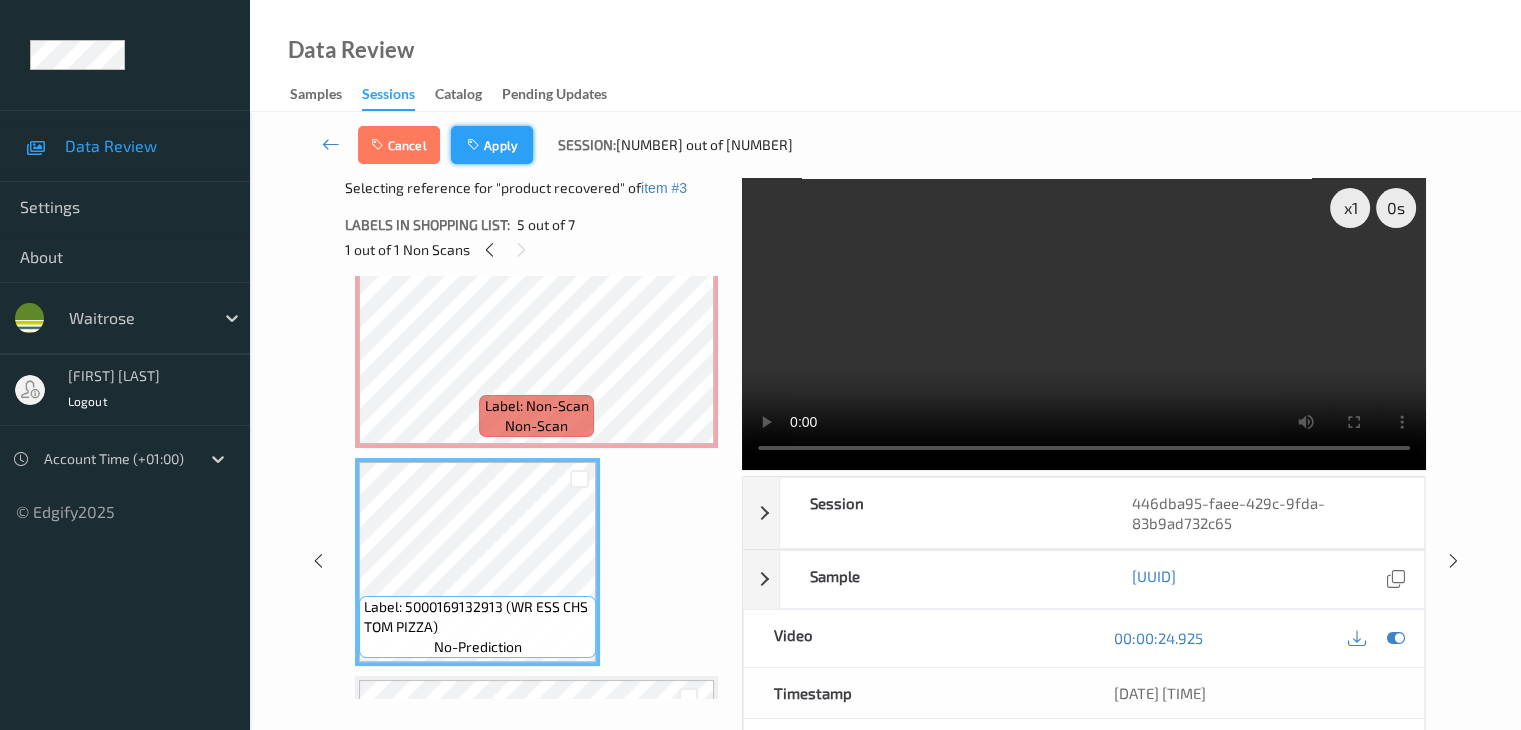 click on "Apply" at bounding box center (492, 145) 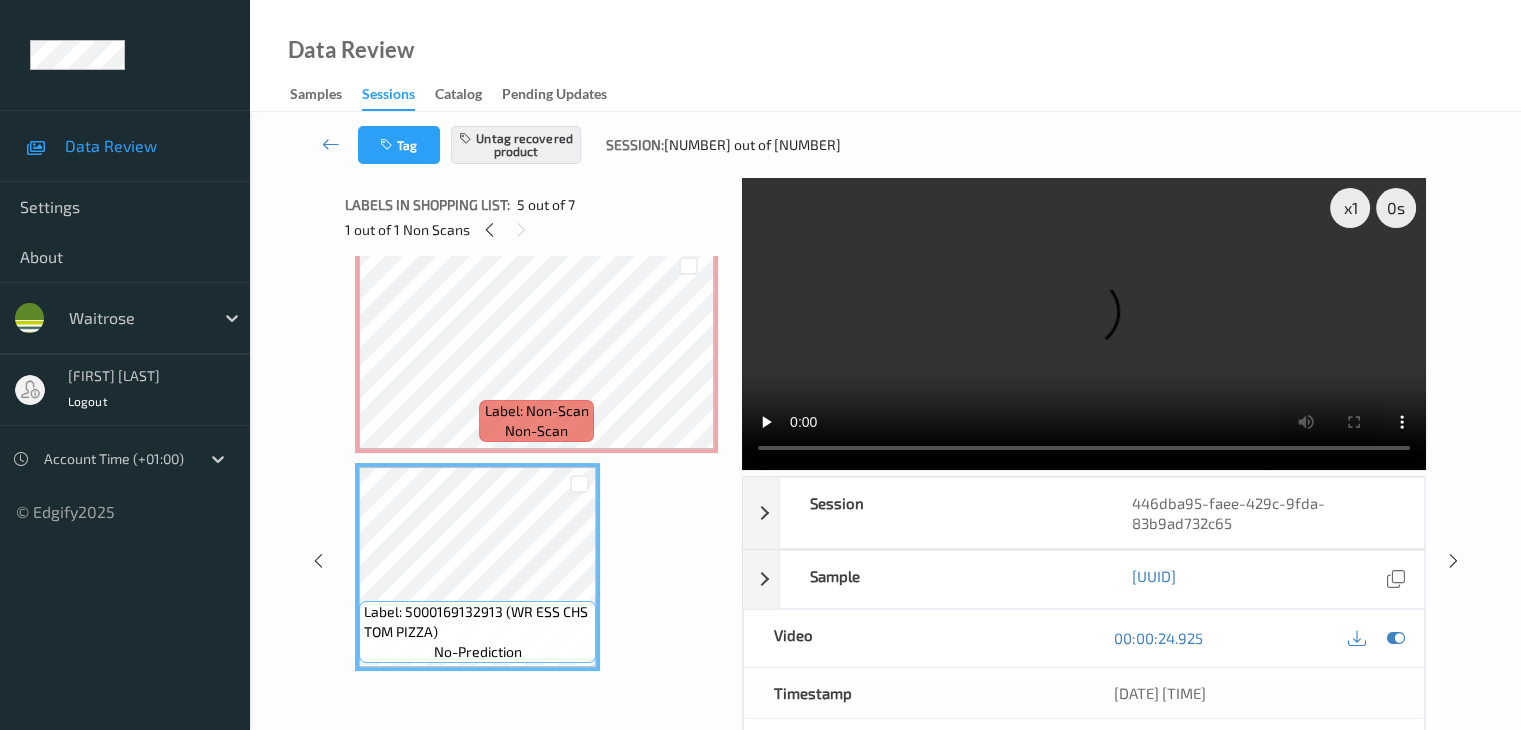 scroll, scrollTop: 646, scrollLeft: 0, axis: vertical 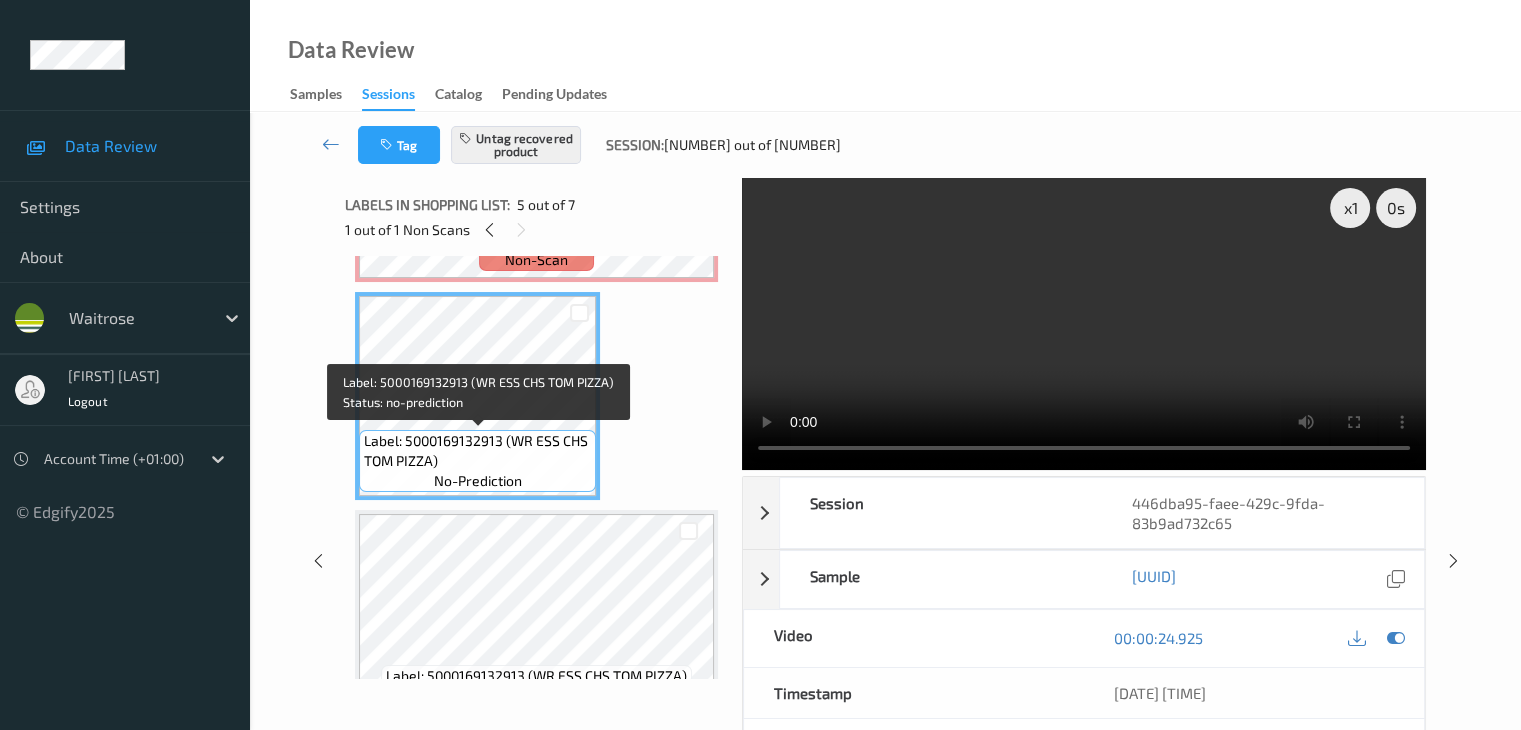 click on "Label: [NUMBER] (WR ESS CHS TOM PIZZA) no-prediction" at bounding box center (477, 461) 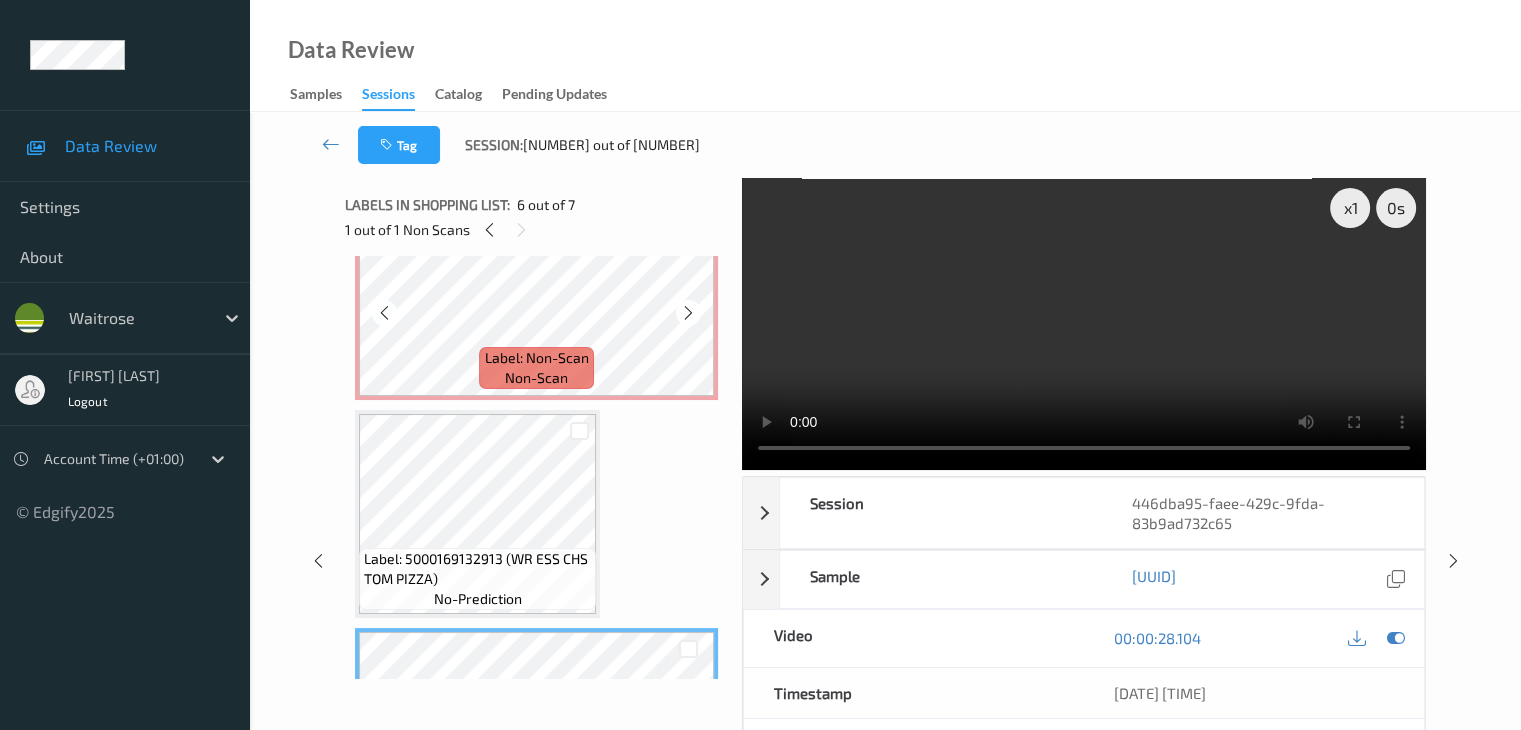 scroll, scrollTop: 546, scrollLeft: 0, axis: vertical 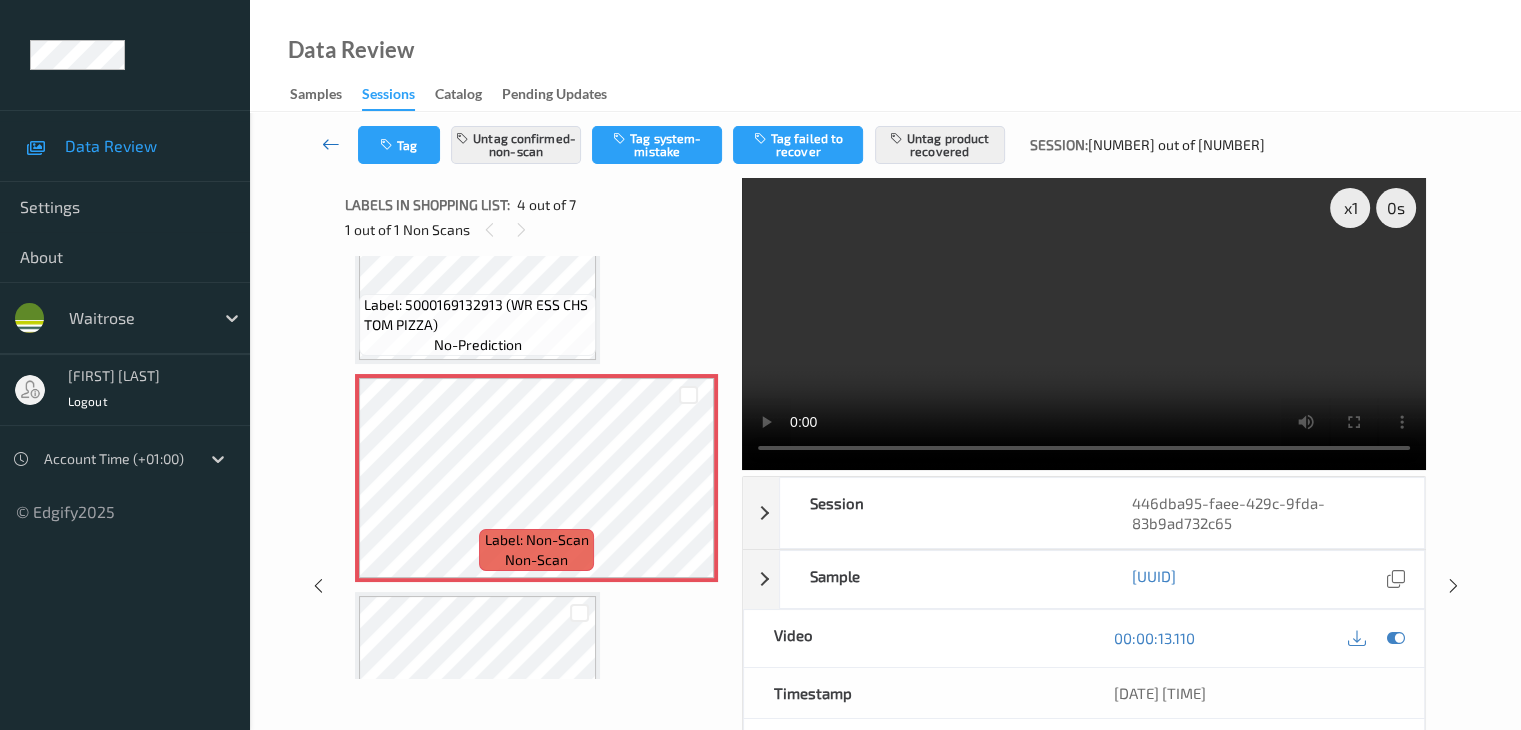 click at bounding box center (331, 144) 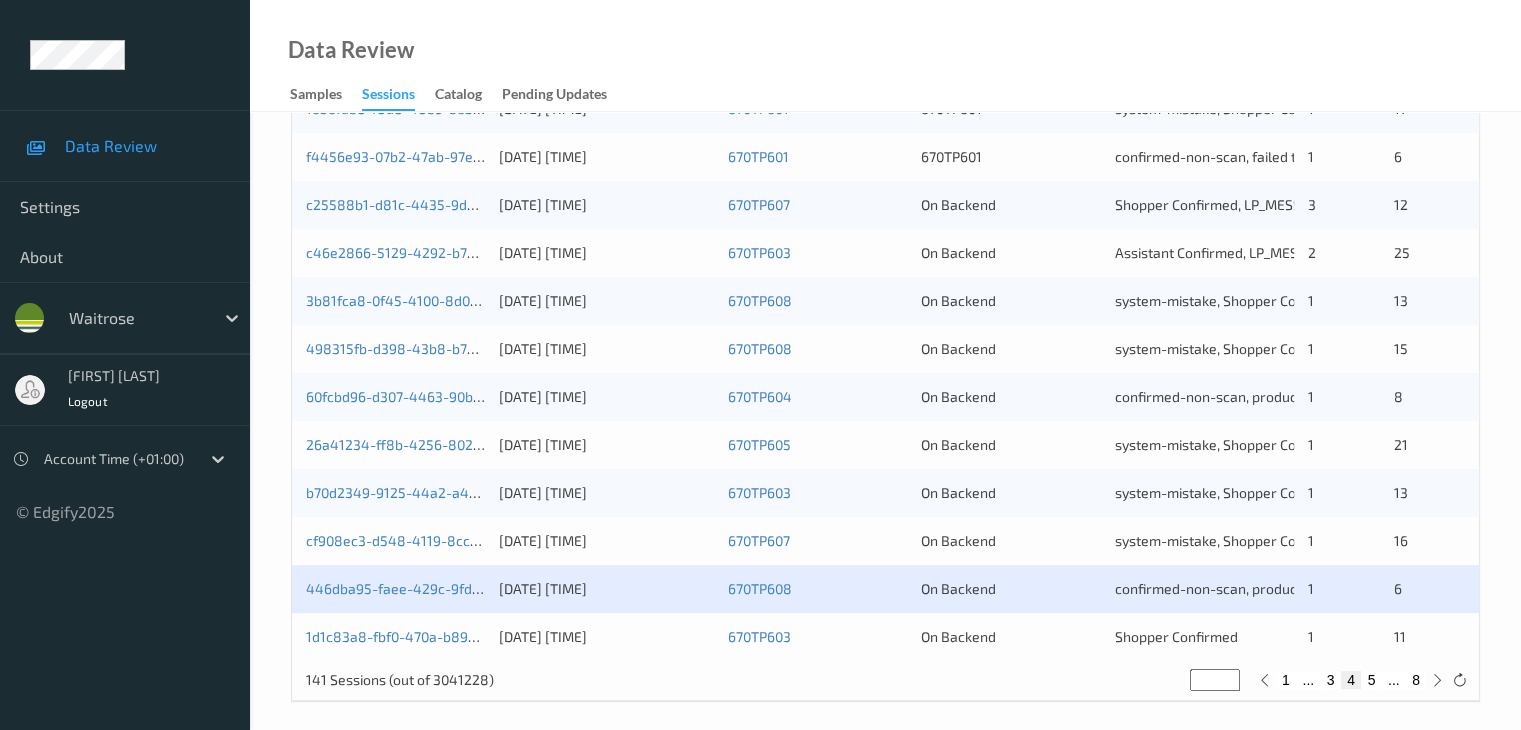scroll, scrollTop: 932, scrollLeft: 0, axis: vertical 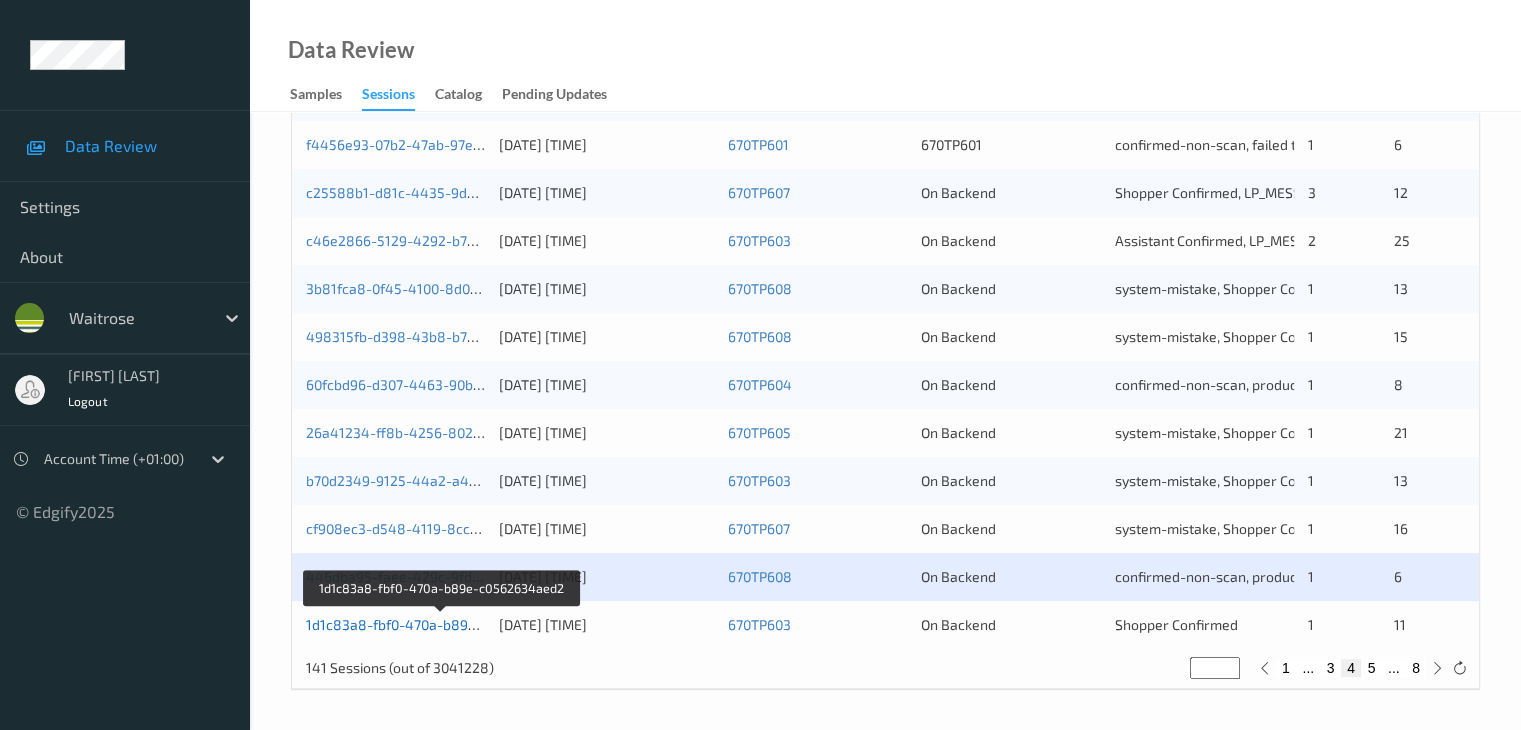 click on "1d1c83a8-fbf0-470a-b89e-c0562634aed2" at bounding box center [442, 624] 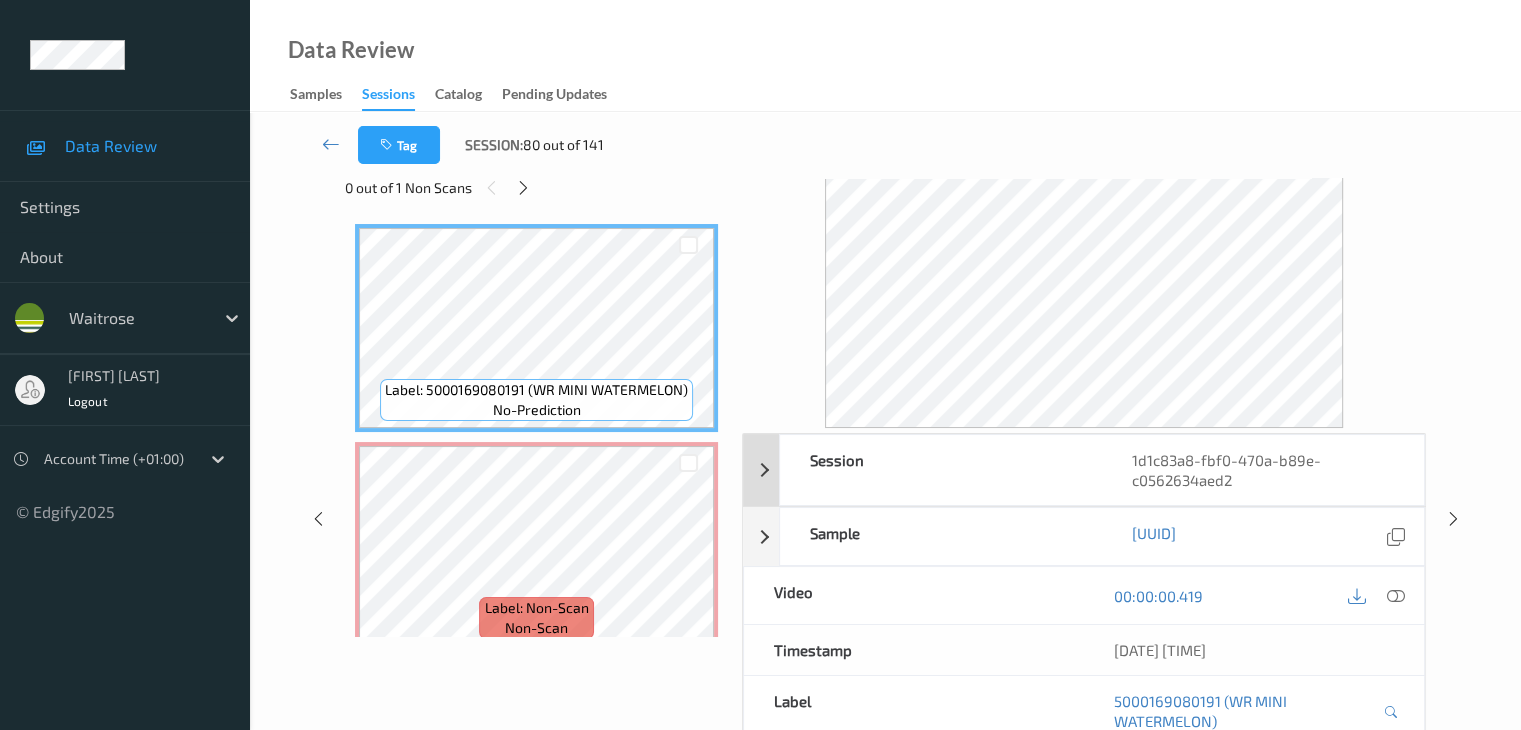 scroll, scrollTop: 0, scrollLeft: 0, axis: both 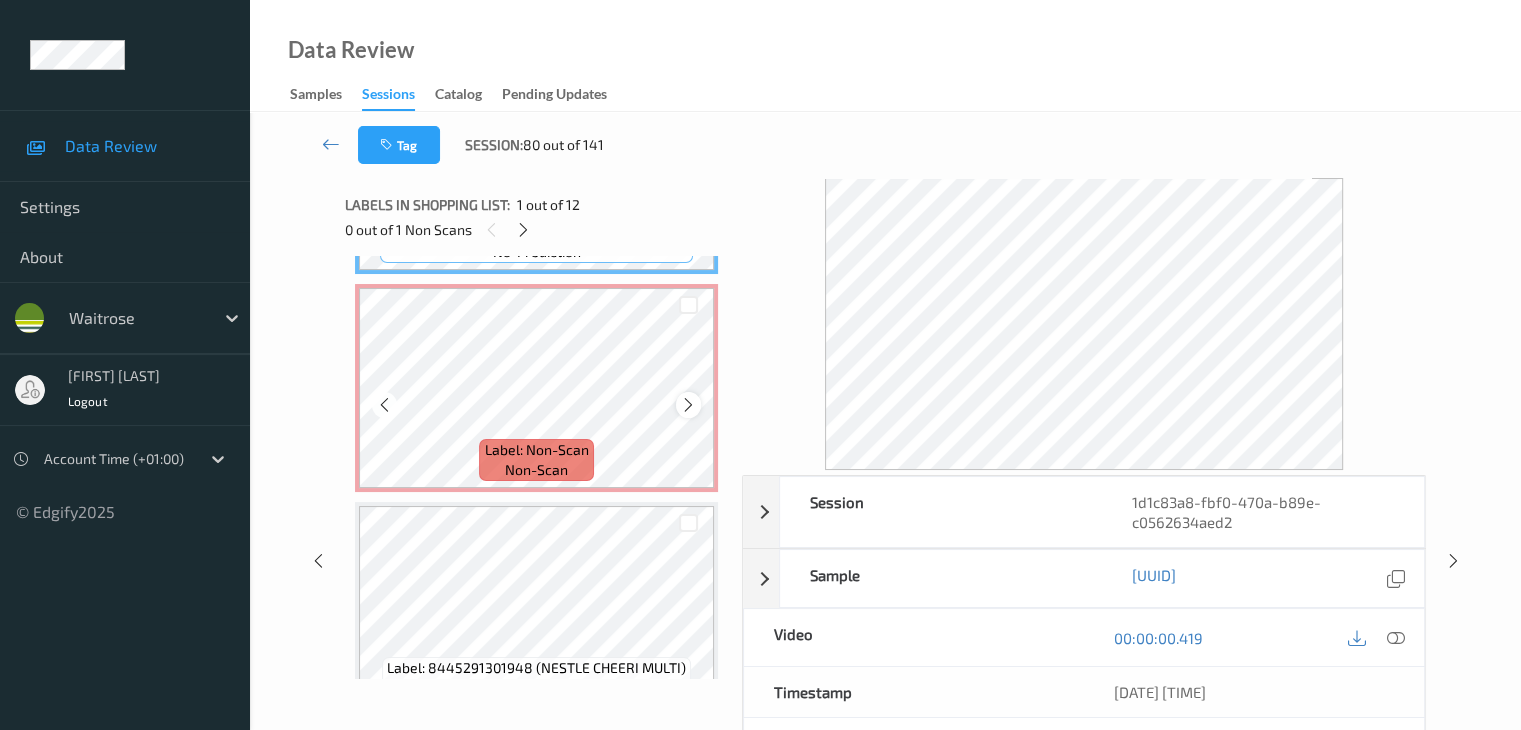 click at bounding box center [688, 405] 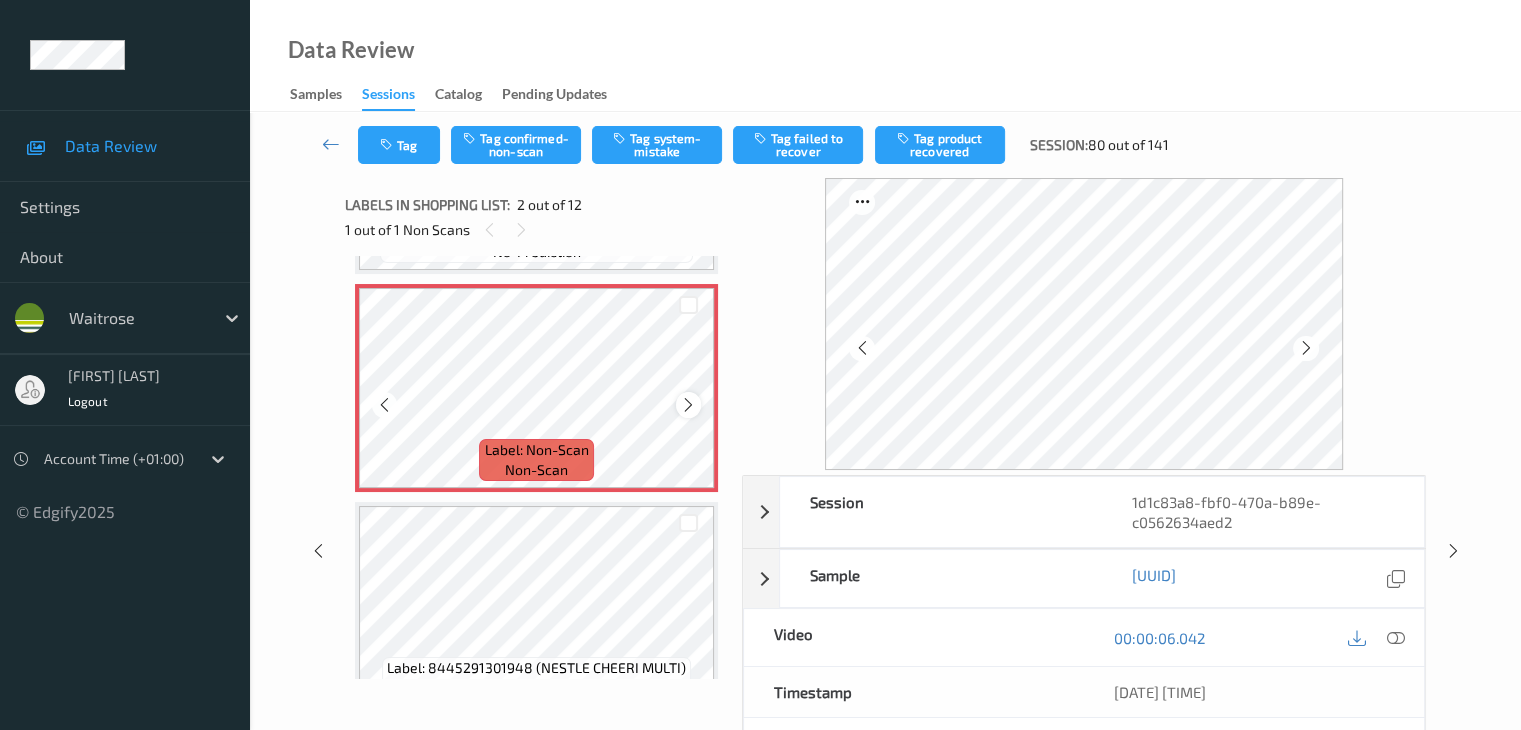 click at bounding box center (688, 405) 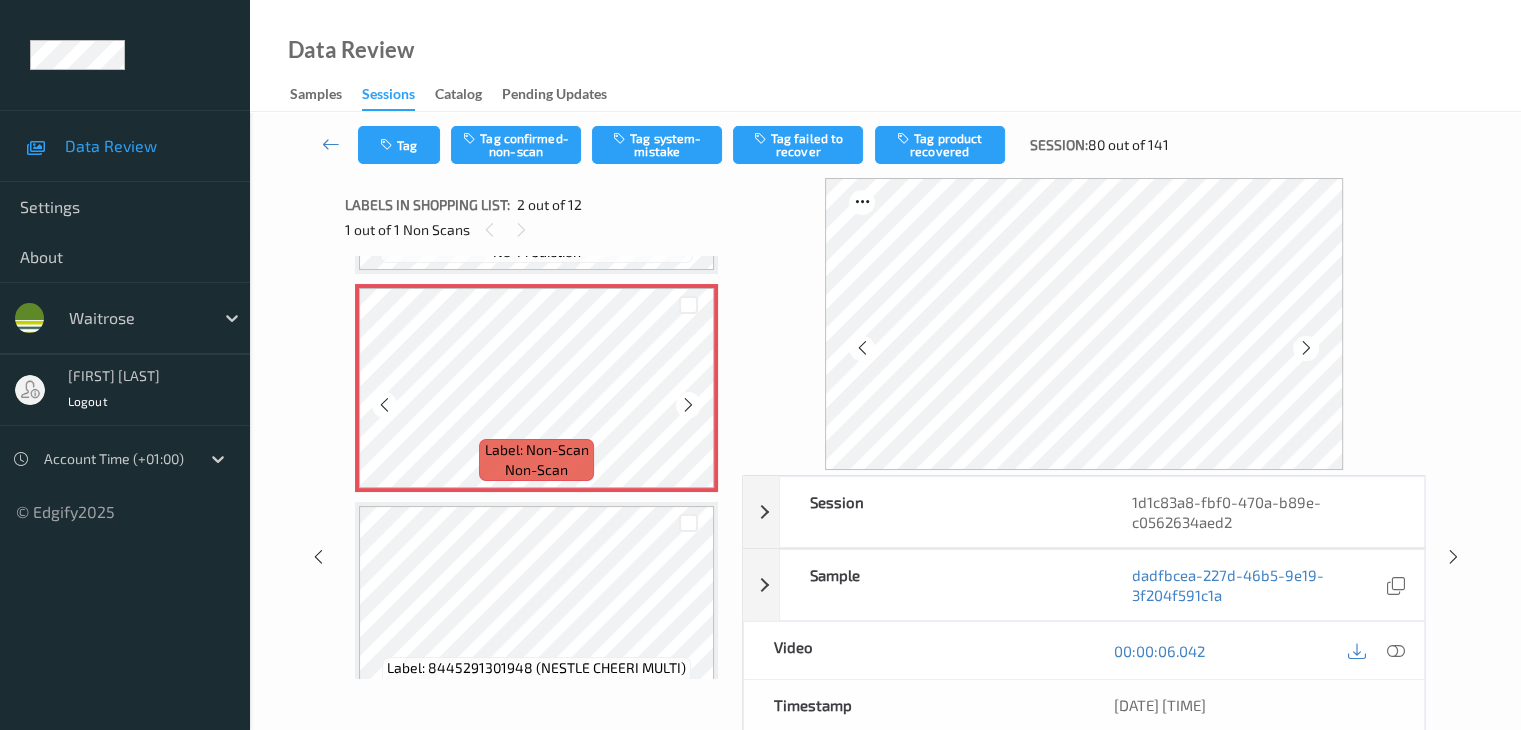 click at bounding box center [688, 405] 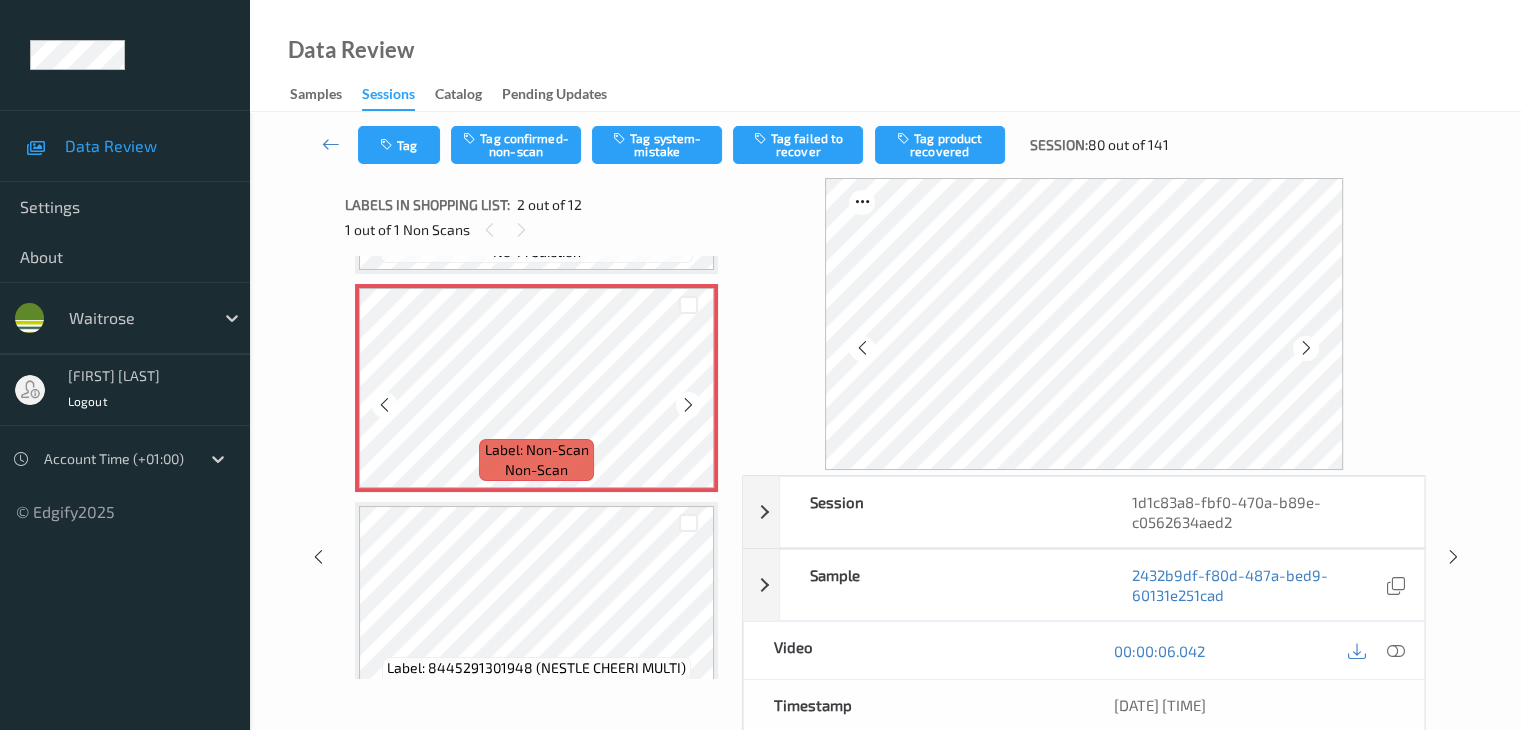 click at bounding box center [688, 405] 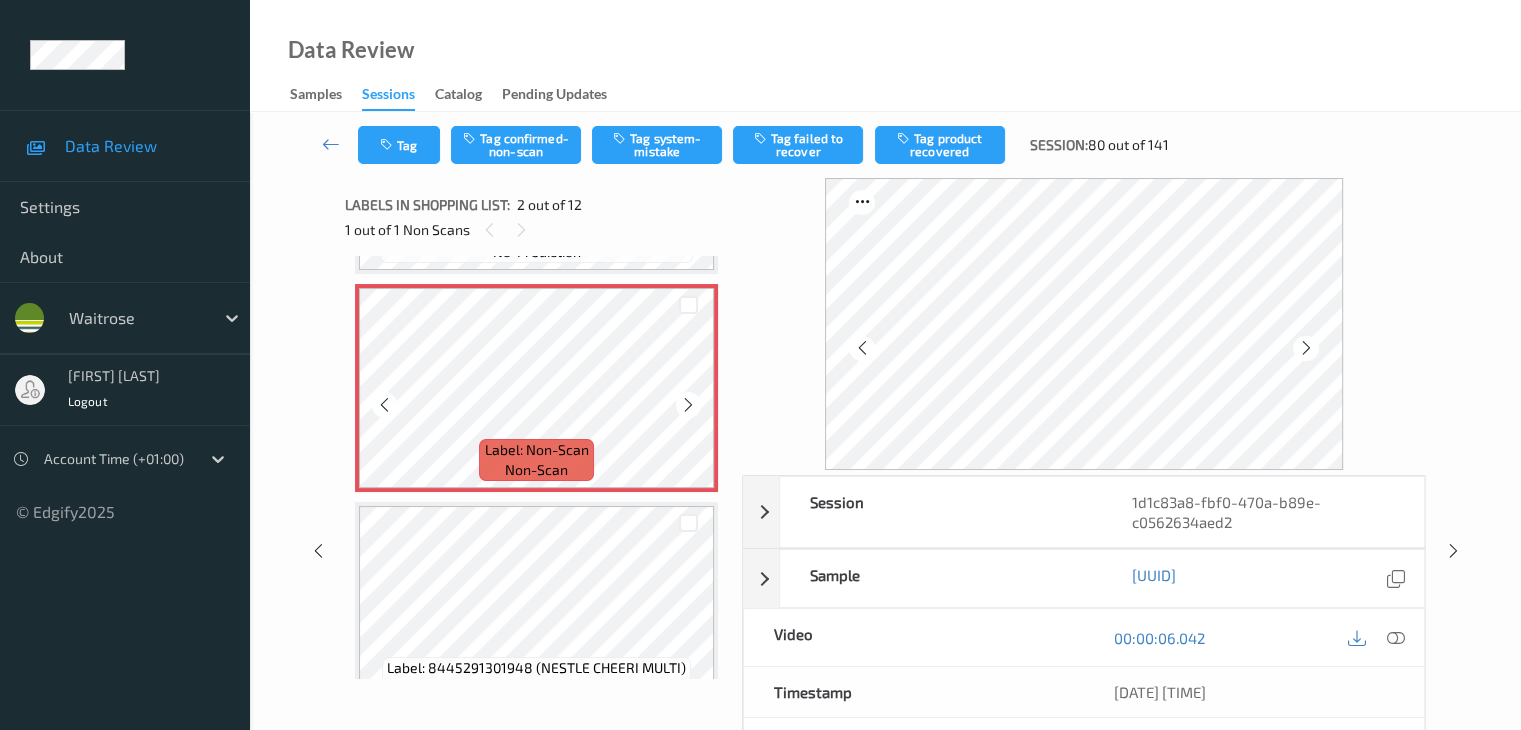 click at bounding box center (688, 405) 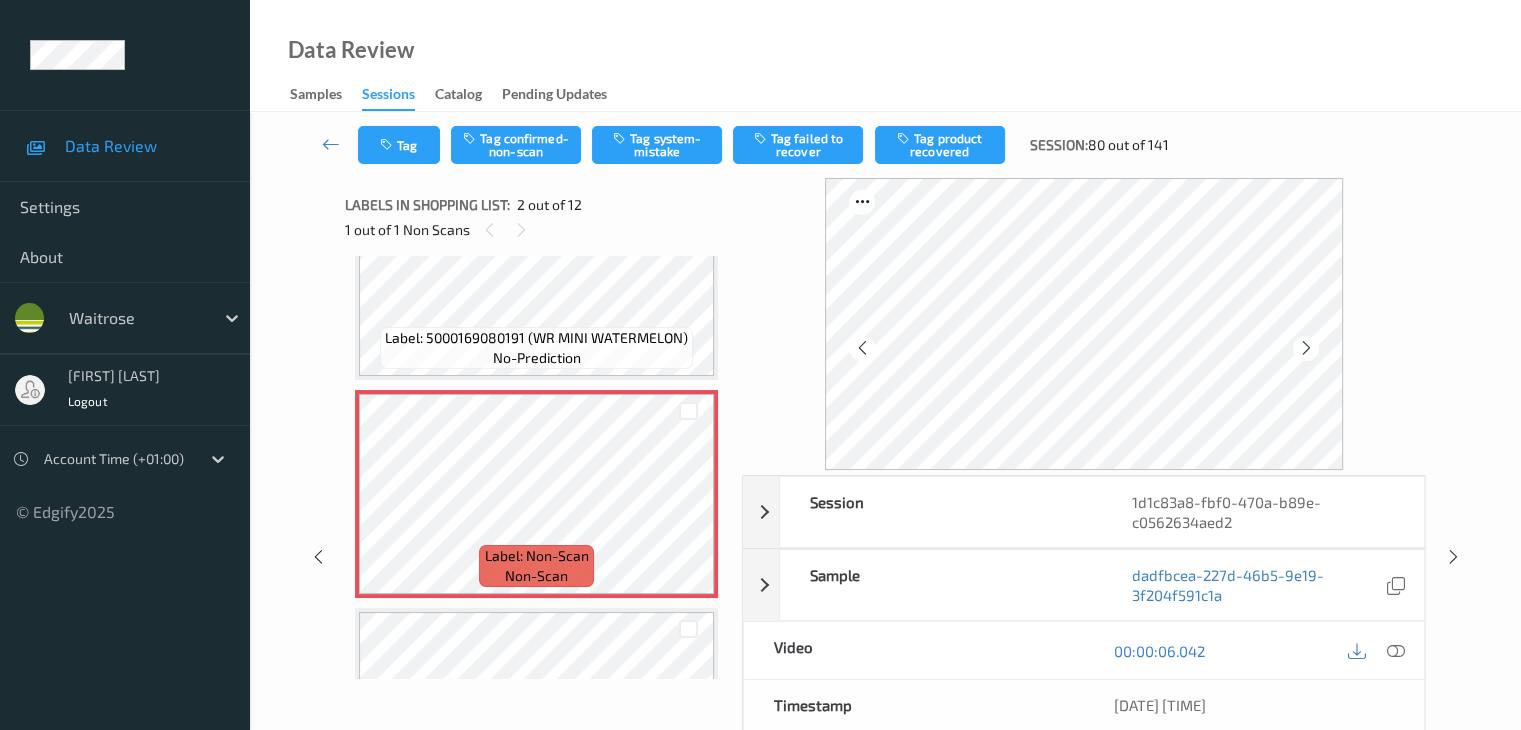 scroll, scrollTop: 0, scrollLeft: 0, axis: both 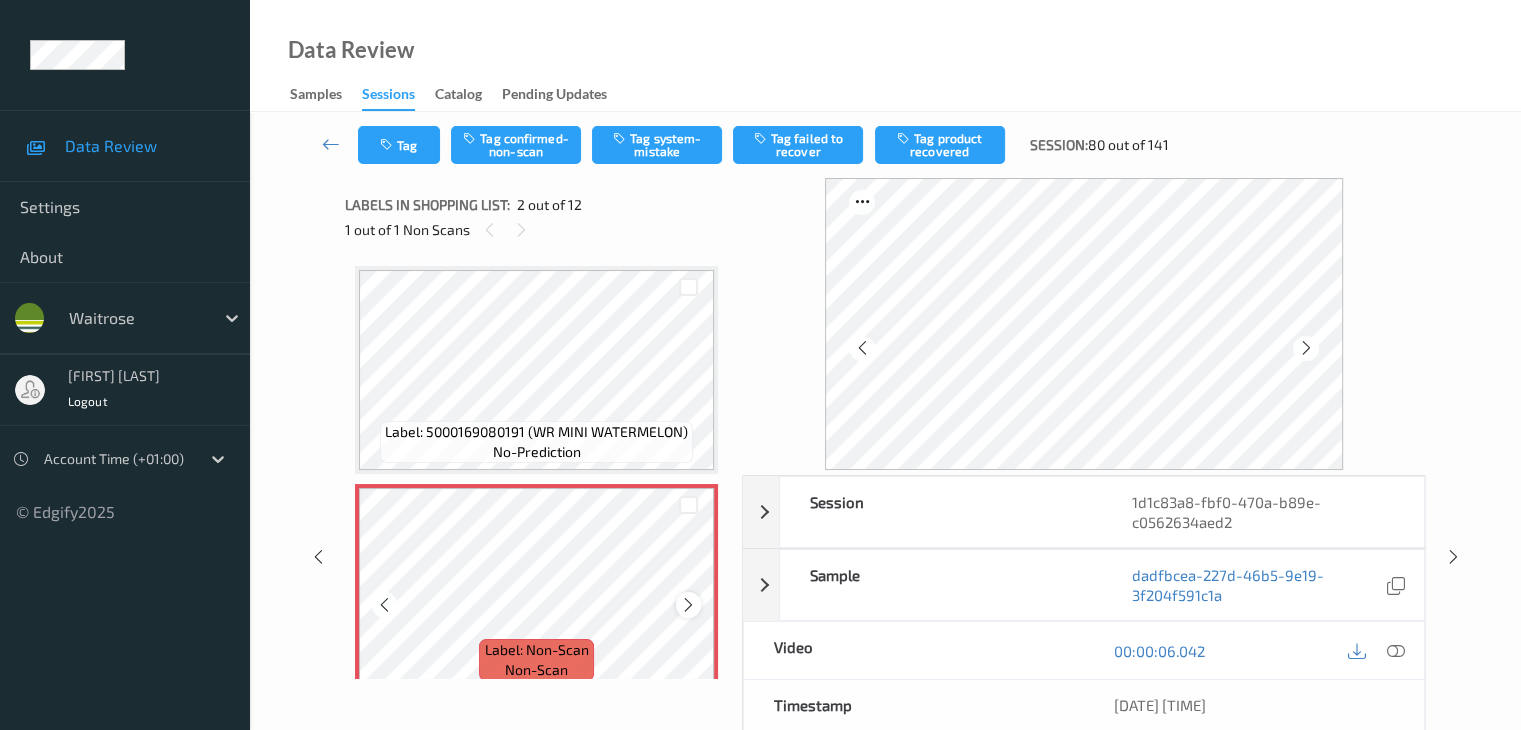 click at bounding box center [688, 605] 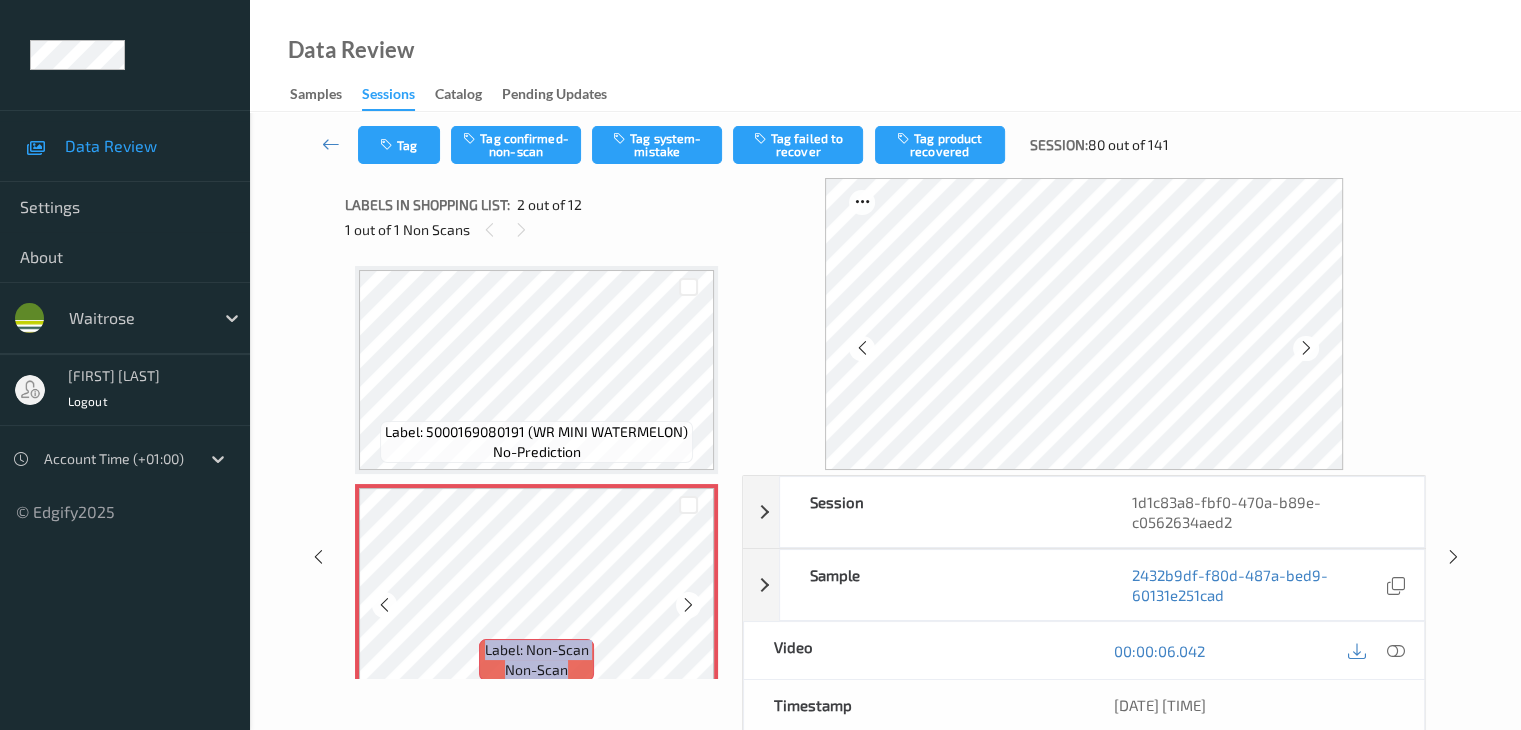 click at bounding box center (688, 605) 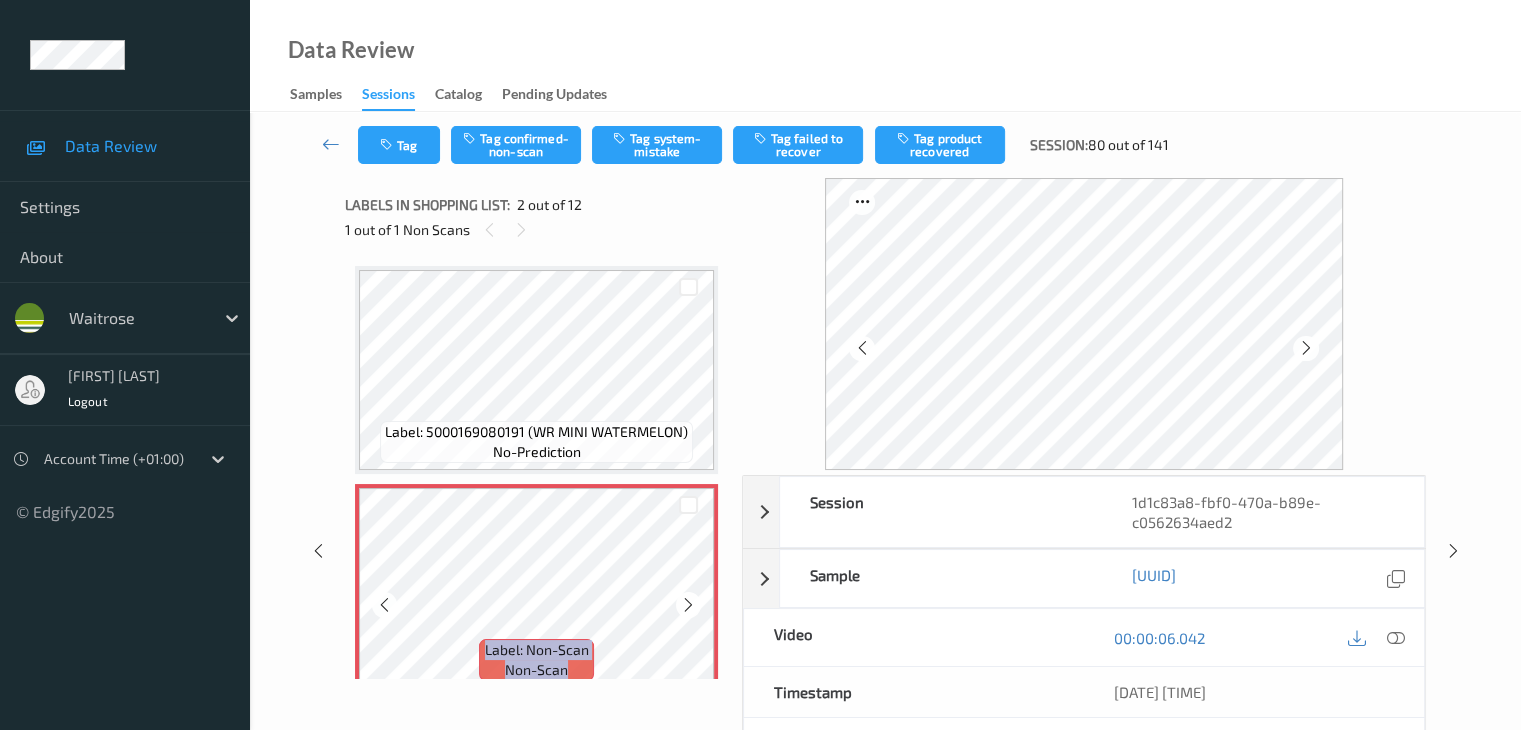 click at bounding box center (688, 605) 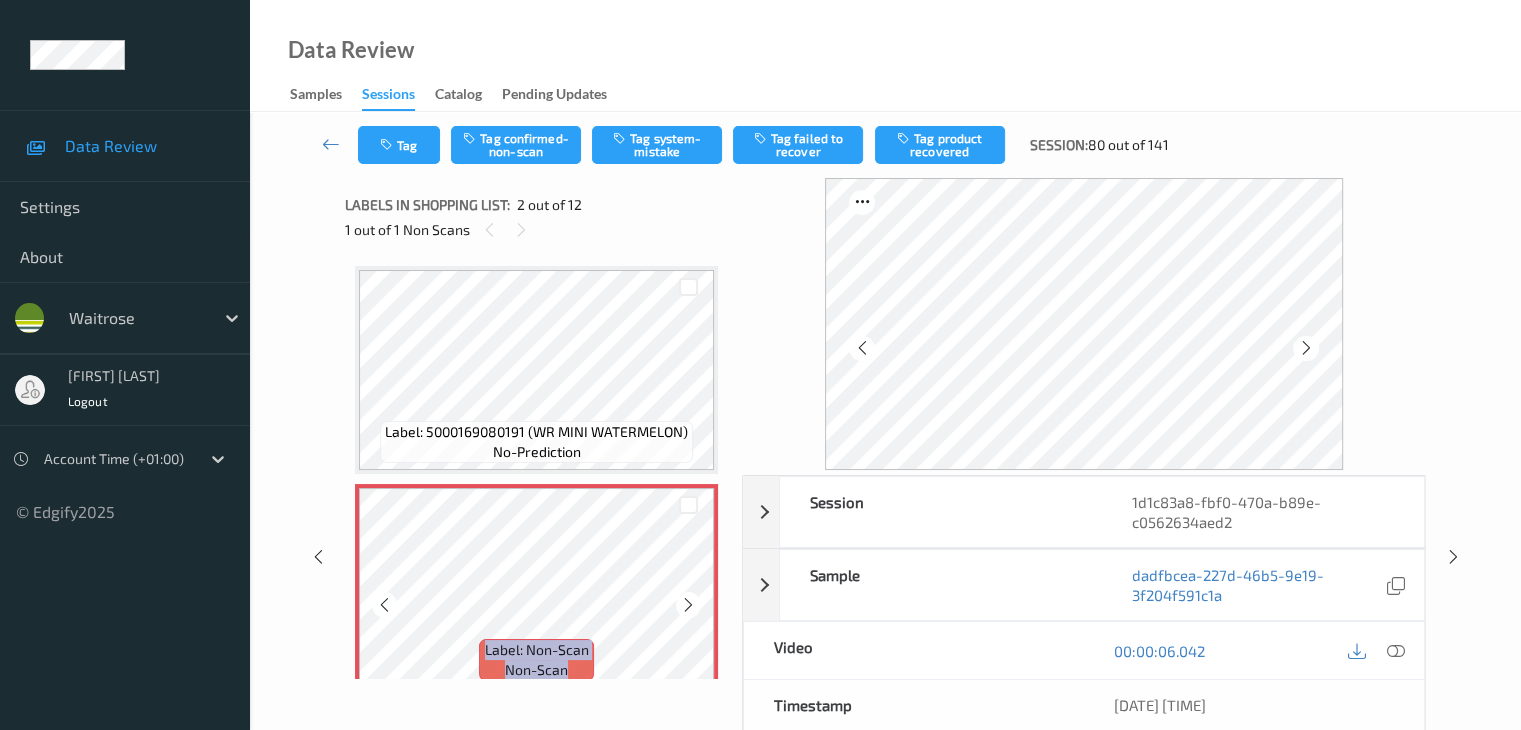 click at bounding box center [688, 605] 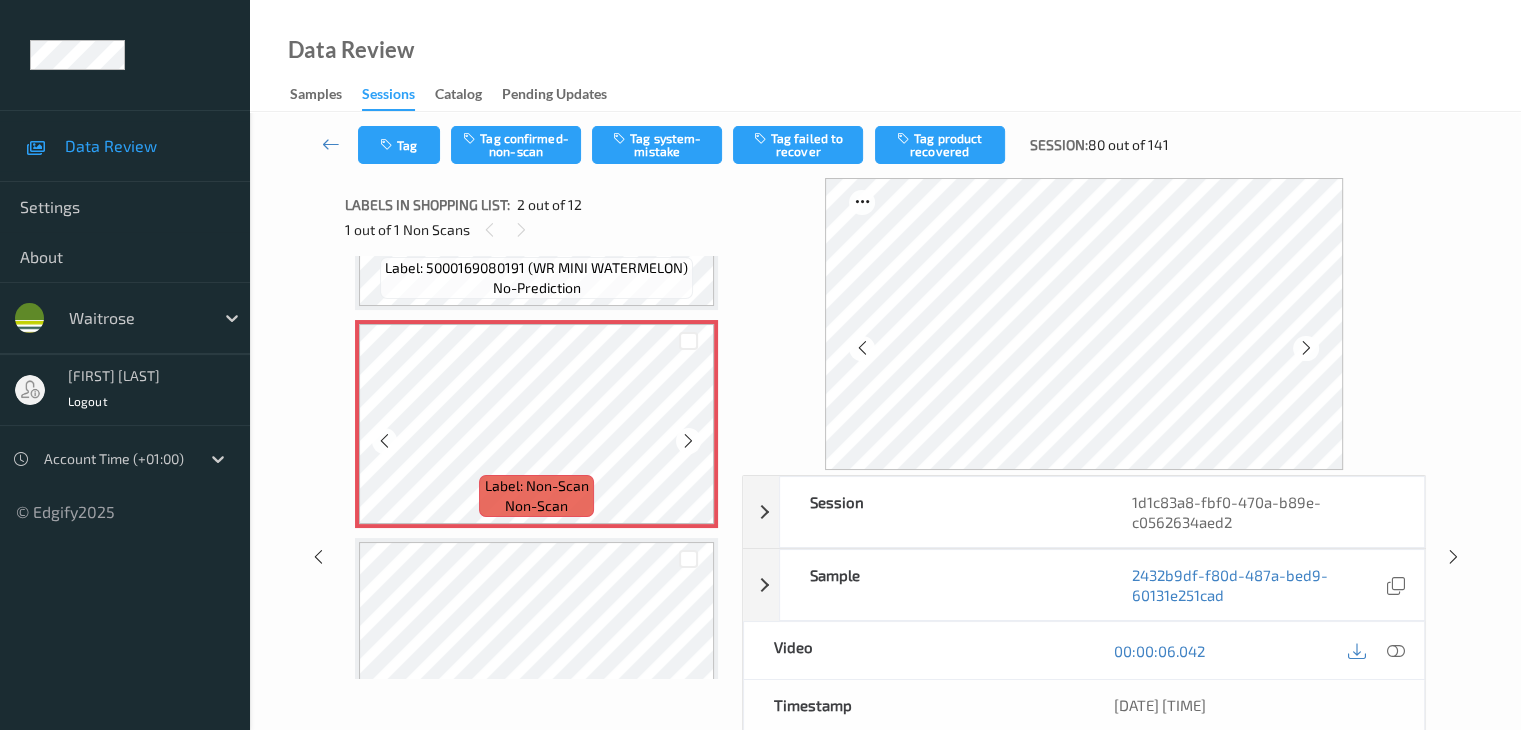 scroll, scrollTop: 0, scrollLeft: 0, axis: both 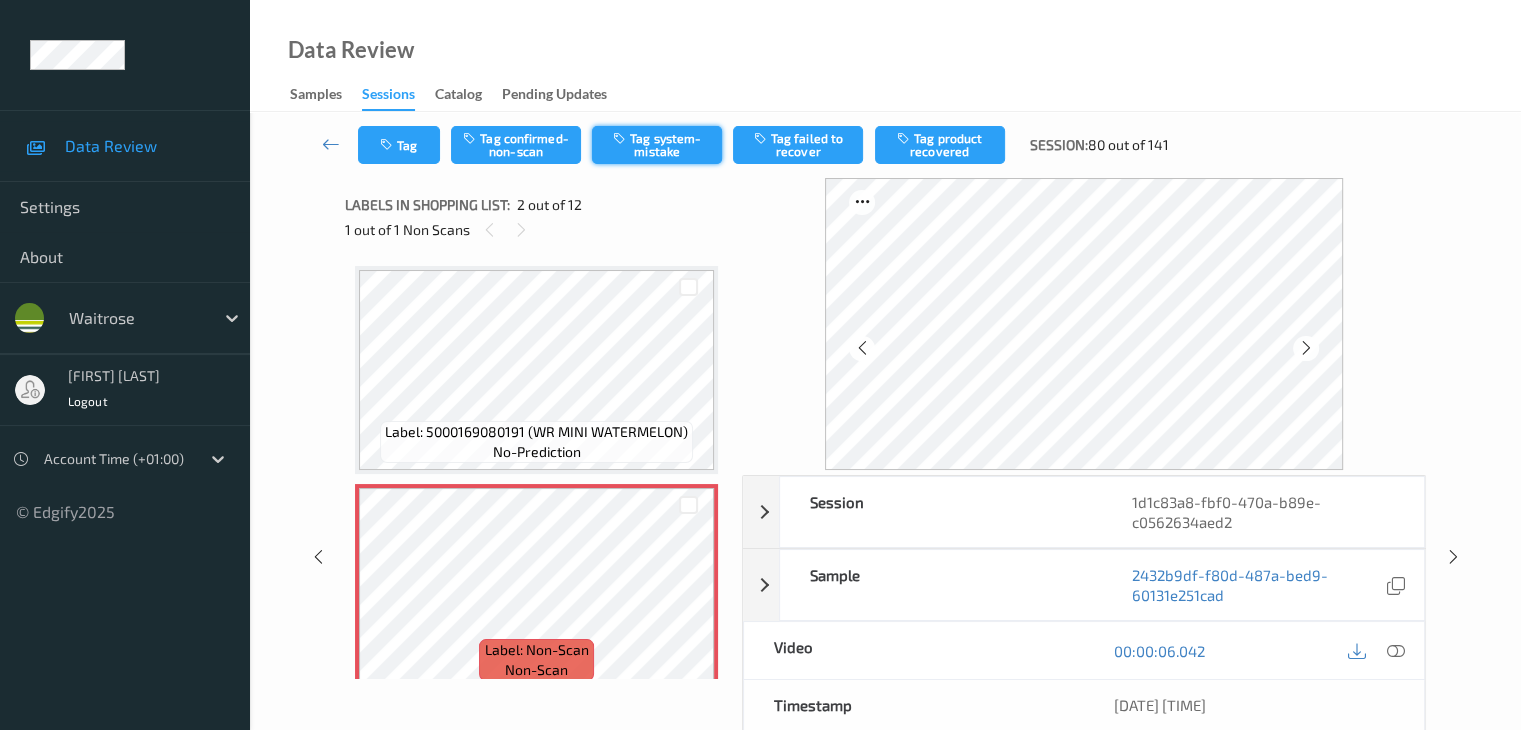 click on "Tag   system-mistake" at bounding box center (657, 145) 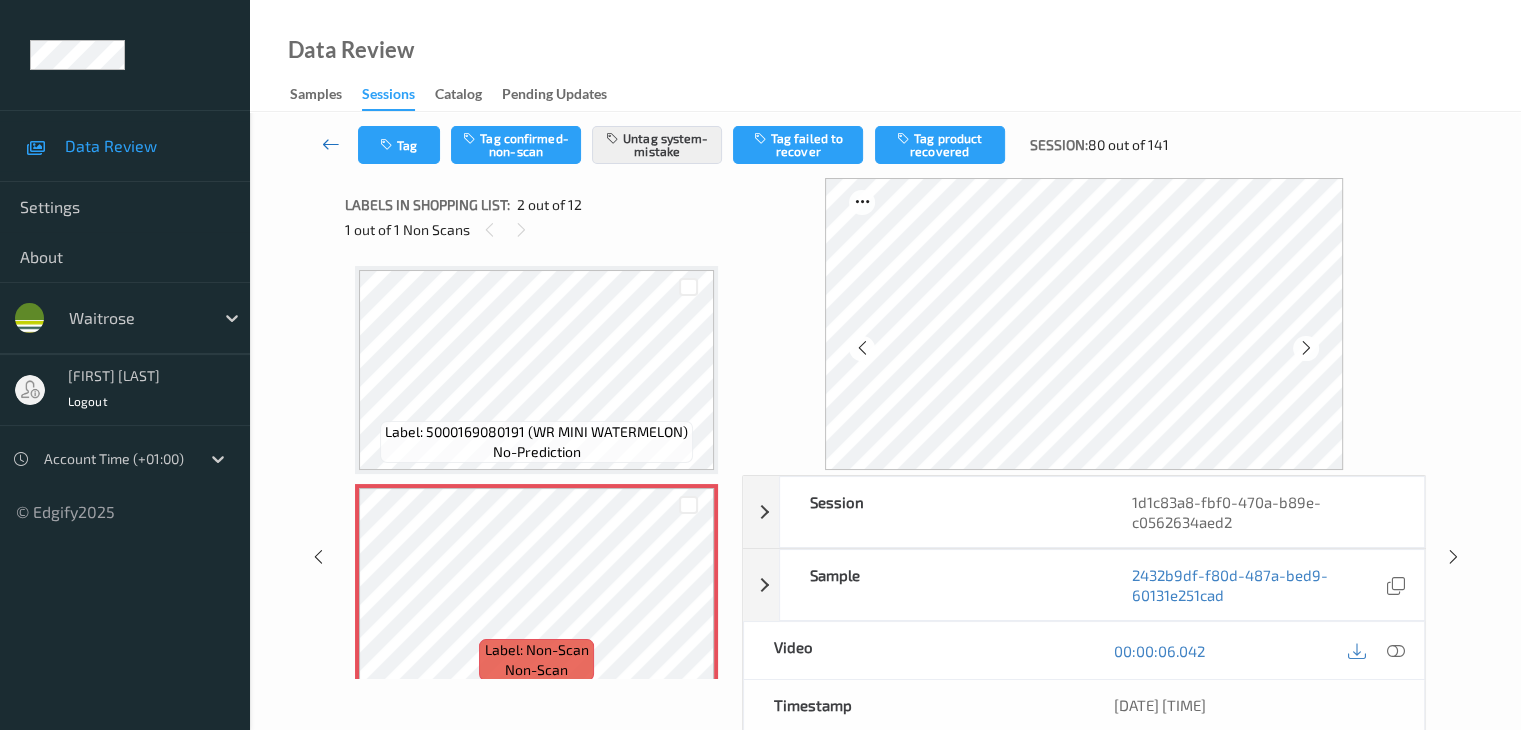 click at bounding box center (331, 144) 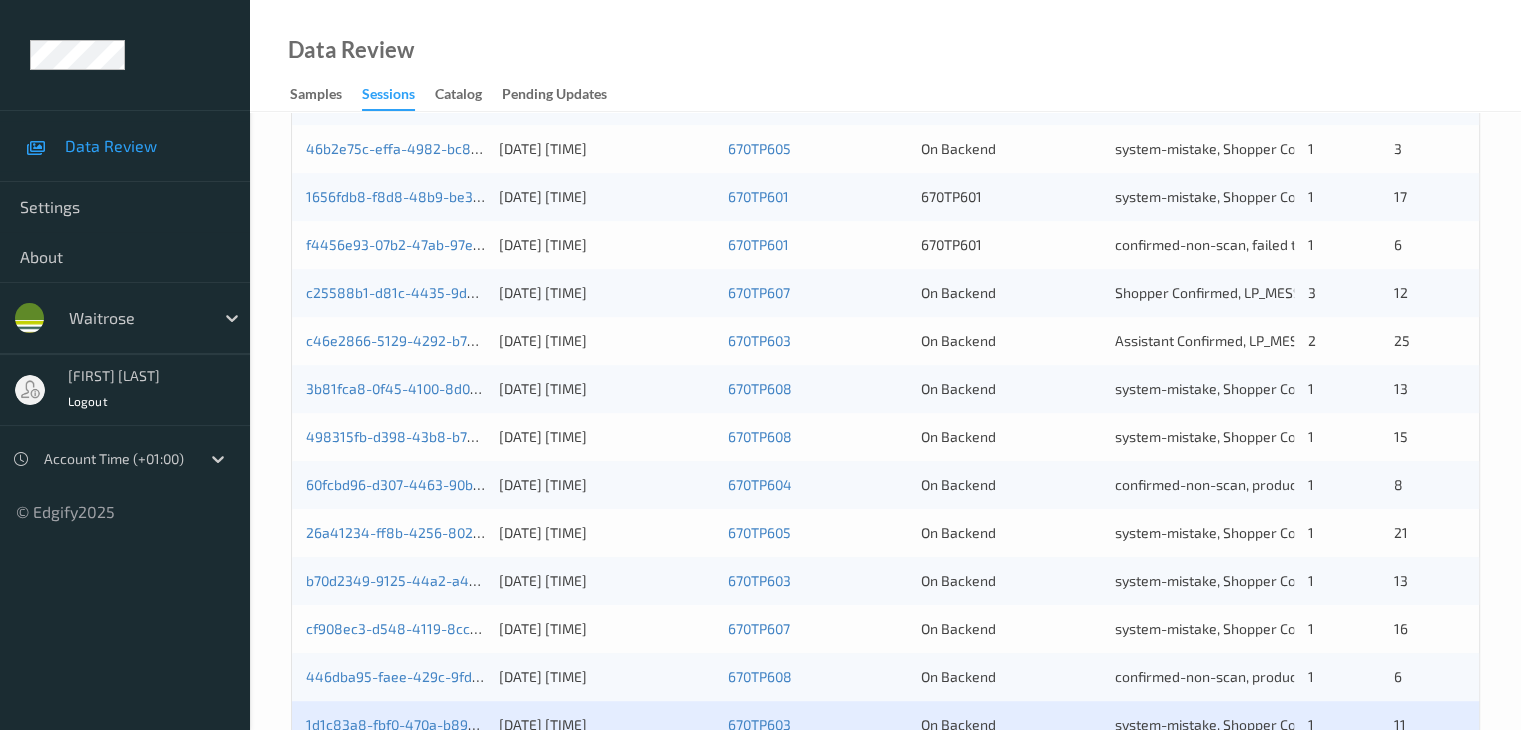 scroll, scrollTop: 932, scrollLeft: 0, axis: vertical 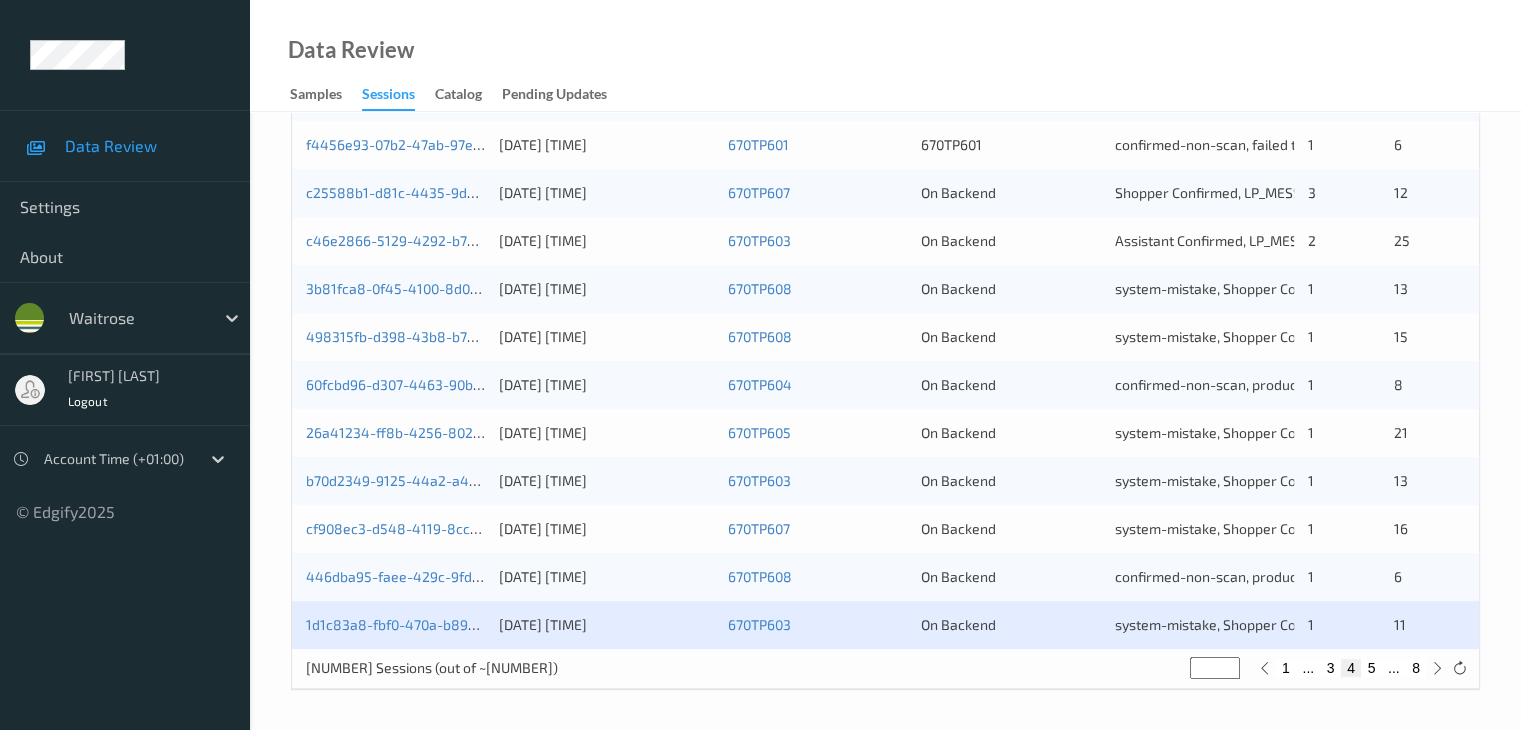 click on "5" at bounding box center [1371, 668] 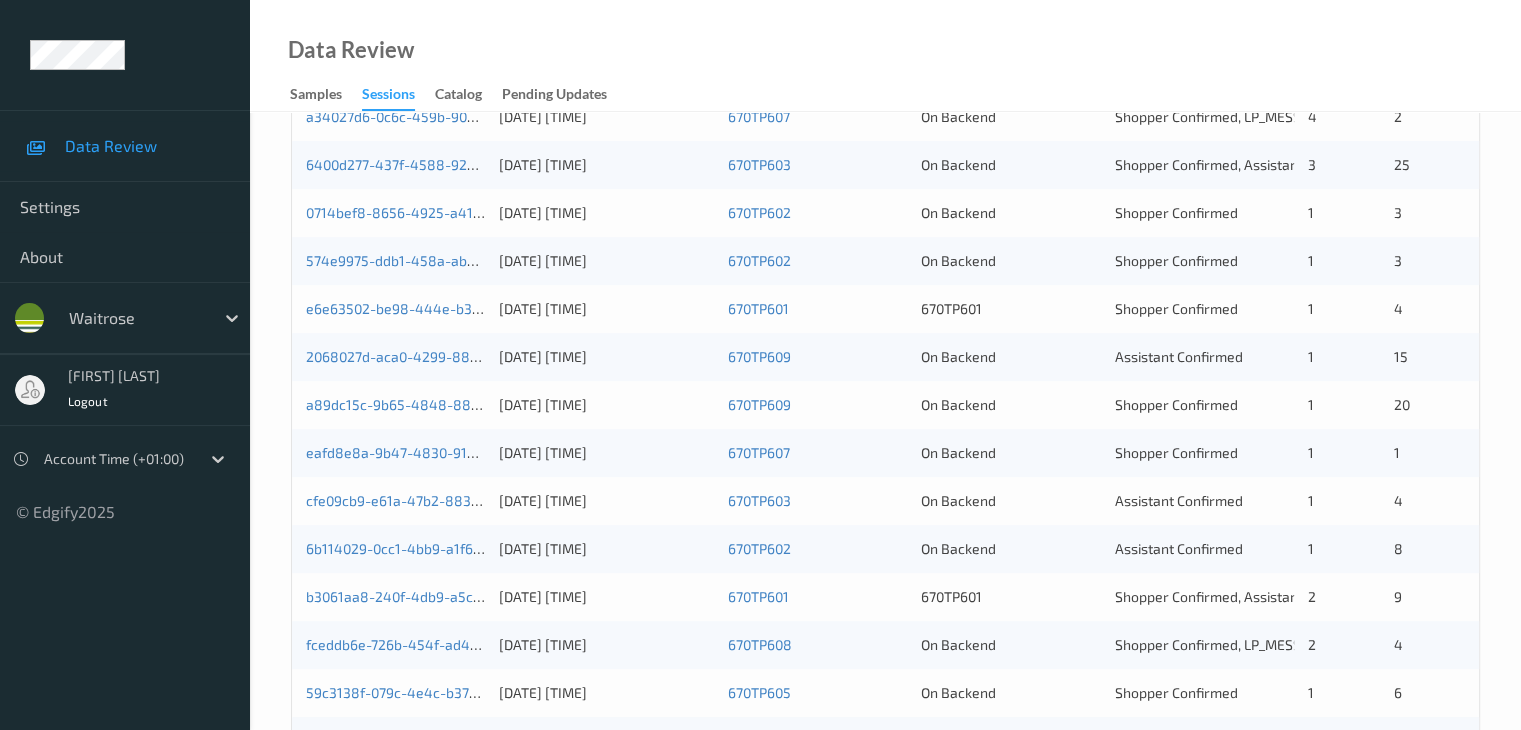 scroll, scrollTop: 600, scrollLeft: 0, axis: vertical 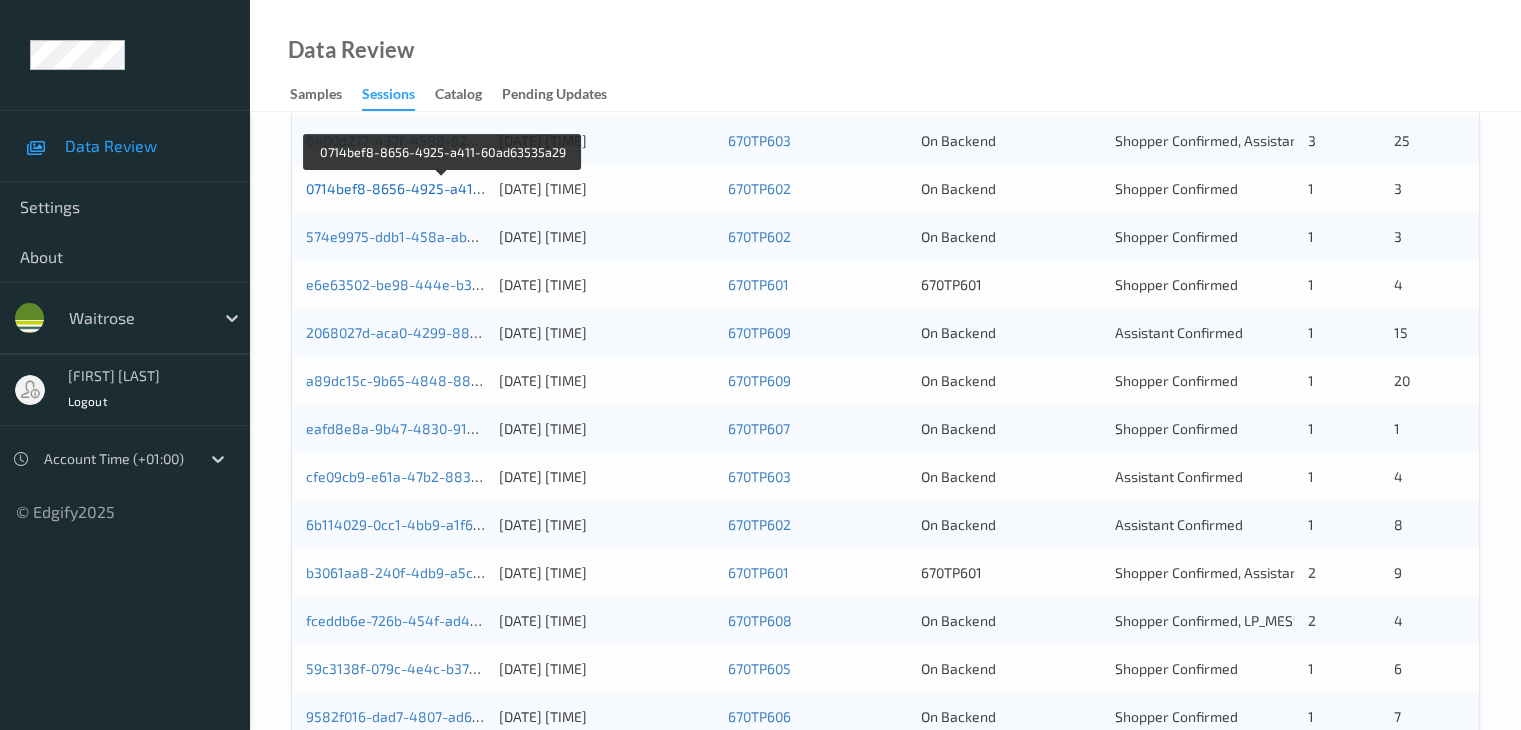 click on "0714bef8-8656-4925-a411-60ad63535a29" at bounding box center [443, 188] 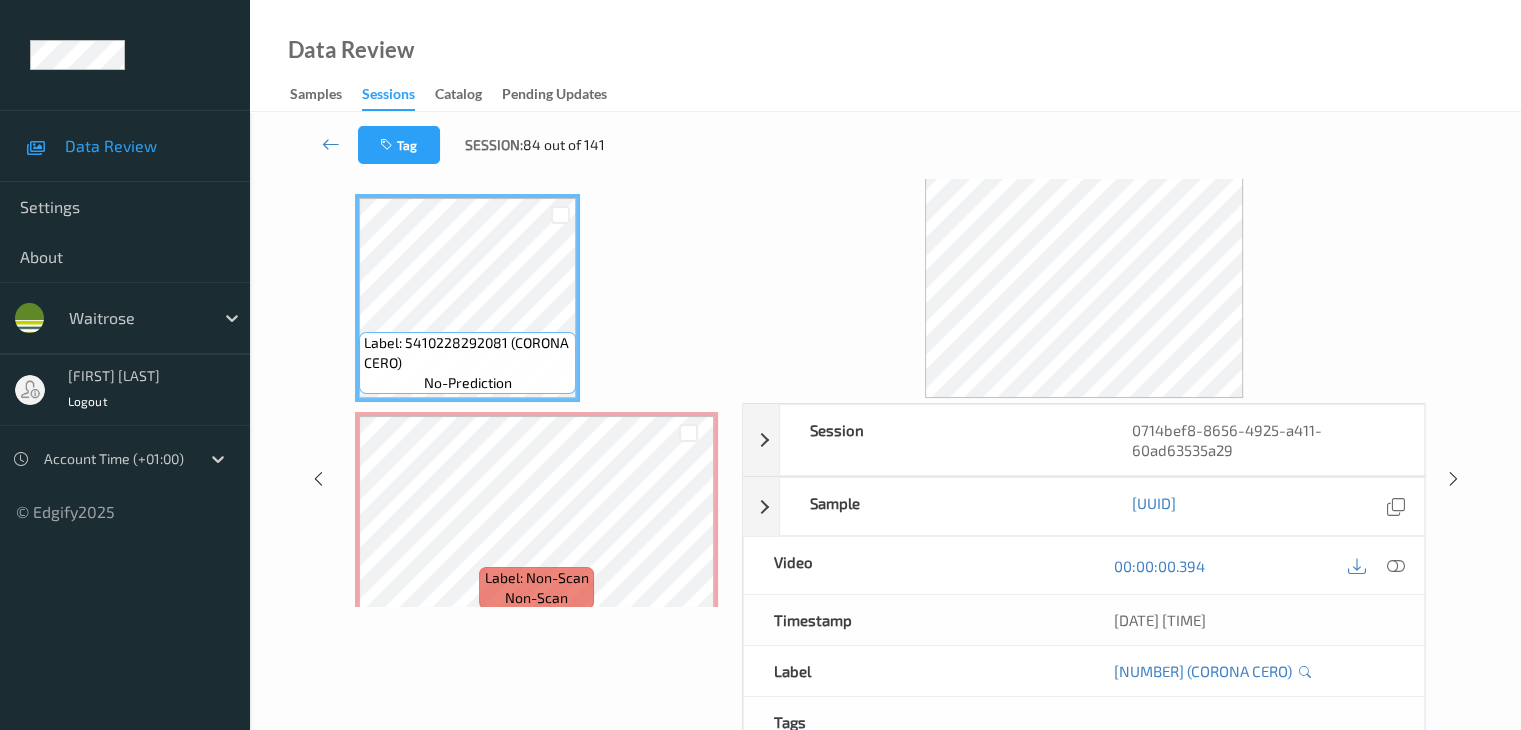 scroll, scrollTop: 0, scrollLeft: 0, axis: both 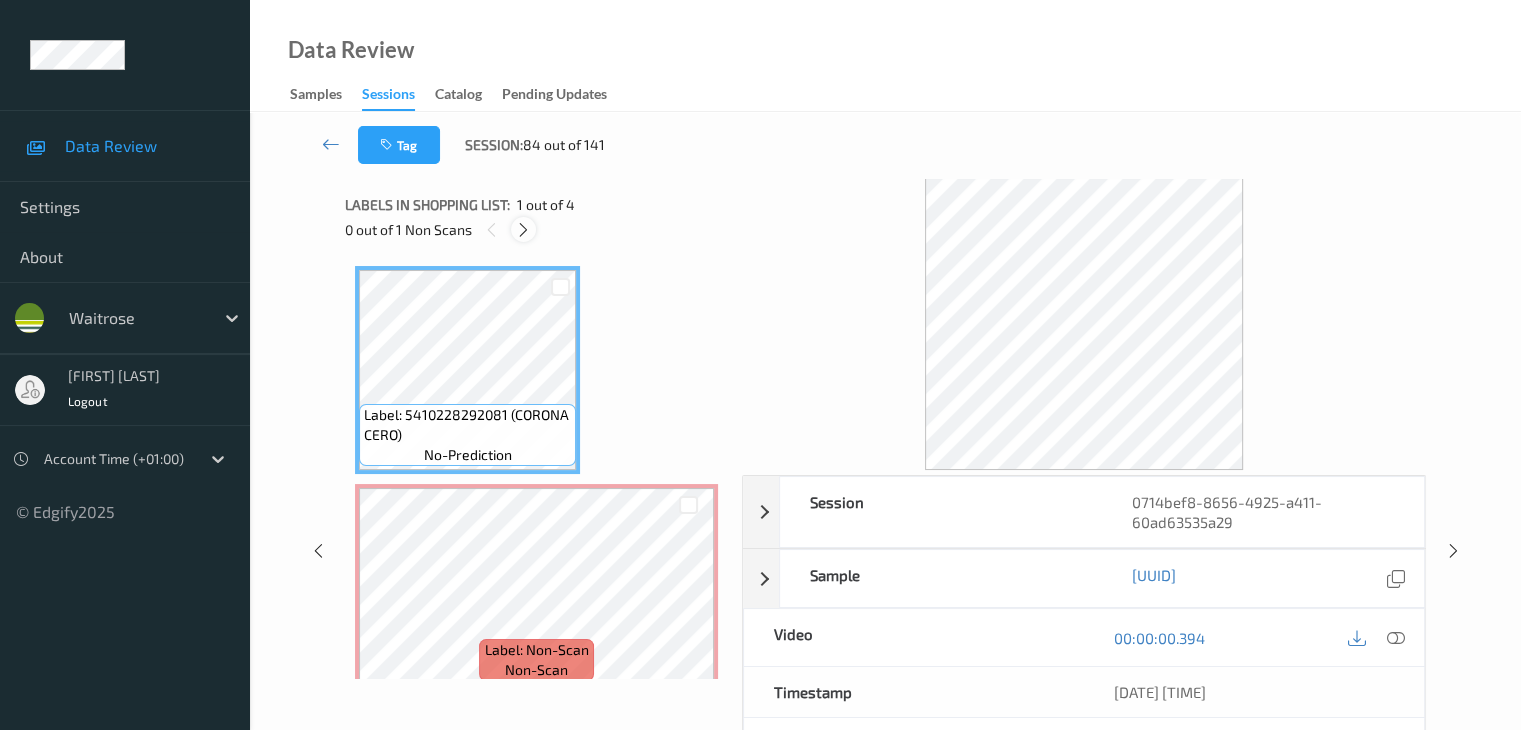 click at bounding box center [523, 230] 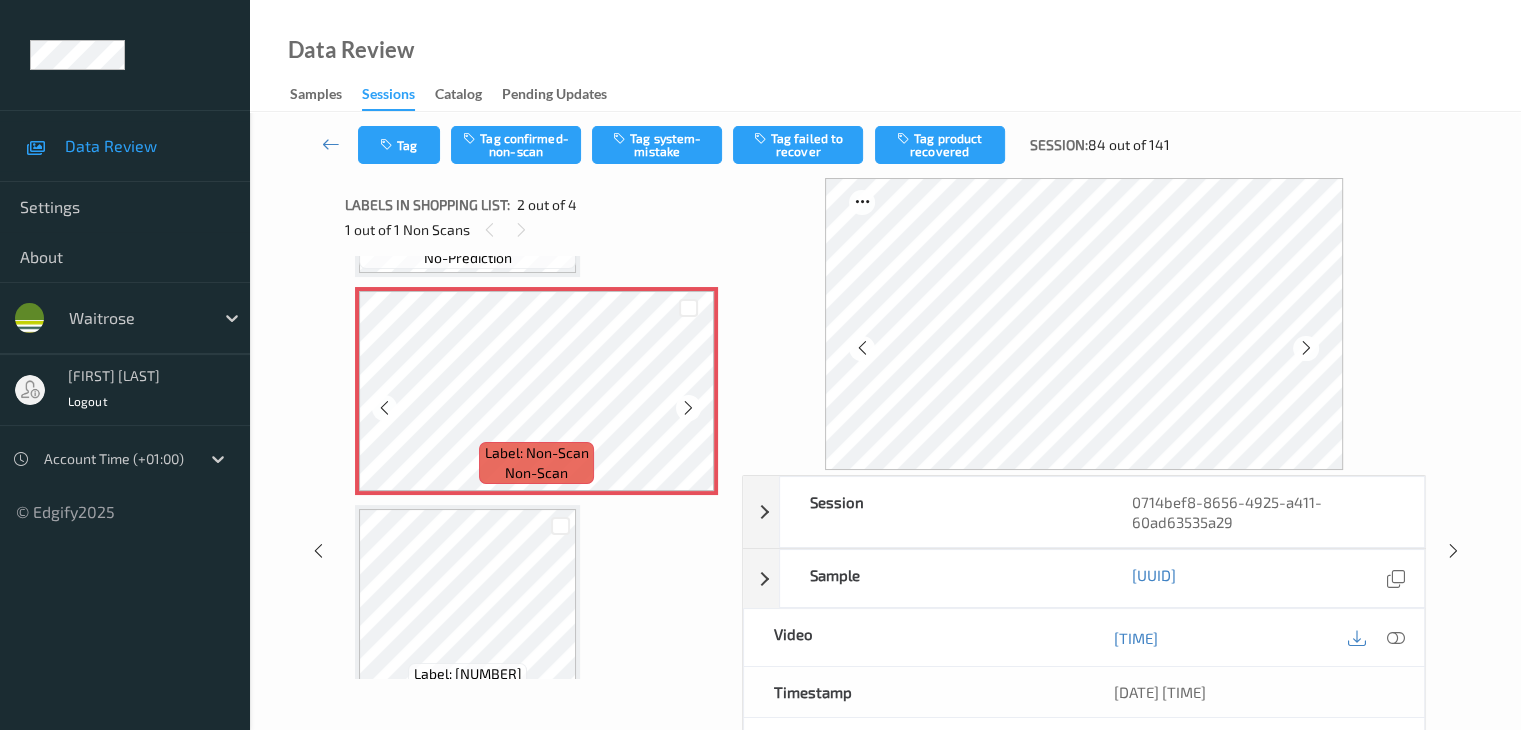 scroll, scrollTop: 210, scrollLeft: 0, axis: vertical 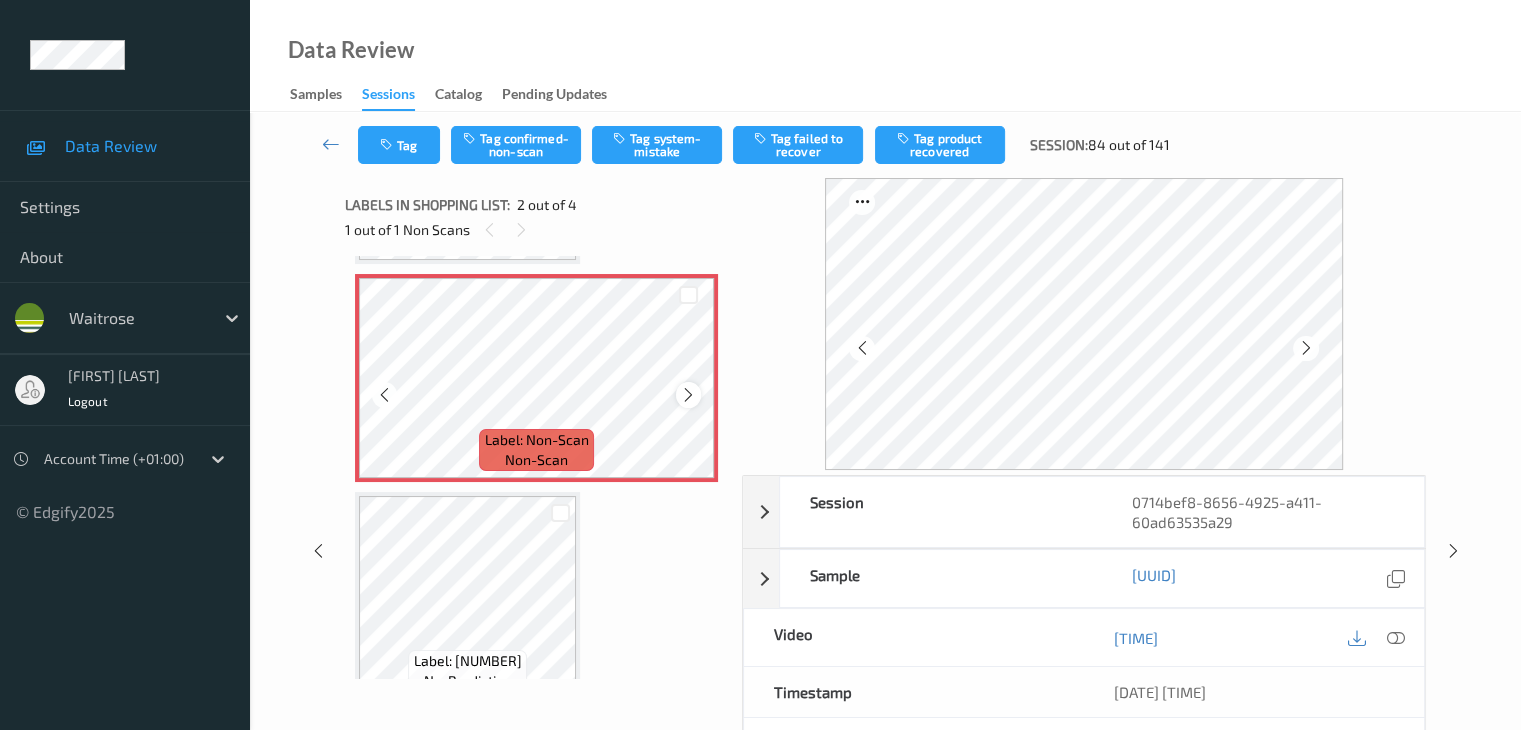 click at bounding box center [688, 395] 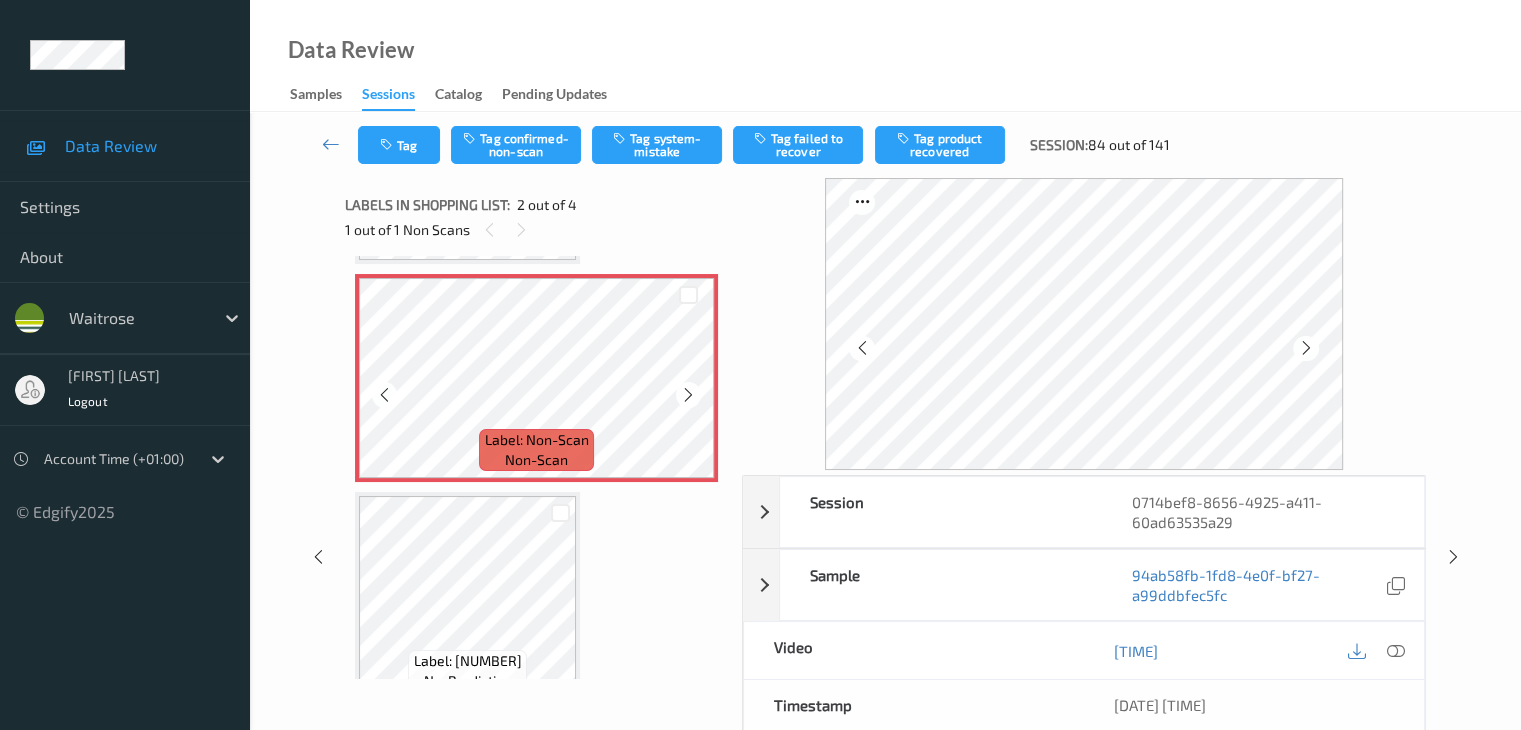 click at bounding box center [688, 395] 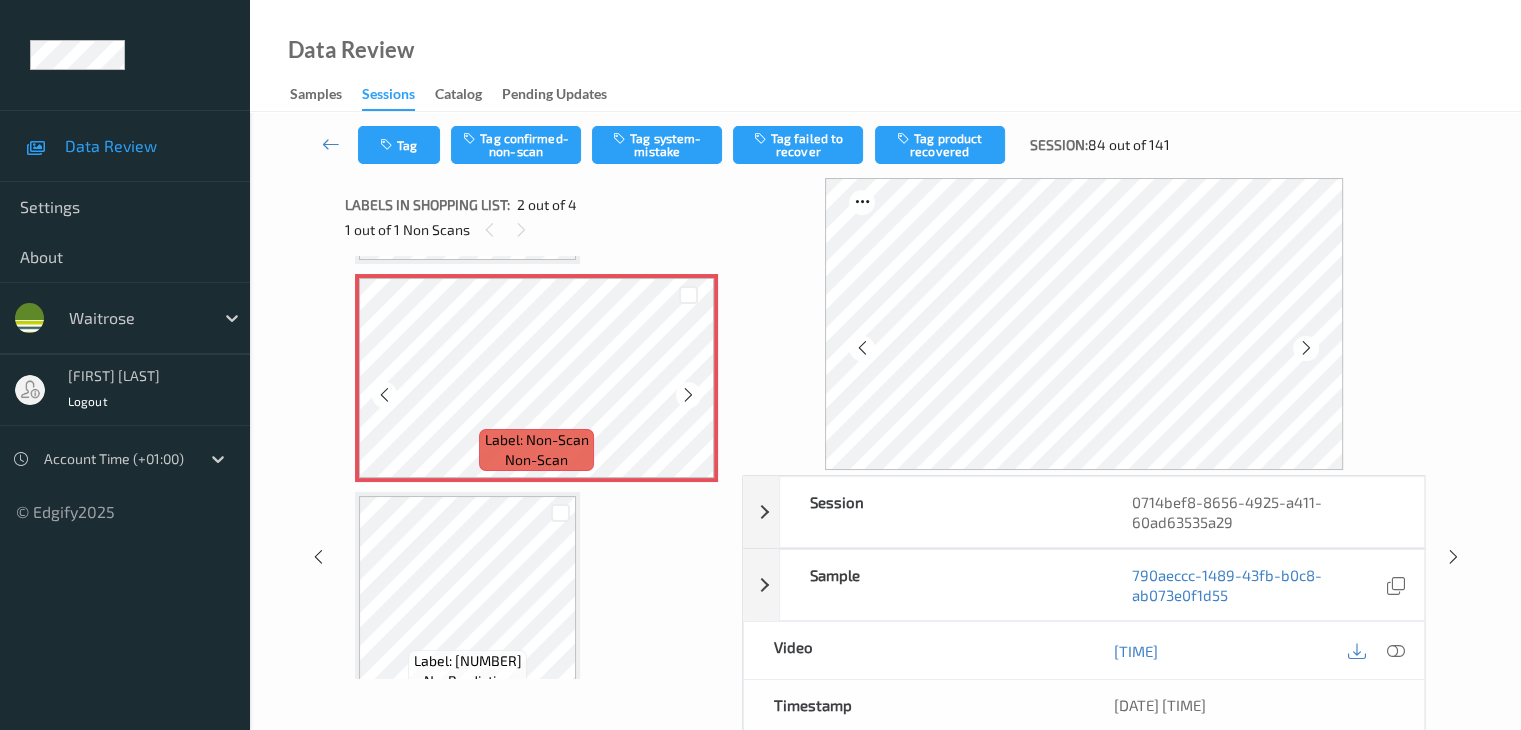 click at bounding box center (688, 395) 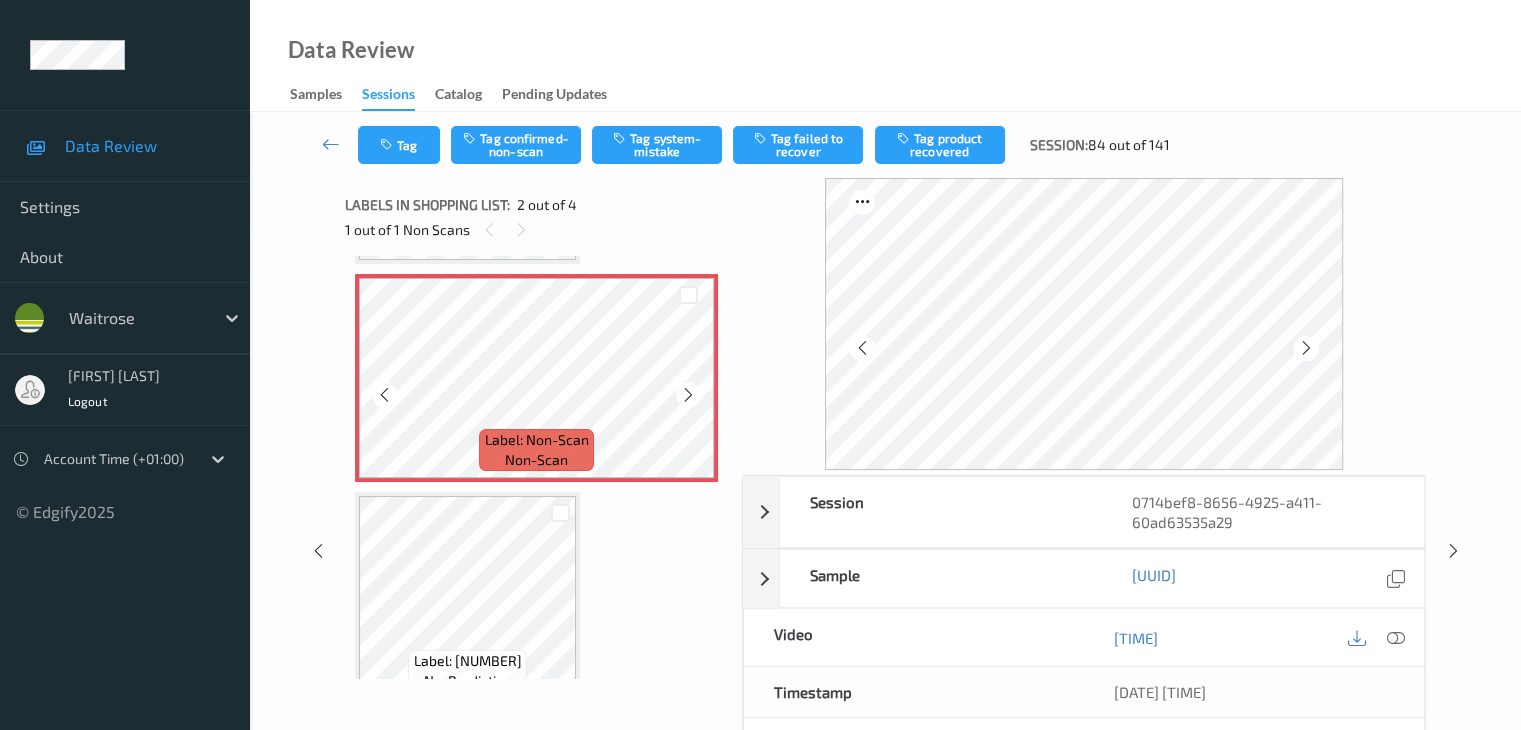 click at bounding box center [688, 395] 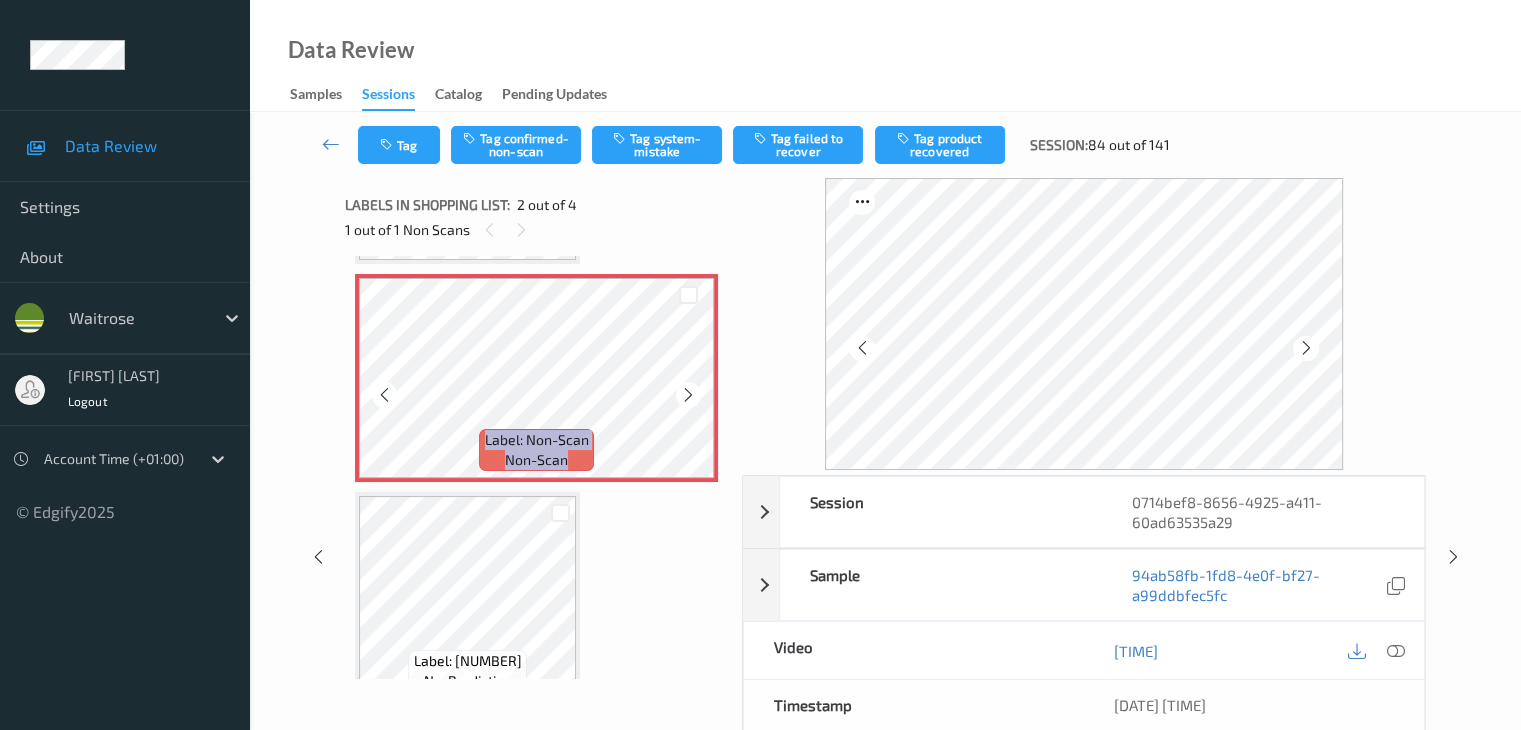 click at bounding box center (688, 395) 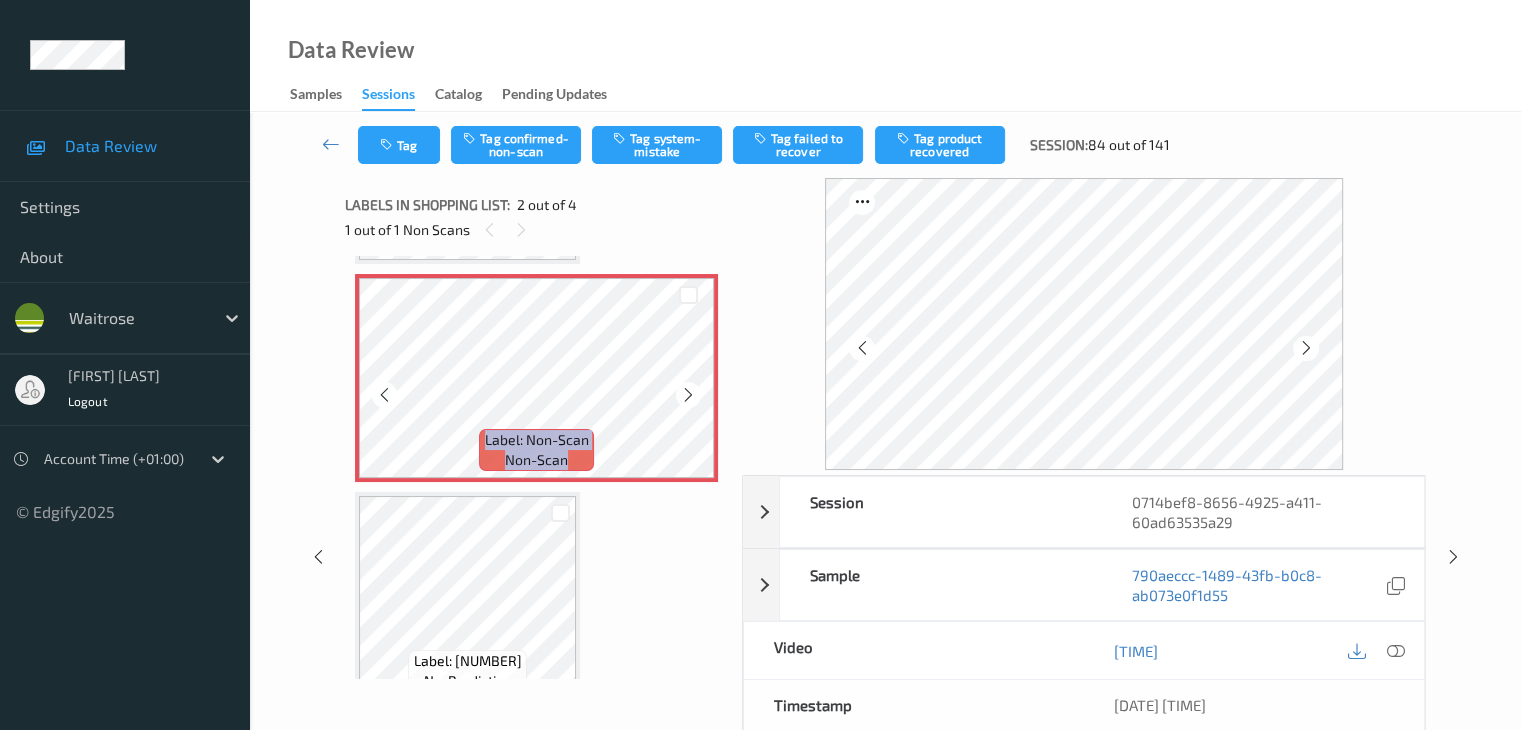 click at bounding box center (688, 395) 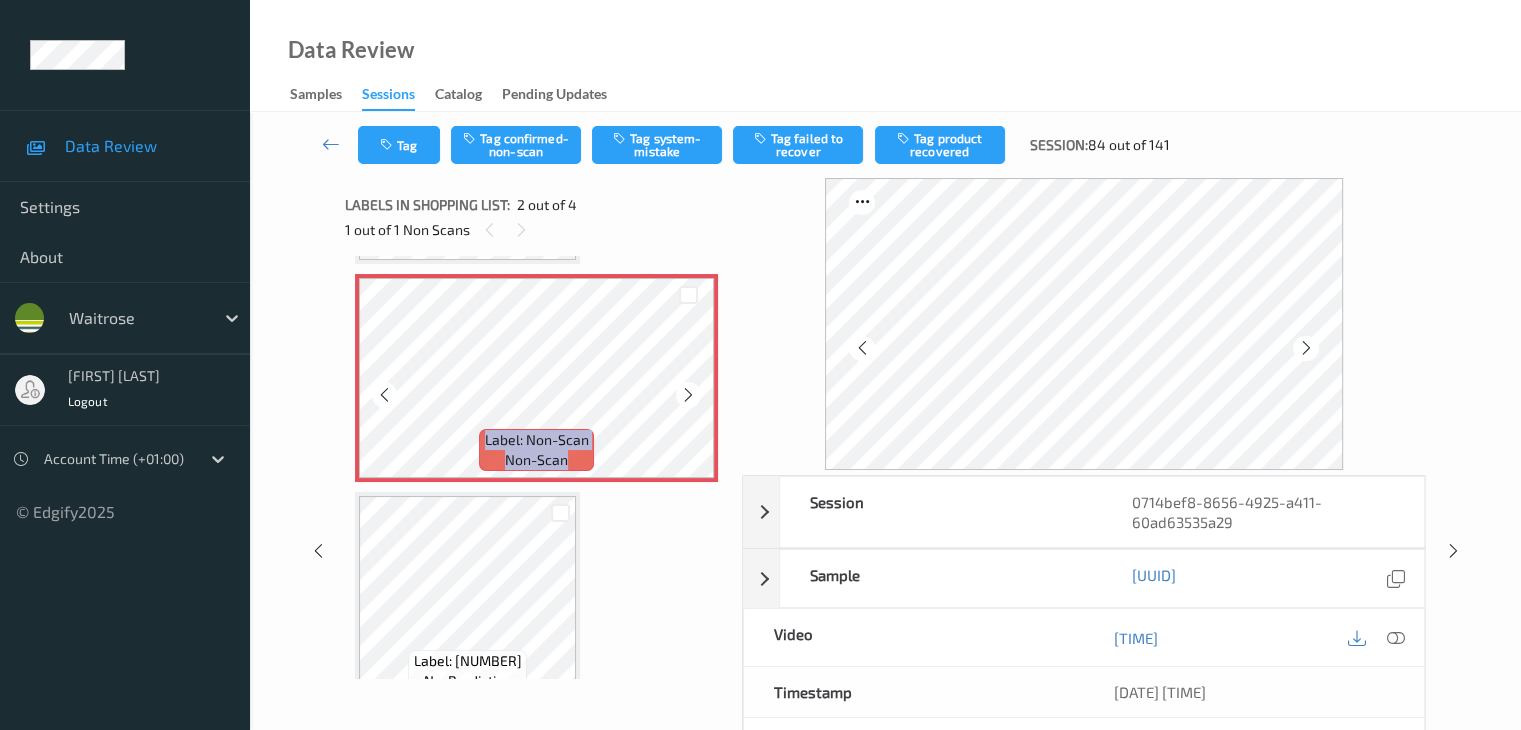 click at bounding box center [688, 395] 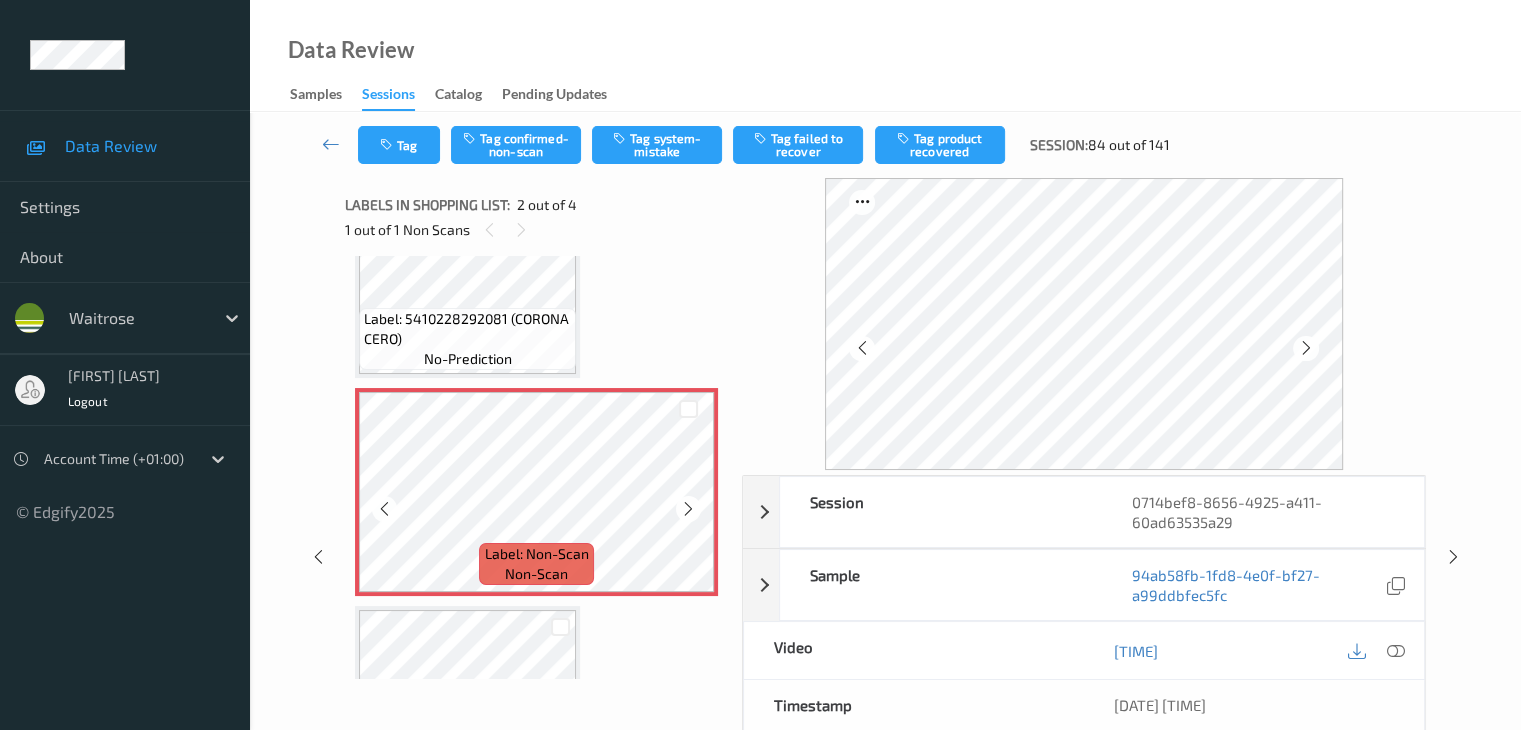 scroll, scrollTop: 10, scrollLeft: 0, axis: vertical 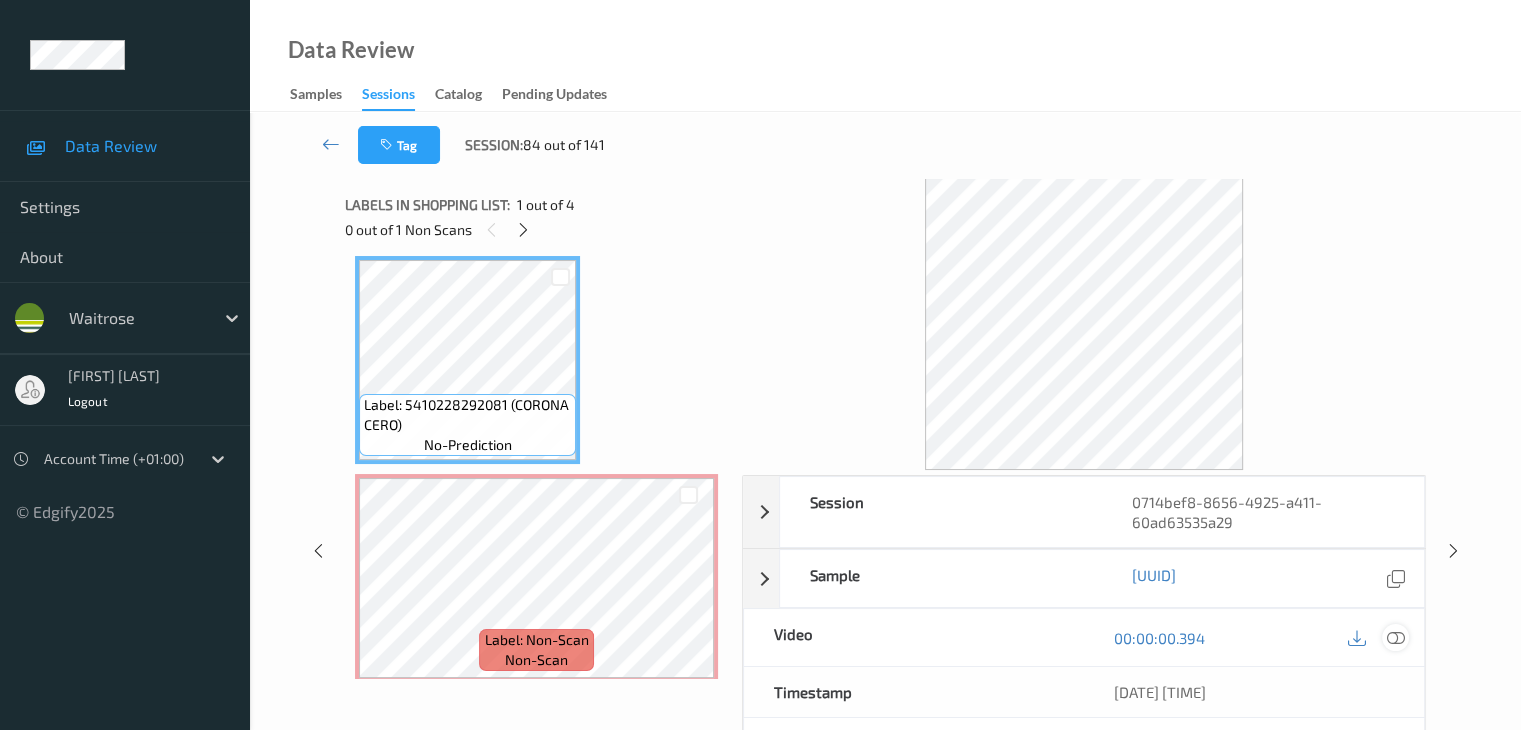 click at bounding box center [1395, 638] 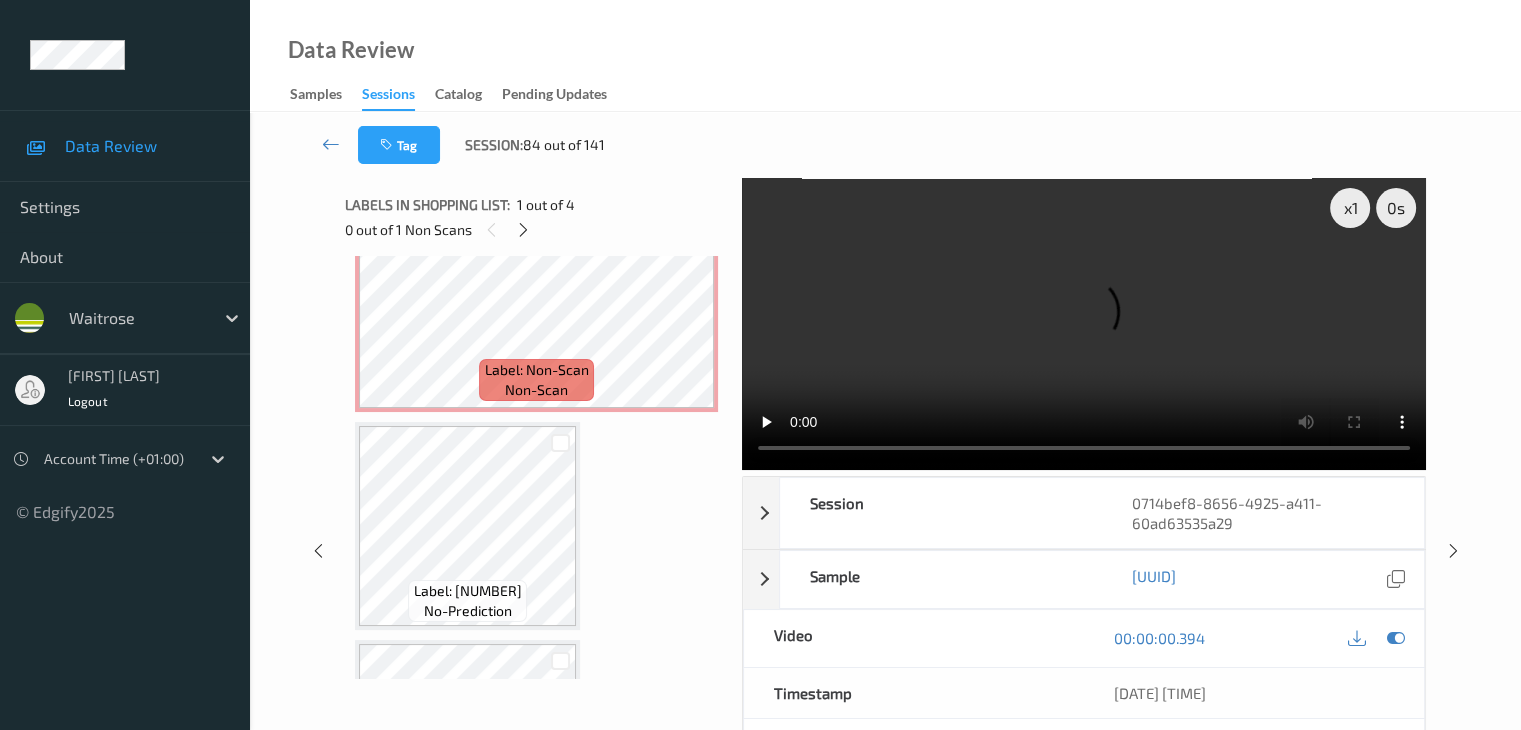 scroll, scrollTop: 0, scrollLeft: 0, axis: both 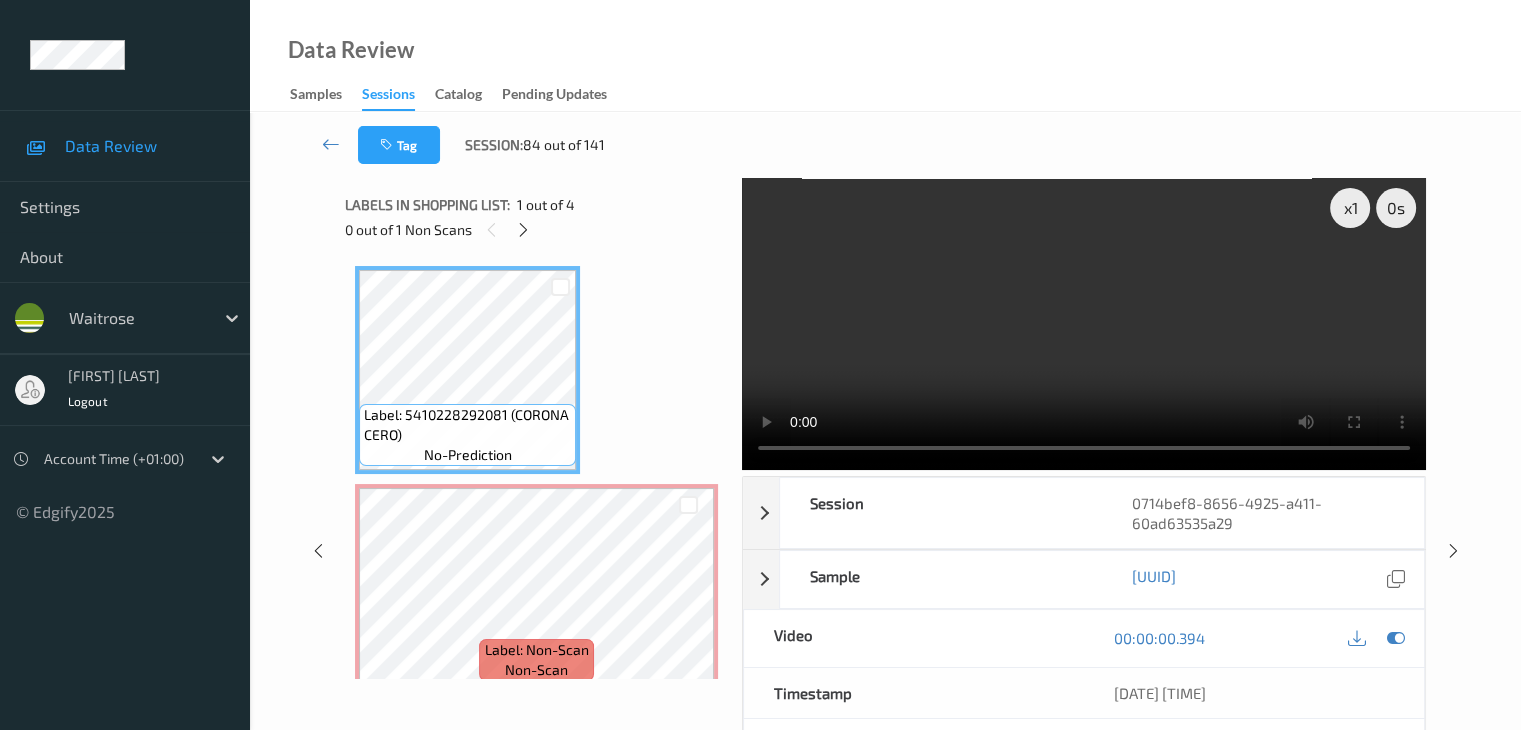 type 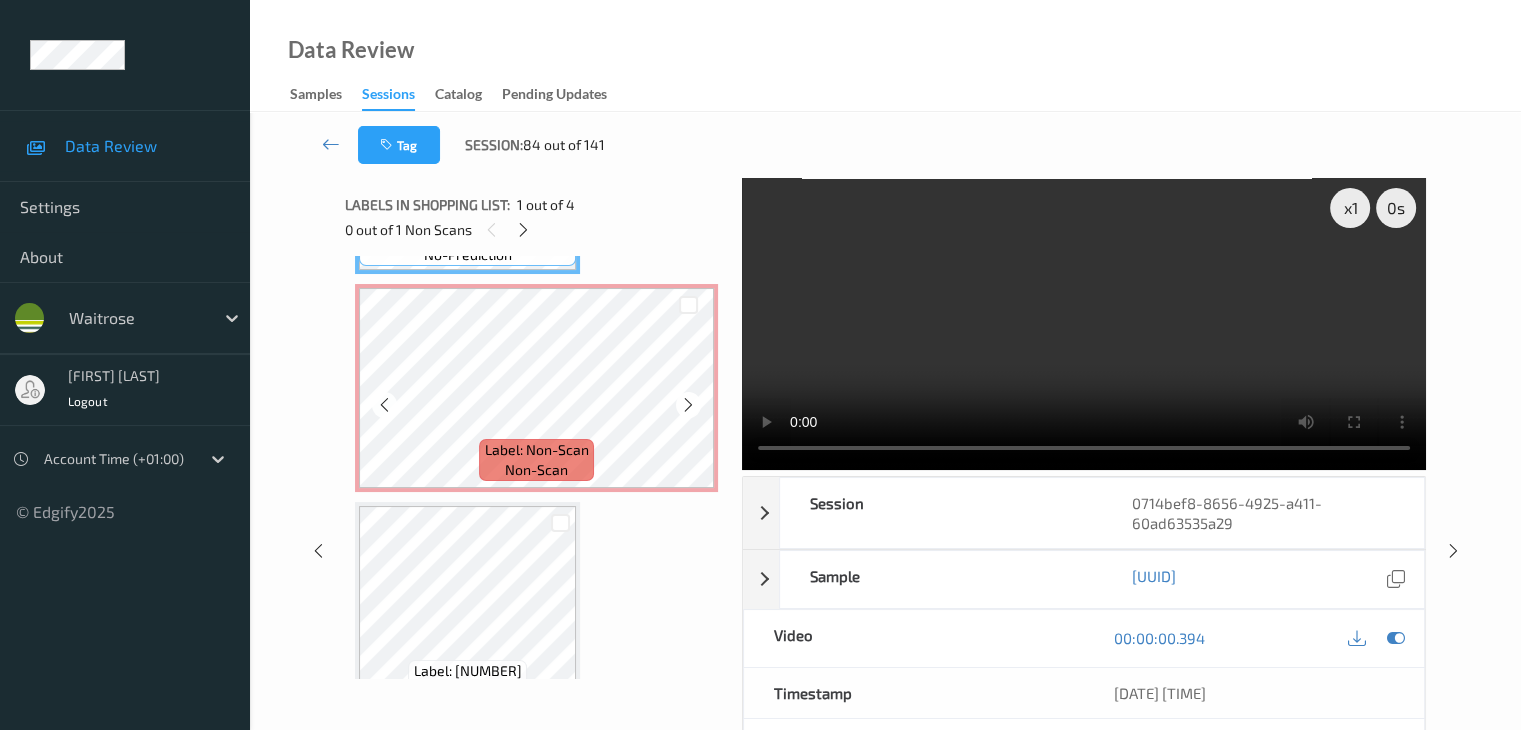 scroll, scrollTop: 300, scrollLeft: 0, axis: vertical 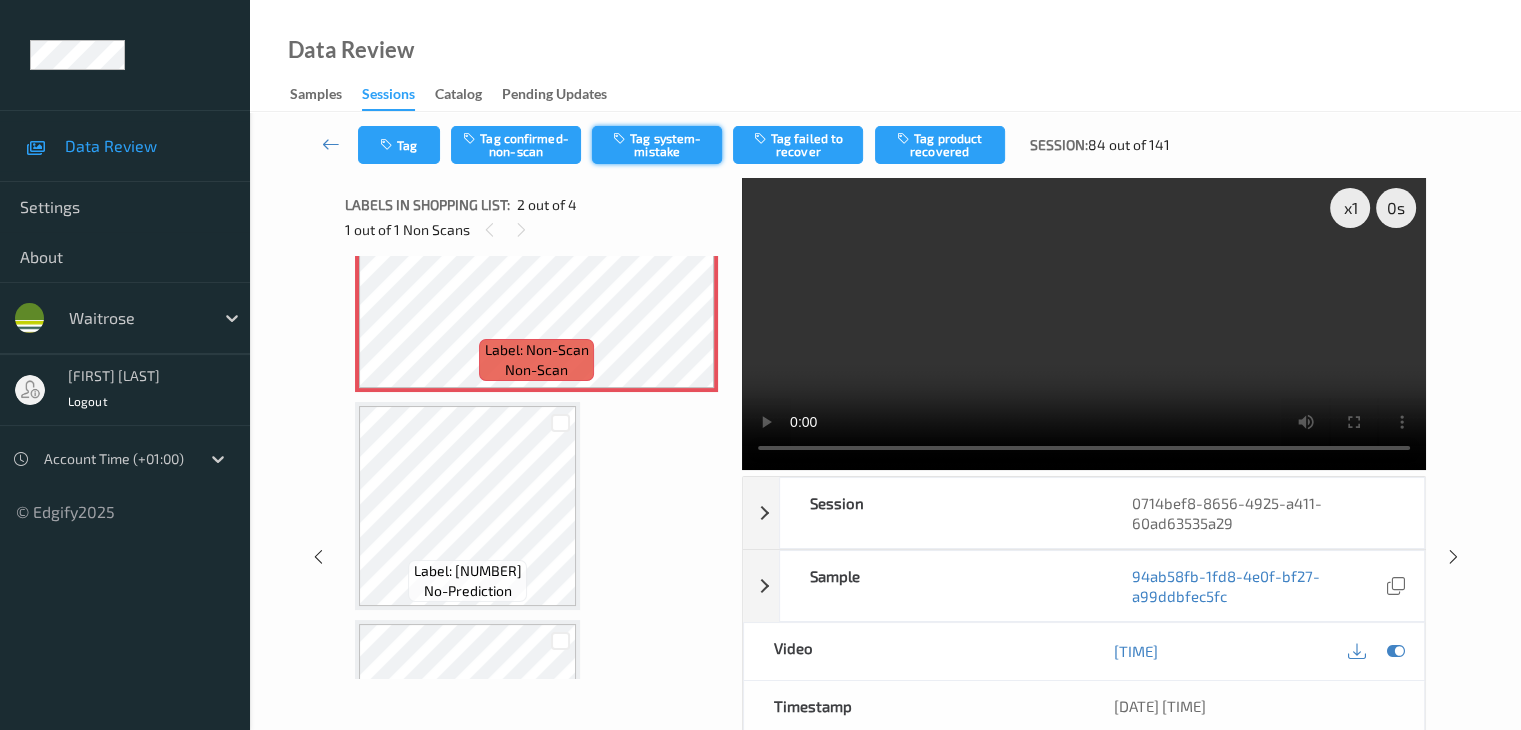 click on "Tag   system-mistake" at bounding box center (657, 145) 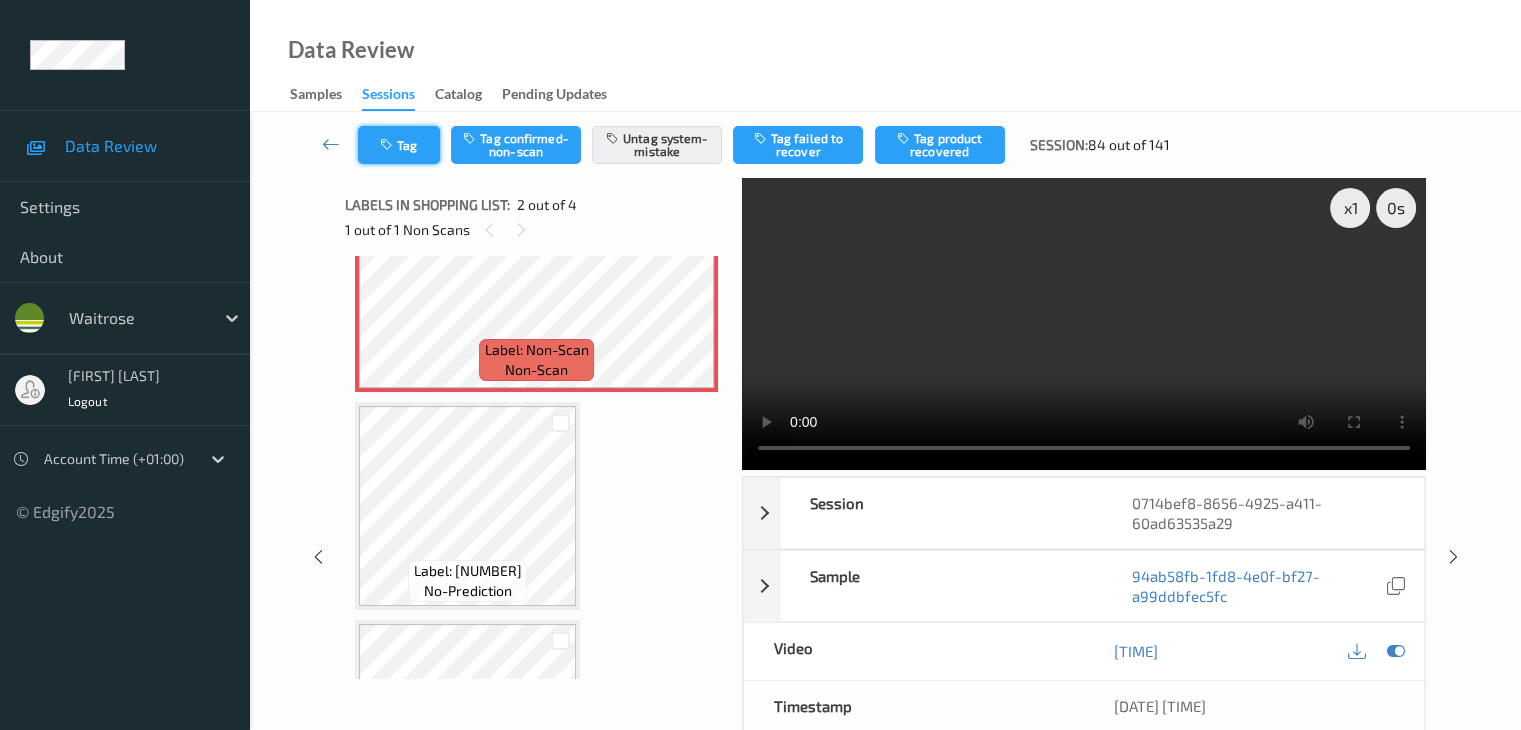 click at bounding box center [388, 145] 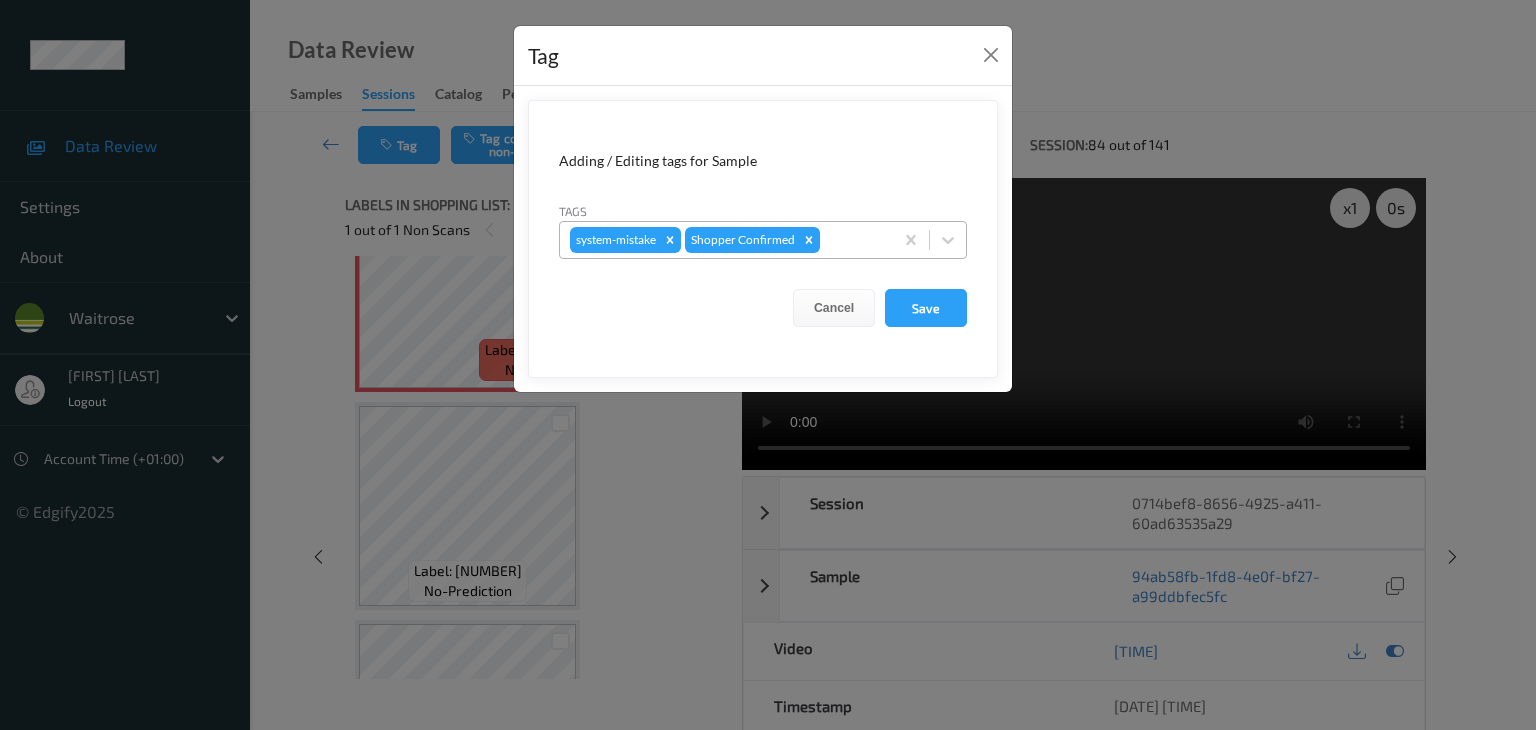 click at bounding box center (853, 240) 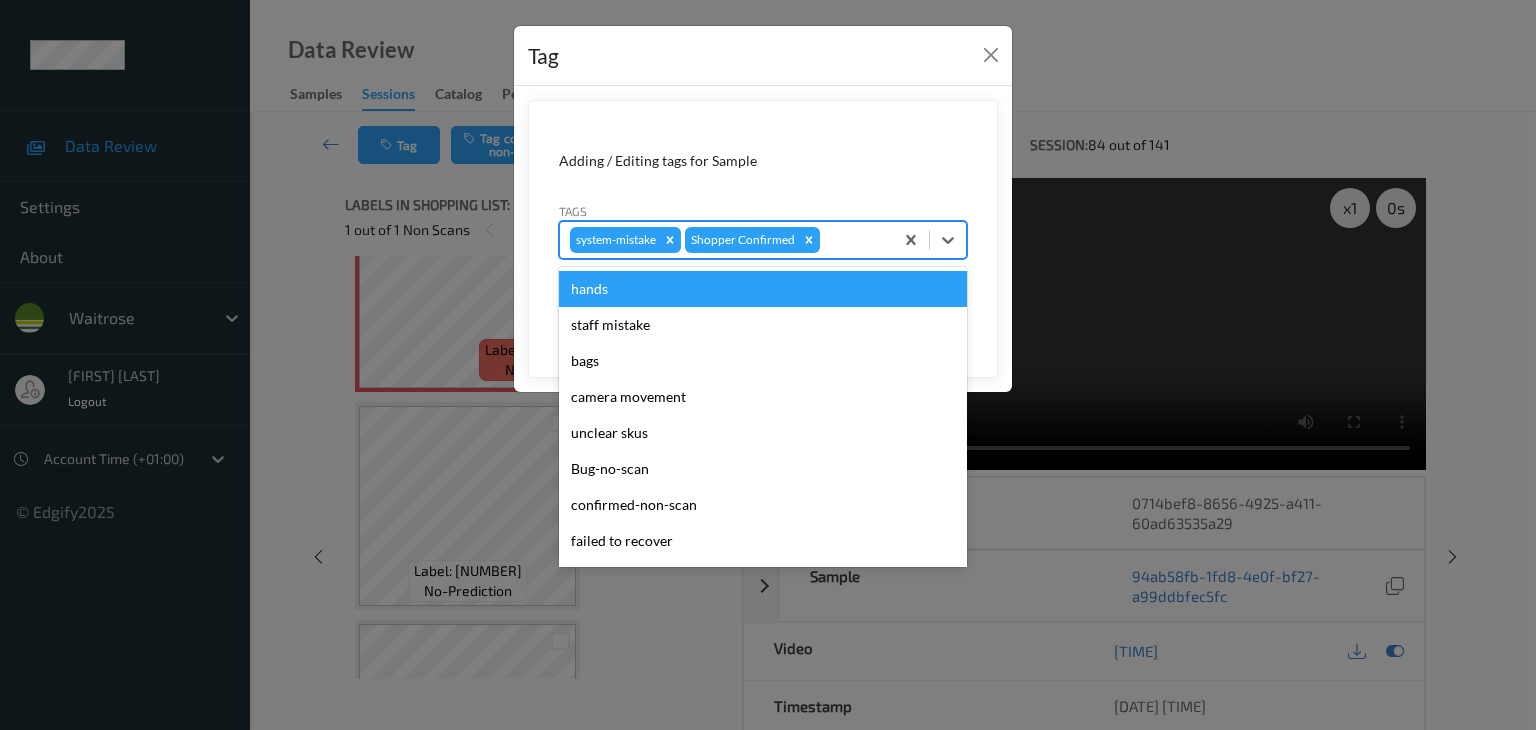 type on "u" 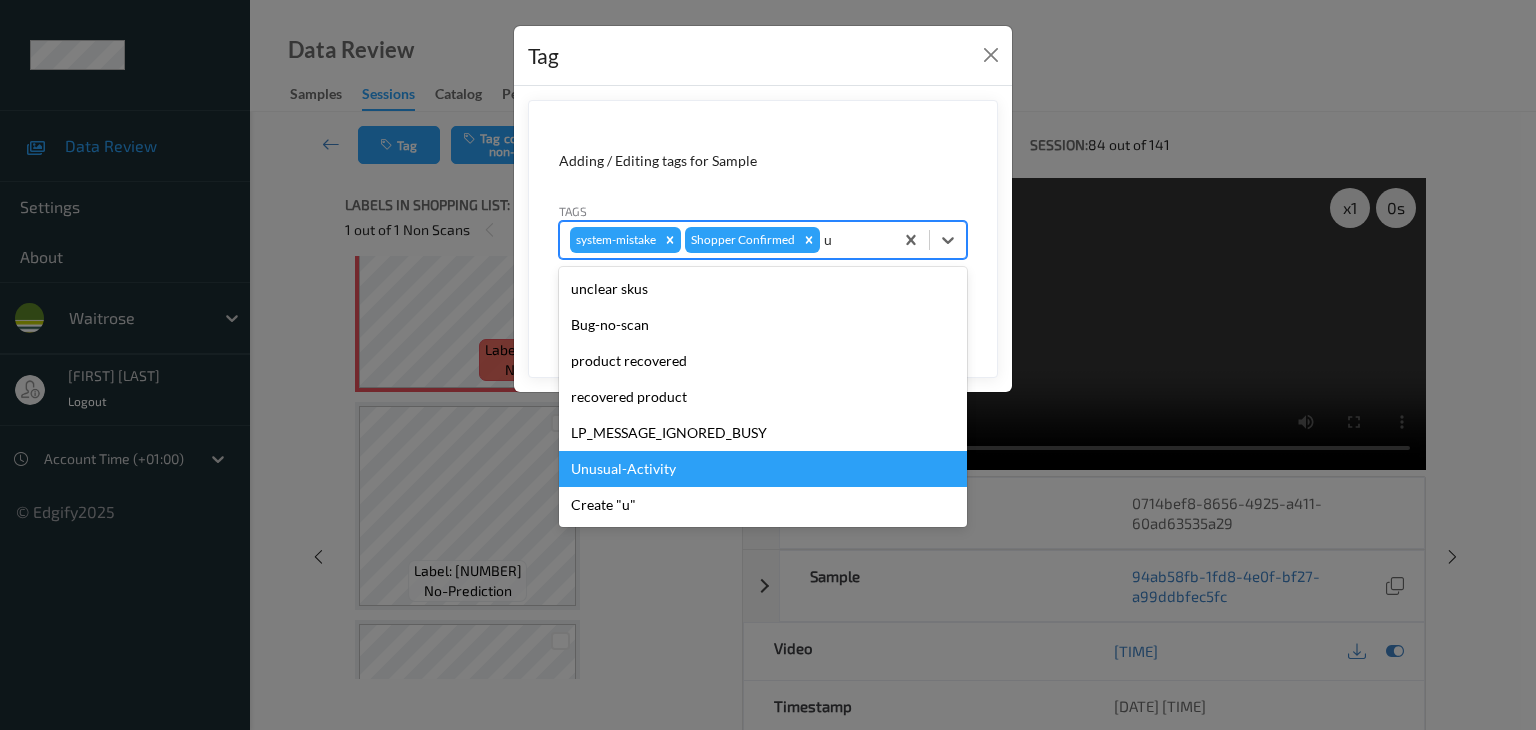 click on "Unusual-Activity" at bounding box center [763, 469] 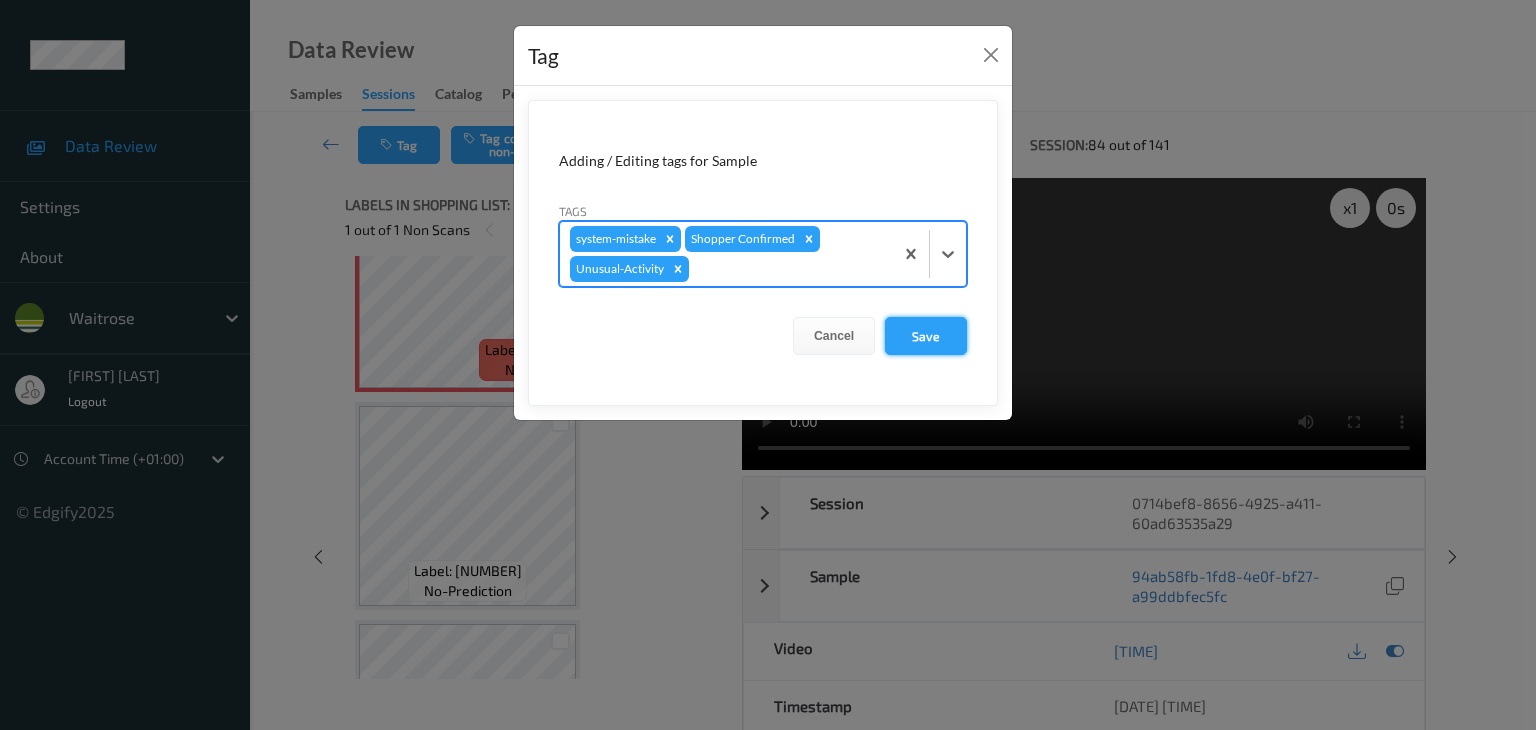 click on "Save" at bounding box center [926, 336] 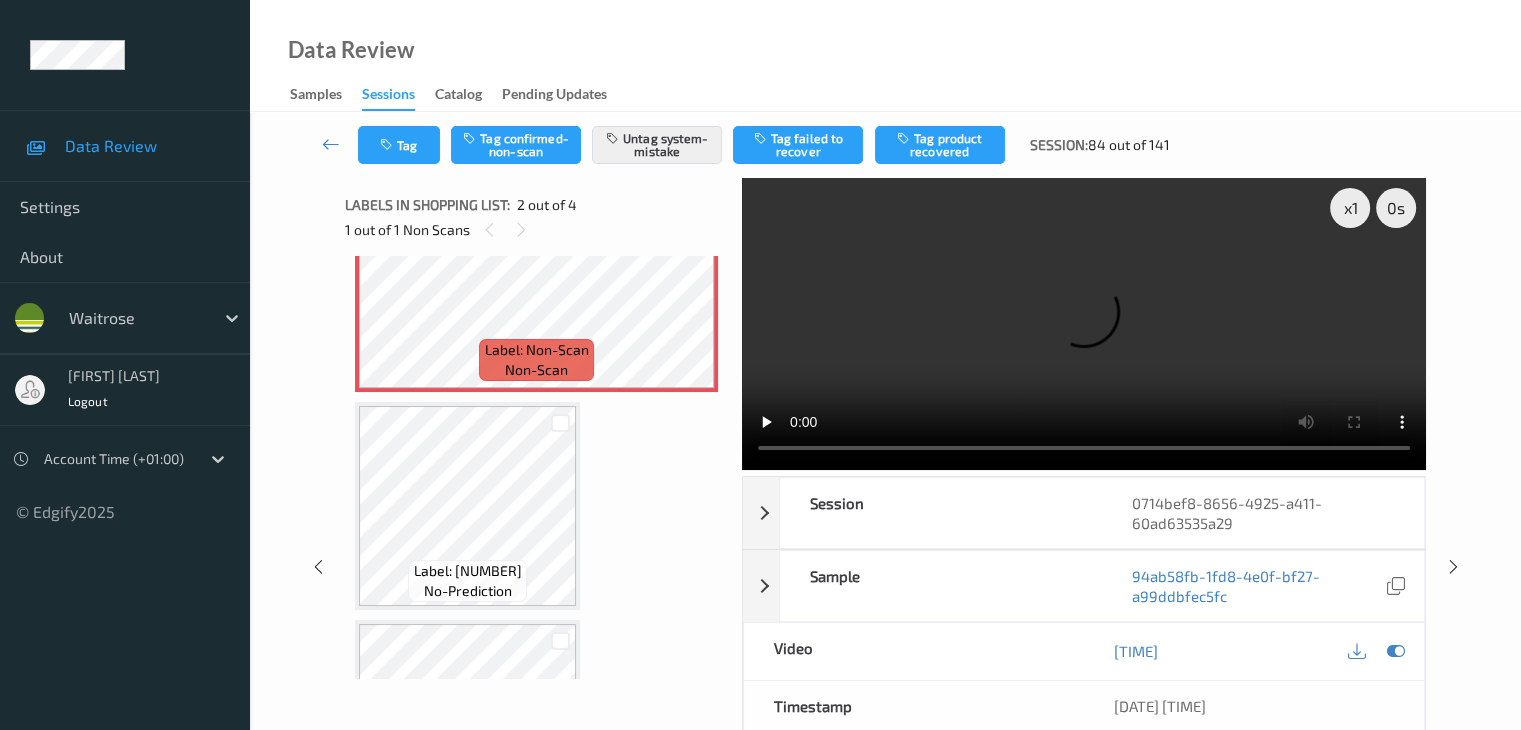 scroll, scrollTop: 0, scrollLeft: 0, axis: both 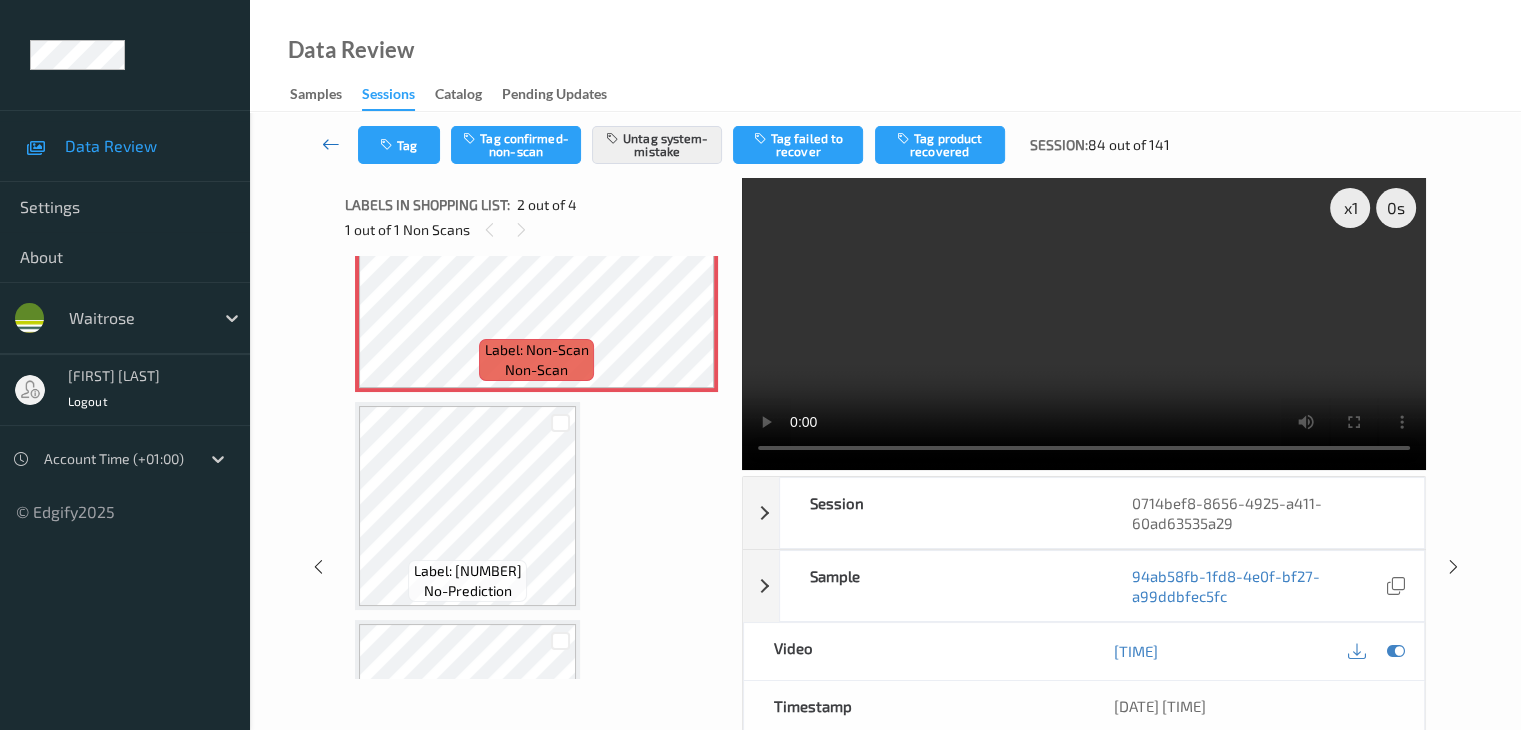 click at bounding box center (331, 144) 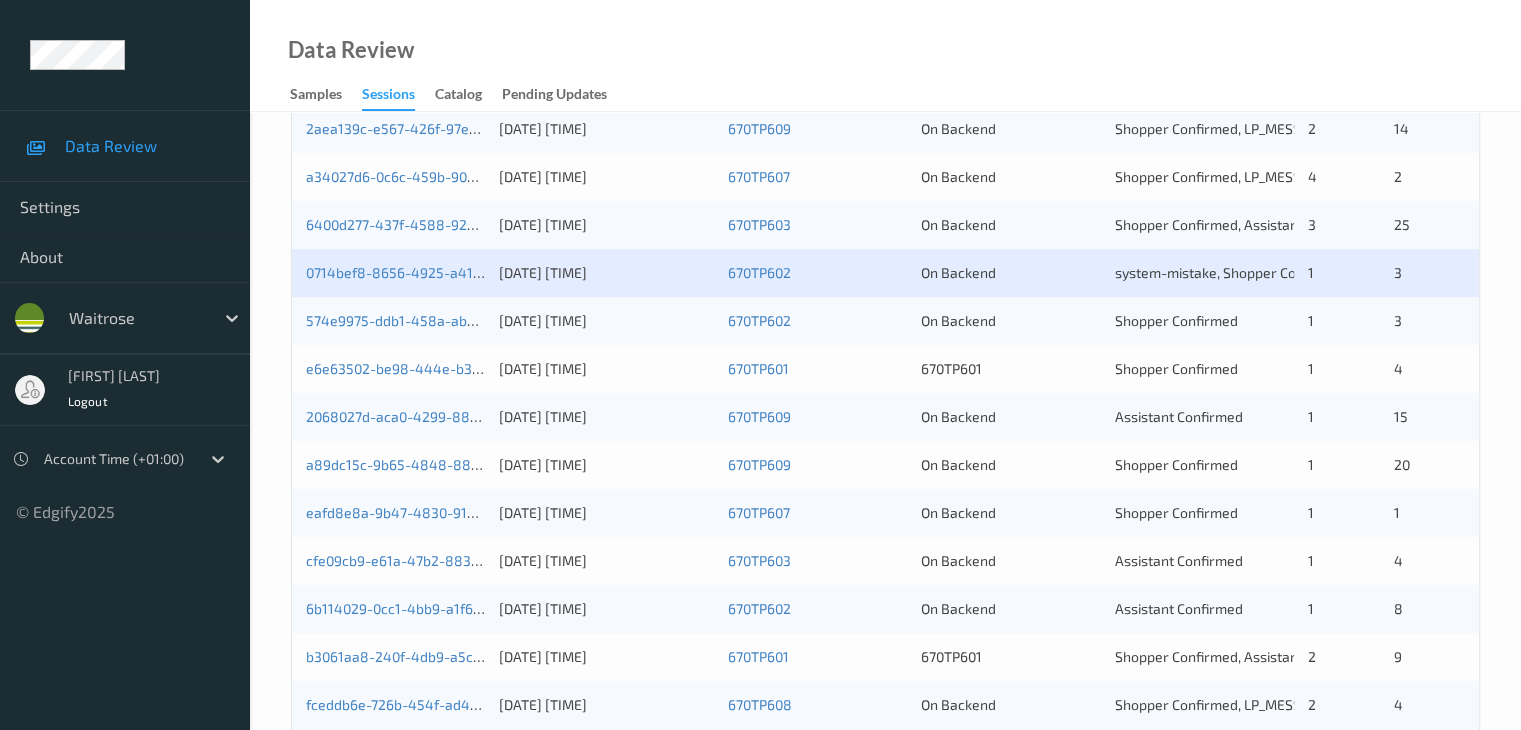 scroll, scrollTop: 500, scrollLeft: 0, axis: vertical 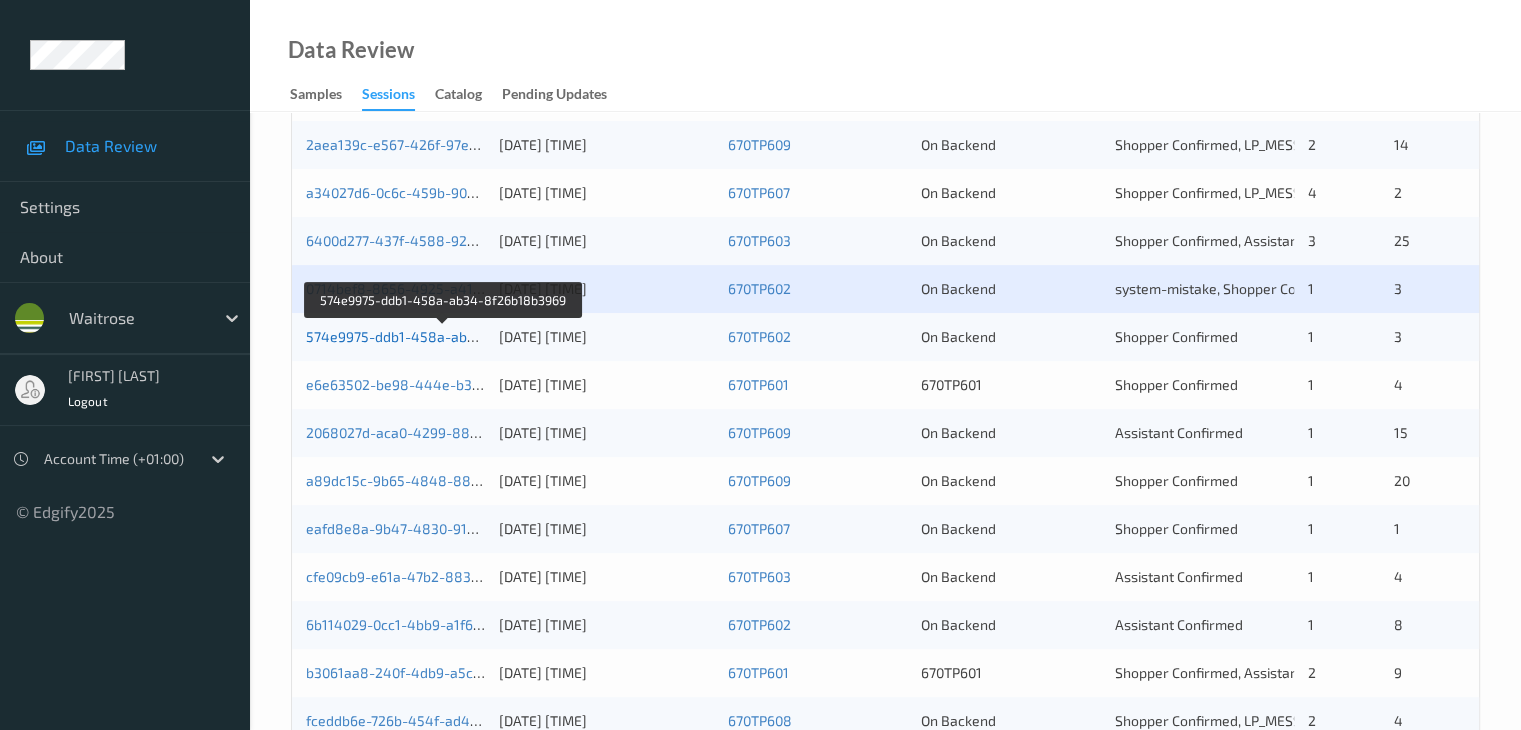 click on "574e9975-ddb1-458a-ab34-8f26b18b3969" at bounding box center (444, 336) 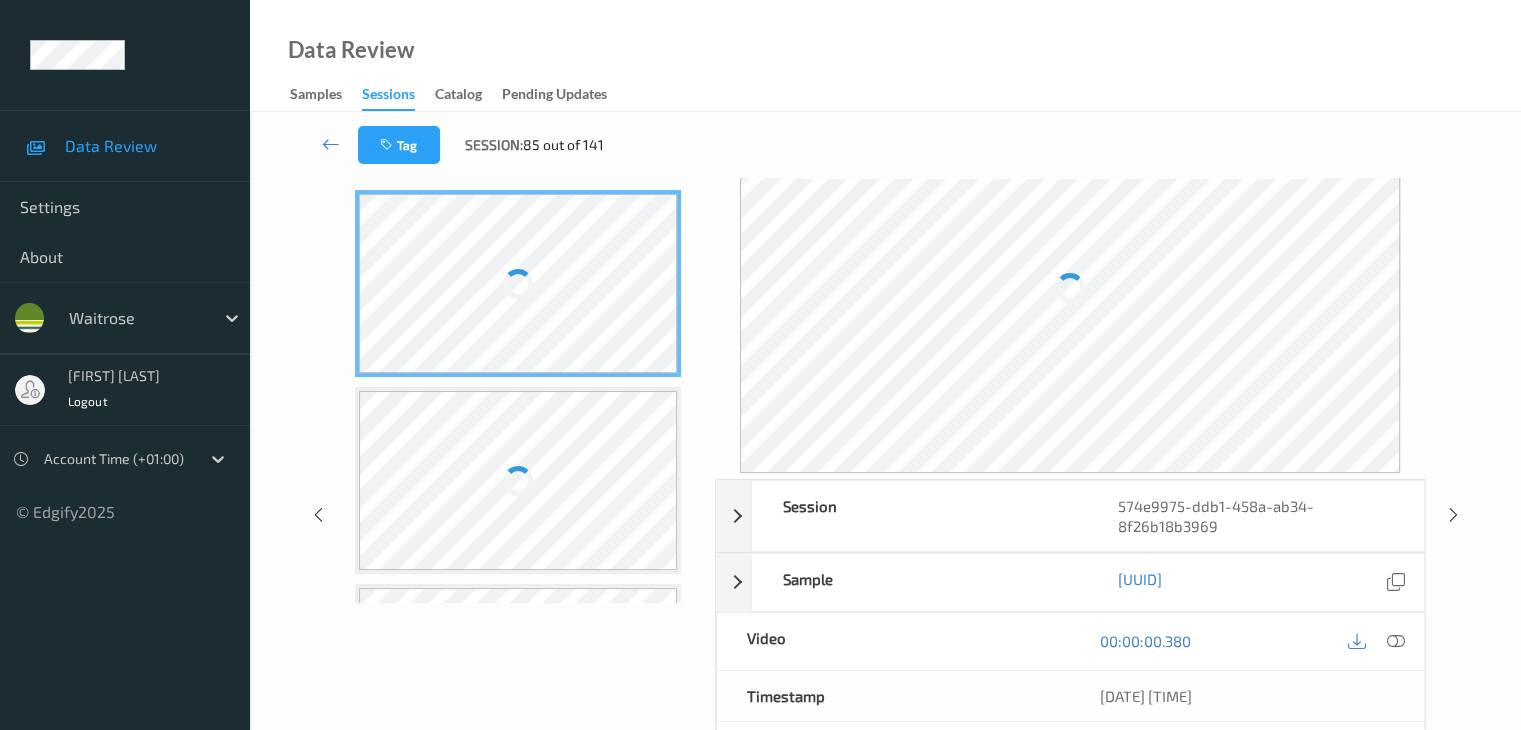 scroll, scrollTop: 0, scrollLeft: 0, axis: both 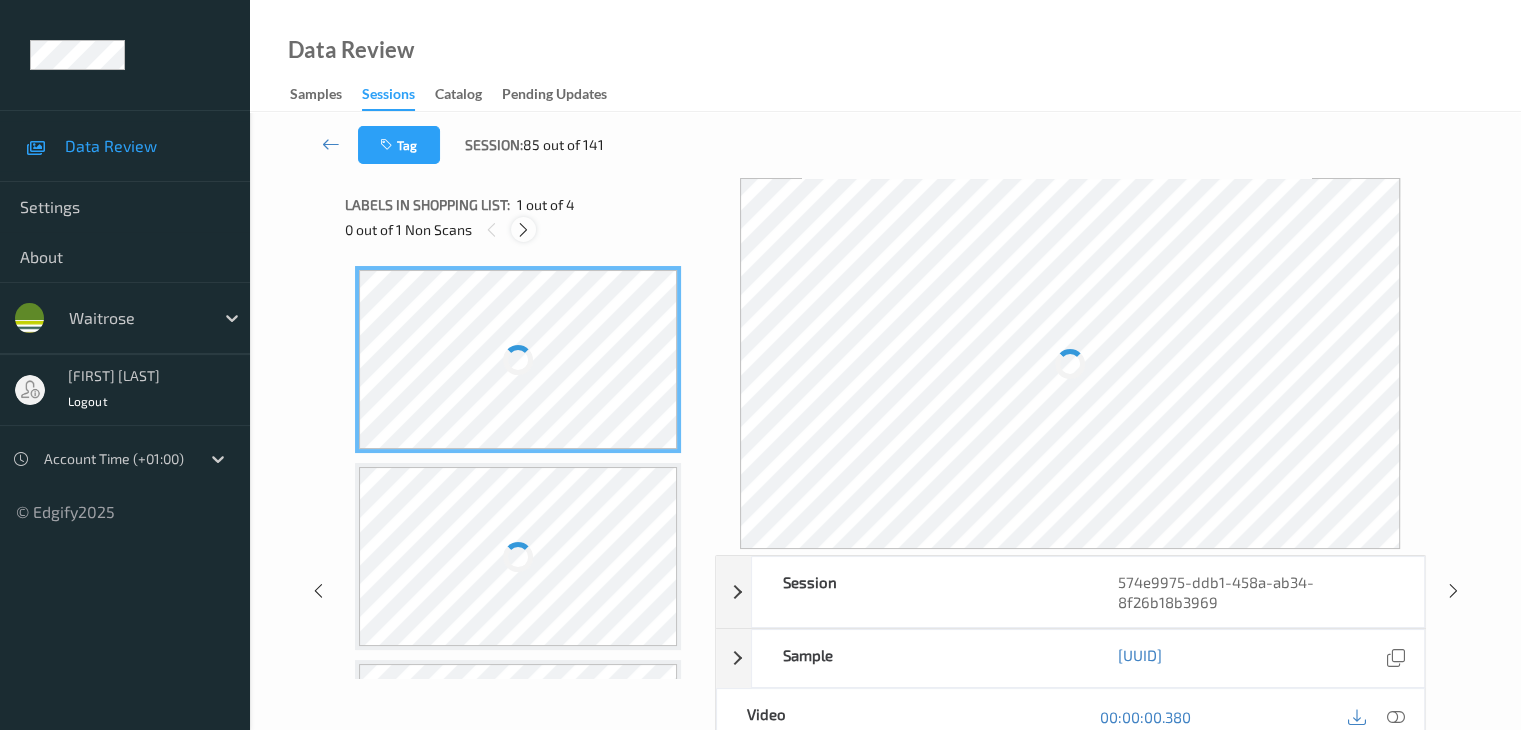 click at bounding box center [523, 230] 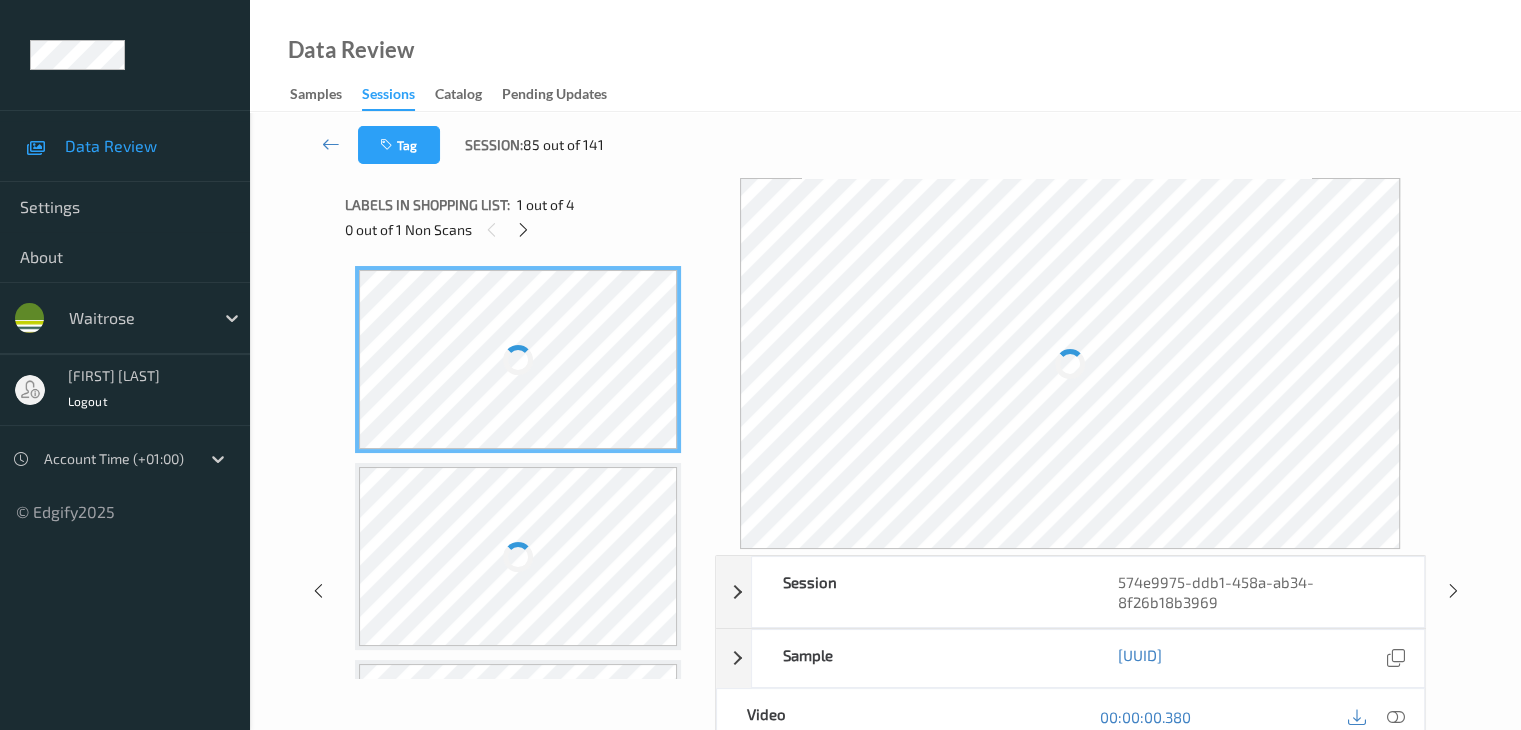 scroll, scrollTop: 375, scrollLeft: 0, axis: vertical 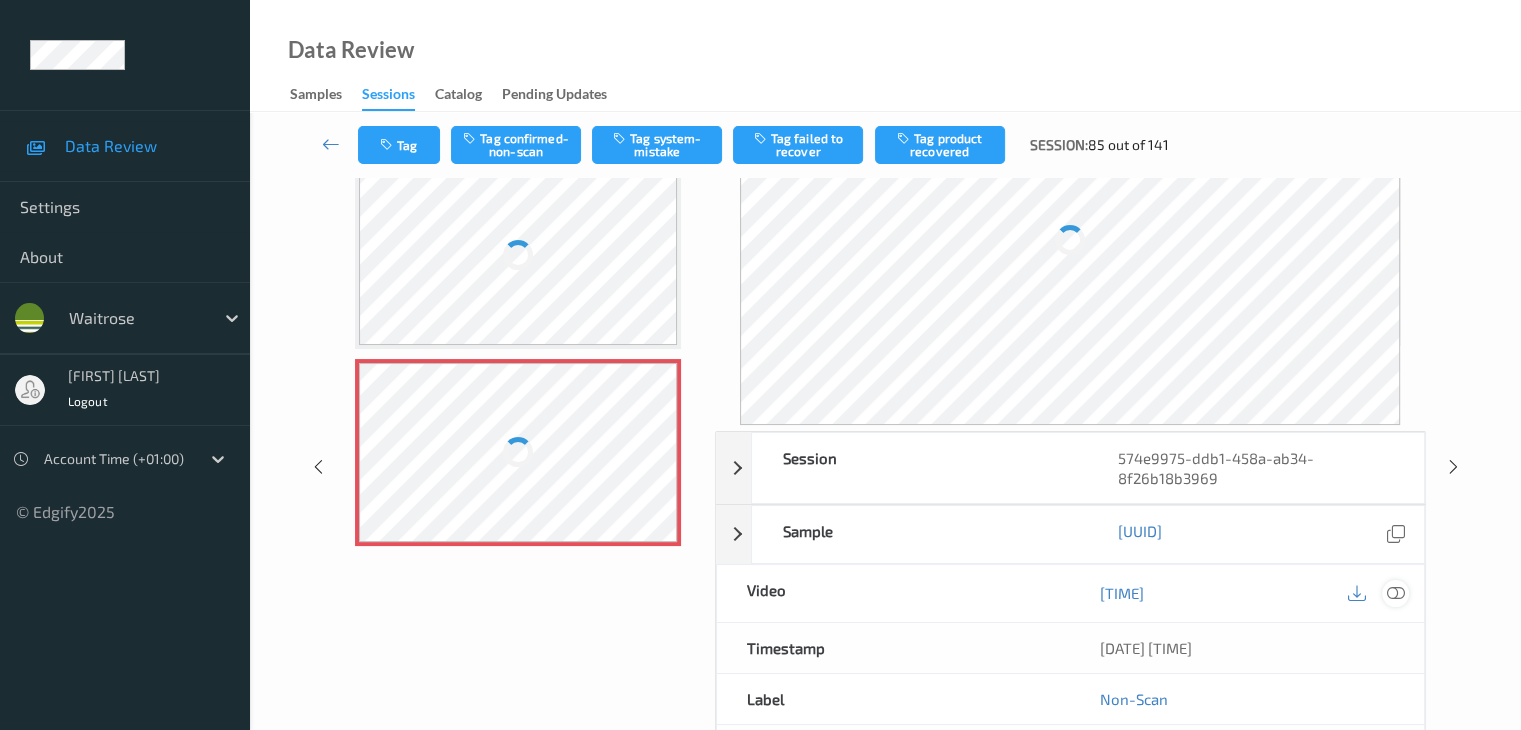 click at bounding box center (1395, 593) 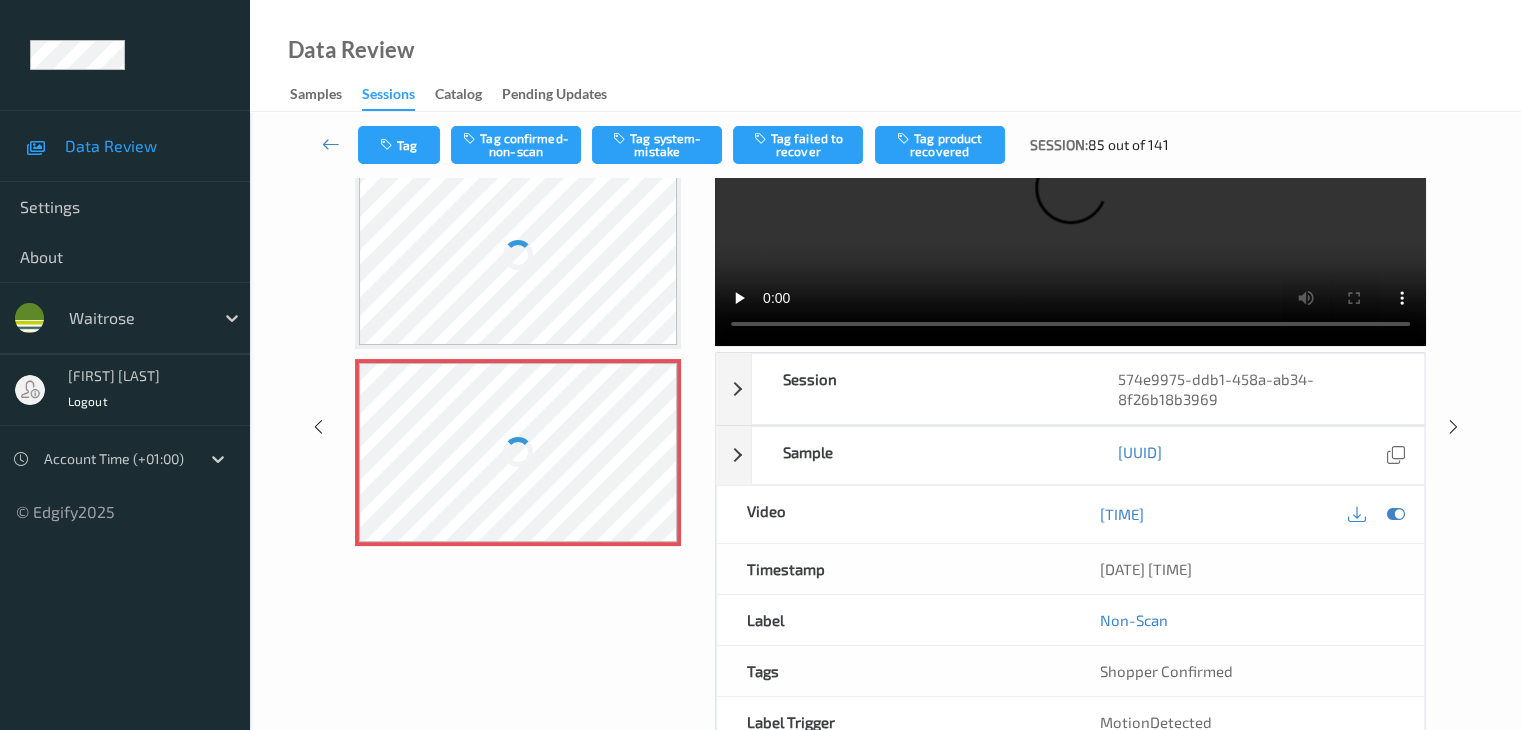scroll, scrollTop: 420, scrollLeft: 0, axis: vertical 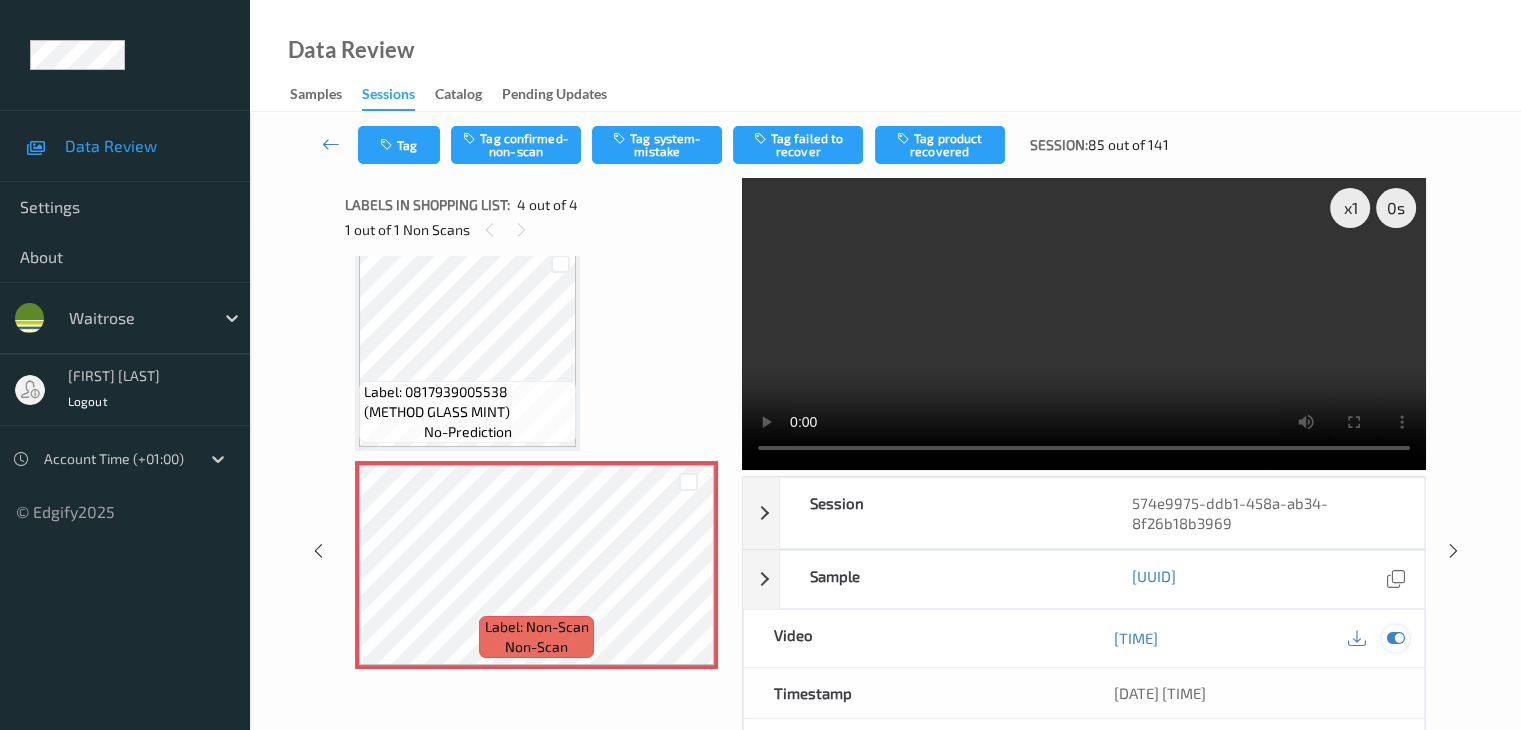 click at bounding box center [1395, 638] 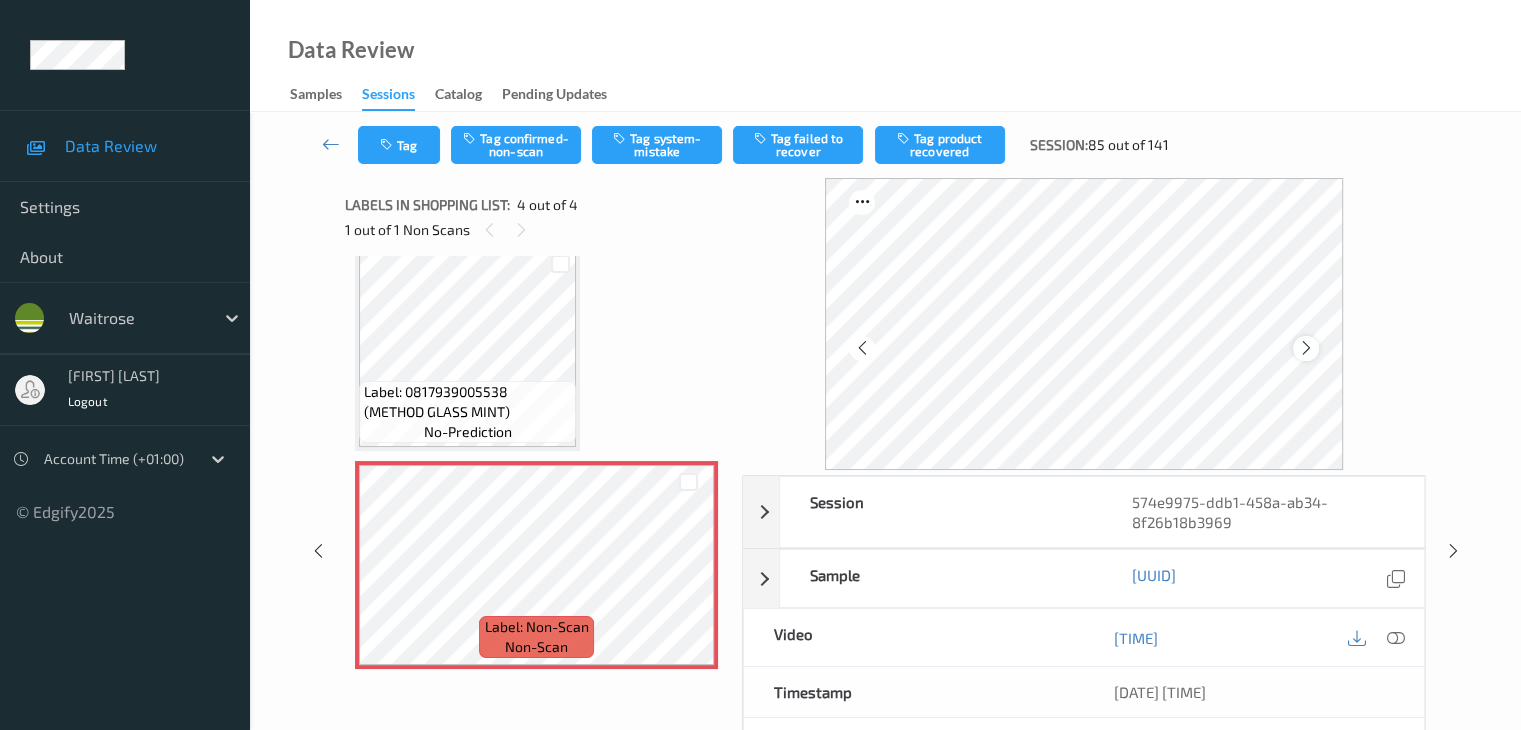 click at bounding box center [1306, 348] 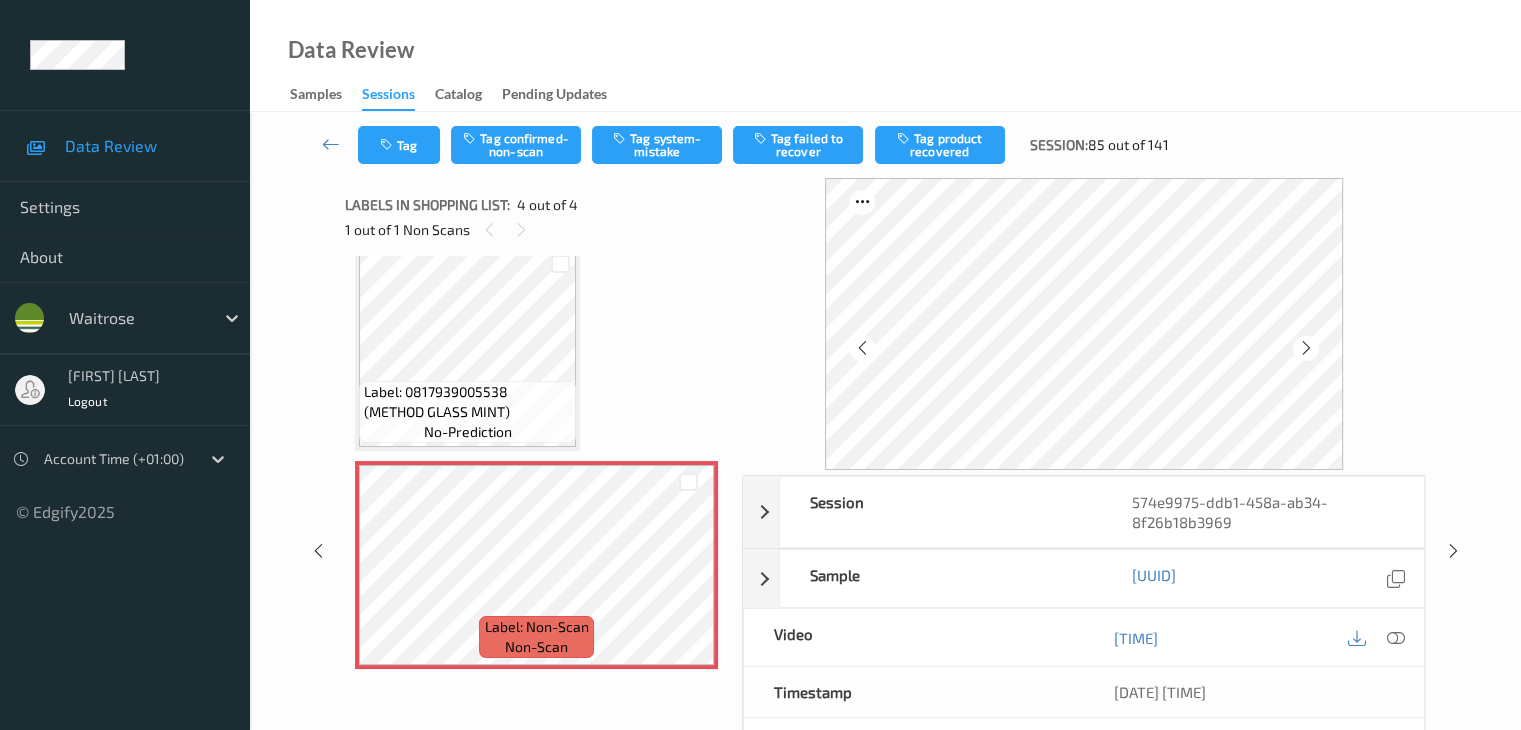 click at bounding box center (1306, 348) 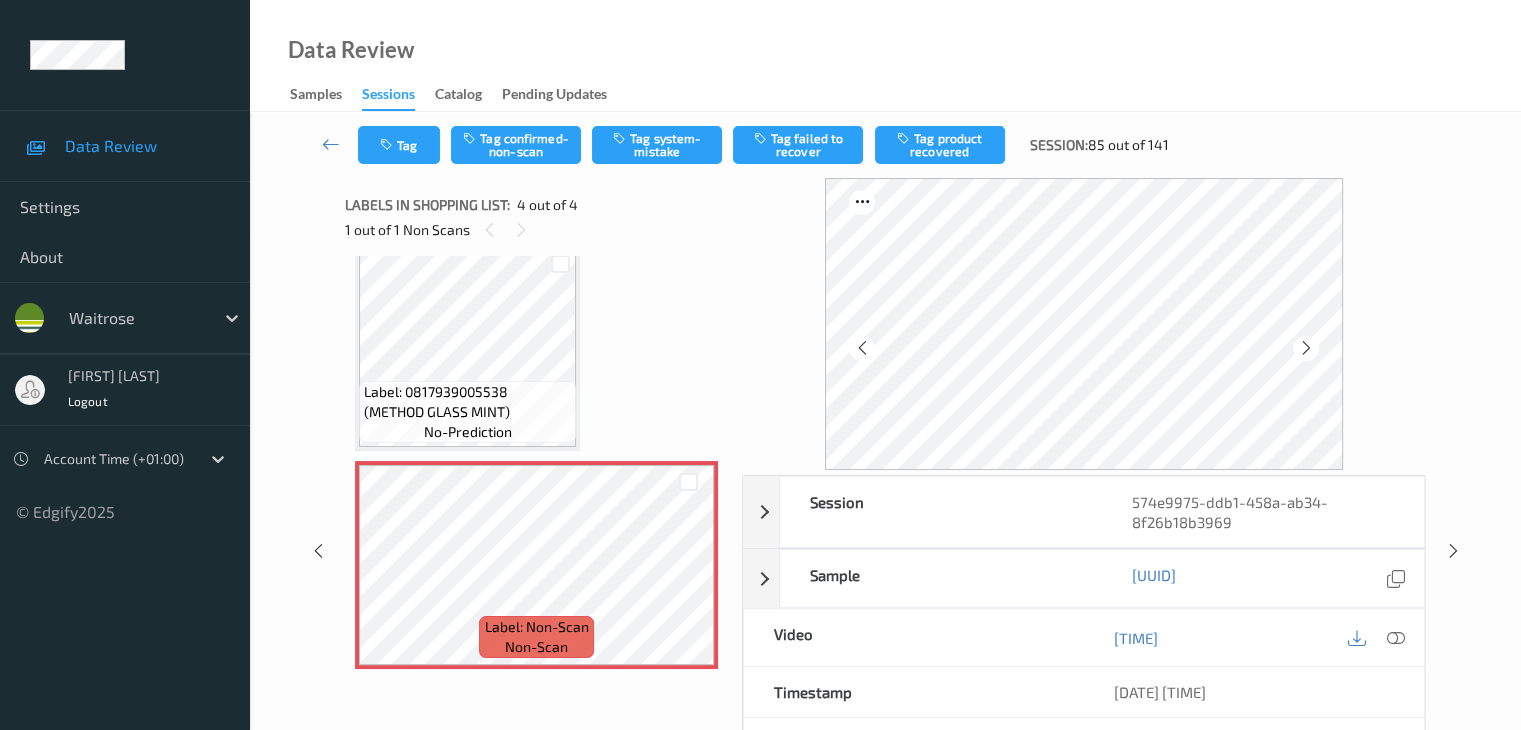 click at bounding box center (1306, 348) 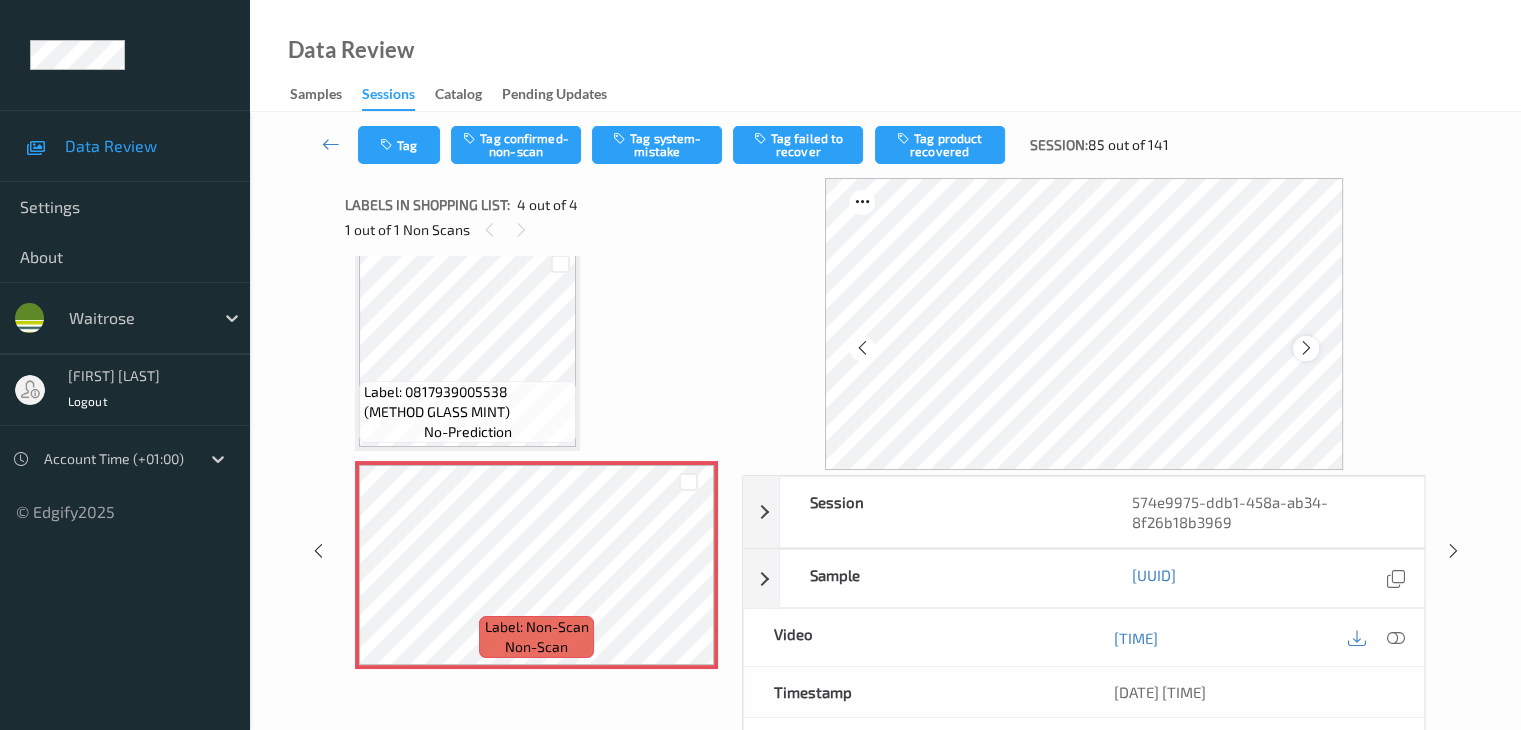 click at bounding box center (1306, 348) 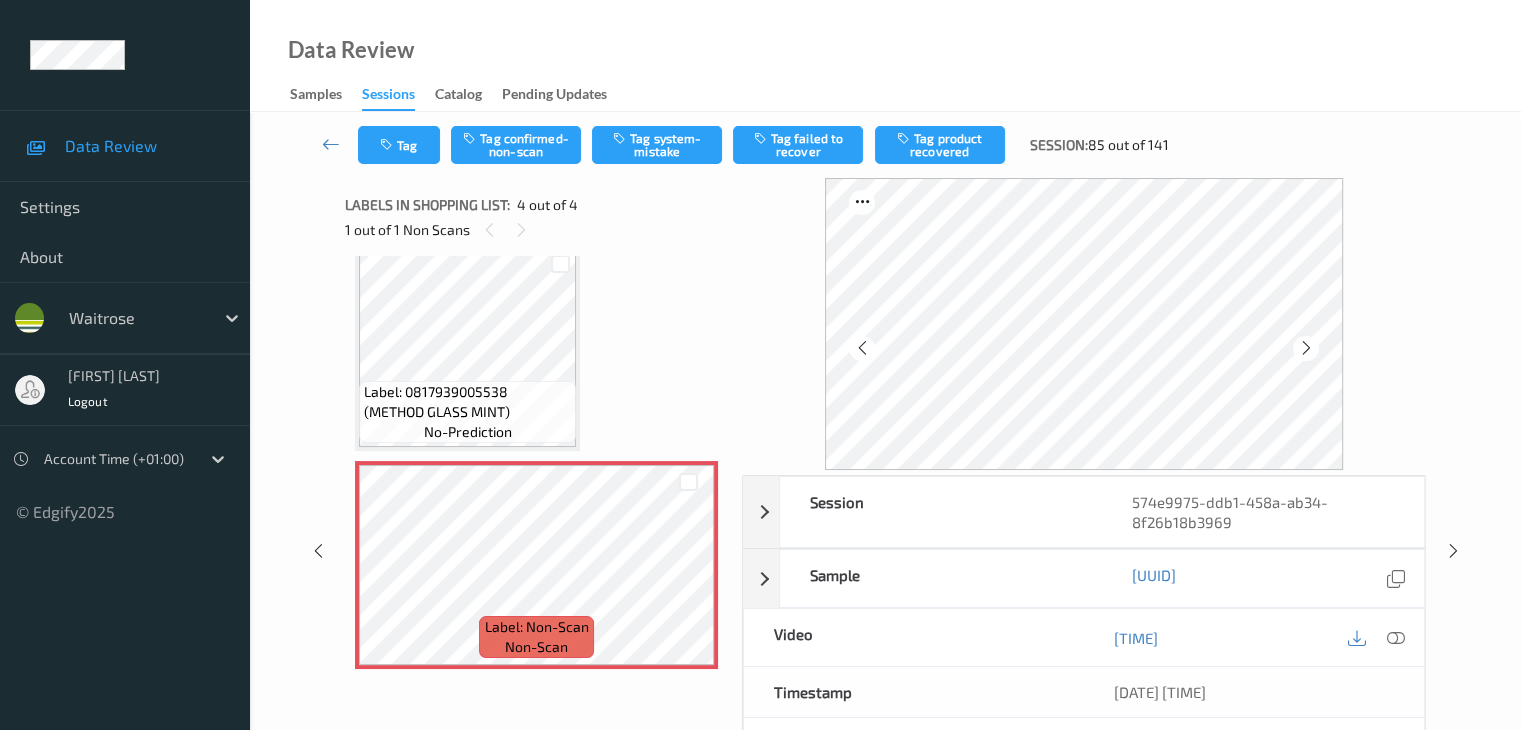 click at bounding box center [1306, 348] 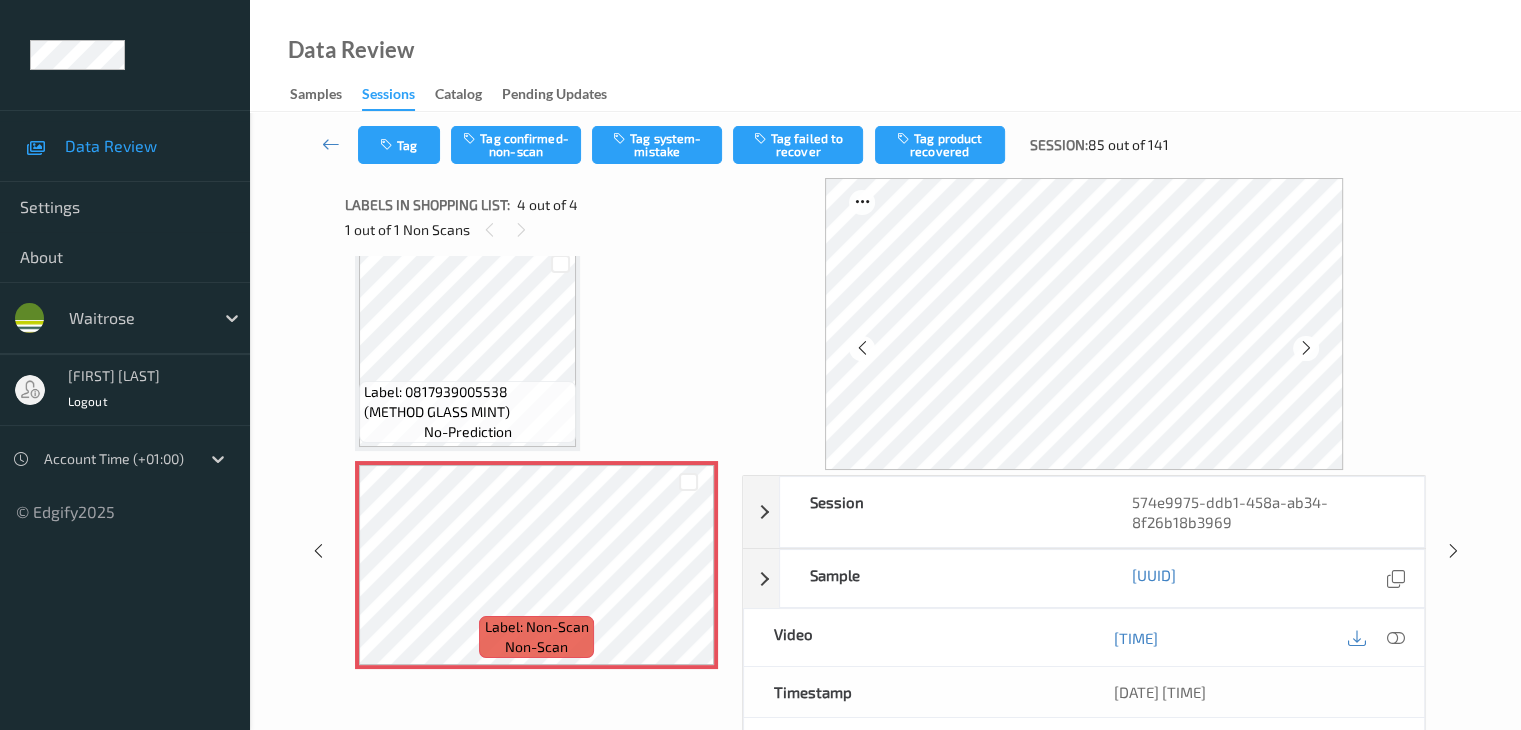 click at bounding box center (1306, 348) 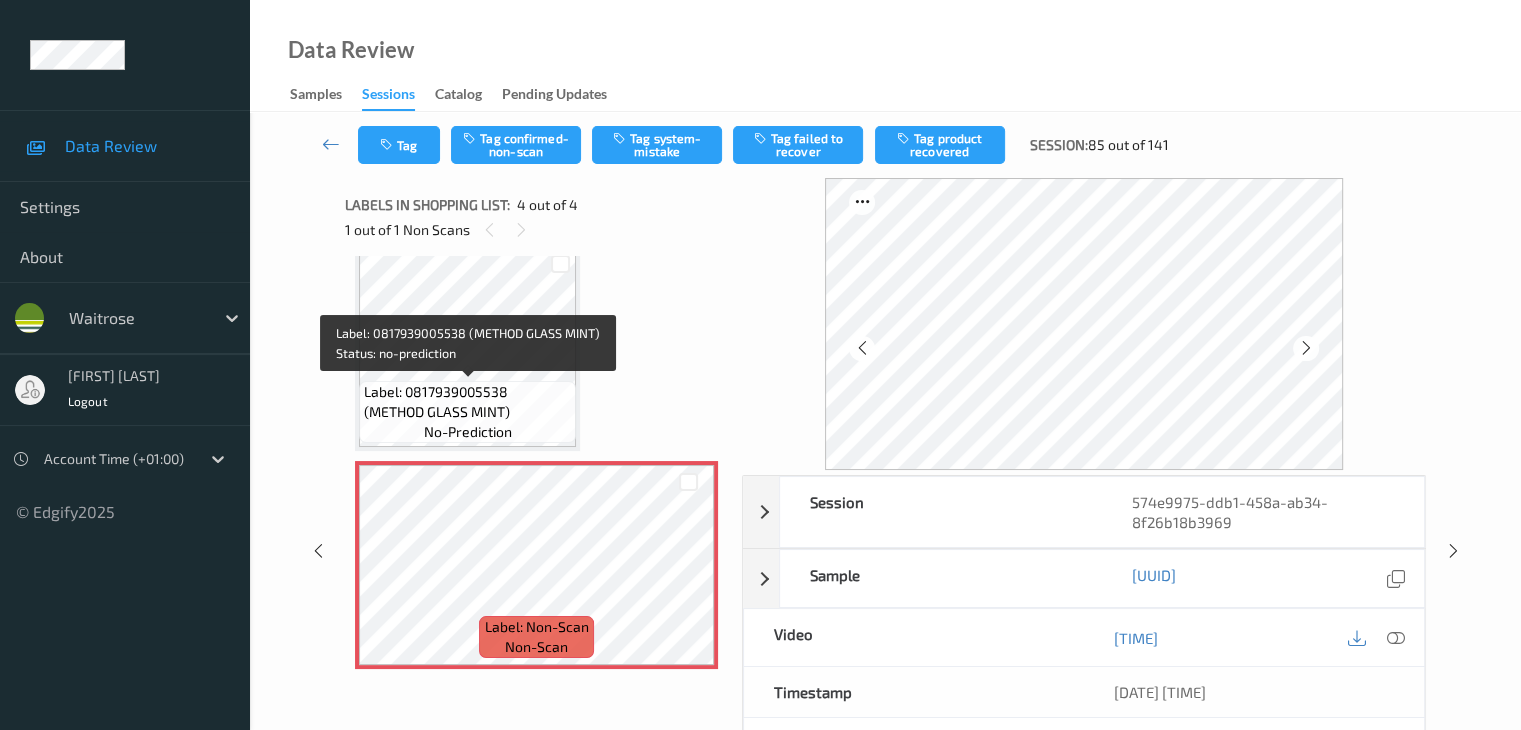 click on "Label: 0817939005538 (METHOD GLASS MINT)" at bounding box center [467, 402] 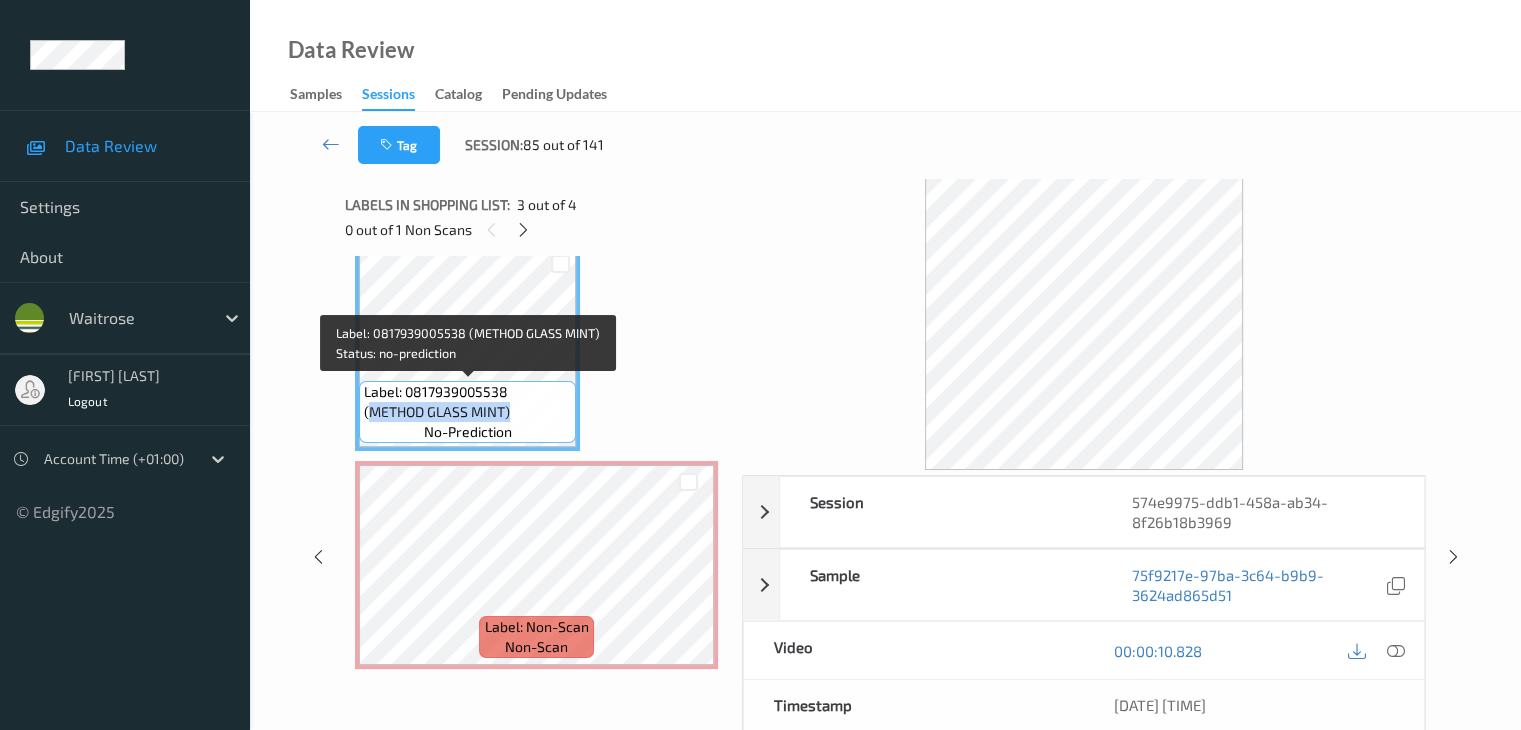 drag, startPoint x: 516, startPoint y: 397, endPoint x: 516, endPoint y: 414, distance: 17 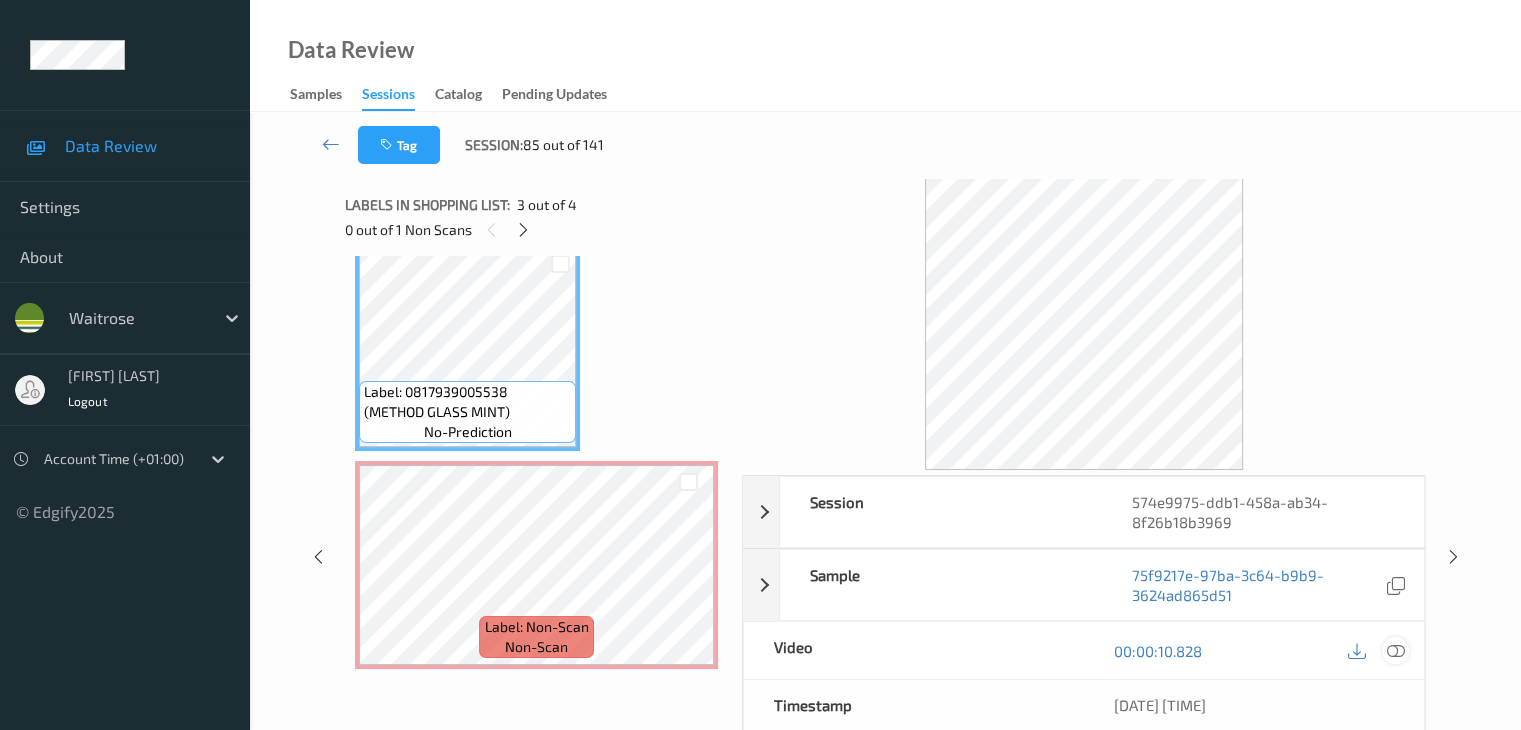 click at bounding box center (1395, 651) 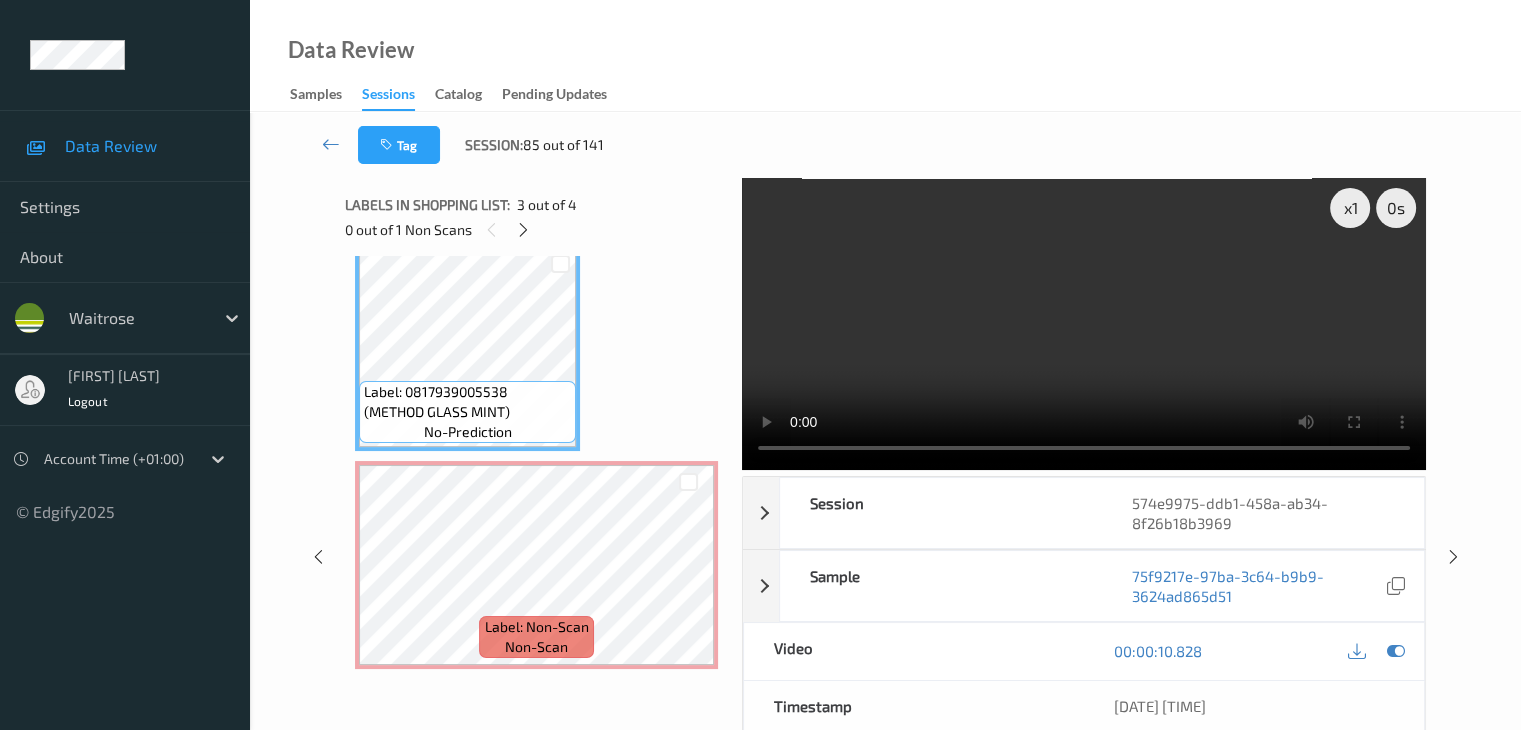 scroll, scrollTop: 325, scrollLeft: 0, axis: vertical 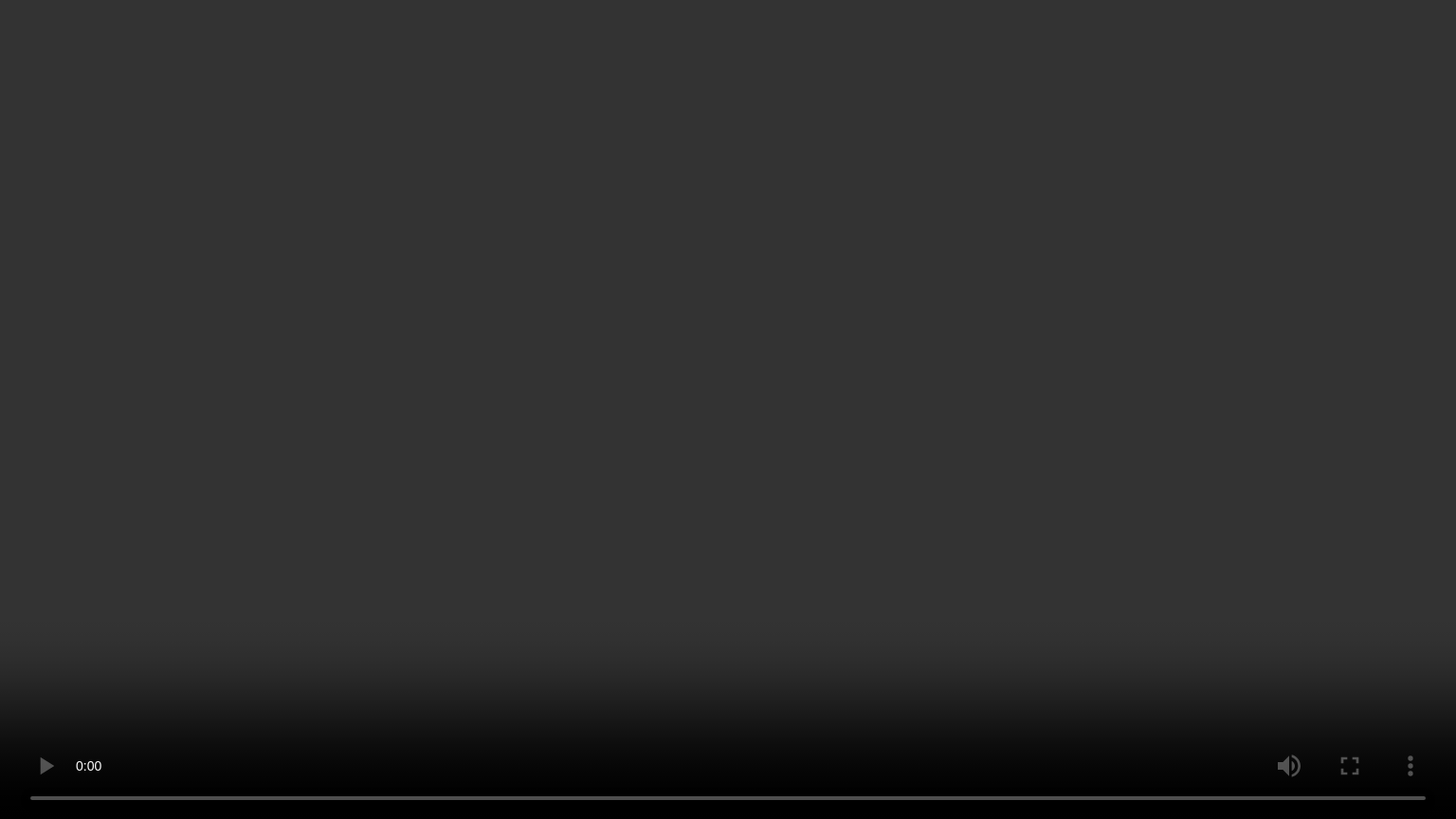 type 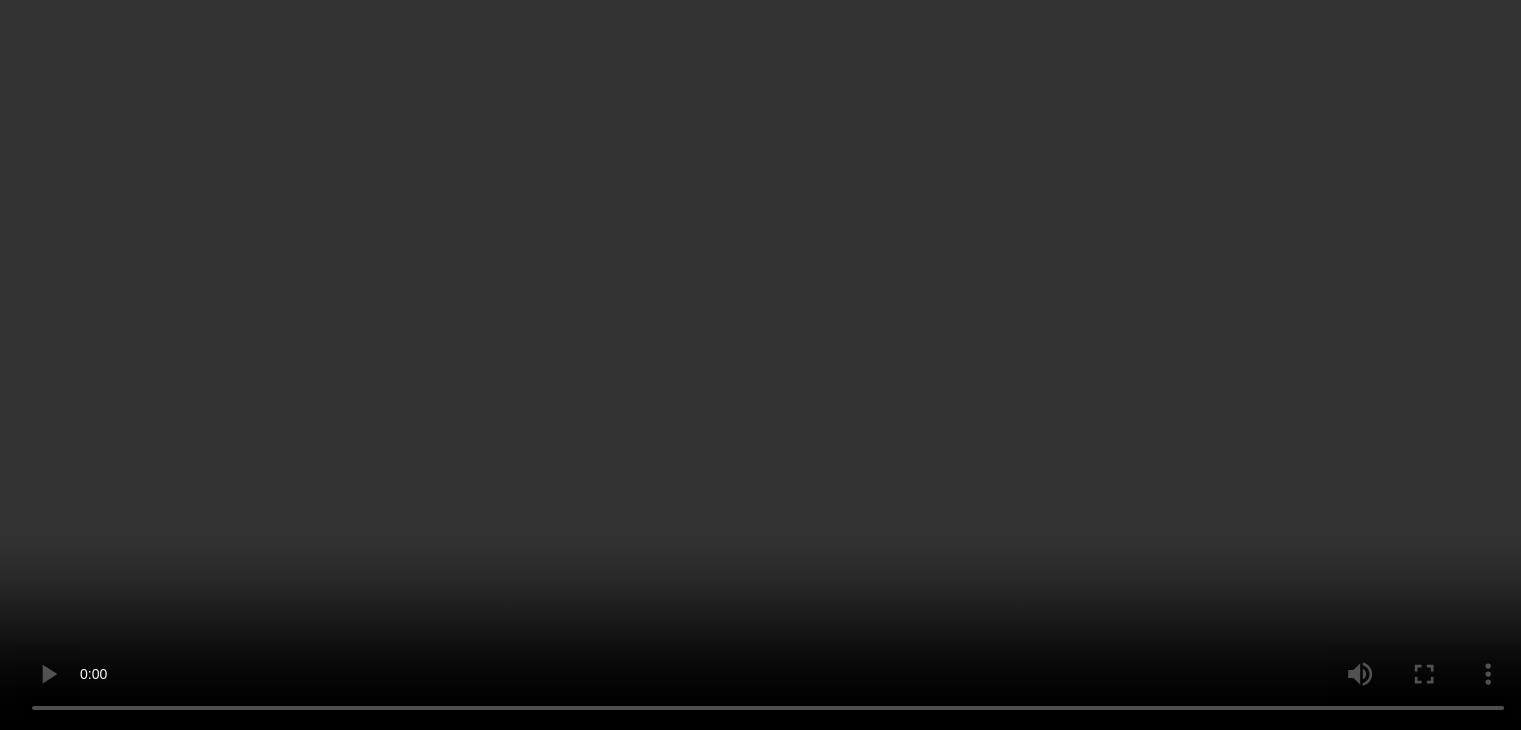 scroll, scrollTop: 459, scrollLeft: 0, axis: vertical 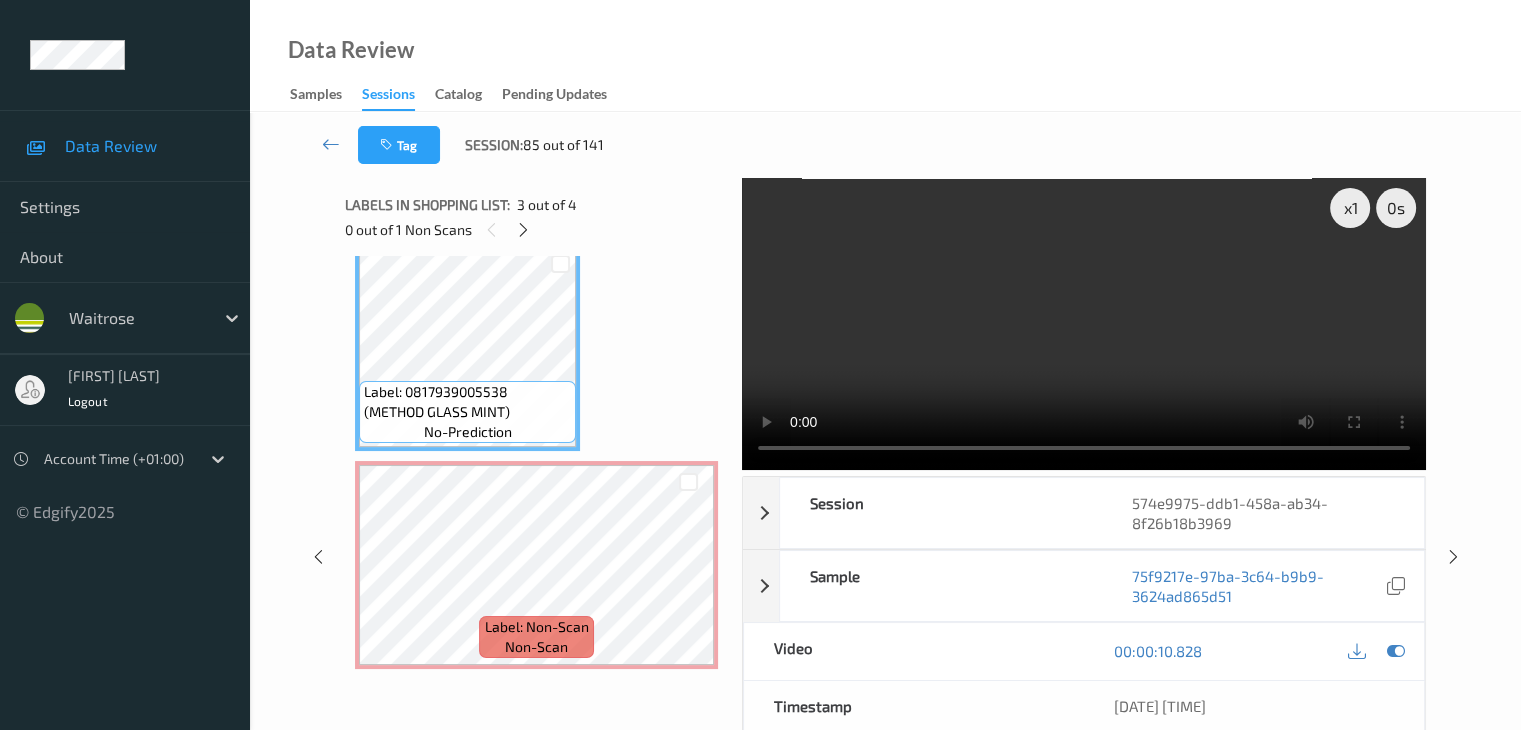click on "Label: 0817939005538 (METHOD GLASS MINT)" at bounding box center [467, 402] 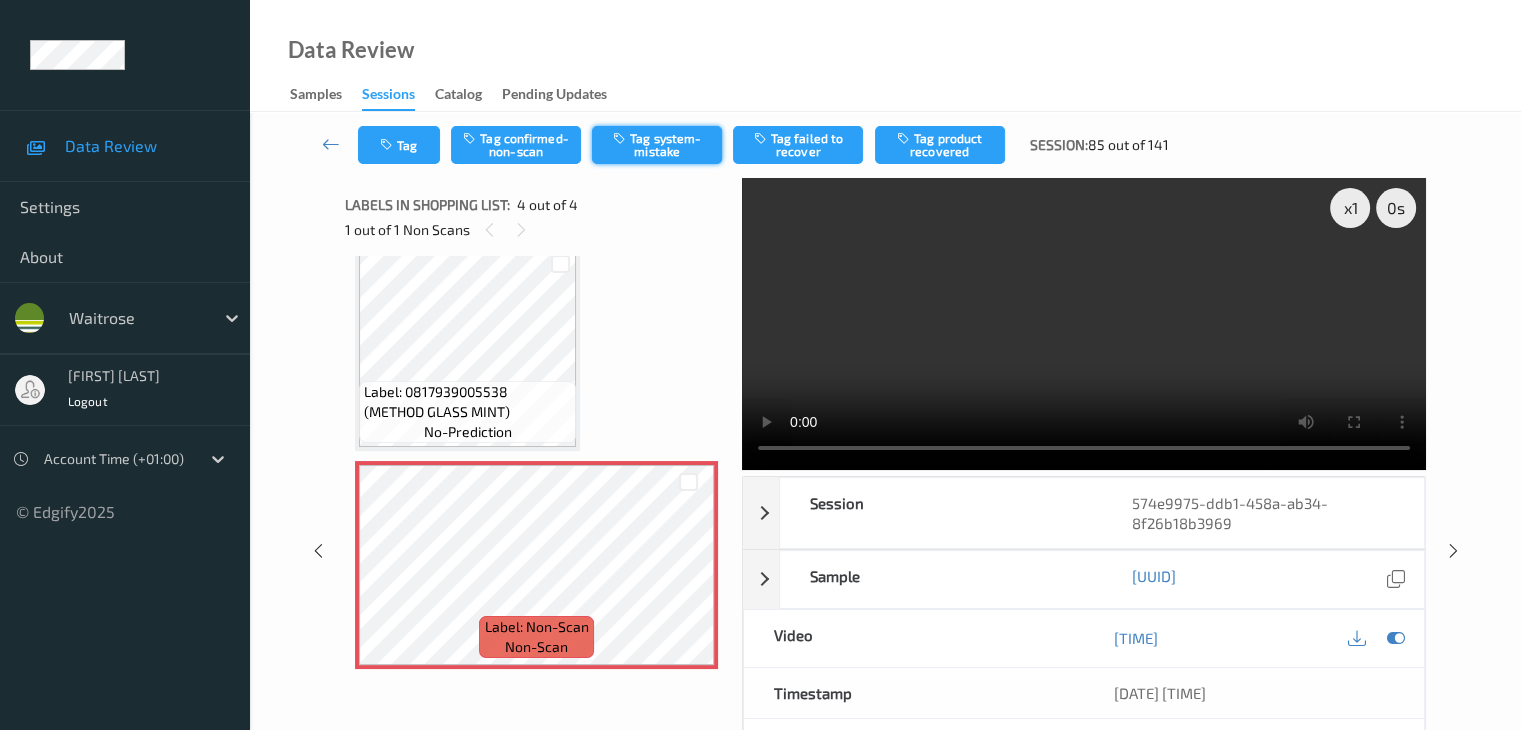click on "Tag   system-mistake" at bounding box center (657, 145) 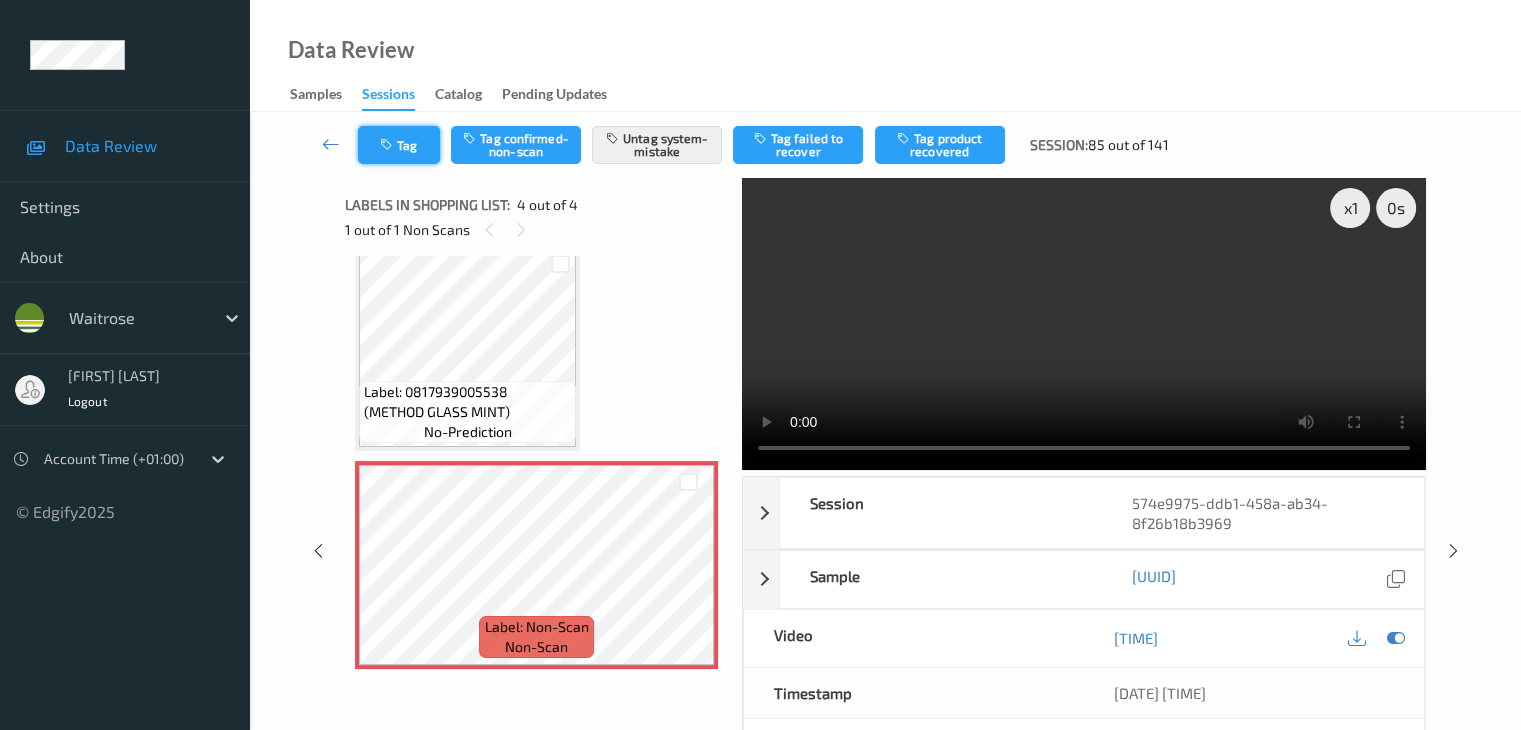 click on "Tag" at bounding box center (399, 145) 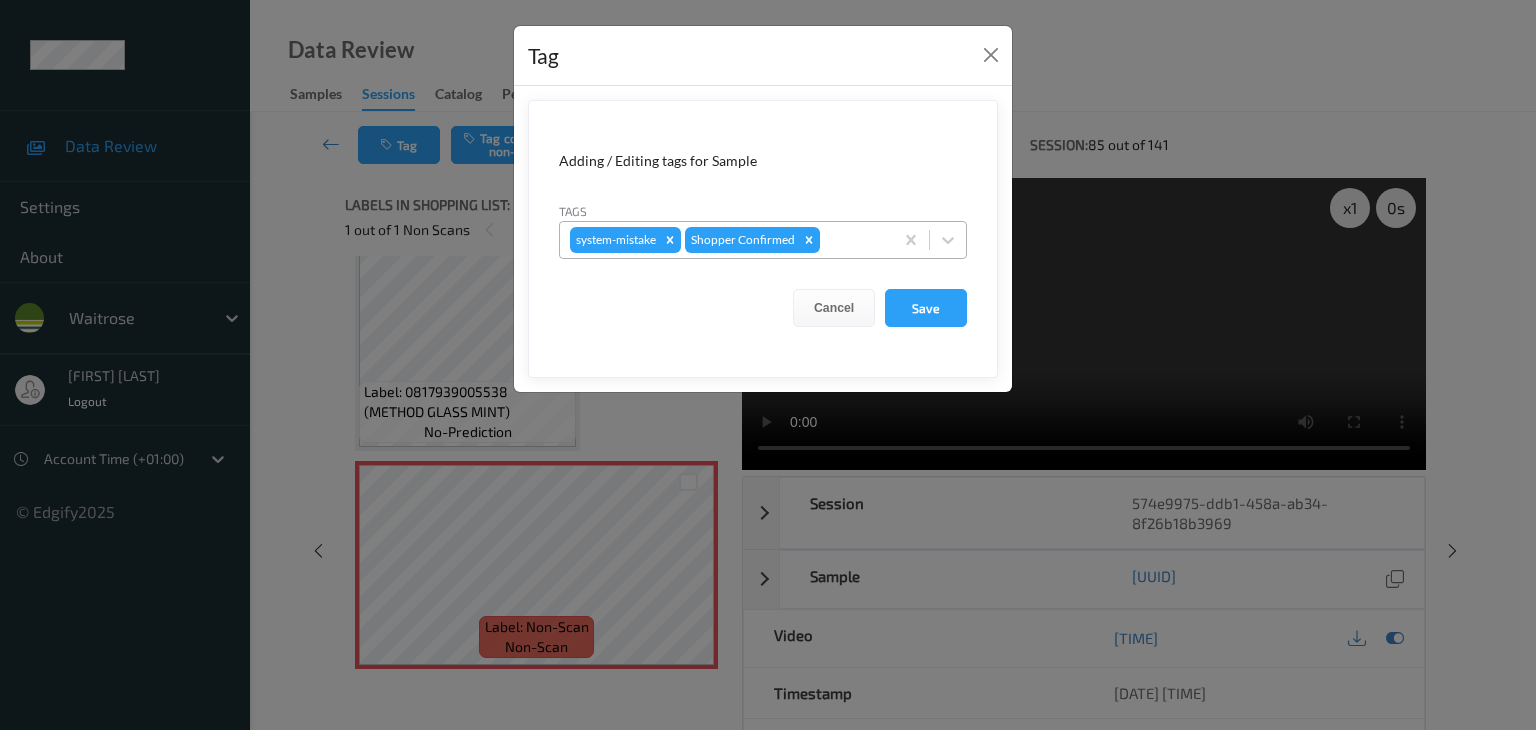 click on "system-mistake Shopper Confirmed" at bounding box center [726, 240] 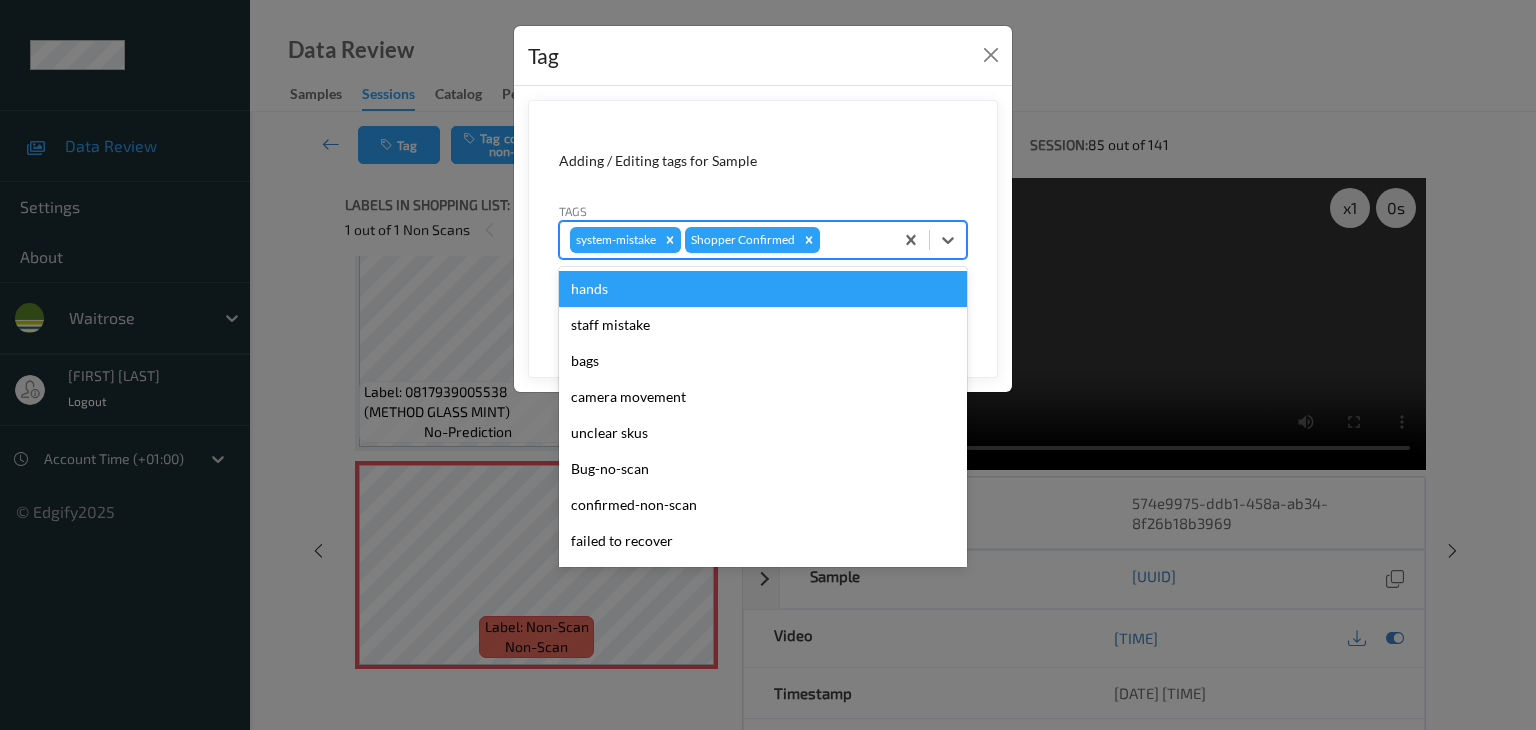 type on "u" 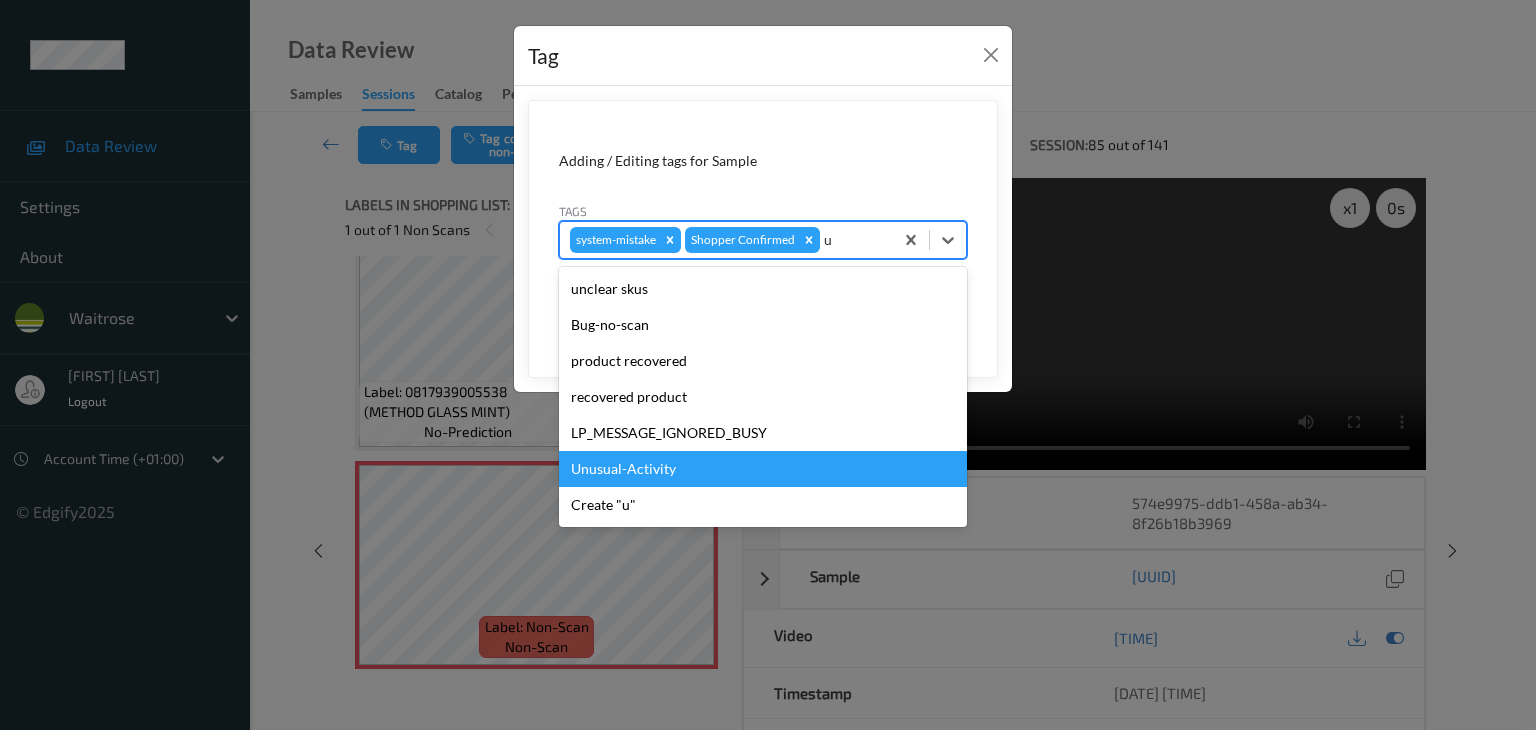 click on "Unusual-Activity" at bounding box center (763, 469) 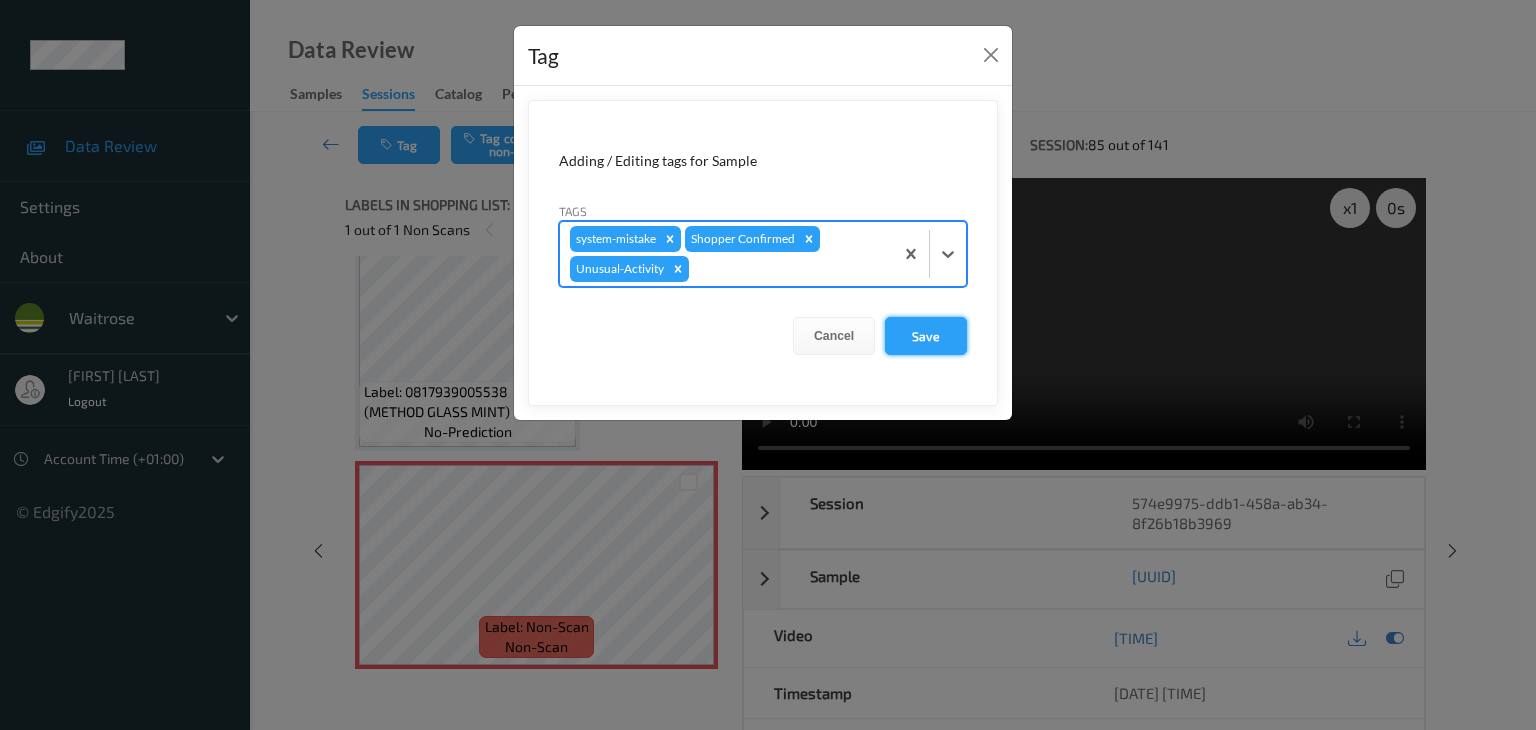 click on "Save" at bounding box center [926, 336] 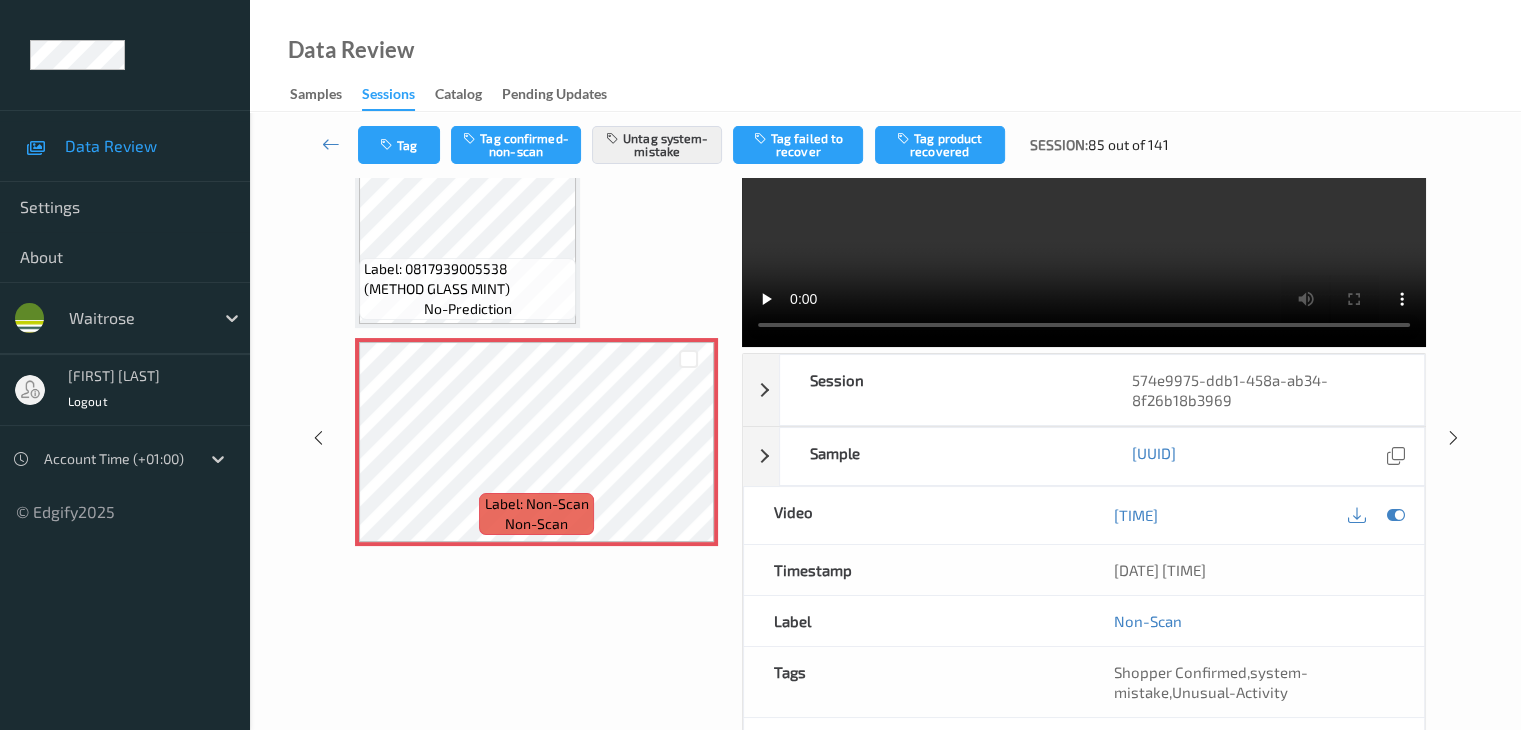 scroll, scrollTop: 264, scrollLeft: 0, axis: vertical 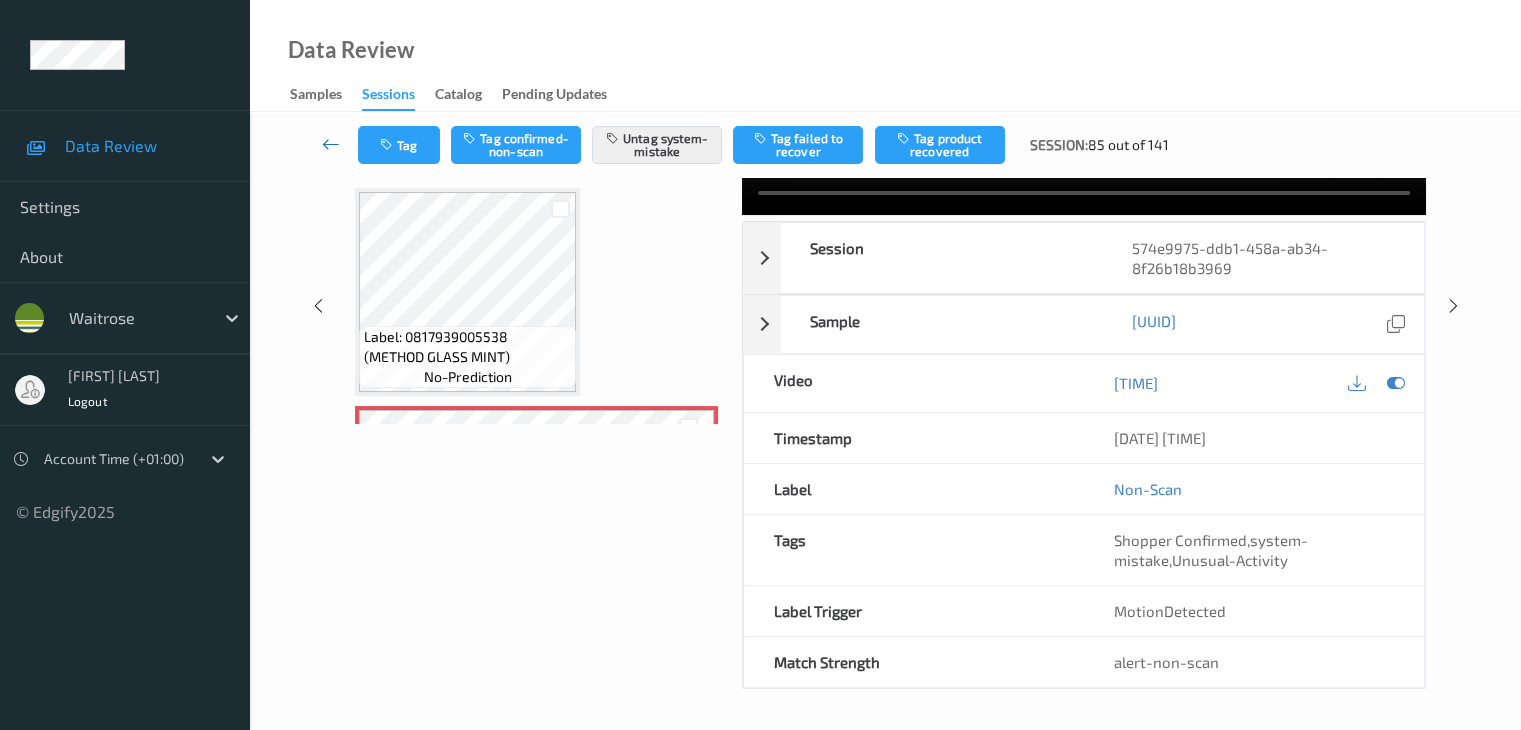click at bounding box center [331, 144] 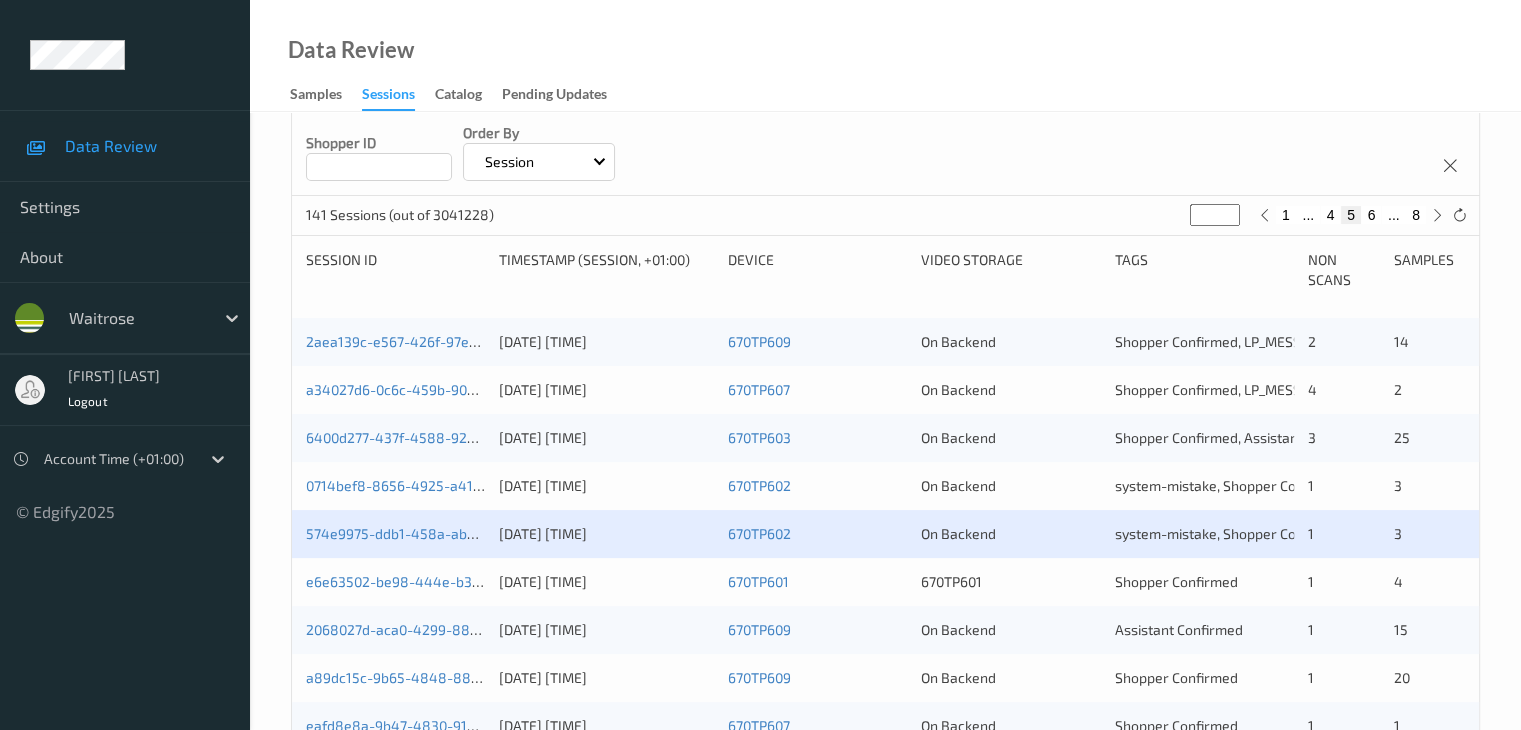 scroll, scrollTop: 608, scrollLeft: 0, axis: vertical 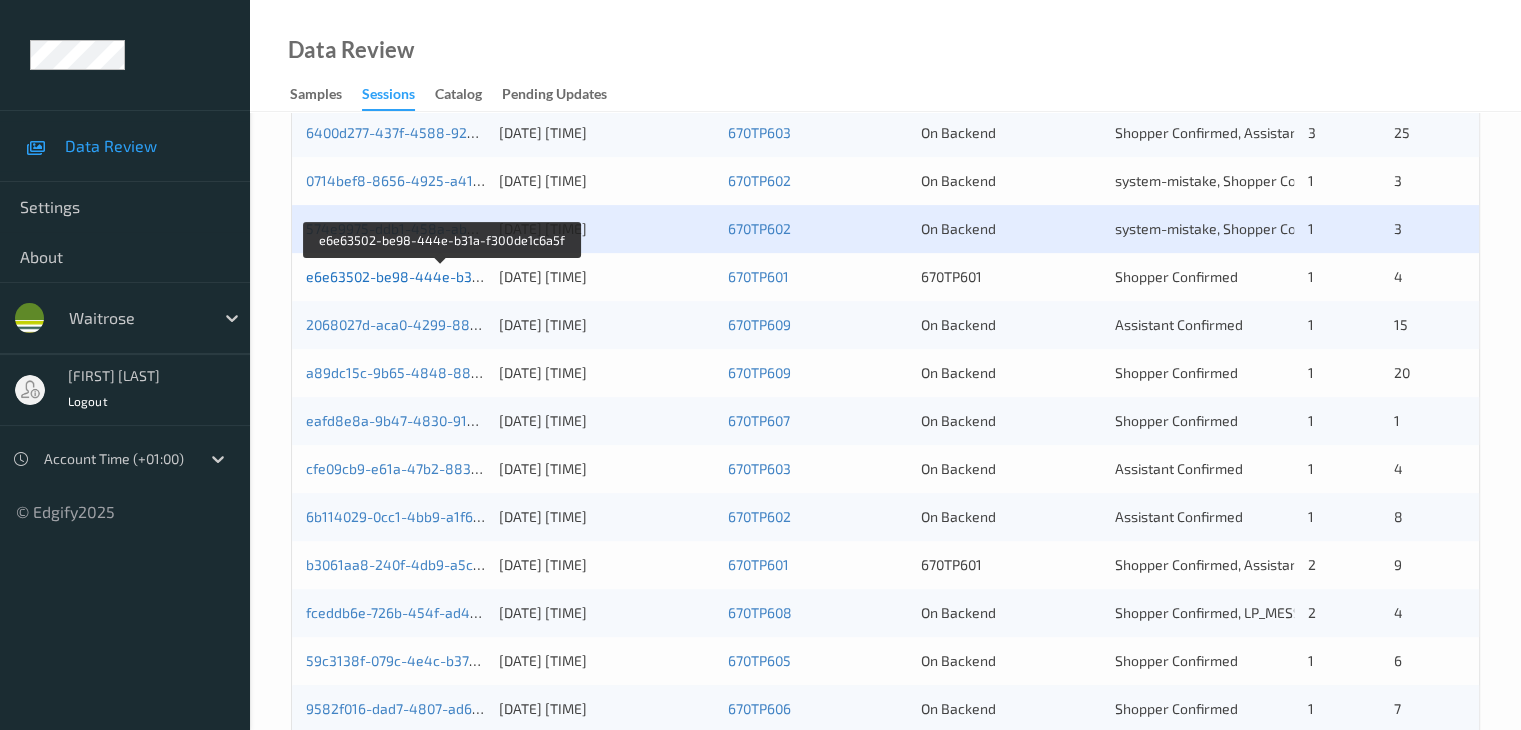 click on "e6e63502-be98-444e-b31a-f300de1c6a5f" at bounding box center (442, 276) 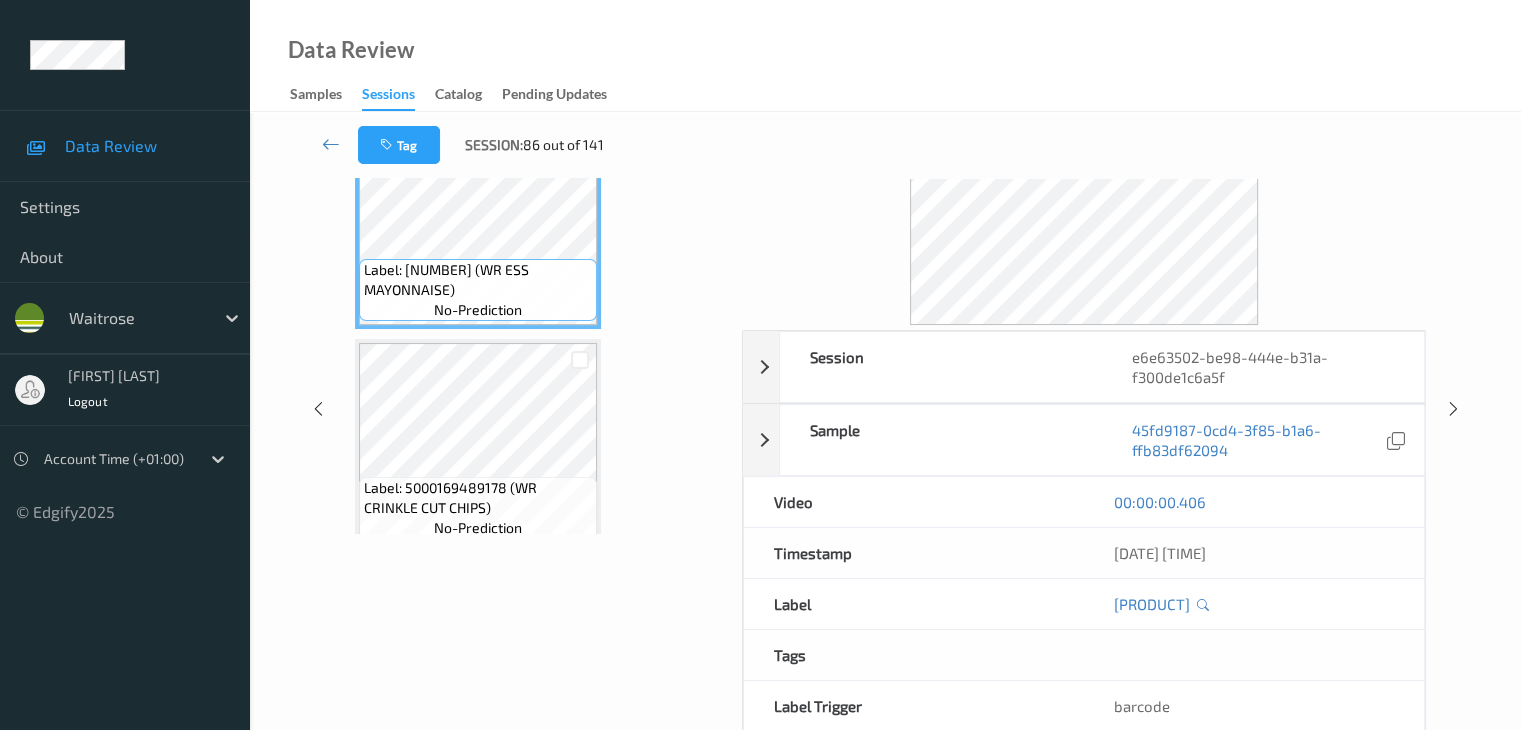 scroll, scrollTop: 58, scrollLeft: 0, axis: vertical 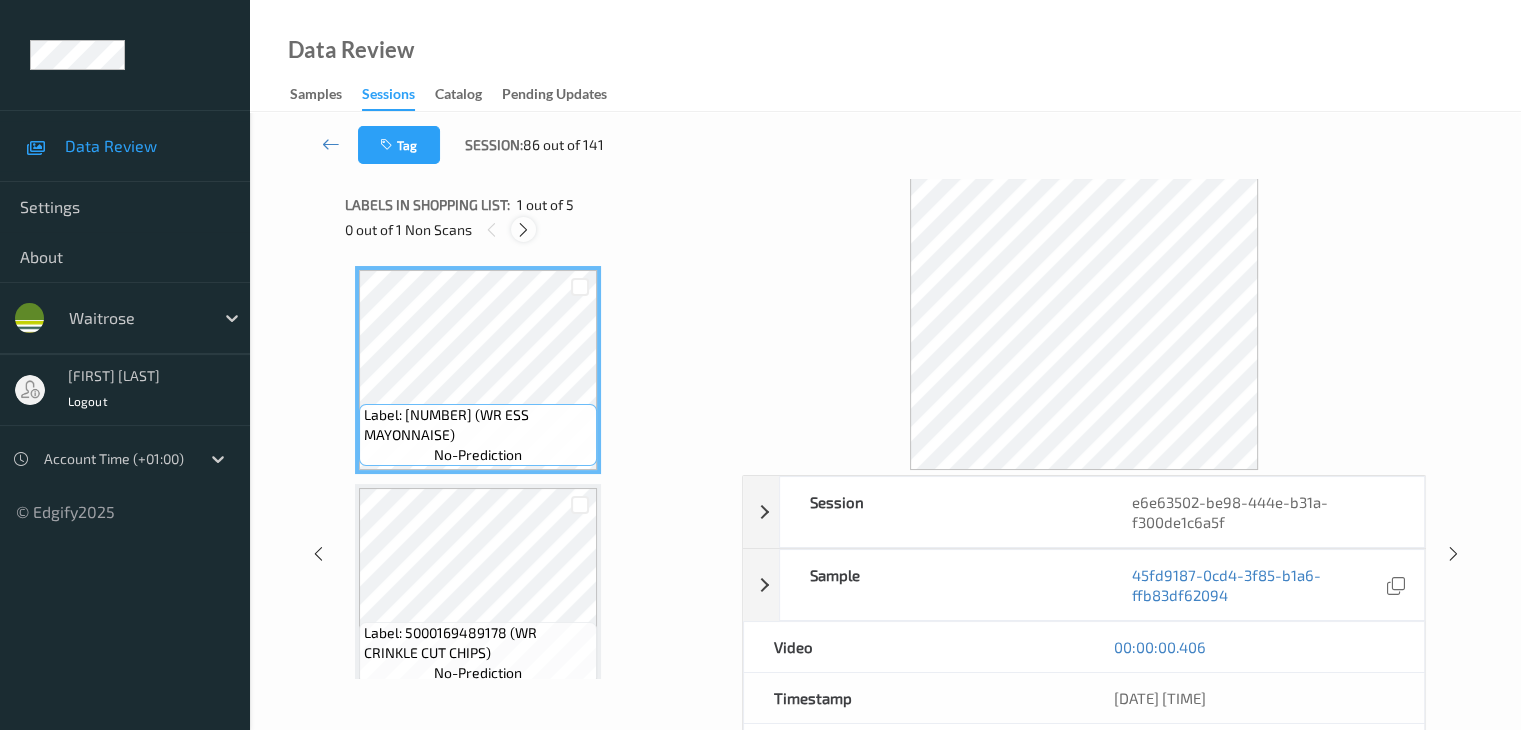 click at bounding box center (523, 230) 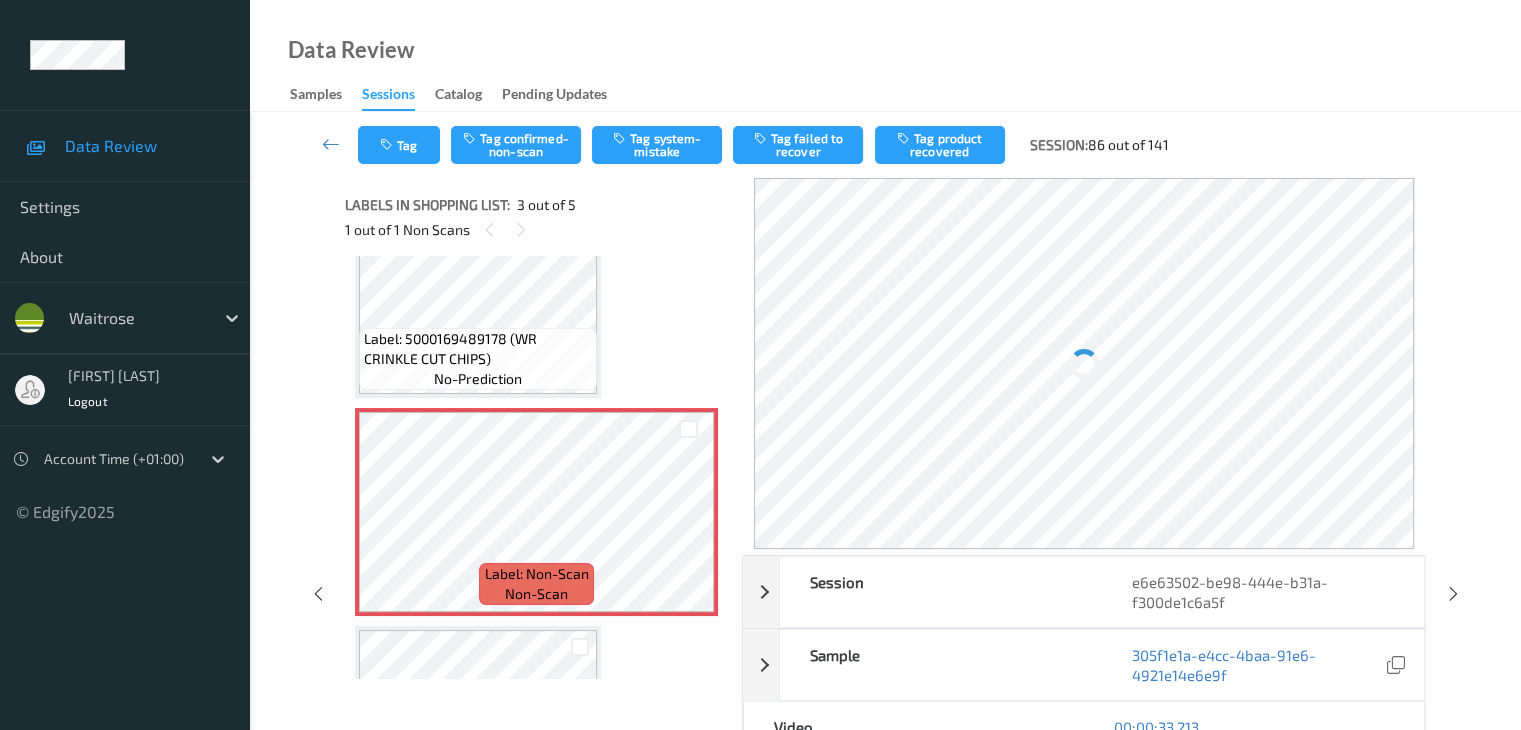 scroll, scrollTop: 428, scrollLeft: 0, axis: vertical 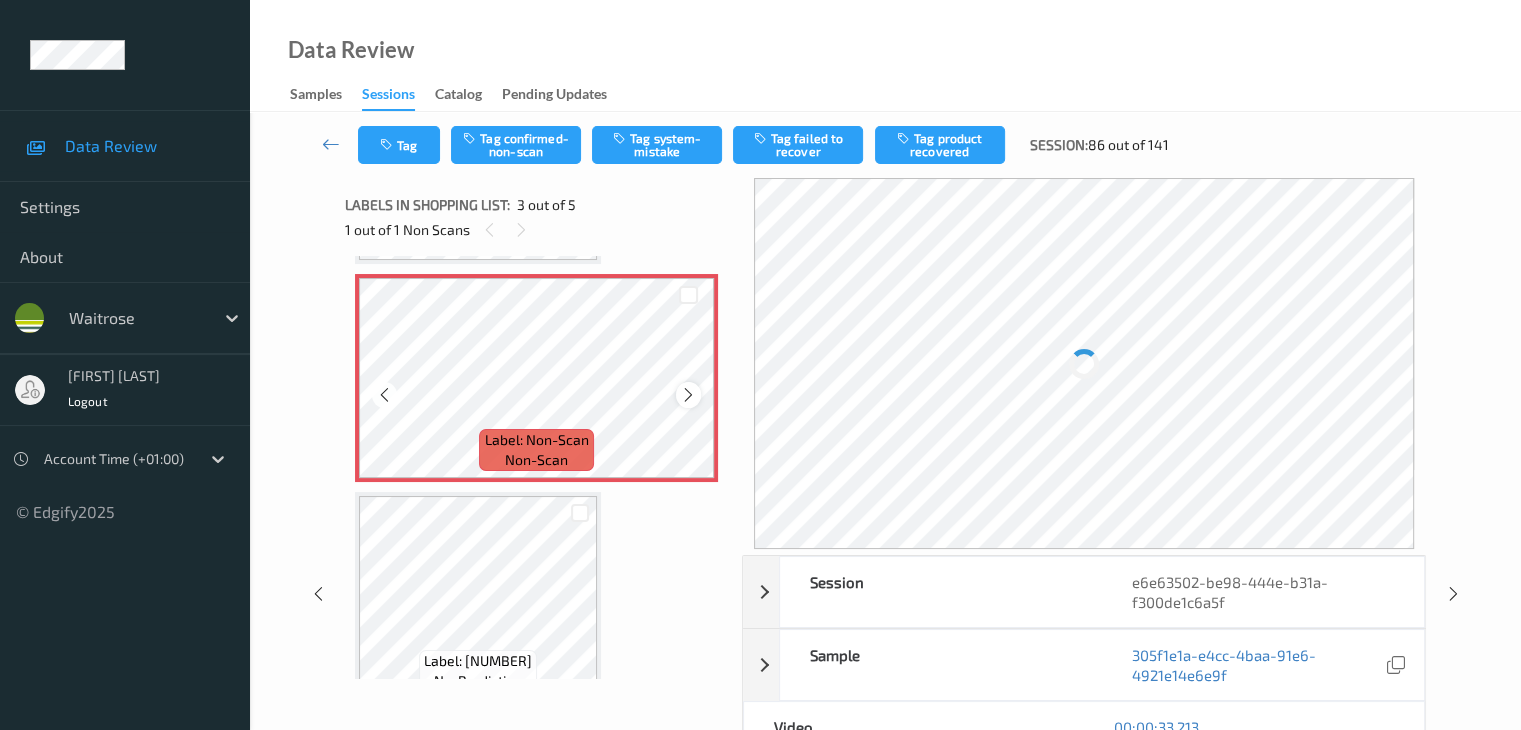 click at bounding box center (688, 395) 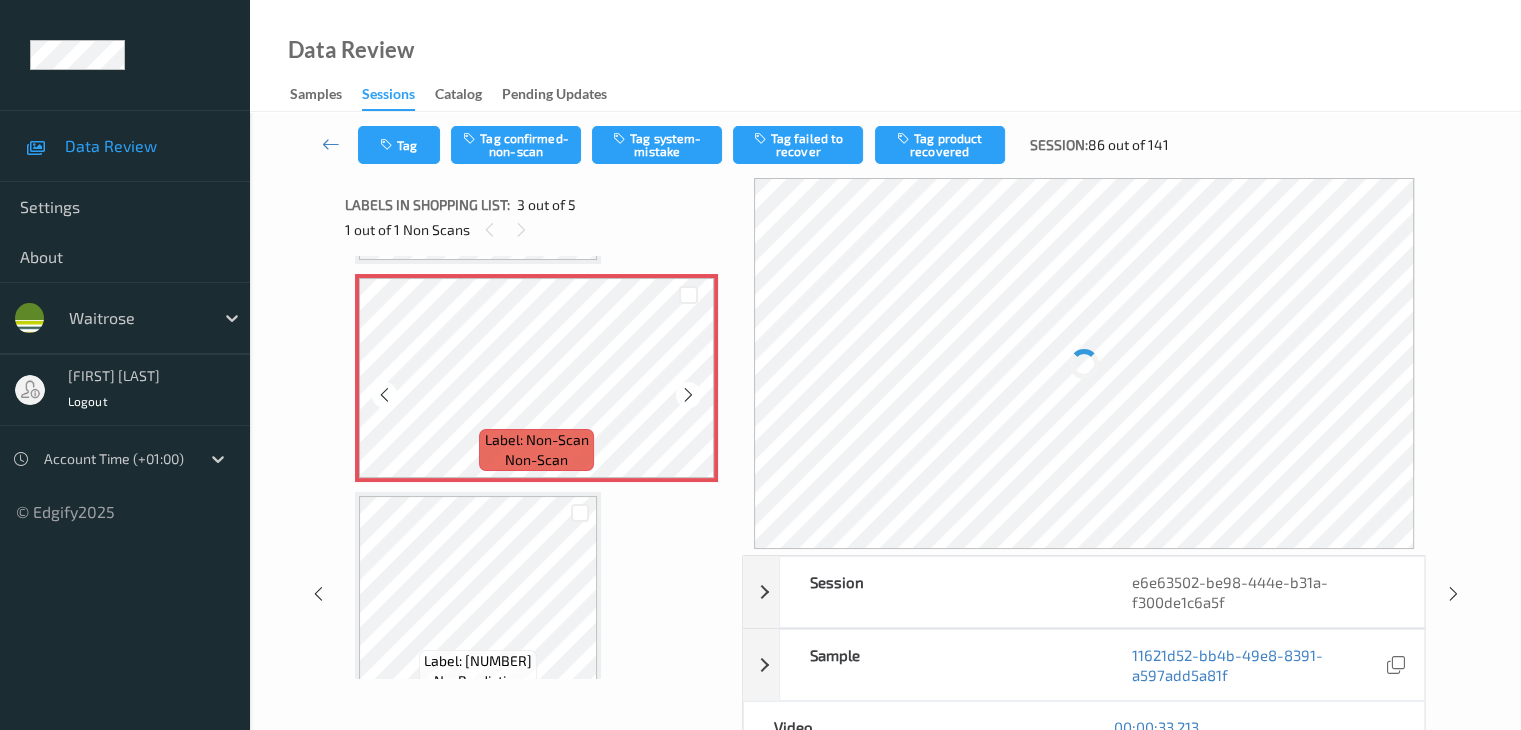 click at bounding box center (688, 395) 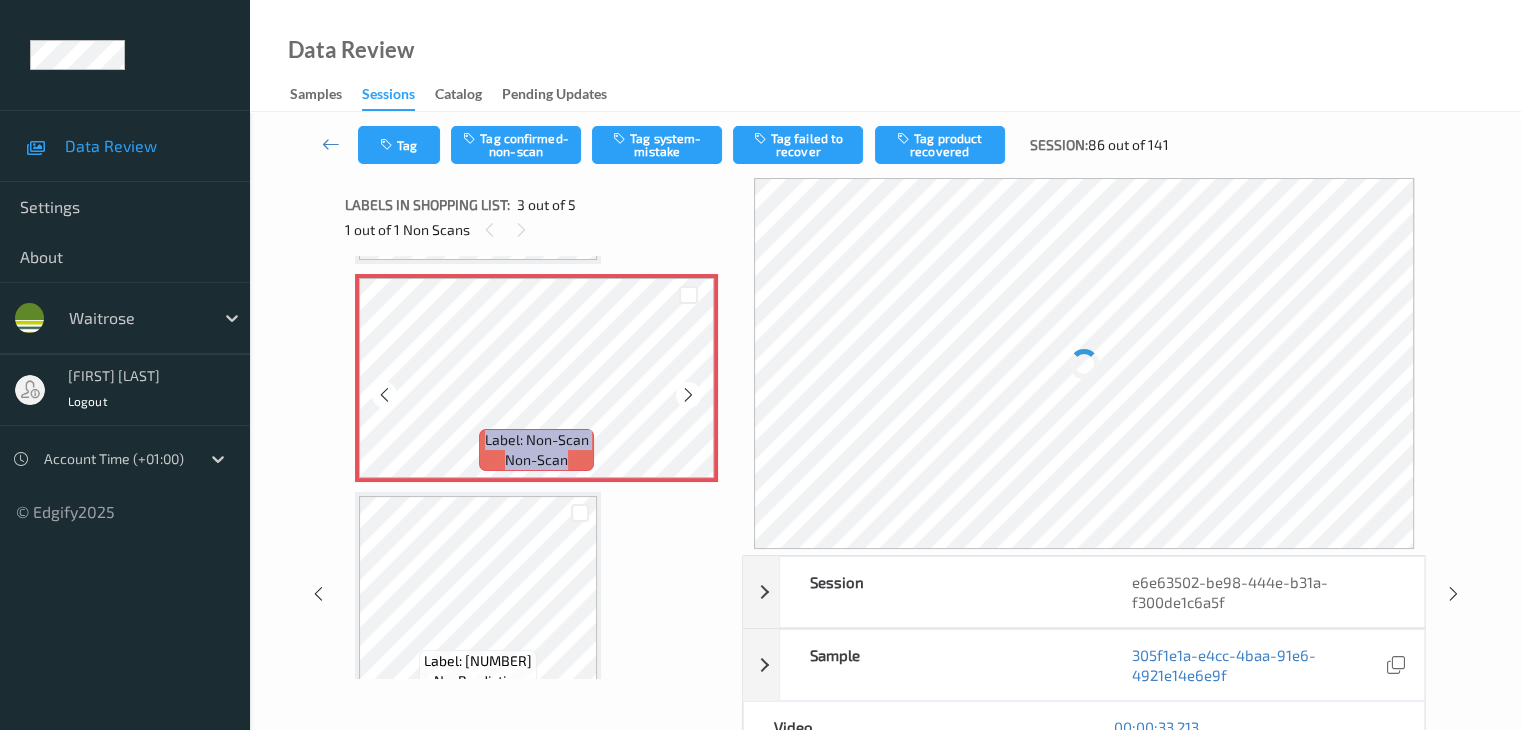 click at bounding box center (688, 395) 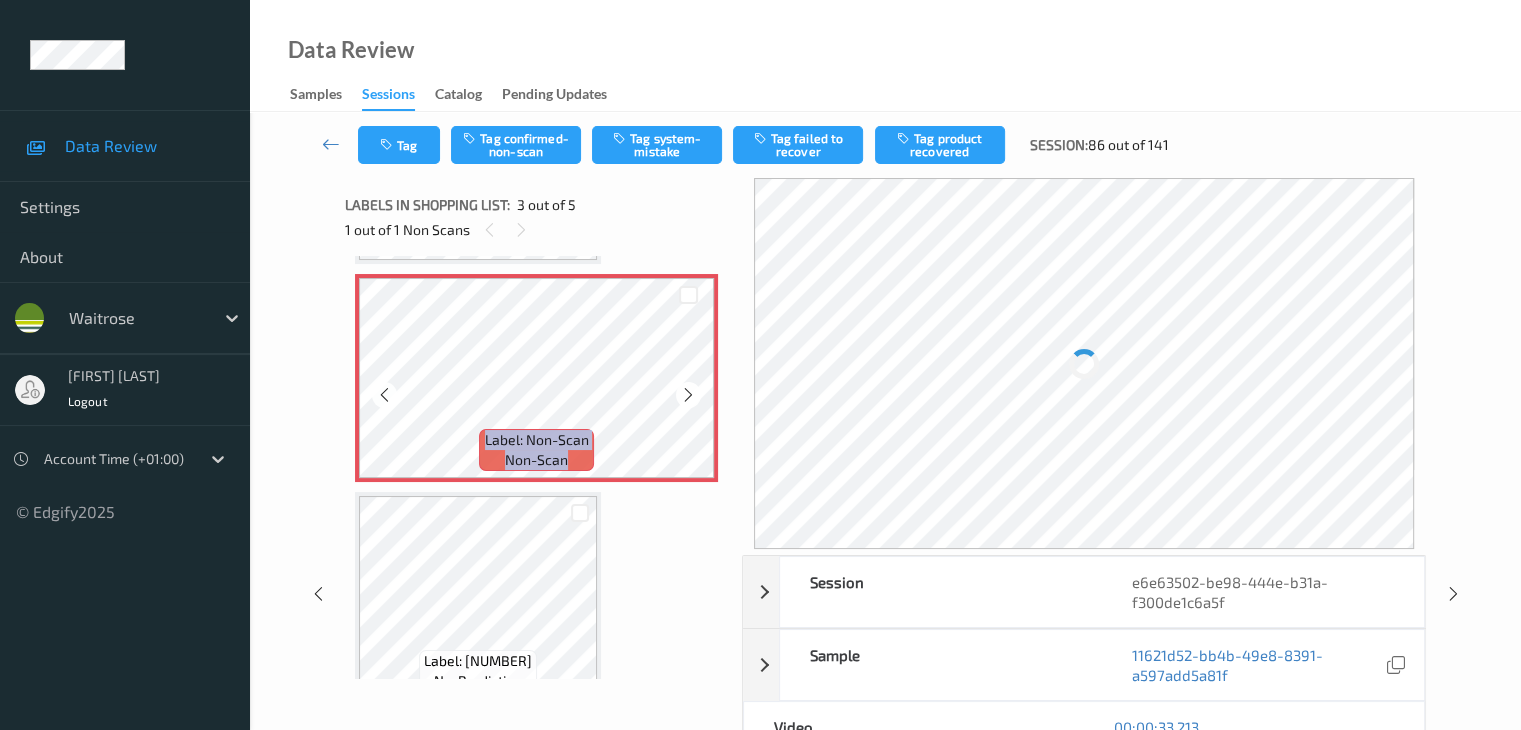 click at bounding box center [688, 395] 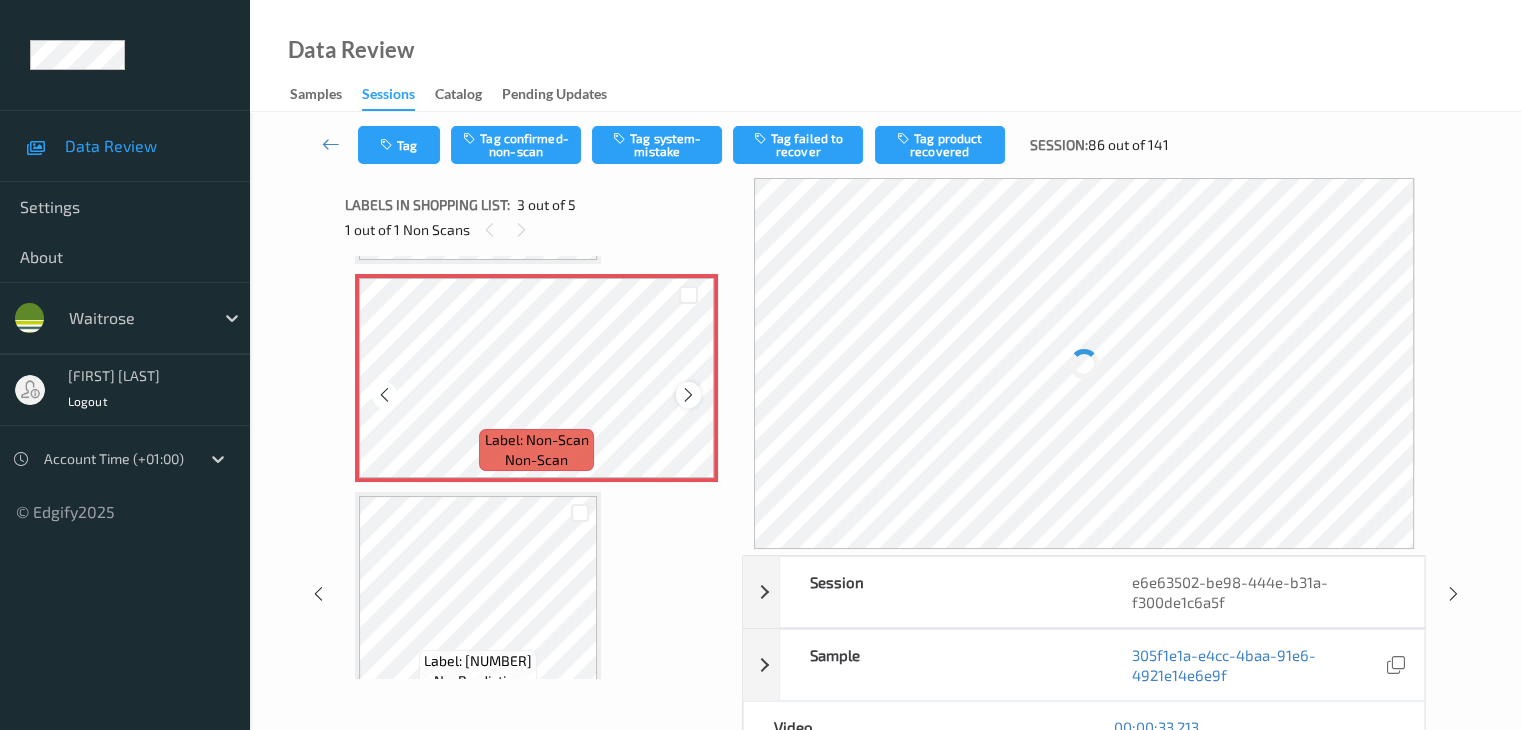 scroll, scrollTop: 228, scrollLeft: 0, axis: vertical 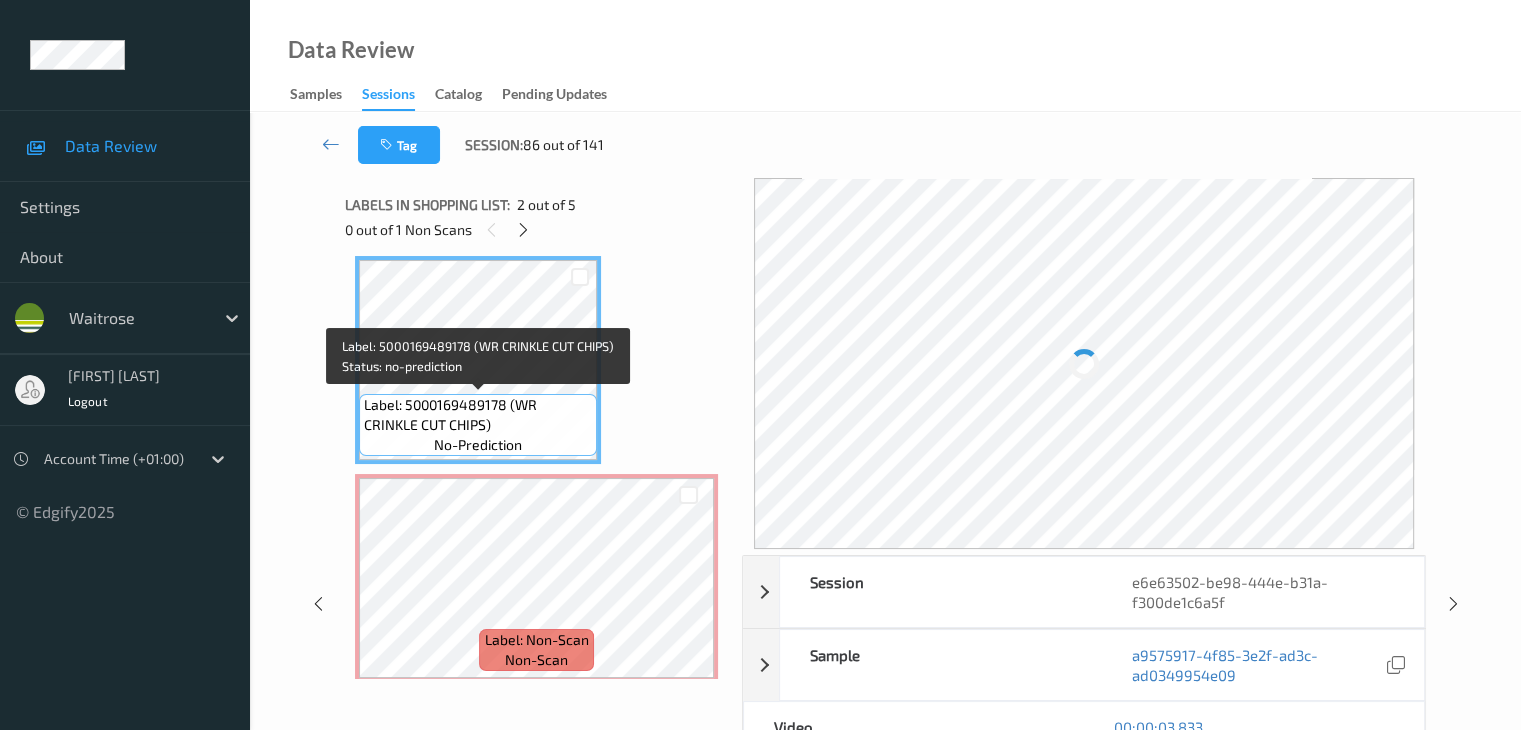 click on "Label: 5000169489178 (WR CRINKLE CUT CHIPS)" at bounding box center [478, 415] 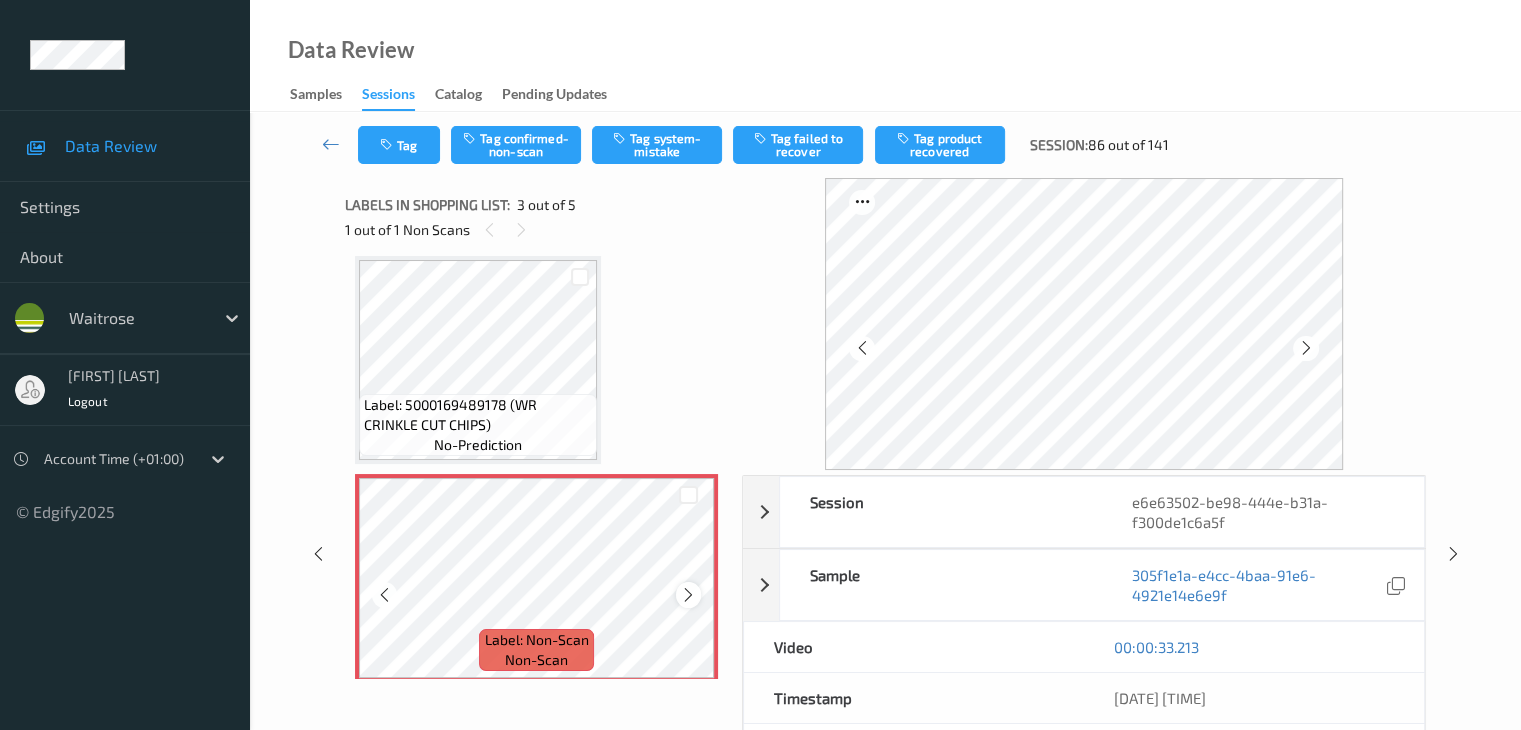 click at bounding box center (688, 595) 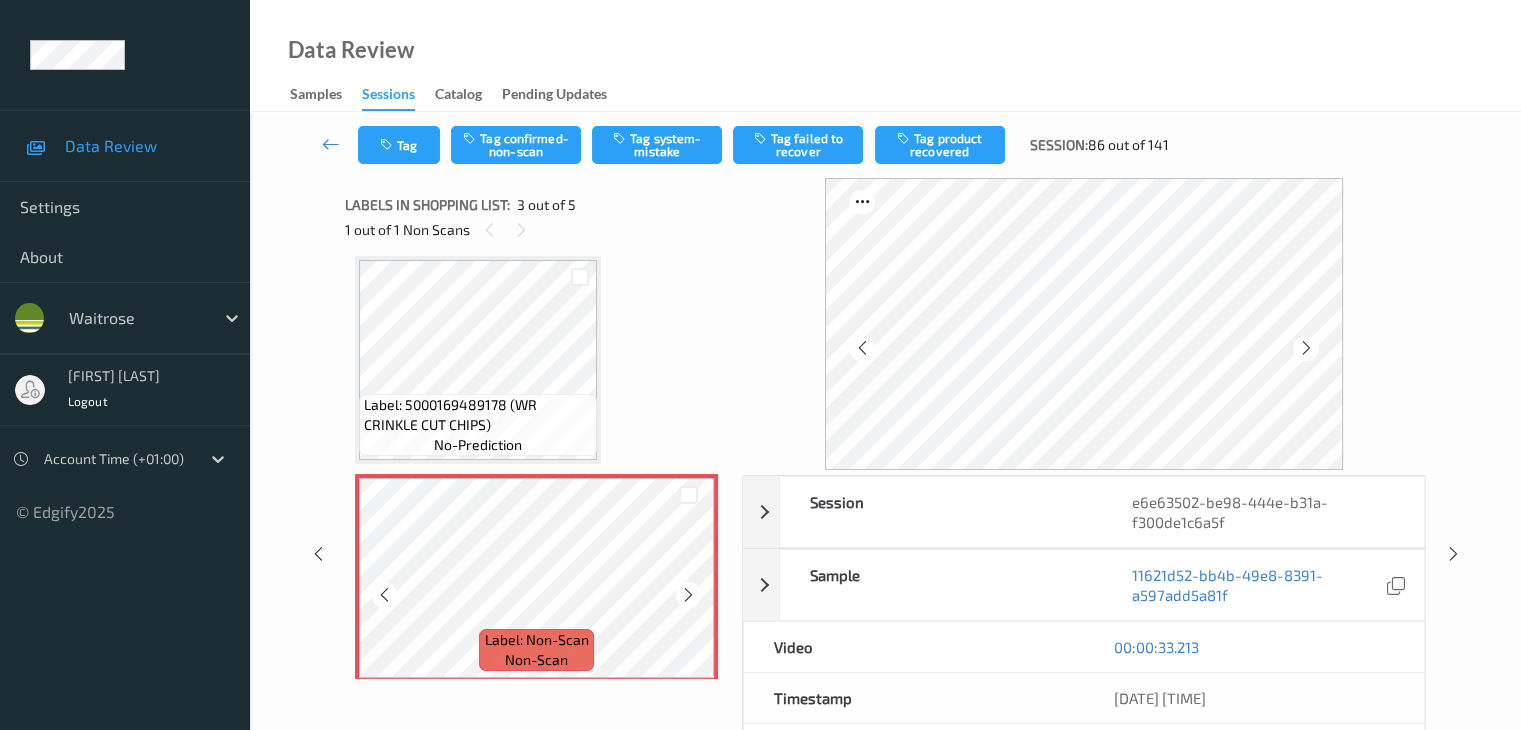 click at bounding box center (688, 595) 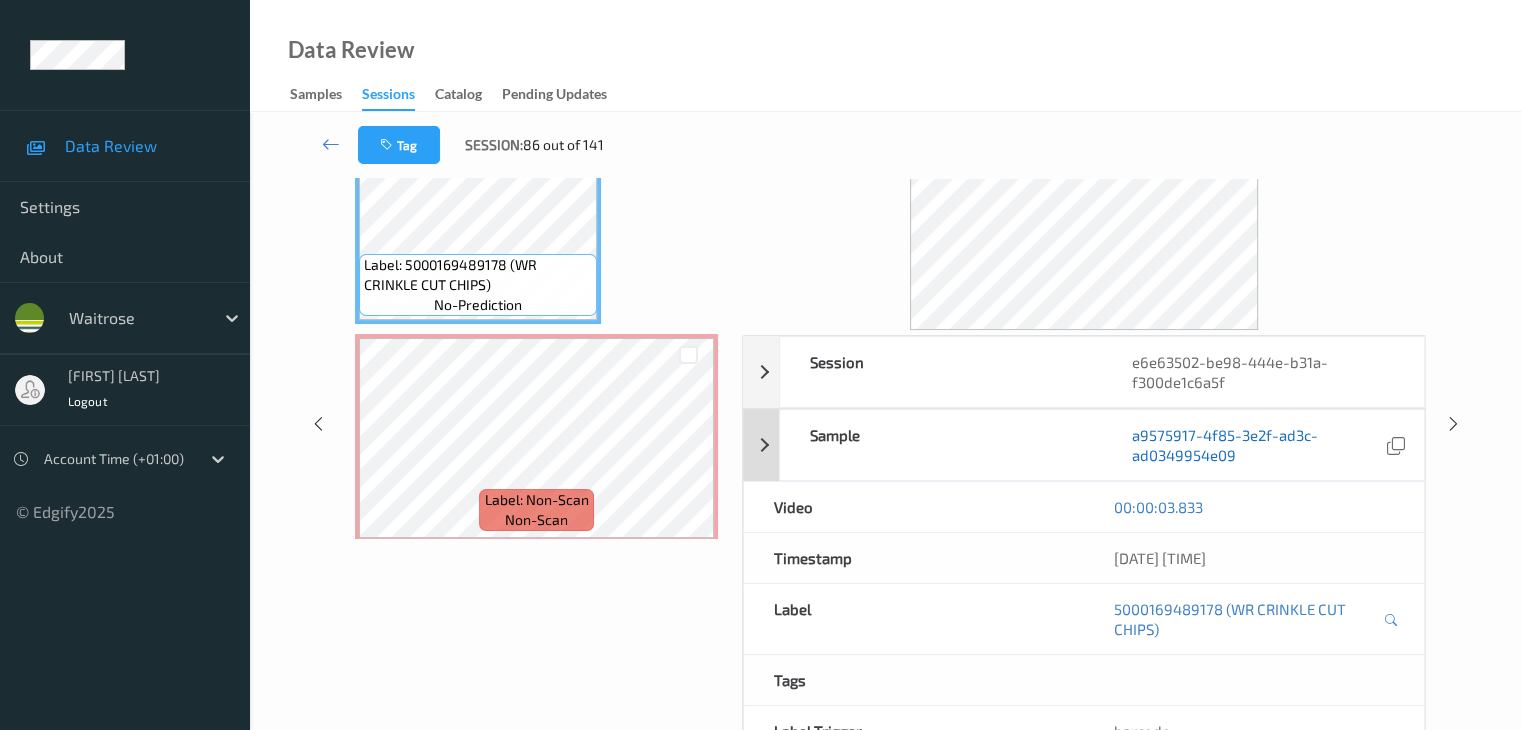 scroll, scrollTop: 0, scrollLeft: 0, axis: both 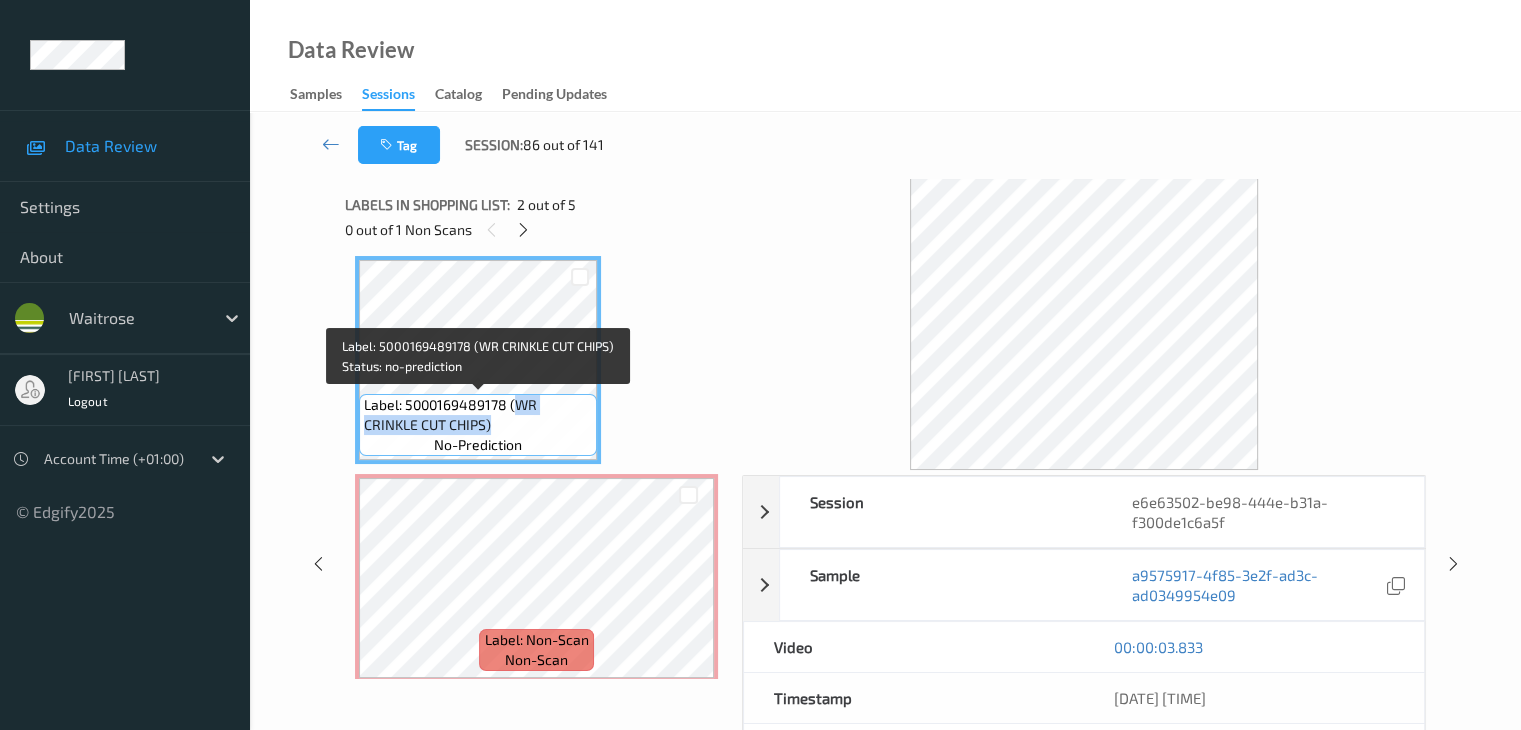 drag, startPoint x: 512, startPoint y: 403, endPoint x: 516, endPoint y: 422, distance: 19.416489 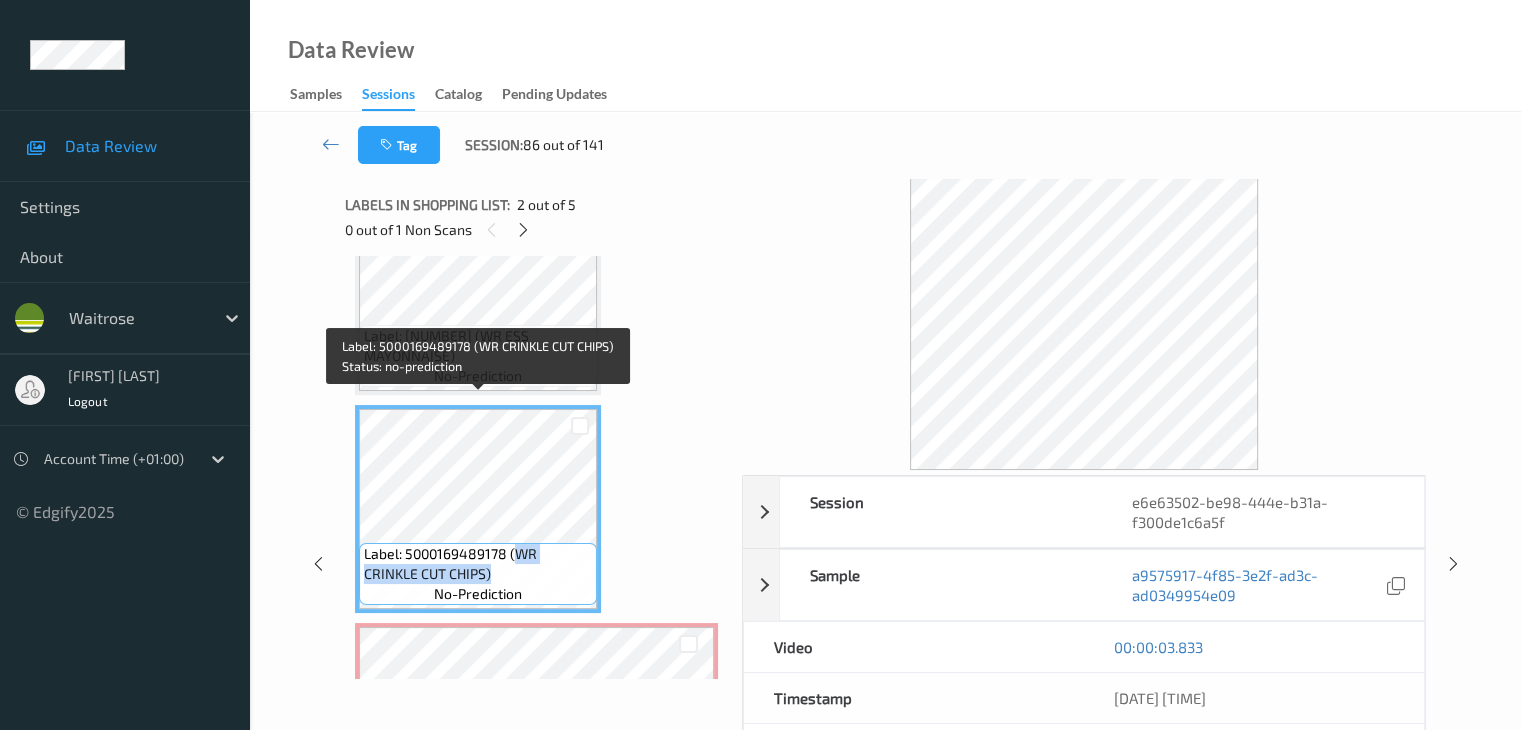 scroll, scrollTop: 28, scrollLeft: 0, axis: vertical 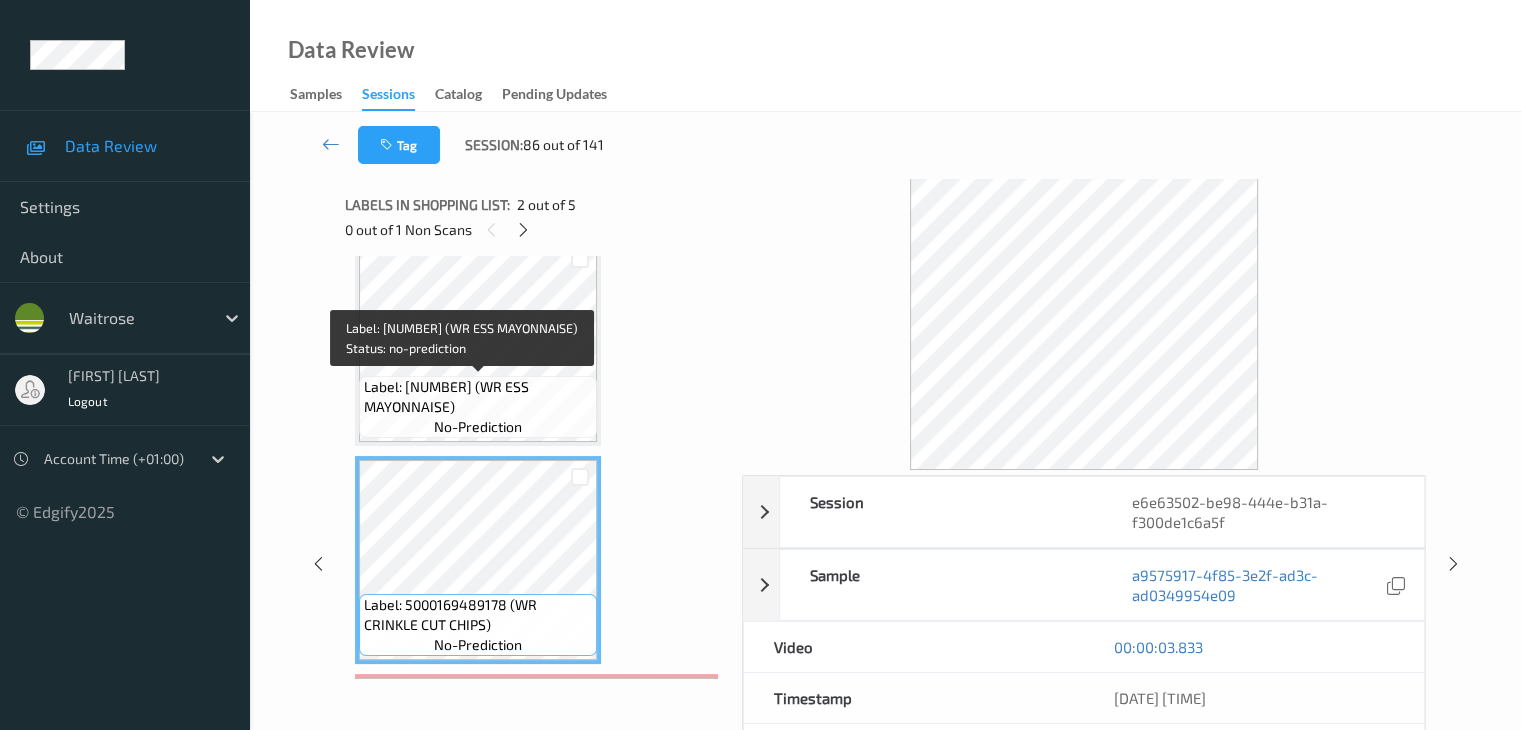 click on "Label: [NUMBER] (WR ESS MAYONNAISE)" at bounding box center (478, 397) 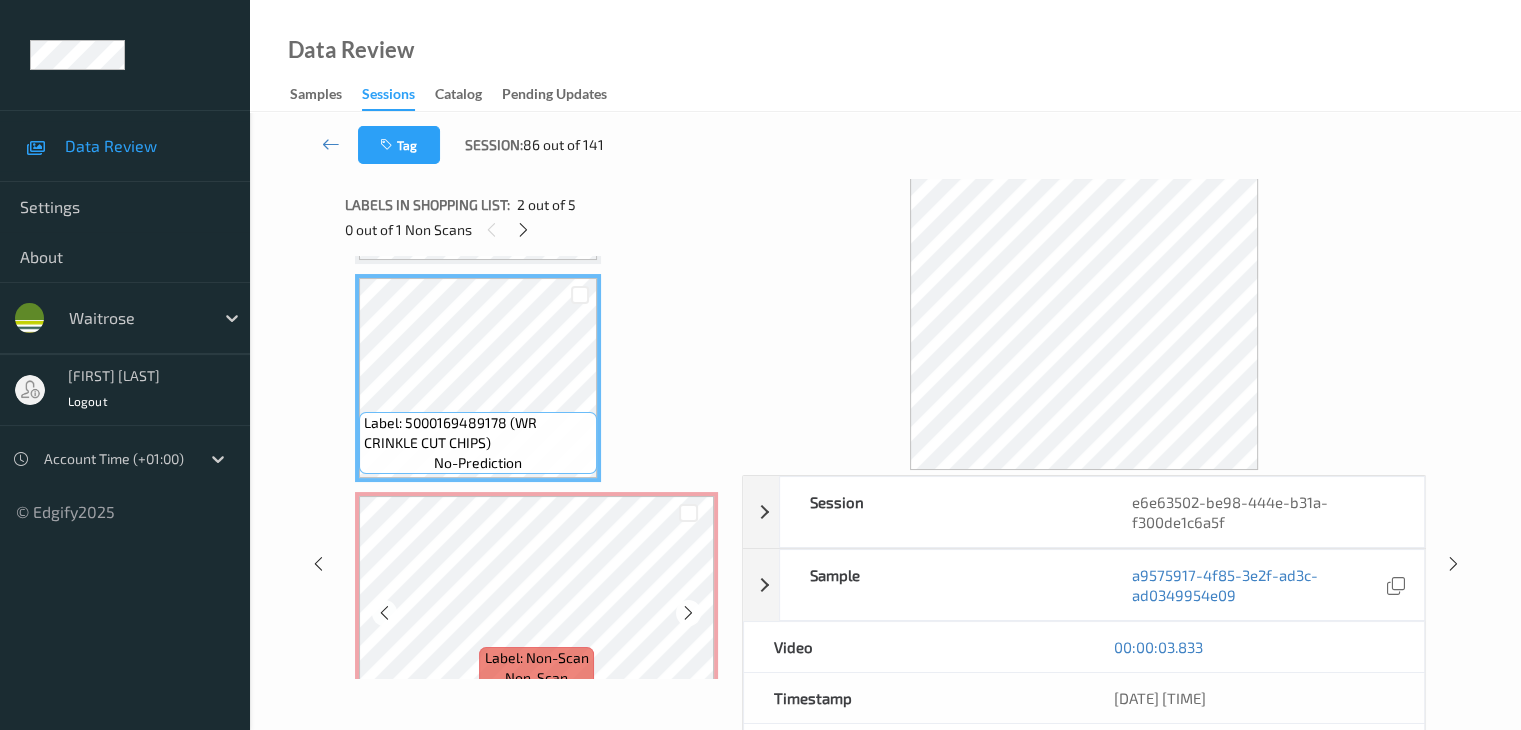 scroll, scrollTop: 228, scrollLeft: 0, axis: vertical 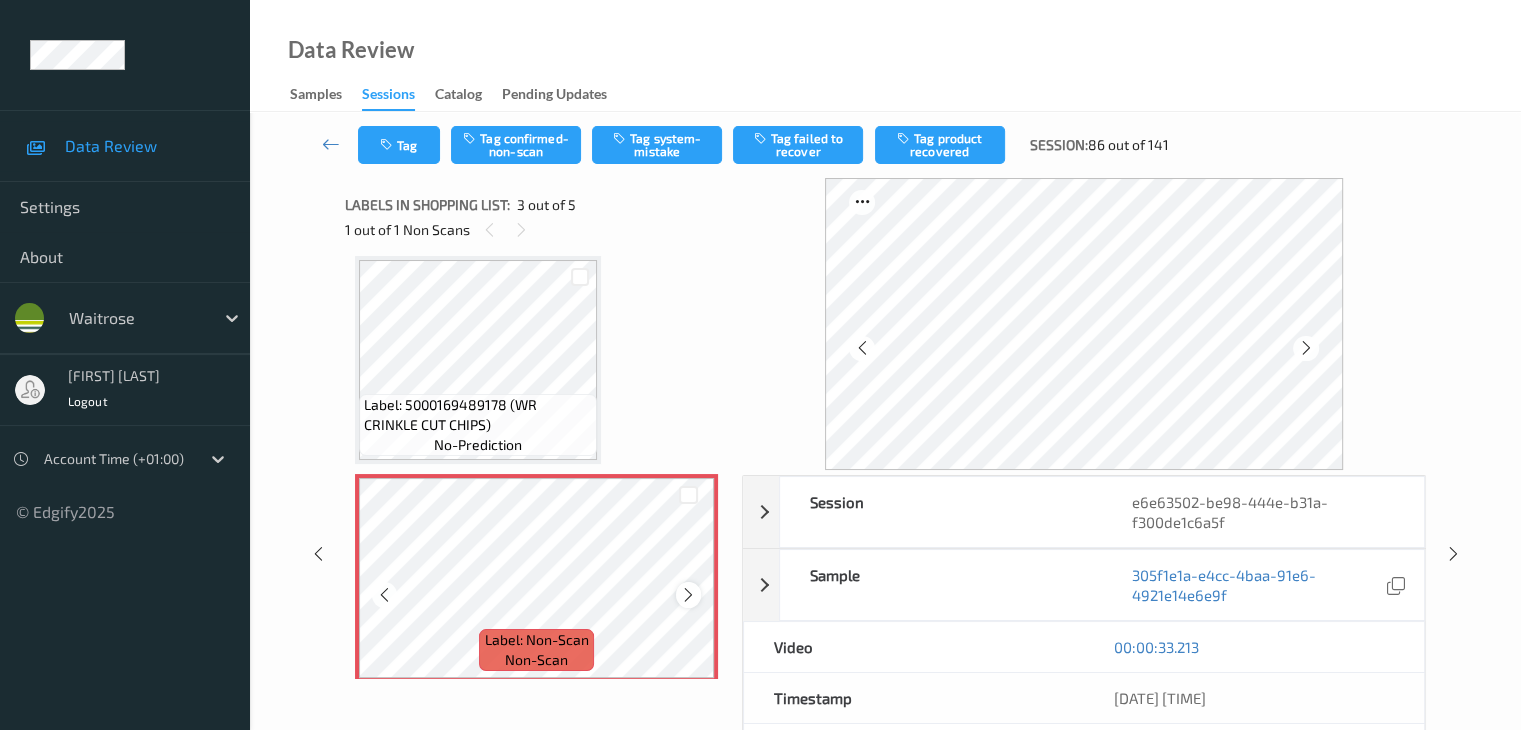 click at bounding box center (688, 594) 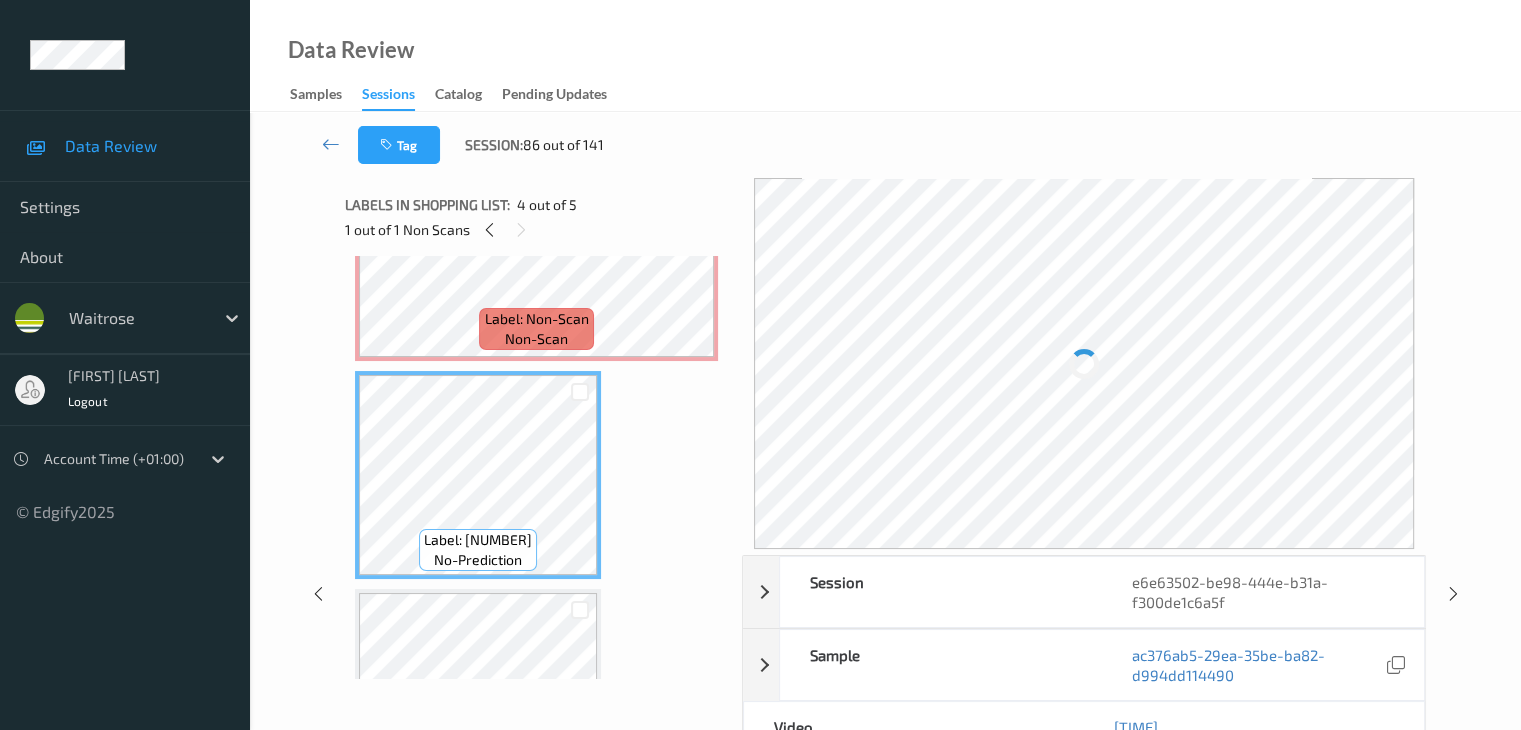 scroll, scrollTop: 428, scrollLeft: 0, axis: vertical 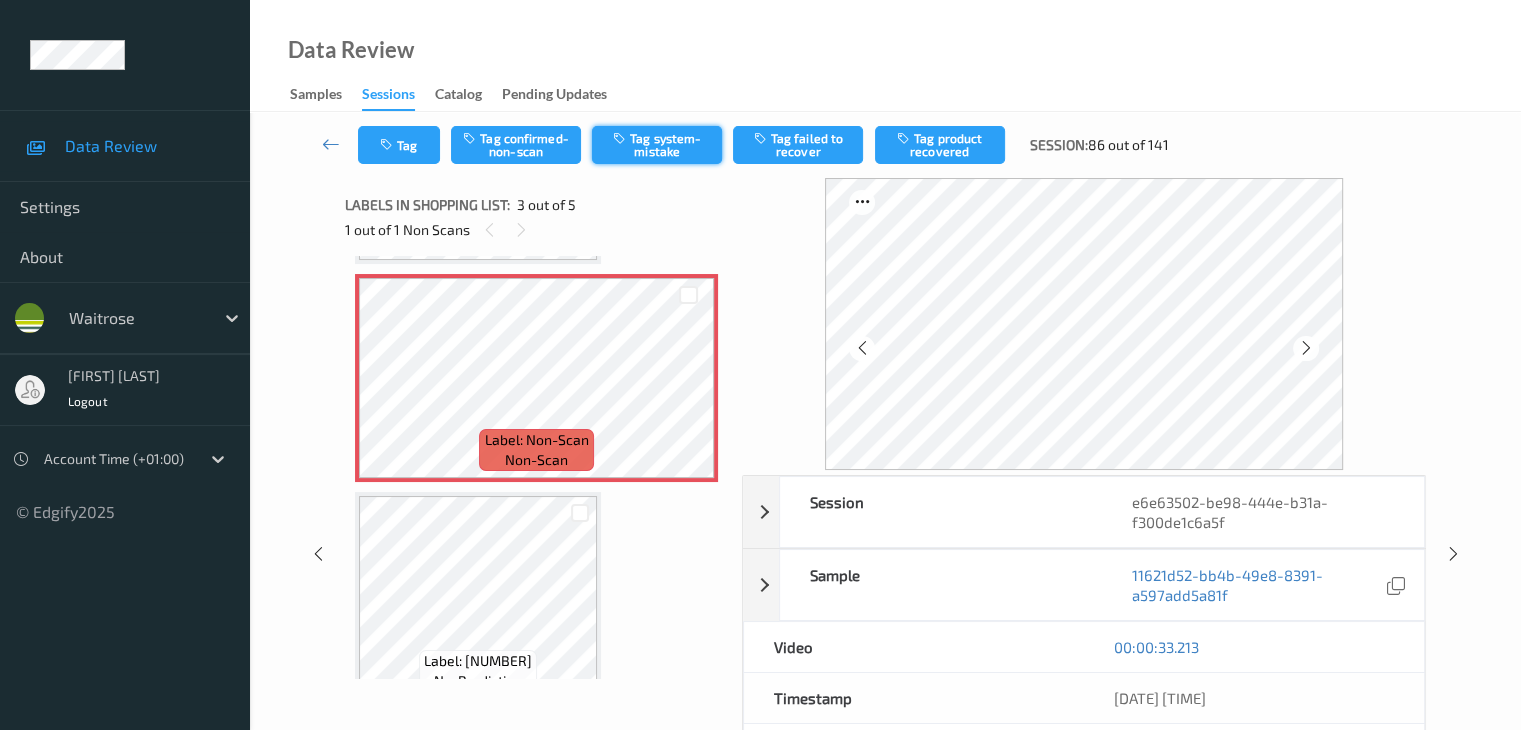 click on "Tag   system-mistake" at bounding box center [657, 145] 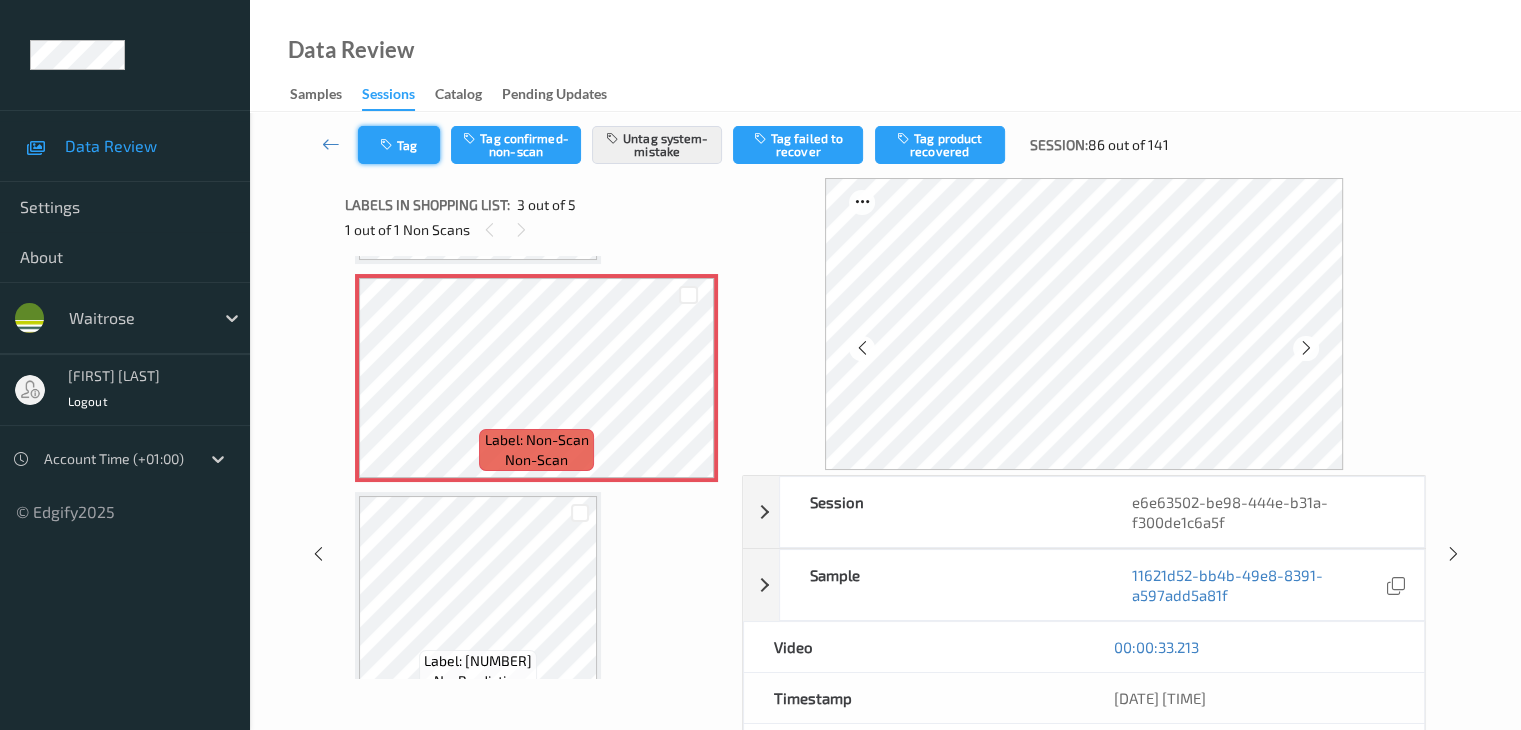 click on "Tag" at bounding box center (399, 145) 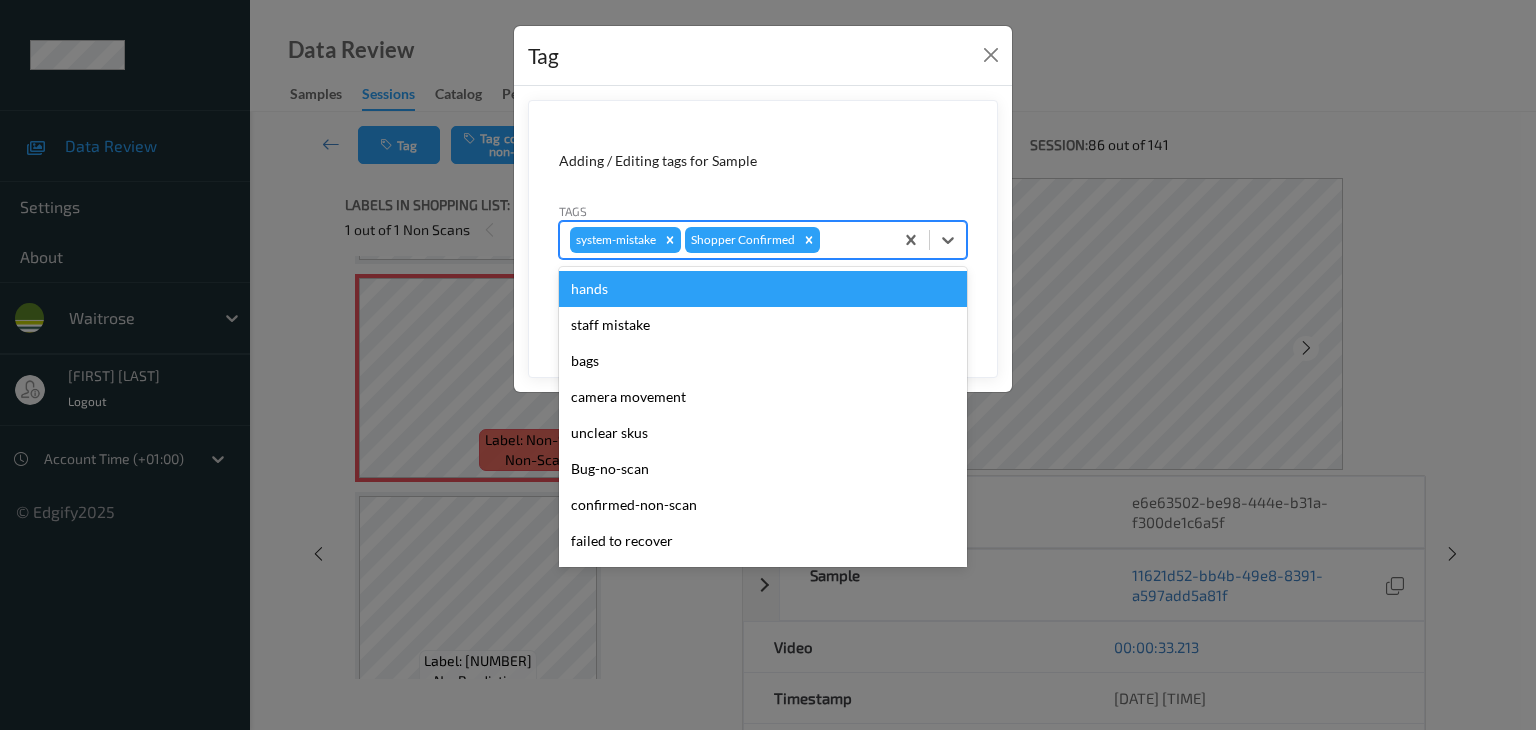 click at bounding box center (853, 240) 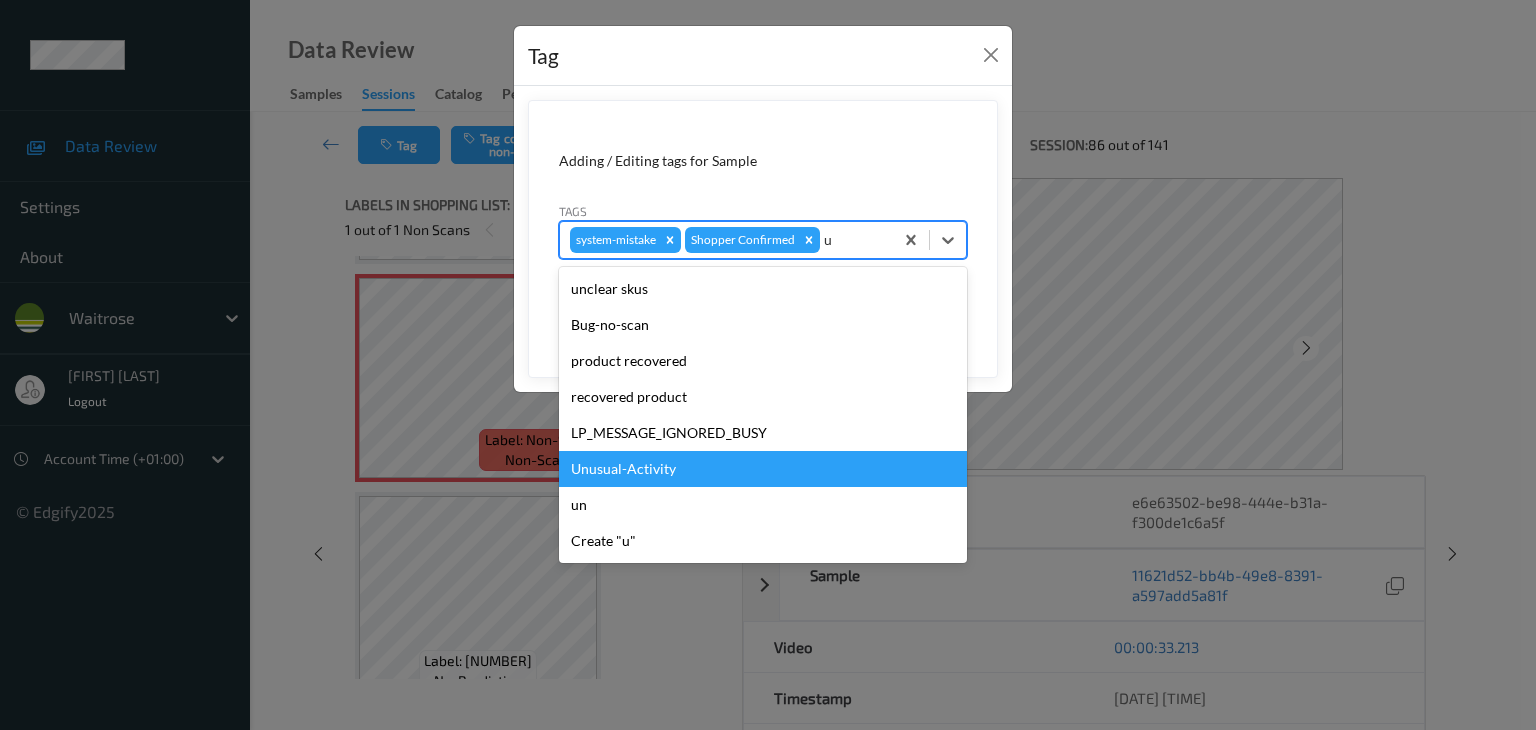 click on "Unusual-Activity" at bounding box center (763, 469) 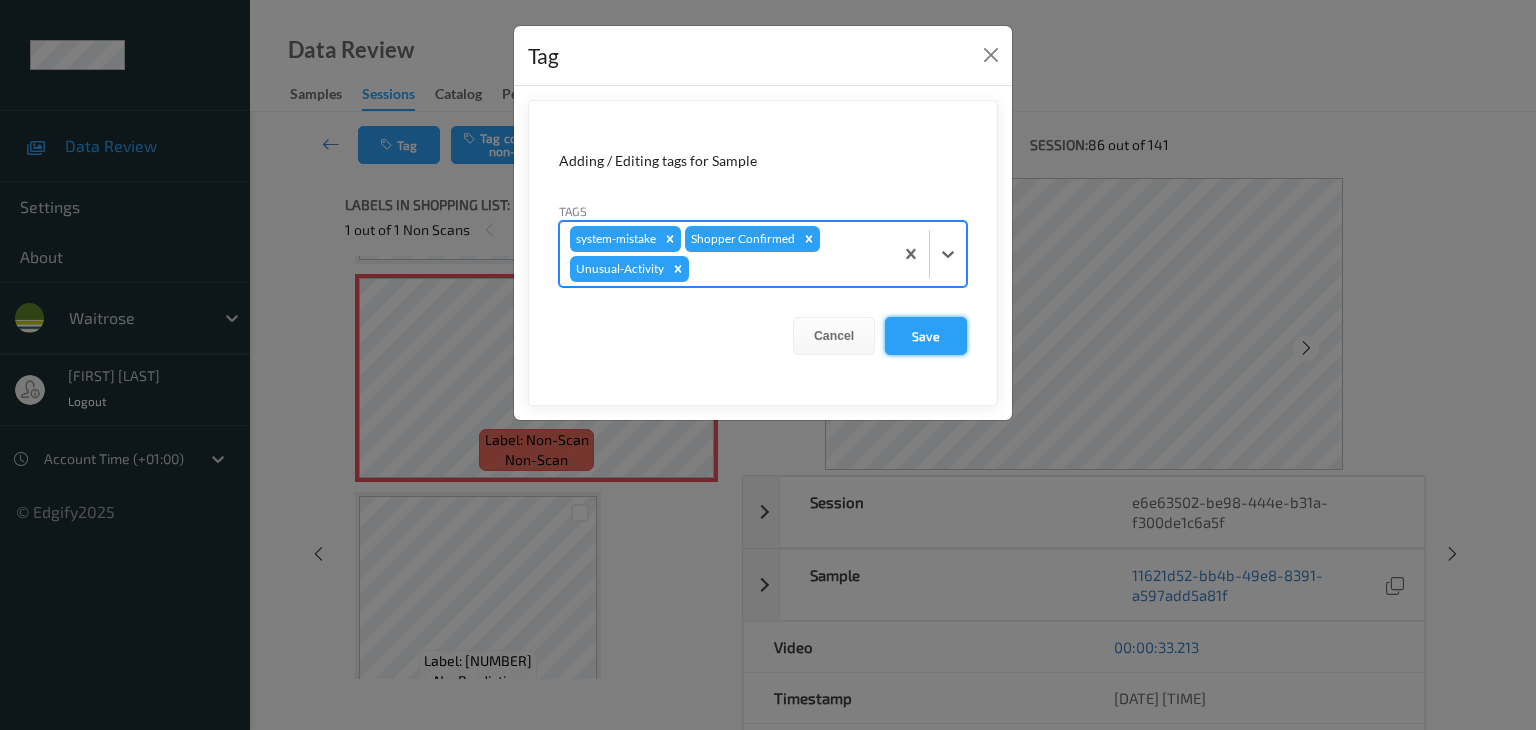 click on "Save" at bounding box center [926, 336] 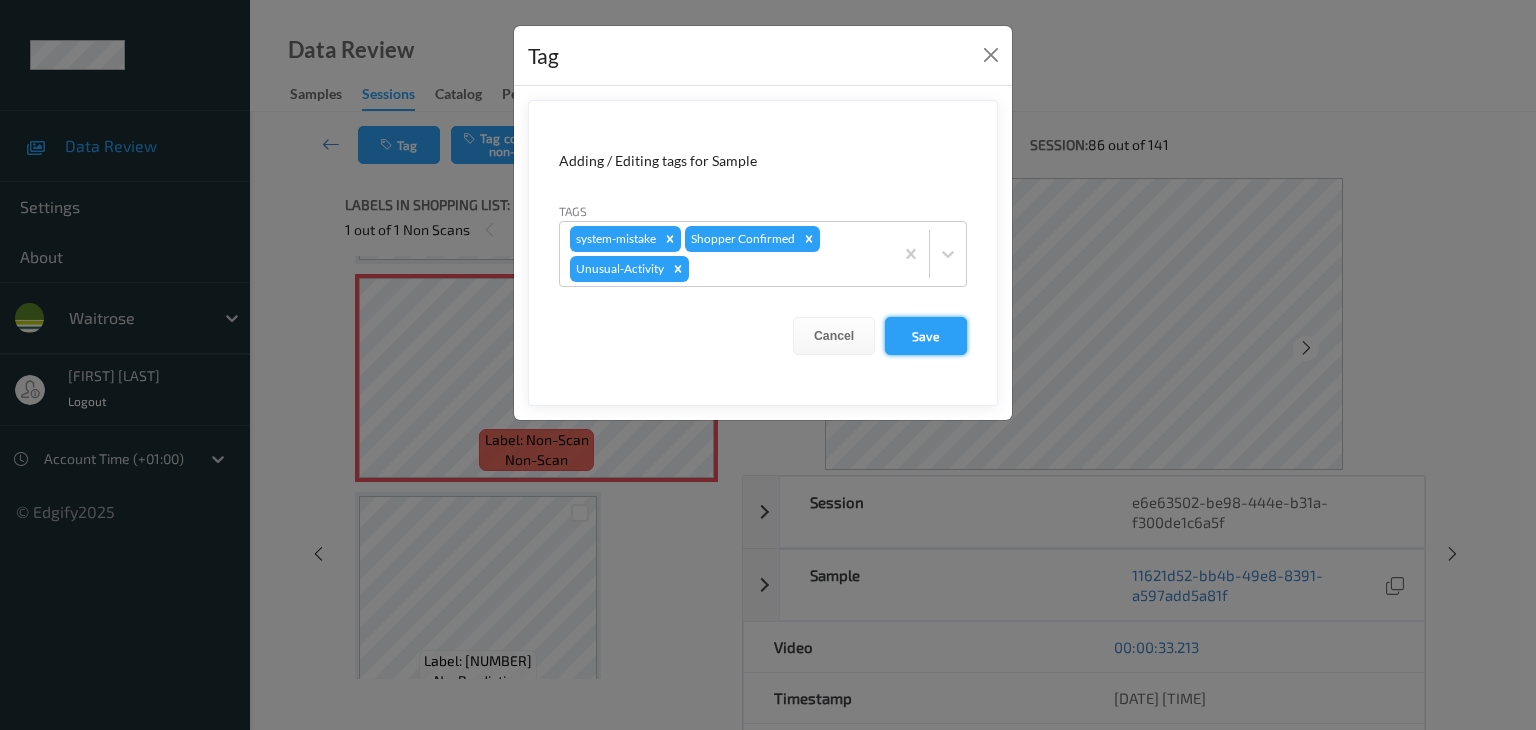 click on "Save" at bounding box center (926, 336) 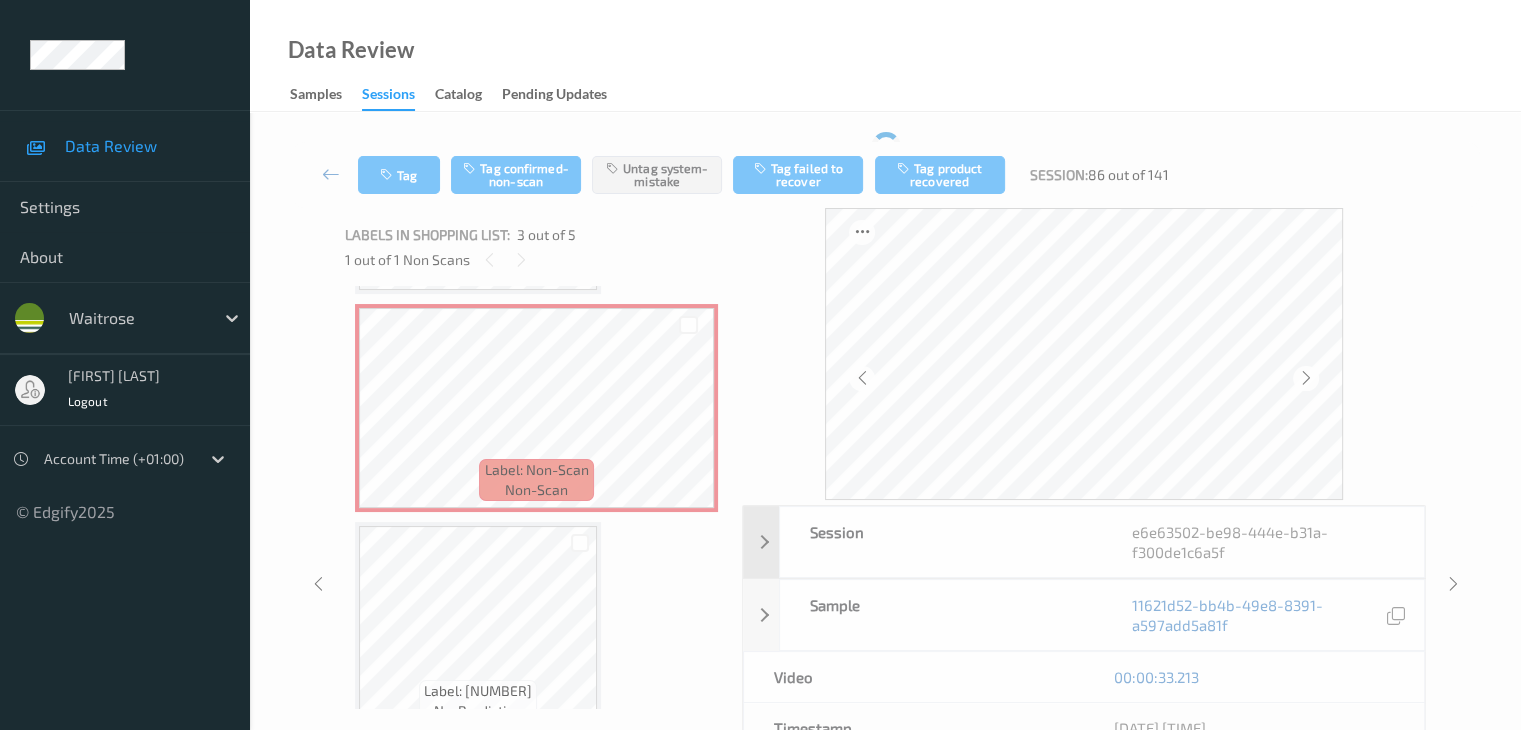 scroll, scrollTop: 0, scrollLeft: 0, axis: both 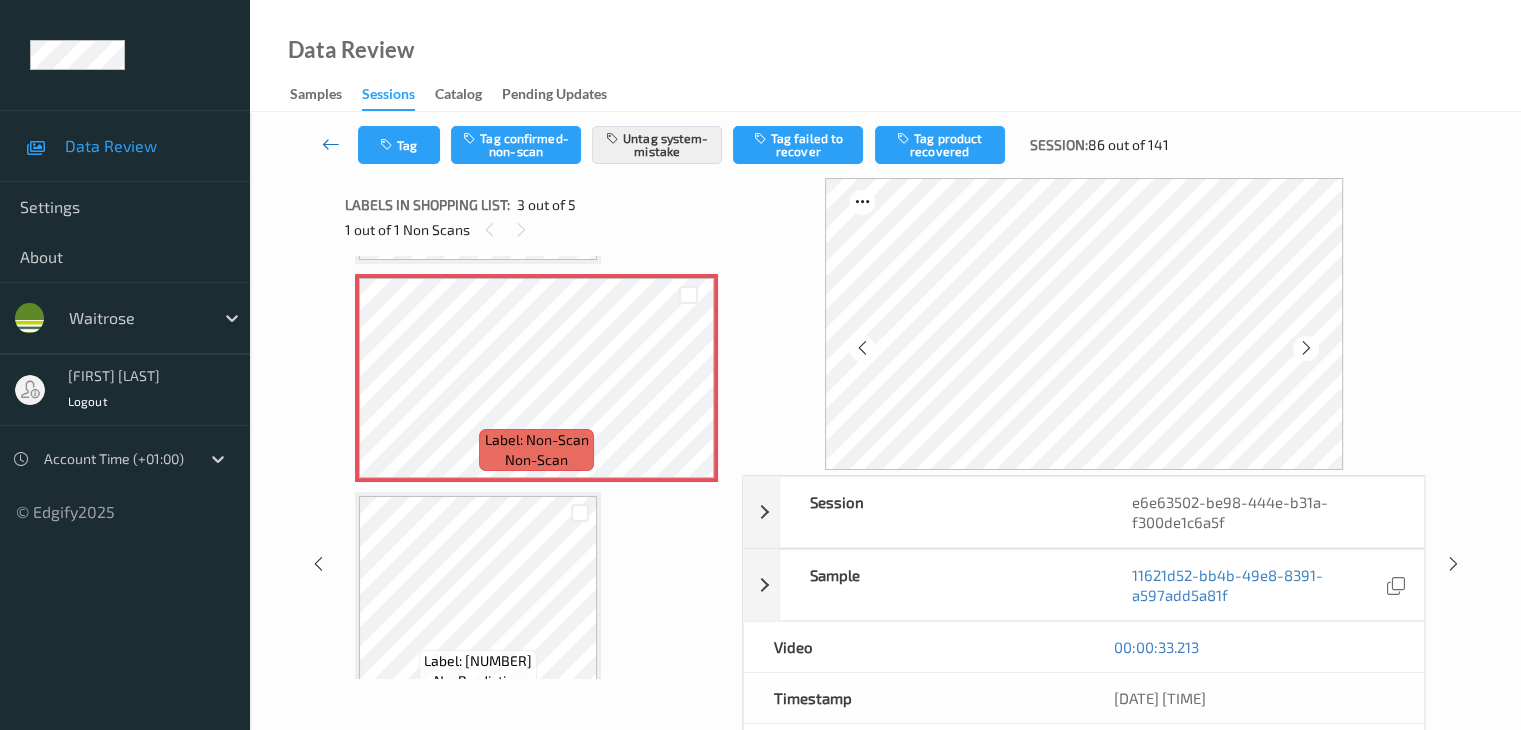 click at bounding box center [331, 144] 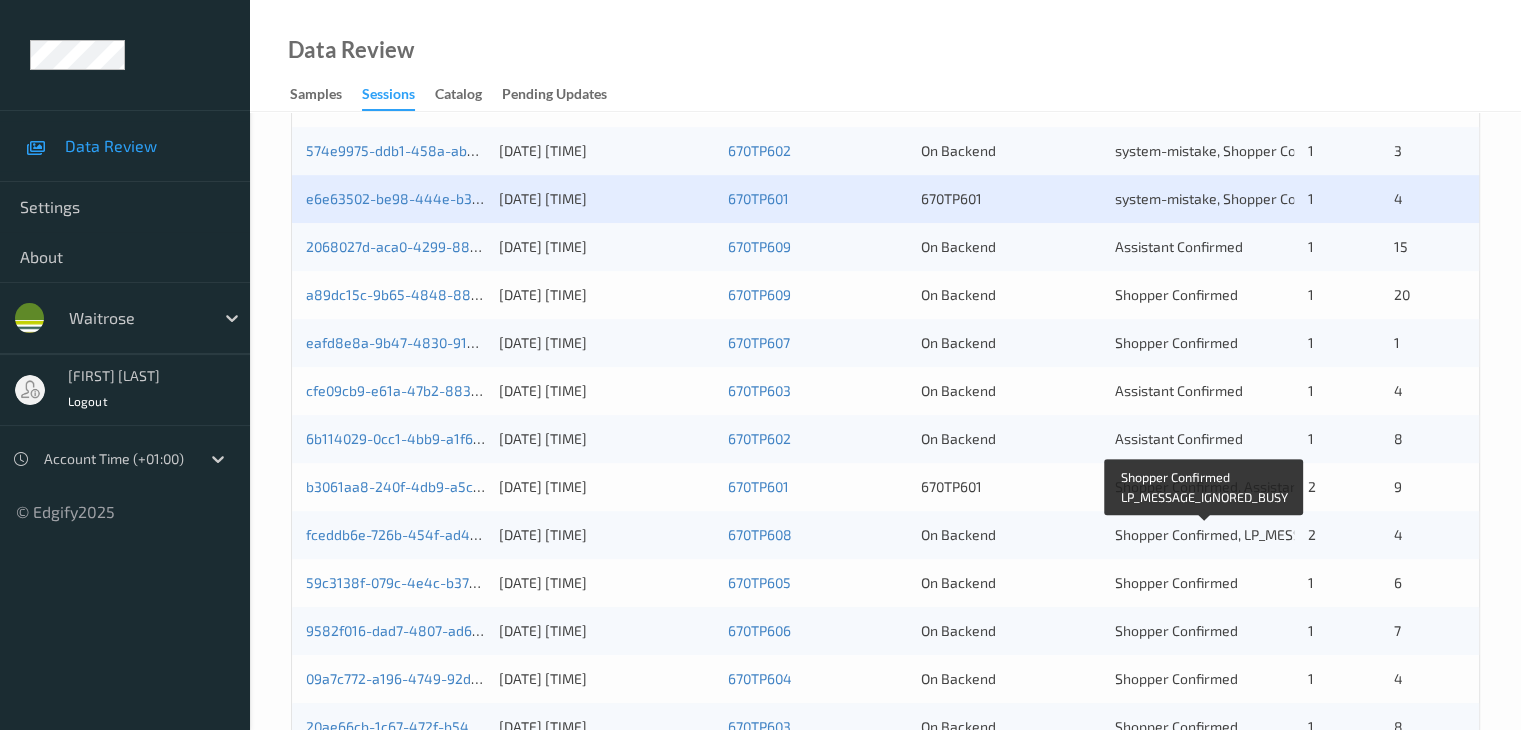 scroll, scrollTop: 500, scrollLeft: 0, axis: vertical 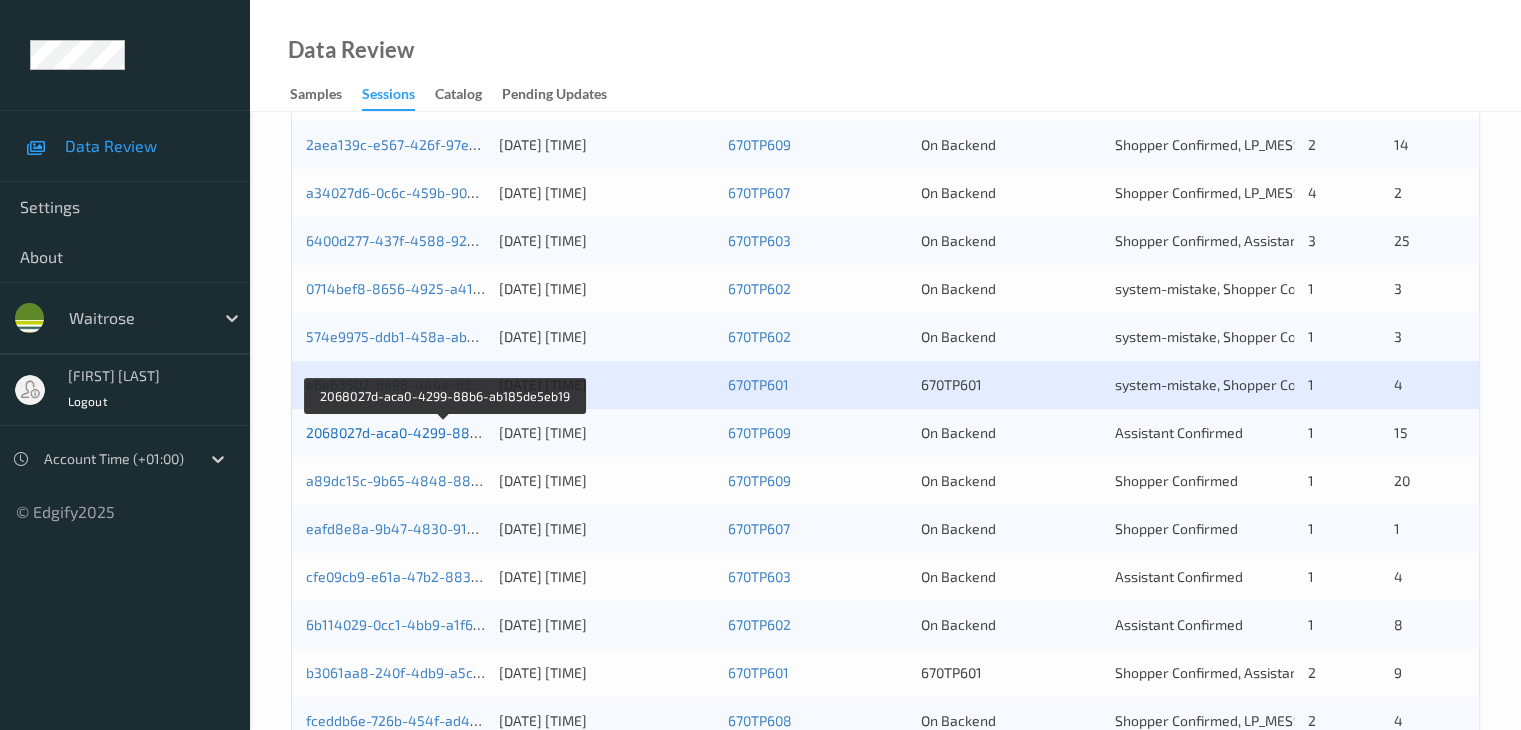 click on "2068027d-aca0-4299-88b6-ab185de5eb19" at bounding box center (445, 432) 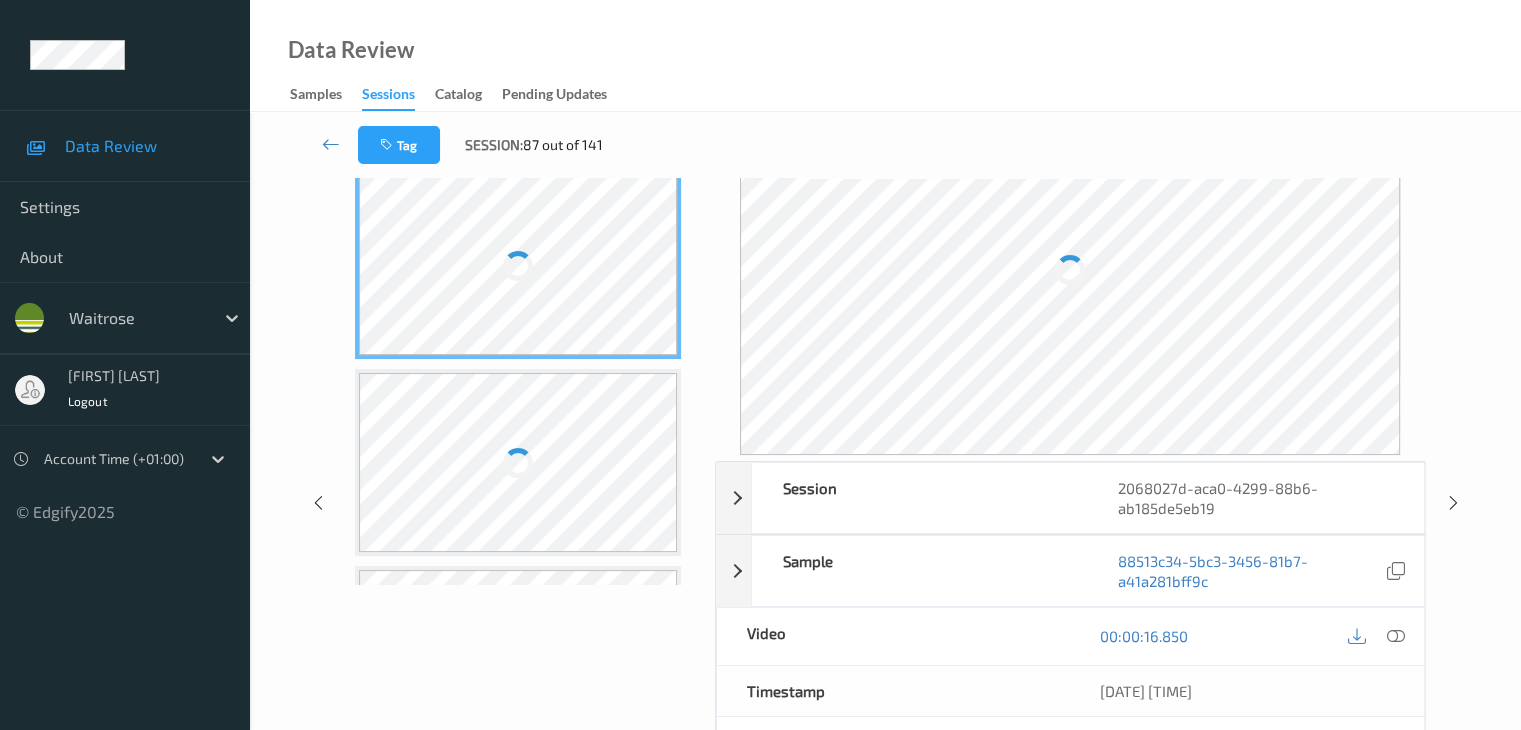 scroll, scrollTop: 24, scrollLeft: 0, axis: vertical 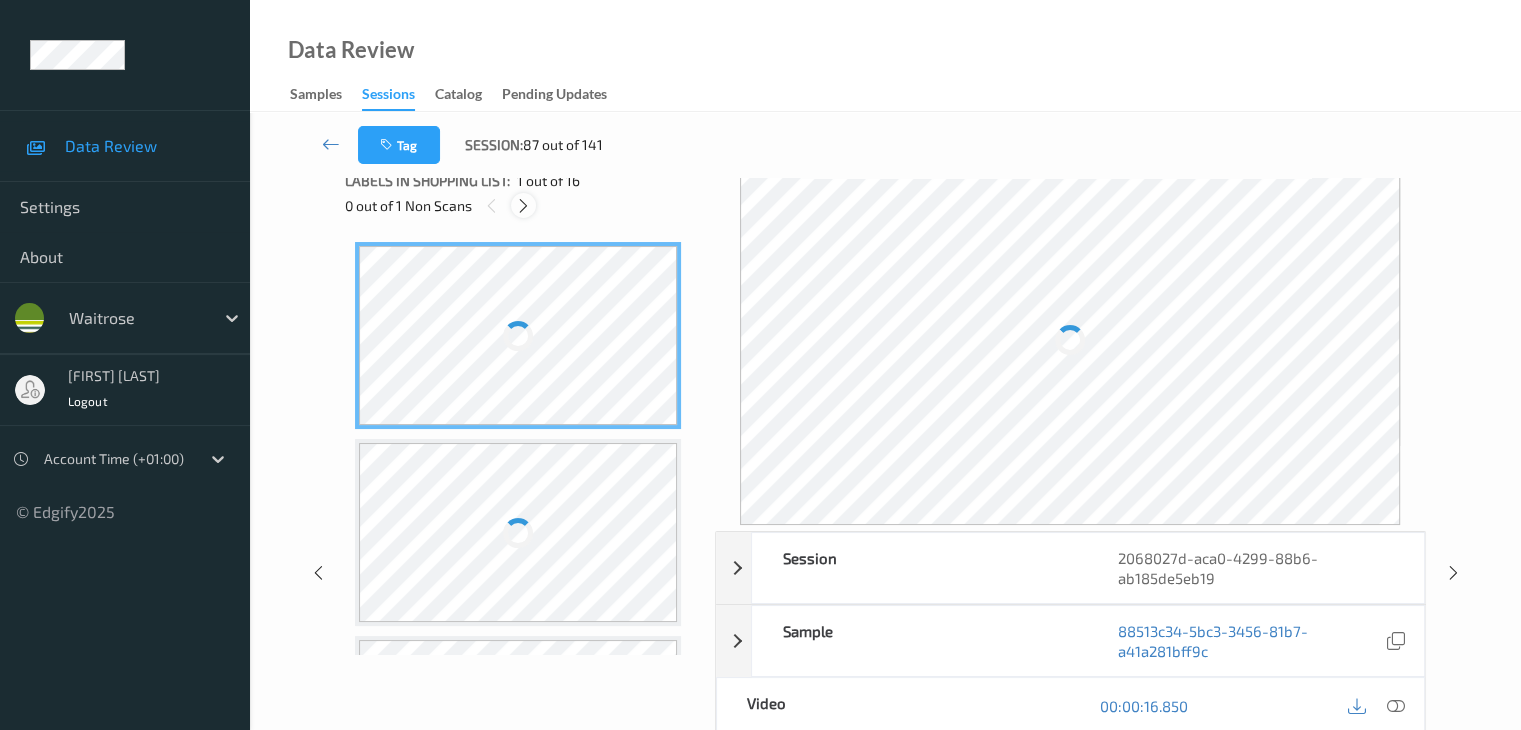 click at bounding box center (523, 206) 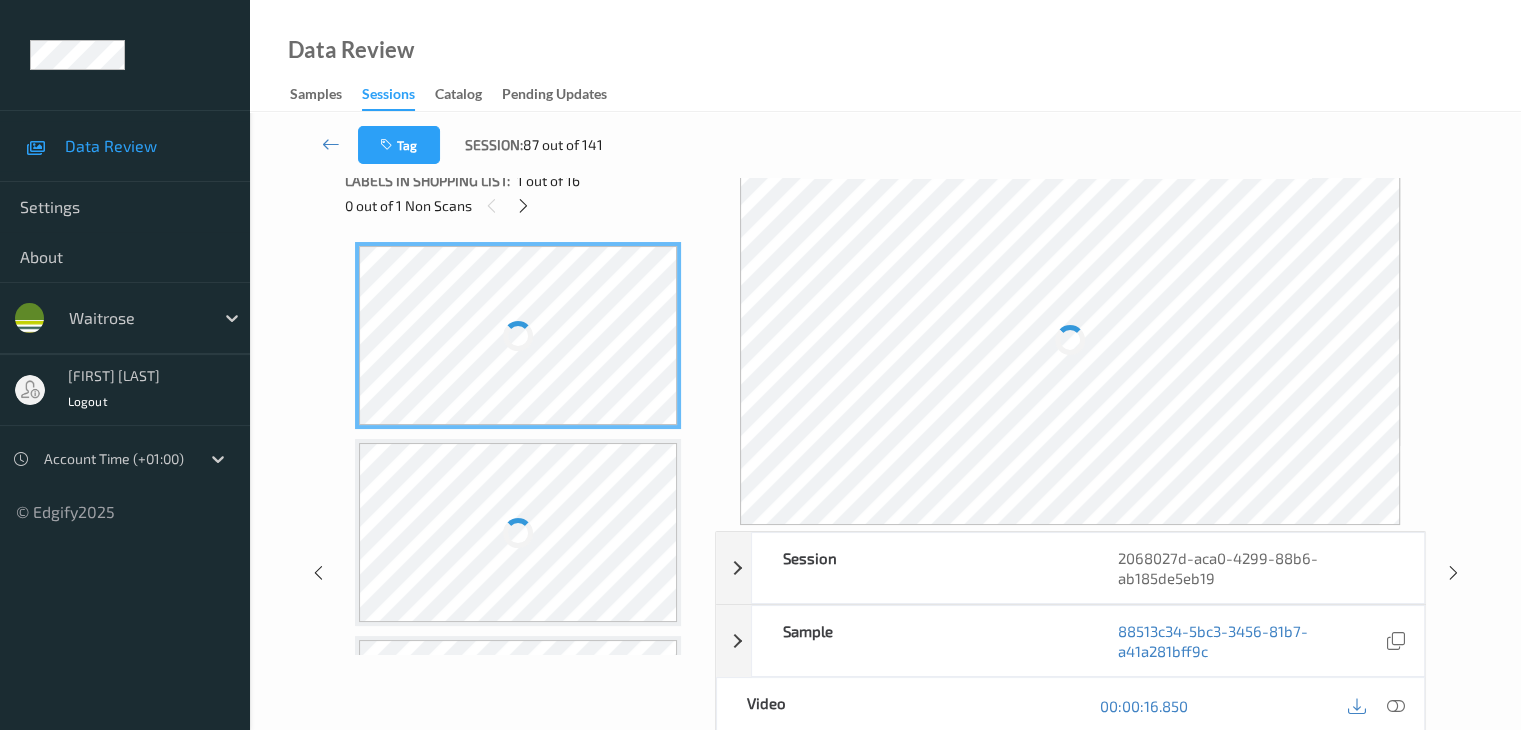 scroll, scrollTop: 1979, scrollLeft: 0, axis: vertical 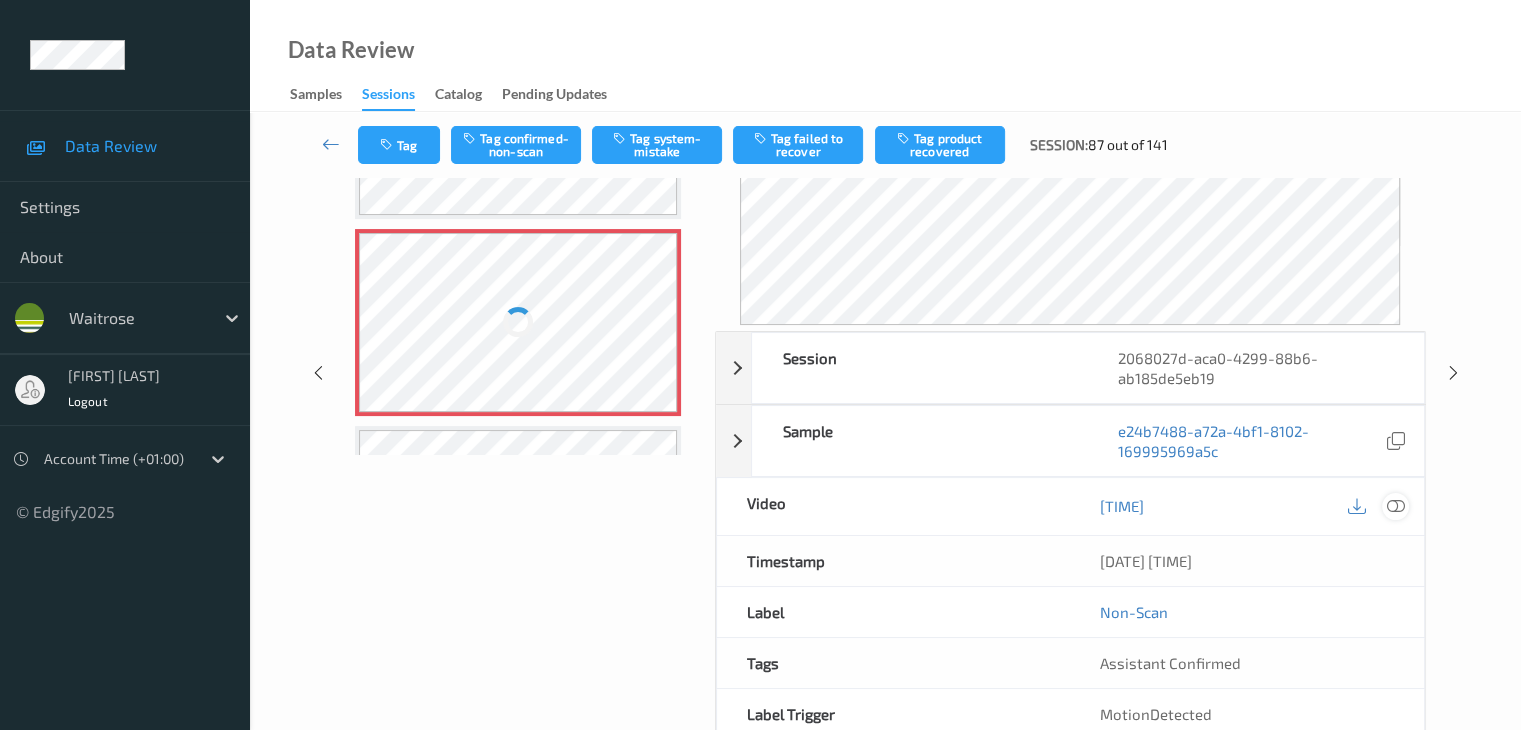 click at bounding box center (1395, 506) 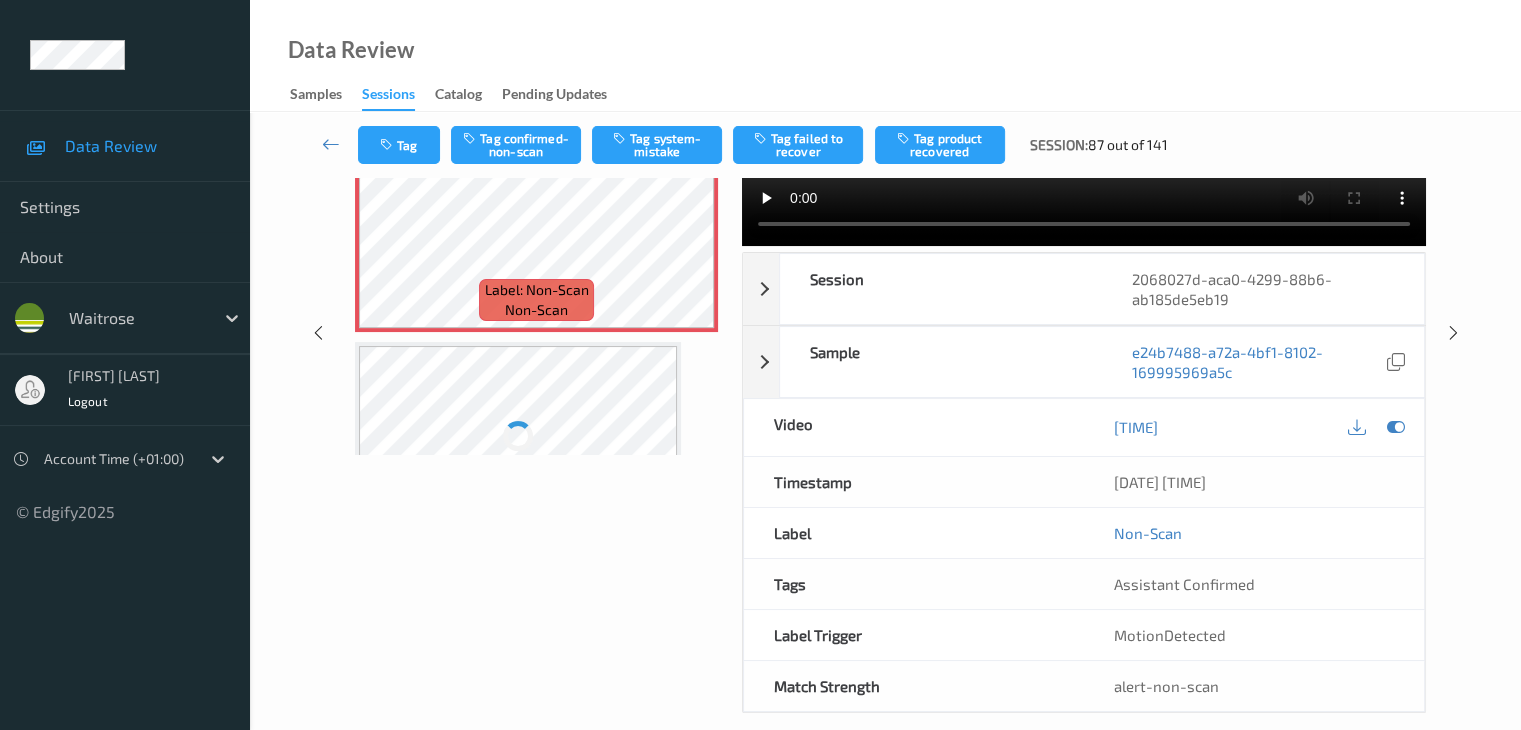 scroll, scrollTop: 2190, scrollLeft: 0, axis: vertical 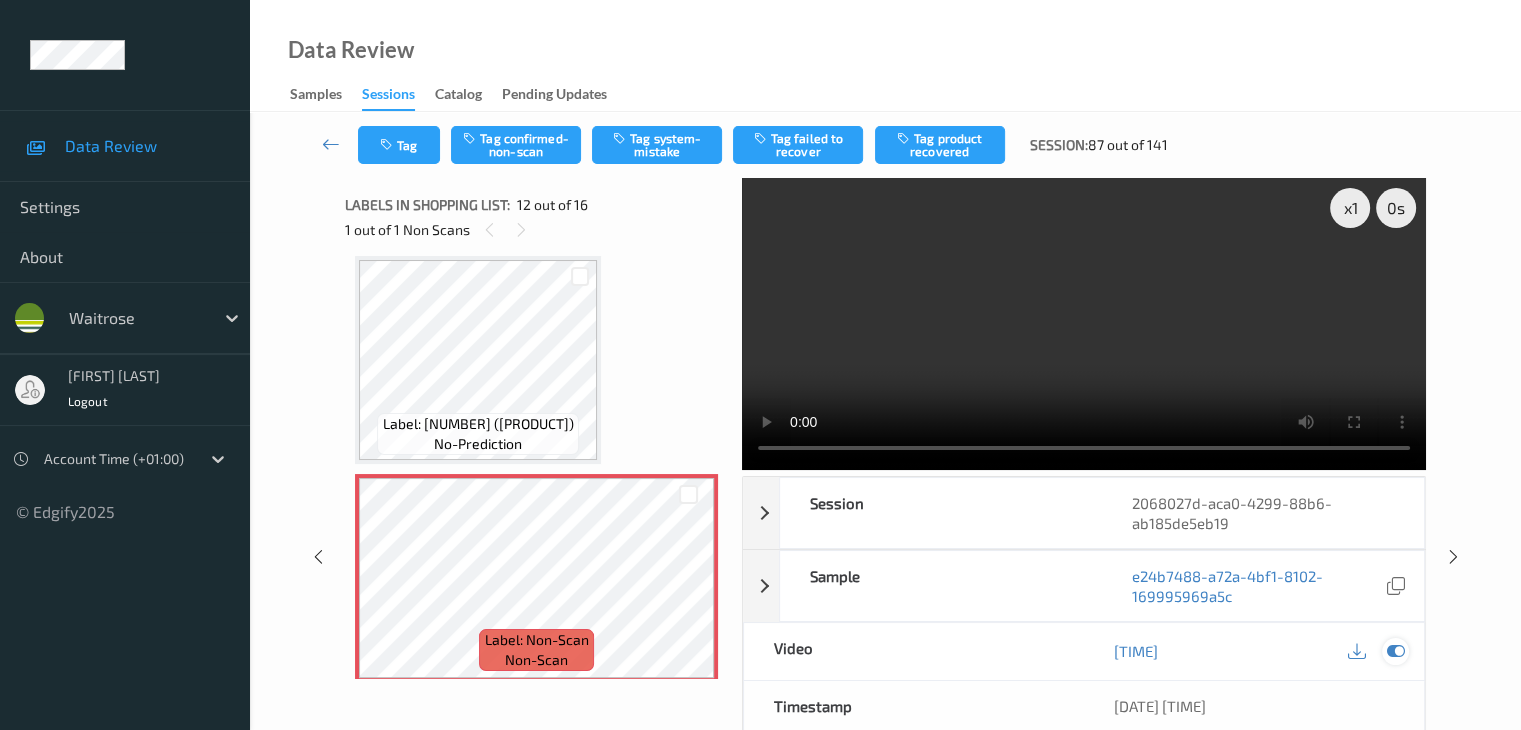 click at bounding box center [1395, 651] 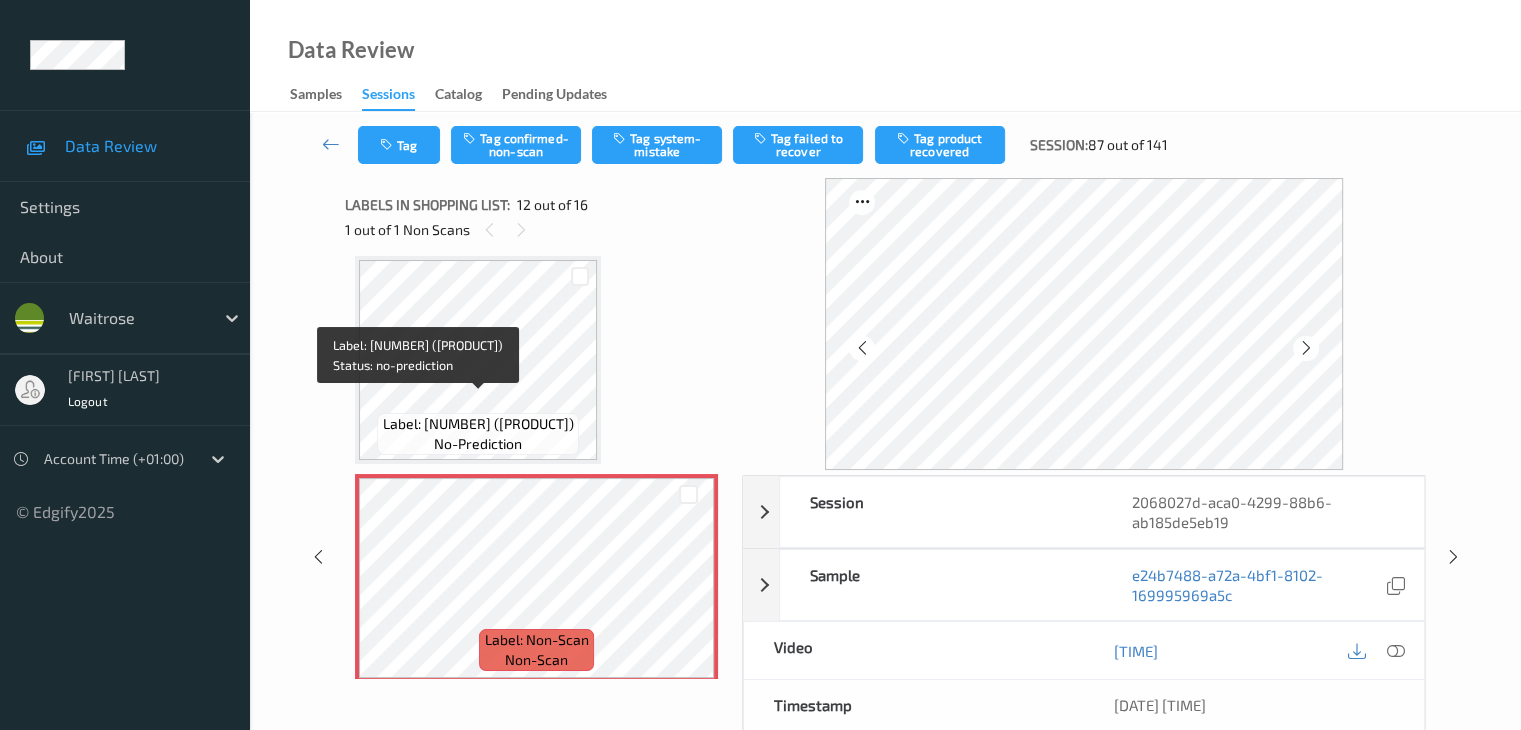 click on "Label: [NUMBER] ([PRODUCT])" at bounding box center (478, 424) 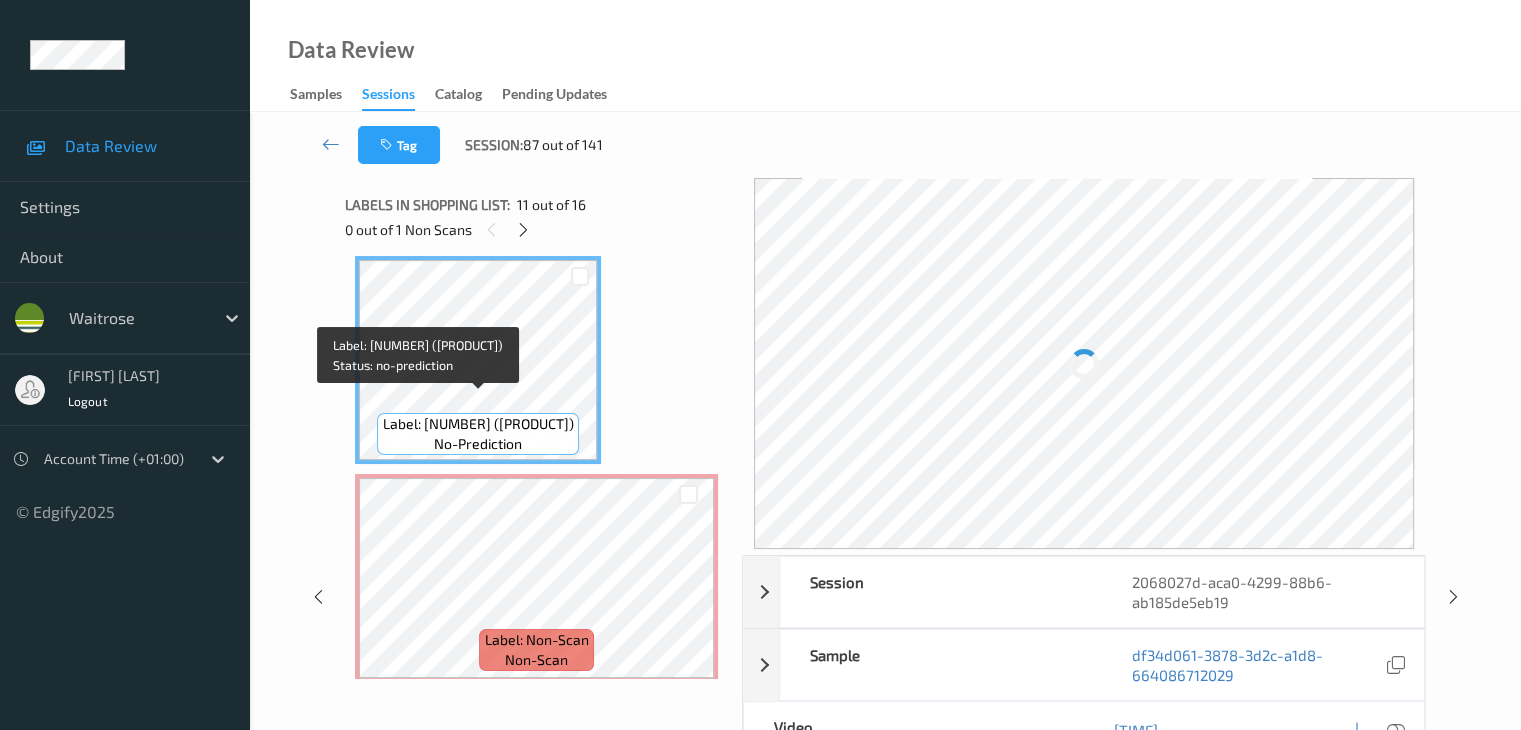 drag, startPoint x: 564, startPoint y: 407, endPoint x: 574, endPoint y: 422, distance: 18.027756 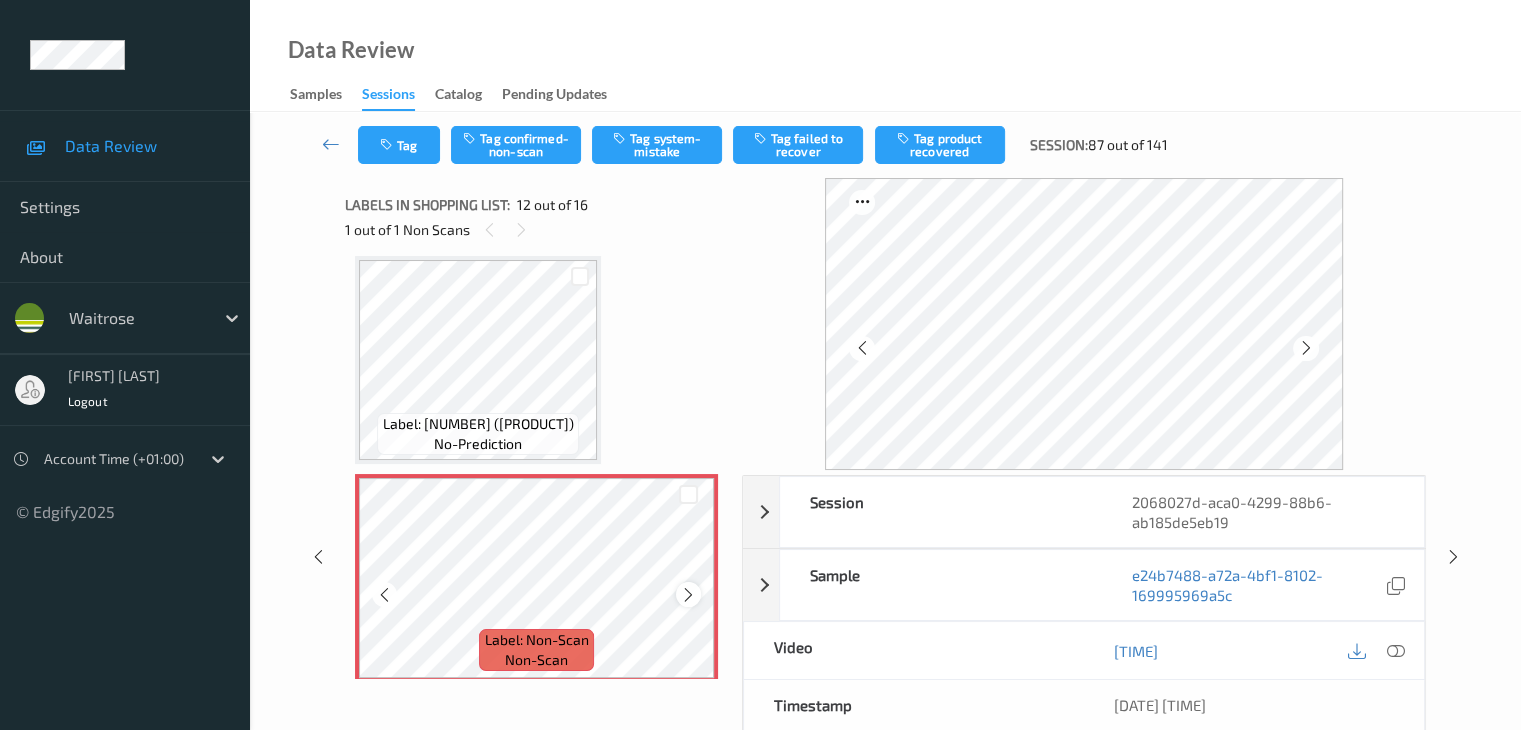 click at bounding box center (688, 594) 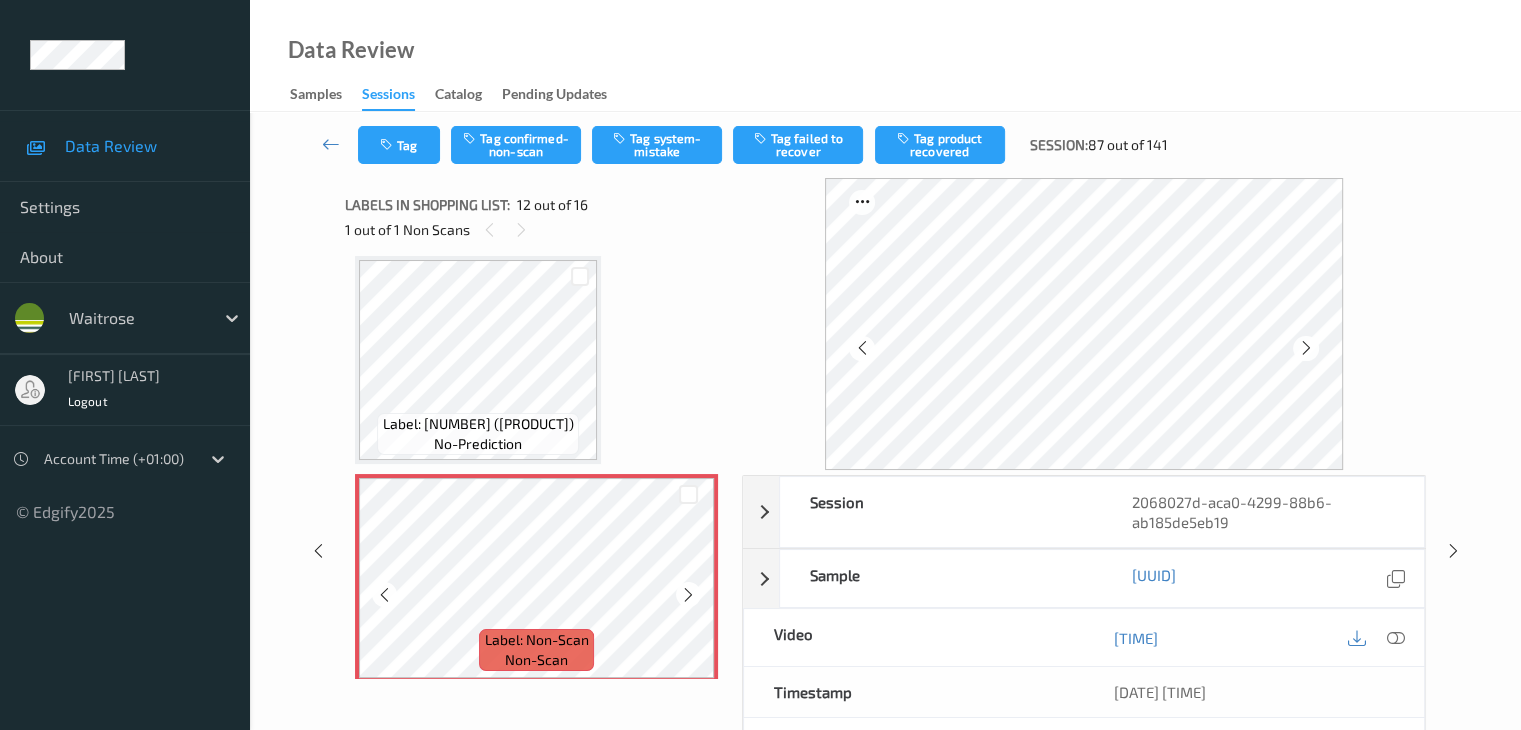 click at bounding box center [688, 594] 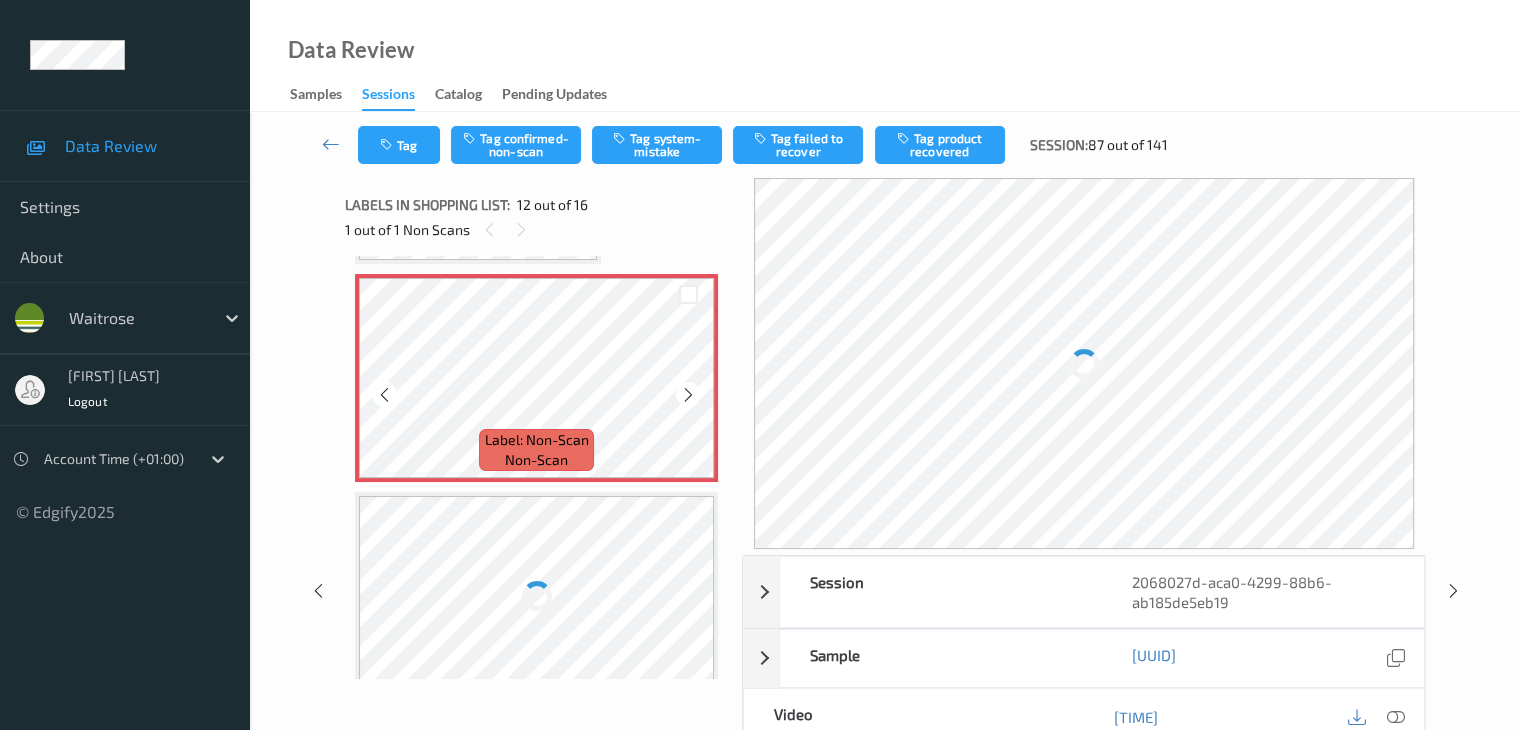 scroll, scrollTop: 2190, scrollLeft: 0, axis: vertical 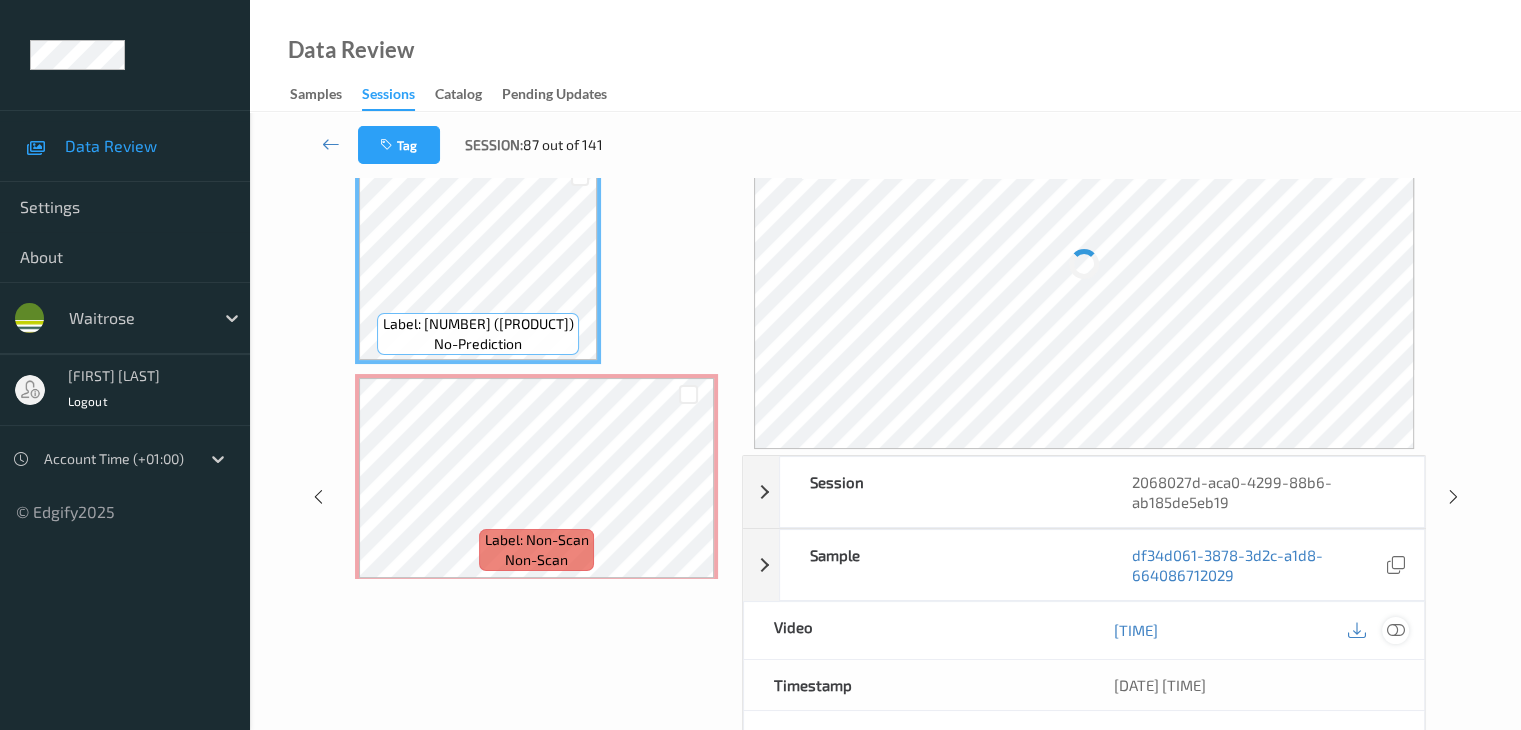 click at bounding box center [1395, 630] 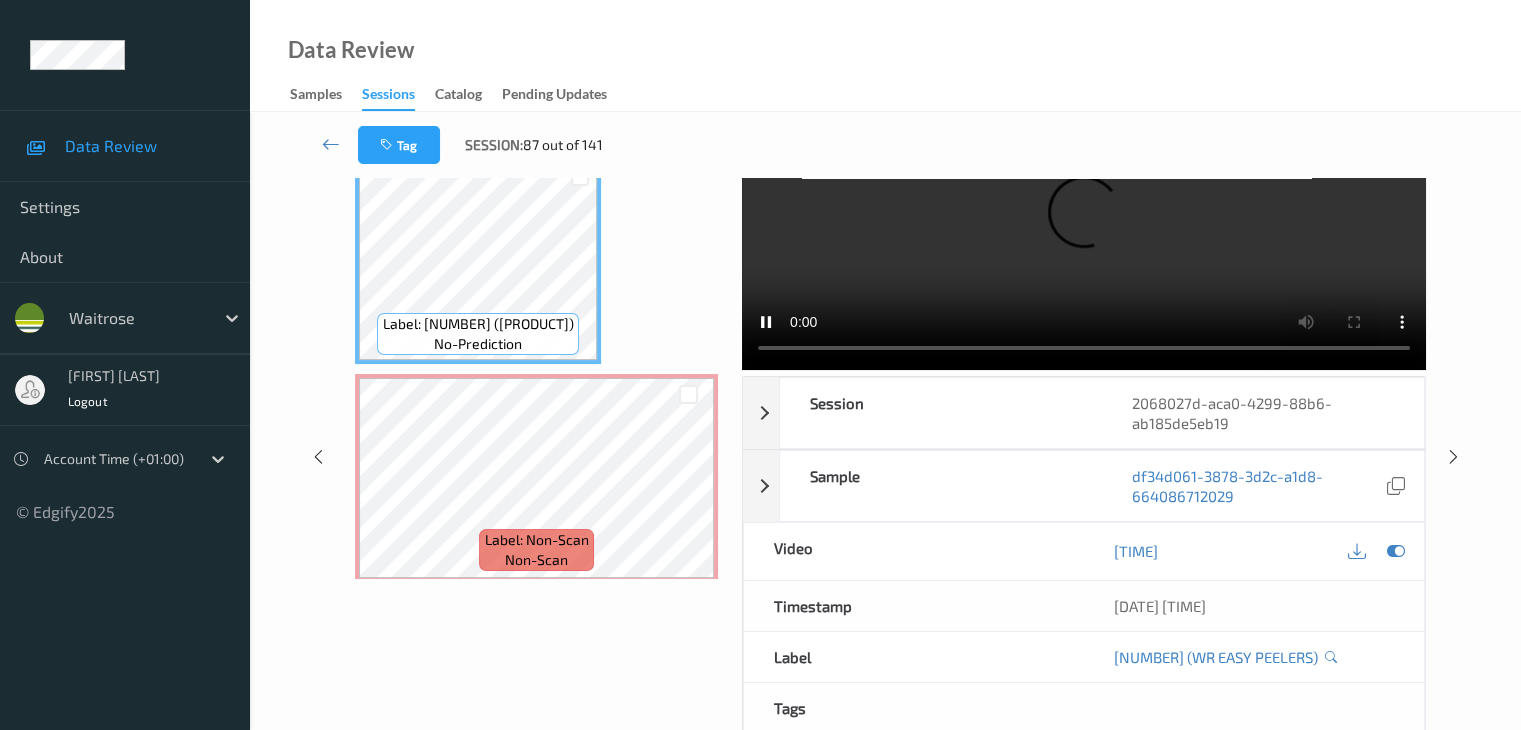 scroll, scrollTop: 0, scrollLeft: 0, axis: both 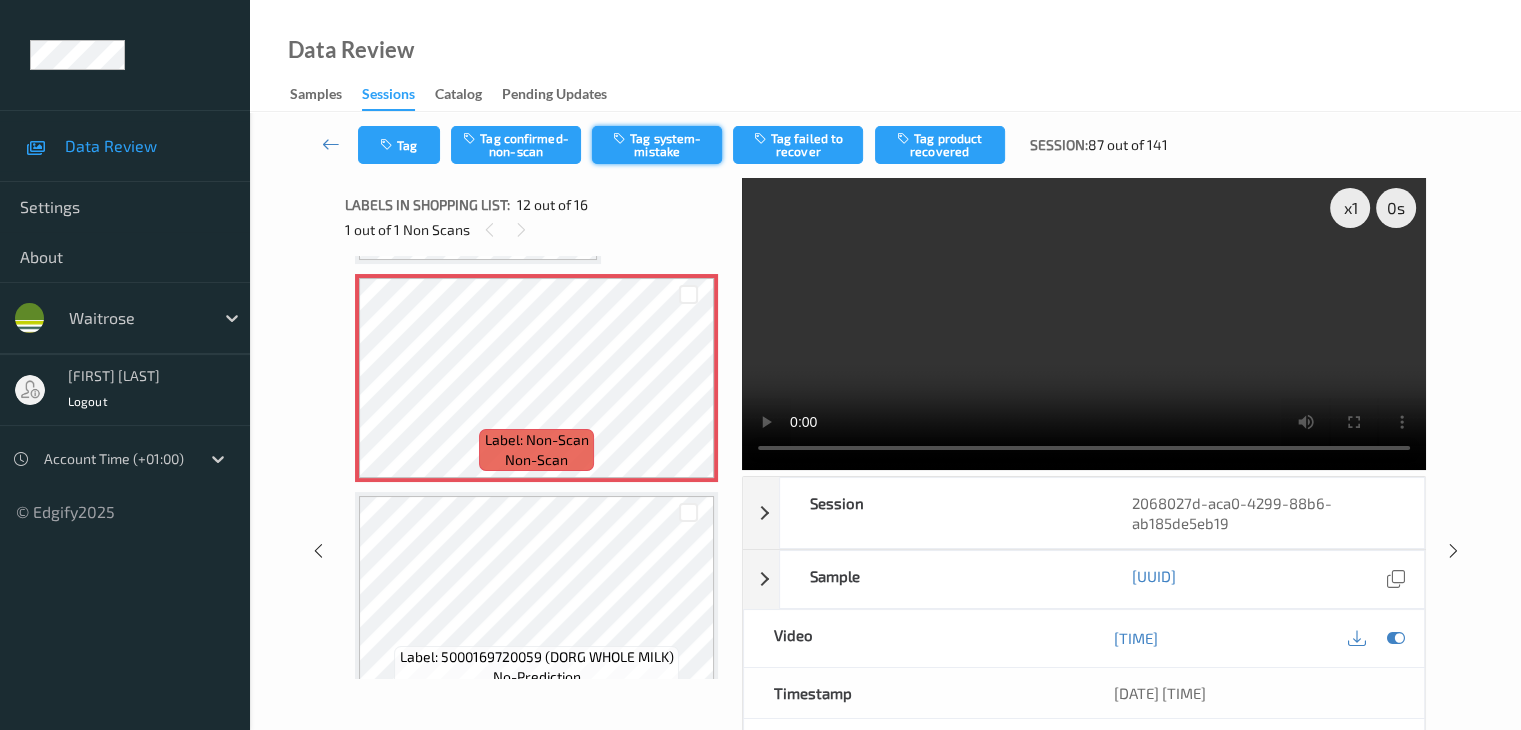 click on "Tag   system-mistake" at bounding box center (657, 145) 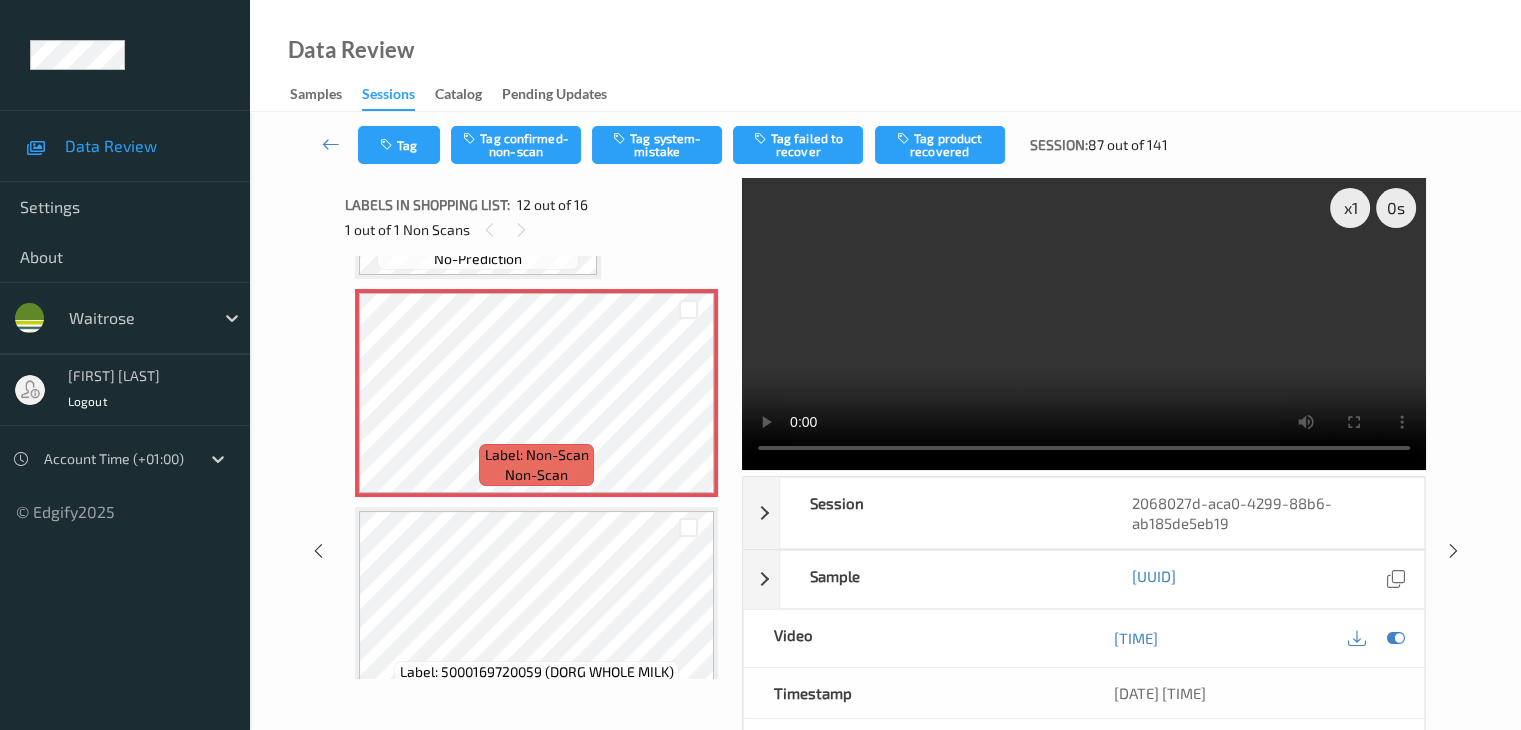 scroll, scrollTop: 2290, scrollLeft: 0, axis: vertical 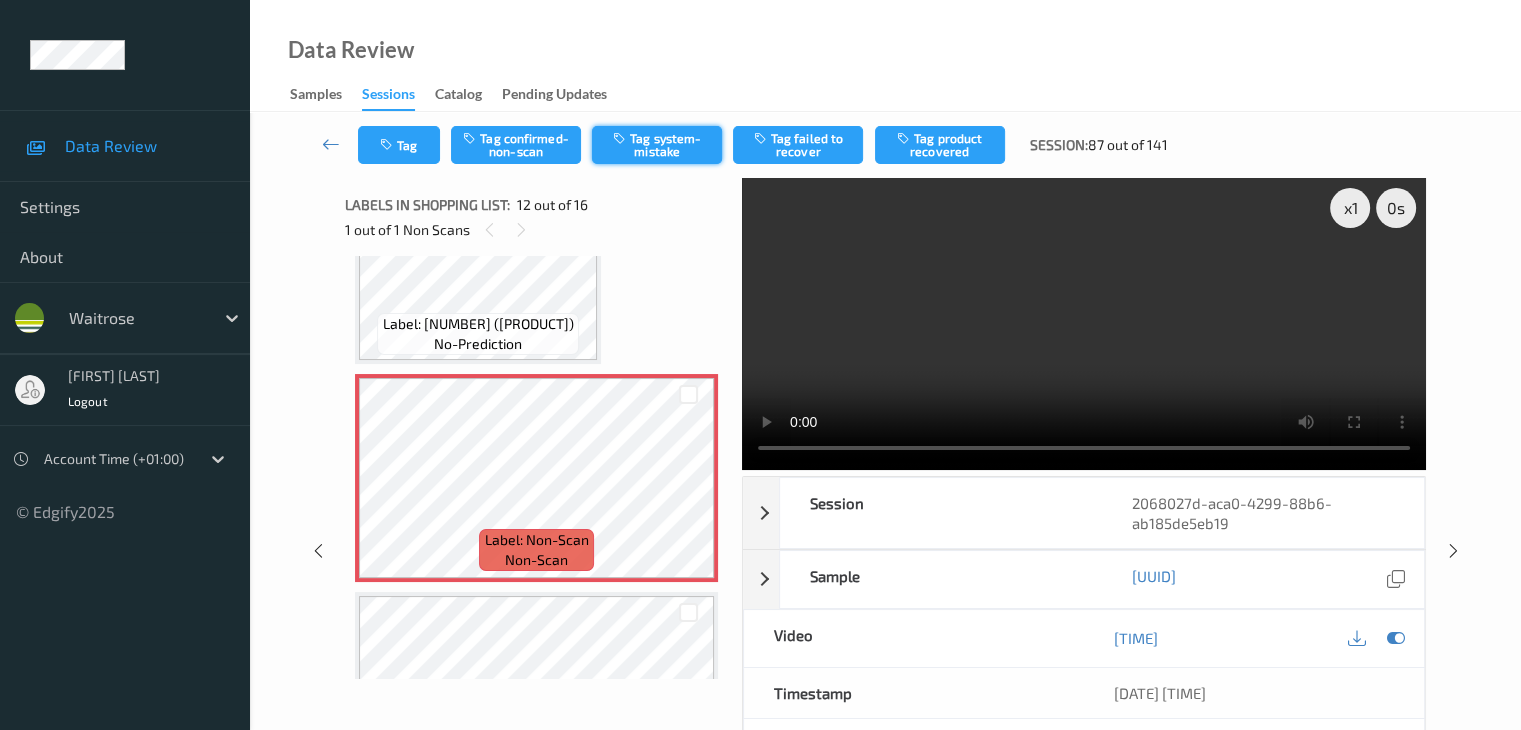 click on "Tag   system-mistake" at bounding box center (657, 145) 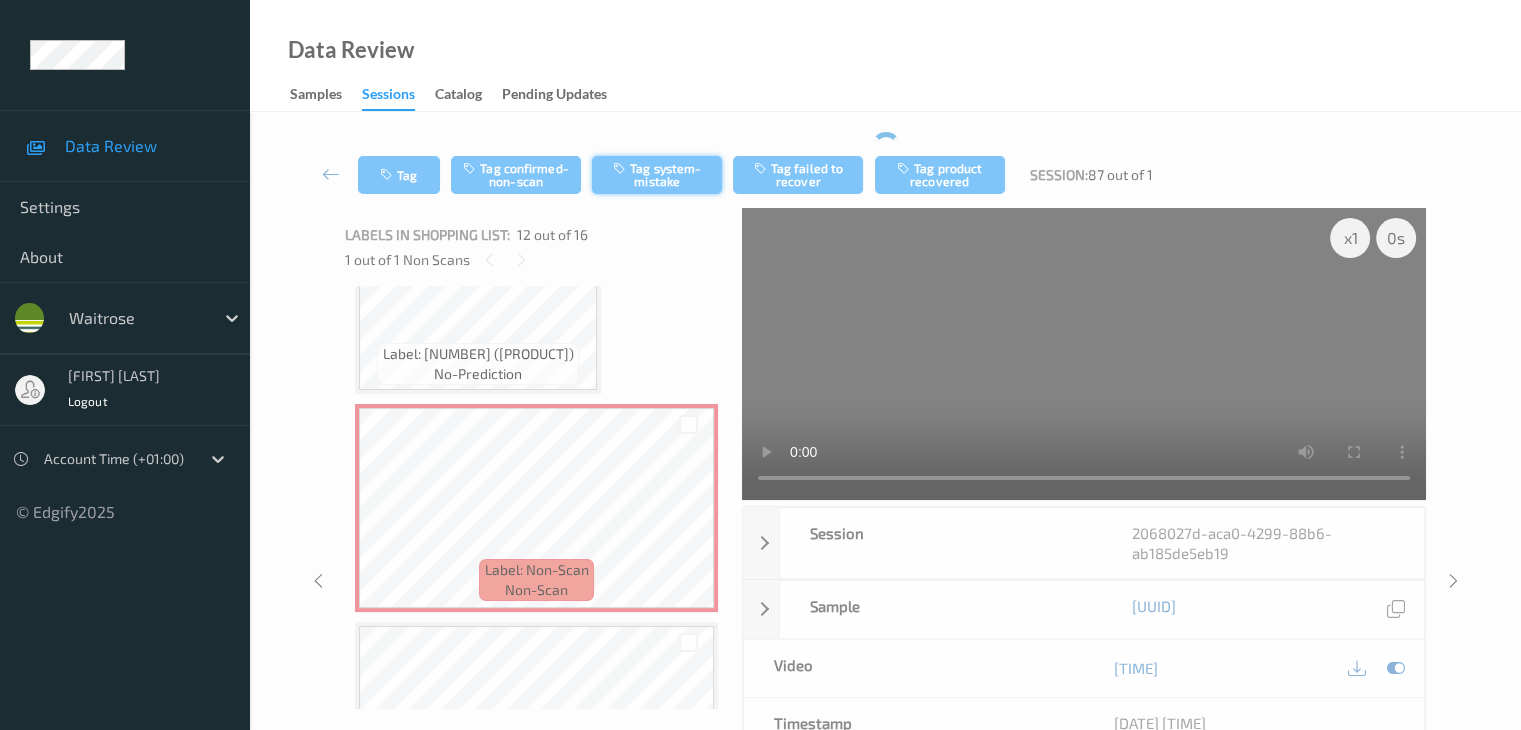 click on "Tag   system-mistake" at bounding box center [657, 175] 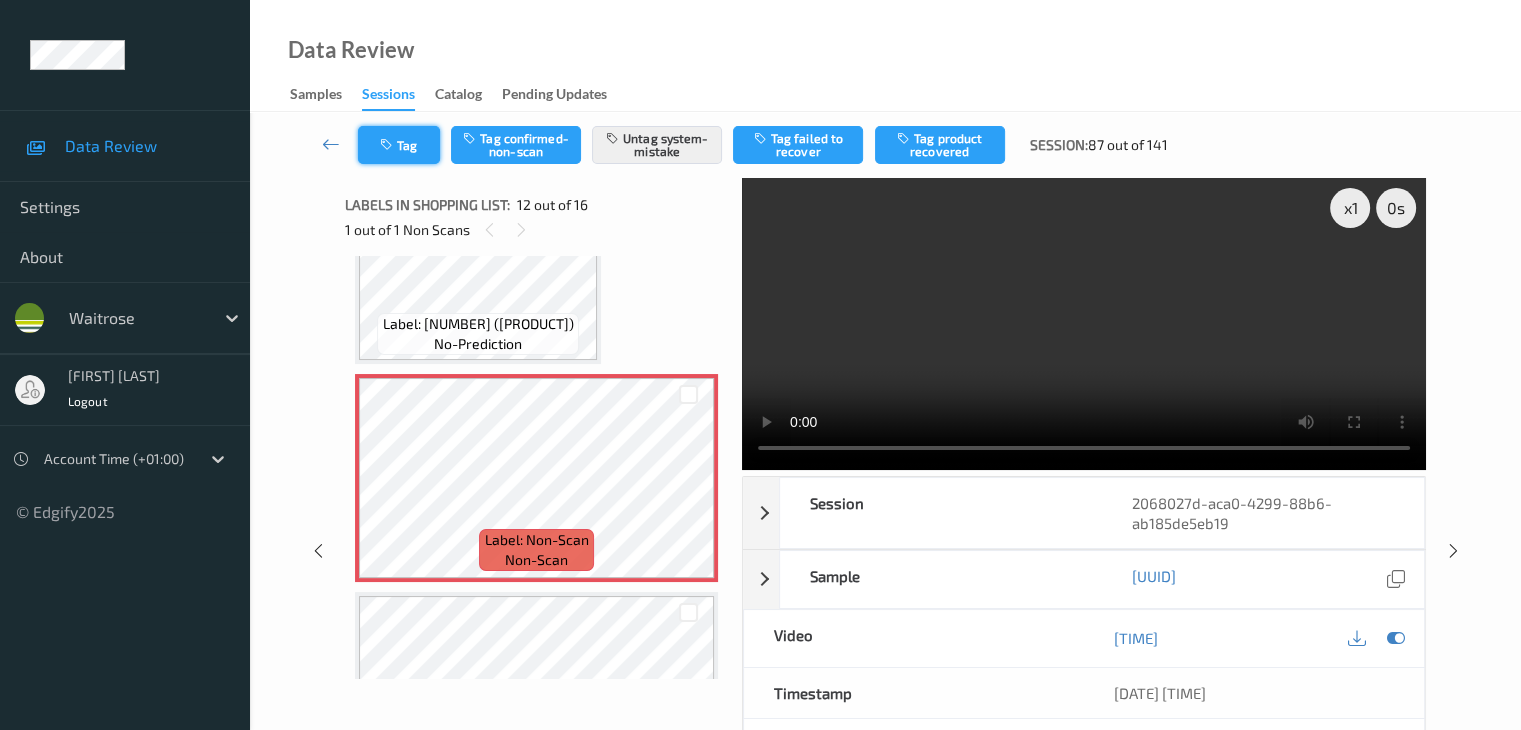 click at bounding box center (388, 145) 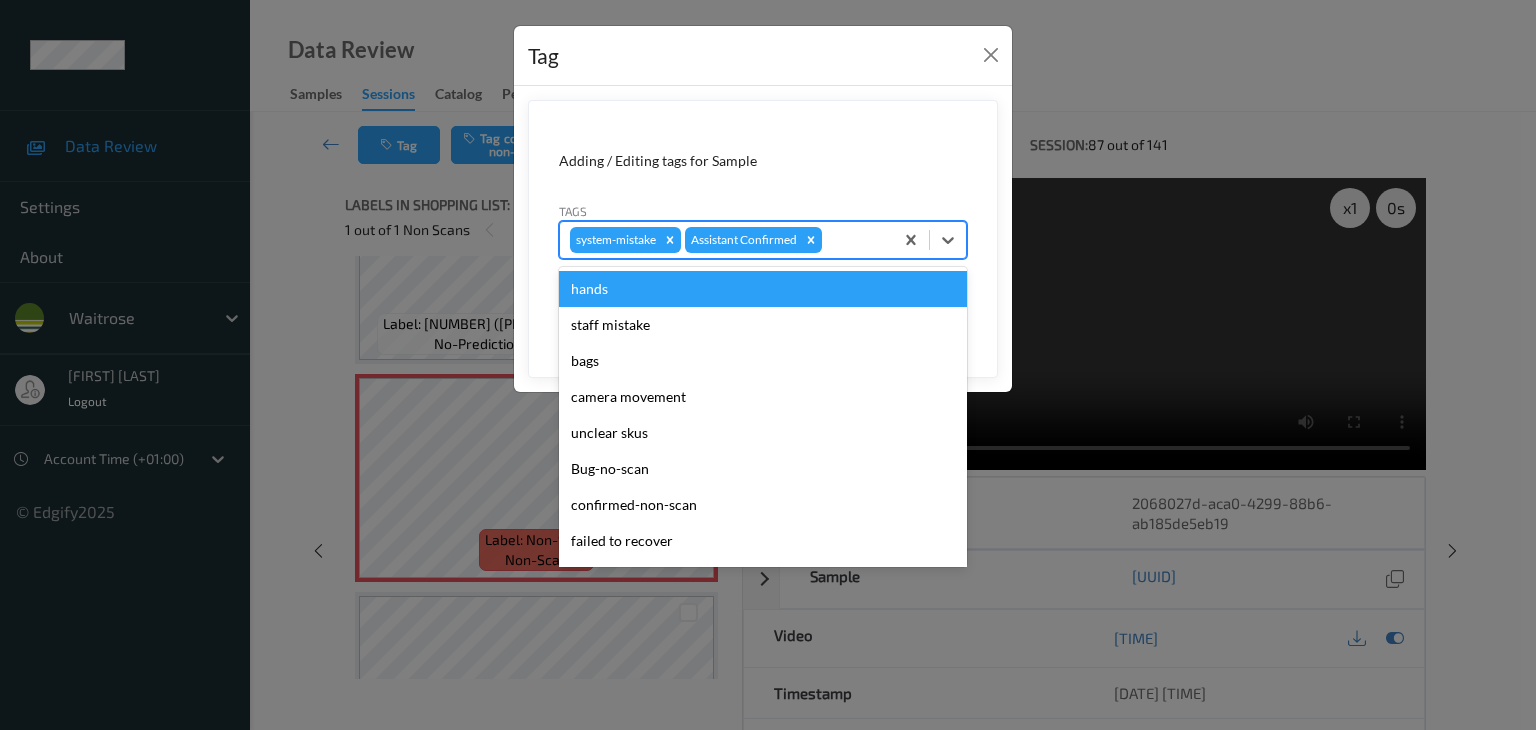 click at bounding box center [854, 240] 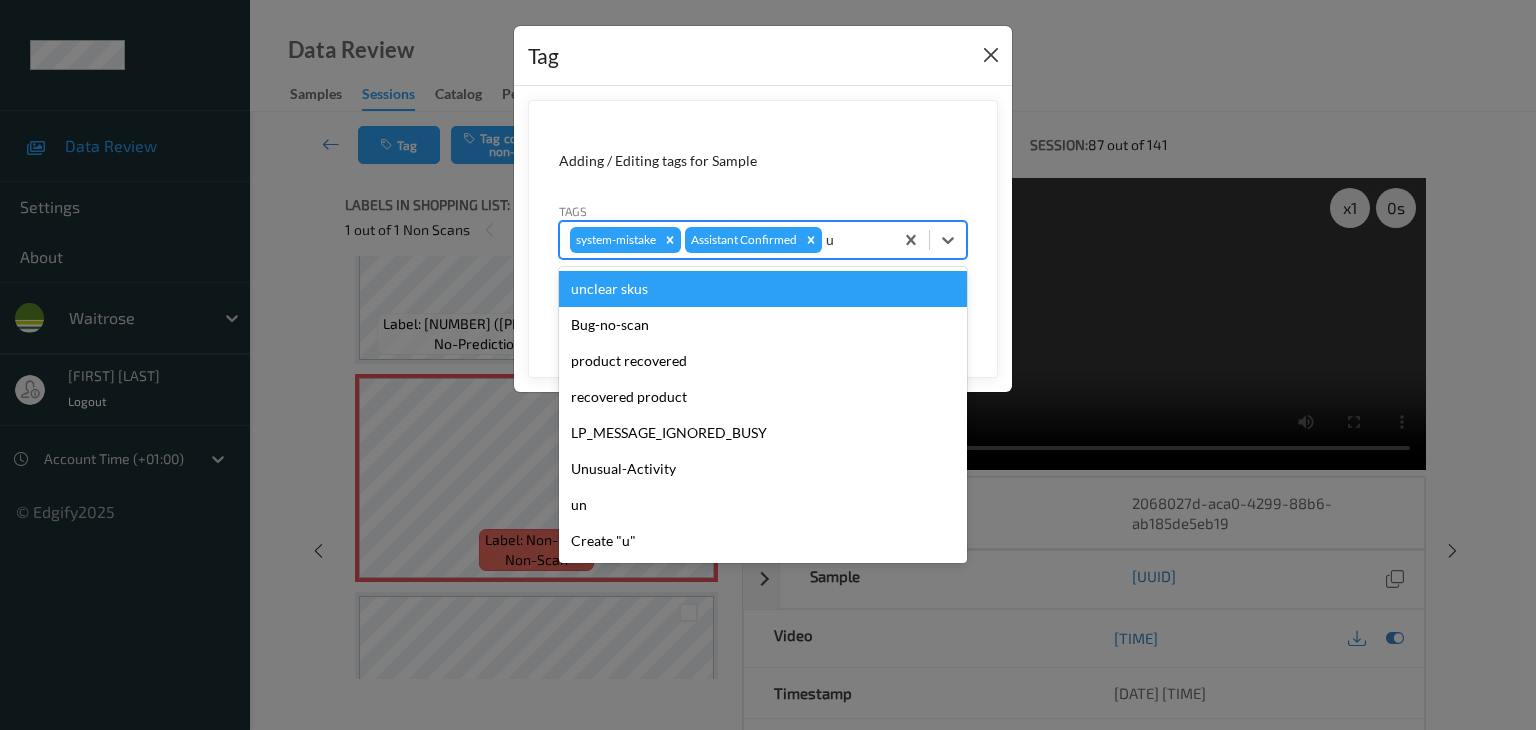 type on "u" 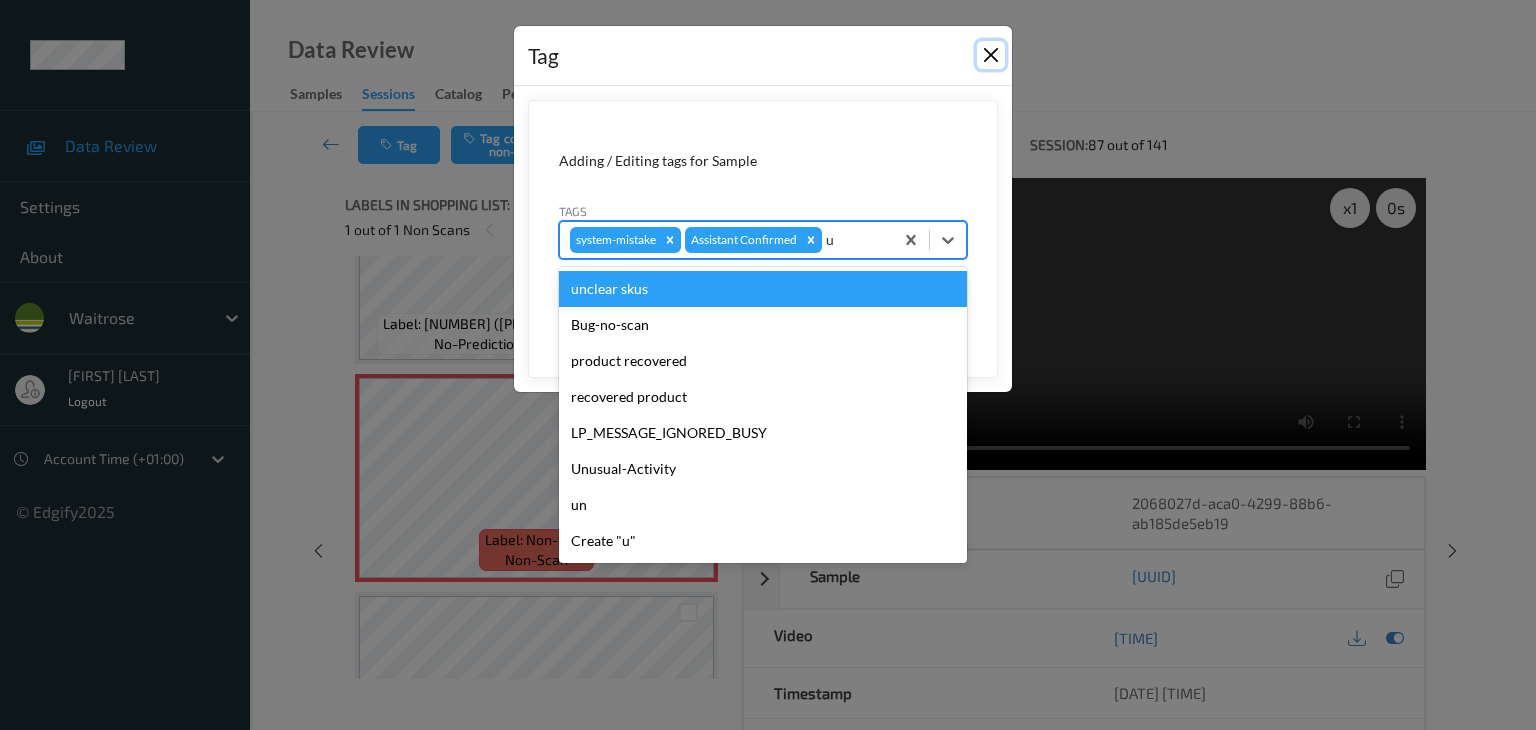 type 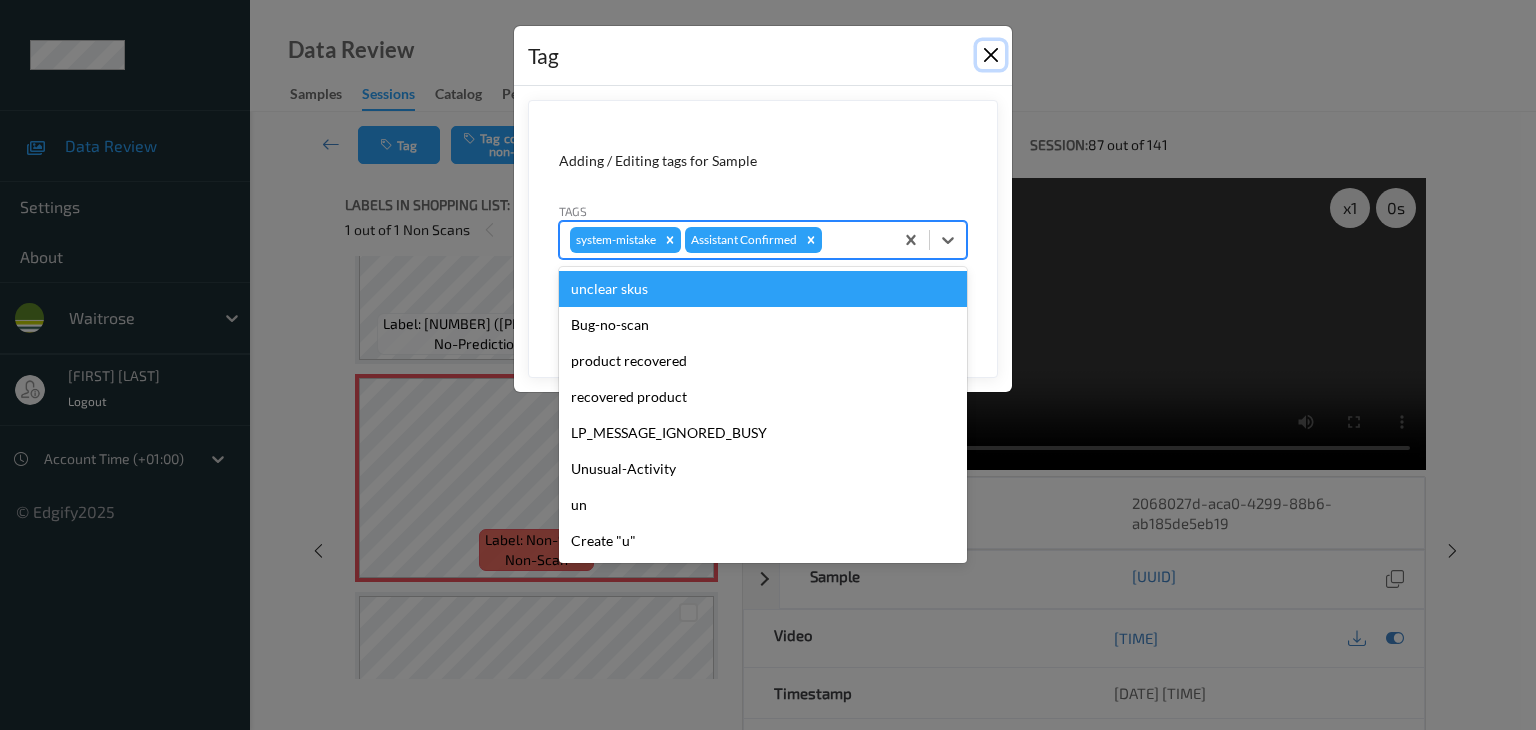 click at bounding box center [991, 55] 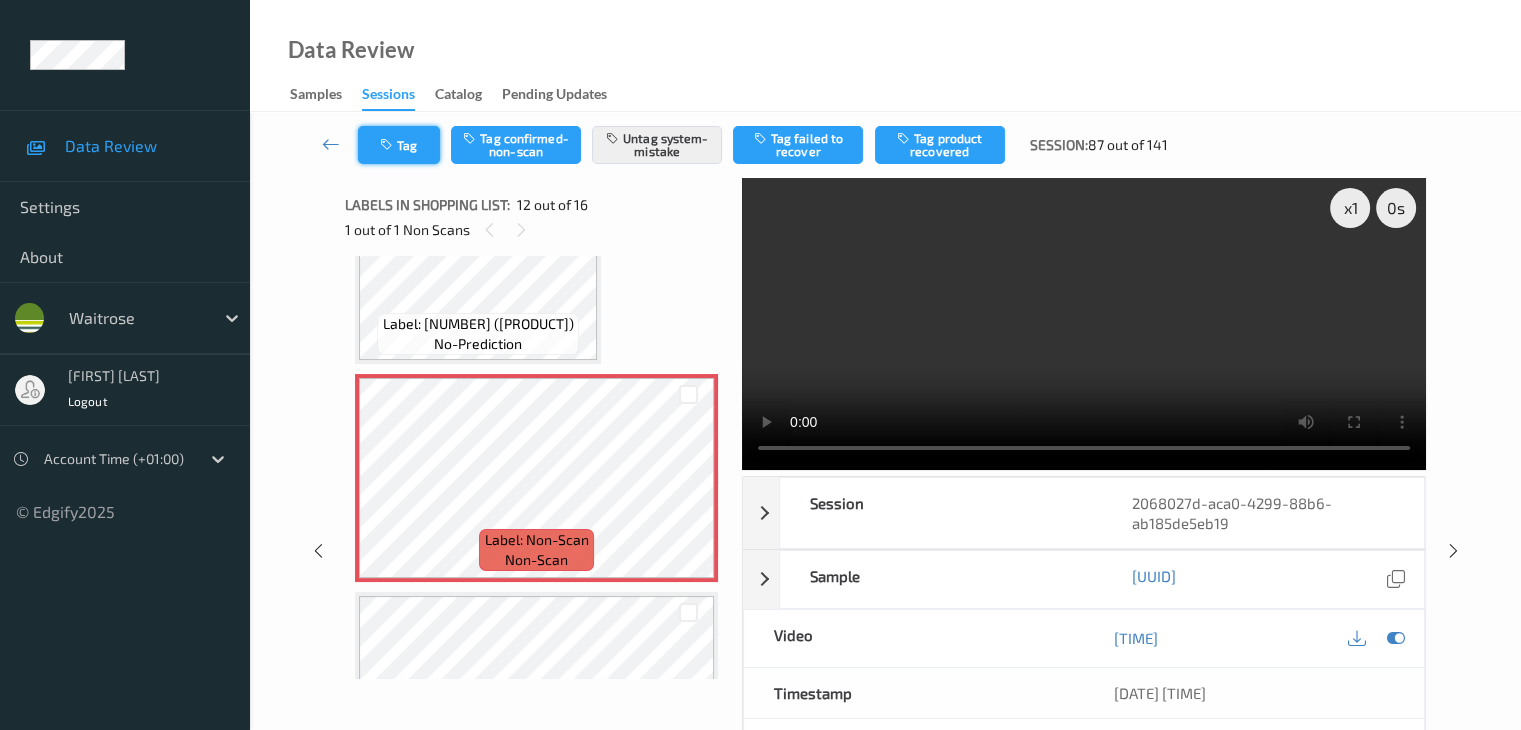click on "Tag" at bounding box center (399, 145) 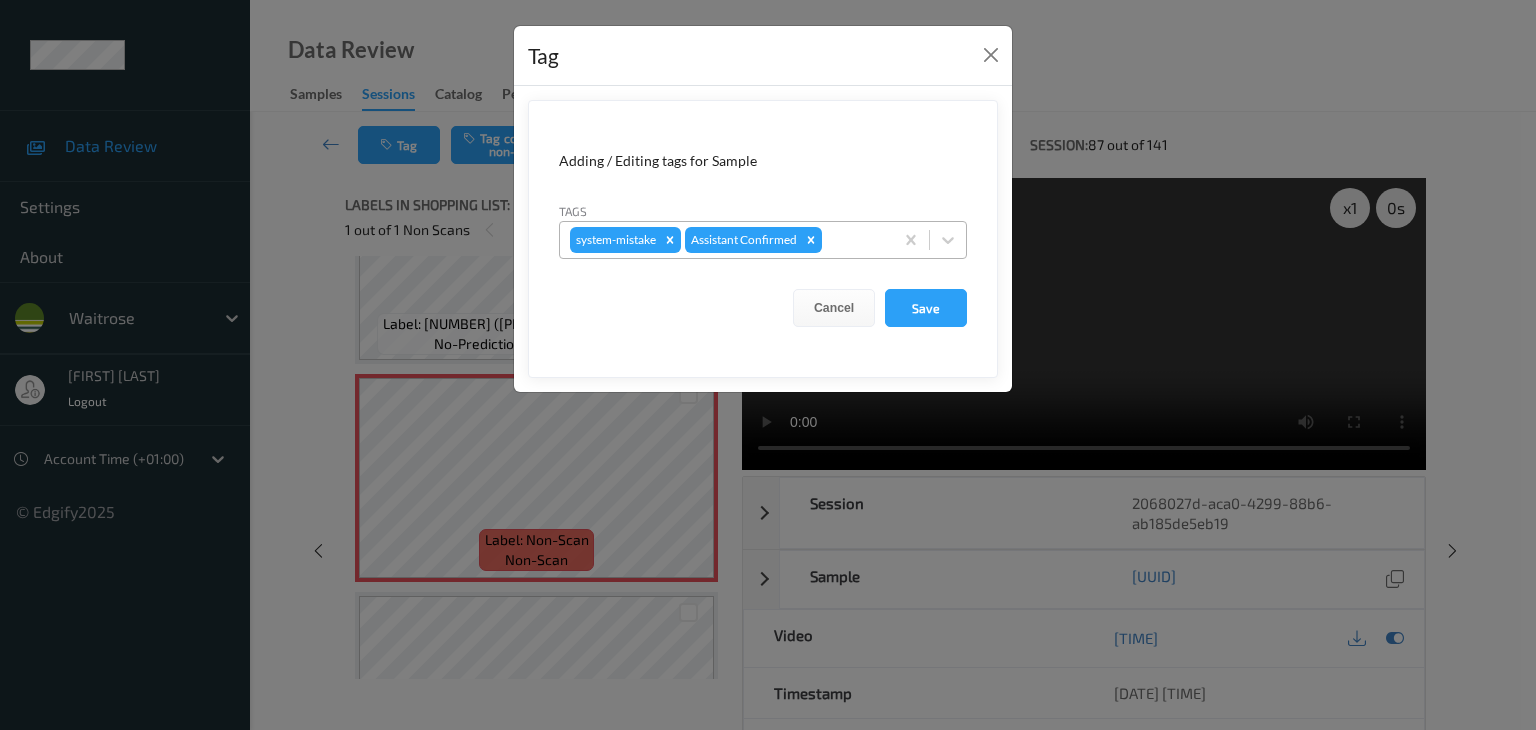 click at bounding box center (854, 240) 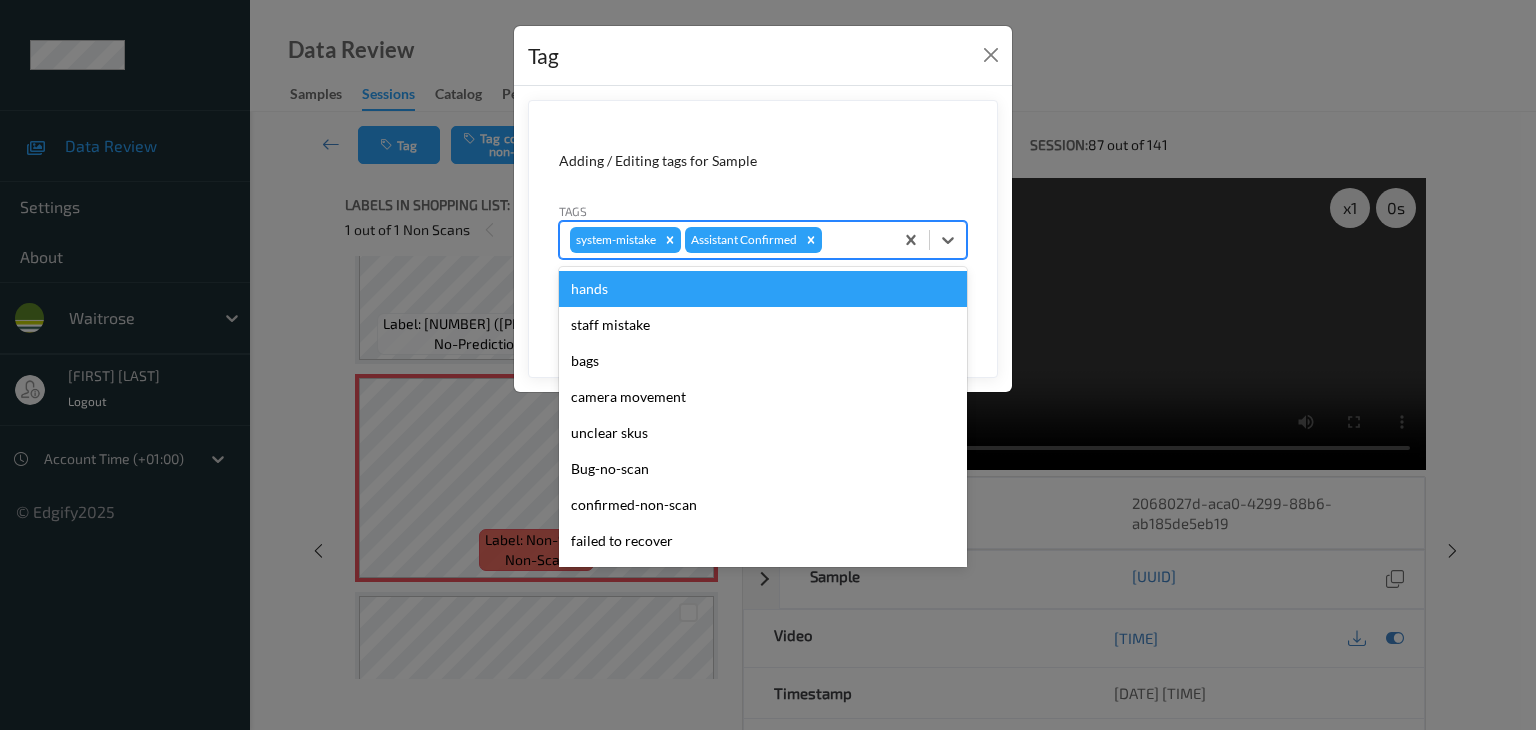 type on "u" 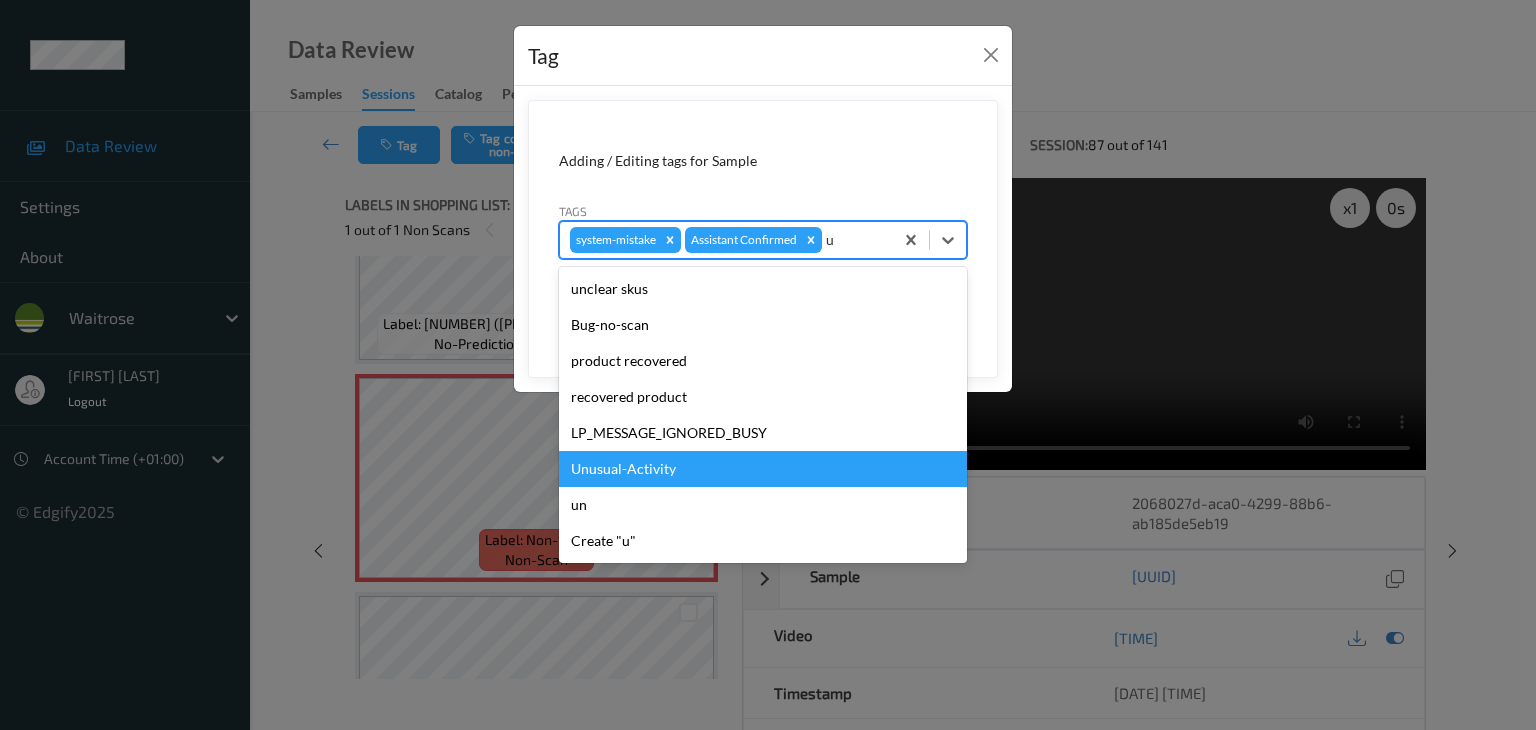 click on "Unusual-Activity" at bounding box center (763, 469) 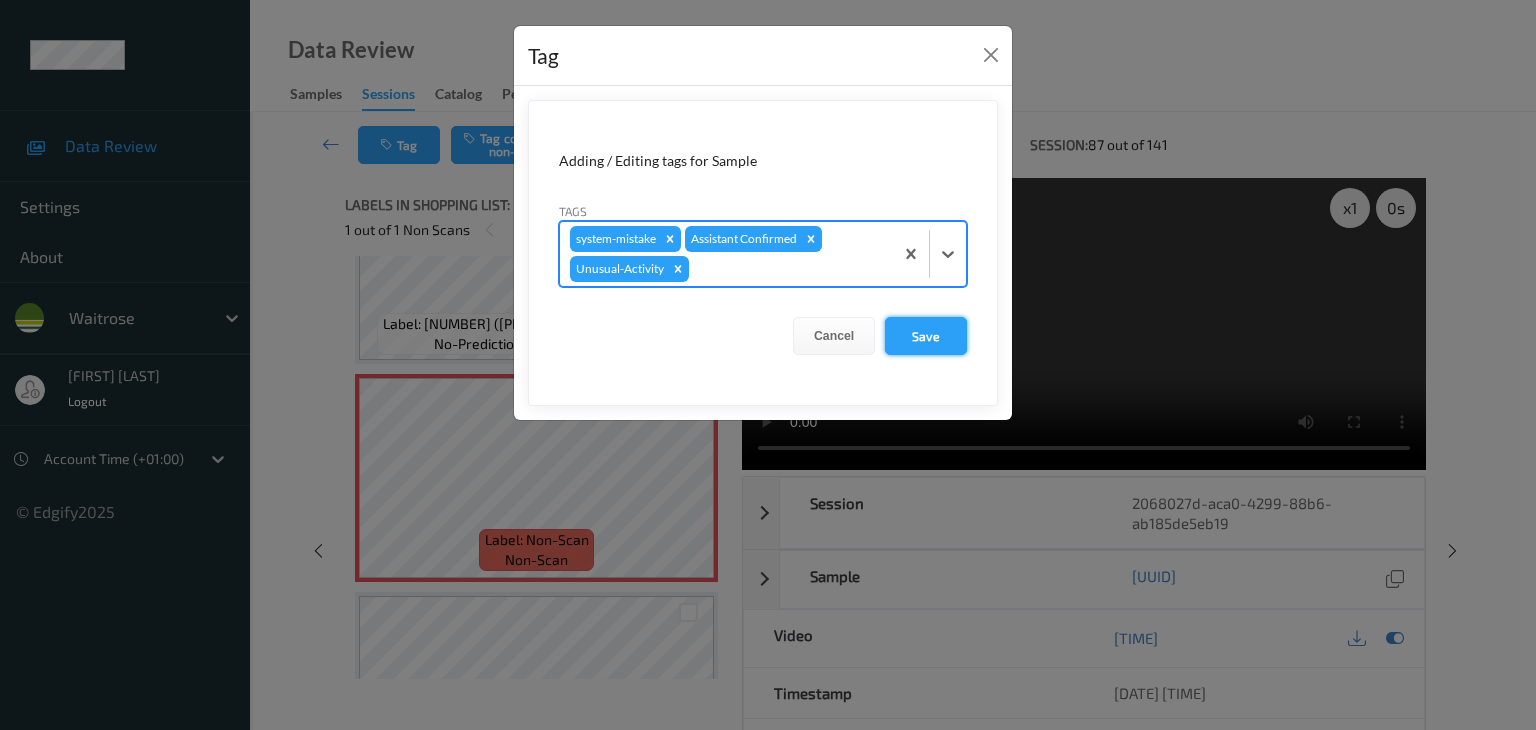click on "Save" at bounding box center (926, 336) 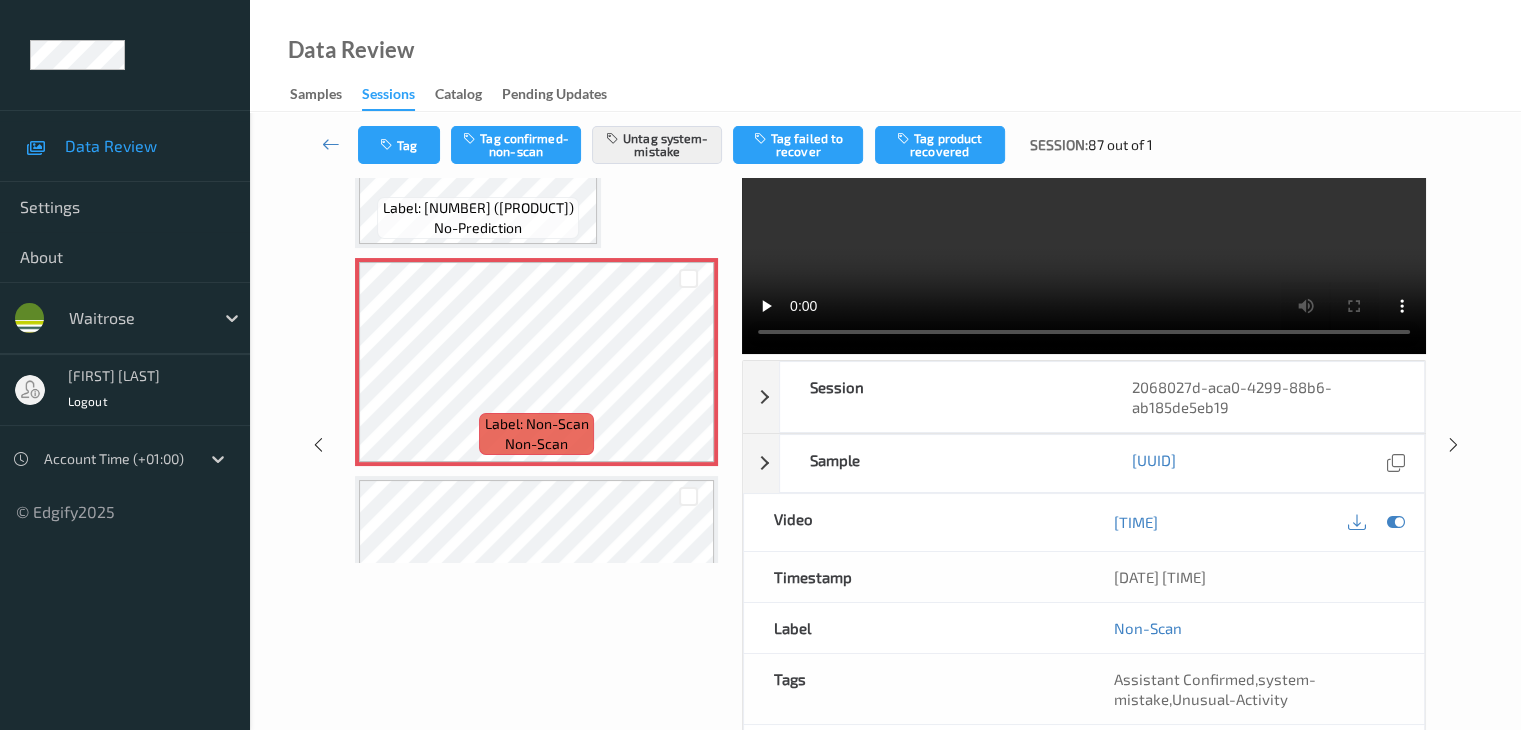scroll, scrollTop: 200, scrollLeft: 0, axis: vertical 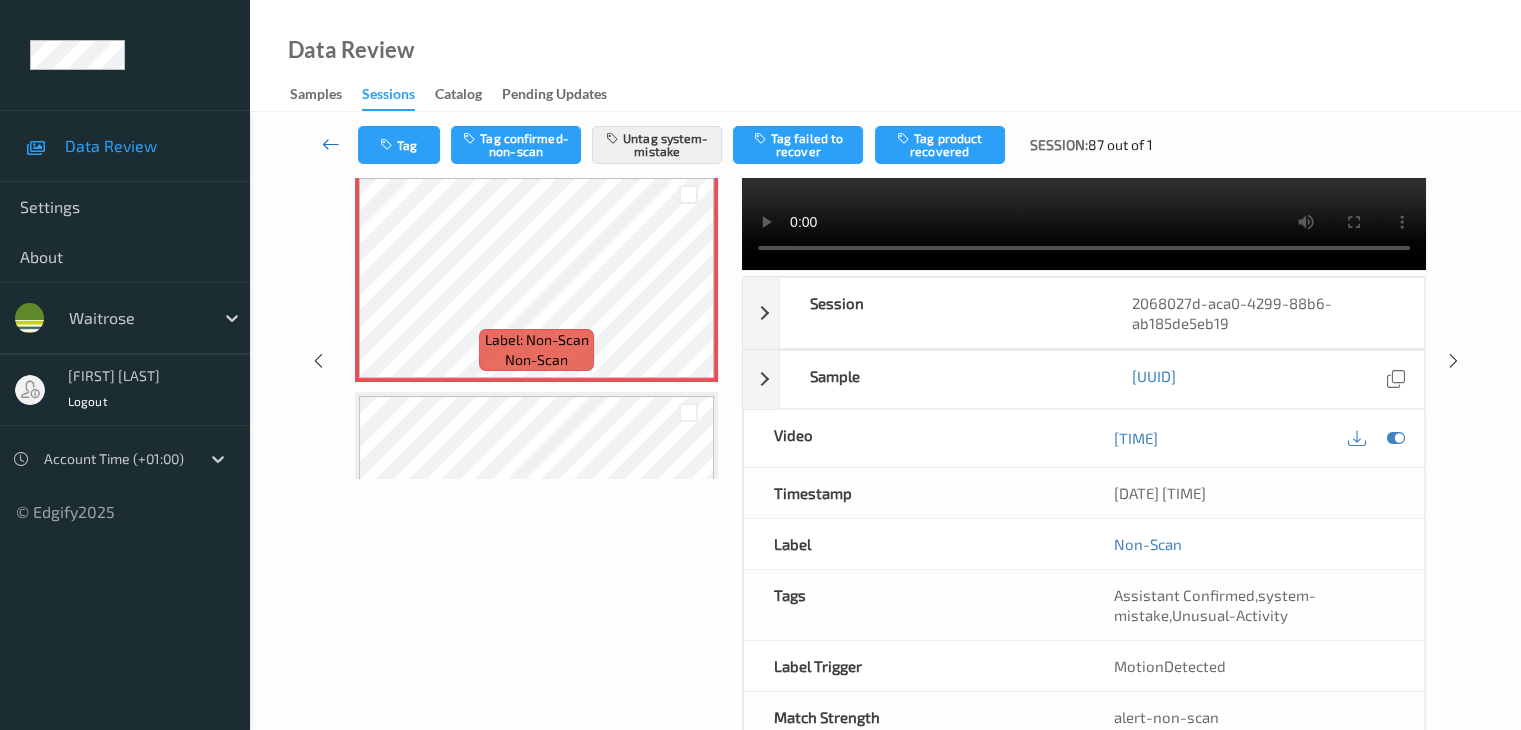 click at bounding box center (331, 144) 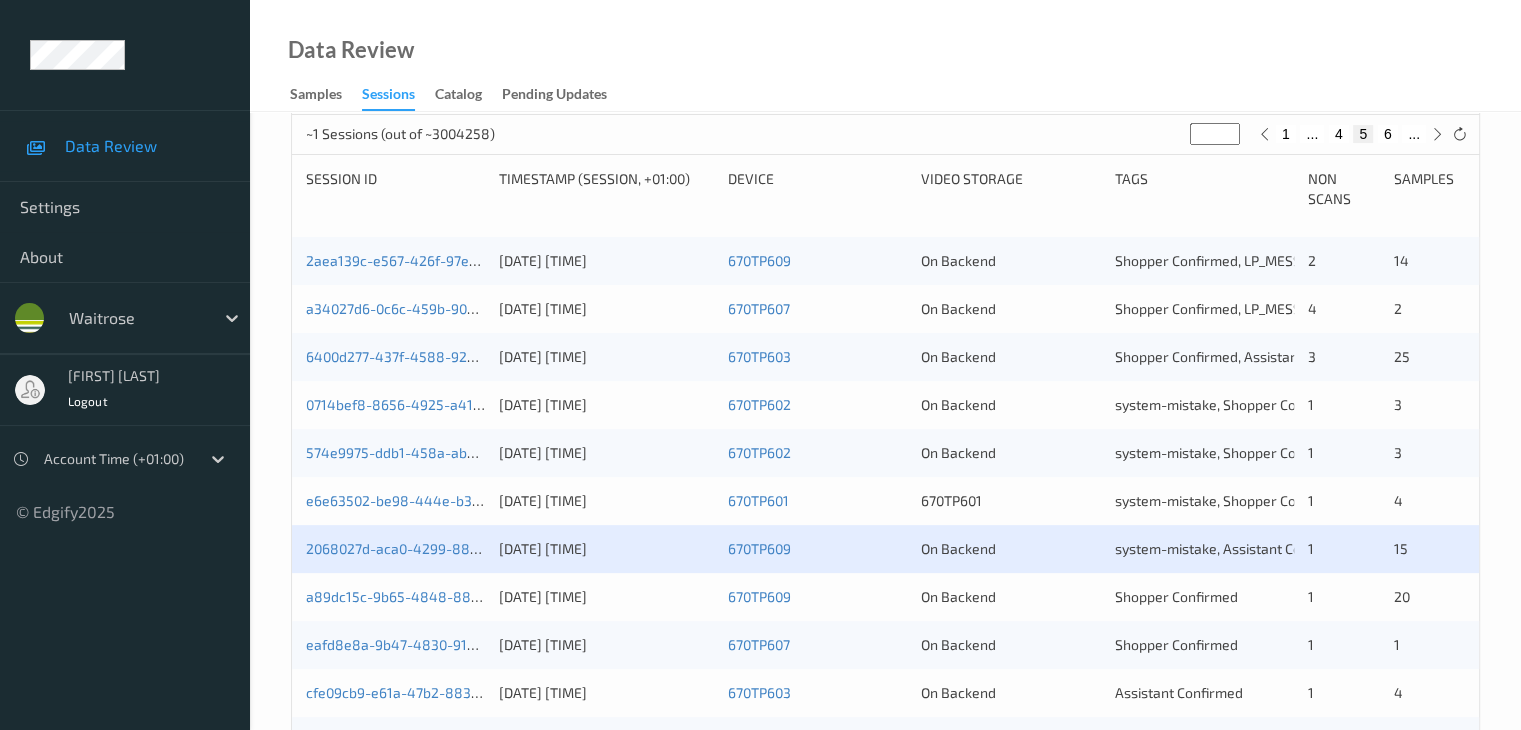 scroll, scrollTop: 604, scrollLeft: 0, axis: vertical 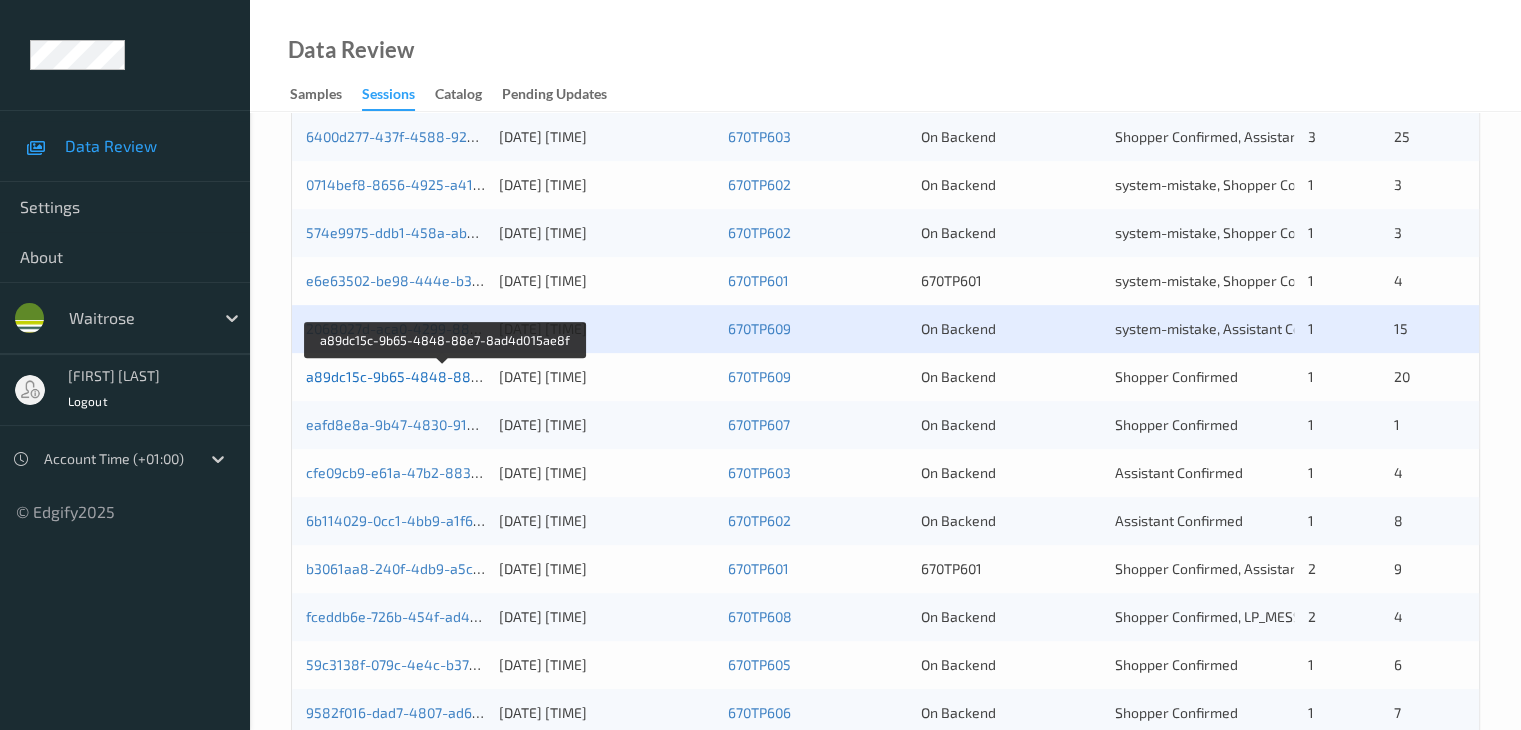 click on "a89dc15c-9b65-4848-88e7-8ad4d015ae8f" at bounding box center [446, 376] 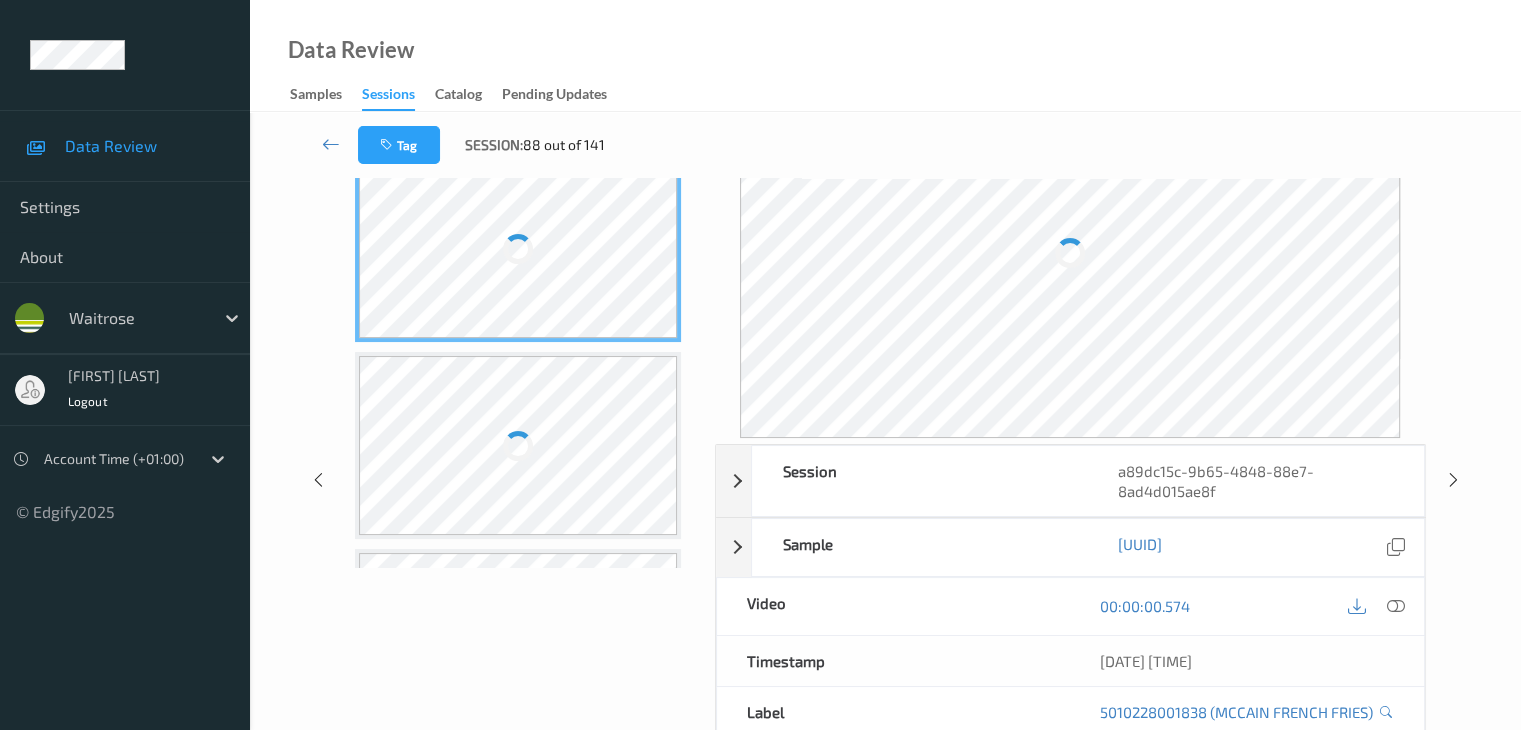 scroll, scrollTop: 24, scrollLeft: 0, axis: vertical 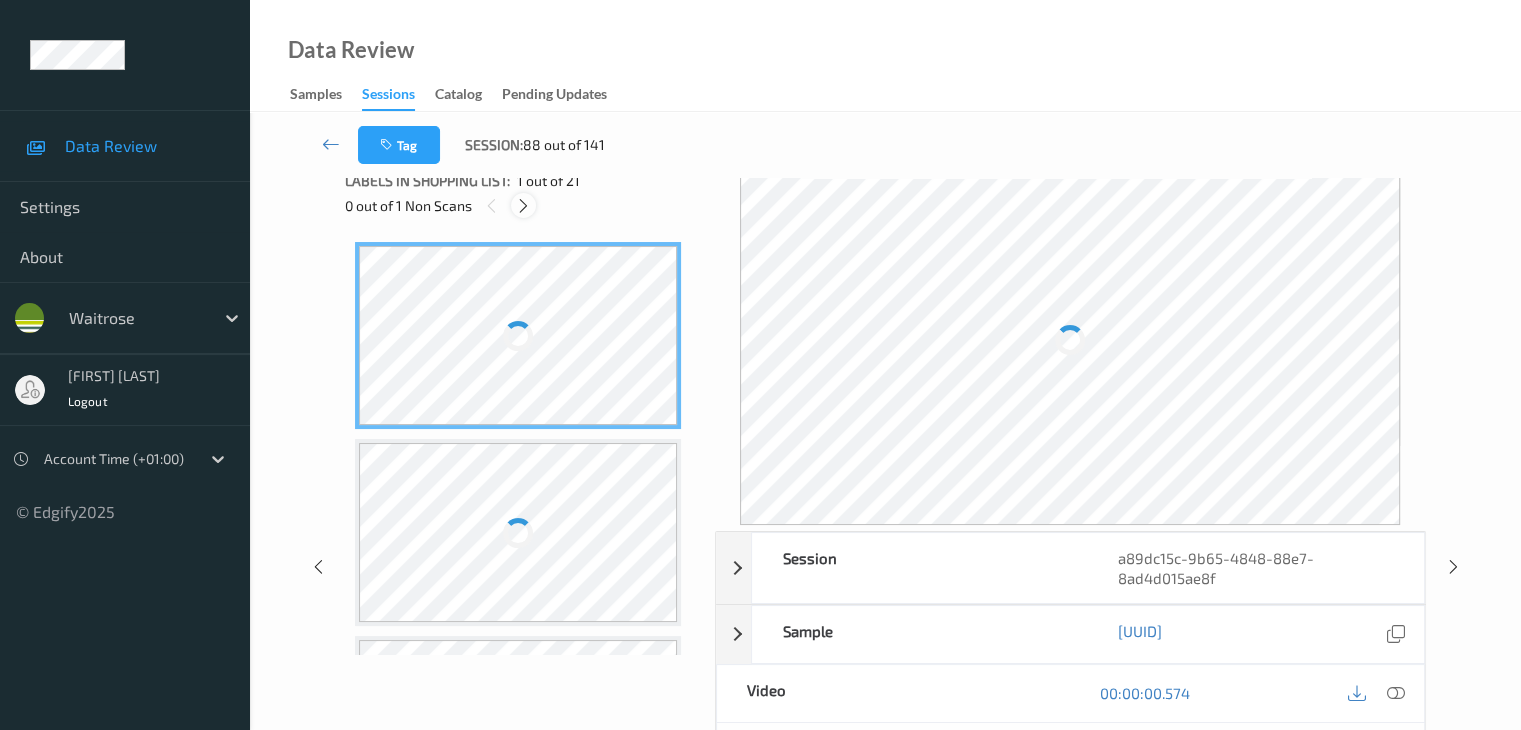 click at bounding box center [523, 206] 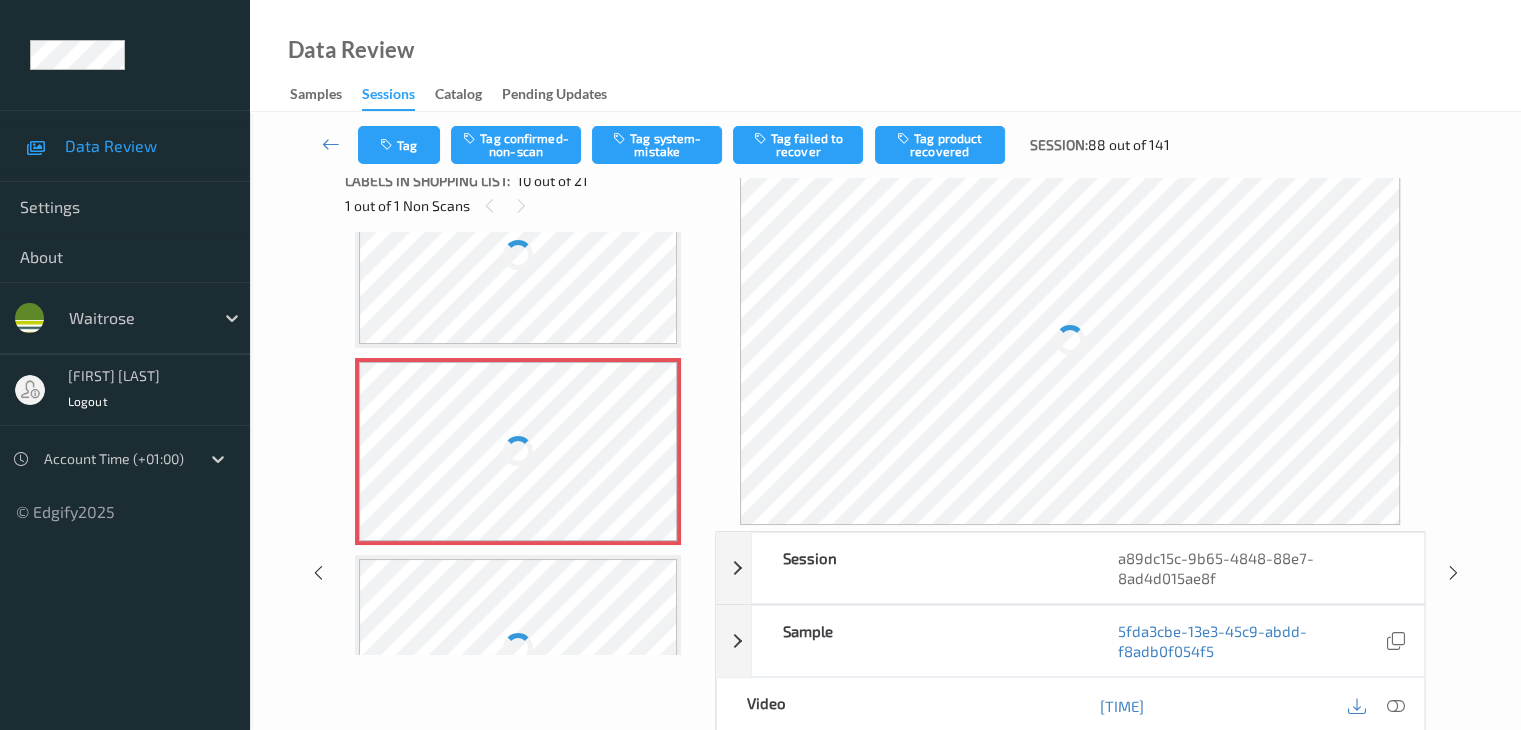 scroll, scrollTop: 1684, scrollLeft: 0, axis: vertical 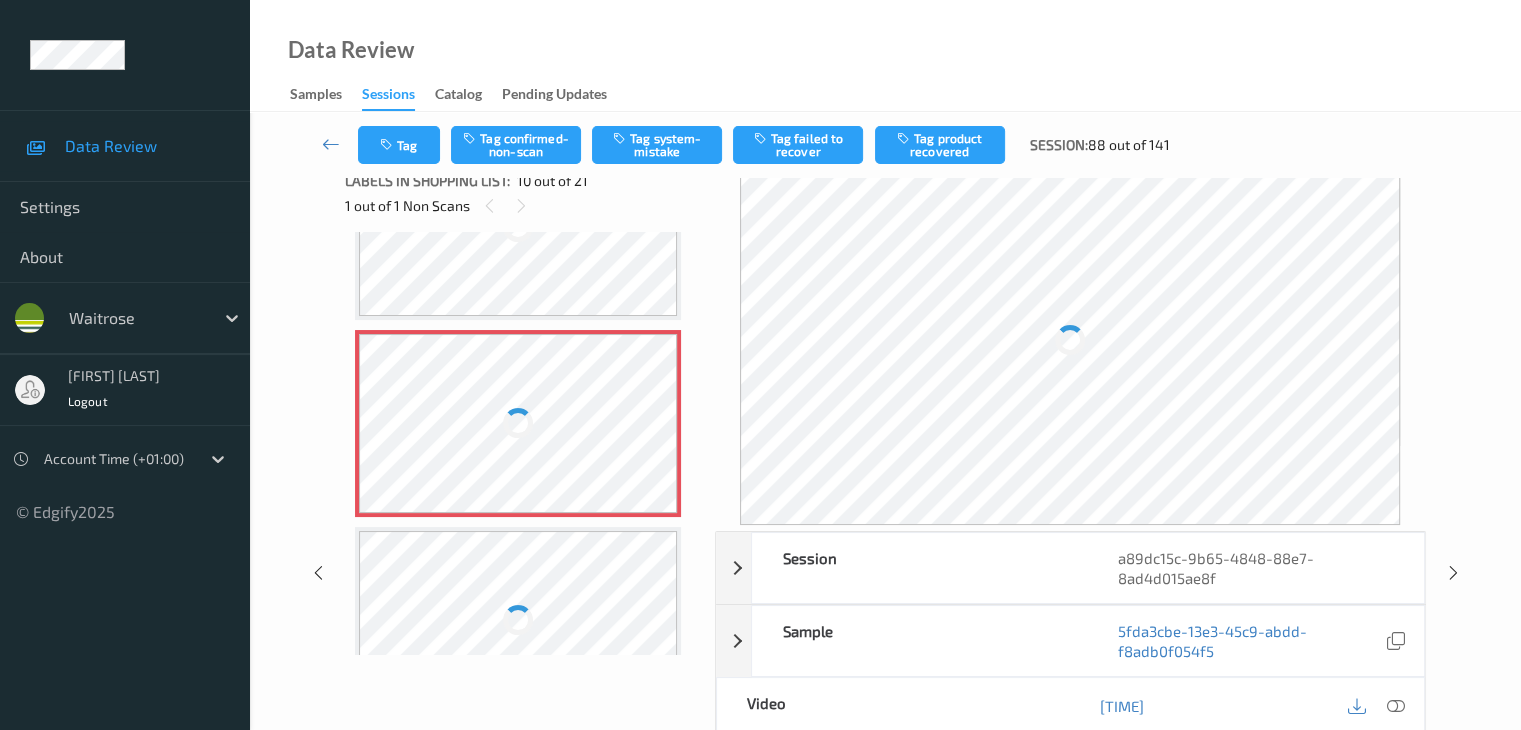 click at bounding box center (518, 423) 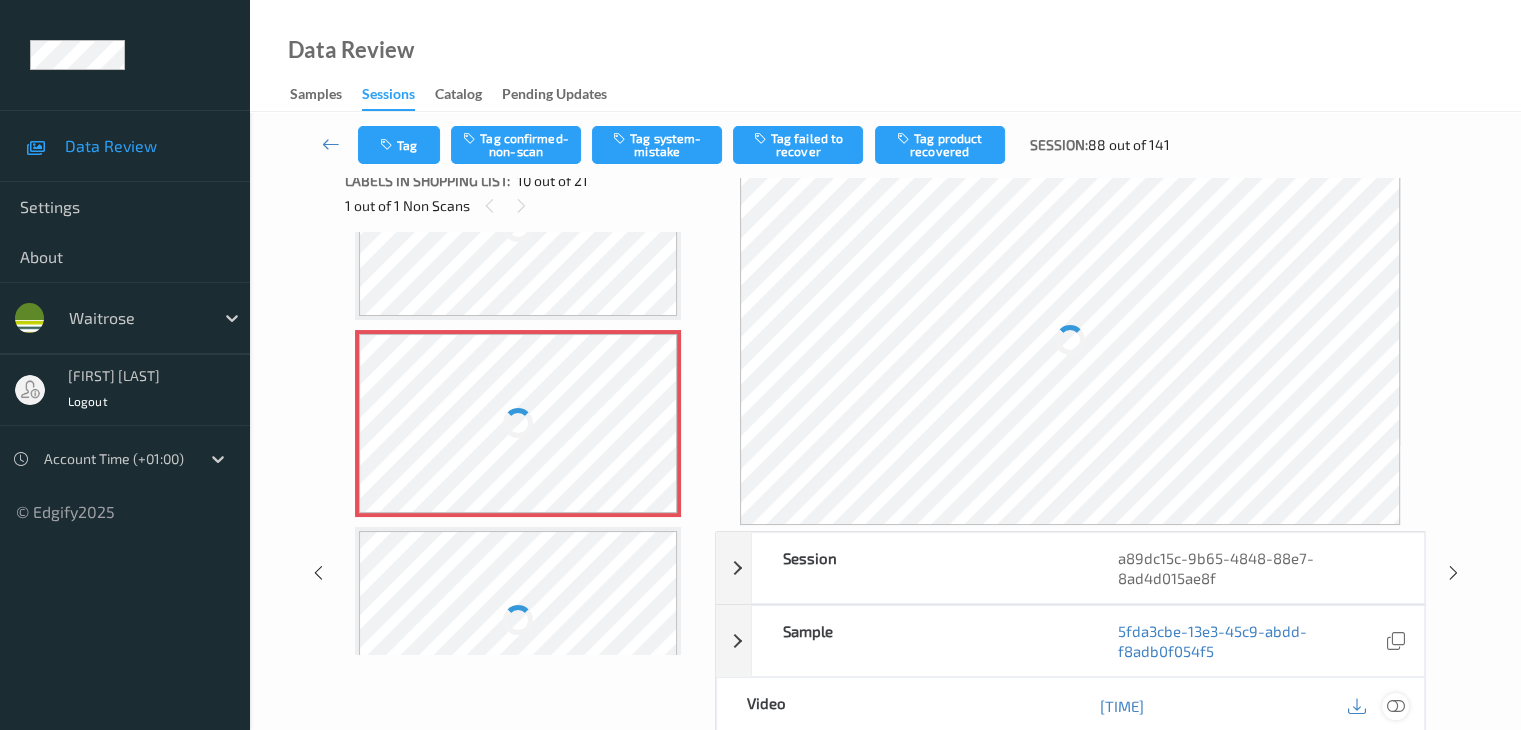 click at bounding box center [1395, 706] 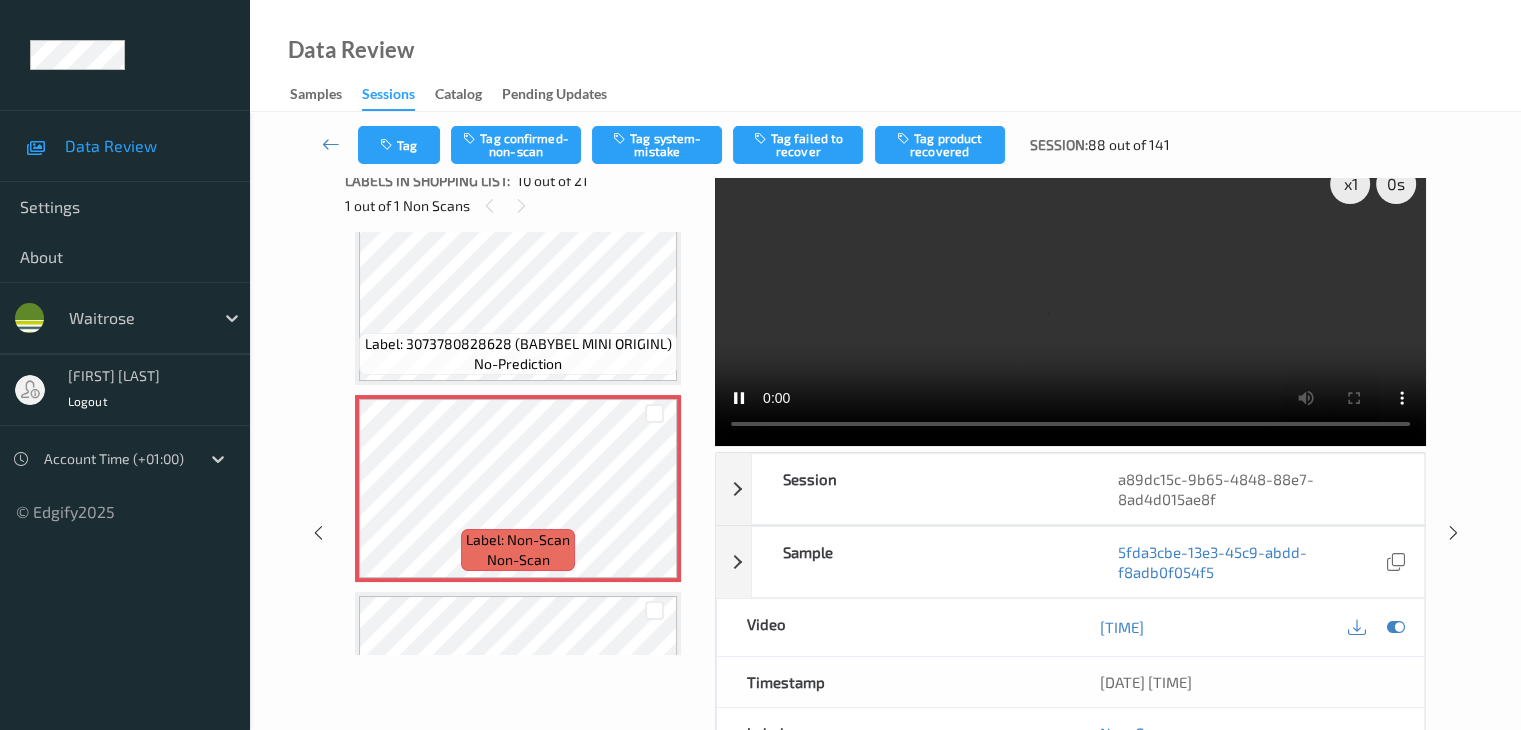 scroll, scrollTop: 1584, scrollLeft: 0, axis: vertical 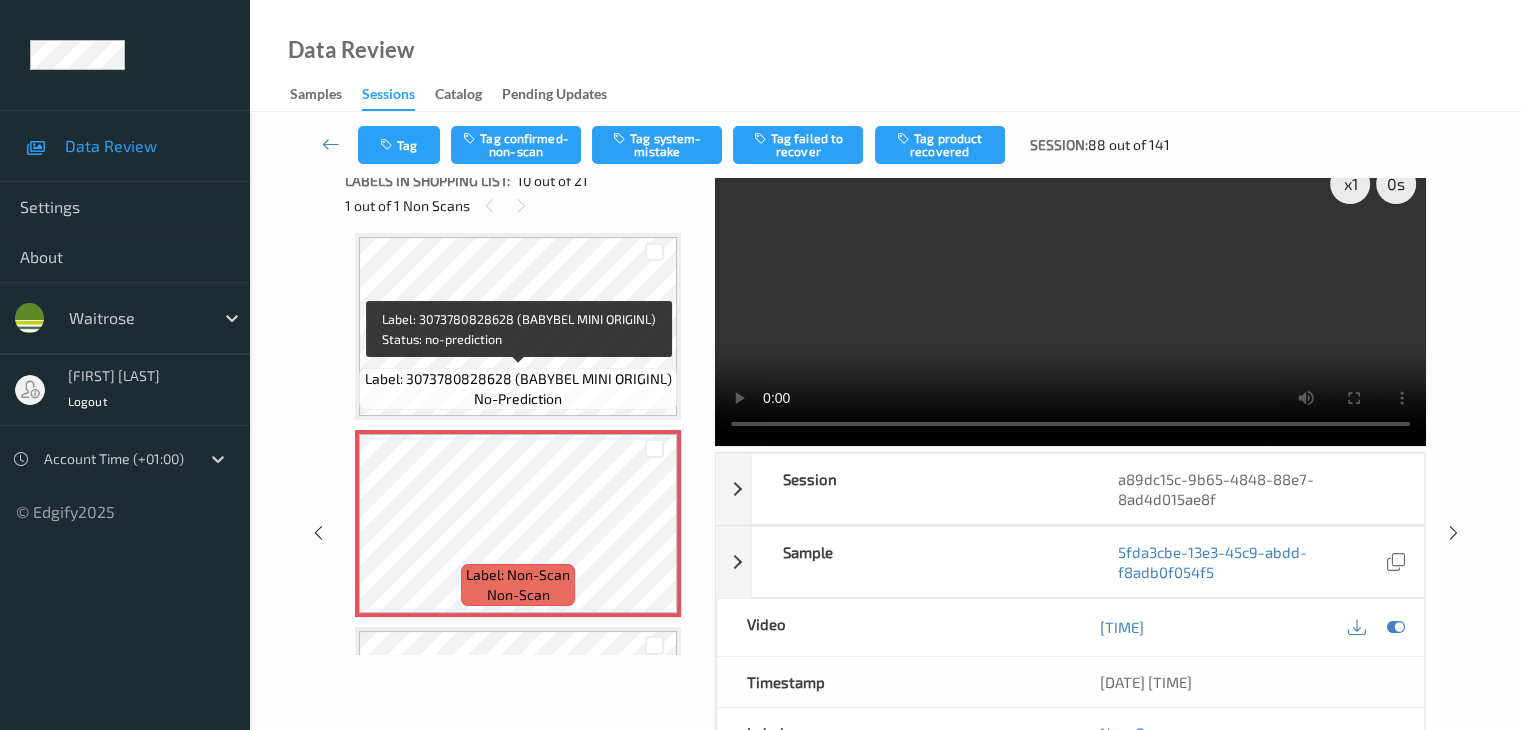 click on "Label: 3073780828628 (BABYBEL MINI ORIGINL)" at bounding box center (518, 379) 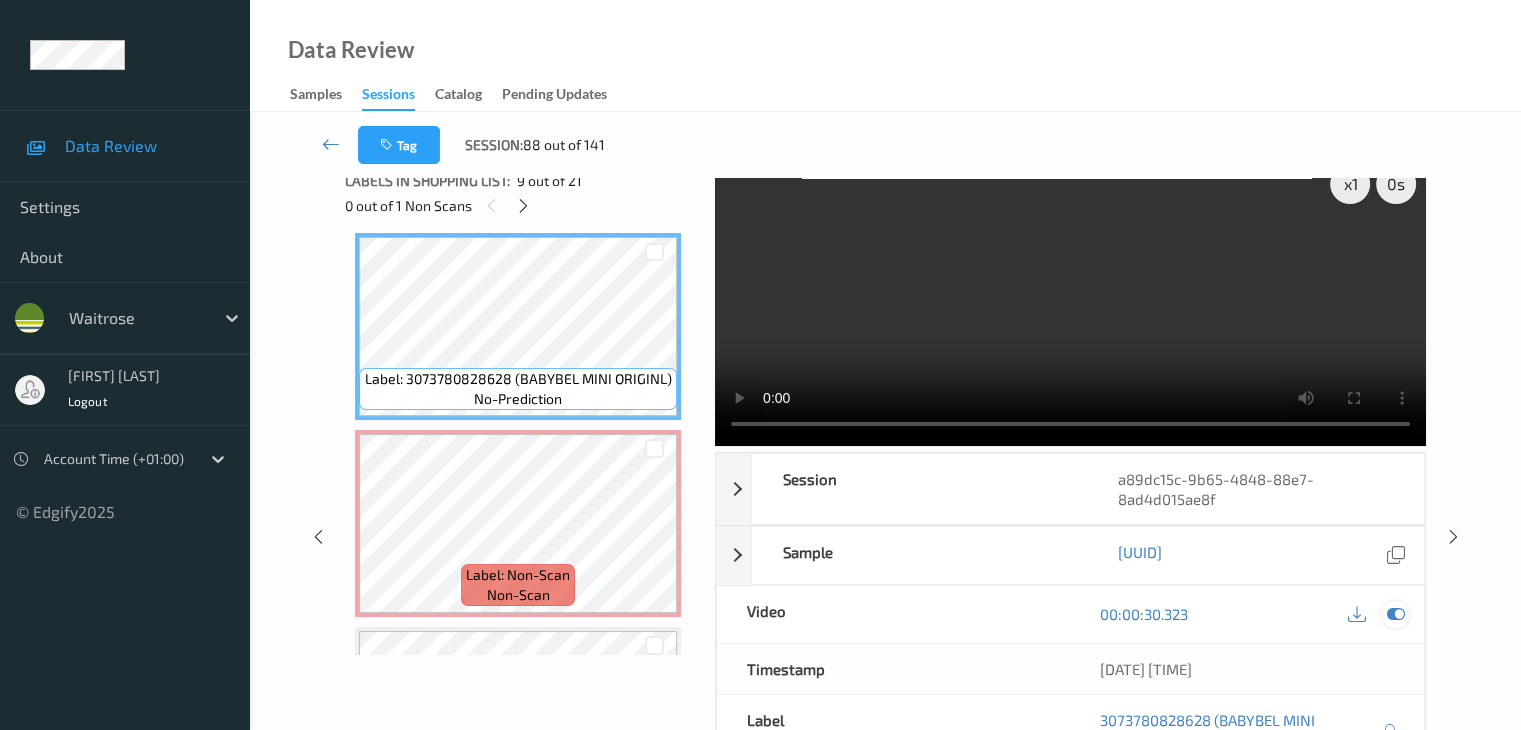 click at bounding box center [1395, 614] 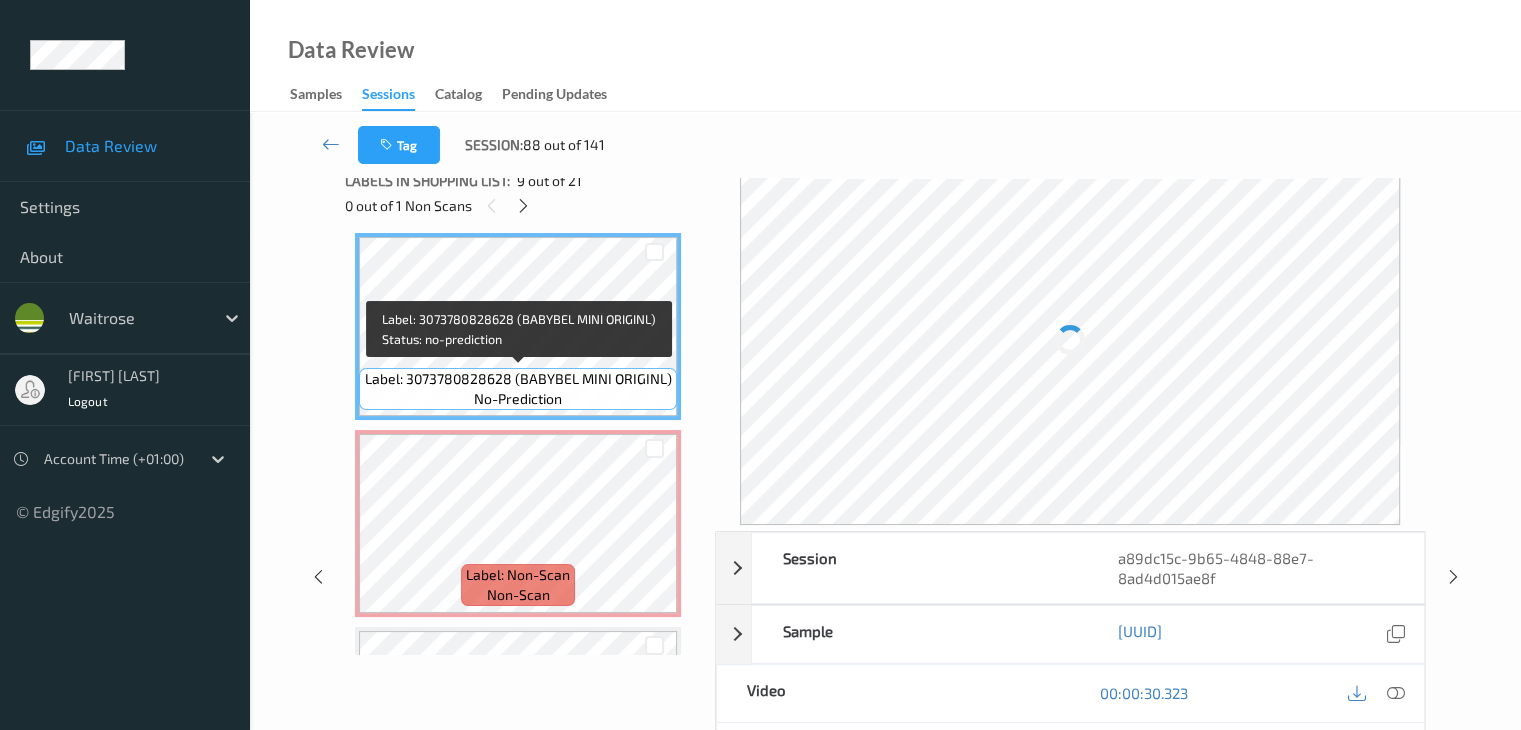 click on "Label: 3073780828628 (BABYBEL MINI ORIGINL)" at bounding box center (518, 379) 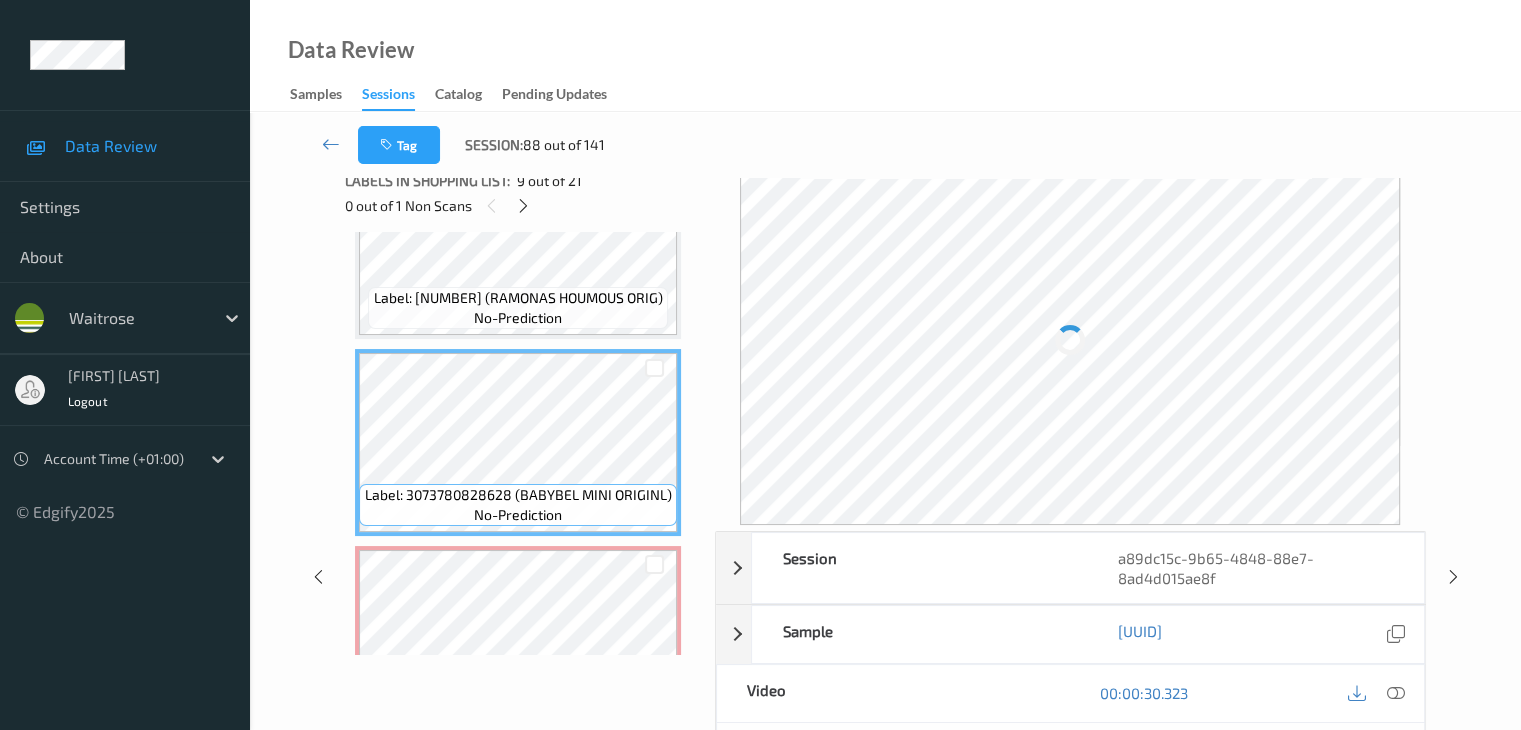 scroll, scrollTop: 1484, scrollLeft: 0, axis: vertical 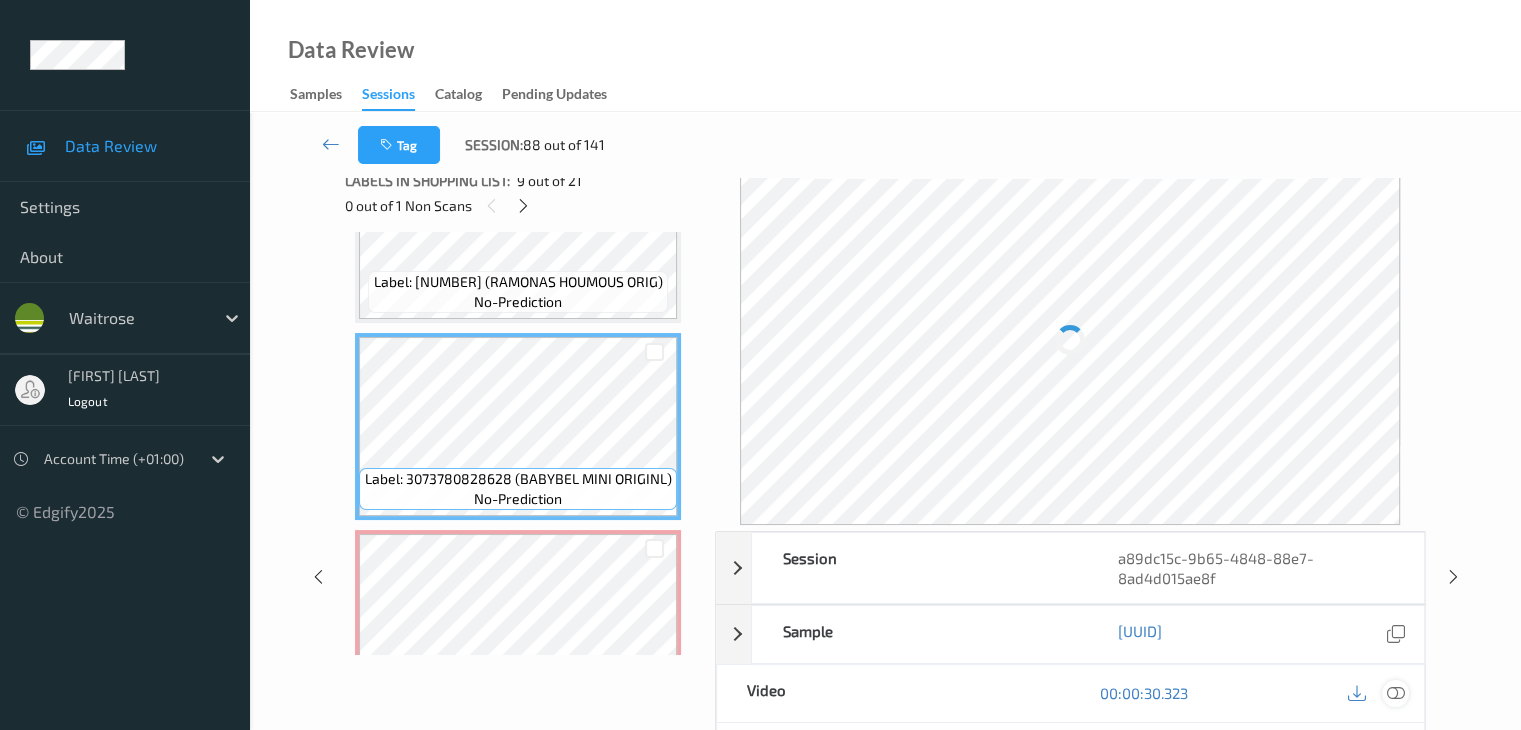 click at bounding box center (1395, 693) 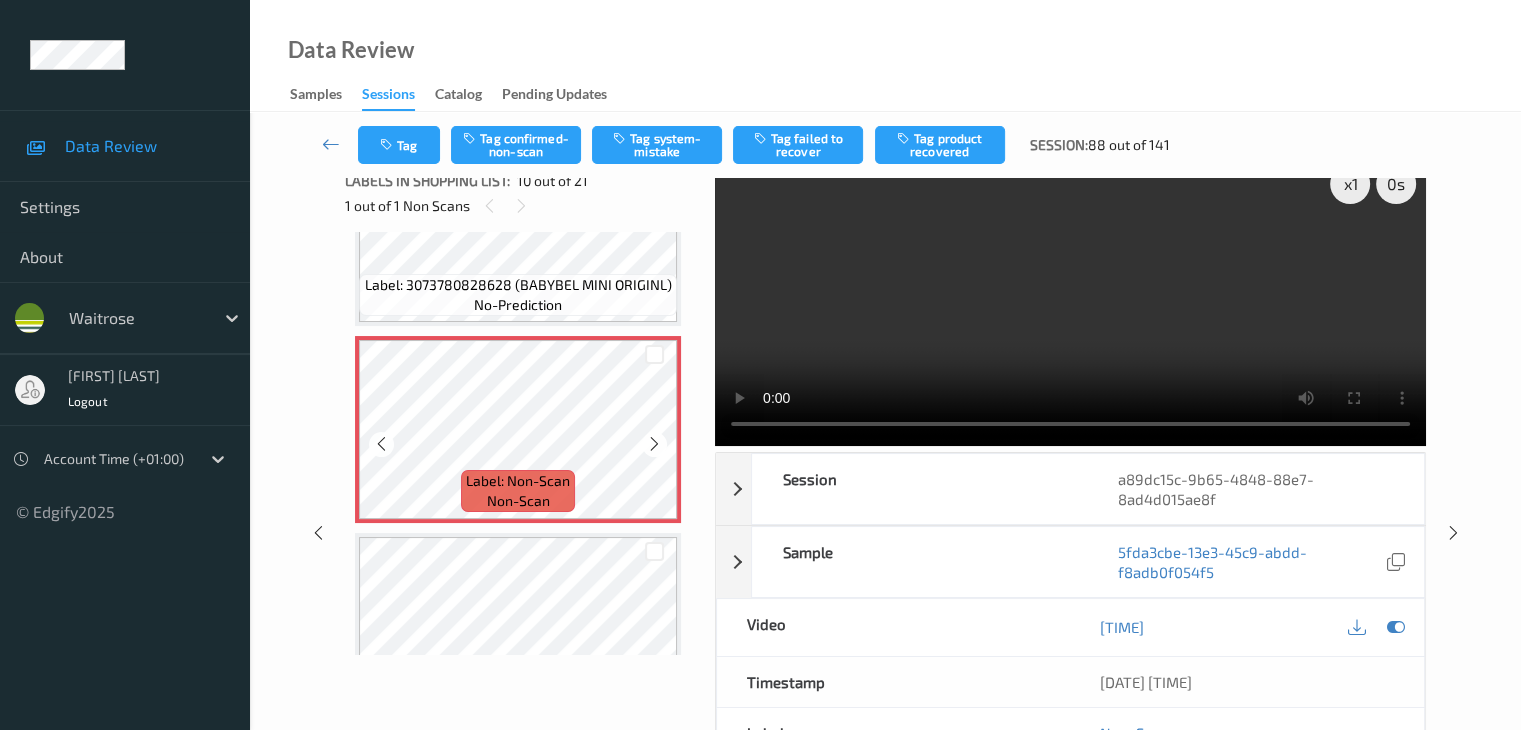 scroll, scrollTop: 1684, scrollLeft: 0, axis: vertical 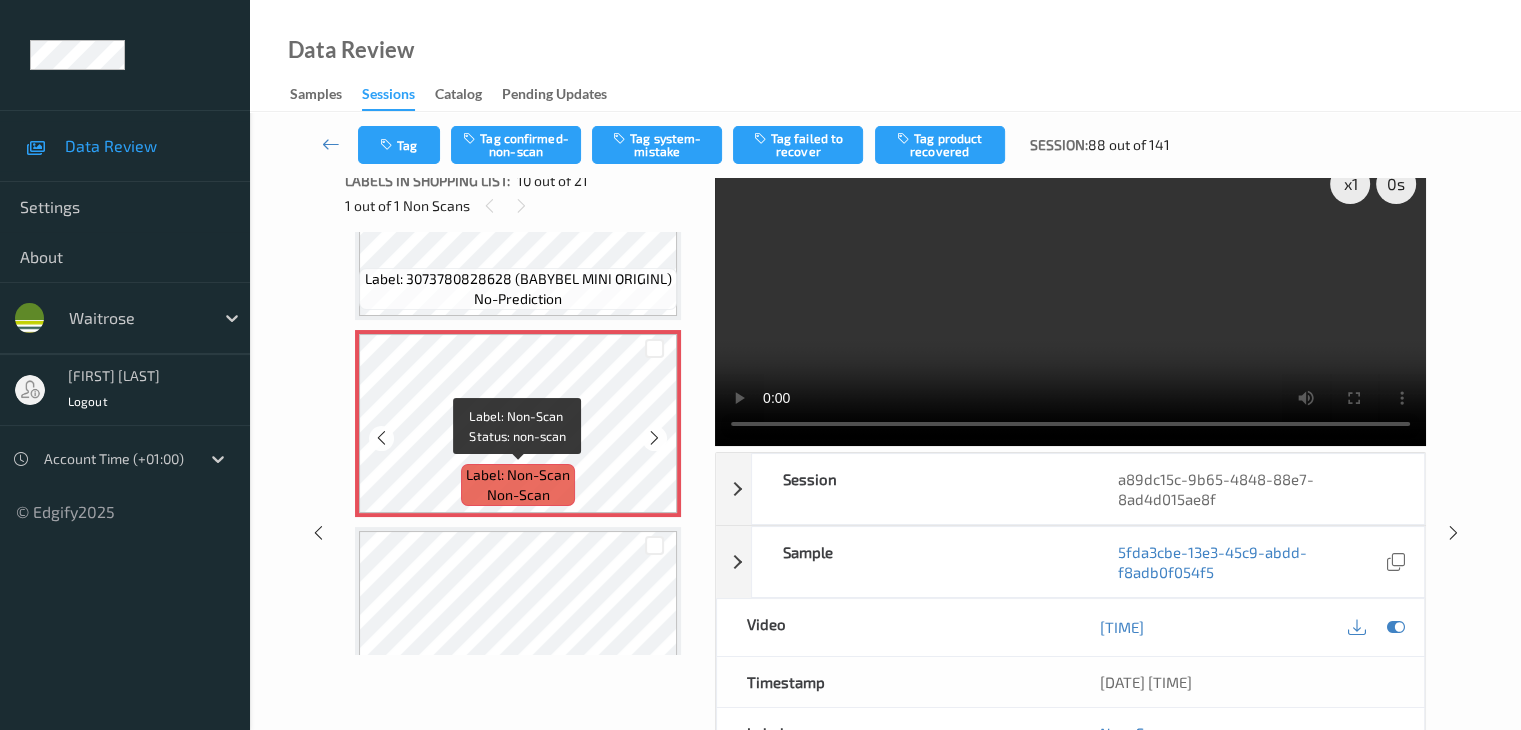 click on "Label: Non-Scan non-scan" at bounding box center (518, 485) 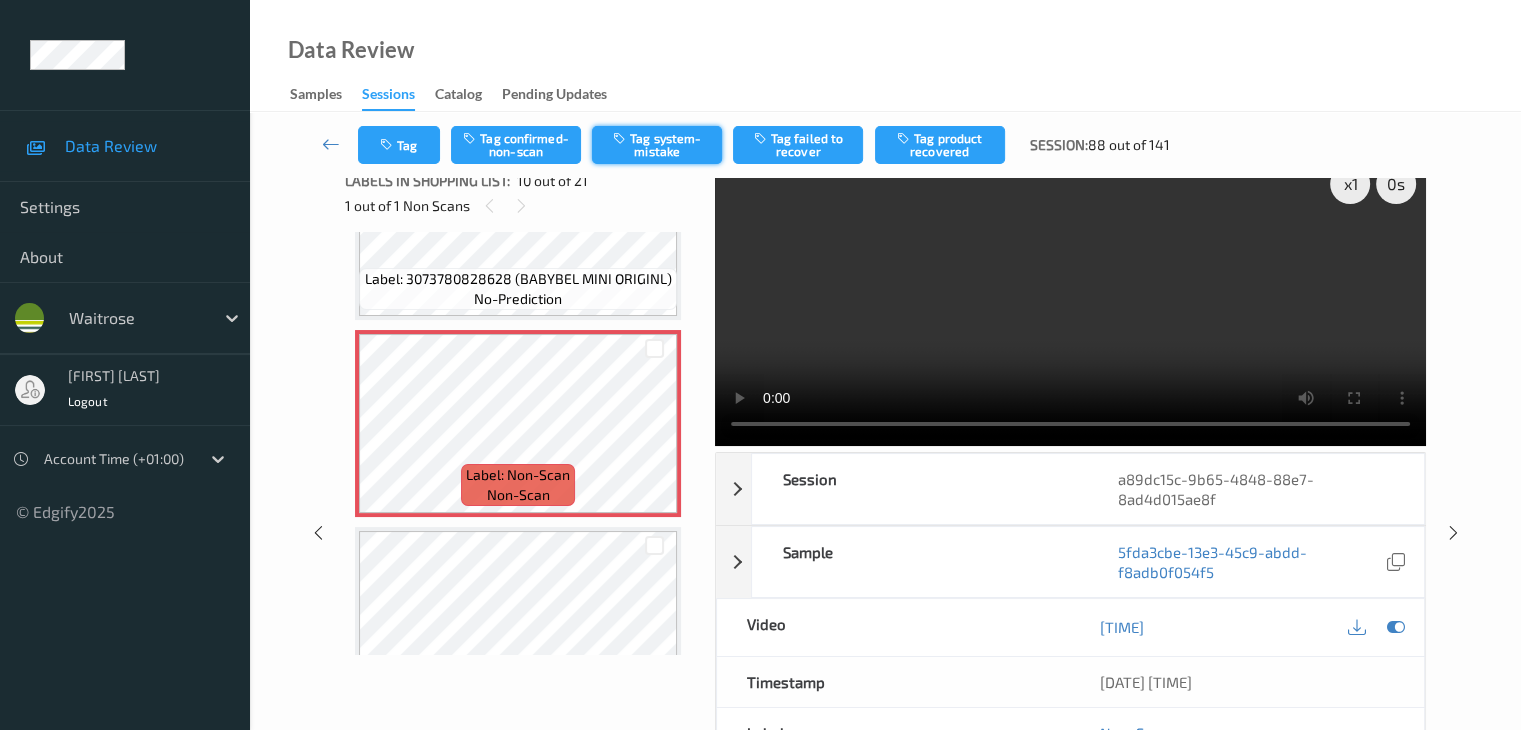 click on "Tag   system-mistake" at bounding box center [657, 145] 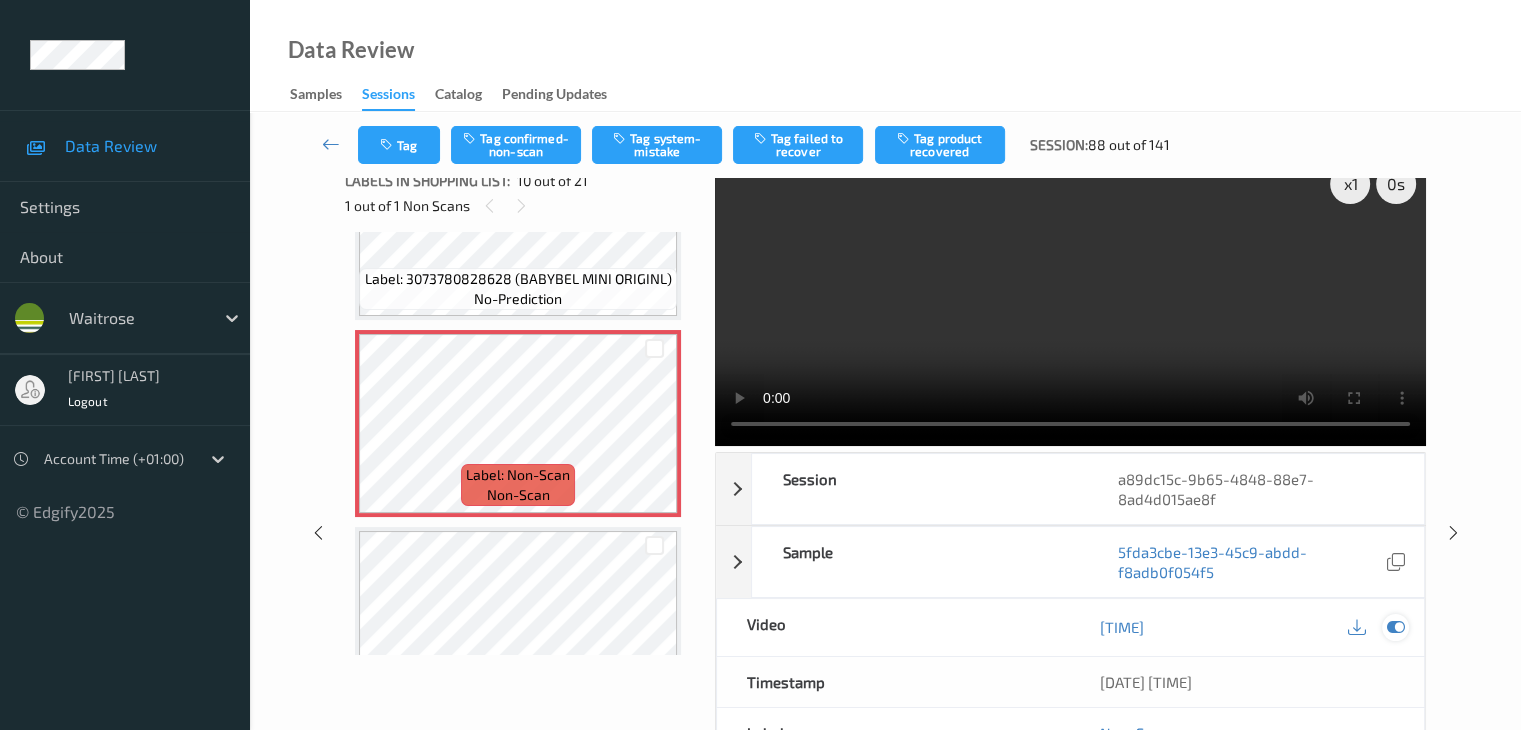 click at bounding box center (1395, 627) 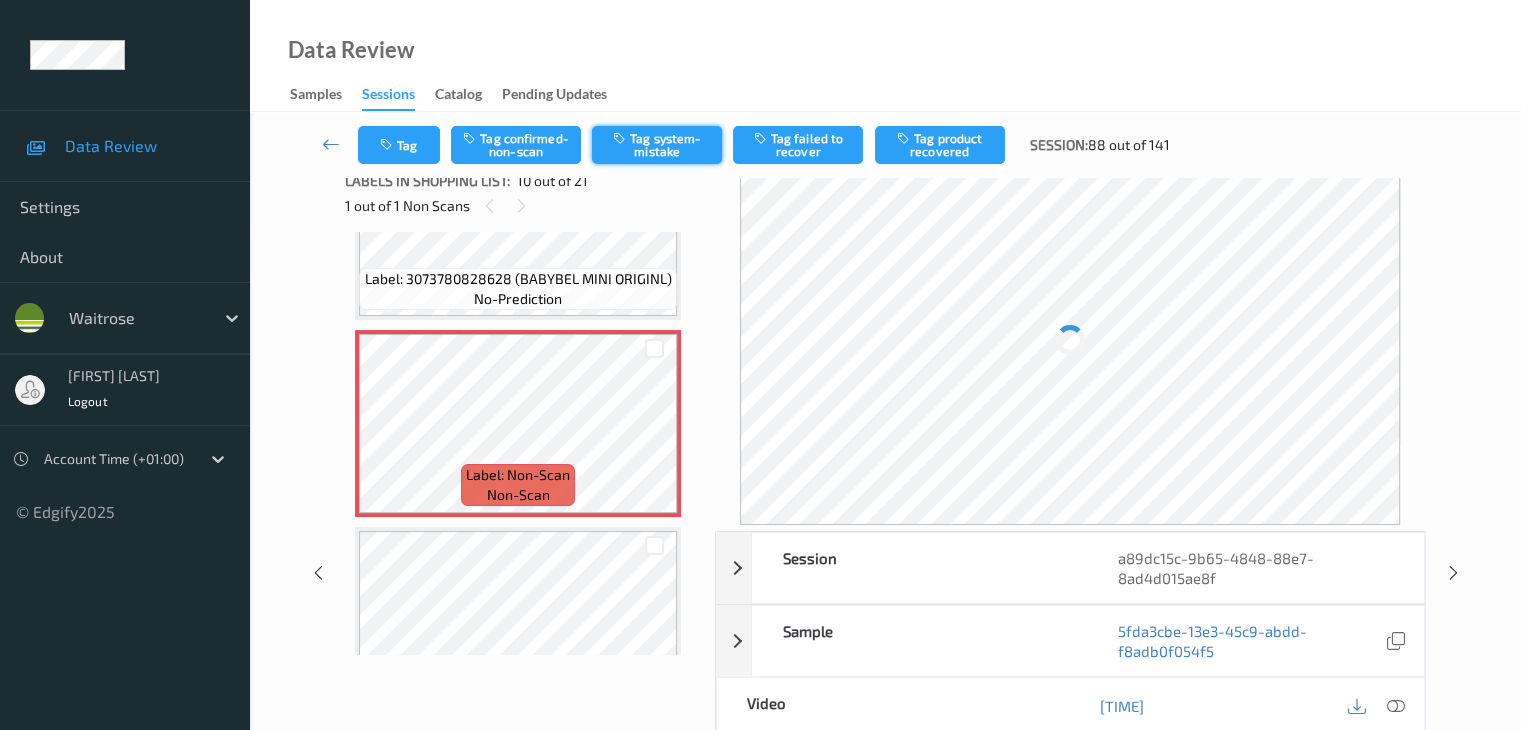 click on "Tag   system-mistake" at bounding box center (657, 145) 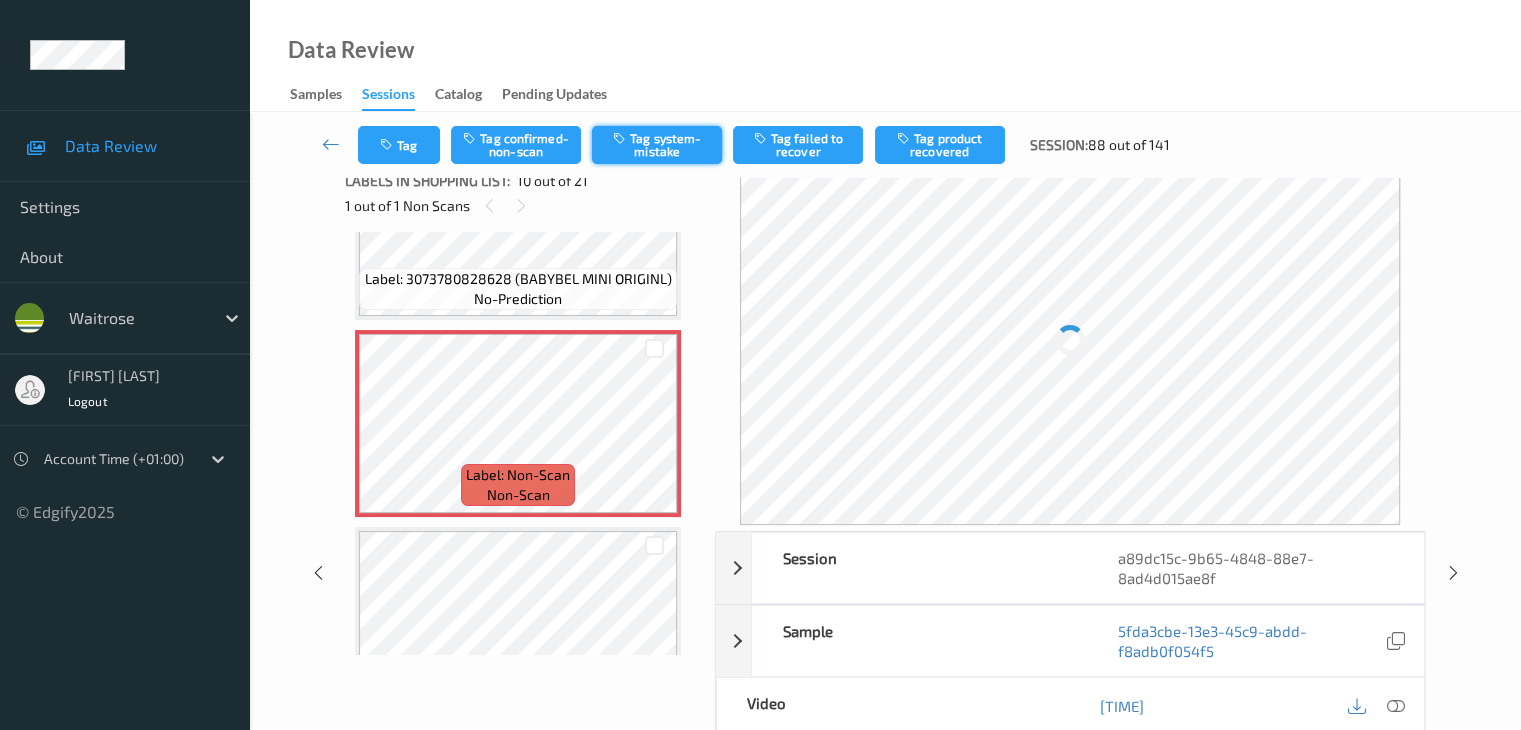 click on "Tag   system-mistake" at bounding box center (657, 145) 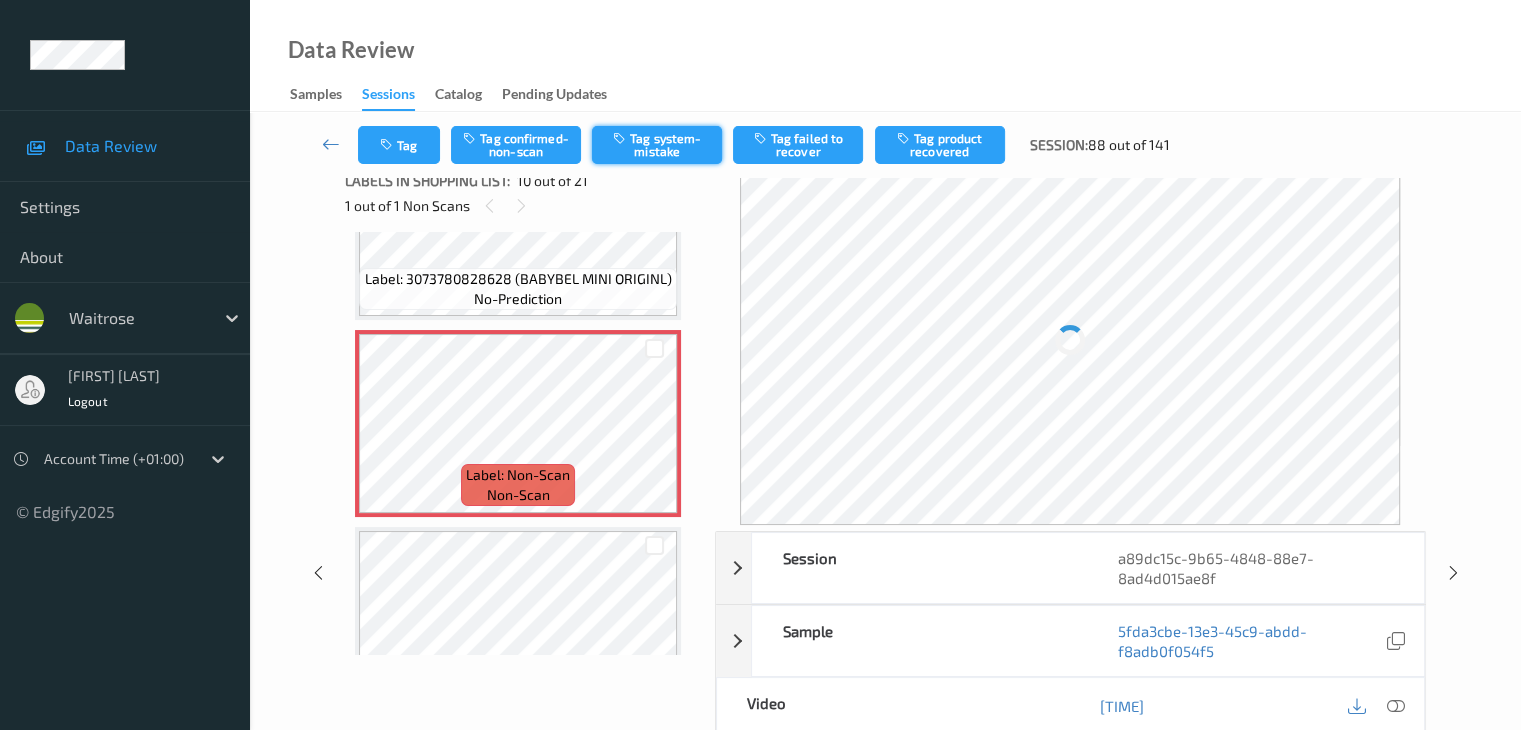 click on "Tag   system-mistake" at bounding box center (657, 145) 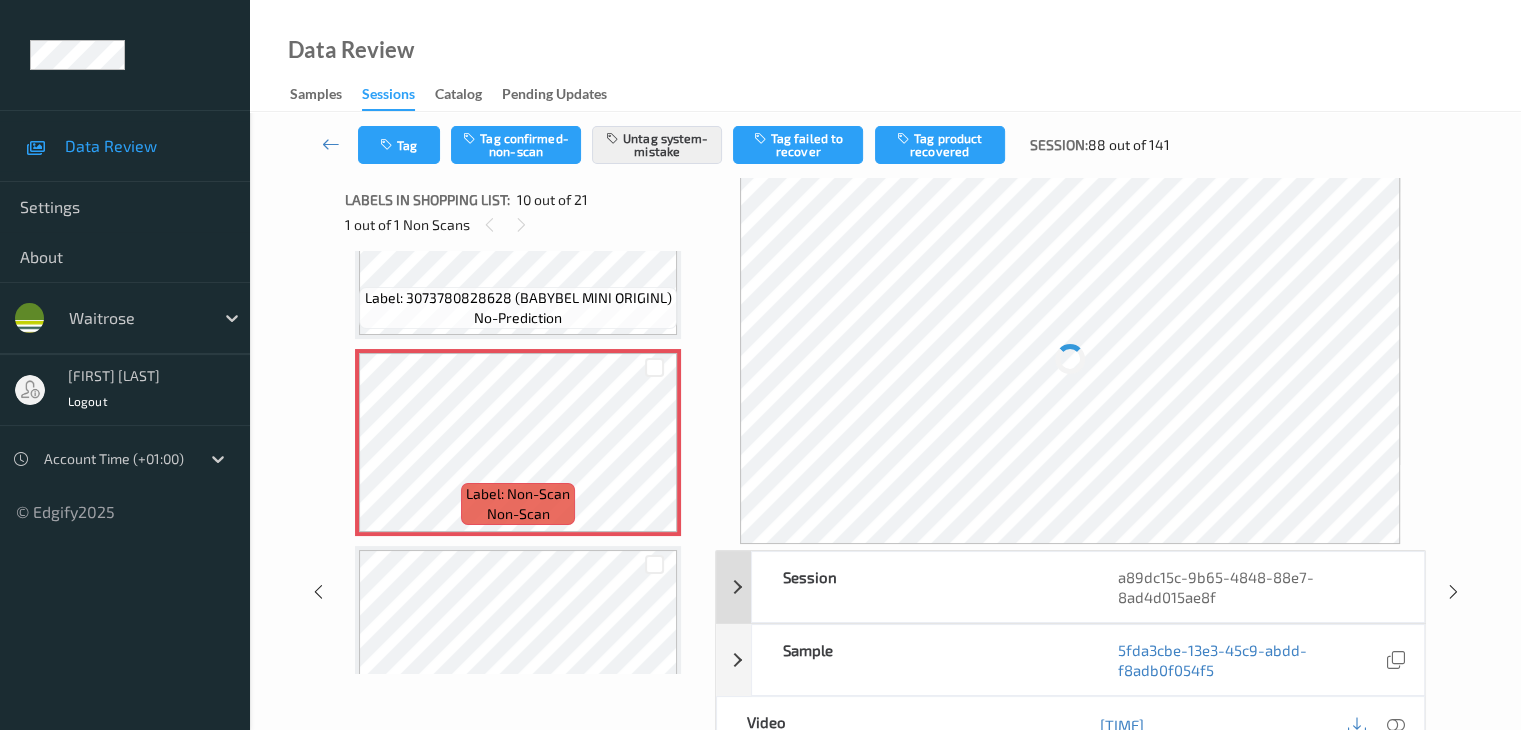 scroll, scrollTop: 0, scrollLeft: 0, axis: both 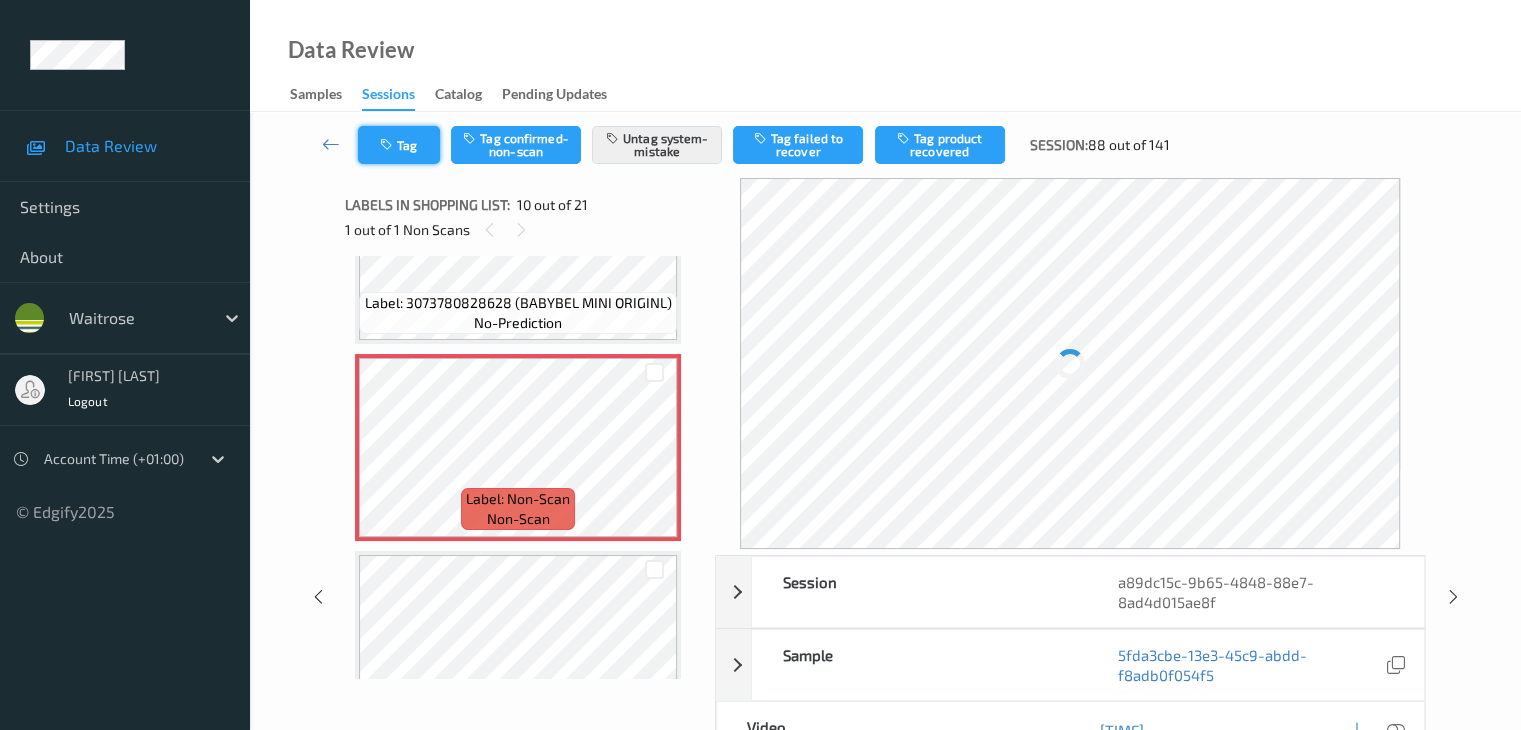 click at bounding box center [388, 145] 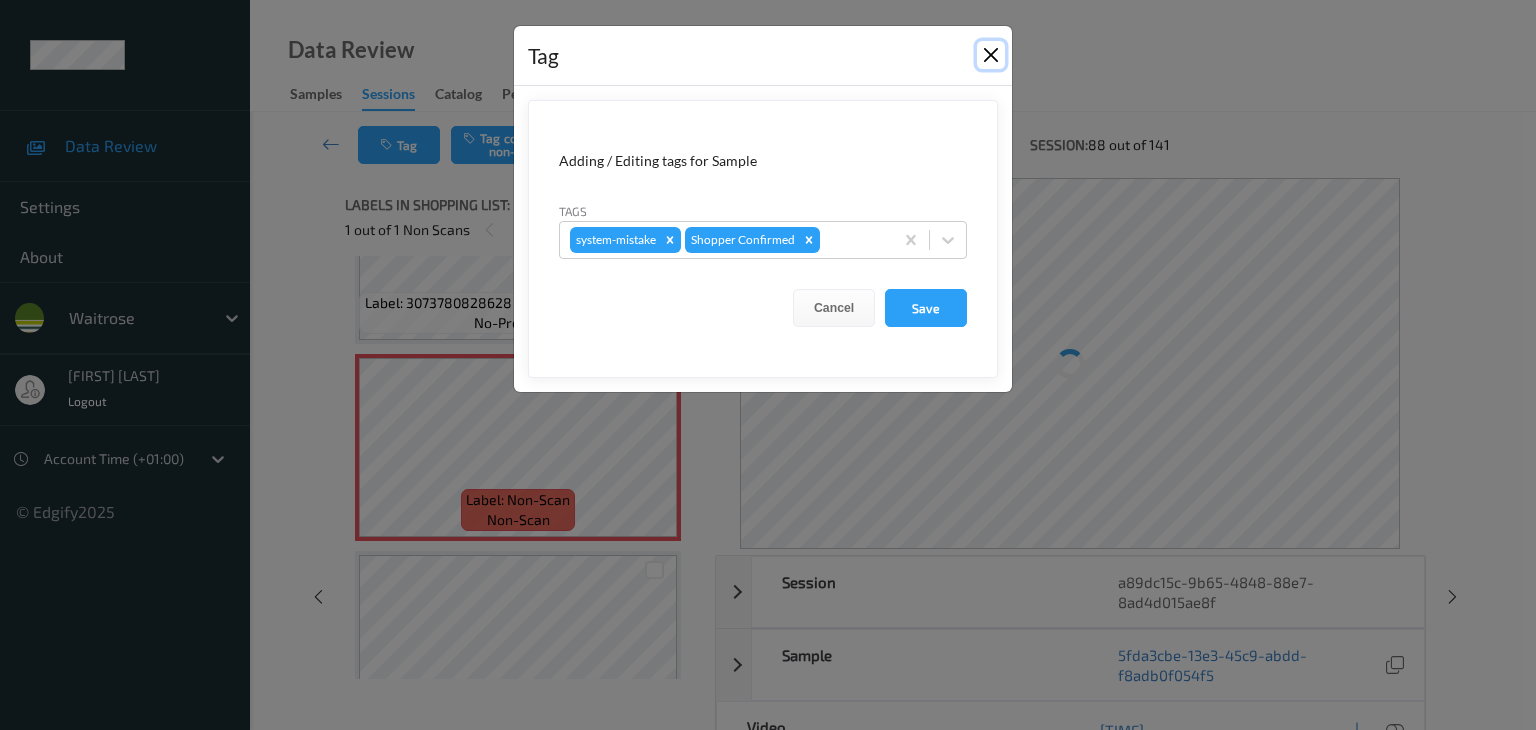 click at bounding box center (991, 55) 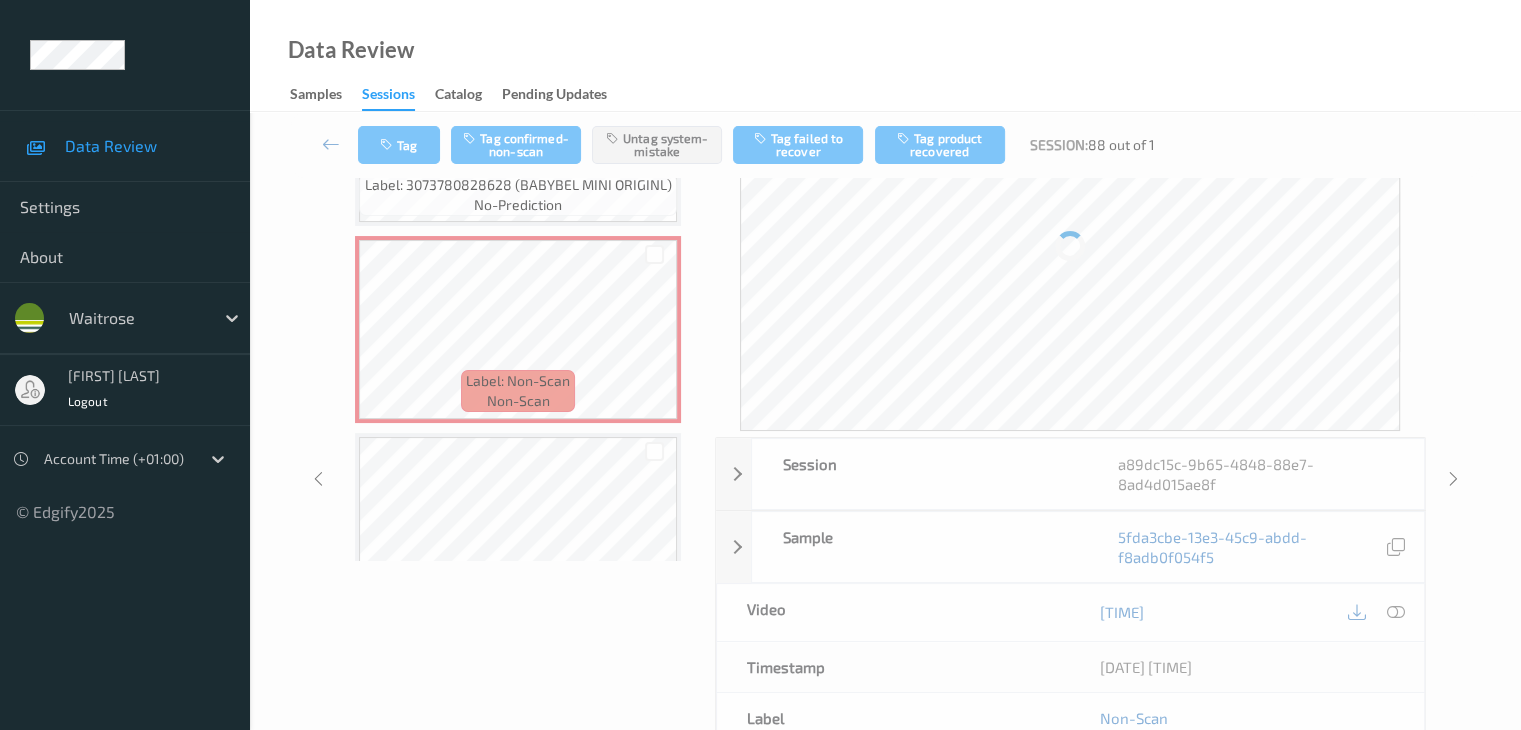 scroll, scrollTop: 24, scrollLeft: 0, axis: vertical 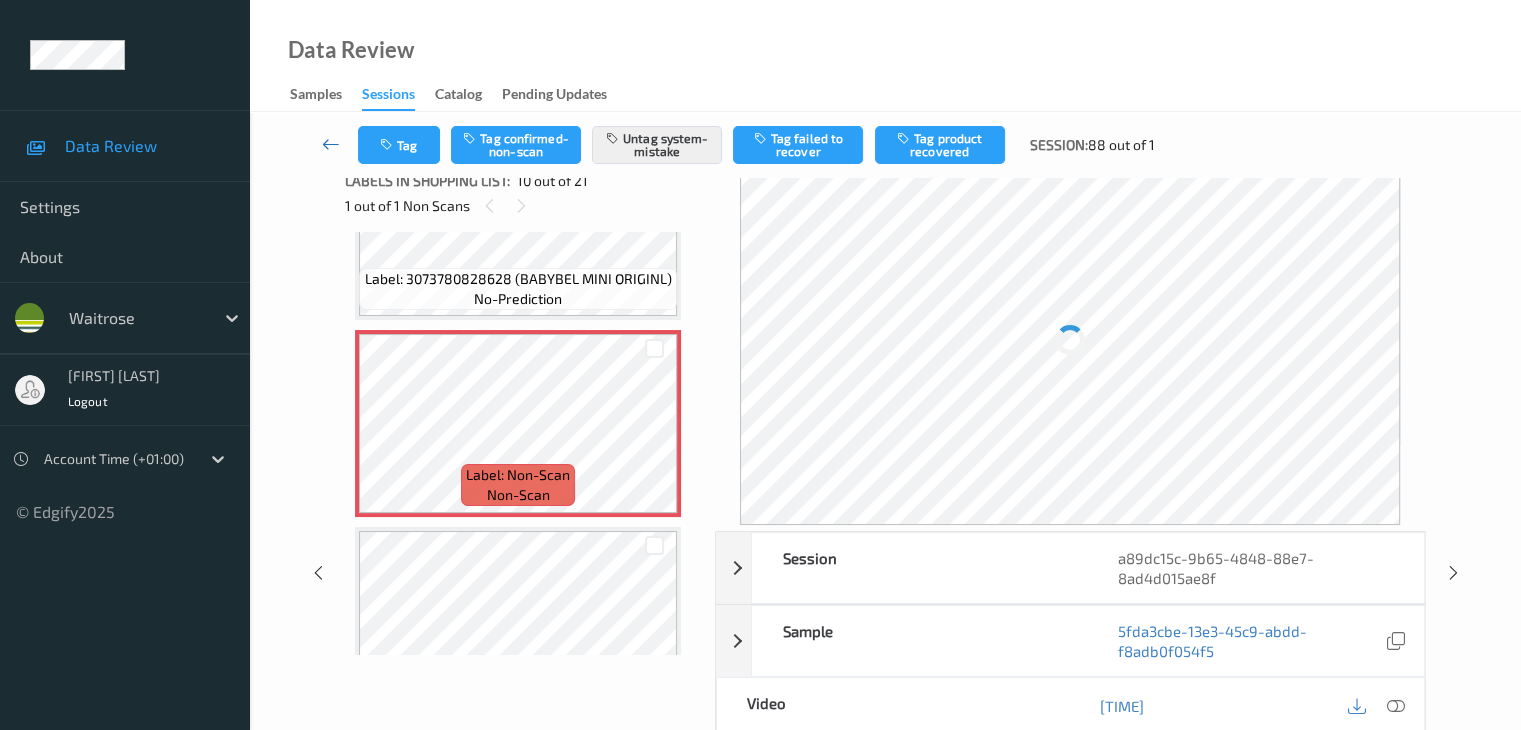 click at bounding box center (331, 144) 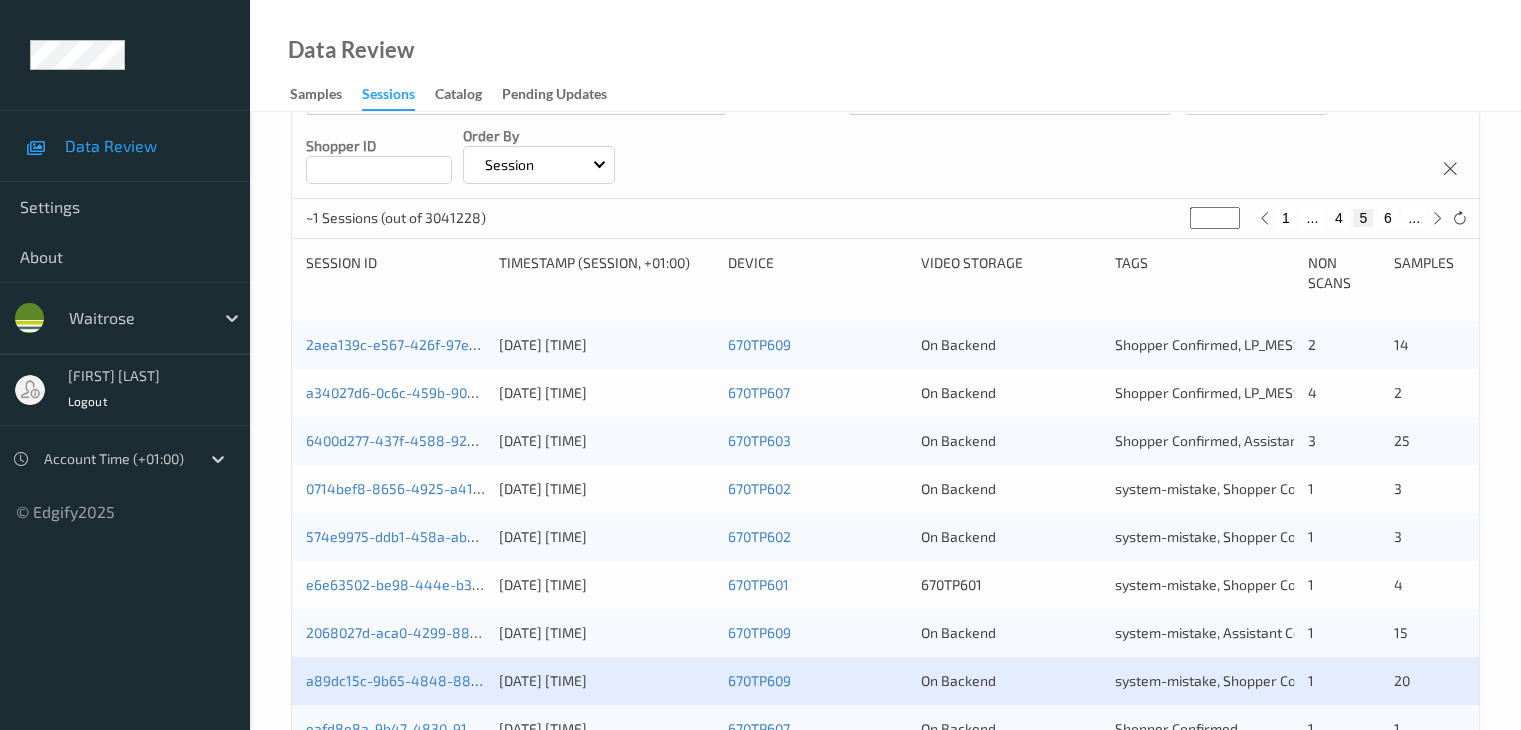 scroll, scrollTop: 700, scrollLeft: 0, axis: vertical 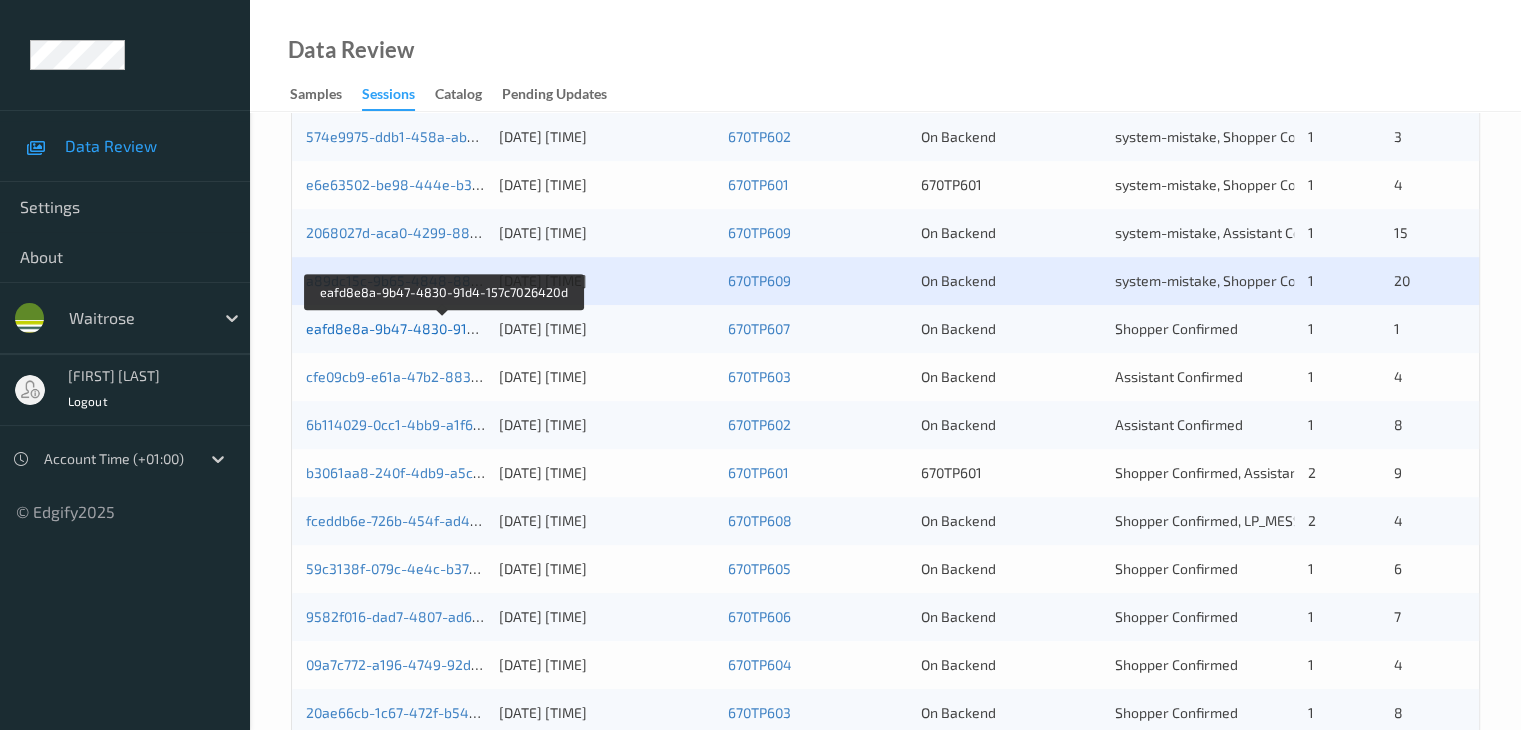 click on "eafd8e8a-9b47-4830-91d4-157c7026420d" at bounding box center [444, 328] 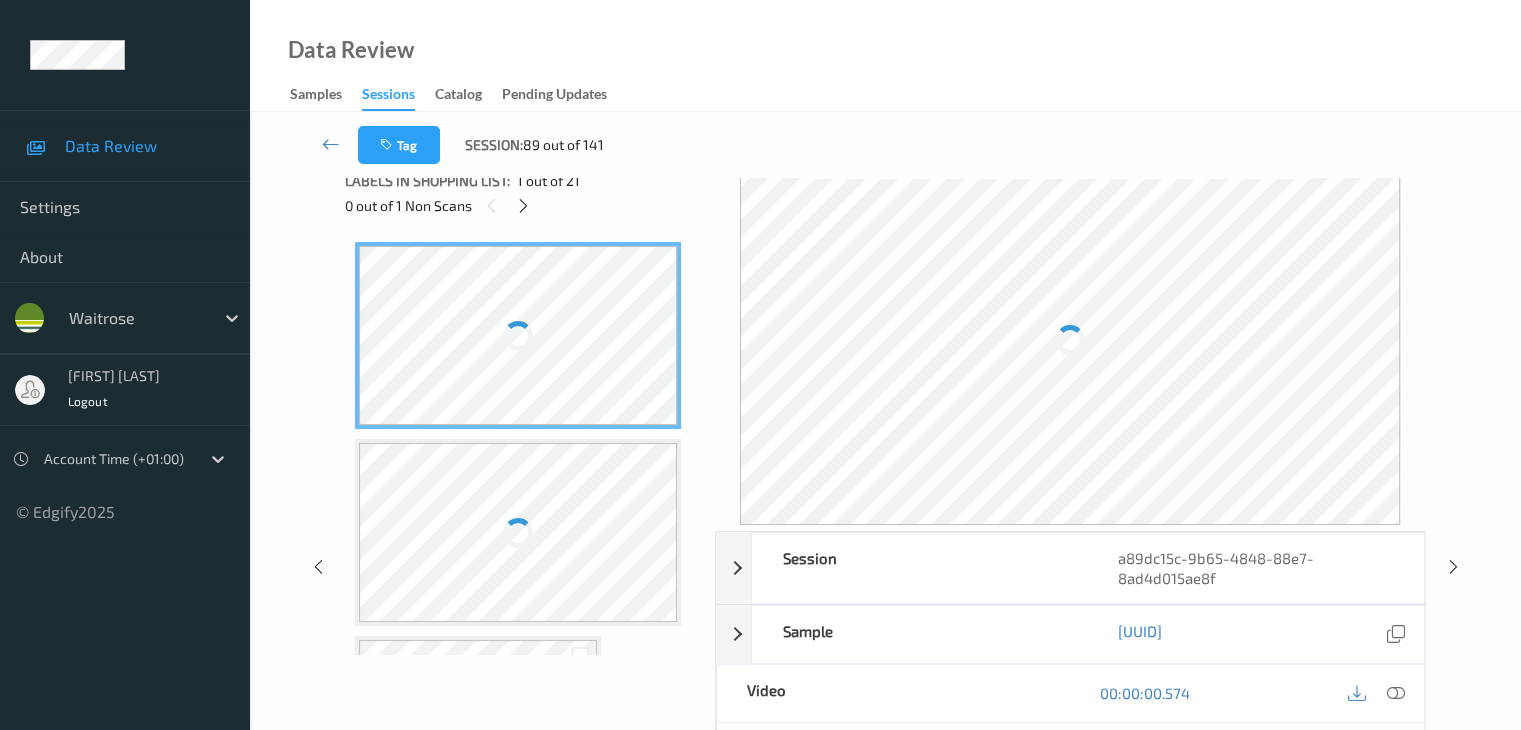 scroll, scrollTop: 0, scrollLeft: 0, axis: both 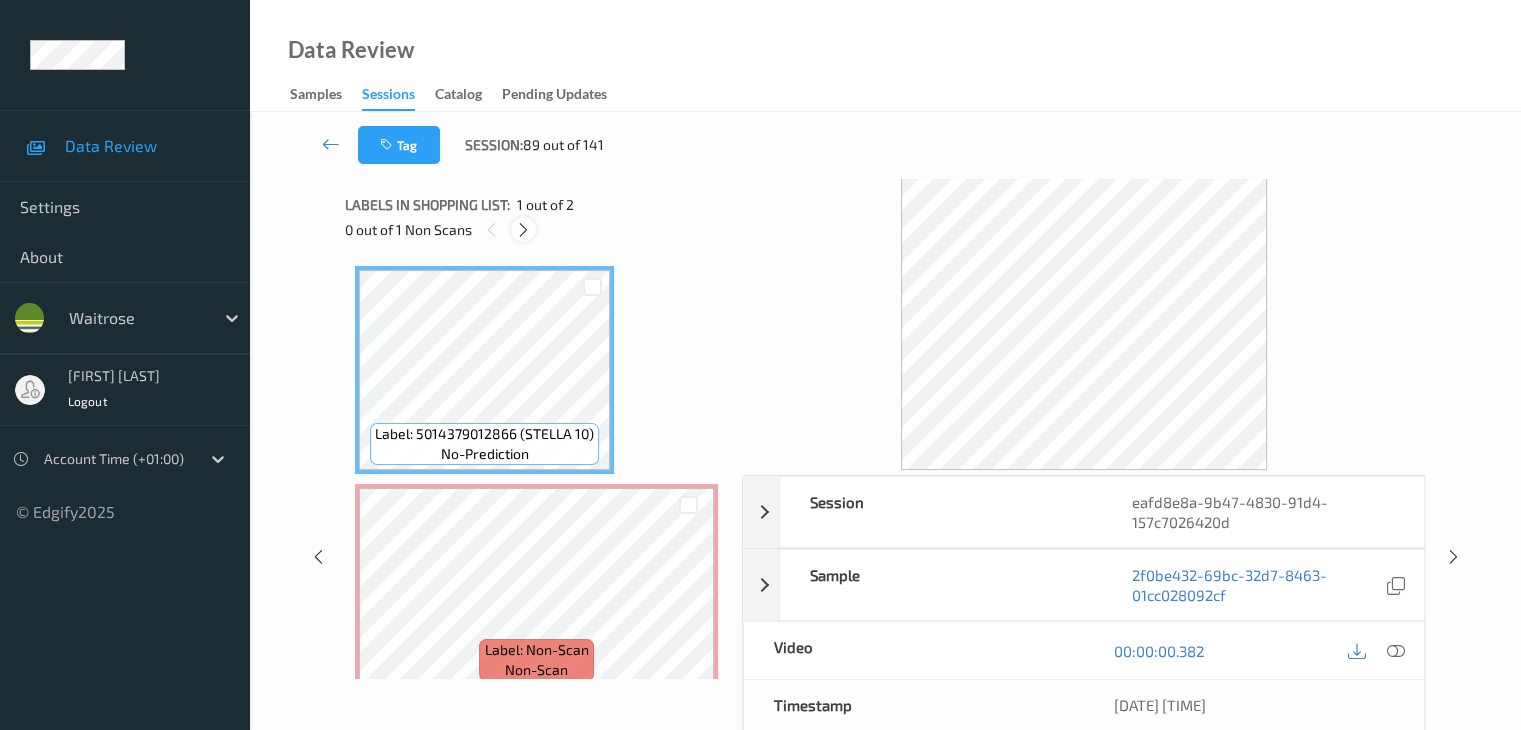 click at bounding box center (523, 230) 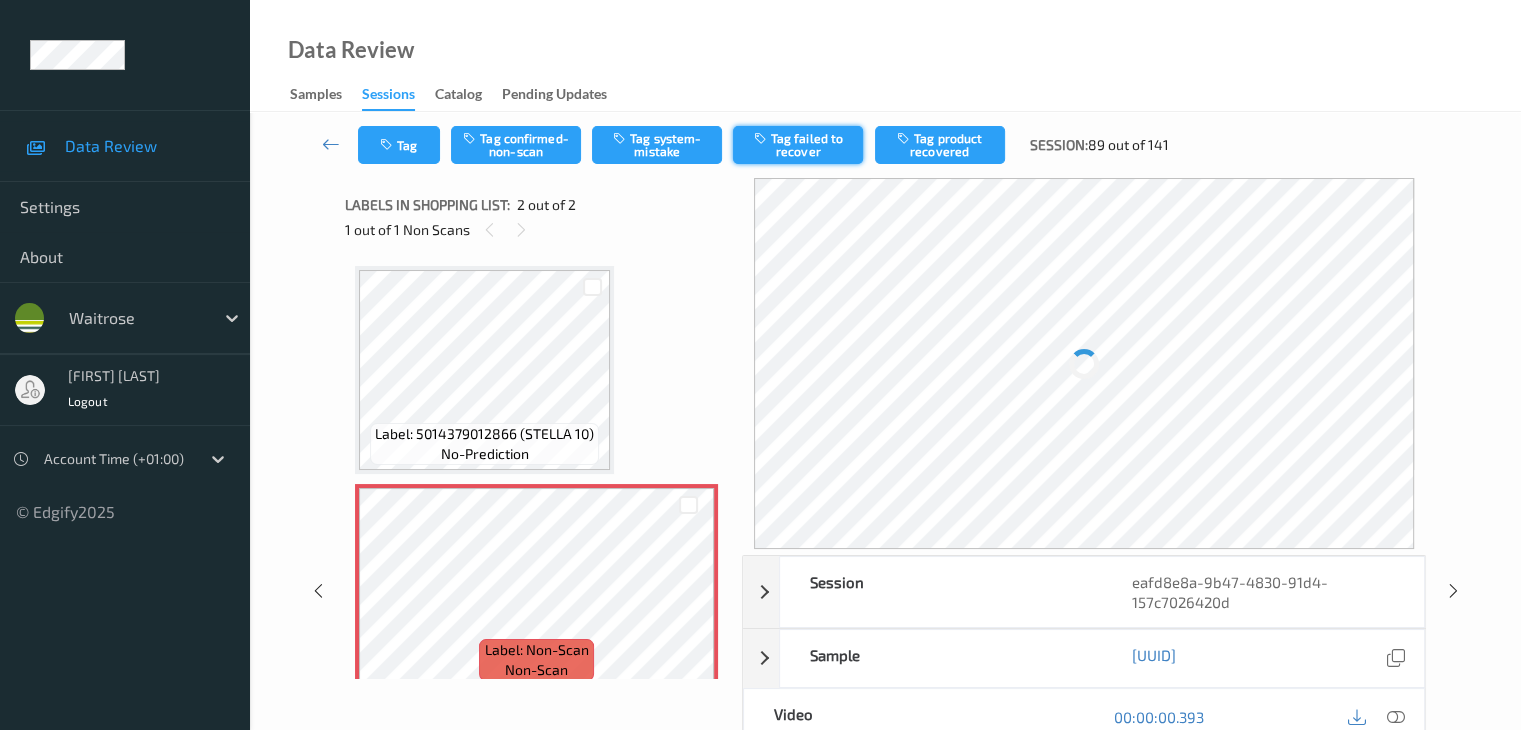 scroll, scrollTop: 10, scrollLeft: 0, axis: vertical 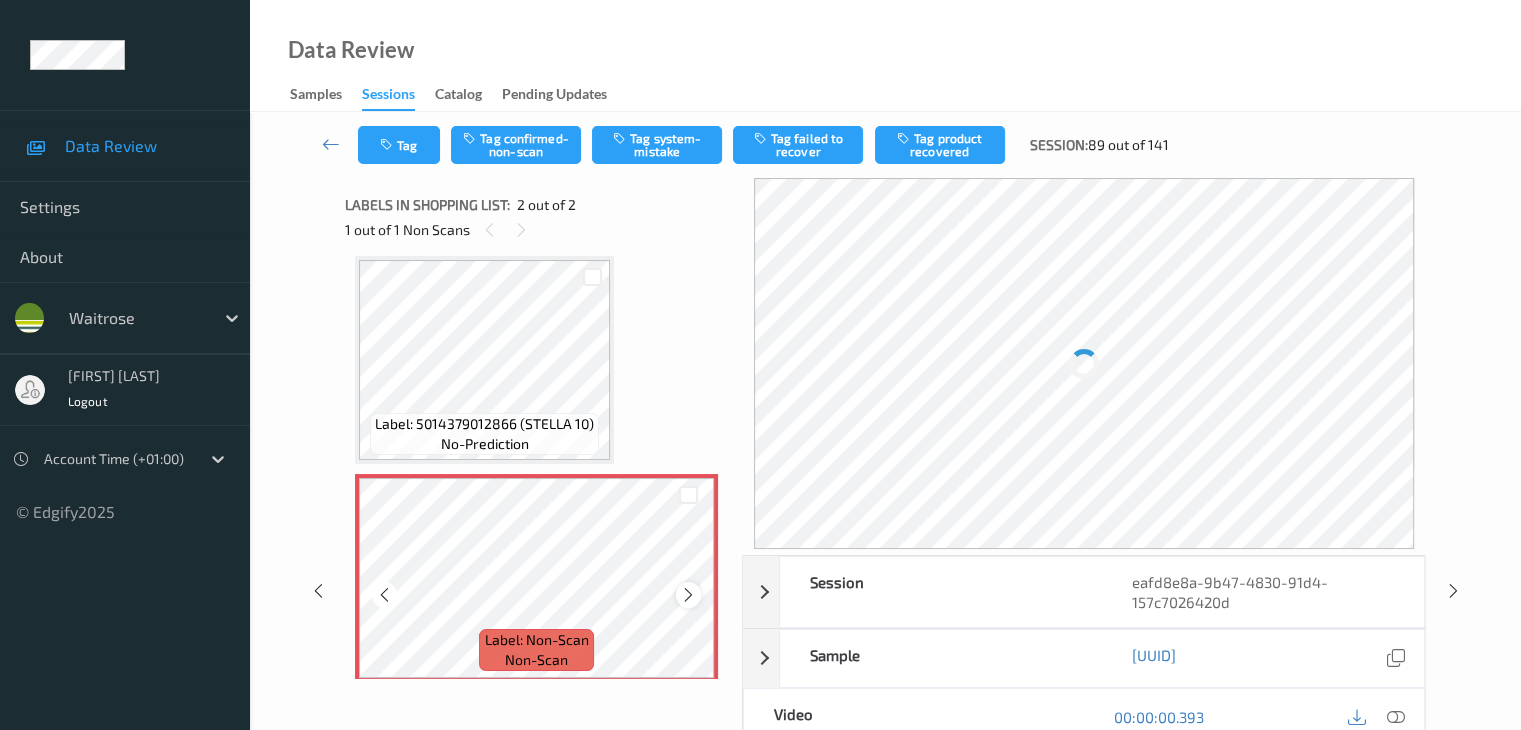 click at bounding box center (688, 595) 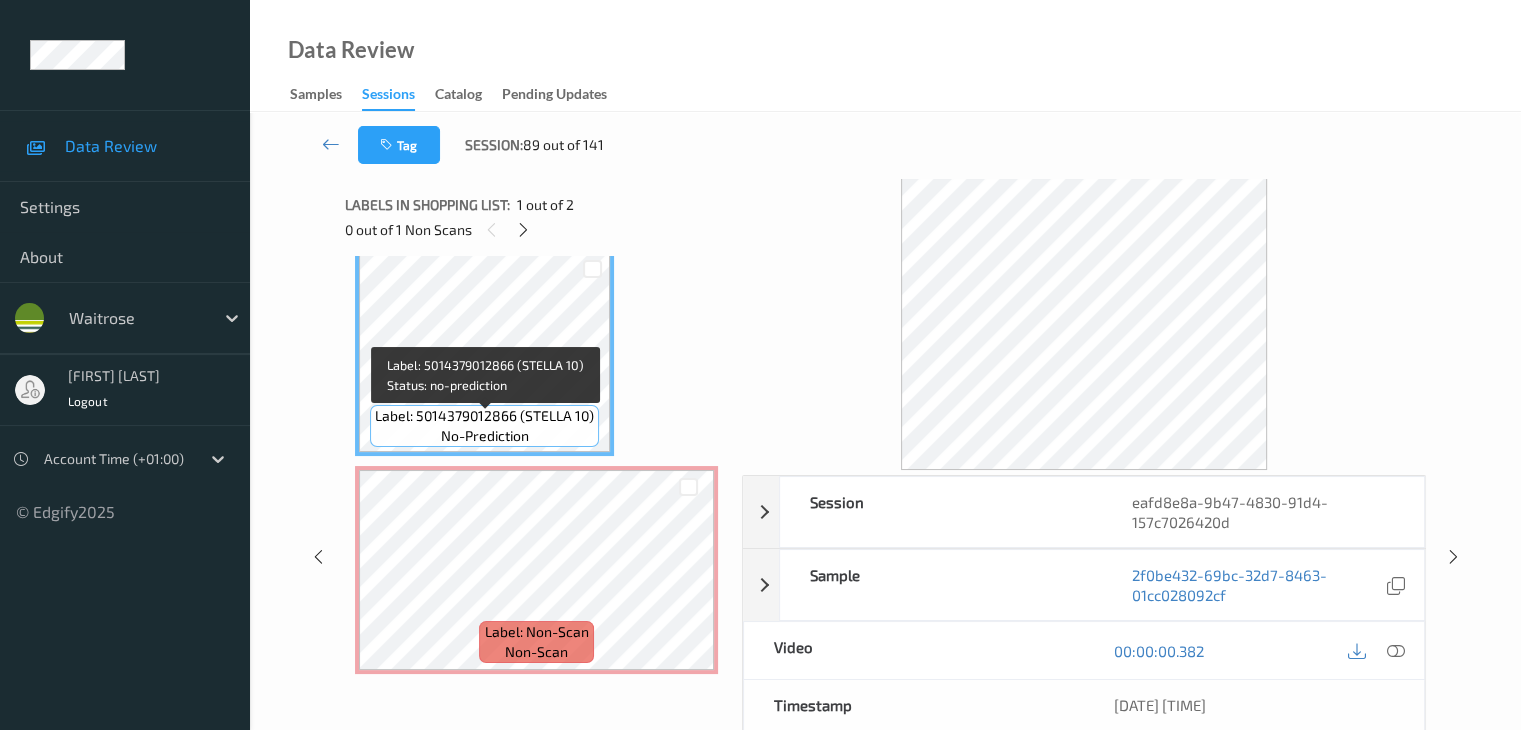 scroll, scrollTop: 23, scrollLeft: 0, axis: vertical 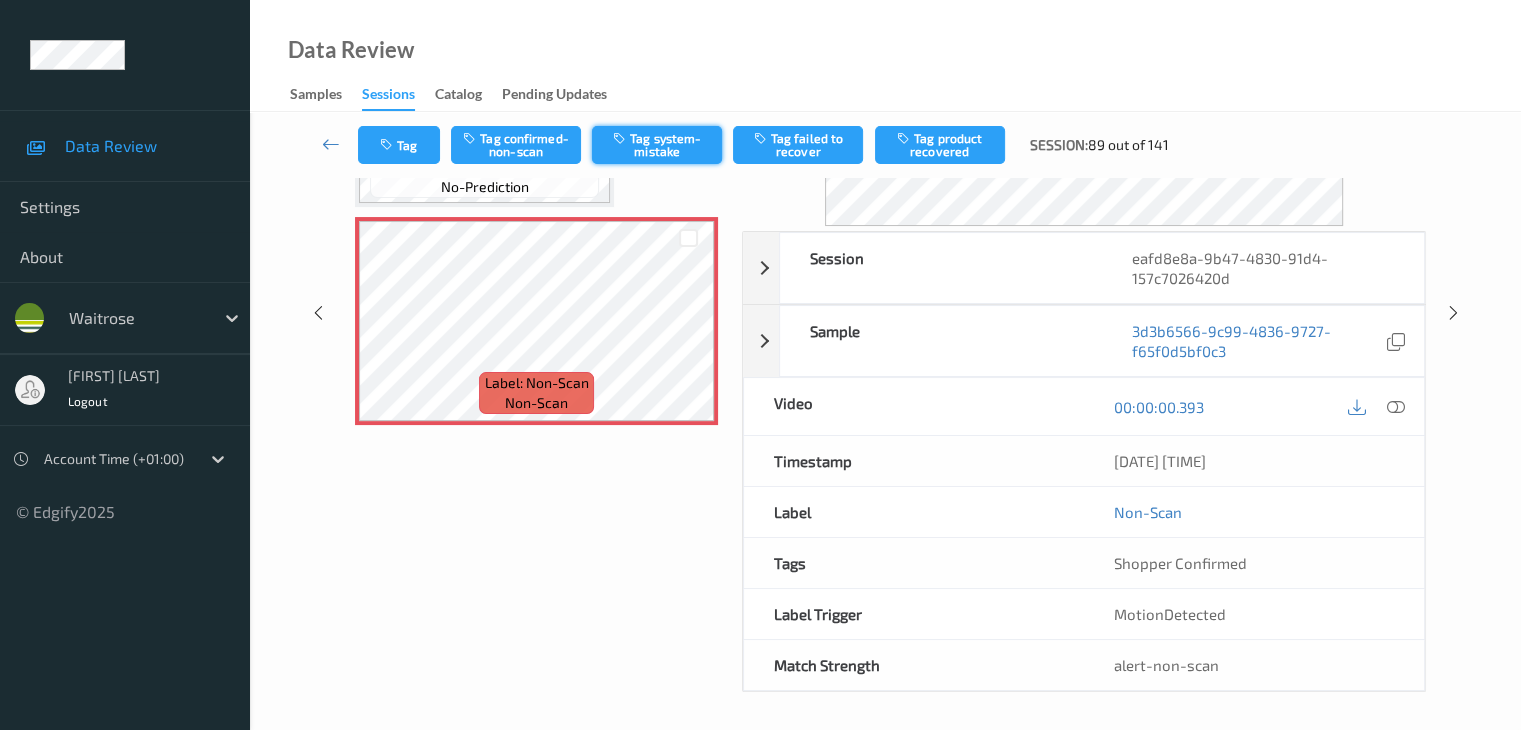 click on "Tag   system-mistake" at bounding box center (657, 145) 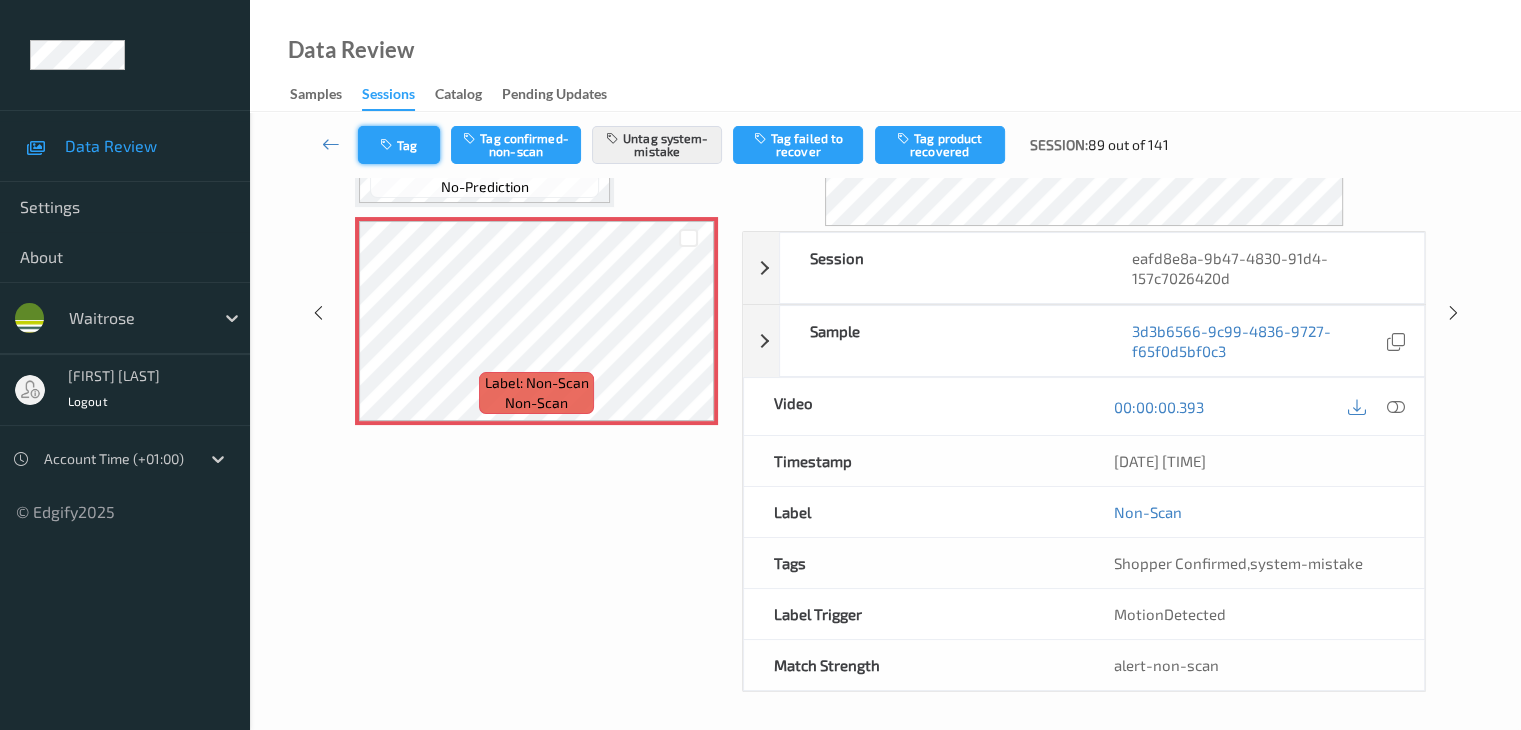 click on "Tag" at bounding box center (399, 145) 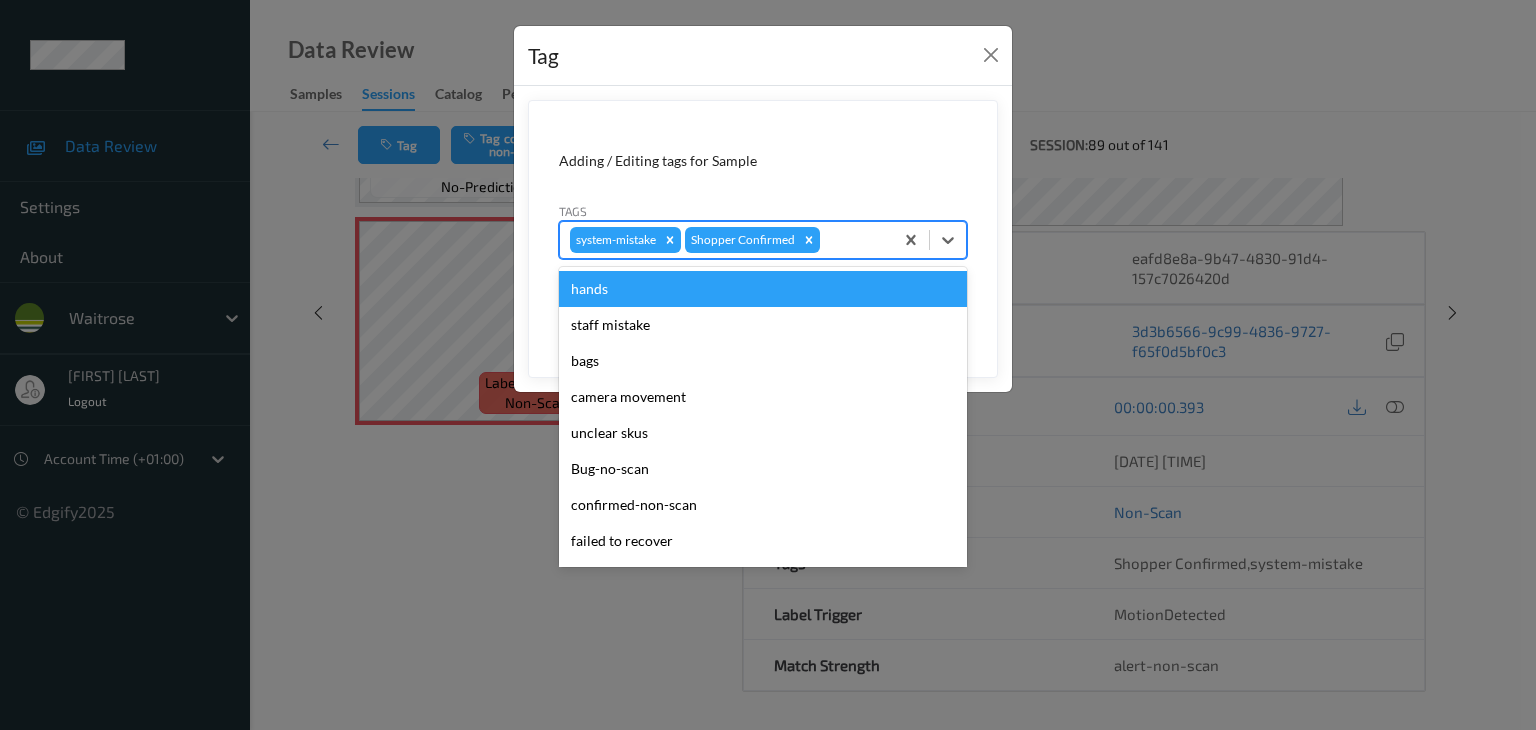 click at bounding box center [853, 240] 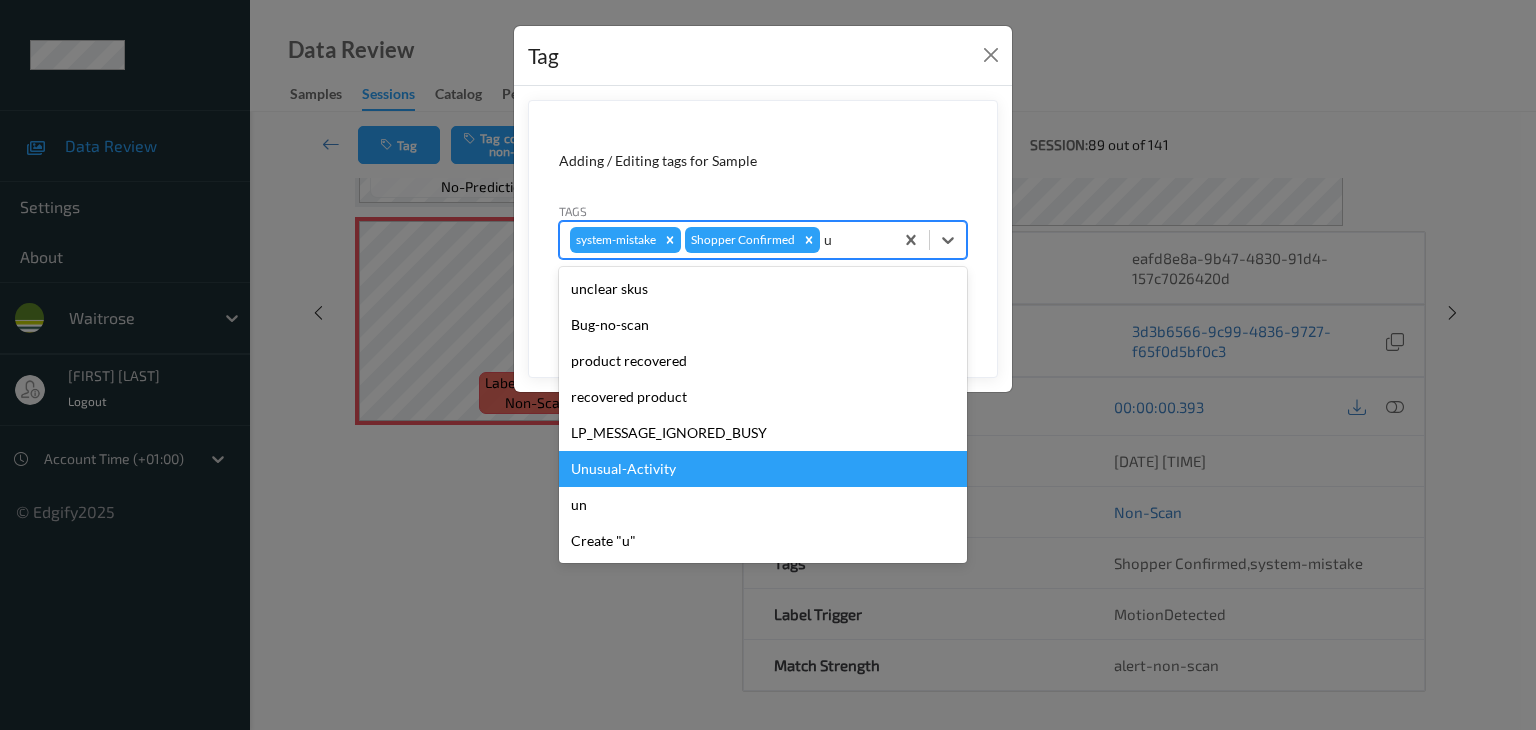 click on "Unusual-Activity" at bounding box center [763, 469] 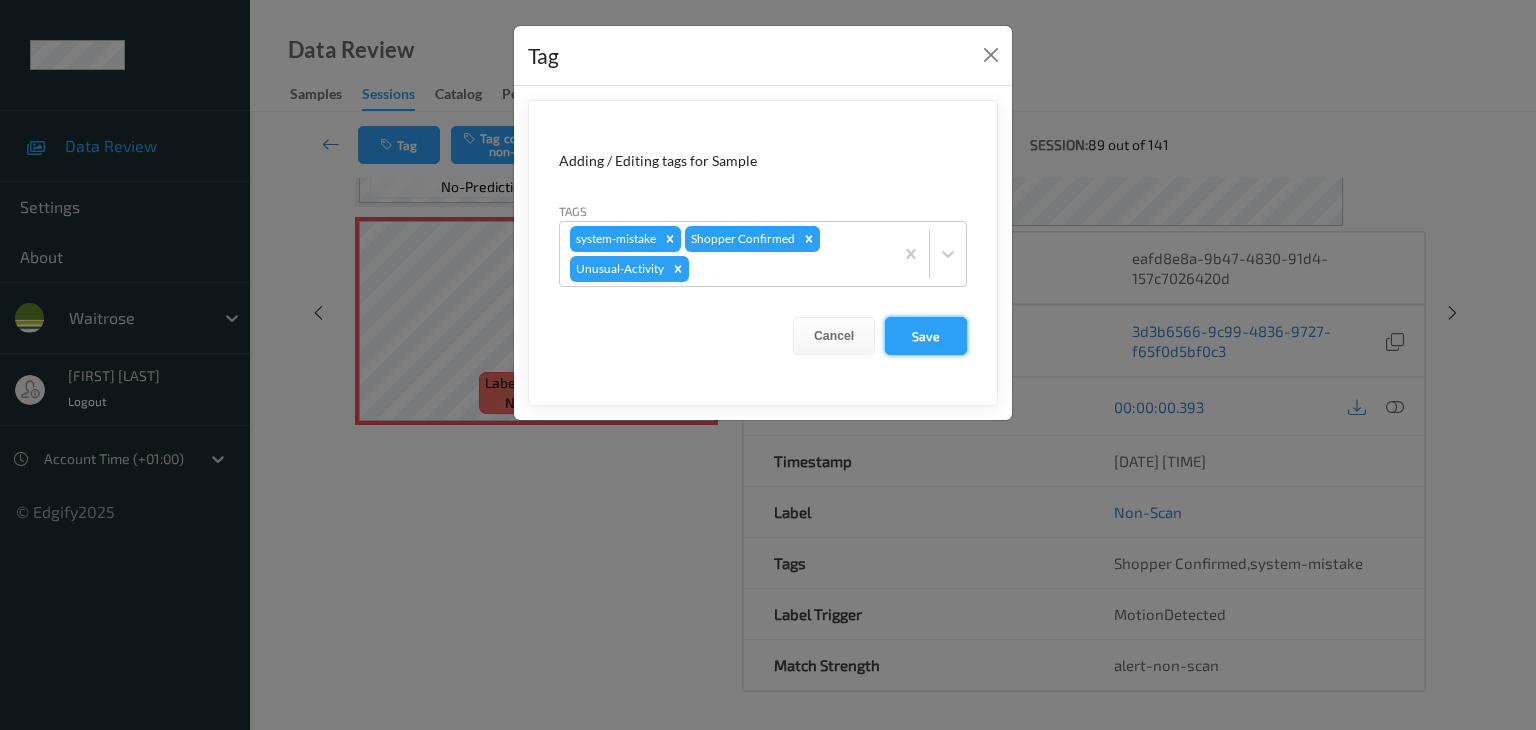 click on "Save" at bounding box center (926, 336) 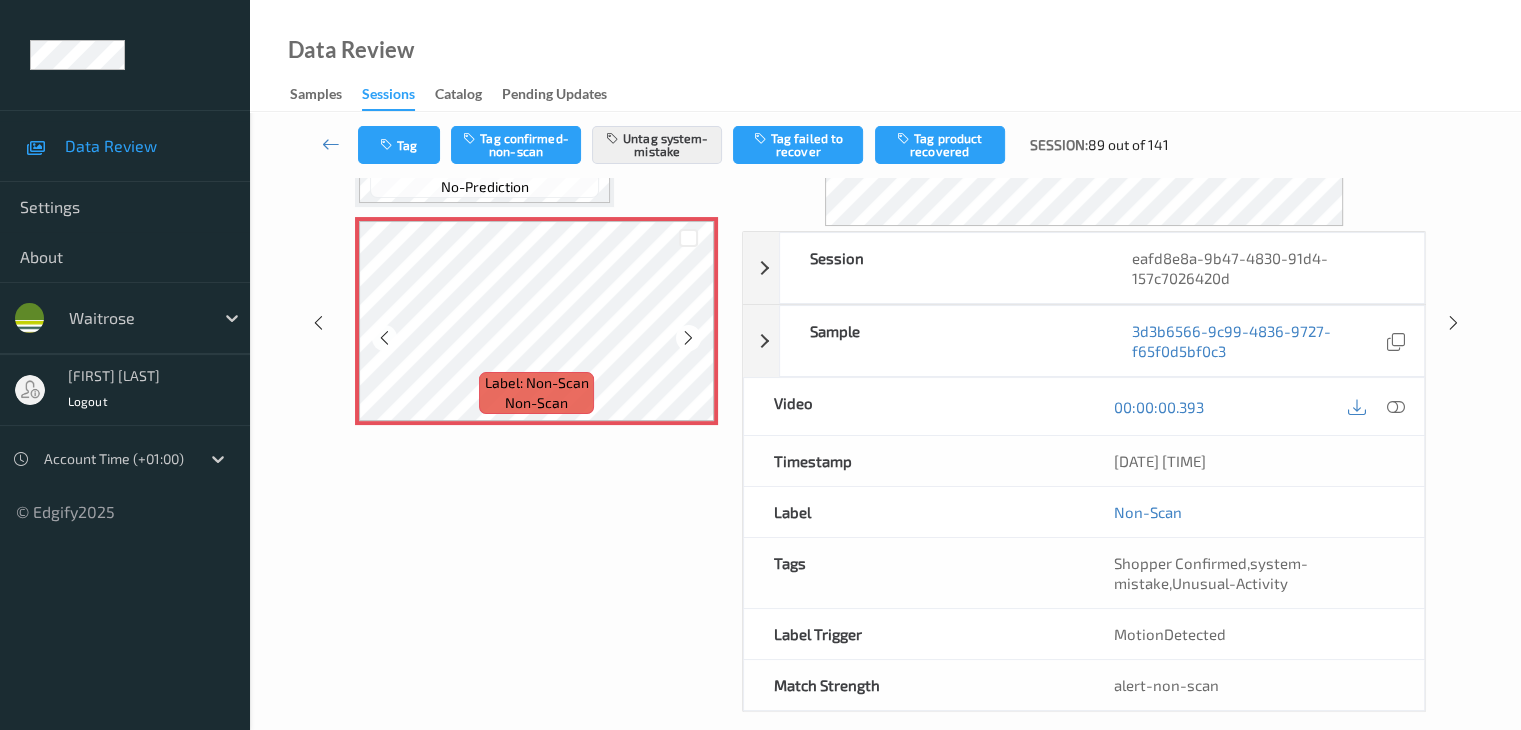scroll, scrollTop: 0, scrollLeft: 0, axis: both 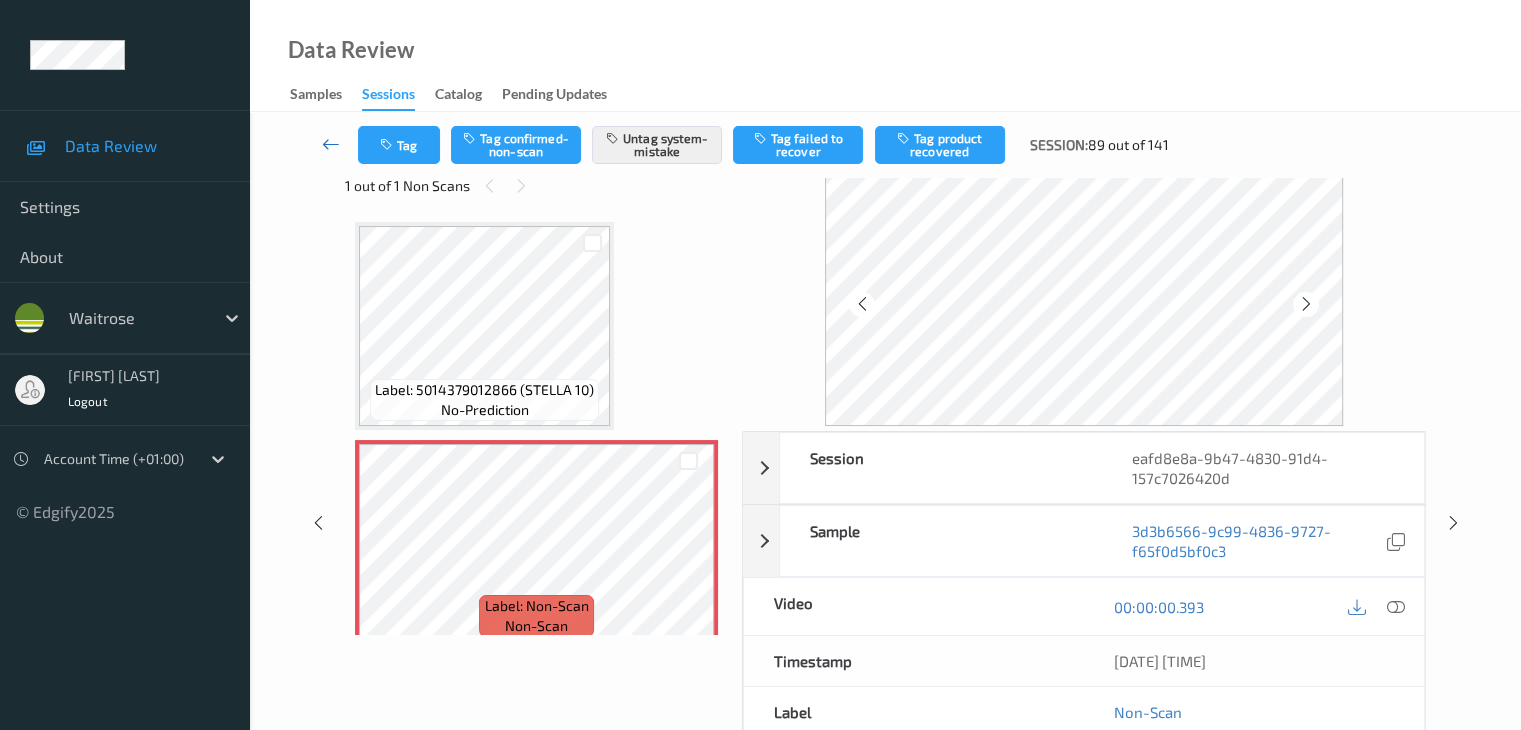 click at bounding box center (331, 145) 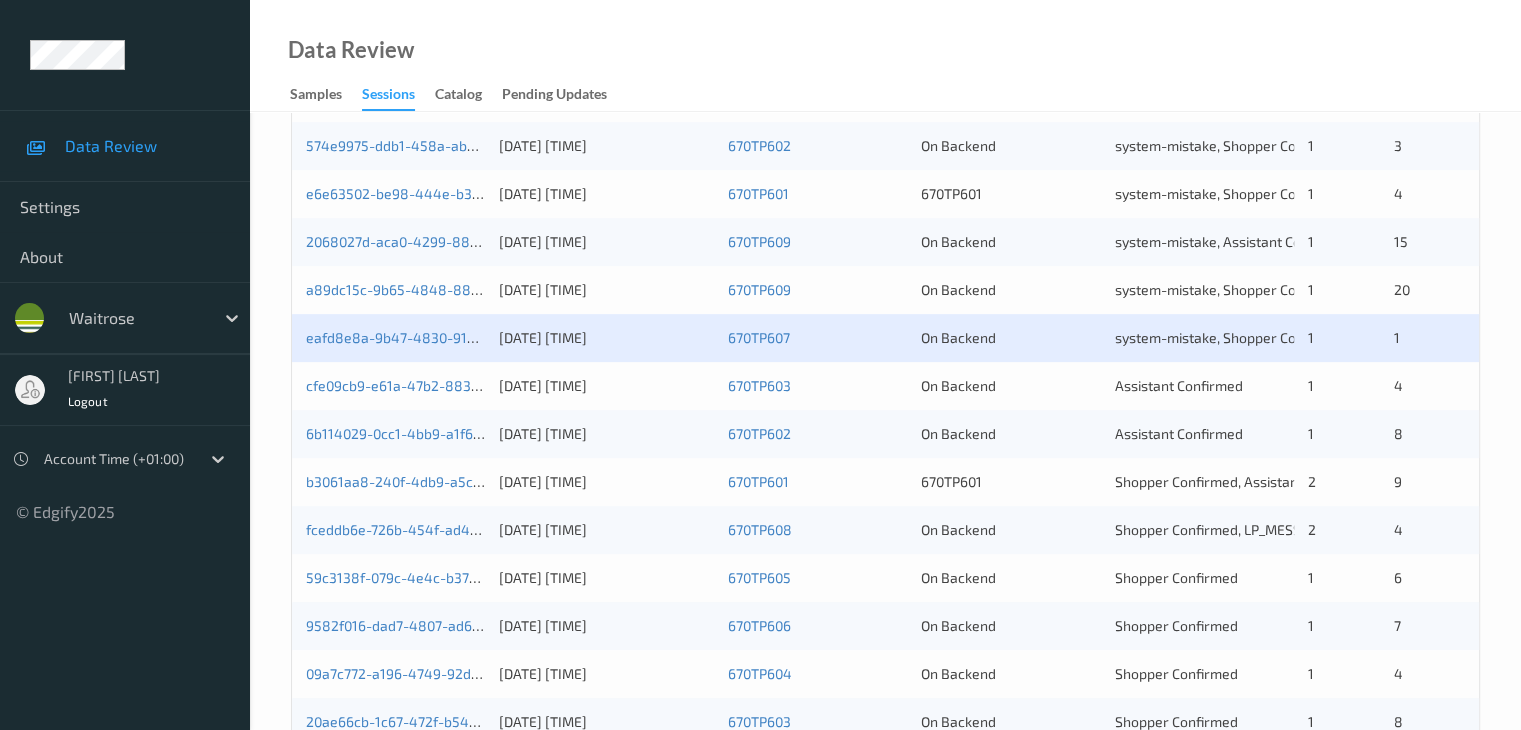 scroll, scrollTop: 700, scrollLeft: 0, axis: vertical 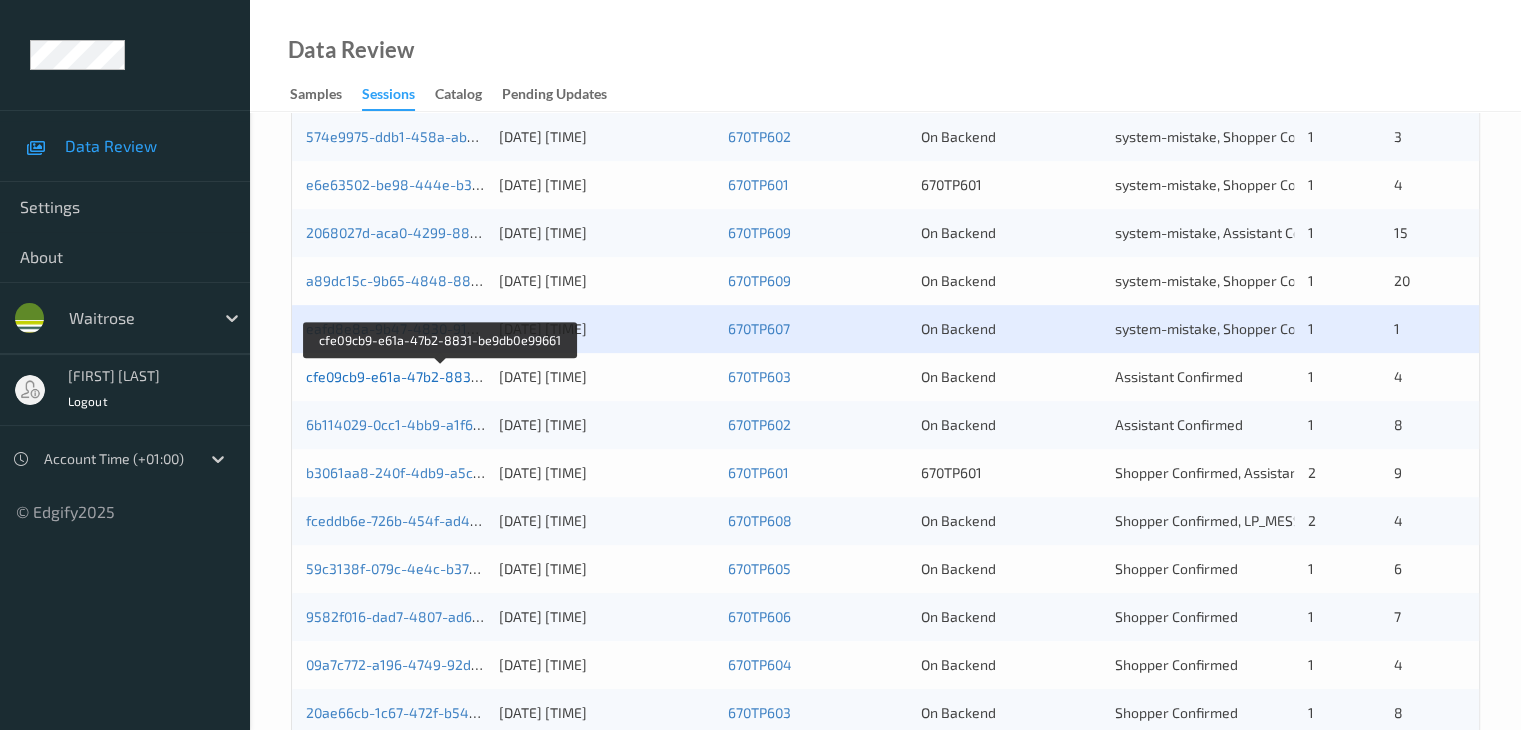 click on "cfe09cb9-e61a-47b2-8831-be9db0e99661" at bounding box center (441, 376) 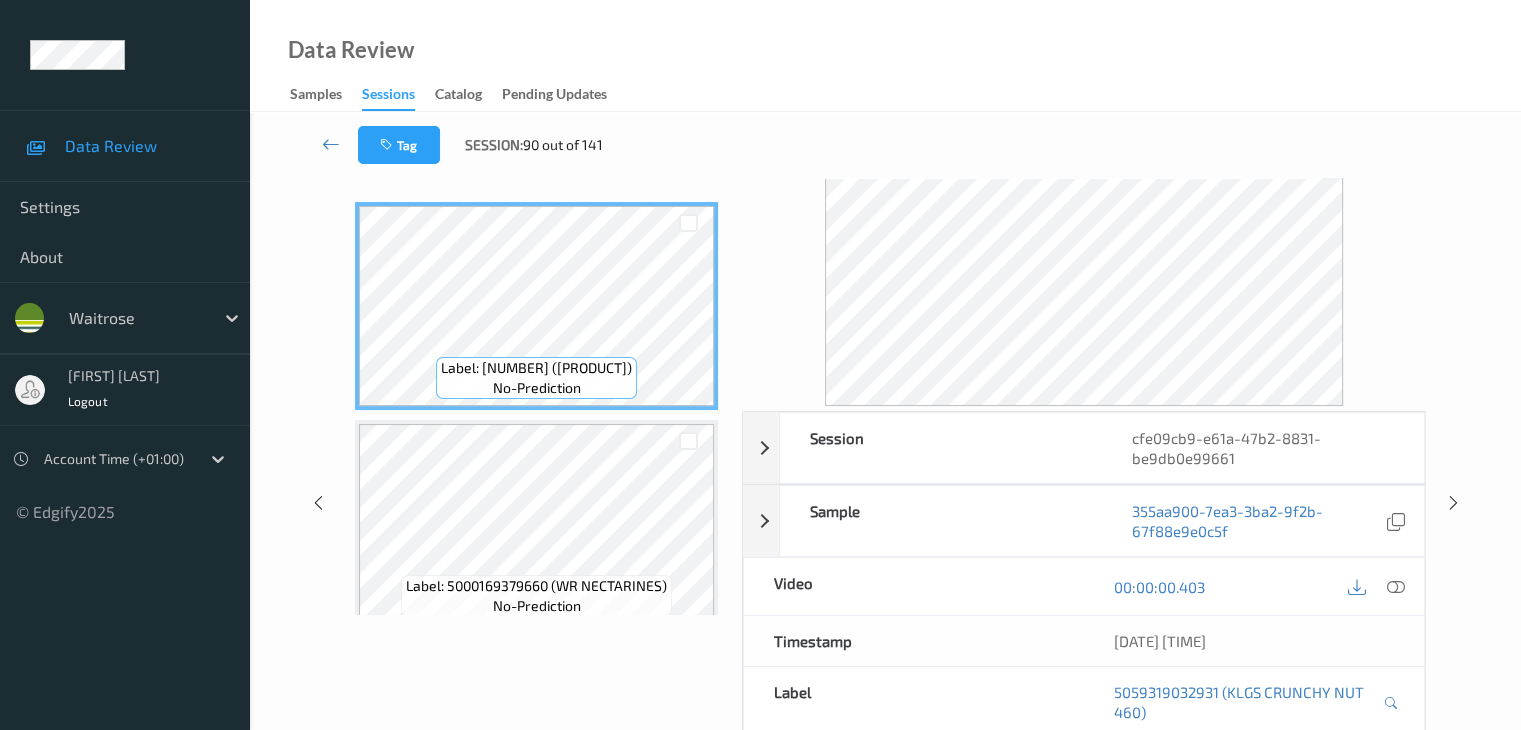 scroll, scrollTop: 0, scrollLeft: 0, axis: both 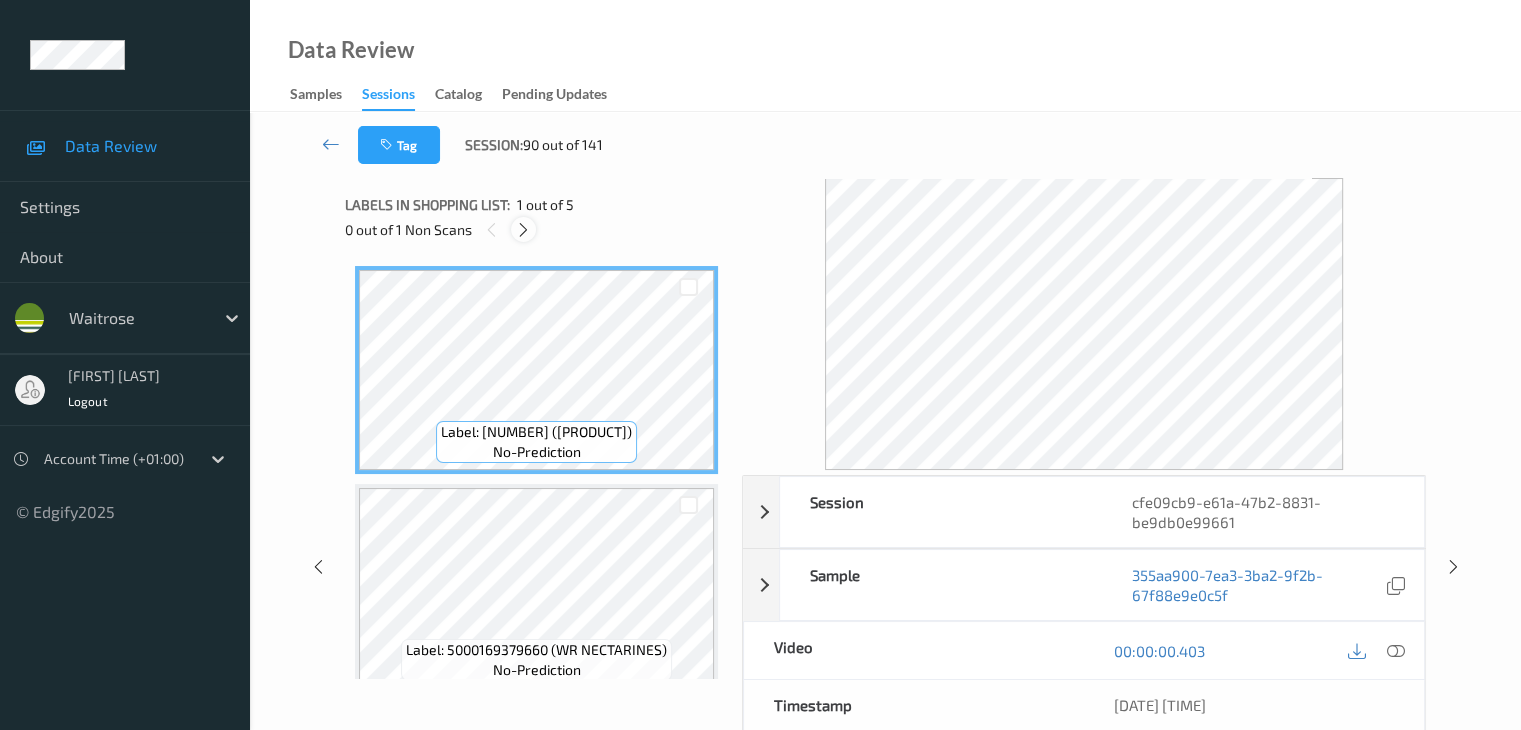 click at bounding box center (523, 230) 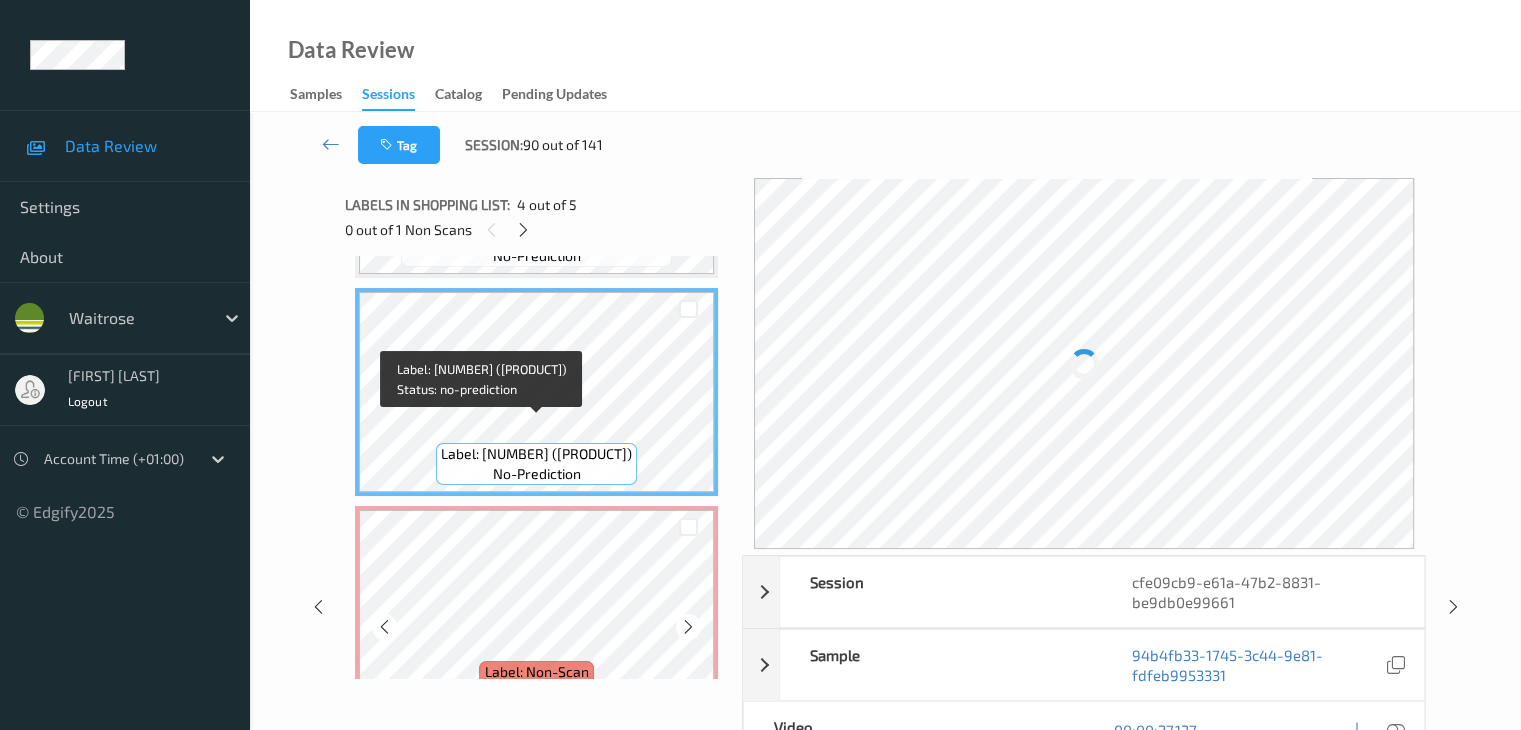 scroll, scrollTop: 677, scrollLeft: 0, axis: vertical 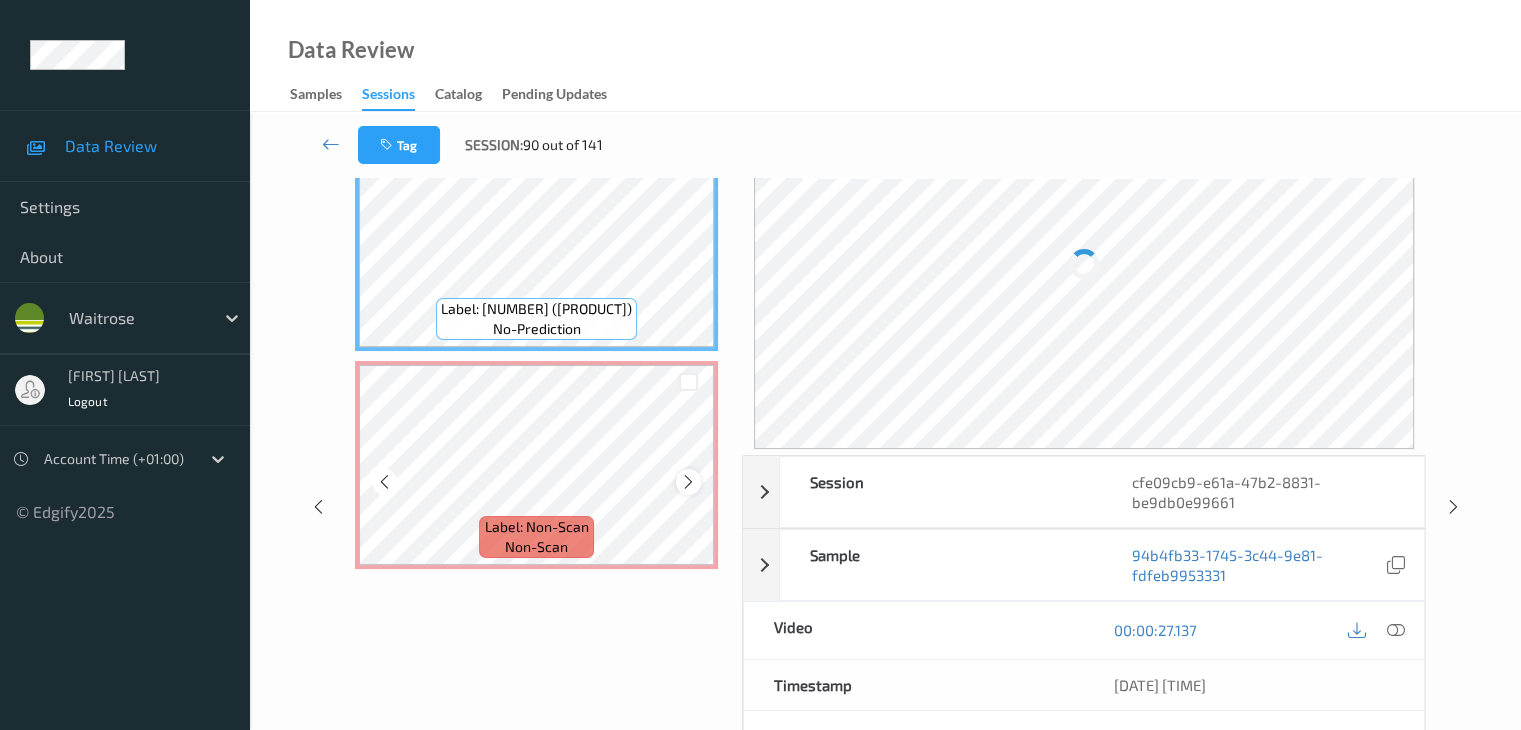 click at bounding box center (688, 482) 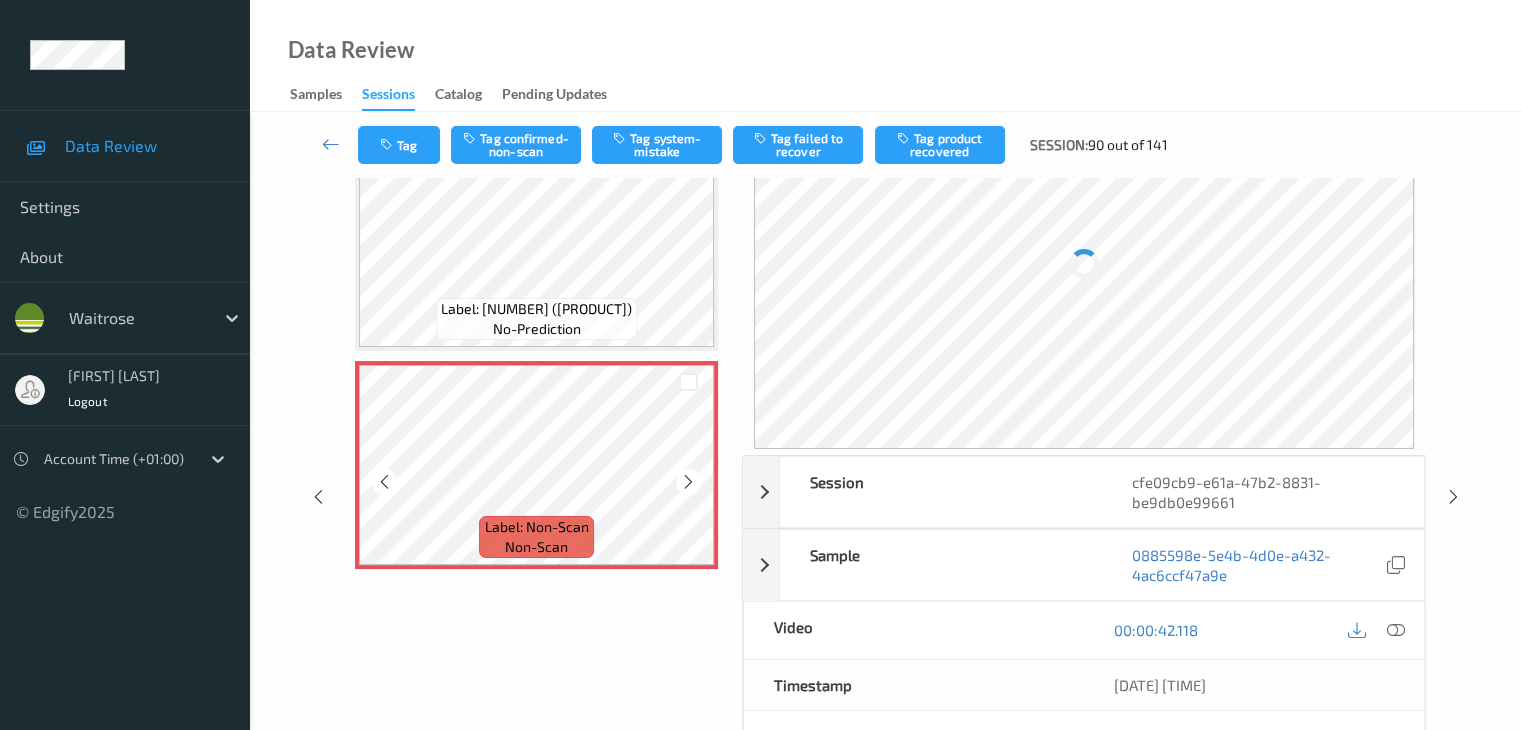 click at bounding box center [688, 482] 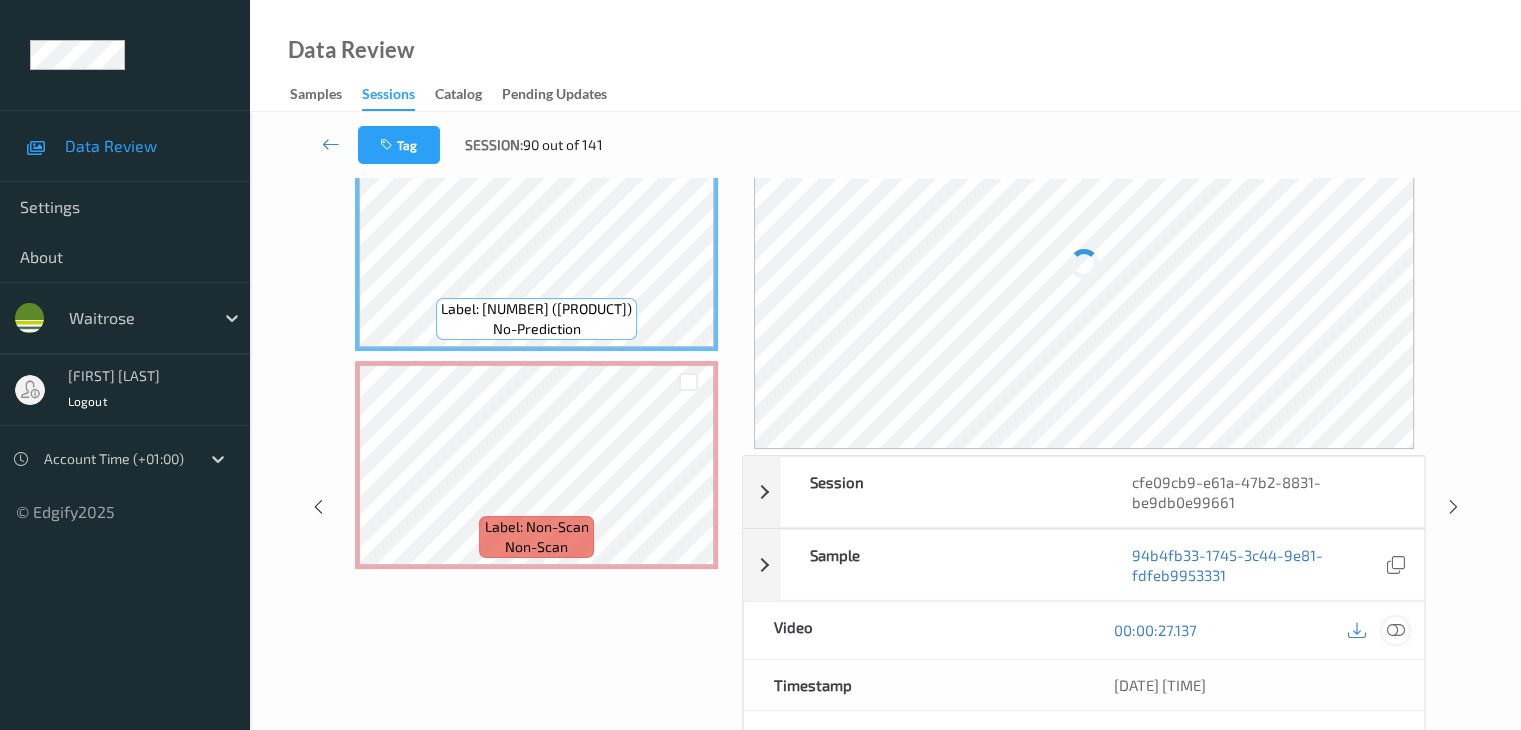 click at bounding box center [1395, 630] 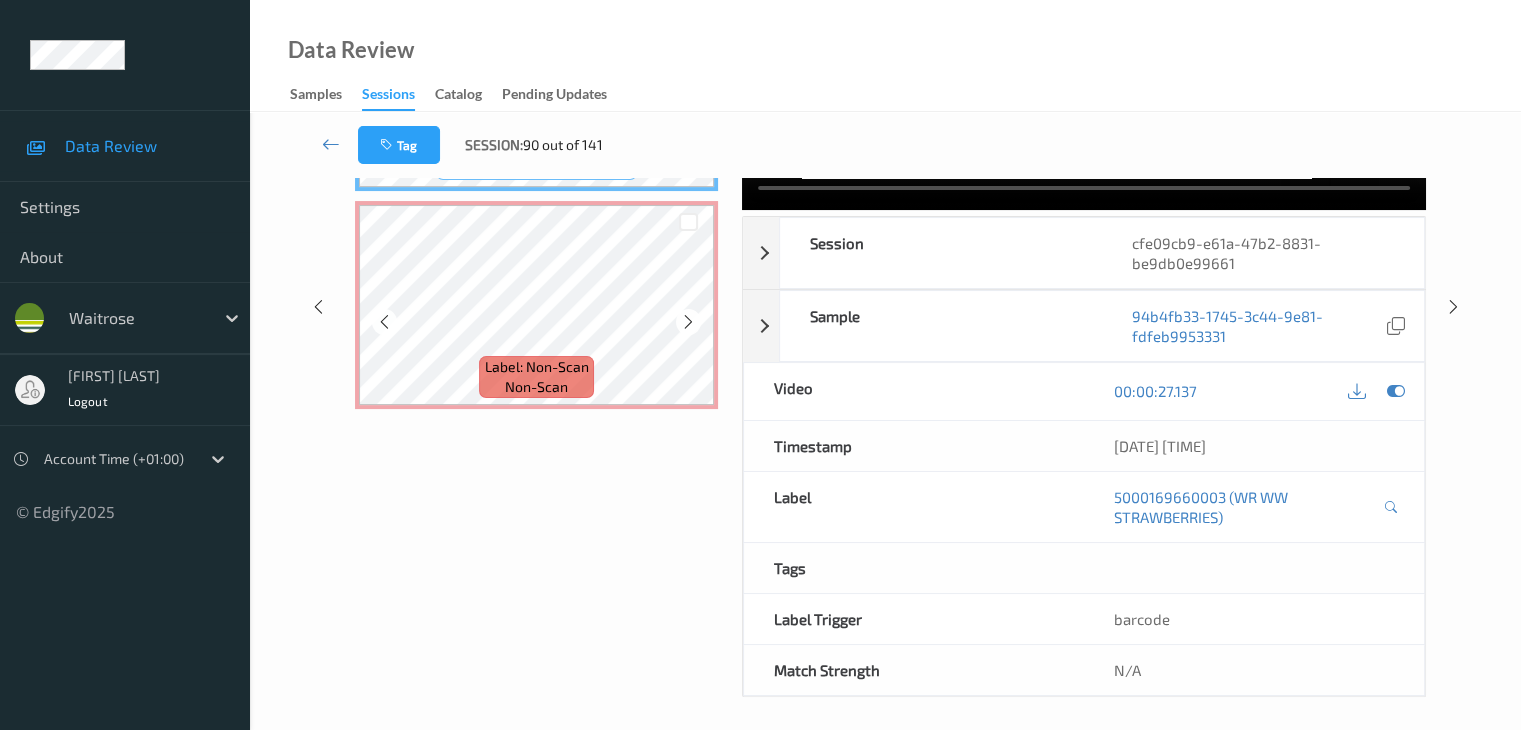 scroll, scrollTop: 264, scrollLeft: 0, axis: vertical 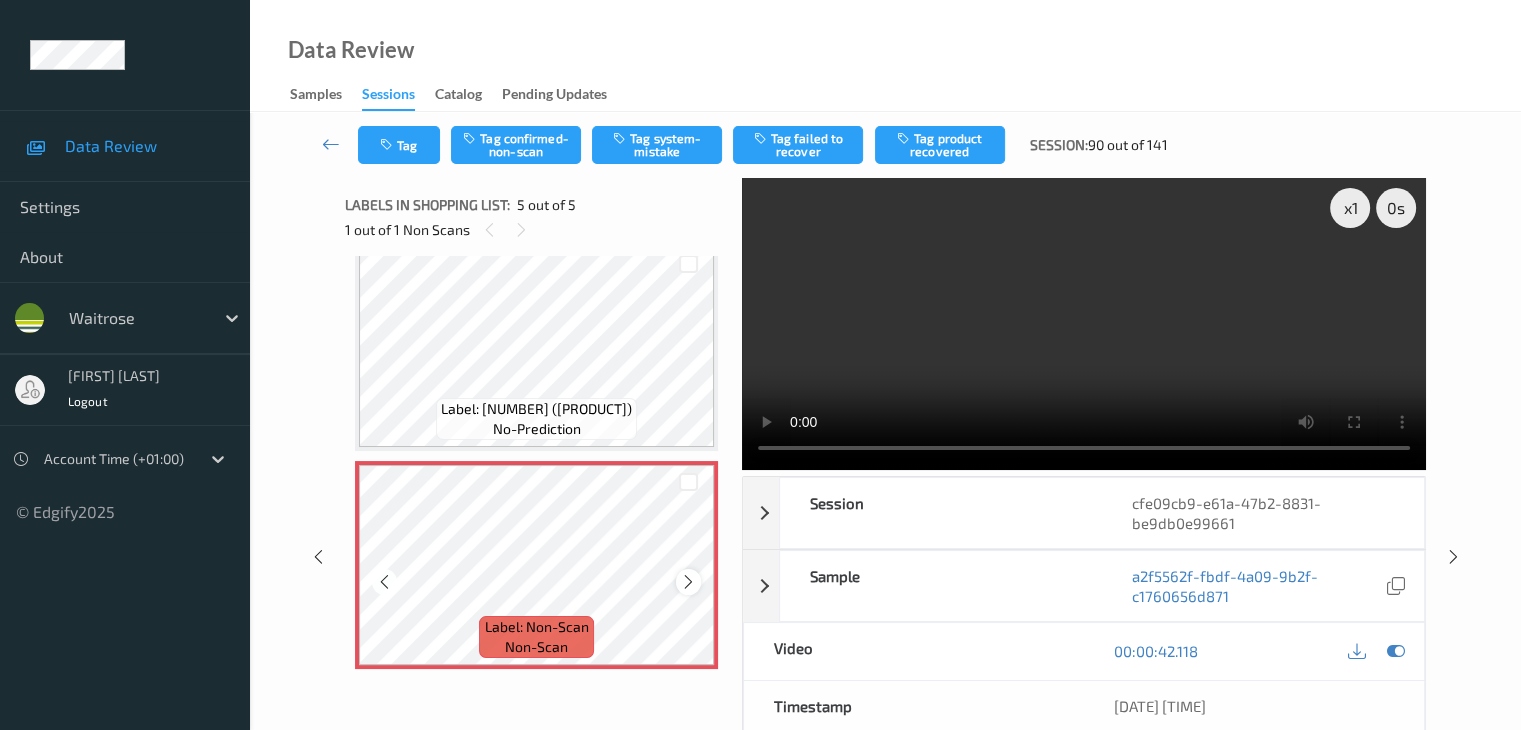 click at bounding box center (688, 582) 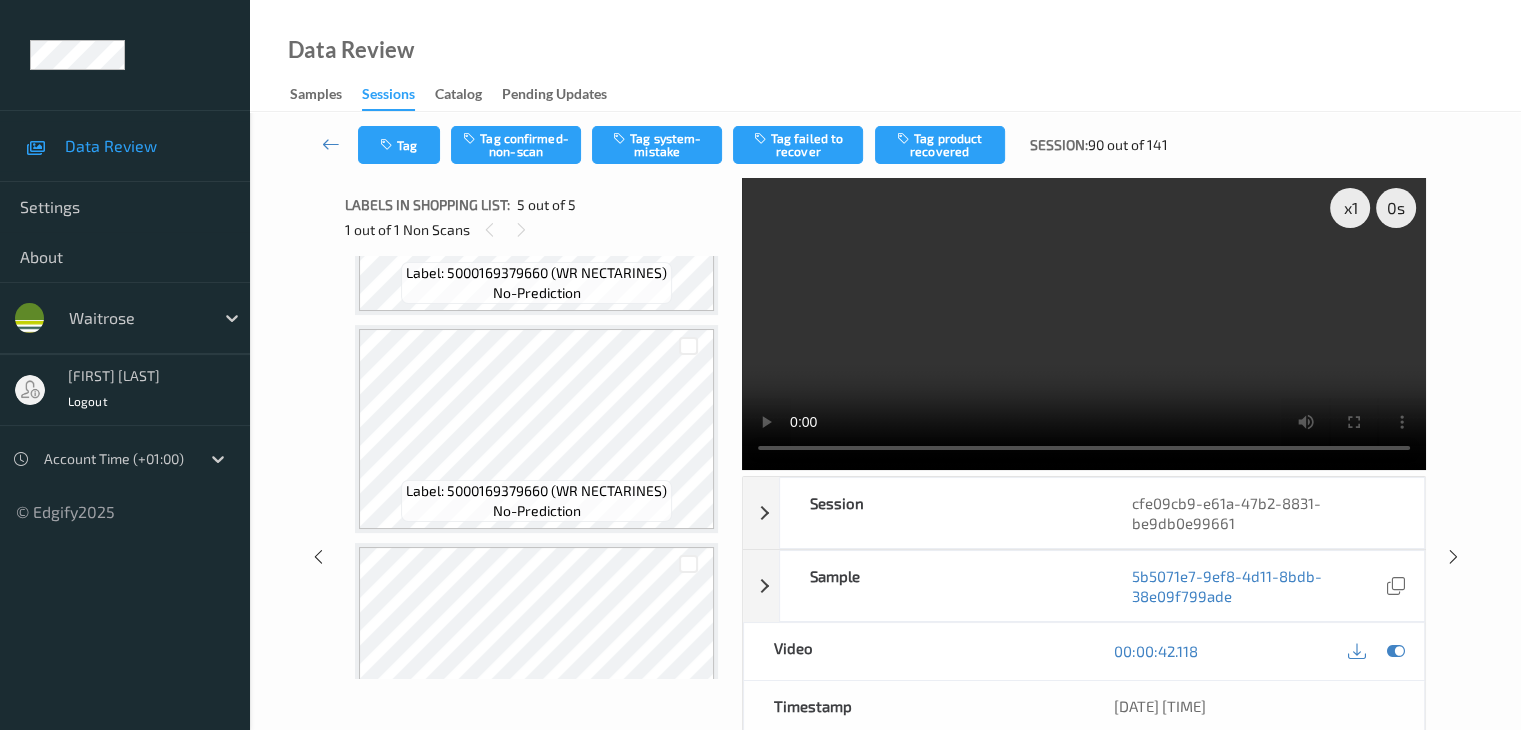 scroll, scrollTop: 177, scrollLeft: 0, axis: vertical 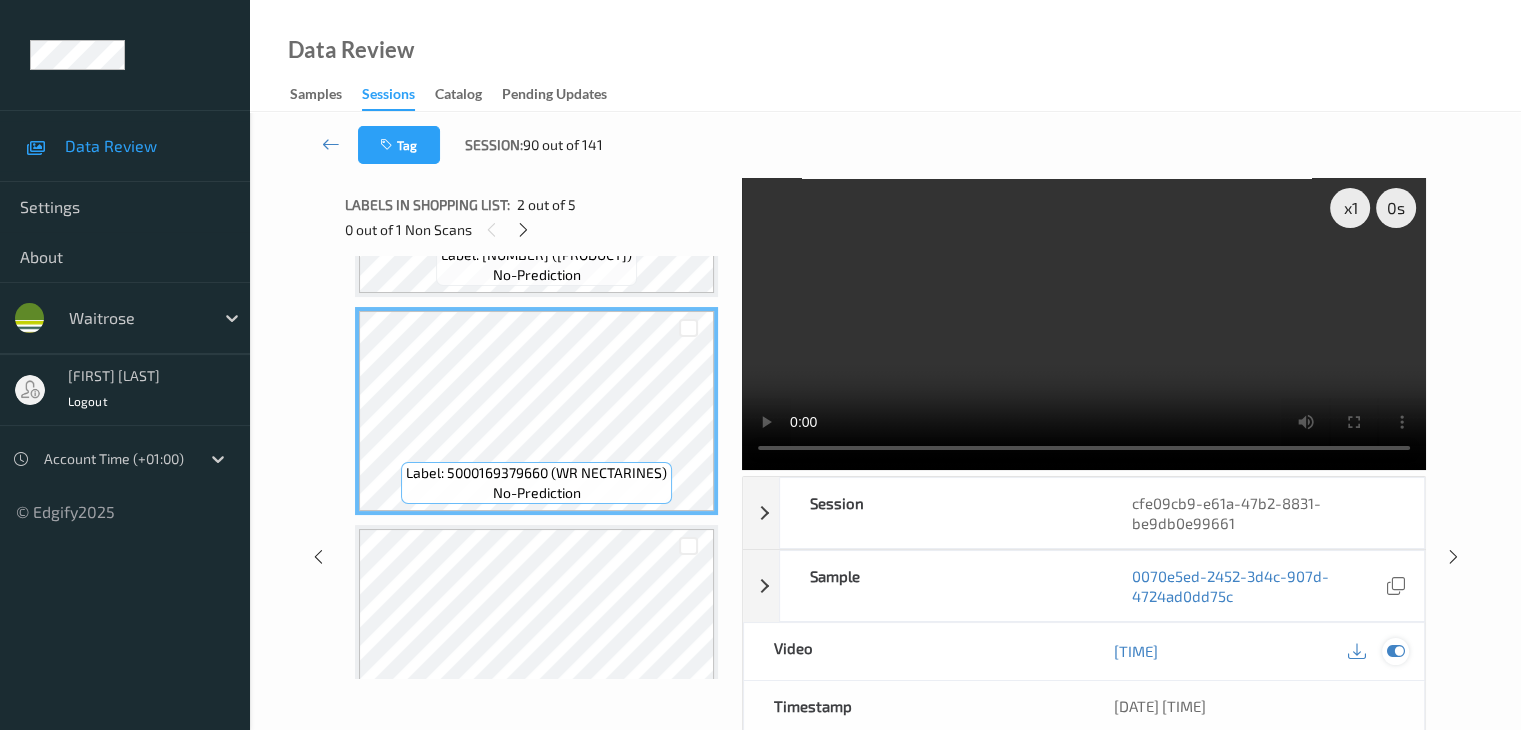 click at bounding box center [1395, 651] 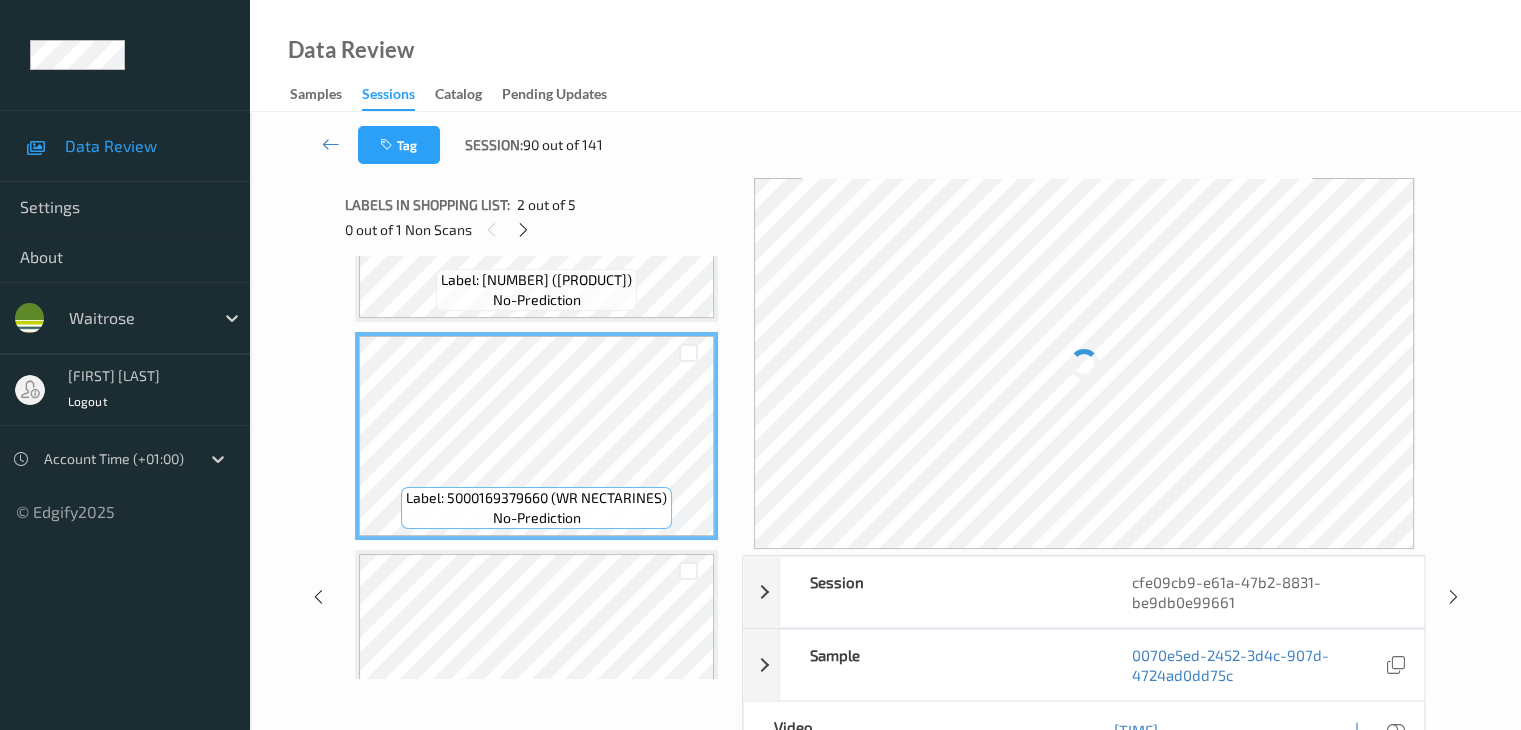 scroll, scrollTop: 200, scrollLeft: 0, axis: vertical 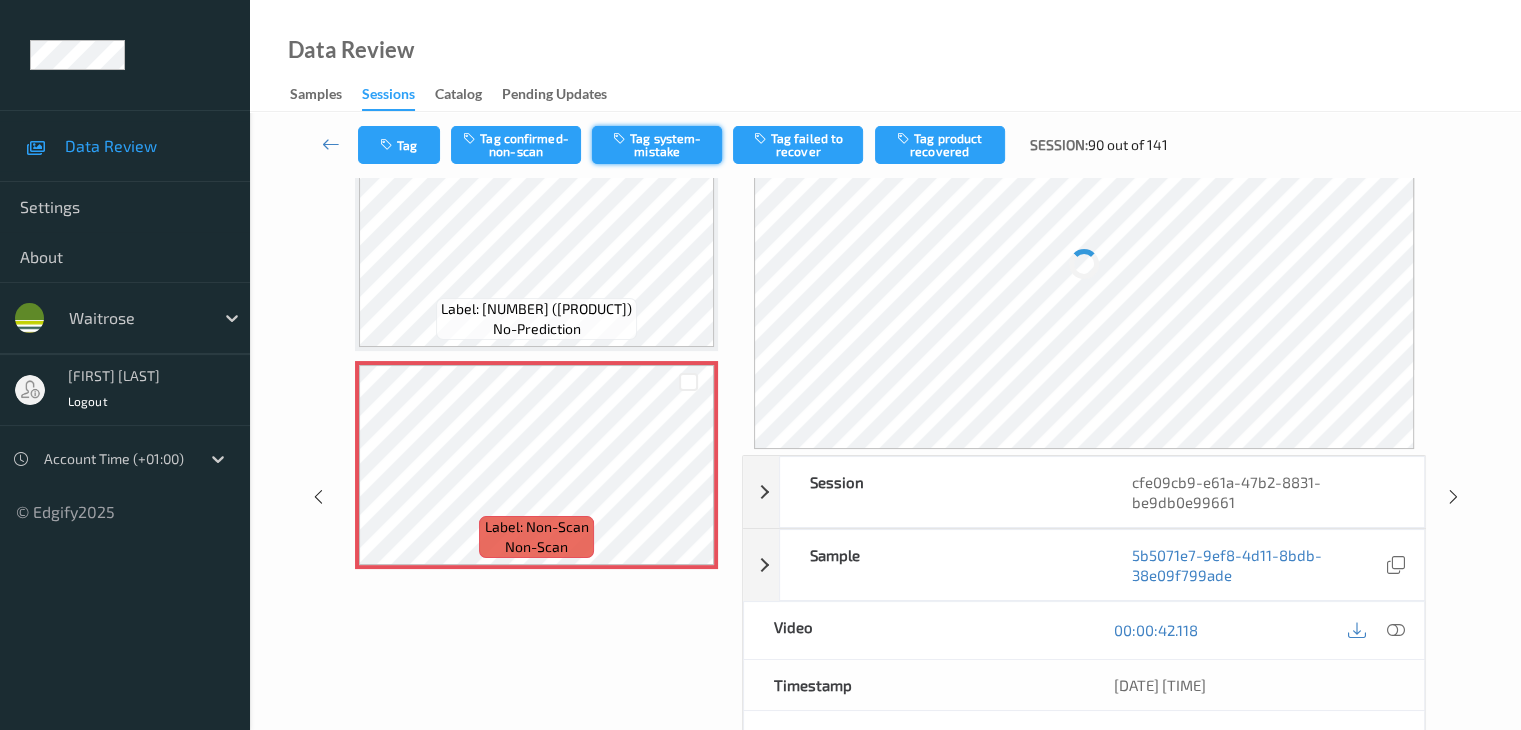 click on "Tag   system-mistake" at bounding box center [657, 145] 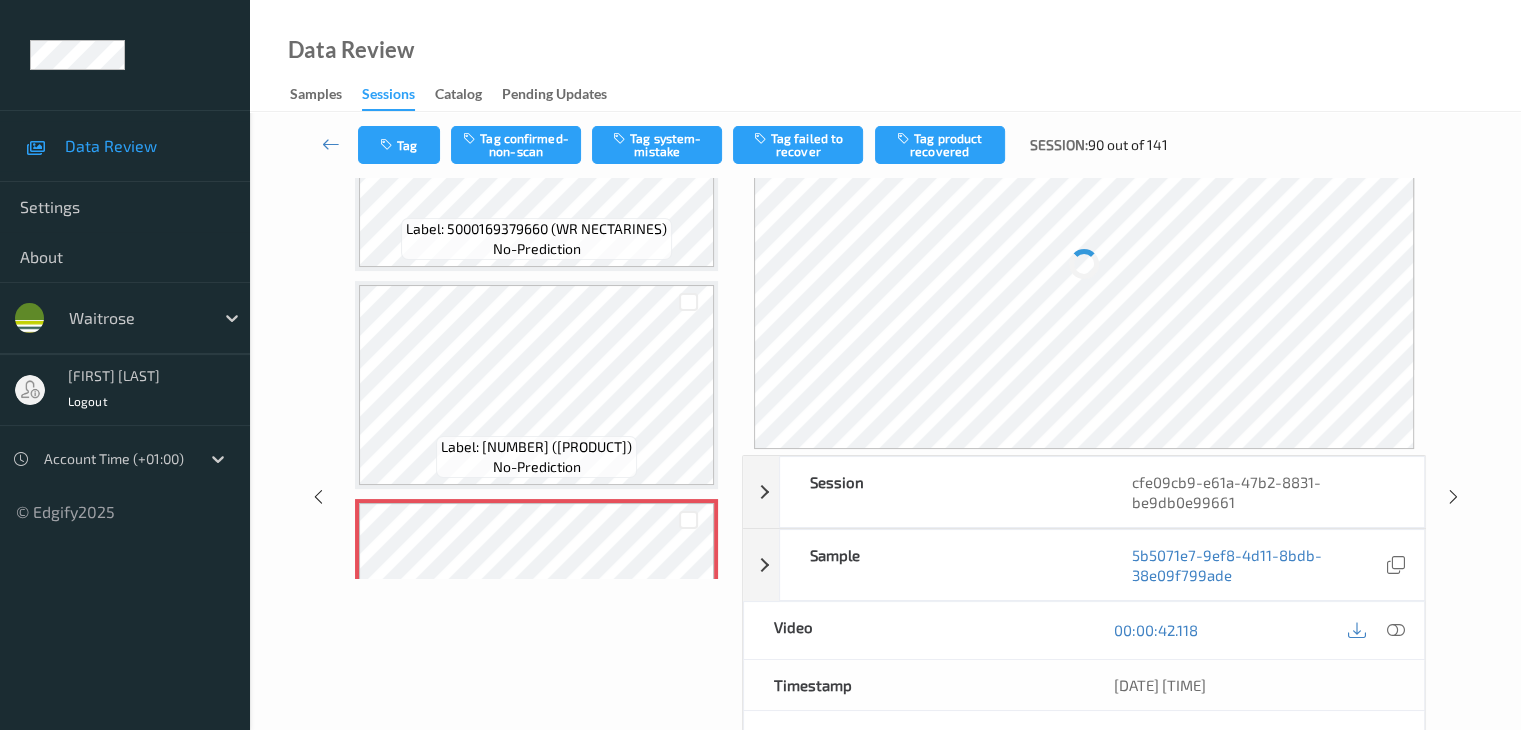 scroll, scrollTop: 677, scrollLeft: 0, axis: vertical 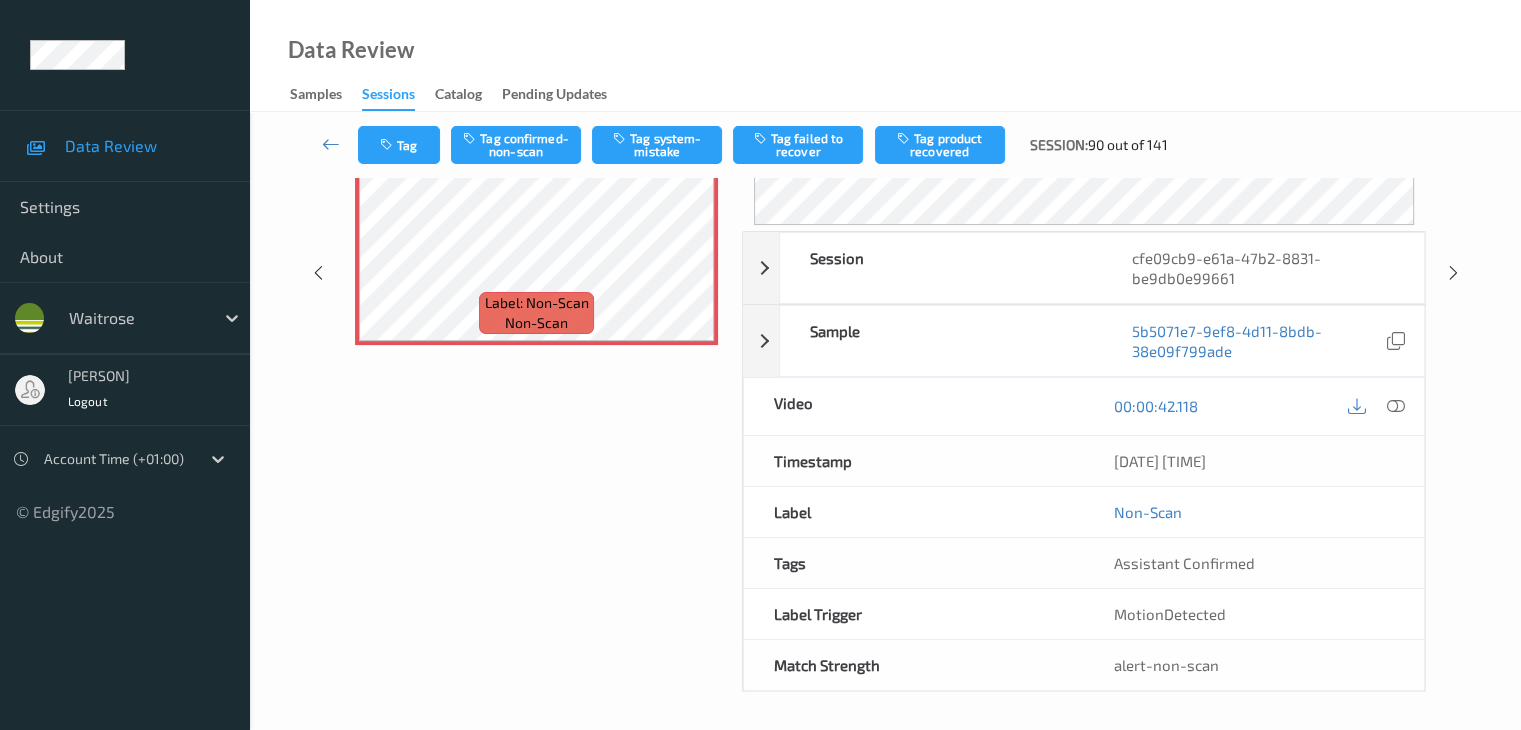 click on "Tag   system-mistake" at bounding box center (657, 145) 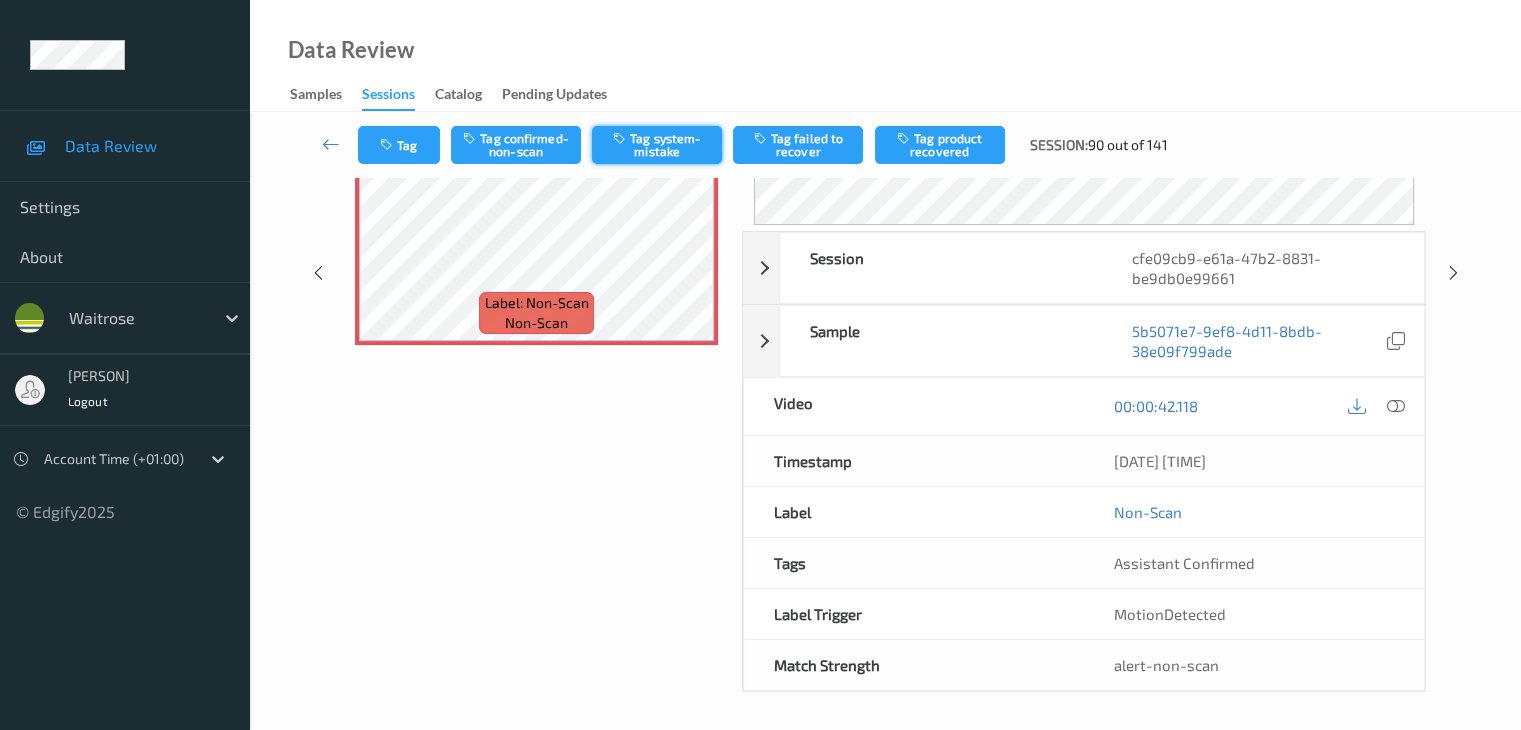 click on "Tag   system-mistake" at bounding box center (657, 145) 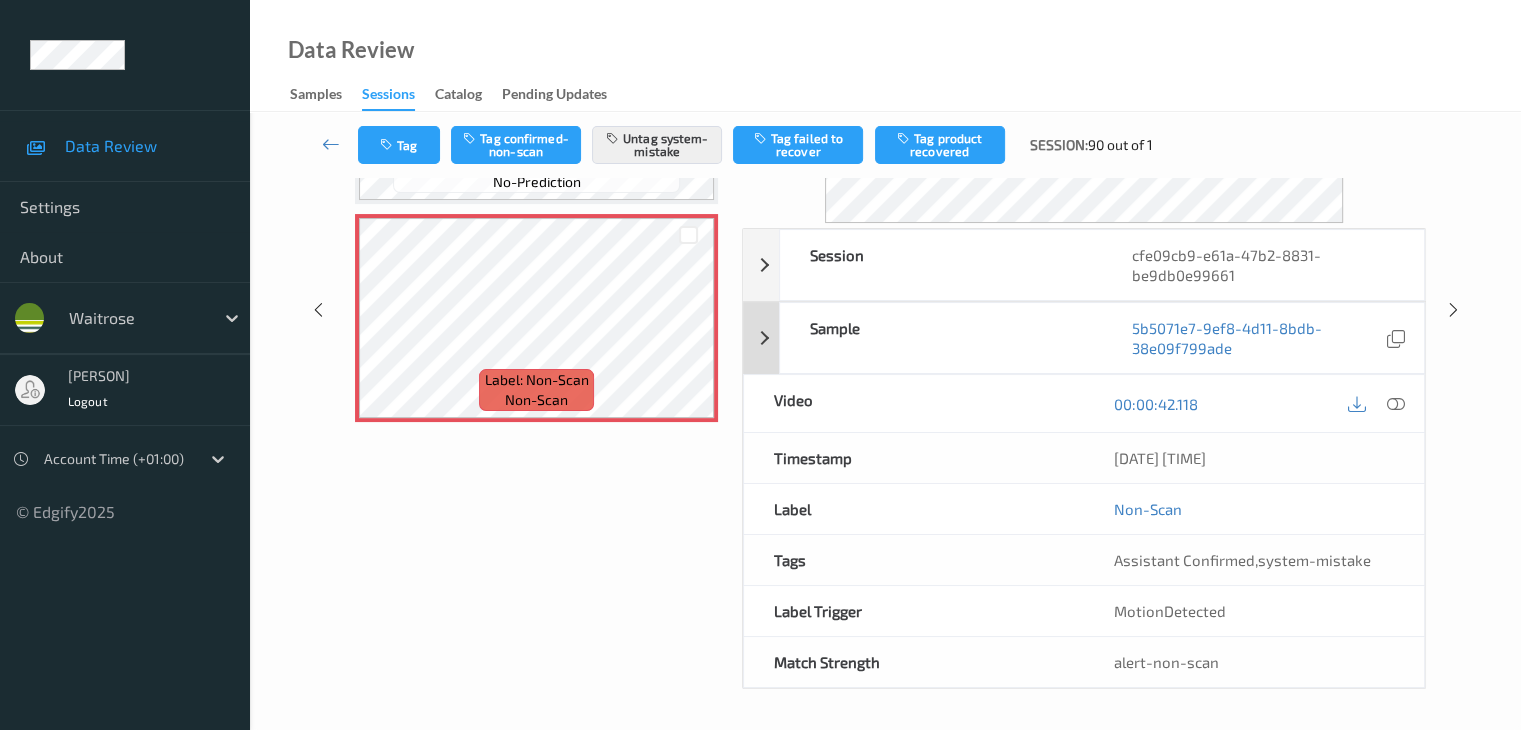 scroll, scrollTop: 244, scrollLeft: 0, axis: vertical 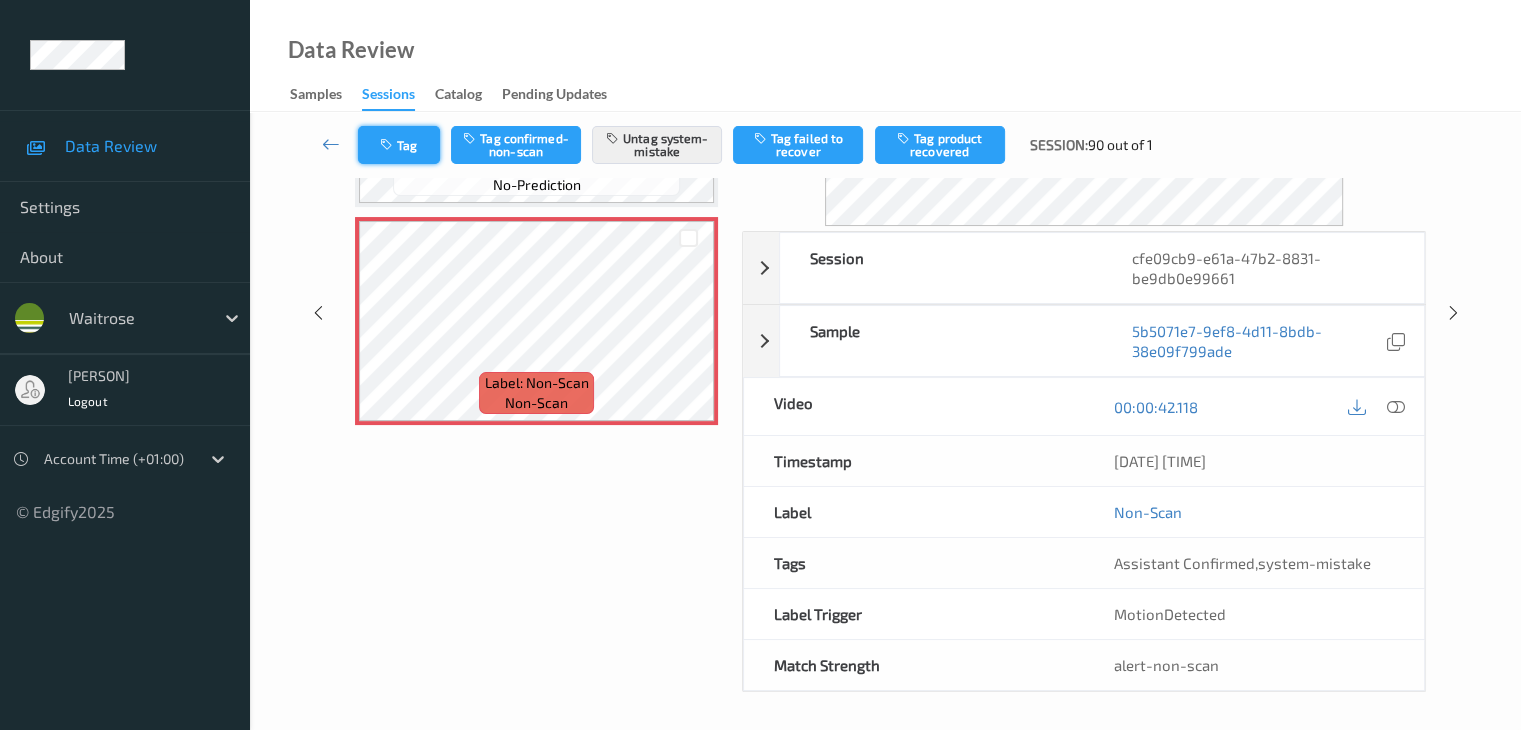click on "Tag" at bounding box center (399, 145) 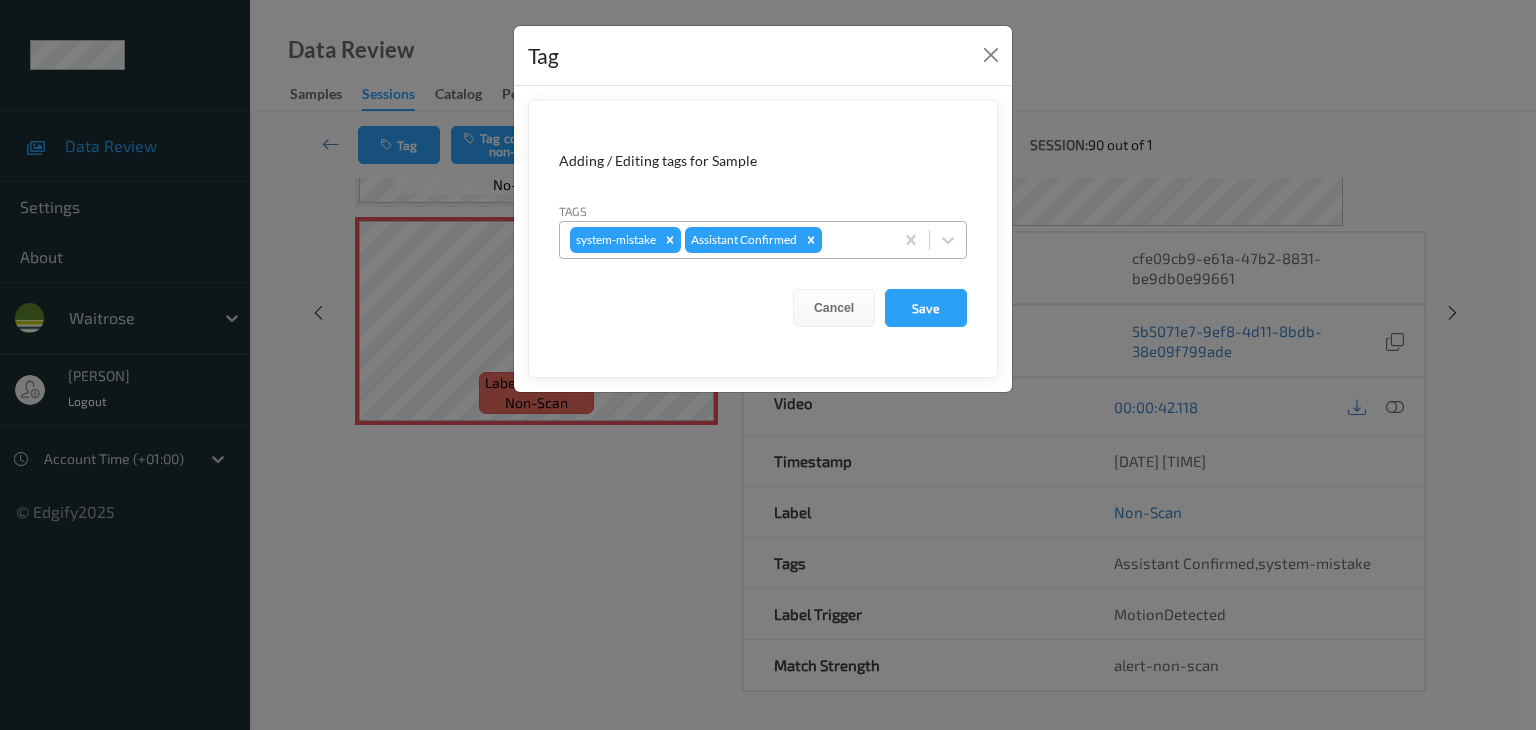 click at bounding box center (854, 240) 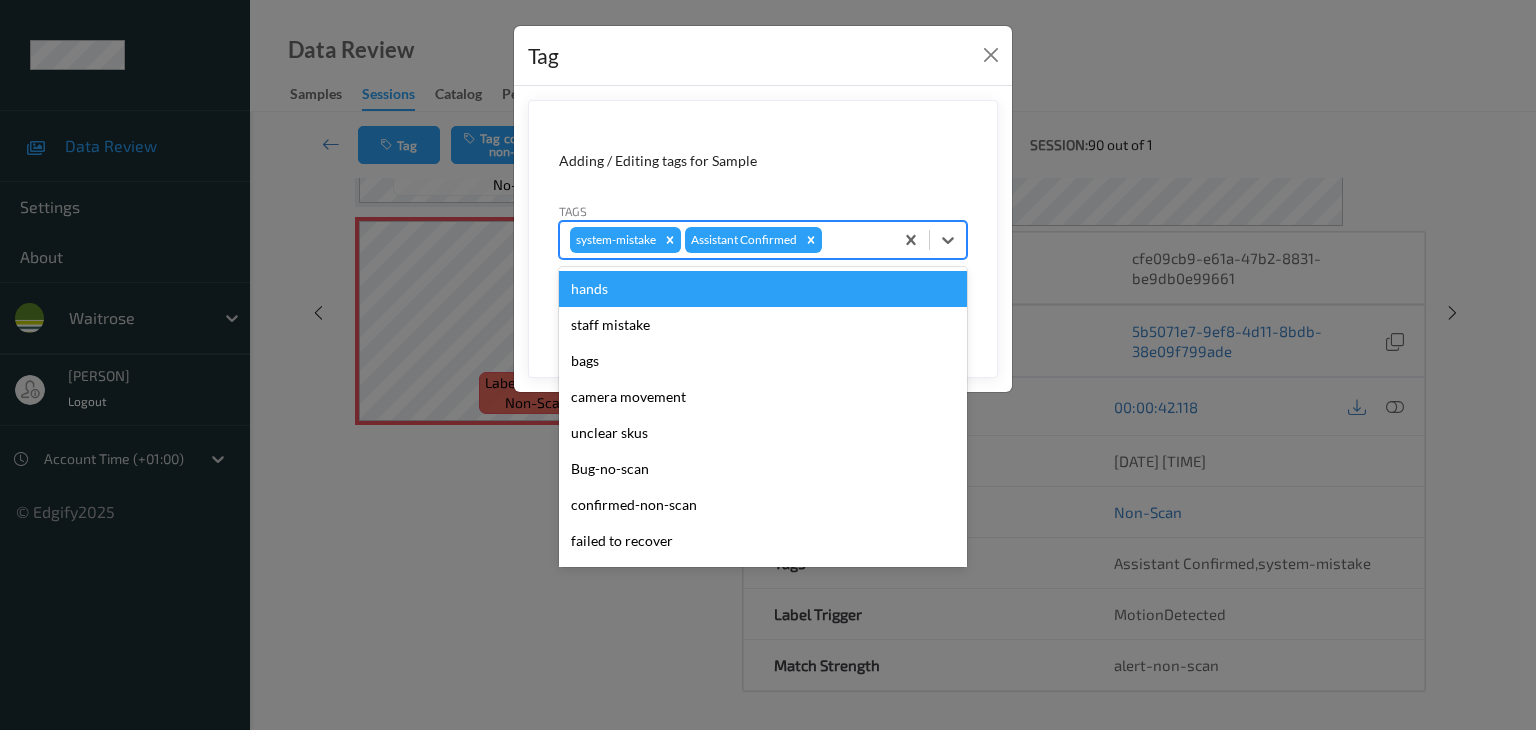 type on "u" 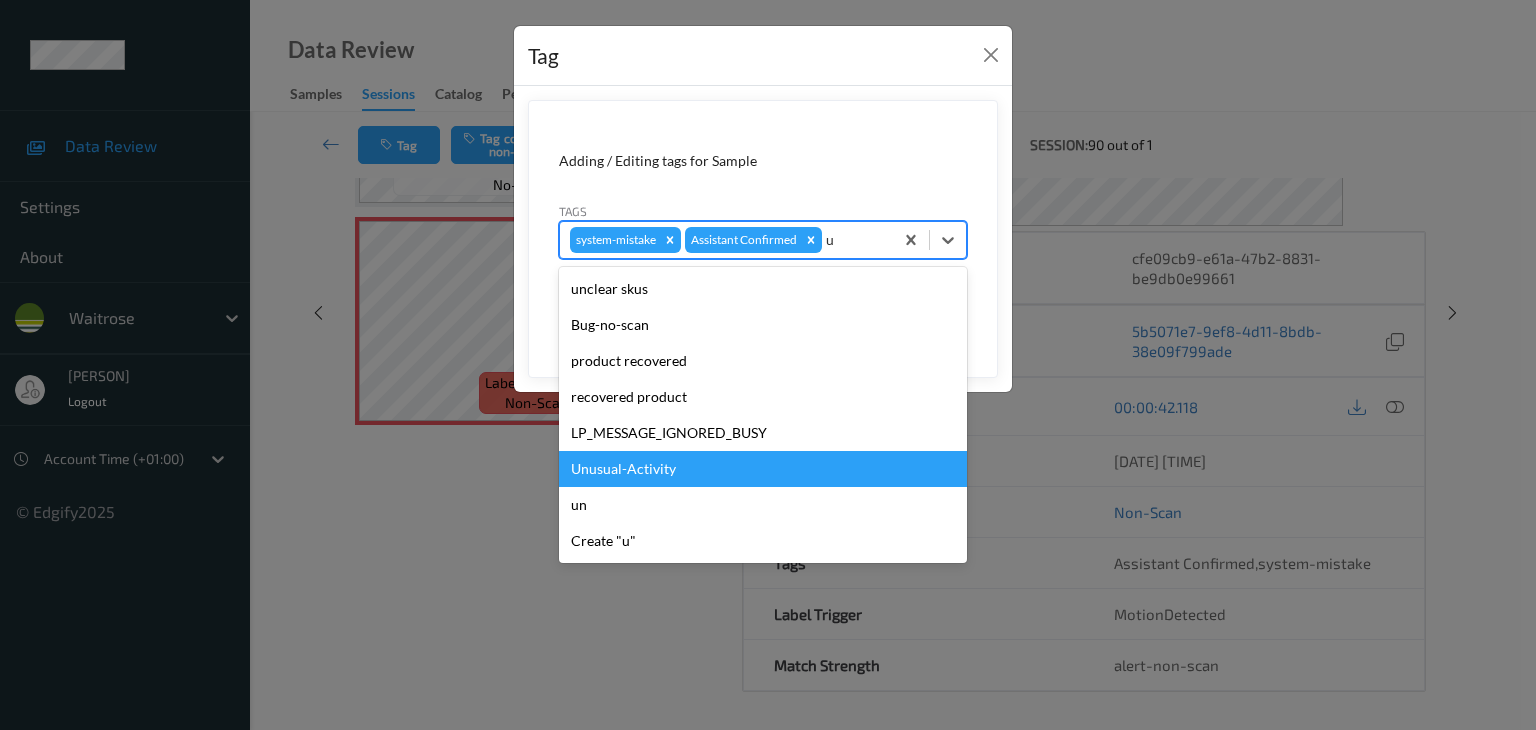 click on "Unusual-Activity" at bounding box center [763, 469] 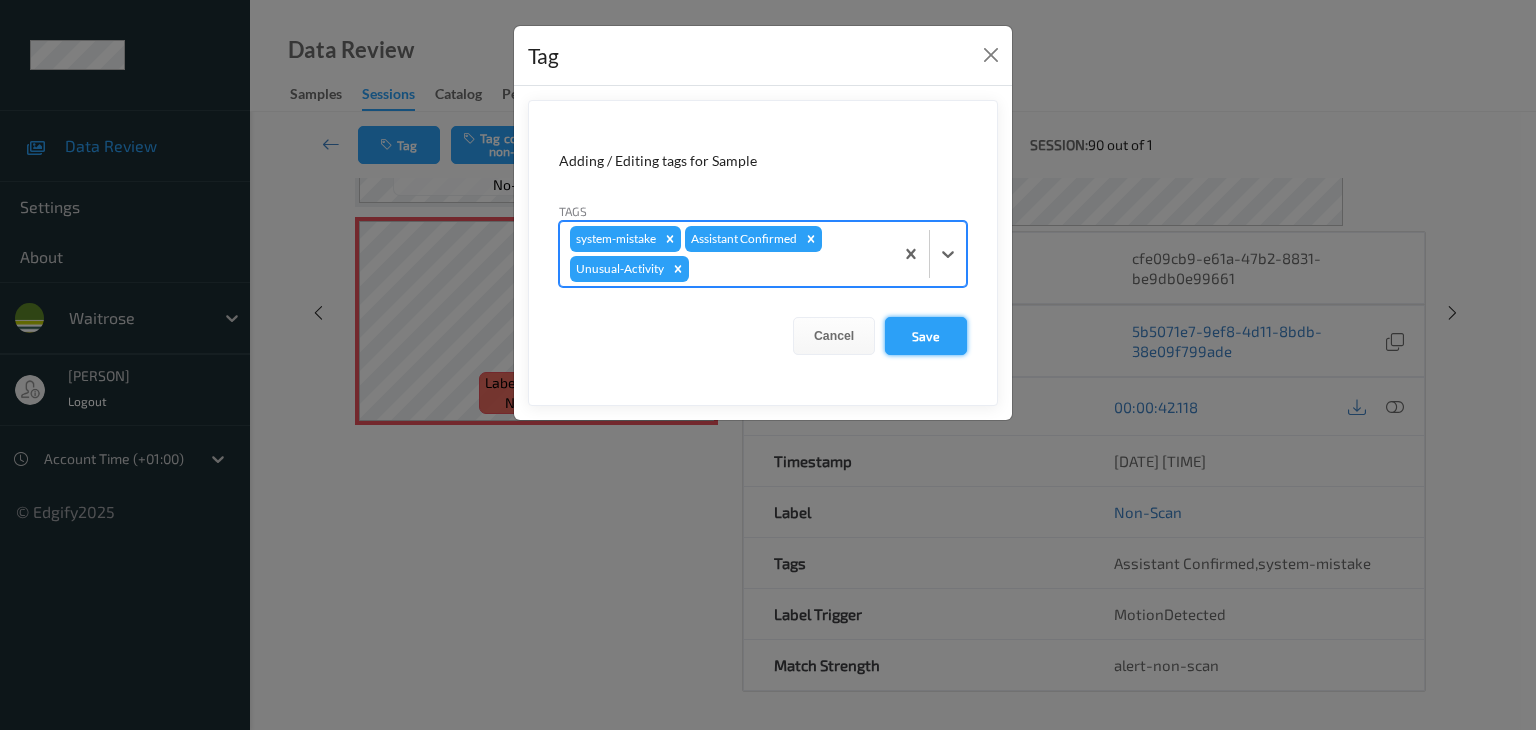 click on "Save" at bounding box center (926, 336) 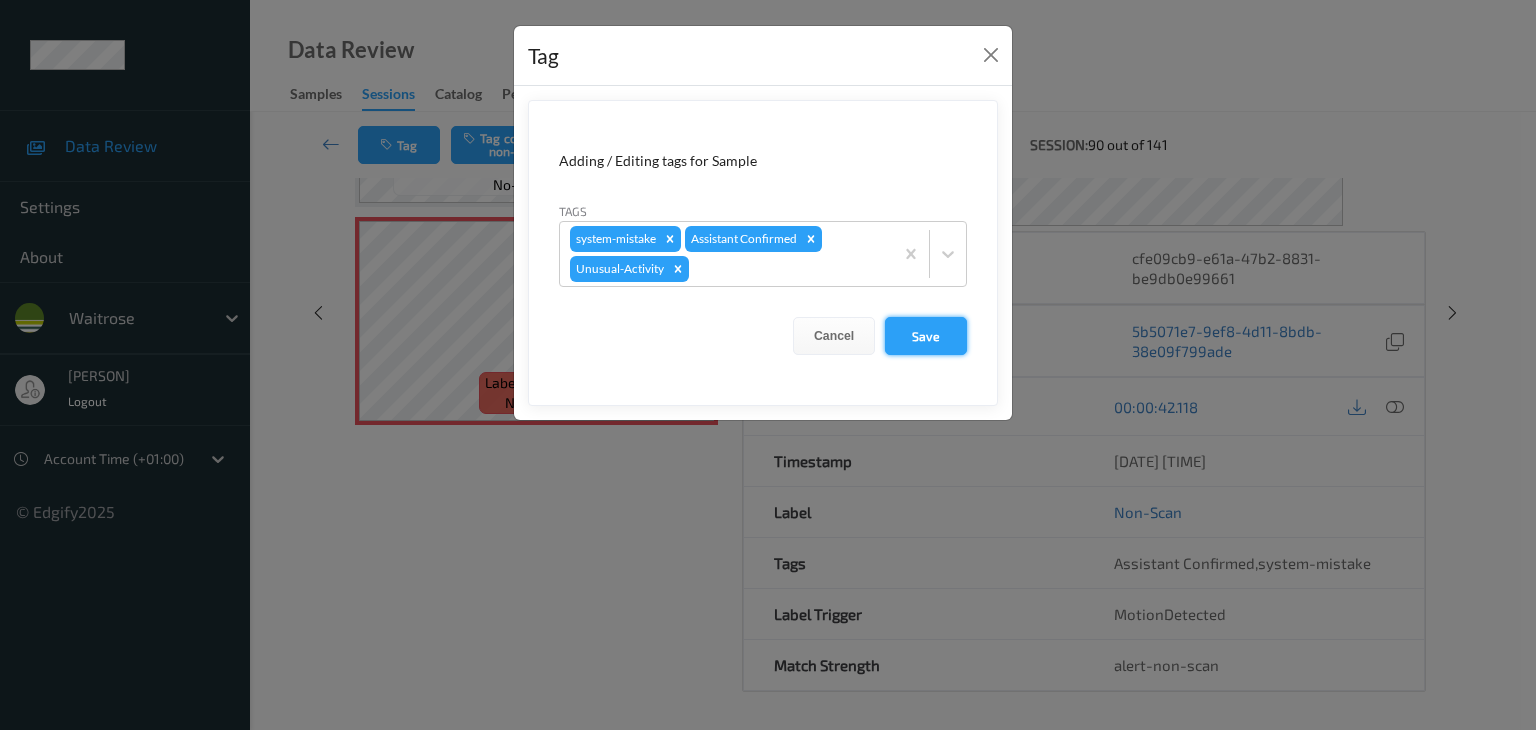 drag, startPoint x: 928, startPoint y: 337, endPoint x: 945, endPoint y: 345, distance: 18.788294 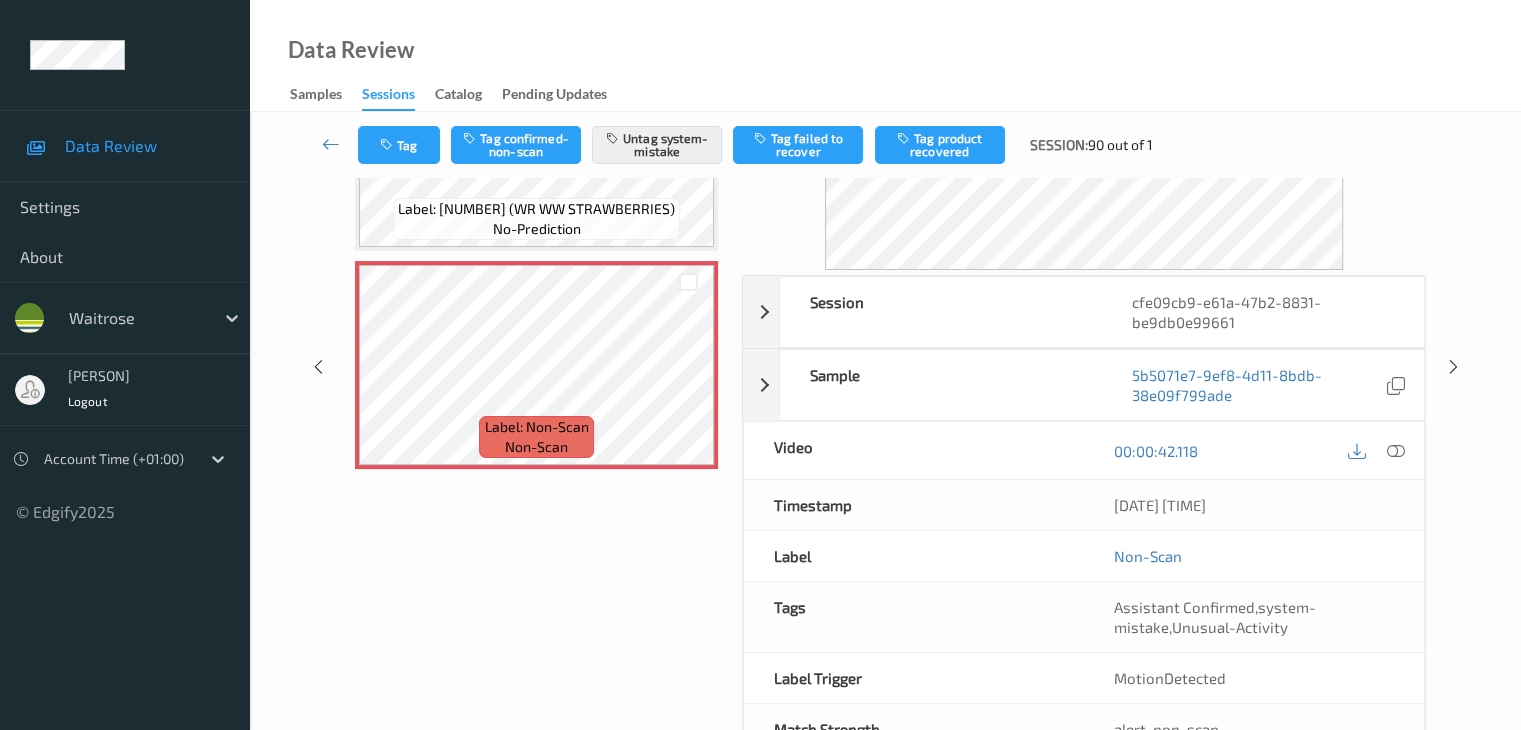 scroll, scrollTop: 164, scrollLeft: 0, axis: vertical 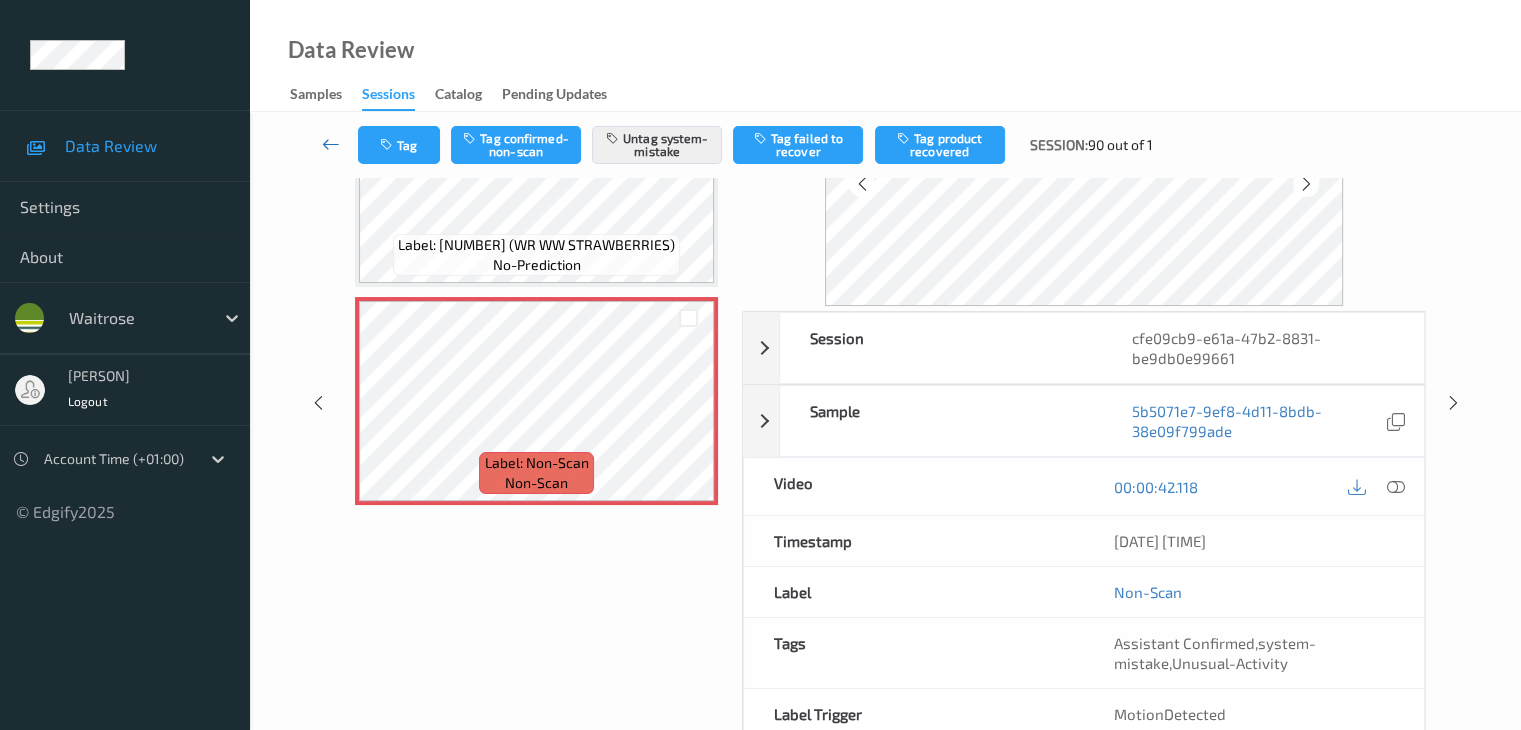 click at bounding box center (331, 144) 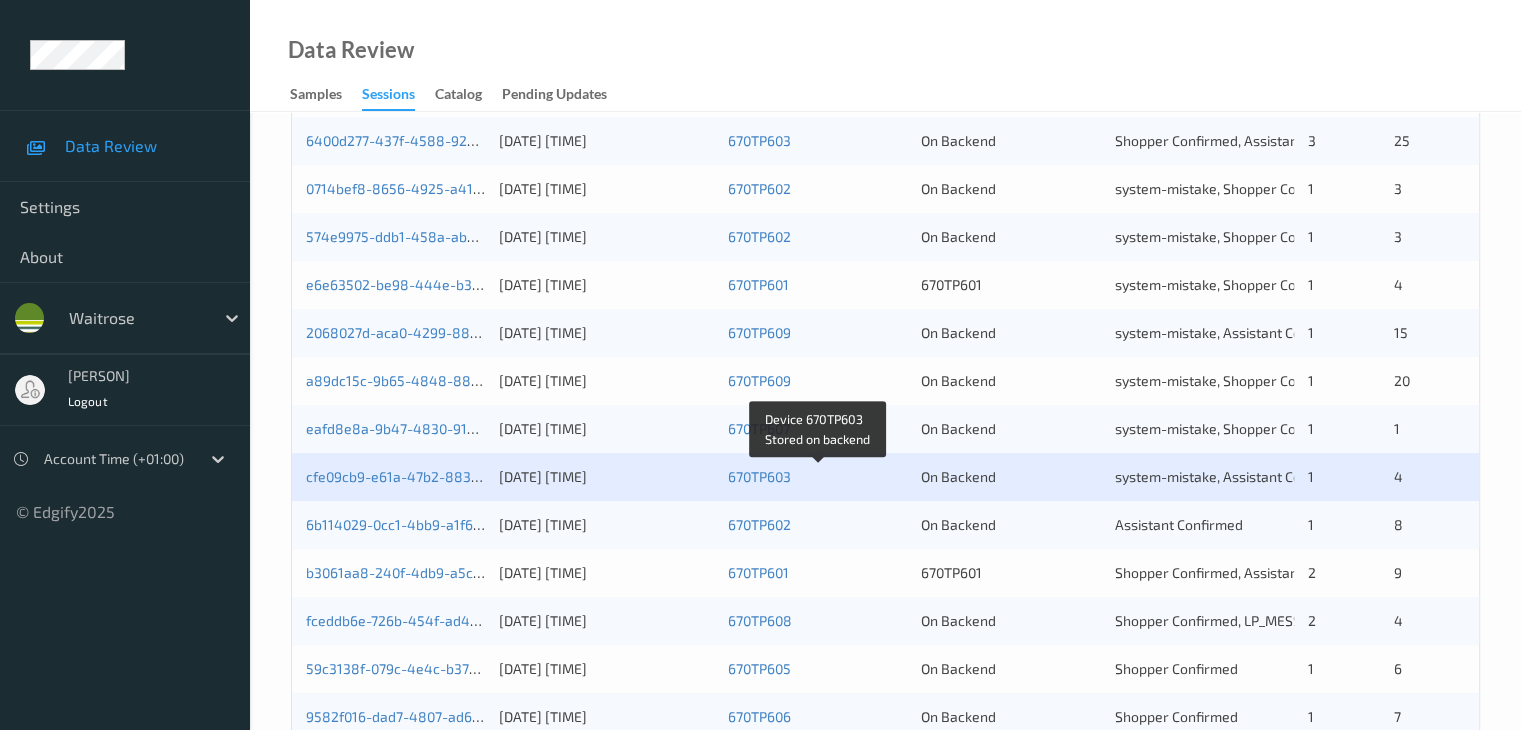scroll, scrollTop: 700, scrollLeft: 0, axis: vertical 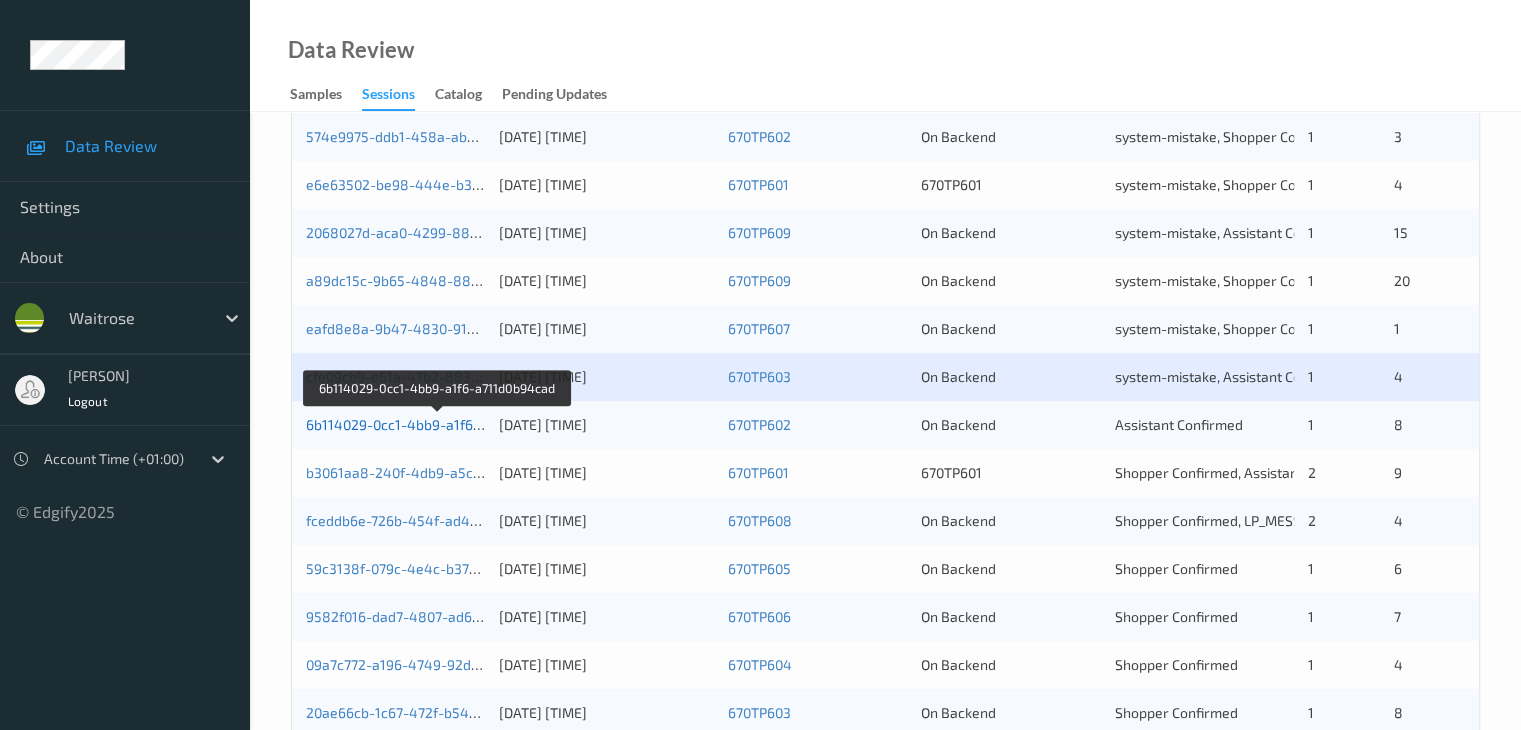 click on "6b114029-0cc1-4bb9-a1f6-a711d0b94cad" at bounding box center [438, 424] 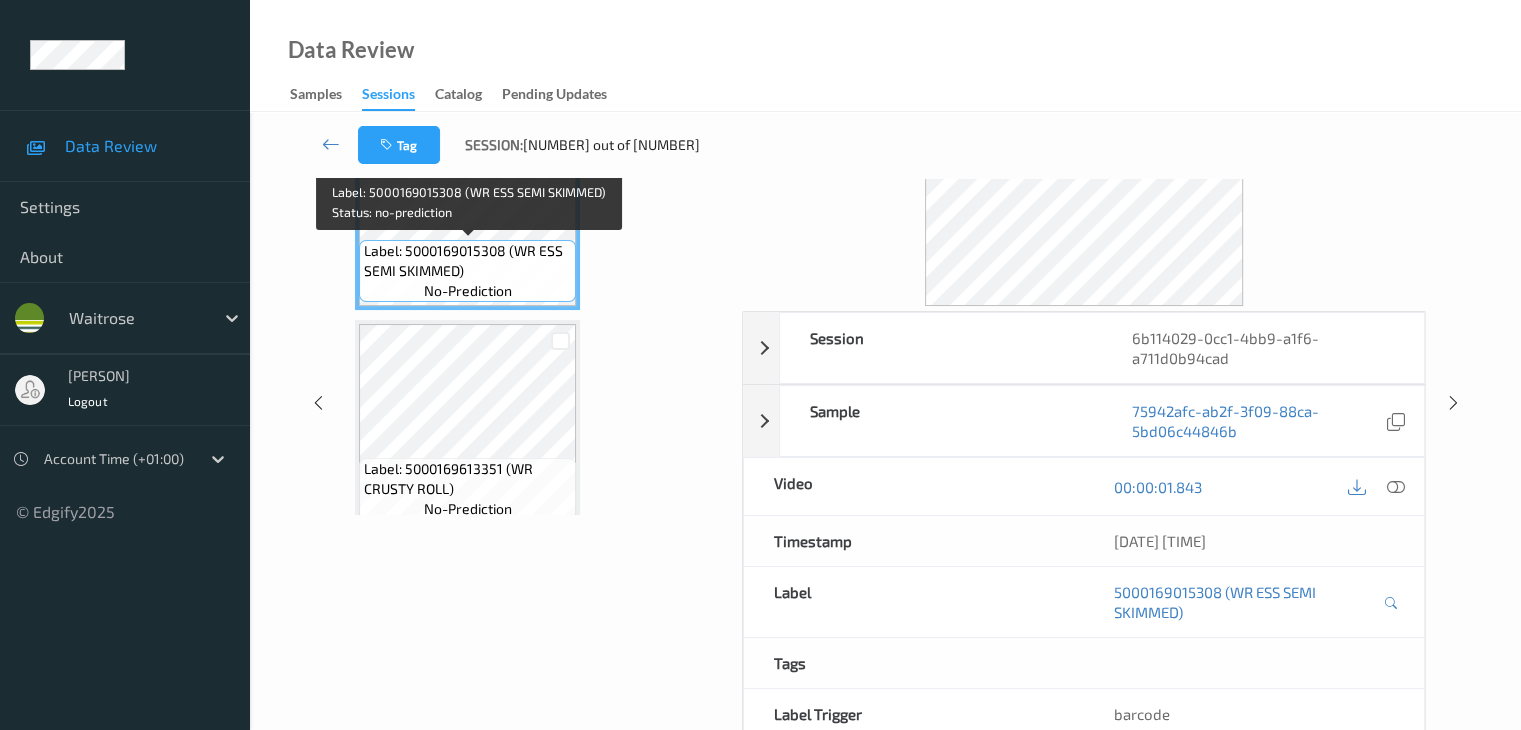 scroll, scrollTop: 0, scrollLeft: 0, axis: both 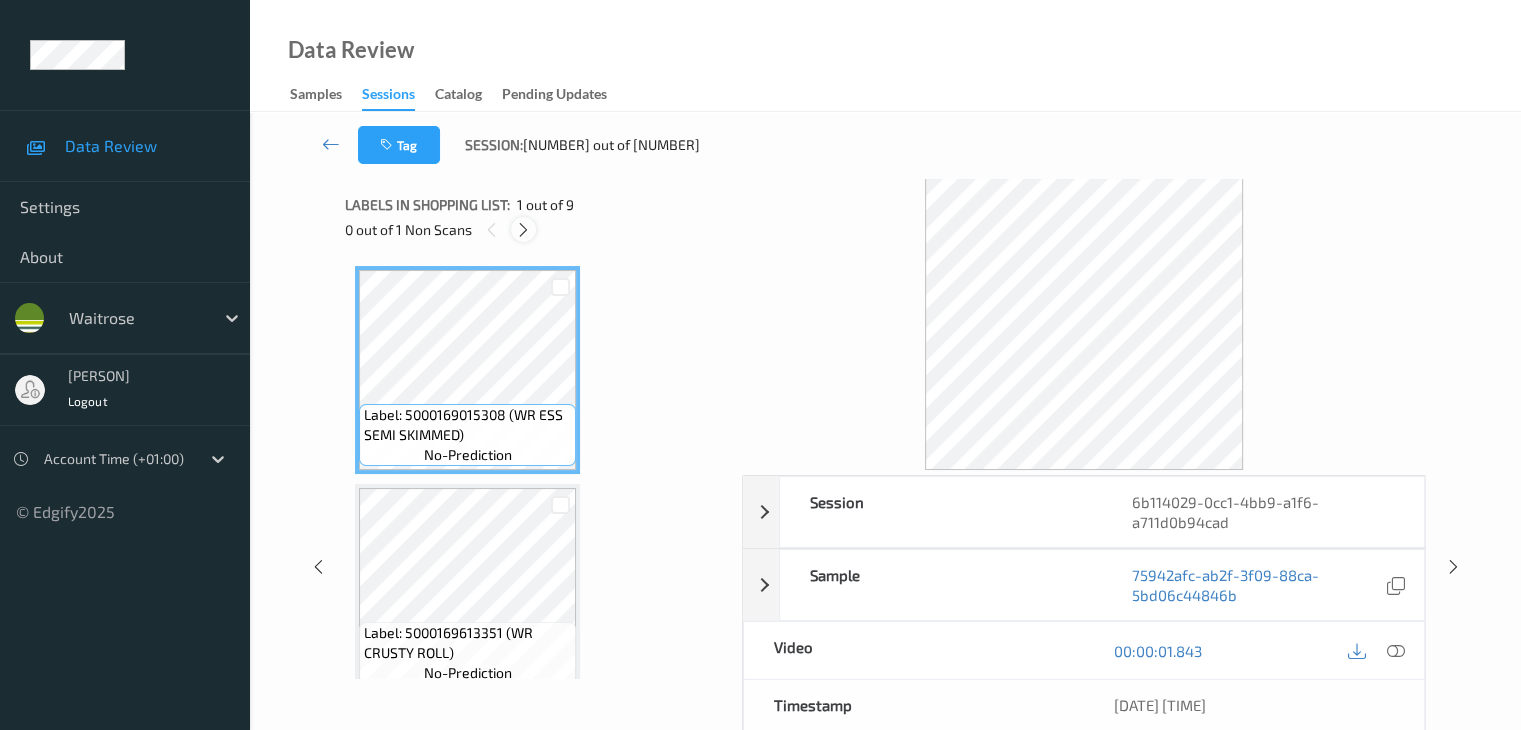 click at bounding box center (523, 230) 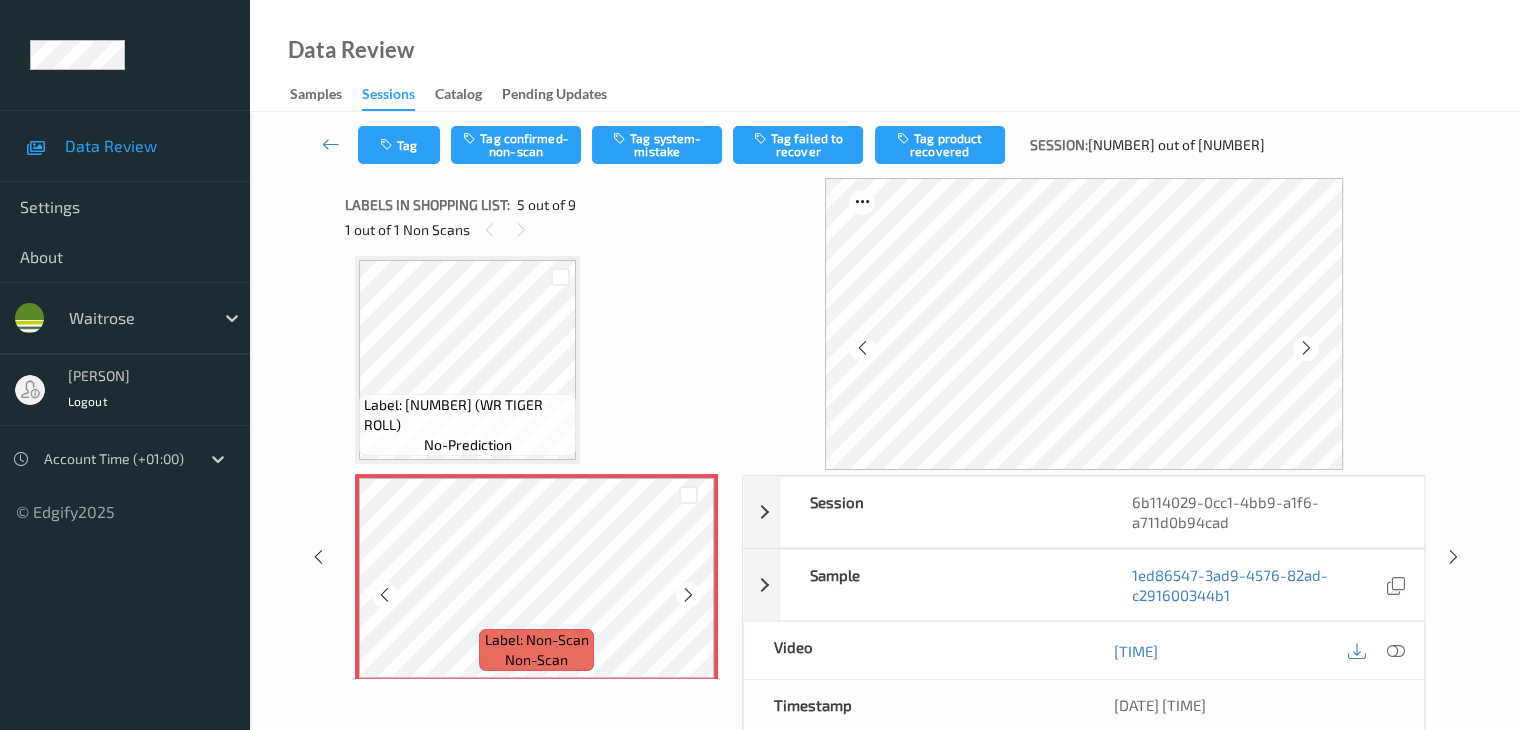 scroll, scrollTop: 864, scrollLeft: 0, axis: vertical 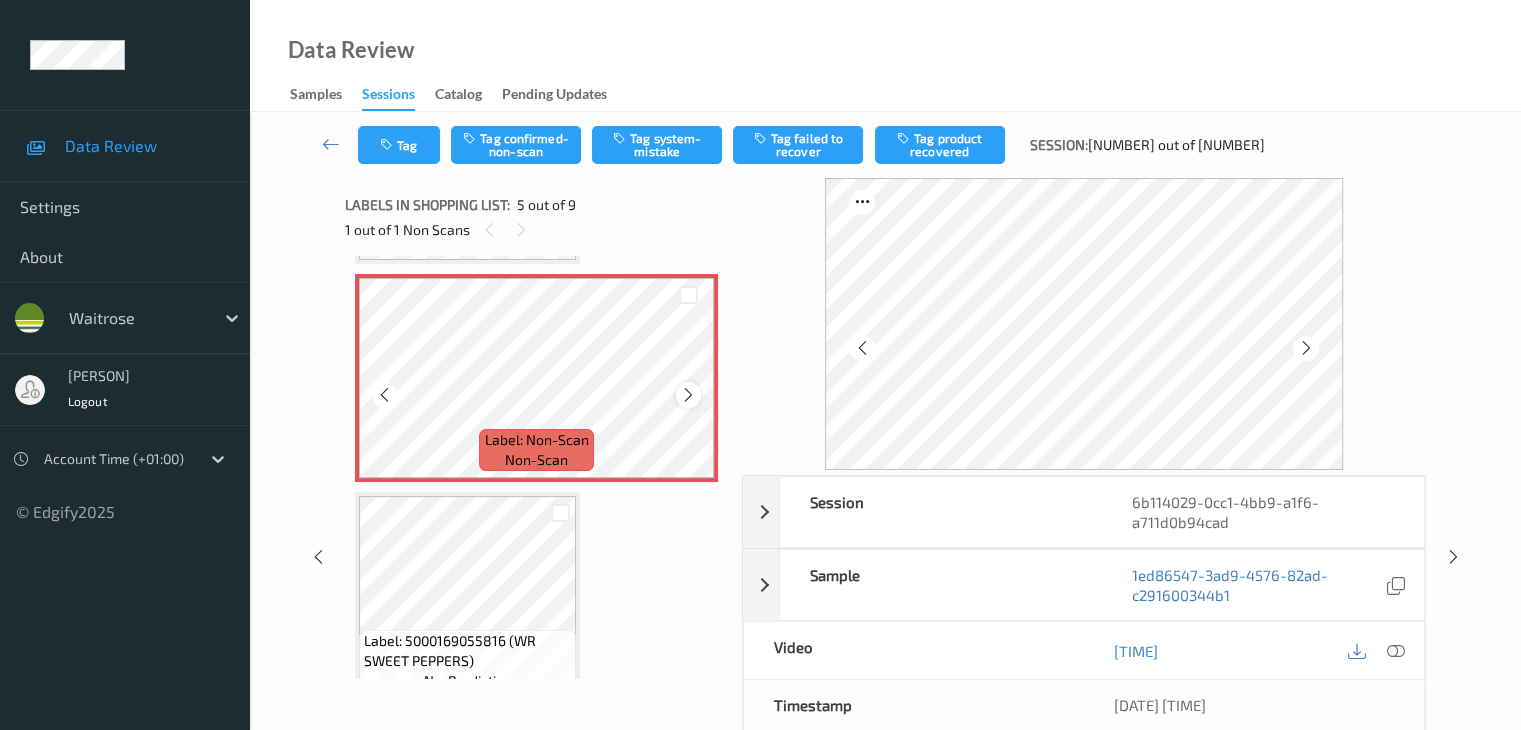 click at bounding box center (688, 395) 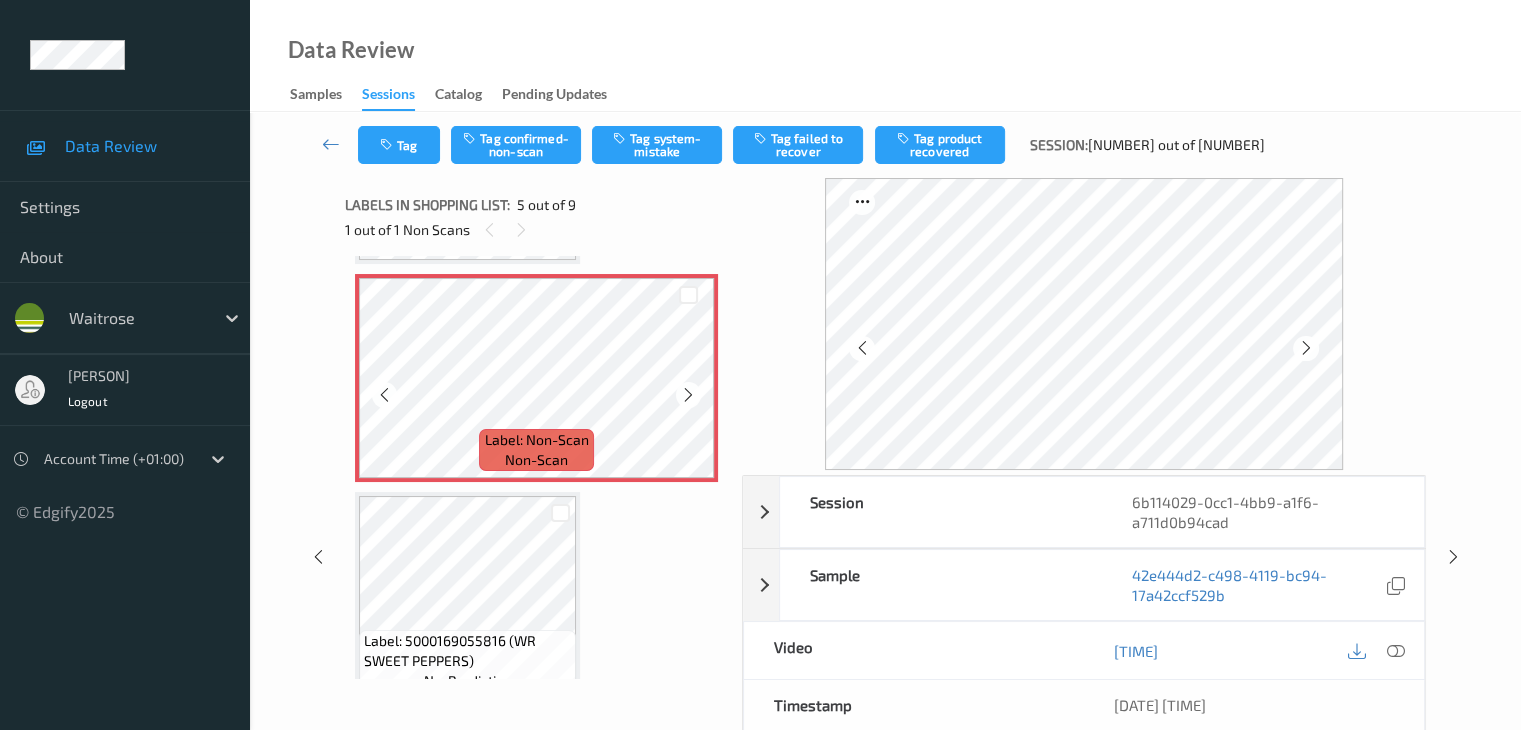 click at bounding box center (688, 395) 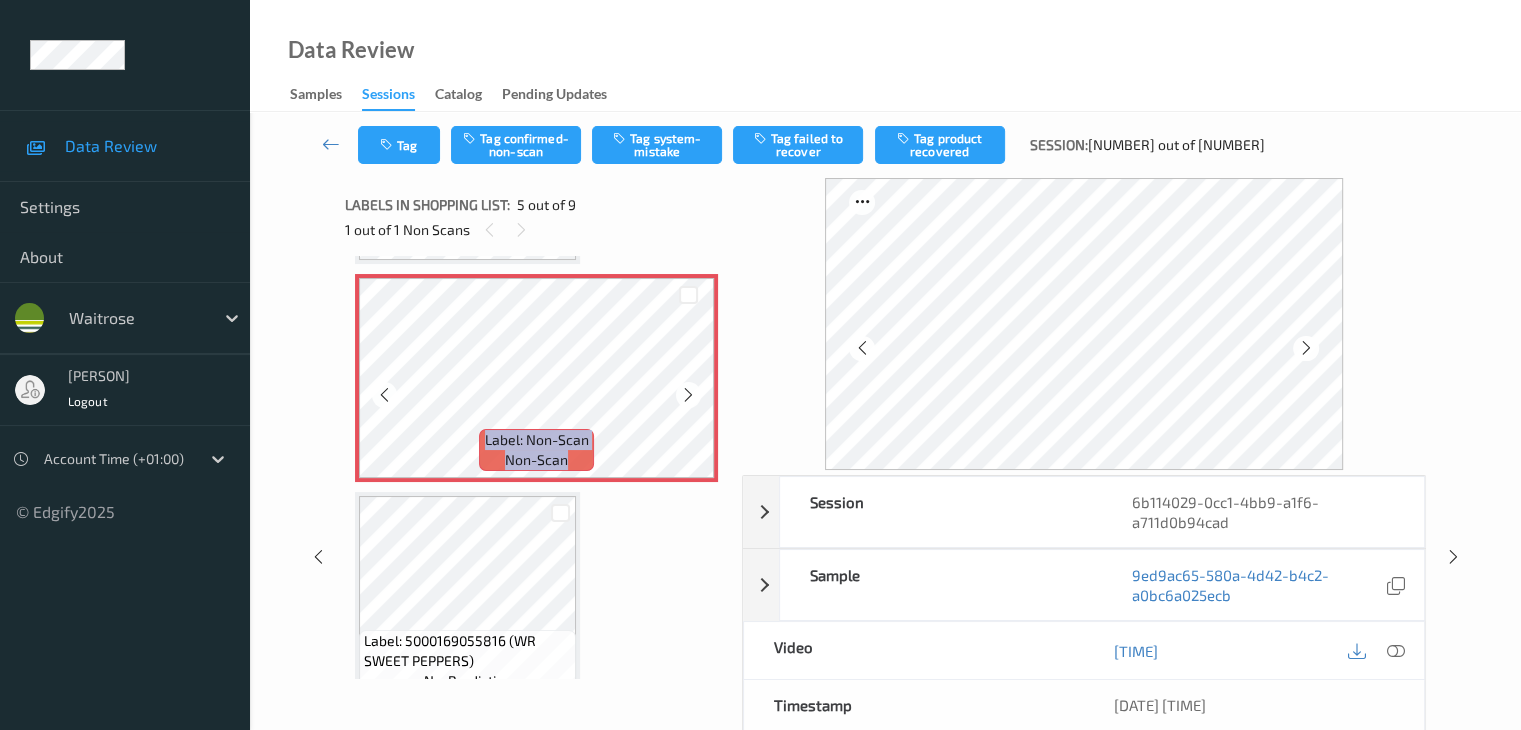 click at bounding box center (688, 395) 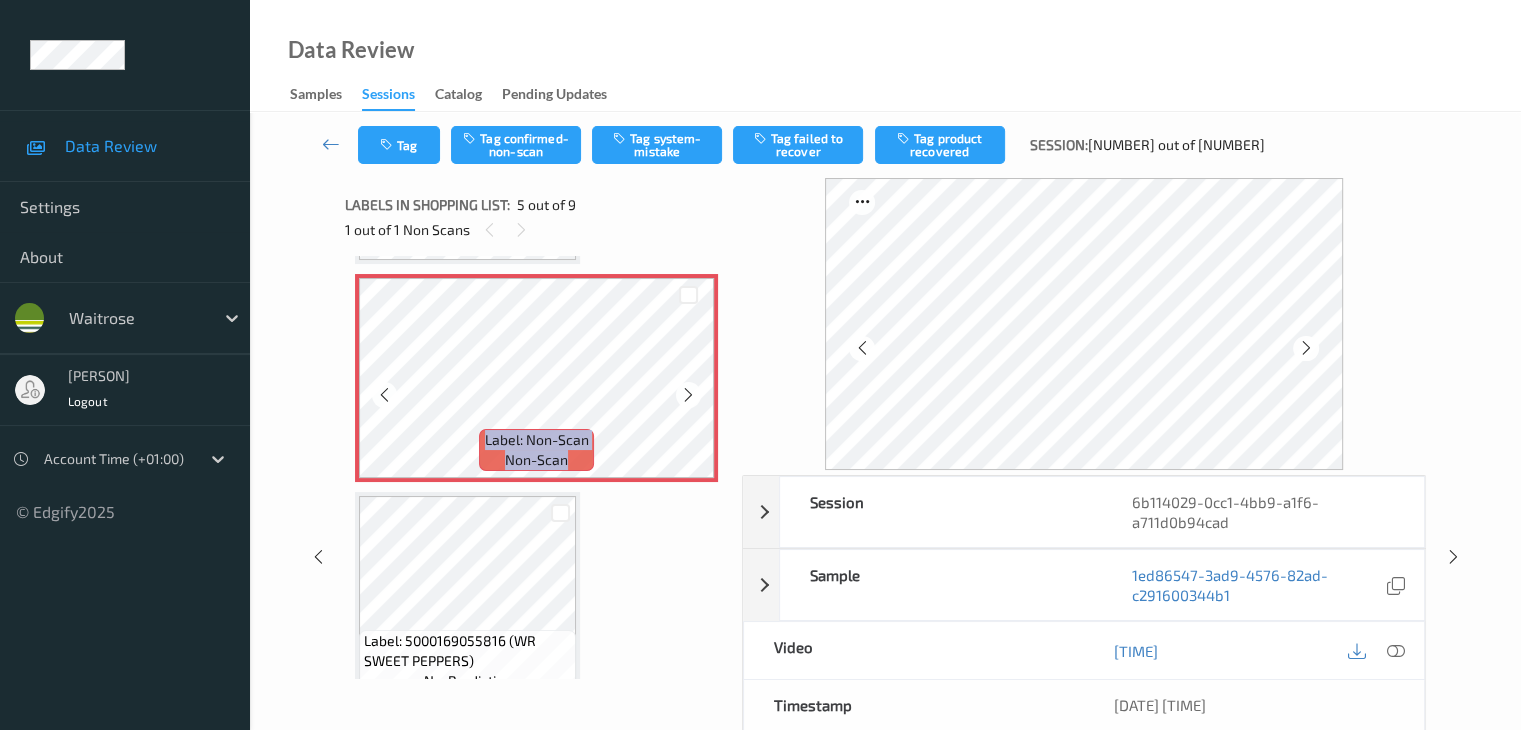click at bounding box center (688, 395) 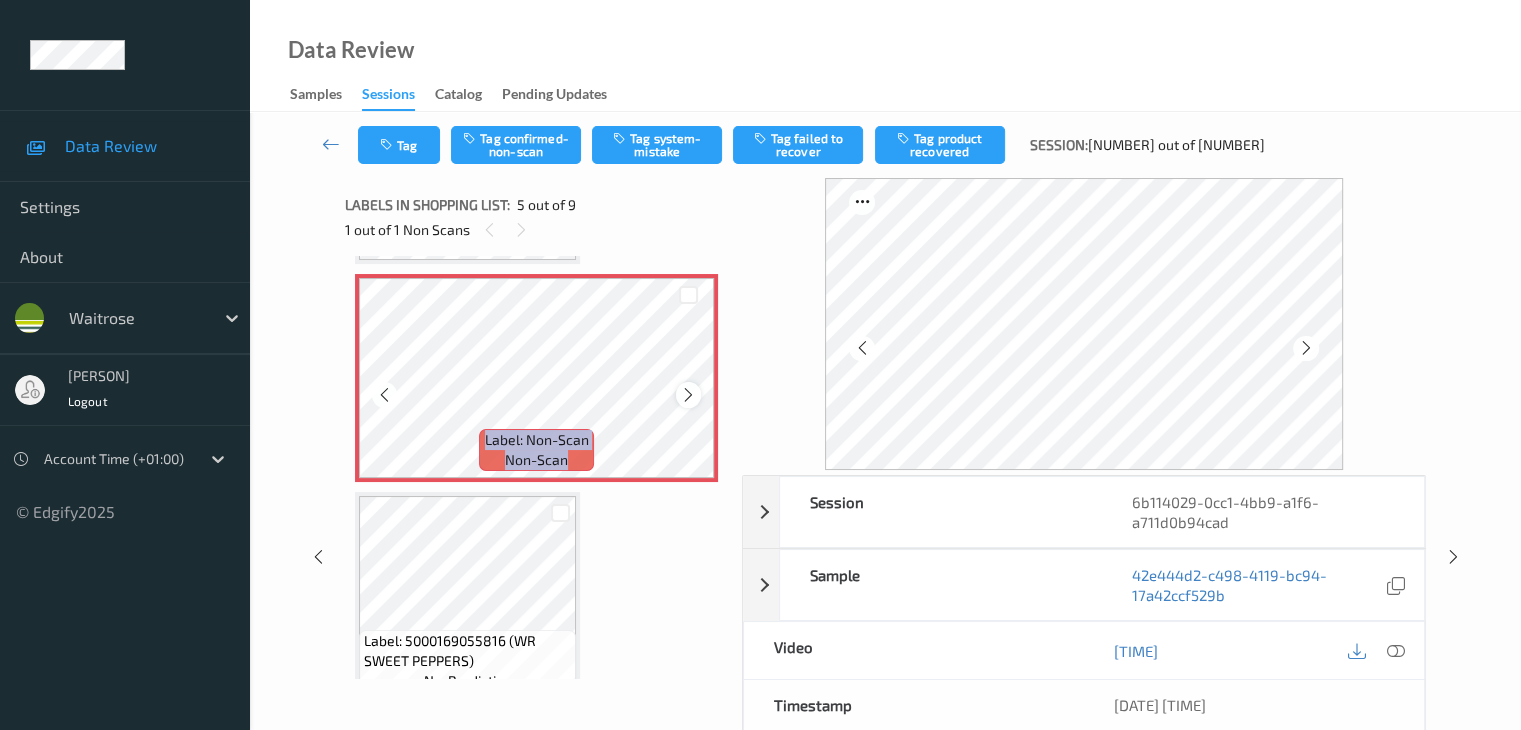 click at bounding box center (688, 395) 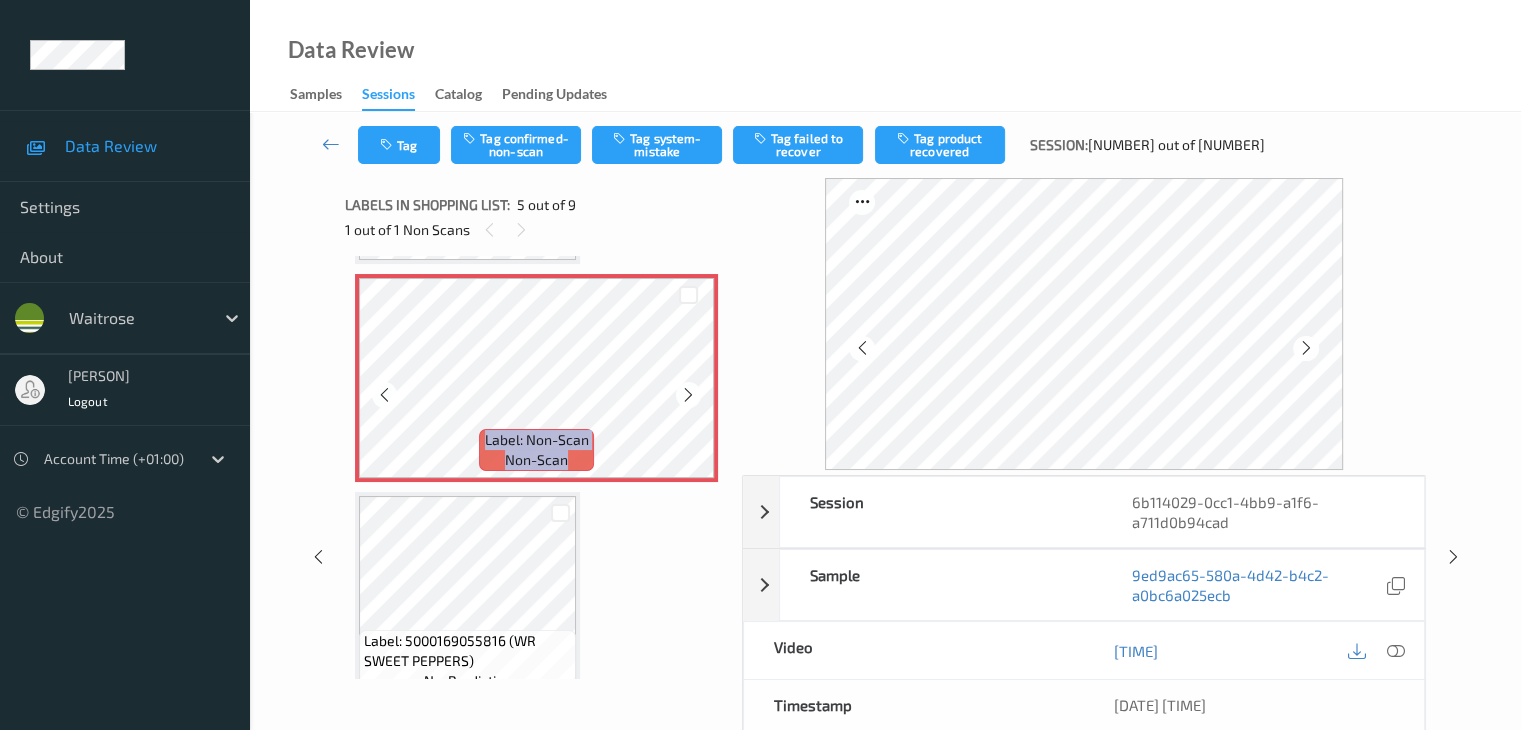 click at bounding box center [688, 395] 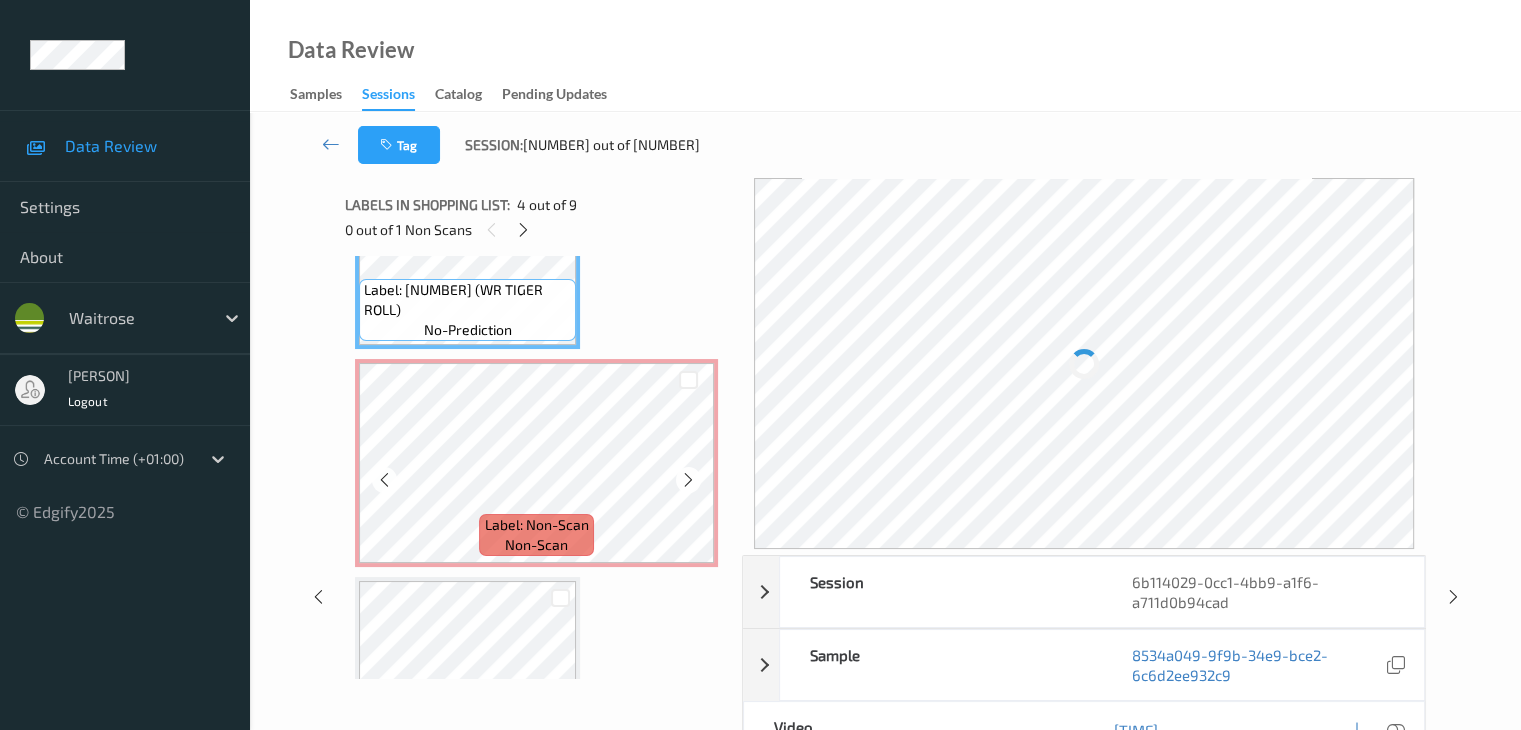 scroll, scrollTop: 864, scrollLeft: 0, axis: vertical 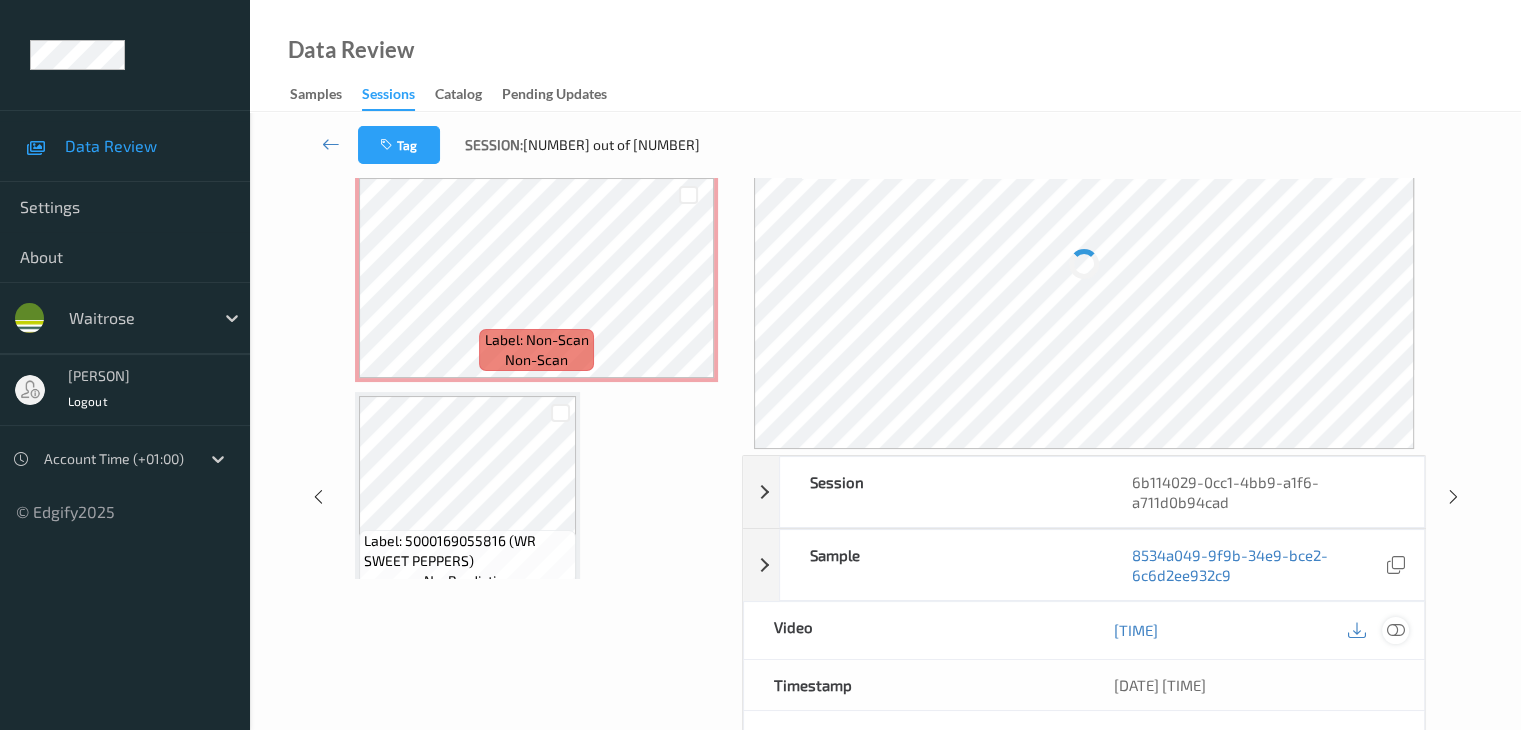 click at bounding box center [1395, 630] 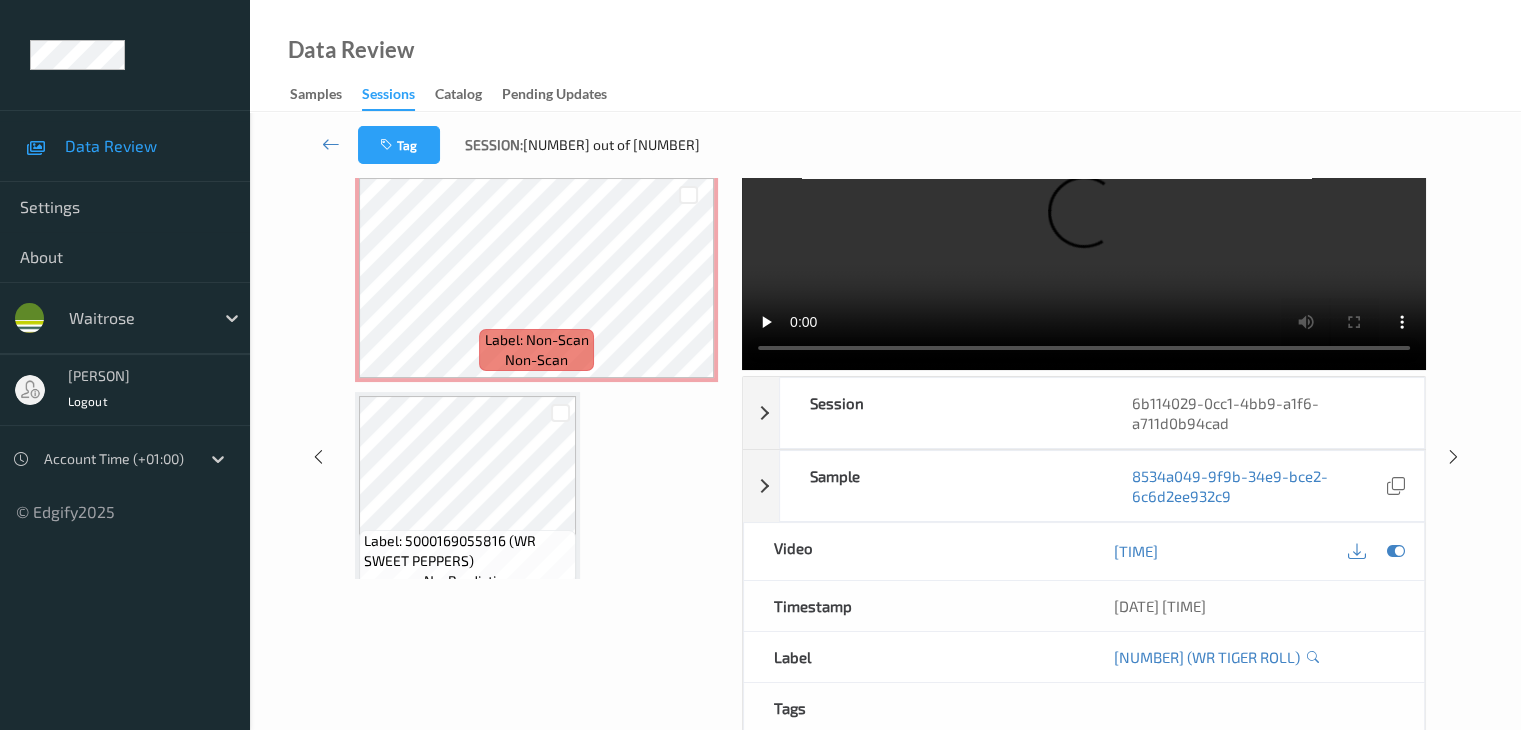 scroll, scrollTop: 0, scrollLeft: 0, axis: both 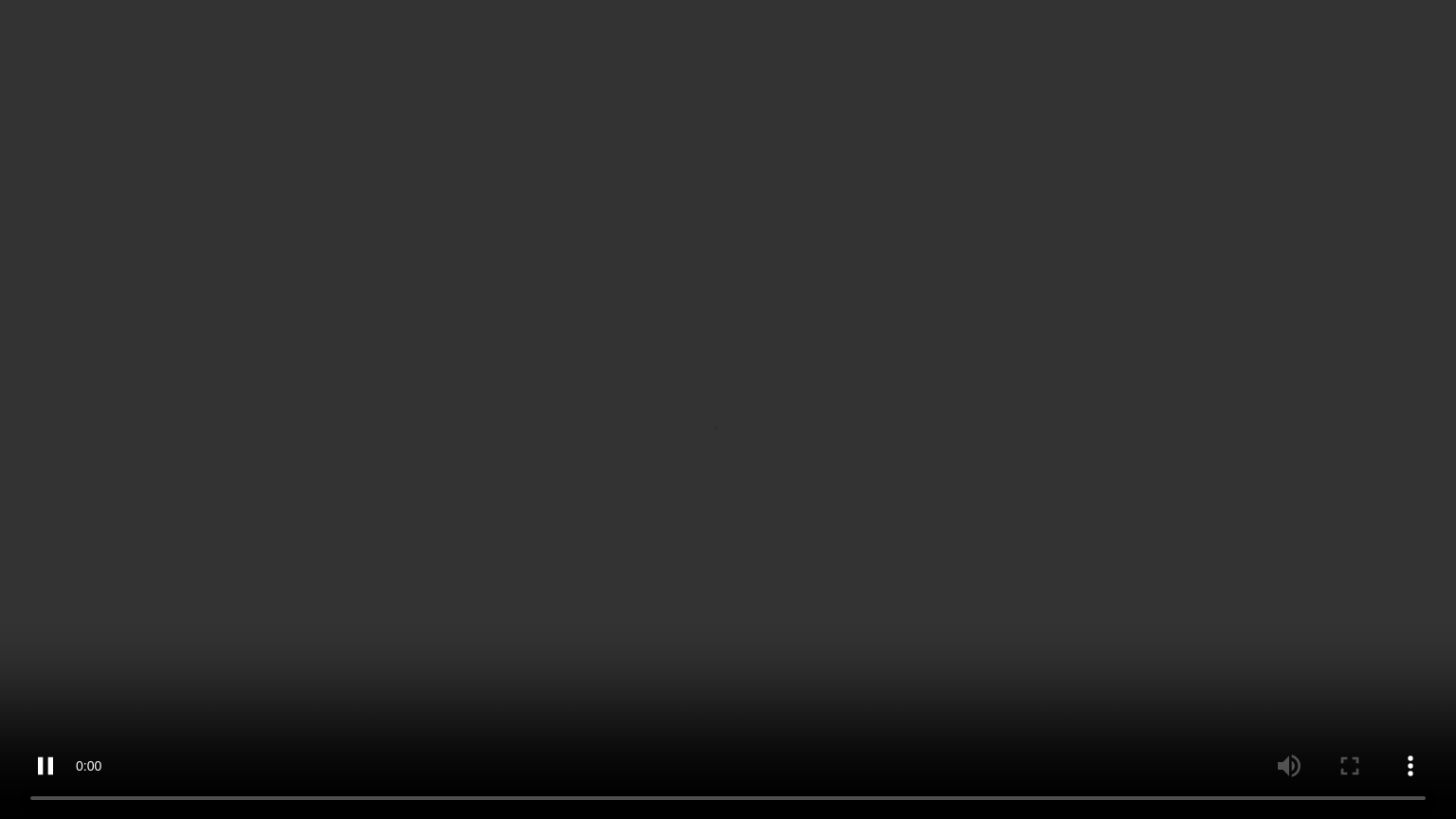 type 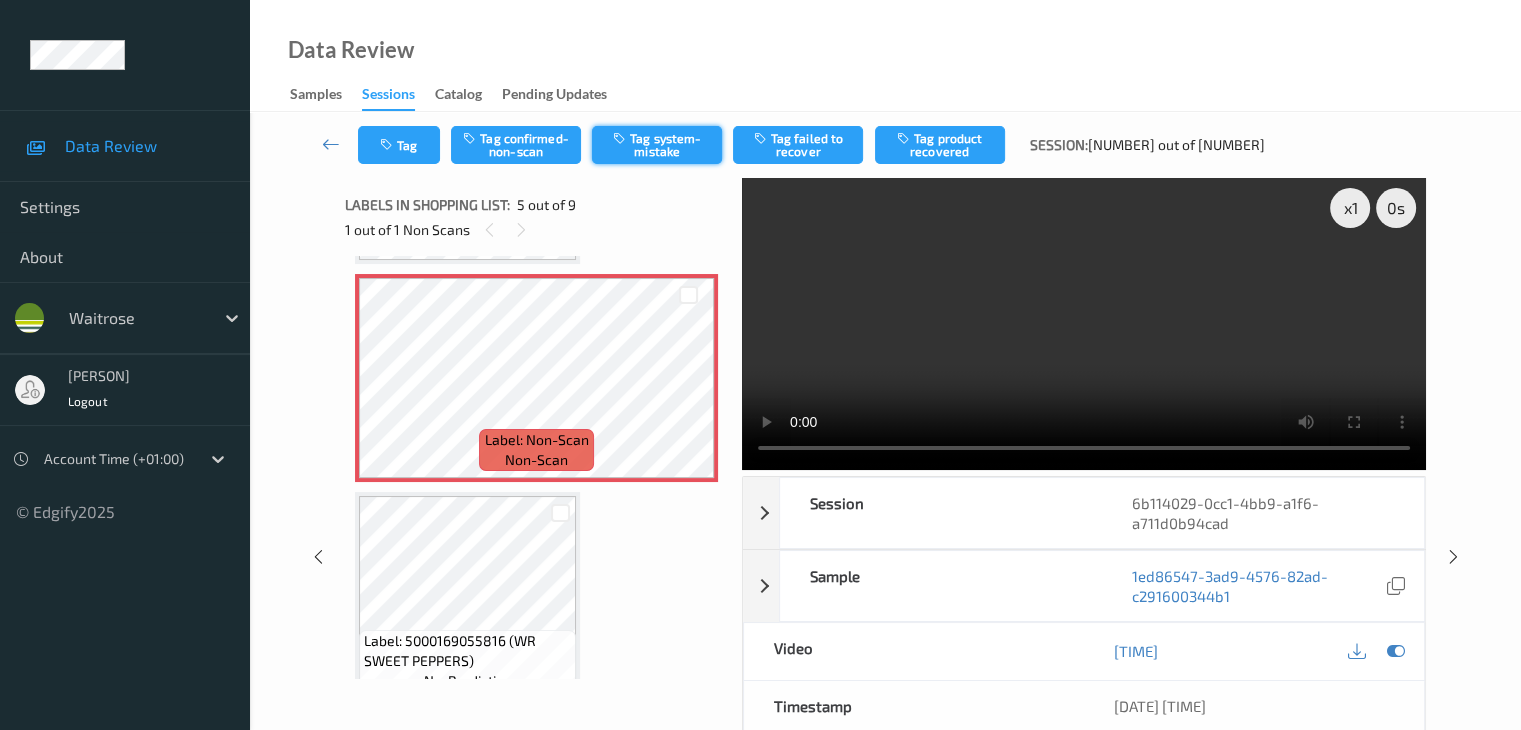 click on "Tag   system-mistake" at bounding box center (657, 145) 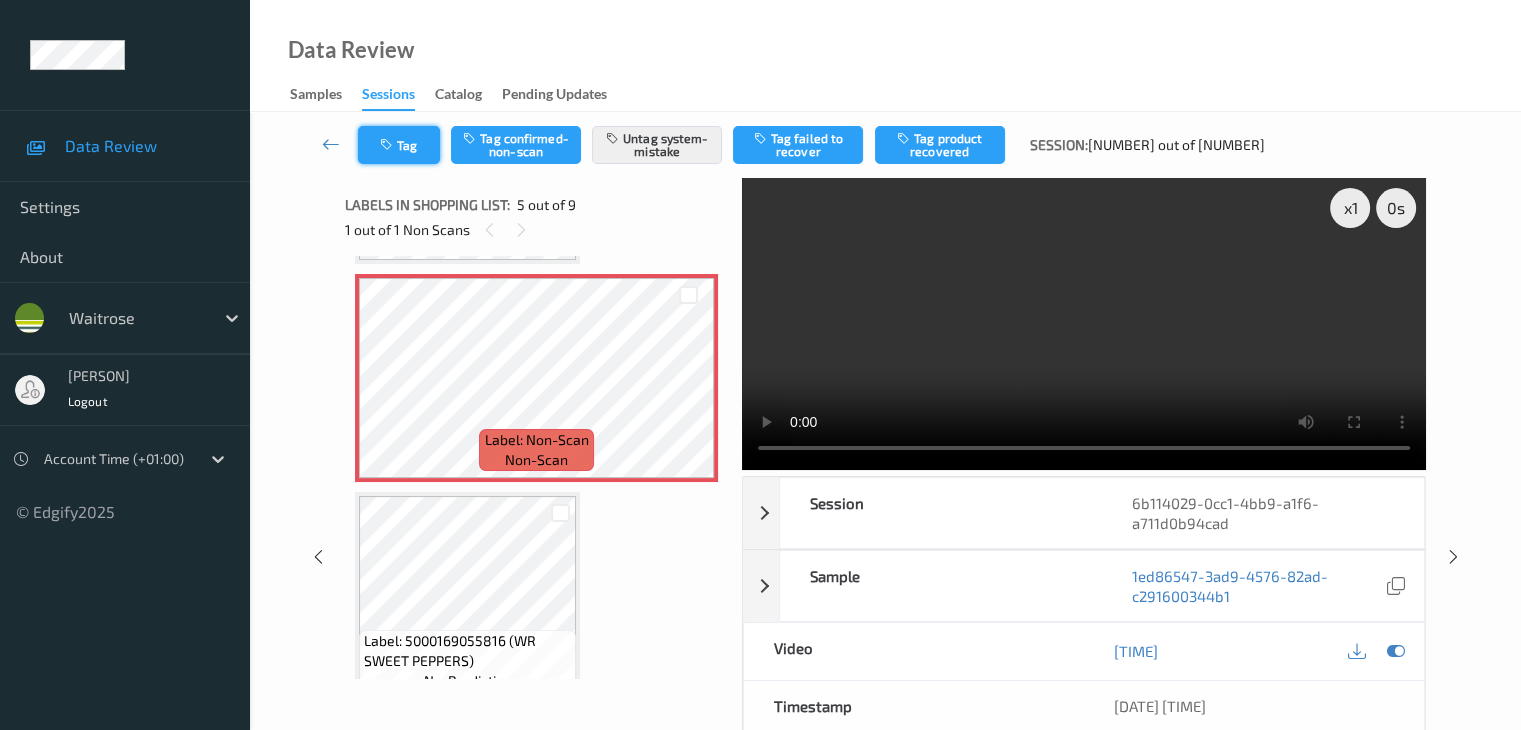 click on "Tag" at bounding box center [399, 145] 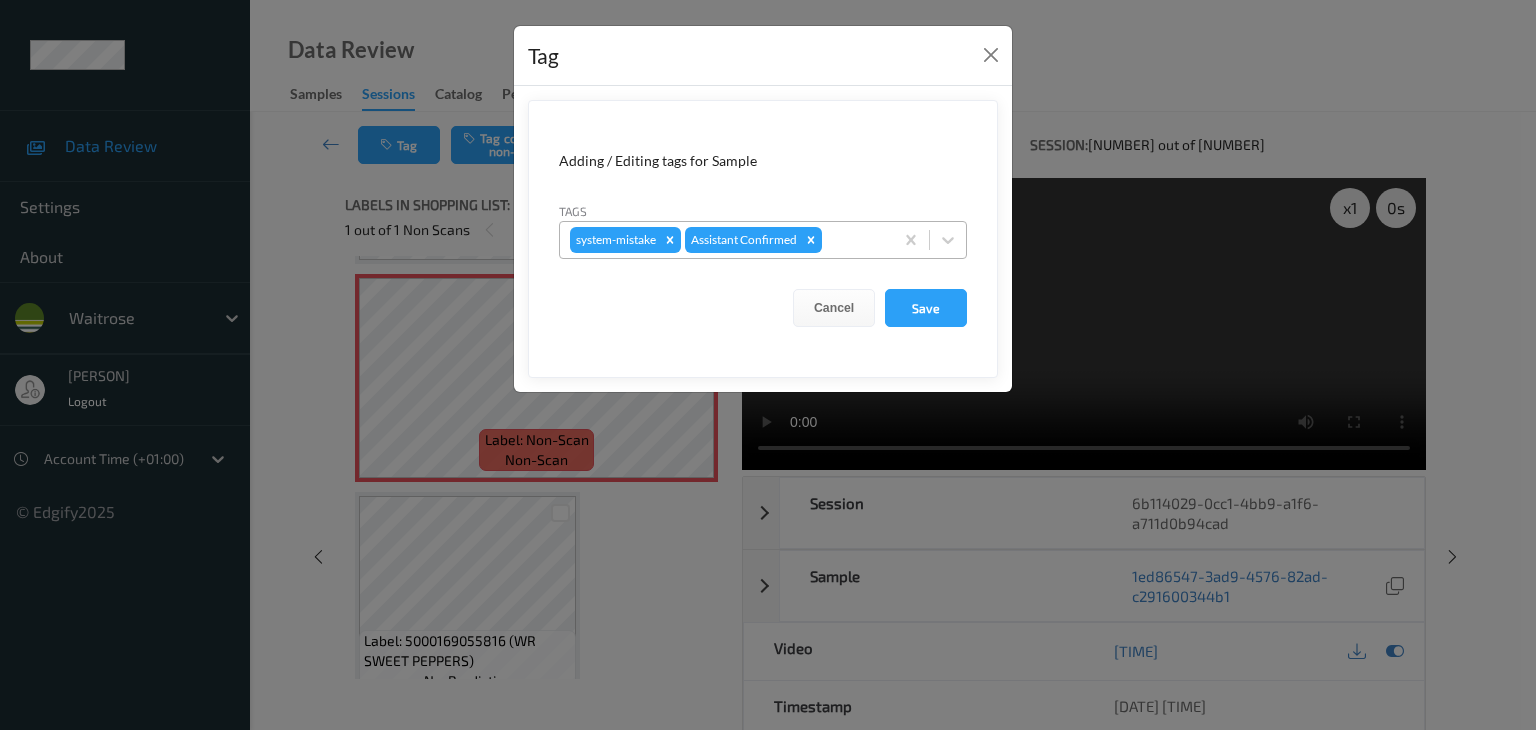 click at bounding box center (854, 240) 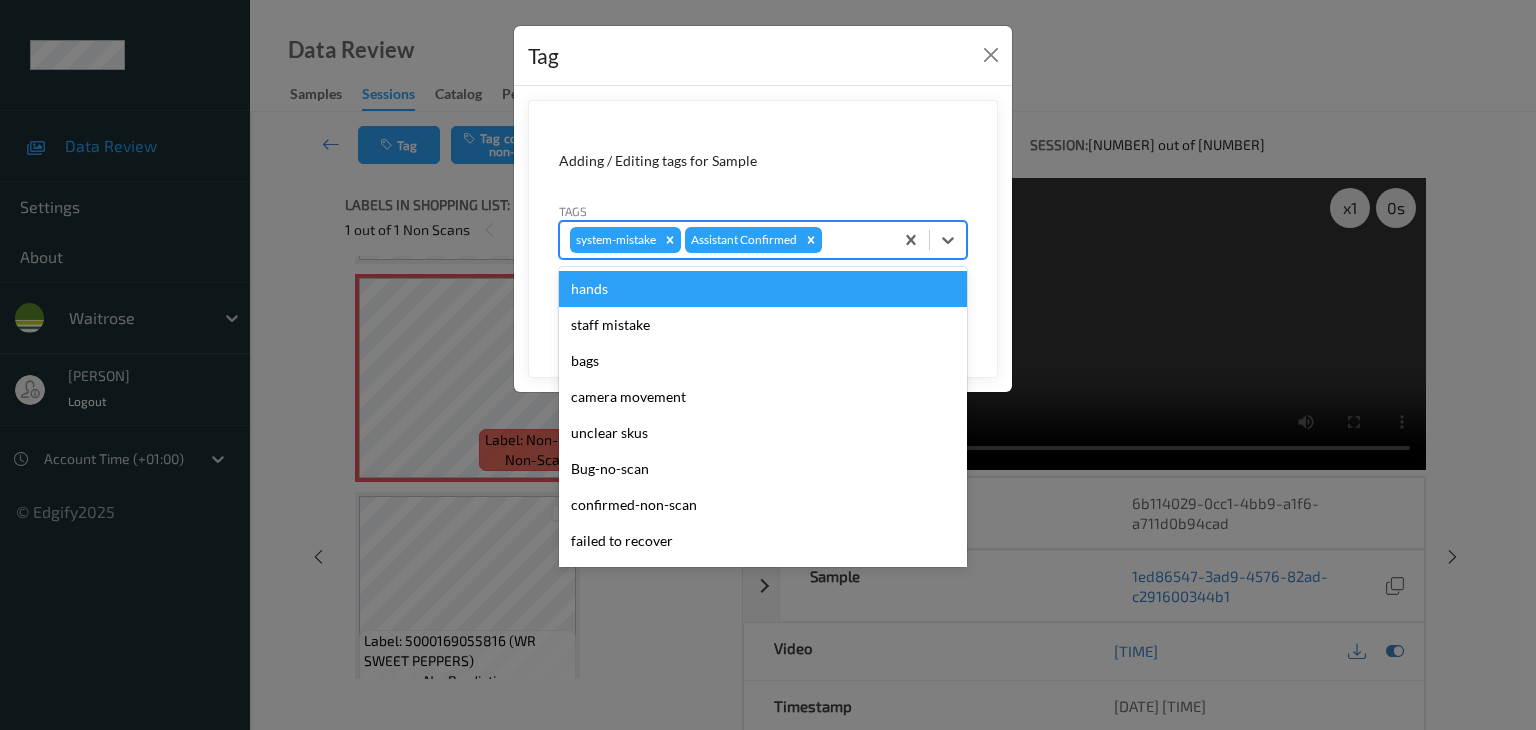 type on "u" 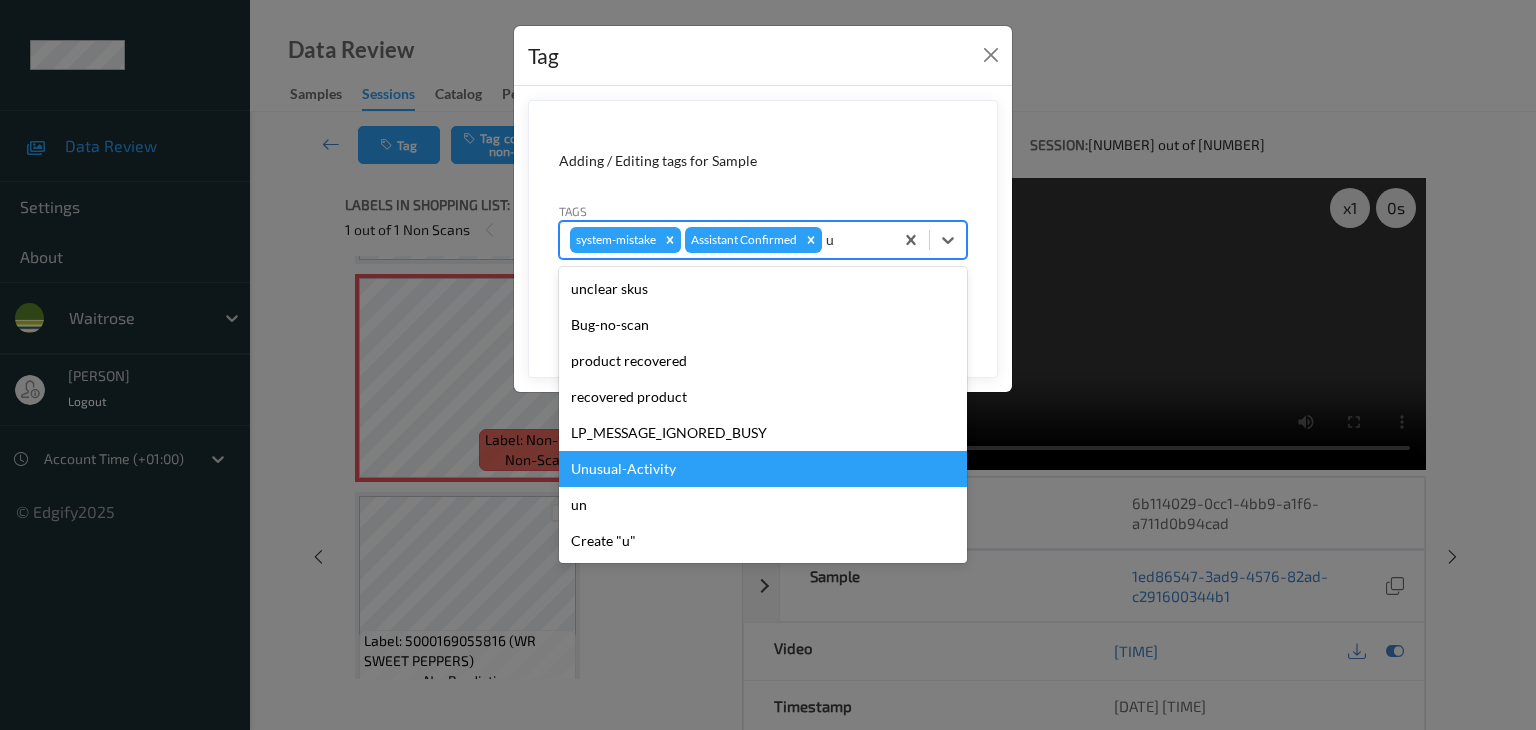 click on "Unusual-Activity" at bounding box center (763, 469) 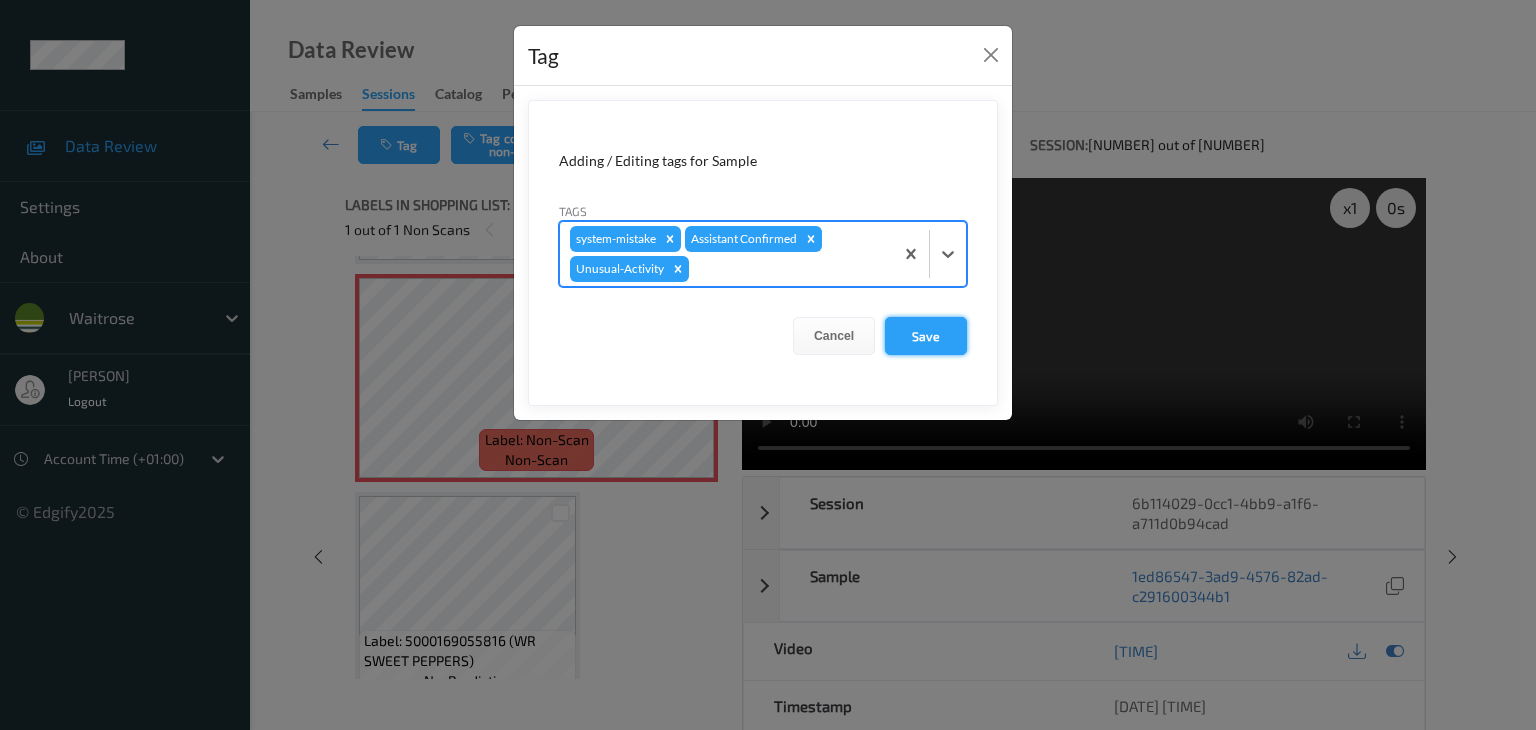 click on "Save" at bounding box center (926, 336) 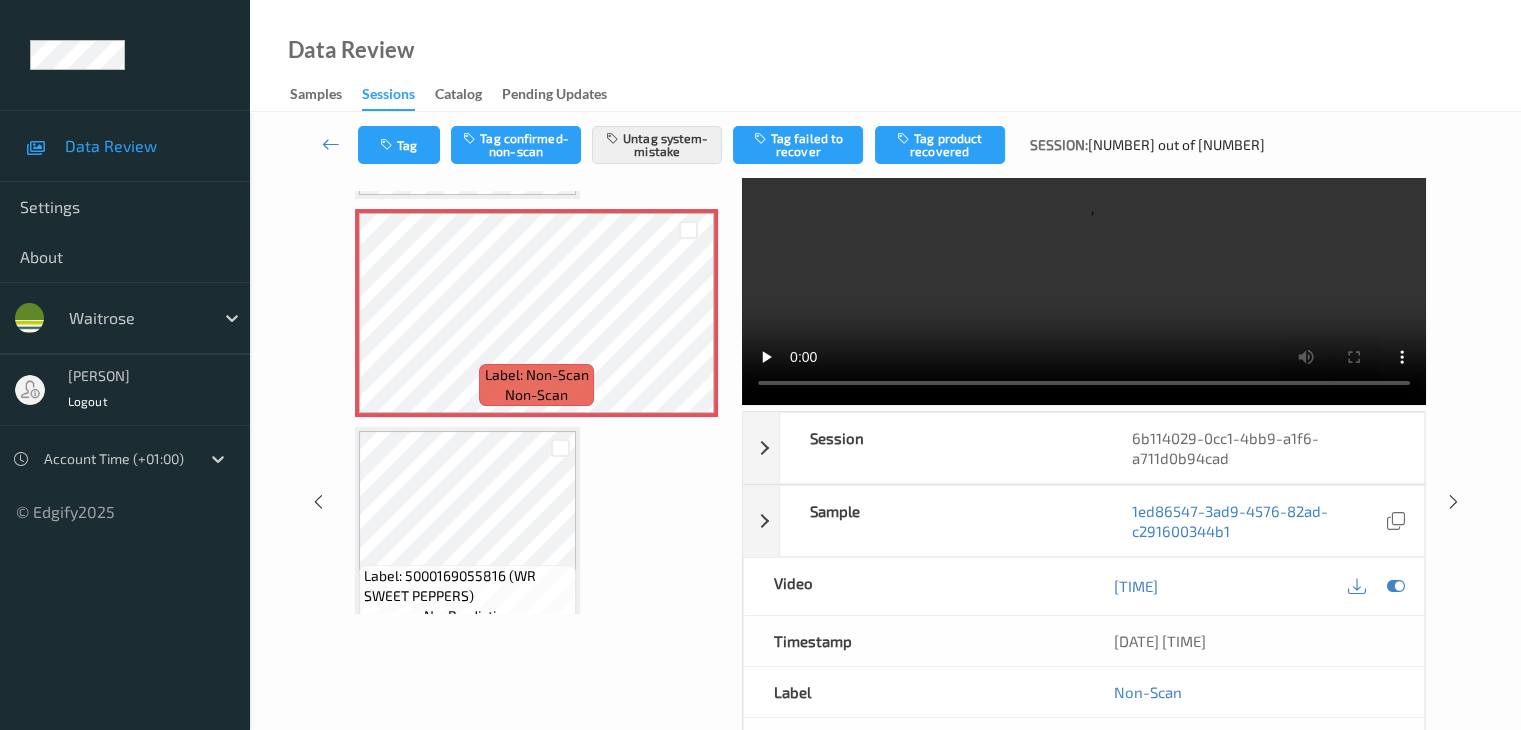 scroll, scrollTop: 100, scrollLeft: 0, axis: vertical 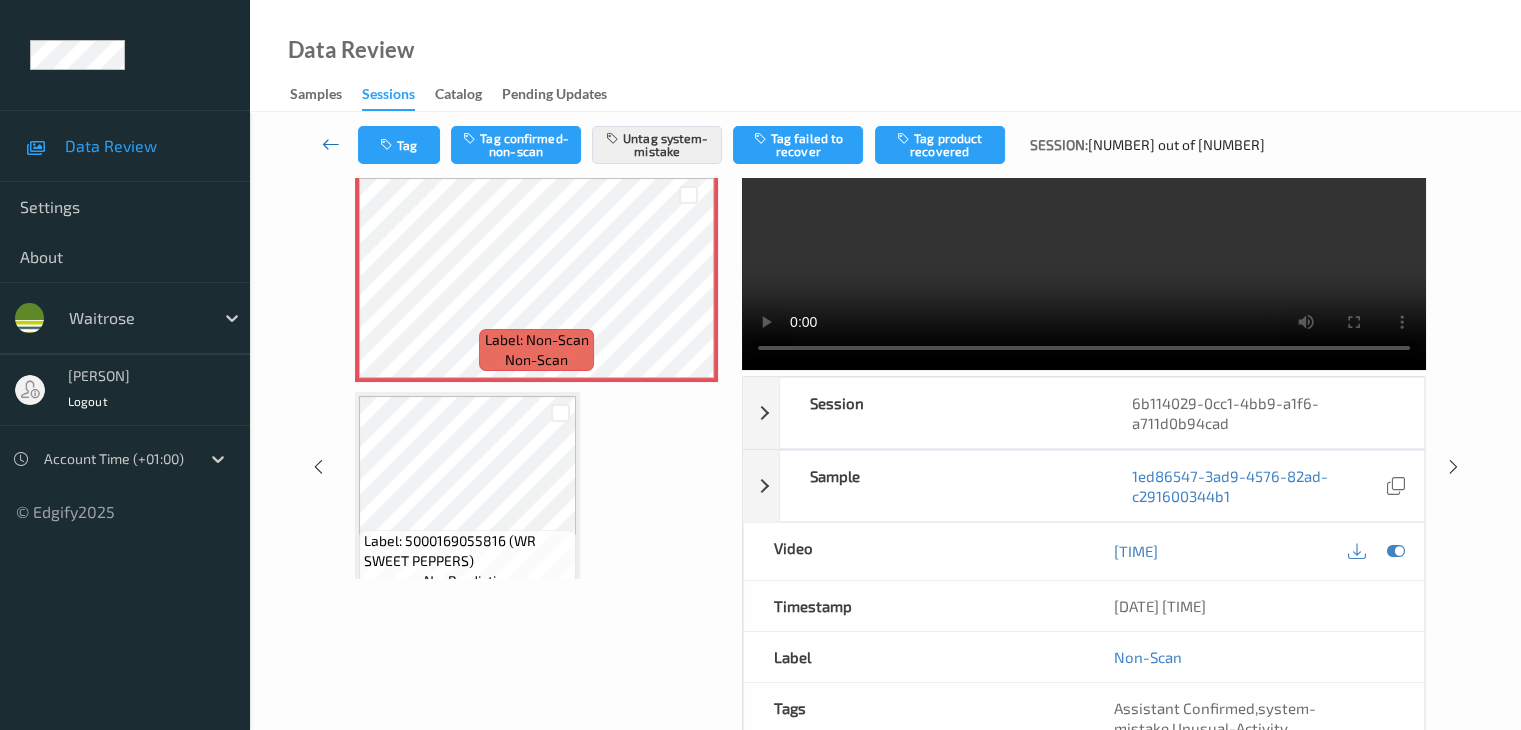 click at bounding box center (331, 144) 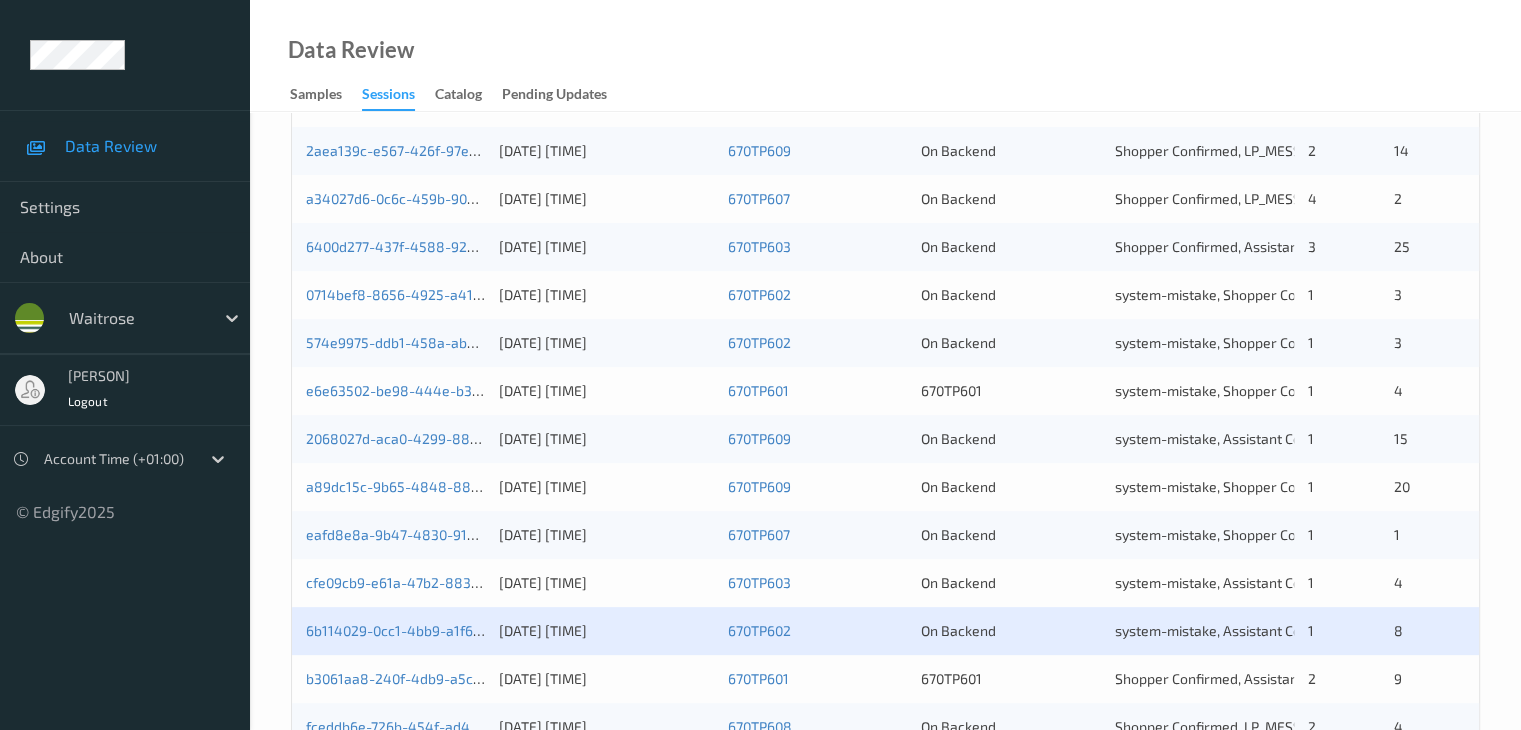 scroll, scrollTop: 700, scrollLeft: 0, axis: vertical 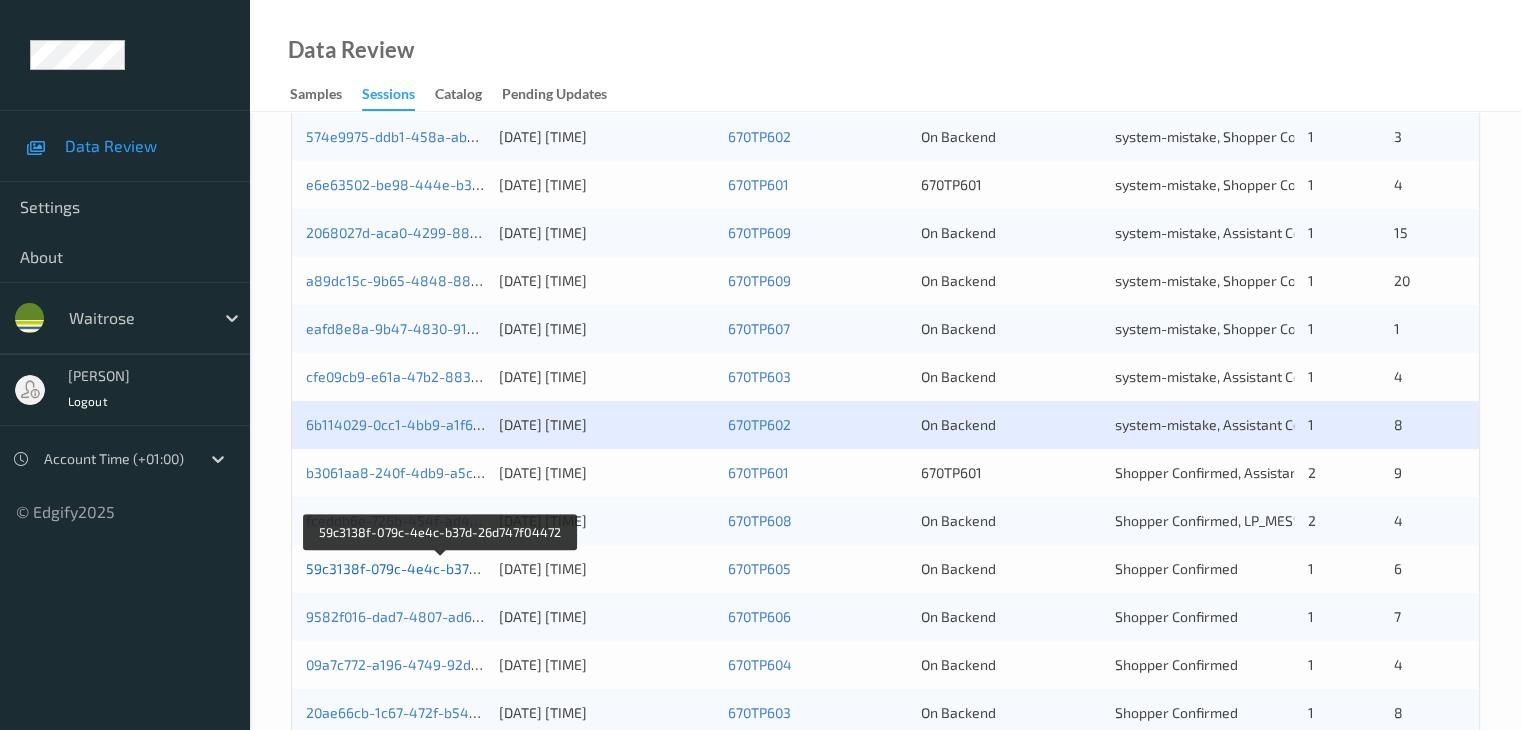 click on "59c3138f-079c-4e4c-b37d-26d747f04472" at bounding box center (441, 568) 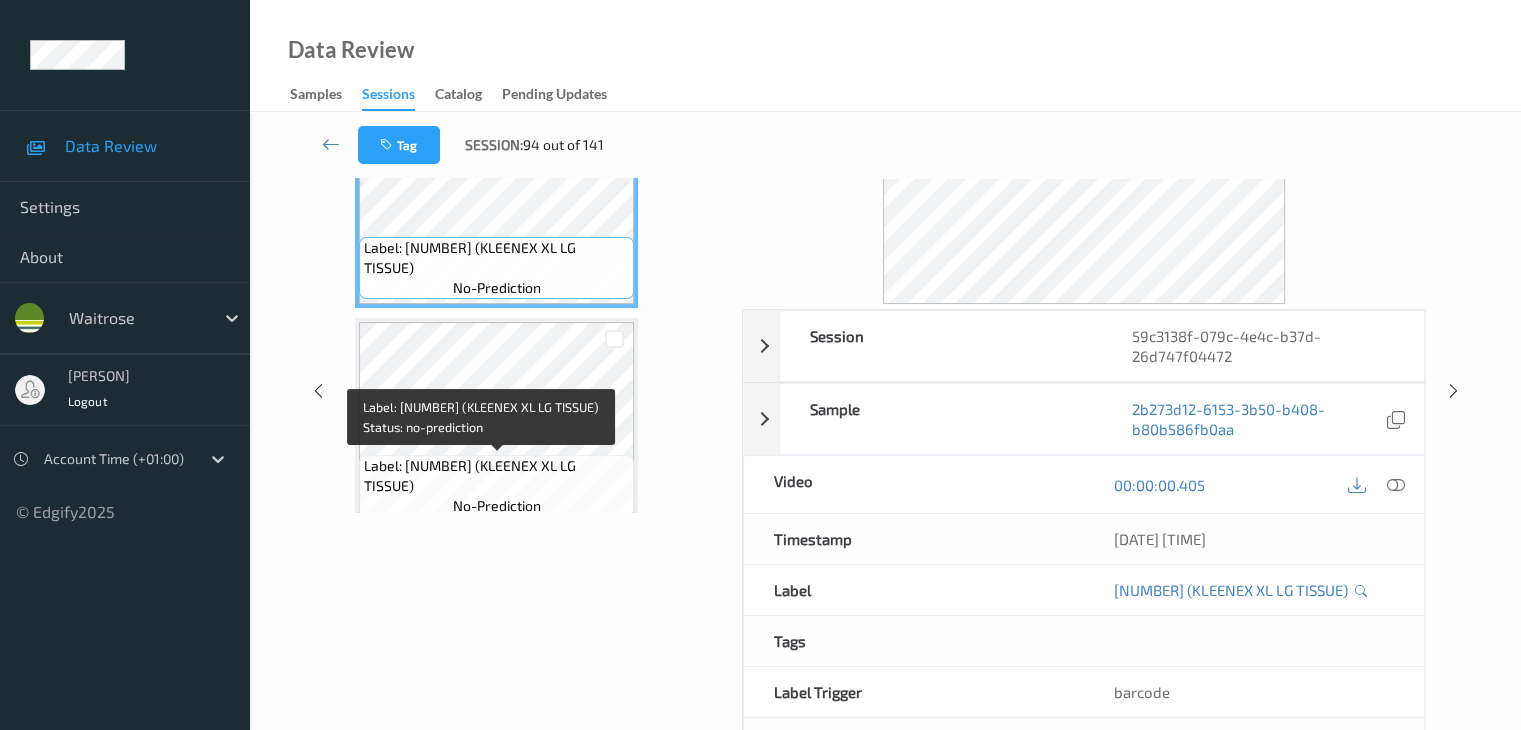 scroll, scrollTop: 0, scrollLeft: 0, axis: both 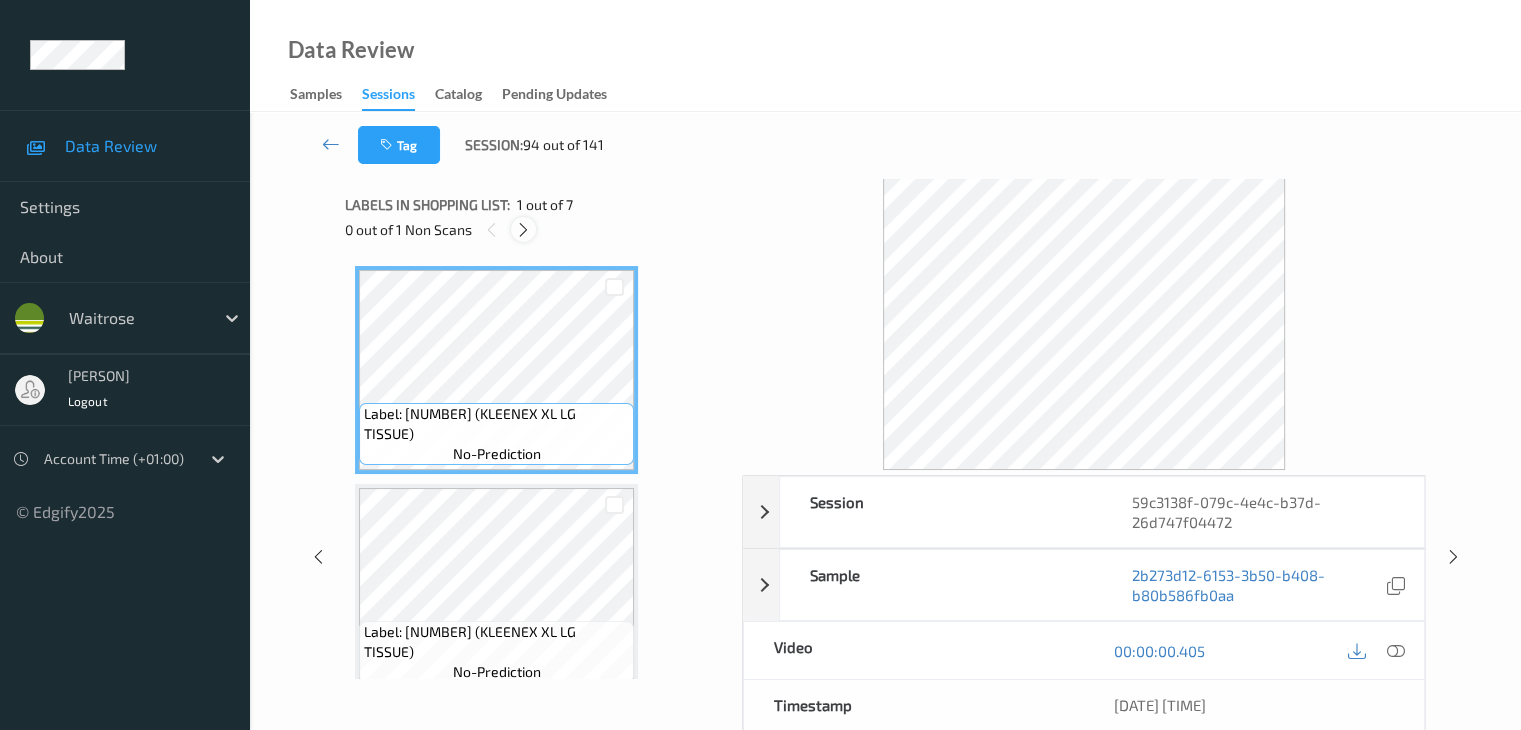 click at bounding box center [523, 230] 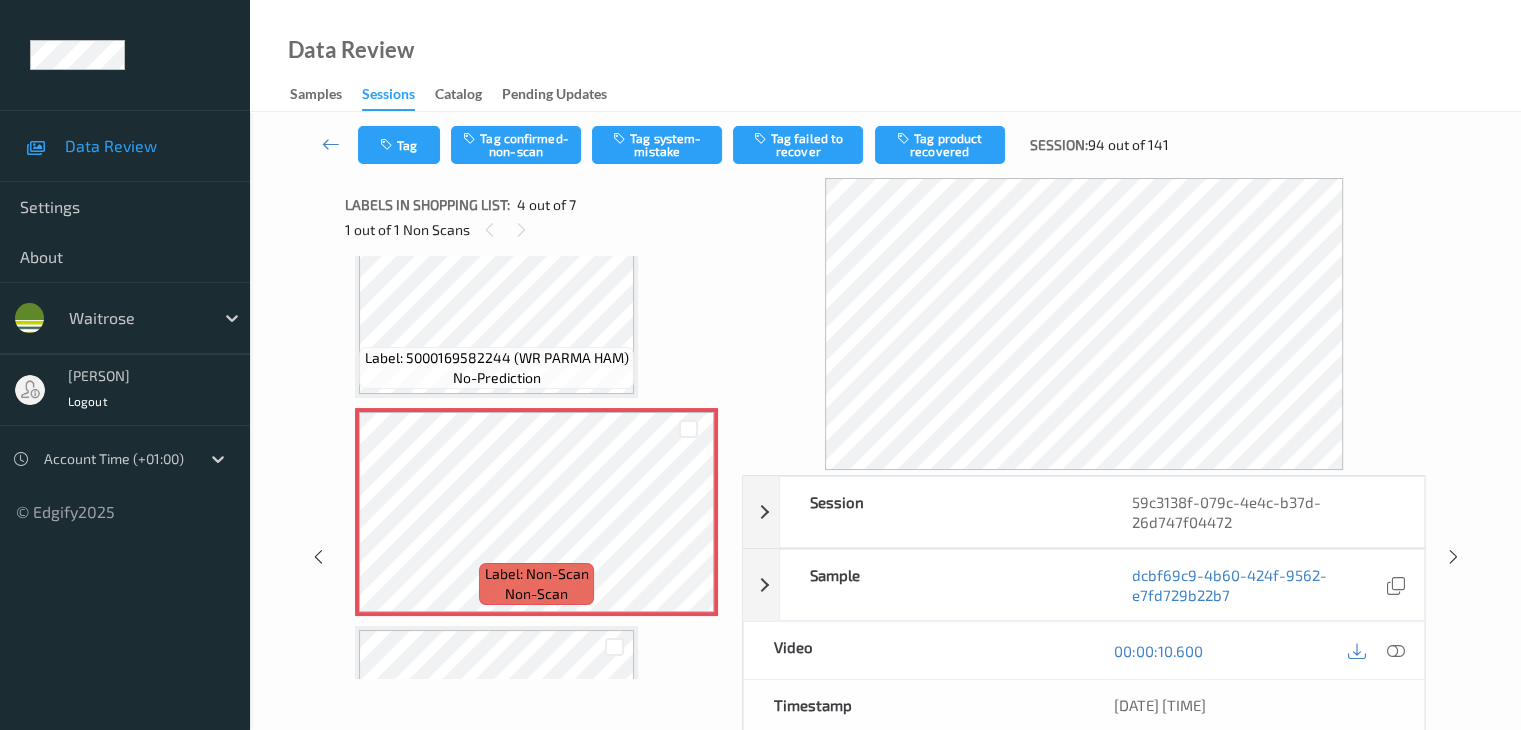 scroll, scrollTop: 546, scrollLeft: 0, axis: vertical 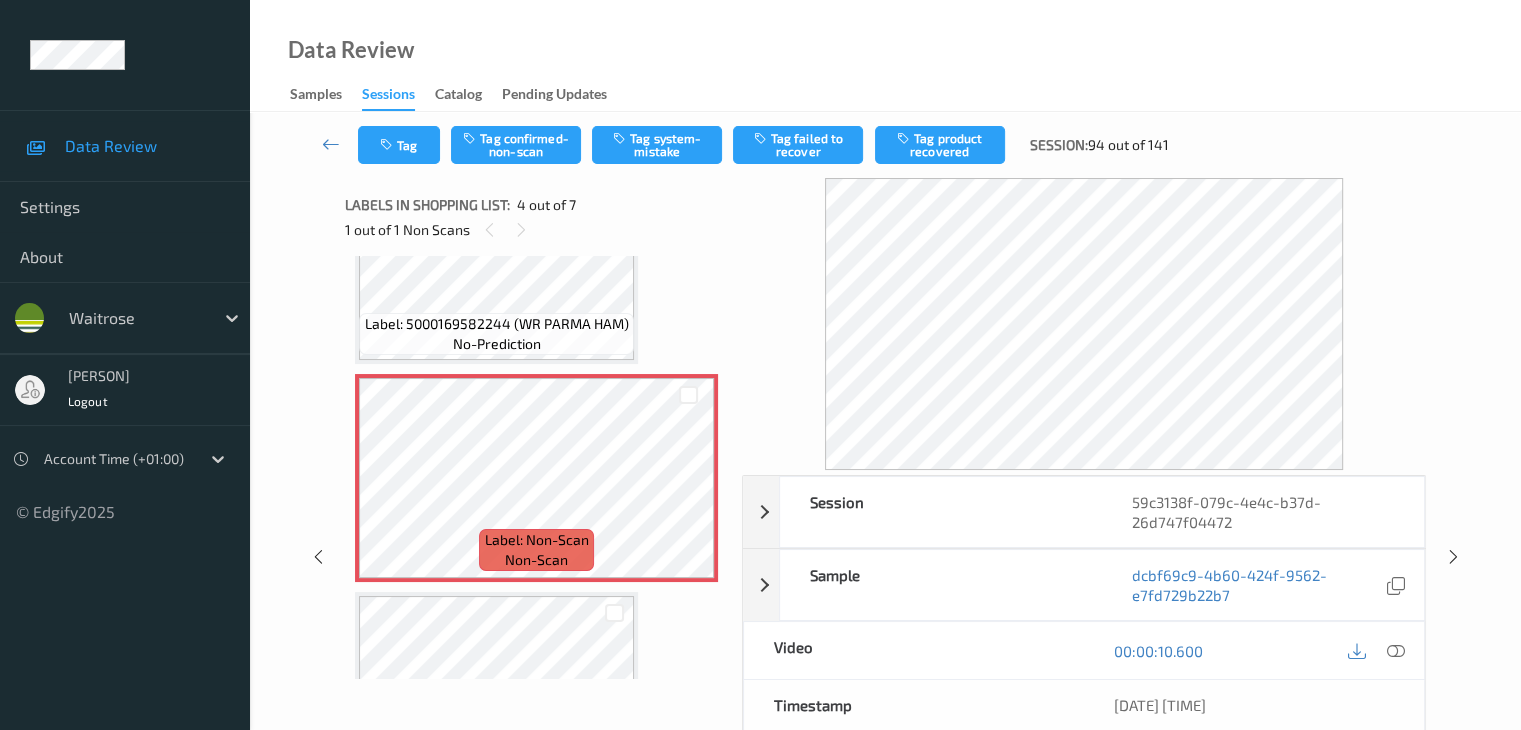 click on "Label: 5000169582244 (WR PARMA HAM)" at bounding box center [497, 324] 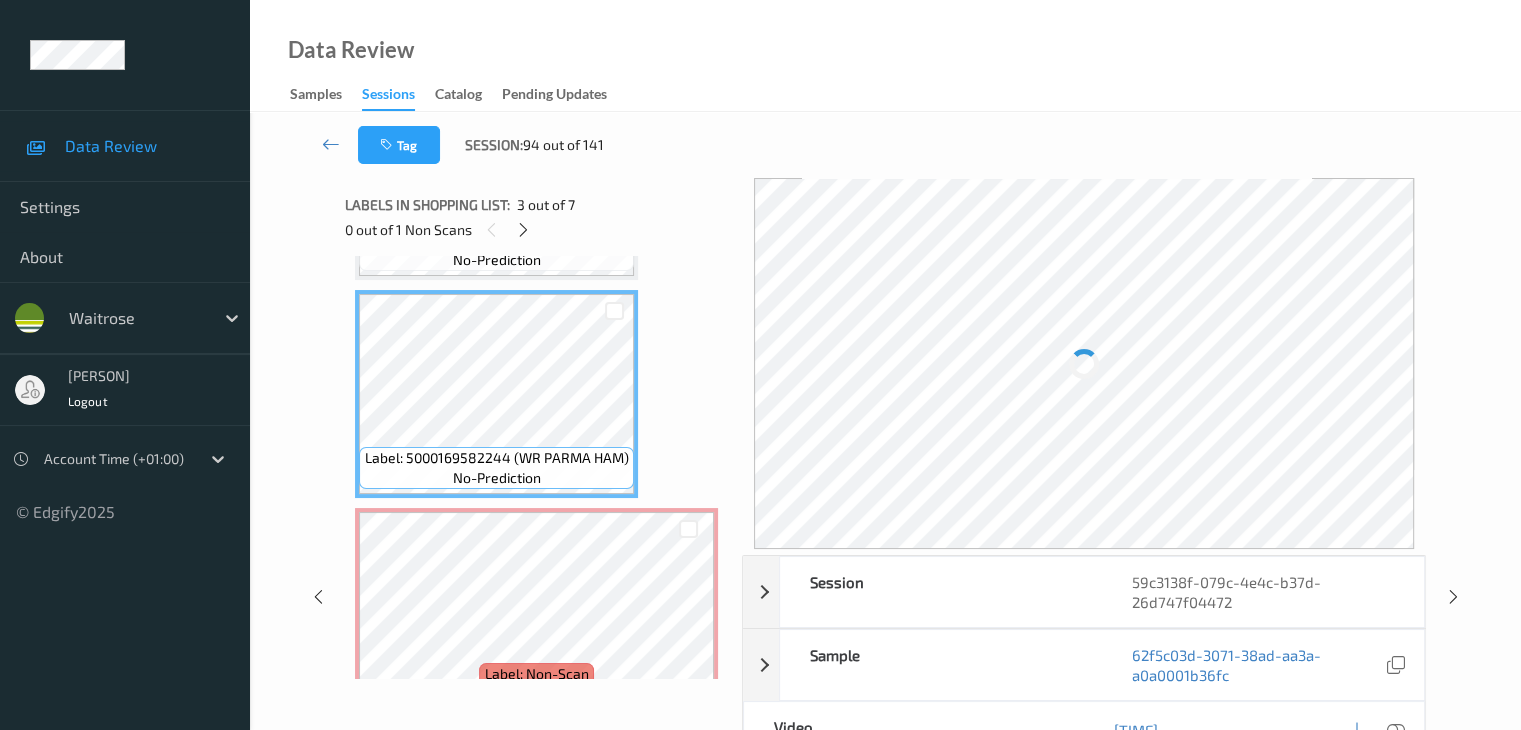 scroll, scrollTop: 446, scrollLeft: 0, axis: vertical 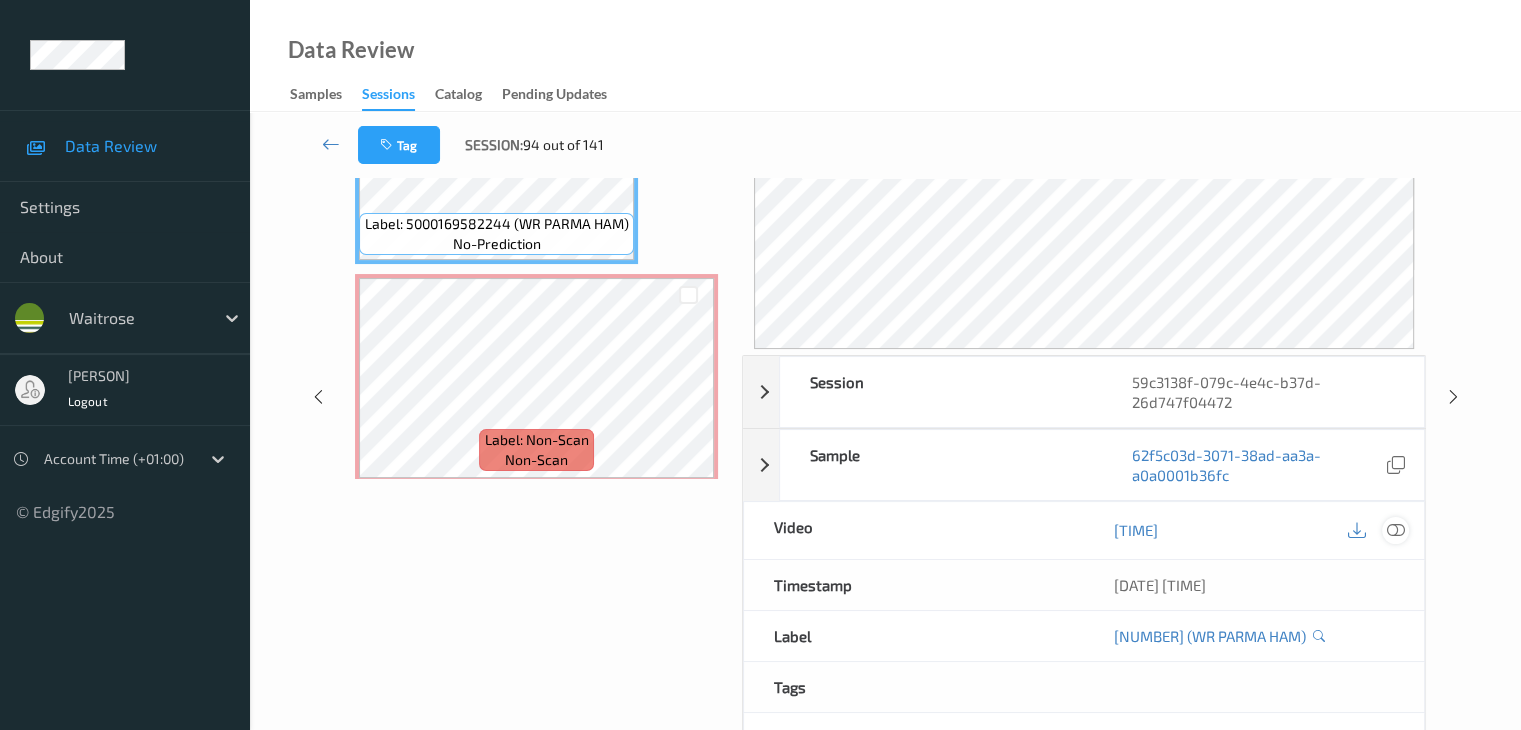 click at bounding box center [1395, 530] 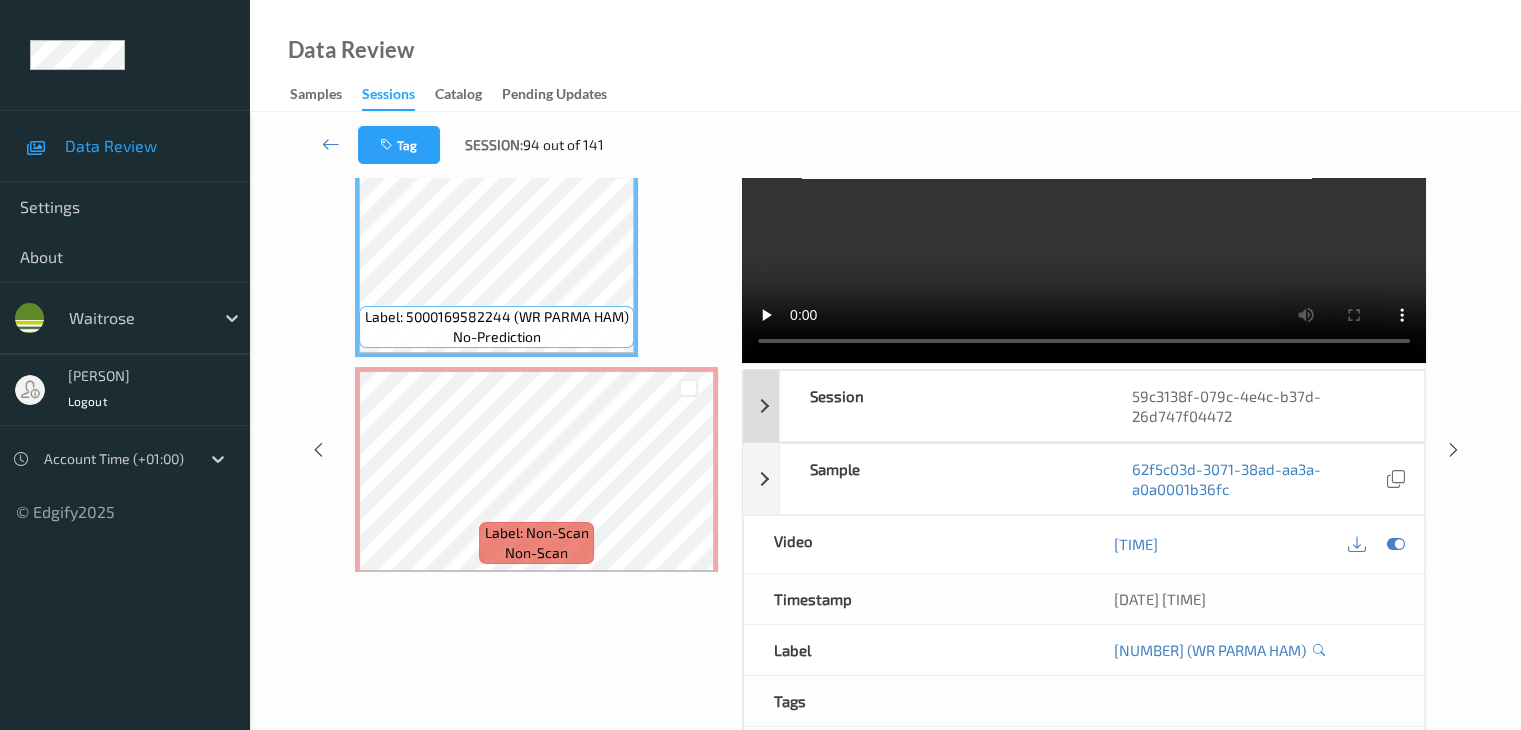 scroll, scrollTop: 0, scrollLeft: 0, axis: both 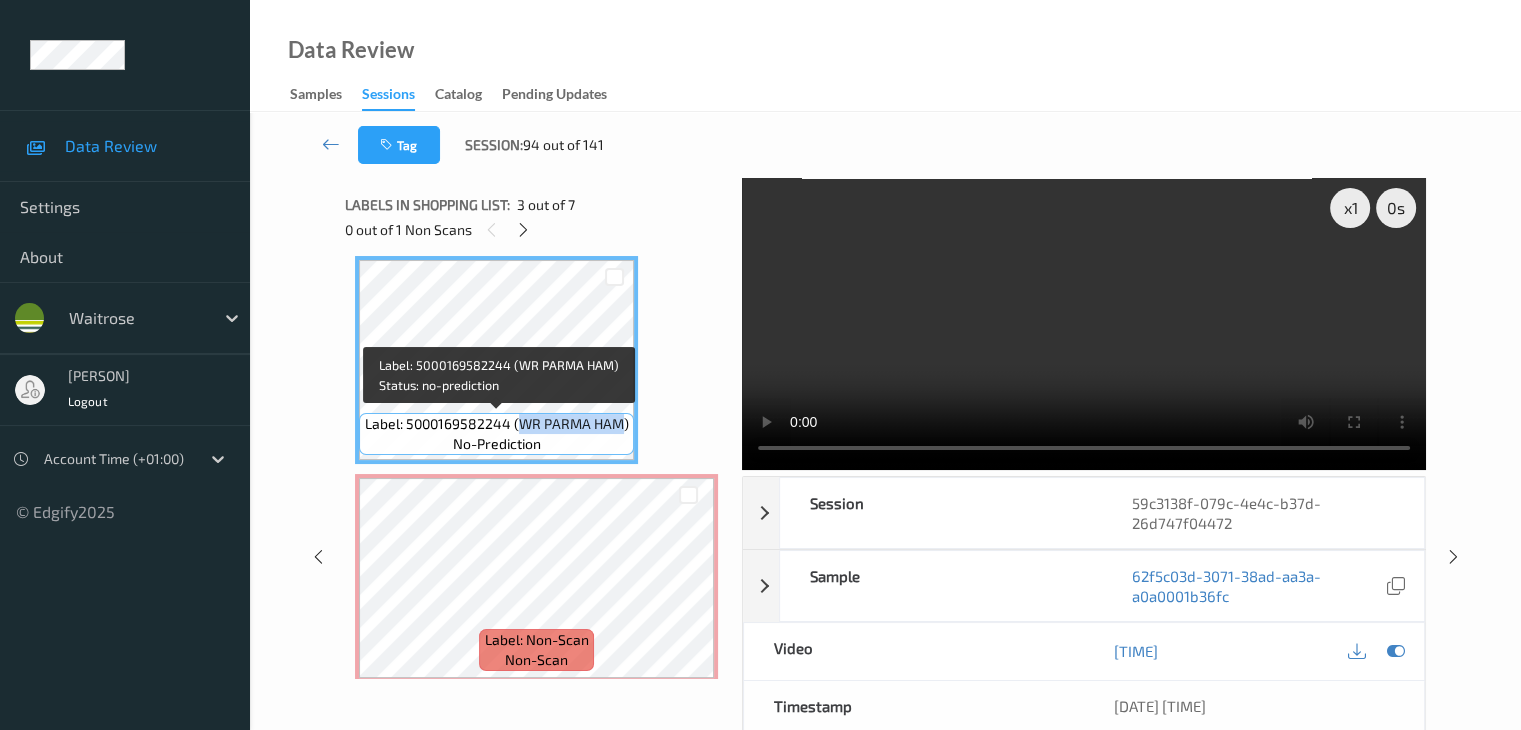 drag, startPoint x: 518, startPoint y: 432, endPoint x: 621, endPoint y: 423, distance: 103.392456 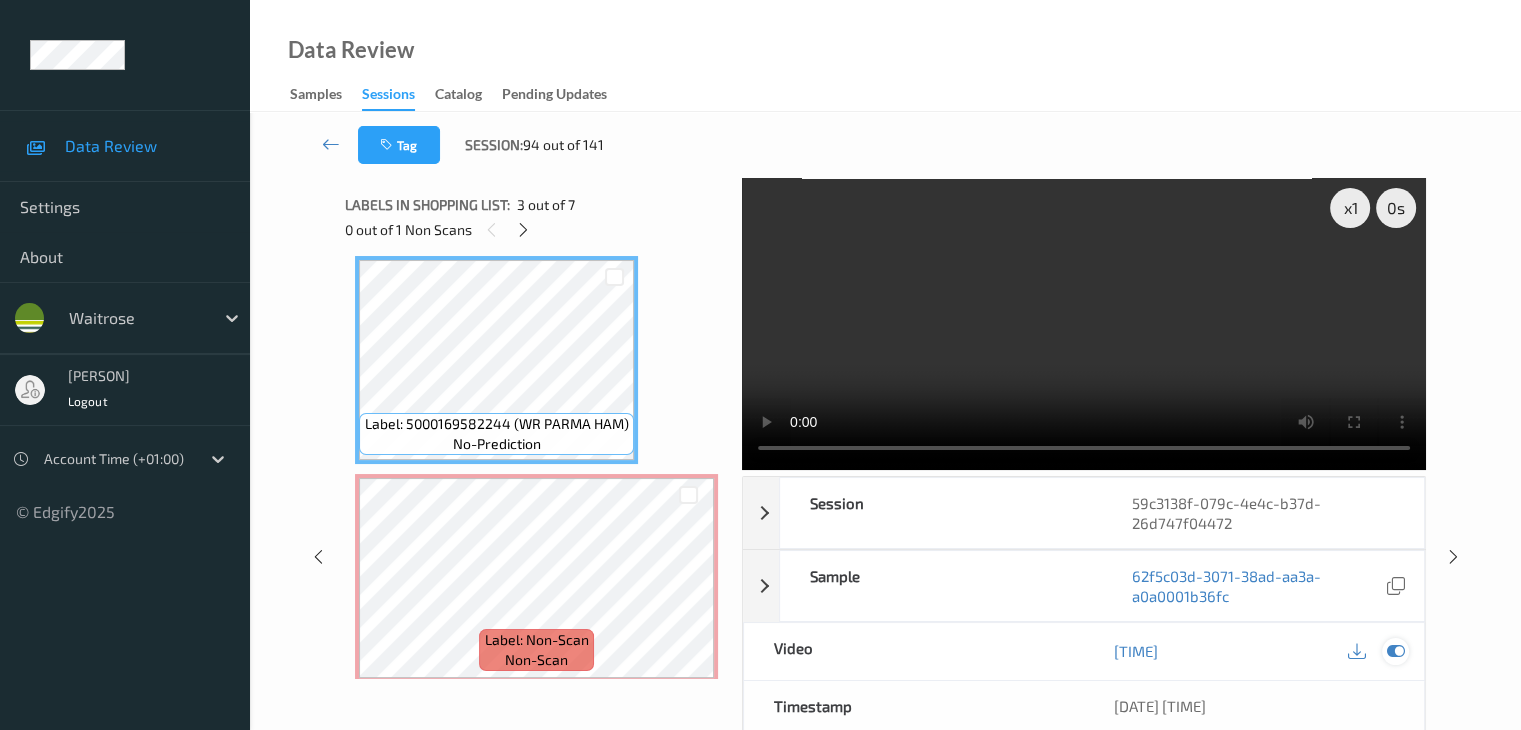 click at bounding box center (1395, 651) 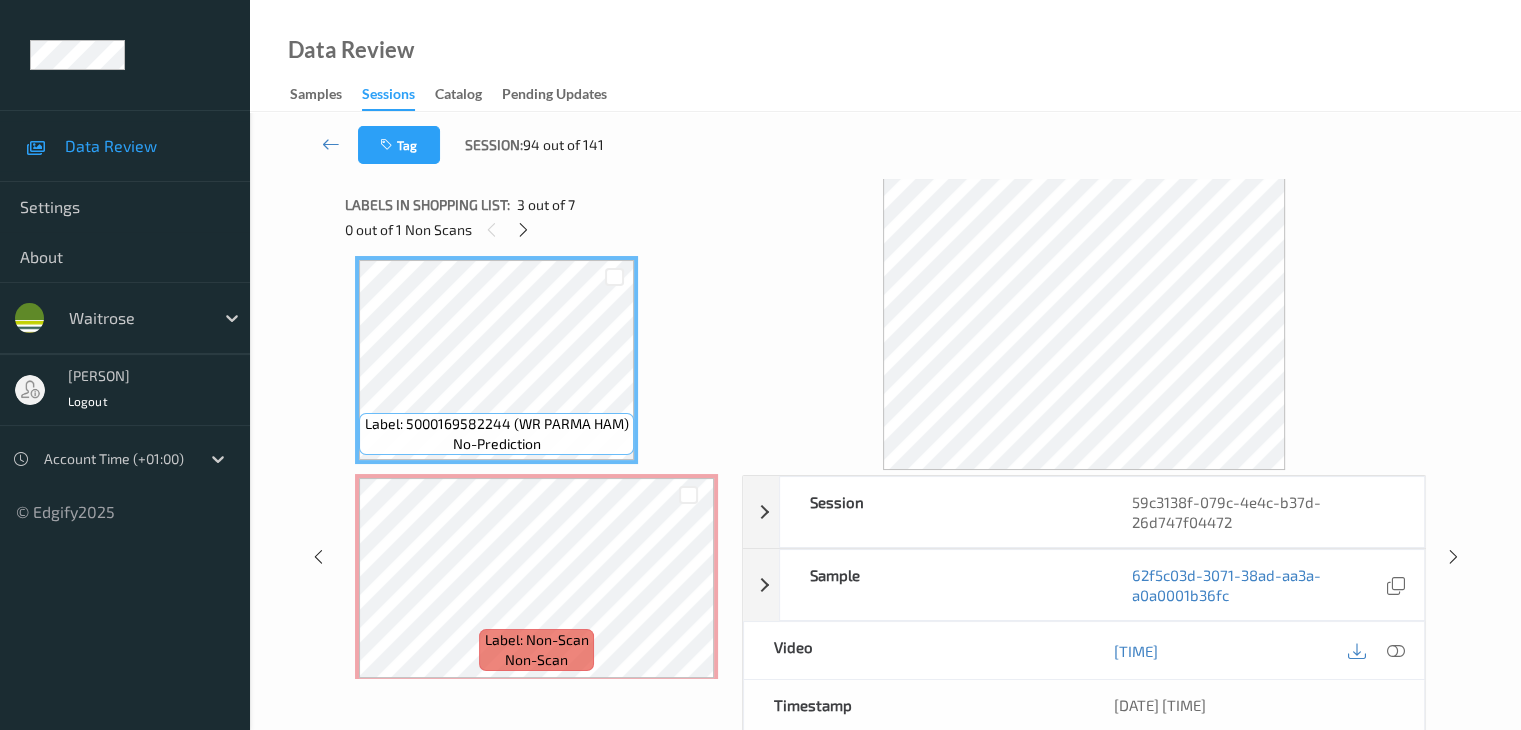 scroll, scrollTop: 100, scrollLeft: 0, axis: vertical 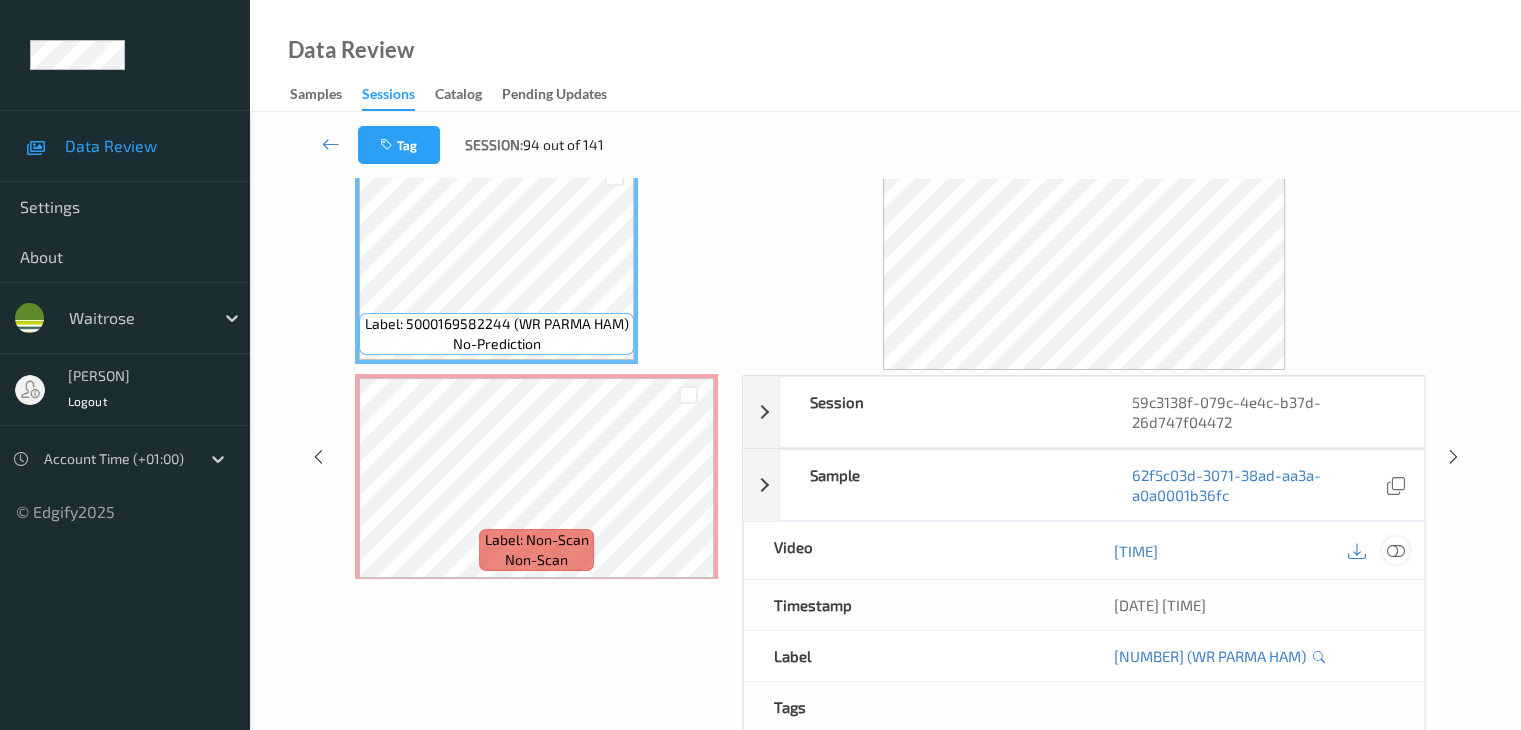 click at bounding box center [1395, 551] 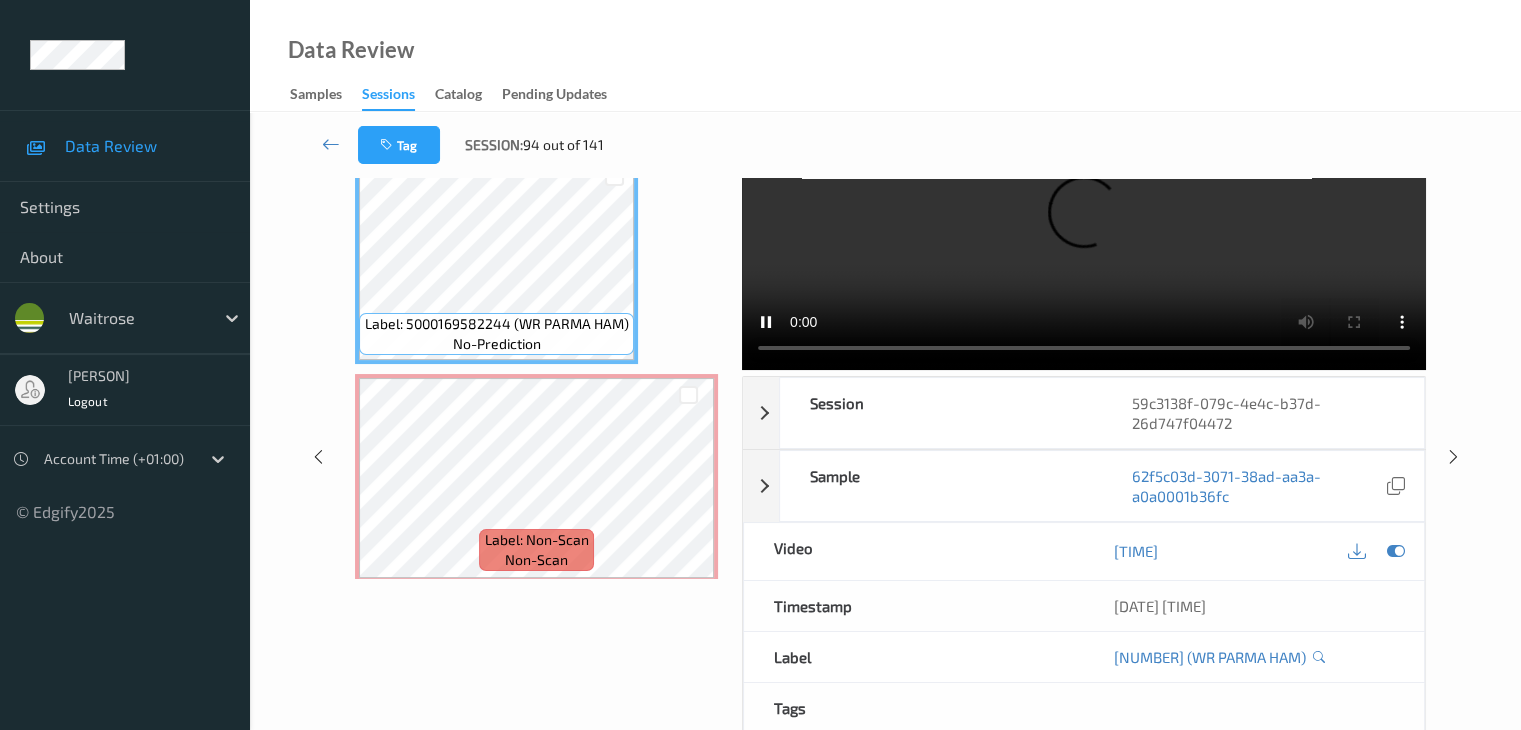 scroll, scrollTop: 0, scrollLeft: 0, axis: both 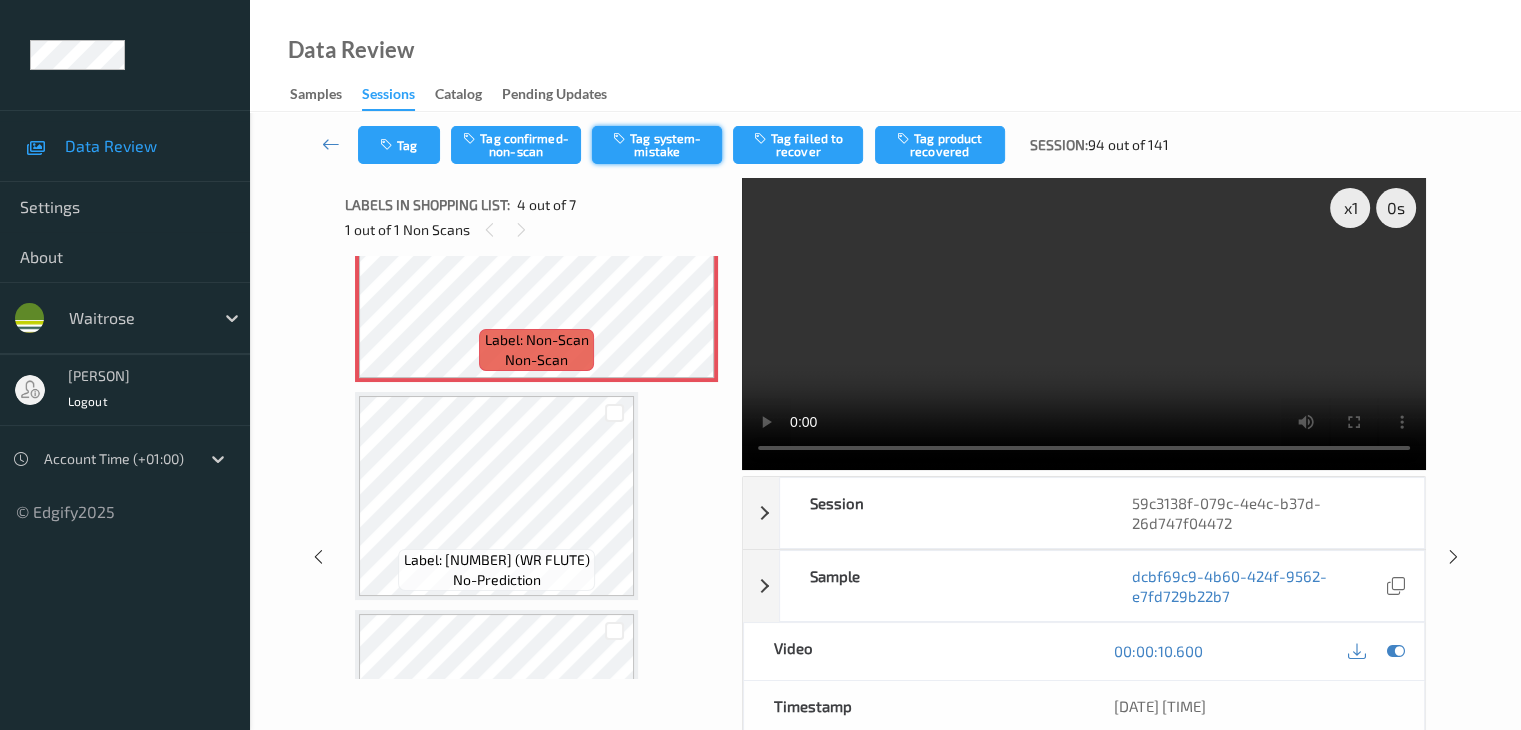 click on "Tag   system-mistake" at bounding box center (657, 145) 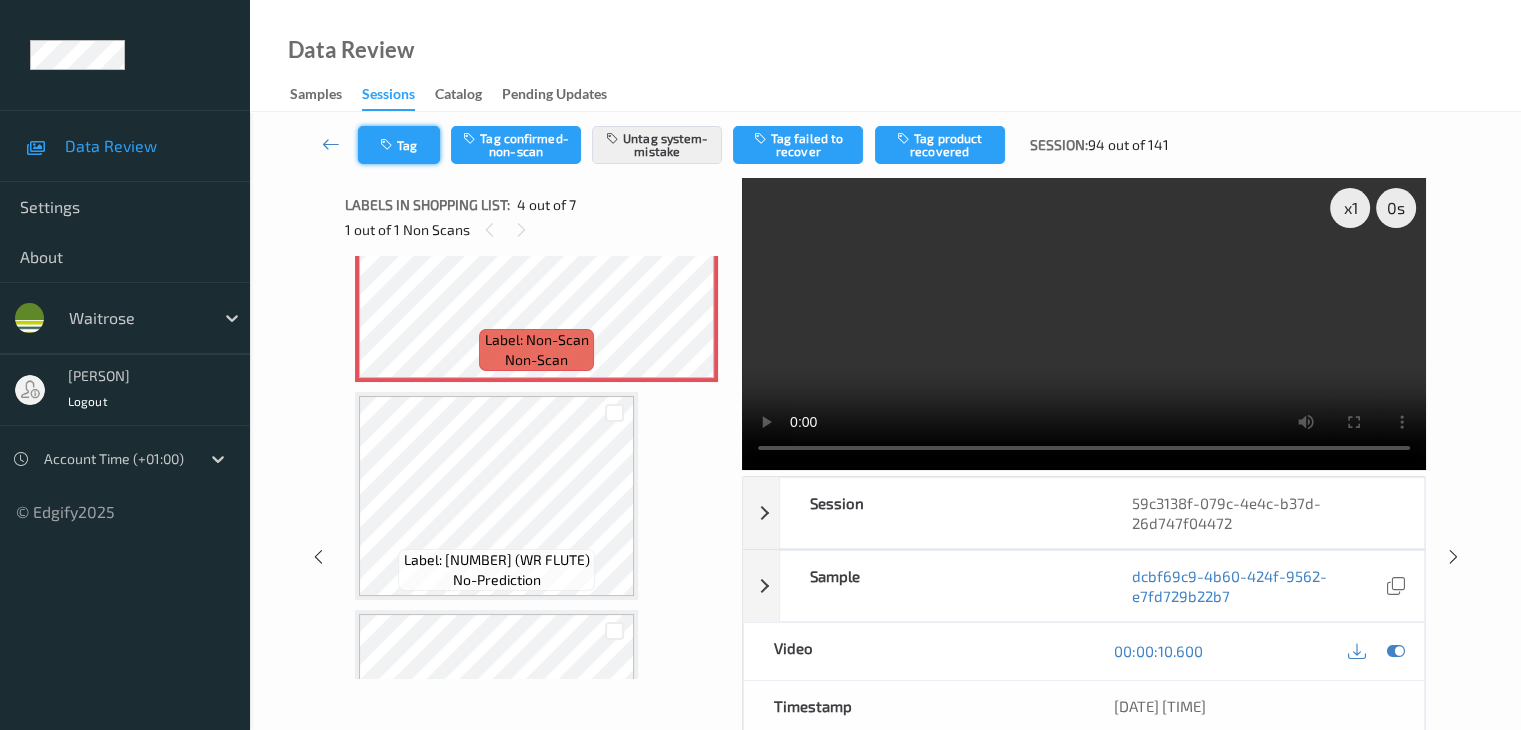 click on "Tag" at bounding box center [399, 145] 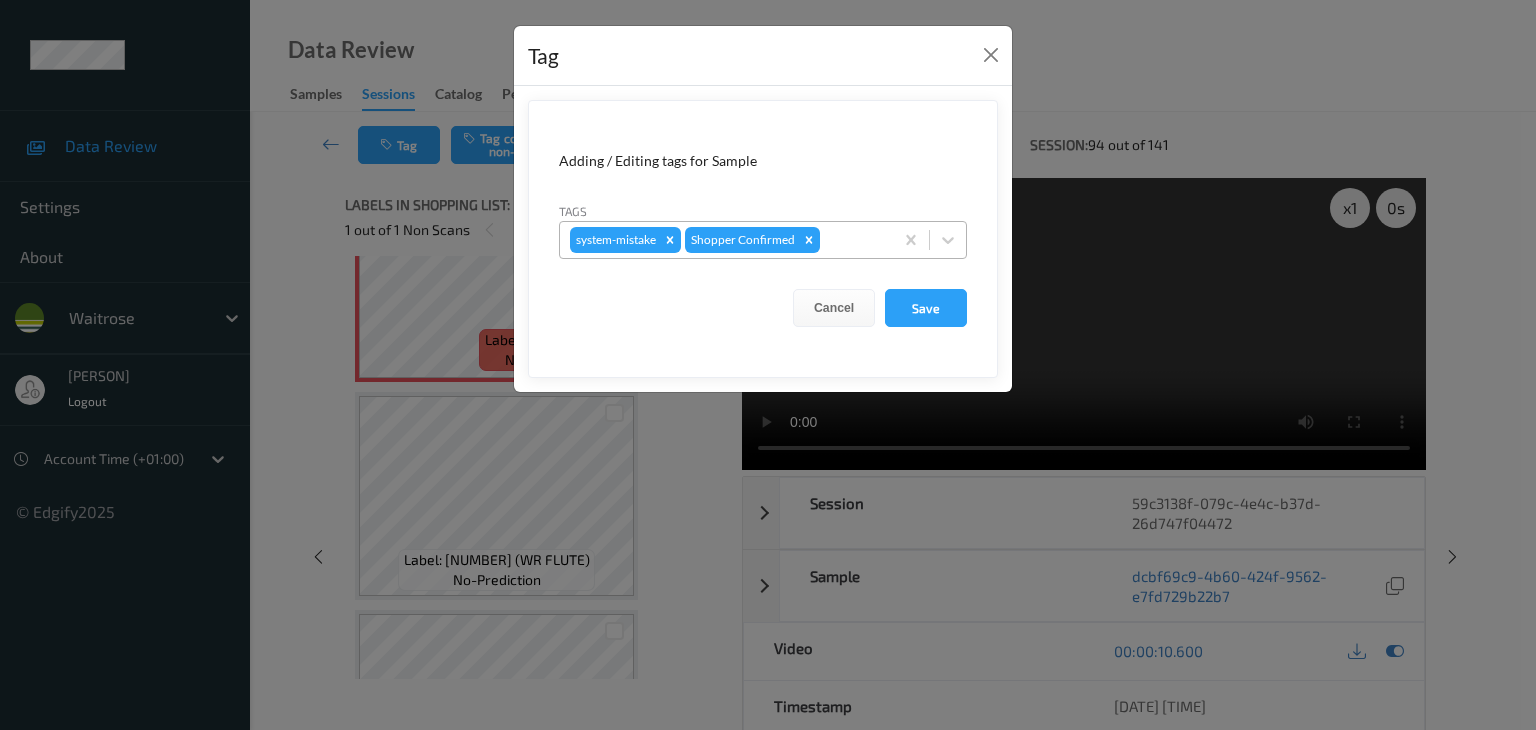 click at bounding box center [853, 240] 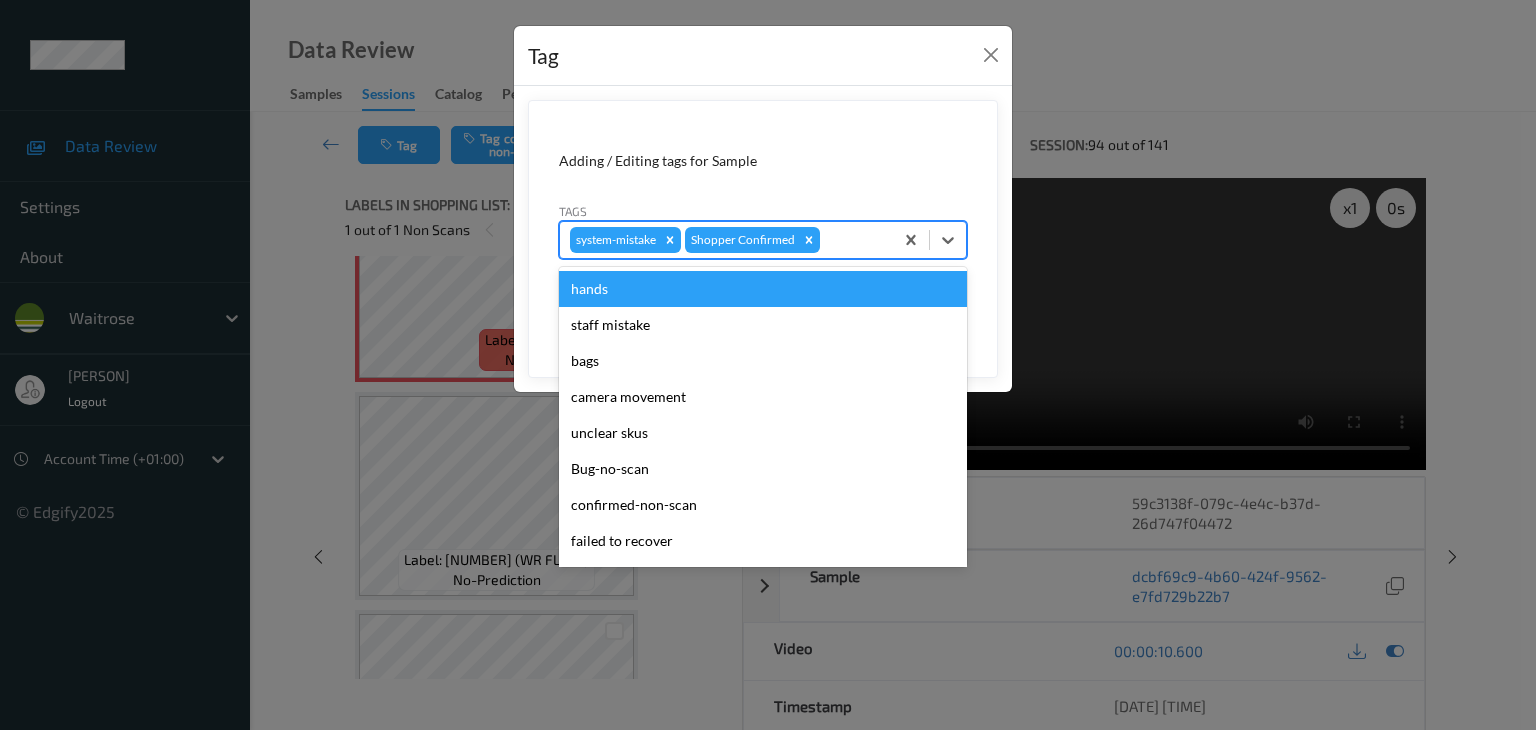 type on "u" 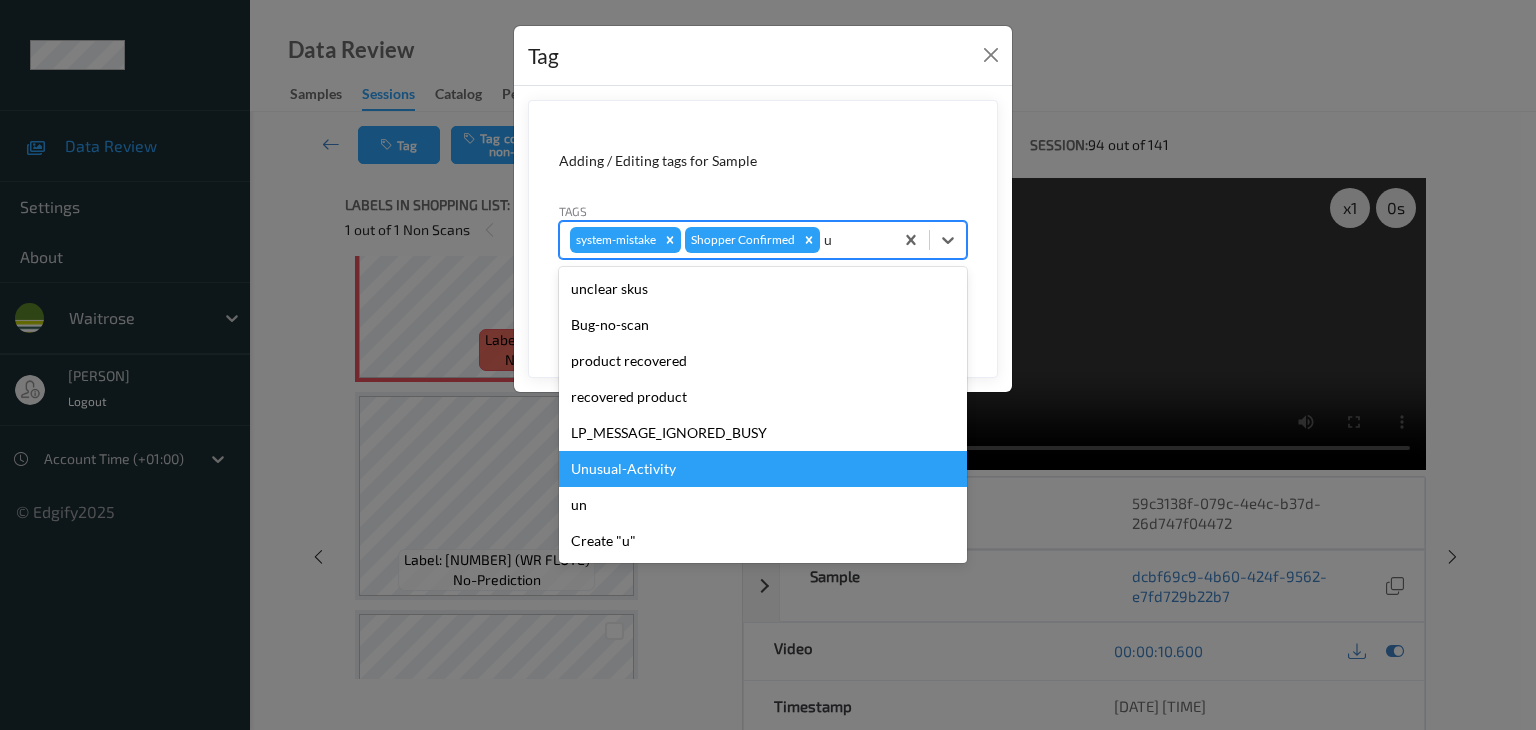click on "Unusual-Activity" at bounding box center (763, 469) 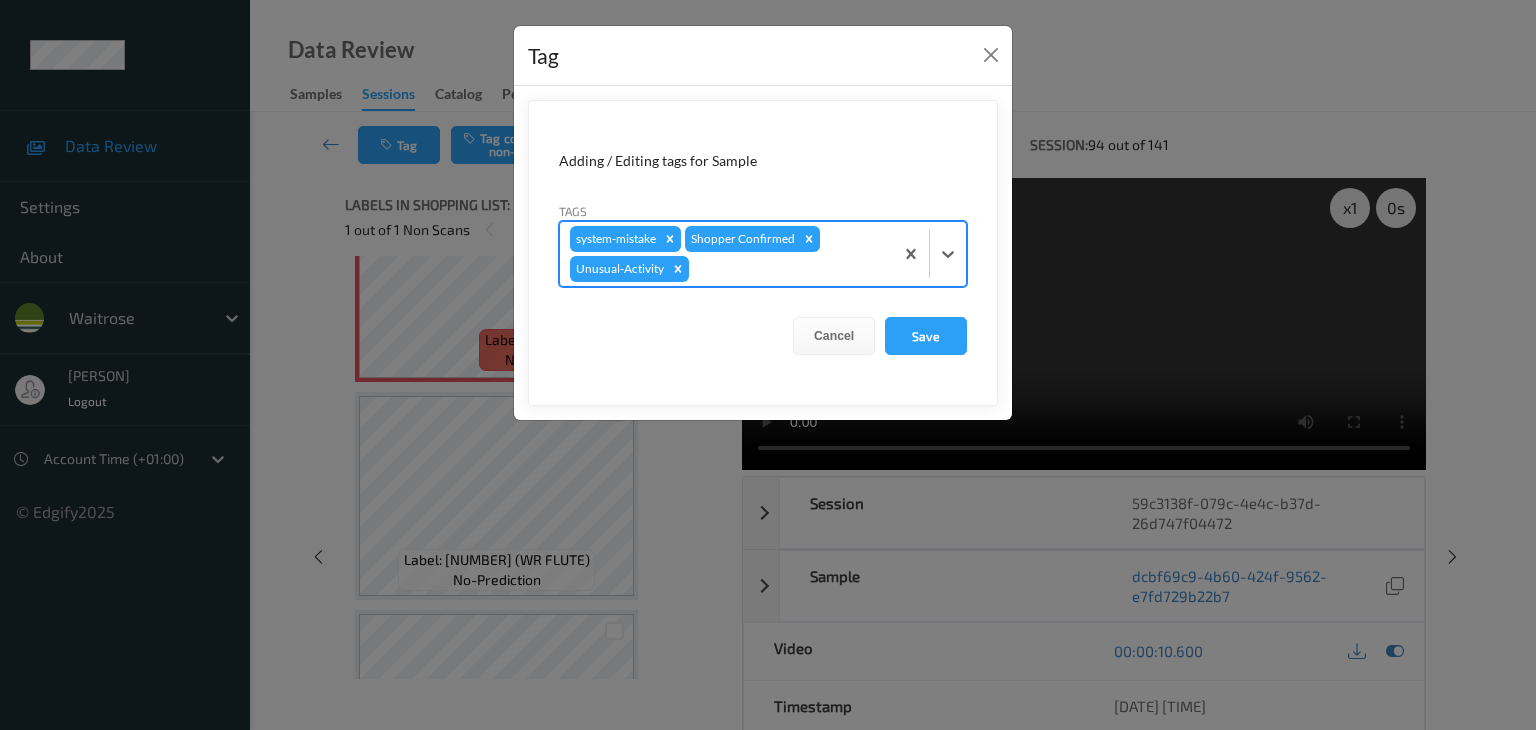 type on "p" 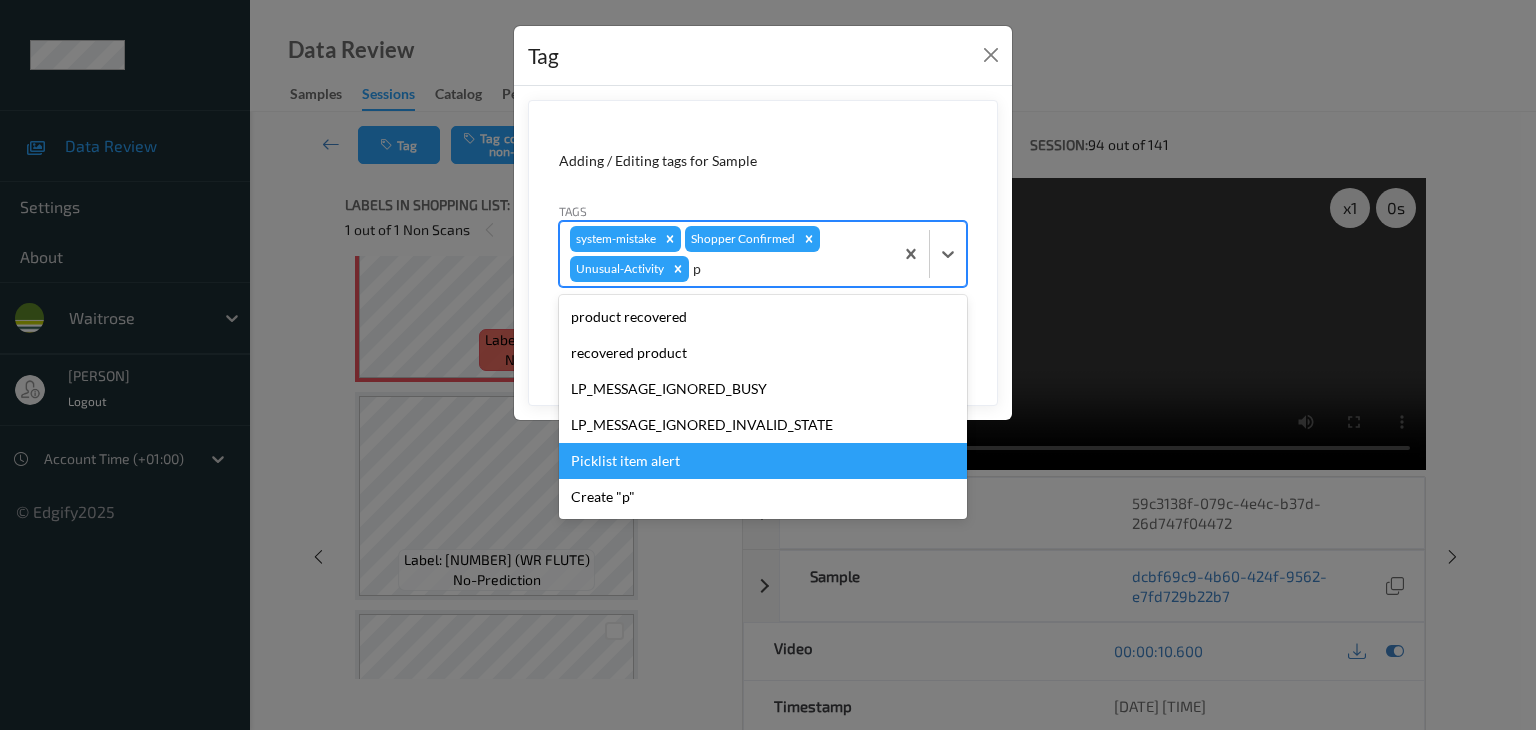 click on "Picklist item alert" at bounding box center (763, 461) 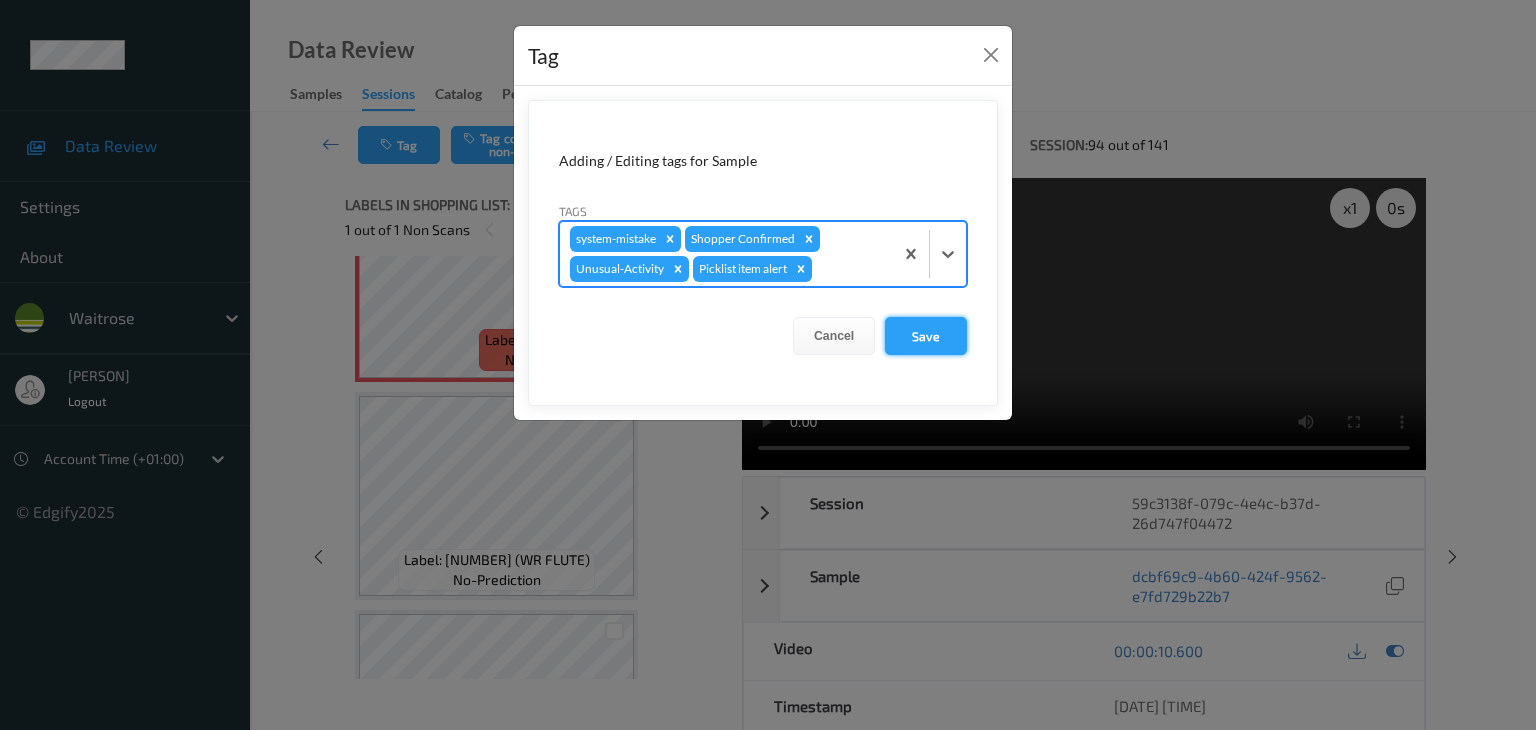 click on "Save" at bounding box center (926, 336) 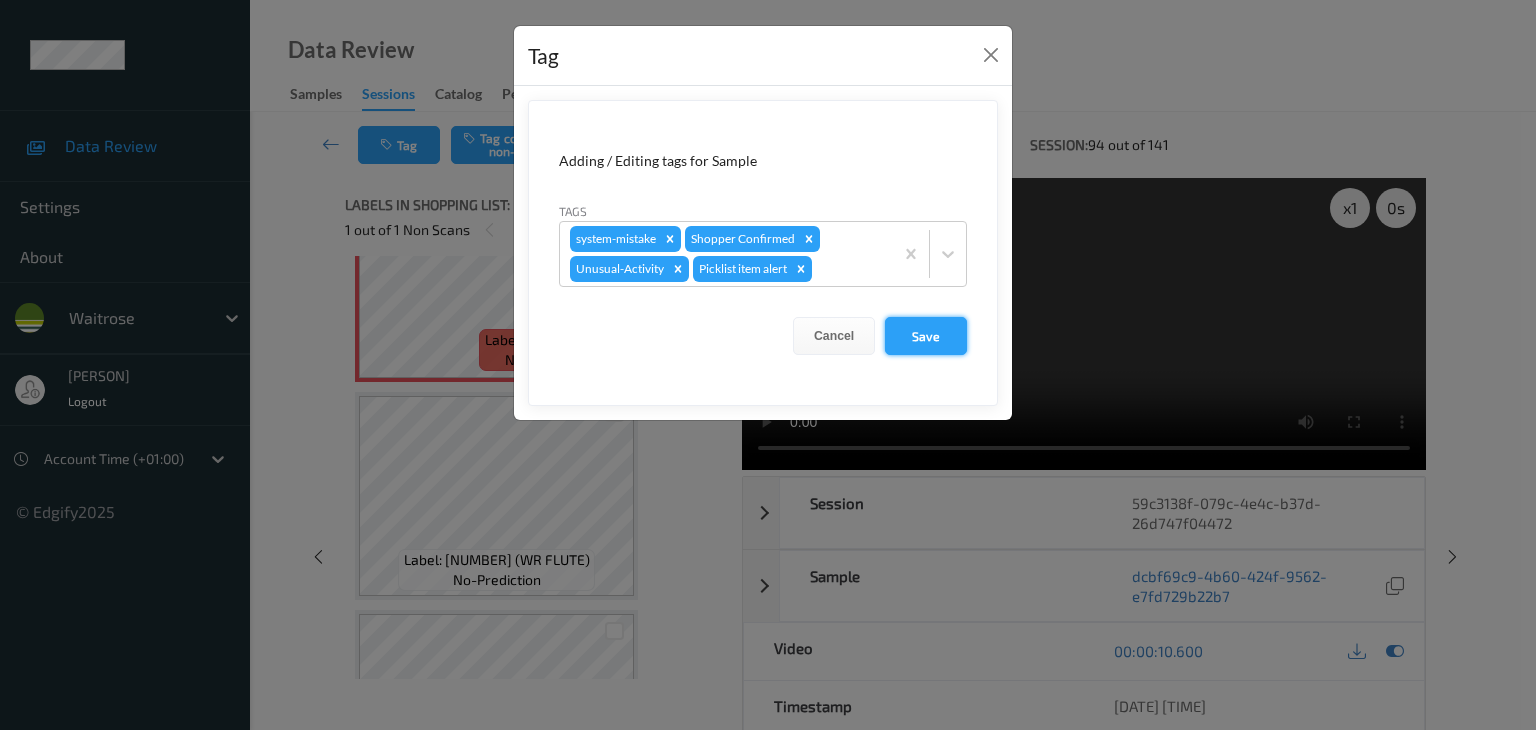 click on "Save" at bounding box center [926, 336] 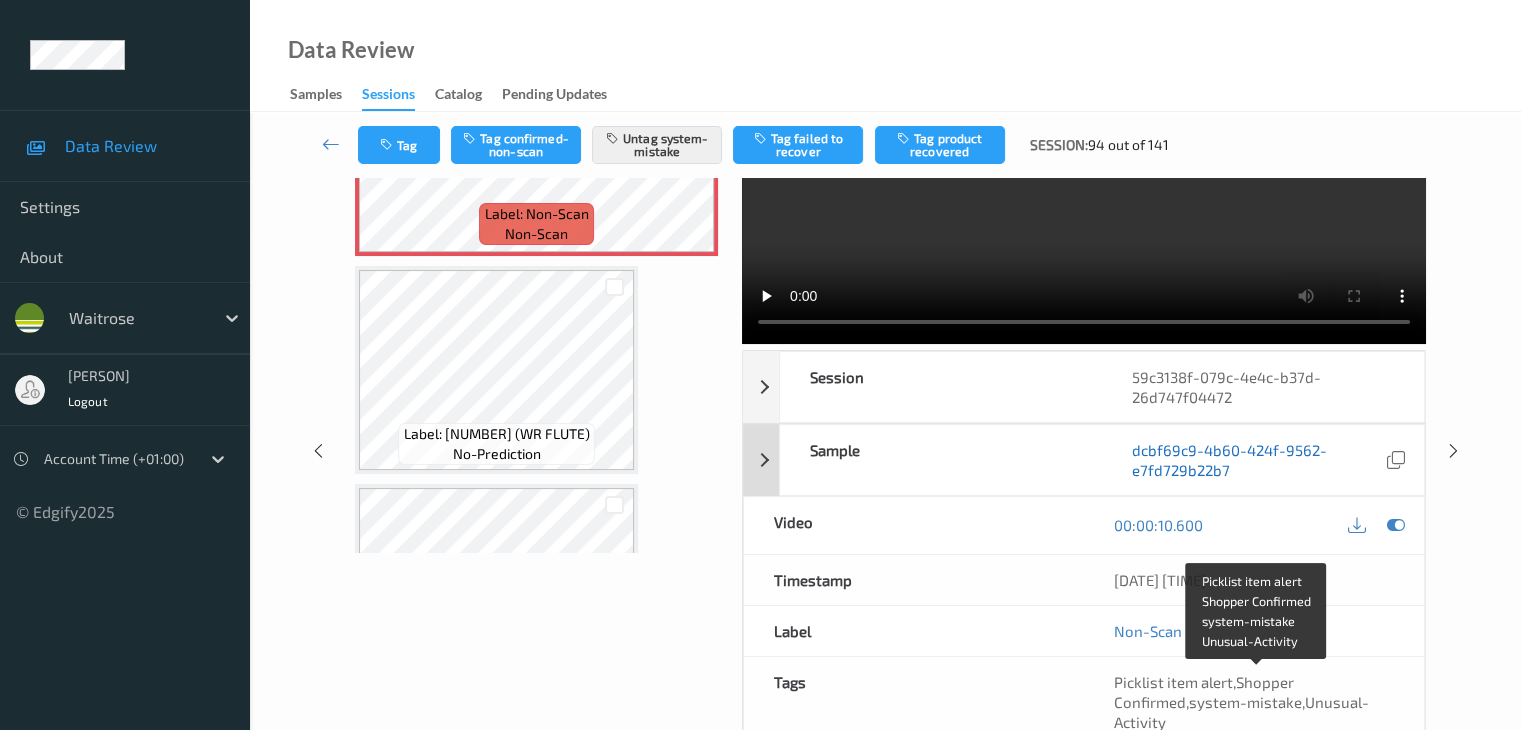 scroll, scrollTop: 0, scrollLeft: 0, axis: both 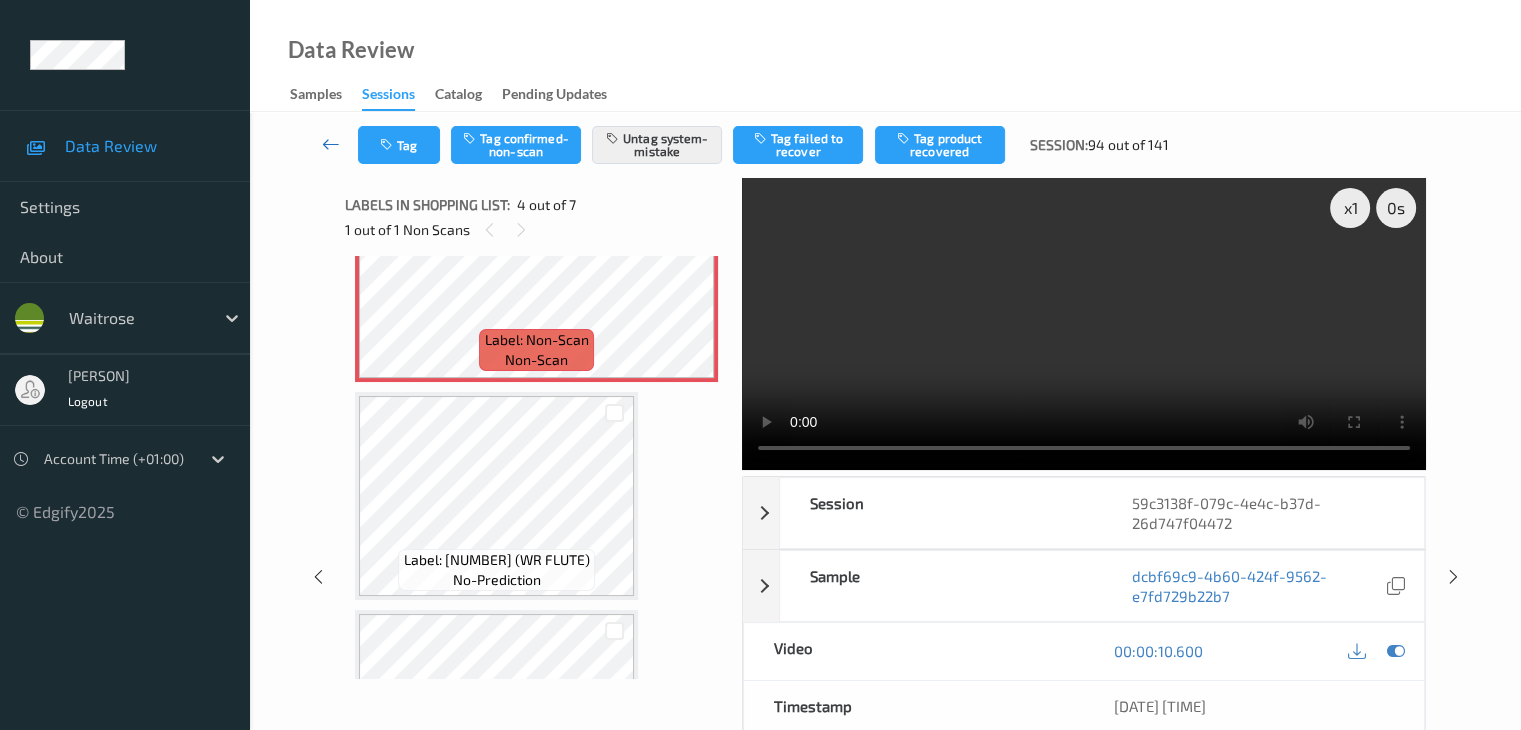 click at bounding box center (331, 144) 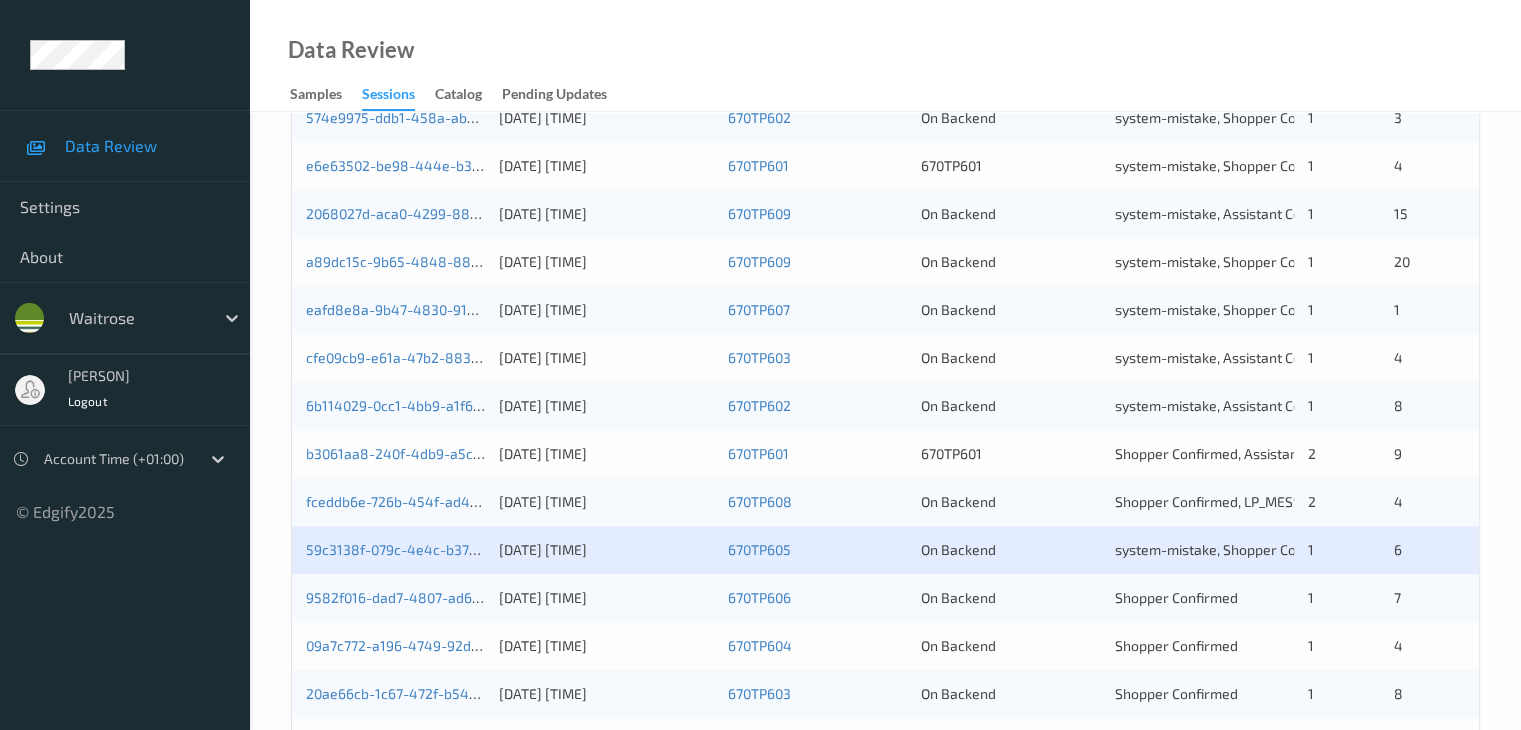 scroll, scrollTop: 932, scrollLeft: 0, axis: vertical 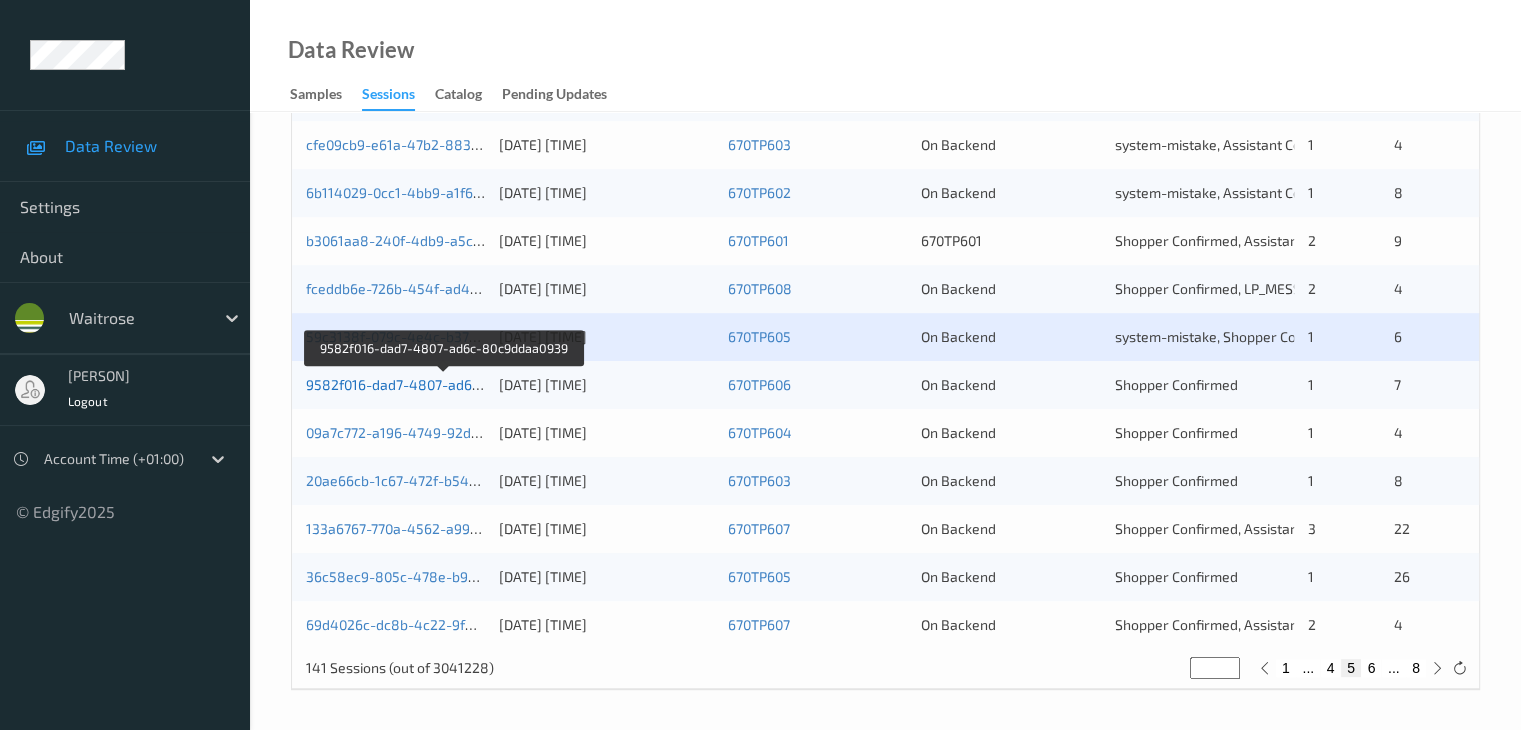 click on "9582f016-dad7-4807-ad6c-80c9ddaa0939" at bounding box center (443, 384) 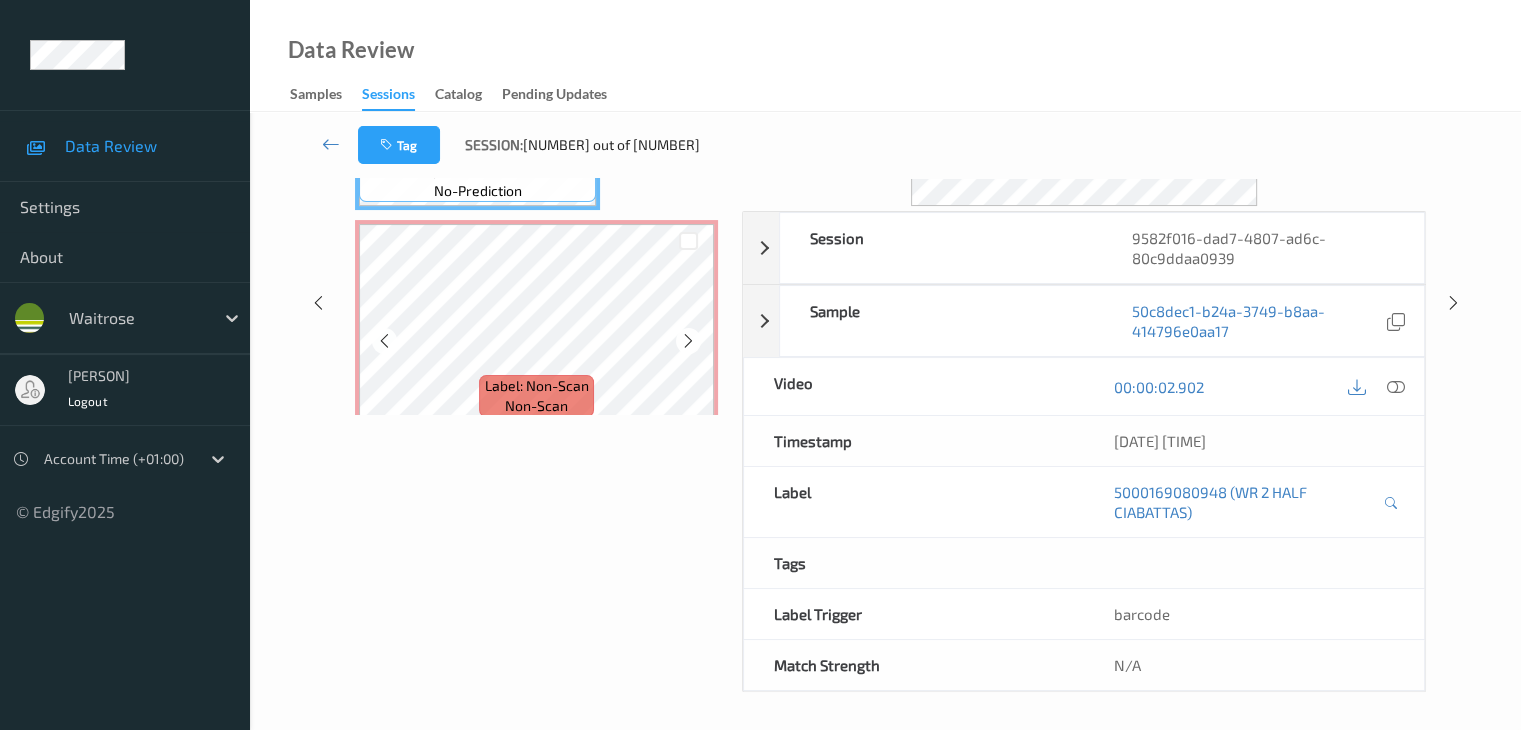 scroll, scrollTop: 0, scrollLeft: 0, axis: both 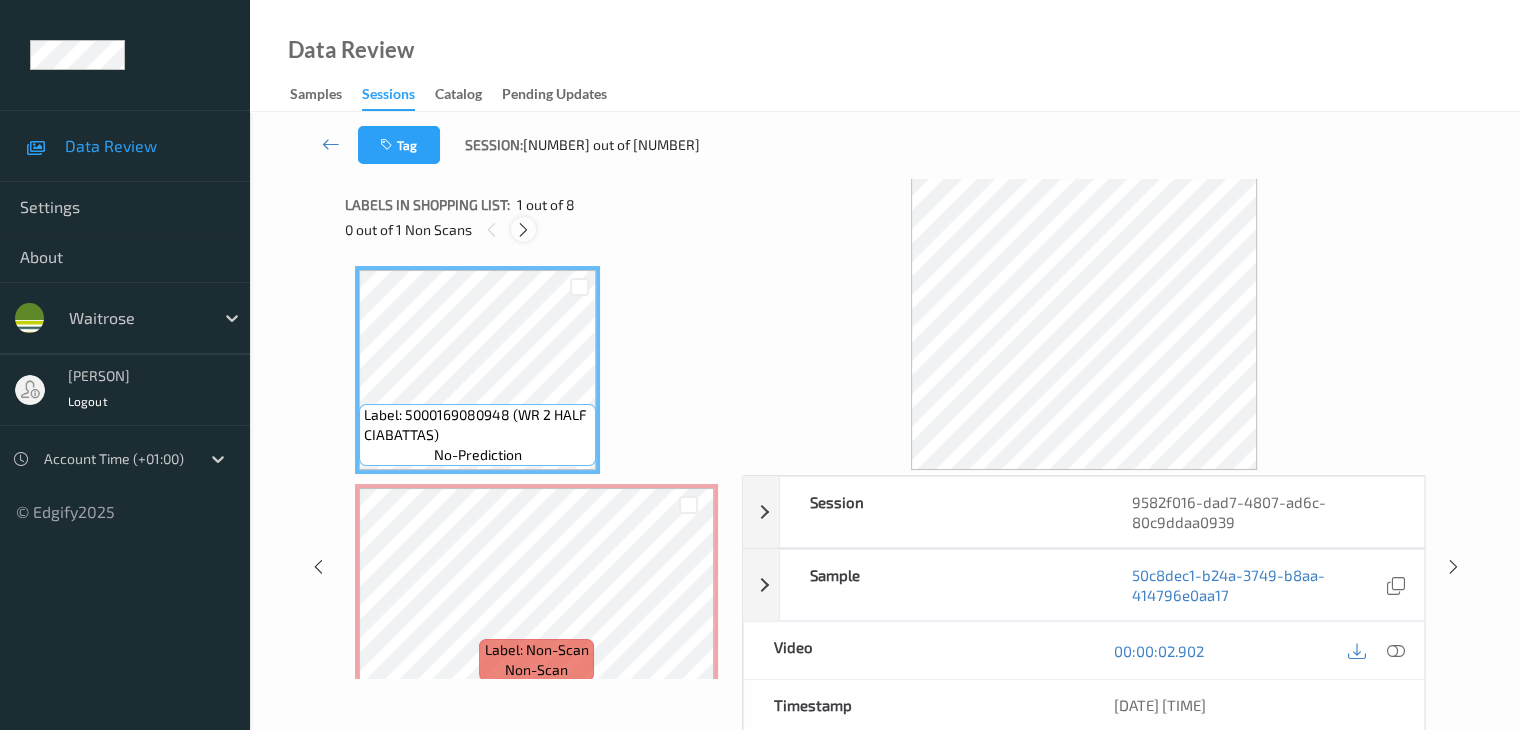 click at bounding box center (523, 230) 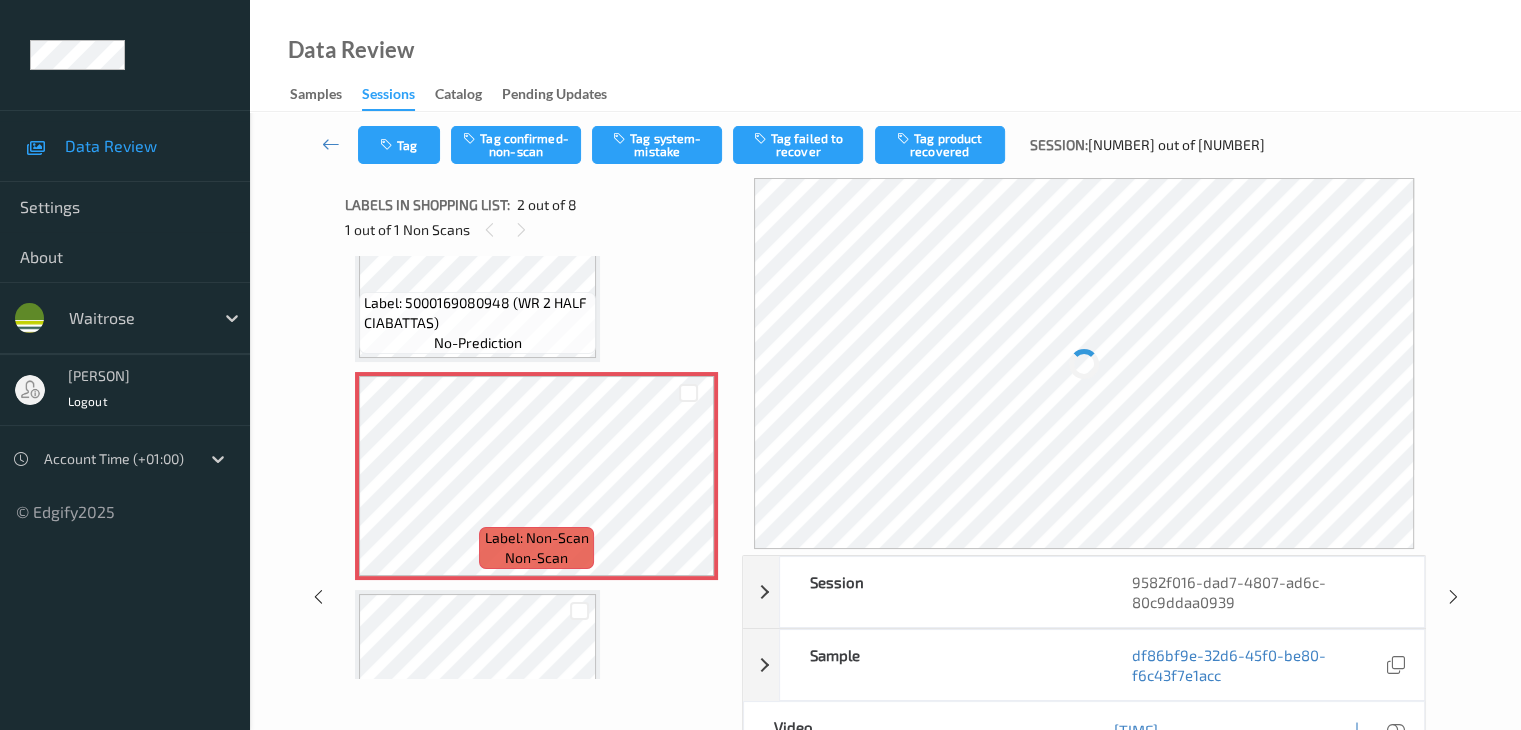 scroll, scrollTop: 210, scrollLeft: 0, axis: vertical 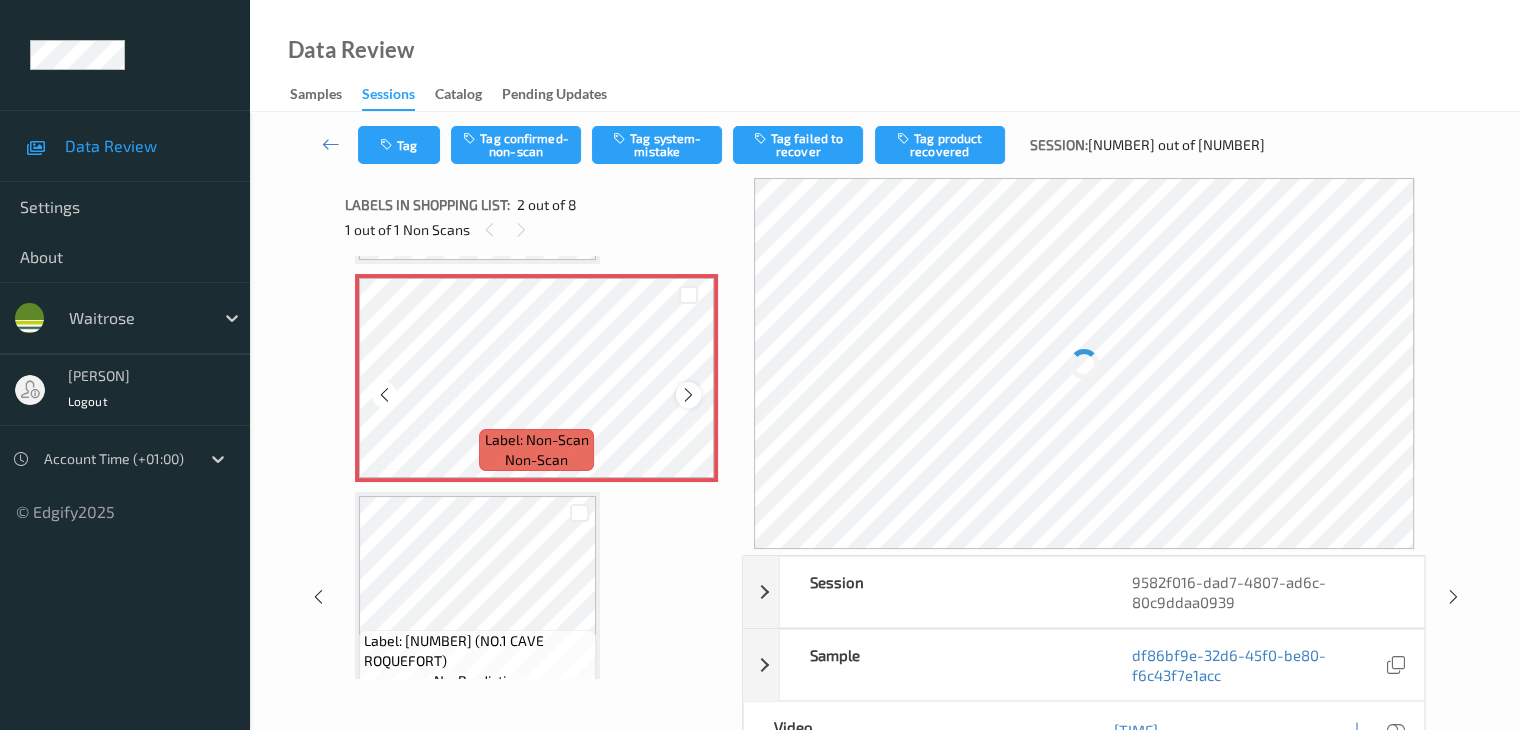 click at bounding box center [688, 395] 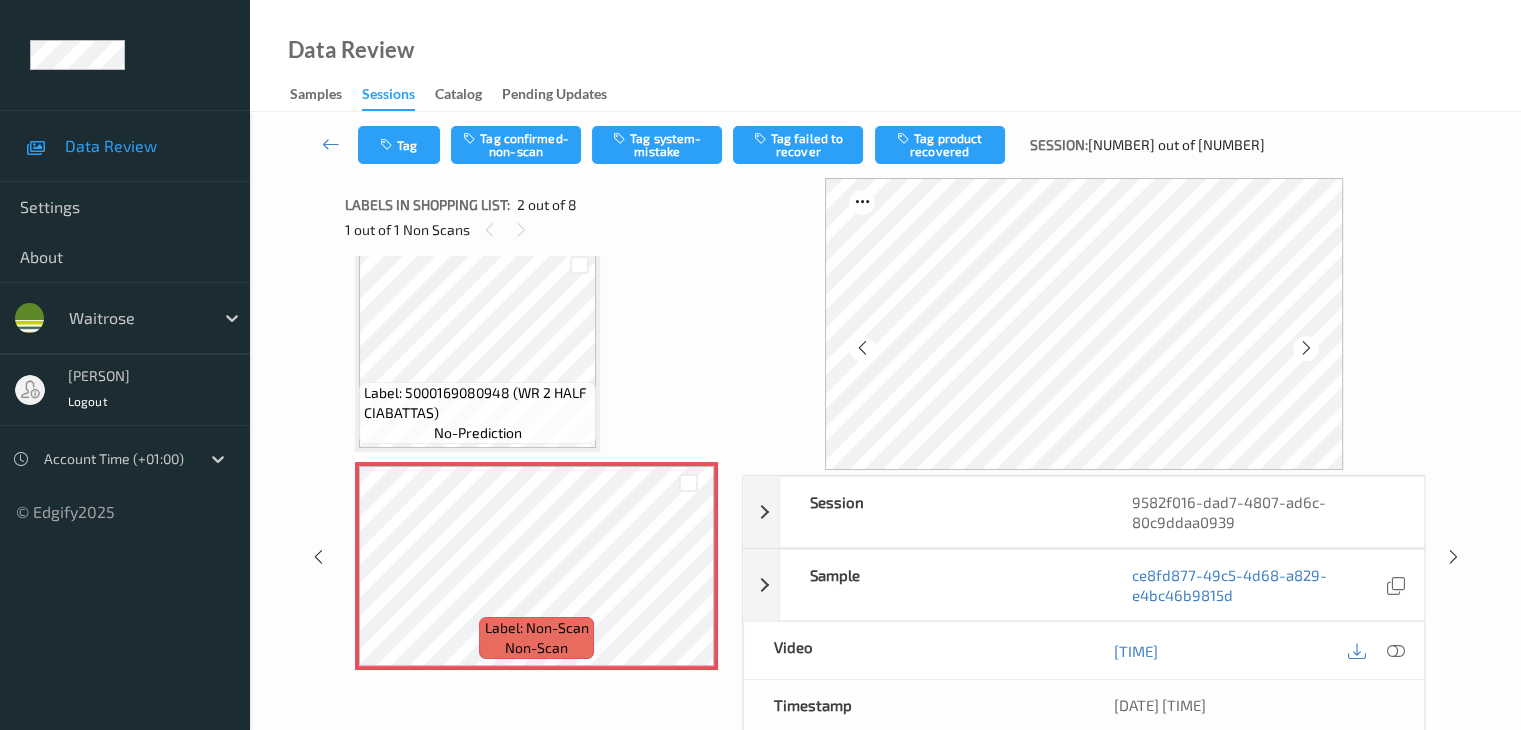 scroll, scrollTop: 10, scrollLeft: 0, axis: vertical 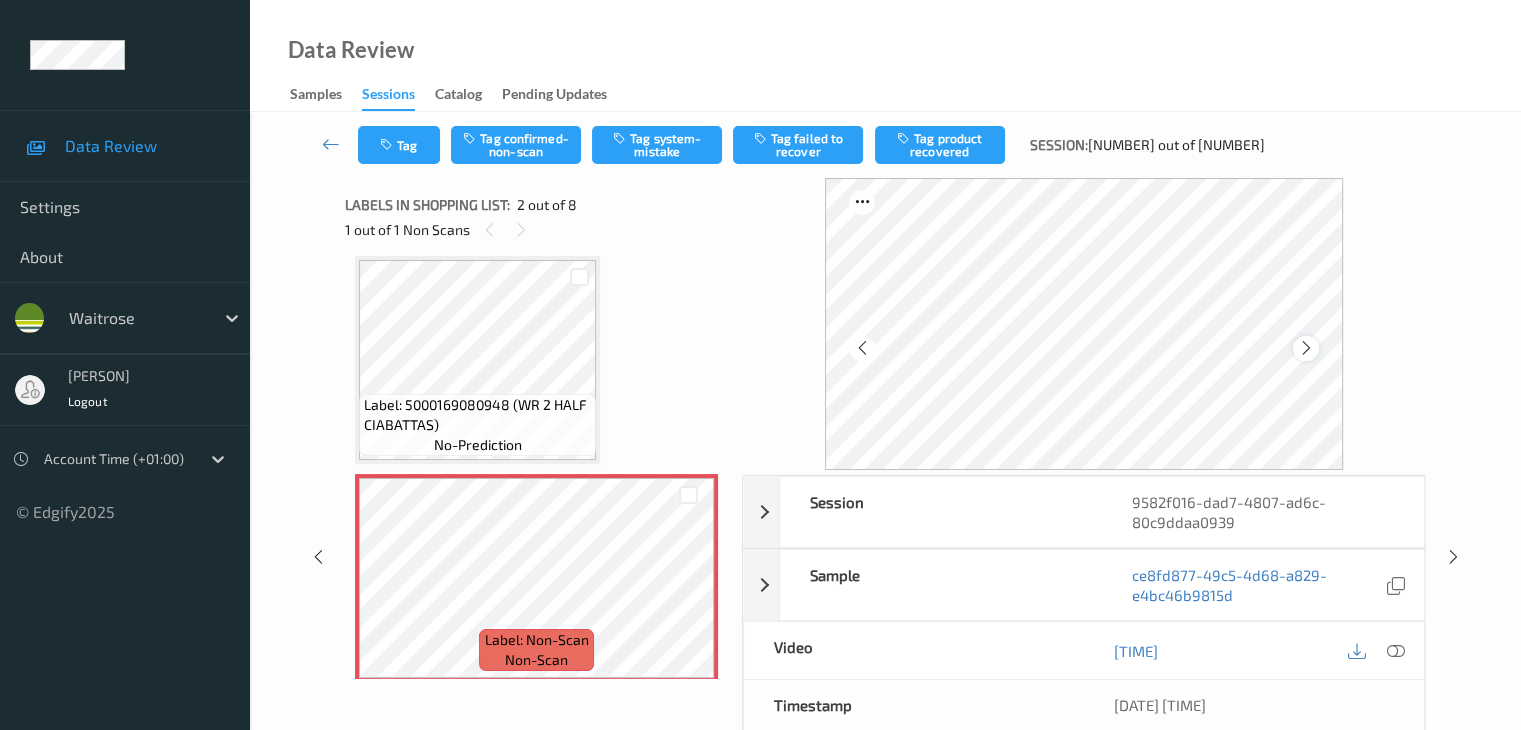 click at bounding box center [1306, 348] 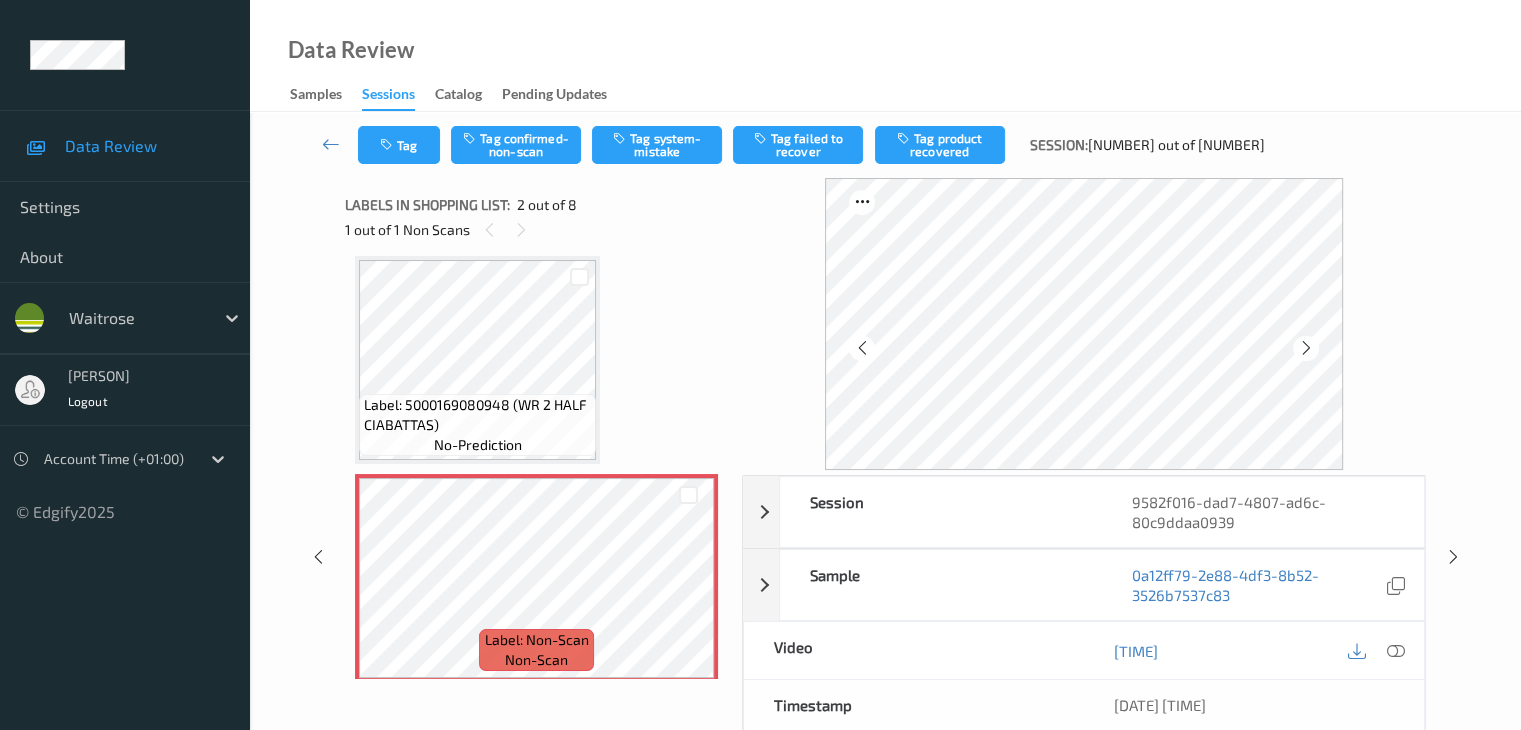 click at bounding box center [1306, 348] 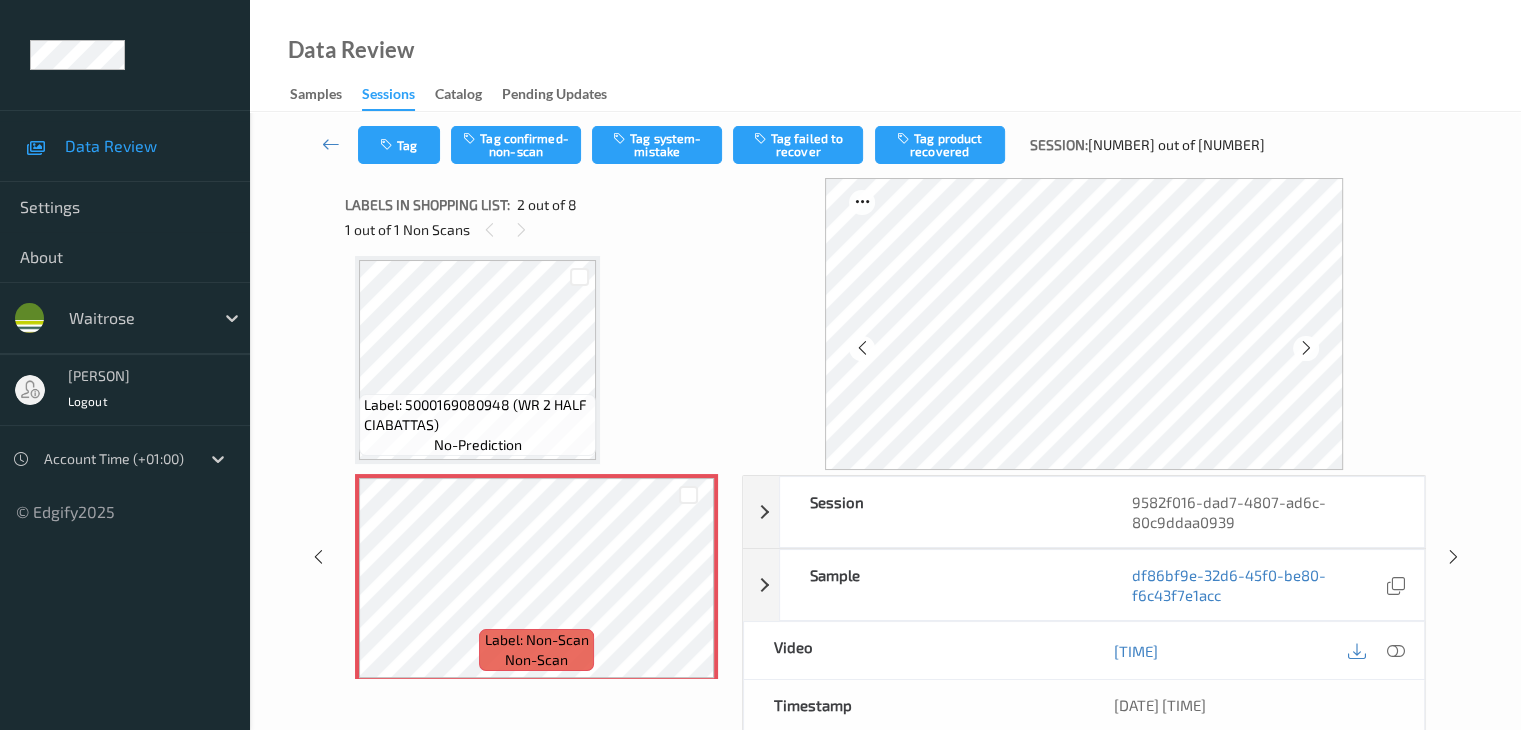 click at bounding box center (1306, 348) 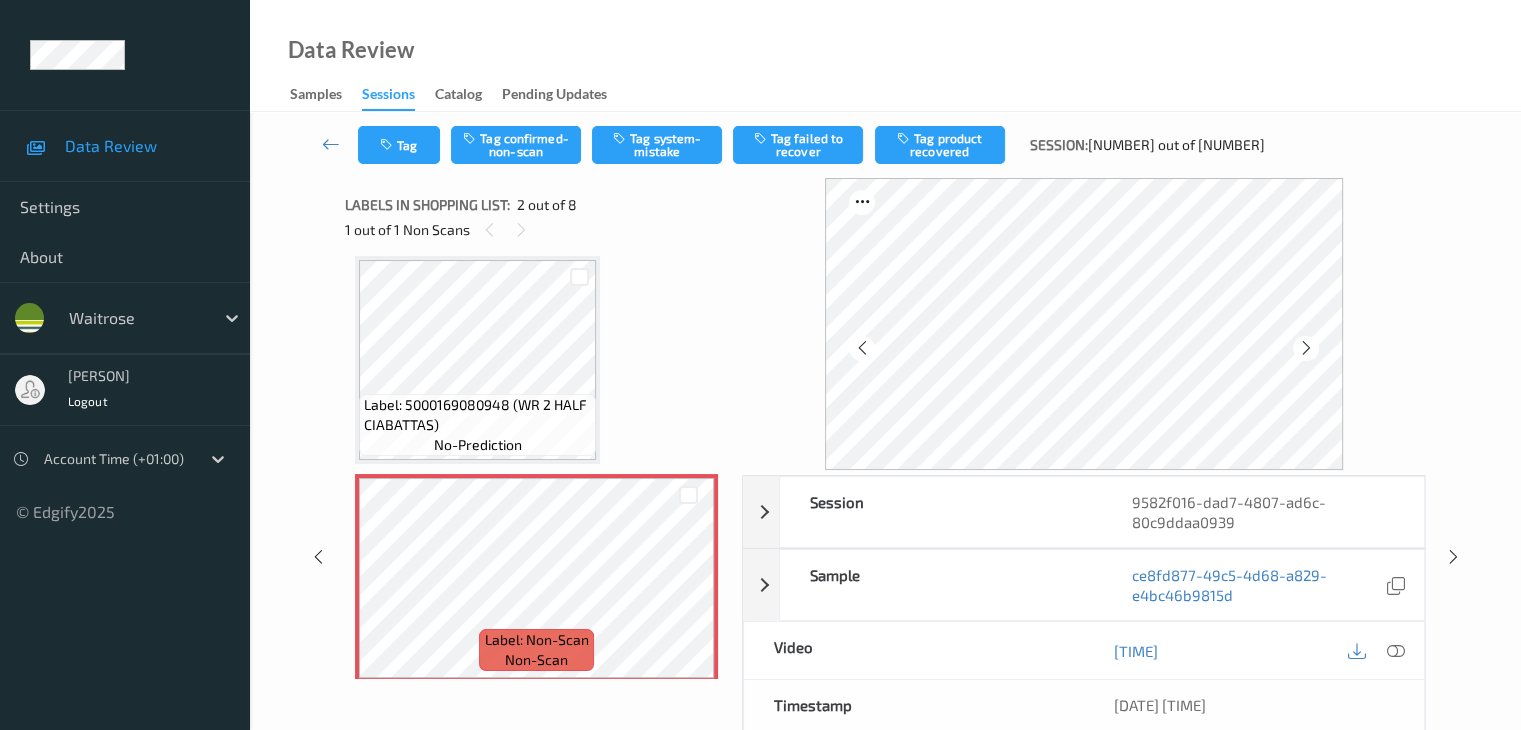 click at bounding box center [1306, 348] 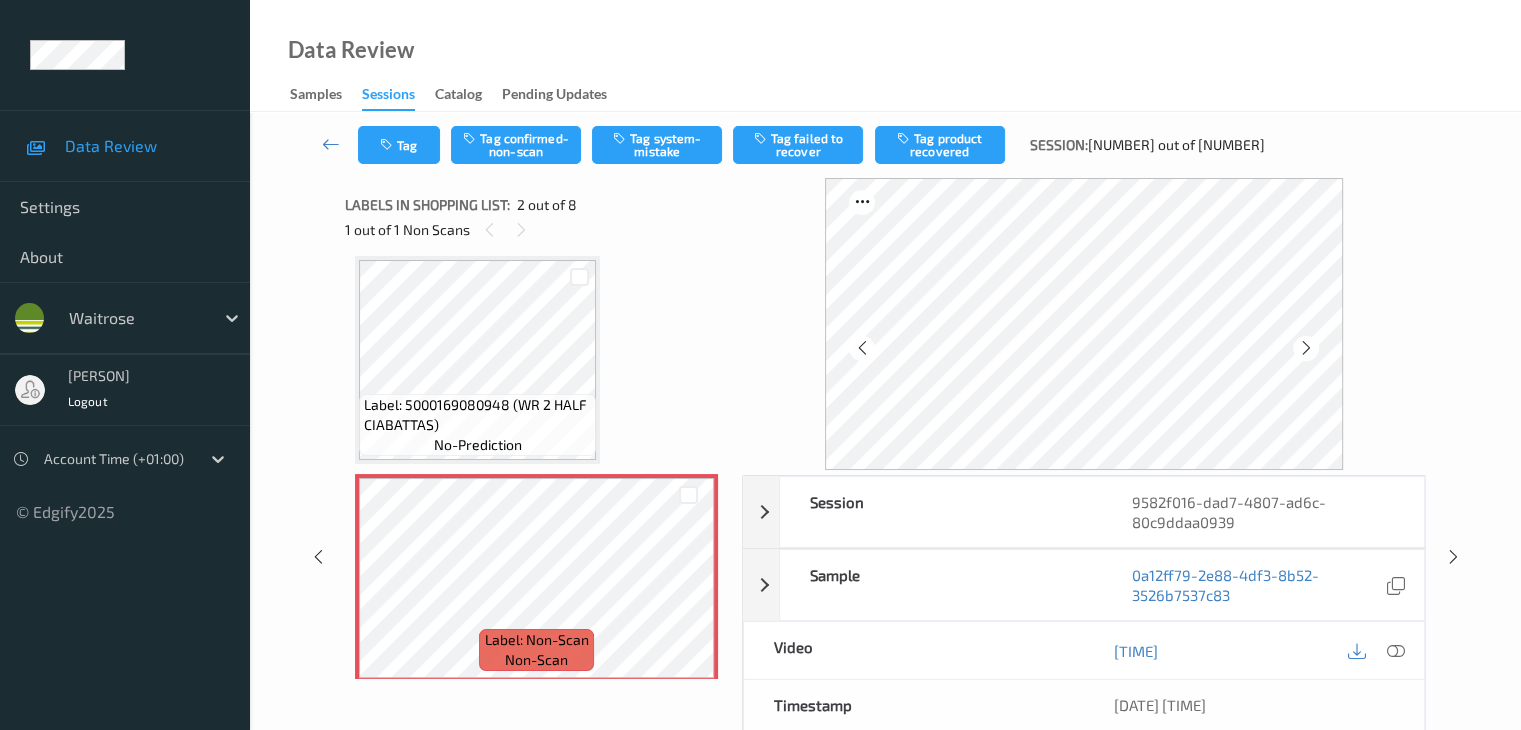 click at bounding box center (1306, 348) 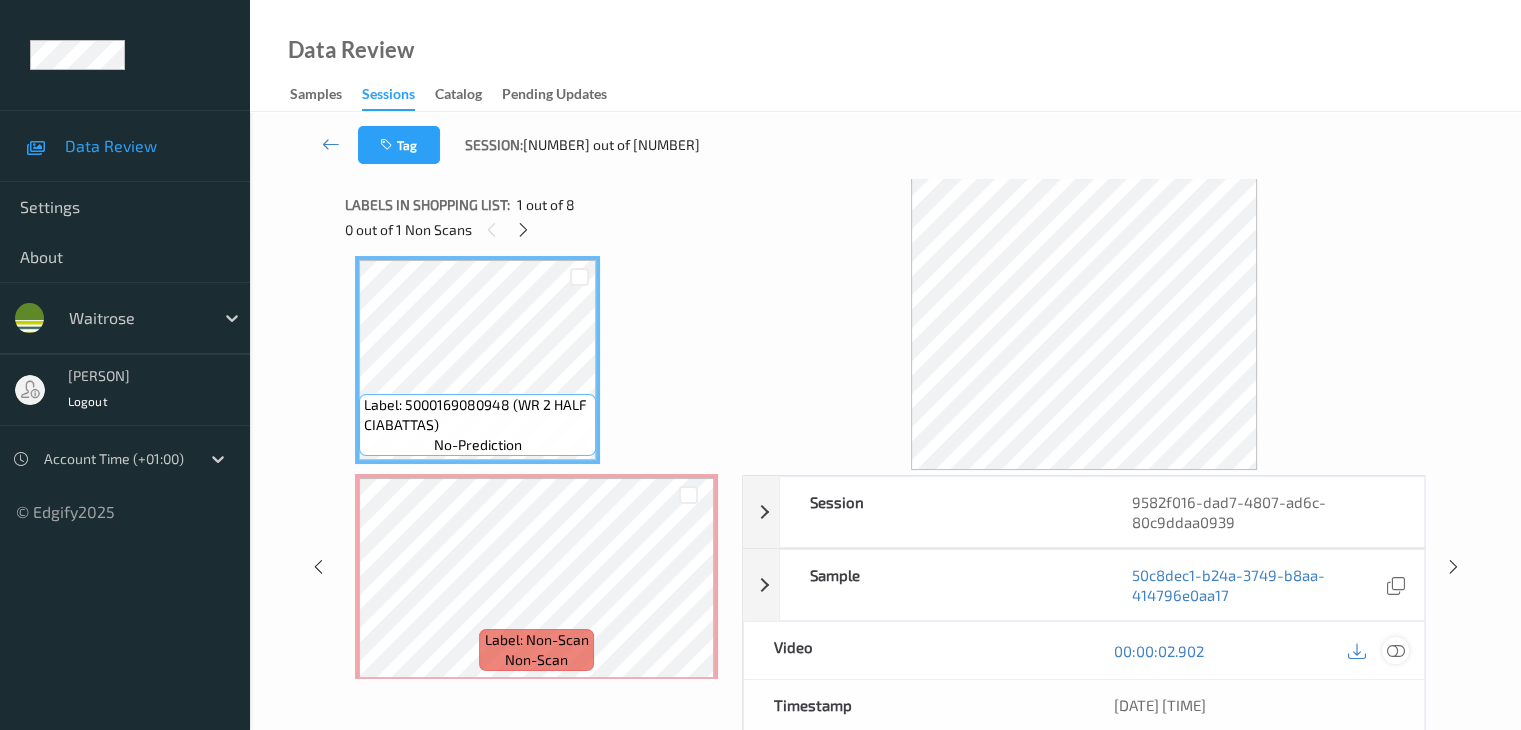 click at bounding box center (1395, 651) 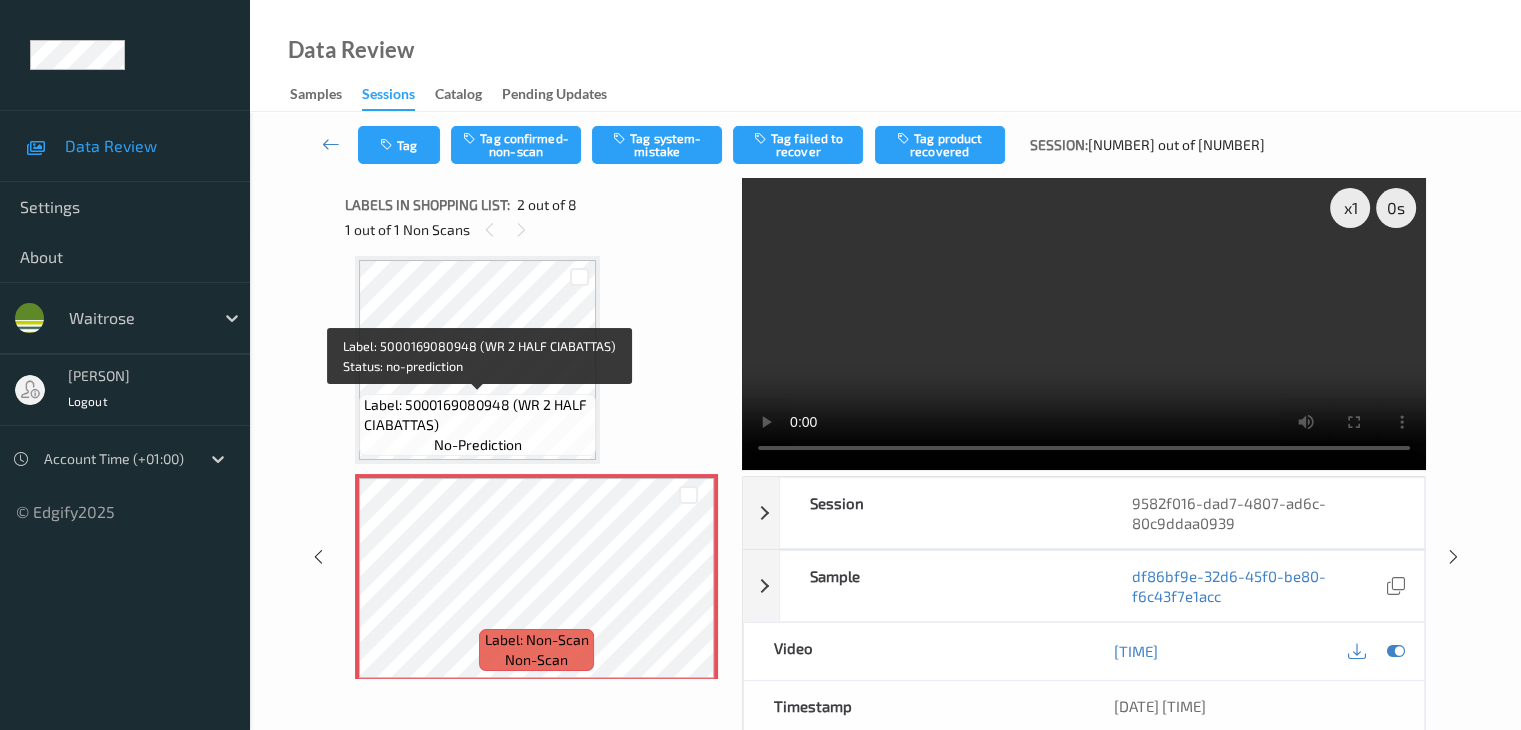 click on "Label: 5000169080948 (WR 2 HALF CIABATTAS)" at bounding box center [477, 415] 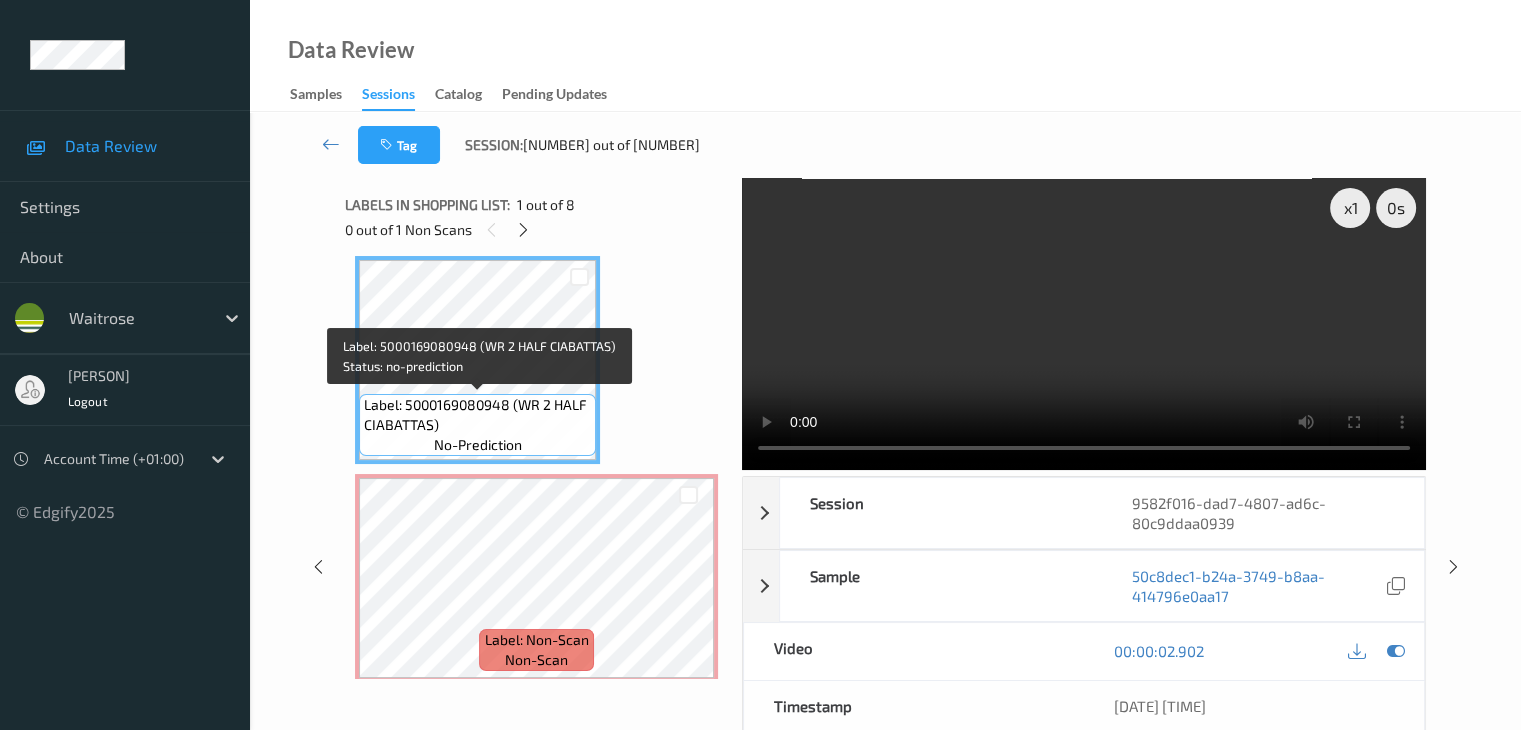 click on "Label: 5000169080948 (WR 2 HALF CIABATTAS)" at bounding box center (477, 415) 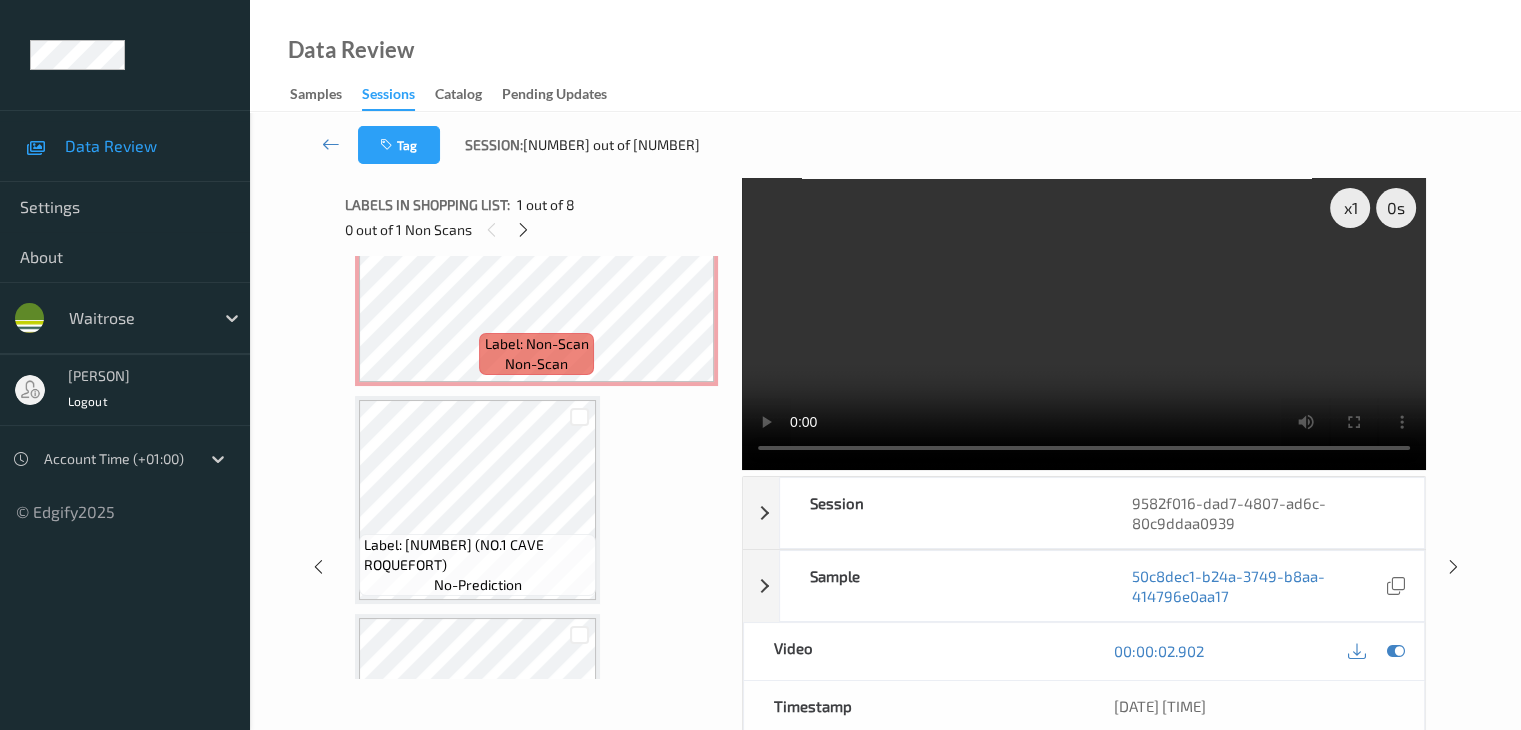 scroll, scrollTop: 310, scrollLeft: 0, axis: vertical 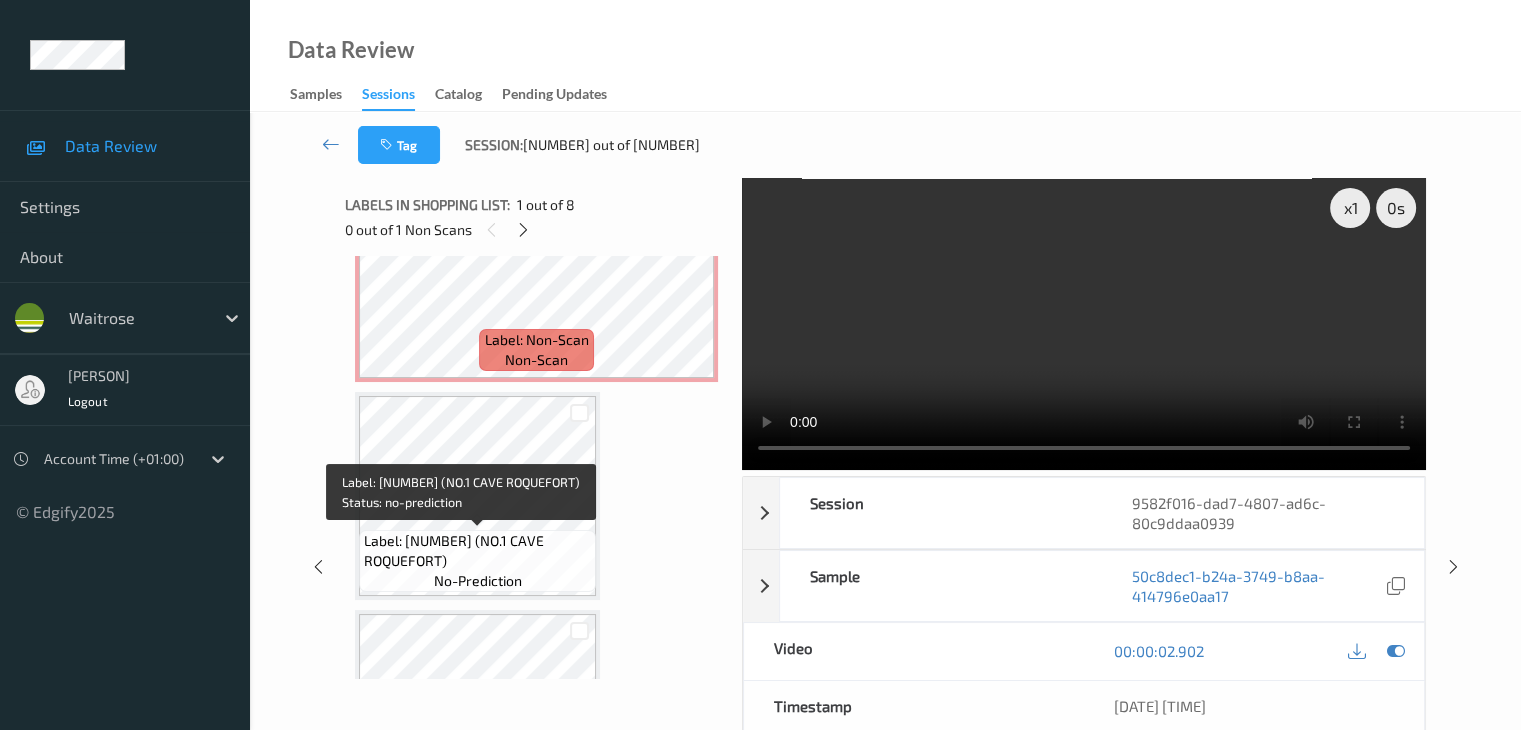 click on "Label: 5000169084687 (NO.1 CAVE ROQUEFORT)" at bounding box center (477, 551) 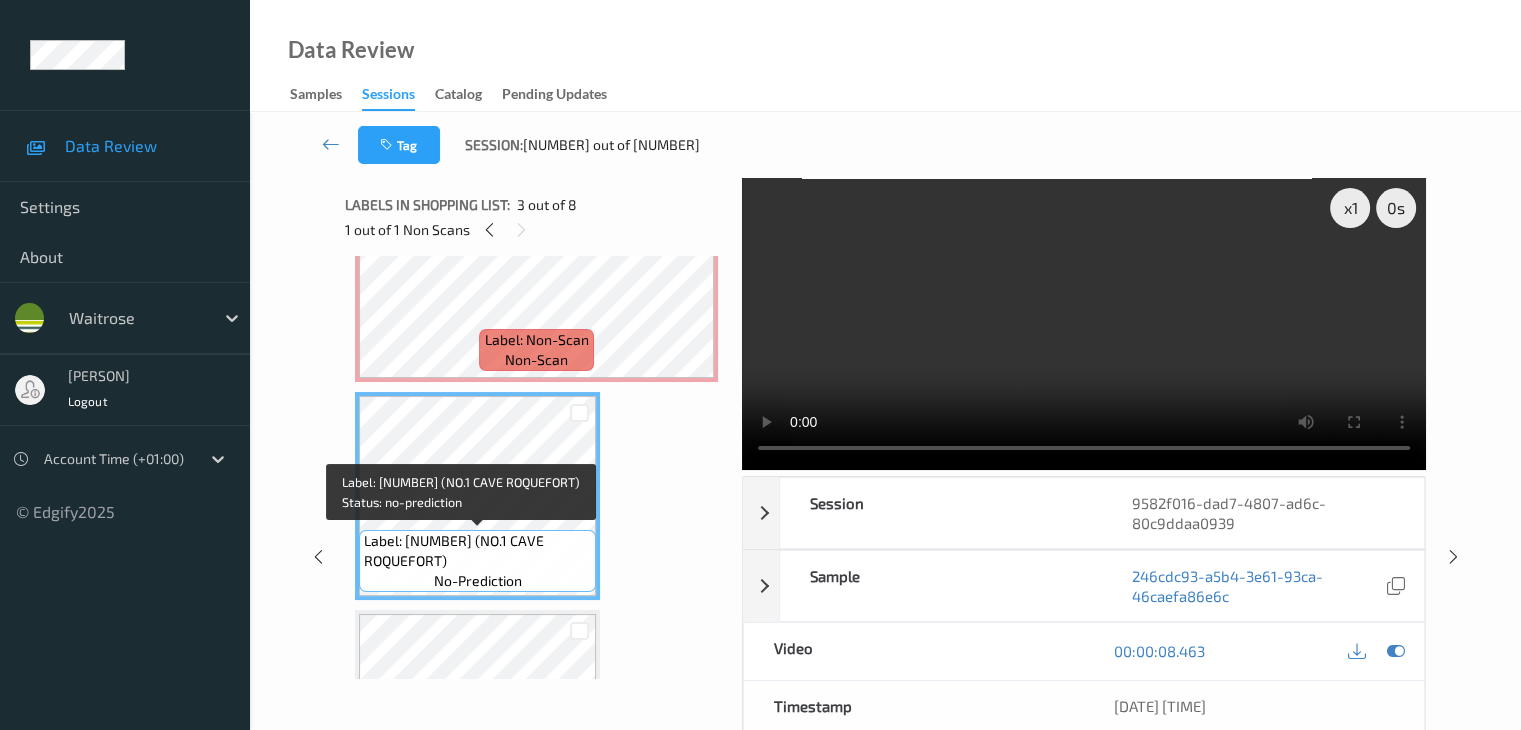click on "Label: 5000169084687 (NO.1 CAVE ROQUEFORT)" at bounding box center (477, 551) 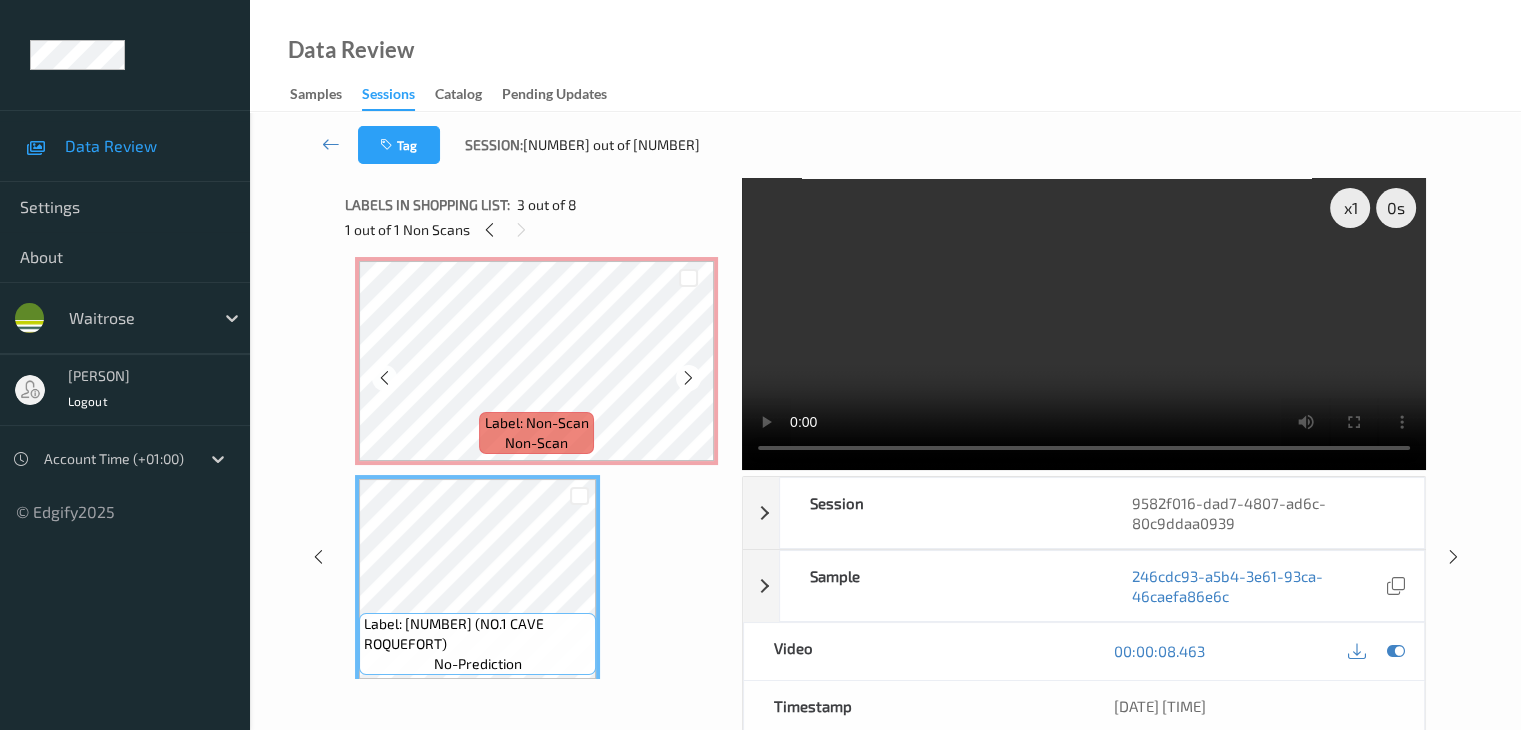 scroll, scrollTop: 110, scrollLeft: 0, axis: vertical 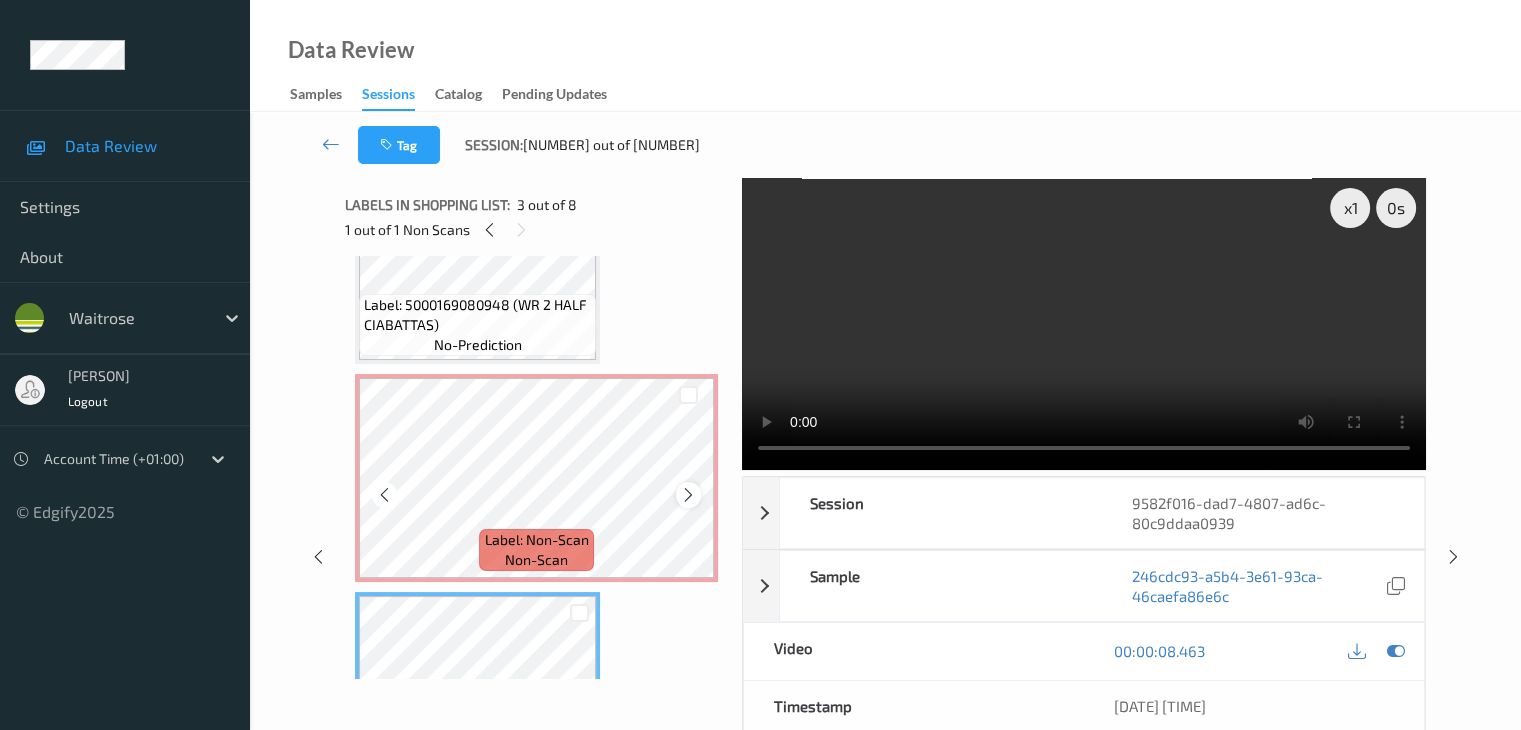 click at bounding box center [688, 495] 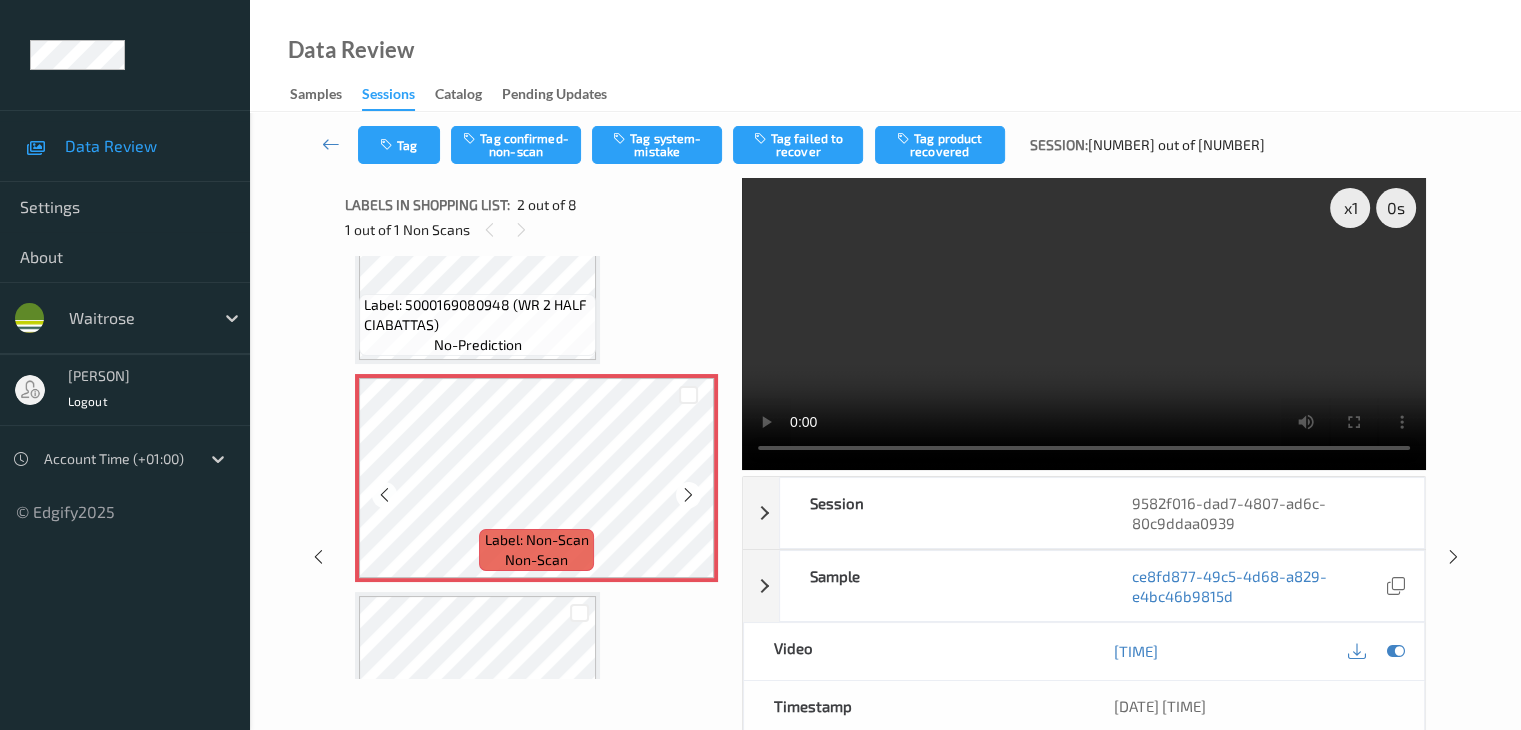 click at bounding box center [688, 495] 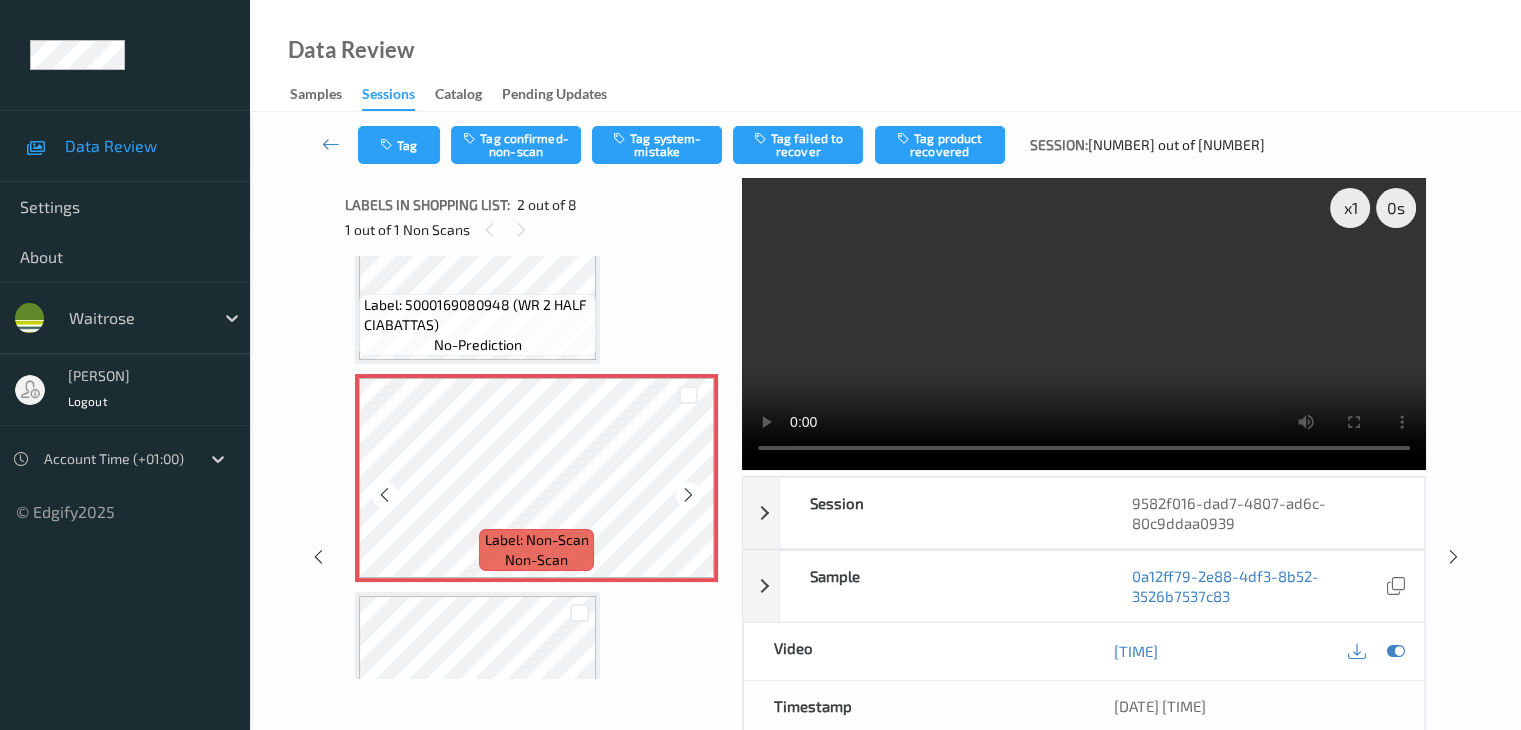 click at bounding box center (688, 495) 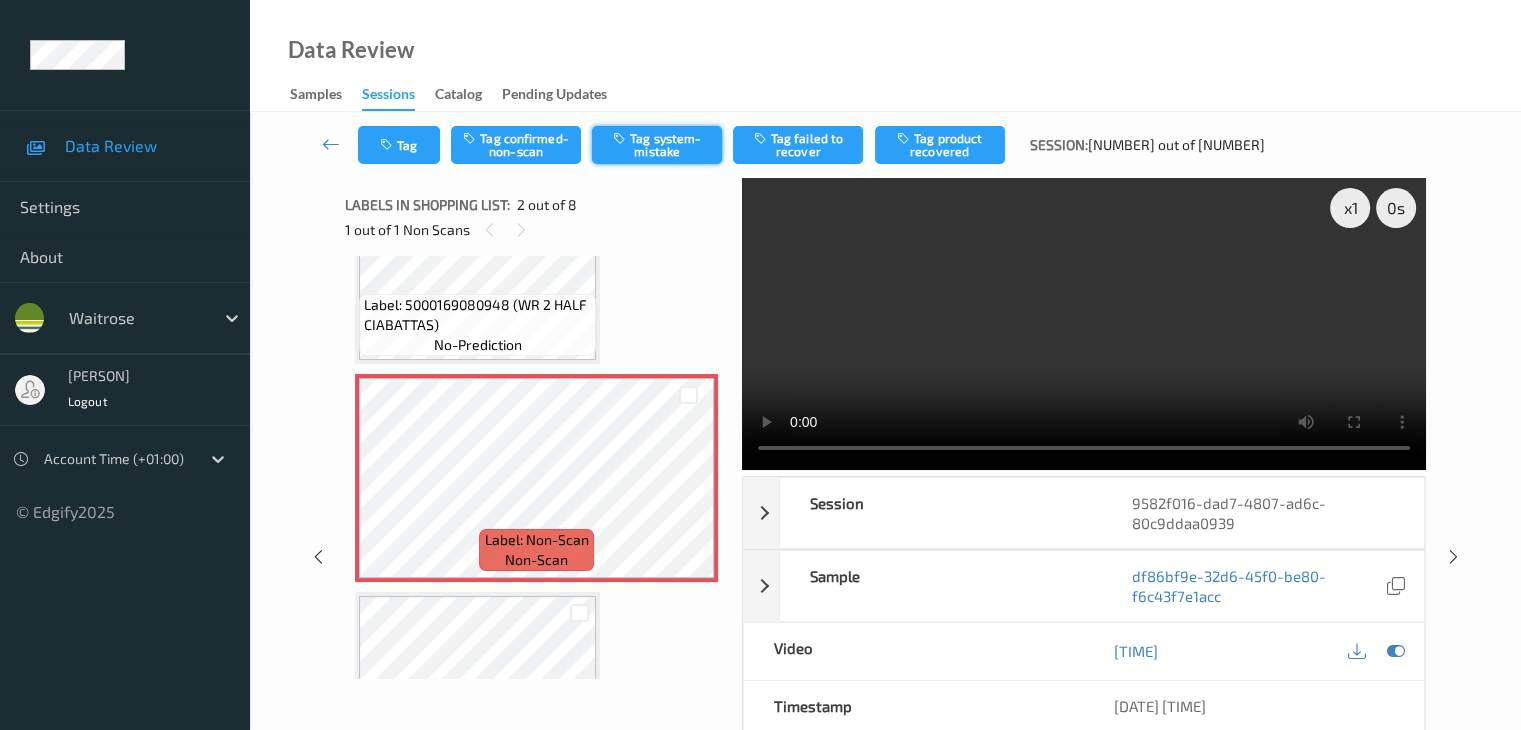 click on "Tag   system-mistake" at bounding box center [657, 145] 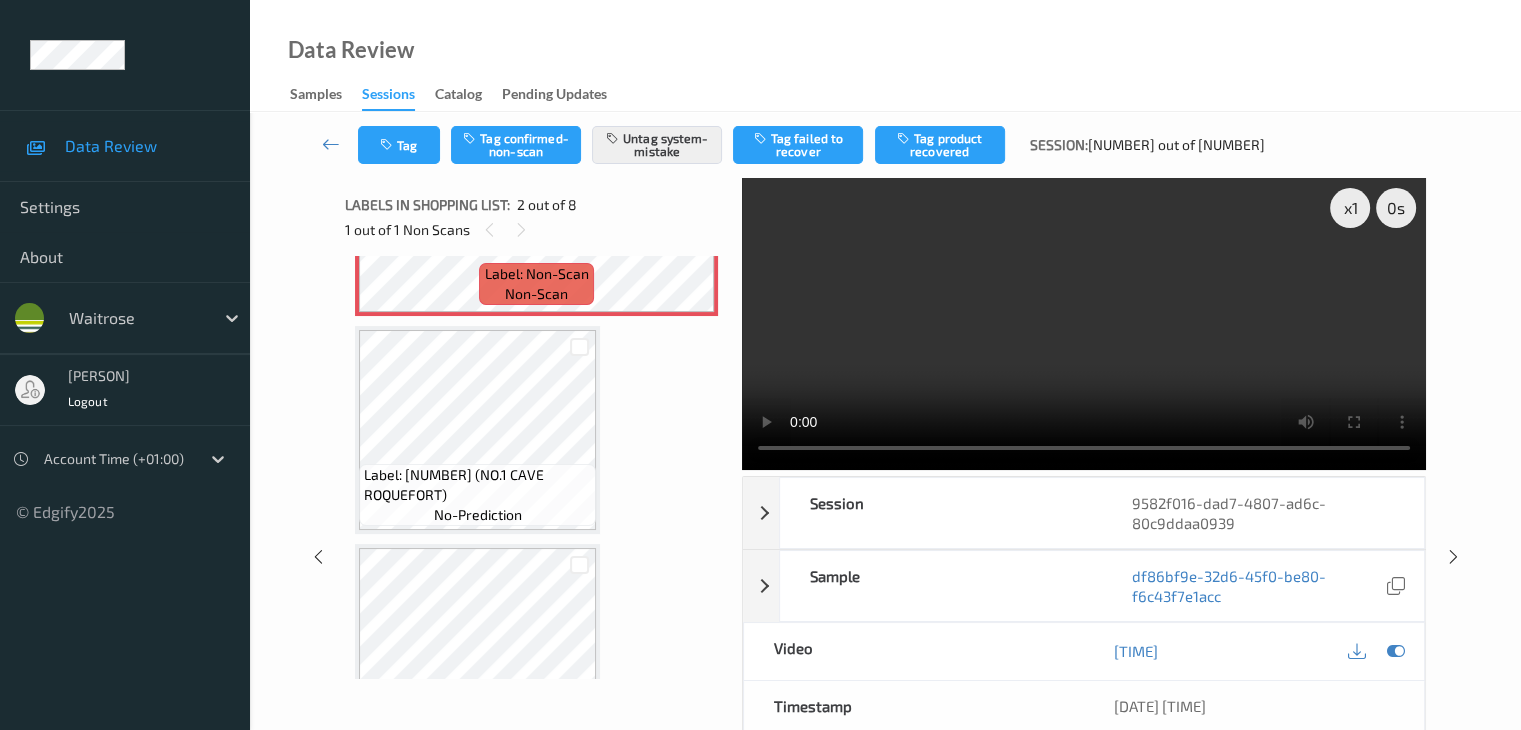 scroll, scrollTop: 410, scrollLeft: 0, axis: vertical 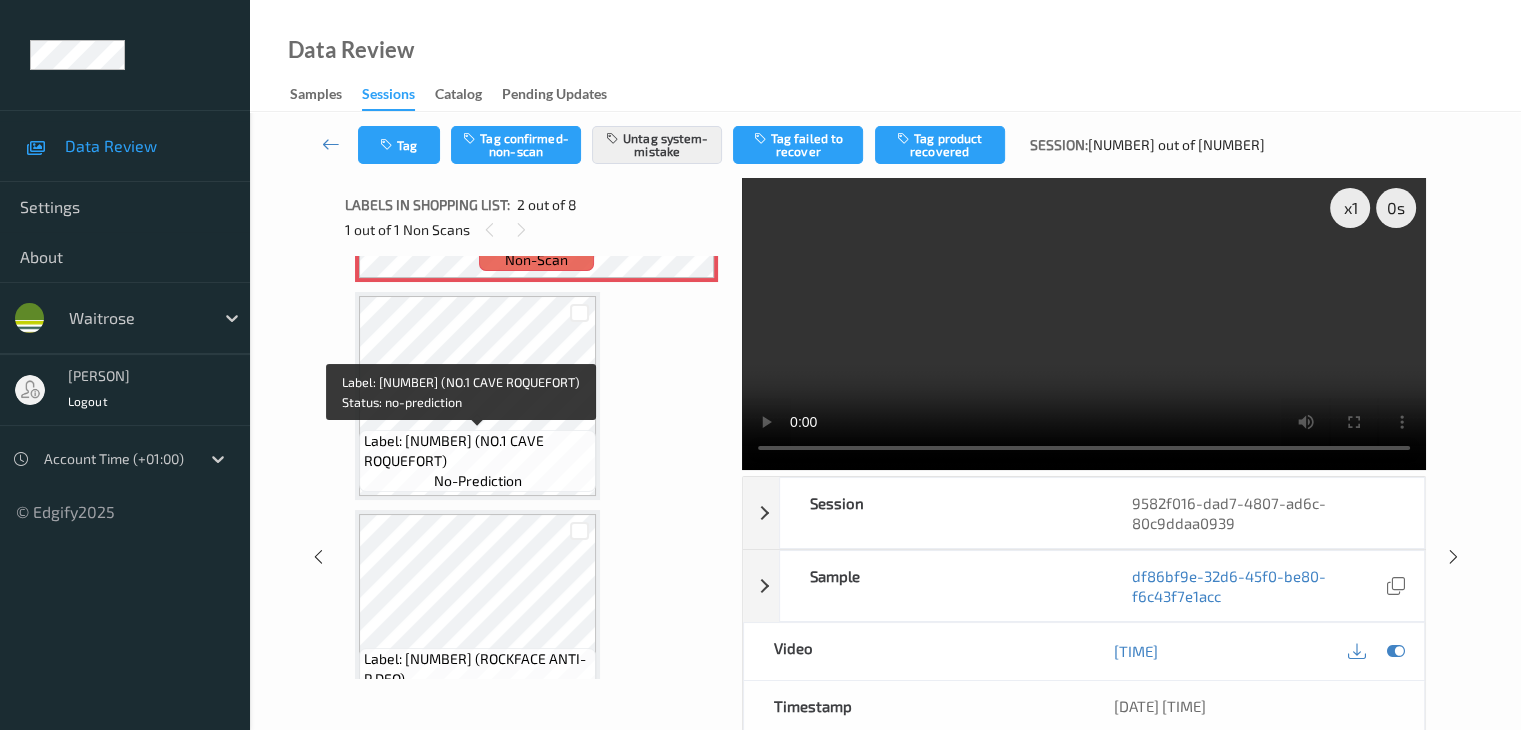 click on "Label: 5000169084687 (NO.1 CAVE ROQUEFORT)" at bounding box center [477, 451] 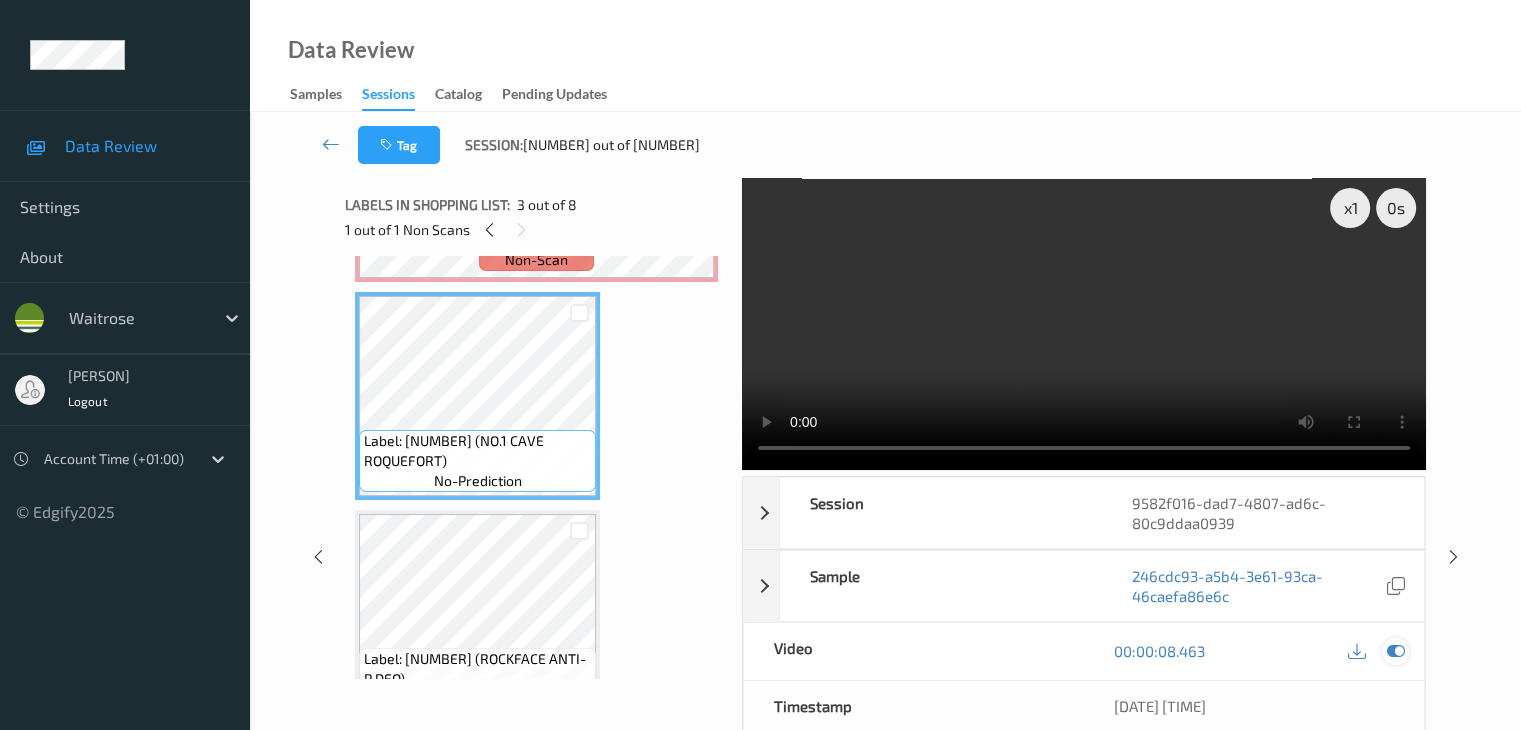 click at bounding box center (1395, 651) 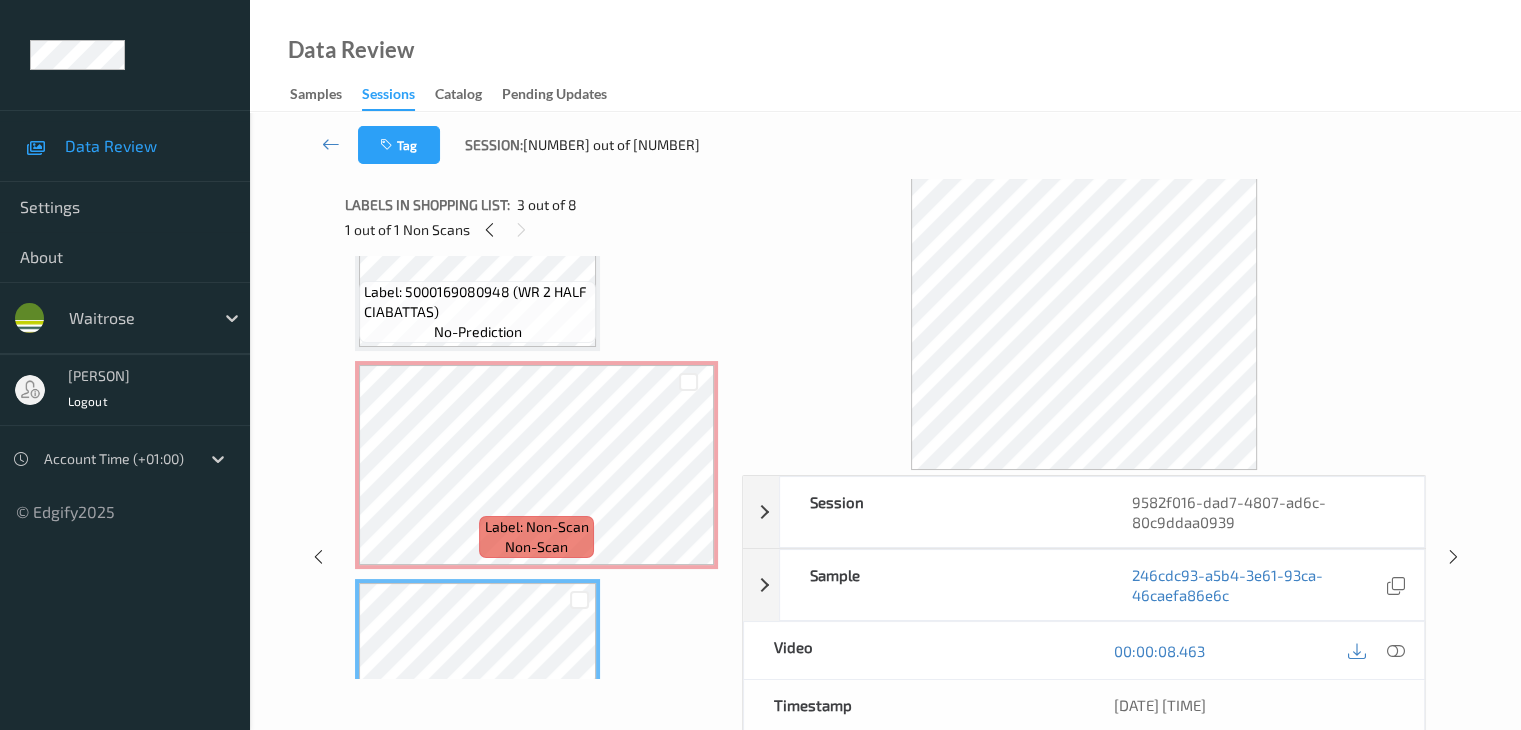 scroll, scrollTop: 110, scrollLeft: 0, axis: vertical 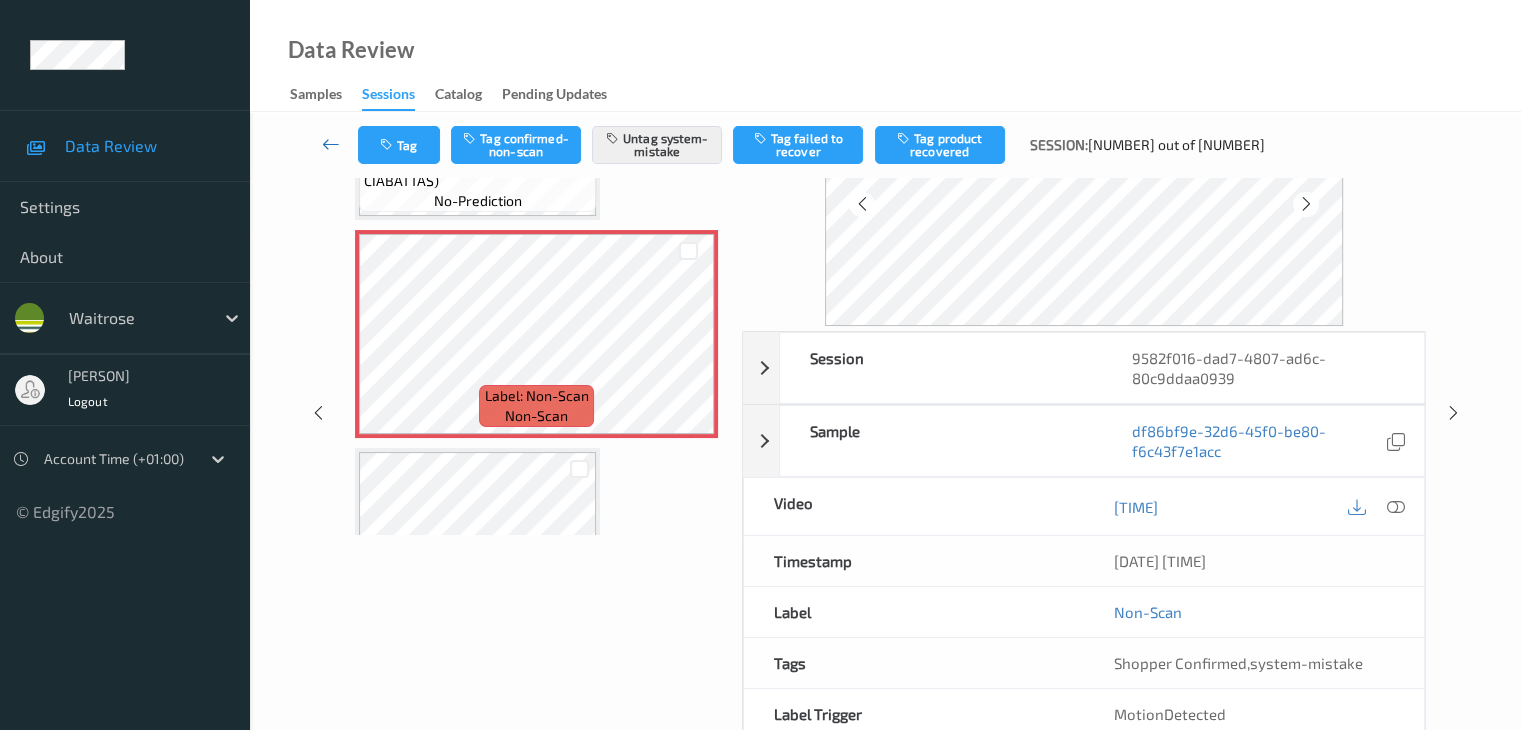 click at bounding box center [331, 144] 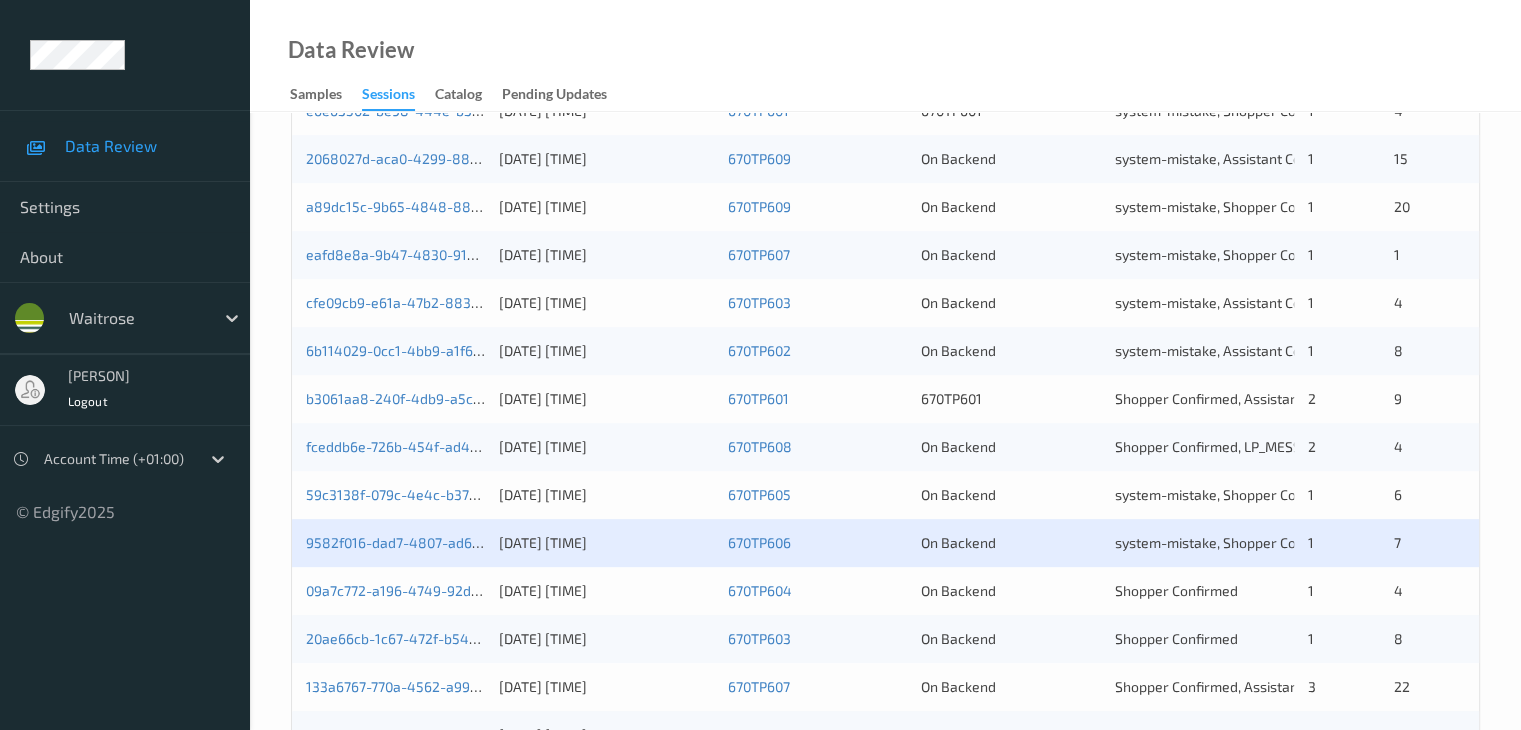 scroll, scrollTop: 800, scrollLeft: 0, axis: vertical 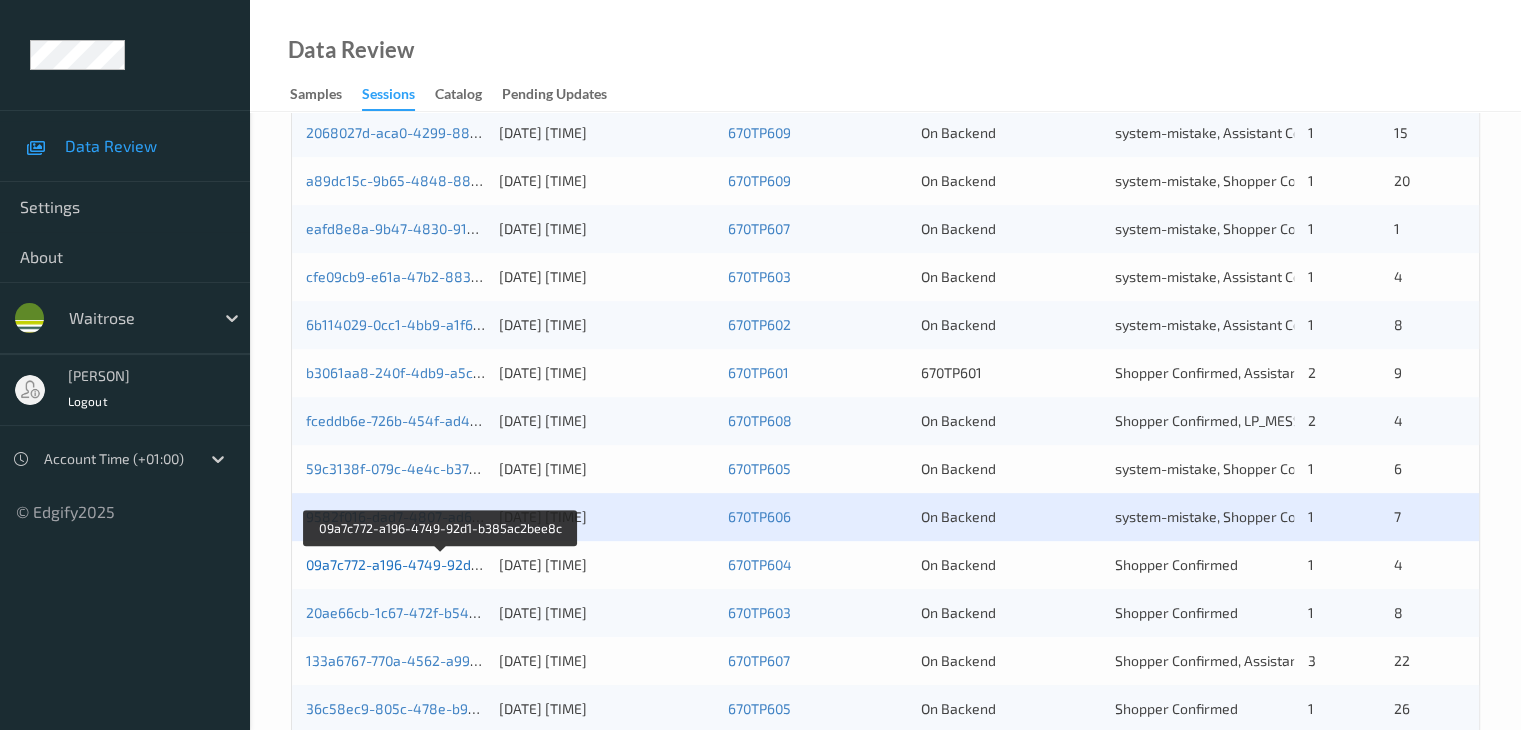 click on "09a7c772-a196-4749-92d1-b385ac2bee8c" at bounding box center [442, 564] 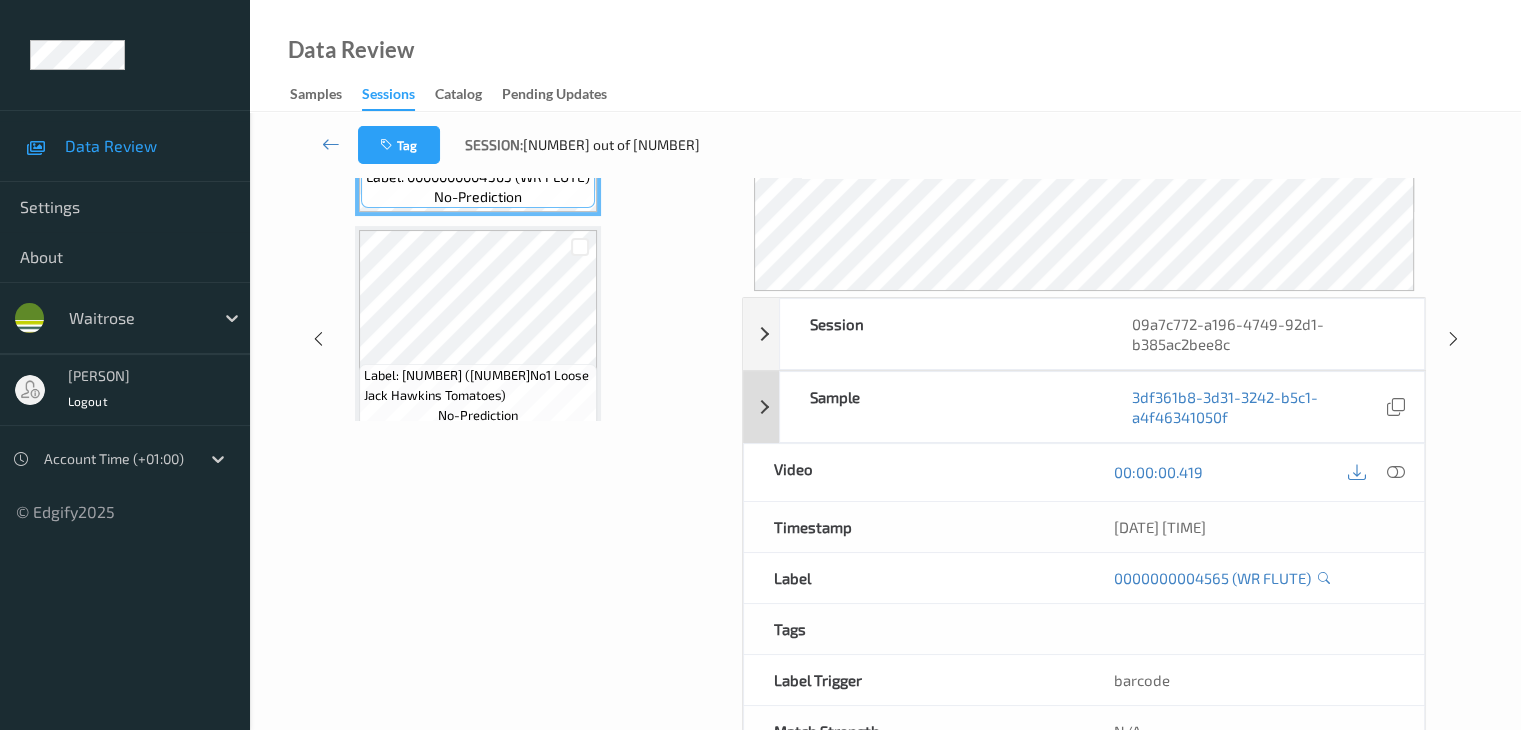 scroll, scrollTop: 224, scrollLeft: 0, axis: vertical 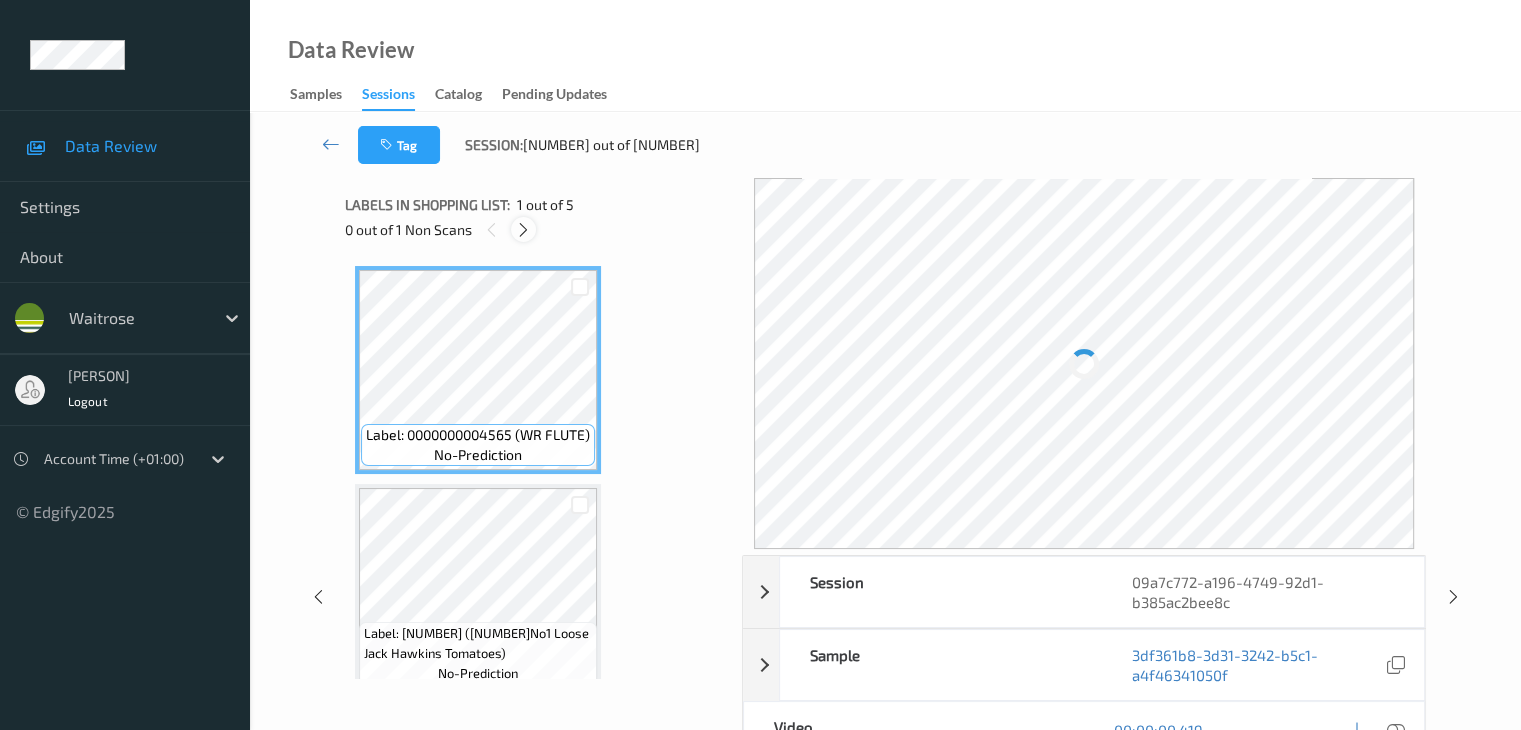 click at bounding box center (523, 230) 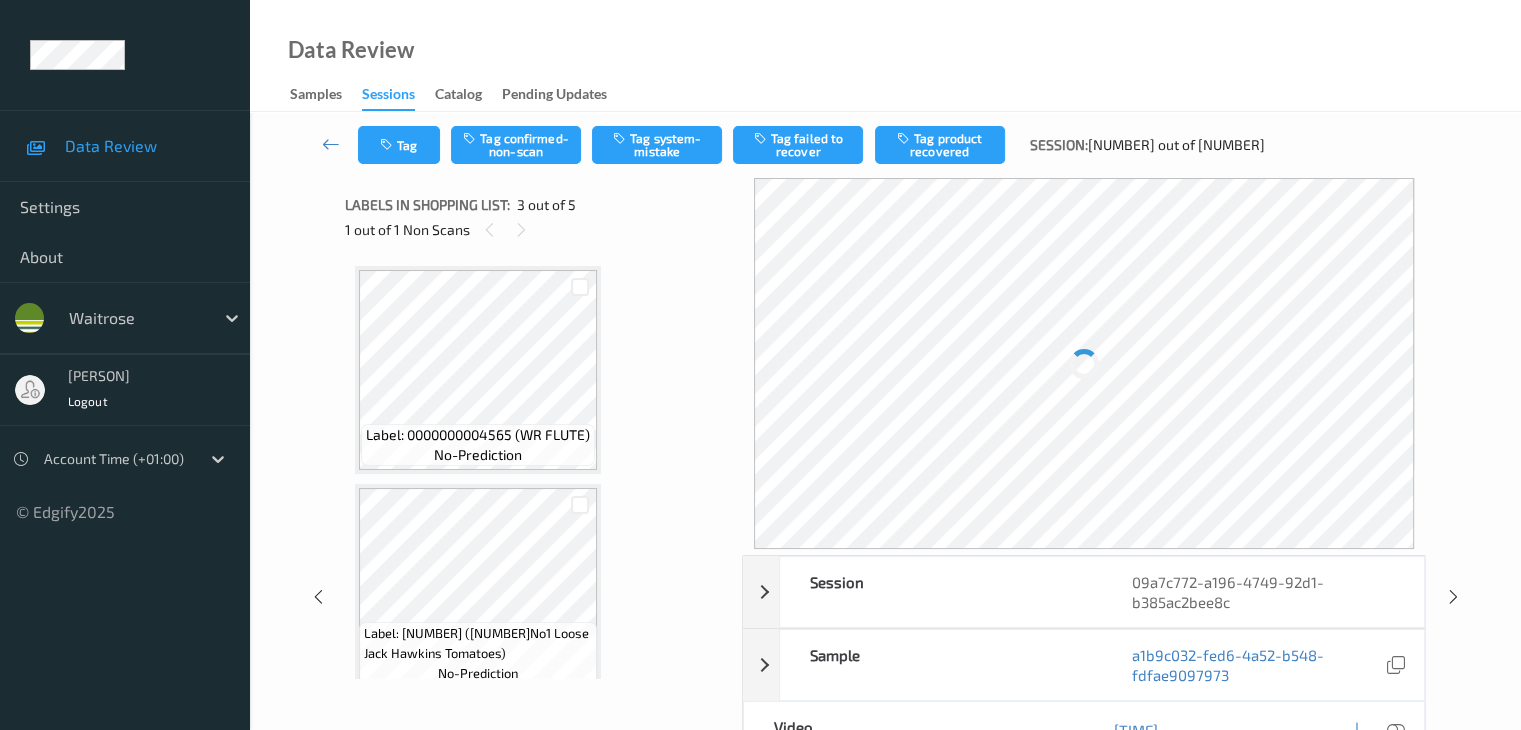 scroll, scrollTop: 228, scrollLeft: 0, axis: vertical 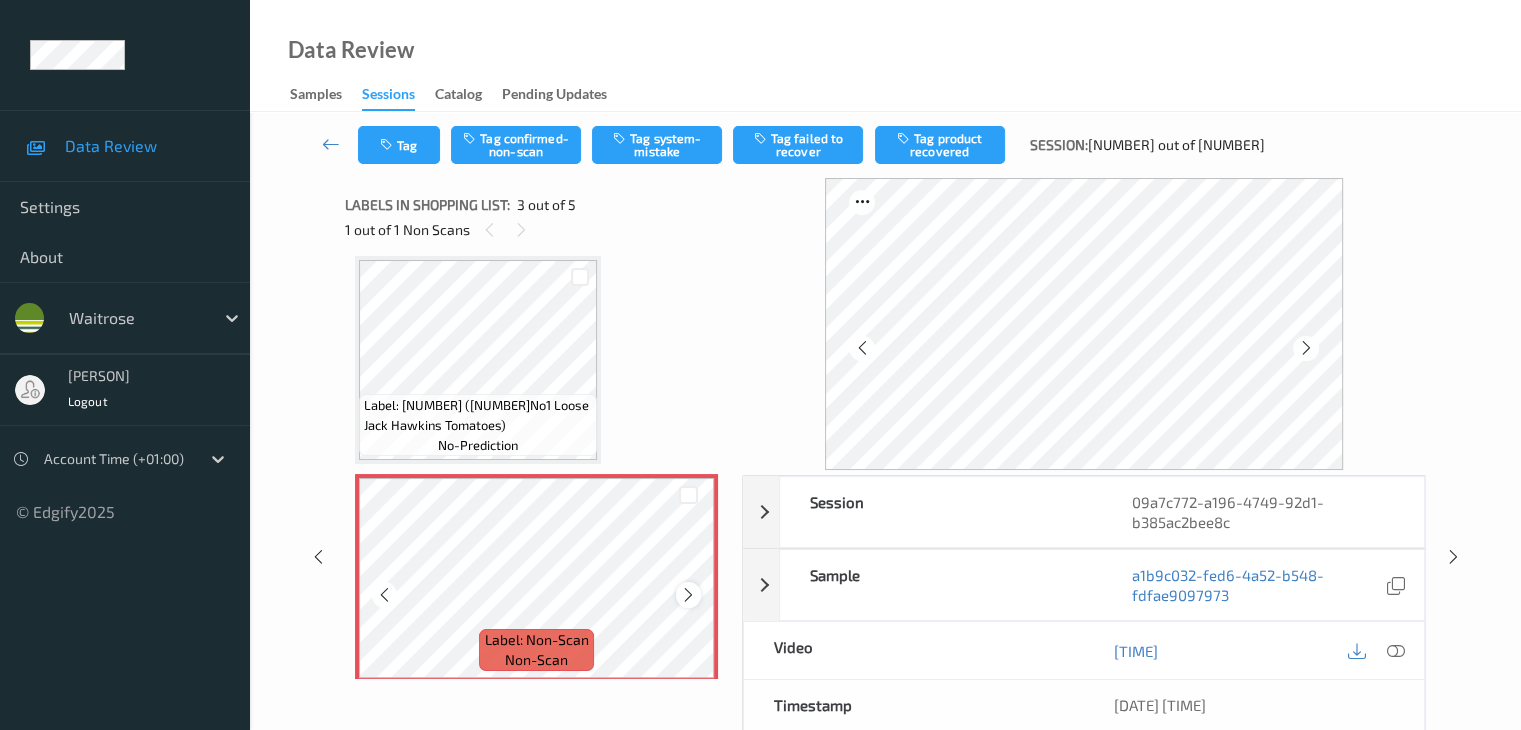 click at bounding box center (688, 595) 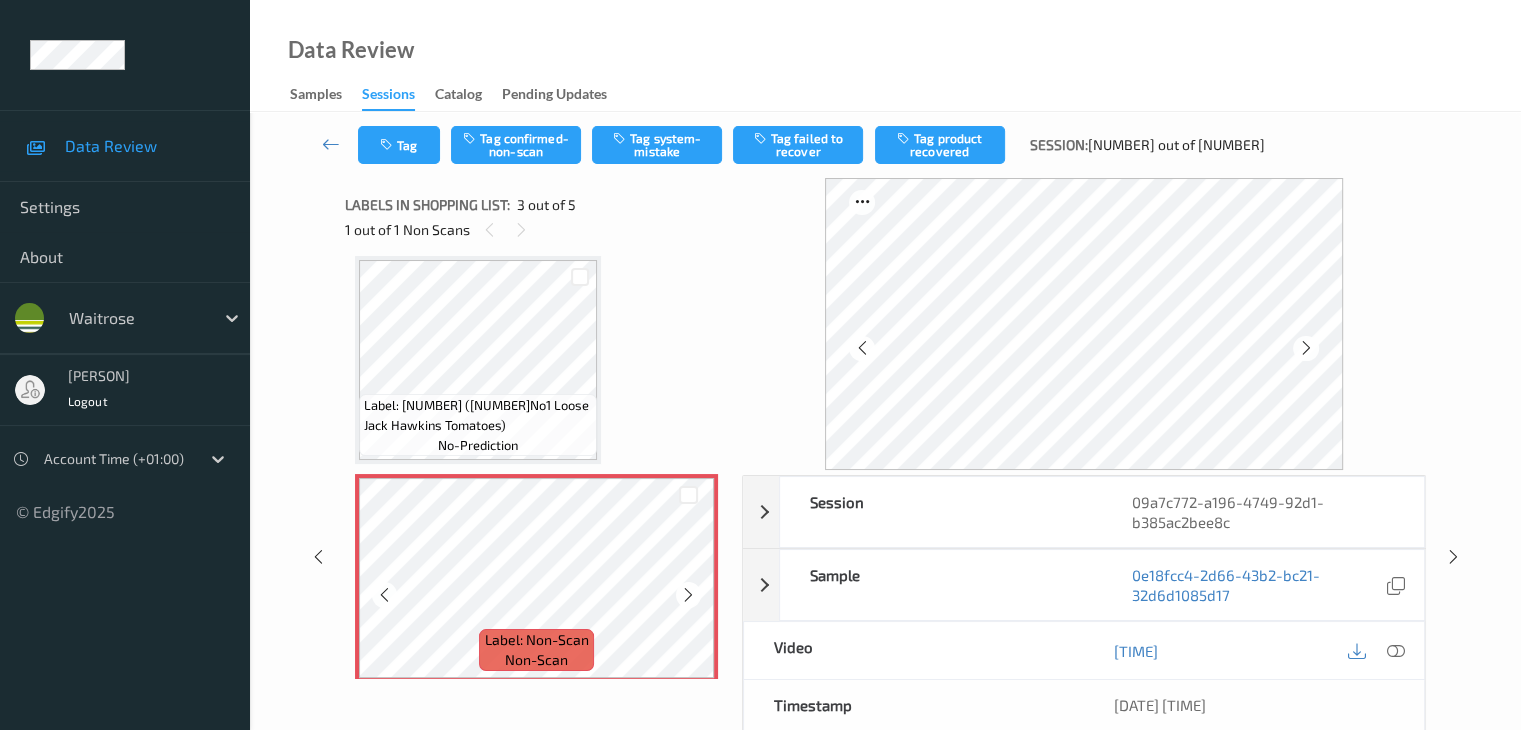 click at bounding box center (688, 595) 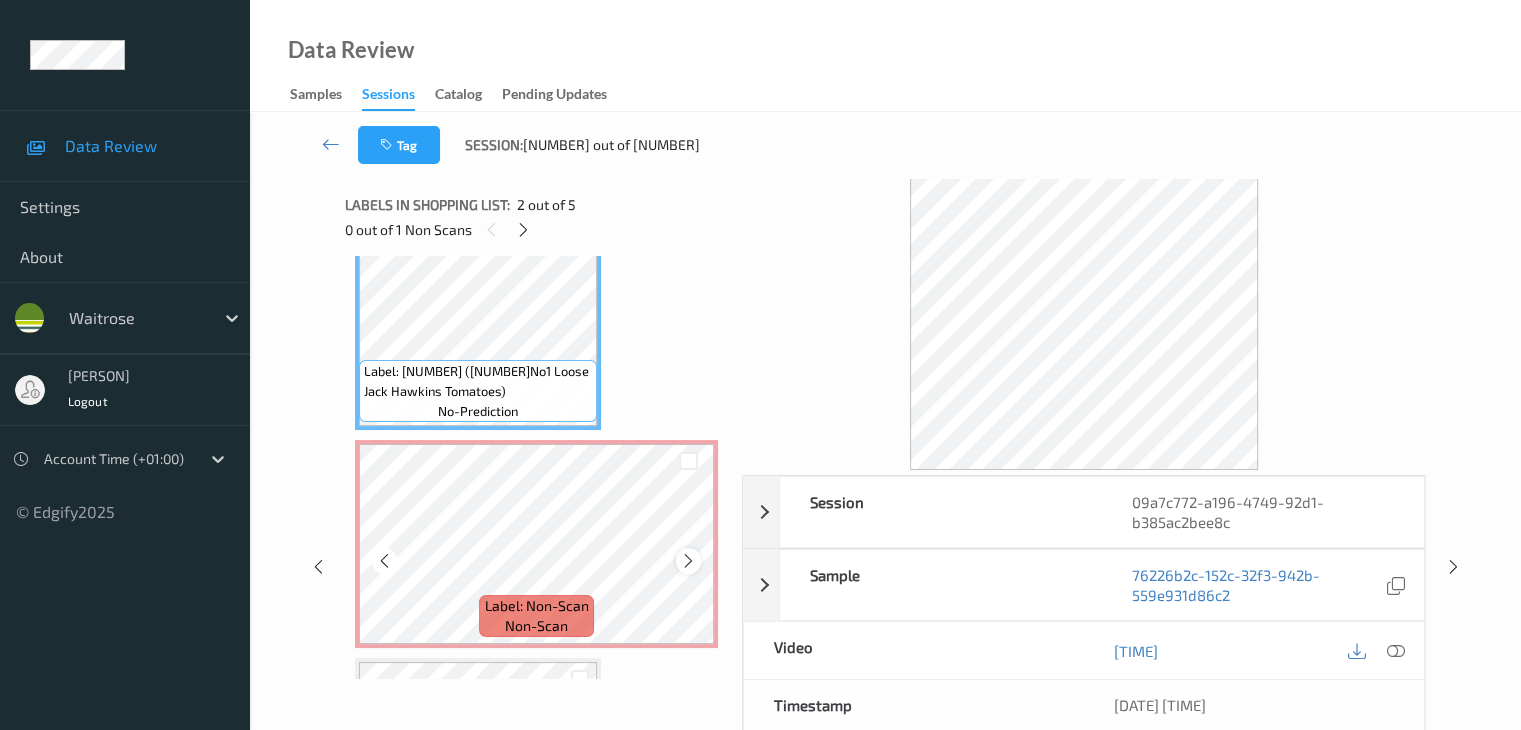 scroll, scrollTop: 228, scrollLeft: 0, axis: vertical 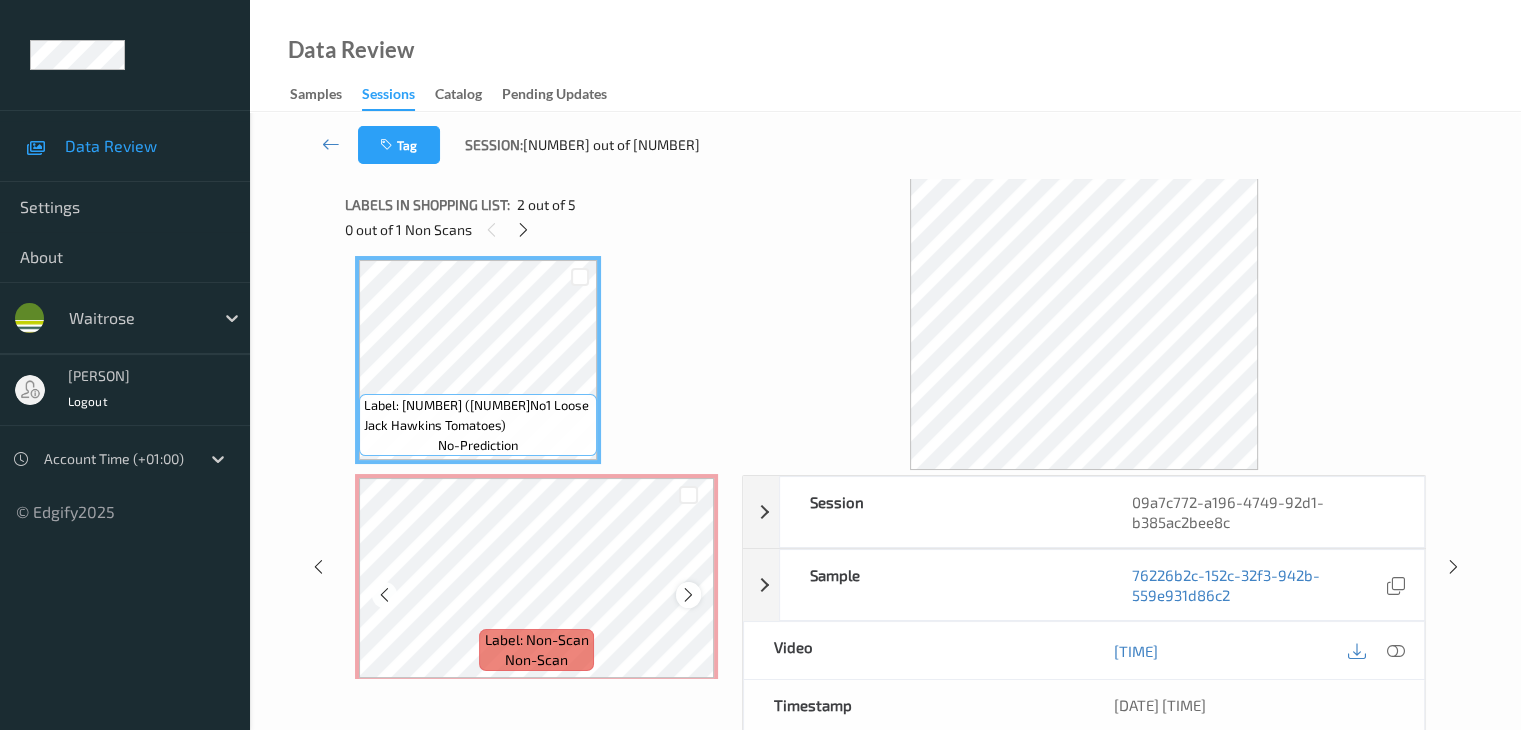 click at bounding box center [688, 594] 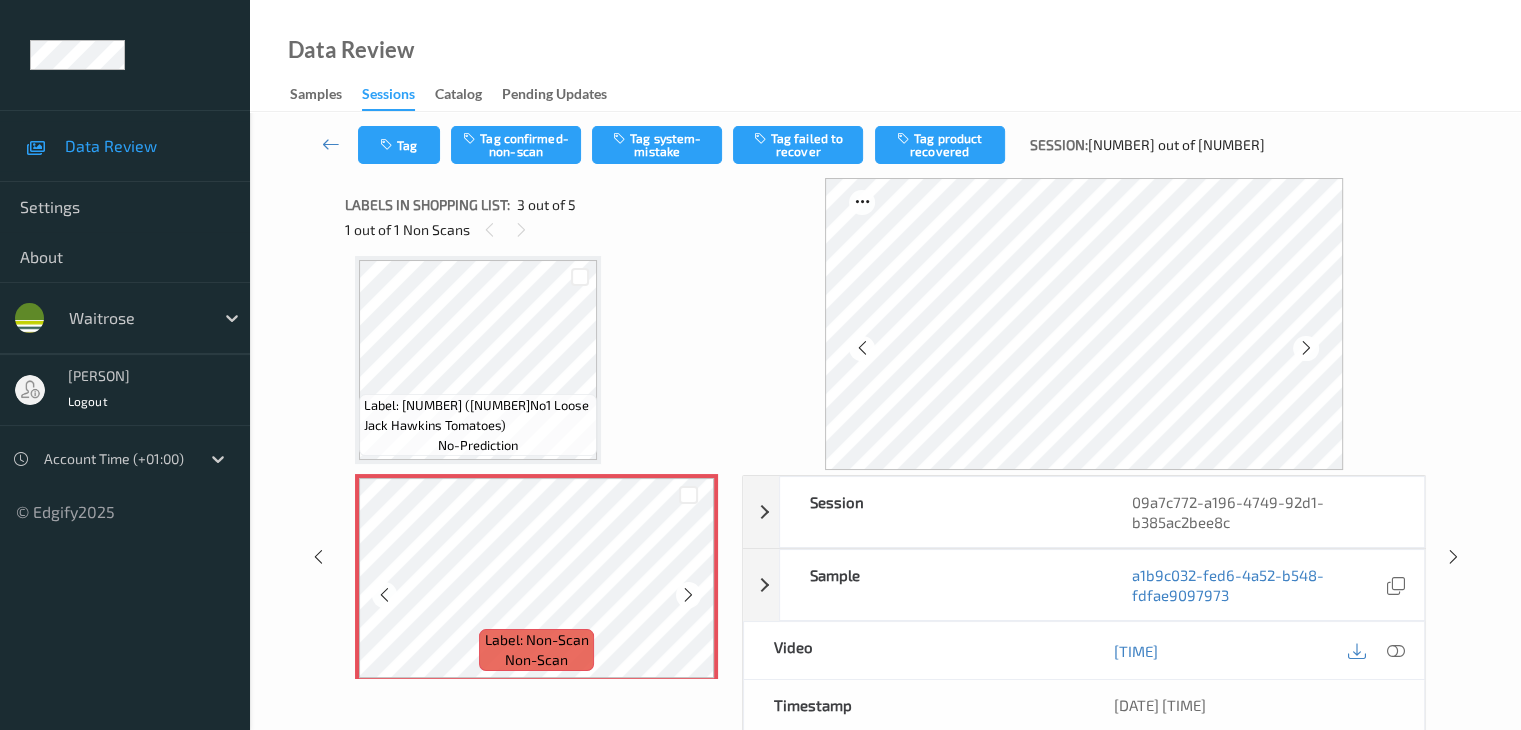 click at bounding box center [688, 594] 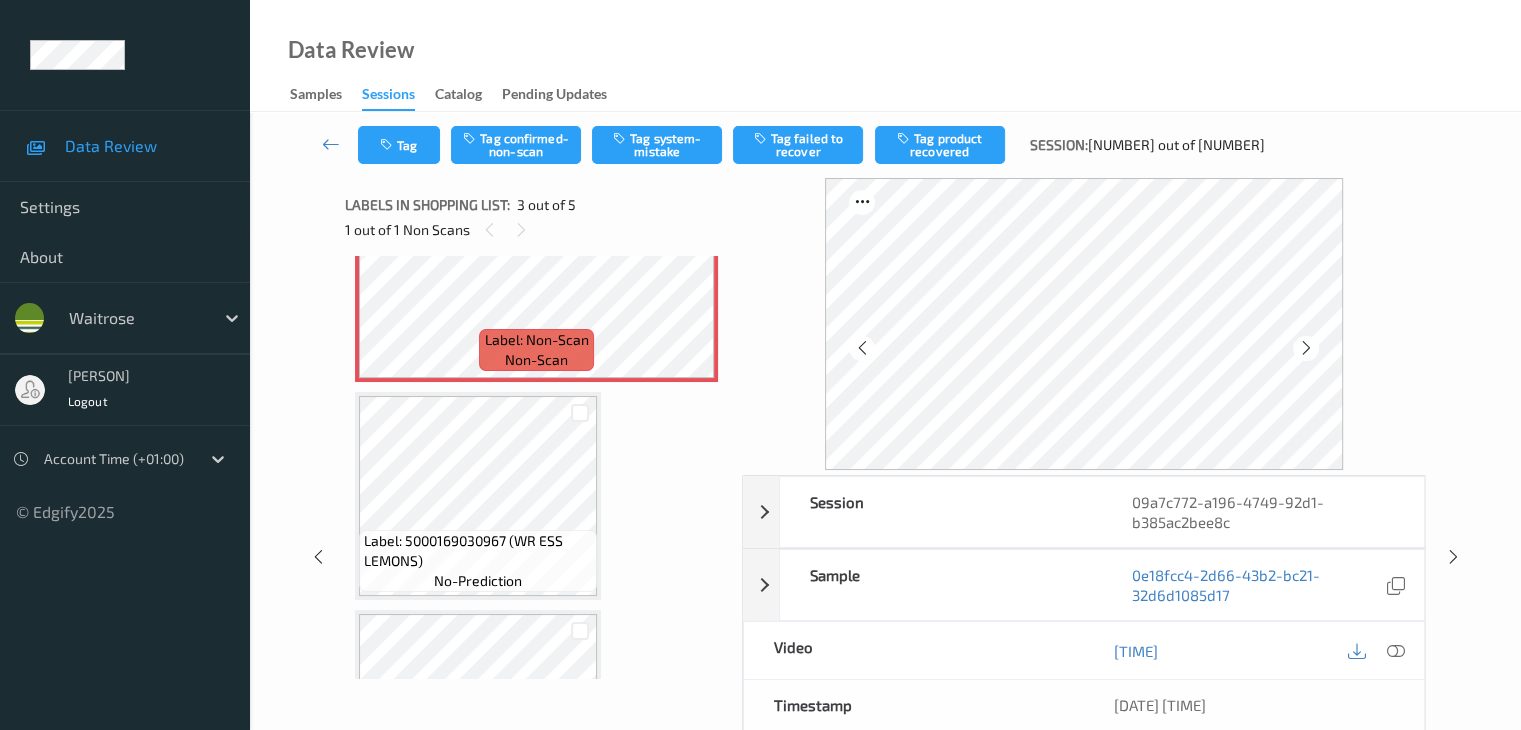 scroll, scrollTop: 328, scrollLeft: 0, axis: vertical 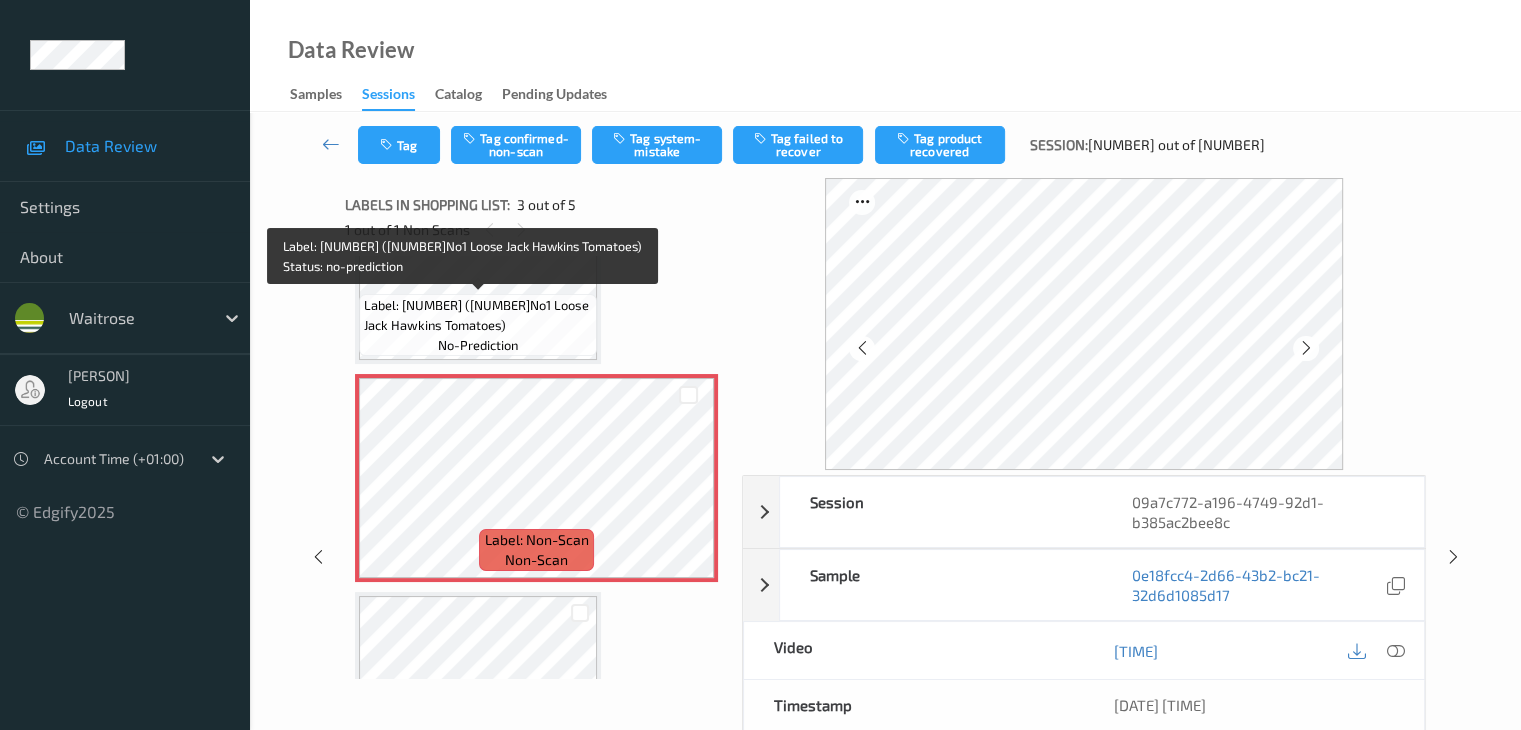 click on "Label: 0000000002585 (2585WR No1 Loose Jack Hawkins Tomatoes)" at bounding box center (478, 315) 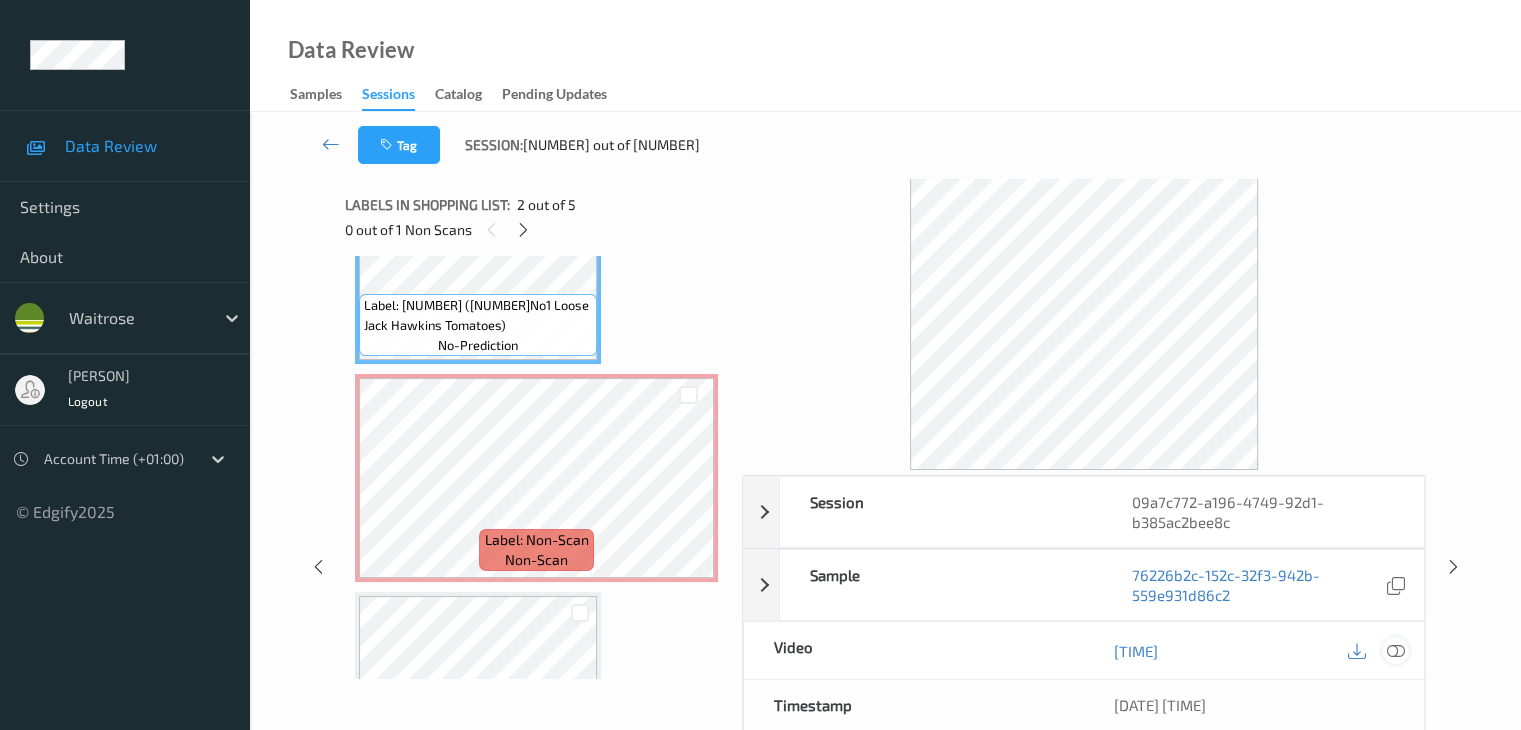 click at bounding box center [1395, 651] 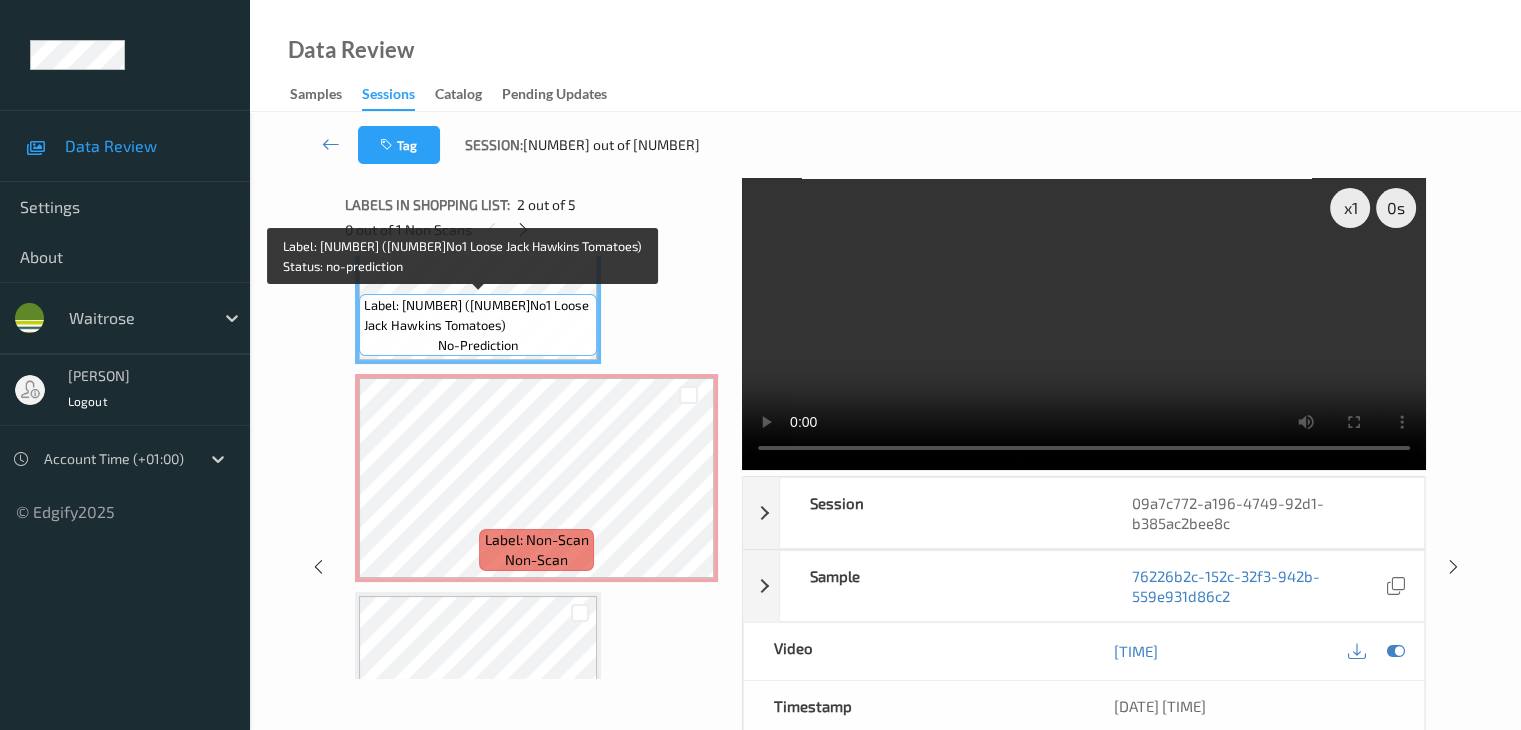 click on "Label: 0000000002585 (2585WR No1 Loose Jack Hawkins Tomatoes)" at bounding box center (478, 315) 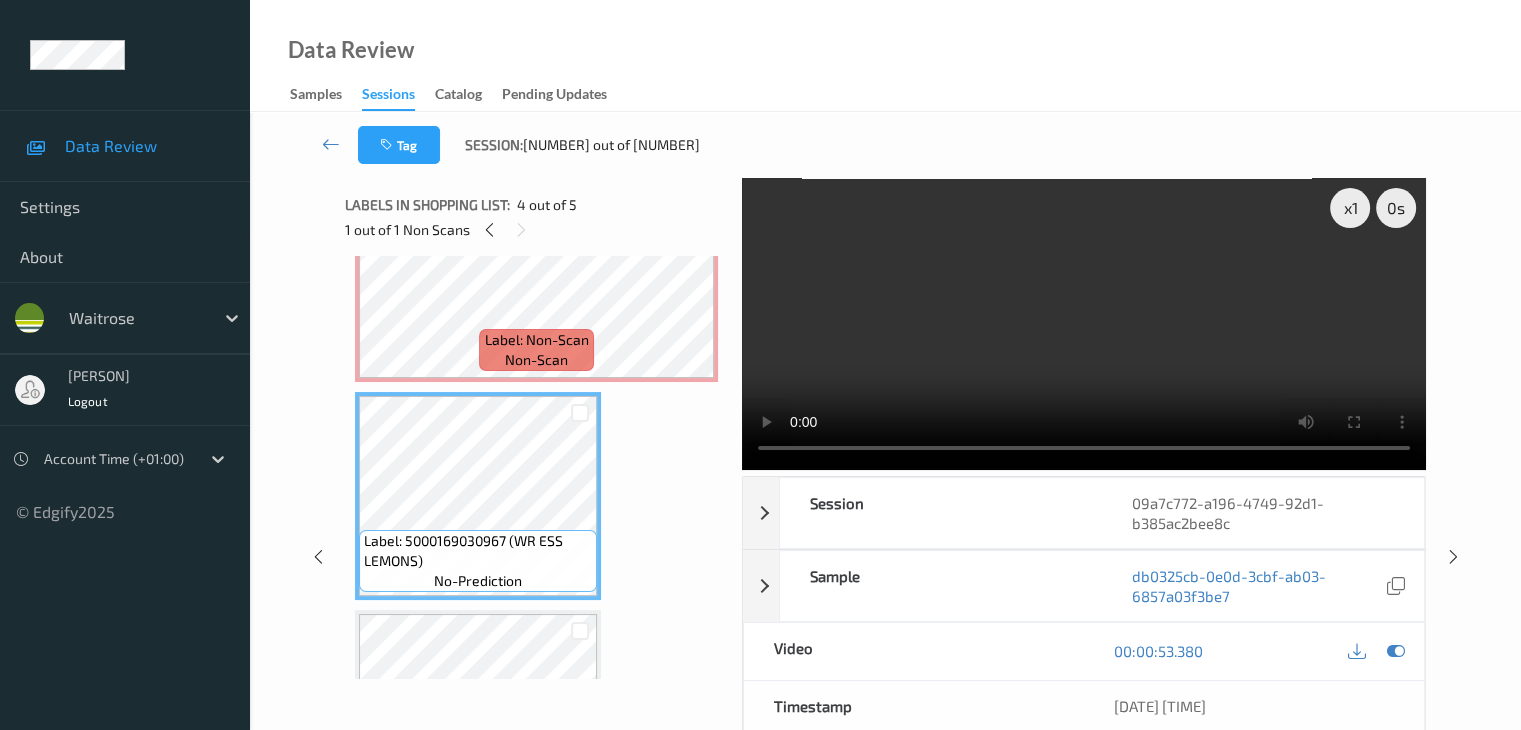 scroll, scrollTop: 328, scrollLeft: 0, axis: vertical 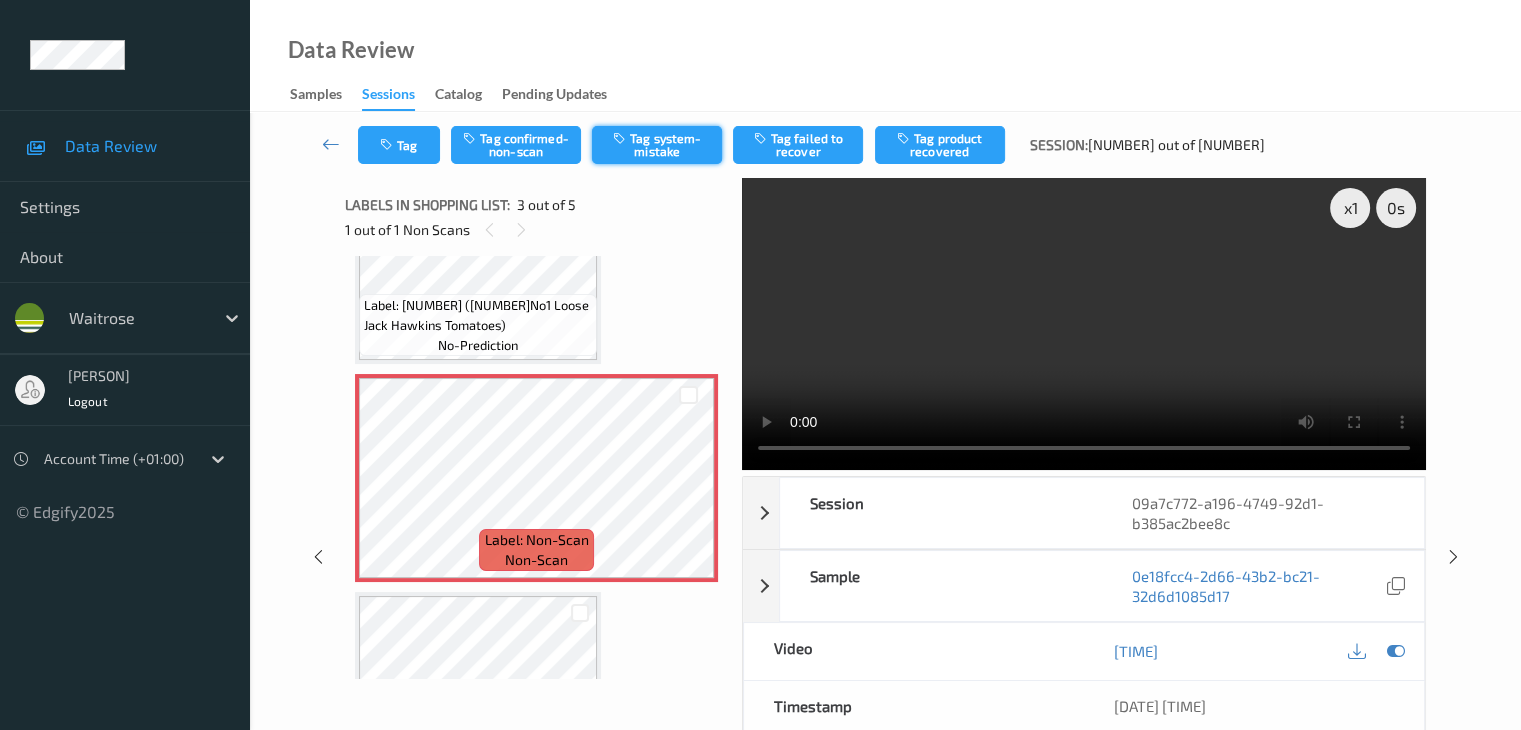 click on "Tag   system-mistake" at bounding box center [657, 145] 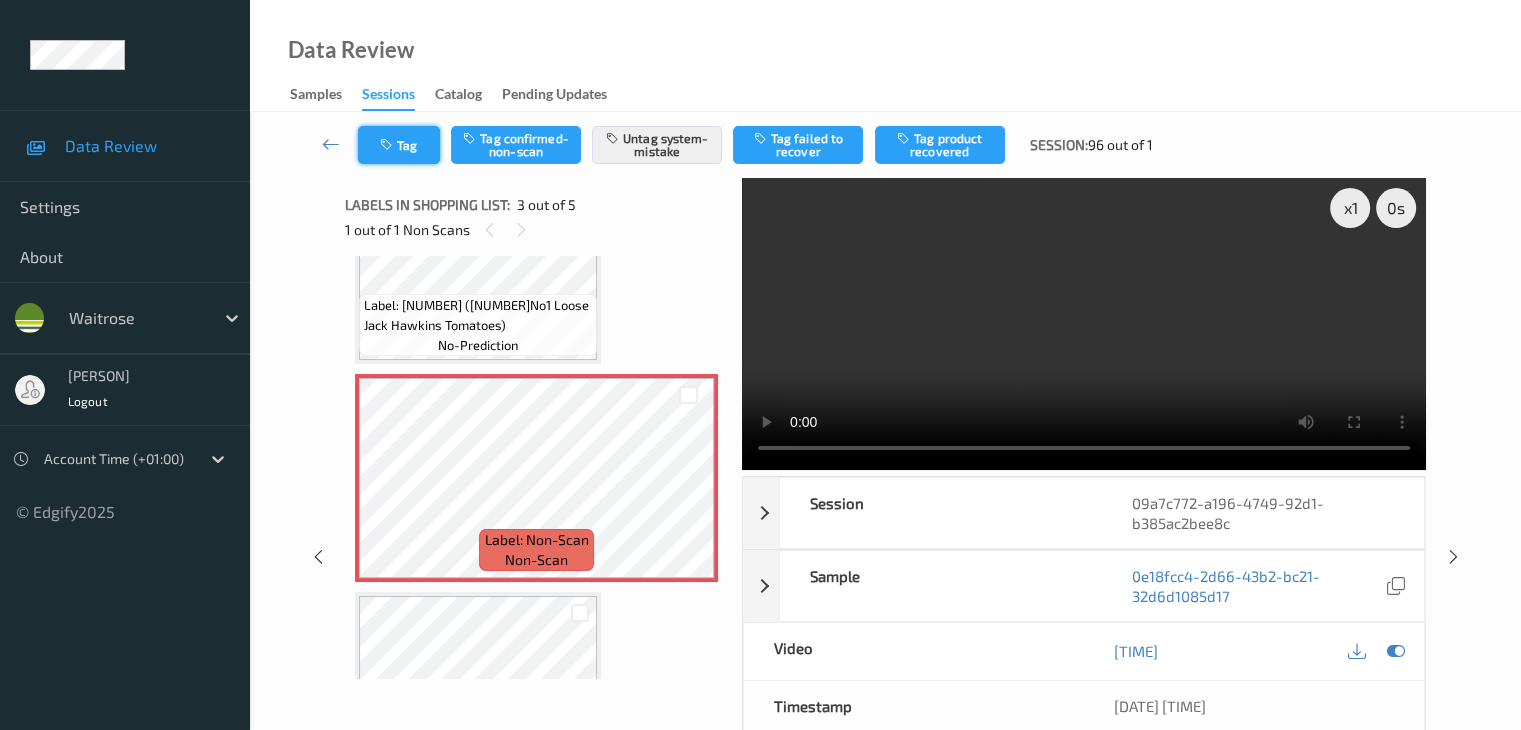 click on "Tag" at bounding box center (399, 145) 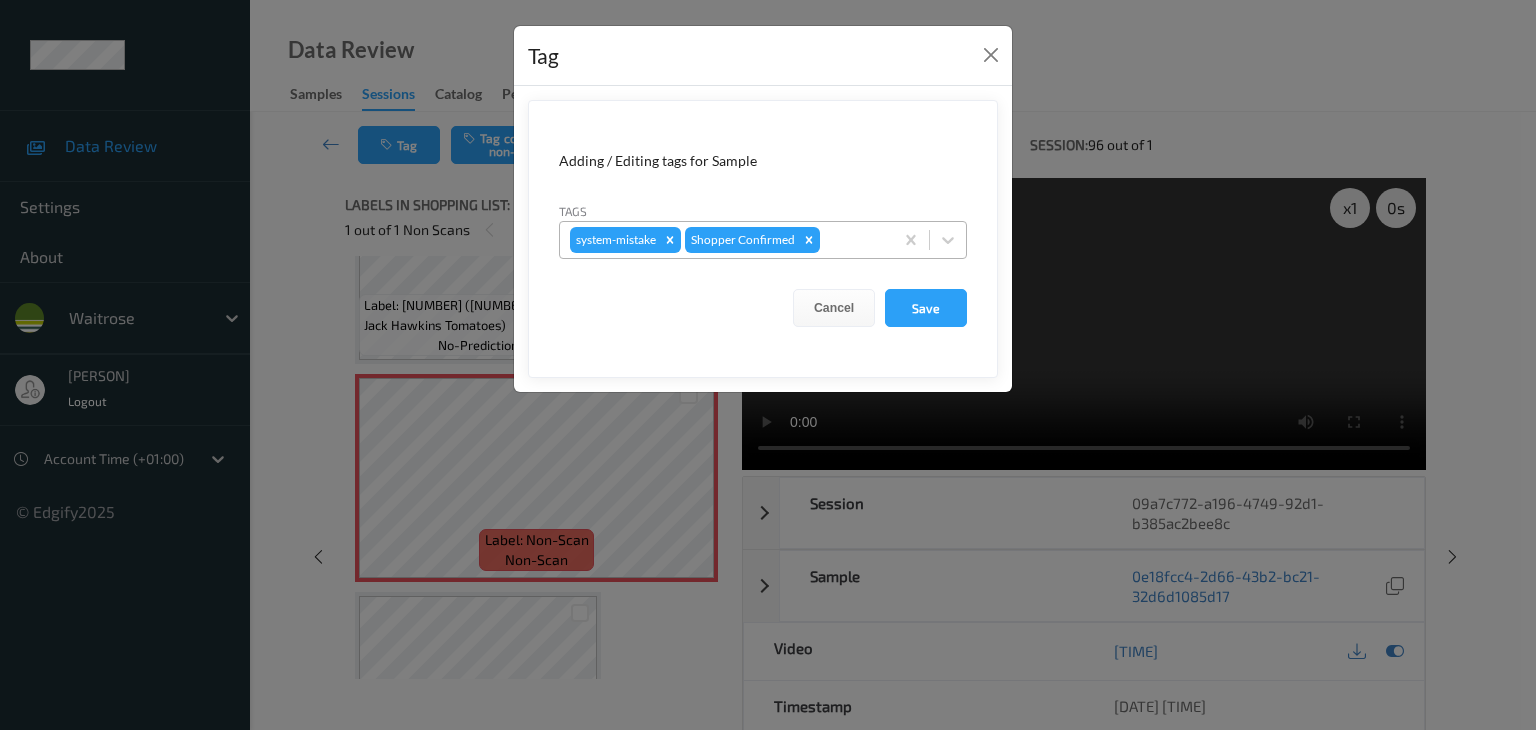 click at bounding box center (853, 240) 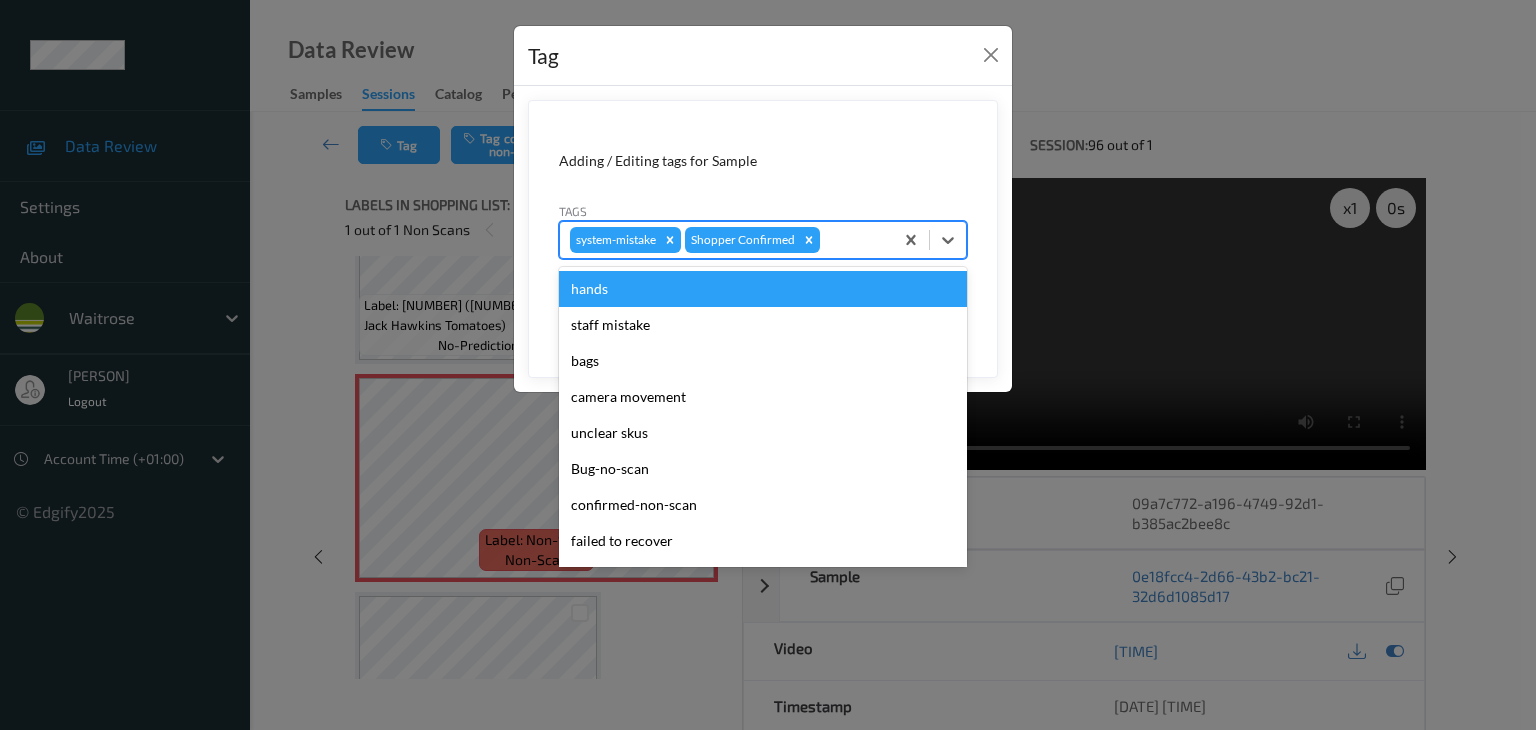 type on "u" 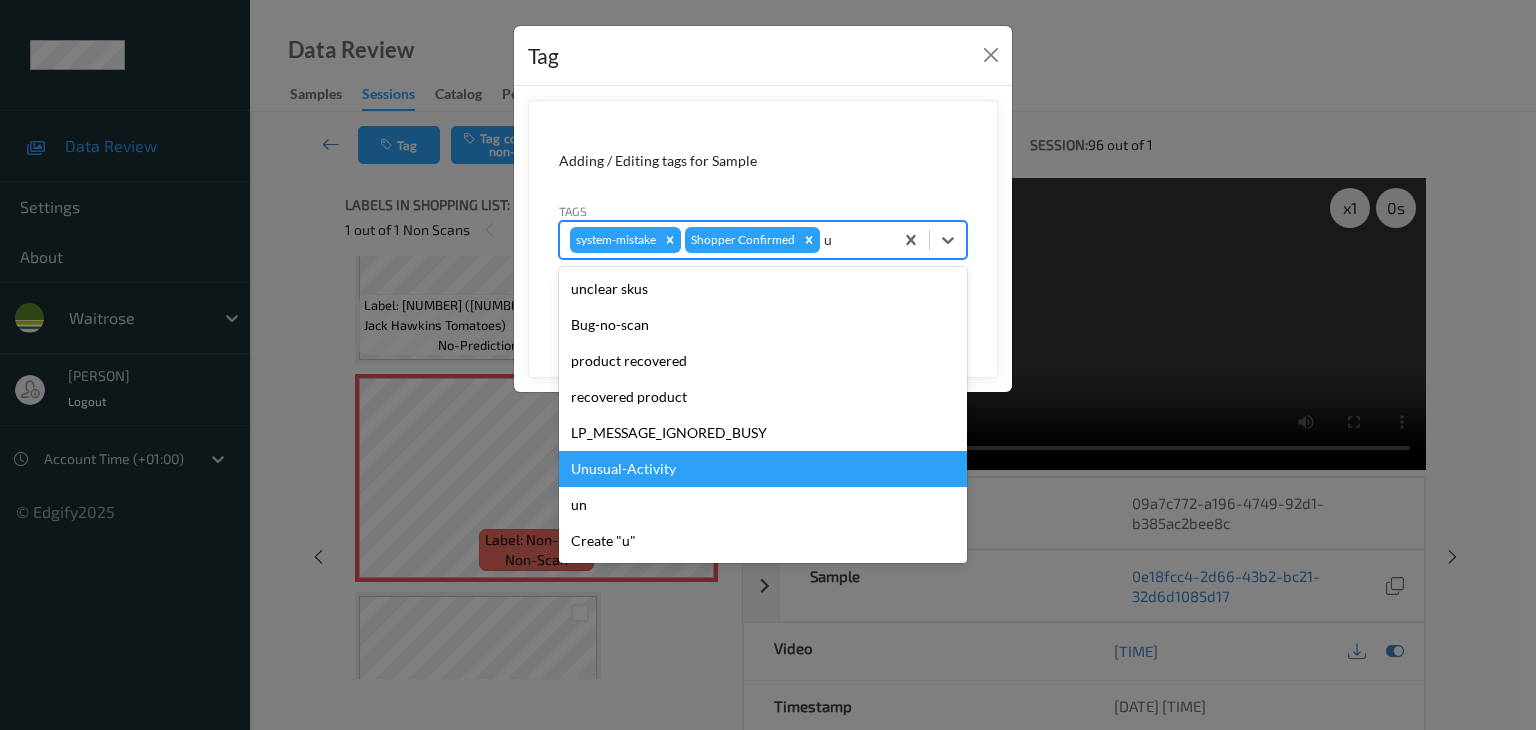 click on "Unusual-Activity" at bounding box center (763, 469) 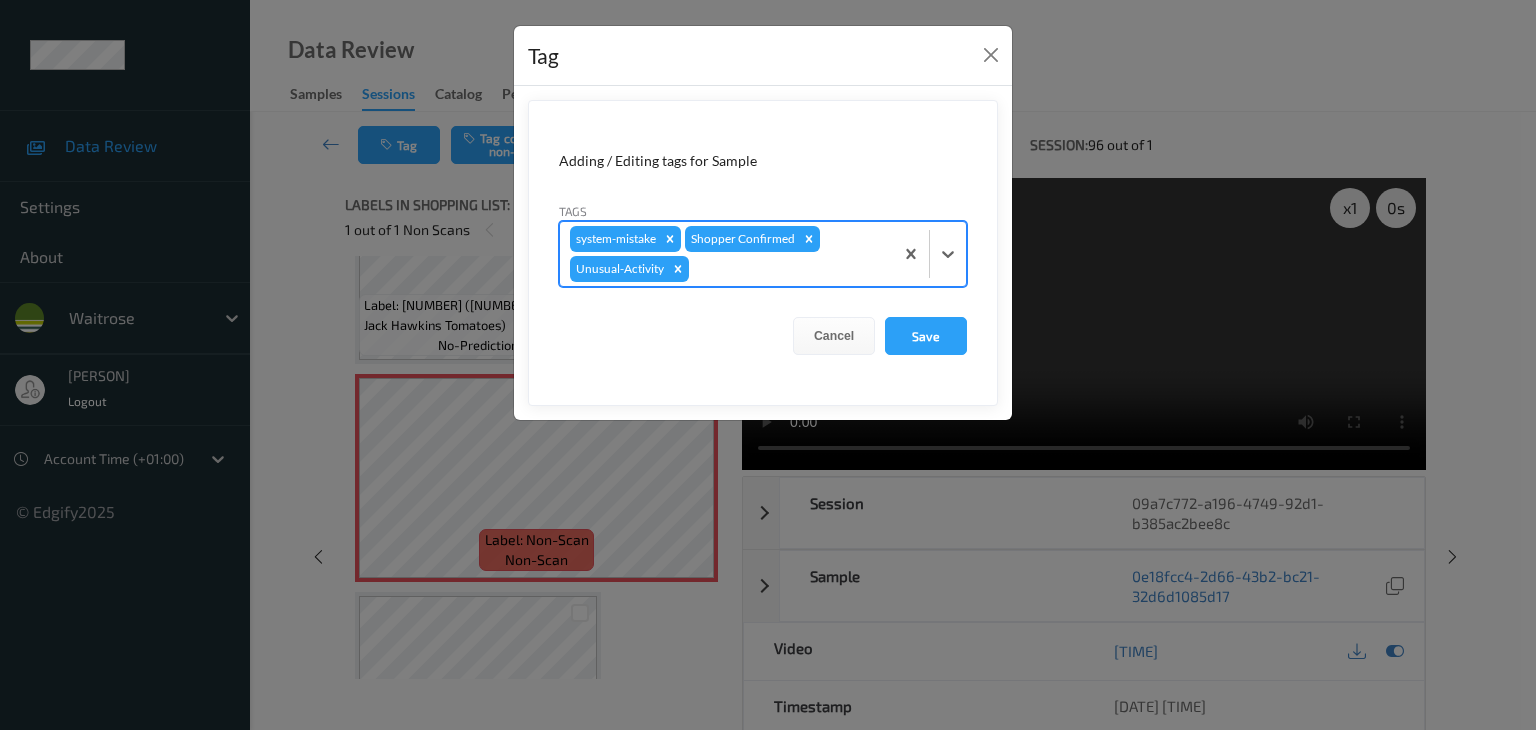 type on "p" 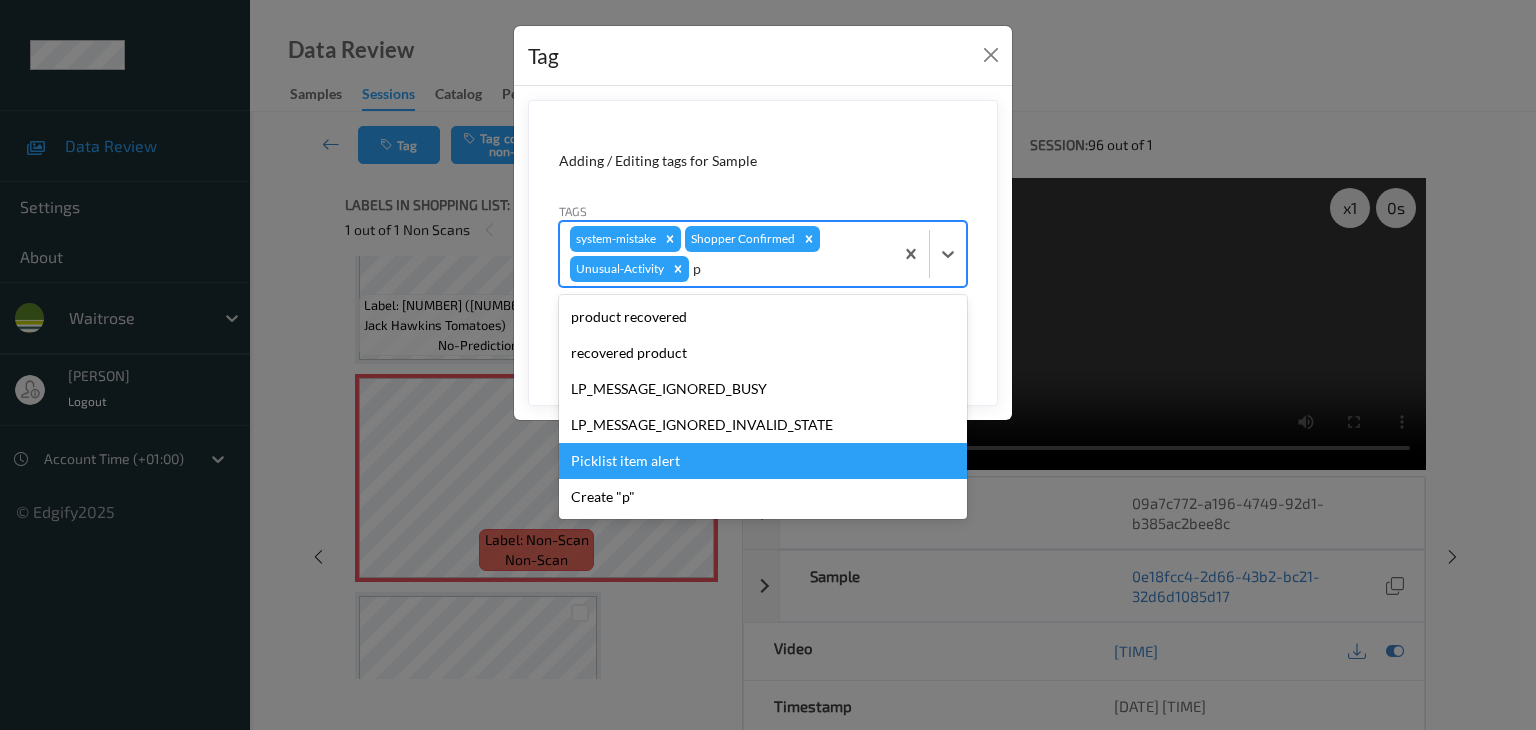 click on "Picklist item alert" at bounding box center (763, 461) 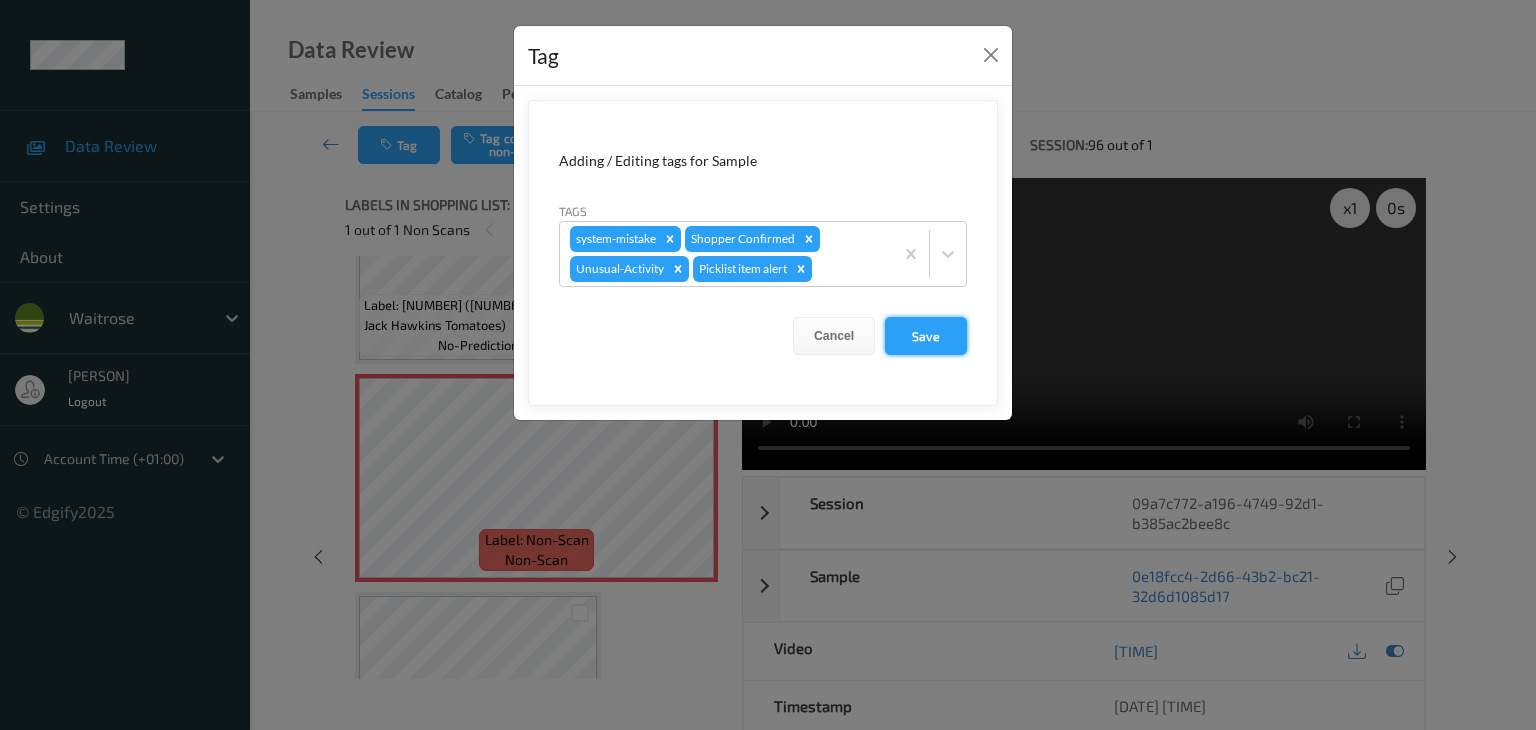 click on "Save" at bounding box center (926, 336) 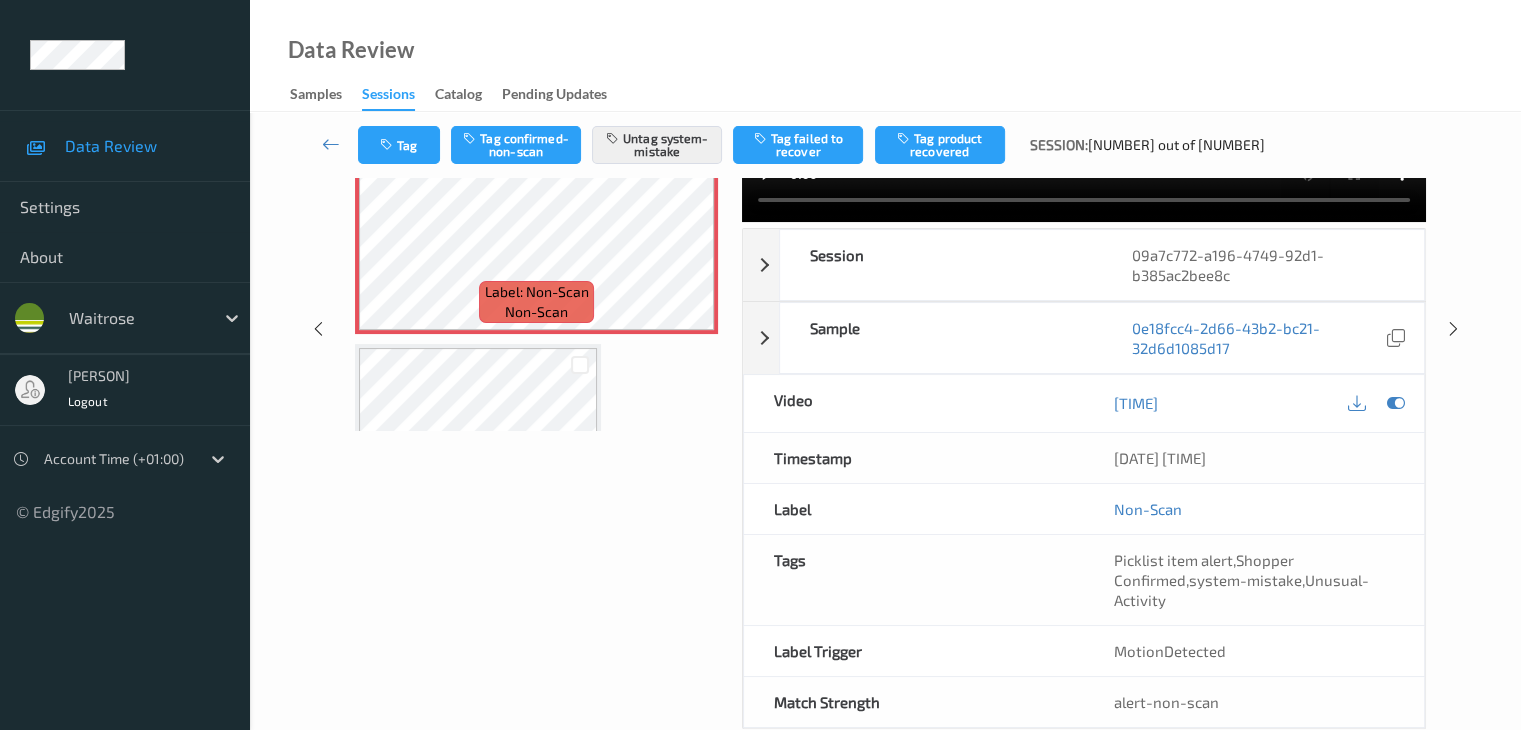 scroll, scrollTop: 284, scrollLeft: 0, axis: vertical 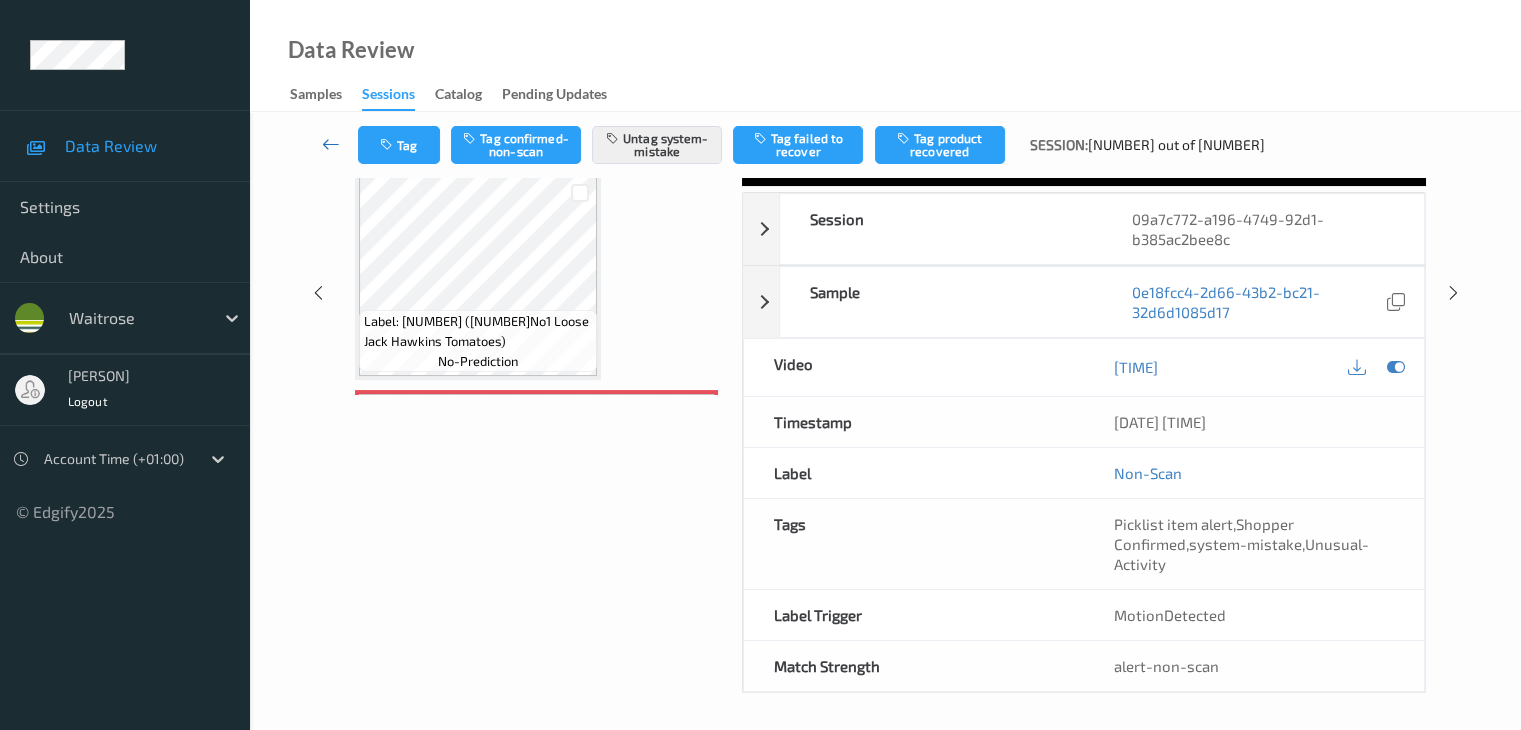 click at bounding box center [331, 144] 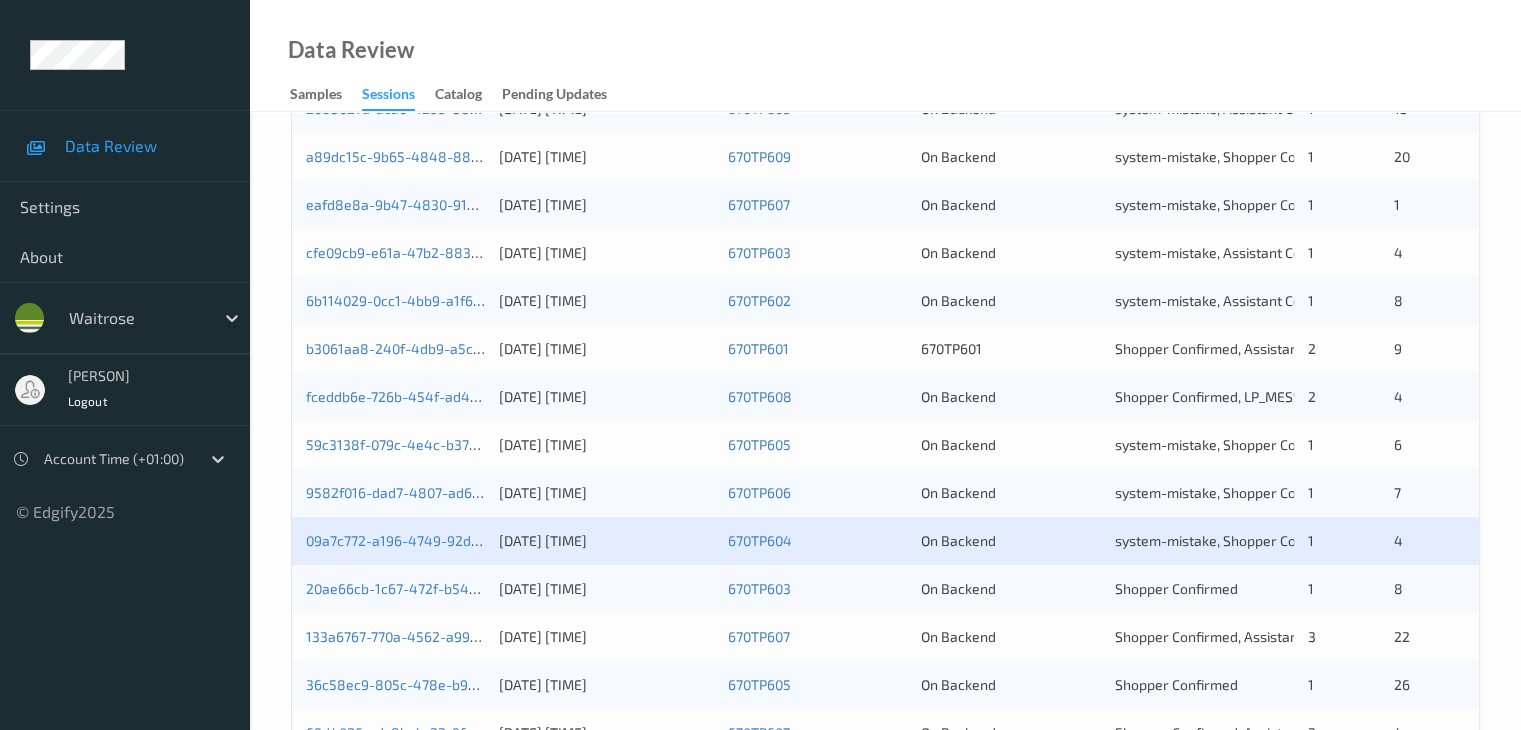 scroll, scrollTop: 932, scrollLeft: 0, axis: vertical 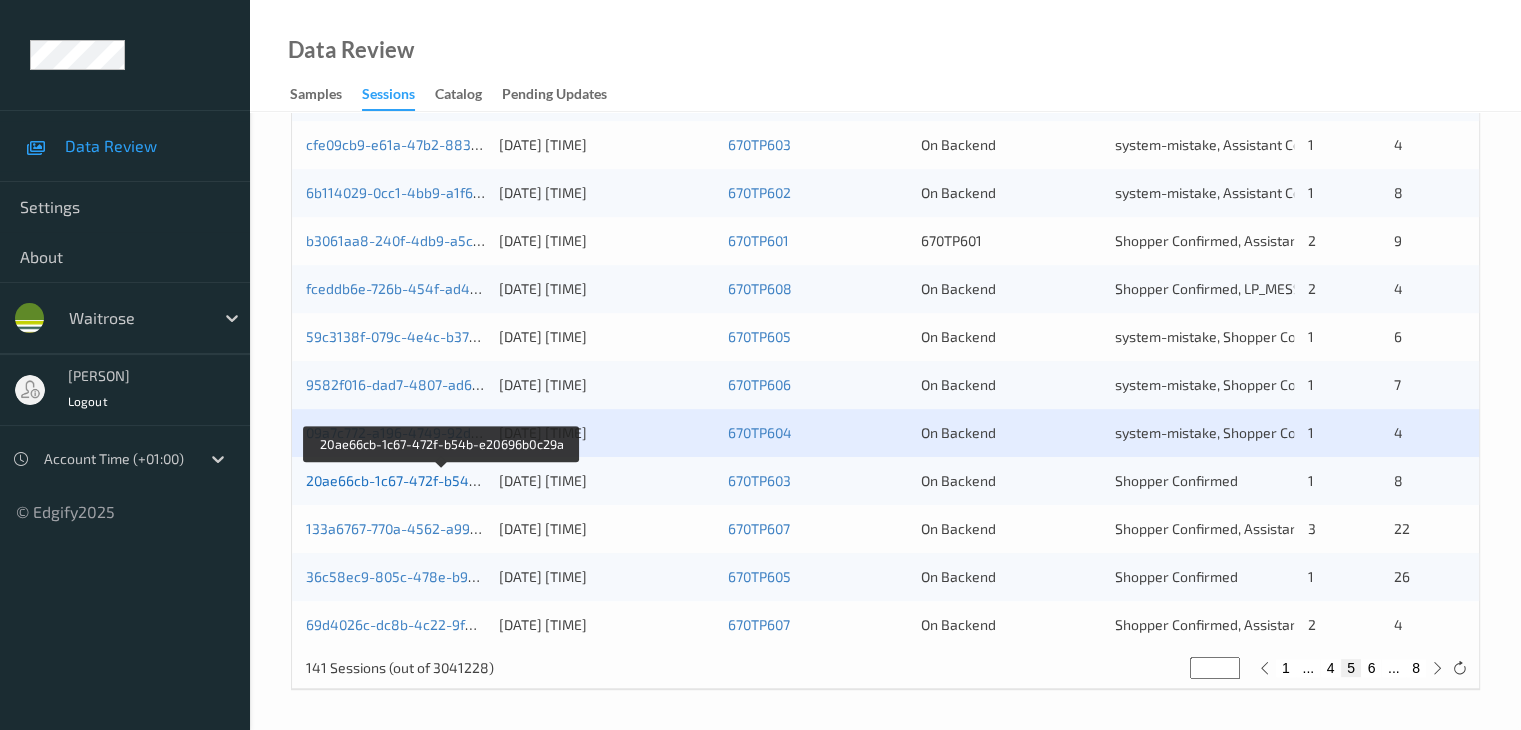 click on "20ae66cb-1c67-472f-b54b-e20696b0c29a" at bounding box center [442, 480] 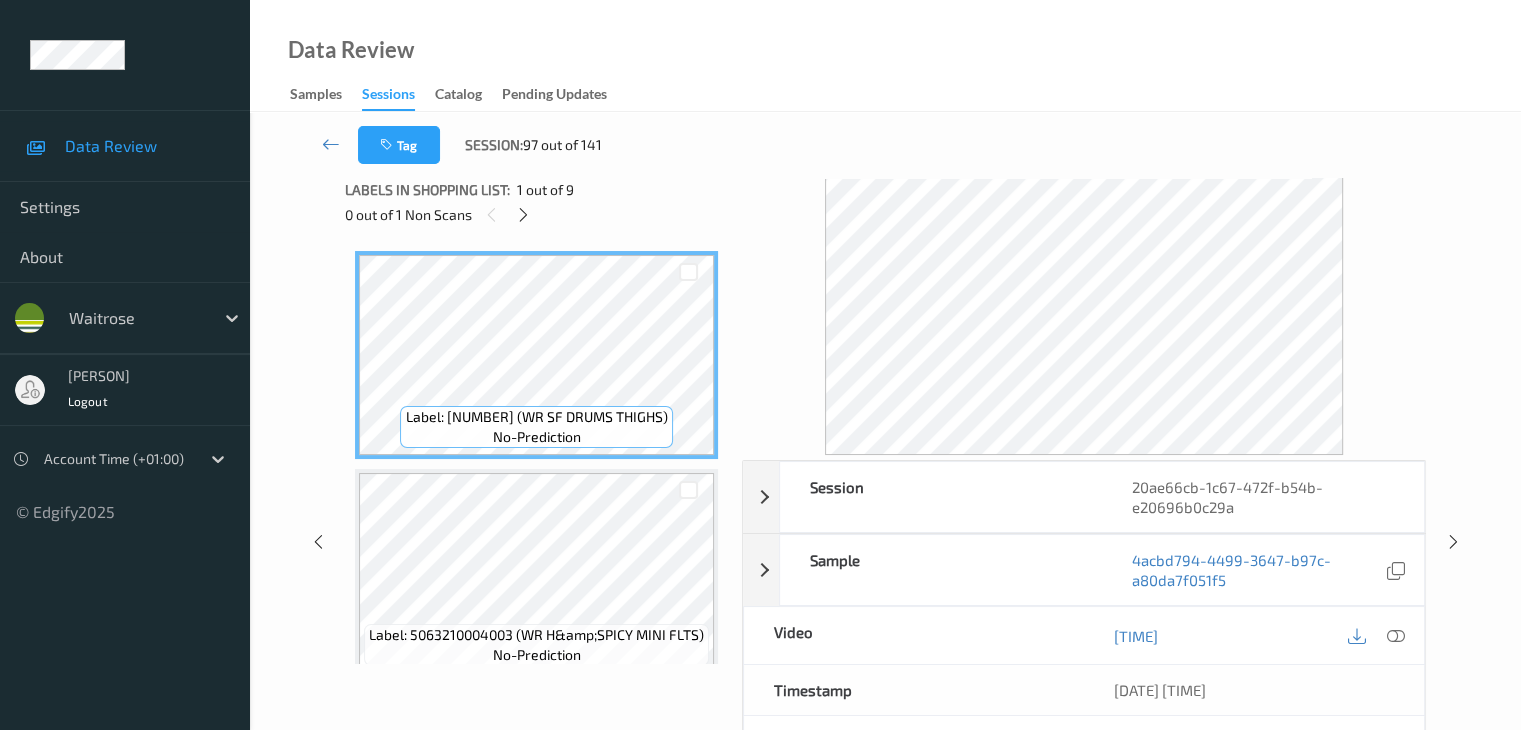 scroll, scrollTop: 0, scrollLeft: 0, axis: both 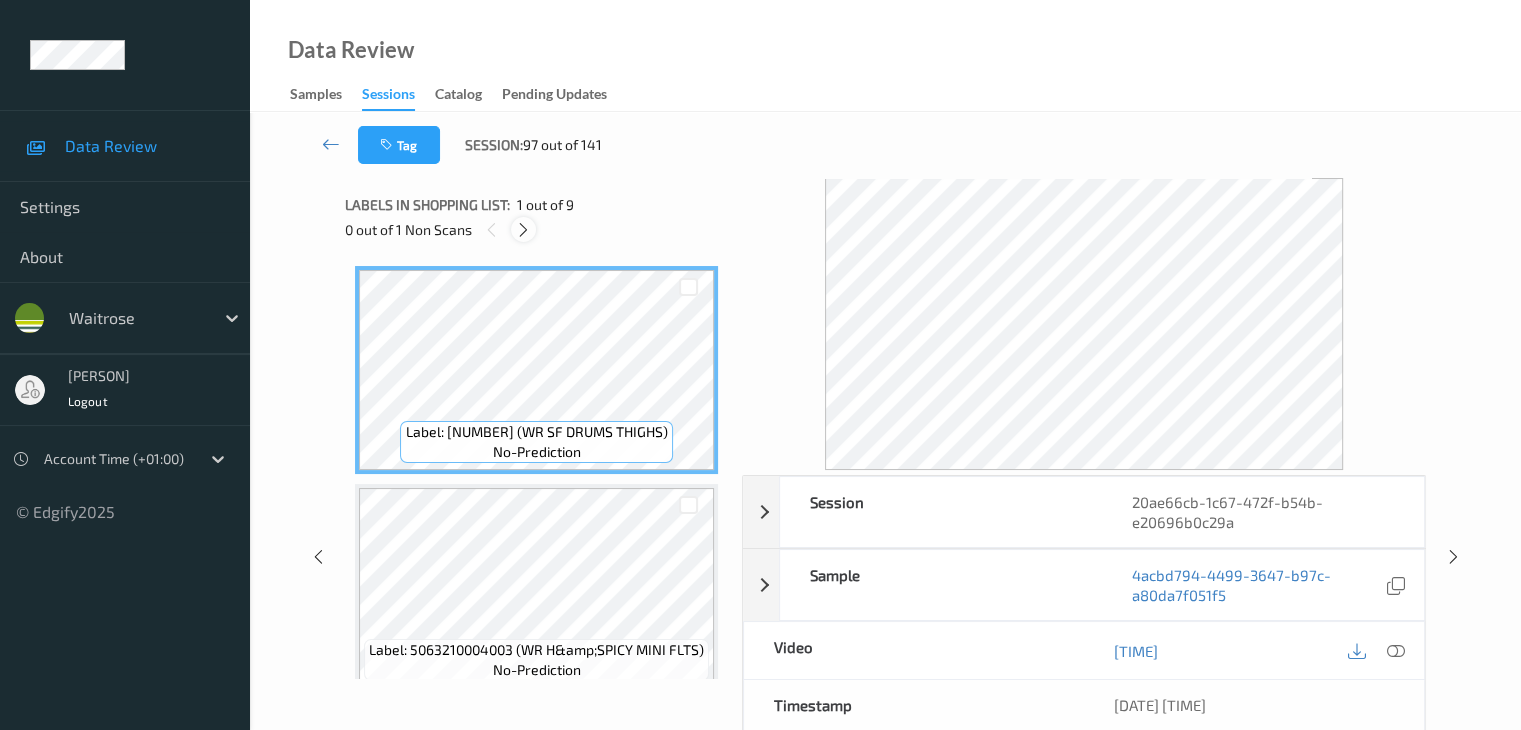 click at bounding box center [523, 230] 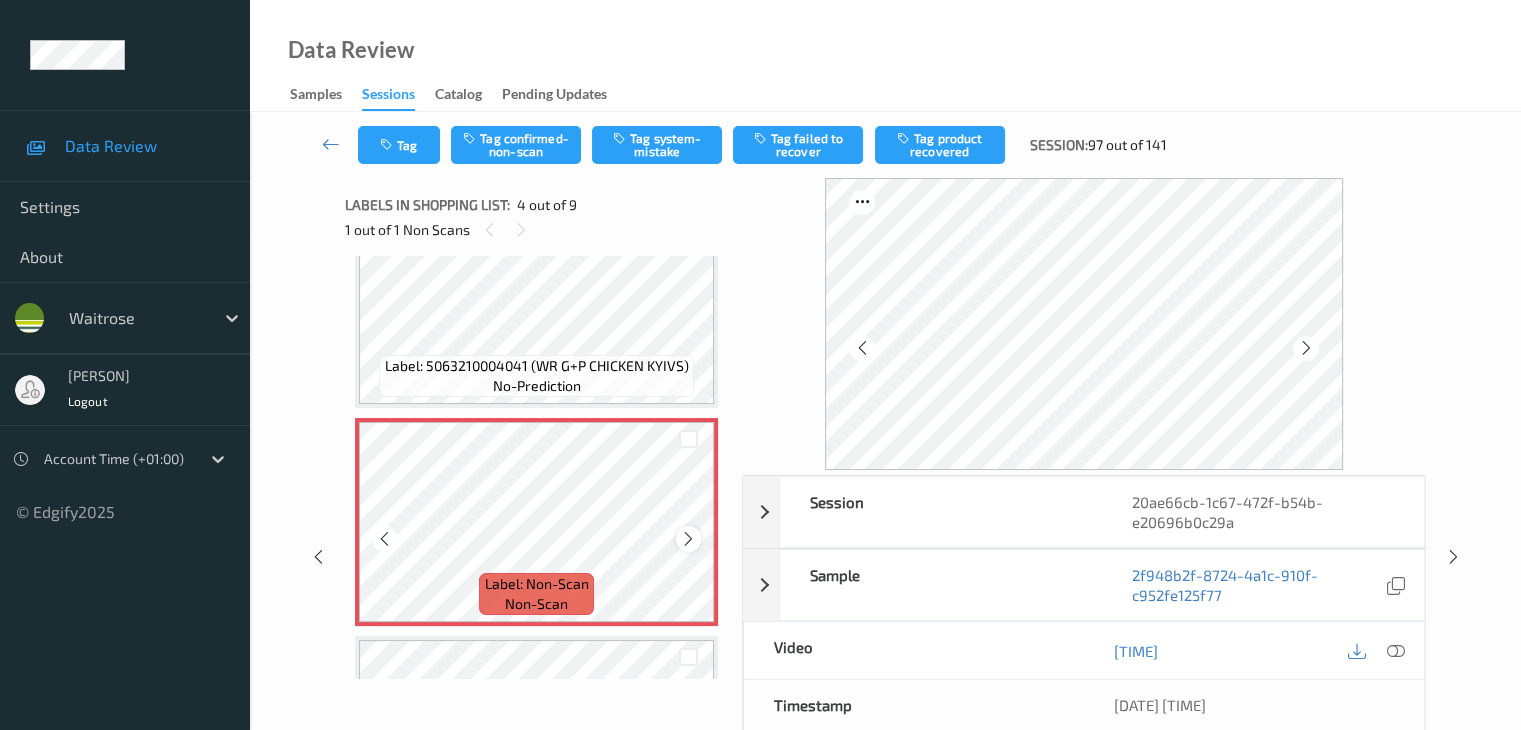 scroll, scrollTop: 546, scrollLeft: 0, axis: vertical 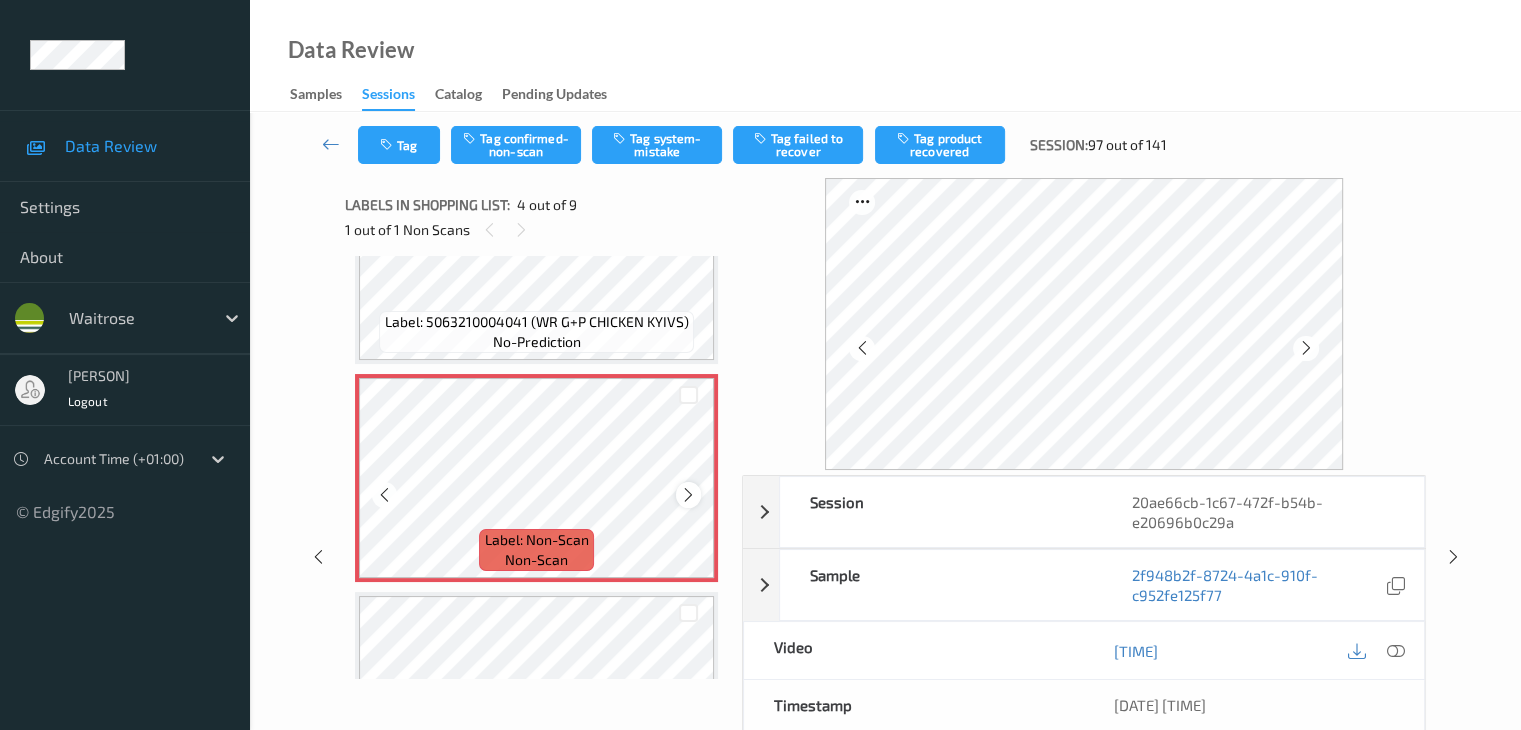 click at bounding box center [688, 495] 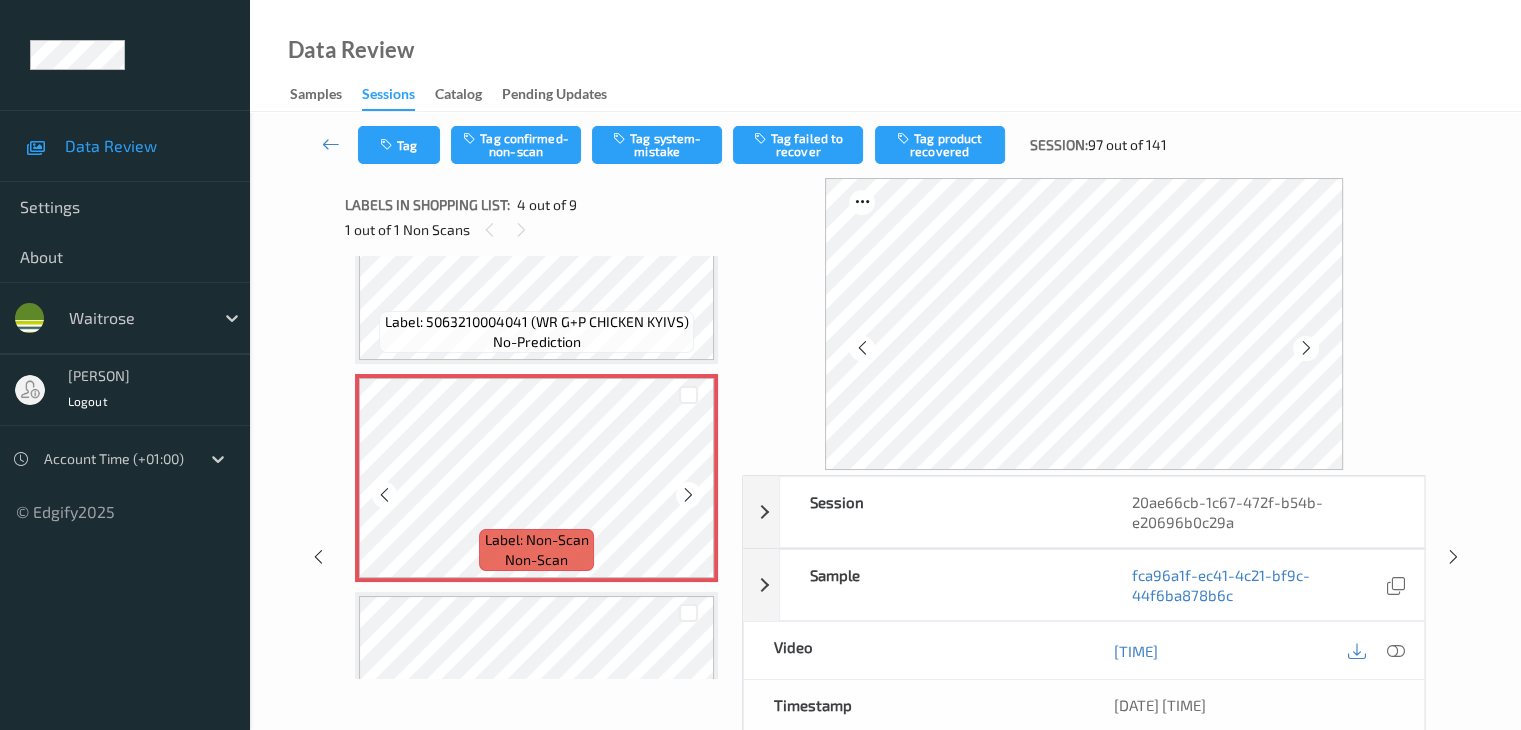 click at bounding box center (688, 495) 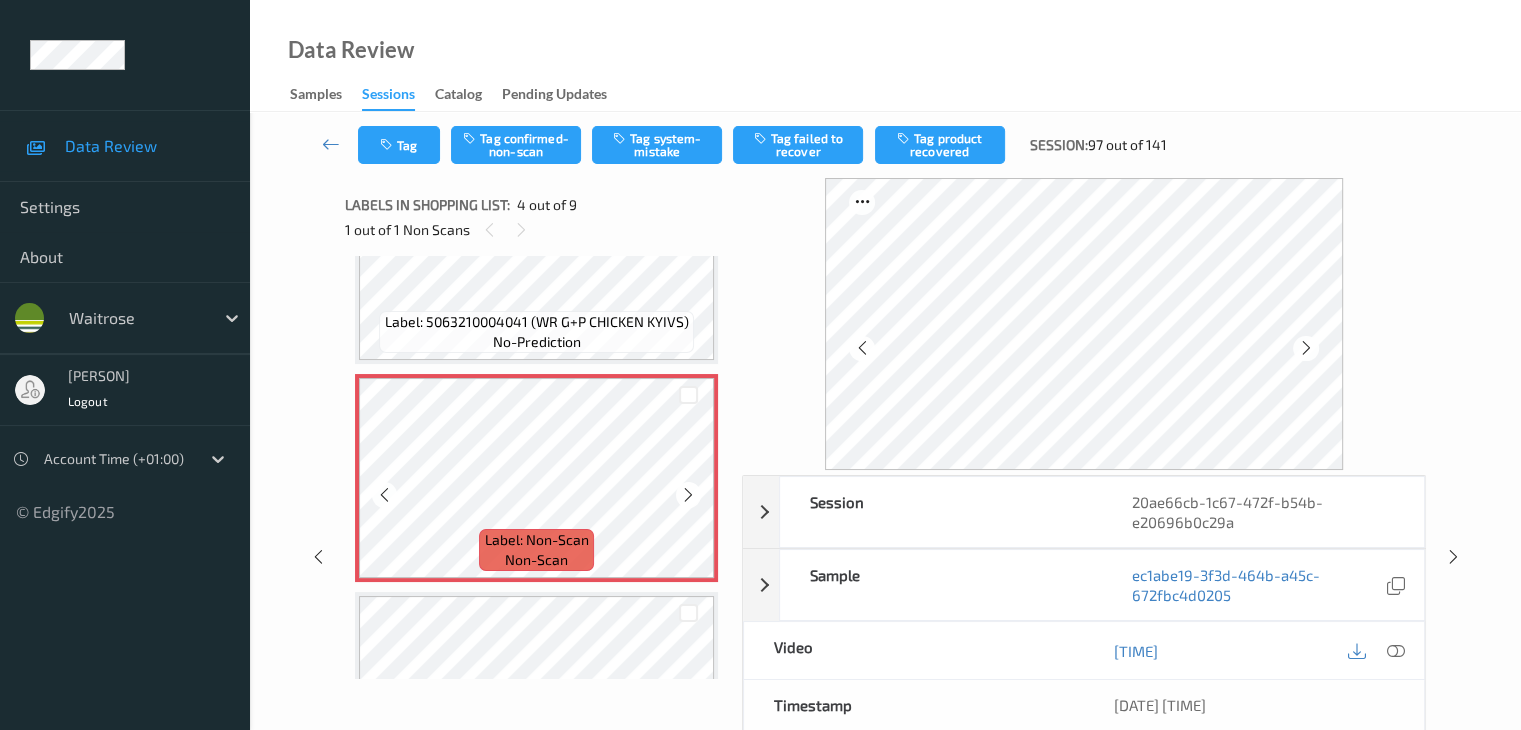 click at bounding box center (688, 495) 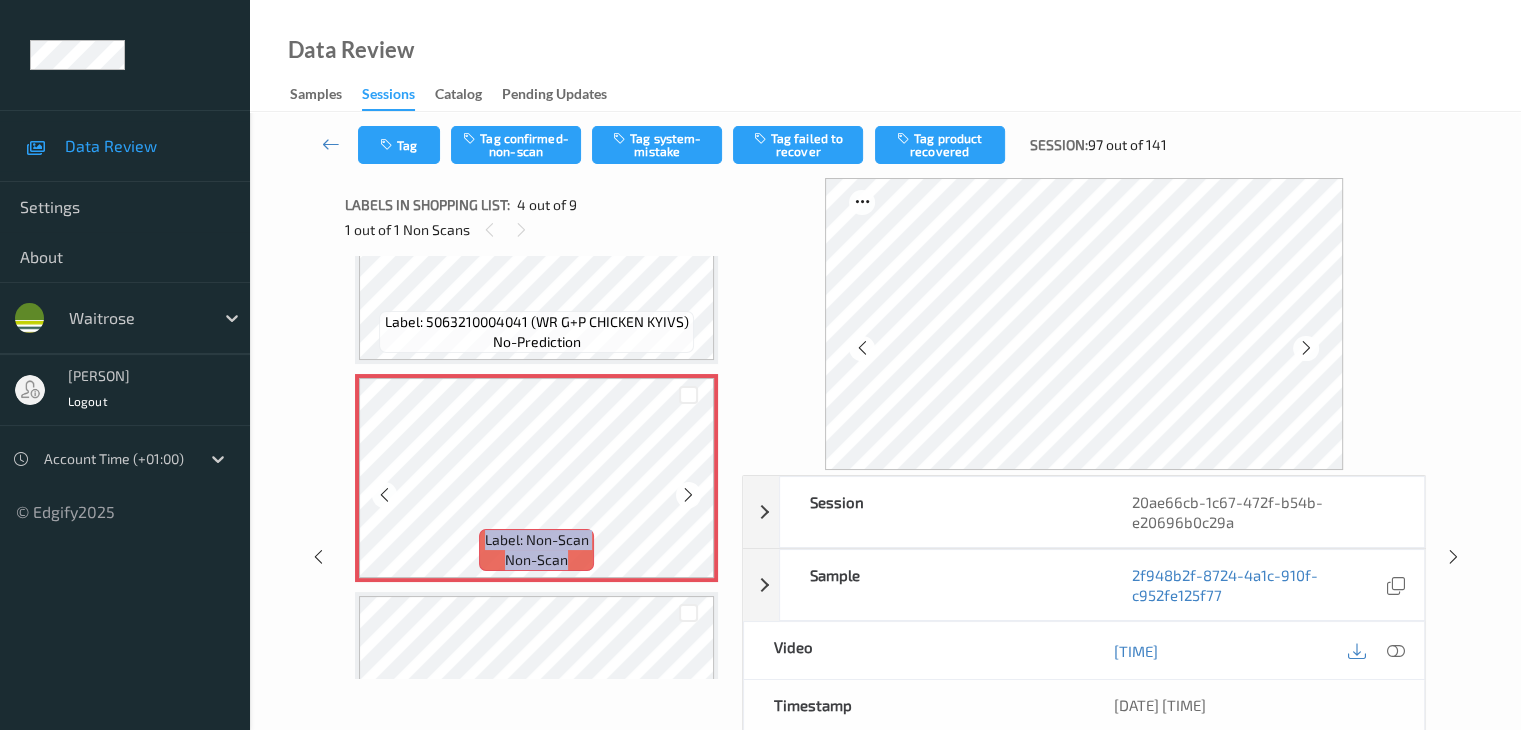 click at bounding box center (688, 495) 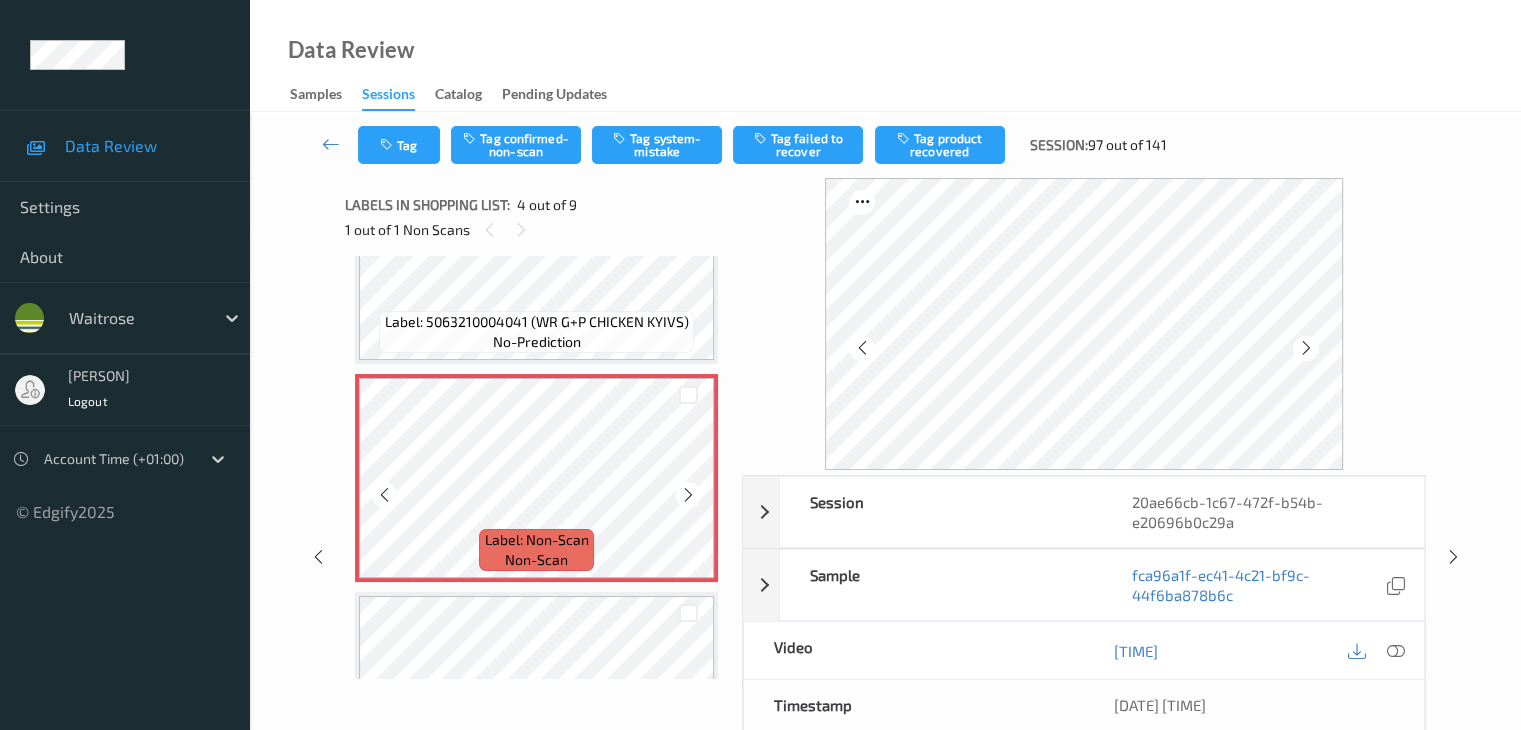 click at bounding box center (688, 495) 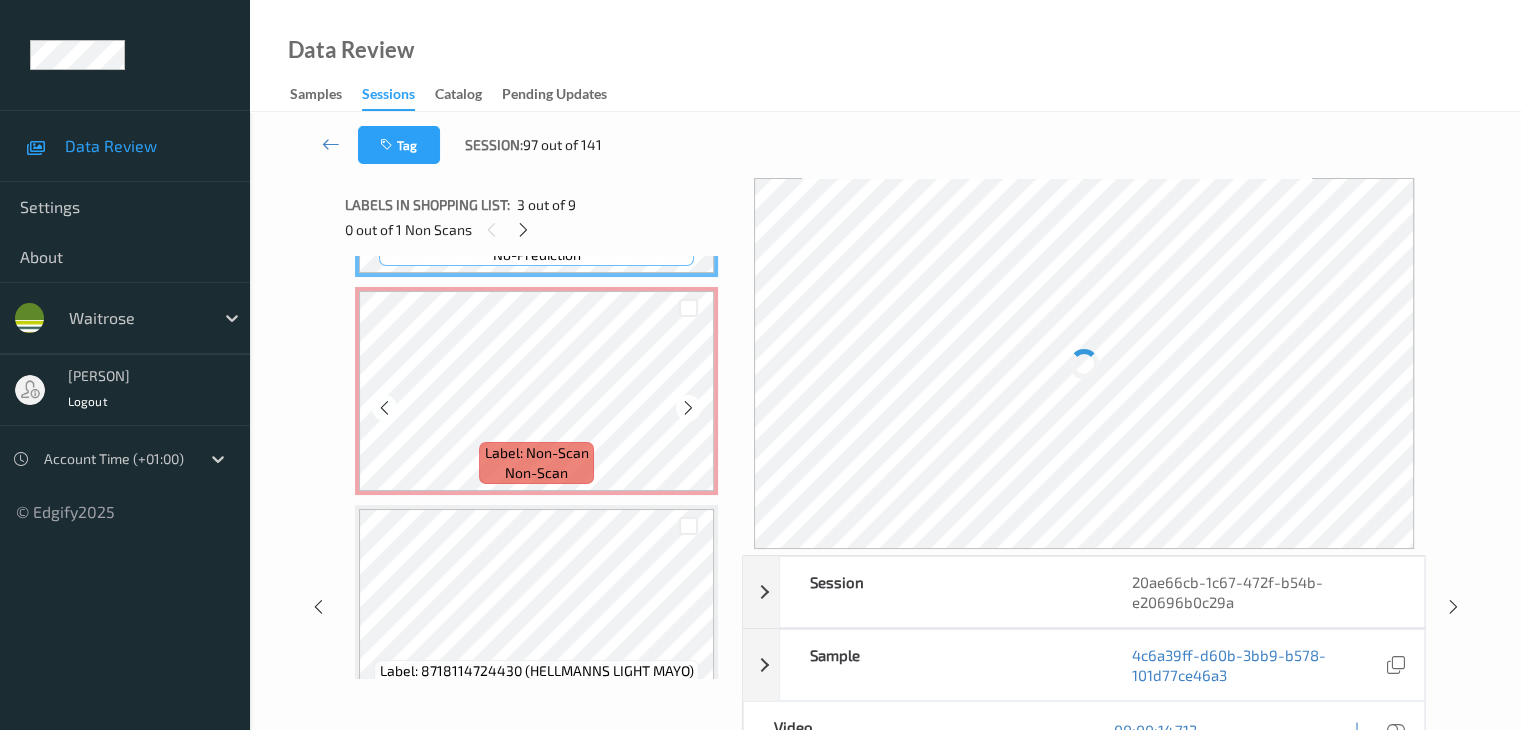 scroll, scrollTop: 646, scrollLeft: 0, axis: vertical 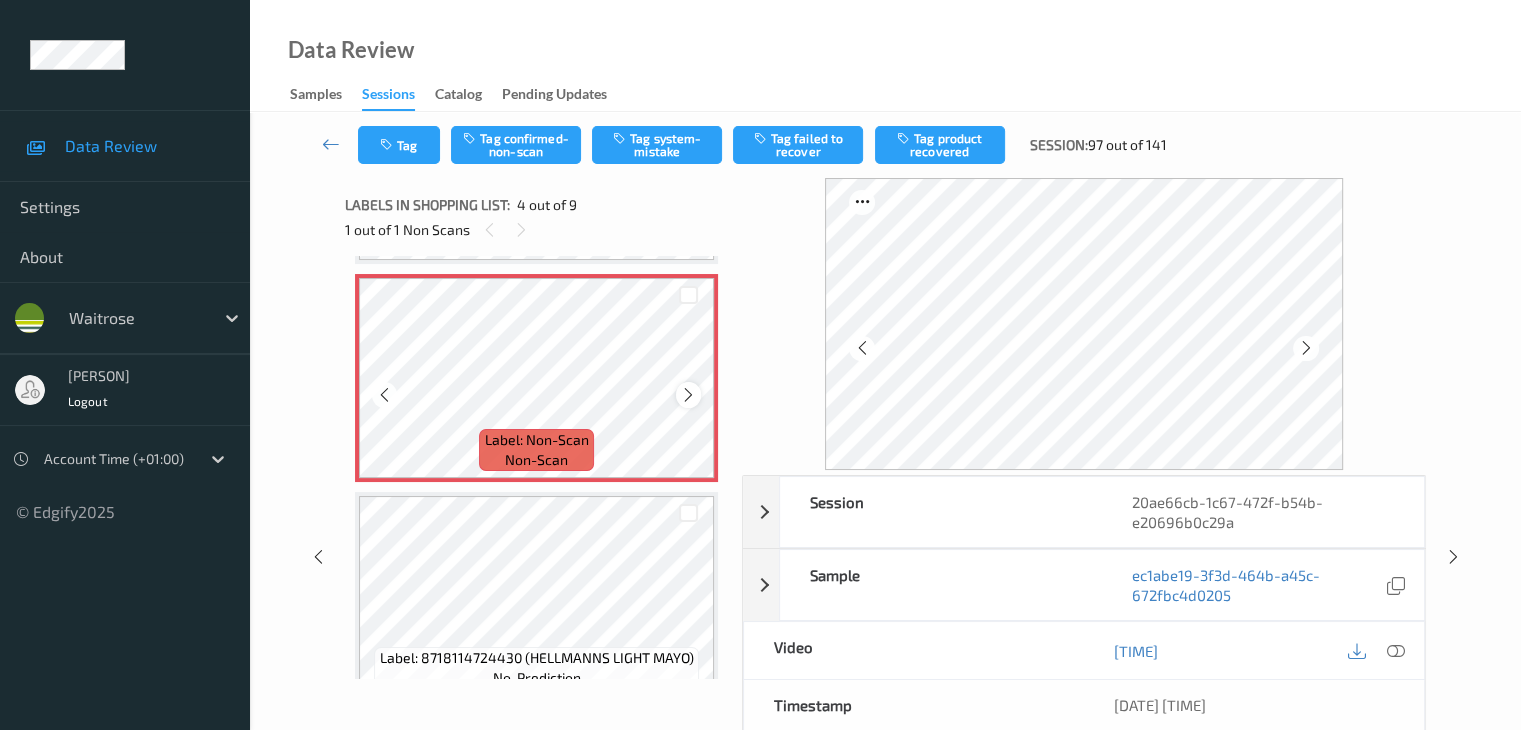 click at bounding box center (688, 395) 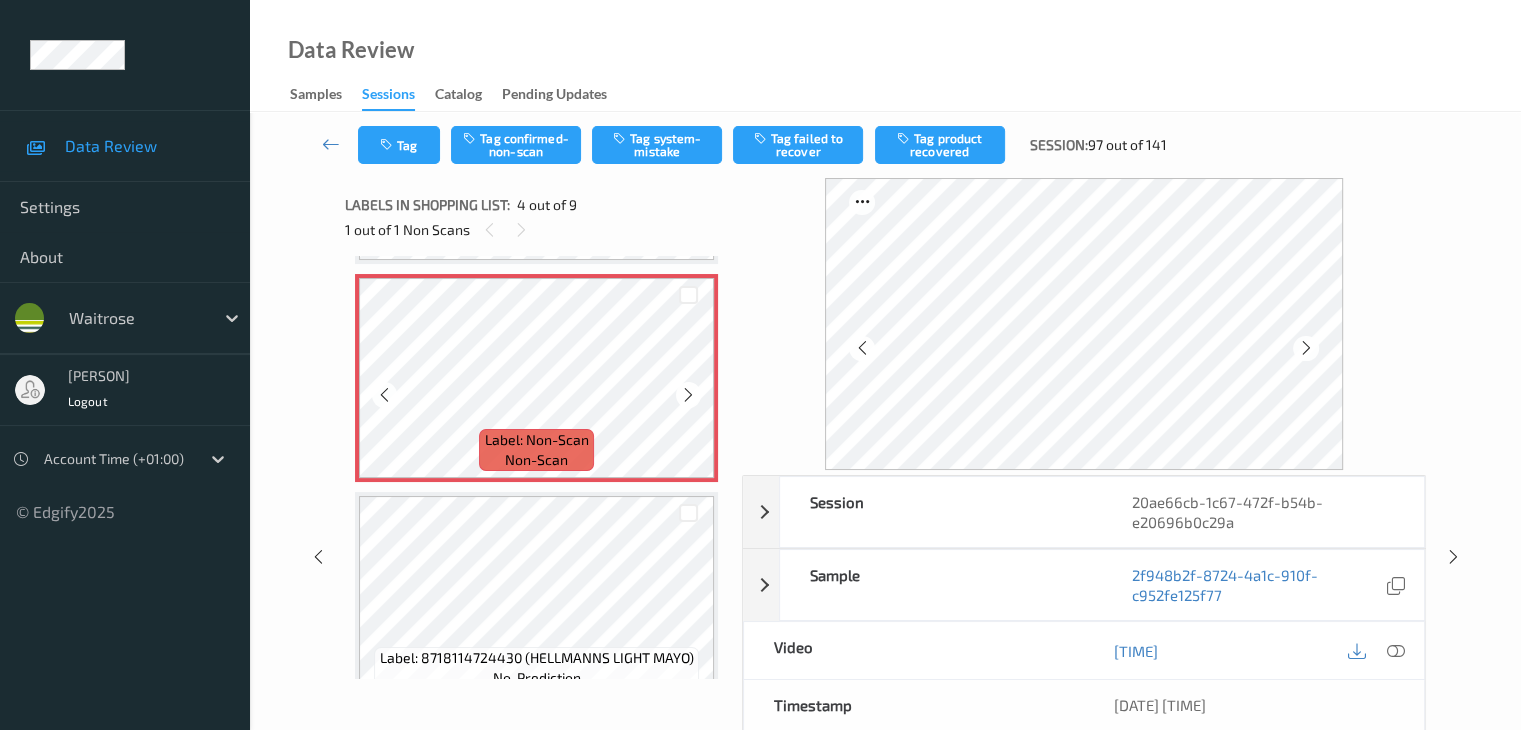 scroll, scrollTop: 446, scrollLeft: 0, axis: vertical 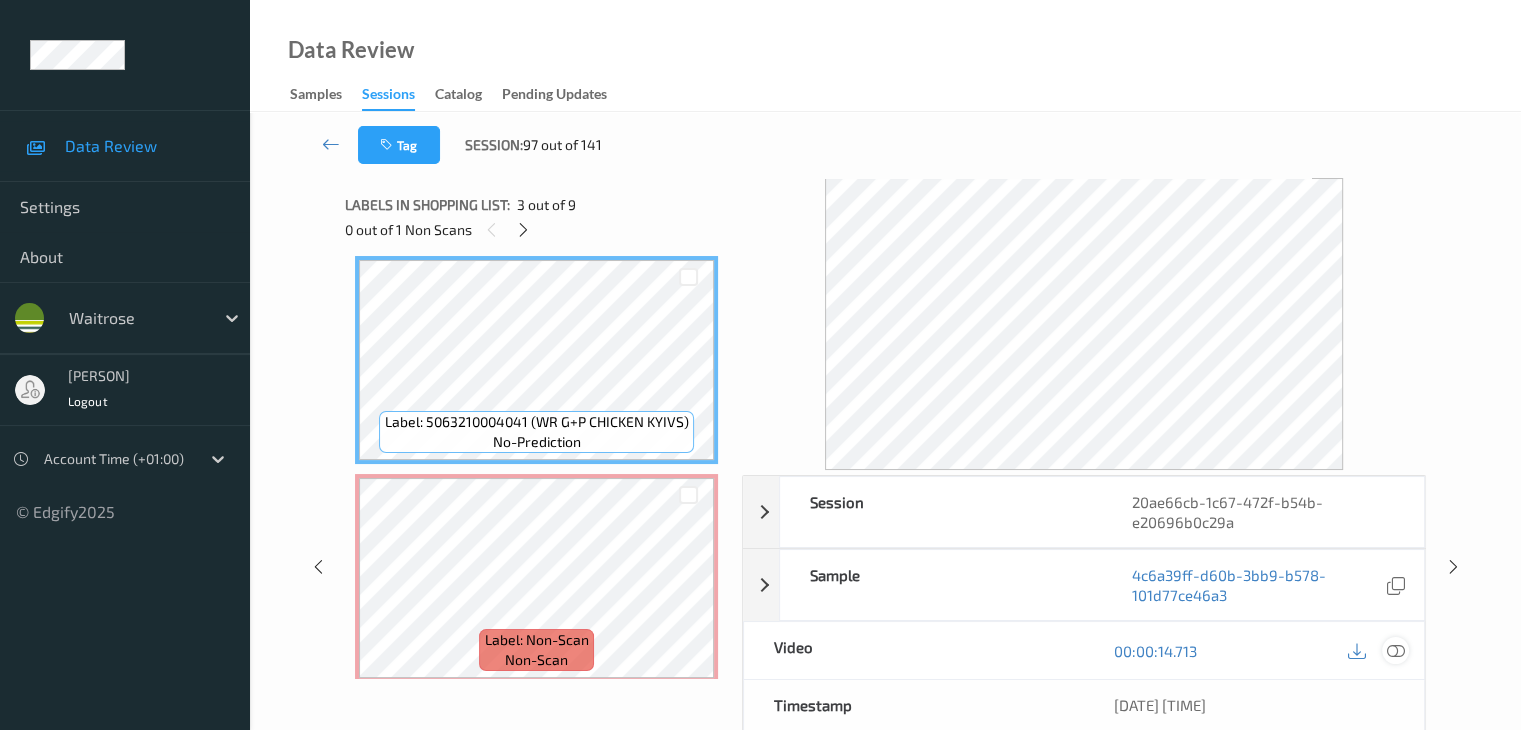 click at bounding box center (1395, 651) 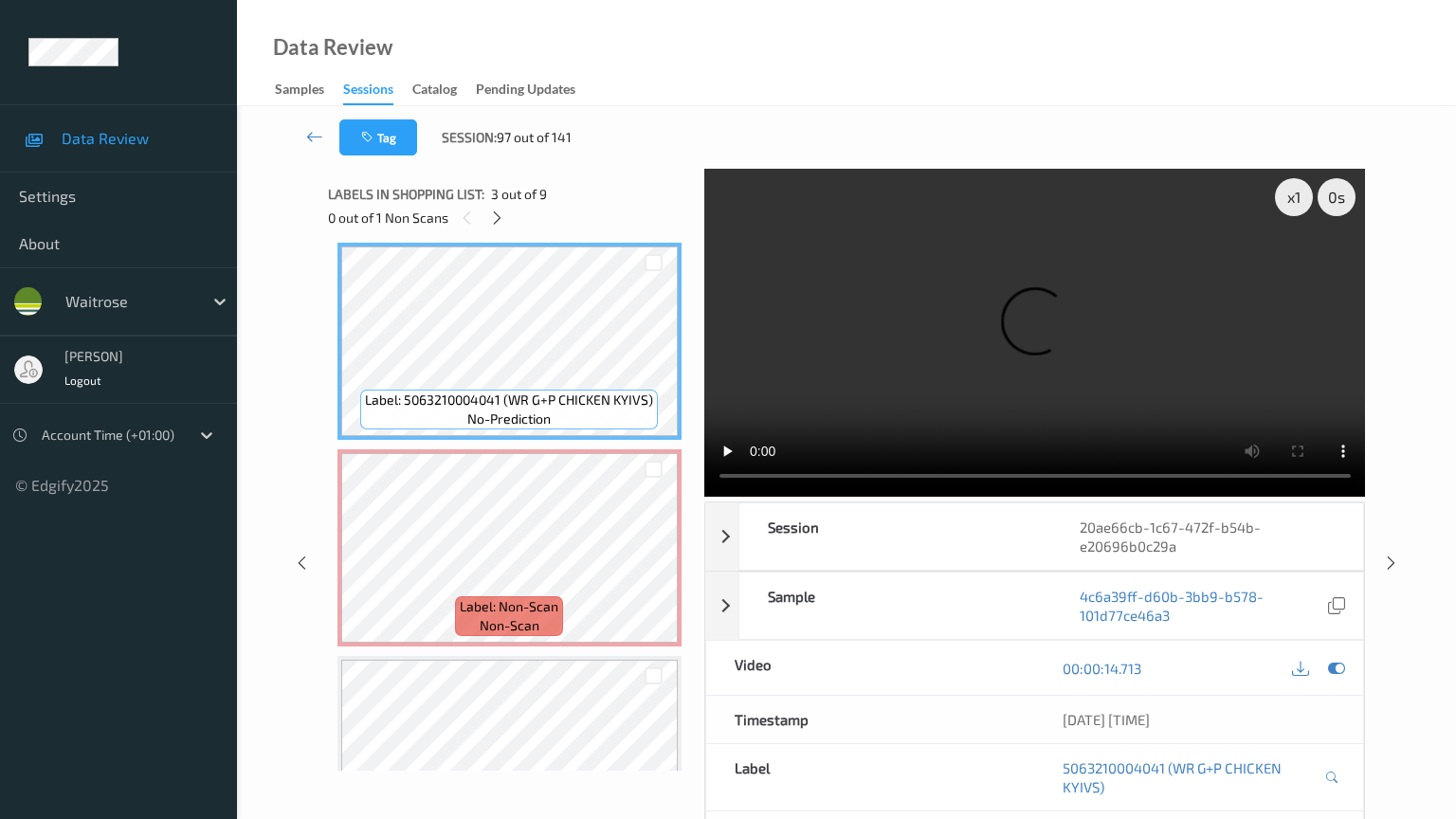 type 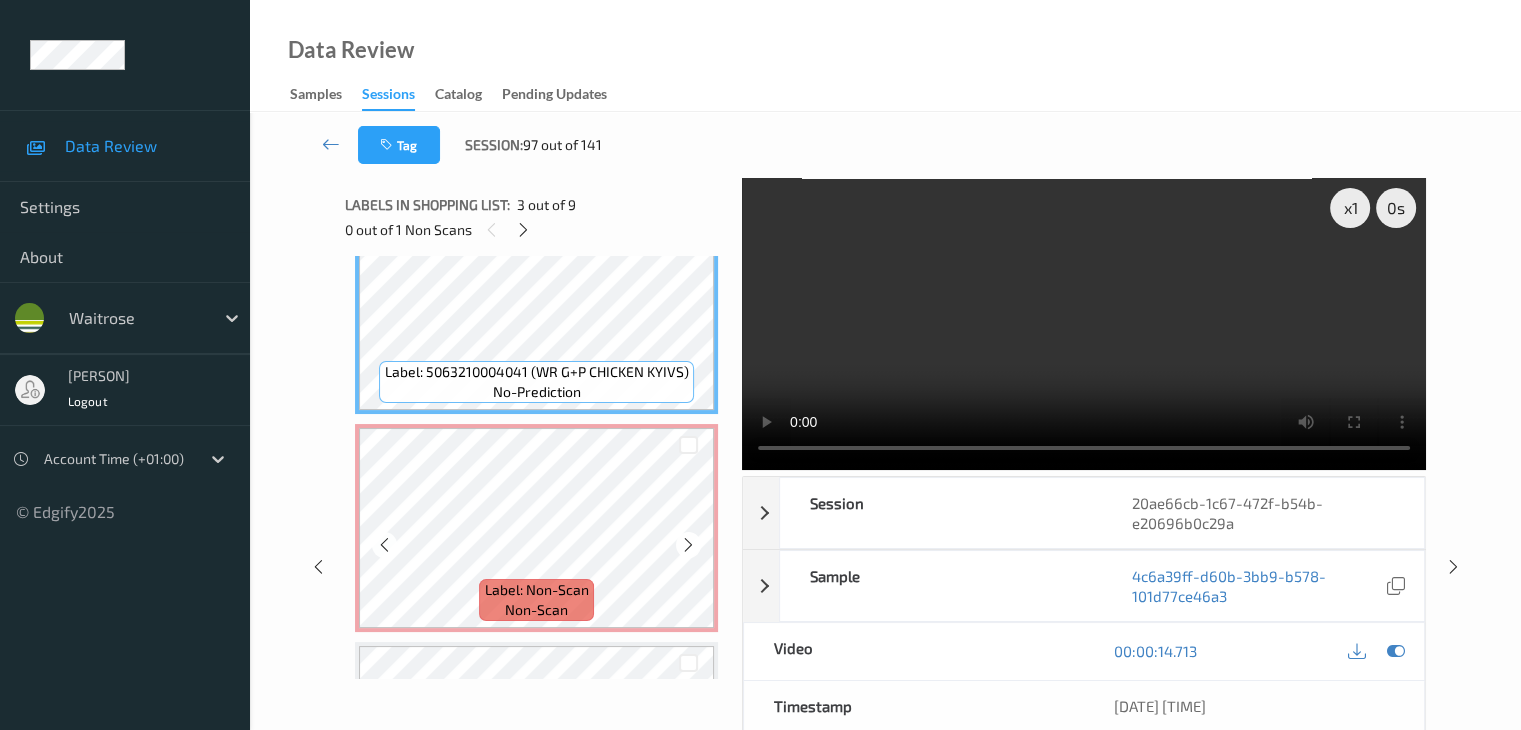 scroll, scrollTop: 500, scrollLeft: 0, axis: vertical 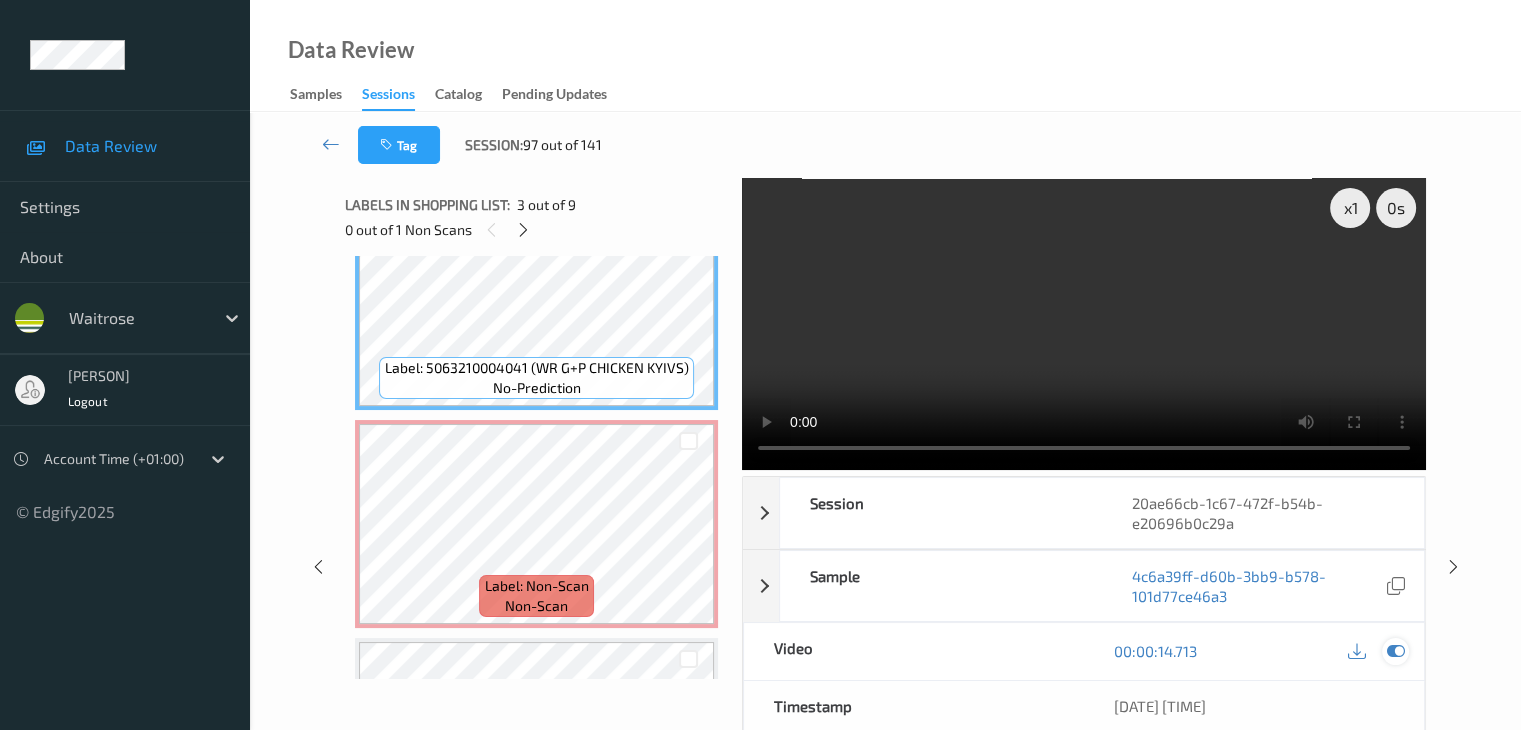 click at bounding box center (1395, 651) 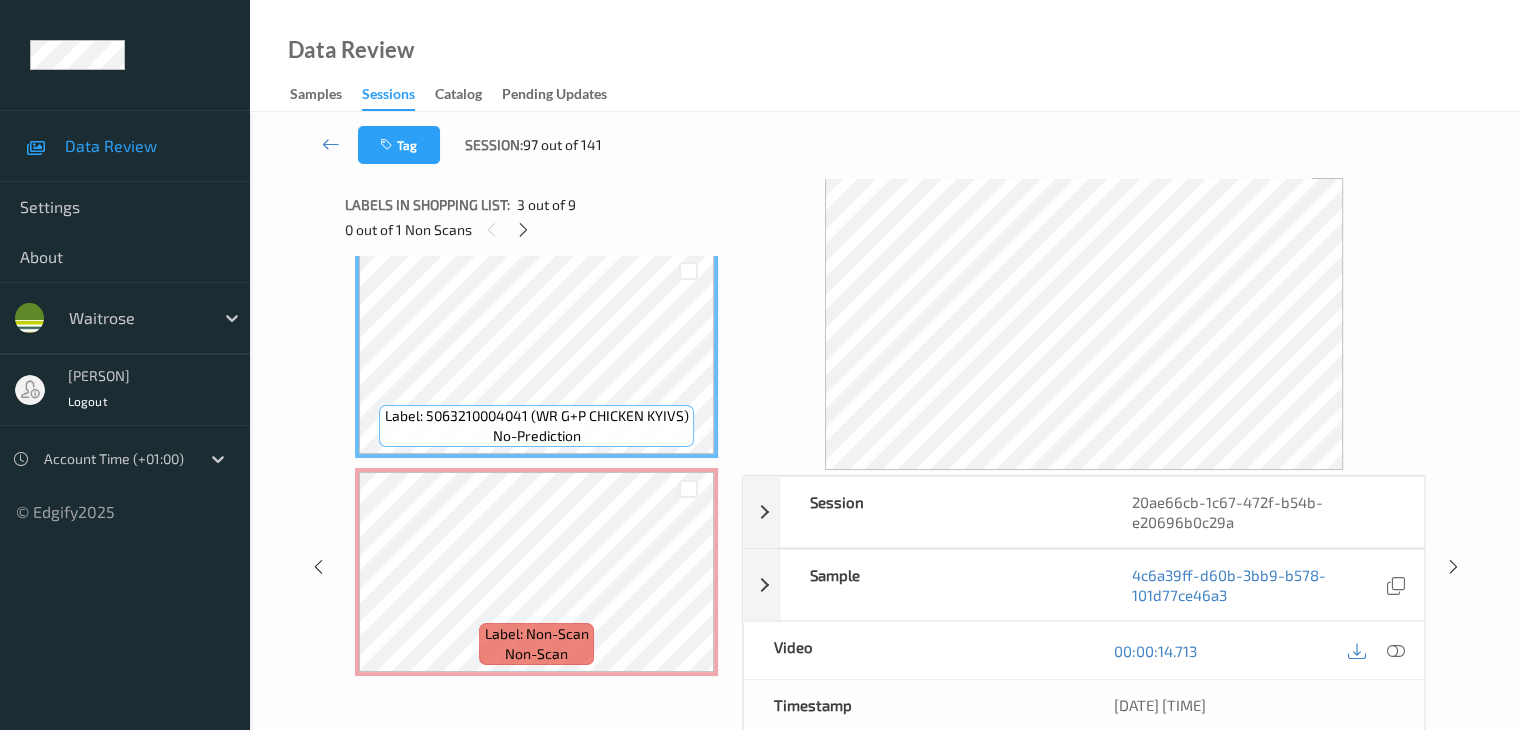 scroll, scrollTop: 500, scrollLeft: 0, axis: vertical 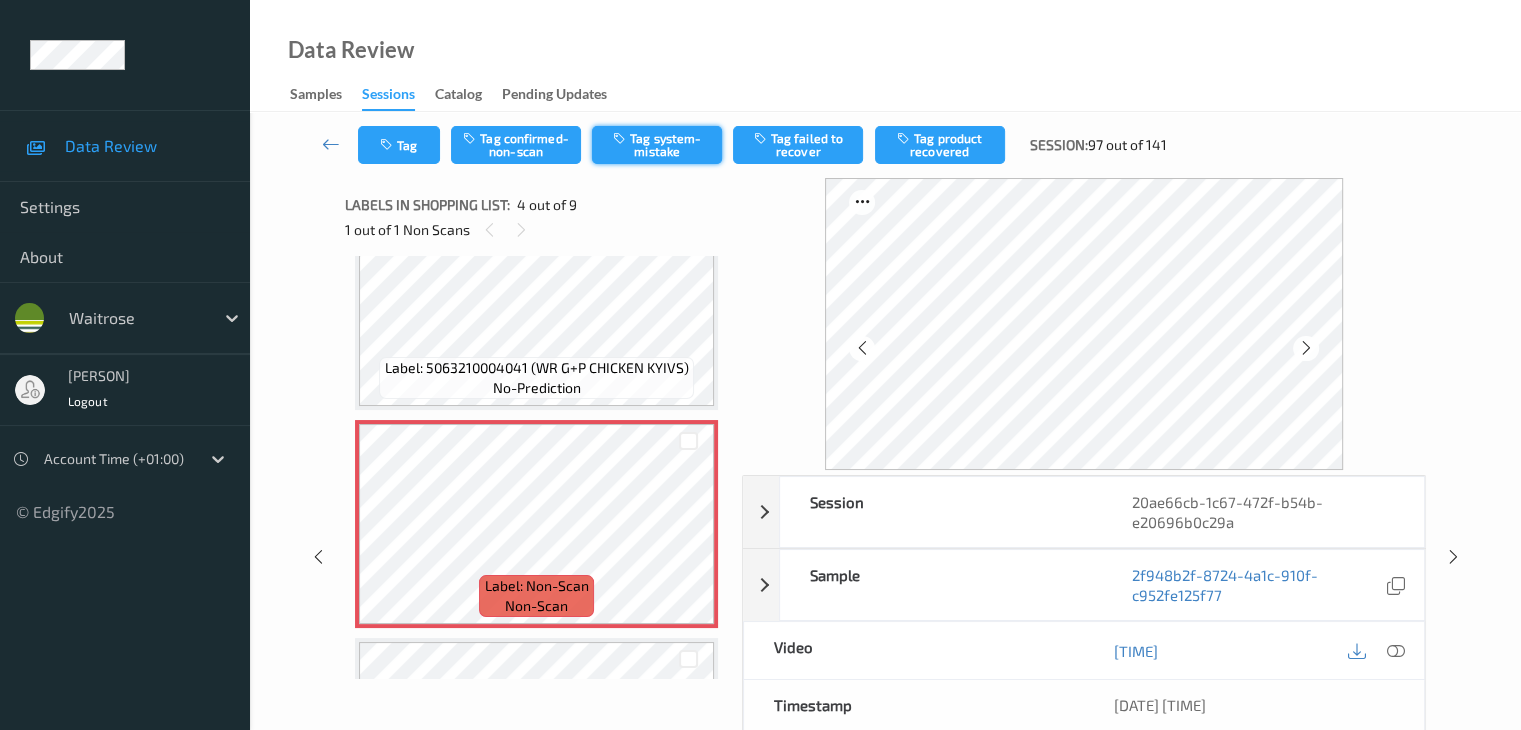click on "Tag   system-mistake" at bounding box center [657, 145] 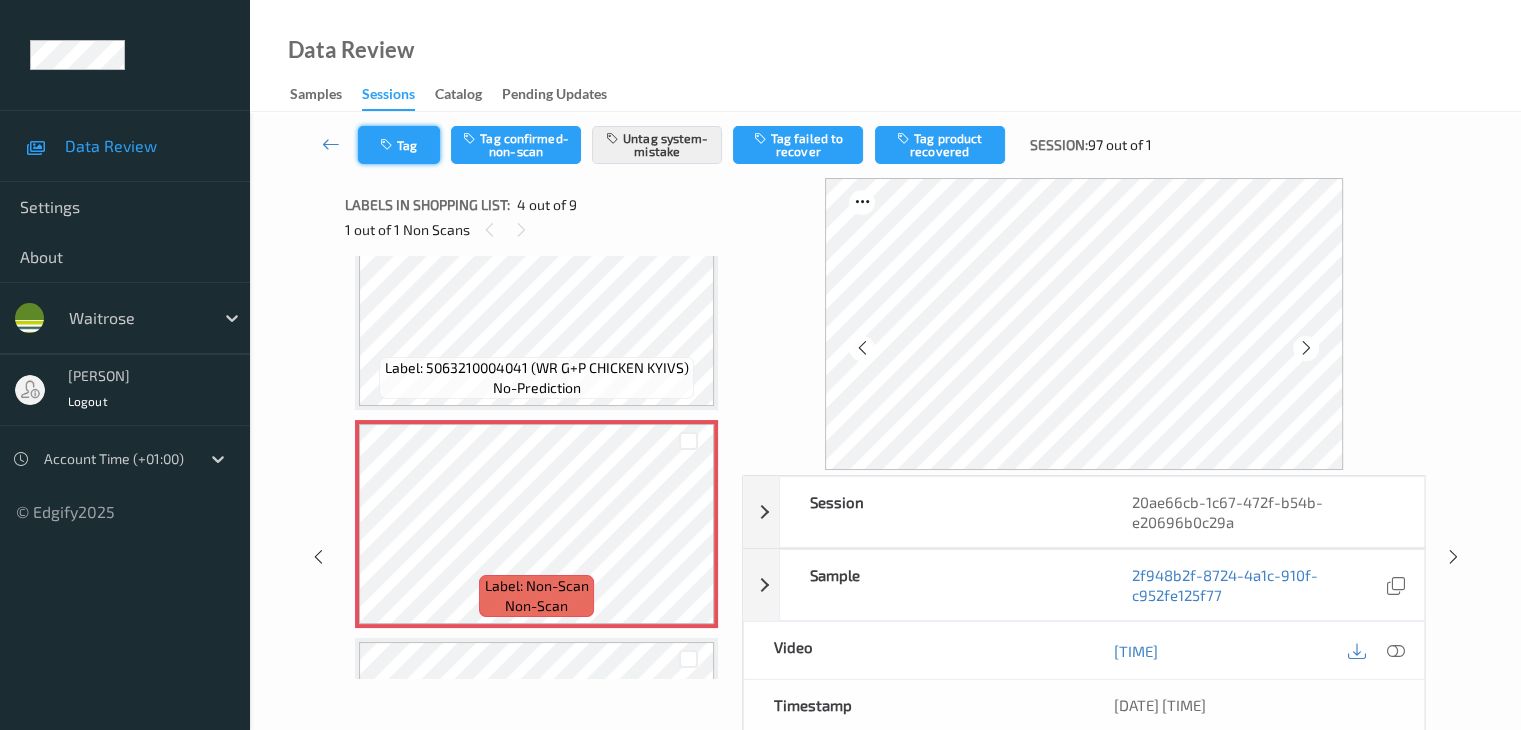 click on "Tag" at bounding box center (399, 145) 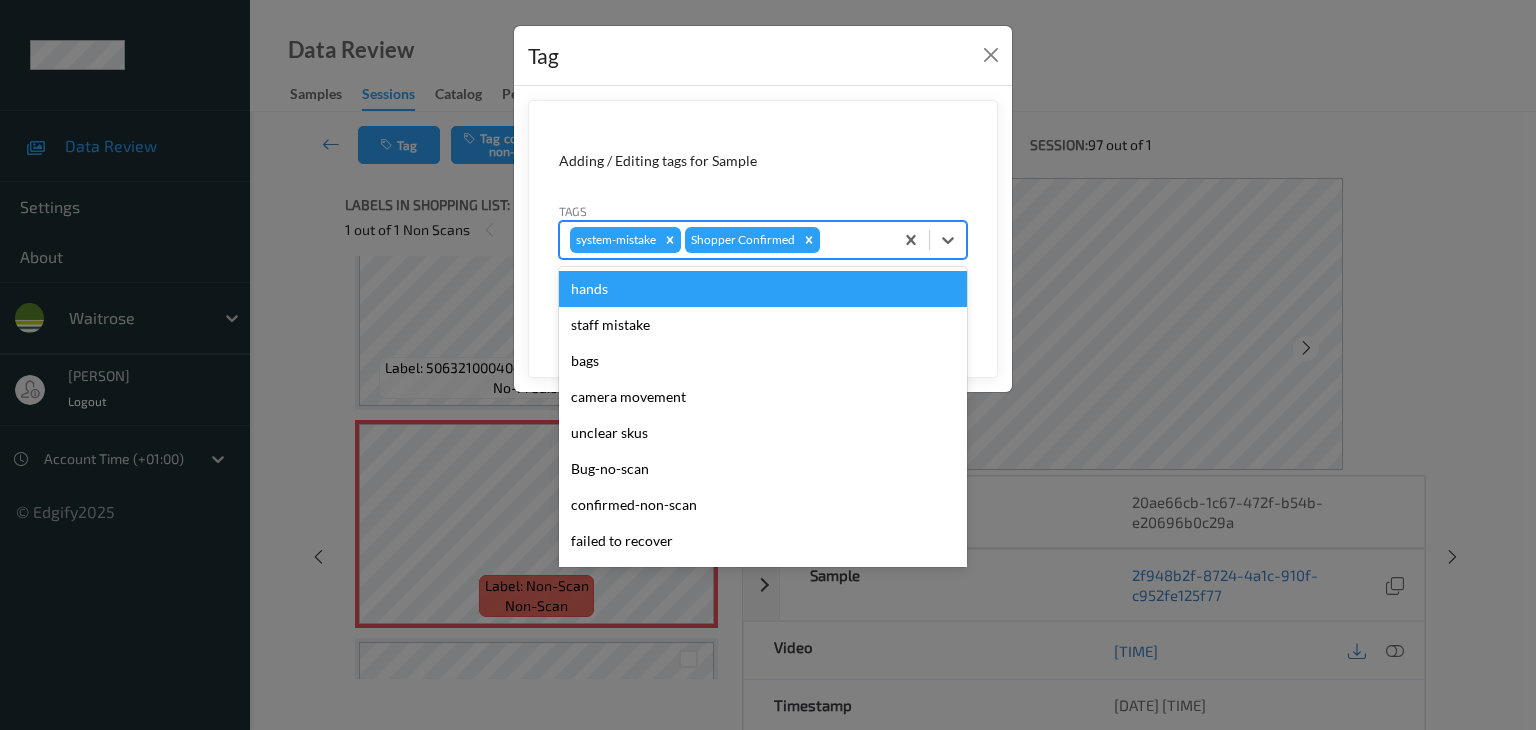 click at bounding box center (853, 240) 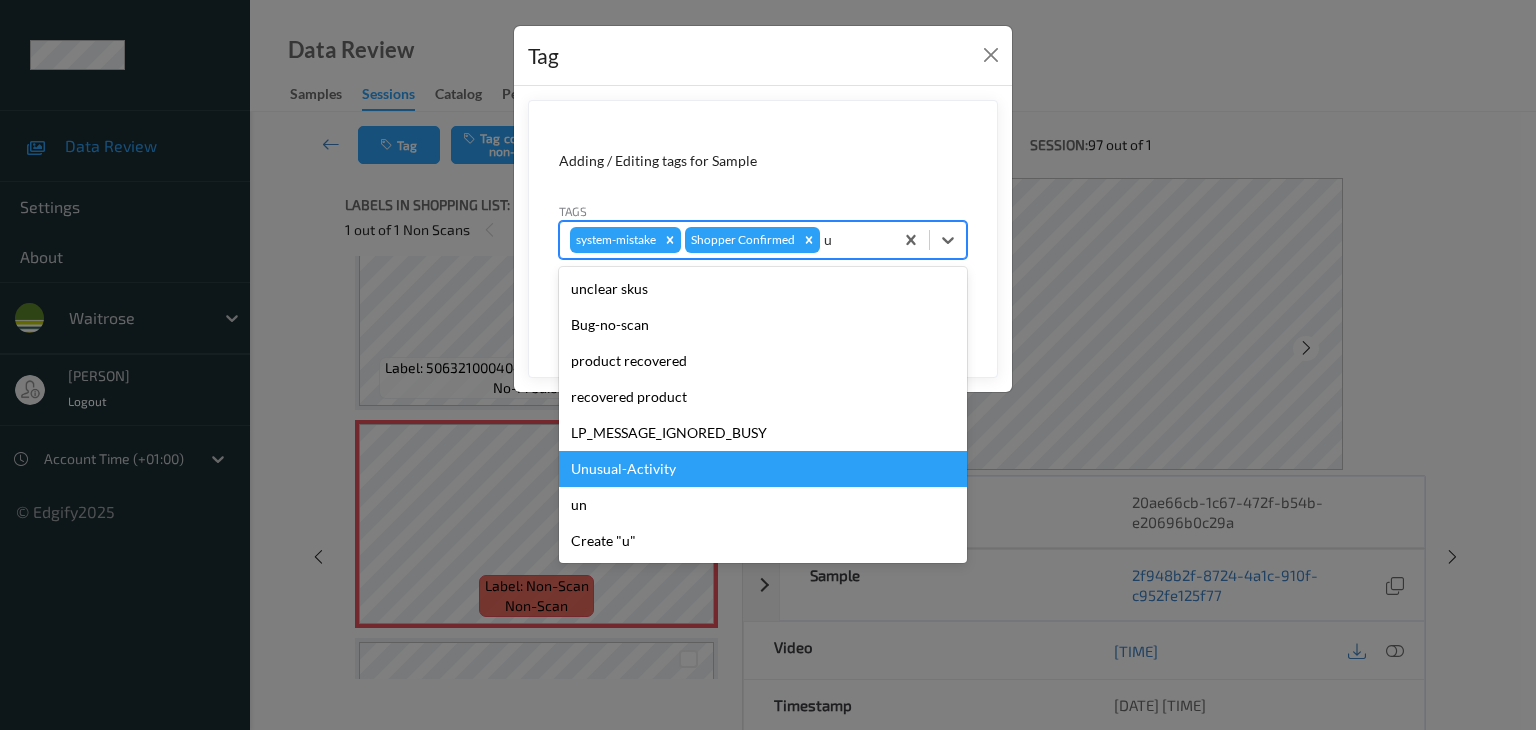 click on "Unusual-Activity" at bounding box center [763, 469] 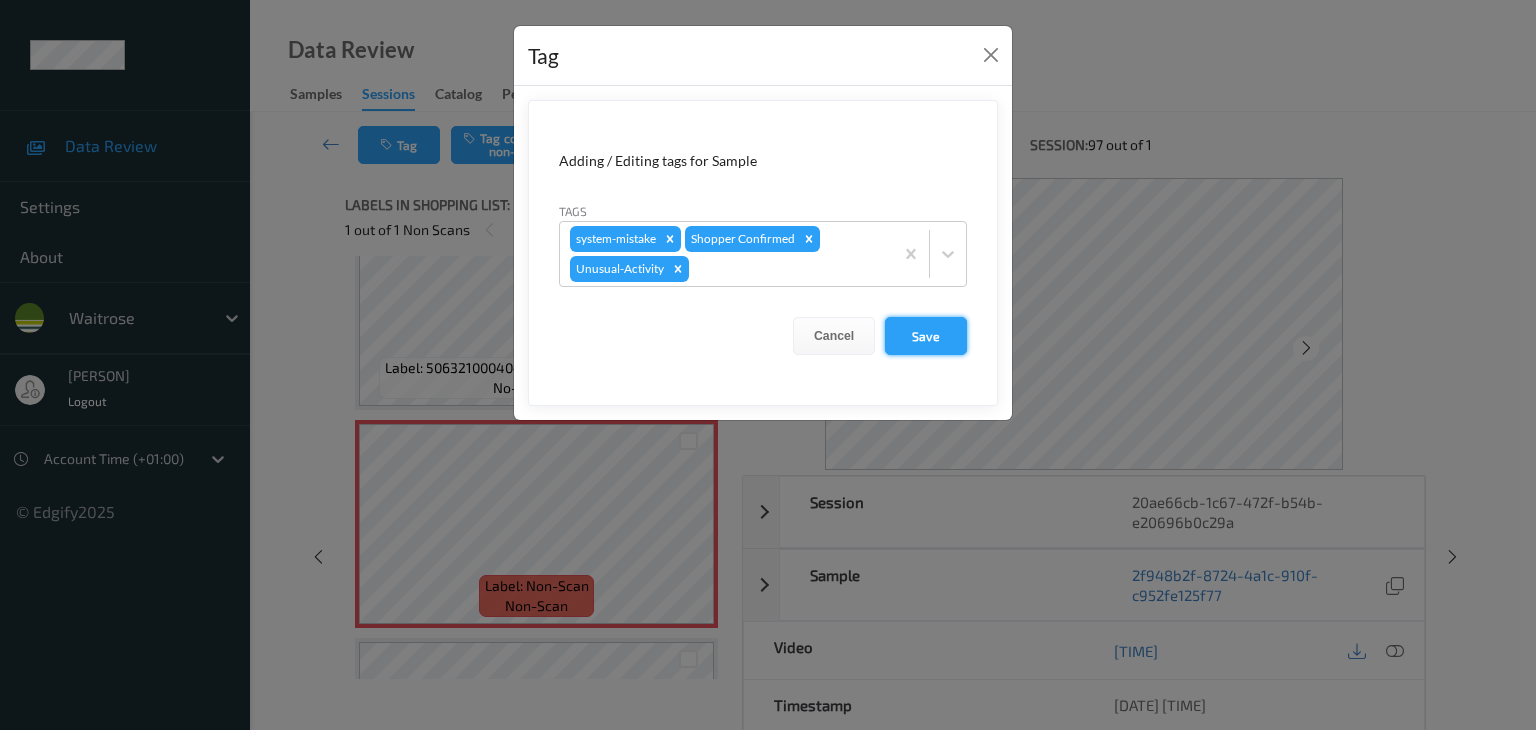 click on "Save" at bounding box center (926, 336) 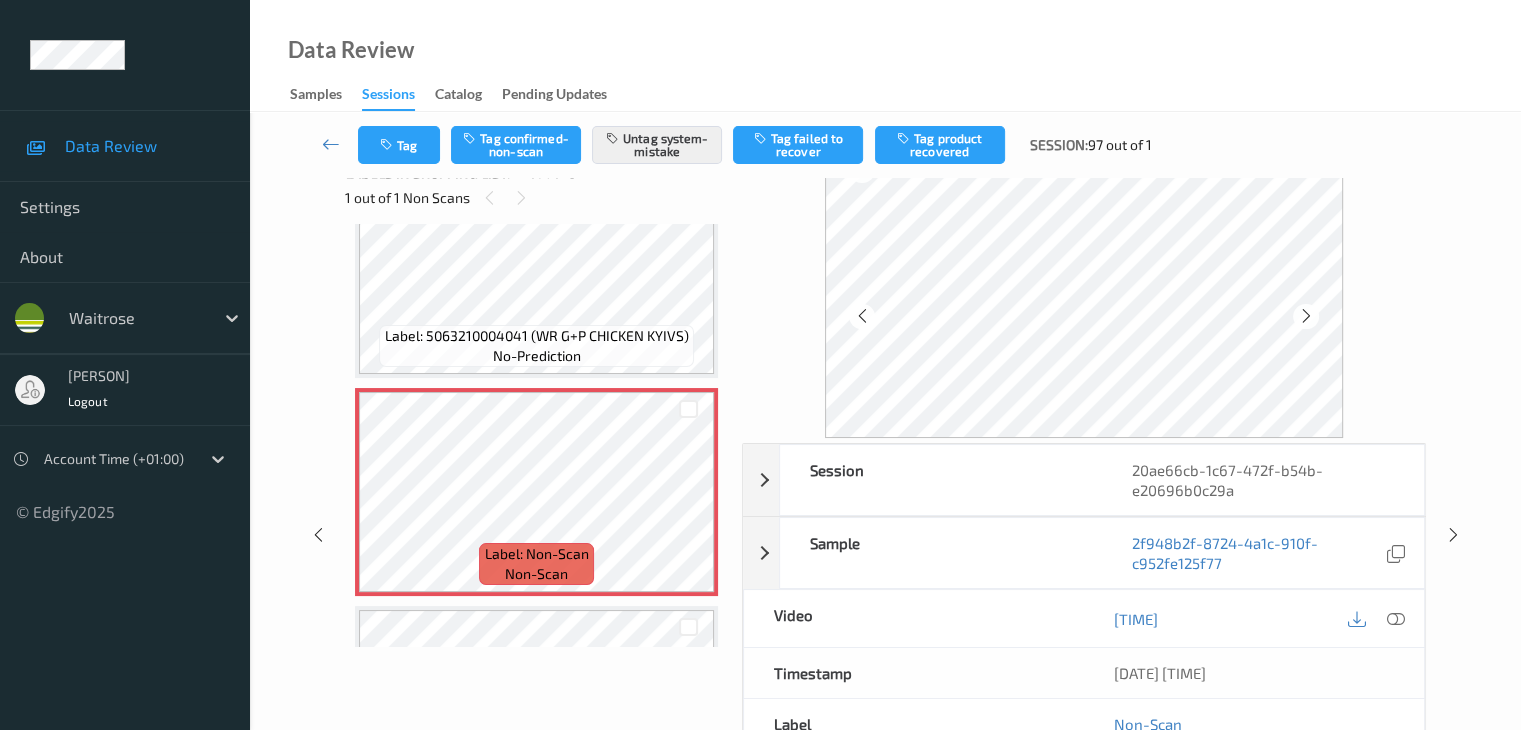 scroll, scrollTop: 0, scrollLeft: 0, axis: both 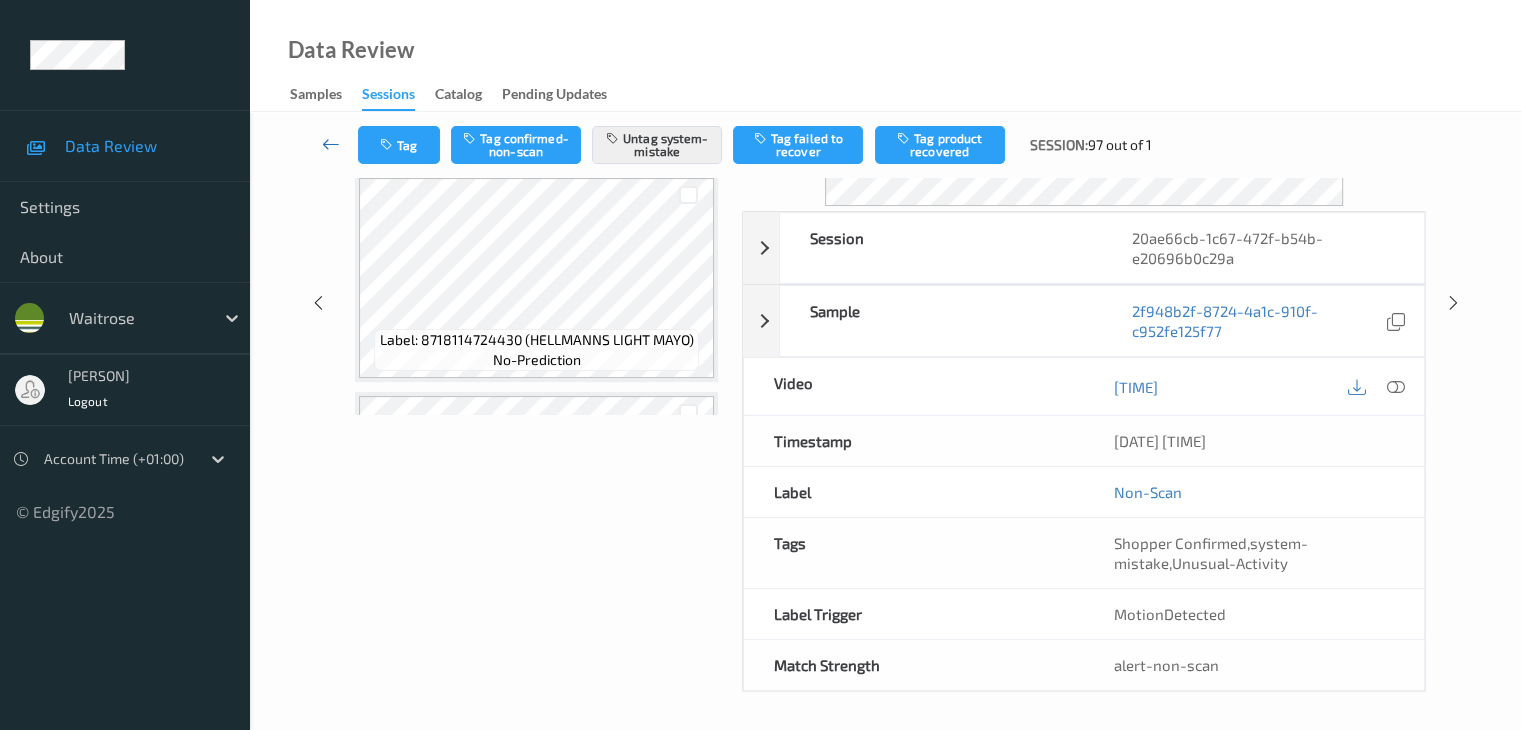 click at bounding box center (331, 144) 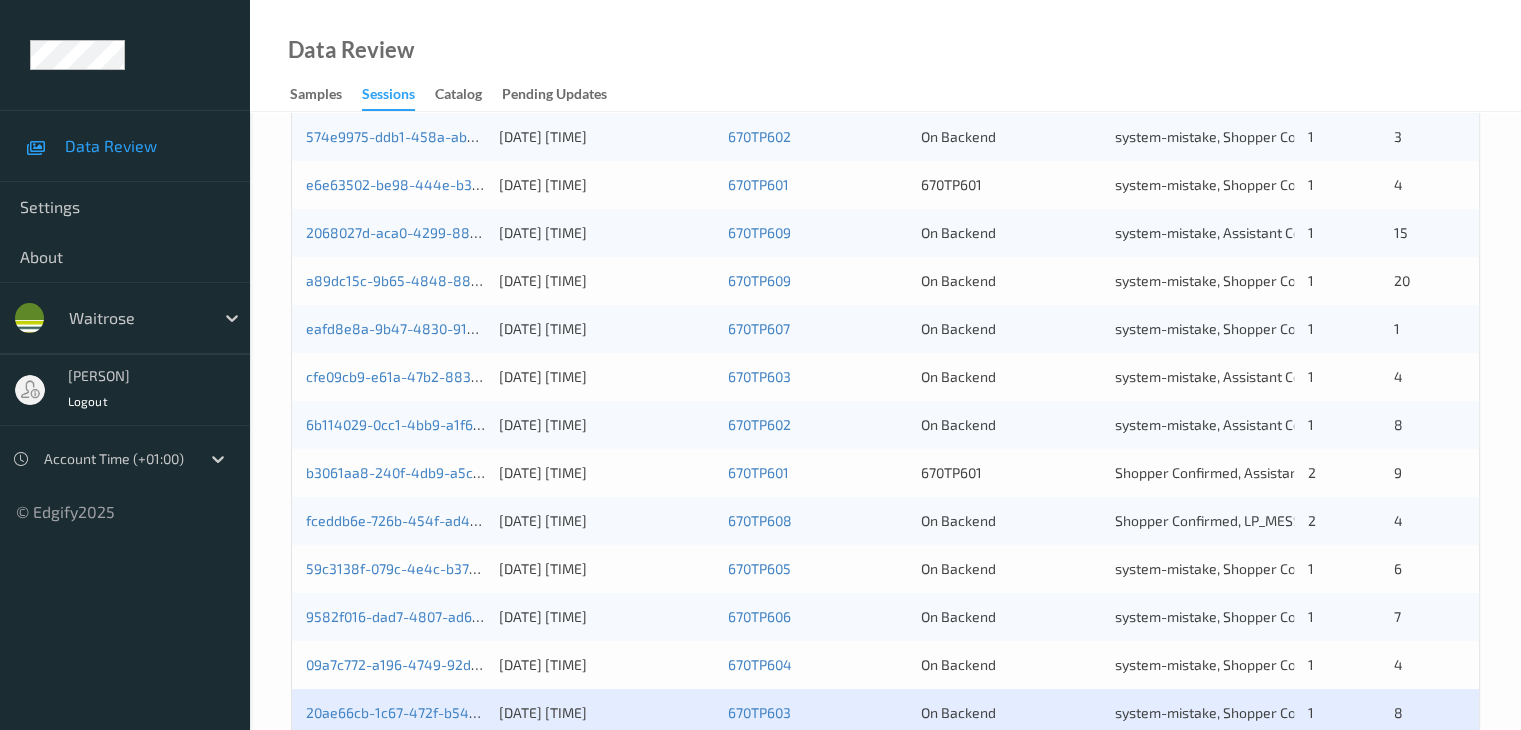 scroll, scrollTop: 932, scrollLeft: 0, axis: vertical 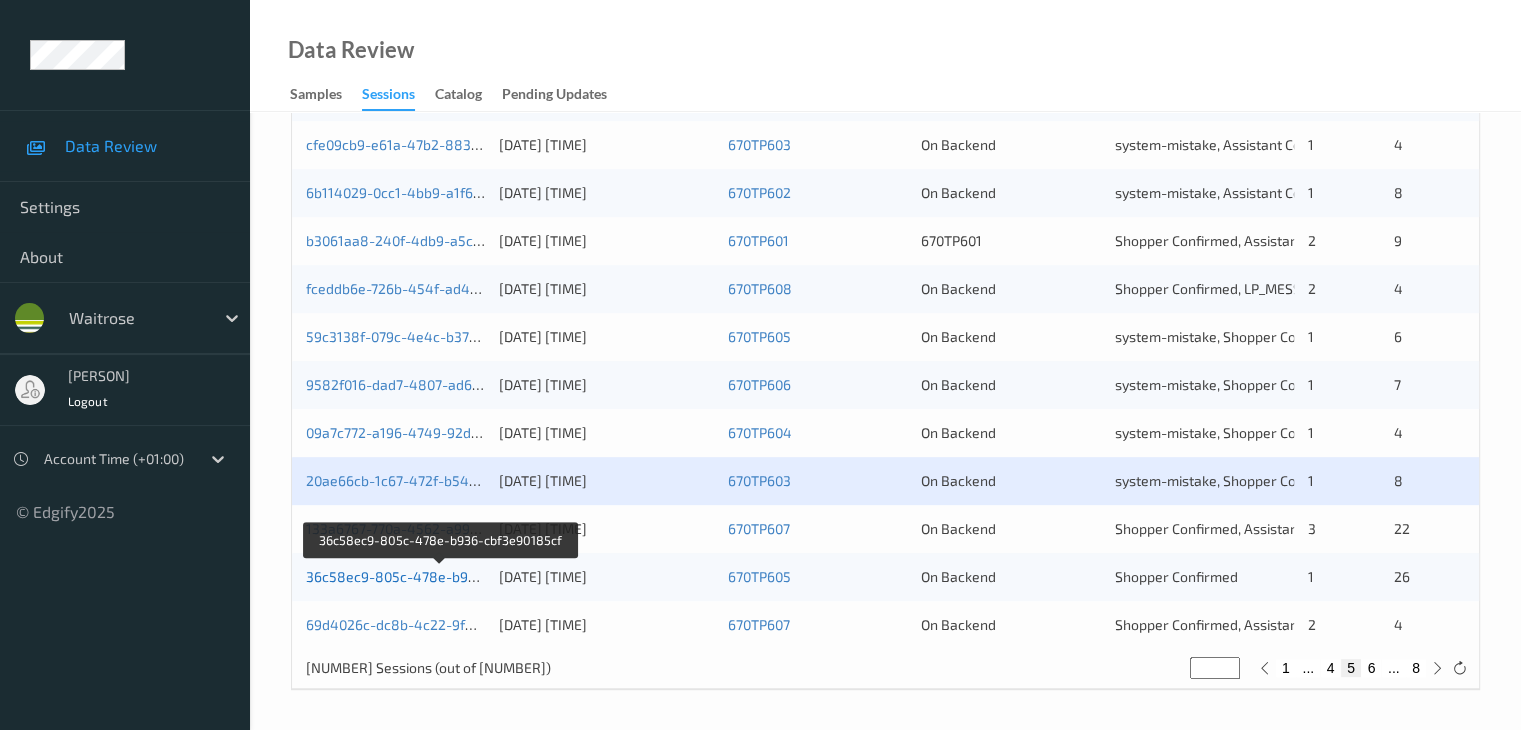 click on "36c58ec9-805c-478e-b936-cbf3e90185cf" at bounding box center (441, 576) 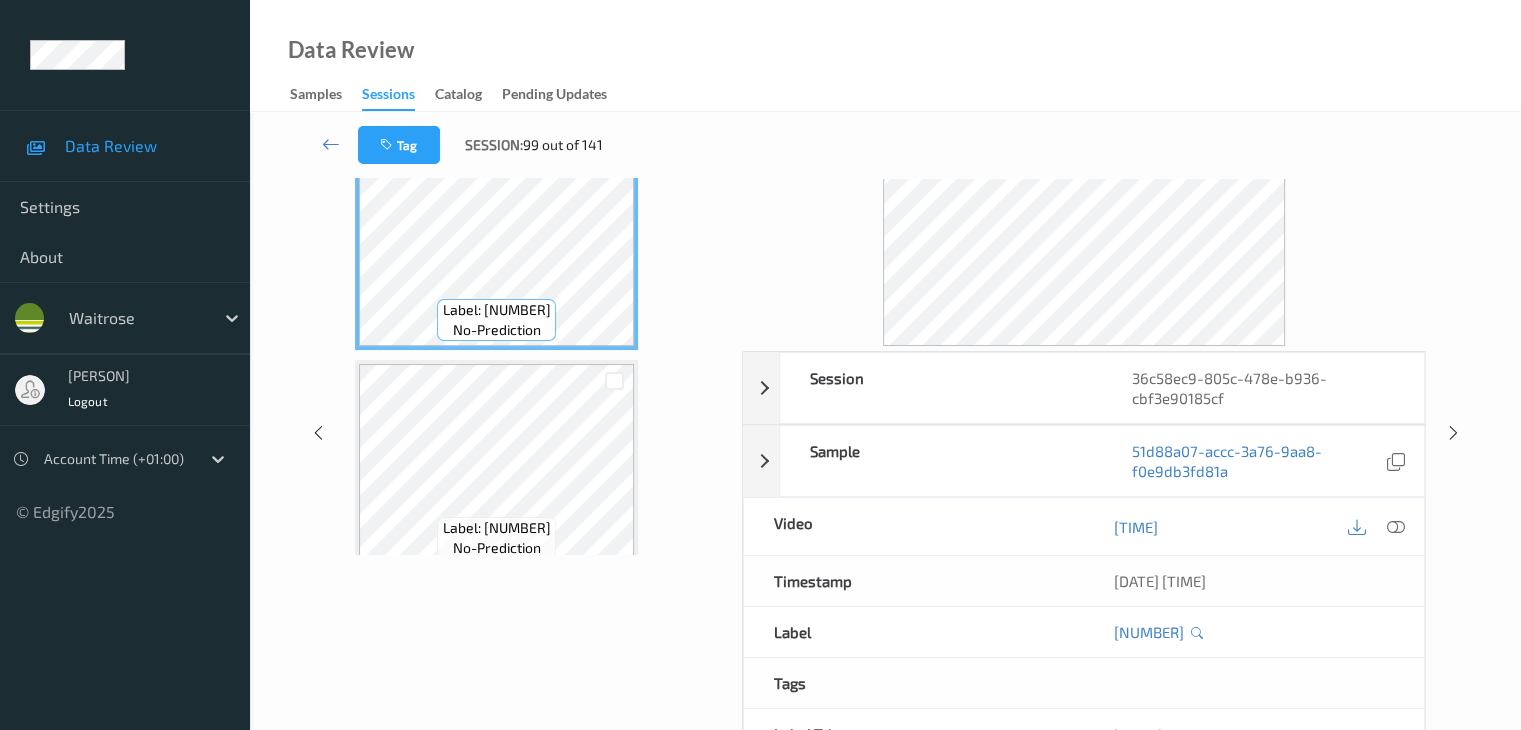 scroll, scrollTop: 0, scrollLeft: 0, axis: both 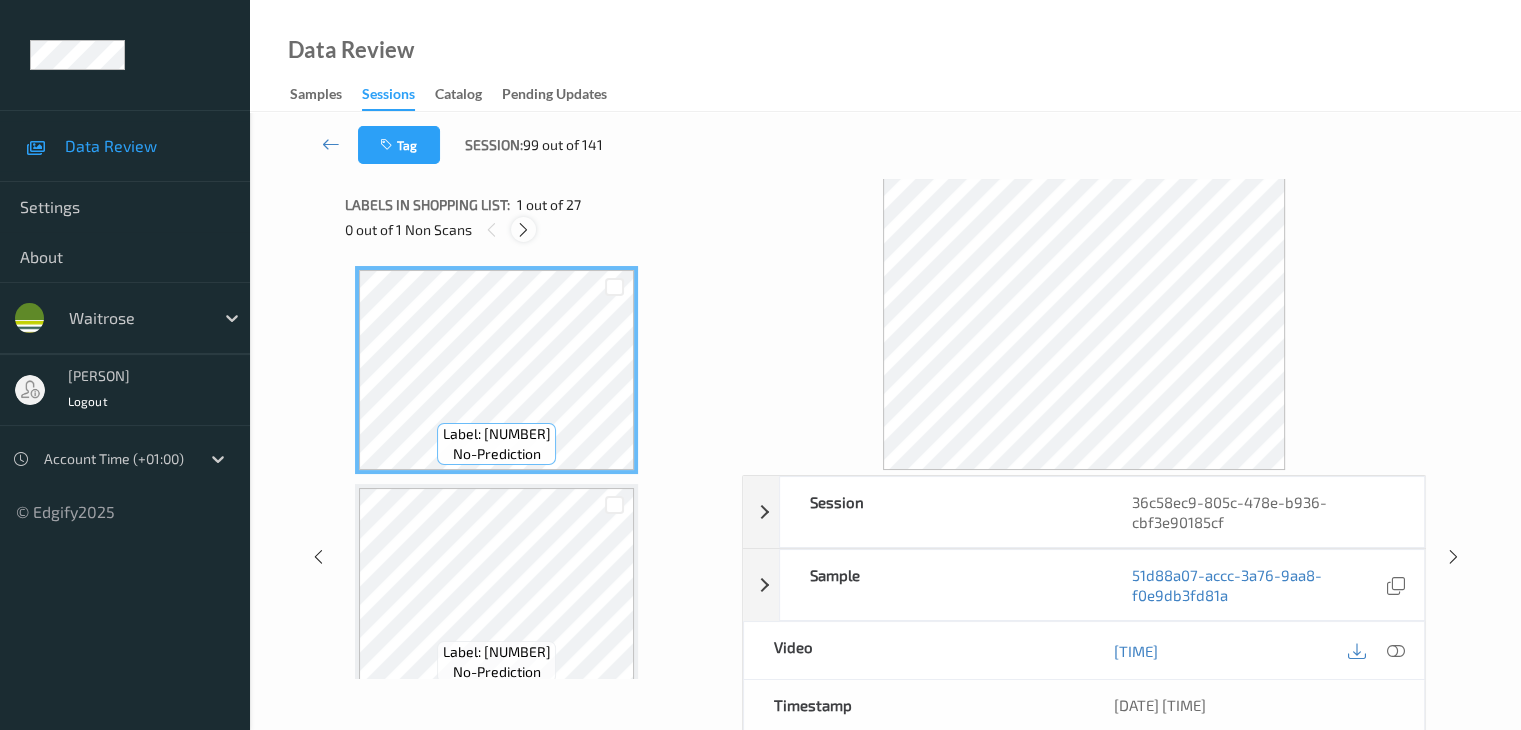 click at bounding box center (523, 230) 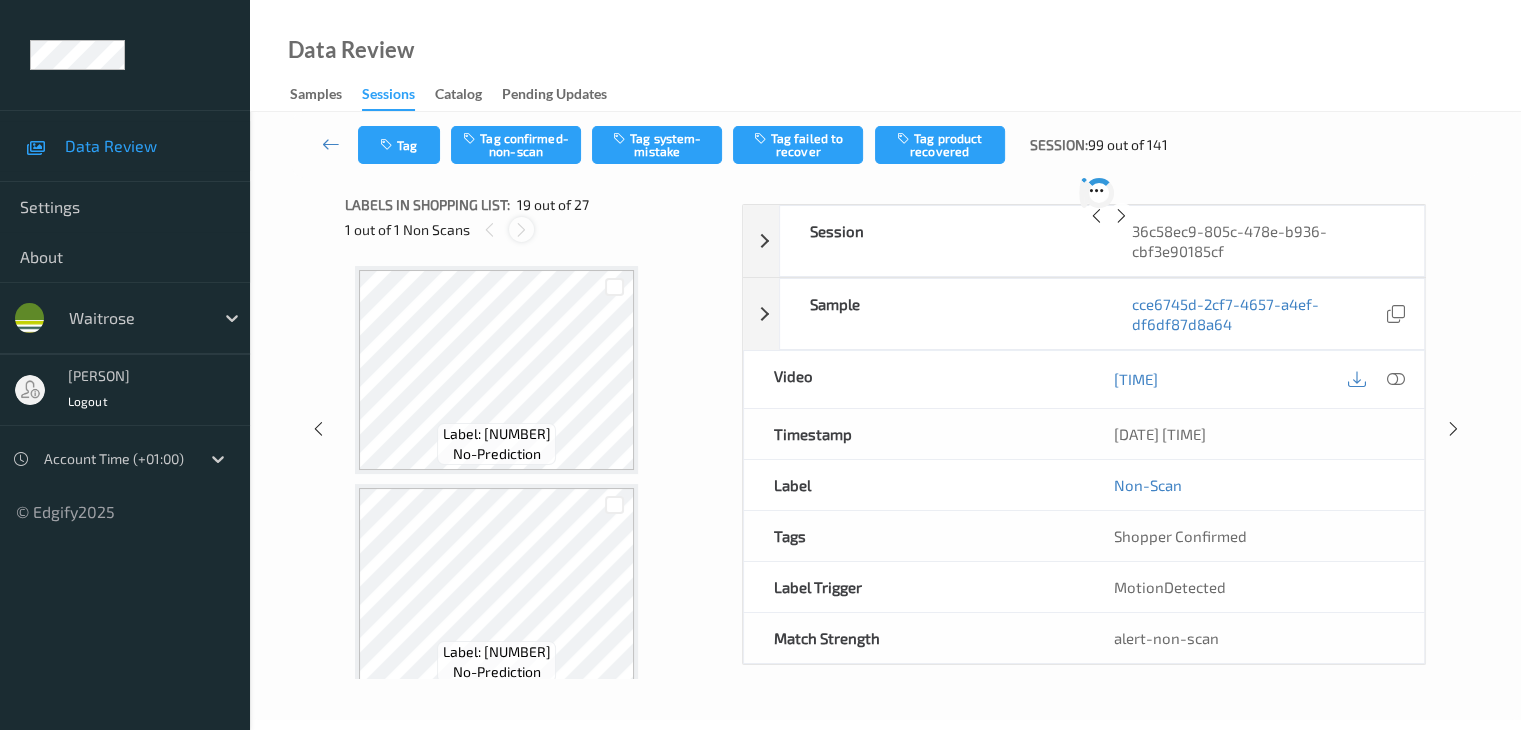 scroll, scrollTop: 3716, scrollLeft: 0, axis: vertical 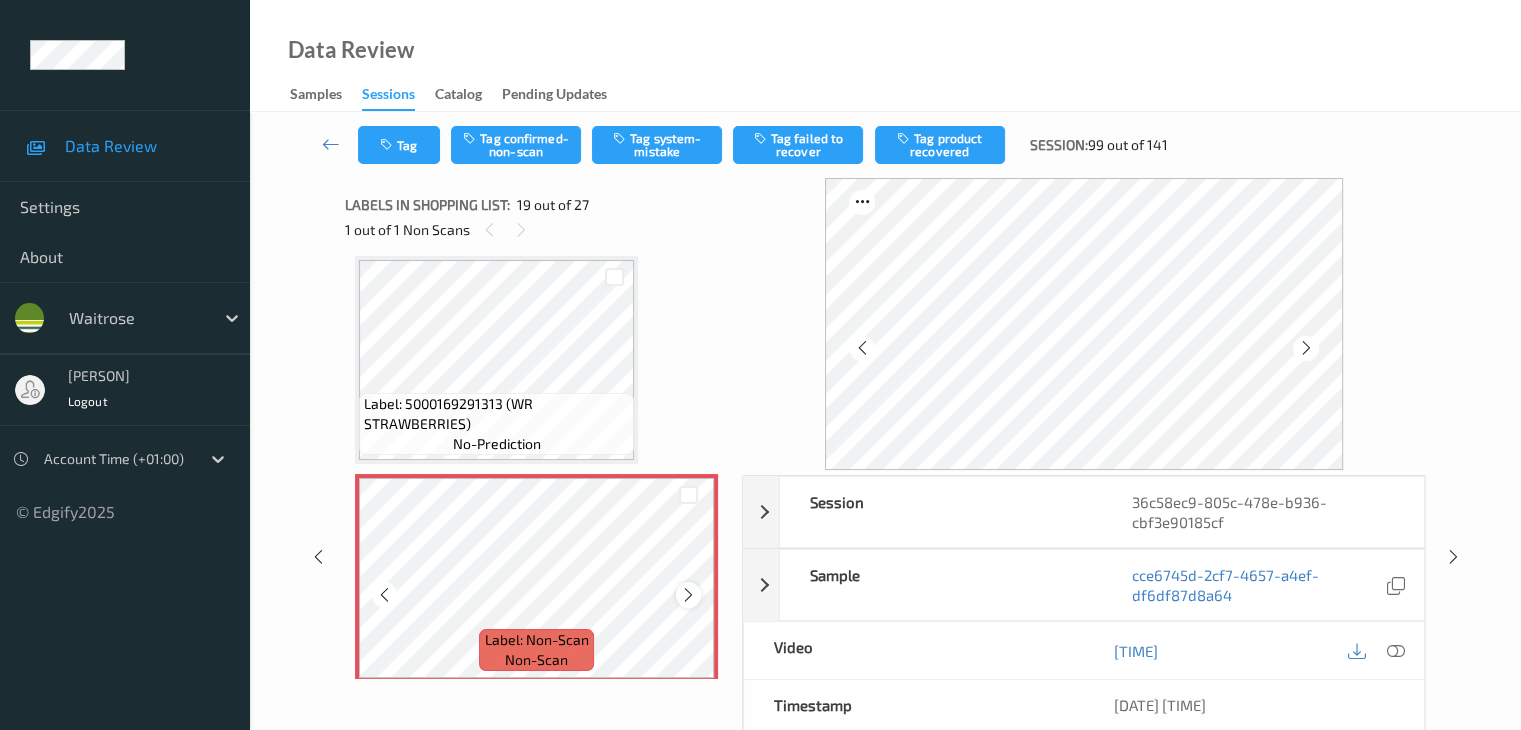 click at bounding box center (688, 595) 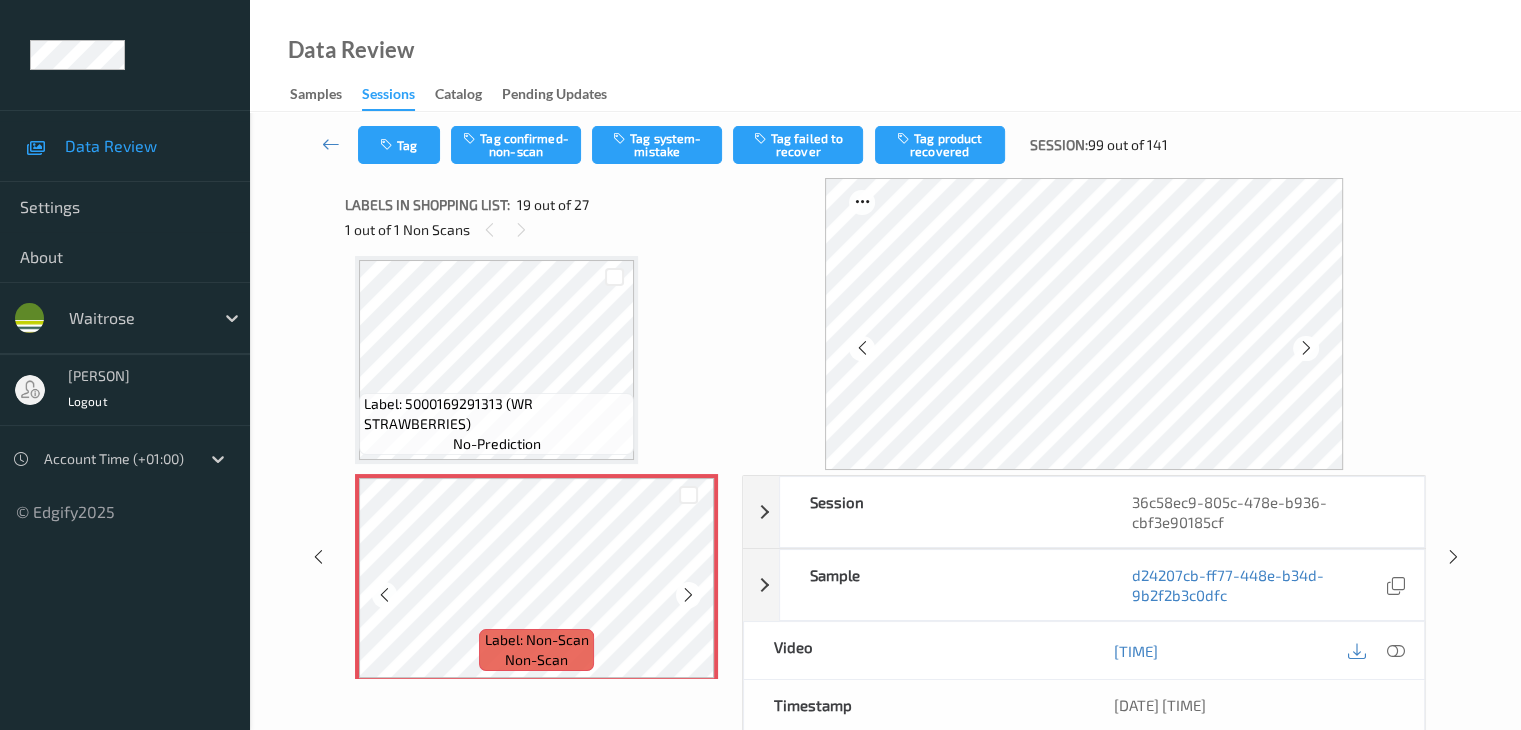 click at bounding box center (688, 595) 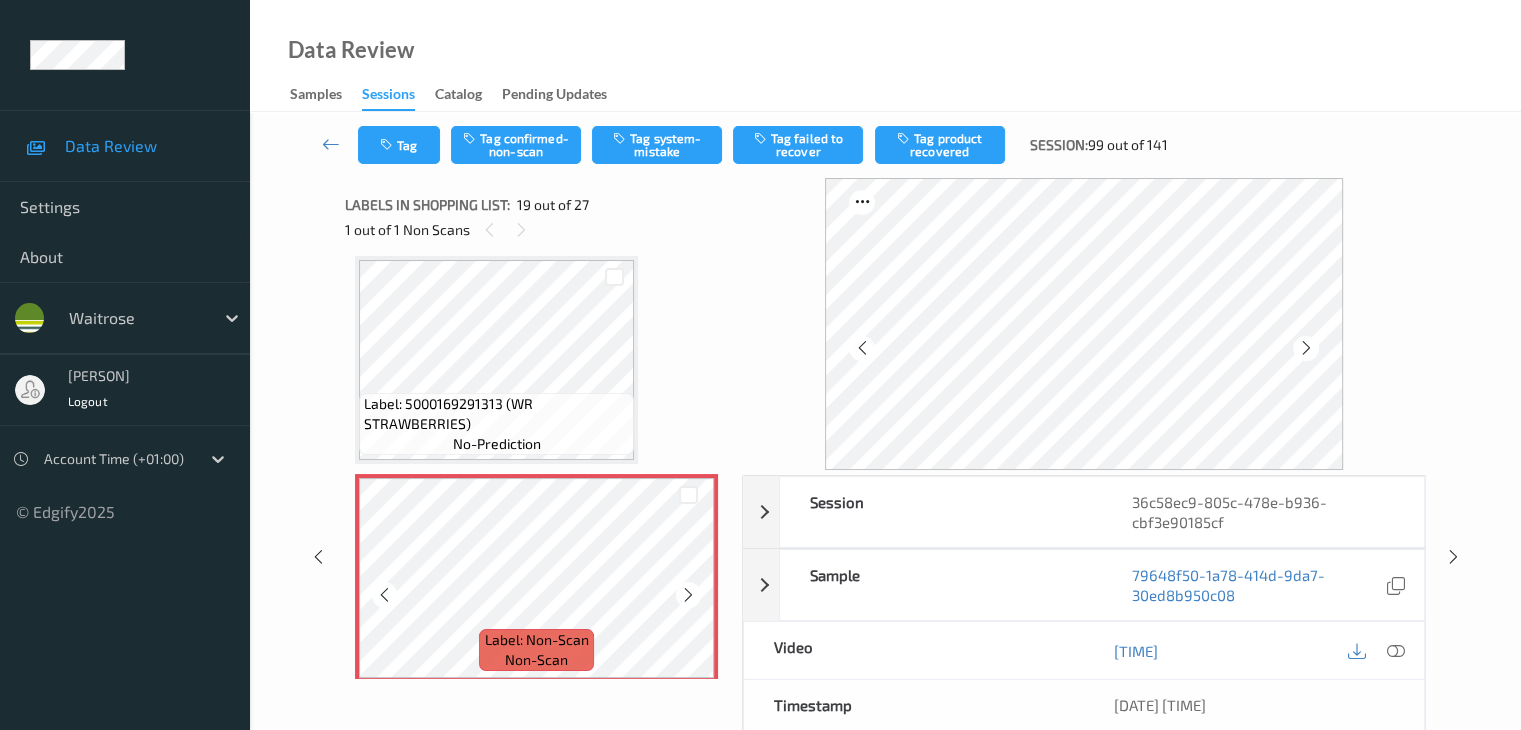 click at bounding box center [688, 595] 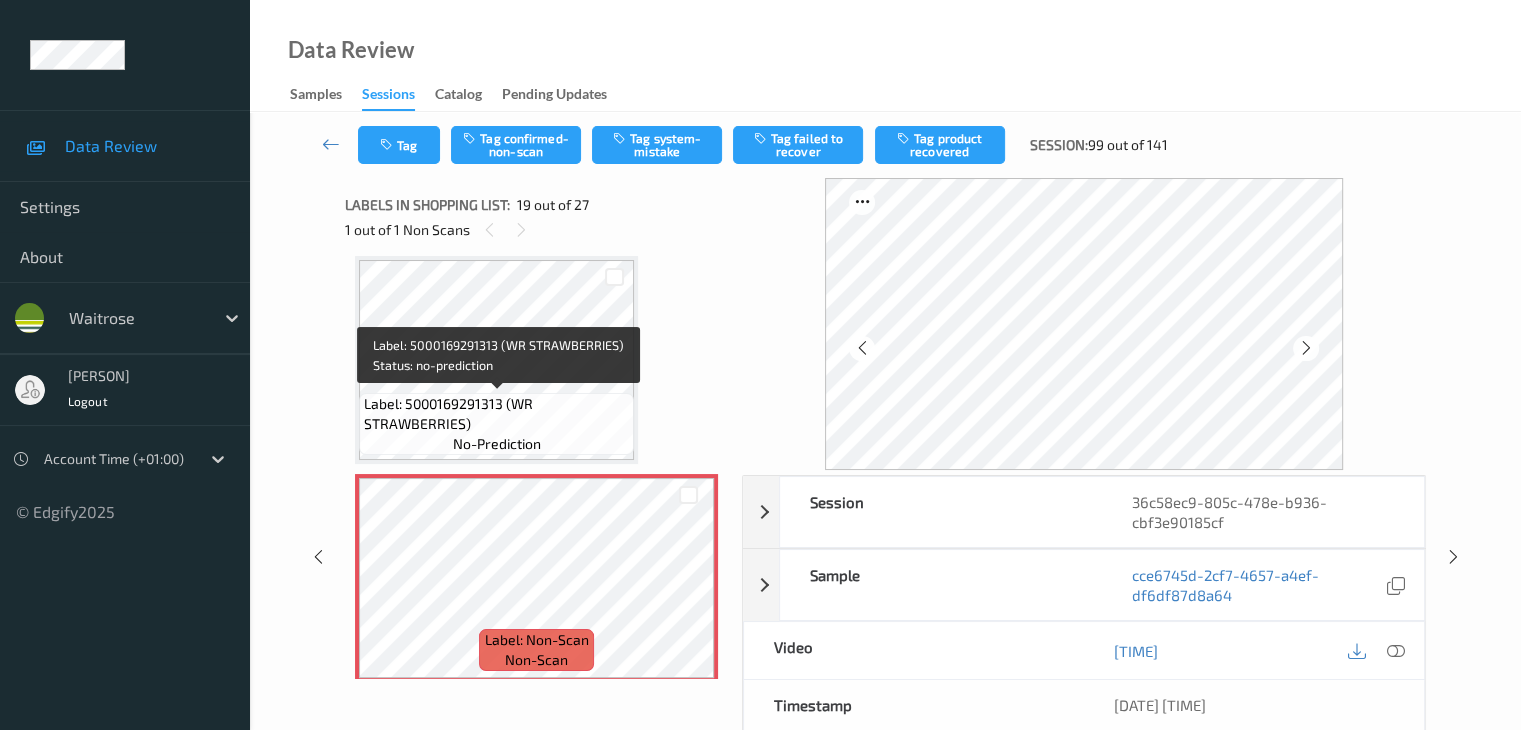 click on "Label: 5000169291313 (WR STRAWBERRIES)" at bounding box center (496, 414) 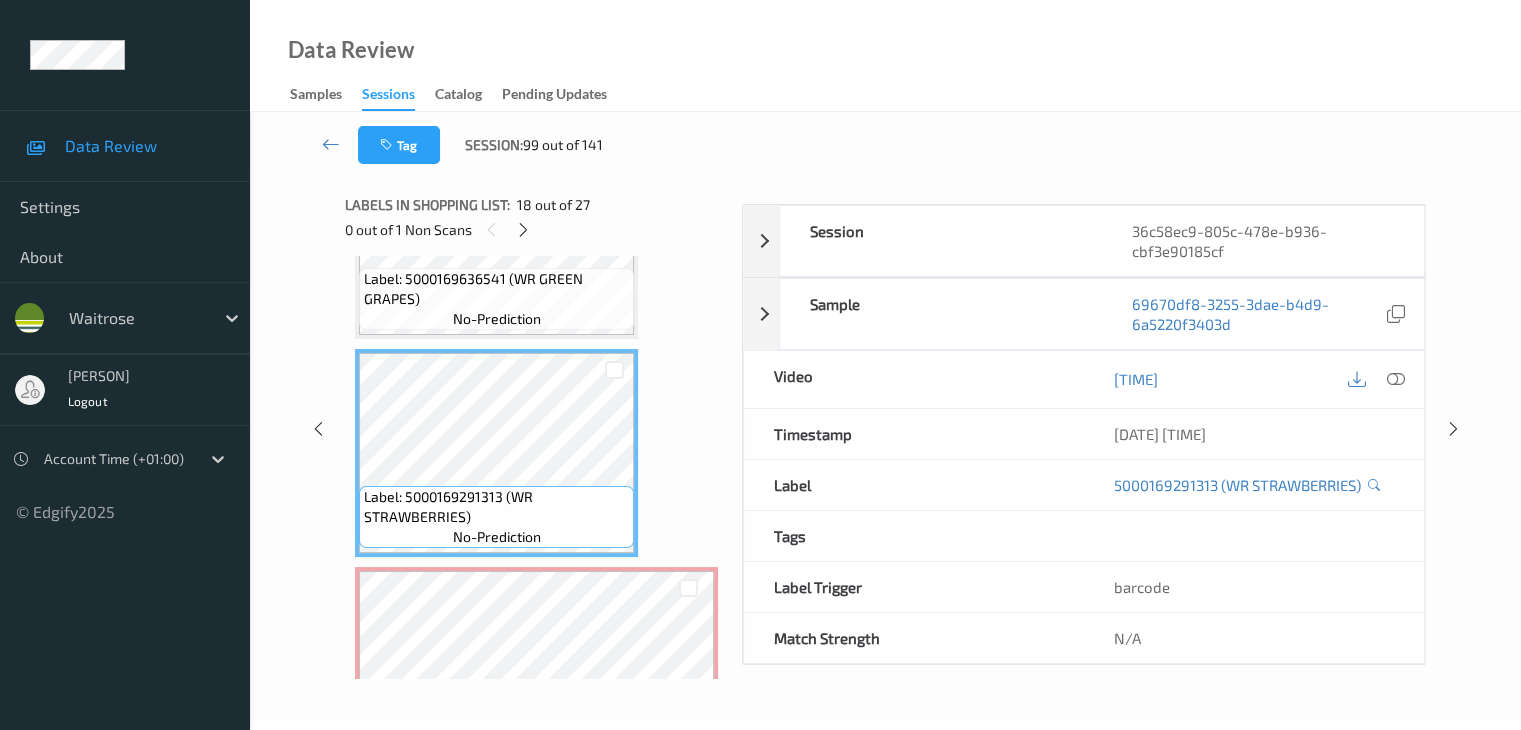 scroll, scrollTop: 3516, scrollLeft: 0, axis: vertical 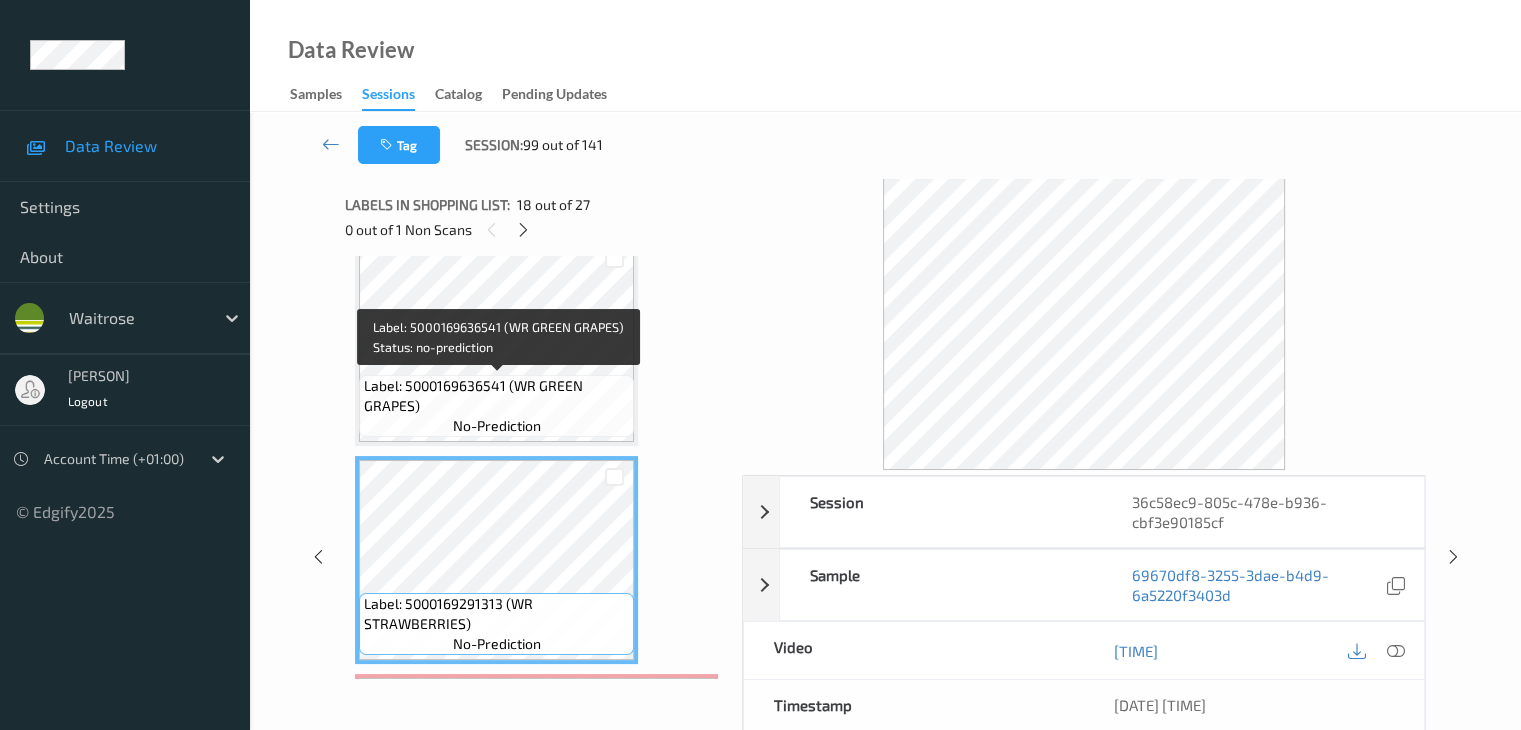 click on "Label: 5000169636541 (WR GREEN GRAPES)" at bounding box center [496, 396] 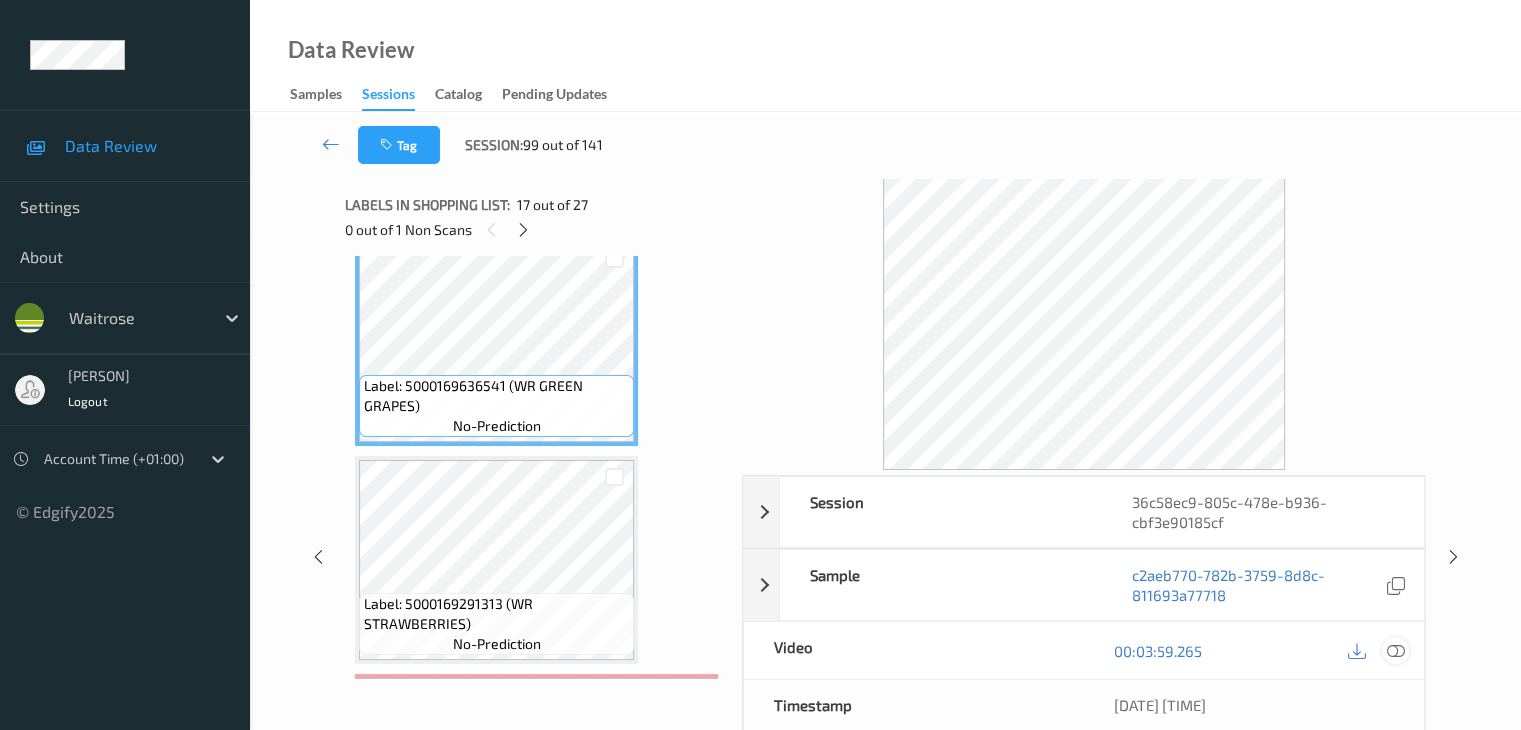 click at bounding box center (1395, 651) 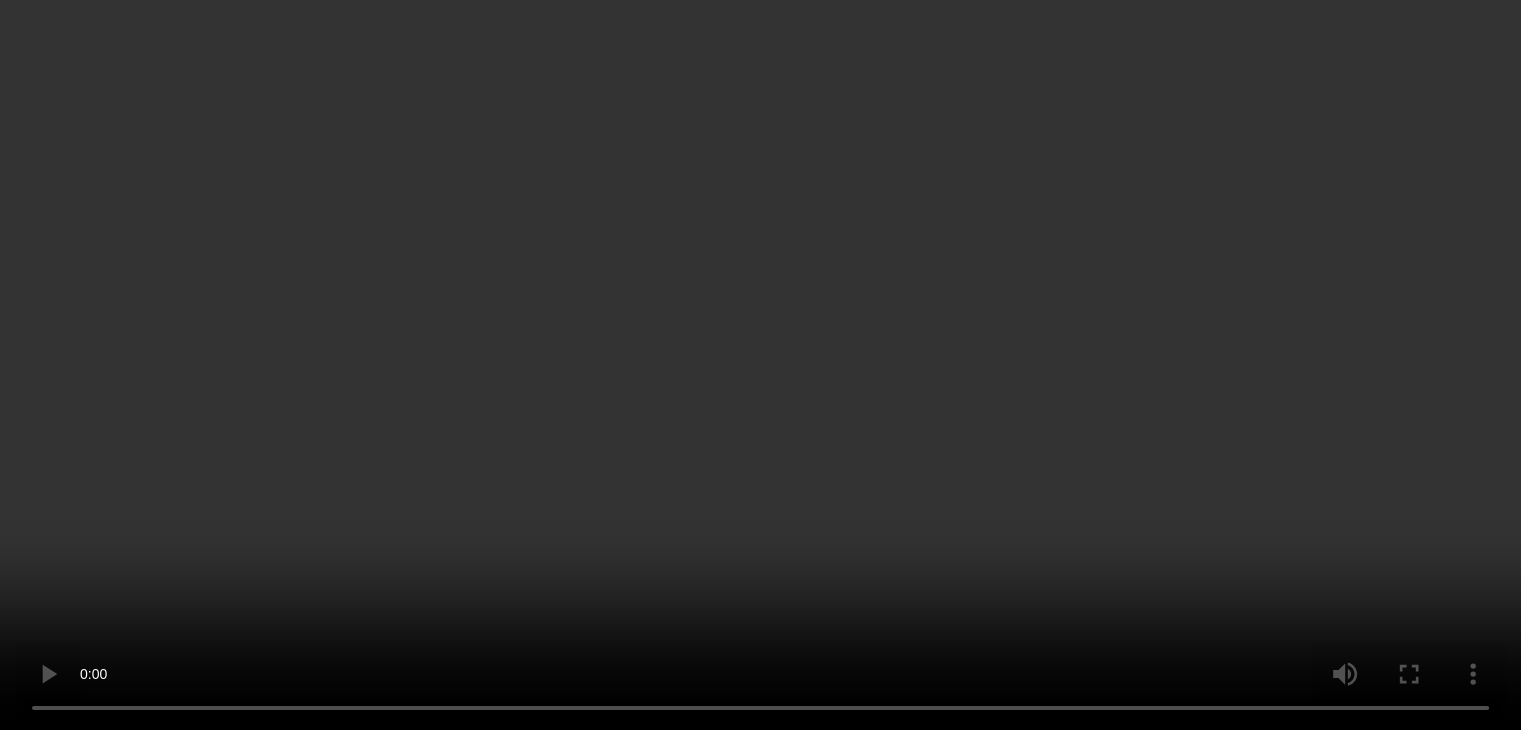 scroll, scrollTop: 3916, scrollLeft: 0, axis: vertical 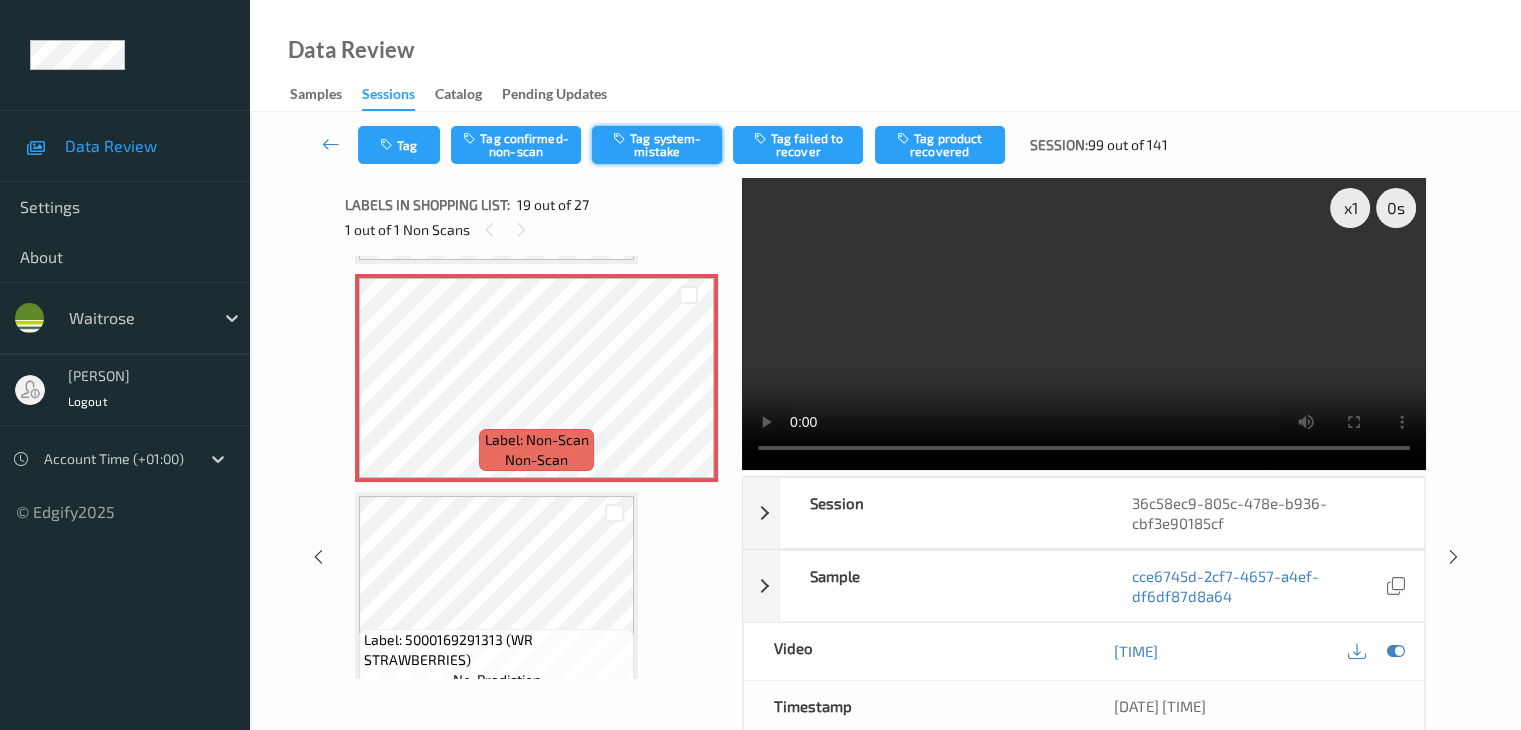 click on "Tag   system-mistake" at bounding box center [657, 145] 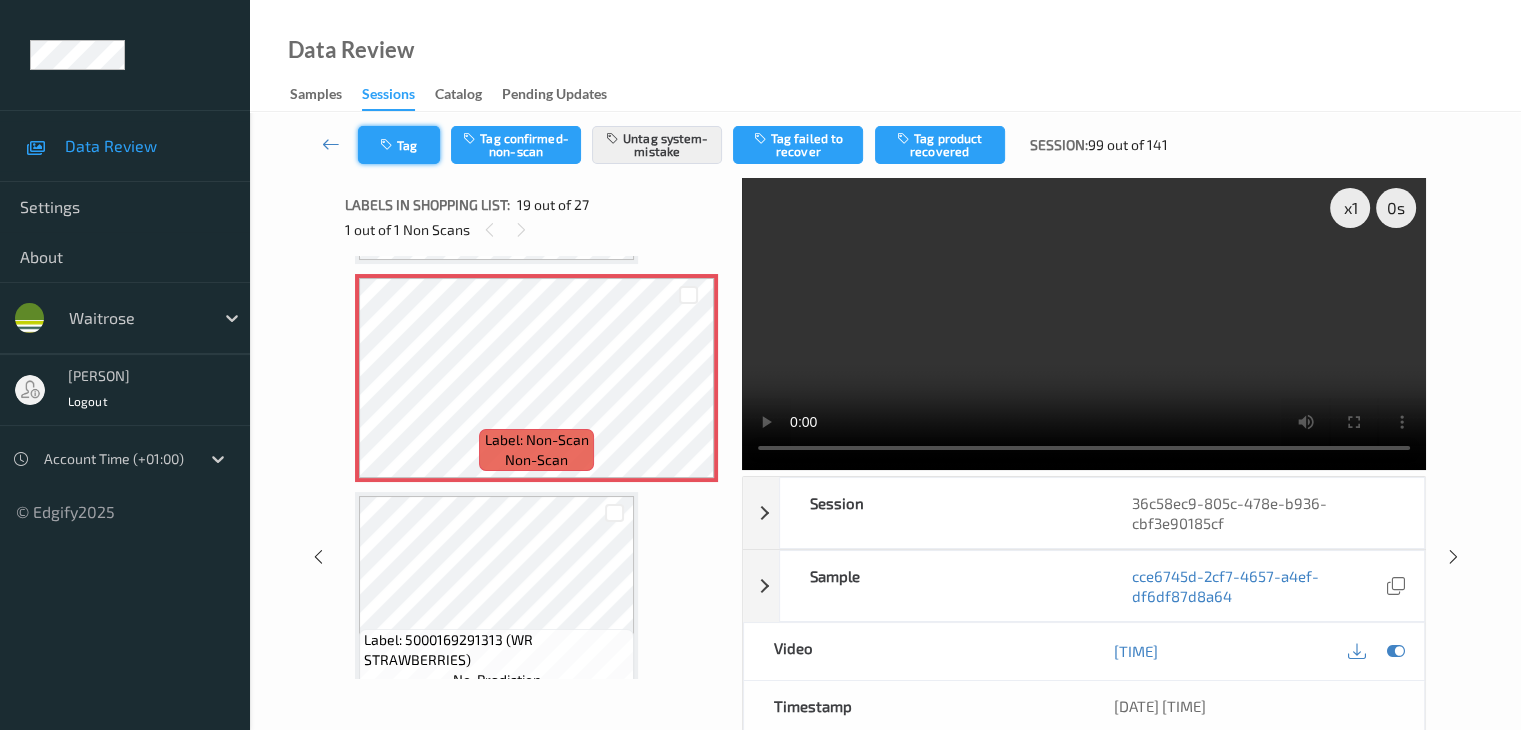 click on "Tag" at bounding box center (399, 145) 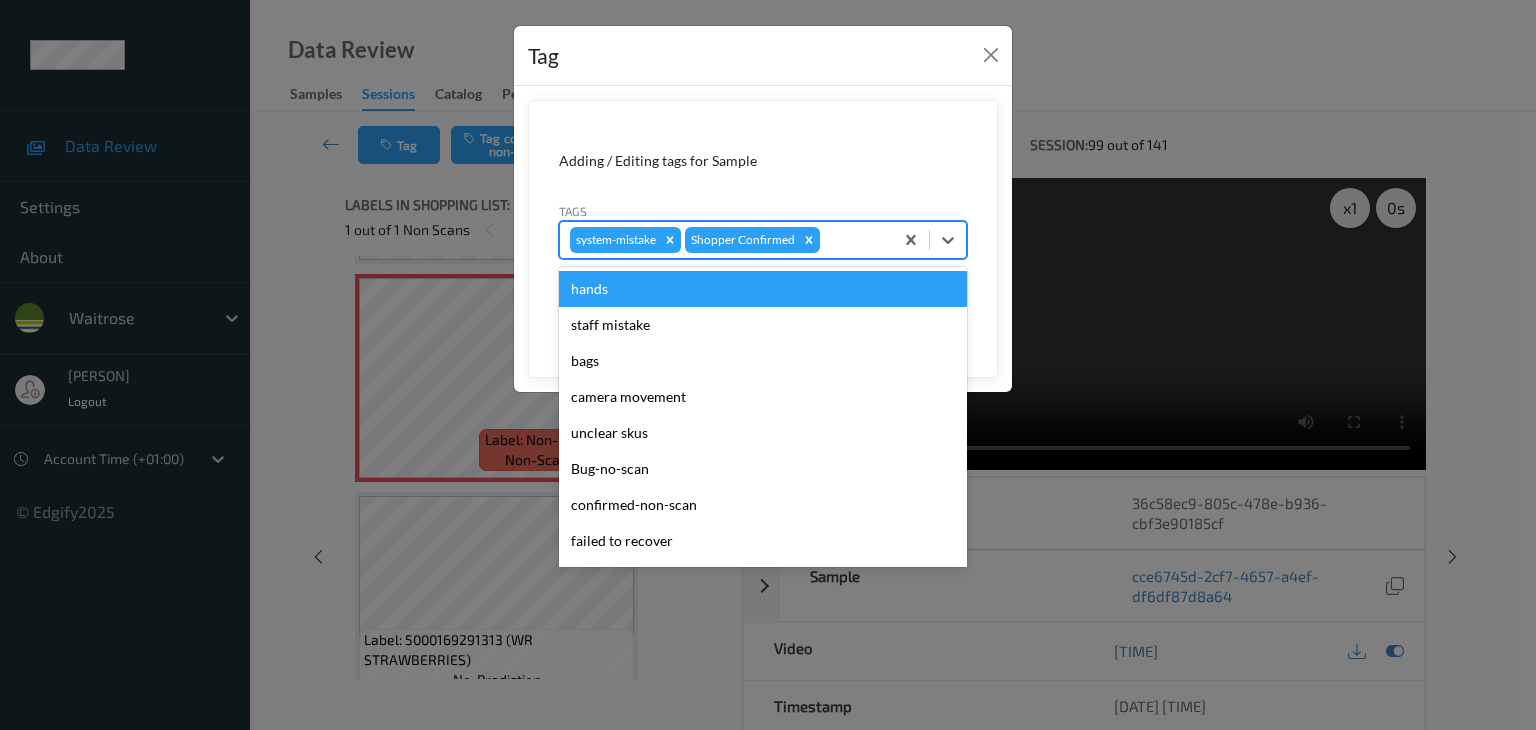 click at bounding box center [853, 240] 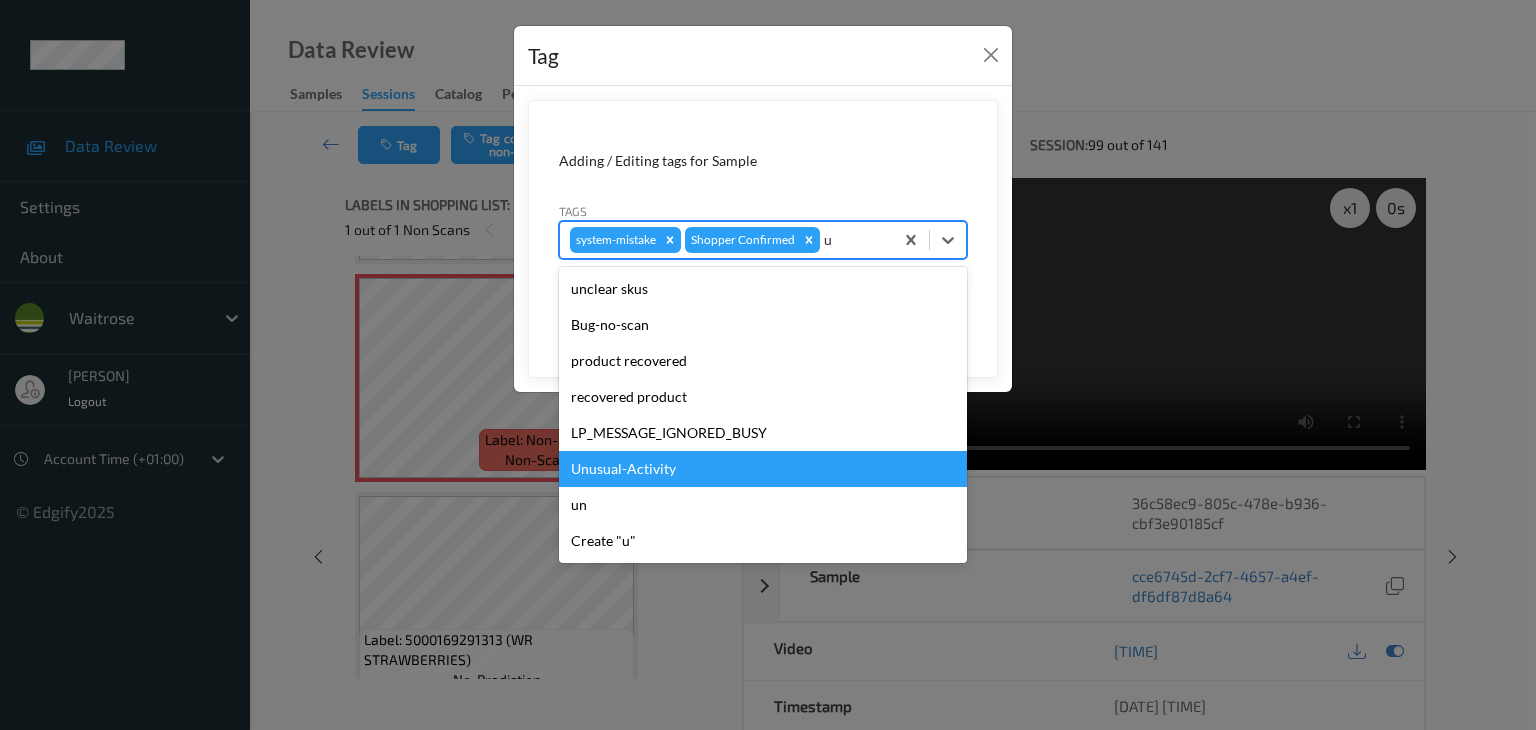 click on "Unusual-Activity" at bounding box center [763, 469] 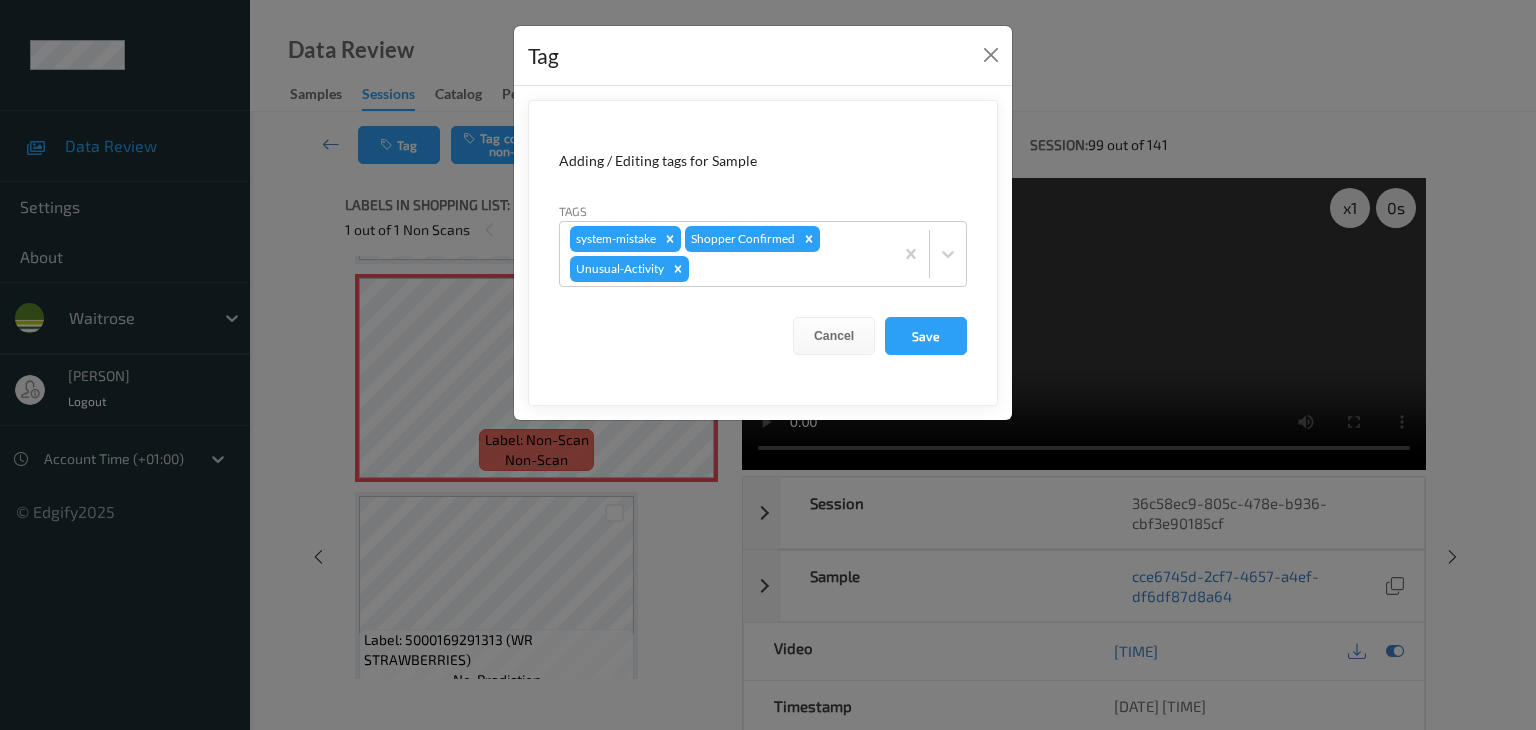 click on "Cancel Save" at bounding box center [763, 336] 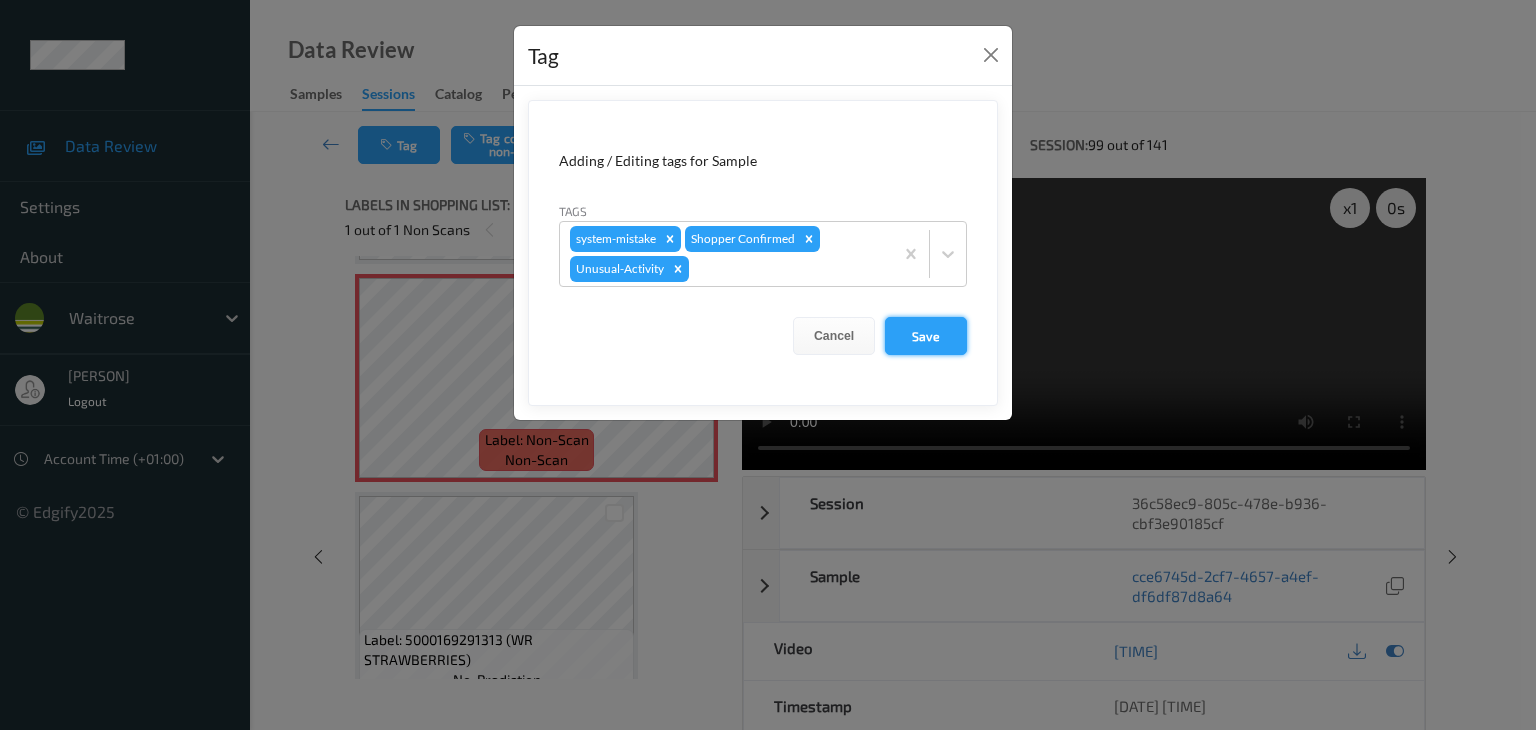 click on "Save" at bounding box center (926, 336) 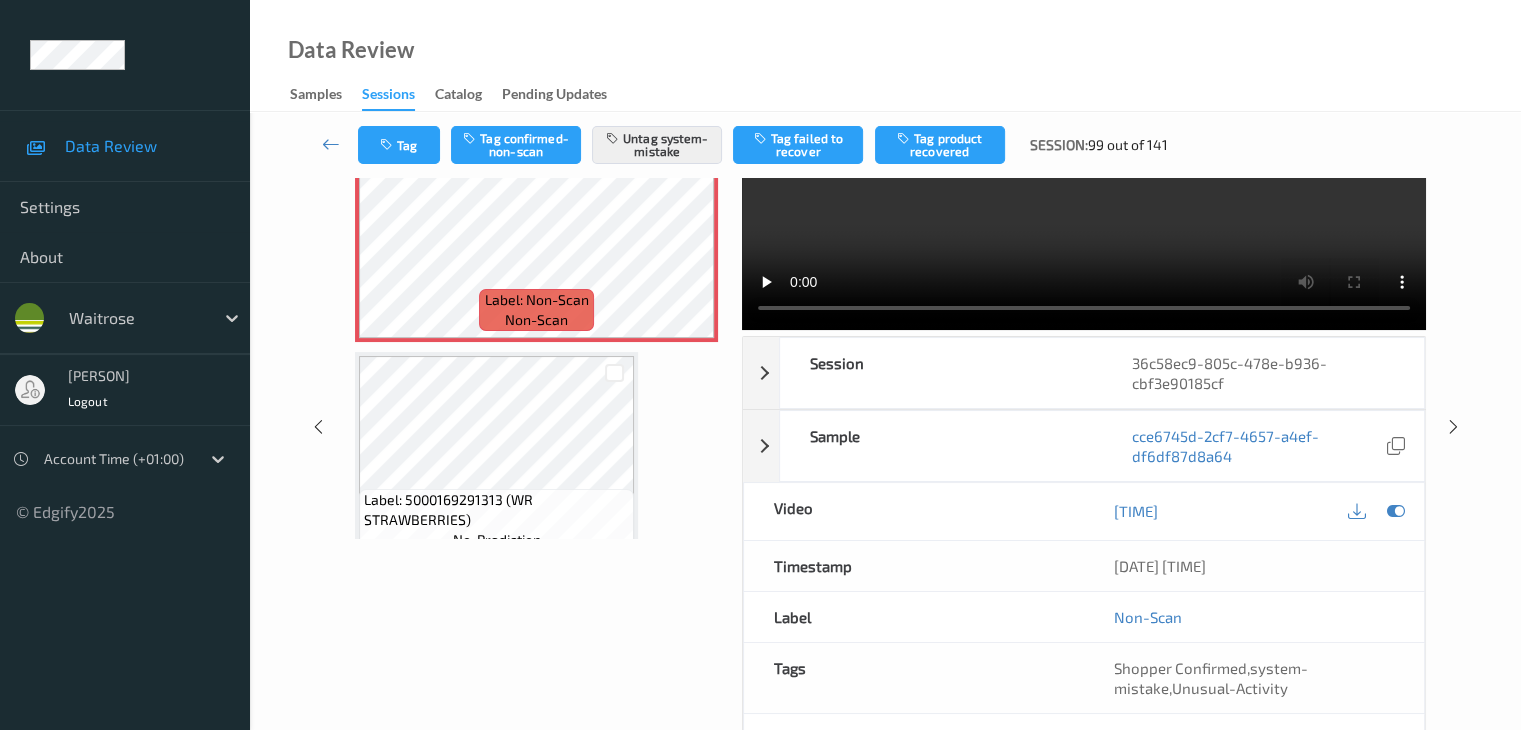 scroll, scrollTop: 0, scrollLeft: 0, axis: both 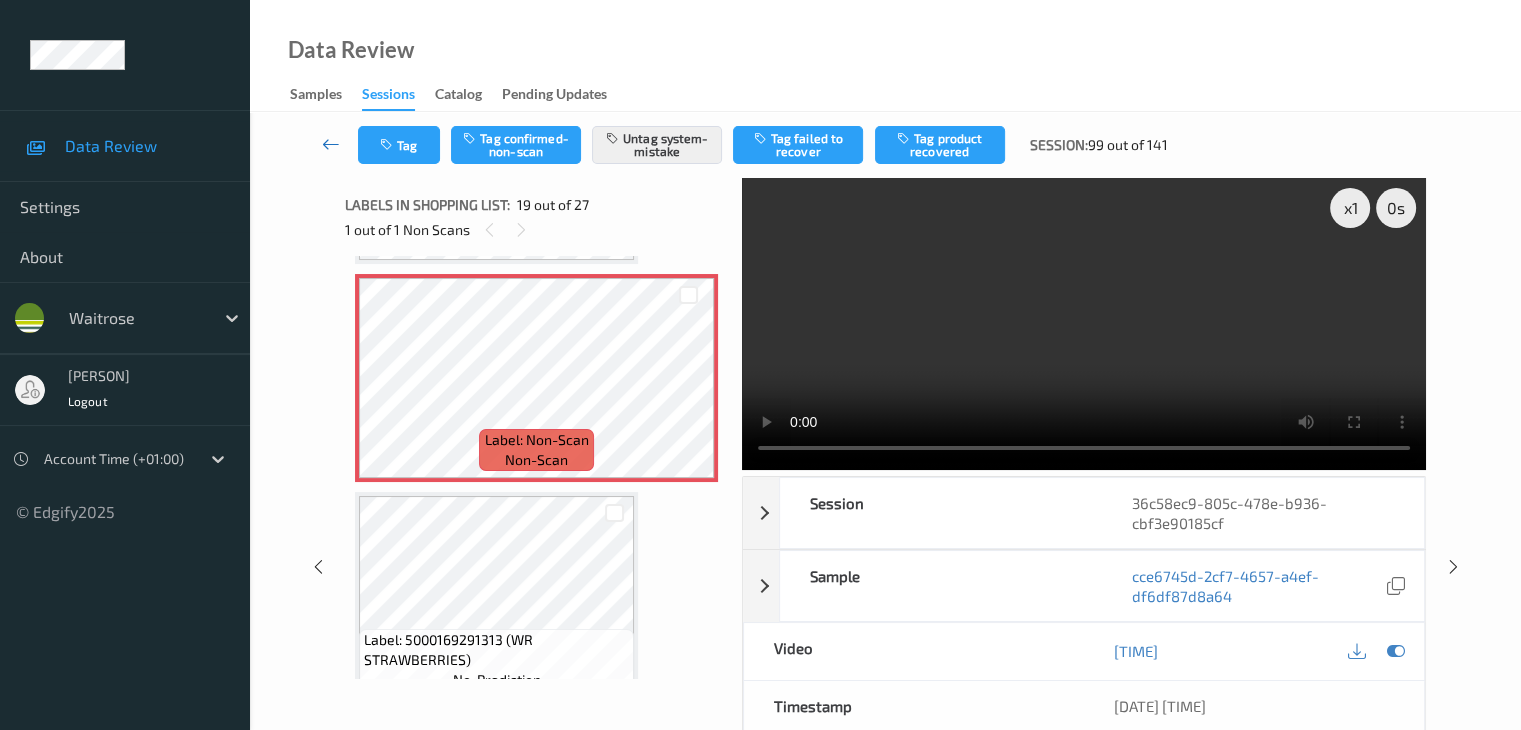 click at bounding box center (331, 144) 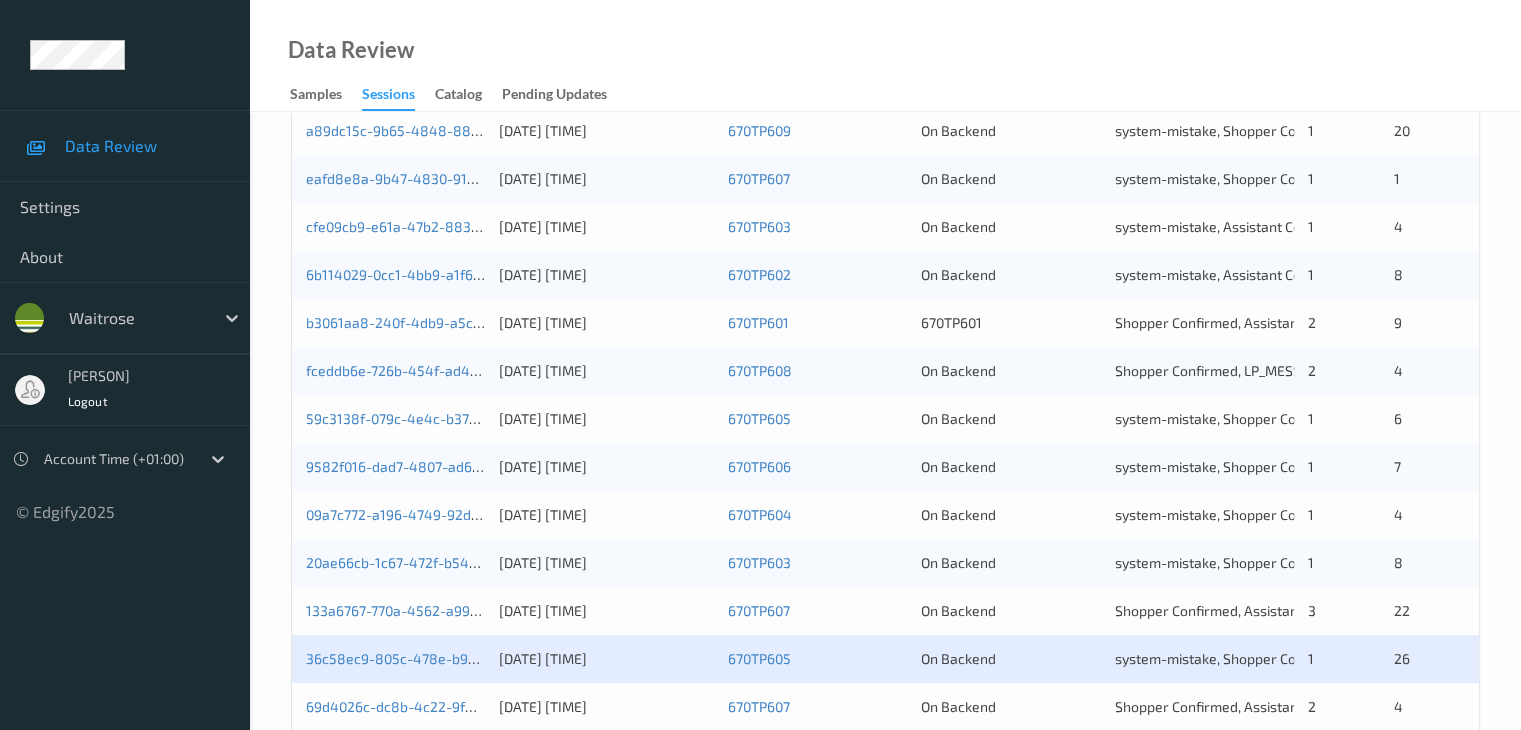 scroll, scrollTop: 932, scrollLeft: 0, axis: vertical 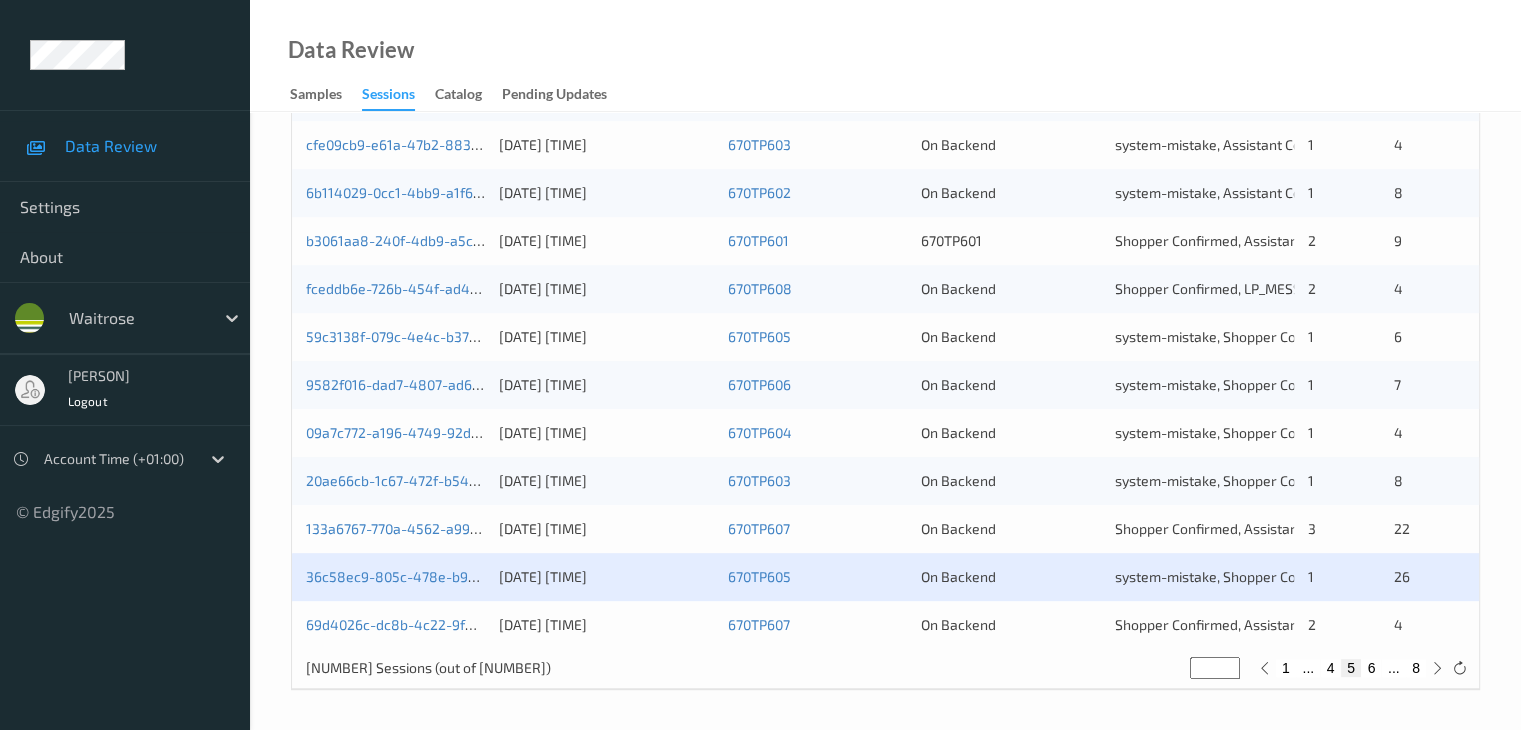 click on "6" at bounding box center (1371, 668) 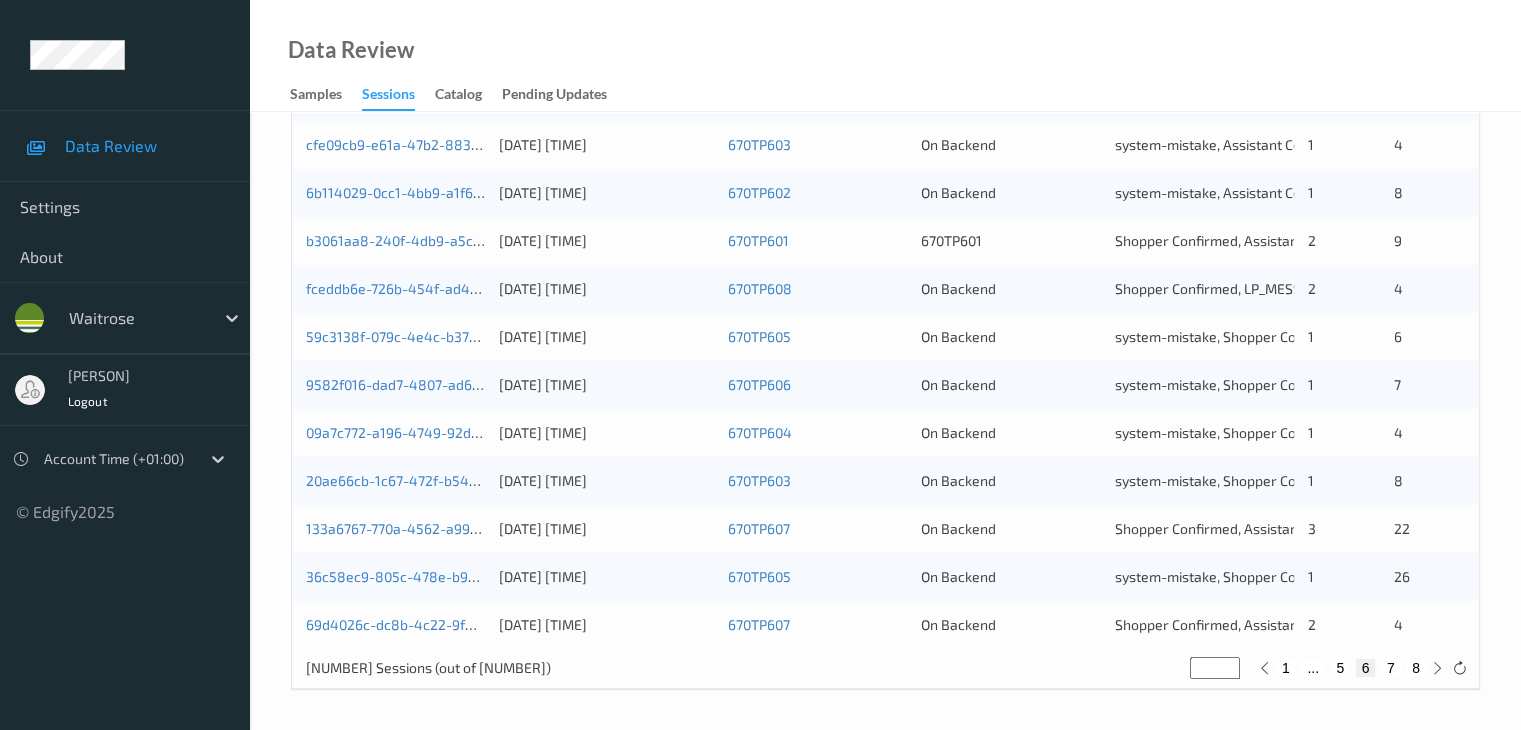 type on "*" 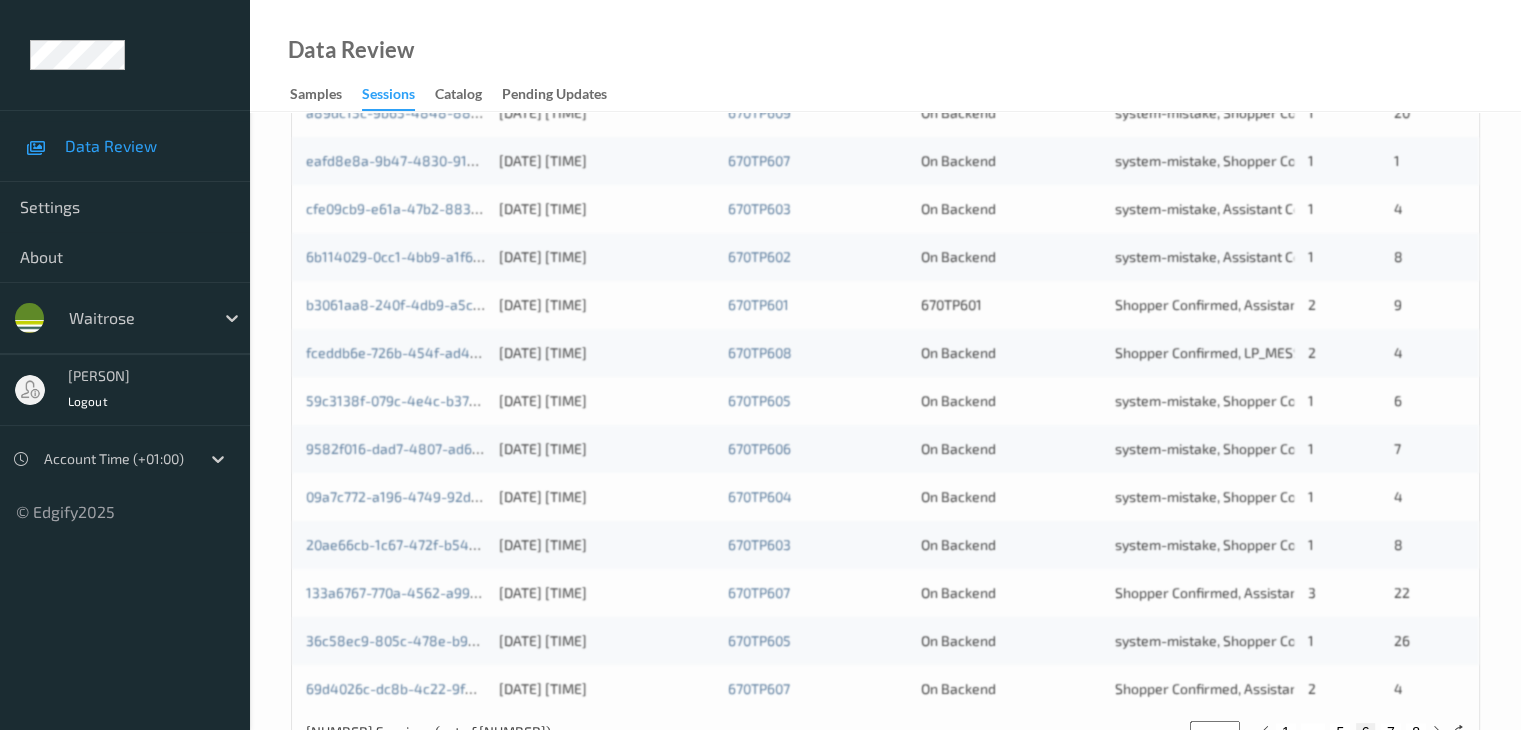 scroll, scrollTop: 932, scrollLeft: 0, axis: vertical 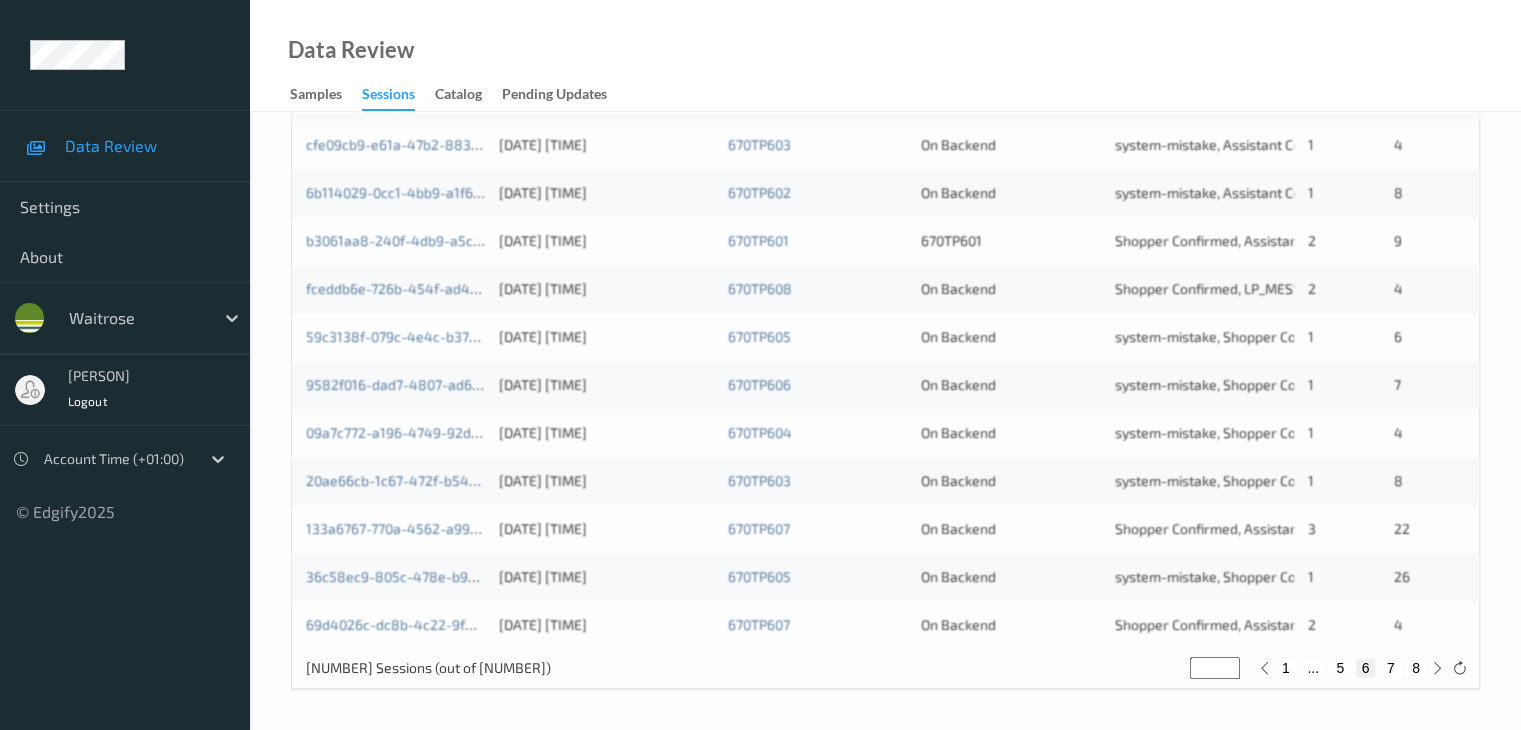click on "1" at bounding box center (1286, 668) 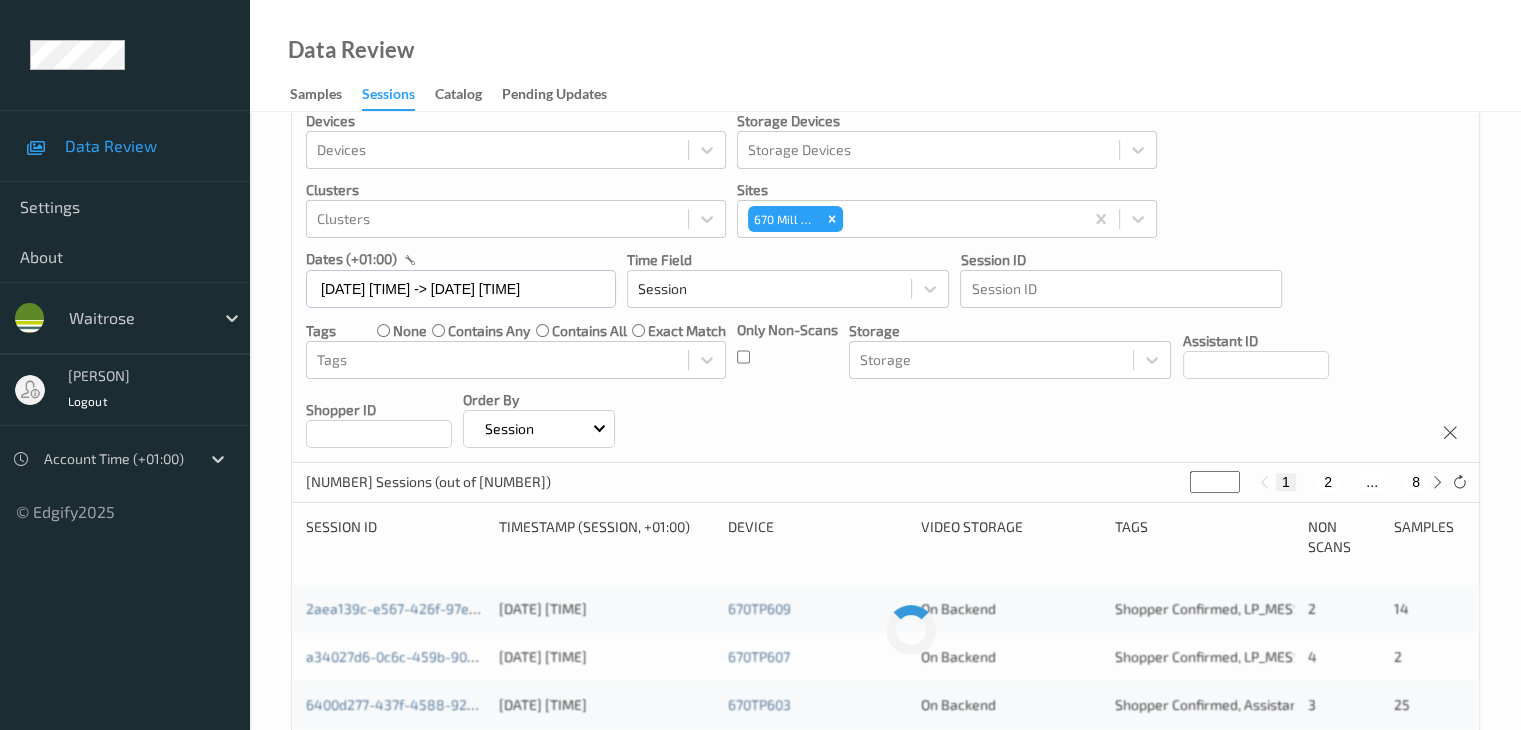 scroll, scrollTop: 400, scrollLeft: 0, axis: vertical 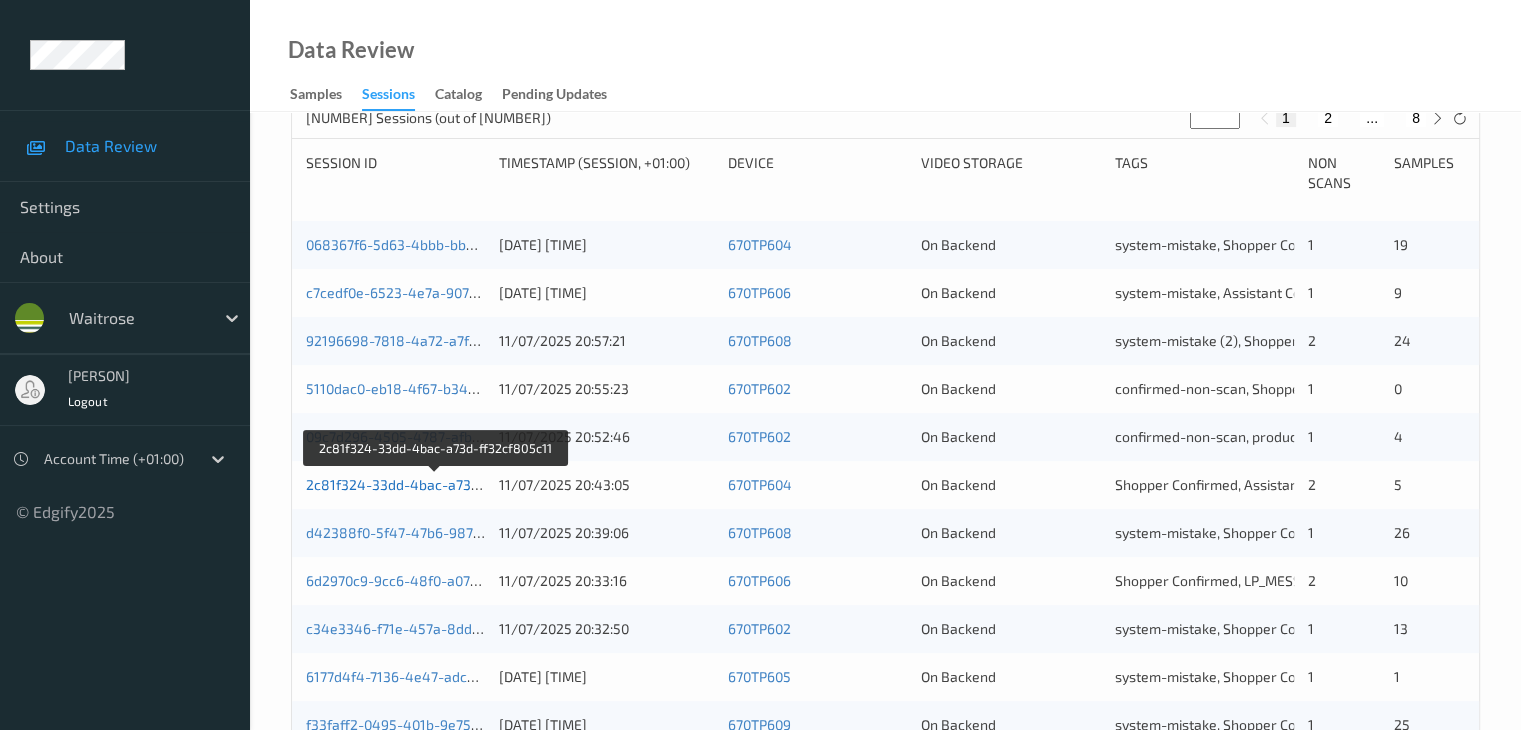 click on "2c81f324-33dd-4bac-a73d-ff32cf805c11" at bounding box center (436, 484) 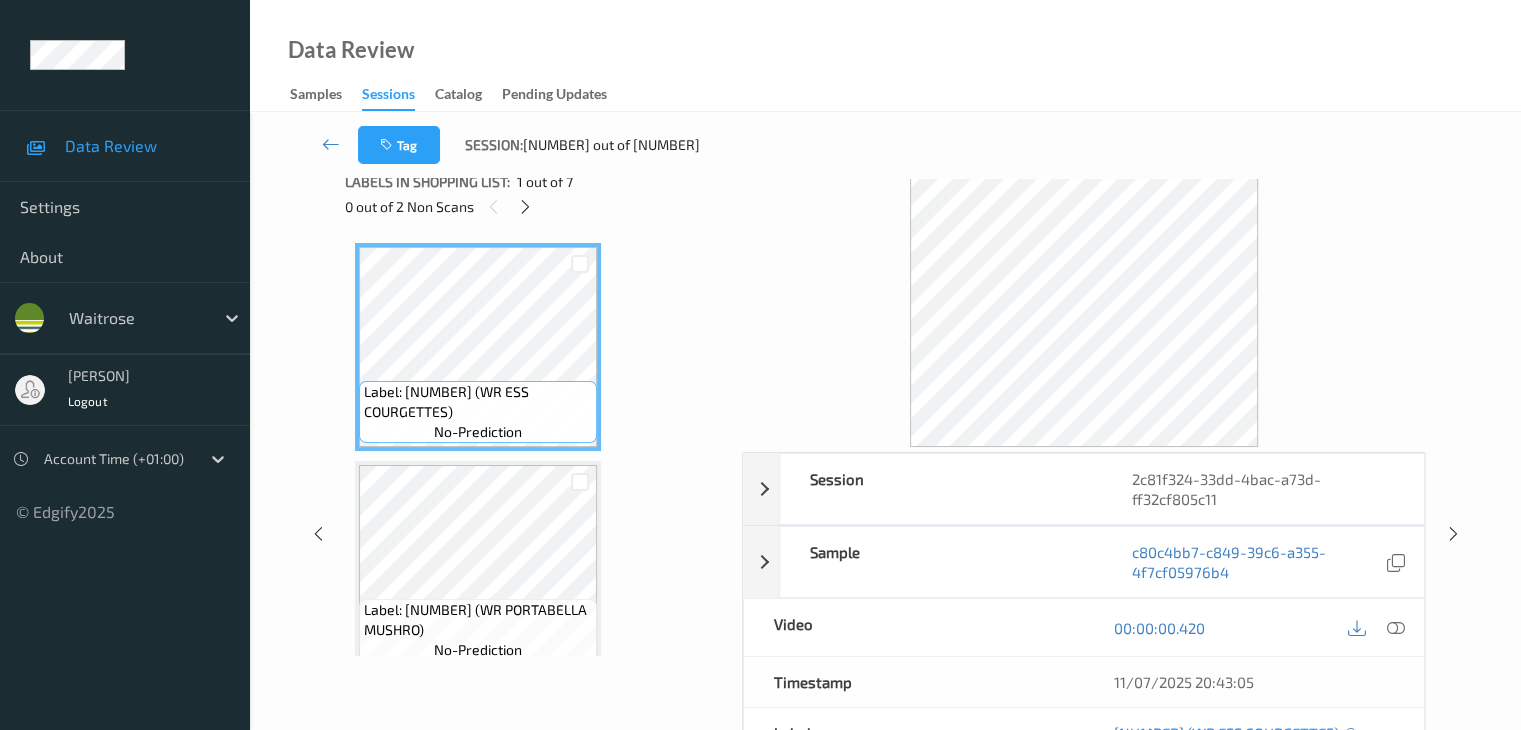scroll, scrollTop: 0, scrollLeft: 0, axis: both 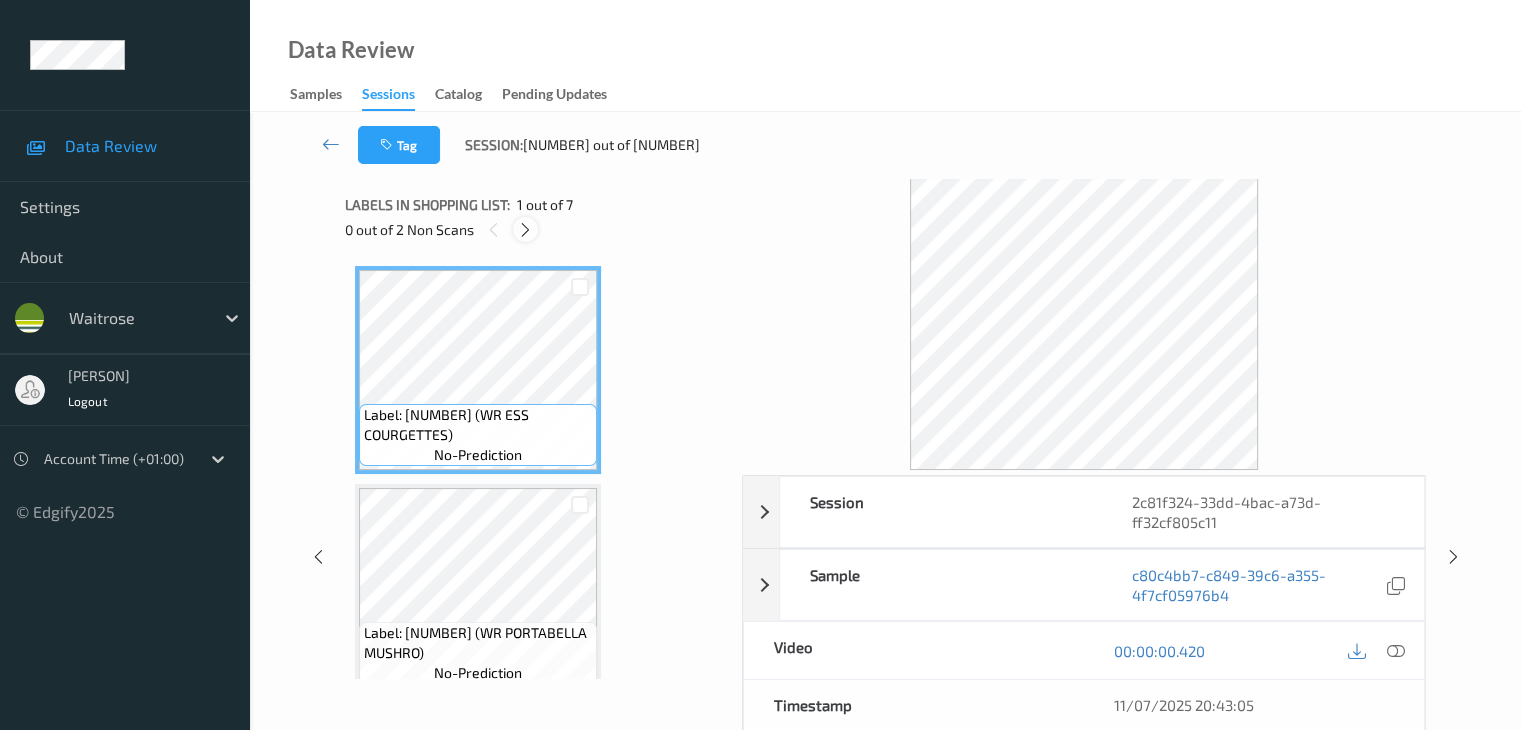 click at bounding box center (525, 230) 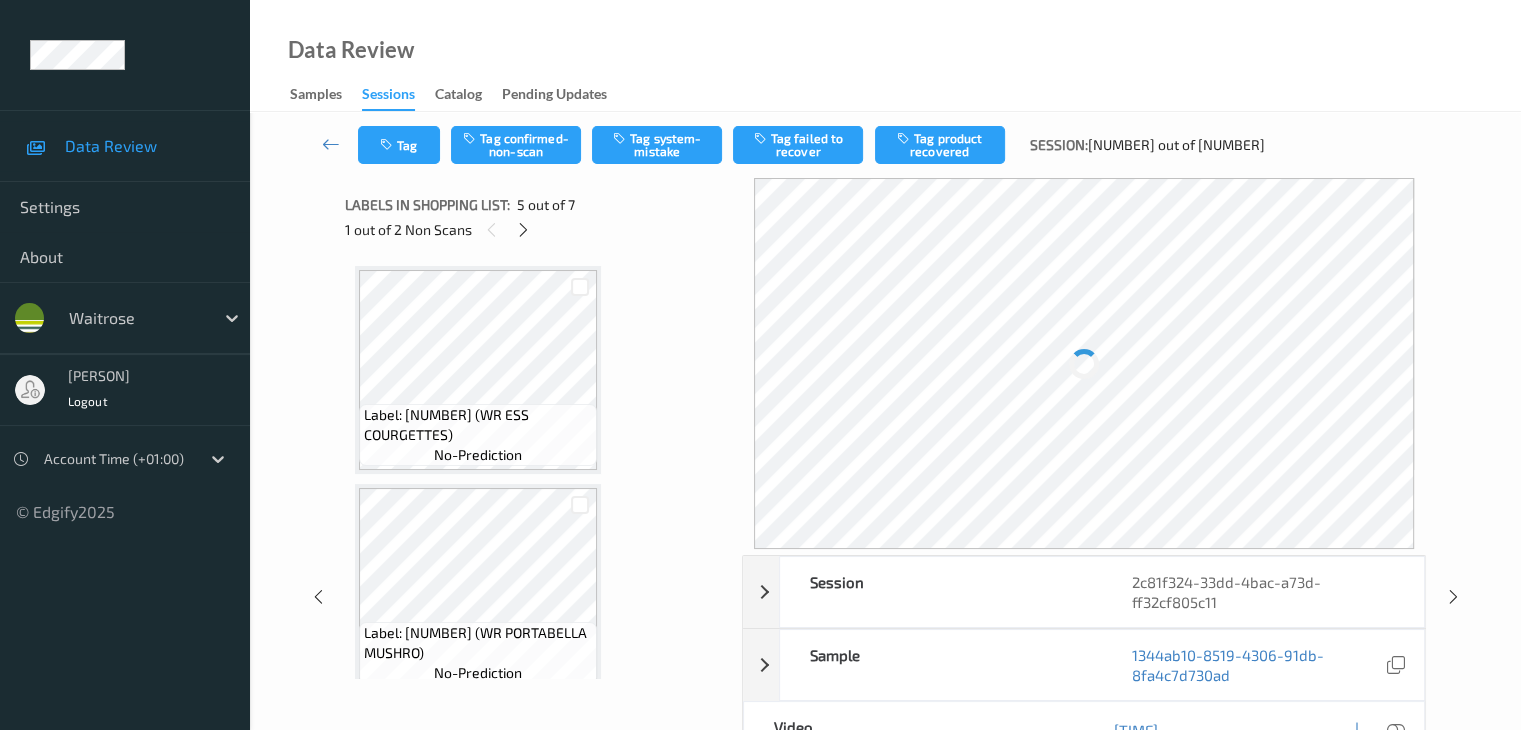 scroll, scrollTop: 664, scrollLeft: 0, axis: vertical 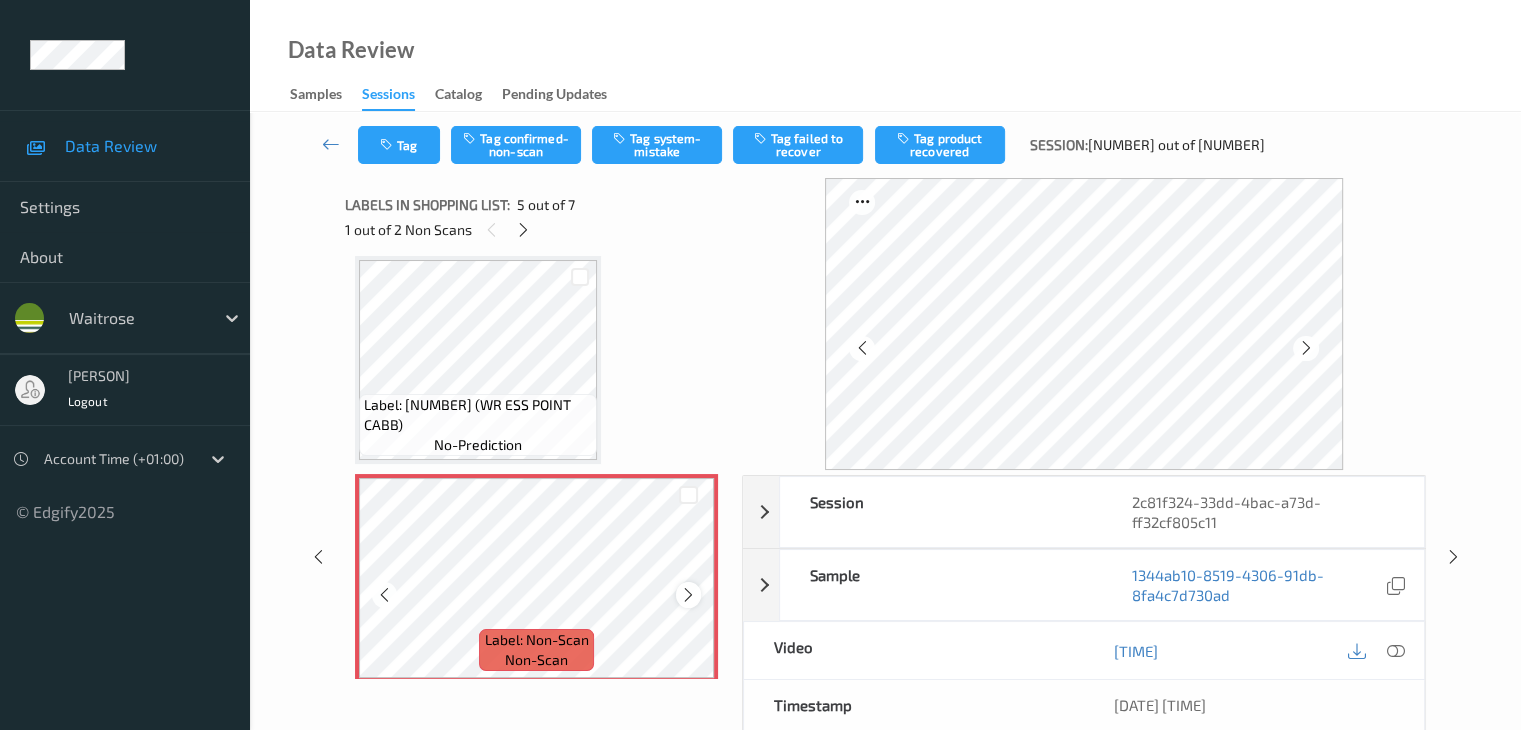 click at bounding box center [688, 595] 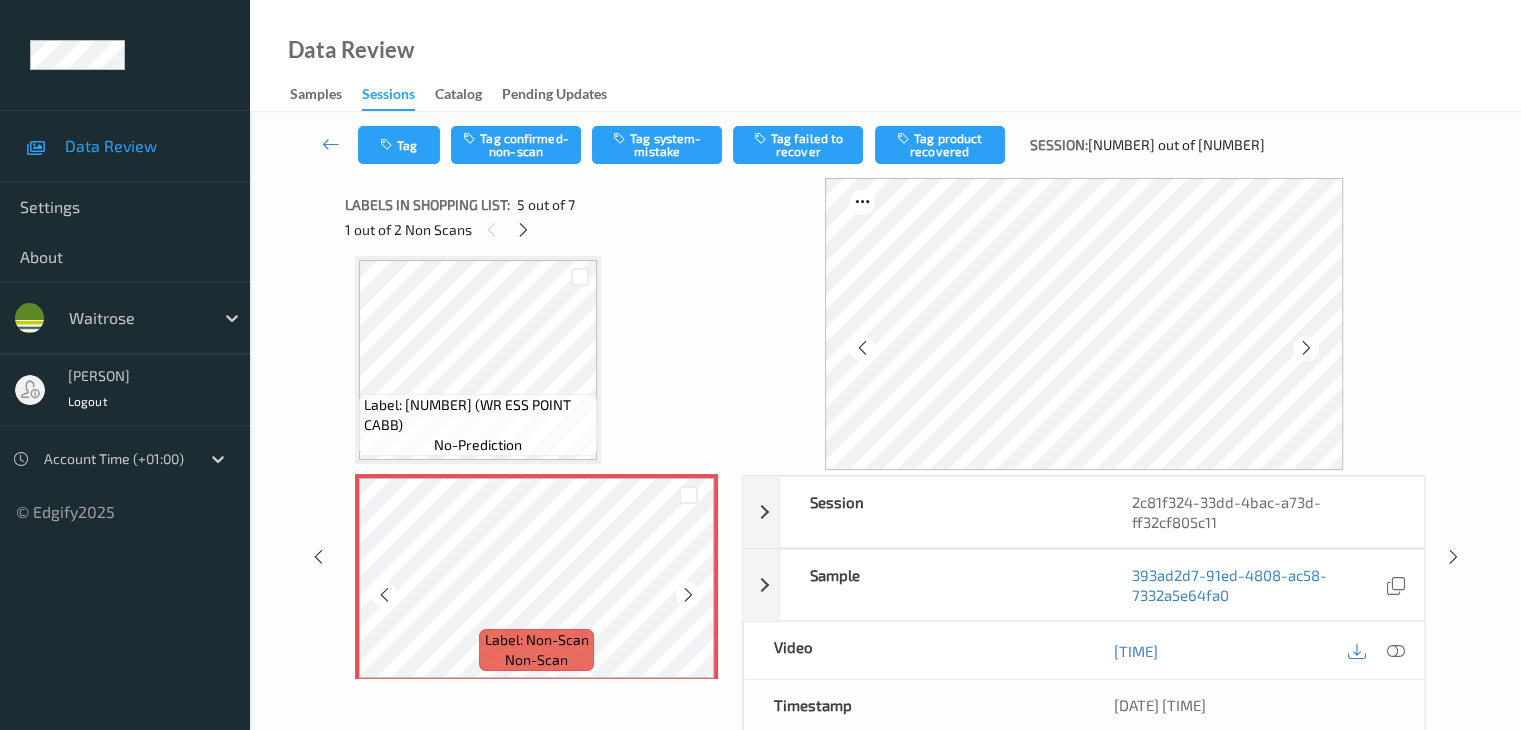 click at bounding box center [688, 595] 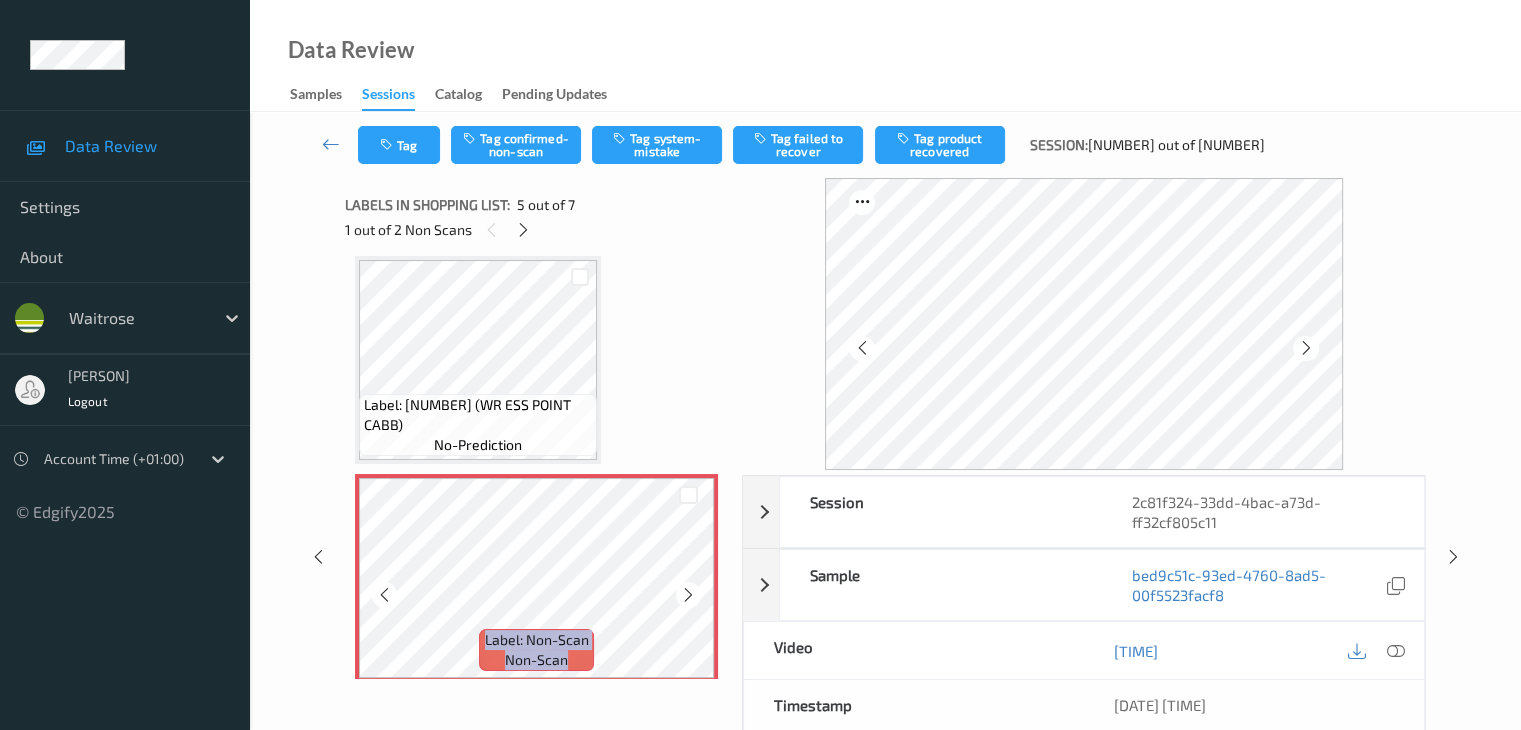 click at bounding box center (688, 595) 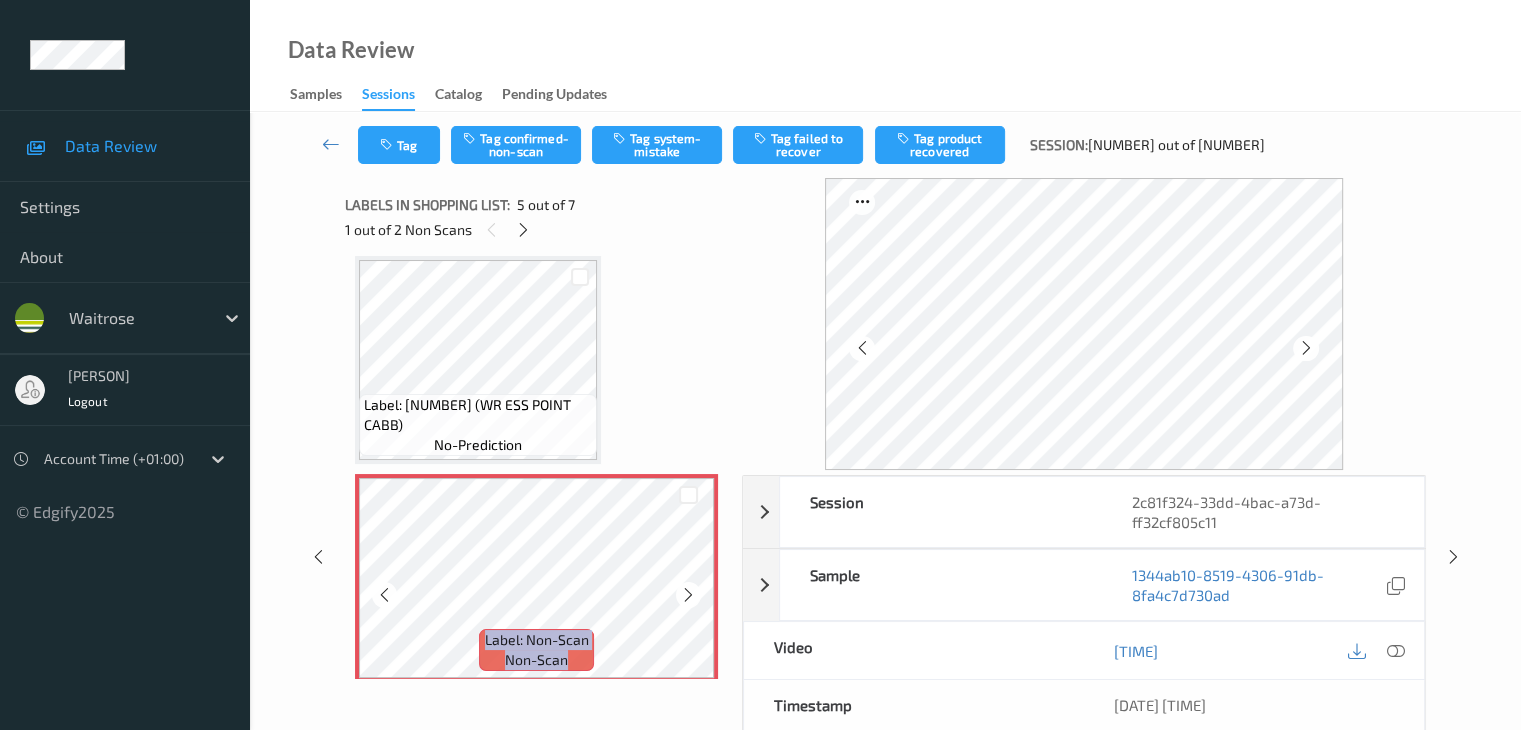 click at bounding box center (688, 595) 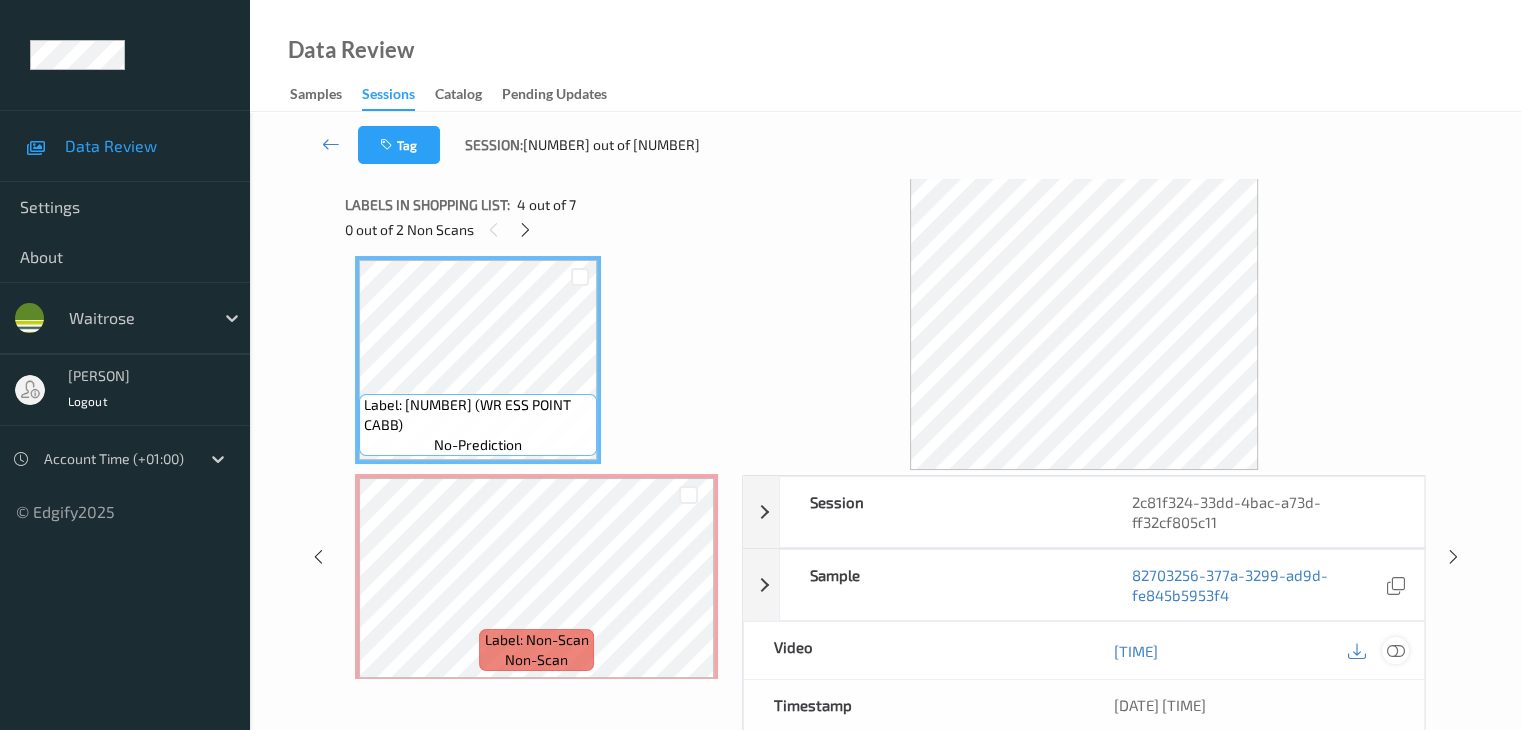click at bounding box center [1395, 651] 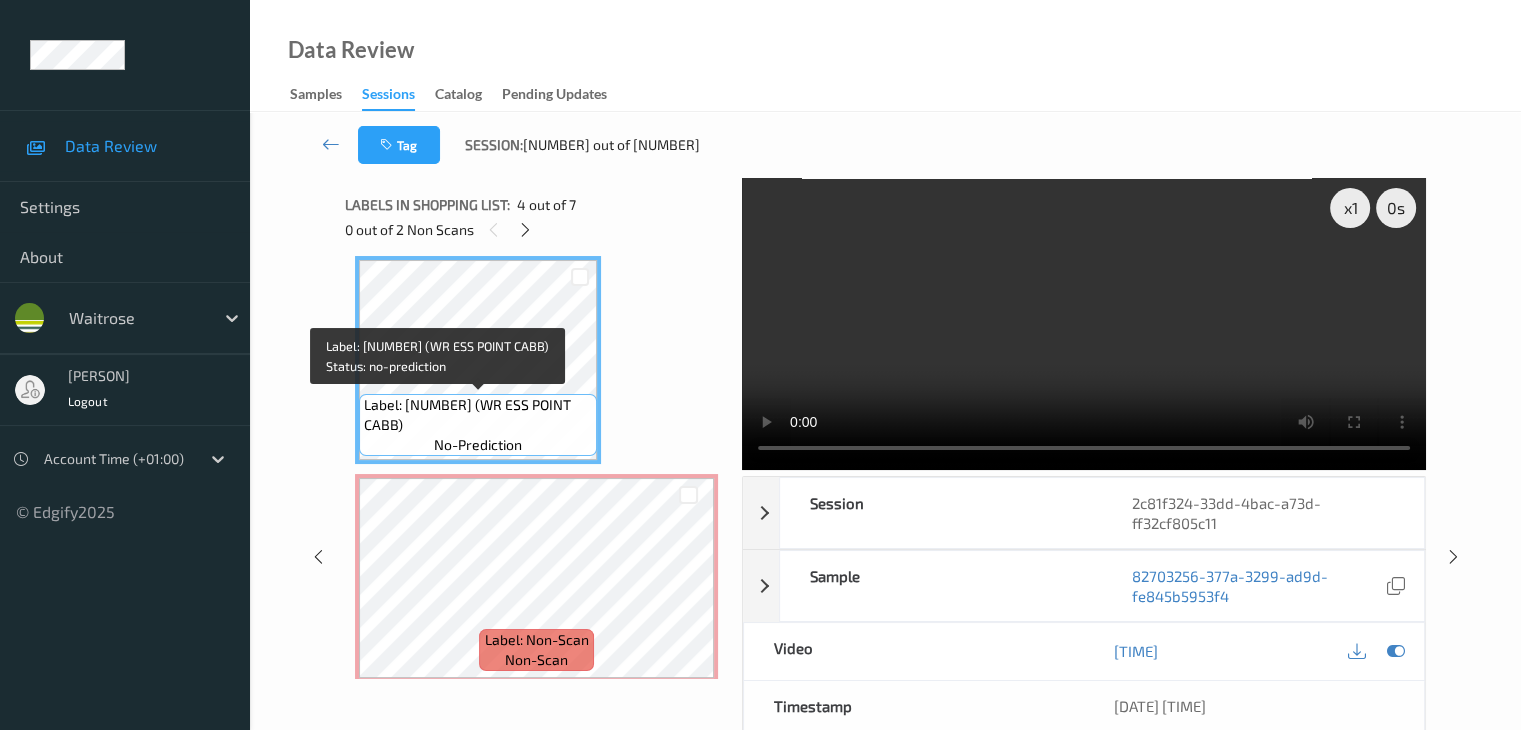 click on "Label: 10500016941349400022 (WR ESS POINT CABB)" at bounding box center [478, 415] 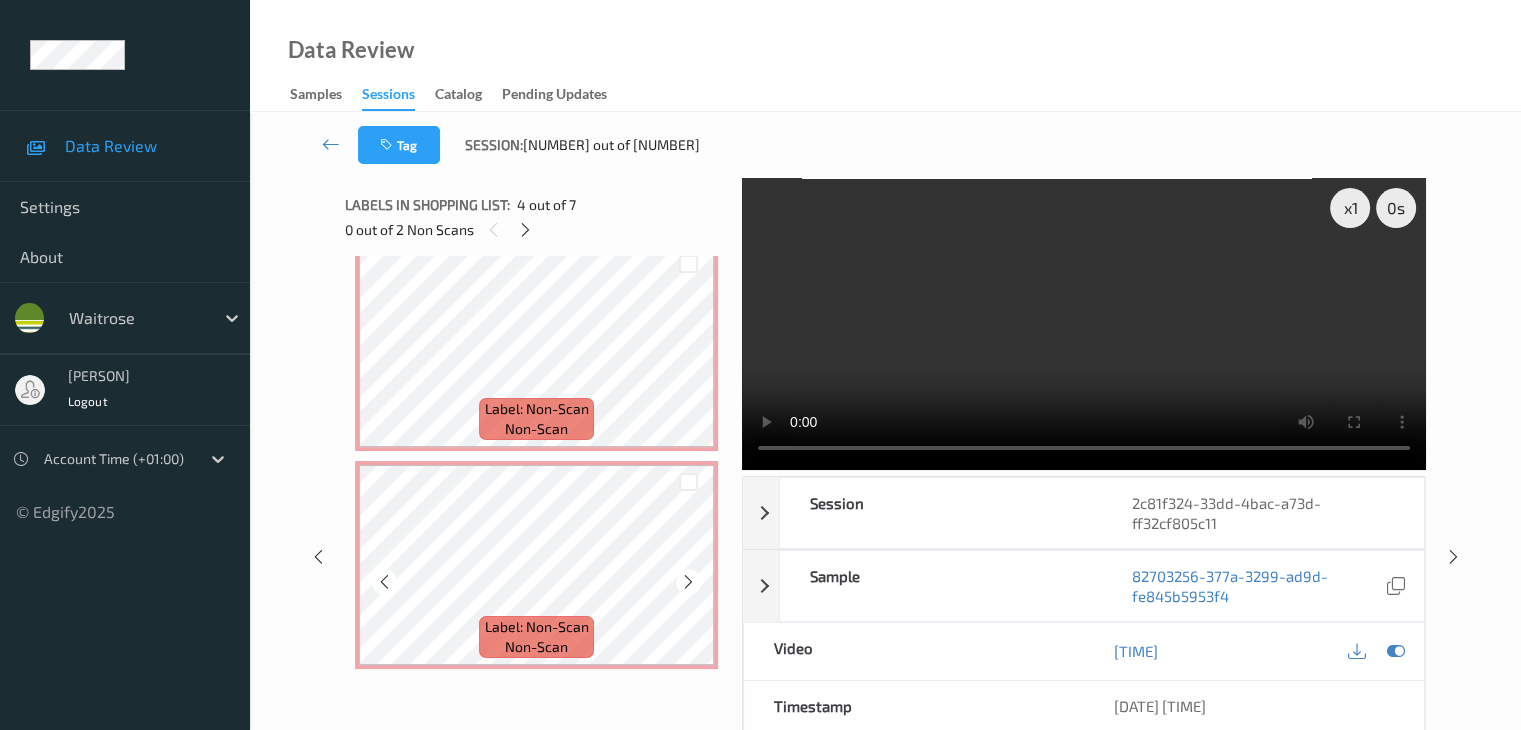 scroll, scrollTop: 864, scrollLeft: 0, axis: vertical 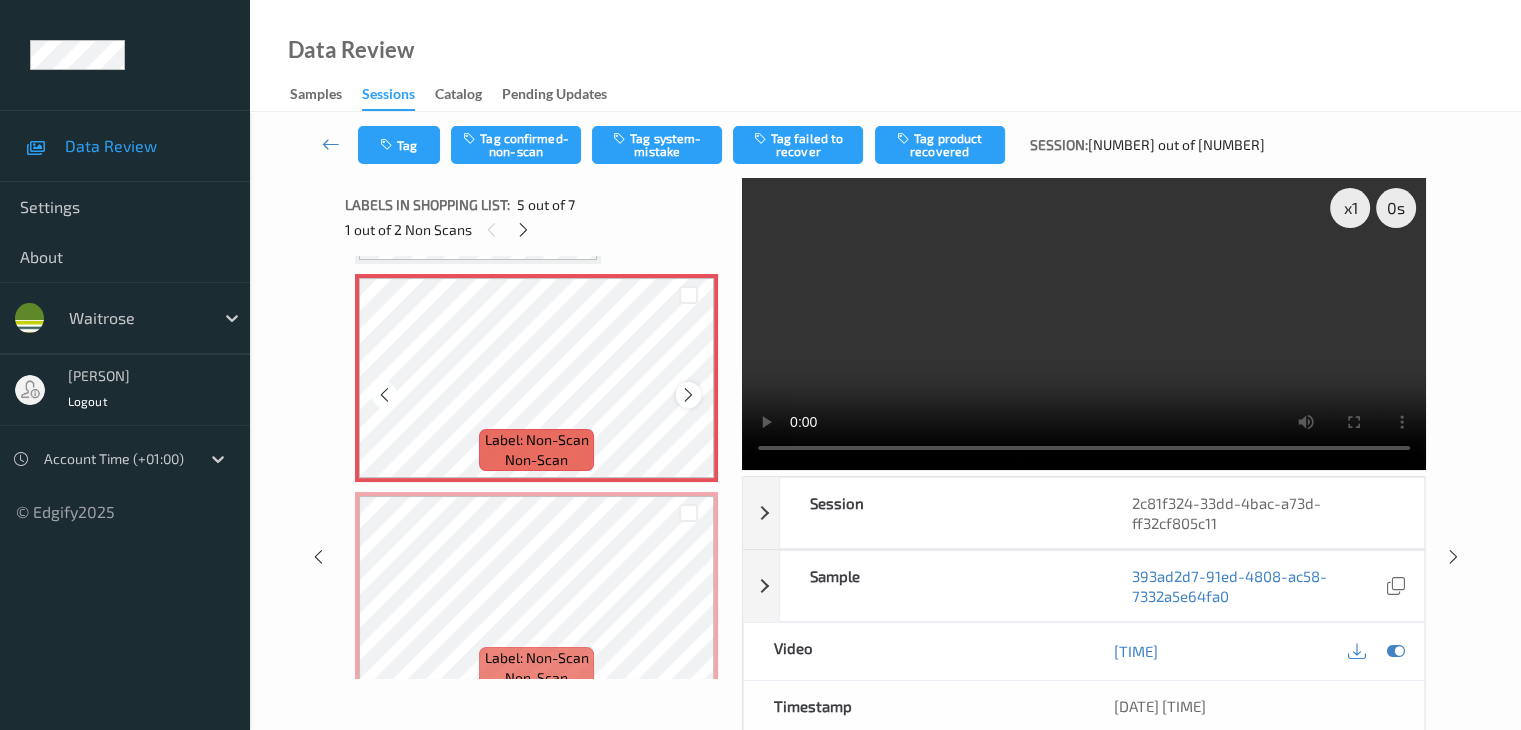 click at bounding box center (688, 394) 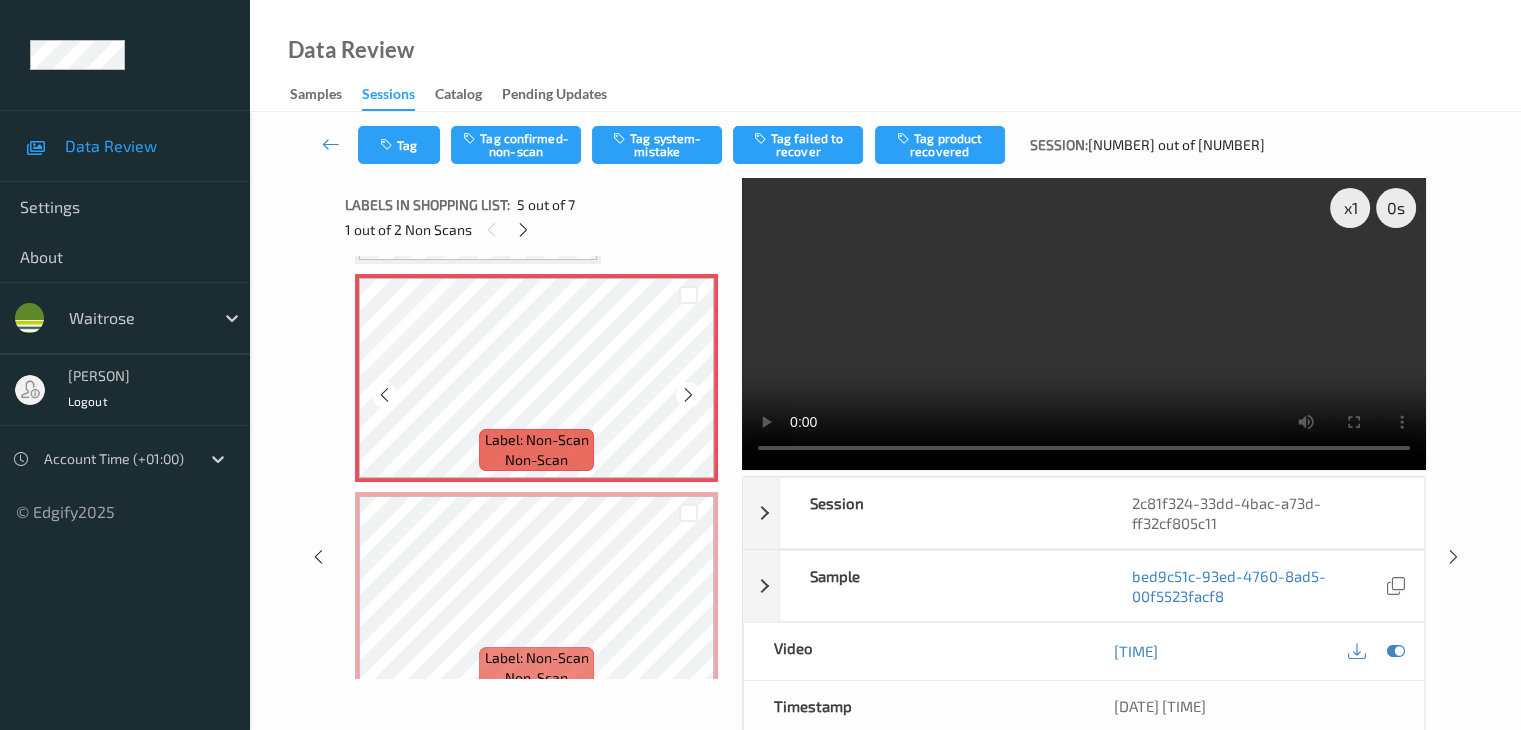 click at bounding box center [688, 394] 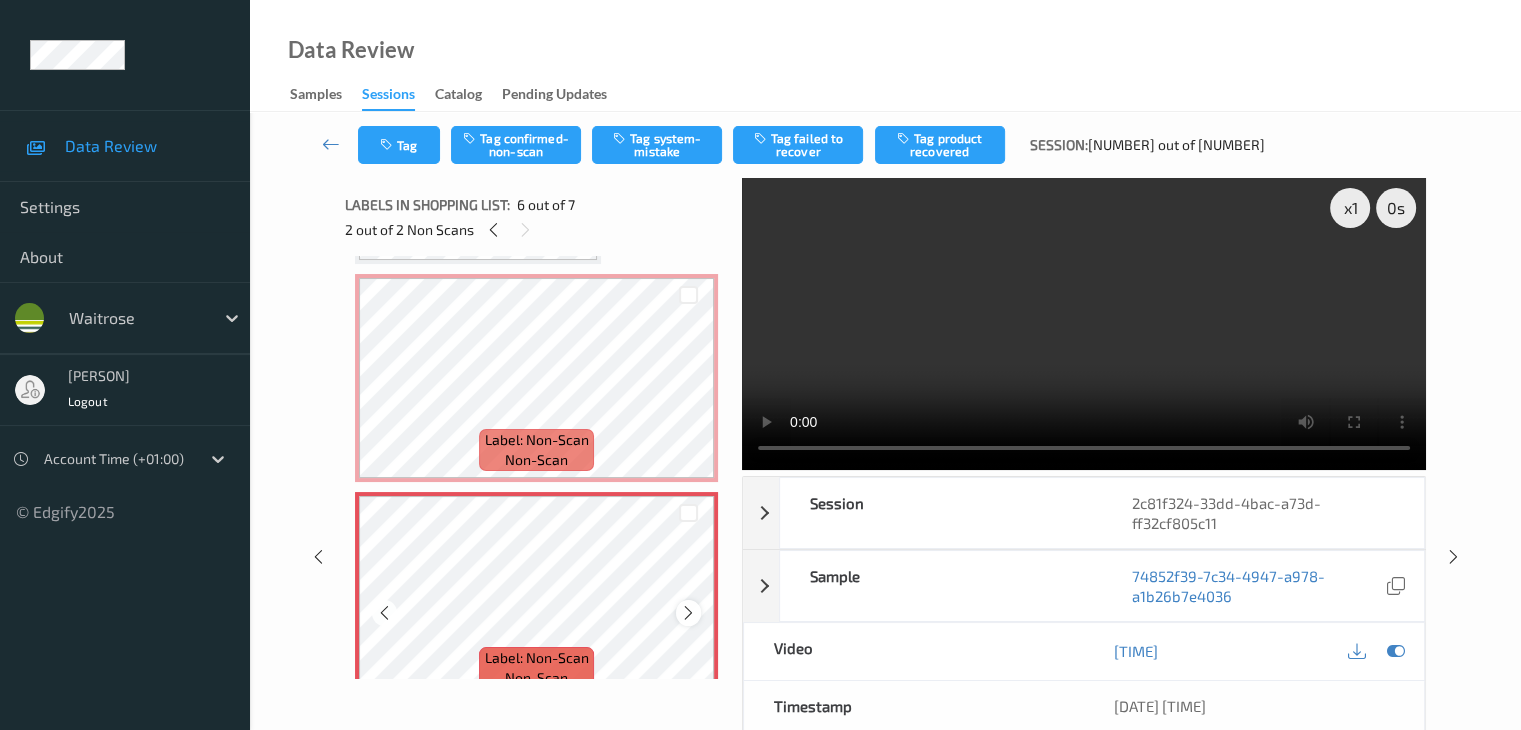 click at bounding box center [688, 613] 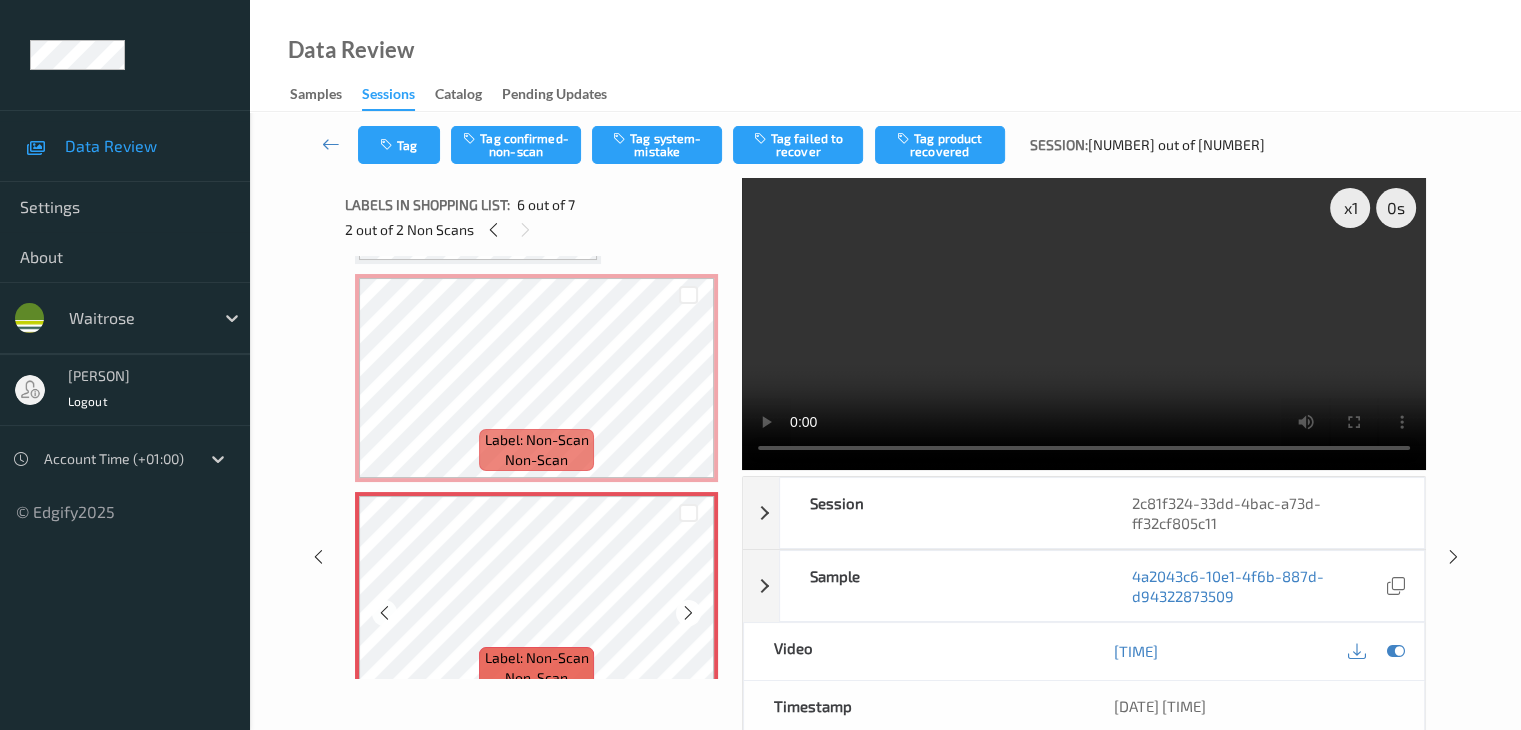 click at bounding box center [688, 613] 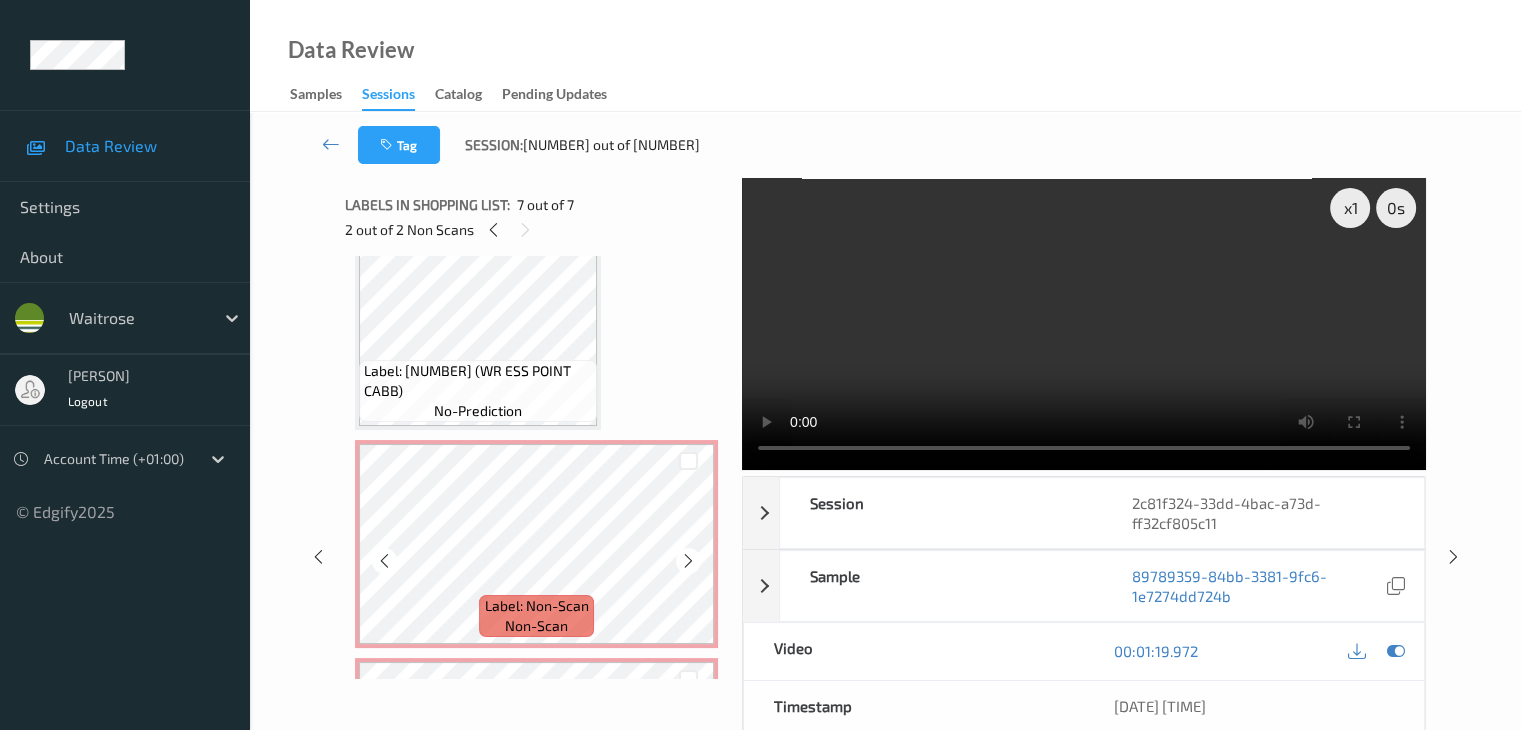 scroll, scrollTop: 613, scrollLeft: 0, axis: vertical 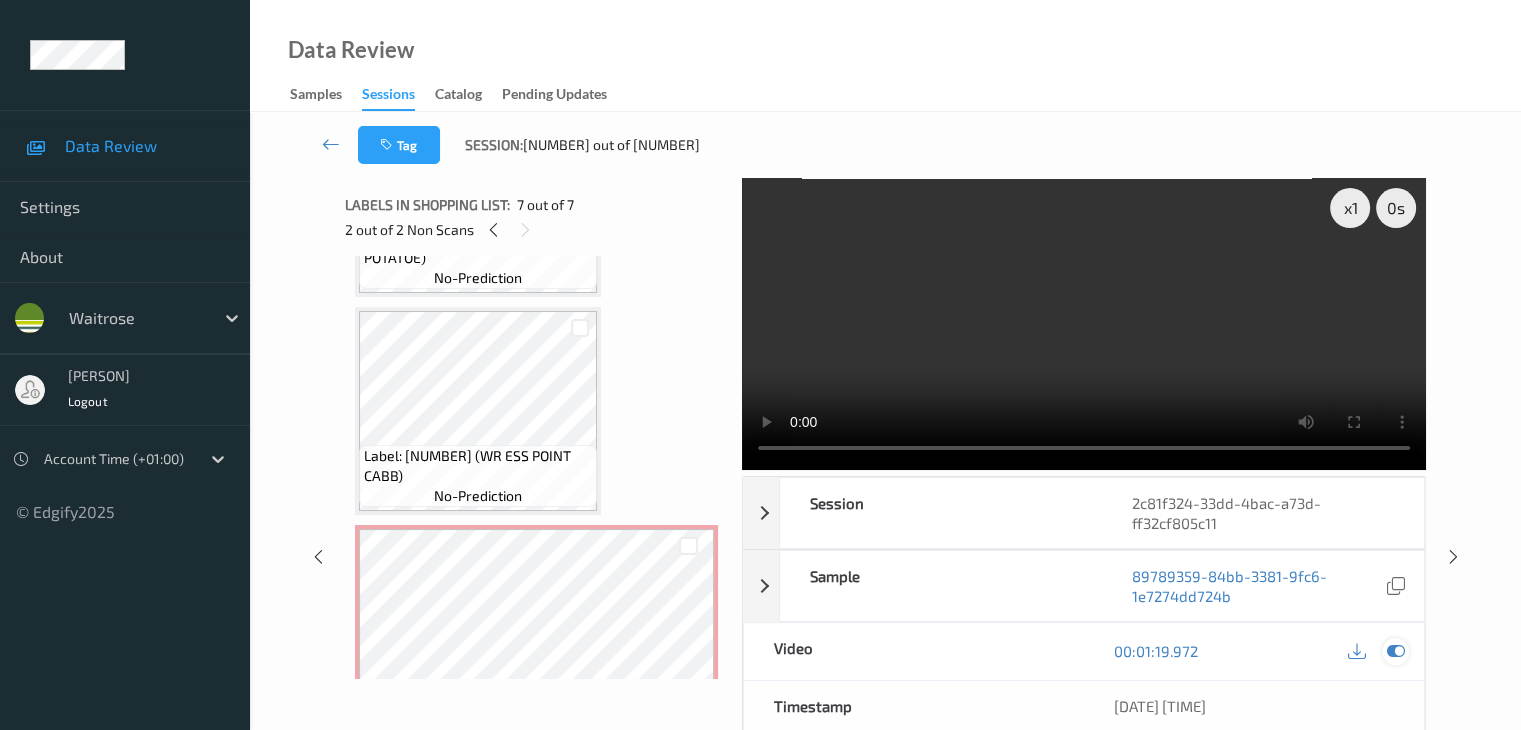 click at bounding box center (1395, 651) 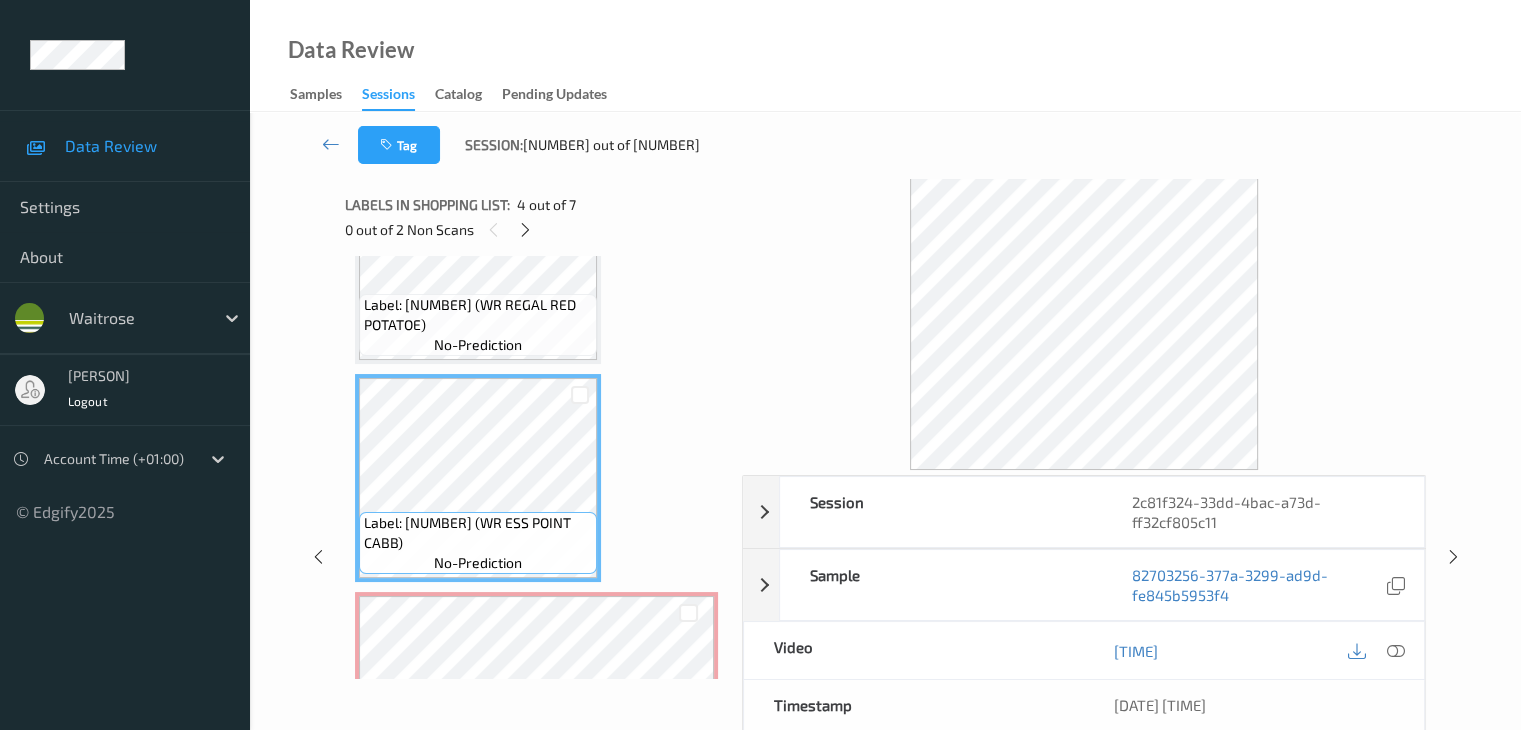 scroll, scrollTop: 513, scrollLeft: 0, axis: vertical 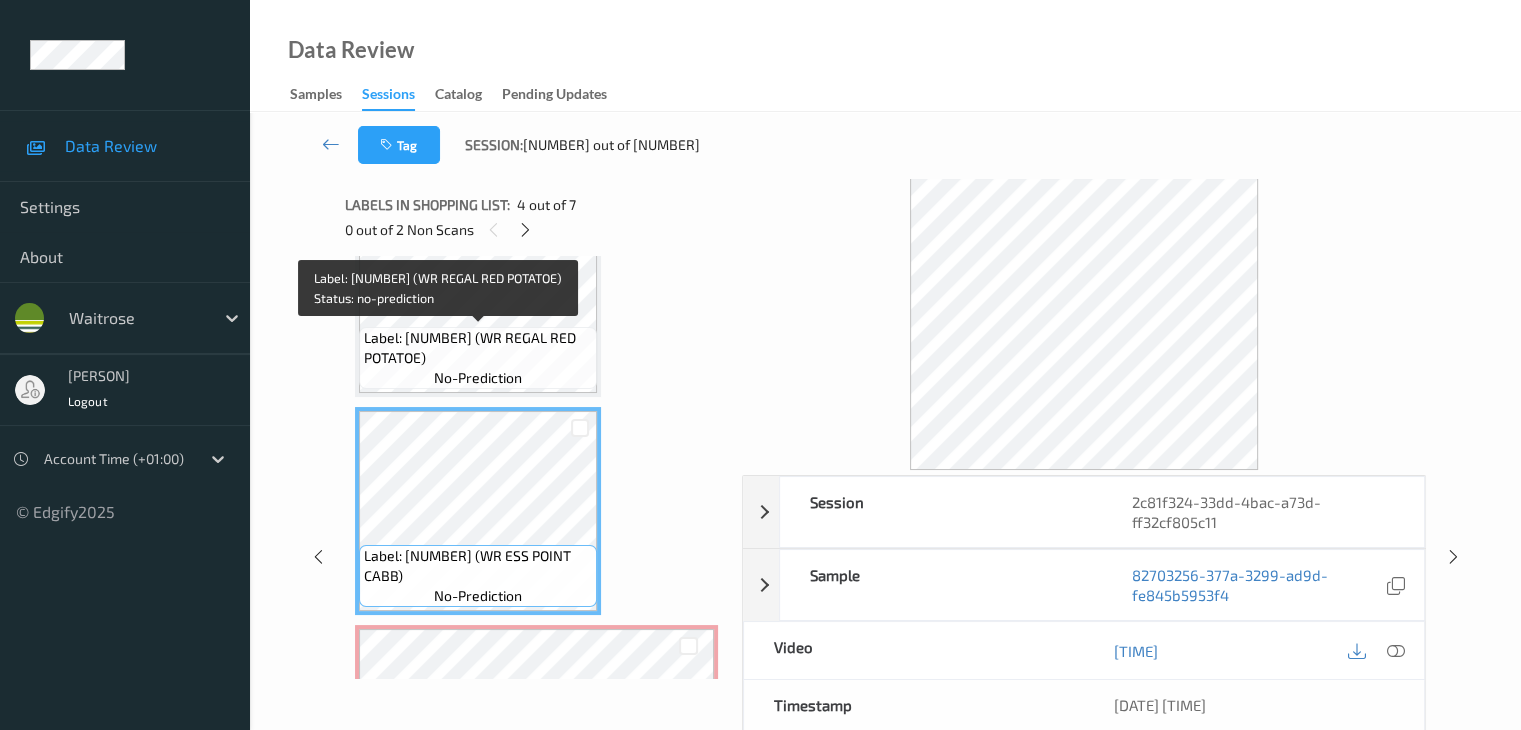 click on "Label: 10500016967172600049 (WR REGAL RED POTATOE)" at bounding box center [478, 348] 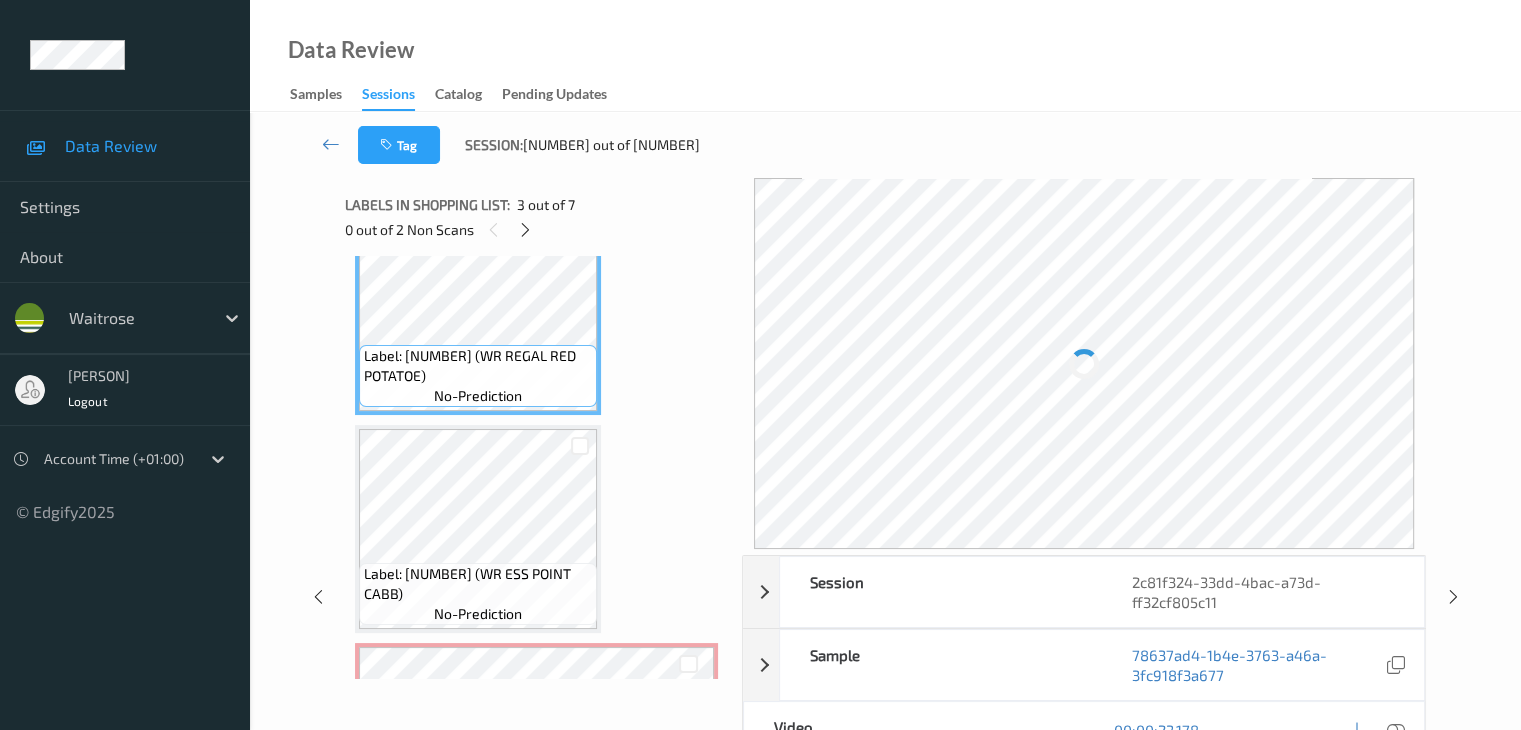 scroll, scrollTop: 613, scrollLeft: 0, axis: vertical 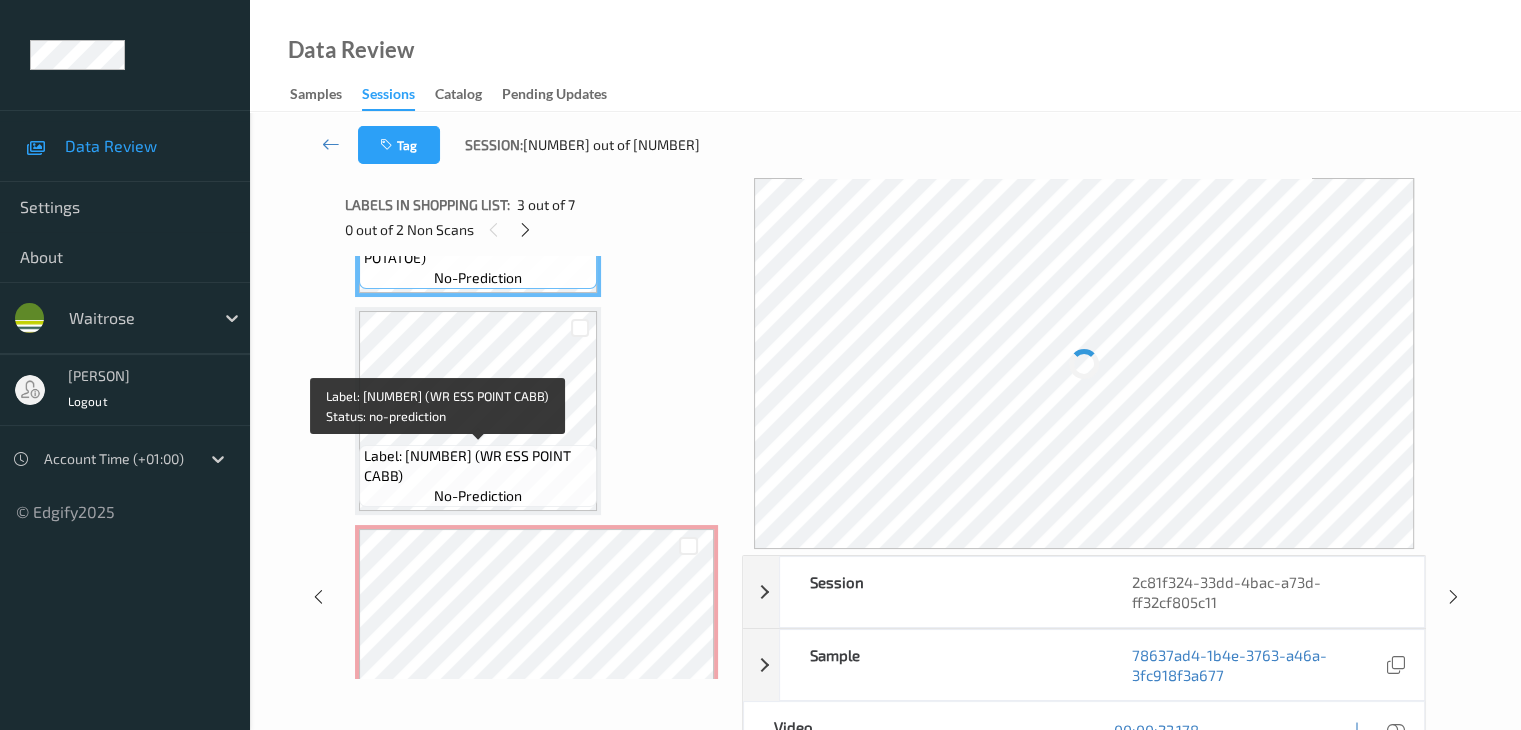 drag, startPoint x: 565, startPoint y: 458, endPoint x: 572, endPoint y: 483, distance: 25.96151 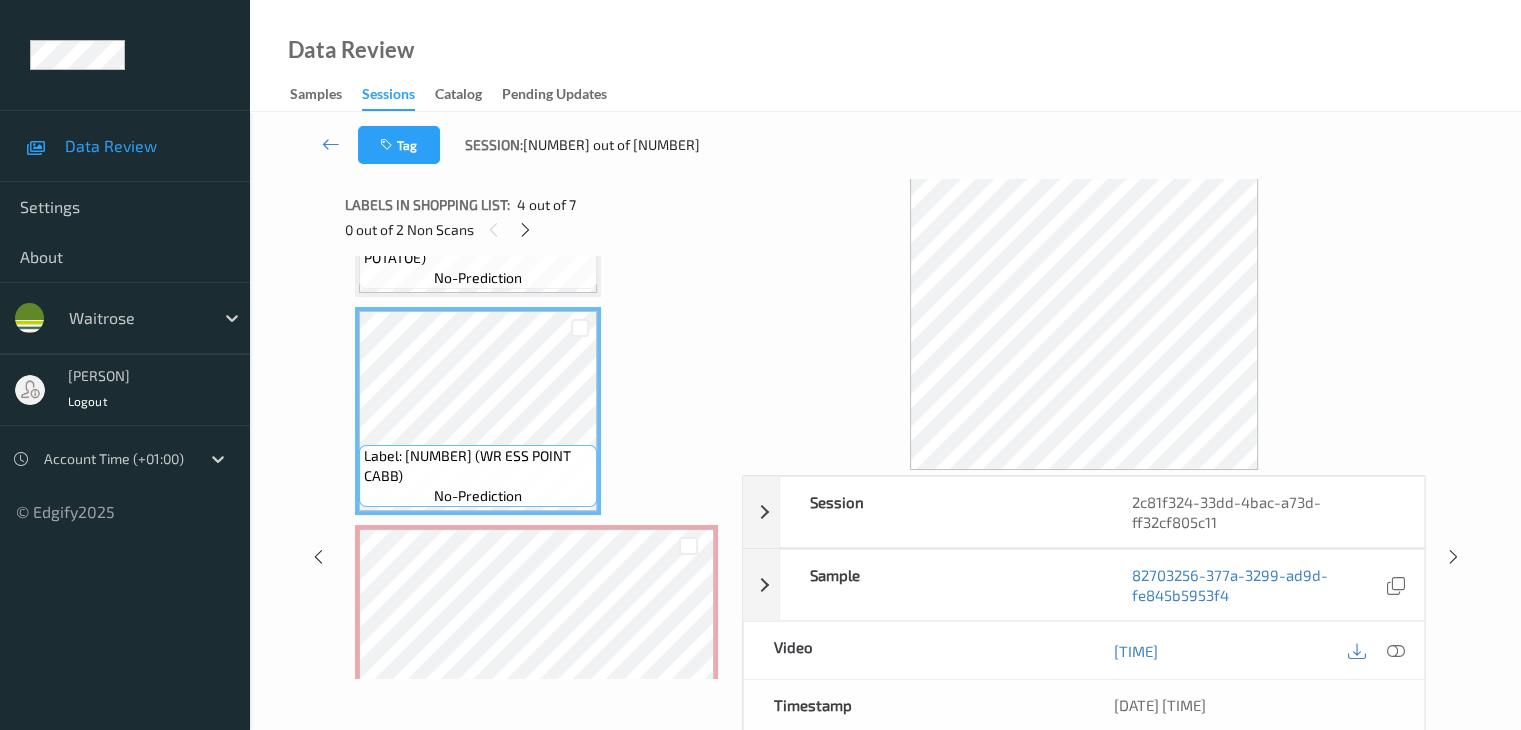 copy on "(WR ESS POINT CABB)" 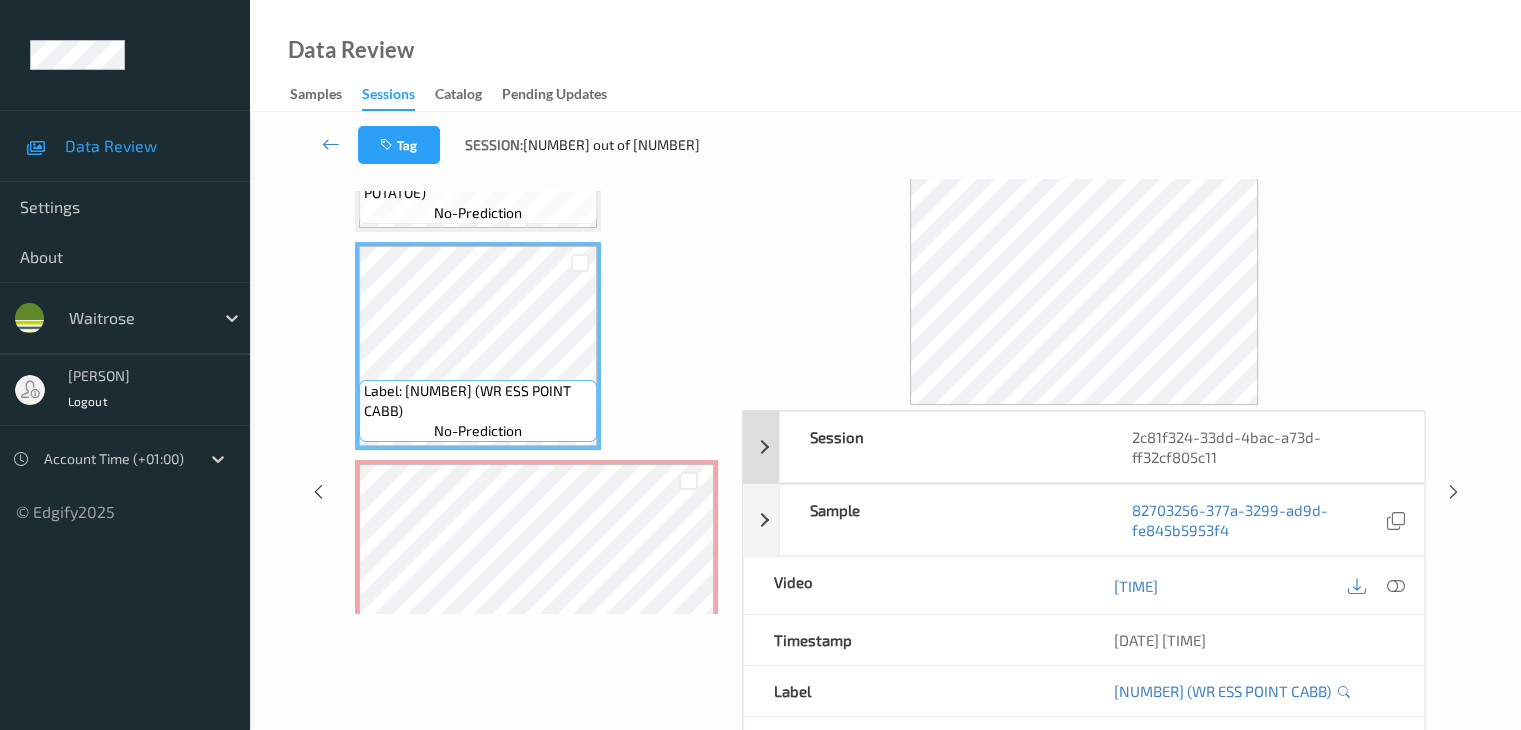 scroll, scrollTop: 100, scrollLeft: 0, axis: vertical 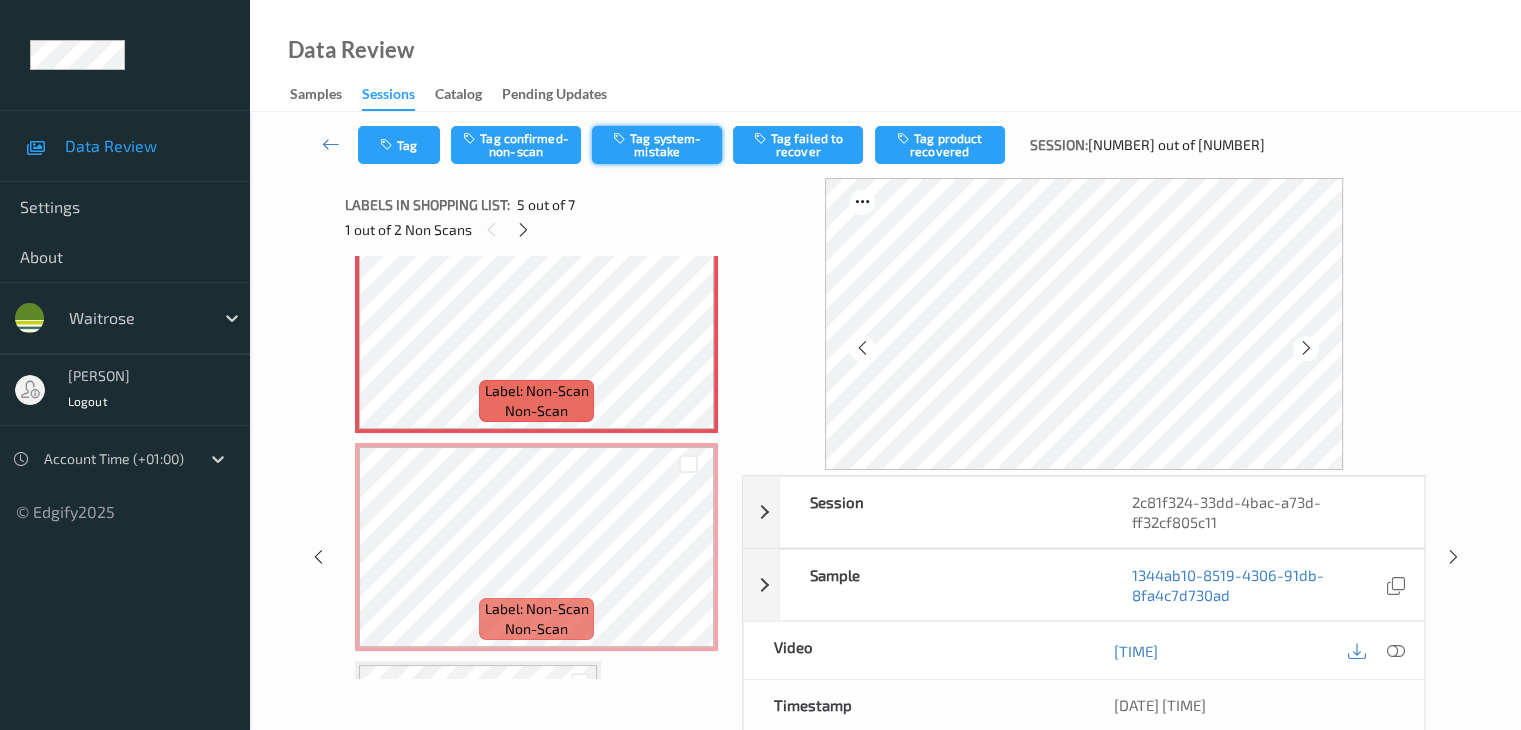 click on "Tag   system-mistake" at bounding box center (657, 145) 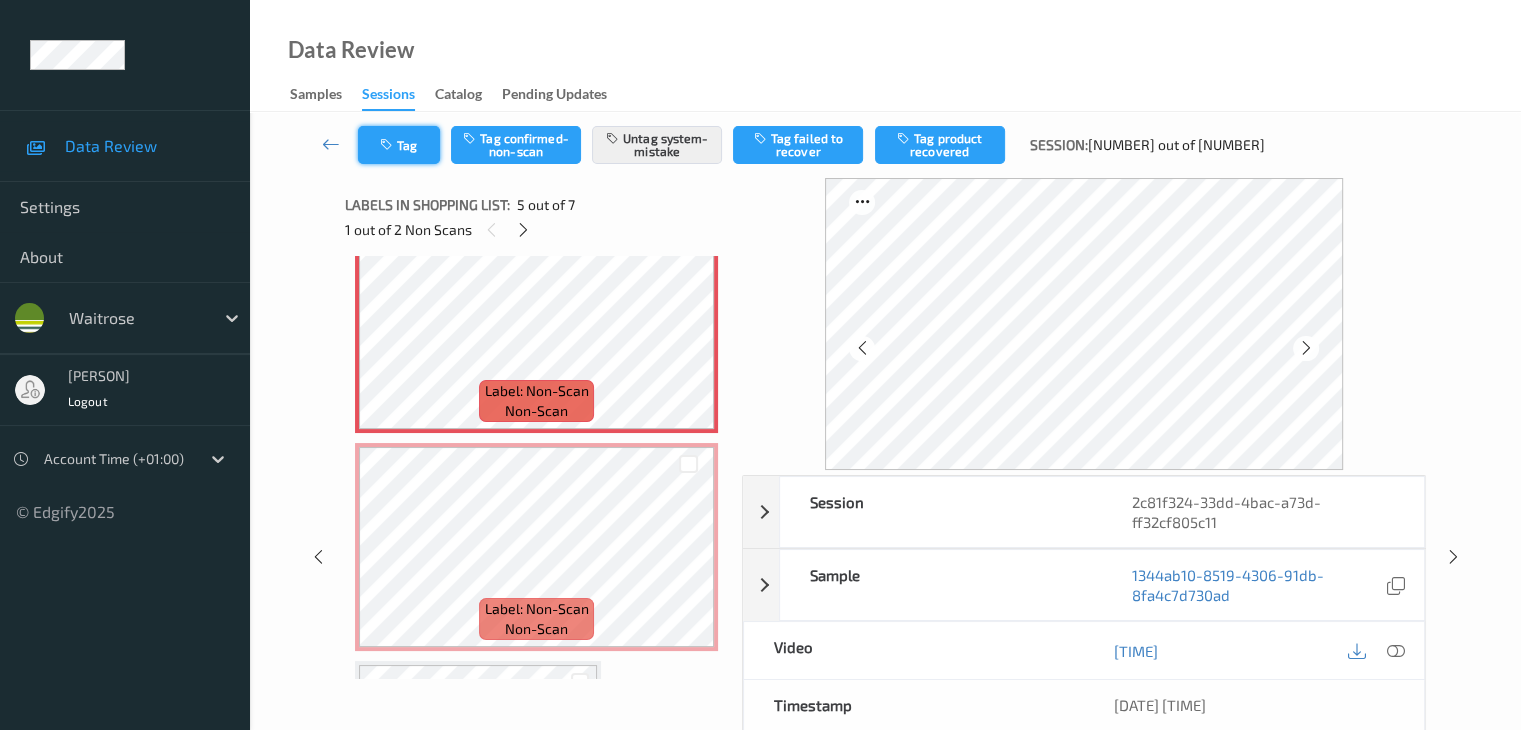 click on "Tag" at bounding box center [399, 145] 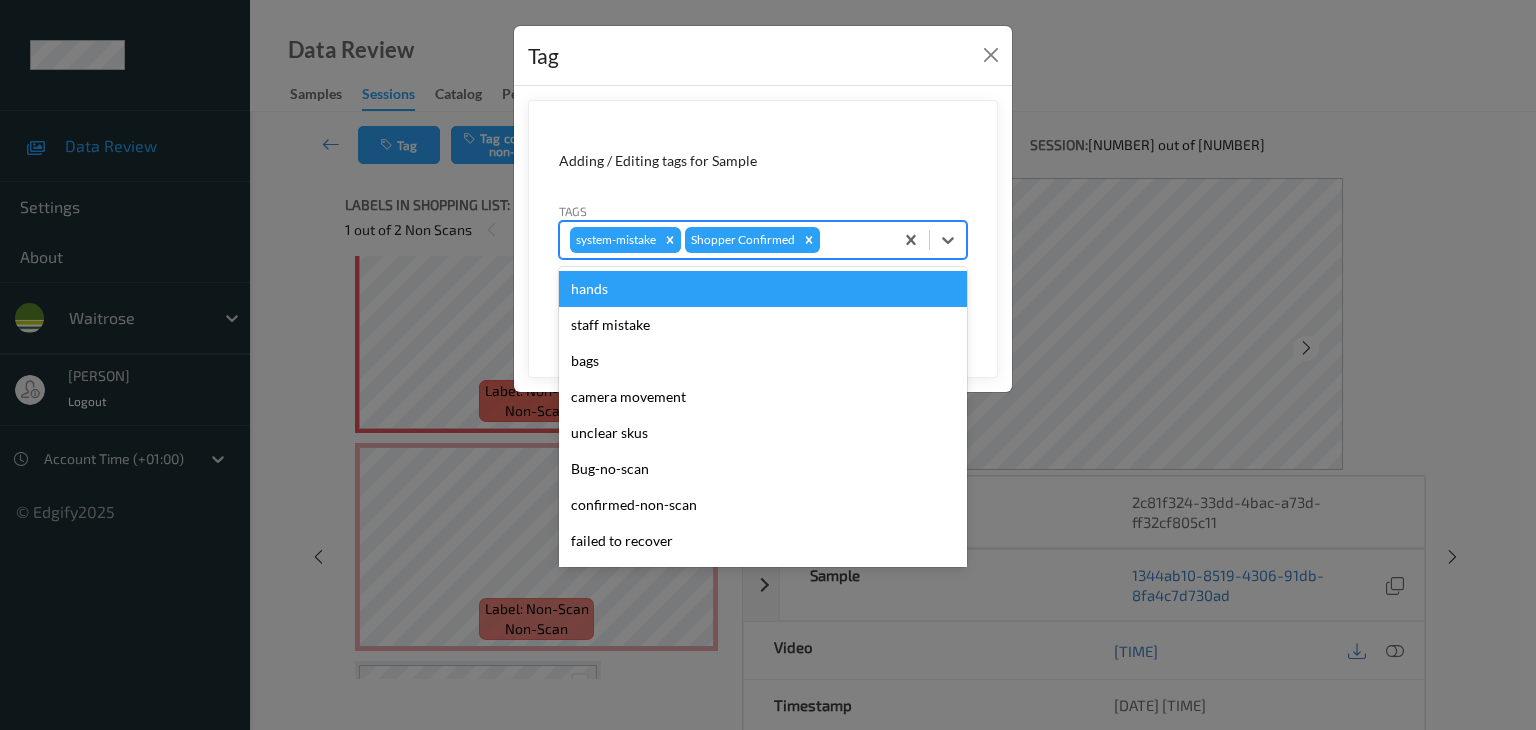 click at bounding box center (853, 240) 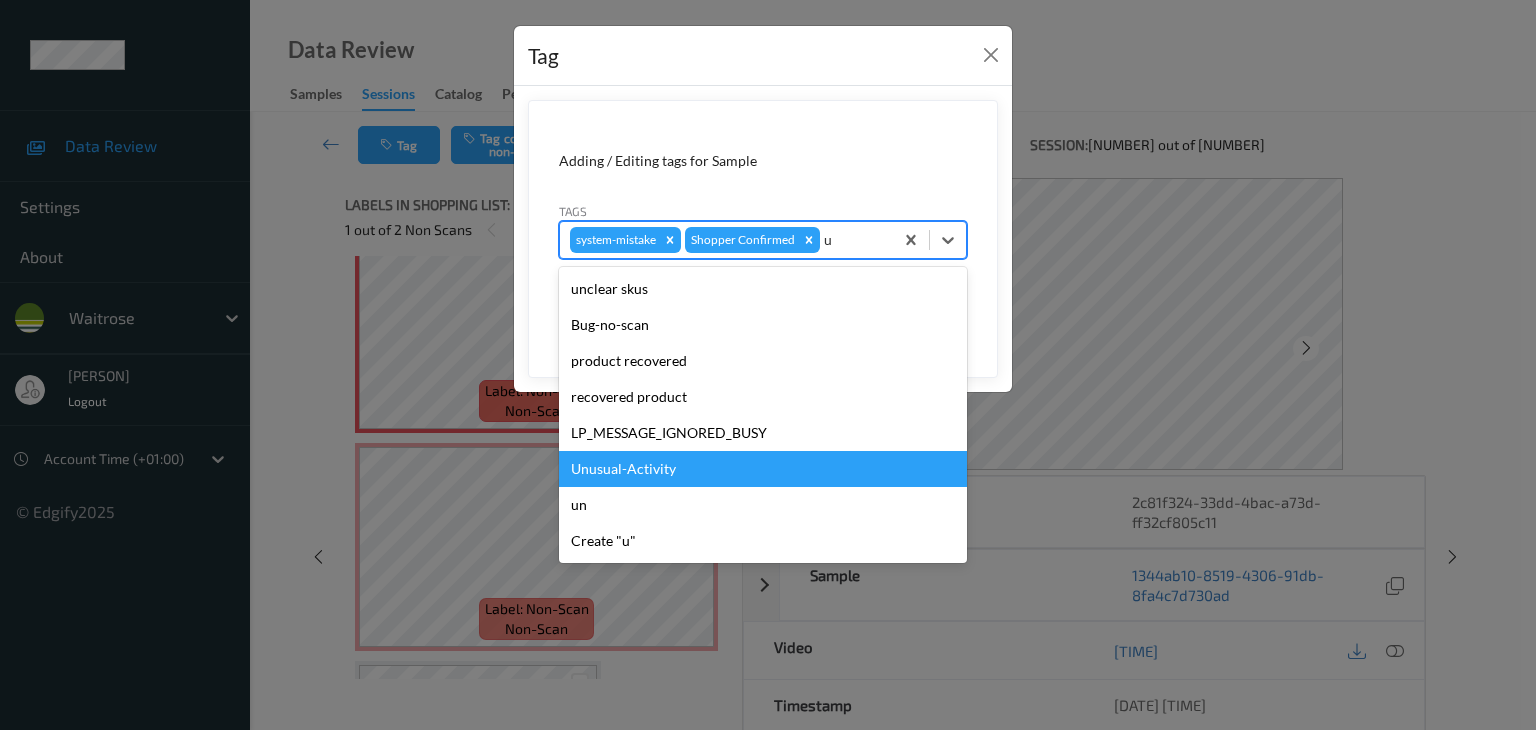 click on "Unusual-Activity" at bounding box center (763, 469) 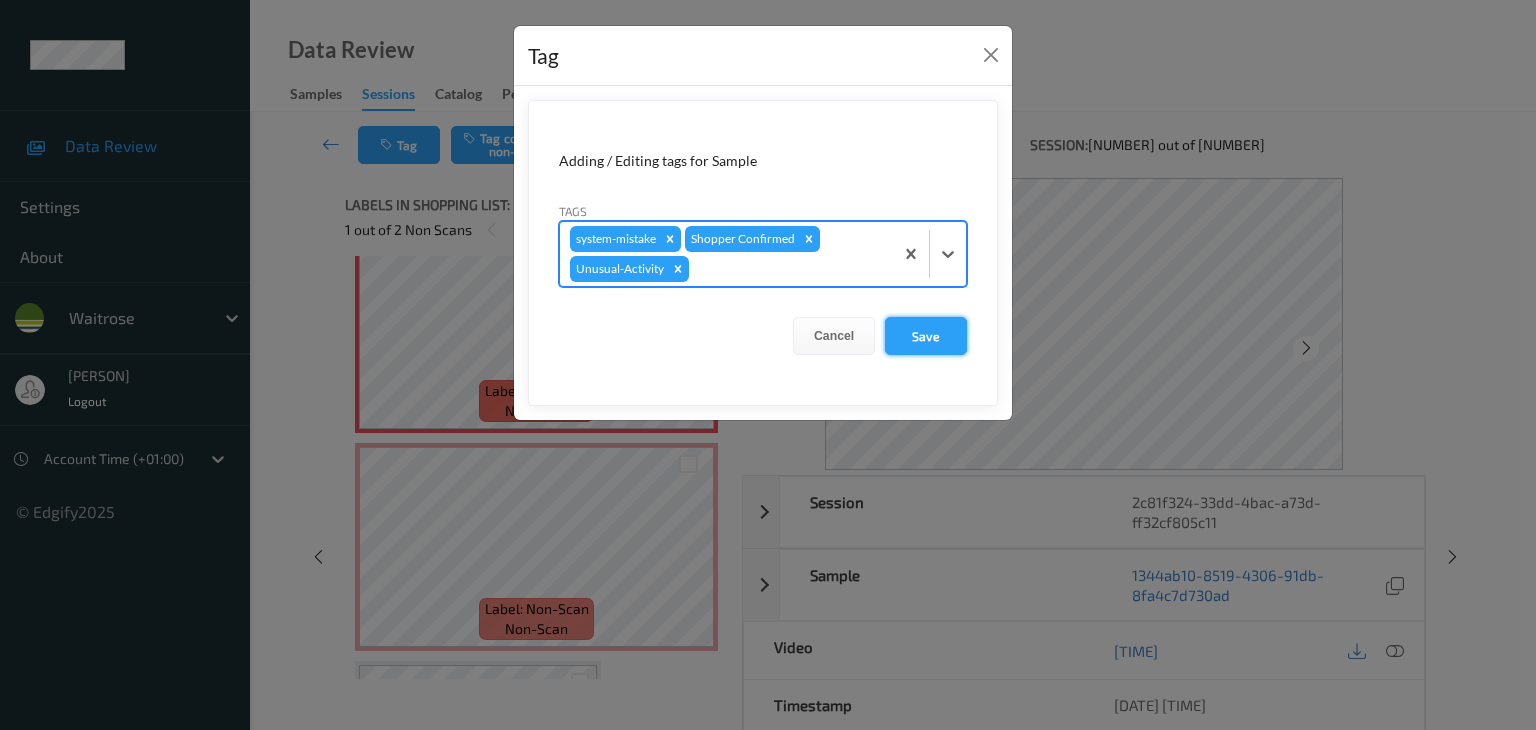 click on "Save" at bounding box center [926, 336] 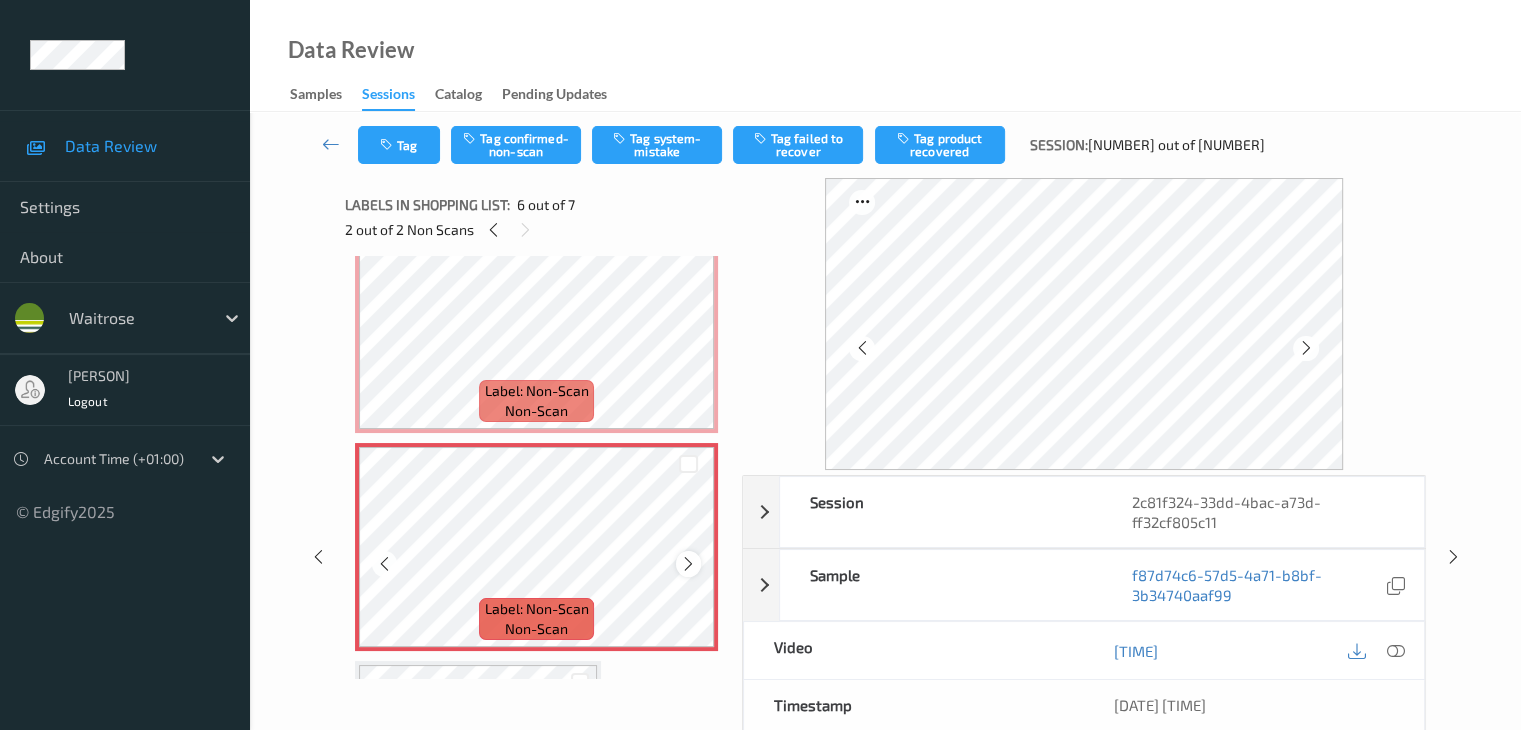 click at bounding box center [688, 564] 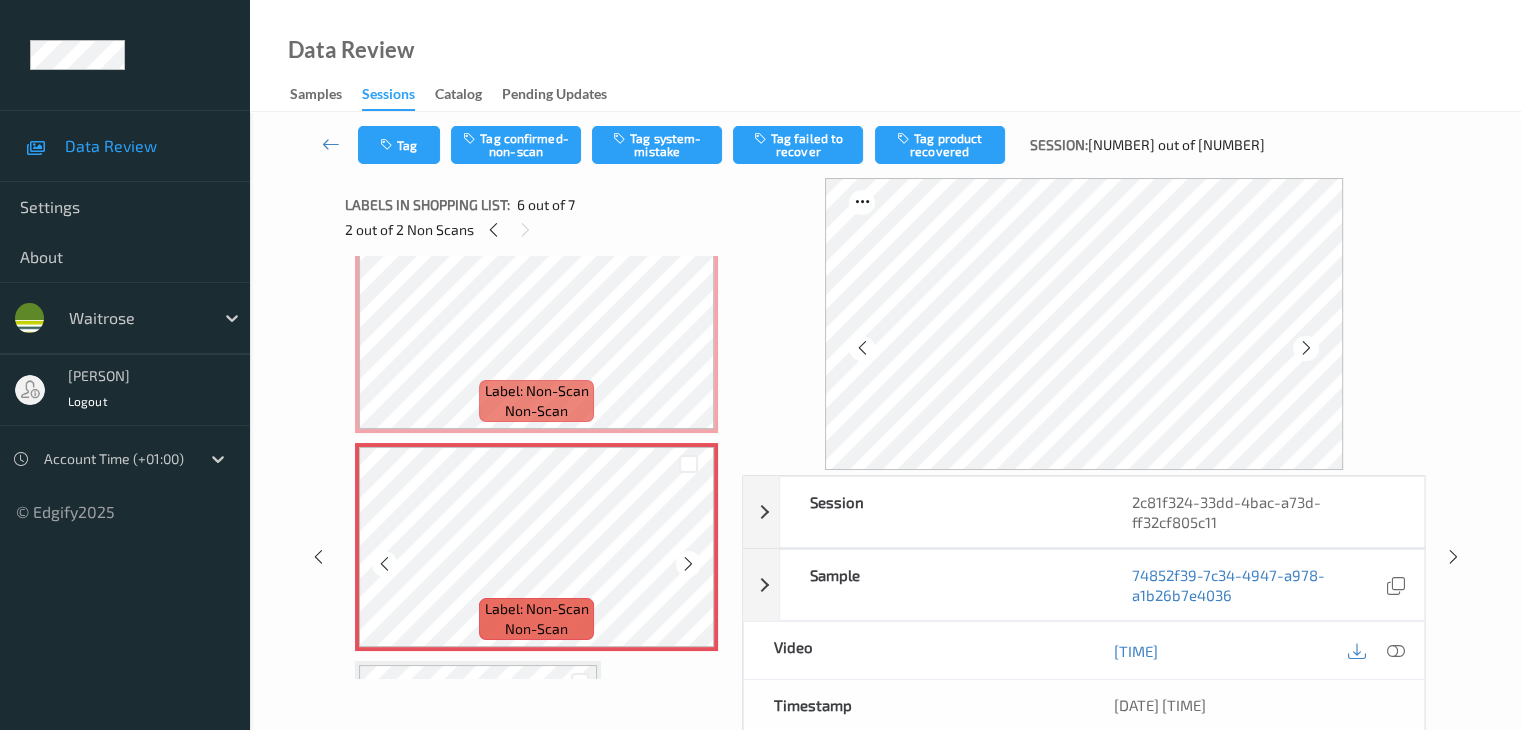 click at bounding box center (688, 564) 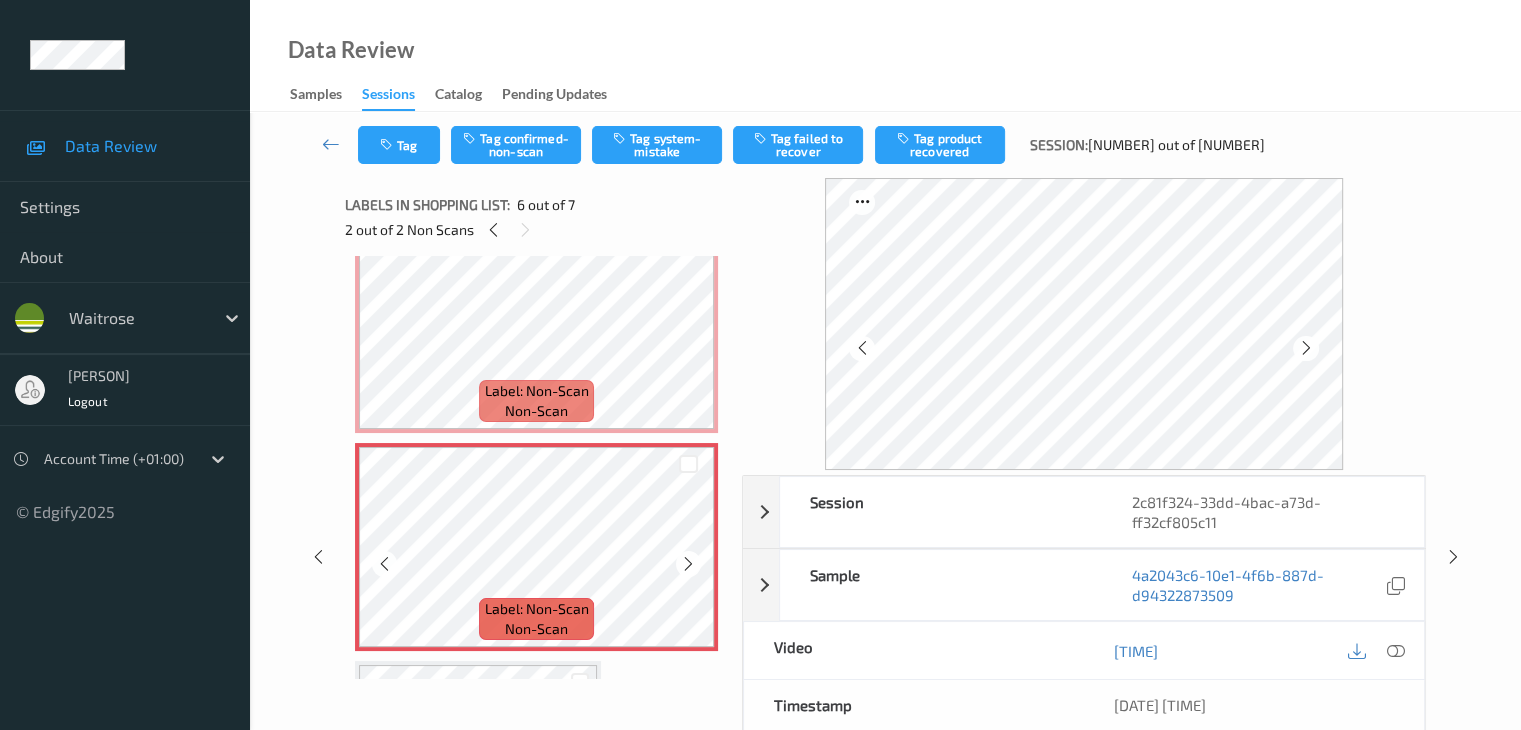 click at bounding box center (688, 564) 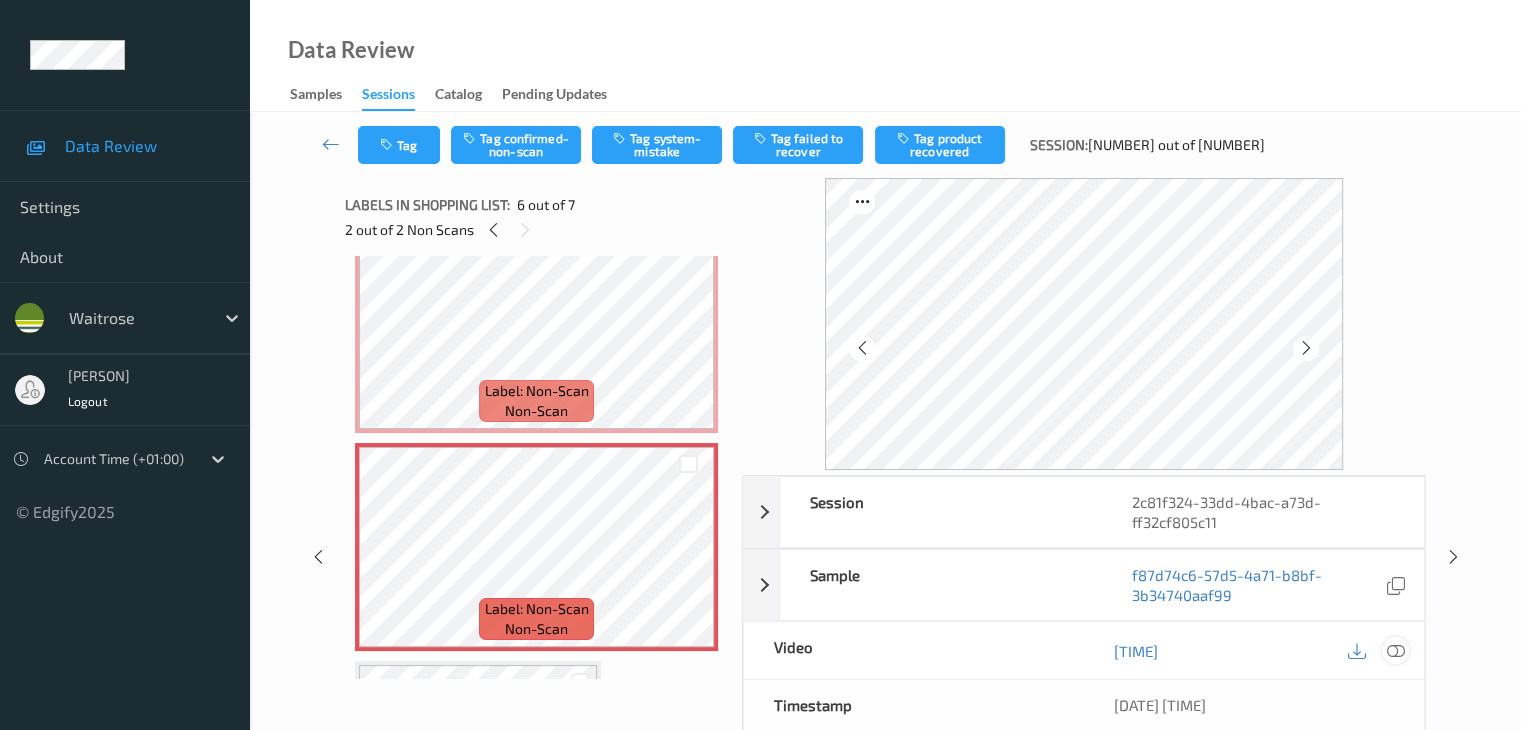 click at bounding box center [1395, 651] 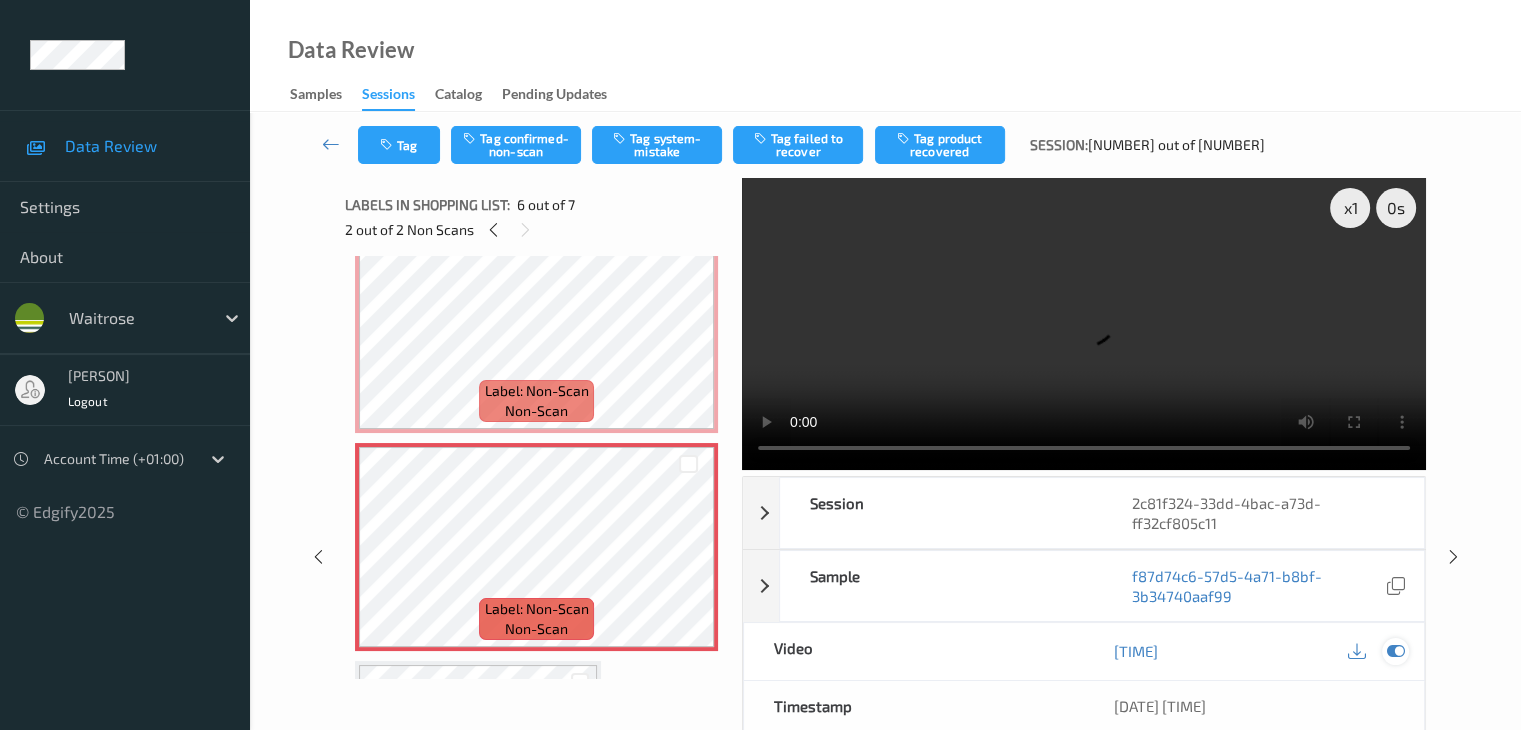 click at bounding box center (1395, 651) 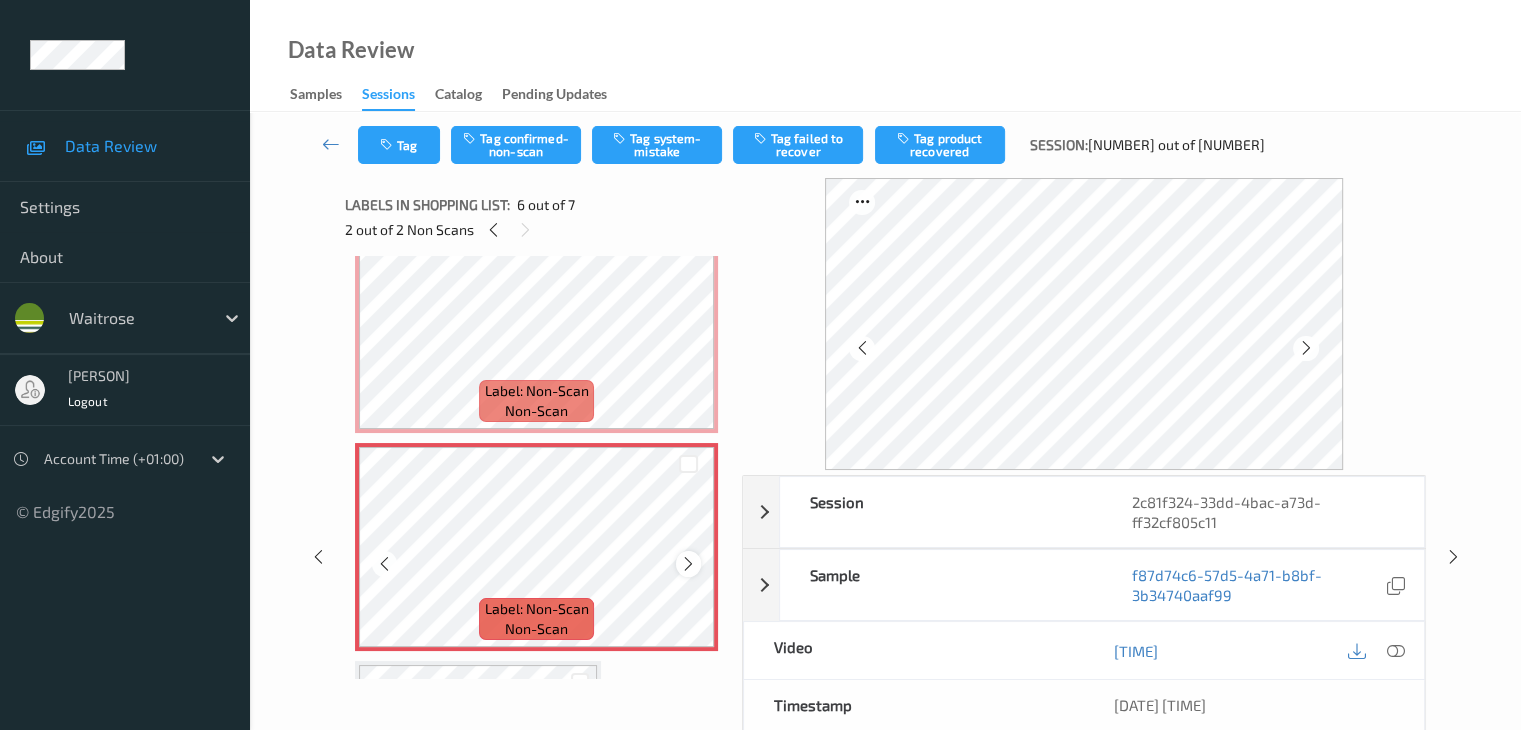 click at bounding box center [688, 563] 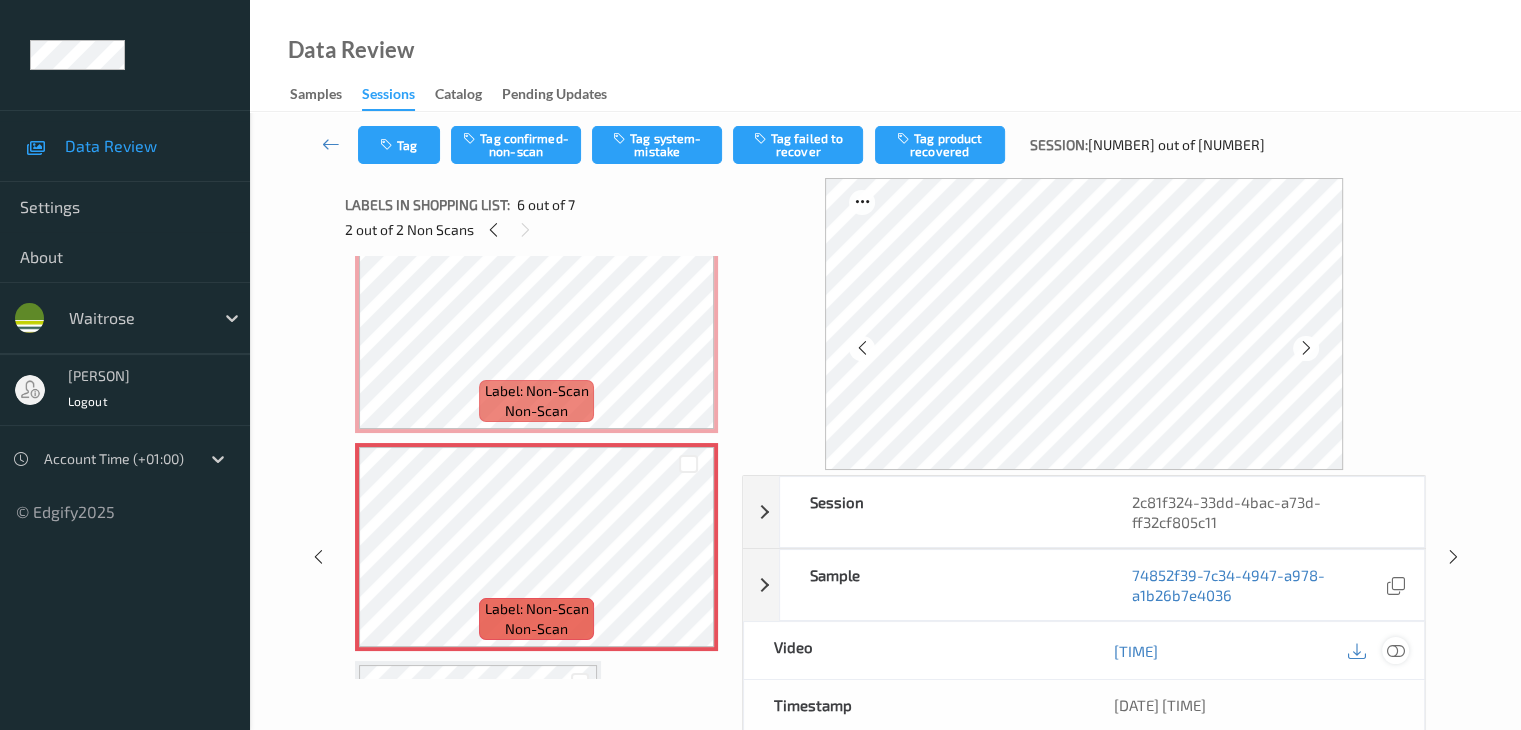 click at bounding box center (1395, 651) 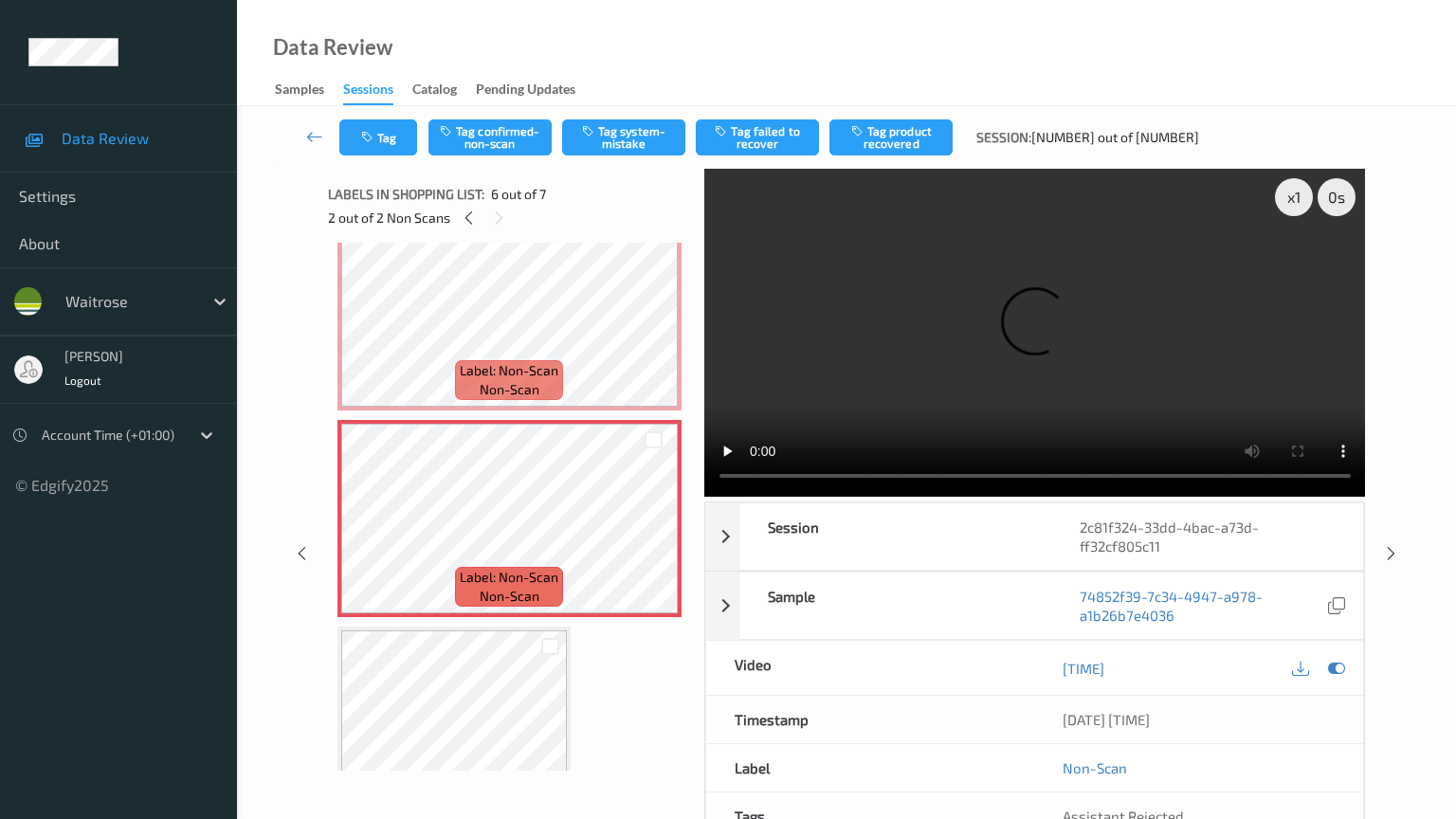 type 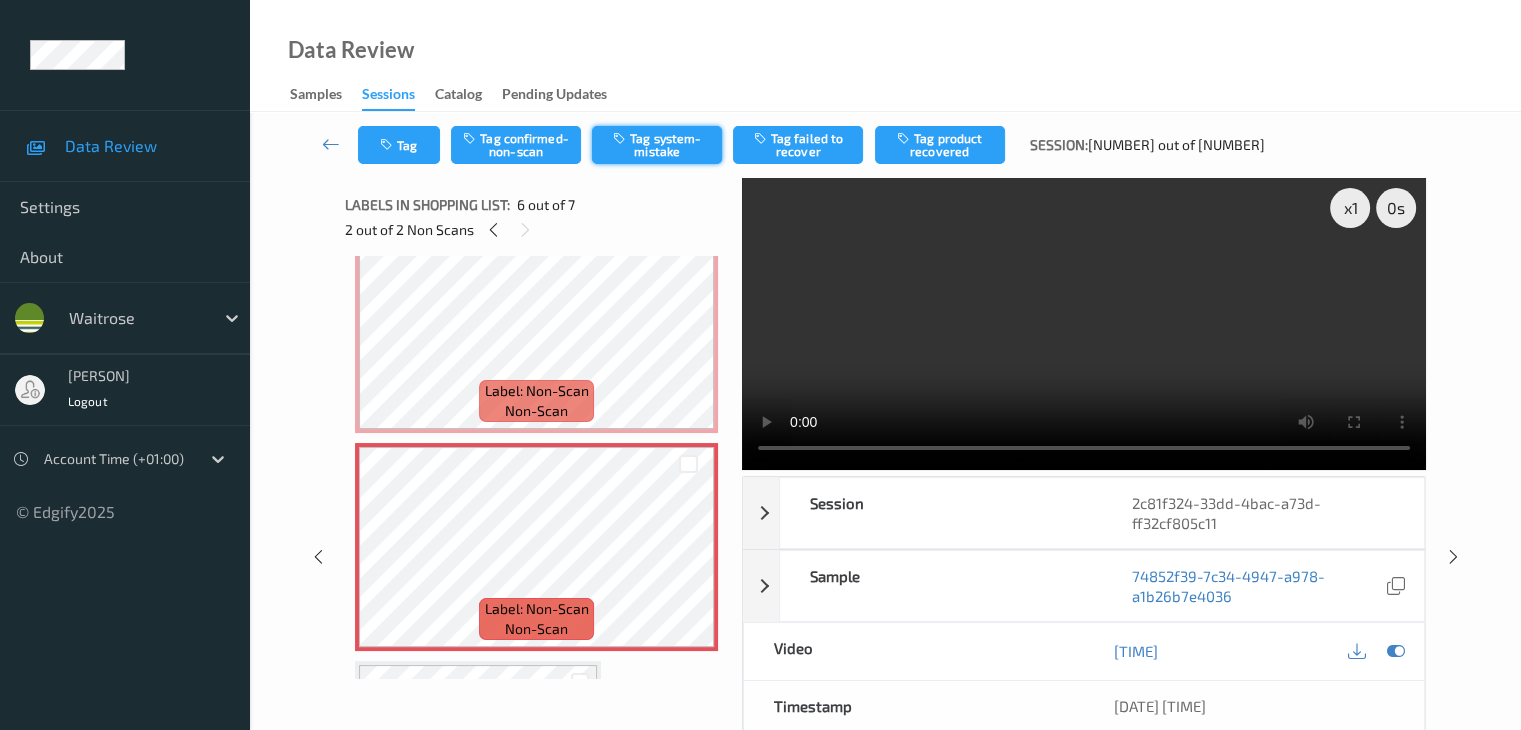 click on "Tag   system-mistake" at bounding box center [657, 145] 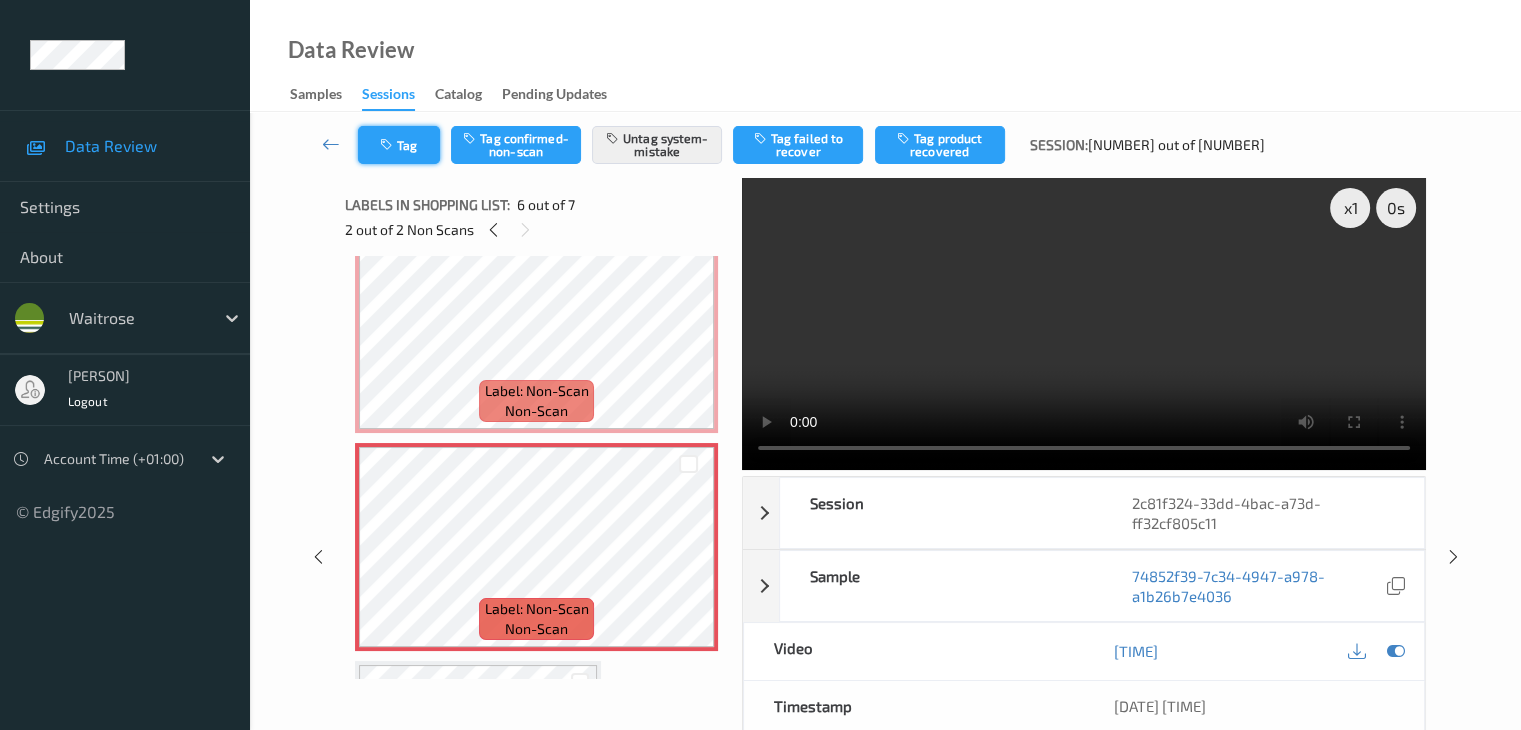 click at bounding box center (388, 145) 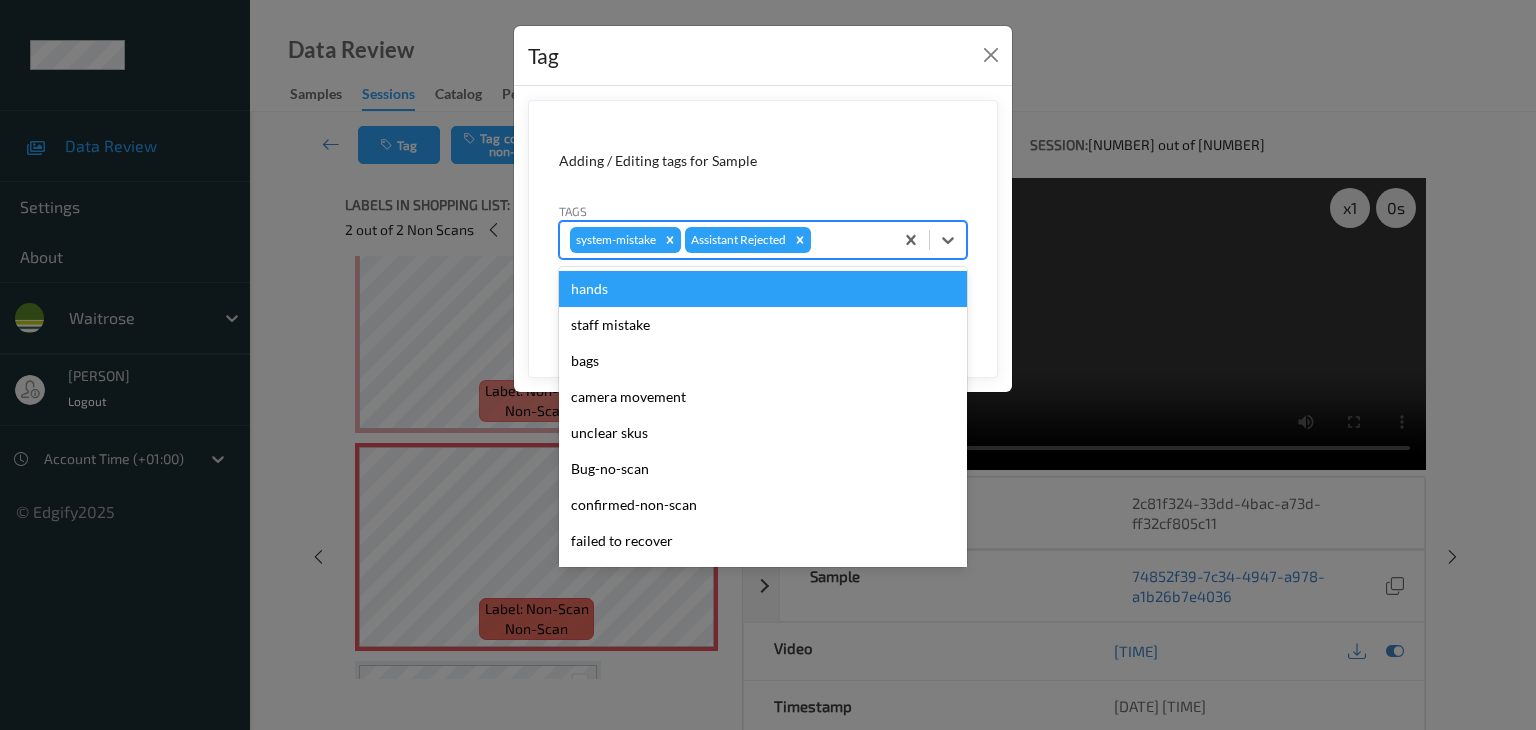 click at bounding box center [849, 240] 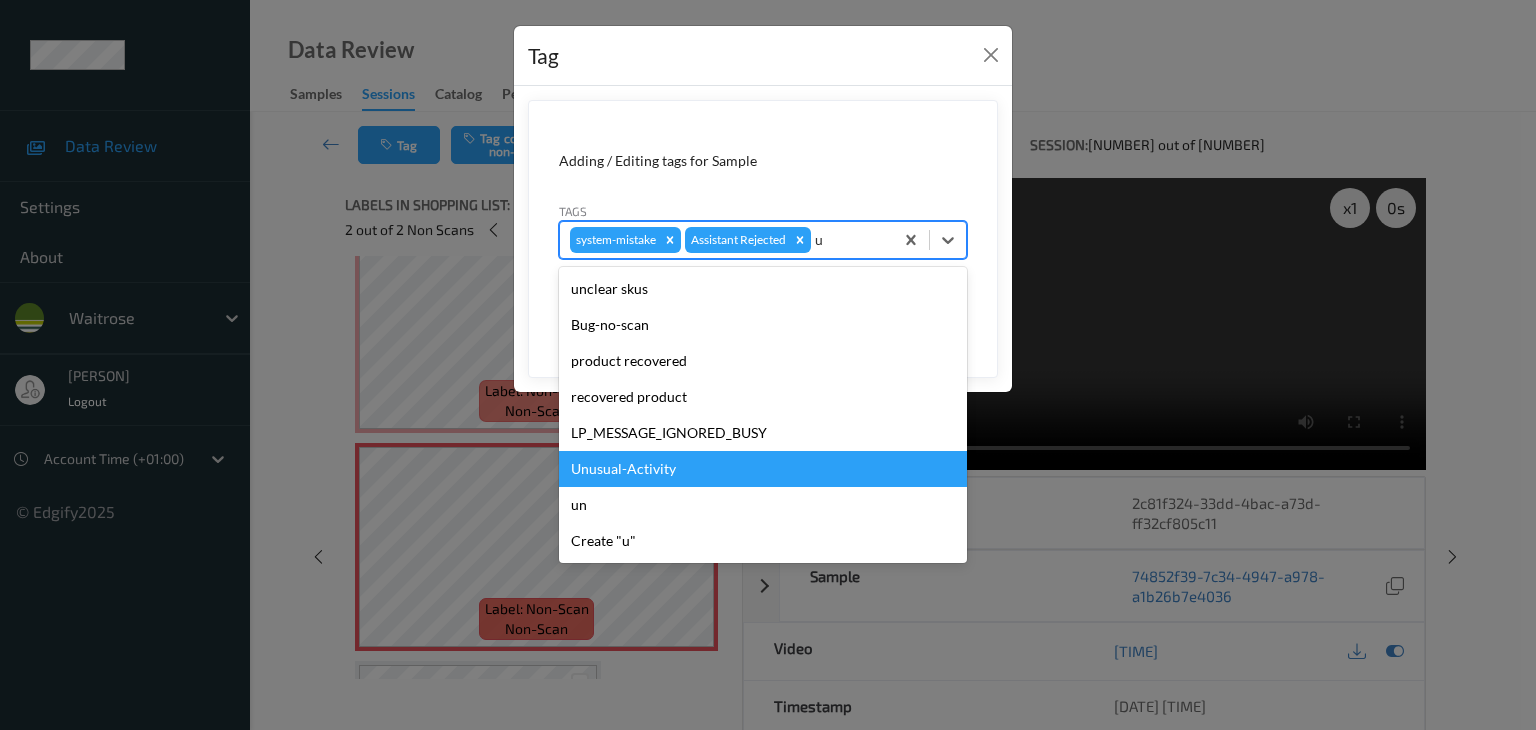 click on "Unusual-Activity" at bounding box center (763, 469) 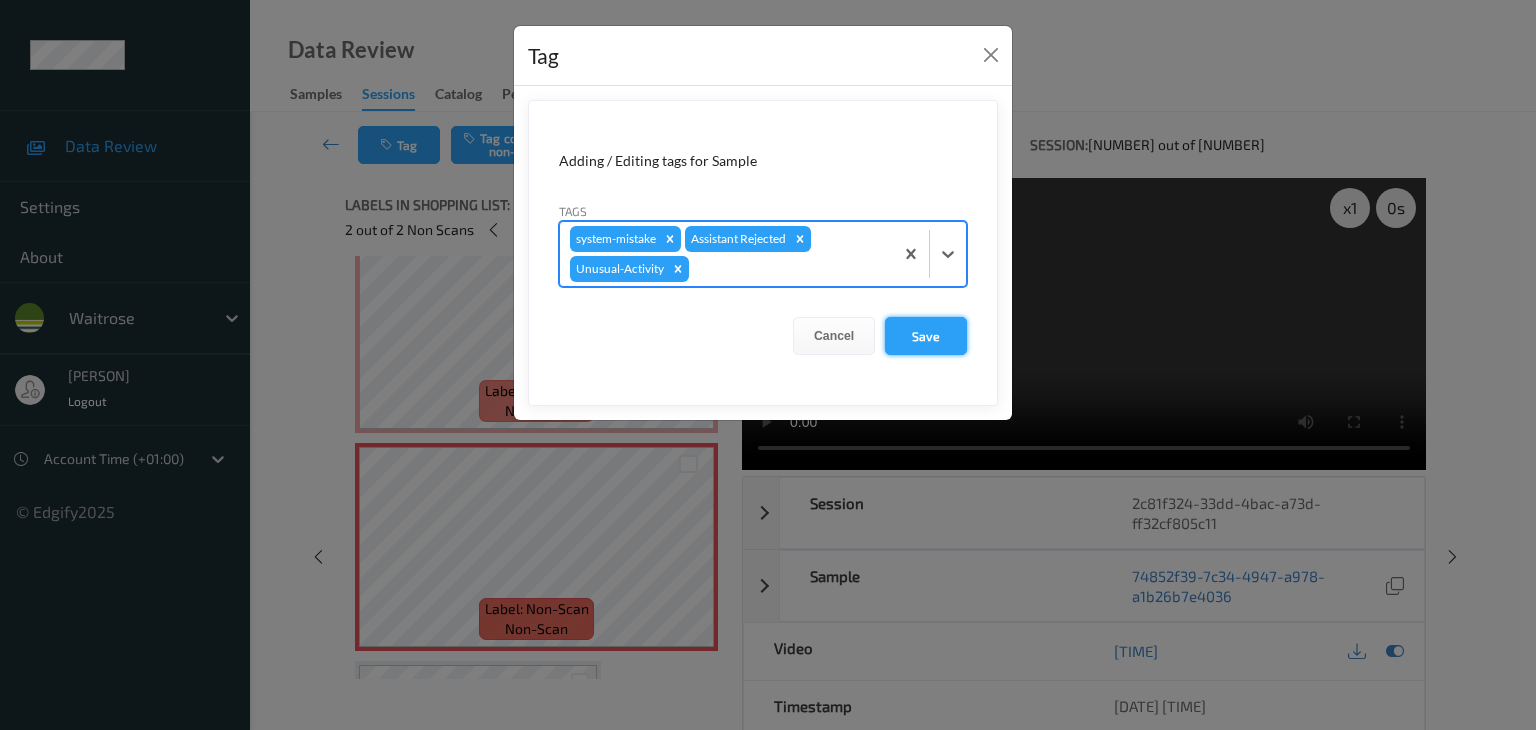 click on "Save" at bounding box center [926, 336] 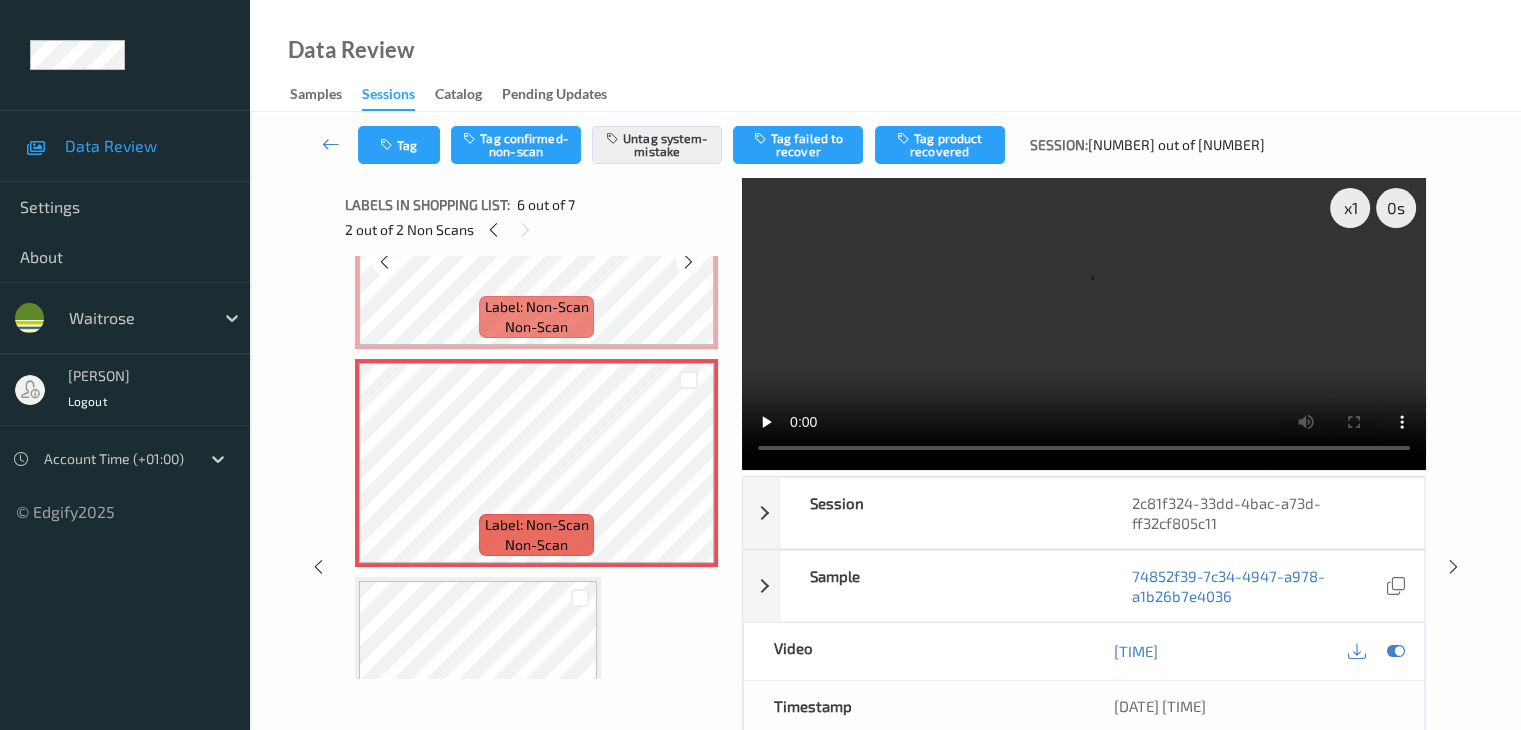 scroll, scrollTop: 1113, scrollLeft: 0, axis: vertical 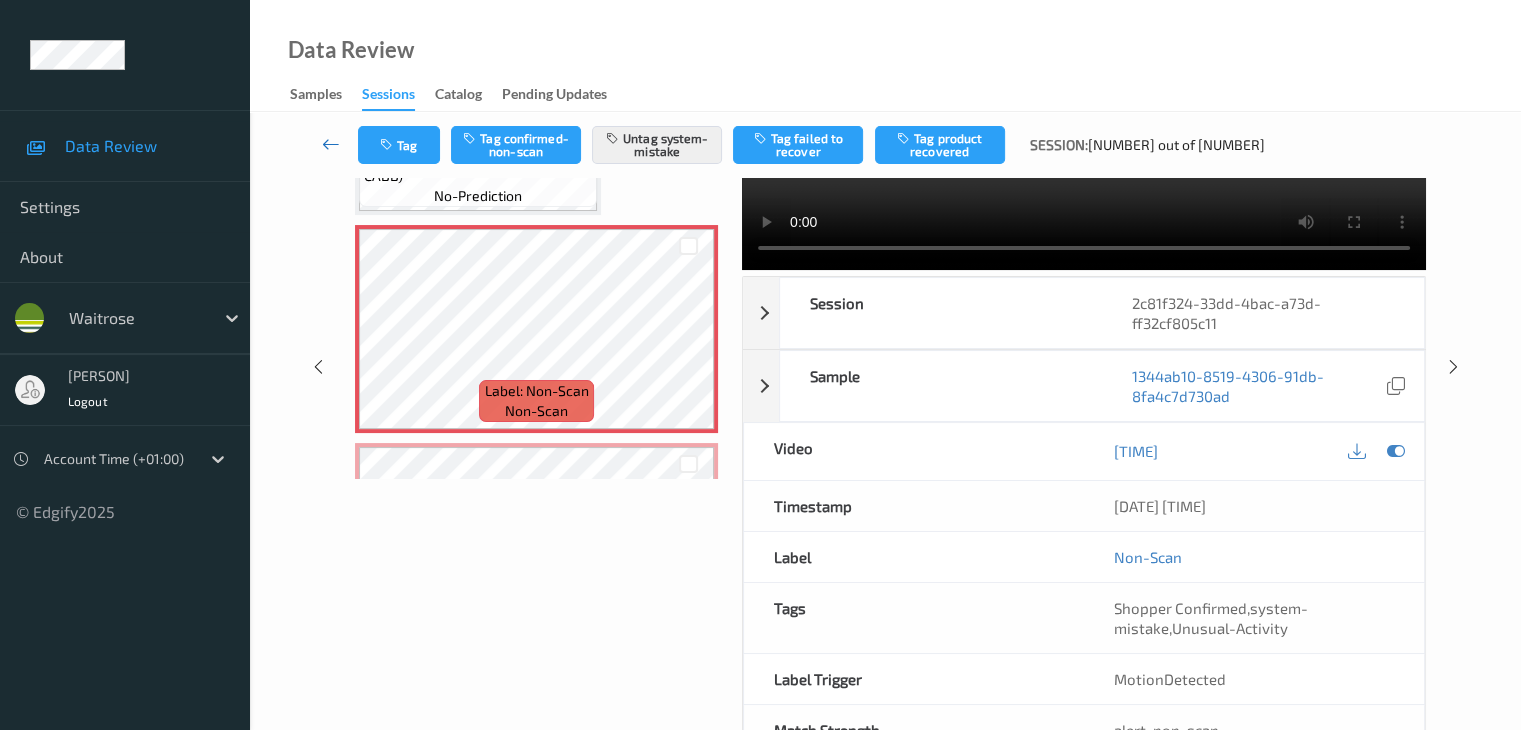 click at bounding box center (331, 145) 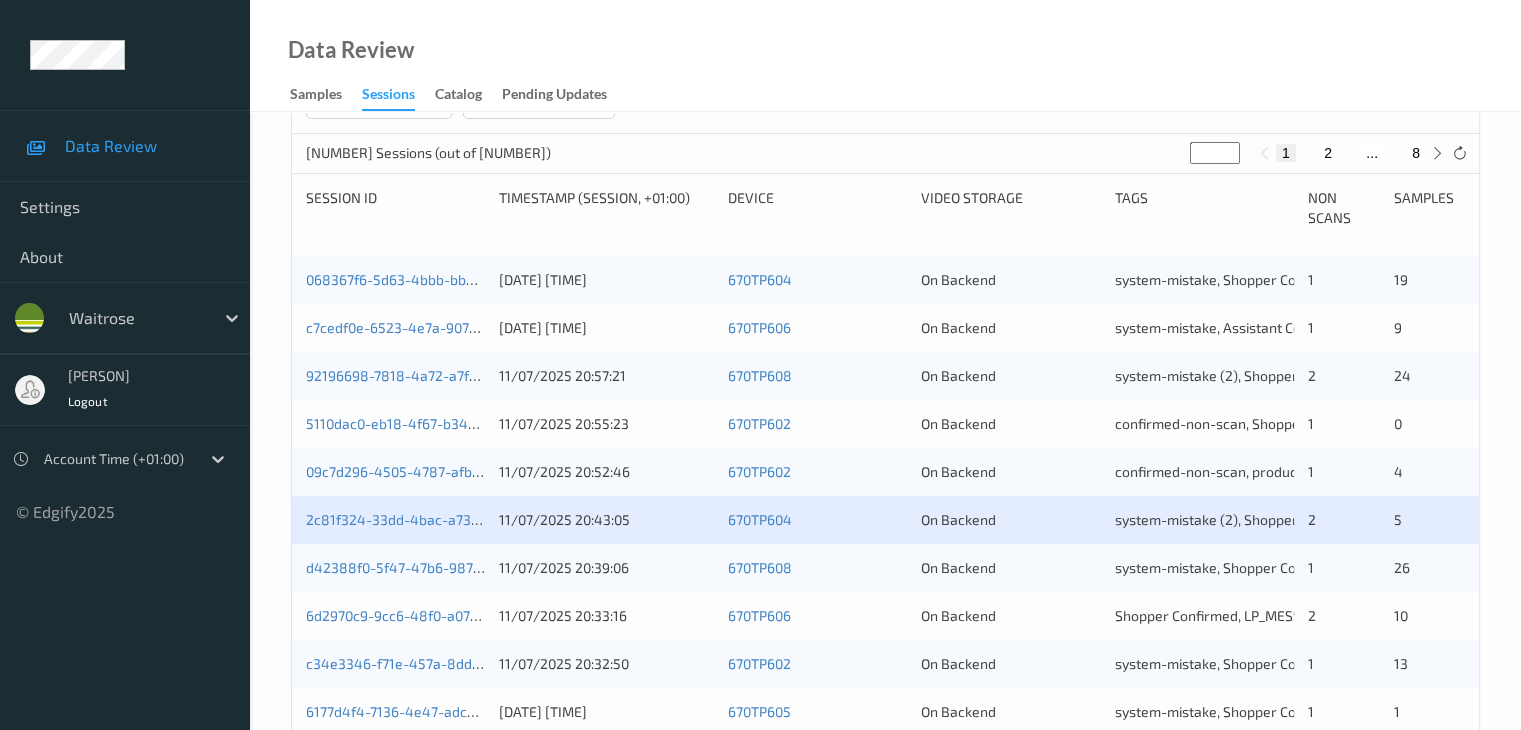 scroll, scrollTop: 400, scrollLeft: 0, axis: vertical 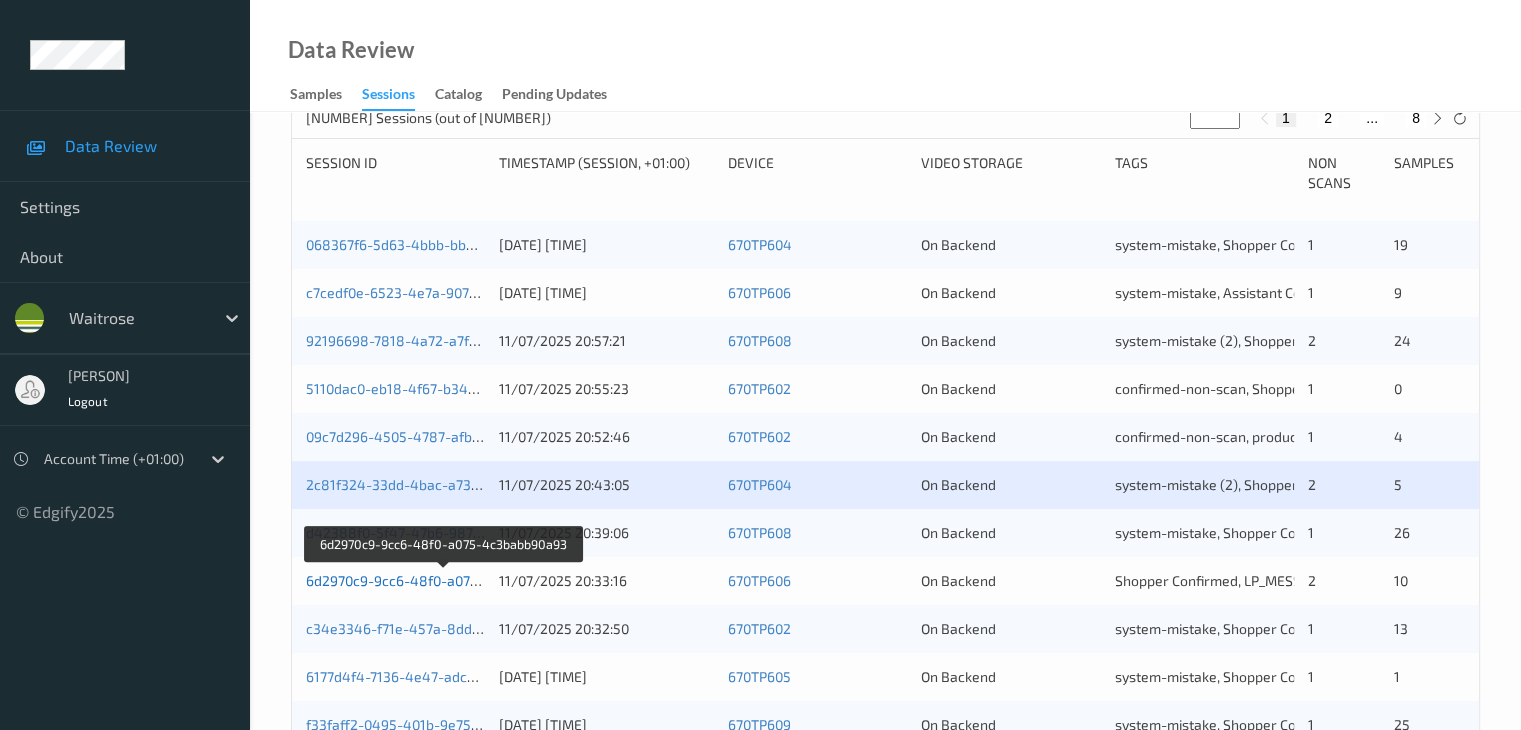 click on "6d2970c9-9cc6-48f0-a075-4c3babb90a93" at bounding box center [443, 580] 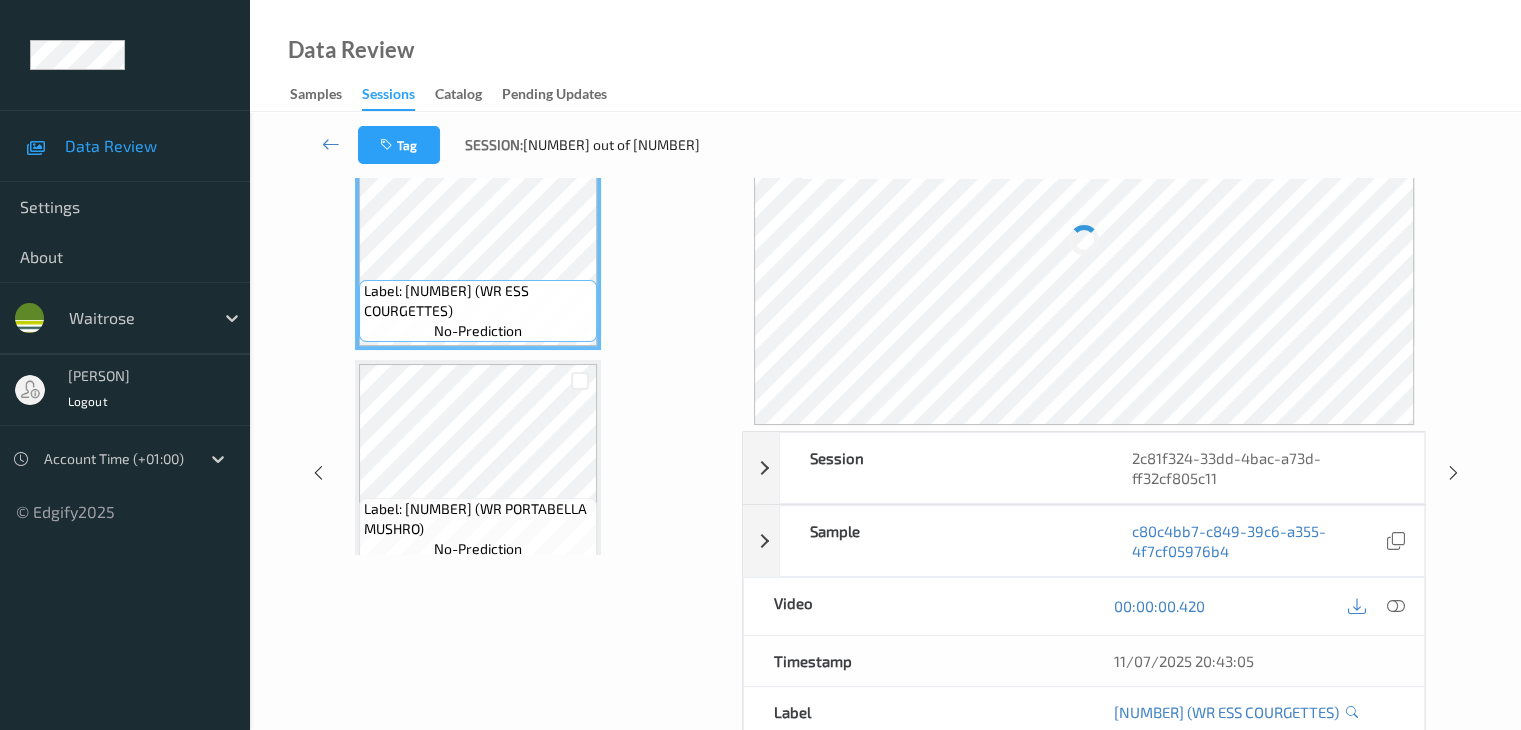 scroll, scrollTop: 0, scrollLeft: 0, axis: both 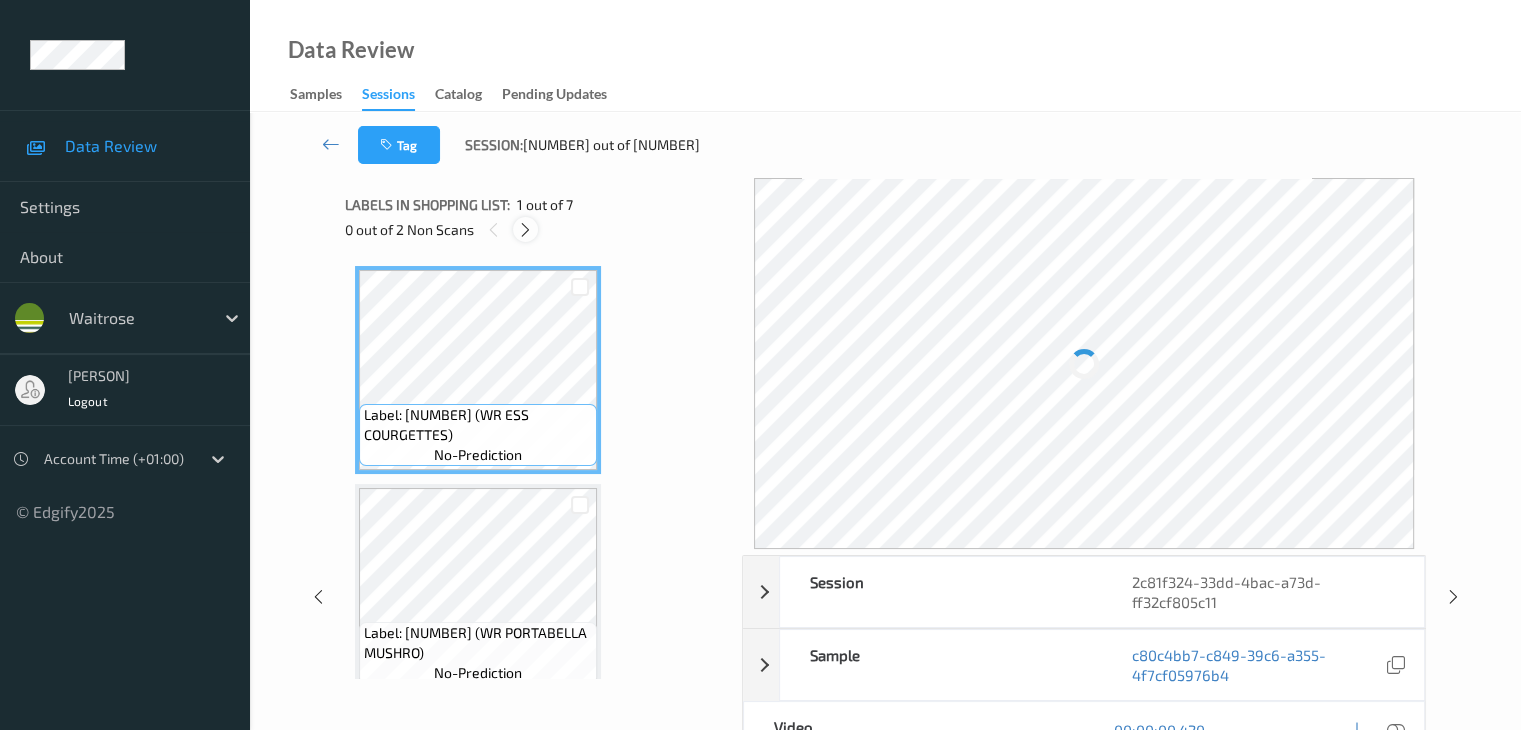 click at bounding box center (525, 230) 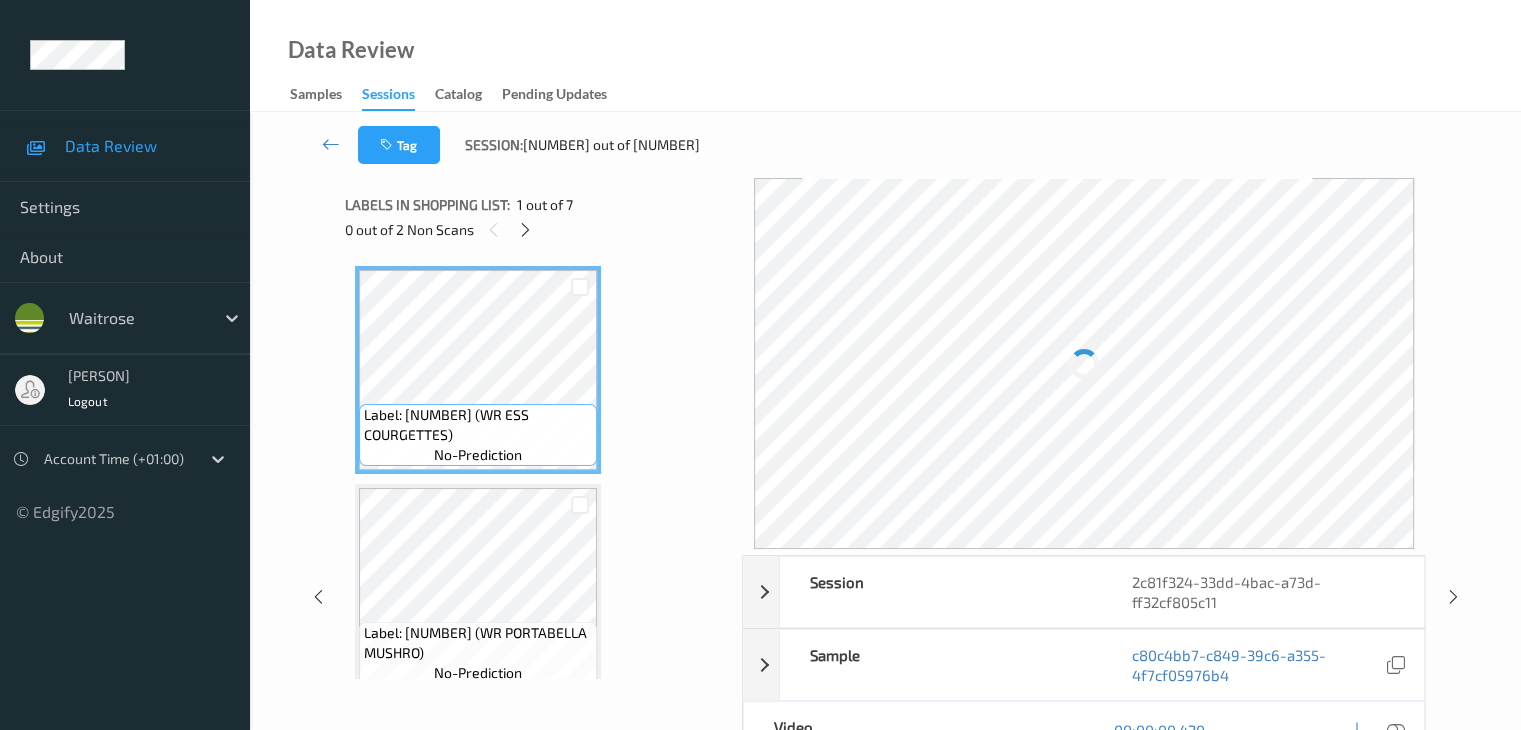 scroll, scrollTop: 664, scrollLeft: 0, axis: vertical 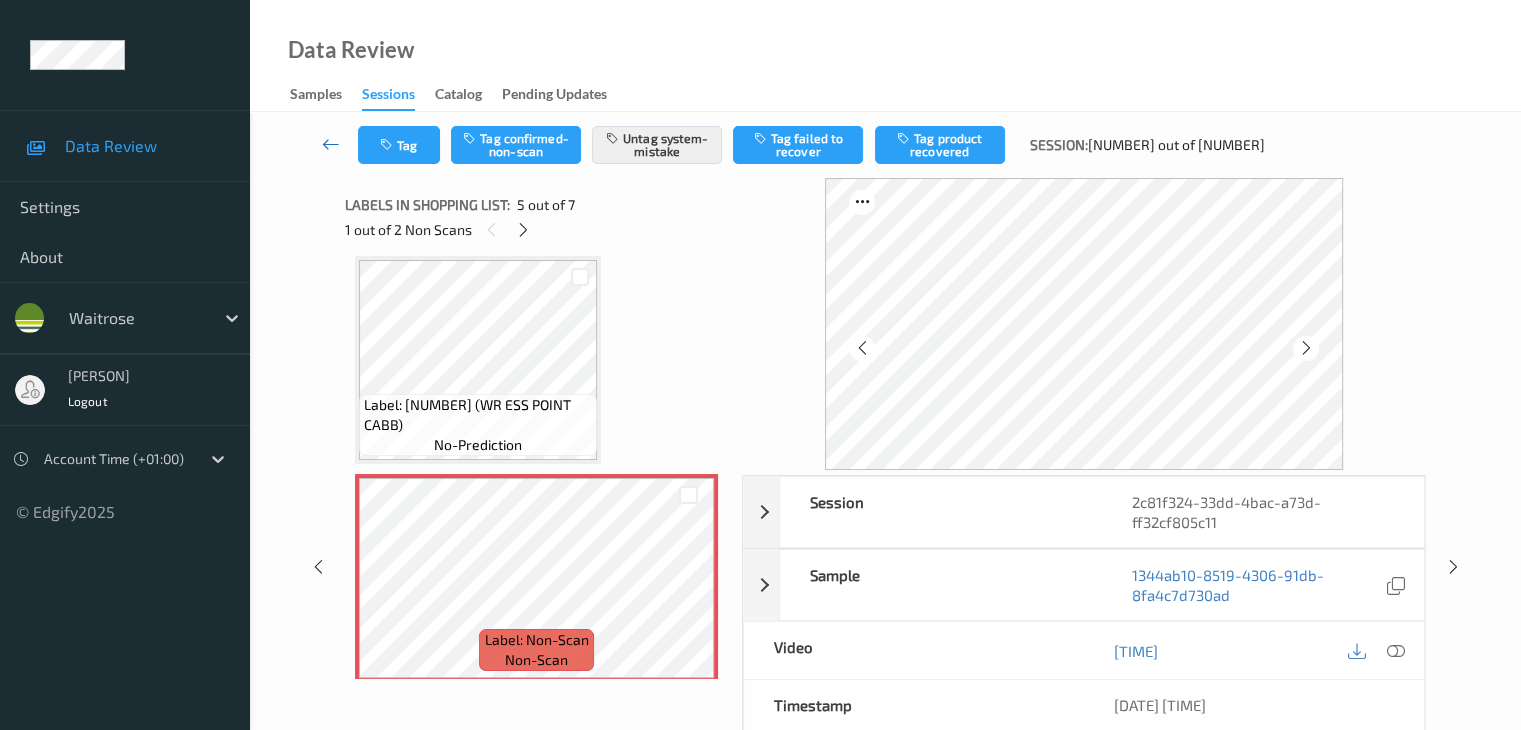 click at bounding box center (331, 144) 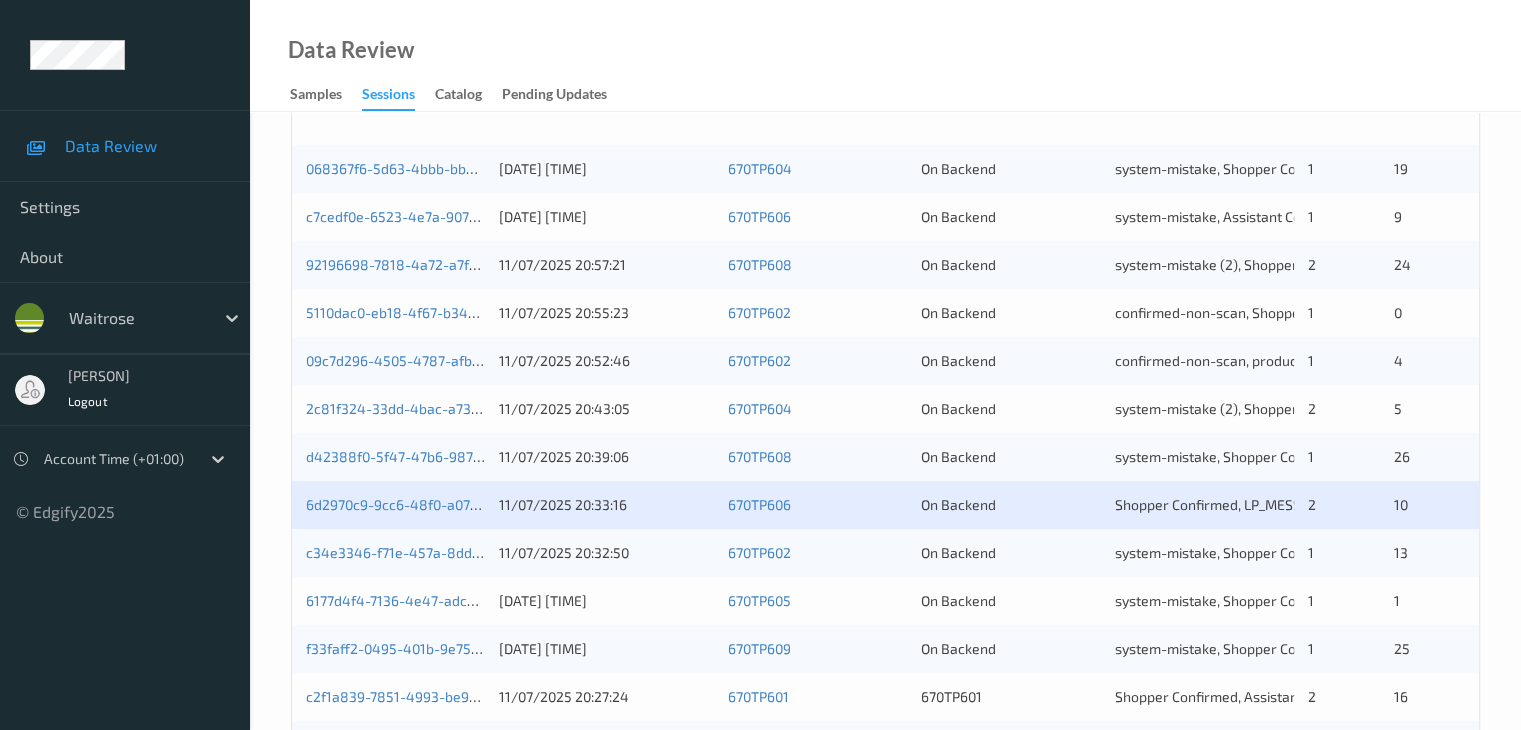 scroll, scrollTop: 600, scrollLeft: 0, axis: vertical 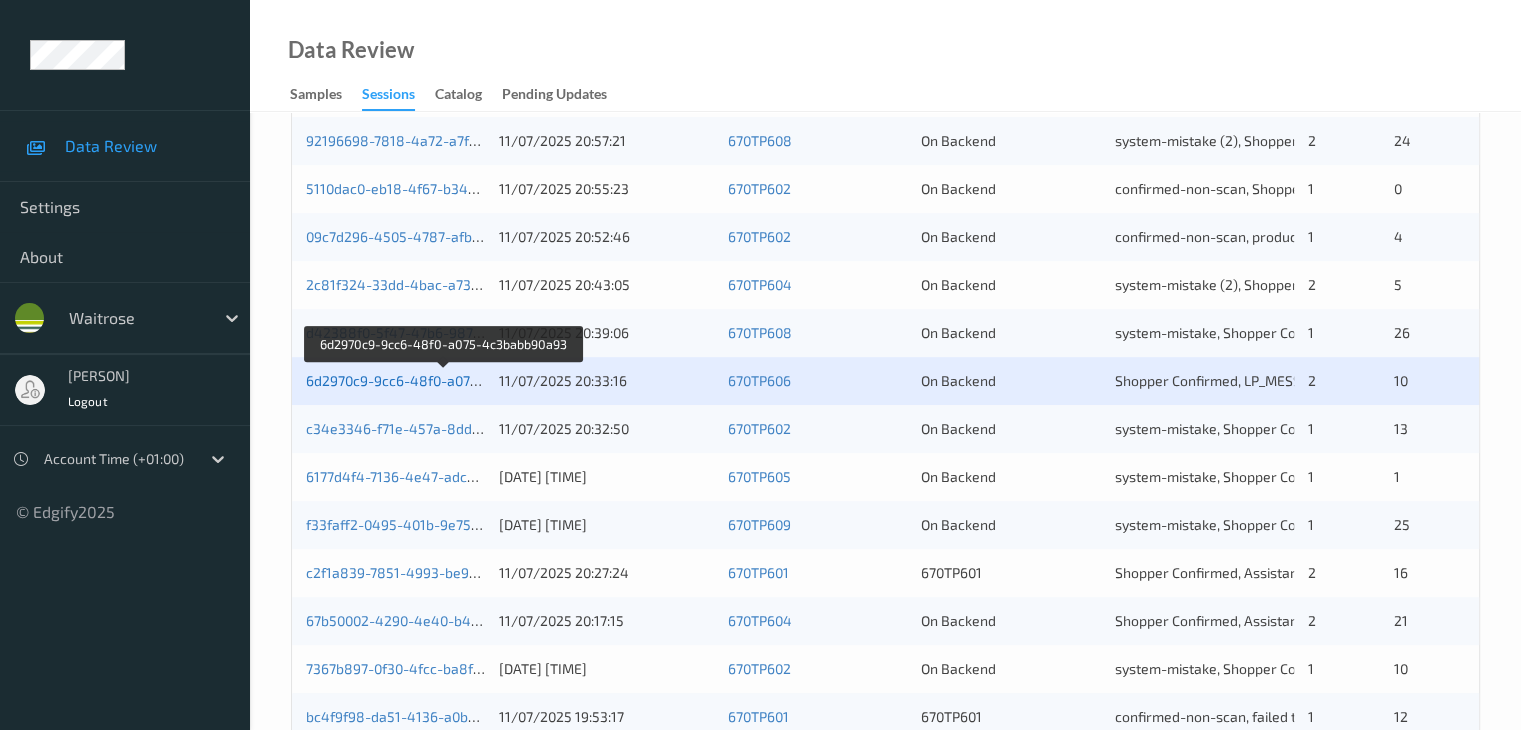 click on "6d2970c9-9cc6-48f0-a075-4c3babb90a93" at bounding box center [443, 380] 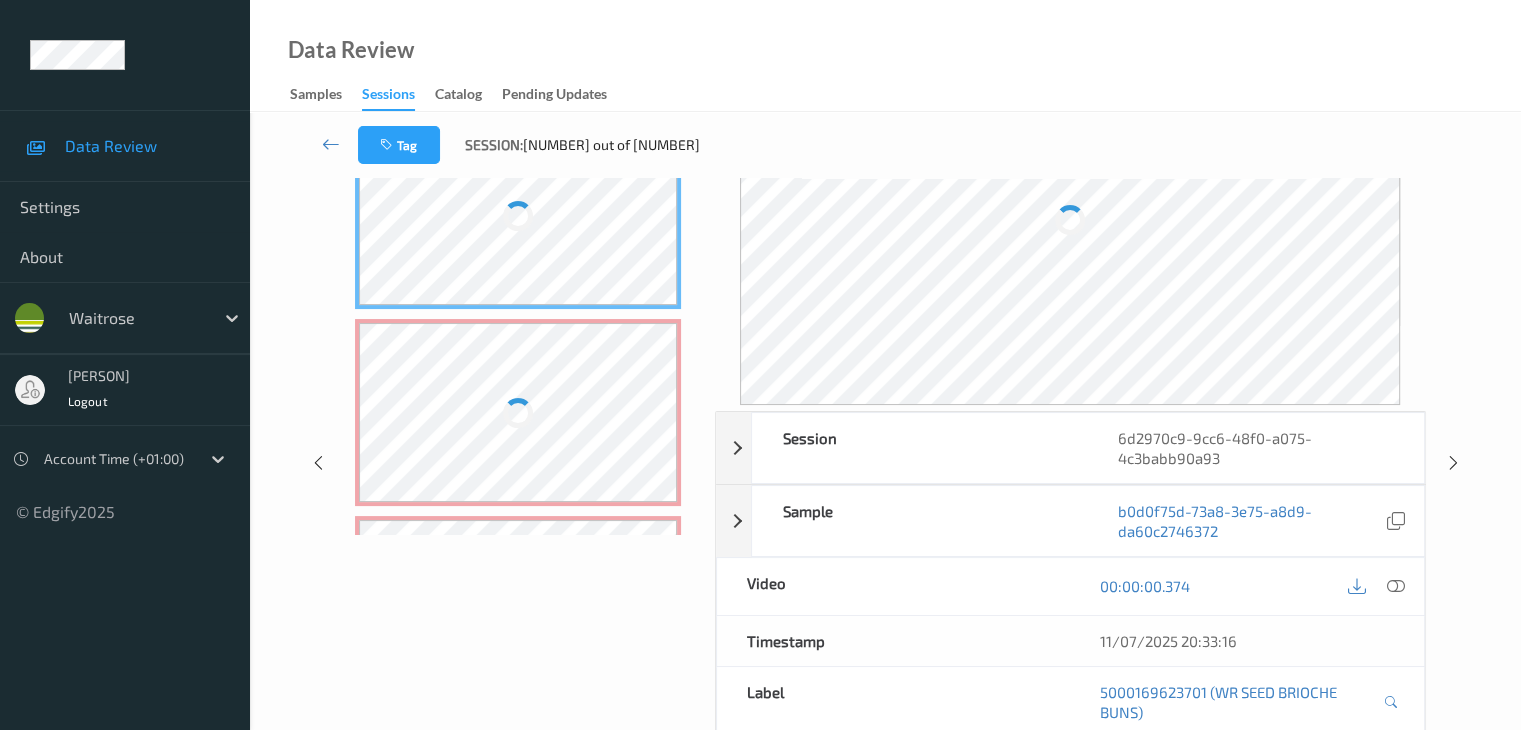 scroll, scrollTop: 0, scrollLeft: 0, axis: both 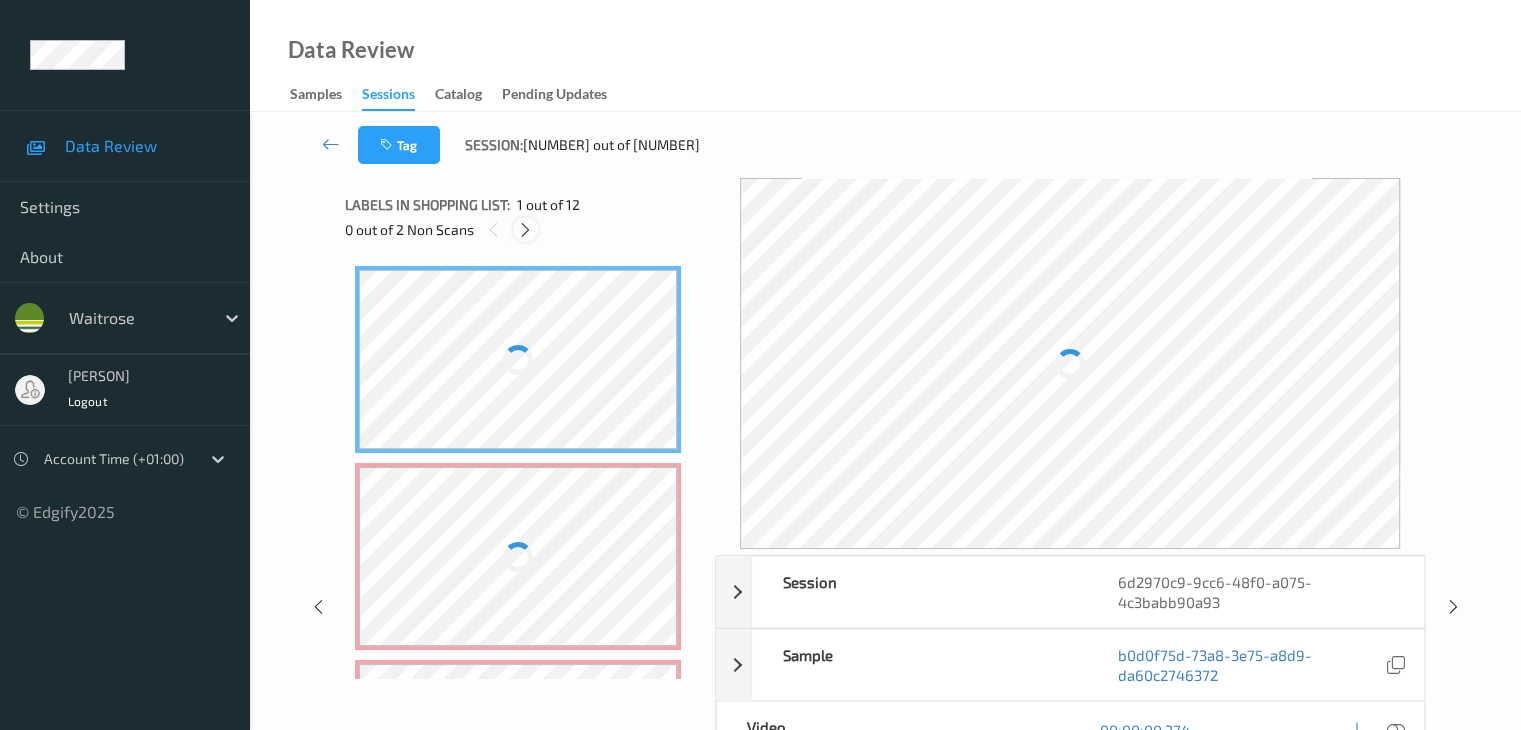 click at bounding box center [525, 230] 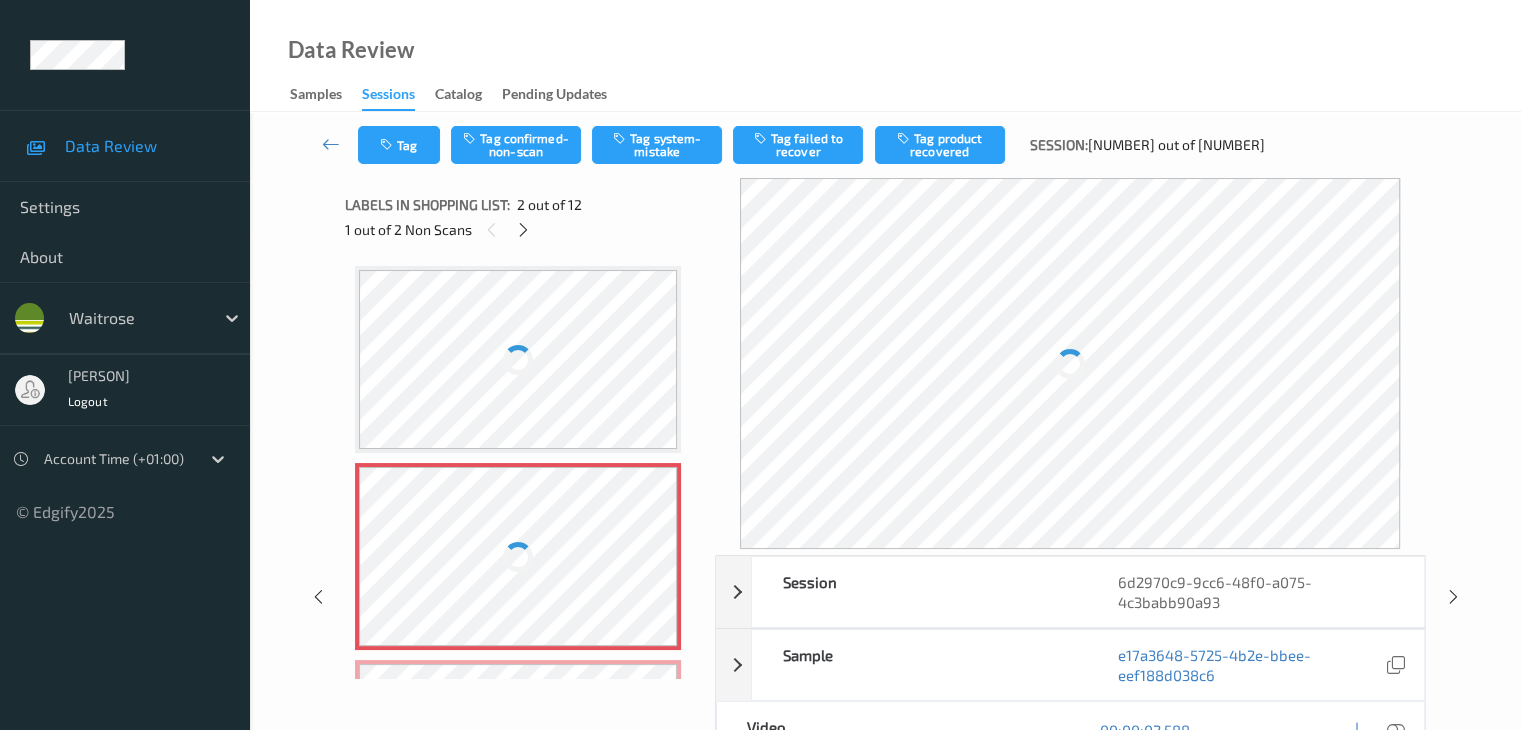 scroll, scrollTop: 10, scrollLeft: 0, axis: vertical 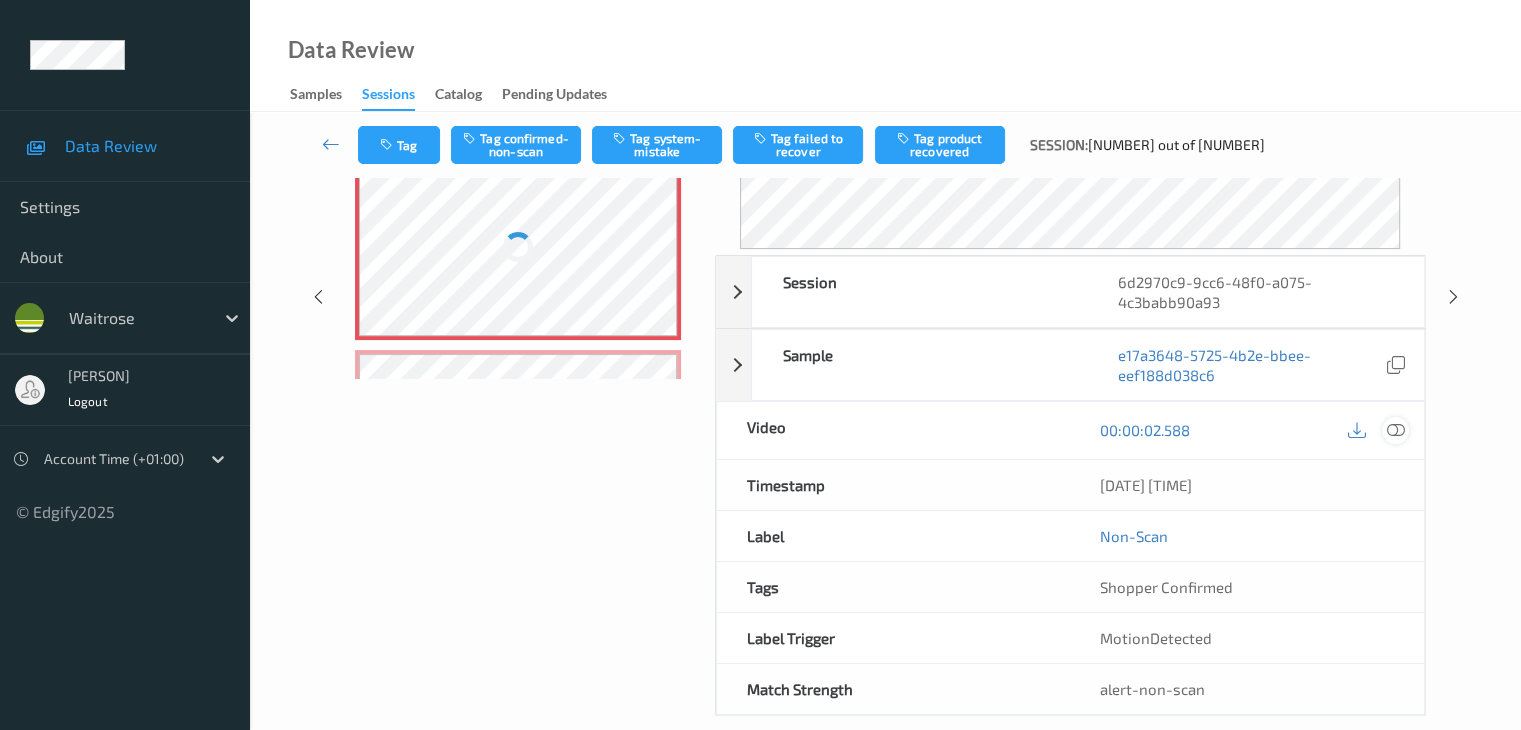 click at bounding box center [1395, 430] 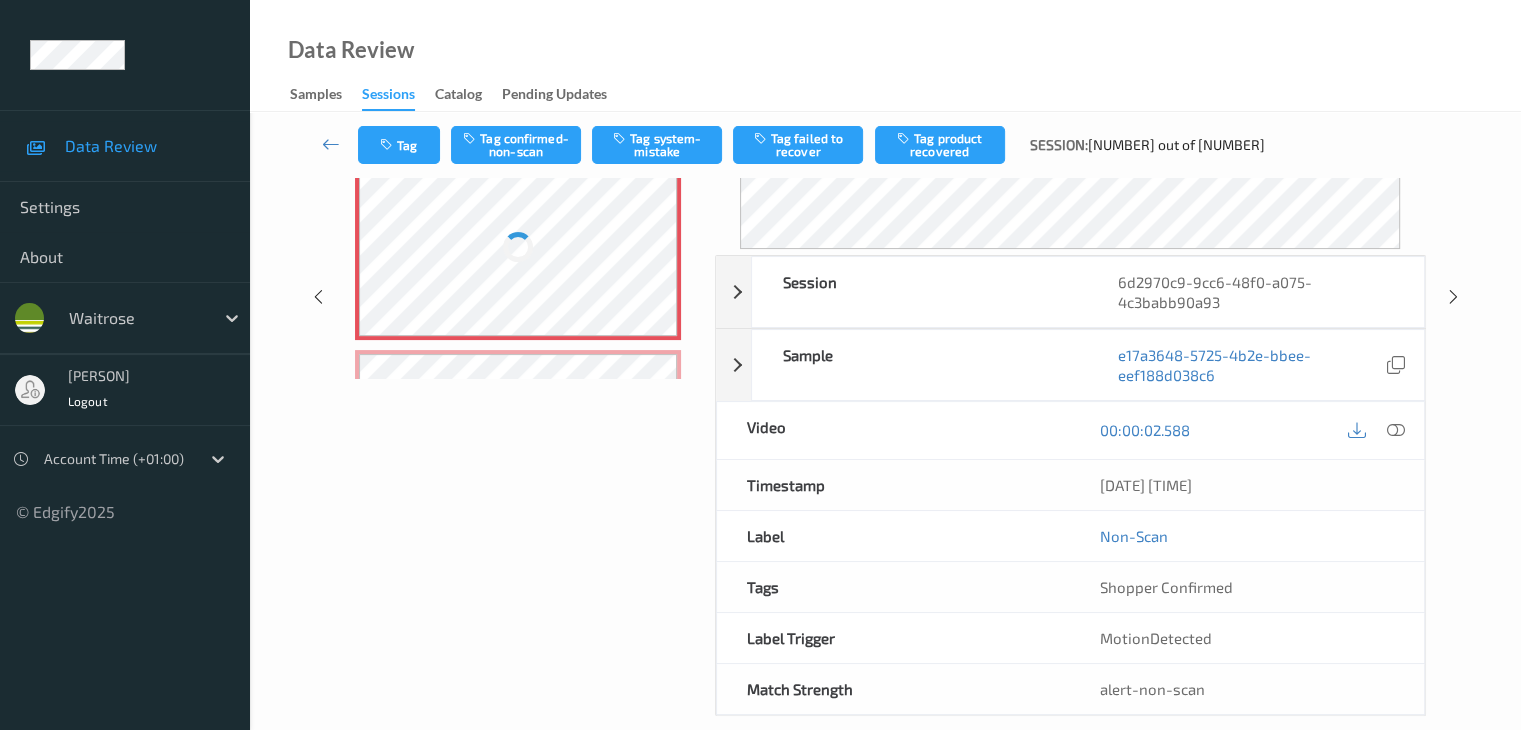 scroll, scrollTop: 244, scrollLeft: 0, axis: vertical 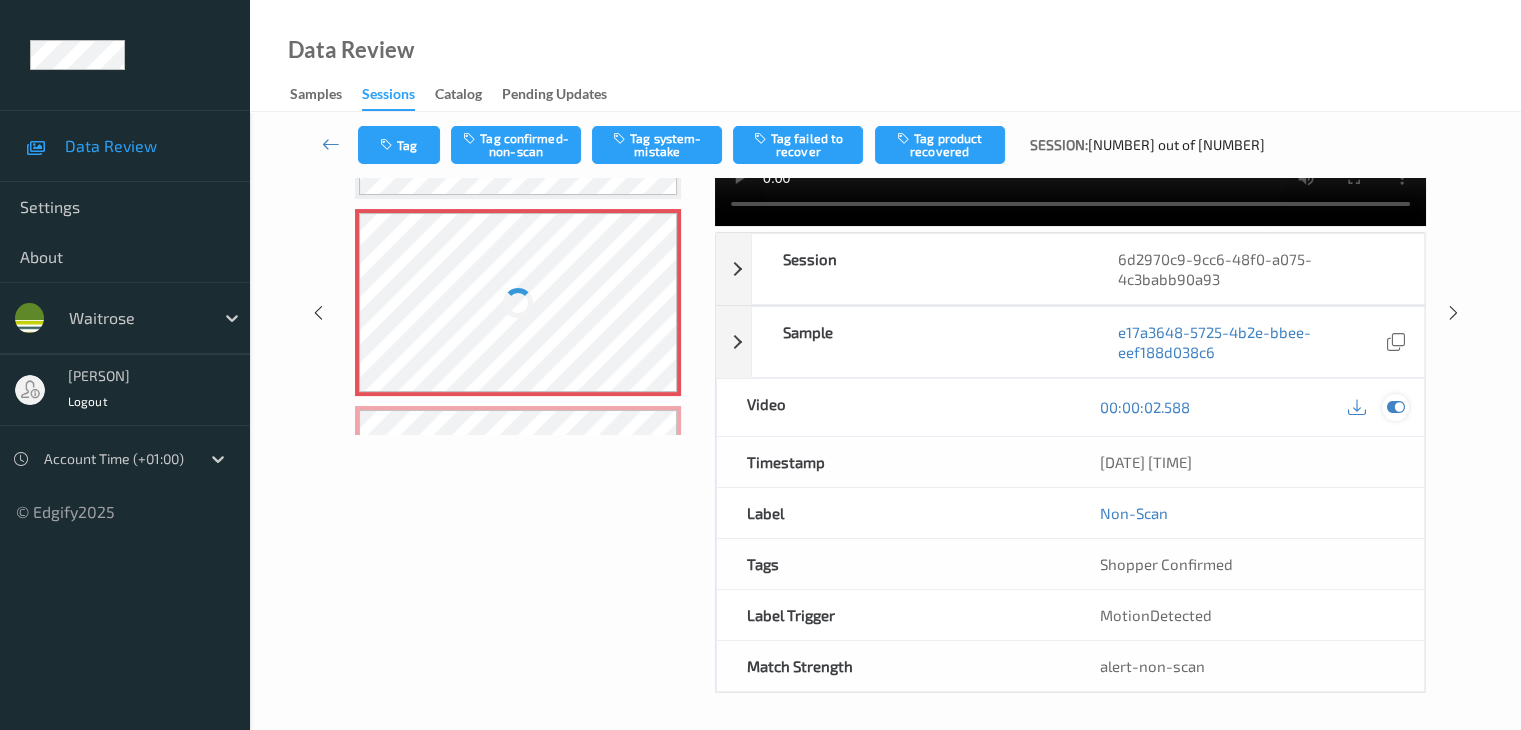 click at bounding box center [1395, 407] 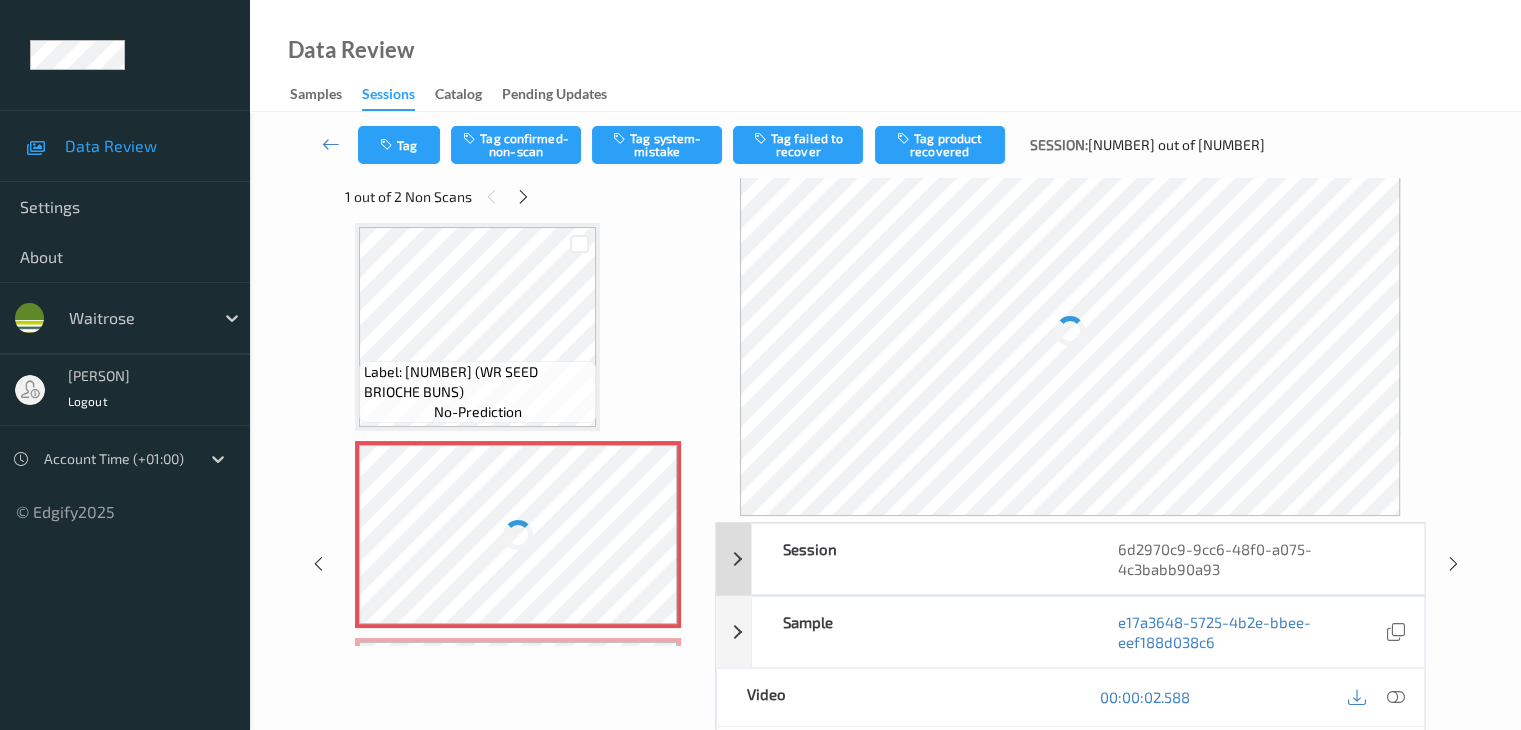 scroll, scrollTop: 0, scrollLeft: 0, axis: both 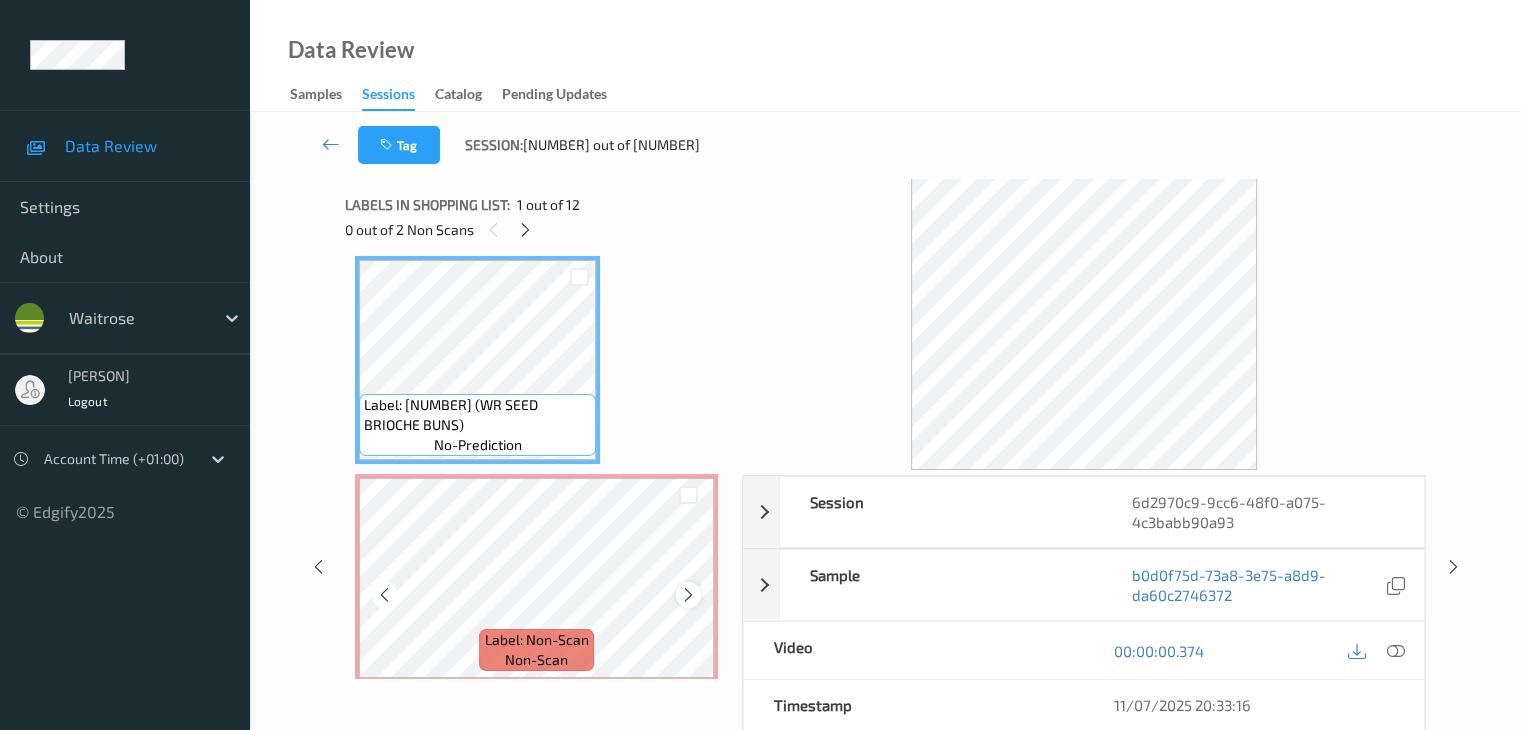 click at bounding box center [688, 595] 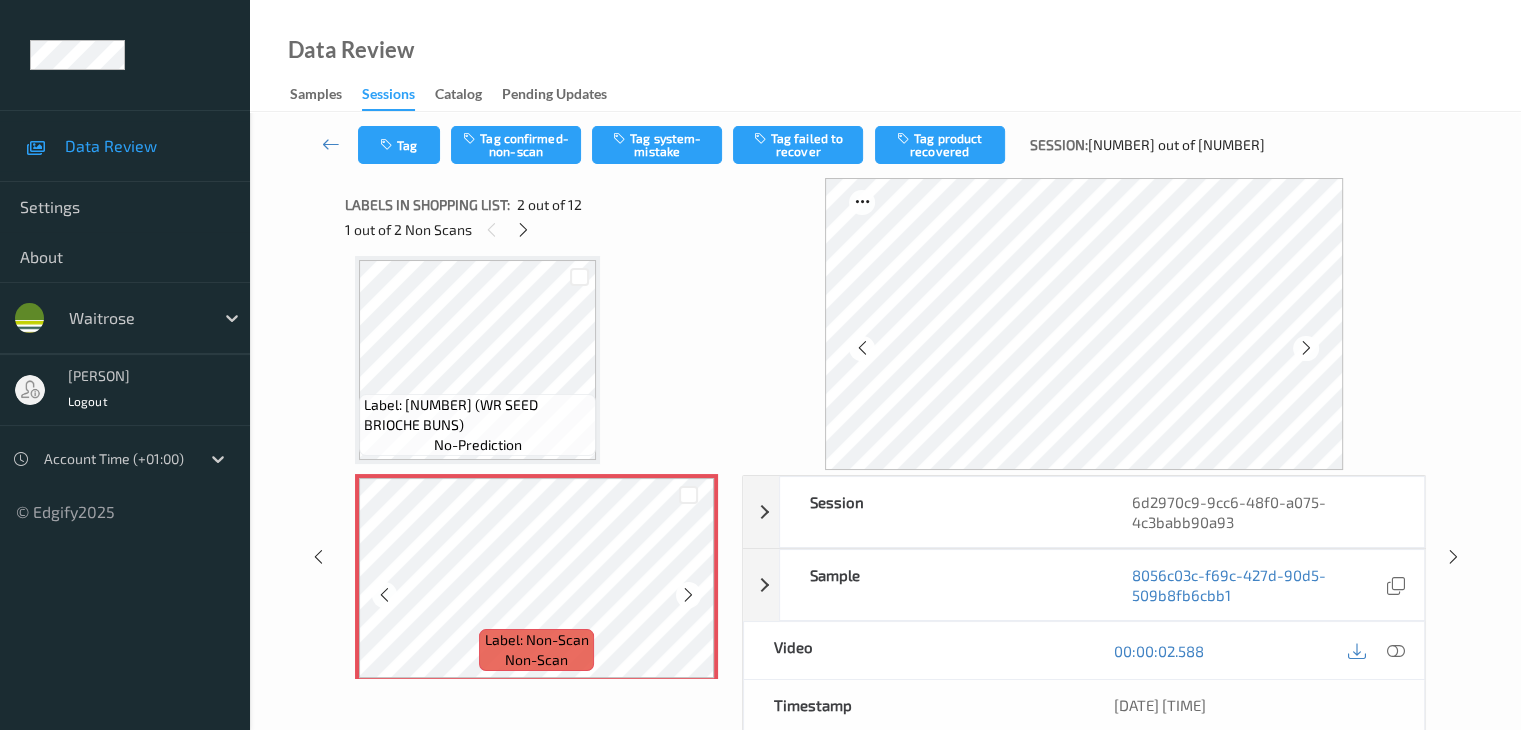 click at bounding box center [688, 595] 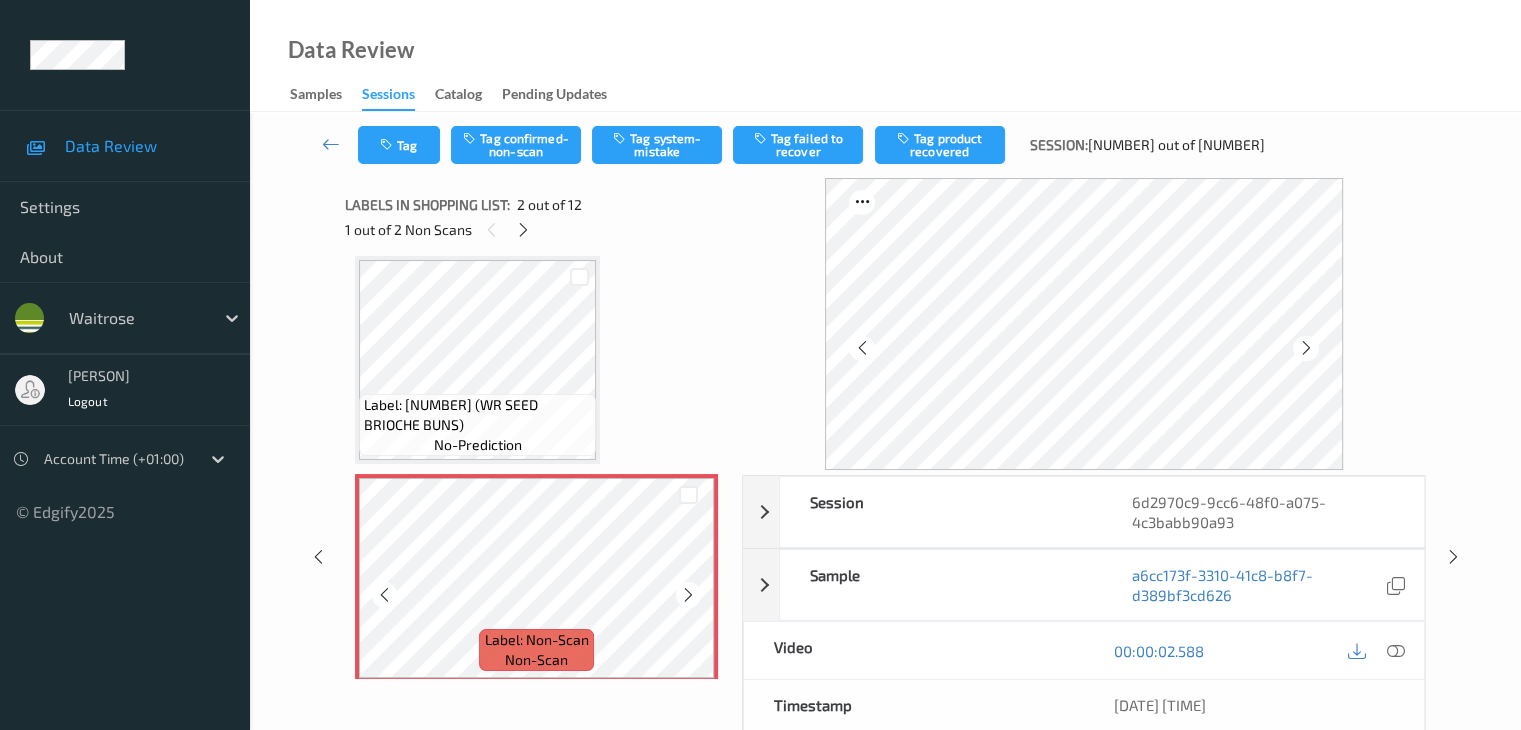 click at bounding box center (688, 595) 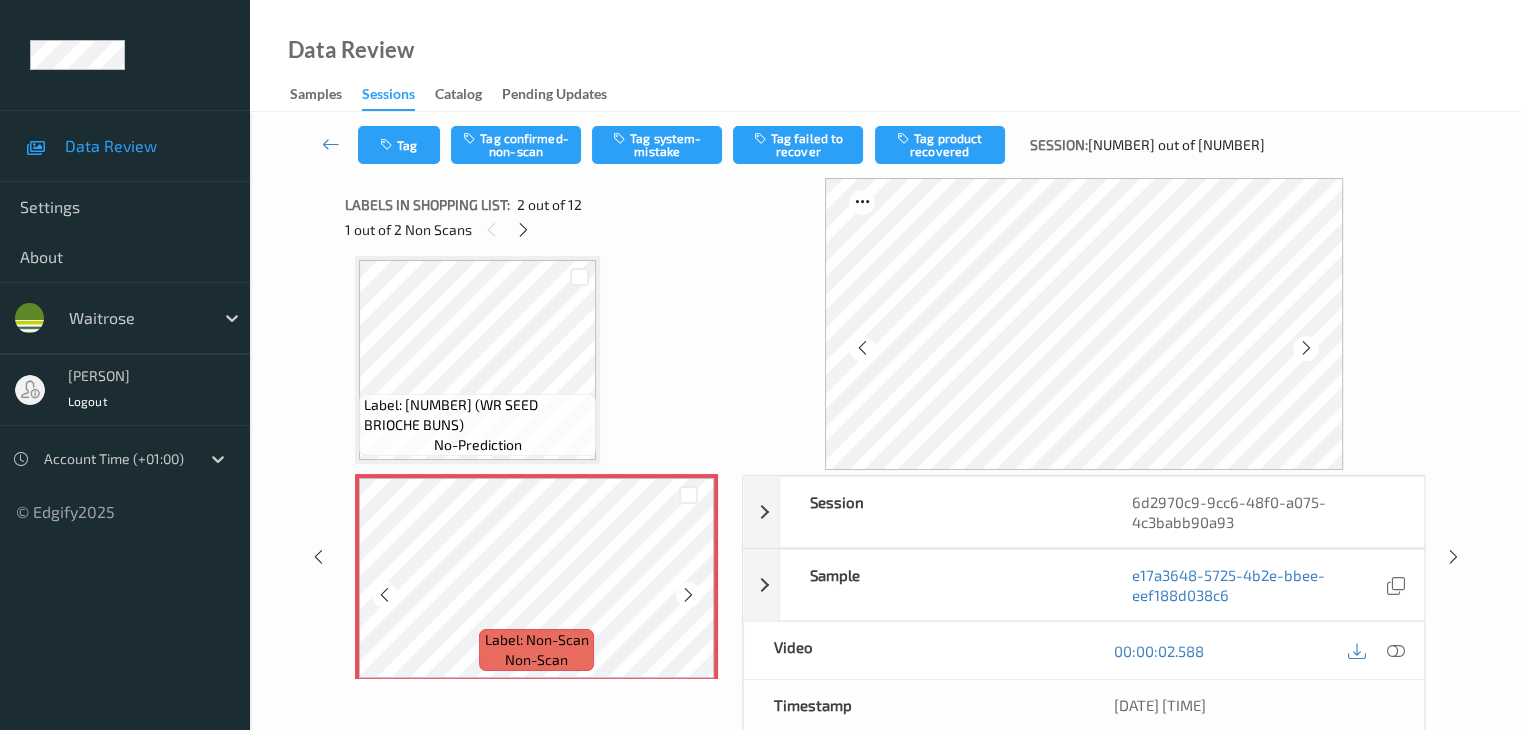 click at bounding box center (688, 595) 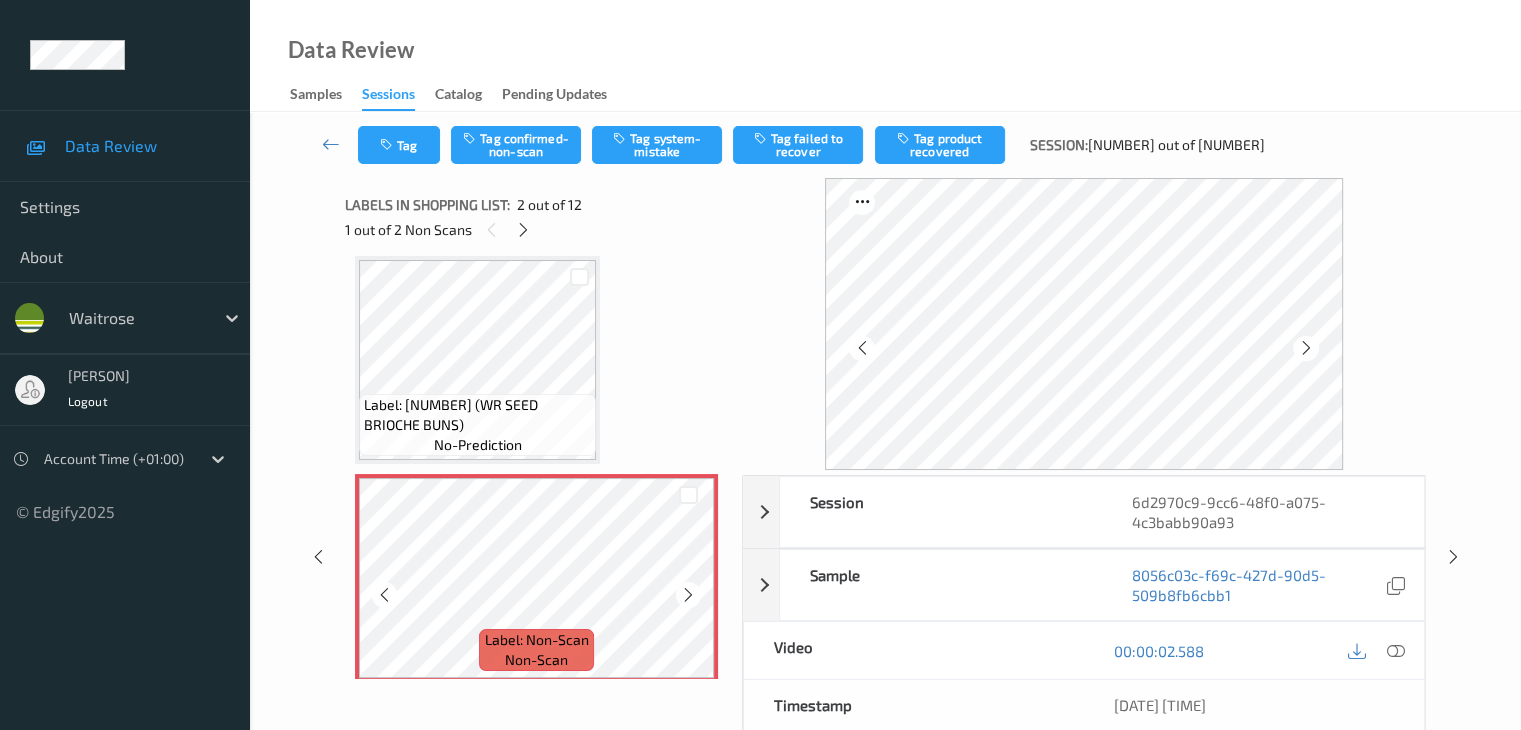 click at bounding box center [688, 595] 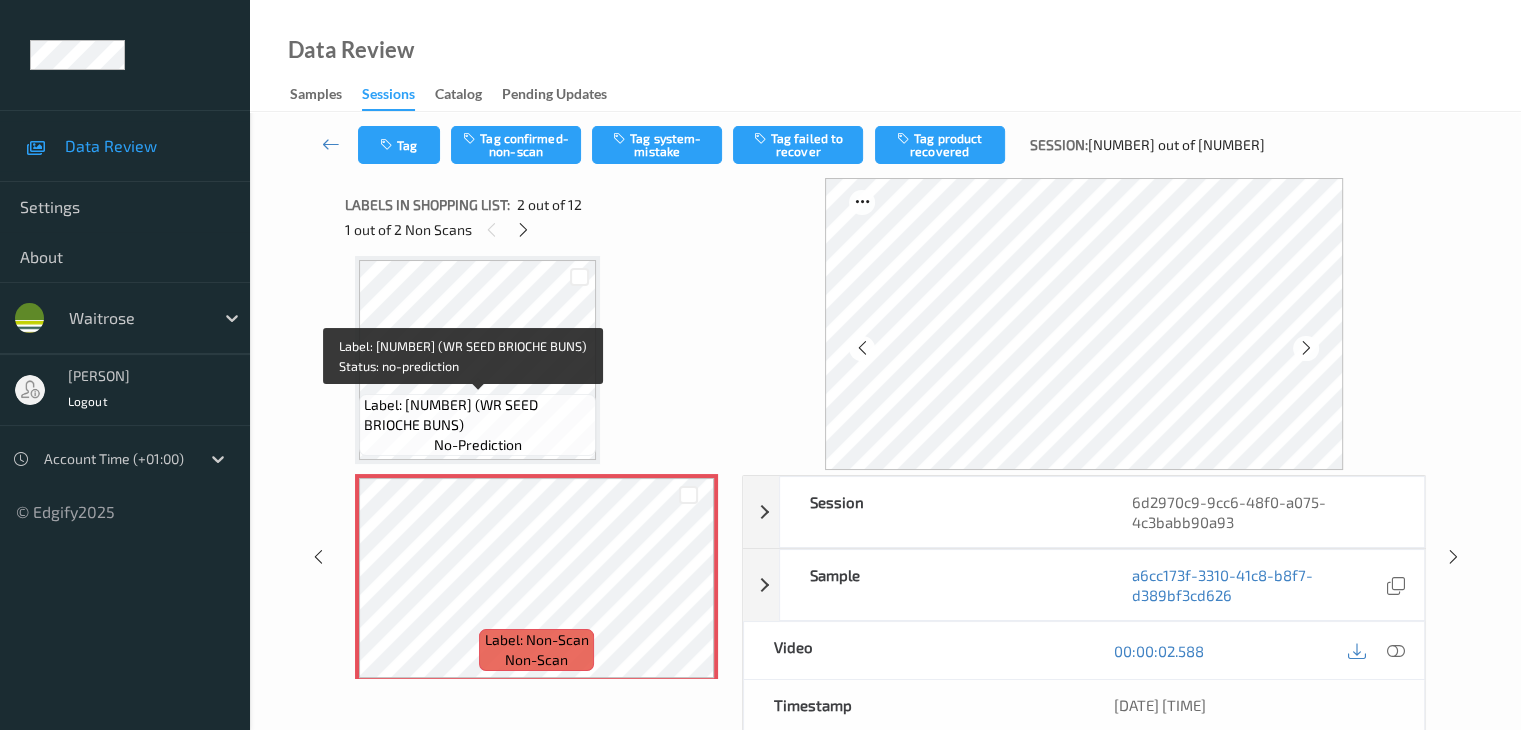 click on "Label: 5000169623701 (WR SEED BRIOCHE BUNS)" at bounding box center (477, 415) 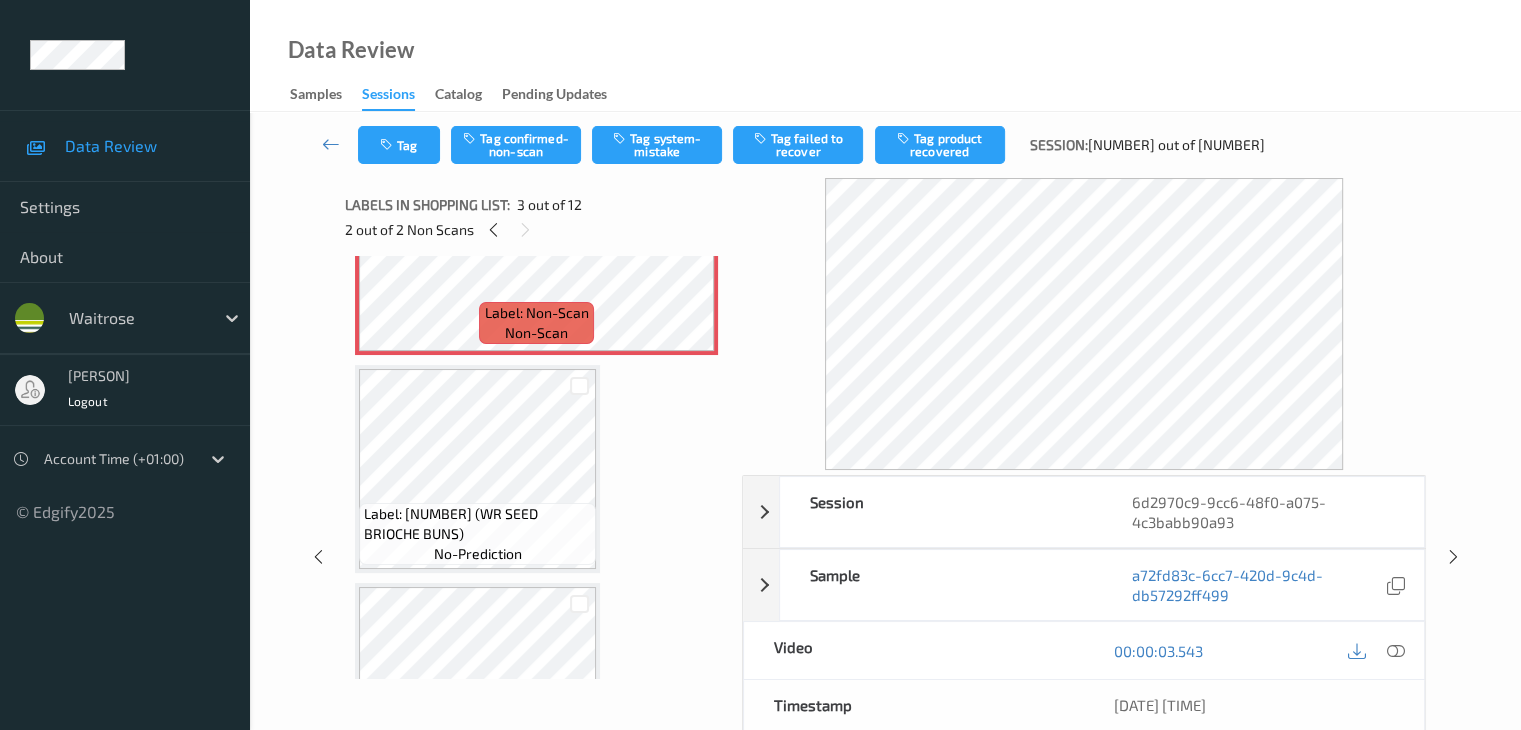 scroll, scrollTop: 610, scrollLeft: 0, axis: vertical 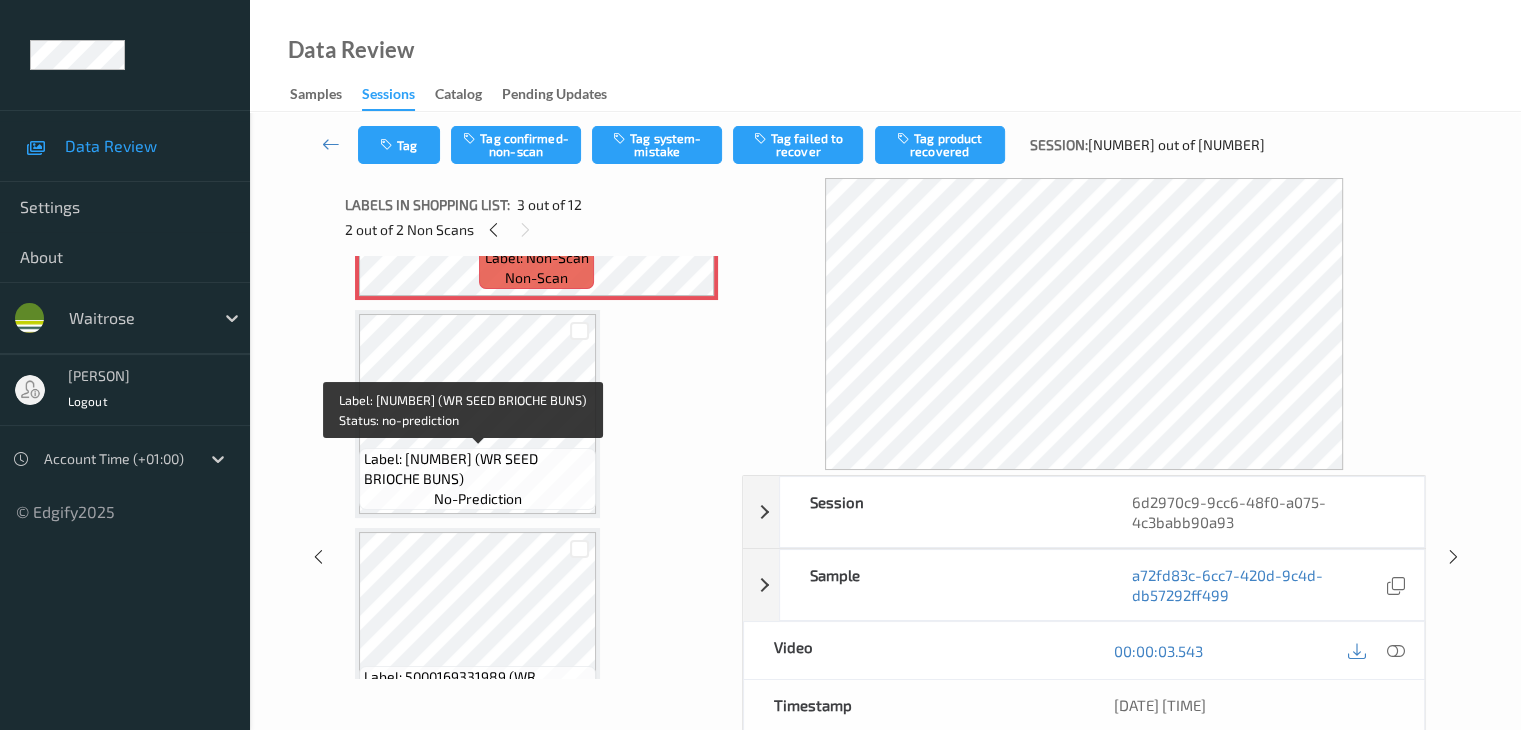 click on "Label: 5000169623701 (WR SEED BRIOCHE BUNS)" at bounding box center [477, 469] 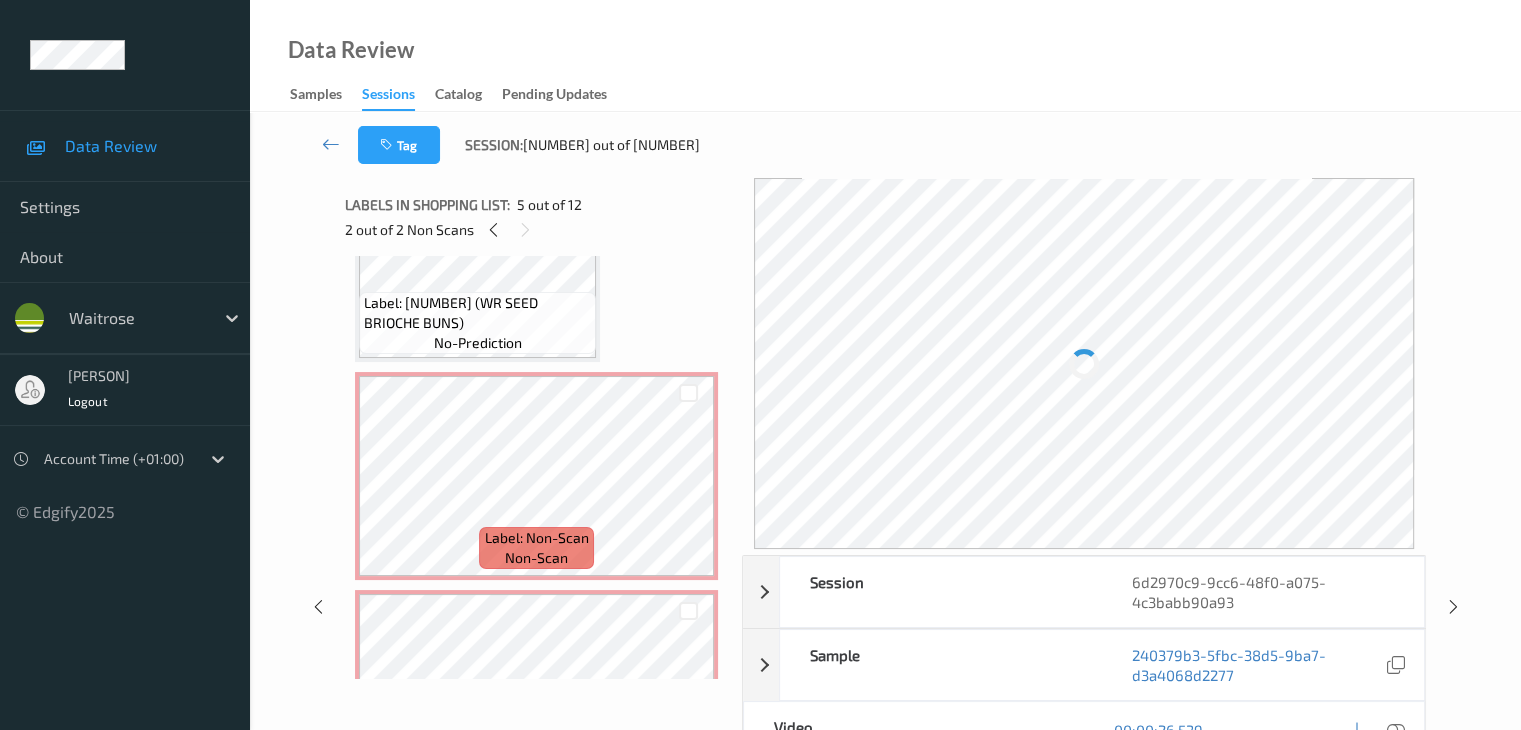 scroll, scrollTop: 110, scrollLeft: 0, axis: vertical 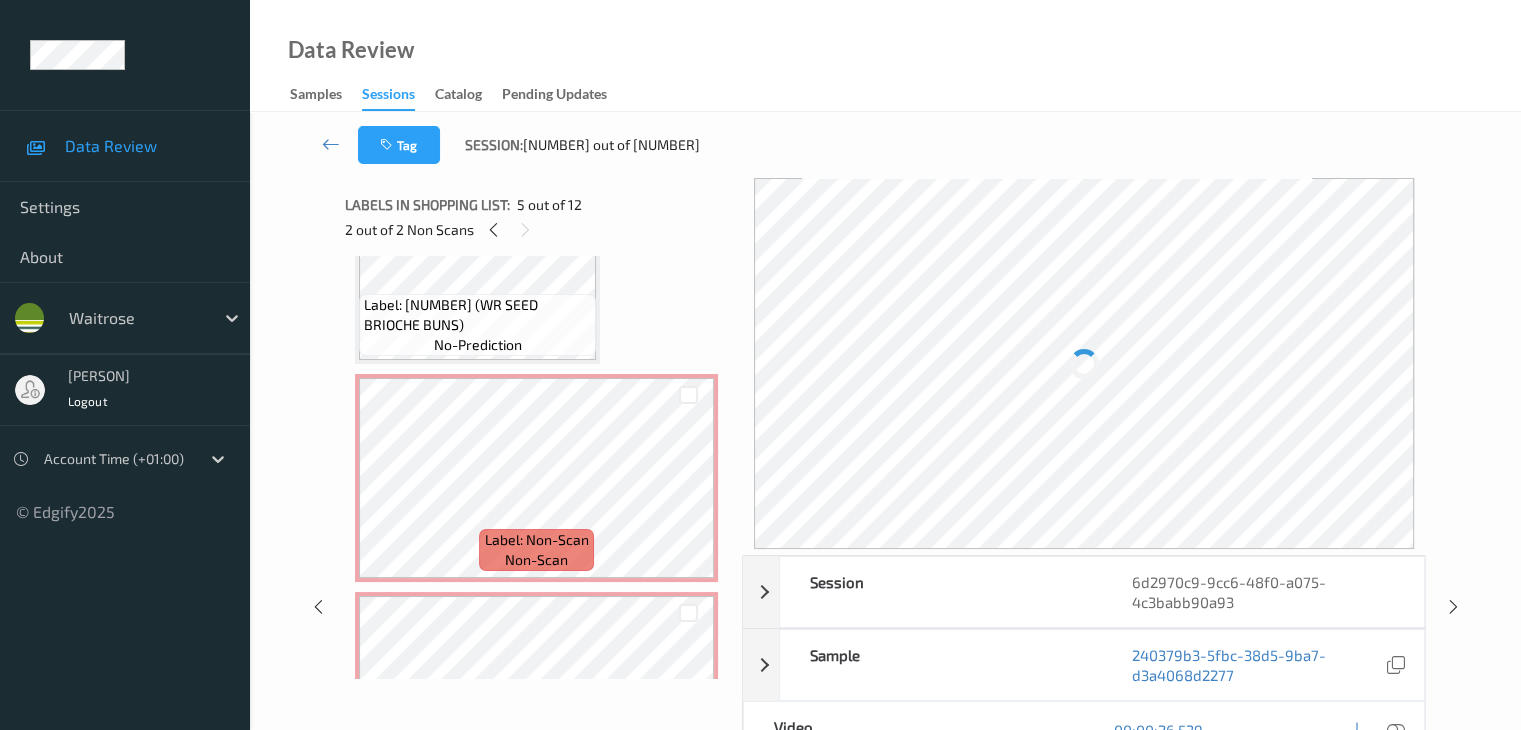 click on "Label: 5000169623701 (WR SEED BRIOCHE BUNS)" at bounding box center [477, 315] 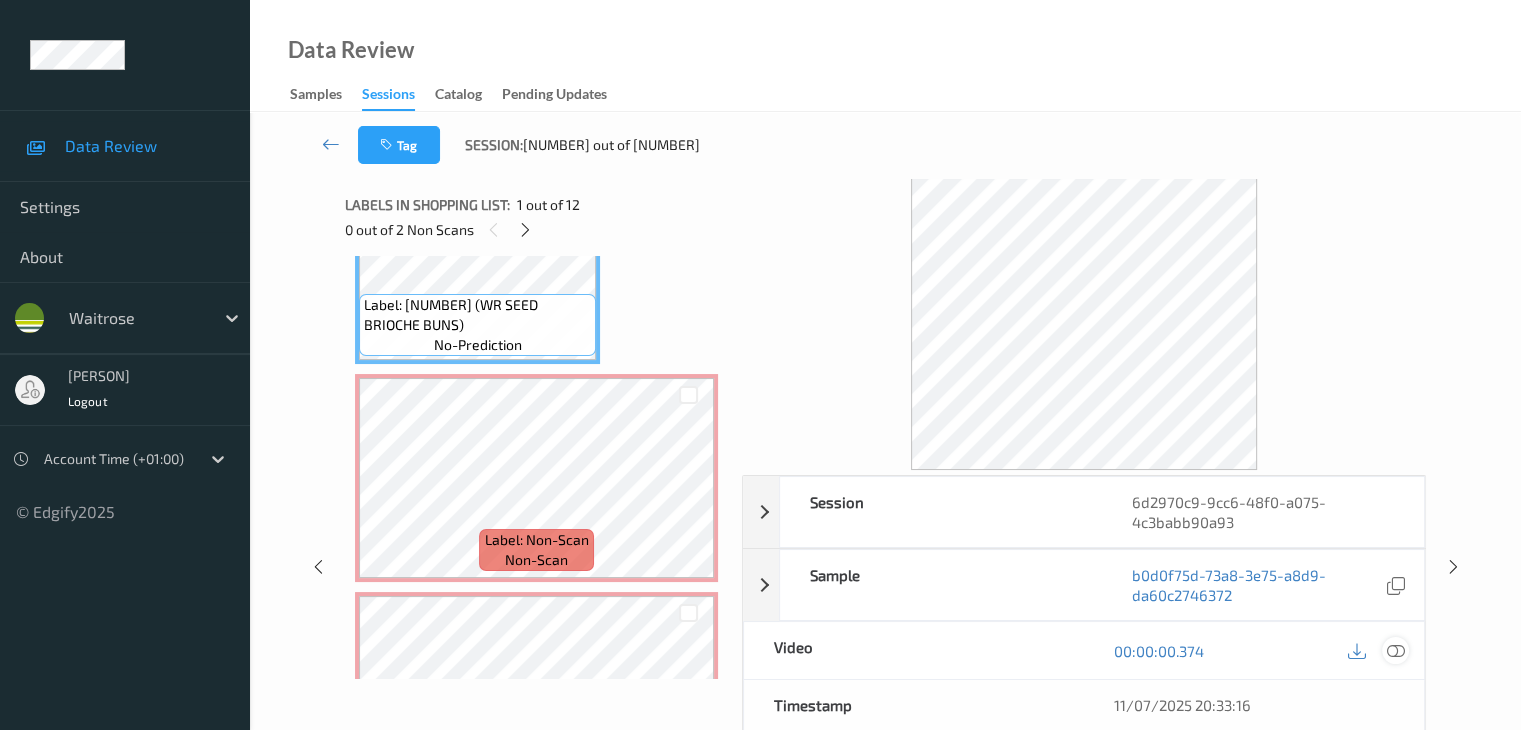 click at bounding box center [1395, 651] 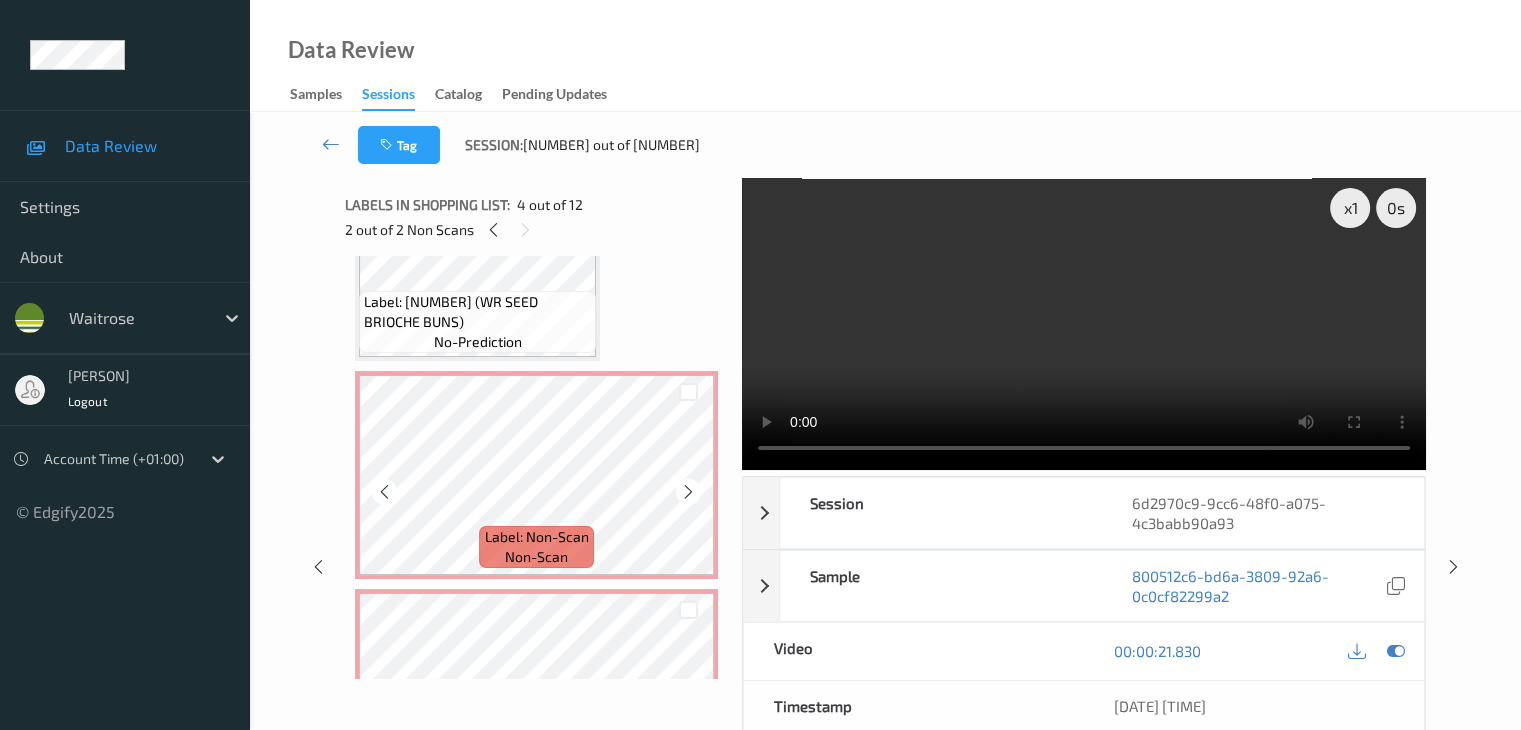 scroll, scrollTop: 110, scrollLeft: 0, axis: vertical 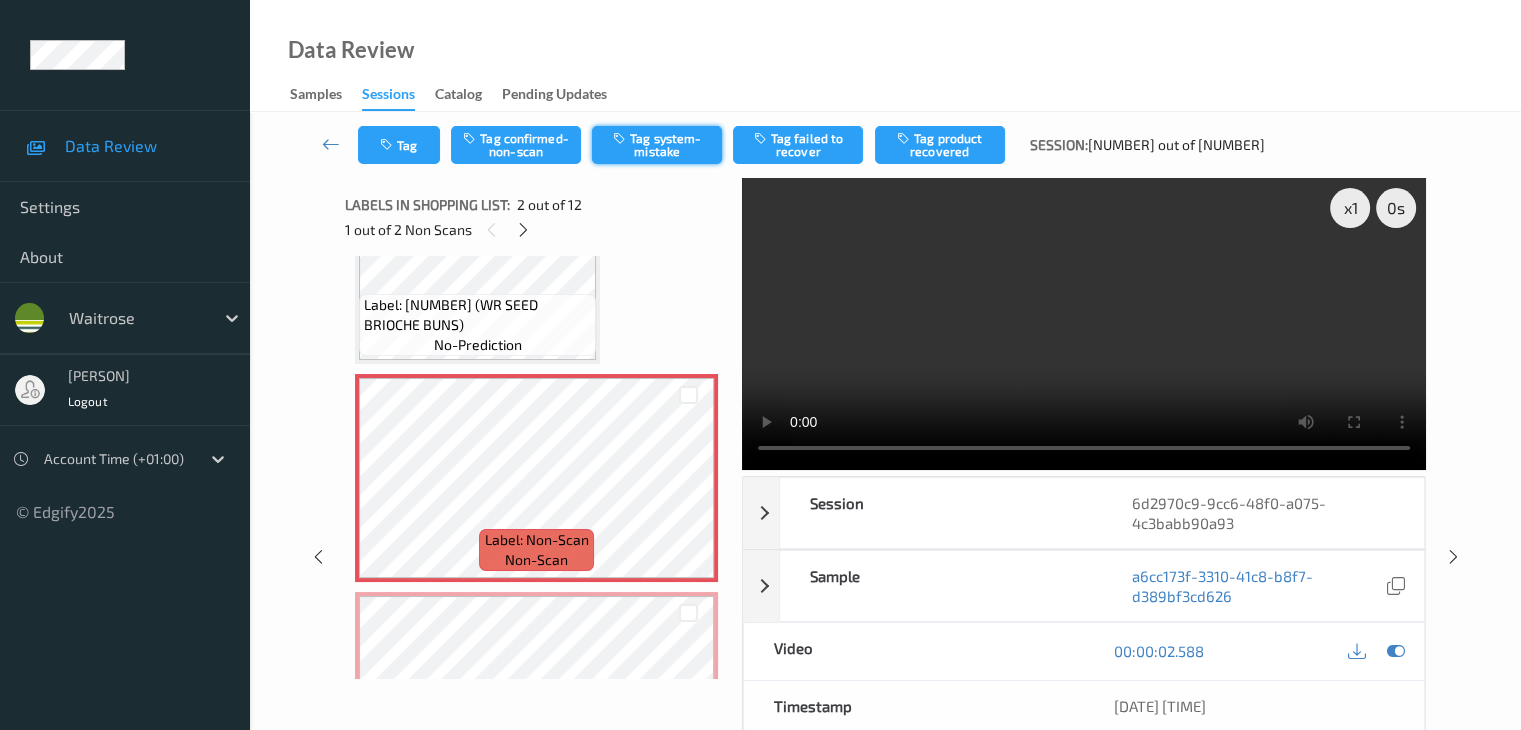 click on "Tag   system-mistake" at bounding box center (657, 145) 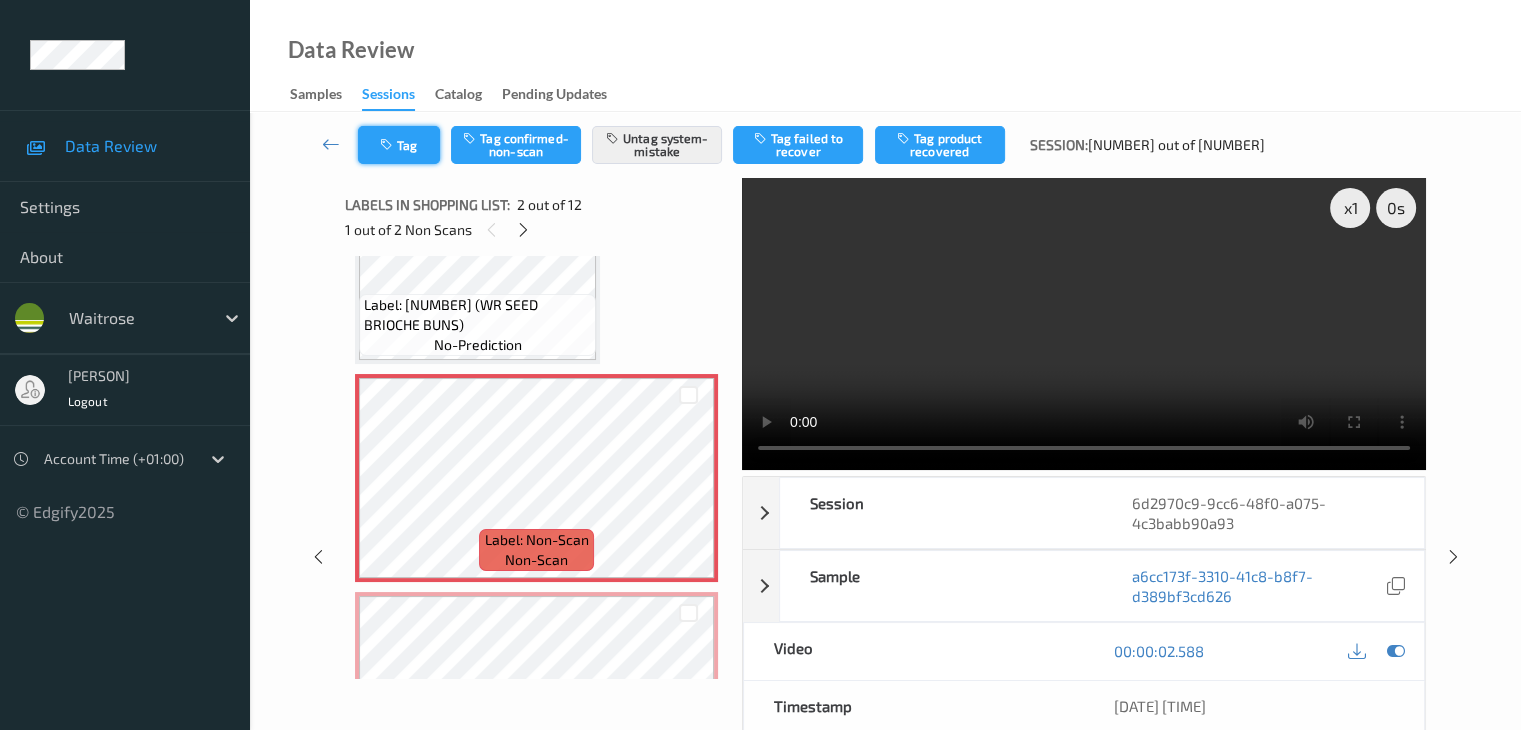 click on "Tag" at bounding box center [399, 145] 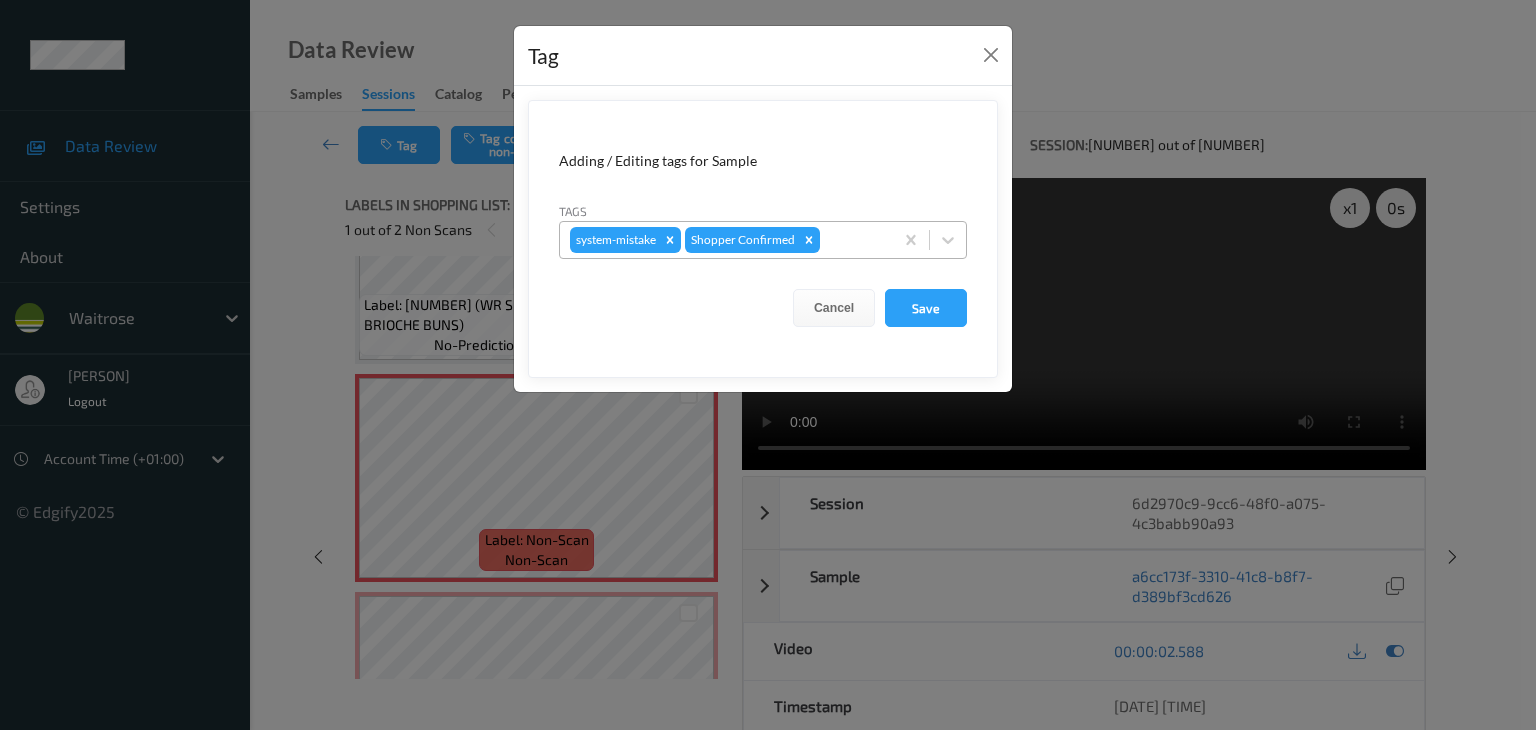click at bounding box center (853, 240) 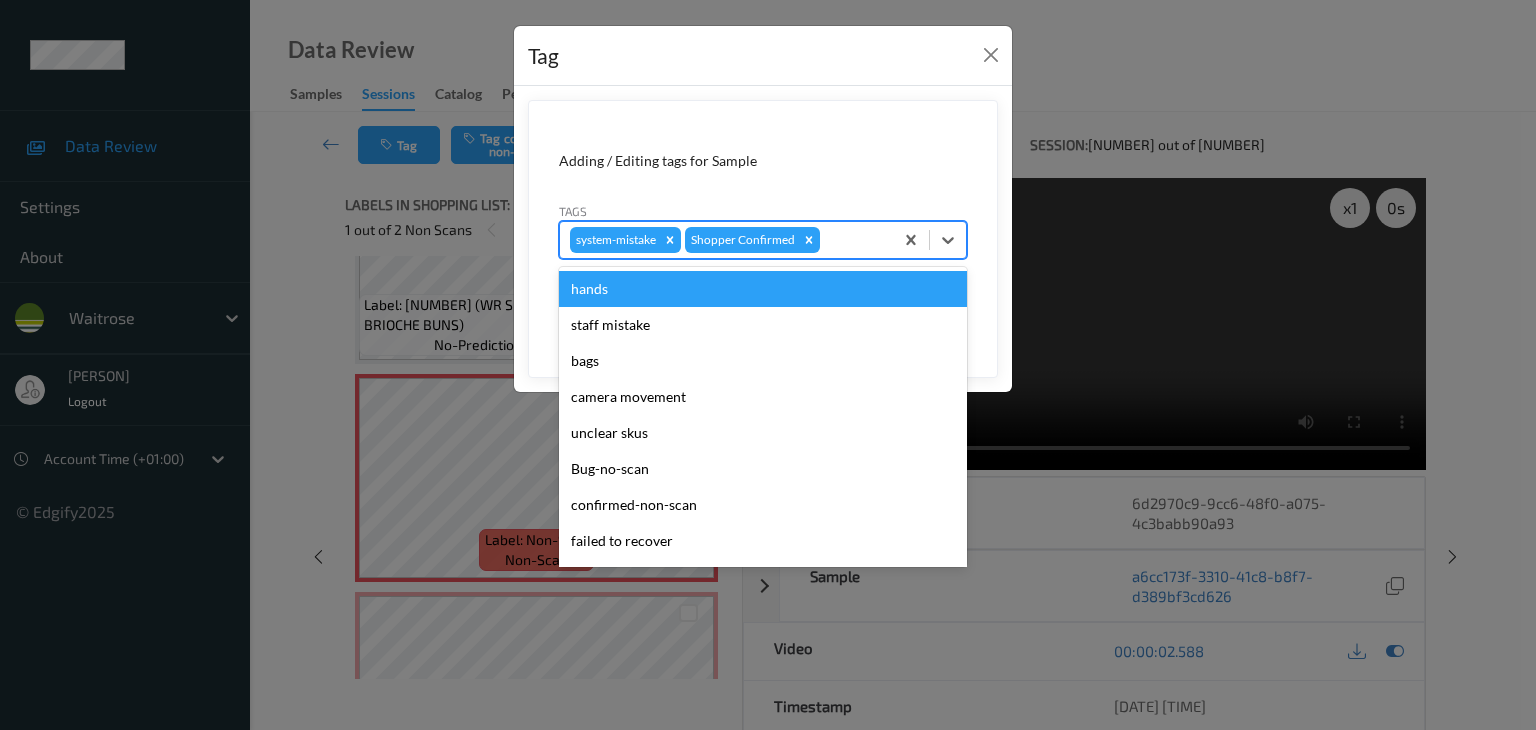 type on "u" 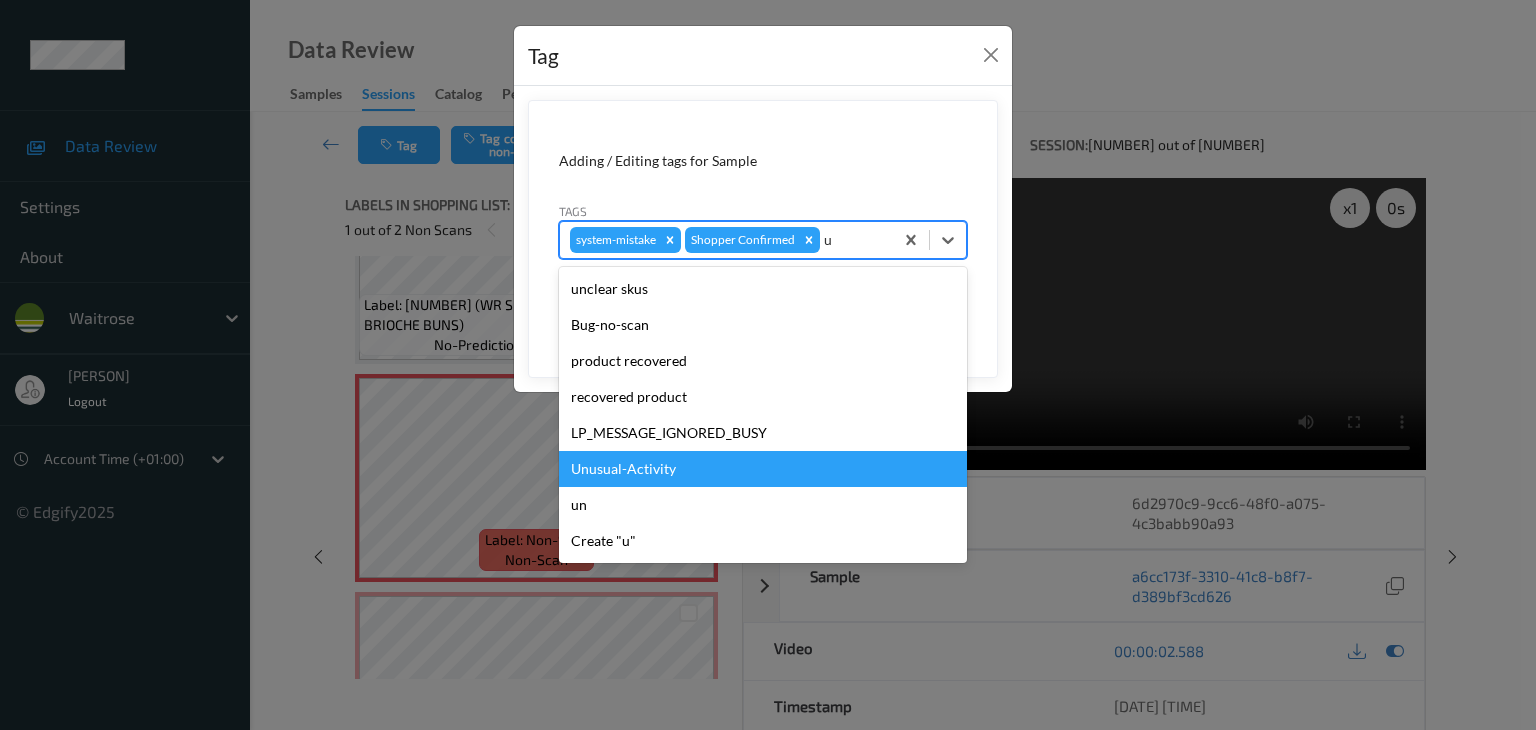 click on "Unusual-Activity" at bounding box center (763, 469) 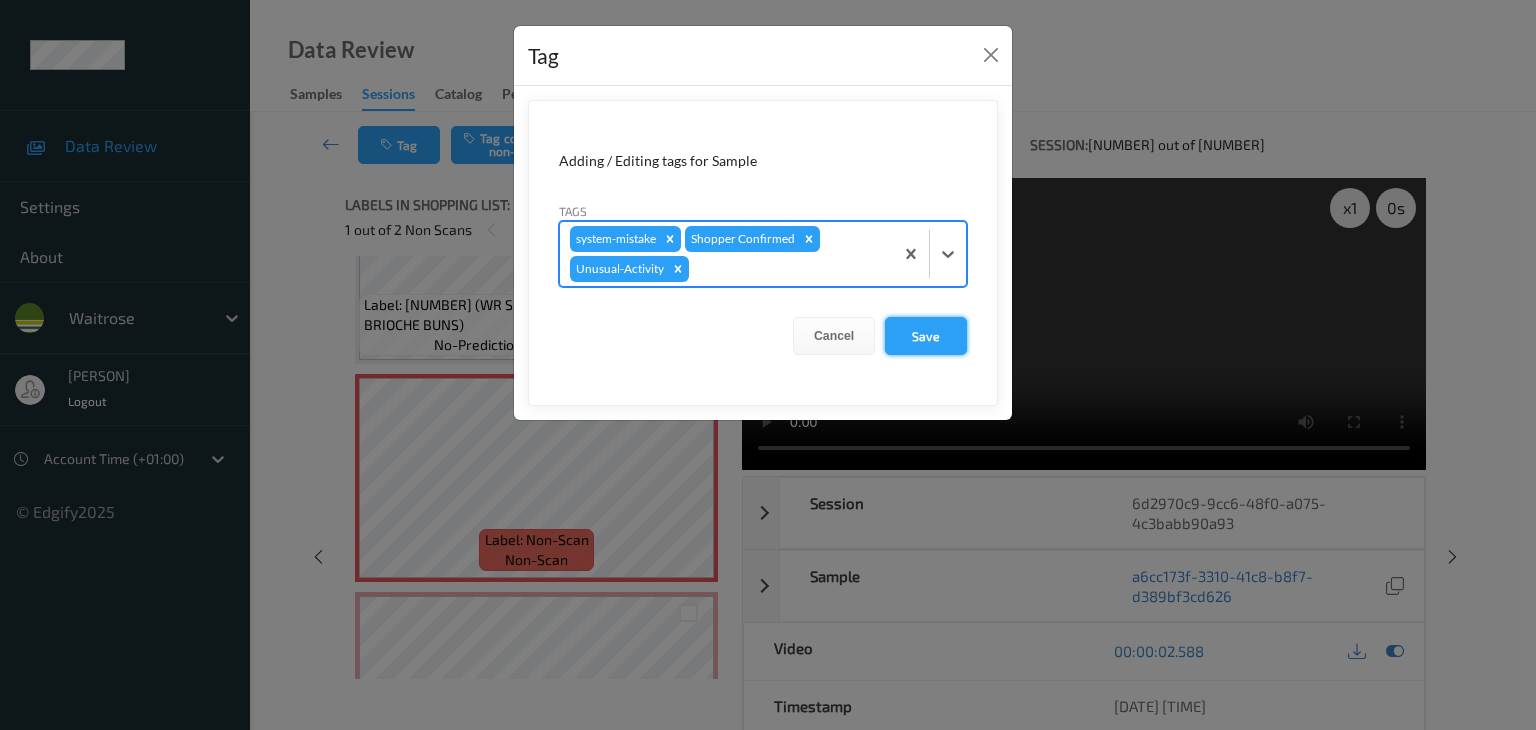 click on "Save" at bounding box center (926, 336) 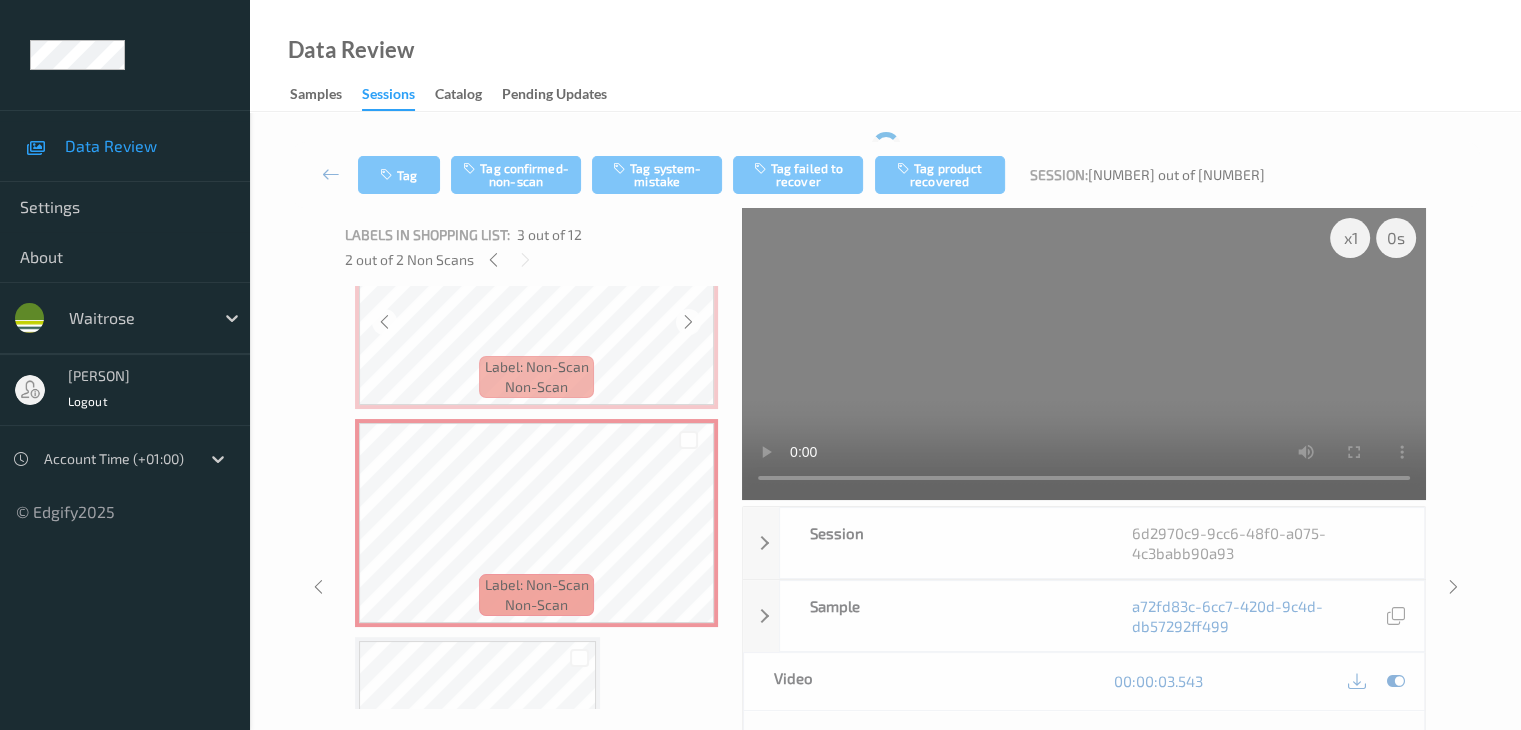 scroll, scrollTop: 310, scrollLeft: 0, axis: vertical 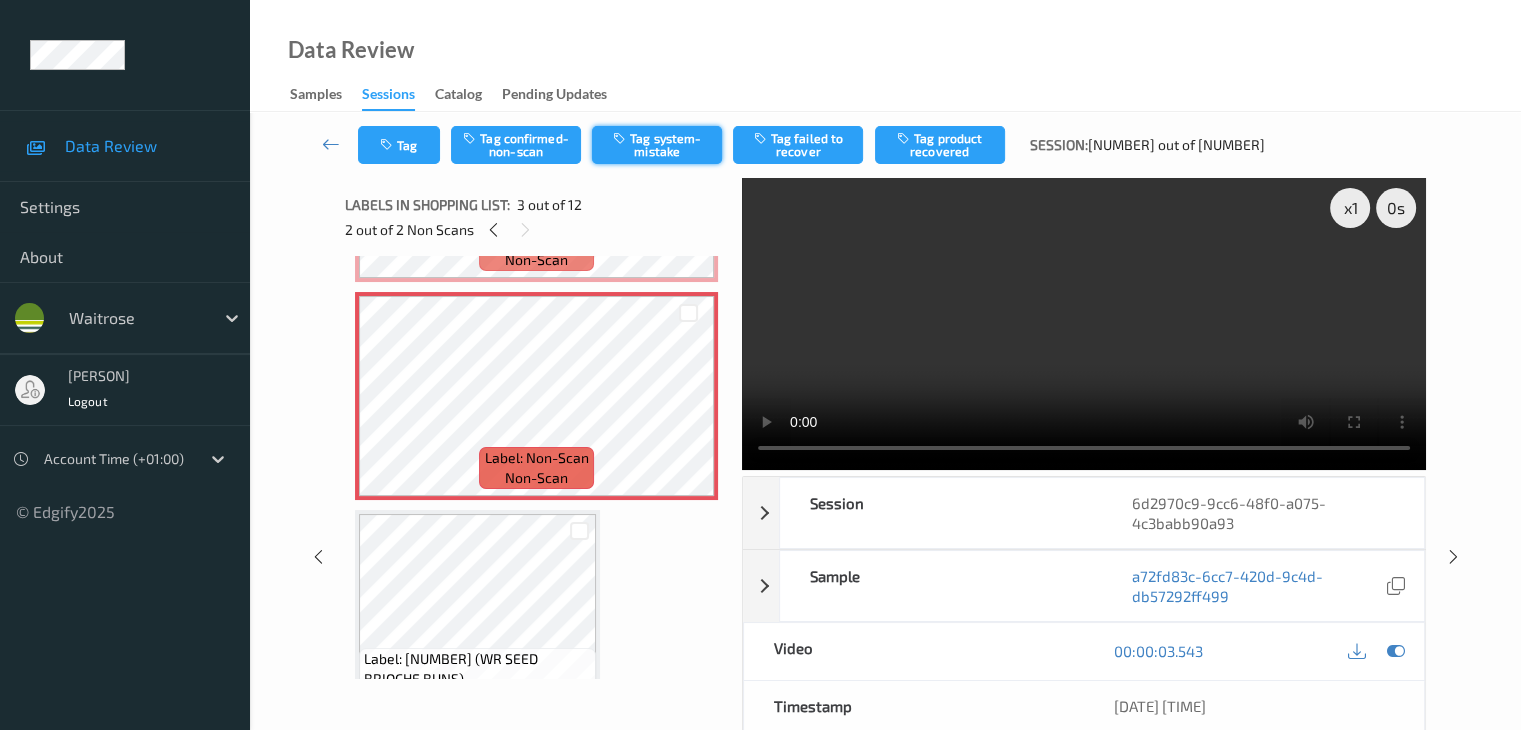 click on "Tag   system-mistake" at bounding box center (657, 145) 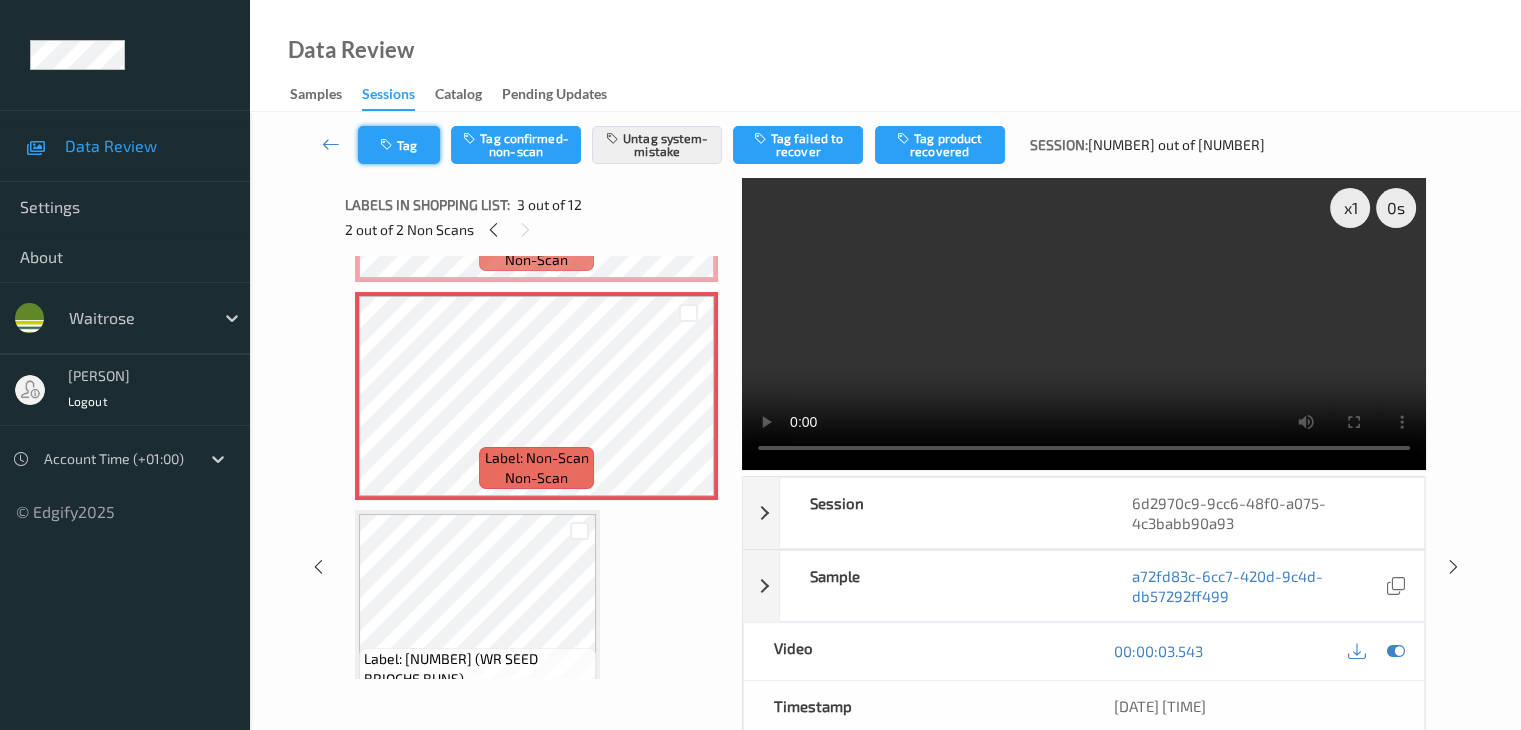 click at bounding box center (388, 145) 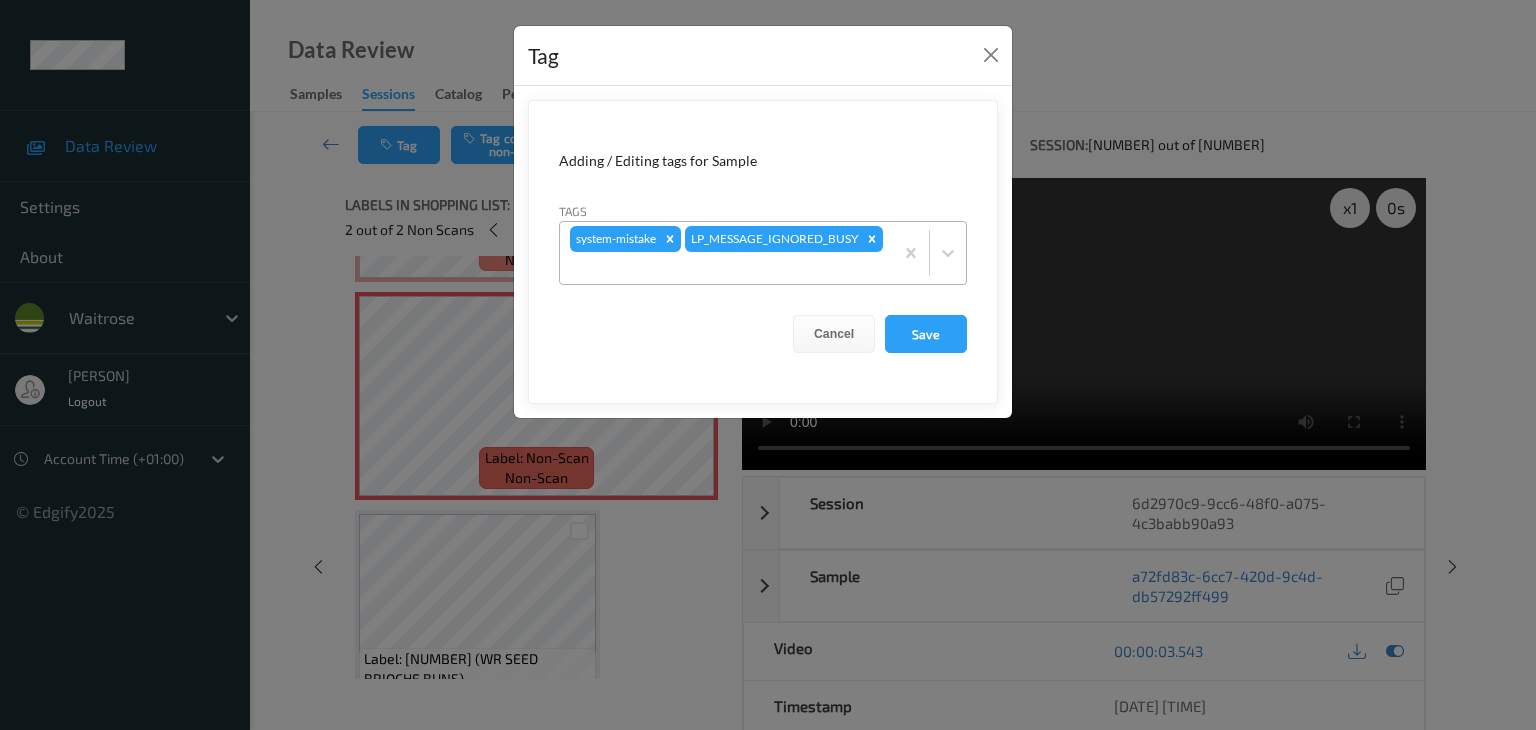 click at bounding box center [726, 268] 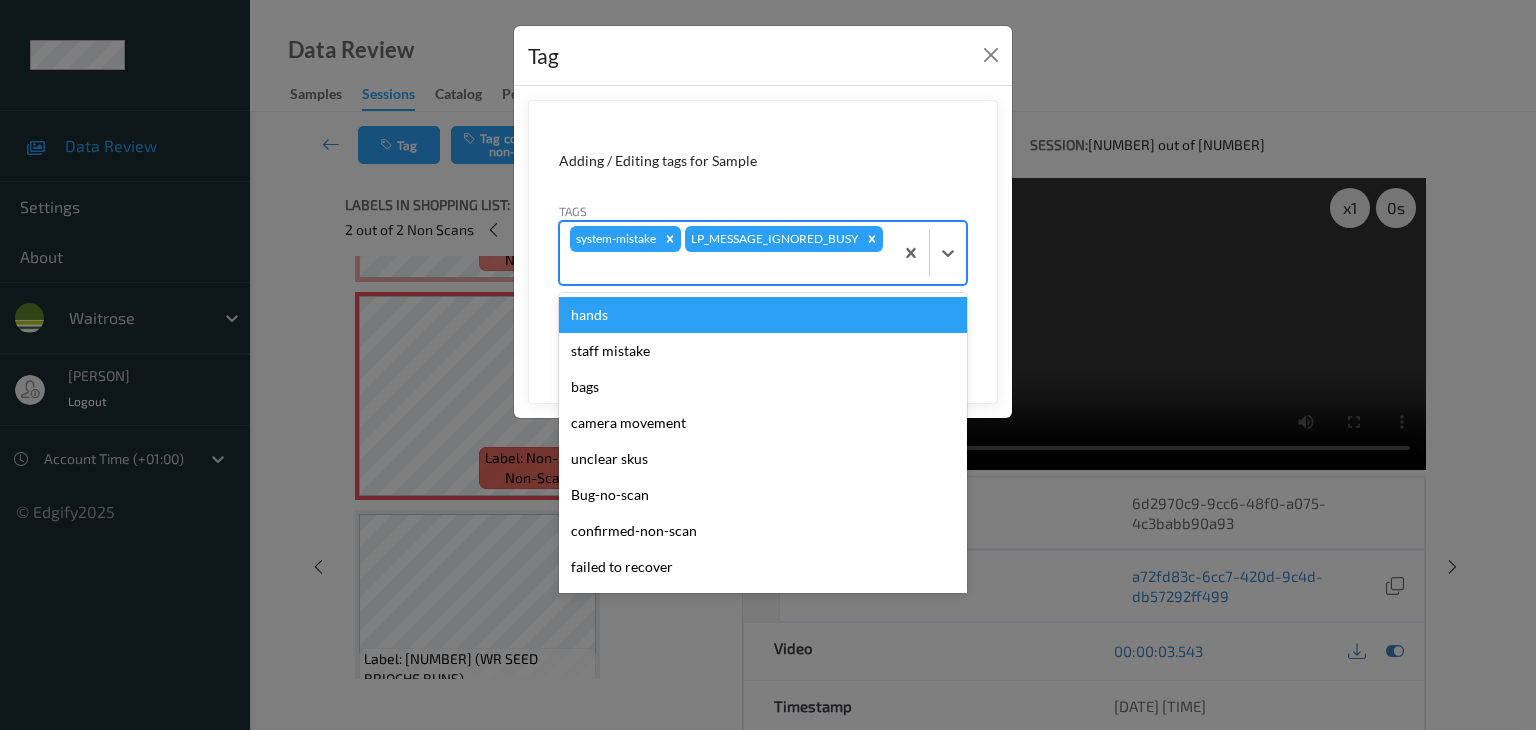 type on "u" 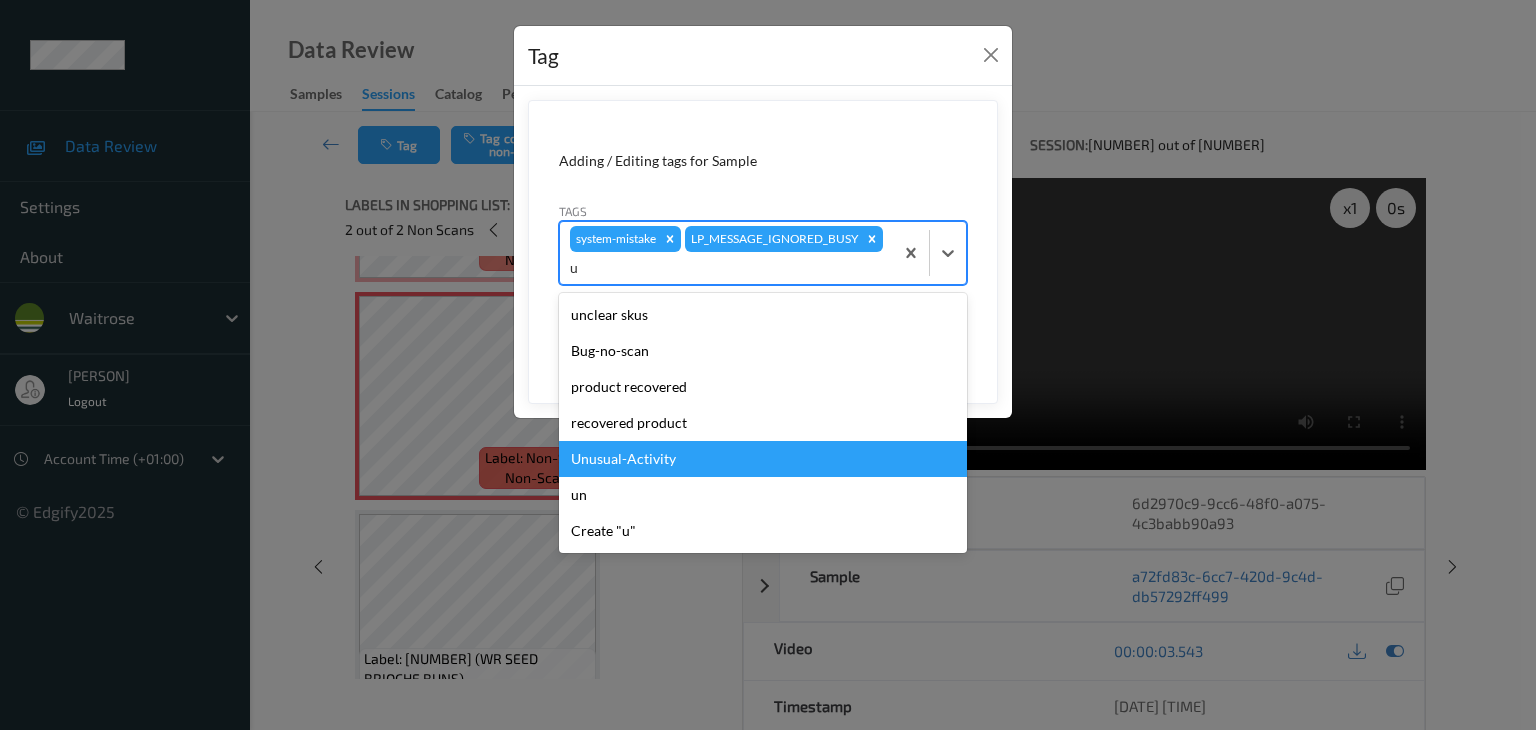 click on "Unusual-Activity" at bounding box center (763, 459) 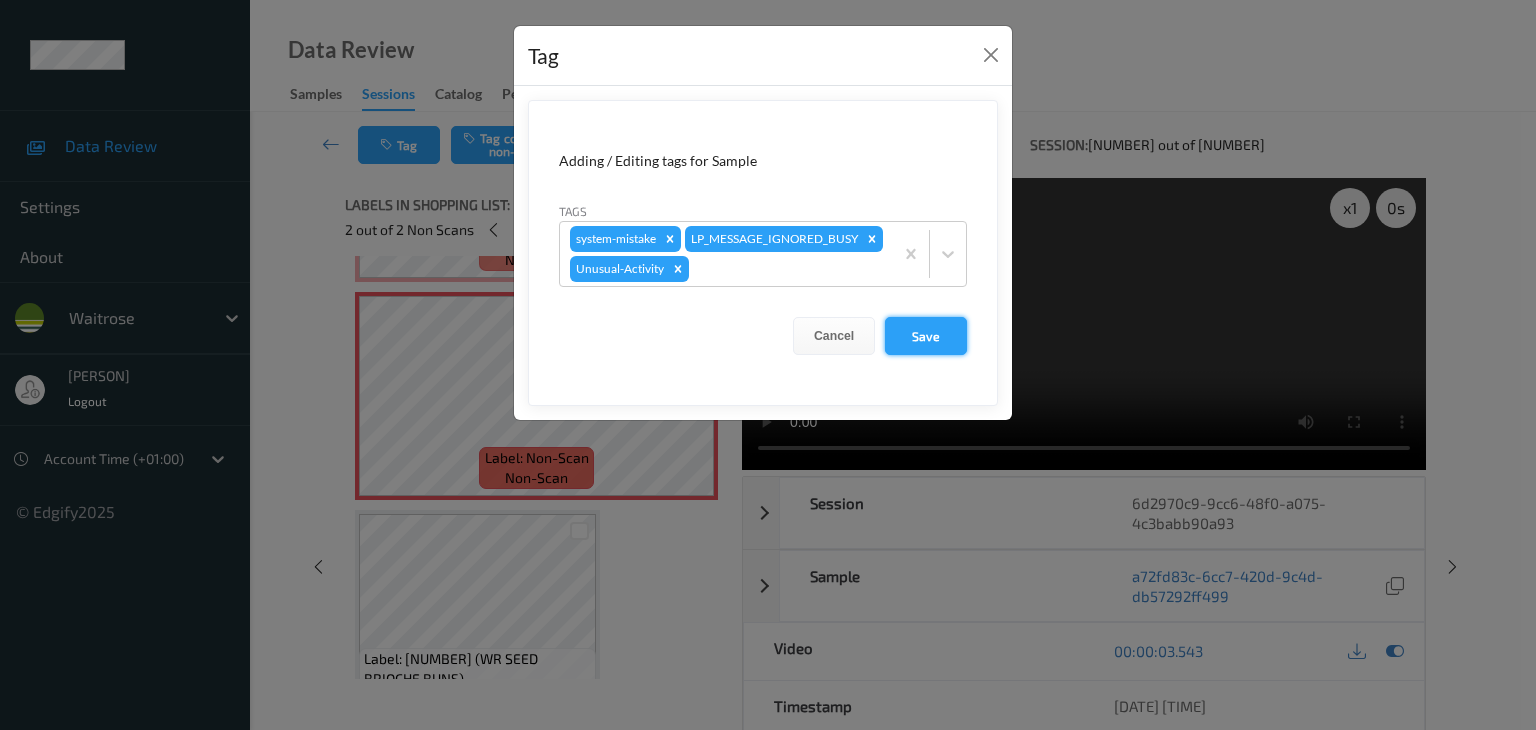 click on "Save" at bounding box center (926, 336) 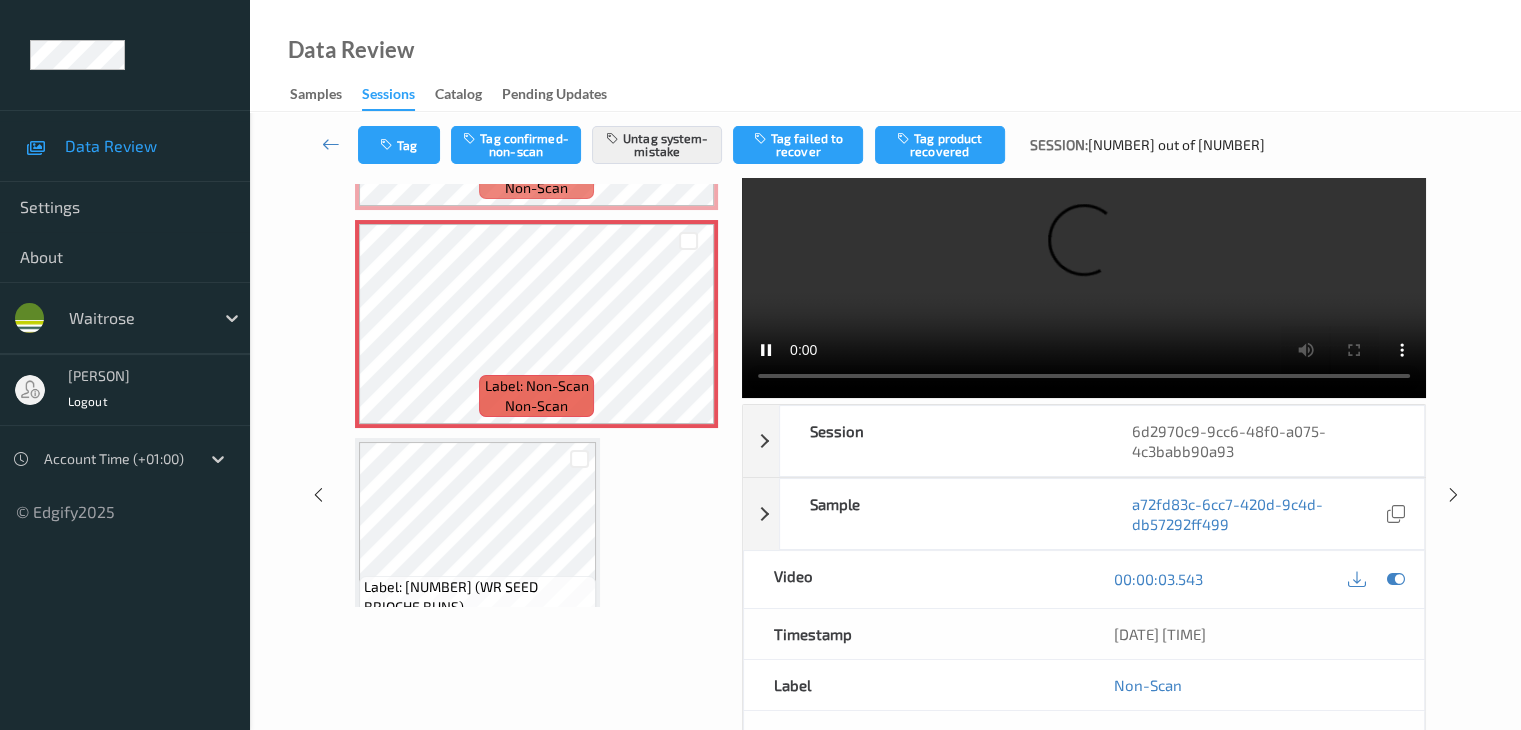scroll, scrollTop: 0, scrollLeft: 0, axis: both 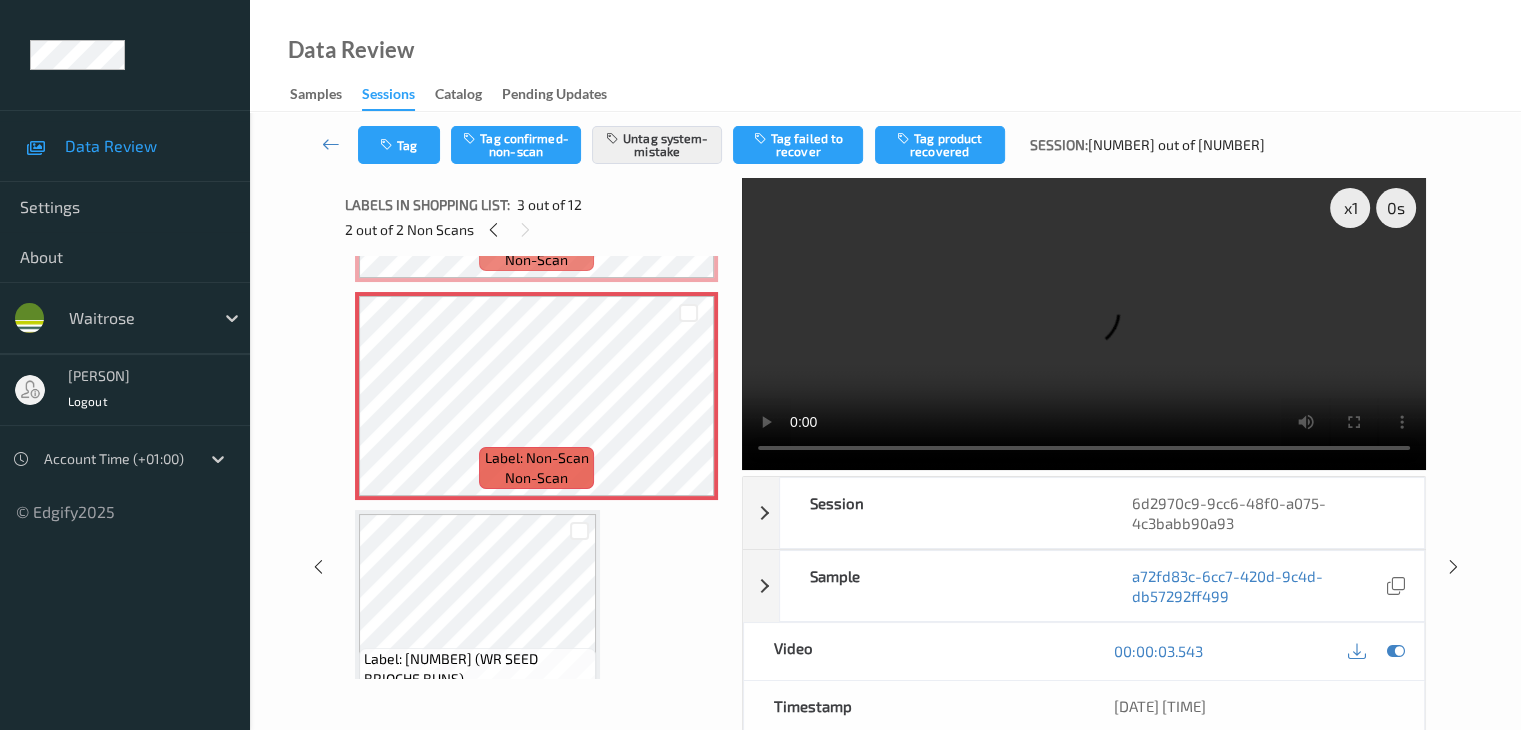 type 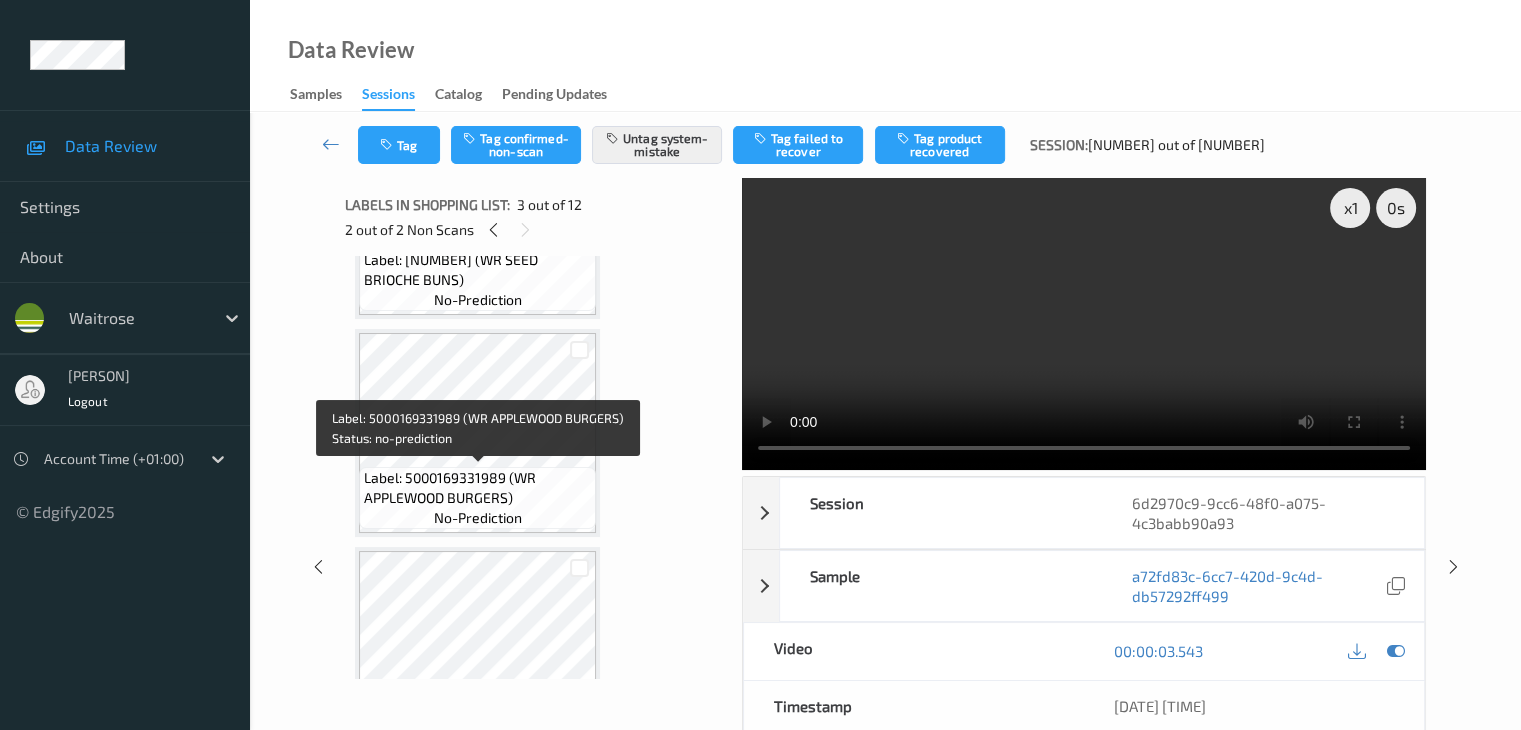 scroll, scrollTop: 810, scrollLeft: 0, axis: vertical 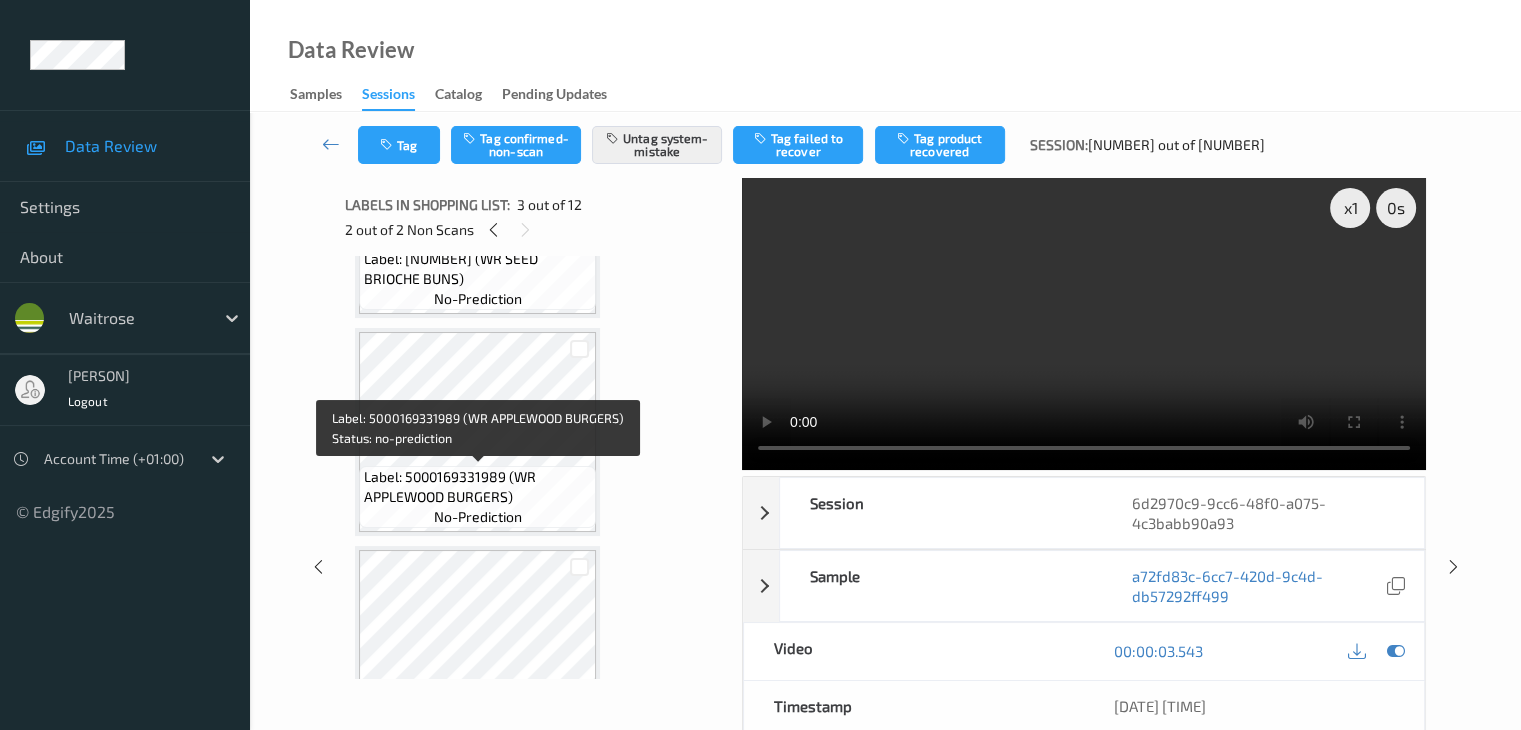 click on "Label: 5000169331989 (WR APPLEWOOD BURGERS)" at bounding box center (477, 487) 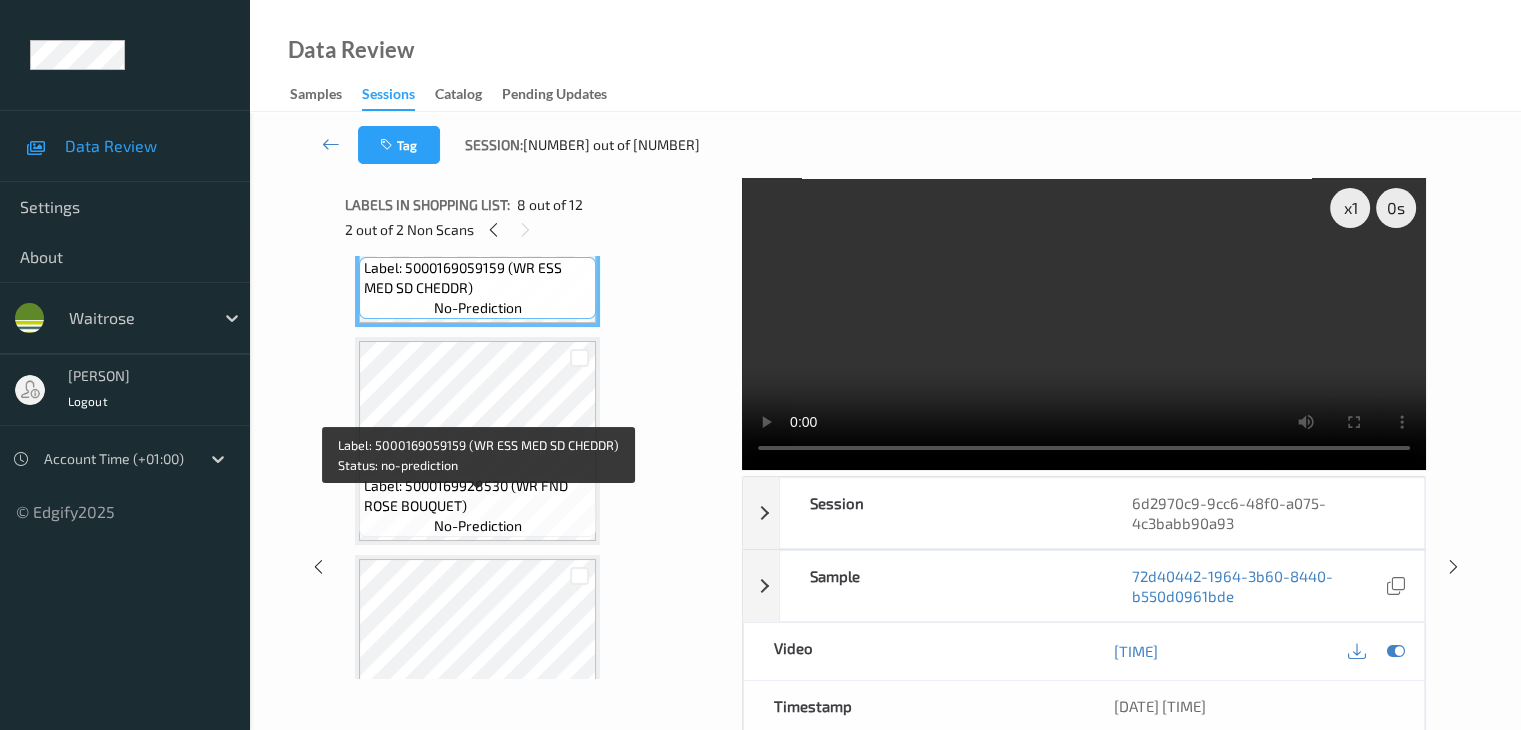 scroll, scrollTop: 1710, scrollLeft: 0, axis: vertical 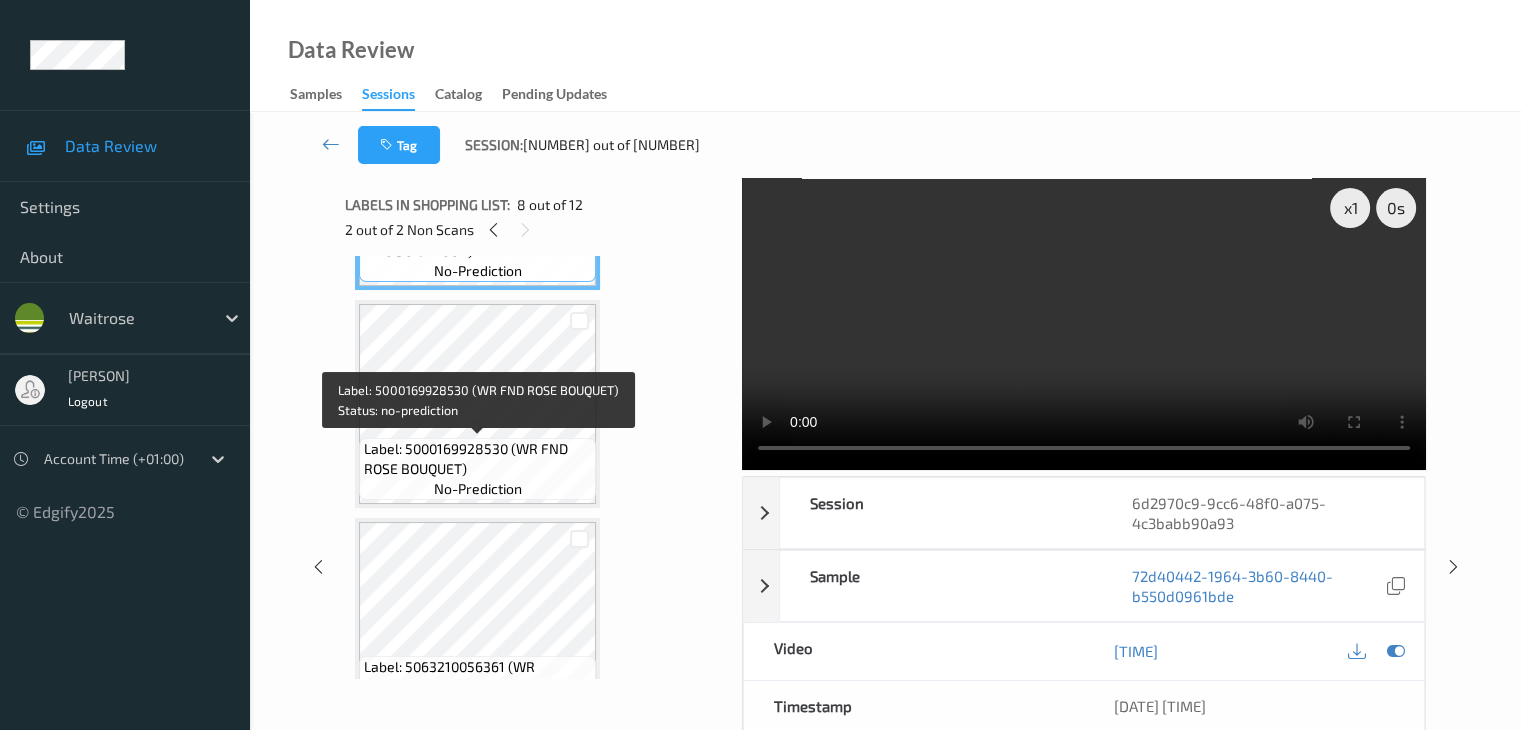 click on "Label: 5000169928530 (WR FND ROSE BOUQUET)" at bounding box center [477, 459] 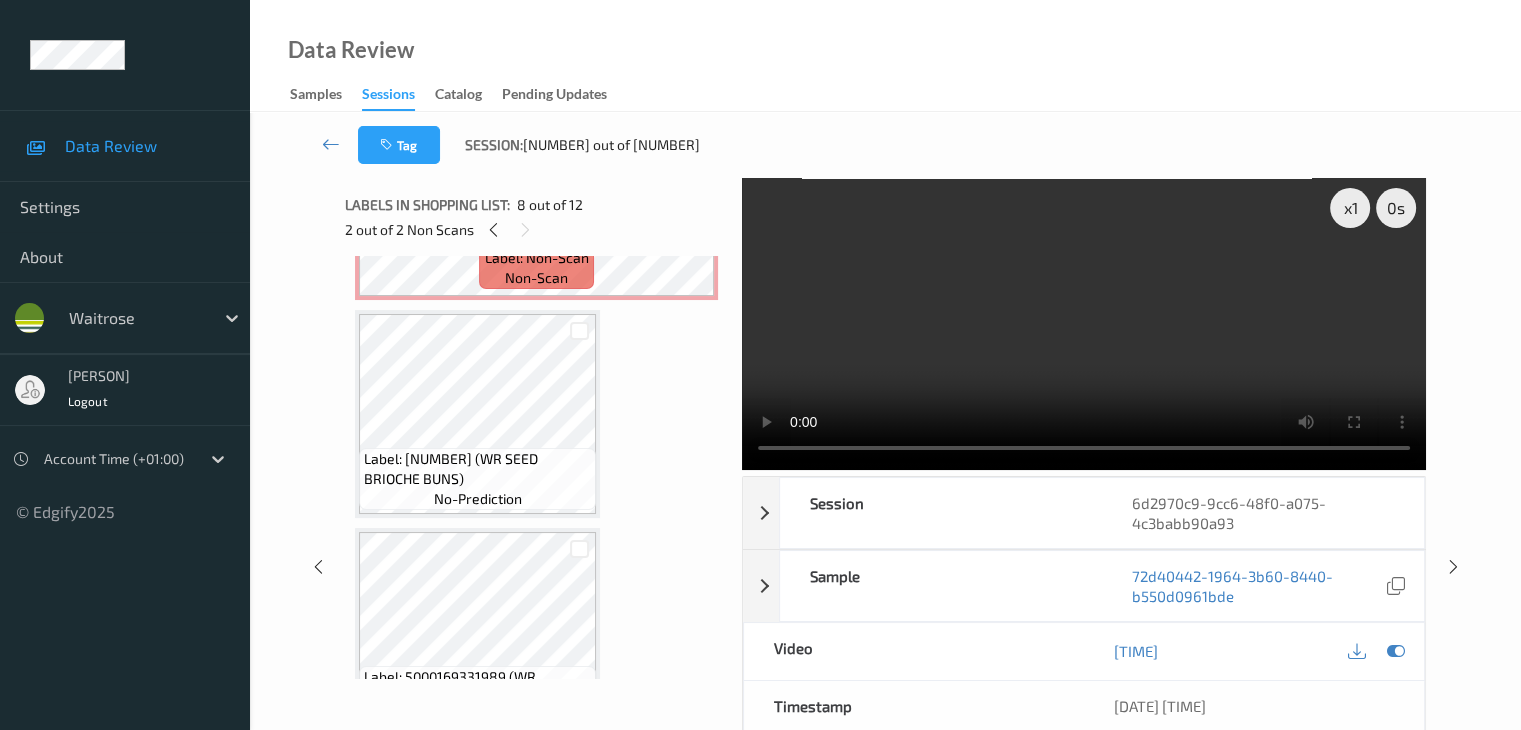 scroll, scrollTop: 210, scrollLeft: 0, axis: vertical 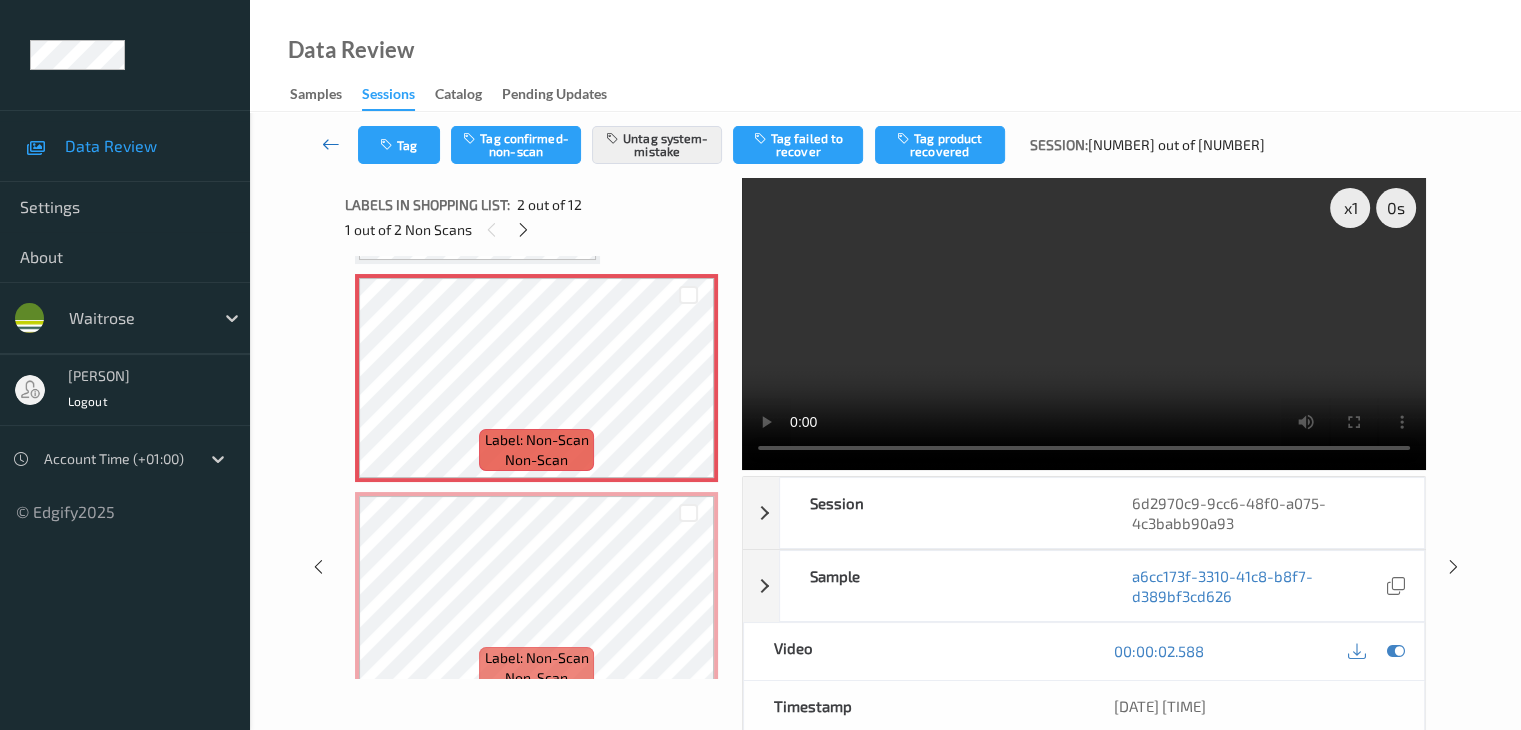 click at bounding box center [331, 144] 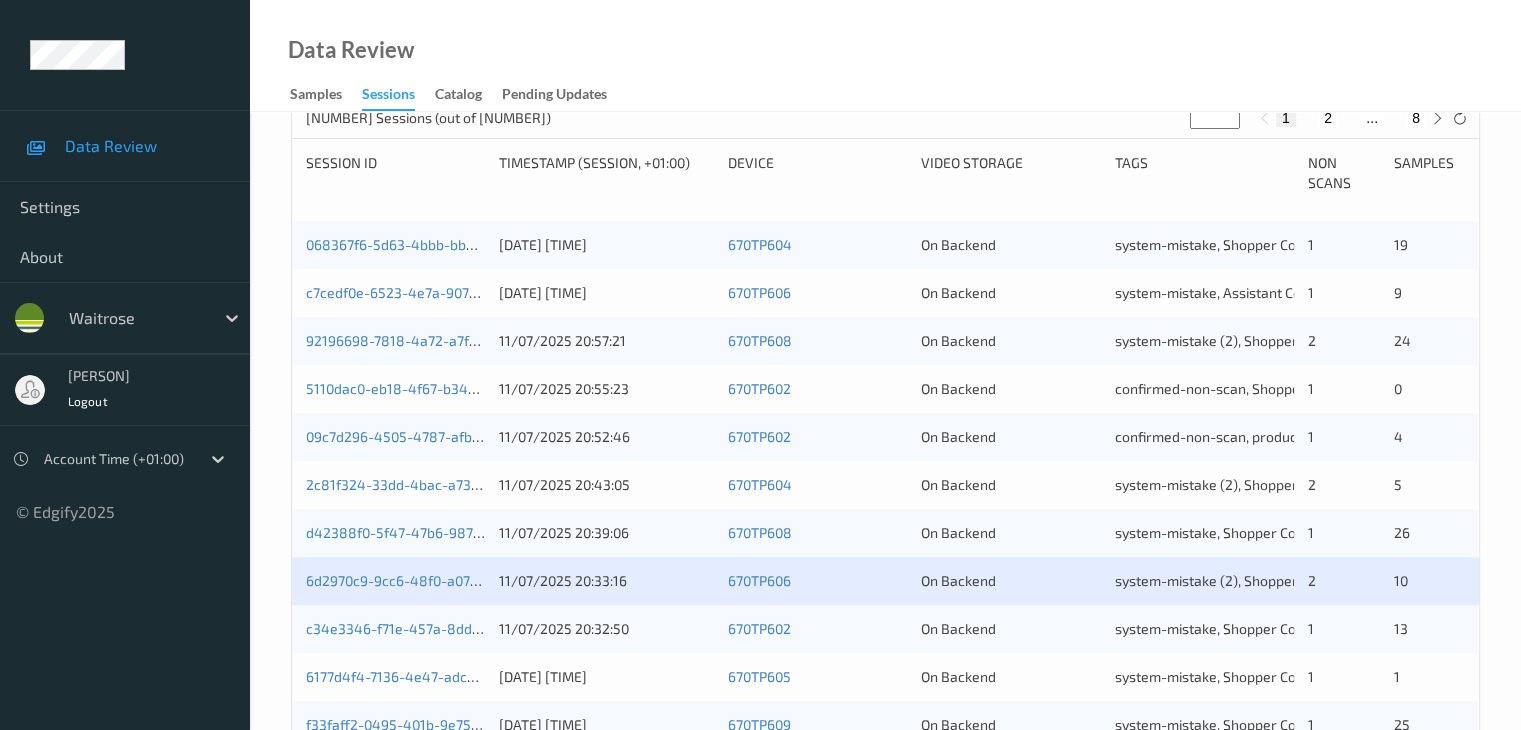 scroll, scrollTop: 800, scrollLeft: 0, axis: vertical 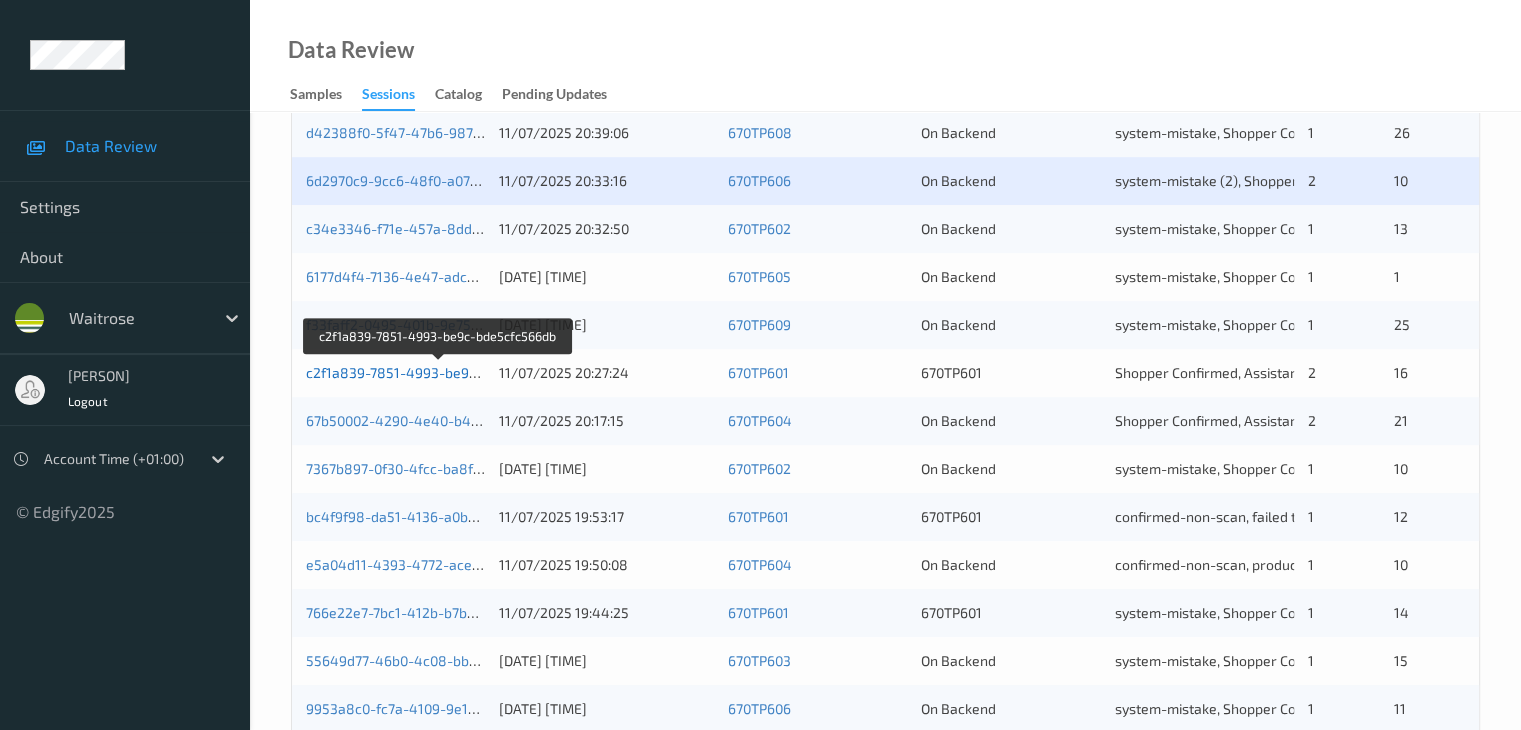 click on "c2f1a839-7851-4993-be9c-bde5cfc566db" at bounding box center (439, 372) 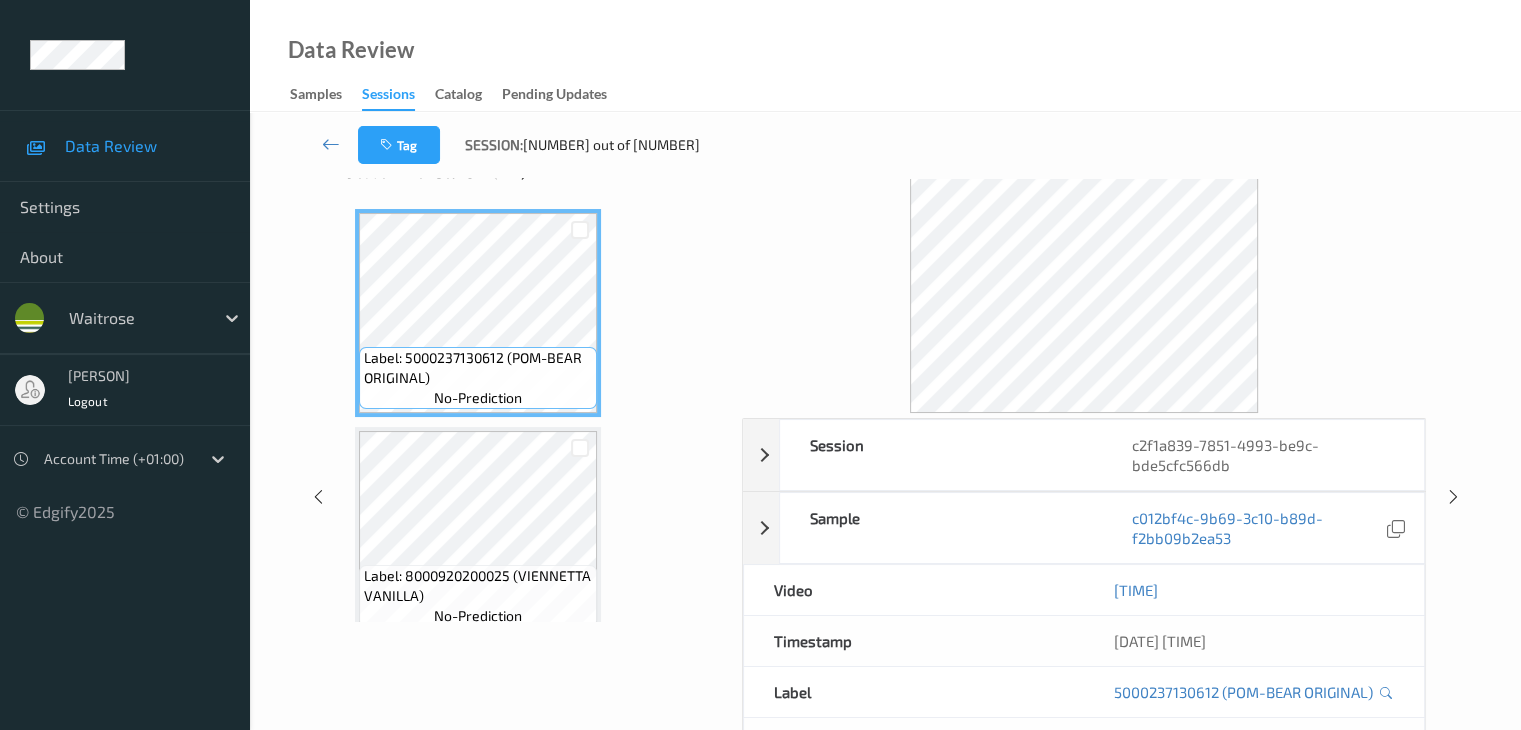 scroll, scrollTop: 0, scrollLeft: 0, axis: both 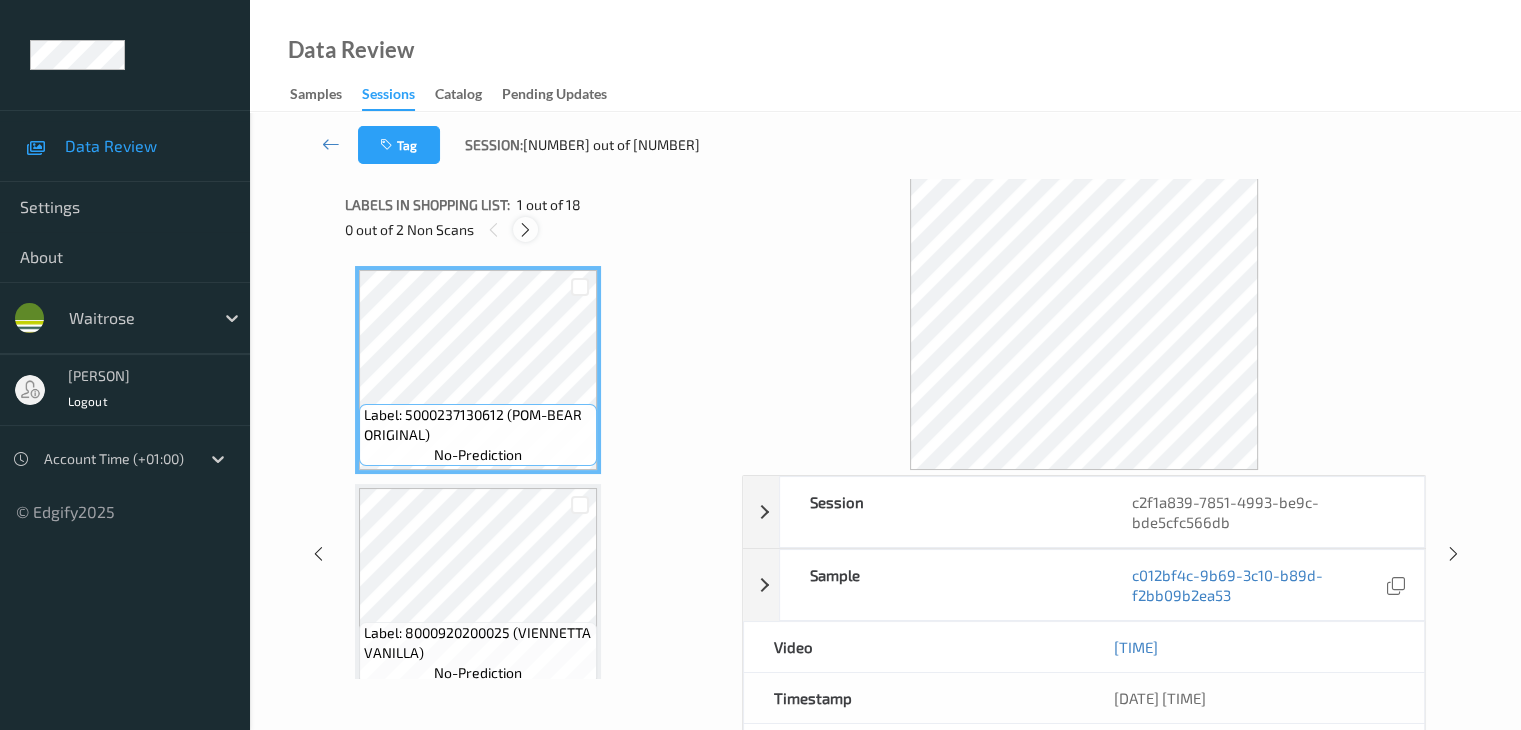 click at bounding box center (525, 230) 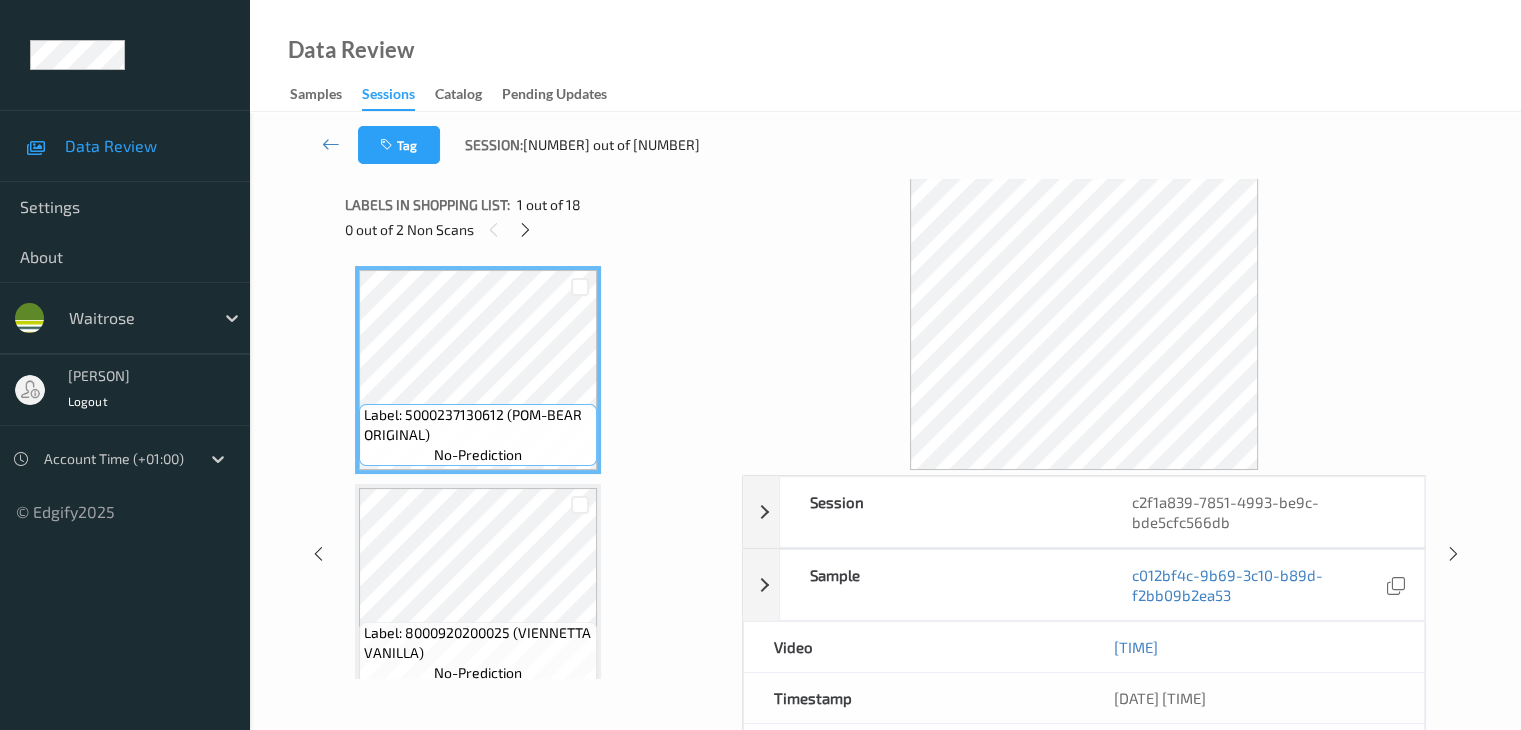 scroll, scrollTop: 1318, scrollLeft: 0, axis: vertical 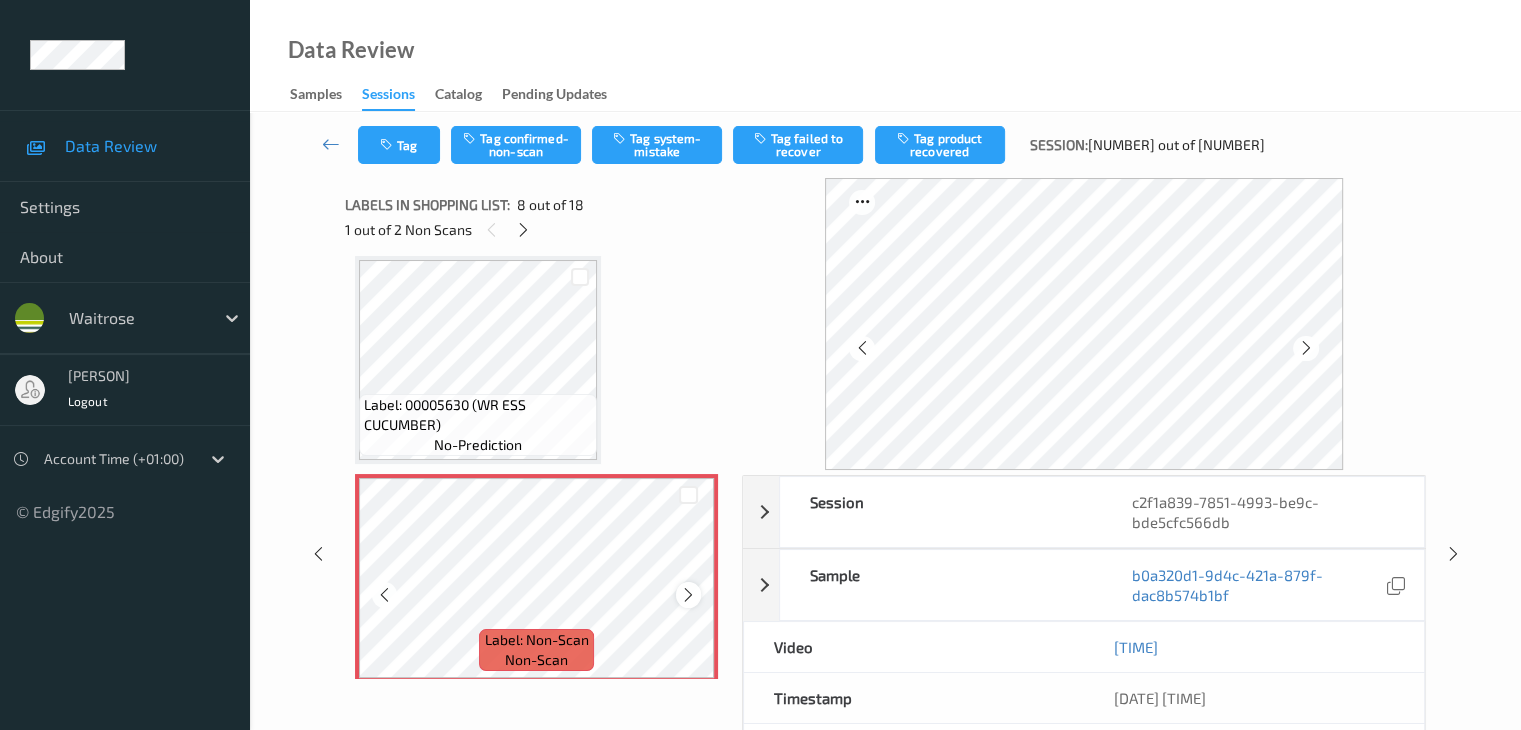 click at bounding box center [688, 595] 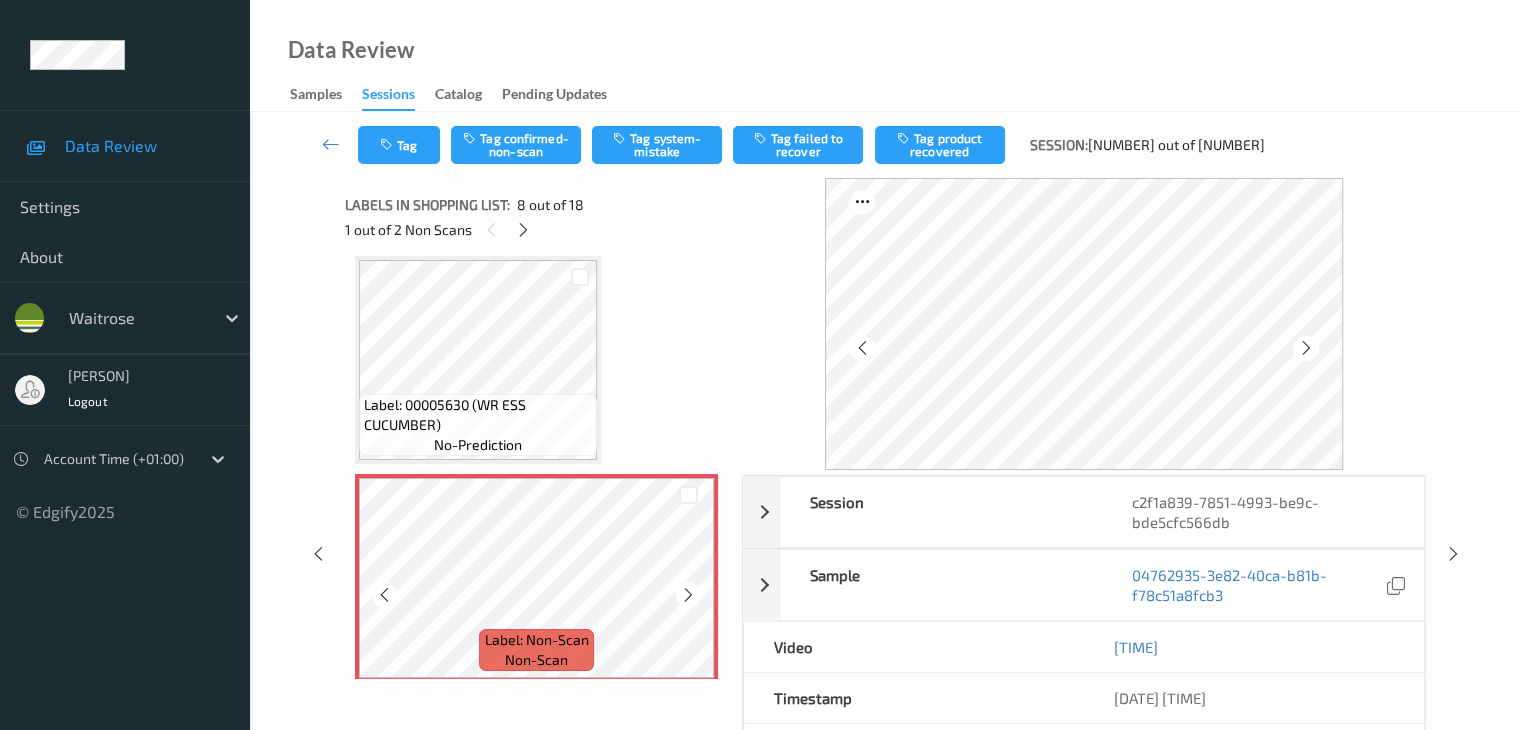 click at bounding box center (688, 595) 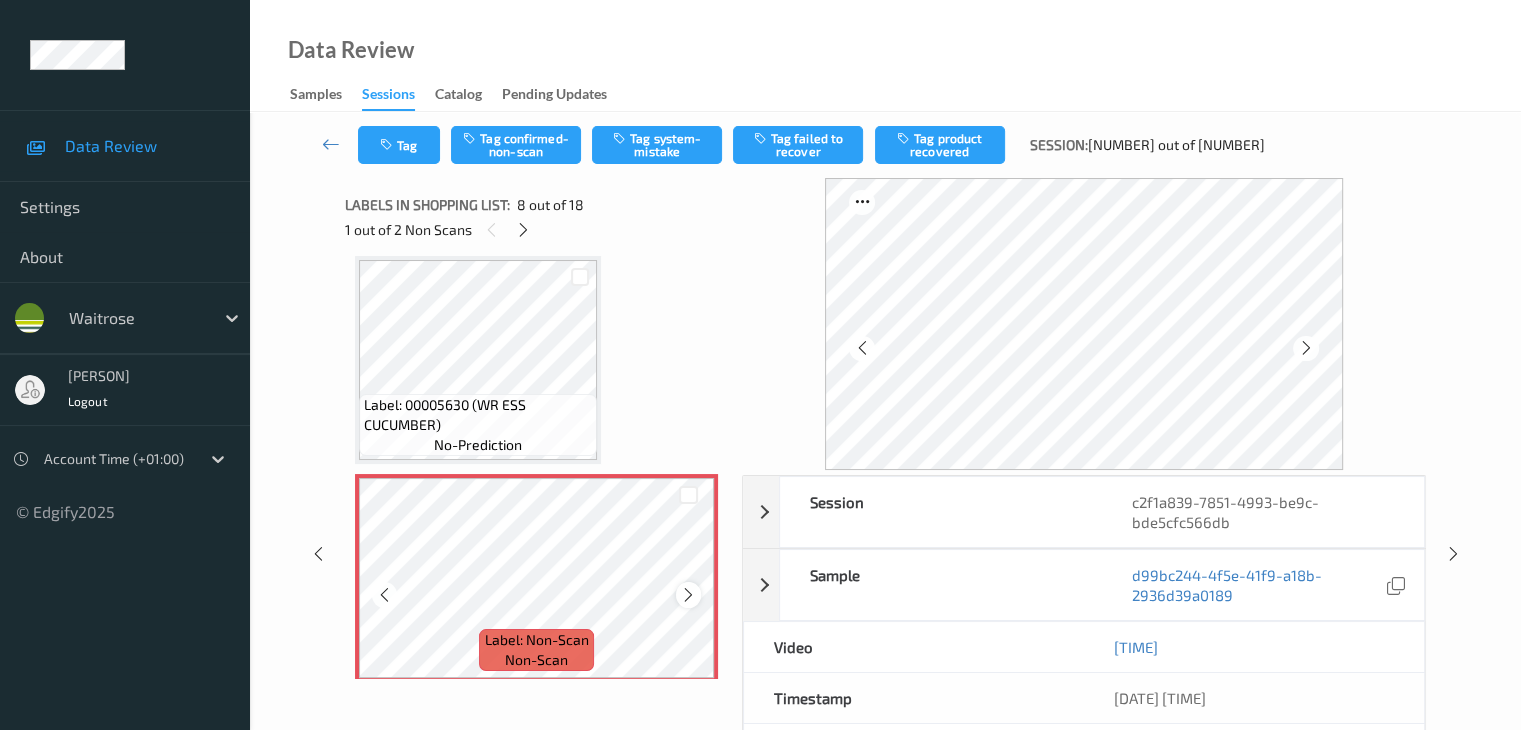 scroll, scrollTop: 1418, scrollLeft: 0, axis: vertical 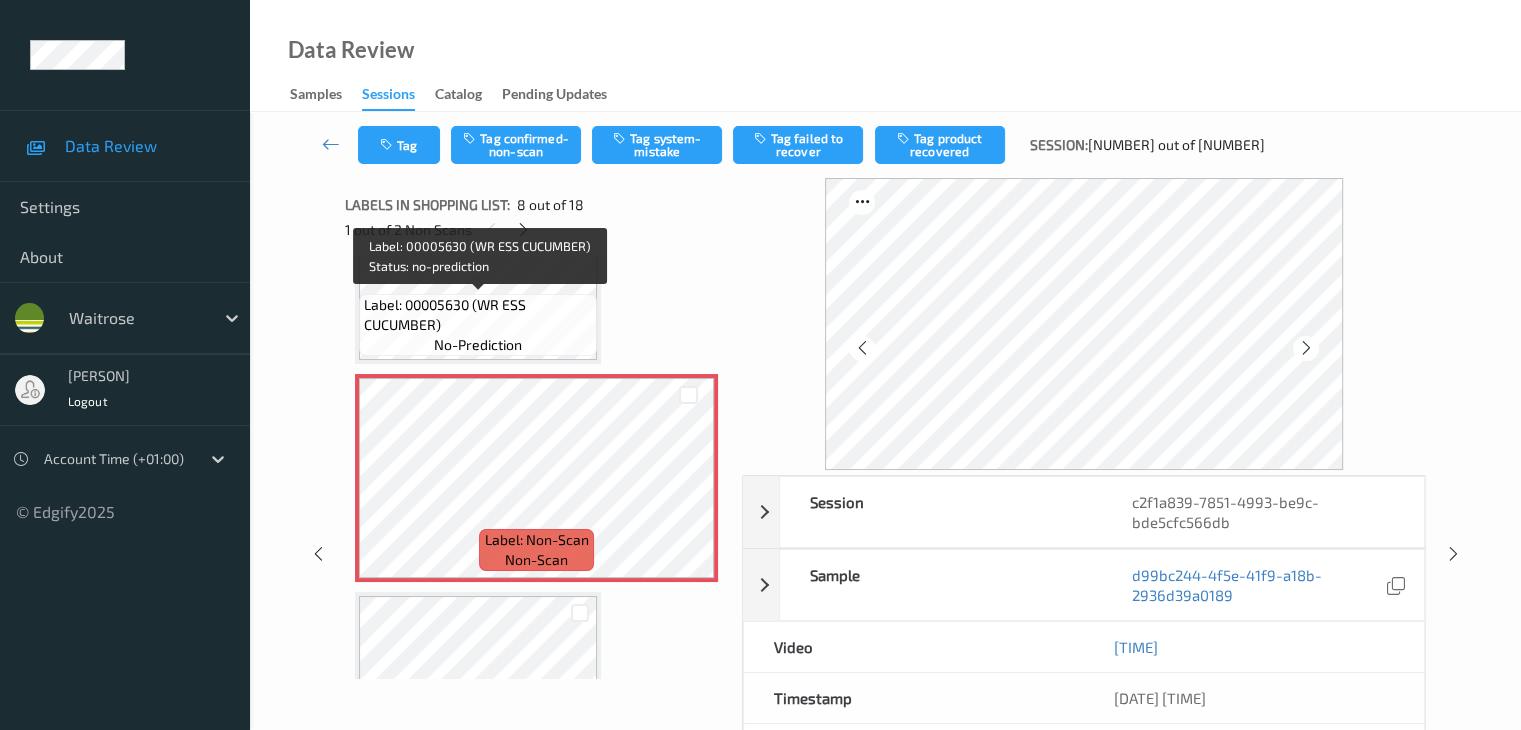 click on "Label: 00005630 (WR ESS CUCUMBER)" at bounding box center [478, 315] 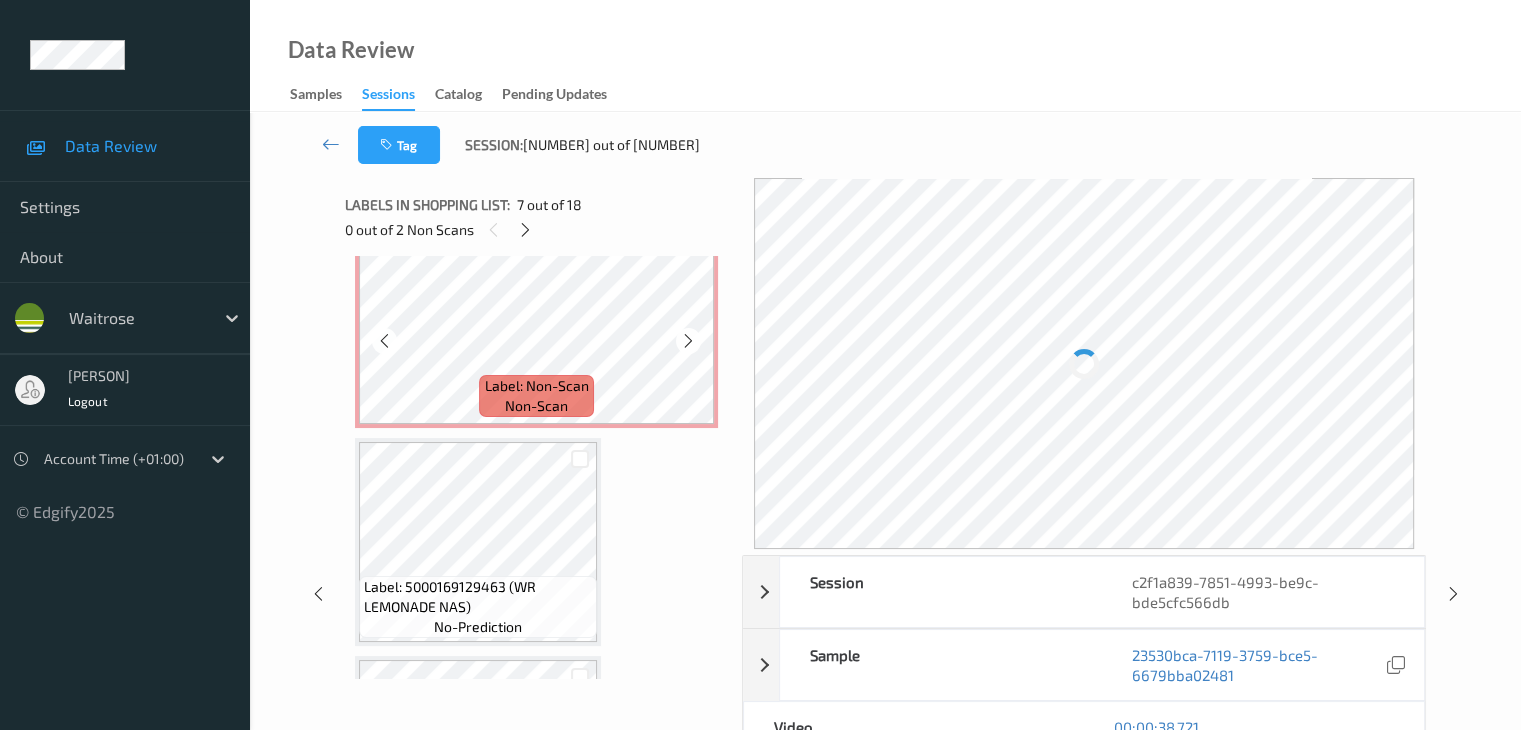 scroll, scrollTop: 1618, scrollLeft: 0, axis: vertical 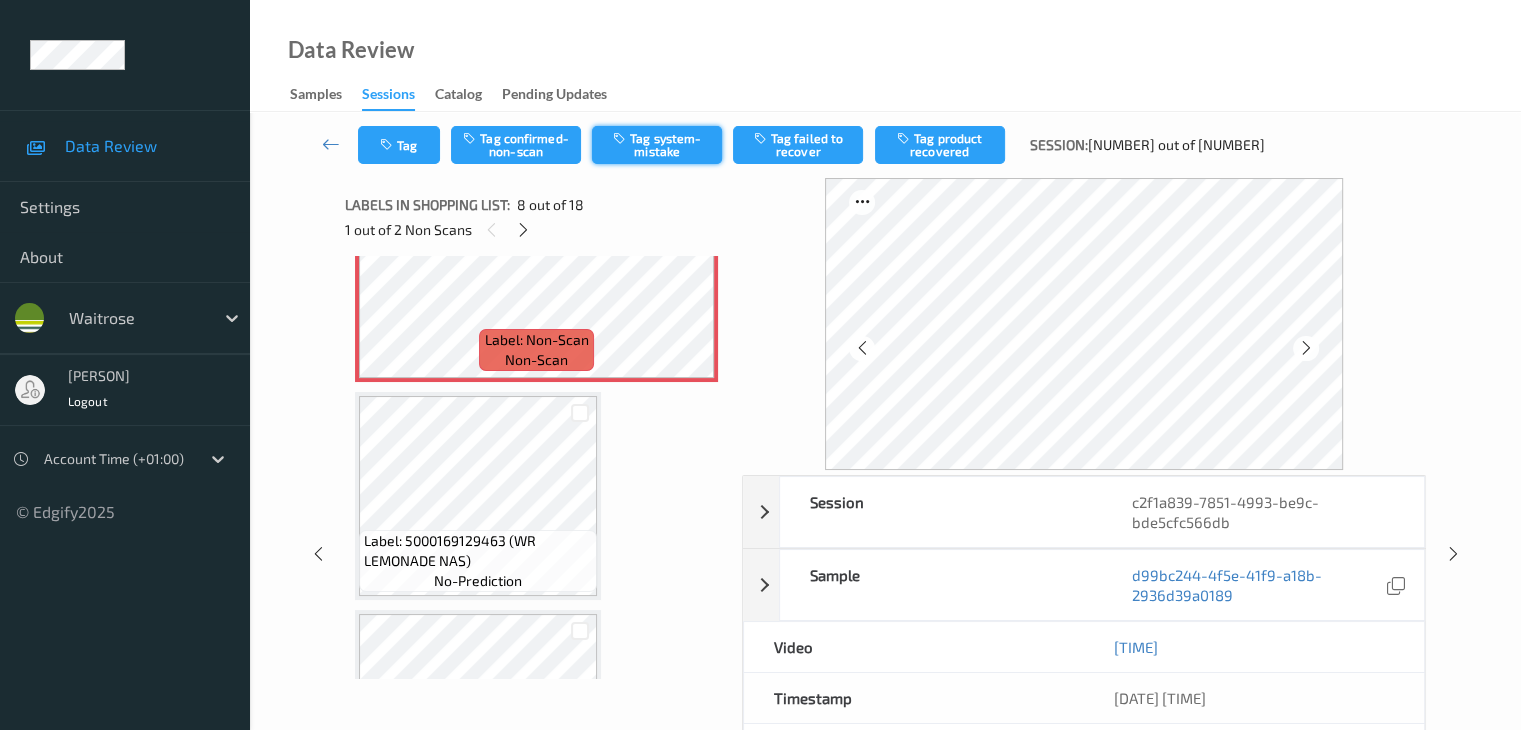 click on "Tag   system-mistake" at bounding box center (657, 145) 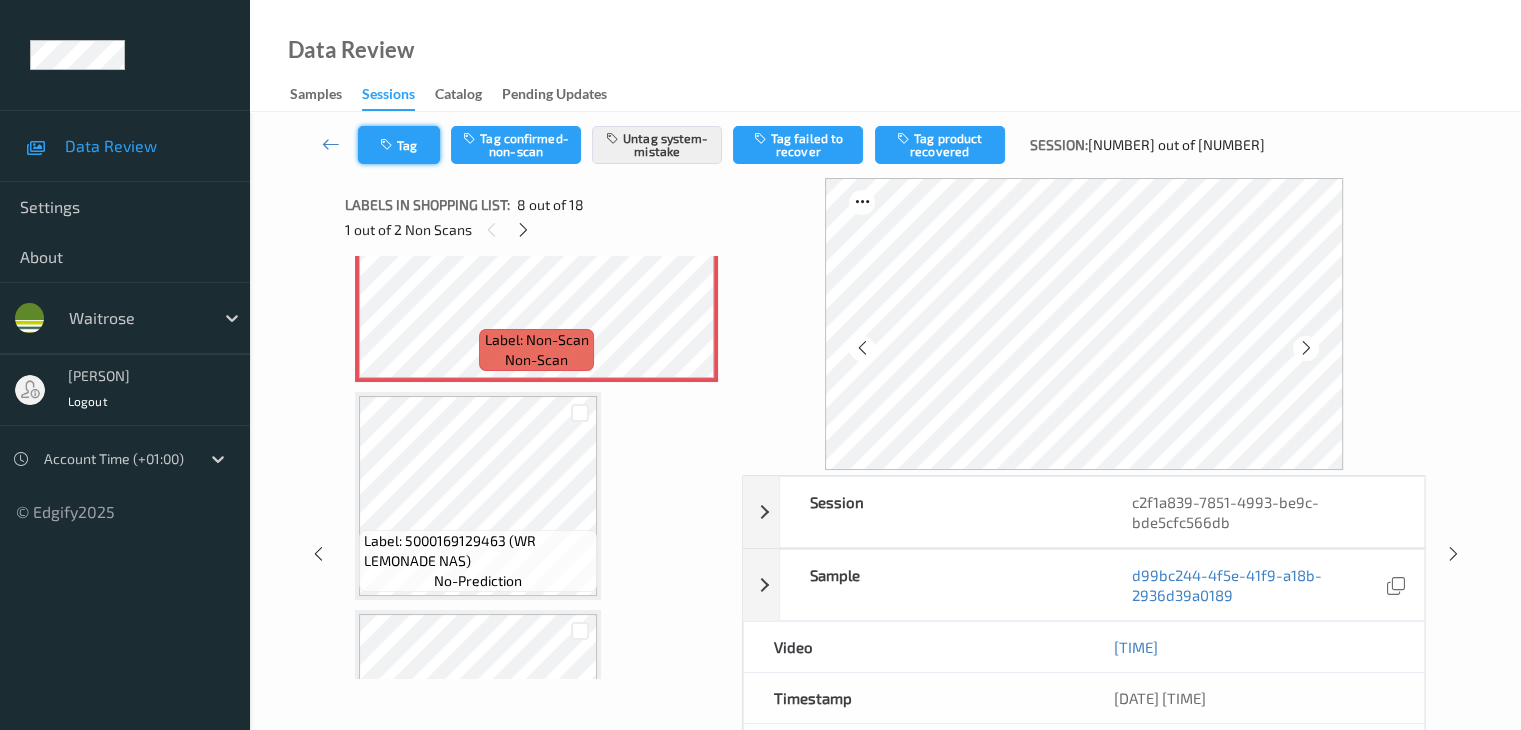 click on "Labels in shopping list: 8 out of 18 1 out of 2 Non Scans" at bounding box center (536, 217) 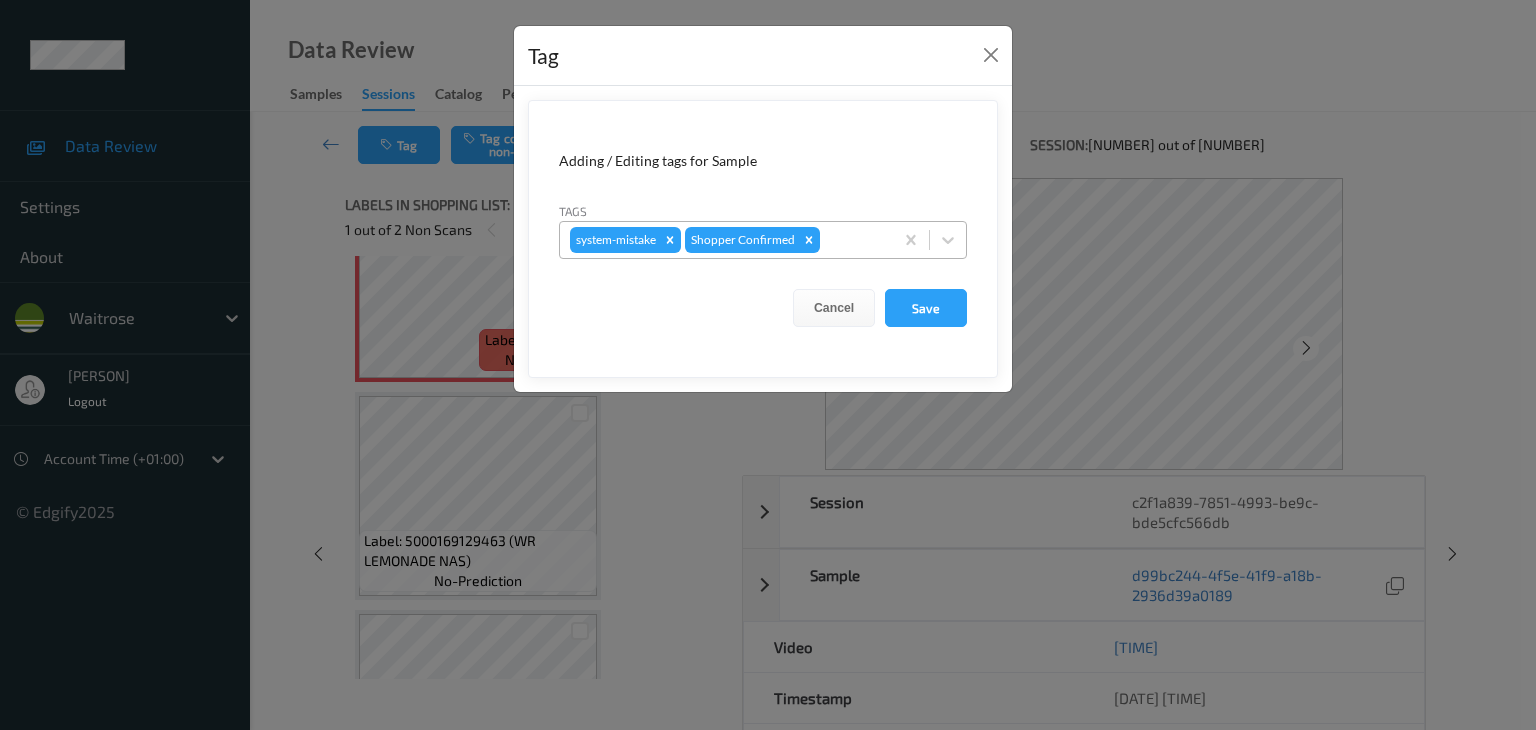 click on "system-mistake Shopper Confirmed" at bounding box center (726, 240) 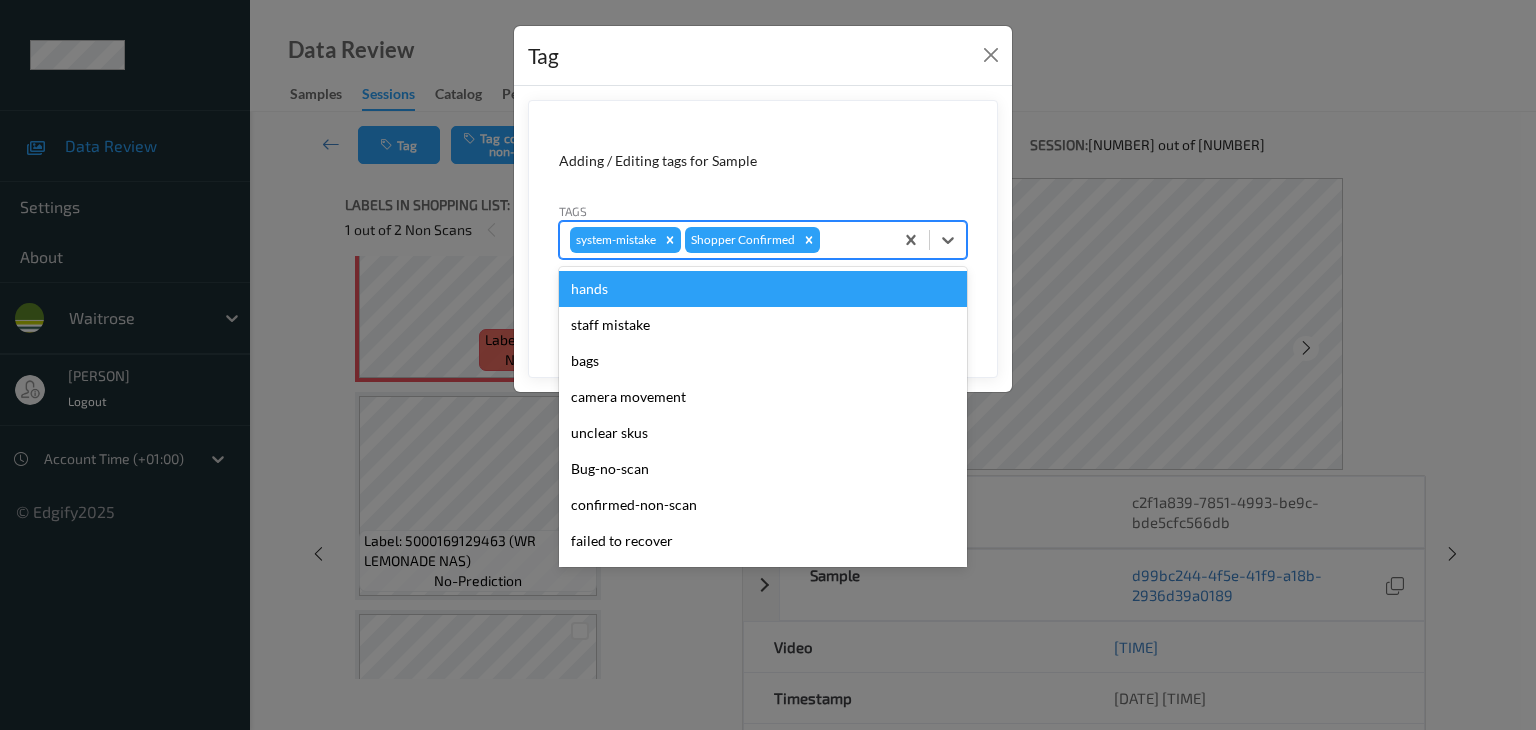 type on "u" 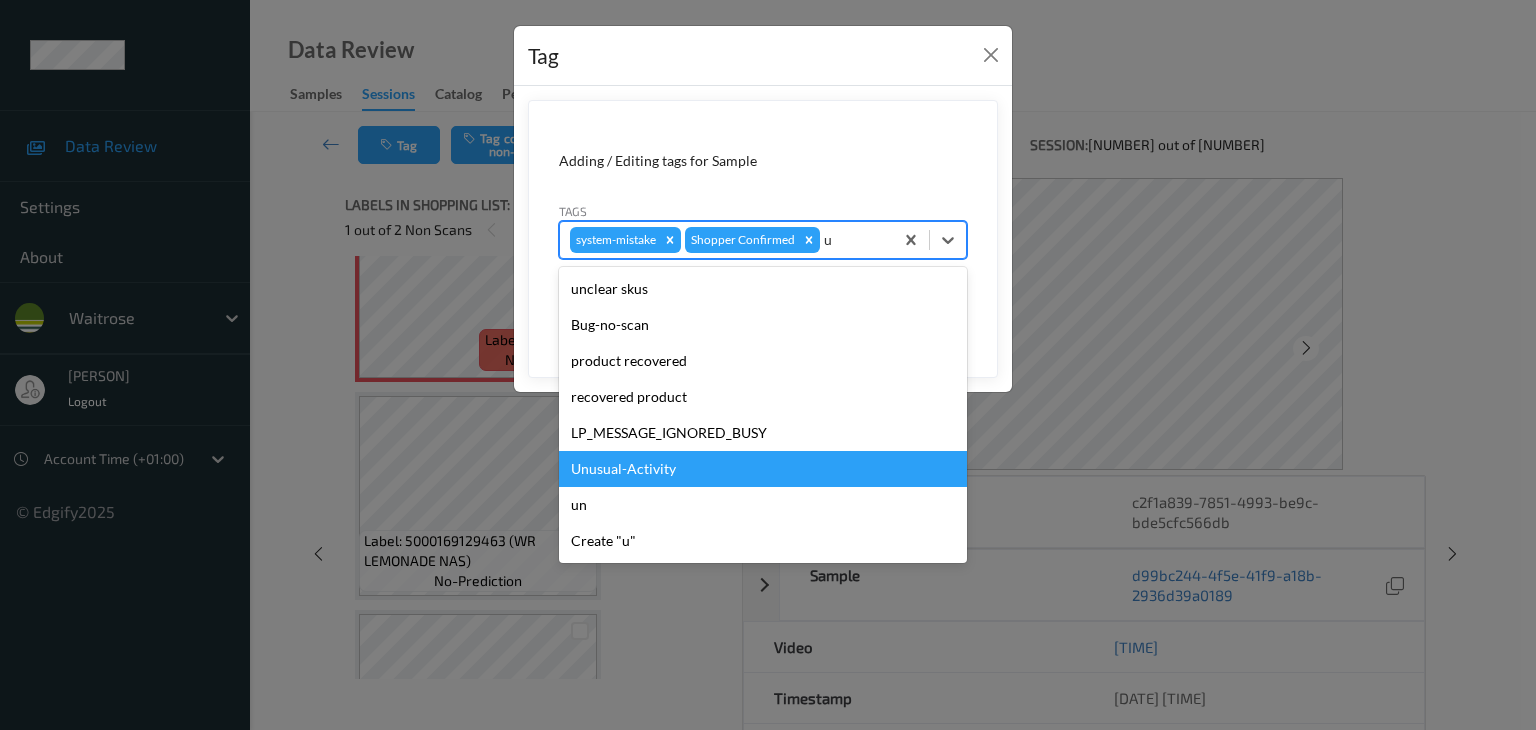 click on "Unusual-Activity" at bounding box center [763, 469] 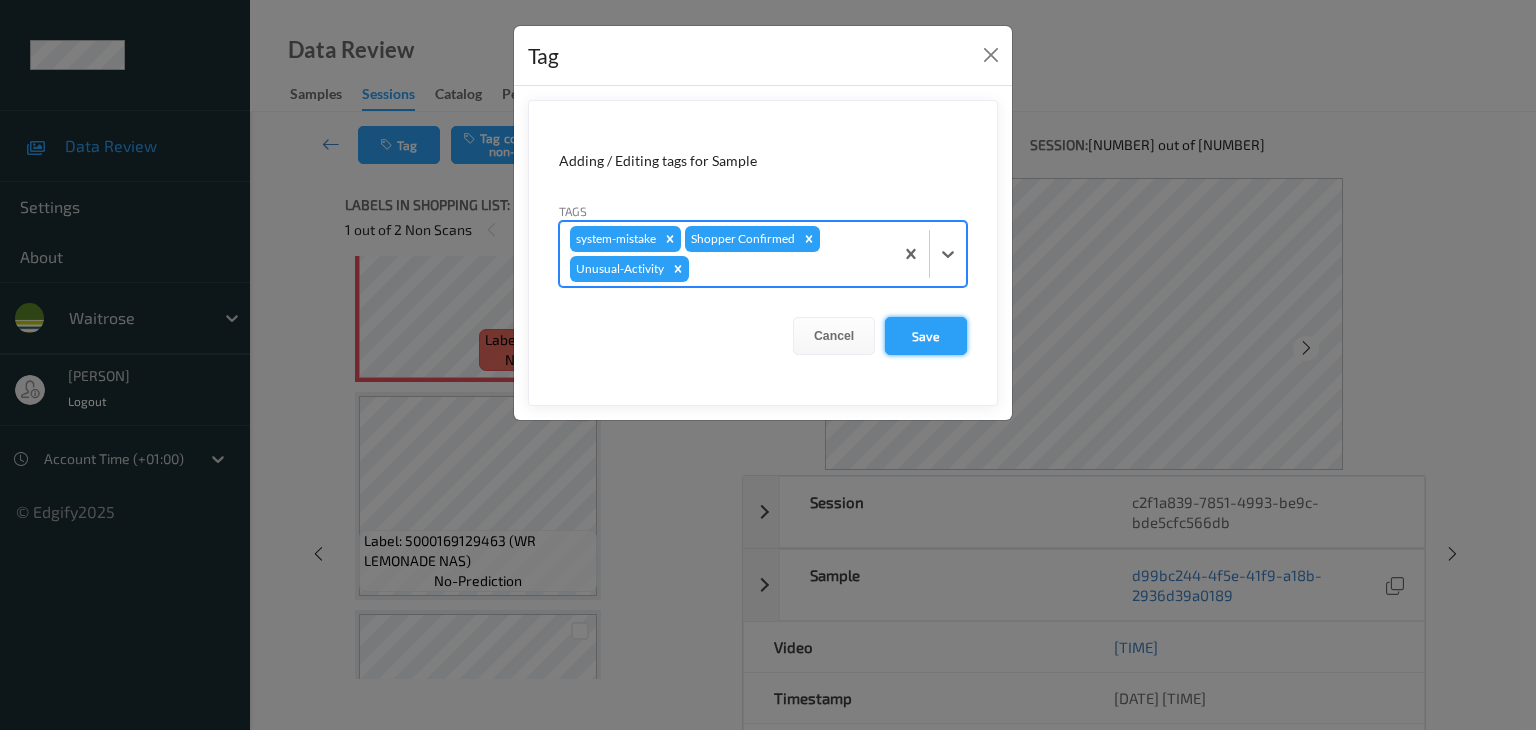 click on "Save" at bounding box center [926, 336] 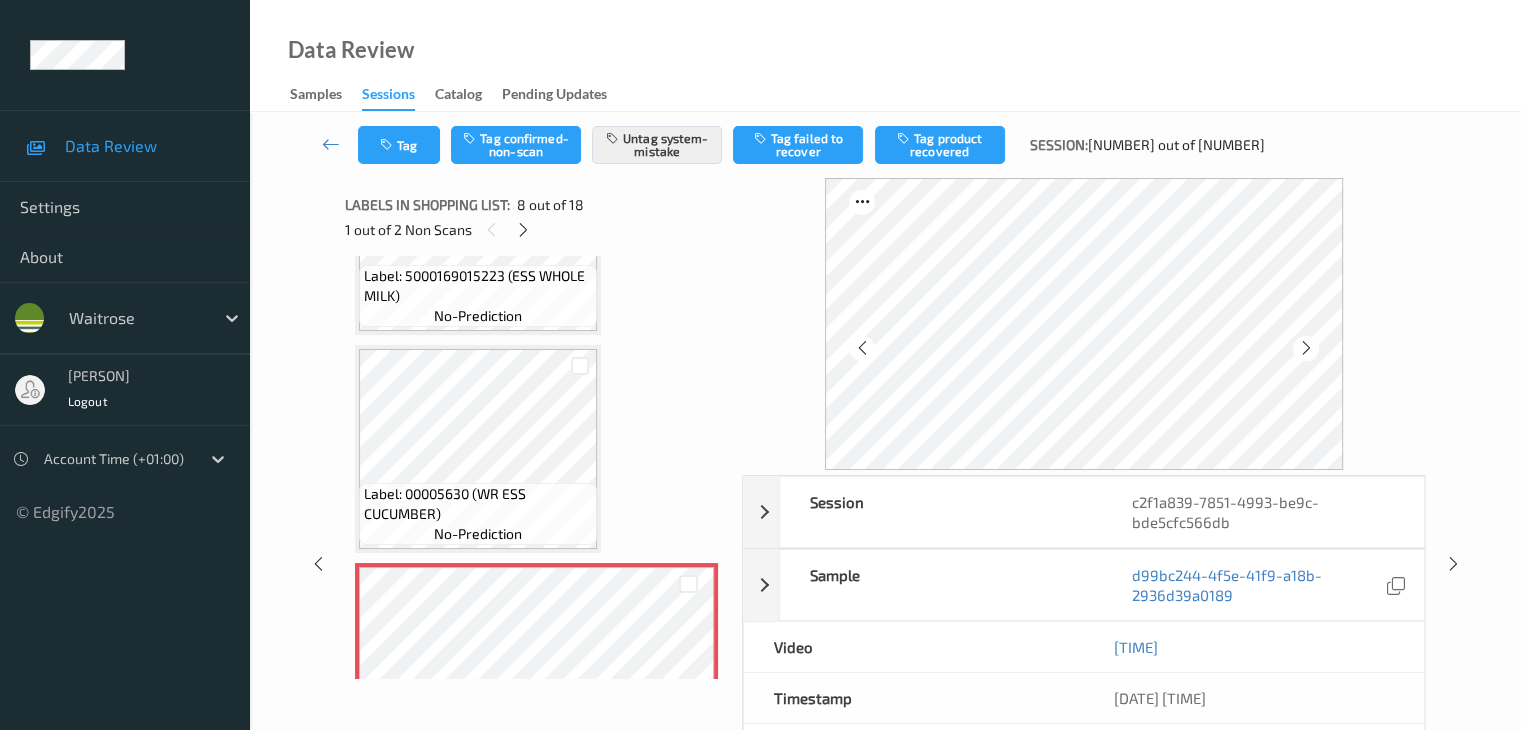 scroll, scrollTop: 1218, scrollLeft: 0, axis: vertical 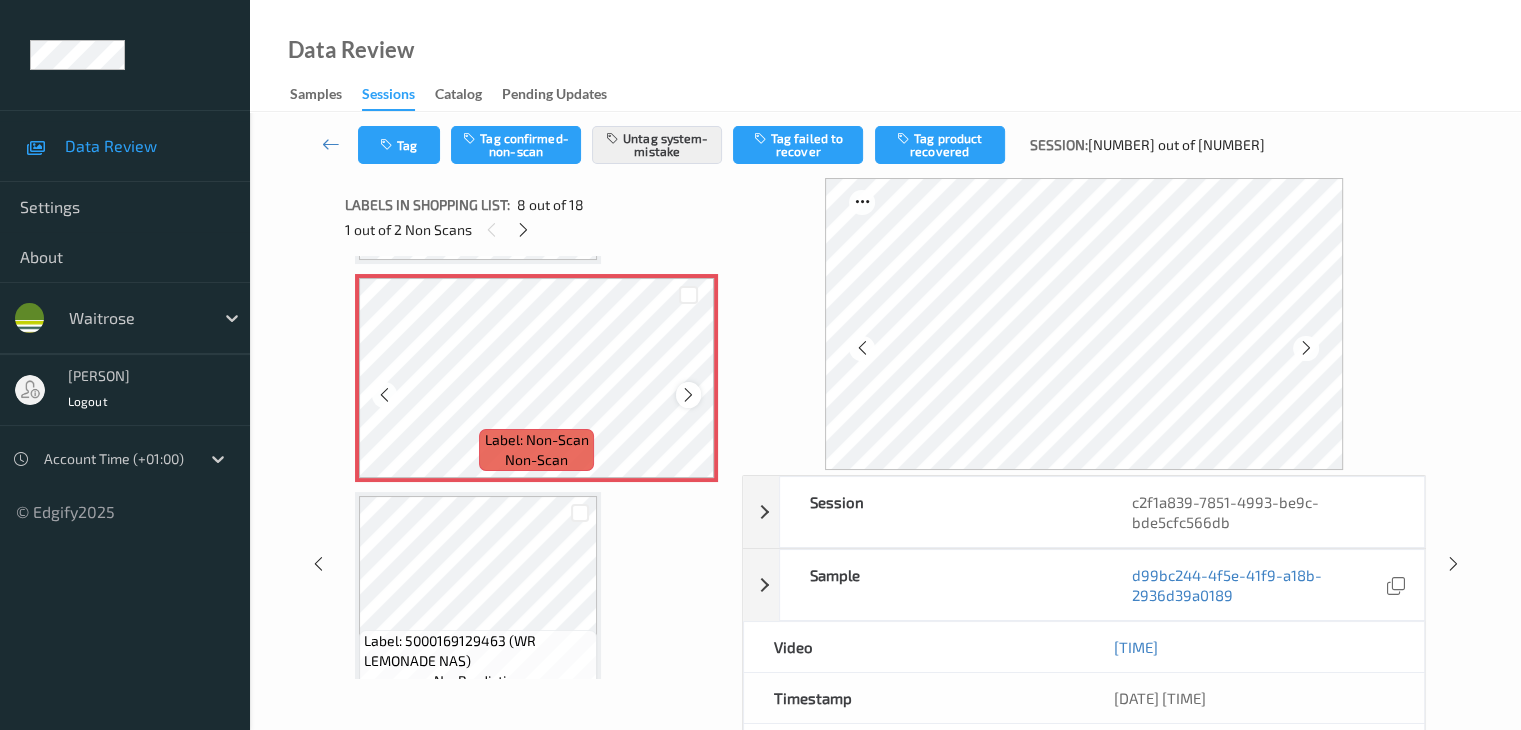 click at bounding box center (688, 395) 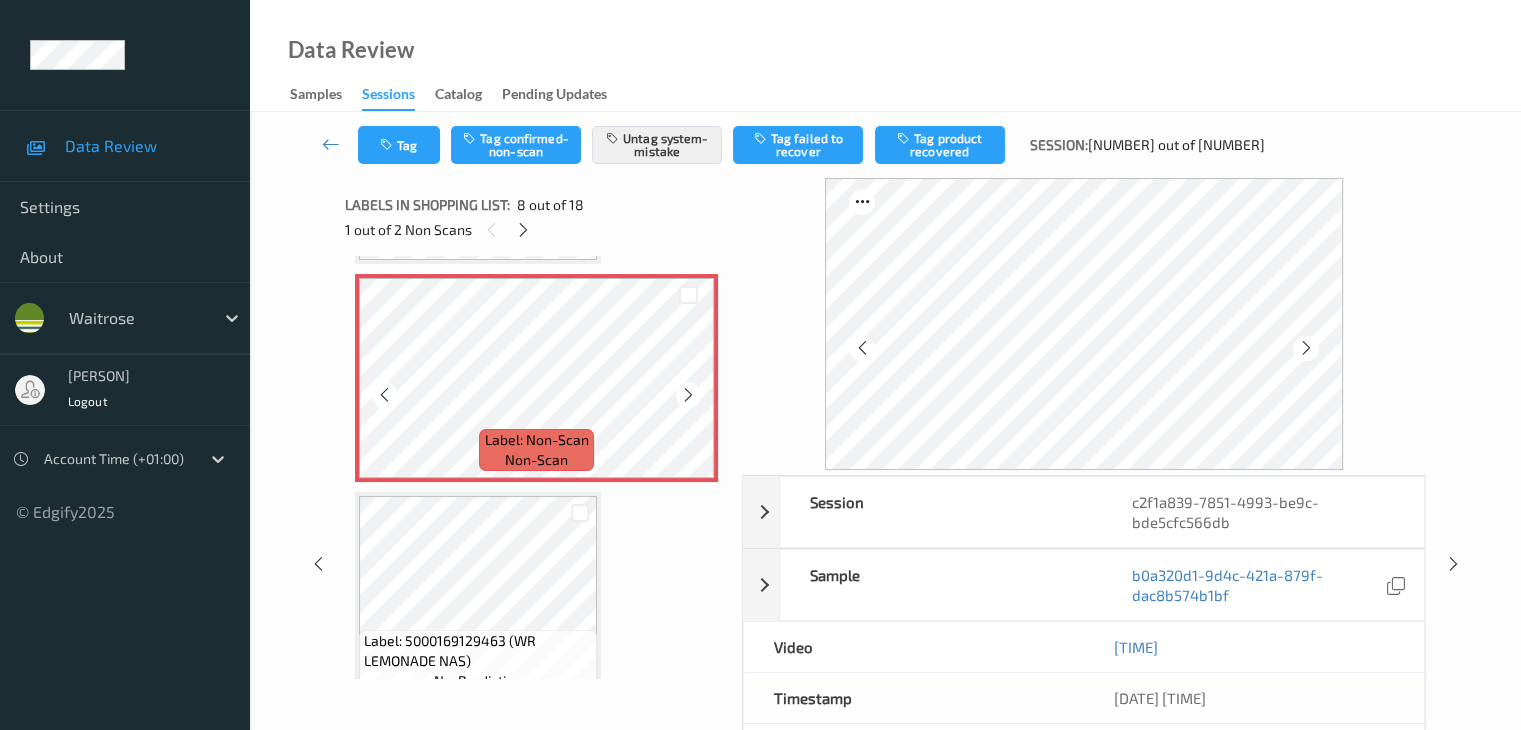 click at bounding box center (688, 395) 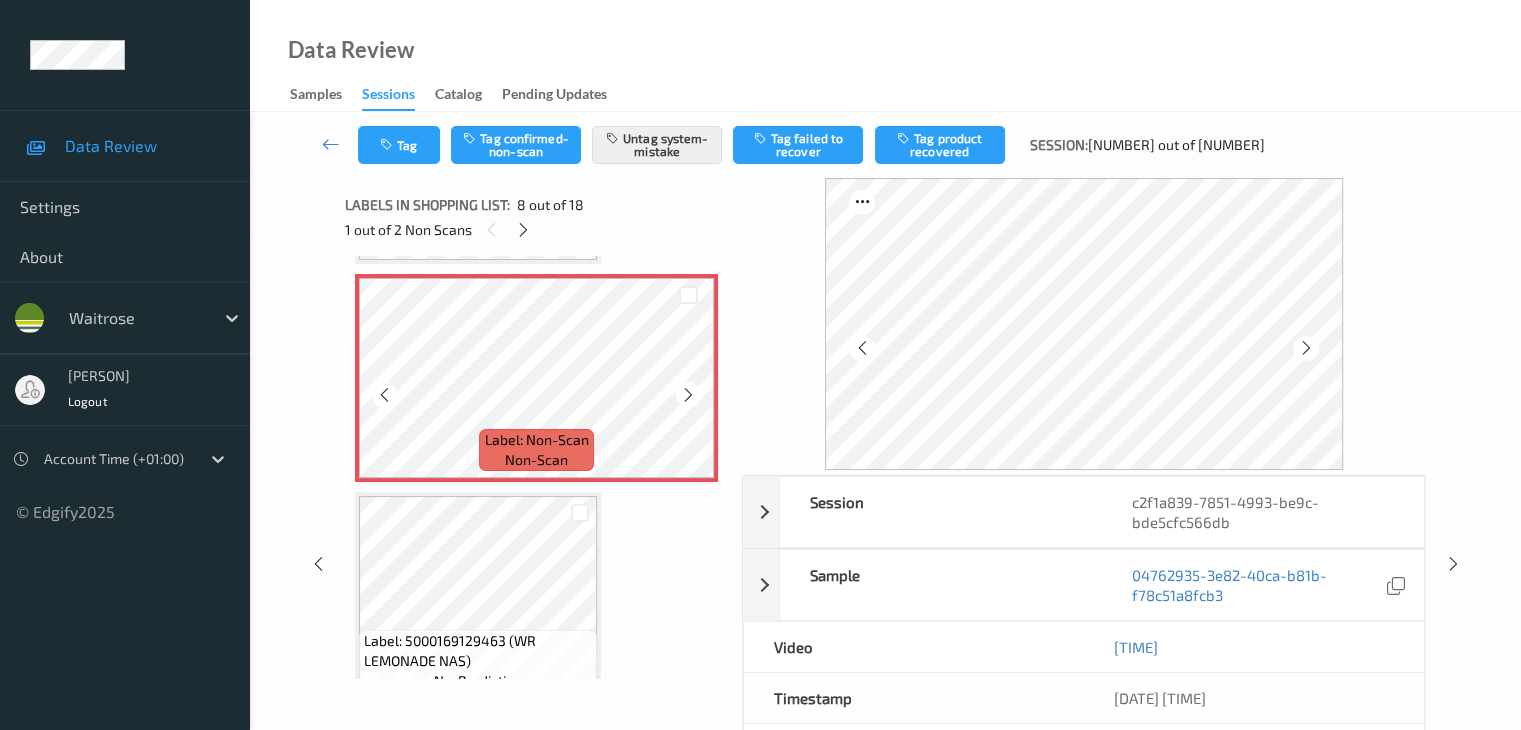 click at bounding box center [688, 395] 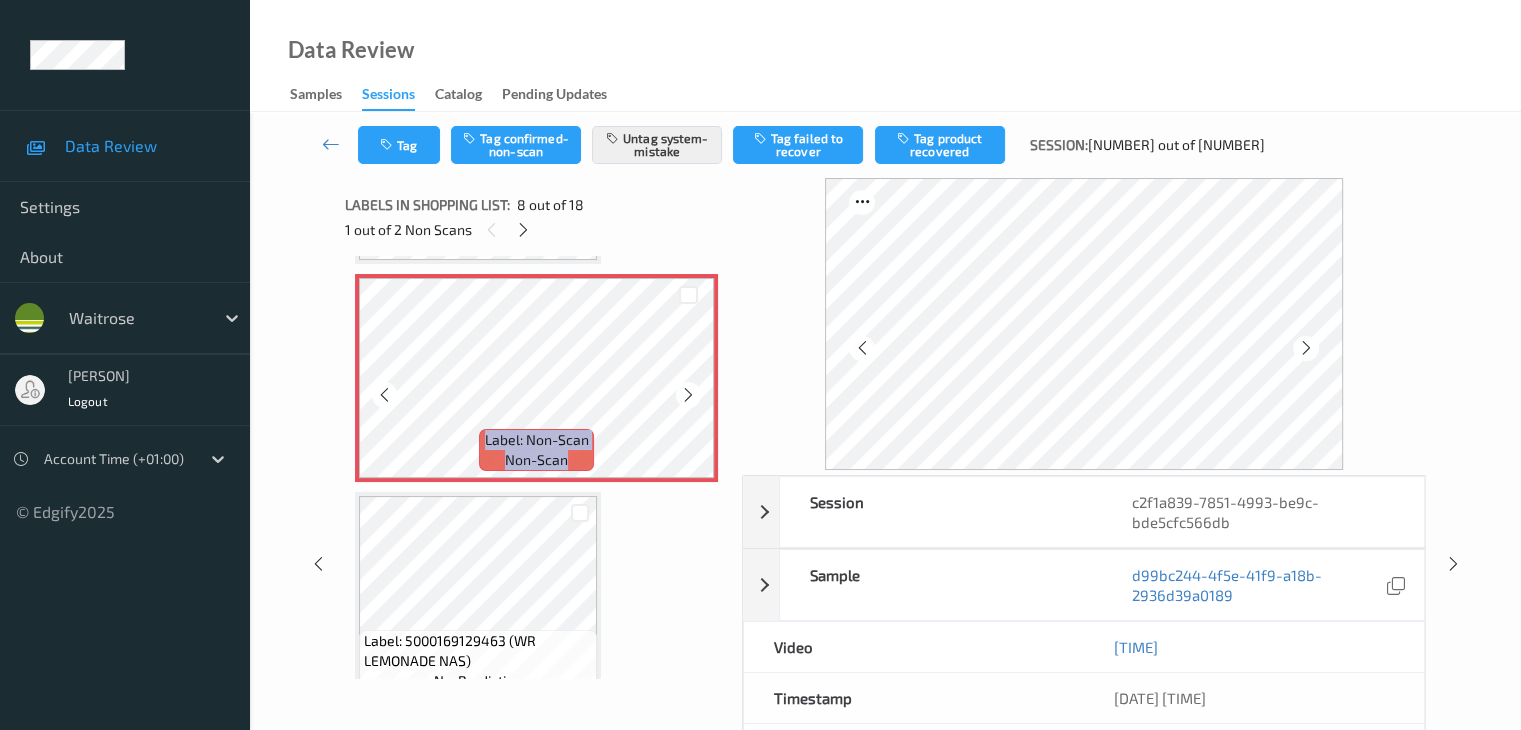 click at bounding box center (688, 395) 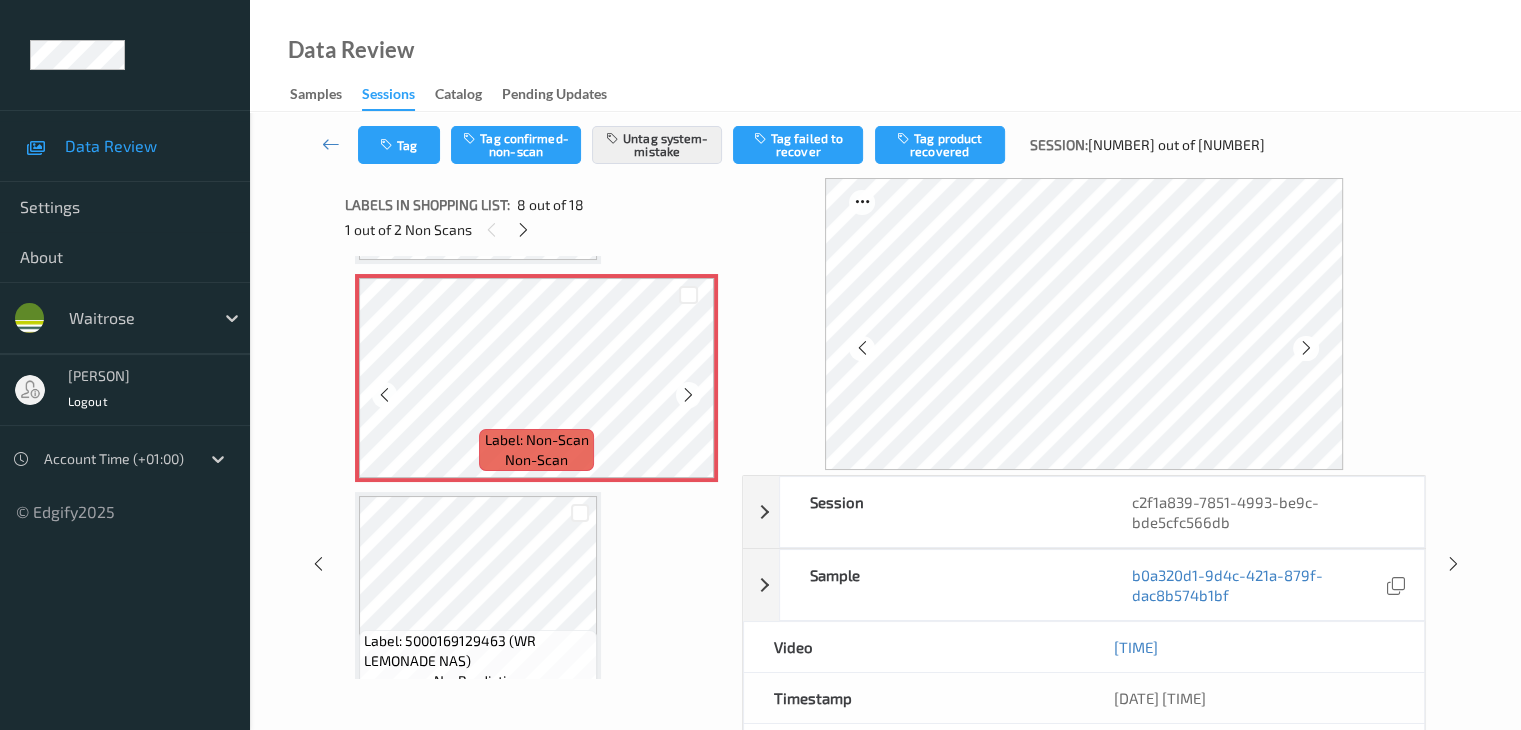 click at bounding box center [688, 395] 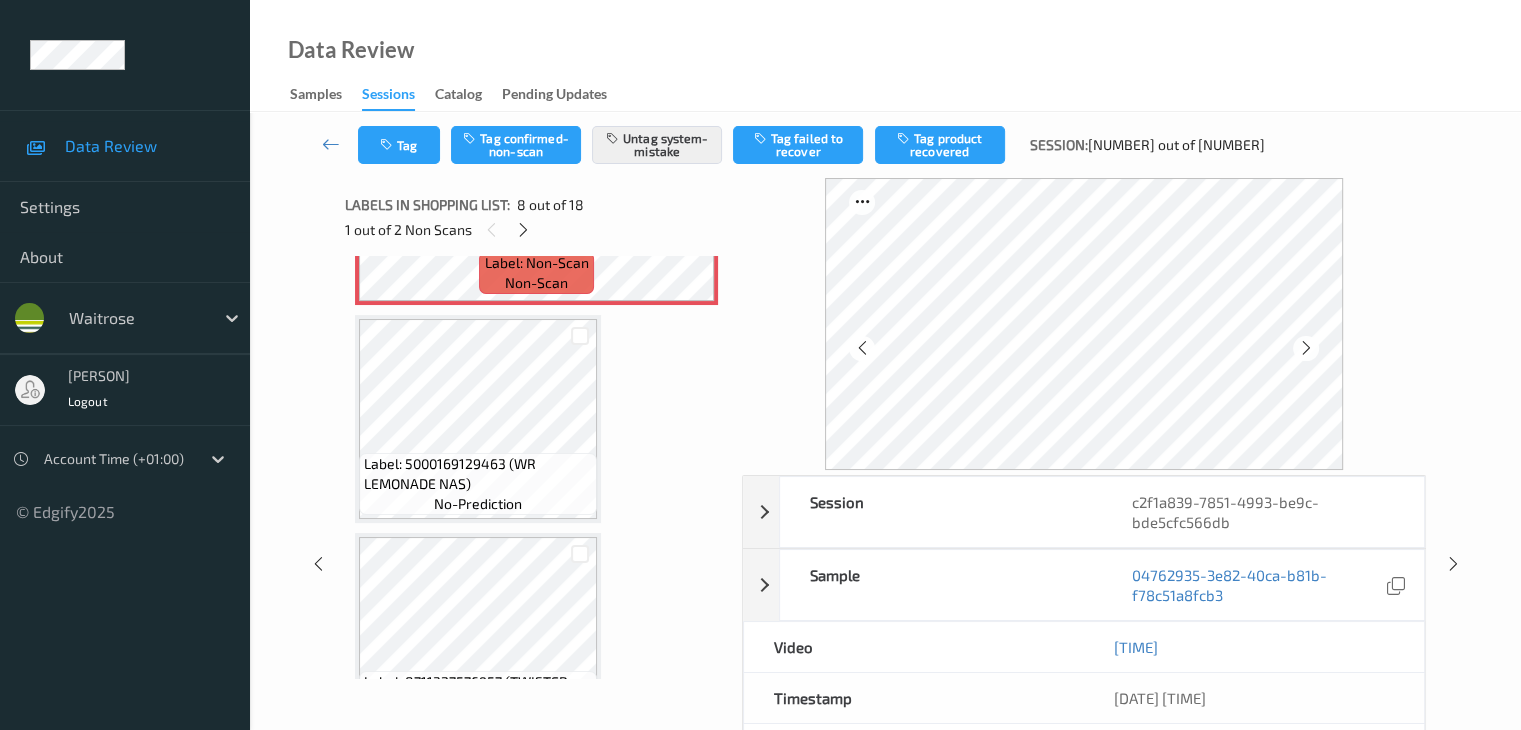 scroll, scrollTop: 1718, scrollLeft: 0, axis: vertical 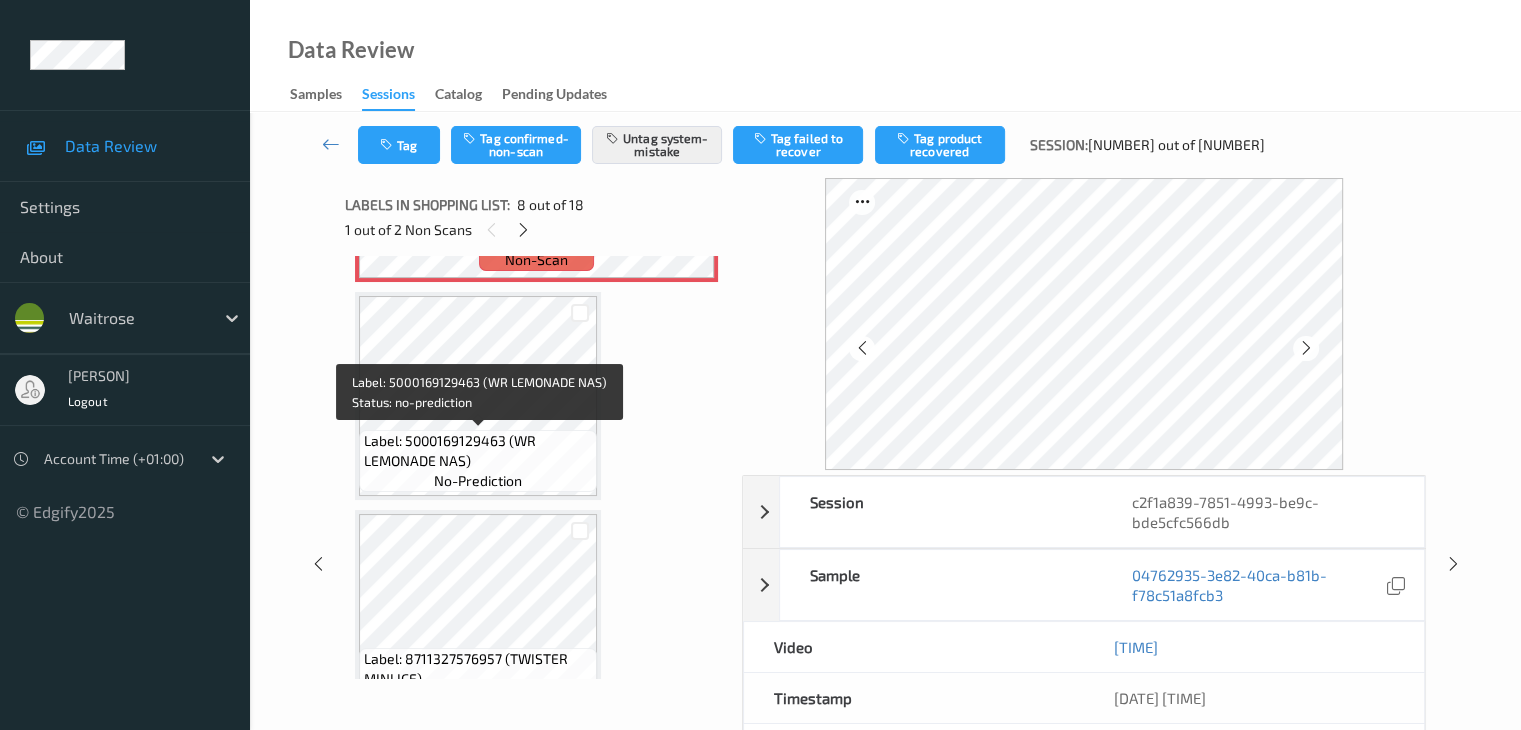 click on "Label: 5000169129463 (WR LEMONADE NAS)" at bounding box center (478, 451) 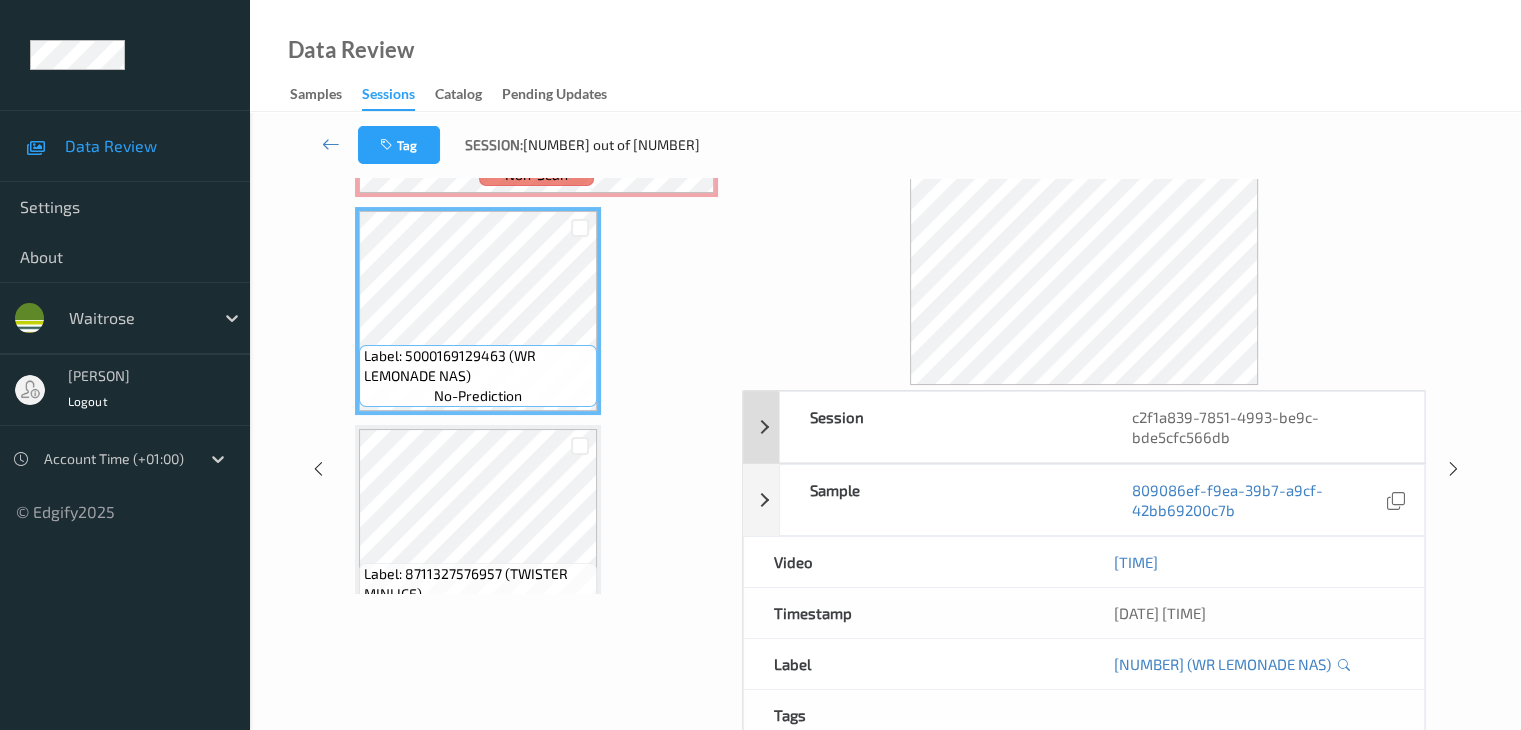 scroll, scrollTop: 0, scrollLeft: 0, axis: both 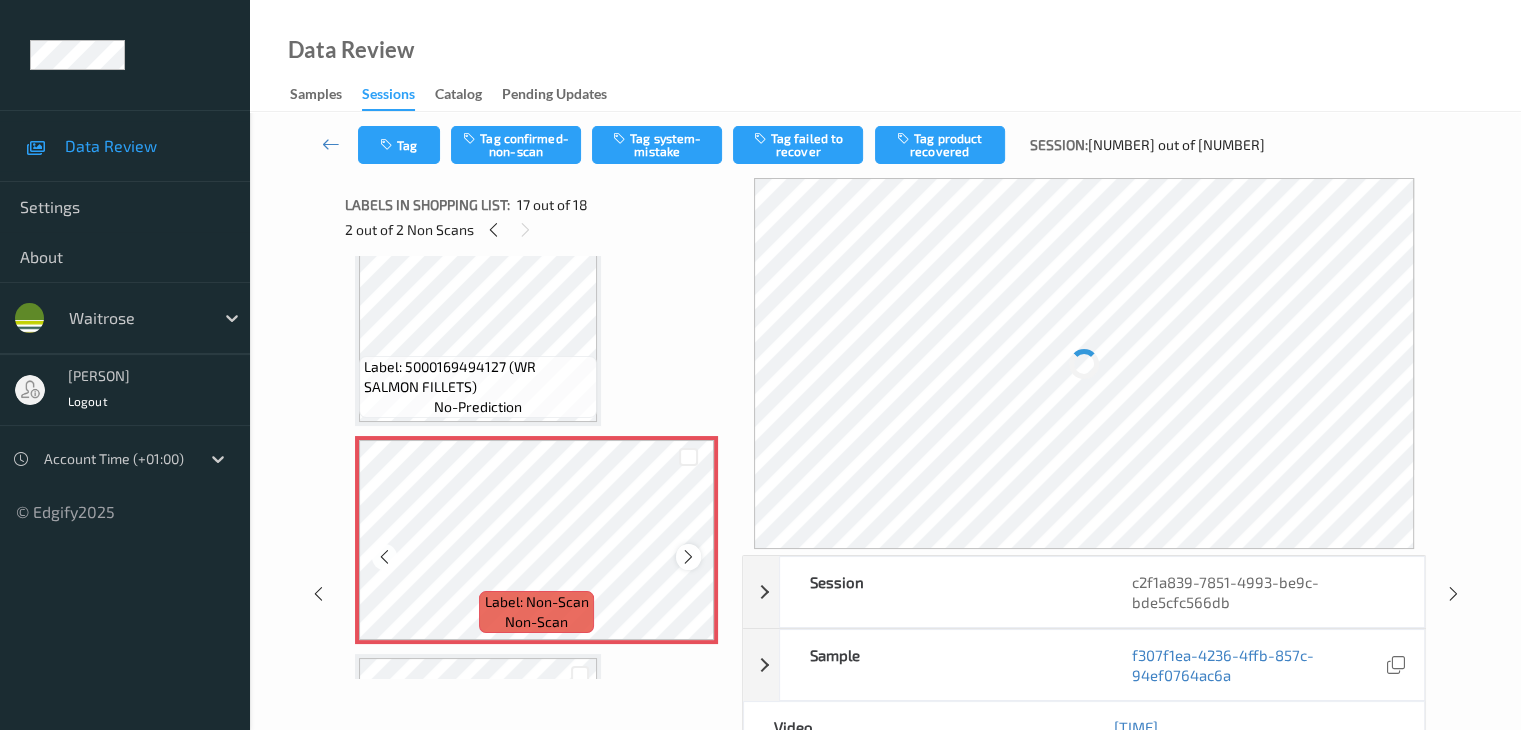 click at bounding box center (688, 557) 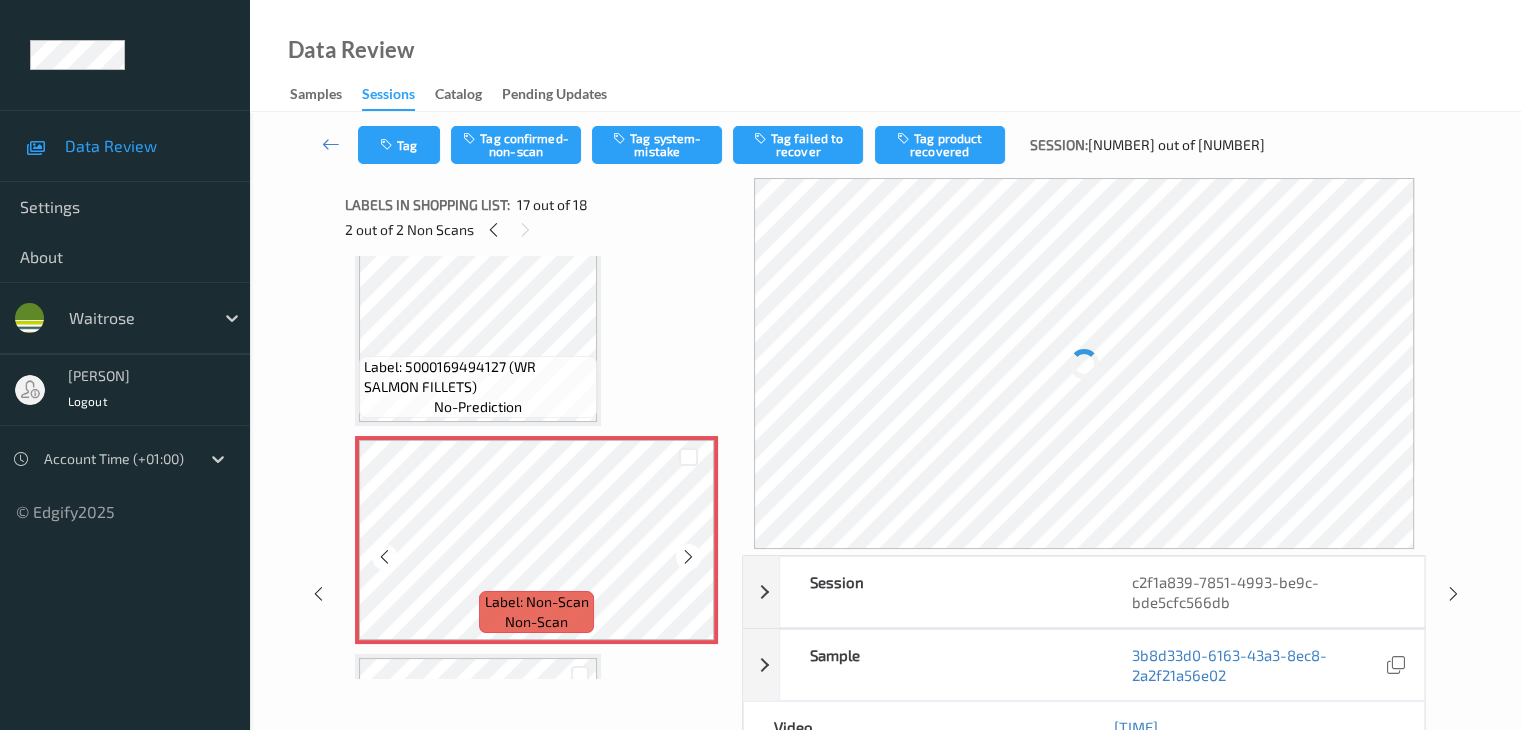 click at bounding box center [688, 557] 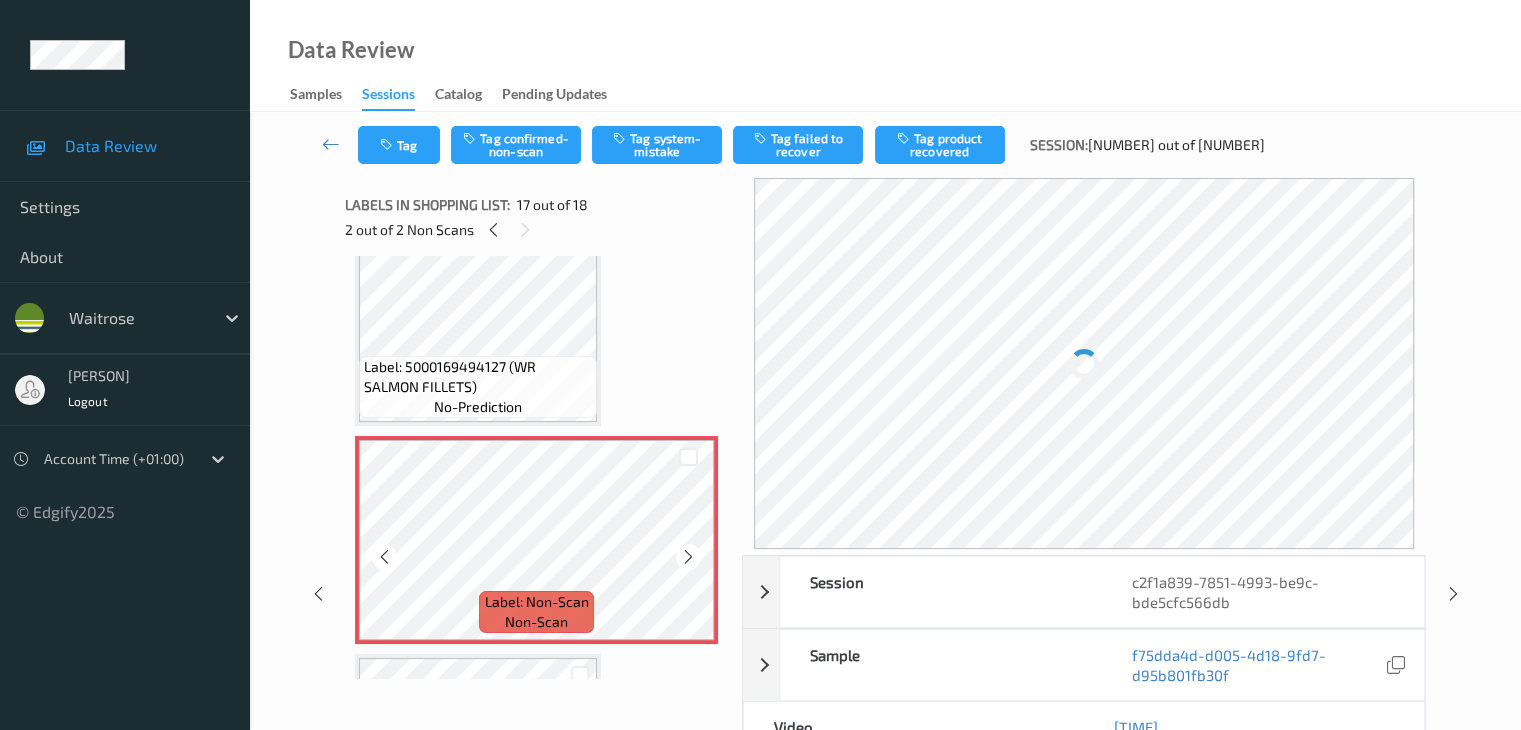 click at bounding box center (688, 557) 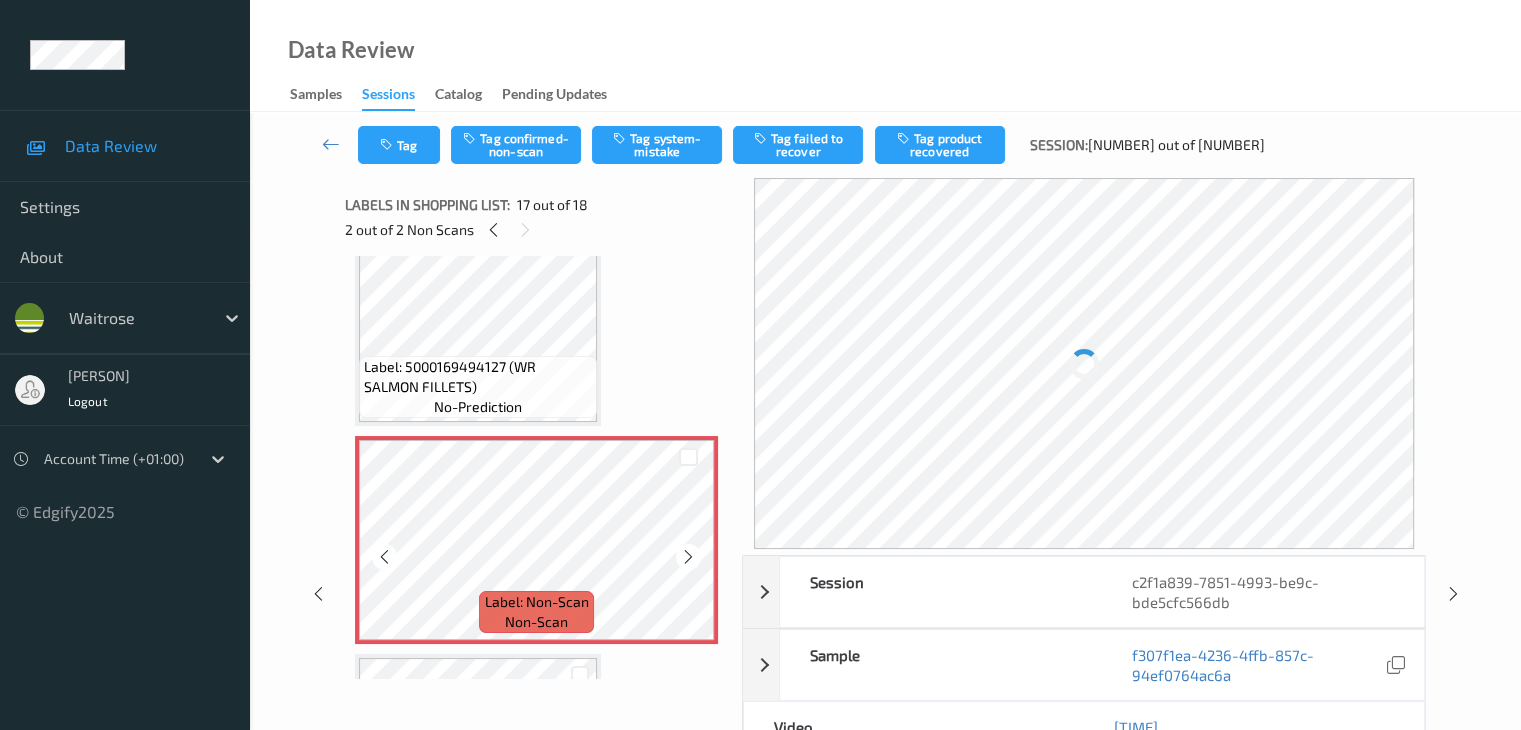 click at bounding box center (688, 557) 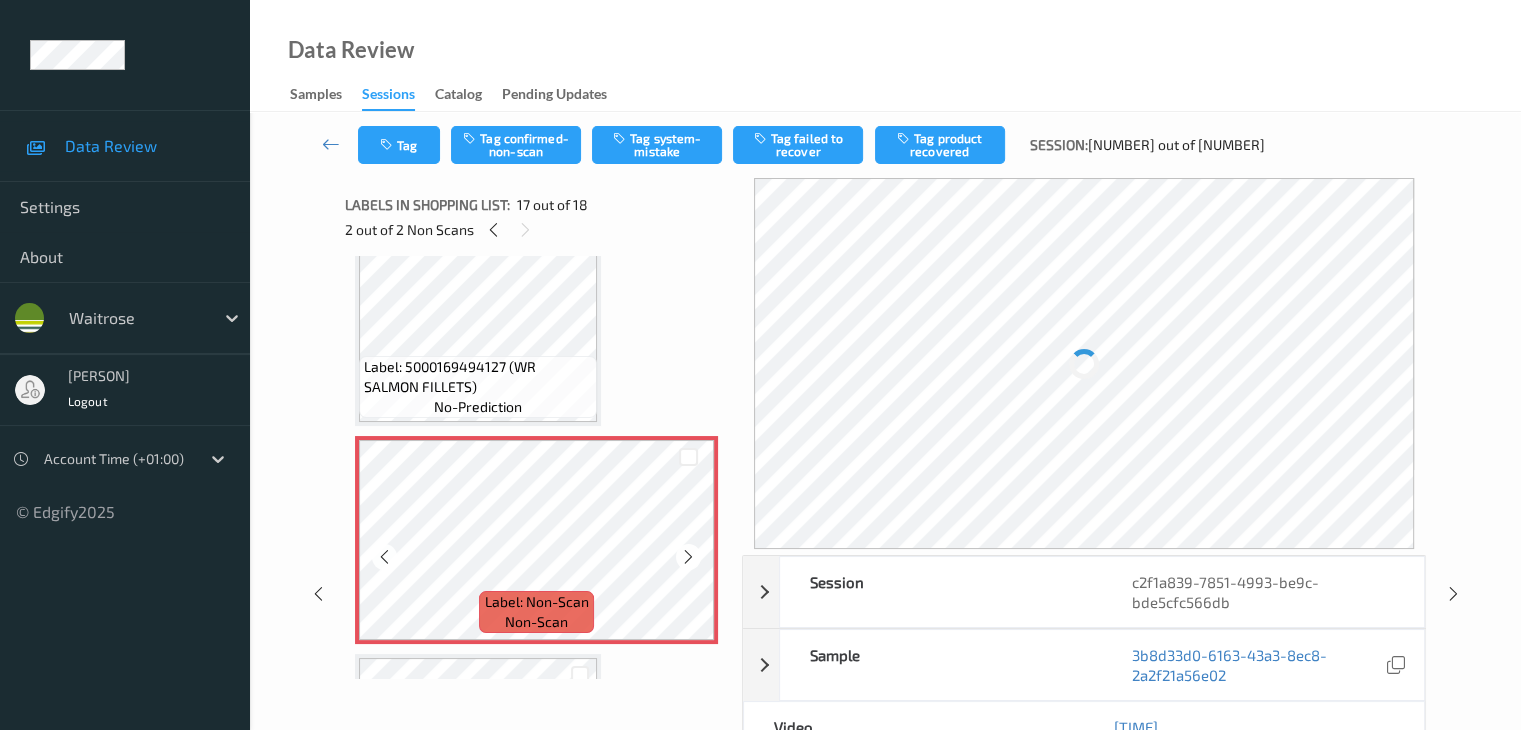 click at bounding box center (688, 557) 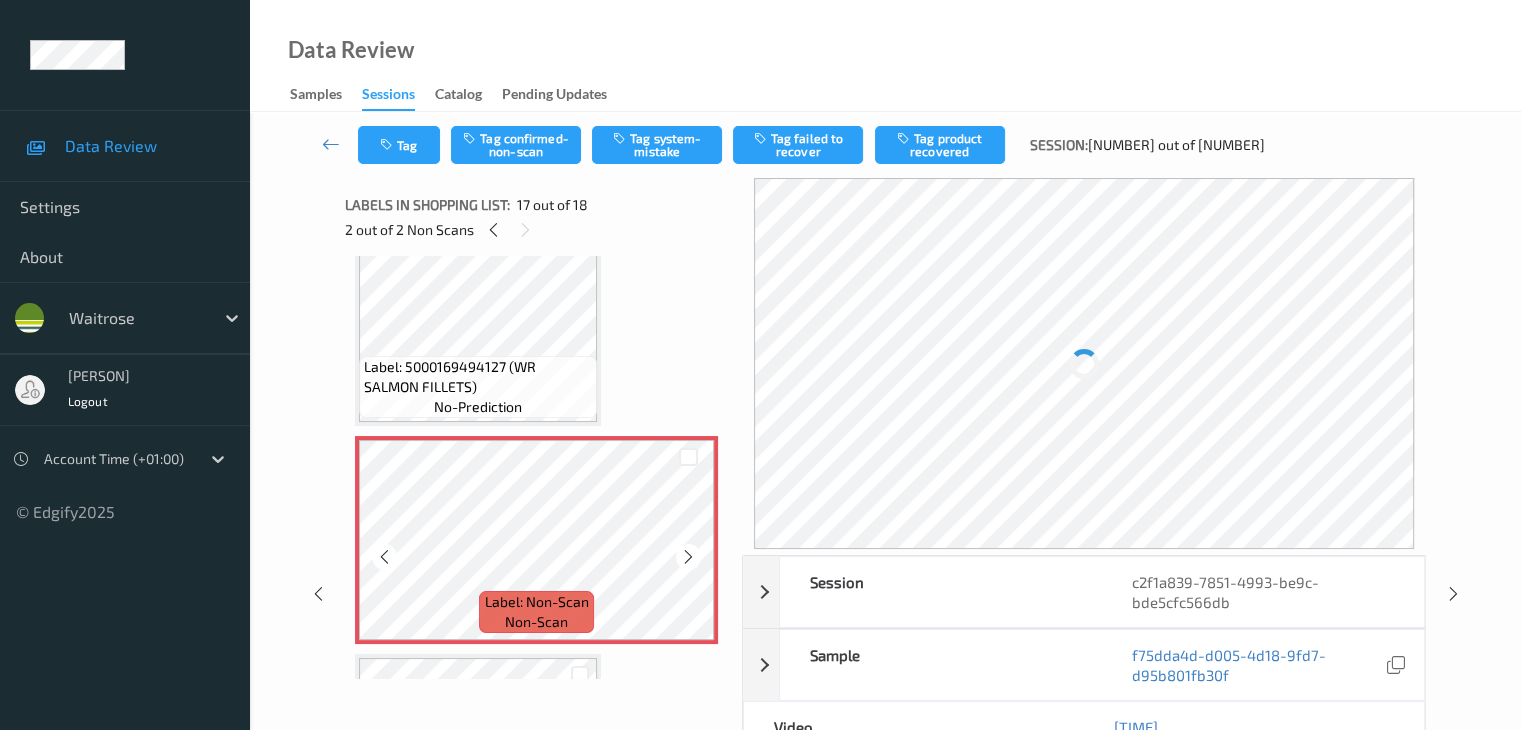 click at bounding box center [688, 557] 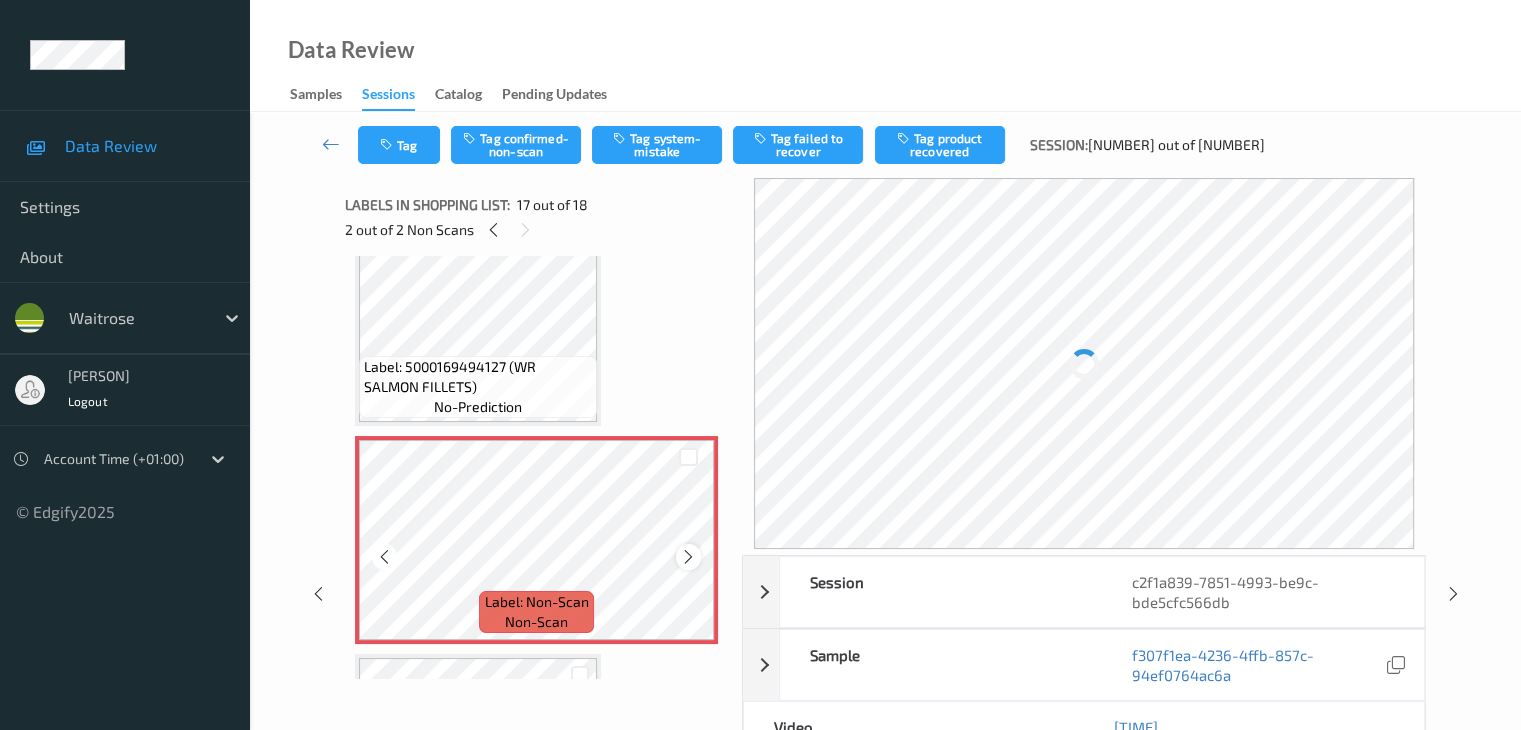 click at bounding box center [688, 557] 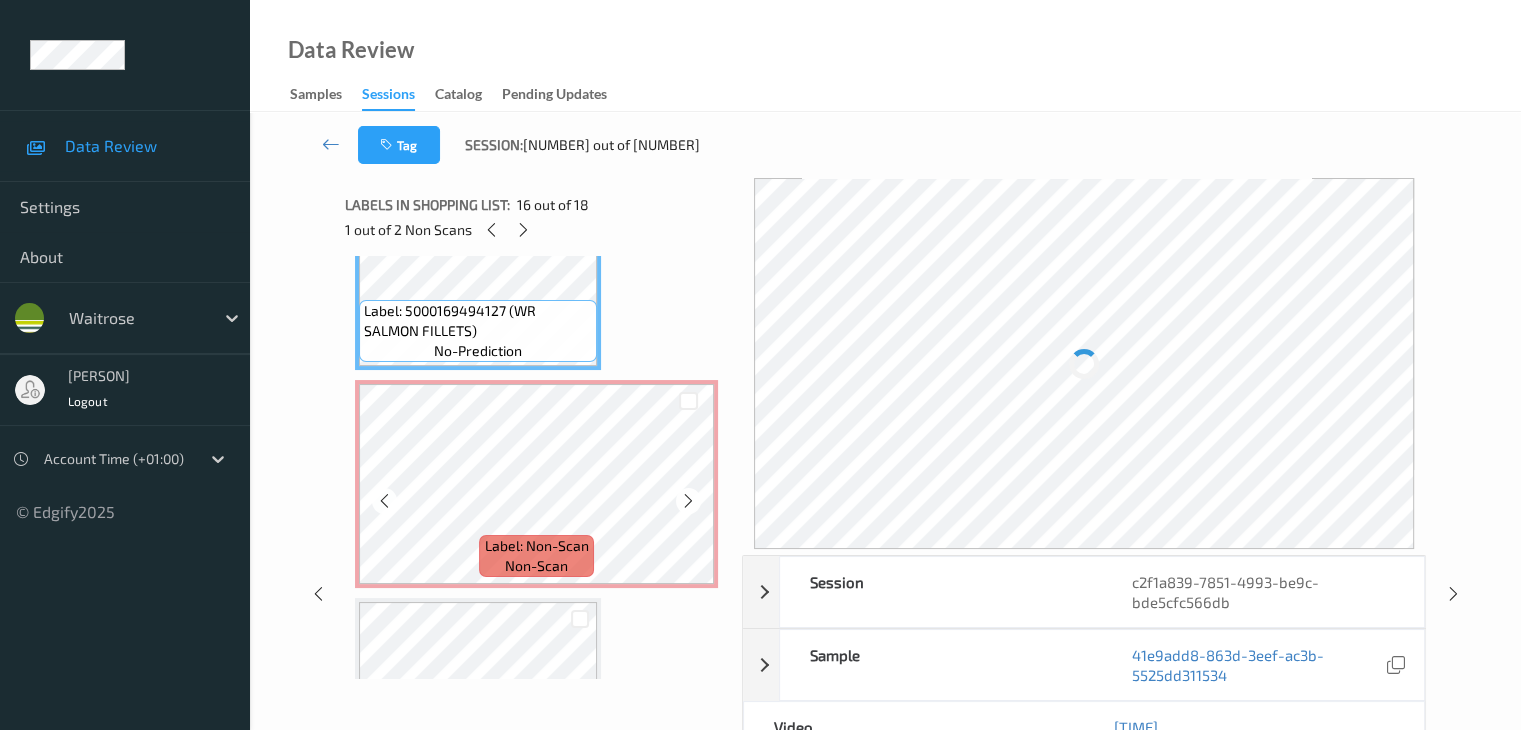 scroll, scrollTop: 3418, scrollLeft: 0, axis: vertical 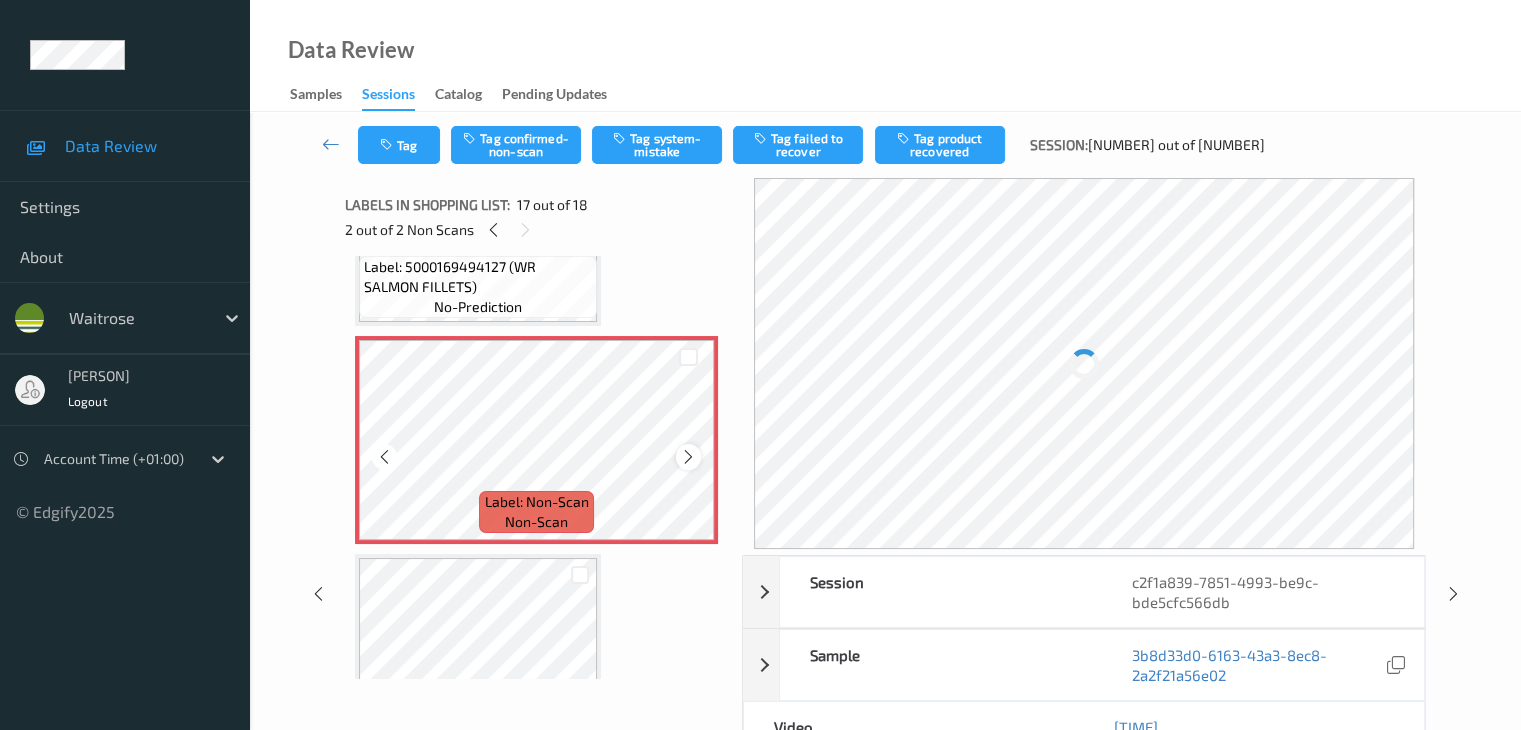 click at bounding box center [688, 457] 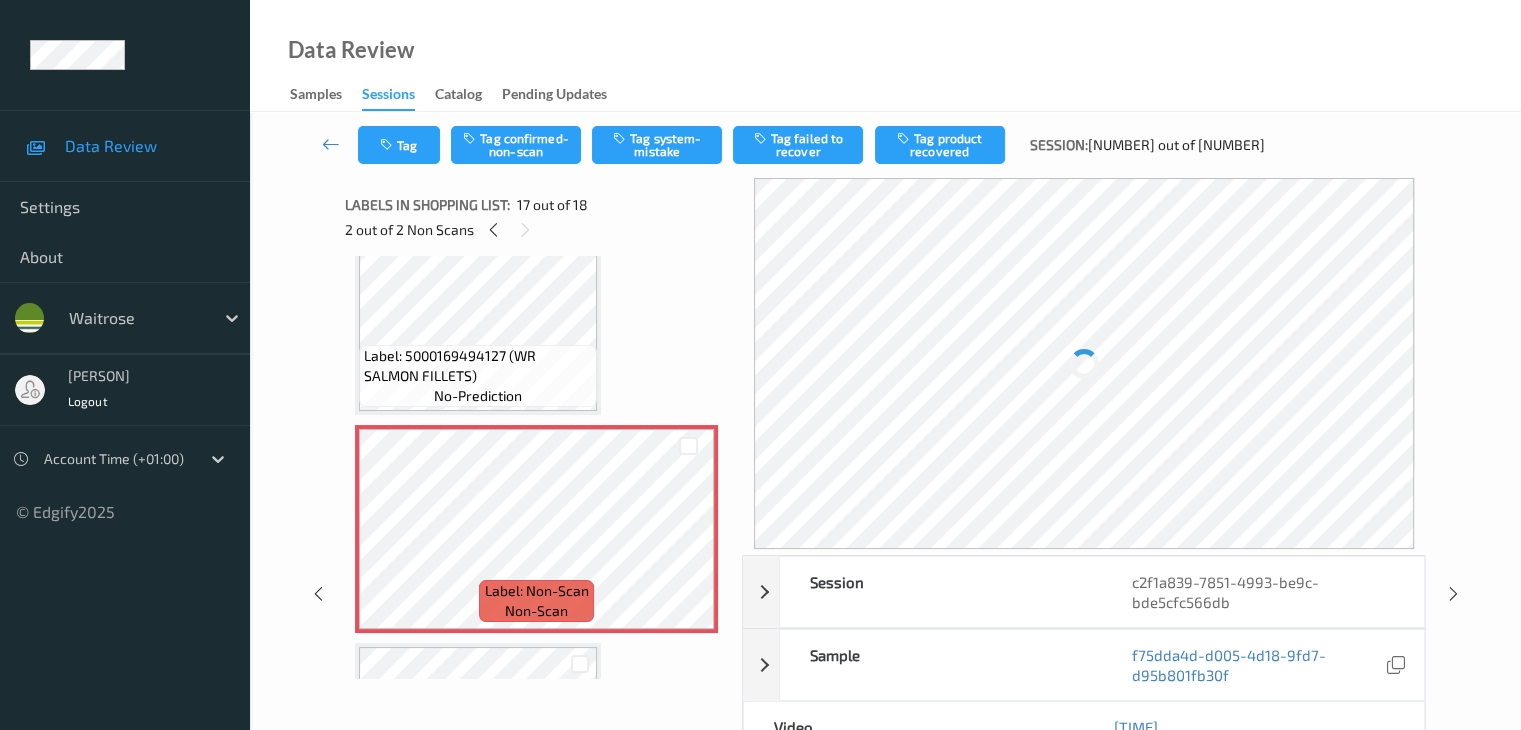 scroll, scrollTop: 3311, scrollLeft: 0, axis: vertical 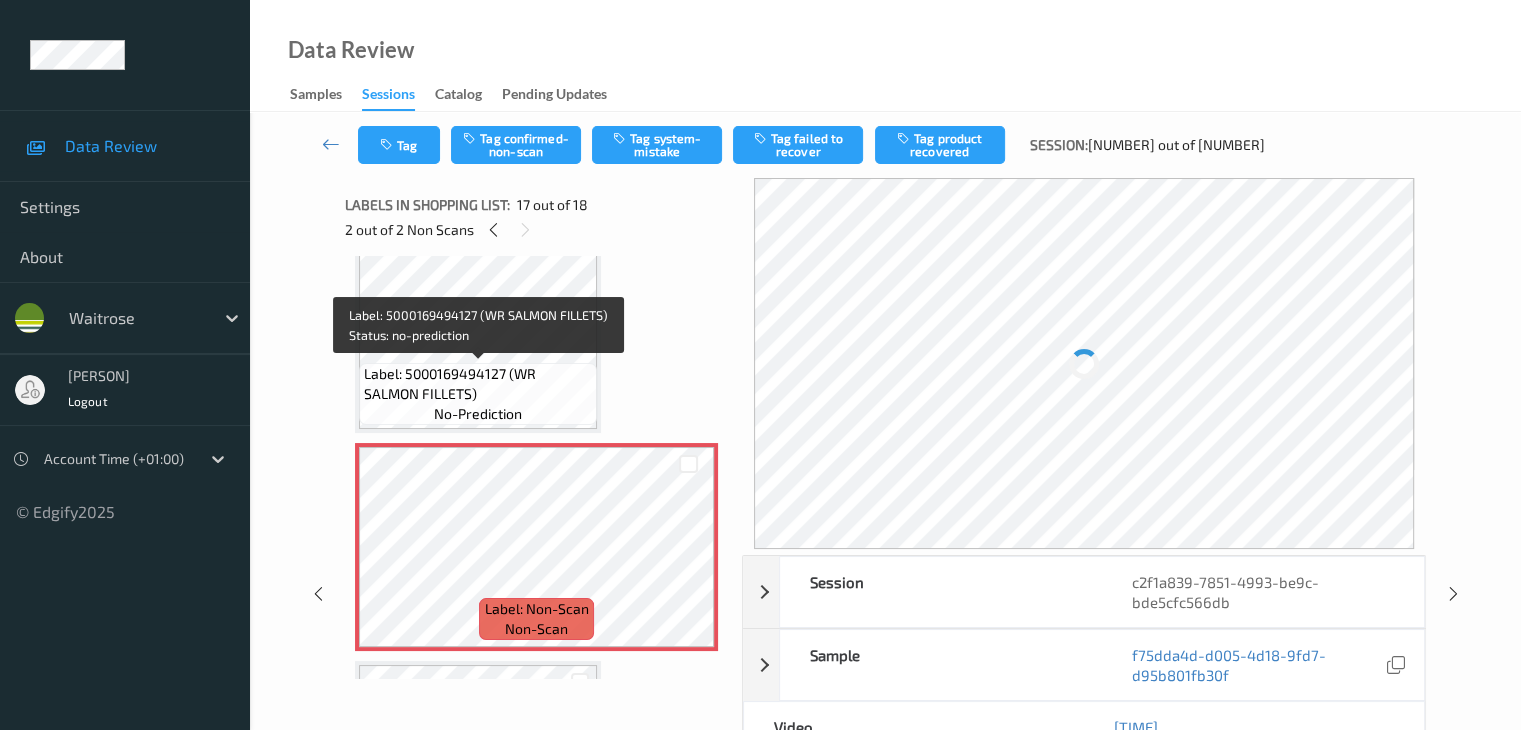 click on "Label: 5000169494127 (WR SALMON FILLETS)" at bounding box center [478, 384] 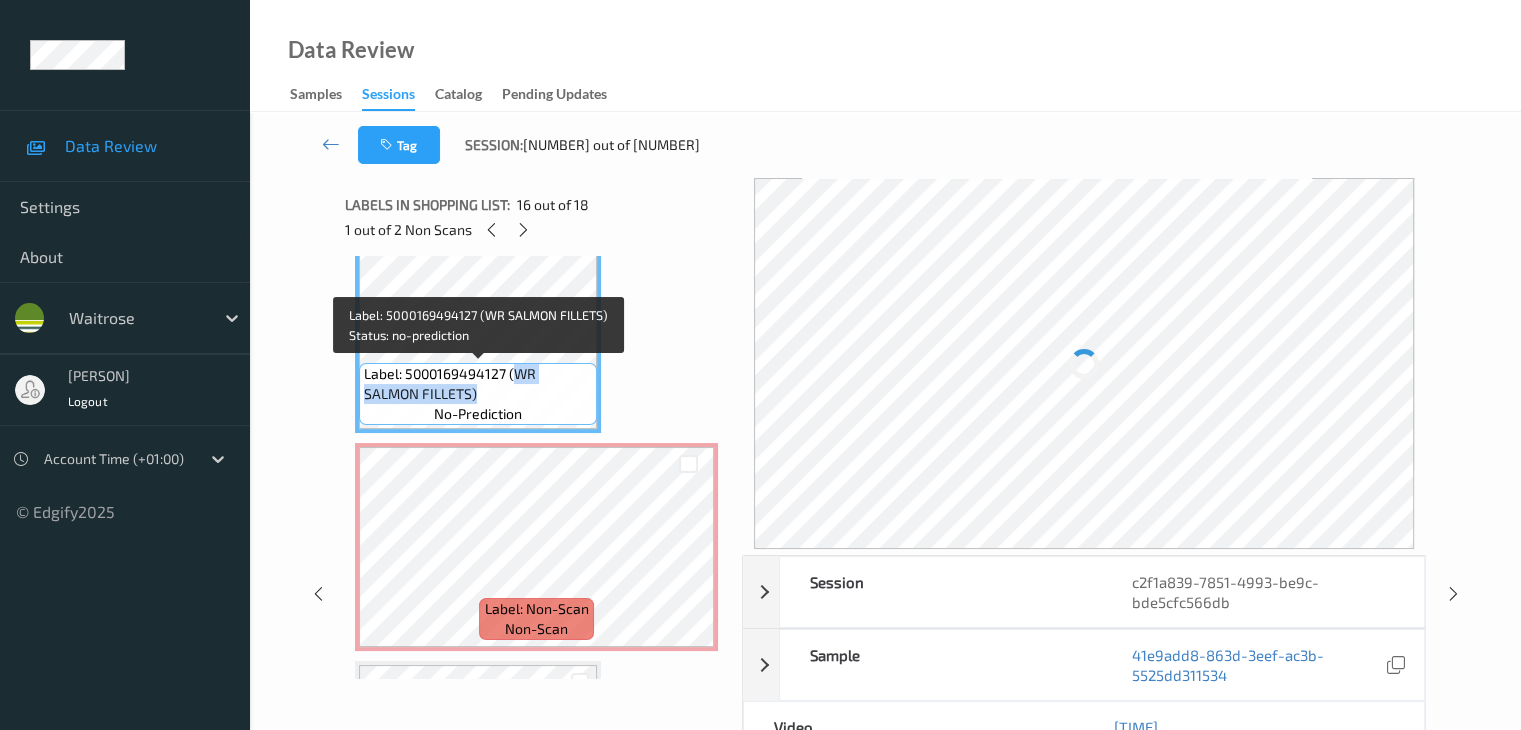 drag, startPoint x: 514, startPoint y: 368, endPoint x: 520, endPoint y: 394, distance: 26.683329 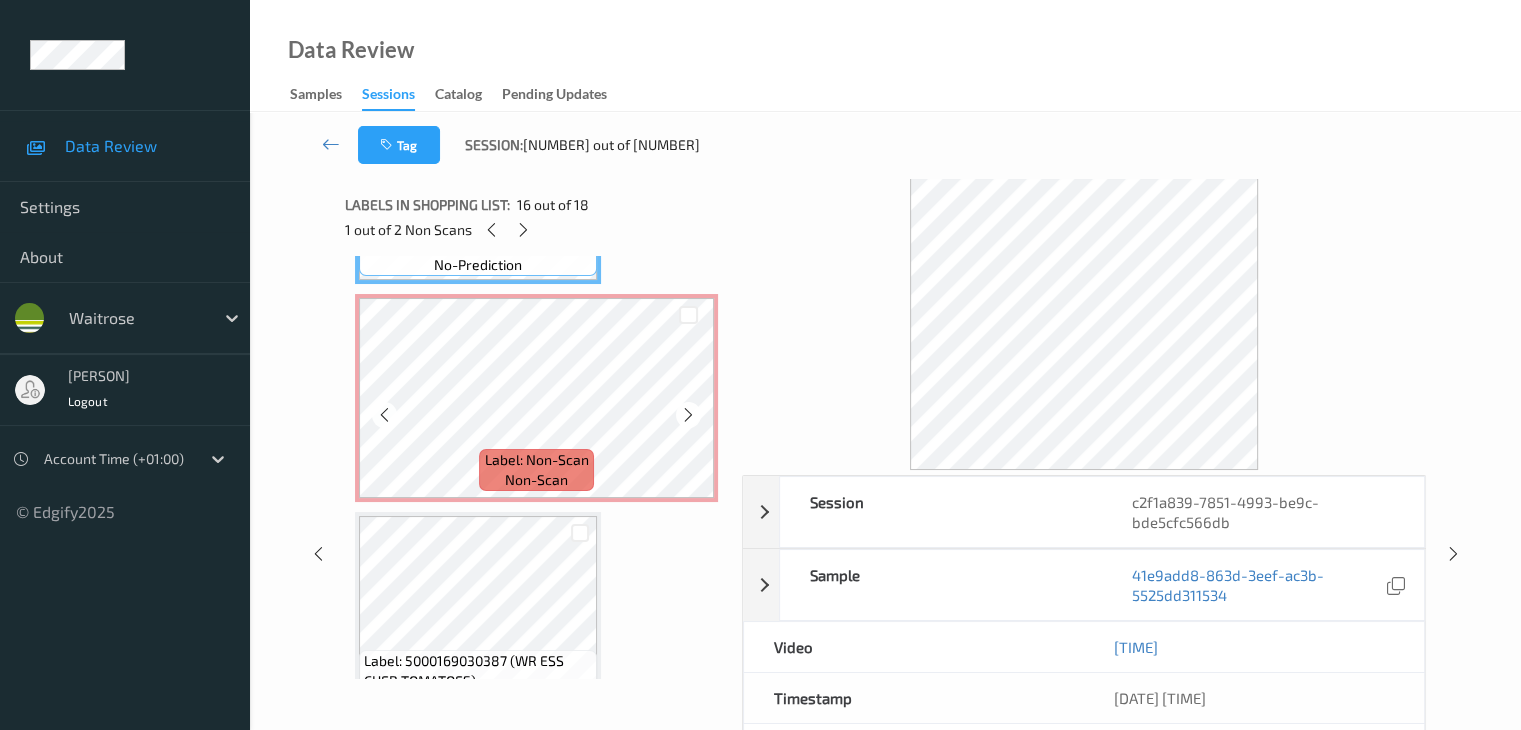 scroll, scrollTop: 3511, scrollLeft: 0, axis: vertical 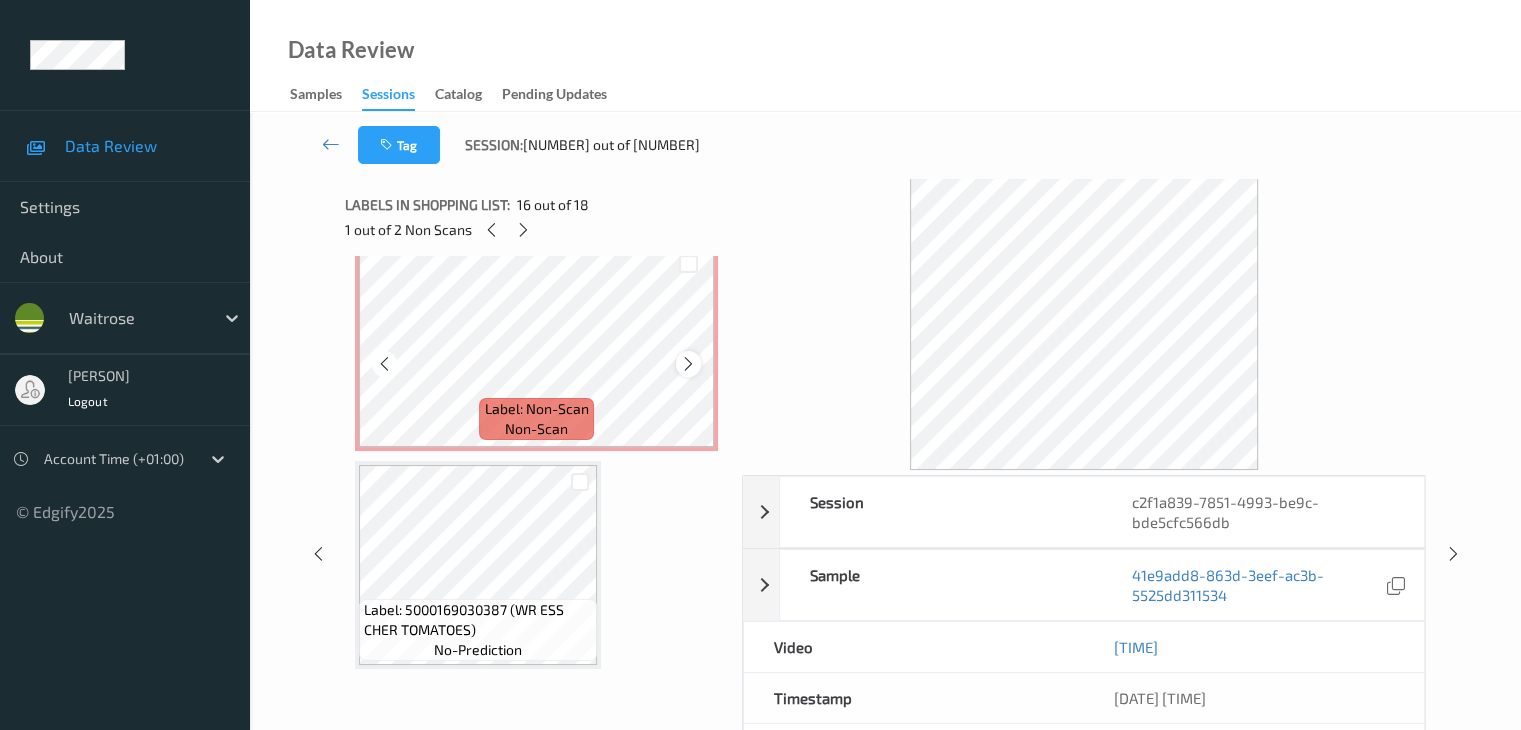 click at bounding box center (688, 364) 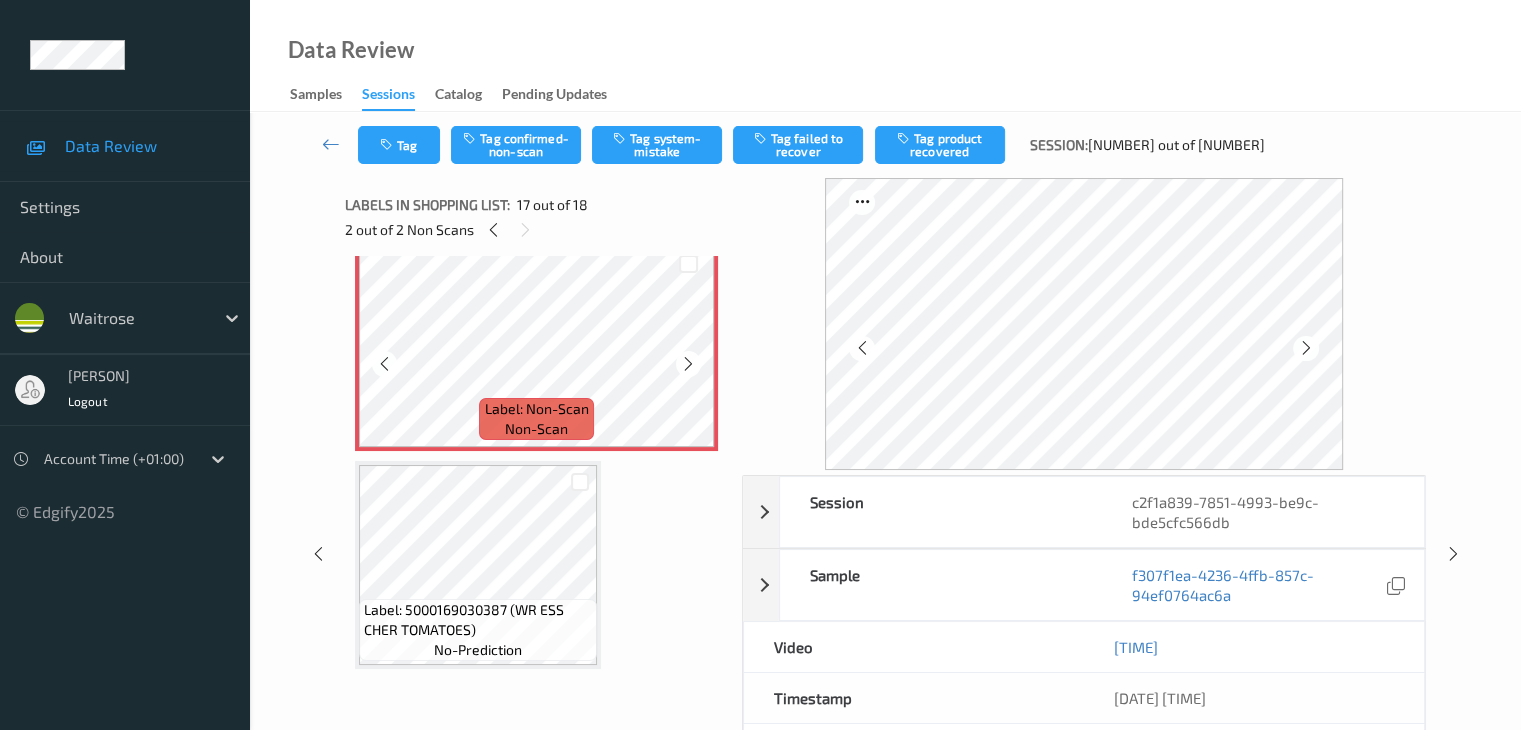 click at bounding box center [688, 364] 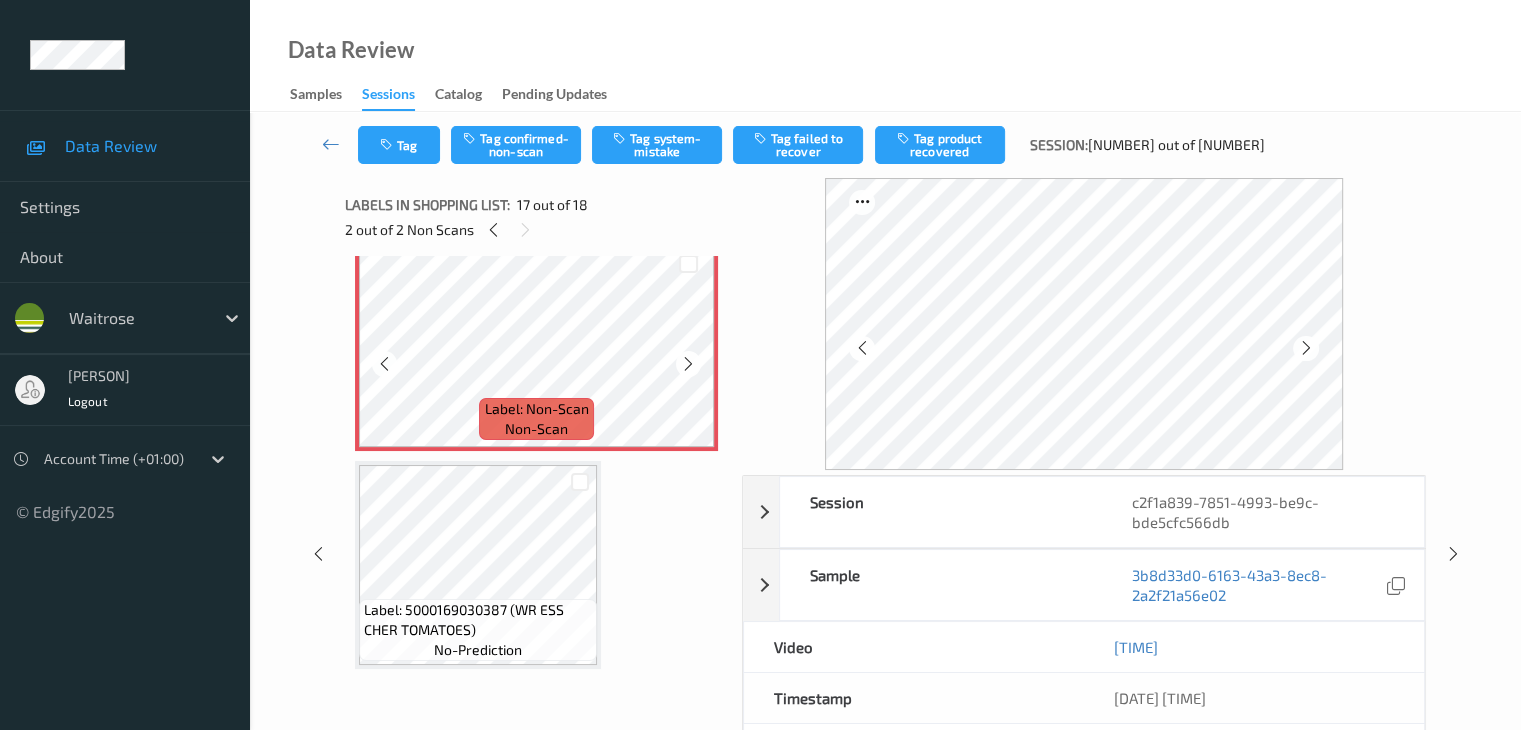 click at bounding box center (688, 364) 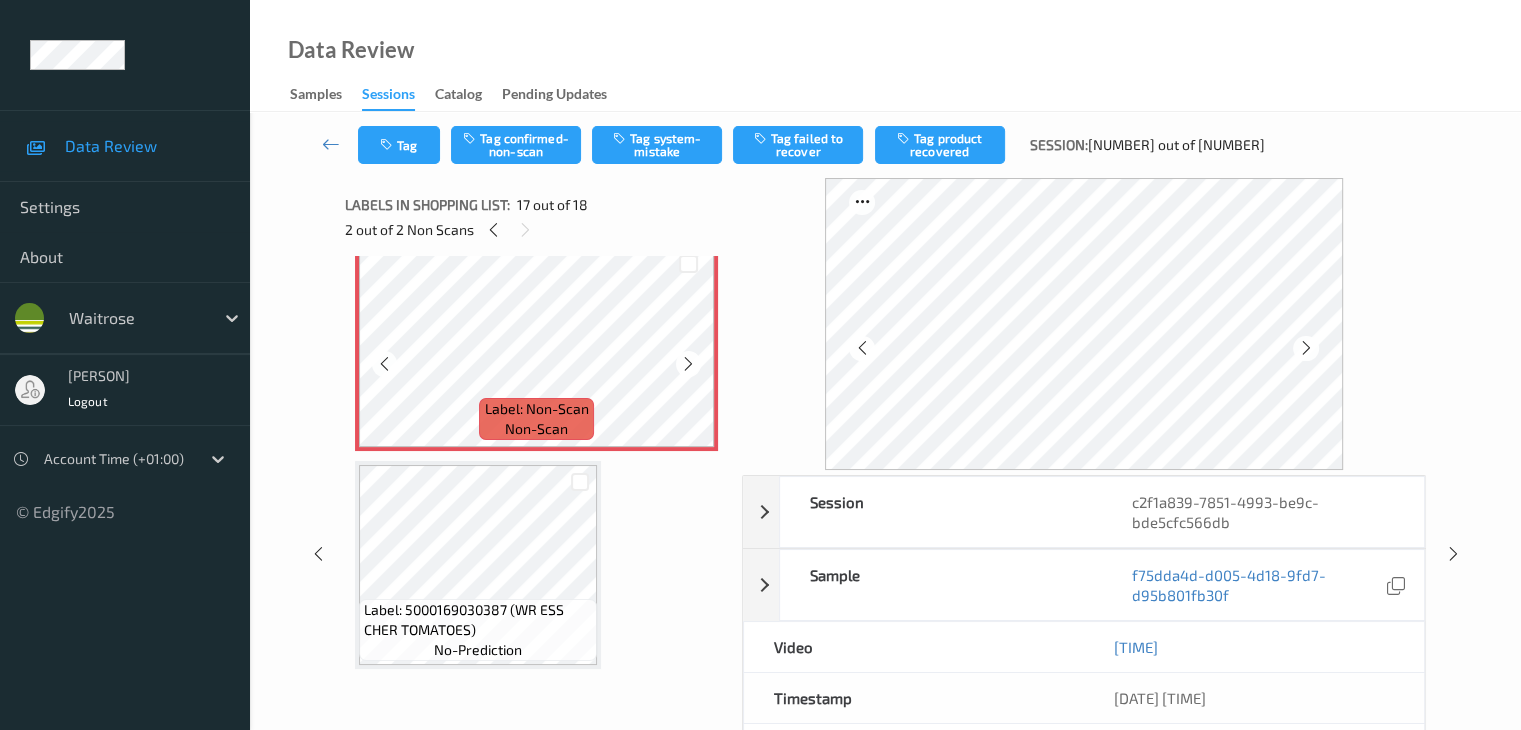 click at bounding box center (688, 364) 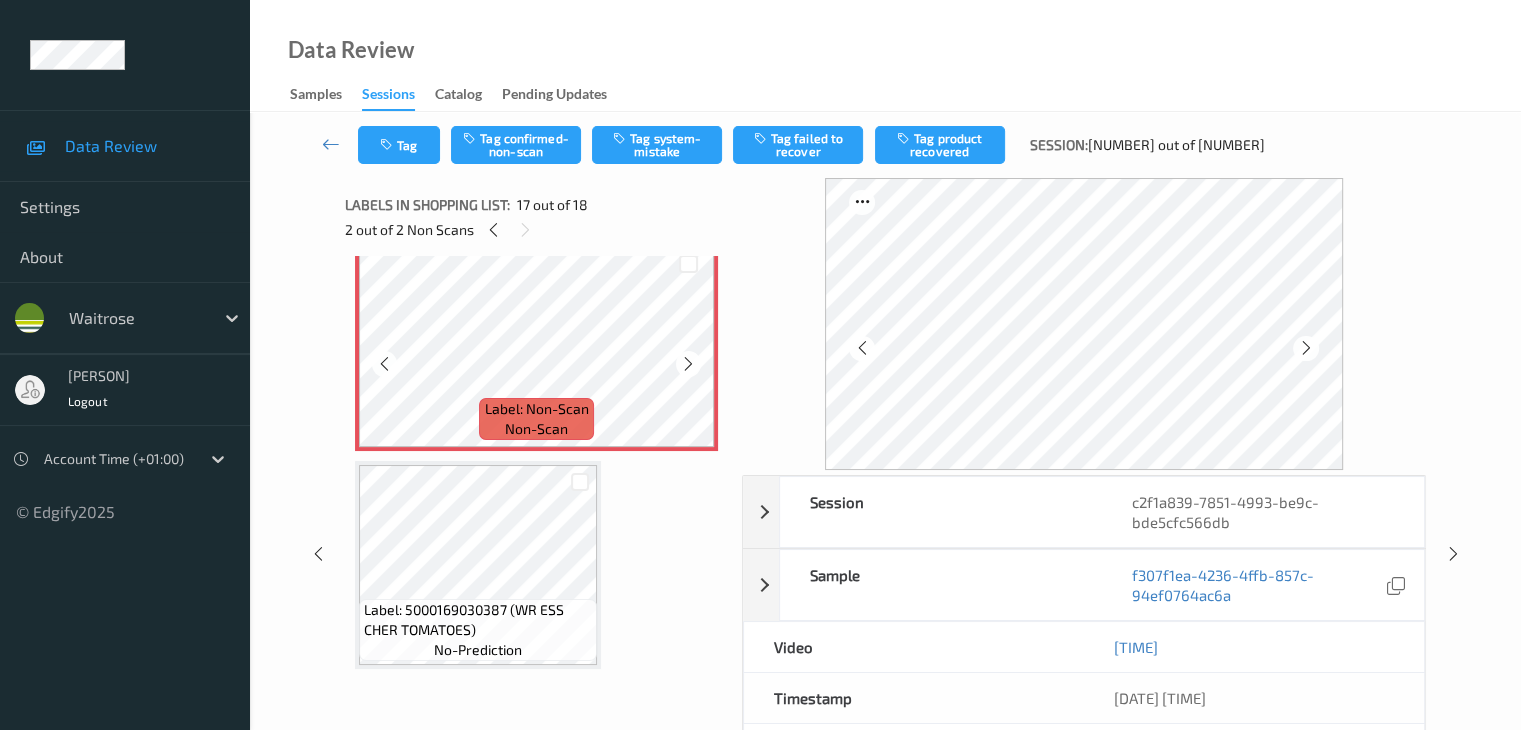 click at bounding box center [688, 364] 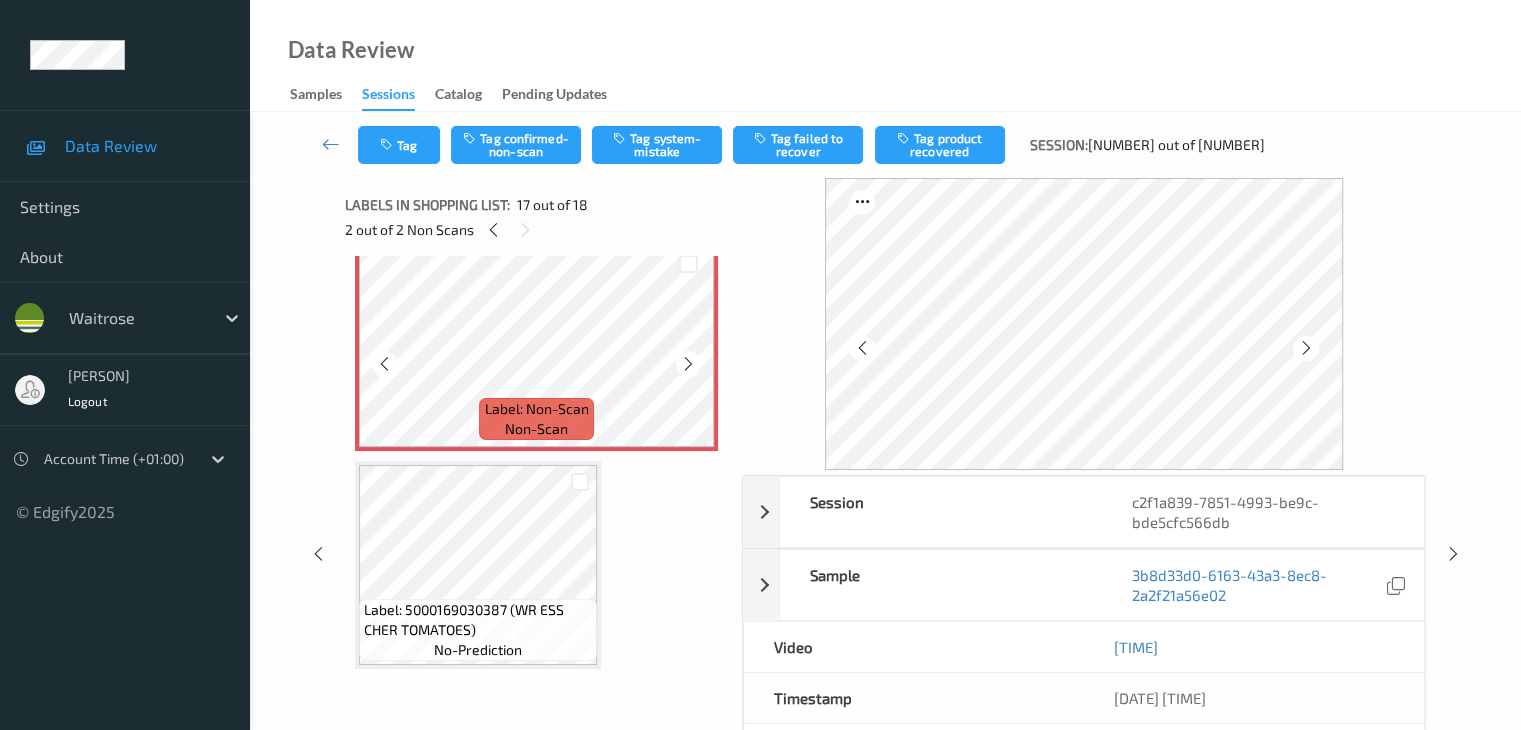 click at bounding box center (688, 364) 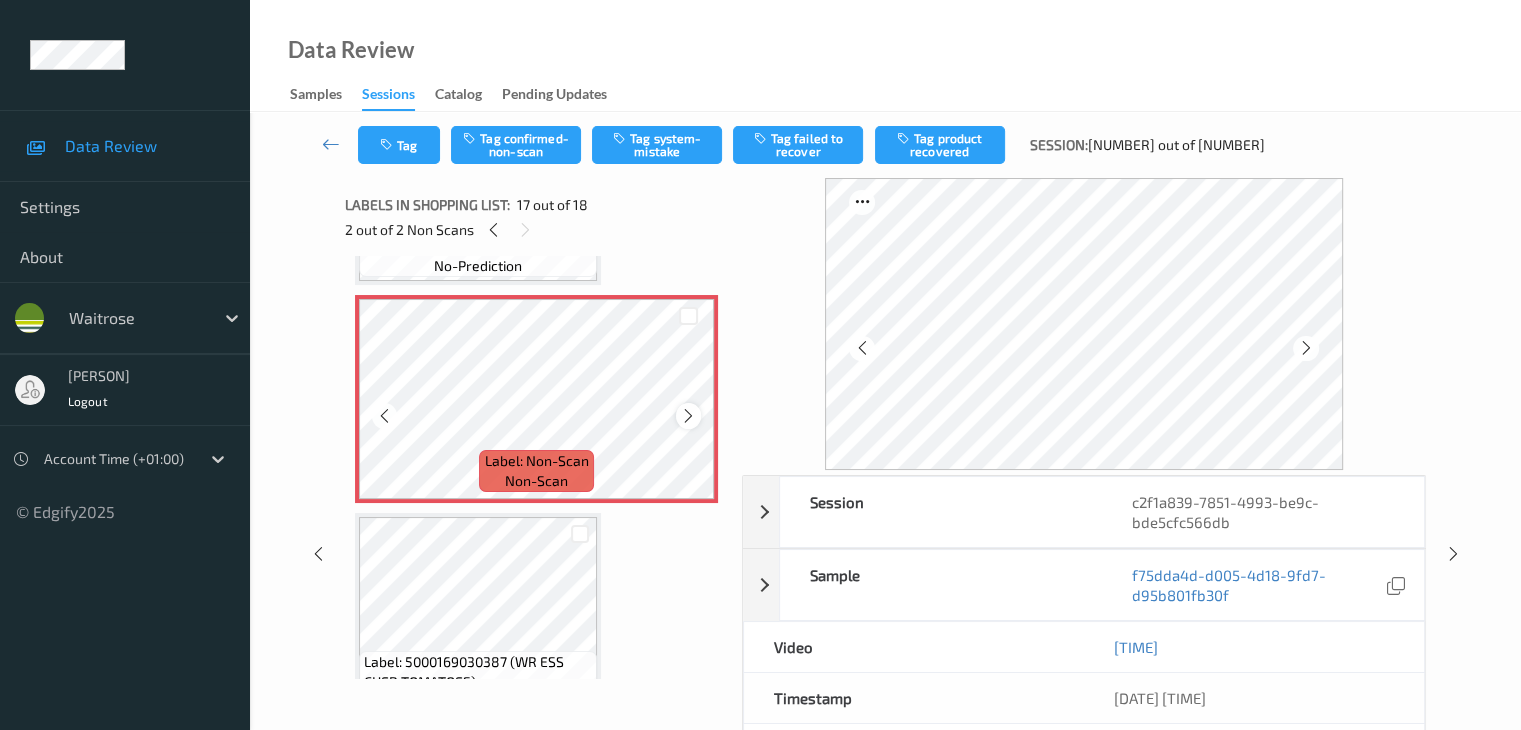 scroll, scrollTop: 3411, scrollLeft: 0, axis: vertical 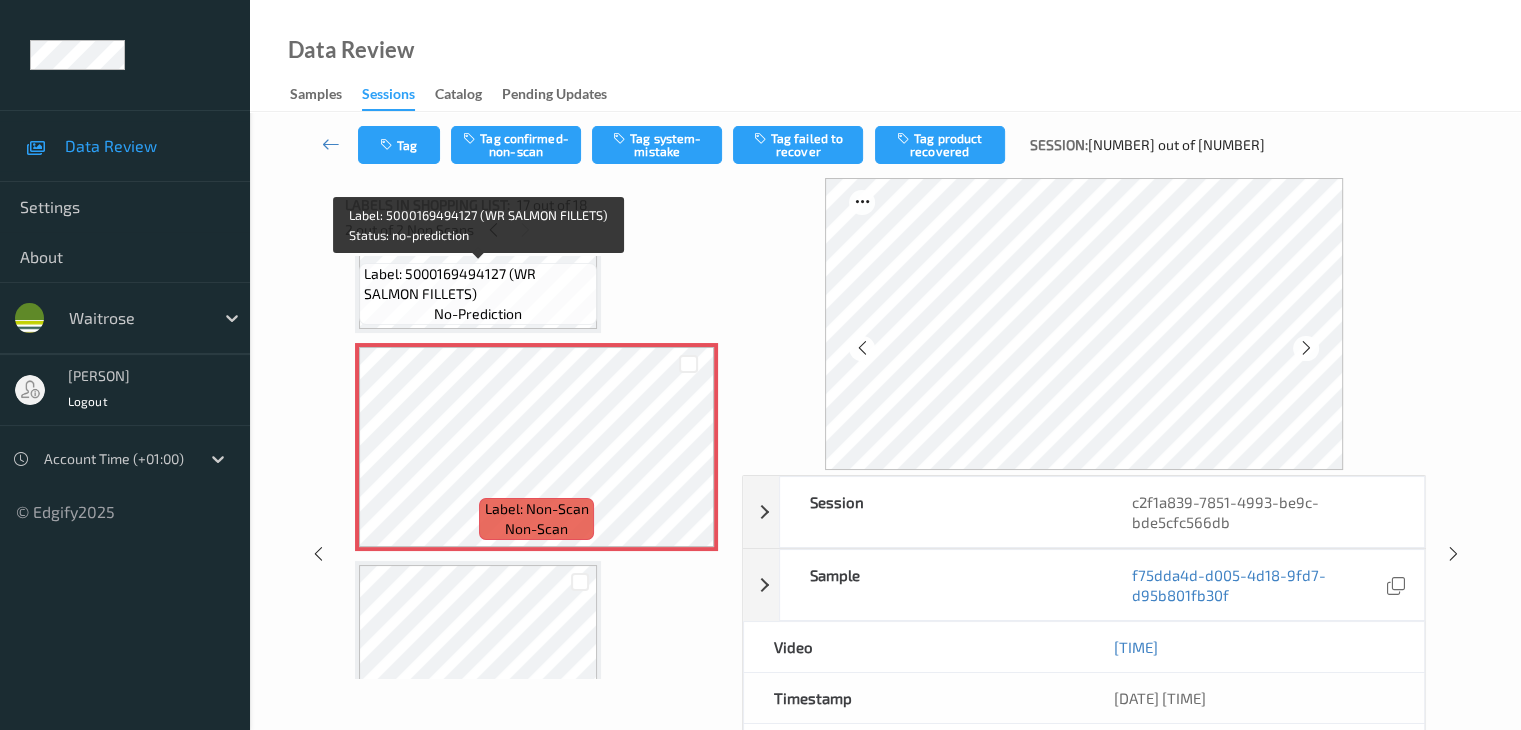 click on "Label: 5000169494127 (WR SALMON FILLETS) no-prediction" at bounding box center (478, 294) 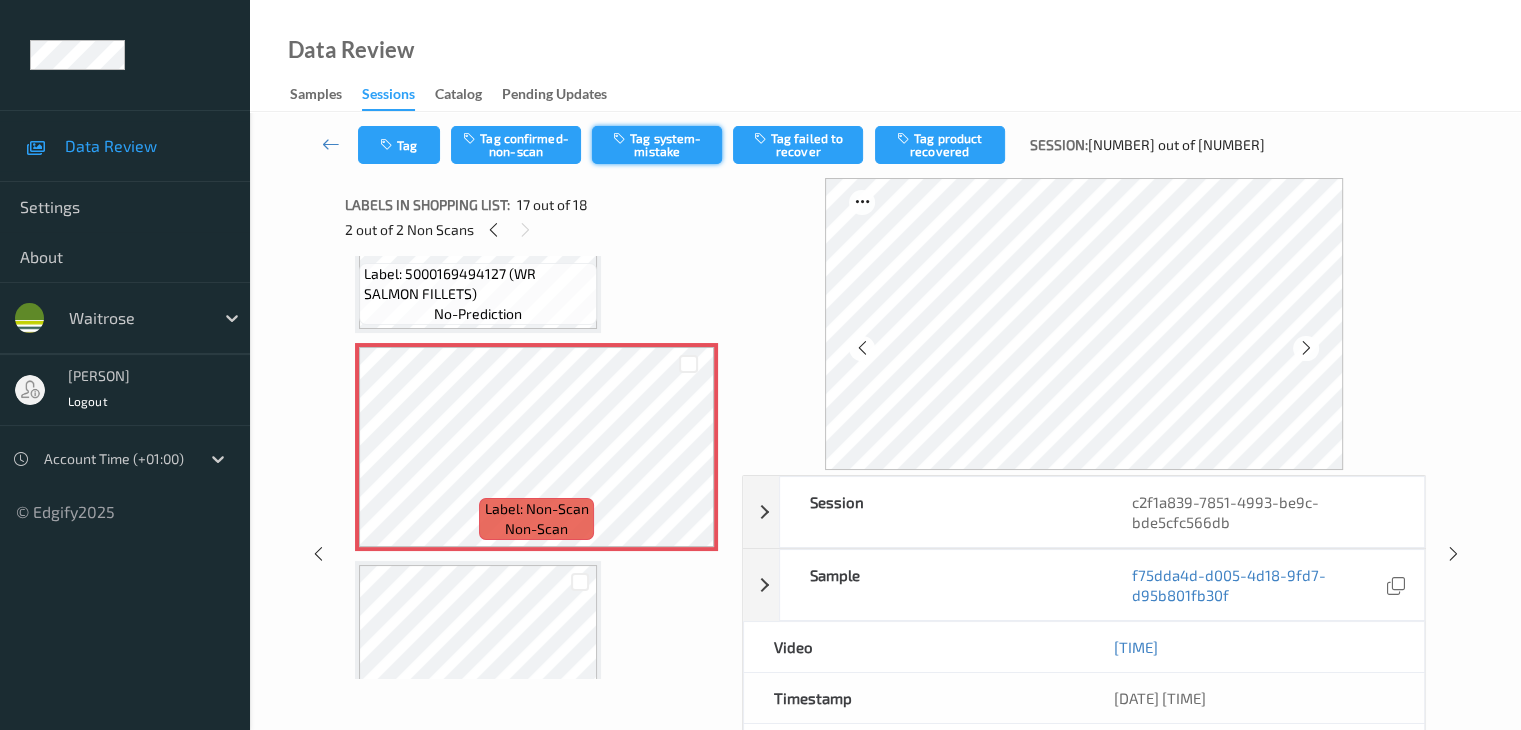 click on "Tag   system-mistake" at bounding box center [657, 145] 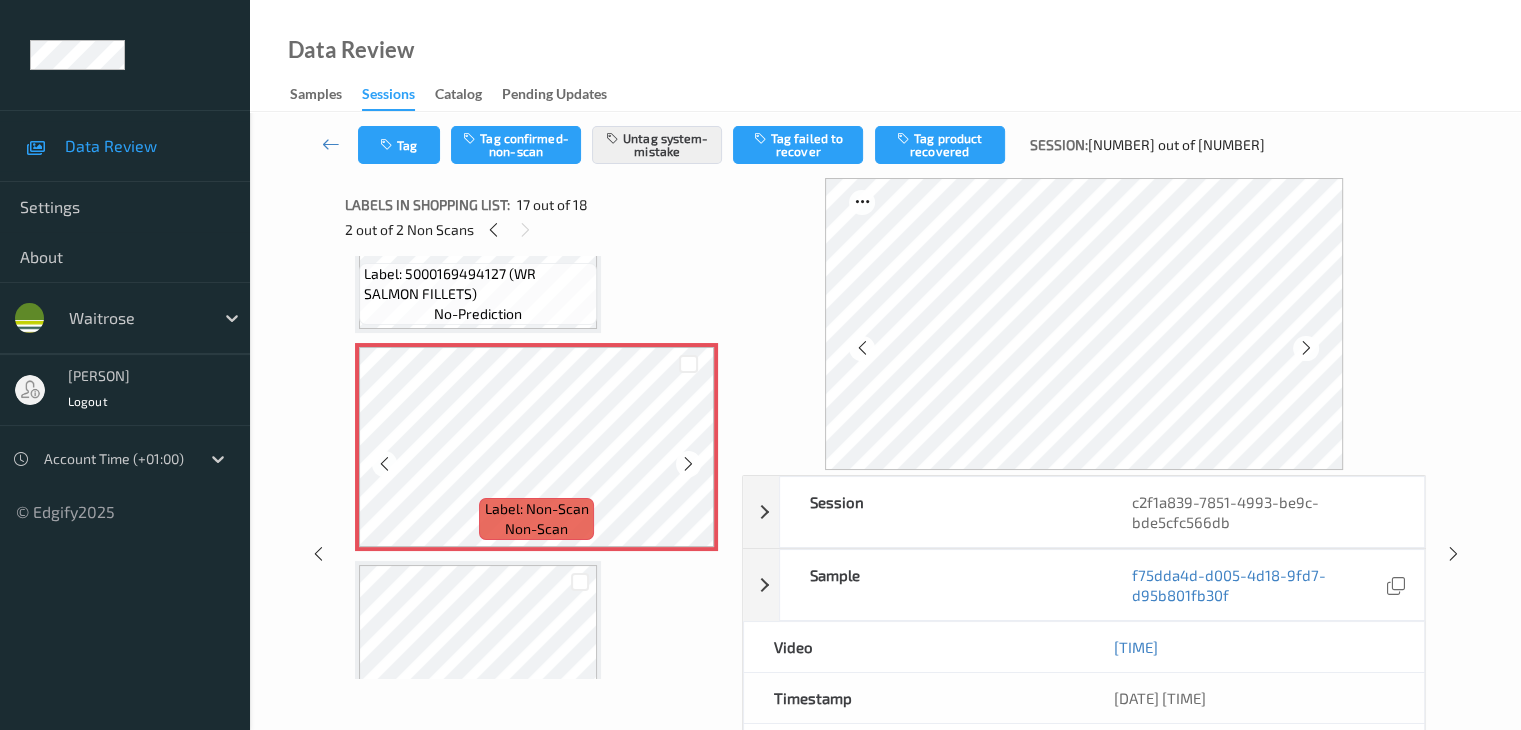 scroll, scrollTop: 3511, scrollLeft: 0, axis: vertical 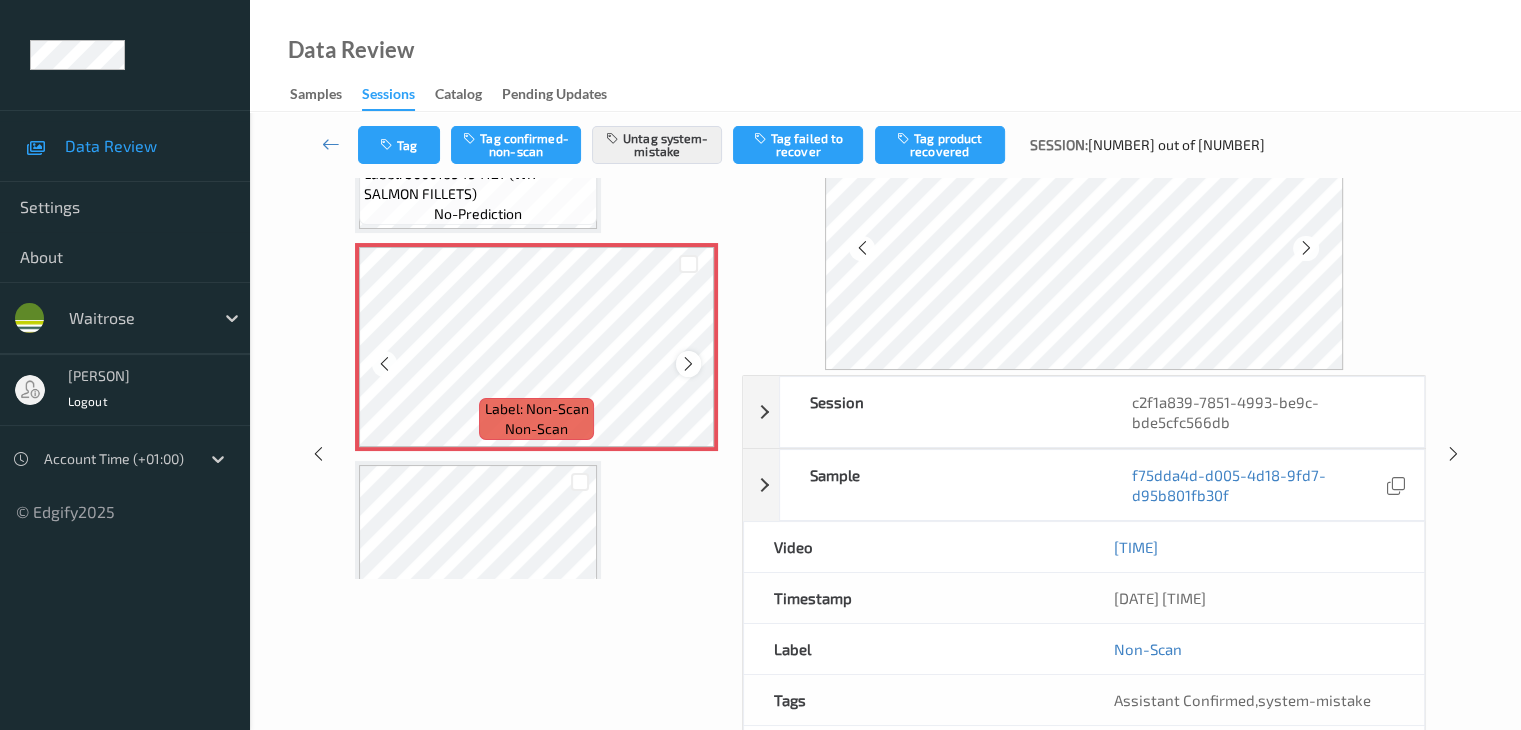 click at bounding box center [688, 364] 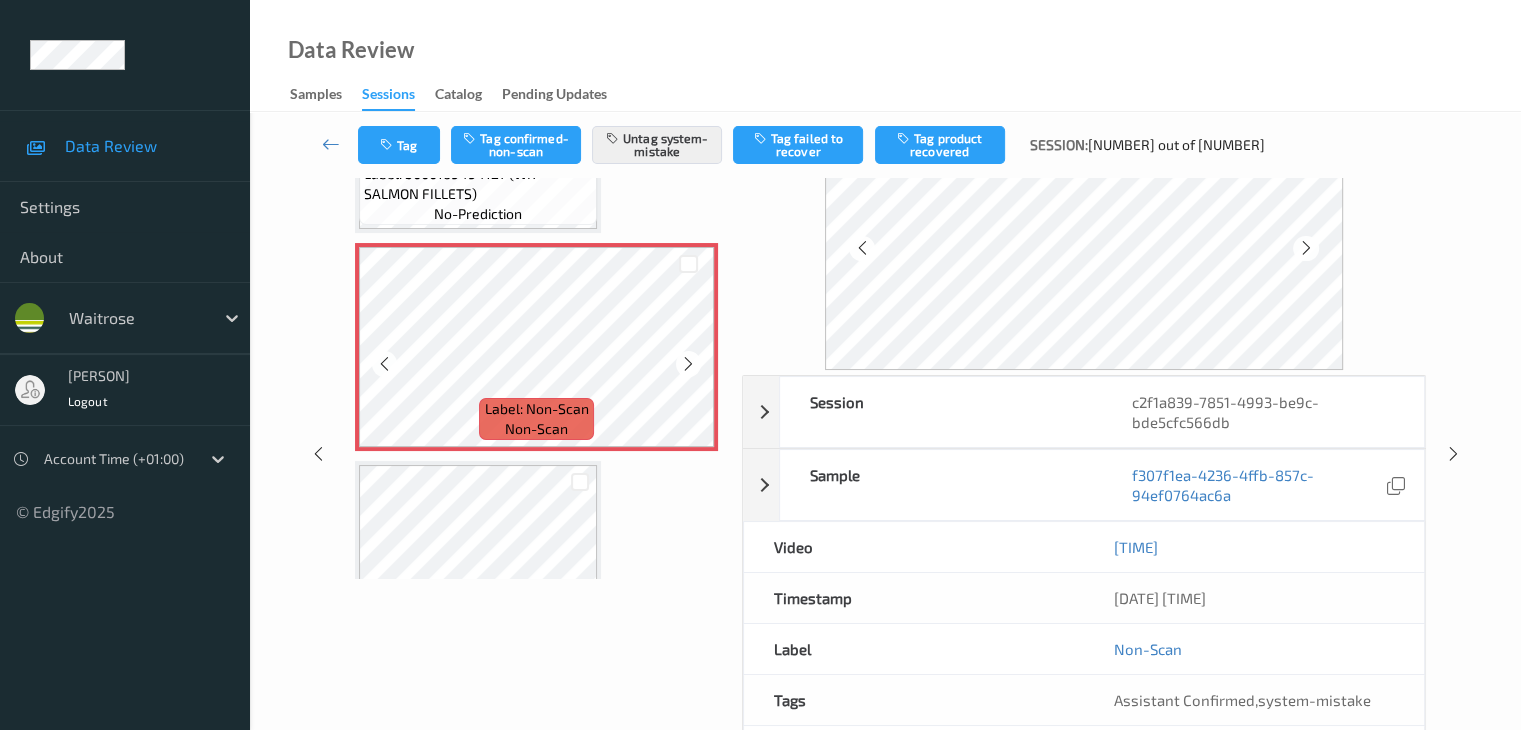 click at bounding box center [688, 364] 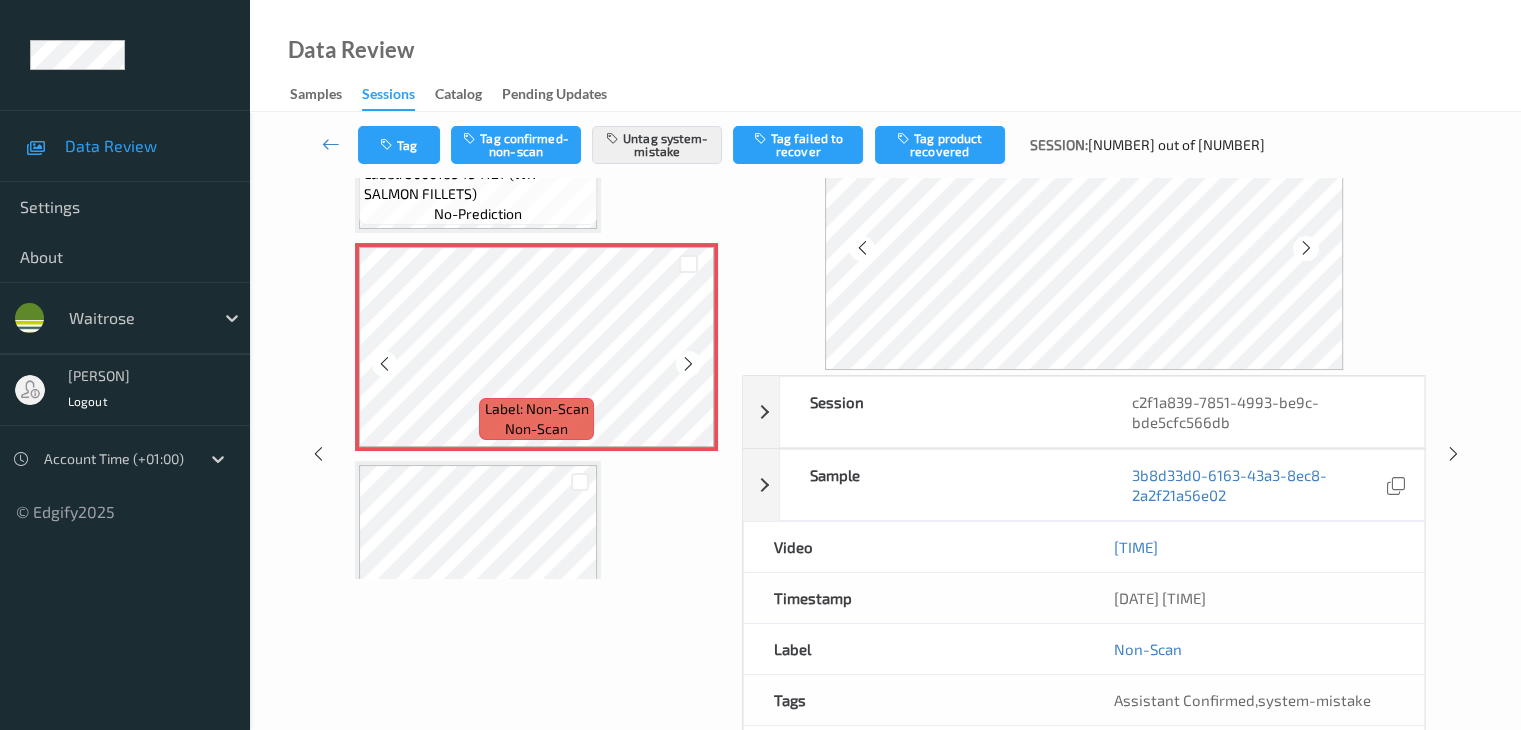 click at bounding box center [688, 364] 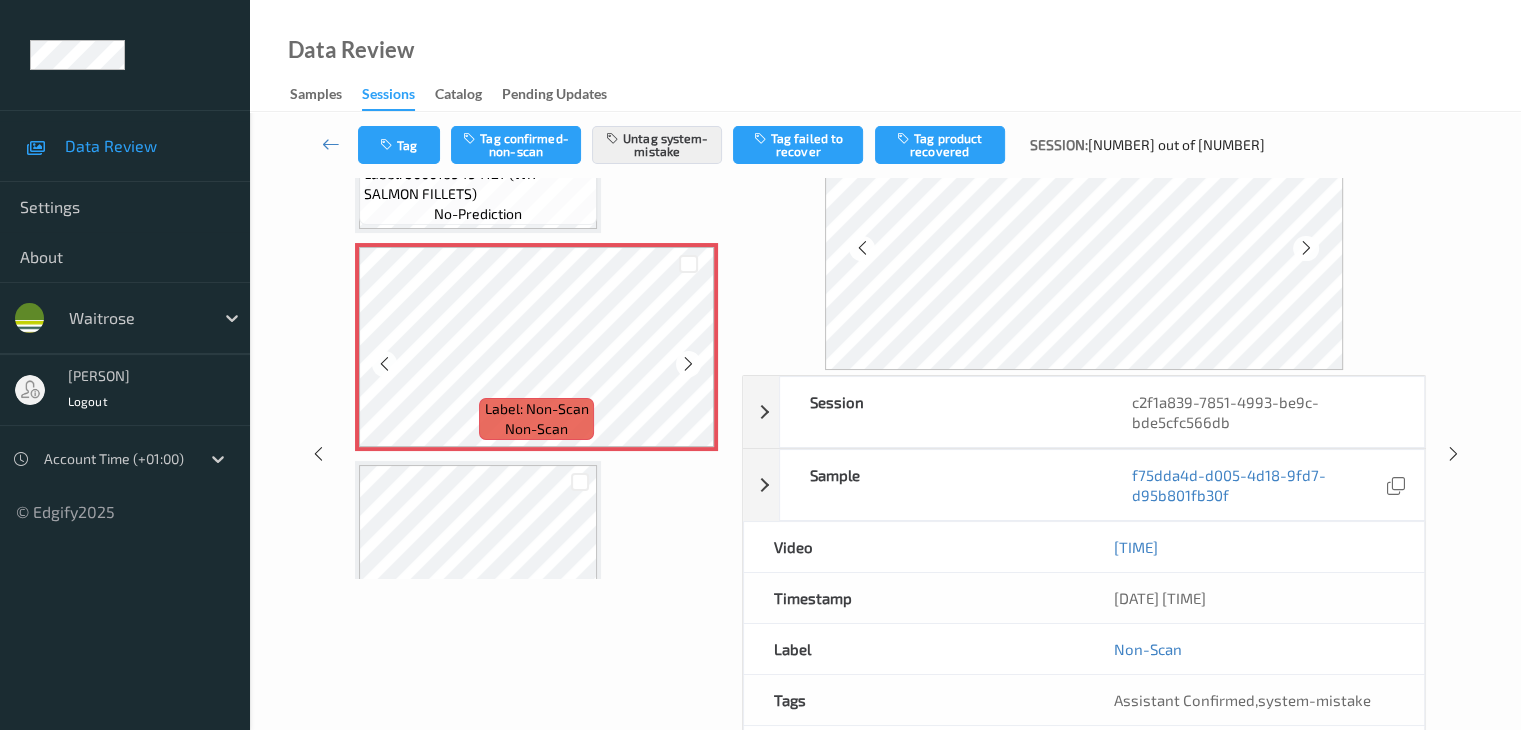 click at bounding box center (688, 364) 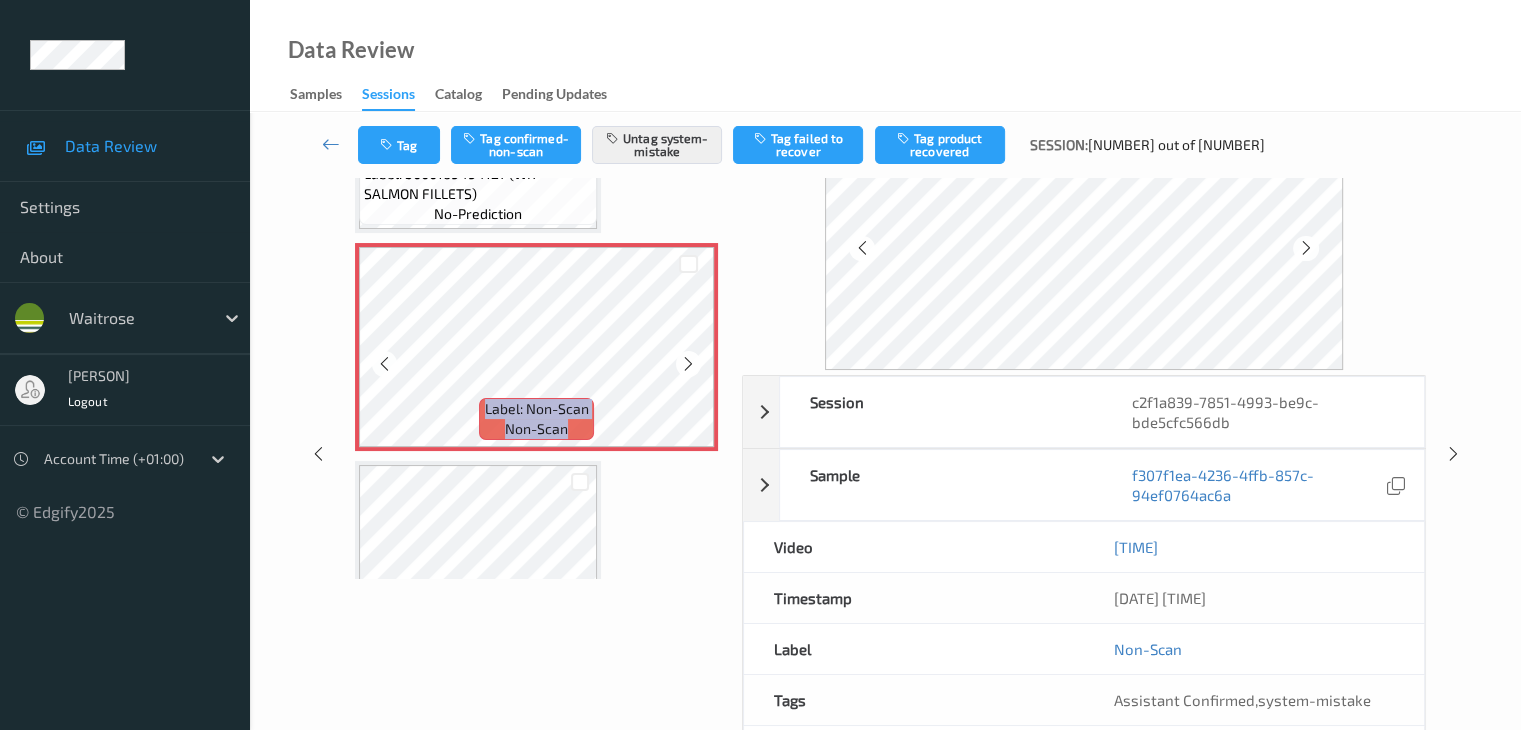 click at bounding box center [688, 364] 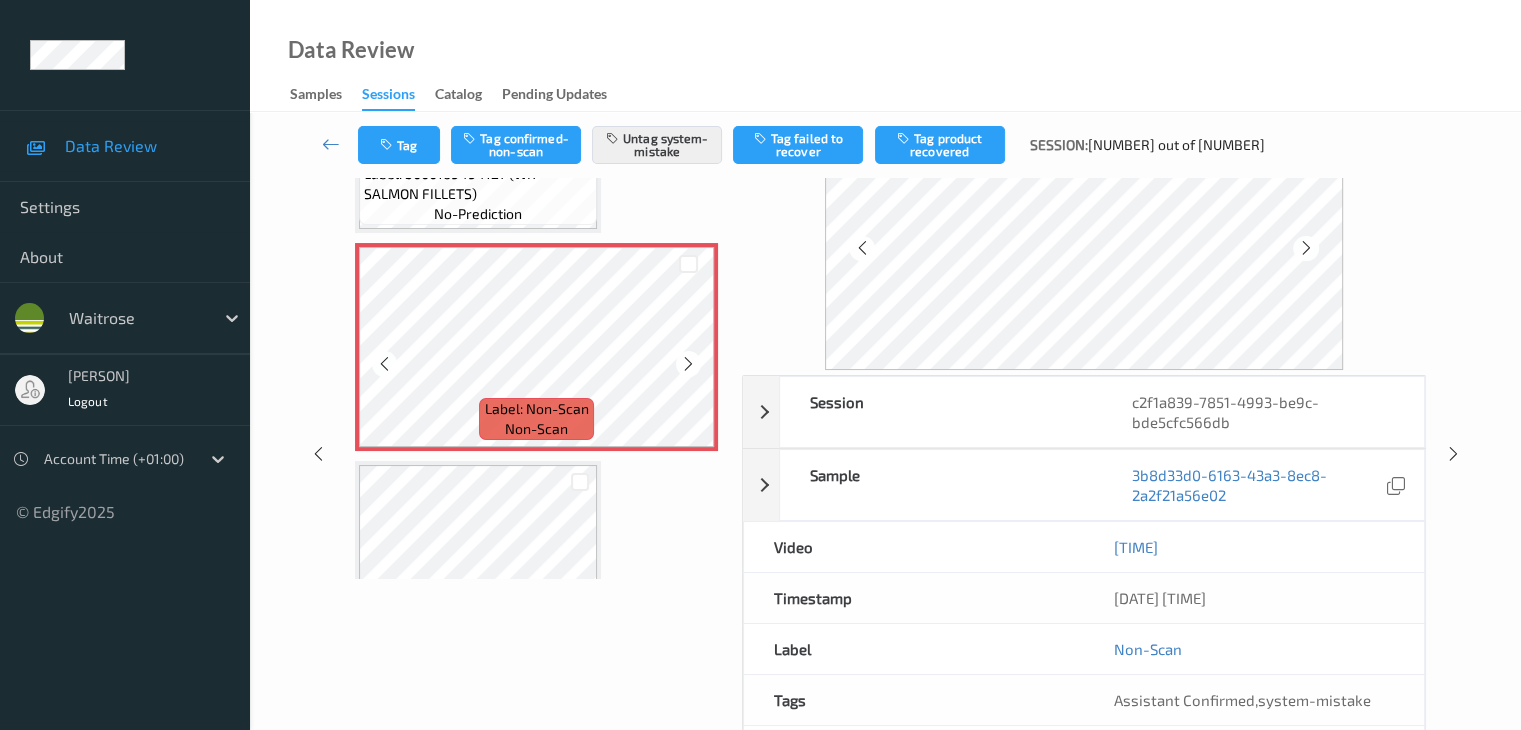 click at bounding box center [688, 364] 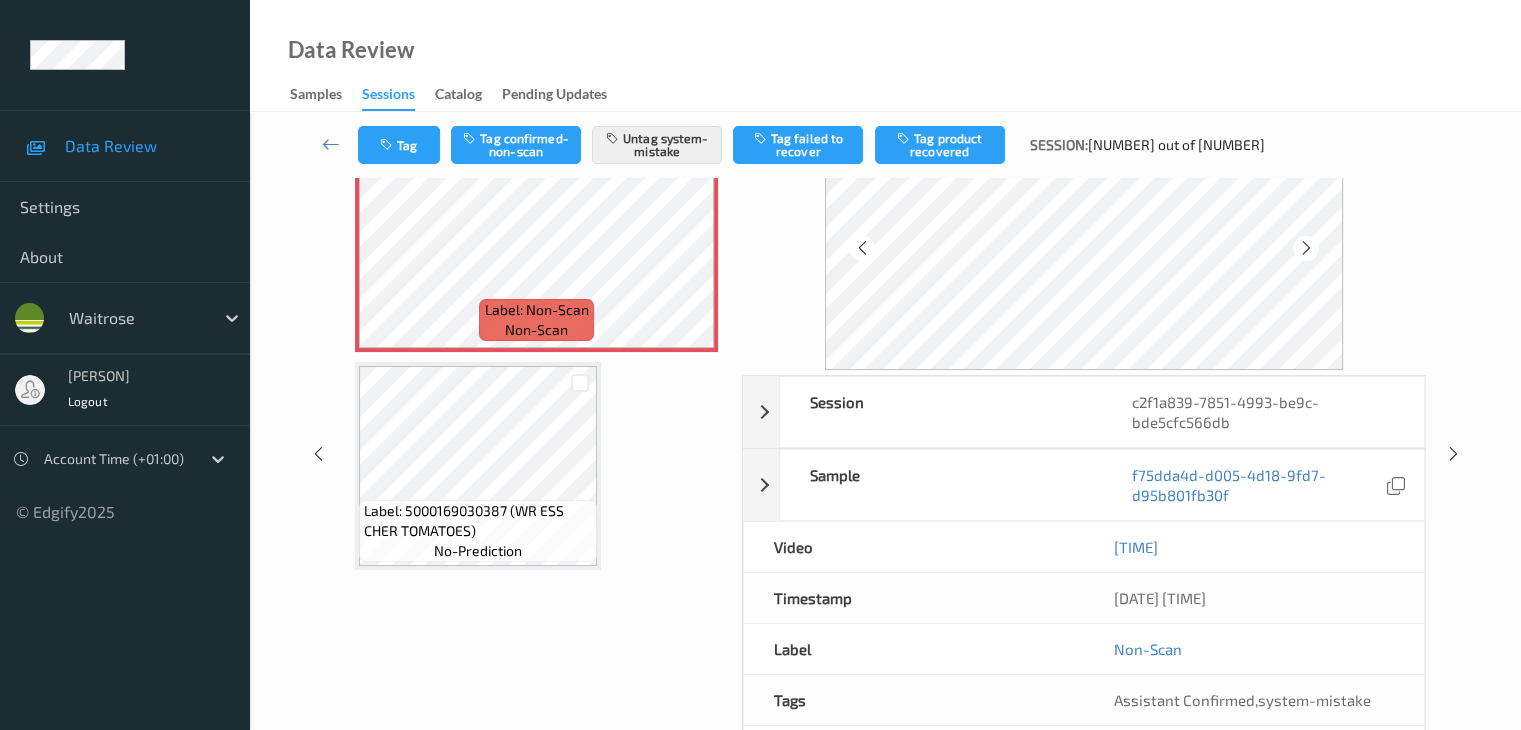 scroll, scrollTop: 3511, scrollLeft: 0, axis: vertical 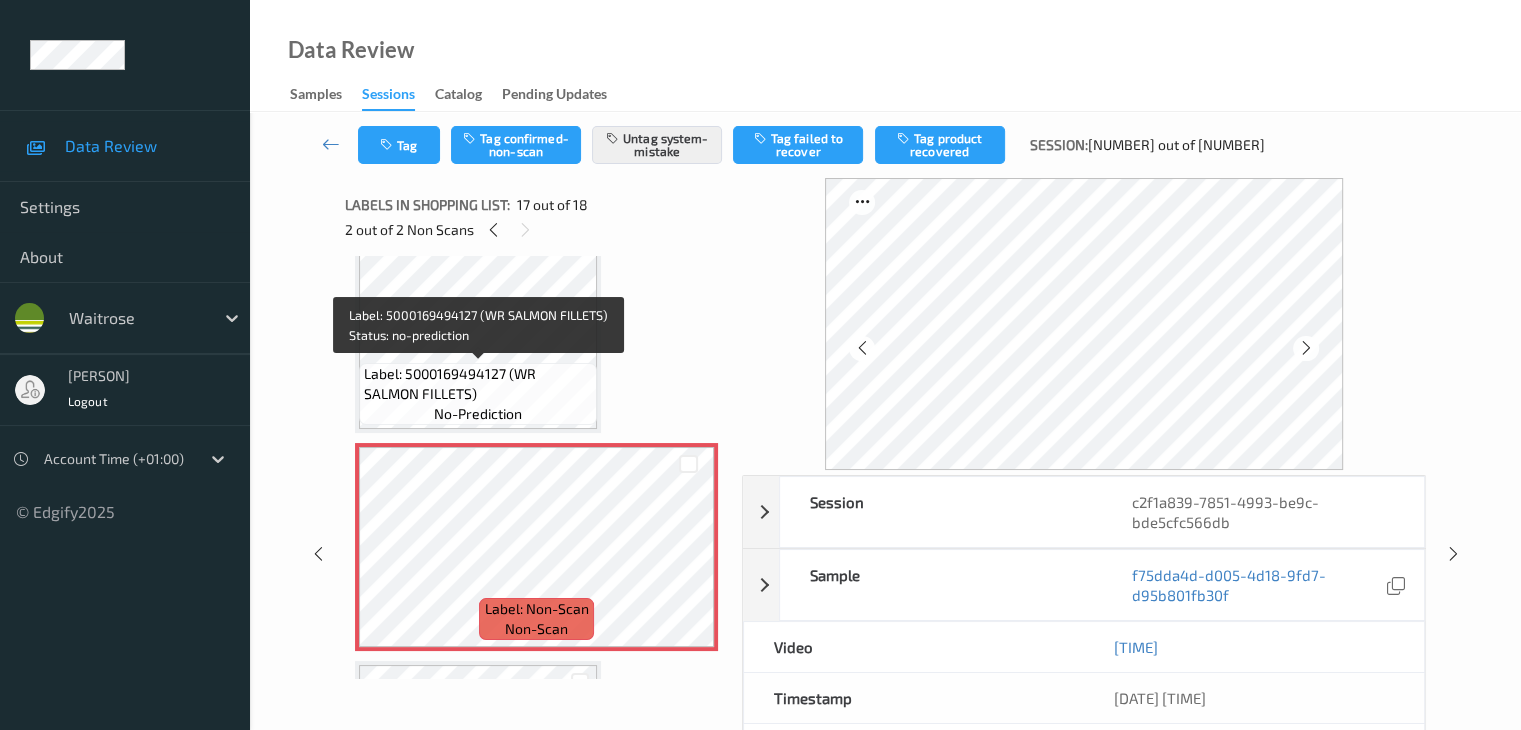 click on "Label: 5000169494127 (WR SALMON FILLETS)" at bounding box center (478, 384) 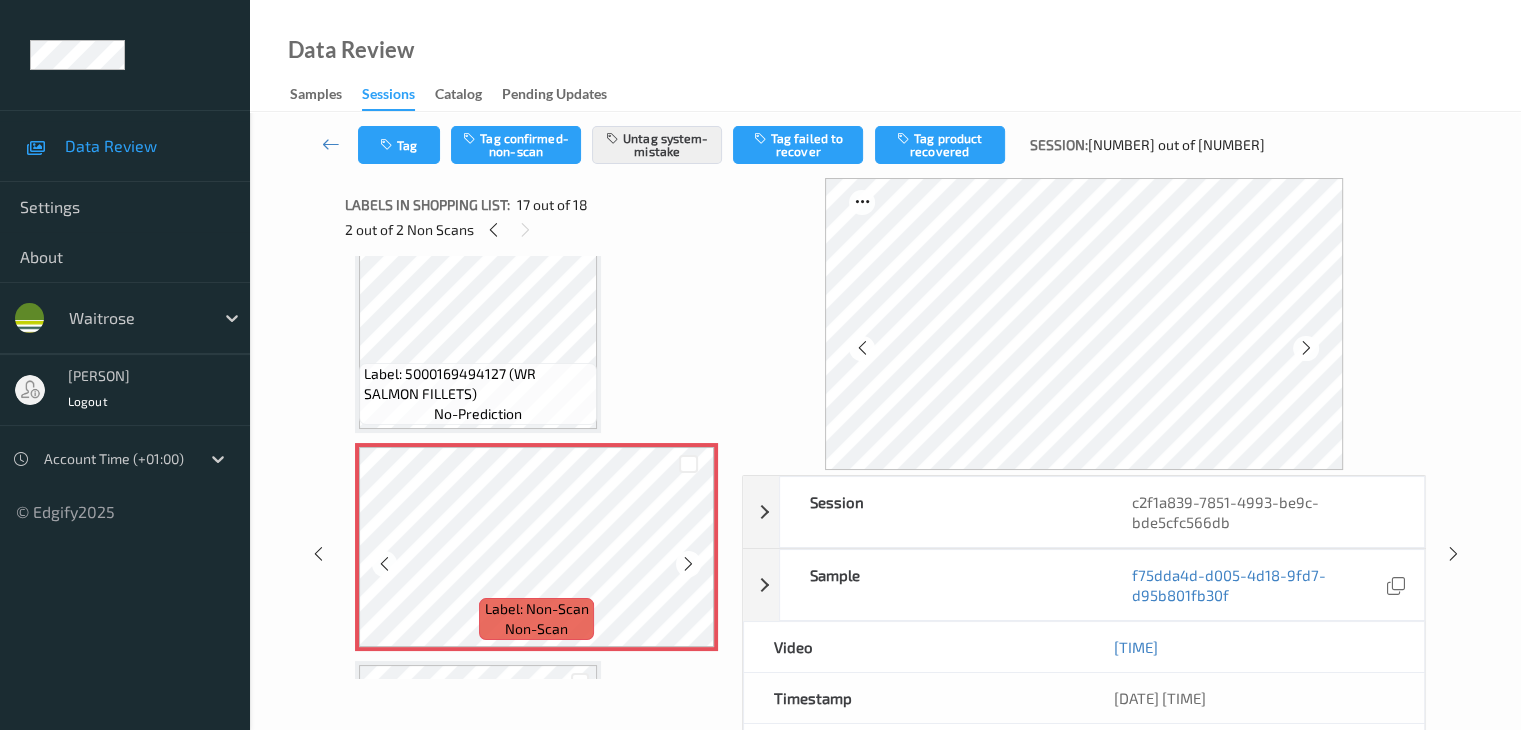 scroll, scrollTop: 3511, scrollLeft: 0, axis: vertical 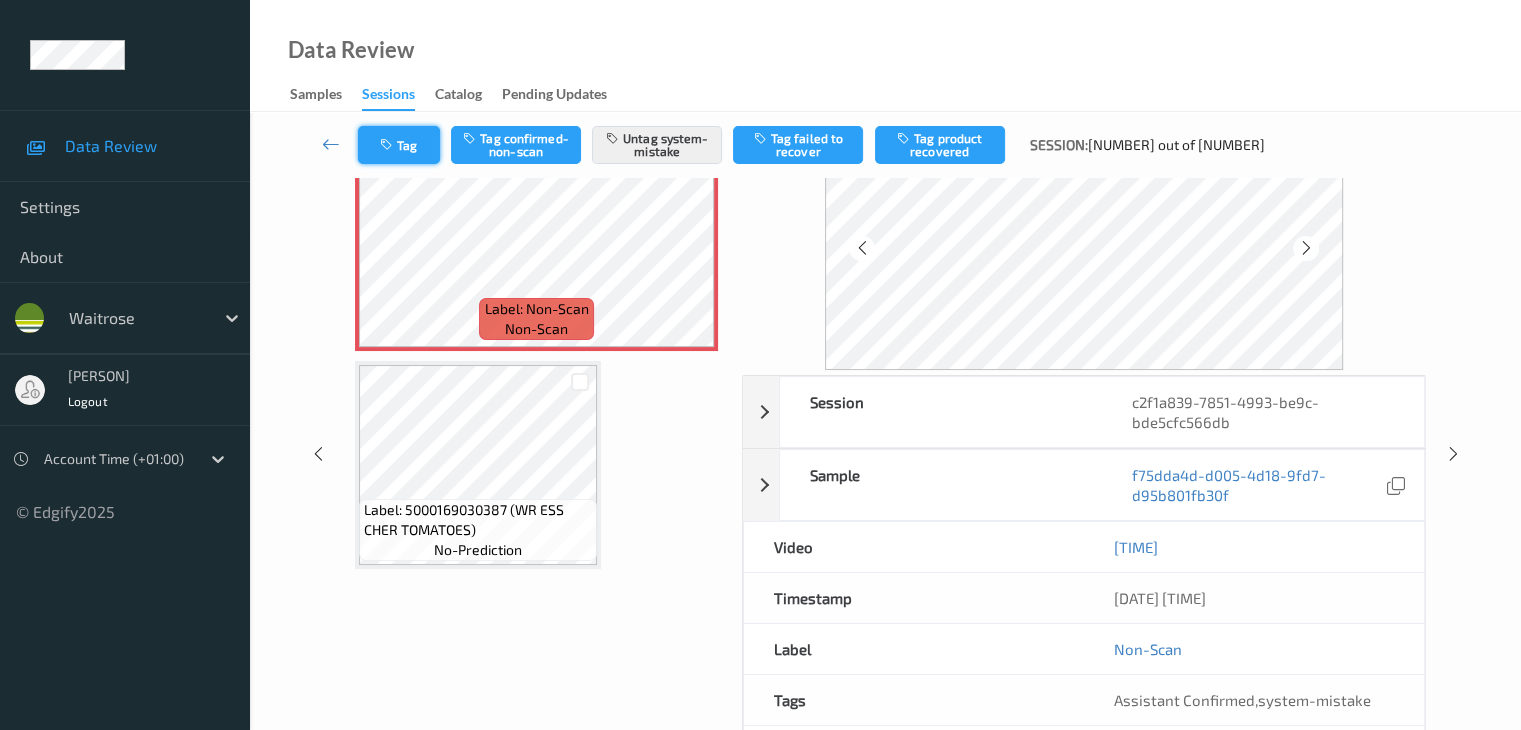 click on "Tag" at bounding box center (399, 145) 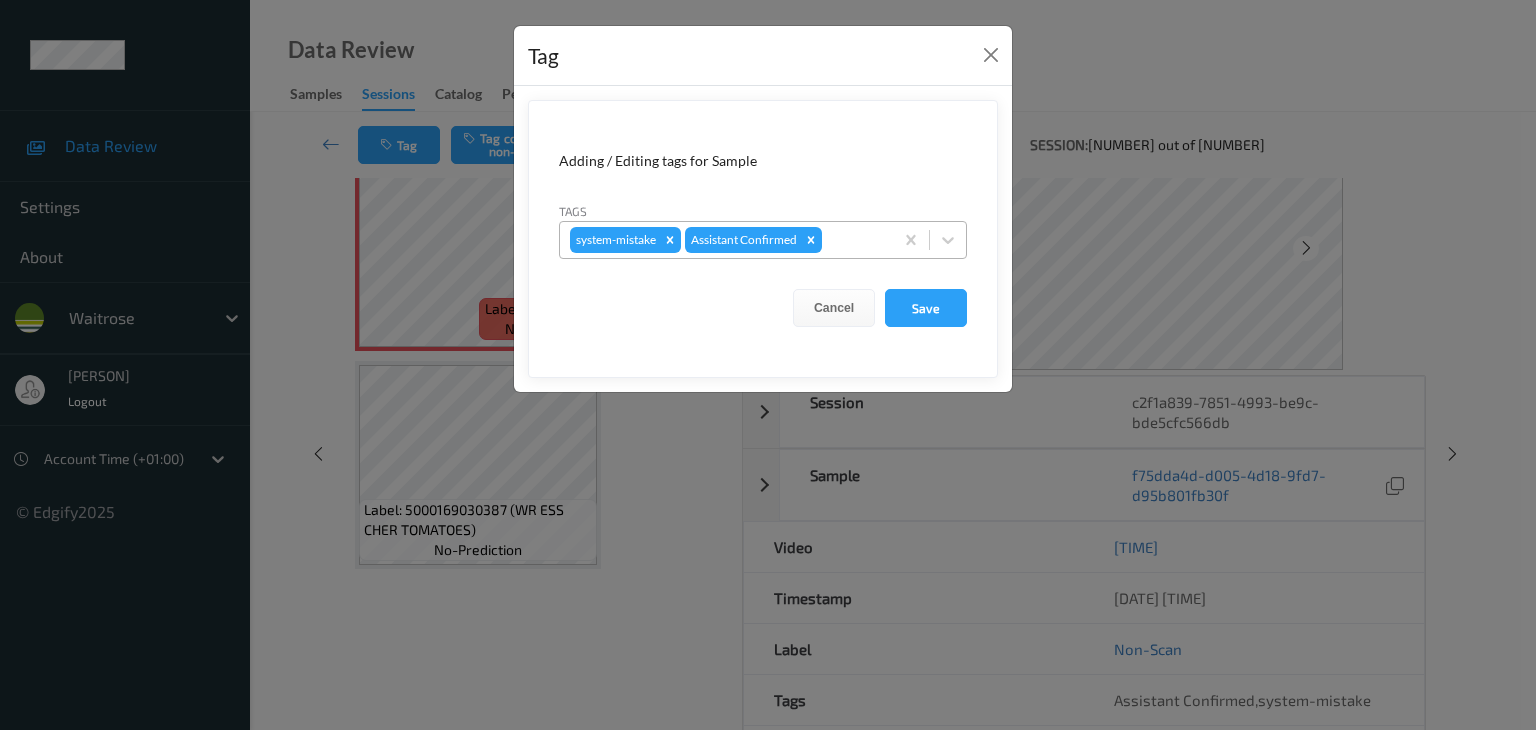 click at bounding box center [854, 240] 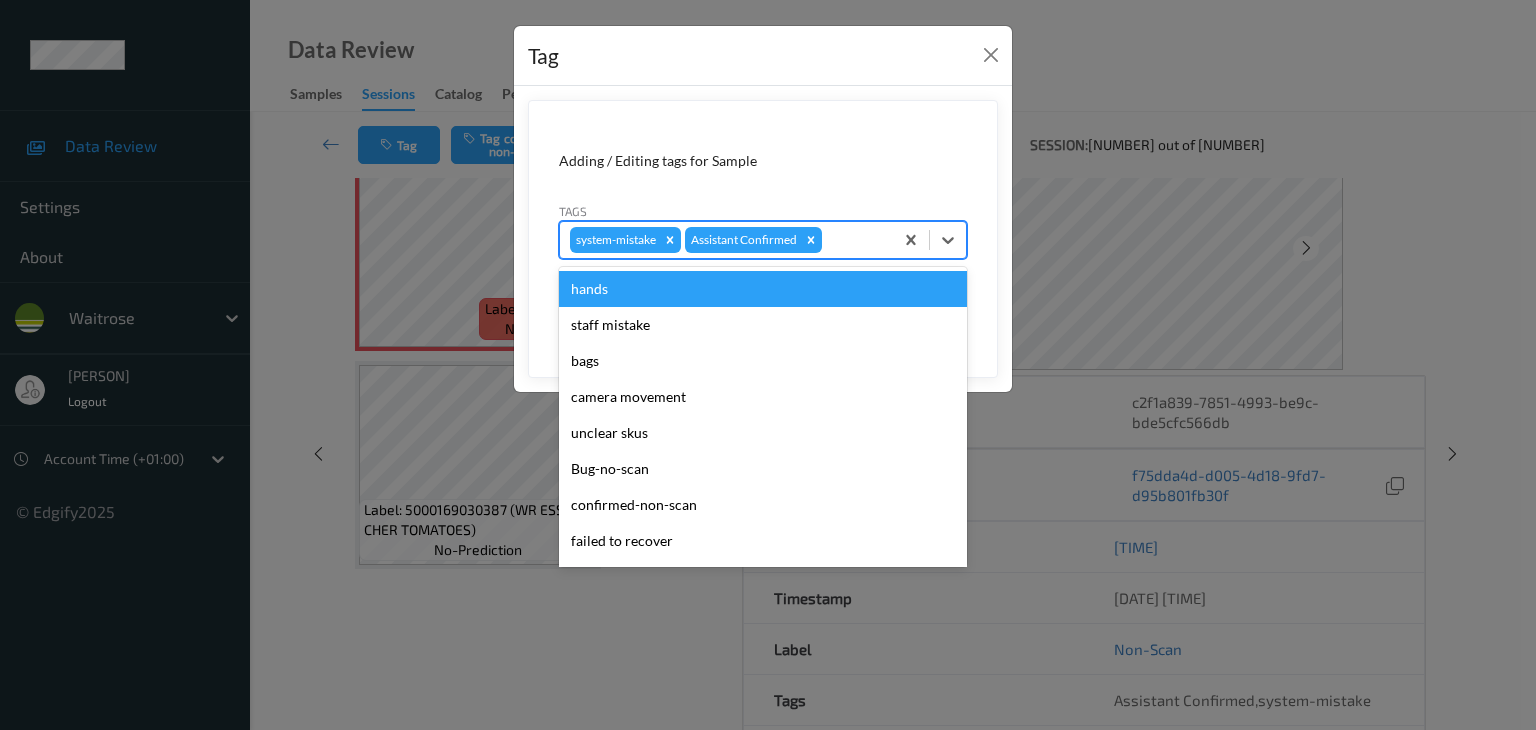 type on "u" 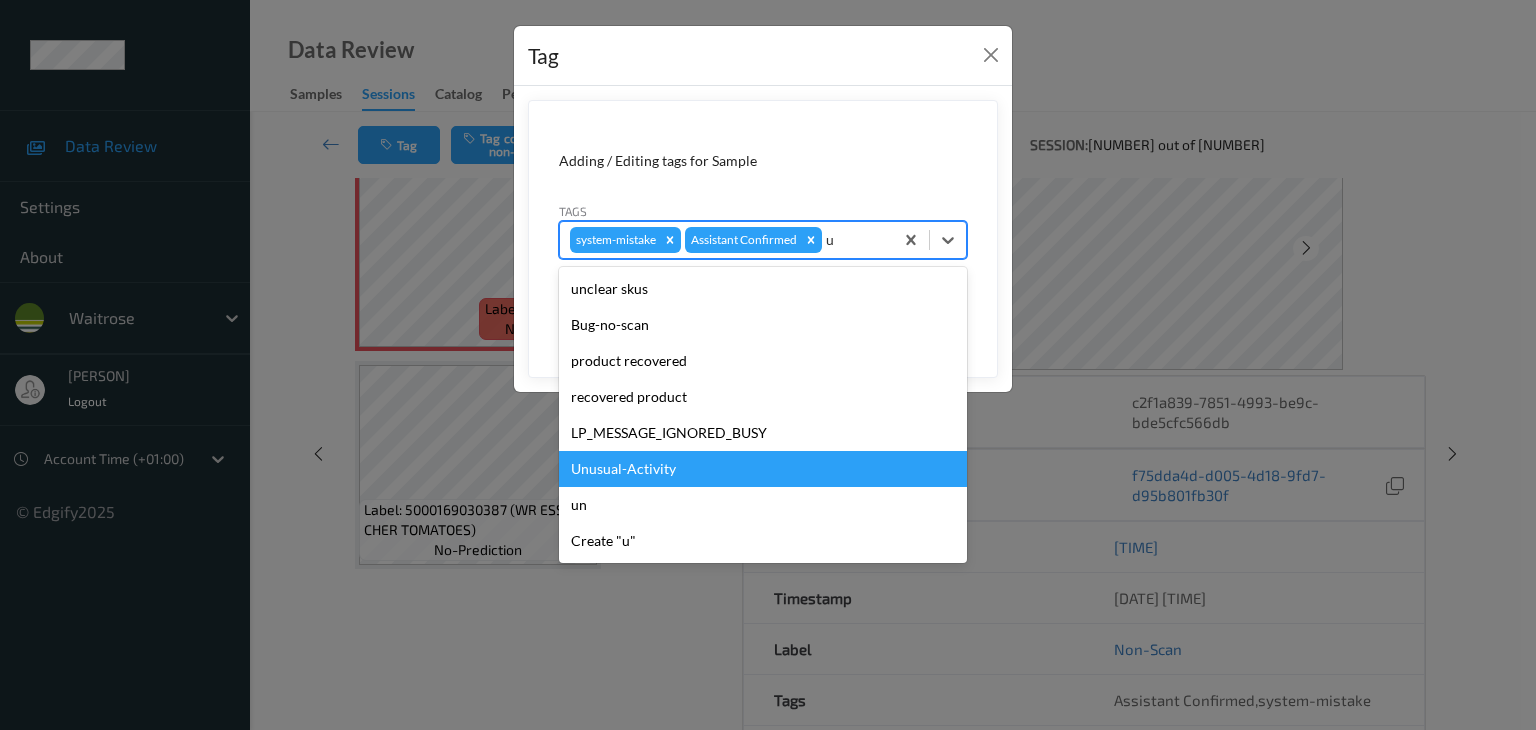 click on "Unusual-Activity" at bounding box center (763, 469) 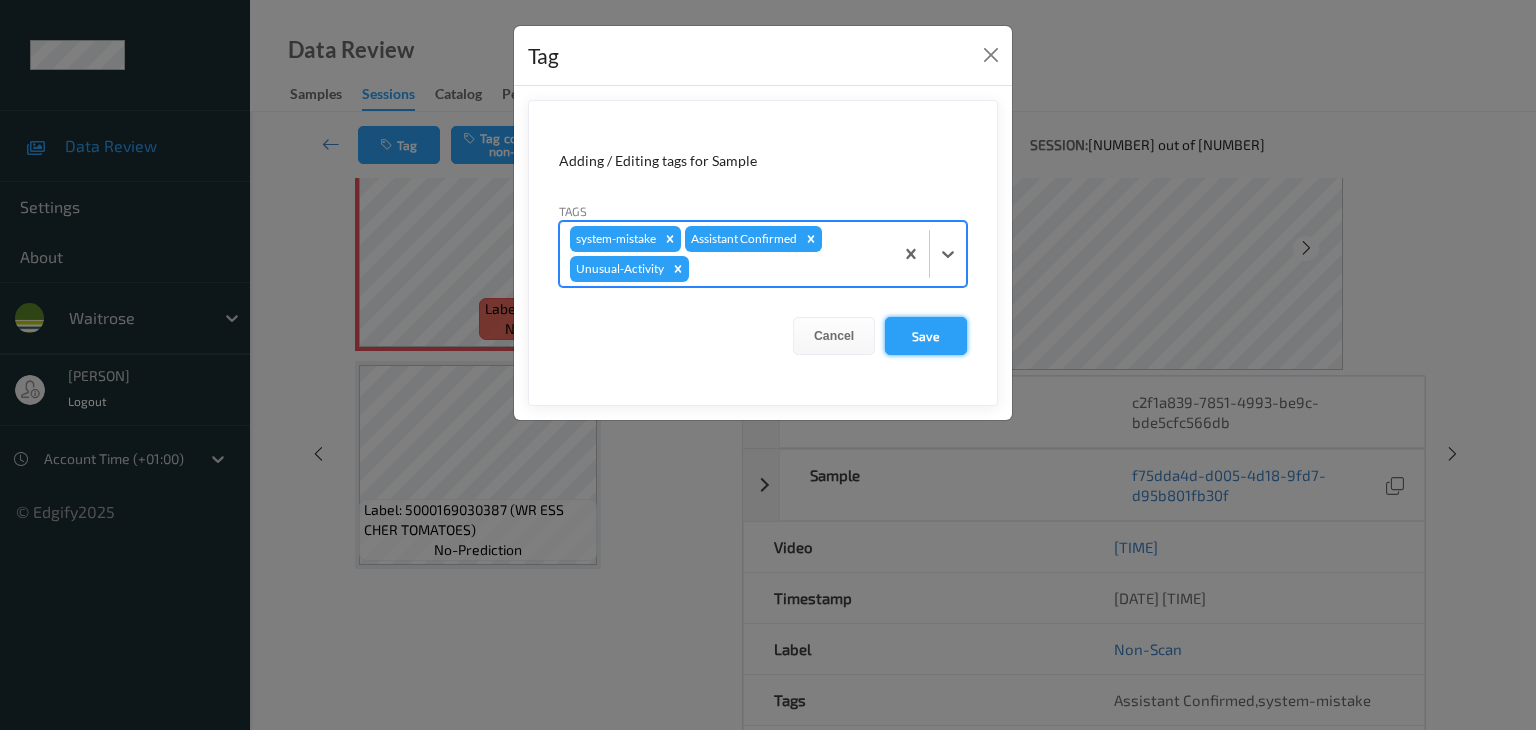 click on "Save" at bounding box center (926, 336) 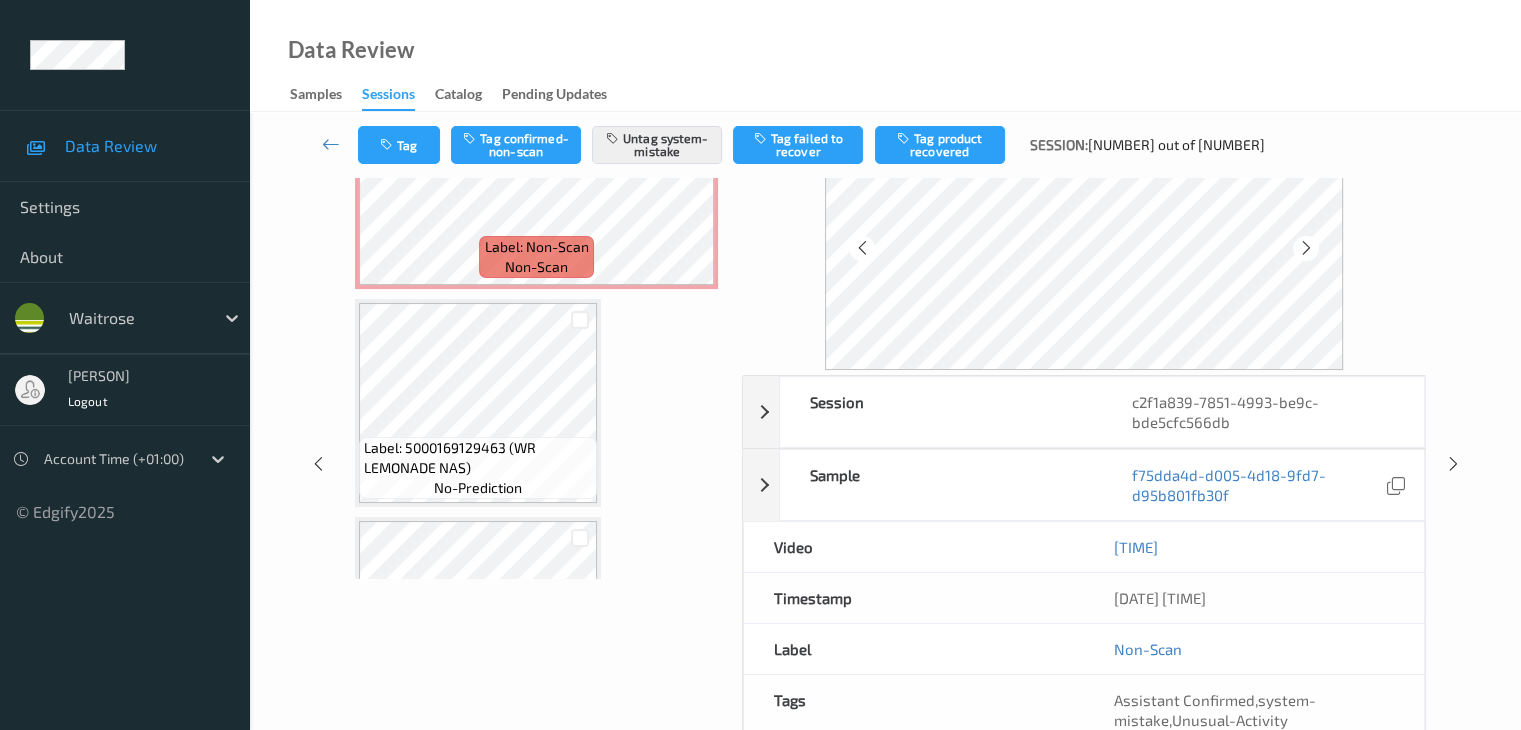 scroll, scrollTop: 1311, scrollLeft: 0, axis: vertical 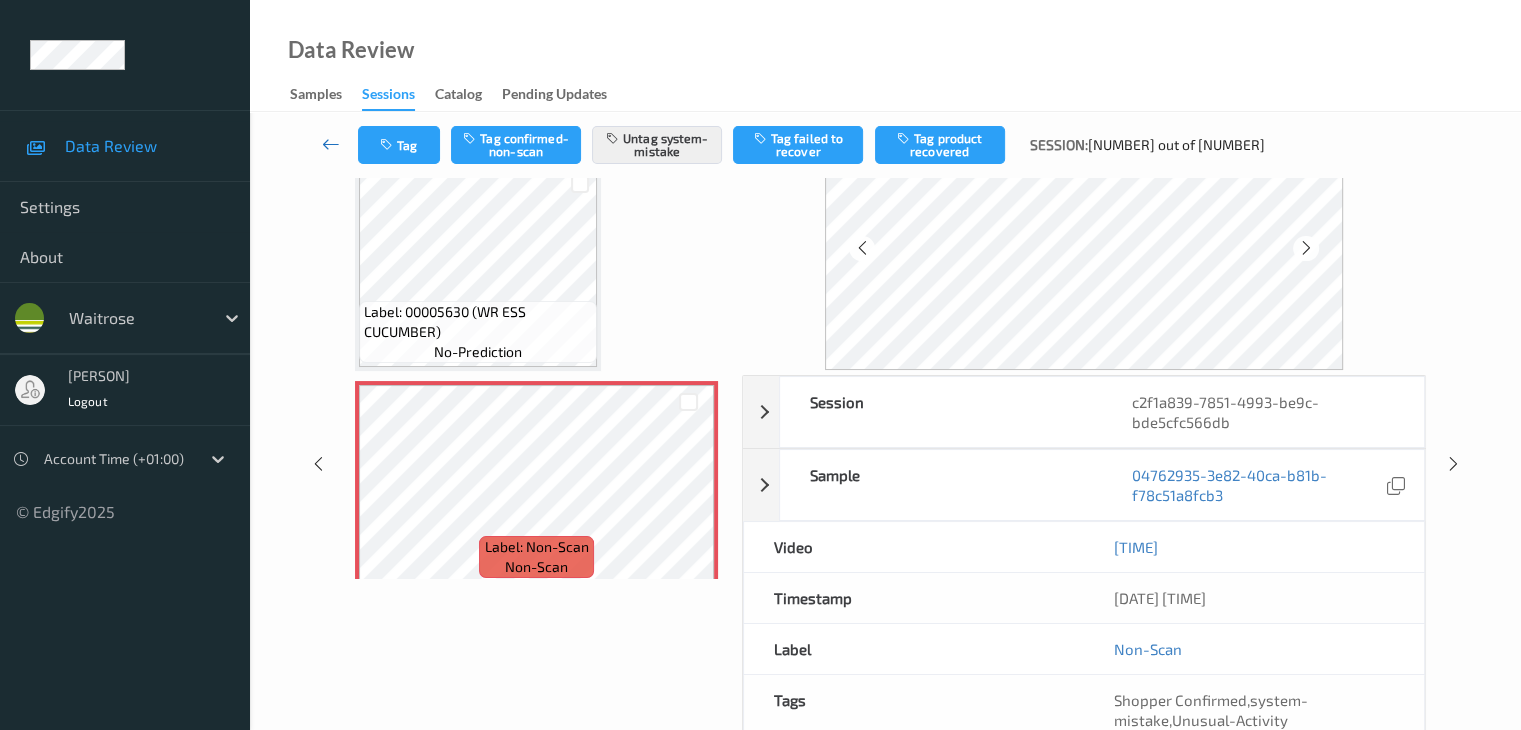 click at bounding box center (331, 144) 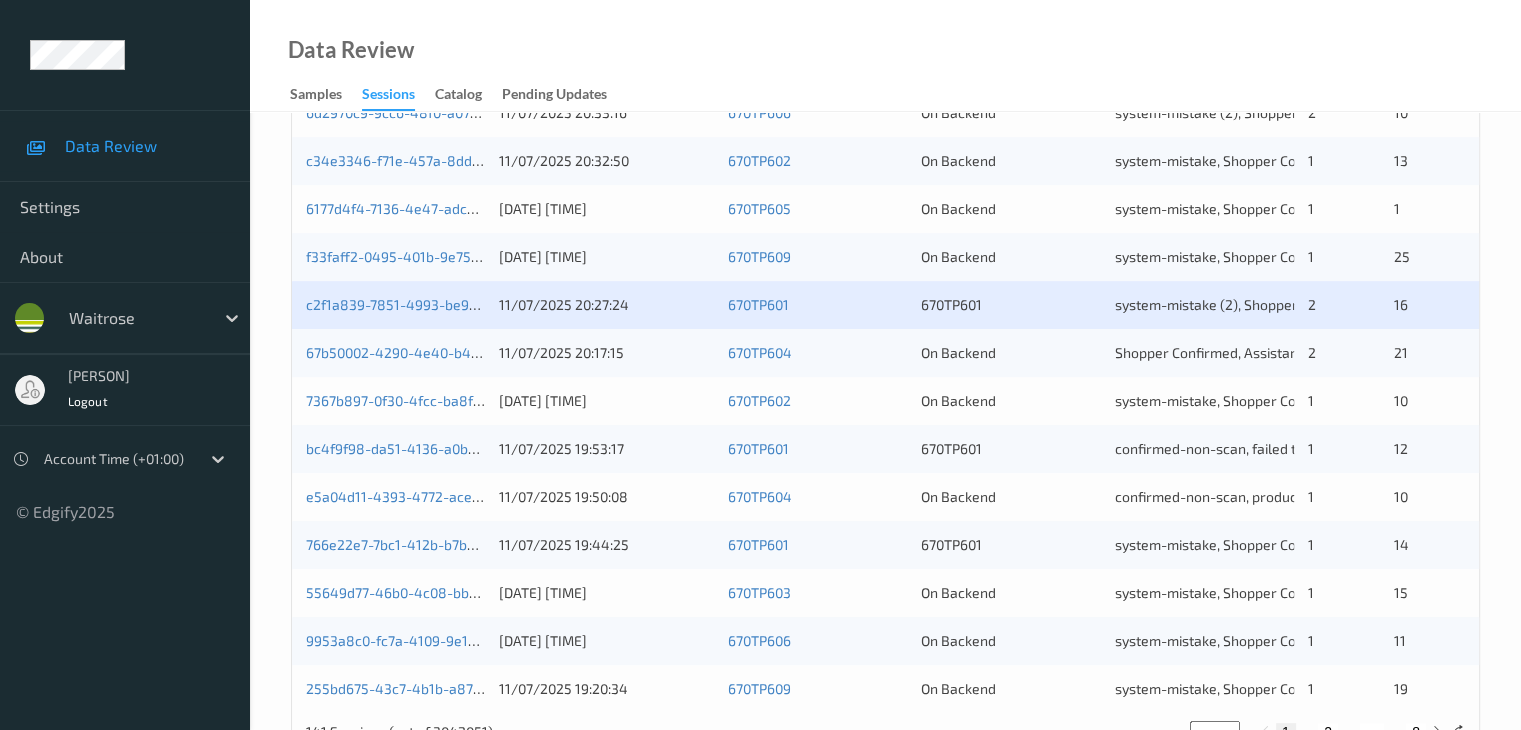 scroll, scrollTop: 900, scrollLeft: 0, axis: vertical 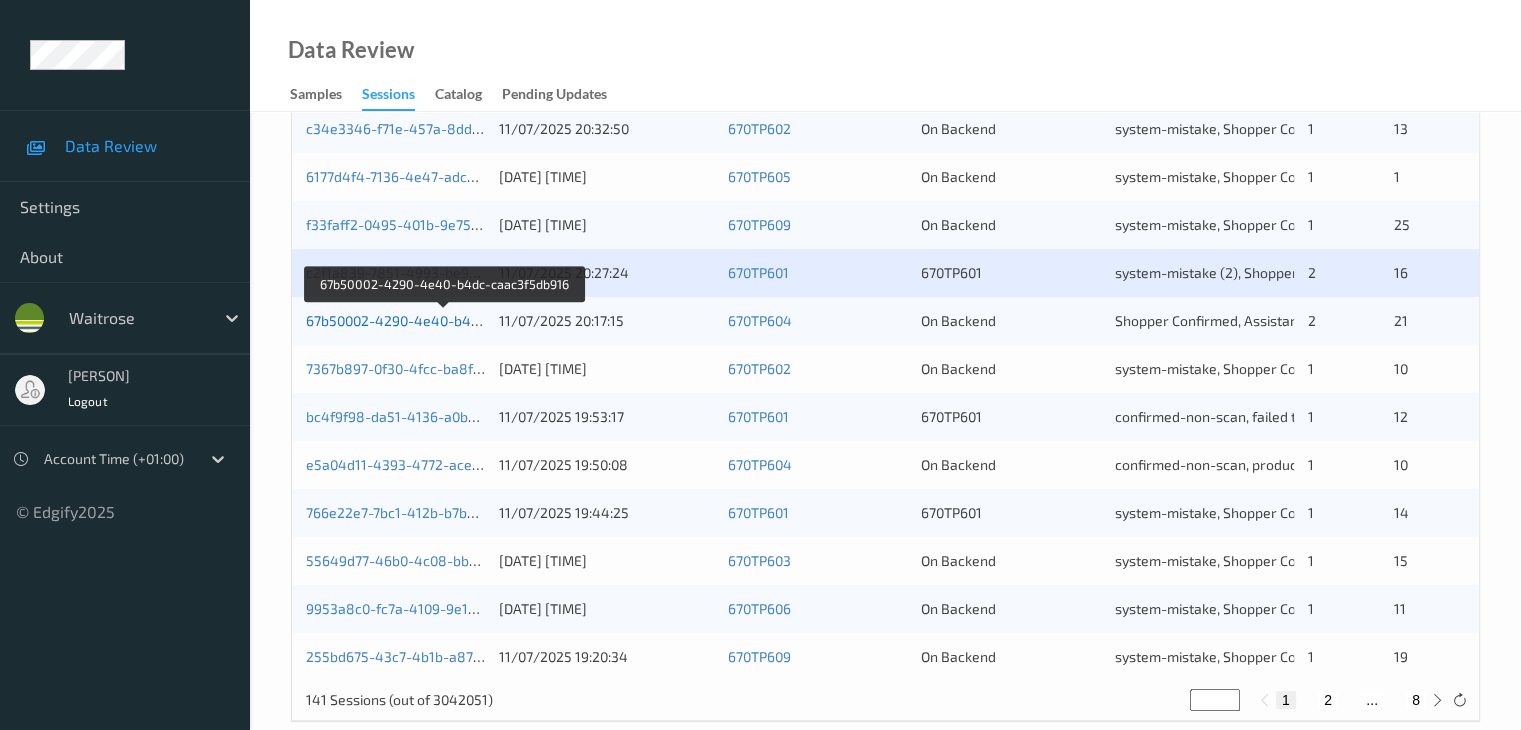 click on "67b50002-4290-4e40-b4dc-caac3f5db916" at bounding box center (443, 320) 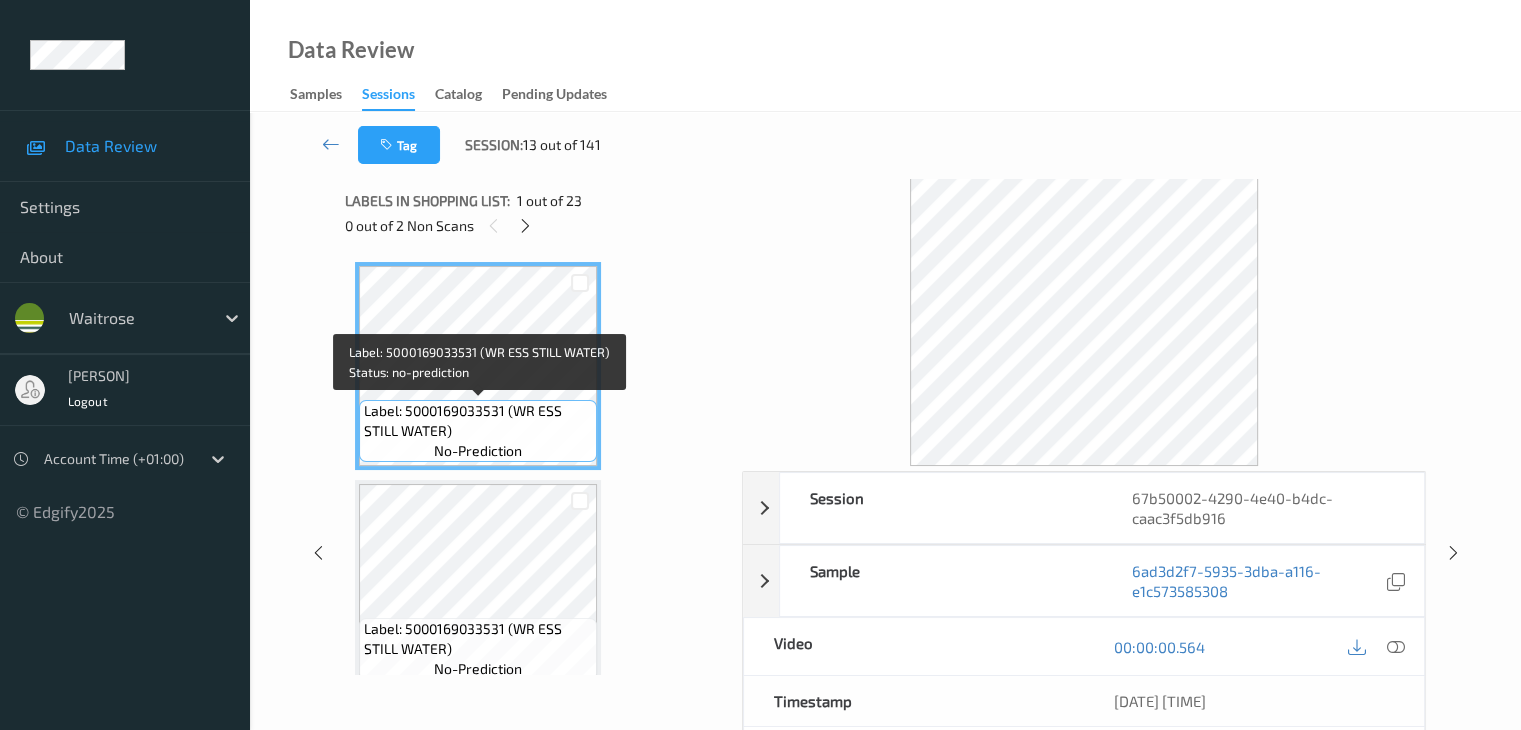 scroll, scrollTop: 0, scrollLeft: 0, axis: both 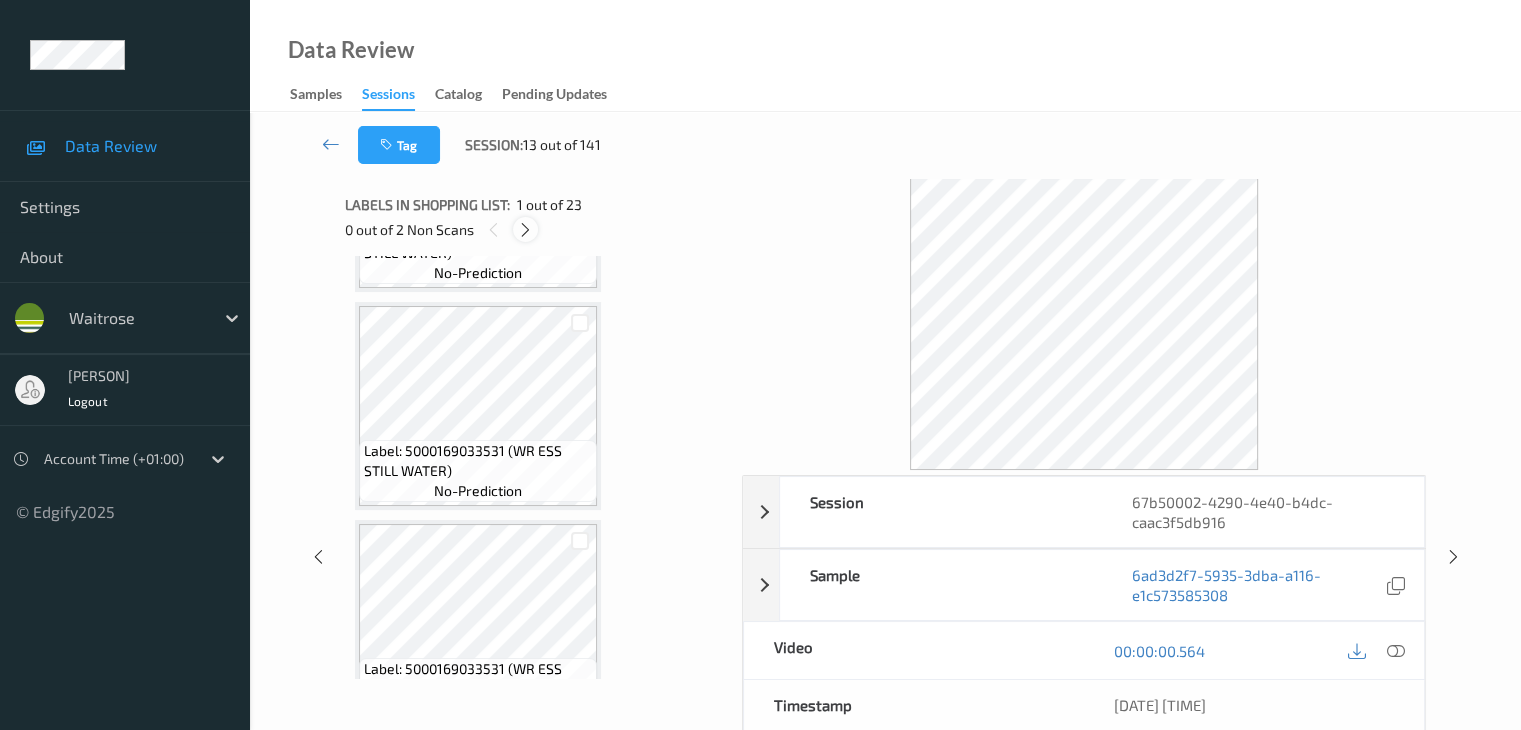 click at bounding box center [525, 230] 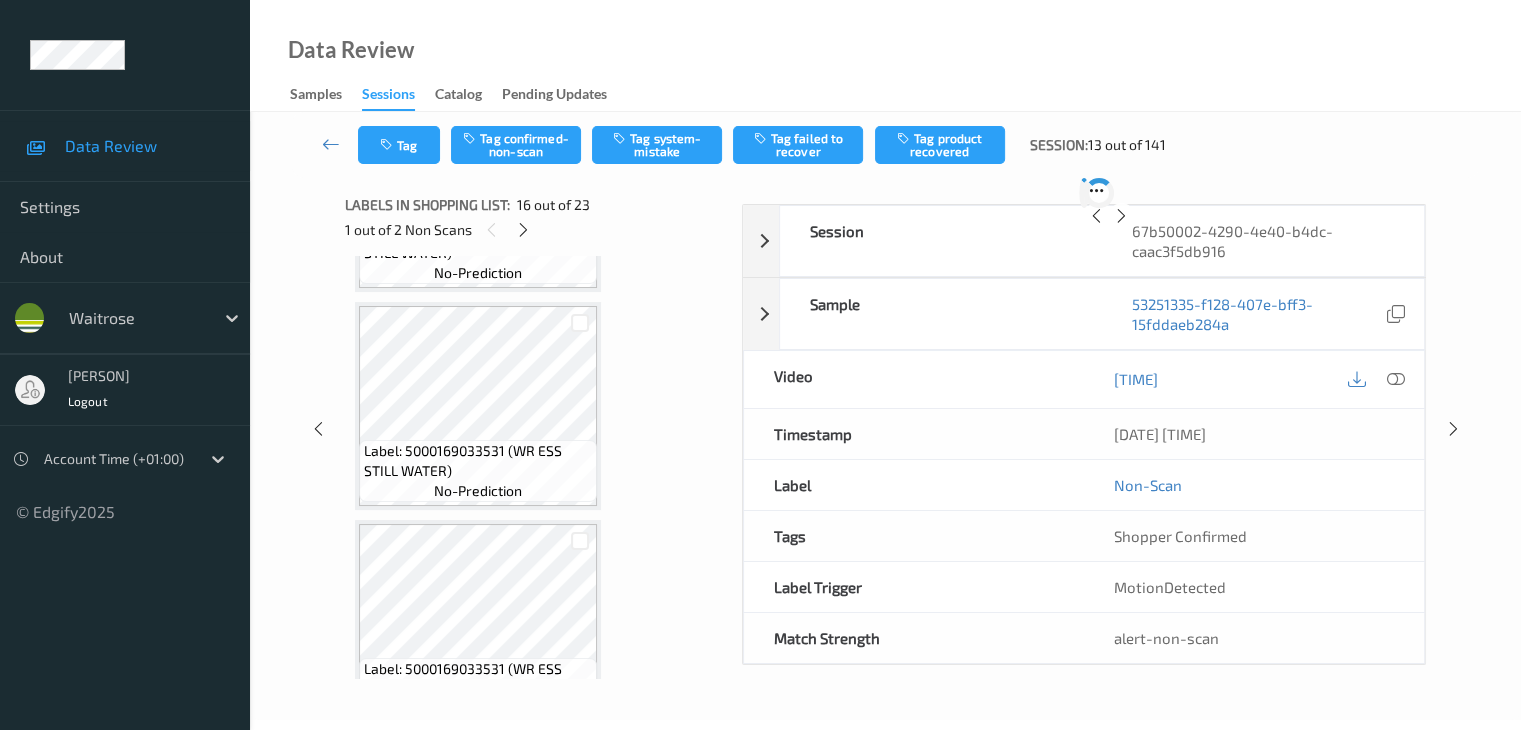 scroll, scrollTop: 3062, scrollLeft: 0, axis: vertical 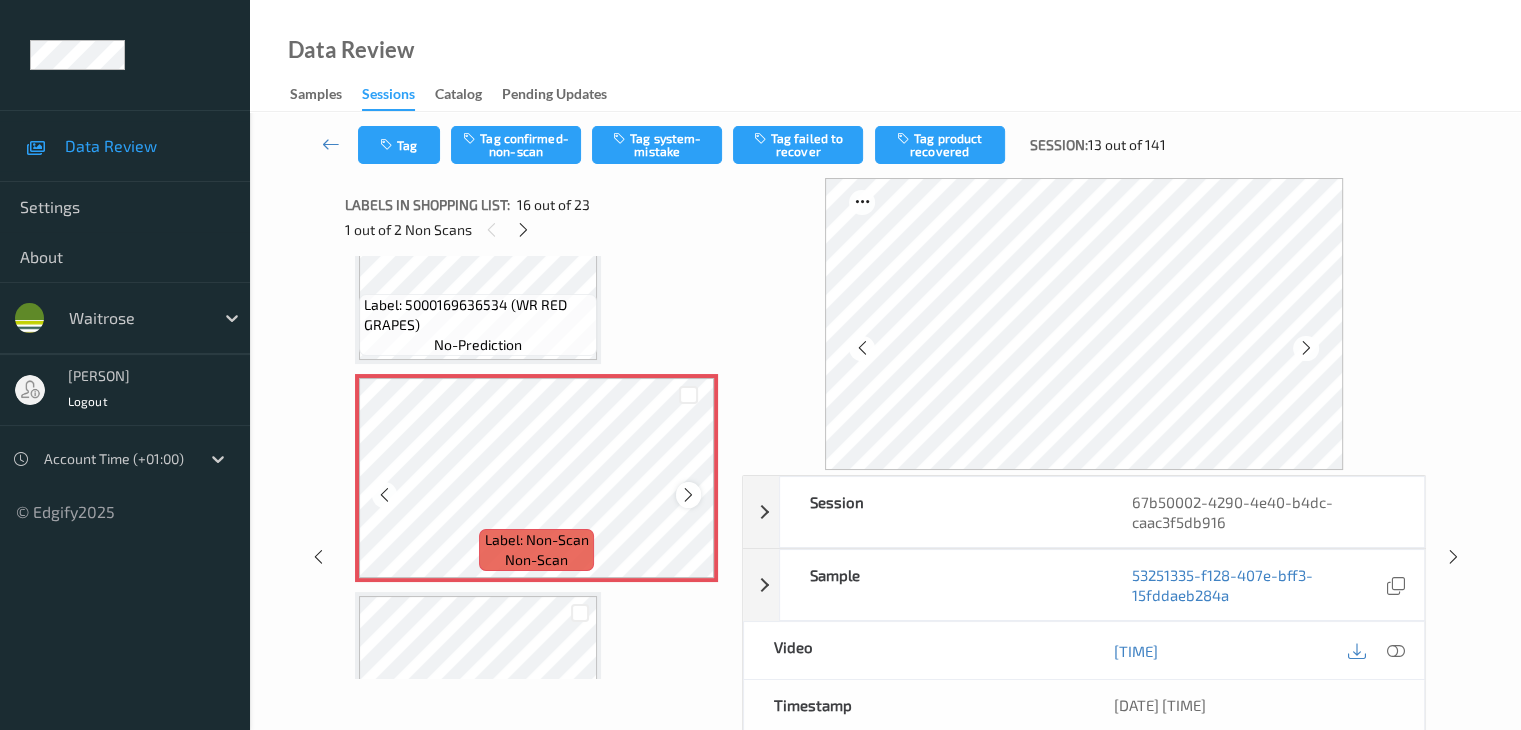 click at bounding box center [688, 495] 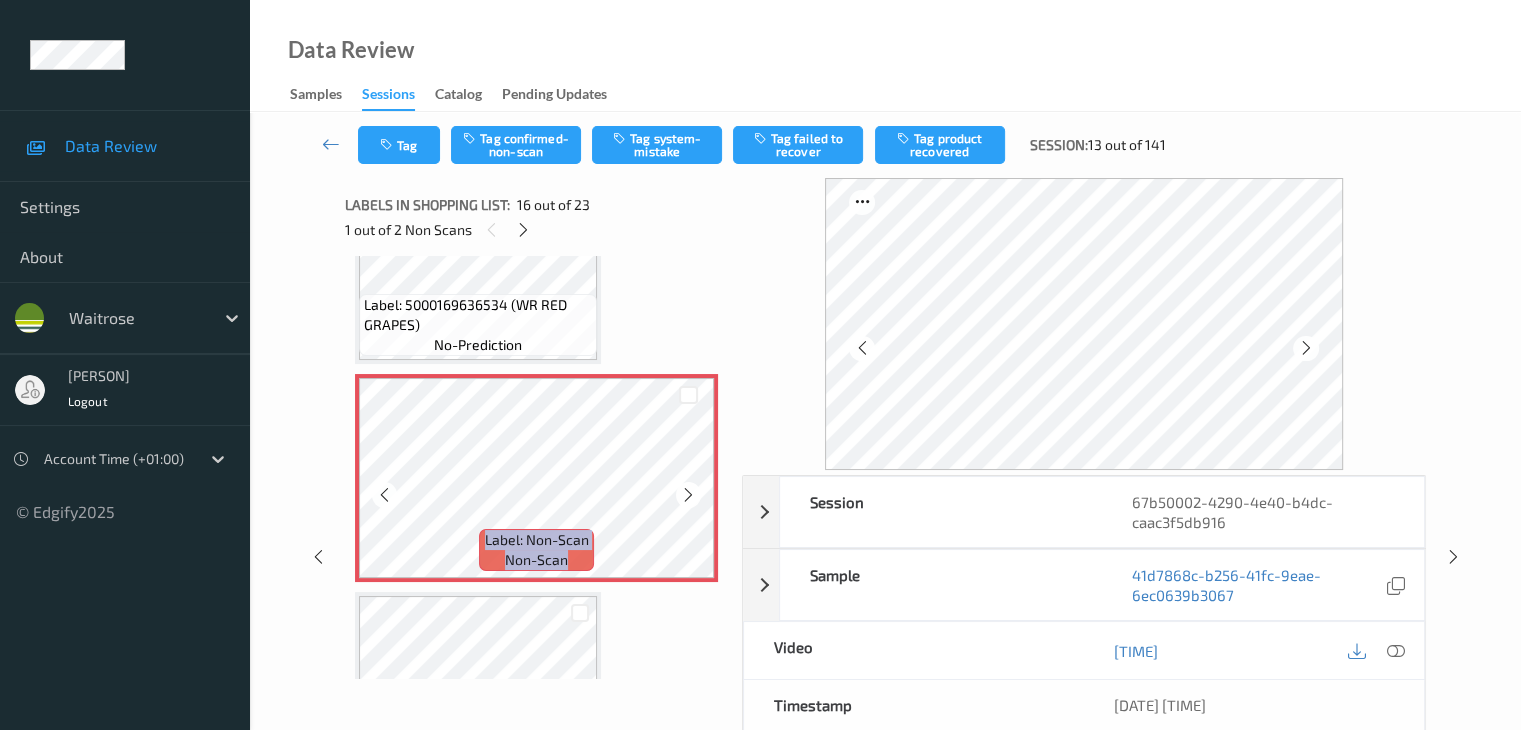 click at bounding box center [688, 495] 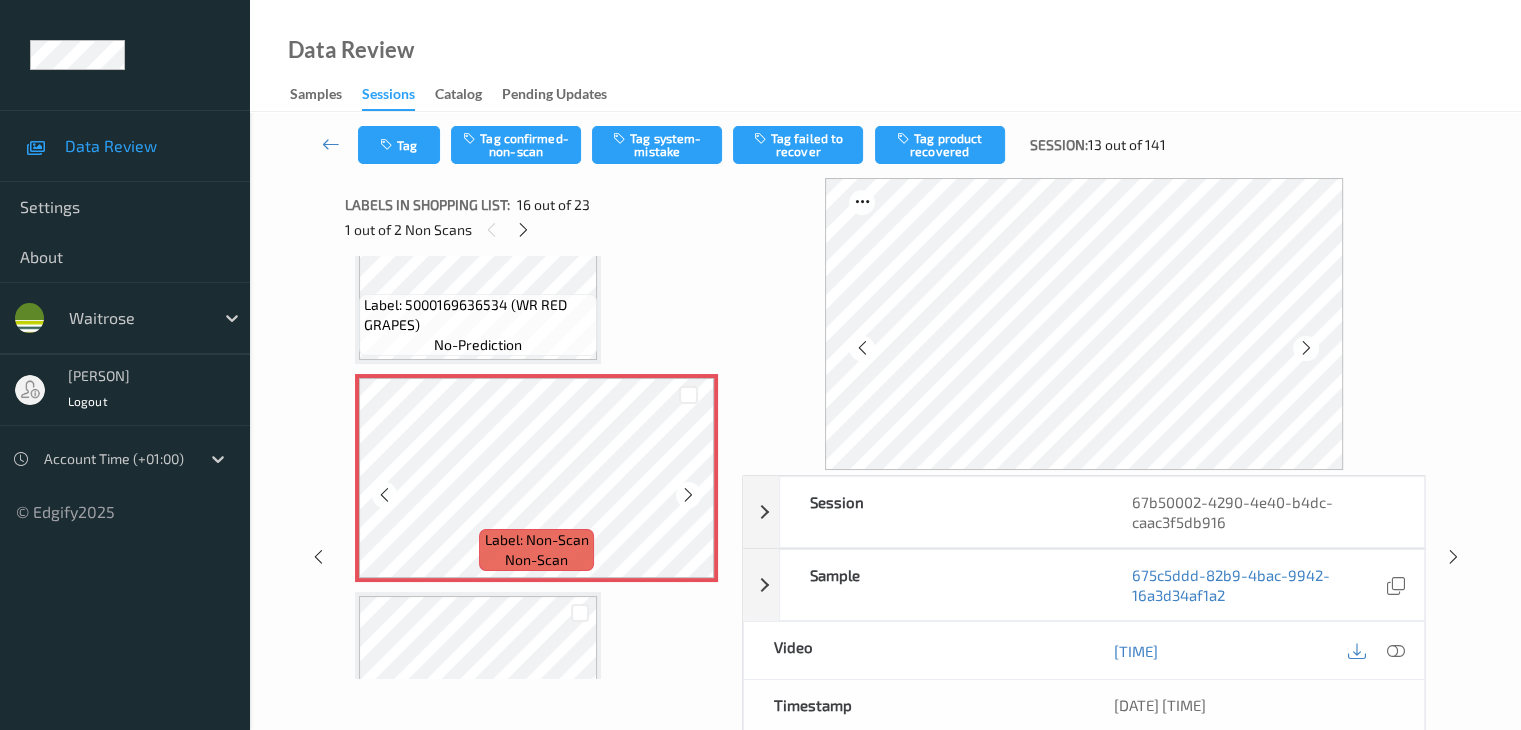 click at bounding box center (688, 495) 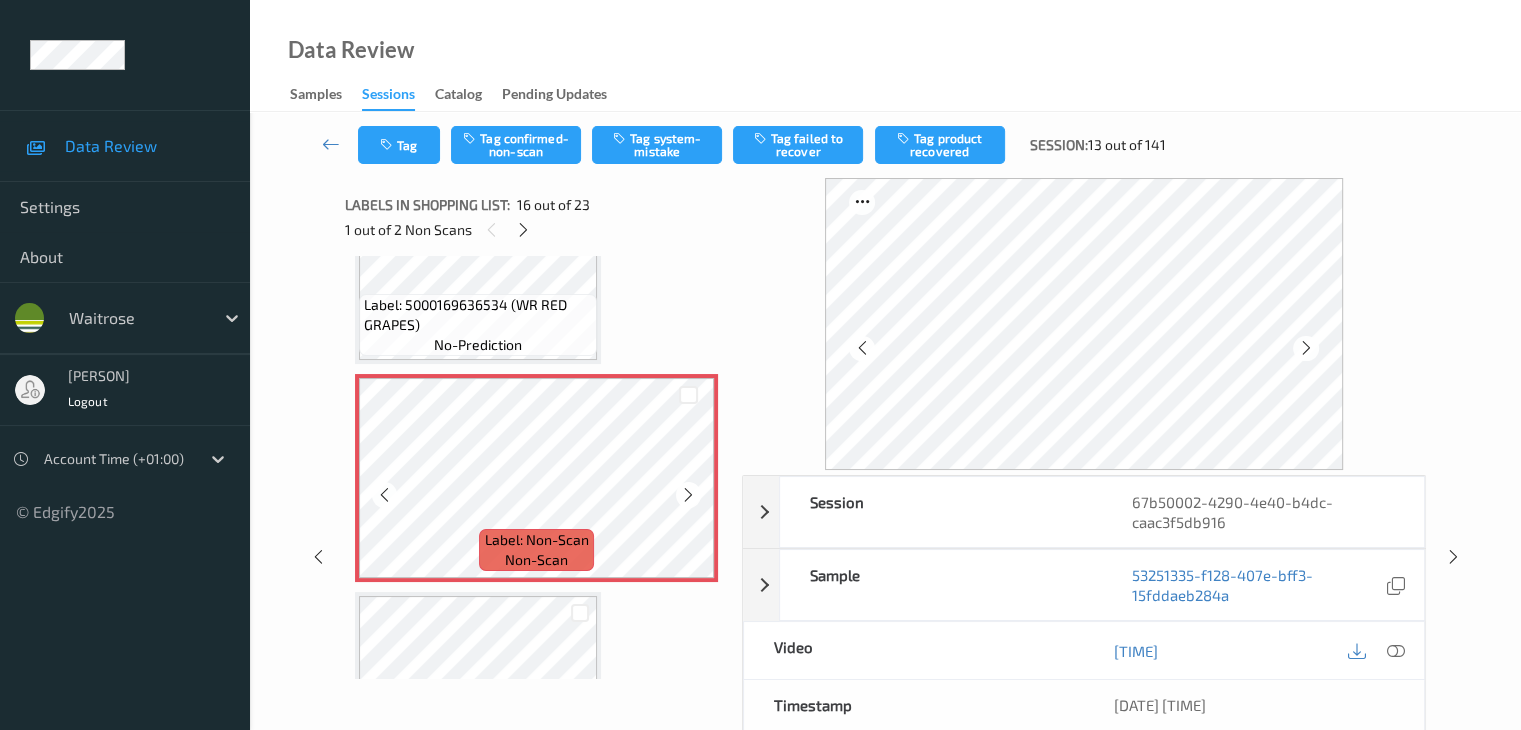 click at bounding box center (688, 495) 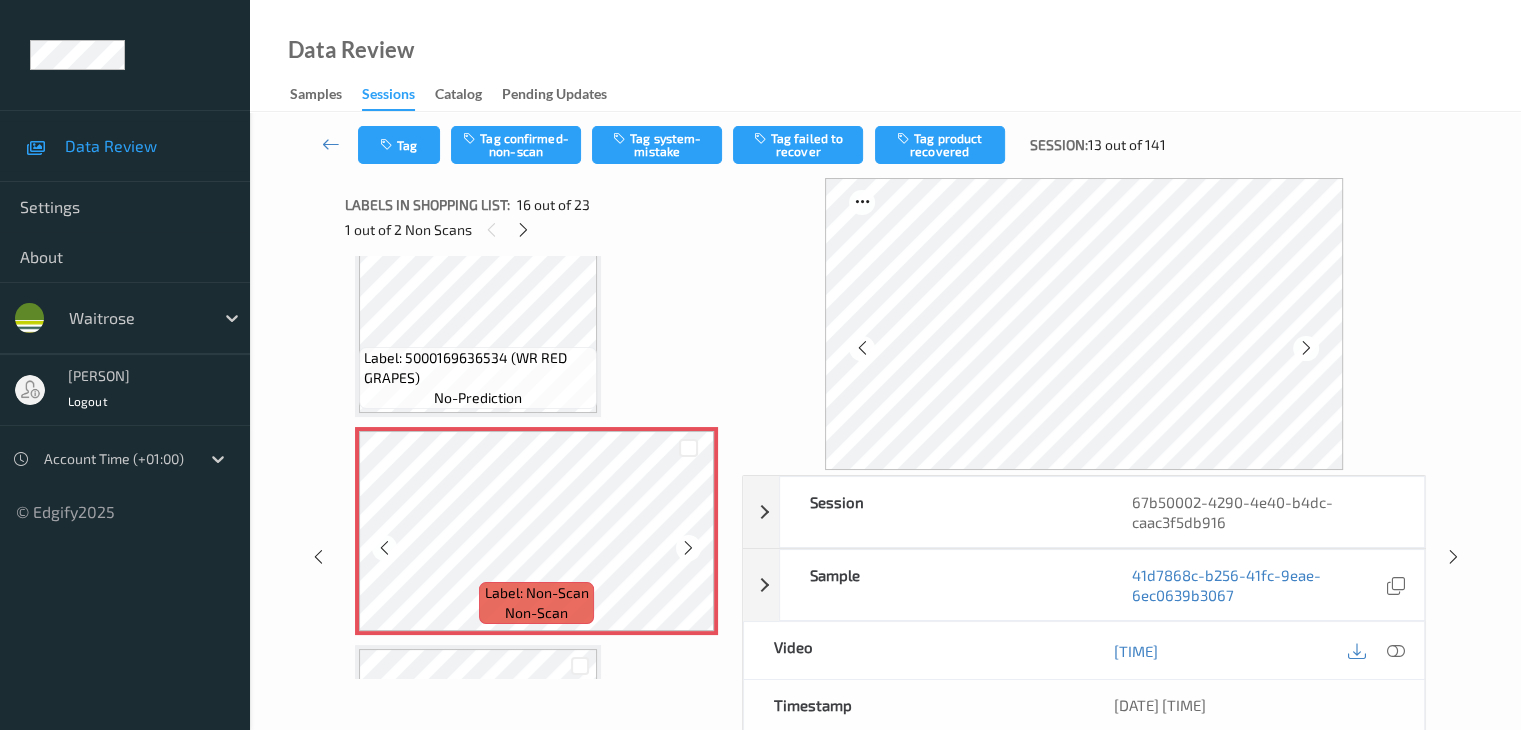 scroll, scrollTop: 3062, scrollLeft: 0, axis: vertical 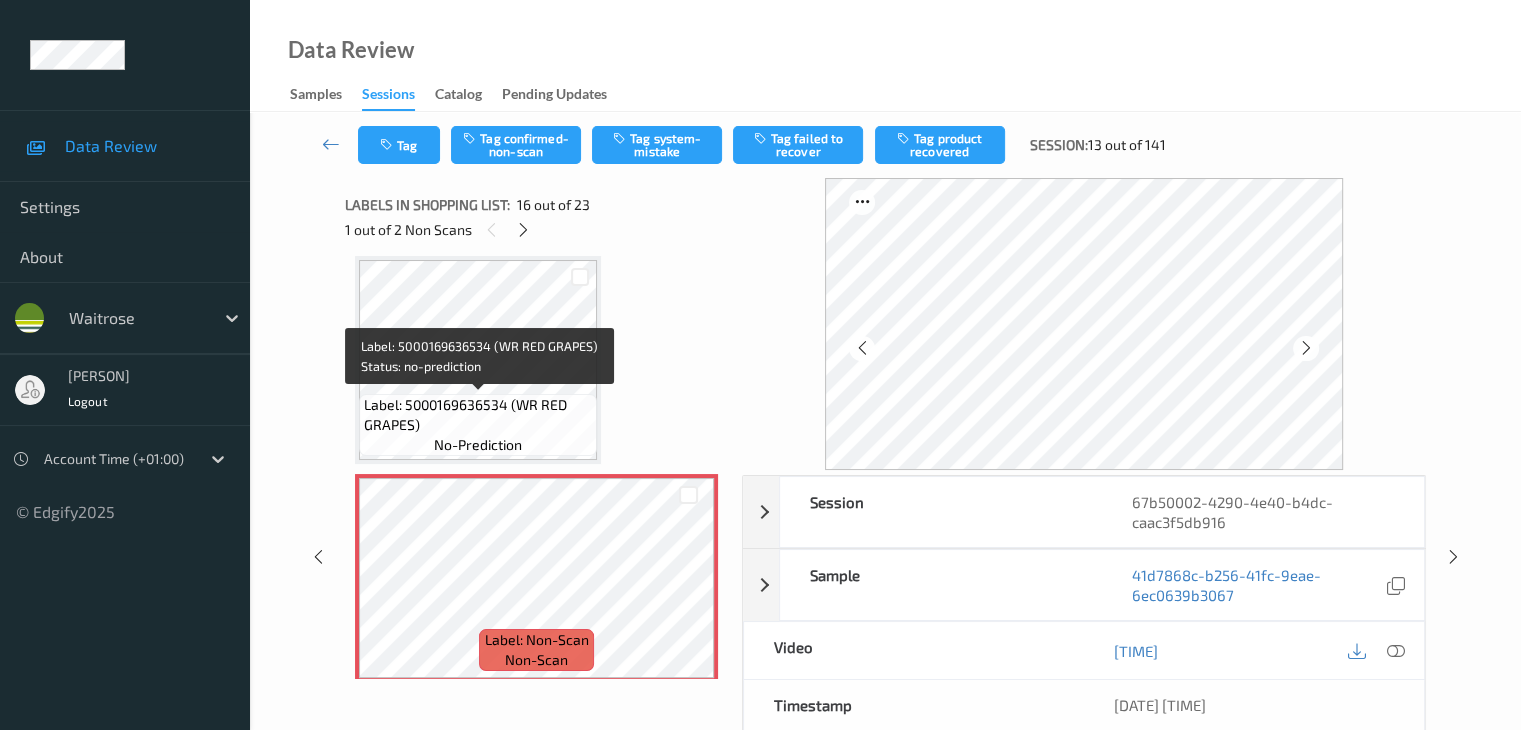 click on "no-prediction" at bounding box center [478, 445] 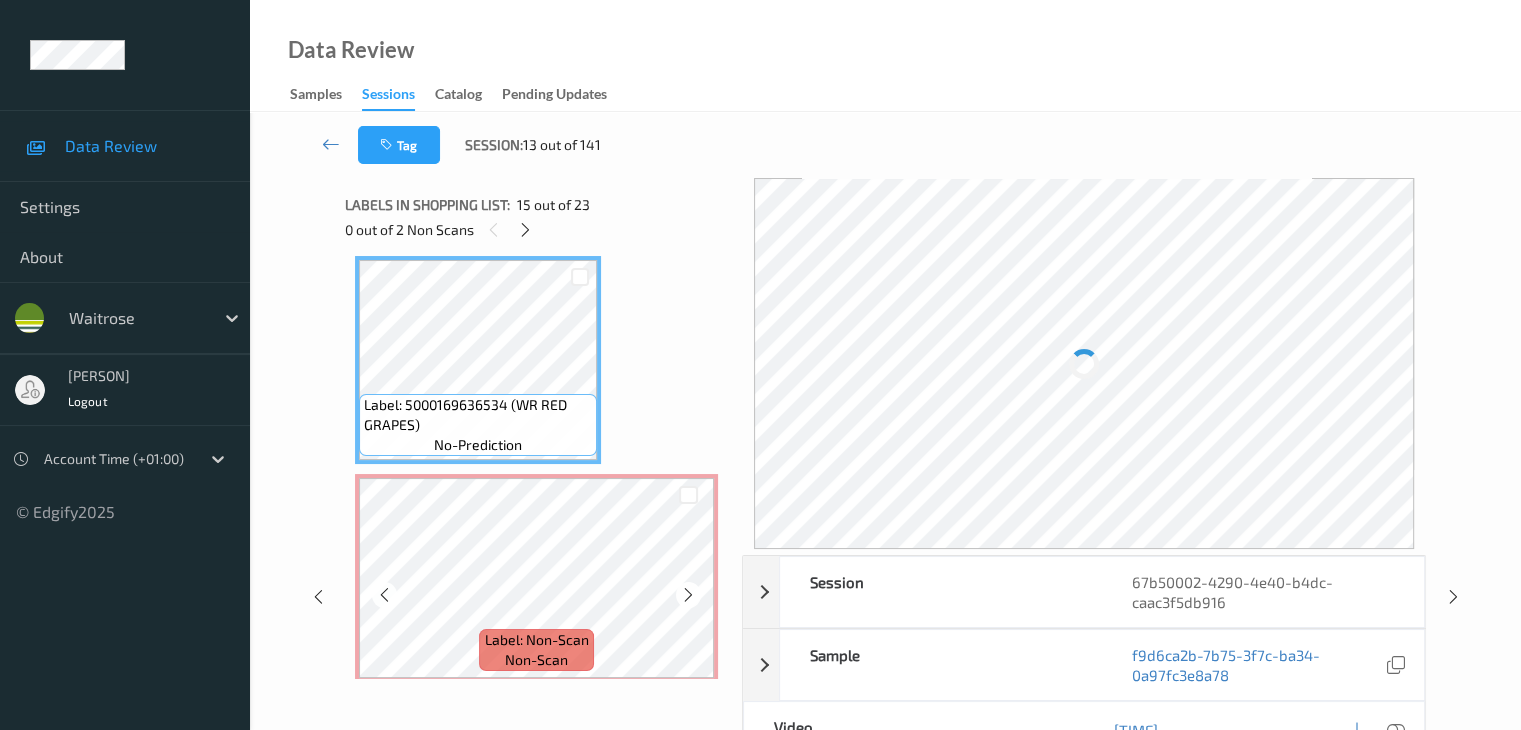 scroll, scrollTop: 3262, scrollLeft: 0, axis: vertical 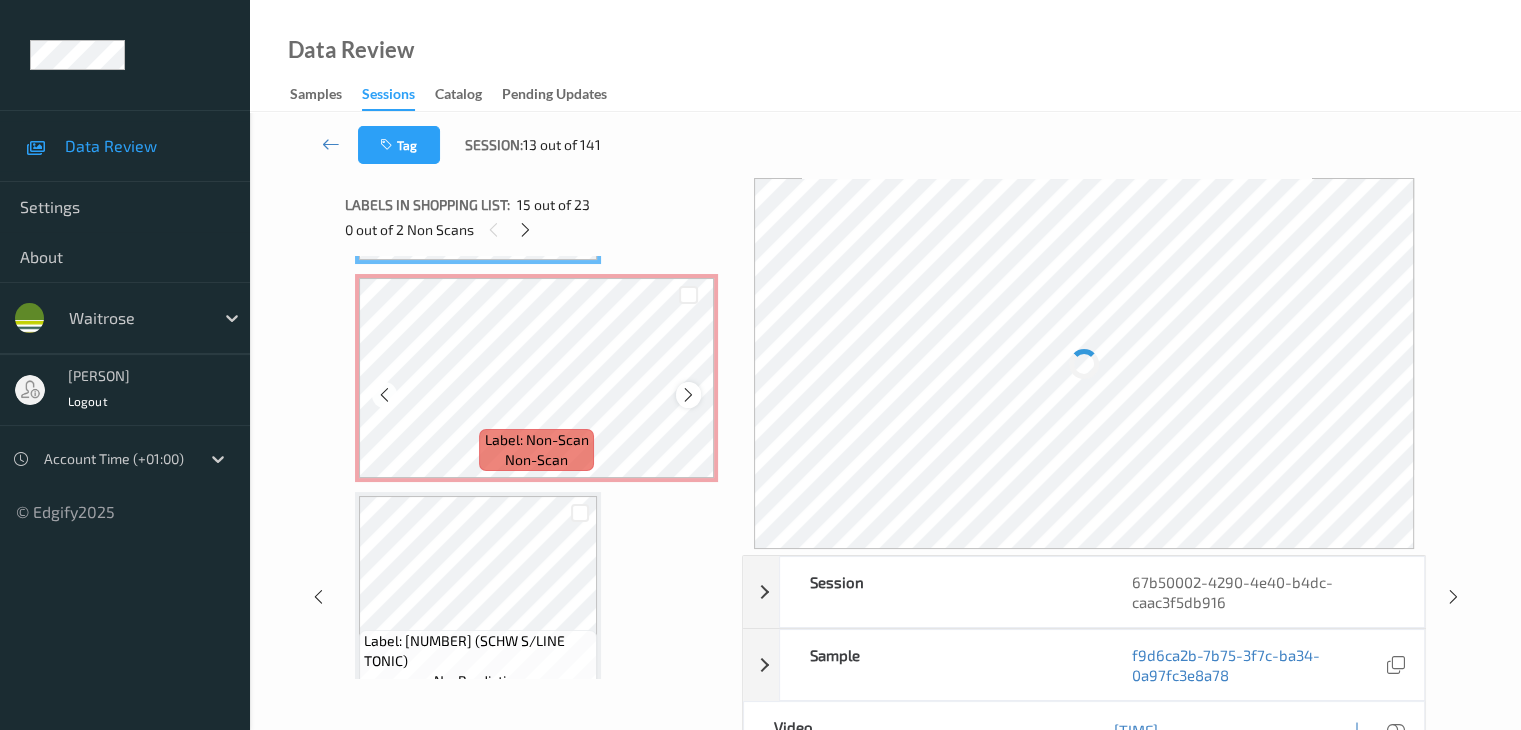 click at bounding box center (688, 395) 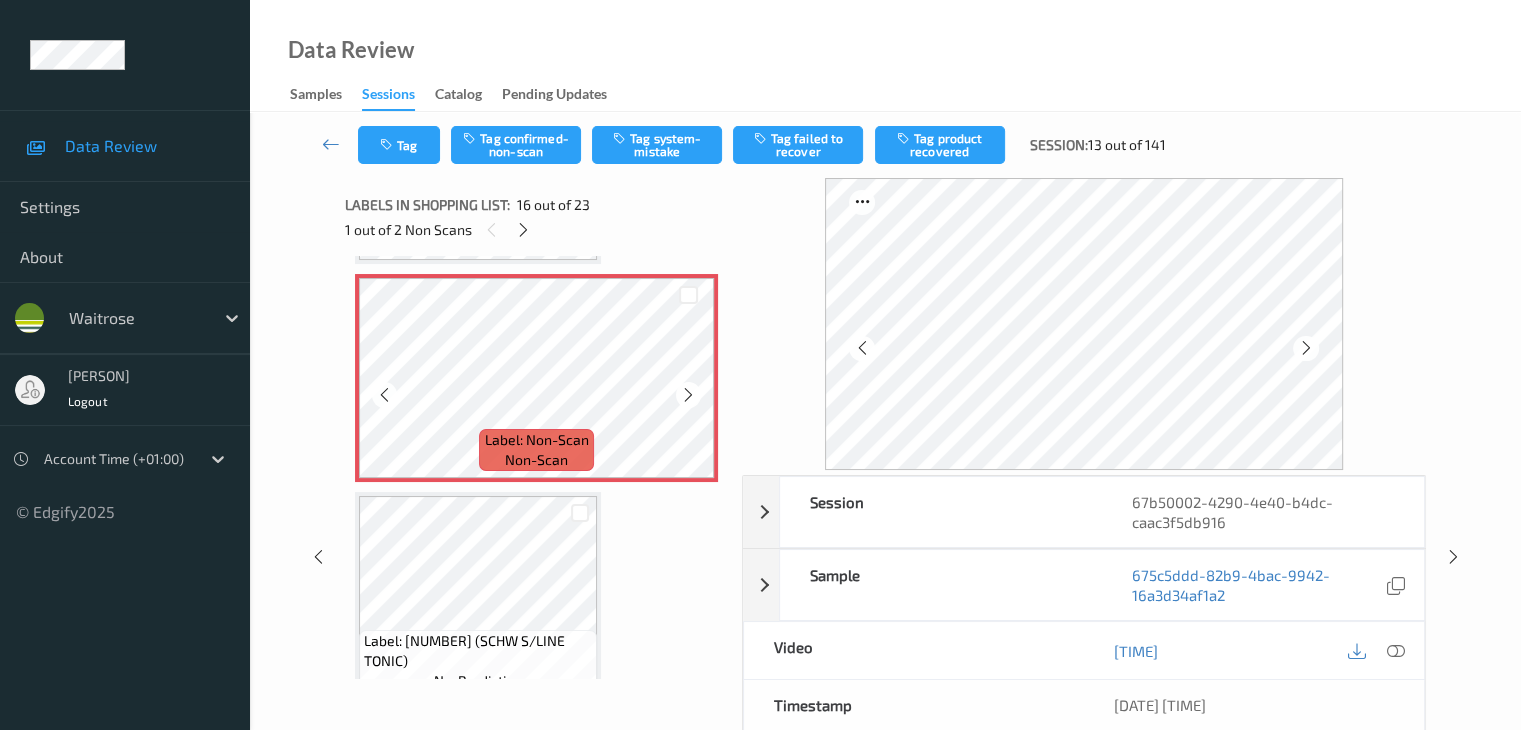 click at bounding box center (688, 395) 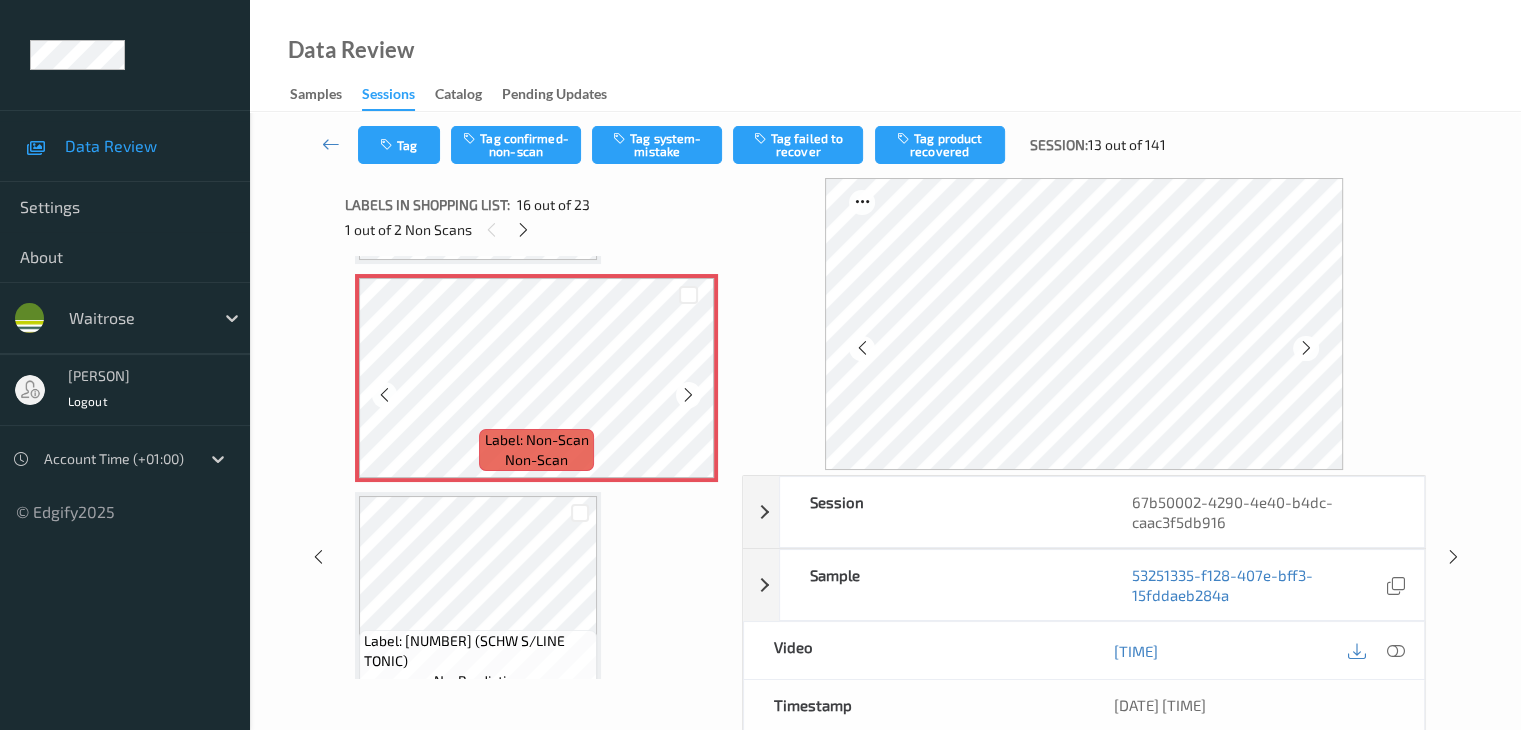 click at bounding box center (688, 395) 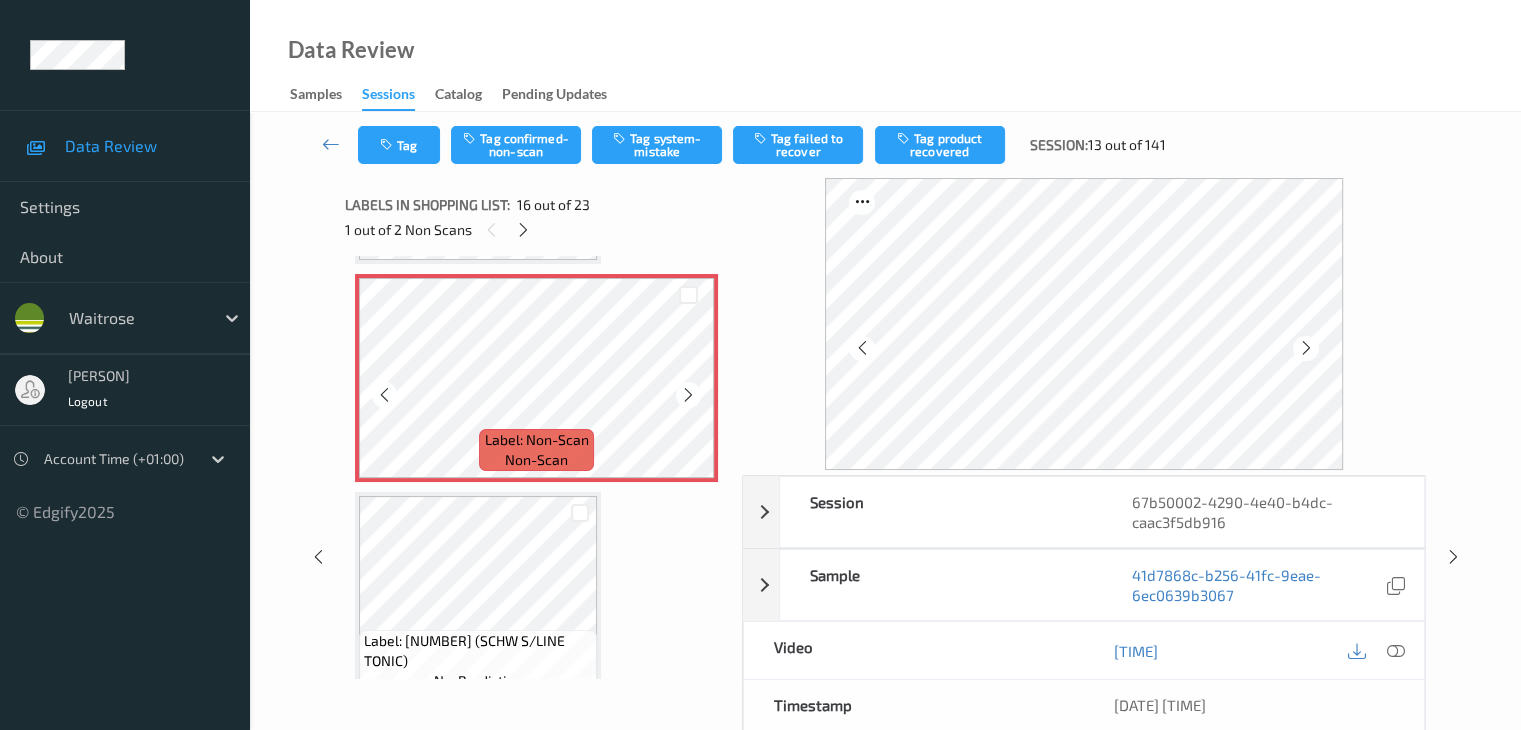 click at bounding box center [688, 395] 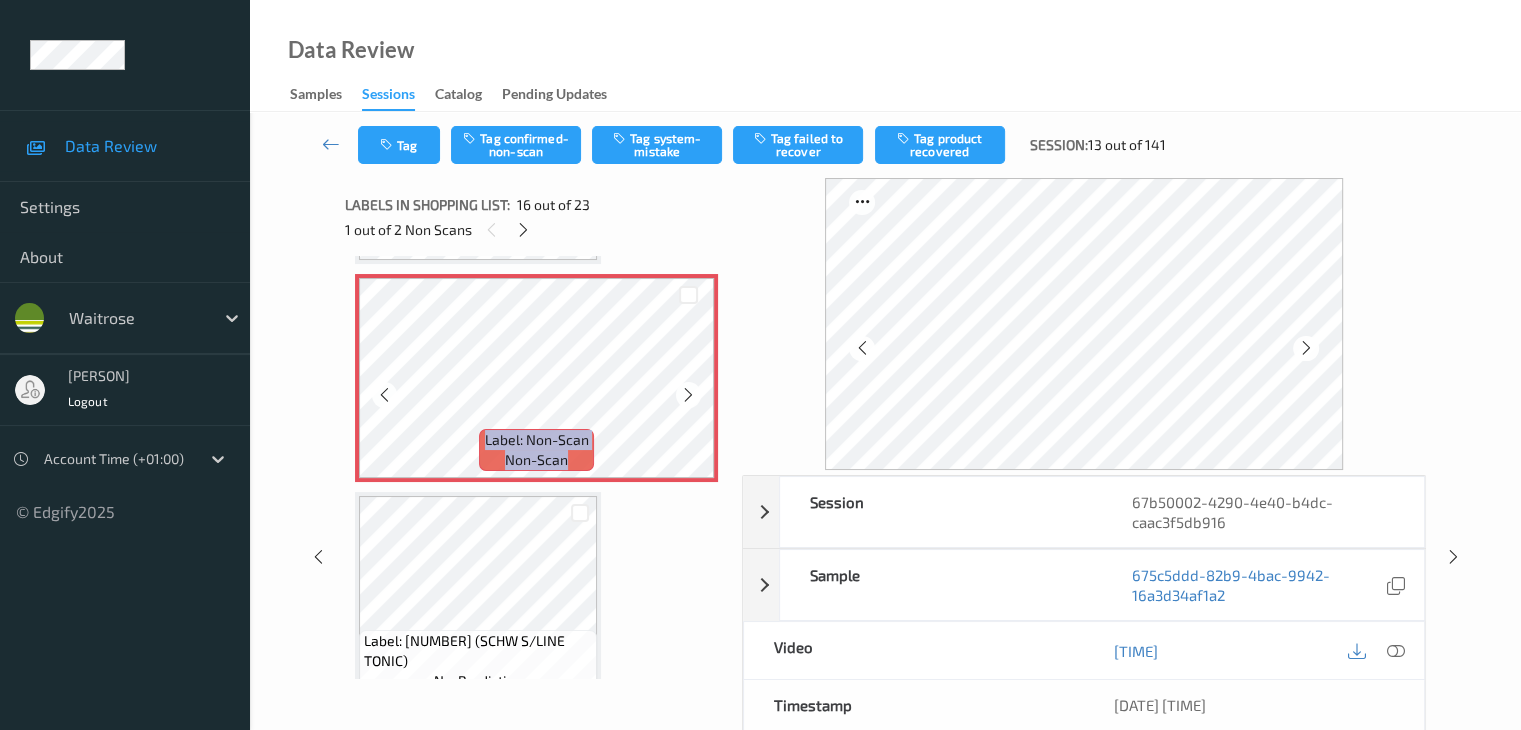 click at bounding box center (688, 395) 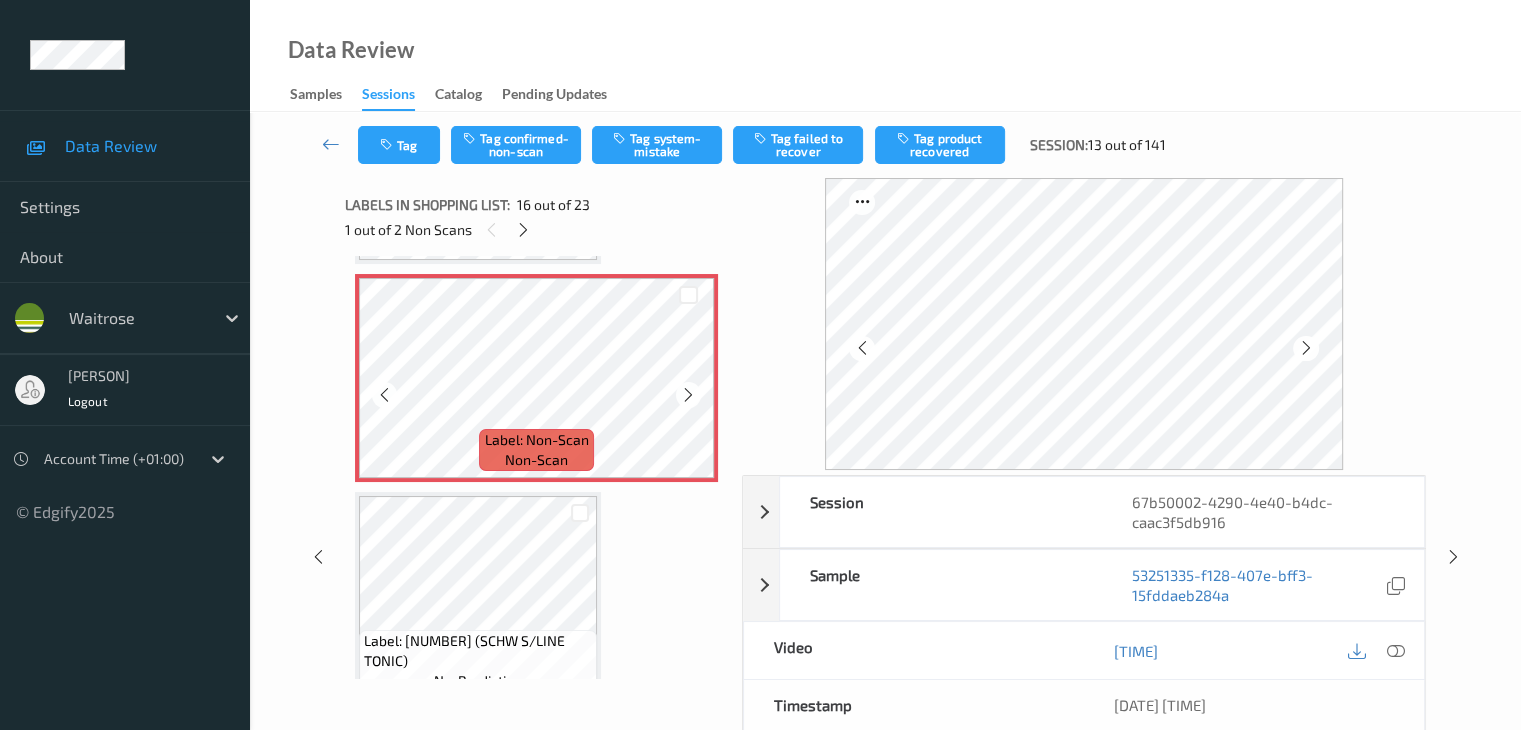 click at bounding box center [688, 395] 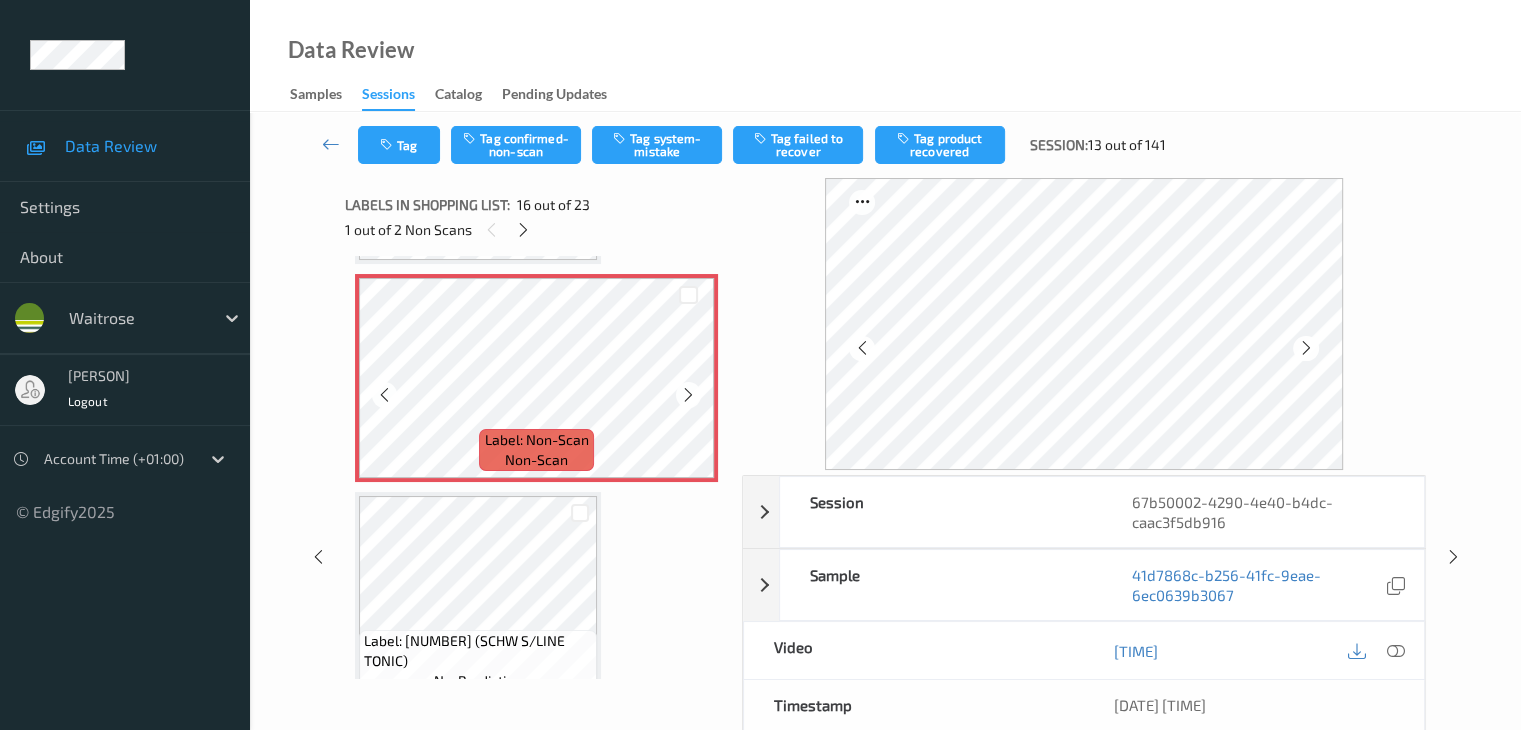 click at bounding box center [688, 395] 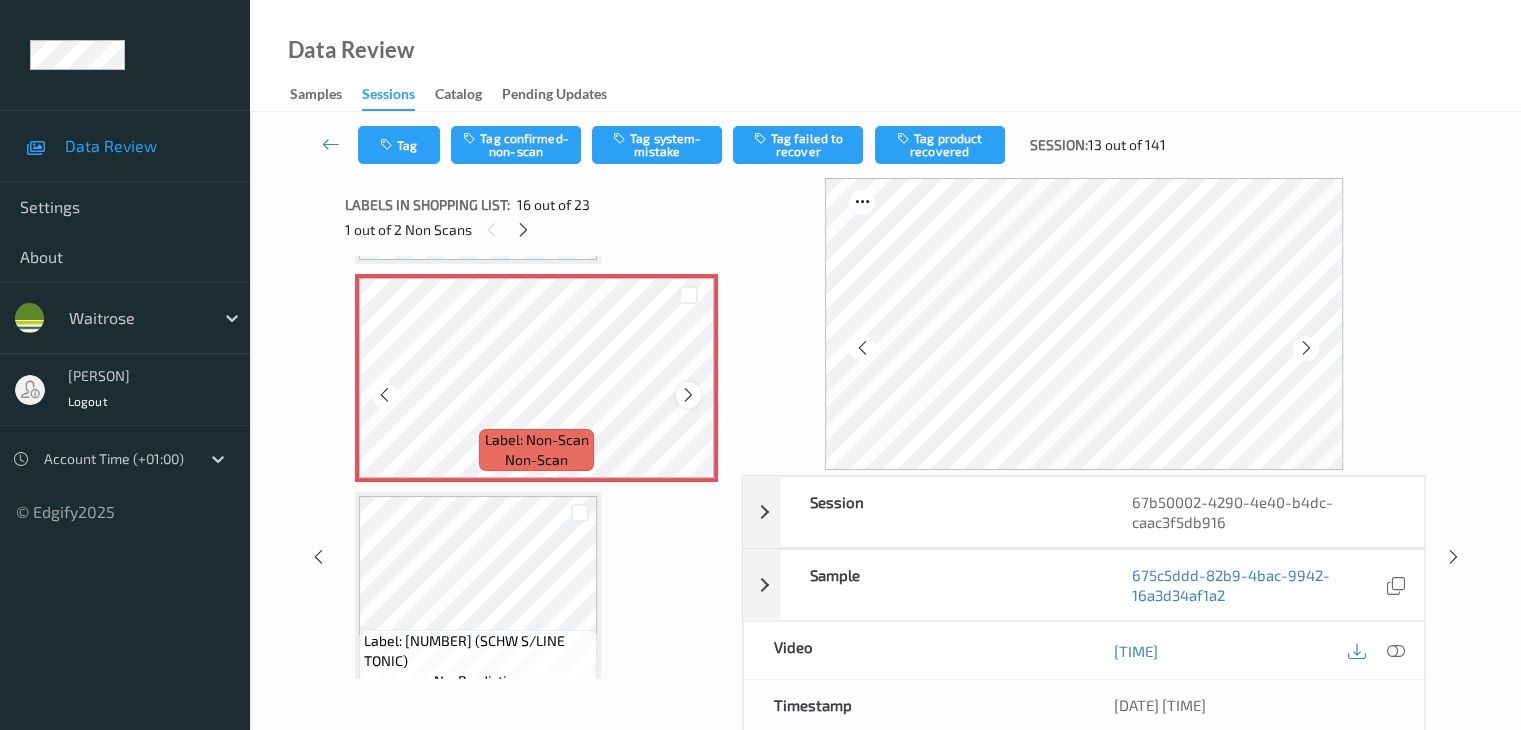 click at bounding box center (688, 395) 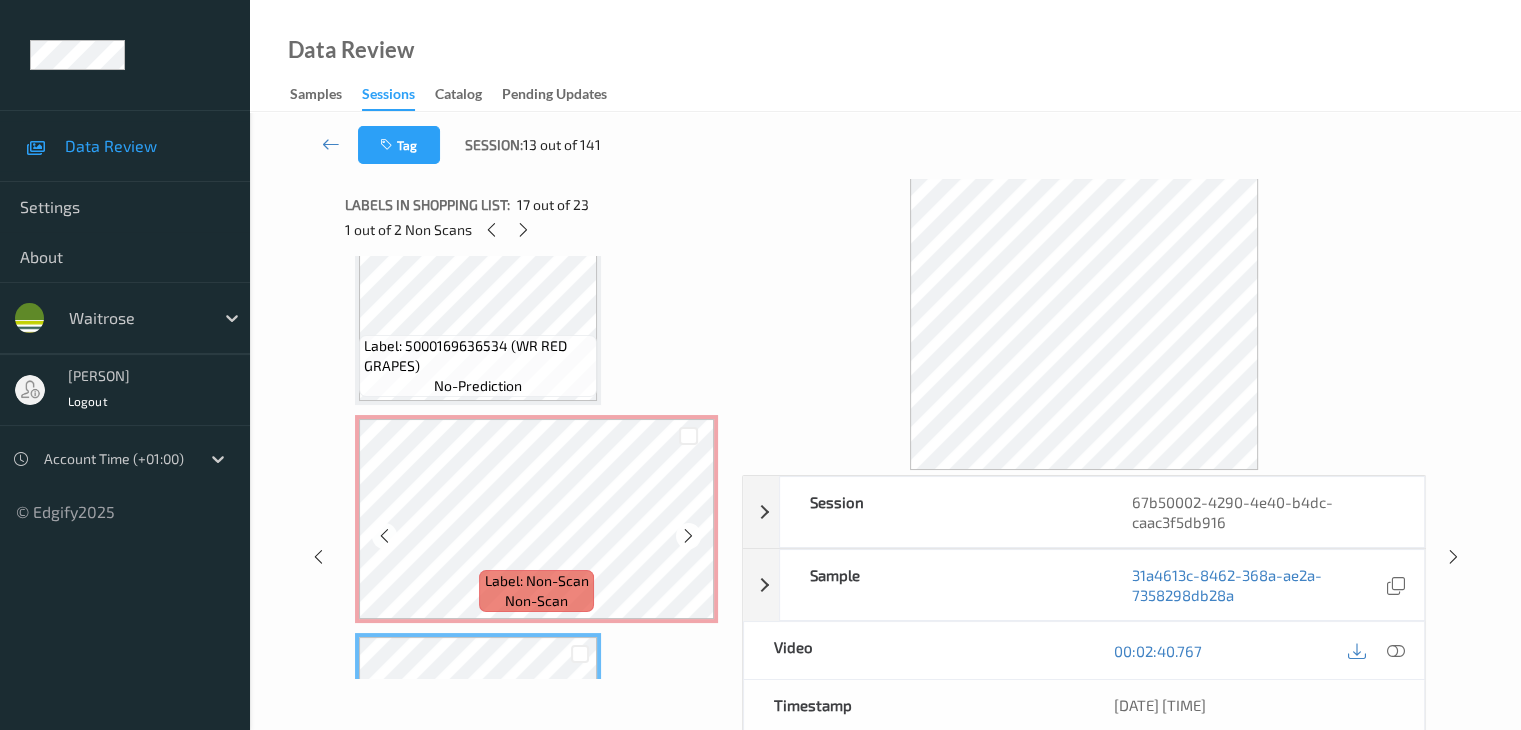 scroll, scrollTop: 3062, scrollLeft: 0, axis: vertical 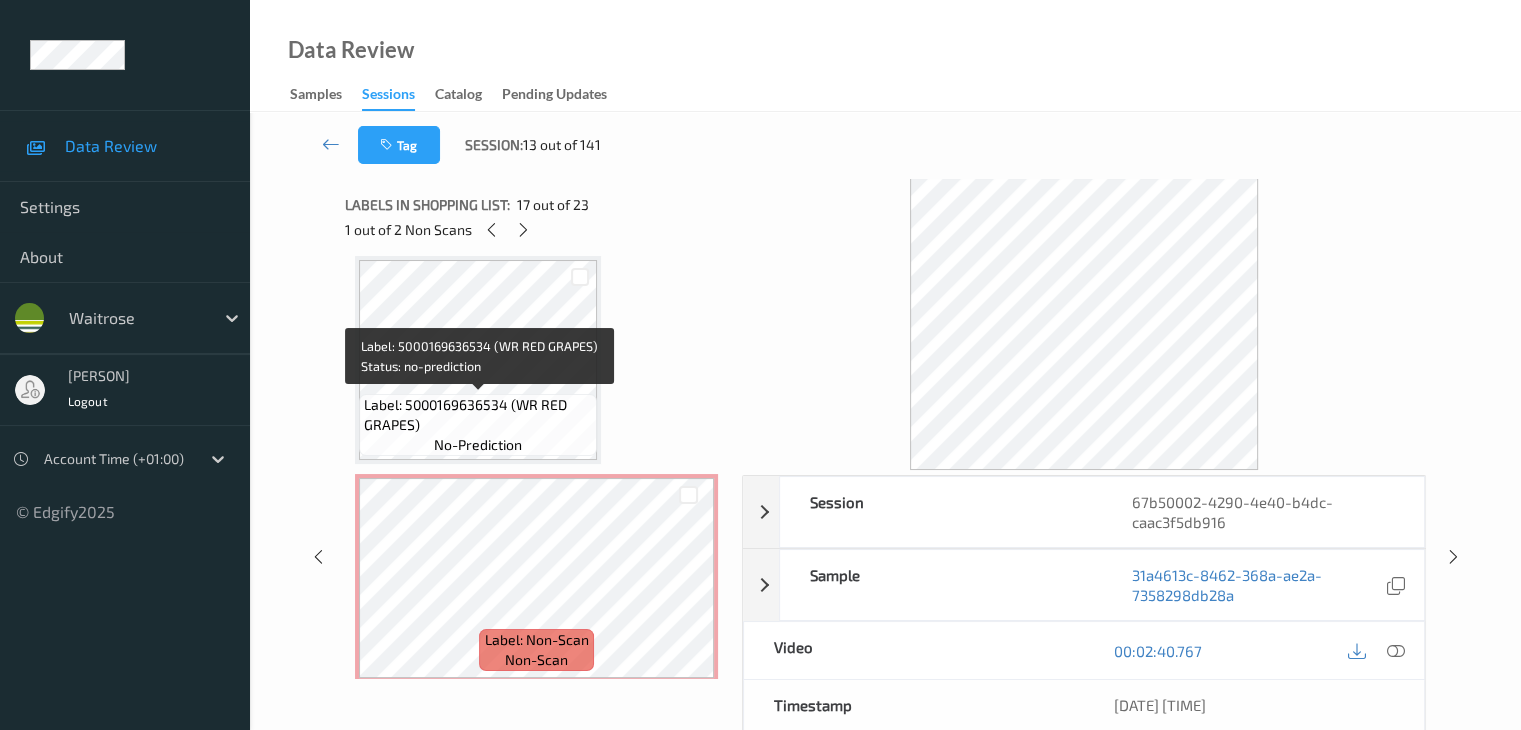 click on "Label: 5000169636534 (WR RED GRAPES)" at bounding box center (478, 415) 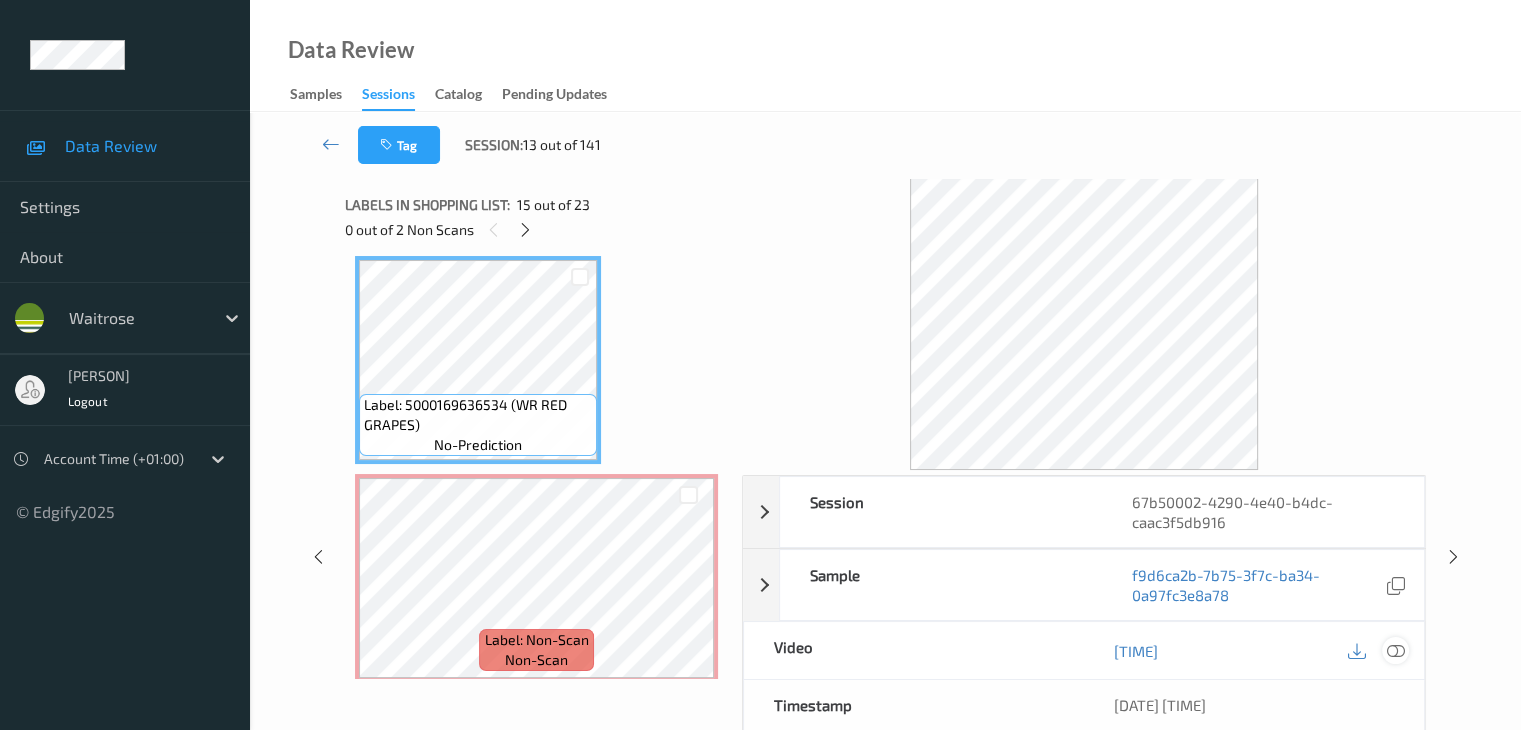 click at bounding box center [1395, 651] 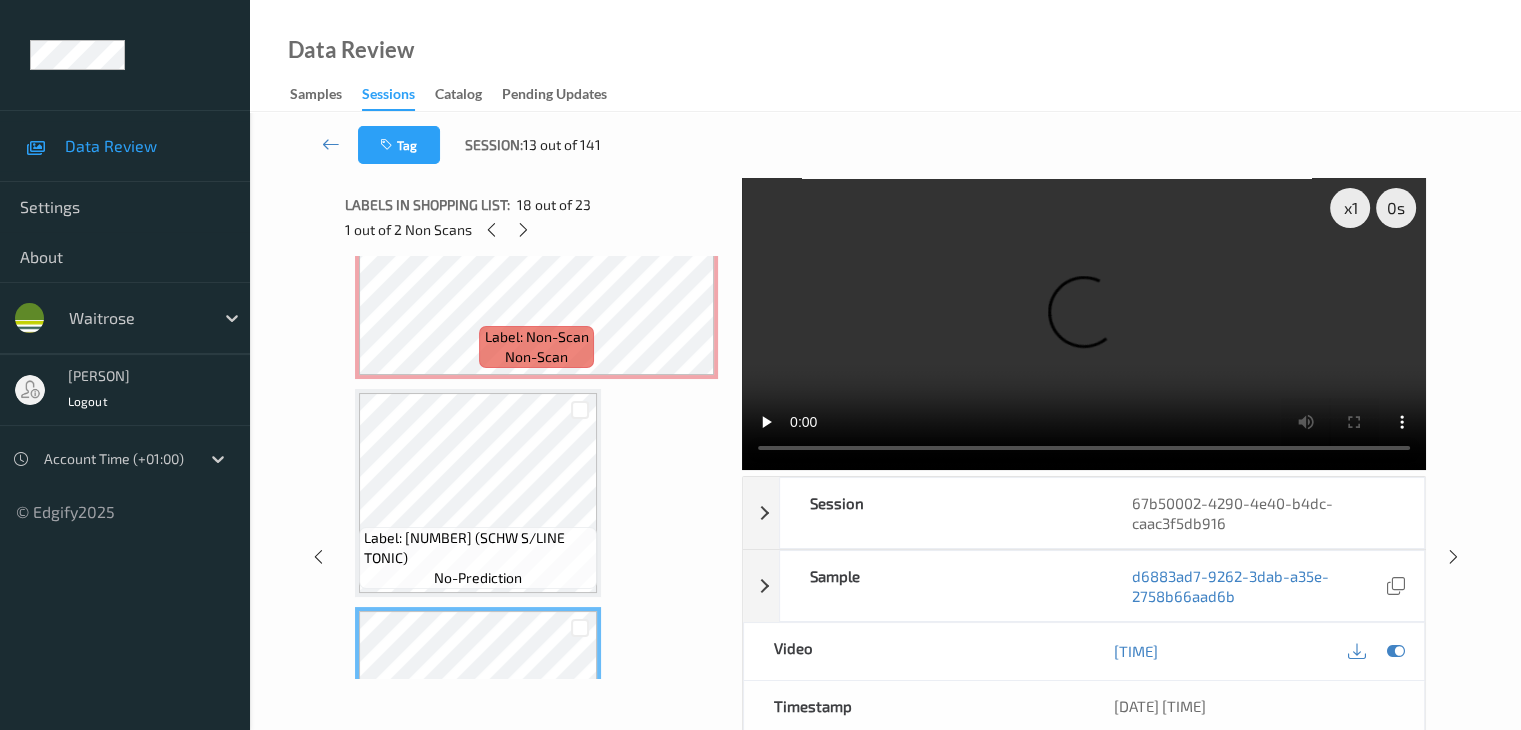 scroll, scrollTop: 3262, scrollLeft: 0, axis: vertical 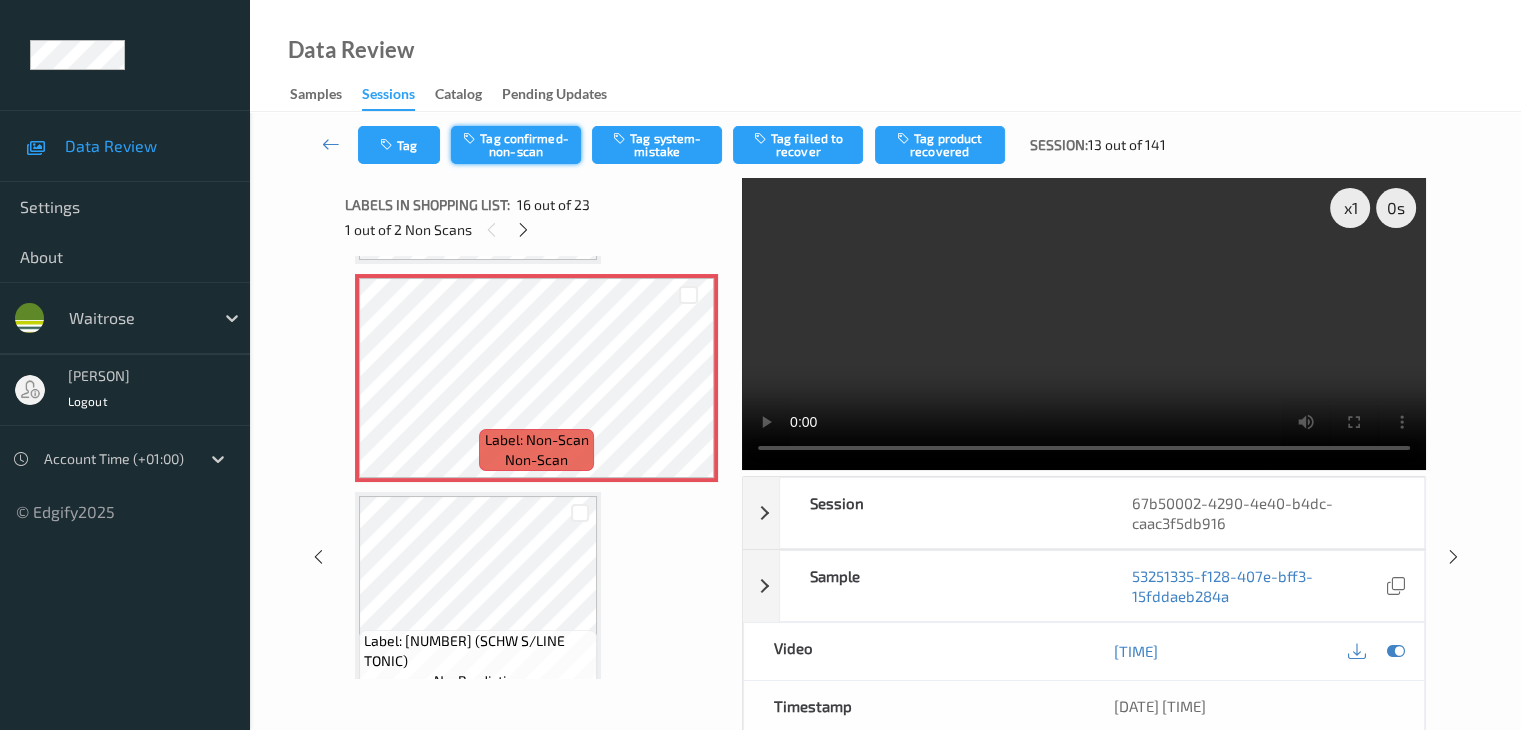 click on "Tag   confirmed-non-scan" at bounding box center [516, 145] 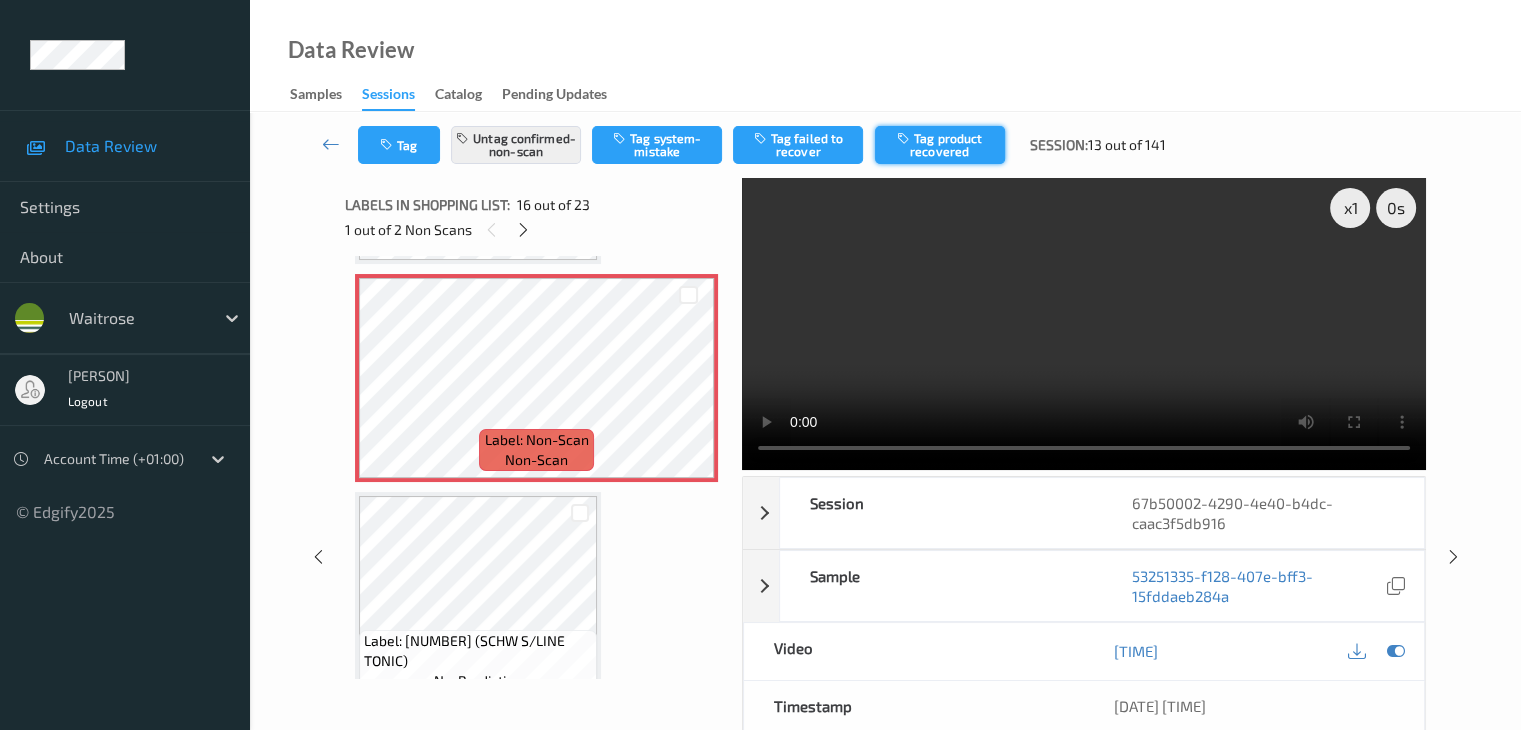 click on "Tag   product recovered" at bounding box center (940, 145) 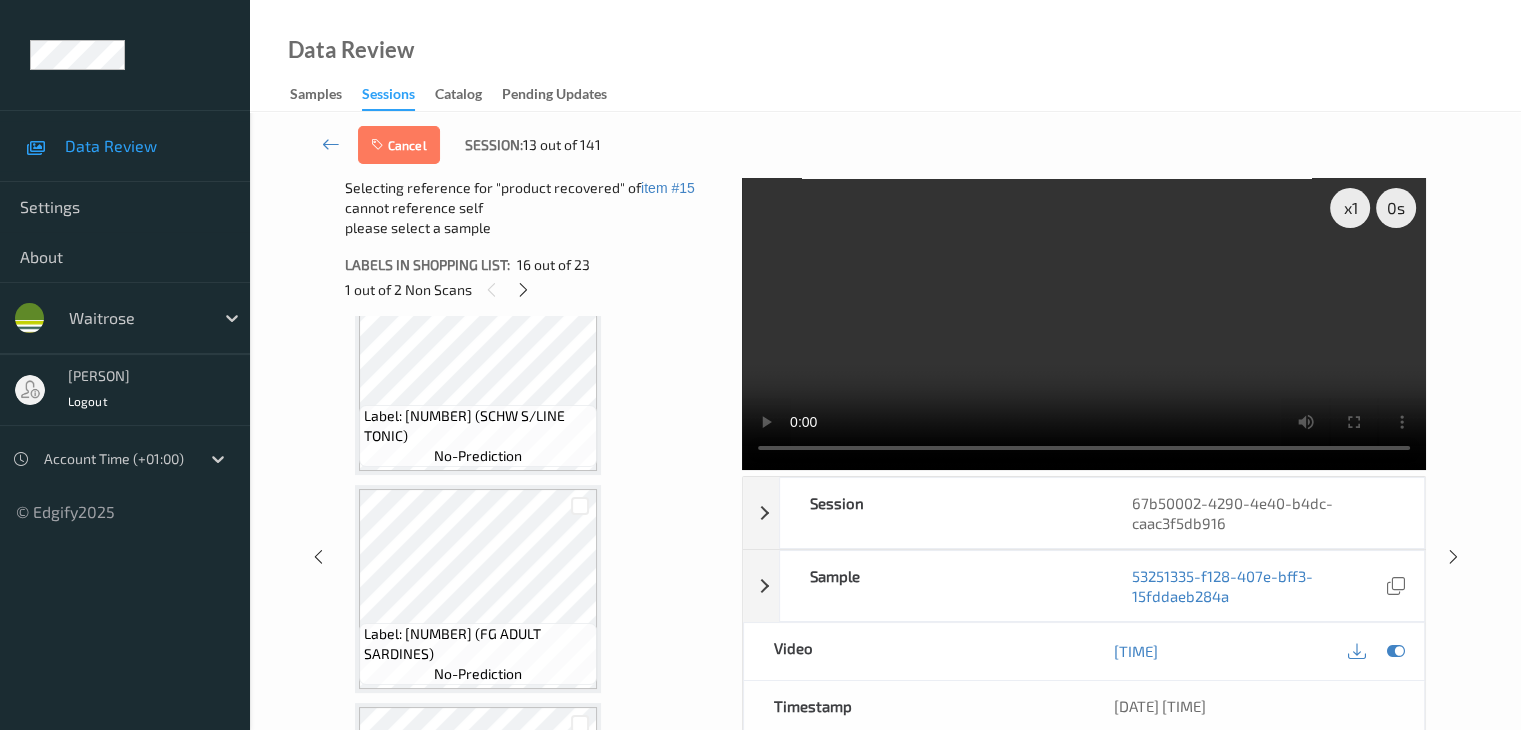 scroll, scrollTop: 3562, scrollLeft: 0, axis: vertical 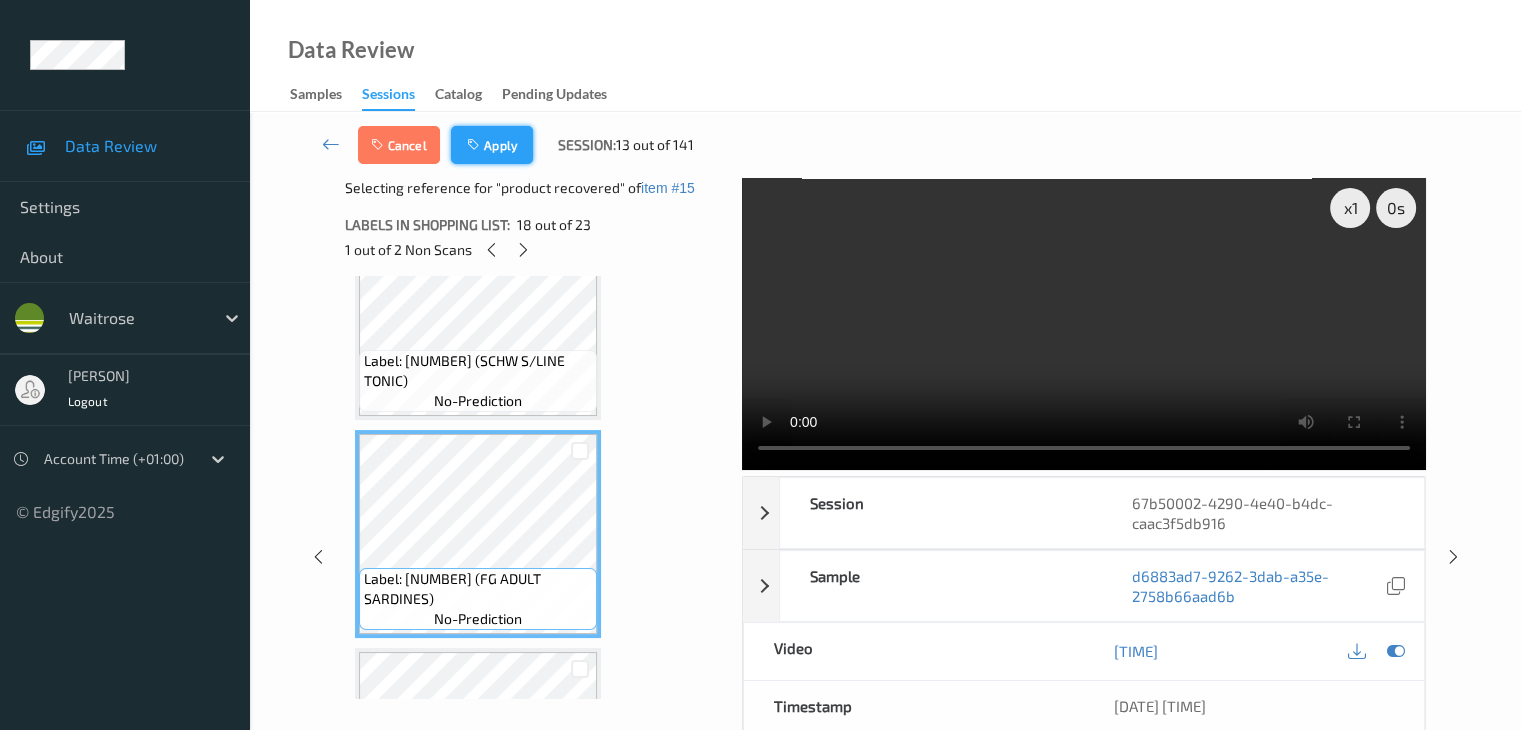 click on "Apply" at bounding box center [492, 145] 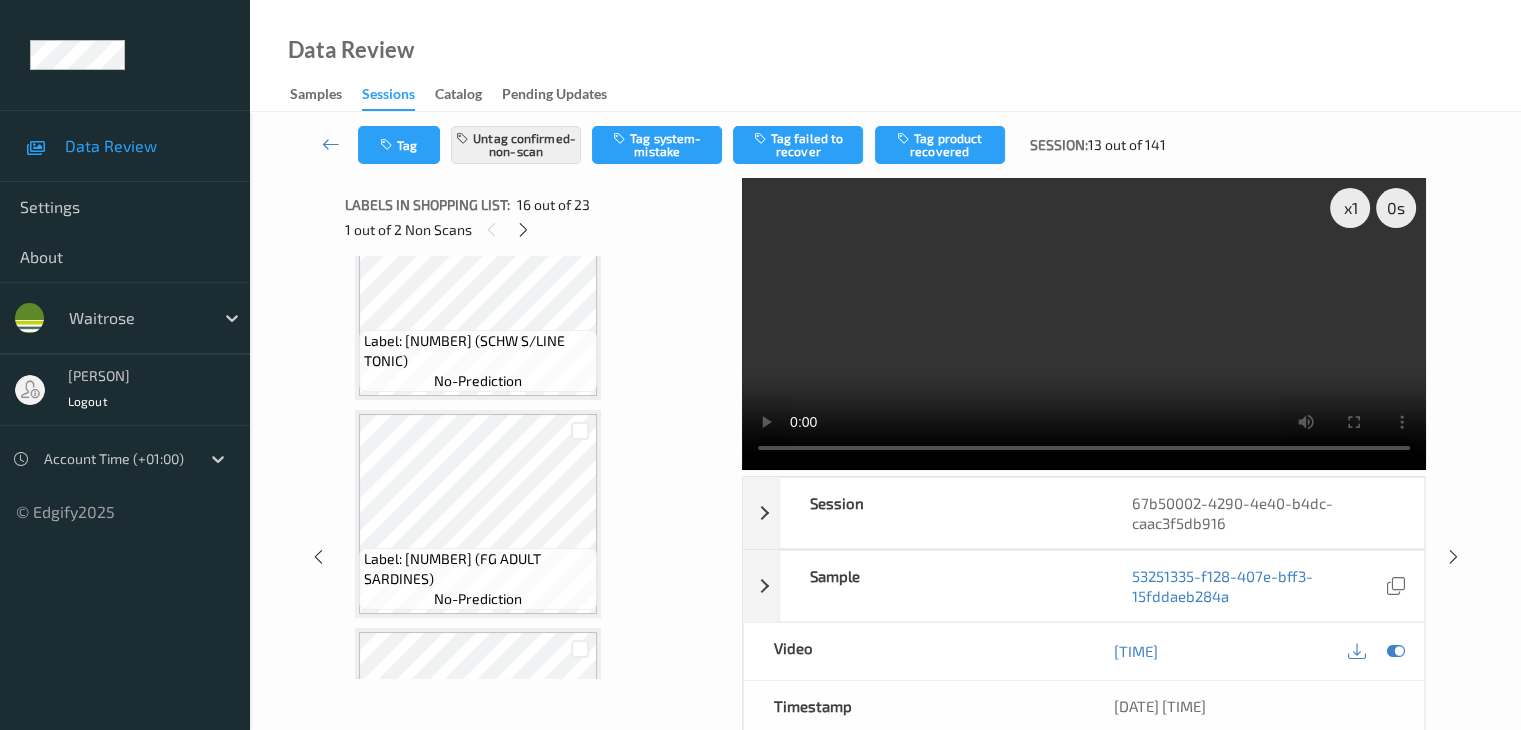 scroll, scrollTop: 3062, scrollLeft: 0, axis: vertical 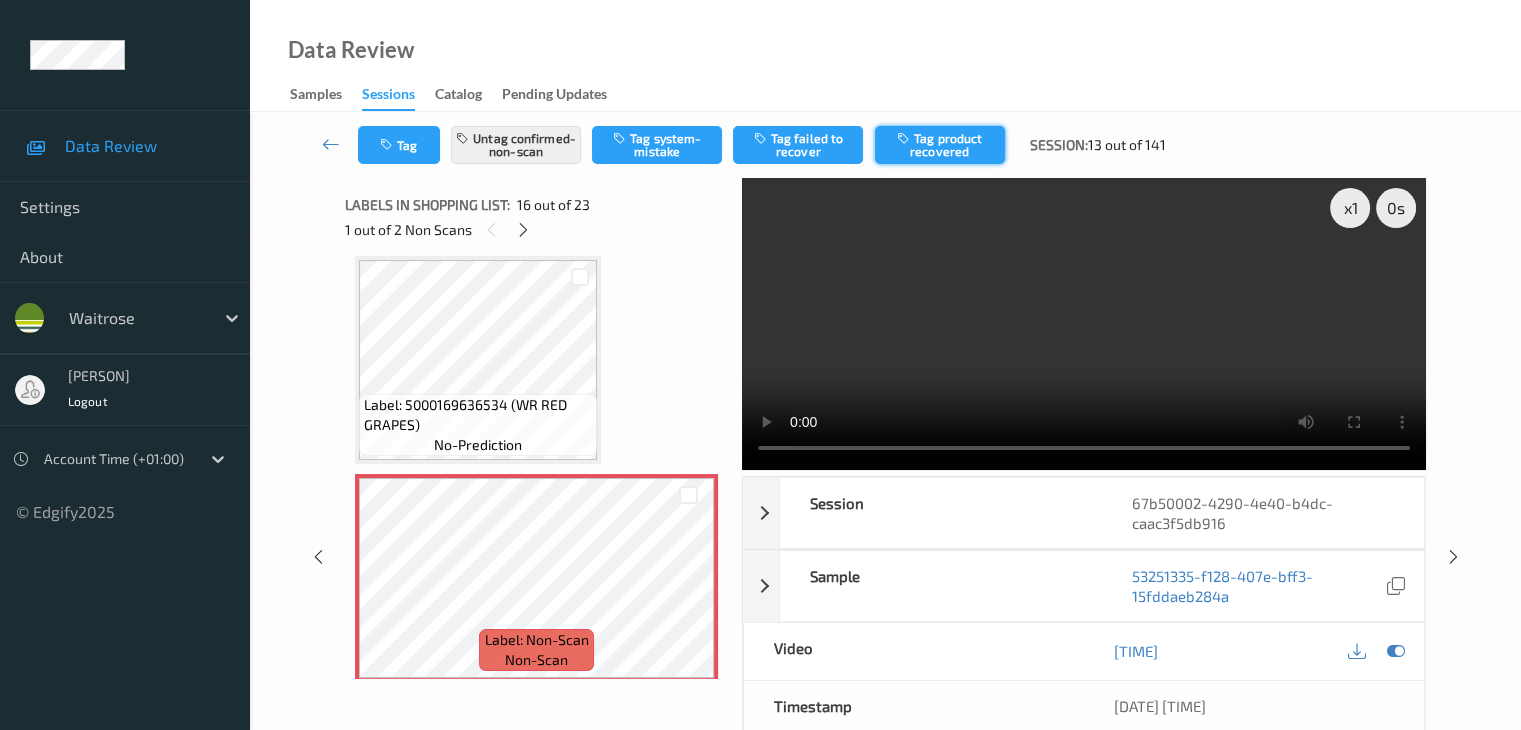 click on "Tag   product recovered" at bounding box center (940, 145) 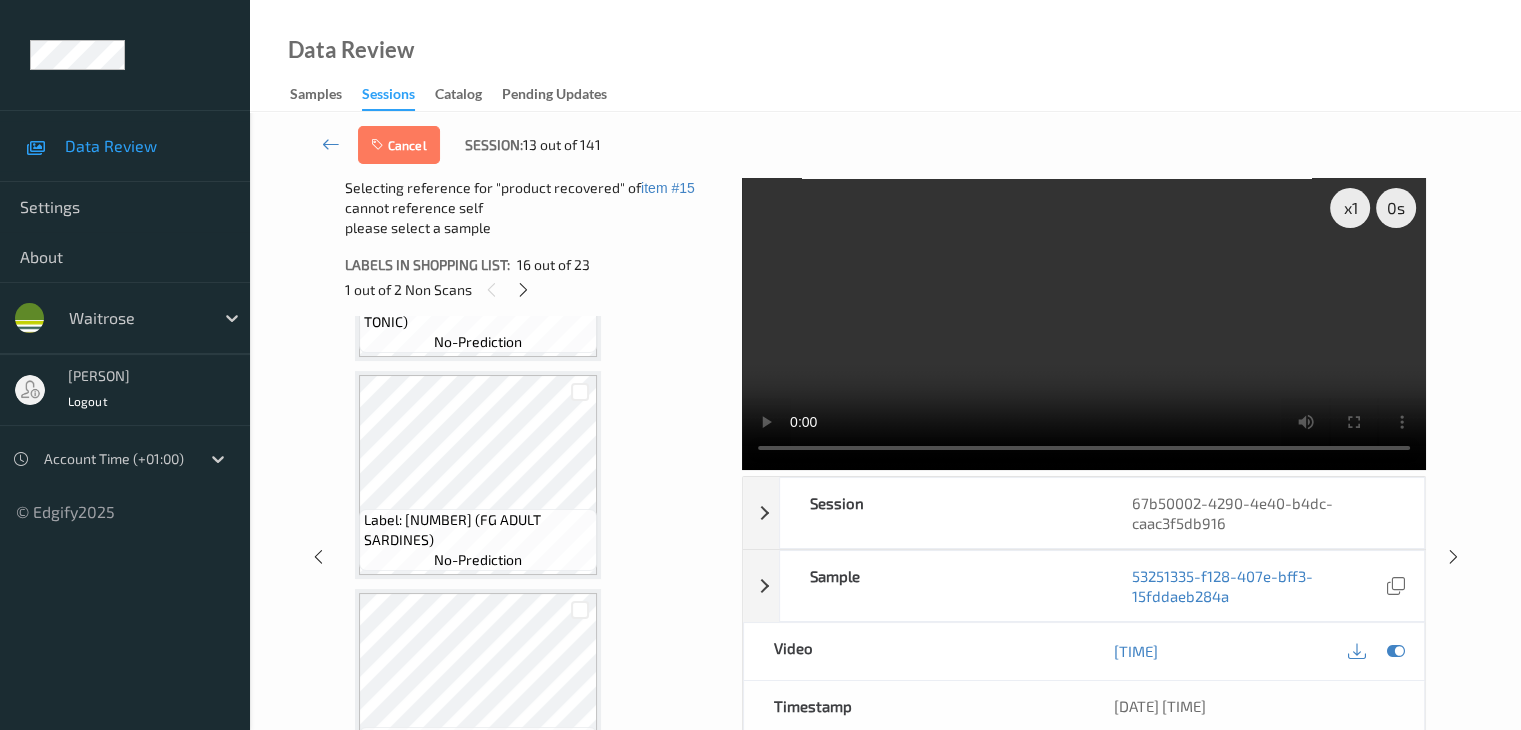 scroll, scrollTop: 3662, scrollLeft: 0, axis: vertical 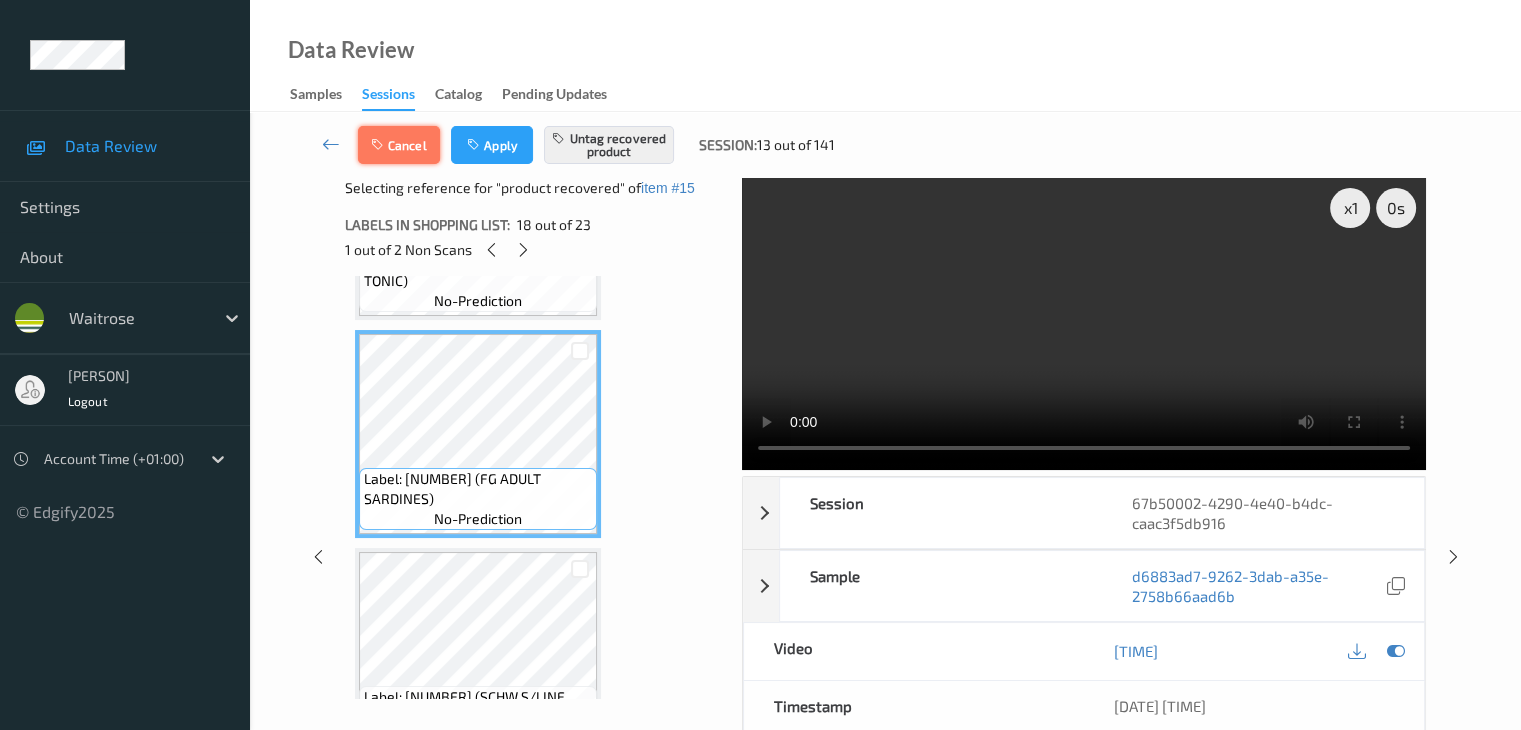 click on "Cancel" at bounding box center [399, 145] 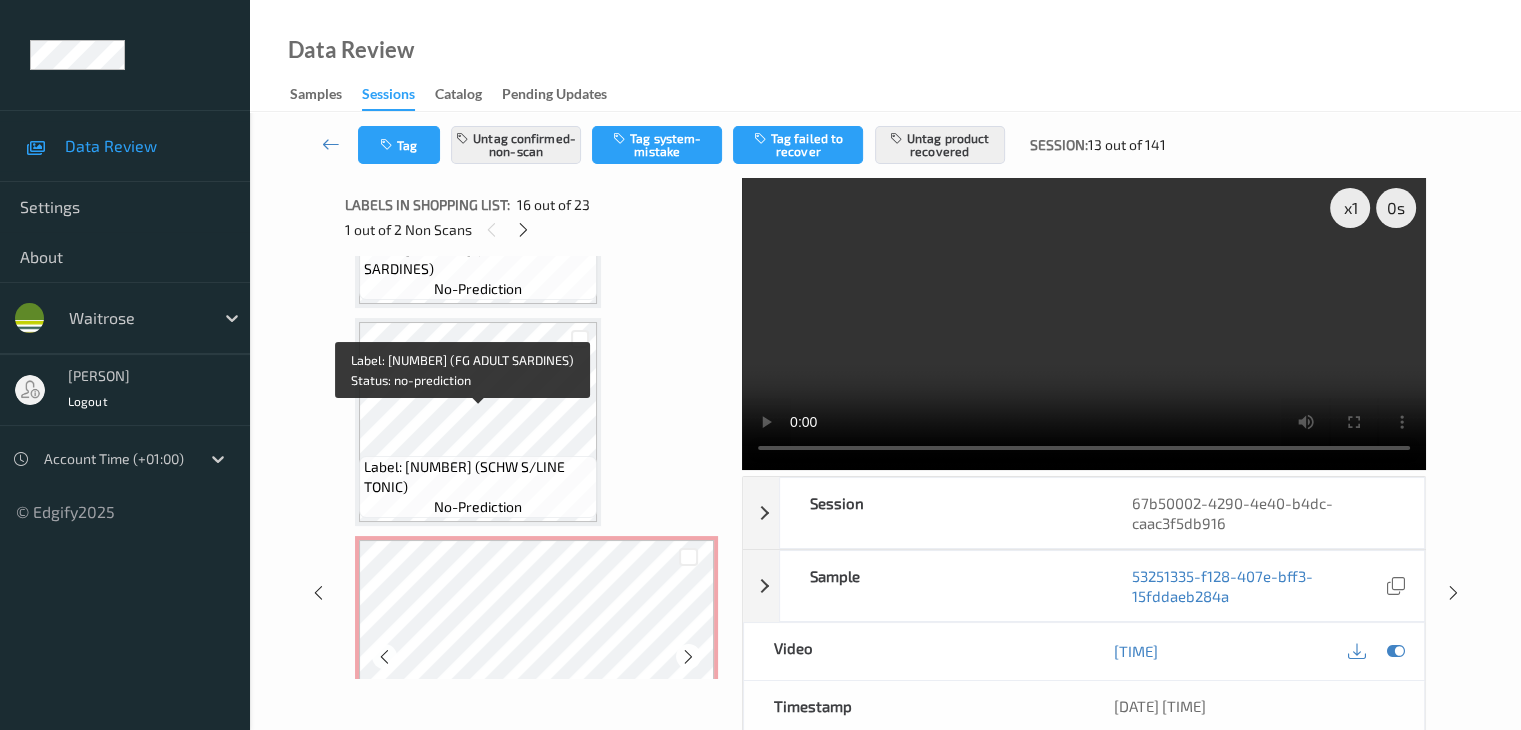 scroll, scrollTop: 4062, scrollLeft: 0, axis: vertical 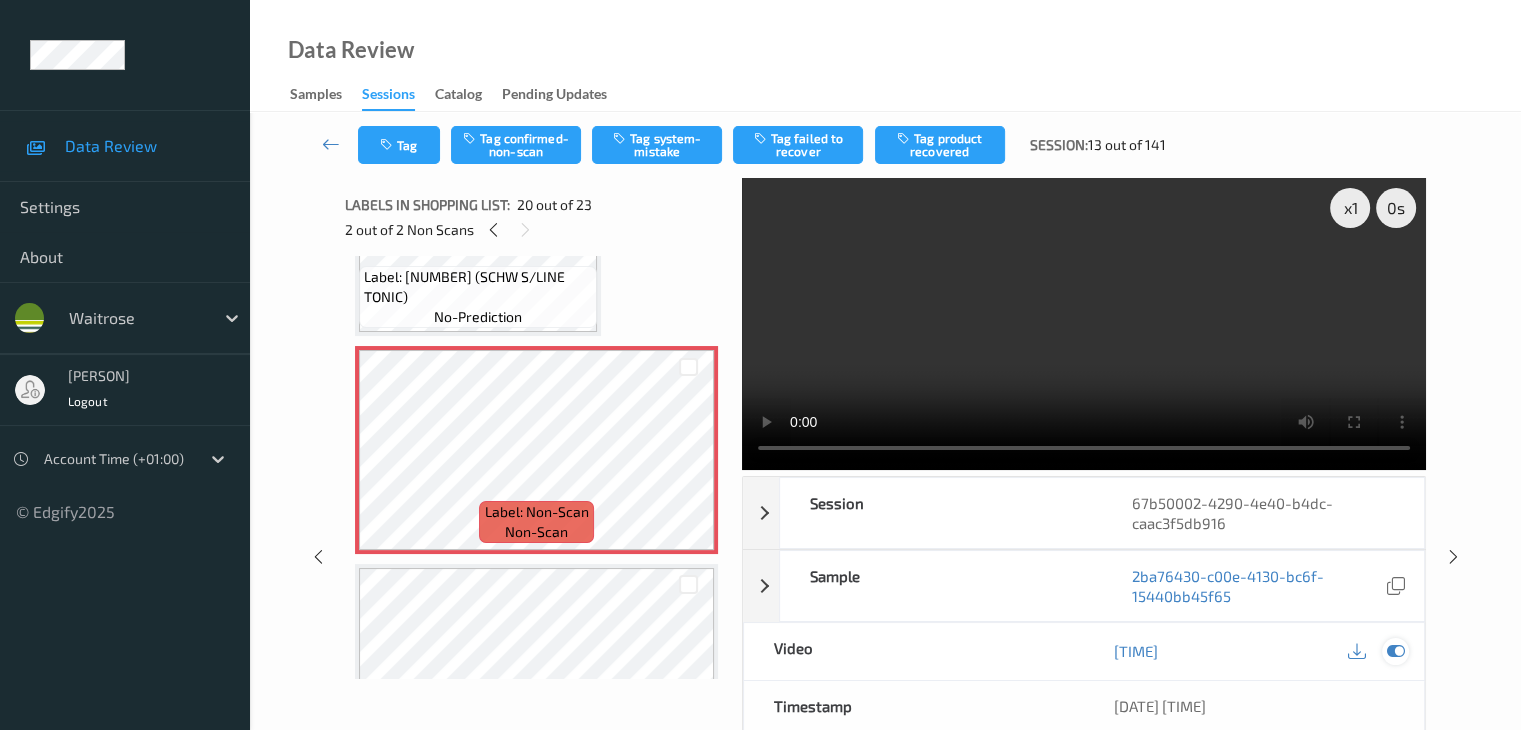 click at bounding box center (1395, 651) 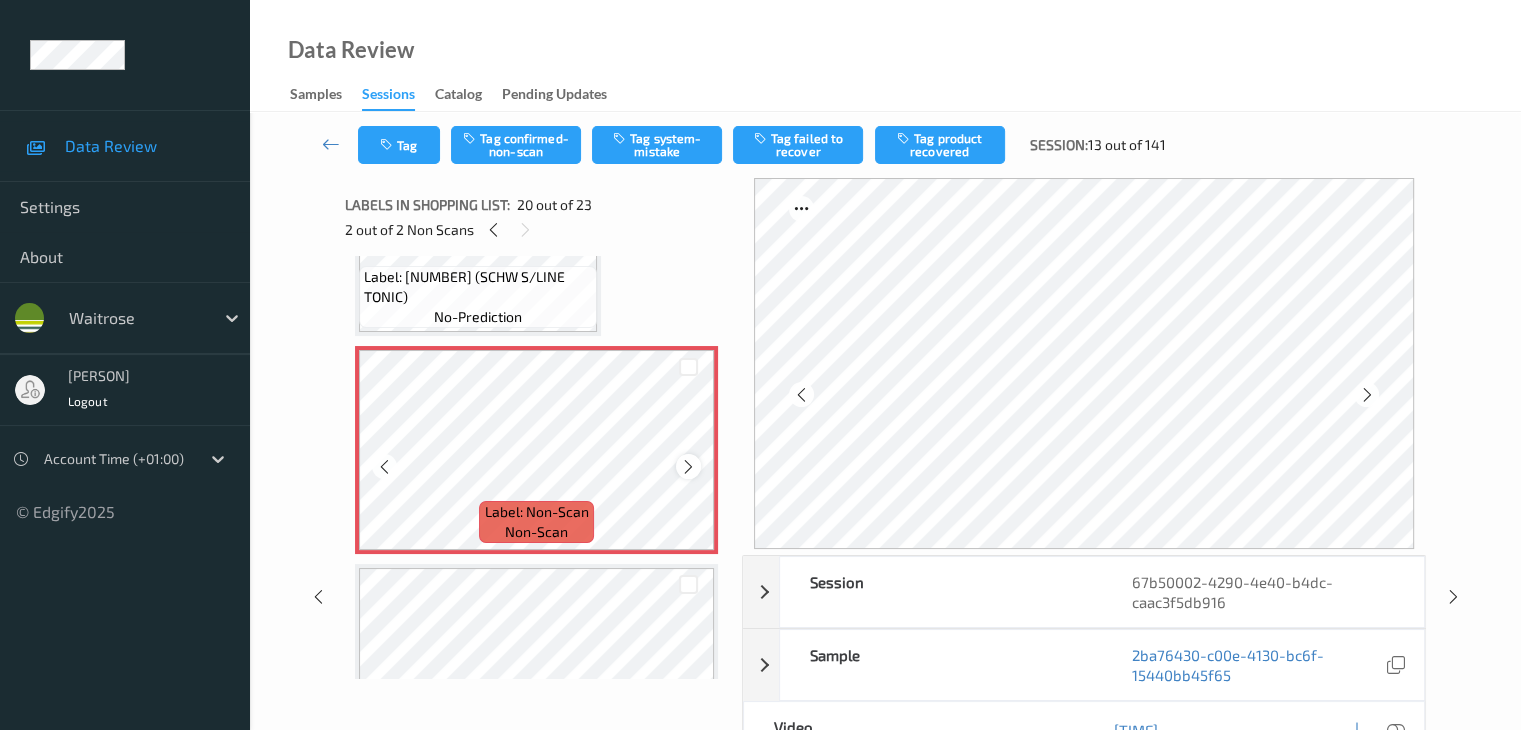 click at bounding box center [688, 467] 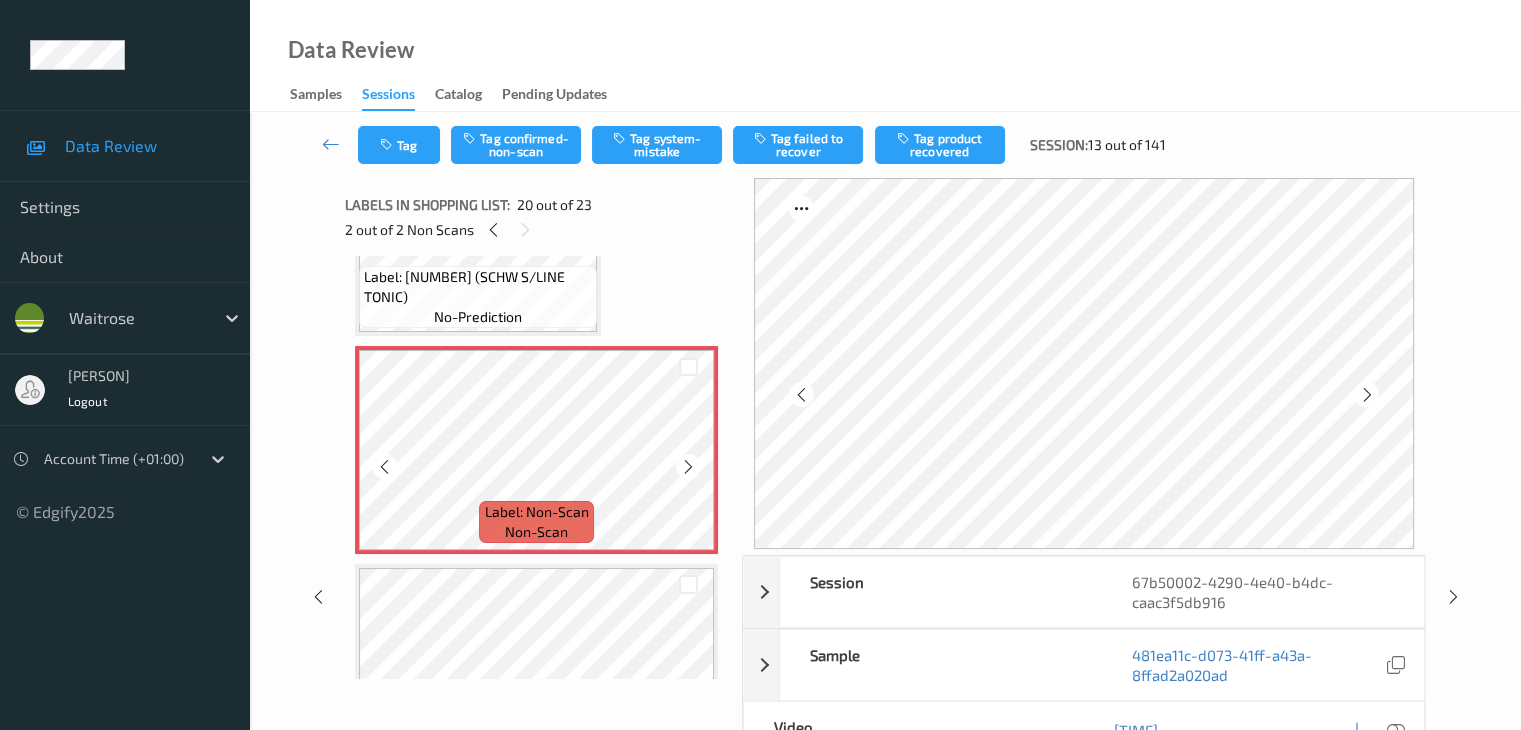click at bounding box center (688, 467) 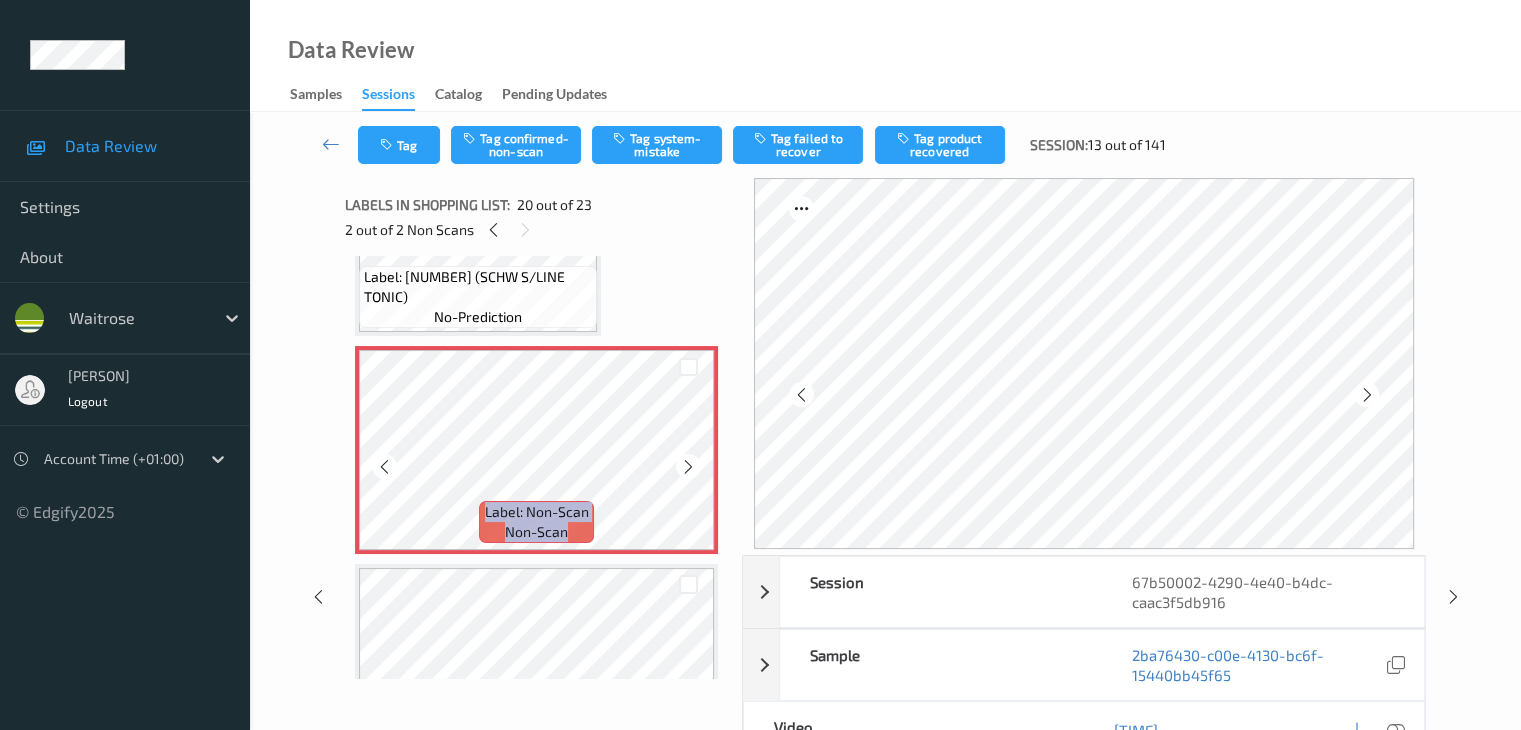 click at bounding box center [688, 467] 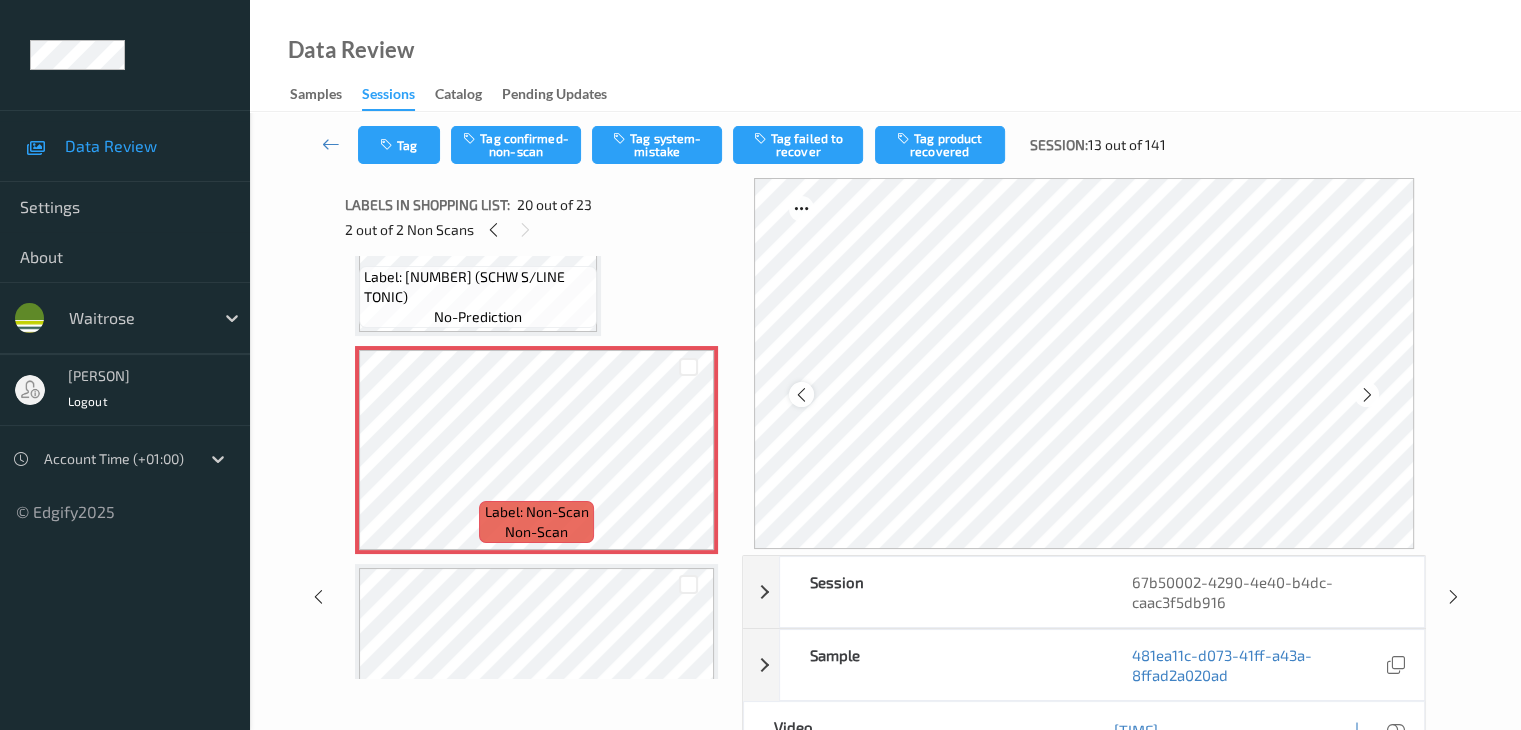 click at bounding box center (801, 395) 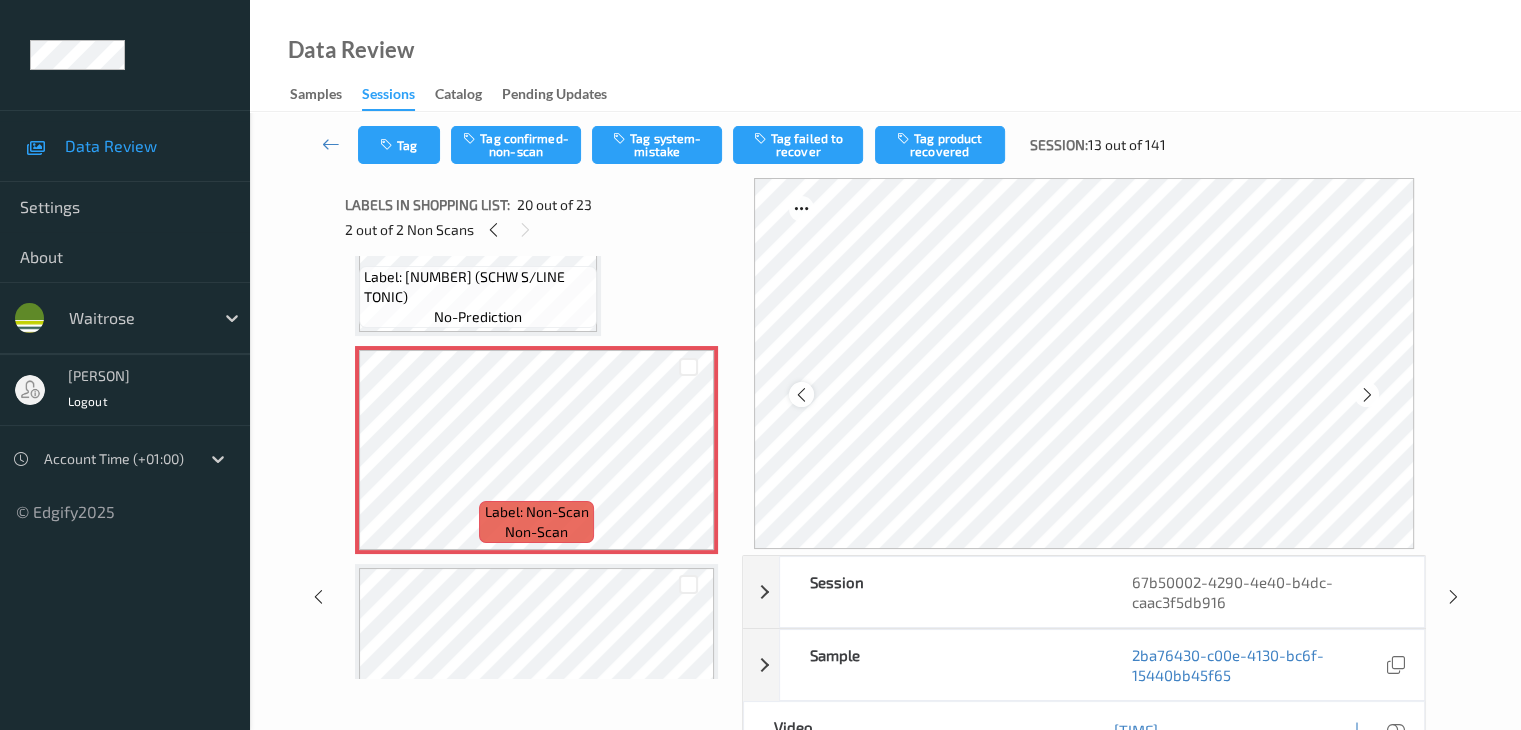 click at bounding box center (801, 395) 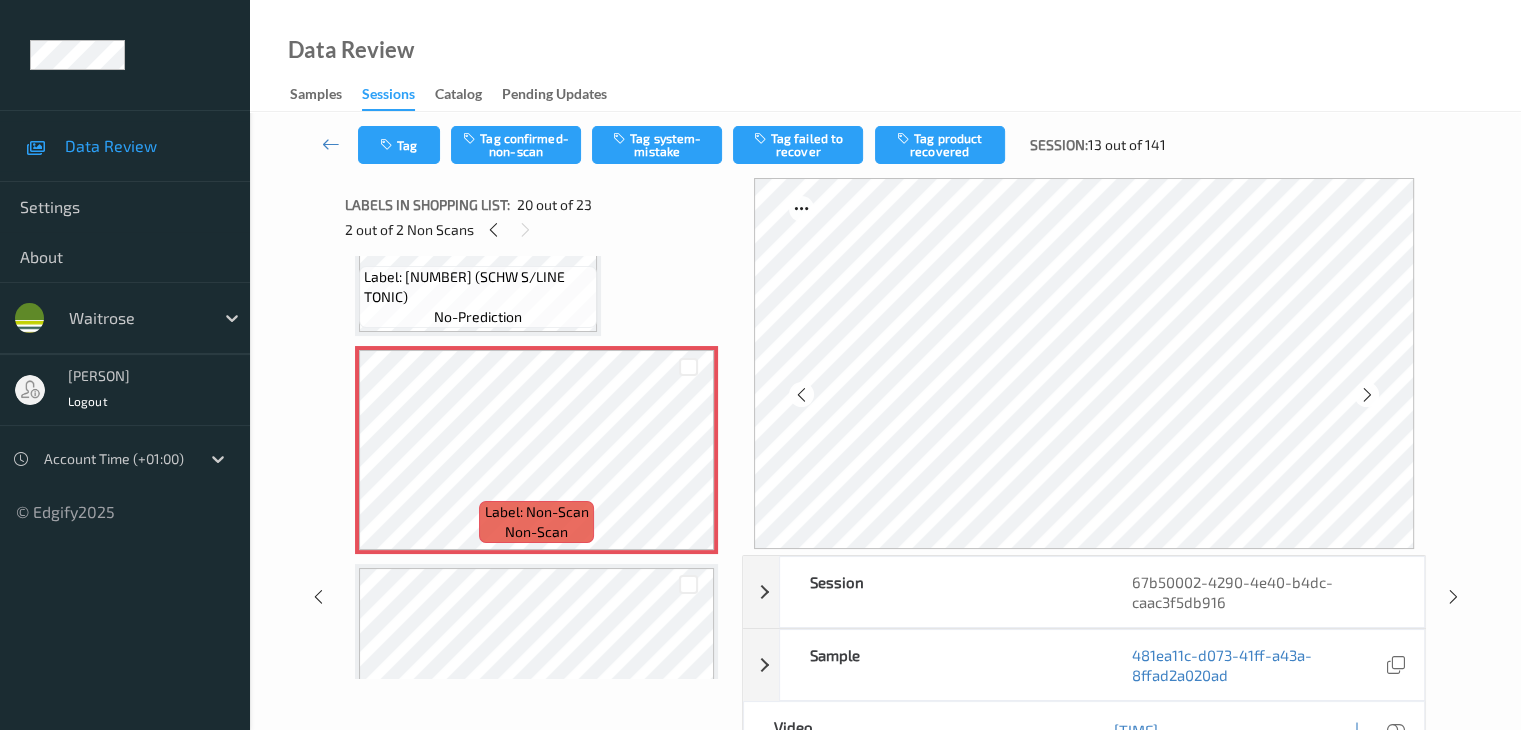 click at bounding box center (801, 395) 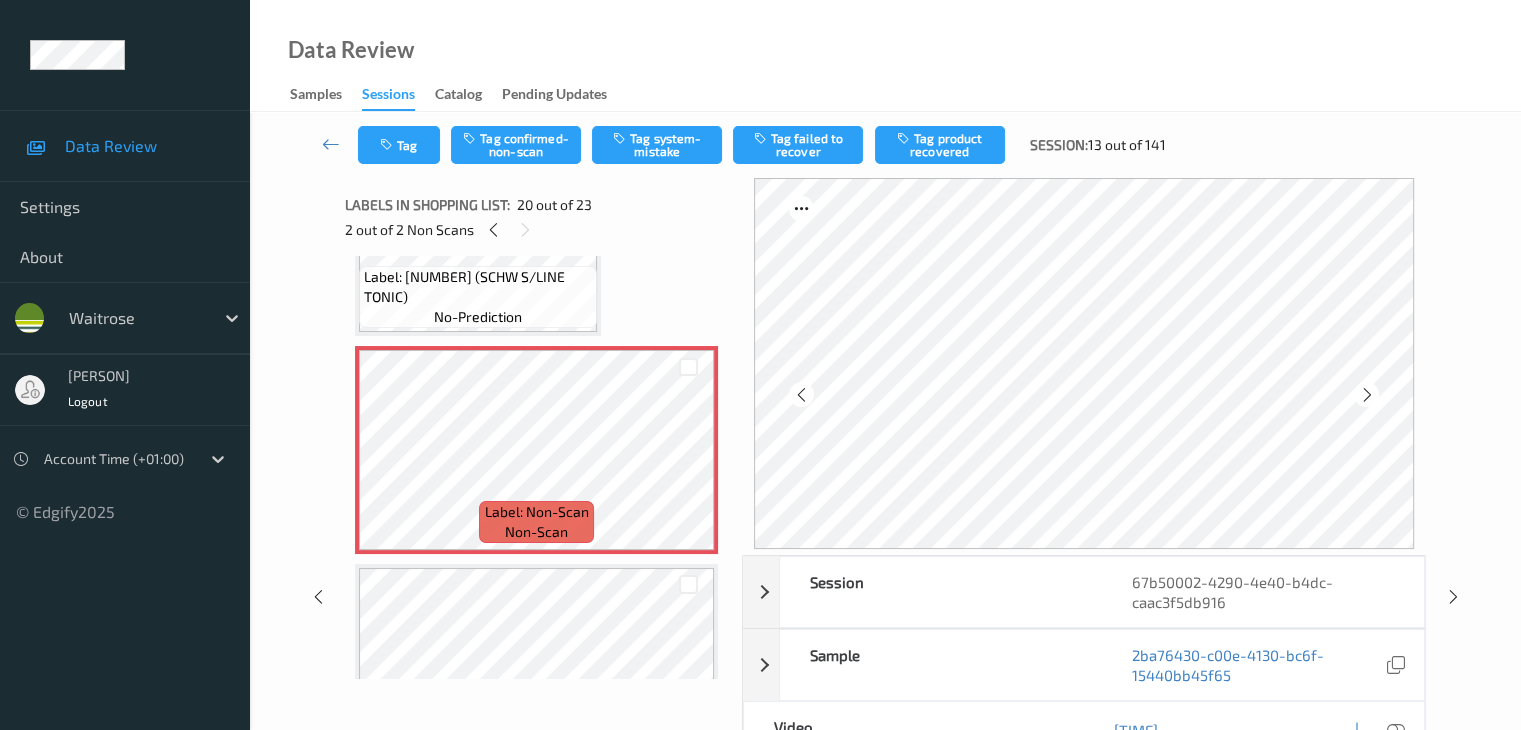 click at bounding box center [801, 395] 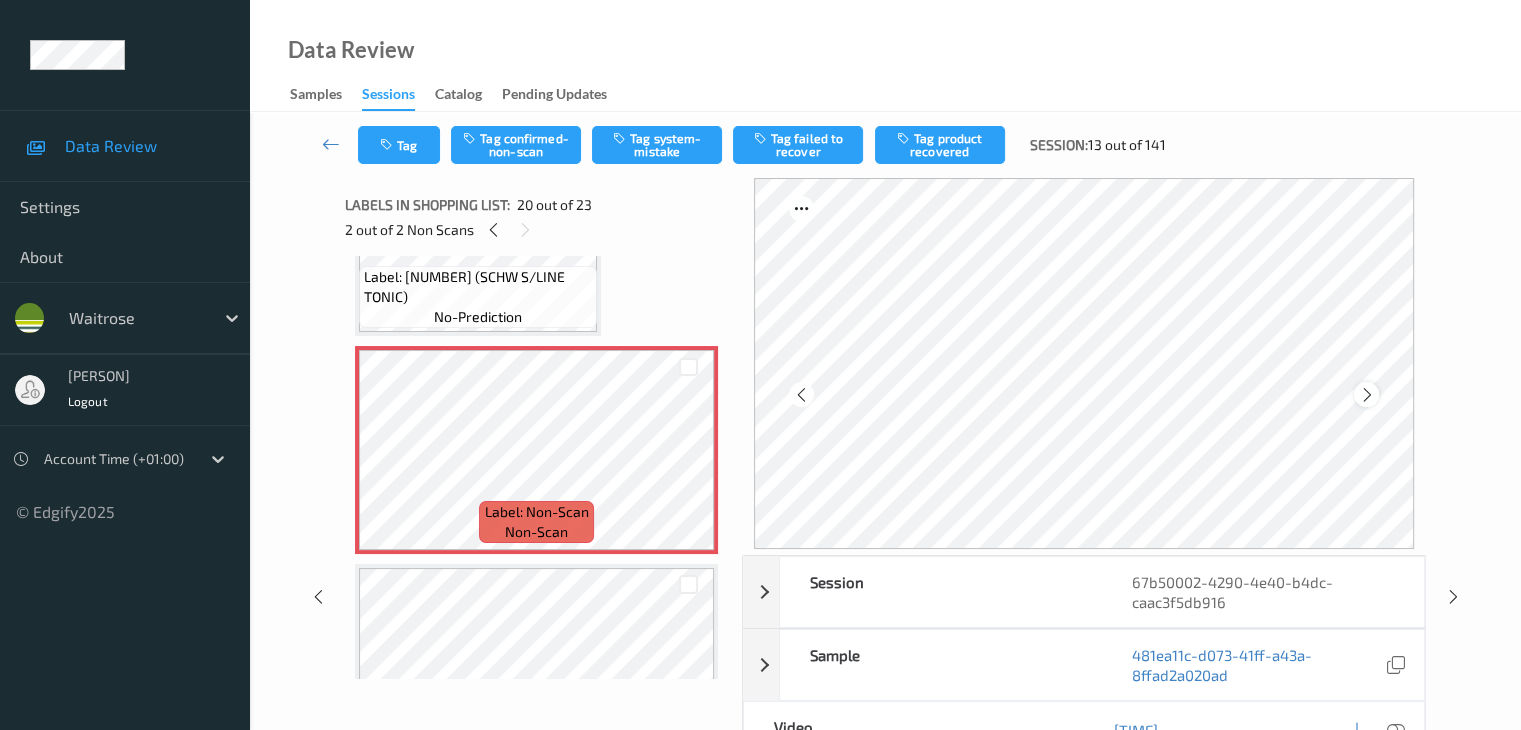 click at bounding box center (1366, 395) 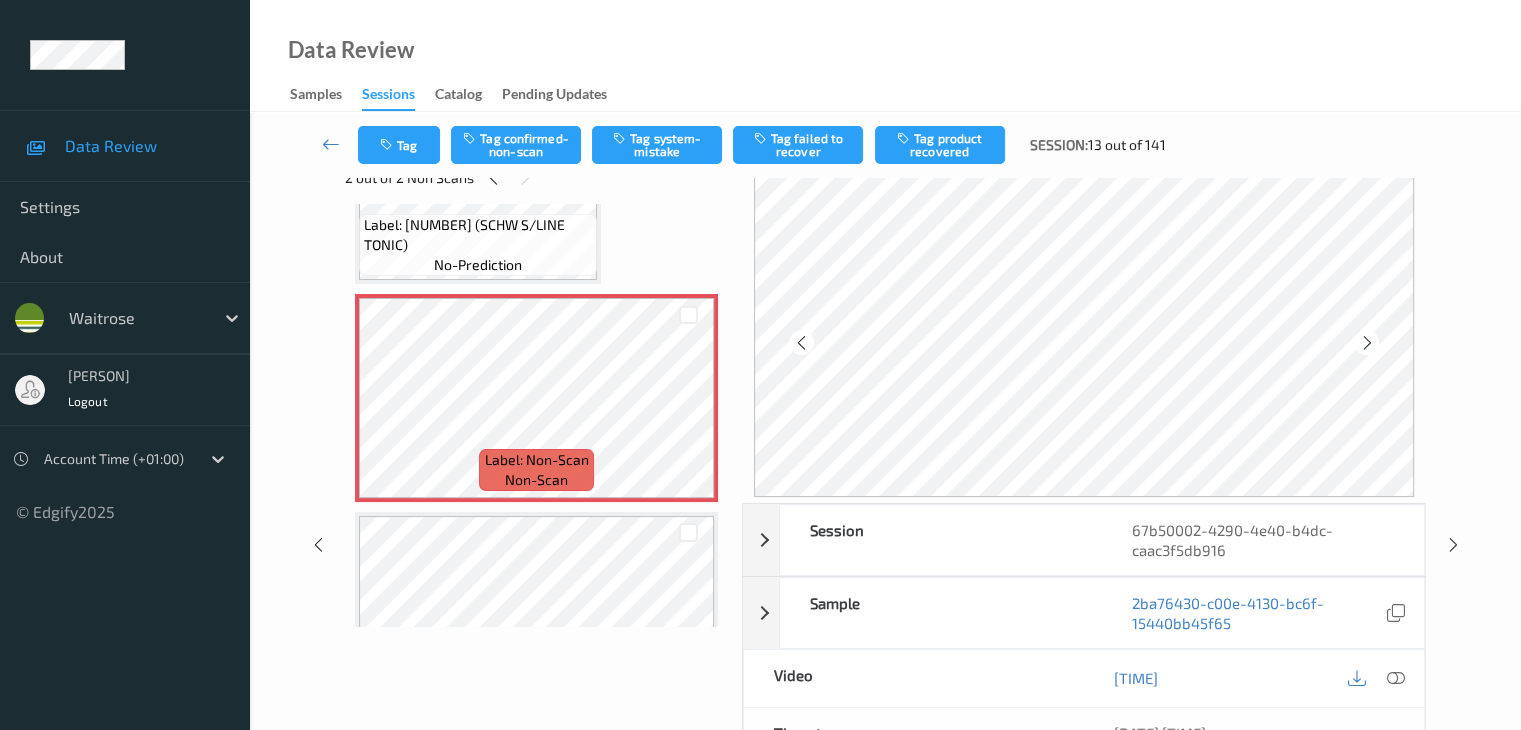 scroll, scrollTop: 100, scrollLeft: 0, axis: vertical 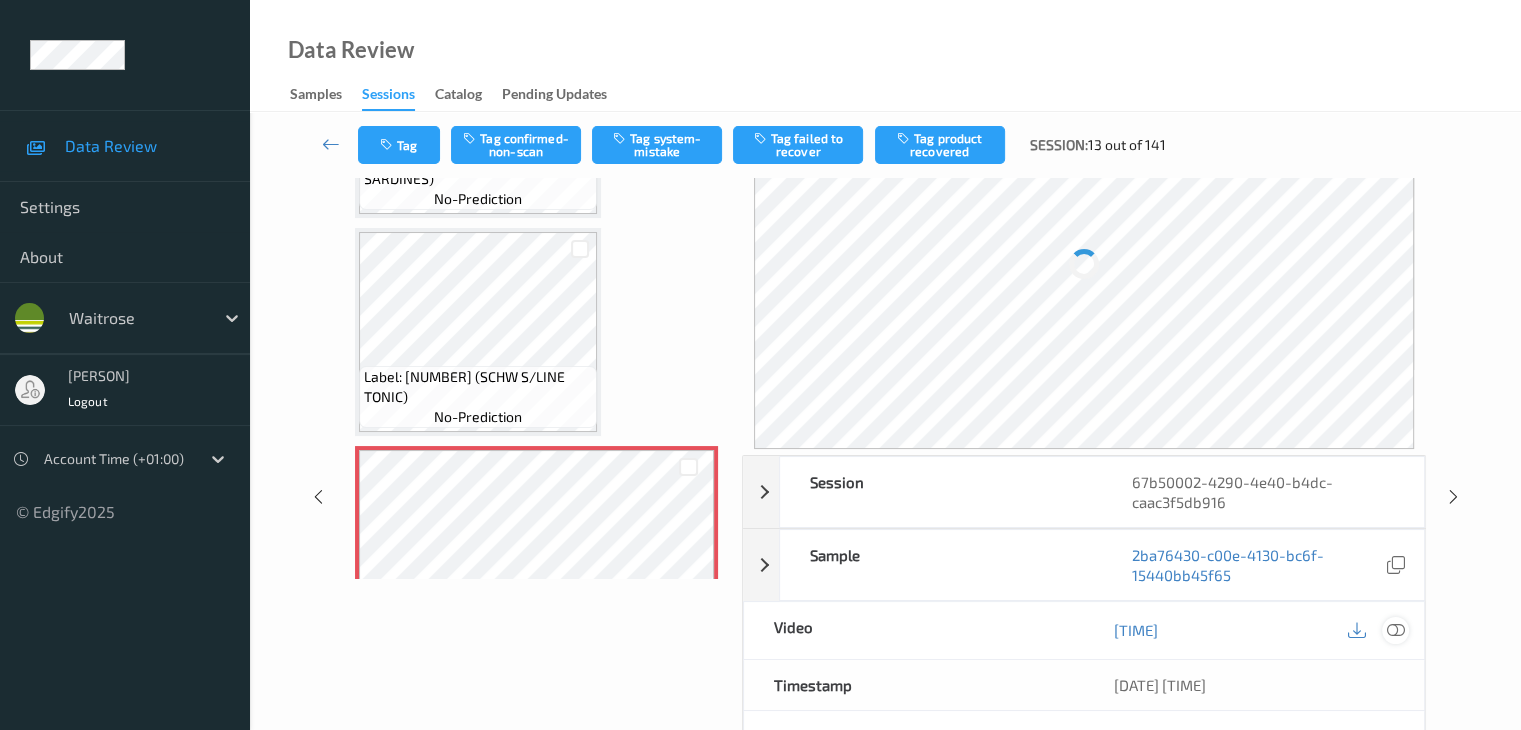 click at bounding box center (1395, 630) 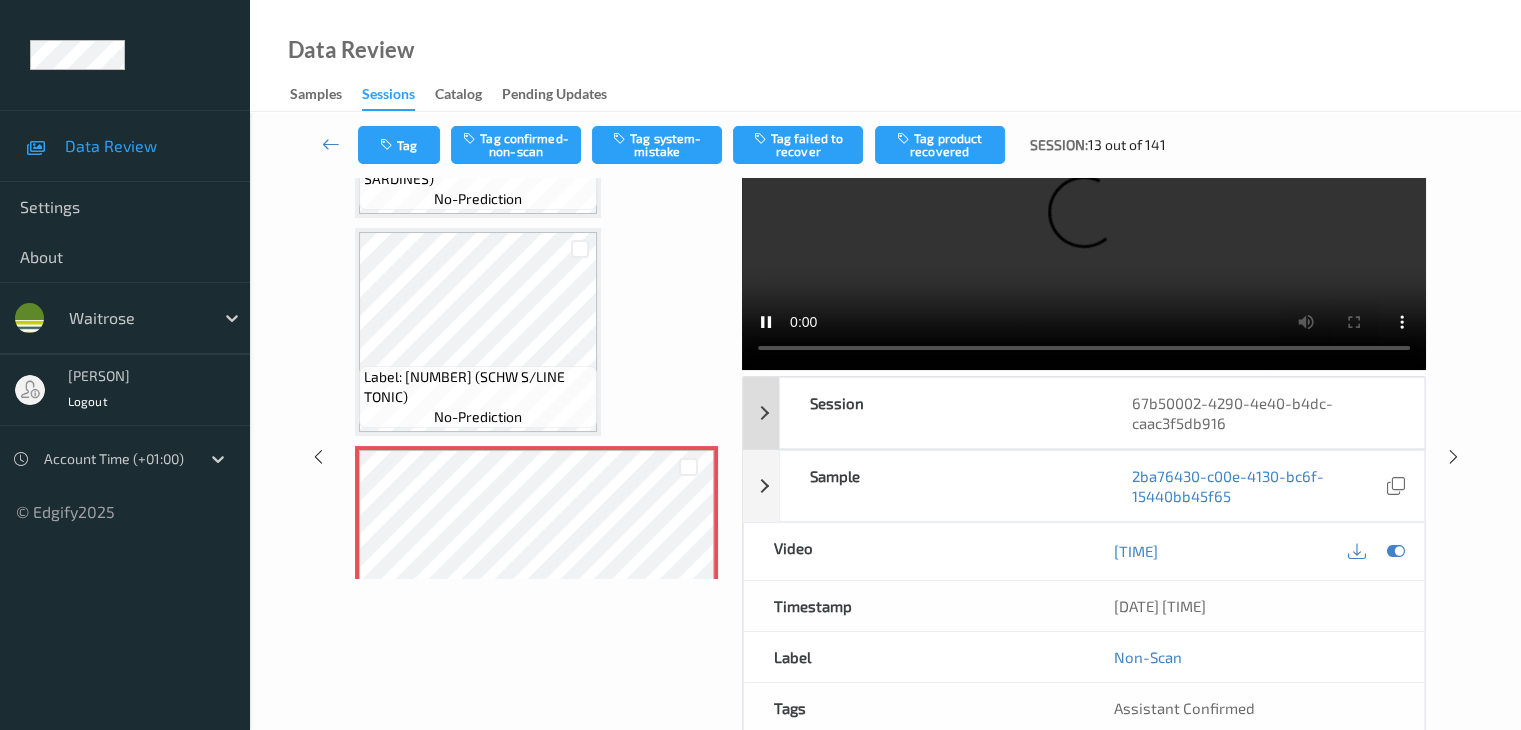 scroll, scrollTop: 0, scrollLeft: 0, axis: both 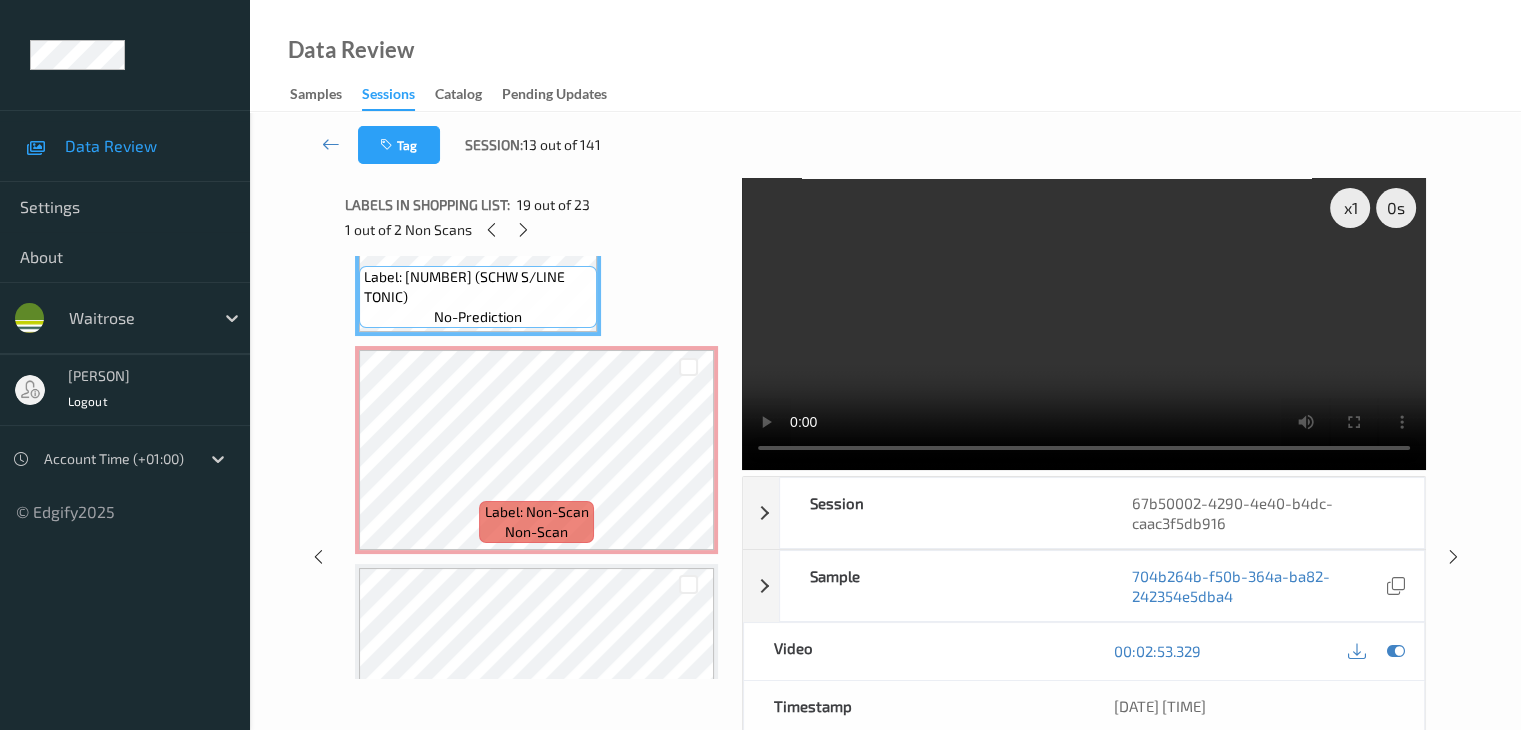type 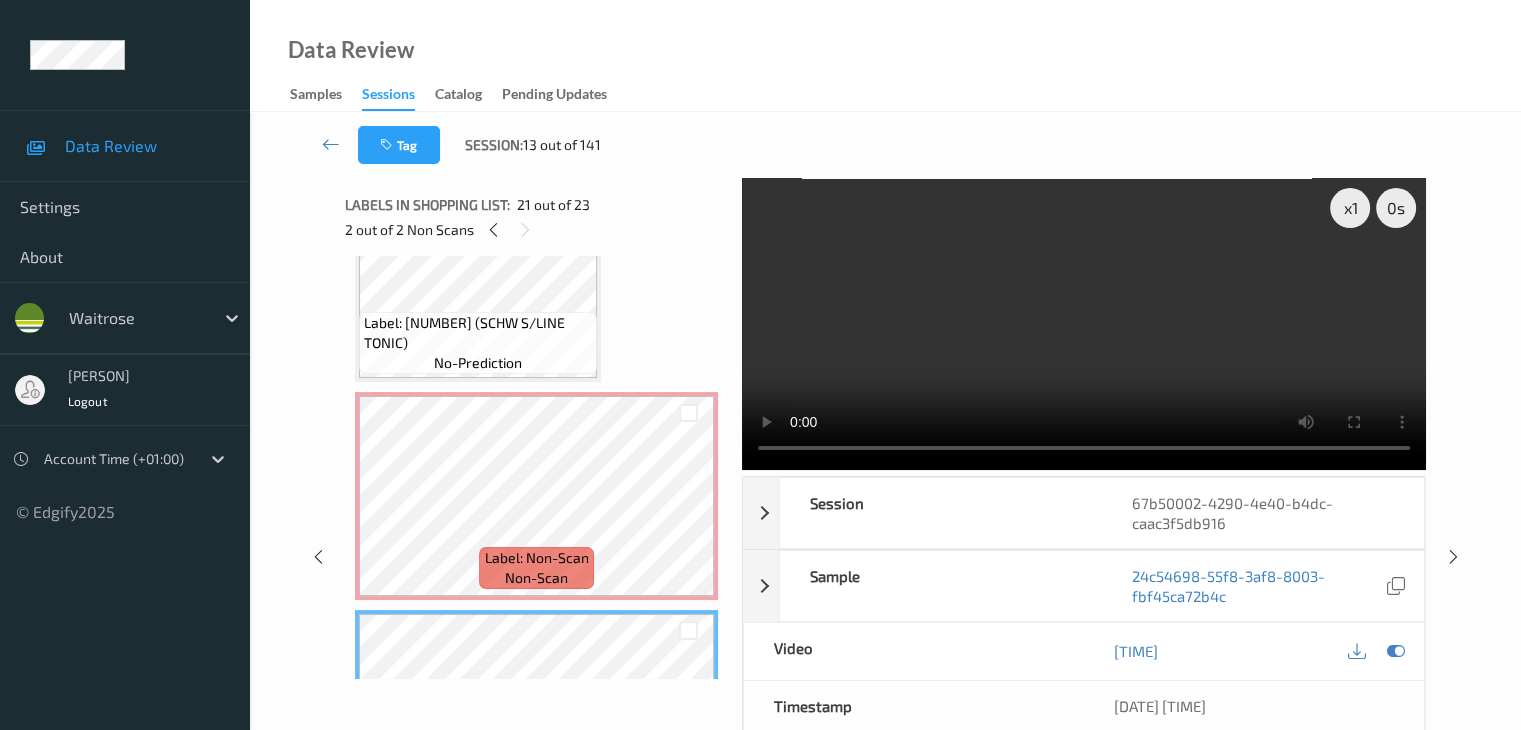 scroll, scrollTop: 3962, scrollLeft: 0, axis: vertical 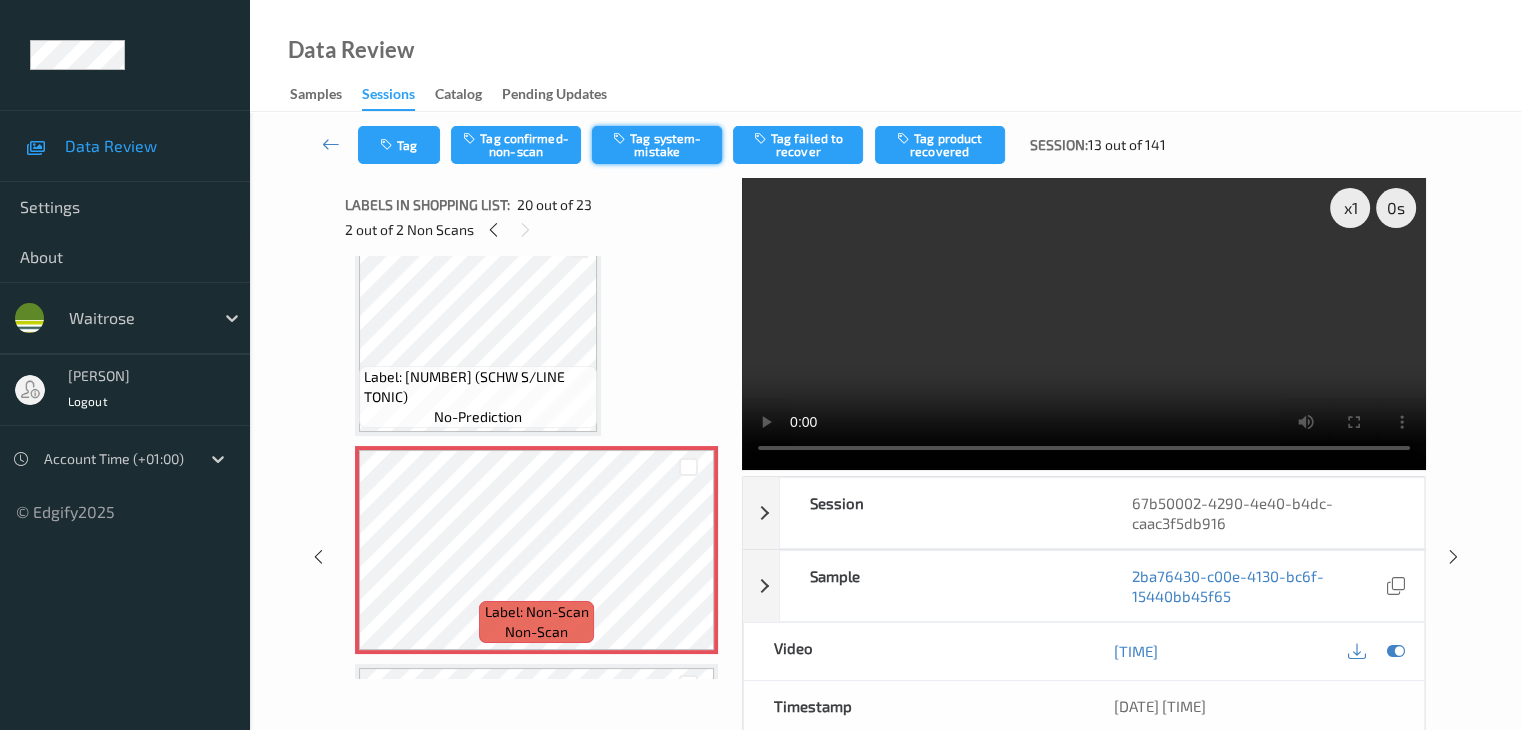click on "Tag   system-mistake" at bounding box center [657, 145] 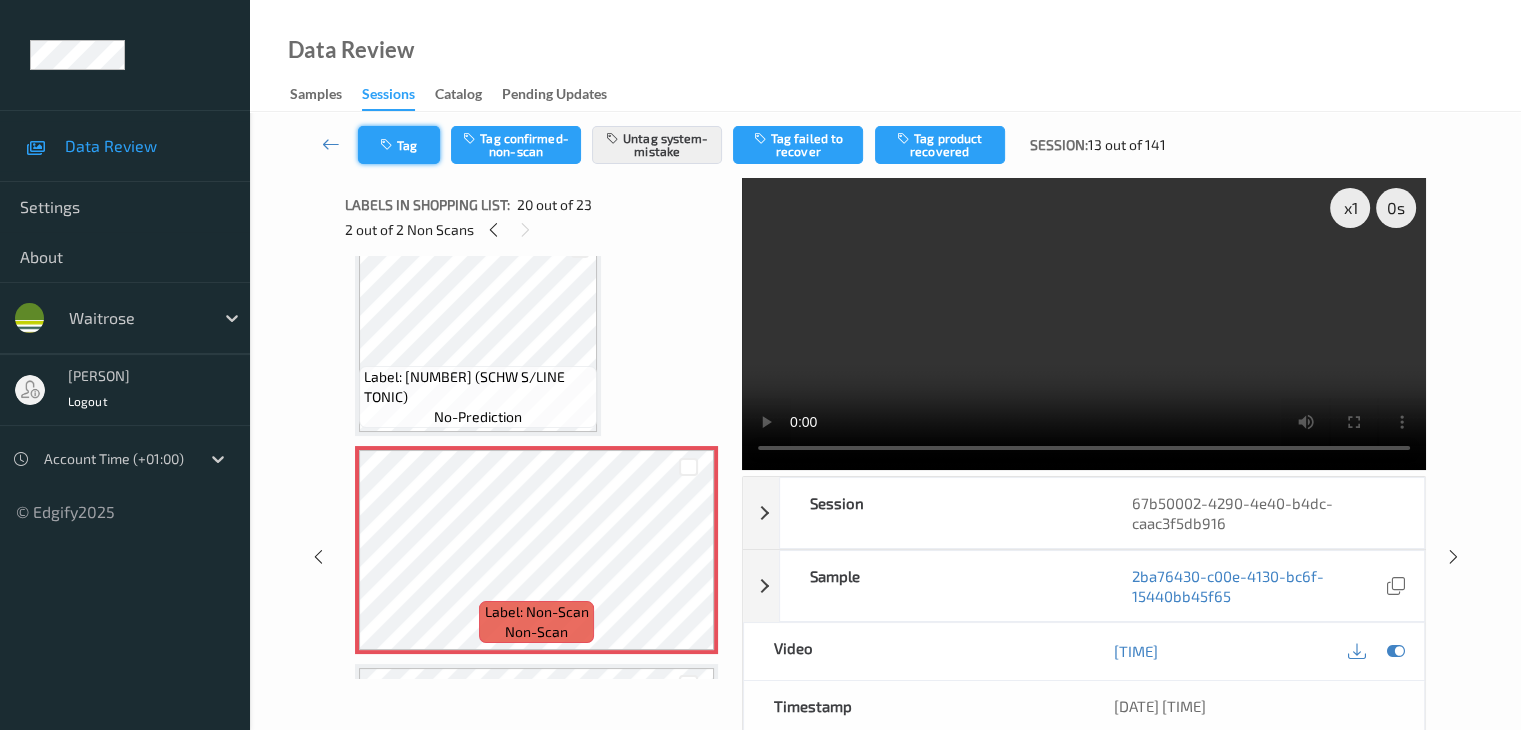 click on "Tag" at bounding box center (399, 145) 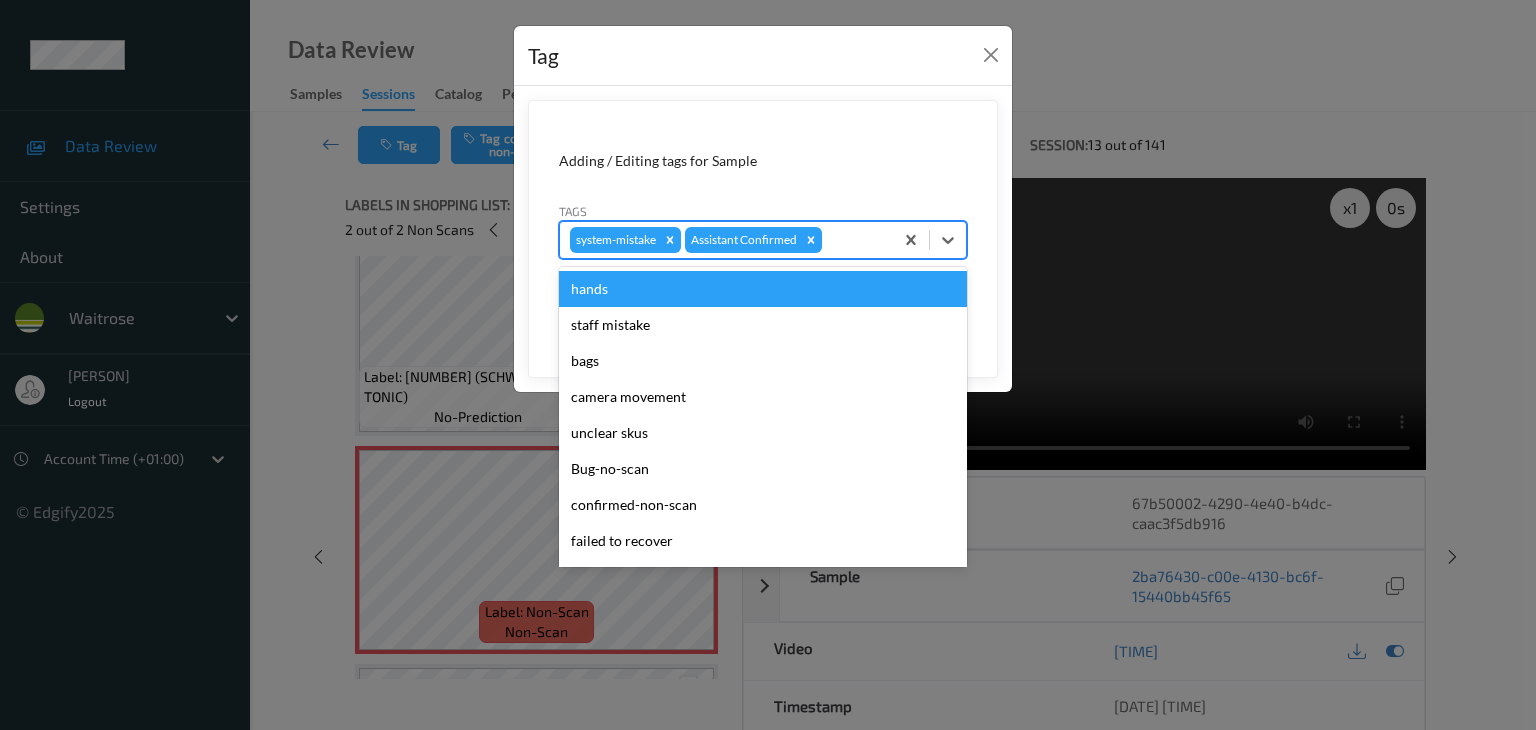 click at bounding box center [854, 240] 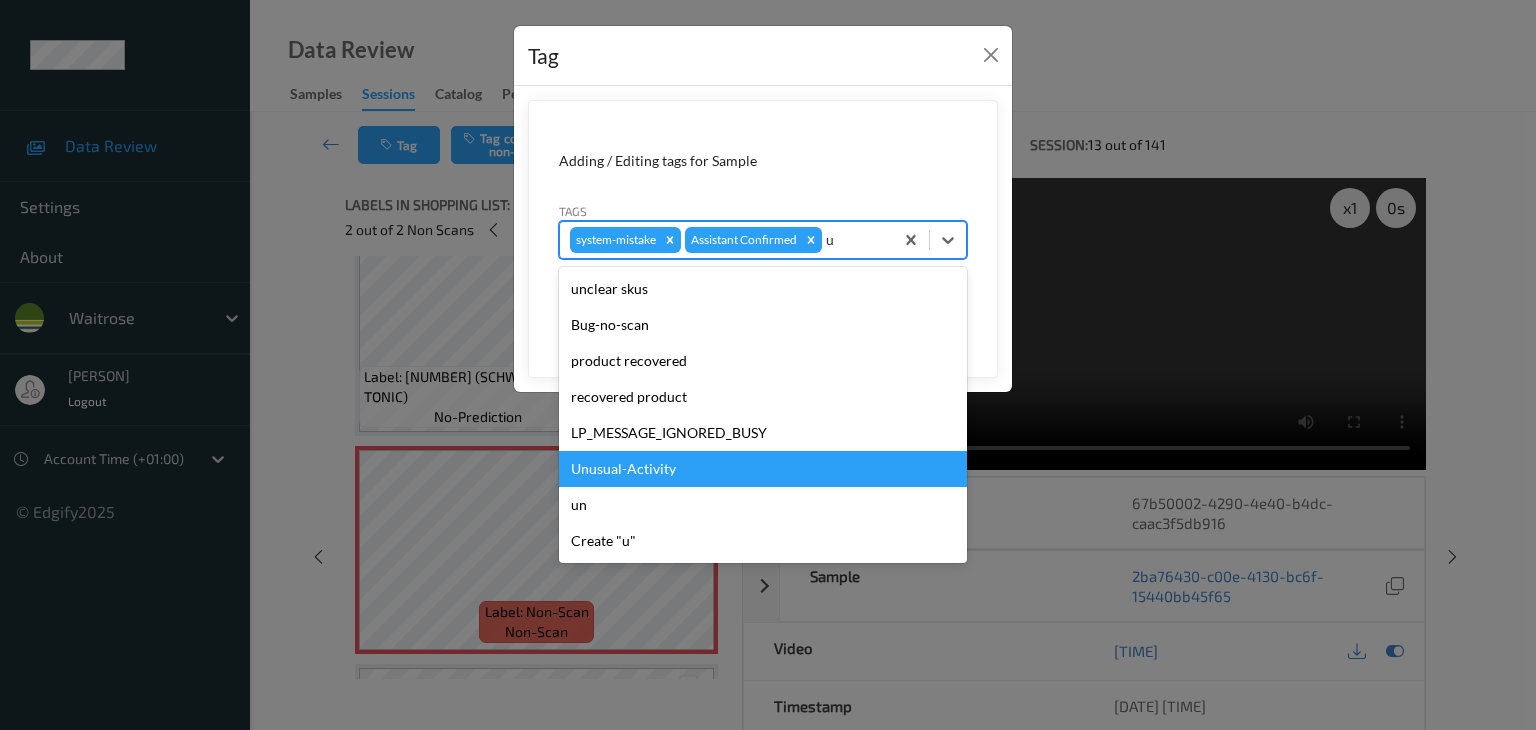 click on "Unusual-Activity" at bounding box center [763, 469] 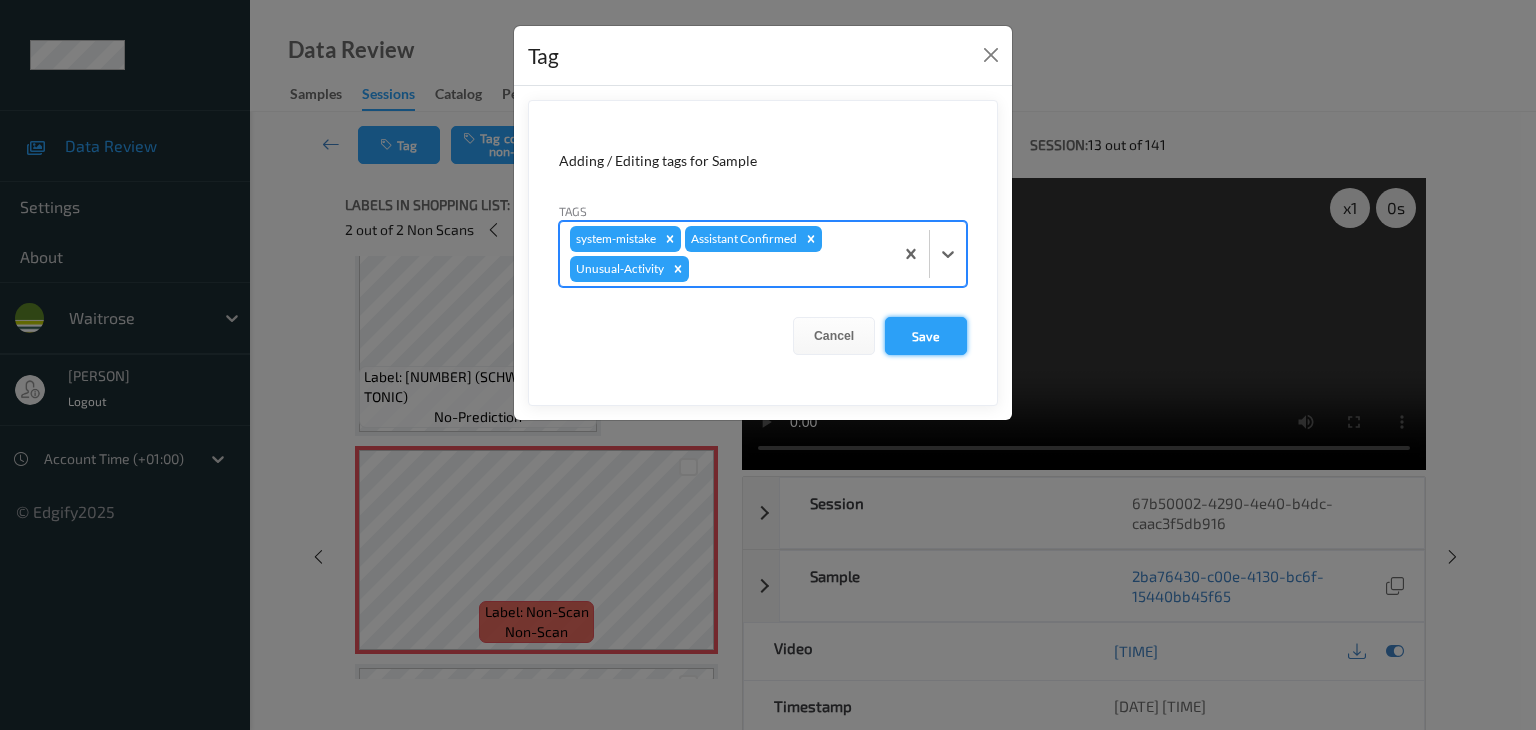 click on "Save" at bounding box center (926, 336) 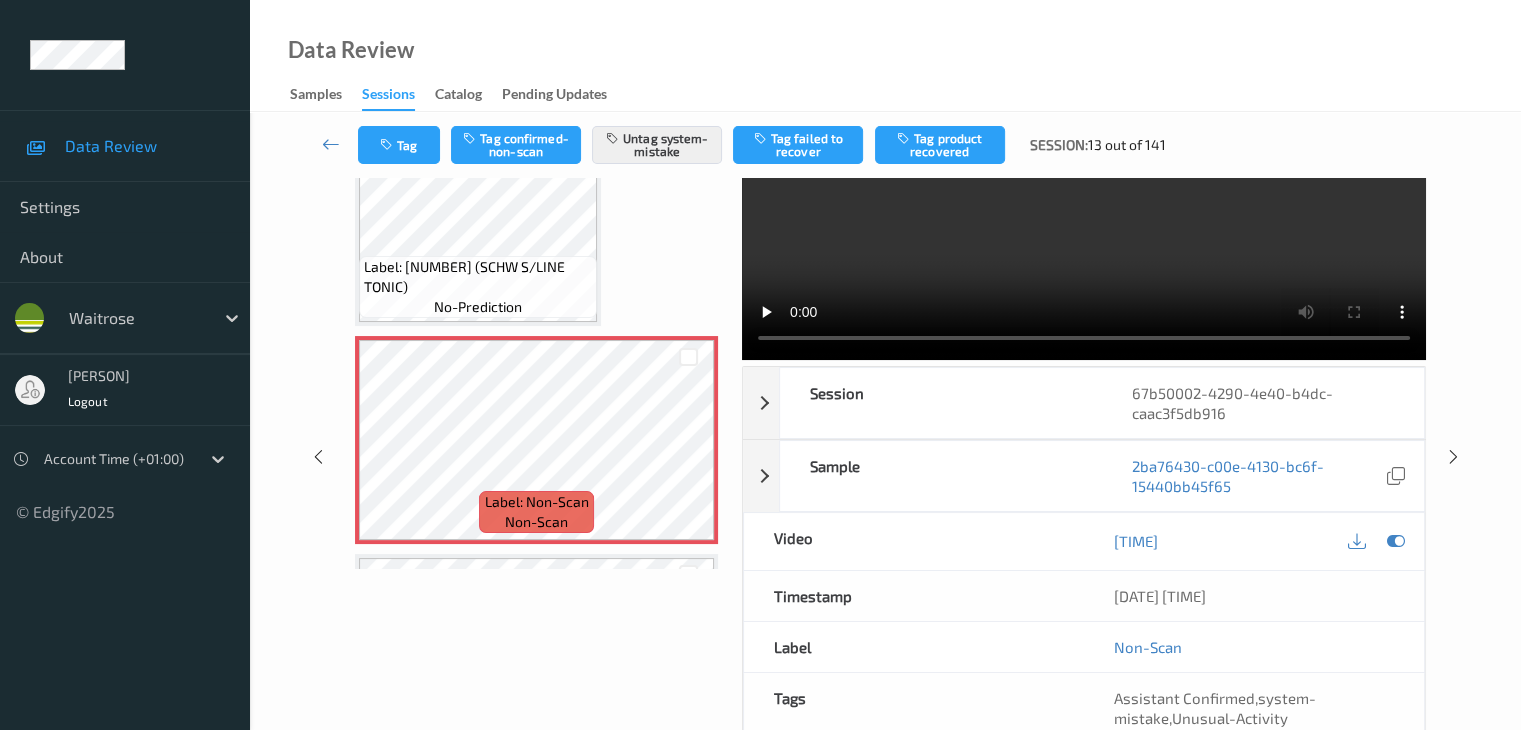 scroll, scrollTop: 0, scrollLeft: 0, axis: both 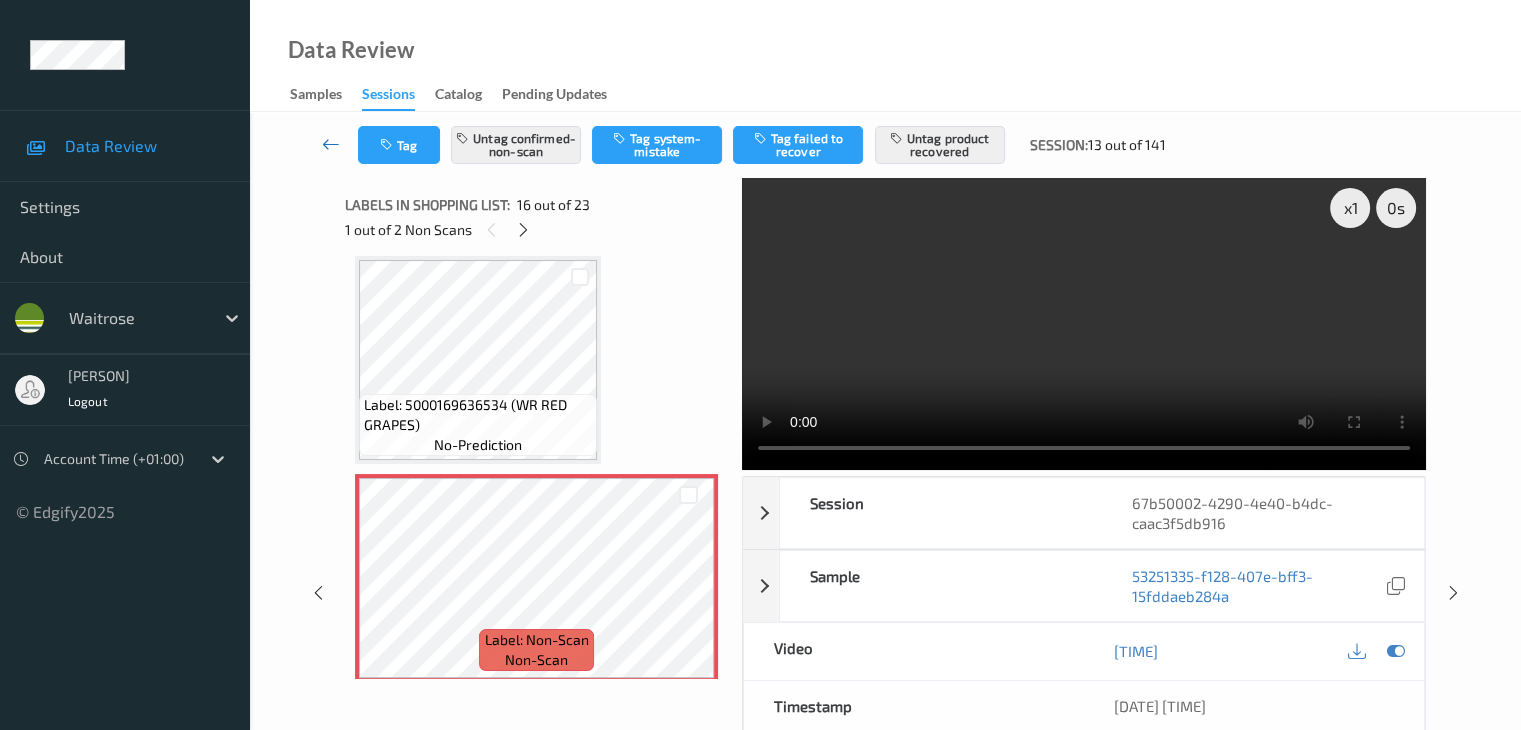click at bounding box center [331, 144] 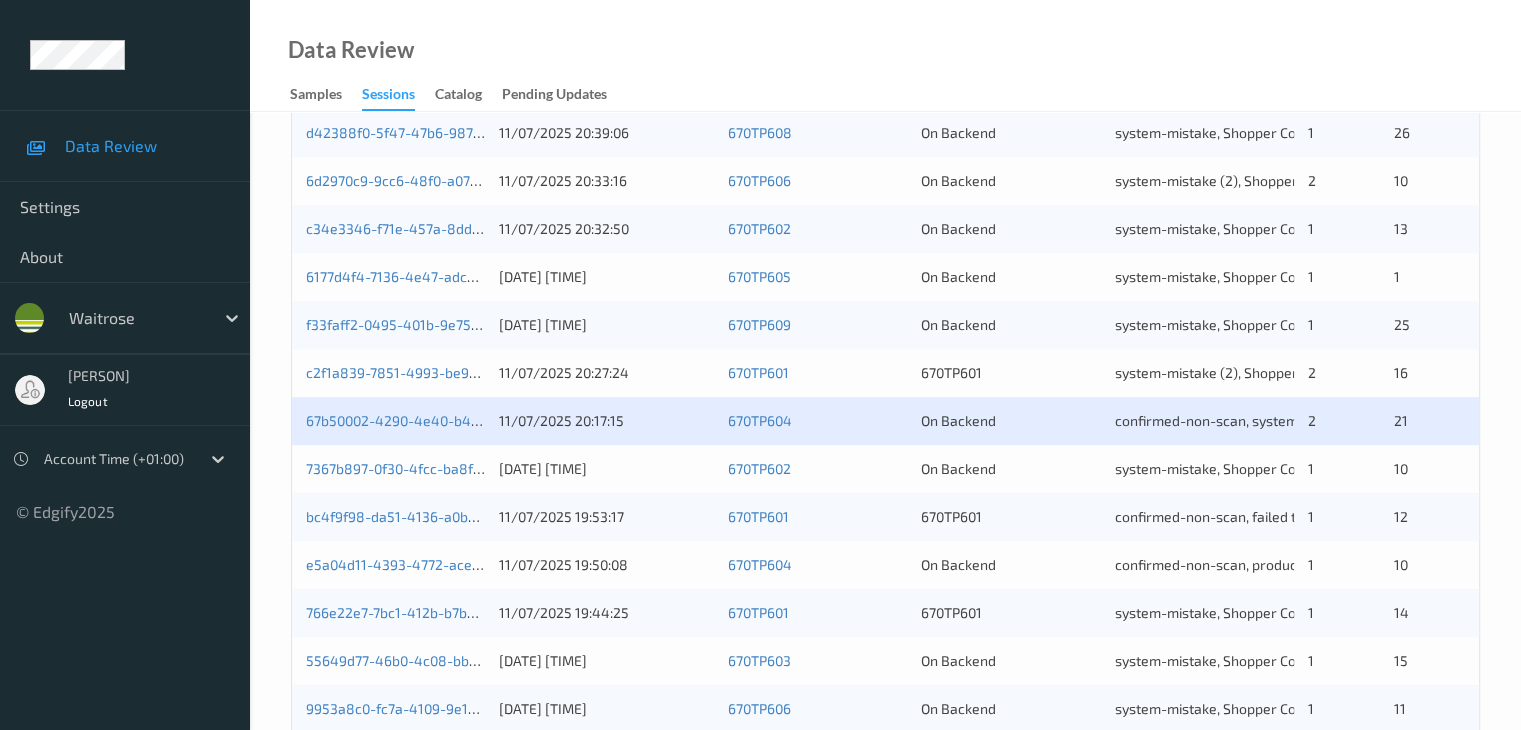 scroll, scrollTop: 900, scrollLeft: 0, axis: vertical 